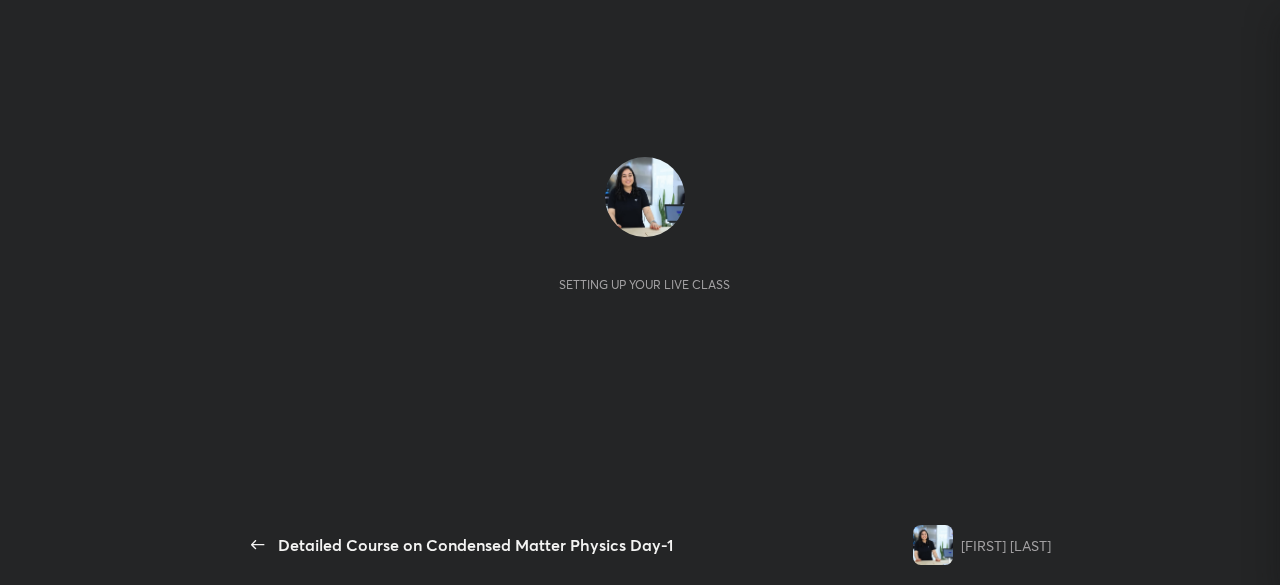 scroll, scrollTop: 0, scrollLeft: 0, axis: both 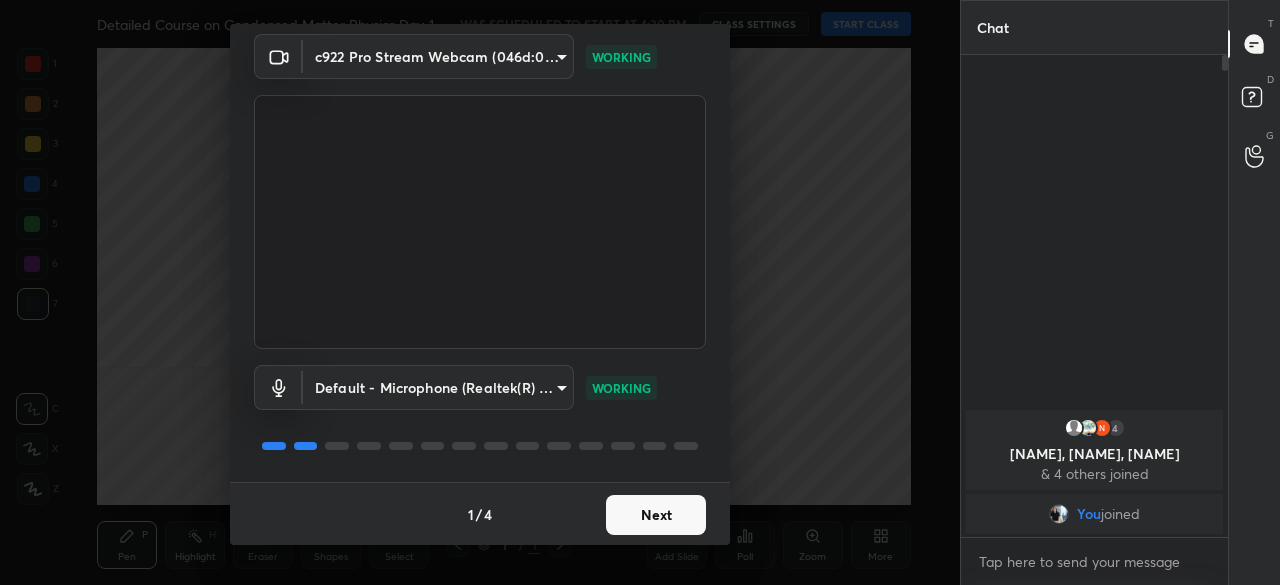 click on "Next" at bounding box center [656, 515] 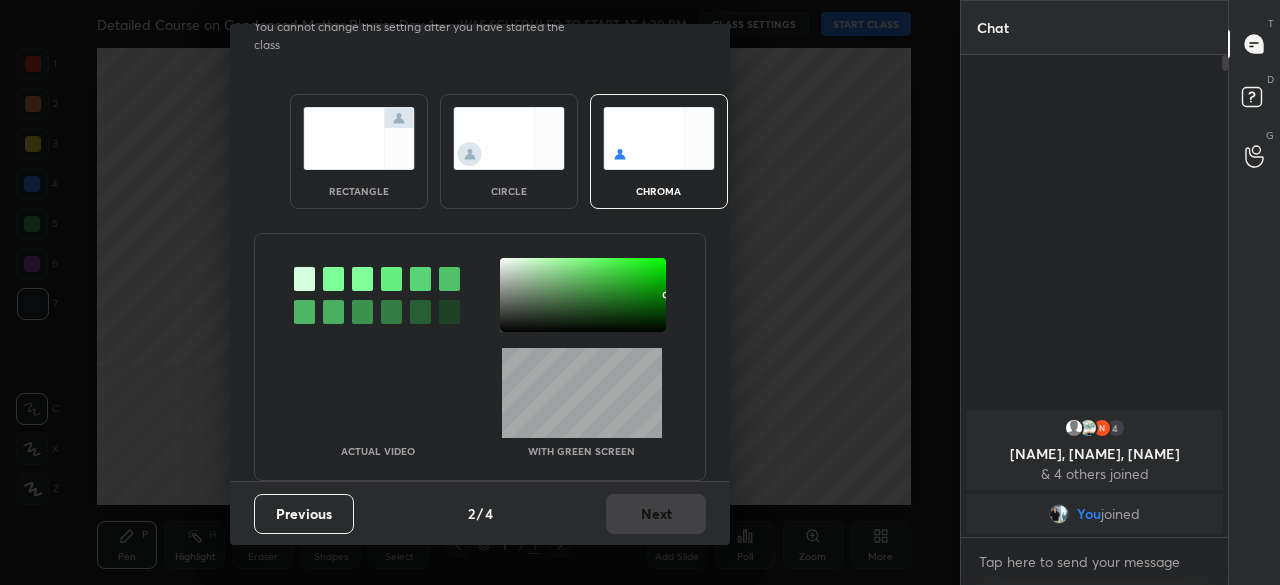 scroll, scrollTop: 0, scrollLeft: 0, axis: both 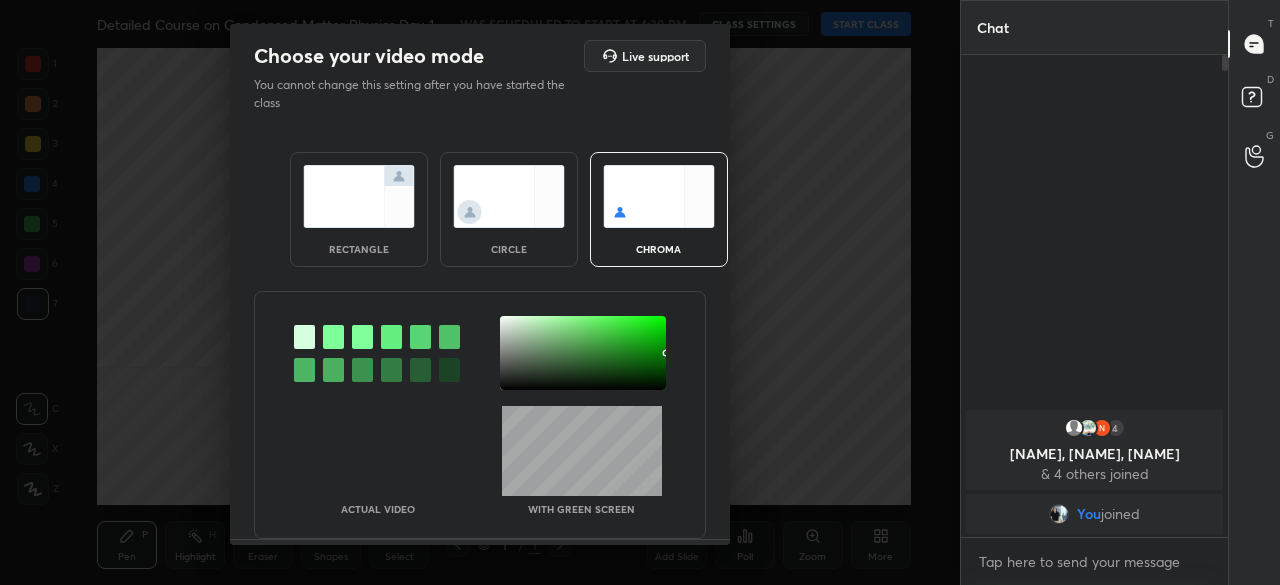 click at bounding box center (509, 196) 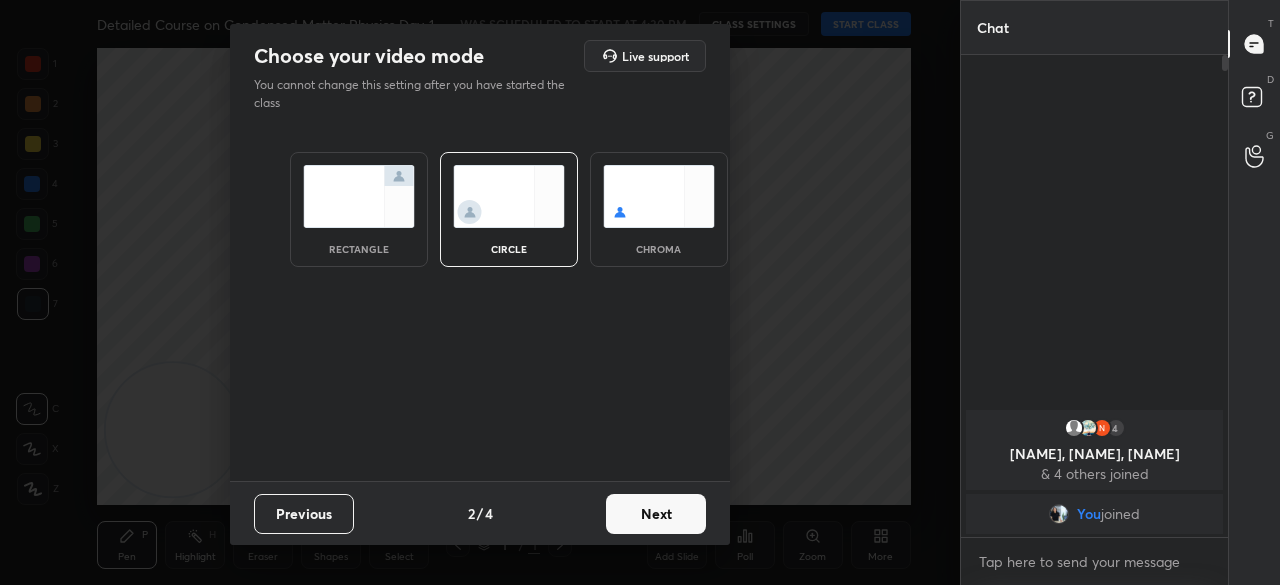 click on "Next" at bounding box center [656, 514] 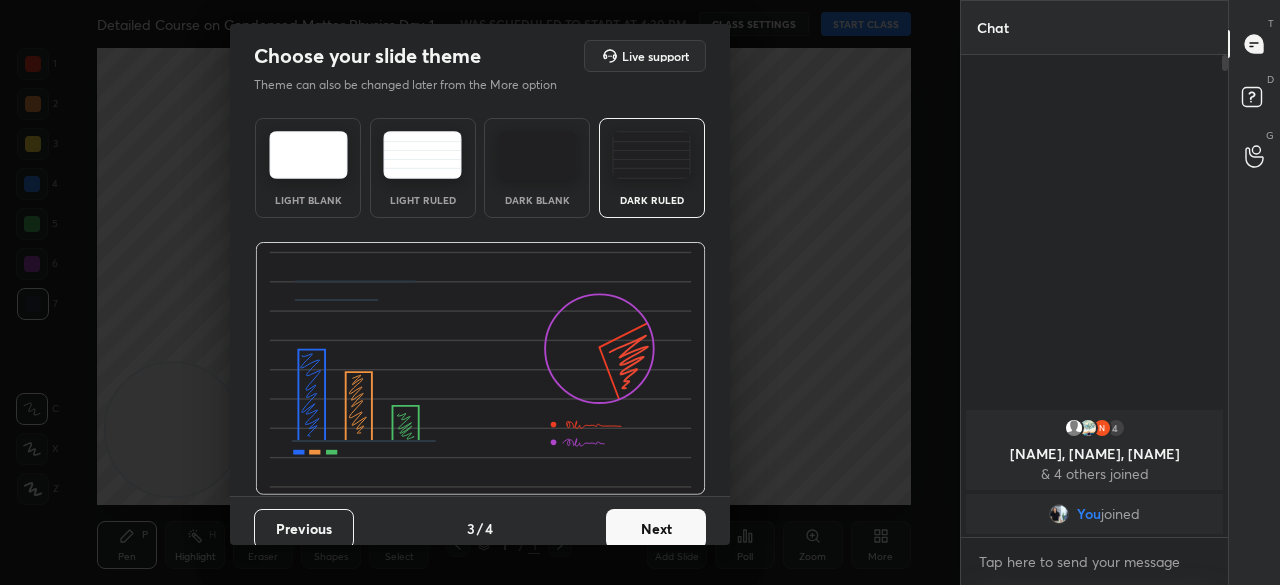 click on "Next" at bounding box center [656, 529] 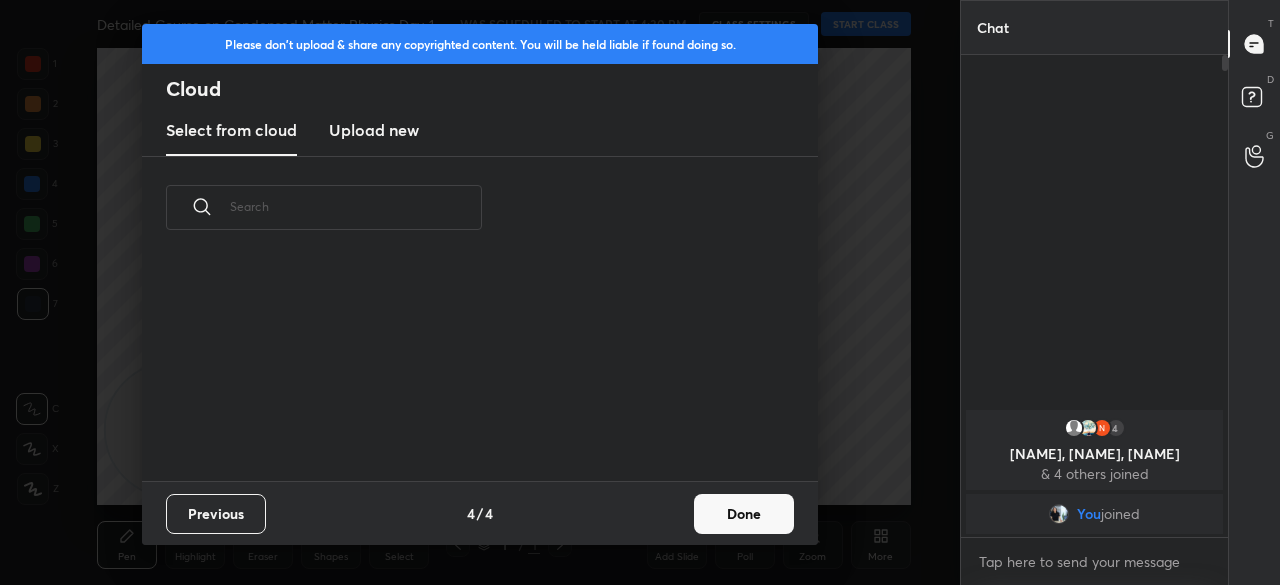 scroll, scrollTop: 6, scrollLeft: 11, axis: both 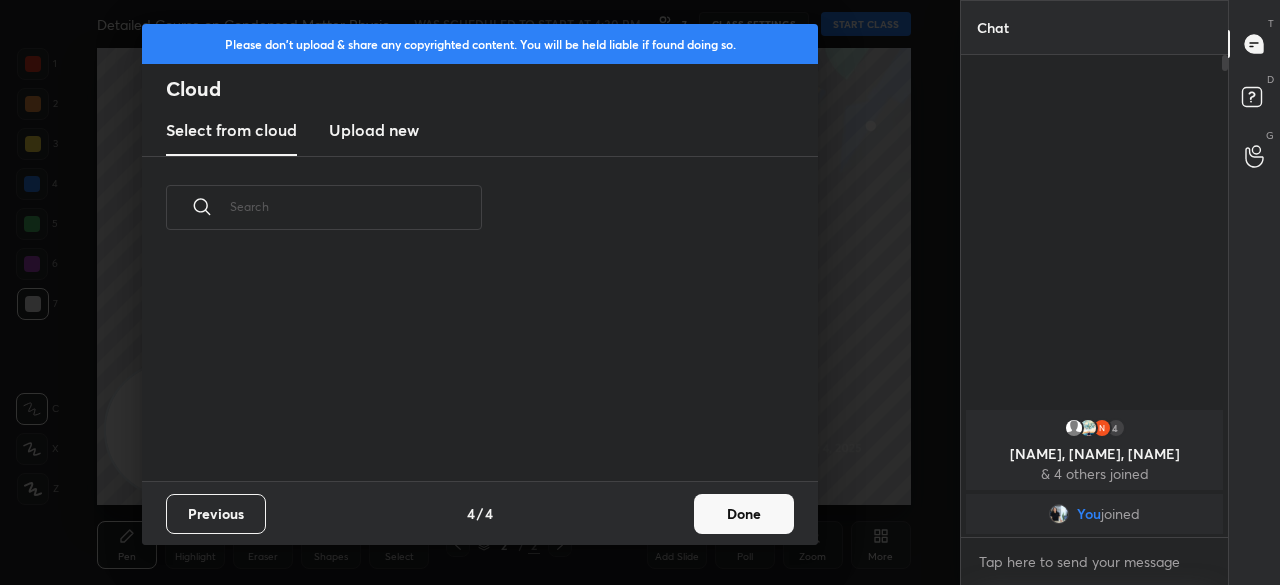 click on "Done" at bounding box center (744, 514) 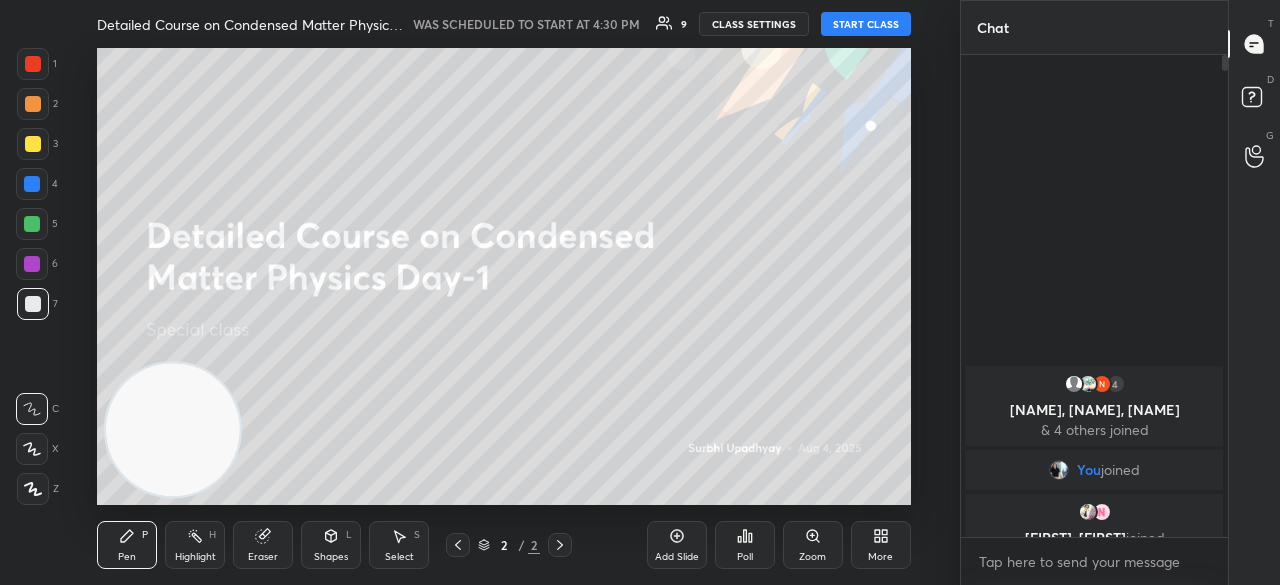 click on "START CLASS" at bounding box center [866, 24] 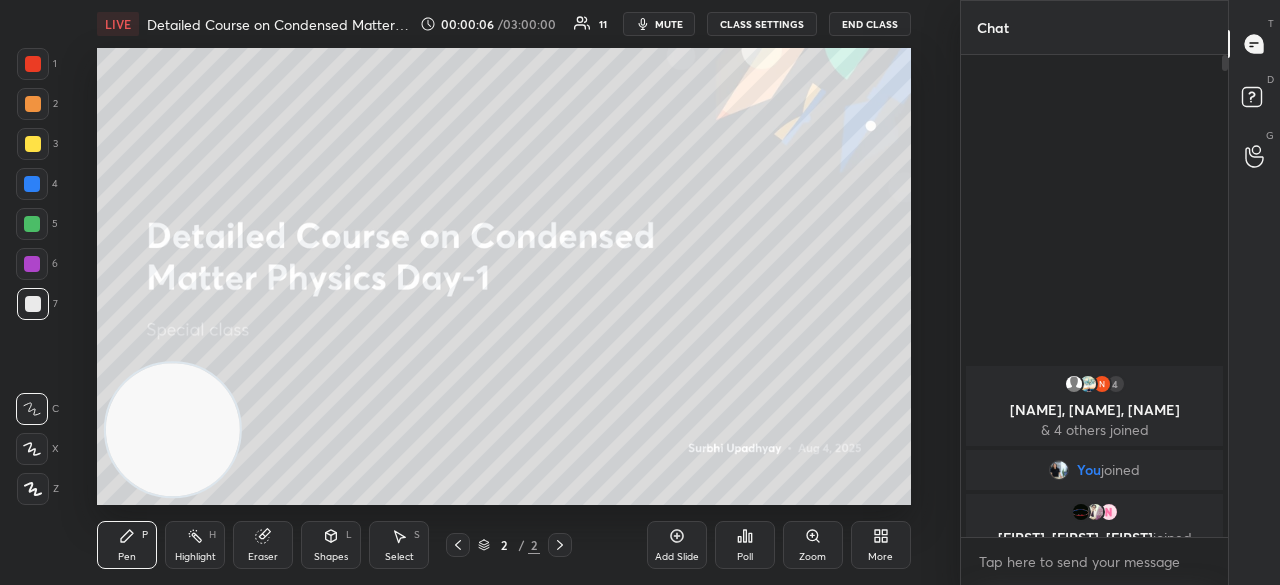 click at bounding box center [33, 144] 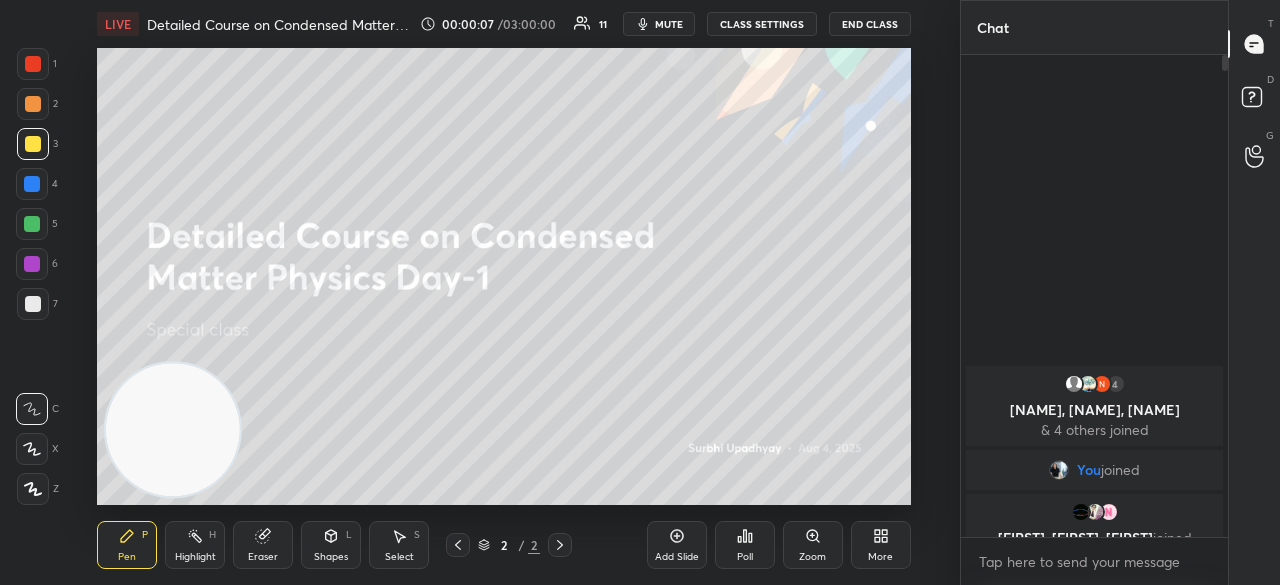click 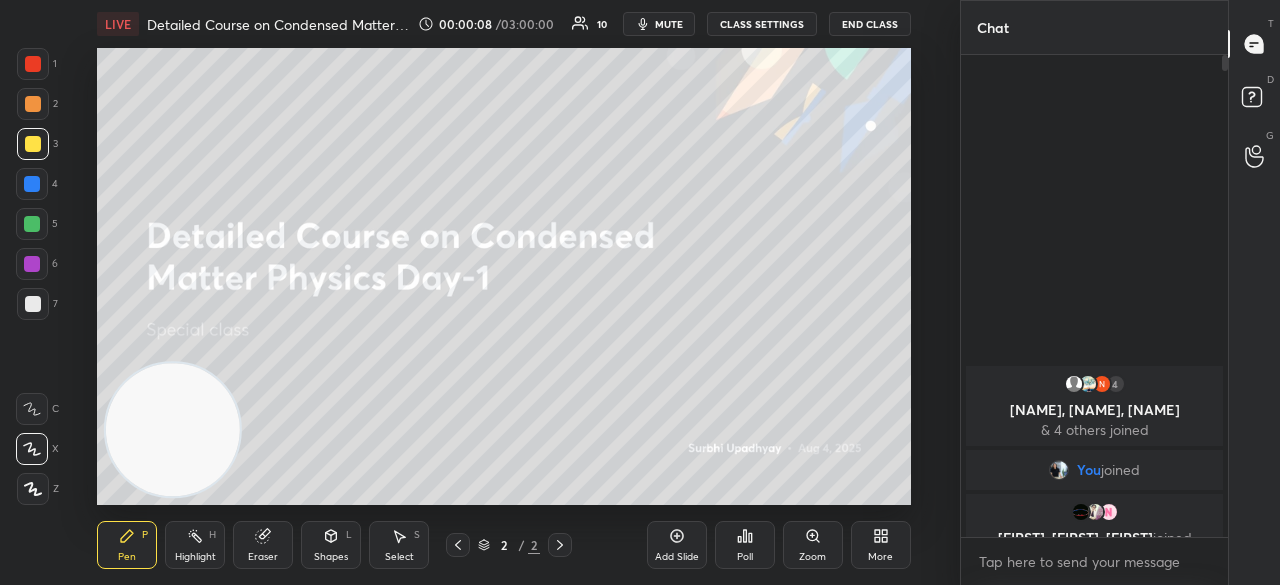 click on "mute" at bounding box center (669, 24) 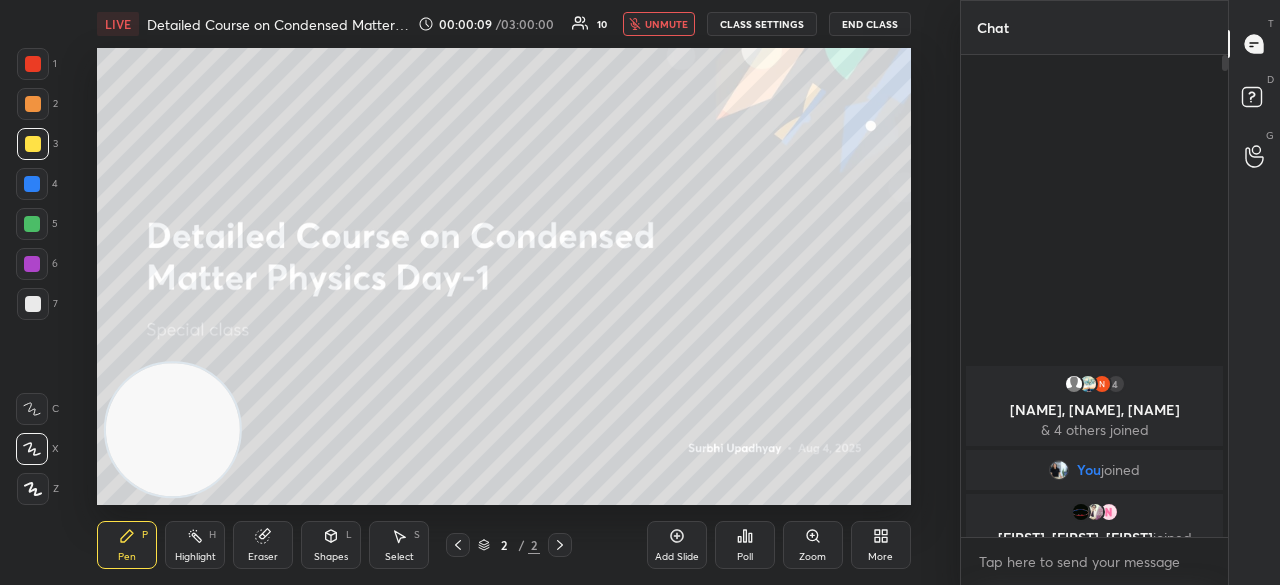 click on "unmute" at bounding box center (666, 24) 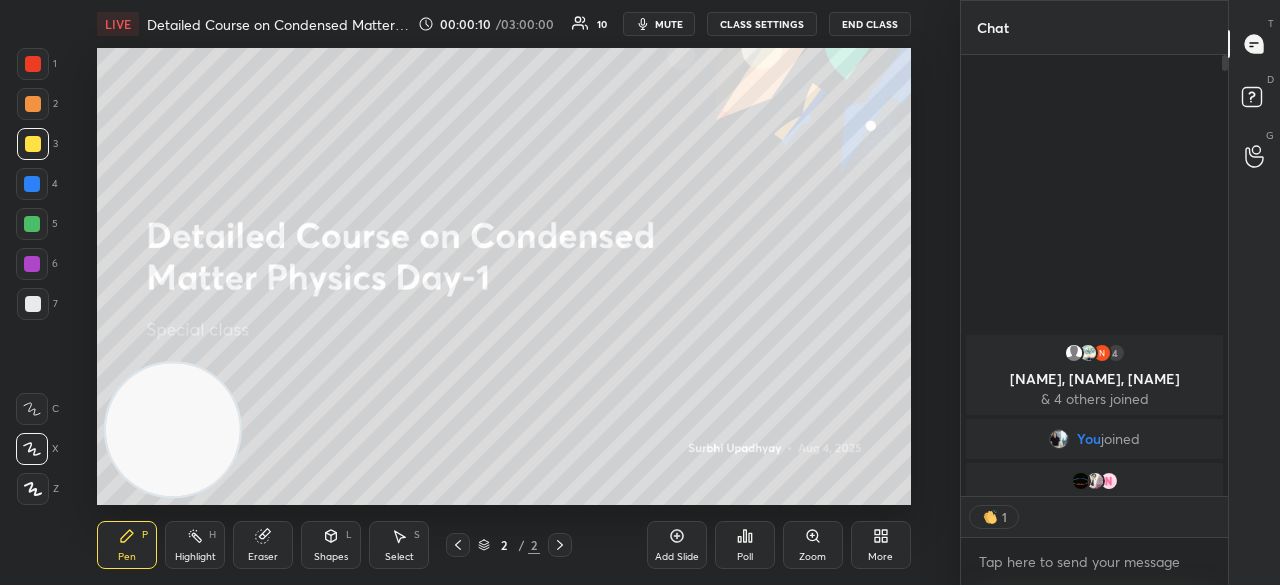 scroll, scrollTop: 435, scrollLeft: 261, axis: both 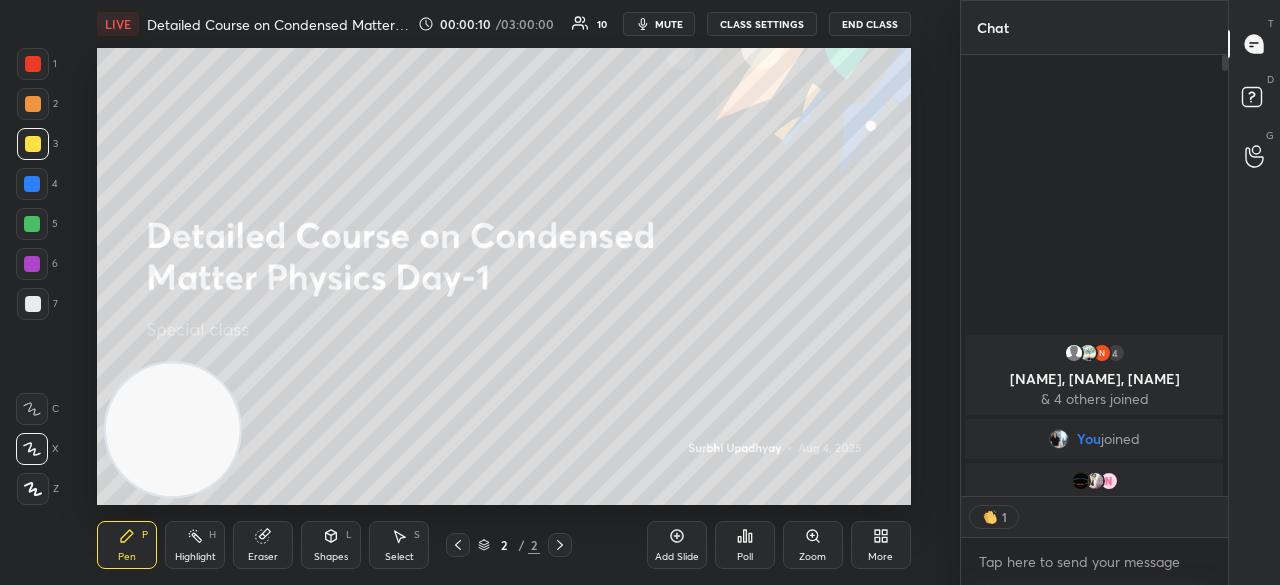 click on "More" at bounding box center (881, 545) 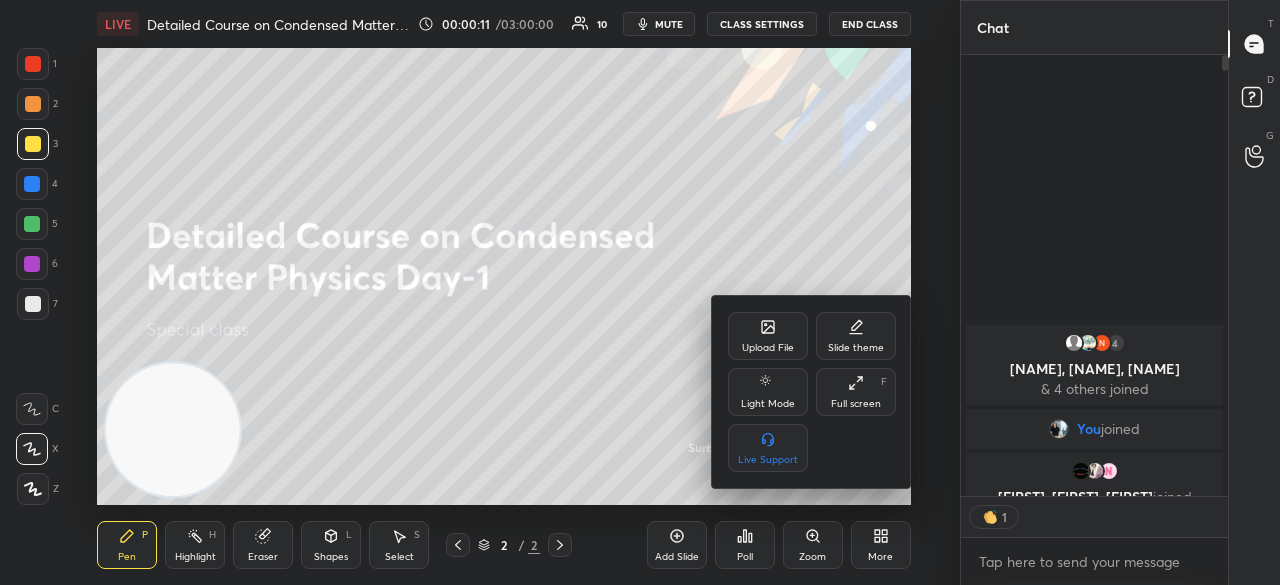 click on "Full screen" at bounding box center [856, 404] 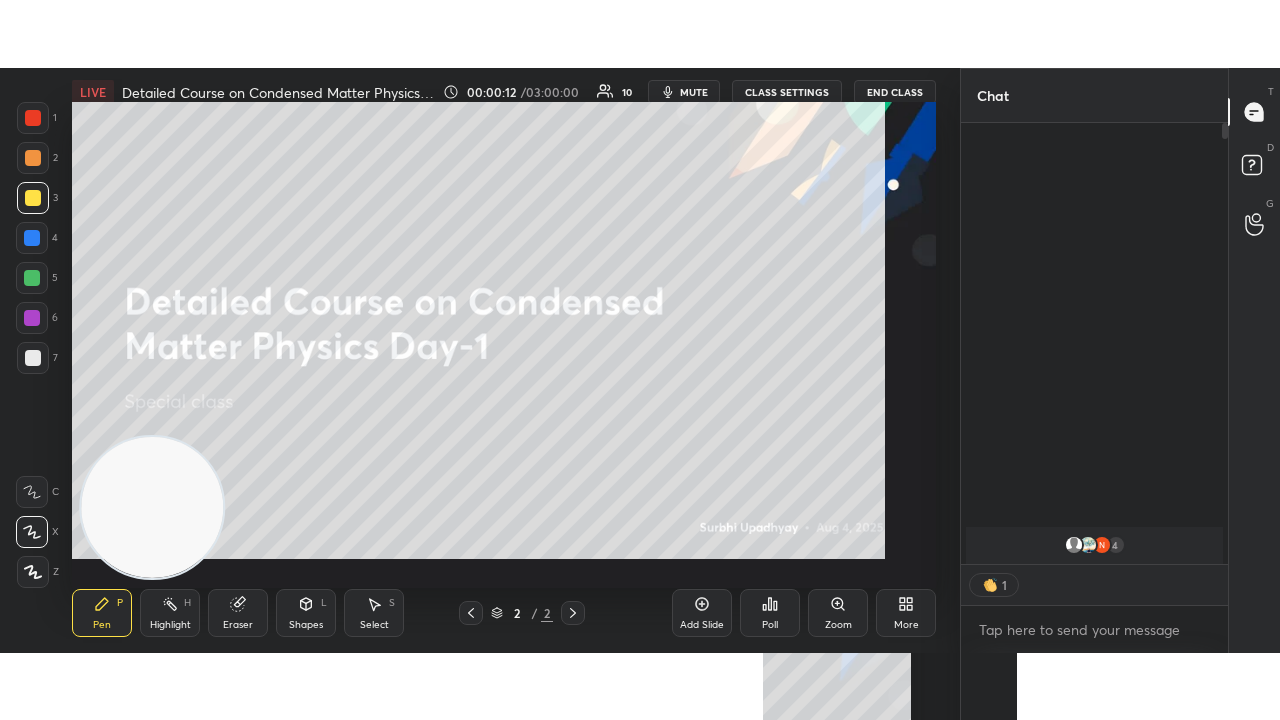 scroll, scrollTop: 99408, scrollLeft: 99120, axis: both 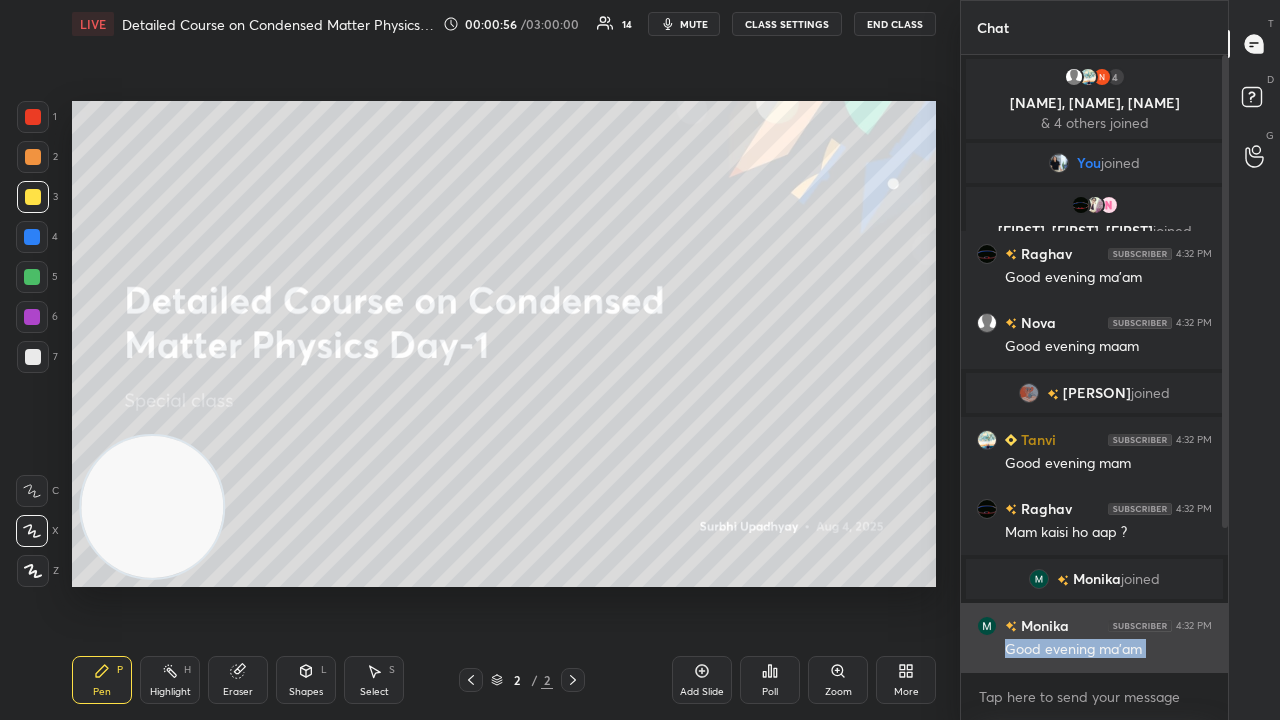 drag, startPoint x: 1221, startPoint y: 547, endPoint x: 1182, endPoint y: 656, distance: 115.767006 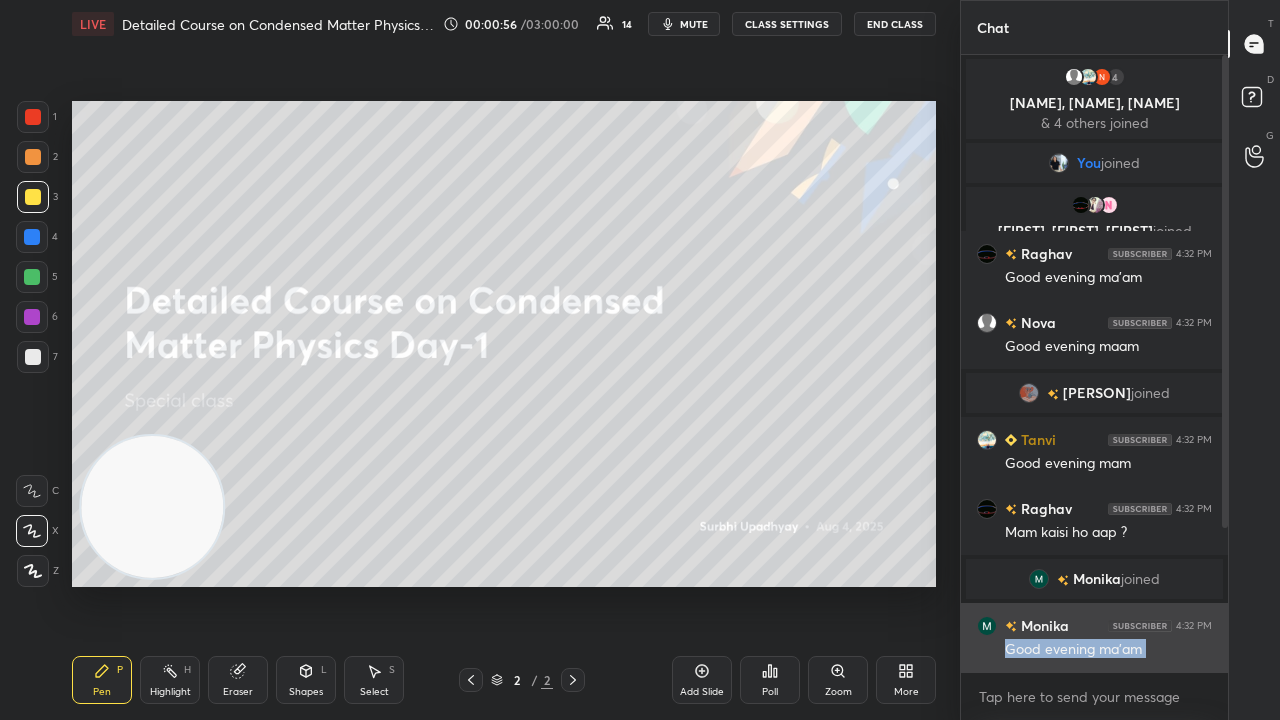 click on "4 [USER], [USER], [USER]  joined [USER]  joined [USER], [USER], [USER]  joined [USER] 4:32 PM Good evening ma'am [USER] 4:32 PM Good evening maam [USER]  joined [USER] 4:32 PM Good evening mam [USER] 4:32 PM Mam kaisi ho aap ? [USER]  joined [USER] 4:32 PM Good evening ma'am [USER] 4:32 PM Good evening mam [USER] 4:32 PM good evening ma'am! [USER]  joined 15 NEW MESSAGES" at bounding box center [1094, 363] 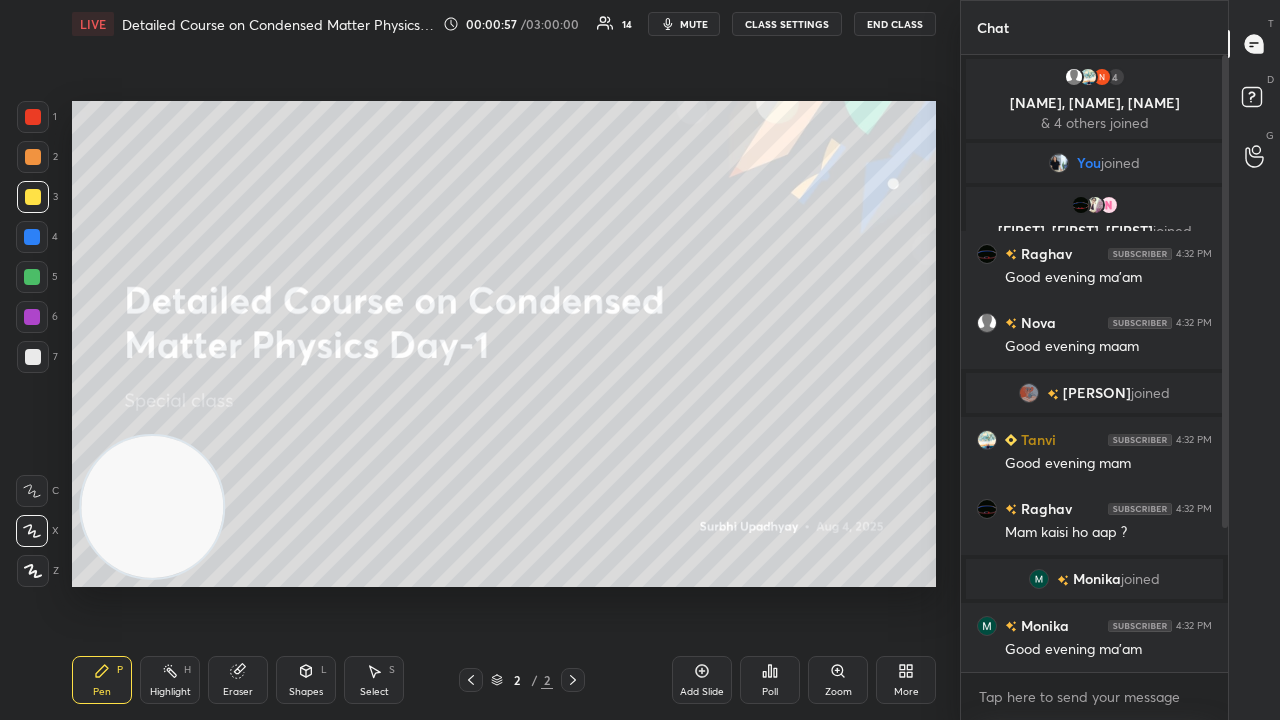 click on "1 2 3 4 5 6 7 C X Z C X Z E E Erase all   H H LIVE Detailed Course on Condensed Matter Physics Day-1 00:00:57 /  03:00:00 14 mute CLASS SETTINGS End Class Setting up your live class Poll for   secs No correct answer Start poll Back Detailed Course on Condensed Matter Physics Day-1 [PERSON] Pen P Highlight H Eraser Shapes L Select S 2 / 2 Add Slide Poll Zoom More Chat 4 [PERSON], [PERSON], [PERSON] &  4 others  joined You  joined [PERSON], [PERSON], [PERSON]  joined [PERSON] 4:32 PM Good evening ma'am [PERSON] 4:32 PM Good evening maam [PERSON]  joined [PERSON] 4:32 PM Good evening mam [PERSON] 4:32 PM Mam kaisi ho aap ? [PERSON]  joined [PERSON] 4:32 PM Good evening ma'am [PERSON] 4:32 PM Good evening mam [PERSON] 4:32 PM good evening ma'am! [PERSON]  joined 15 NEW MESSAGES Enable hand raising Enable raise hand to speak to learners. Once enabled, chat will be turned off temporarily. Enable x   Doubts asked by learners will show up here NEW DOUBTS ASKED No one has raised a hand yet Can't raise hand Got it T Messages (T) D Doubts (D) G" at bounding box center (640, 360) 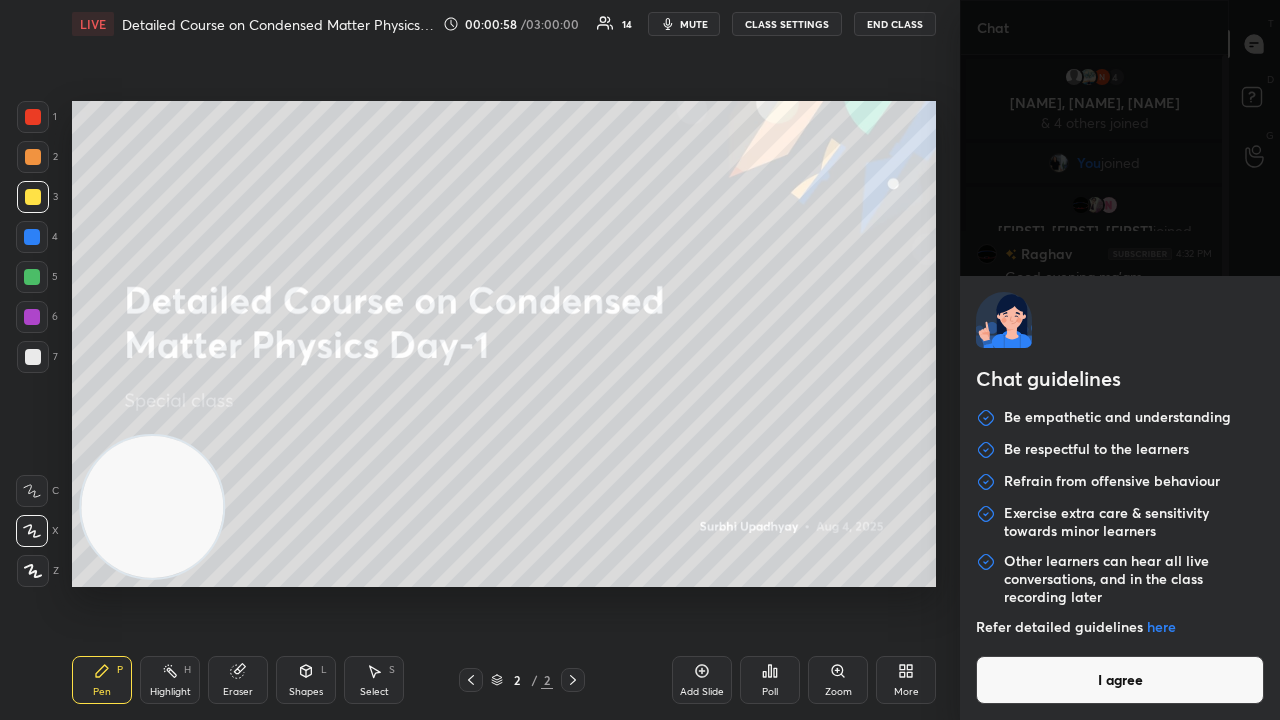 click on "I agree" at bounding box center [1120, 680] 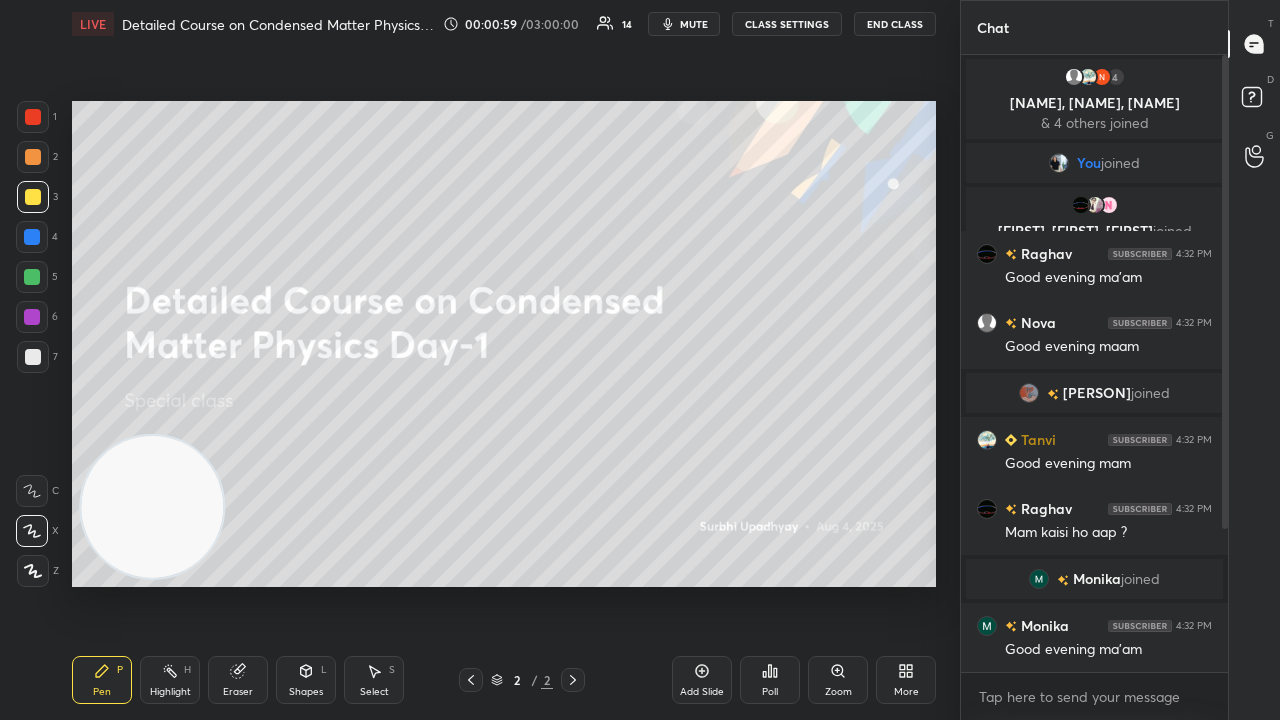 scroll, scrollTop: 186, scrollLeft: 0, axis: vertical 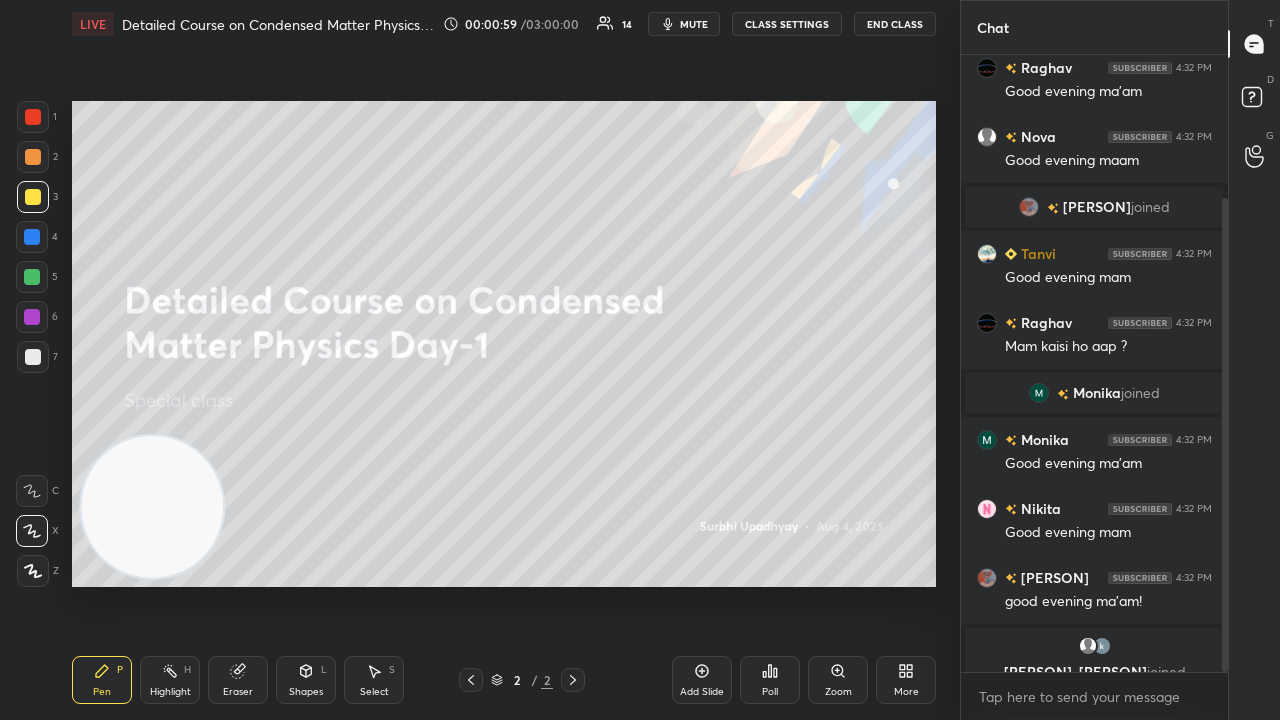 drag, startPoint x: 1225, startPoint y: 497, endPoint x: 1198, endPoint y: 705, distance: 209.74509 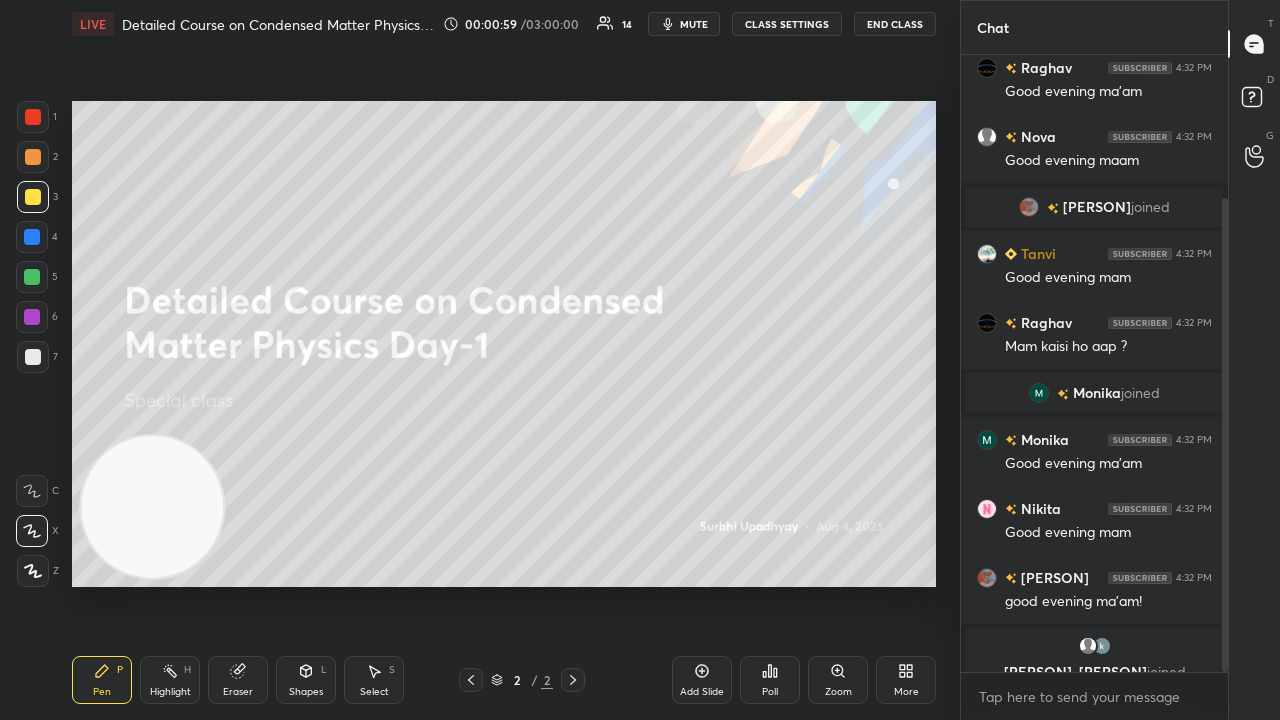 click on "[NAME], [NAME], [NAME] joined [NAME] 4:32 PM Good evening ma'am [NAME] 4:32 PM Good evening maam [NAME] joined [NAME] 4:32 PM Good evening mam [NAME] 4:32 PM Mam kaisi ho aap ? [NAME] joined [NAME] 4:32 PM Good evening ma'am [NAME] 4:32 PM Good evening mam [NAME] 4:32 PM good evening ma'am! [NAME], [NAME] joined JUMP TO LATEST Enable hand raising Enable raise hand to speak to learners. Once enabled, chat will be turned off temporarily. Enable x" at bounding box center [1094, 387] 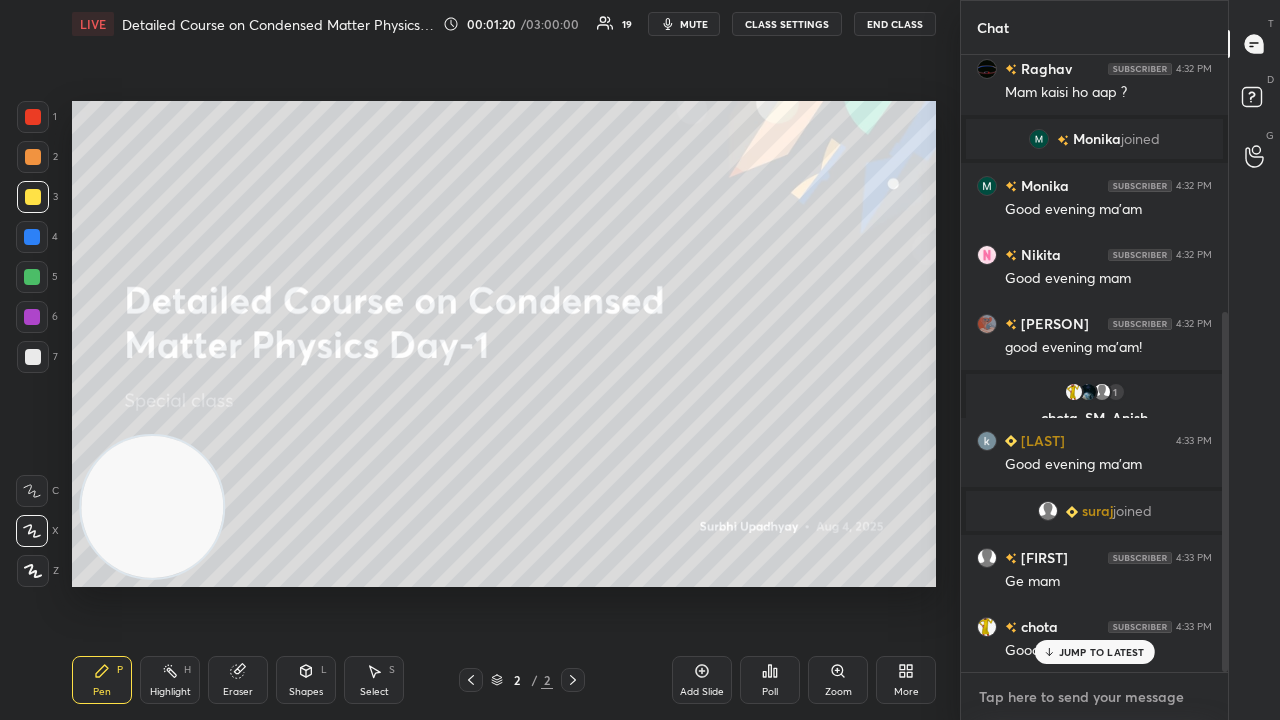 scroll, scrollTop: 488, scrollLeft: 0, axis: vertical 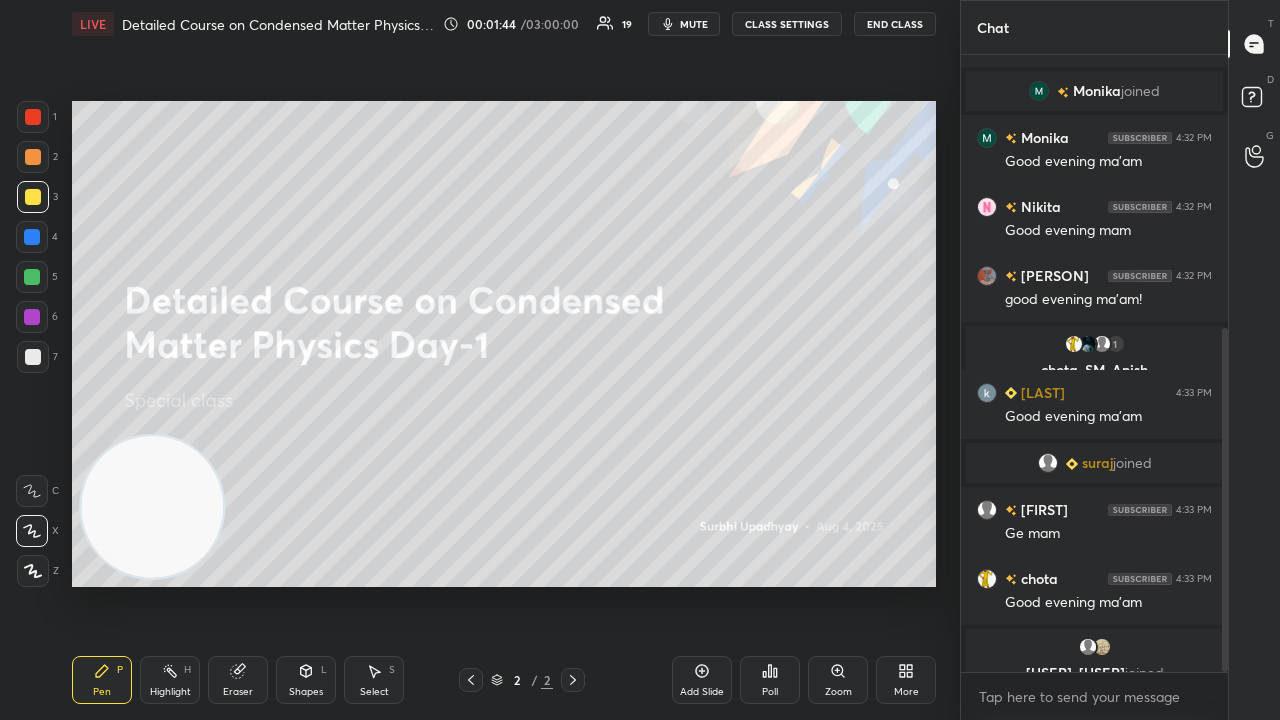 drag, startPoint x: 1225, startPoint y: 634, endPoint x: 1210, endPoint y: 700, distance: 67.68308 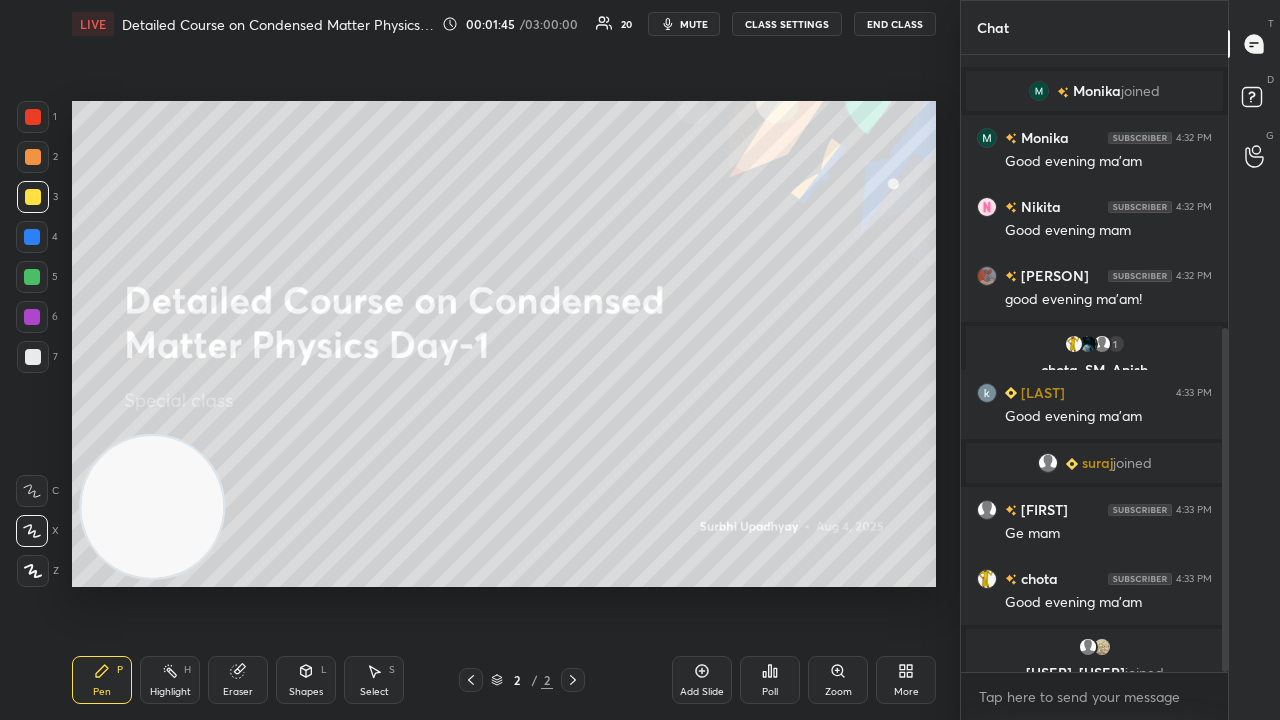 click on "mute" at bounding box center (684, 24) 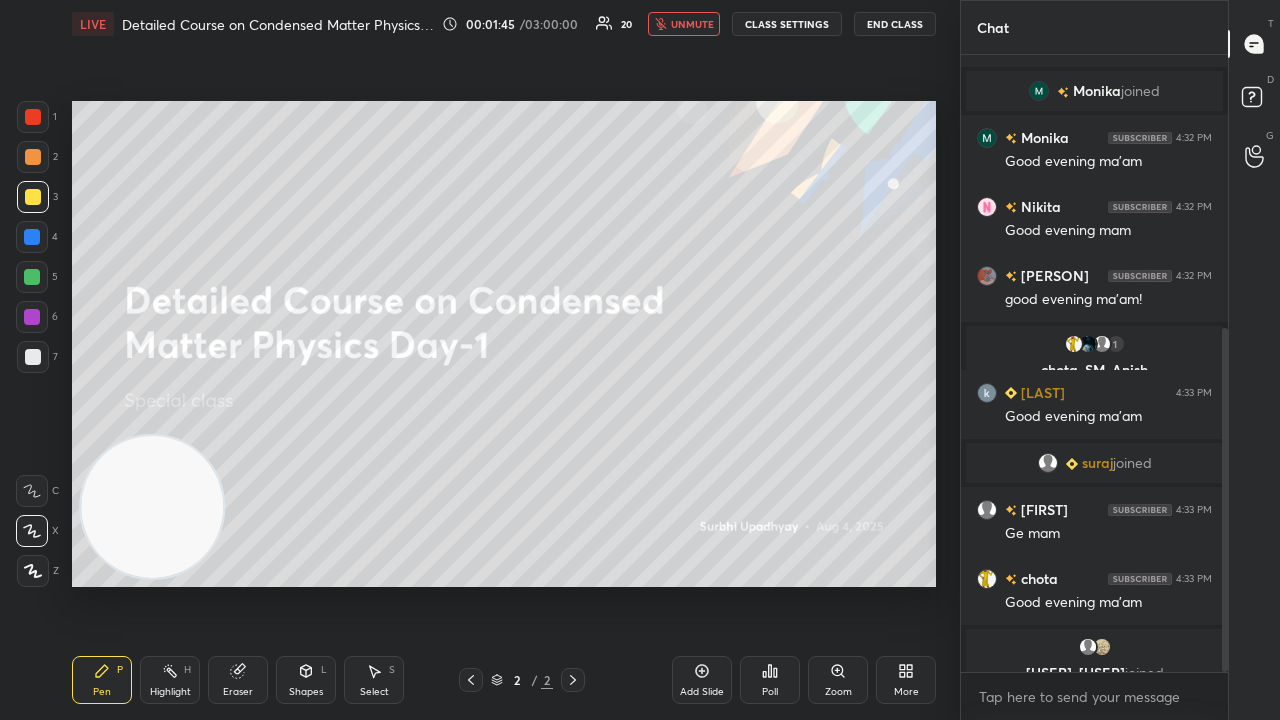 click on "unmute" at bounding box center [692, 24] 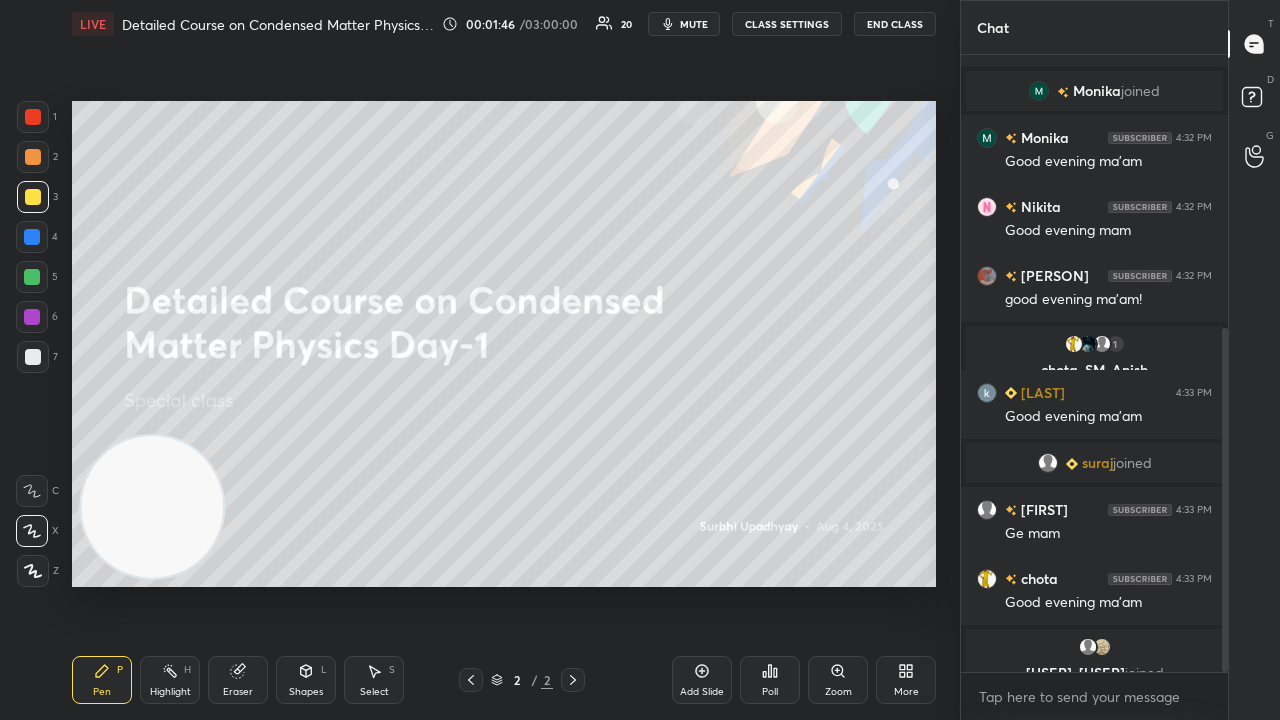 click at bounding box center [32, 277] 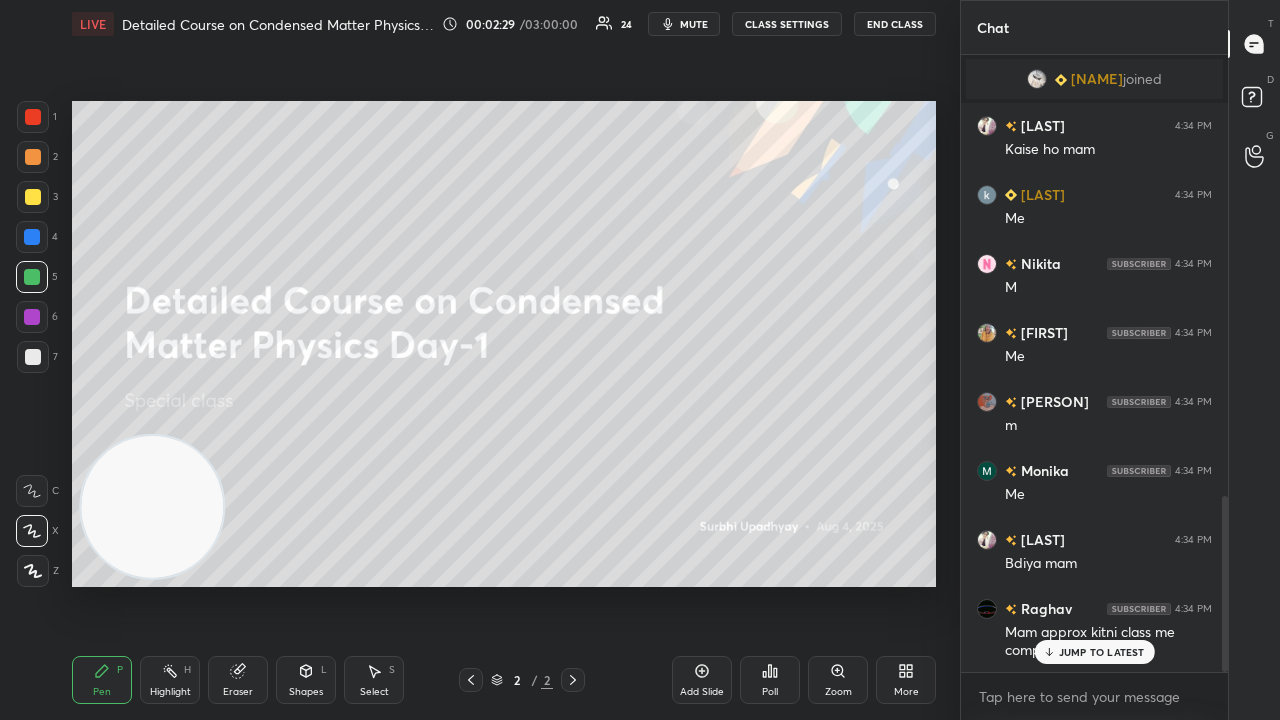 scroll, scrollTop: 1612, scrollLeft: 0, axis: vertical 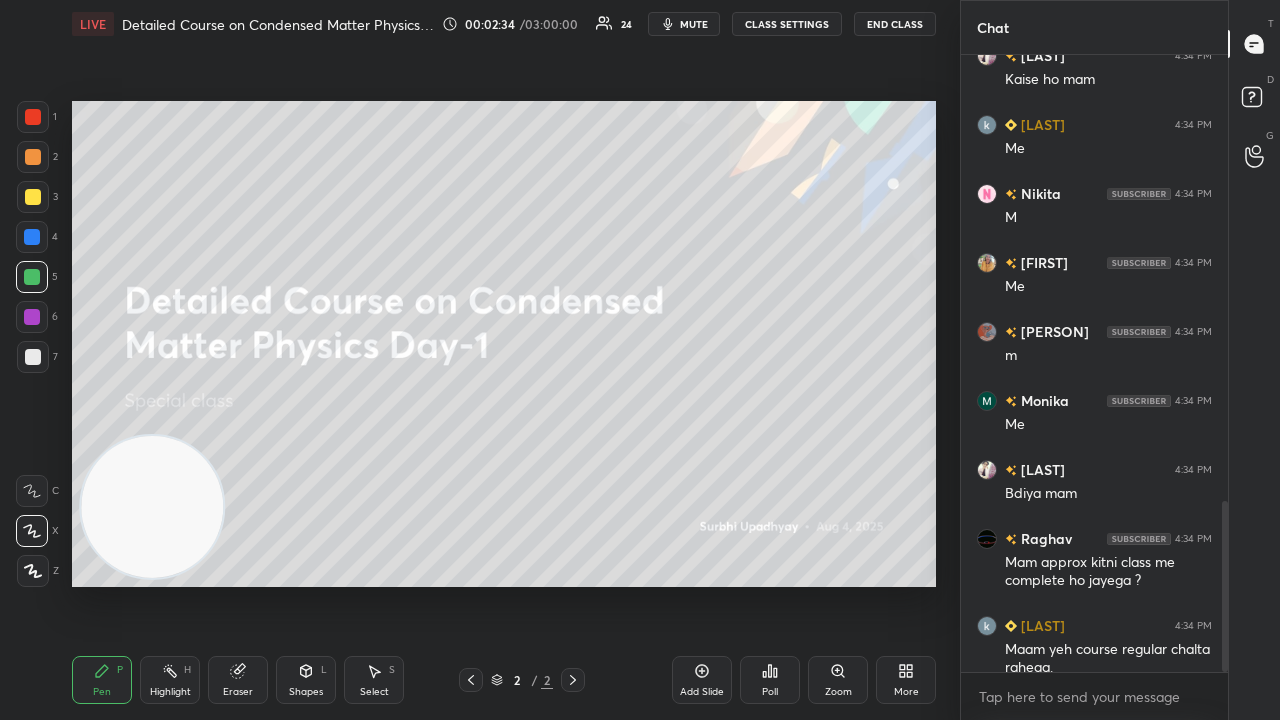 click on "mute" at bounding box center [684, 24] 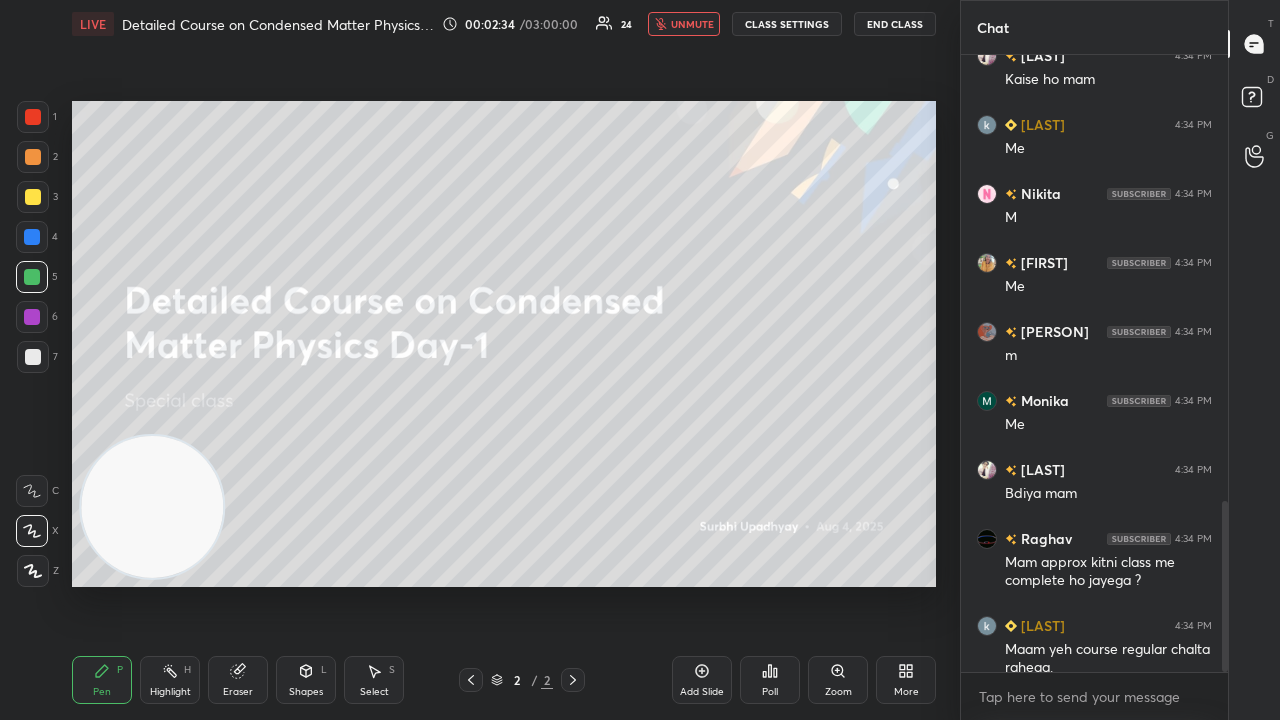 click on "unmute" at bounding box center (692, 24) 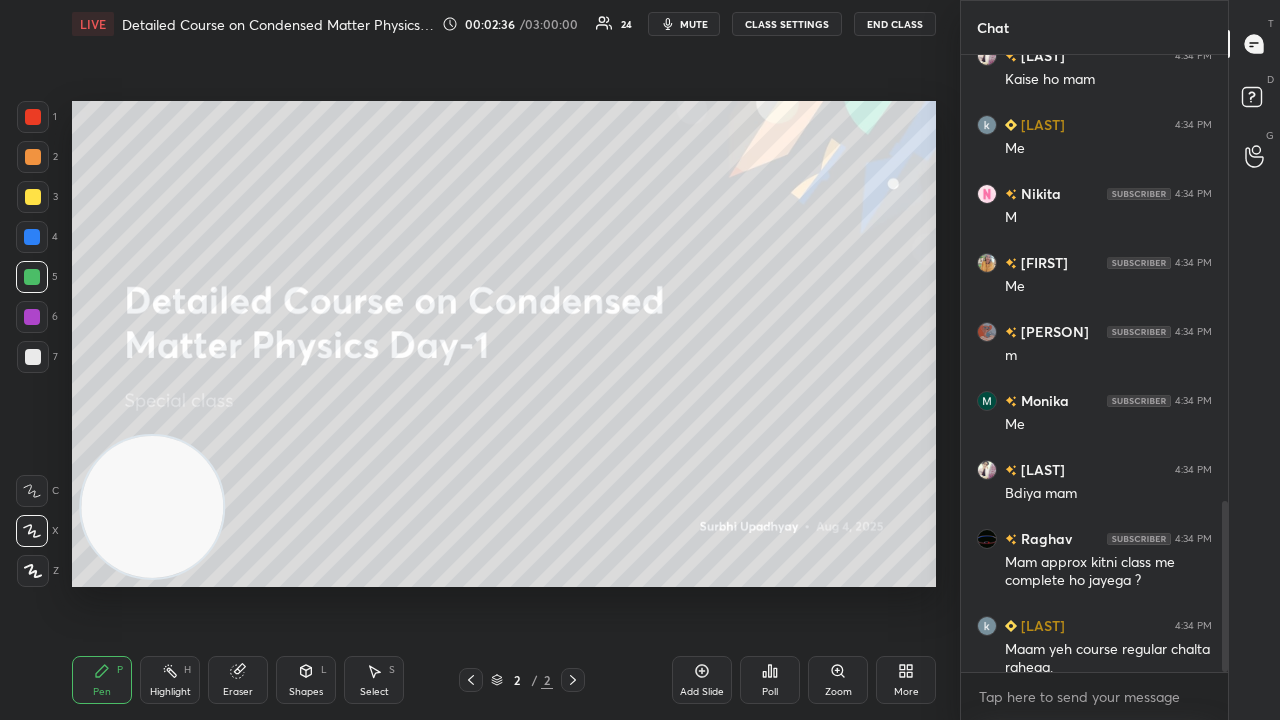 click at bounding box center (33, 197) 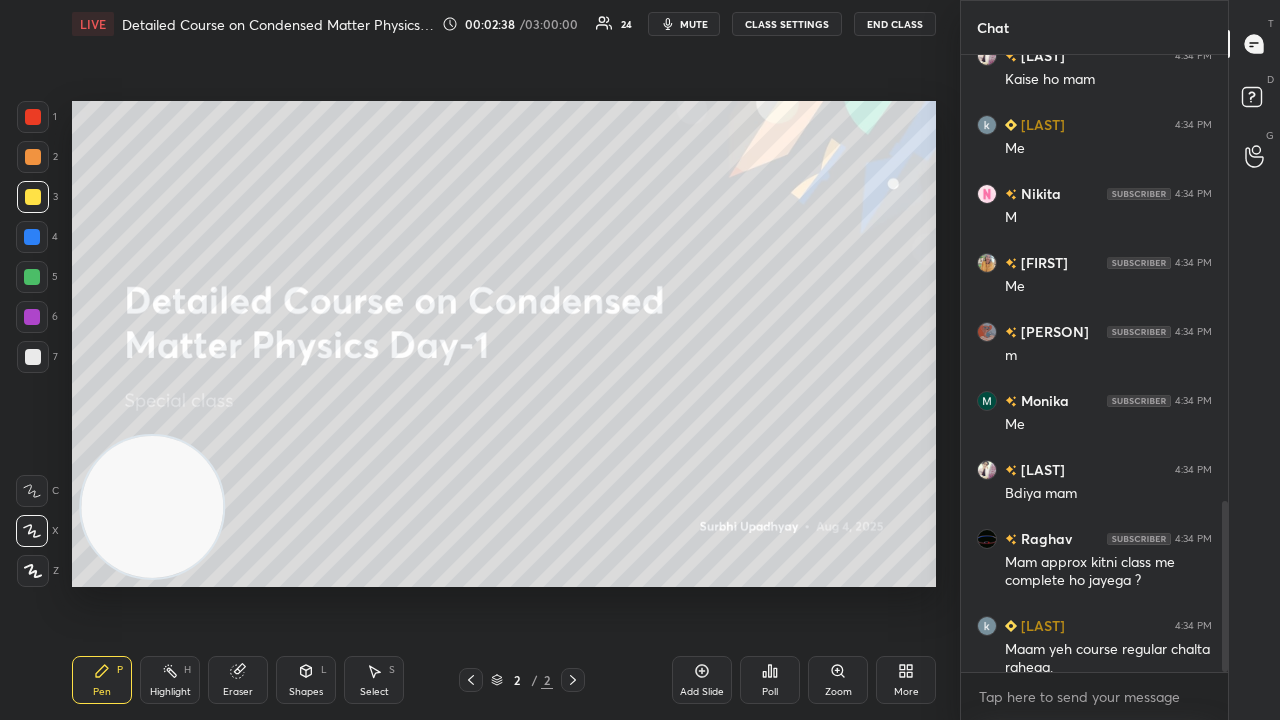 scroll, scrollTop: 1680, scrollLeft: 0, axis: vertical 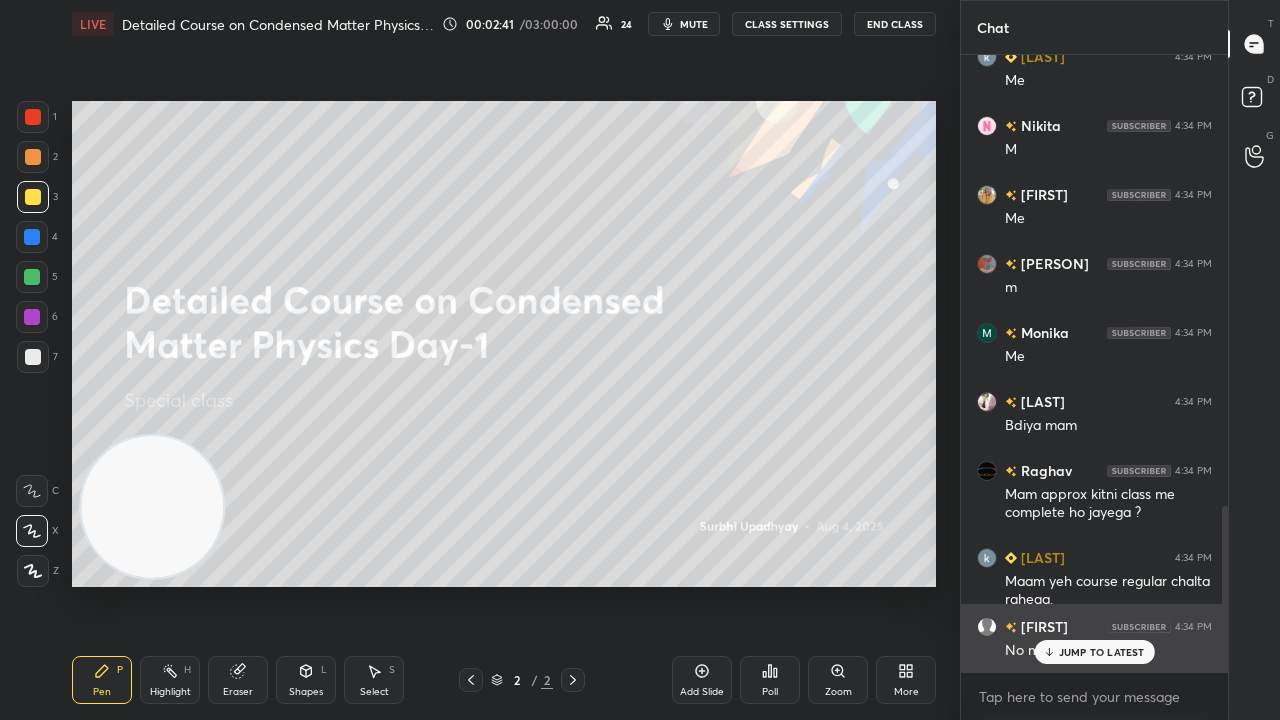 click on "JUMP TO LATEST" at bounding box center [1094, 652] 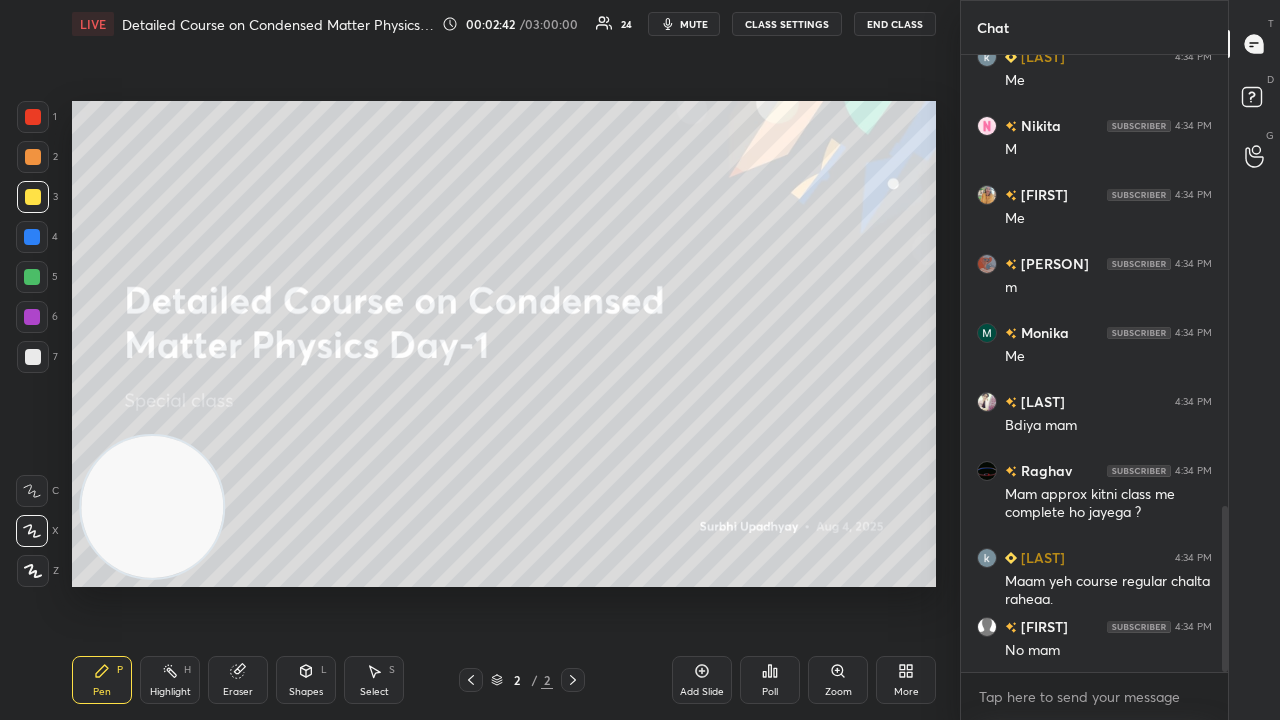 click on "mute" at bounding box center (694, 24) 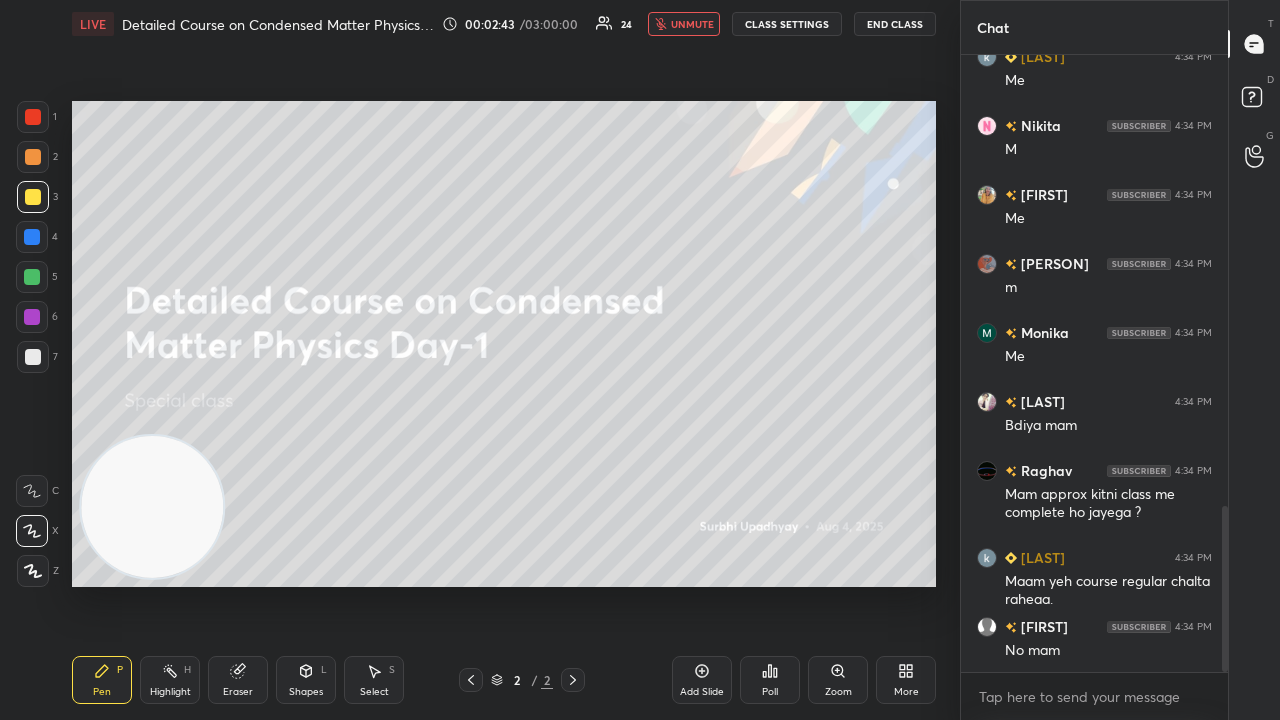 click on "unmute" at bounding box center [692, 24] 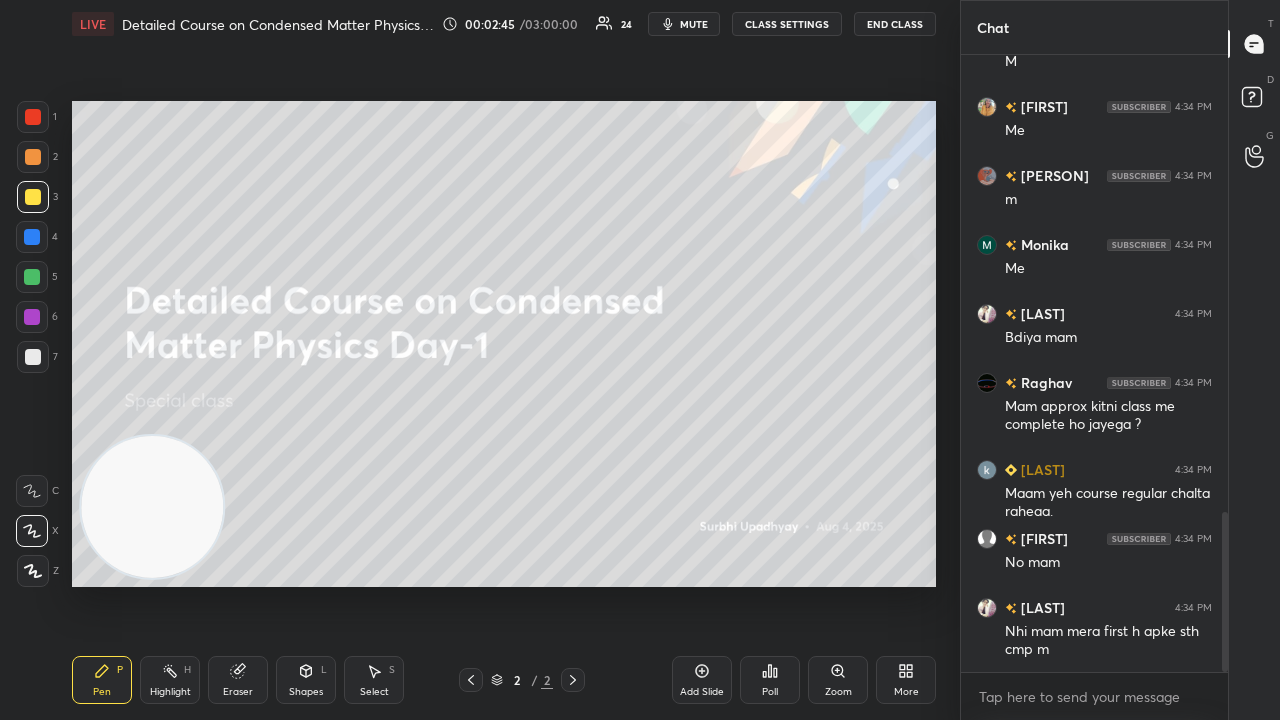 scroll, scrollTop: 1816, scrollLeft: 0, axis: vertical 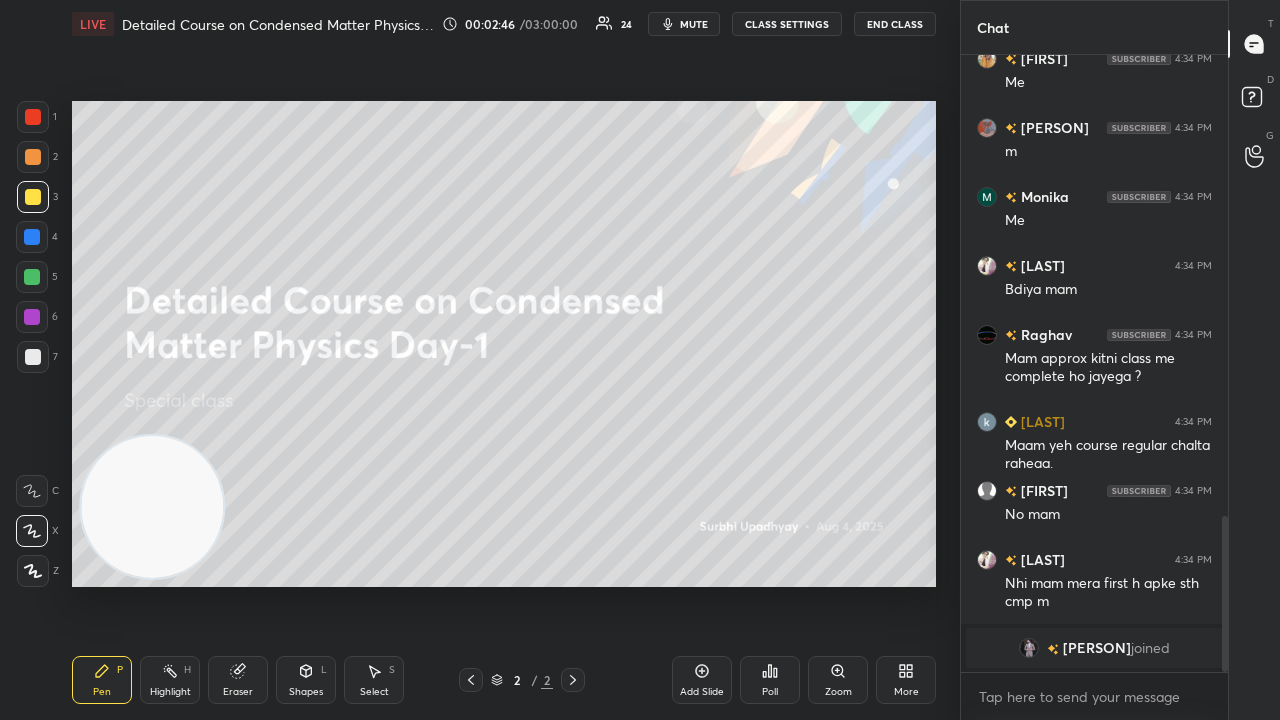 click on "mute" at bounding box center (694, 24) 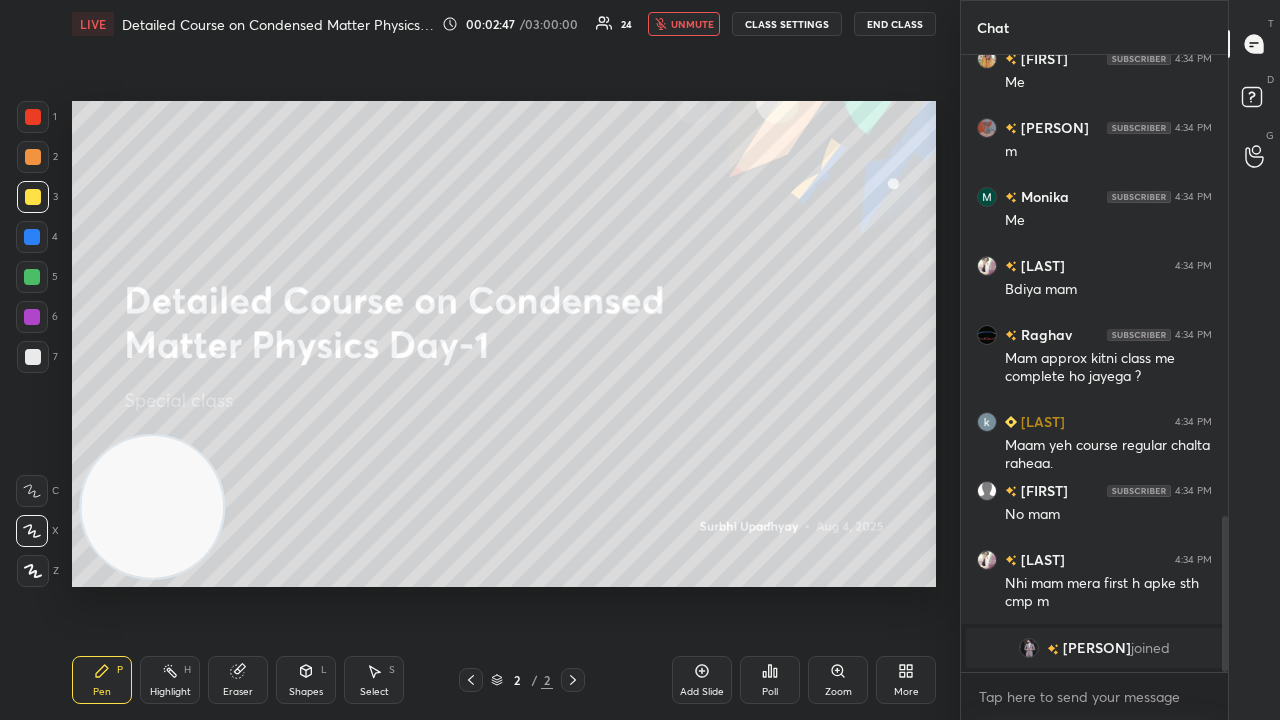 click on "unmute" at bounding box center [692, 24] 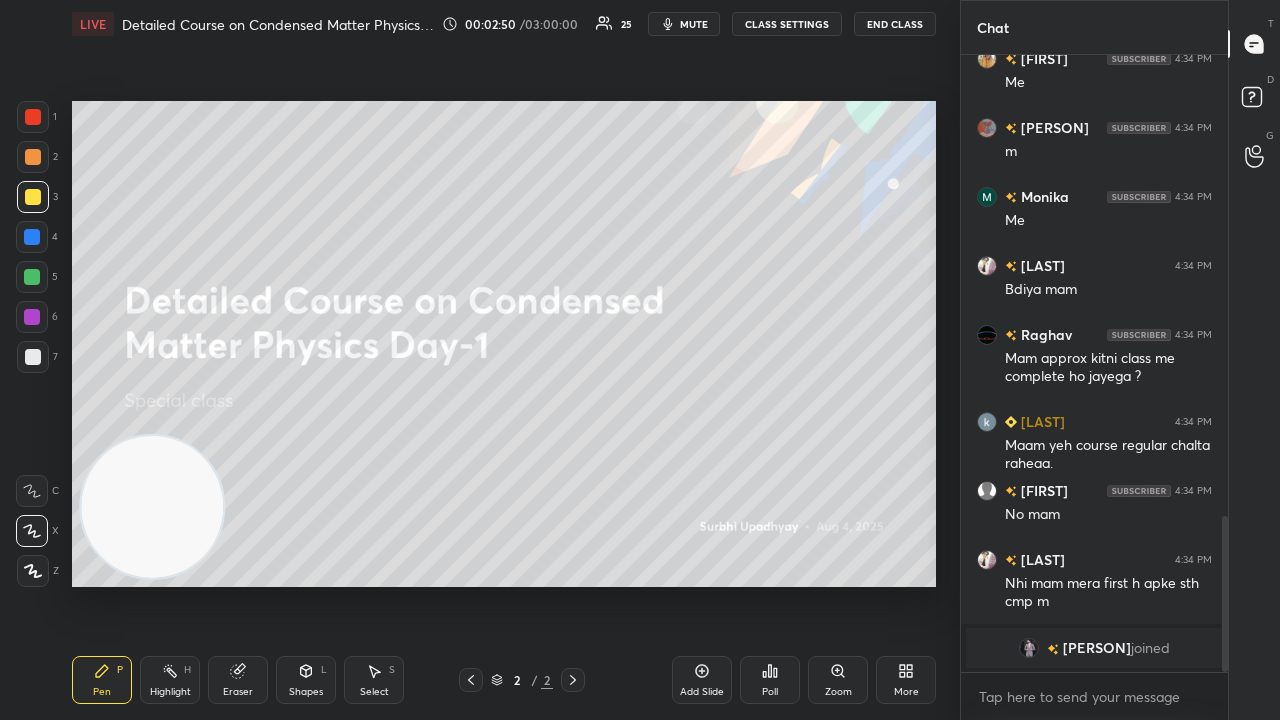 click on "x" at bounding box center (1094, 696) 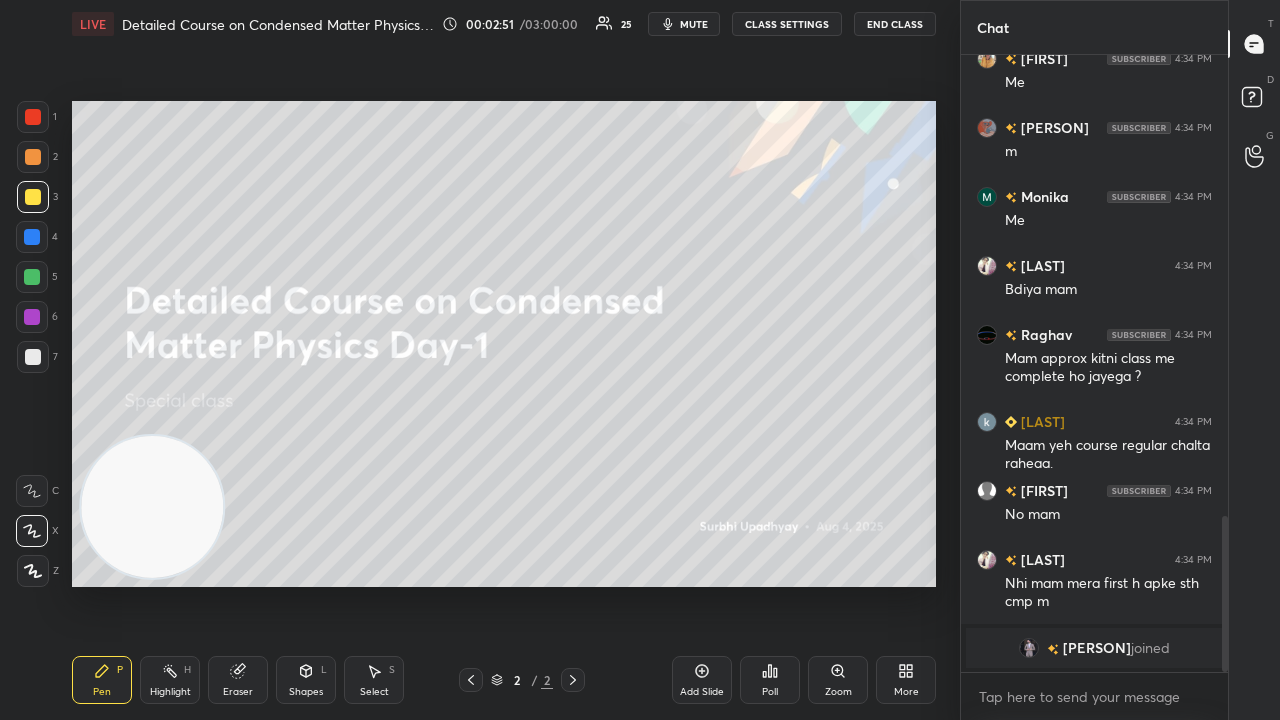 click on "mute" at bounding box center (694, 24) 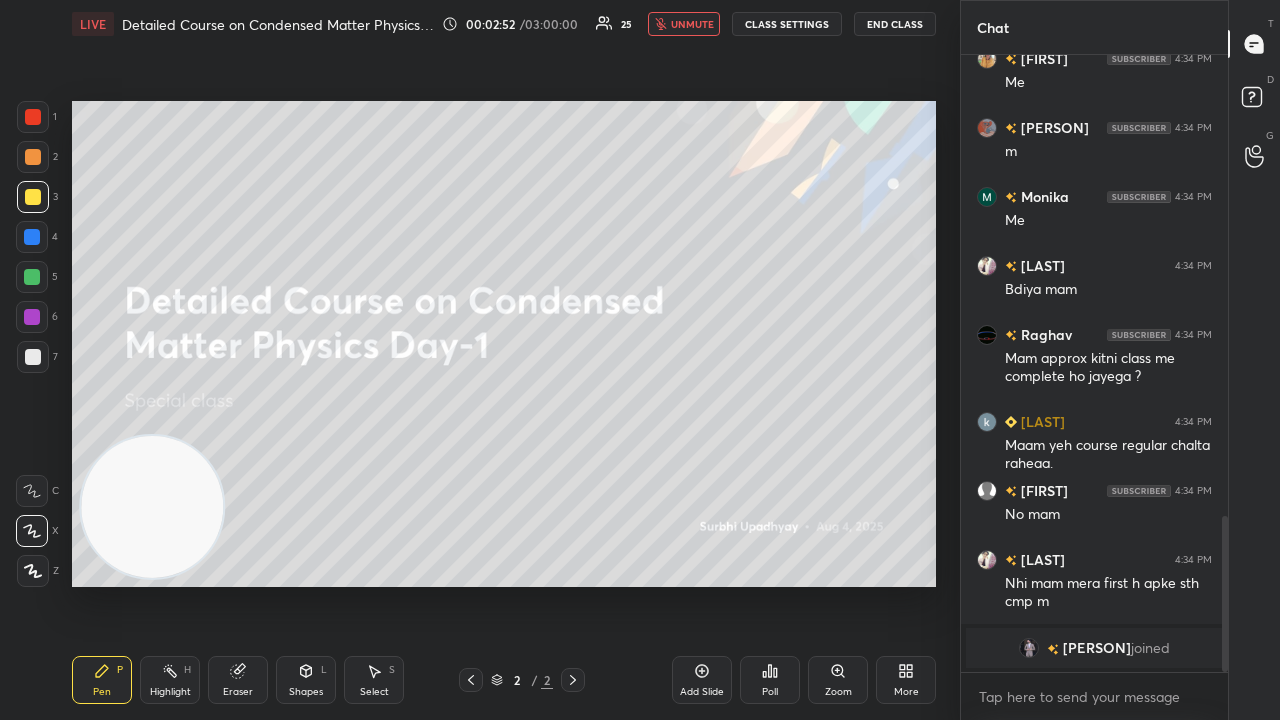 click on "unmute" at bounding box center (692, 24) 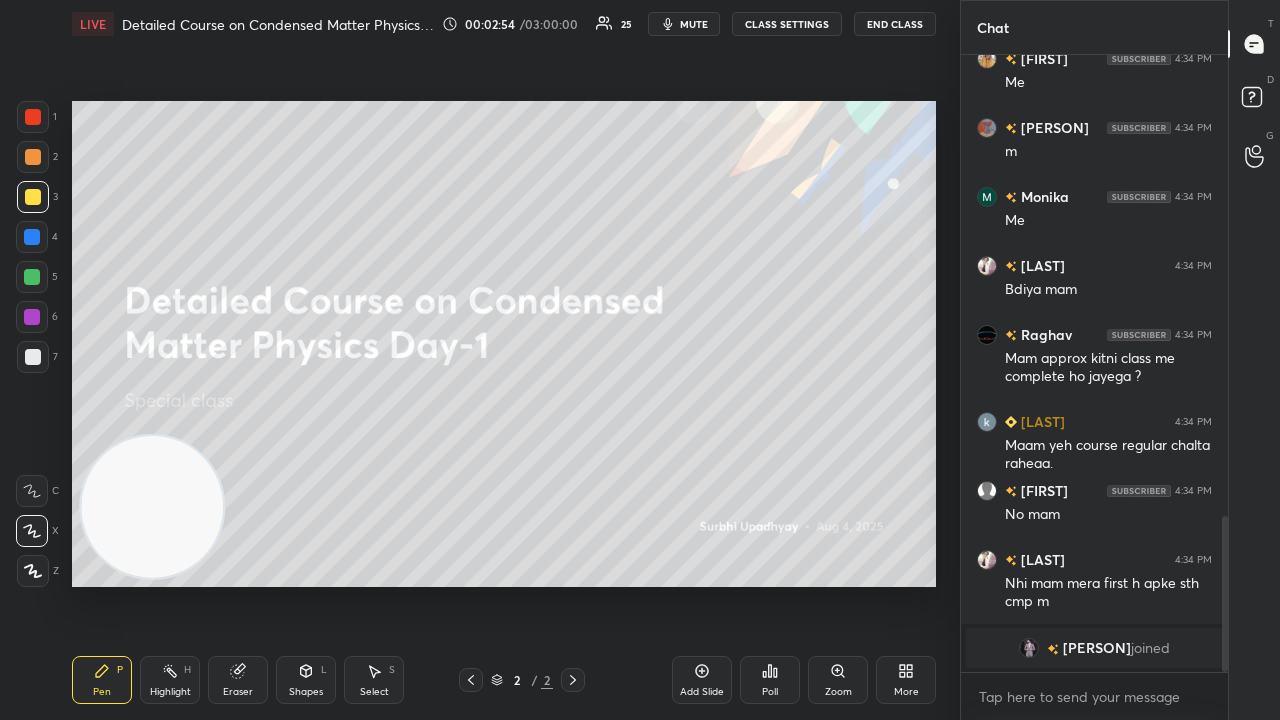 scroll, scrollTop: 1682, scrollLeft: 0, axis: vertical 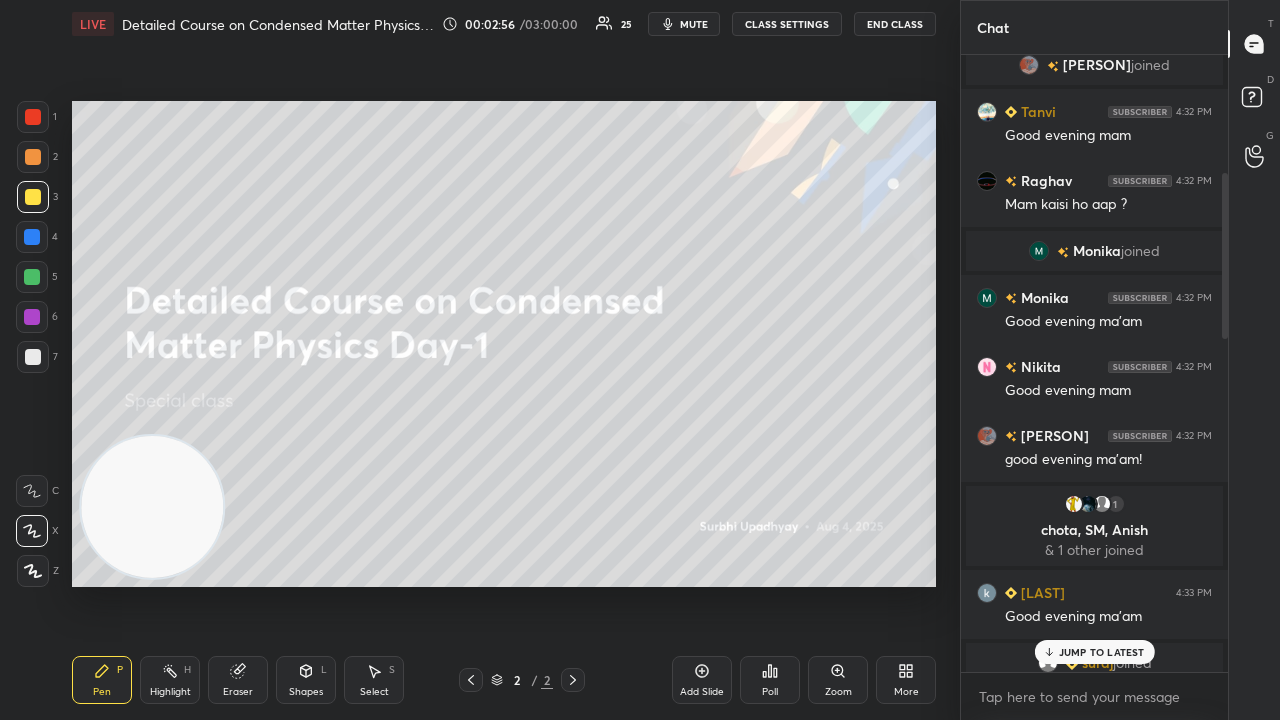 drag, startPoint x: 1224, startPoint y: 631, endPoint x: 1257, endPoint y: 273, distance: 359.51773 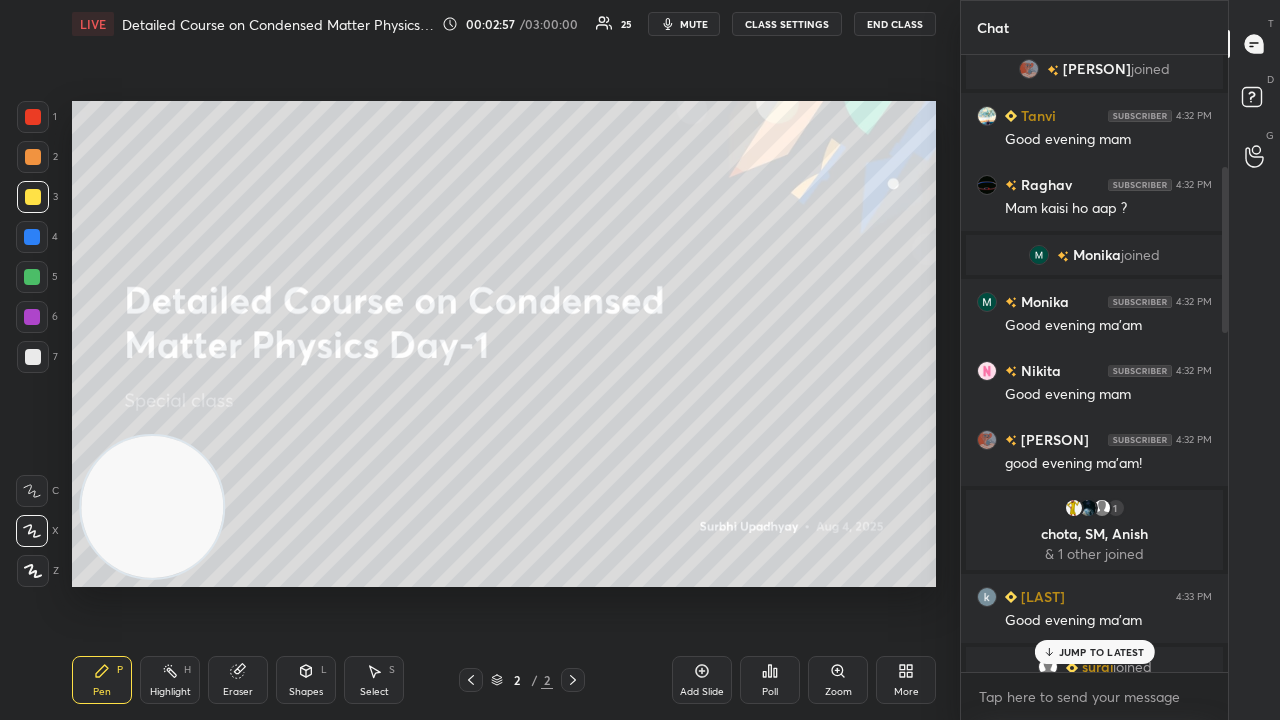 drag, startPoint x: 1257, startPoint y: 273, endPoint x: 1176, endPoint y: 717, distance: 451.32803 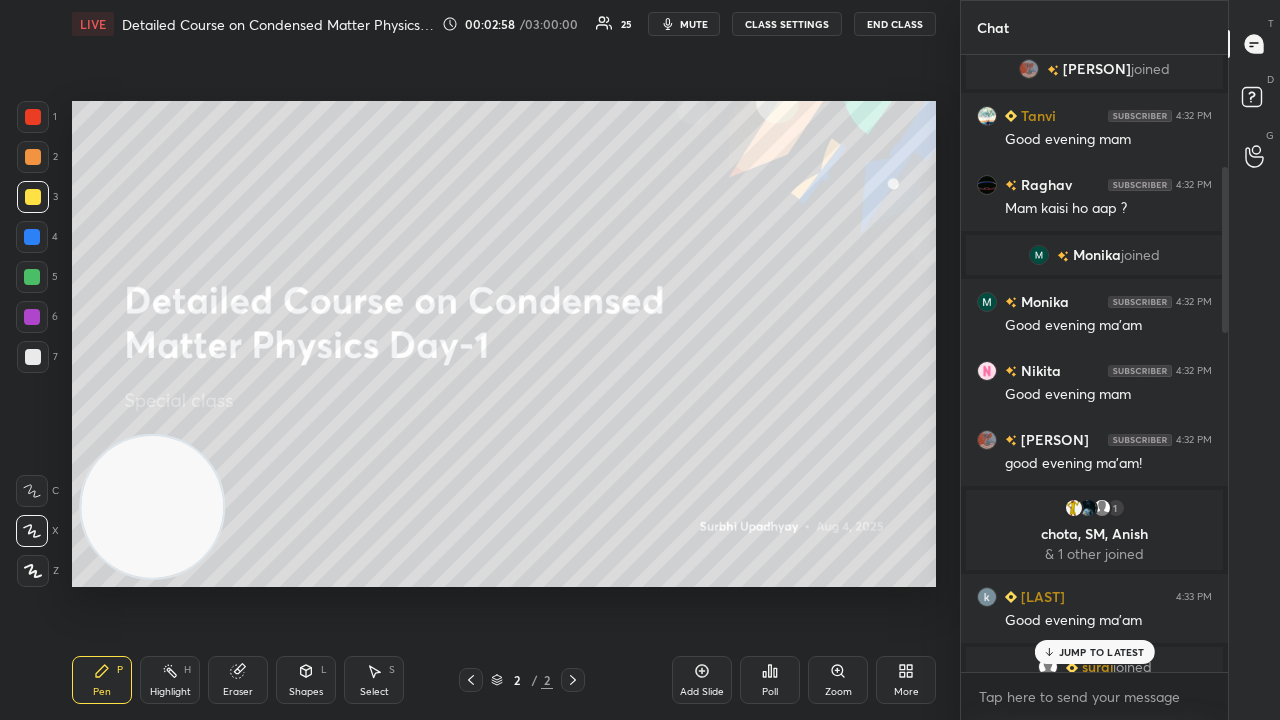 click on "JUMP TO LATEST" at bounding box center (1102, 652) 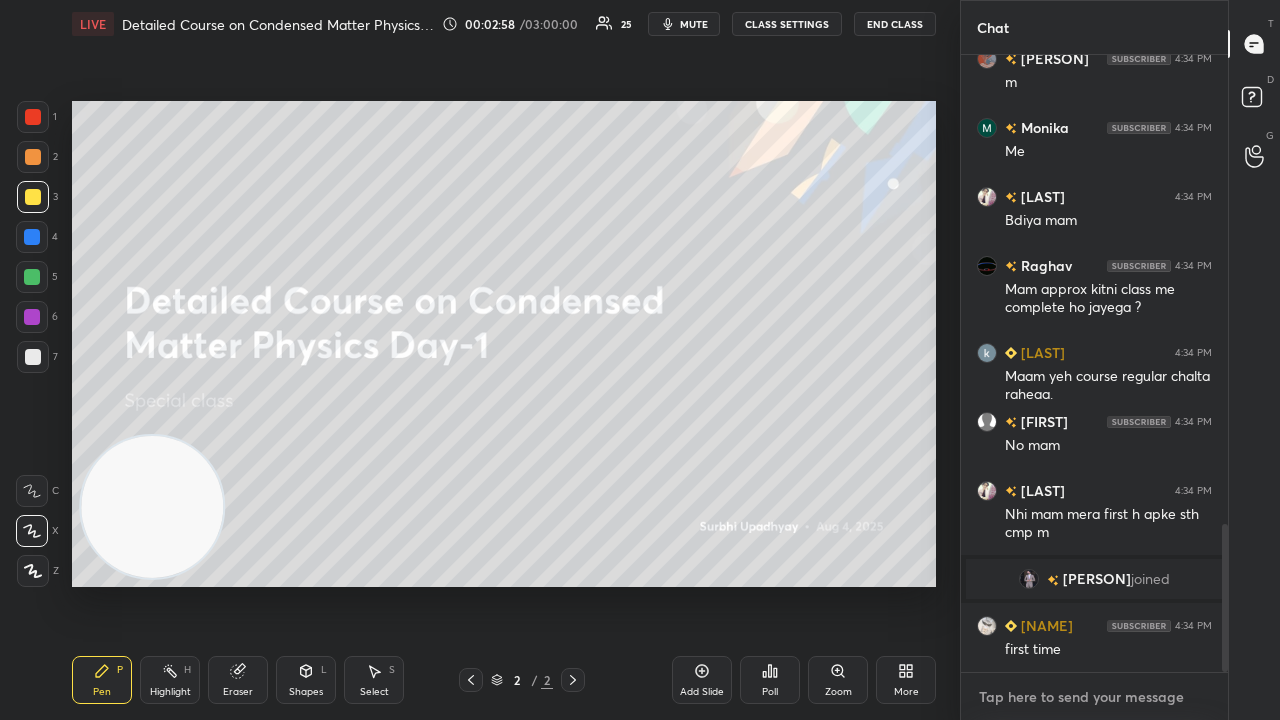 click at bounding box center (1094, 697) 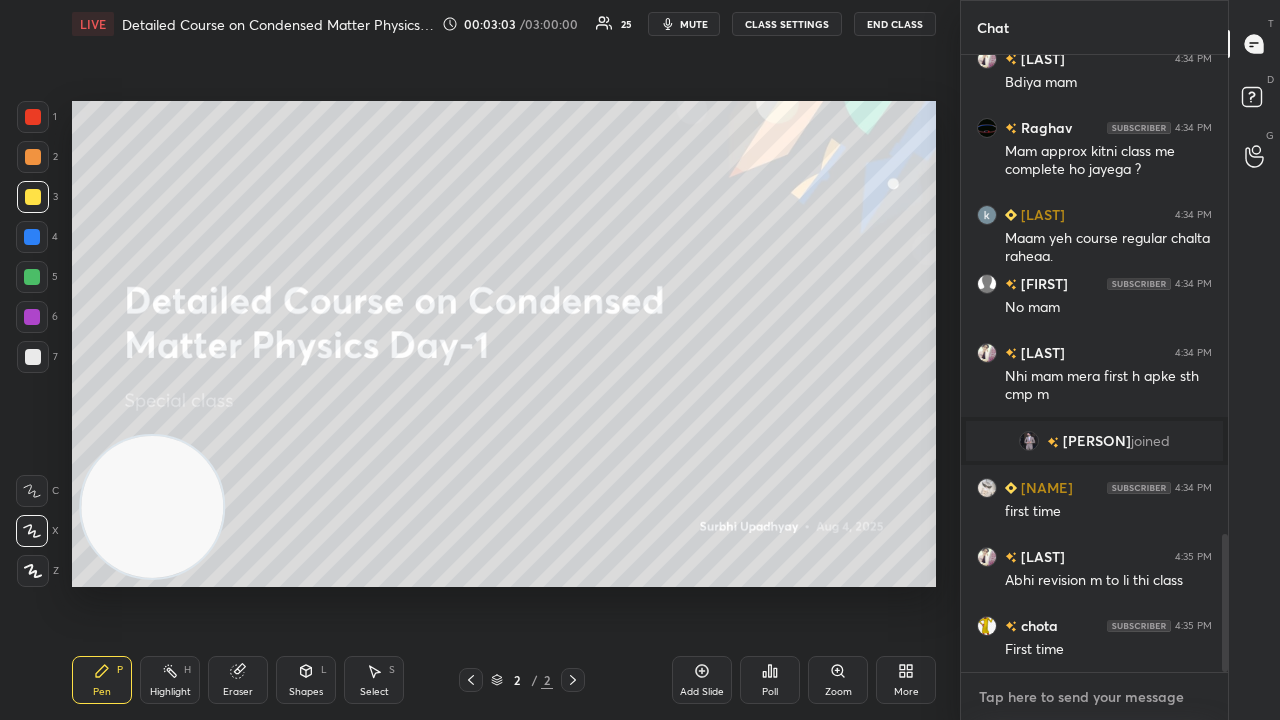 scroll, scrollTop: 2140, scrollLeft: 0, axis: vertical 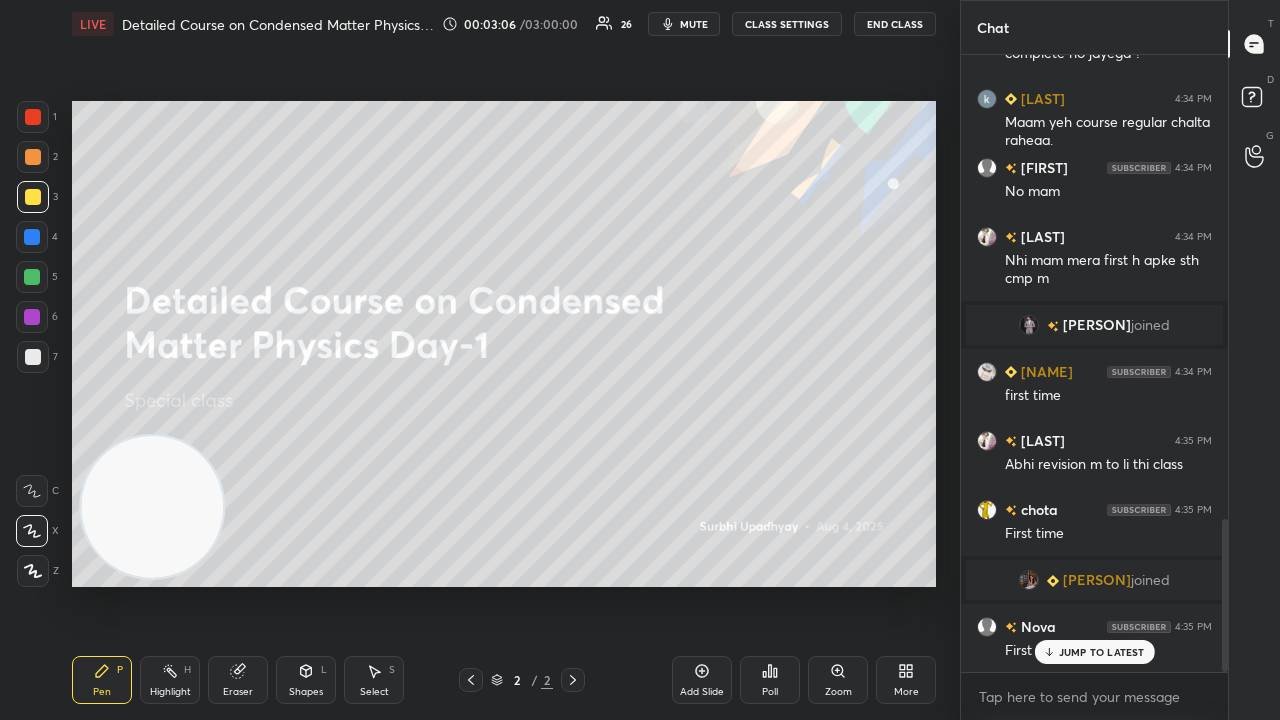 click on "mute" at bounding box center [684, 24] 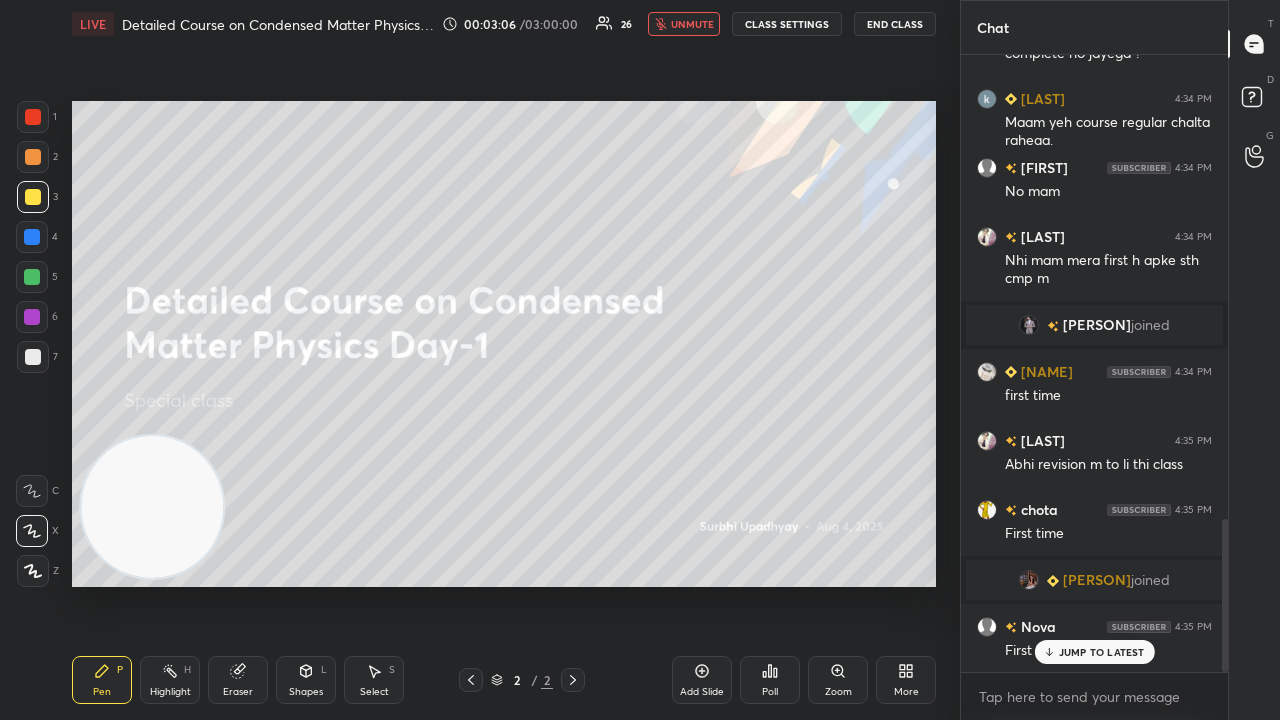 click on "unmute" at bounding box center [692, 24] 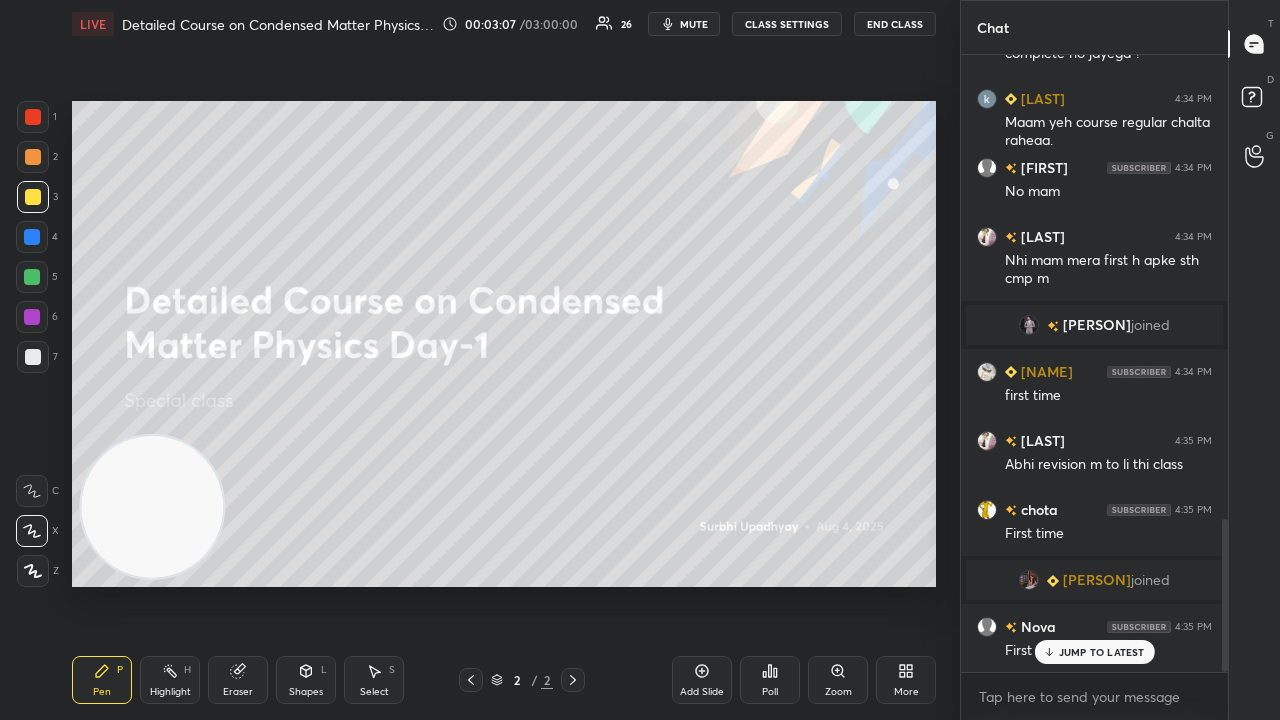 drag, startPoint x: 1076, startPoint y: 660, endPoint x: 1066, endPoint y: 690, distance: 31.622776 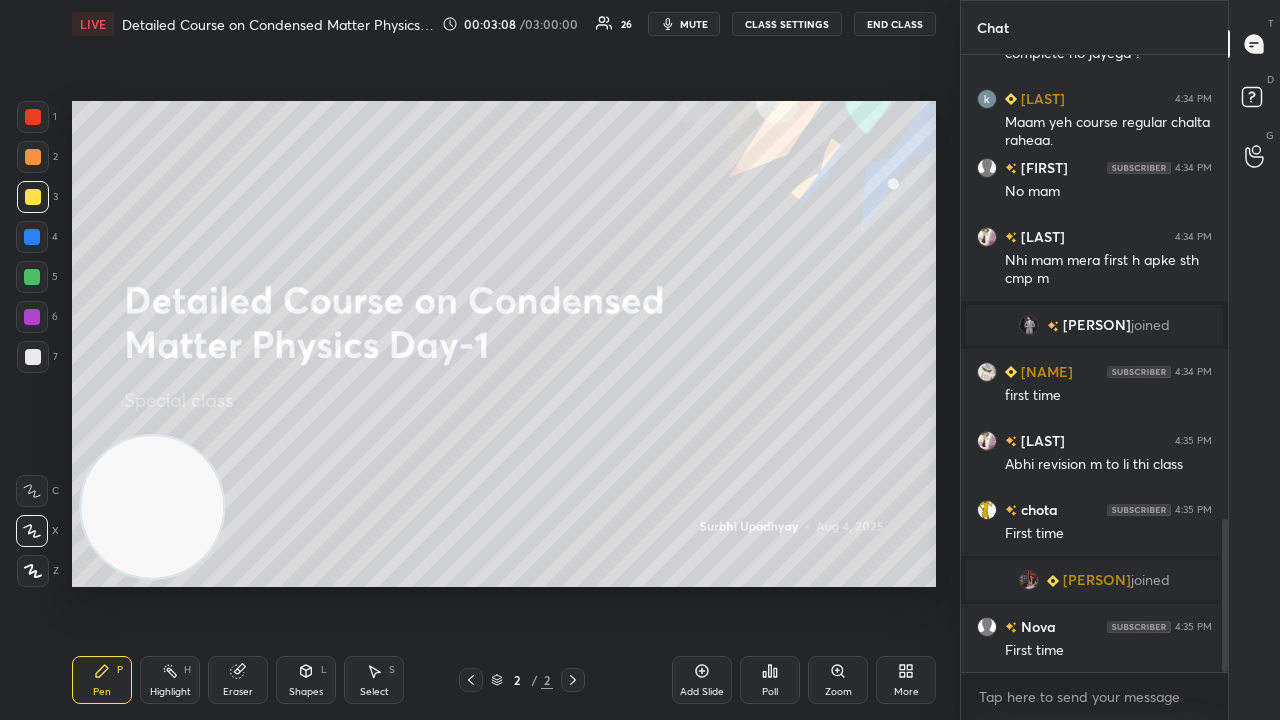 click on "x" at bounding box center [1094, 696] 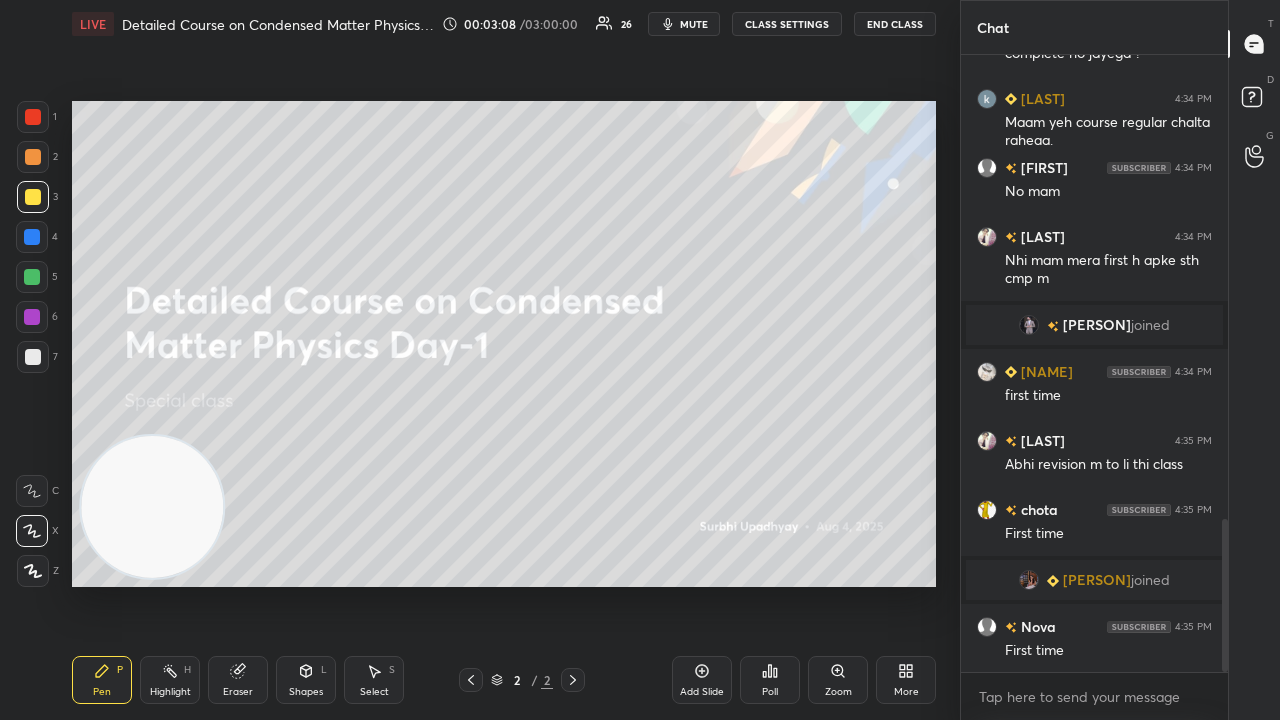 click on "mute" at bounding box center (684, 24) 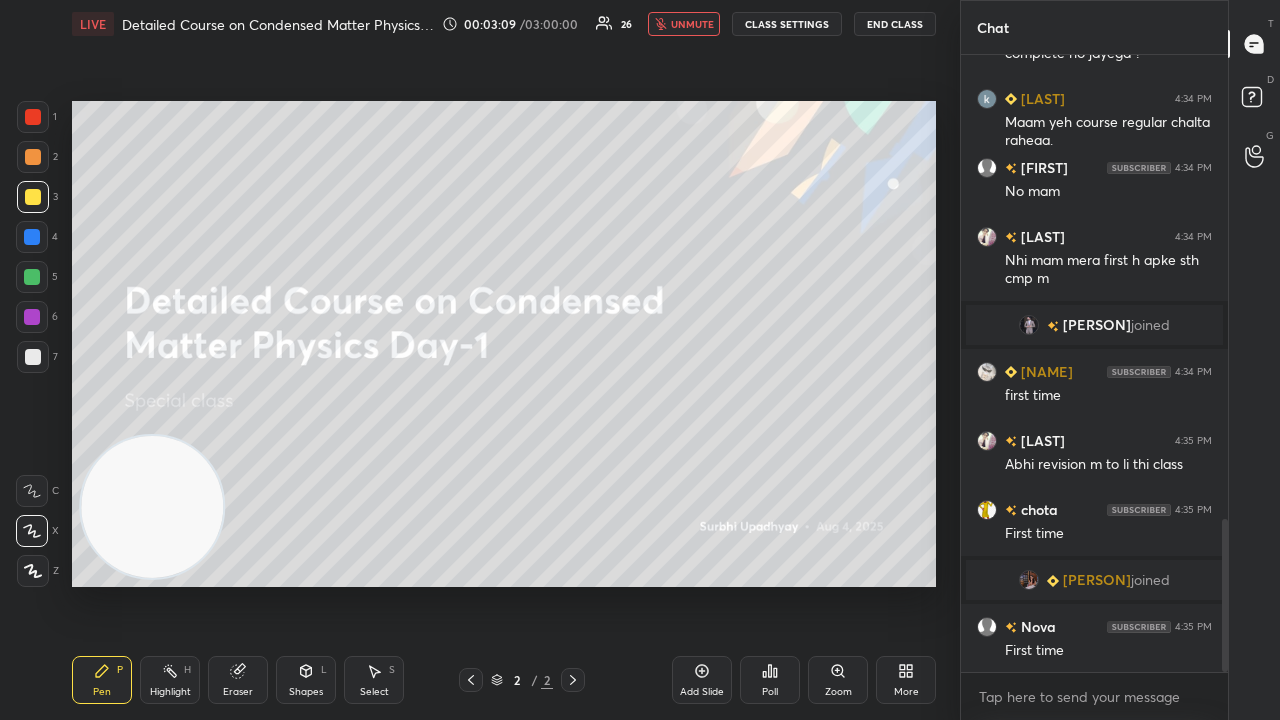 scroll, scrollTop: 1964, scrollLeft: 0, axis: vertical 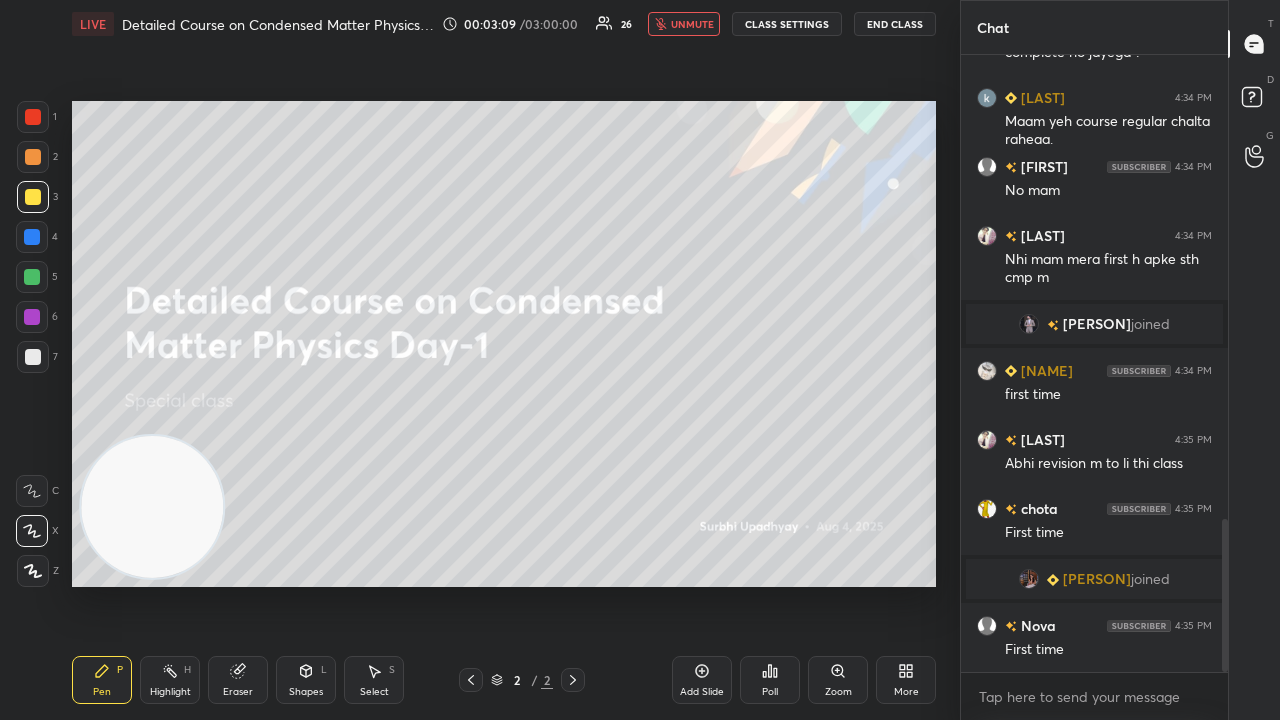 click on "unmute" at bounding box center (692, 24) 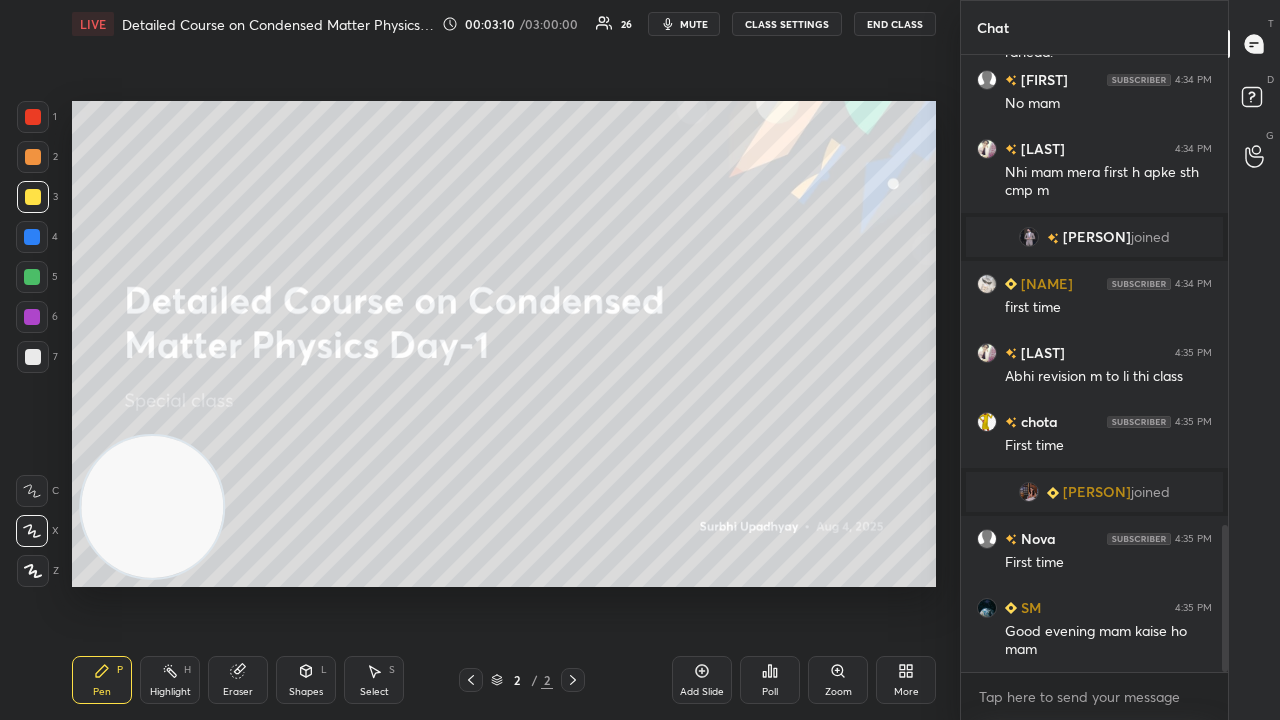 scroll, scrollTop: 2032, scrollLeft: 0, axis: vertical 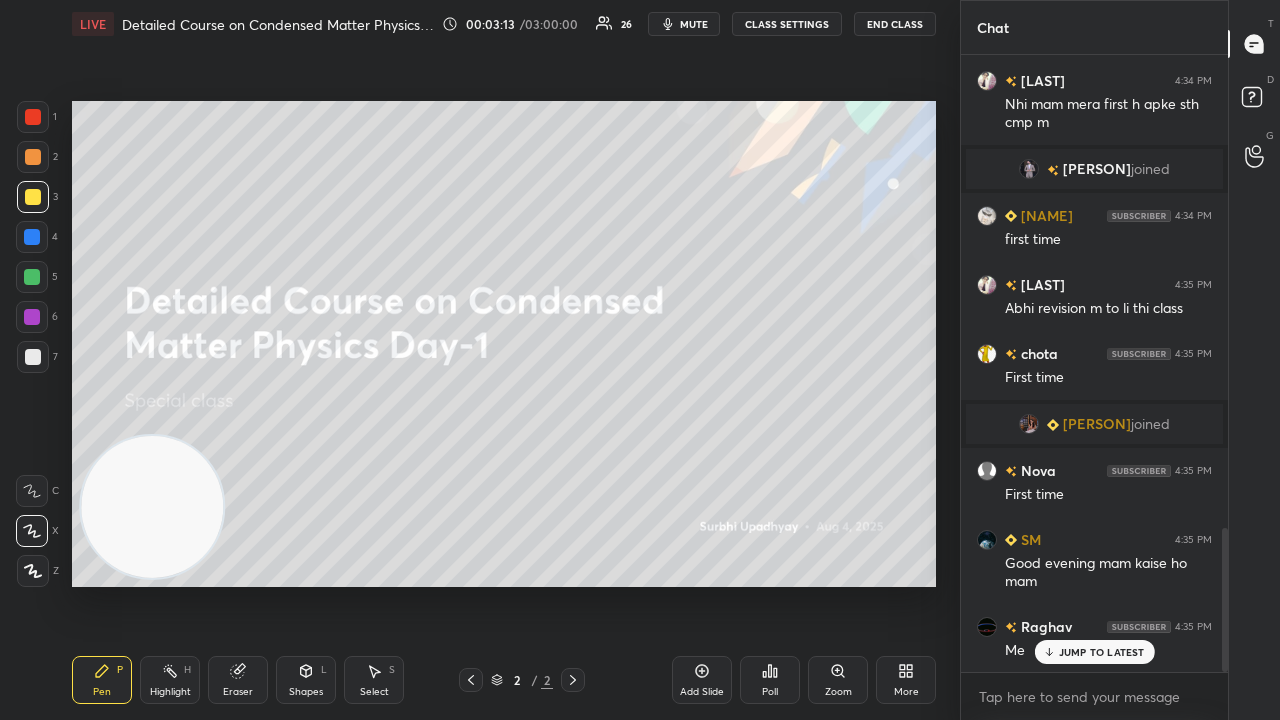 click on "JUMP TO LATEST" at bounding box center (1094, 652) 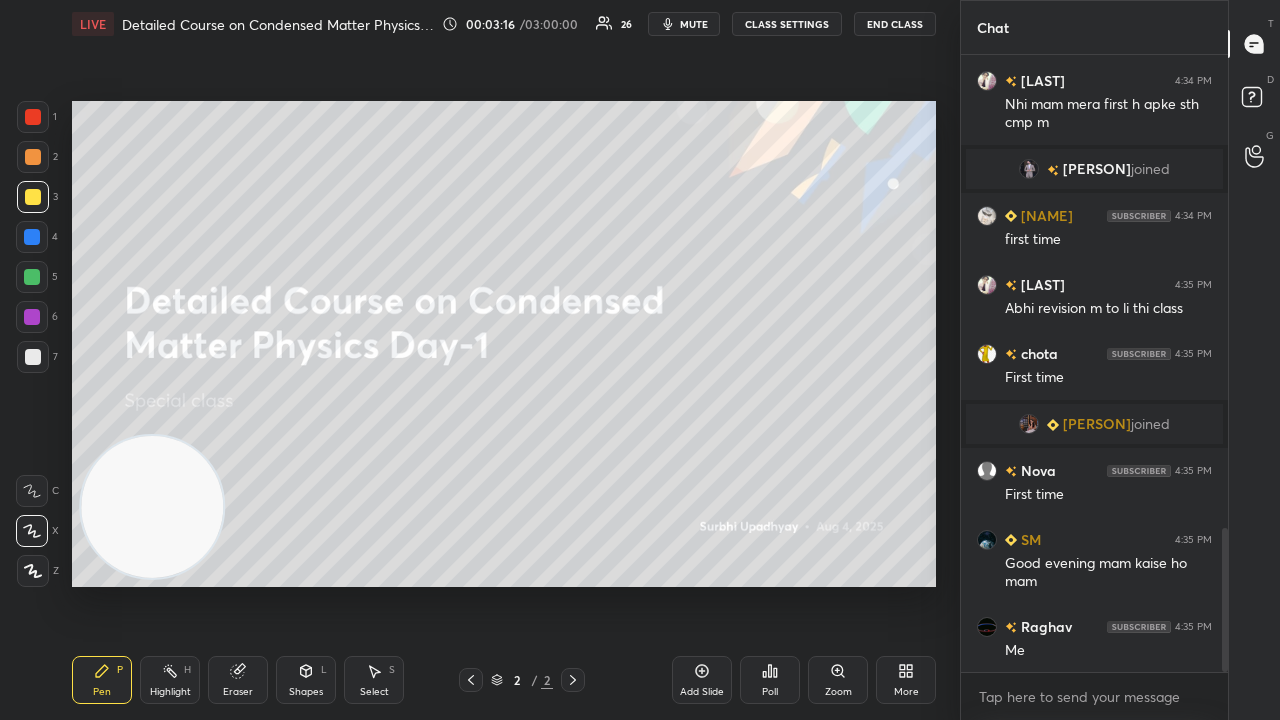 scroll, scrollTop: 2080, scrollLeft: 0, axis: vertical 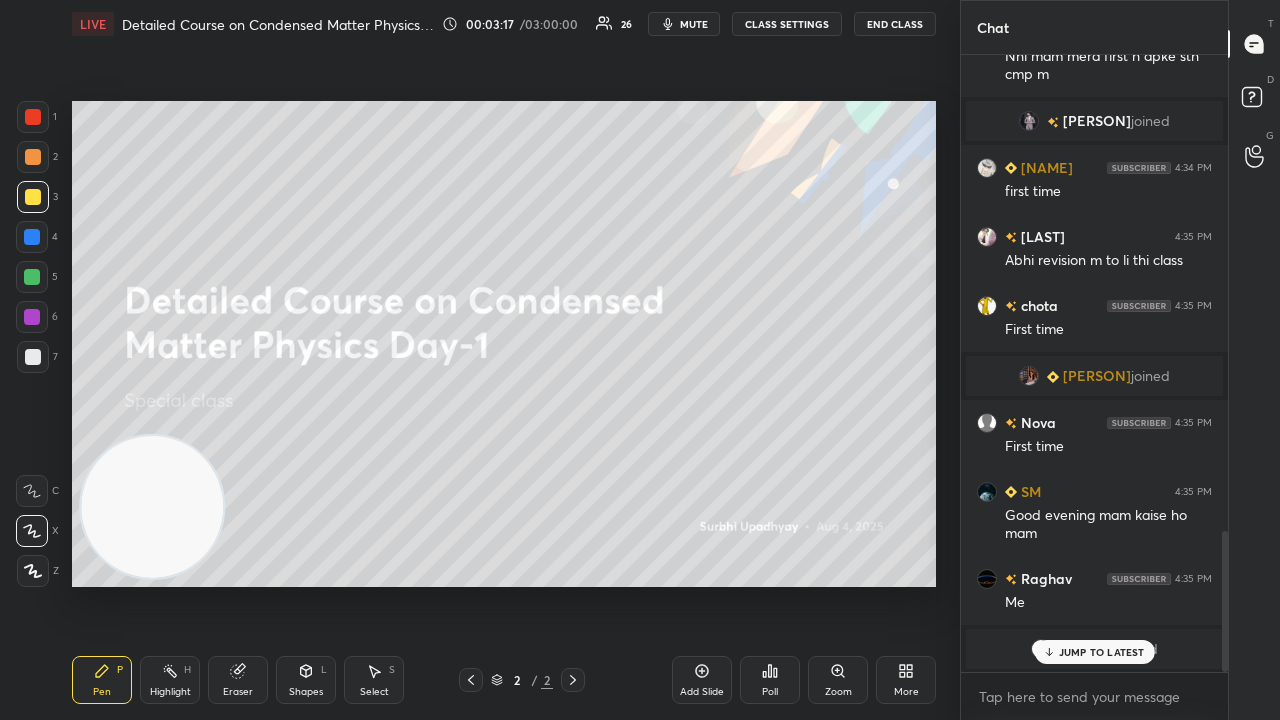 click at bounding box center (1045, 649) 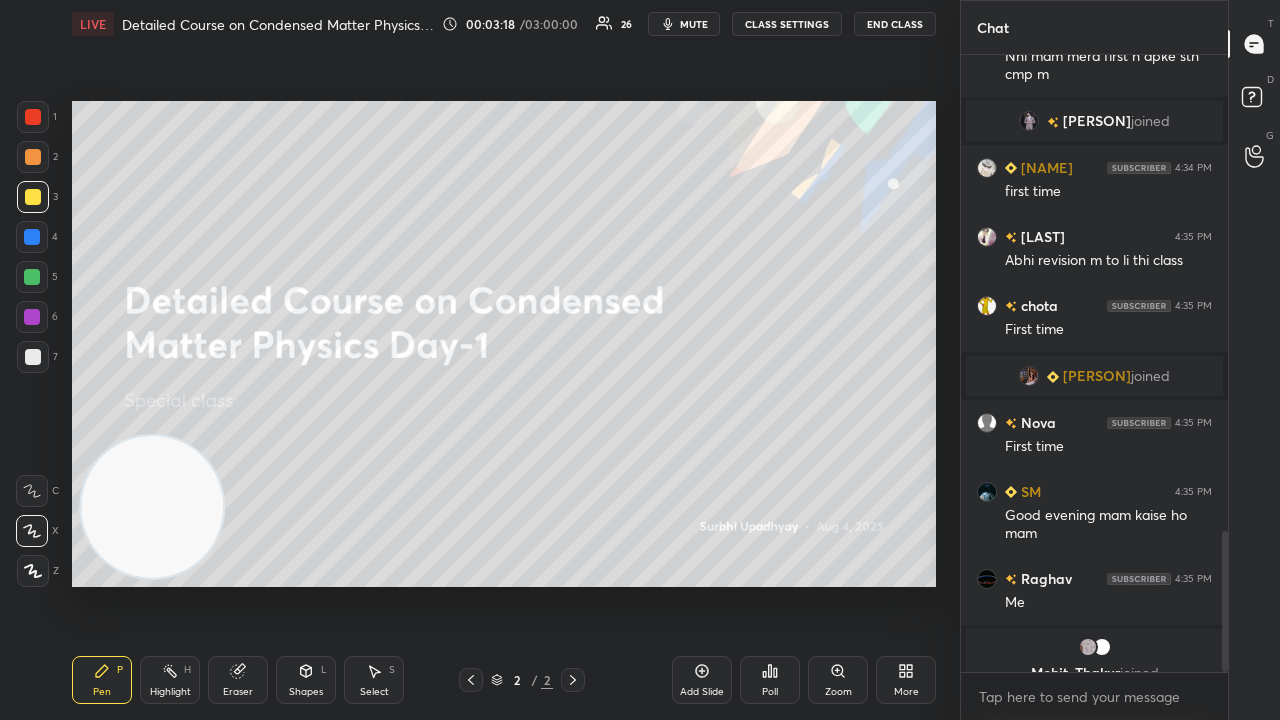 click on "mute" at bounding box center [694, 24] 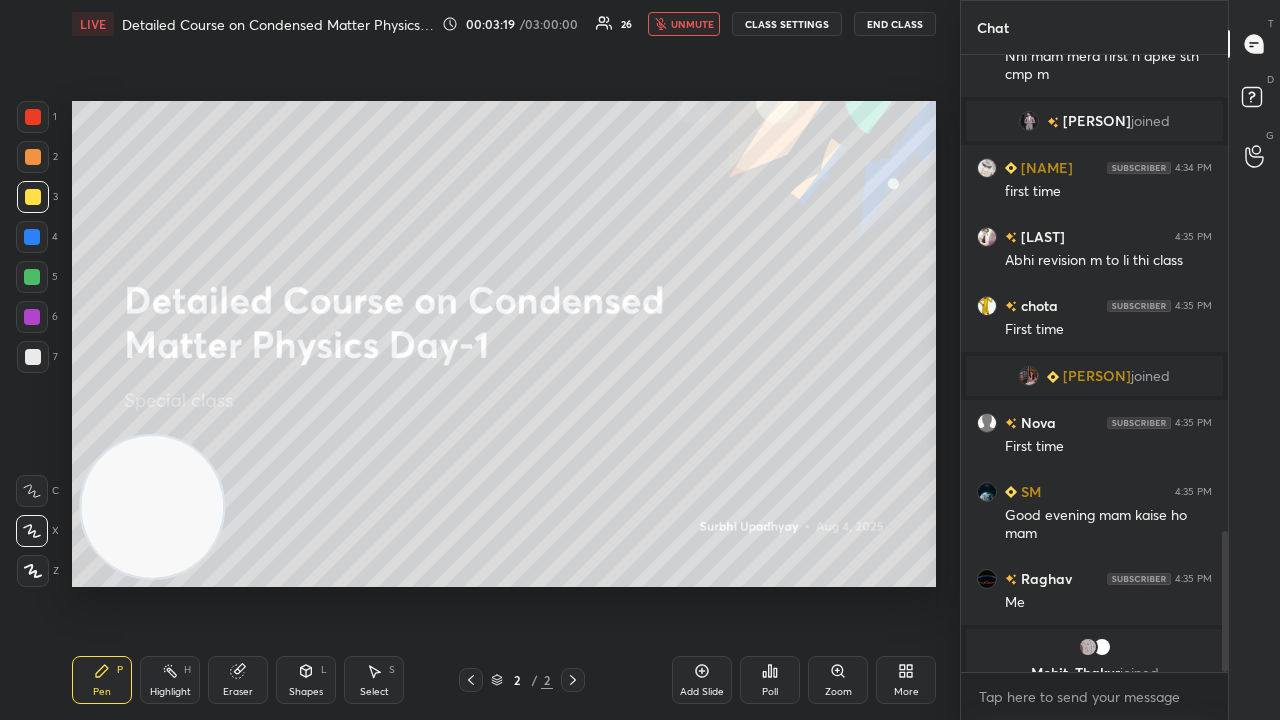 click on "unmute" at bounding box center [692, 24] 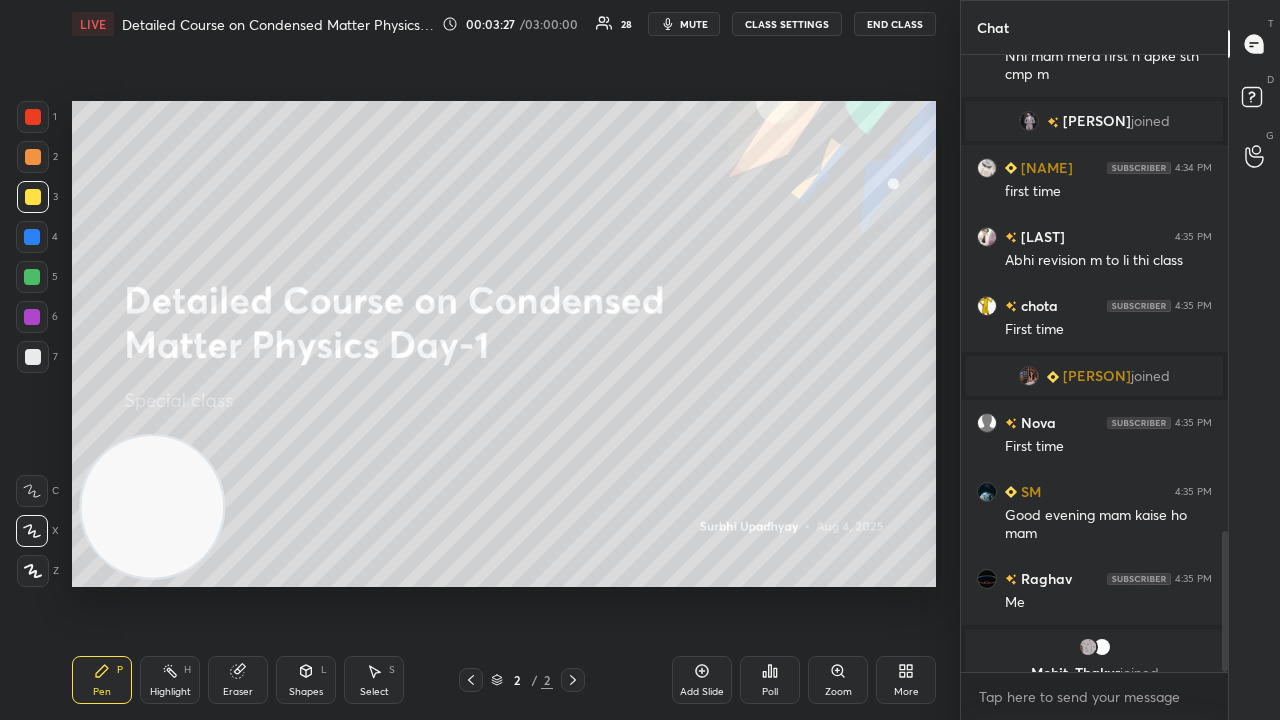 click on "mute" at bounding box center [694, 24] 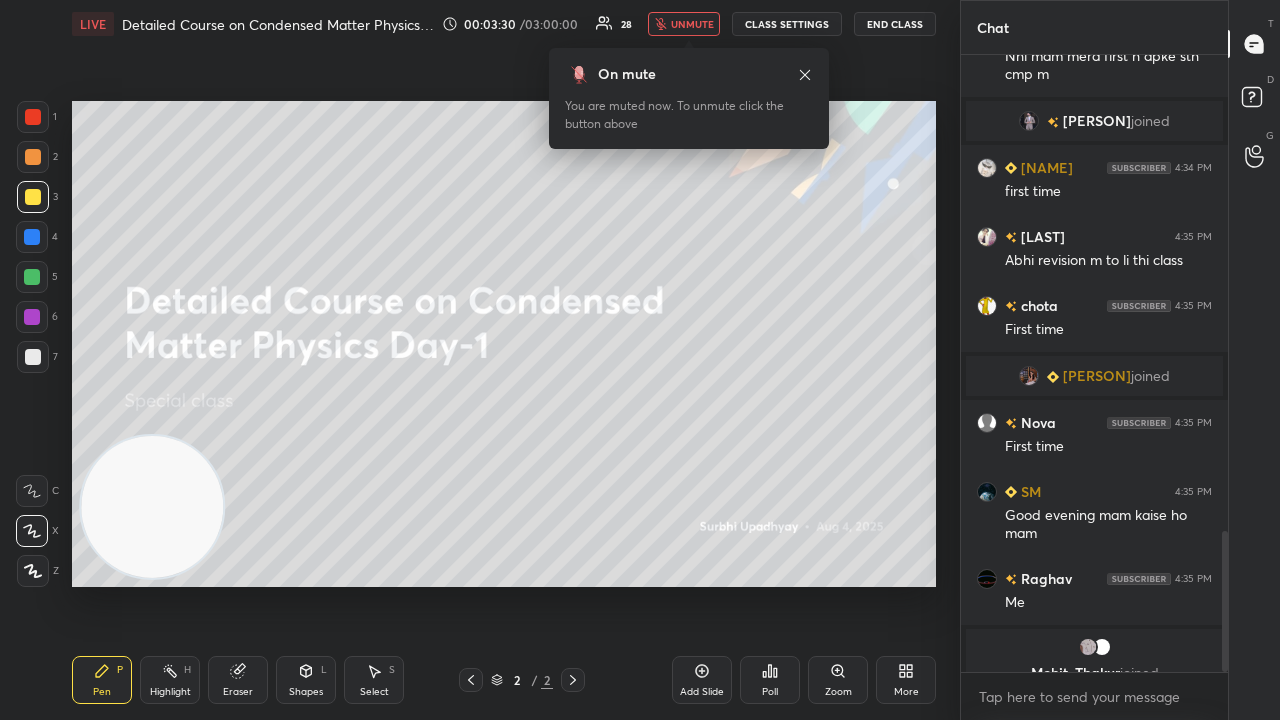 click on "unmute" at bounding box center [692, 24] 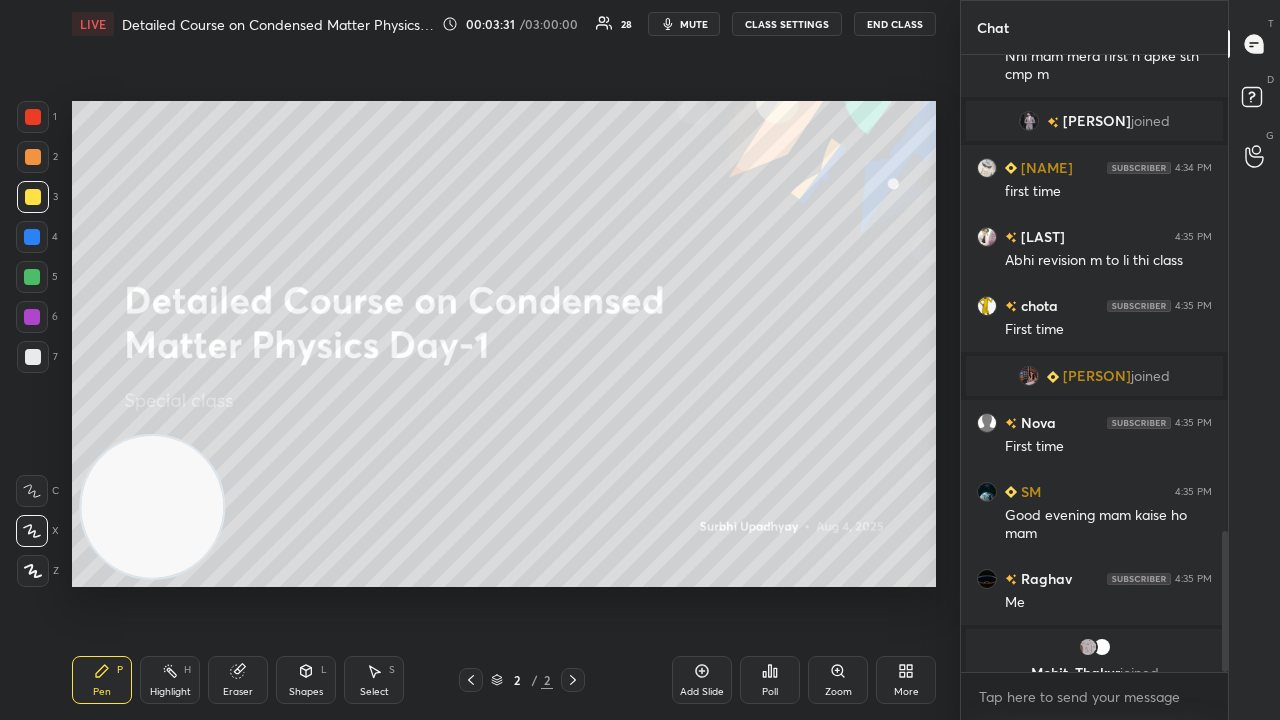 scroll, scrollTop: 2072, scrollLeft: 0, axis: vertical 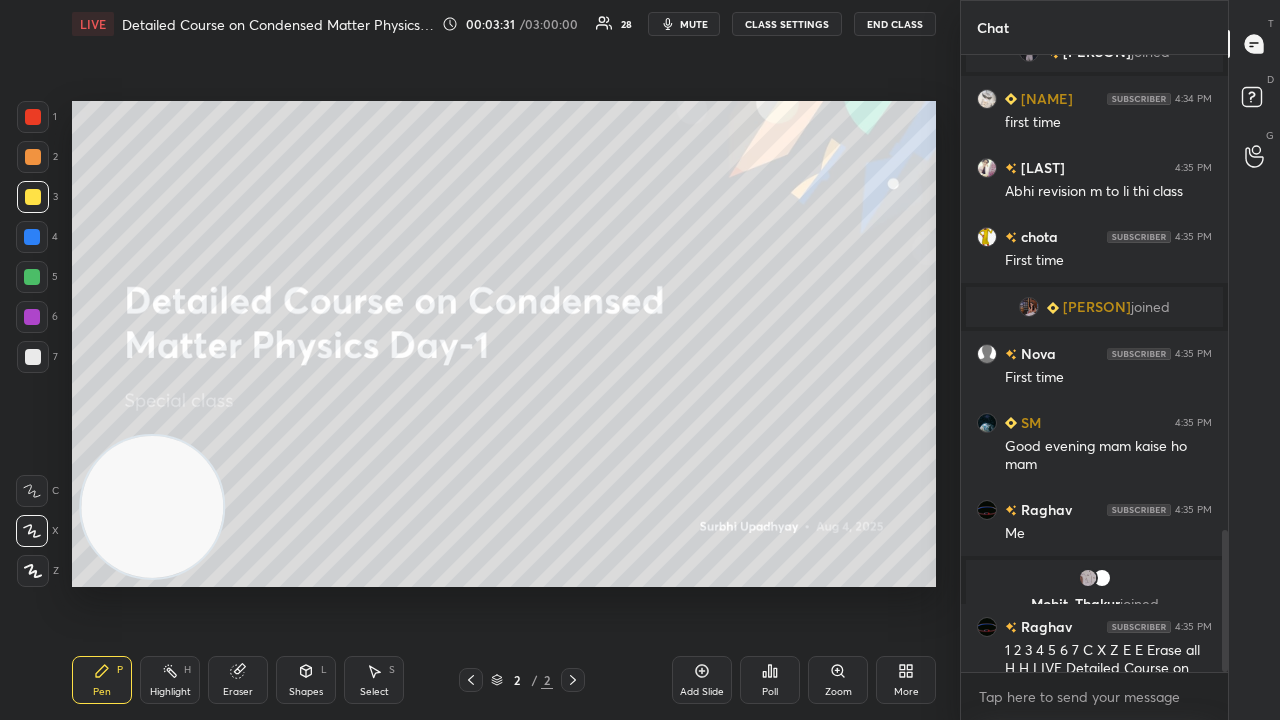 click on "x" at bounding box center (1094, 696) 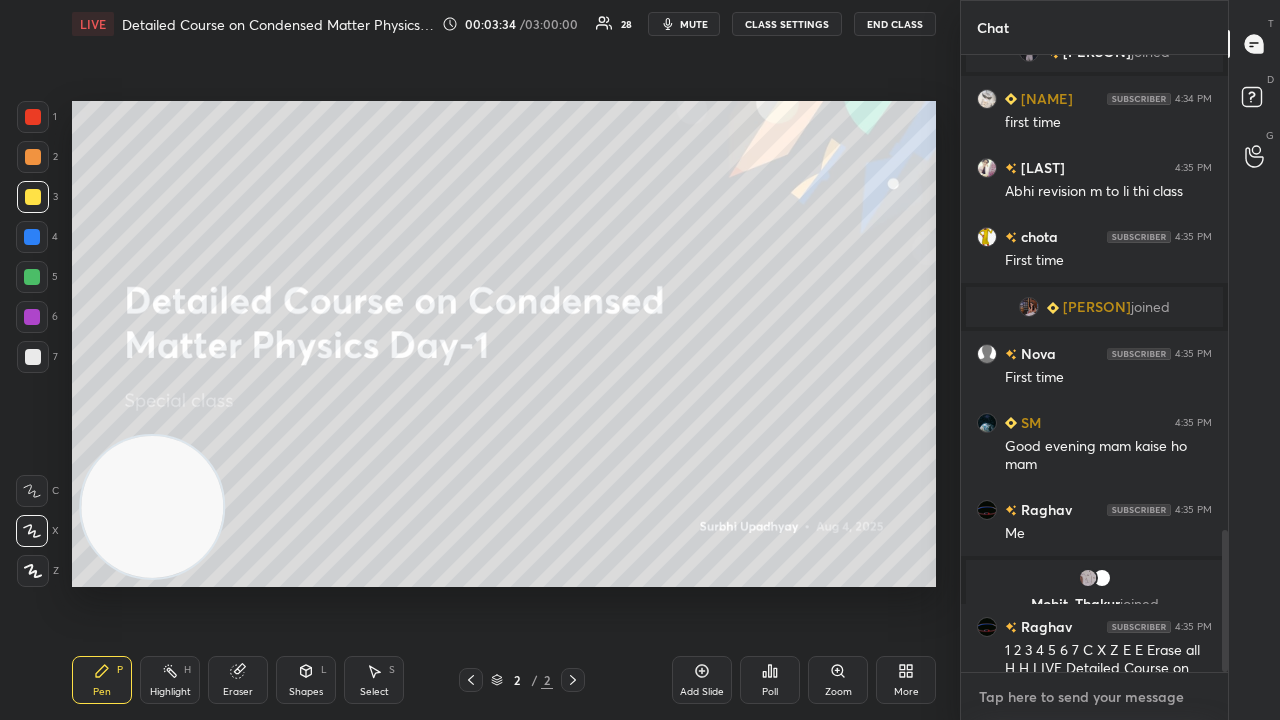 scroll, scrollTop: 2142, scrollLeft: 0, axis: vertical 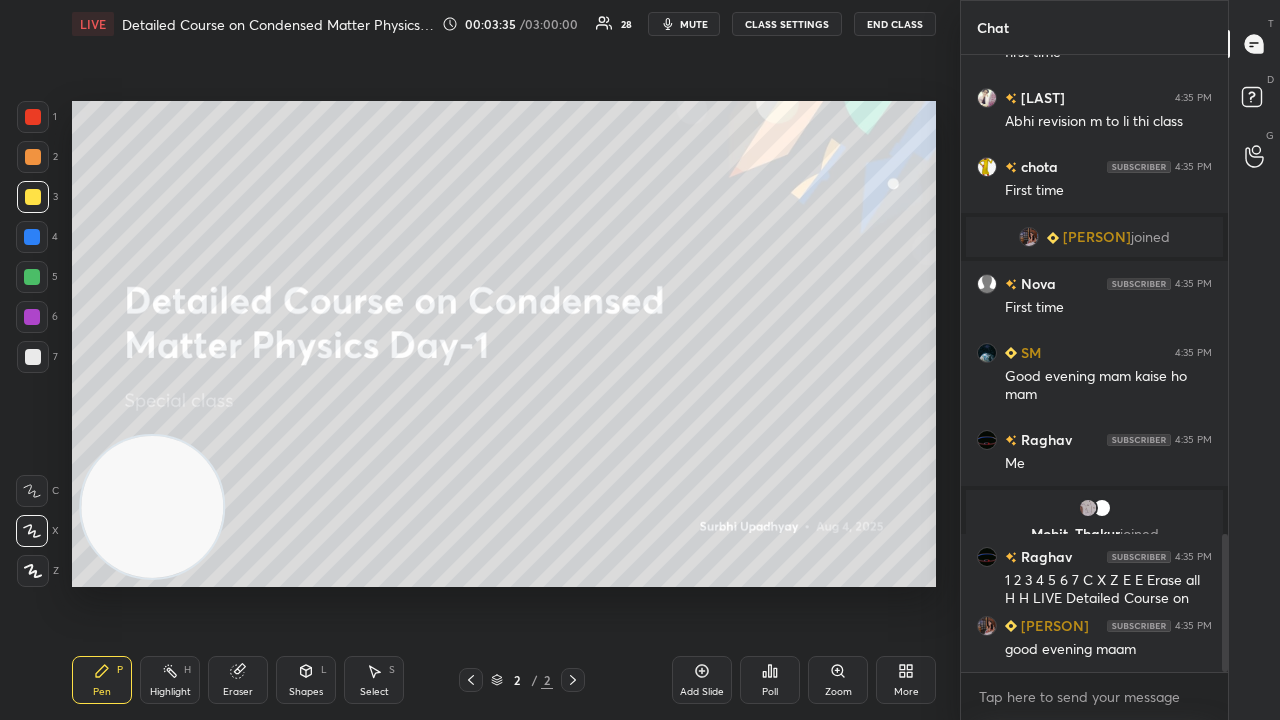 click on "mute" at bounding box center (694, 24) 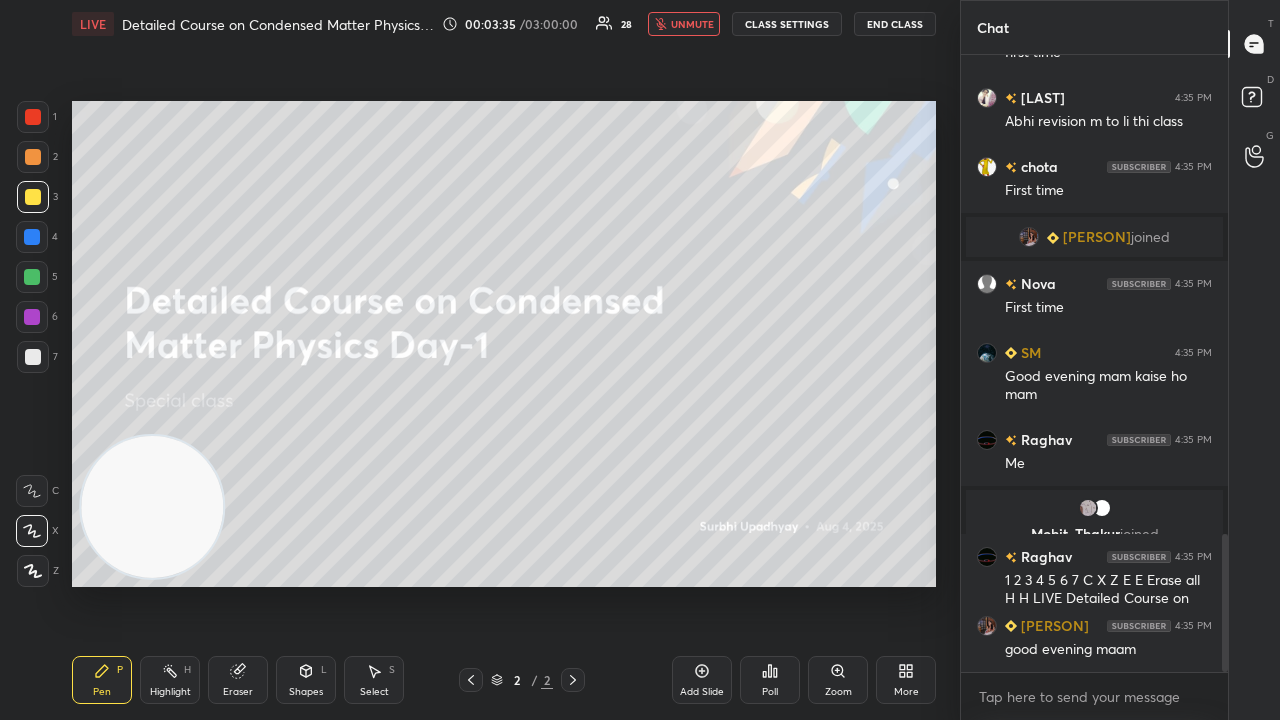 click on "unmute" at bounding box center (692, 24) 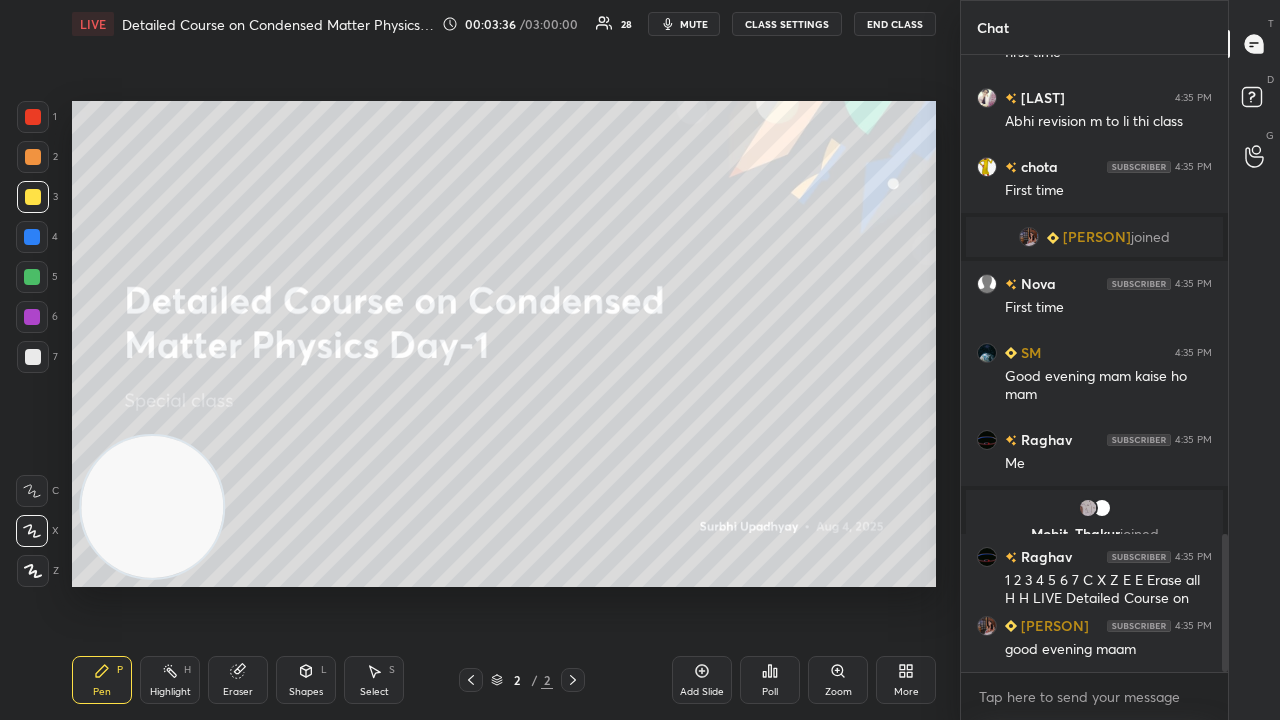 click on "x" at bounding box center [1094, 696] 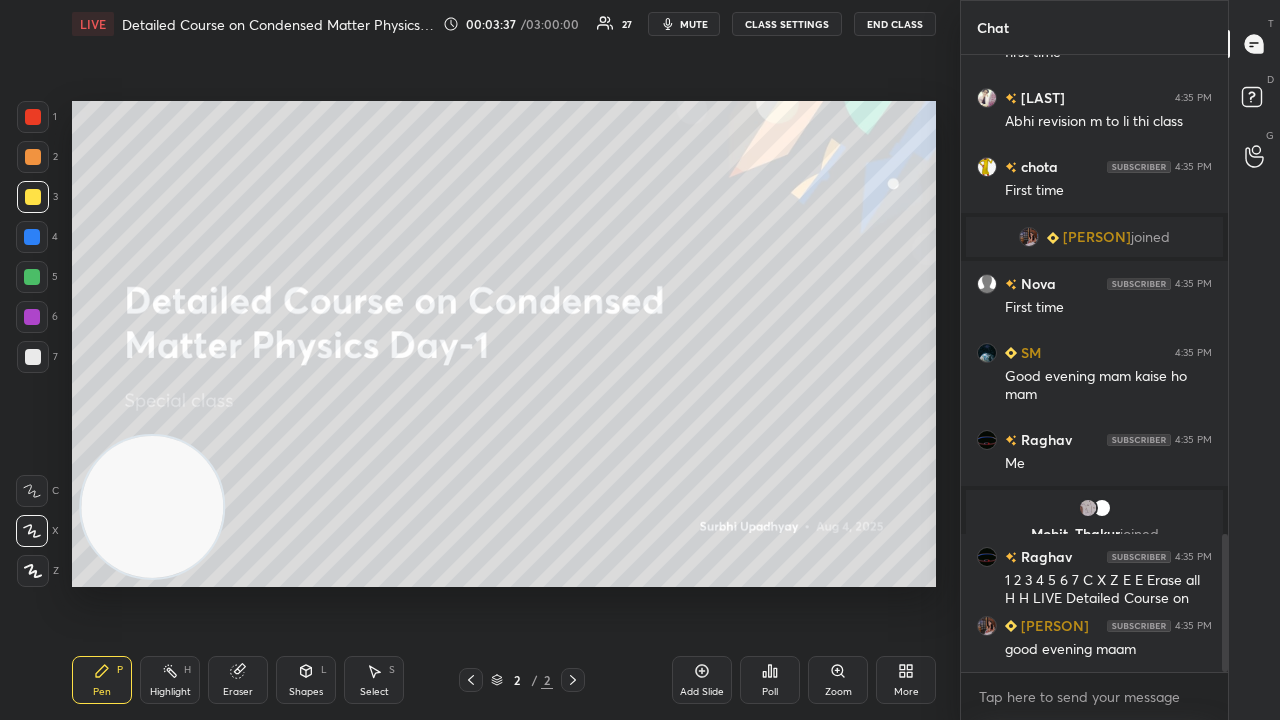click on "x" at bounding box center [1094, 696] 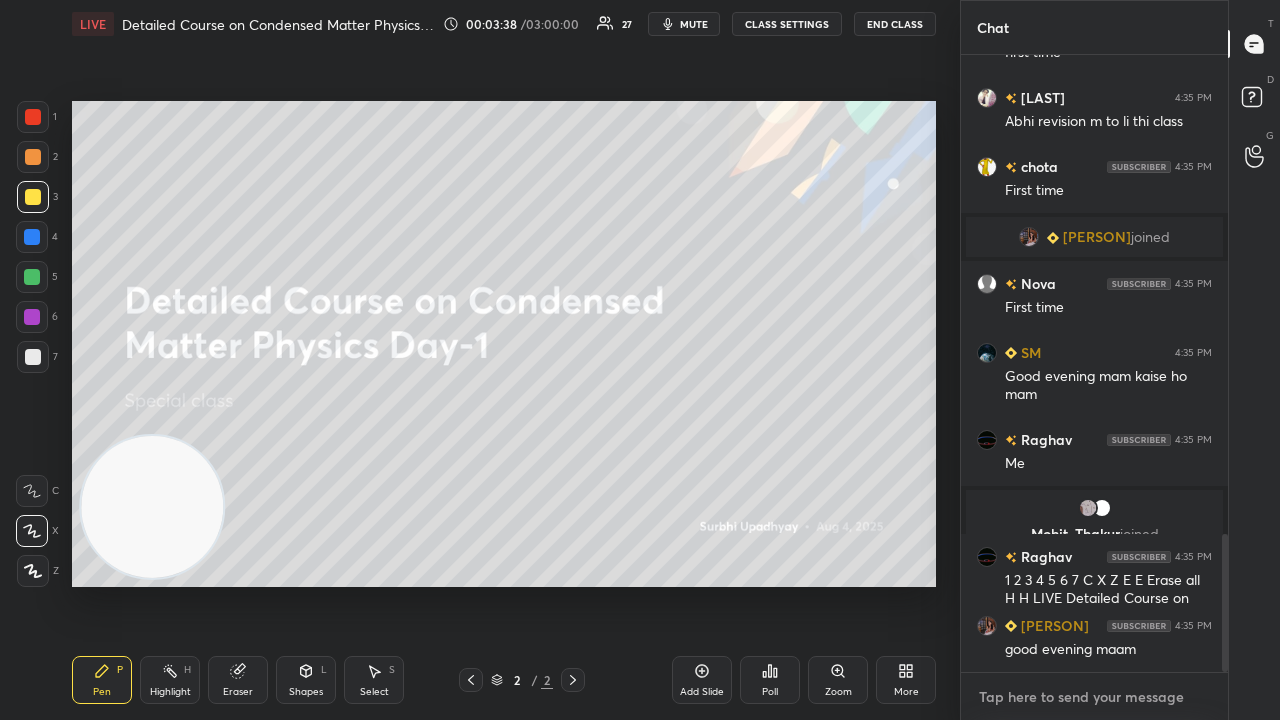 scroll, scrollTop: 2210, scrollLeft: 0, axis: vertical 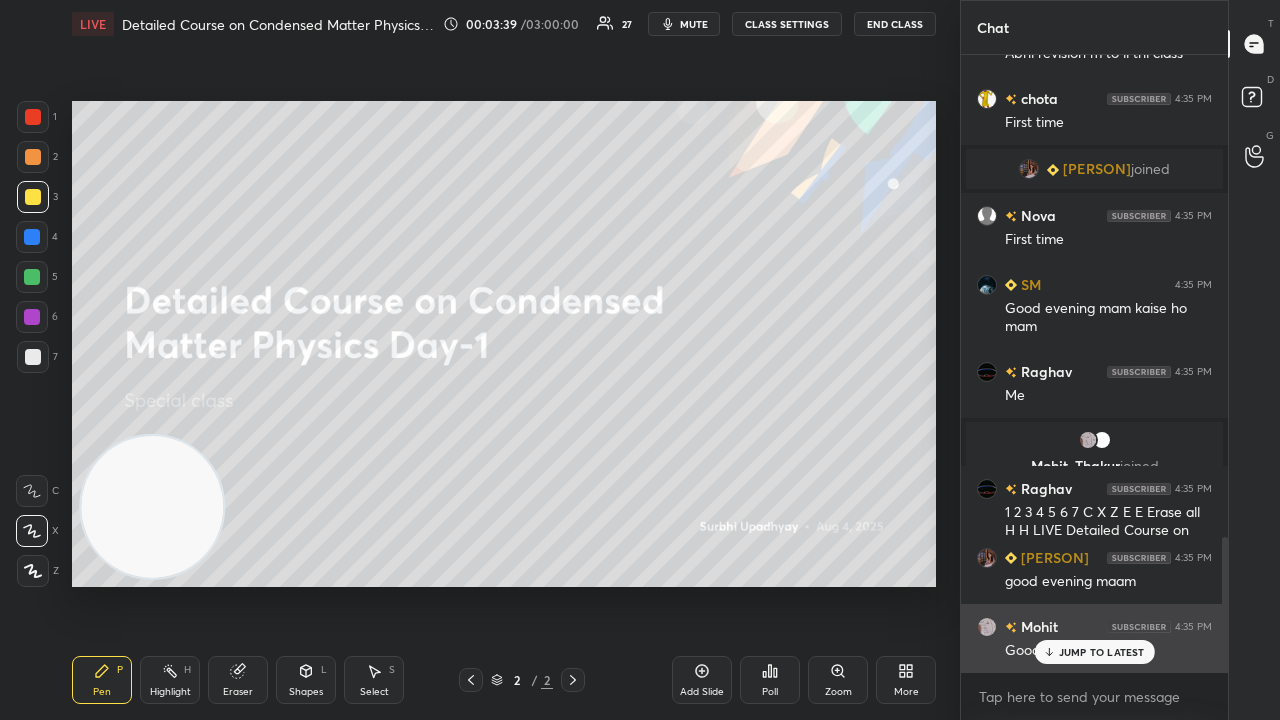 click on "JUMP TO LATEST" at bounding box center (1102, 652) 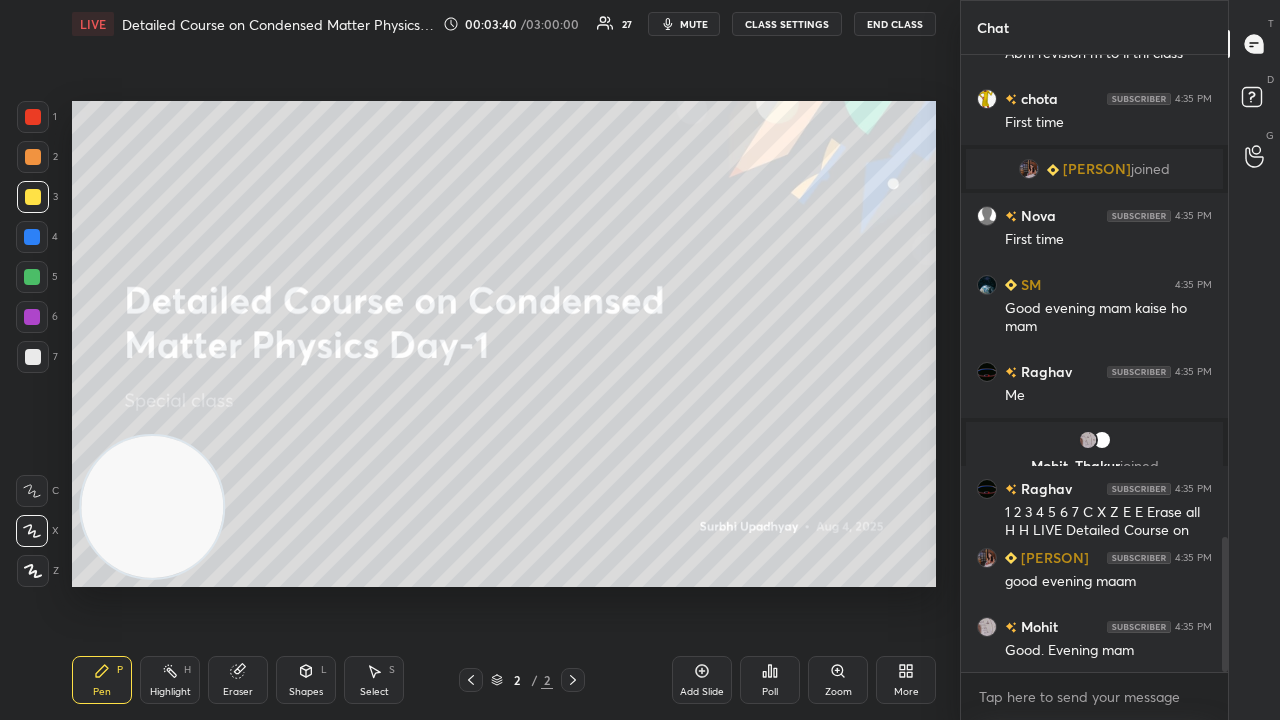 click on "x" at bounding box center (1094, 696) 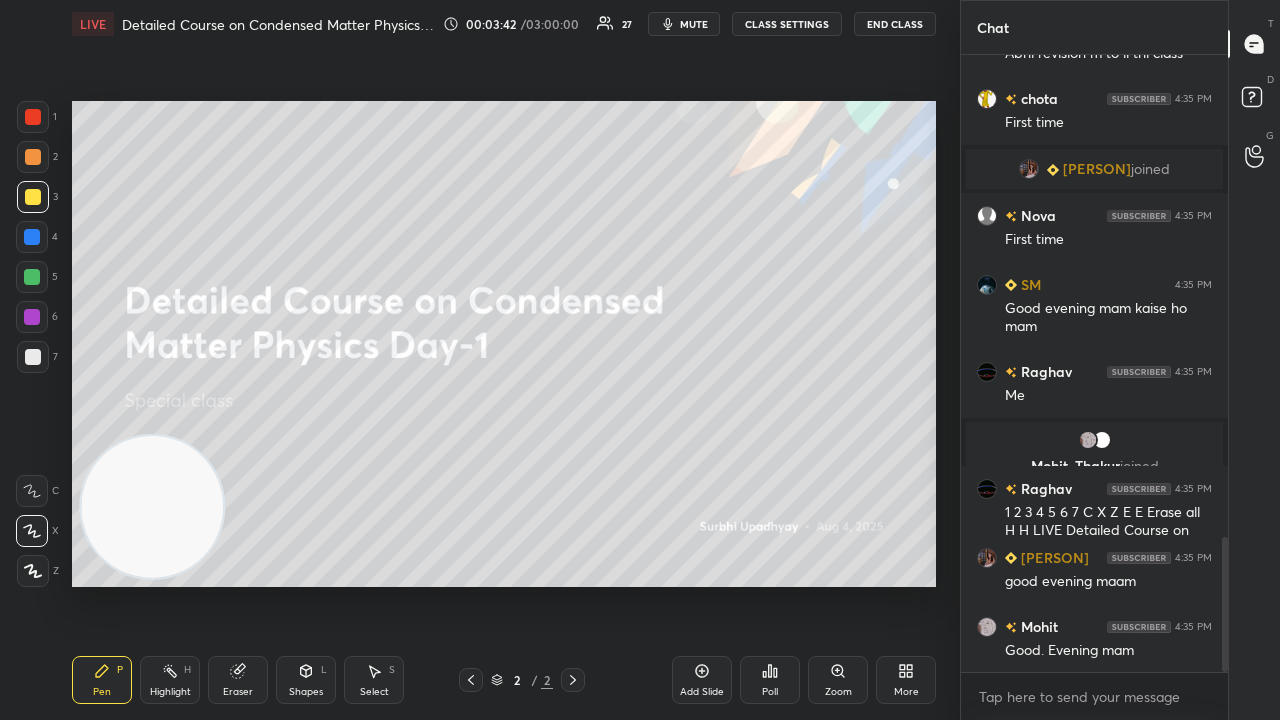 click on "mute" at bounding box center (684, 24) 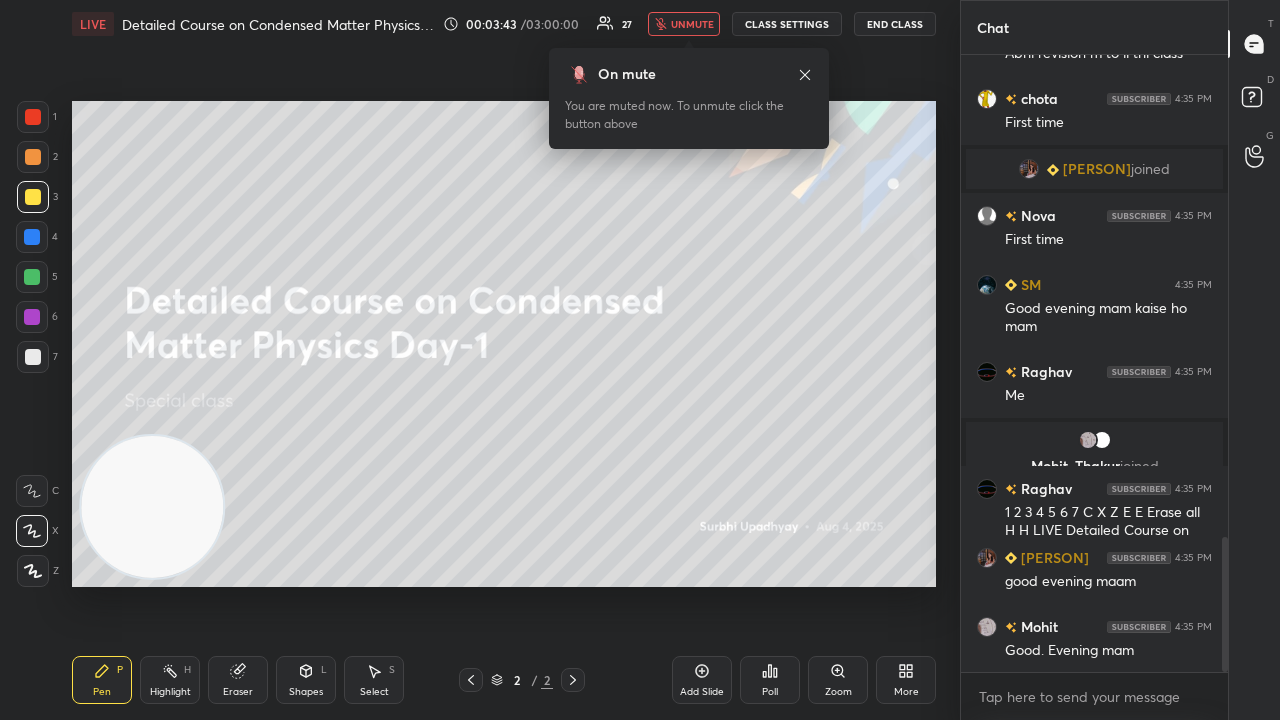click on "unmute" at bounding box center (684, 24) 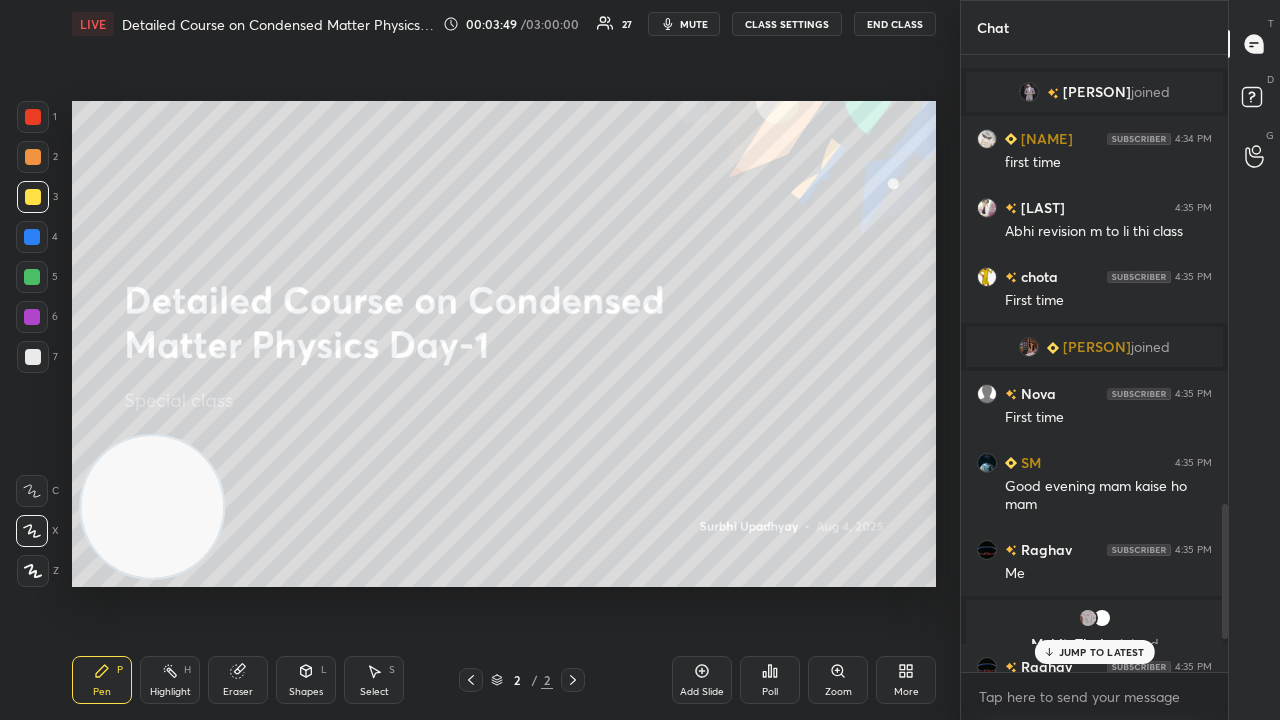 drag, startPoint x: 1222, startPoint y: 594, endPoint x: 1150, endPoint y: 672, distance: 106.15083 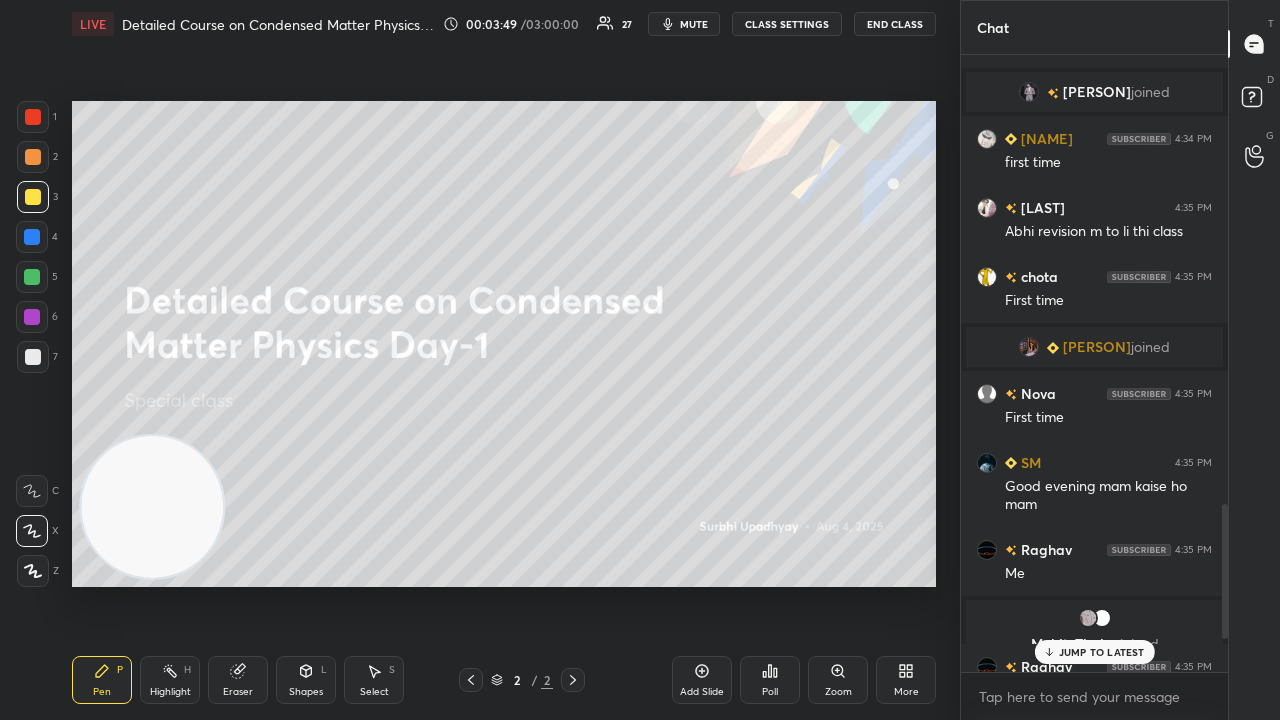 click on "[USER] 4:34 PM No mam [USER] 4:34 PM Nhi mam mera first h apke sth cmp m [USER]  joined [USER] 4:34 PM first time [USER] 4:35 PM Revision m to li thi class [USER] 4:35 PM First time [USER]  joined [USER] 4:35 PM First time [USER] 4:35 PM Good evening mam kaise ho mam [USER] 4:35 PM Me [USER], [USER]  joined [USER] 4:35 PM Future scope bahut hai [USER] 4:35 PM good evening maam [USER] 4:35 PM Good. Evening maam JUMP TO LATEST" at bounding box center [1094, 363] 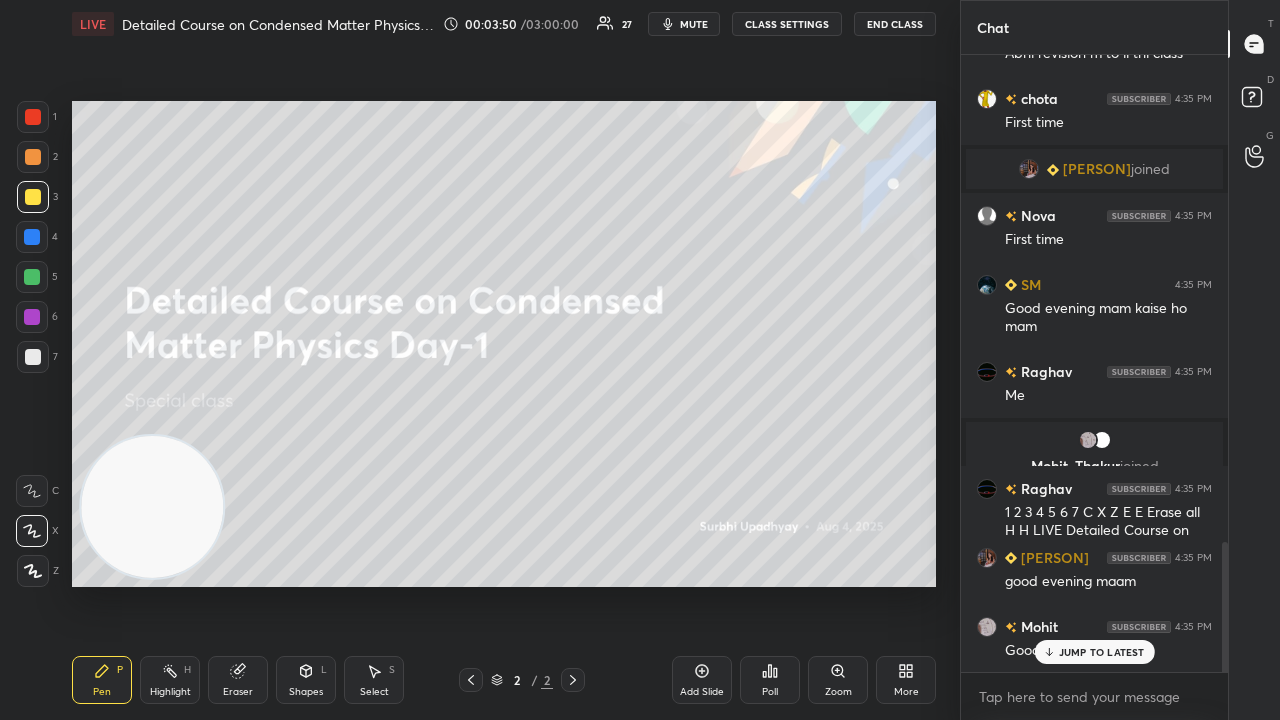 drag, startPoint x: 1114, startPoint y: 648, endPoint x: 1112, endPoint y: 676, distance: 28.071337 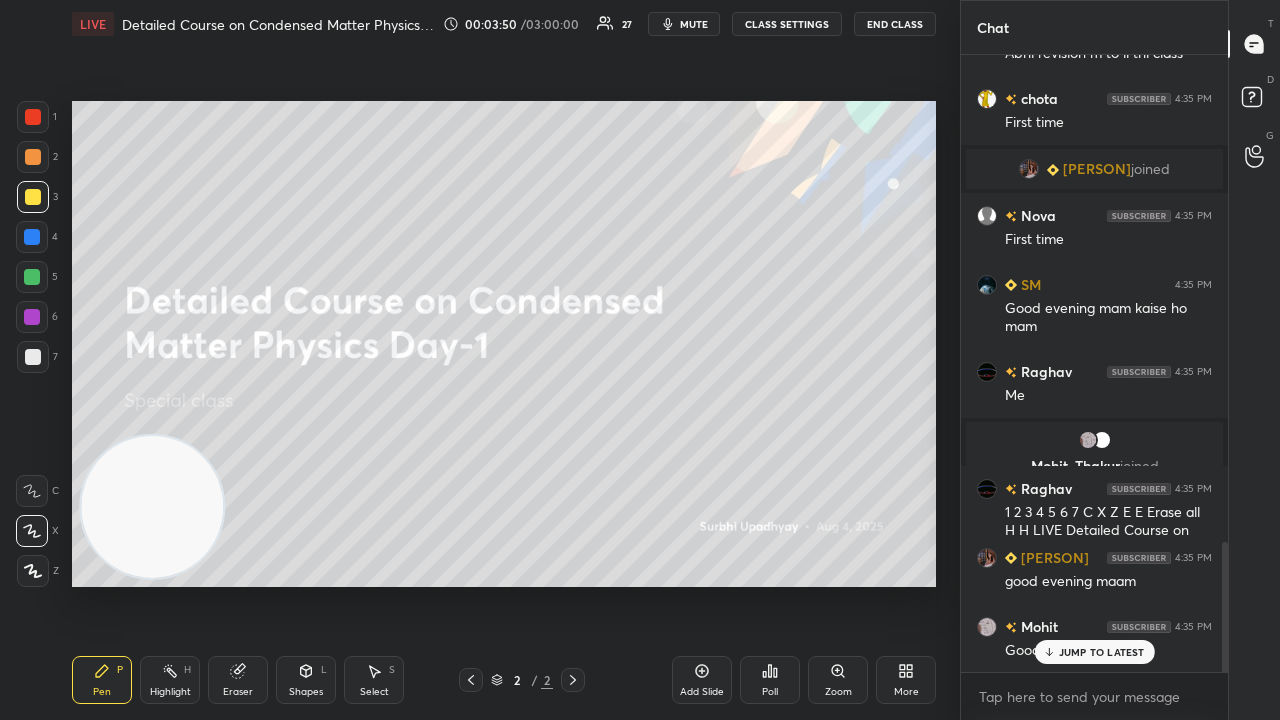 click on "JUMP TO LATEST" at bounding box center [1102, 652] 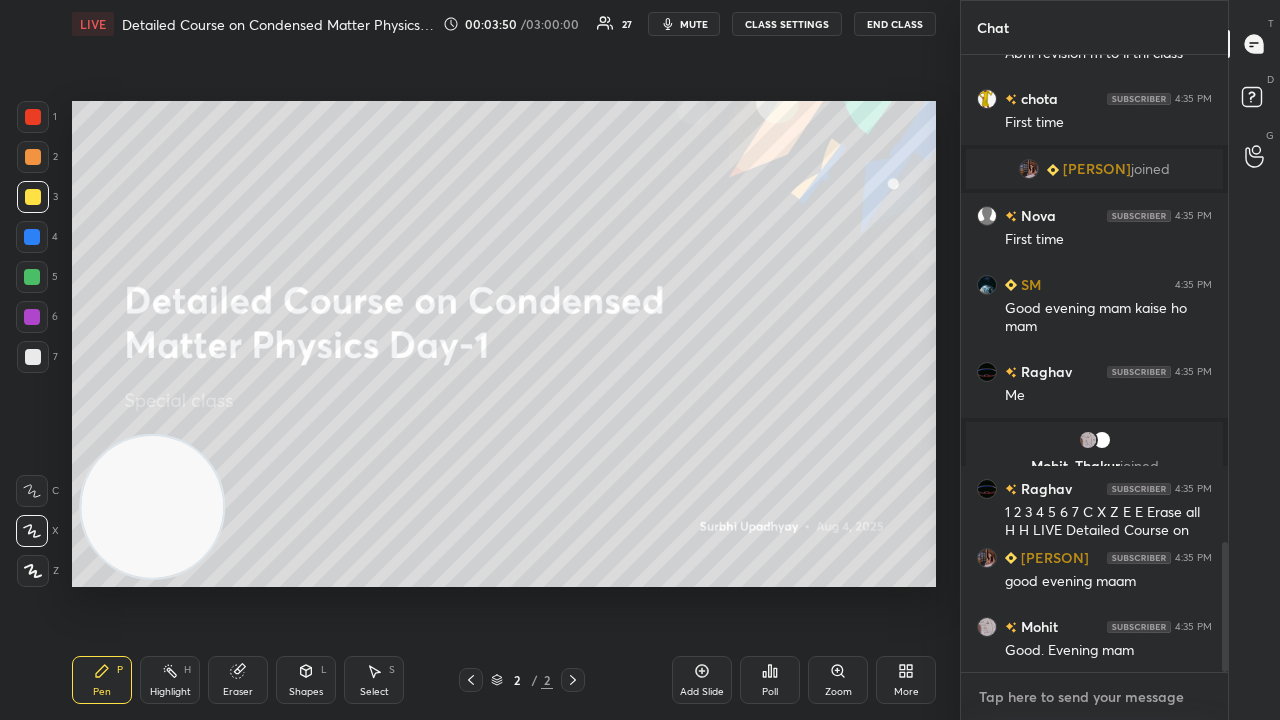drag, startPoint x: 1114, startPoint y: 700, endPoint x: 1126, endPoint y: 716, distance: 20 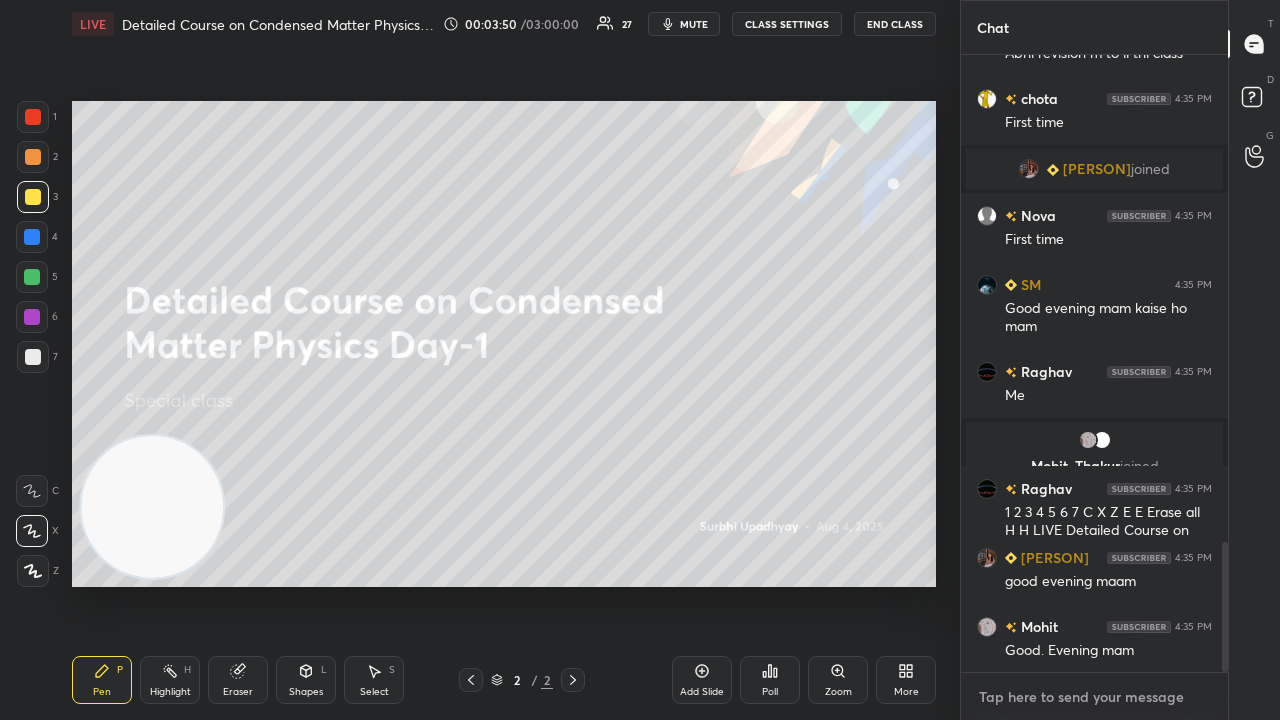 click at bounding box center (1094, 697) 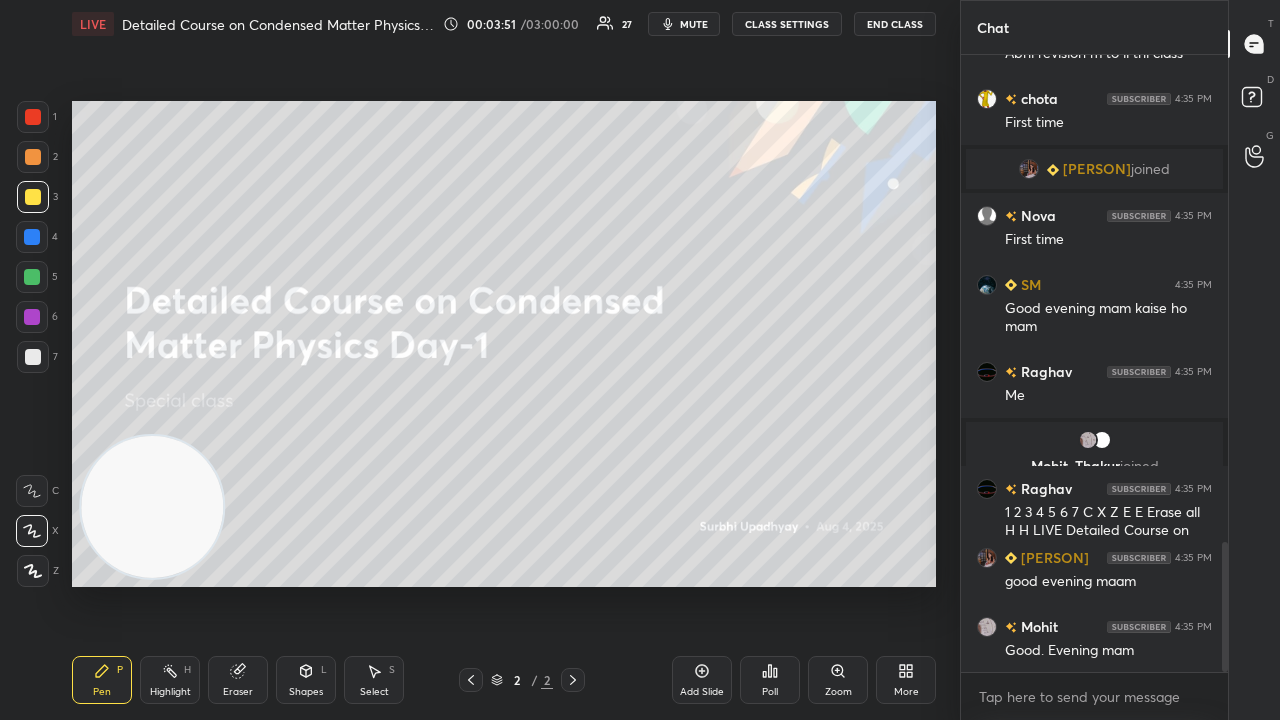 click on "mute" at bounding box center (684, 24) 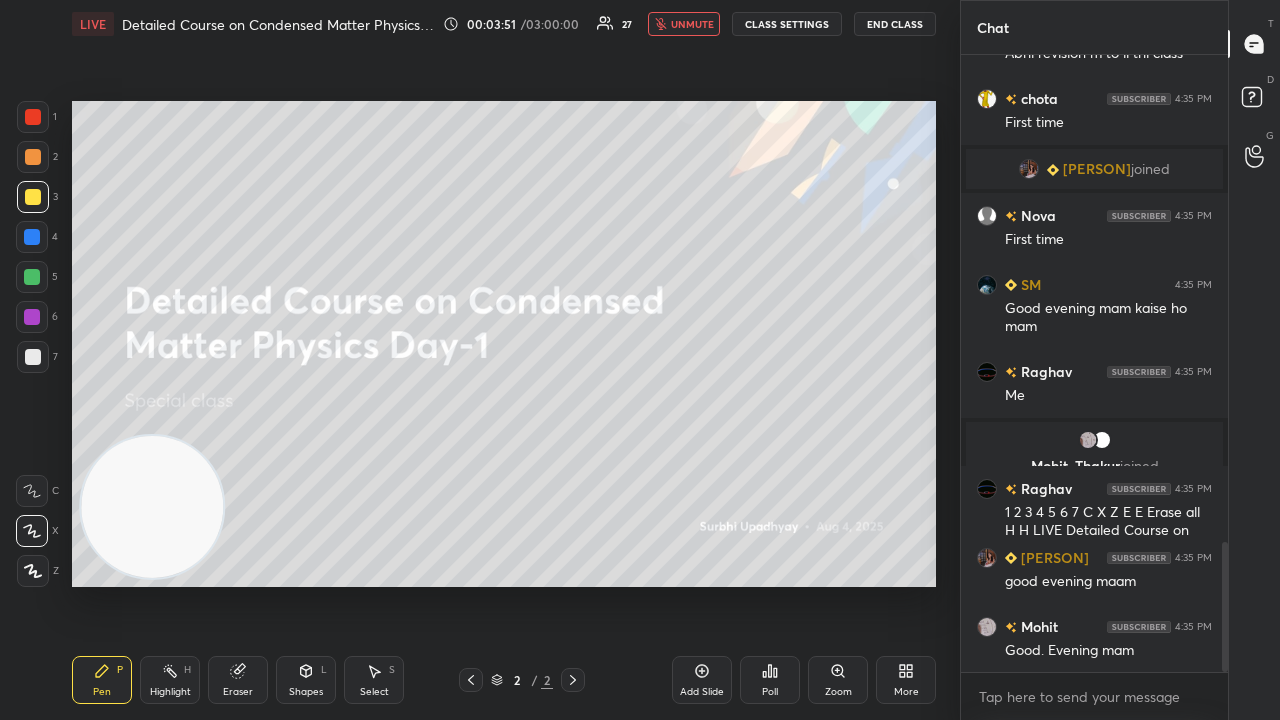 click on "unmute" at bounding box center [684, 24] 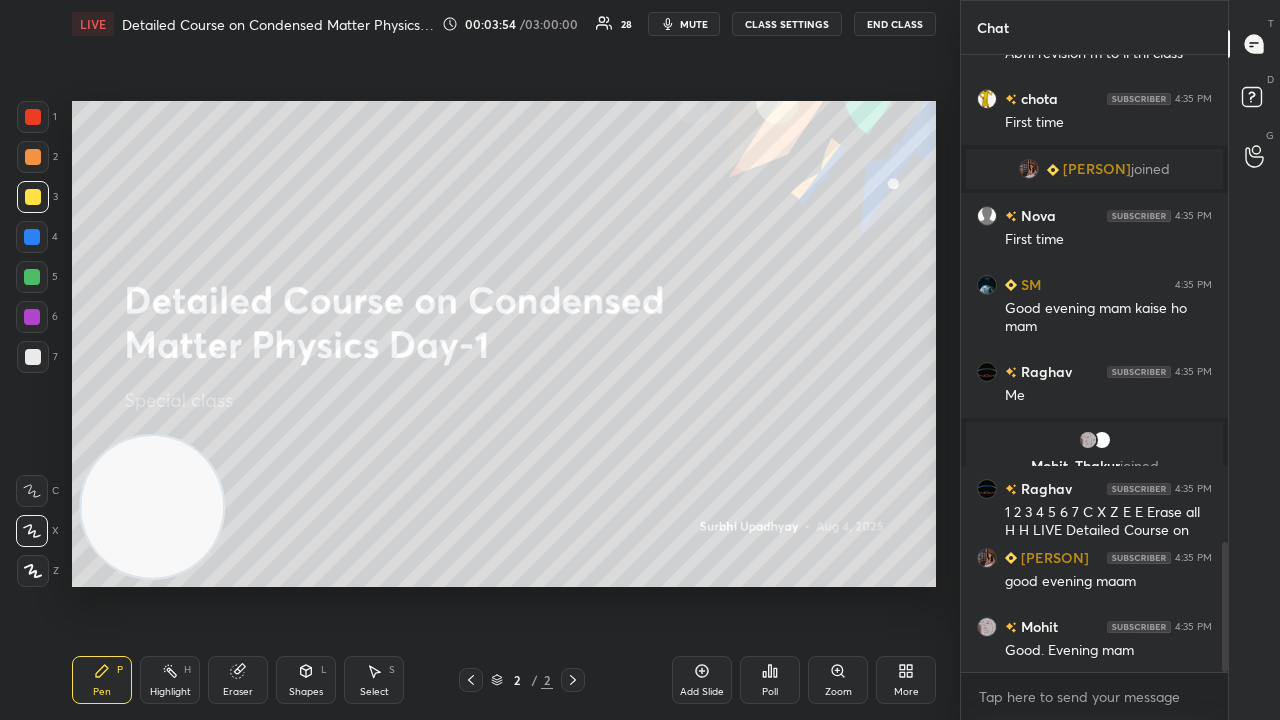 click on "mute" at bounding box center [694, 24] 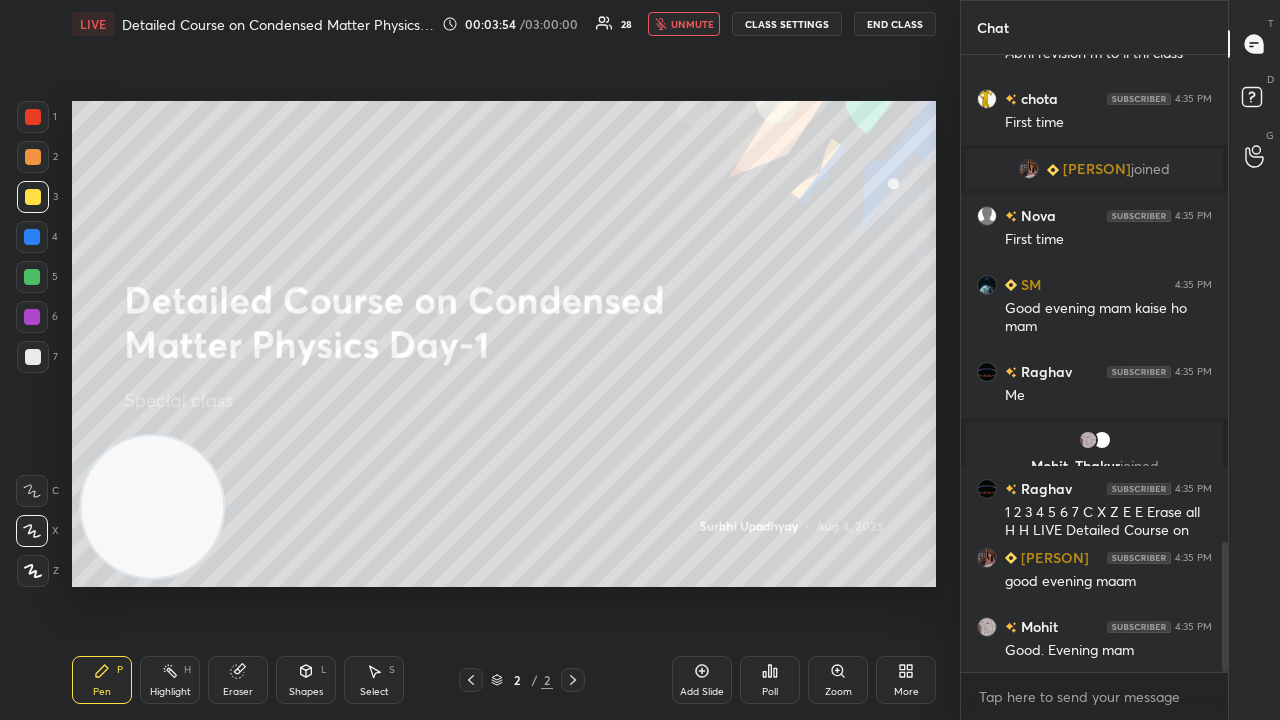 drag, startPoint x: 692, startPoint y: 24, endPoint x: 708, endPoint y: 7, distance: 23.345236 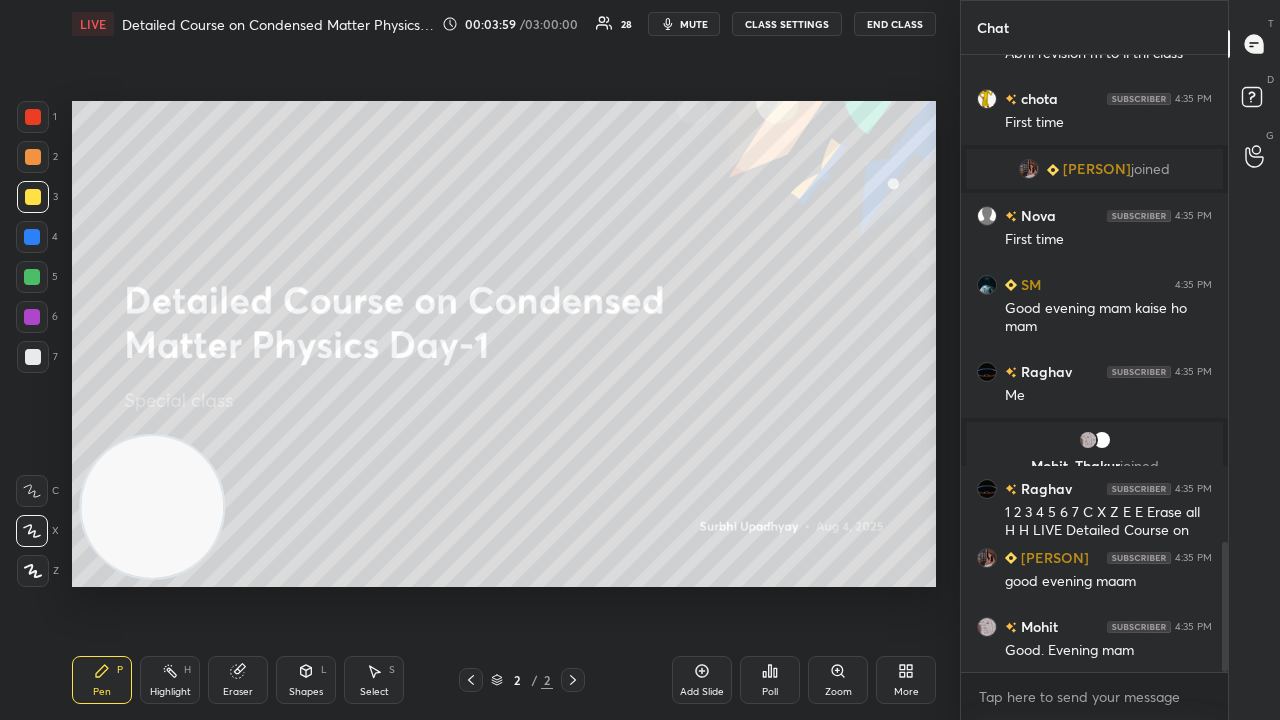 click at bounding box center (32, 277) 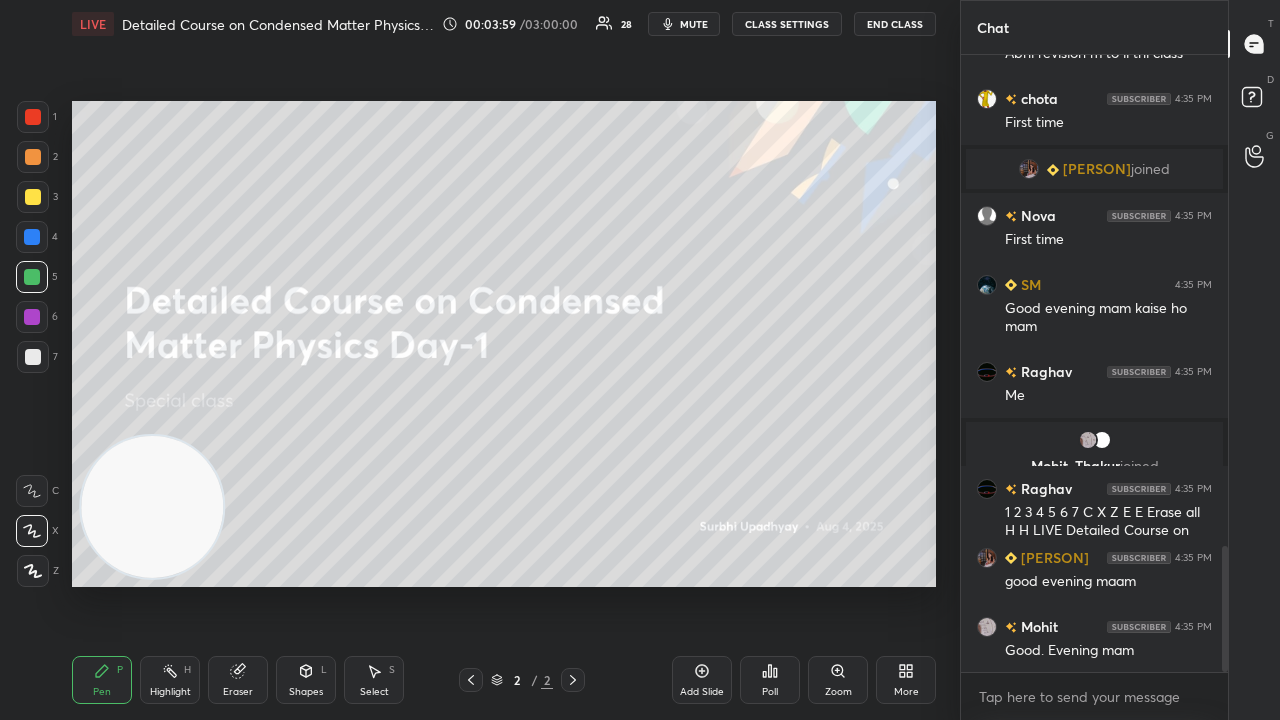 scroll, scrollTop: 2394, scrollLeft: 0, axis: vertical 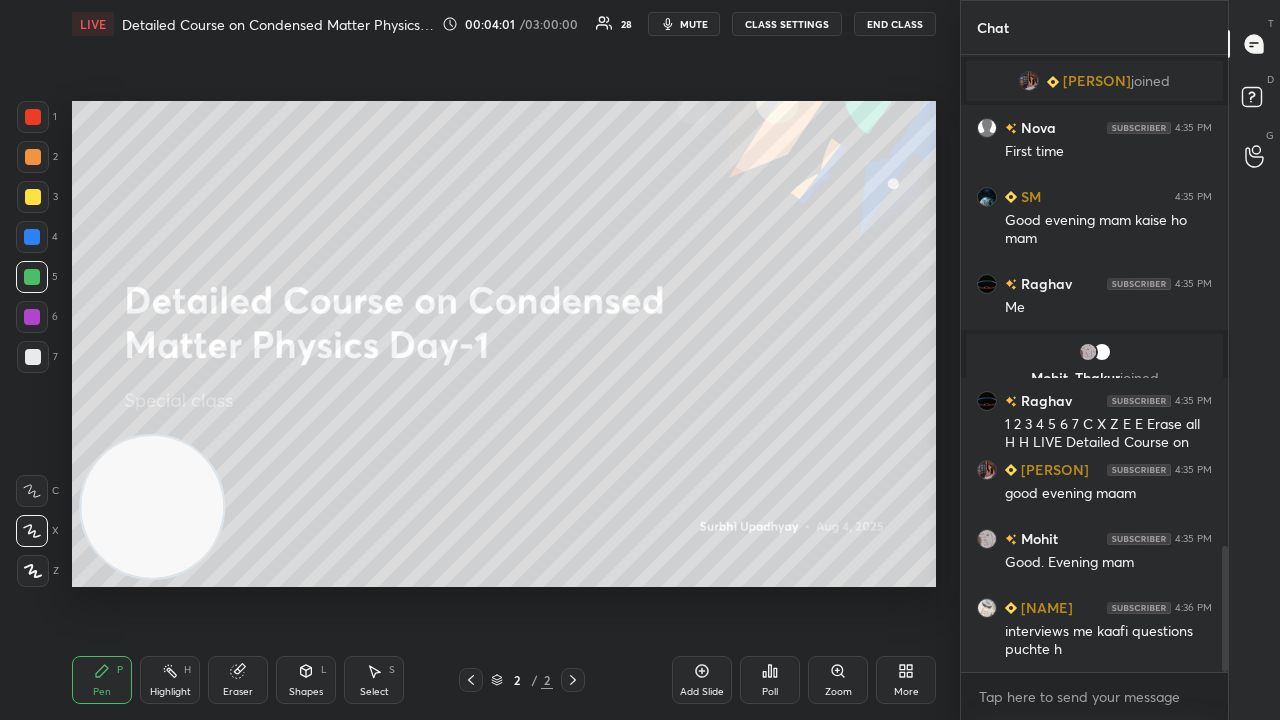 click at bounding box center (33, 197) 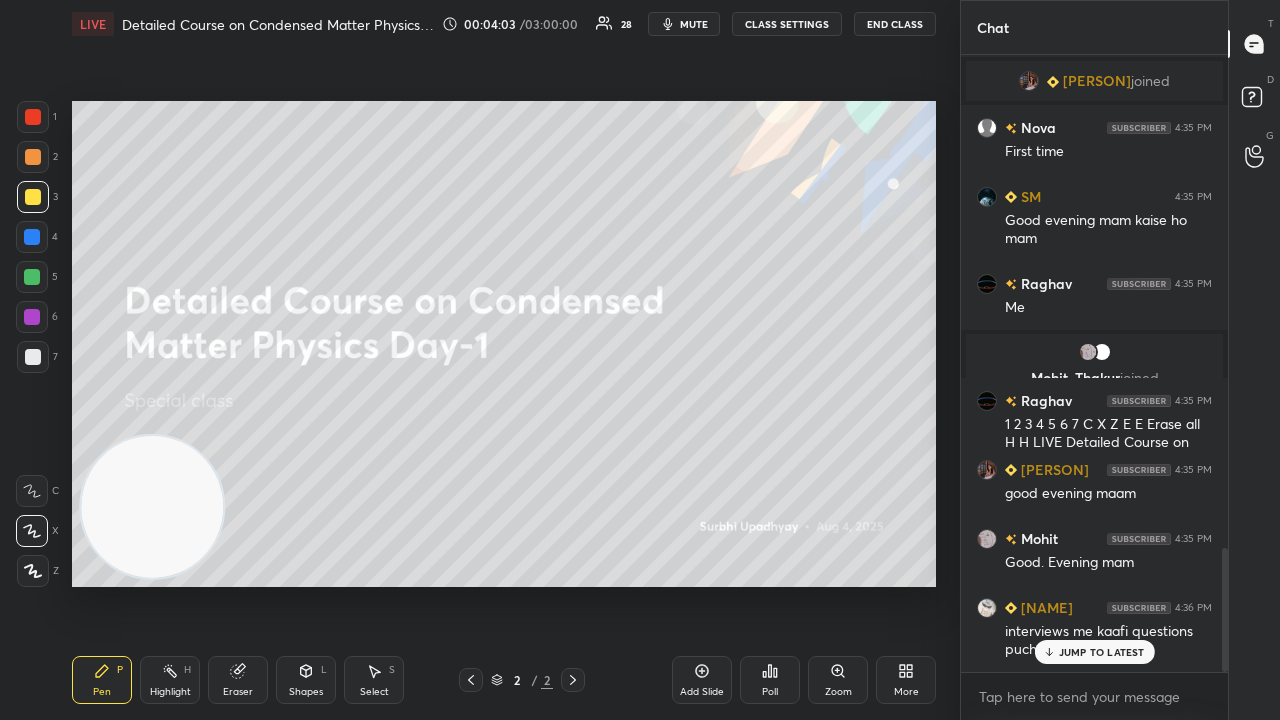 scroll, scrollTop: 2462, scrollLeft: 0, axis: vertical 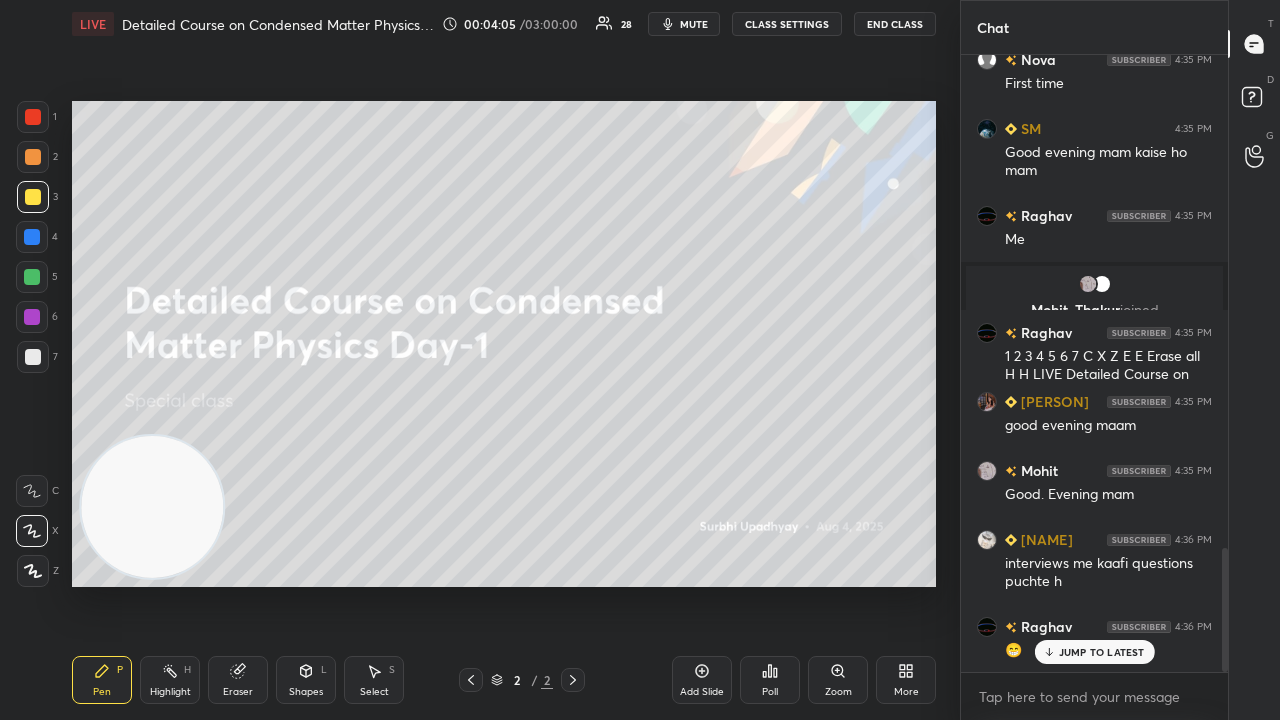 click on "JUMP TO LATEST" at bounding box center (1102, 652) 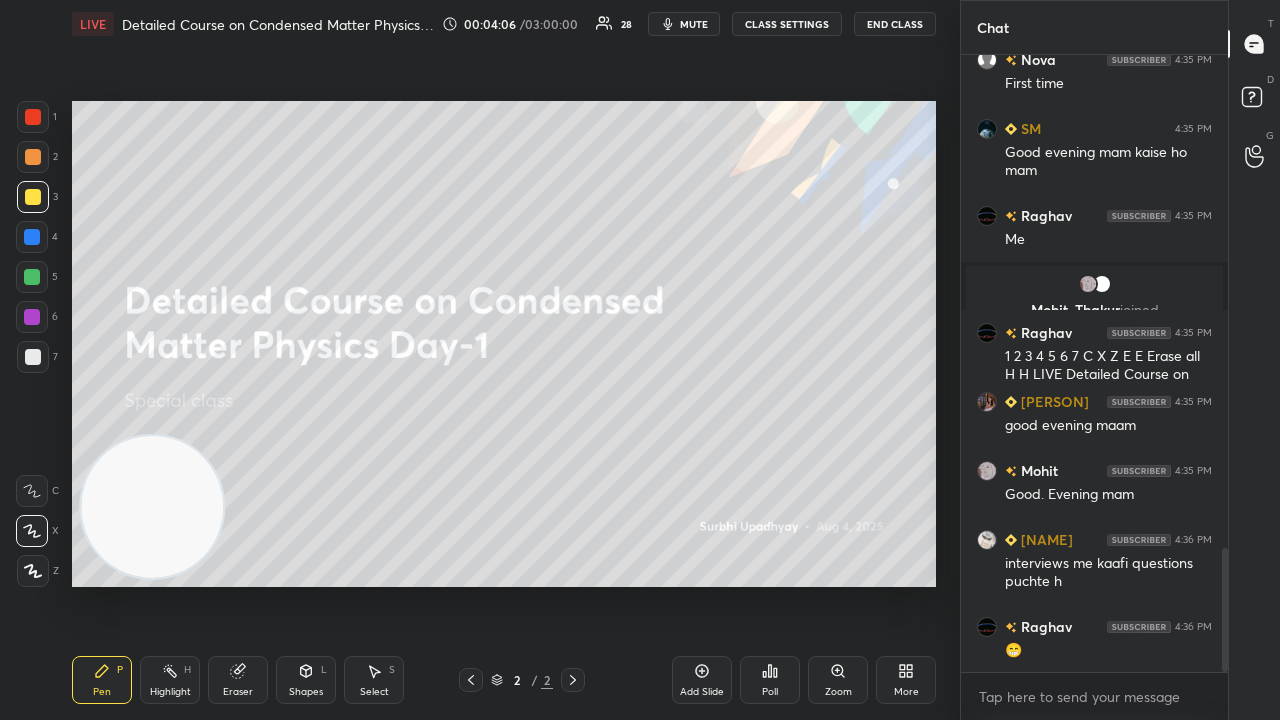 click on "Add Slide" at bounding box center [702, 680] 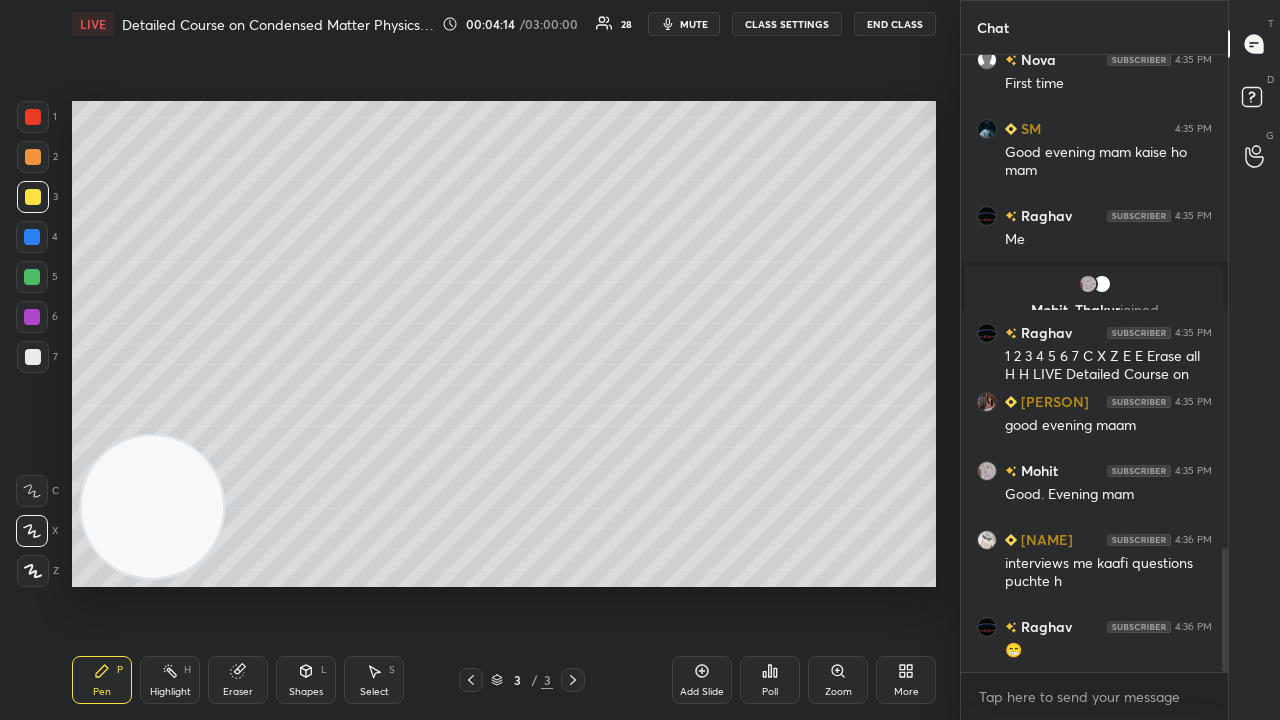 click on "mute" at bounding box center (694, 24) 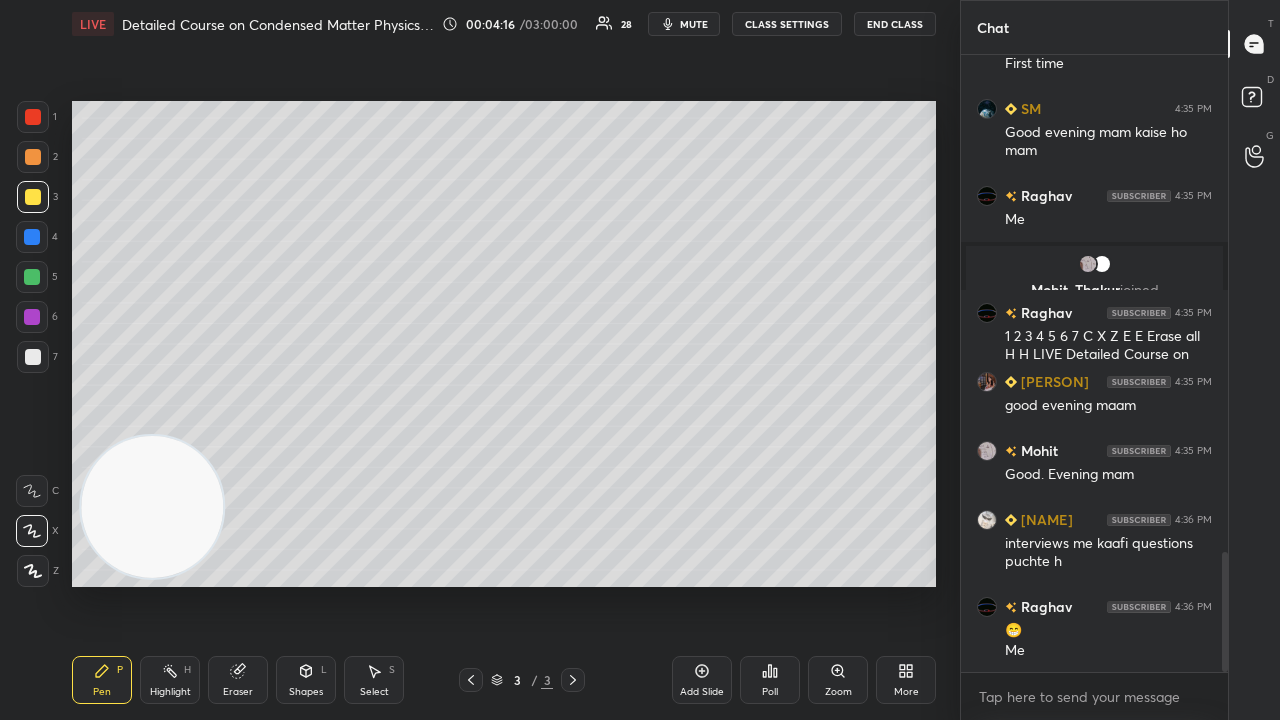 scroll, scrollTop: 2552, scrollLeft: 0, axis: vertical 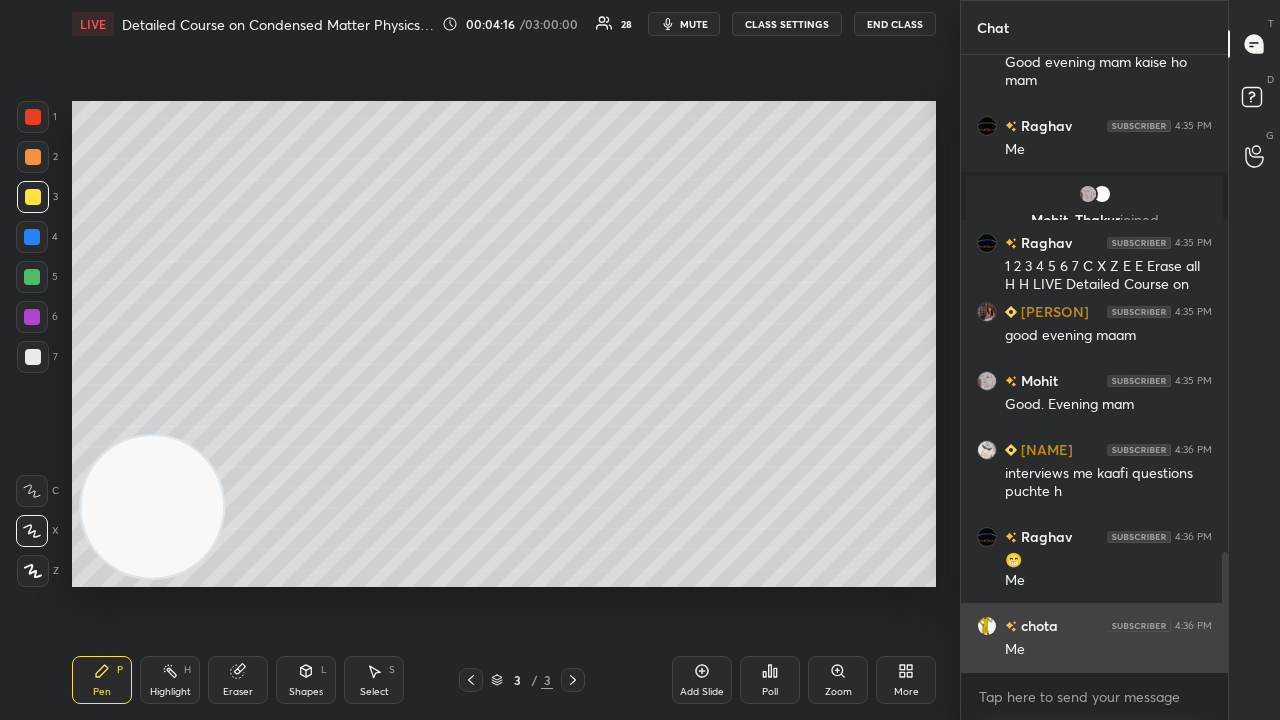 click on "Me" at bounding box center [1108, 650] 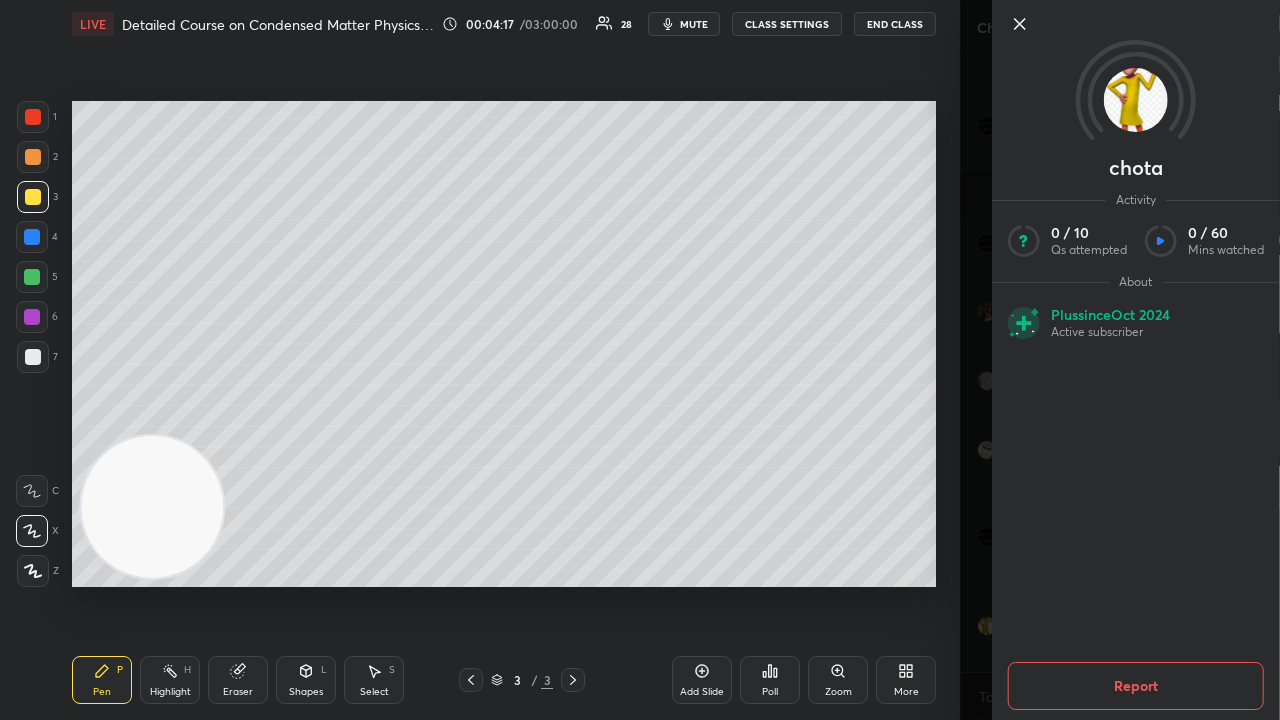 click on "chota Activity 0 / 10 Qs attempted 0 / 60 Mins watched About Plus  since  Oct   2024 Active subscriber Report" at bounding box center [1120, 360] 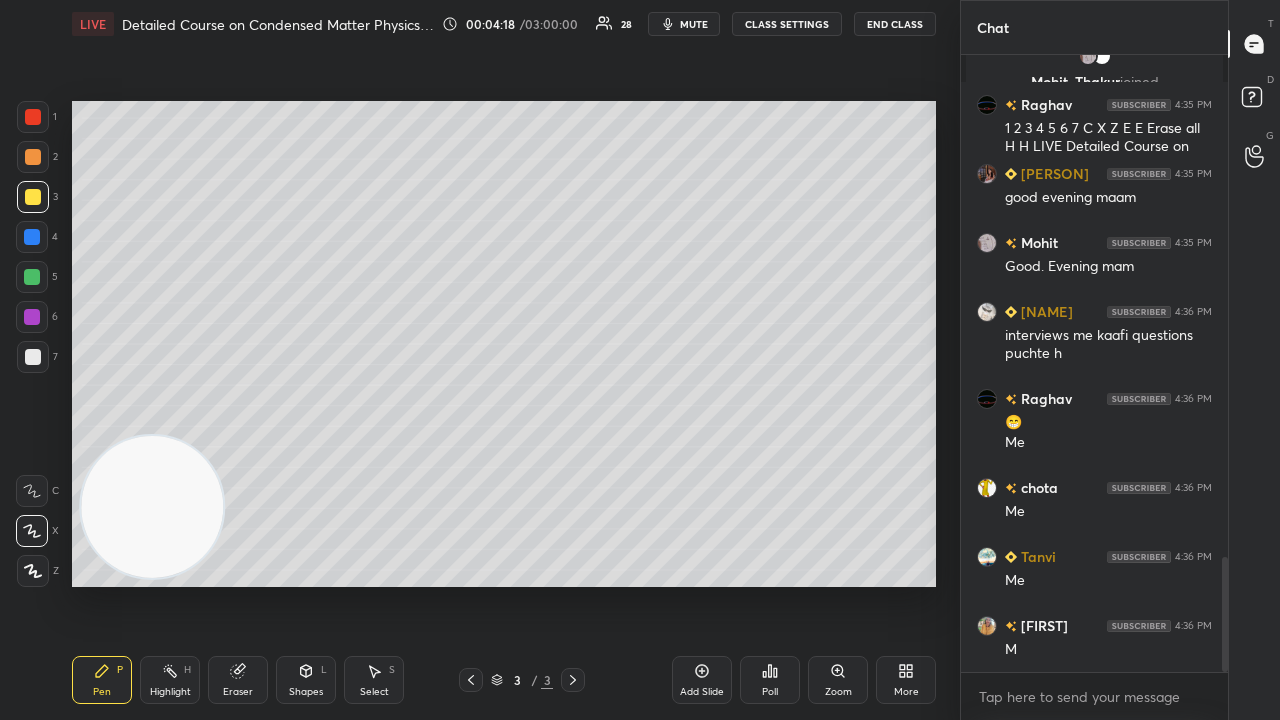 scroll, scrollTop: 2758, scrollLeft: 0, axis: vertical 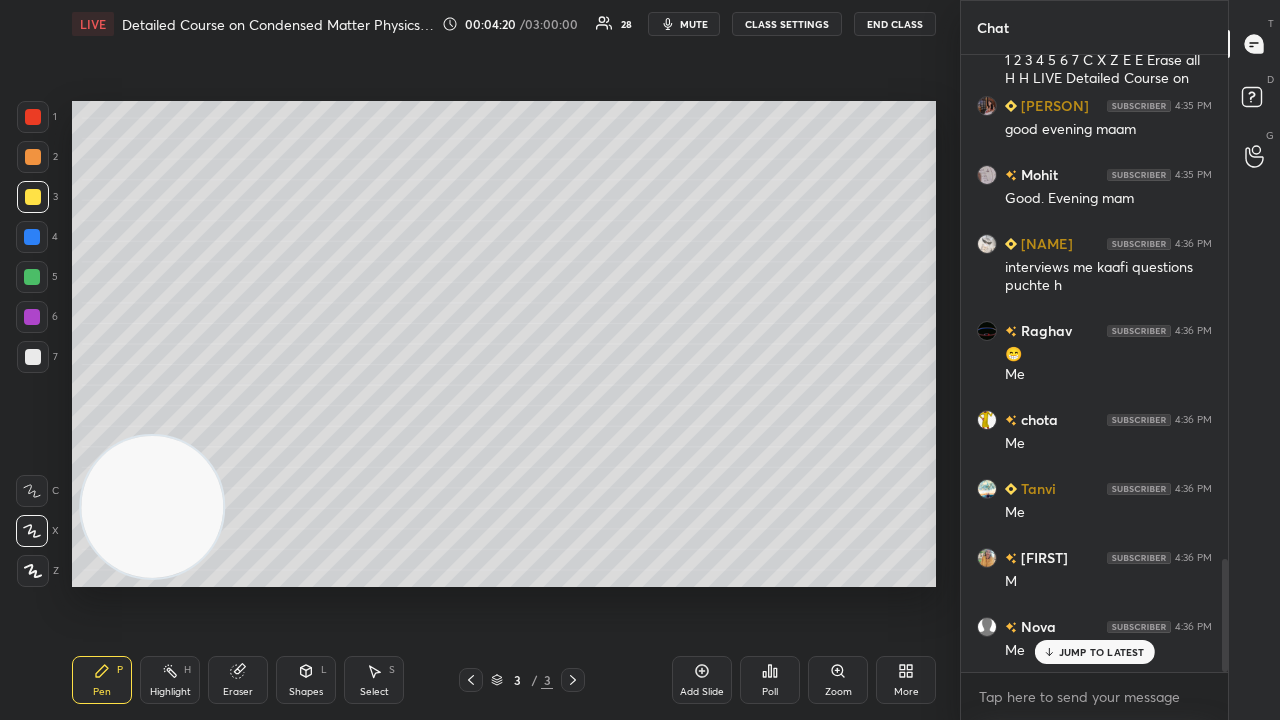 click on "JUMP TO LATEST" at bounding box center [1094, 652] 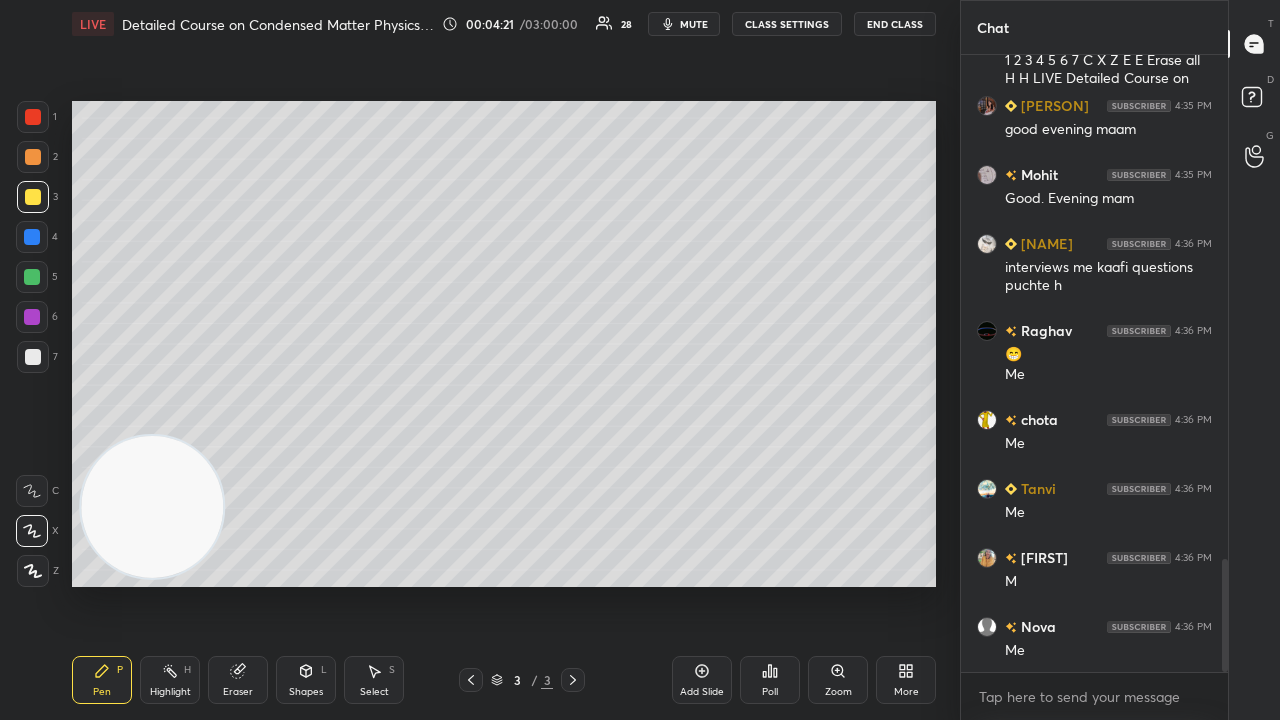 click on "x" at bounding box center [1094, 696] 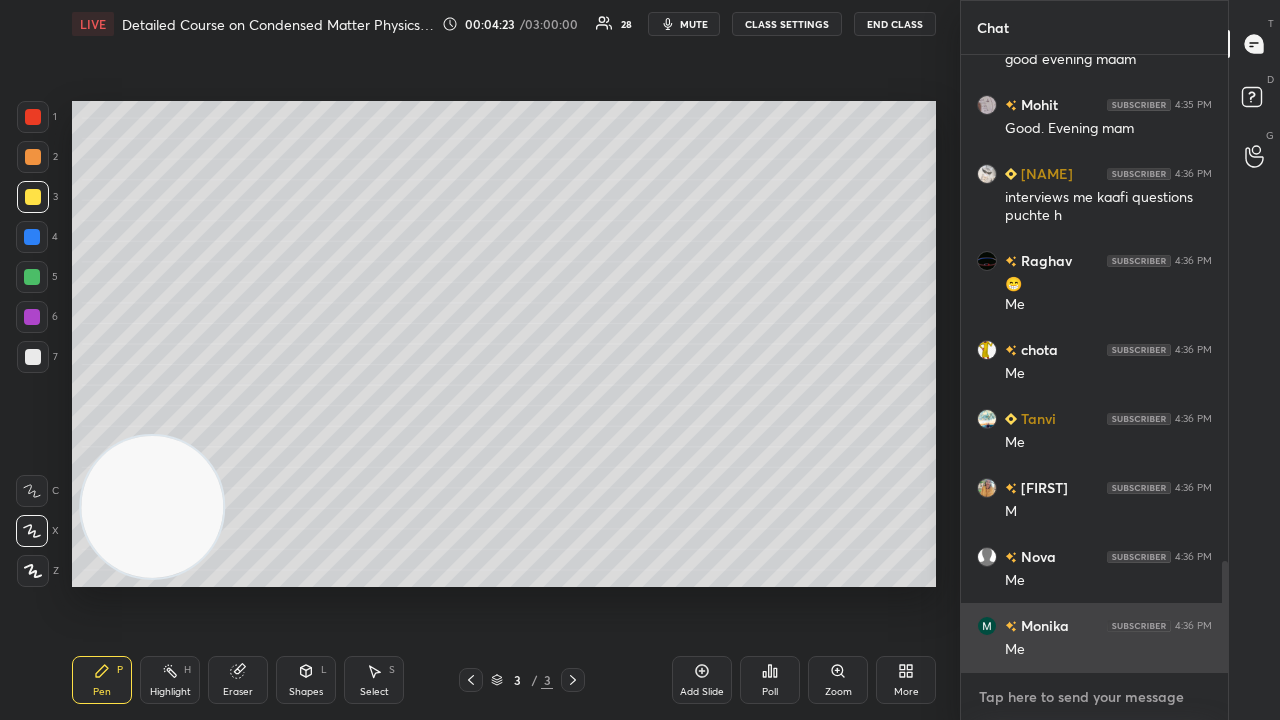 scroll, scrollTop: 2896, scrollLeft: 0, axis: vertical 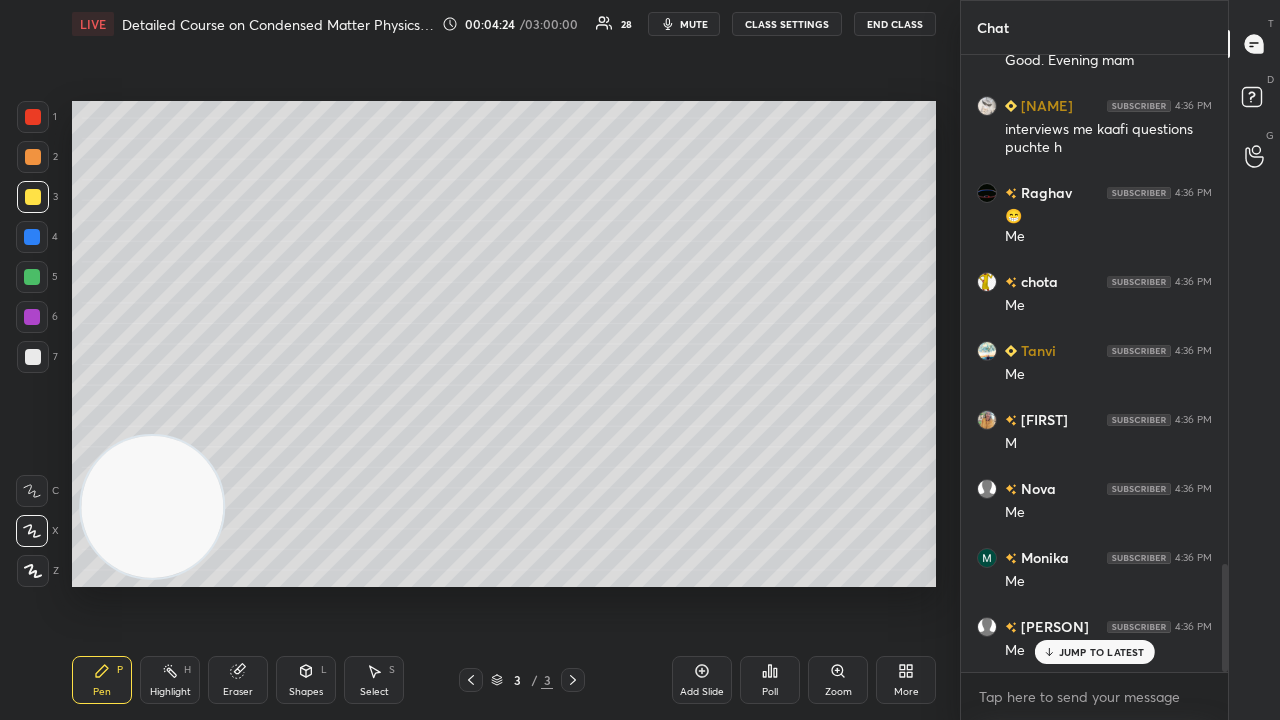 click on "[PERSON] 4:34 PM first time [PERSON] 4:35 PM Abhi revision m to li thi class [PERSON] 4:35 PM First time [PERSON]  joined [PERSON] 4:35 PM First time [PERSON] 4:35 PM Good evening mam kaise ho mam [PERSON] 4:35 PM Me [PERSON]  joined [PERSON] 4:35 PM Future scope bahut hai [PERSON] 4:35 PM good evening maam [PERSON] 4:35 PM Good. Evening maam [PERSON] 4:36 PM interviews me kaafi questions puchte h [PERSON] 4:36 PM 😁 Me [PERSON] 4:36 PM Me [PERSON] 4:36 PM Me [PERSON] 4:36 PM M [PERSON] 4:36 PM Me [PERSON] 4:36 PM Me JUMP TO LATEST" at bounding box center [1094, 363] 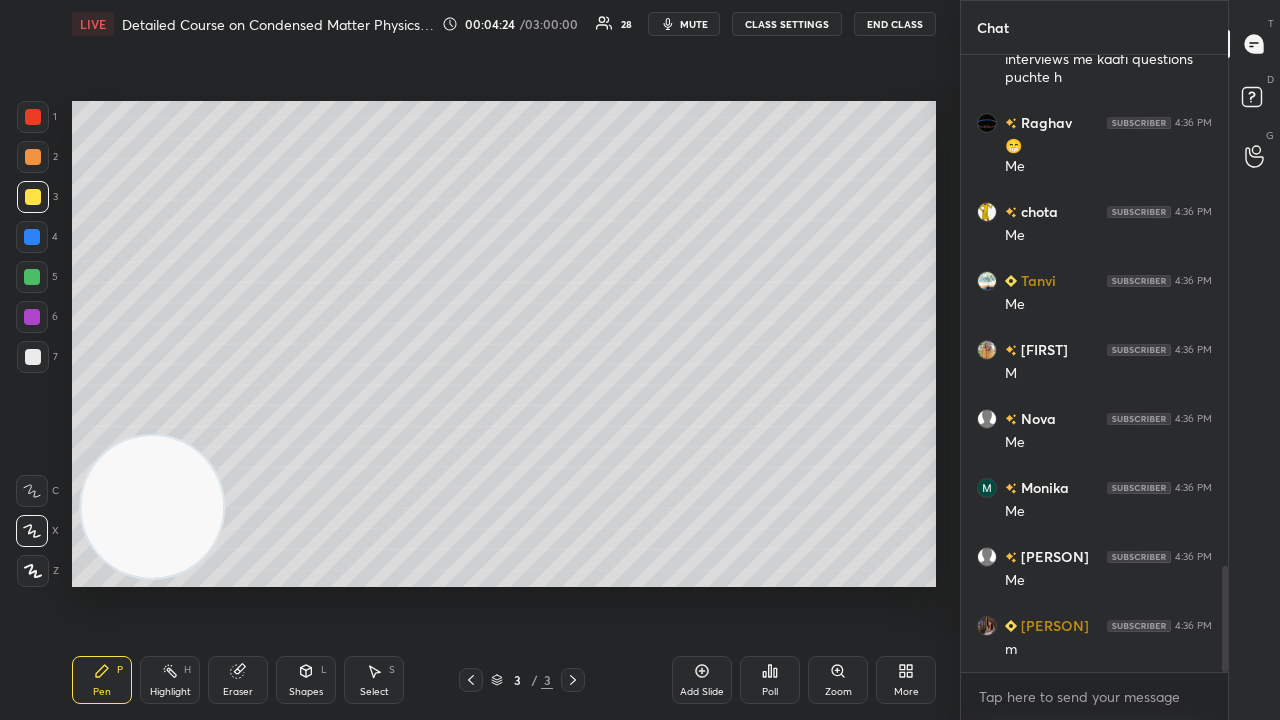 click on "x" at bounding box center [1094, 696] 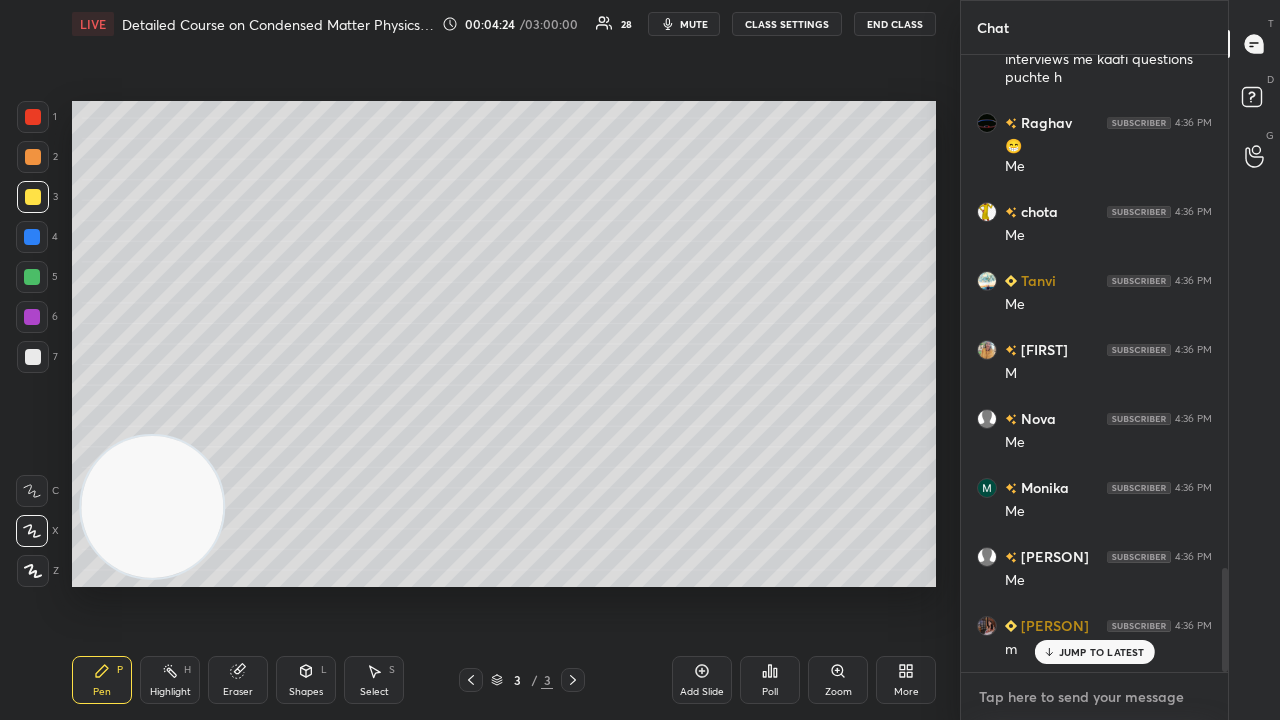 scroll, scrollTop: 3034, scrollLeft: 0, axis: vertical 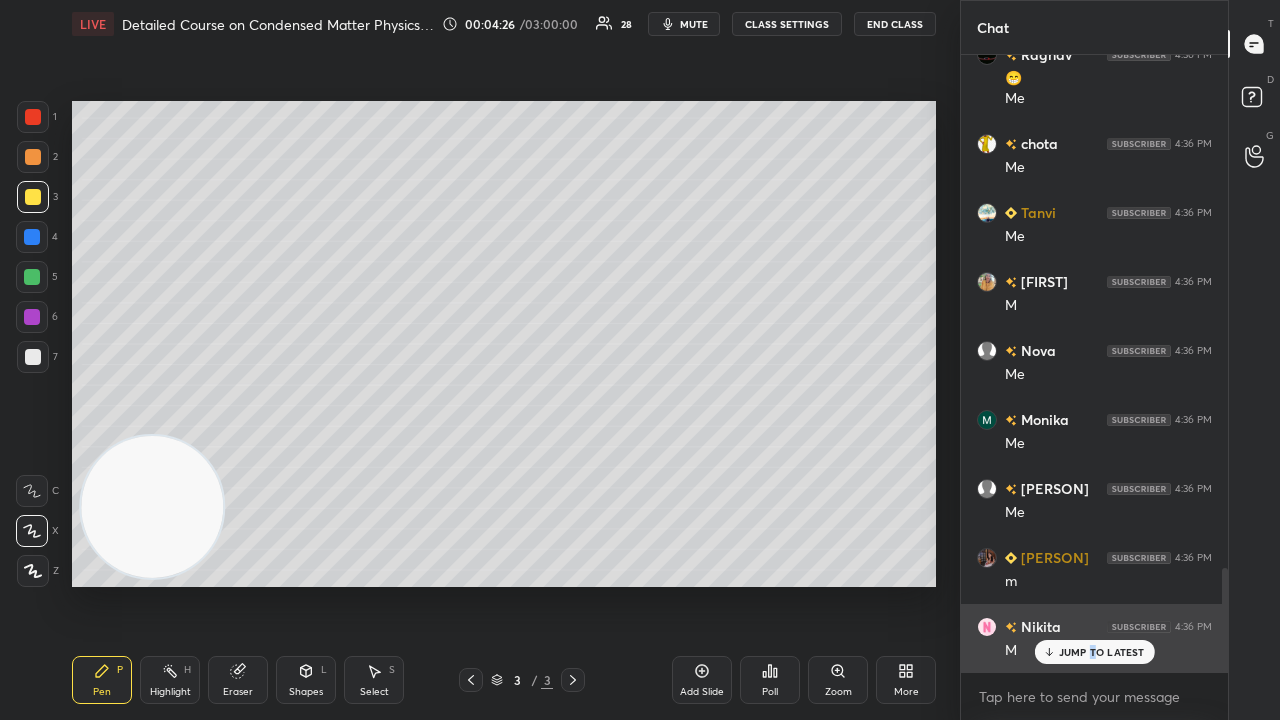 click on "JUMP TO LATEST" at bounding box center (1094, 652) 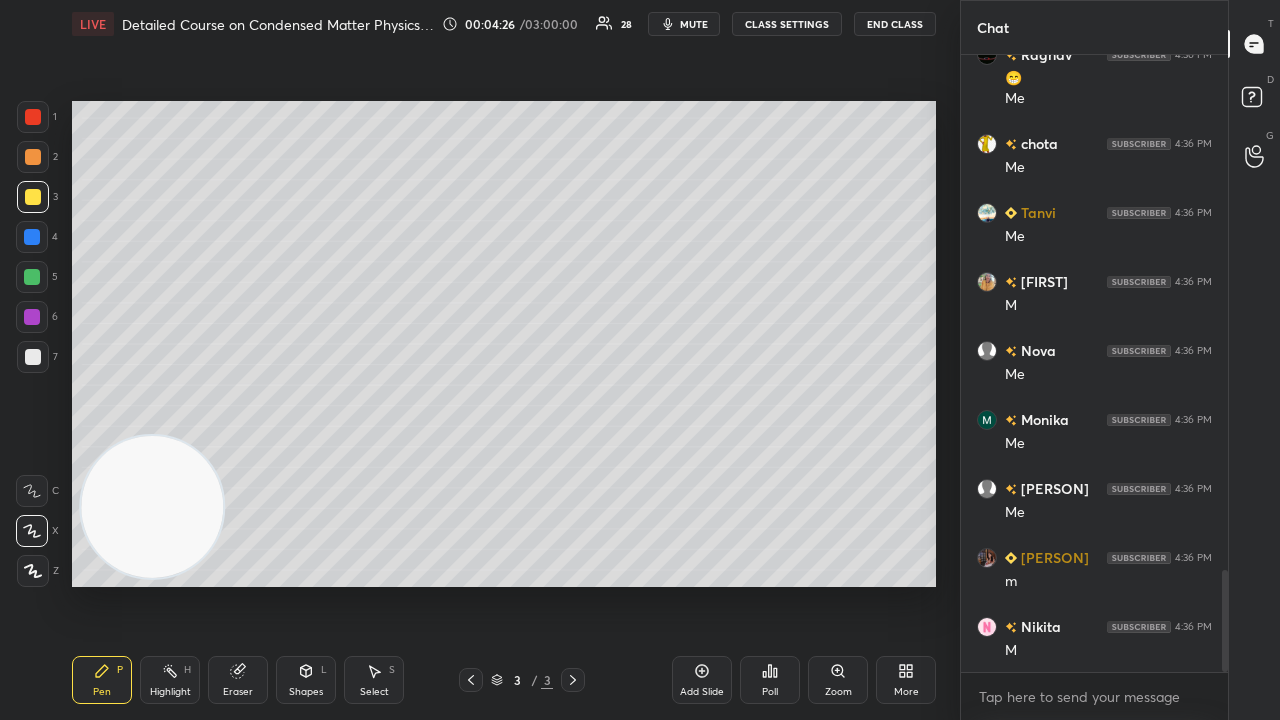 scroll, scrollTop: 3104, scrollLeft: 0, axis: vertical 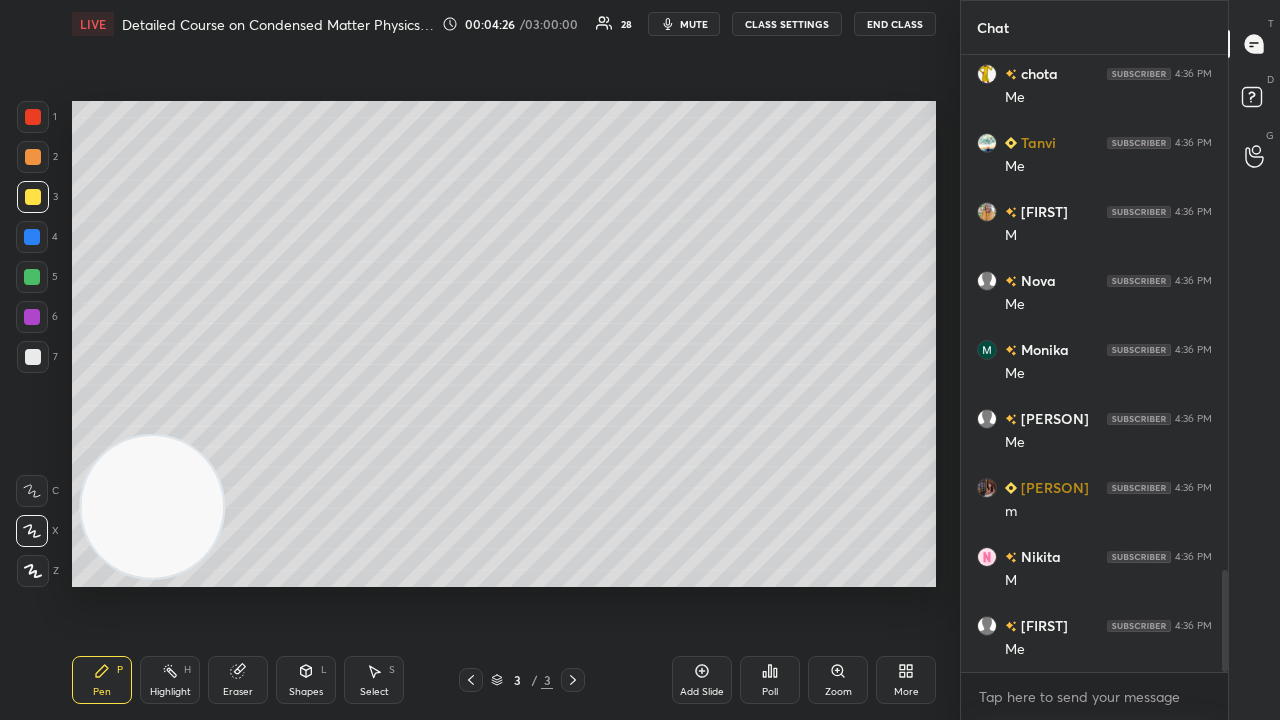 click on "x" at bounding box center (1094, 696) 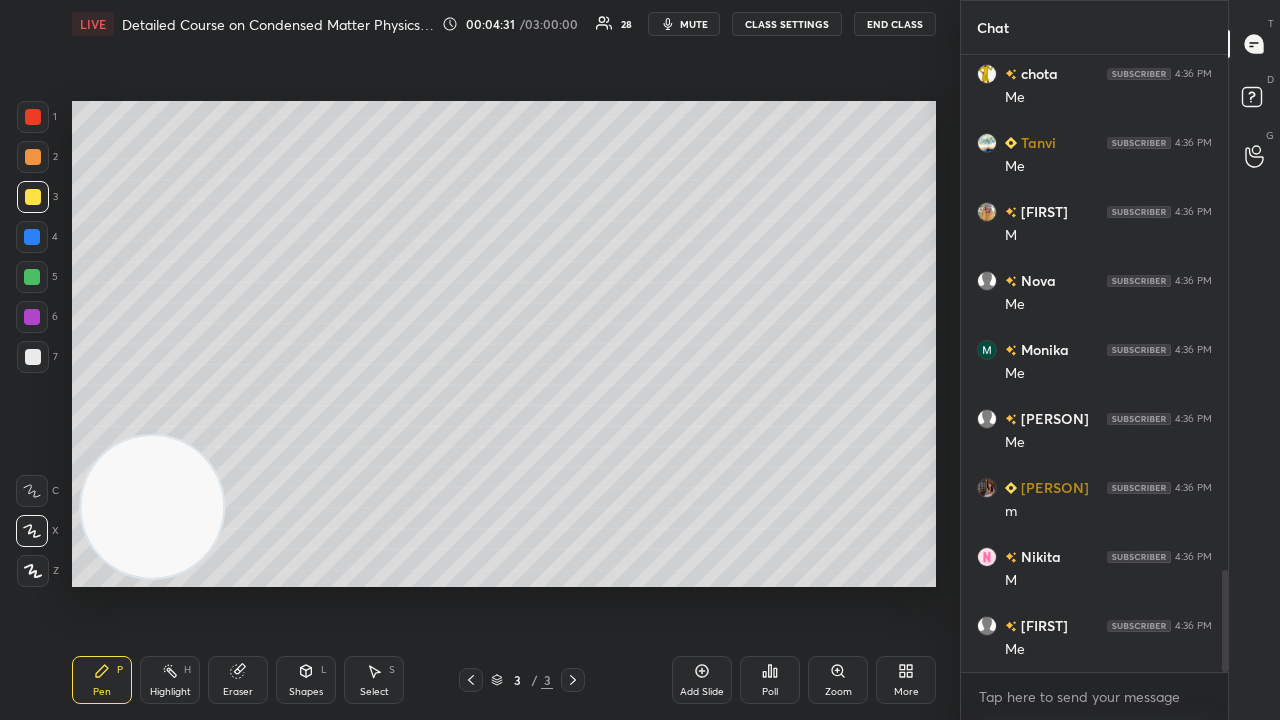 click on "mute" at bounding box center [694, 24] 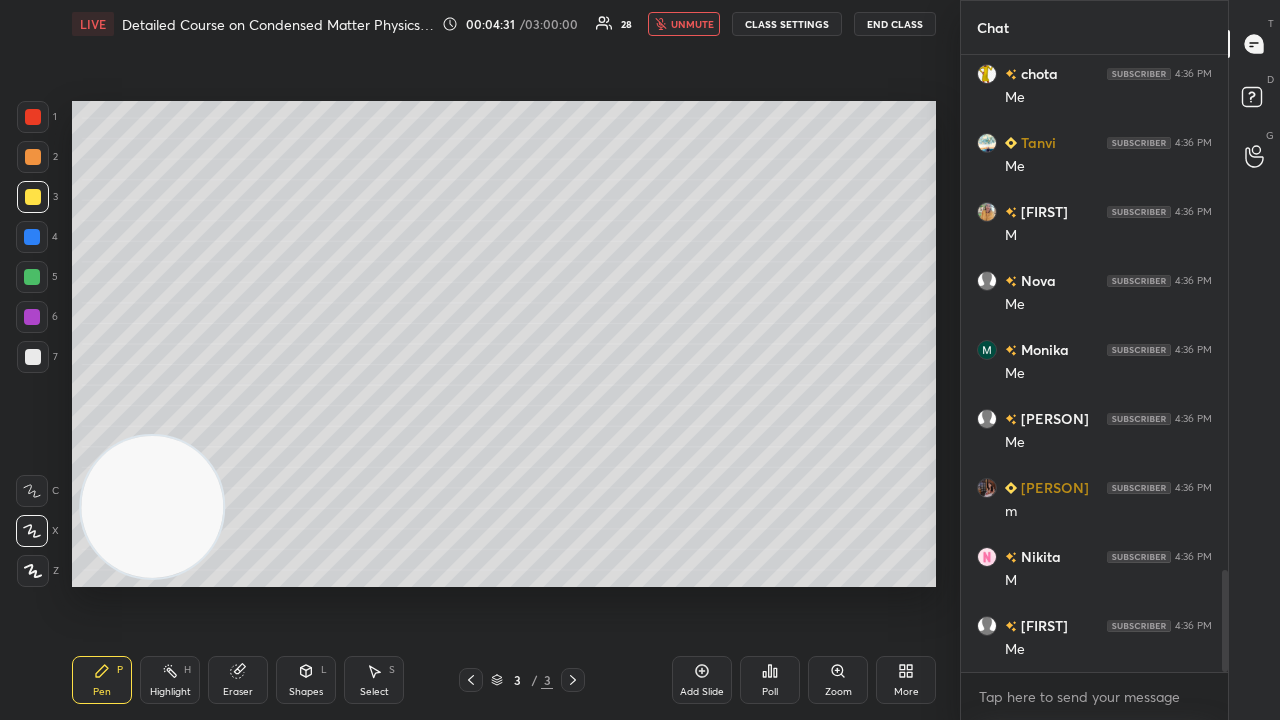 click on "unmute" at bounding box center (692, 24) 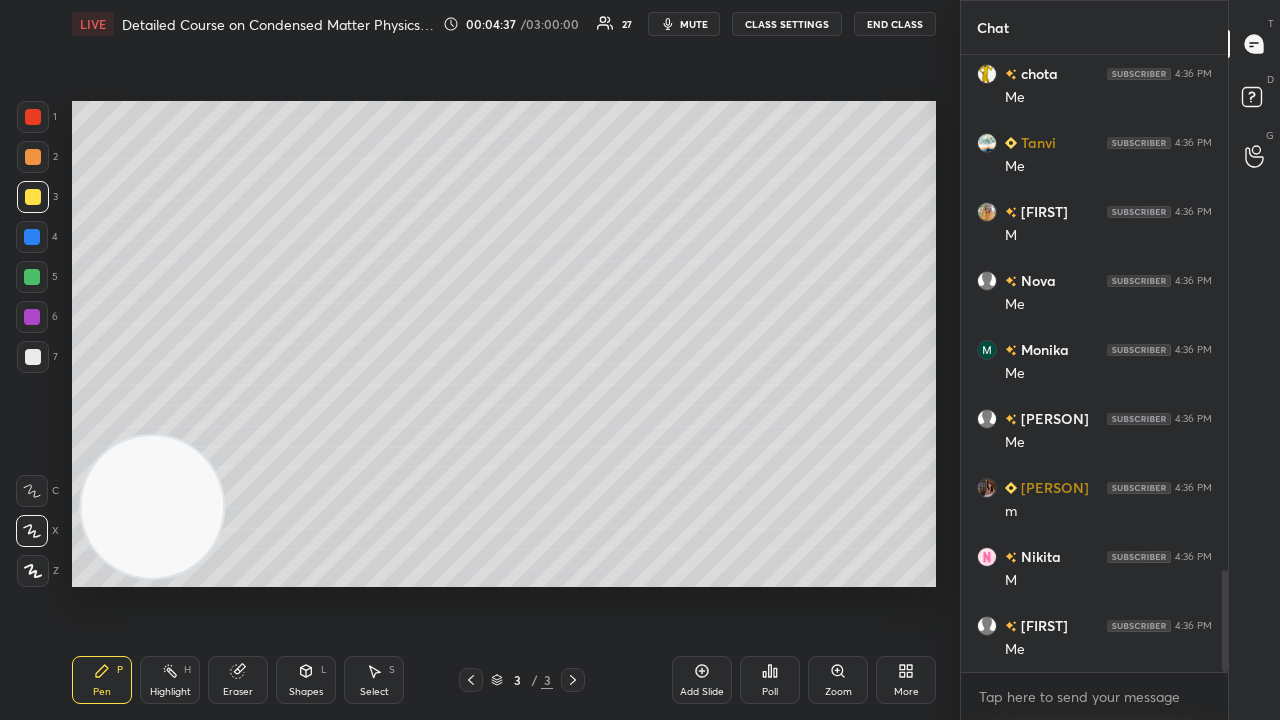 click at bounding box center (1222, 363) 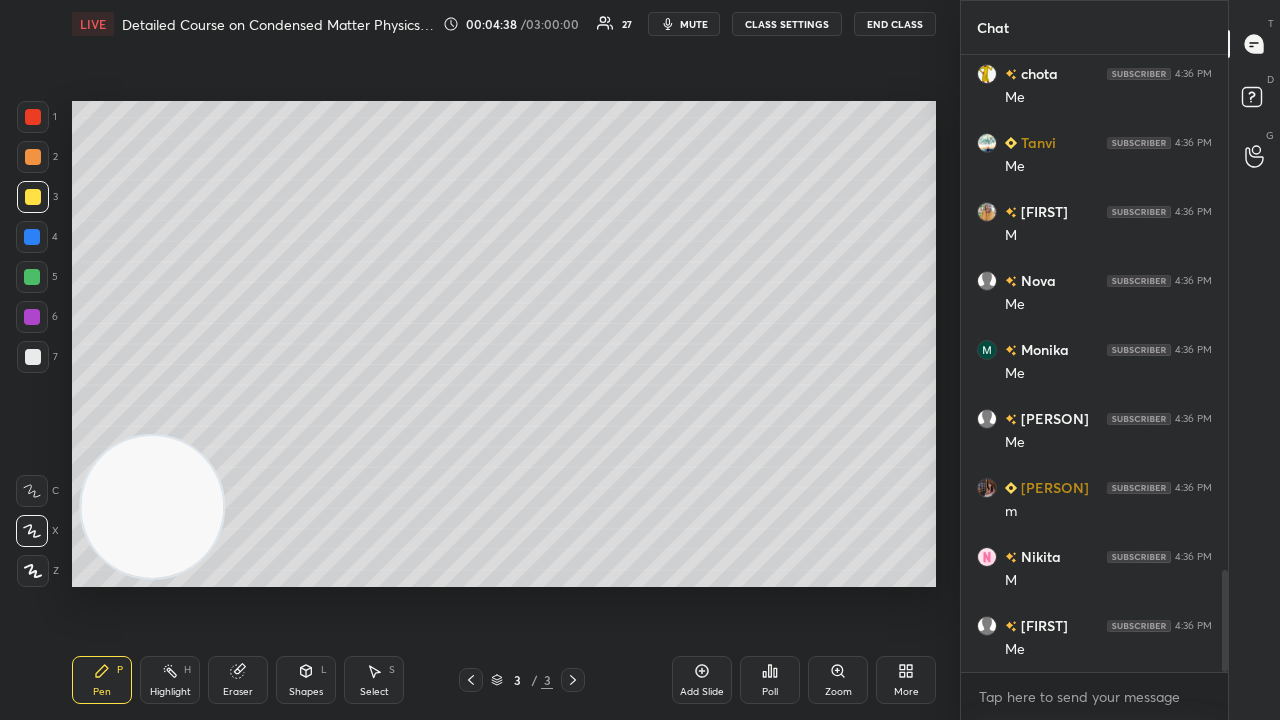 drag, startPoint x: 1221, startPoint y: 619, endPoint x: 1222, endPoint y: 609, distance: 10.049875 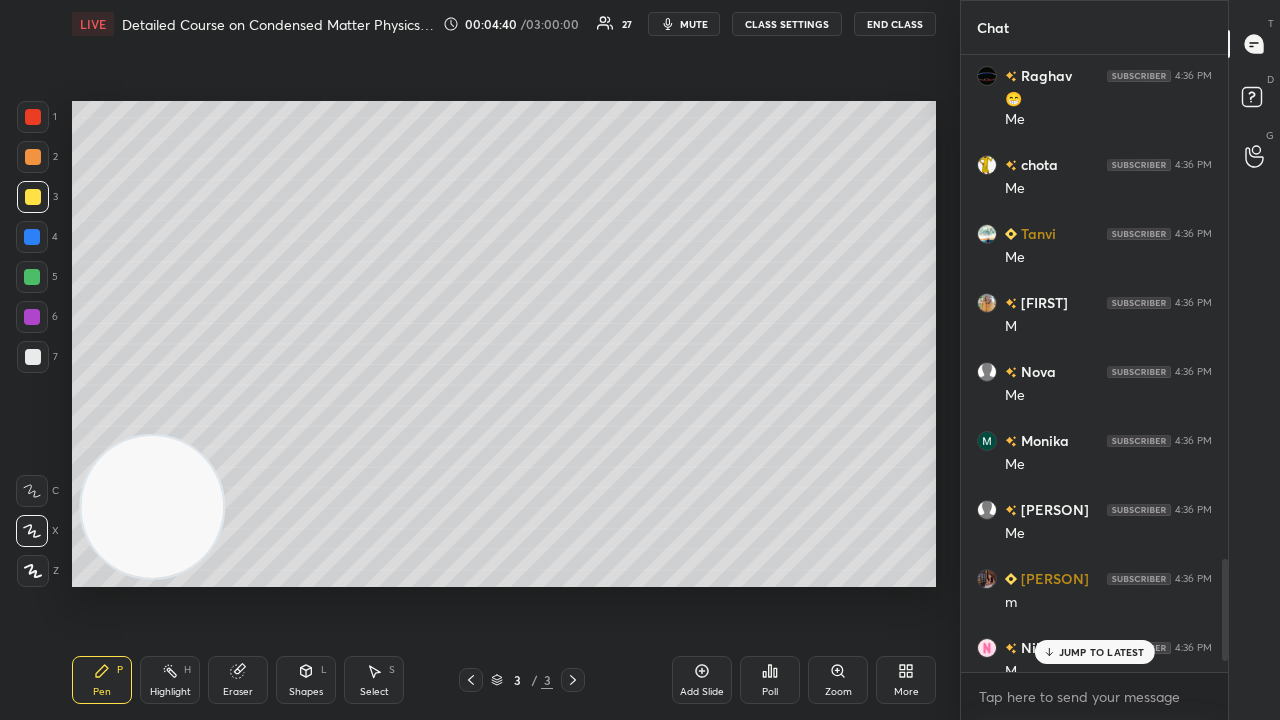 scroll, scrollTop: 3104, scrollLeft: 0, axis: vertical 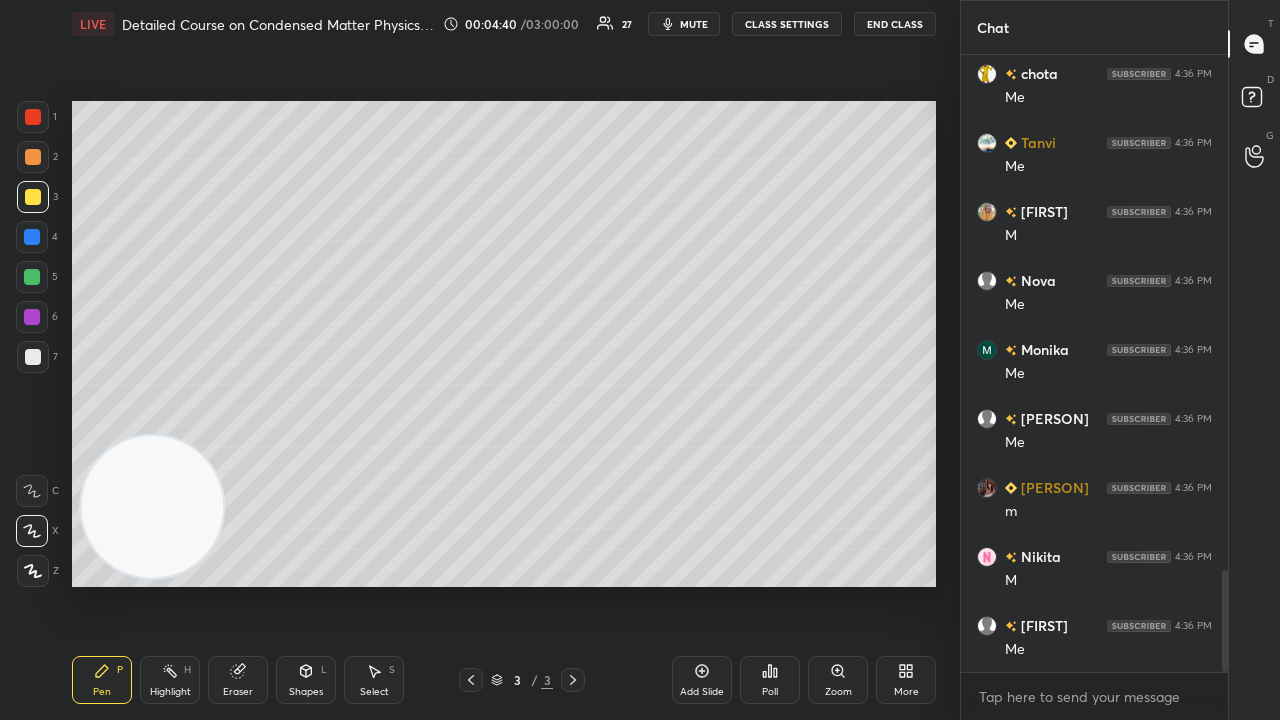 drag, startPoint x: 1109, startPoint y: 715, endPoint x: 1104, endPoint y: 704, distance: 12.083046 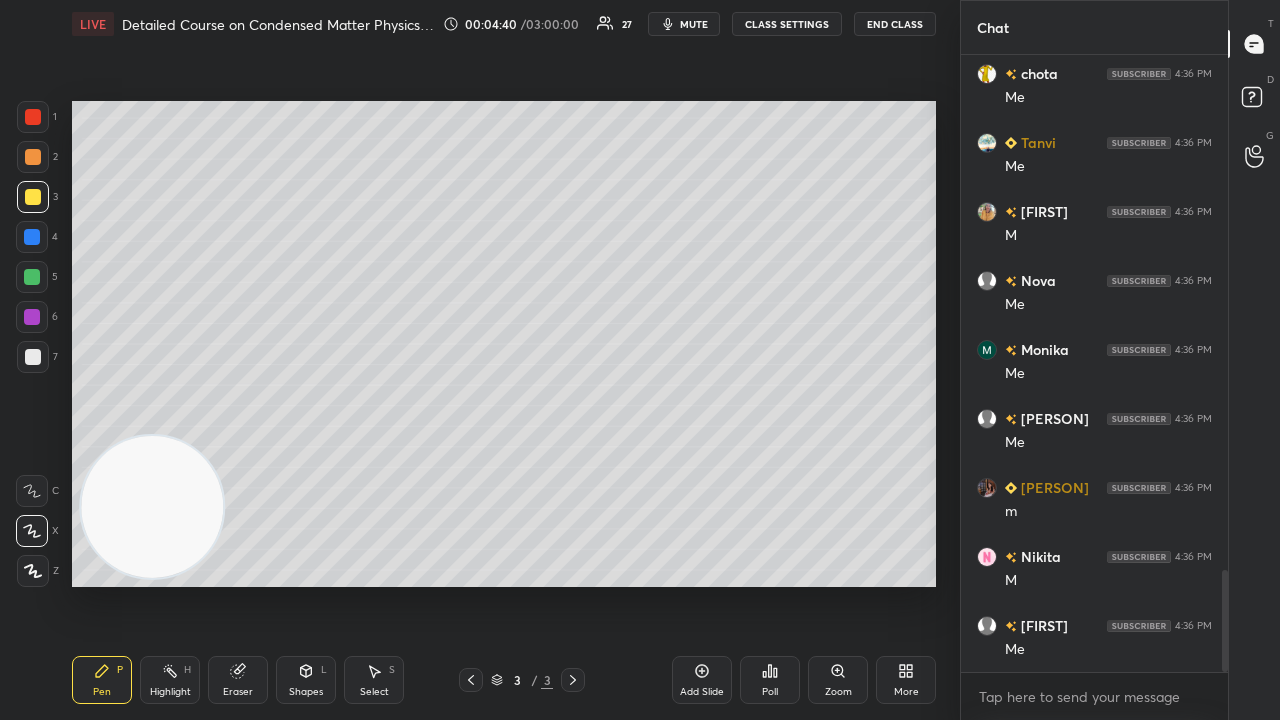 click on "x" at bounding box center [1094, 696] 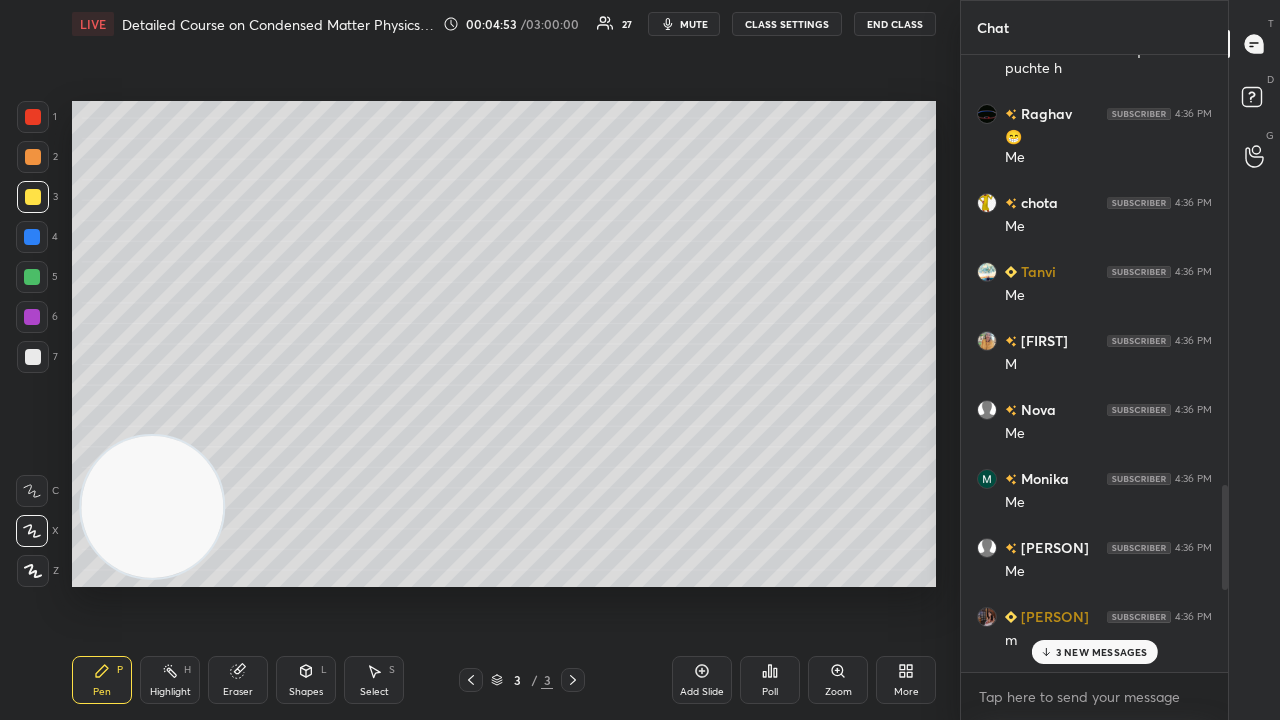 scroll, scrollTop: 3364, scrollLeft: 0, axis: vertical 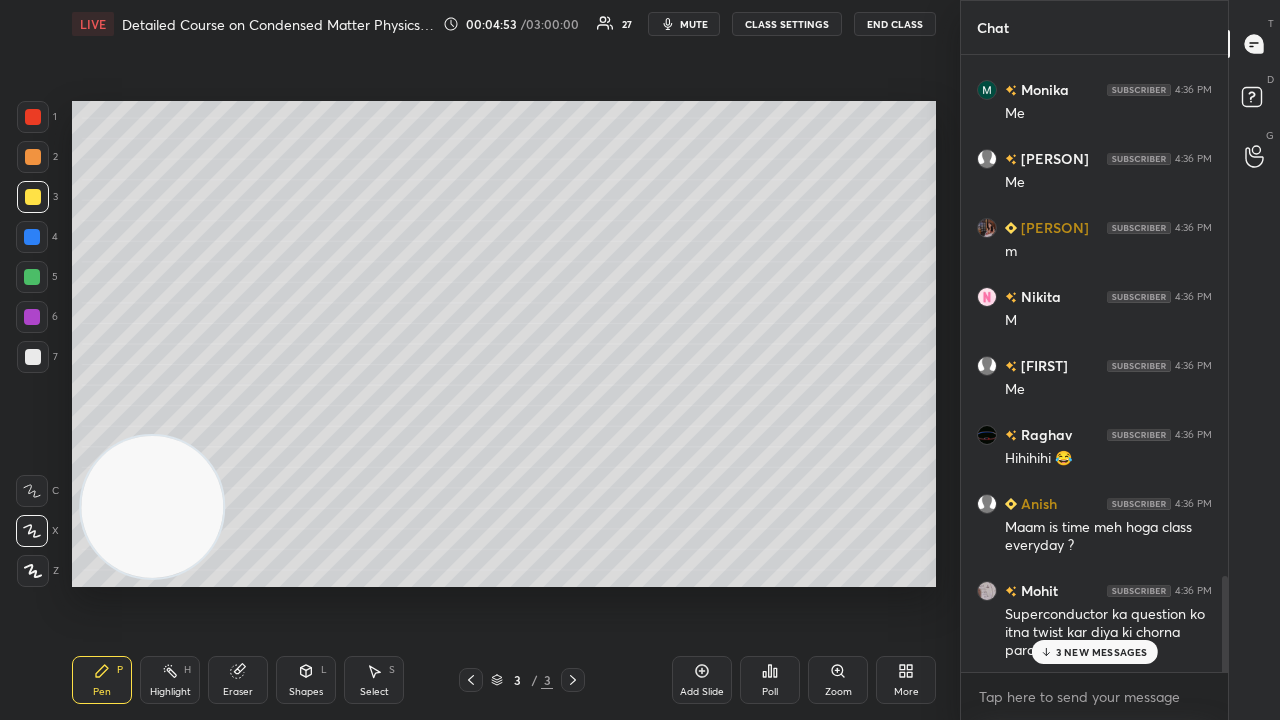 drag, startPoint x: 1223, startPoint y: 618, endPoint x: 1173, endPoint y: 710, distance: 104.70912 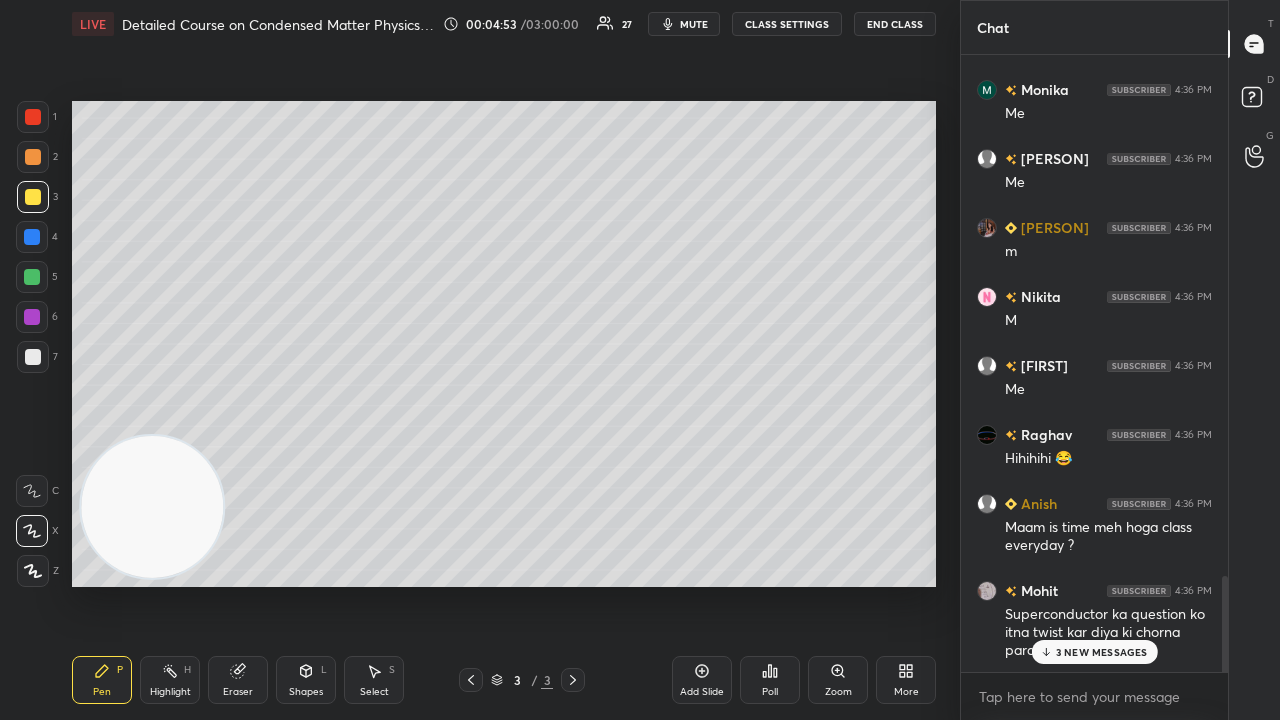 click on "[NAME] 4:36 PM M [NAME] 4:36 PM Me [NAME] 4:36 PM Me [NAME] 4:36 PM Me [NAME] 4:36 PM m [NAME] 4:36 PM M [NAME] 4:36 PM Me [NAME] 4:36 PM Hihihihi 😂 [NAME] 4:36 PM Maam is time meh hoga class everyday ? [NAME] 4:36 PM Superconductor ka question ko itna twist kar diya ki chorna para 3 NEW MESSAGES Enable hand raising Enable raise hand to speak to learners. Once enabled, chat will be turned off temporarily. Enable x" at bounding box center [1094, 387] 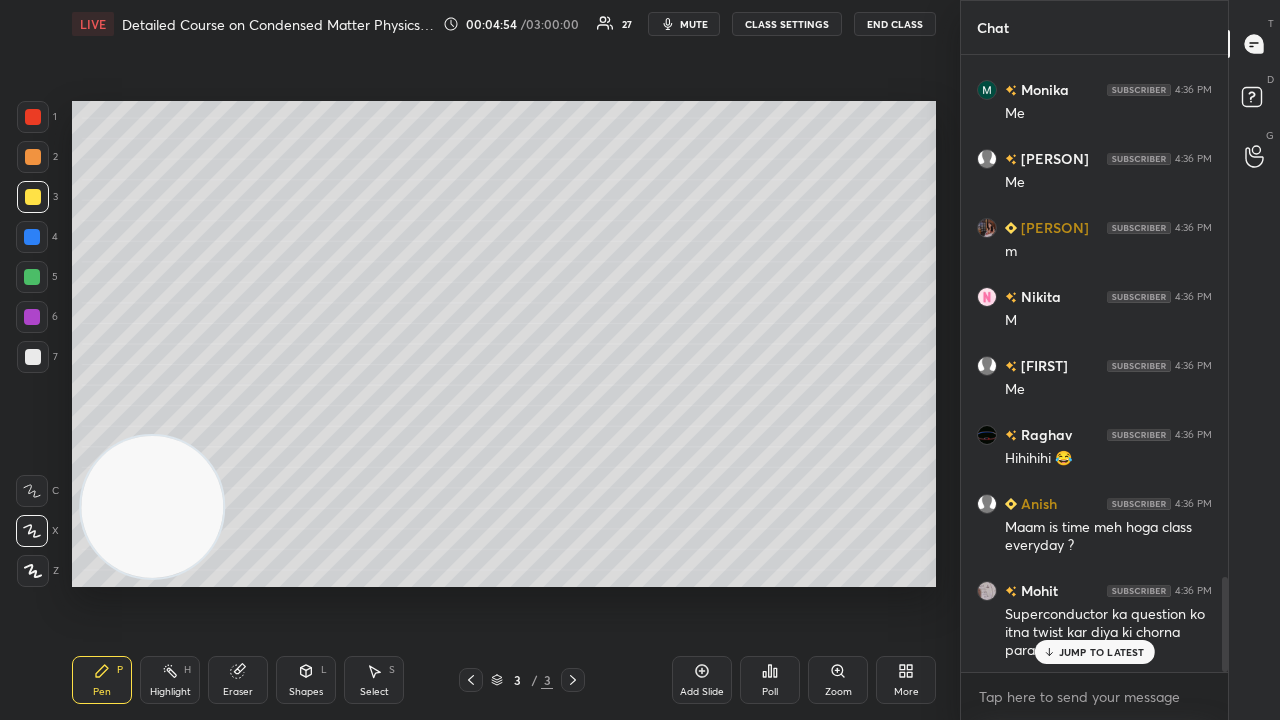 scroll, scrollTop: 3412, scrollLeft: 0, axis: vertical 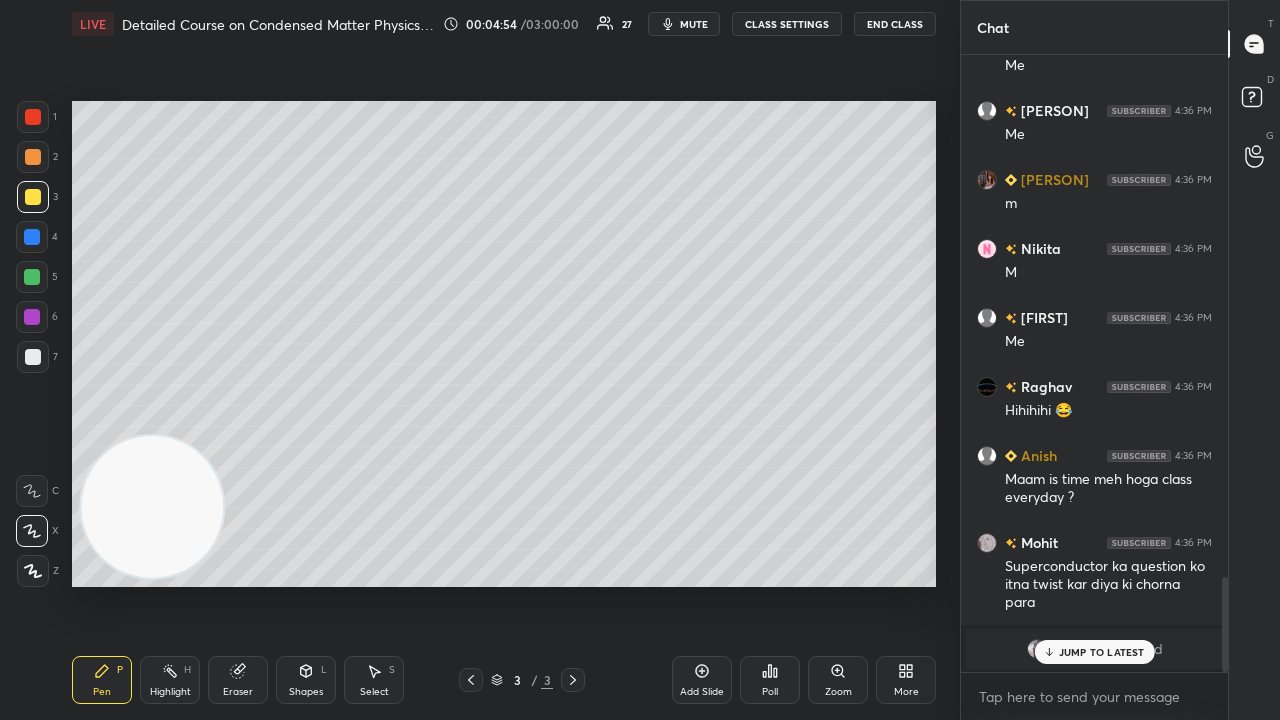 click on "JUMP TO LATEST" at bounding box center [1102, 652] 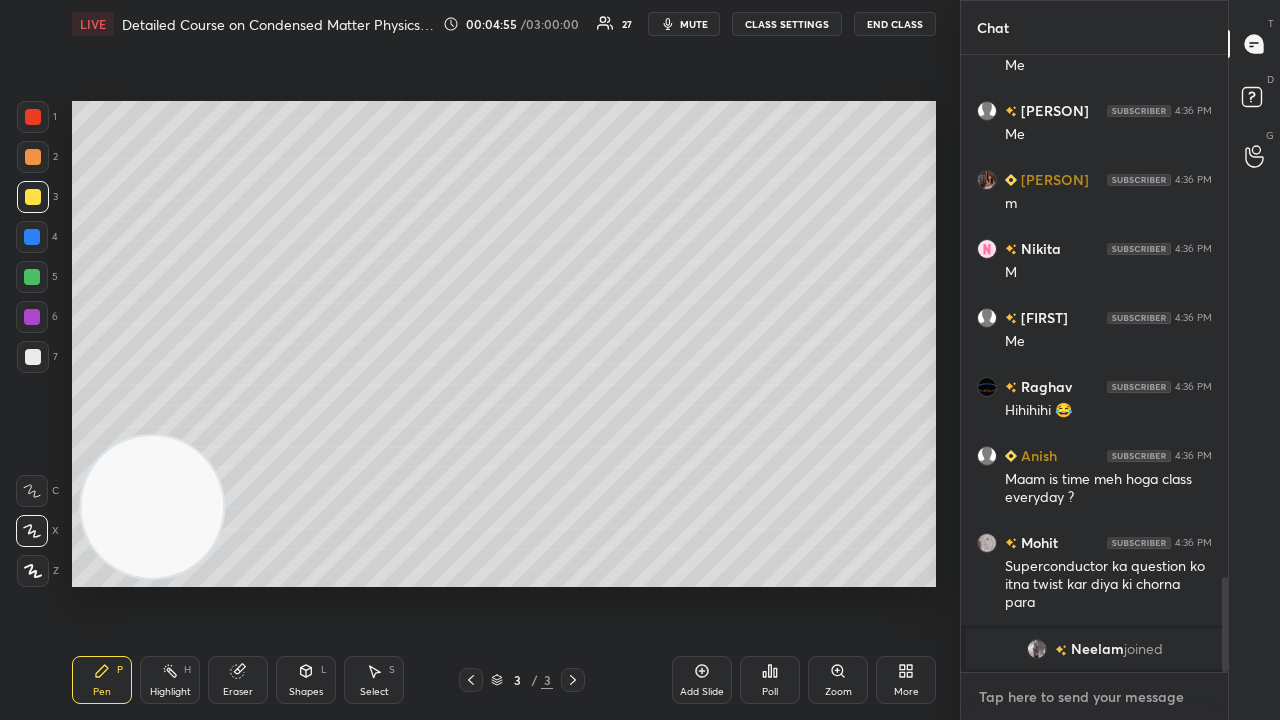 click at bounding box center [1094, 697] 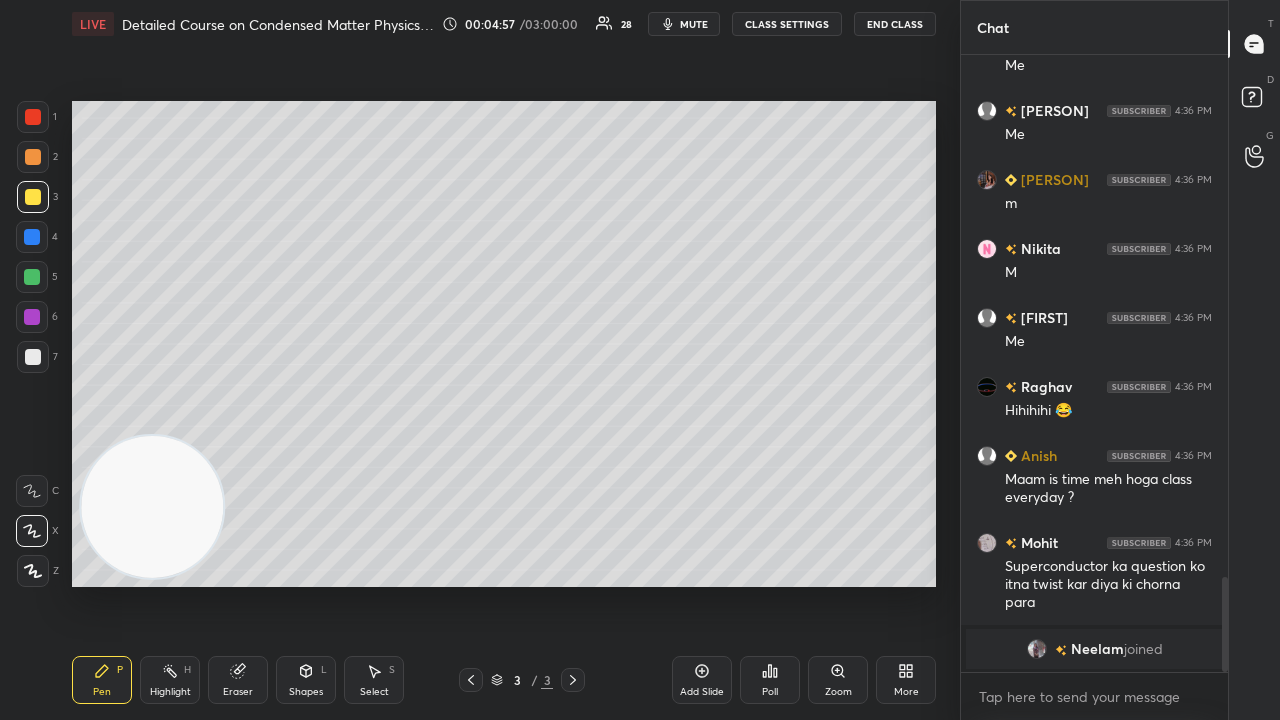 click on "mute" at bounding box center (694, 24) 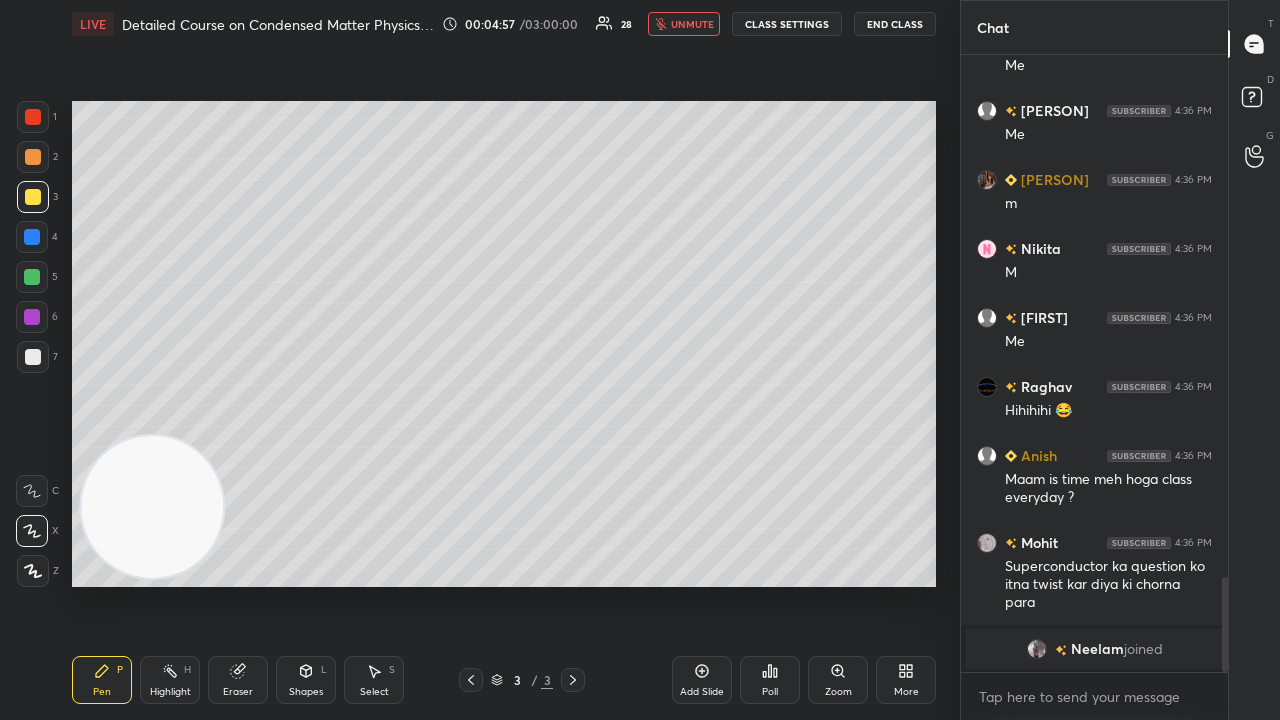 click on "unmute" at bounding box center (692, 24) 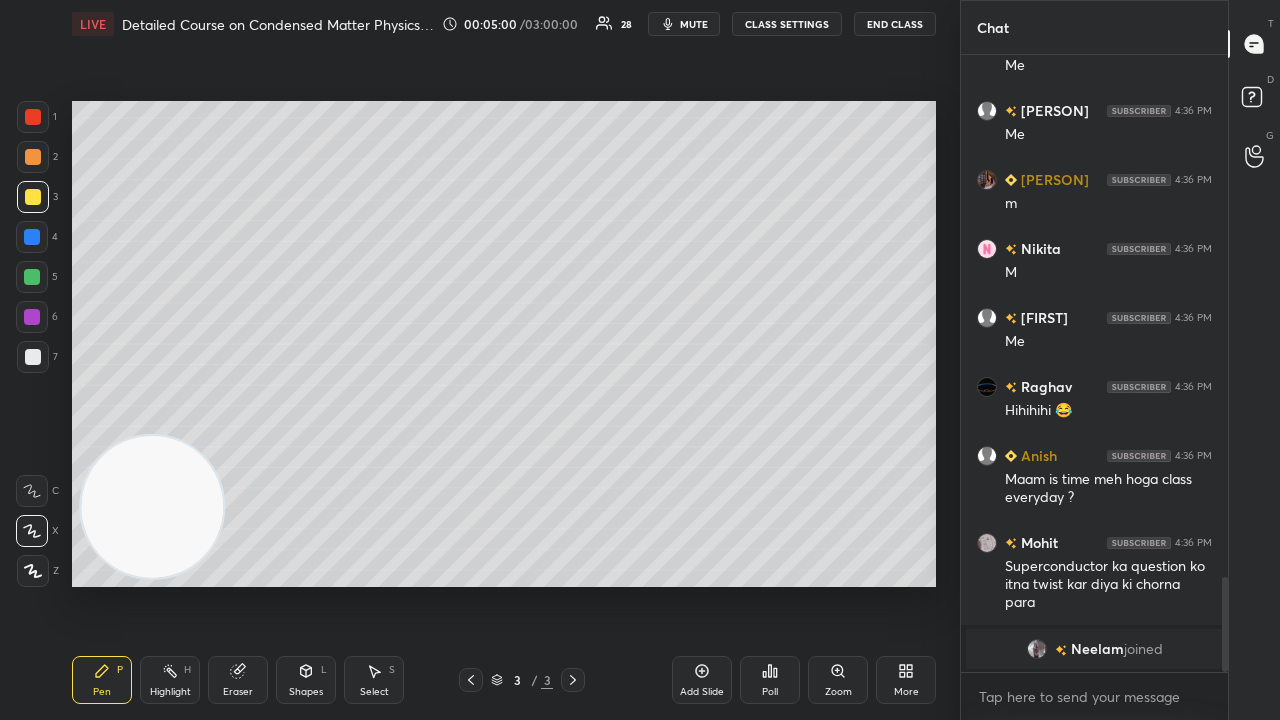 click on "mute" at bounding box center [694, 24] 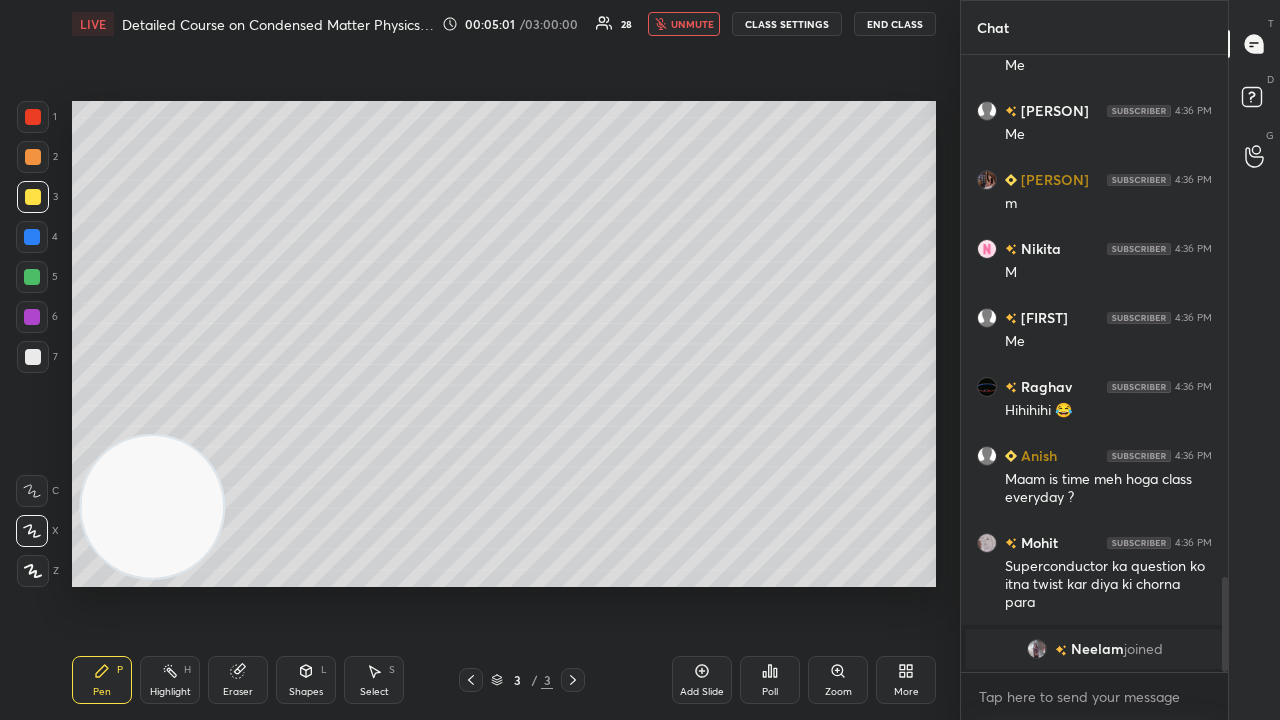 click on "unmute" at bounding box center [692, 24] 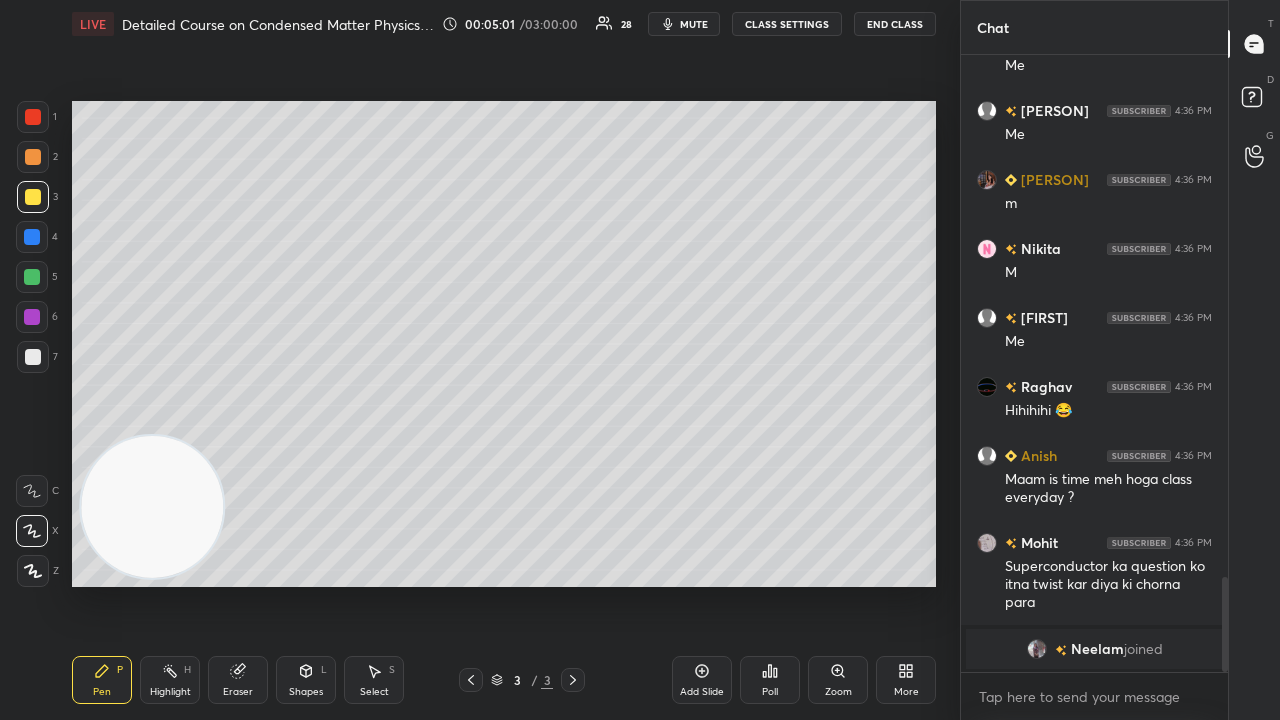 scroll, scrollTop: 3482, scrollLeft: 0, axis: vertical 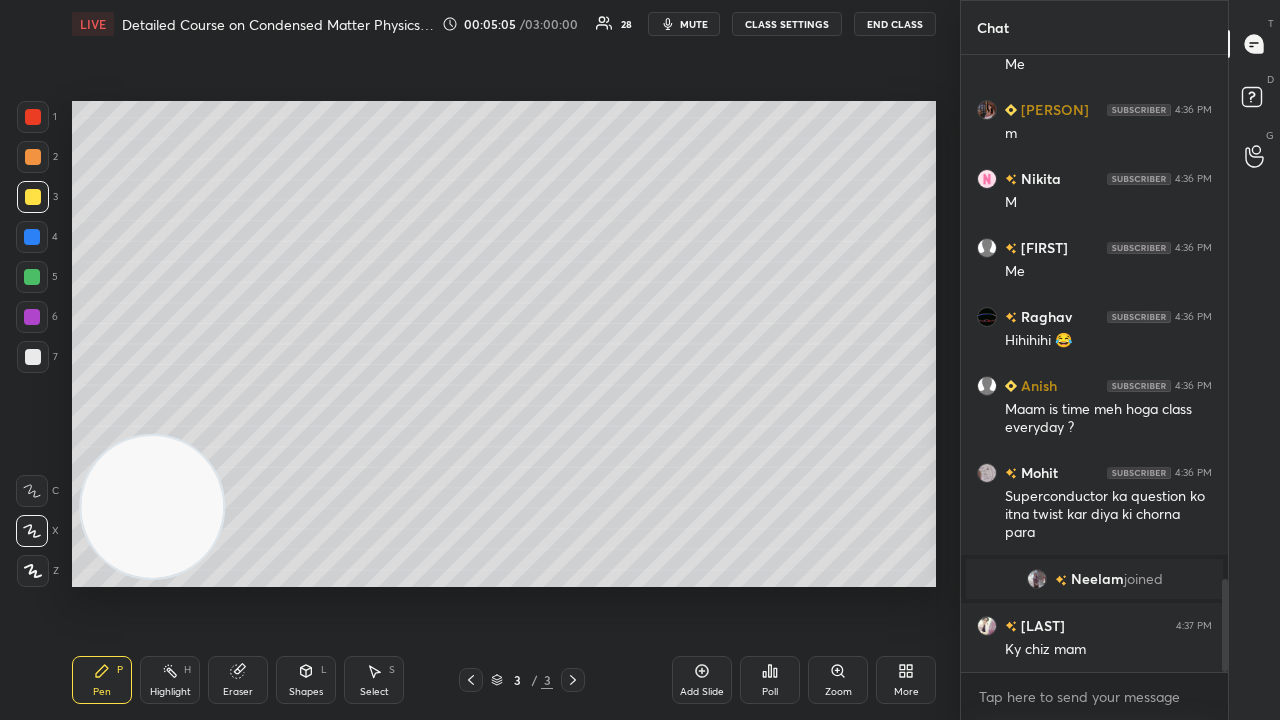click on "mute" at bounding box center (694, 24) 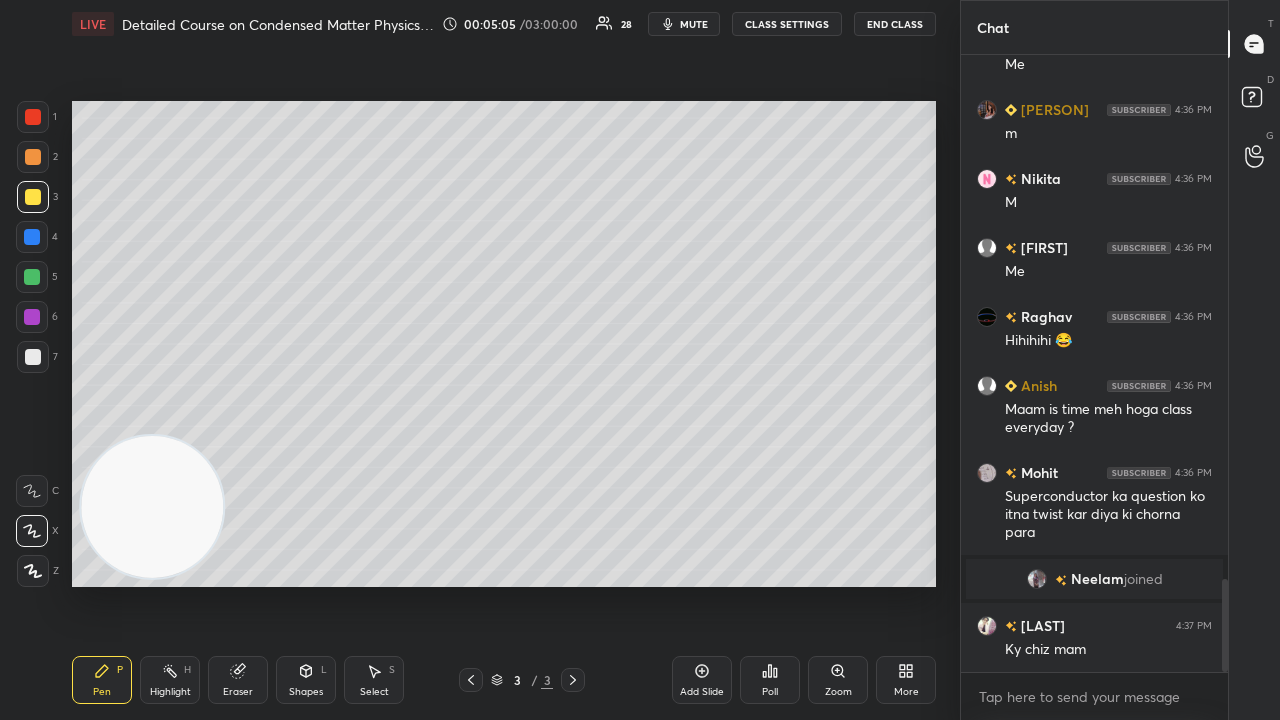 click on "mute" at bounding box center [694, 24] 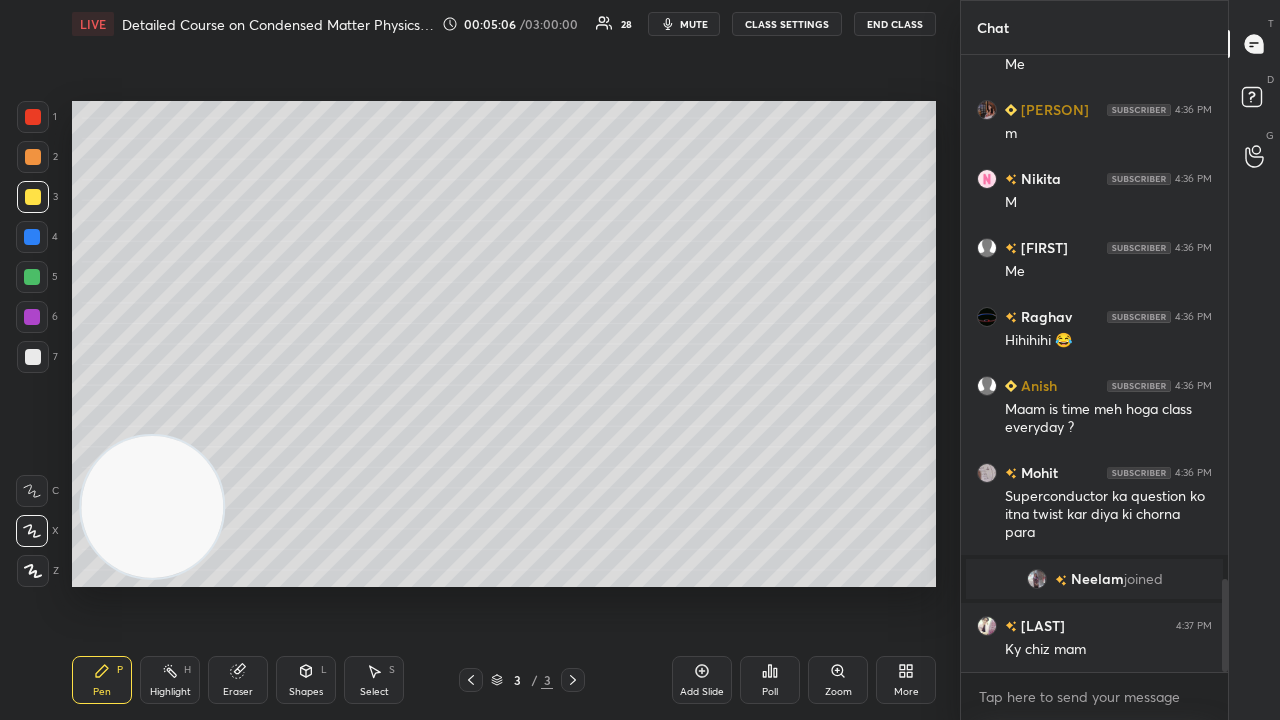 click at bounding box center [33, 357] 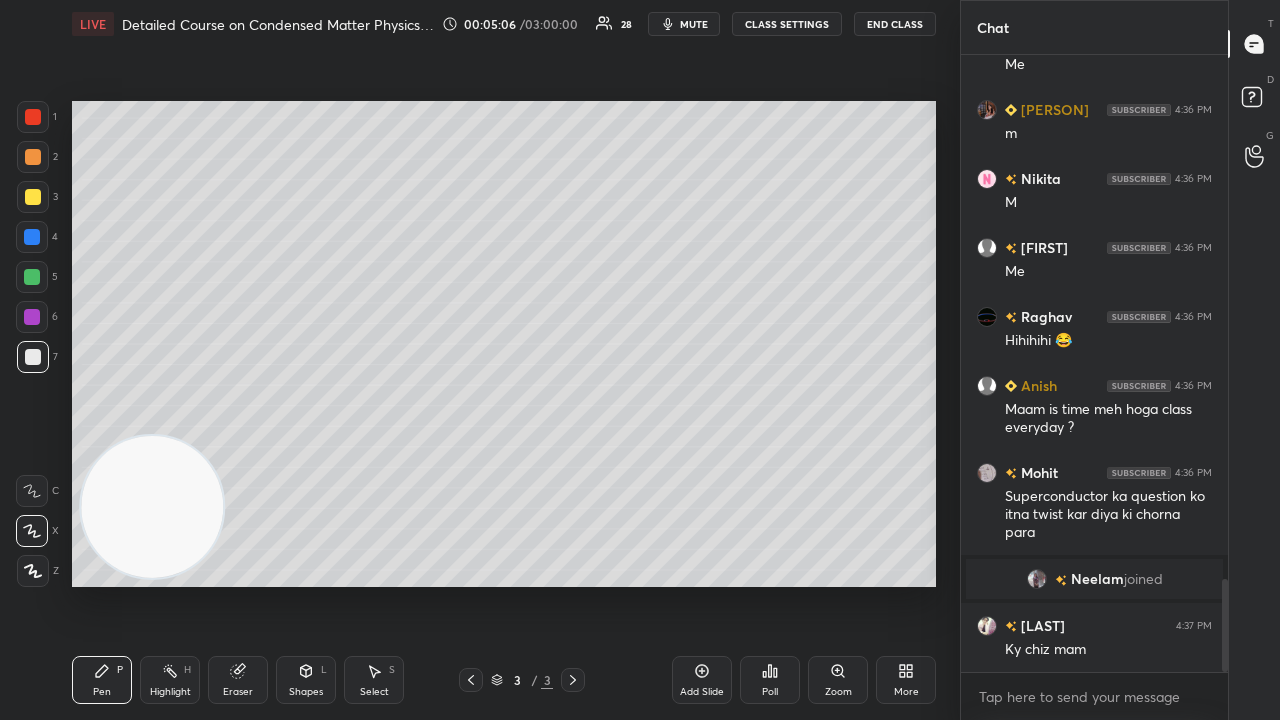 scroll, scrollTop: 3550, scrollLeft: 0, axis: vertical 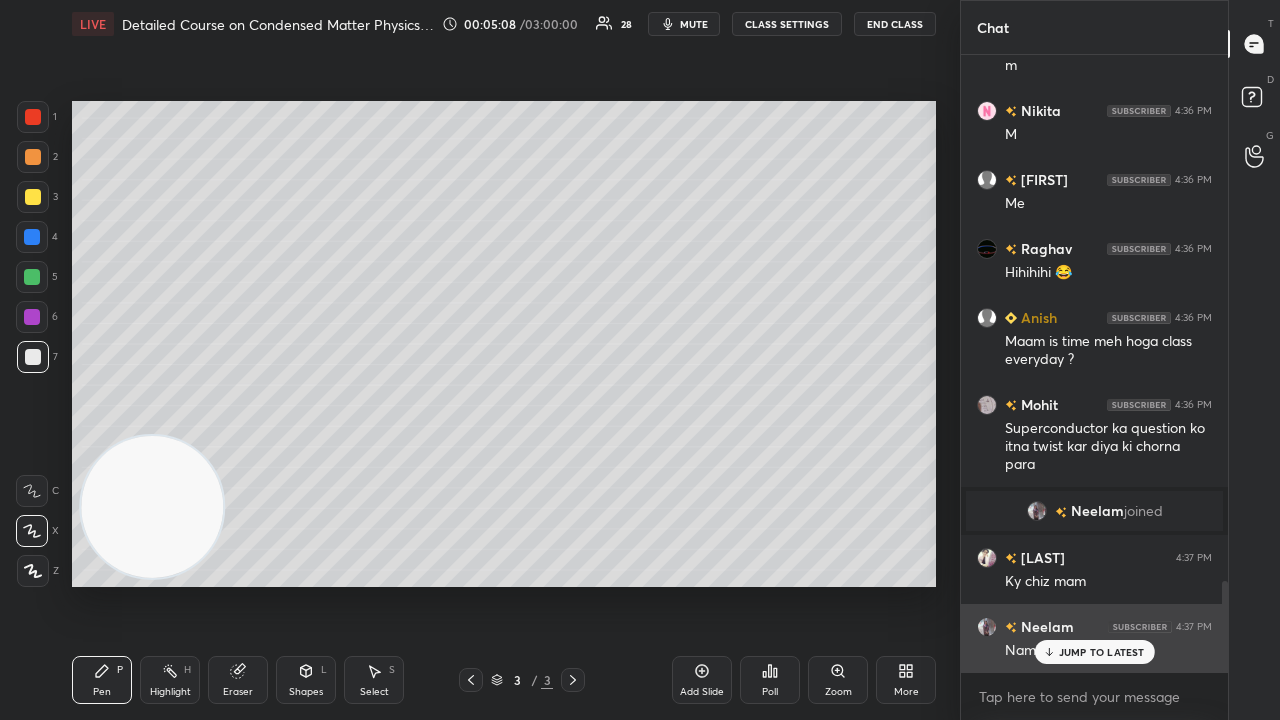 drag, startPoint x: 1072, startPoint y: 651, endPoint x: 1070, endPoint y: 663, distance: 12.165525 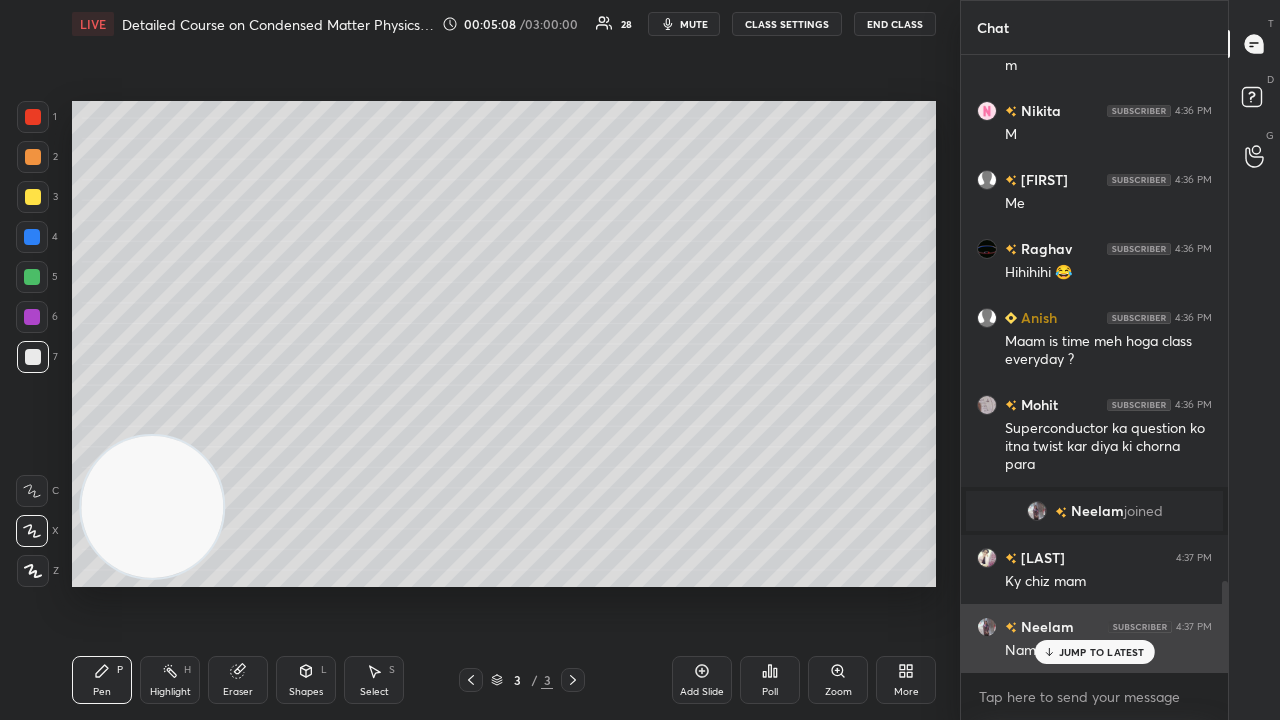 click on "JUMP TO LATEST" at bounding box center [1102, 652] 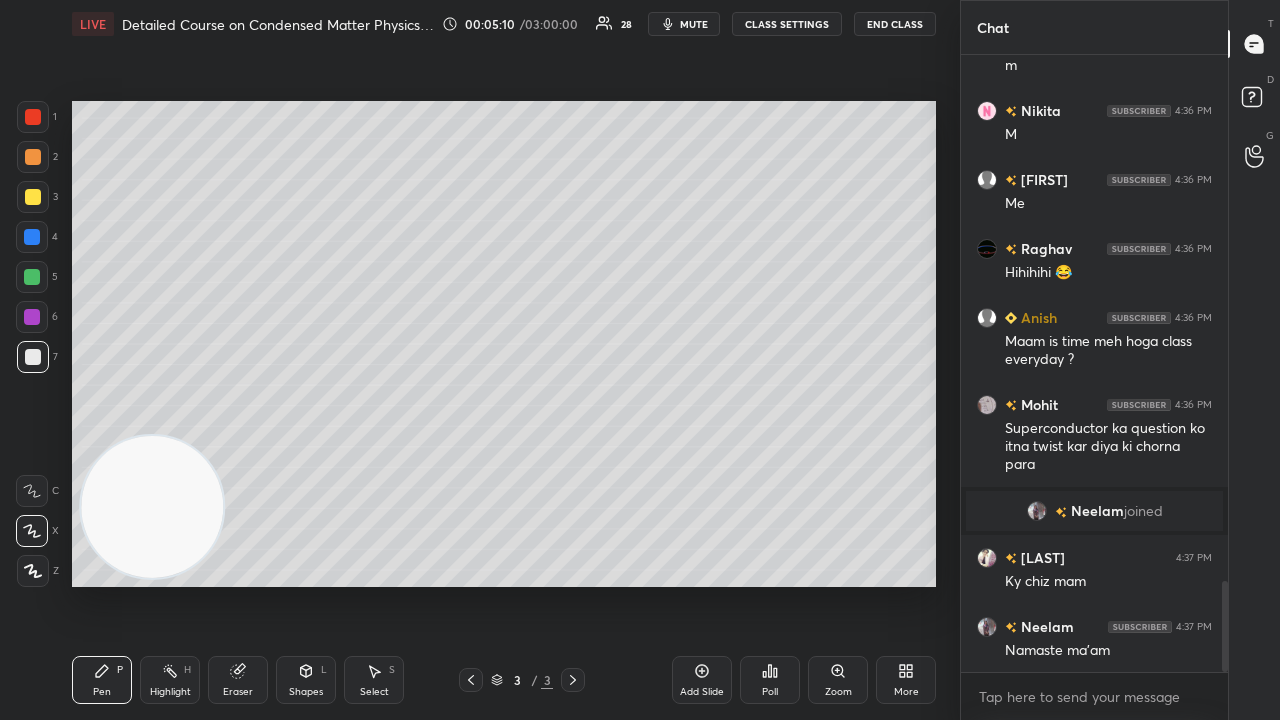 click on "mute" at bounding box center (694, 24) 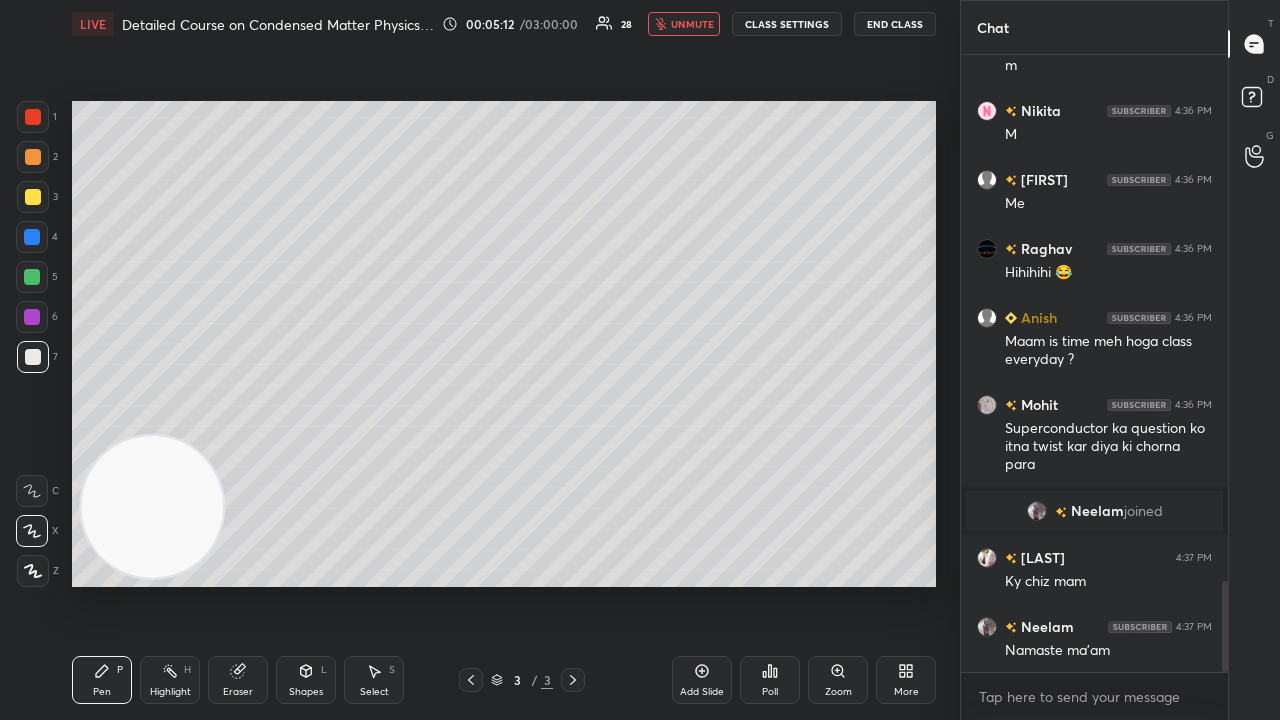 scroll, scrollTop: 3620, scrollLeft: 0, axis: vertical 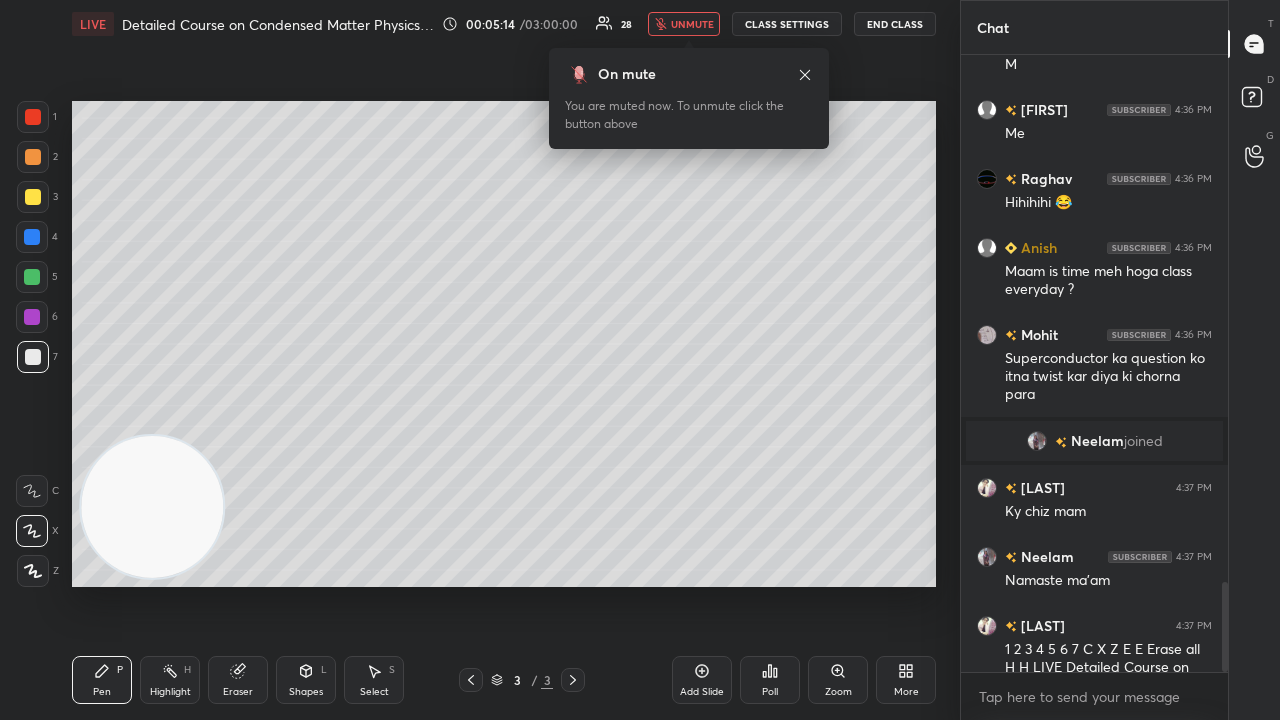 click on "unmute" at bounding box center [692, 24] 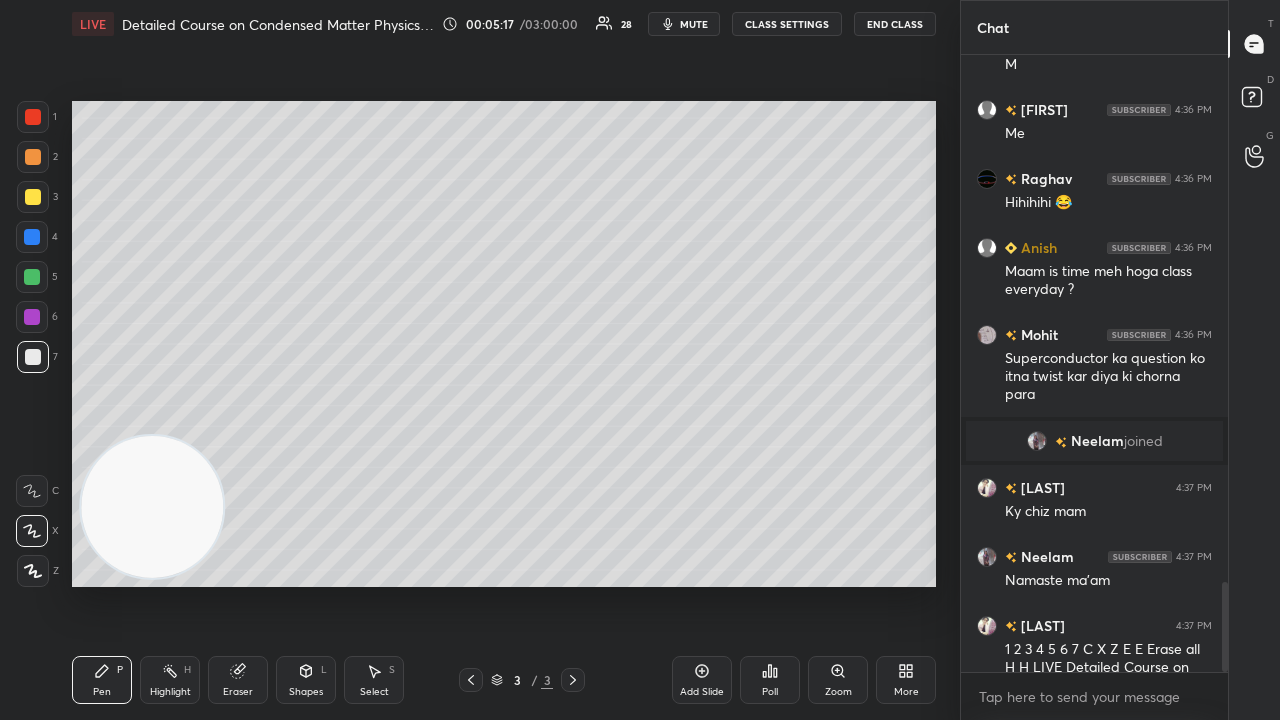 click on "mute" at bounding box center (694, 24) 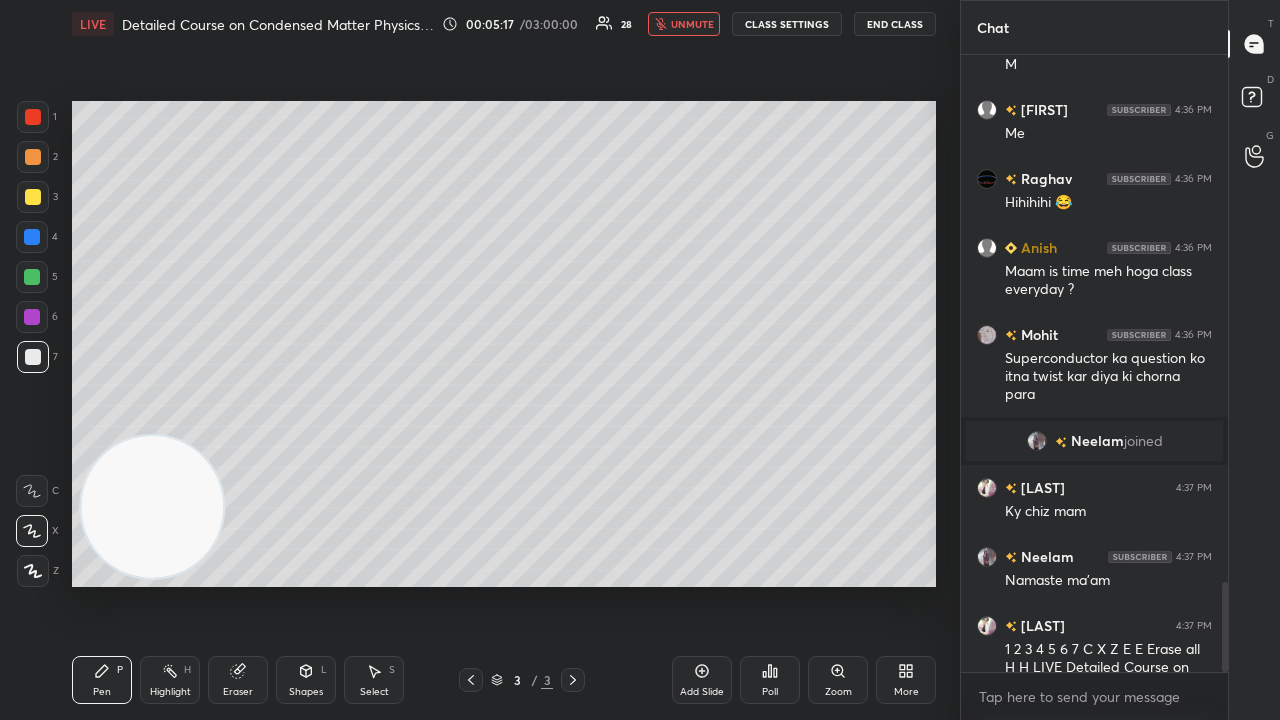 click on "unmute" at bounding box center [692, 24] 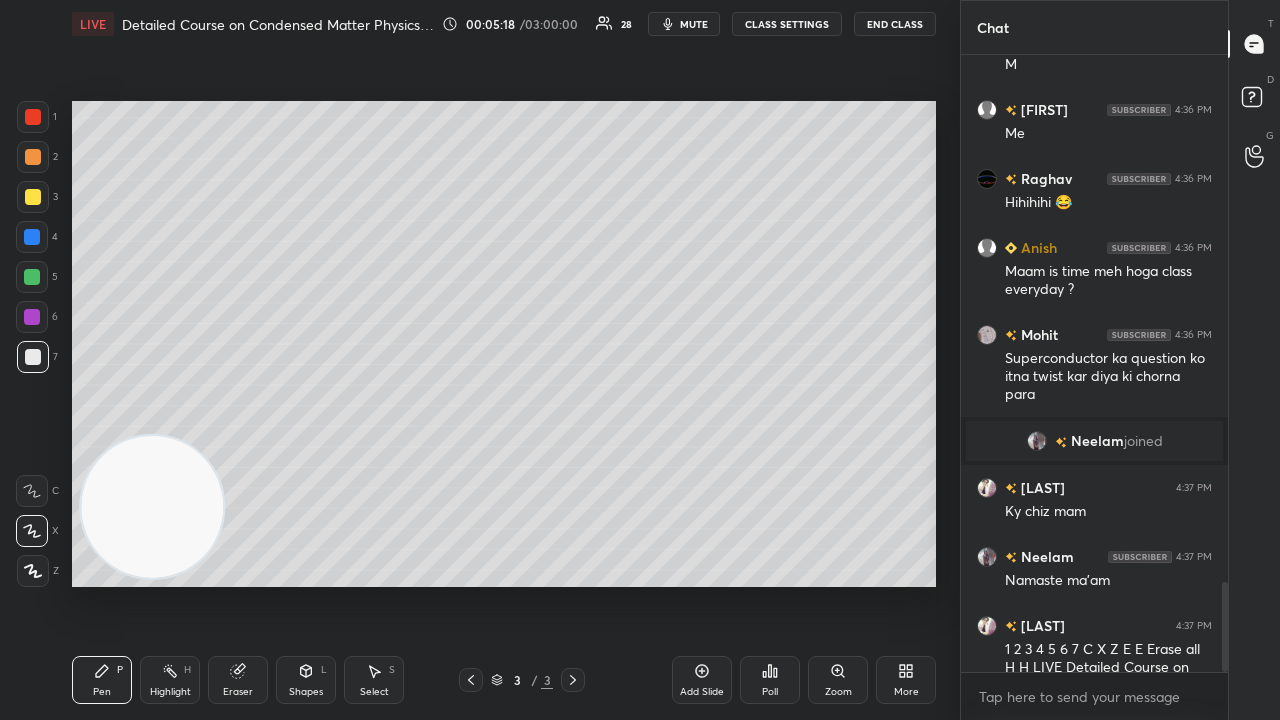 click at bounding box center [32, 277] 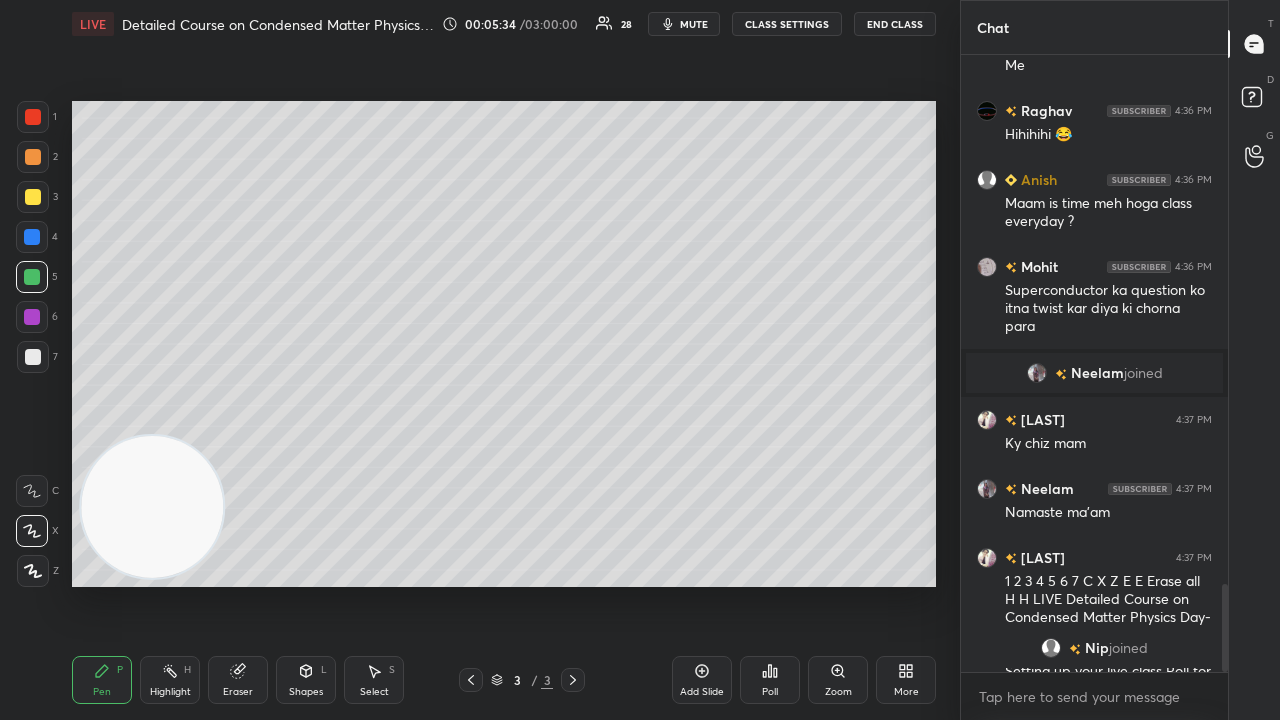 scroll, scrollTop: 3712, scrollLeft: 0, axis: vertical 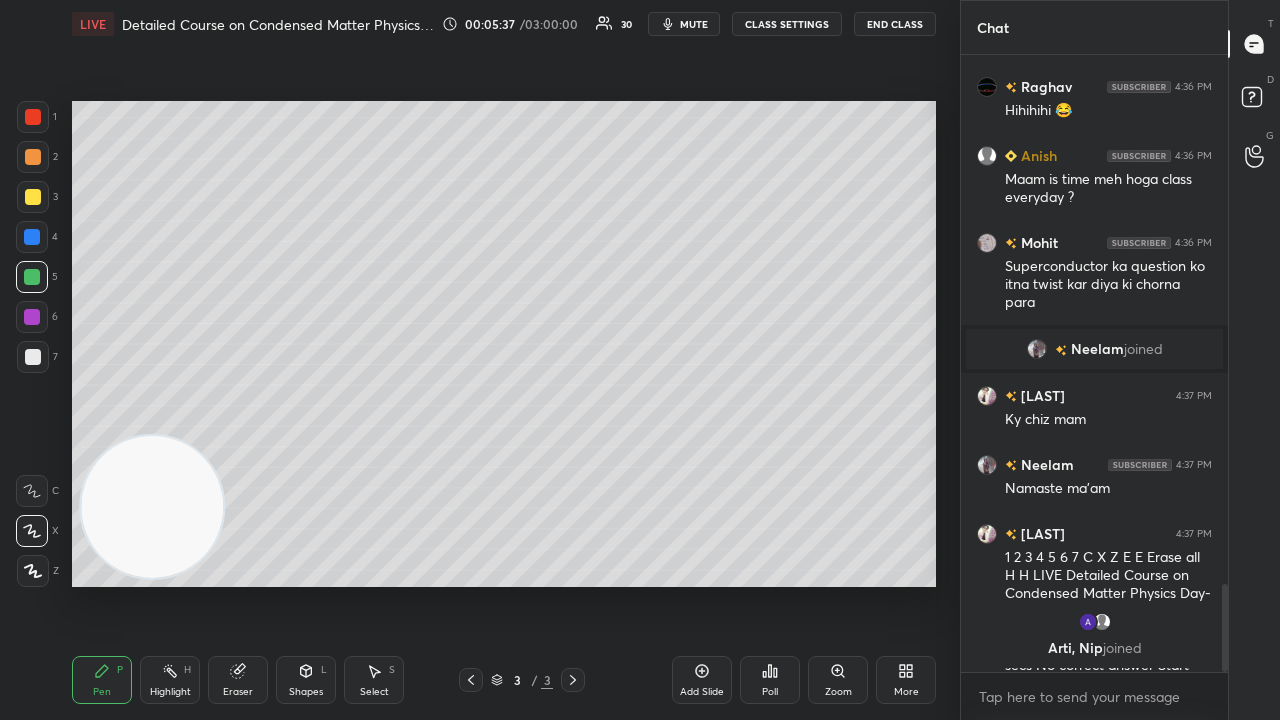 click on "mute" at bounding box center [694, 24] 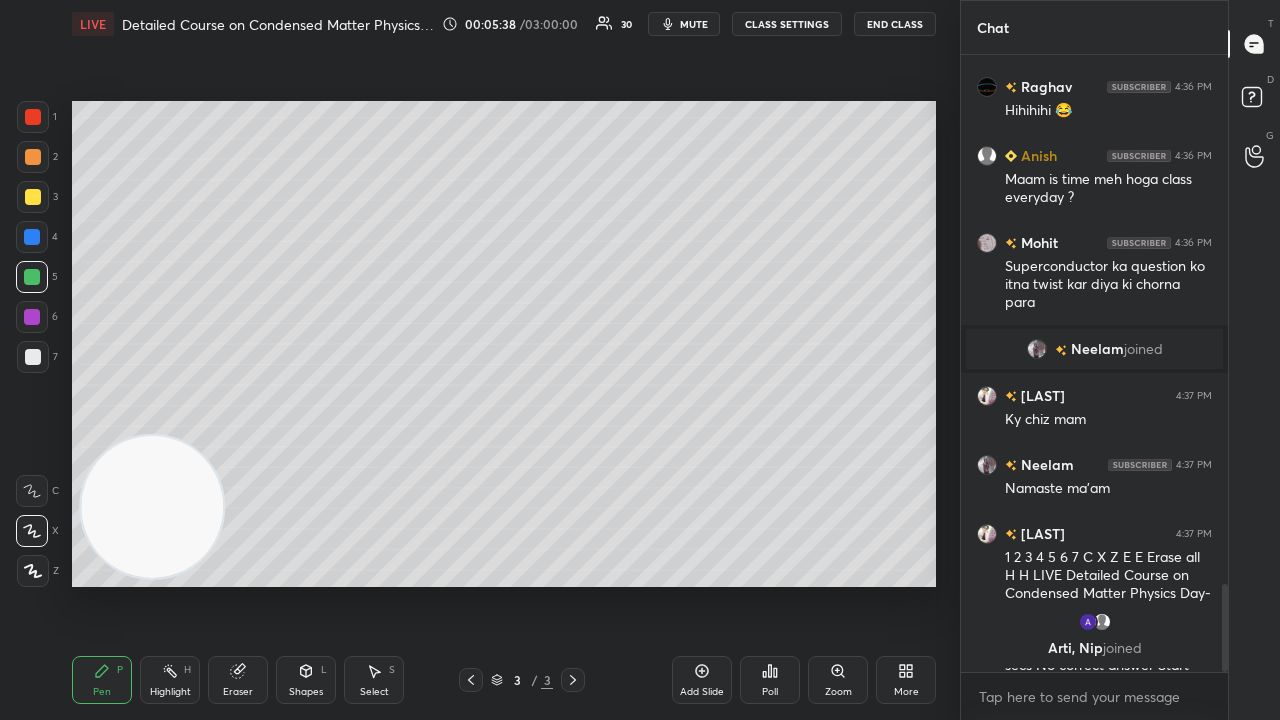 click at bounding box center [33, 357] 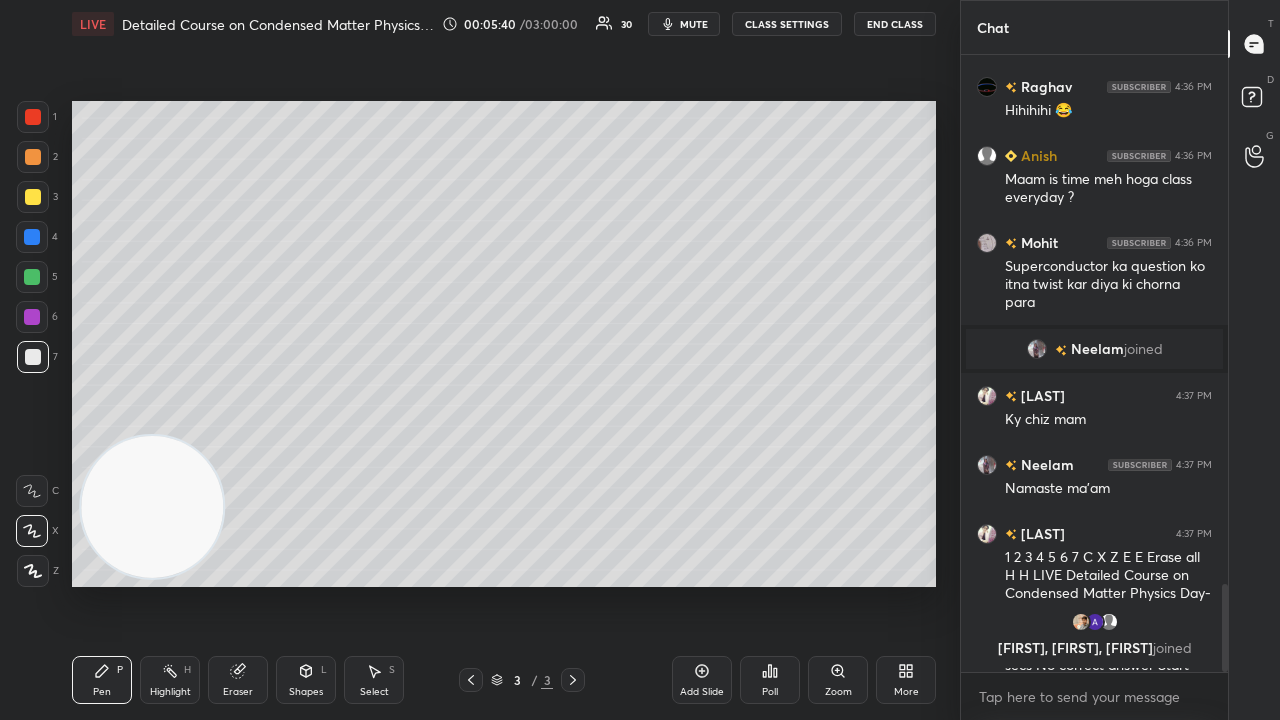 scroll, scrollTop: 3294, scrollLeft: 0, axis: vertical 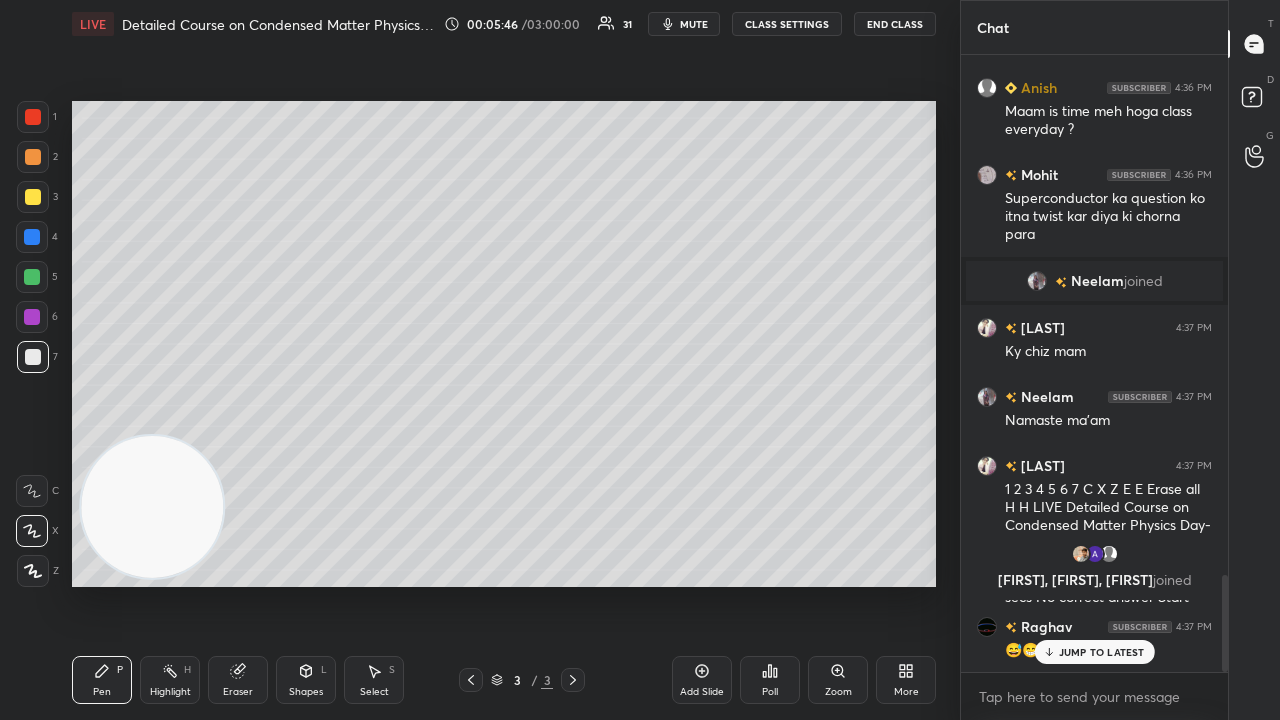 click on "mute" at bounding box center [694, 24] 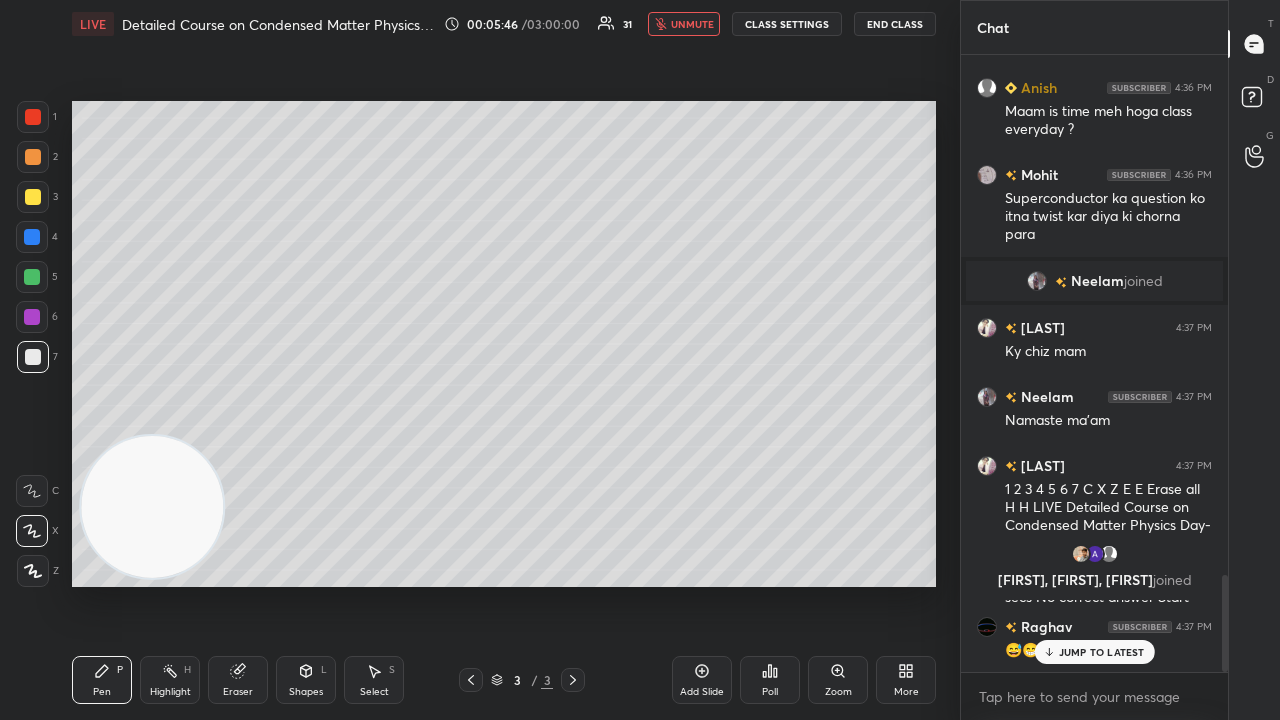 click on "unmute" at bounding box center (692, 24) 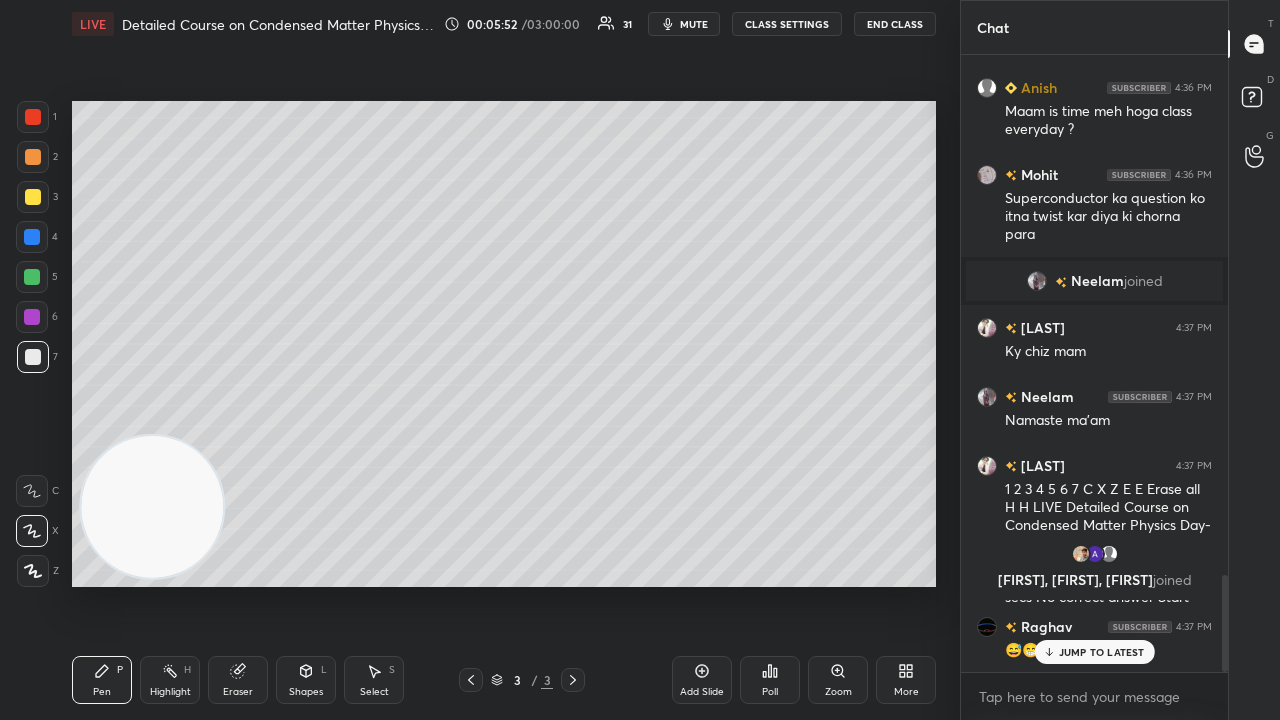 click on "JUMP TO LATEST" at bounding box center (1102, 652) 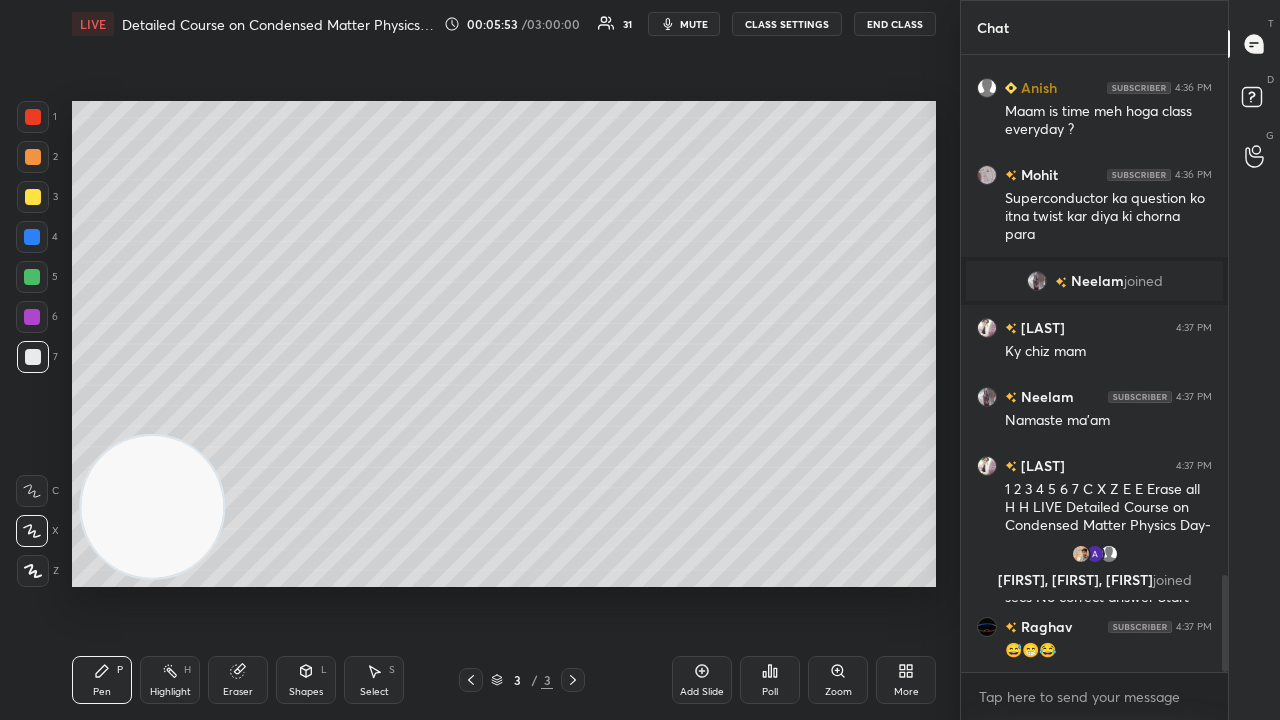 click on "mute" at bounding box center [694, 24] 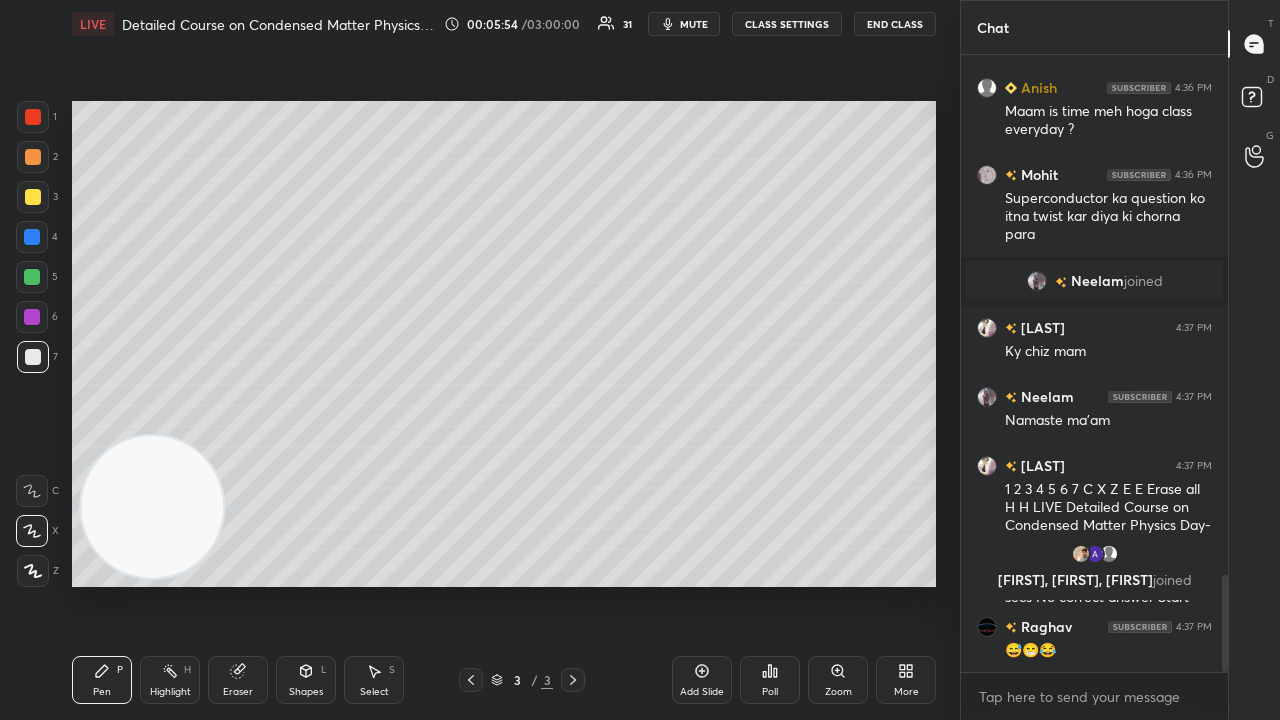 scroll, scrollTop: 3364, scrollLeft: 0, axis: vertical 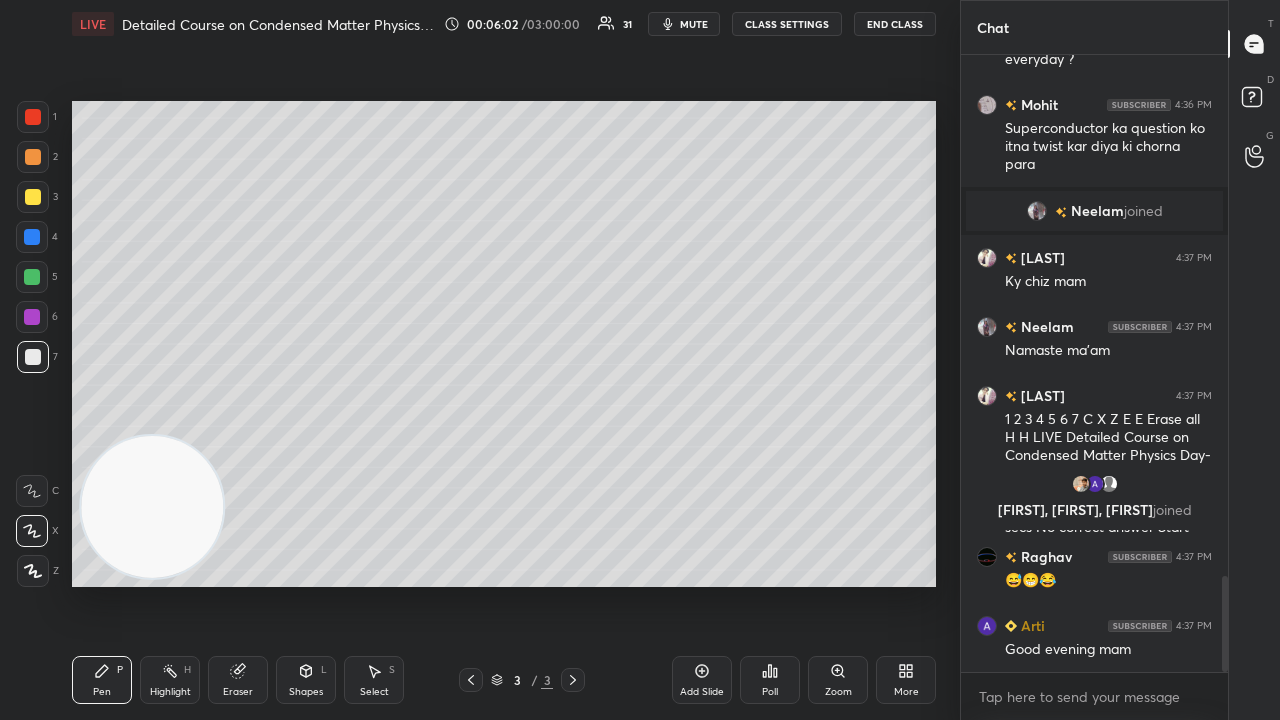 click at bounding box center (32, 277) 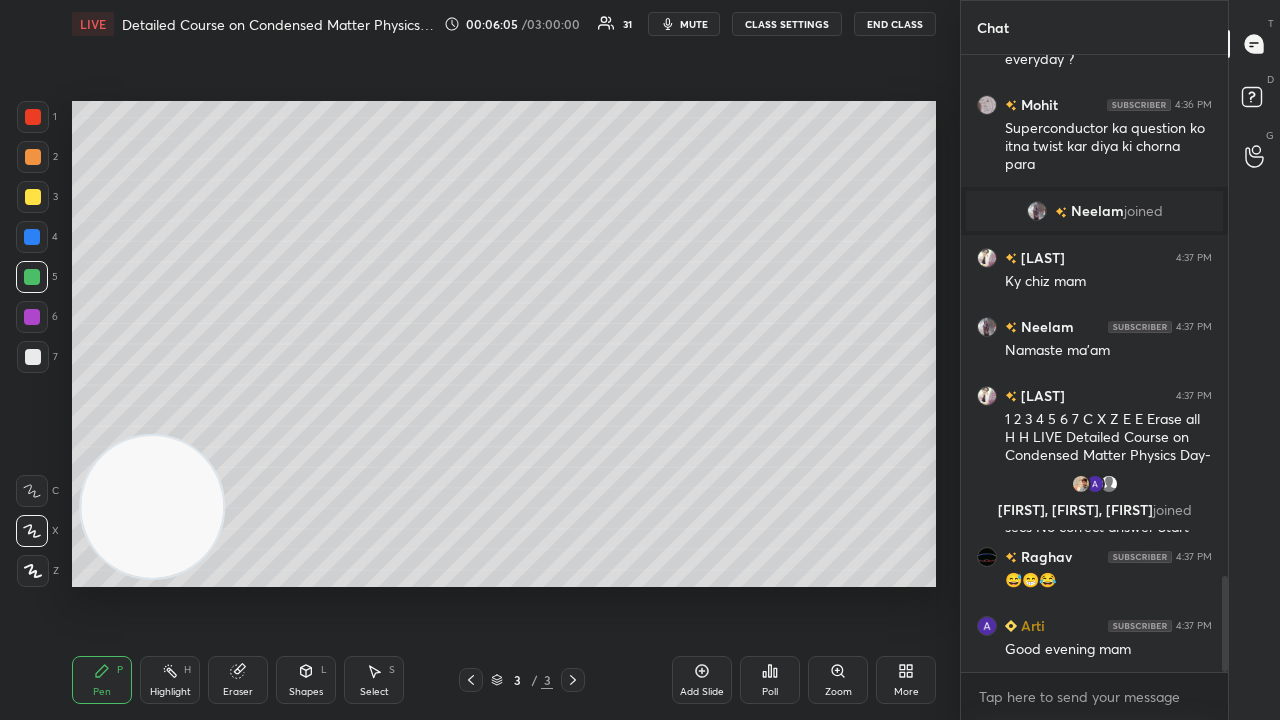 click on "7" at bounding box center (37, 357) 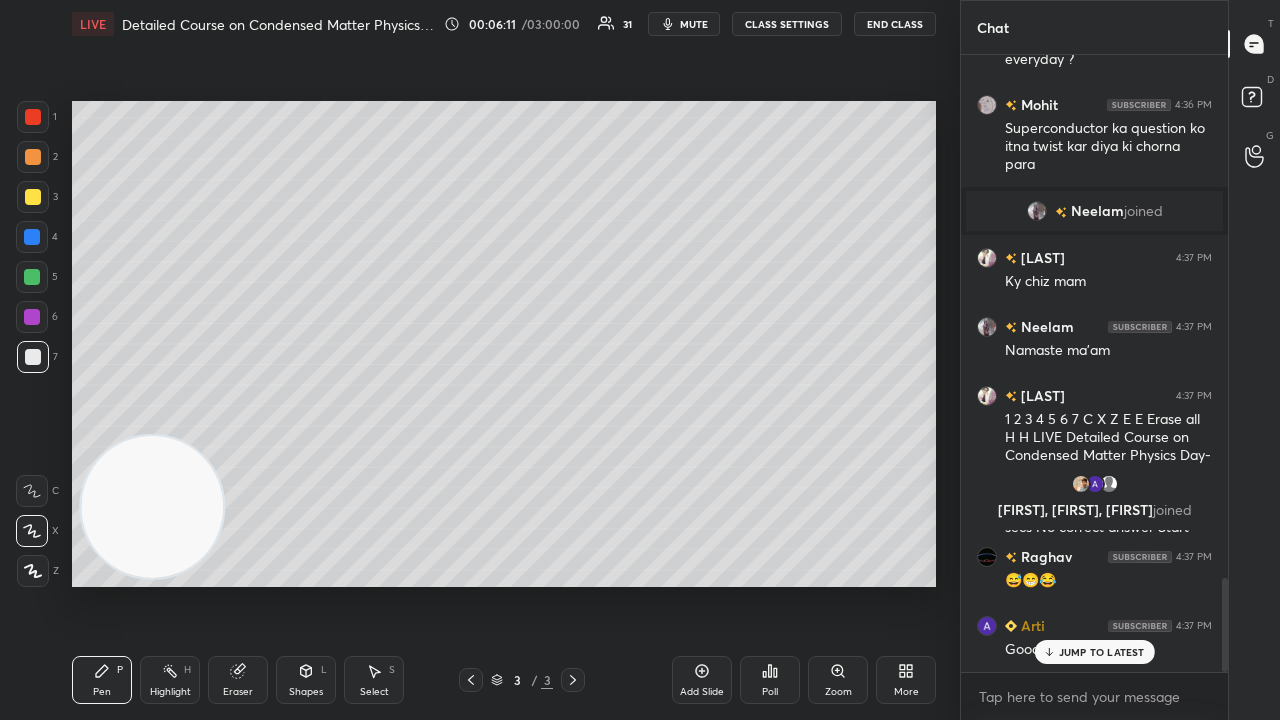 scroll, scrollTop: 3432, scrollLeft: 0, axis: vertical 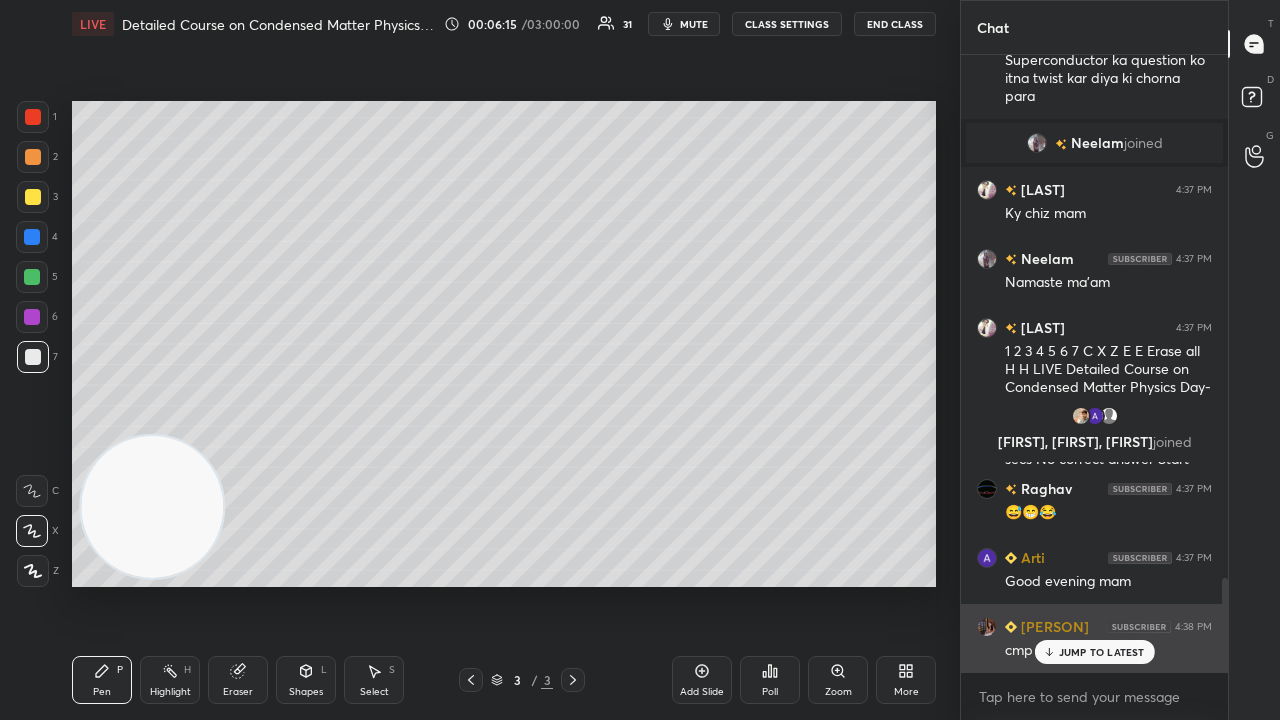 click on "JUMP TO LATEST" at bounding box center (1094, 652) 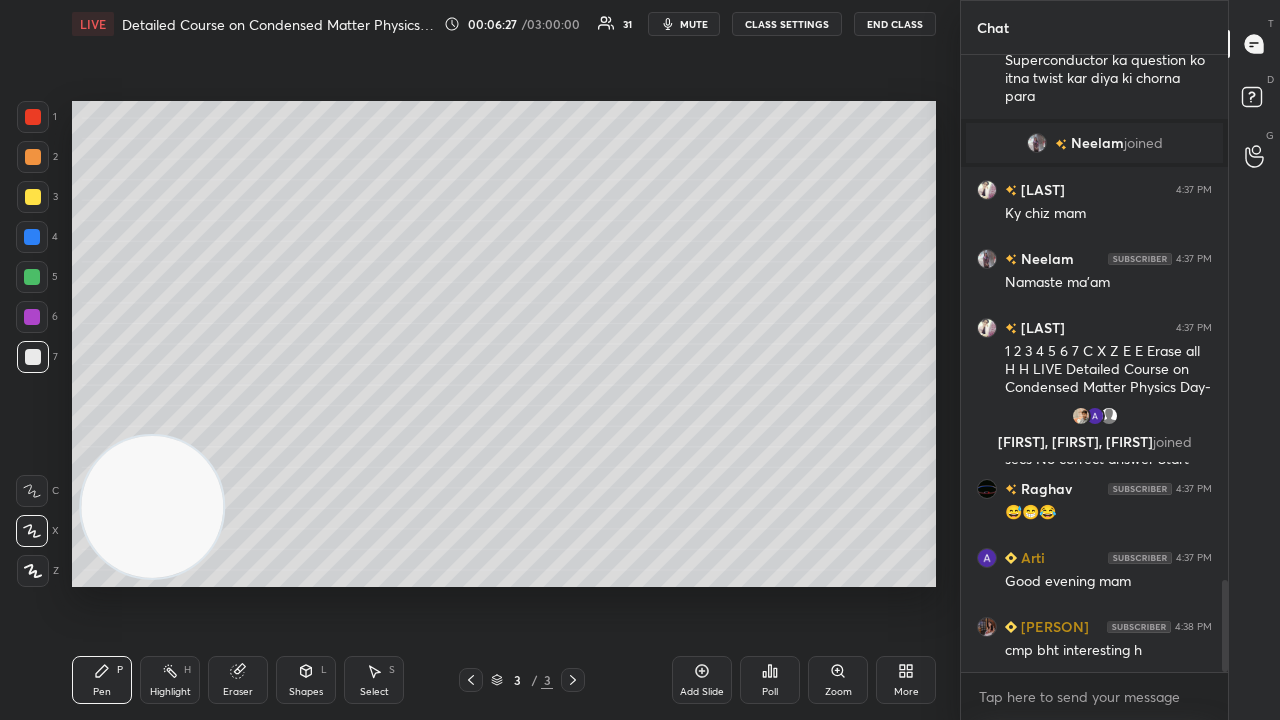 scroll, scrollTop: 3502, scrollLeft: 0, axis: vertical 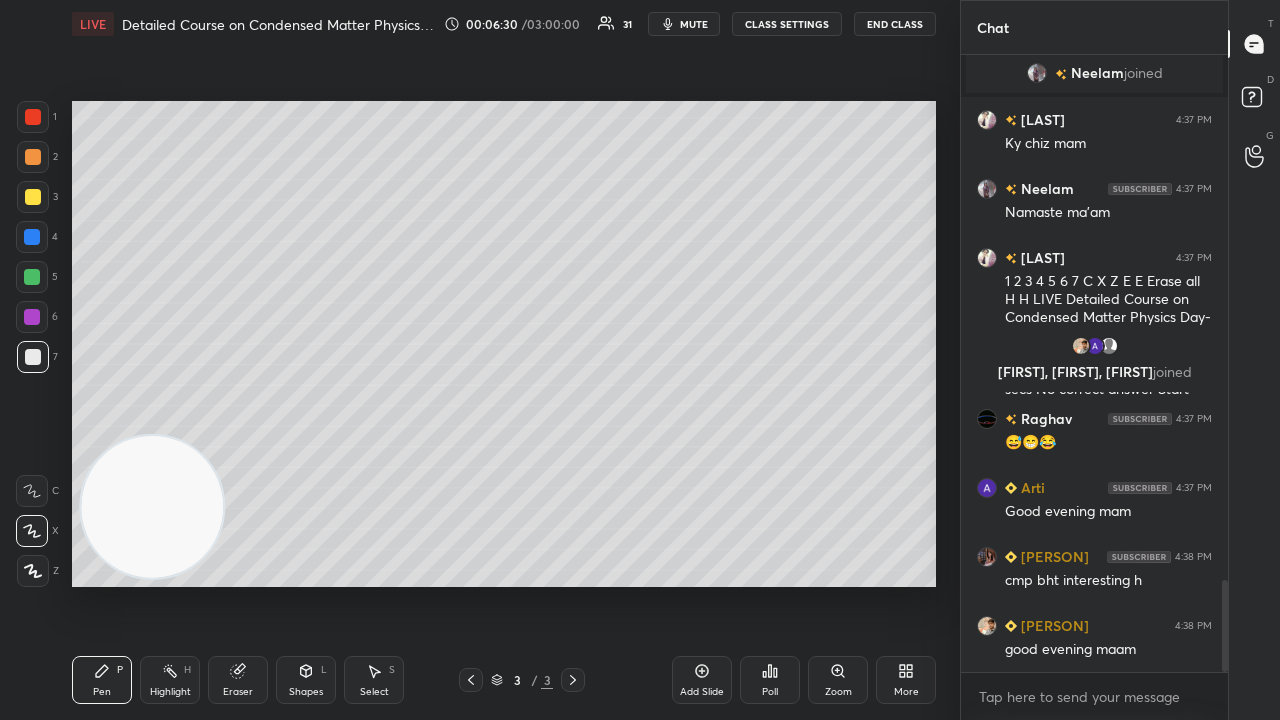 click at bounding box center (32, 277) 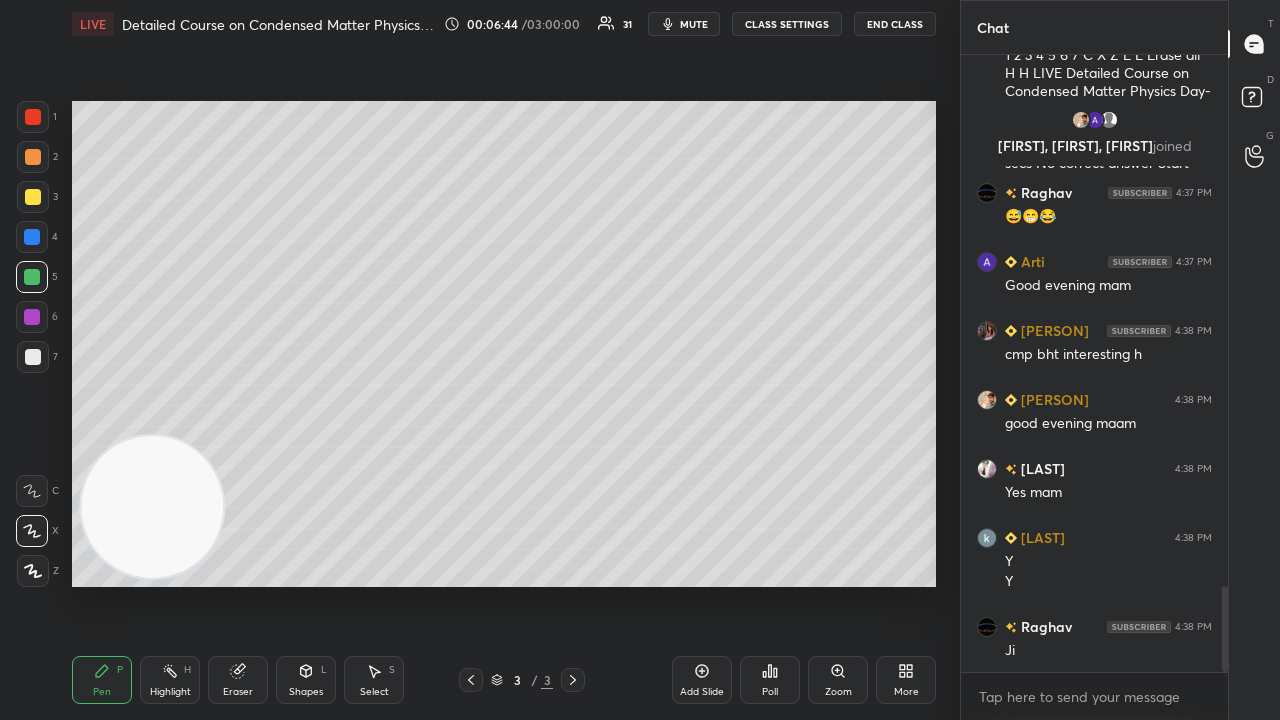 scroll, scrollTop: 3798, scrollLeft: 0, axis: vertical 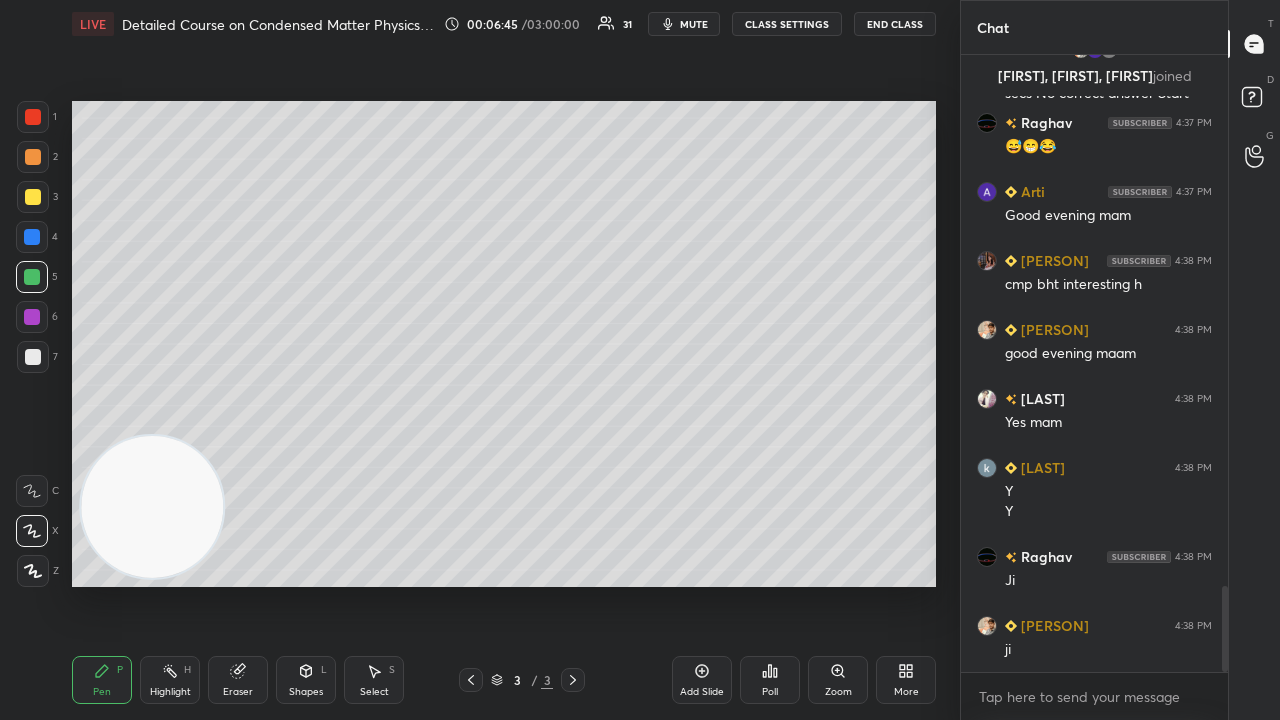 click 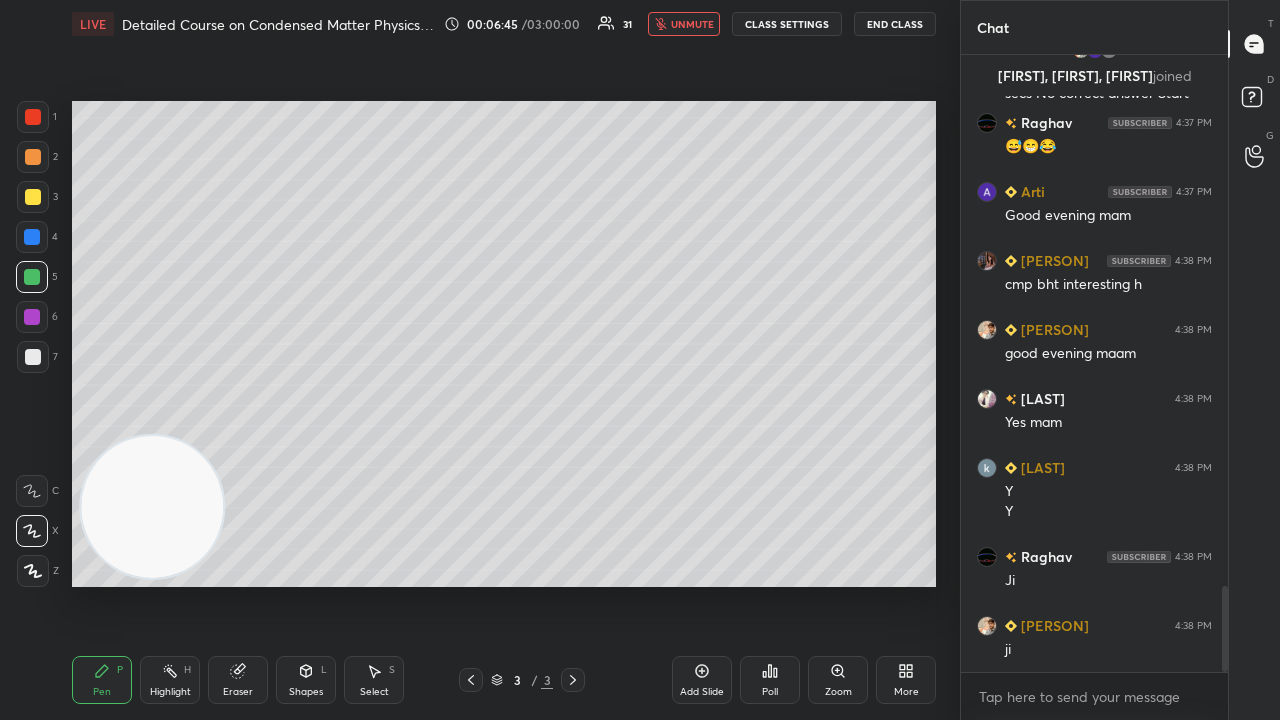 click on "unmute" at bounding box center [692, 24] 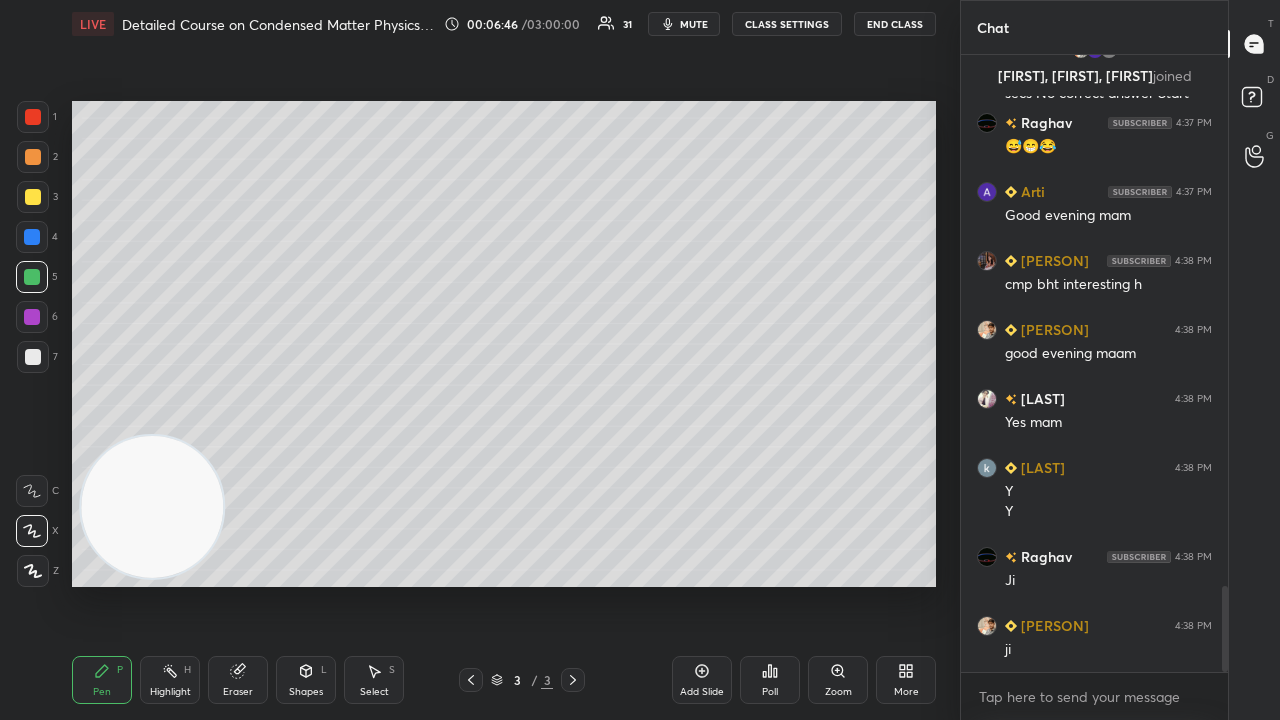 click at bounding box center (33, 357) 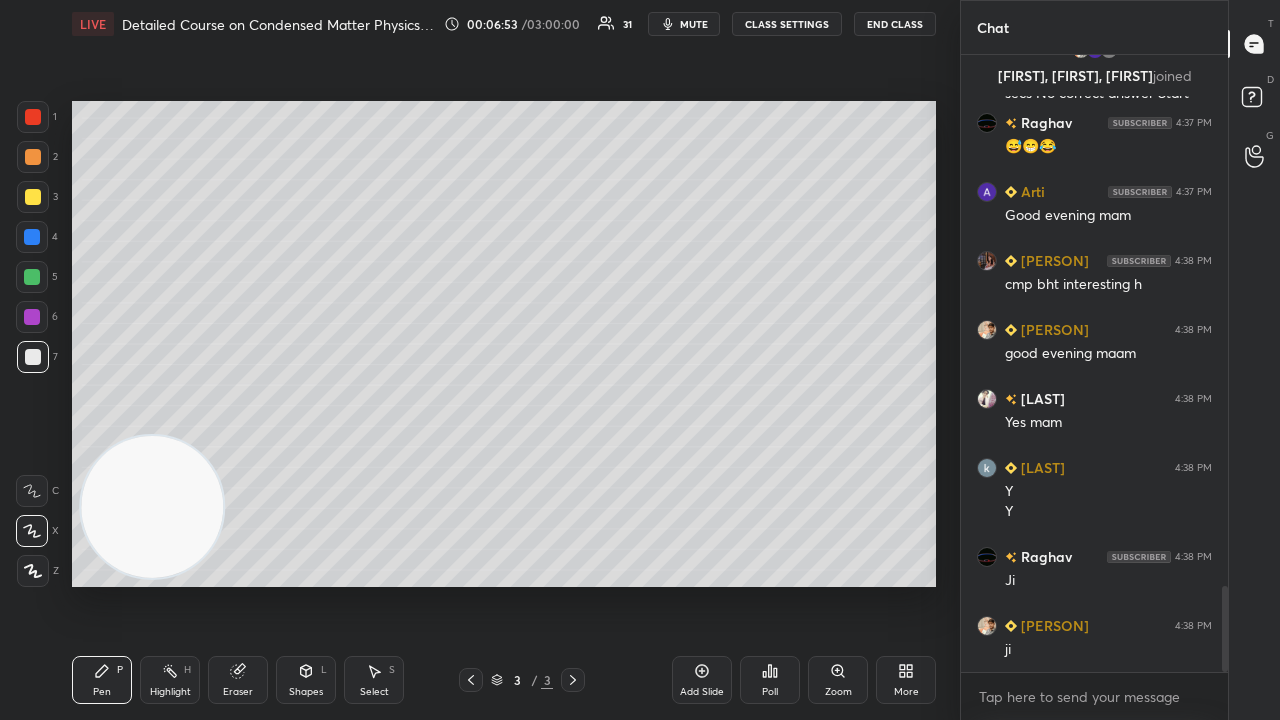 drag, startPoint x: 30, startPoint y: 205, endPoint x: 50, endPoint y: 201, distance: 20.396078 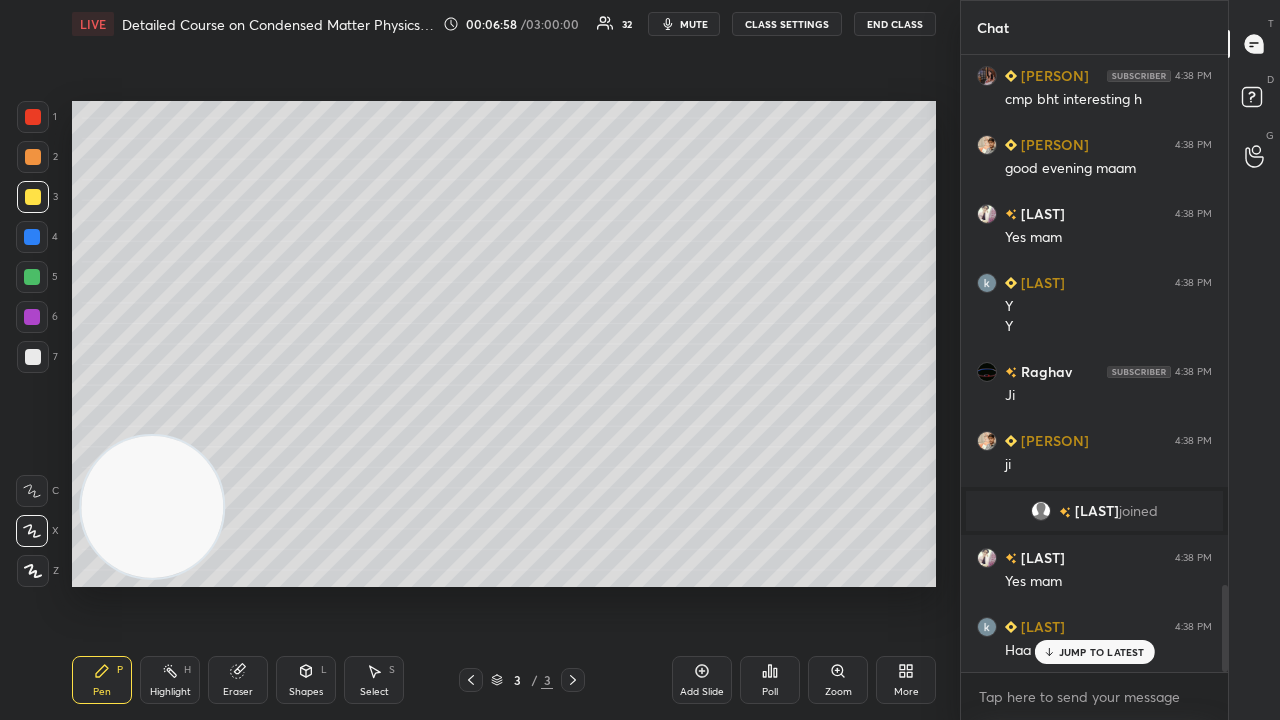 scroll, scrollTop: 3864, scrollLeft: 0, axis: vertical 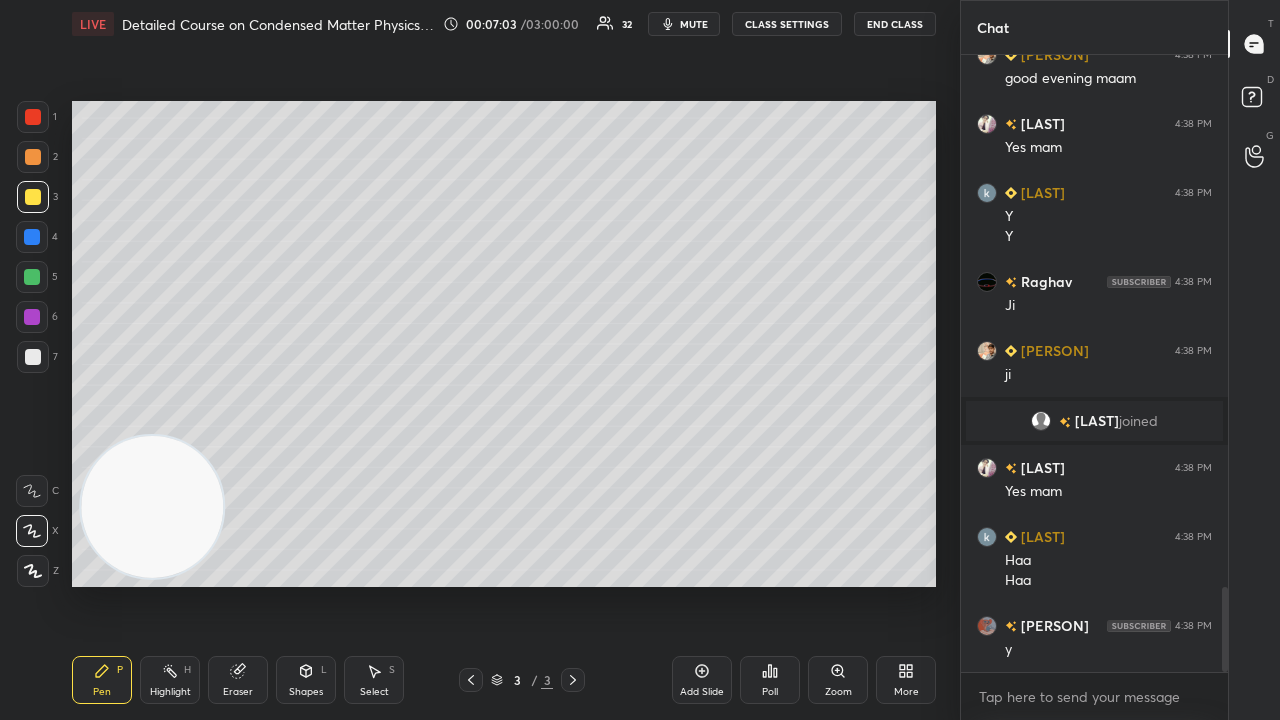 click at bounding box center (33, 357) 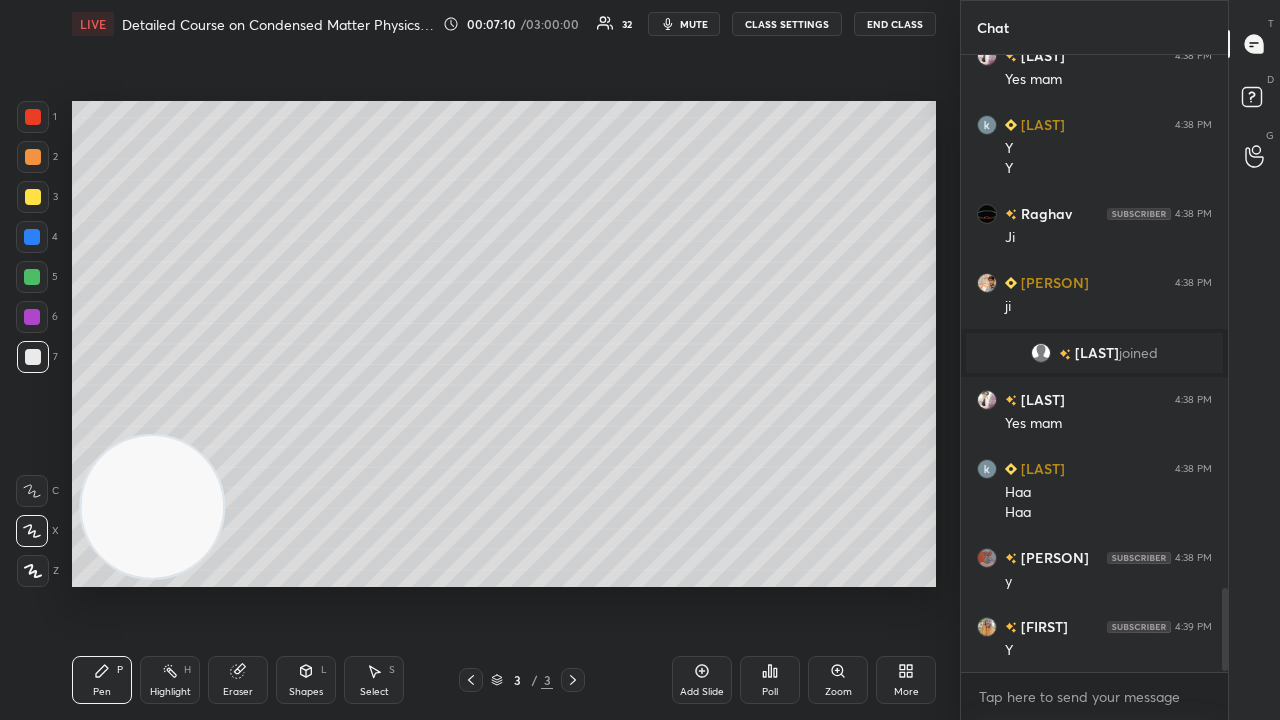 scroll, scrollTop: 4002, scrollLeft: 0, axis: vertical 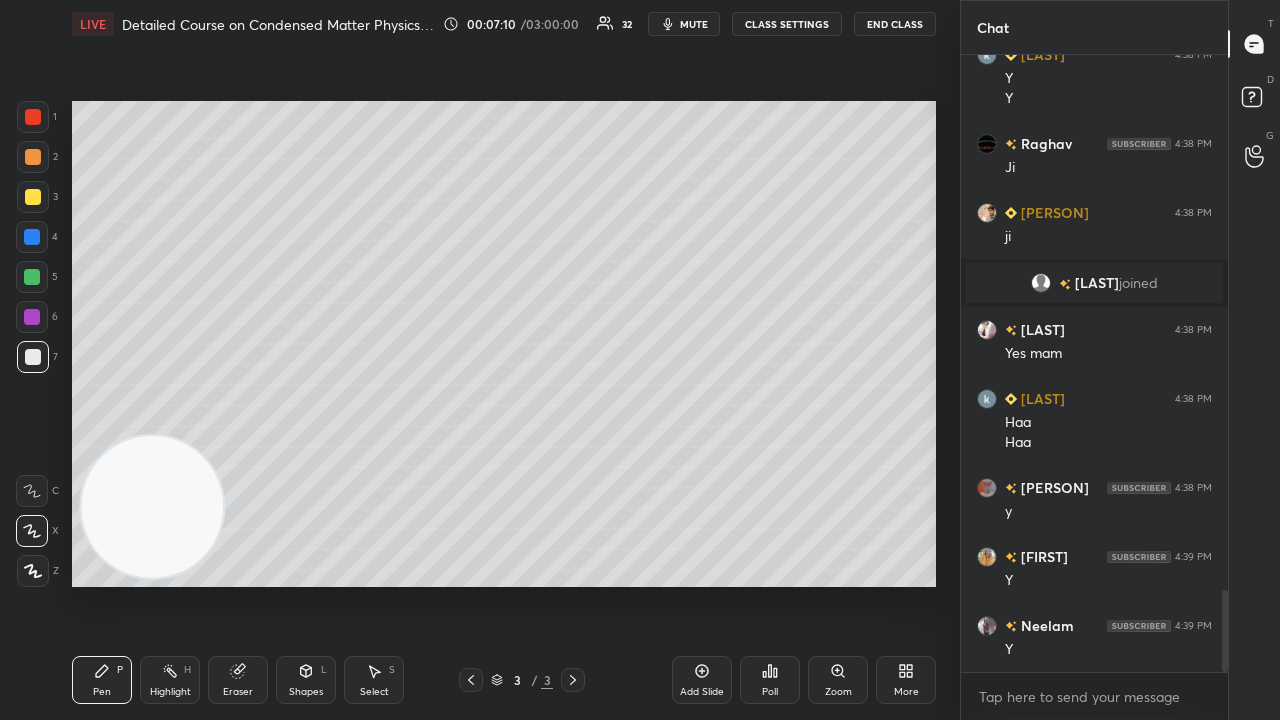 click on "mute" at bounding box center [694, 24] 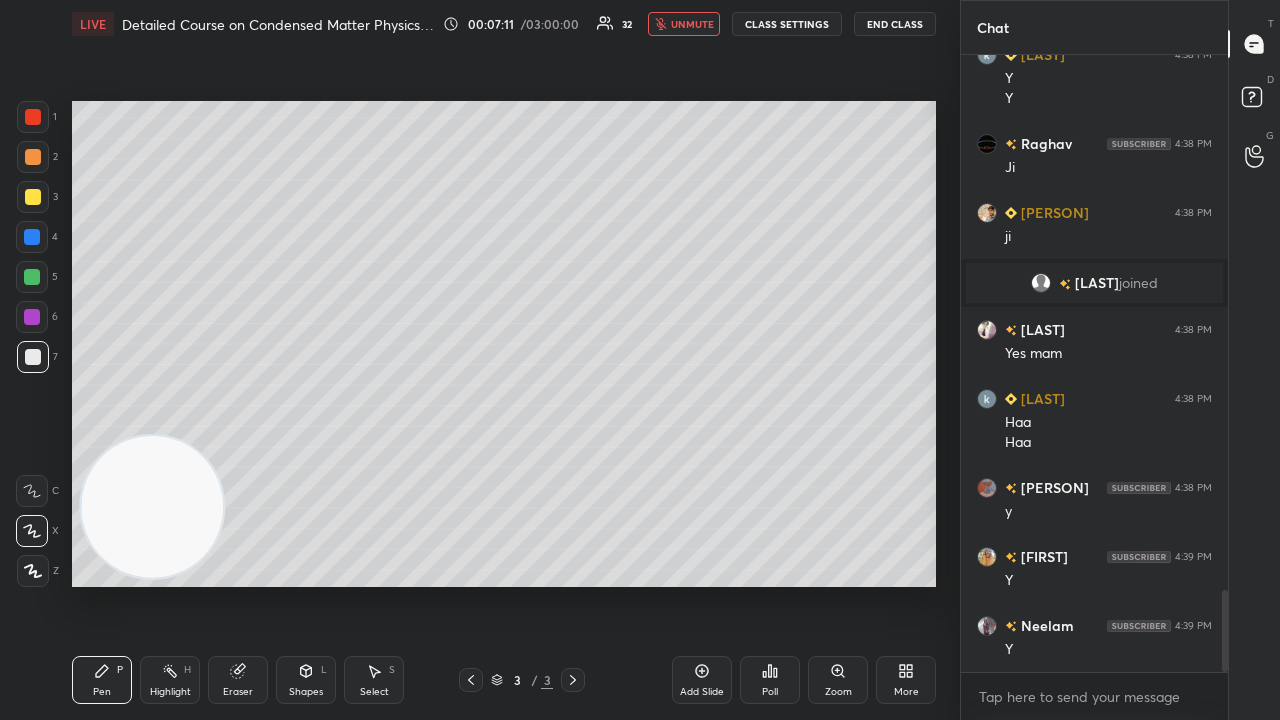 click on "unmute" at bounding box center (692, 24) 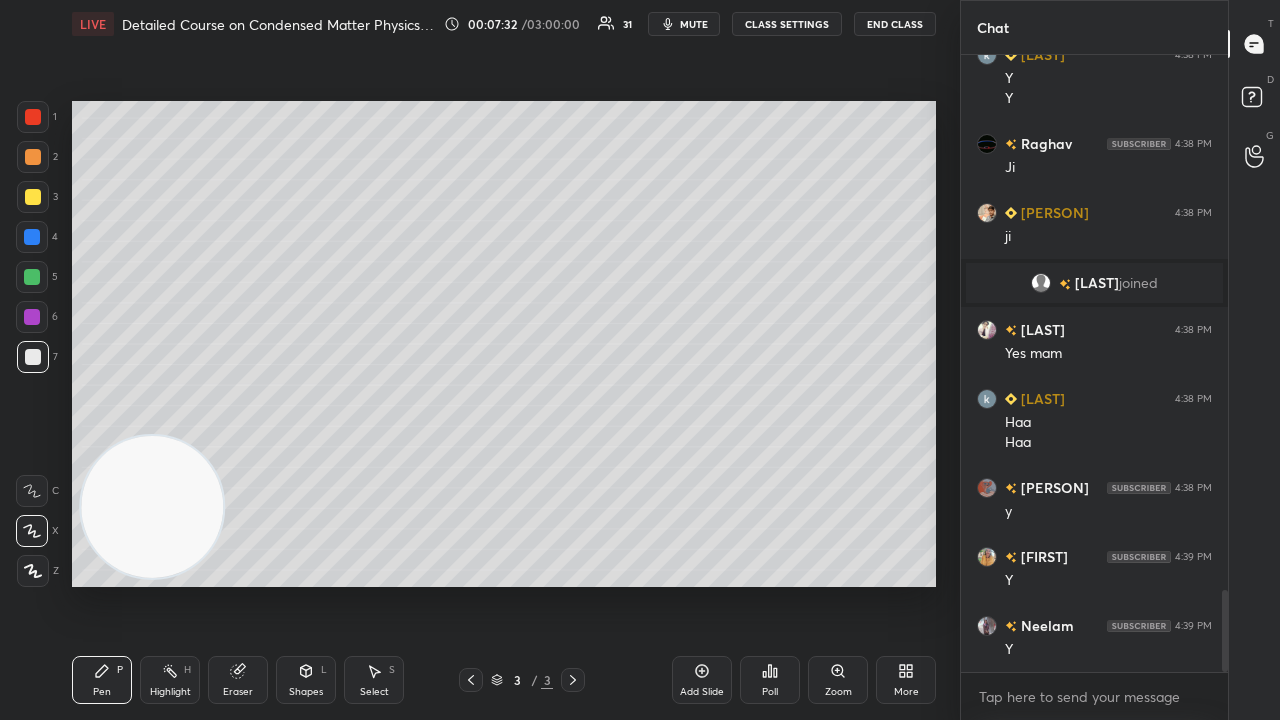 click at bounding box center (32, 277) 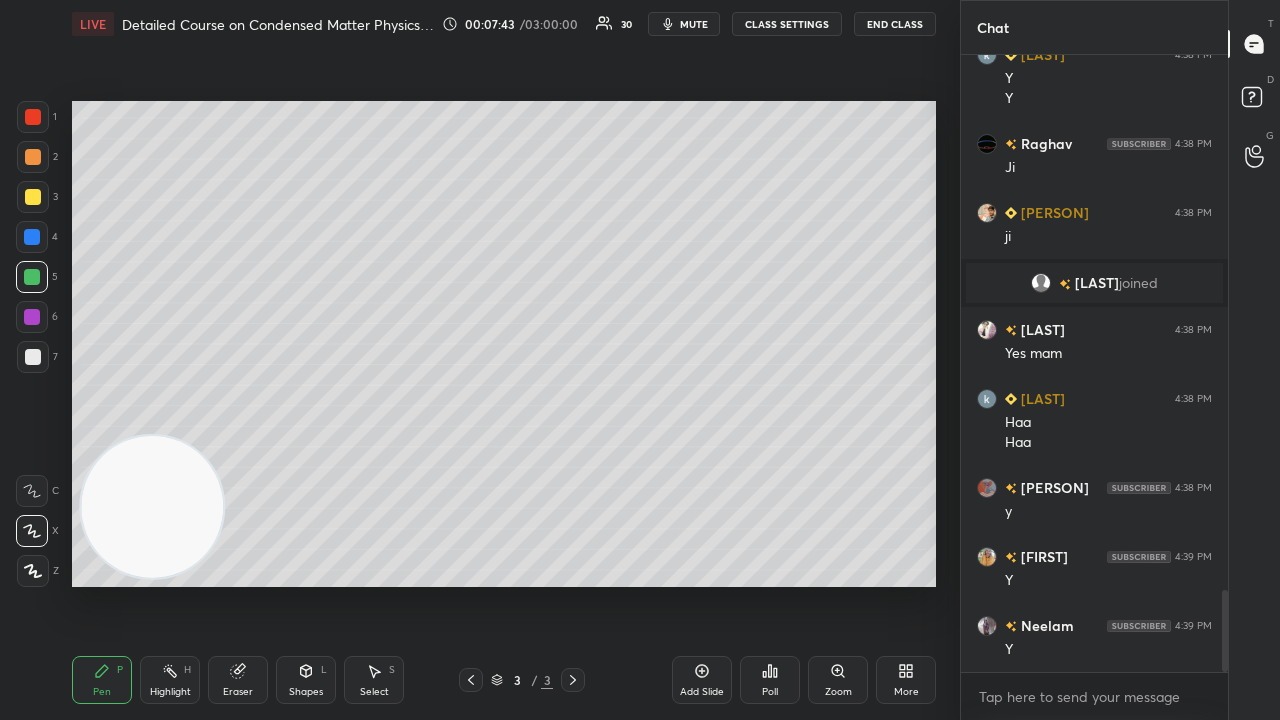 scroll, scrollTop: 4070, scrollLeft: 0, axis: vertical 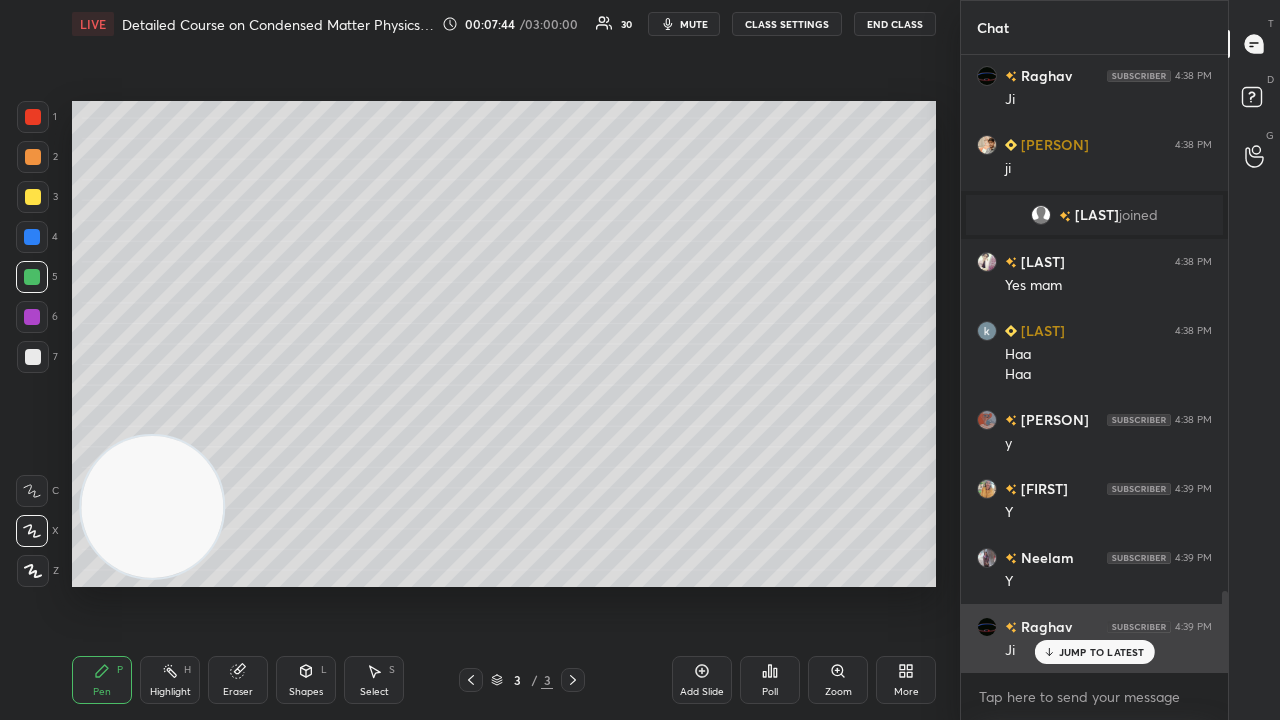 click on "JUMP TO LATEST" at bounding box center [1094, 652] 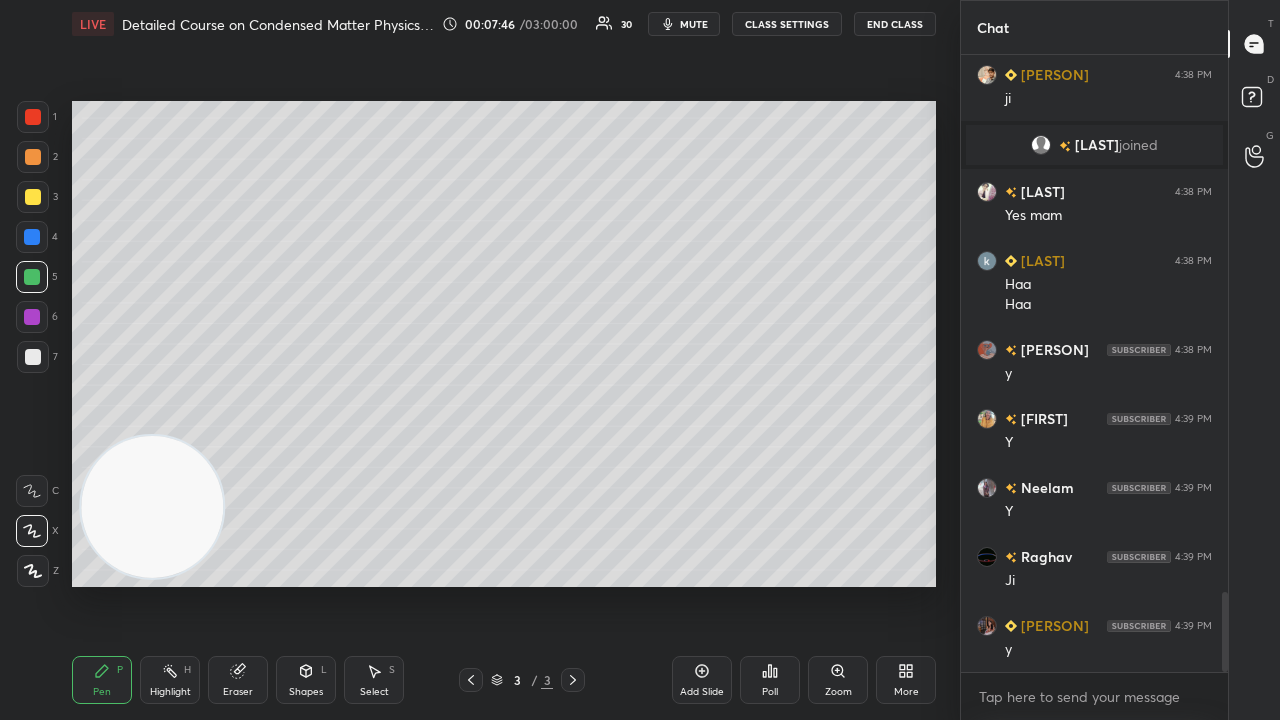 scroll, scrollTop: 4208, scrollLeft: 0, axis: vertical 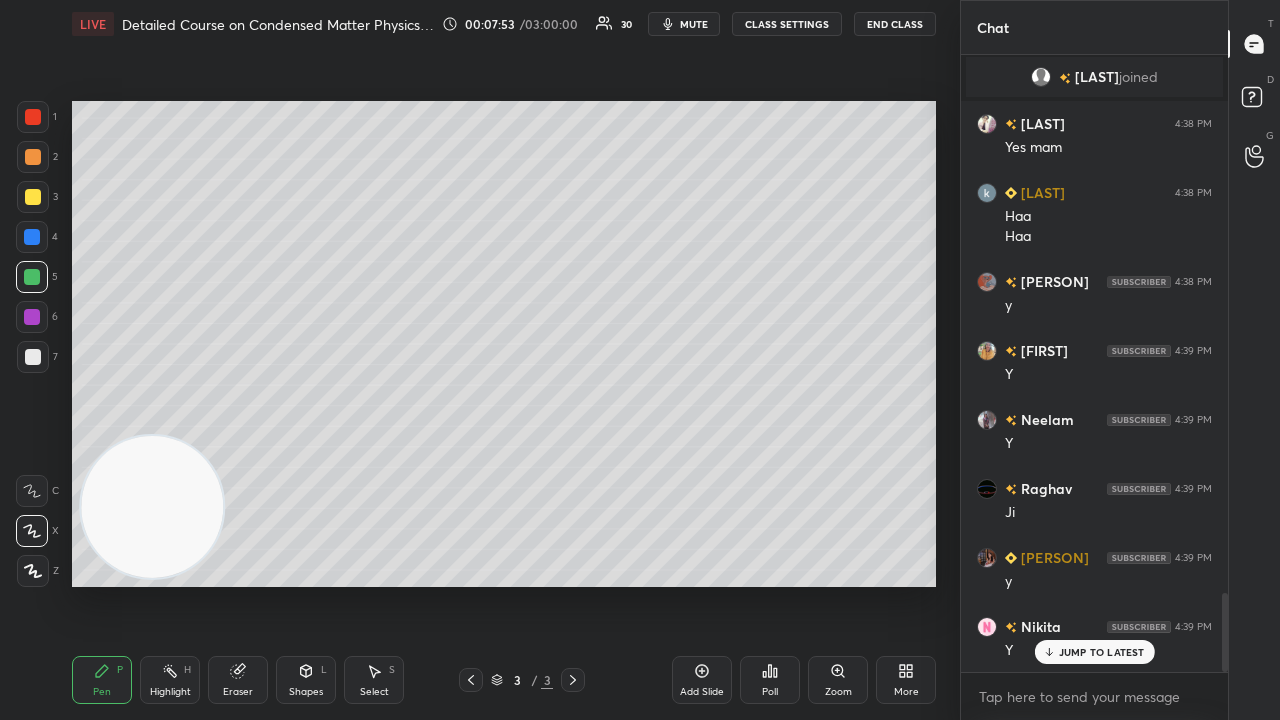 click on "Highlight H" at bounding box center (170, 680) 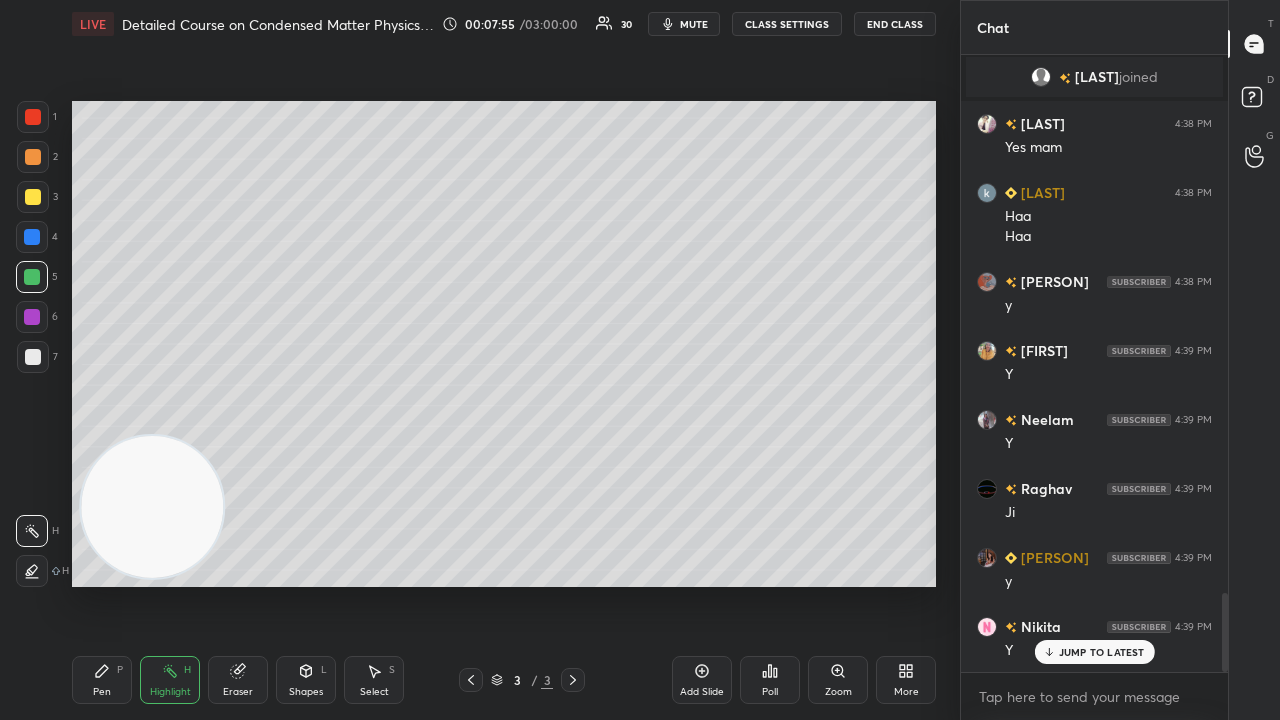 click at bounding box center (32, 571) 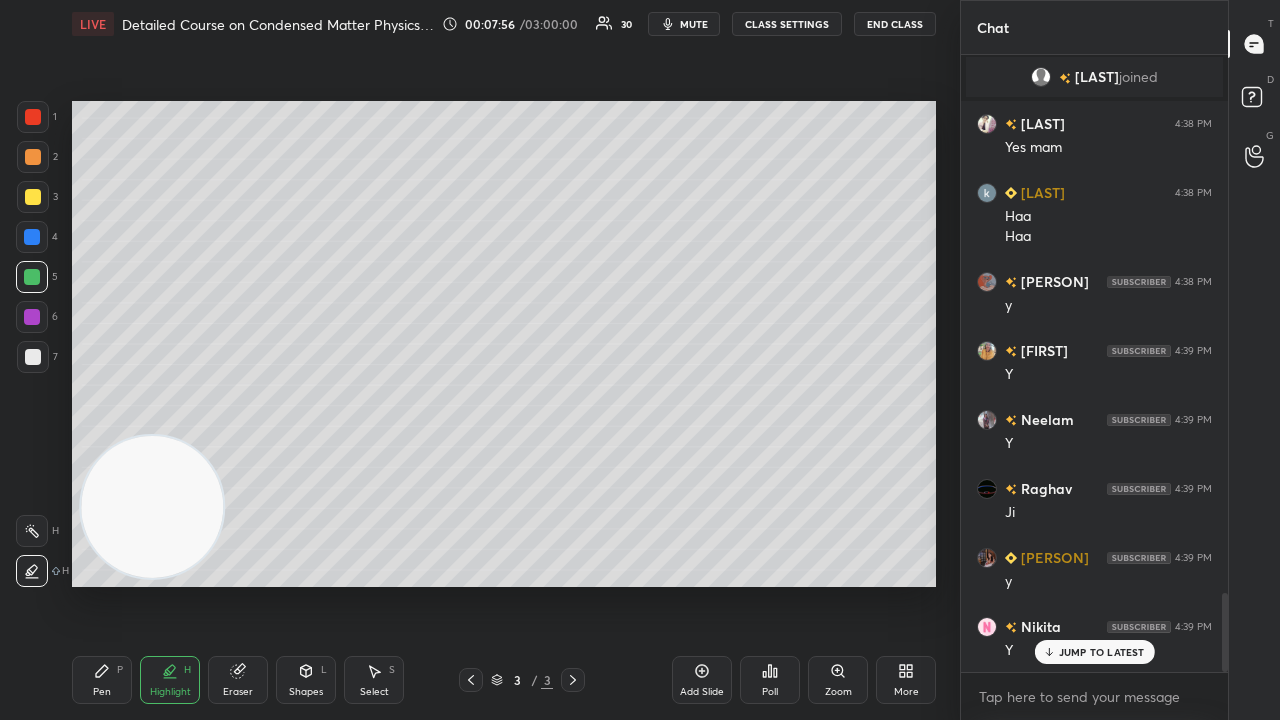 click on "Eraser" at bounding box center (238, 692) 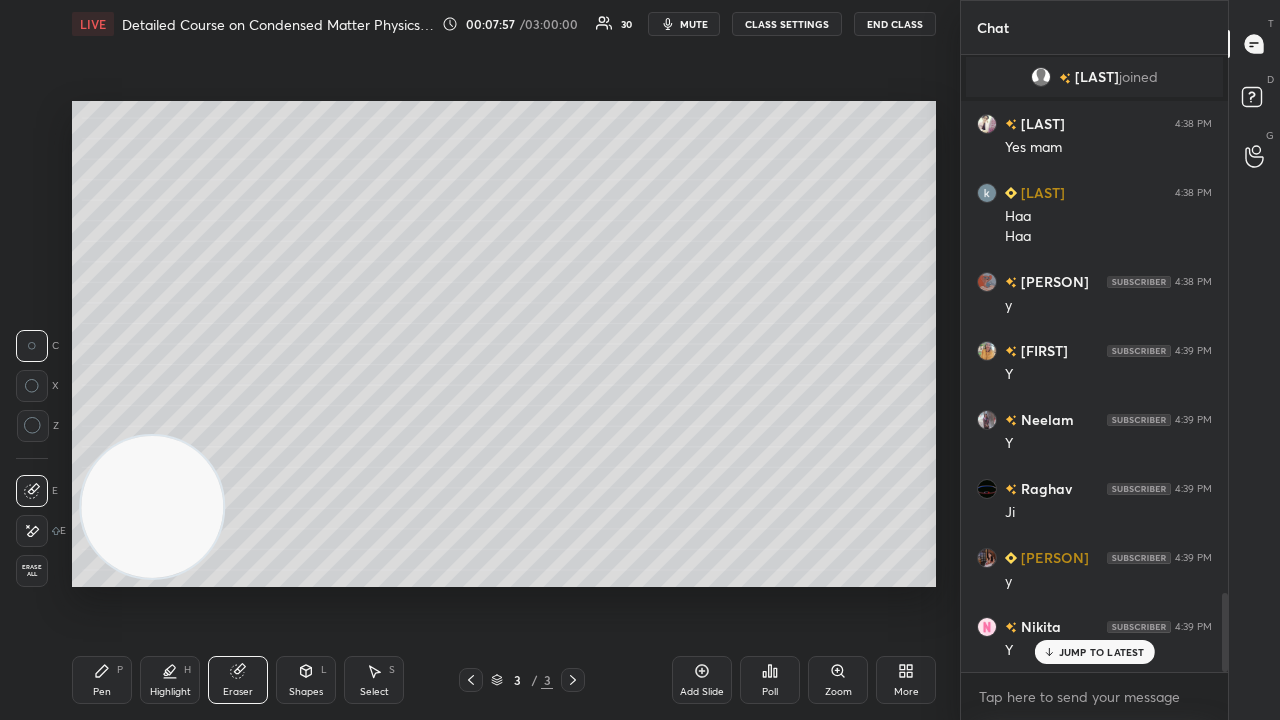 click at bounding box center (32, 531) 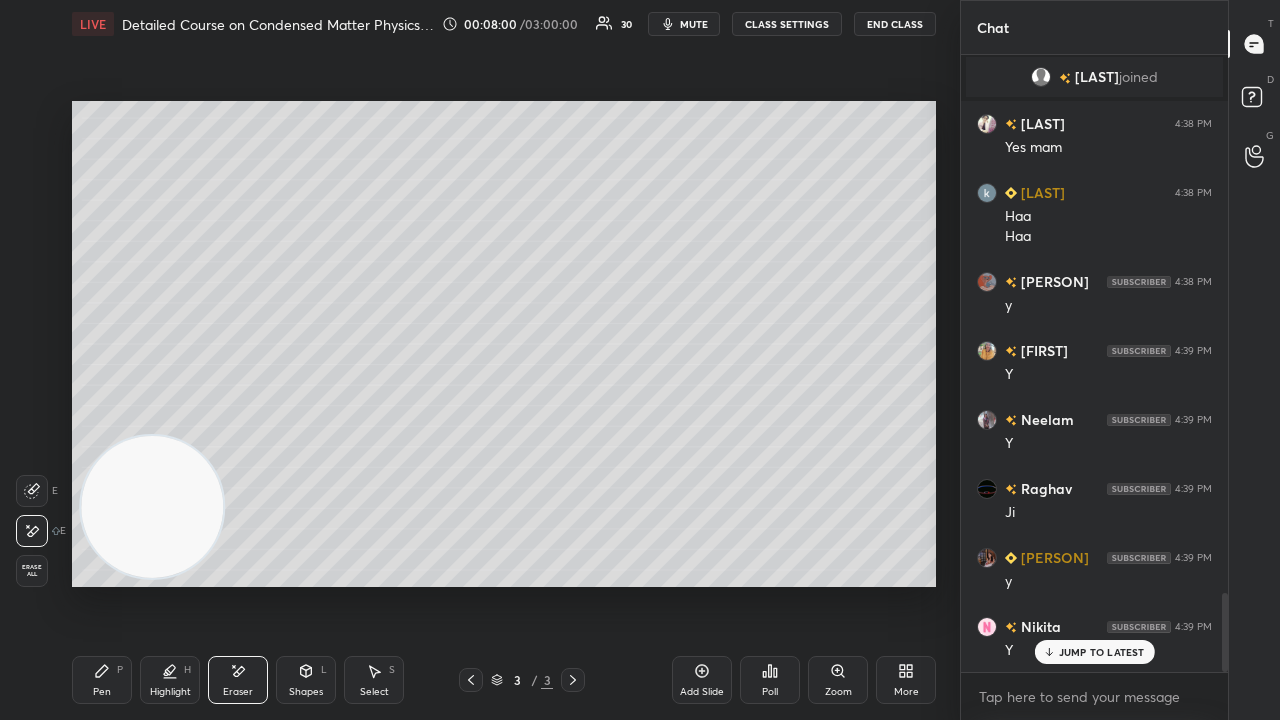 click on "Pen" at bounding box center (102, 692) 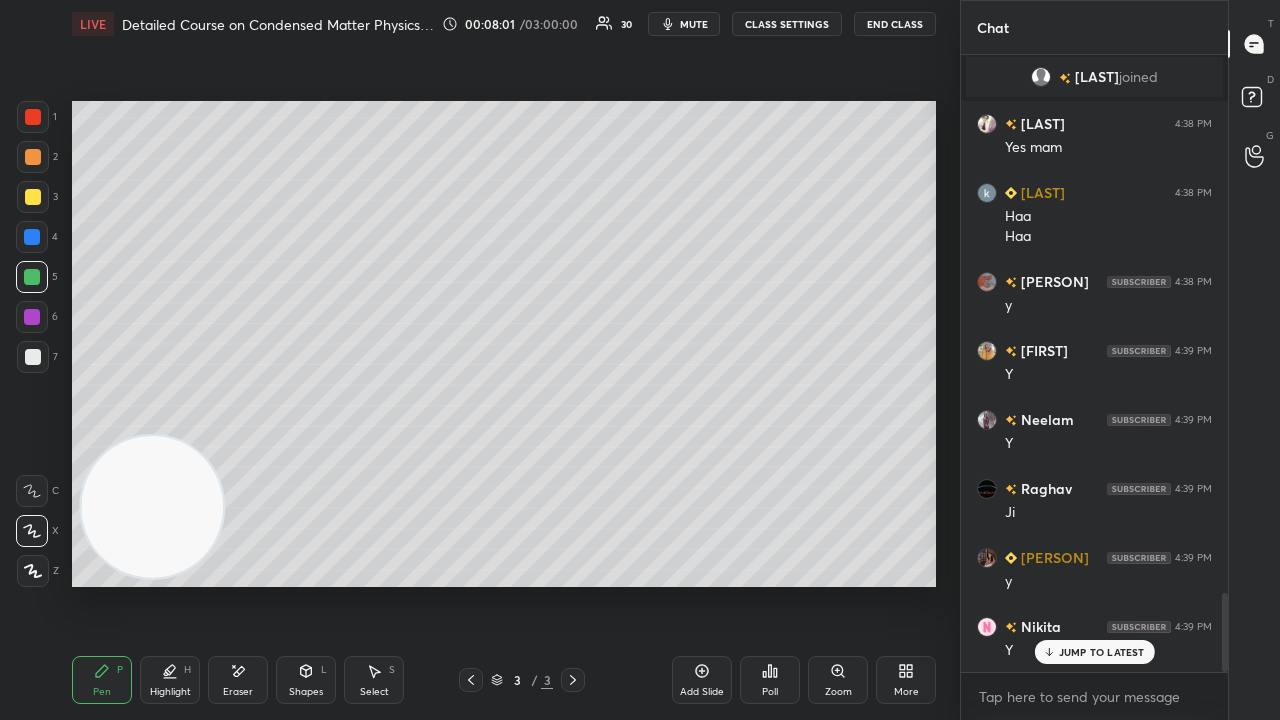 click on "3" at bounding box center (37, 201) 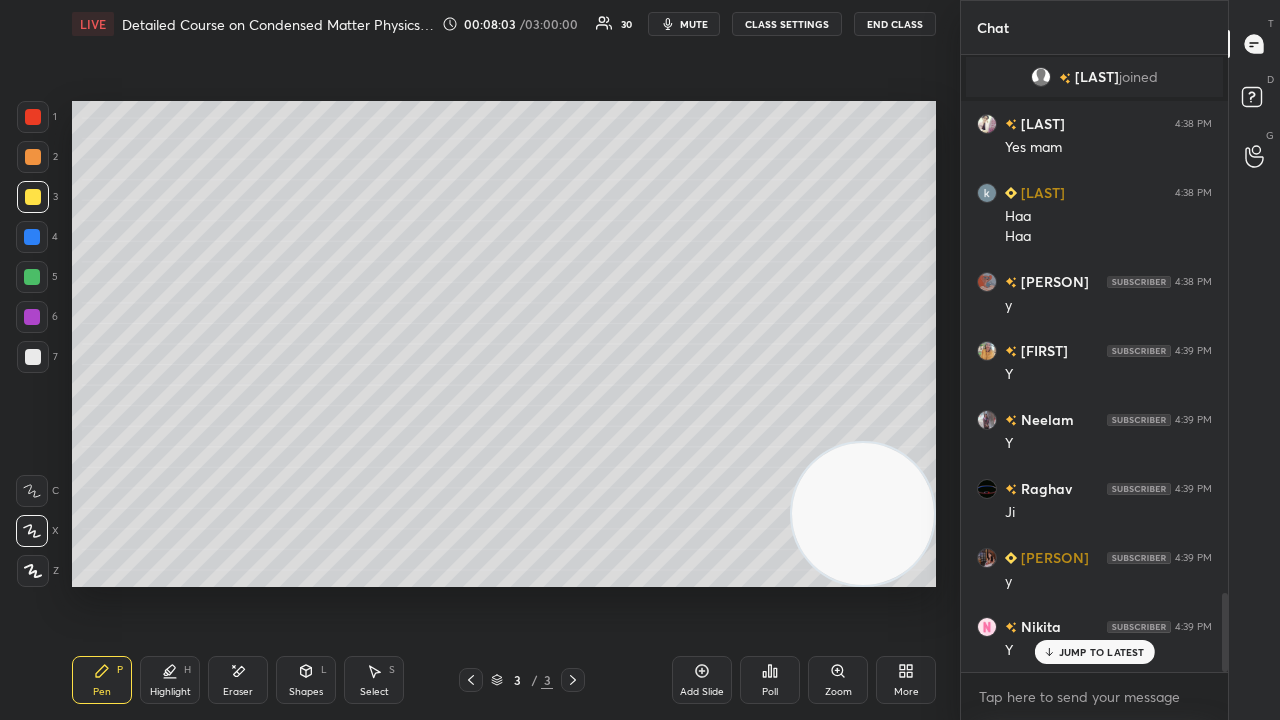 drag, startPoint x: 114, startPoint y: 480, endPoint x: 845, endPoint y: 583, distance: 738.2208 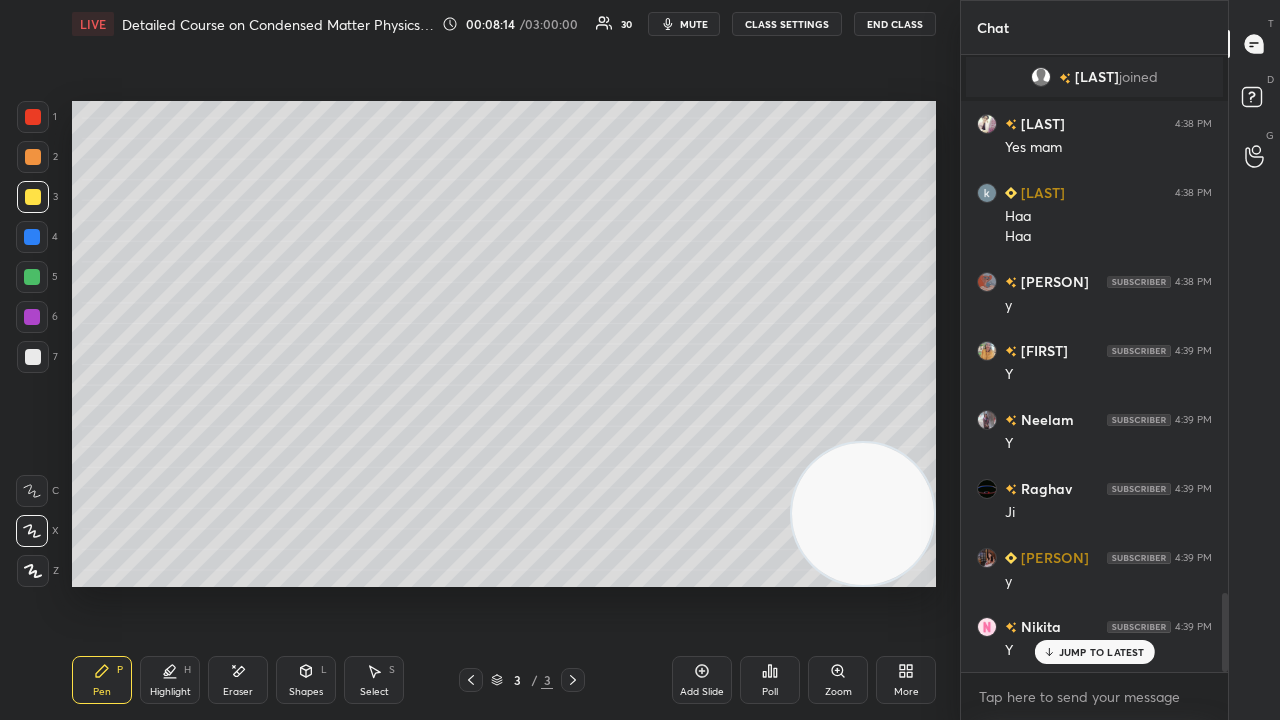 drag, startPoint x: 1074, startPoint y: 646, endPoint x: 1053, endPoint y: 698, distance: 56.0803 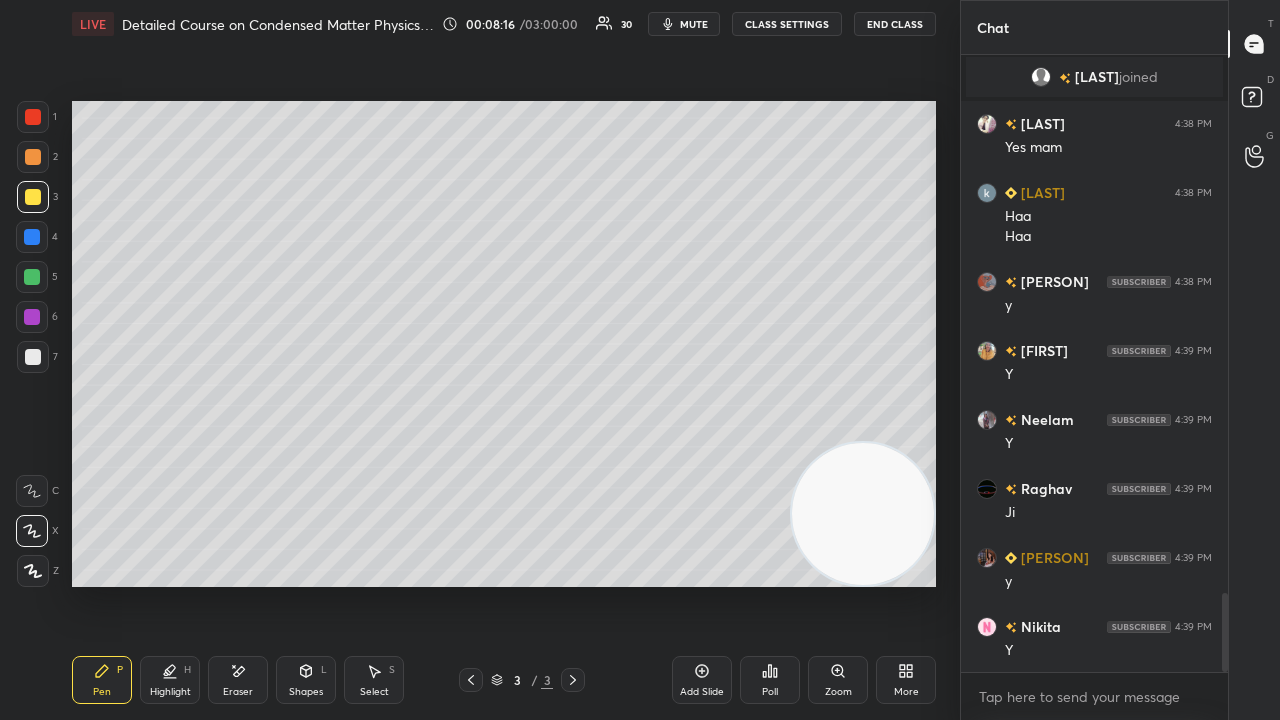 click on "mute" at bounding box center [694, 24] 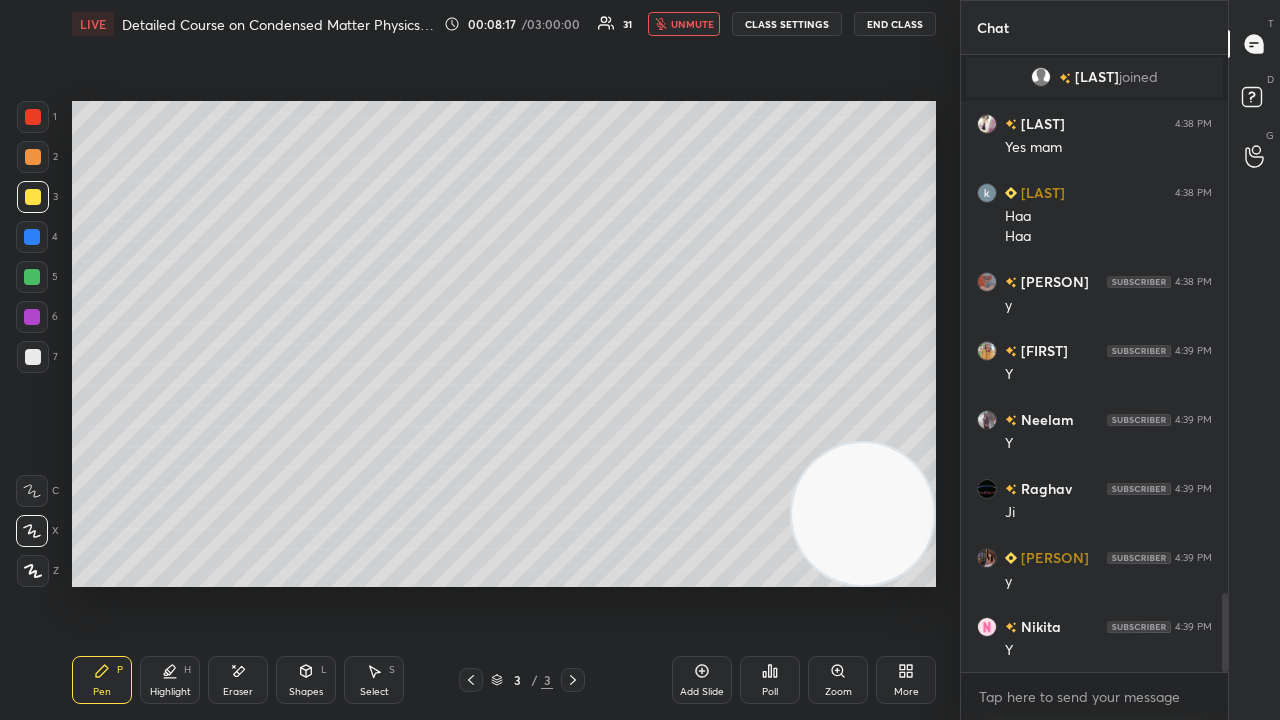 click on "unmute" at bounding box center (692, 24) 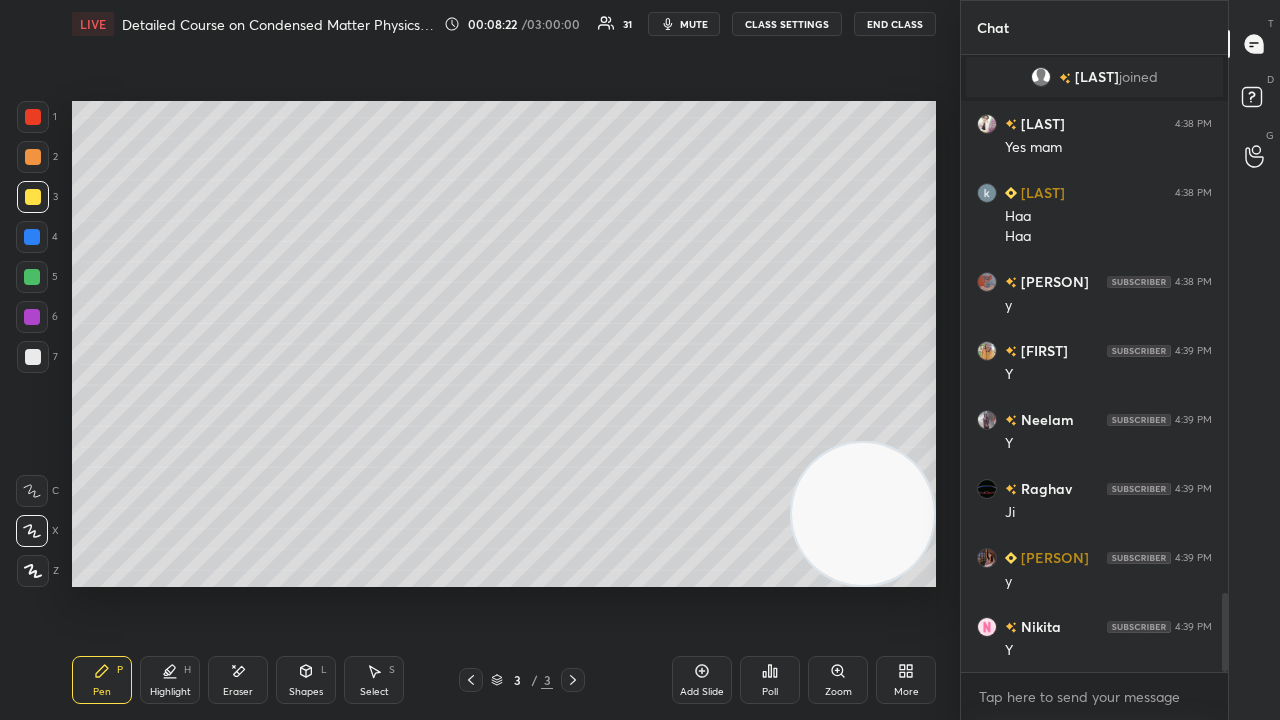 click on "mute" at bounding box center [694, 24] 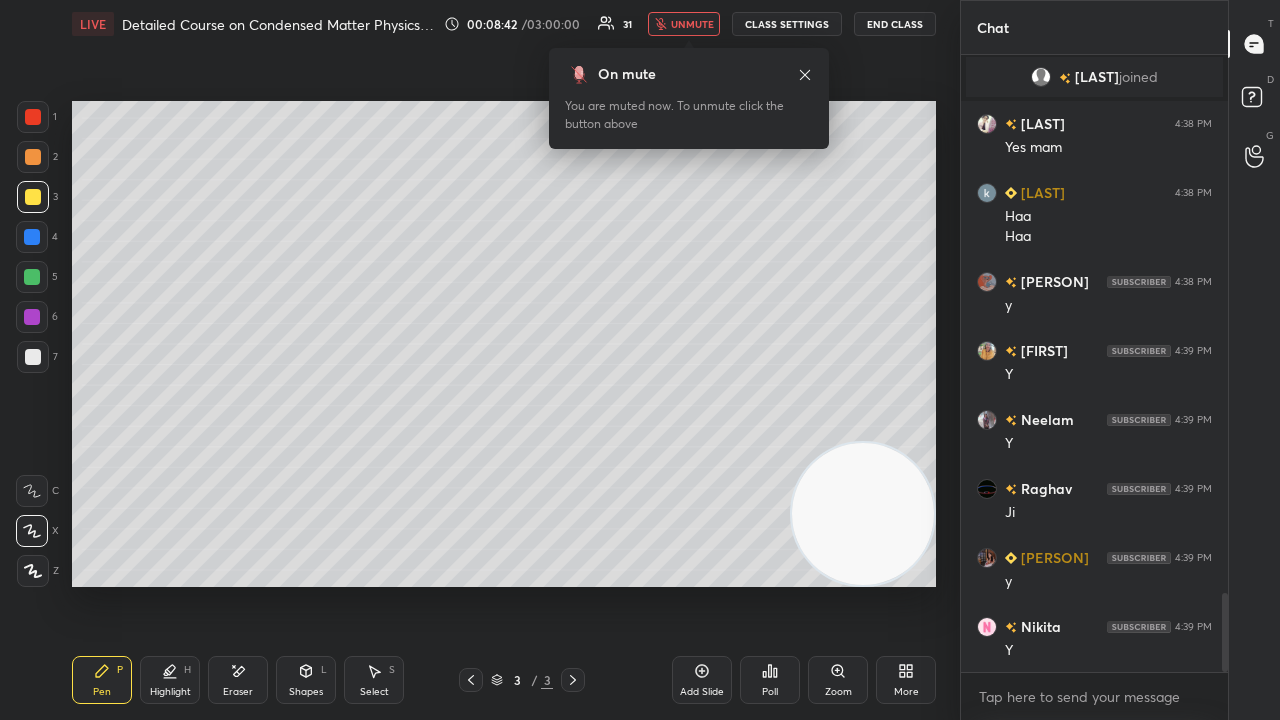 click on "unmute" at bounding box center (692, 24) 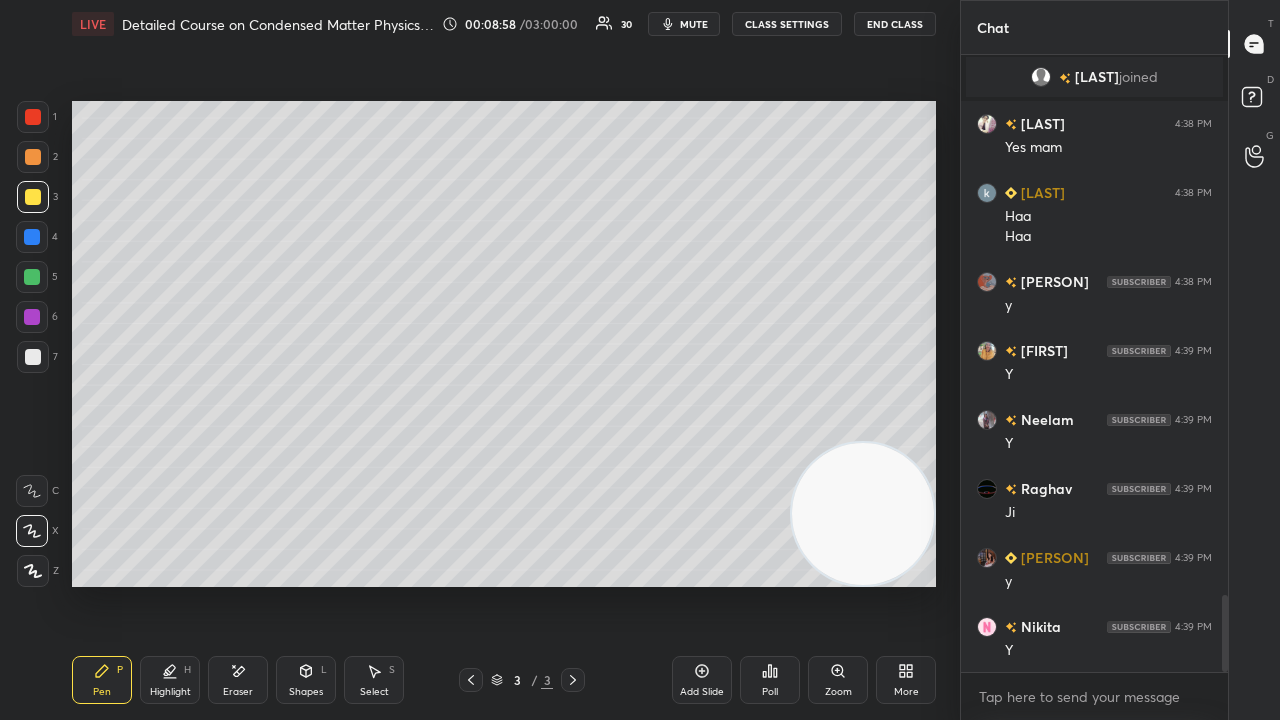 scroll, scrollTop: 4296, scrollLeft: 0, axis: vertical 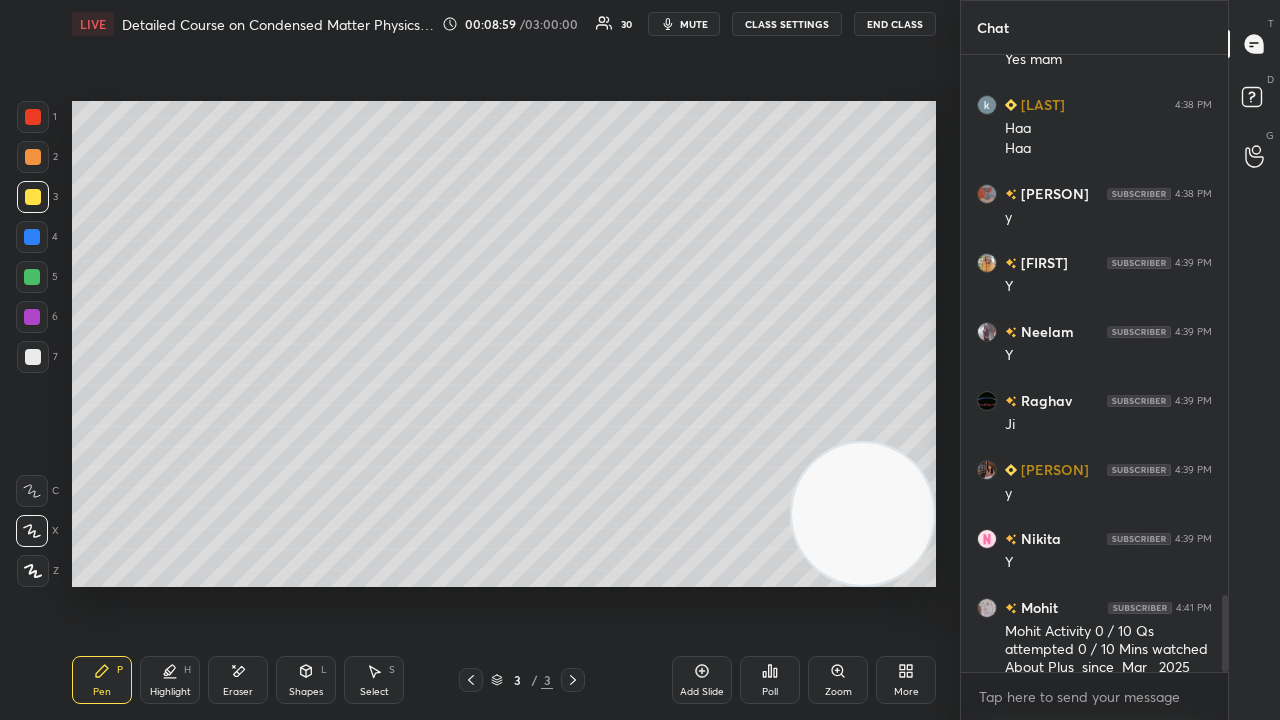 click on "mute" at bounding box center [694, 24] 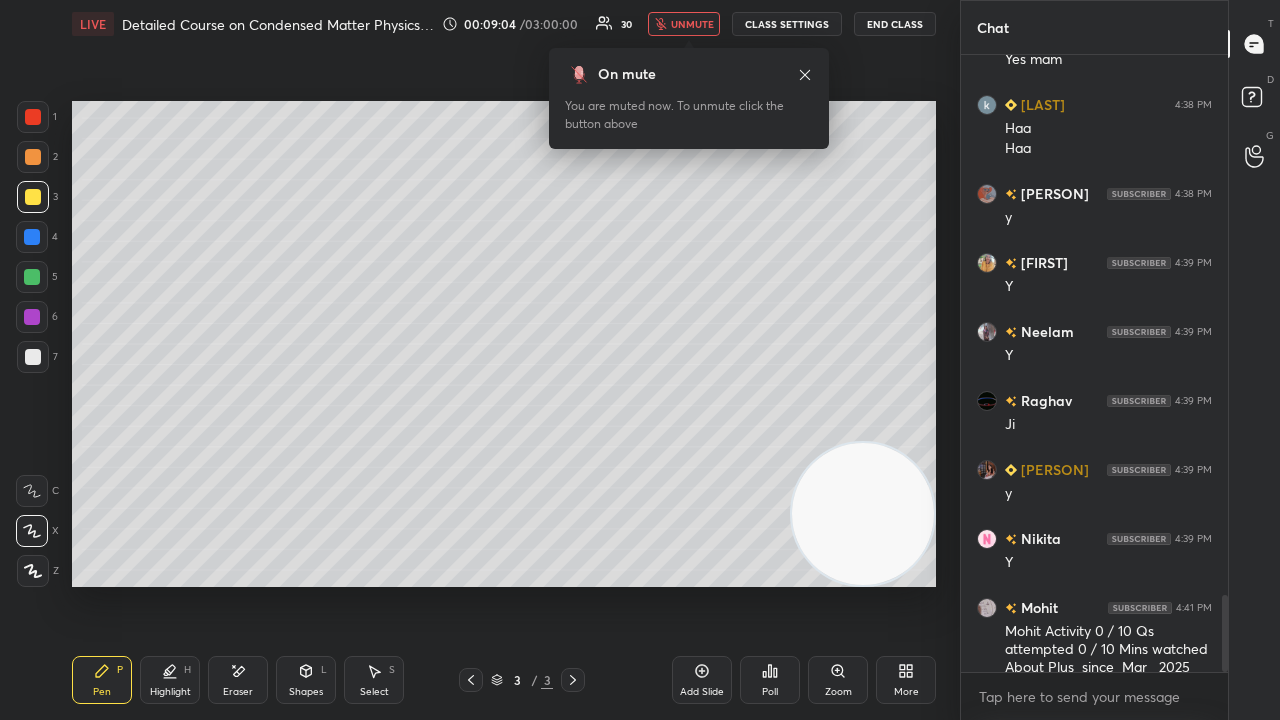 click on "unmute" at bounding box center (692, 24) 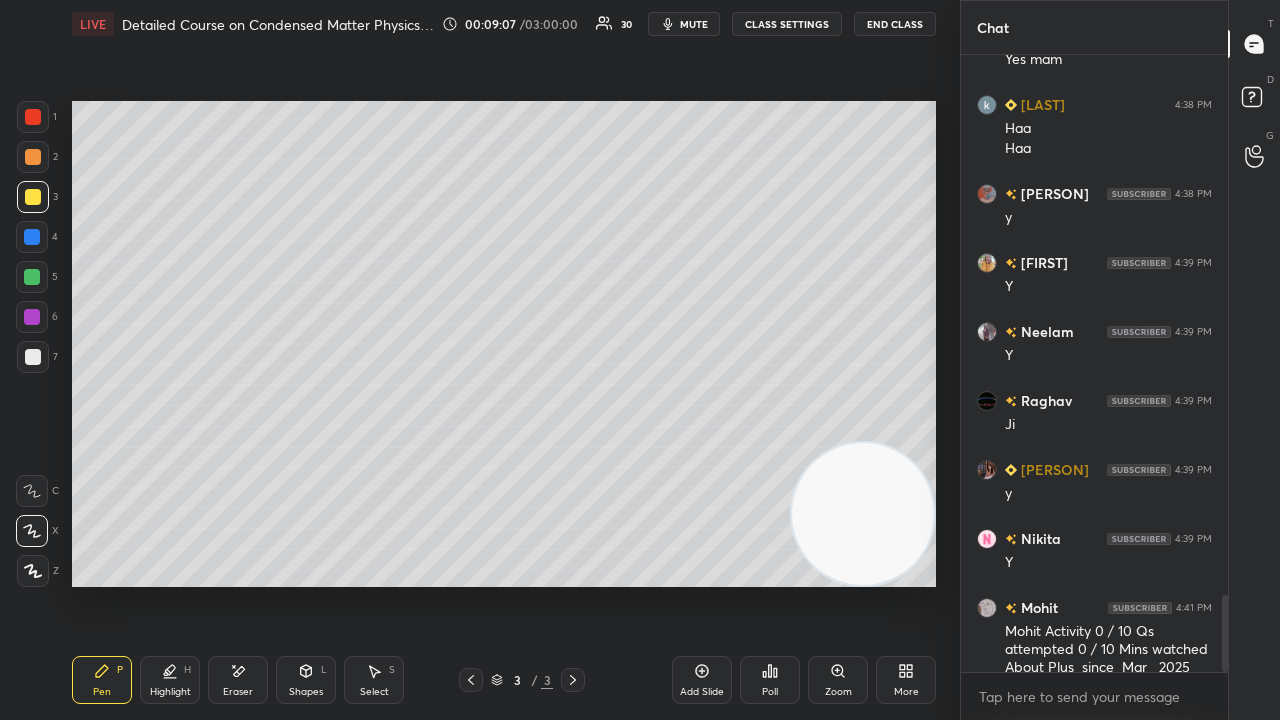 click on "mute" at bounding box center (694, 24) 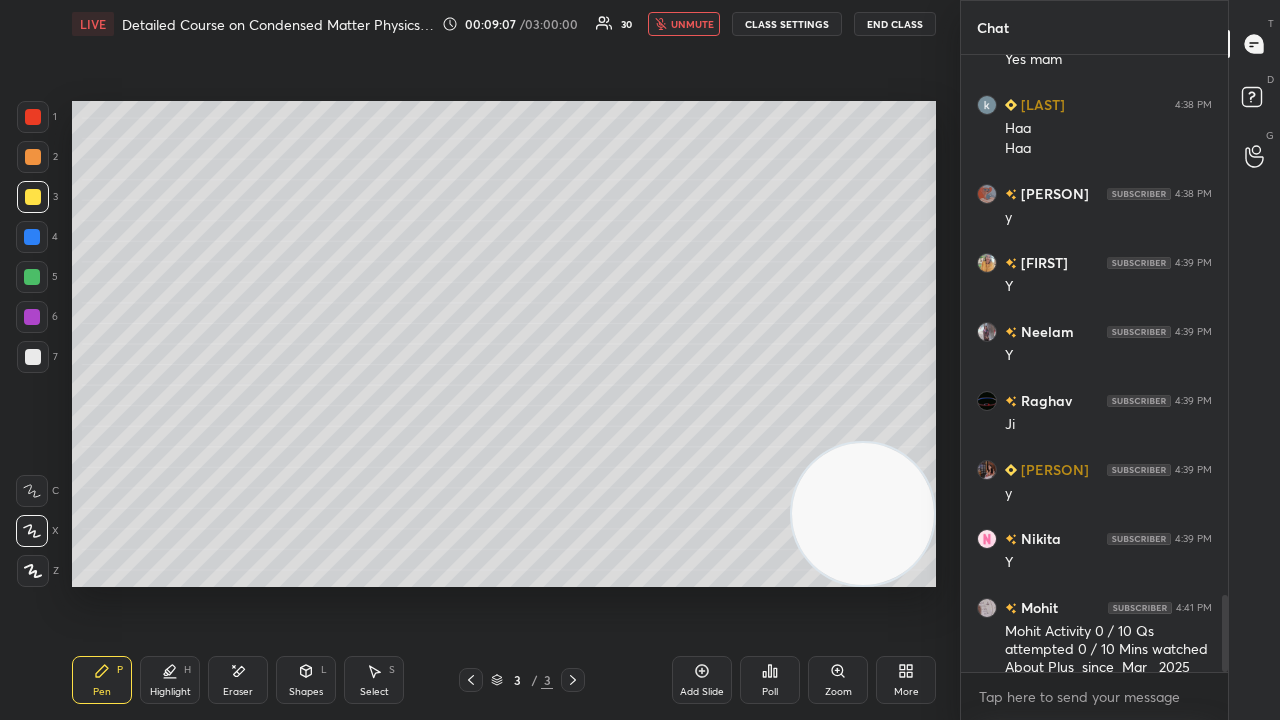 click on "unmute" at bounding box center (692, 24) 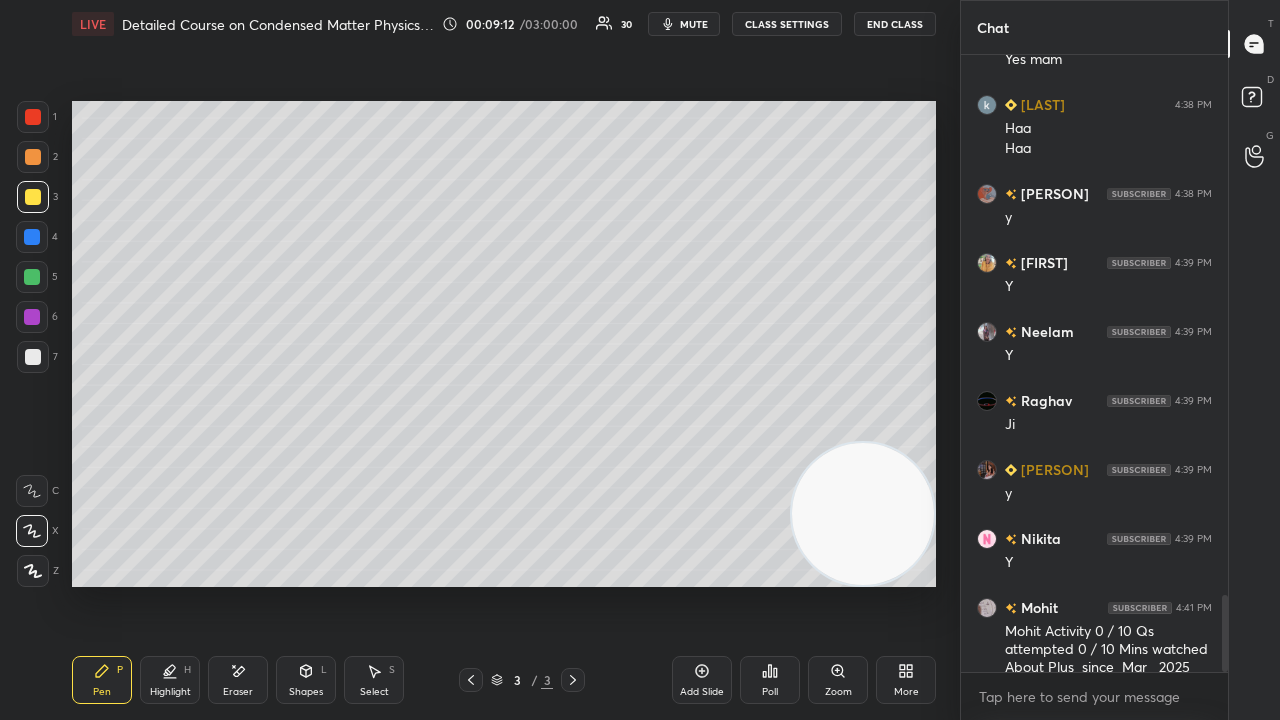 click at bounding box center (33, 357) 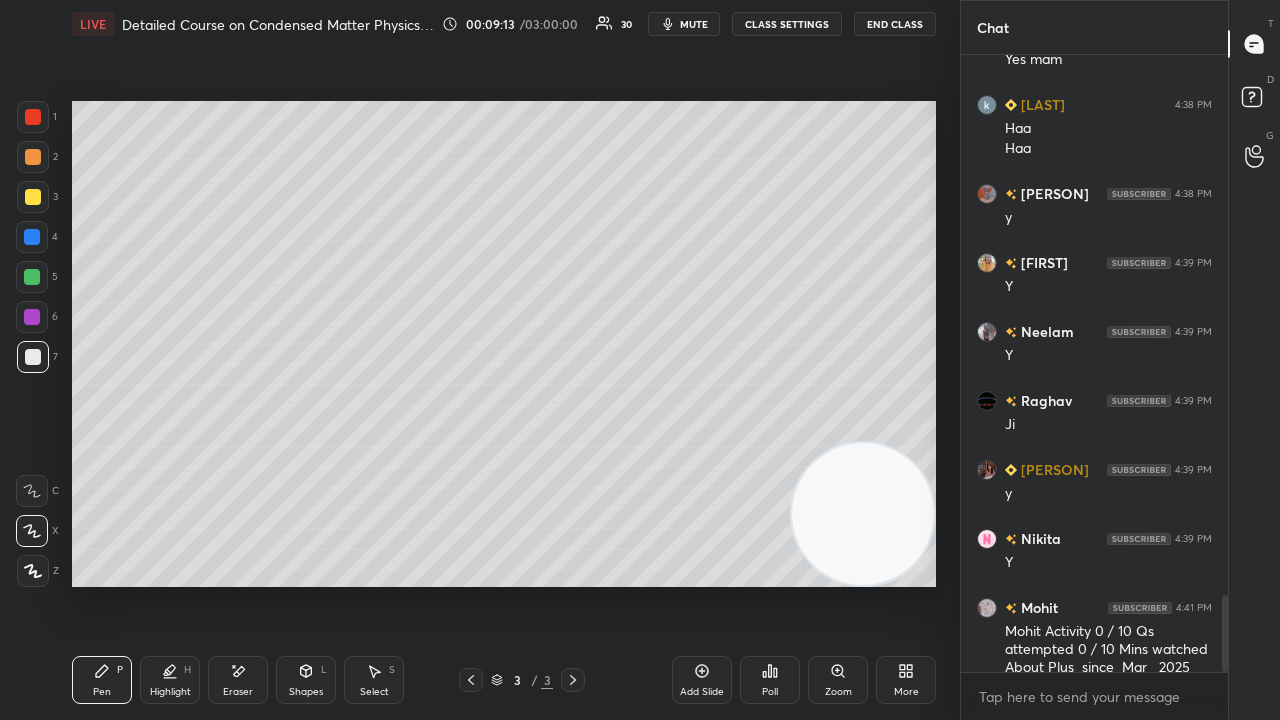 click at bounding box center [32, 277] 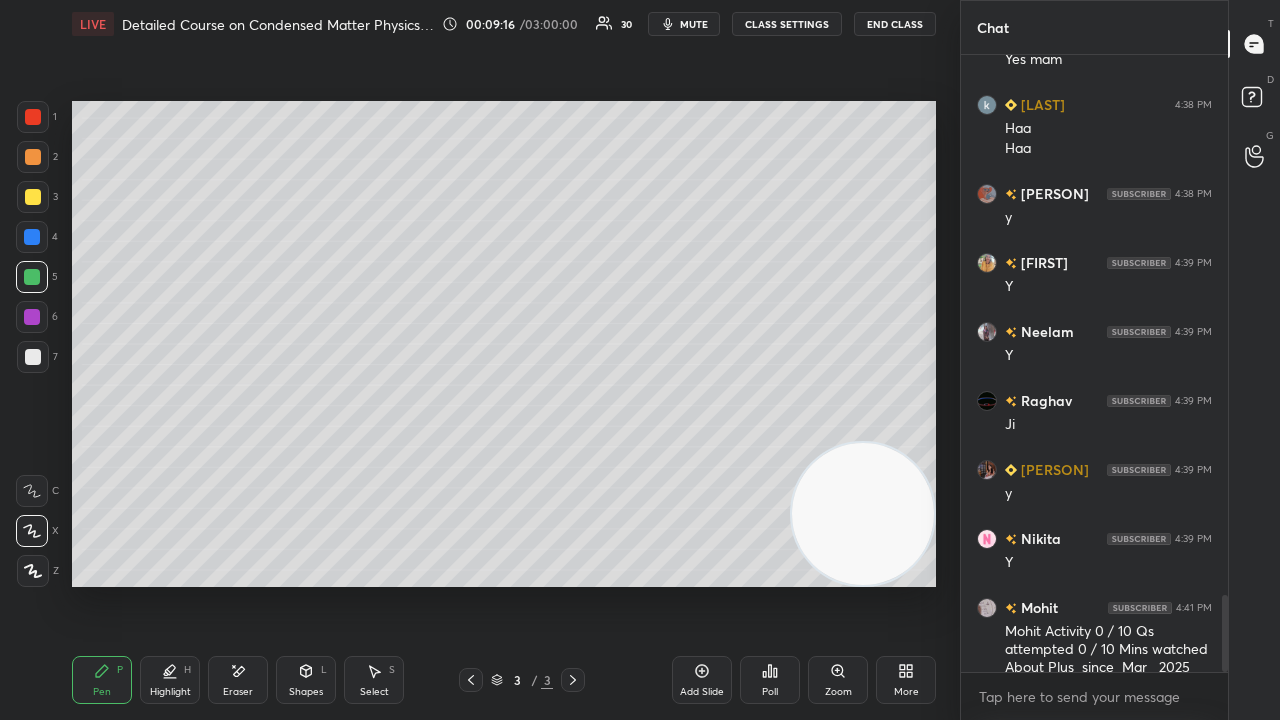 click on "6" at bounding box center [37, 321] 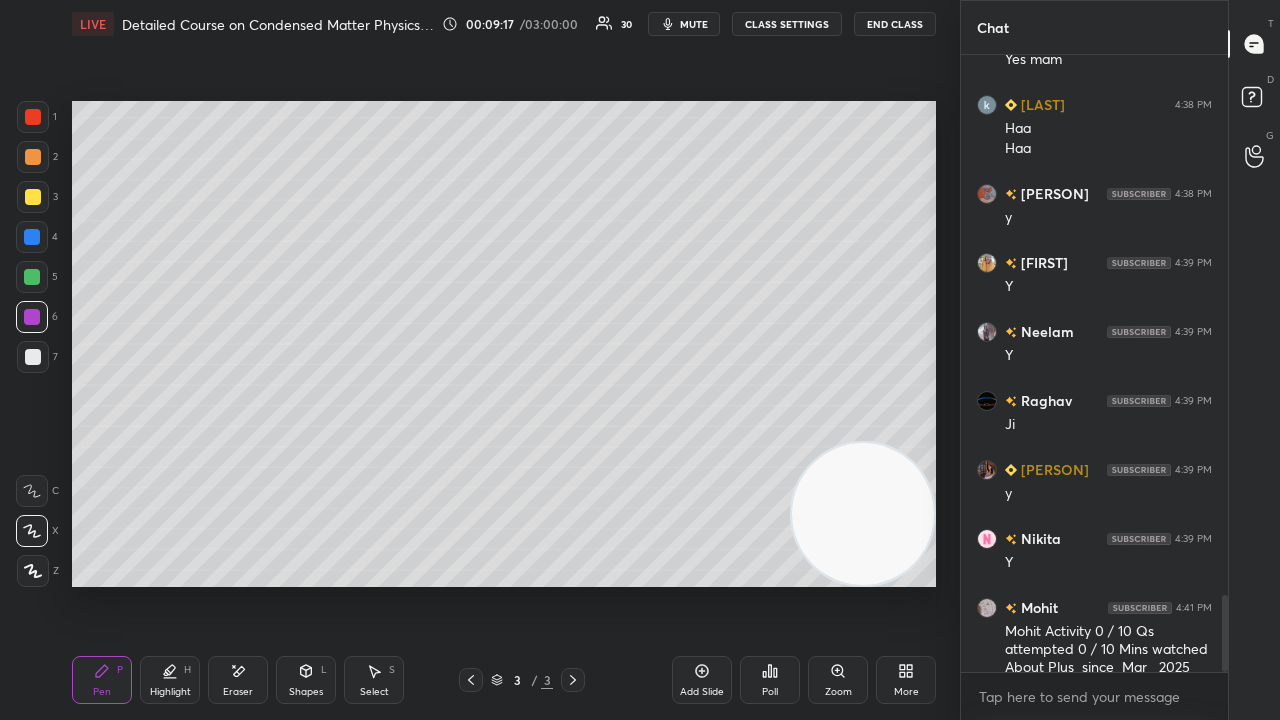 click on "mute" at bounding box center (684, 24) 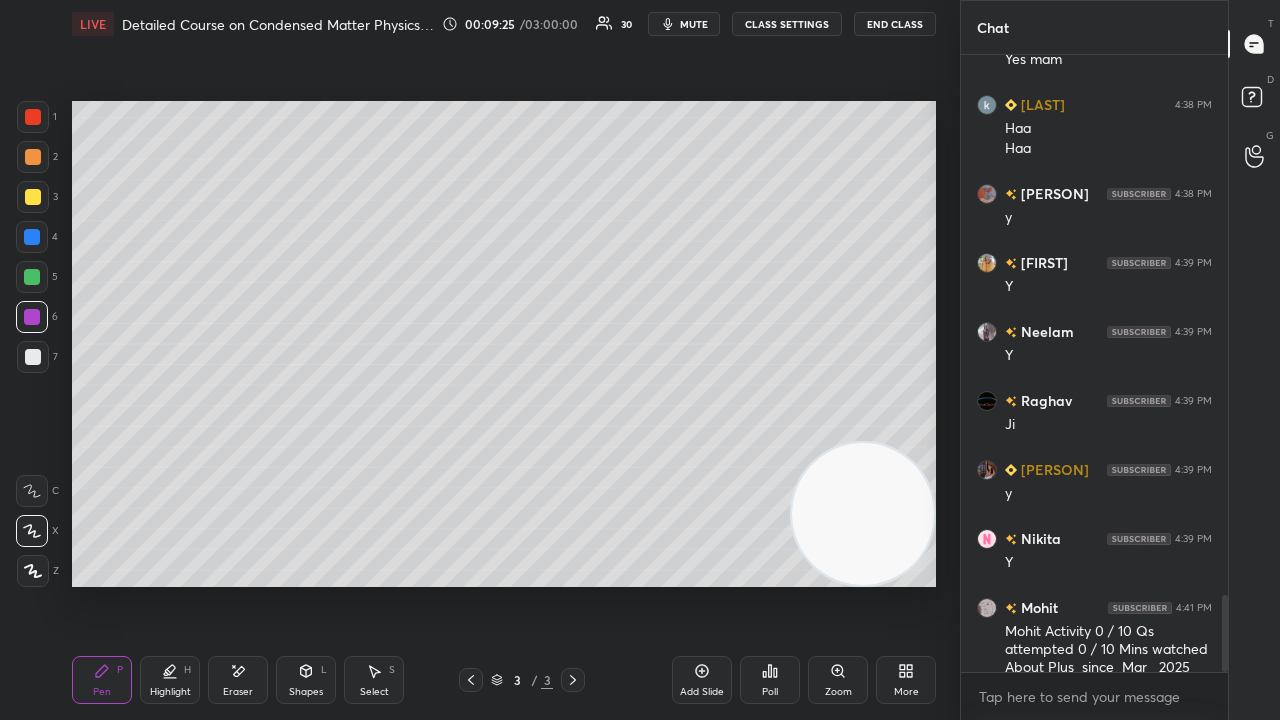 scroll, scrollTop: 4382, scrollLeft: 0, axis: vertical 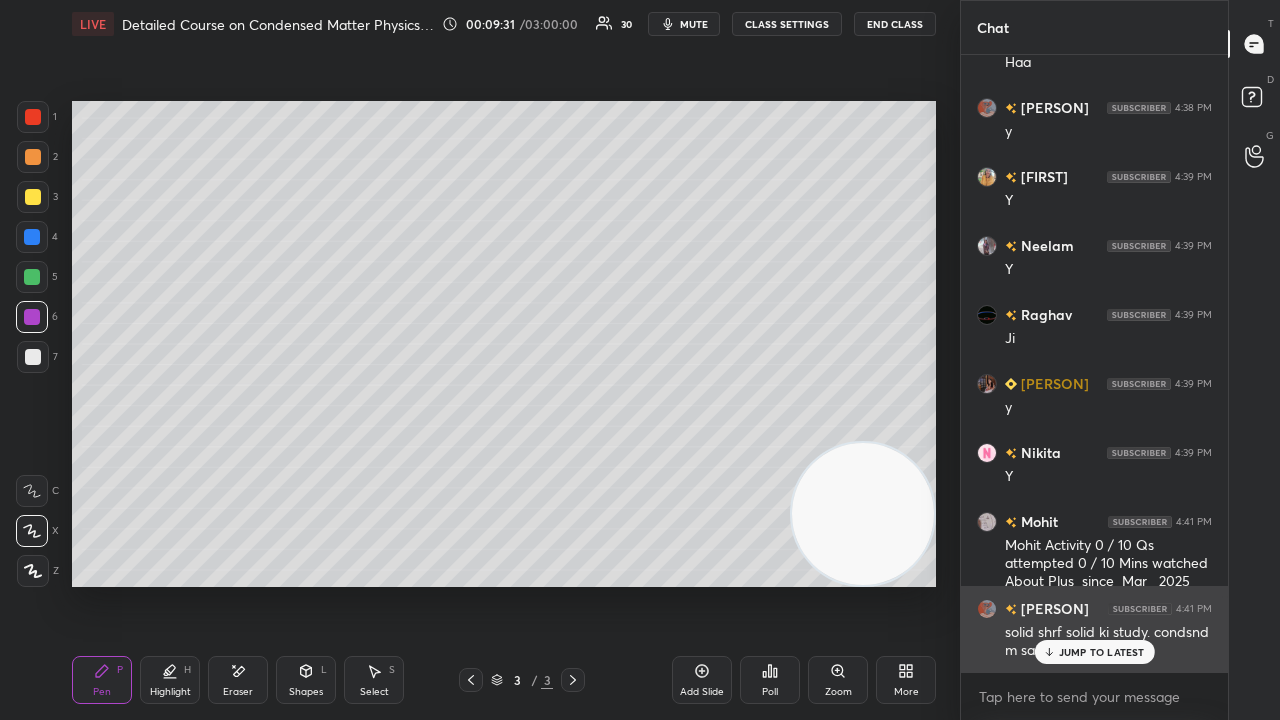 click on "JUMP TO LATEST" at bounding box center [1102, 652] 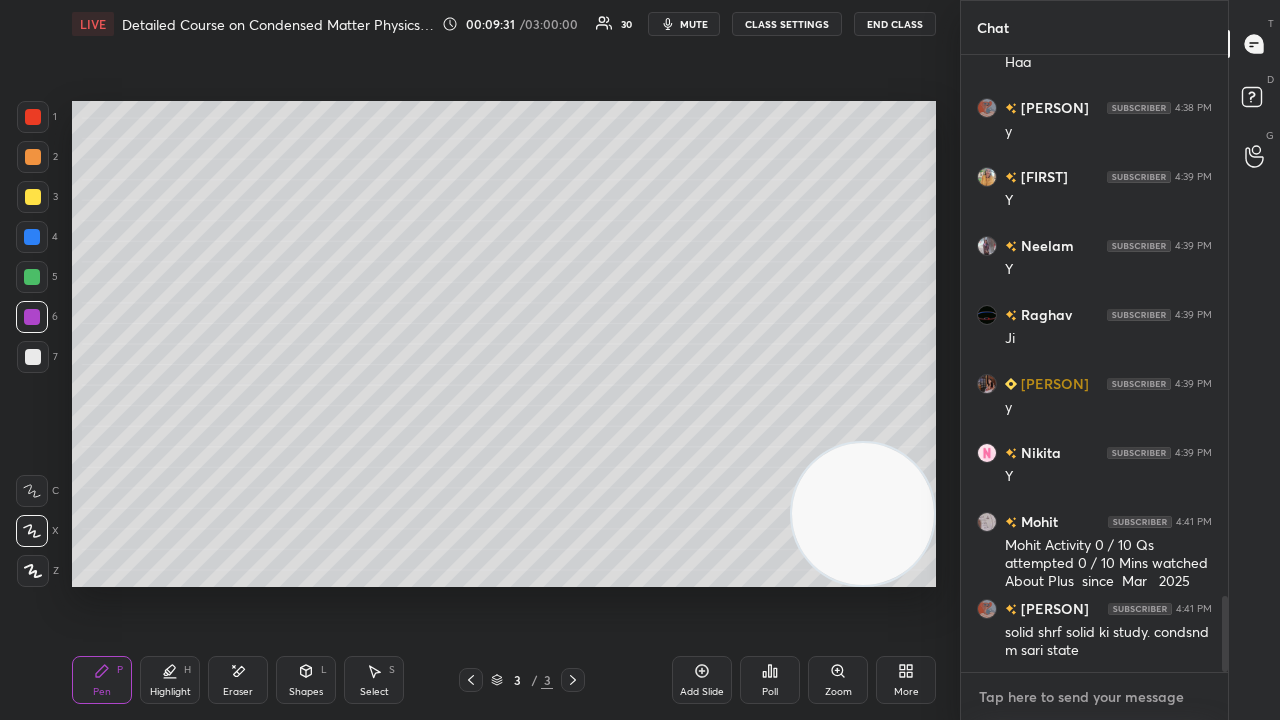 click at bounding box center (1094, 697) 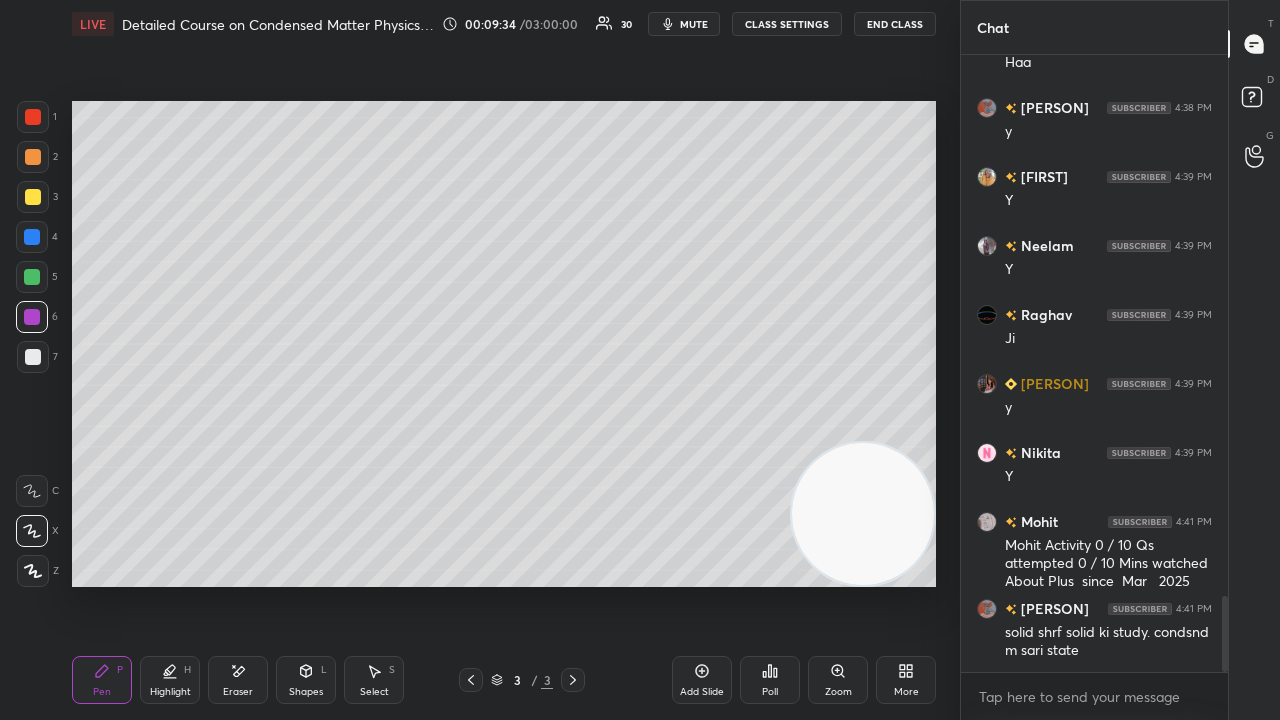 click 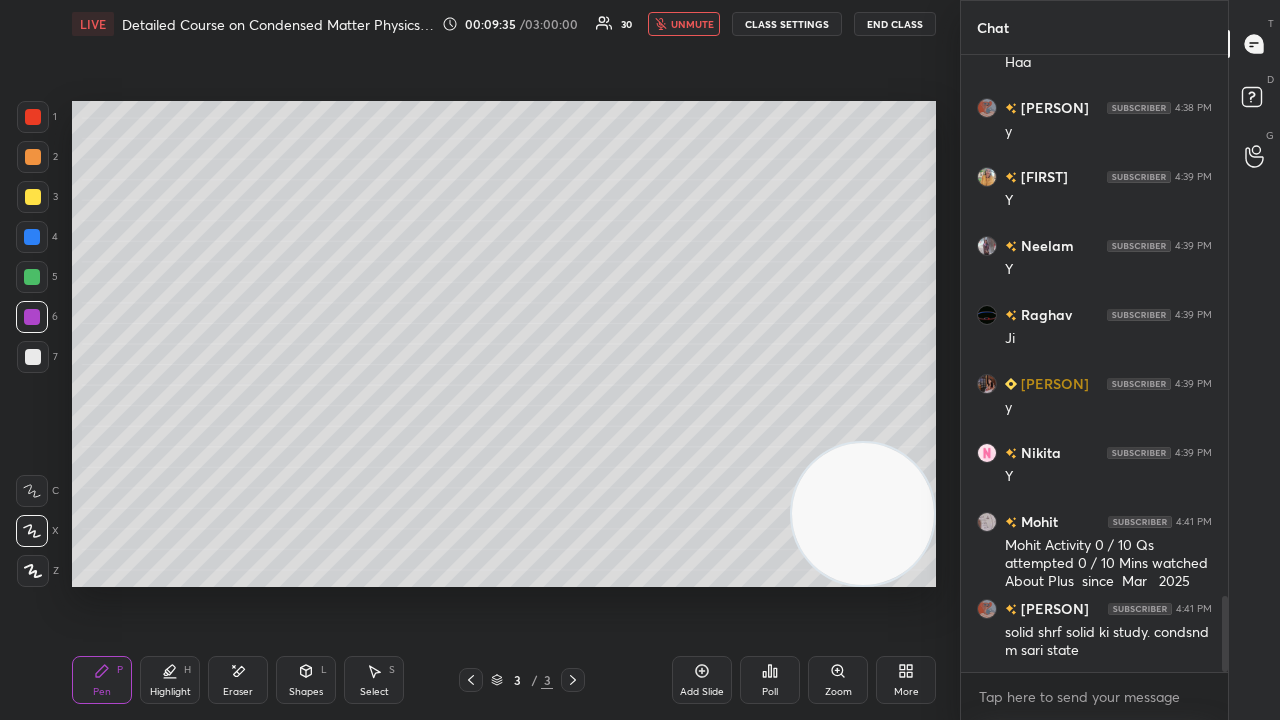 click on "unmute" at bounding box center (684, 24) 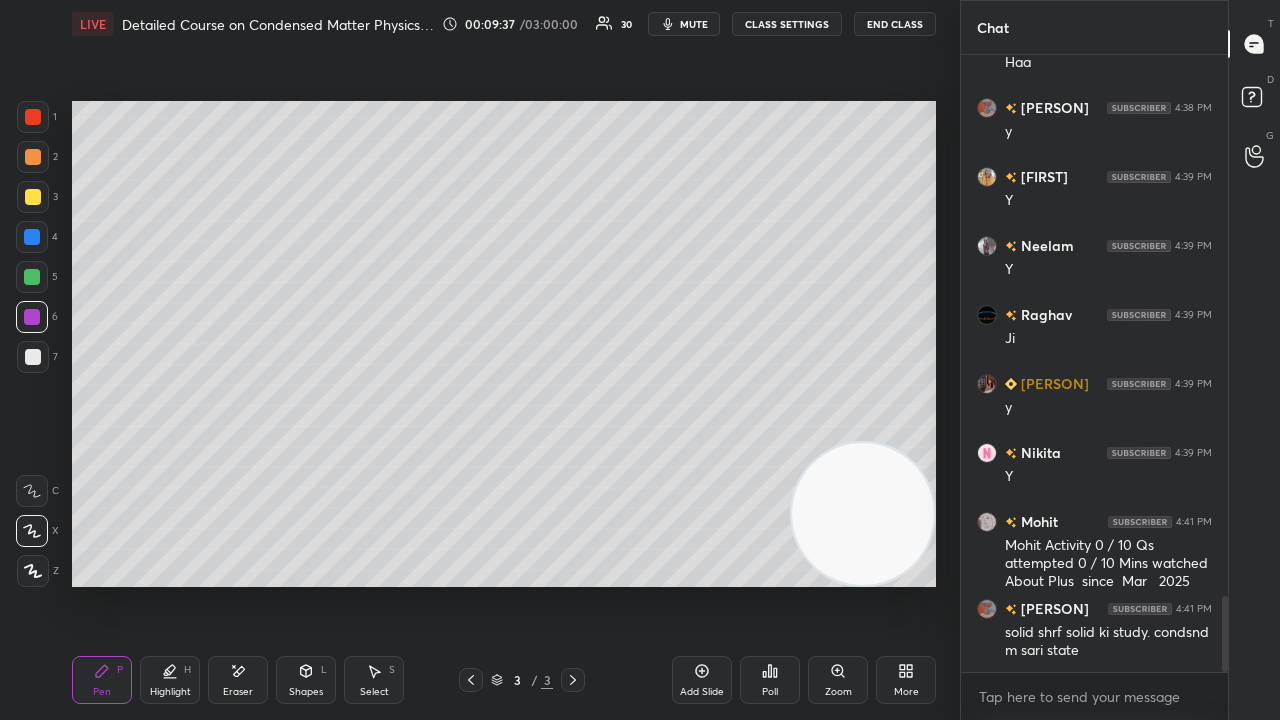 click on "mute" at bounding box center [694, 24] 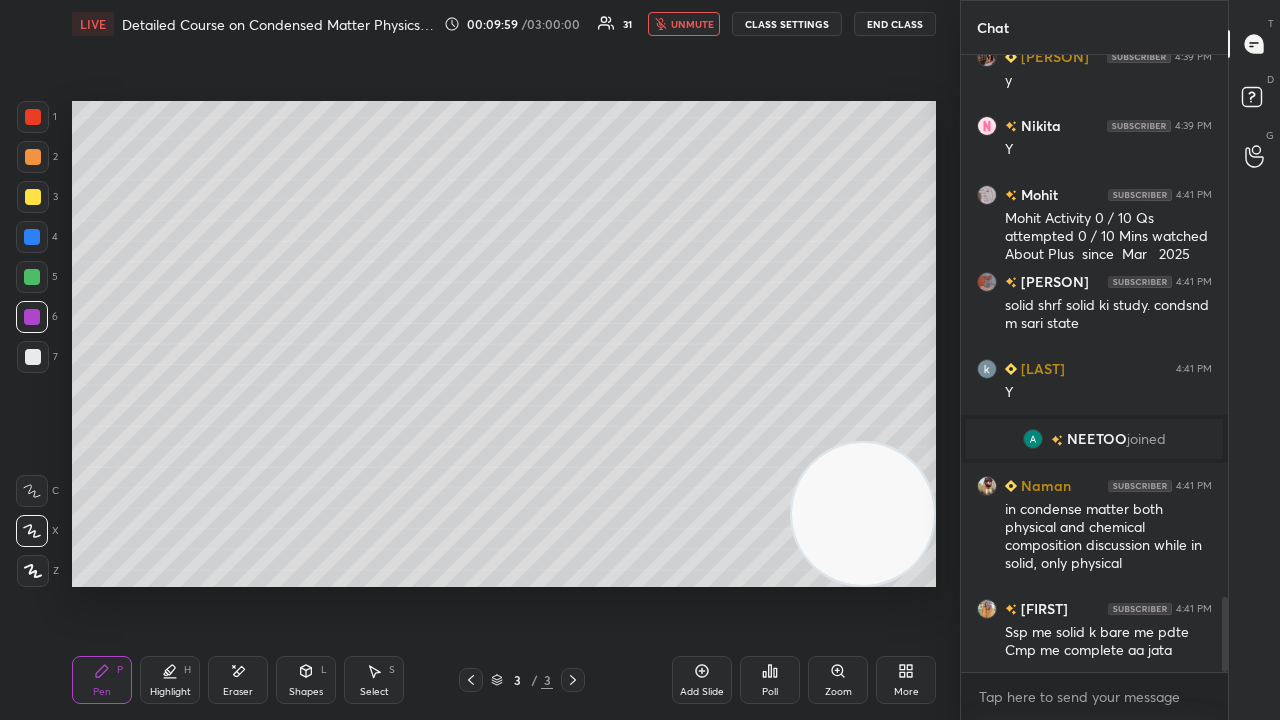 scroll, scrollTop: 4476, scrollLeft: 0, axis: vertical 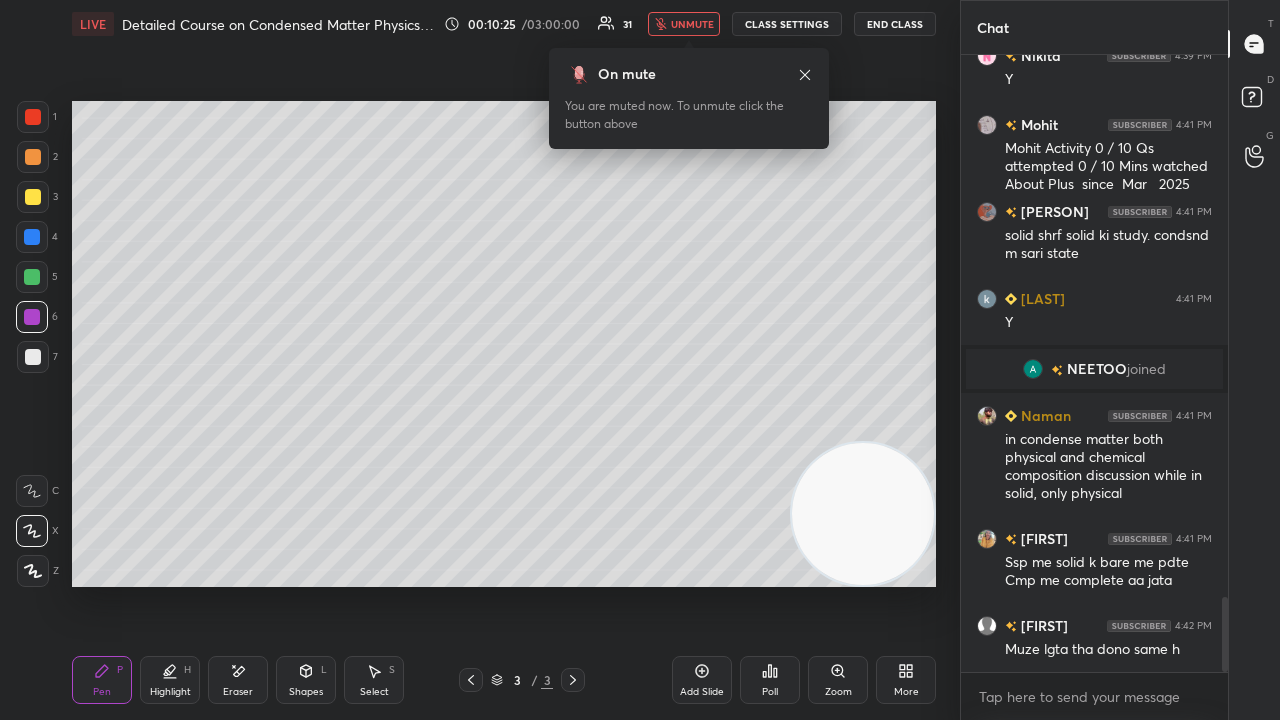 click on "unmute" at bounding box center (692, 24) 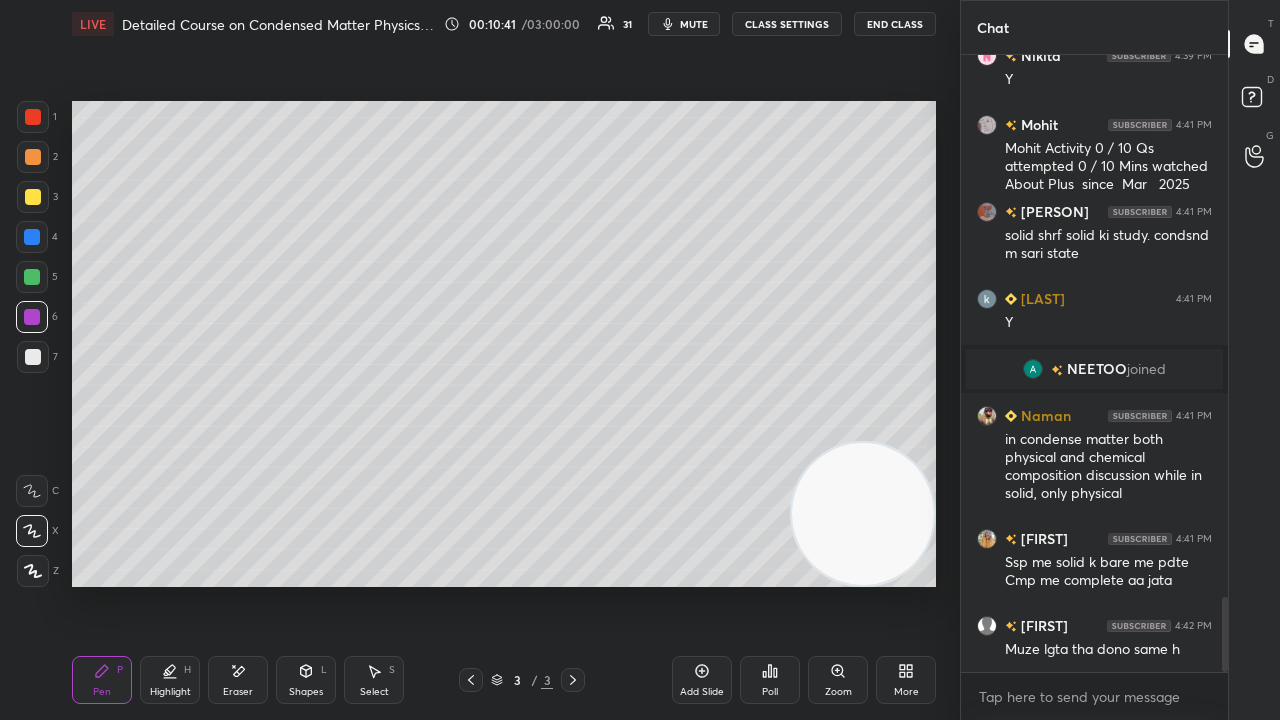 click on "mute" at bounding box center [694, 24] 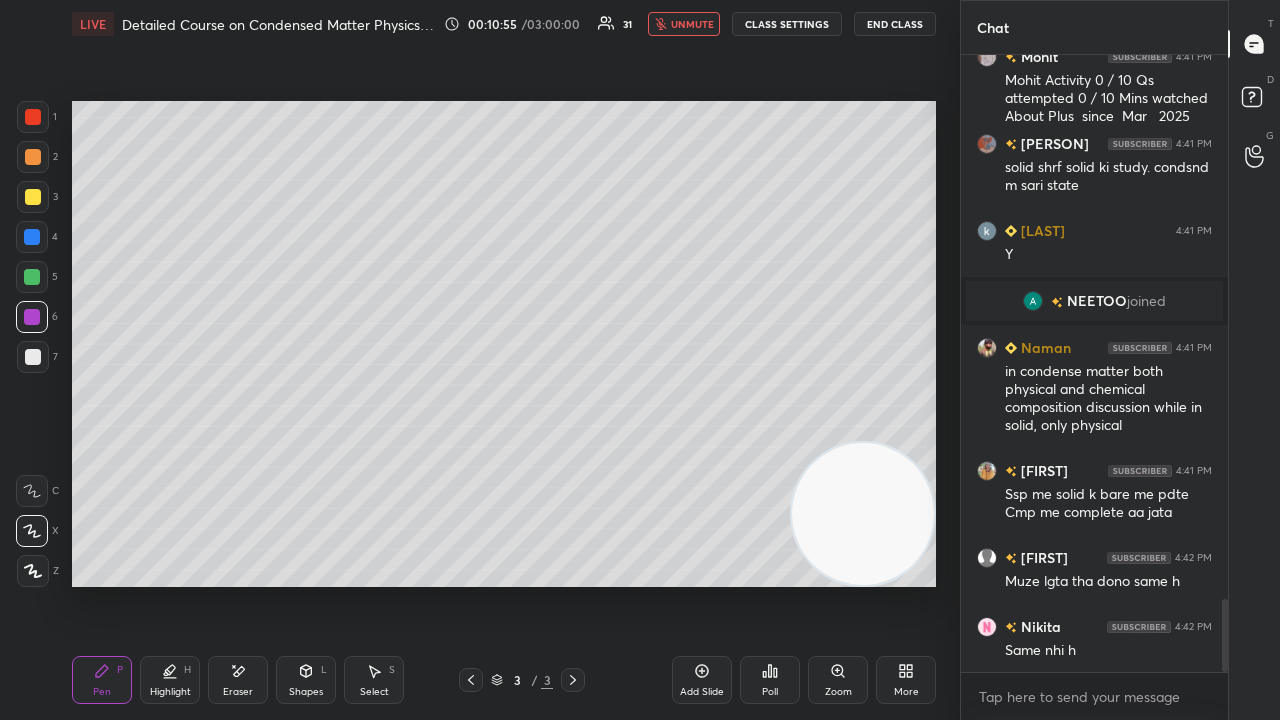 scroll, scrollTop: 4614, scrollLeft: 0, axis: vertical 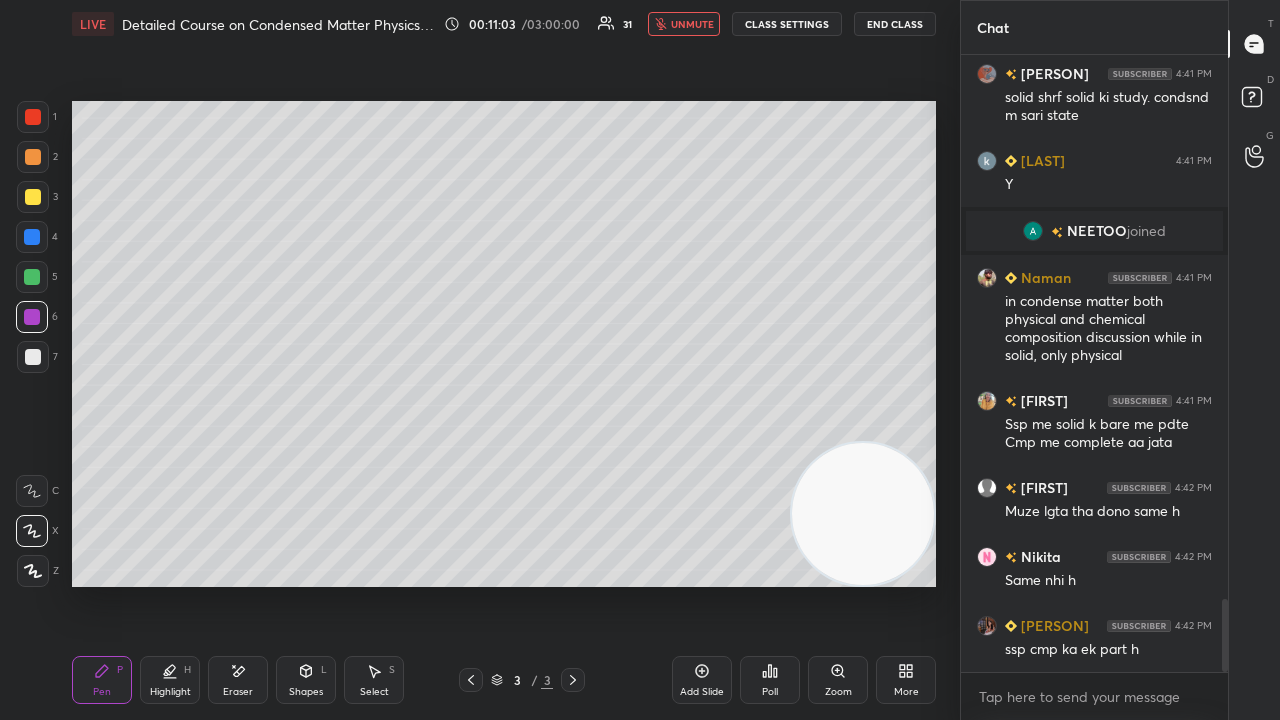 click on "unmute" at bounding box center [692, 24] 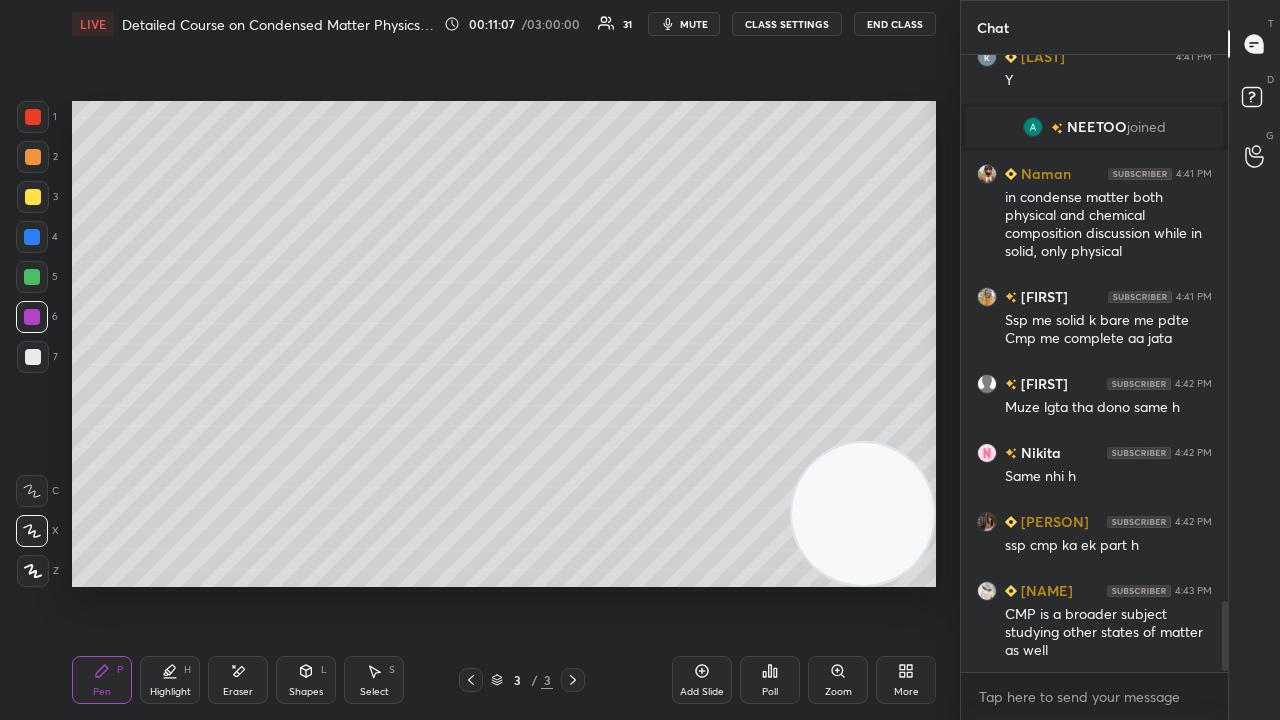 scroll, scrollTop: 4806, scrollLeft: 0, axis: vertical 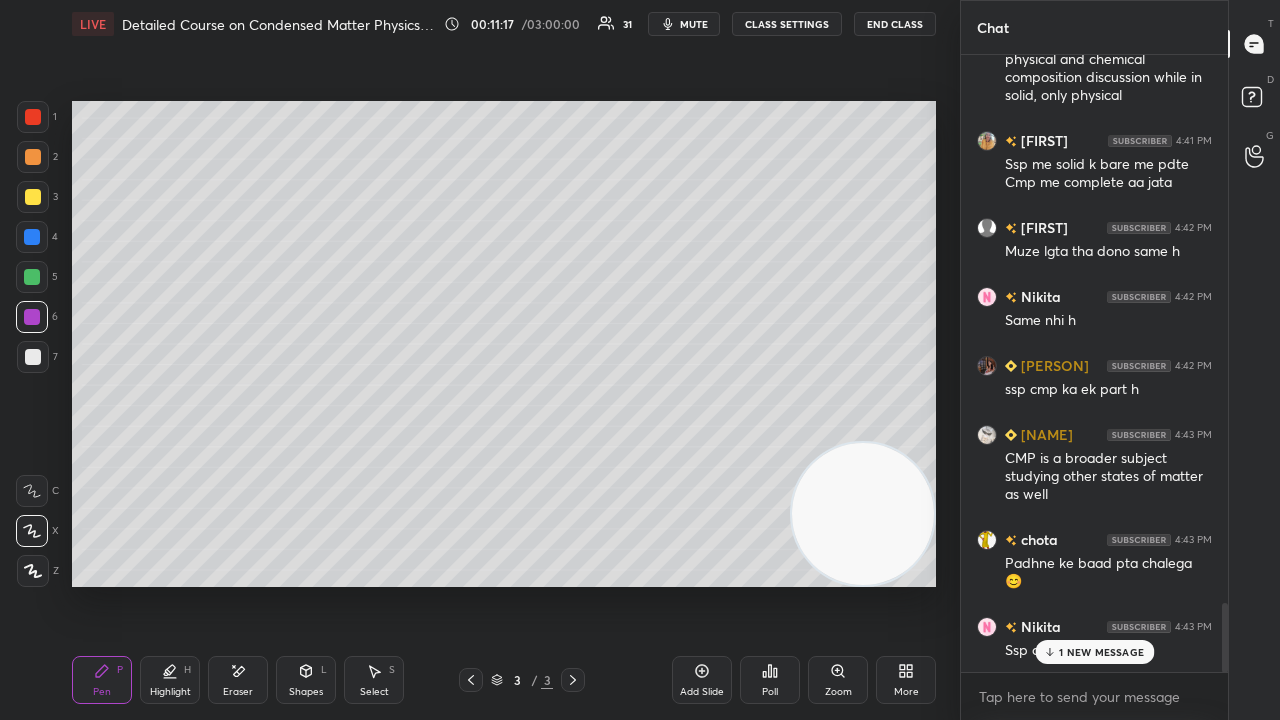 drag, startPoint x: 1223, startPoint y: 634, endPoint x: 1207, endPoint y: 708, distance: 75.70998 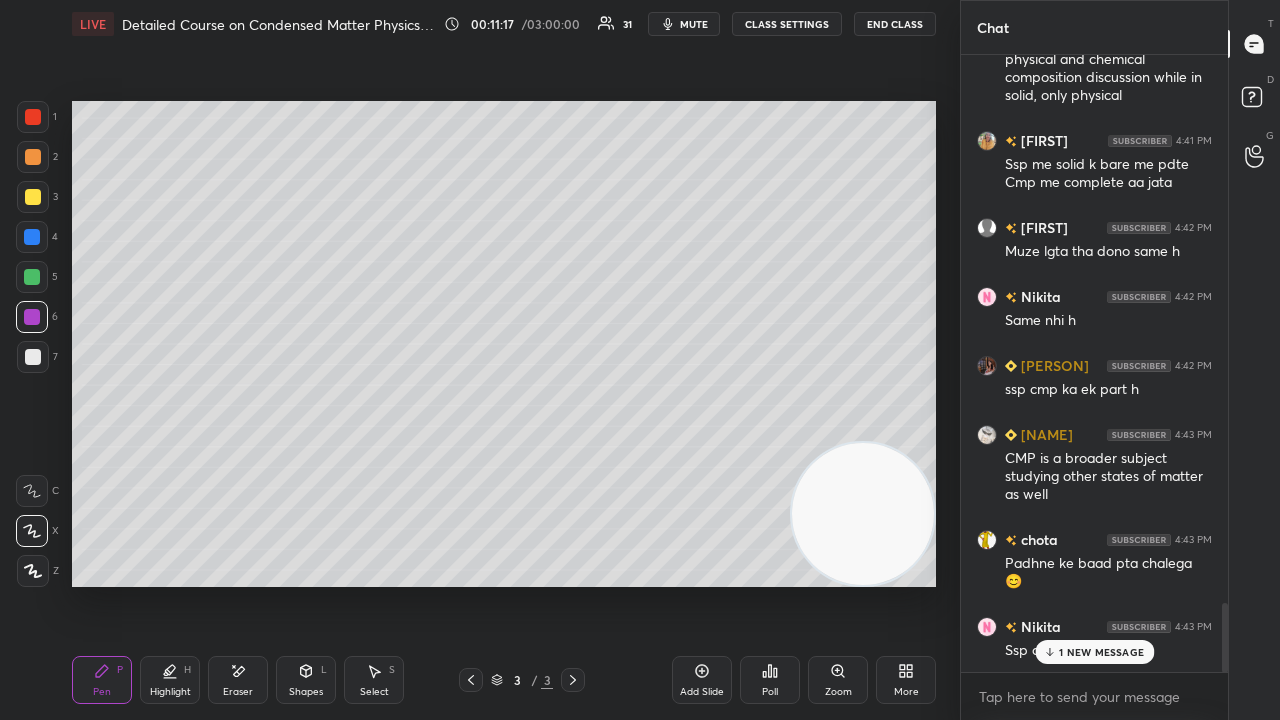 click on "[PERSON]  joined [PERSON] 4:41 PM in condense matter both physical and chemical composition discussion while in solid, only physical [PERSON] 4:41 PM Ssp me solid k bare me pdte
Cmp me complete aa jata [PERSON] 4:42 PM Muze lgta tha dono same h [PERSON] 4:42 PM Same nhi h [PERSON] 4:42 PM ssp cmp ka ek part h [PERSON] 4:43 PM CMP is a broader subject studying other states of matter as well chota 4:43 PM Padhne ke baad pta chalega 😊 [PERSON] 4:43 PM Ssp cmp ka part 1 NEW MESSAGE Enable hand raising Enable raise hand to speak to learners. Once enabled, chat will be turned off temporarily. Enable x" at bounding box center (1094, 387) 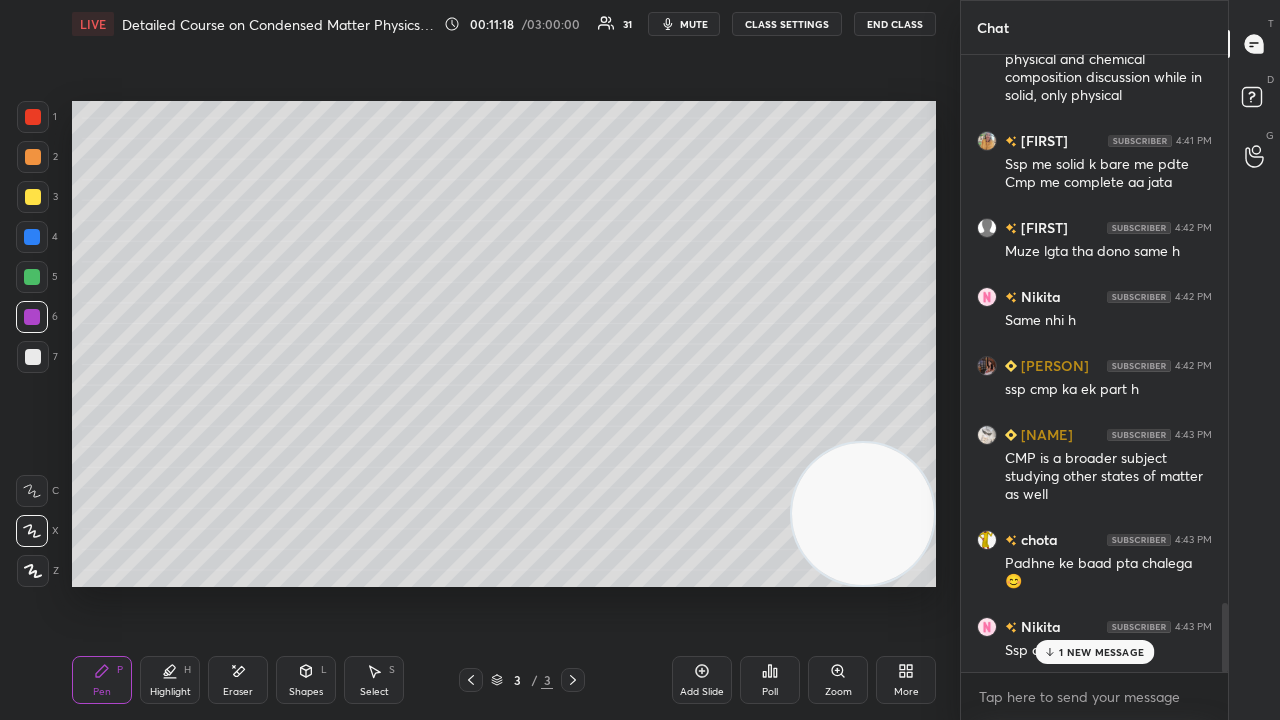 click on "x" at bounding box center (1094, 696) 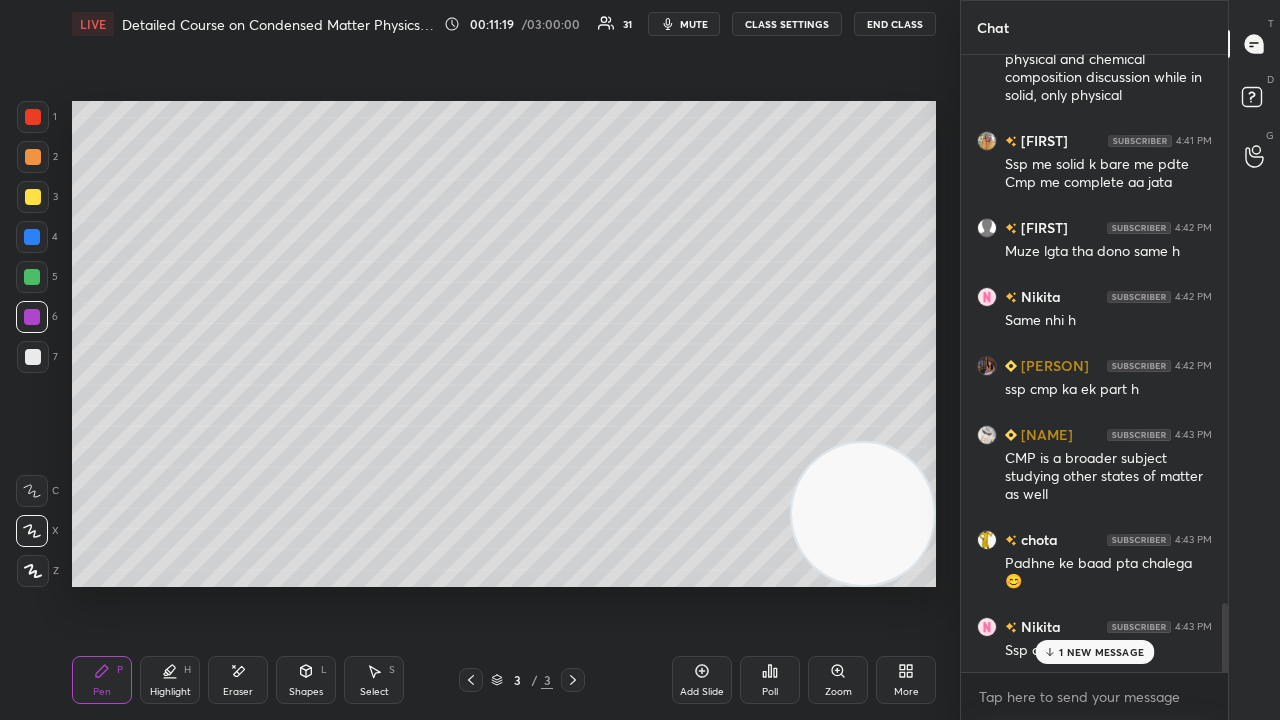 drag, startPoint x: 1108, startPoint y: 651, endPoint x: 1108, endPoint y: 702, distance: 51 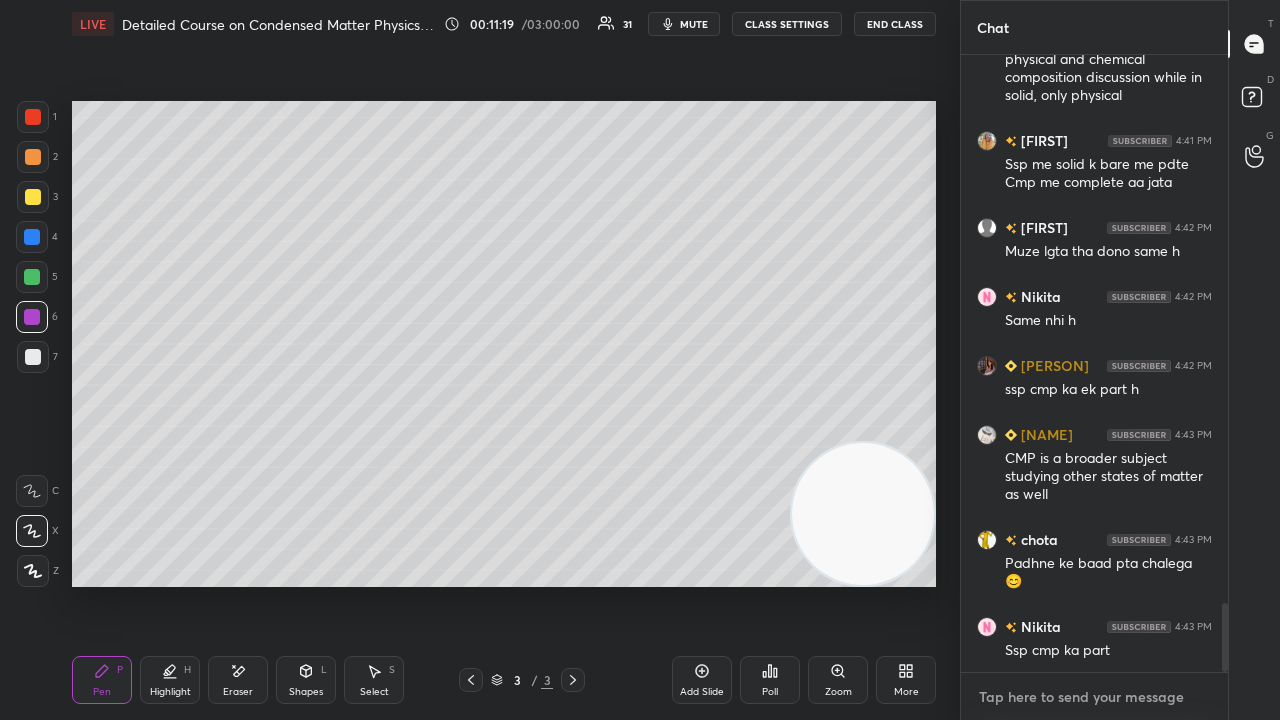 click at bounding box center [1094, 697] 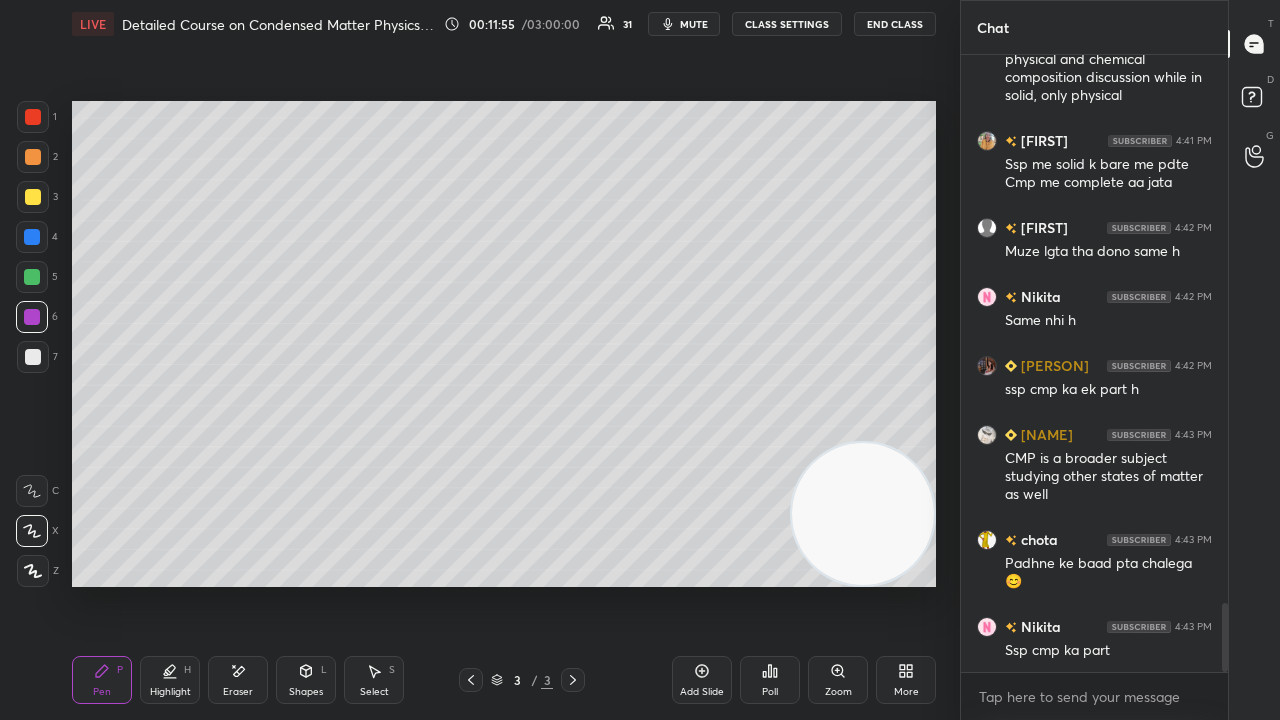 click at bounding box center [33, 357] 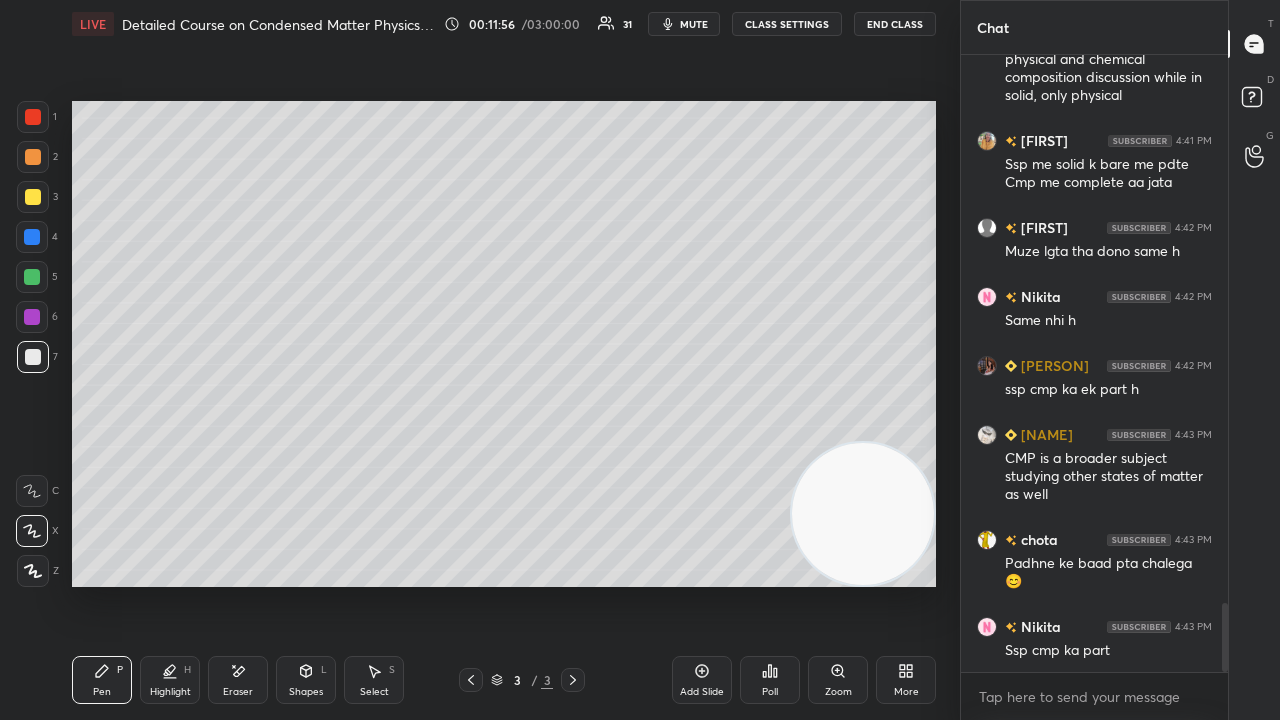 click on "mute" at bounding box center [694, 24] 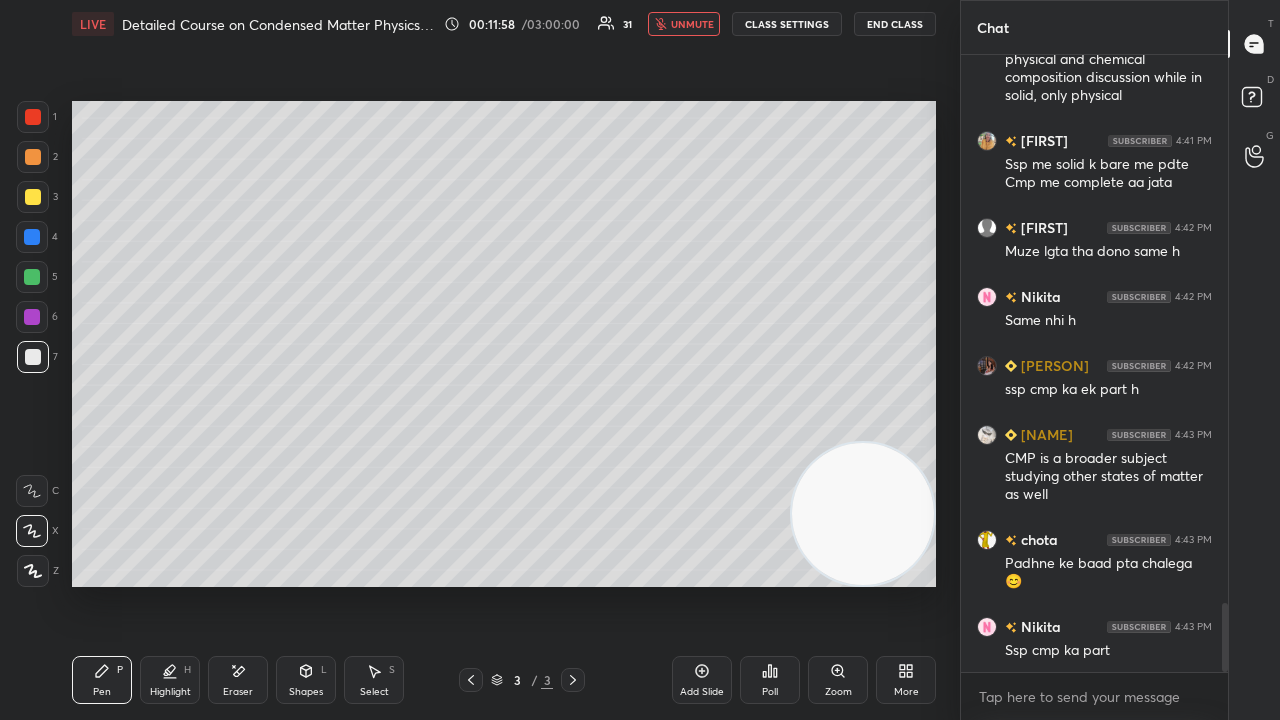 click on "unmute" at bounding box center (692, 24) 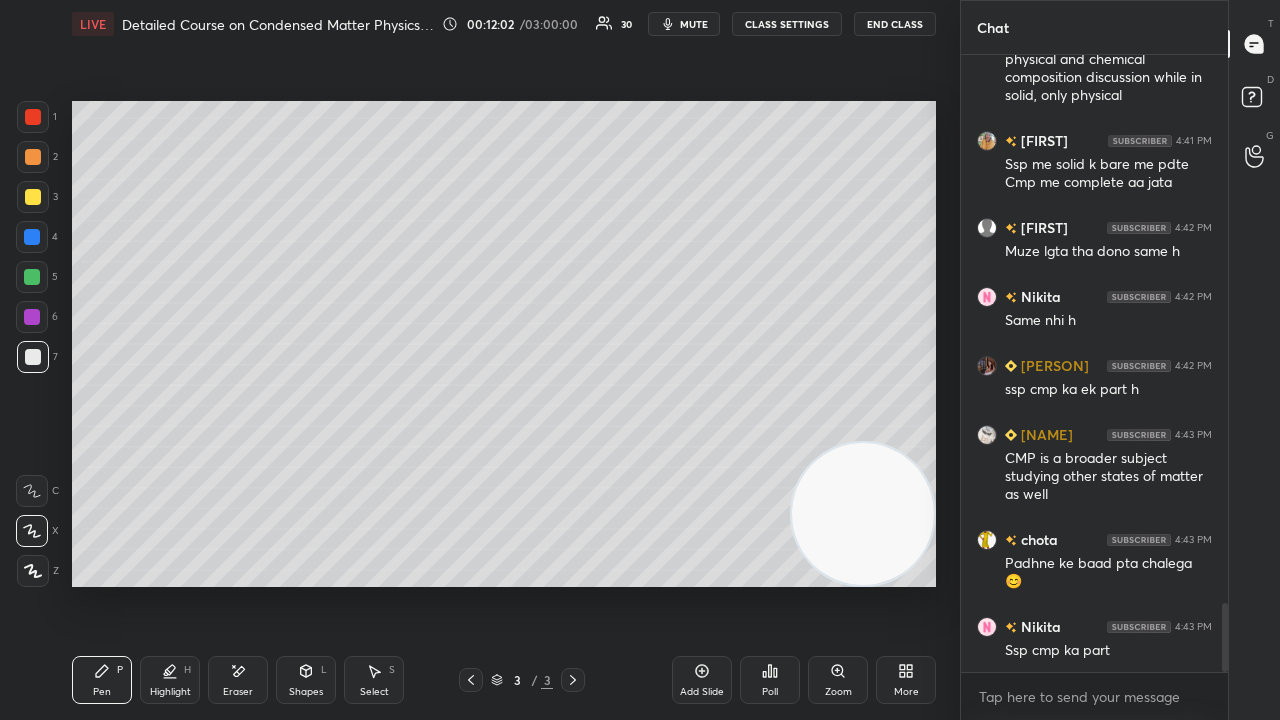 drag, startPoint x: 1221, startPoint y: 641, endPoint x: 1218, endPoint y: 676, distance: 35.128338 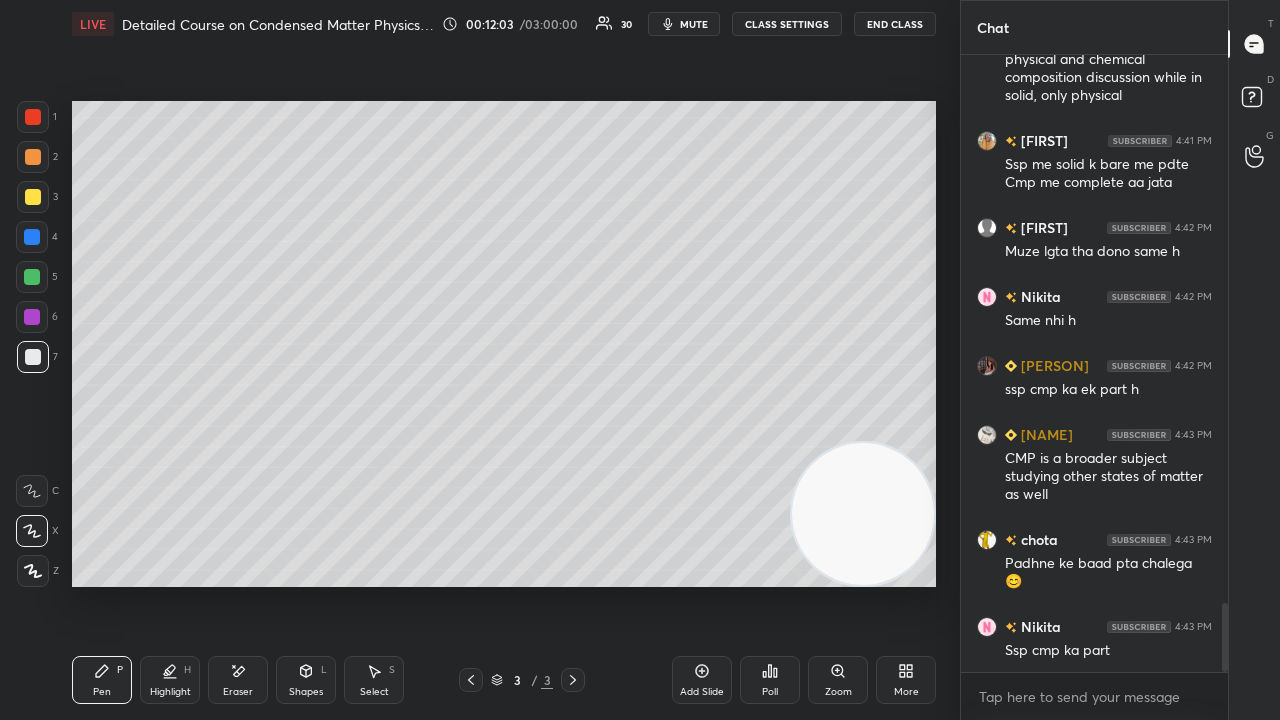 click on "mute" at bounding box center (694, 24) 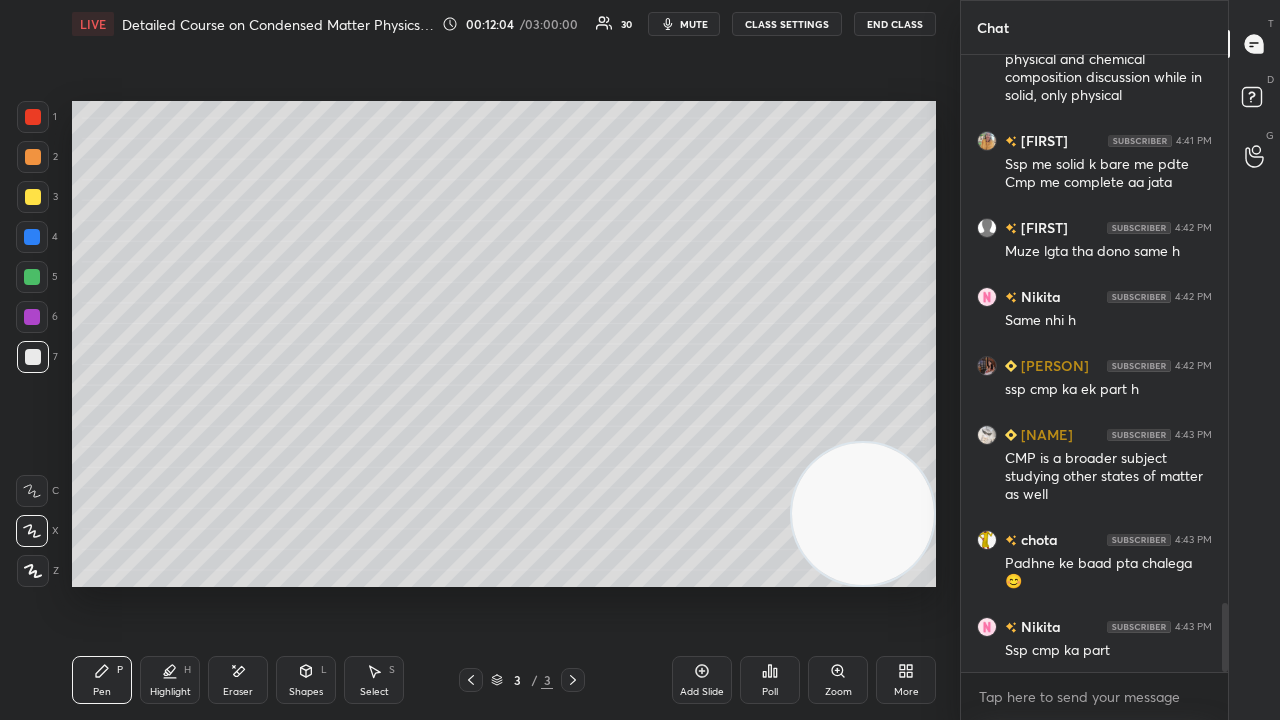 click at bounding box center (32, 277) 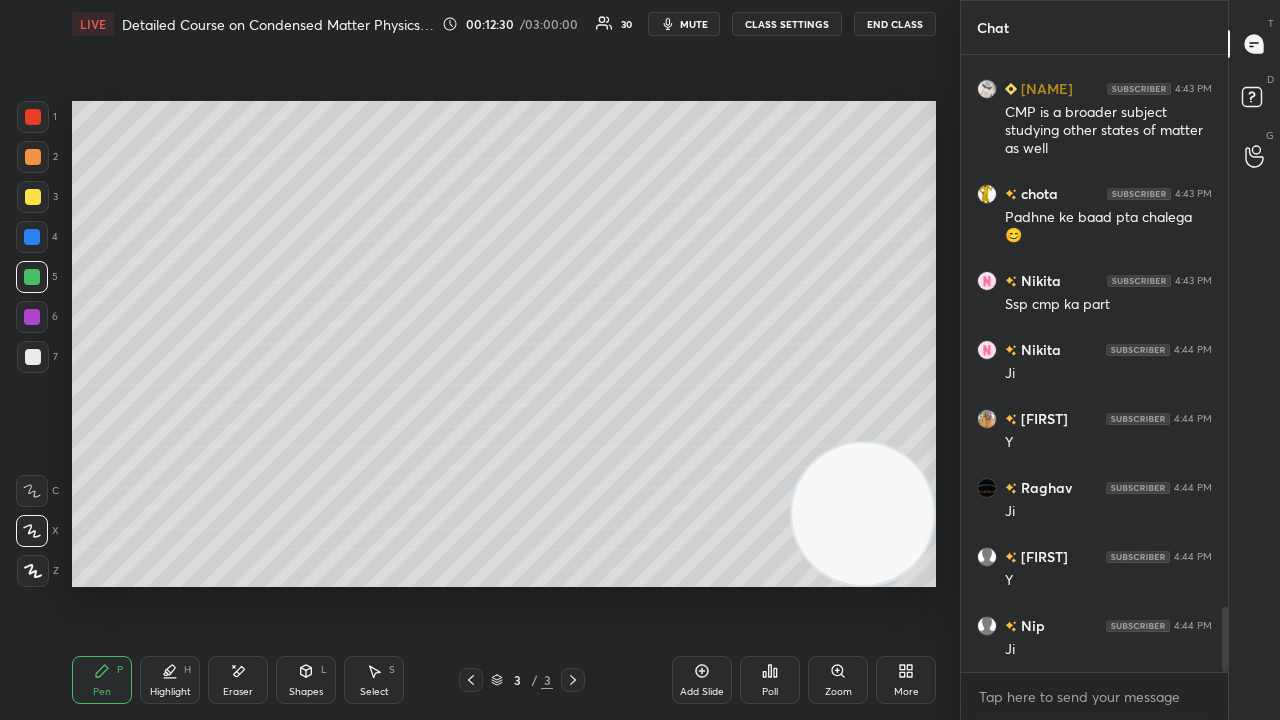 scroll, scrollTop: 5288, scrollLeft: 0, axis: vertical 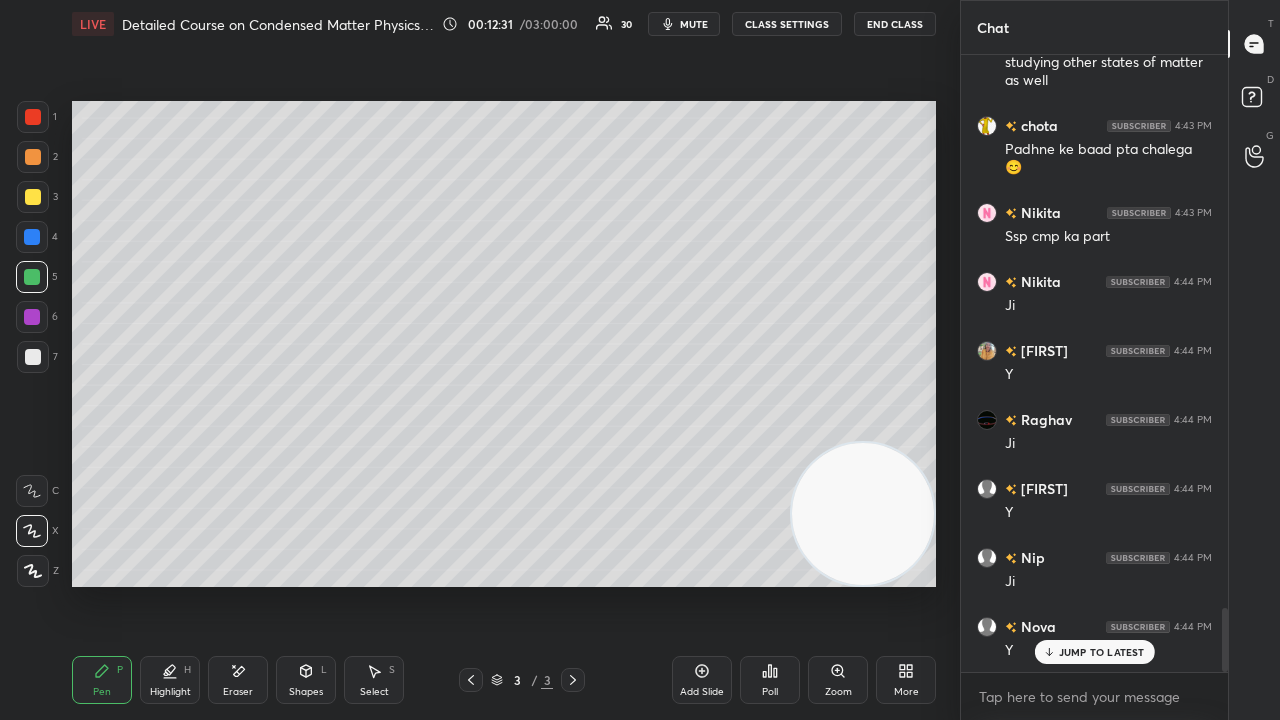 click at bounding box center [33, 357] 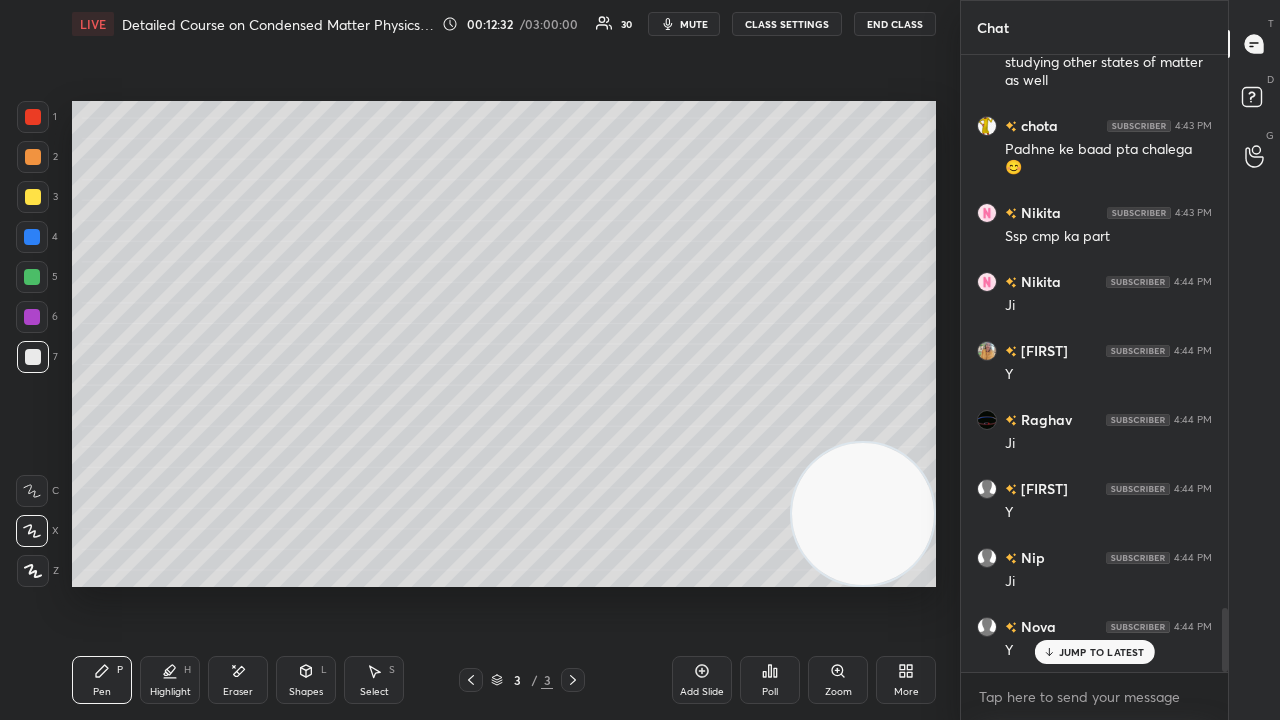 scroll, scrollTop: 5358, scrollLeft: 0, axis: vertical 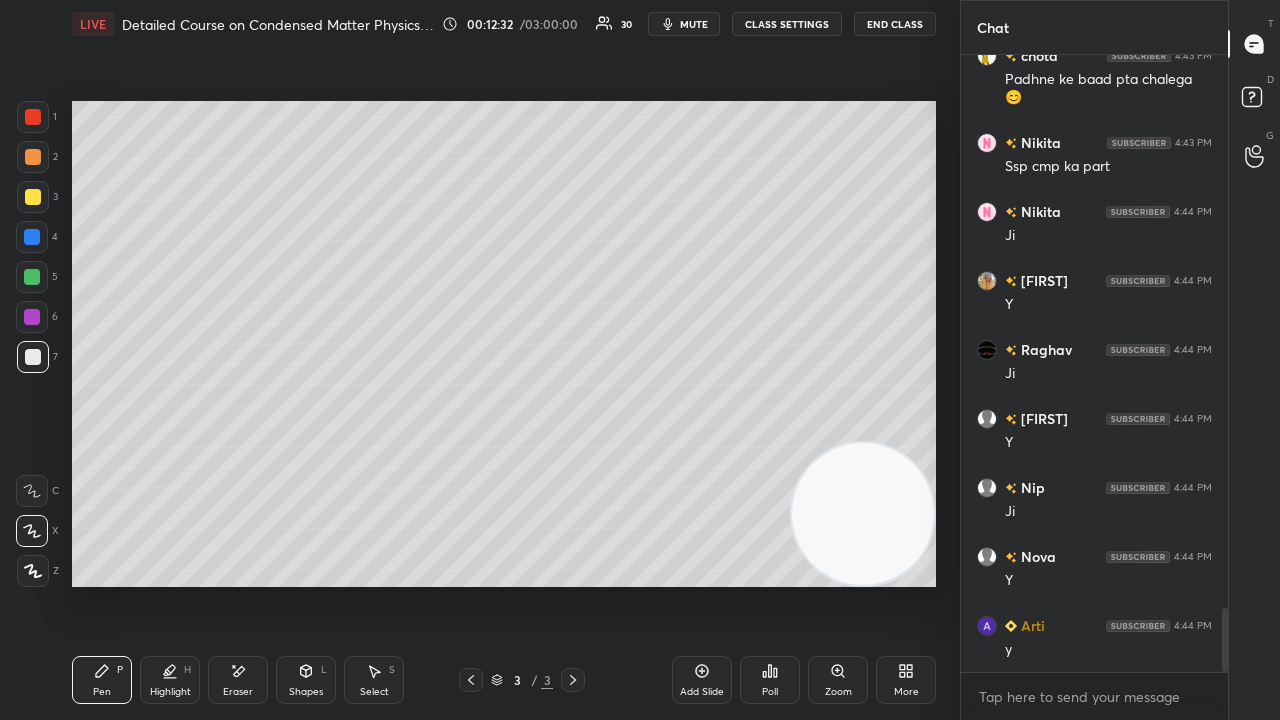 click on "Add Slide" at bounding box center (702, 692) 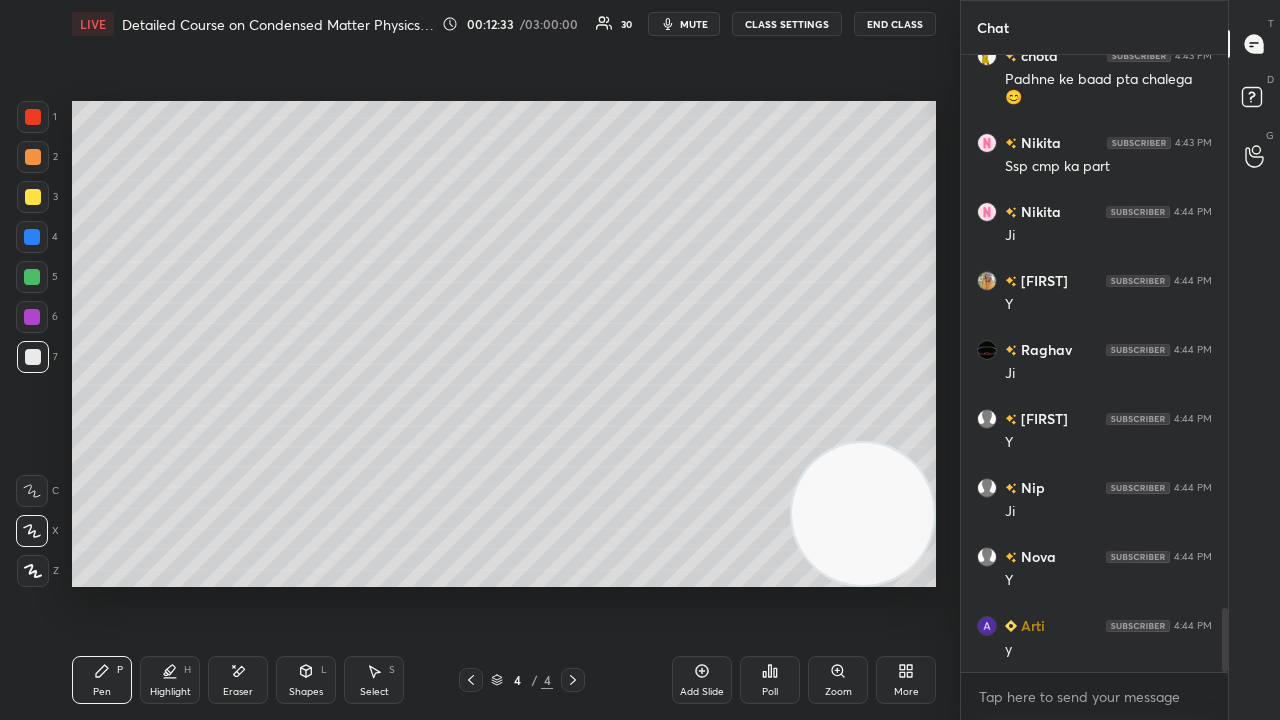 drag, startPoint x: 35, startPoint y: 200, endPoint x: 58, endPoint y: 182, distance: 29.206163 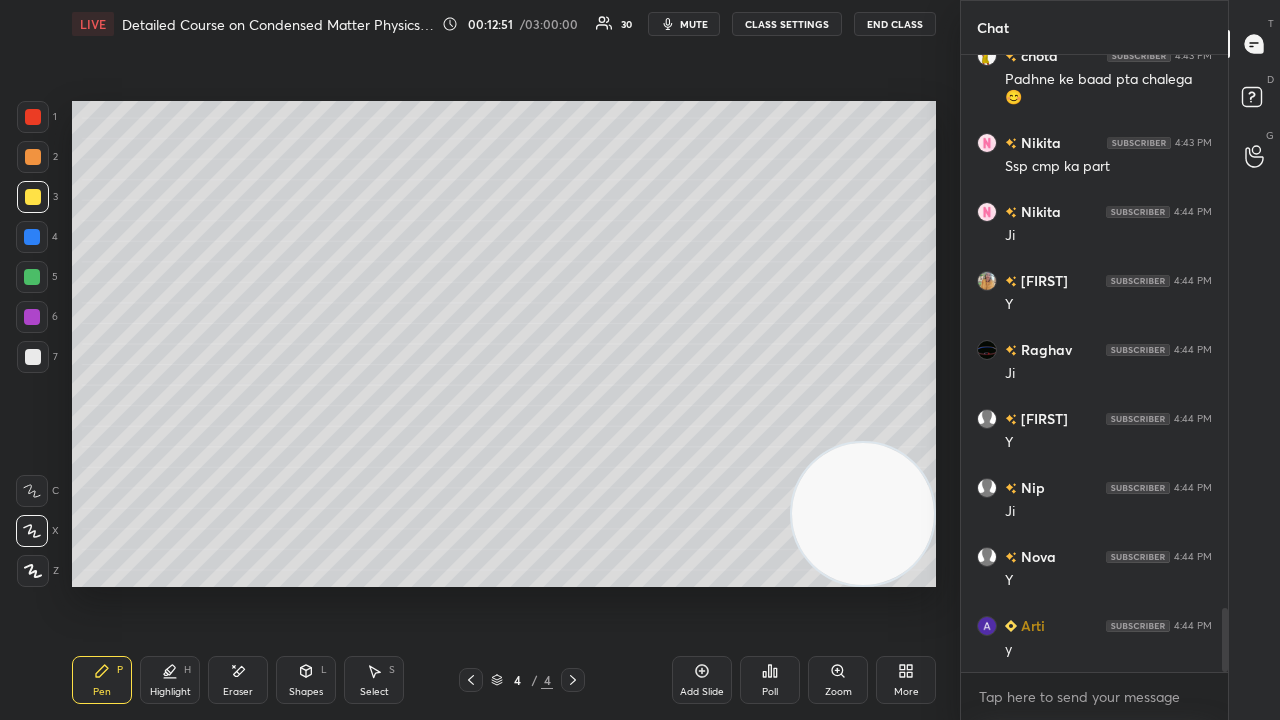 click on "mute" at bounding box center [694, 24] 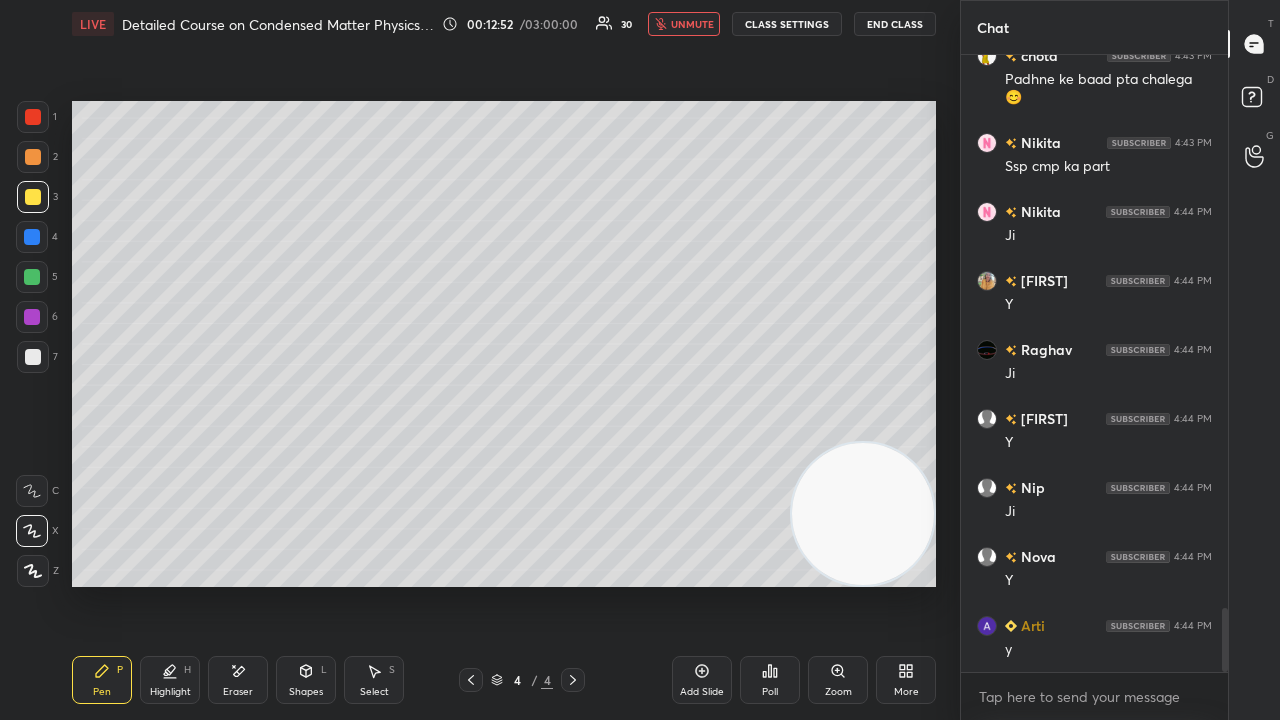 click on "unmute" at bounding box center [692, 24] 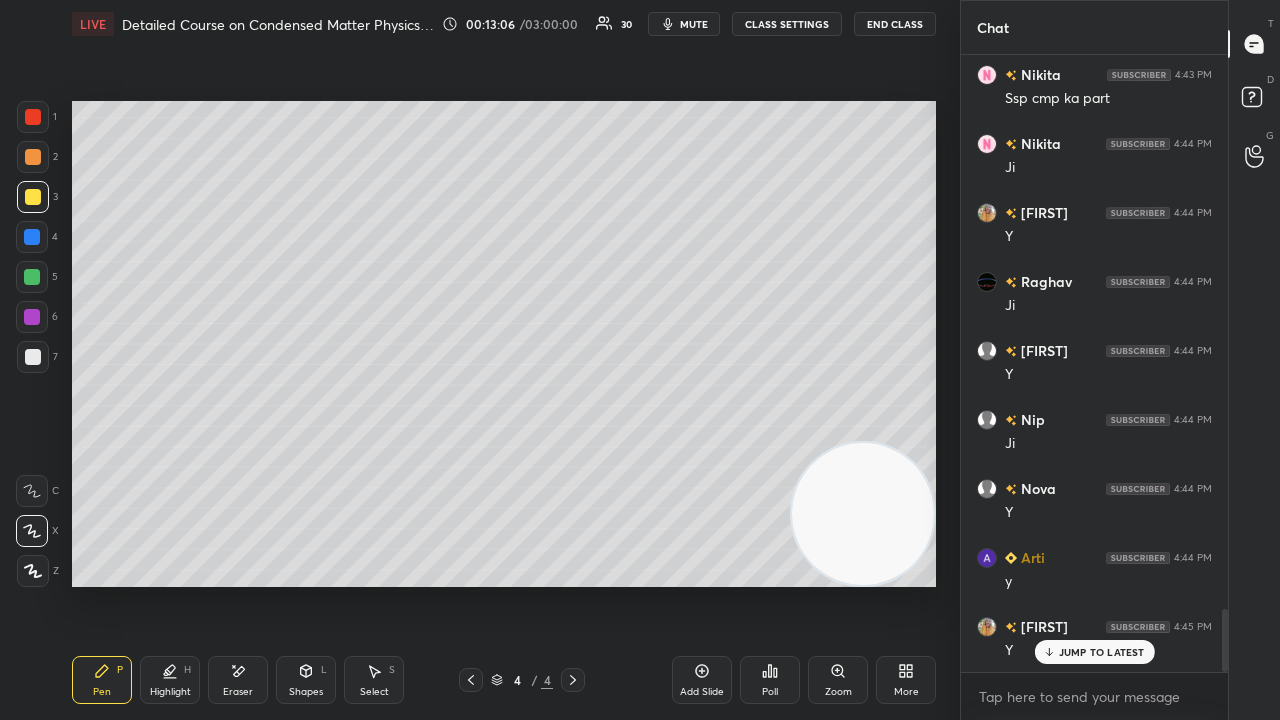 scroll, scrollTop: 5474, scrollLeft: 0, axis: vertical 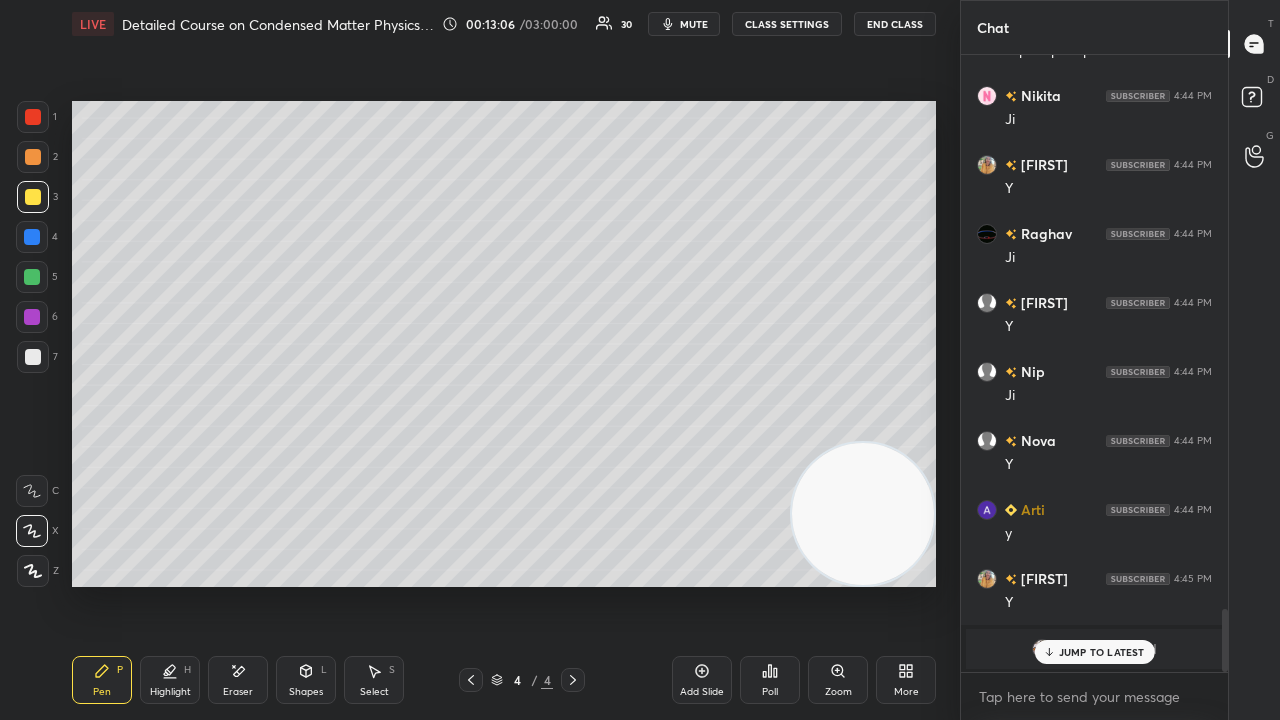 click on "mute" at bounding box center (694, 24) 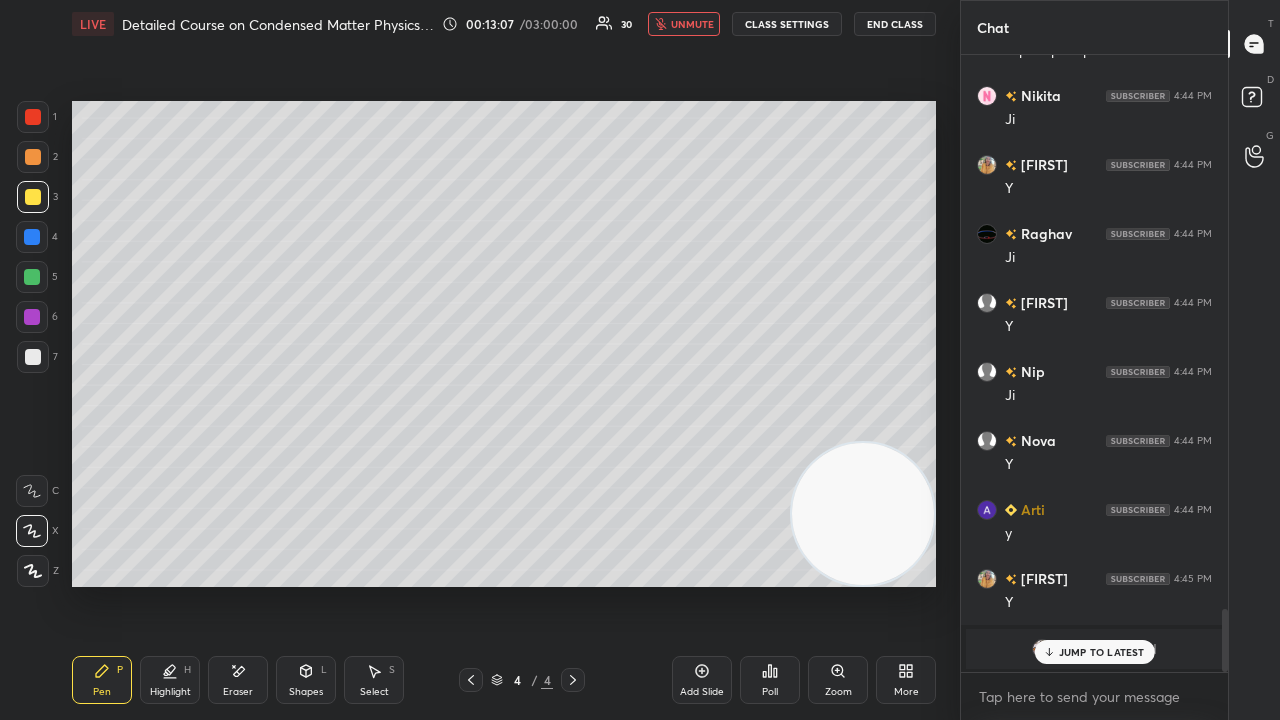 click on "unmute" at bounding box center (692, 24) 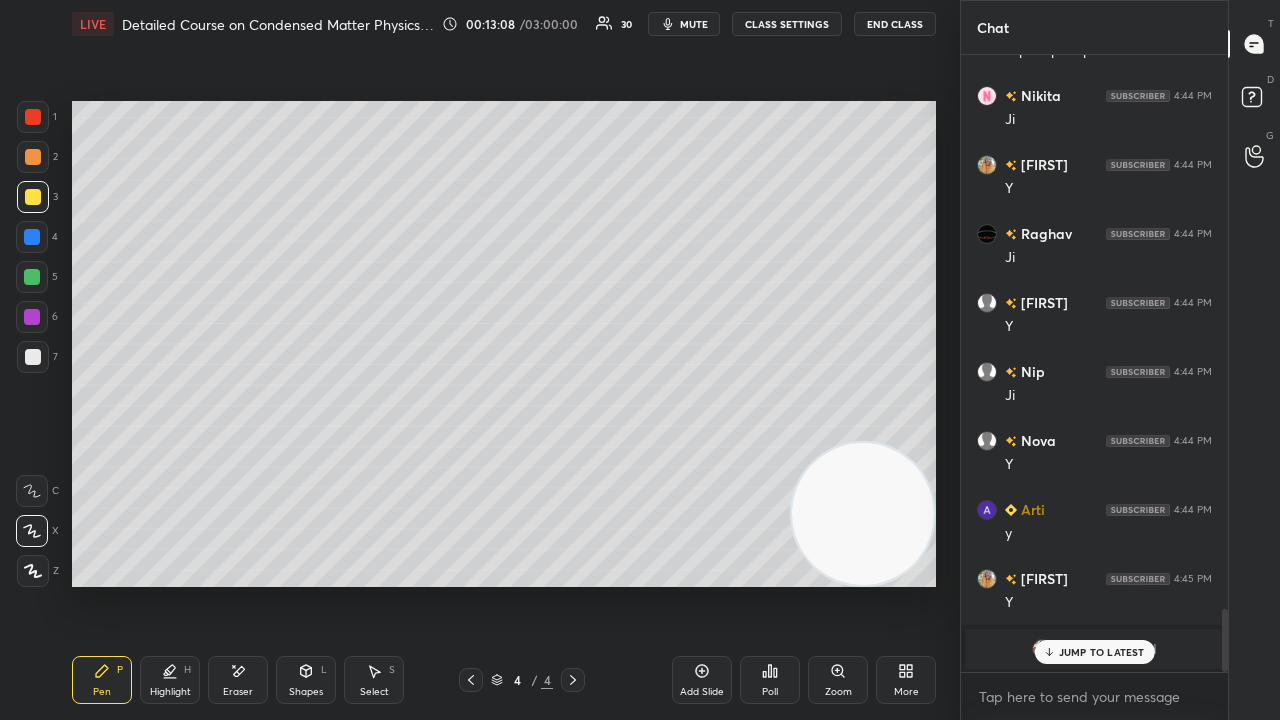 drag, startPoint x: 1125, startPoint y: 652, endPoint x: 1120, endPoint y: 664, distance: 13 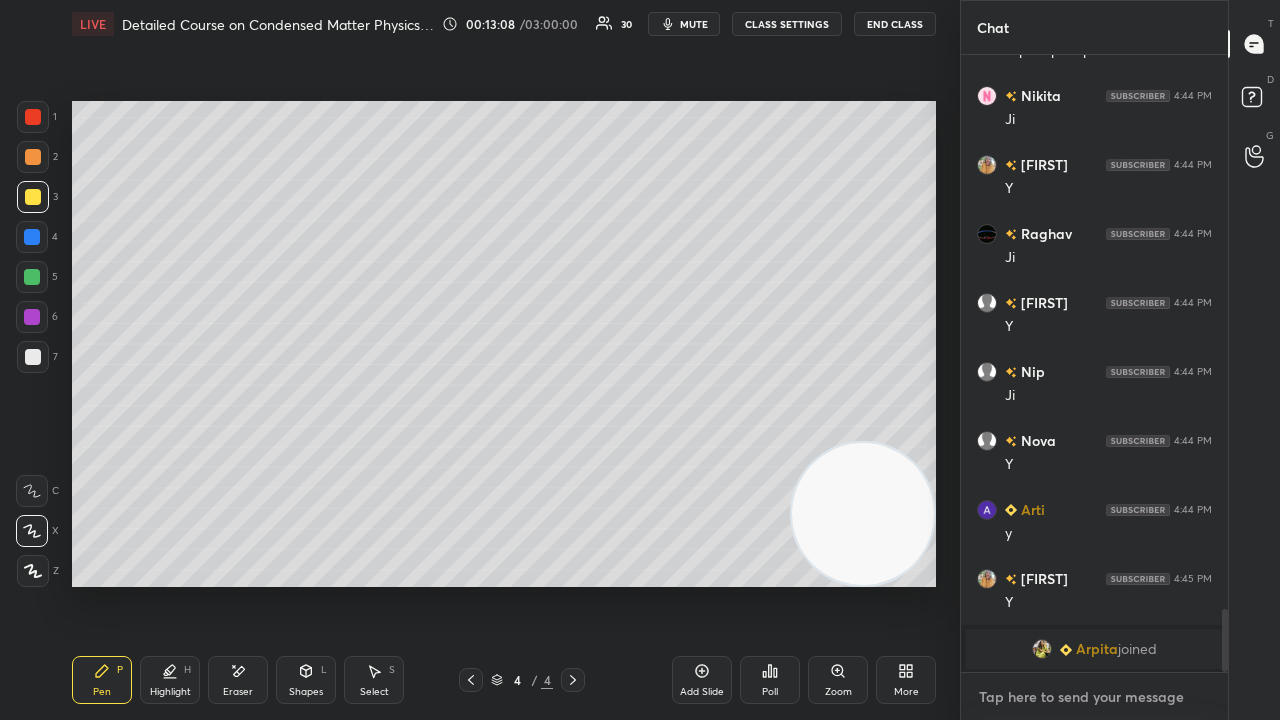 click at bounding box center (1094, 697) 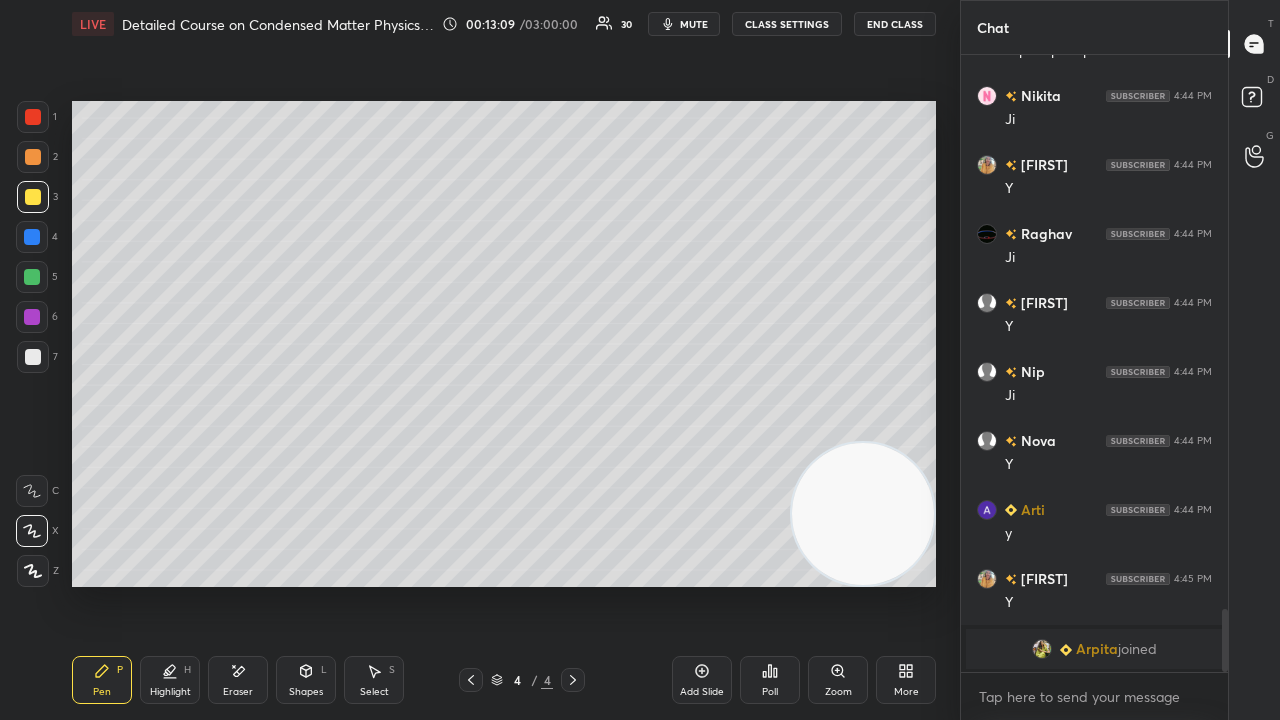 click on "mute" at bounding box center [684, 24] 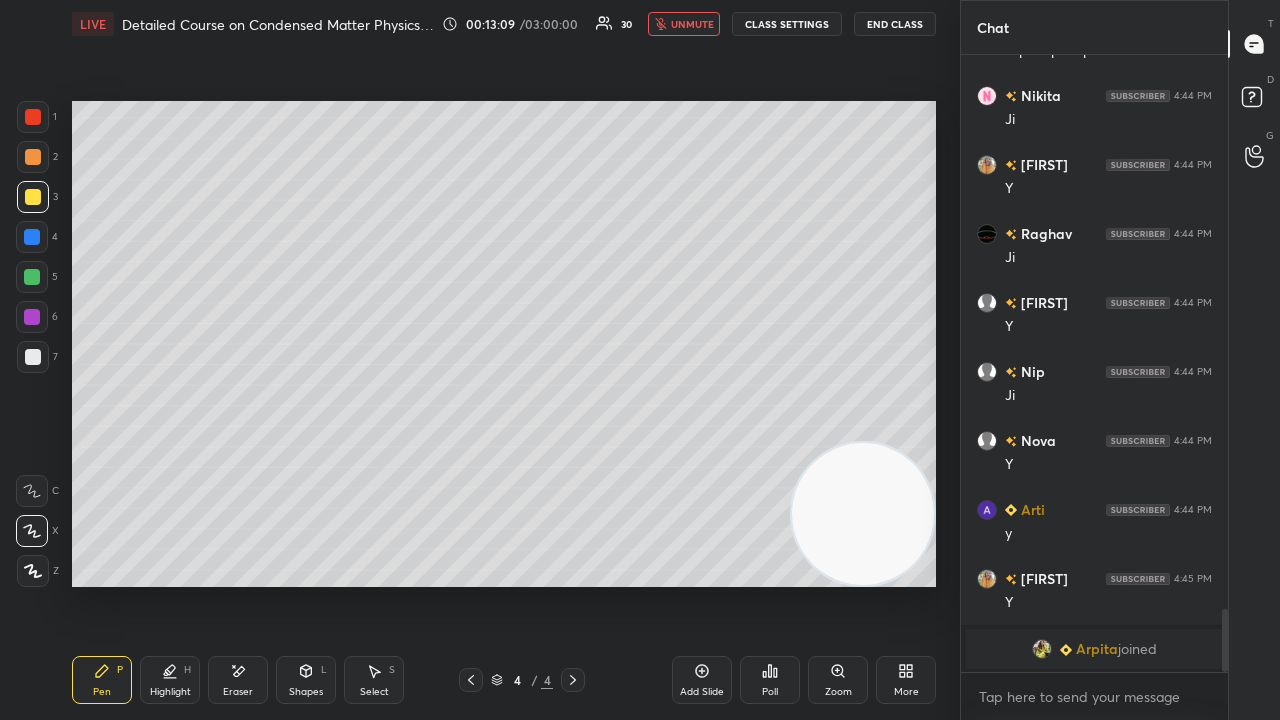 click on "unmute" at bounding box center [692, 24] 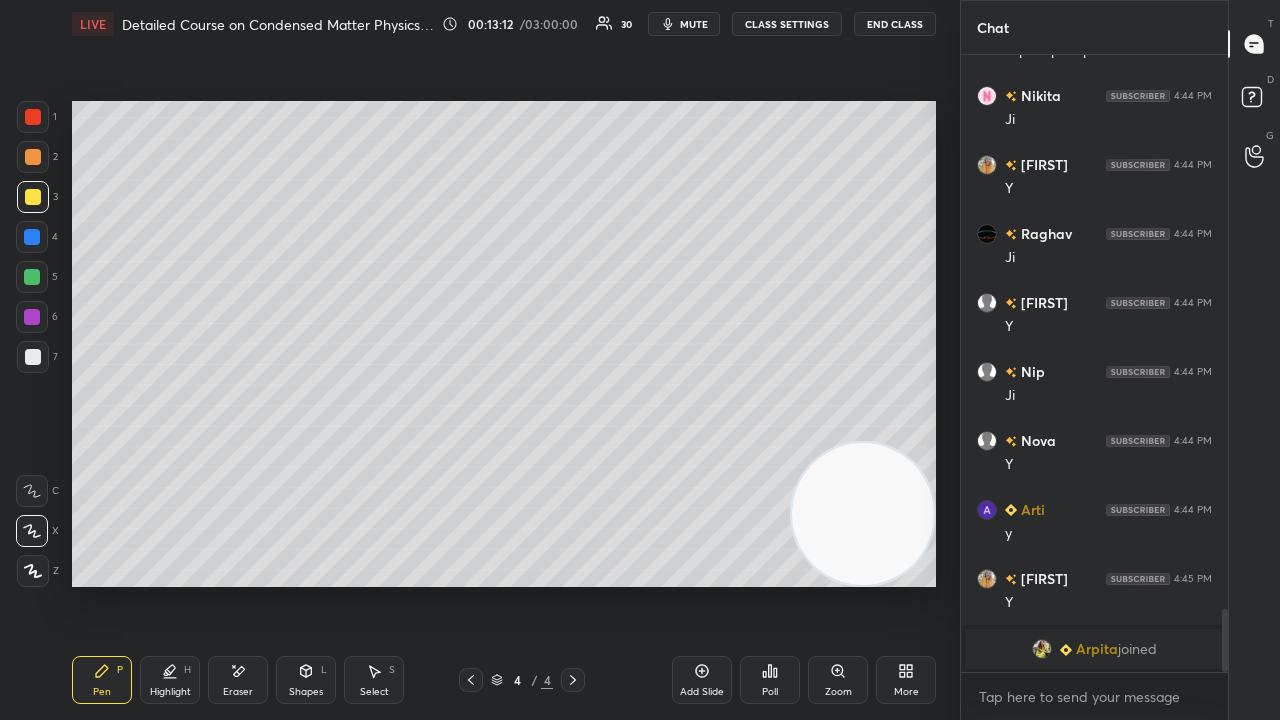 drag, startPoint x: 45, startPoint y: 360, endPoint x: 62, endPoint y: 346, distance: 22.022715 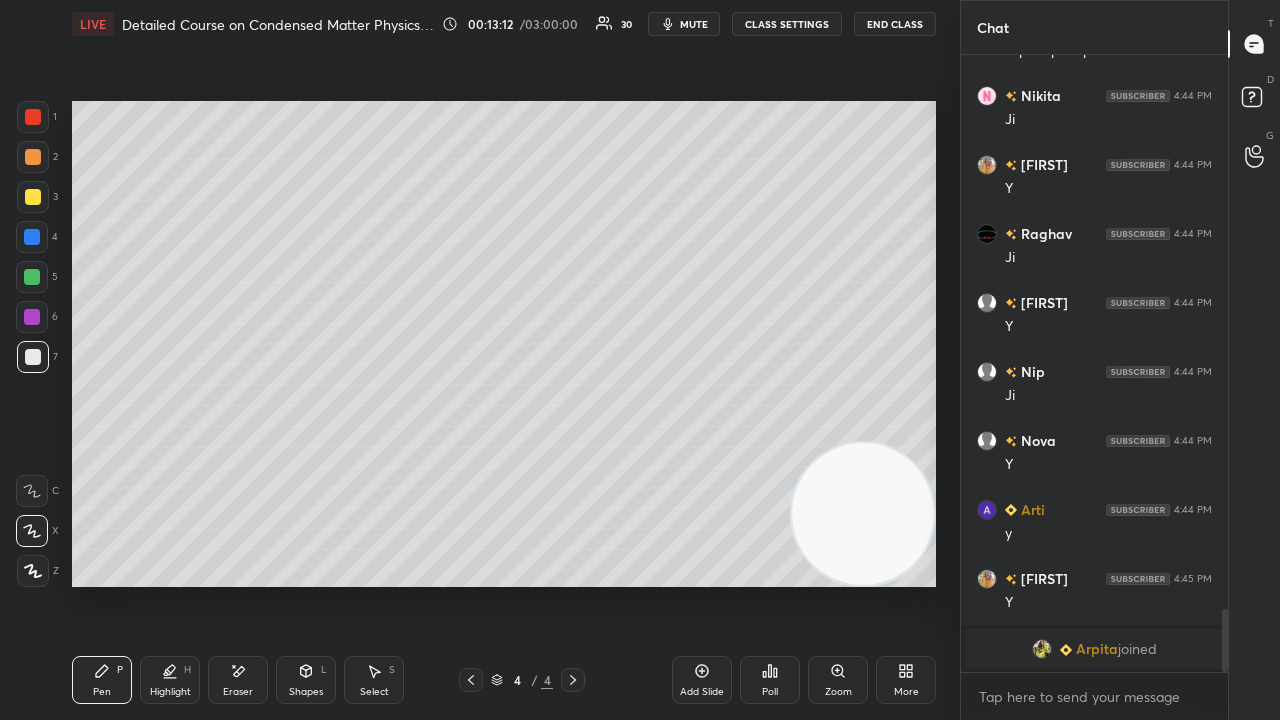 click on "mute" at bounding box center (684, 24) 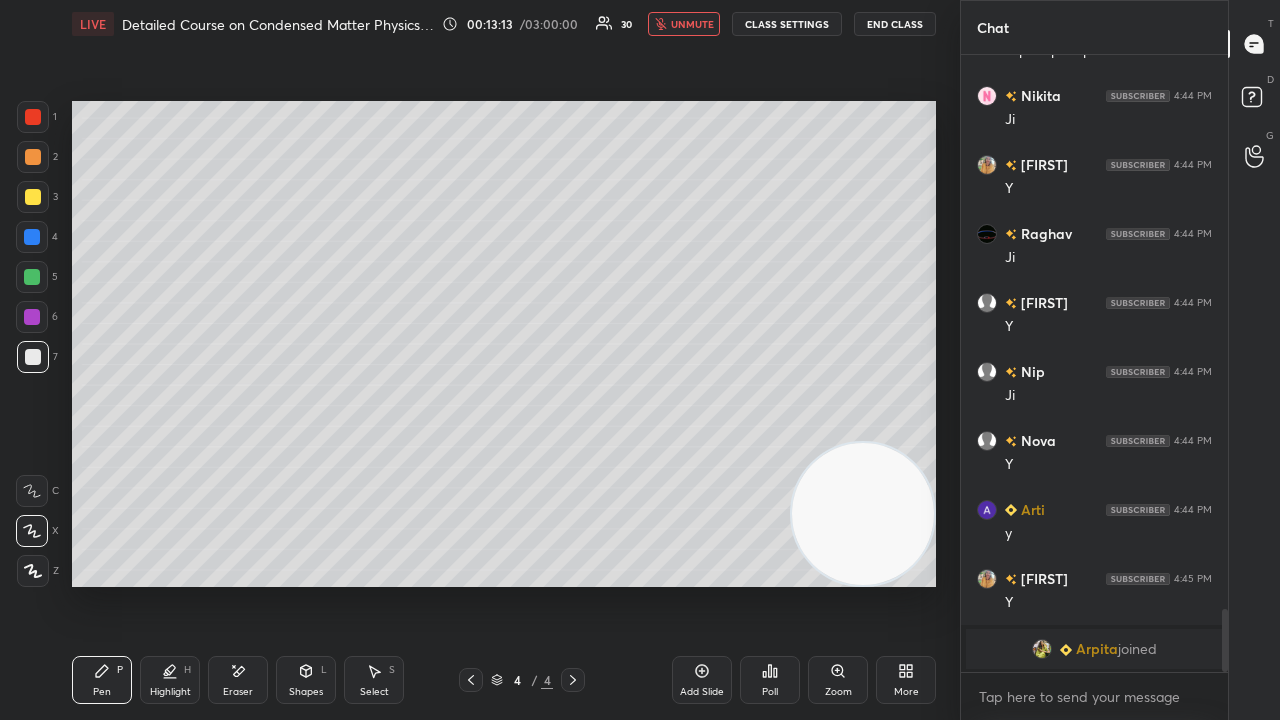 click on "unmute" at bounding box center [692, 24] 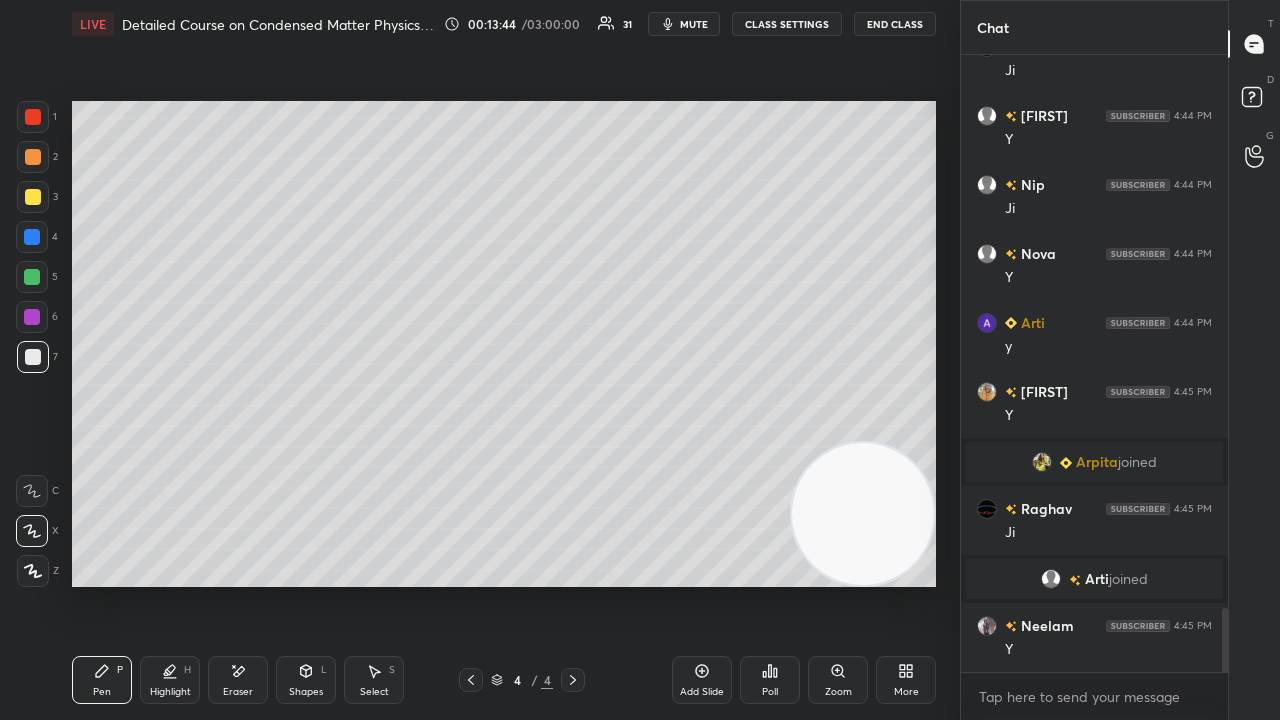 scroll, scrollTop: 5356, scrollLeft: 0, axis: vertical 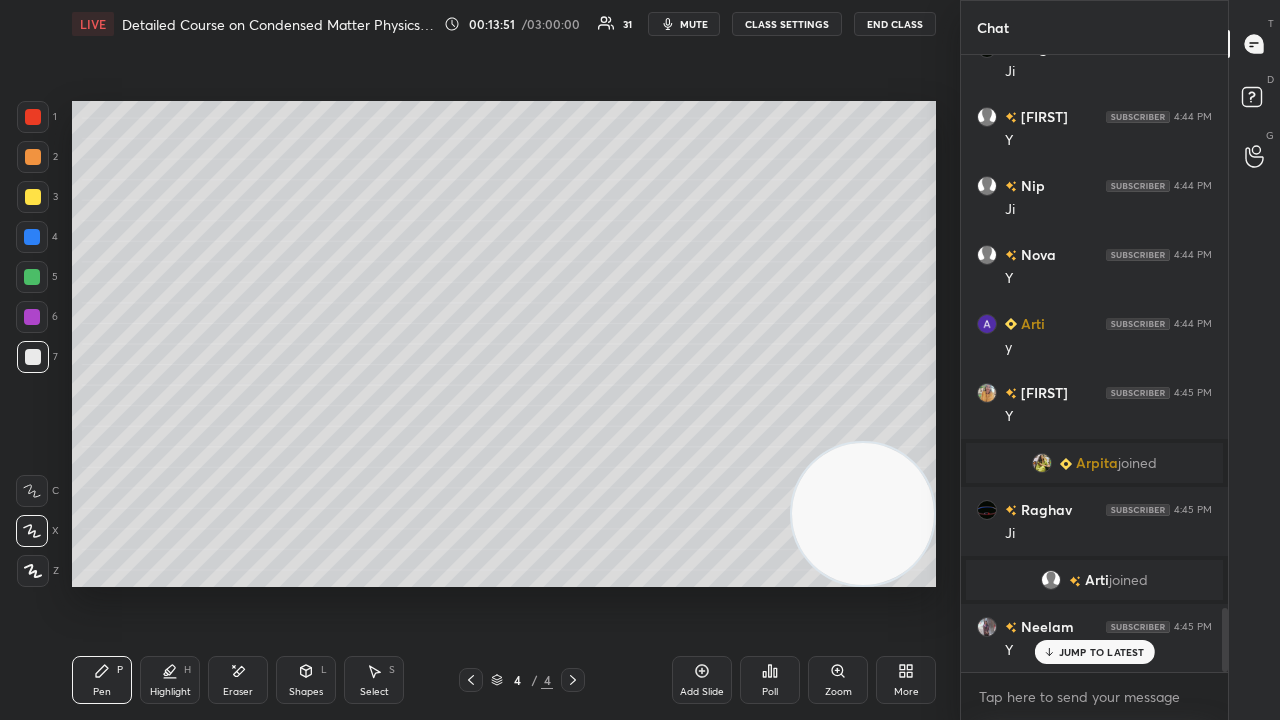 click at bounding box center [33, 197] 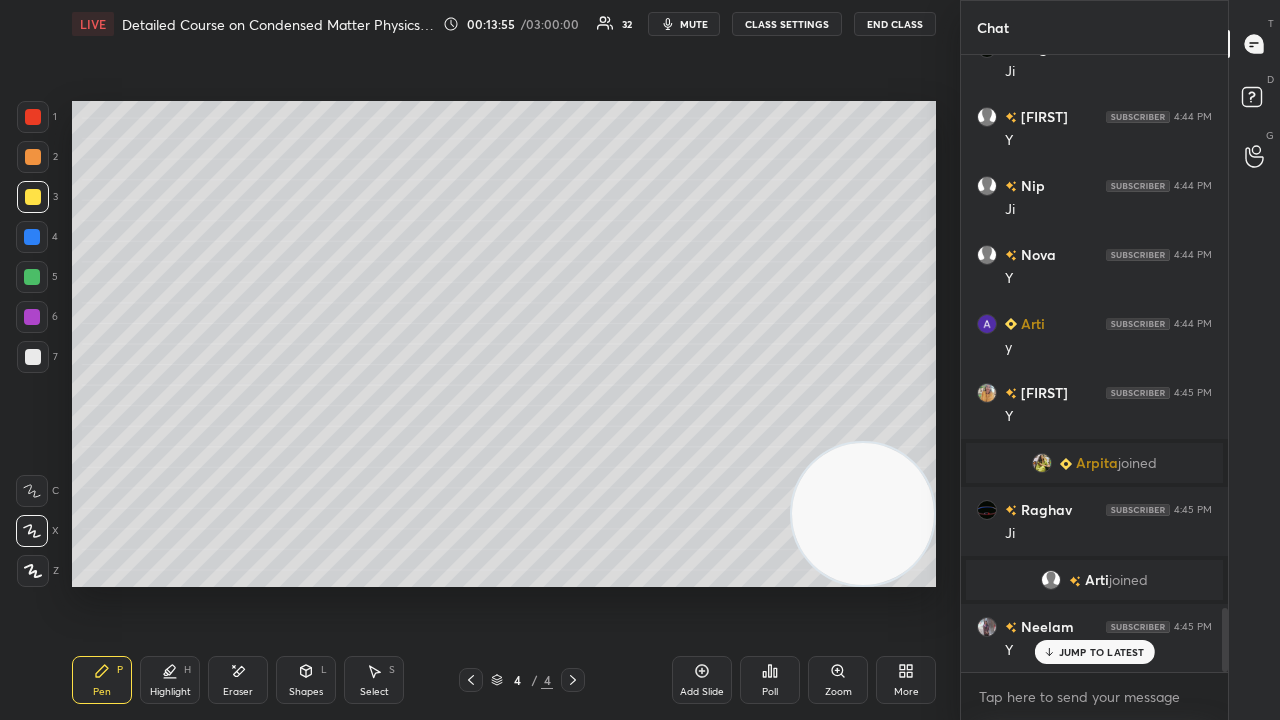 click 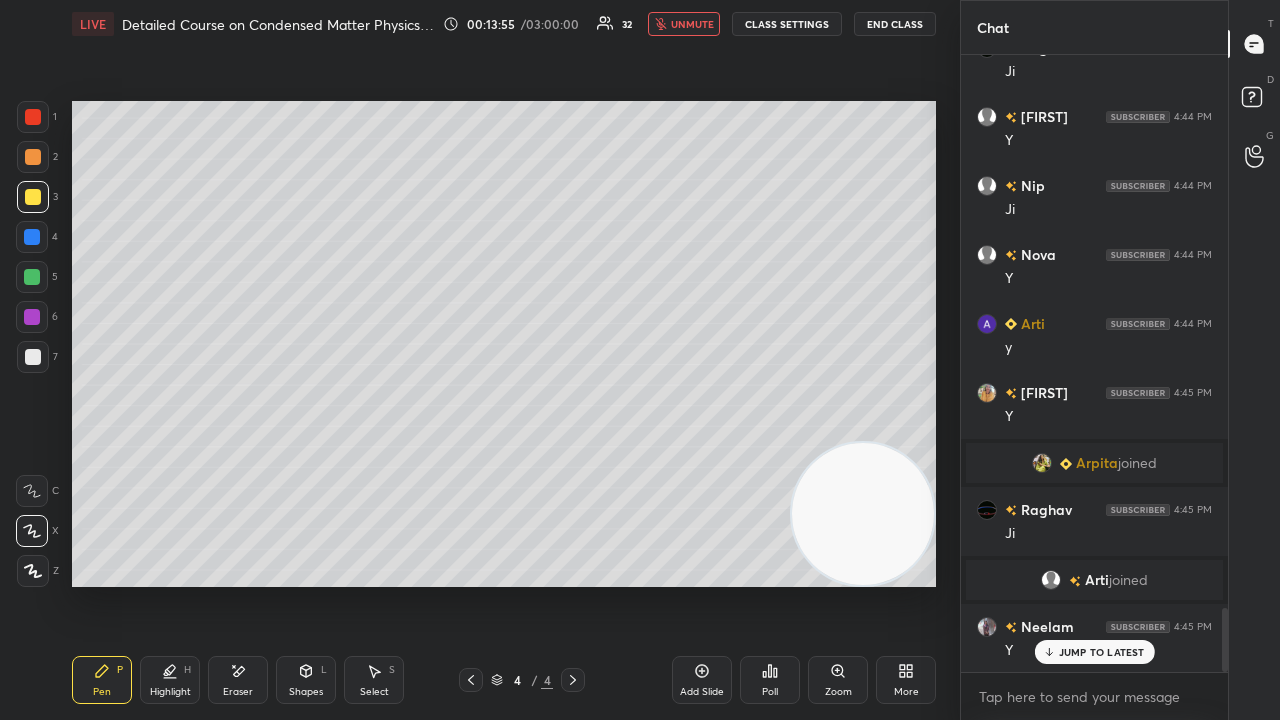 click on "unmute" at bounding box center (692, 24) 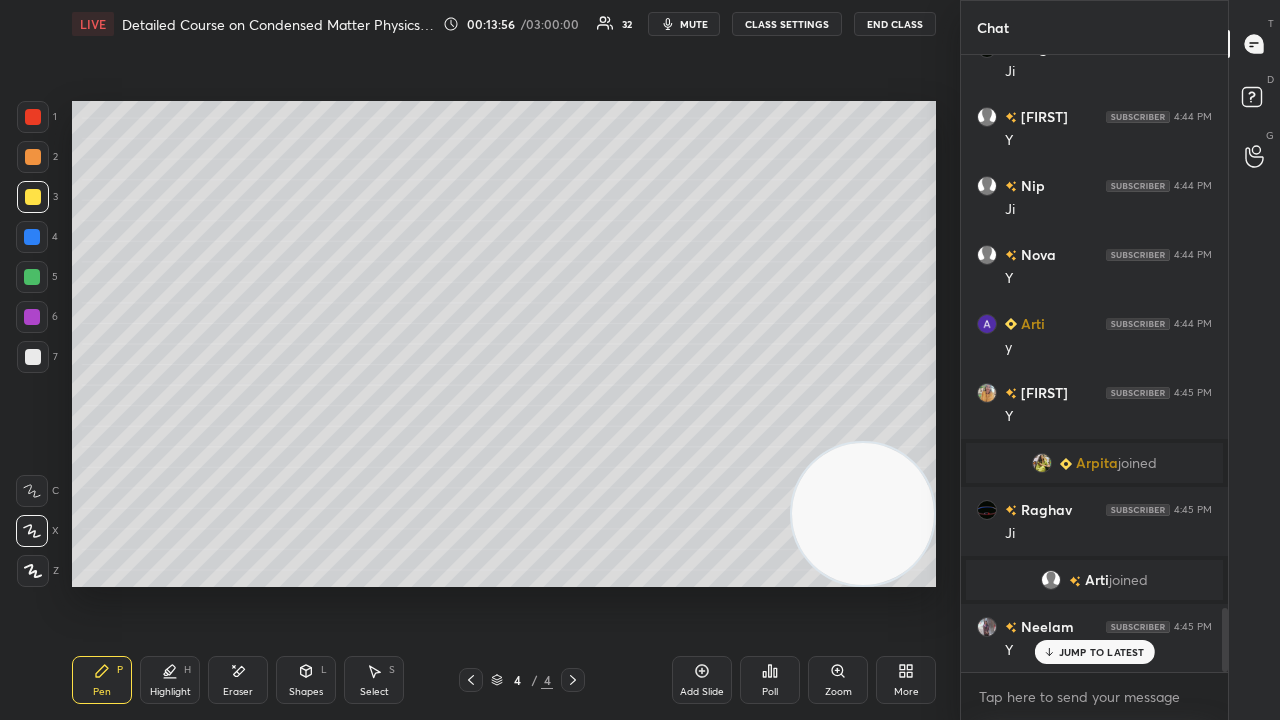 drag, startPoint x: 30, startPoint y: 288, endPoint x: 32, endPoint y: 276, distance: 12.165525 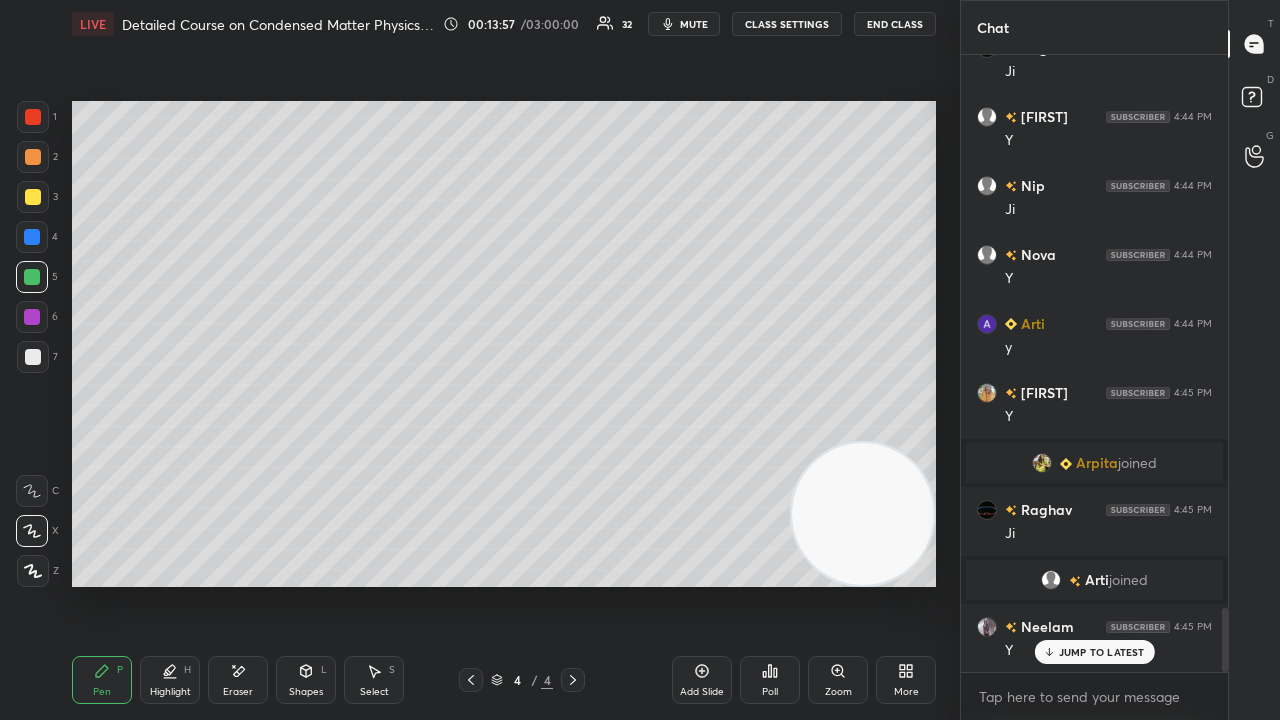 click at bounding box center [33, 197] 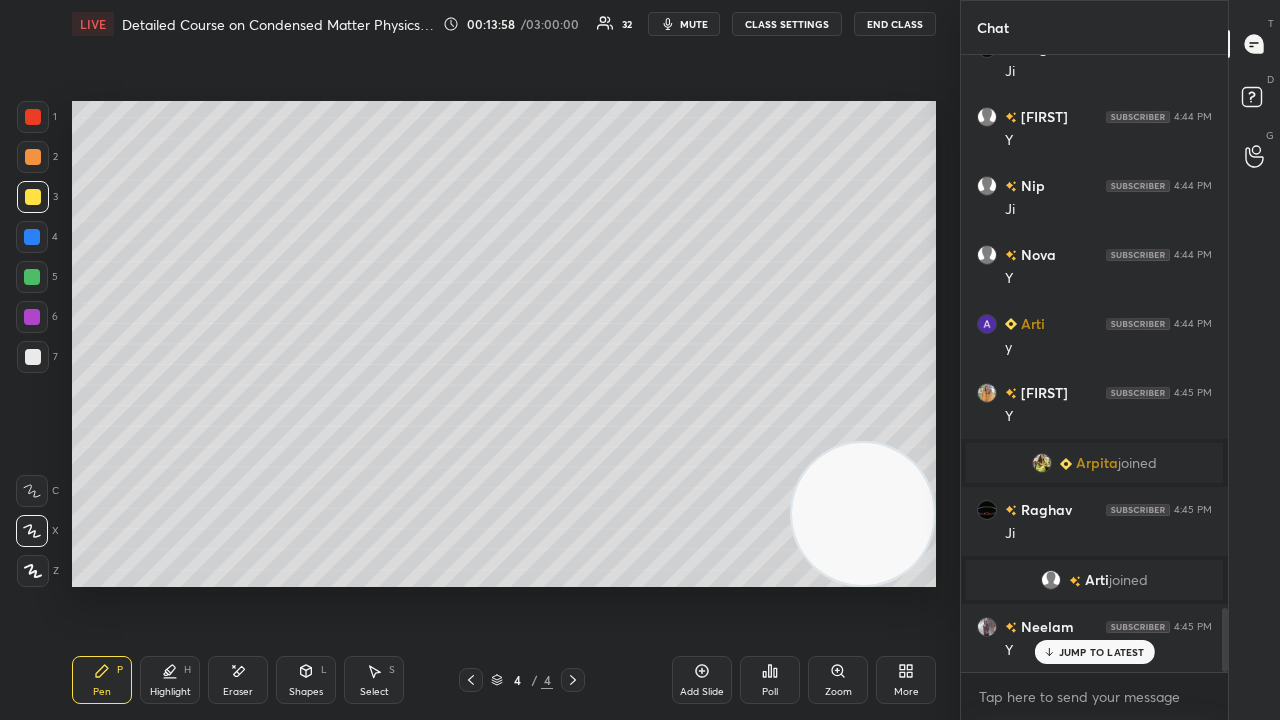 click on "JUMP TO LATEST" at bounding box center (1102, 652) 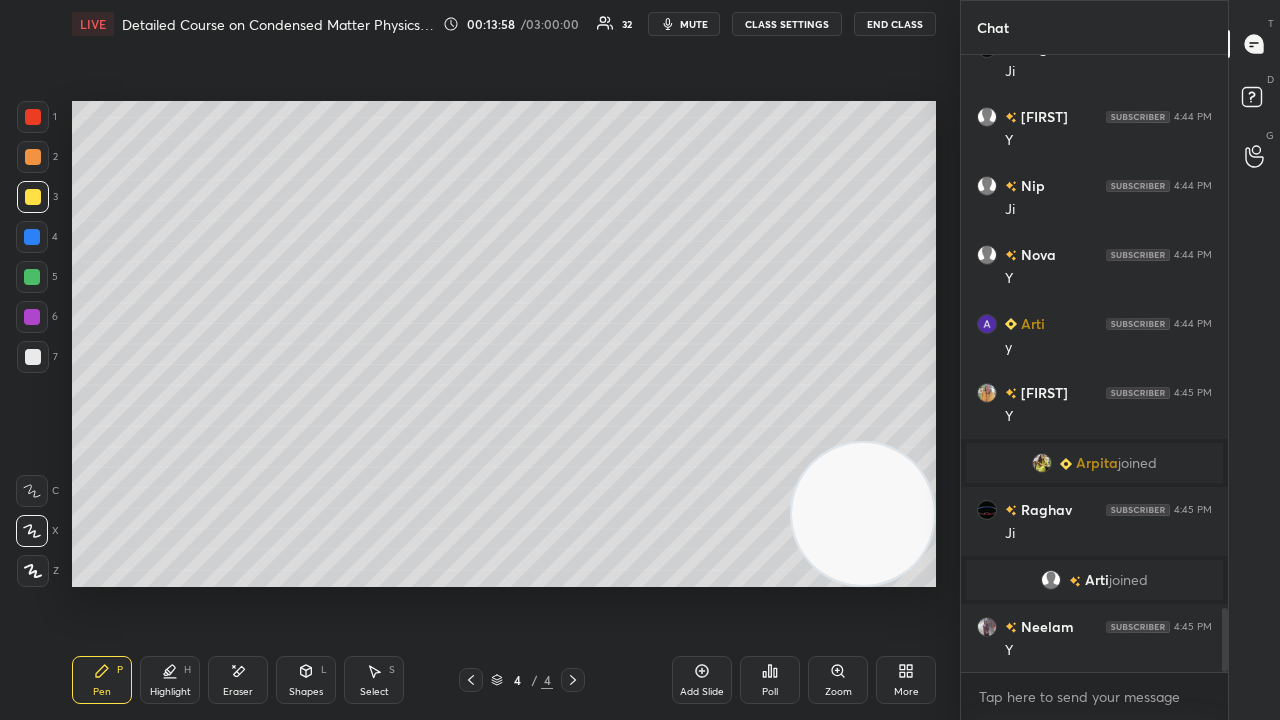 click on "mute" at bounding box center (684, 24) 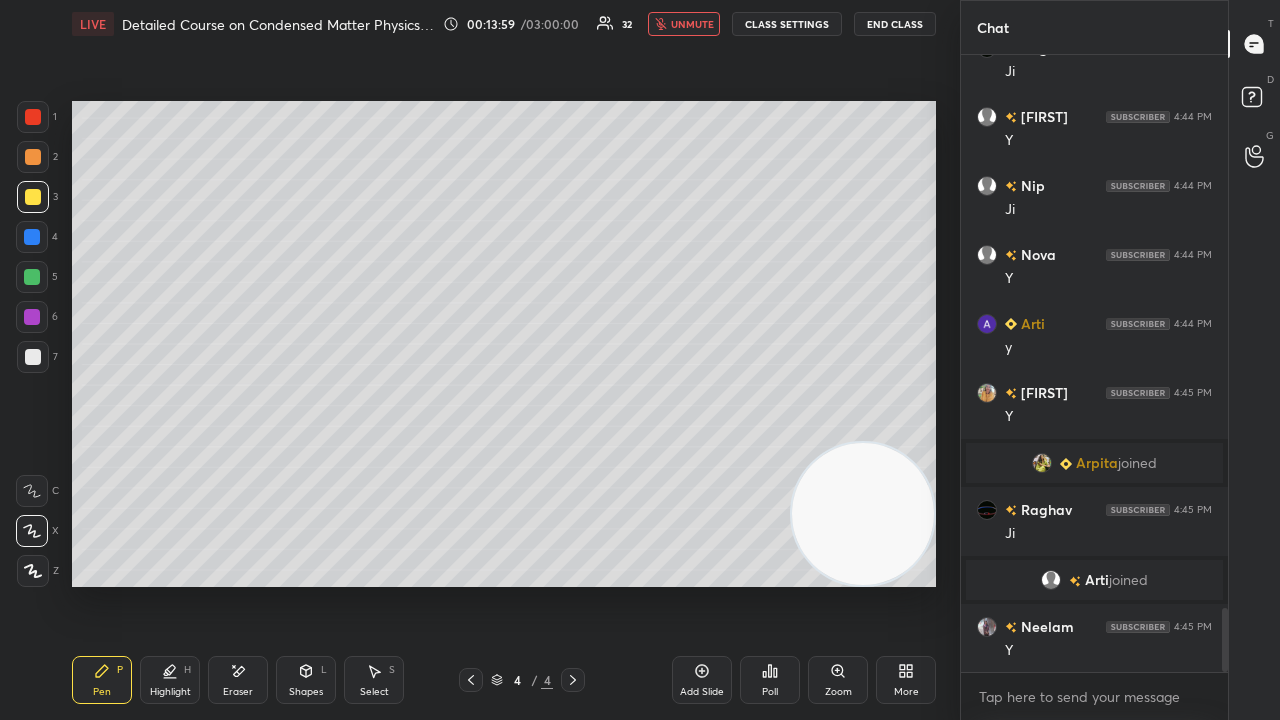 click on "unmute" at bounding box center [692, 24] 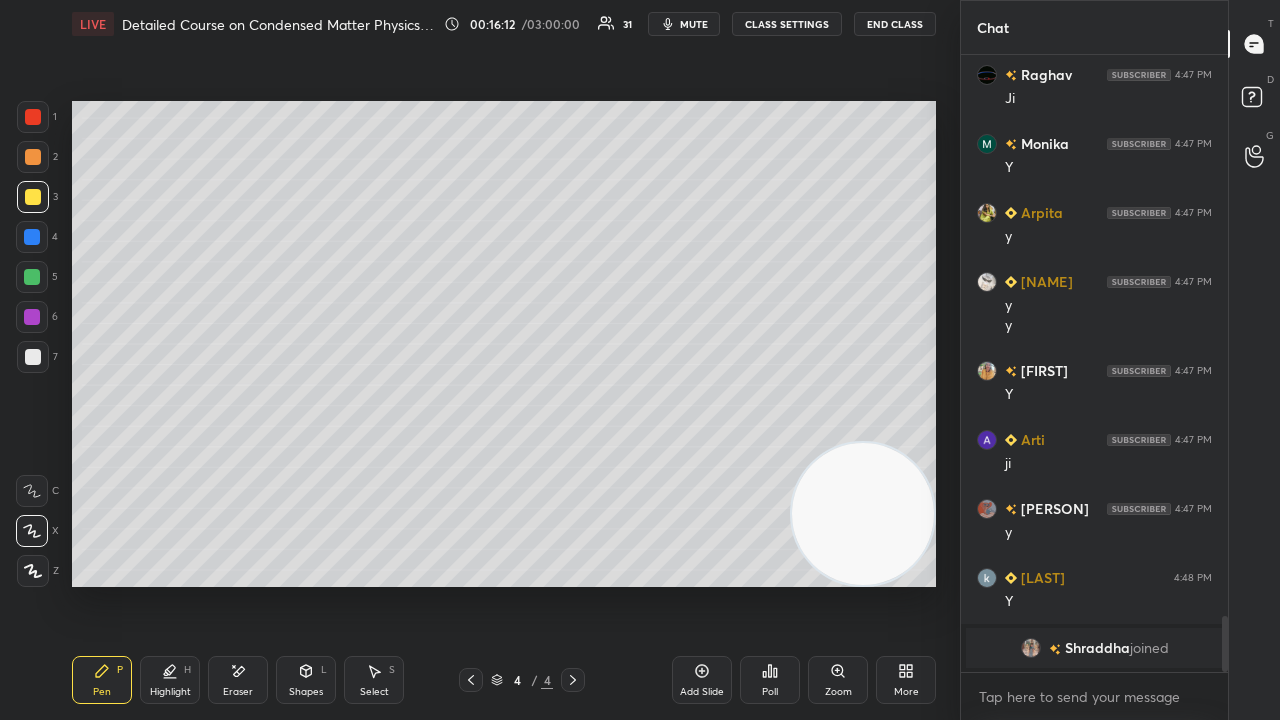 scroll, scrollTop: 6208, scrollLeft: 0, axis: vertical 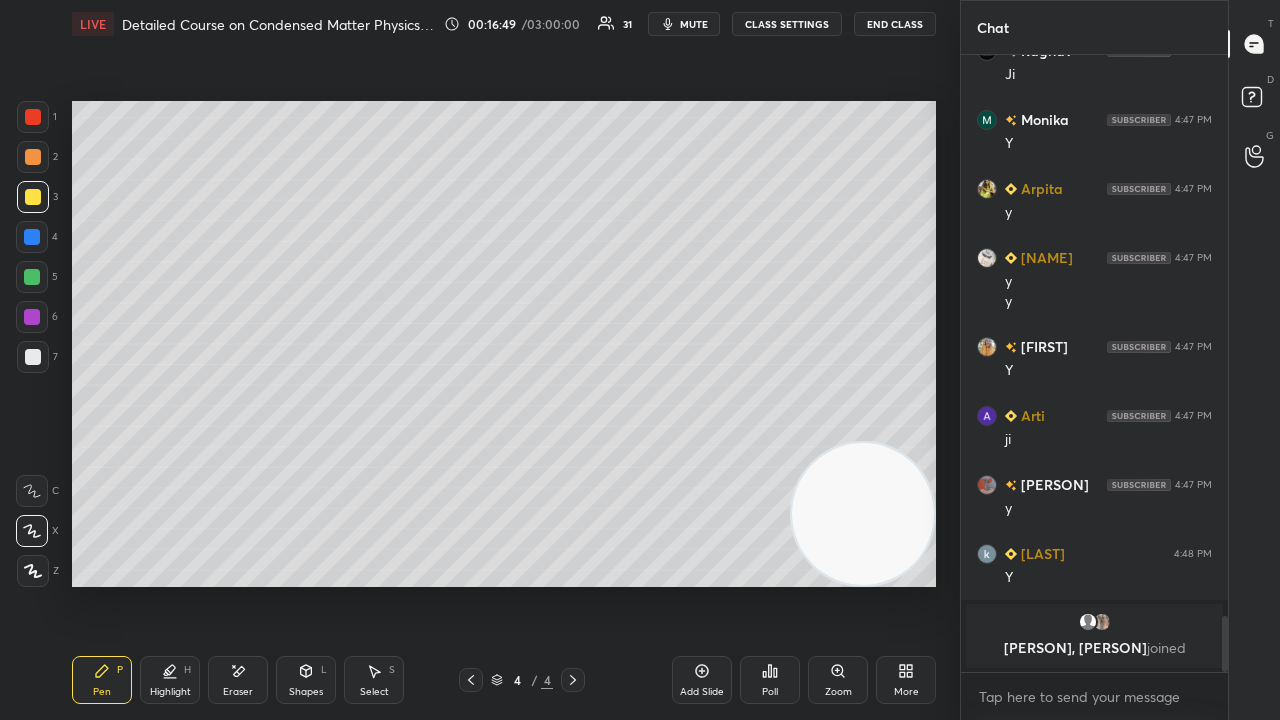 click on "Shapes L" at bounding box center (306, 680) 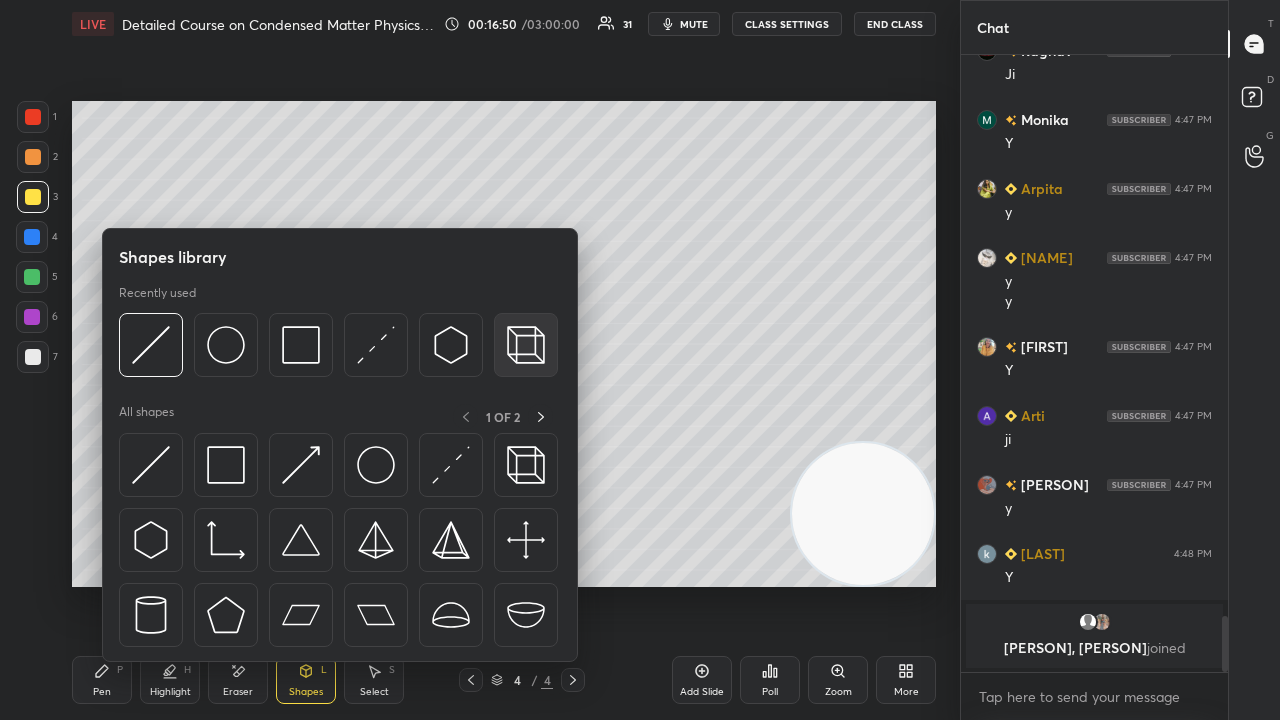 click at bounding box center [526, 345] 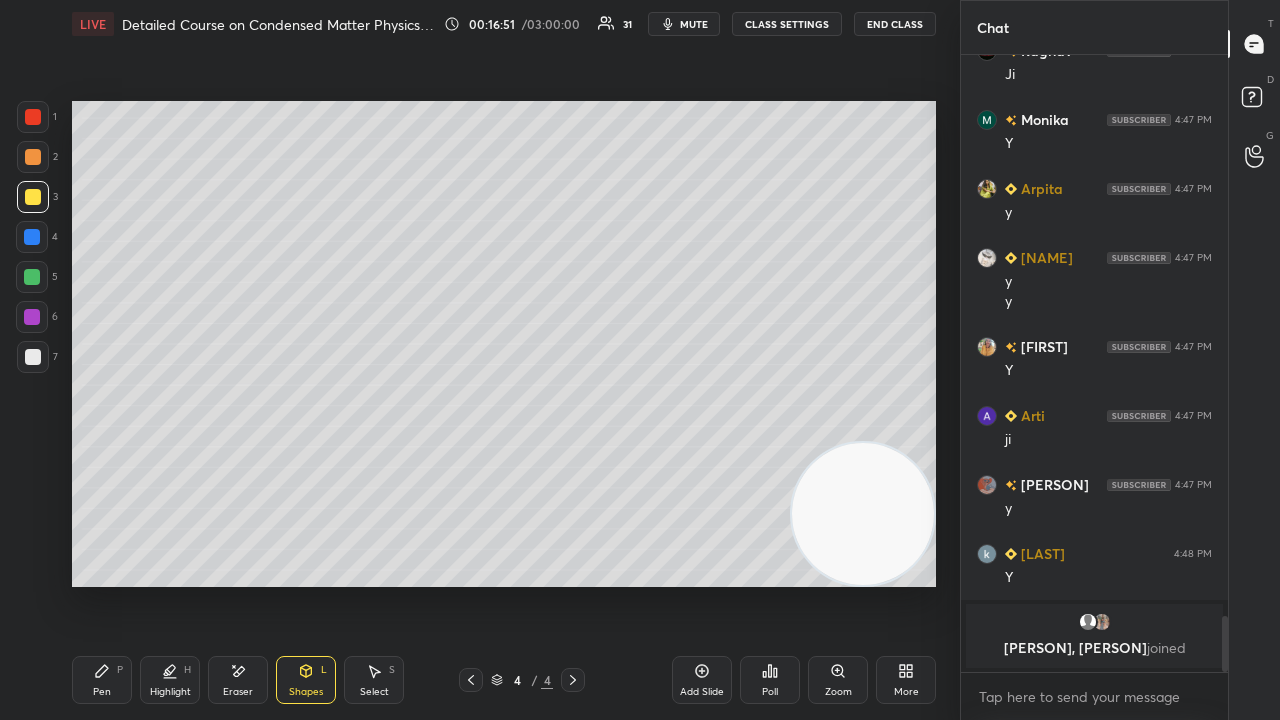 click on "Pen P" at bounding box center (102, 680) 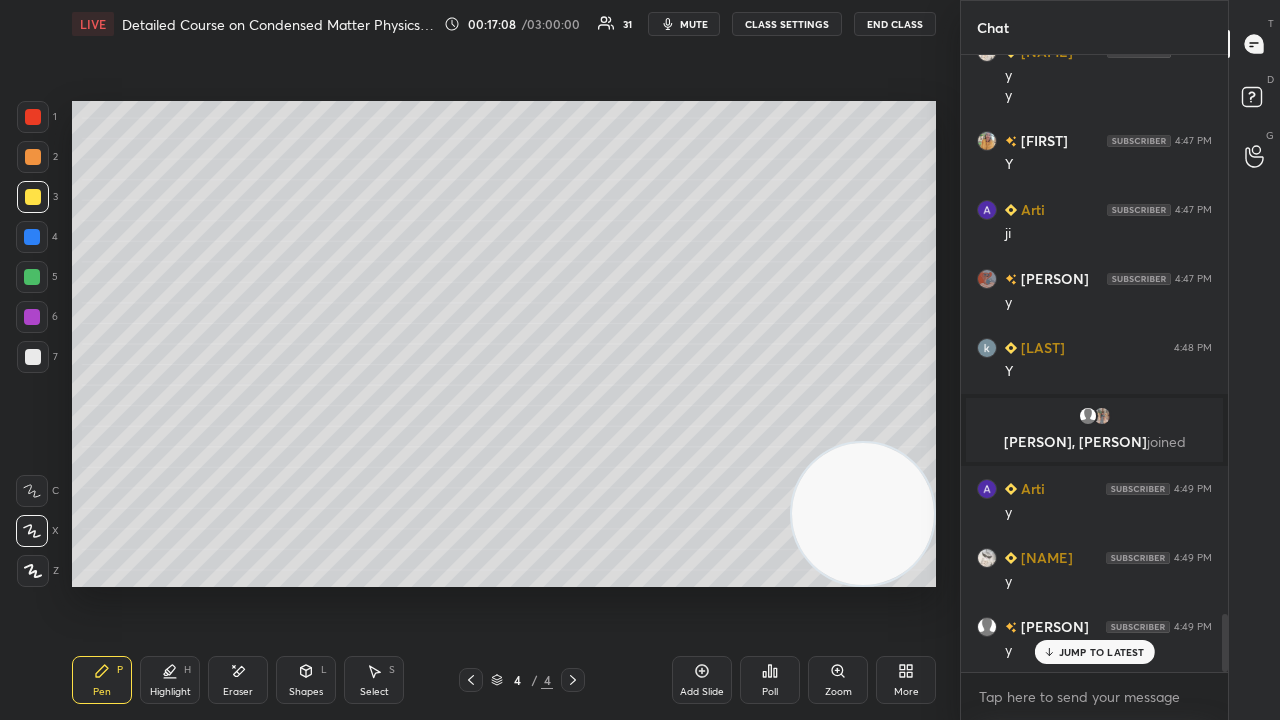 scroll, scrollTop: 6020, scrollLeft: 0, axis: vertical 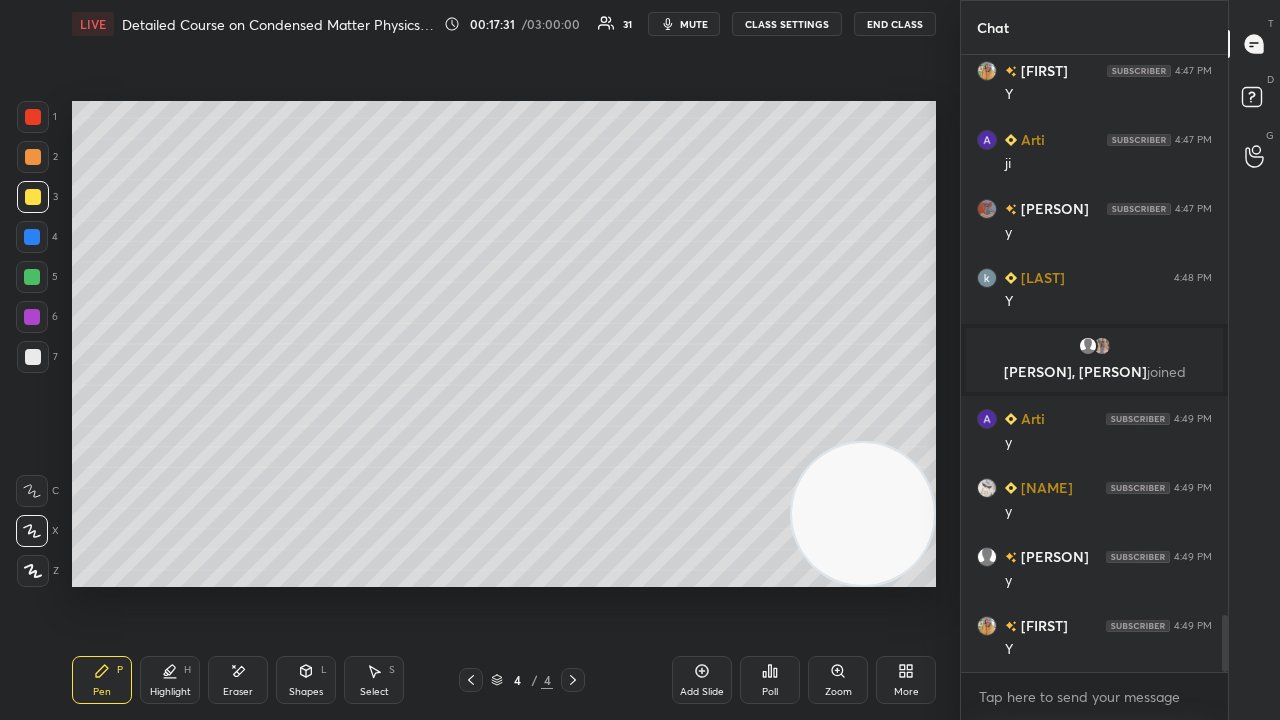 click on "mute" at bounding box center (694, 24) 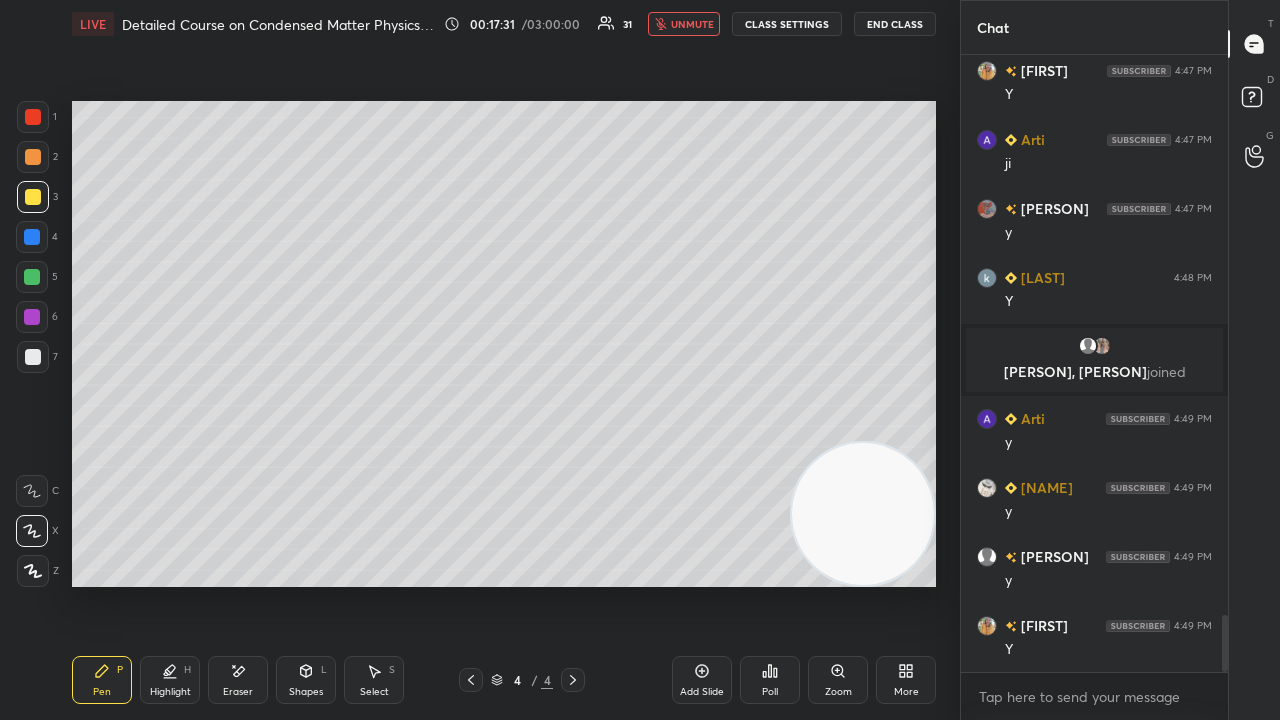 click on "unmute" at bounding box center (692, 24) 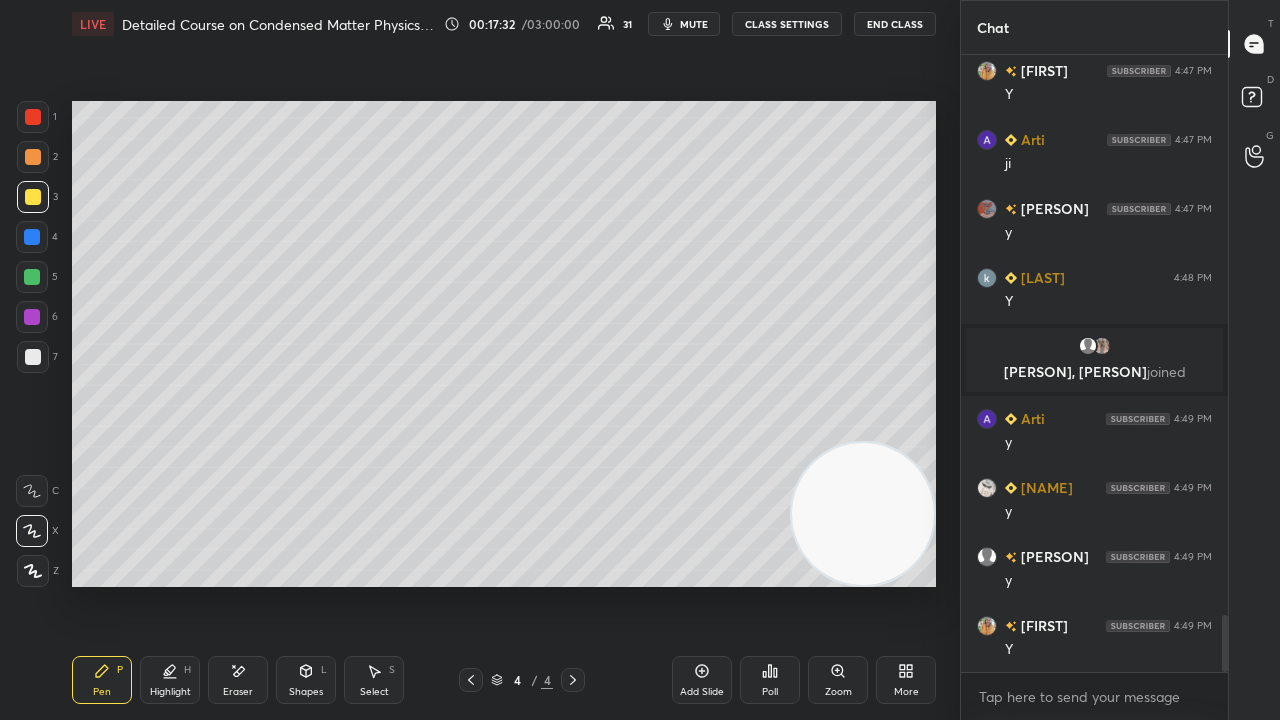 click at bounding box center (33, 357) 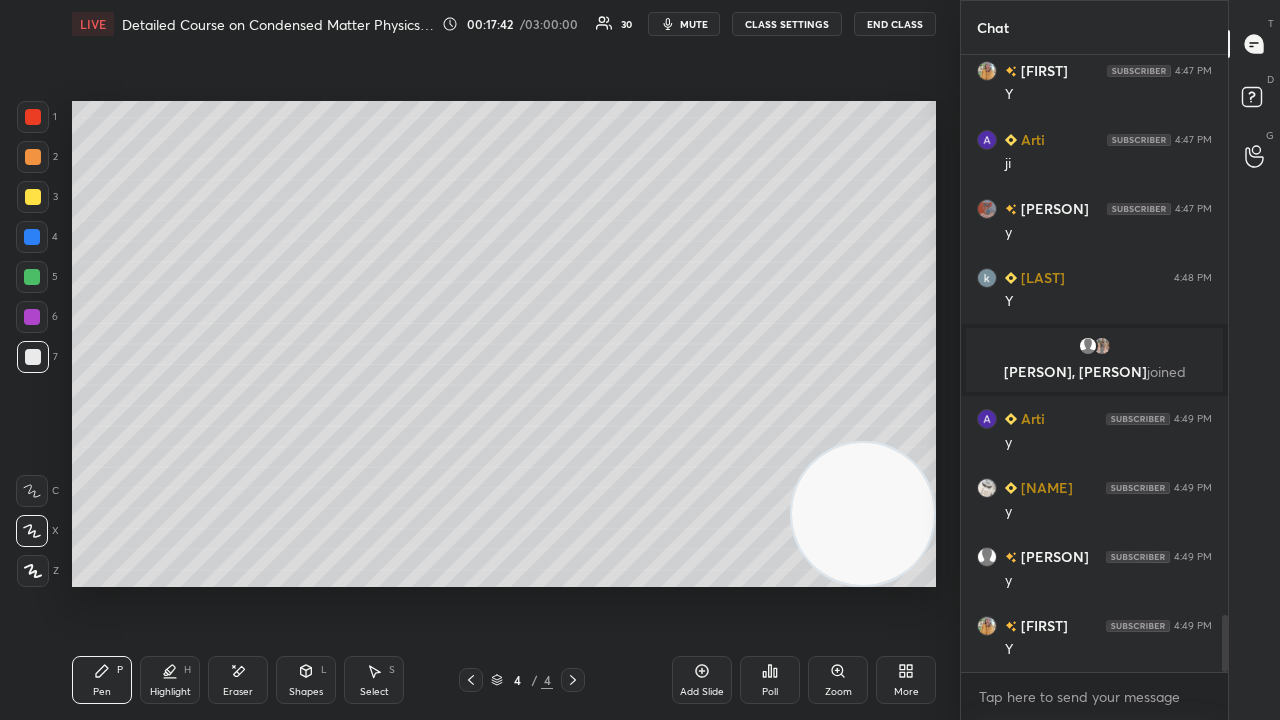 click at bounding box center (33, 357) 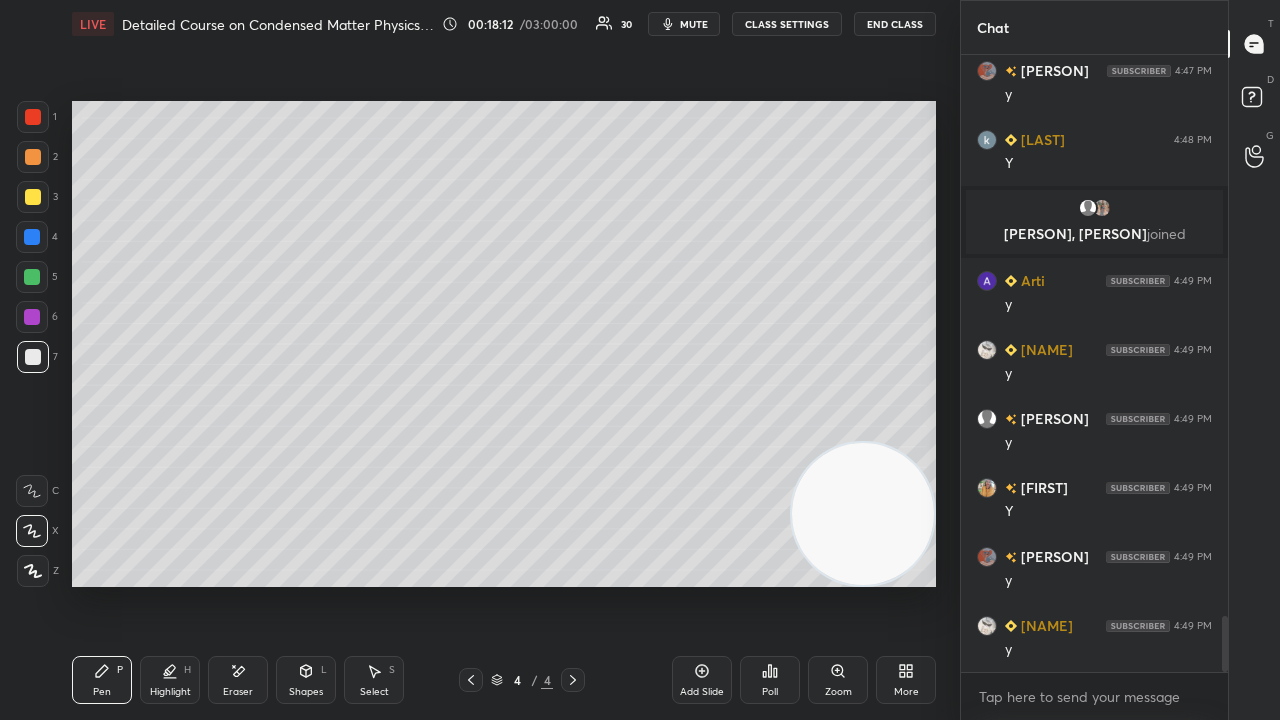 scroll, scrollTop: 6226, scrollLeft: 0, axis: vertical 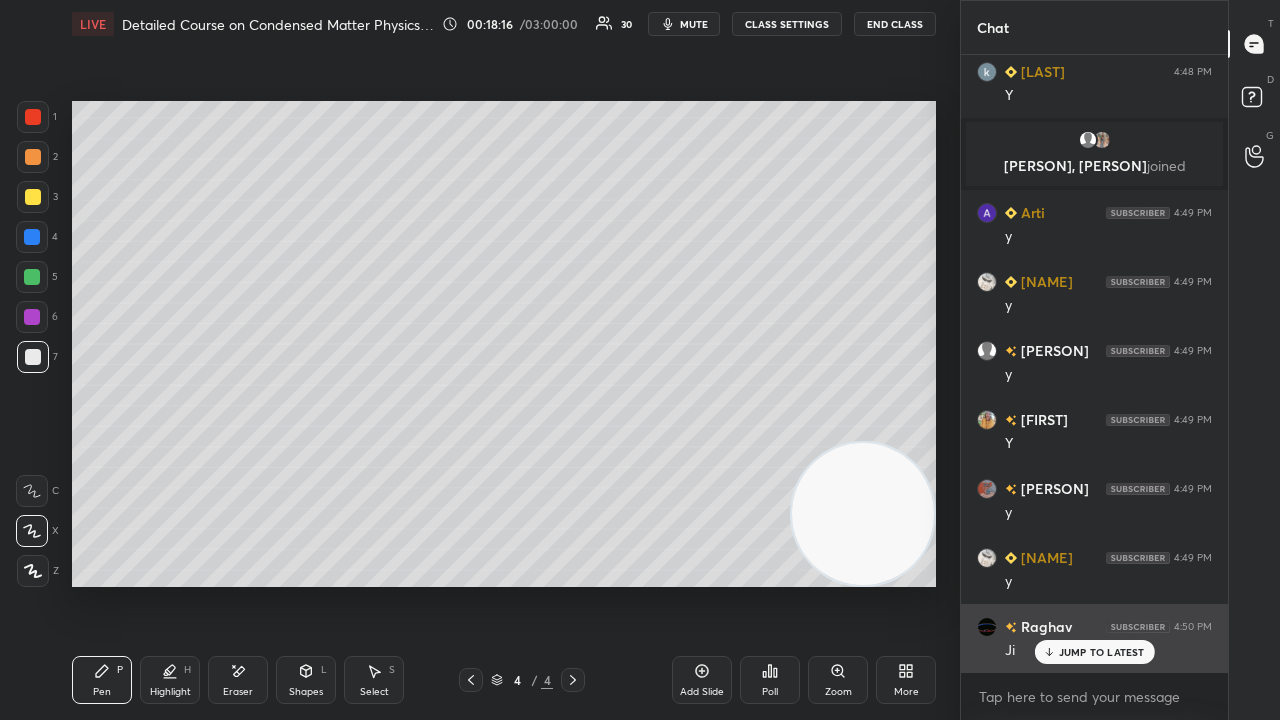 click on "JUMP TO LATEST" at bounding box center [1102, 652] 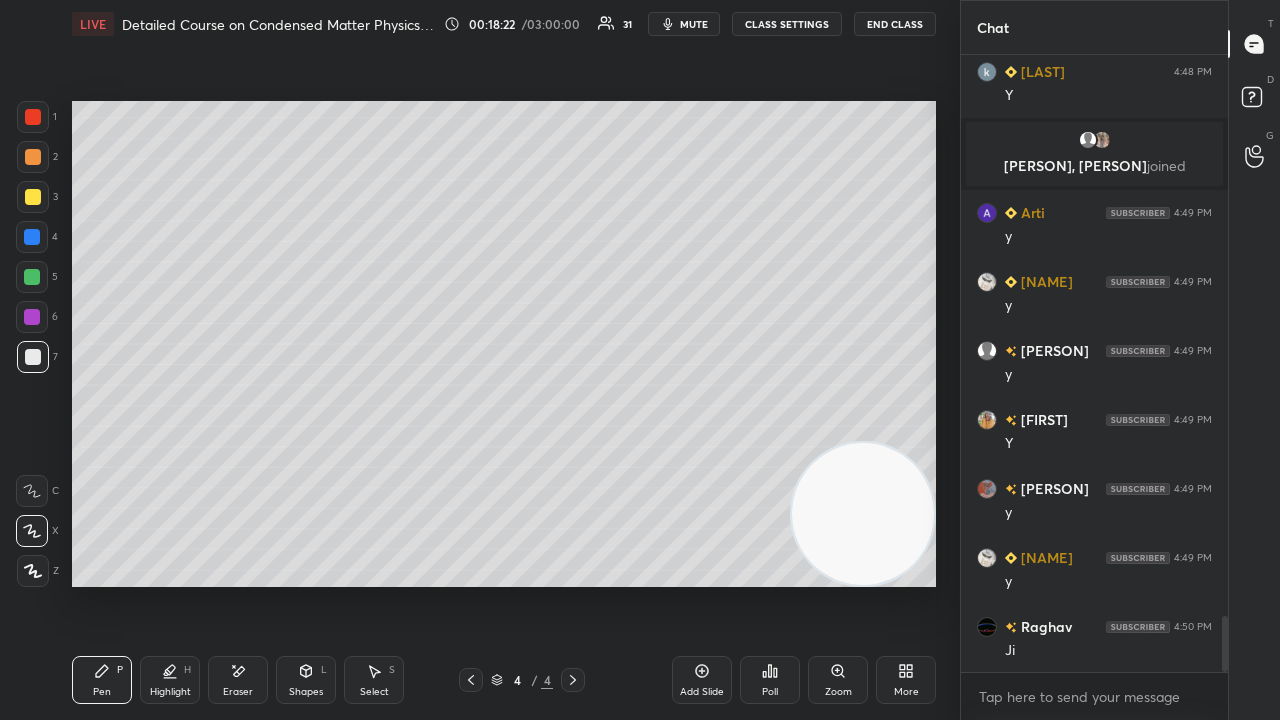 click on "mute" at bounding box center [694, 24] 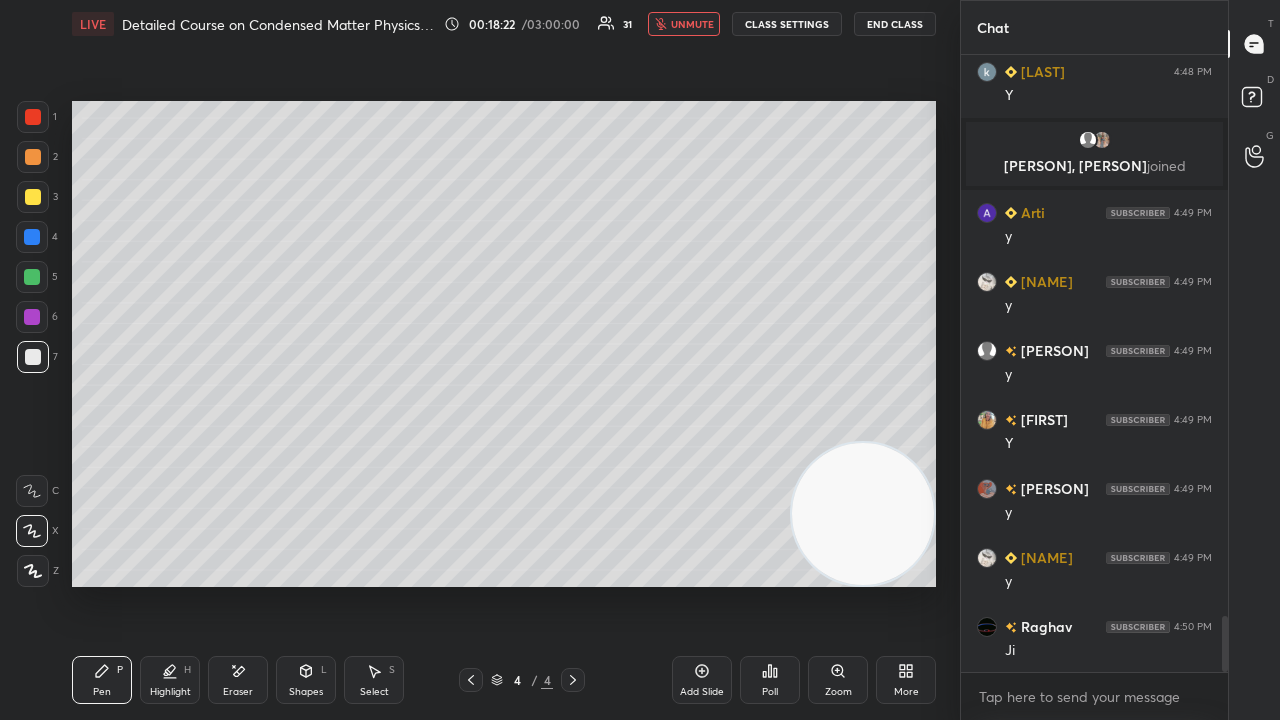 drag, startPoint x: 700, startPoint y: 20, endPoint x: 688, endPoint y: 12, distance: 14.422205 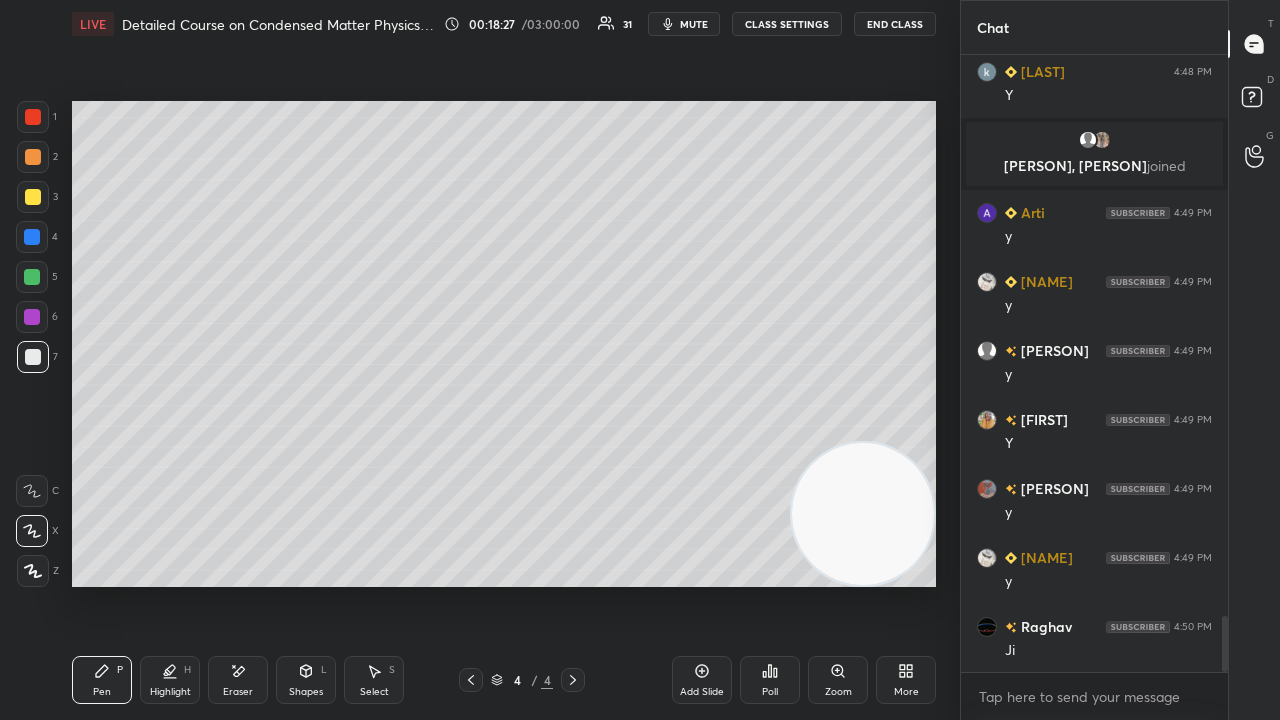 click at bounding box center [32, 277] 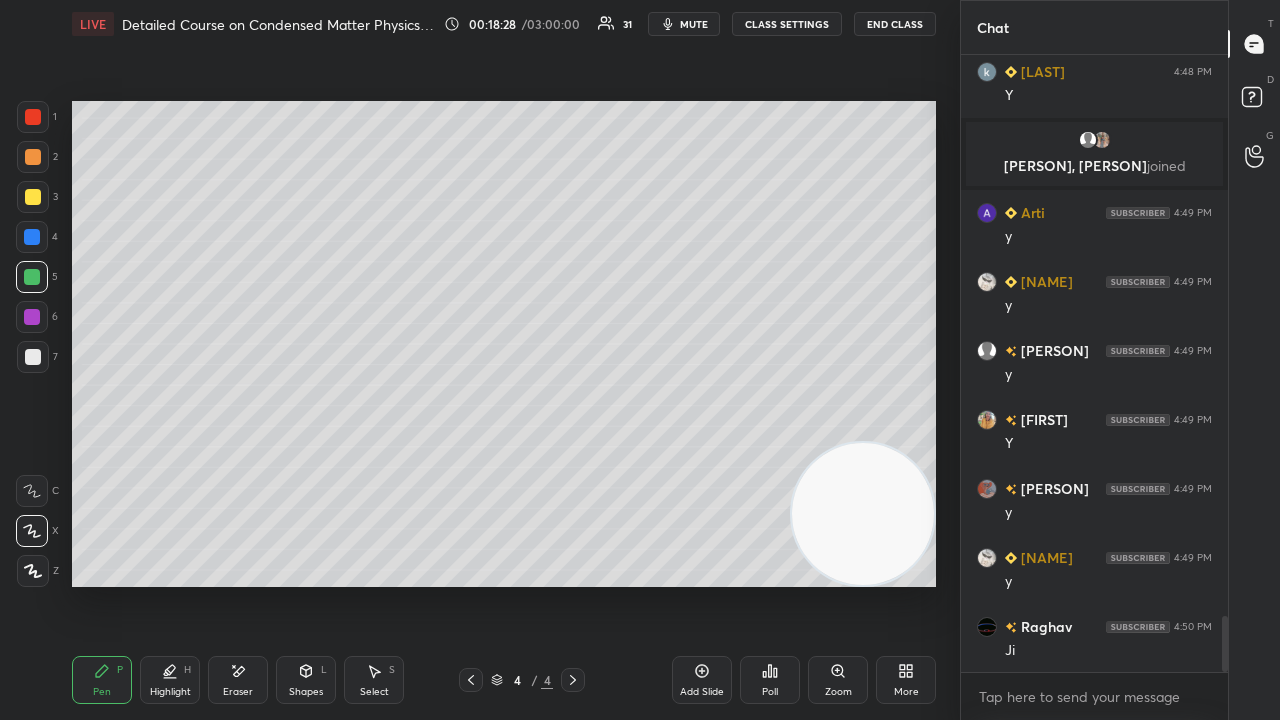scroll, scrollTop: 6274, scrollLeft: 0, axis: vertical 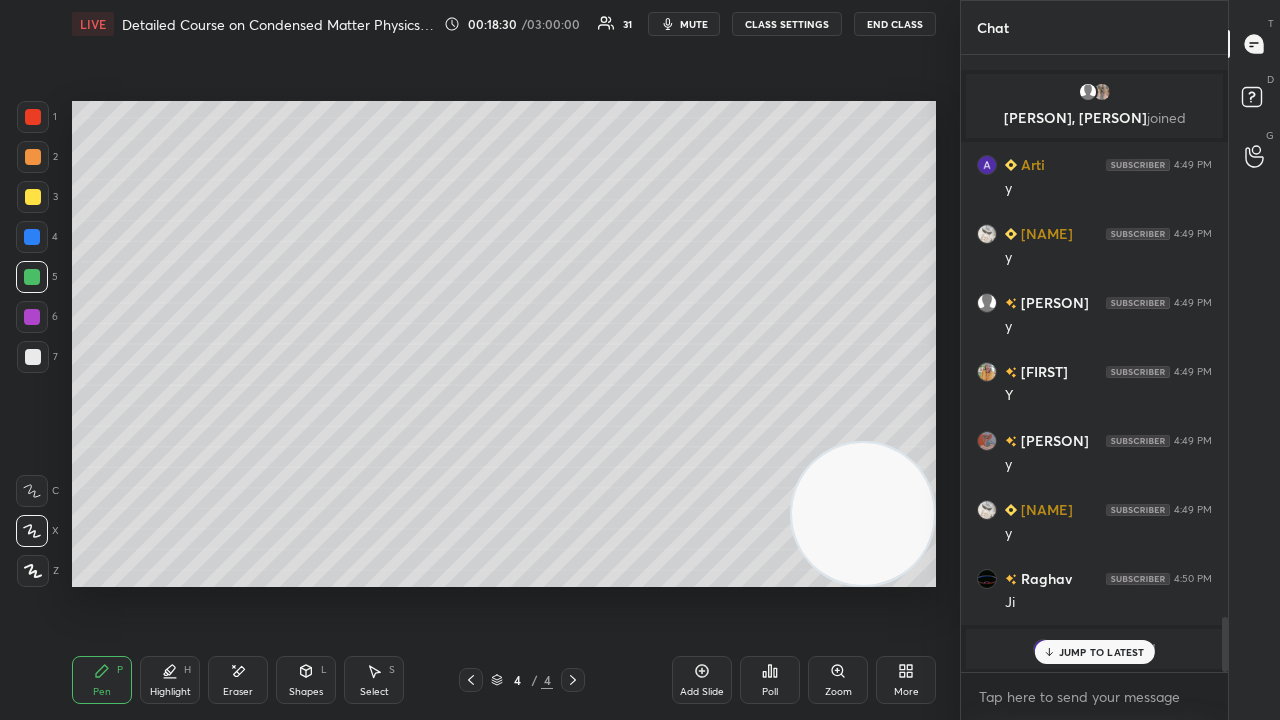 drag, startPoint x: 1088, startPoint y: 649, endPoint x: 1078, endPoint y: 673, distance: 26 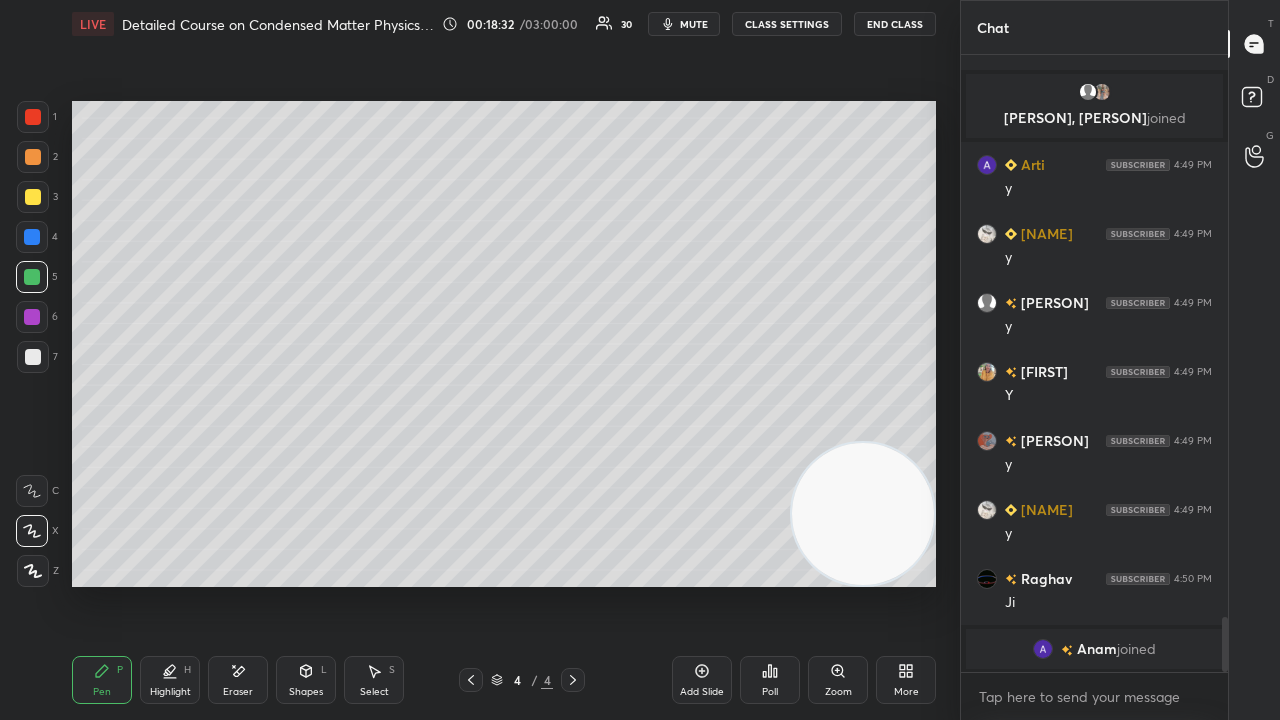 click on "mute" at bounding box center (684, 24) 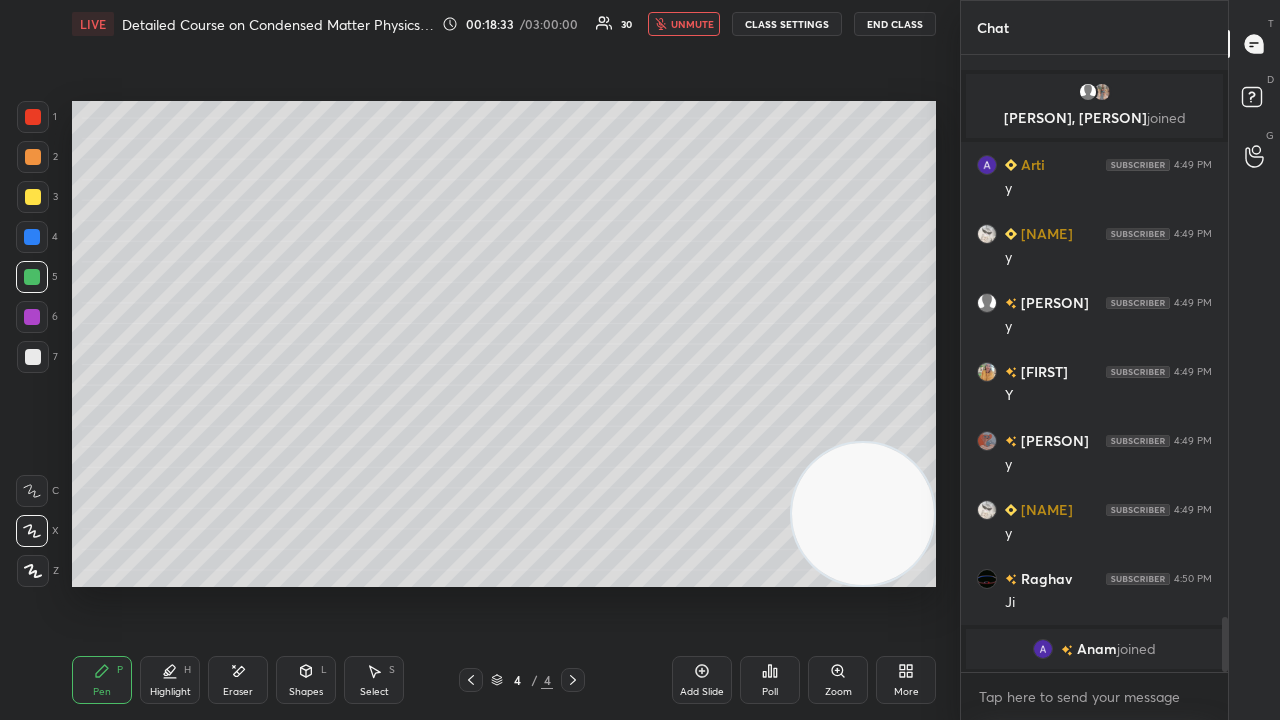 click on "unmute" at bounding box center [692, 24] 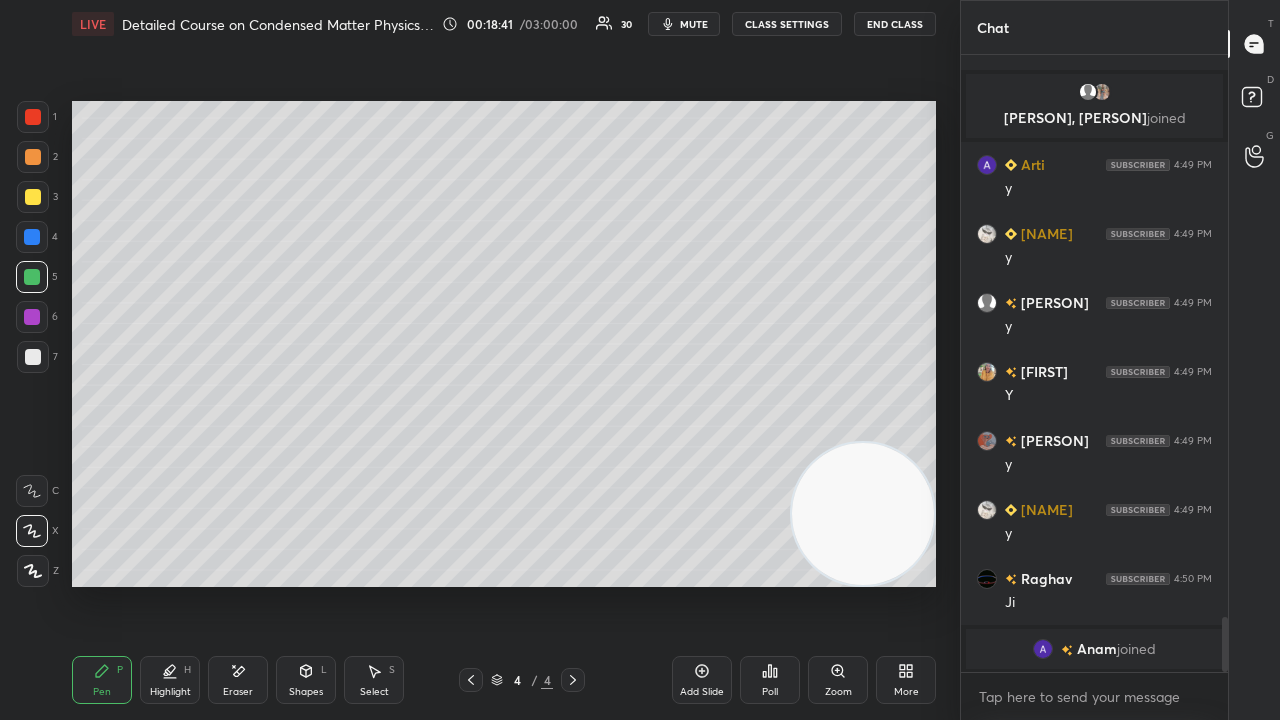 click on "mute" at bounding box center (694, 24) 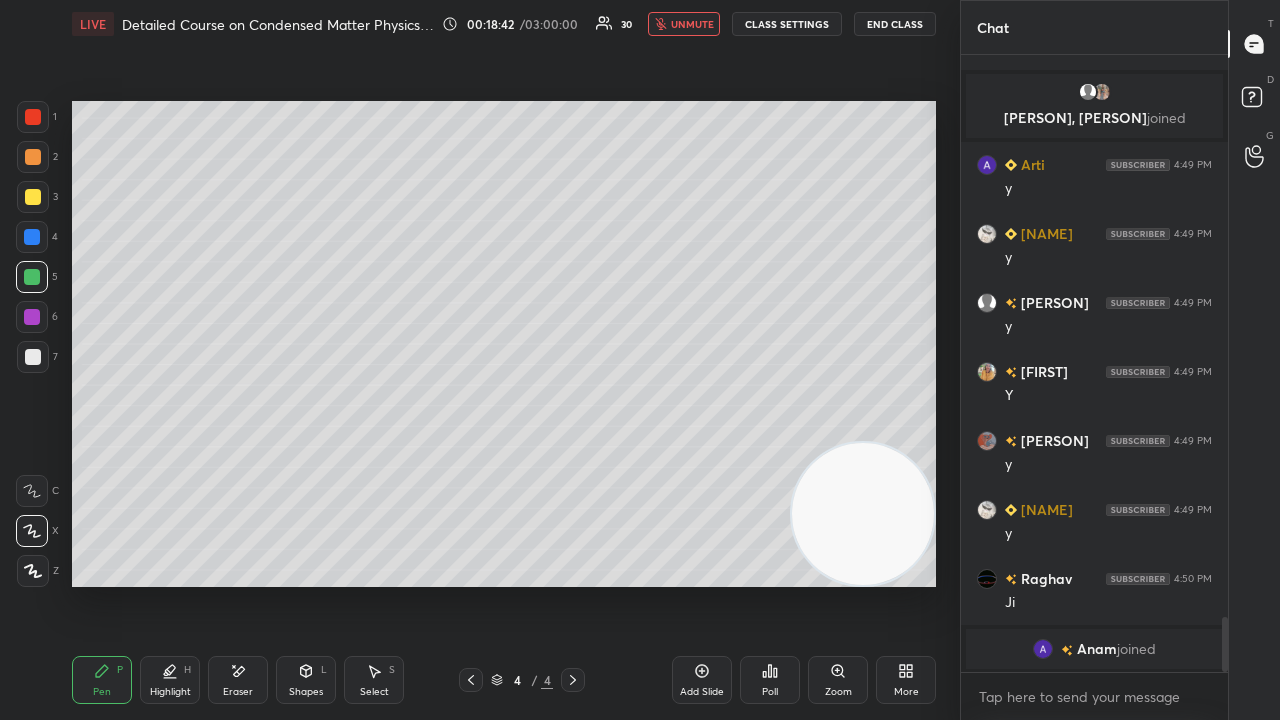 click on "unmute" at bounding box center (692, 24) 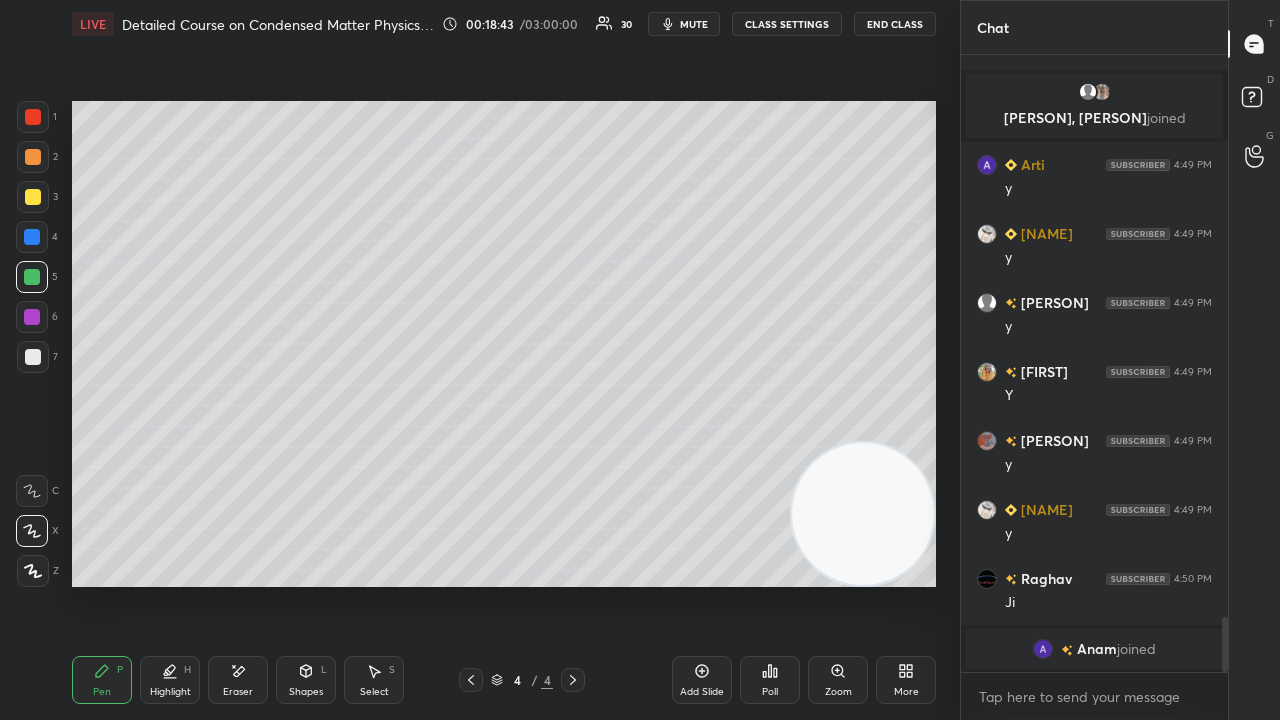 click on "mute" at bounding box center [694, 24] 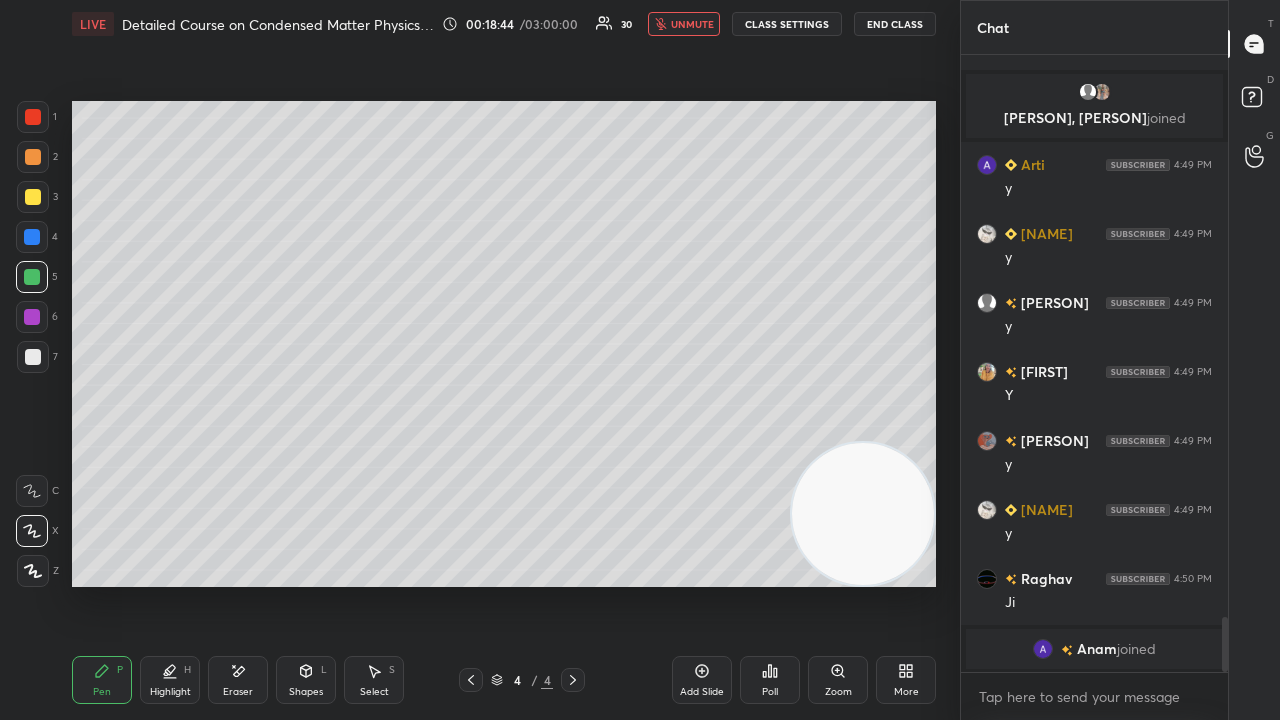 click on "unmute" at bounding box center (692, 24) 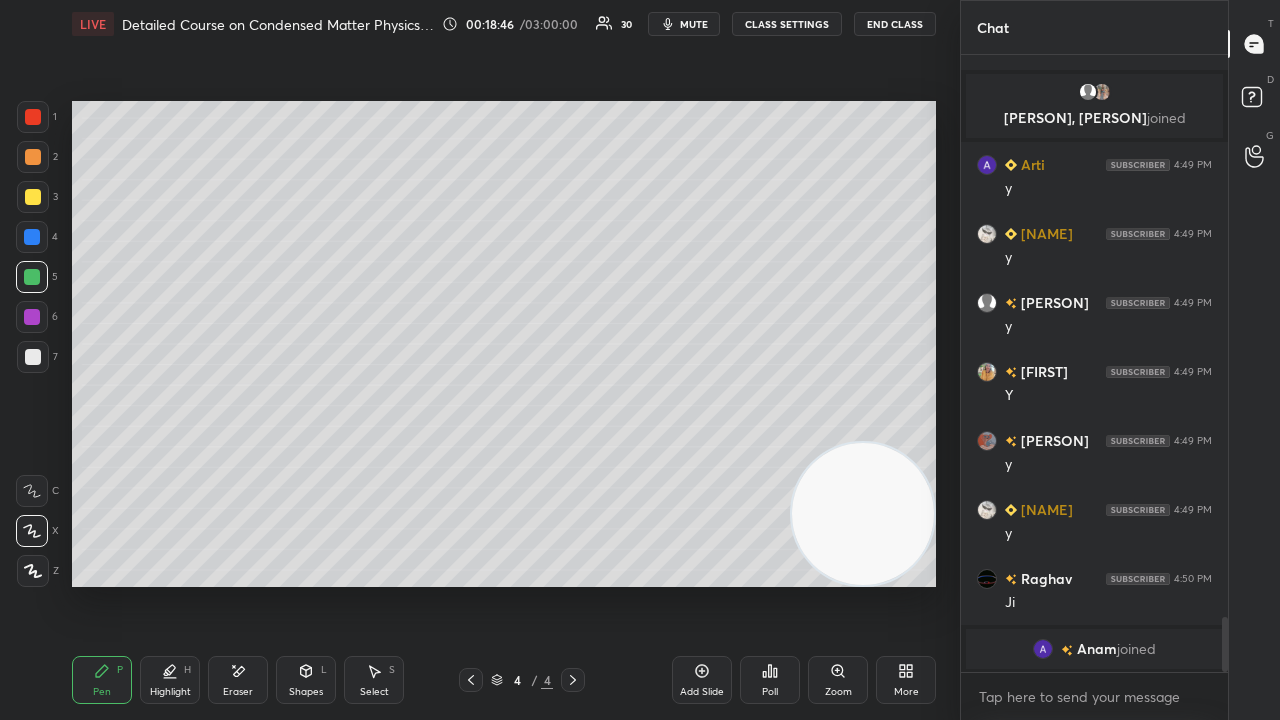 click at bounding box center (33, 357) 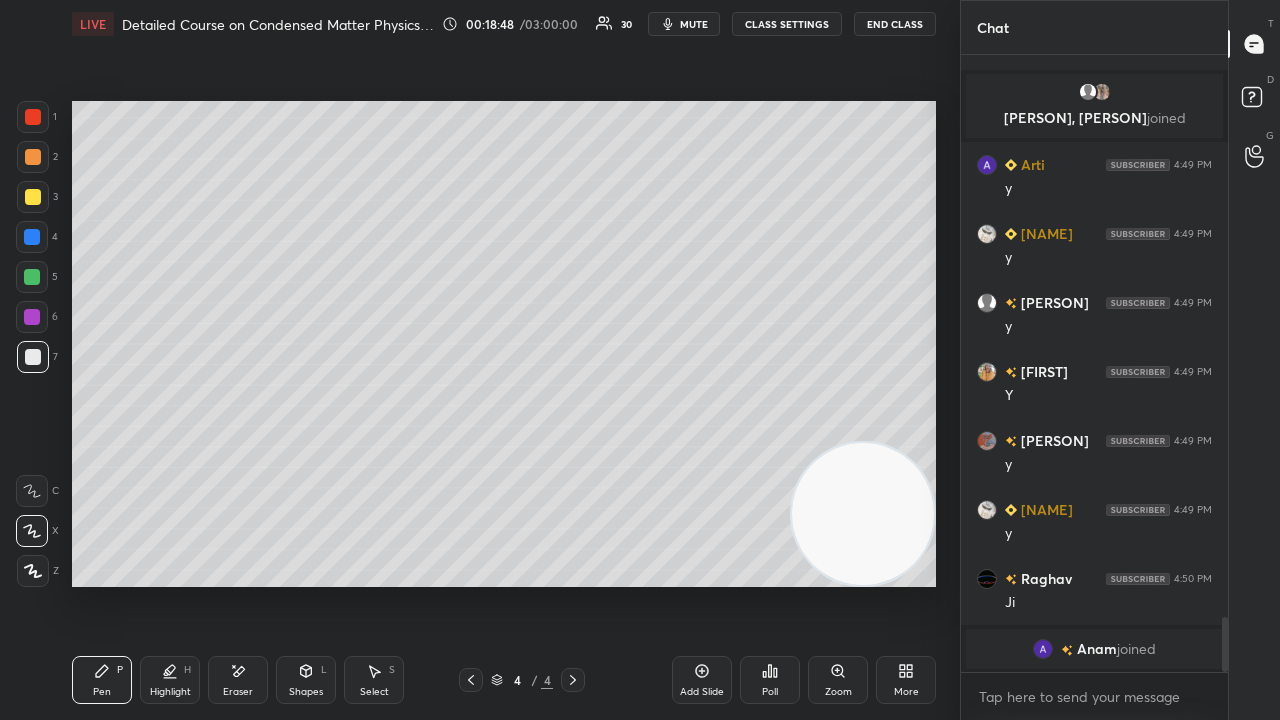 click on "mute" at bounding box center [694, 24] 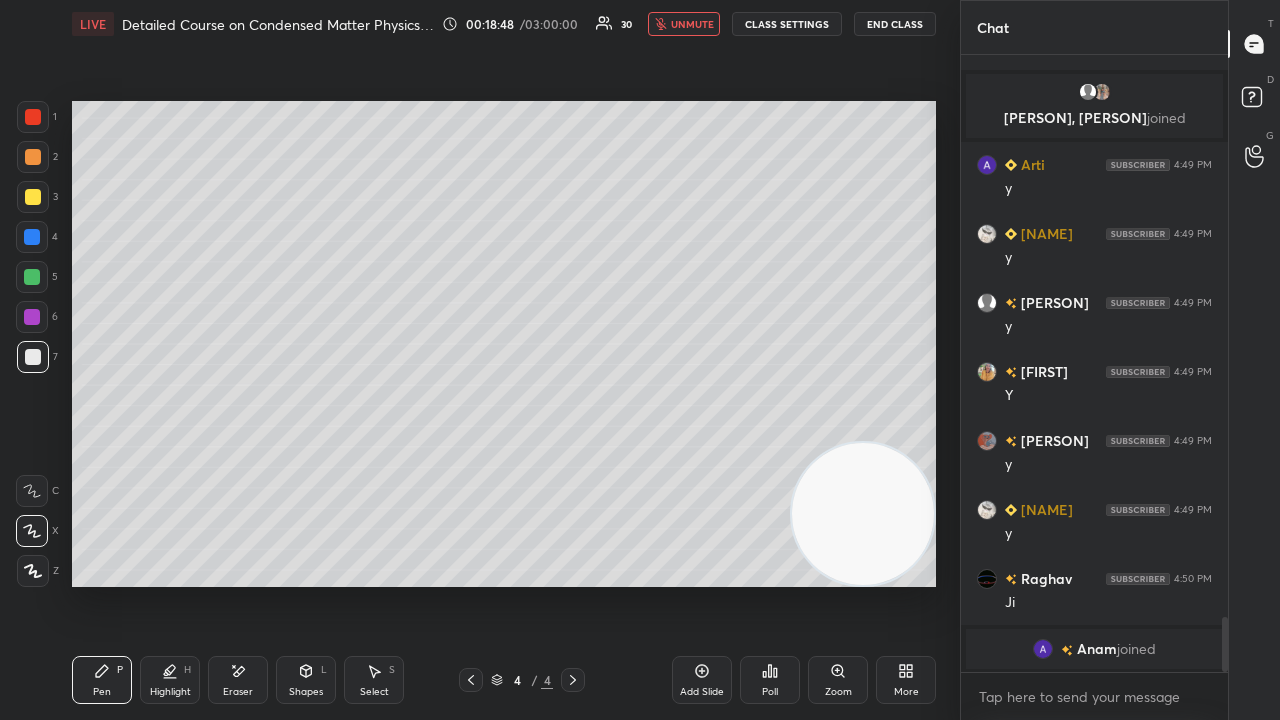click on "unmute" at bounding box center (692, 24) 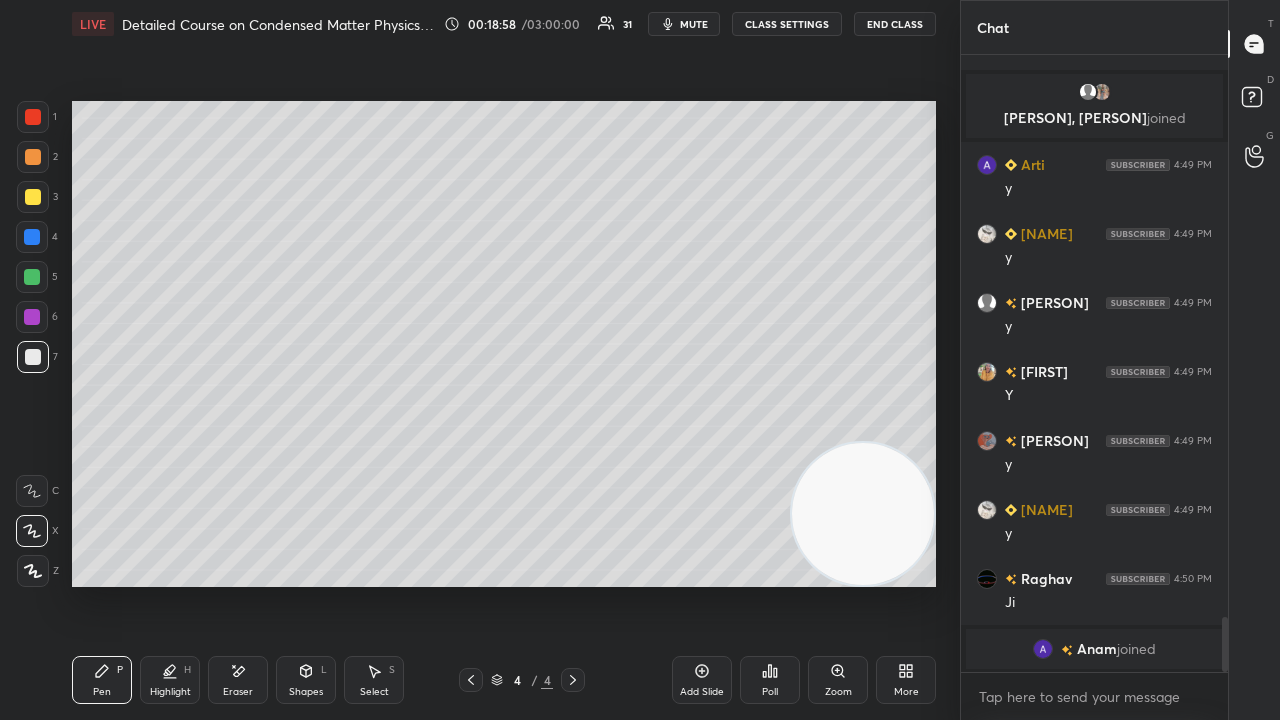 scroll, scrollTop: 6234, scrollLeft: 0, axis: vertical 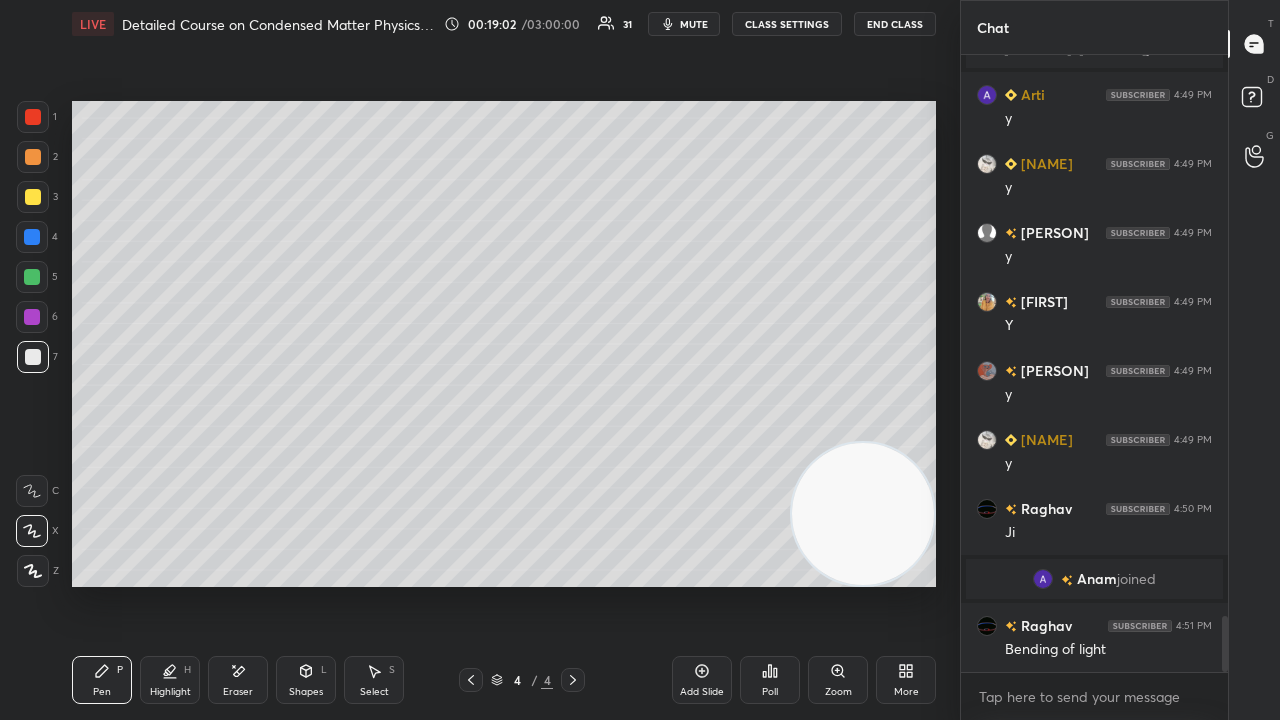 click on "mute" at bounding box center [694, 24] 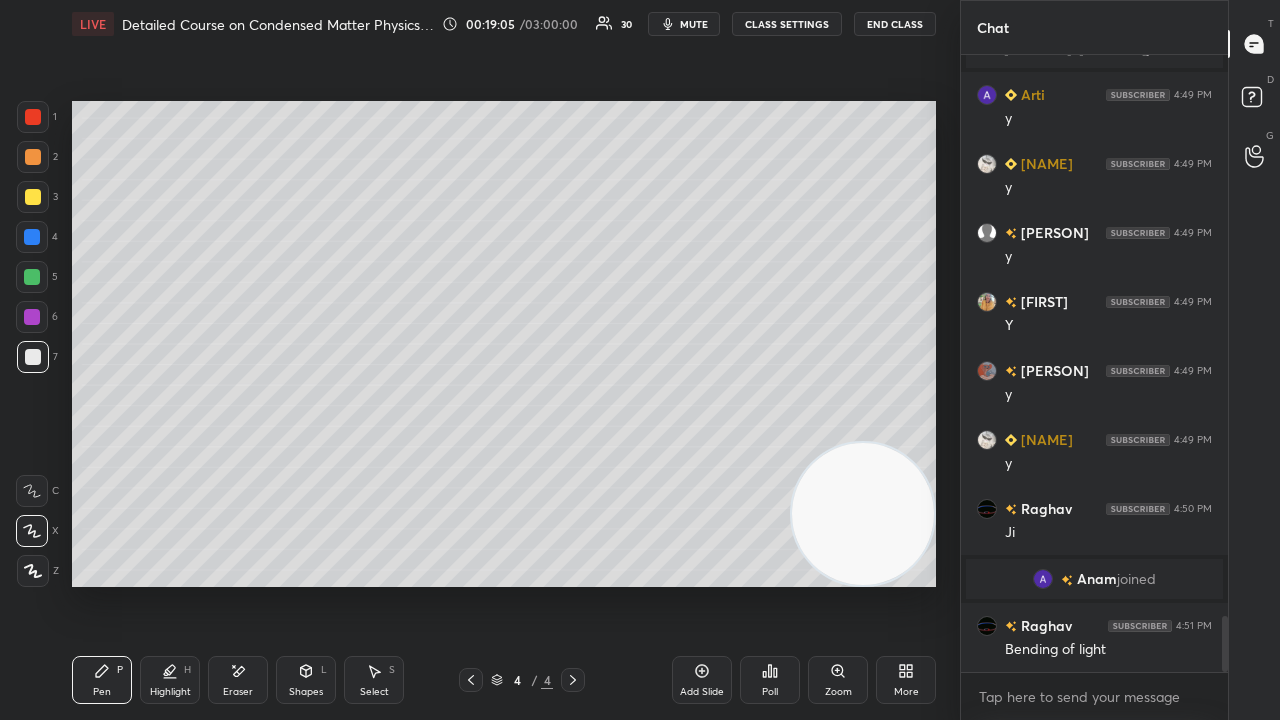 scroll, scrollTop: 6282, scrollLeft: 0, axis: vertical 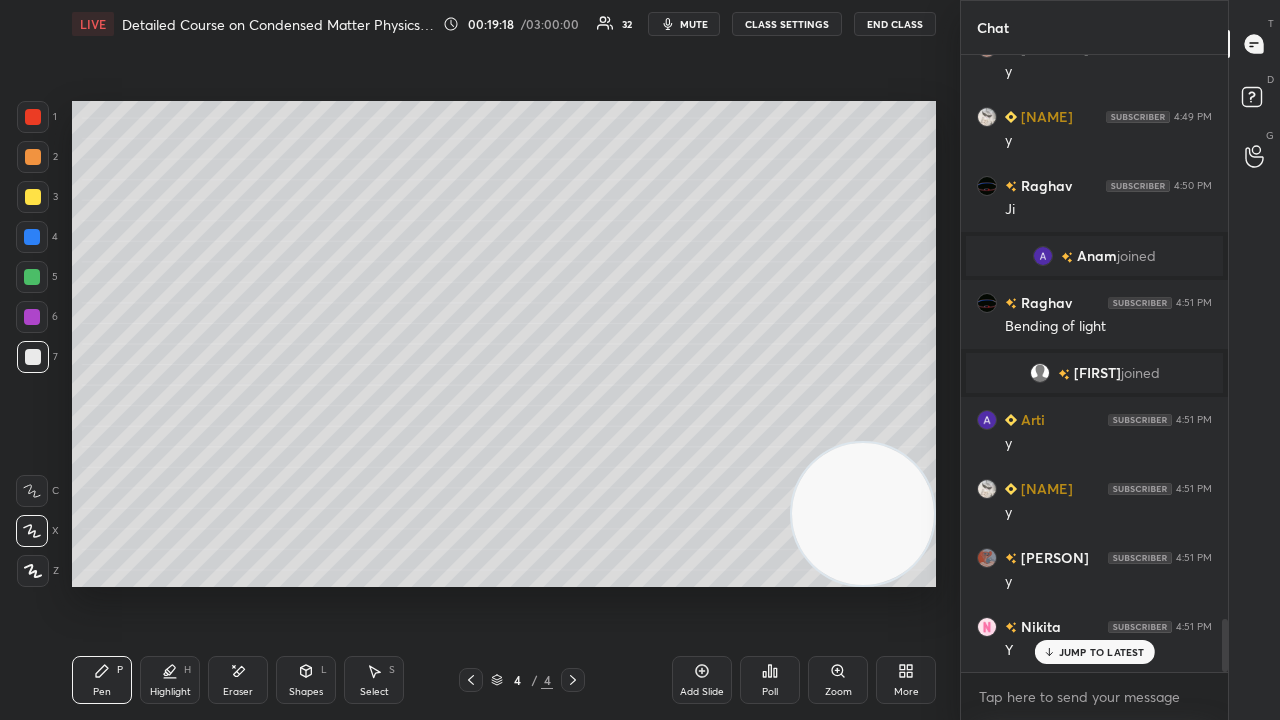 click on "JUMP TO LATEST" at bounding box center (1094, 652) 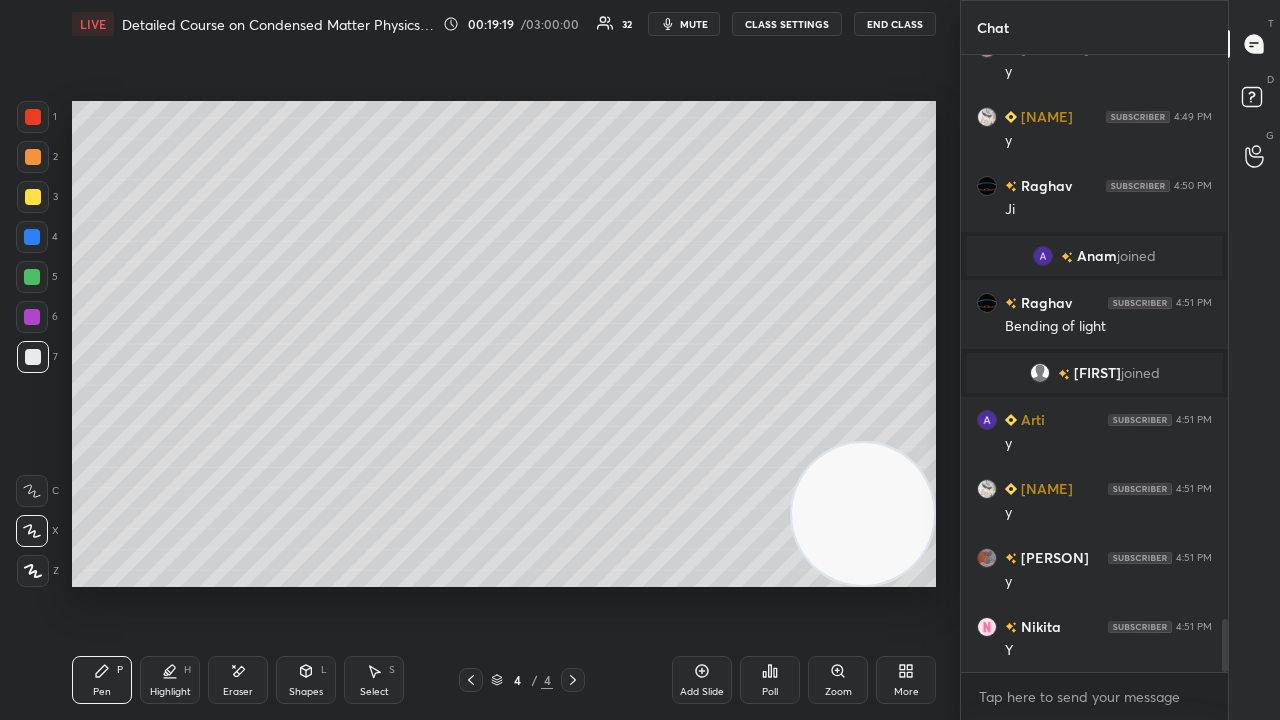 scroll, scrollTop: 6608, scrollLeft: 0, axis: vertical 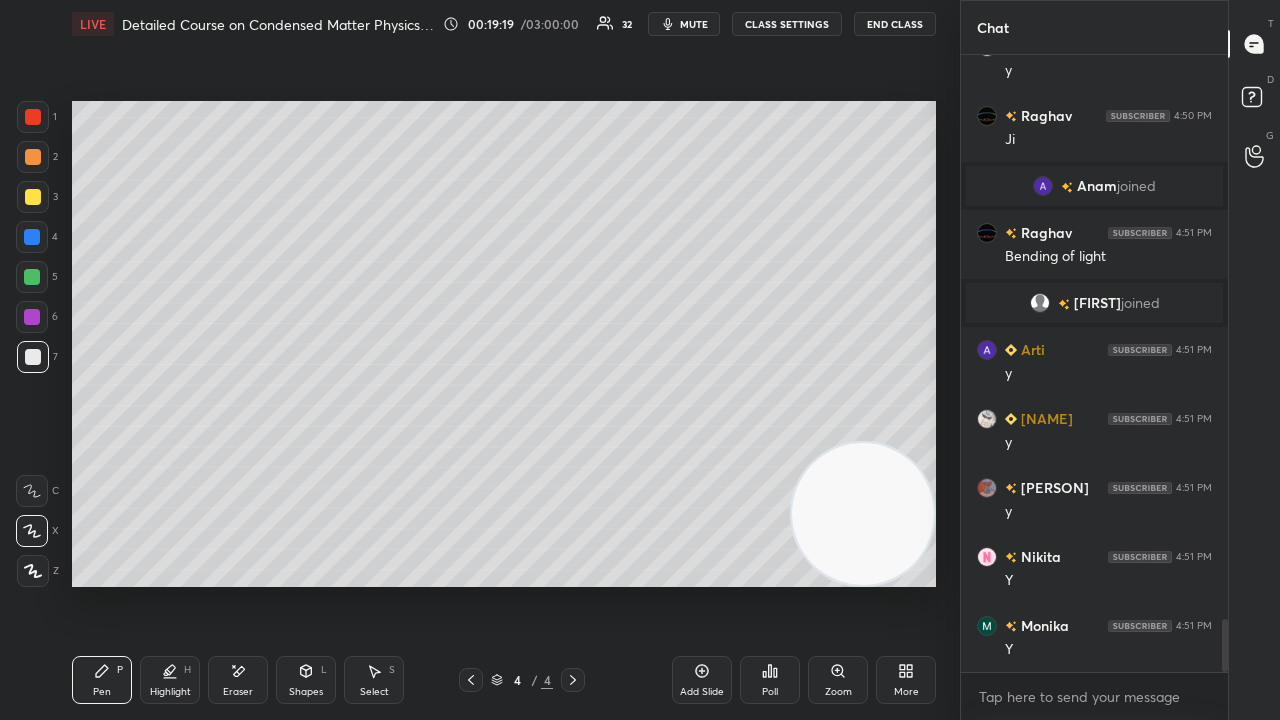 click on "mute" at bounding box center (684, 24) 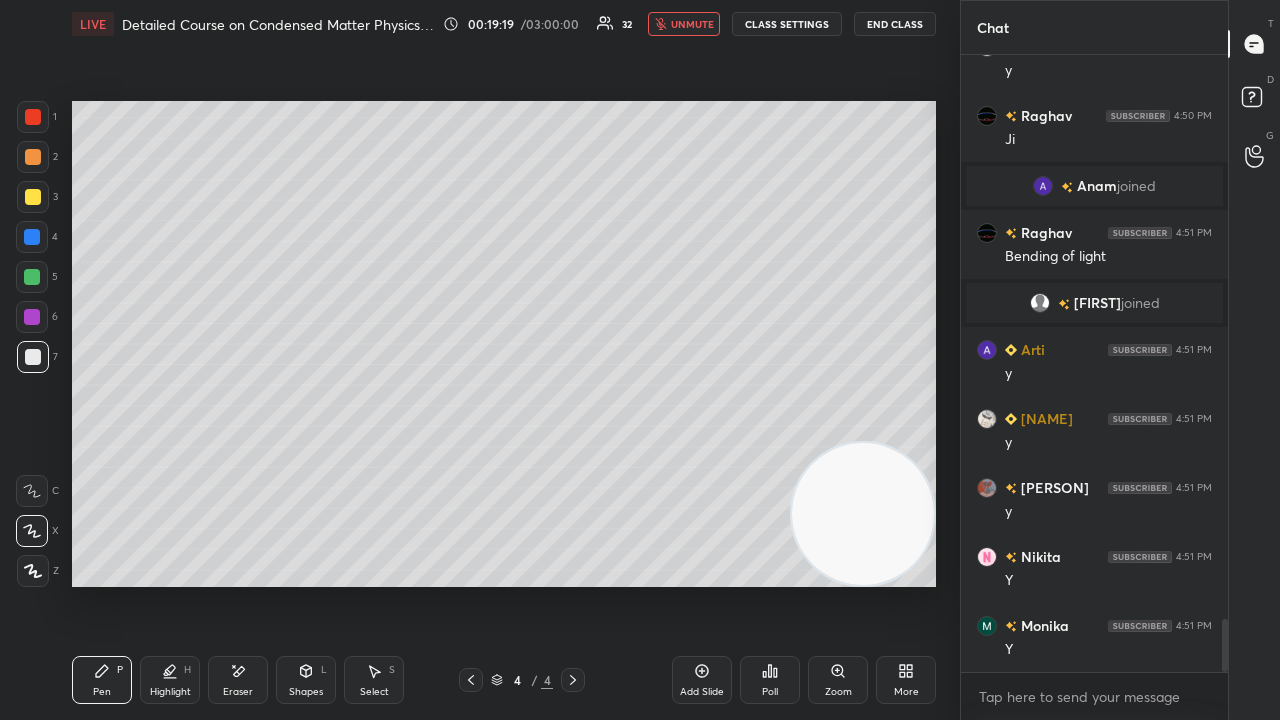 click on "unmute" at bounding box center (692, 24) 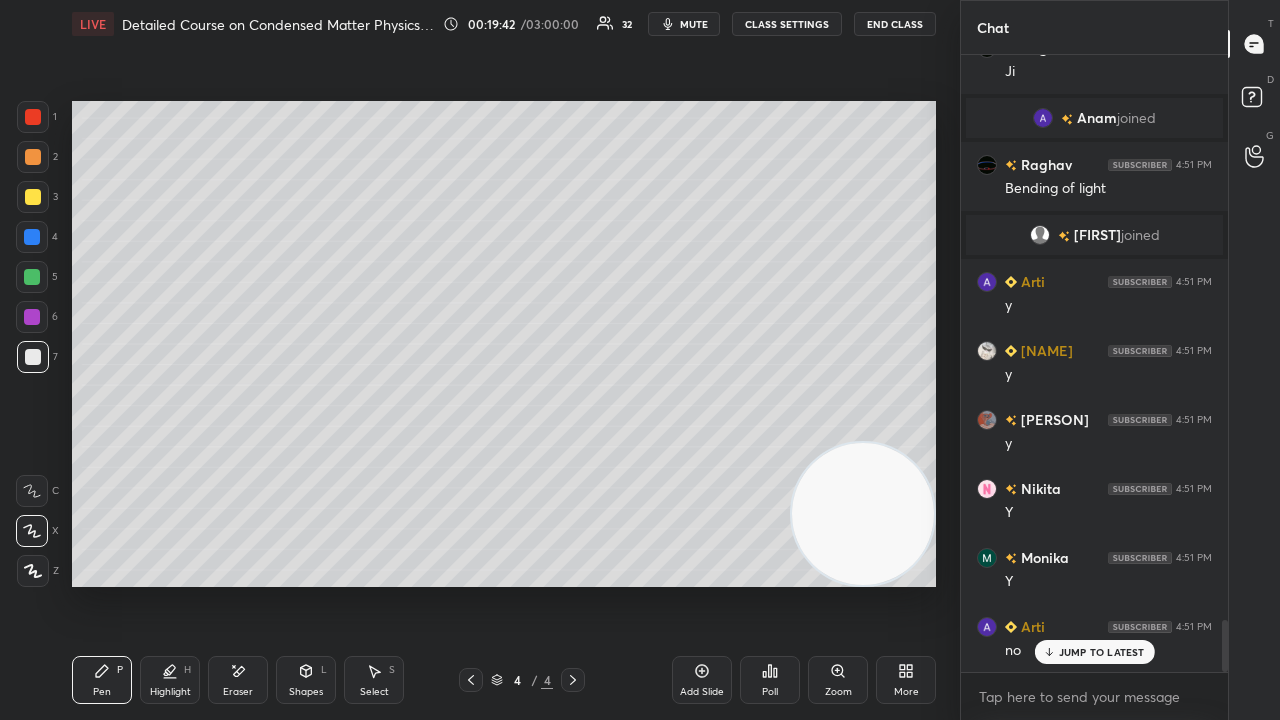 scroll, scrollTop: 6746, scrollLeft: 0, axis: vertical 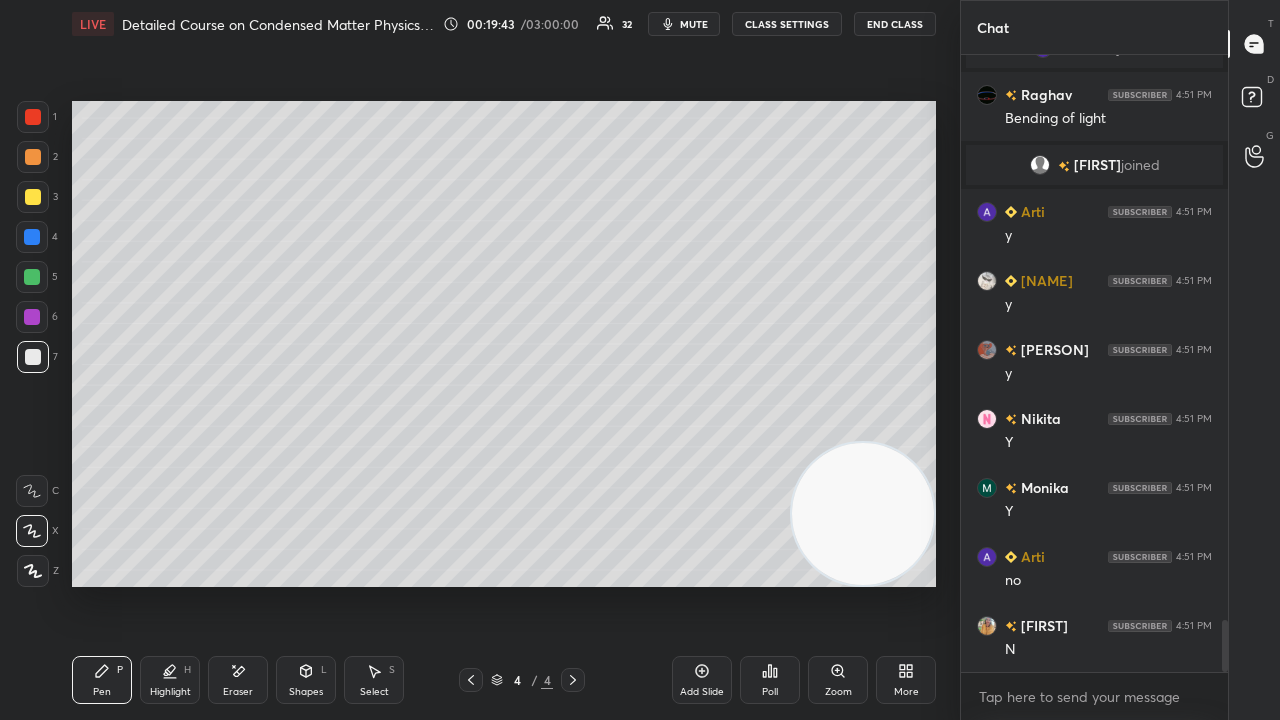 click on "mute" at bounding box center [694, 24] 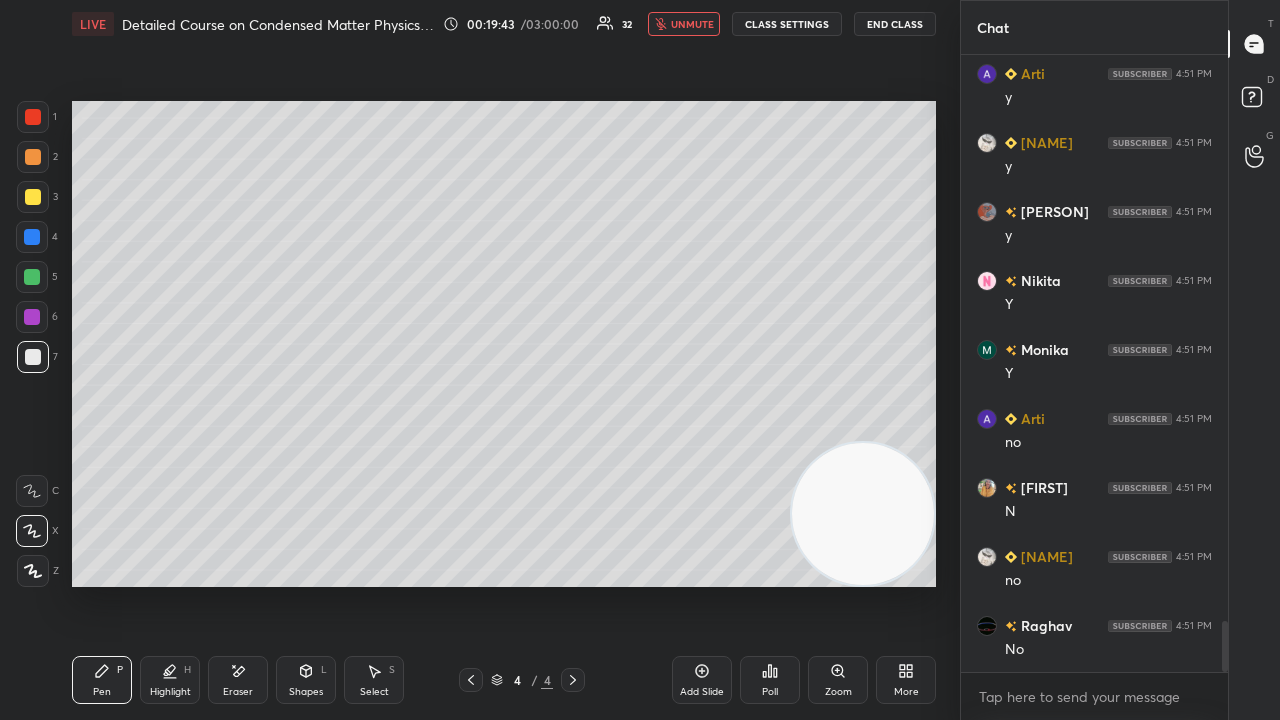 drag, startPoint x: 699, startPoint y: 24, endPoint x: 711, endPoint y: 8, distance: 20 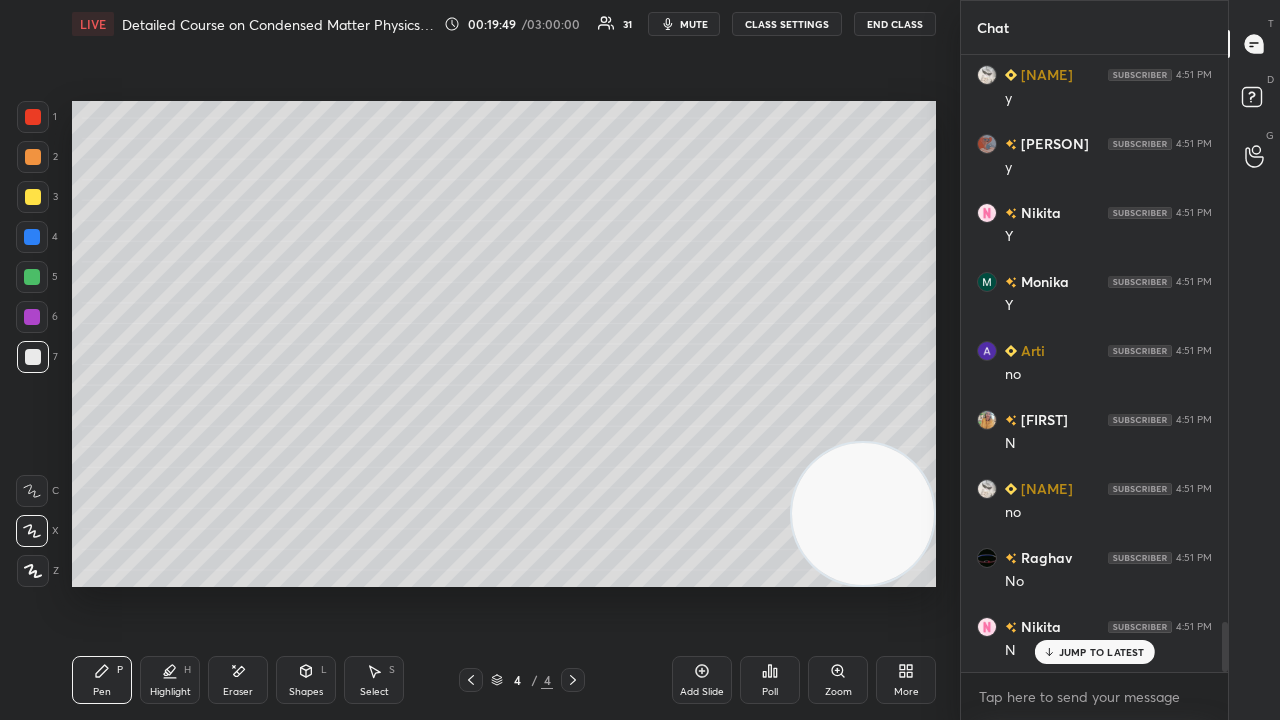 click on "mute" at bounding box center (694, 24) 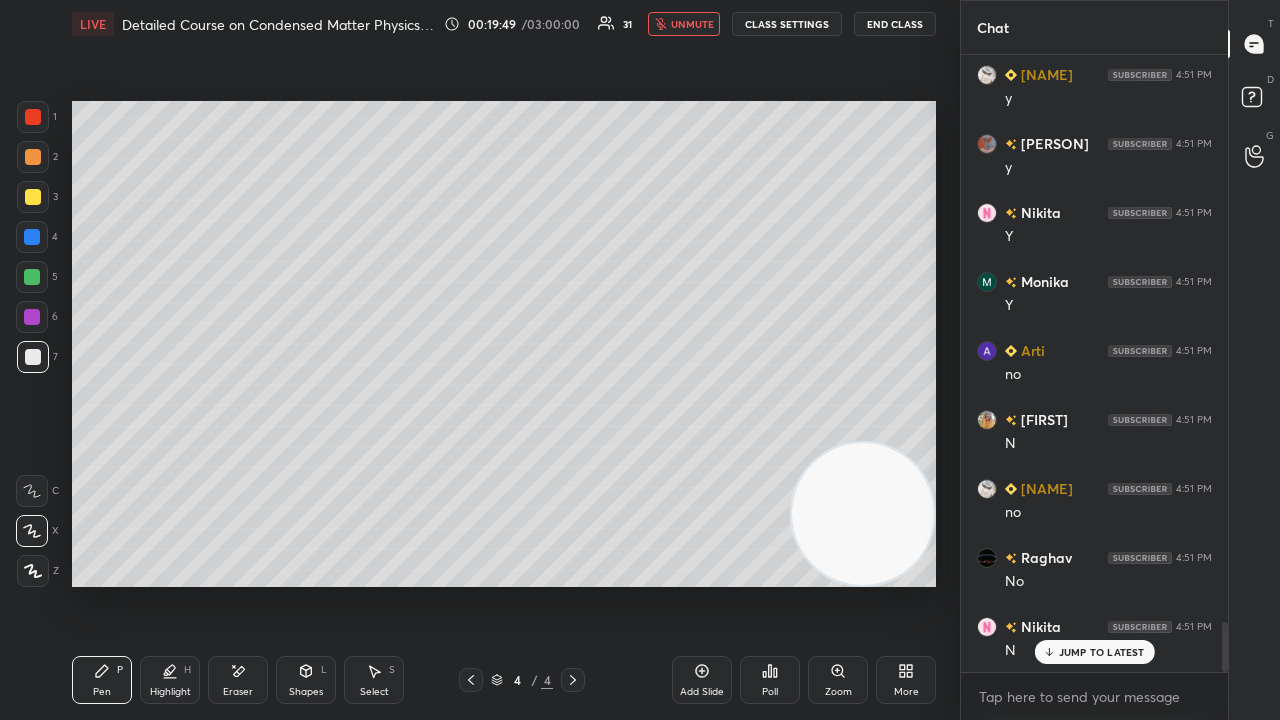 click on "unmute" at bounding box center (692, 24) 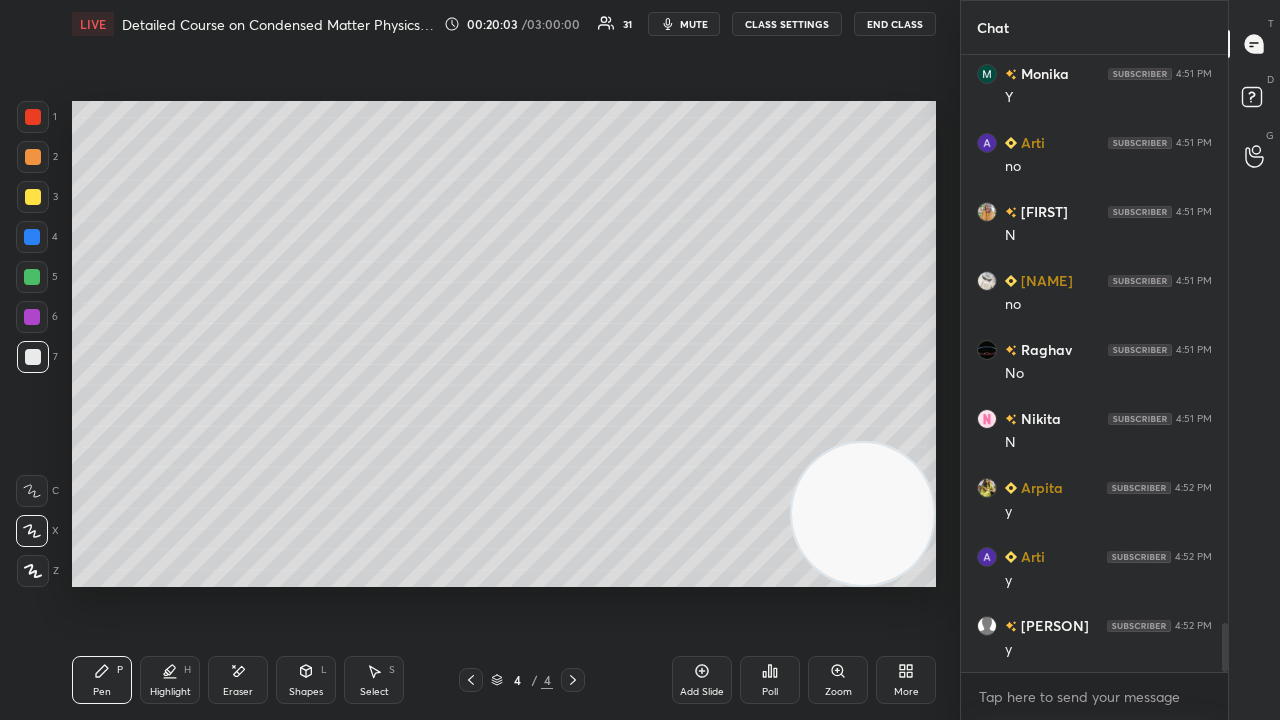 scroll, scrollTop: 7228, scrollLeft: 0, axis: vertical 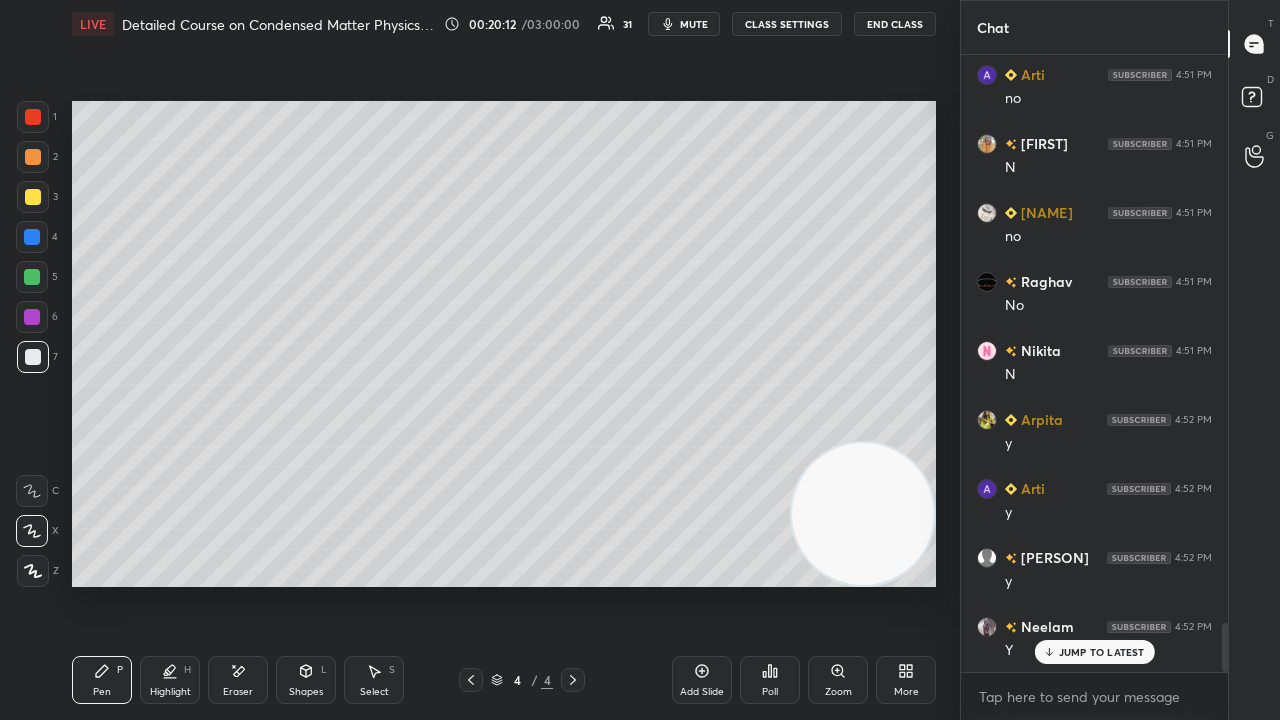 click on "Eraser" at bounding box center [238, 680] 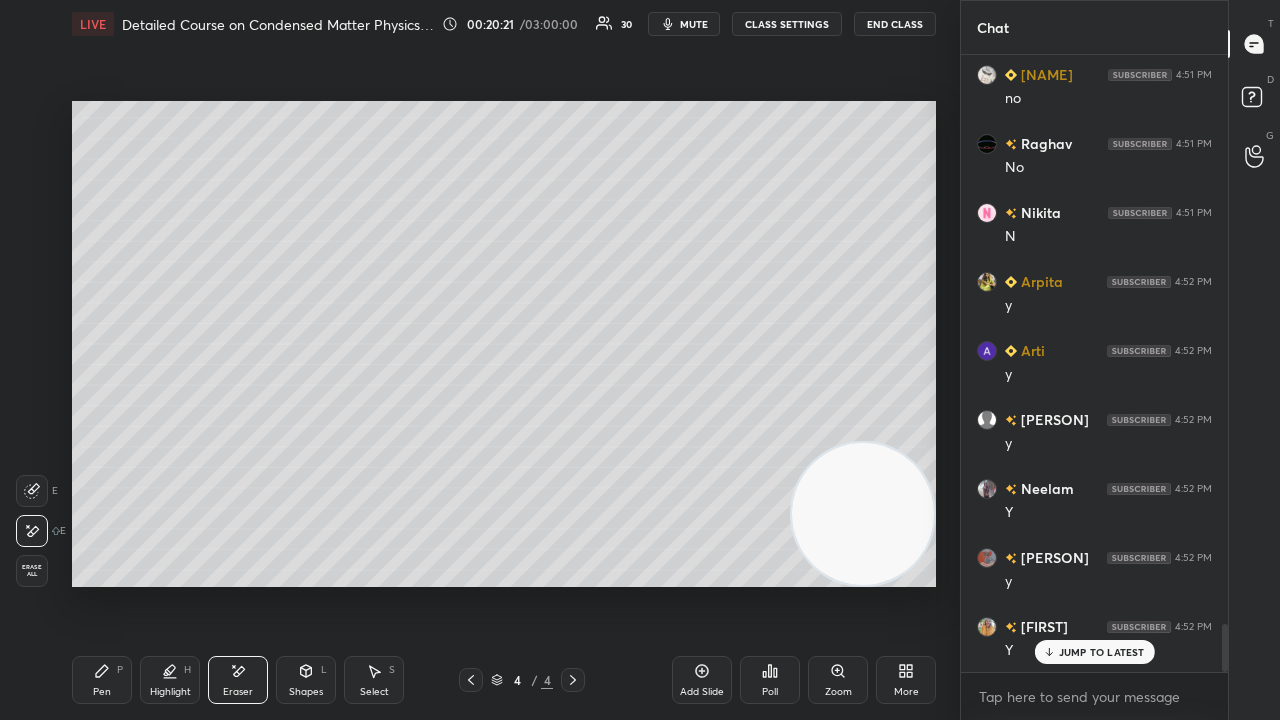 scroll, scrollTop: 7436, scrollLeft: 0, axis: vertical 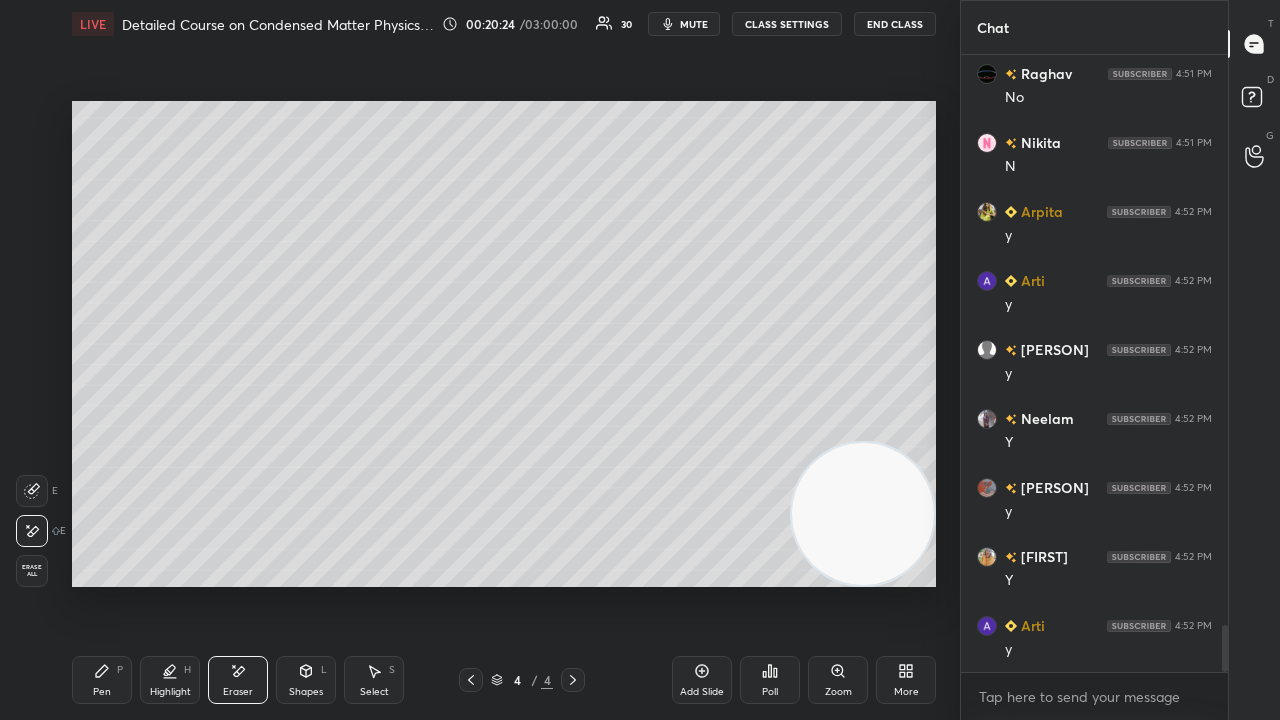 click on "Pen P" at bounding box center [102, 680] 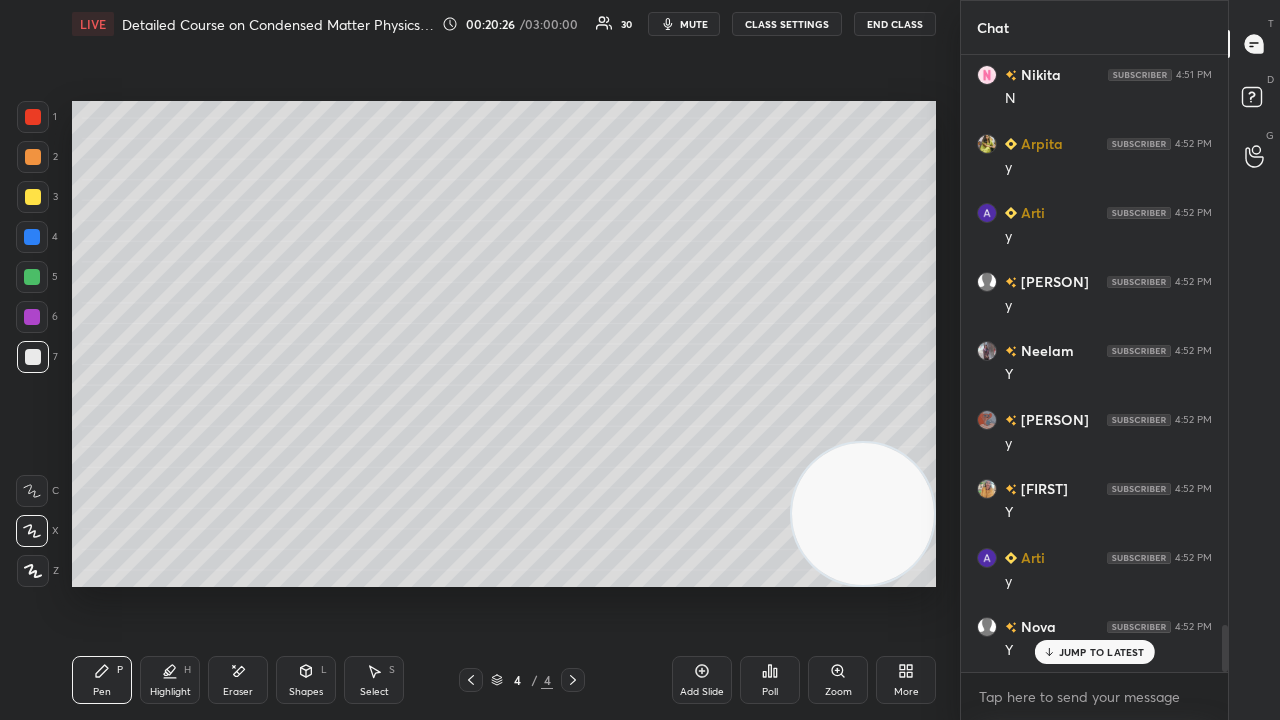 scroll, scrollTop: 7642, scrollLeft: 0, axis: vertical 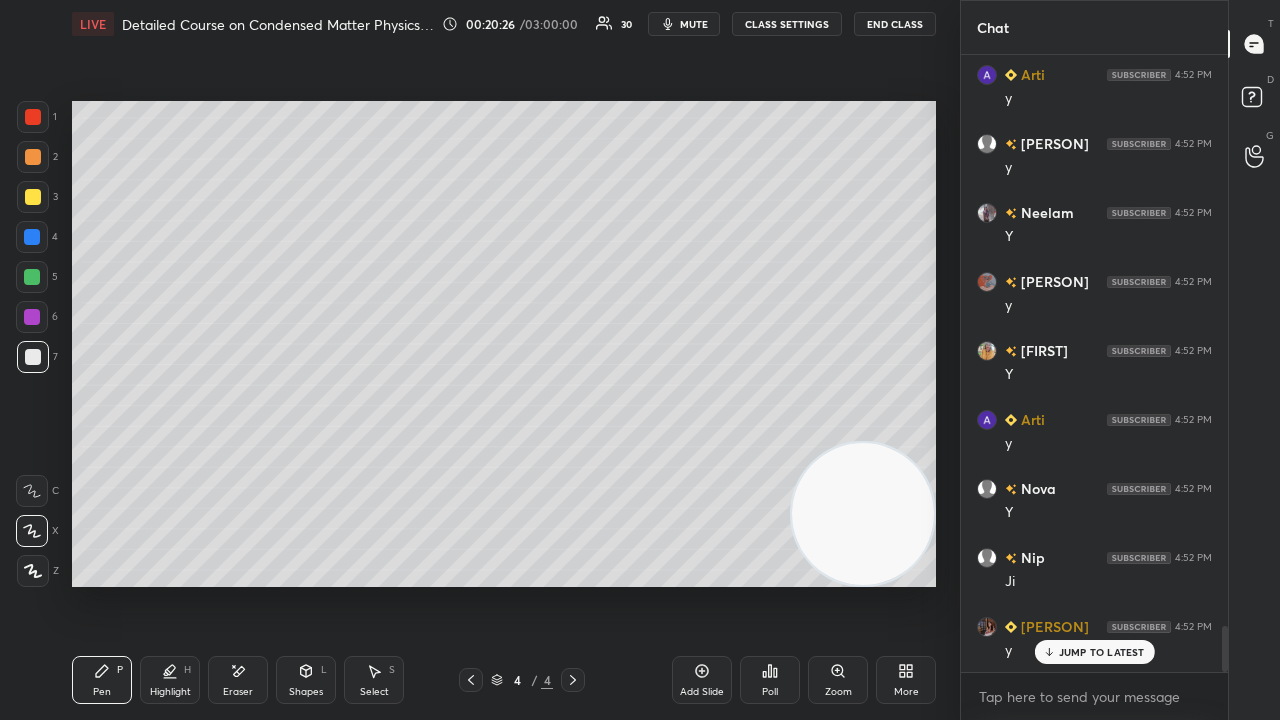 click on "mute" at bounding box center (684, 24) 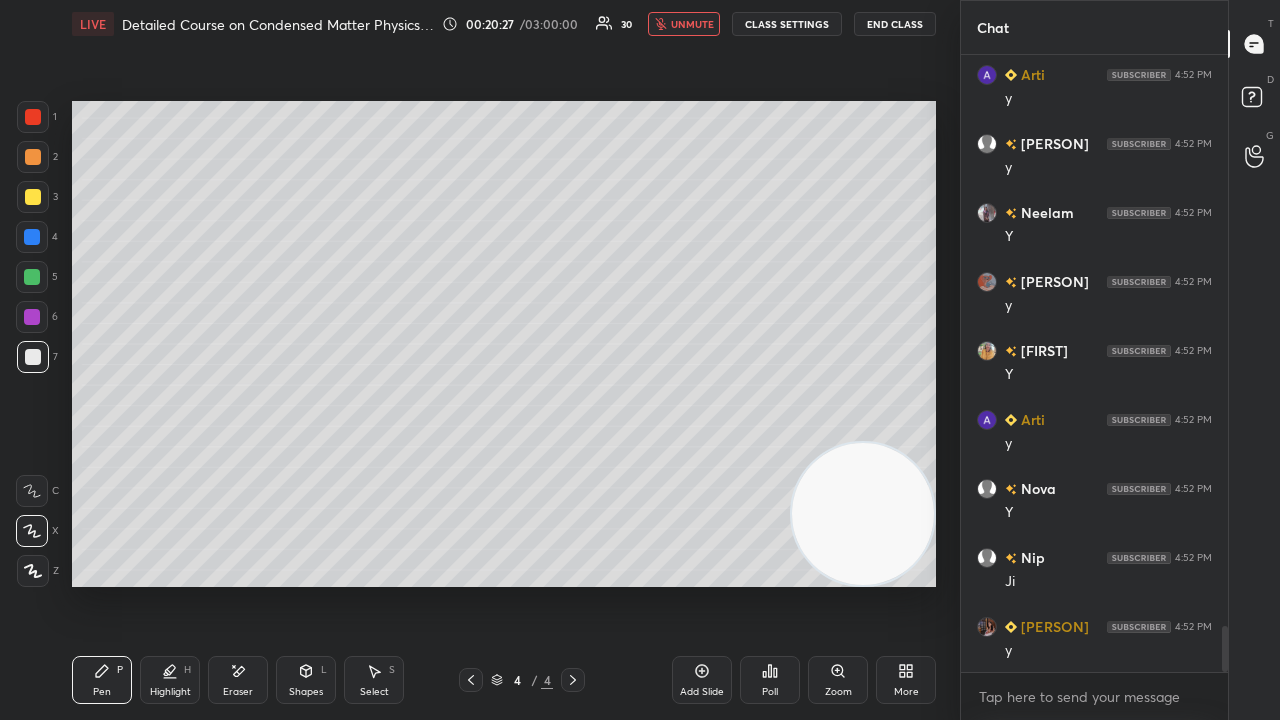 scroll, scrollTop: 7712, scrollLeft: 0, axis: vertical 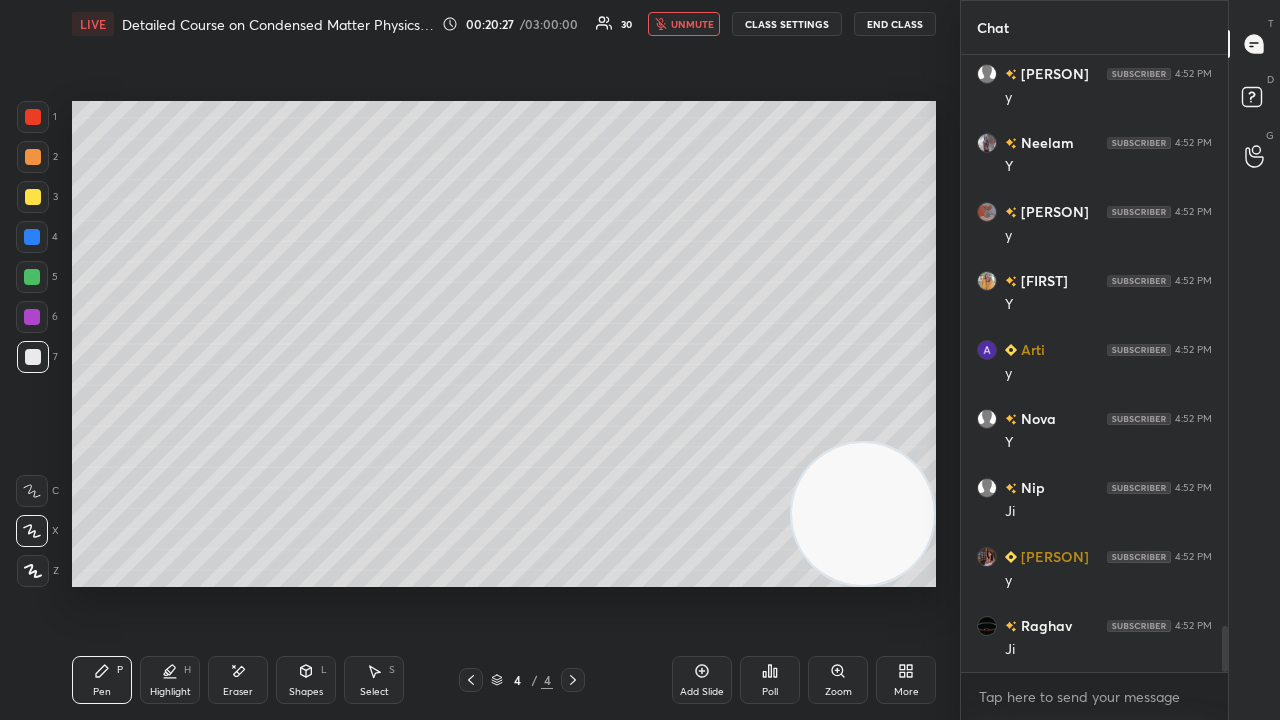 click on "unmute" at bounding box center [684, 24] 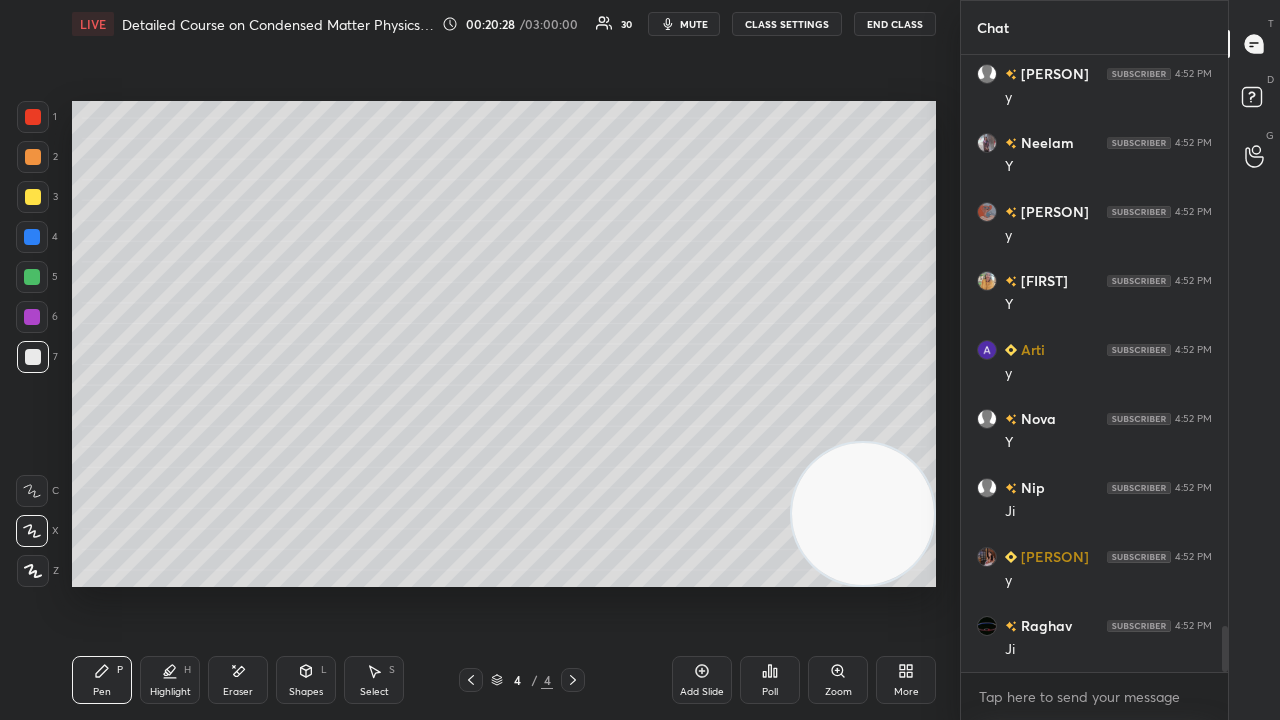 drag, startPoint x: 38, startPoint y: 356, endPoint x: 28, endPoint y: 352, distance: 10.770329 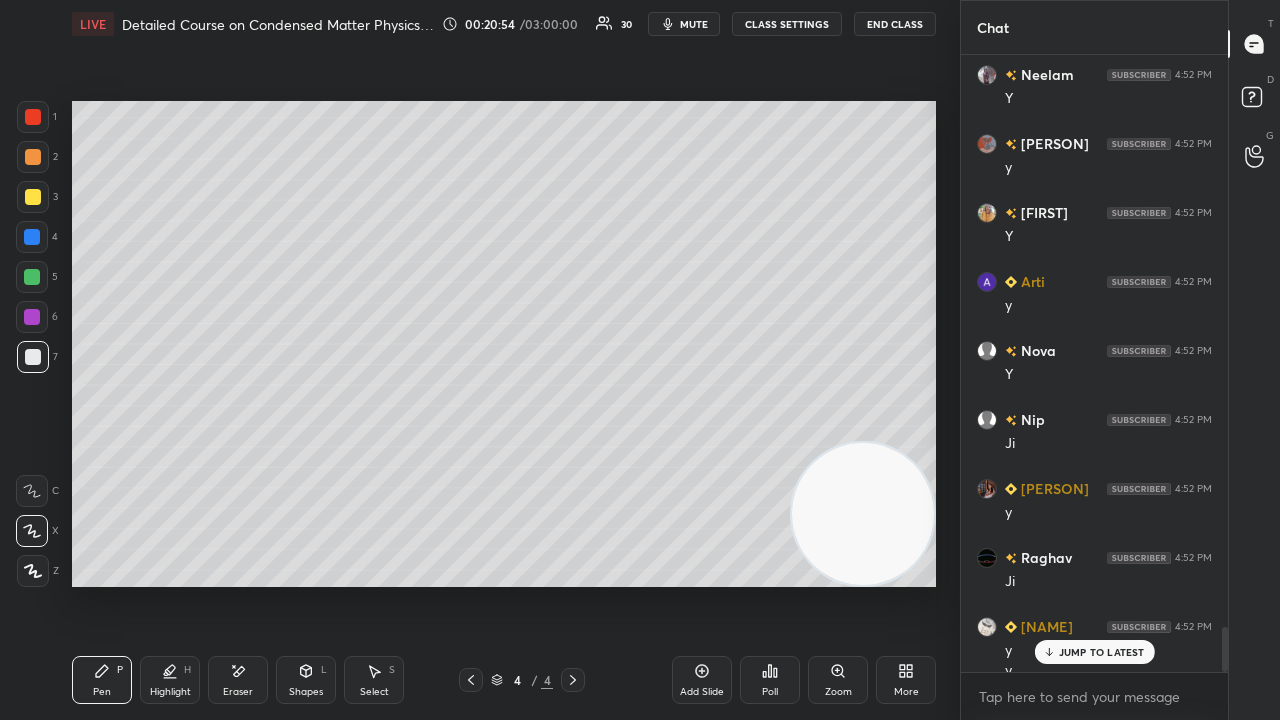 scroll, scrollTop: 7800, scrollLeft: 0, axis: vertical 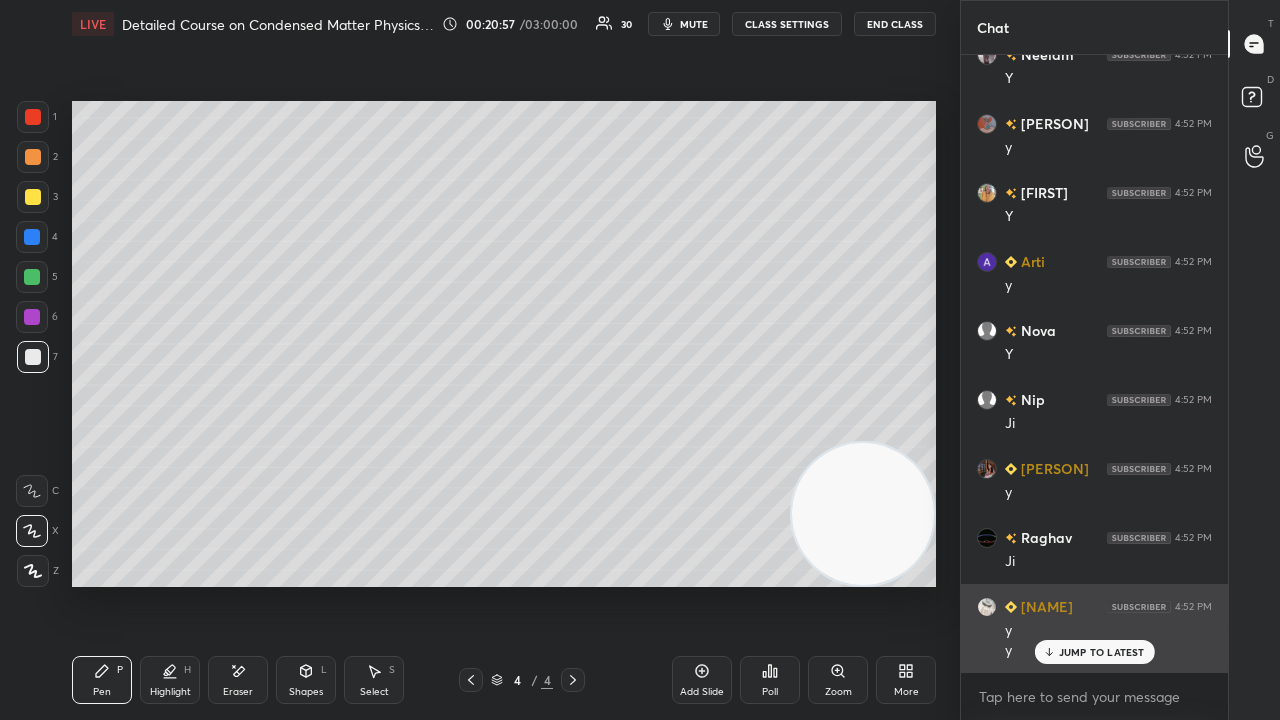 click on "JUMP TO LATEST" at bounding box center (1102, 652) 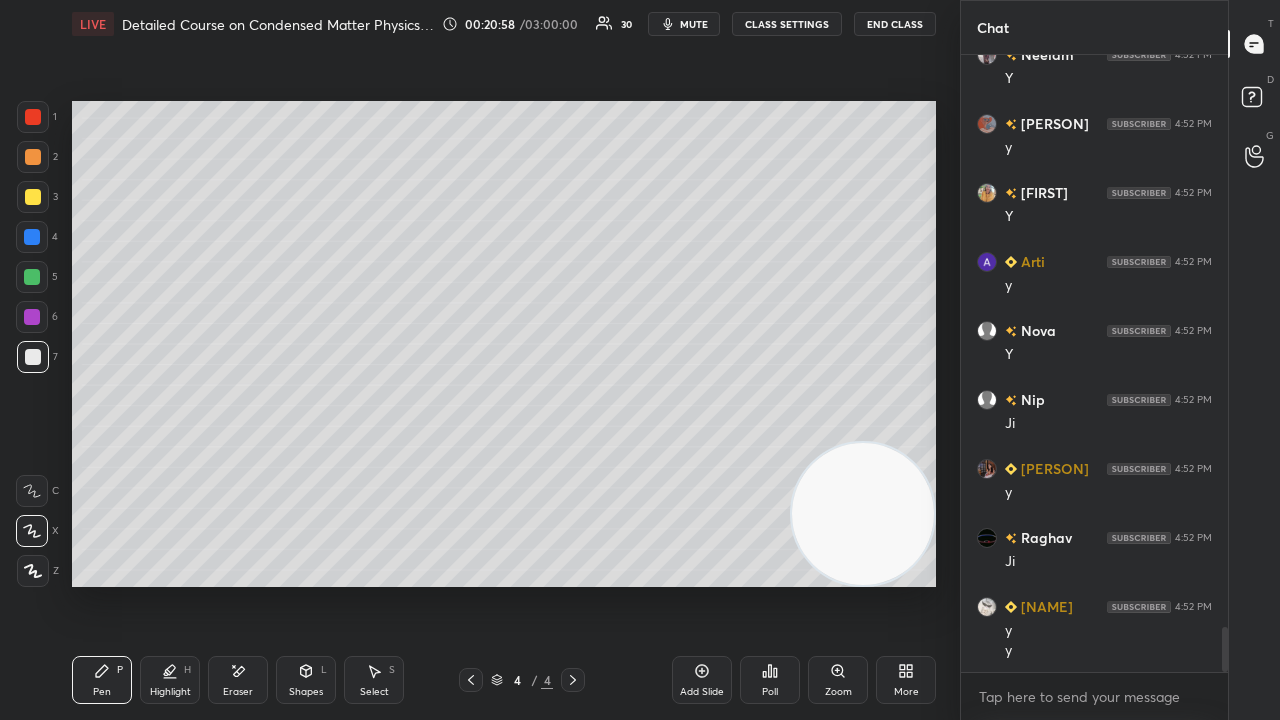 click on "mute" at bounding box center (694, 24) 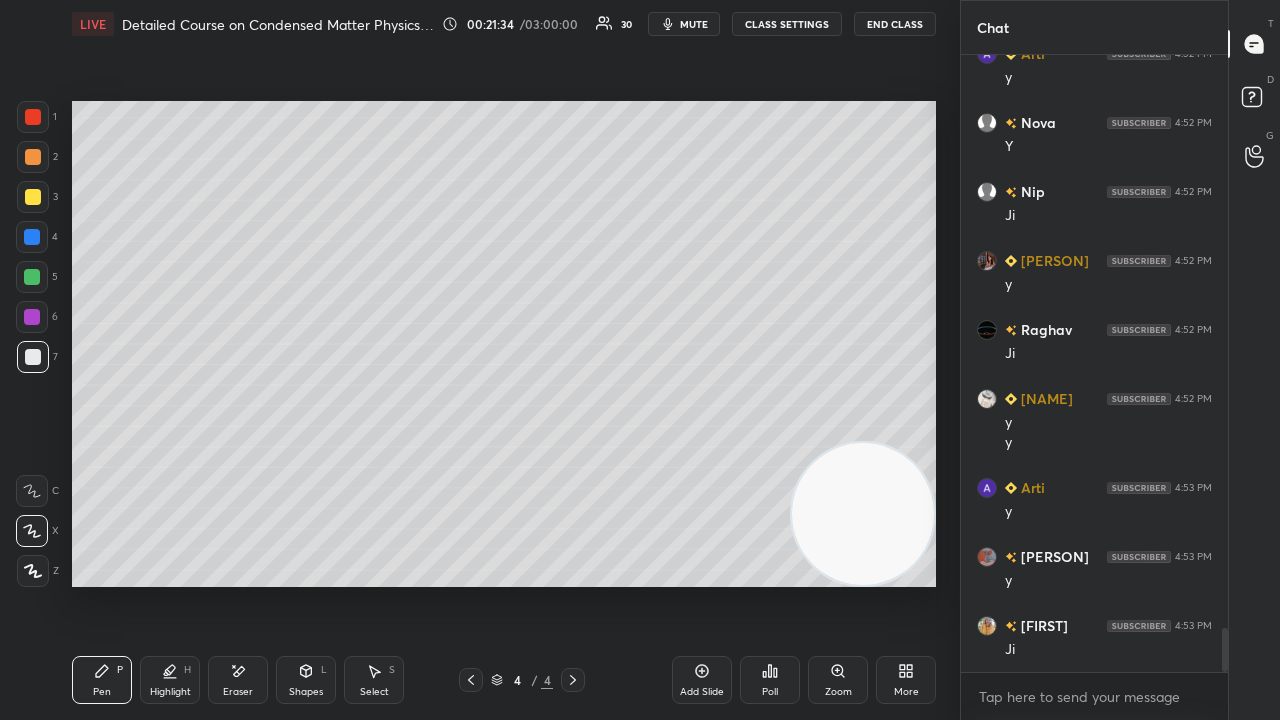 scroll, scrollTop: 8076, scrollLeft: 0, axis: vertical 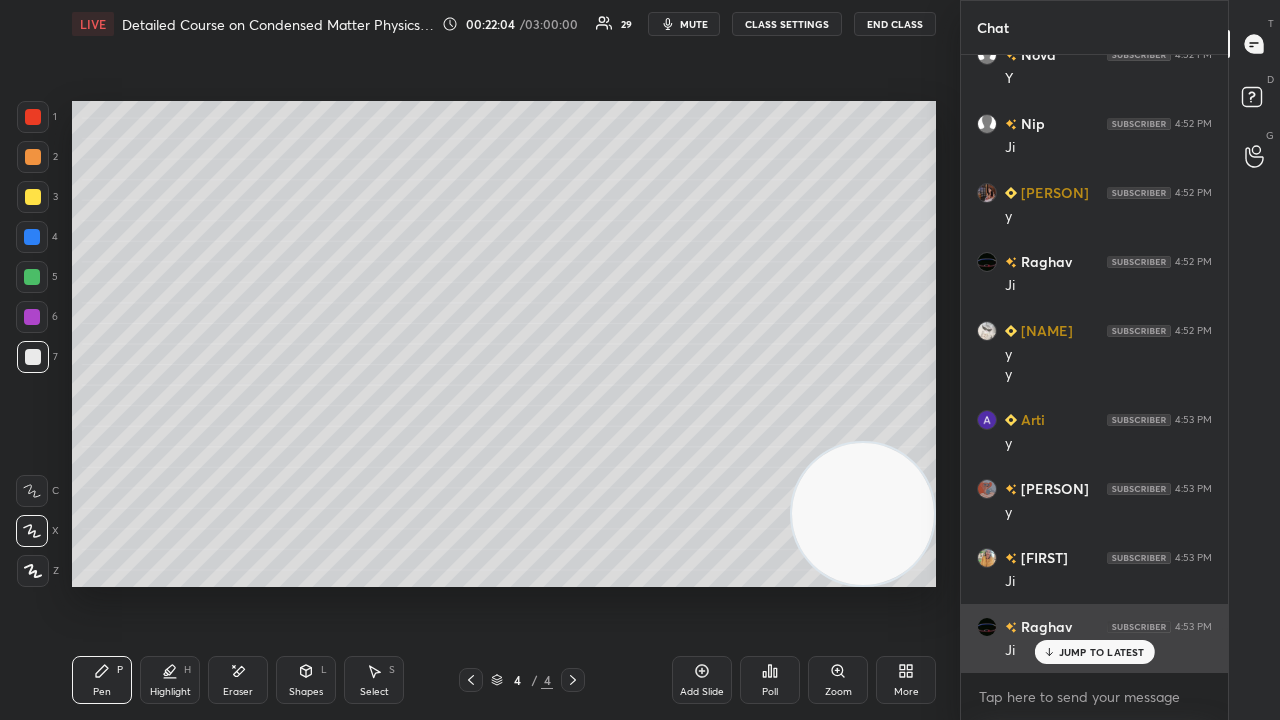 click on "JUMP TO LATEST" at bounding box center (1094, 652) 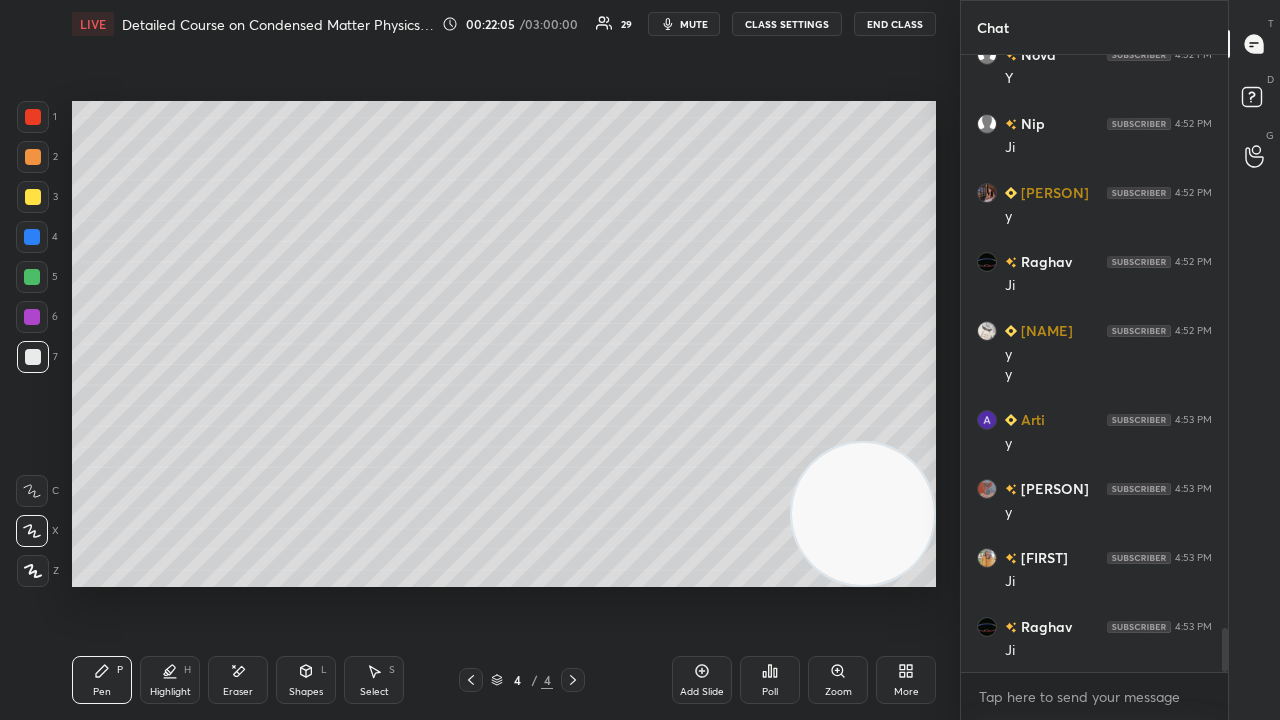 click 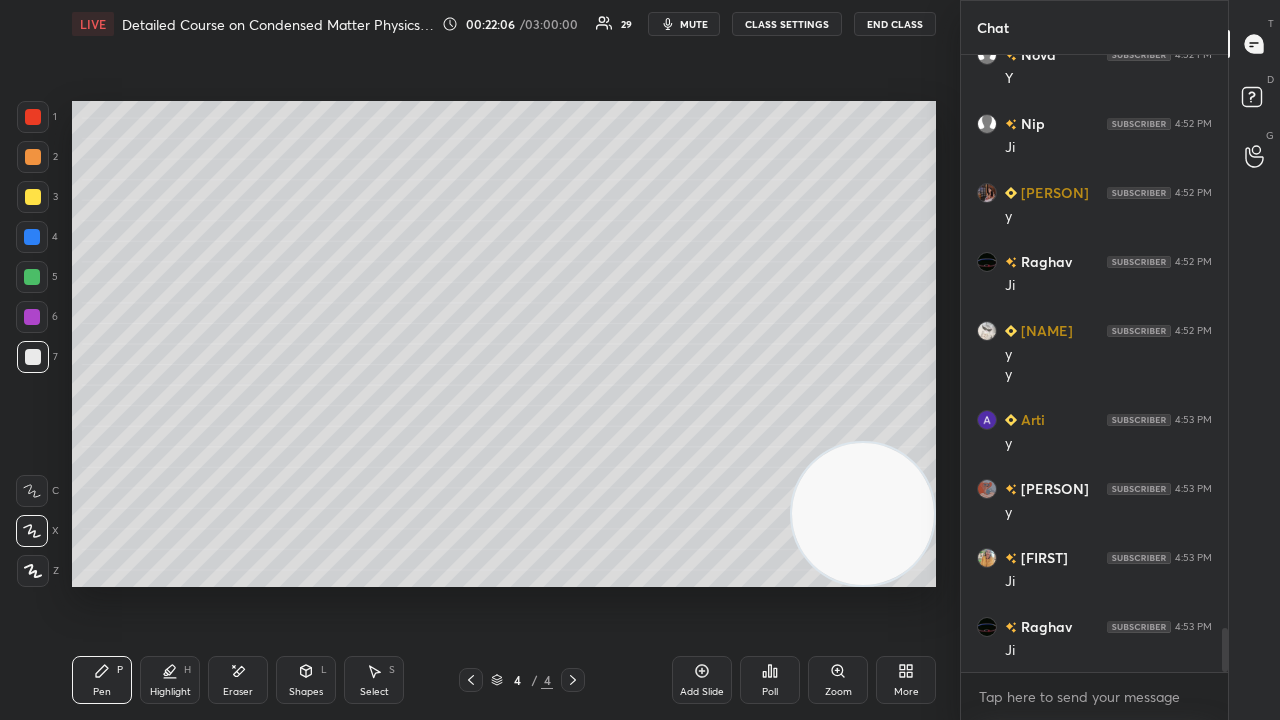 click at bounding box center (33, 197) 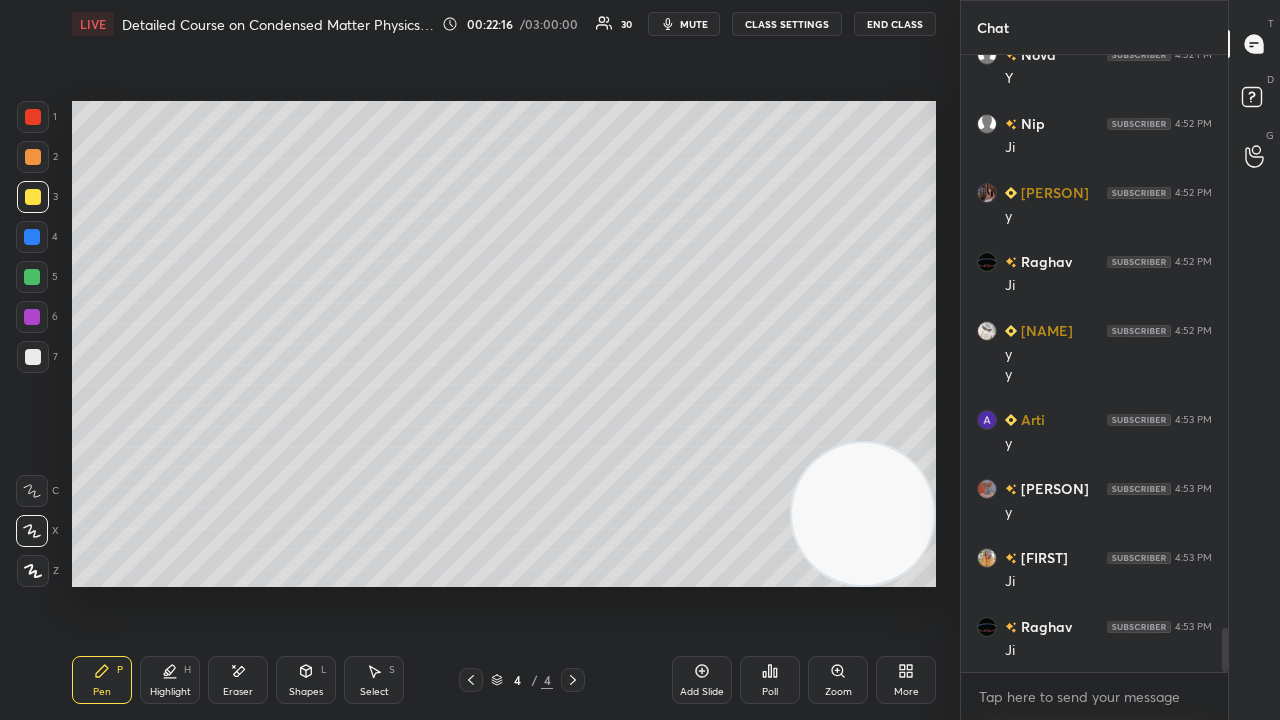 scroll, scrollTop: 8124, scrollLeft: 0, axis: vertical 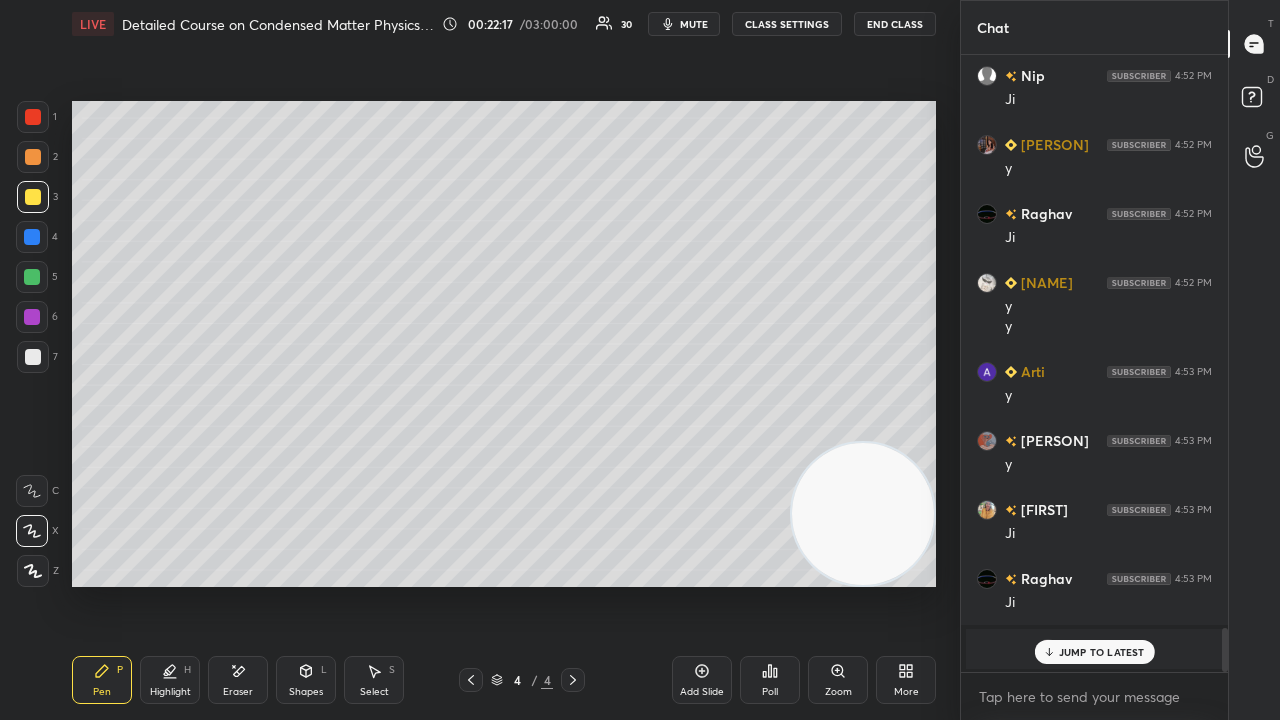 click on "mute" at bounding box center (694, 24) 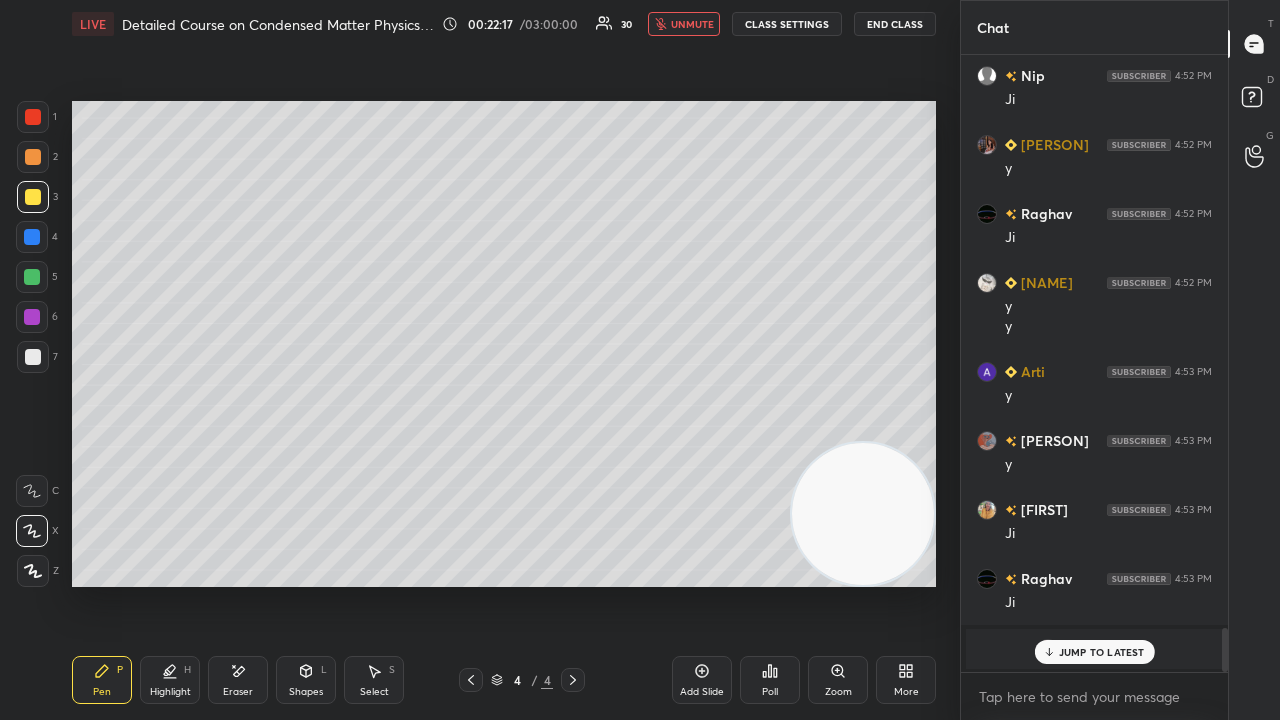 click on "unmute" at bounding box center [692, 24] 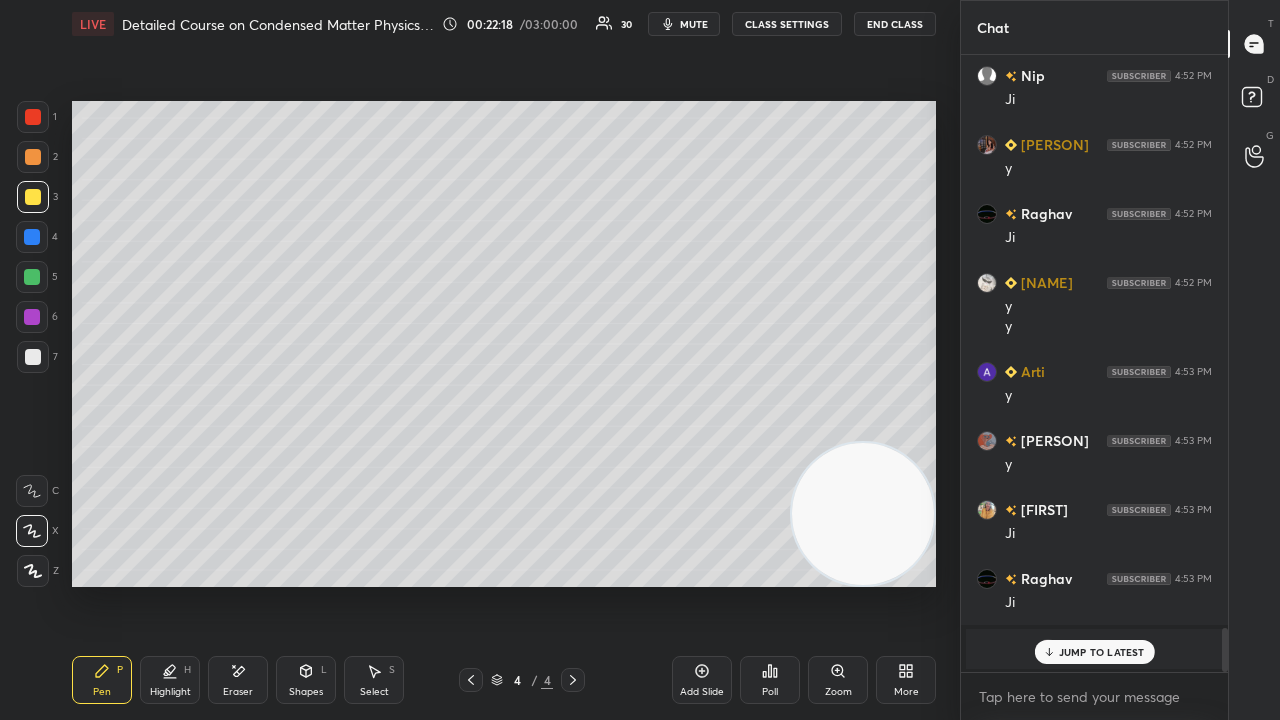 drag, startPoint x: 1054, startPoint y: 642, endPoint x: 1039, endPoint y: 706, distance: 65.734314 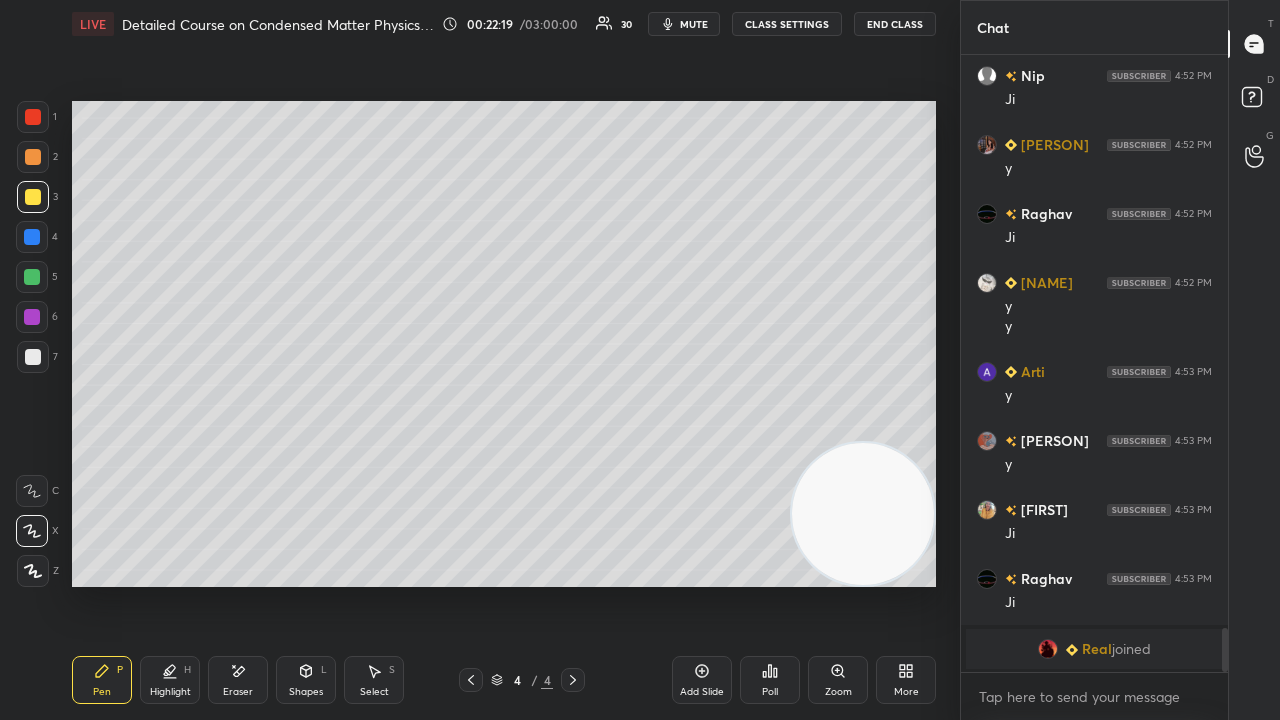 drag, startPoint x: 696, startPoint y: 22, endPoint x: 708, endPoint y: 12, distance: 15.6205 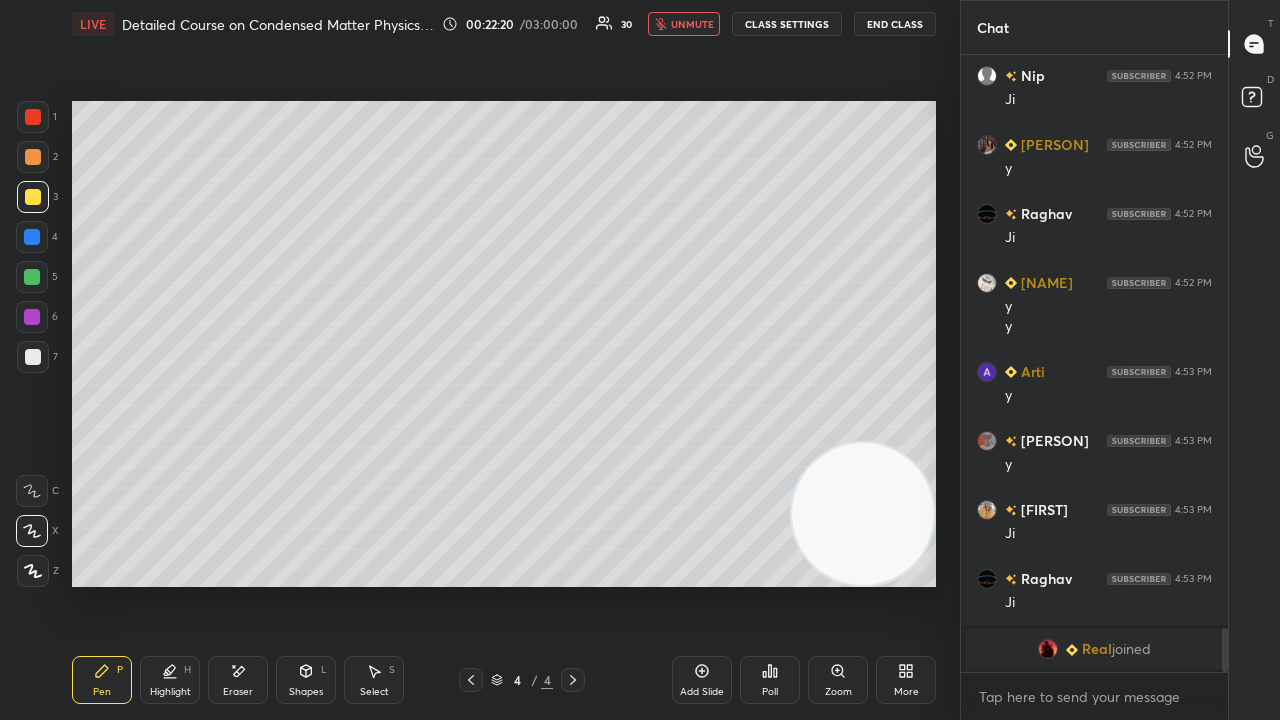 click on "unmute" at bounding box center (692, 24) 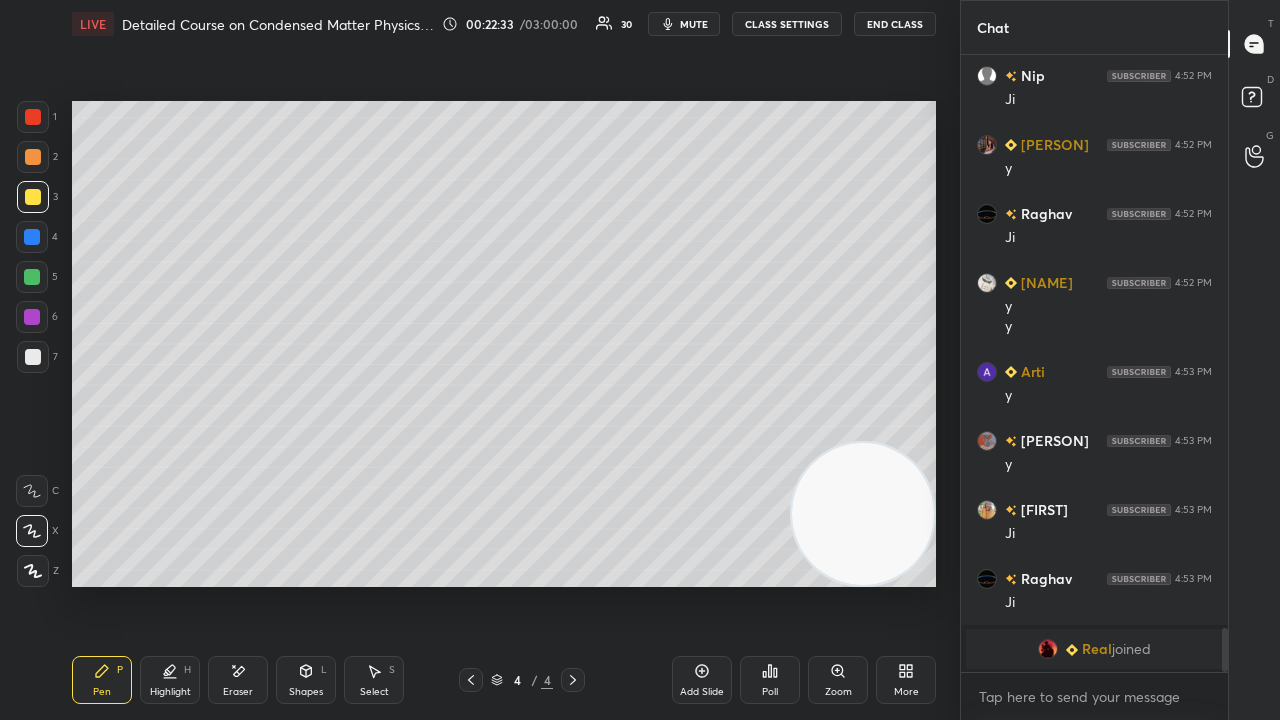 click at bounding box center (32, 277) 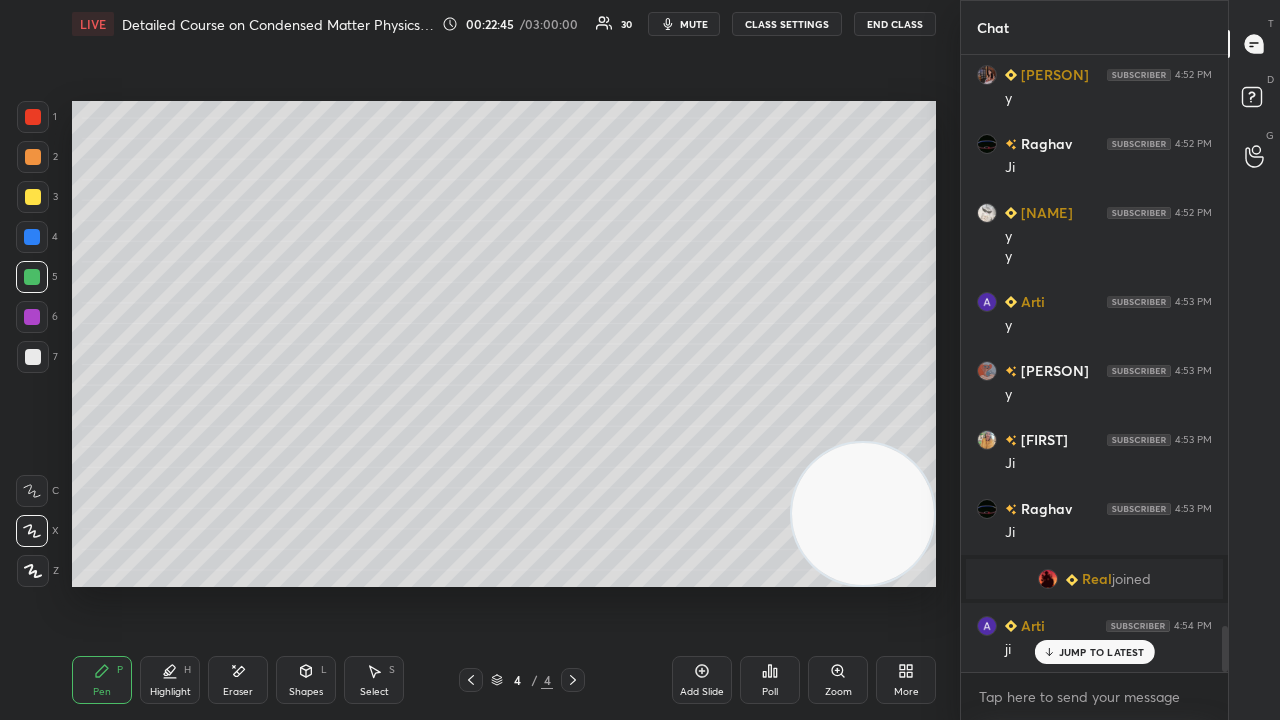 scroll, scrollTop: 7730, scrollLeft: 0, axis: vertical 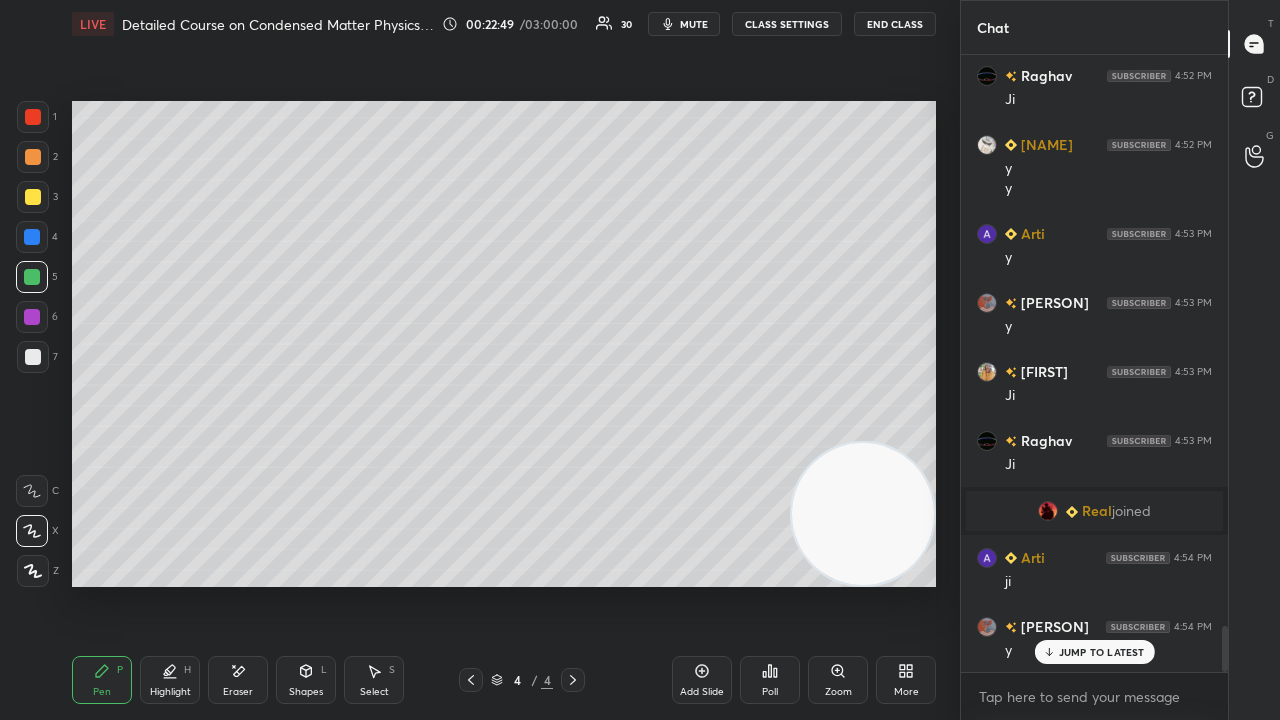 click at bounding box center [33, 197] 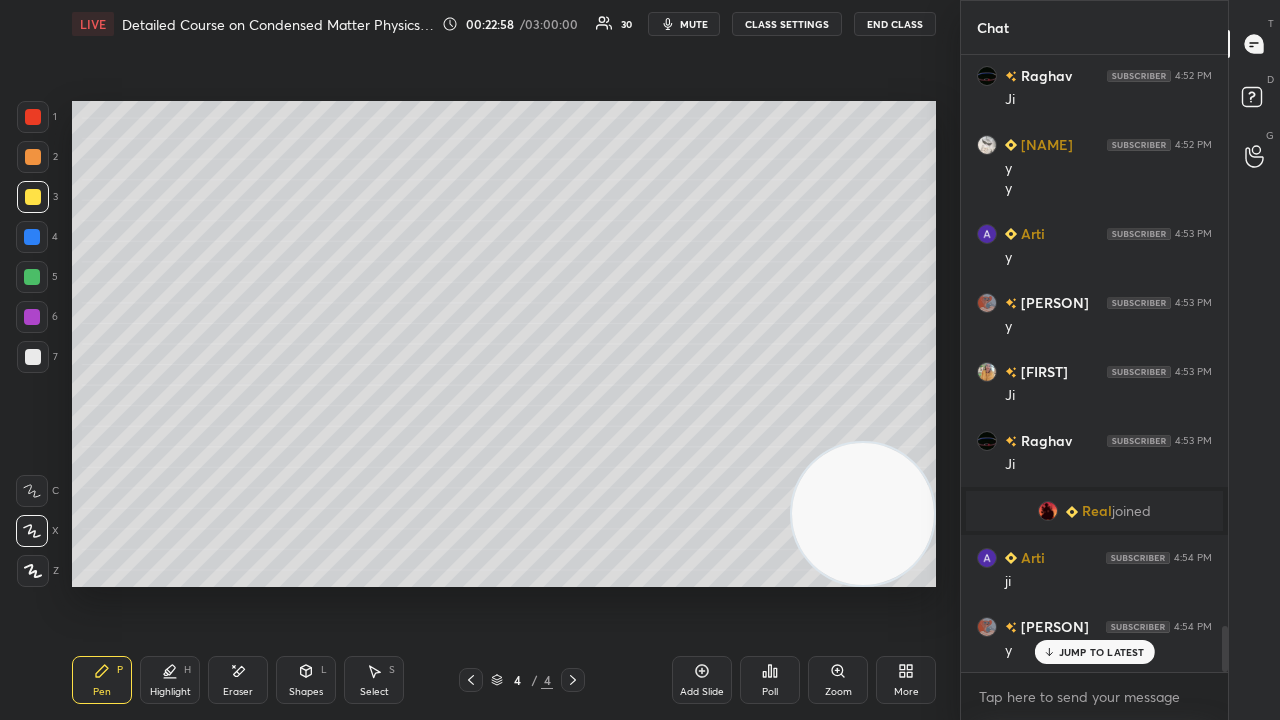 click 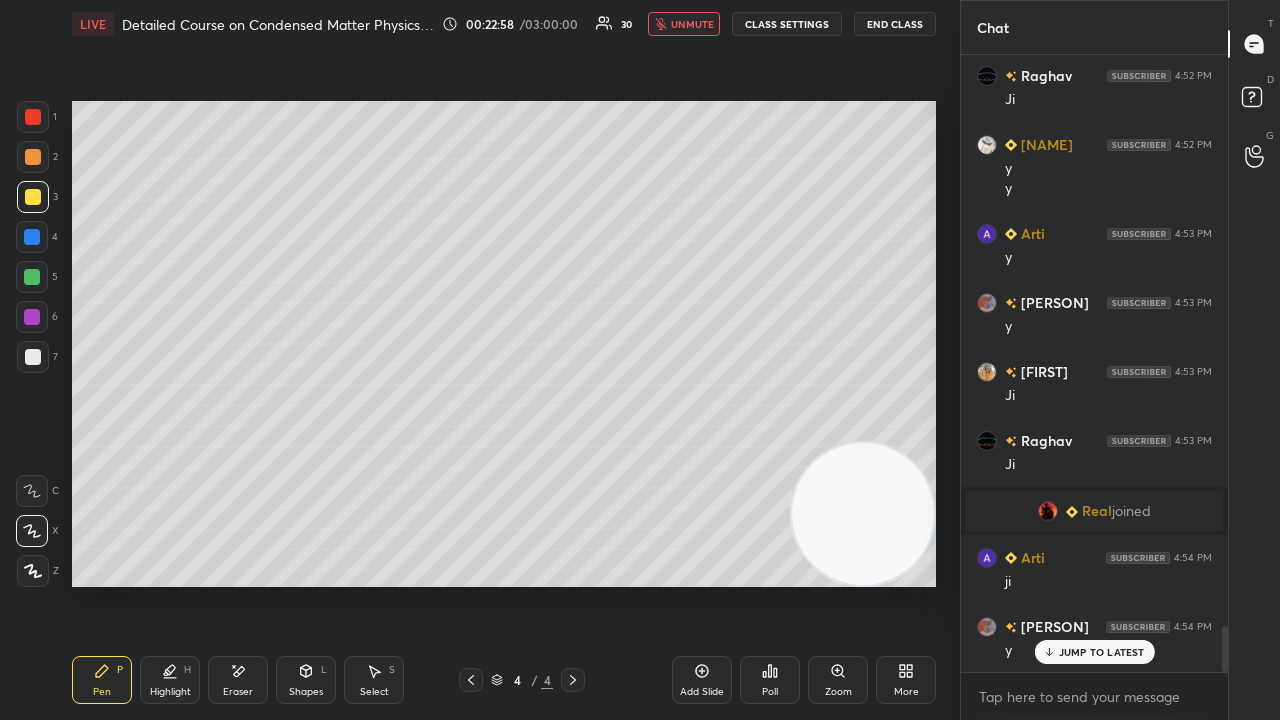 drag, startPoint x: 682, startPoint y: 26, endPoint x: 644, endPoint y: 36, distance: 39.293766 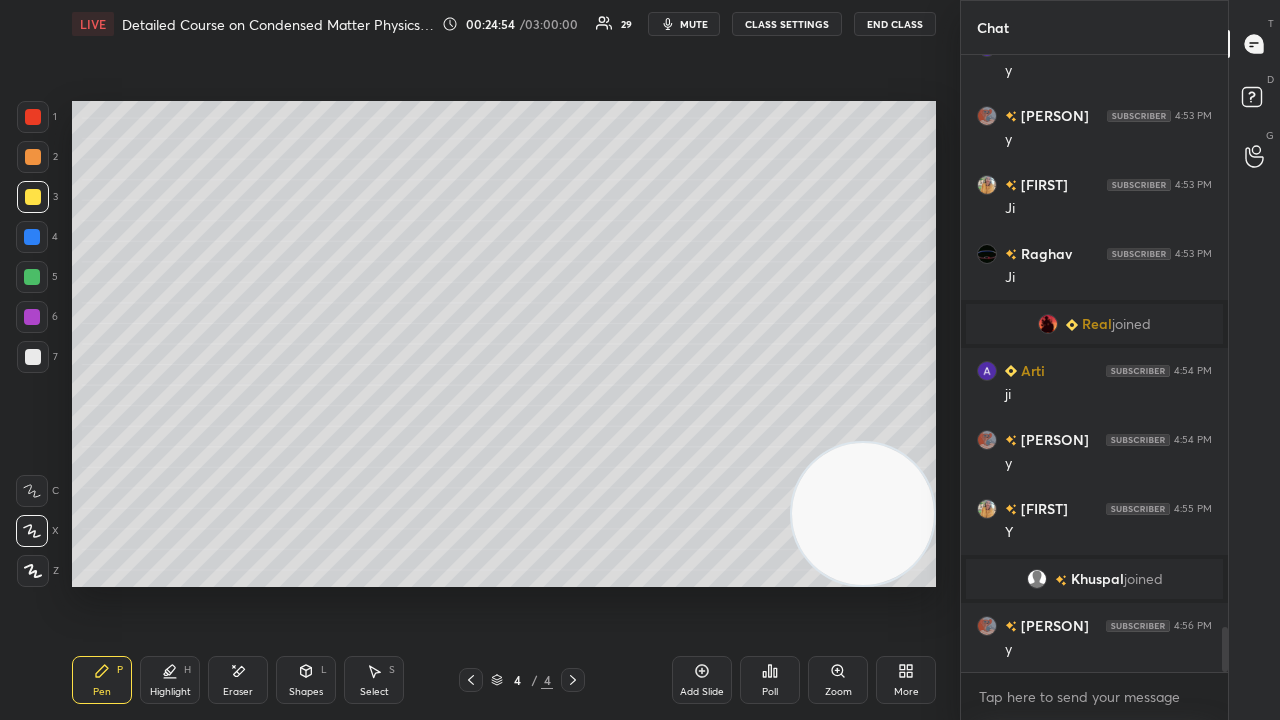 scroll, scrollTop: 7966, scrollLeft: 0, axis: vertical 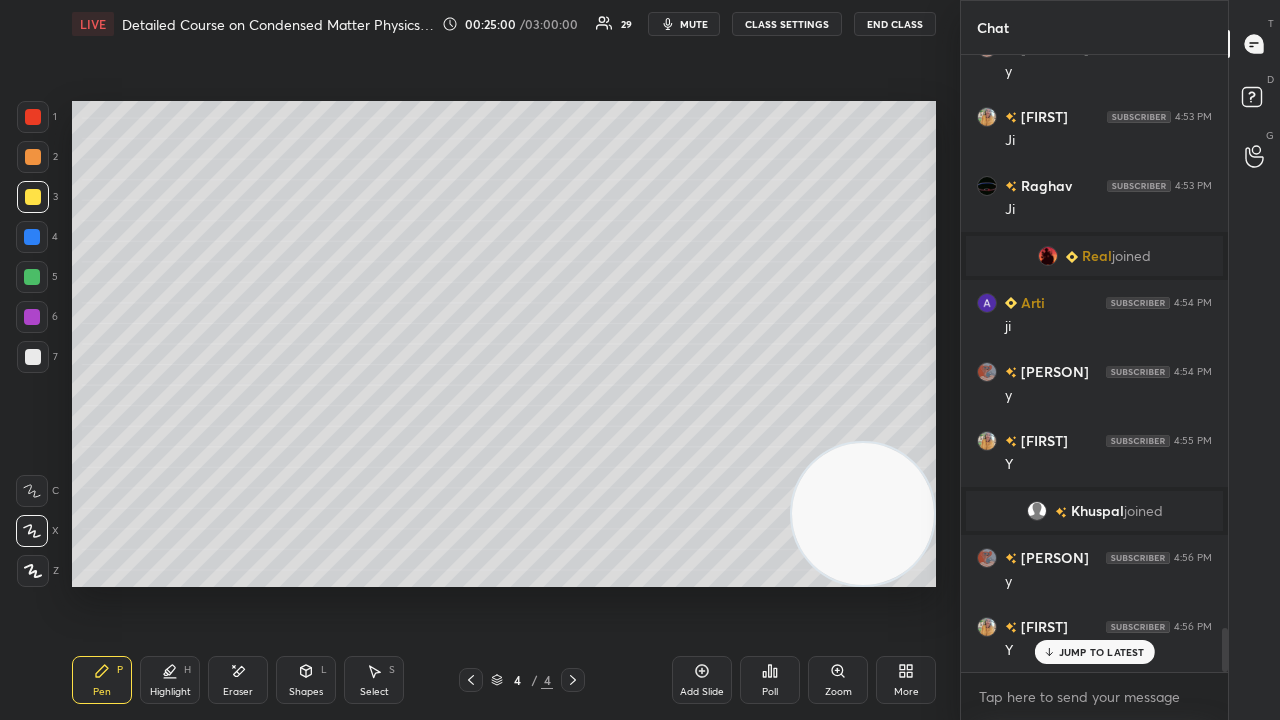 click on "mute" at bounding box center [694, 24] 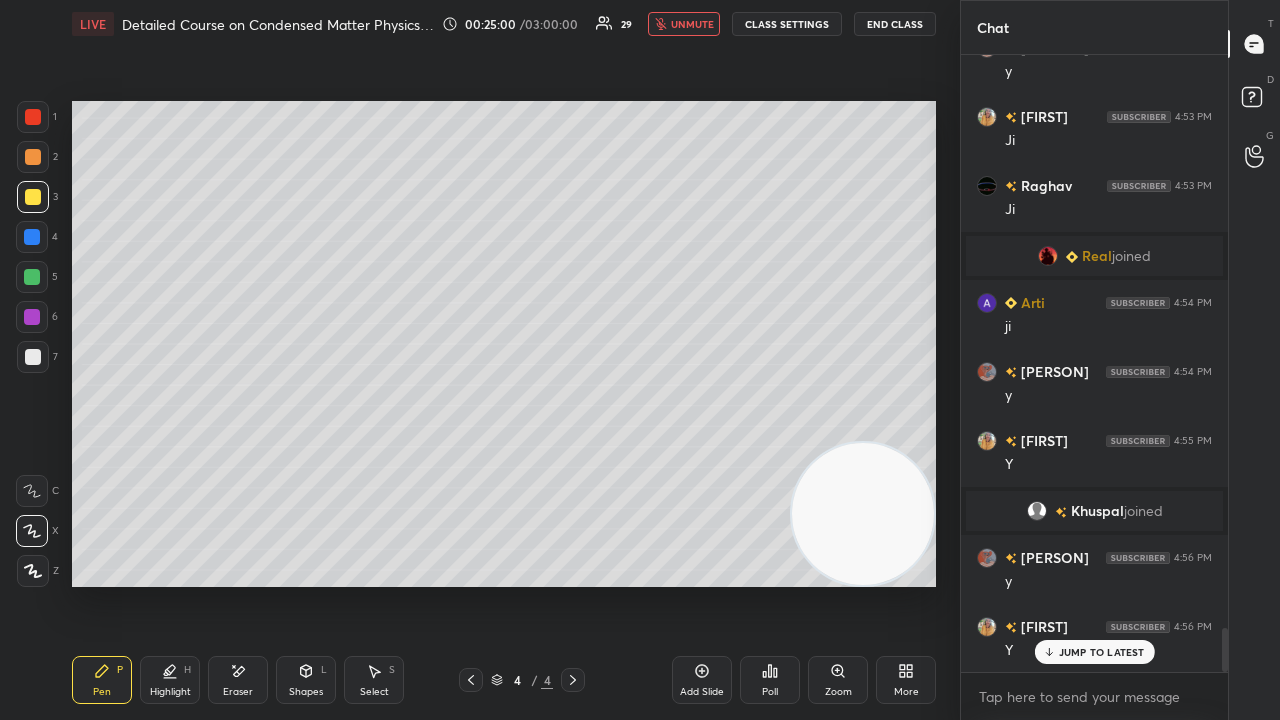 click on "unmute" at bounding box center (692, 24) 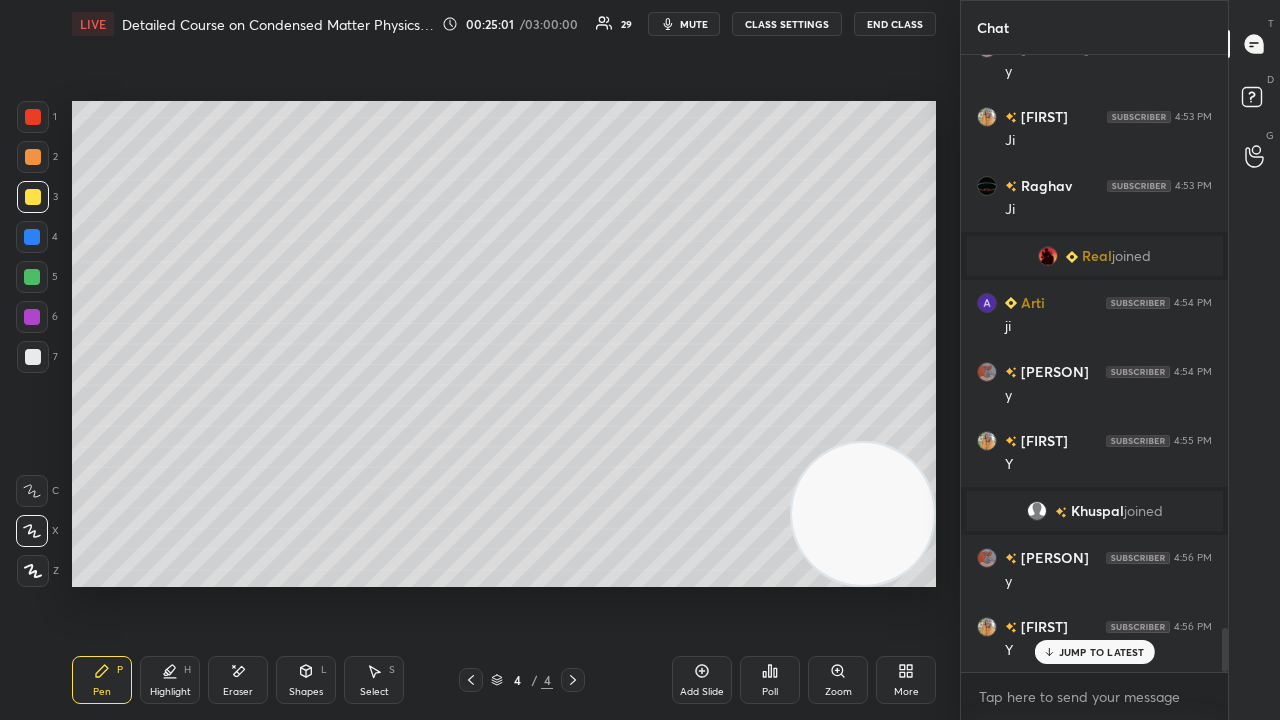 drag, startPoint x: 1083, startPoint y: 656, endPoint x: 1061, endPoint y: 676, distance: 29.732138 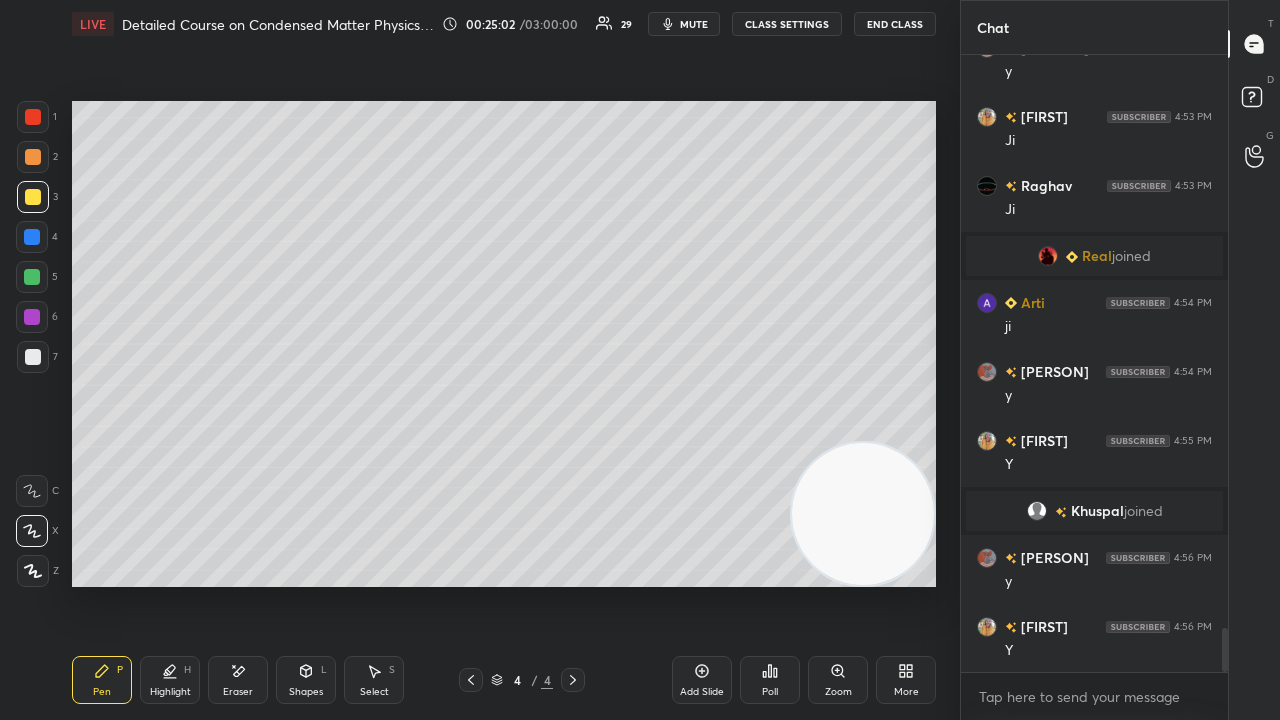 click on "mute" at bounding box center [694, 24] 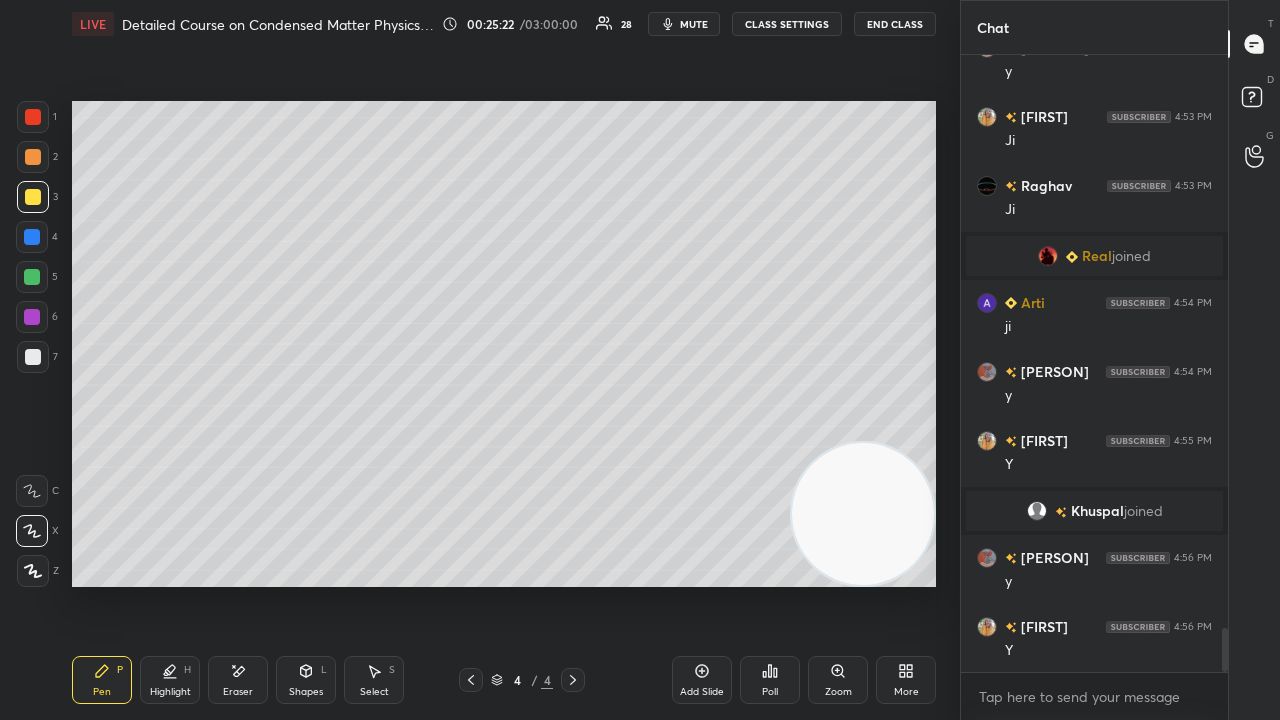 scroll, scrollTop: 8014, scrollLeft: 0, axis: vertical 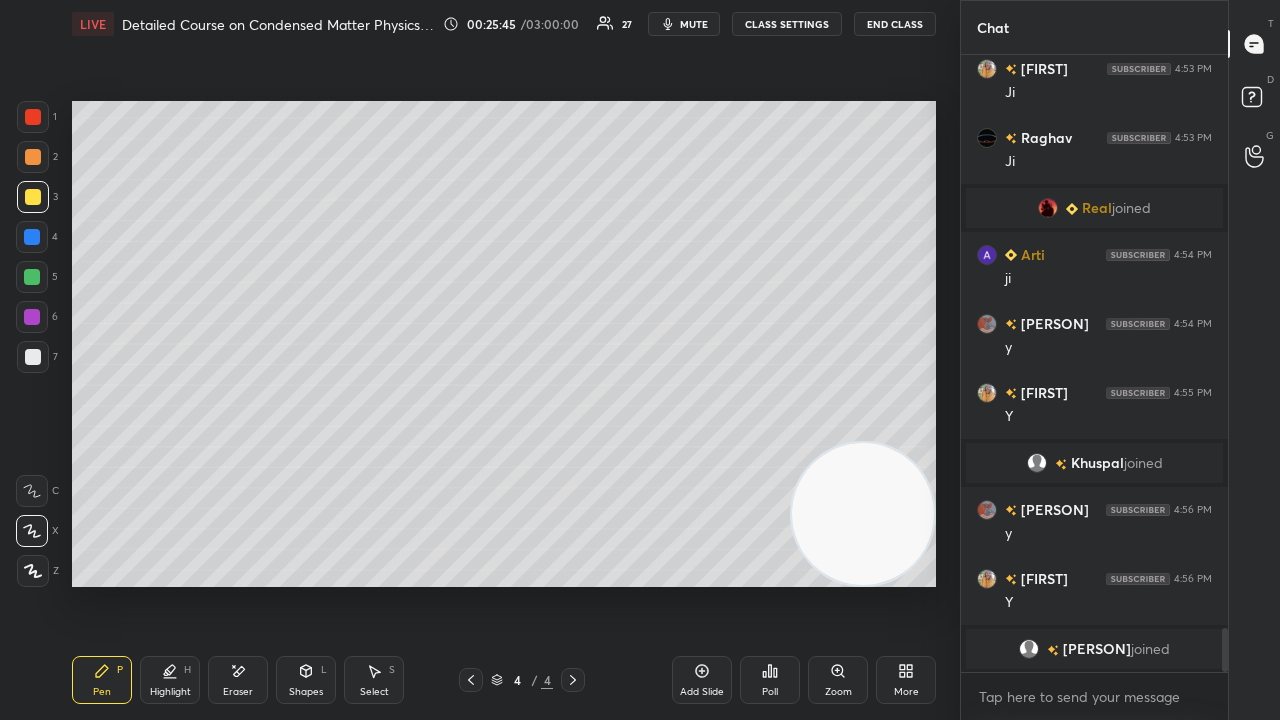 click at bounding box center (33, 357) 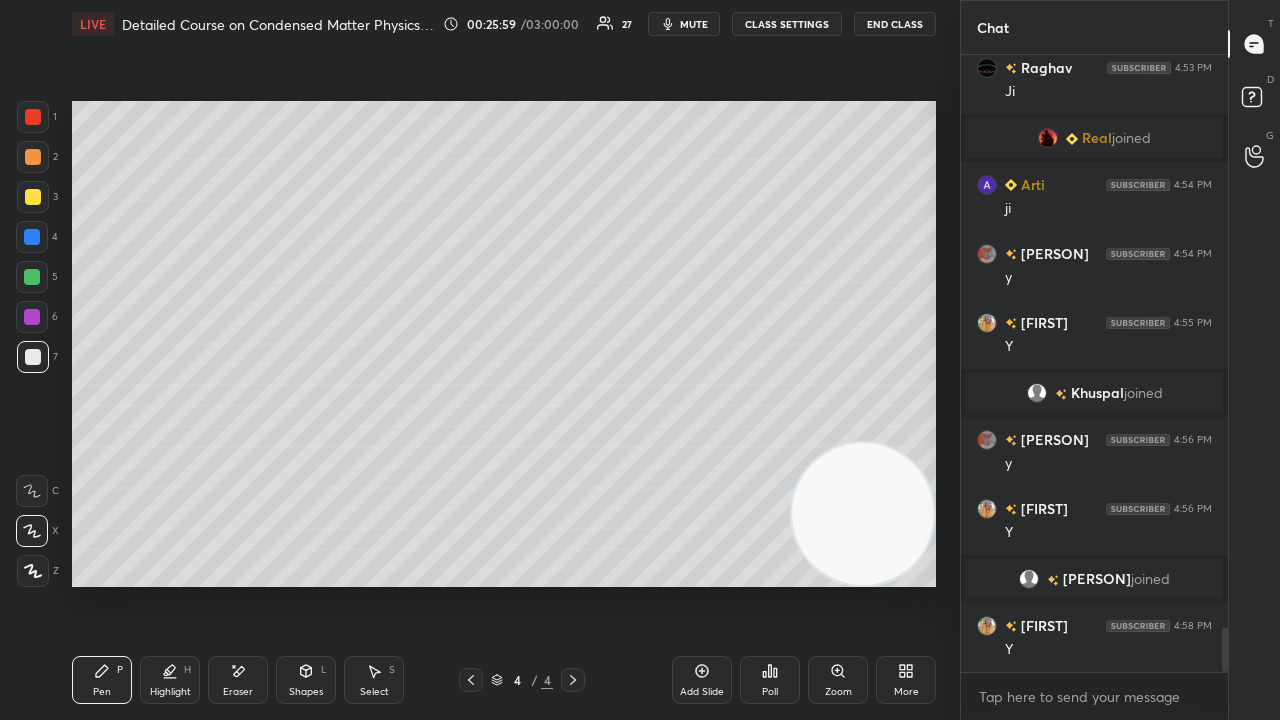 scroll, scrollTop: 7988, scrollLeft: 0, axis: vertical 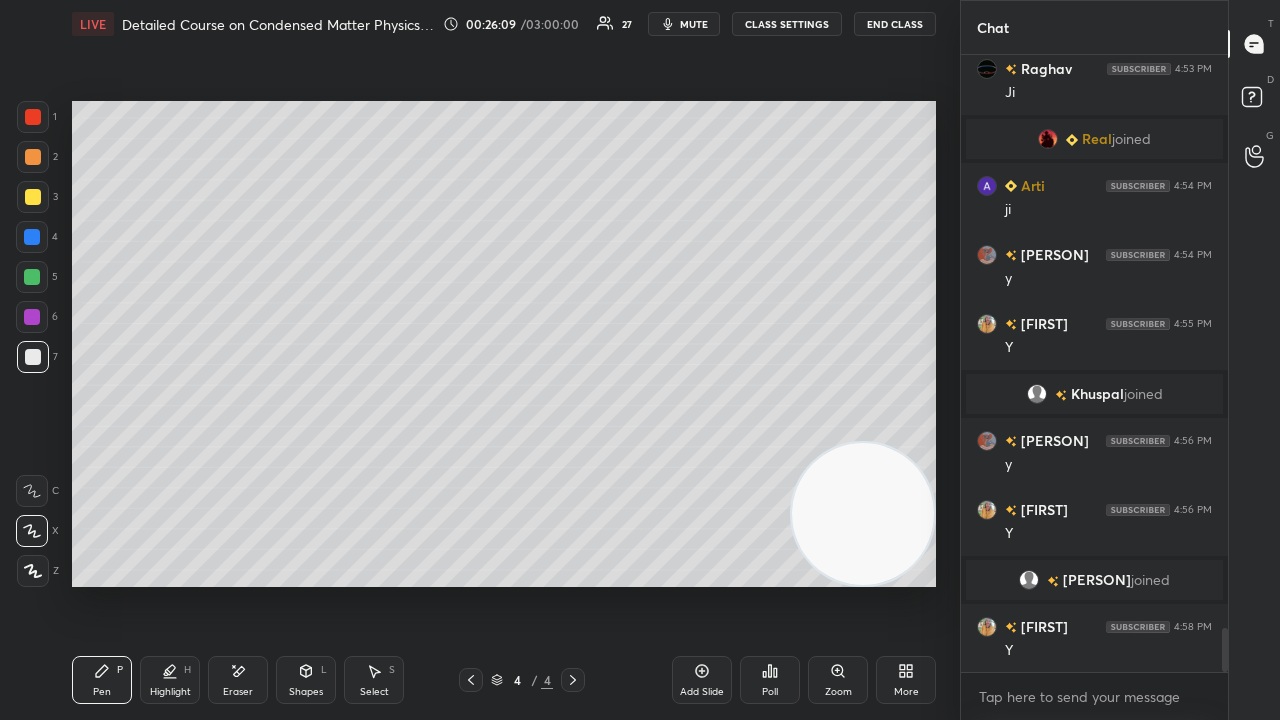 click at bounding box center [33, 197] 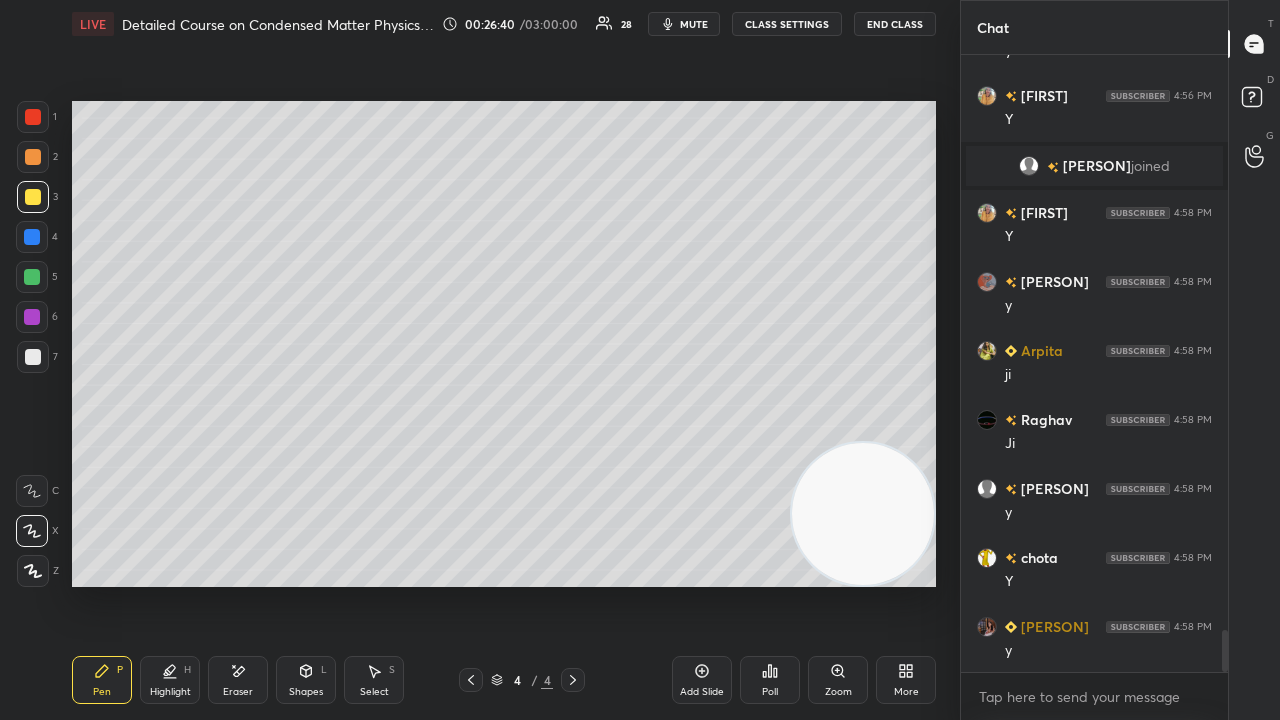 scroll, scrollTop: 8472, scrollLeft: 0, axis: vertical 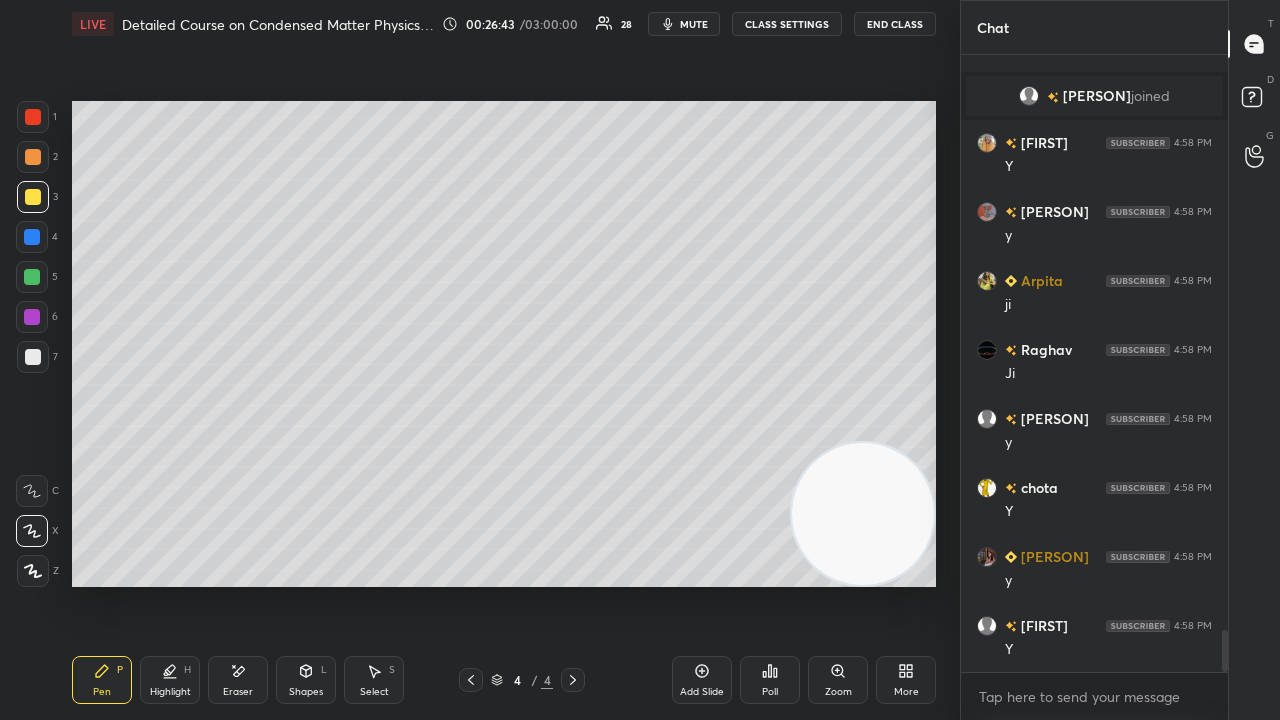 click at bounding box center (33, 357) 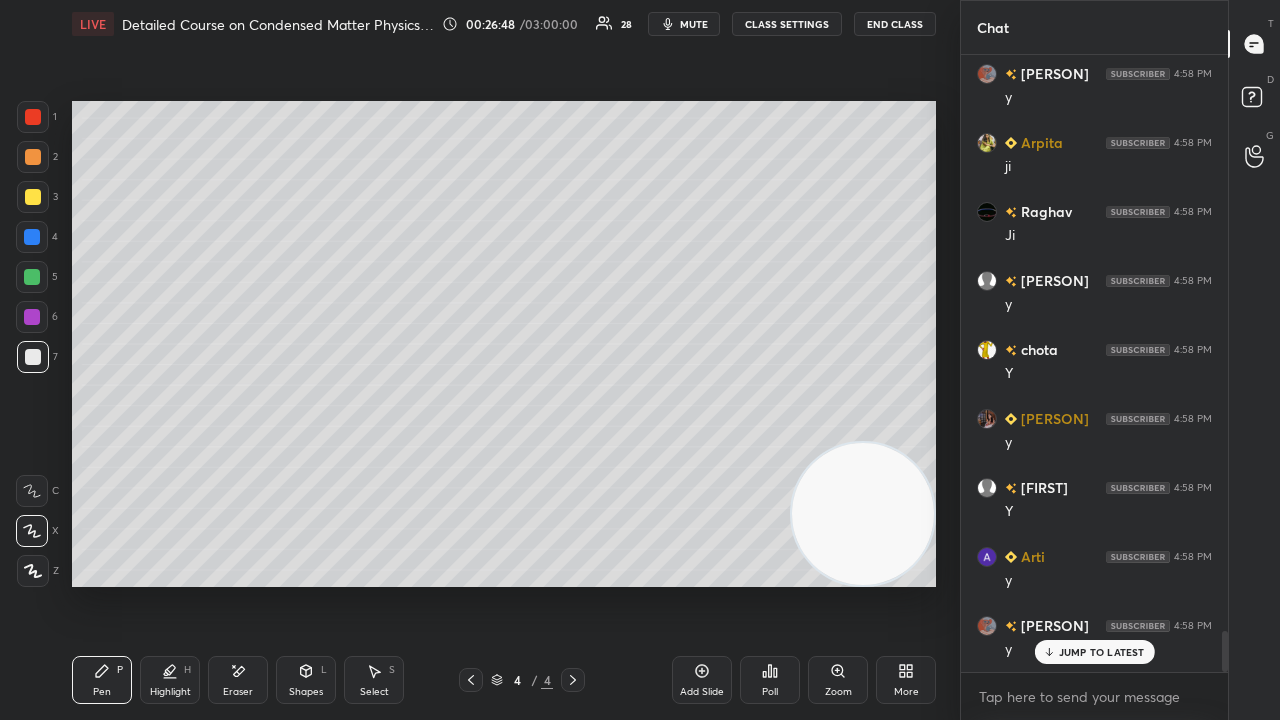 scroll, scrollTop: 8678, scrollLeft: 0, axis: vertical 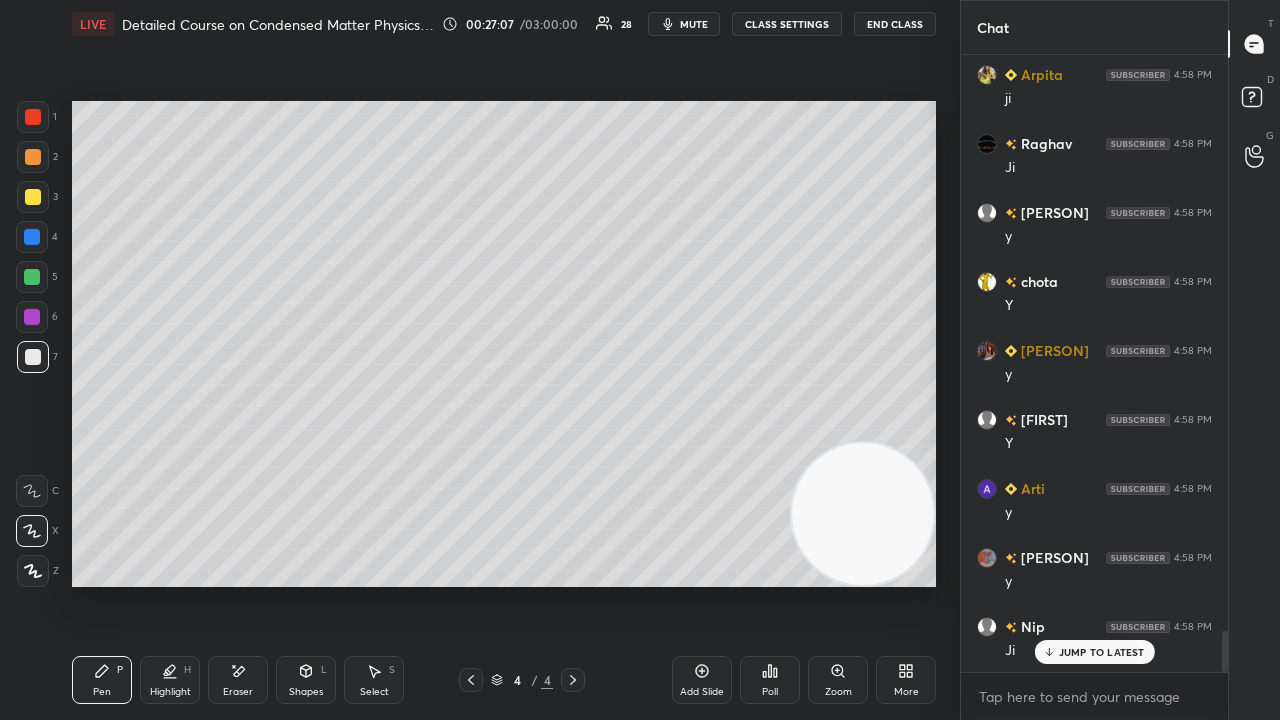click on "2" at bounding box center (37, 161) 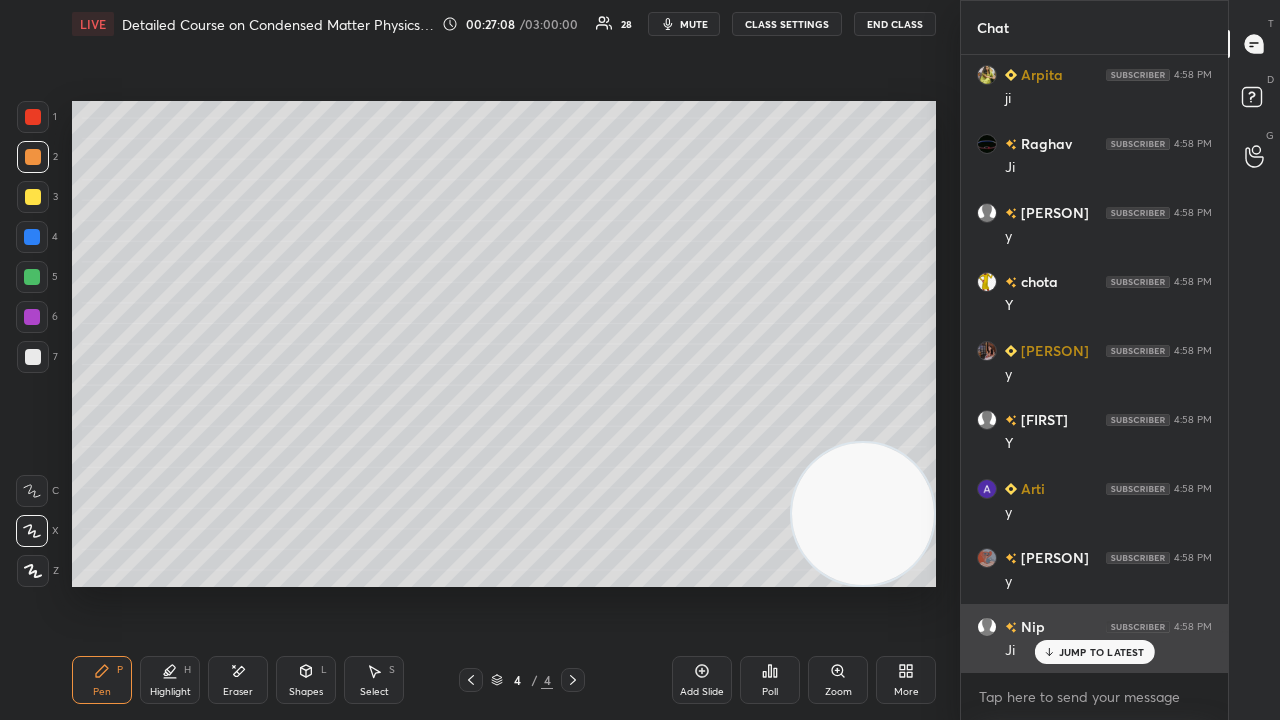 click on "JUMP TO LATEST" at bounding box center [1102, 652] 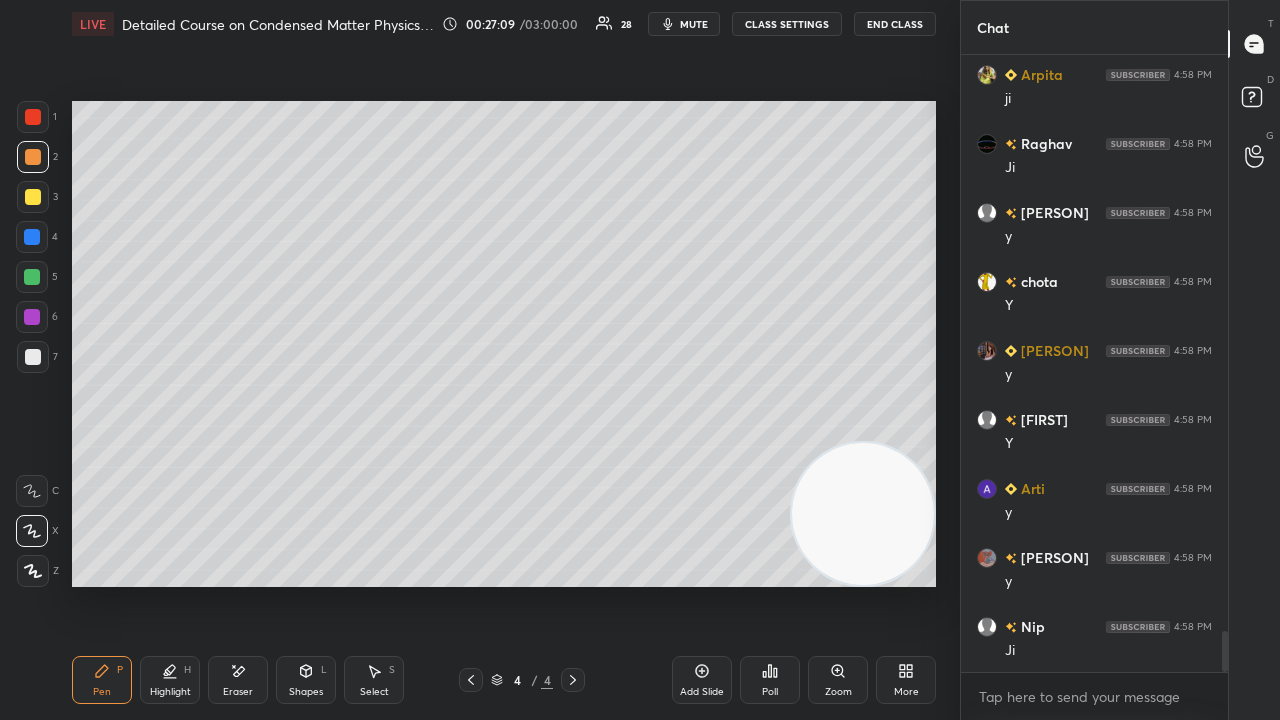 click on "mute" at bounding box center [684, 24] 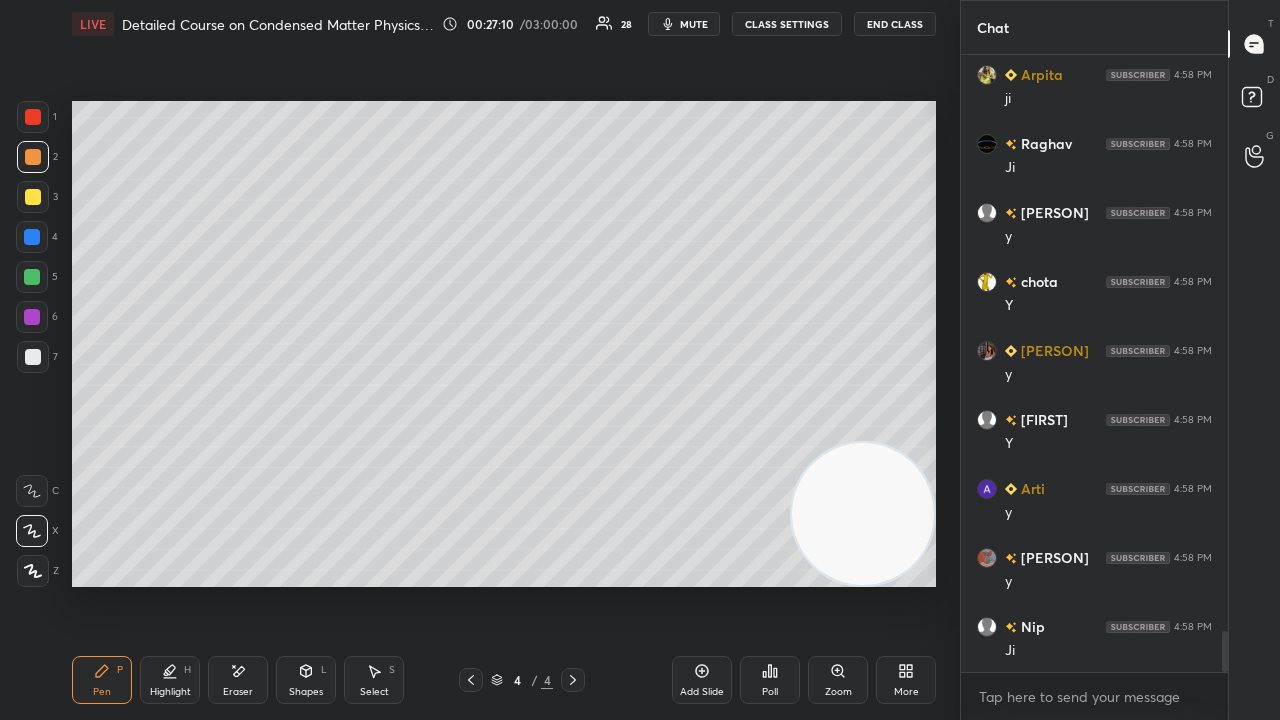 scroll, scrollTop: 8748, scrollLeft: 0, axis: vertical 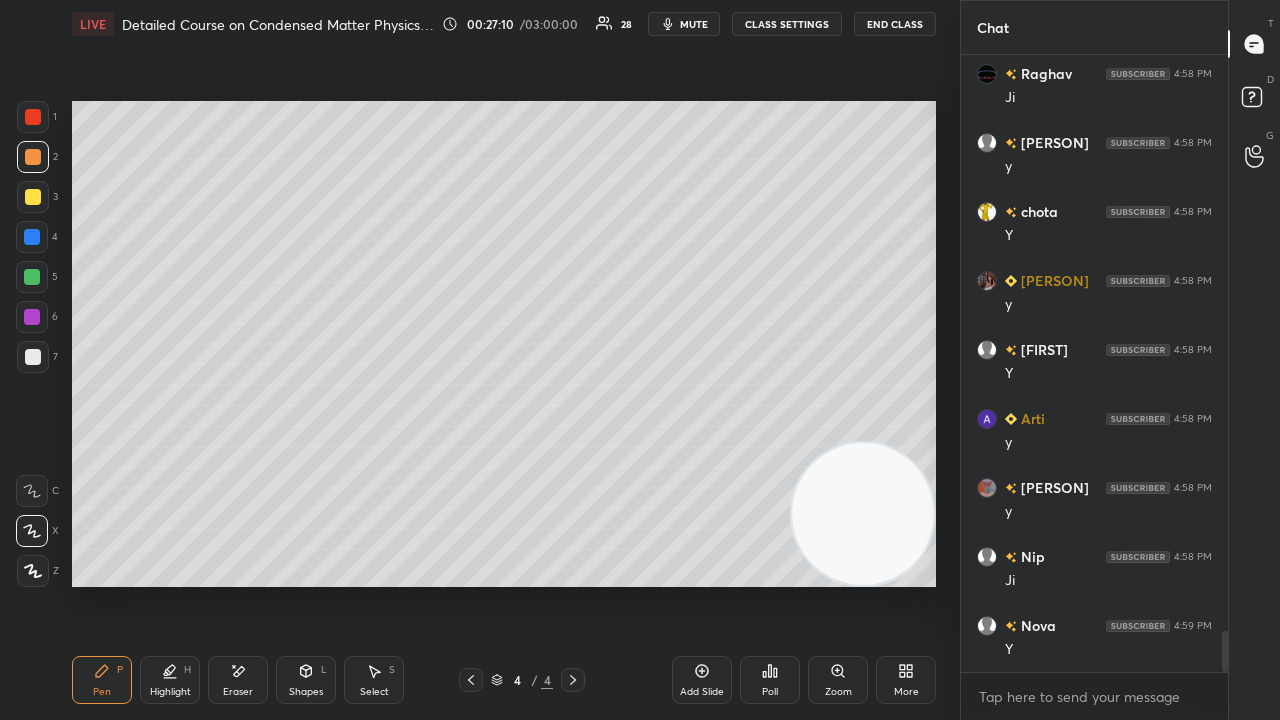 click at bounding box center [32, 277] 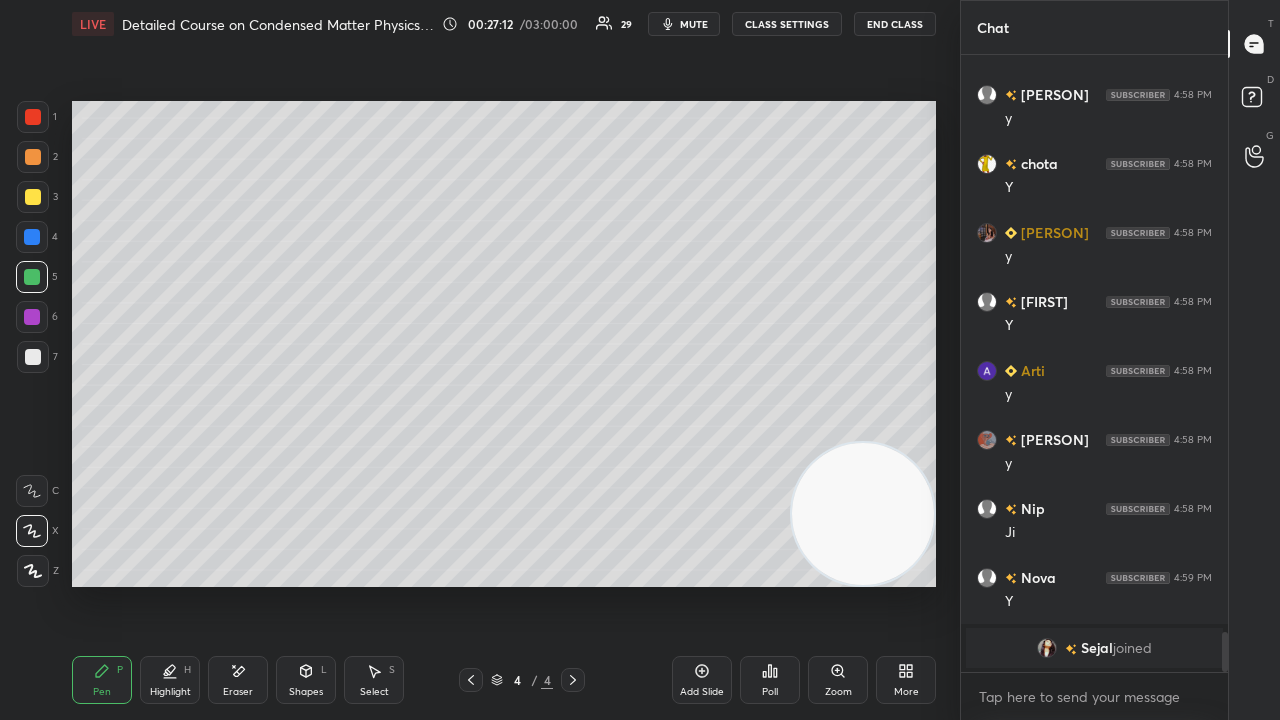 scroll, scrollTop: 8616, scrollLeft: 0, axis: vertical 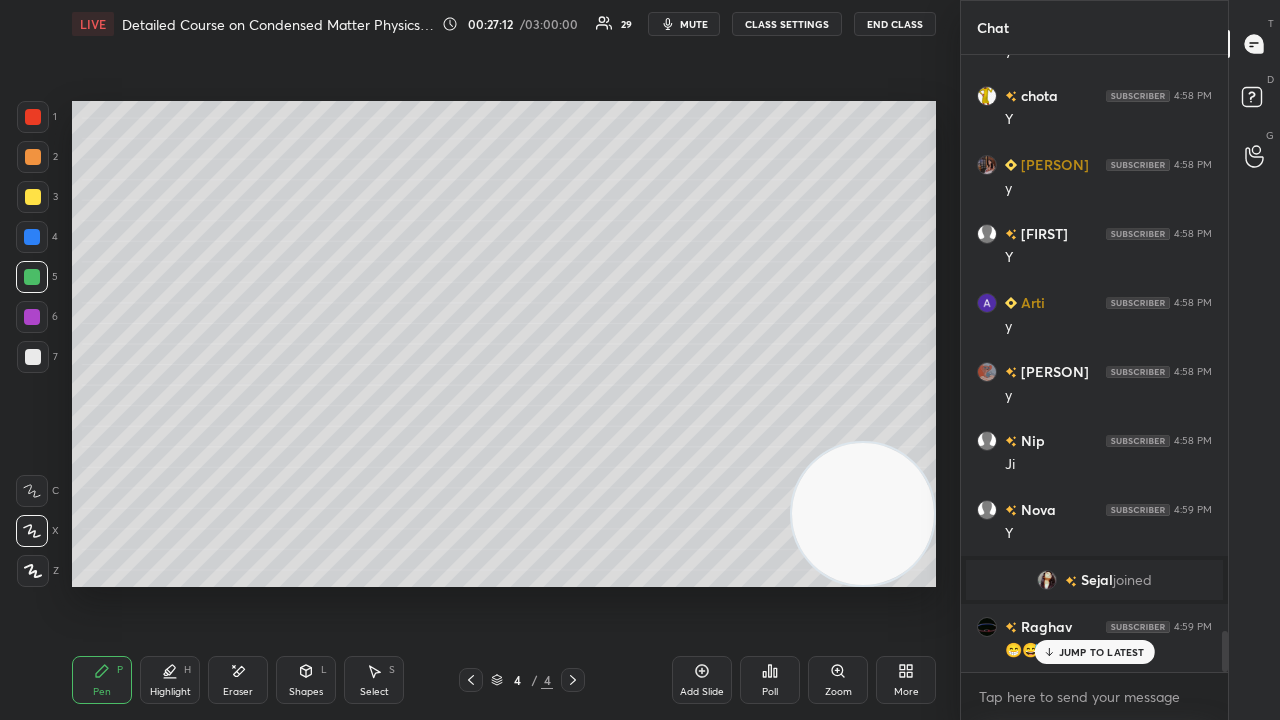 click on "mute" at bounding box center (684, 24) 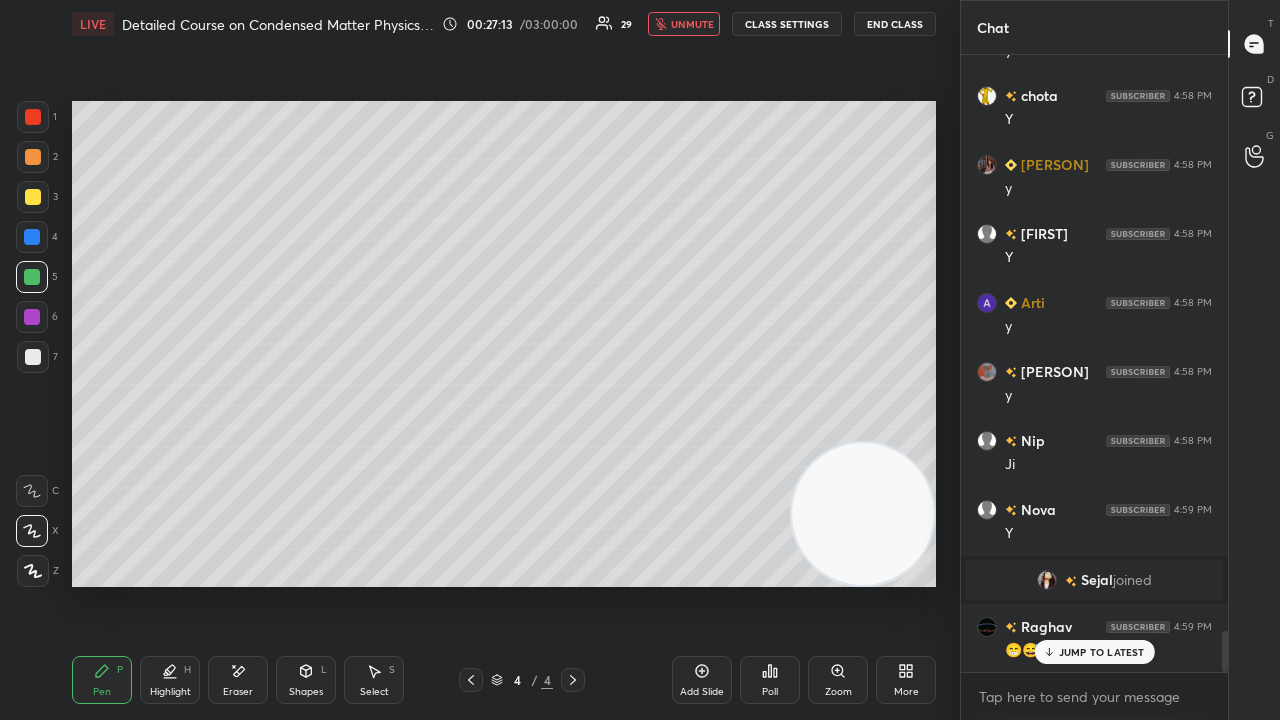 click on "unmute" at bounding box center (692, 24) 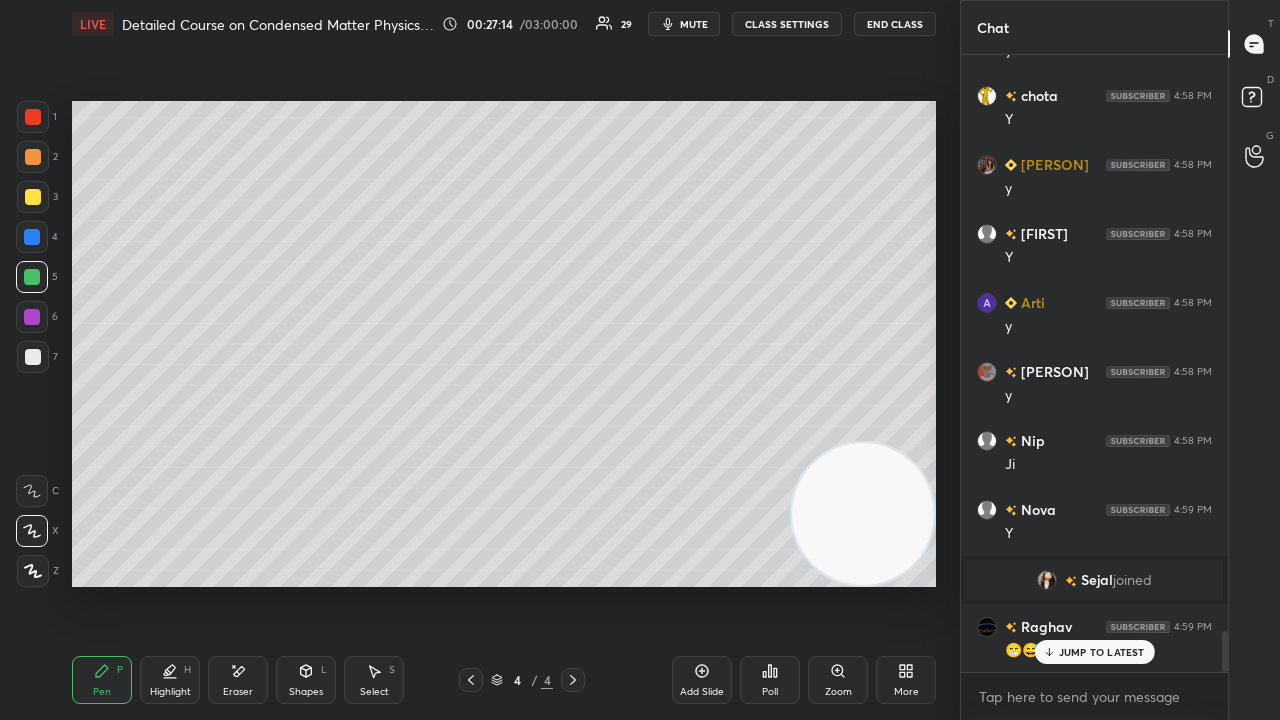 click on "JUMP TO LATEST" at bounding box center (1094, 652) 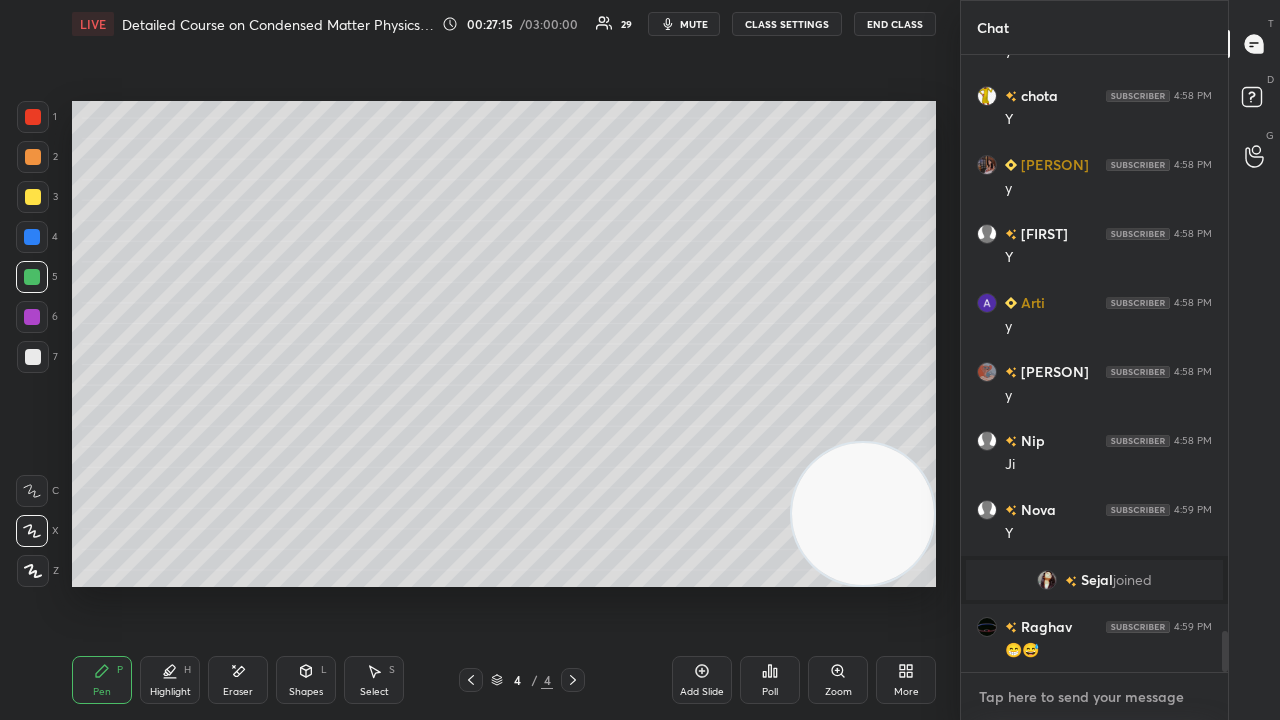 click at bounding box center [1094, 697] 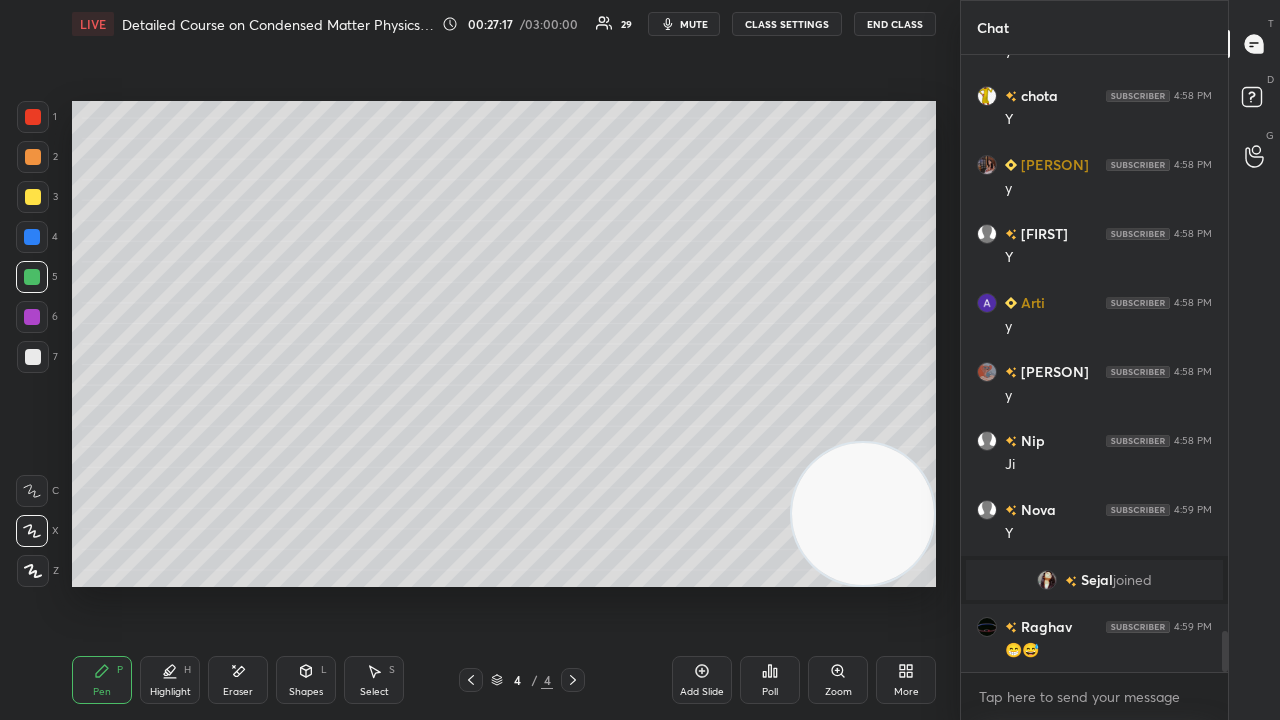 click on "mute" at bounding box center (694, 24) 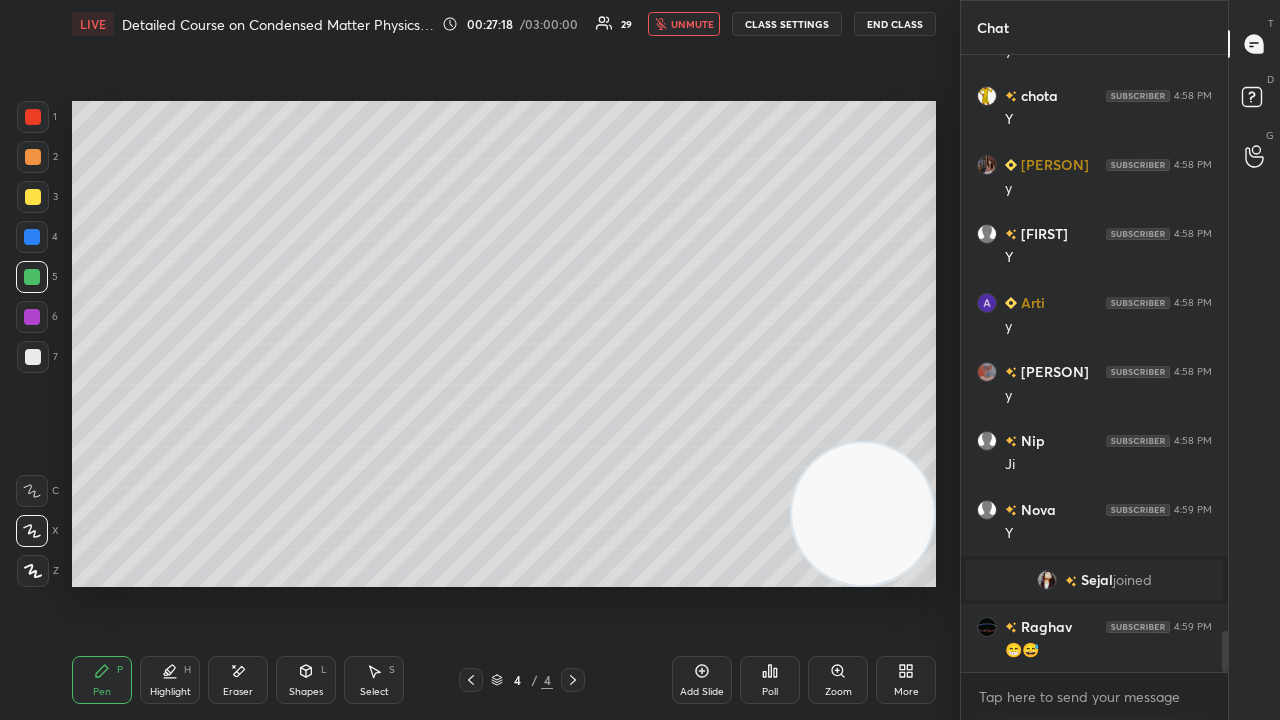 click on "unmute" at bounding box center [692, 24] 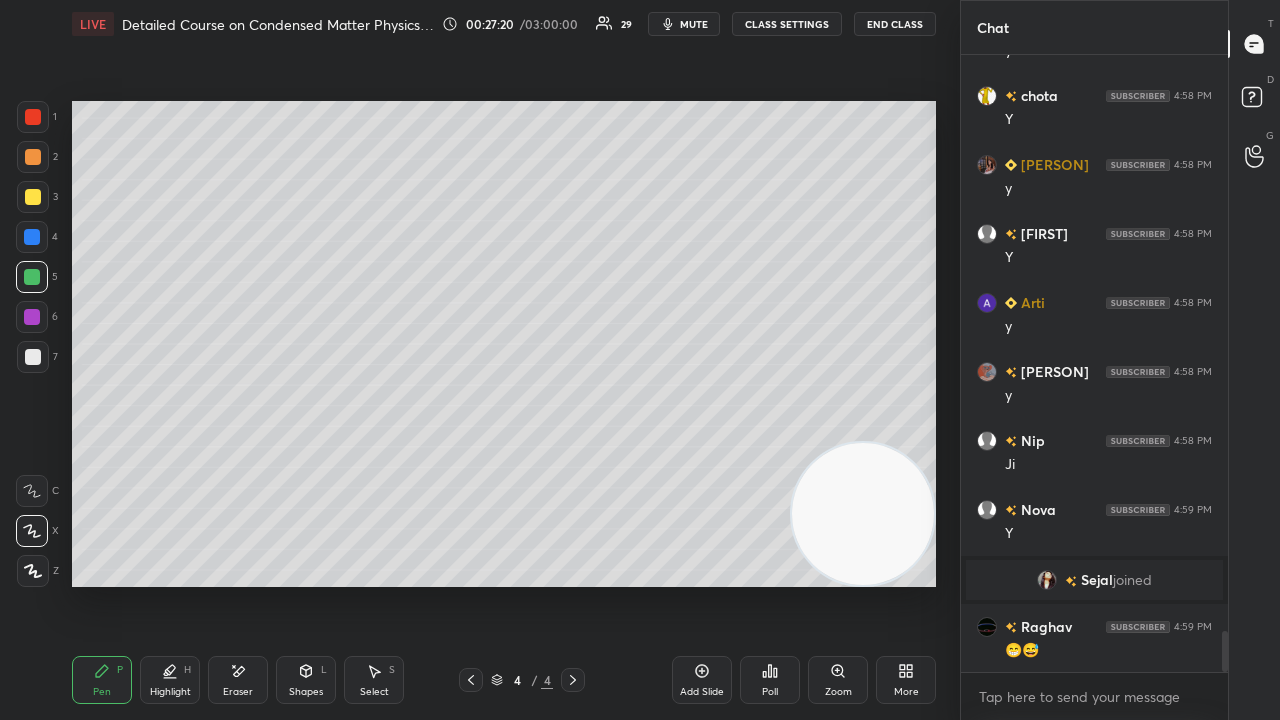 click on "mute" at bounding box center [694, 24] 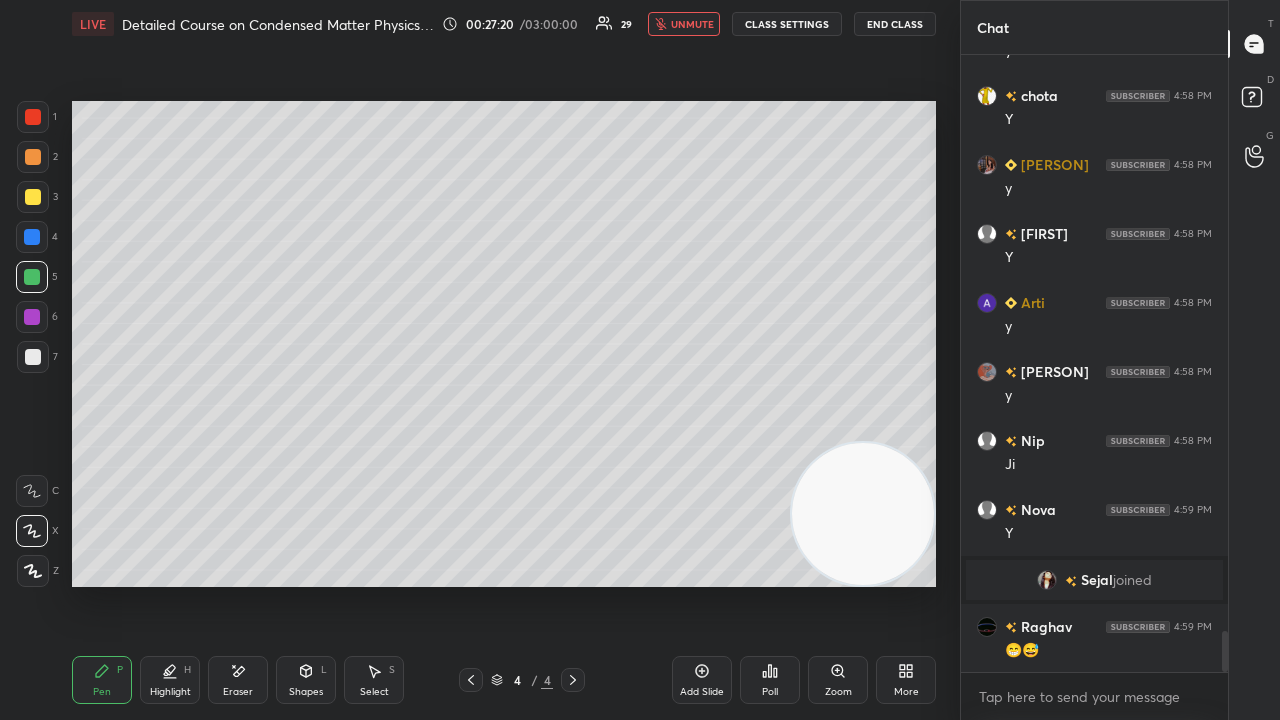 click on "unmute" at bounding box center [692, 24] 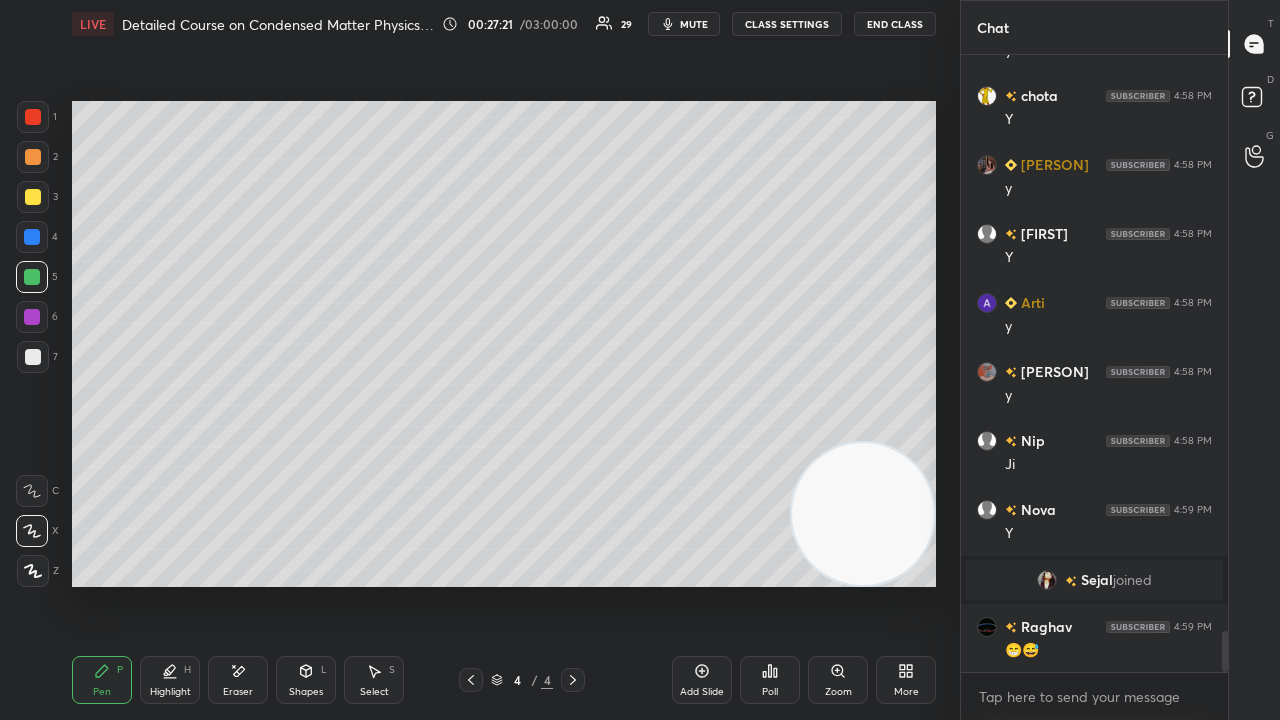 click on "mute" at bounding box center (694, 24) 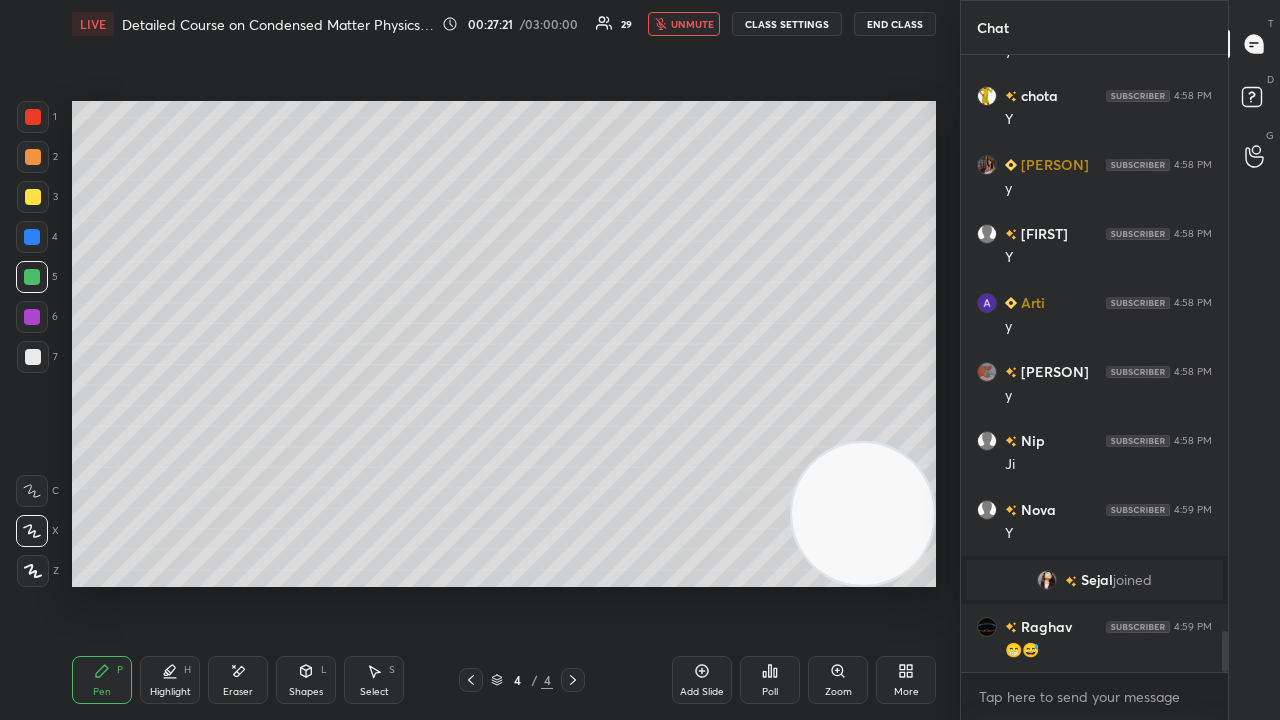 click on "unmute" at bounding box center (692, 24) 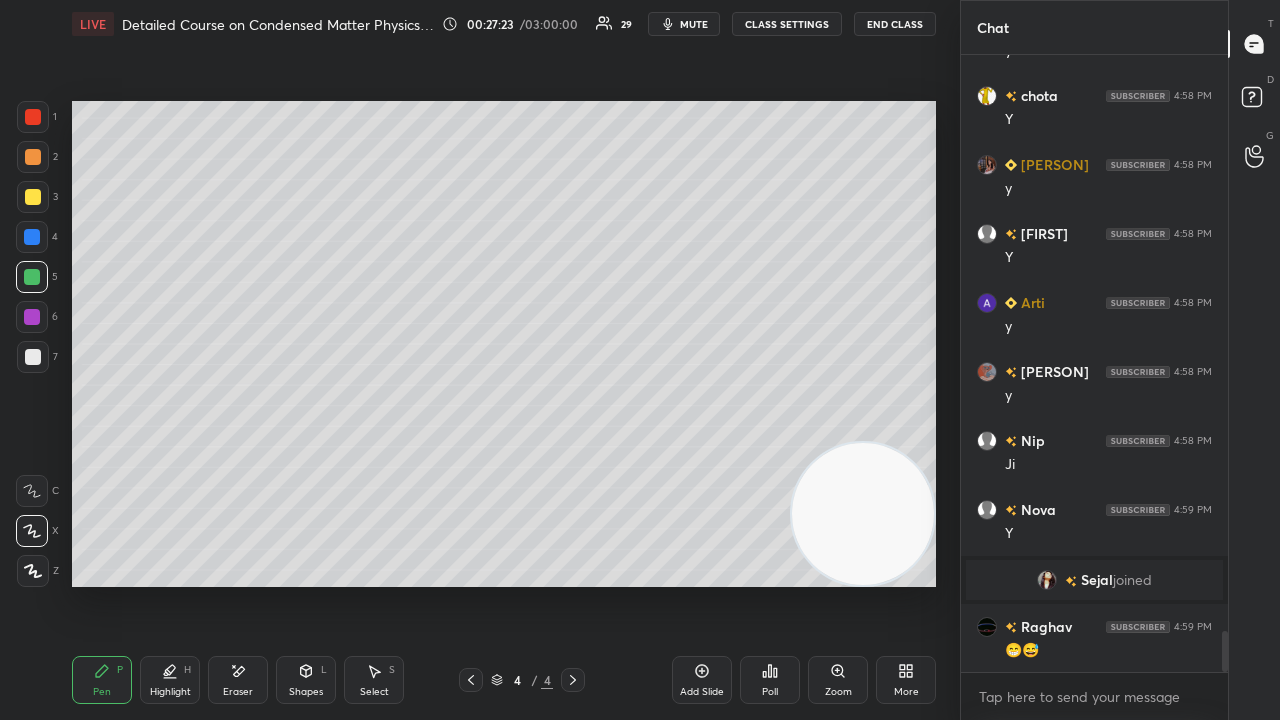 scroll, scrollTop: 8686, scrollLeft: 0, axis: vertical 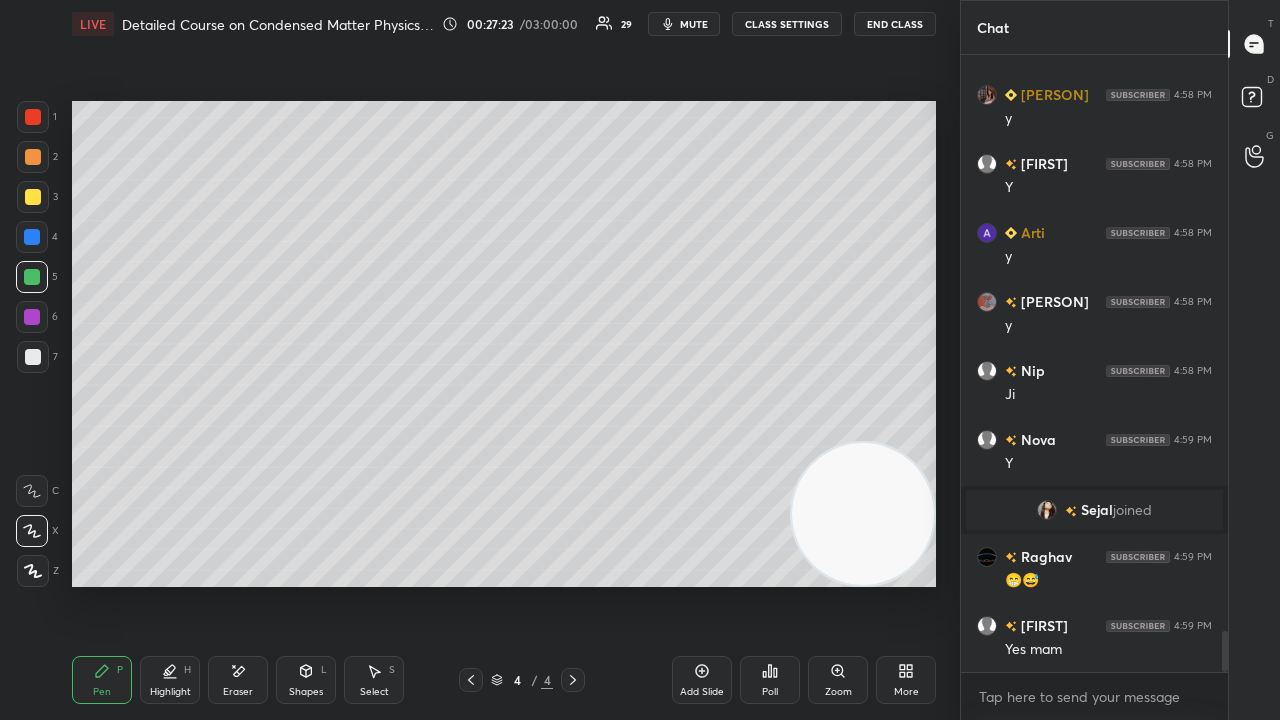click on "mute" at bounding box center [694, 24] 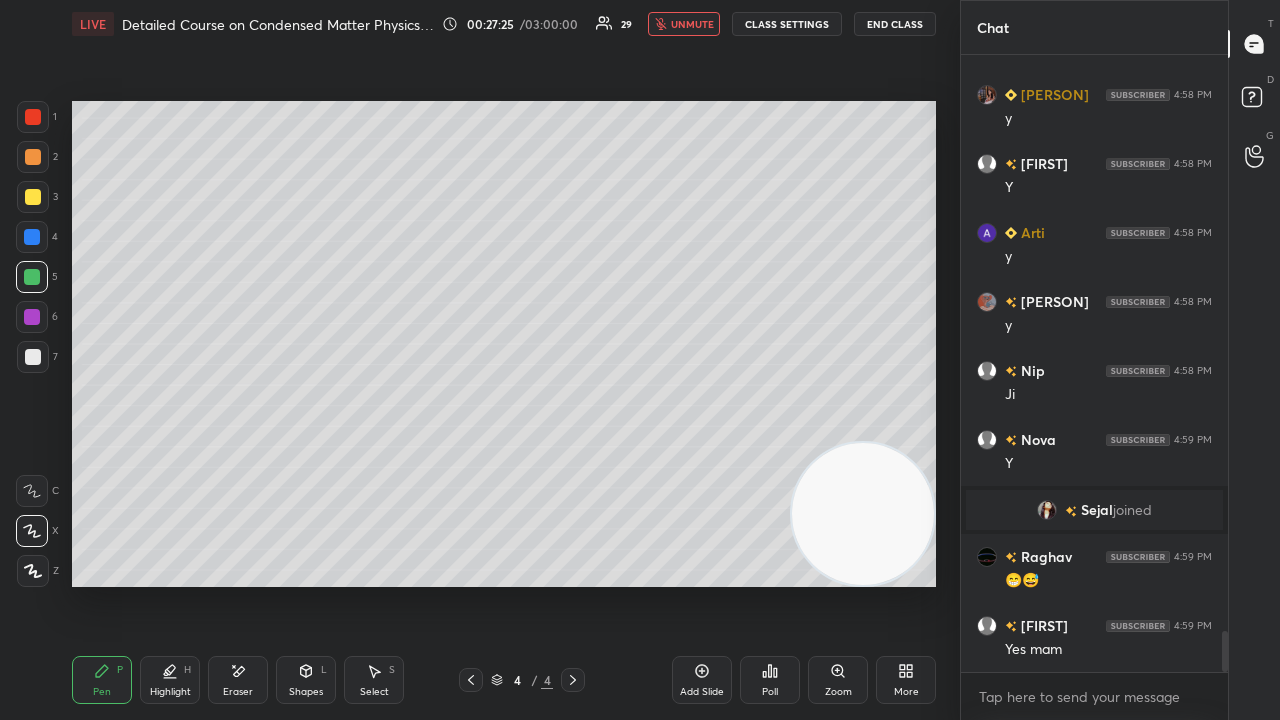 click on "unmute" at bounding box center [684, 24] 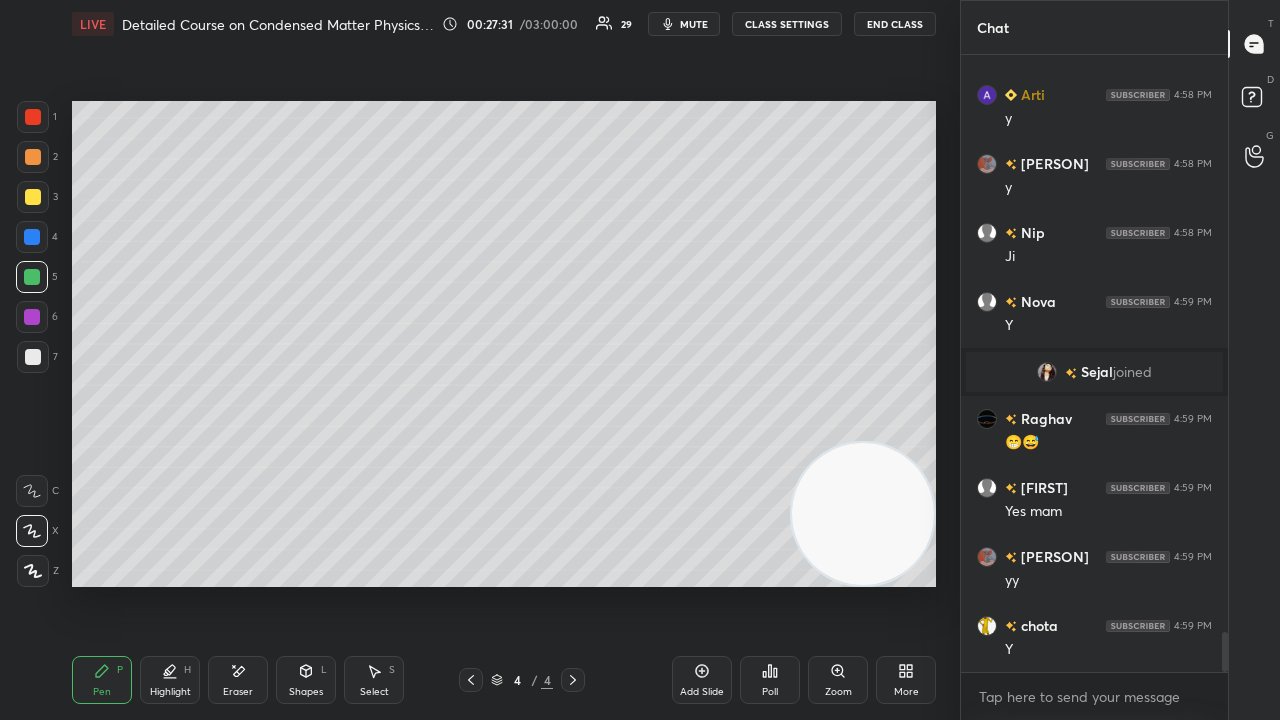 scroll, scrollTop: 8892, scrollLeft: 0, axis: vertical 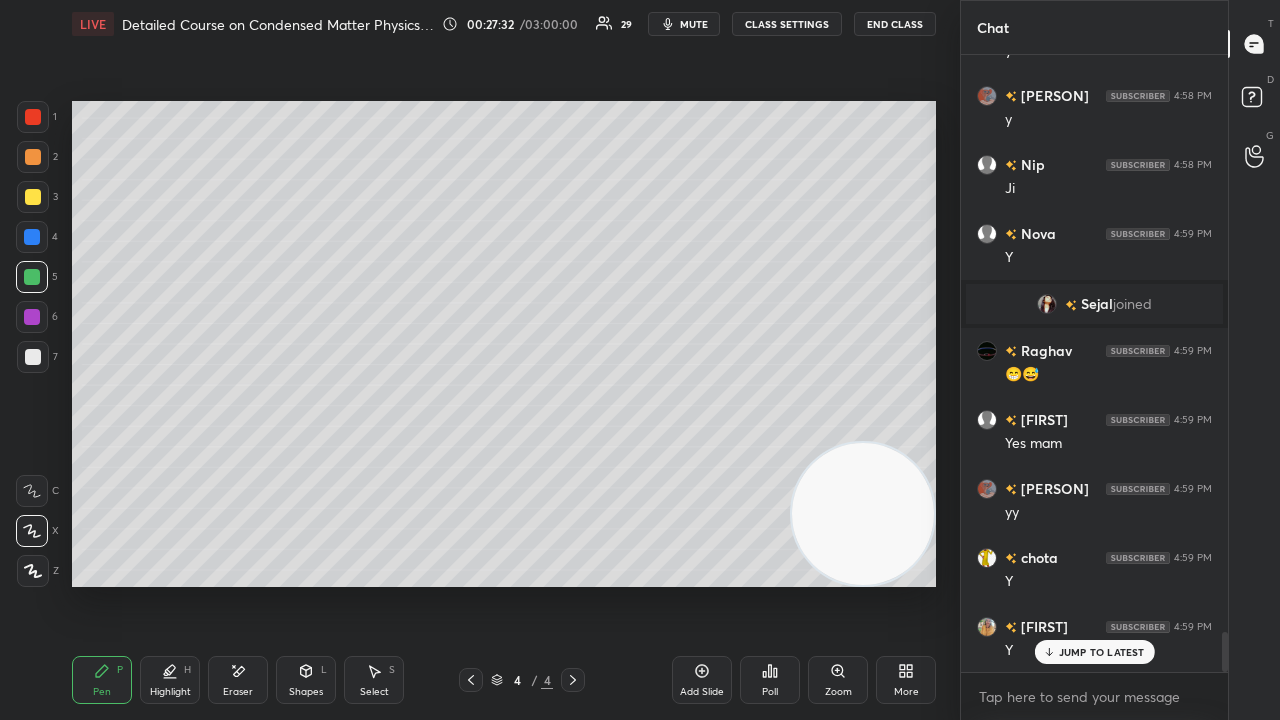 click on "mute" at bounding box center [694, 24] 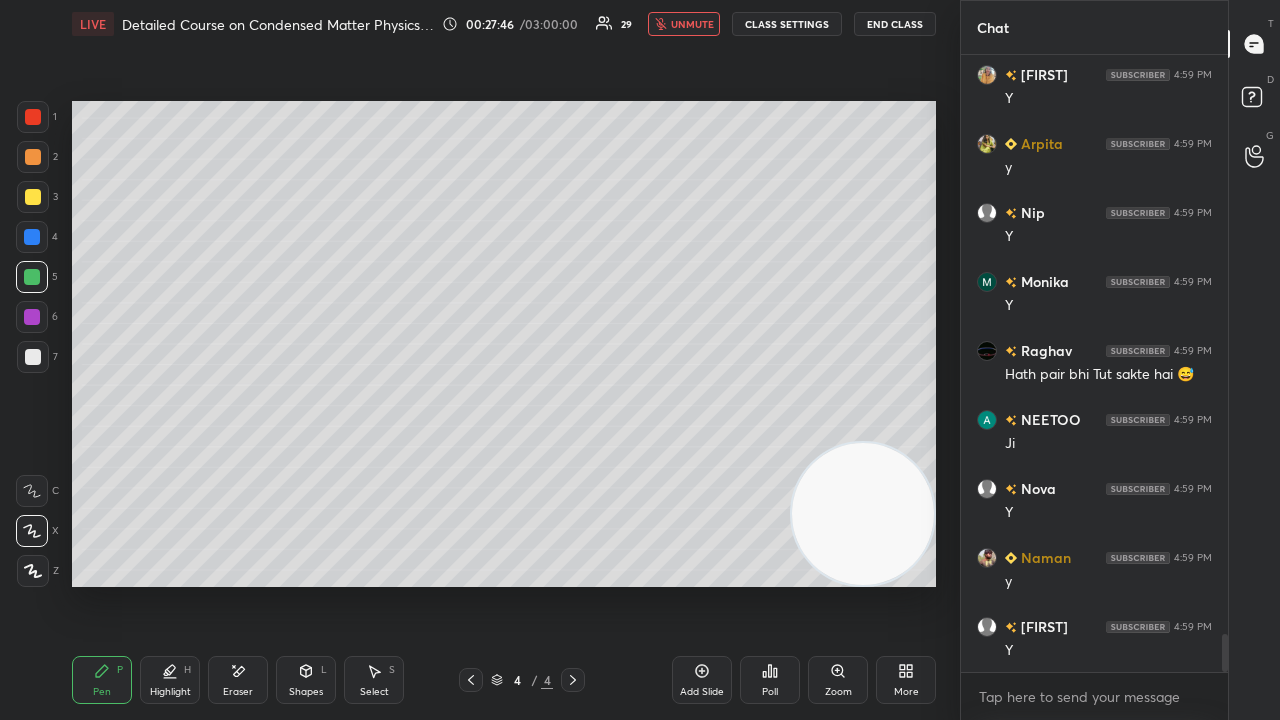scroll, scrollTop: 9514, scrollLeft: 0, axis: vertical 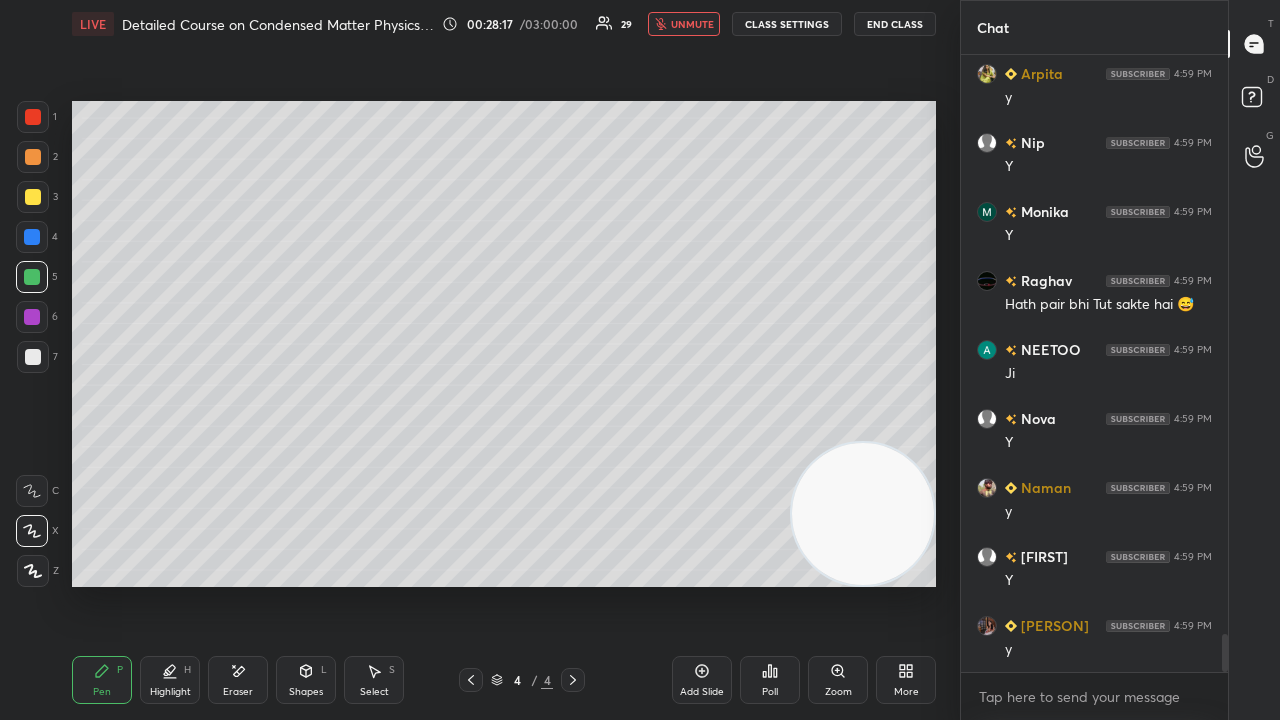 click on "LIVE Detailed Course on Condensed Matter Physics Day-1 00:28:17 /  03:00:00 29 unmute CLASS SETTINGS End Class" at bounding box center (504, 24) 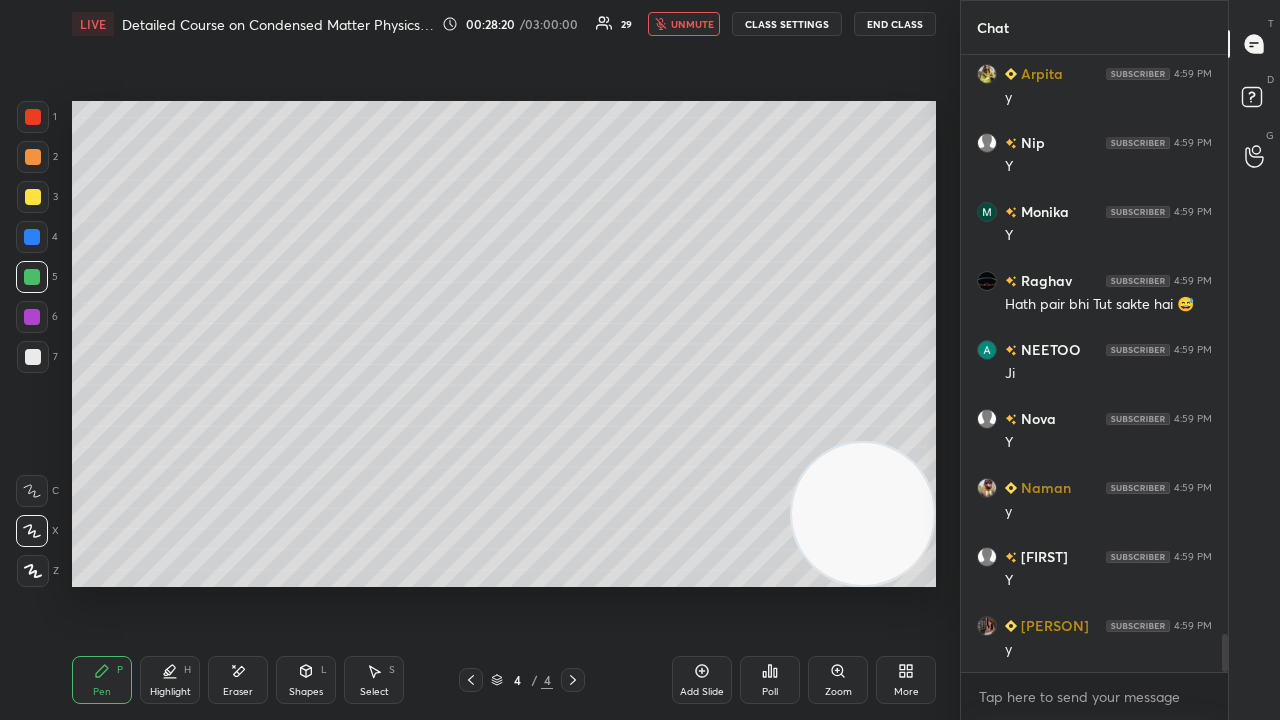 click on "unmute" at bounding box center [692, 24] 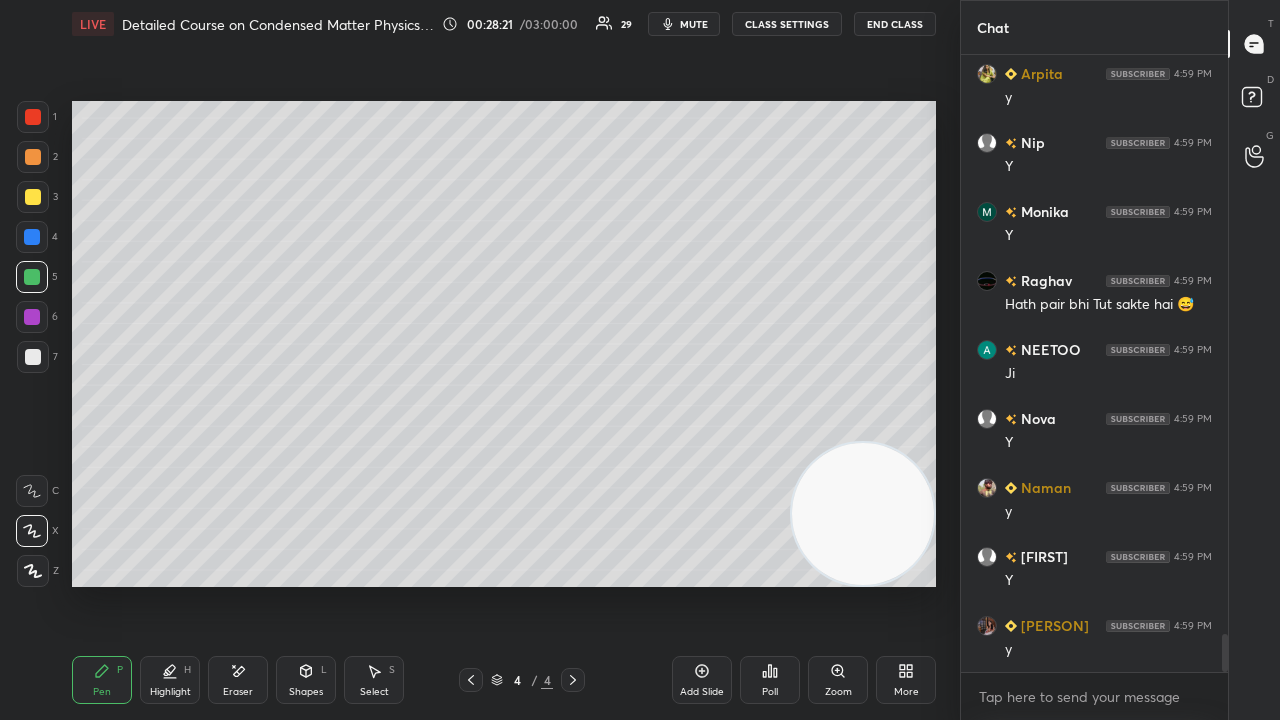click at bounding box center [33, 357] 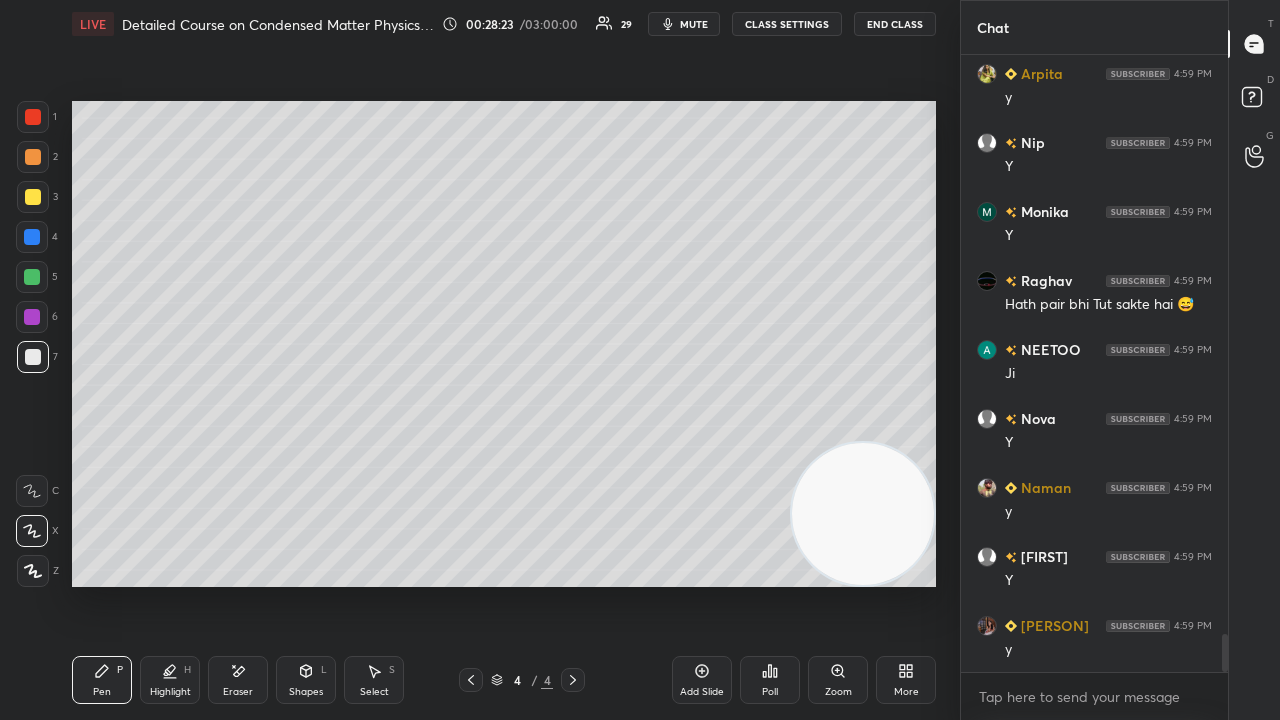 click on "Add Slide" at bounding box center (702, 680) 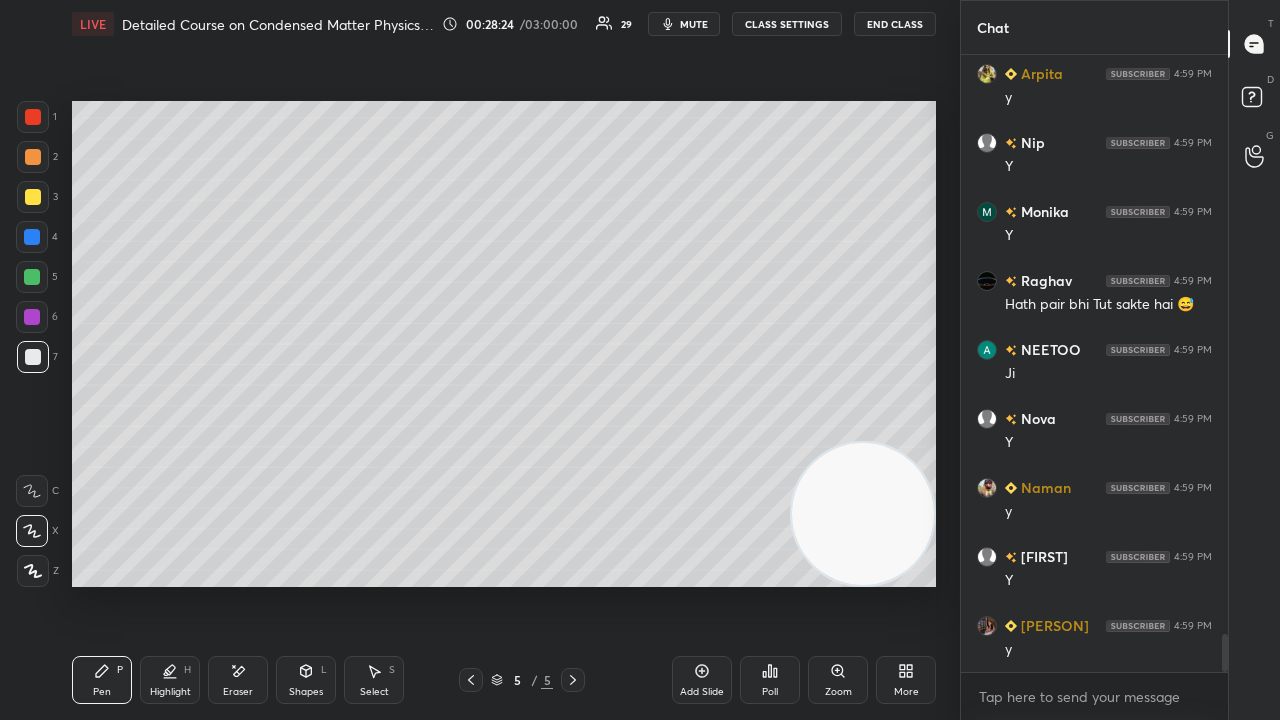 click on "mute" at bounding box center (694, 24) 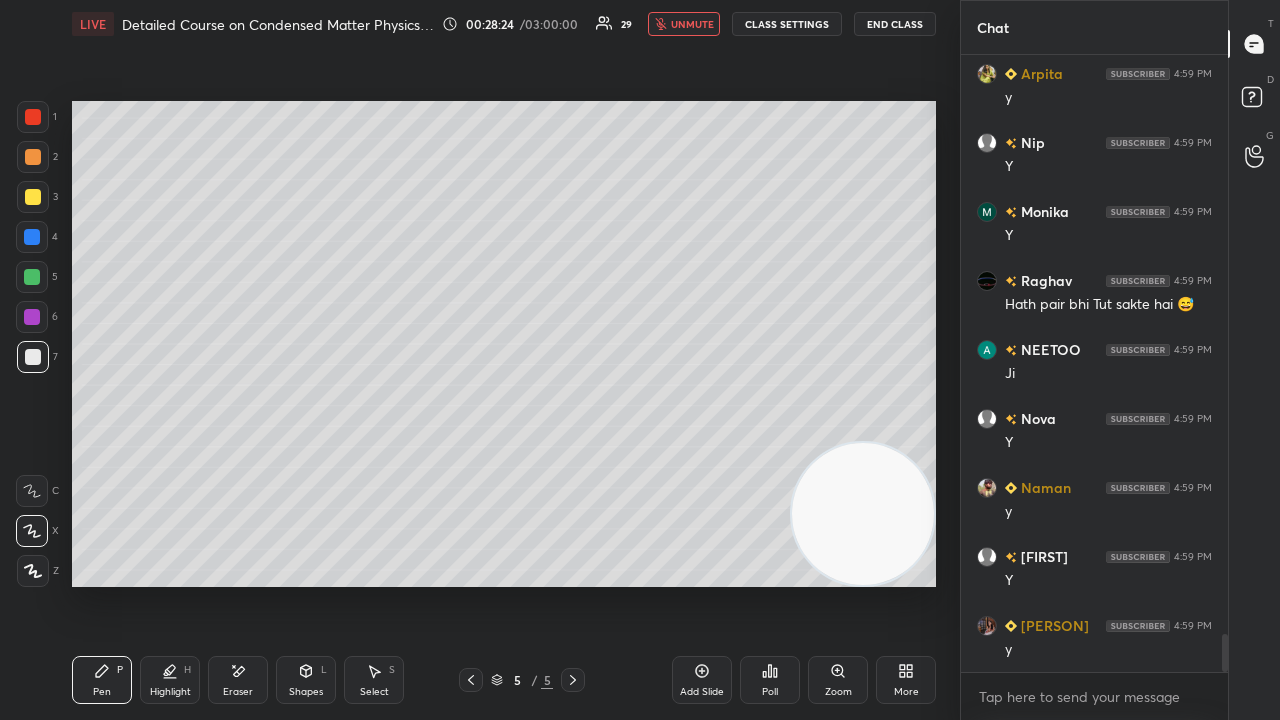 click on "unmute" at bounding box center [692, 24] 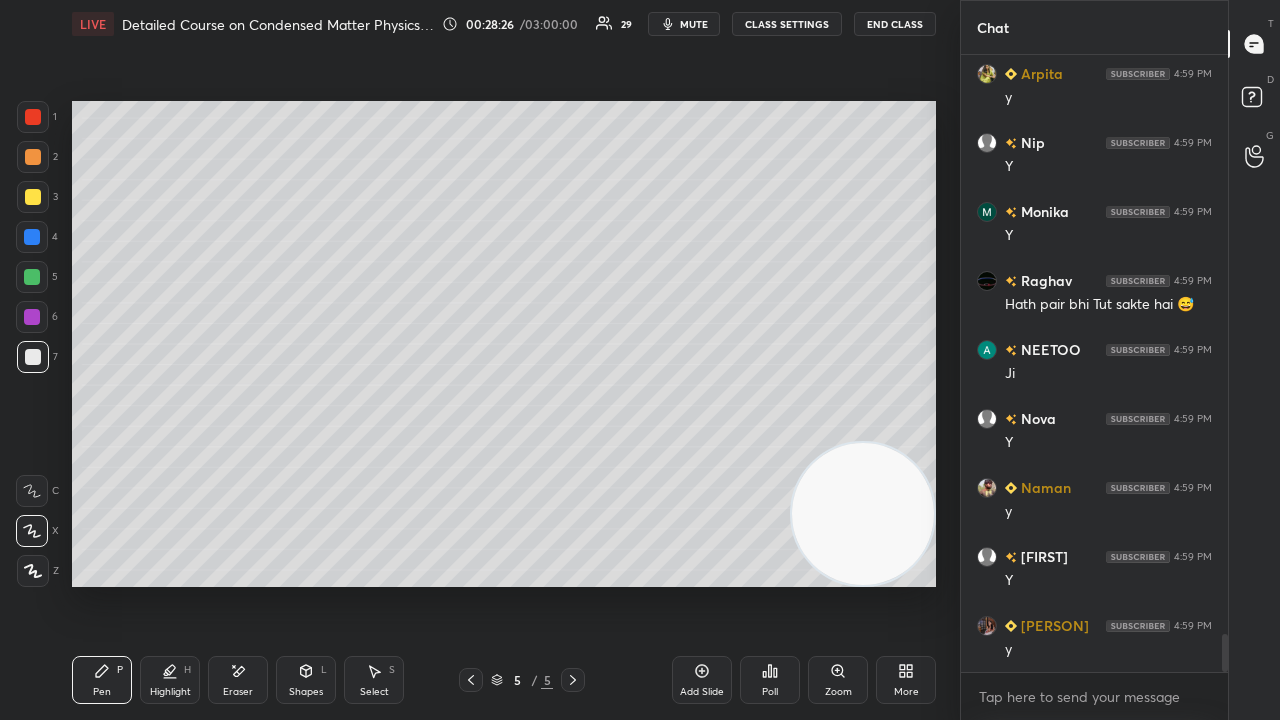 drag, startPoint x: 18, startPoint y: 195, endPoint x: 47, endPoint y: 194, distance: 29.017237 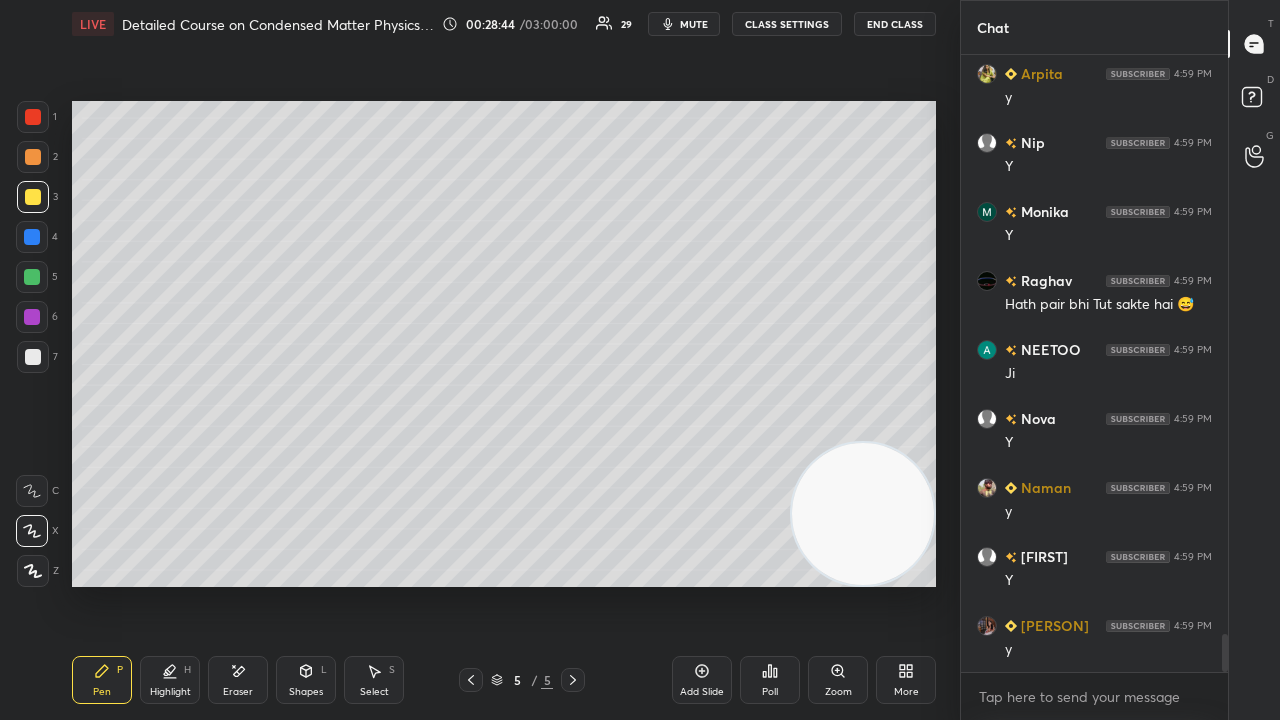 click at bounding box center [33, 357] 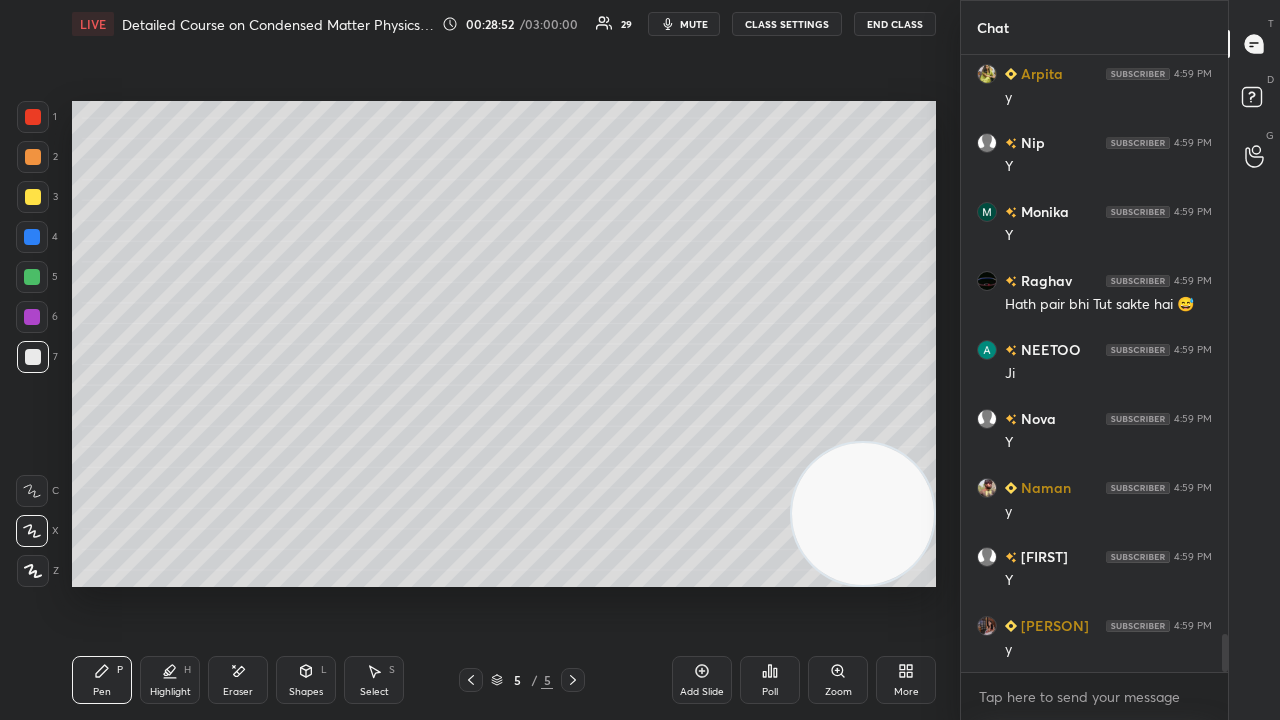 click on "Shapes L" at bounding box center [306, 680] 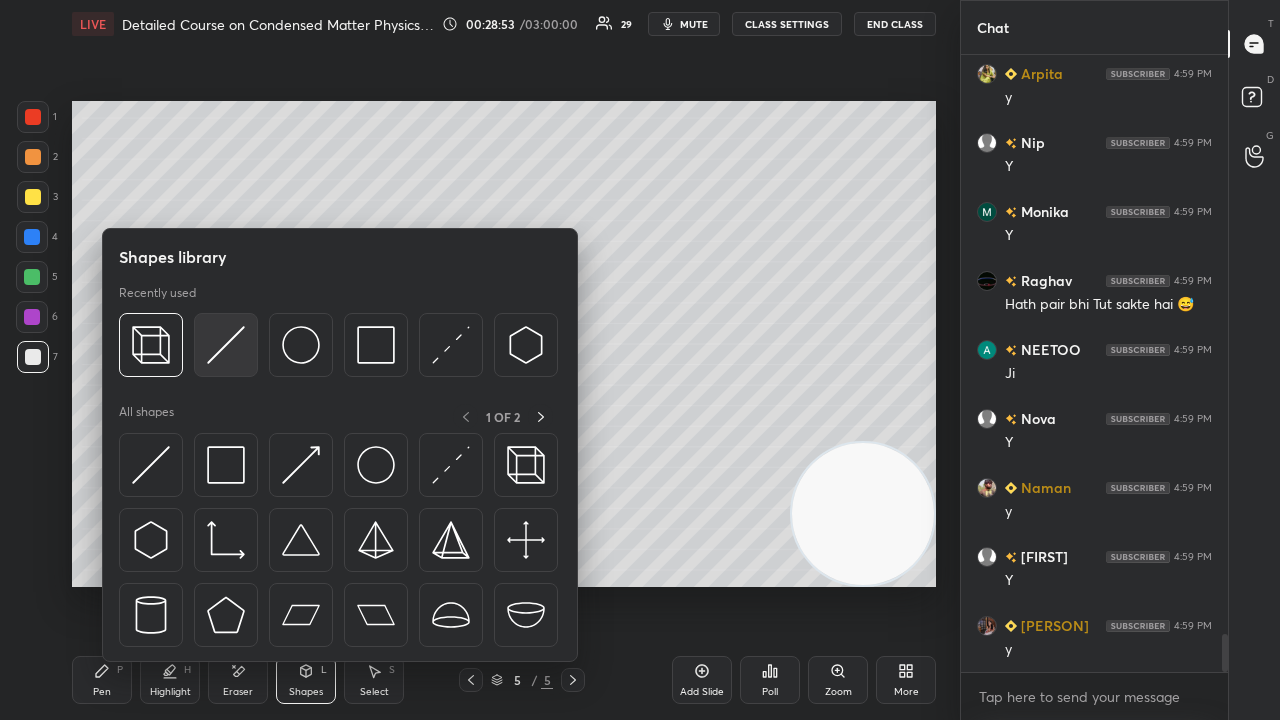click at bounding box center [226, 345] 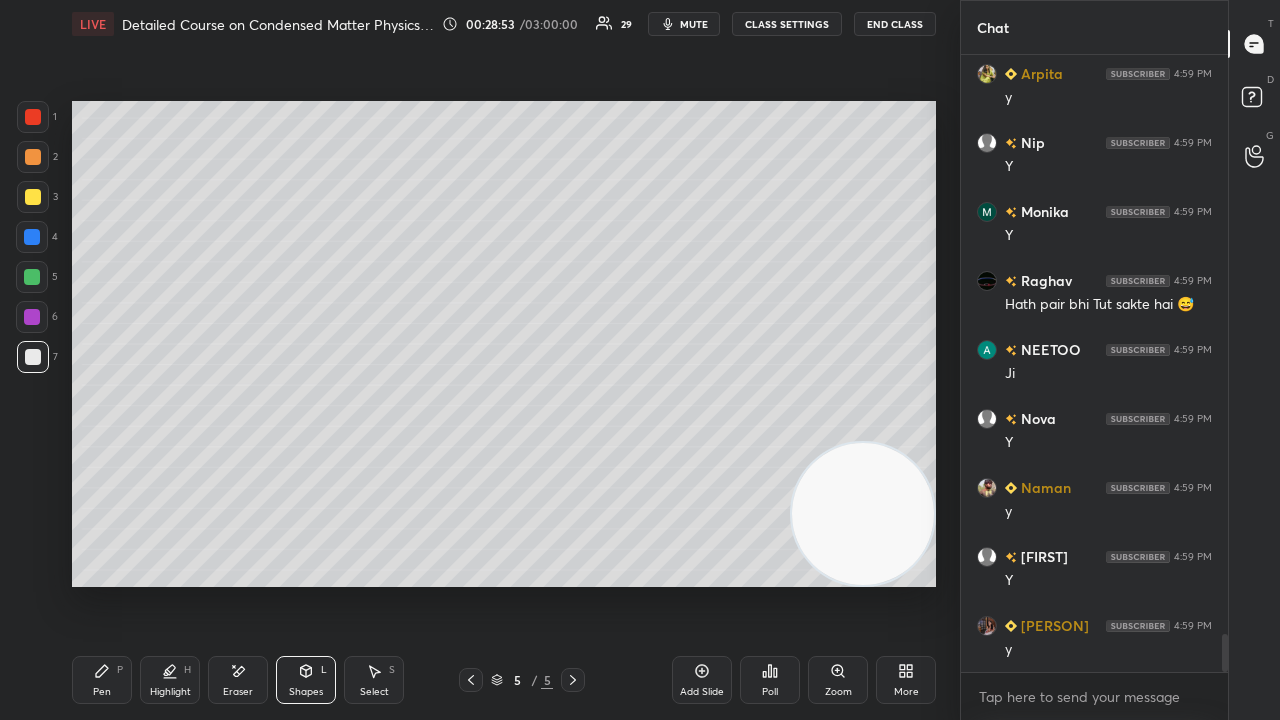 drag, startPoint x: 25, startPoint y: 278, endPoint x: 50, endPoint y: 277, distance: 25.019993 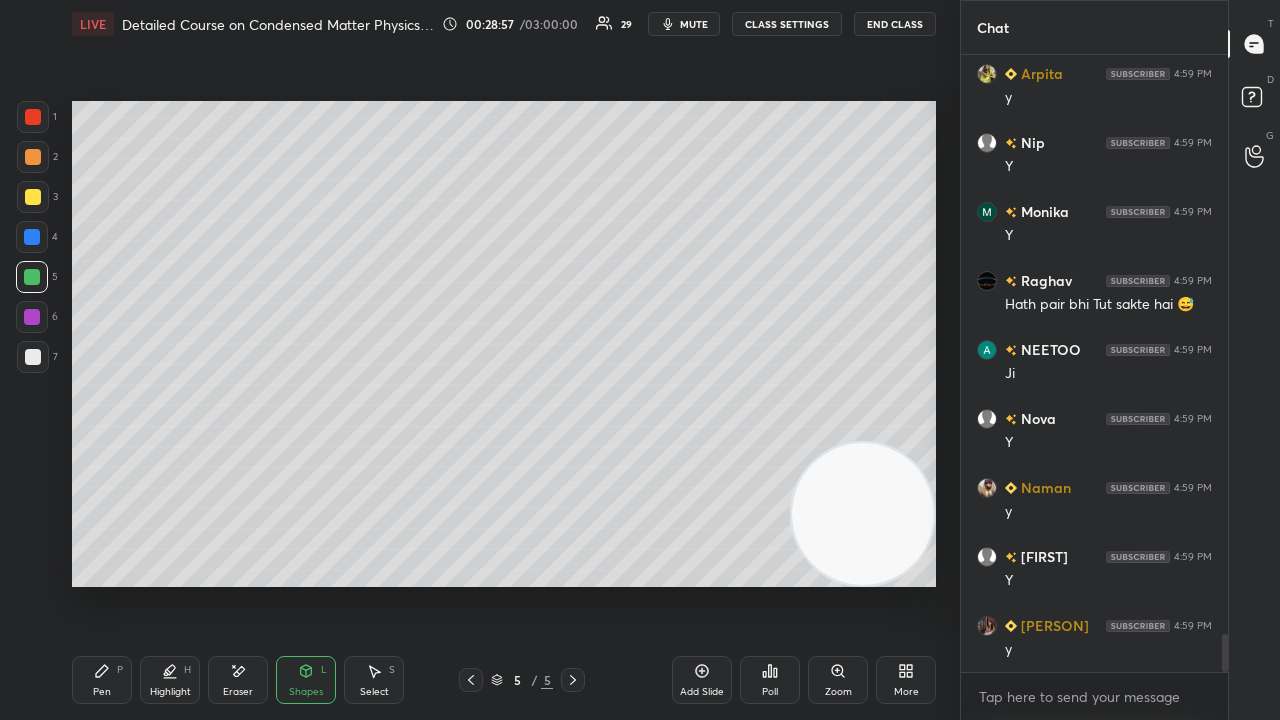 click on "P" at bounding box center [120, 670] 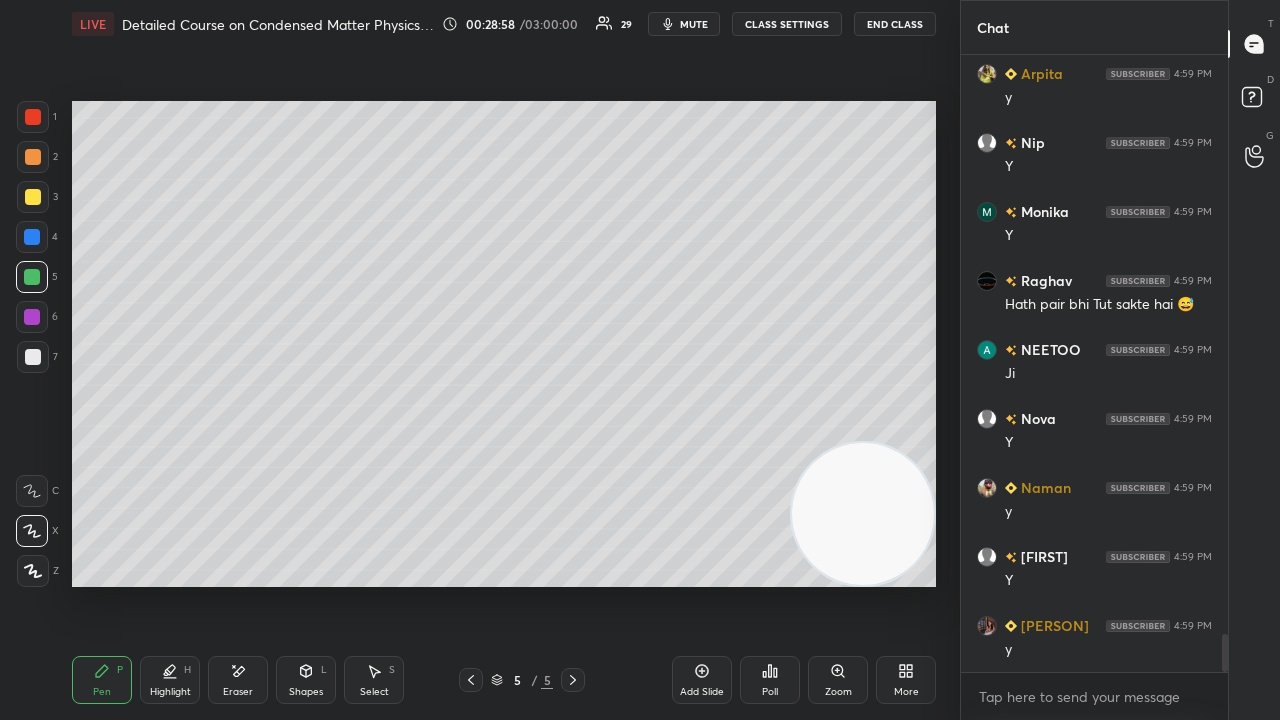 click at bounding box center (33, 157) 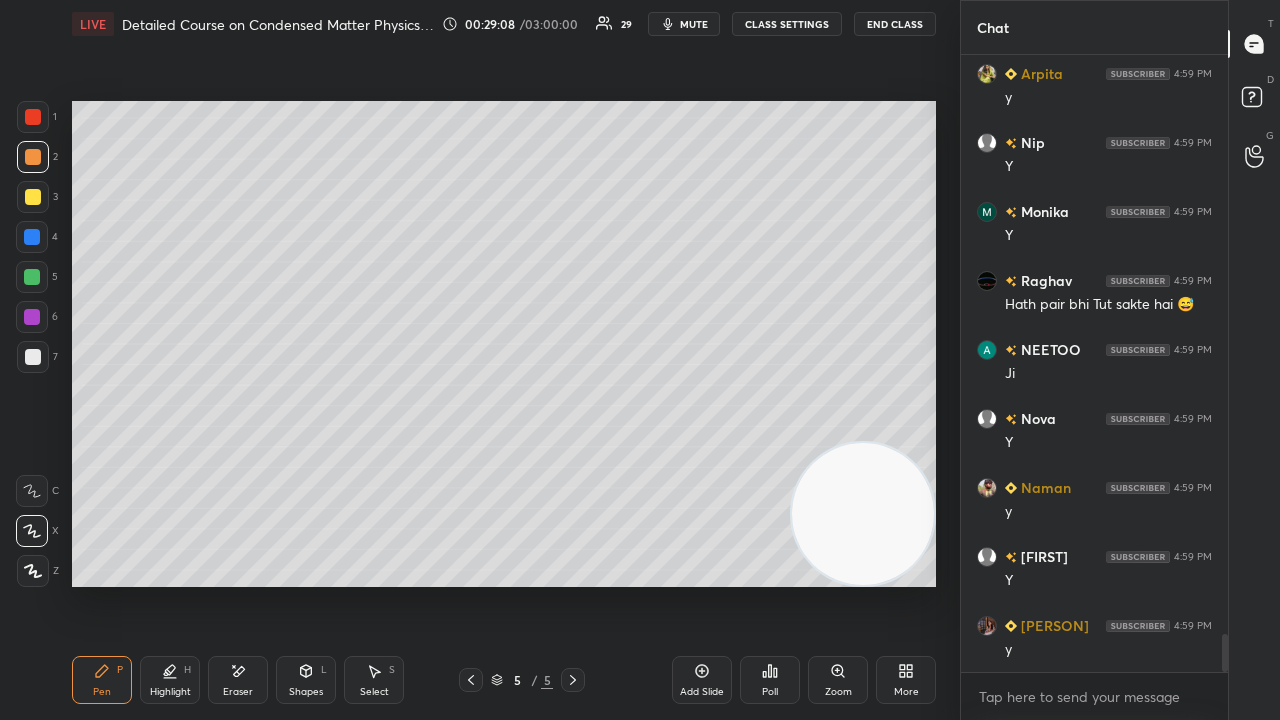 scroll, scrollTop: 9582, scrollLeft: 0, axis: vertical 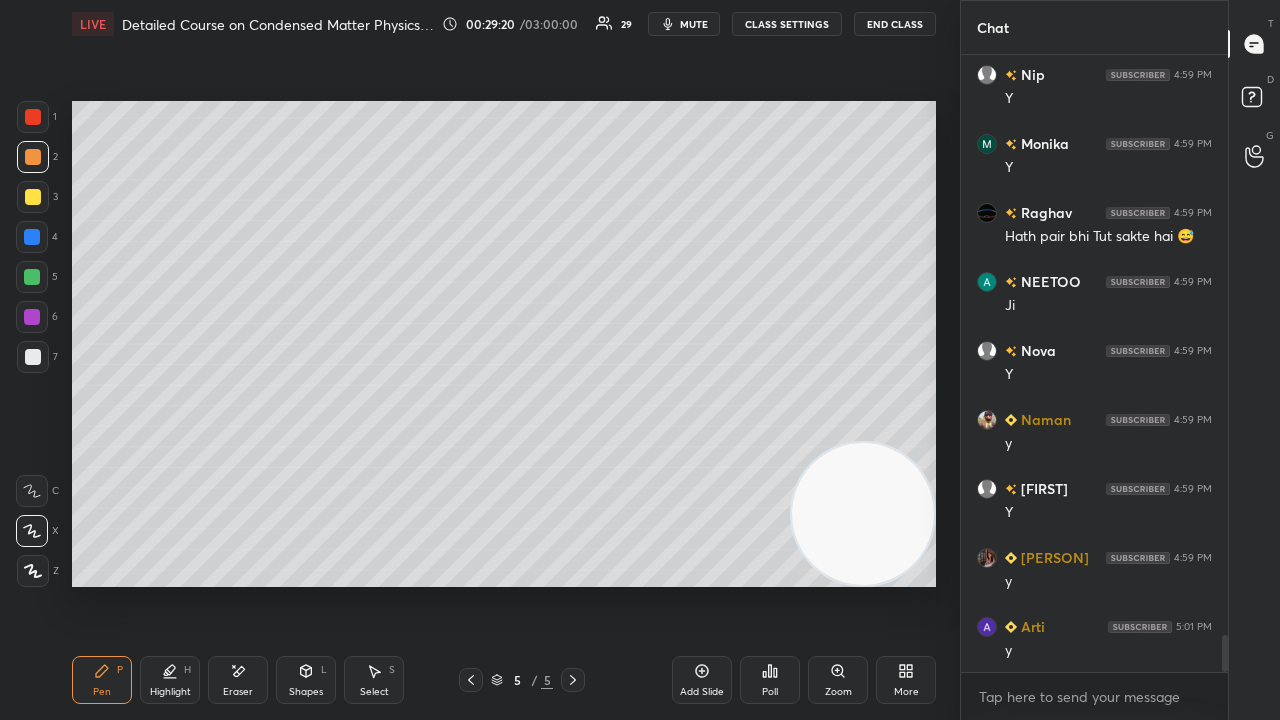 drag, startPoint x: 238, startPoint y: 684, endPoint x: 289, endPoint y: 636, distance: 70.035706 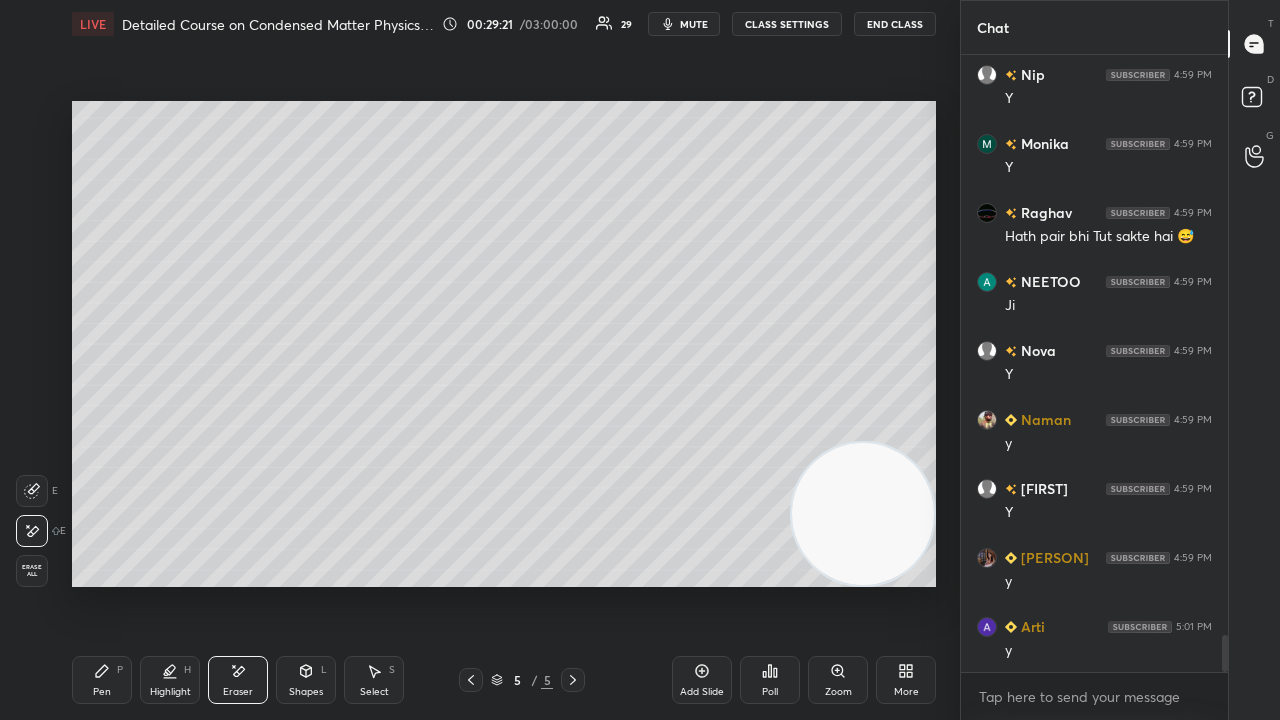 click on "Pen P" at bounding box center (102, 680) 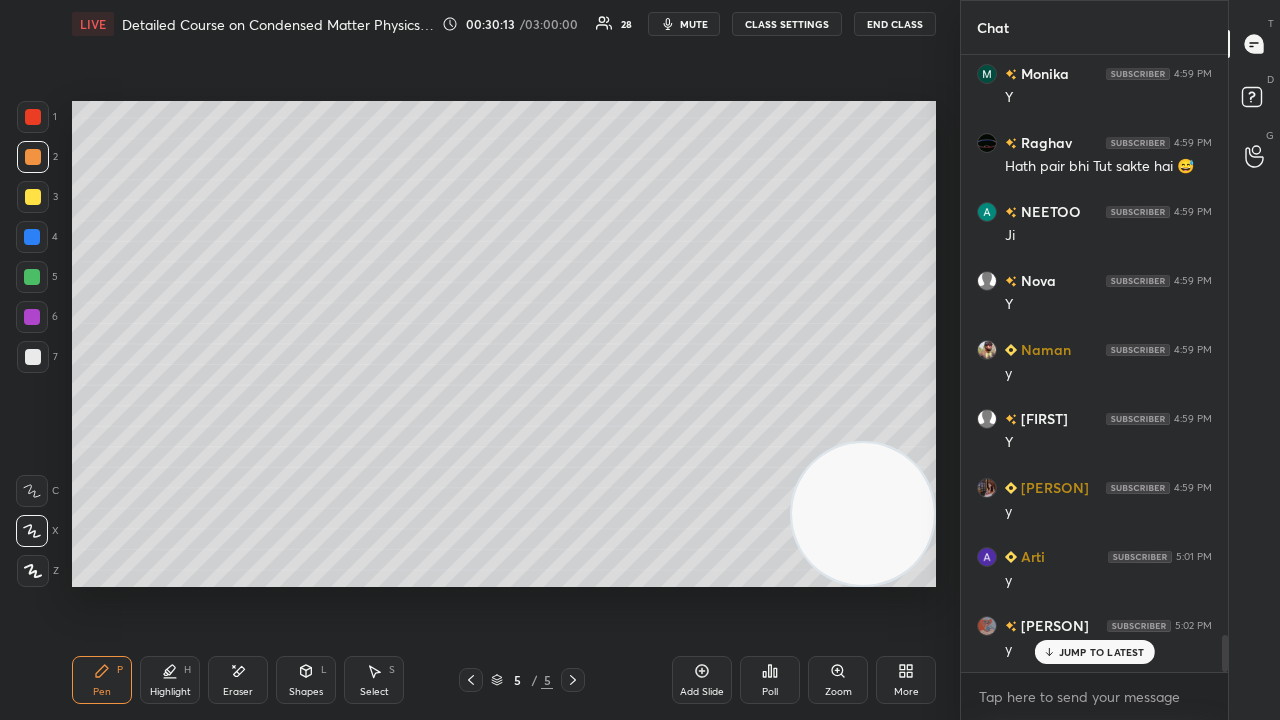 scroll, scrollTop: 9720, scrollLeft: 0, axis: vertical 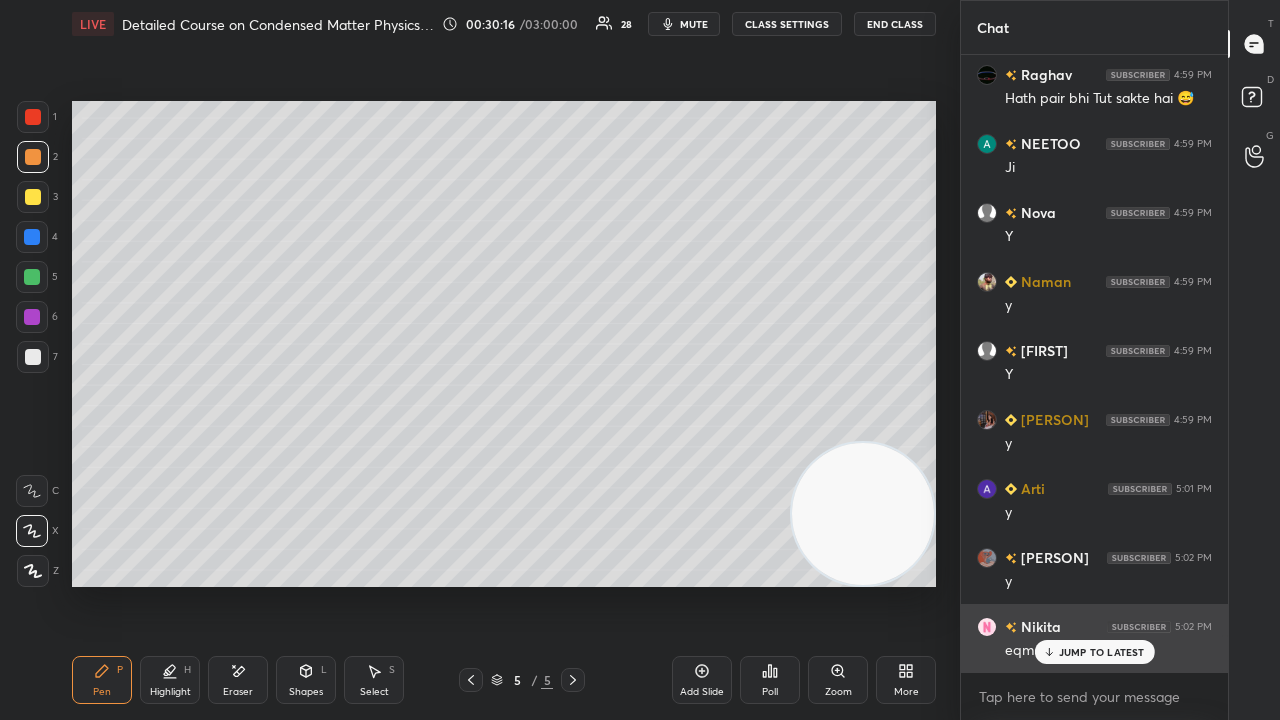 click on "JUMP TO LATEST" at bounding box center [1102, 652] 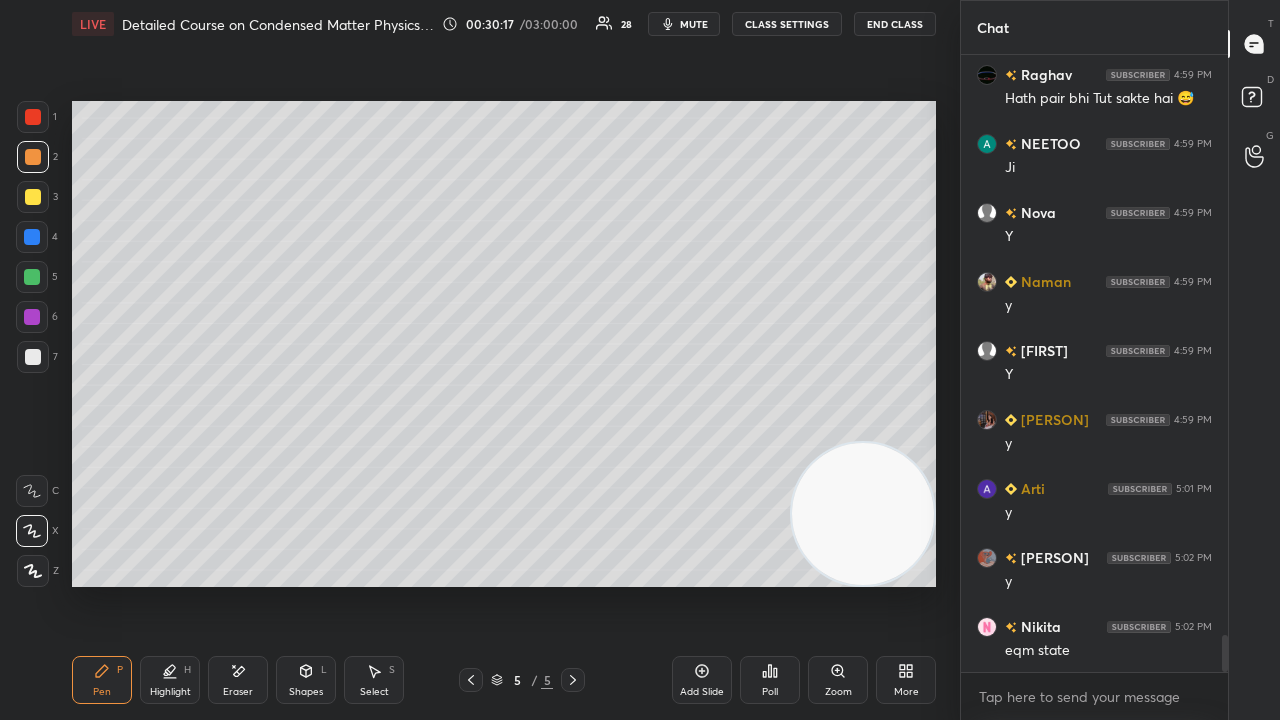 click on "mute" at bounding box center [694, 24] 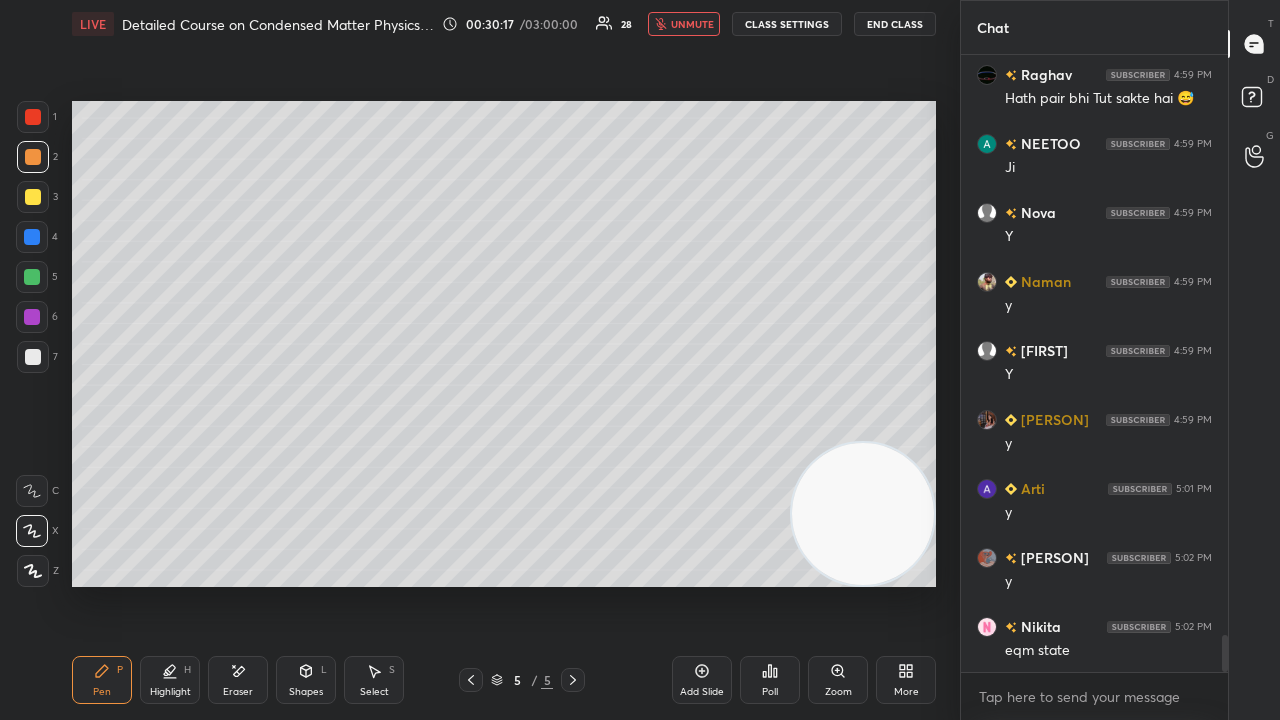 click on "unmute" at bounding box center [692, 24] 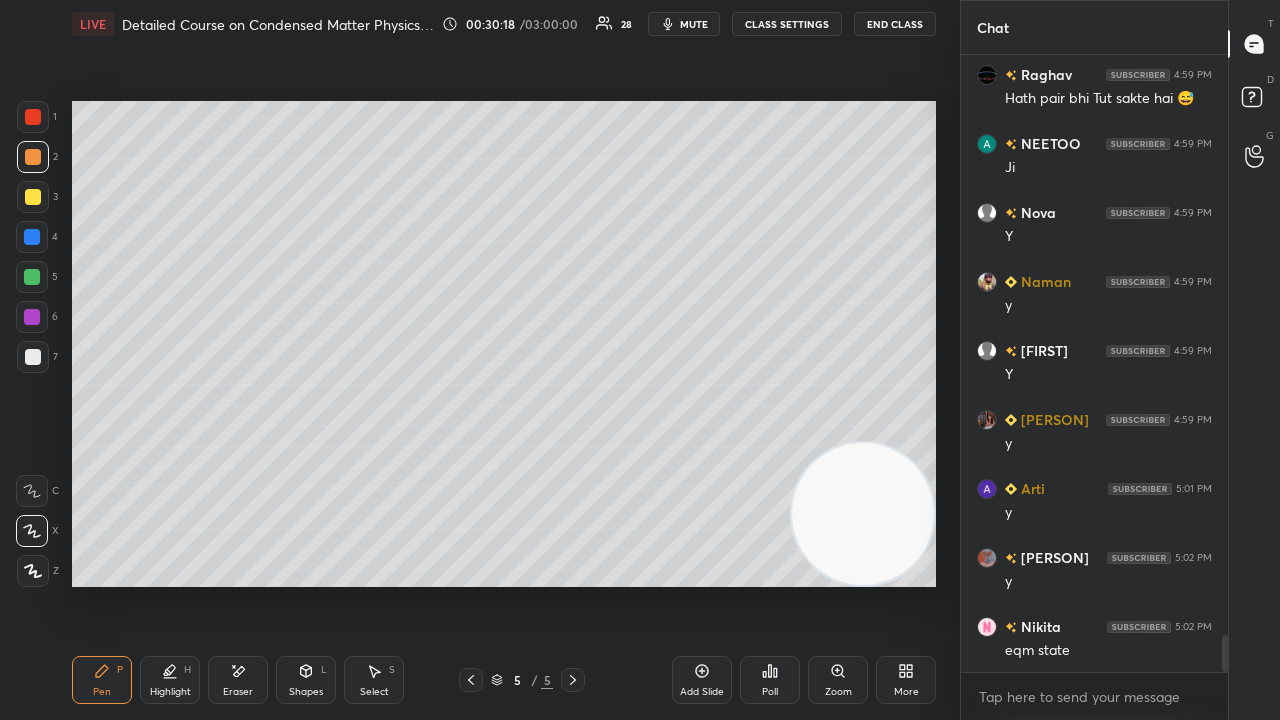 click at bounding box center [33, 357] 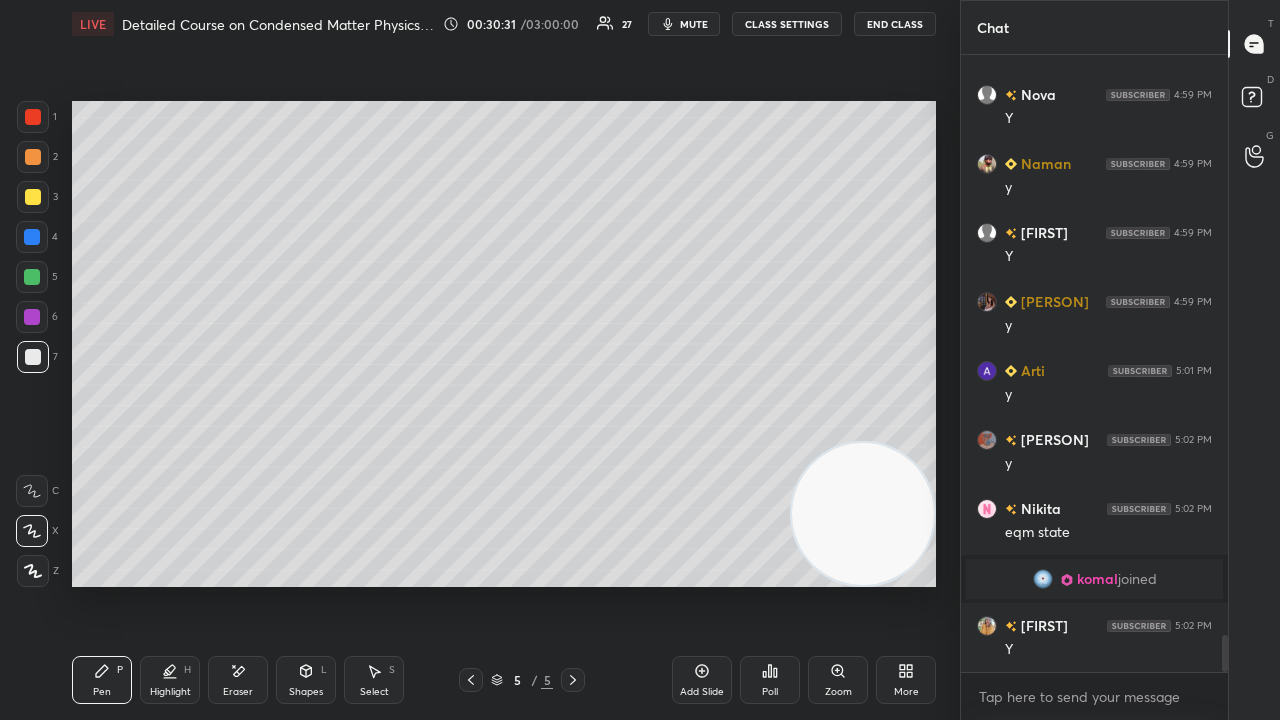 scroll, scrollTop: 9540, scrollLeft: 0, axis: vertical 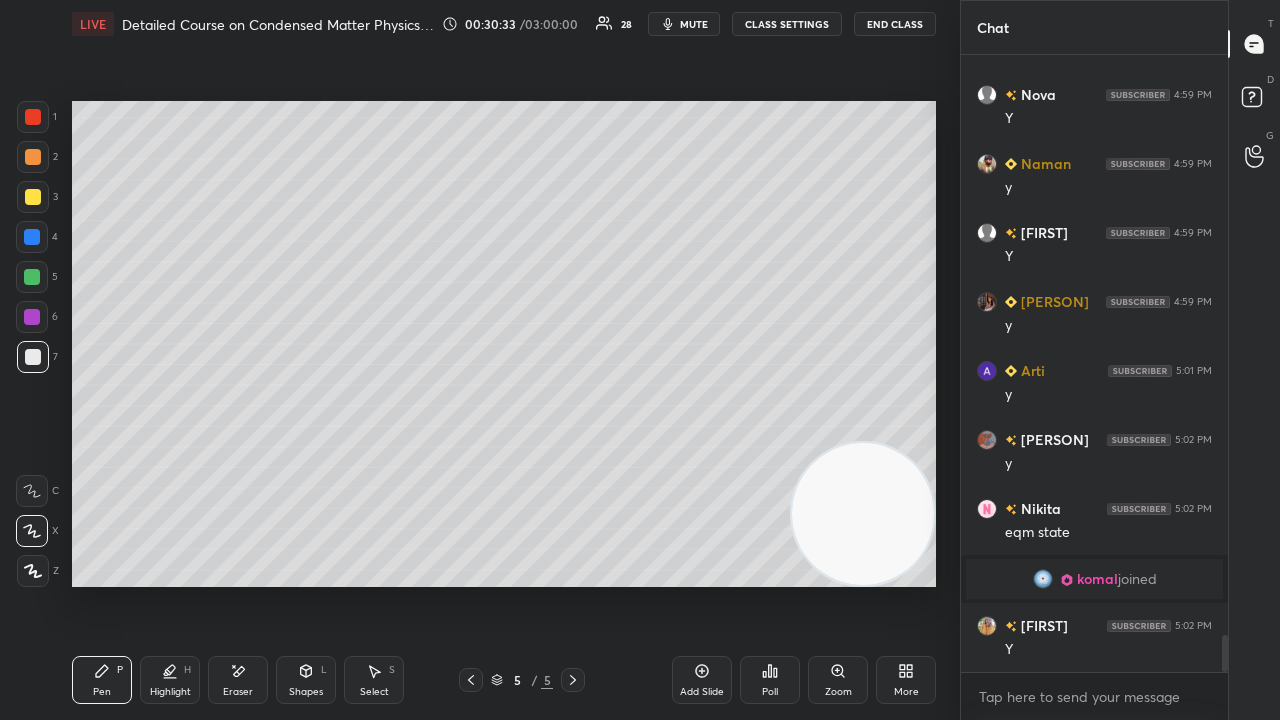 click at bounding box center [33, 157] 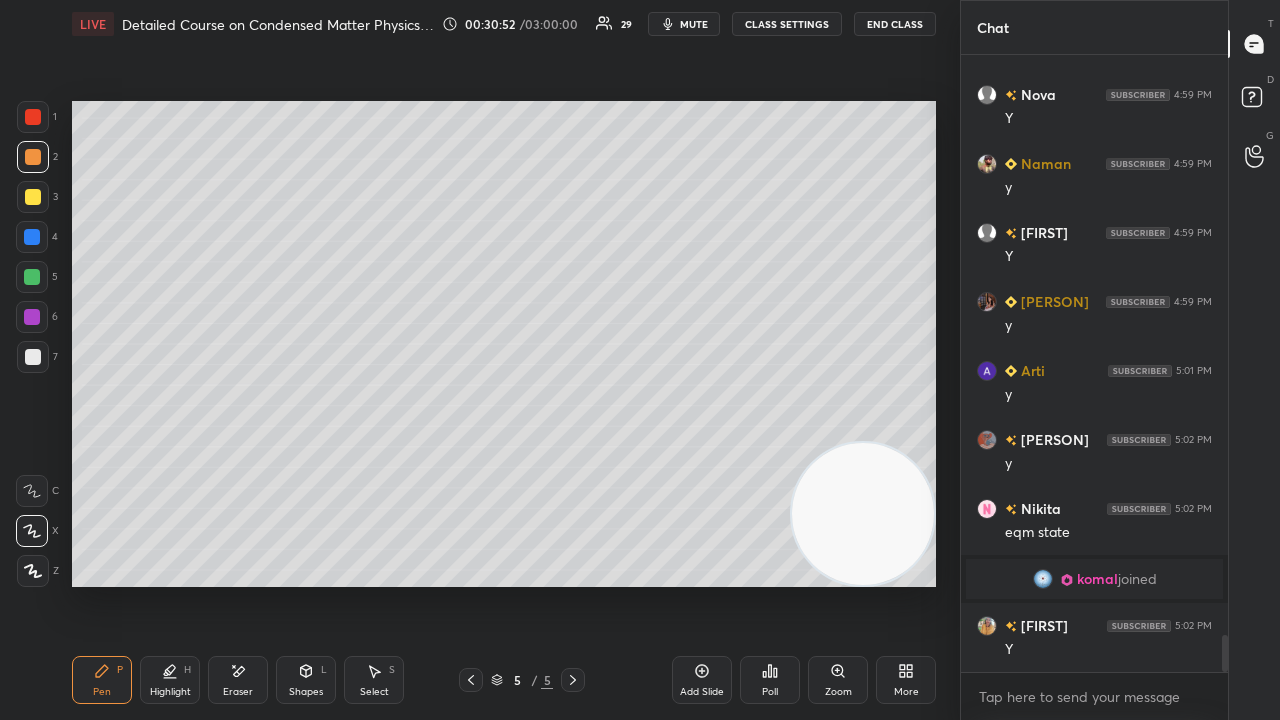 scroll, scrollTop: 9608, scrollLeft: 0, axis: vertical 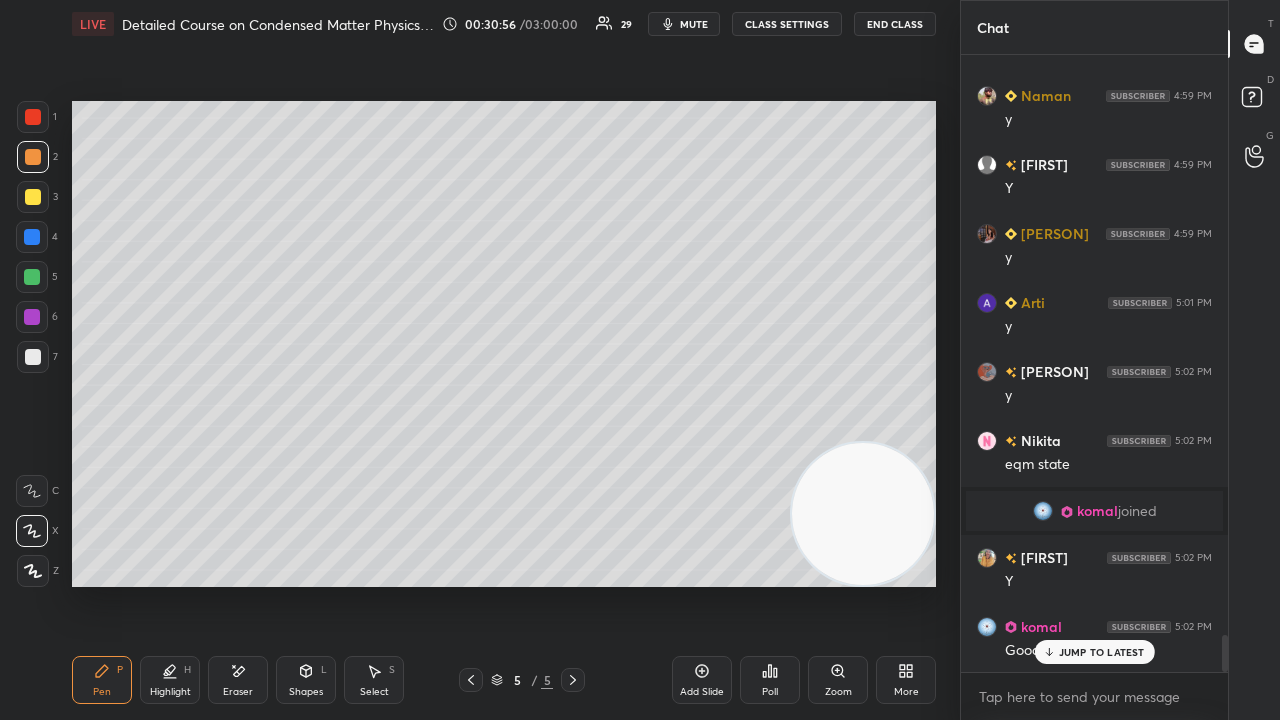 click on "Eraser" at bounding box center [238, 692] 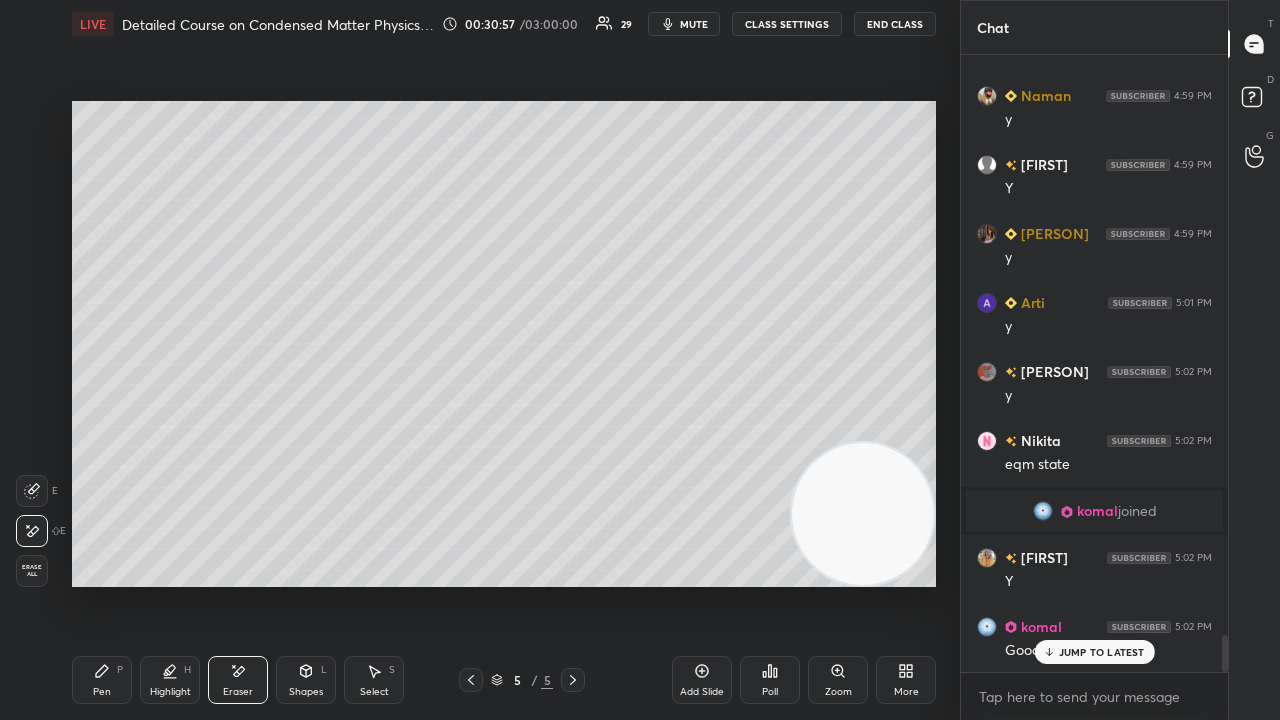 click on "Pen P" at bounding box center (102, 680) 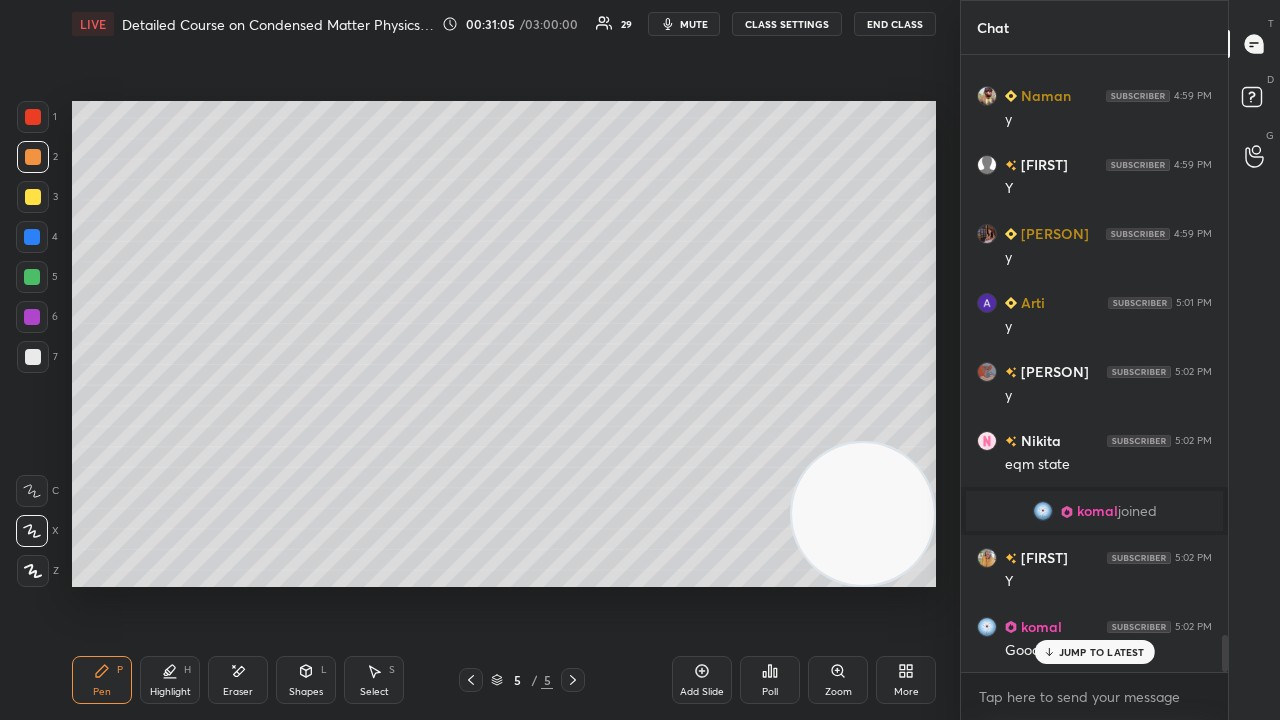 click on "JUMP TO LATEST" at bounding box center (1094, 652) 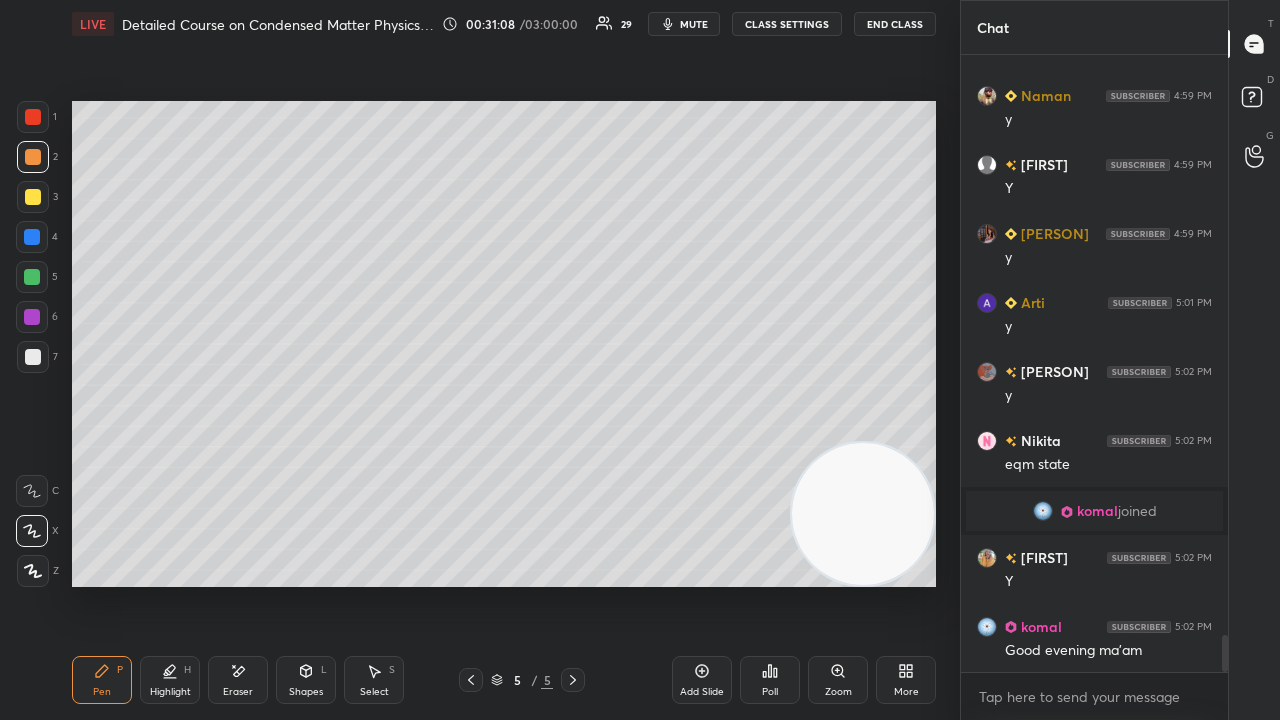 click 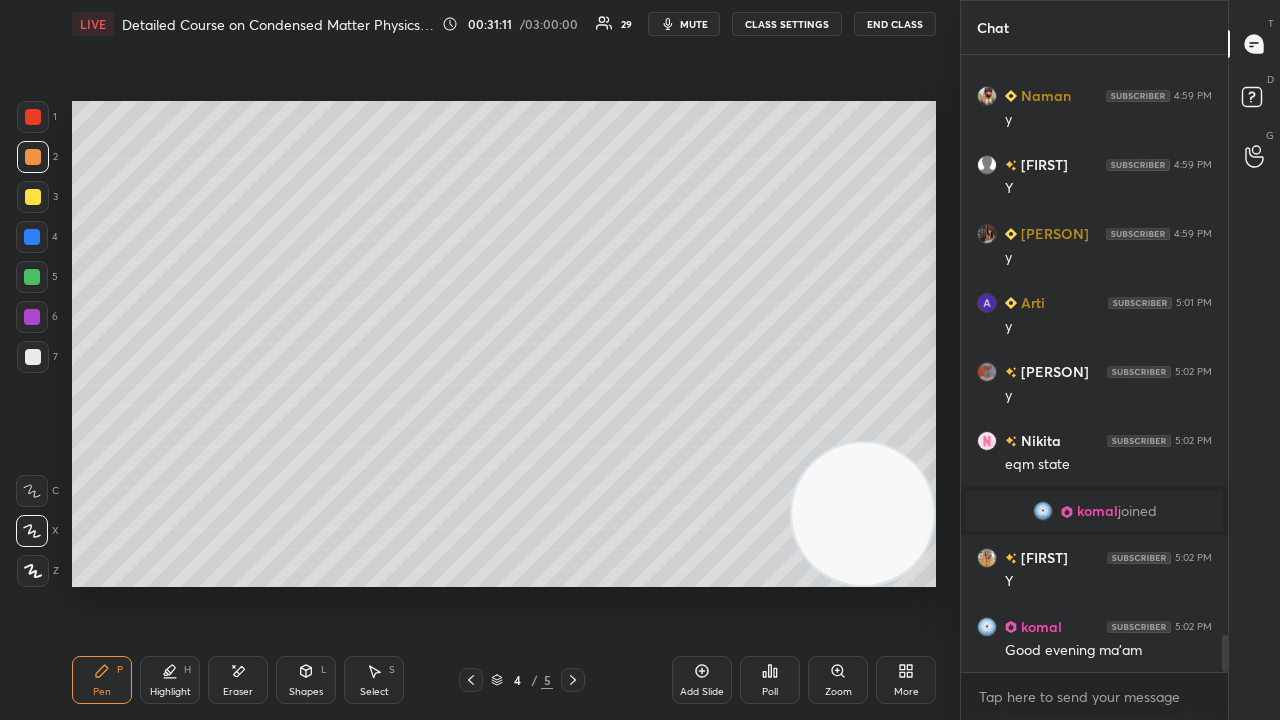 click 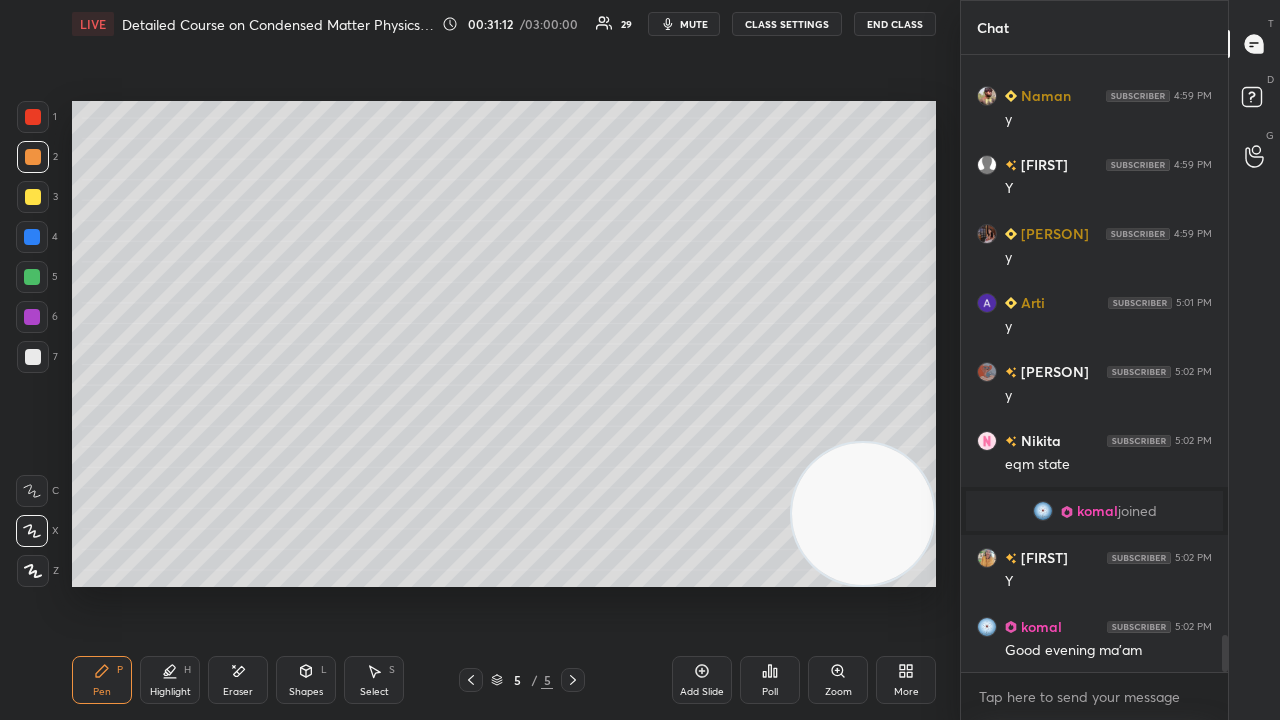 click on "mute" at bounding box center [694, 24] 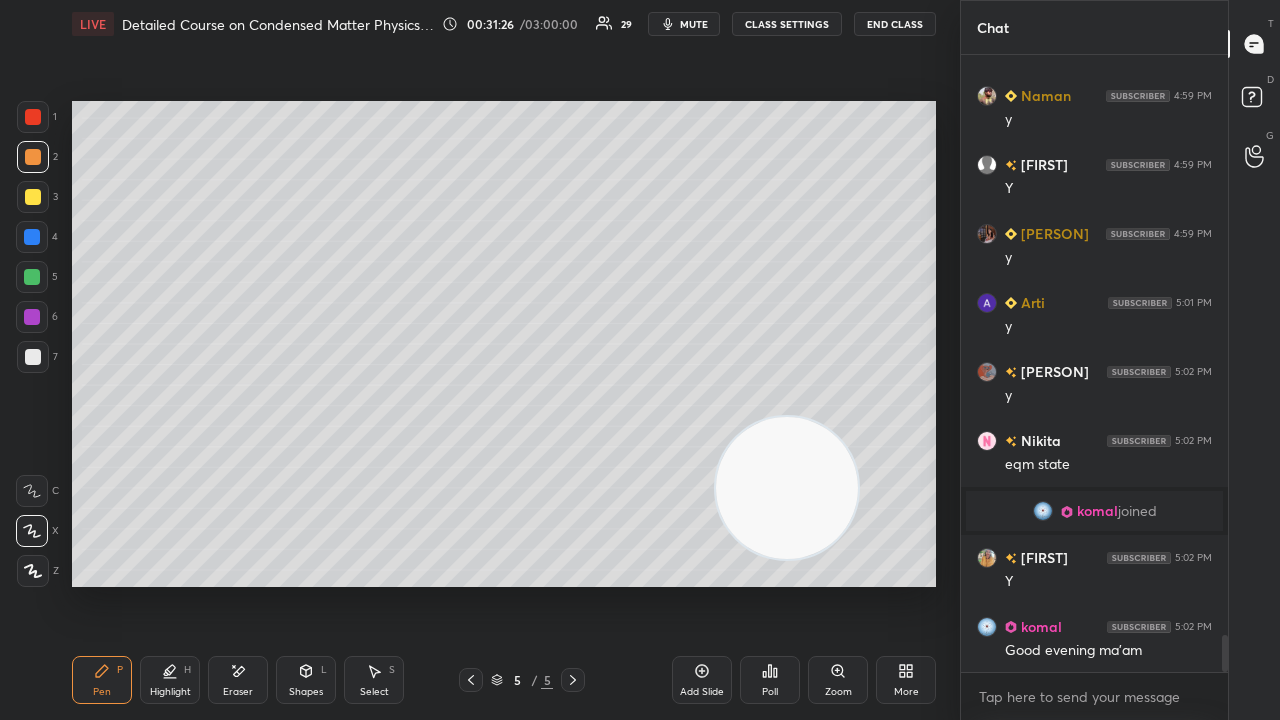 drag, startPoint x: 840, startPoint y: 548, endPoint x: 0, endPoint y: 247, distance: 892.30096 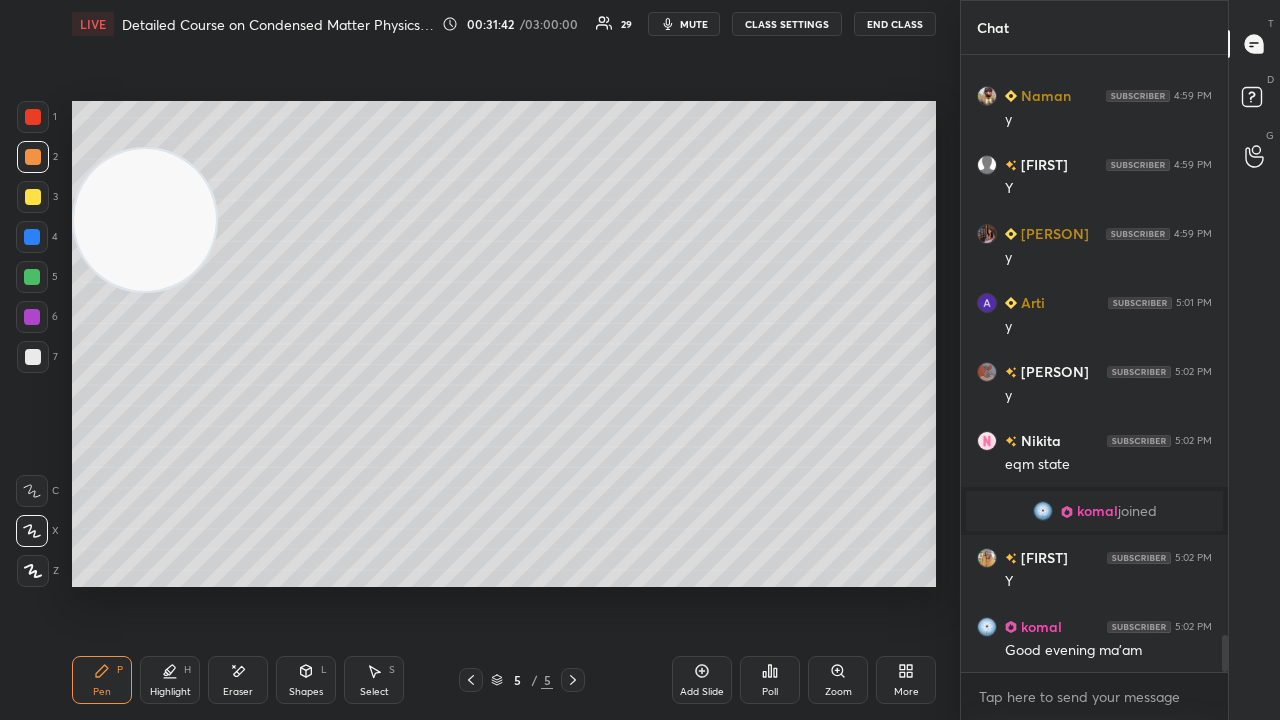 click on "mute" at bounding box center (684, 24) 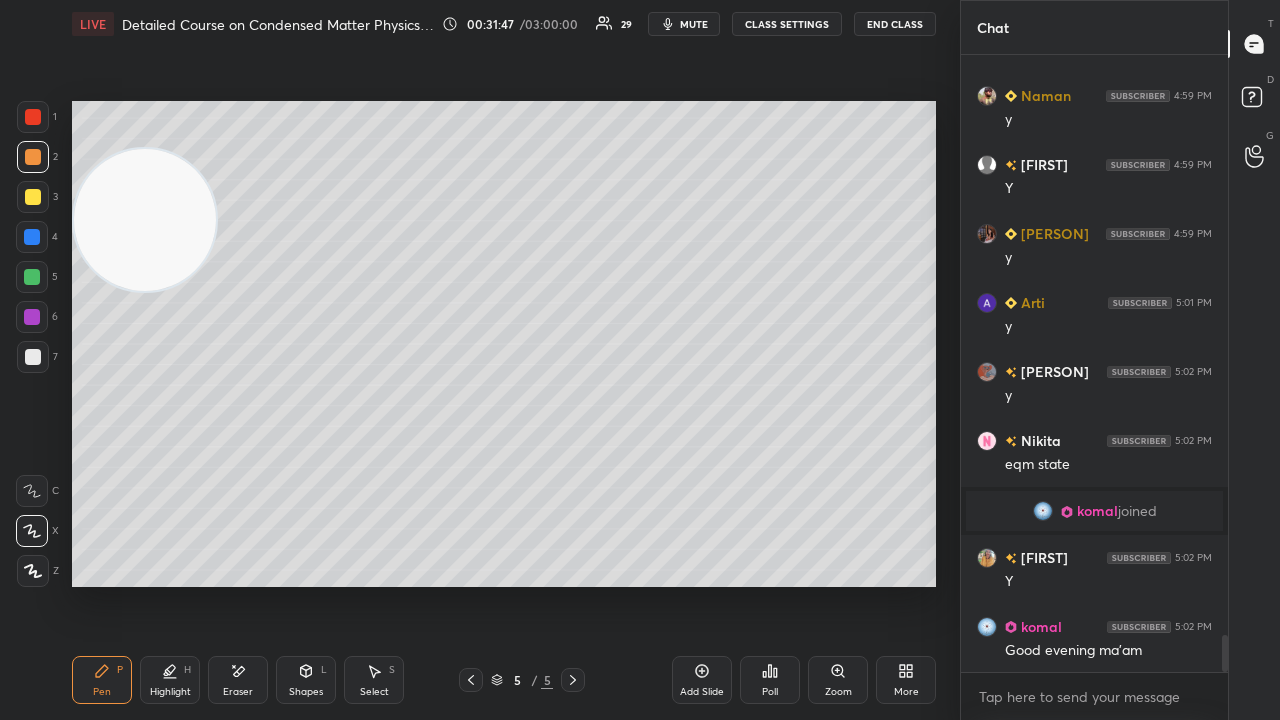 click at bounding box center (33, 357) 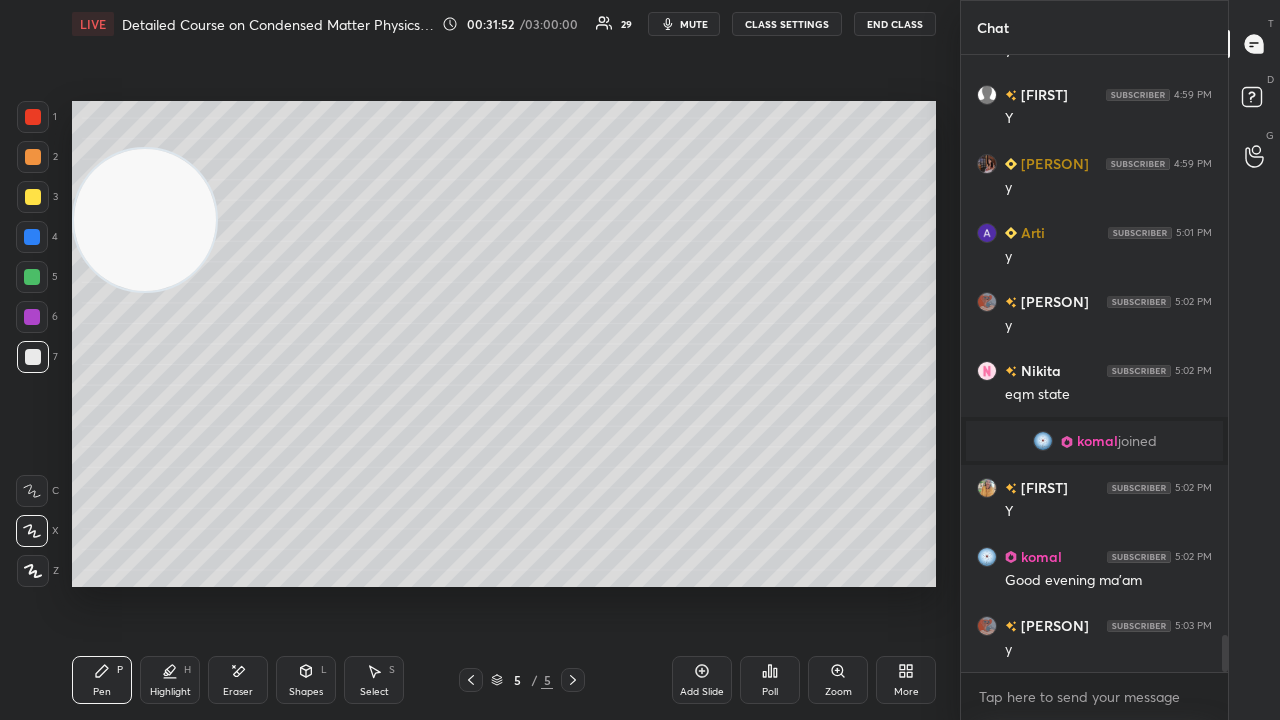 click on "mute" at bounding box center (684, 24) 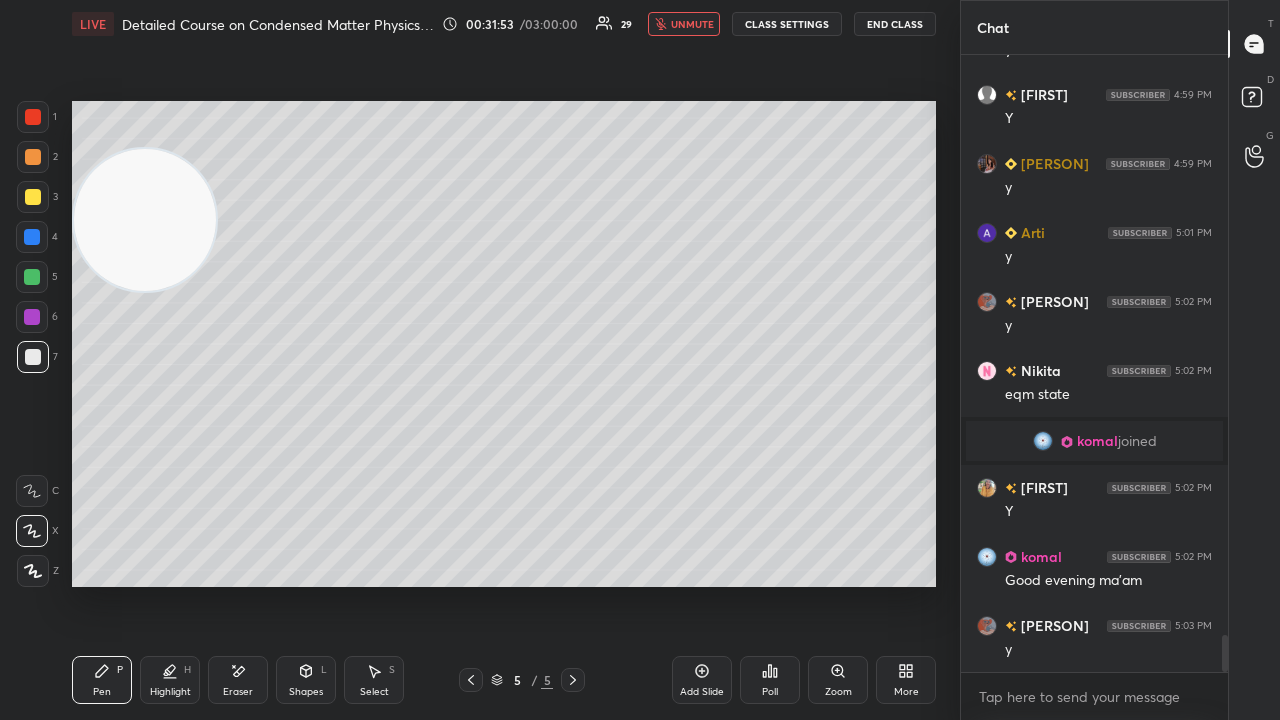 click on "unmute" at bounding box center (692, 24) 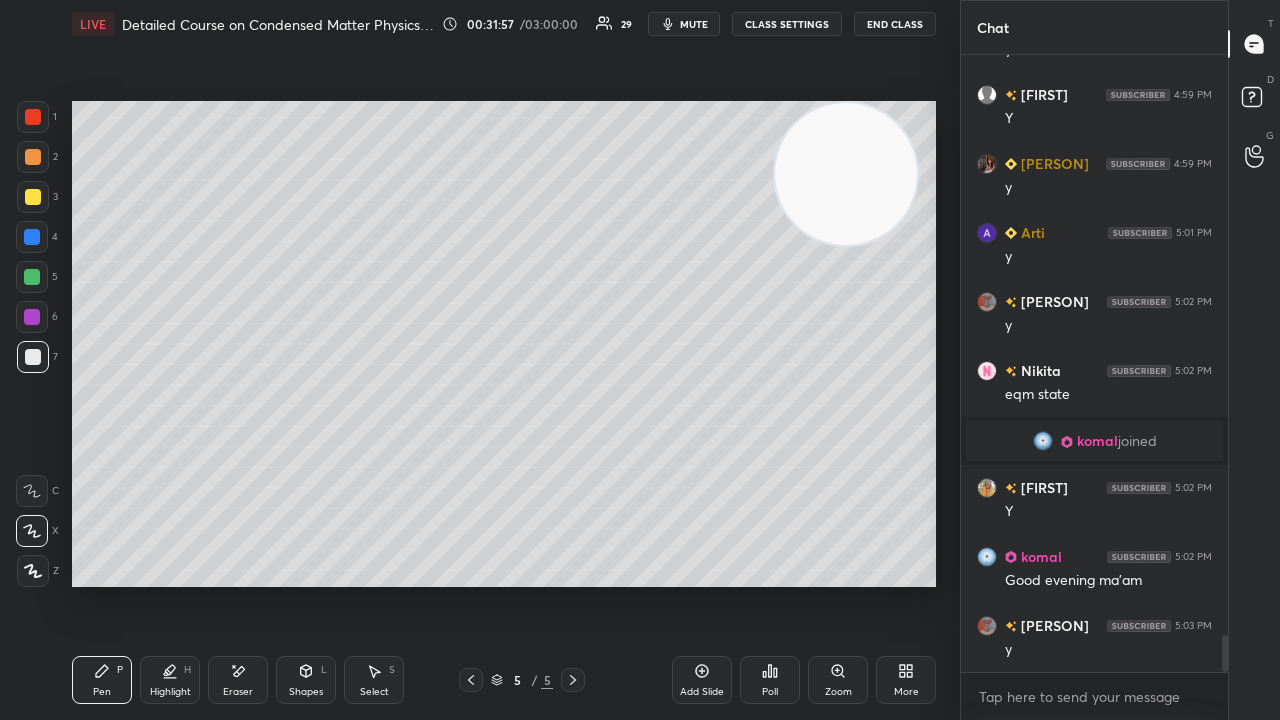 drag, startPoint x: 260, startPoint y: 238, endPoint x: 832, endPoint y: 171, distance: 575.9106 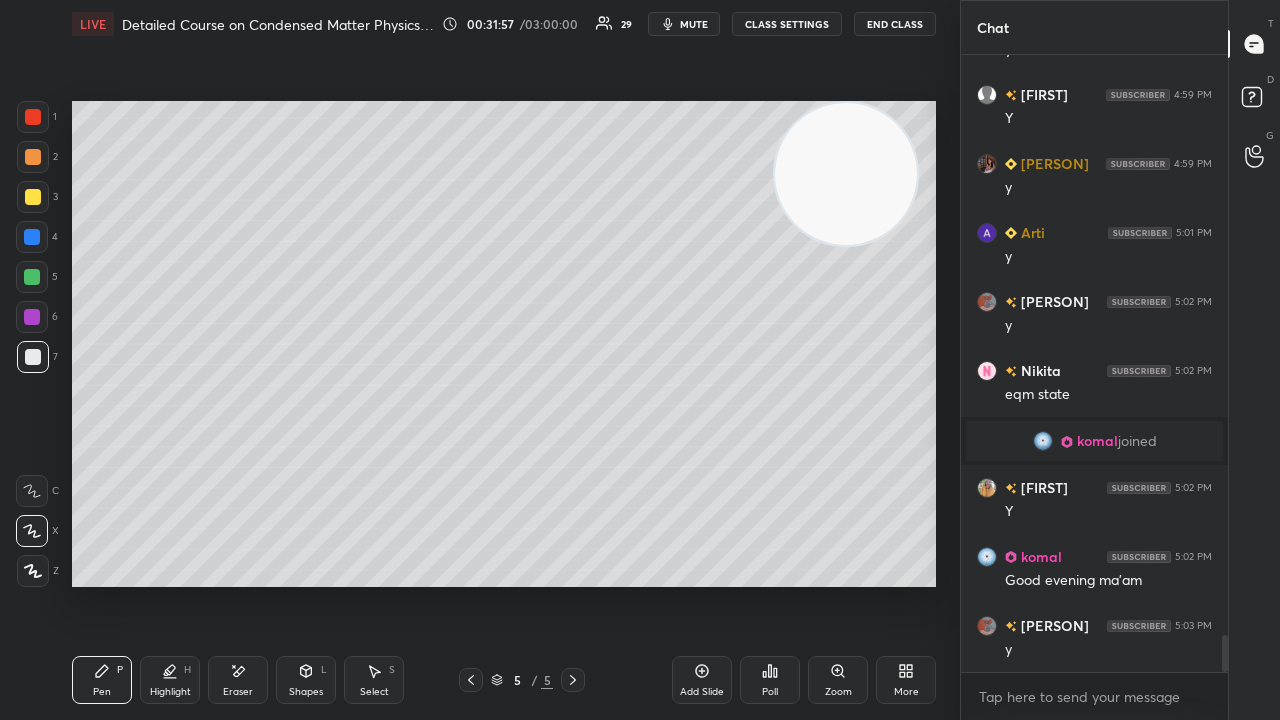 click at bounding box center (846, 174) 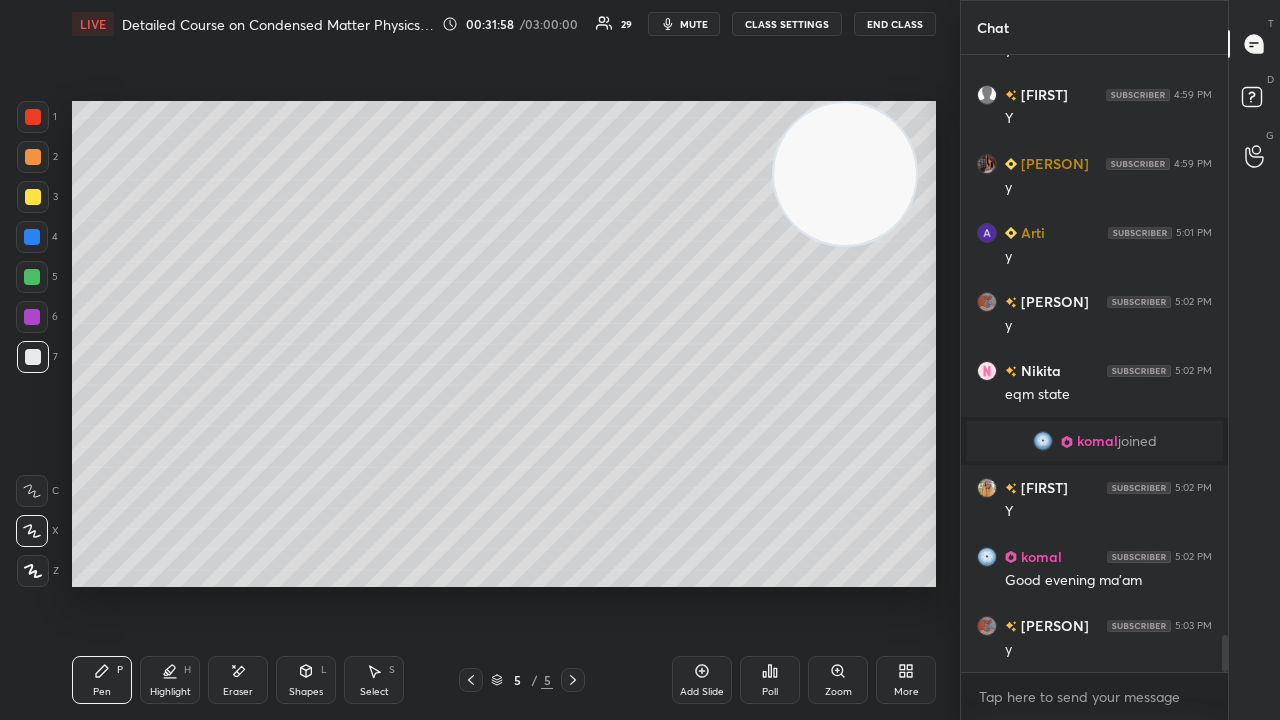 click on "Add Slide" at bounding box center (702, 692) 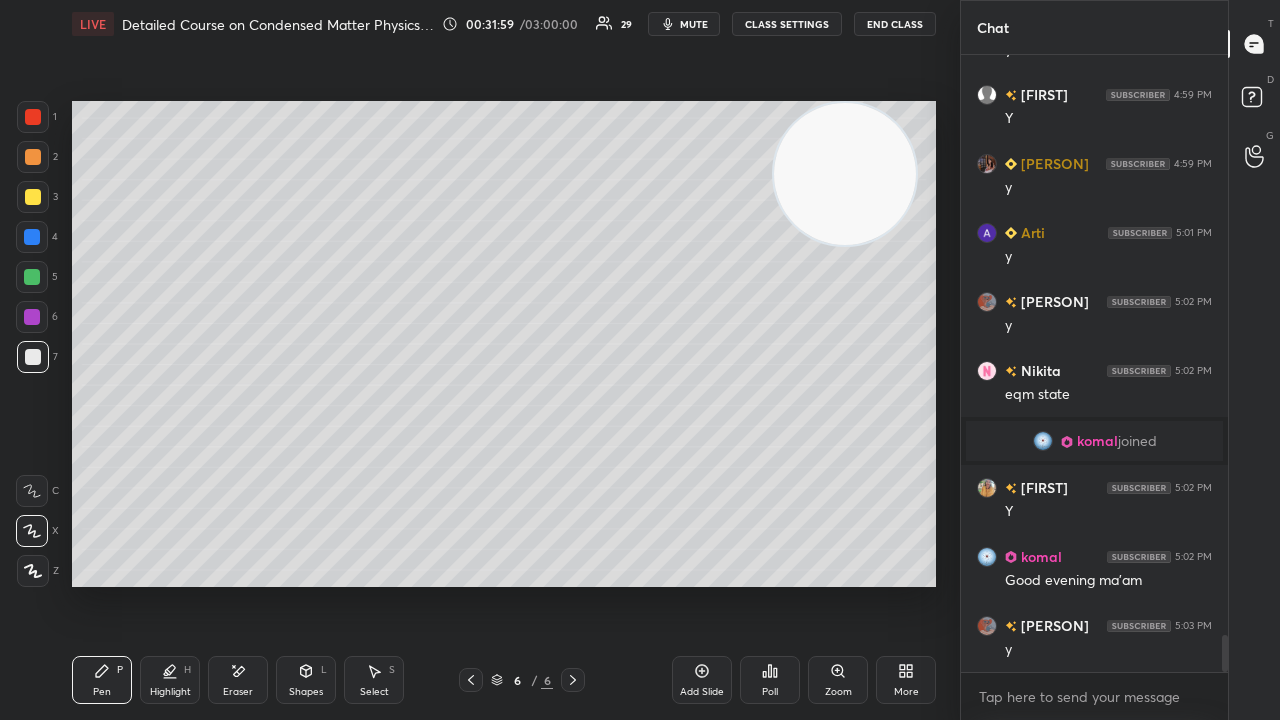 drag, startPoint x: 828, startPoint y: 238, endPoint x: 840, endPoint y: 355, distance: 117.61378 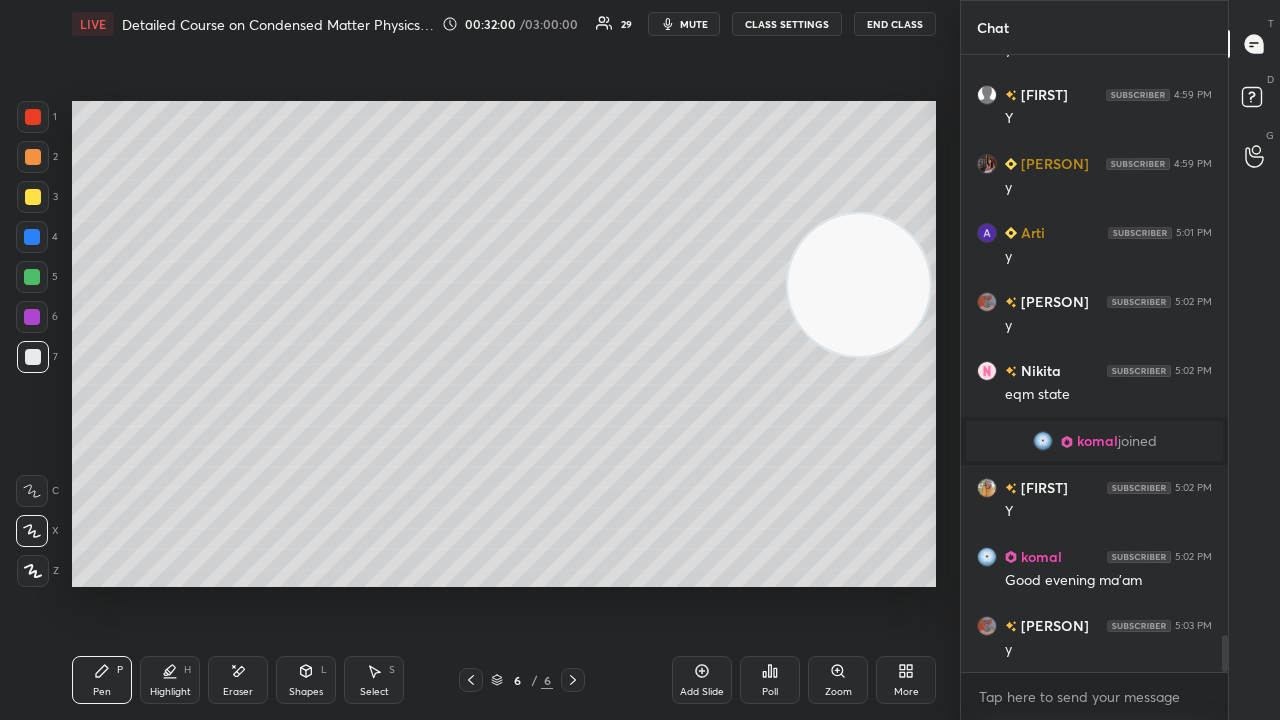 click at bounding box center [33, 197] 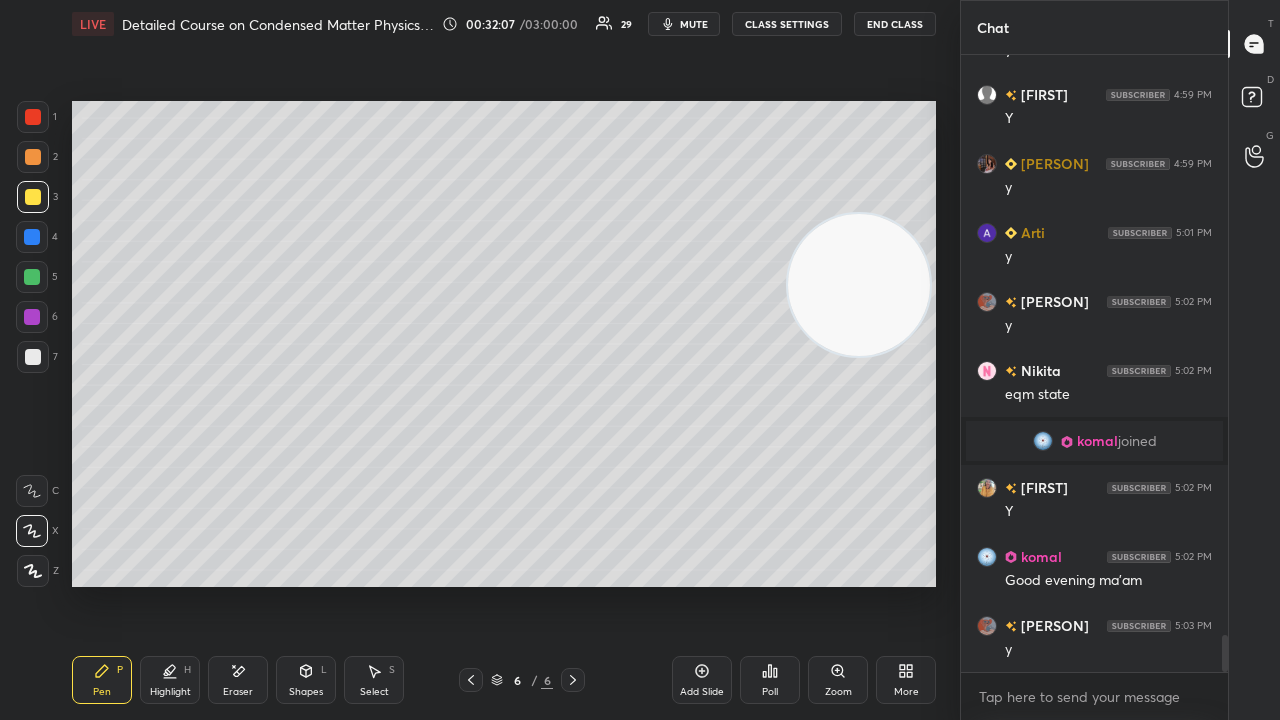 click at bounding box center [33, 357] 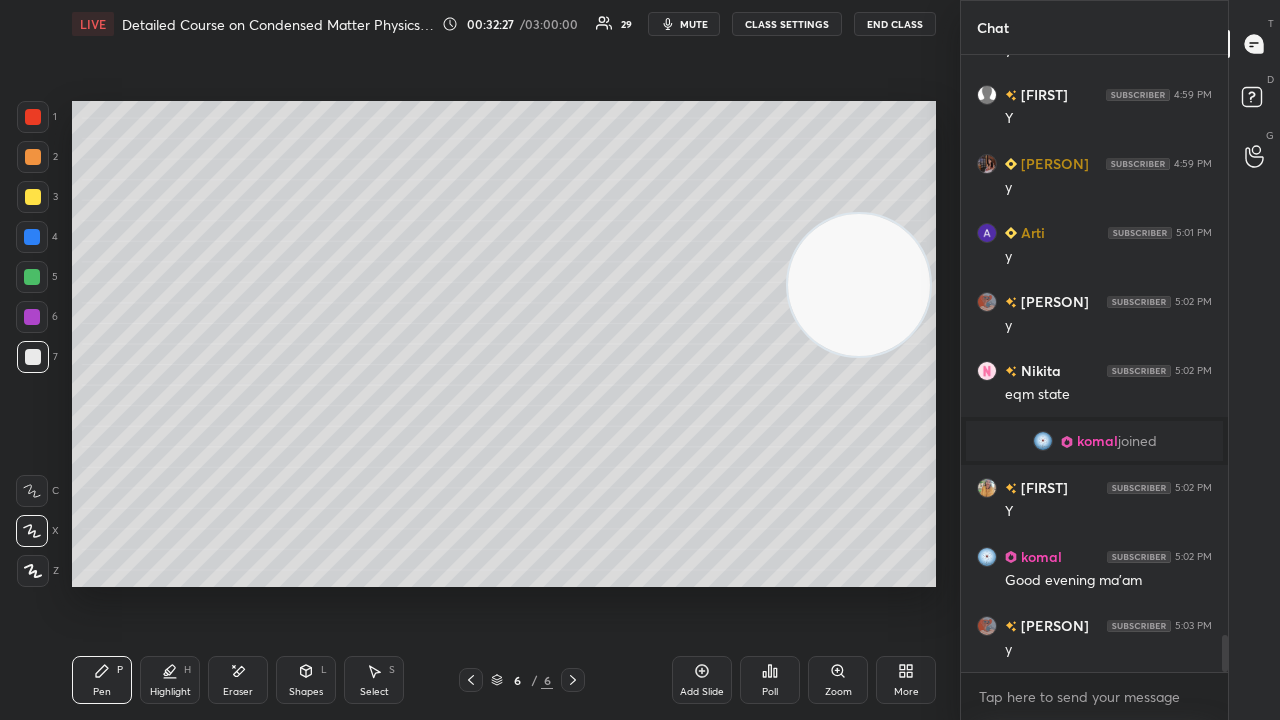 click at bounding box center (33, 197) 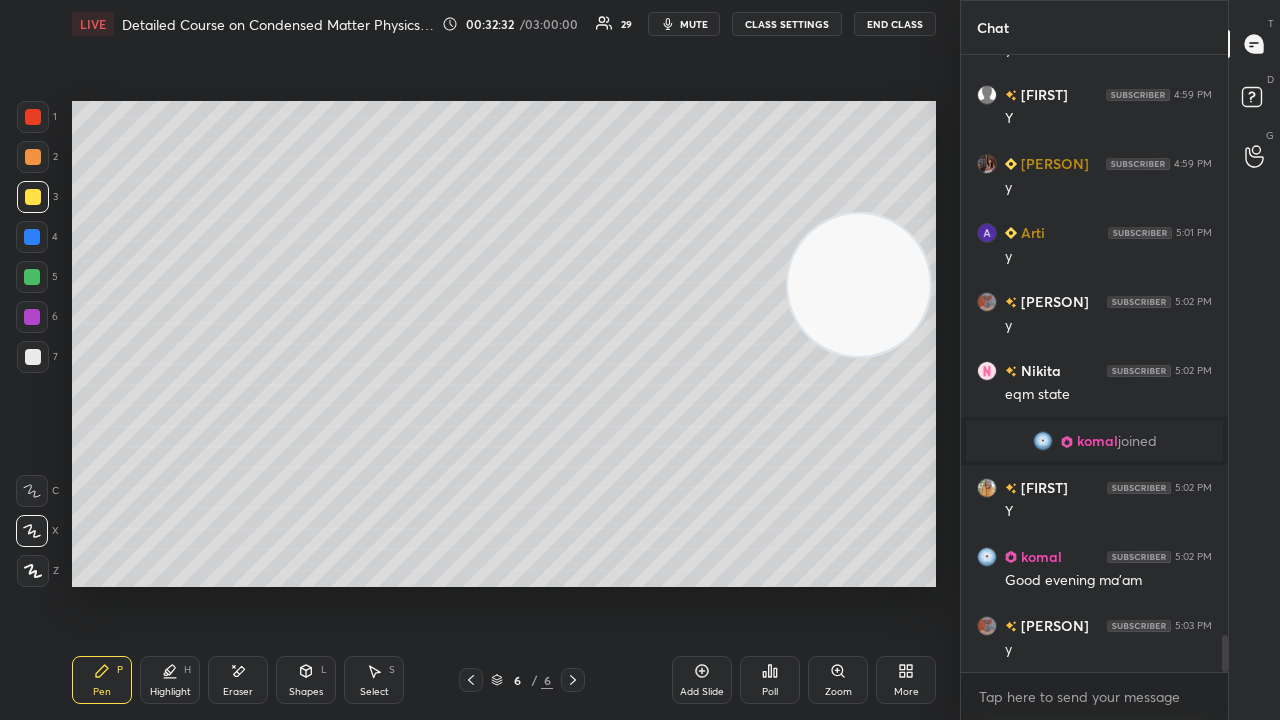 click at bounding box center (33, 357) 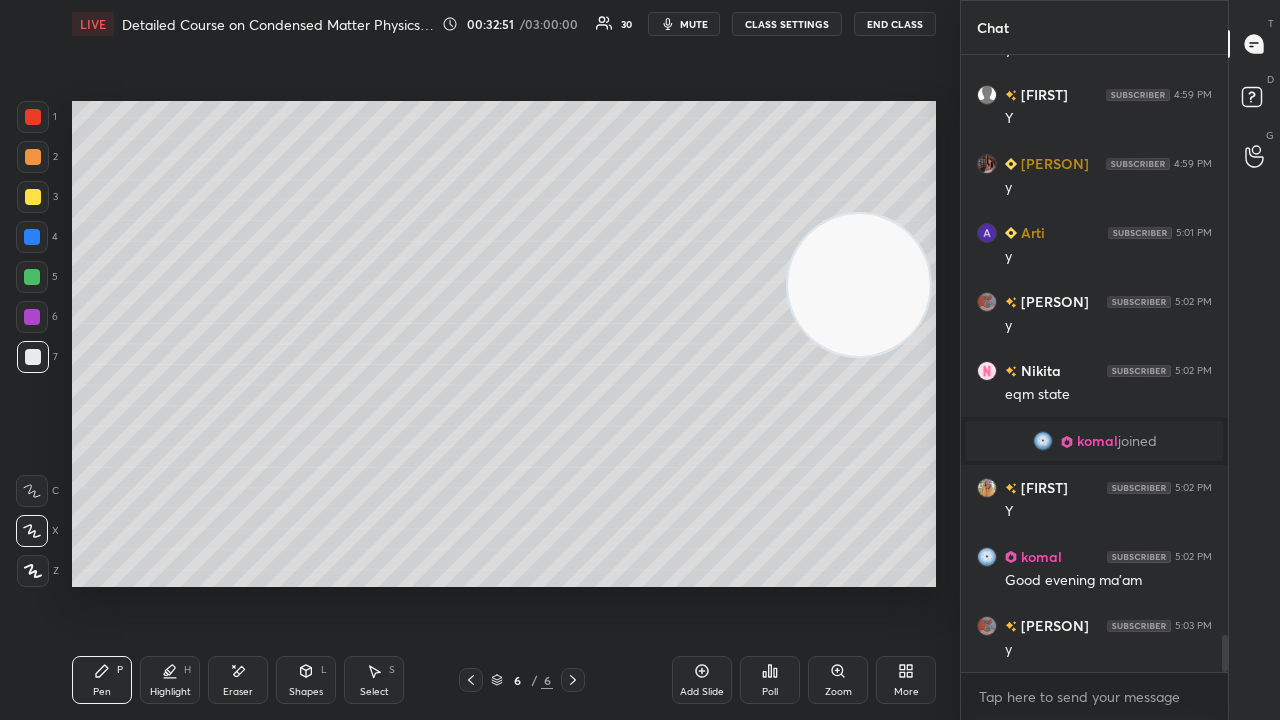 click at bounding box center (859, 285) 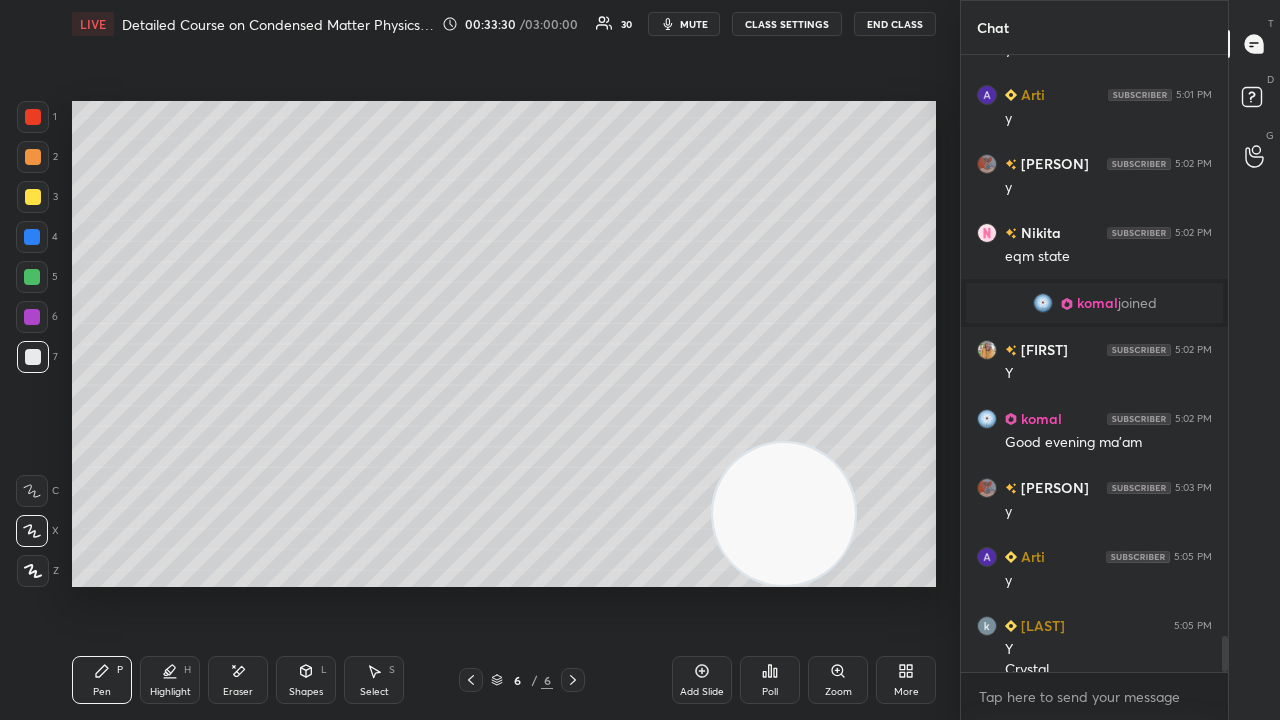 scroll, scrollTop: 9836, scrollLeft: 0, axis: vertical 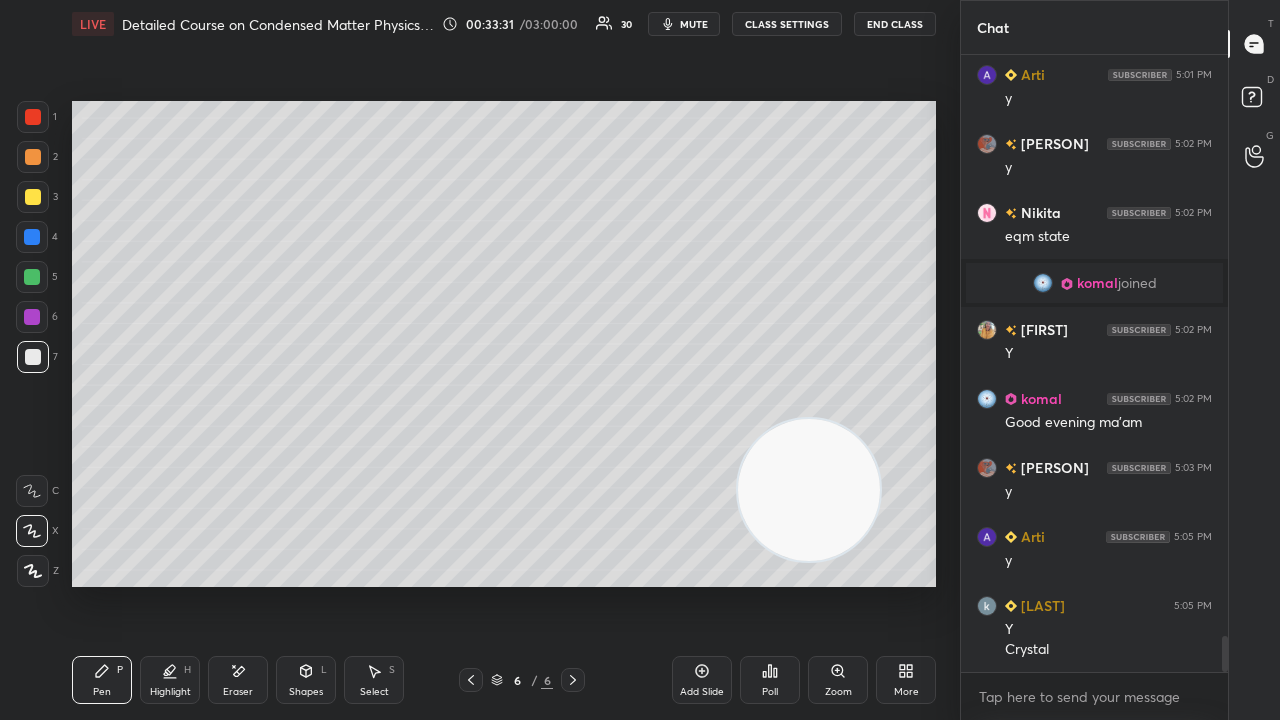 drag, startPoint x: 835, startPoint y: 502, endPoint x: 908, endPoint y: 372, distance: 149.09393 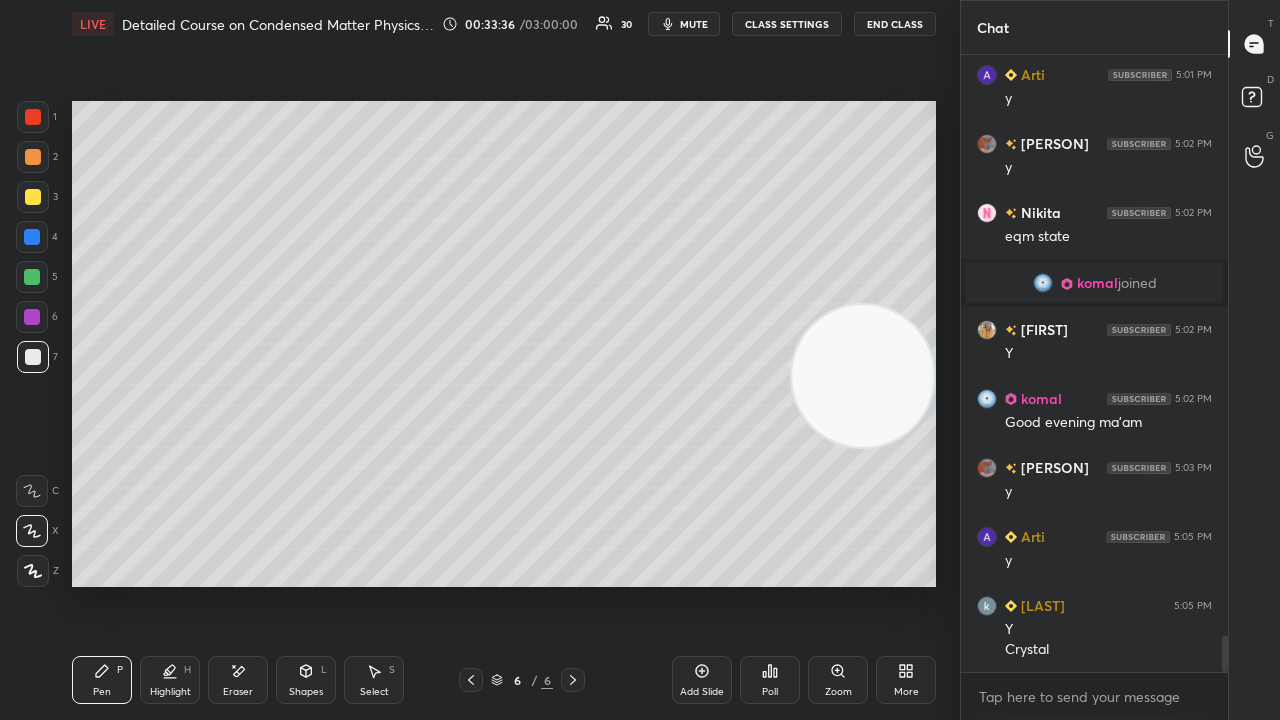 click on "mute" at bounding box center (694, 24) 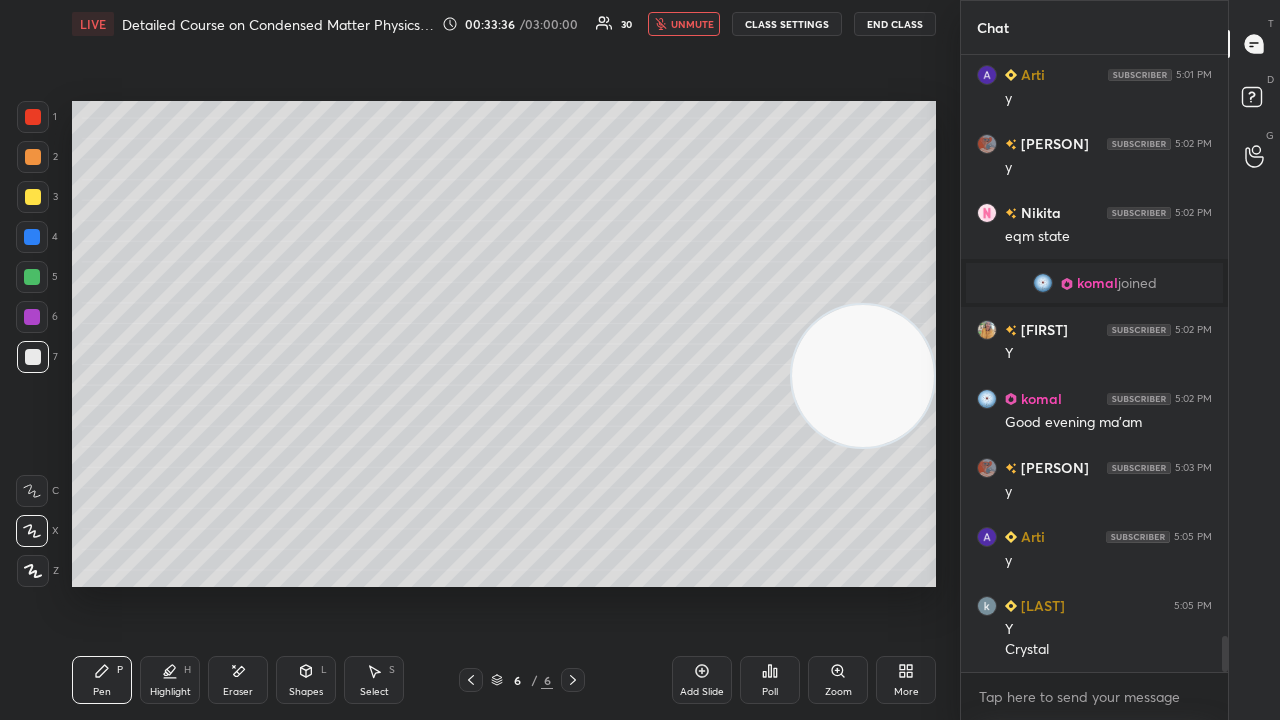 click on "unmute" at bounding box center (692, 24) 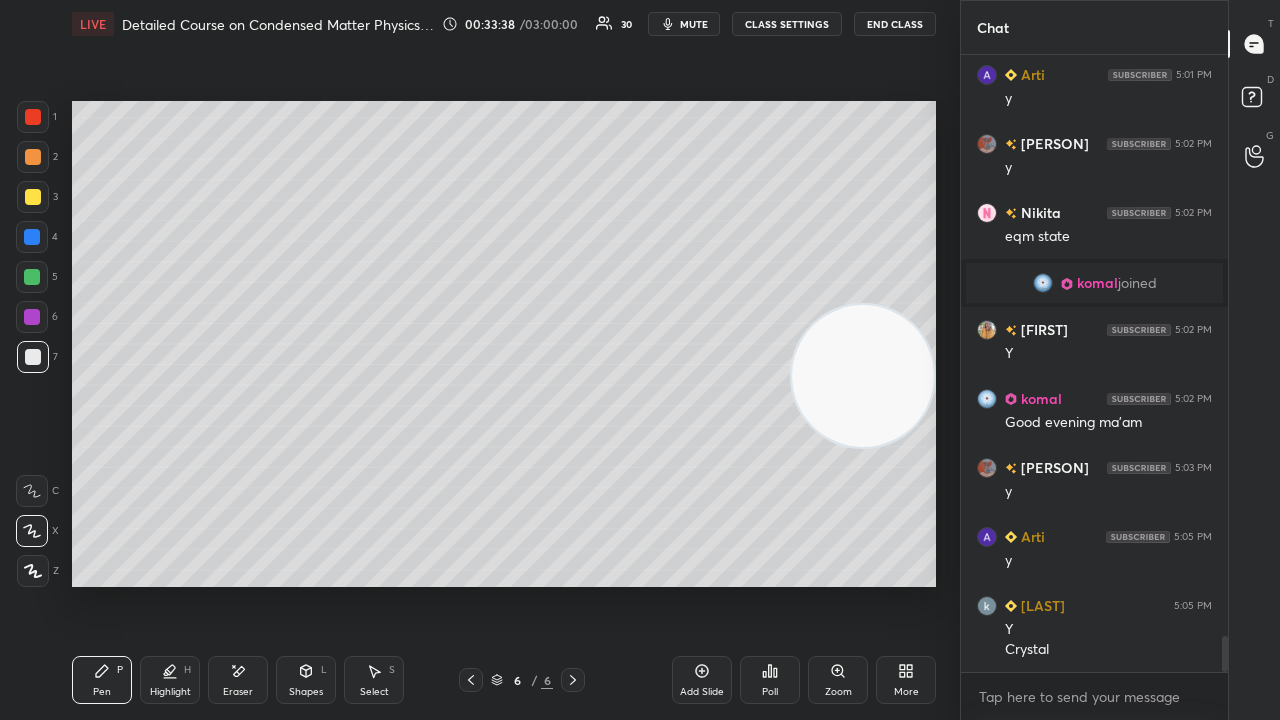 click on "mute" at bounding box center [694, 24] 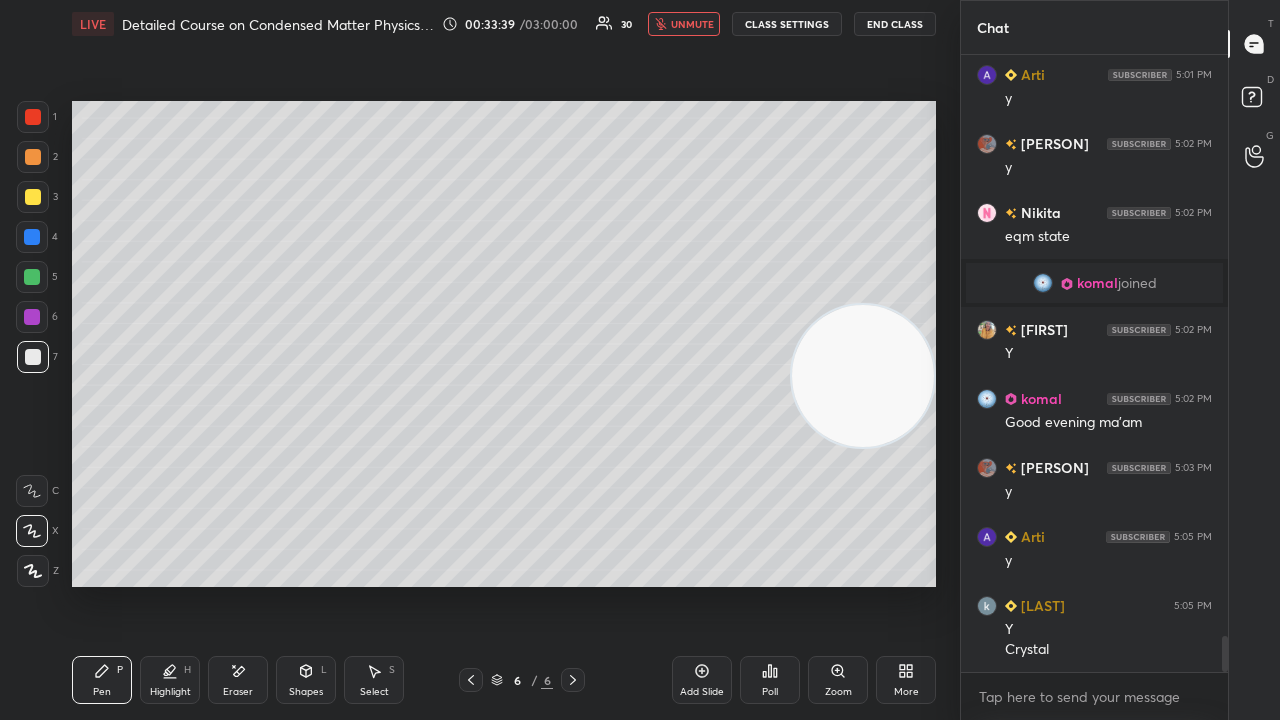 click on "unmute" at bounding box center (692, 24) 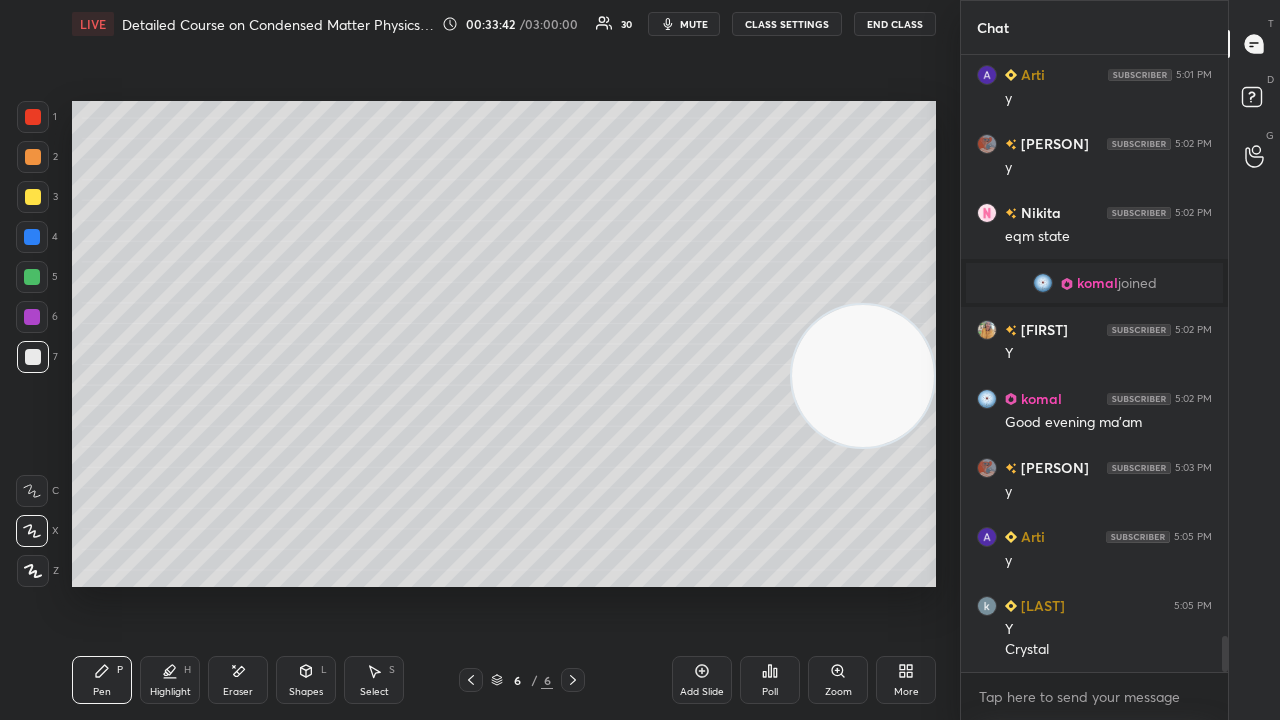 click on "mute" at bounding box center (684, 24) 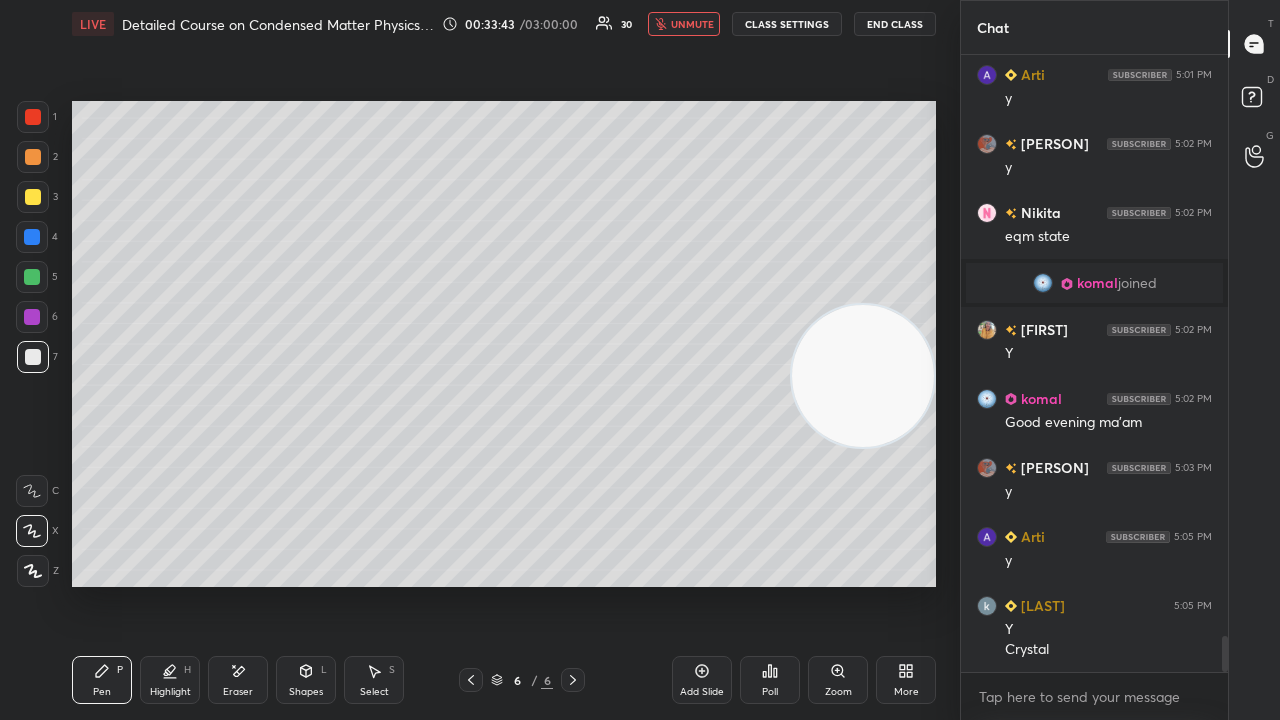 drag, startPoint x: 700, startPoint y: 30, endPoint x: 714, endPoint y: 30, distance: 14 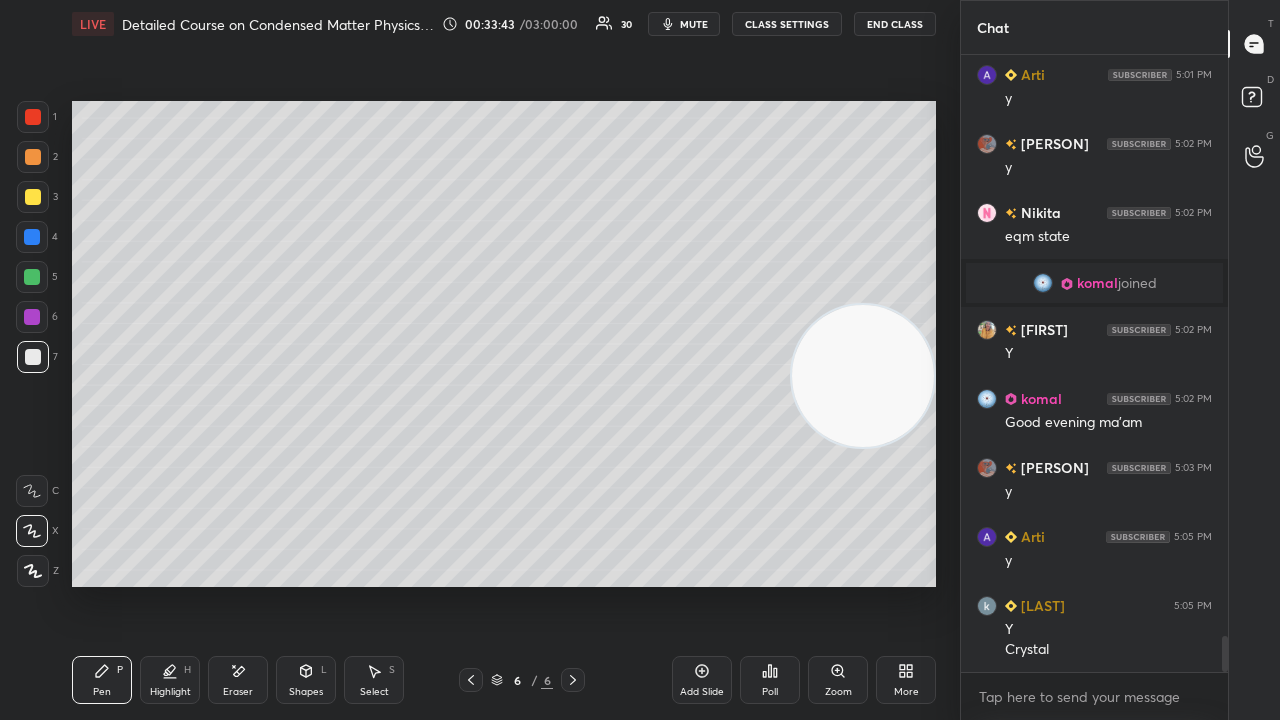 click at bounding box center [33, 197] 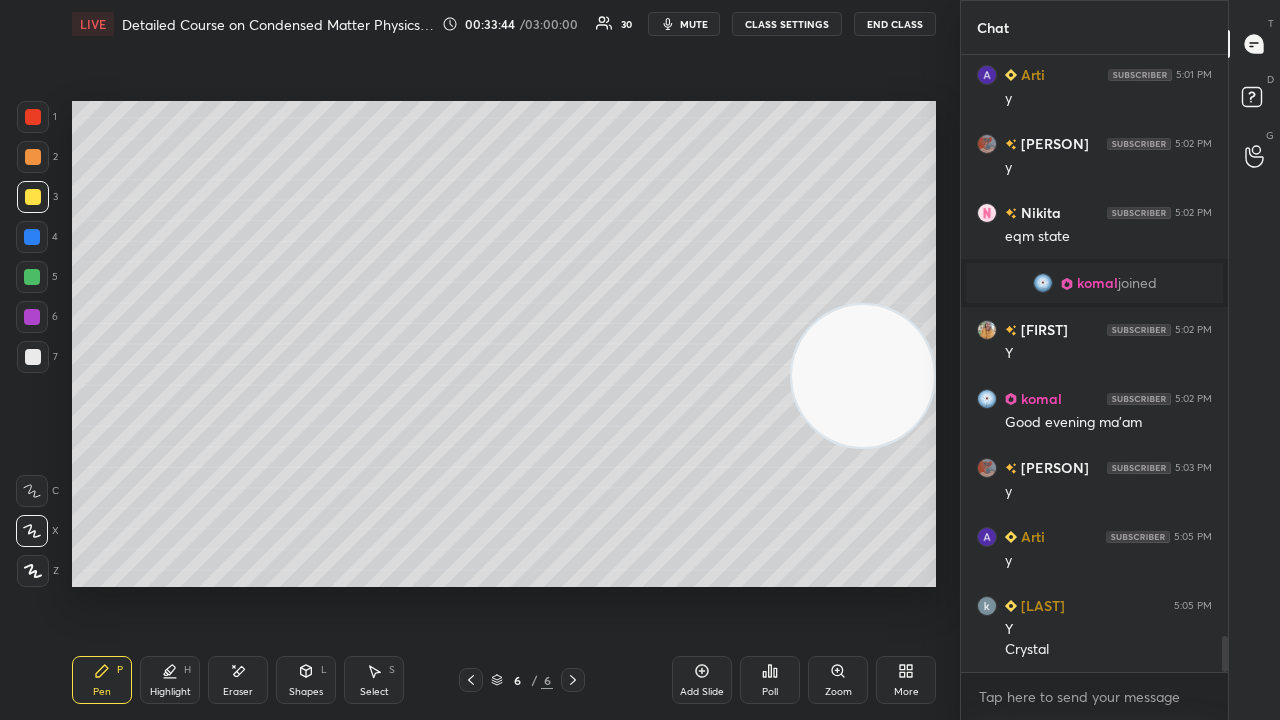 click on "mute" at bounding box center (694, 24) 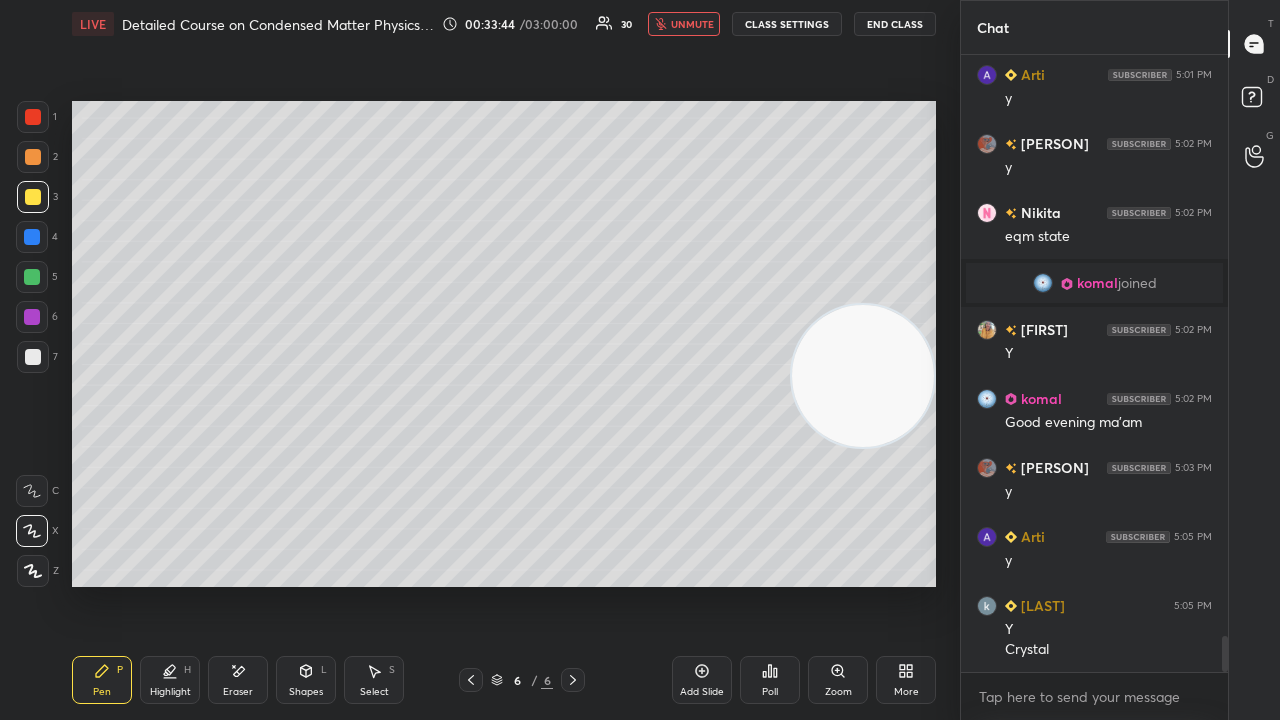 click on "unmute" at bounding box center [692, 24] 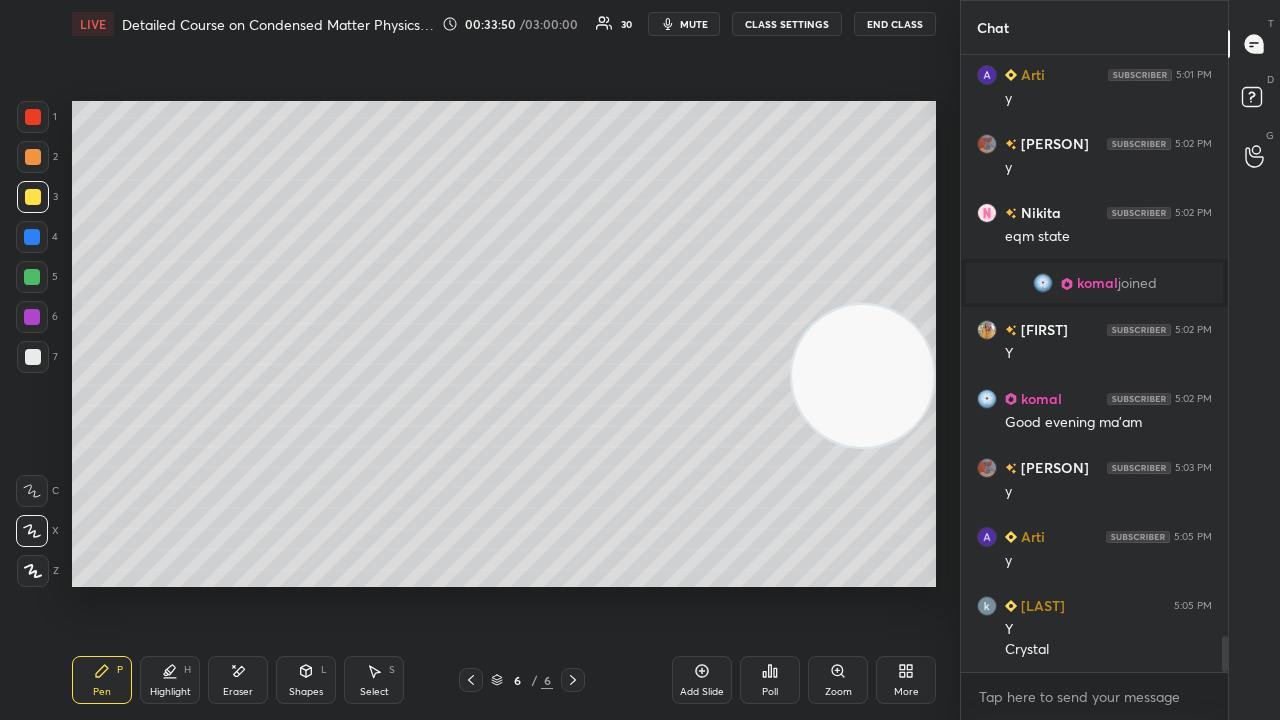 click on "Add Slide" at bounding box center (702, 692) 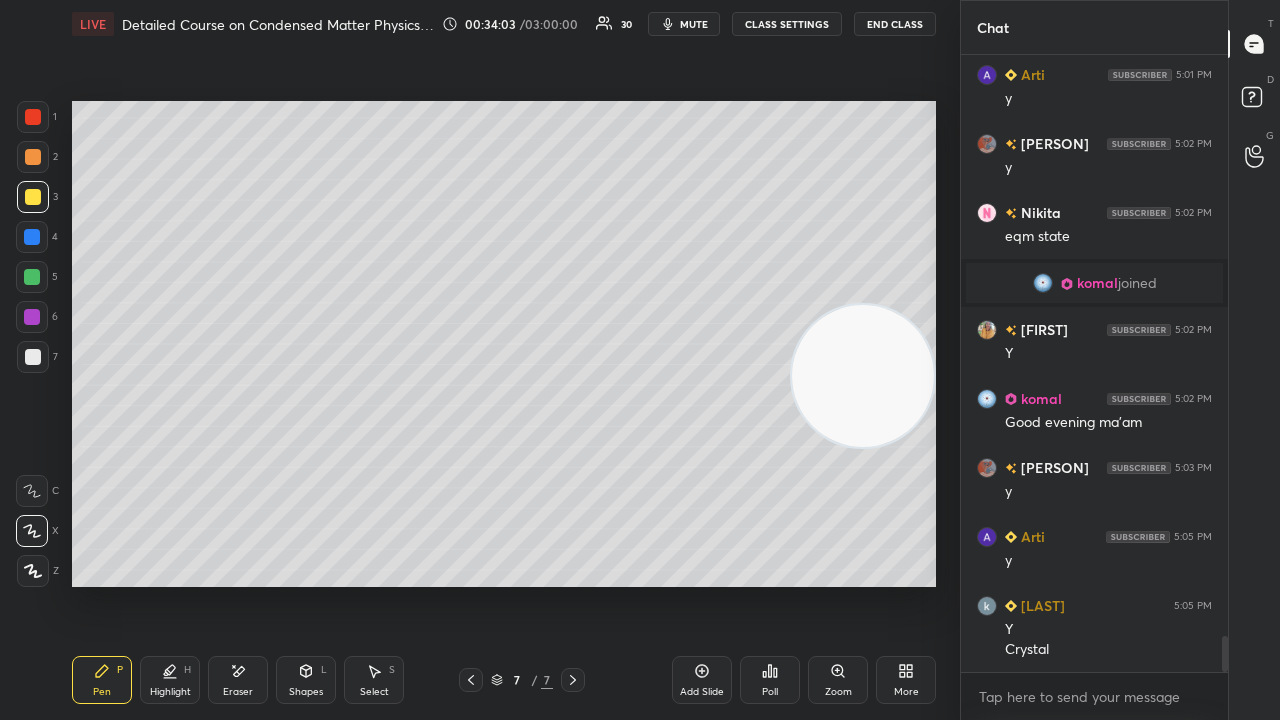 click at bounding box center (32, 317) 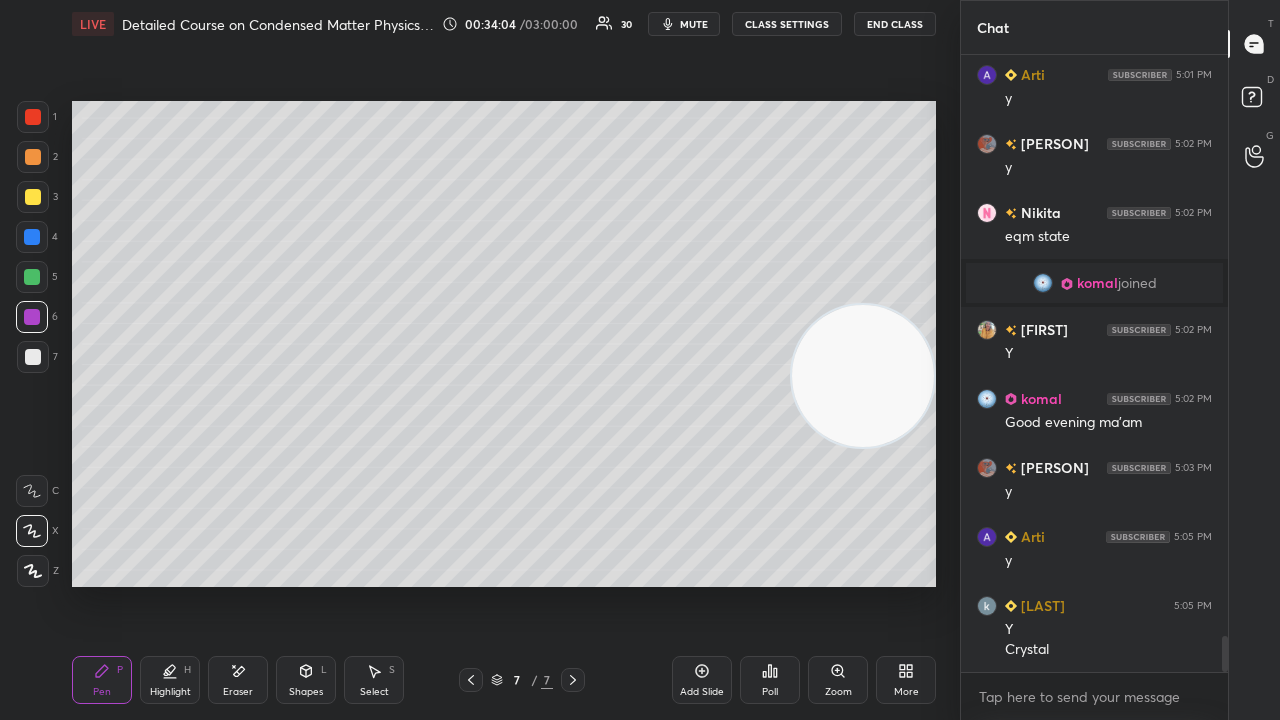click on "mute" at bounding box center (694, 24) 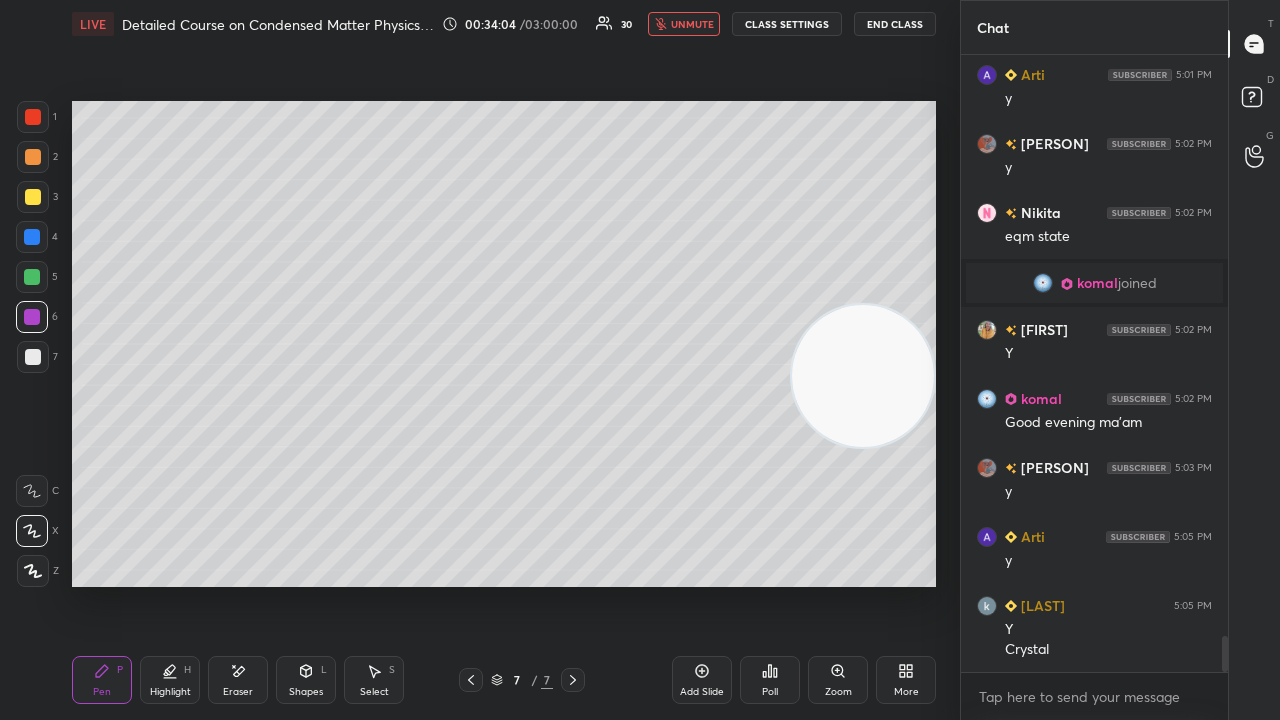 click on "unmute" at bounding box center (692, 24) 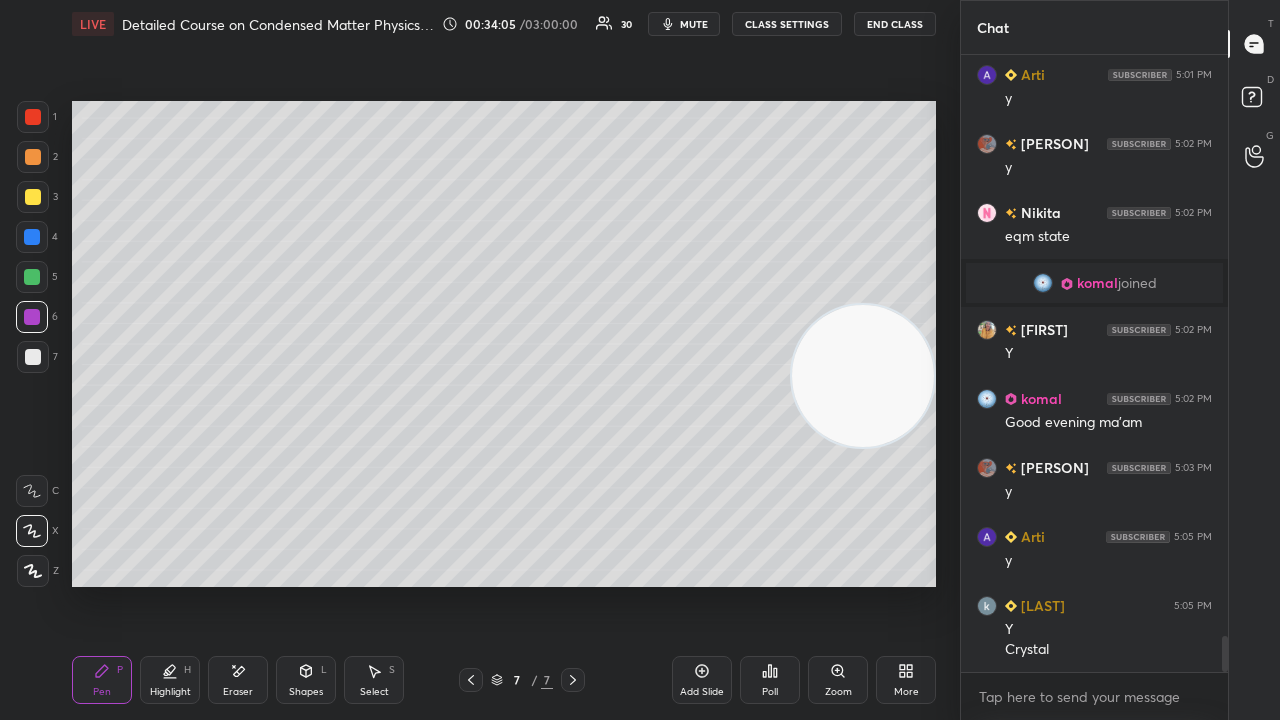 click at bounding box center [33, 357] 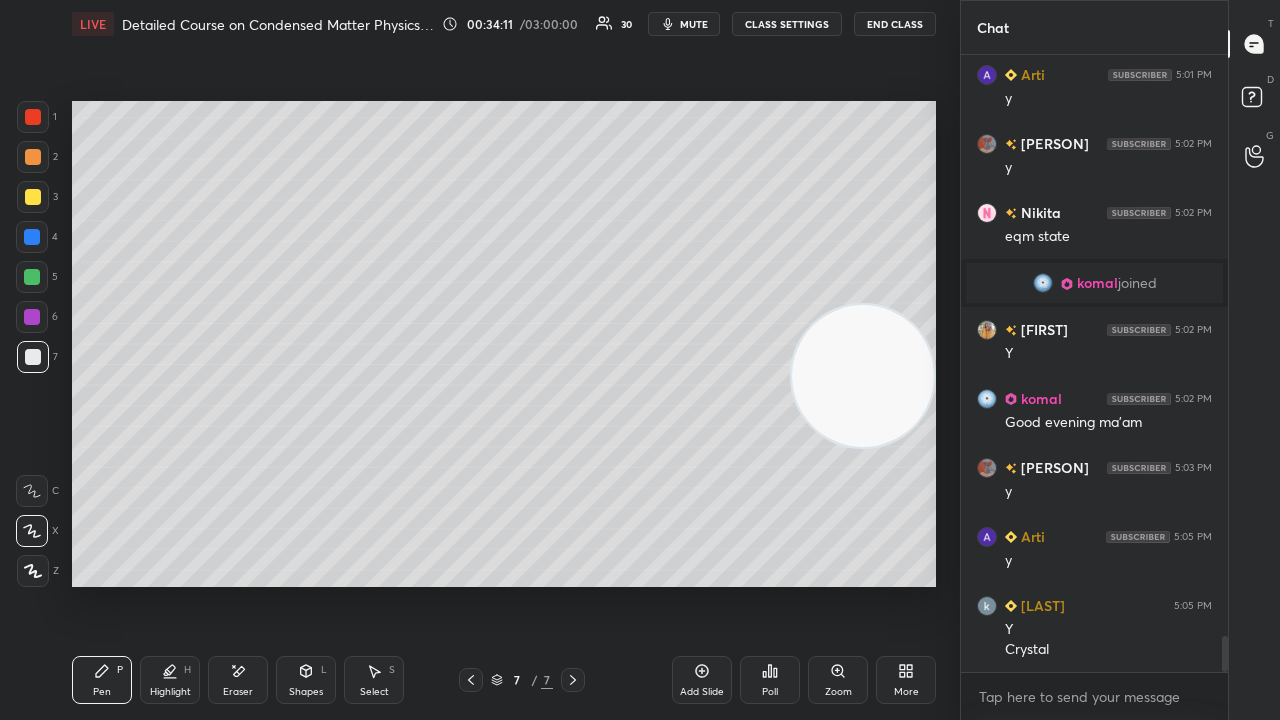 click on "Shapes L" at bounding box center [306, 680] 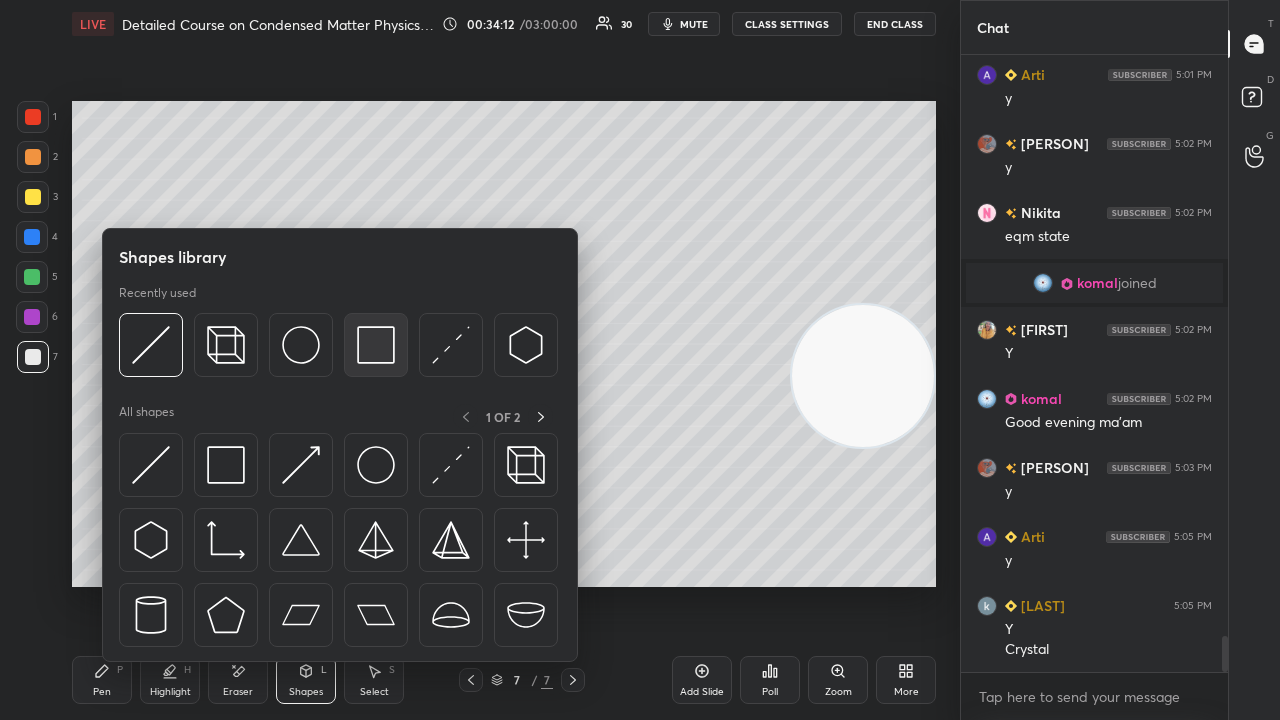 click at bounding box center (376, 345) 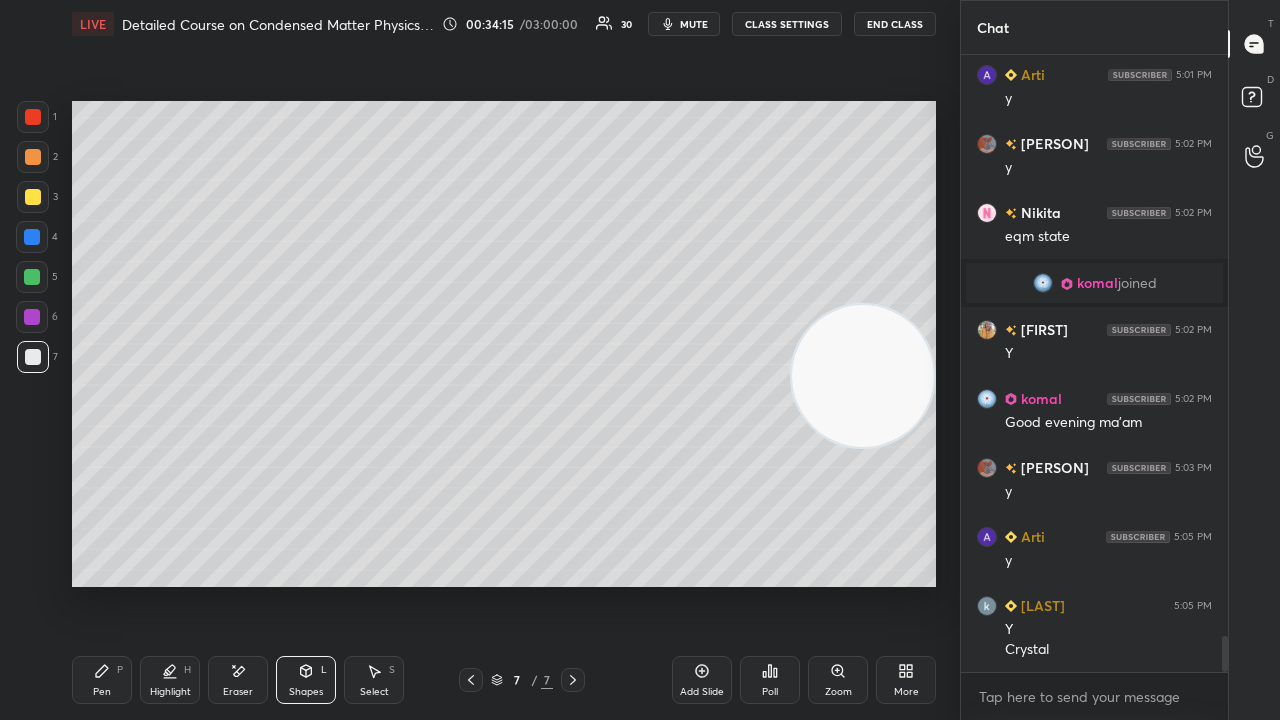 click on "mute" at bounding box center [684, 24] 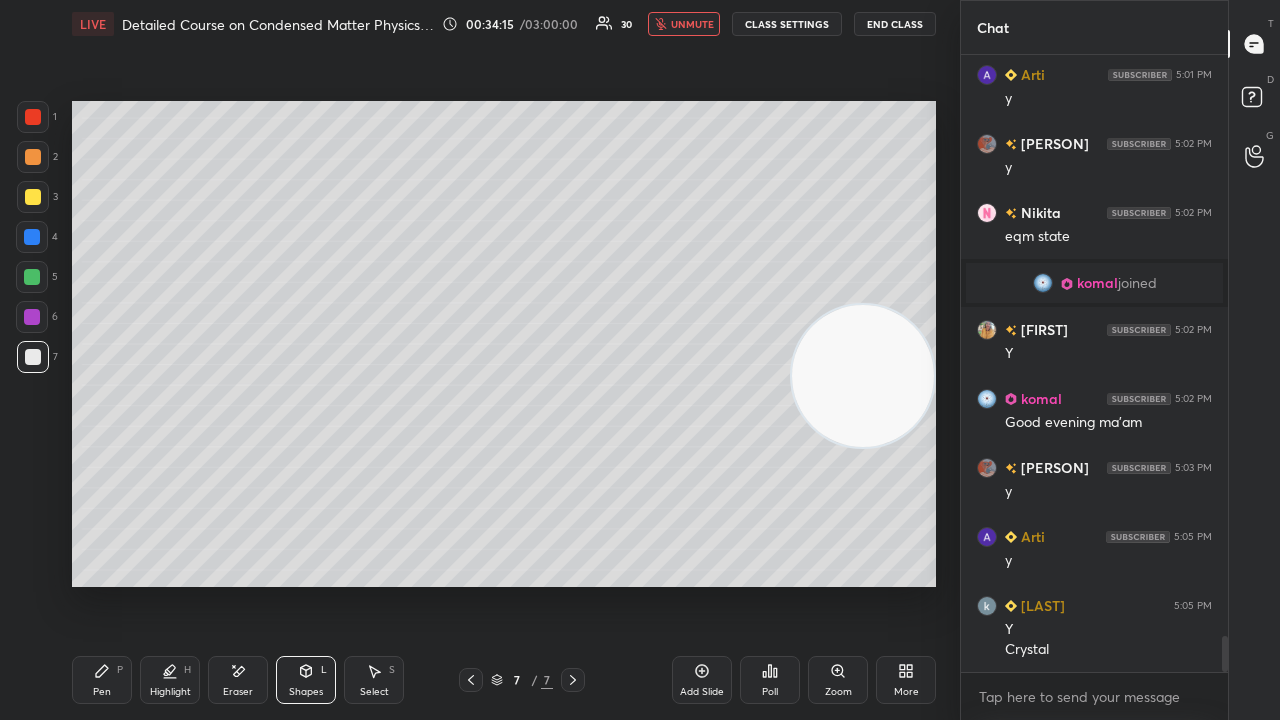 click on "unmute" at bounding box center (684, 24) 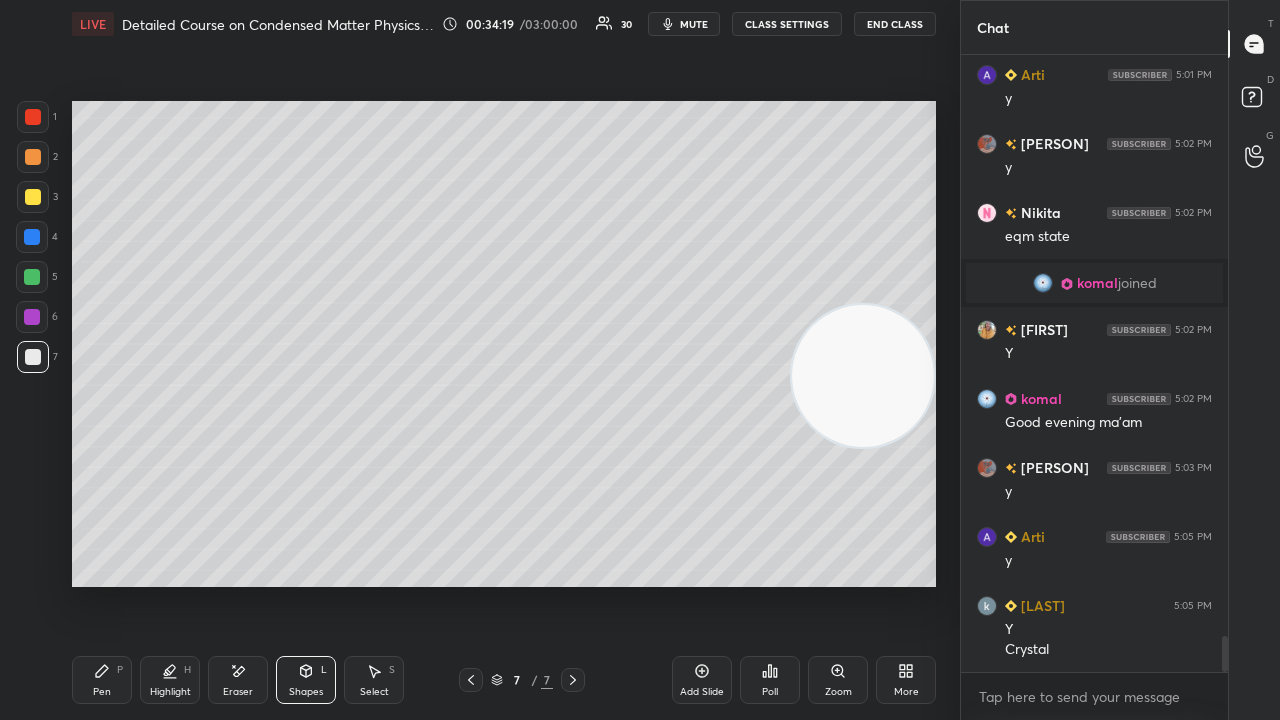 click at bounding box center [32, 277] 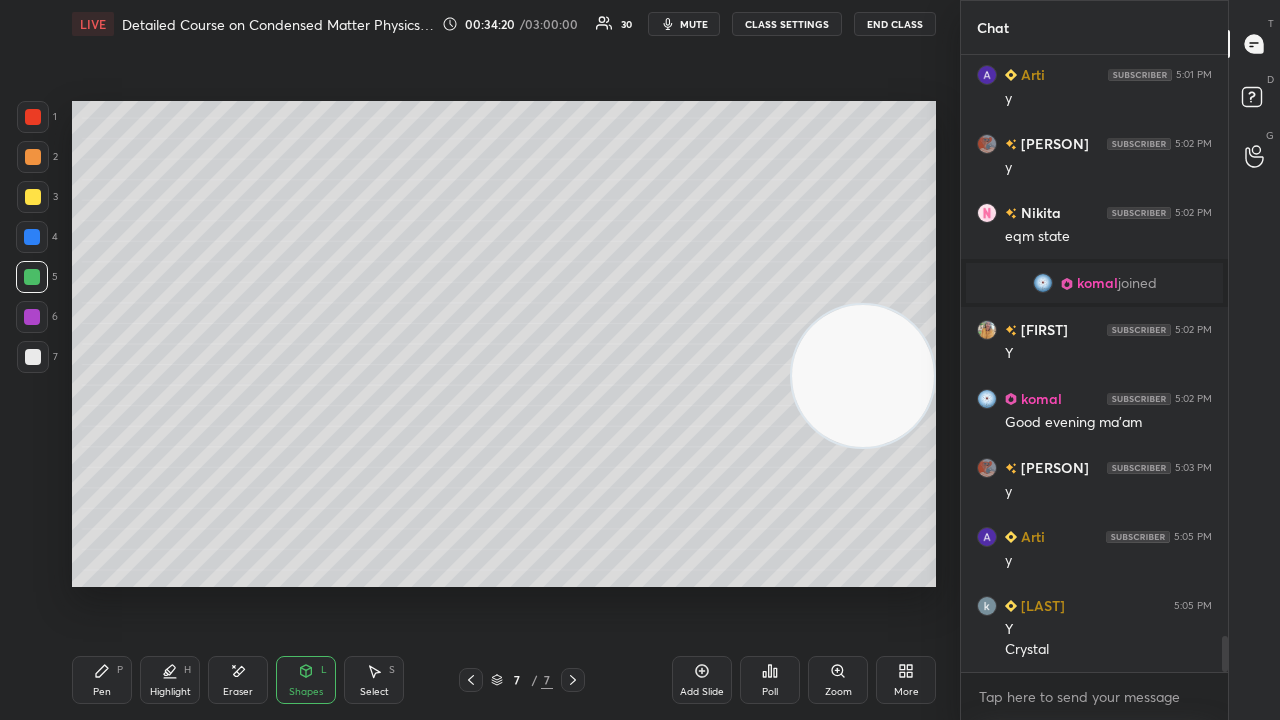 click on "Pen P" at bounding box center (102, 680) 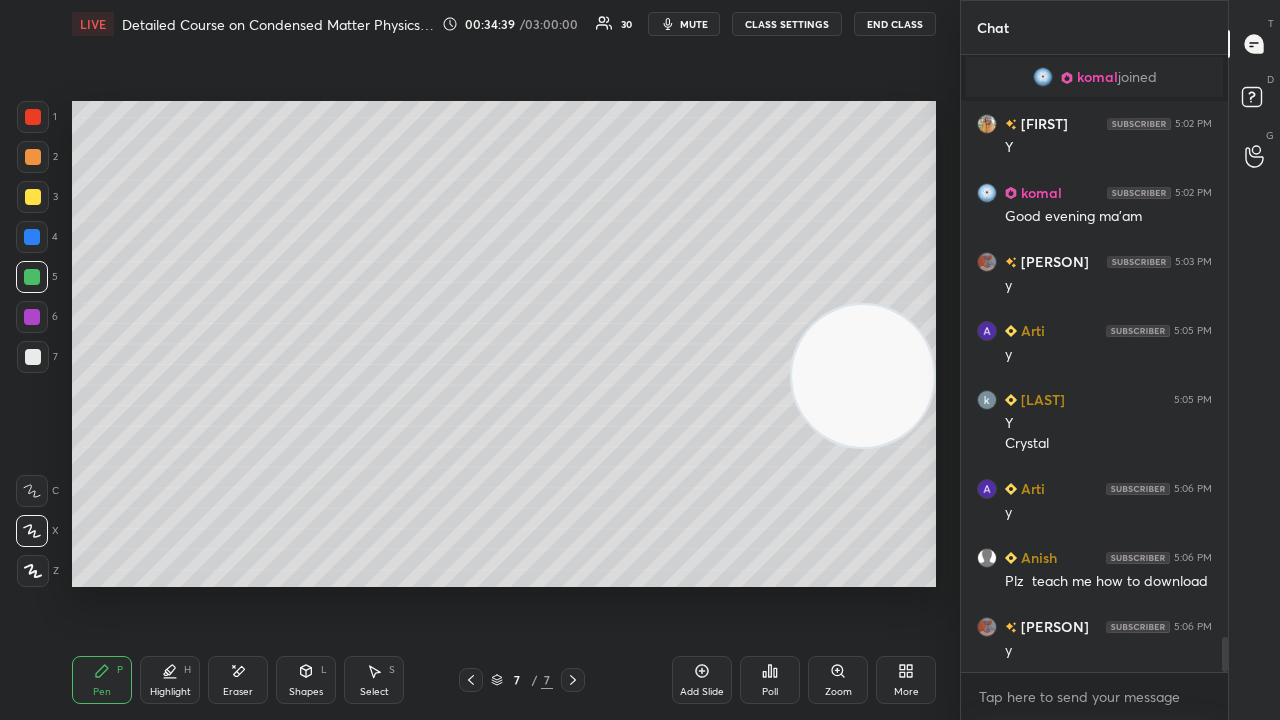scroll, scrollTop: 10112, scrollLeft: 0, axis: vertical 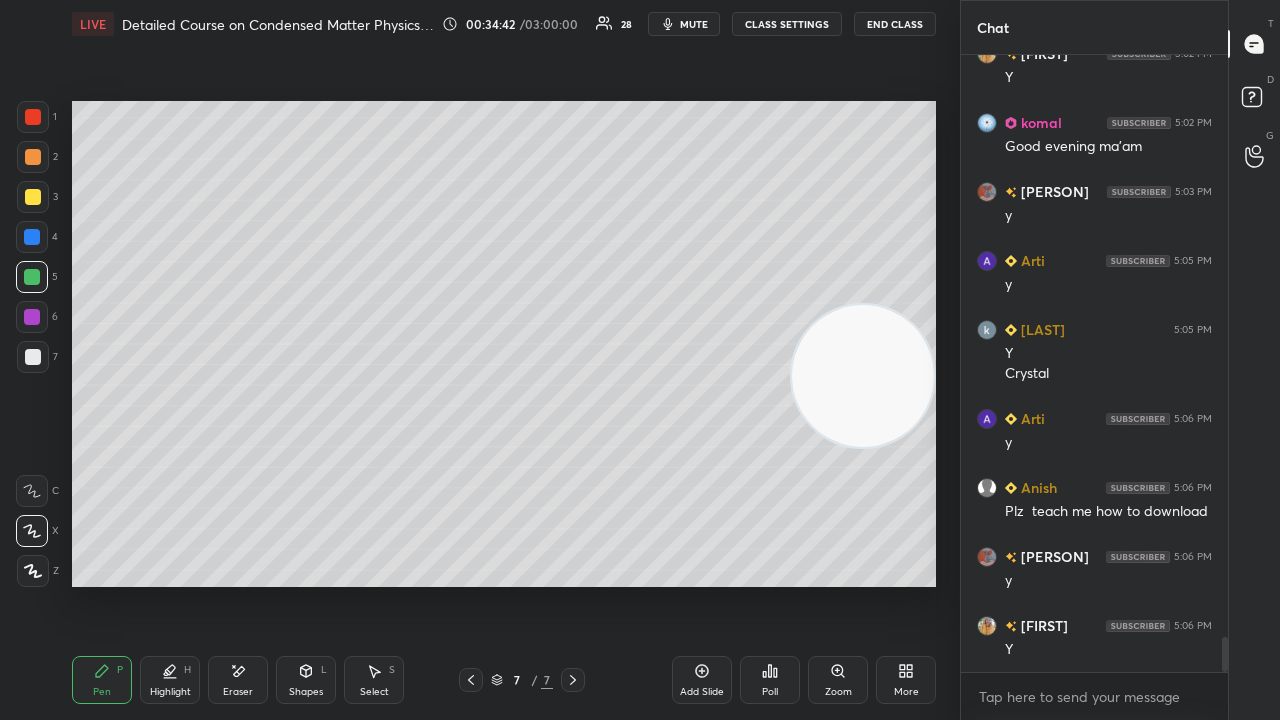 click on "mute" at bounding box center [694, 24] 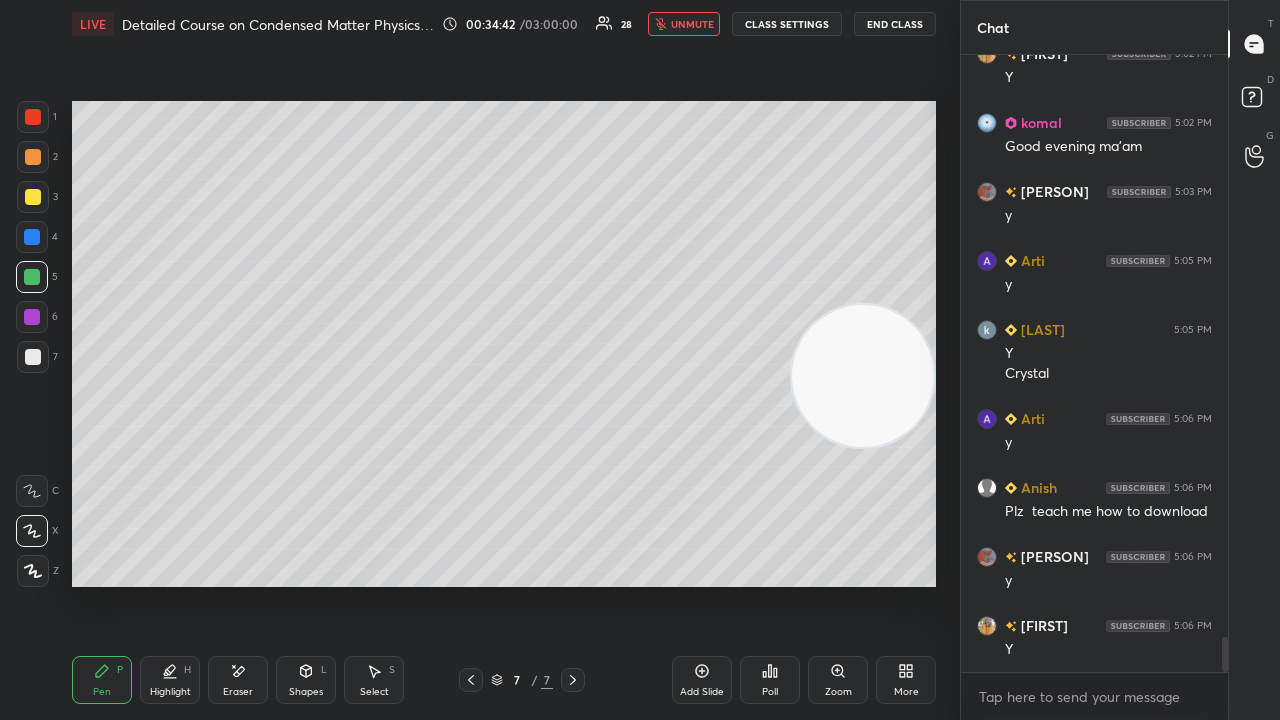 click on "unmute" at bounding box center (692, 24) 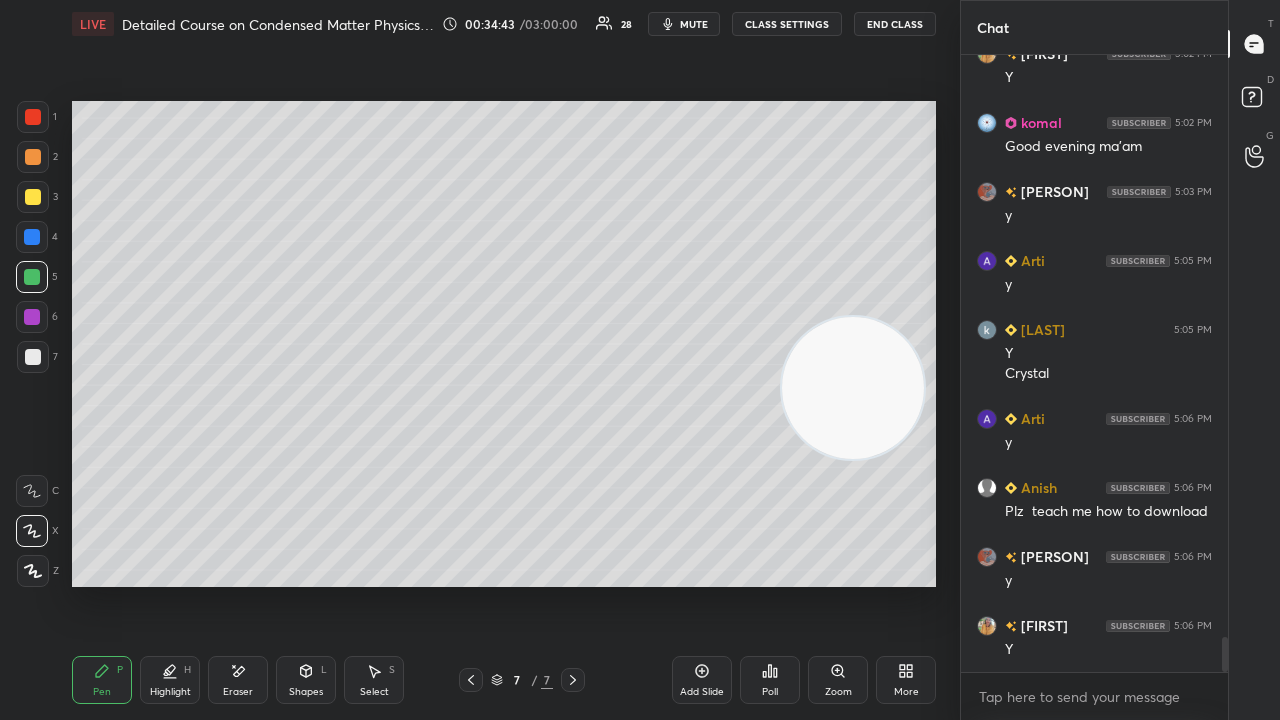 drag, startPoint x: 816, startPoint y: 340, endPoint x: 131, endPoint y: 622, distance: 740.77594 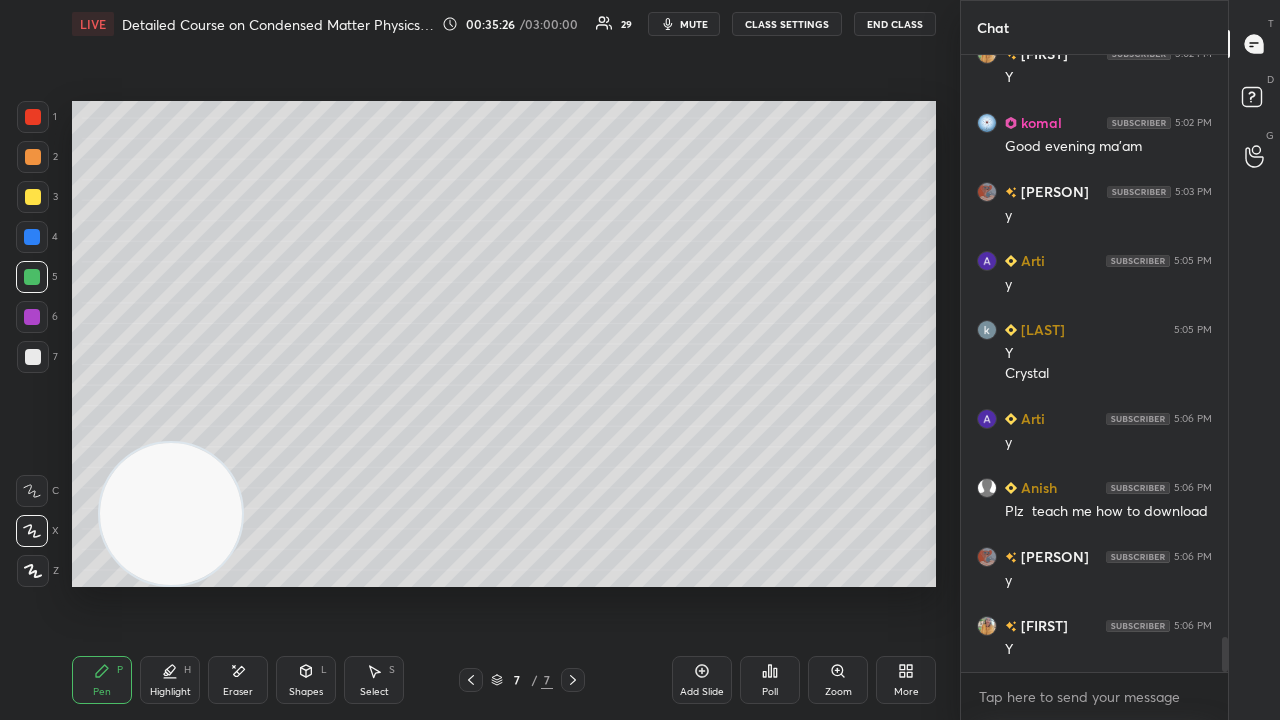 click on "mute" at bounding box center [694, 24] 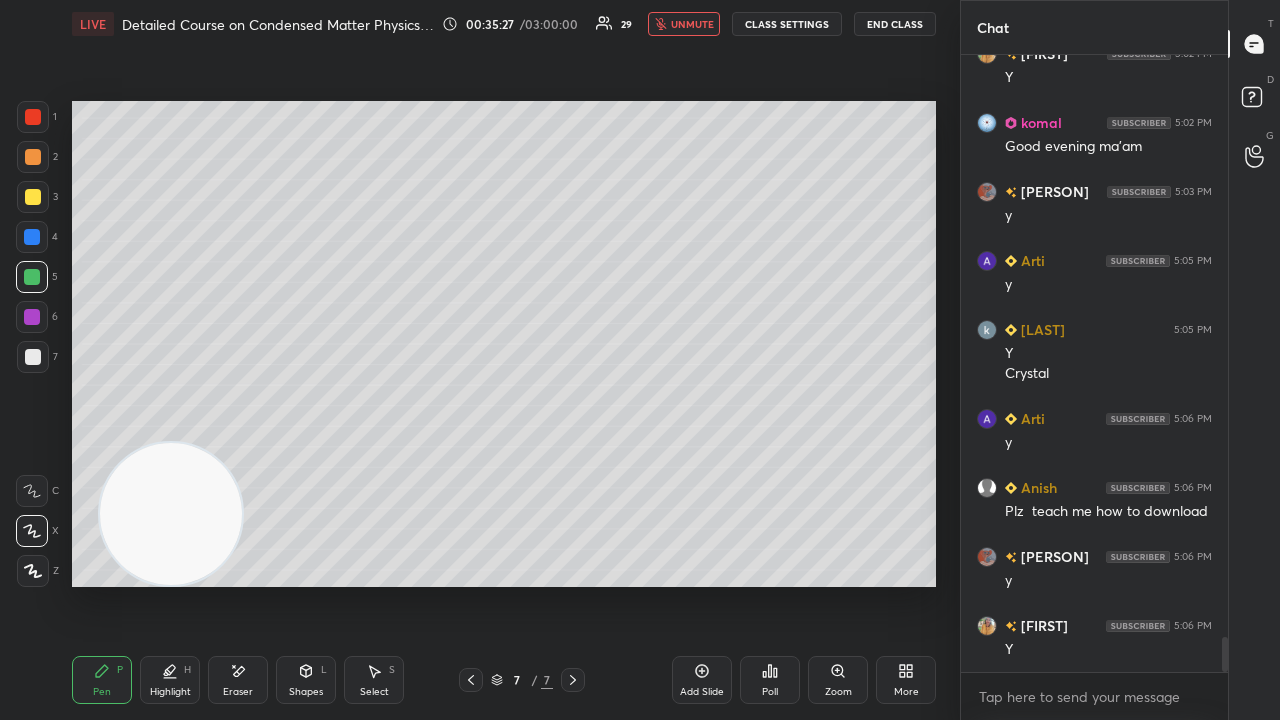 click on "unmute" at bounding box center (692, 24) 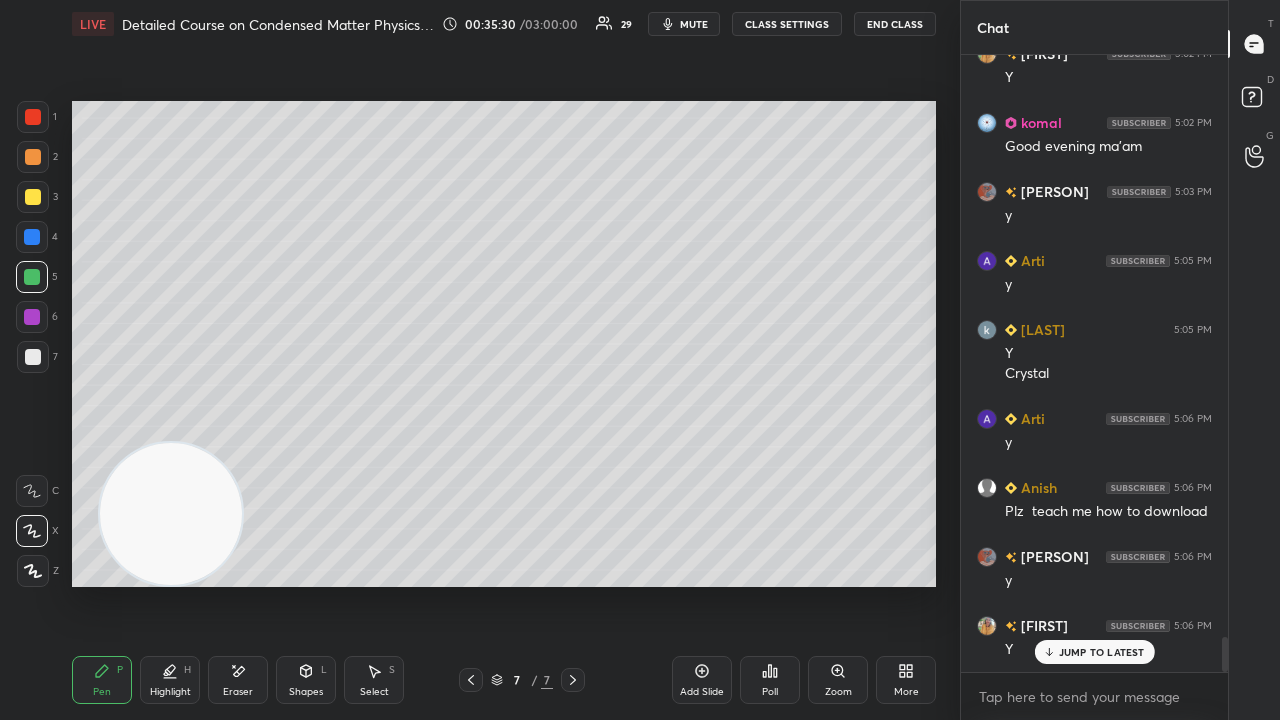 scroll, scrollTop: 10180, scrollLeft: 0, axis: vertical 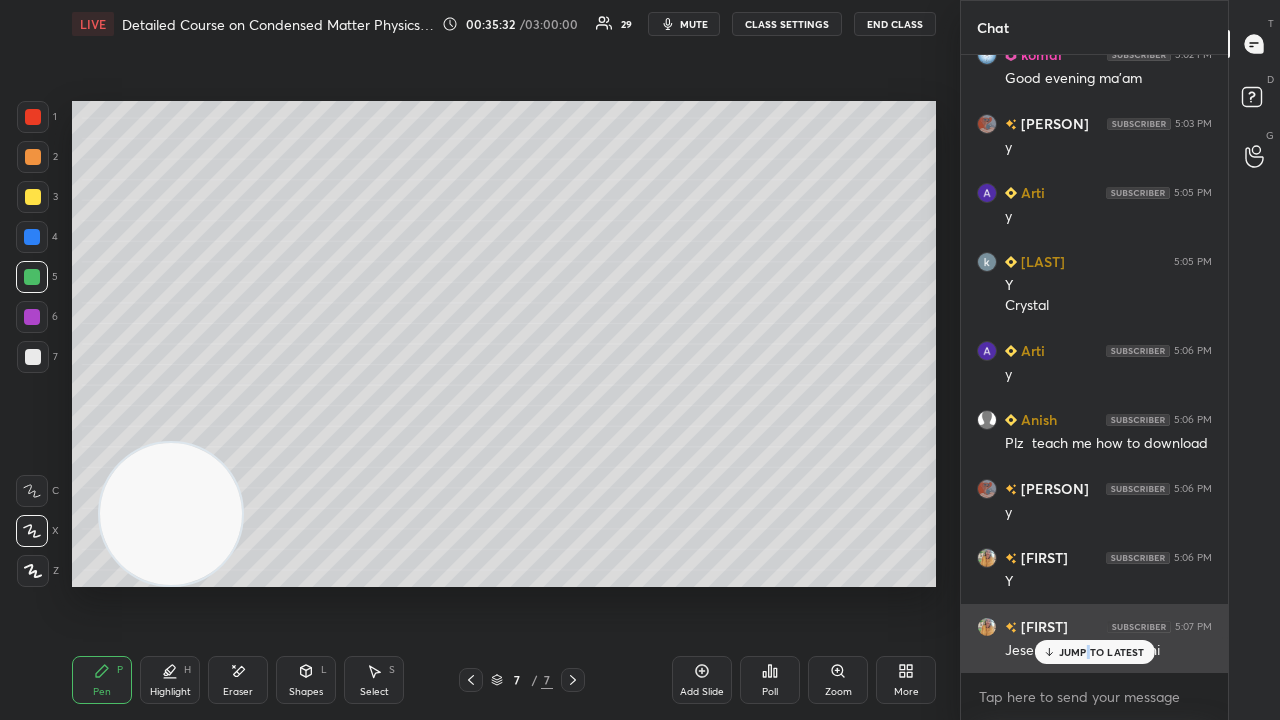click on "JUMP TO LATEST" at bounding box center (1102, 652) 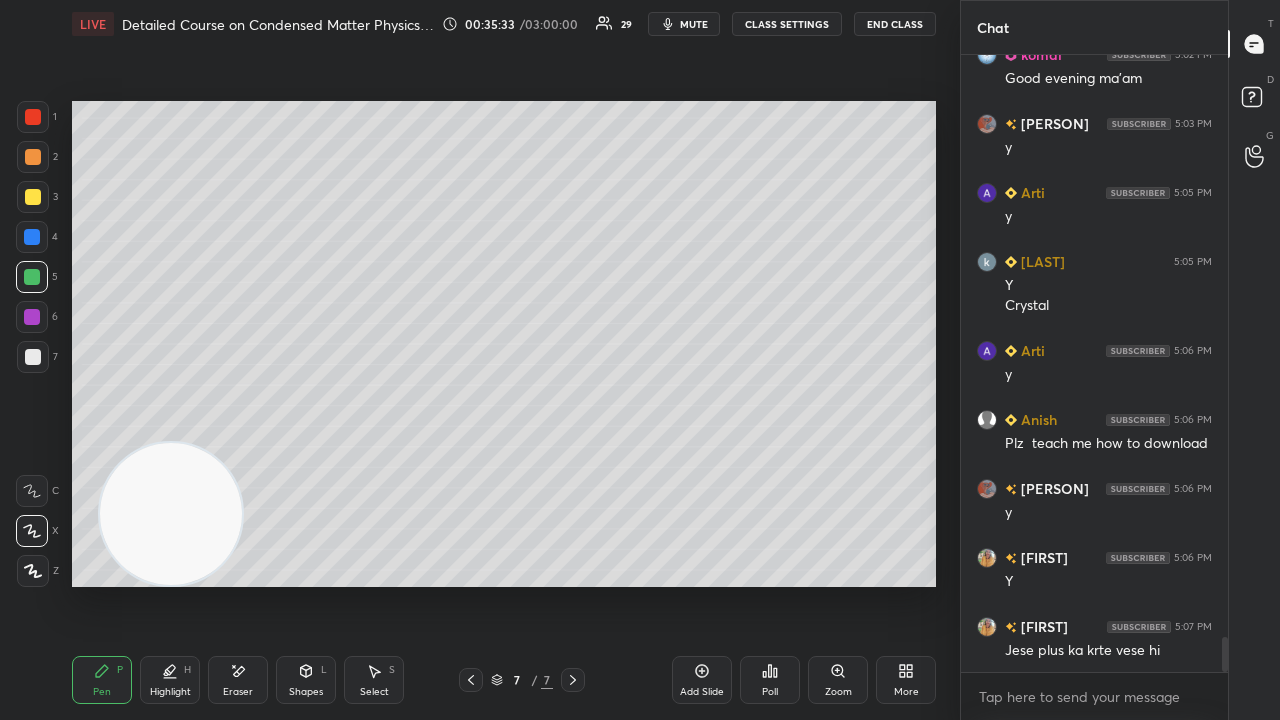 click on "mute" at bounding box center (694, 24) 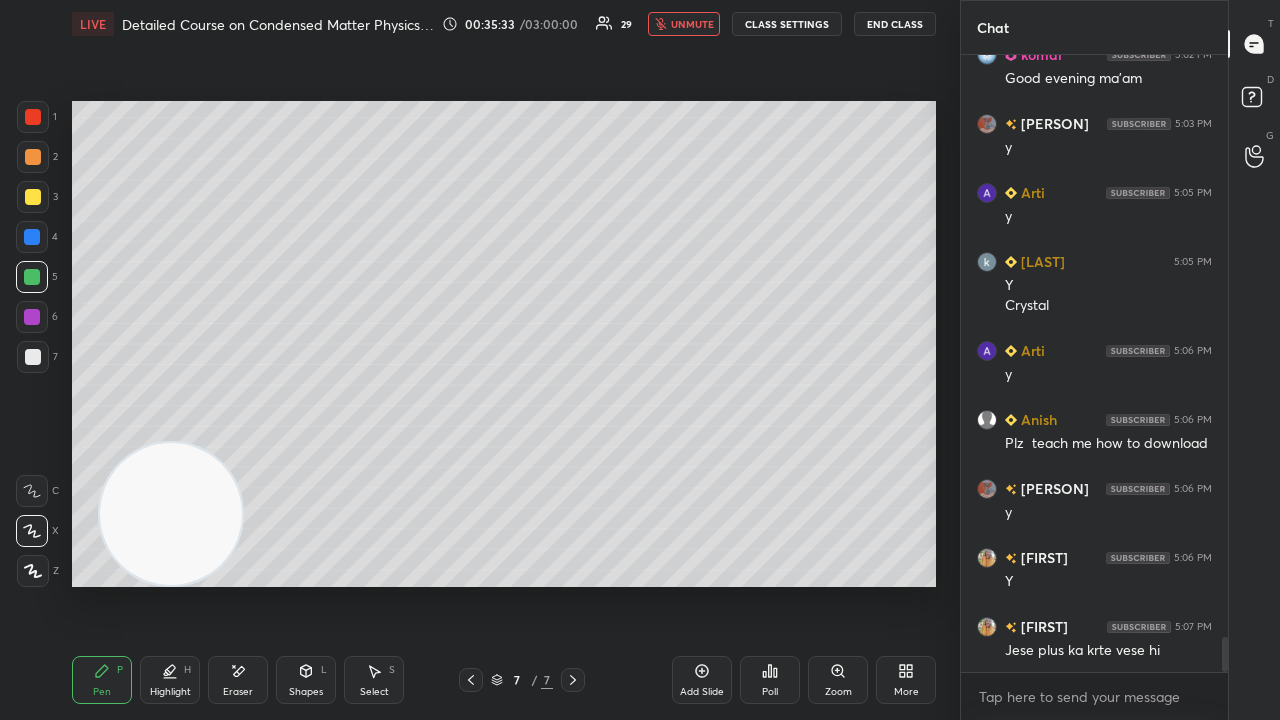 click on "unmute" at bounding box center (692, 24) 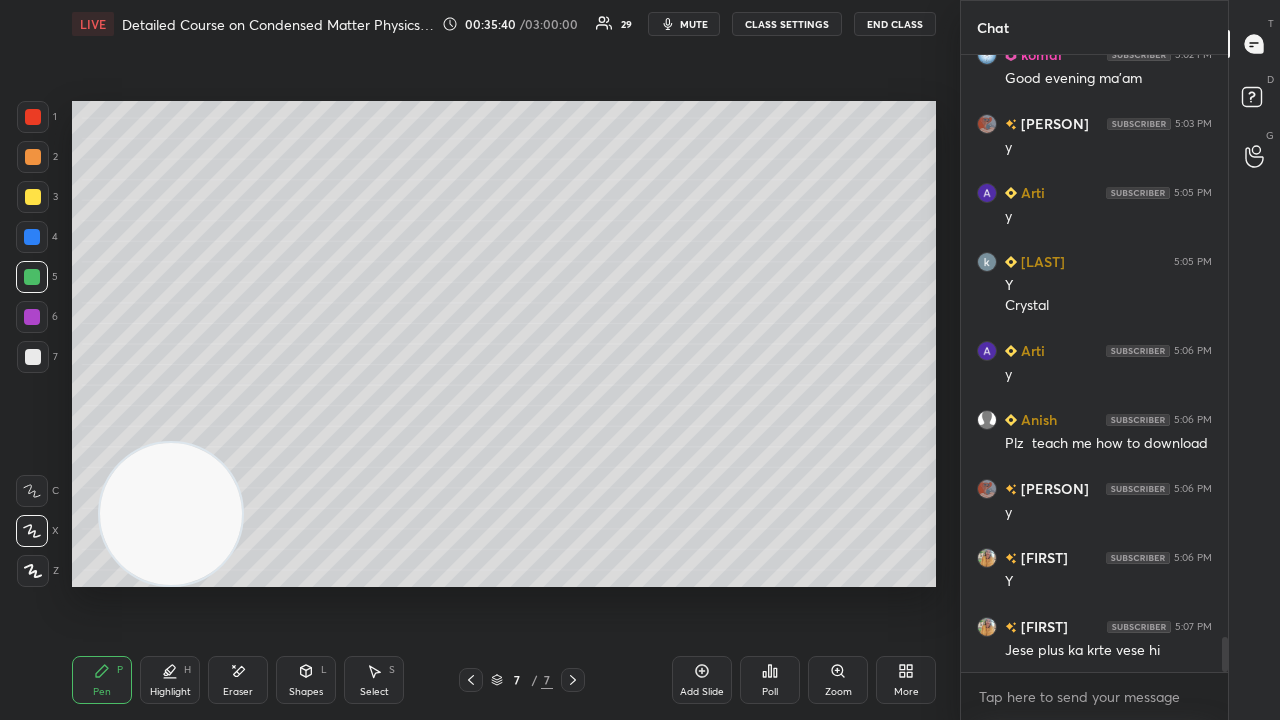scroll, scrollTop: 10250, scrollLeft: 0, axis: vertical 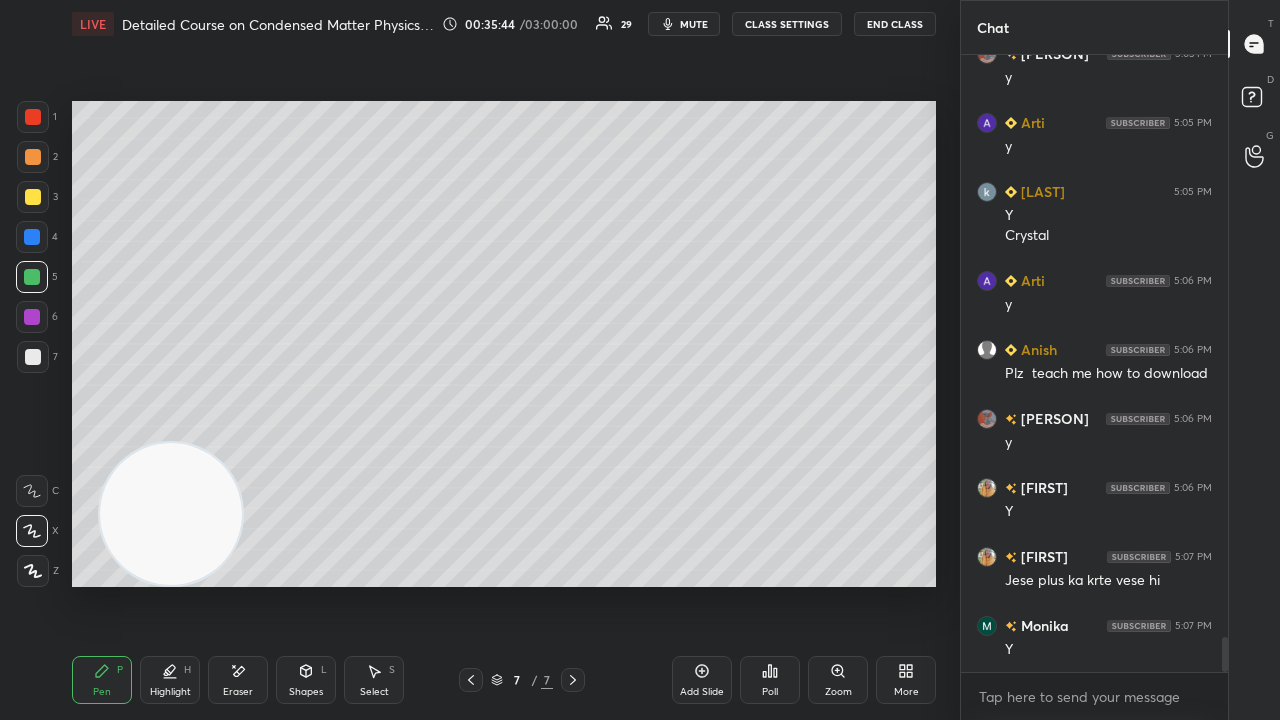 click on "Eraser" at bounding box center [238, 692] 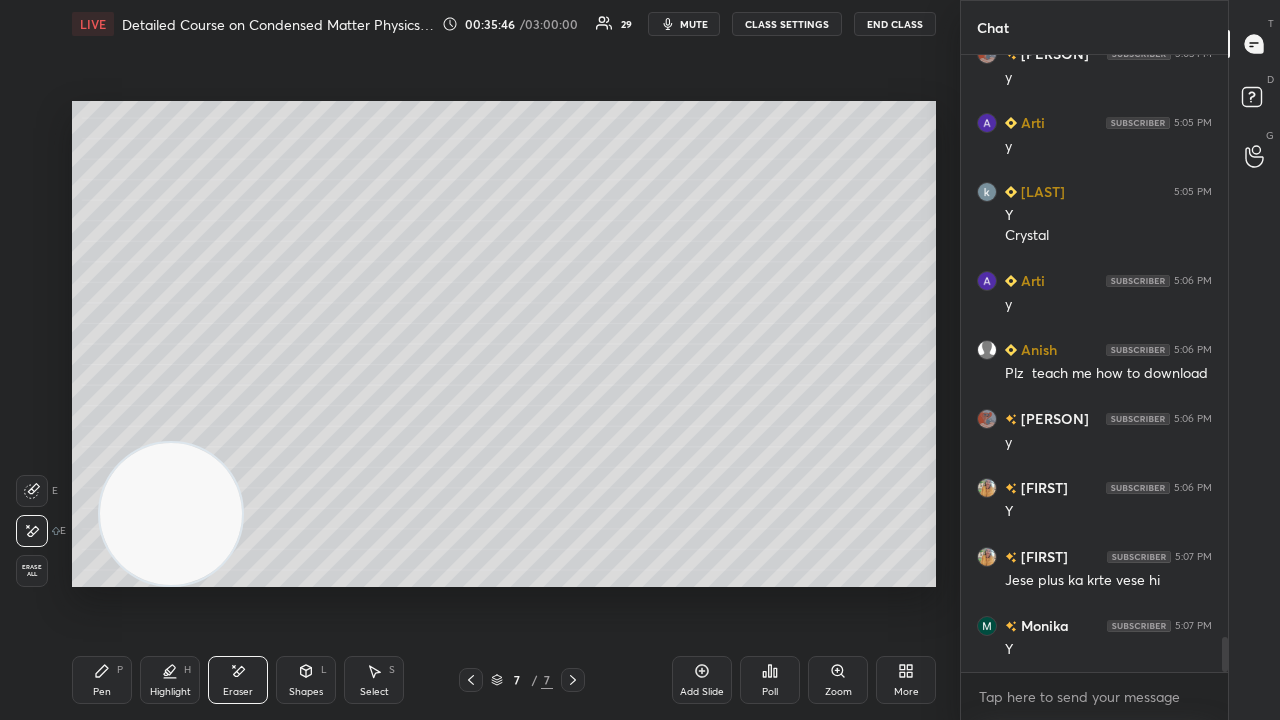 click on "Pen P" at bounding box center (102, 680) 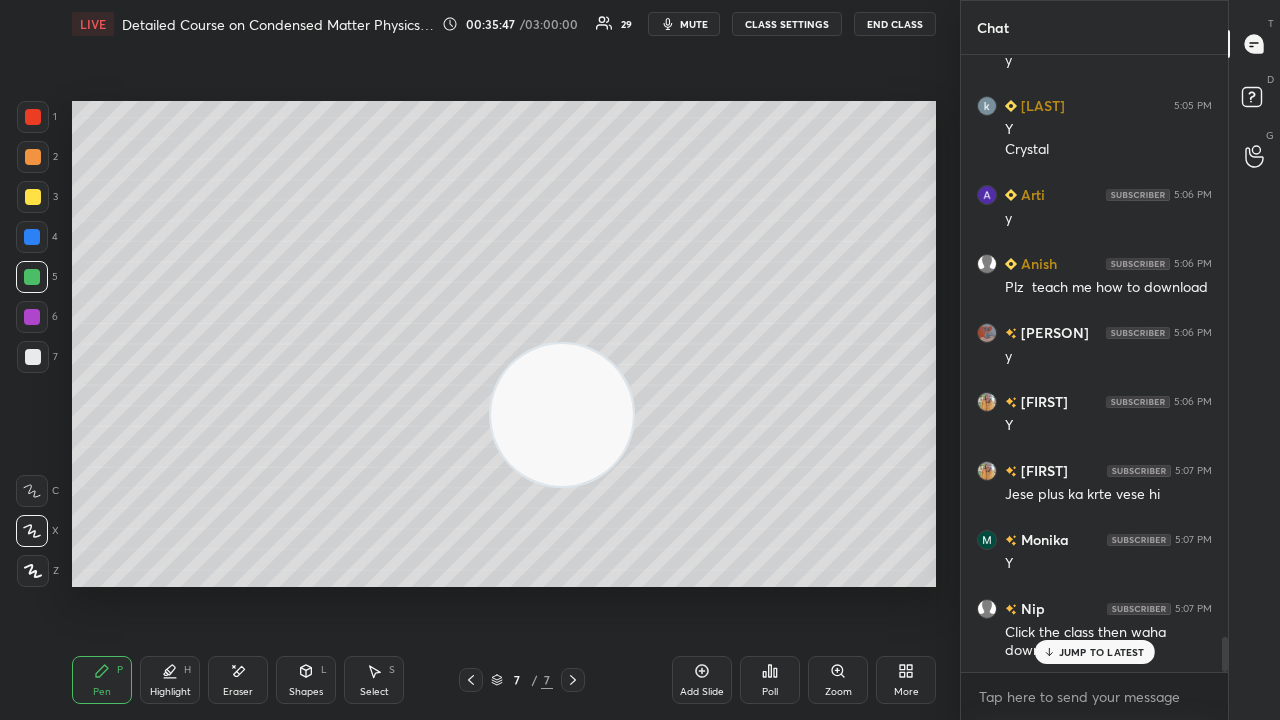drag, startPoint x: 158, startPoint y: 556, endPoint x: 942, endPoint y: 201, distance: 860.62823 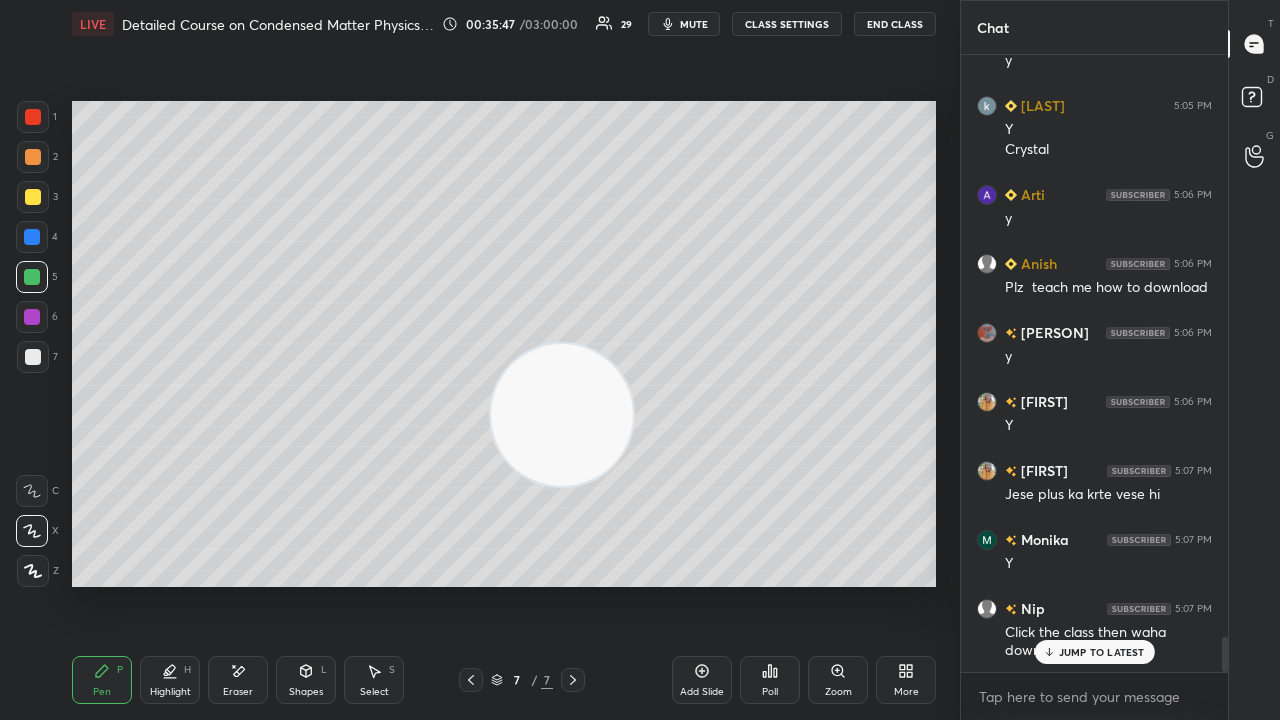 click on "Setting up your live class Poll for   secs No correct answer Start poll" at bounding box center [504, 344] 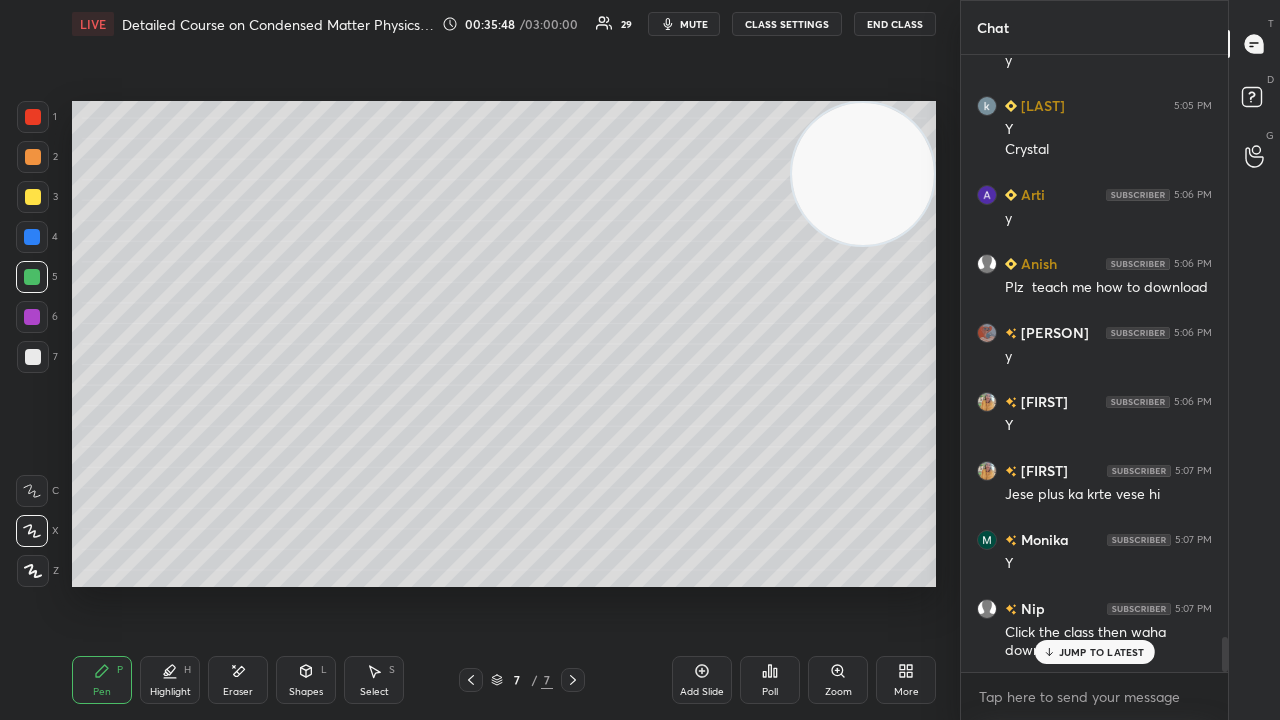 scroll, scrollTop: 10384, scrollLeft: 0, axis: vertical 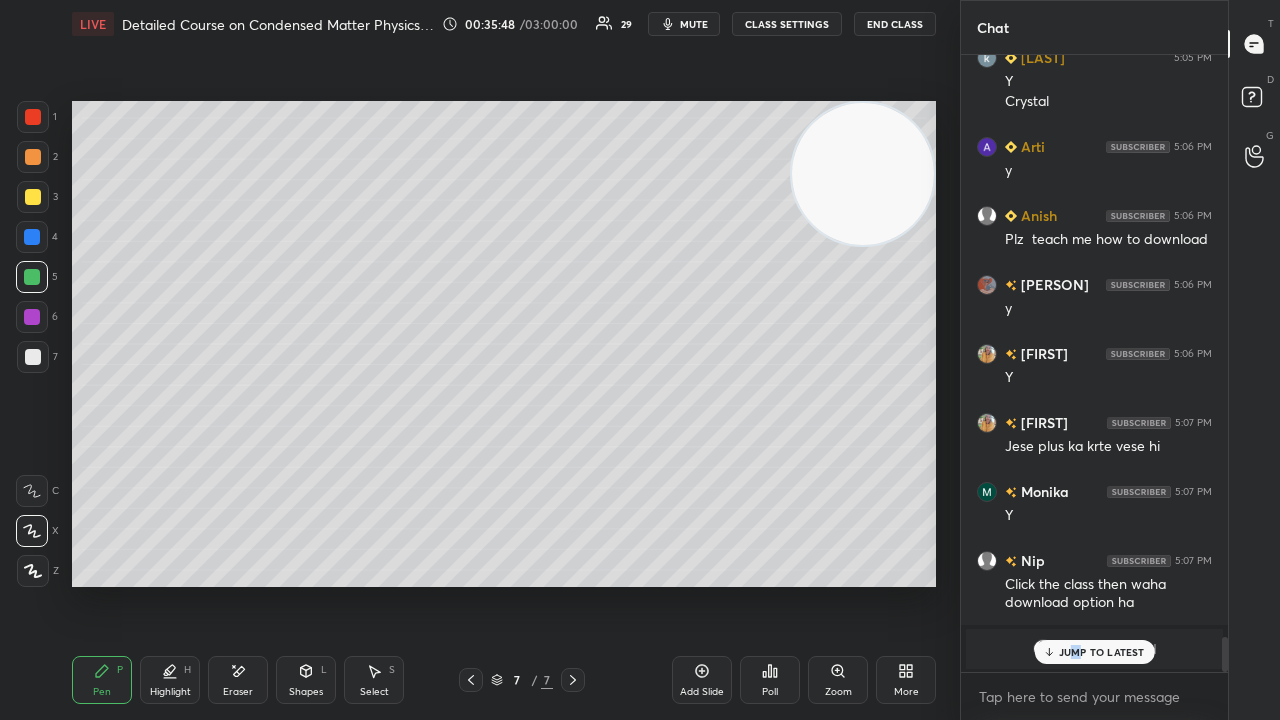 click on "JUMP TO LATEST" at bounding box center (1102, 652) 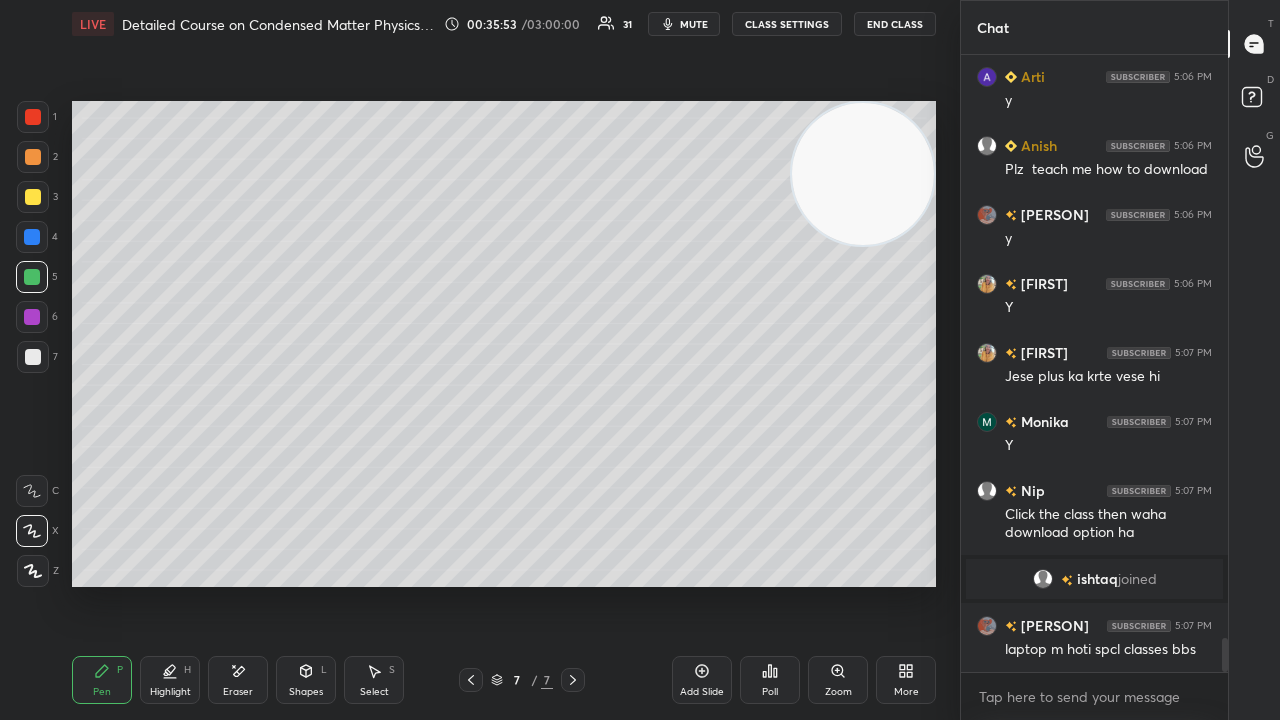 scroll, scrollTop: 10502, scrollLeft: 0, axis: vertical 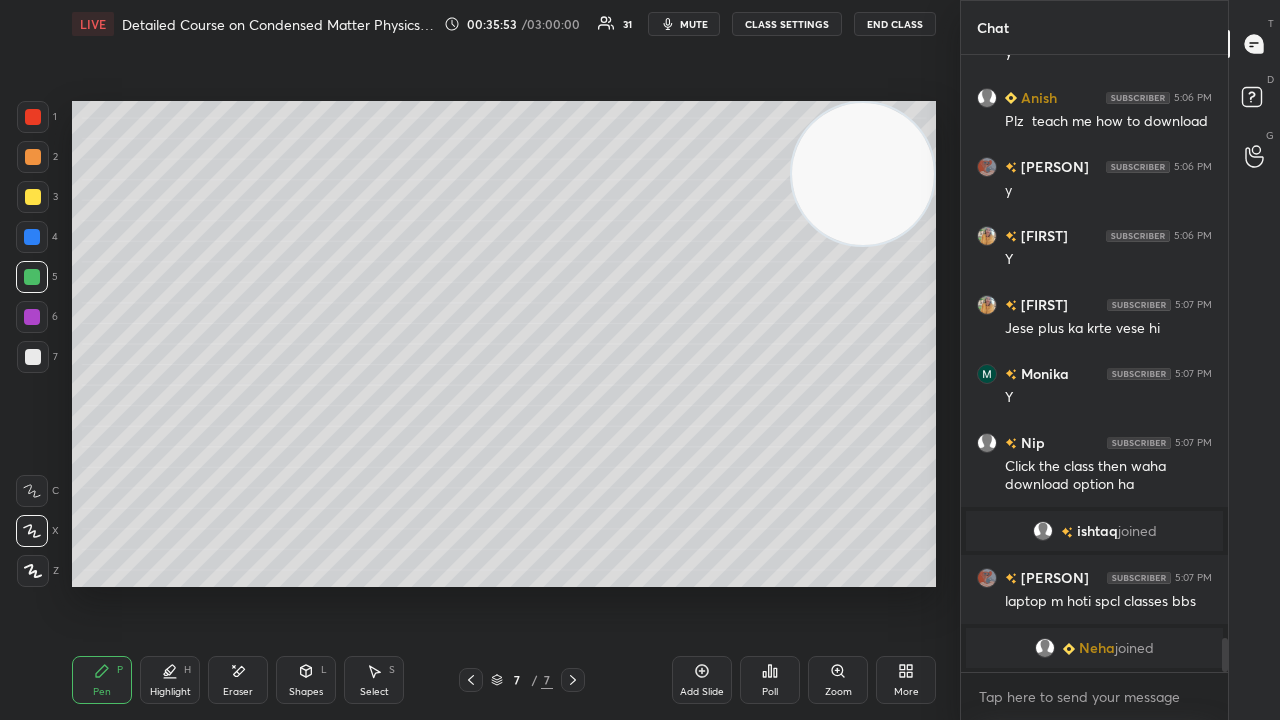 click 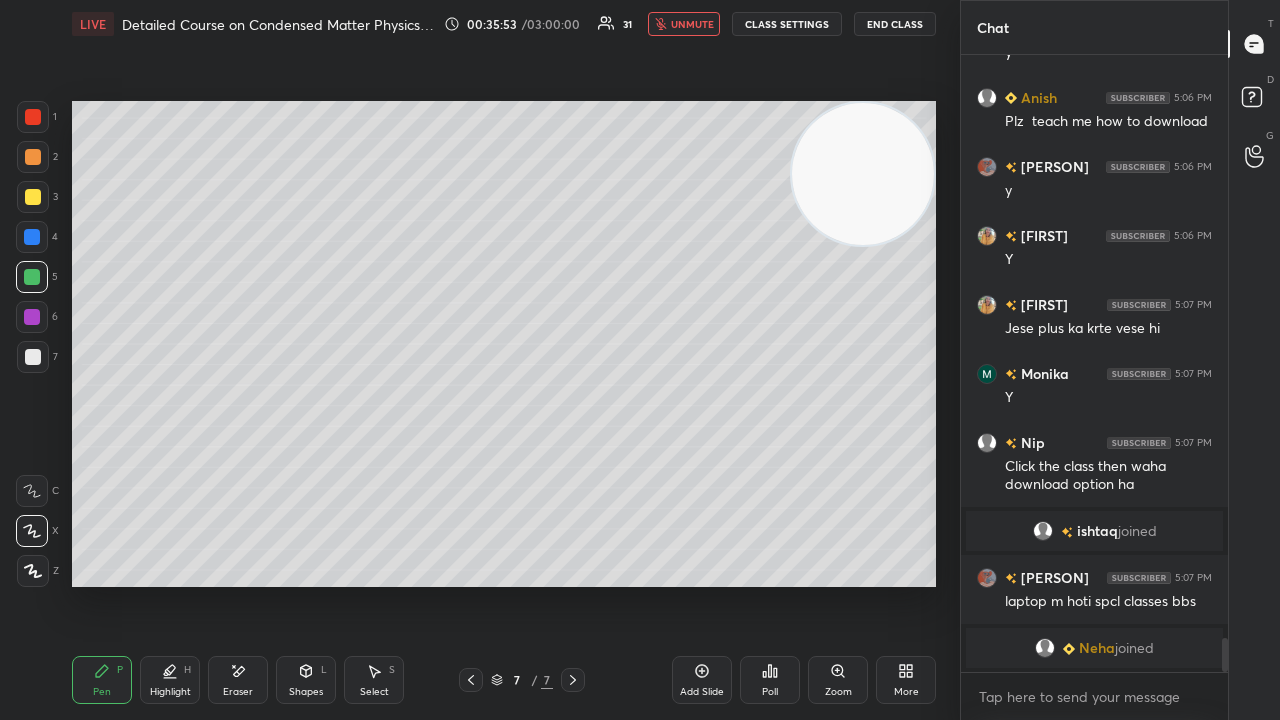 click on "unmute" at bounding box center [692, 24] 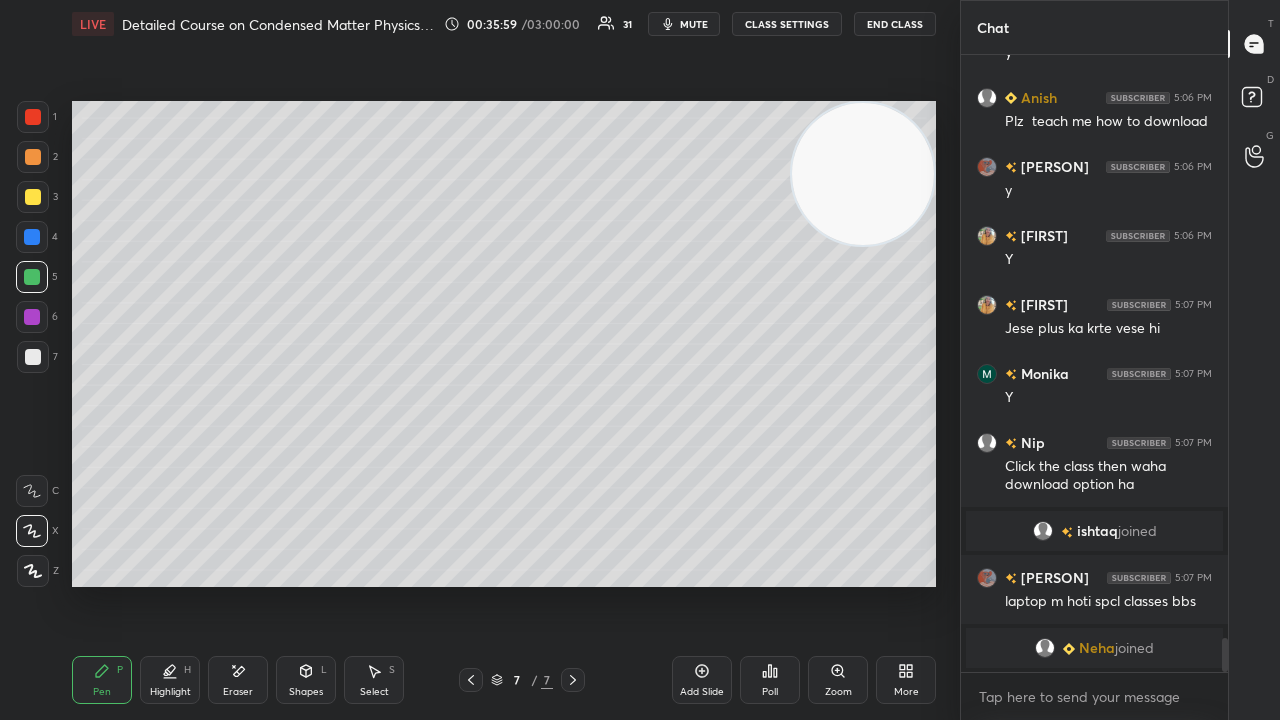 scroll, scrollTop: 570, scrollLeft: 261, axis: both 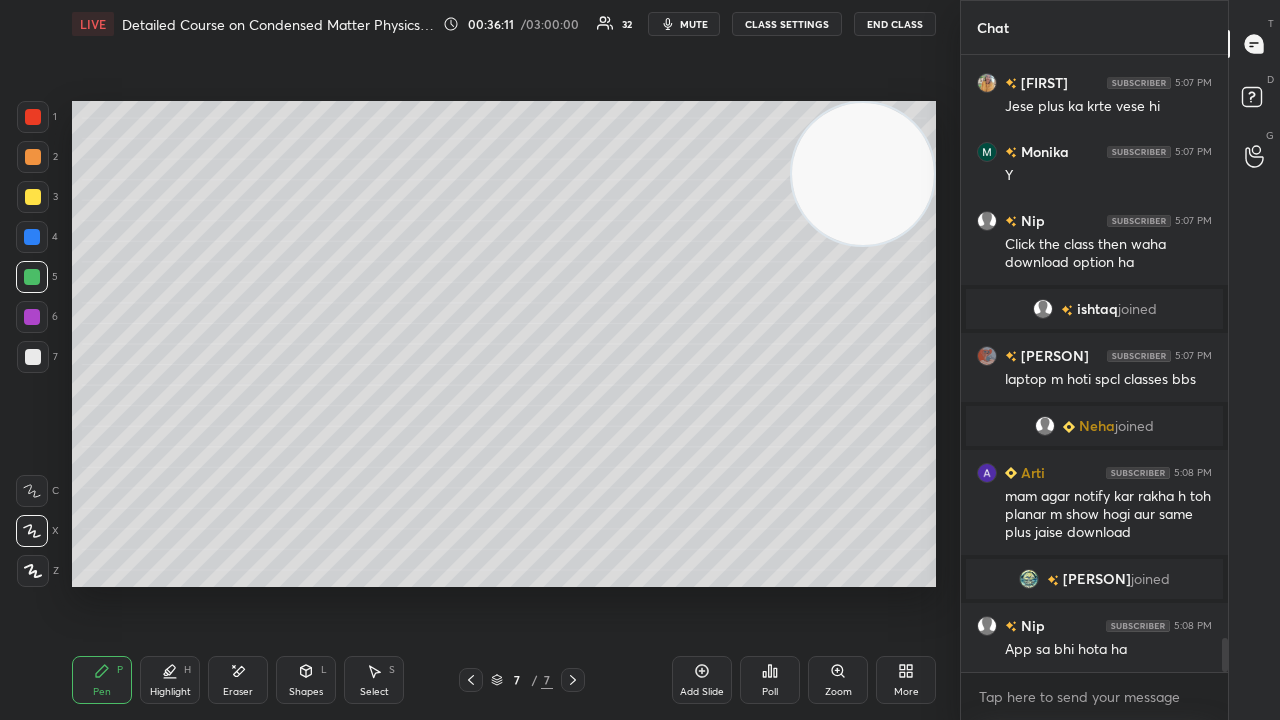 click at bounding box center [1029, 579] 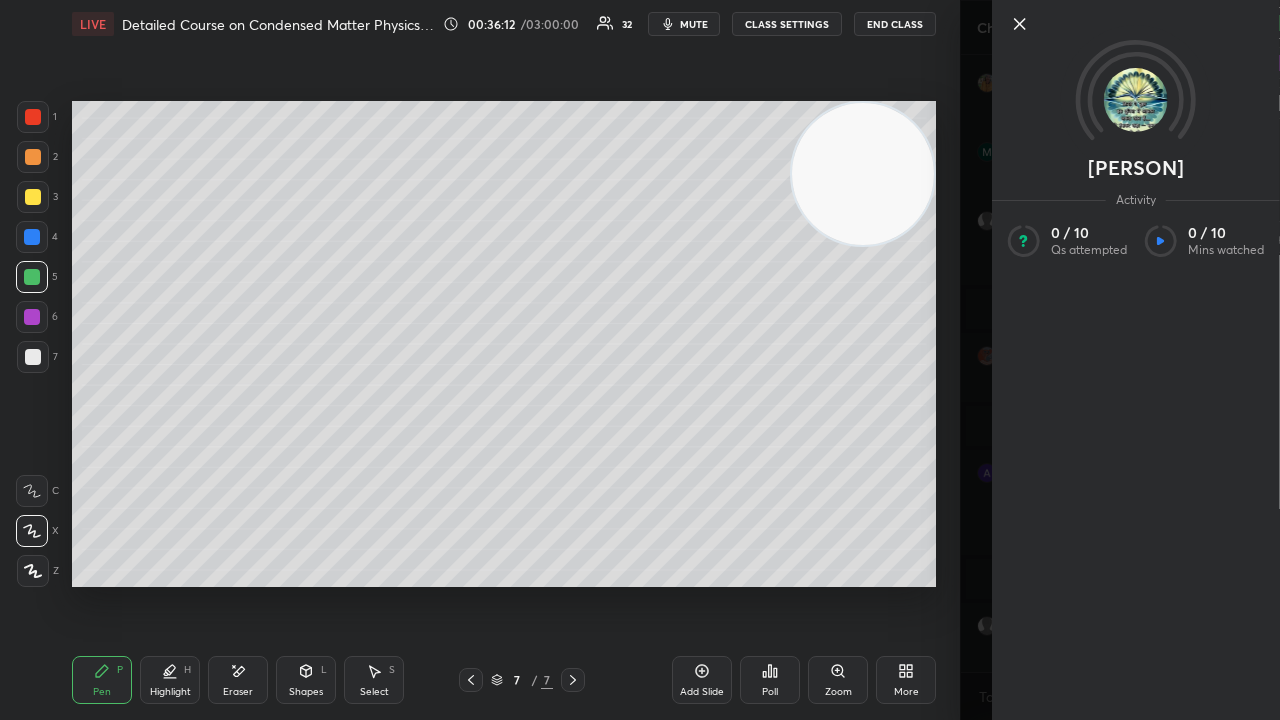 scroll, scrollTop: 10490, scrollLeft: 0, axis: vertical 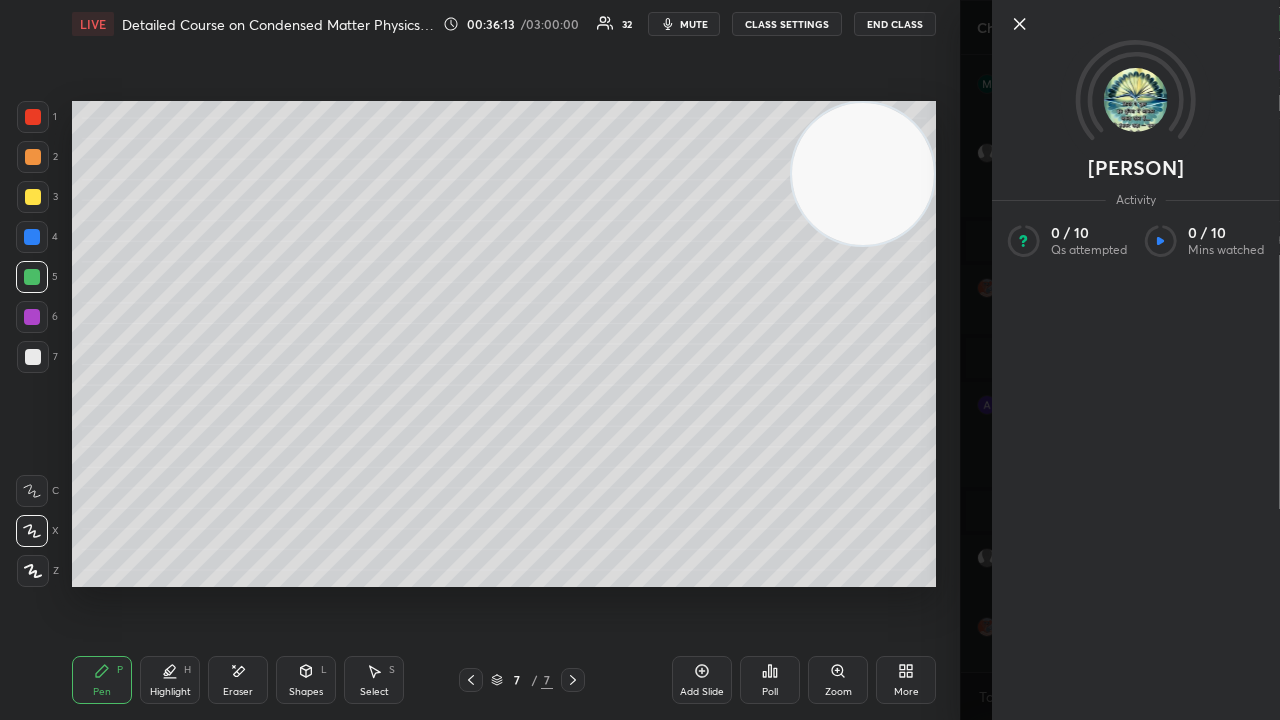 click 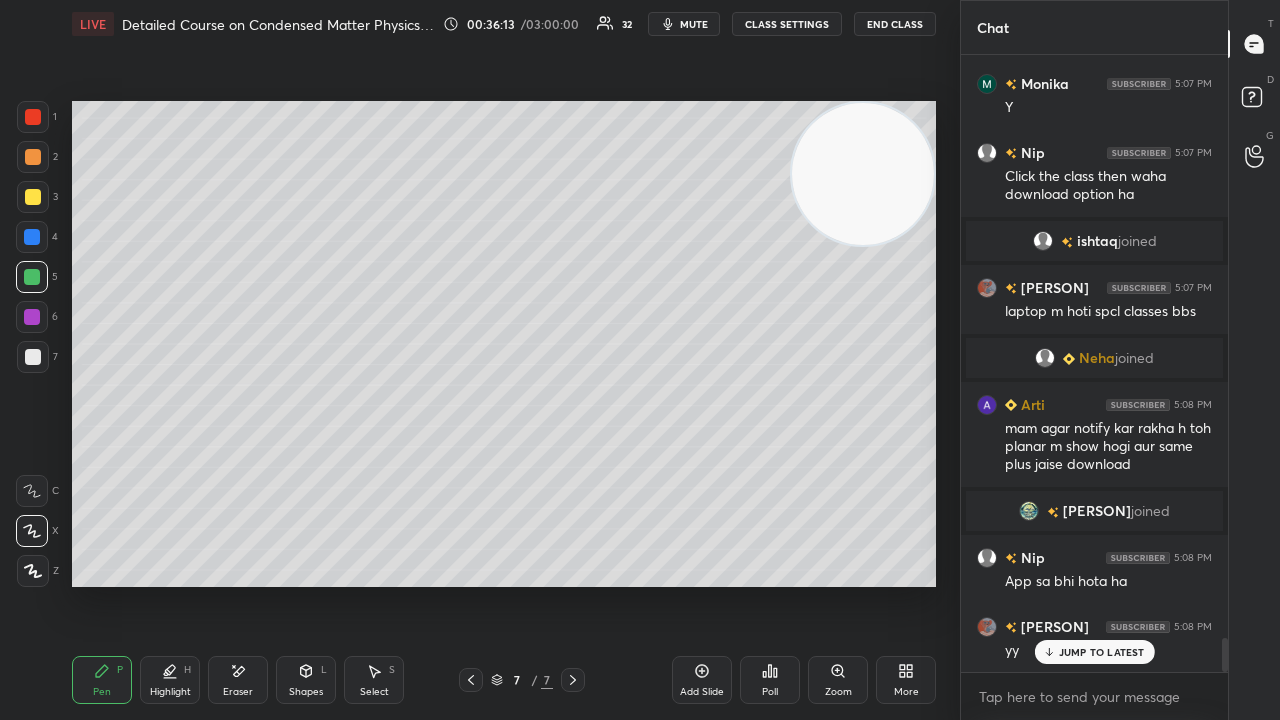 click on "mute" at bounding box center (684, 24) 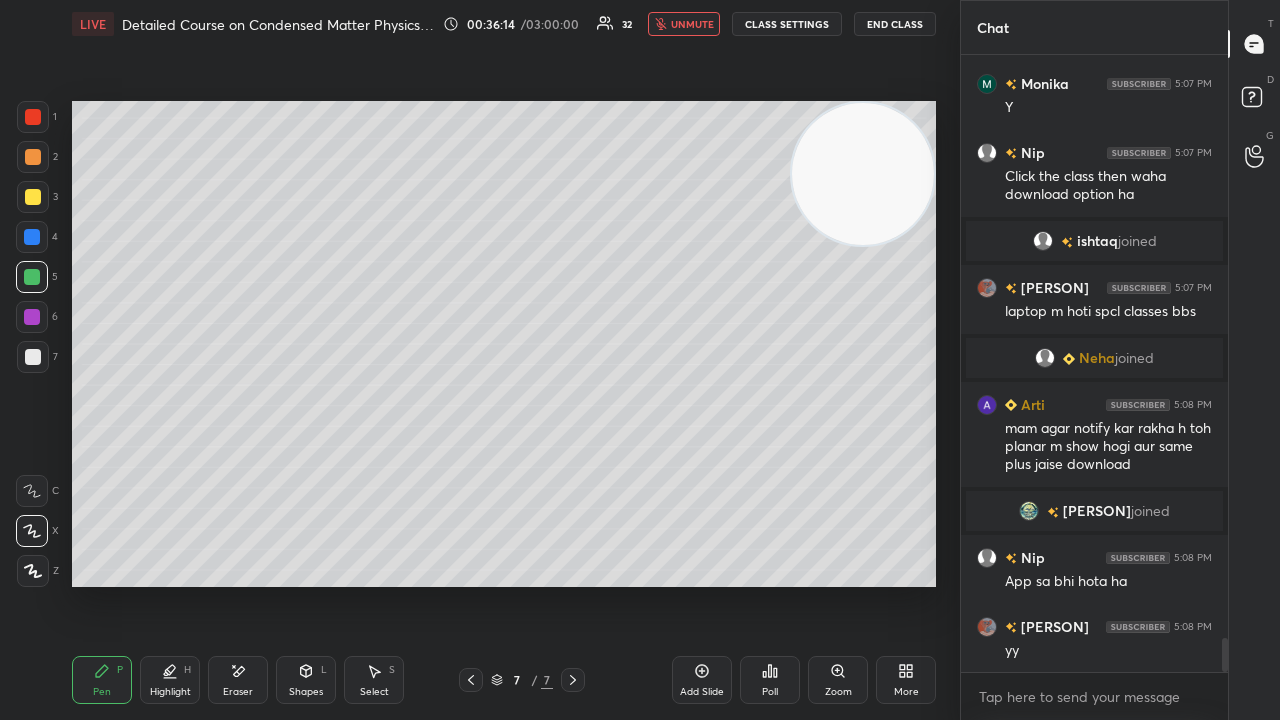 scroll, scrollTop: 10560, scrollLeft: 0, axis: vertical 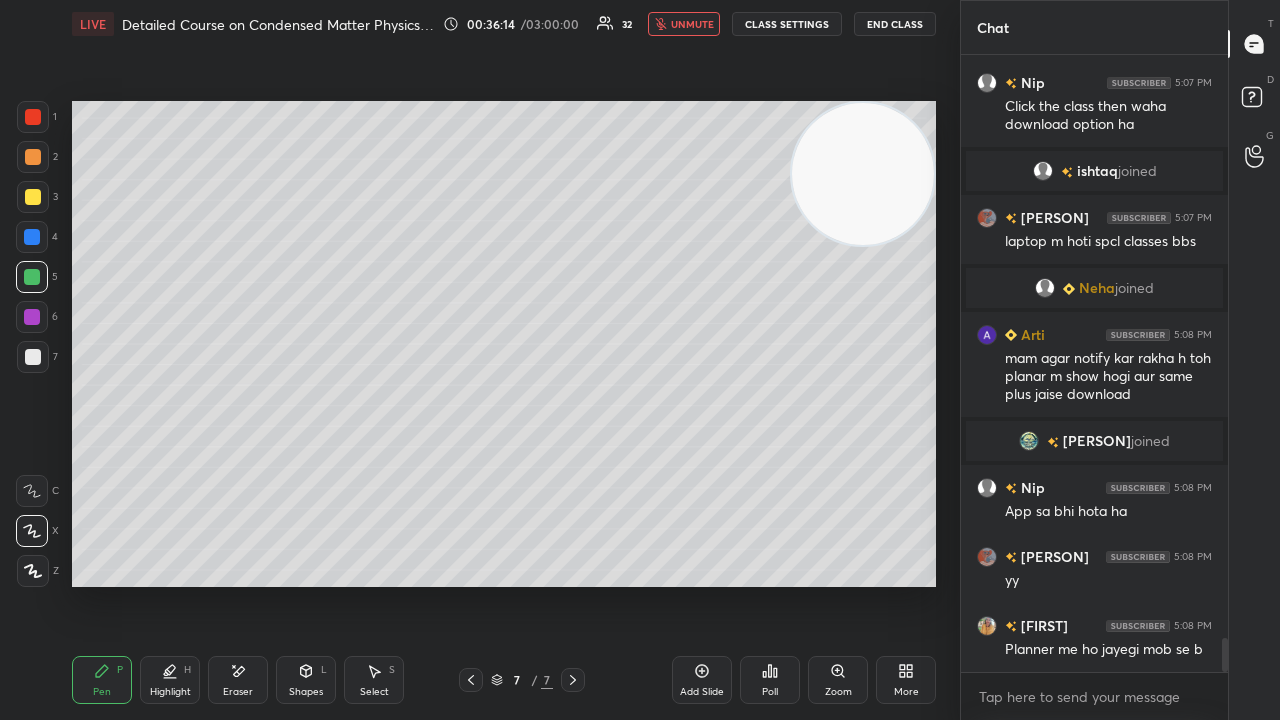 click on "unmute" at bounding box center (692, 24) 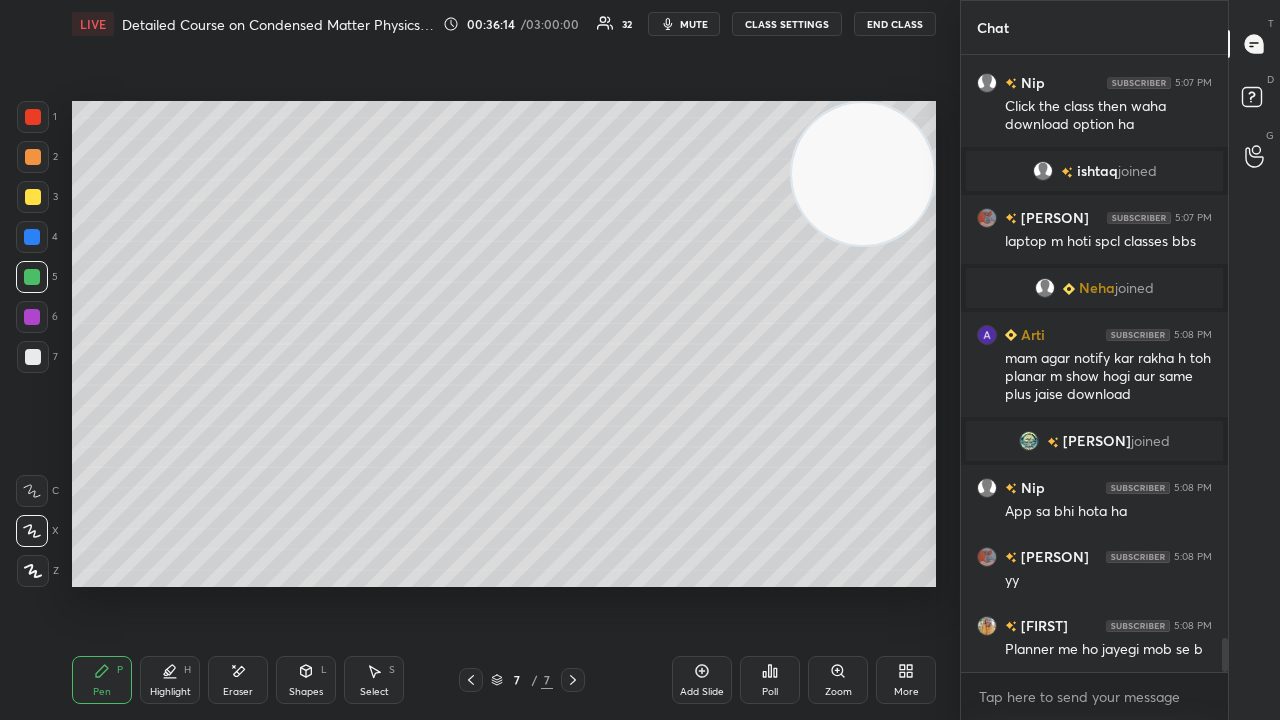 click on "x" at bounding box center [1094, 696] 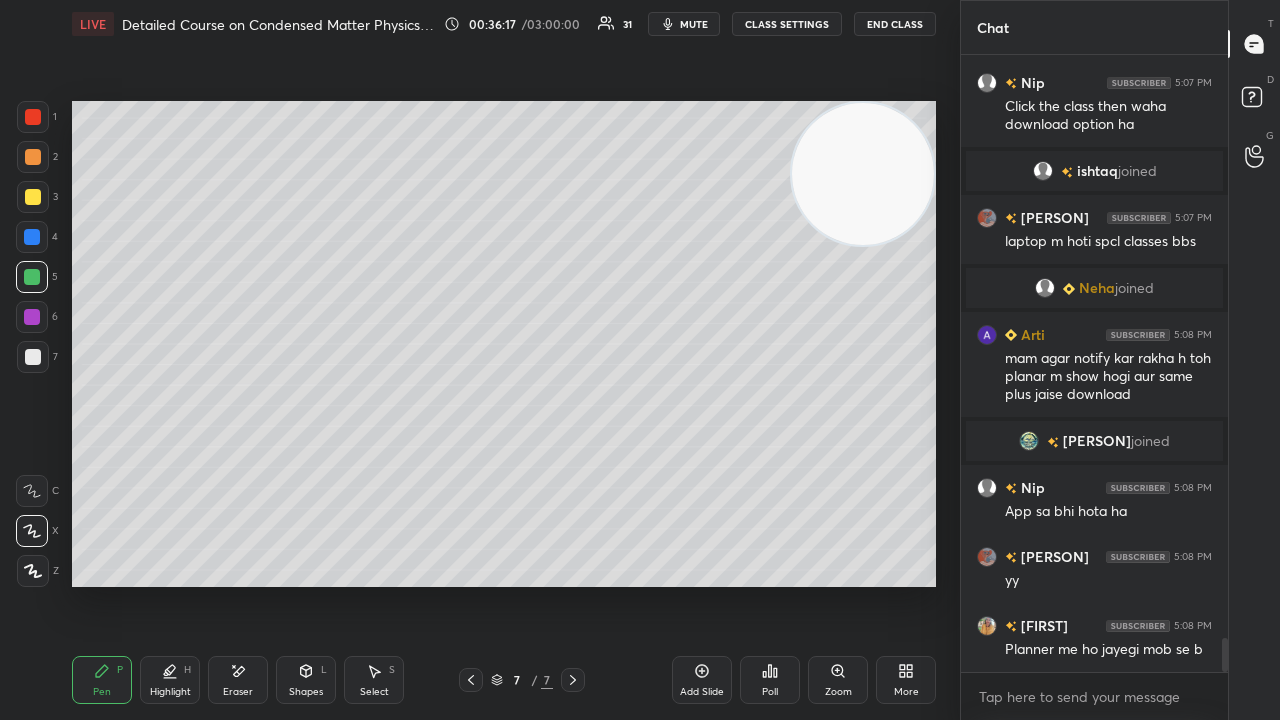 click on "mute" at bounding box center (694, 24) 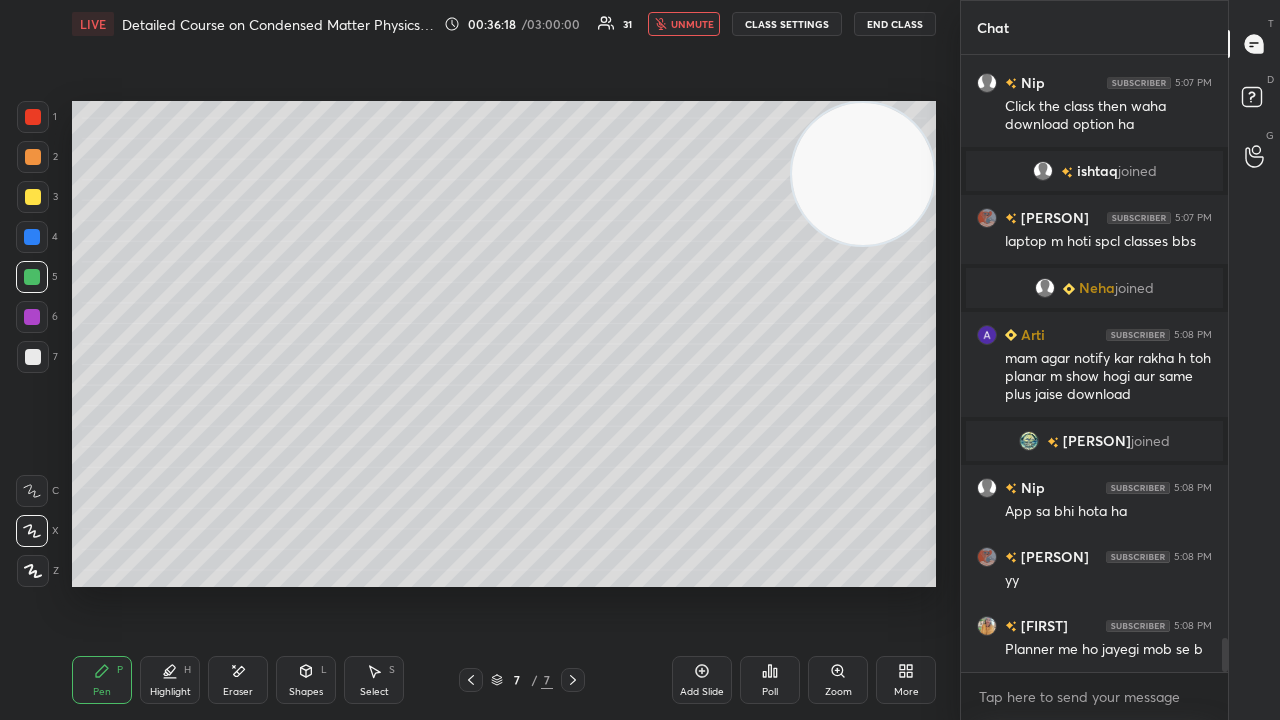 click on "unmute" at bounding box center (692, 24) 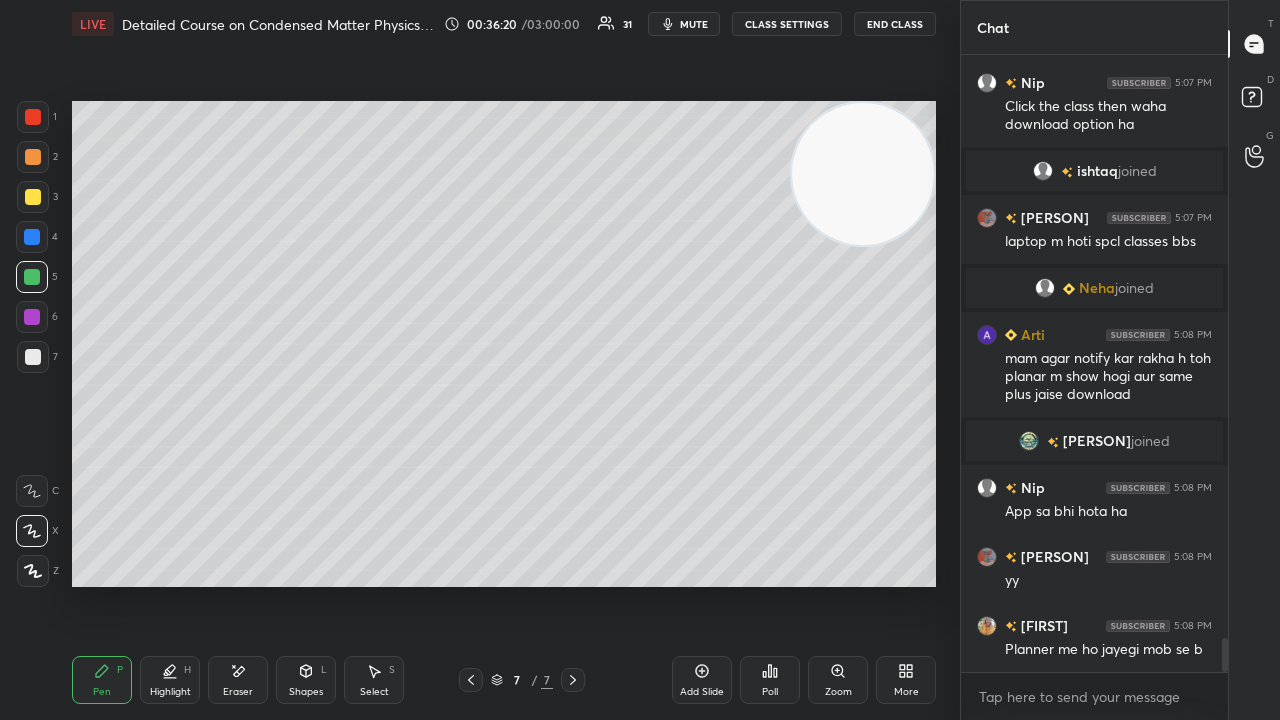 click on "mute" at bounding box center (694, 24) 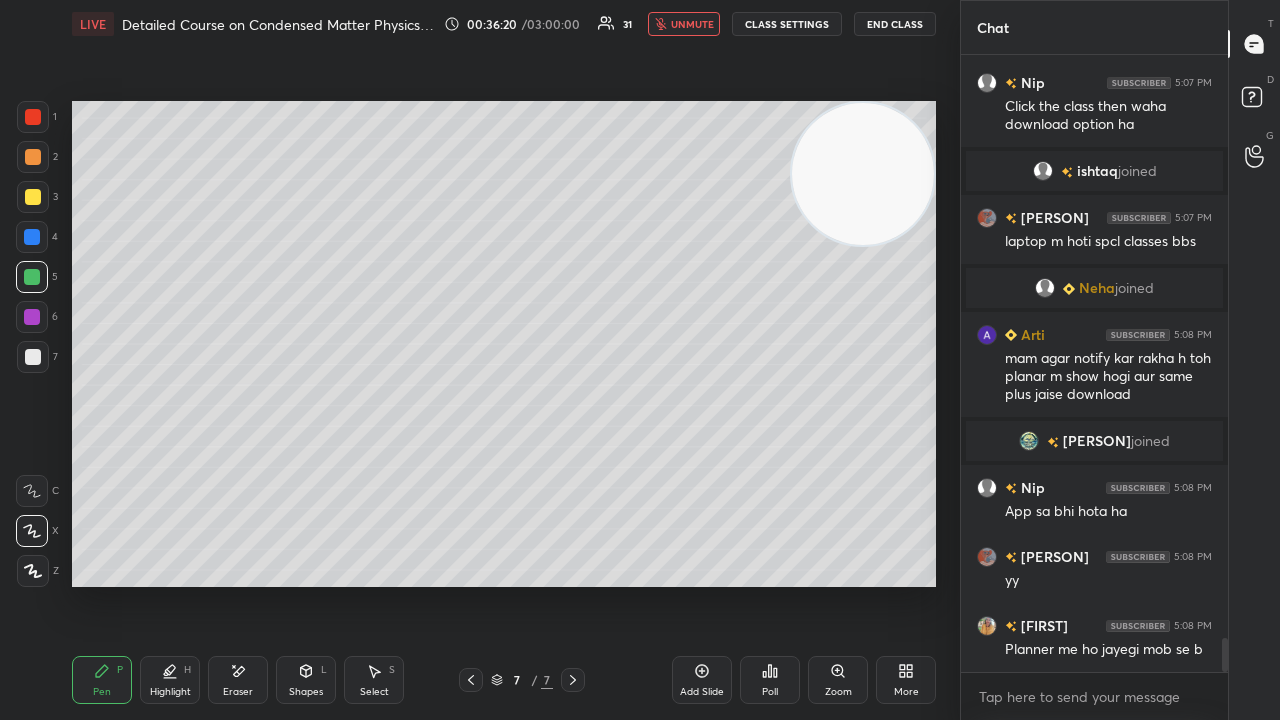 drag, startPoint x: 698, startPoint y: 26, endPoint x: 690, endPoint y: 33, distance: 10.630146 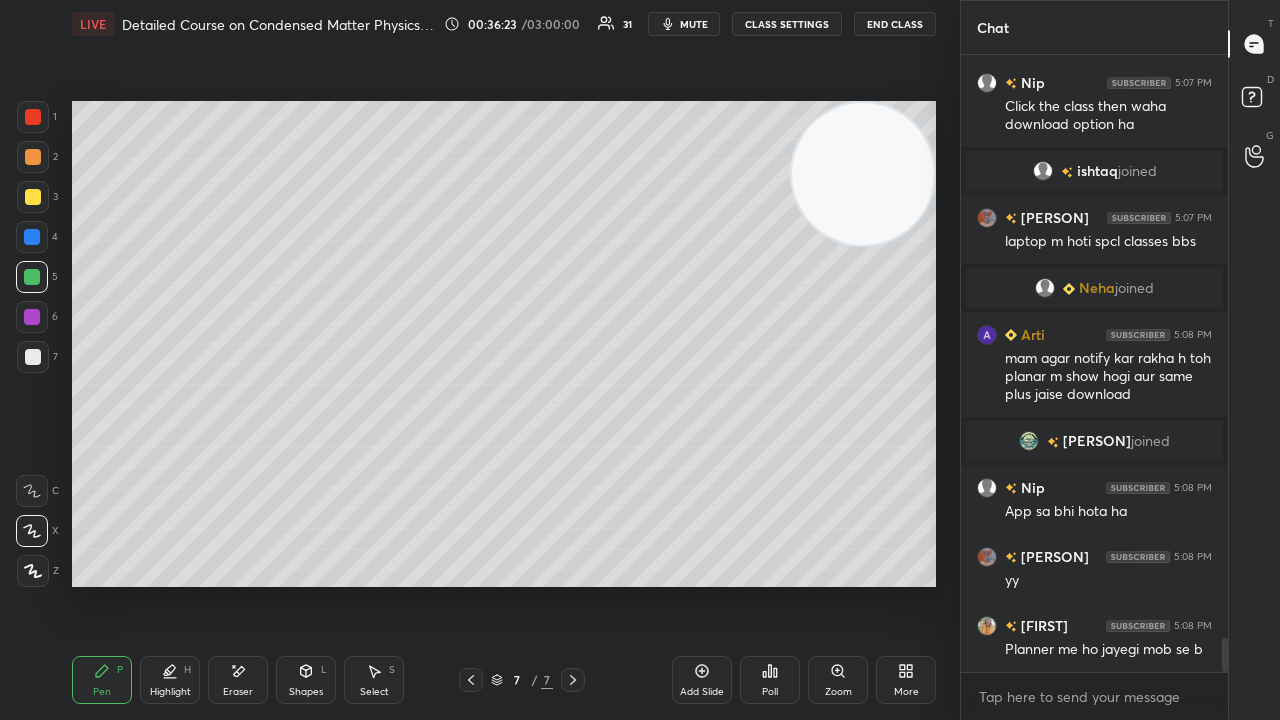scroll, scrollTop: 10646, scrollLeft: 0, axis: vertical 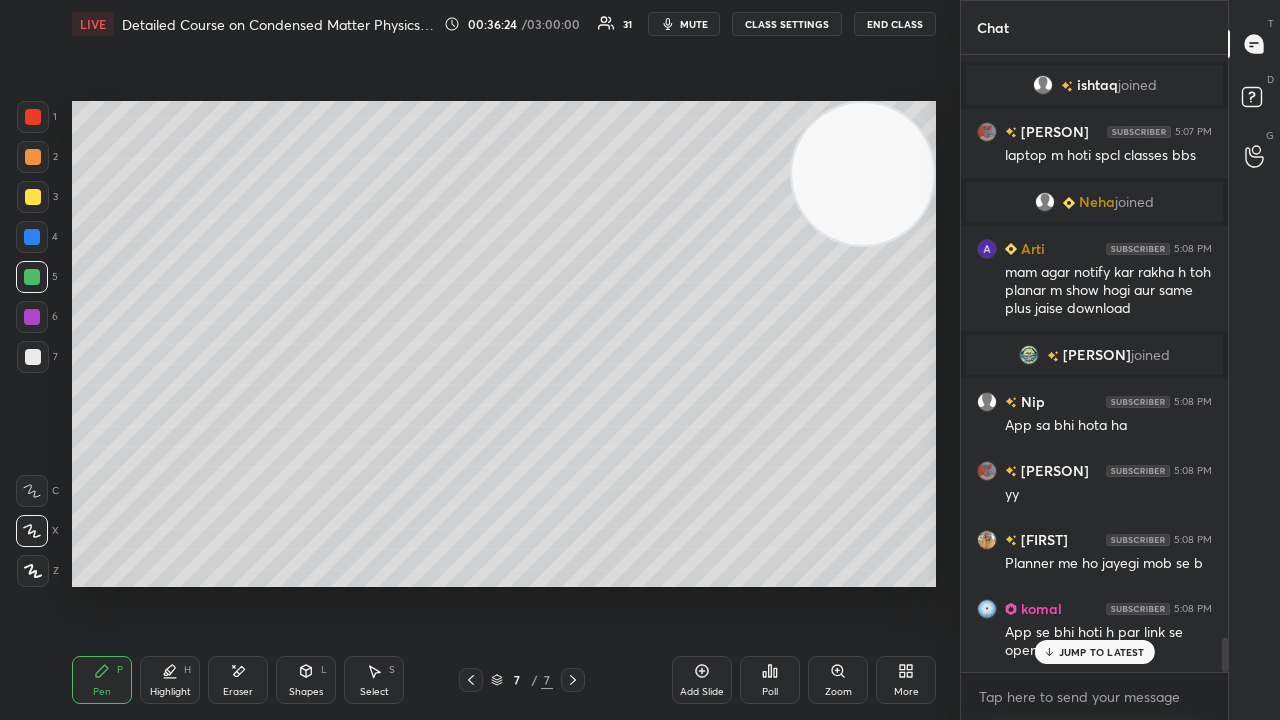 drag, startPoint x: 33, startPoint y: 364, endPoint x: 66, endPoint y: 366, distance: 33.06055 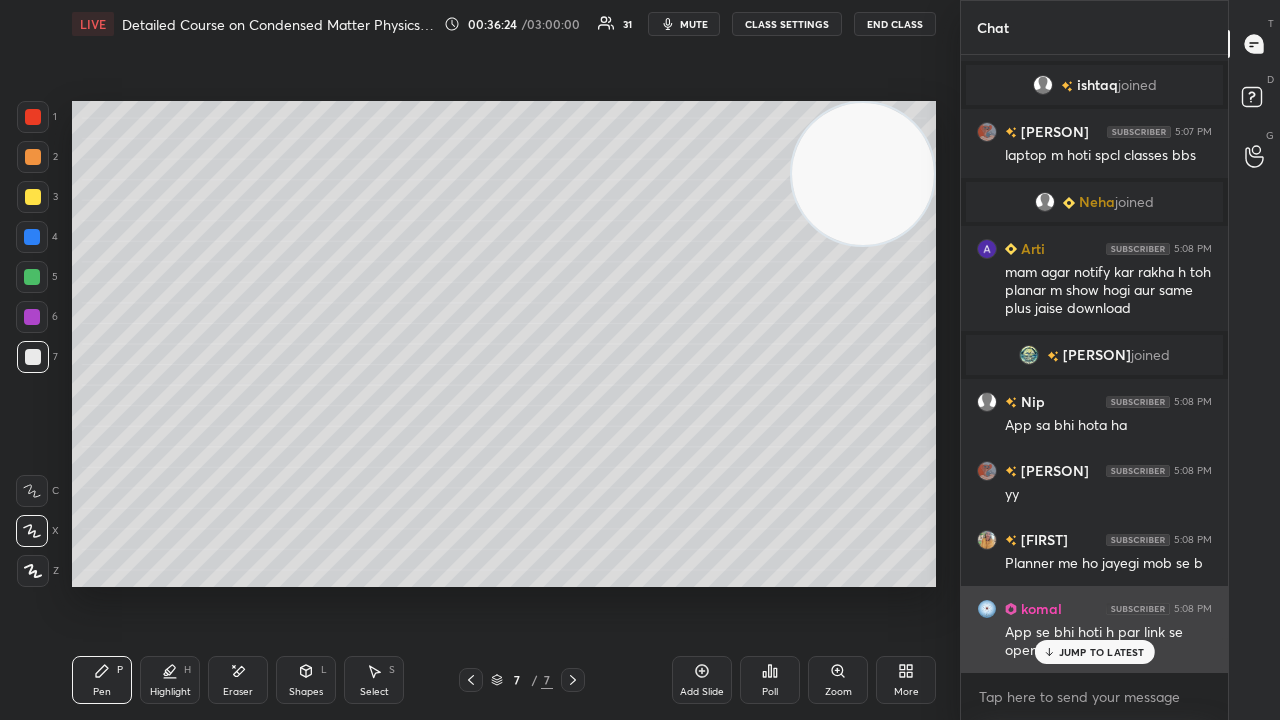 click on "JUMP TO LATEST" at bounding box center [1102, 652] 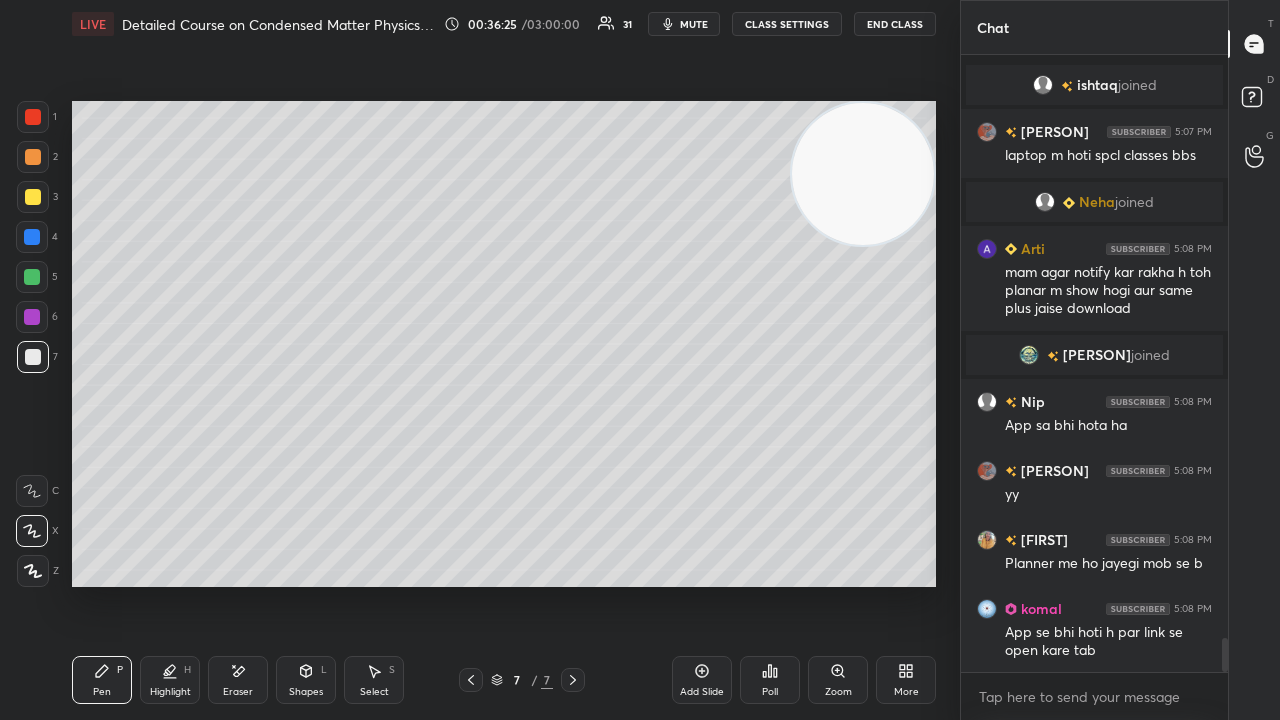 scroll, scrollTop: 10716, scrollLeft: 0, axis: vertical 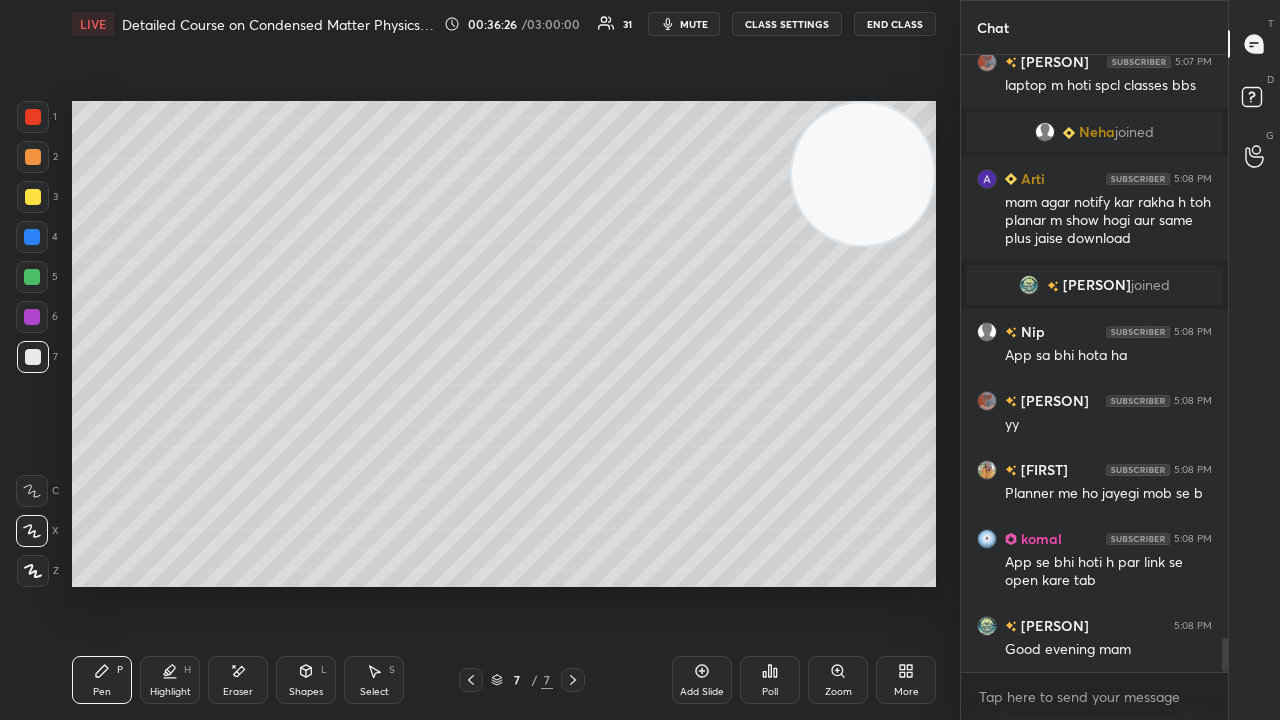 click on "mute" at bounding box center [684, 24] 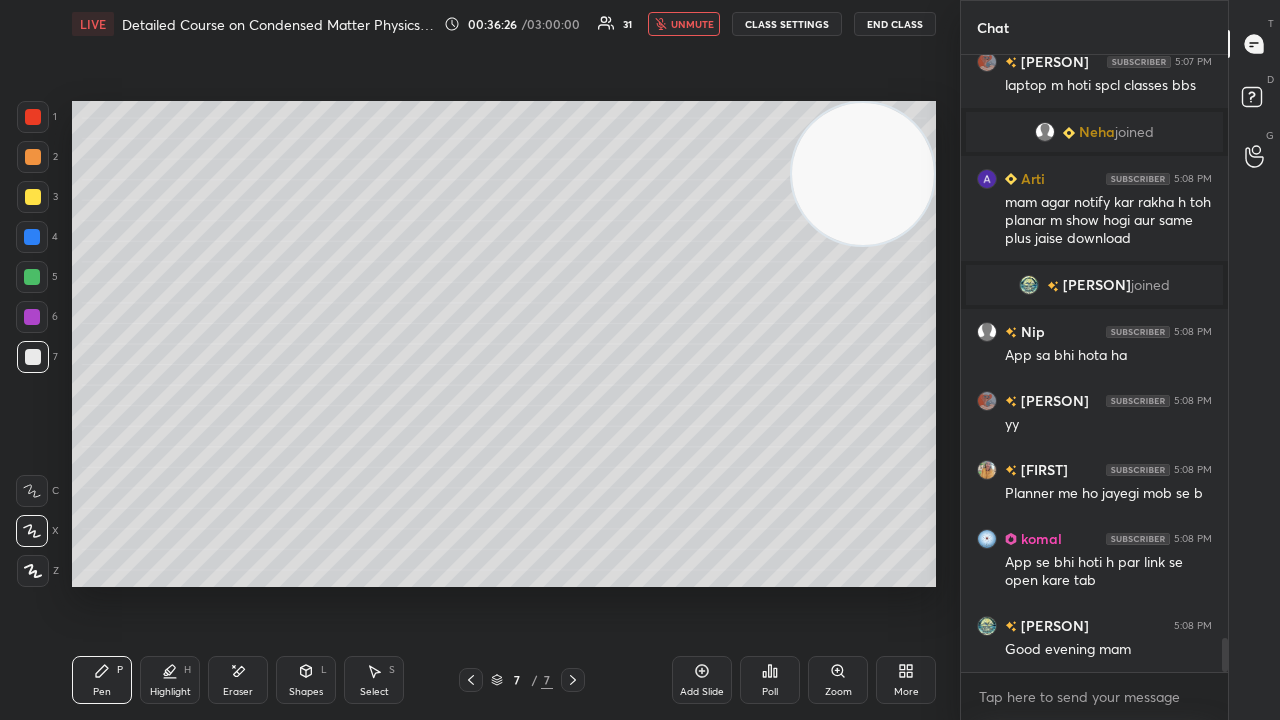 drag, startPoint x: 702, startPoint y: 25, endPoint x: 715, endPoint y: 10, distance: 19.849434 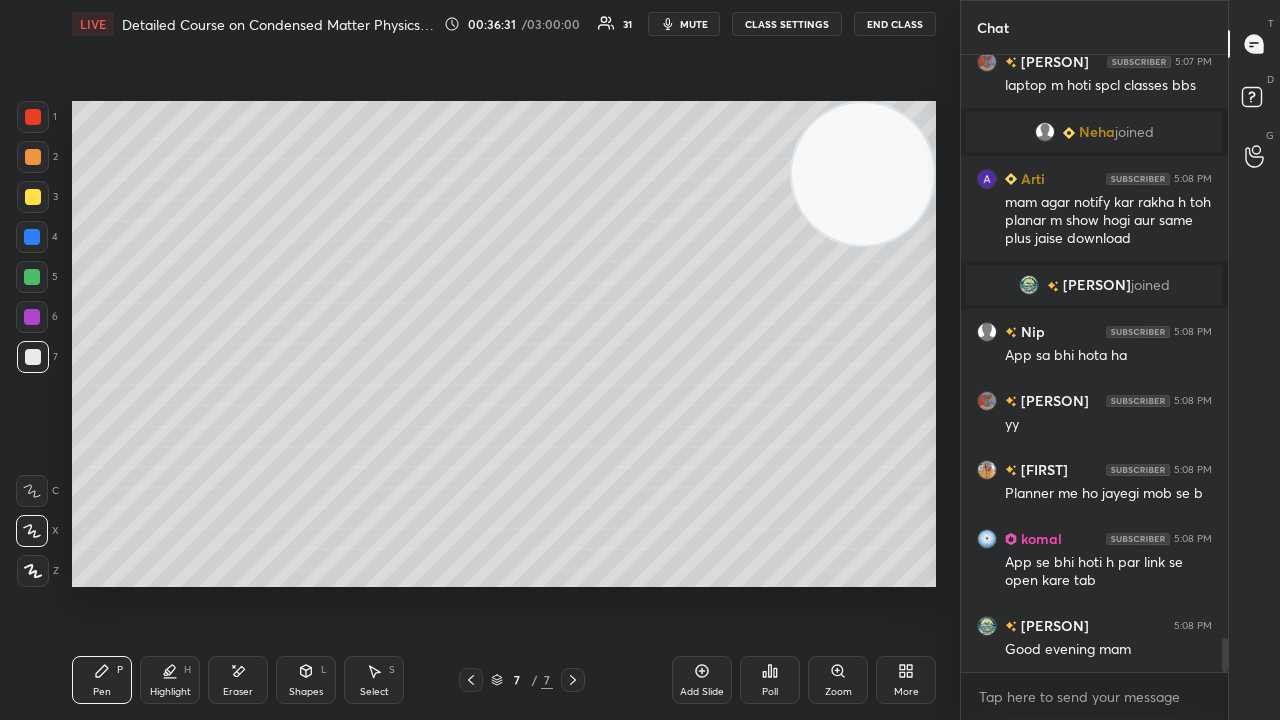 click on "mute" at bounding box center (694, 24) 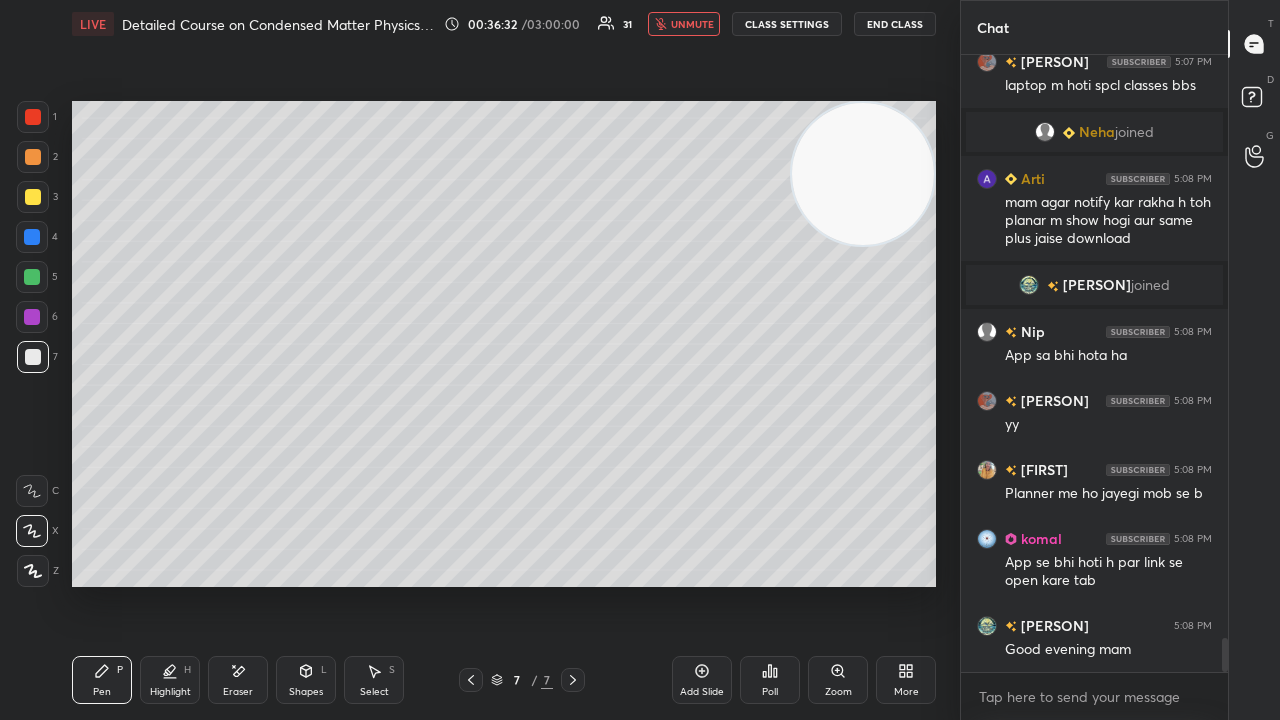 click on "unmute" at bounding box center [692, 24] 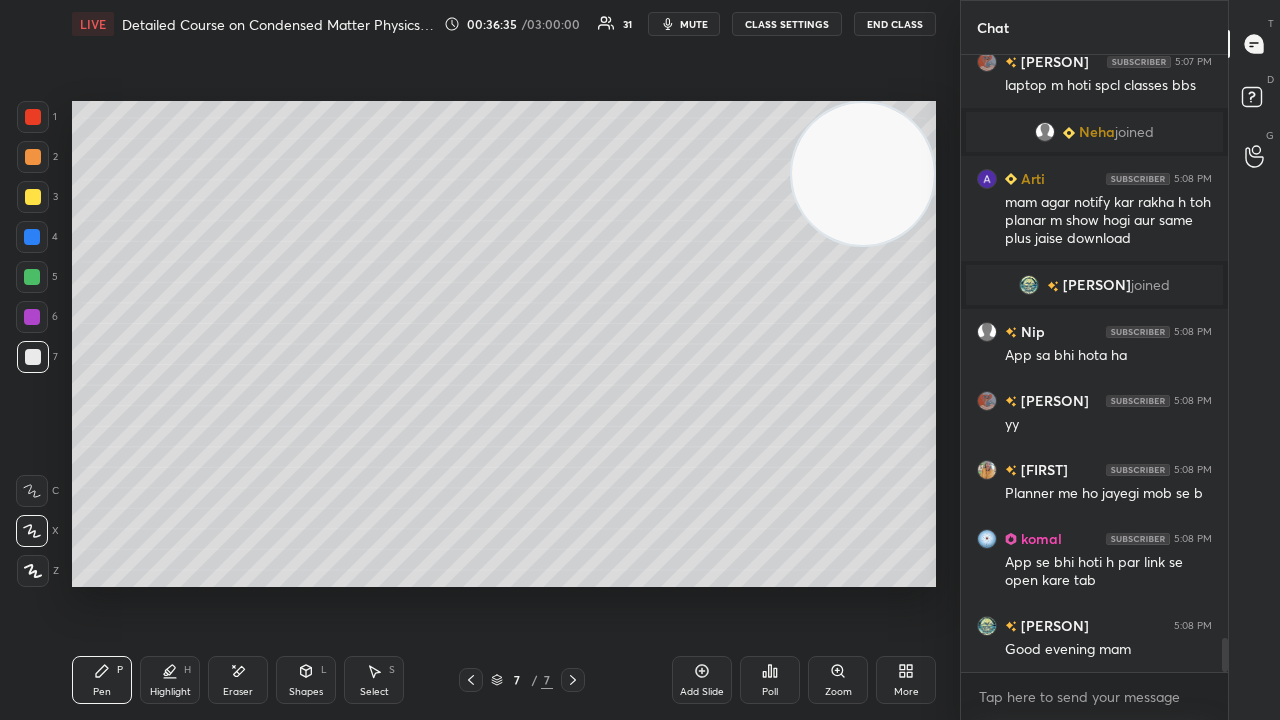 click on "Shapes" at bounding box center (306, 692) 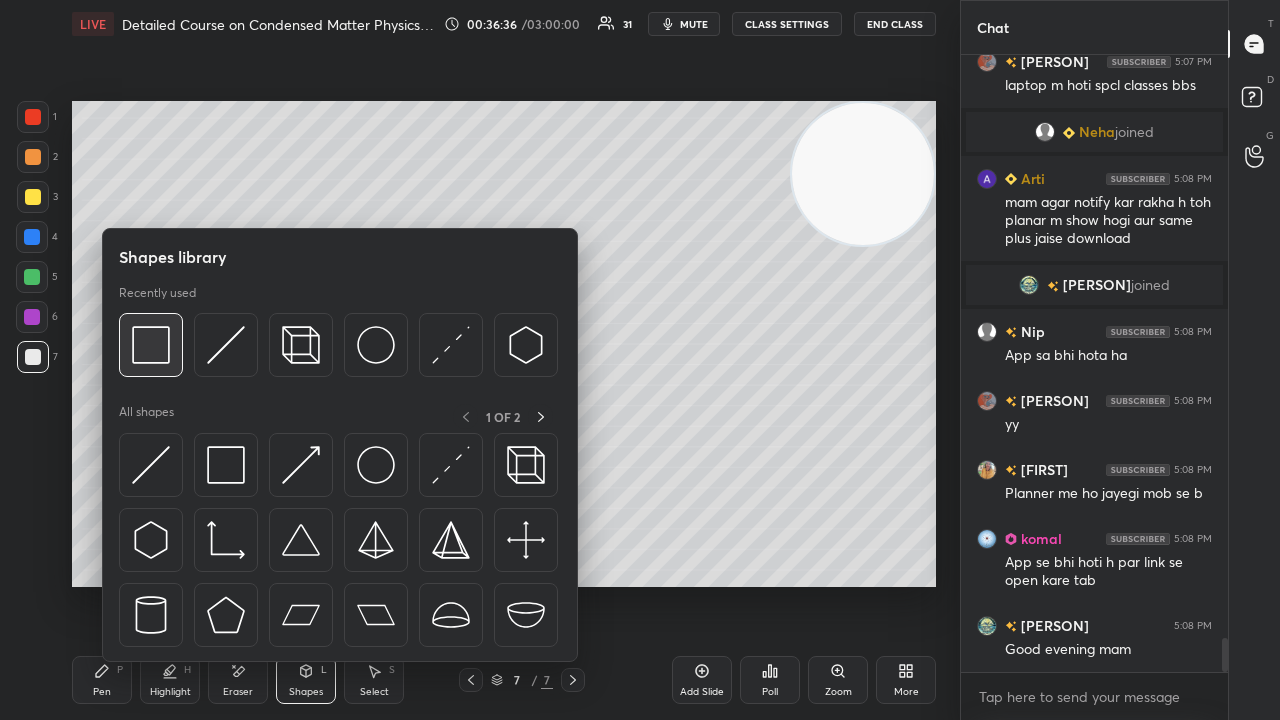 click at bounding box center (151, 345) 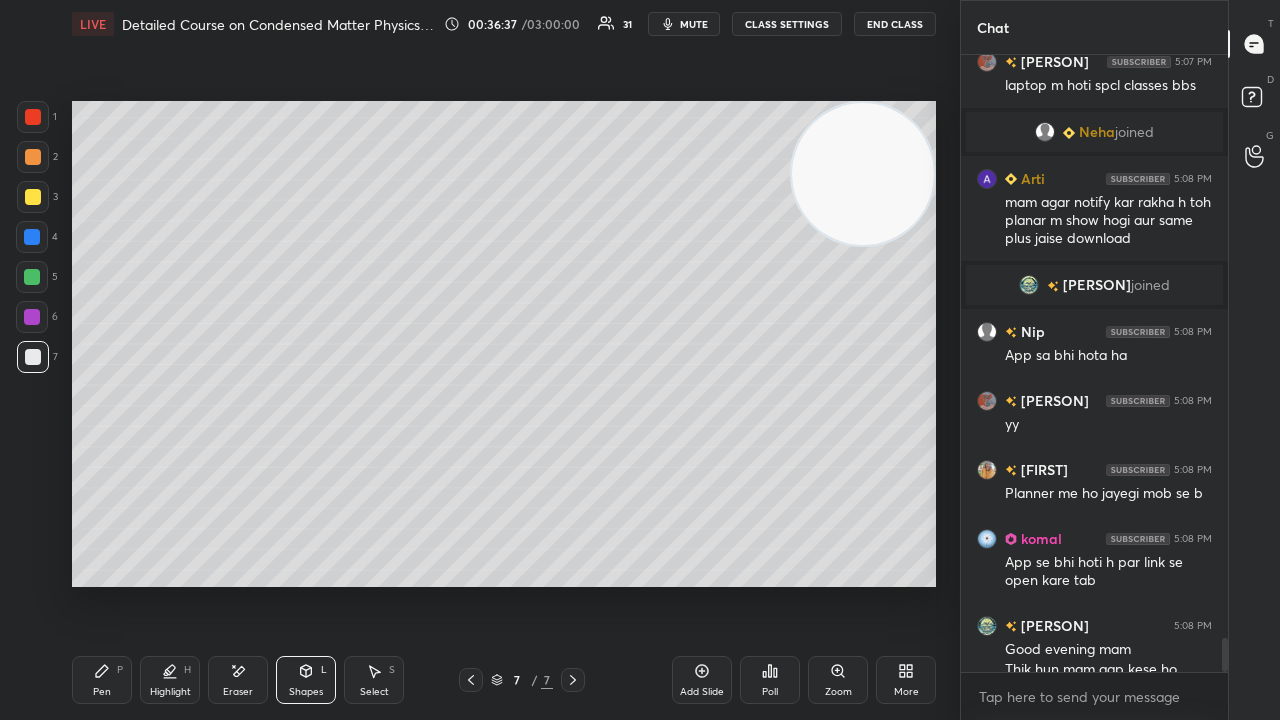 scroll, scrollTop: 10736, scrollLeft: 0, axis: vertical 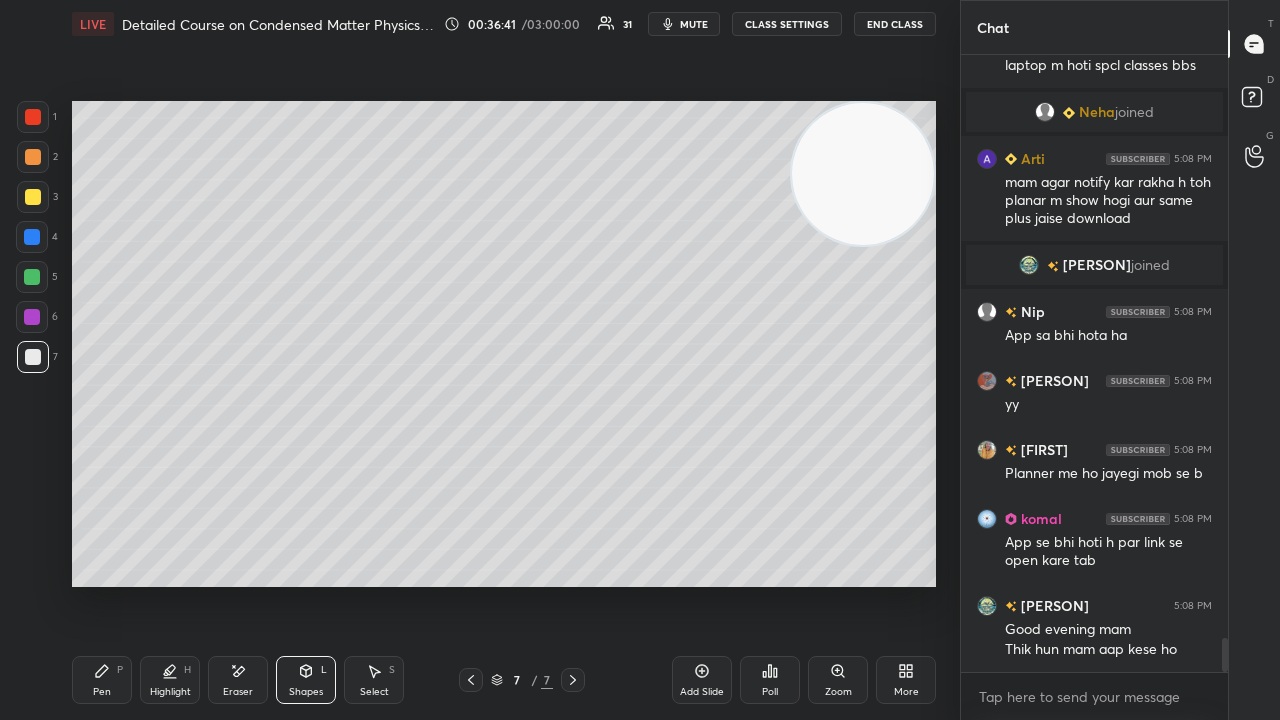 click on "Shapes L" at bounding box center (306, 680) 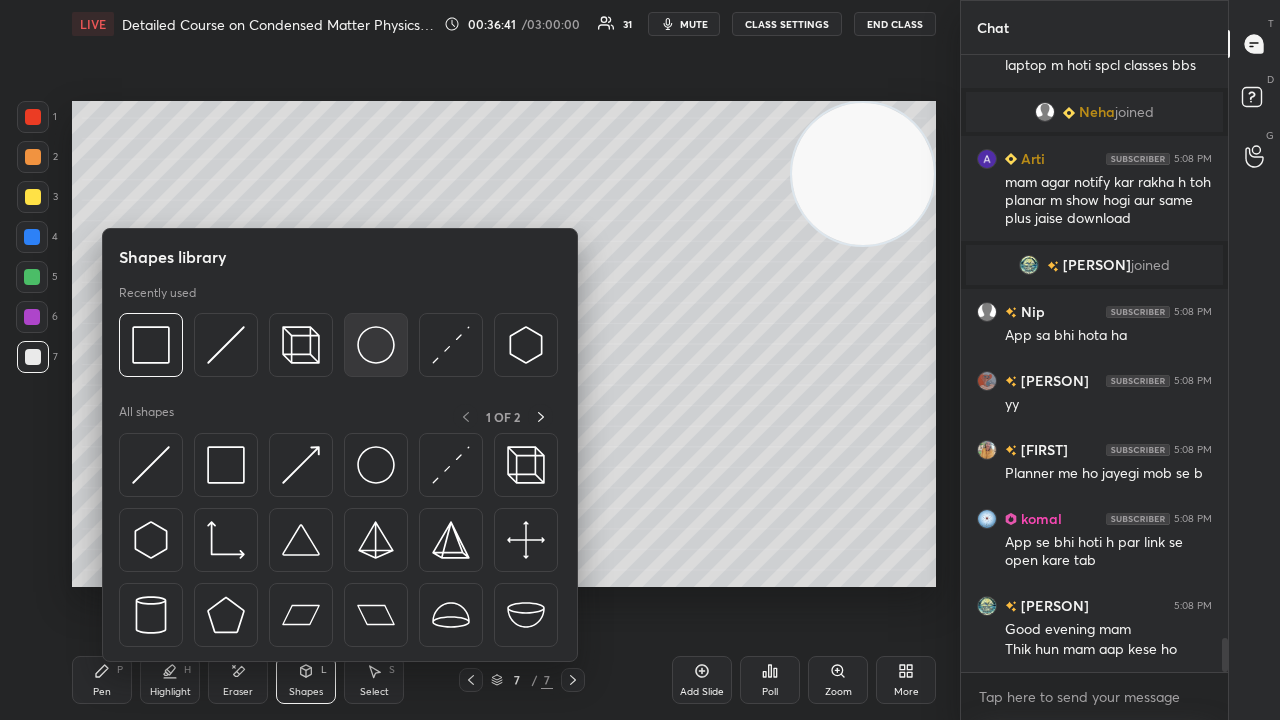 click at bounding box center (376, 345) 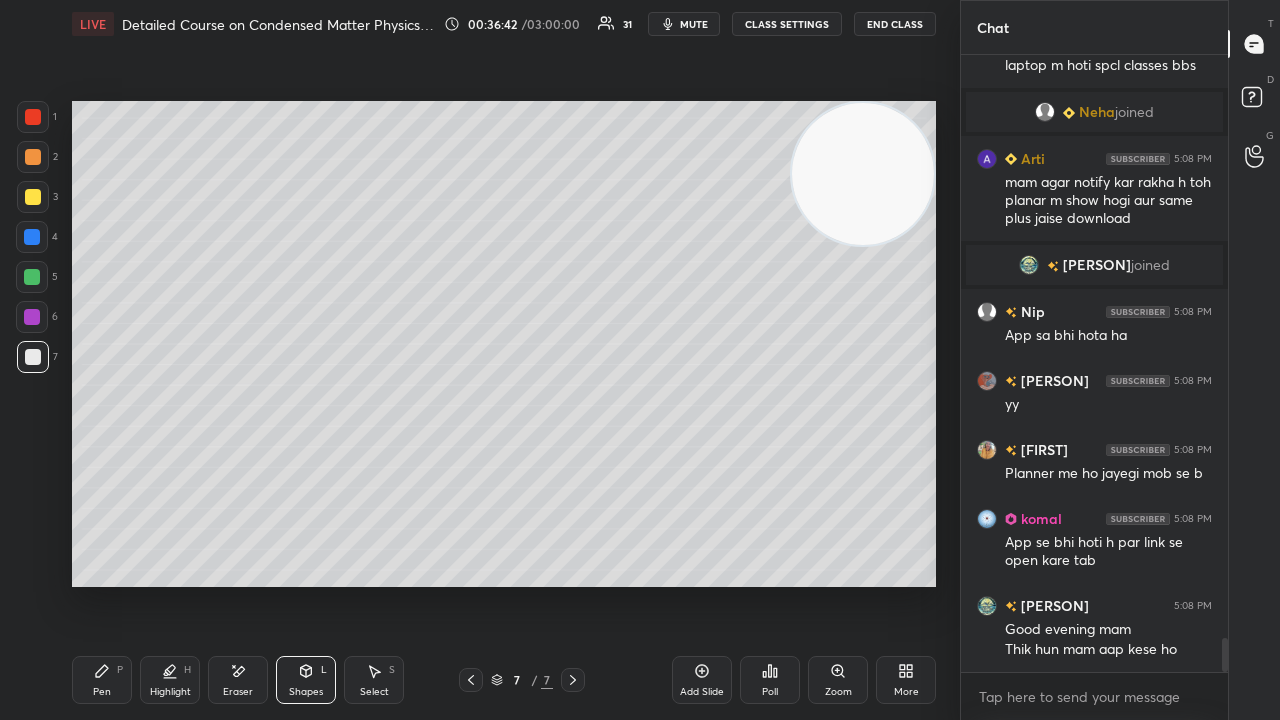 click at bounding box center (33, 197) 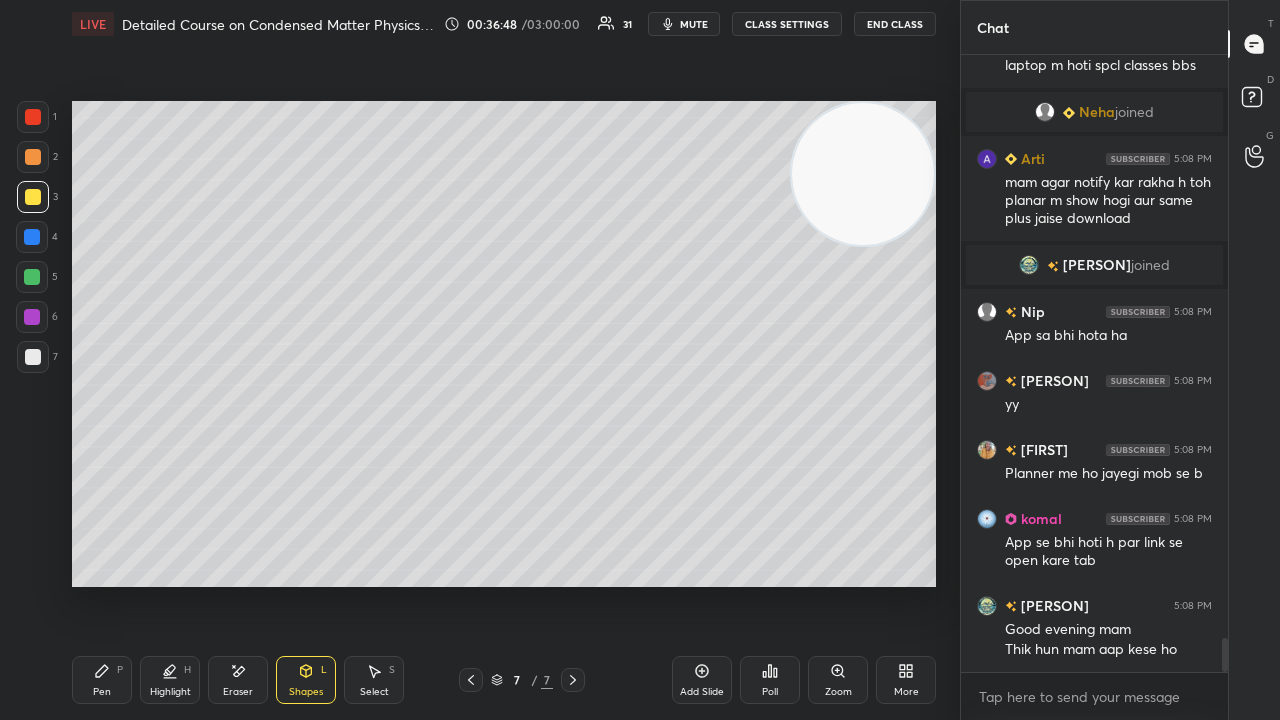 click on "Highlight H" at bounding box center (170, 680) 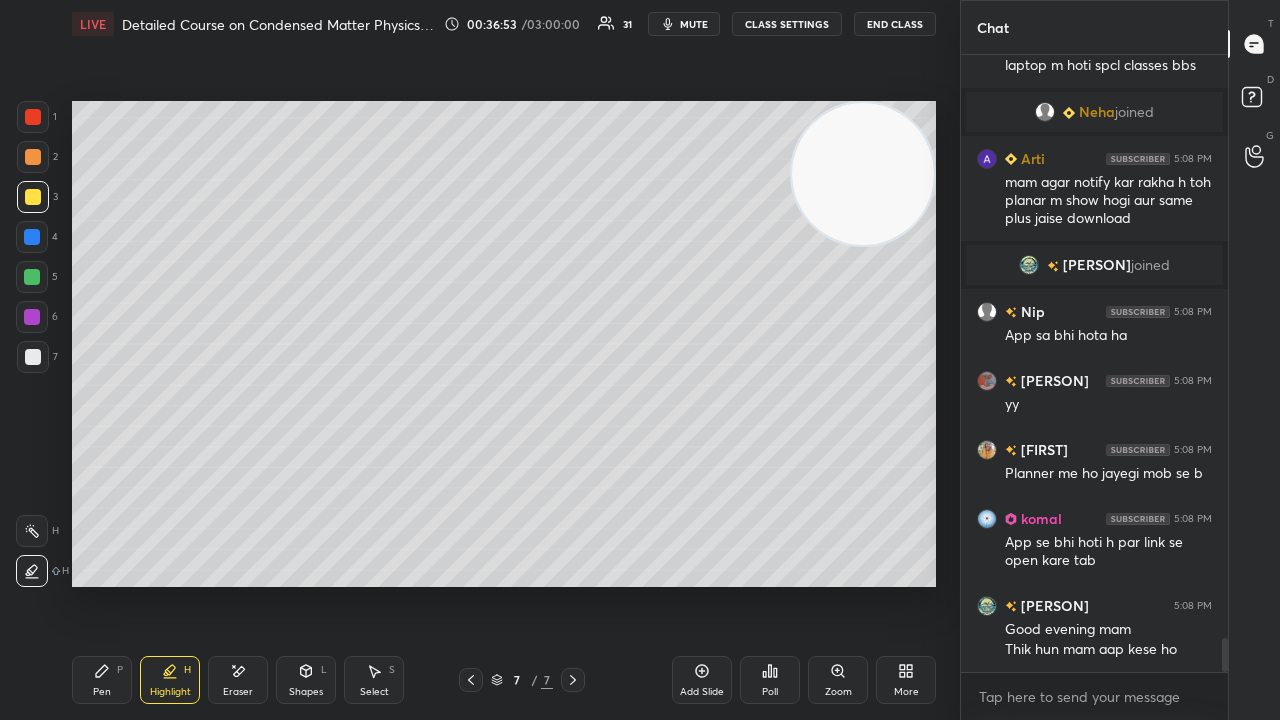 click at bounding box center [33, 357] 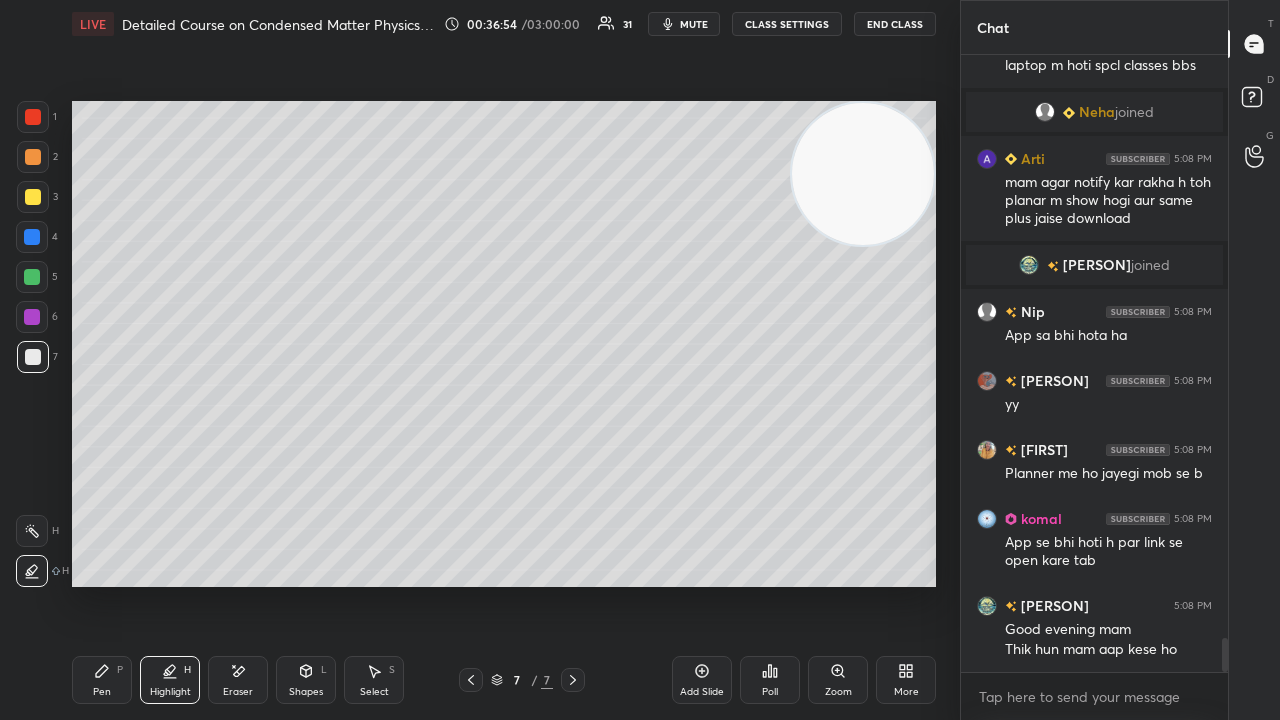 click on "Pen" at bounding box center (102, 692) 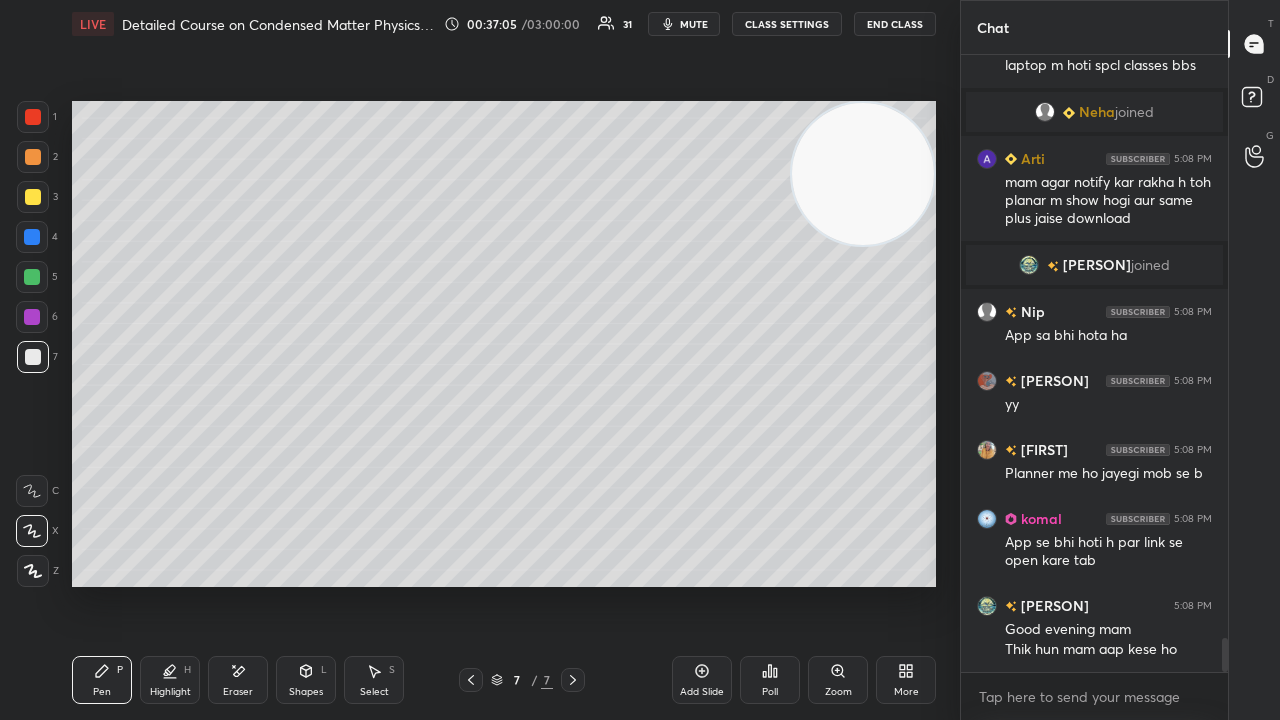 click on "mute" at bounding box center [694, 24] 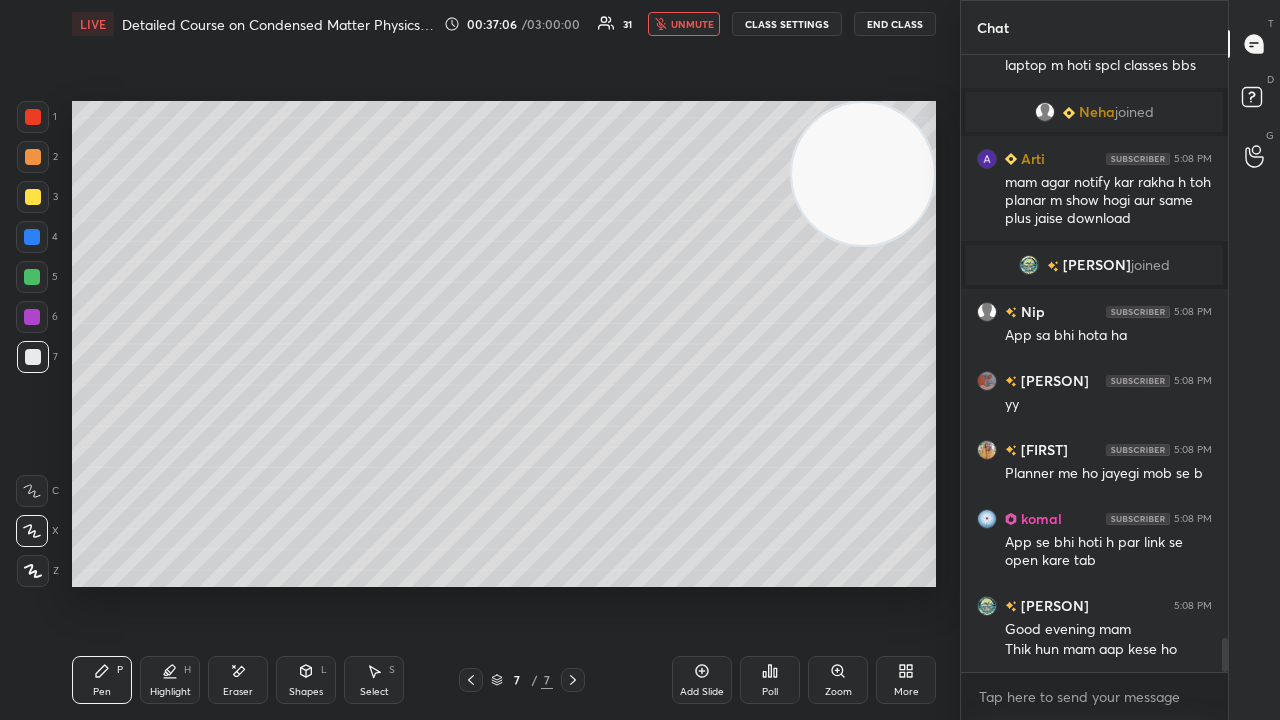 click on "unmute" at bounding box center (692, 24) 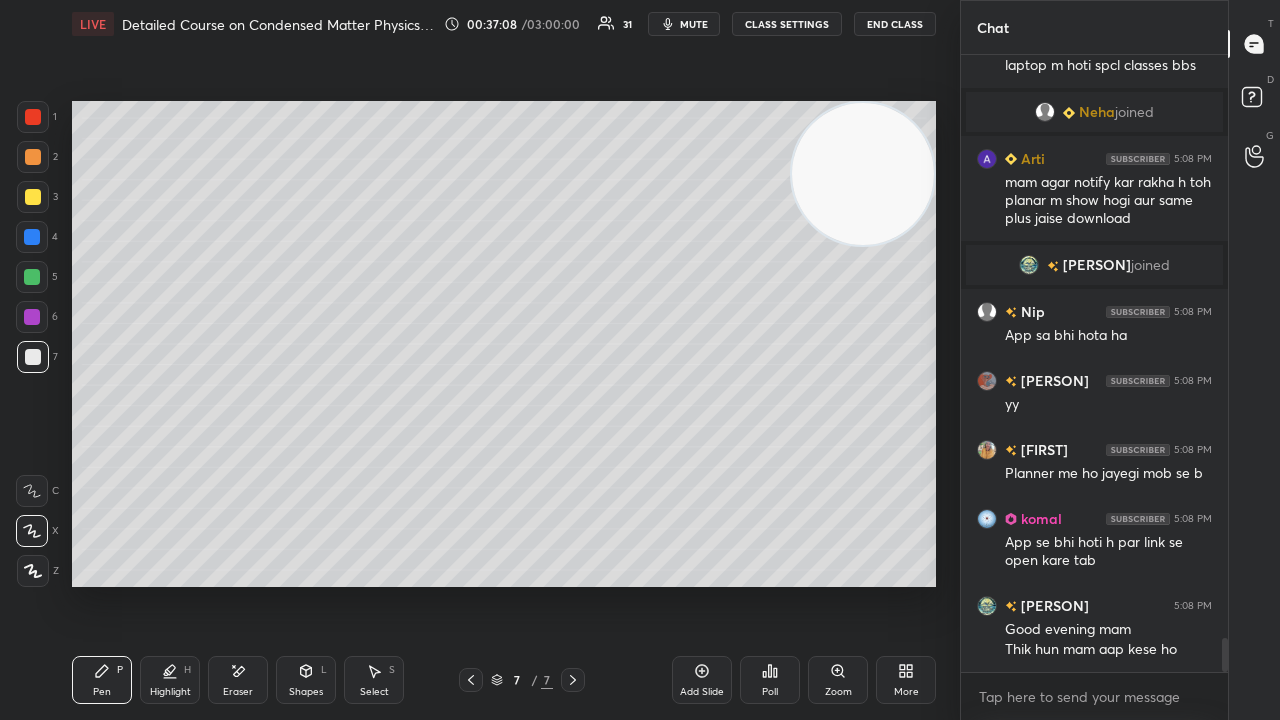 scroll, scrollTop: 10804, scrollLeft: 0, axis: vertical 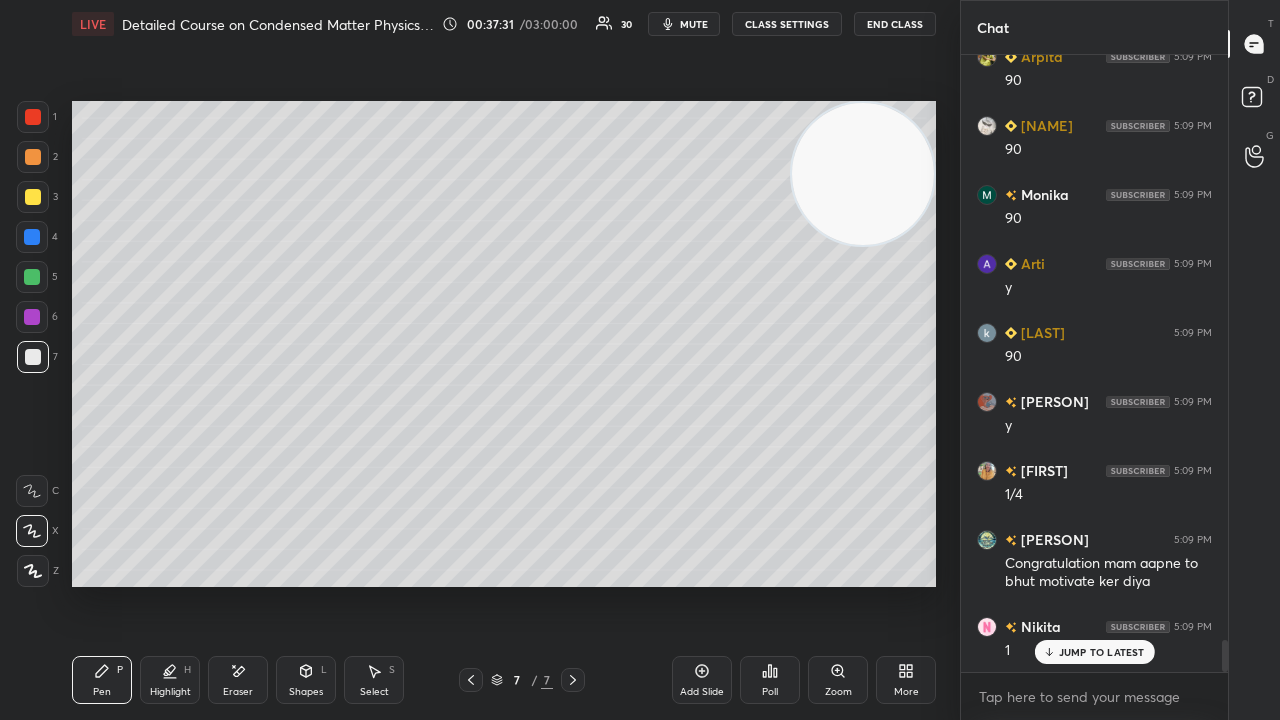 click on "mute" at bounding box center (694, 24) 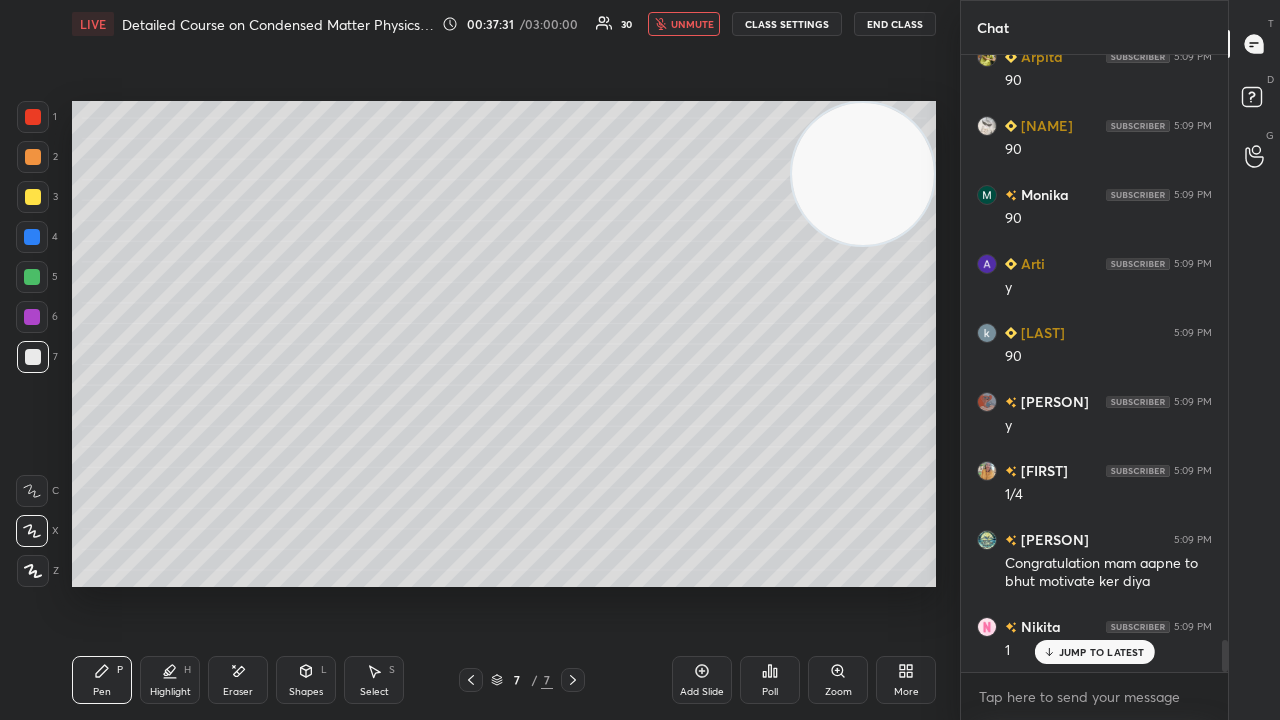 click on "unmute" at bounding box center [692, 24] 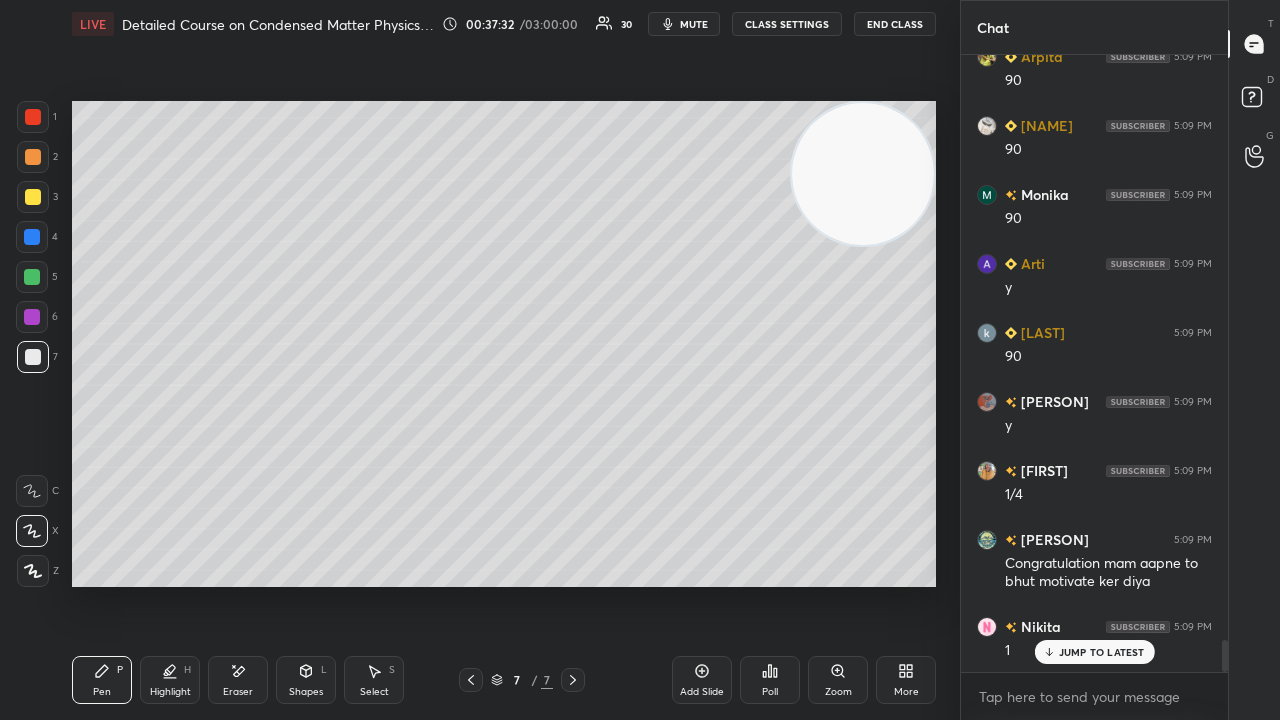drag, startPoint x: 1109, startPoint y: 652, endPoint x: 1107, endPoint y: 710, distance: 58.034473 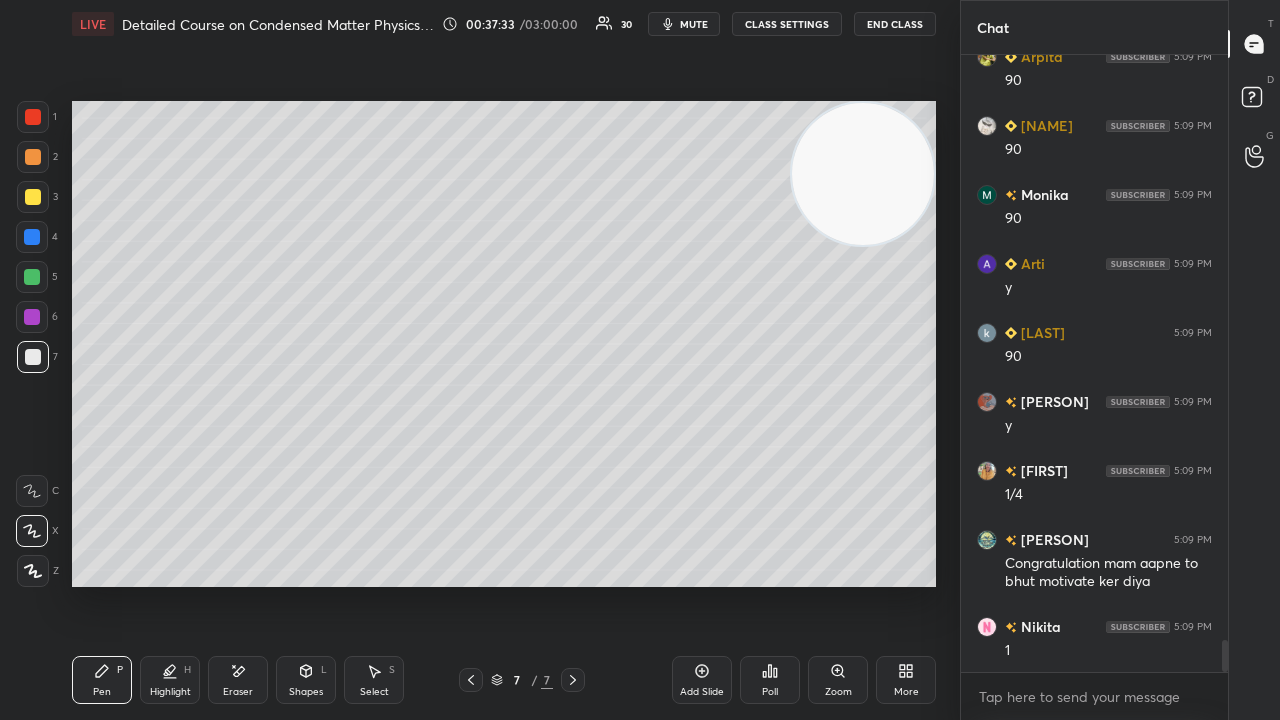 click on "x" at bounding box center [1094, 696] 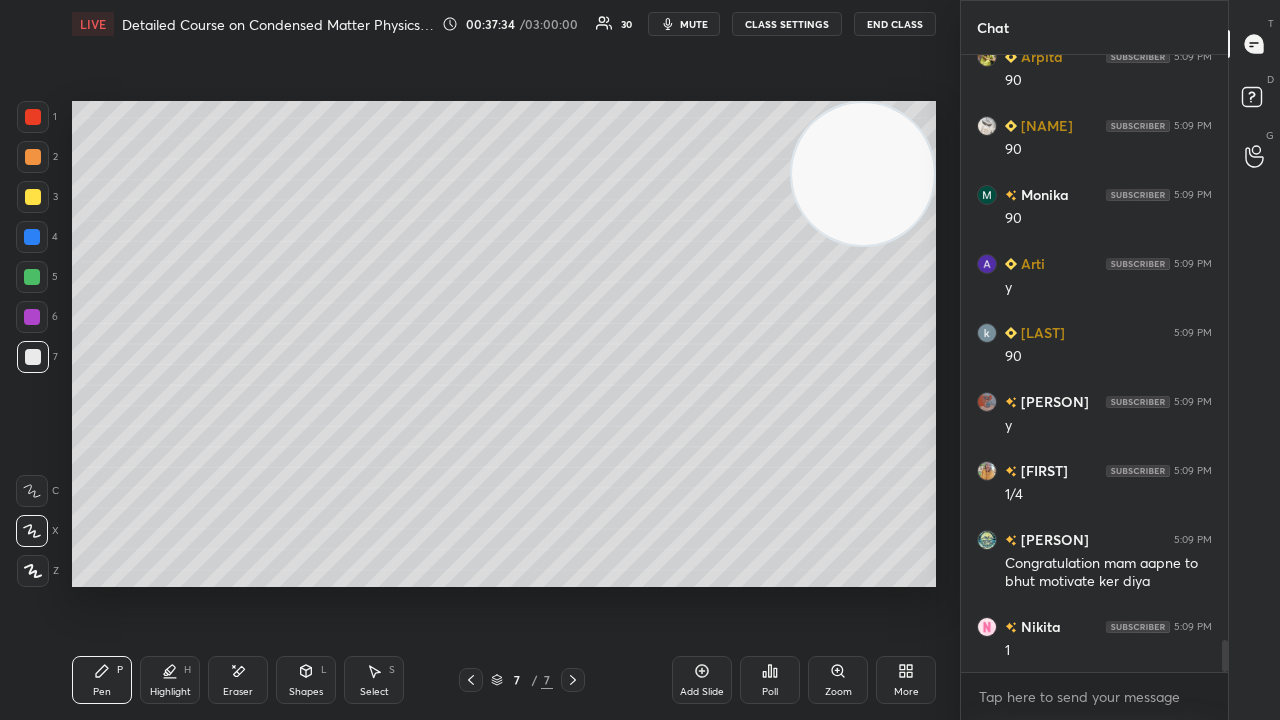click on "mute" at bounding box center [694, 24] 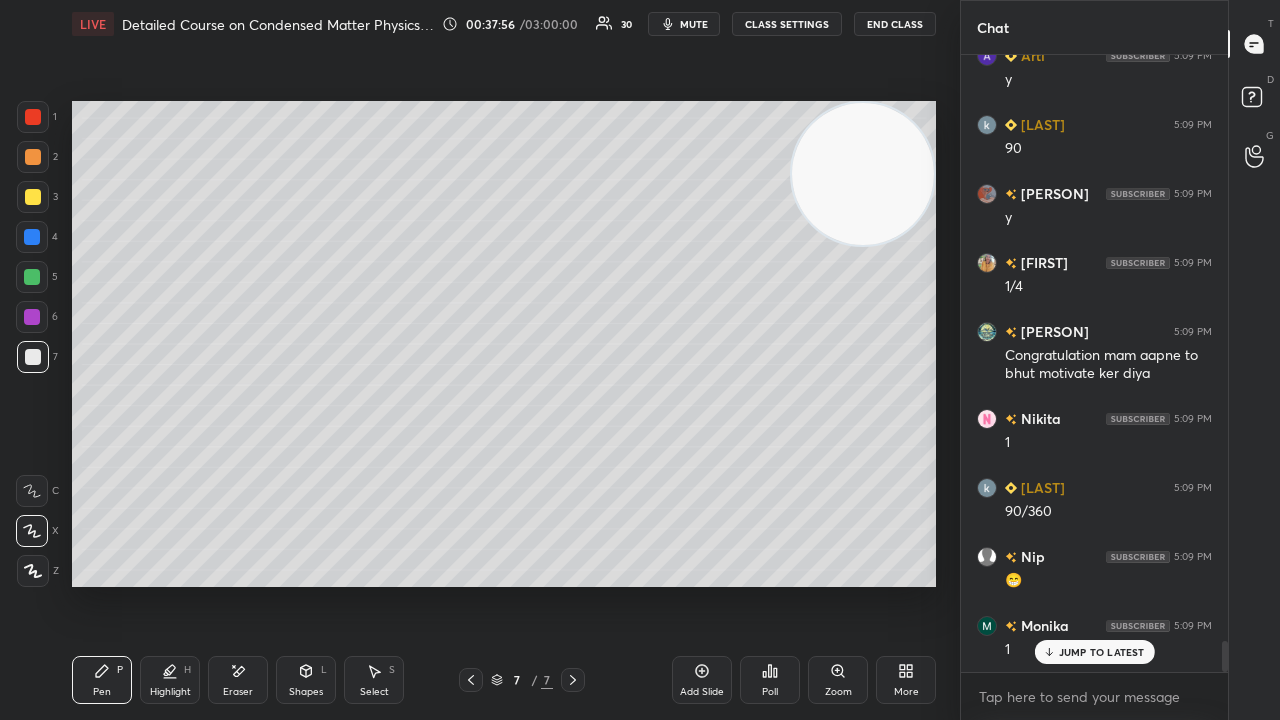 scroll, scrollTop: 11668, scrollLeft: 0, axis: vertical 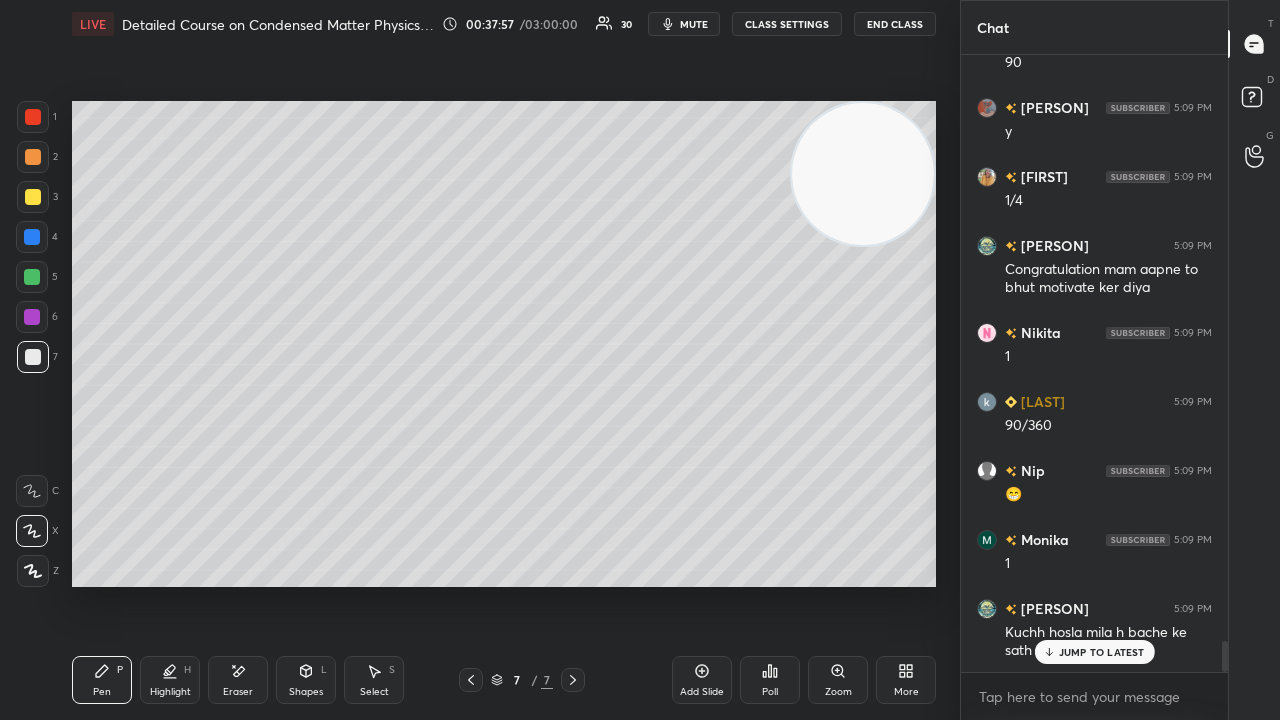 click on "JUMP TO LATEST" at bounding box center (1094, 652) 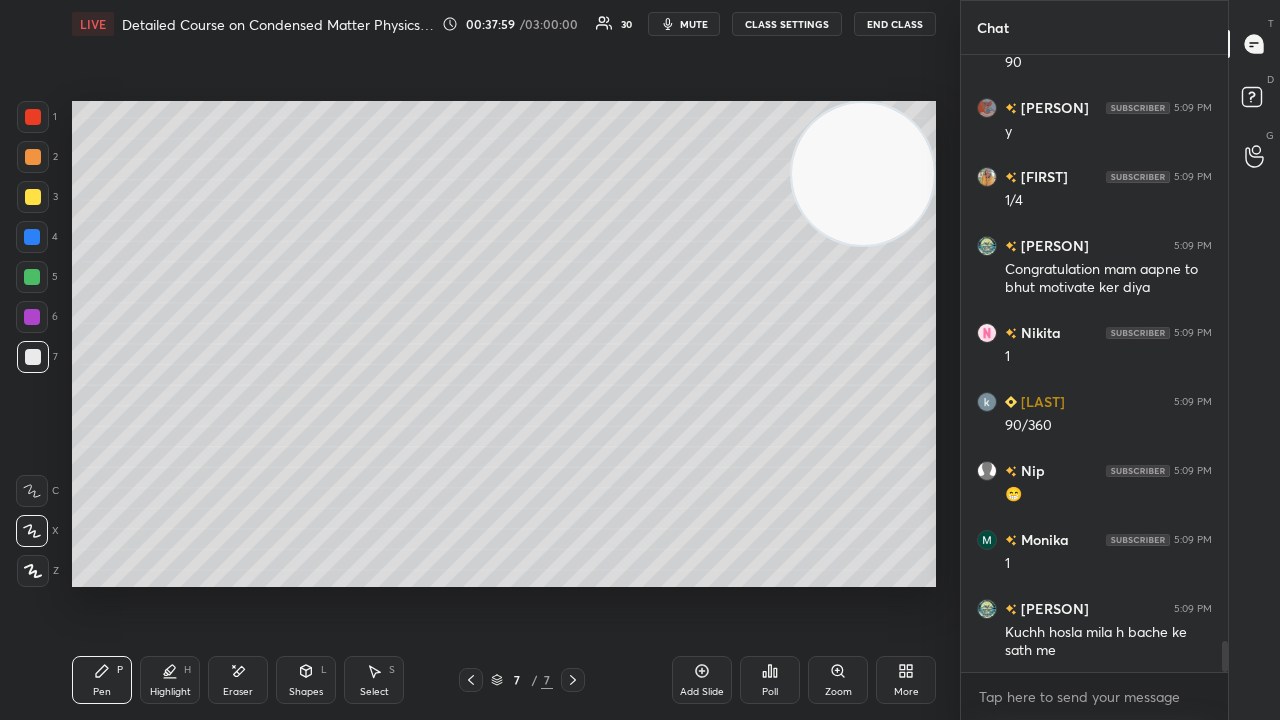 click on "Eraser" at bounding box center [238, 680] 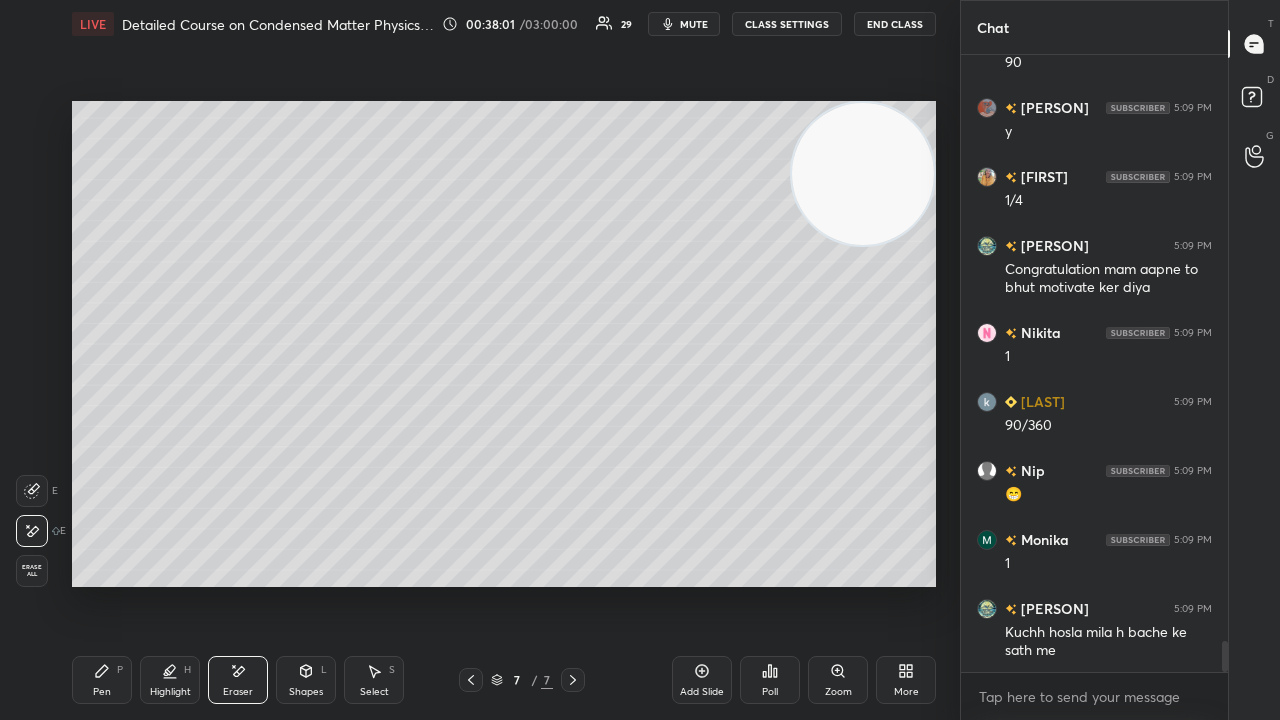 click on "Pen" at bounding box center (102, 692) 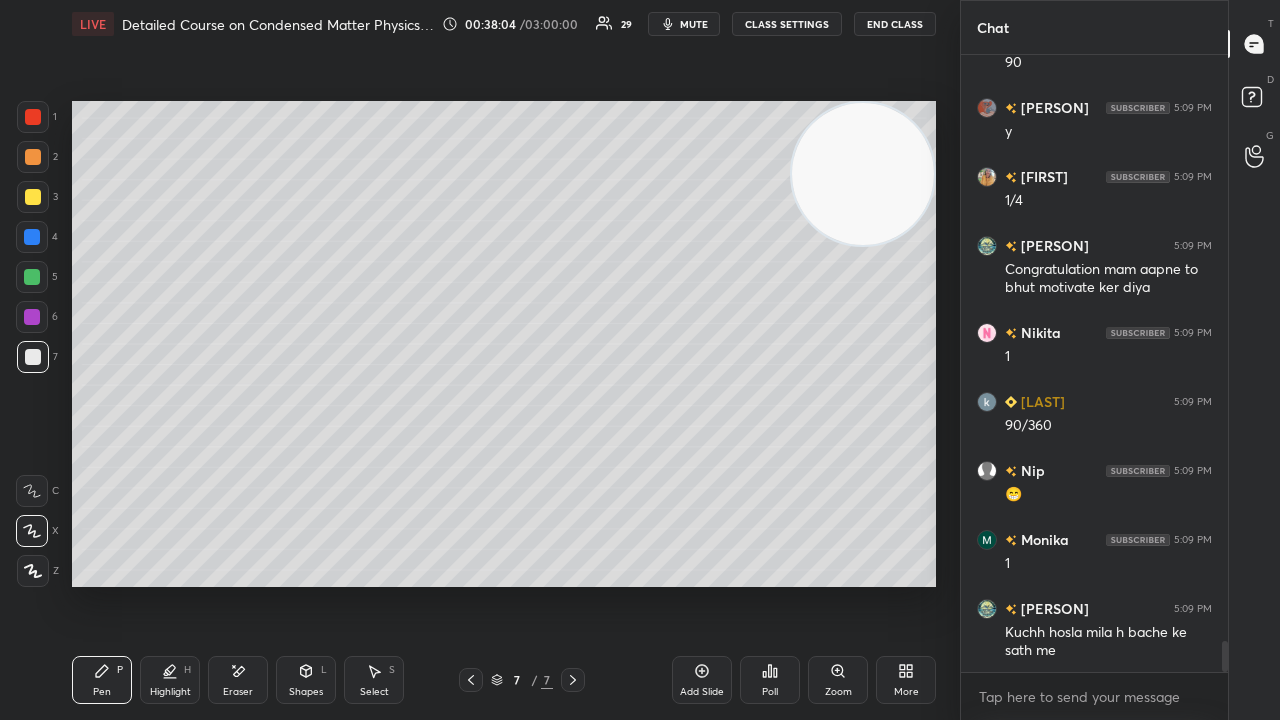 click on "mute" at bounding box center [684, 24] 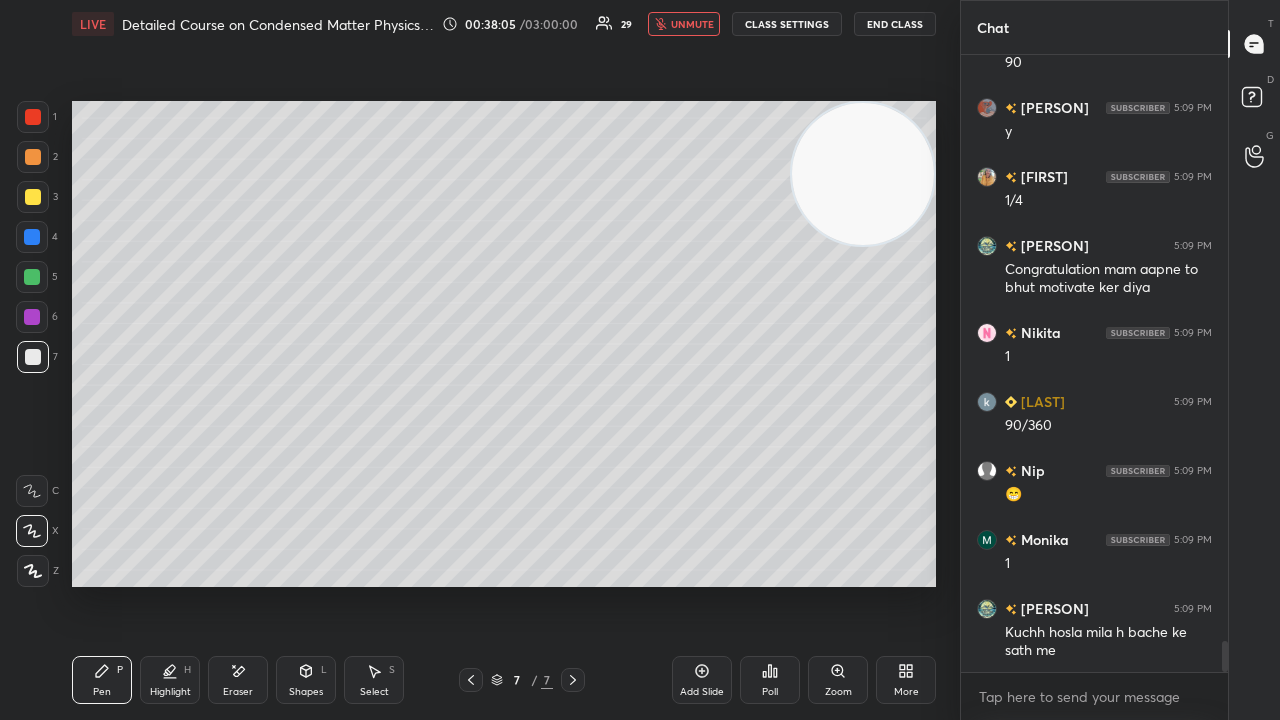 click on "unmute" at bounding box center [692, 24] 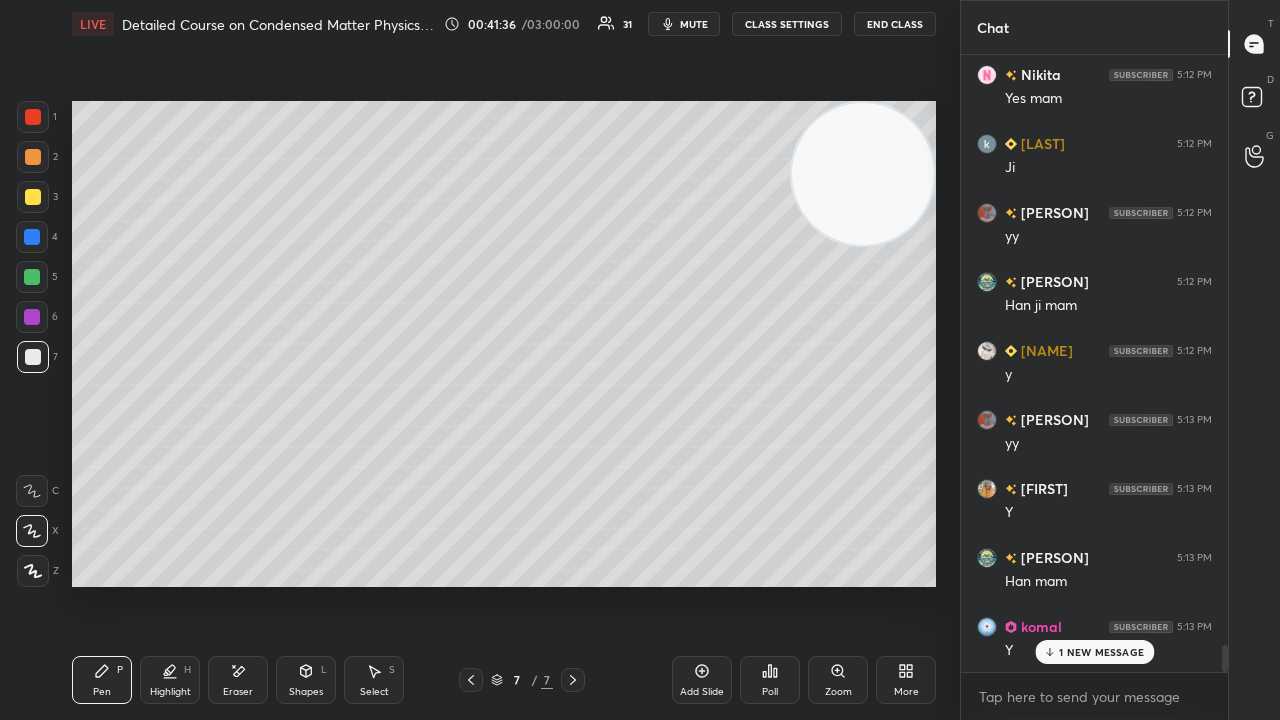 scroll, scrollTop: 13448, scrollLeft: 0, axis: vertical 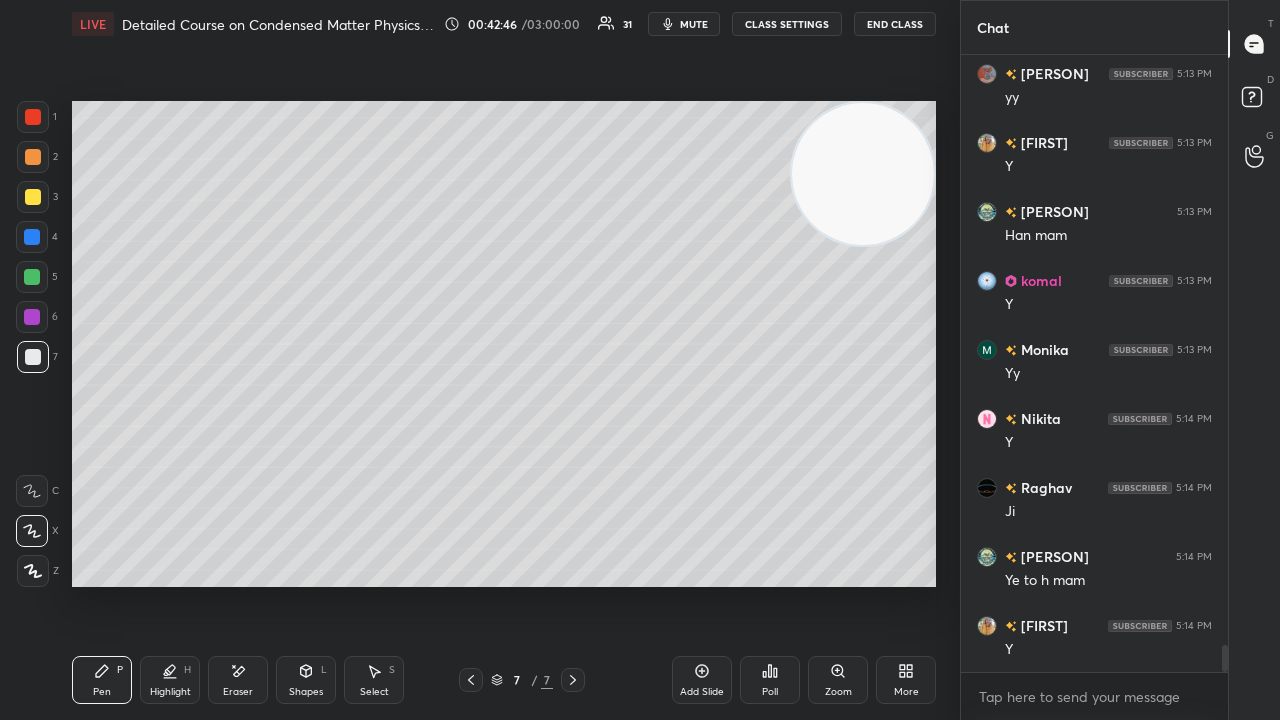 click on "mute" at bounding box center [694, 24] 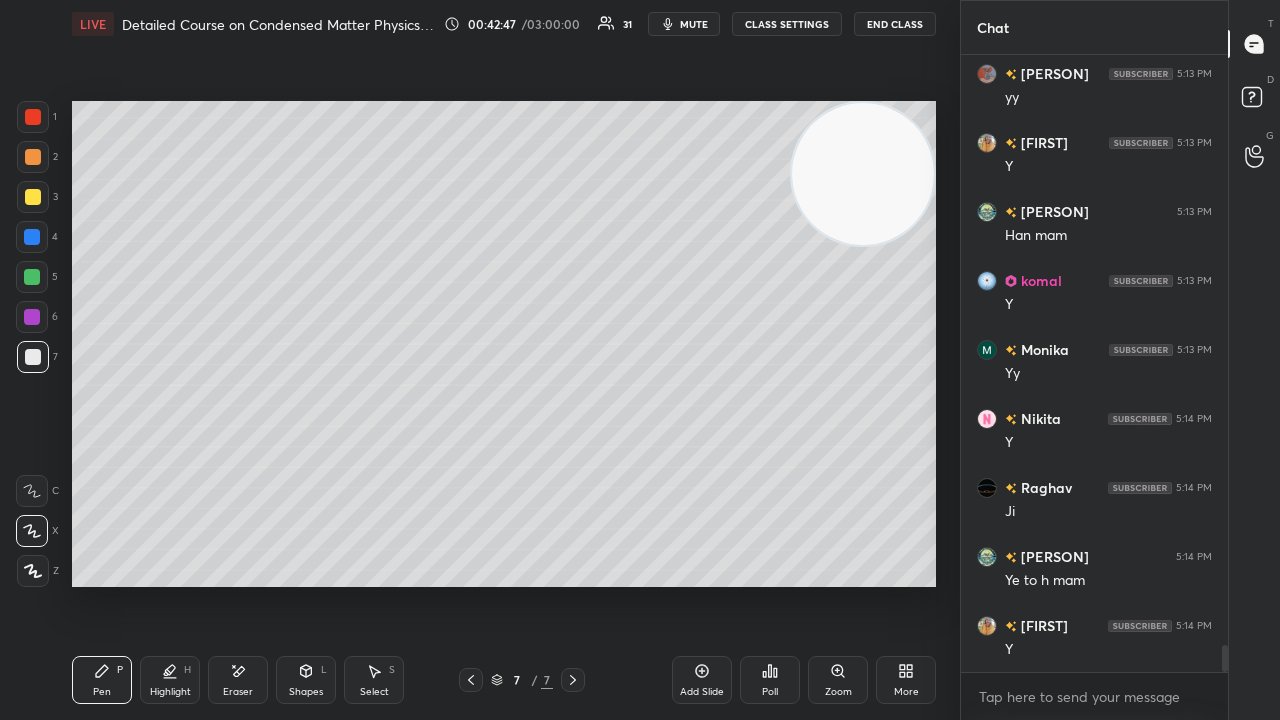click at bounding box center [32, 277] 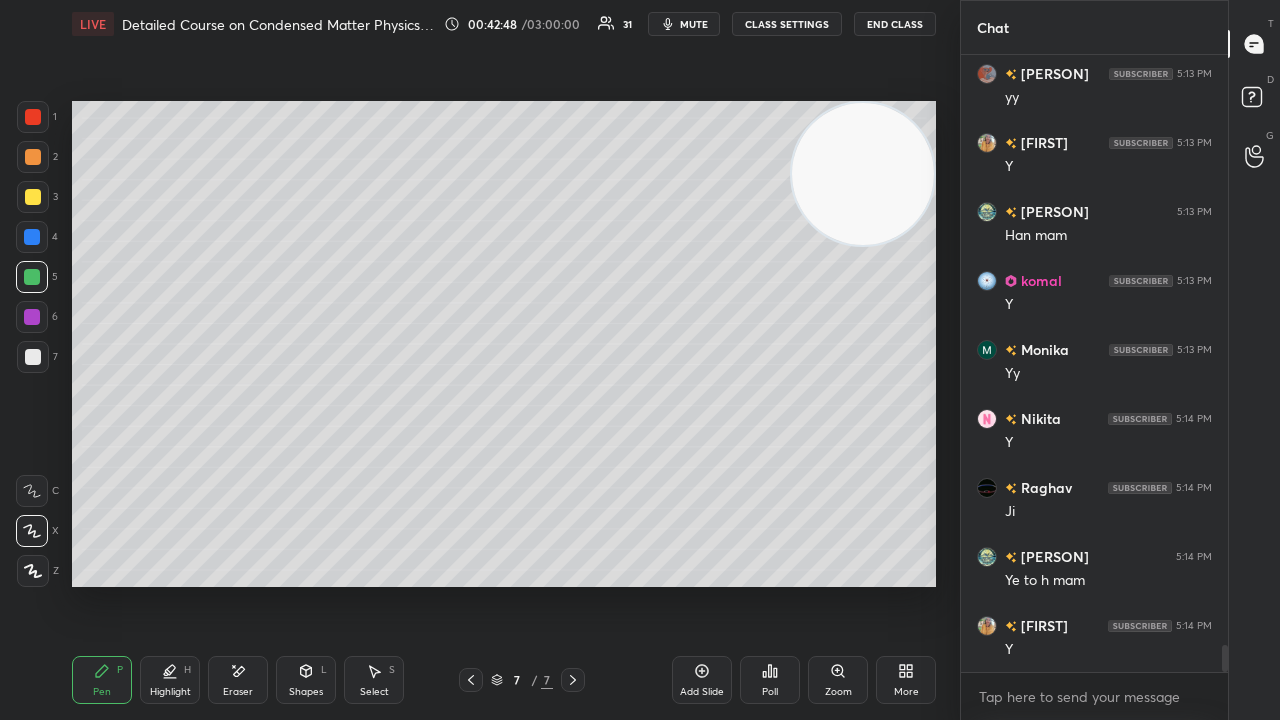 click at bounding box center (33, 357) 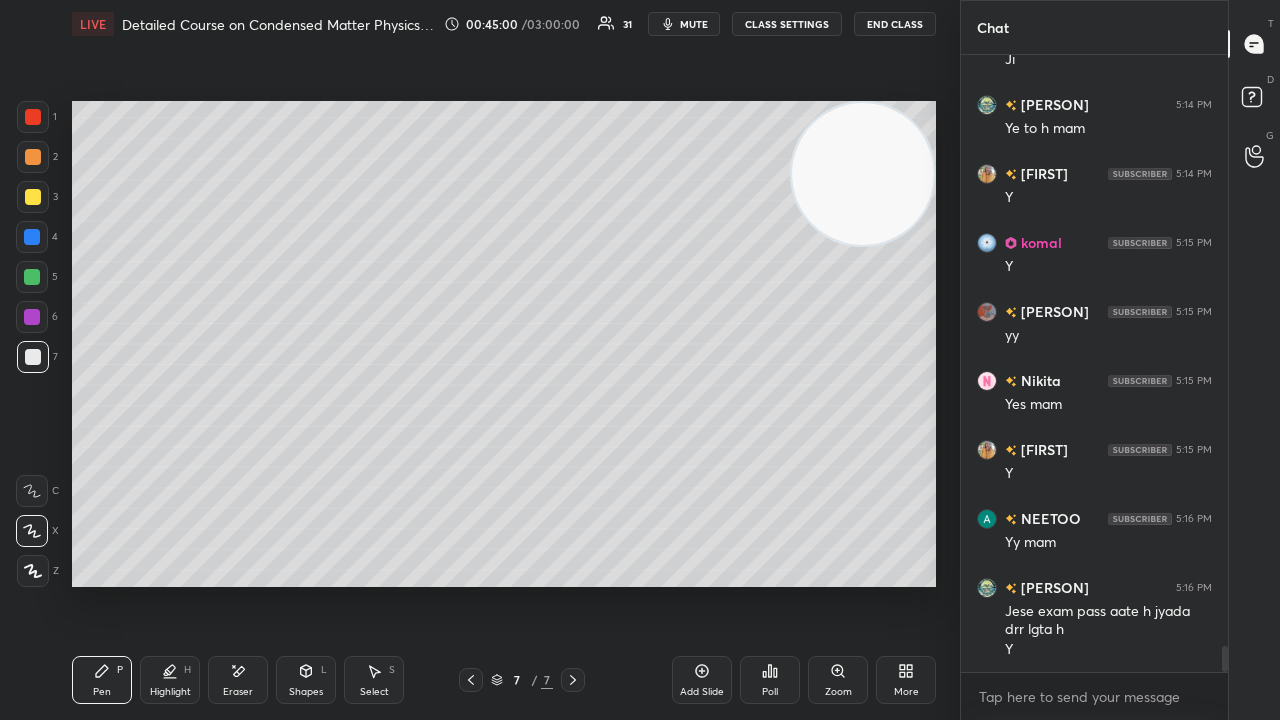scroll, scrollTop: 14262, scrollLeft: 0, axis: vertical 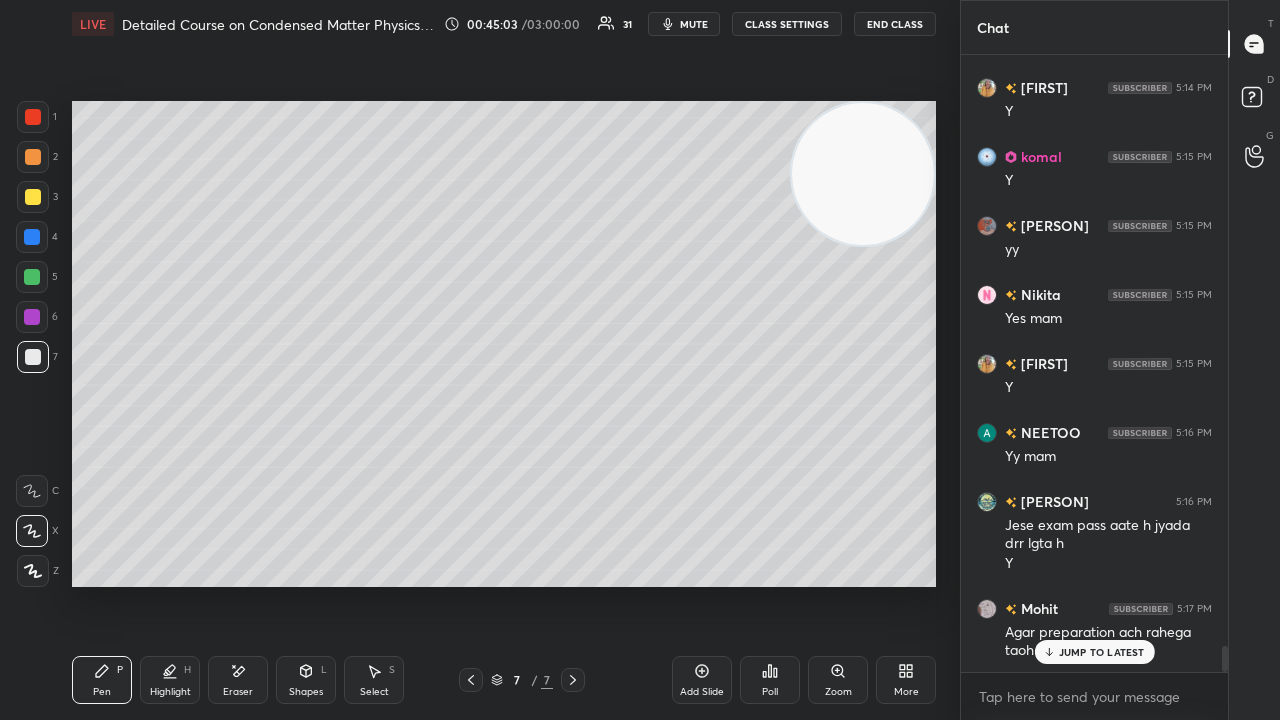 click on "JUMP TO LATEST" at bounding box center [1102, 652] 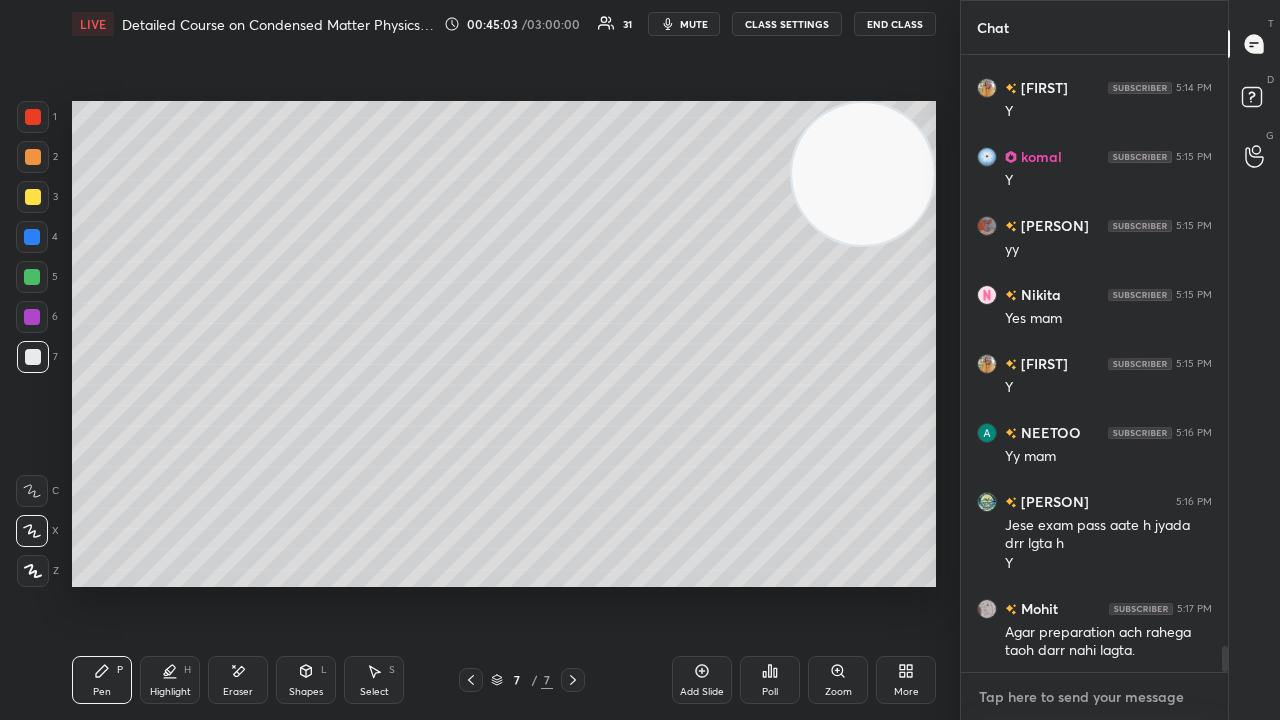 click at bounding box center [1094, 697] 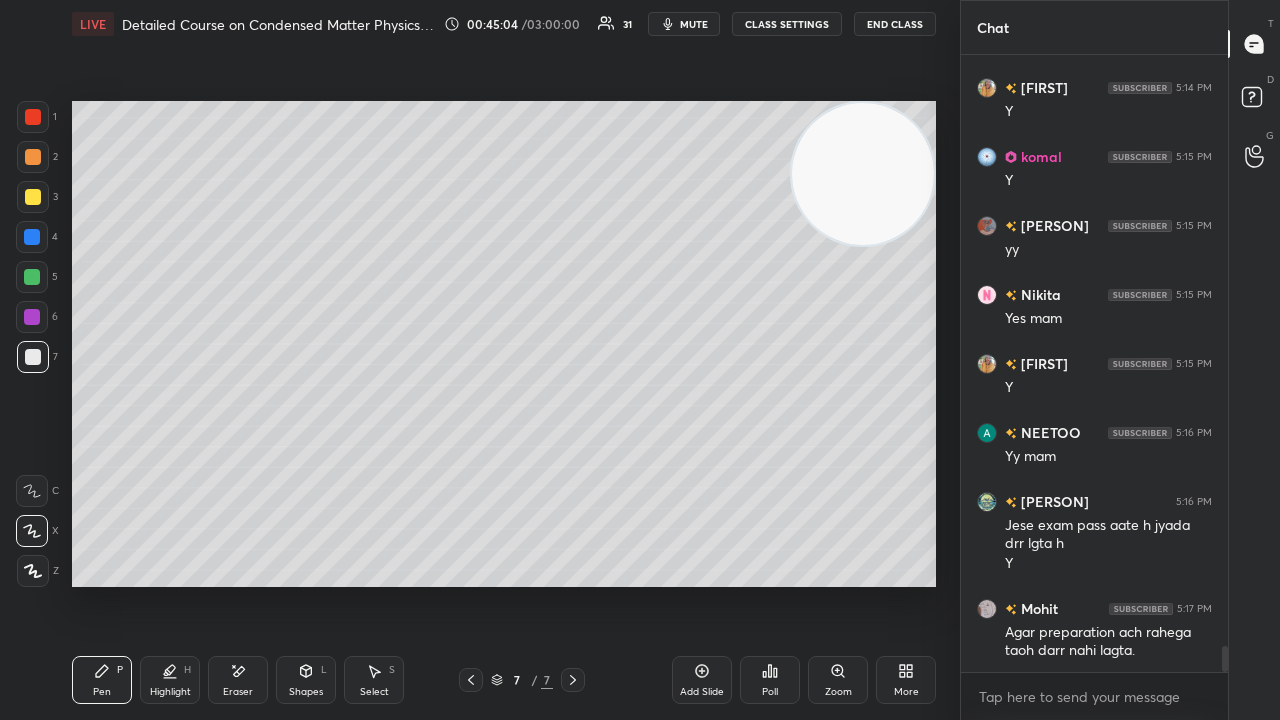 click on "mute" at bounding box center (694, 24) 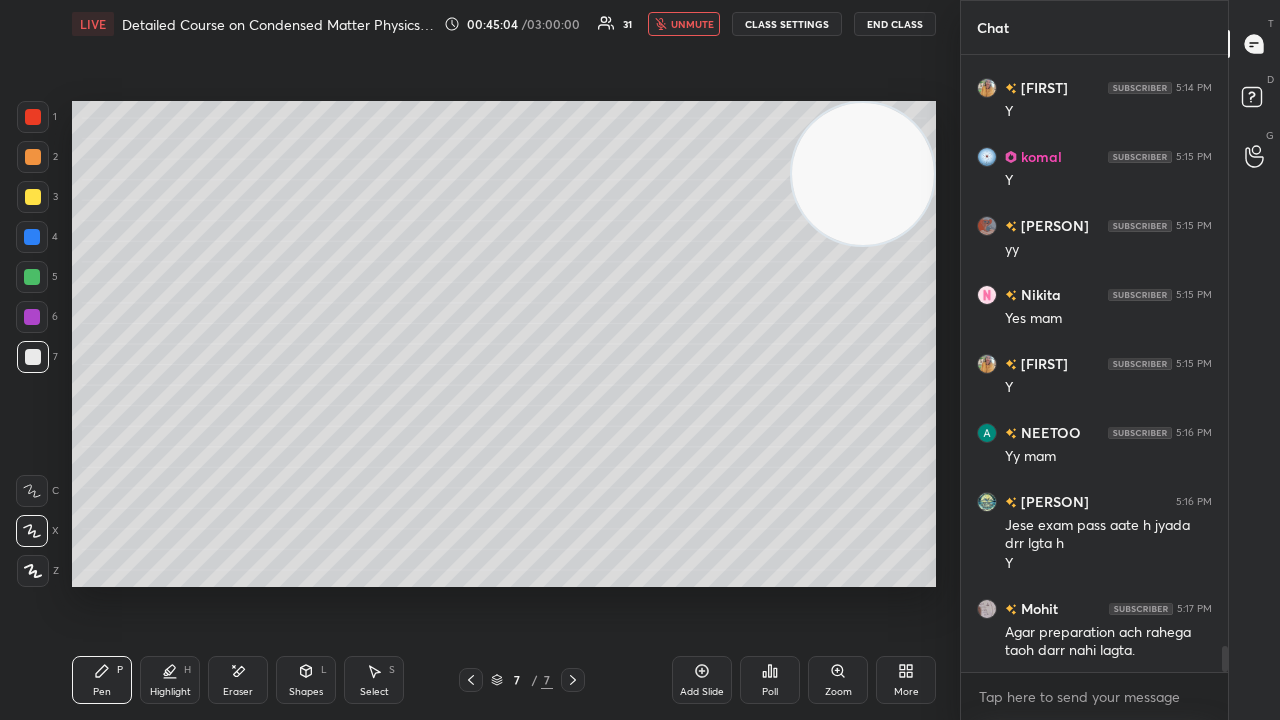 click on "unmute" at bounding box center (692, 24) 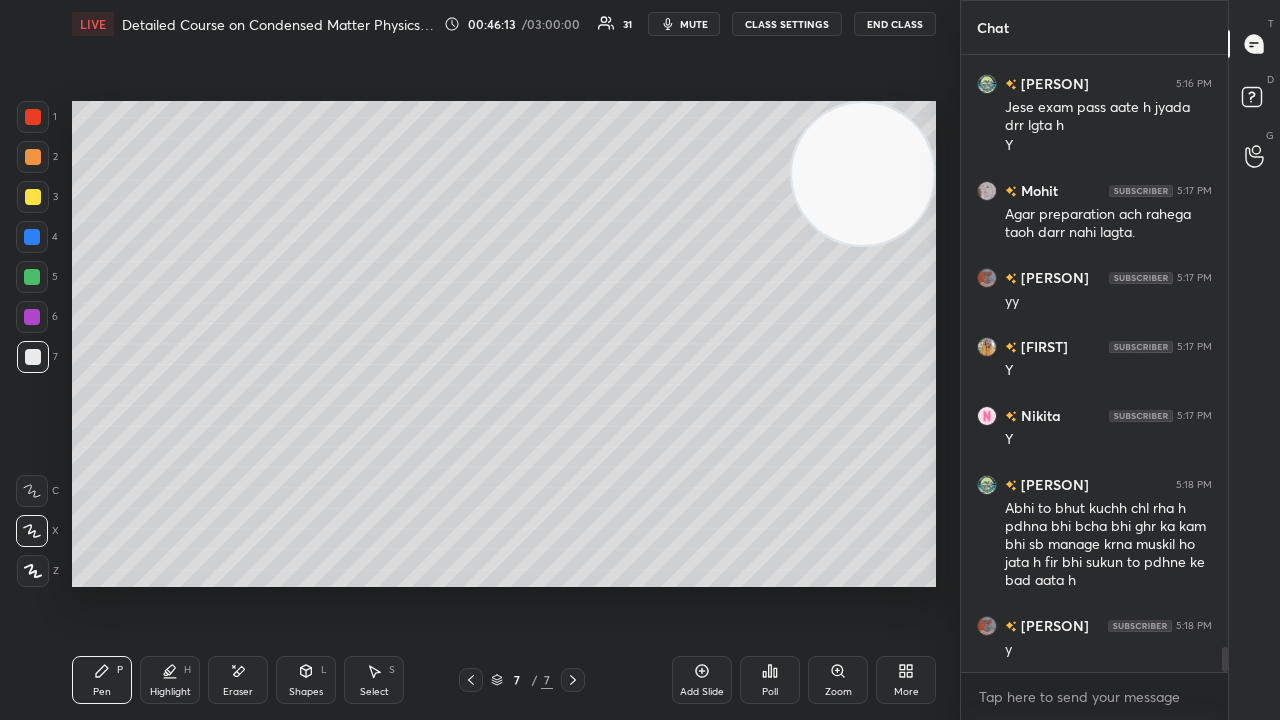 scroll, scrollTop: 14748, scrollLeft: 0, axis: vertical 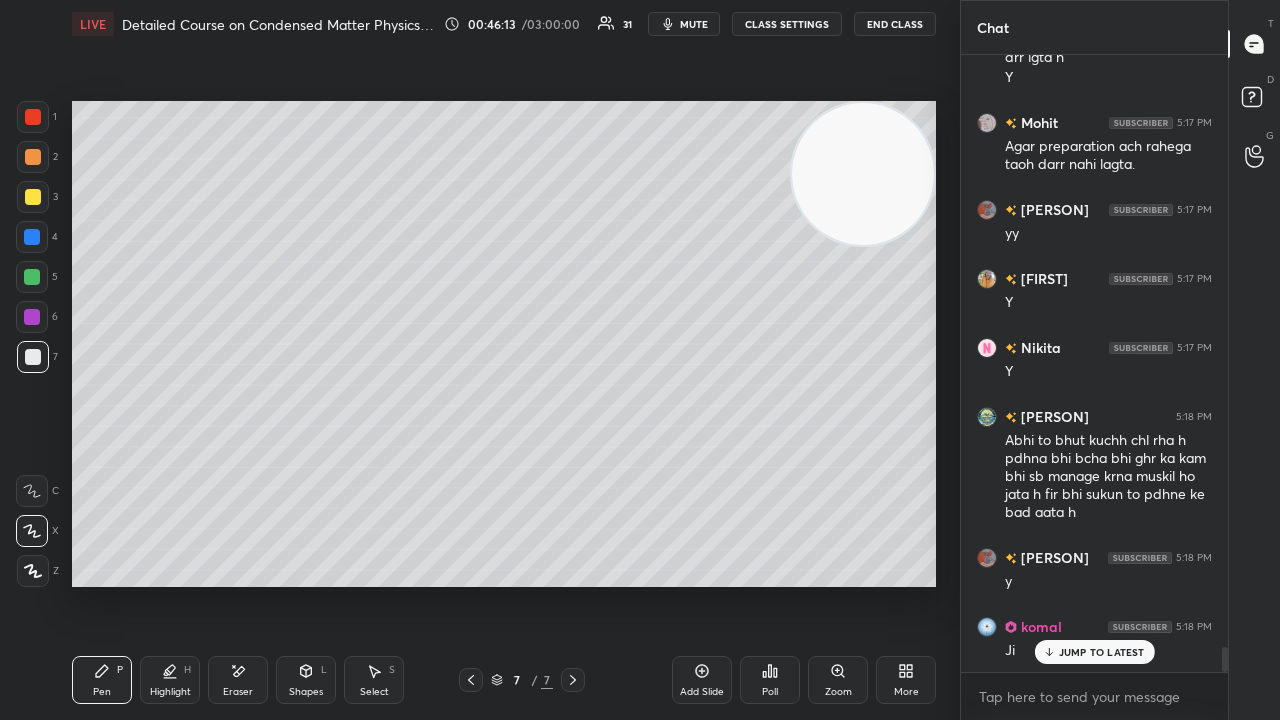 click on "mute" at bounding box center (694, 24) 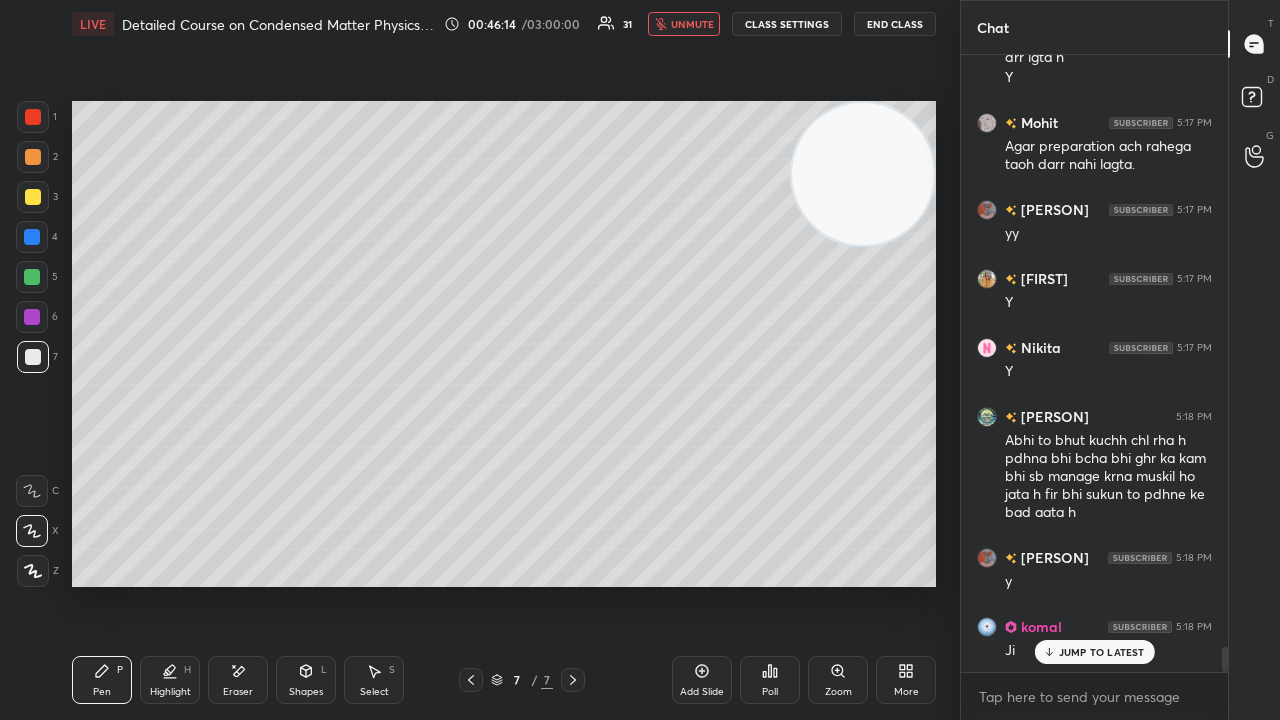 click on "unmute" at bounding box center [692, 24] 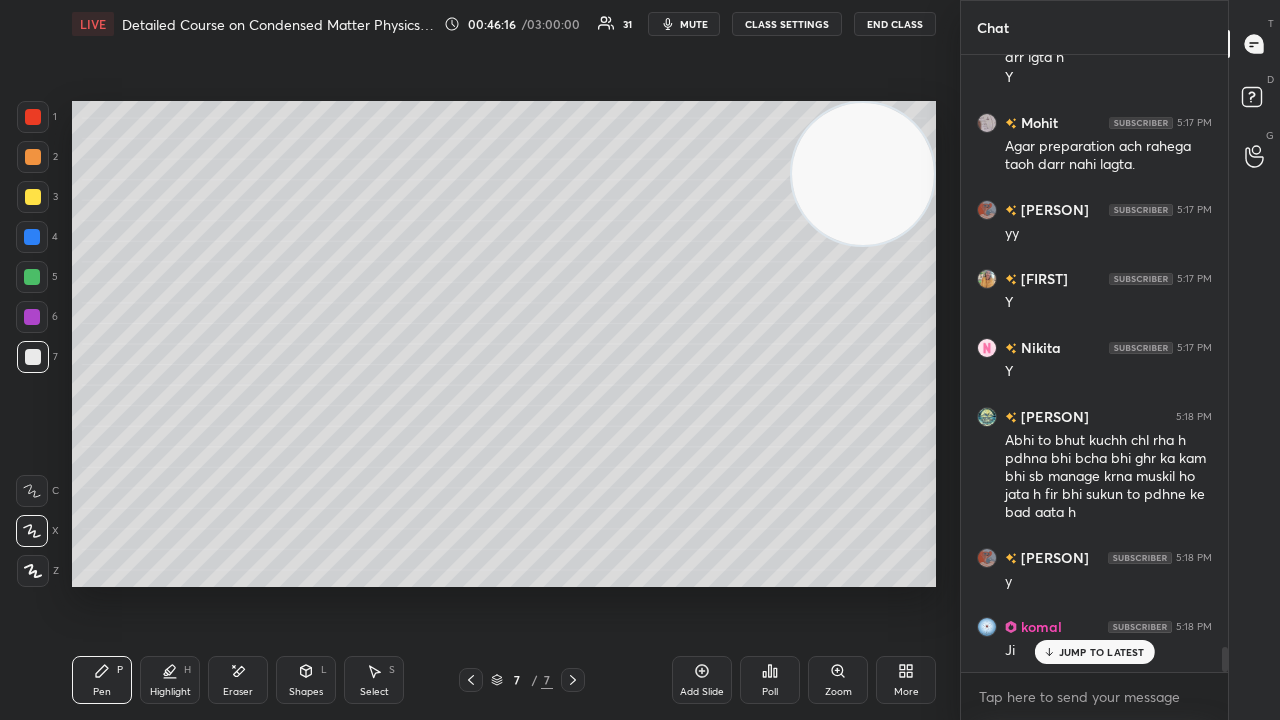 click on "Add Slide" at bounding box center [702, 692] 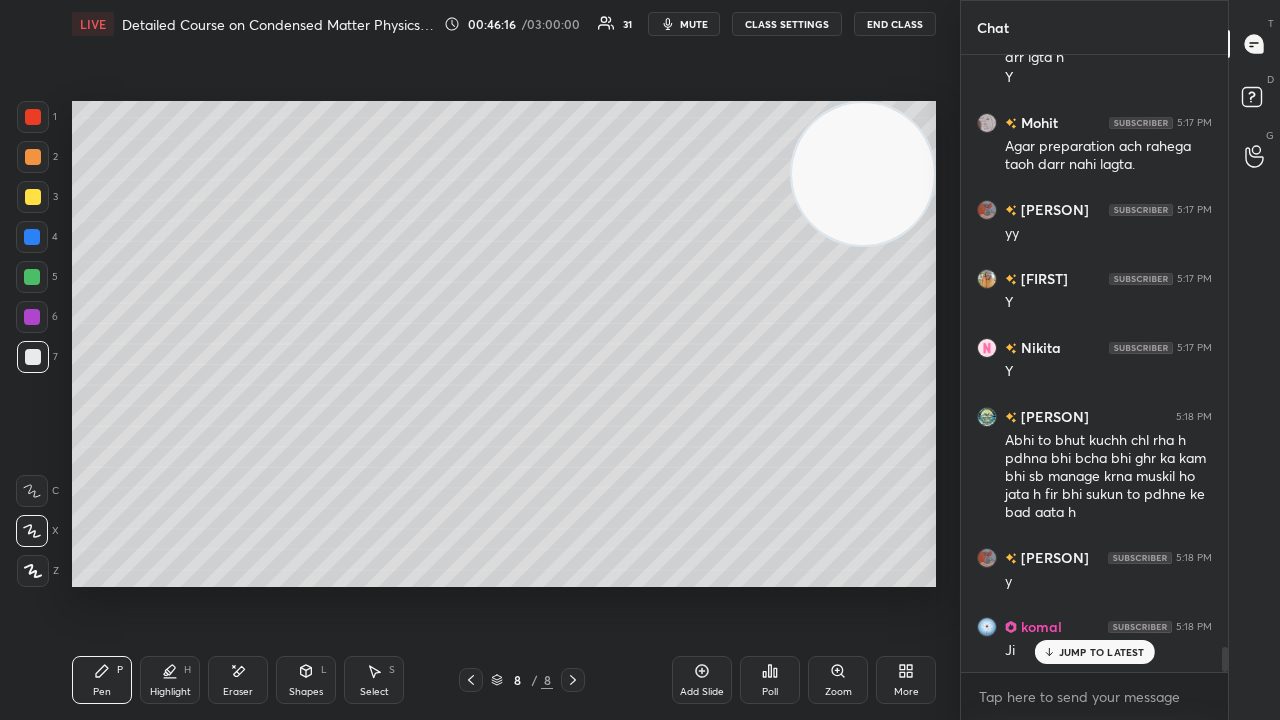 click on "Shapes L" at bounding box center (306, 680) 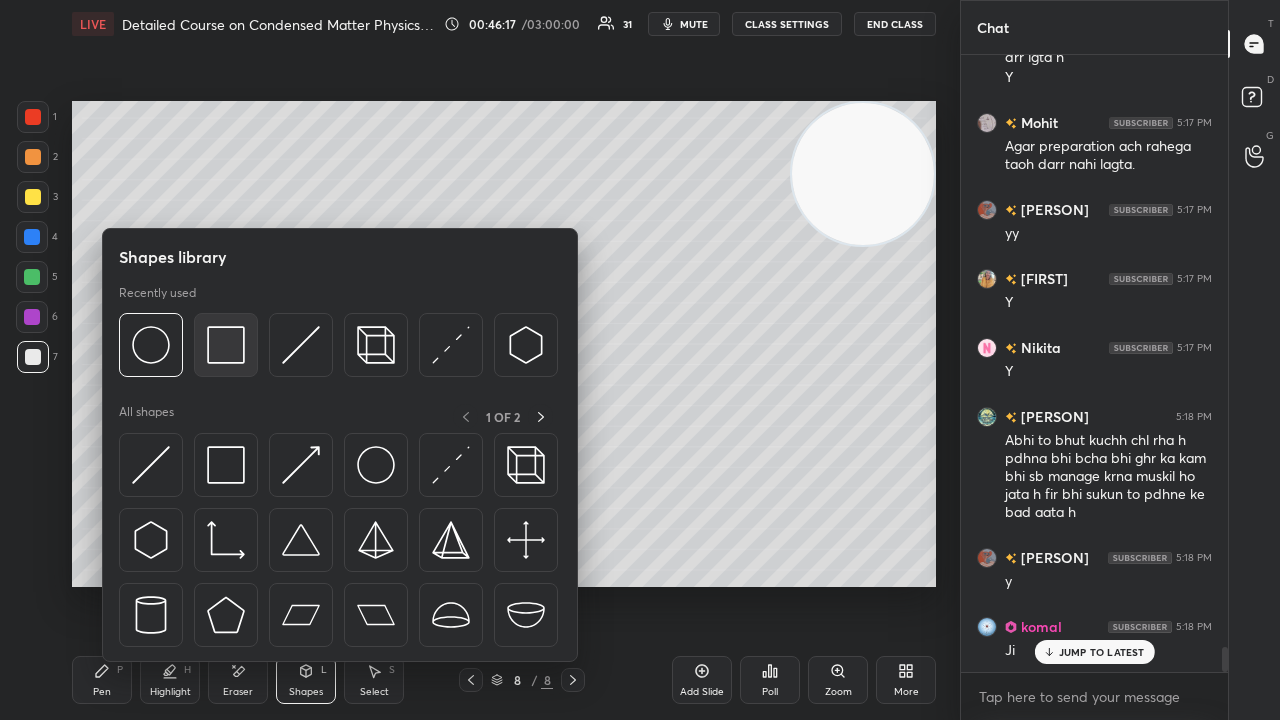 click at bounding box center [226, 345] 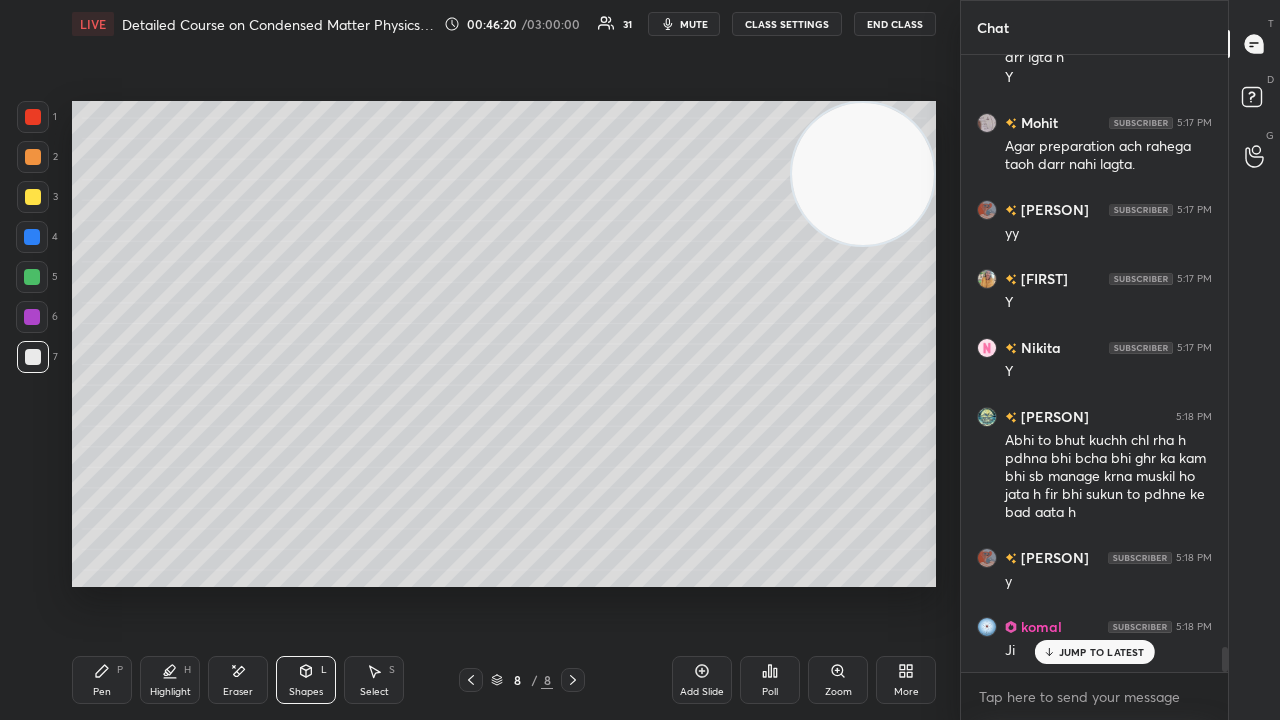 click on "Shapes" at bounding box center [306, 692] 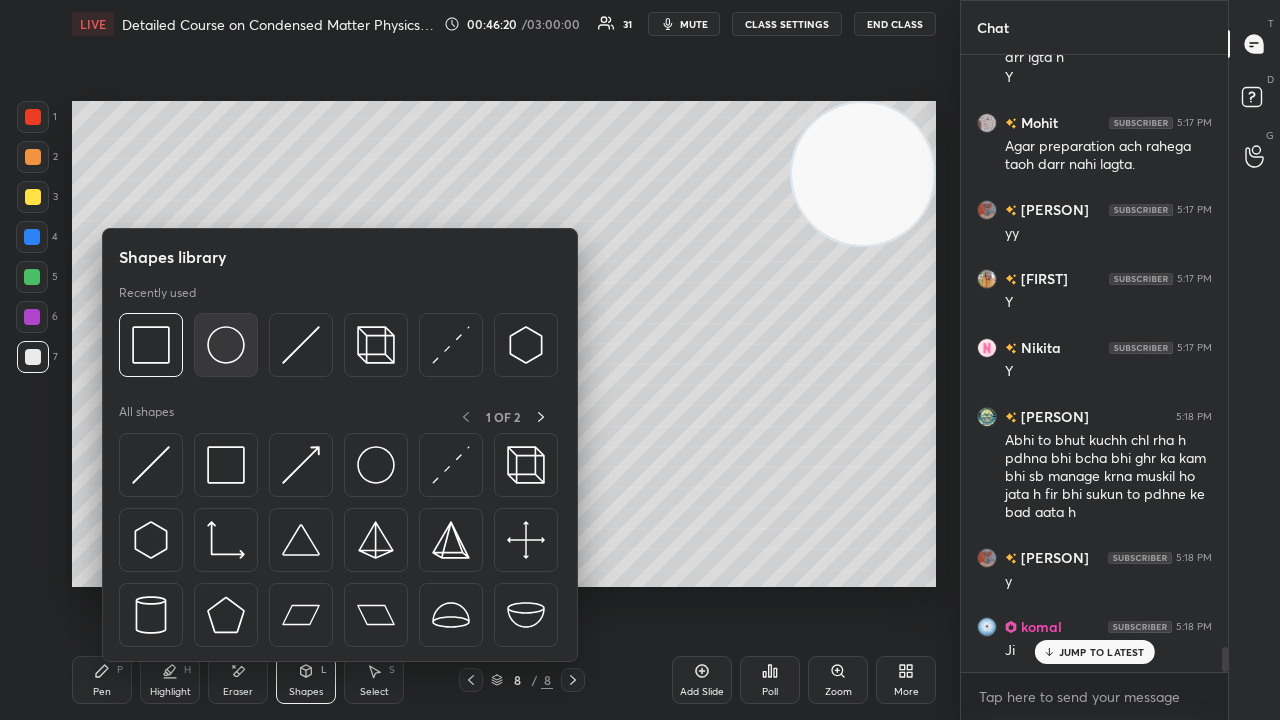 click at bounding box center (226, 345) 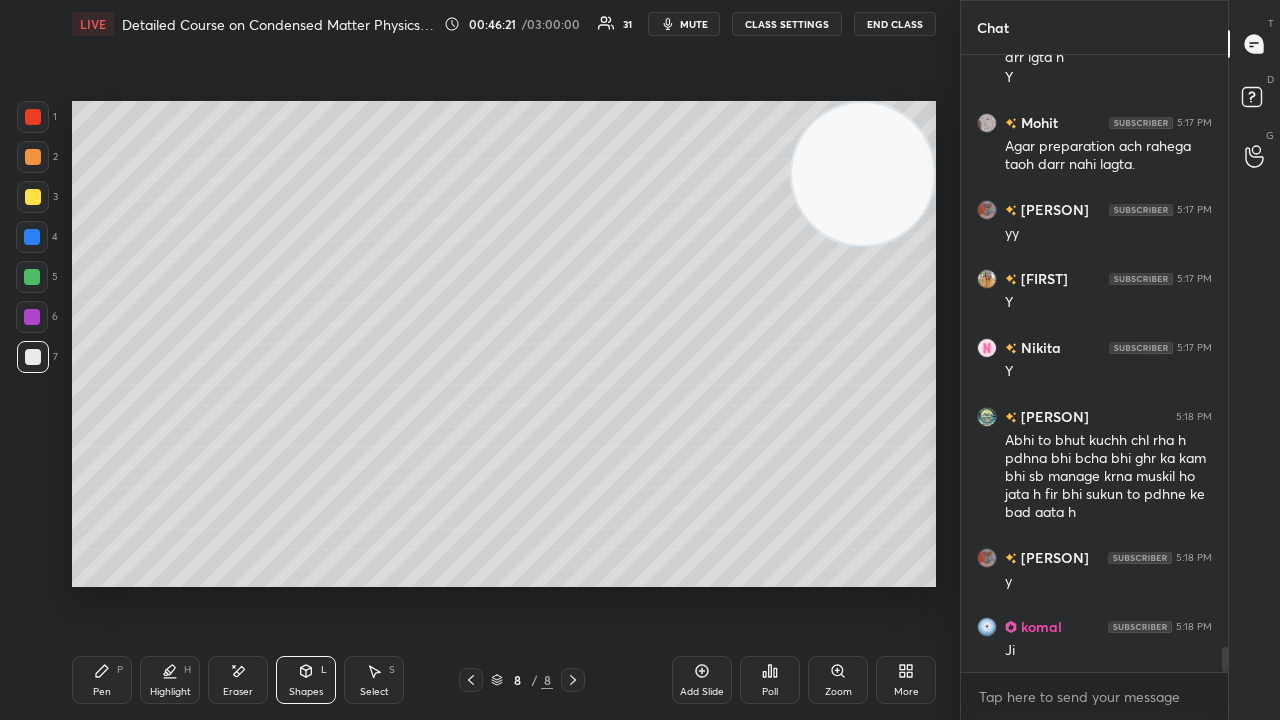 scroll, scrollTop: 14818, scrollLeft: 0, axis: vertical 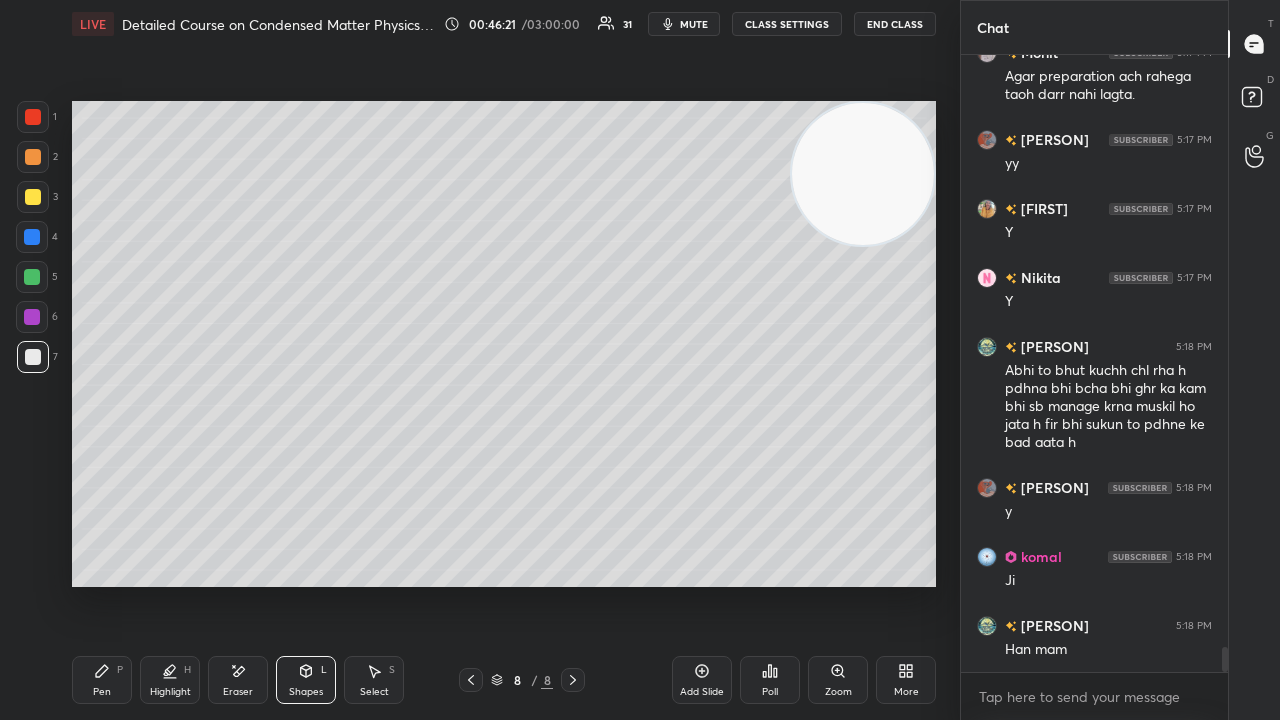 drag, startPoint x: 28, startPoint y: 201, endPoint x: 66, endPoint y: 199, distance: 38.052597 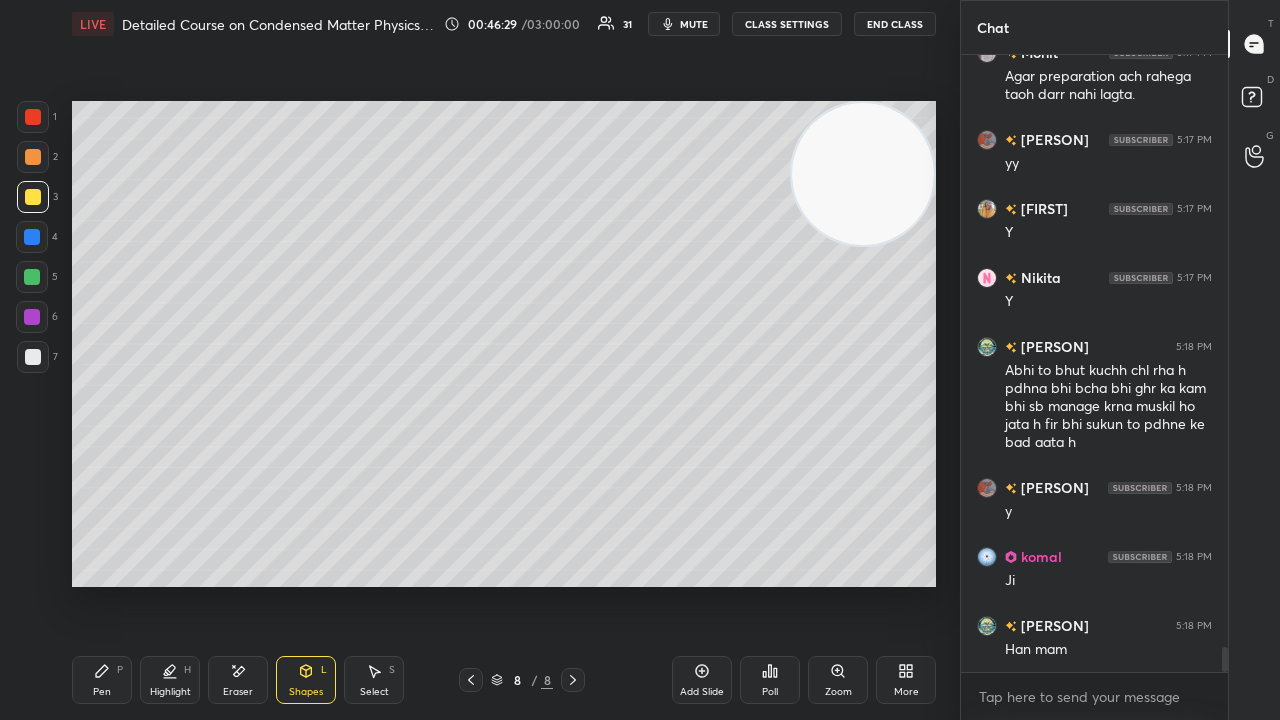 click on "mute" at bounding box center [694, 24] 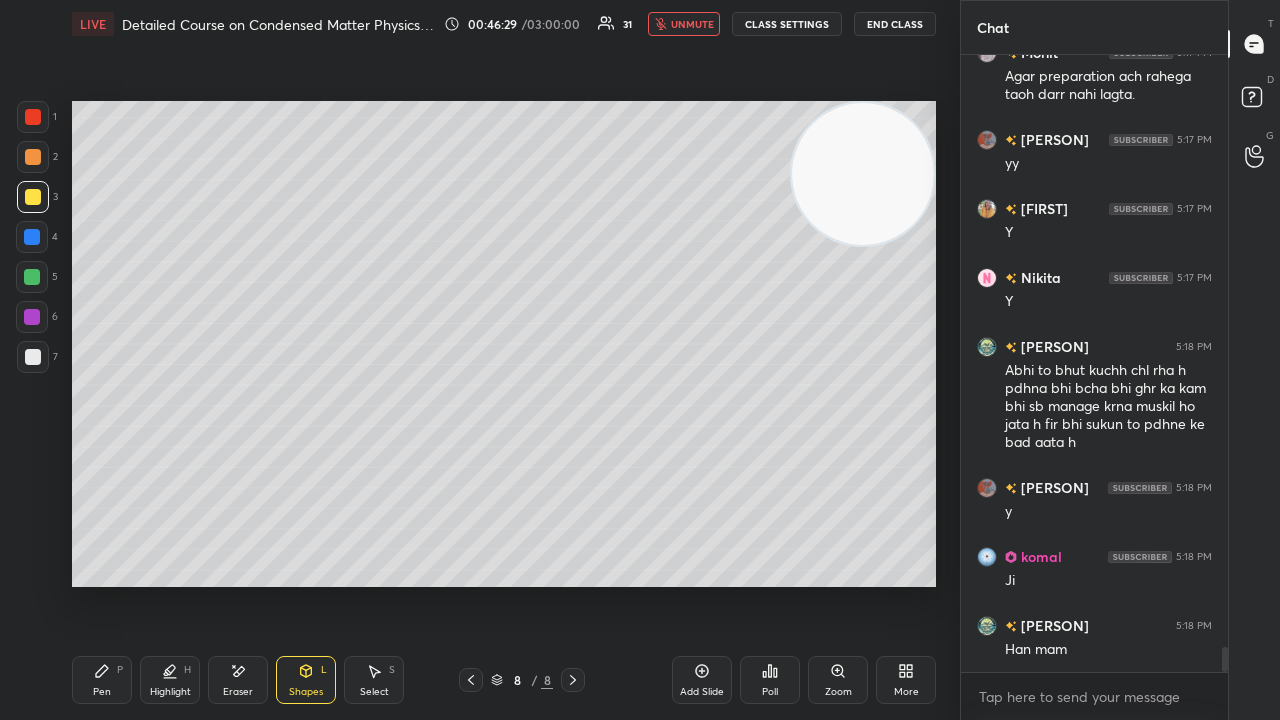 click on "unmute" at bounding box center (692, 24) 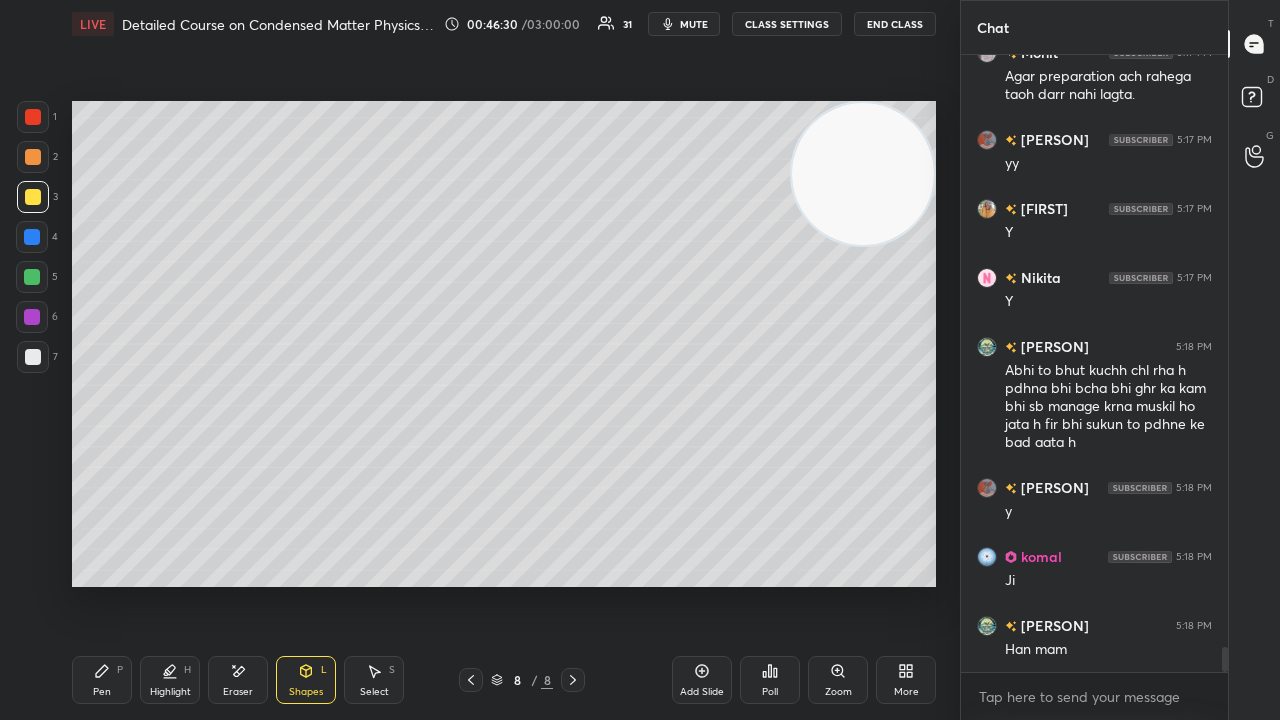 click on "Pen" at bounding box center [102, 692] 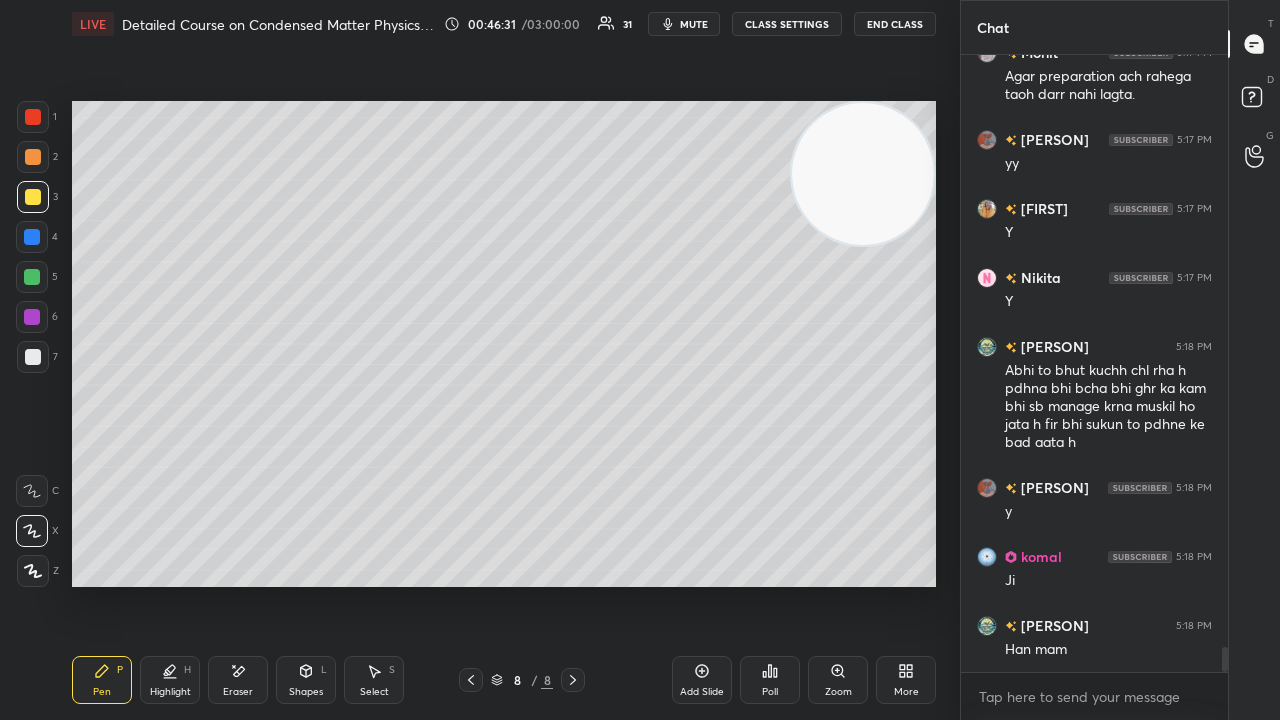click at bounding box center [33, 357] 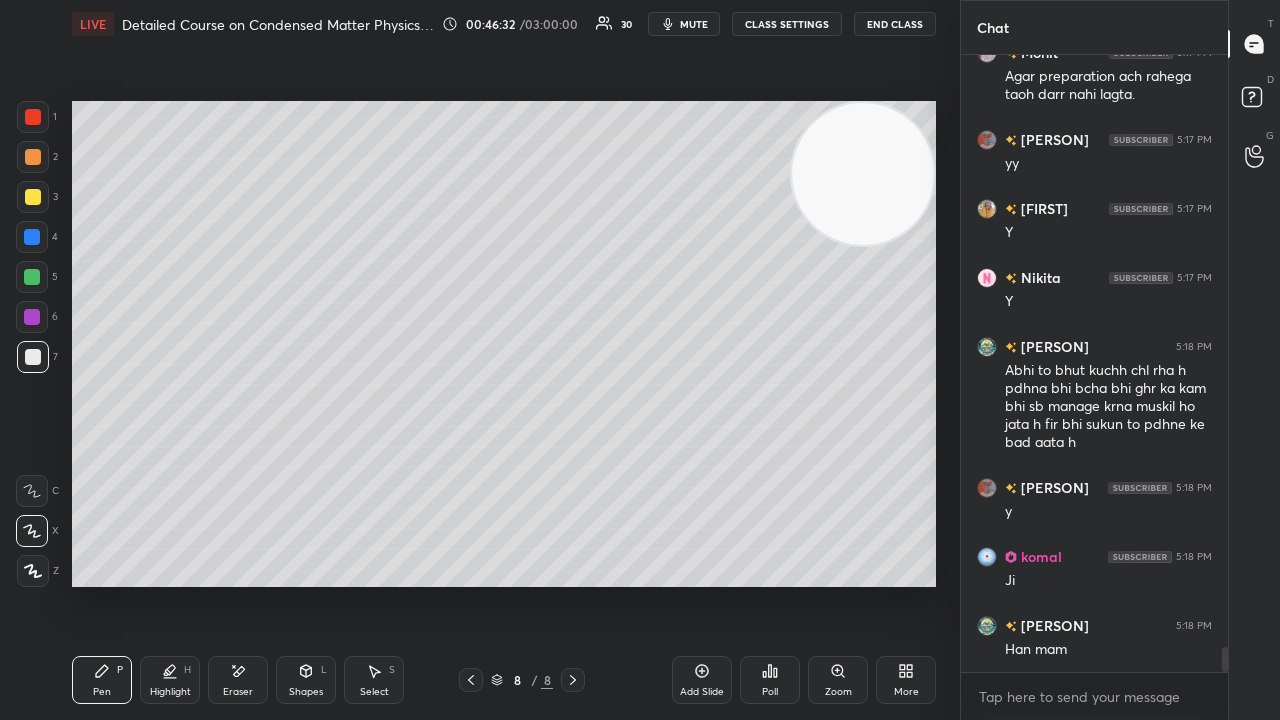 click on "mute" at bounding box center (684, 24) 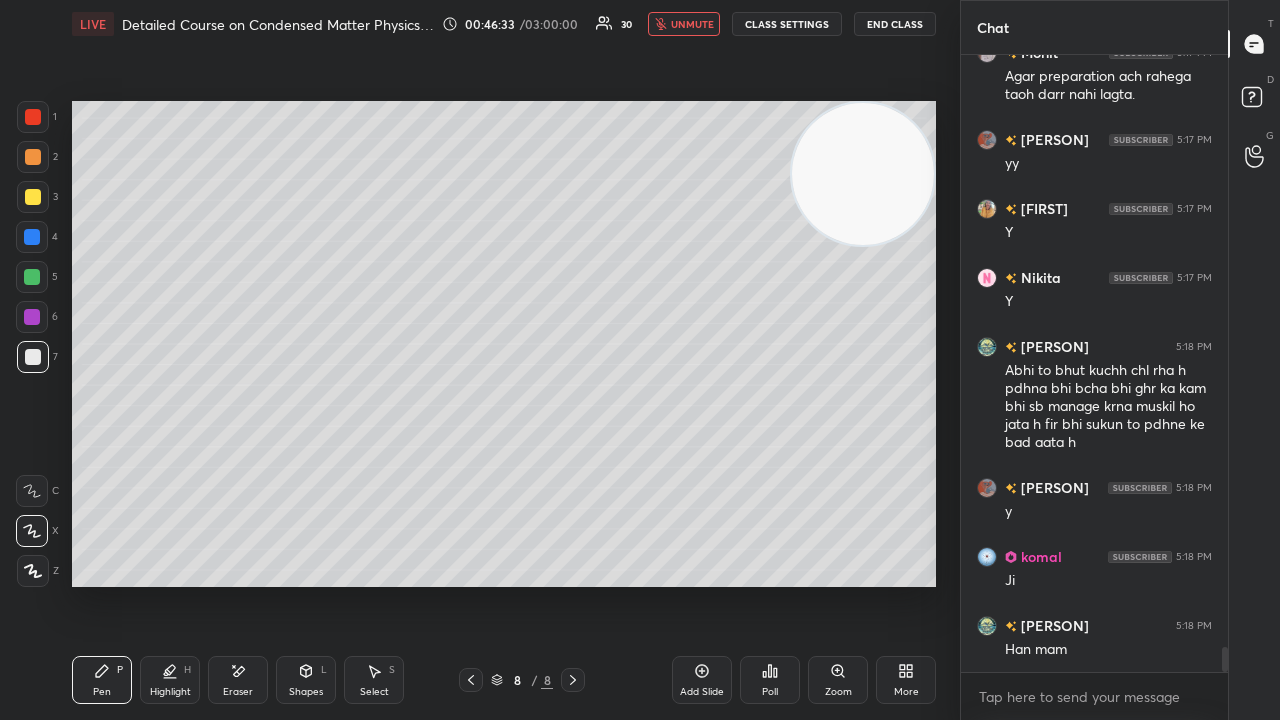 click on "unmute" at bounding box center (692, 24) 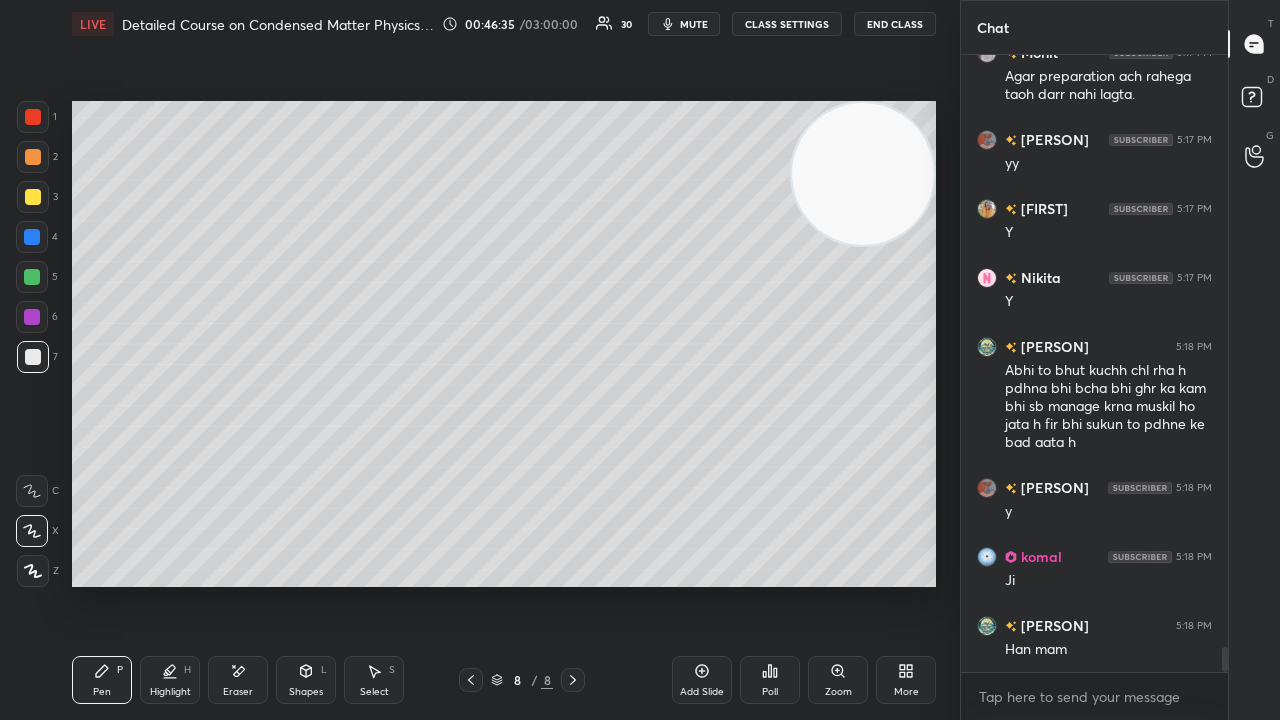click 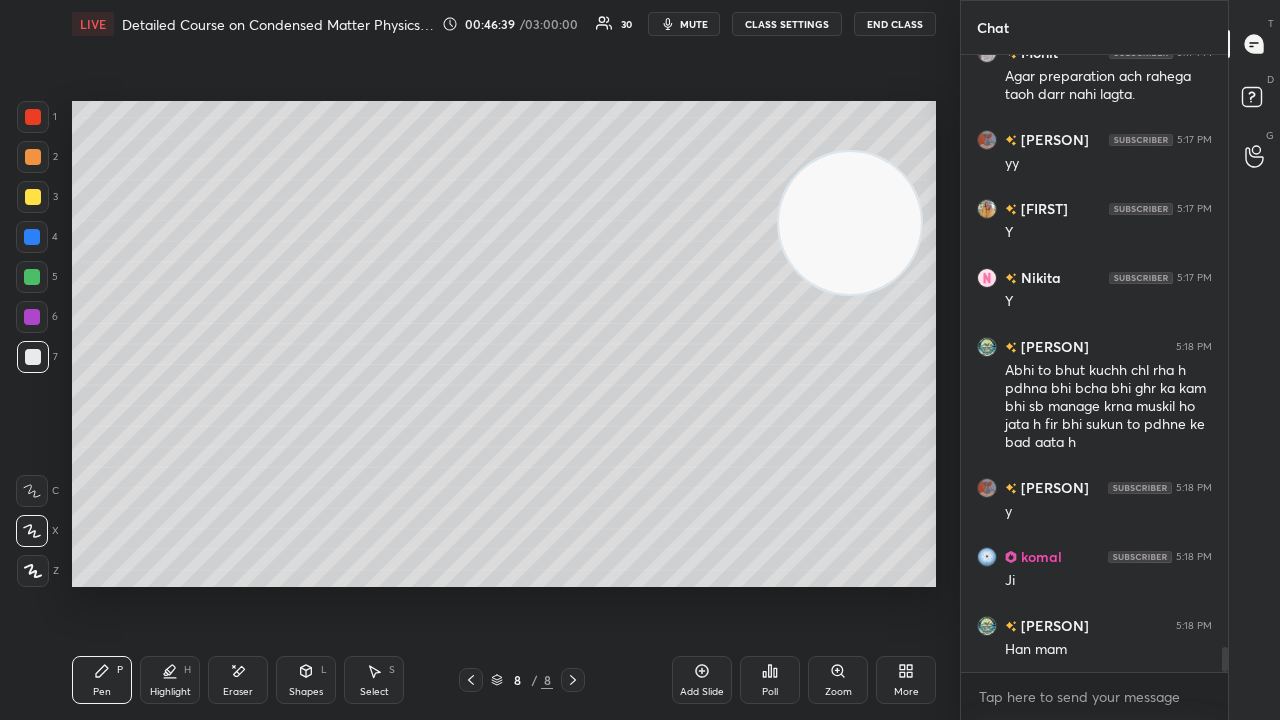 drag, startPoint x: 834, startPoint y: 276, endPoint x: 755, endPoint y: 719, distance: 449.9889 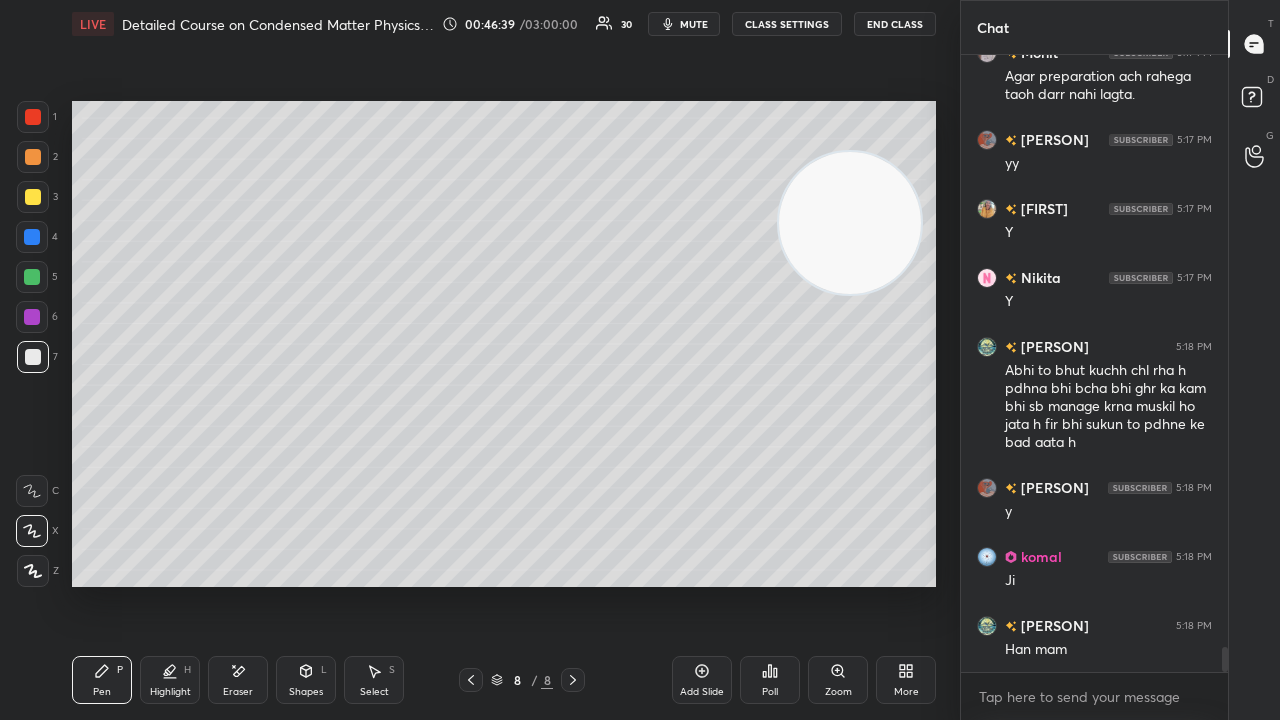 click on "LIVE Detailed Course on Condensed Matter Physics Day-1 00:46:39 /  03:00:00 30 mute CLASS SETTINGS End Class Setting up your live class Poll for   secs No correct answer Start poll Back Detailed Course on Condensed Matter Physics Day-1 Surbhi Upadhyay Pen P Highlight H Eraser Shapes L Select S 8 / 8 Add Slide Poll Zoom More" at bounding box center [504, 360] 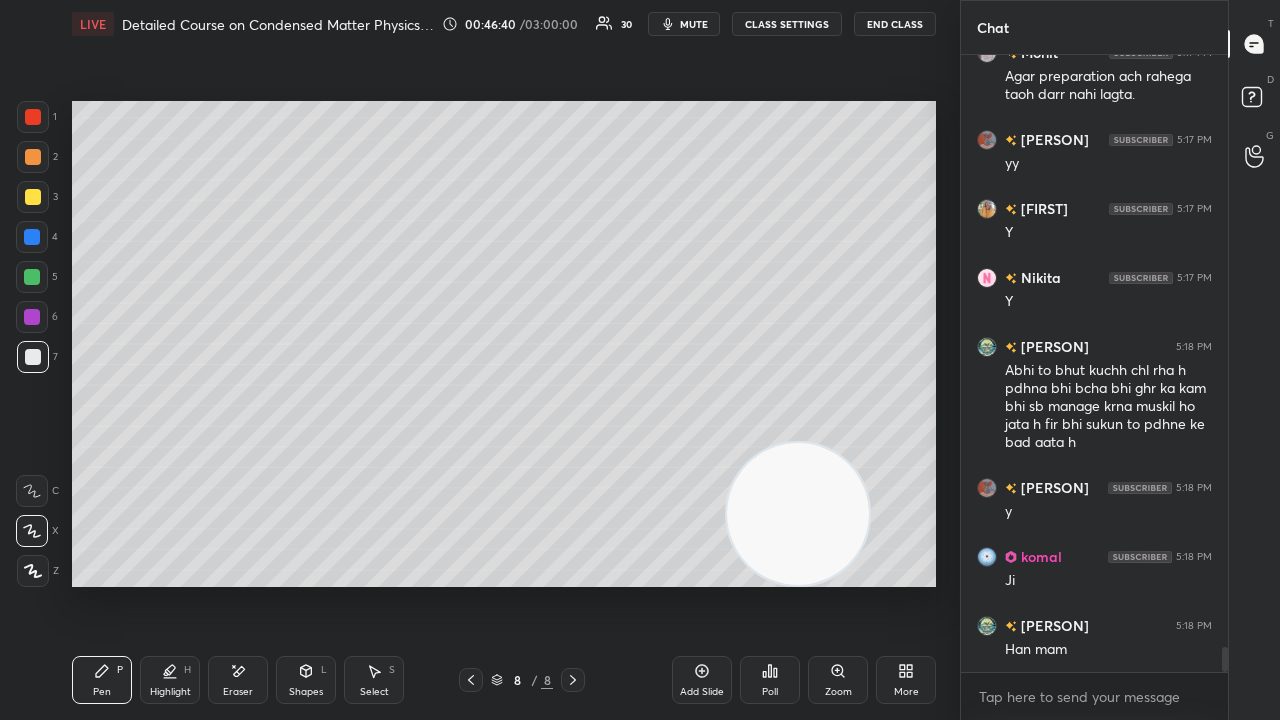 click on "mute" at bounding box center (694, 24) 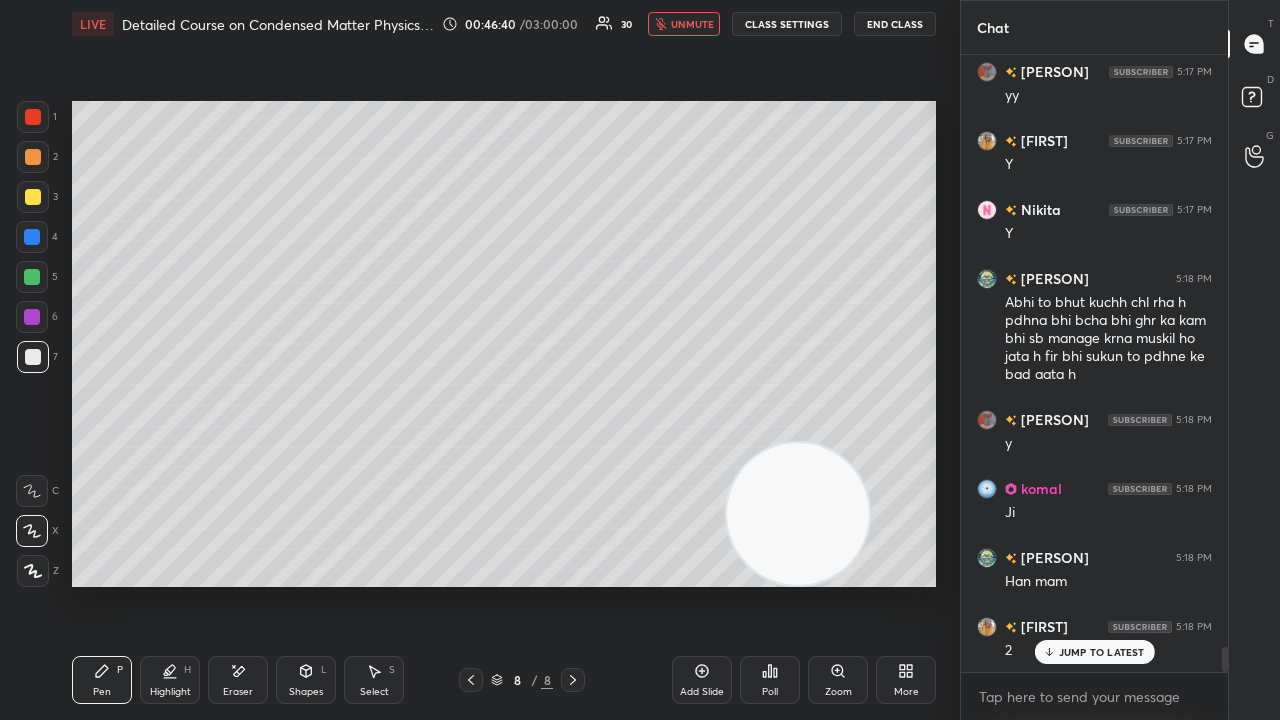 click on "unmute" at bounding box center [692, 24] 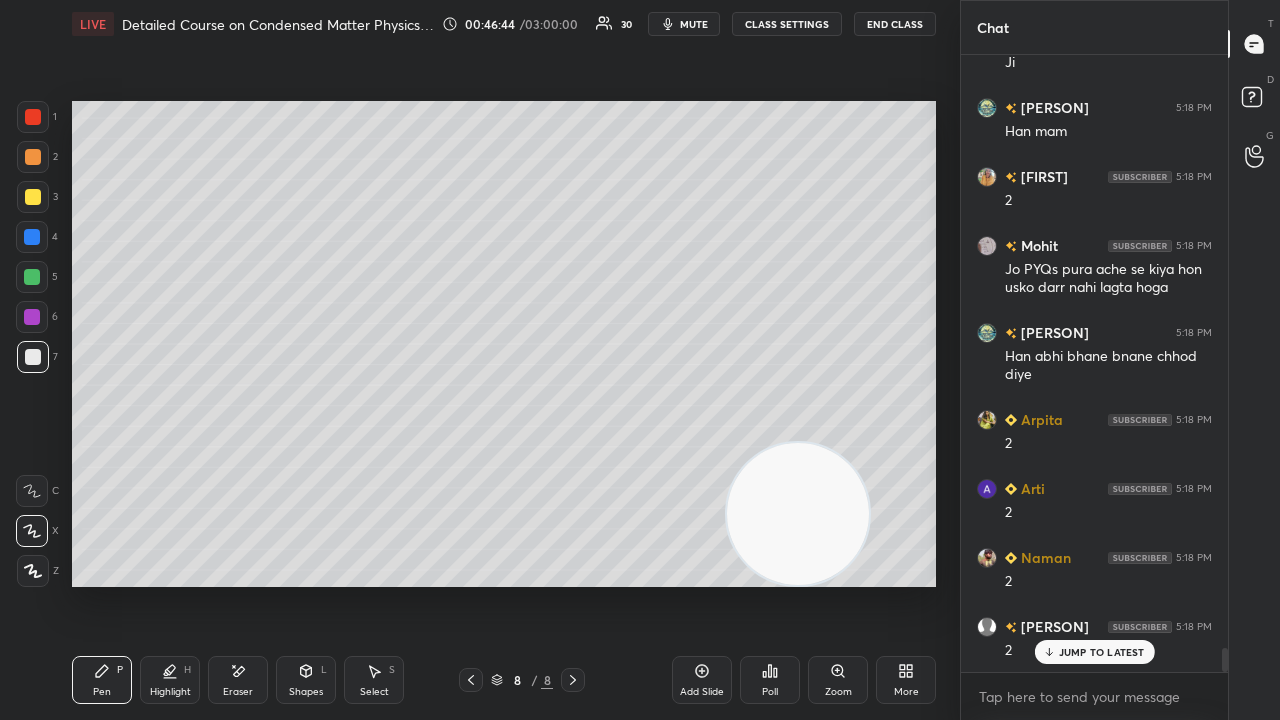 scroll, scrollTop: 15474, scrollLeft: 0, axis: vertical 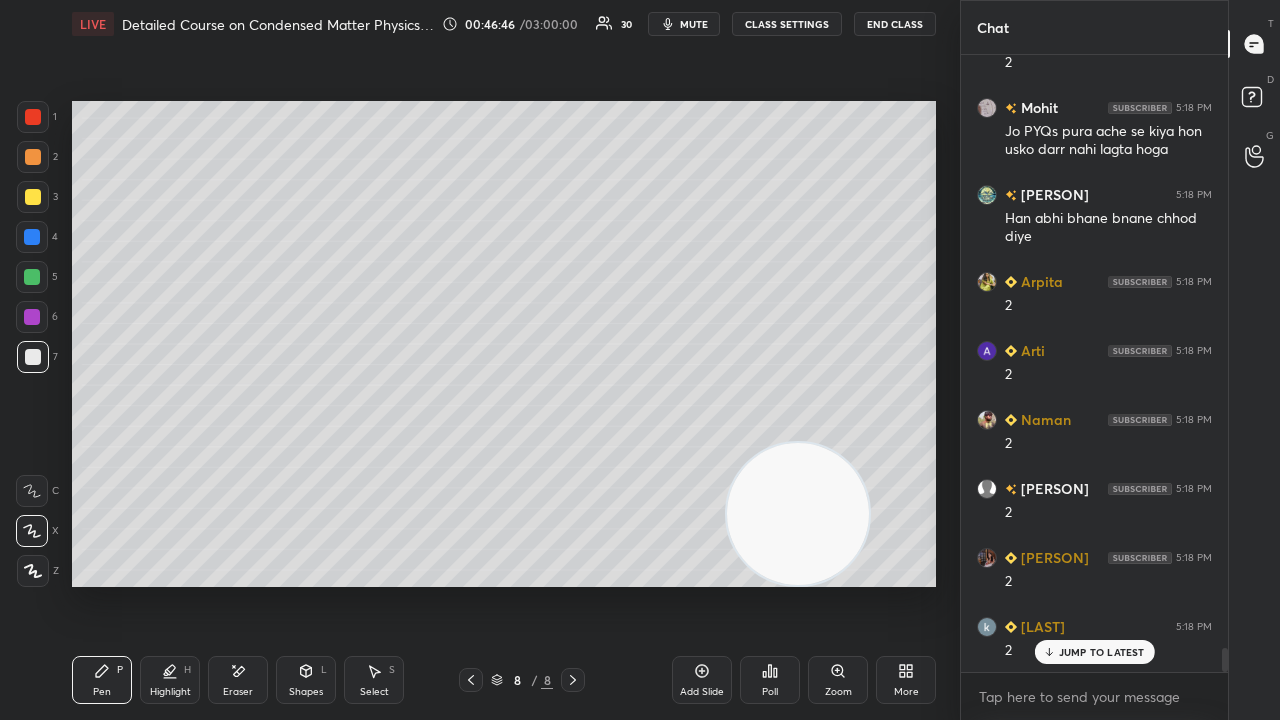 click 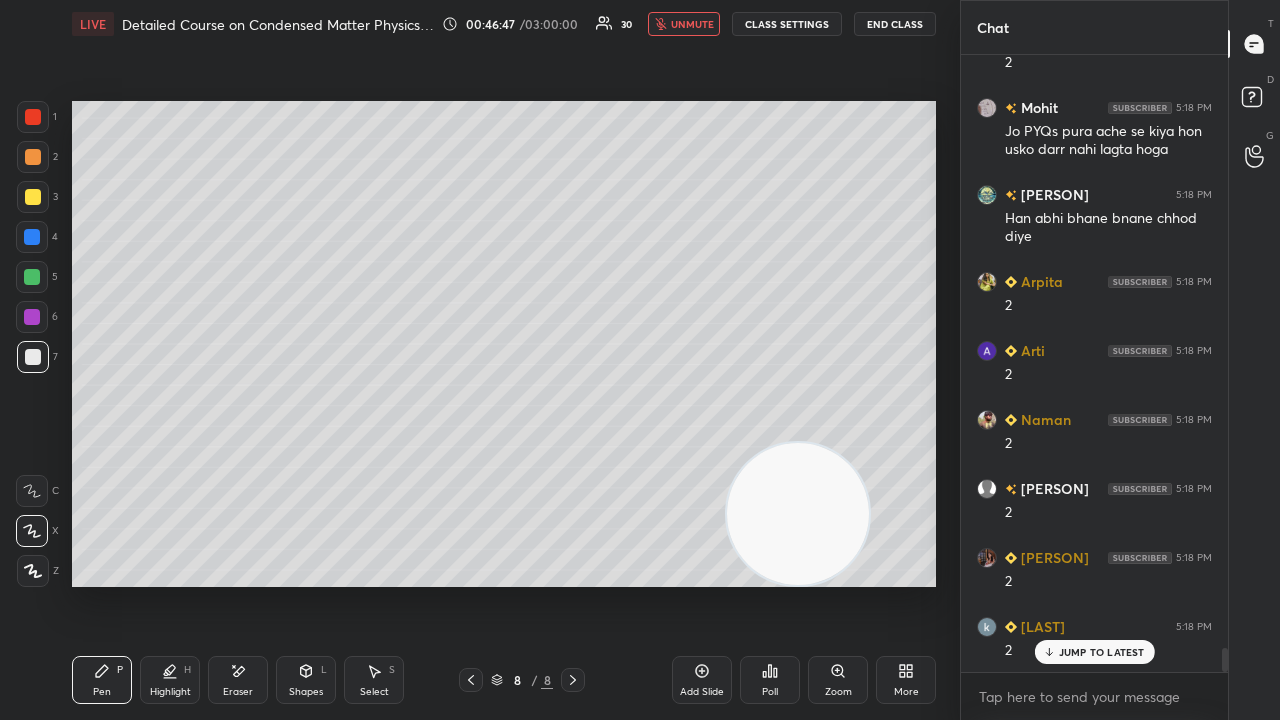 click on "unmute" at bounding box center (692, 24) 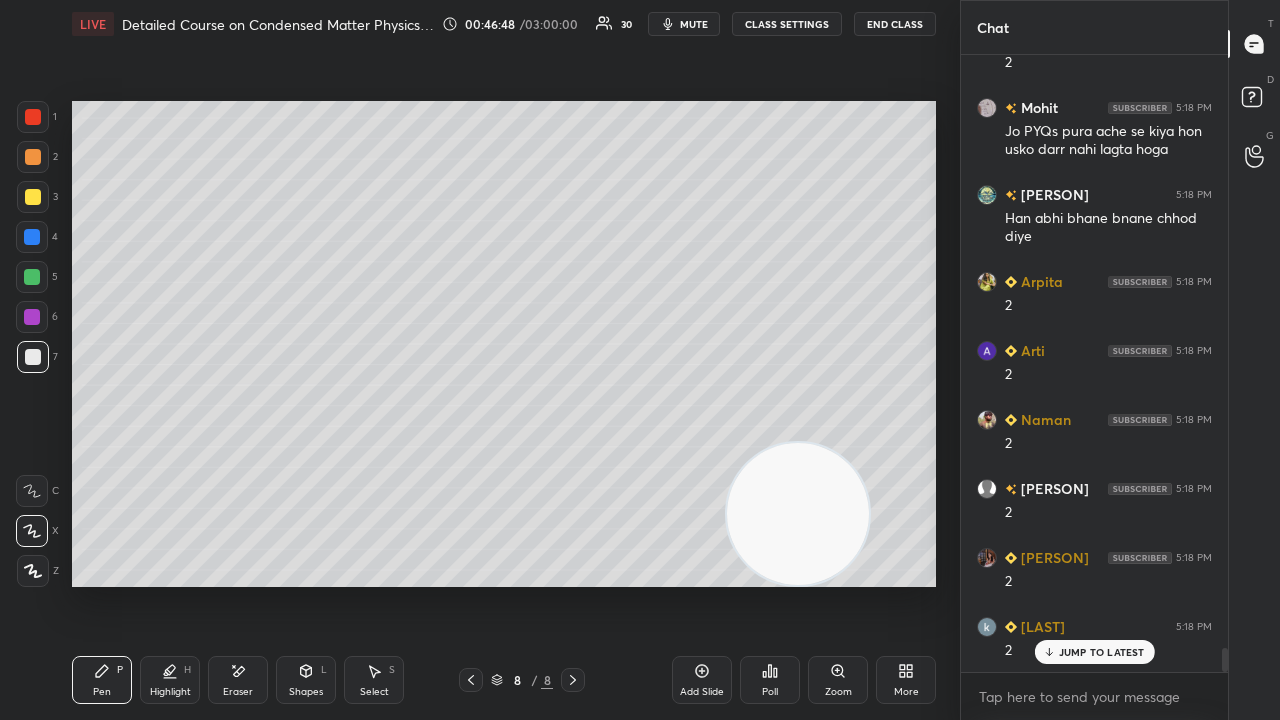 click on "JUMP TO LATEST" at bounding box center [1094, 652] 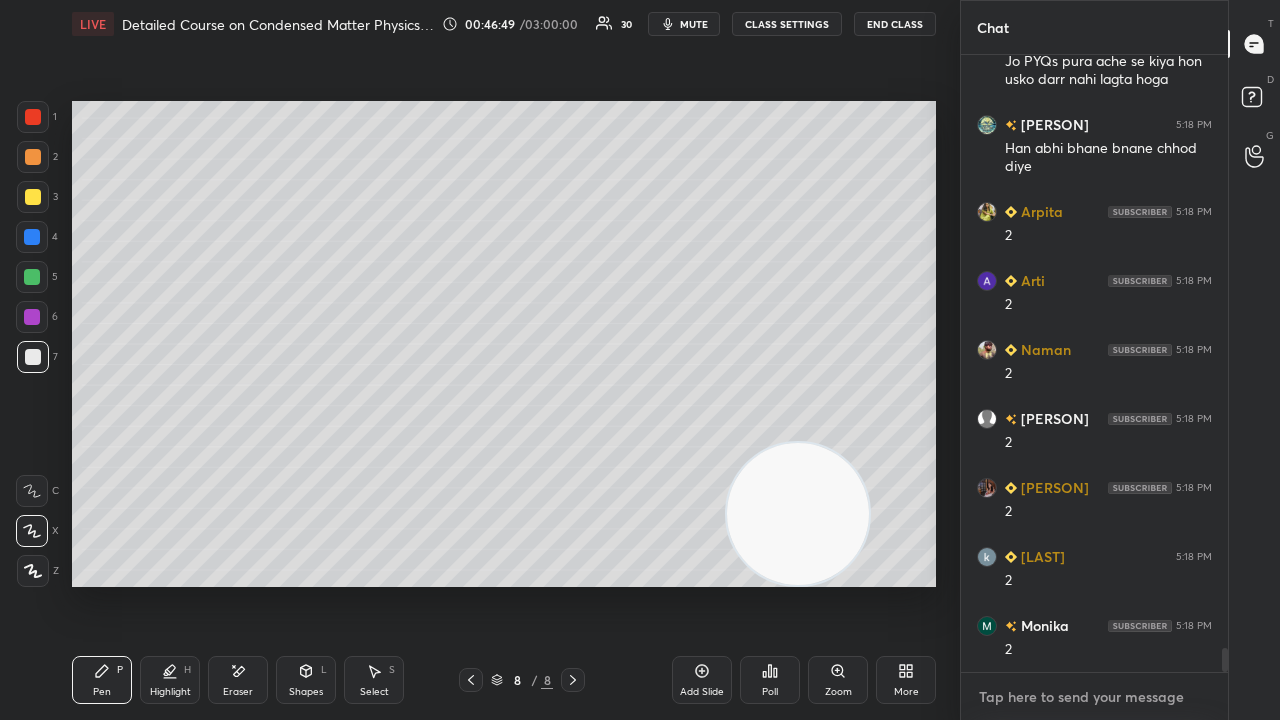 click on "x" at bounding box center [1094, 696] 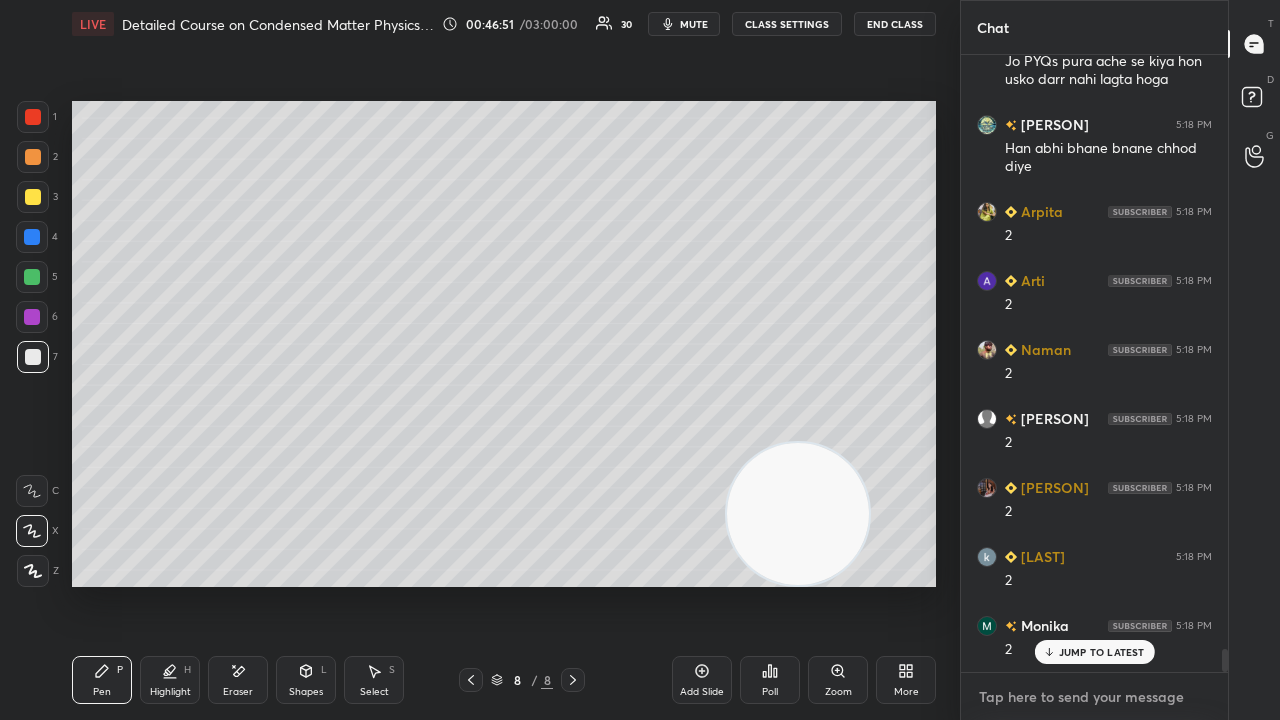 scroll, scrollTop: 15612, scrollLeft: 0, axis: vertical 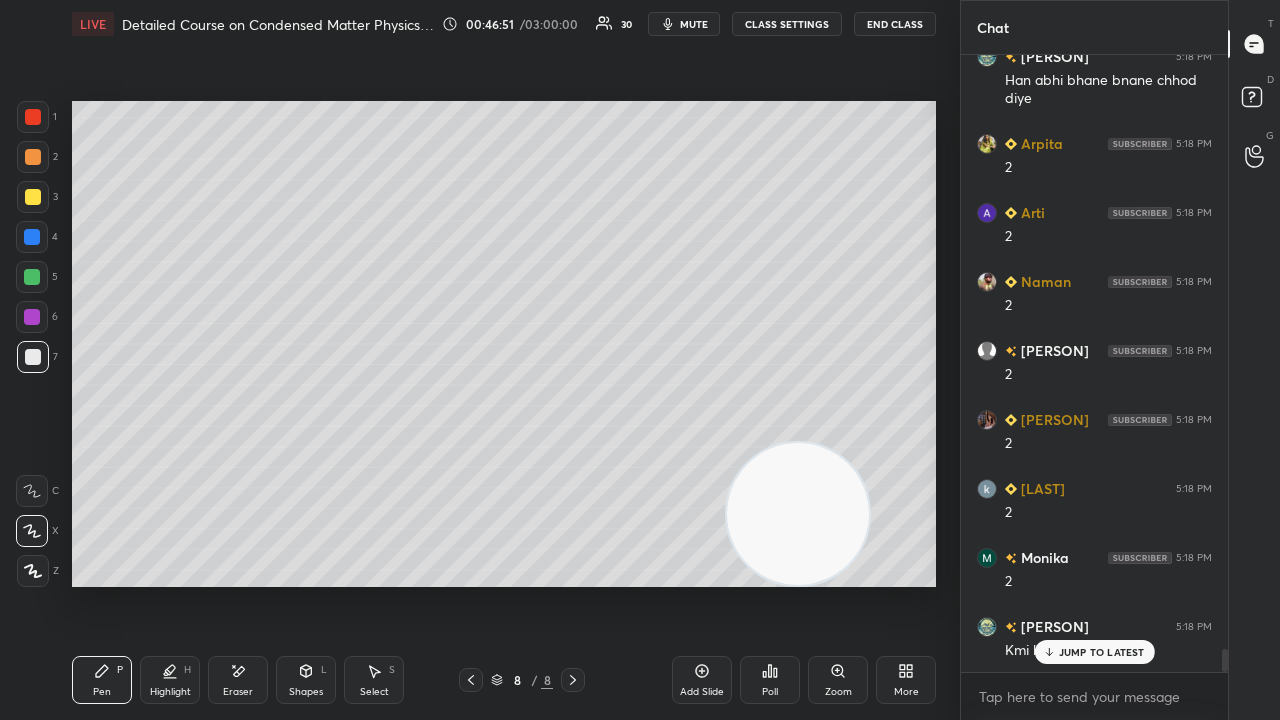 click on "mute" at bounding box center [694, 24] 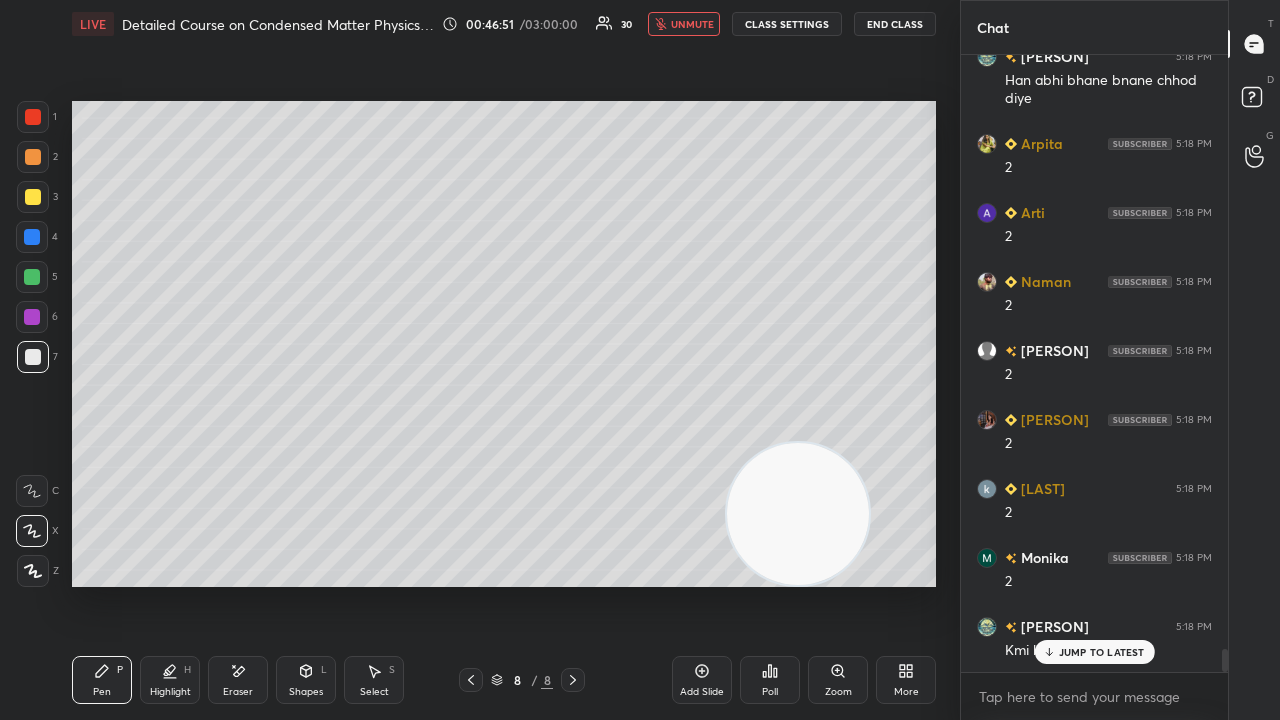 click on "unmute" at bounding box center [692, 24] 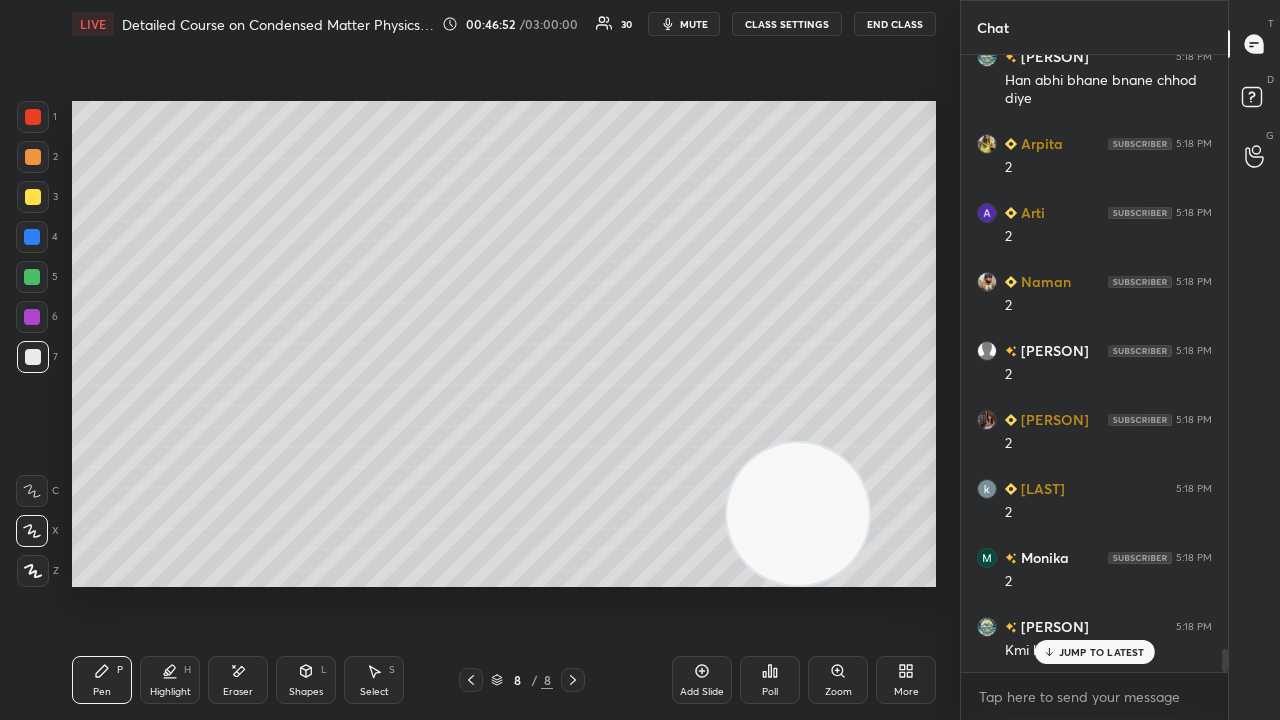 click on "JUMP TO LATEST" at bounding box center [1102, 652] 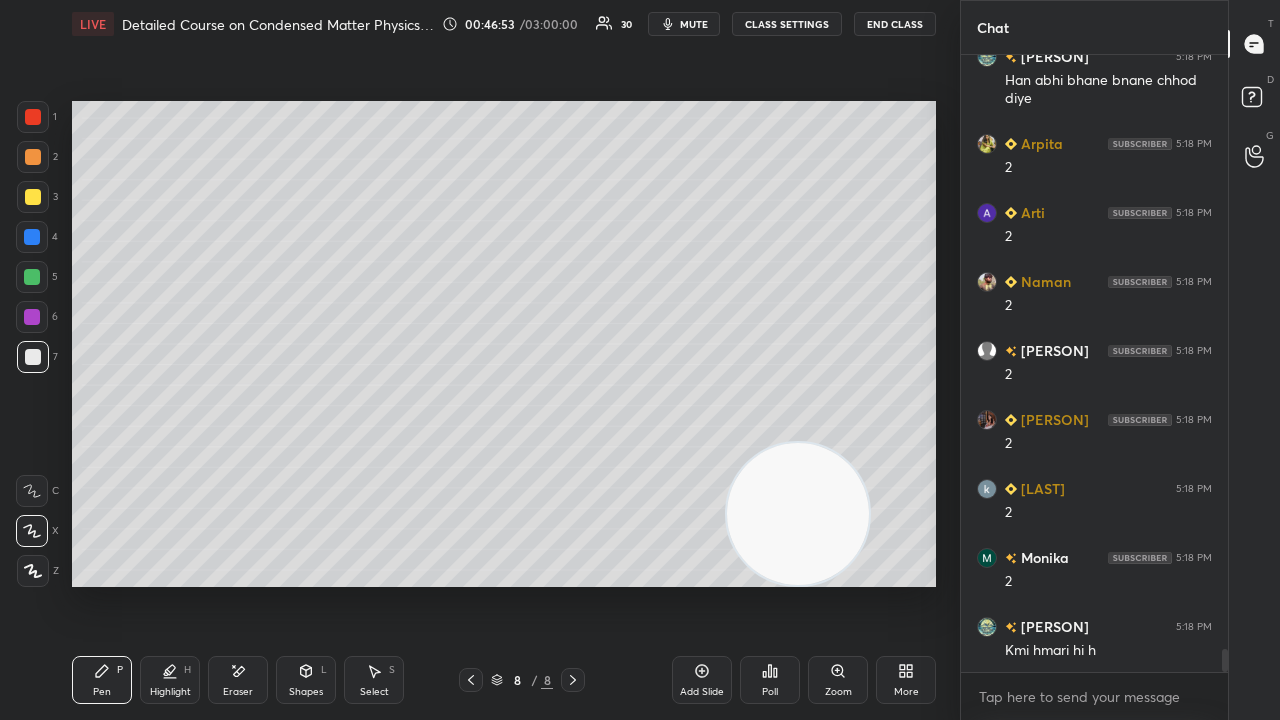 click on "mute" at bounding box center (694, 24) 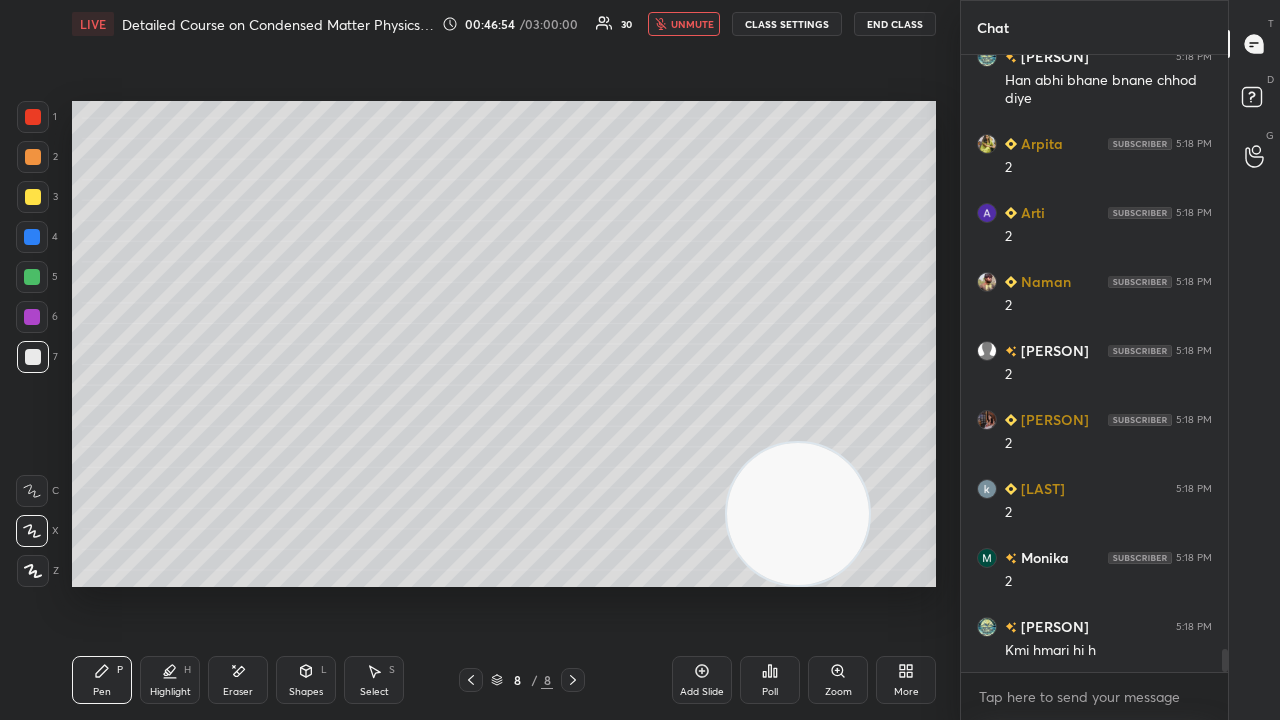 click on "unmute" at bounding box center [692, 24] 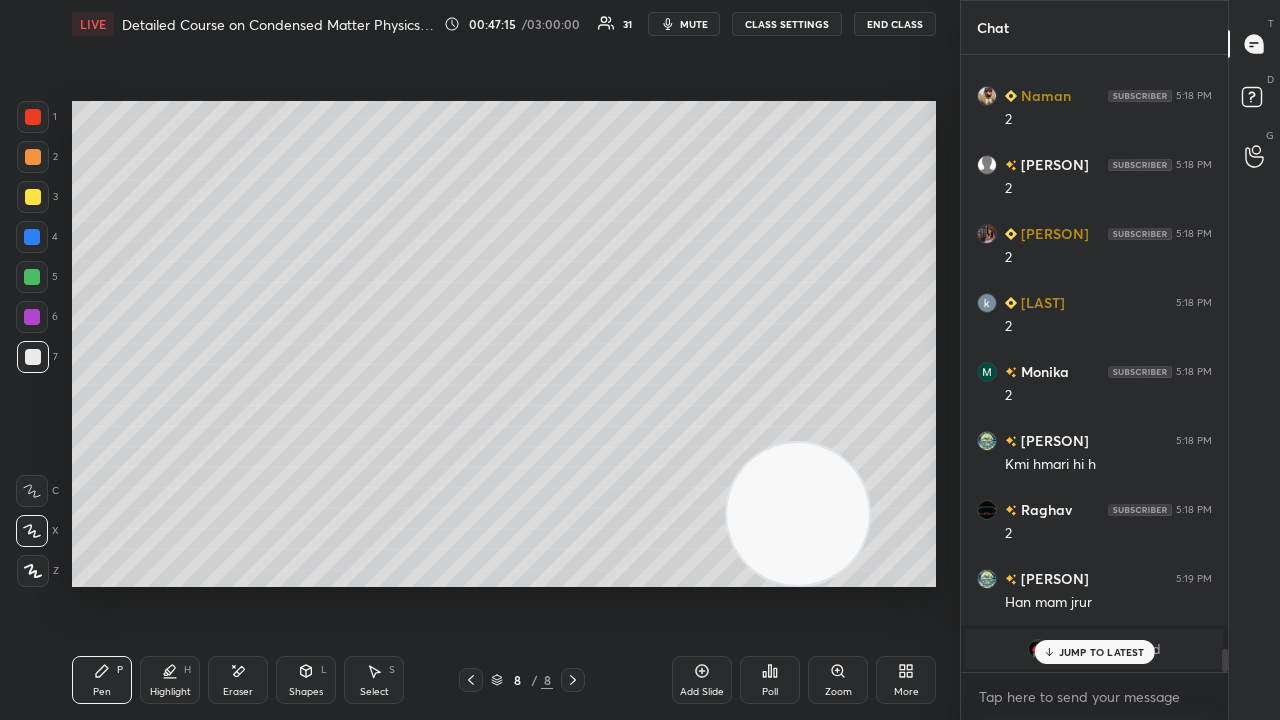 scroll, scrollTop: 15868, scrollLeft: 0, axis: vertical 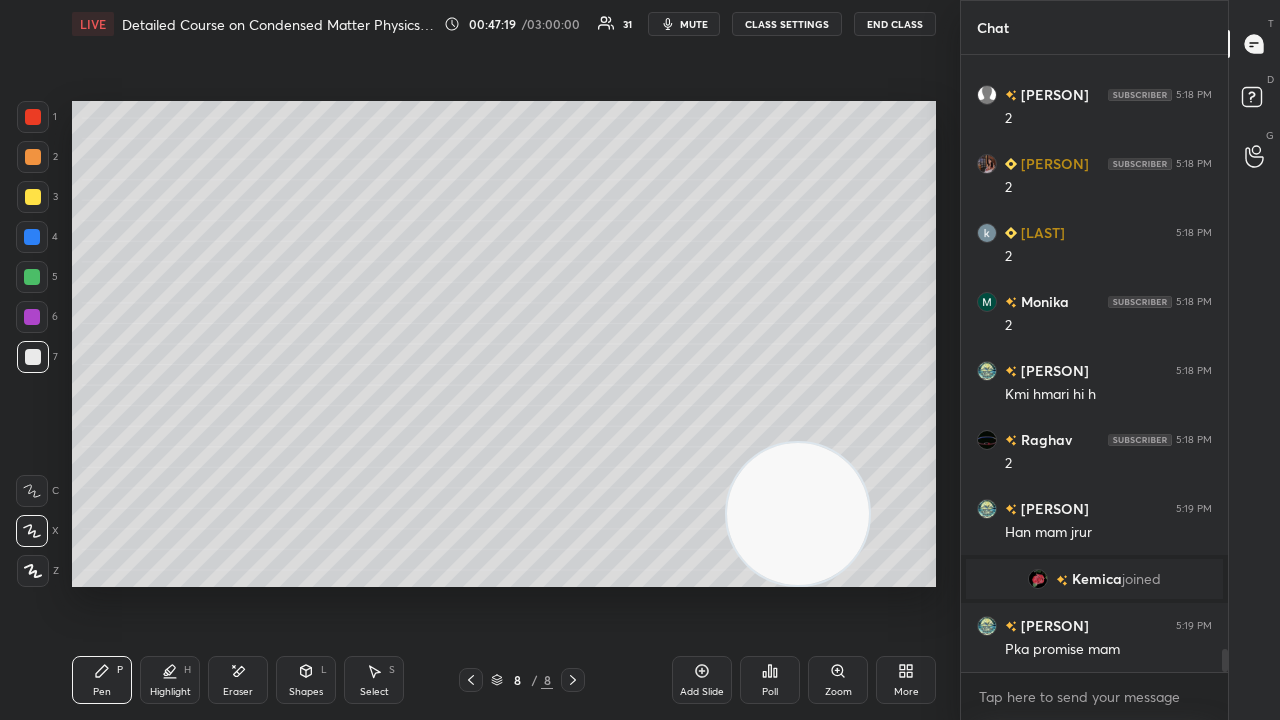 click on "mute" at bounding box center [694, 24] 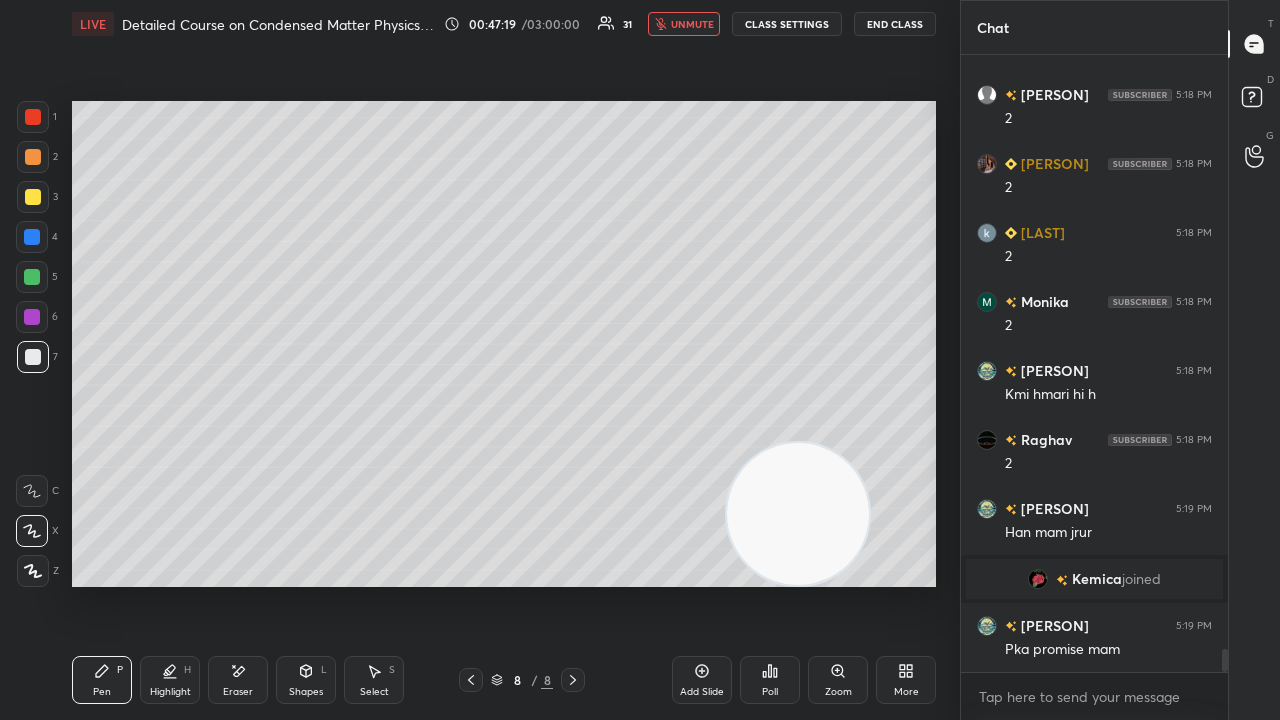 click on "unmute" at bounding box center (692, 24) 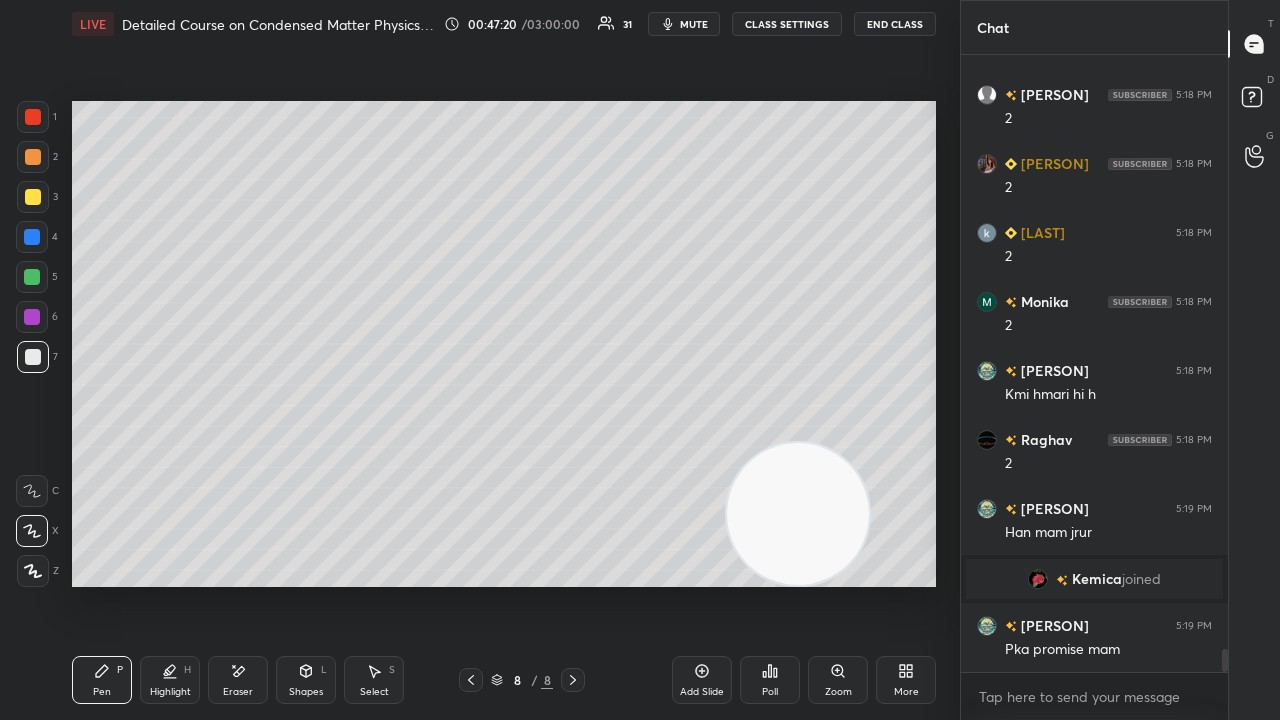 scroll, scrollTop: 15936, scrollLeft: 0, axis: vertical 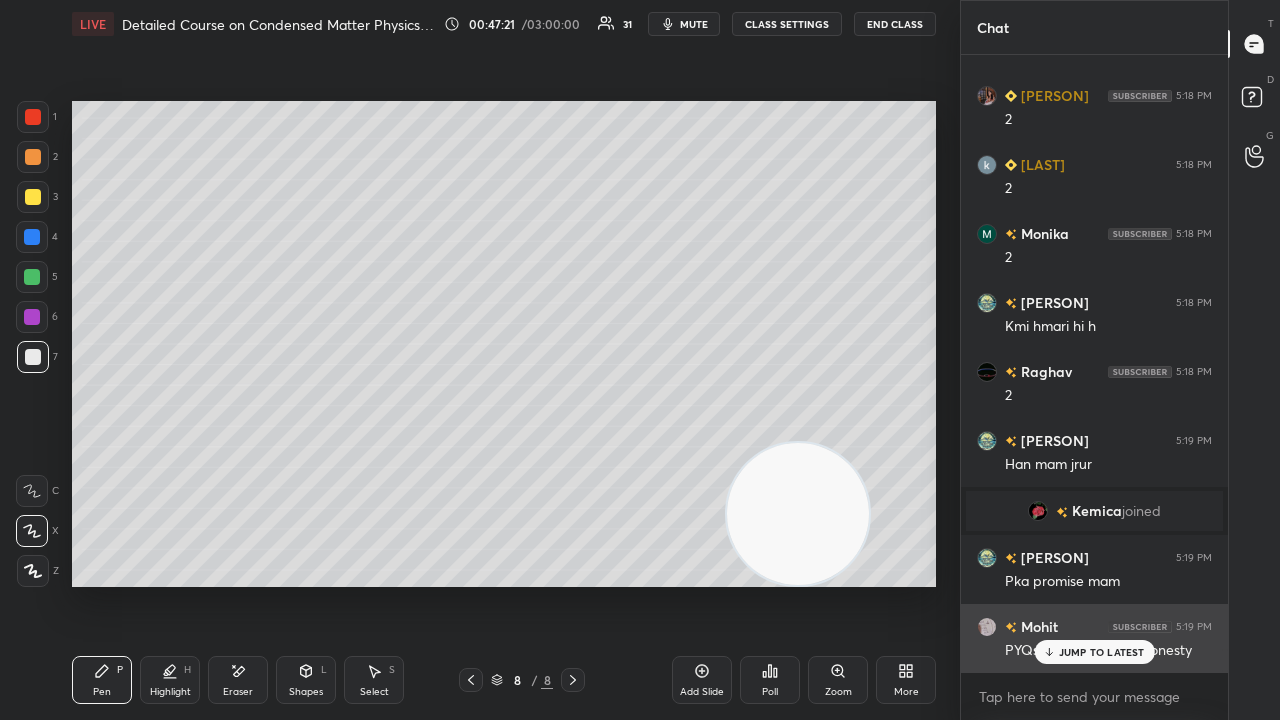 click on "JUMP TO LATEST" at bounding box center (1102, 652) 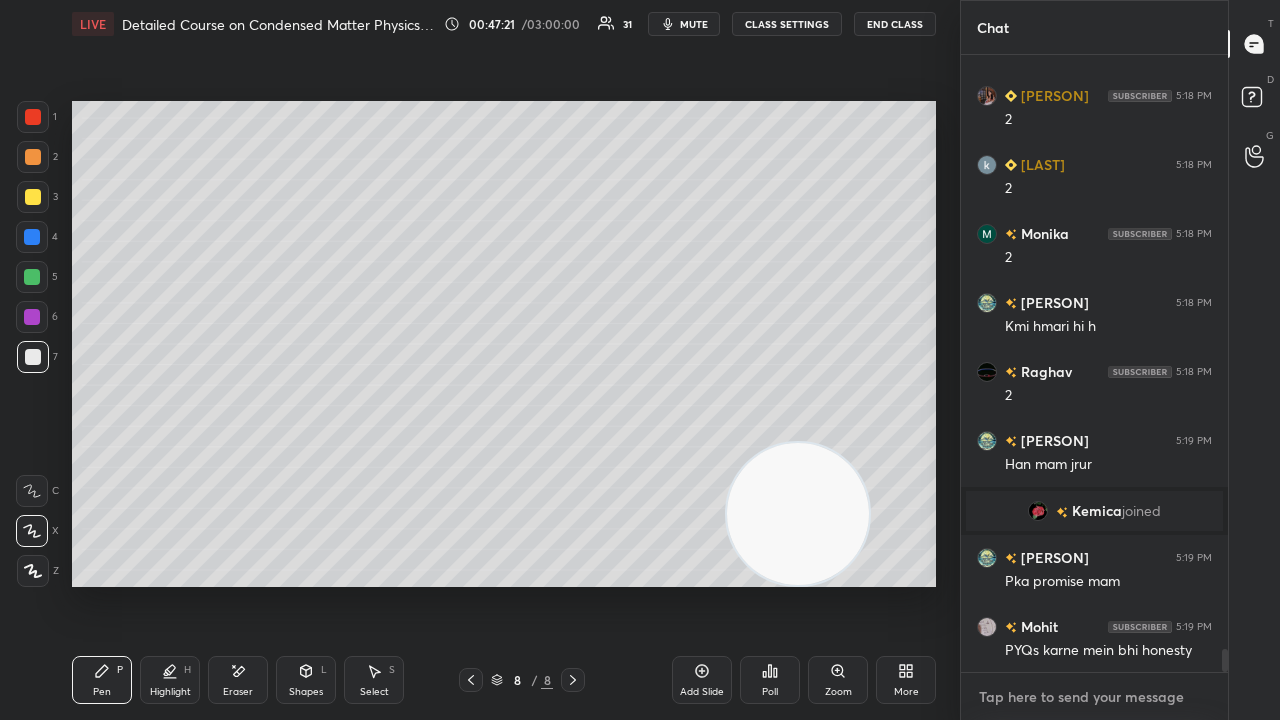 click at bounding box center (1094, 697) 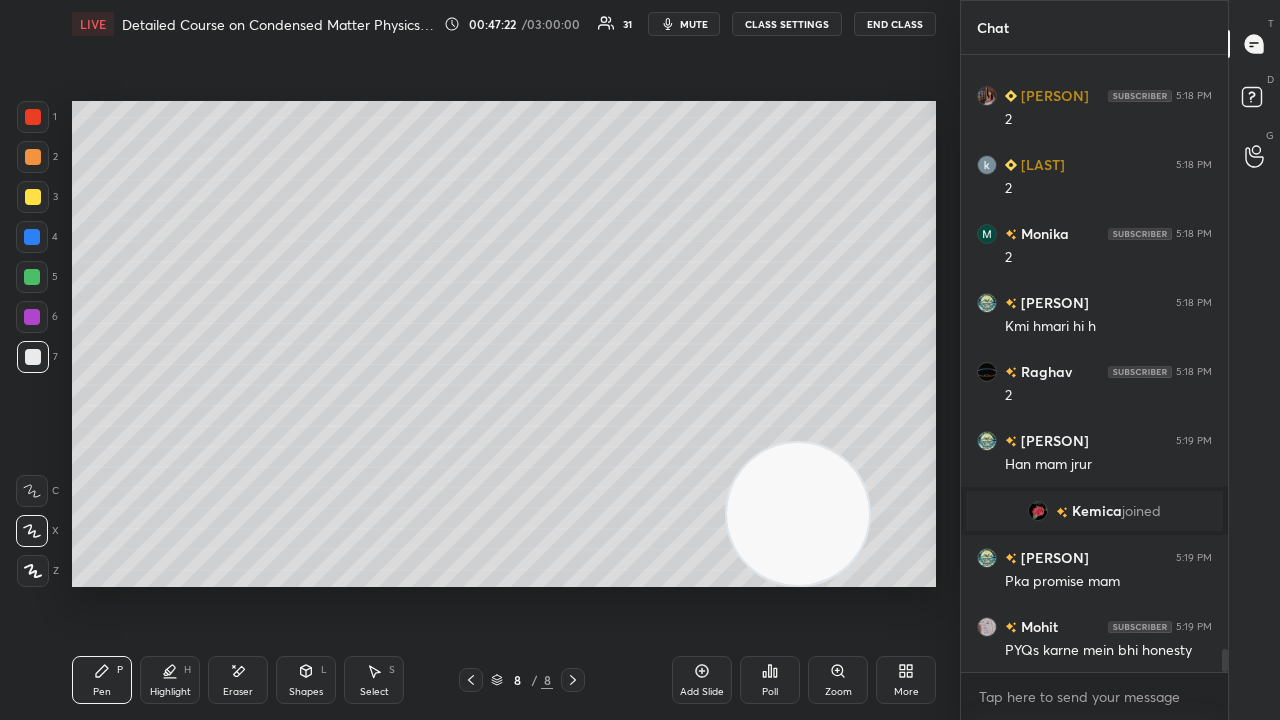 click on "mute" at bounding box center (694, 24) 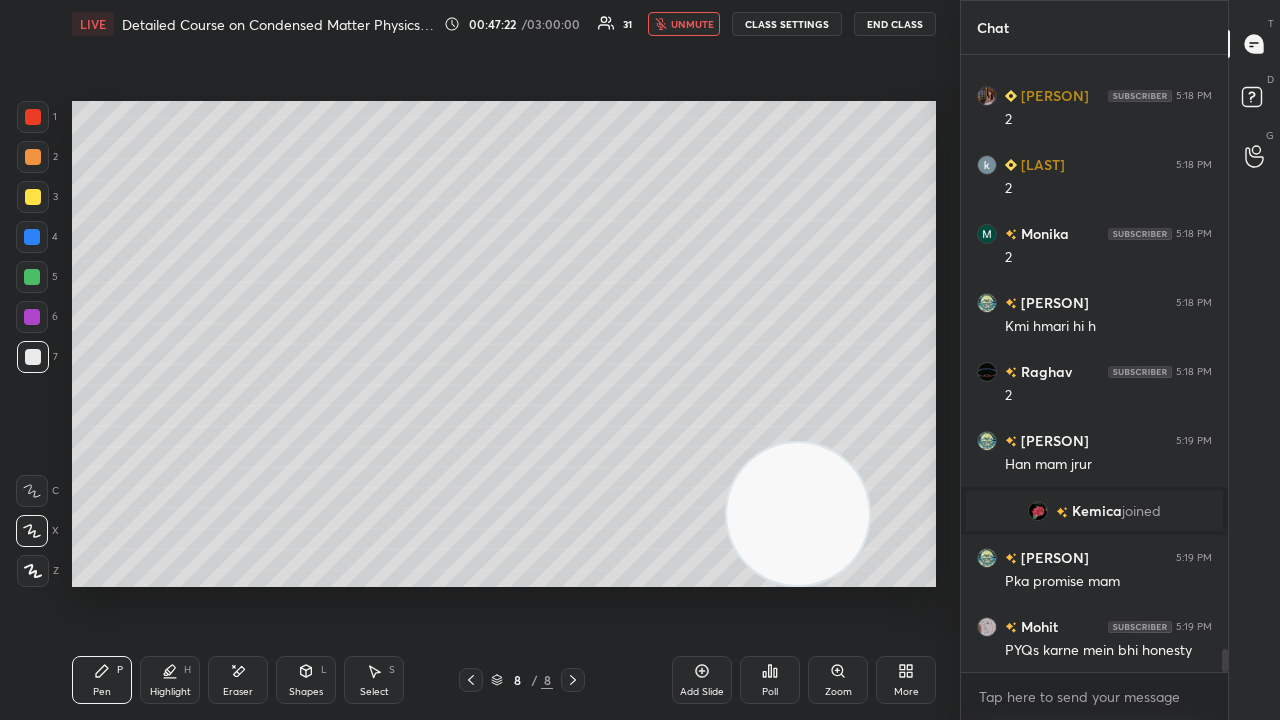 click on "unmute" at bounding box center (692, 24) 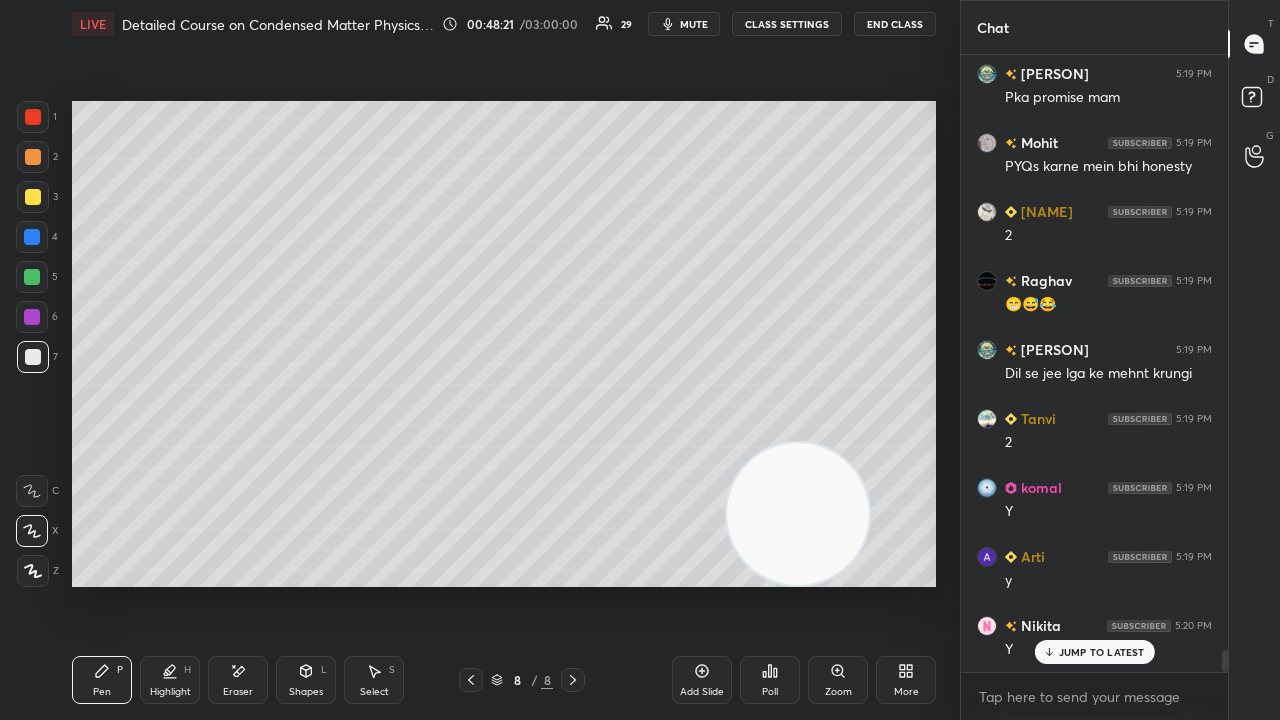 scroll, scrollTop: 16488, scrollLeft: 0, axis: vertical 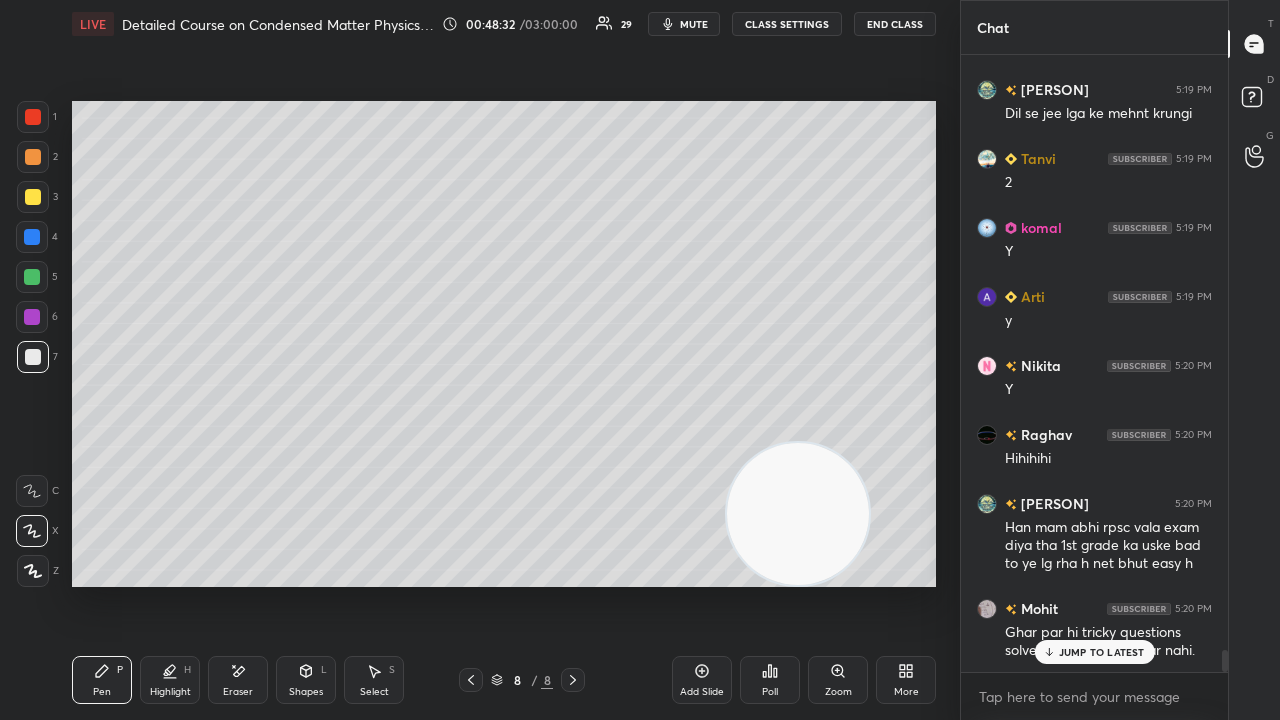 click on "mute" at bounding box center (694, 24) 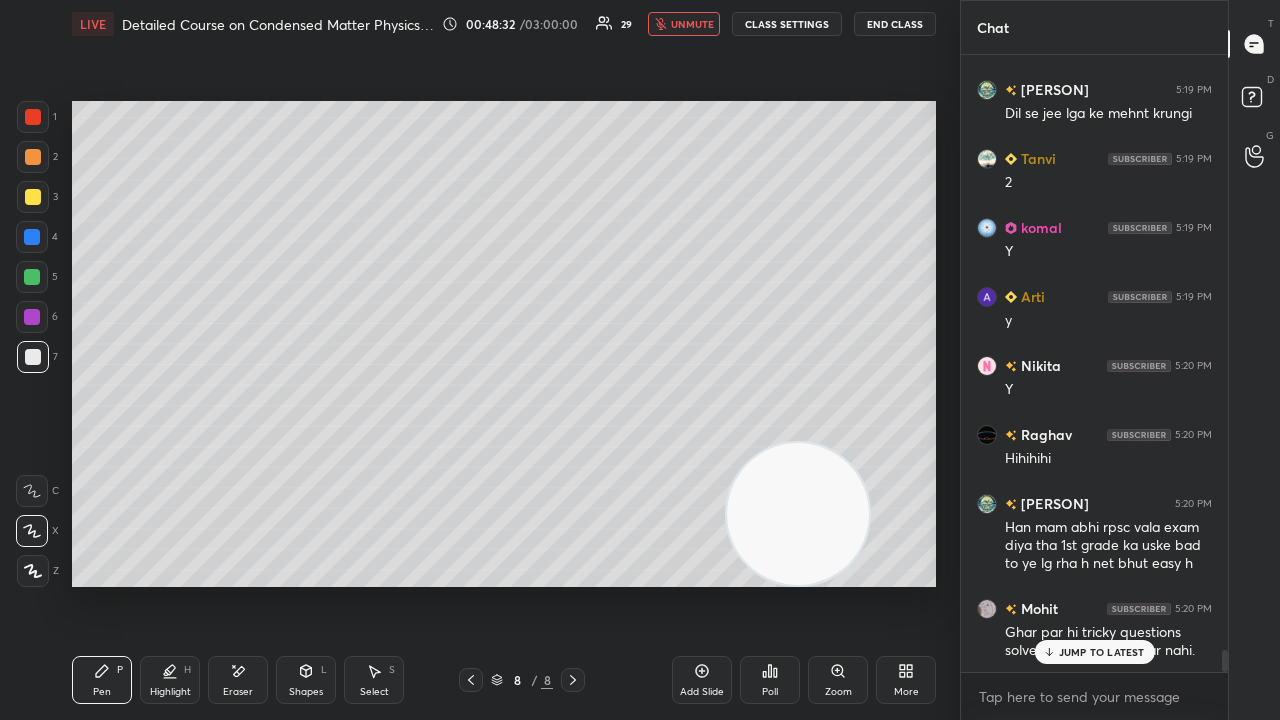 click on "unmute" at bounding box center (692, 24) 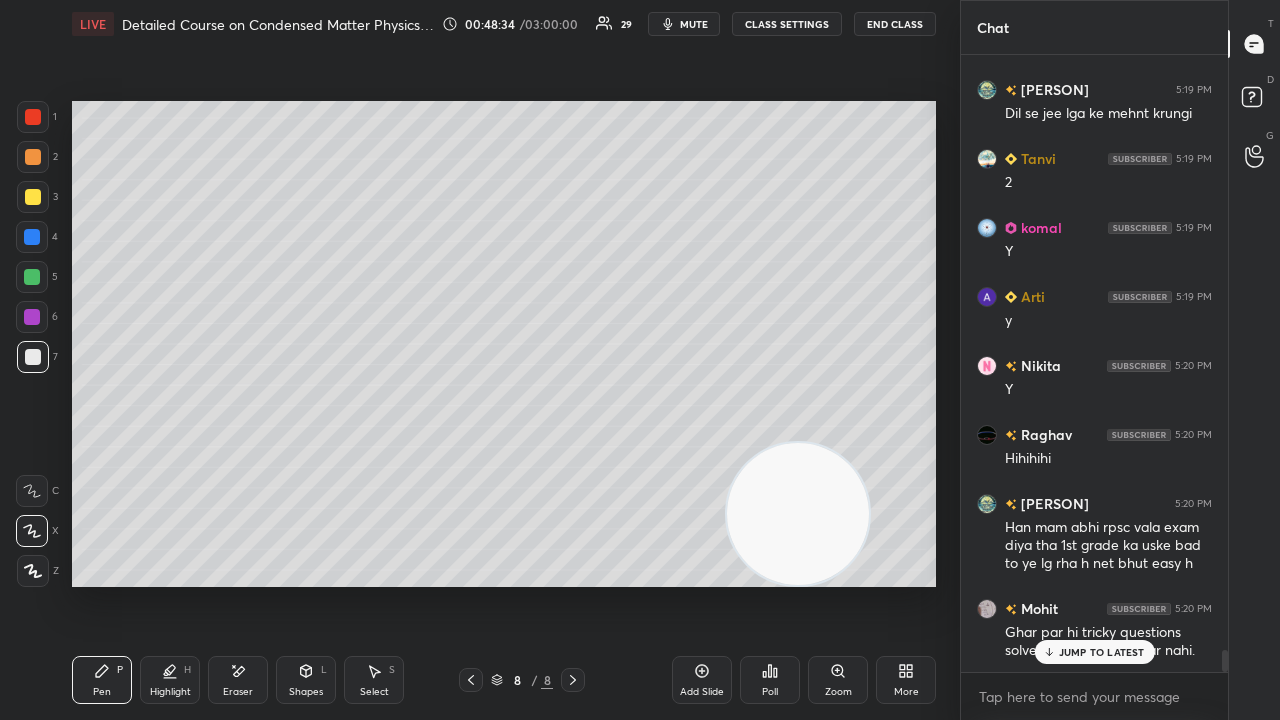 scroll, scrollTop: 16750, scrollLeft: 0, axis: vertical 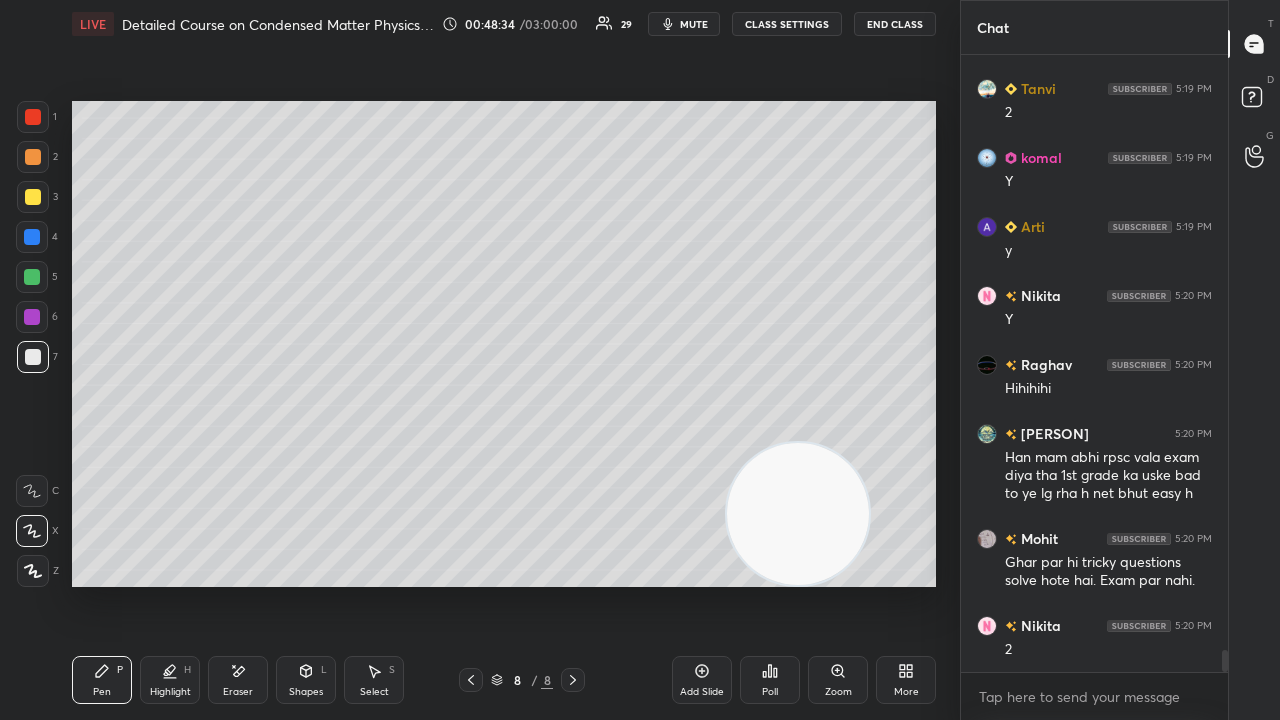 click on "2" at bounding box center [1108, 650] 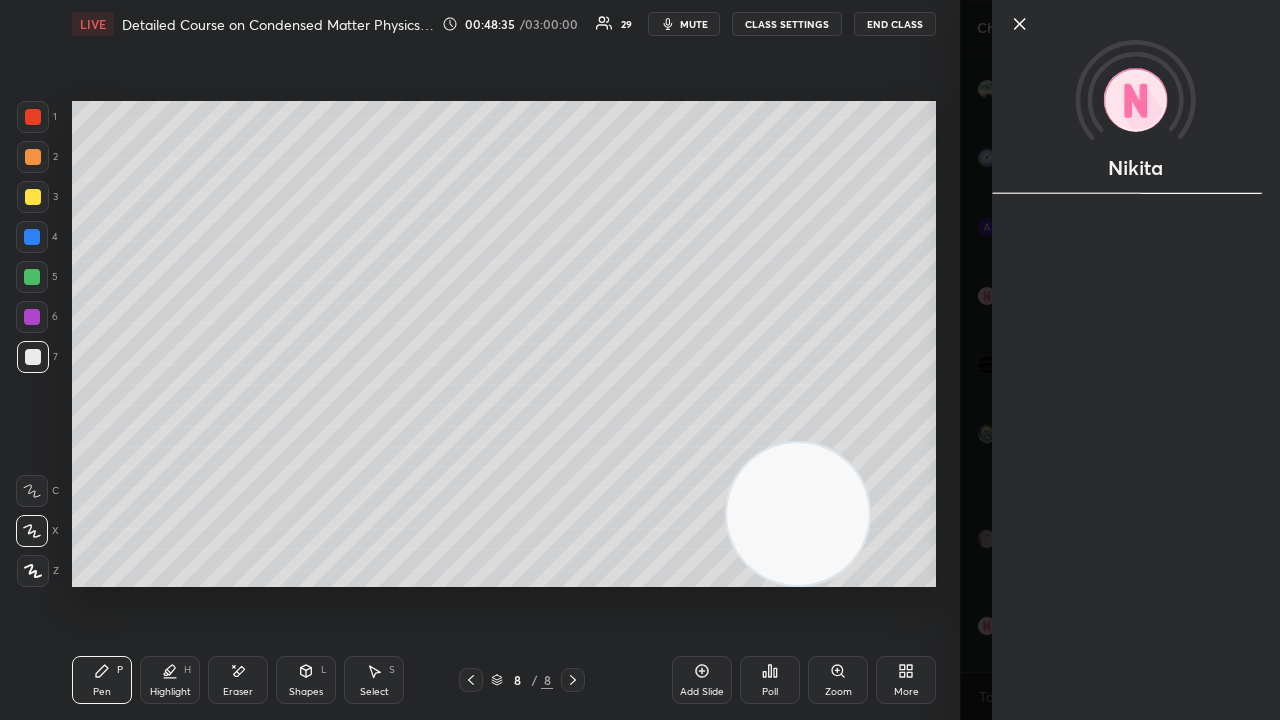 click on "Nikita" at bounding box center (1120, 360) 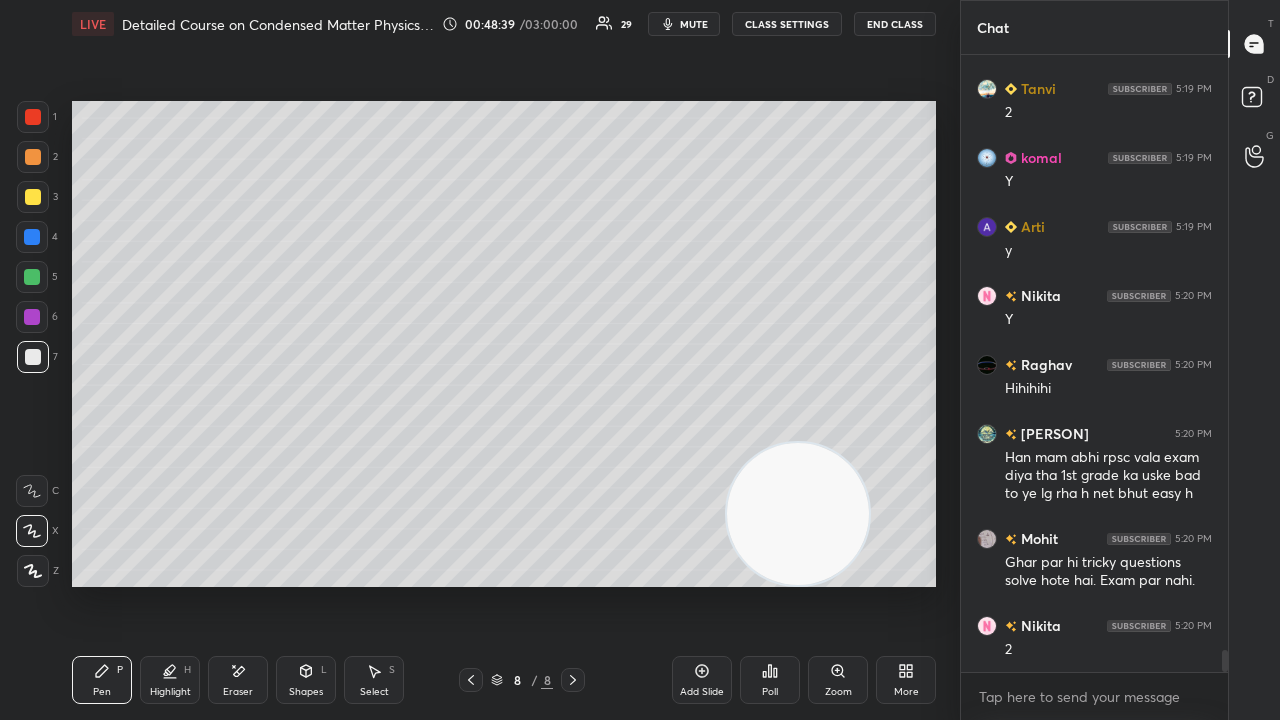 scroll, scrollTop: 16798, scrollLeft: 0, axis: vertical 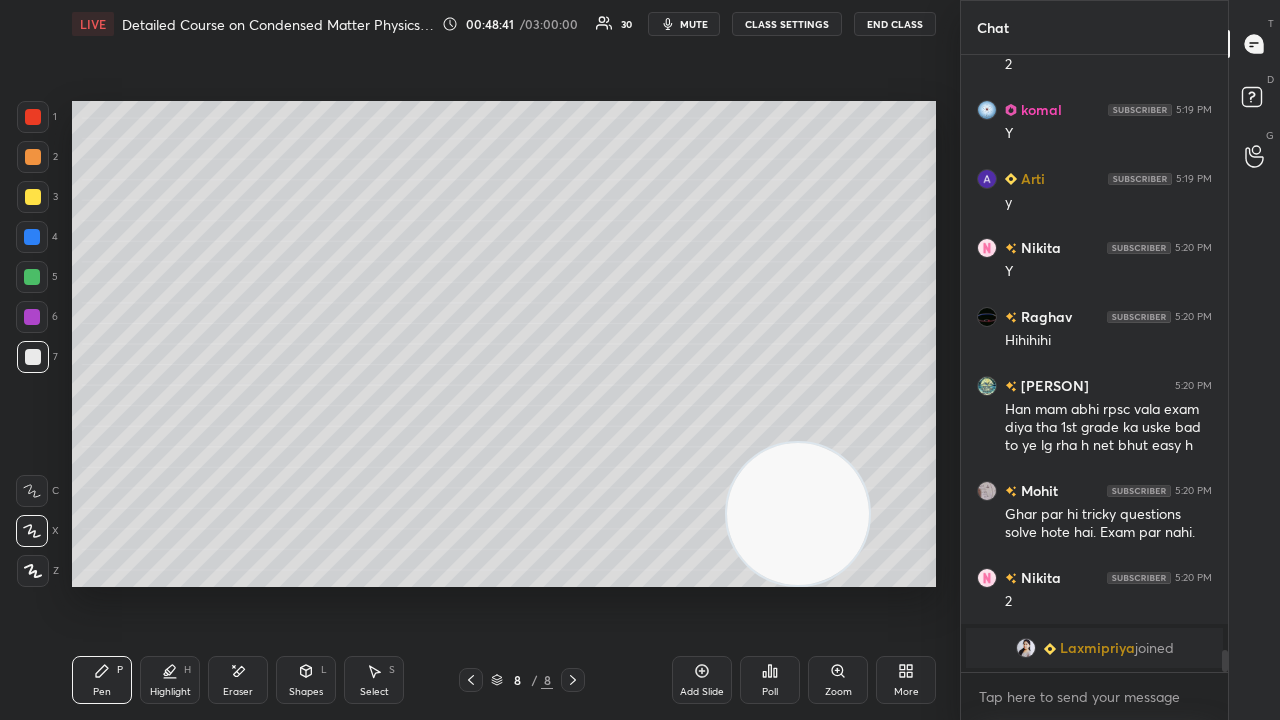 click on "Eraser" at bounding box center (238, 680) 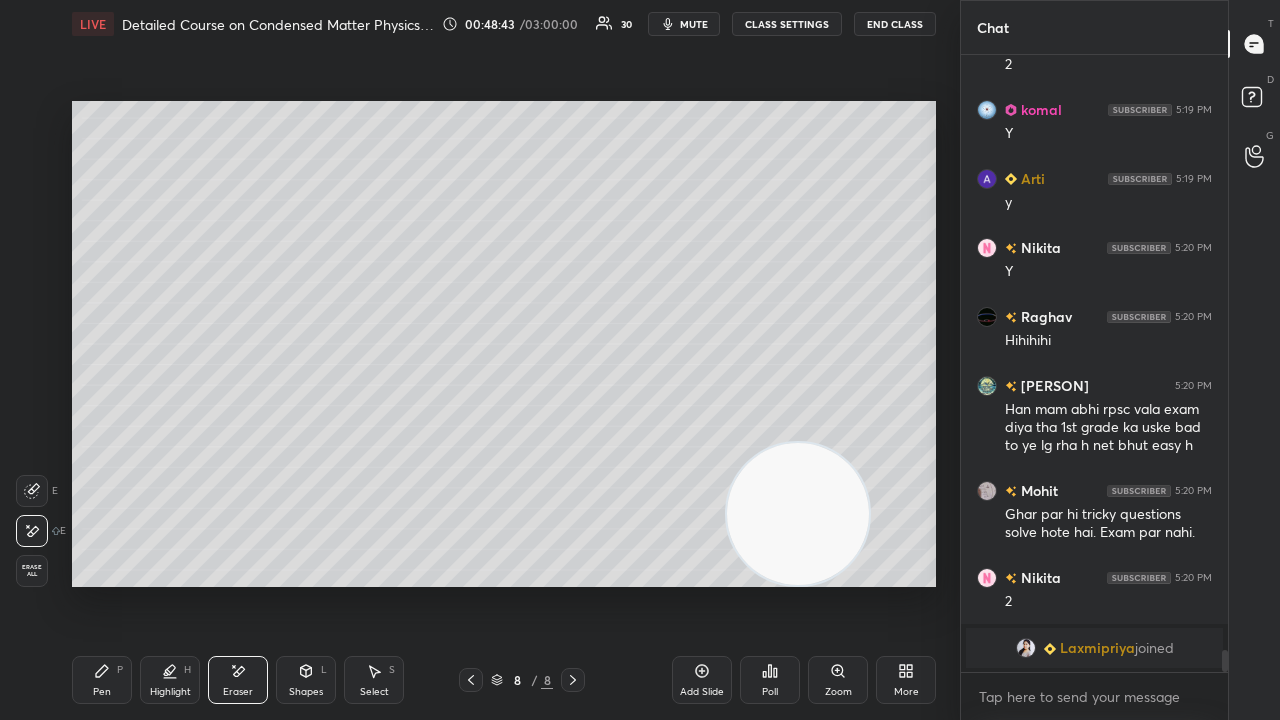 drag, startPoint x: 111, startPoint y: 678, endPoint x: 118, endPoint y: 665, distance: 14.764823 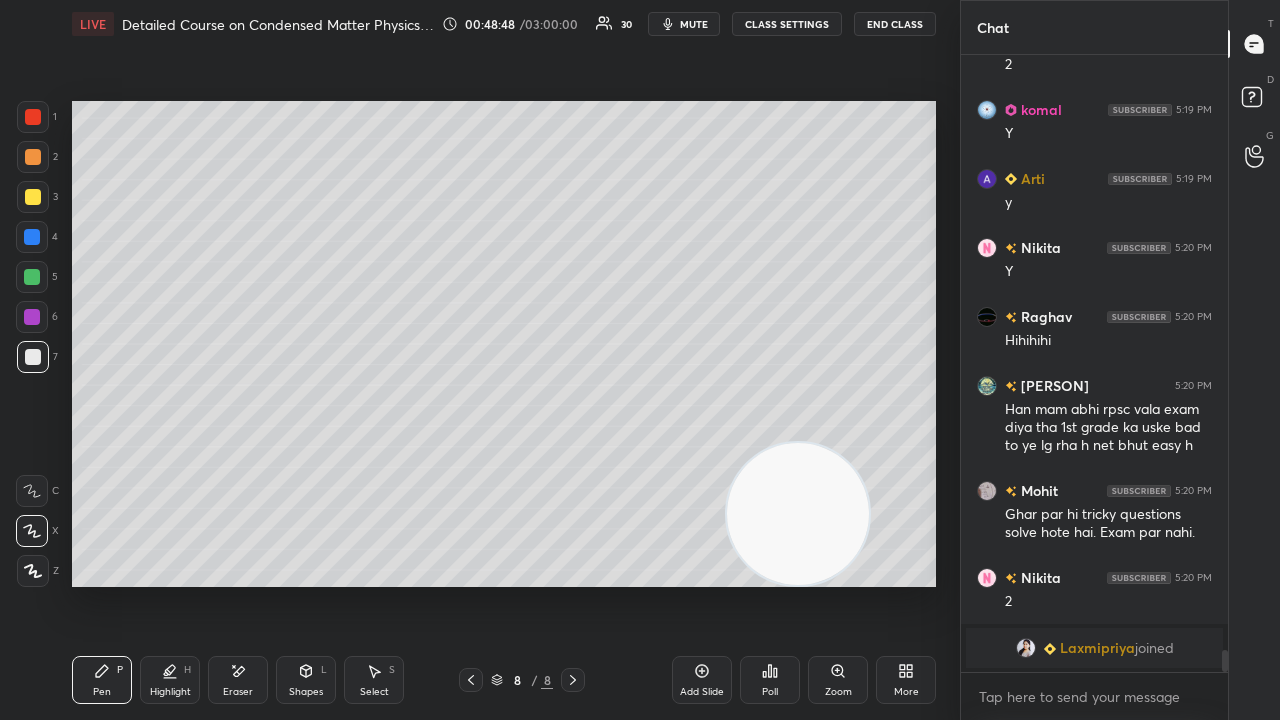 click on "mute" at bounding box center [694, 24] 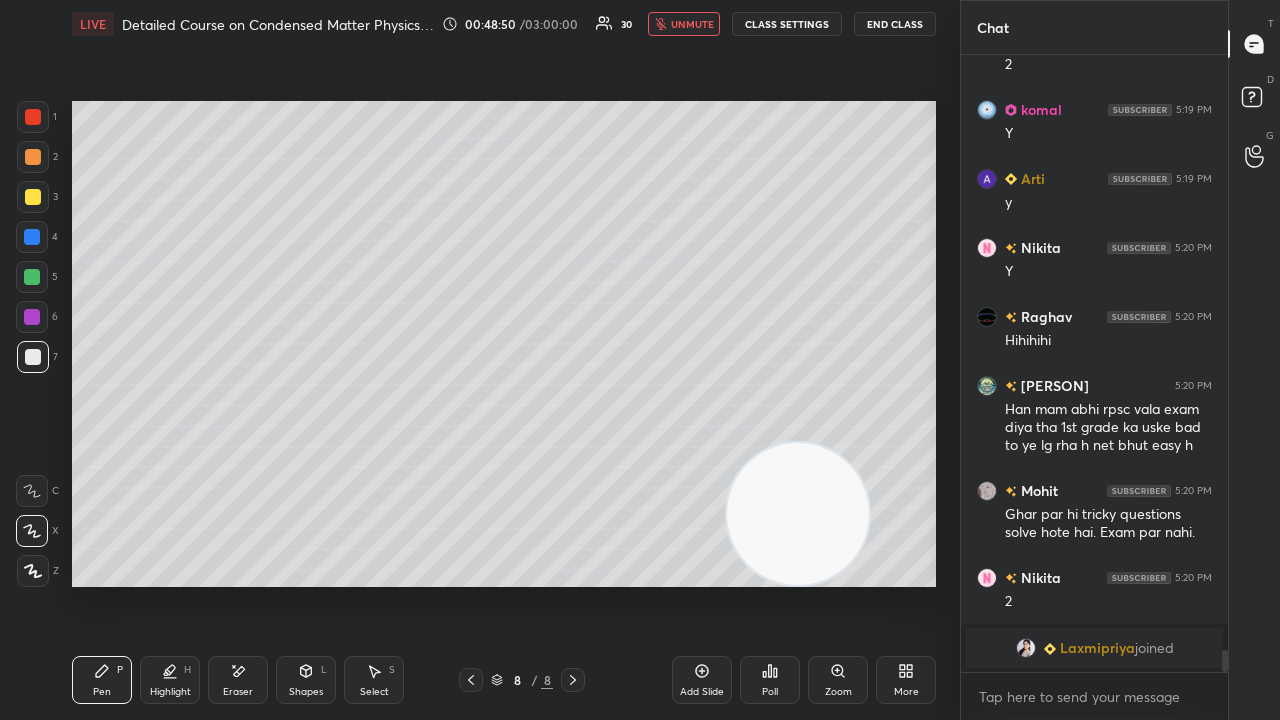 click on "unmute" at bounding box center [692, 24] 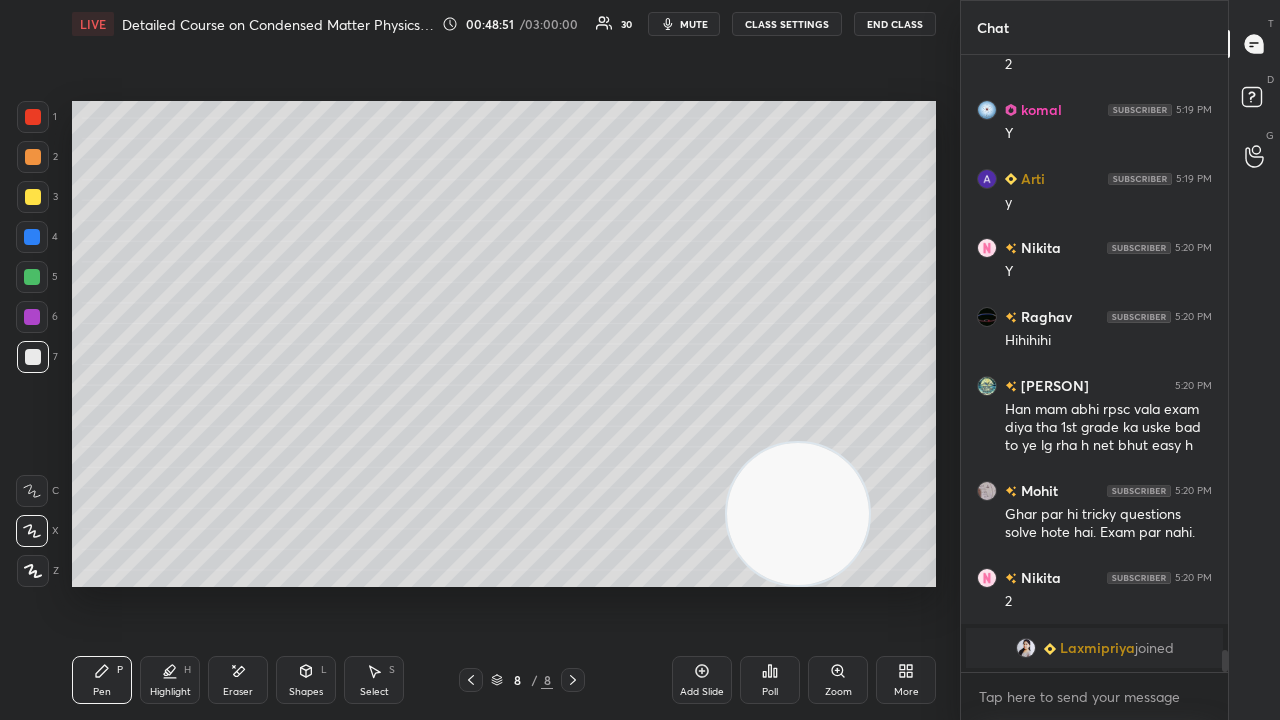 click at bounding box center [32, 277] 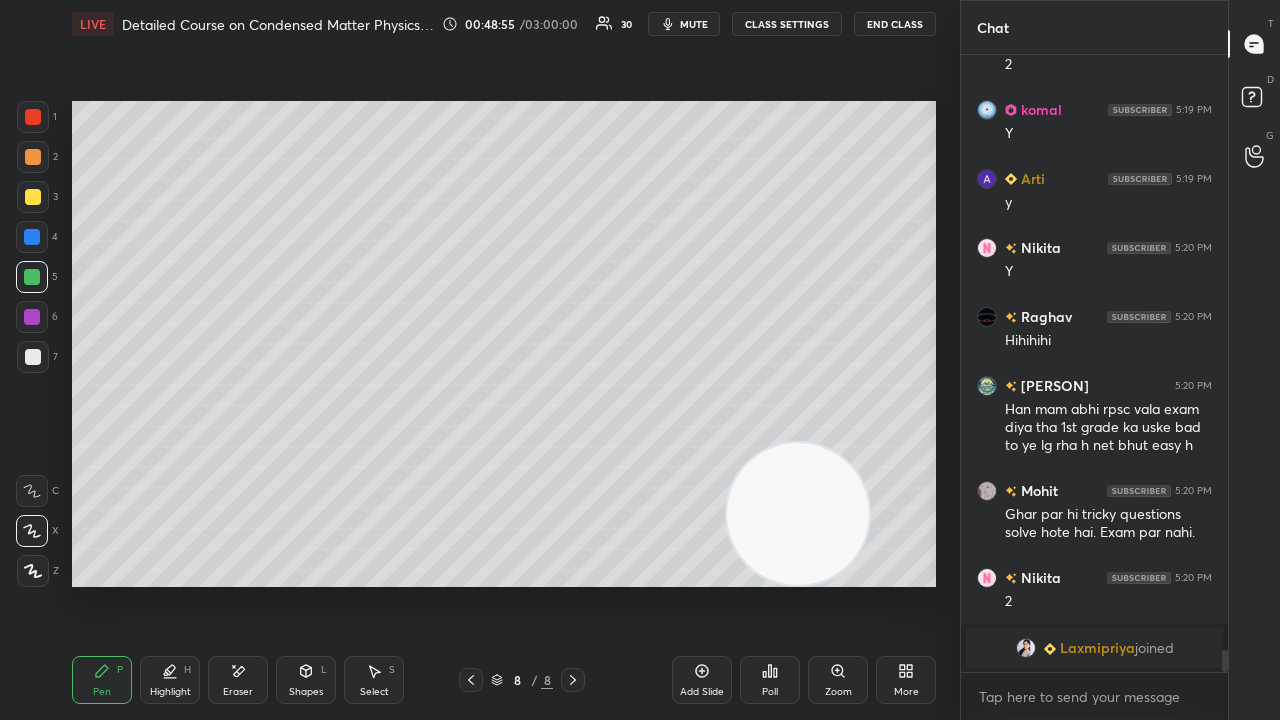 click on "mute" at bounding box center (694, 24) 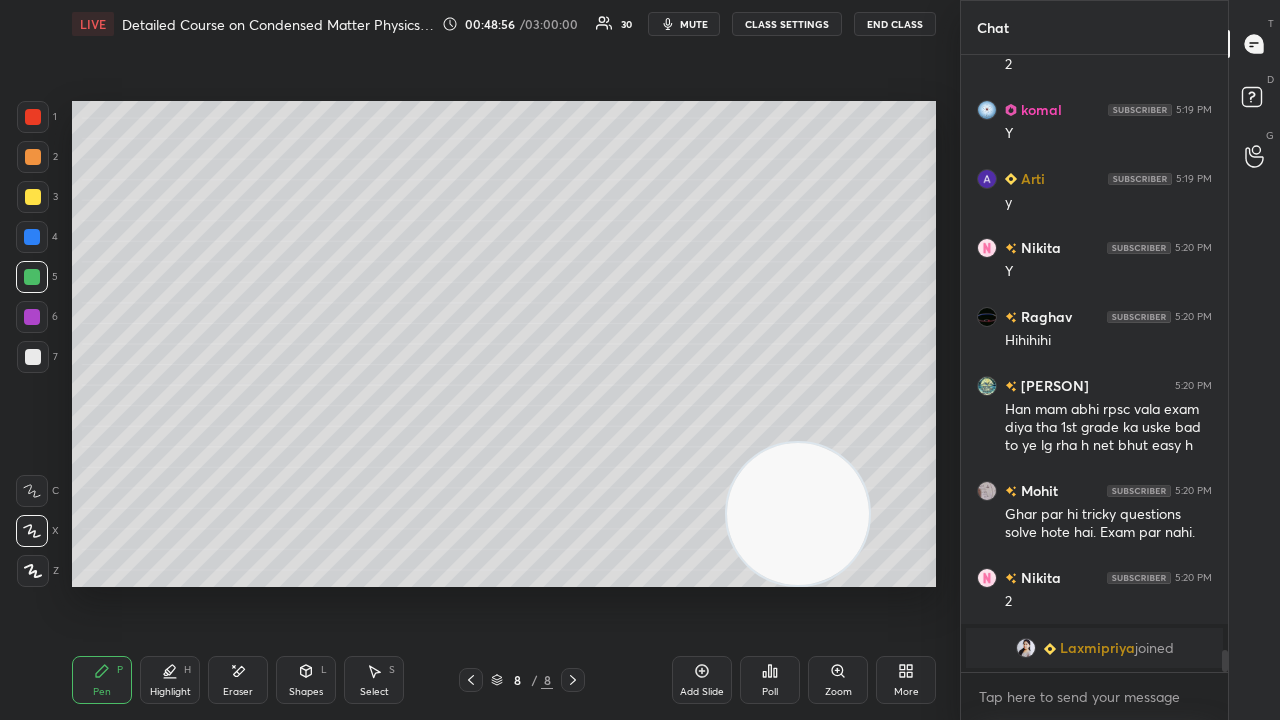 click on "Add Slide" at bounding box center (702, 692) 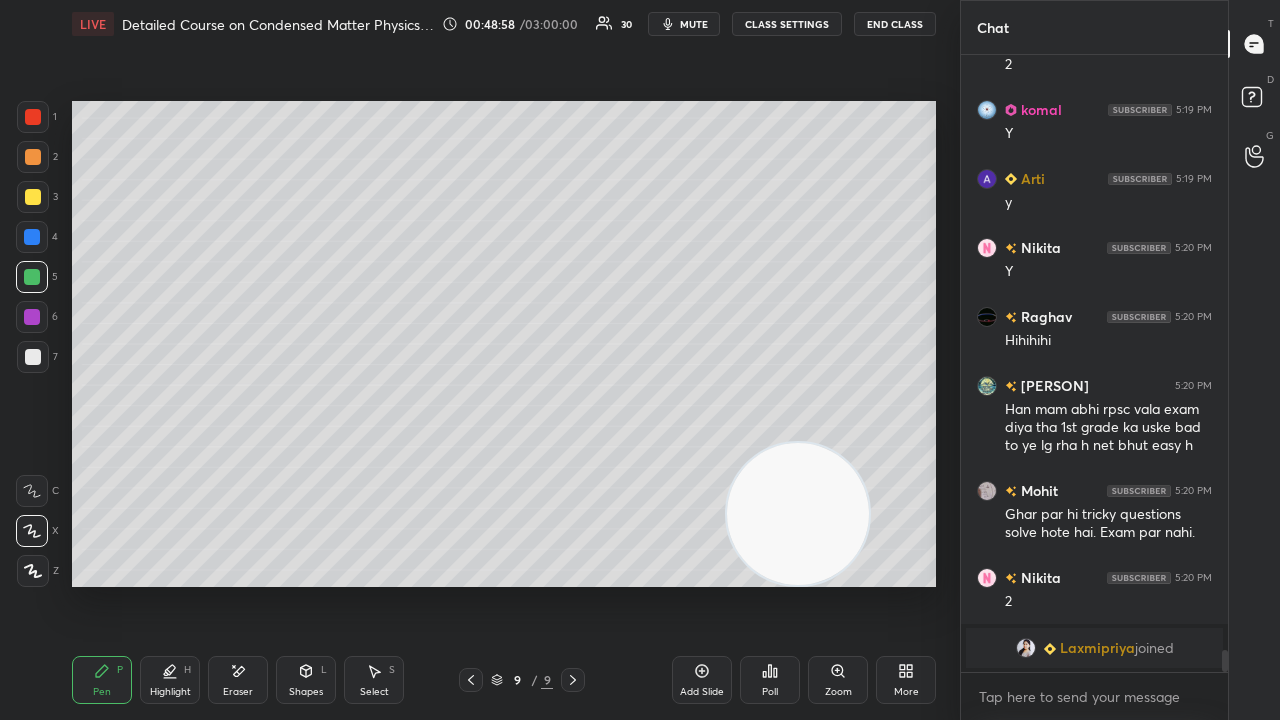 click at bounding box center [33, 197] 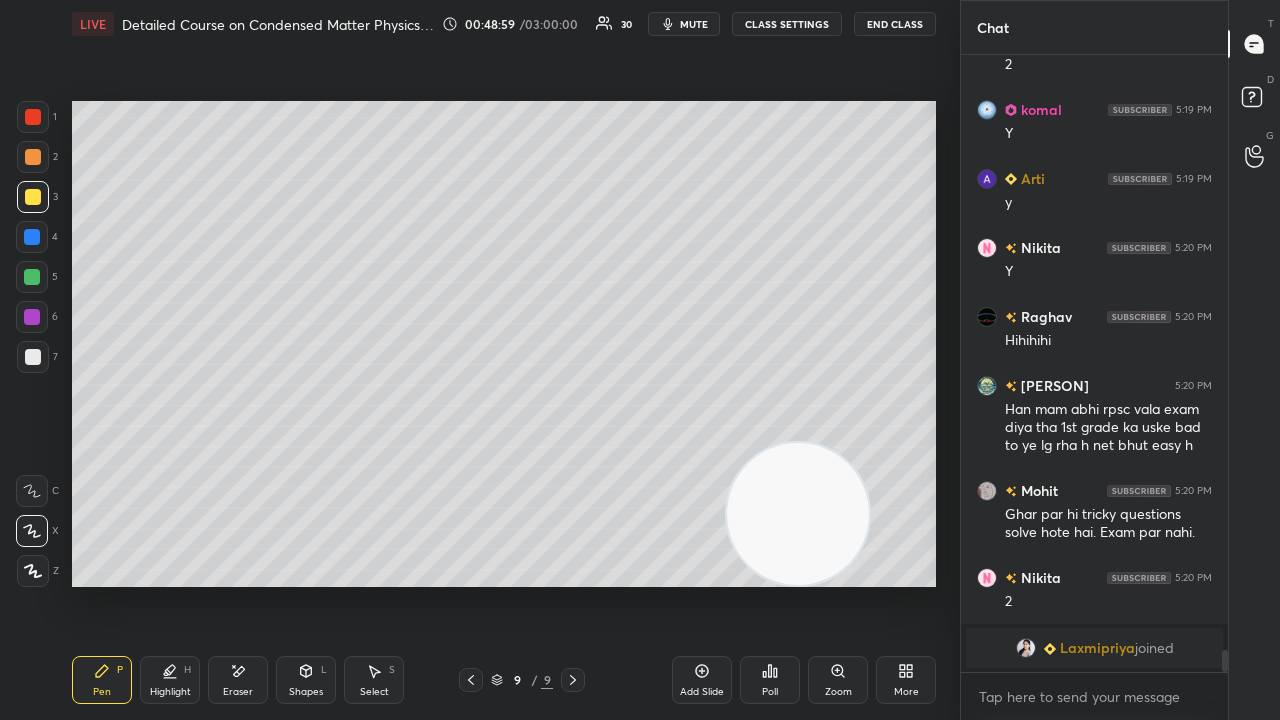 click 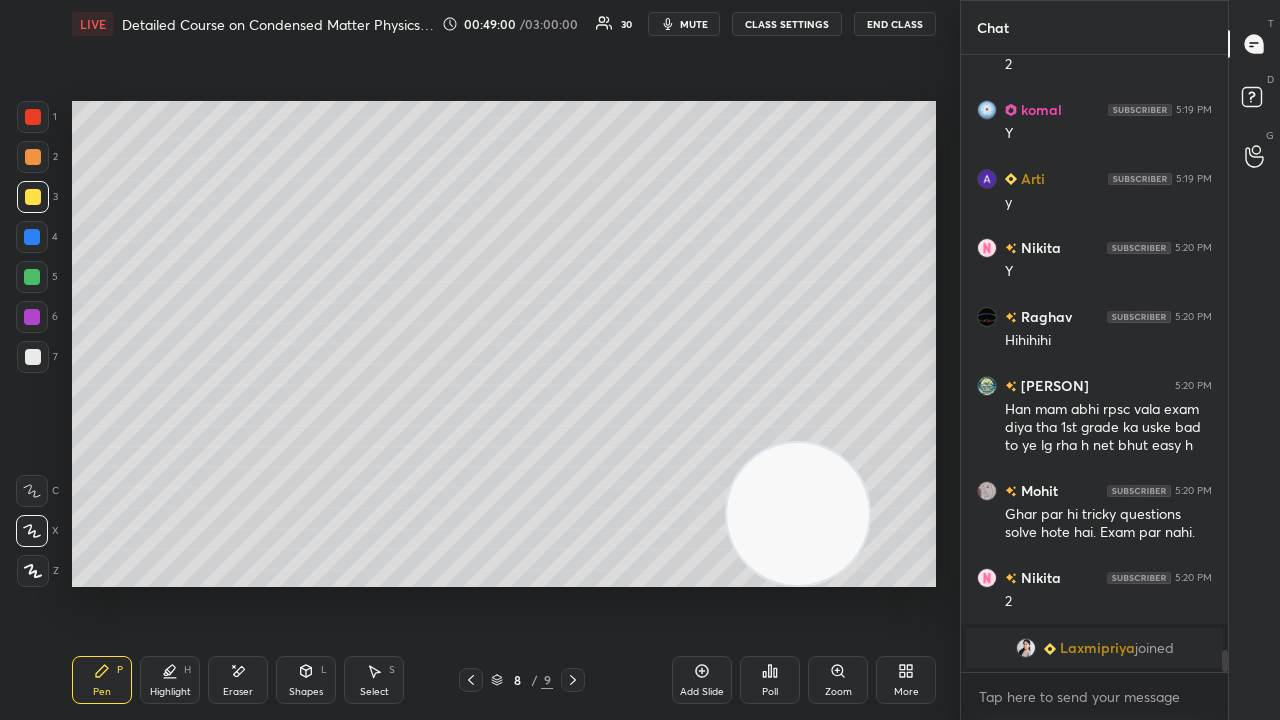 click 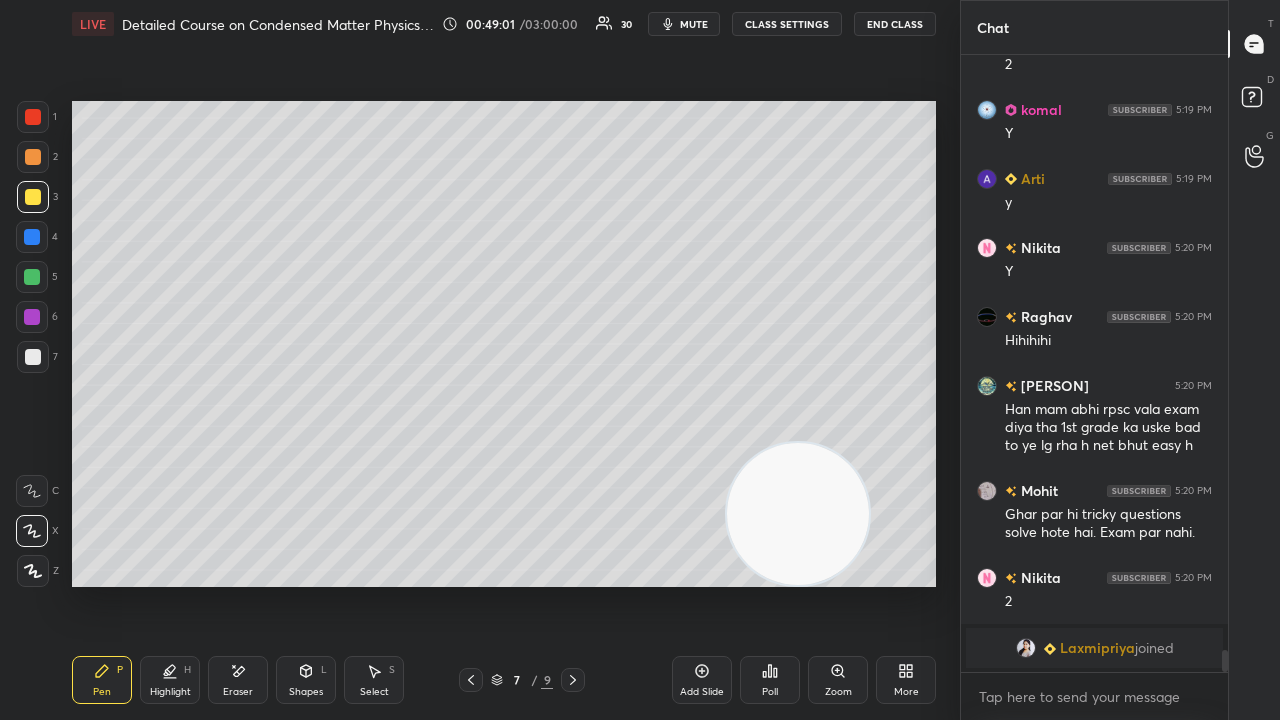 click 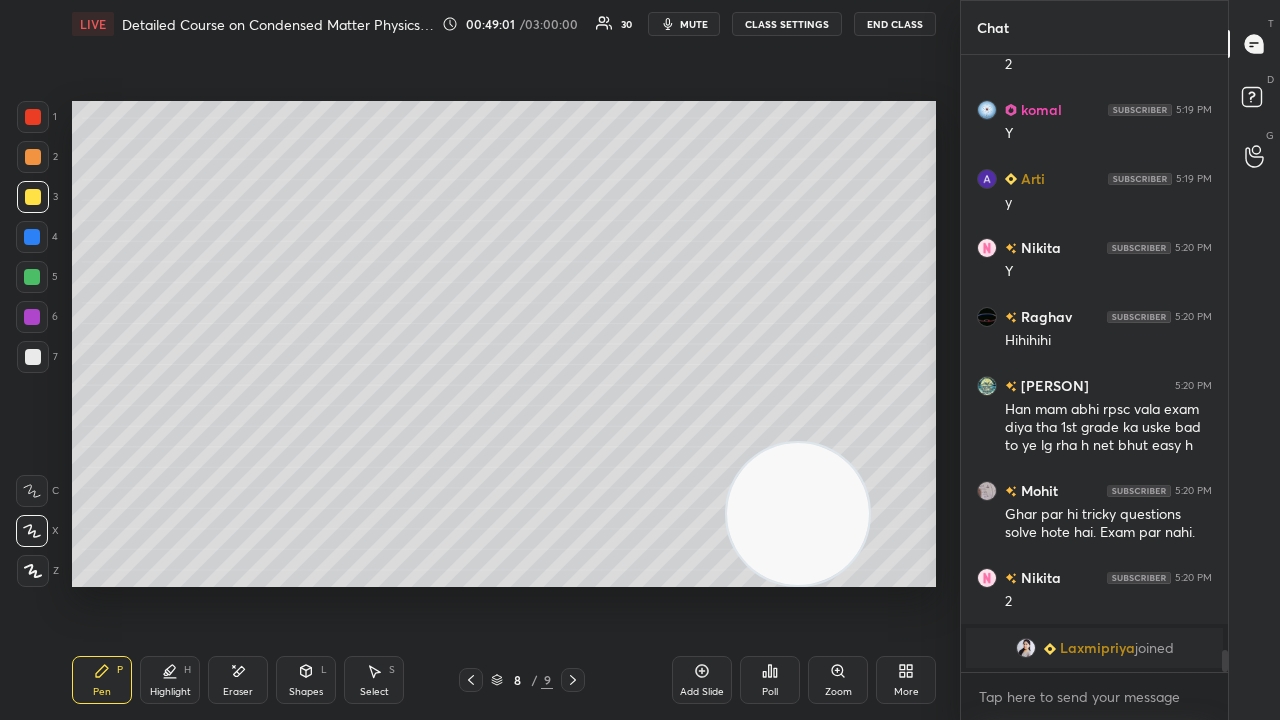 scroll, scrollTop: 14912, scrollLeft: 0, axis: vertical 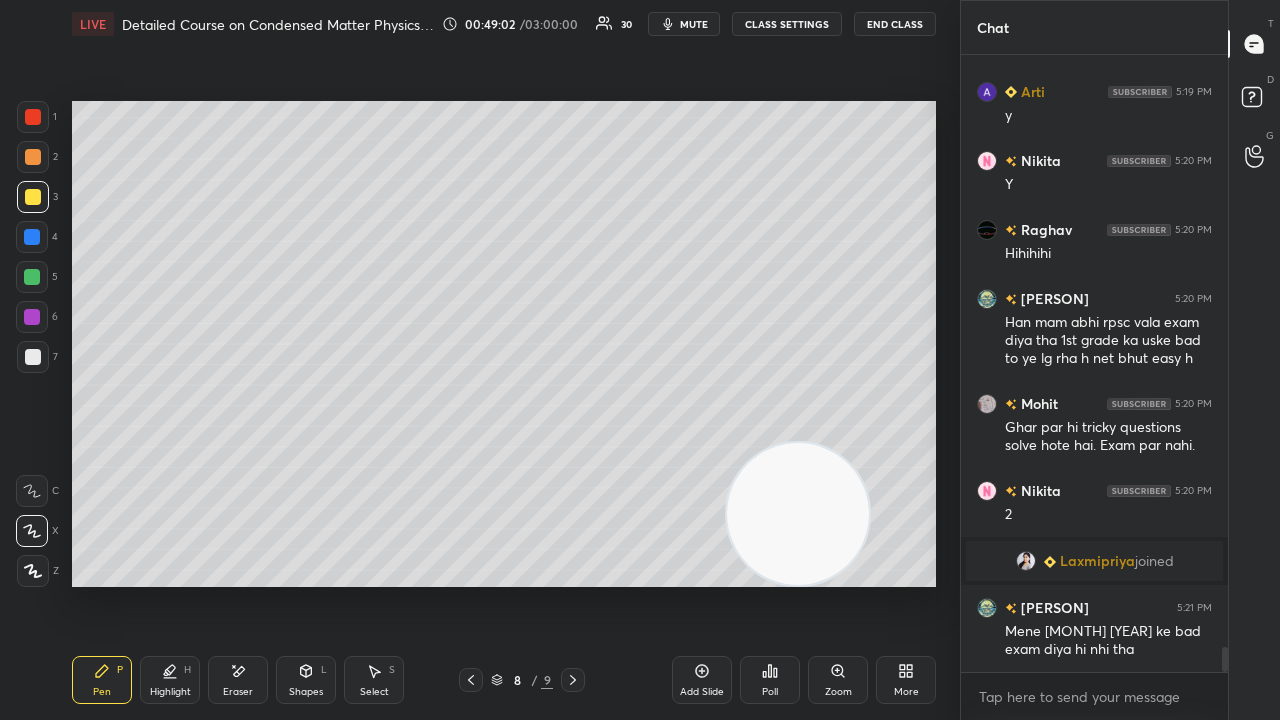 drag, startPoint x: 308, startPoint y: 683, endPoint x: 309, endPoint y: 664, distance: 19.026299 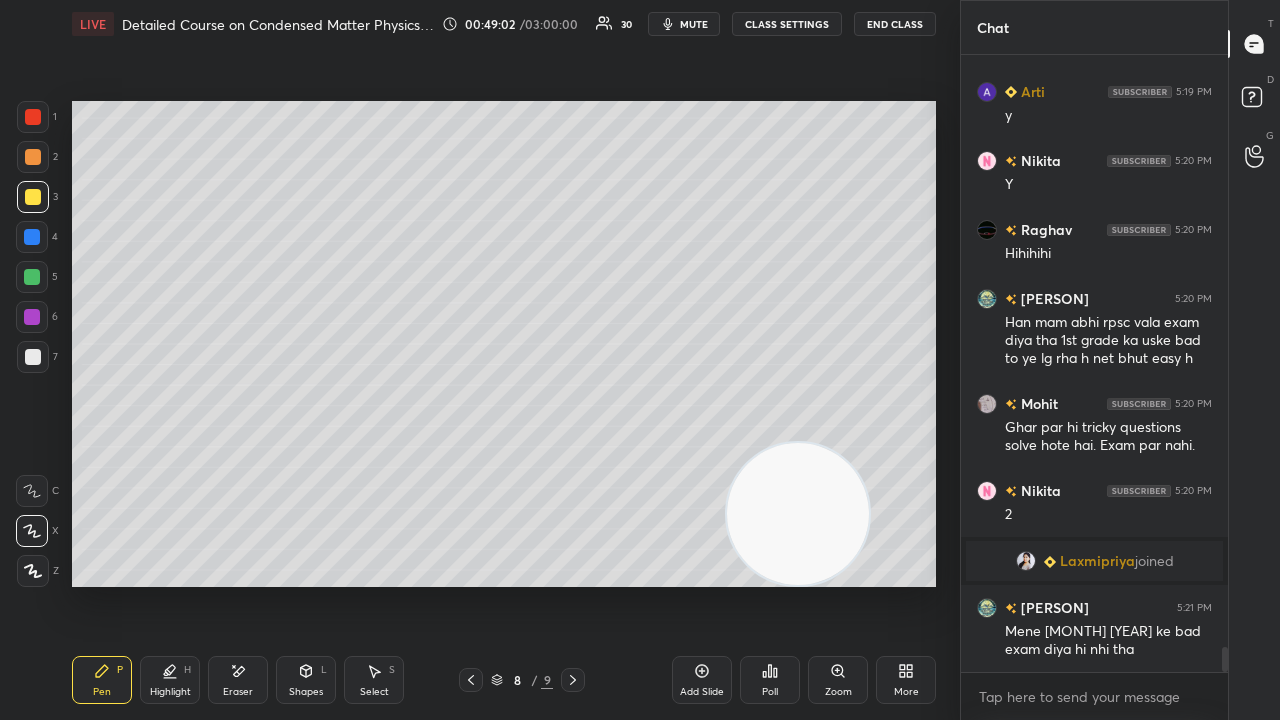 click on "Shapes L" at bounding box center [306, 680] 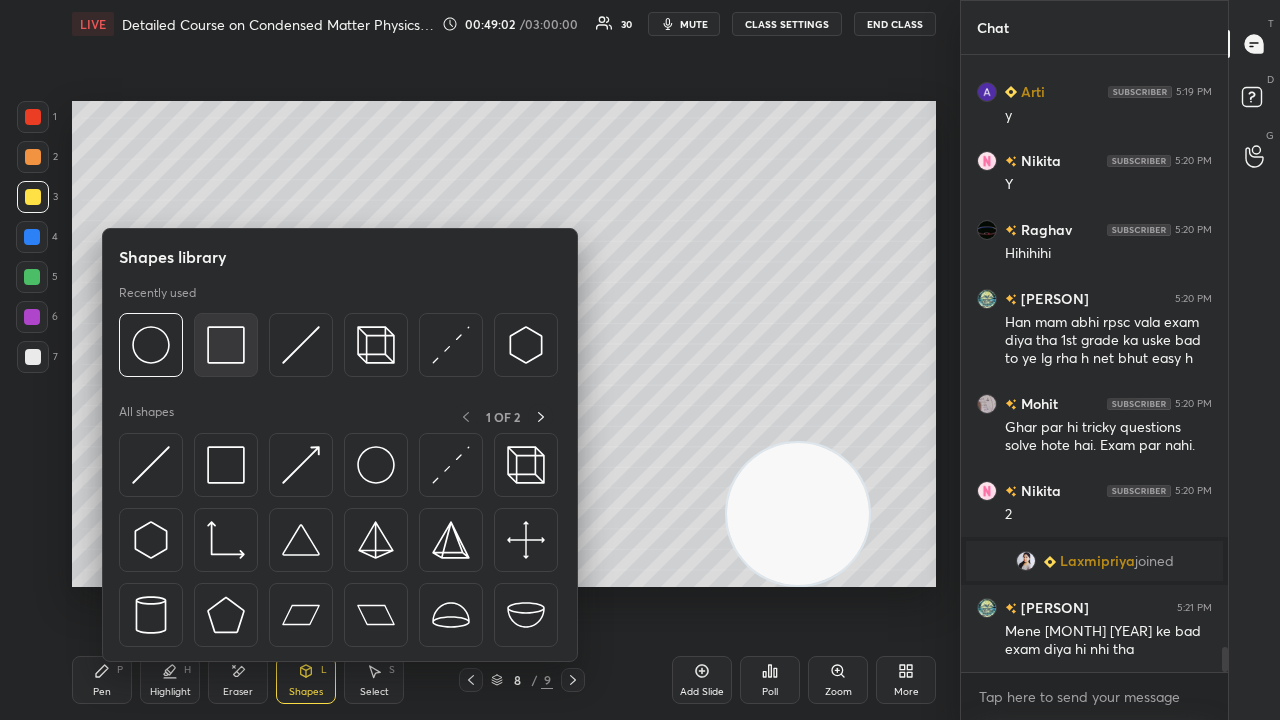 click at bounding box center [226, 345] 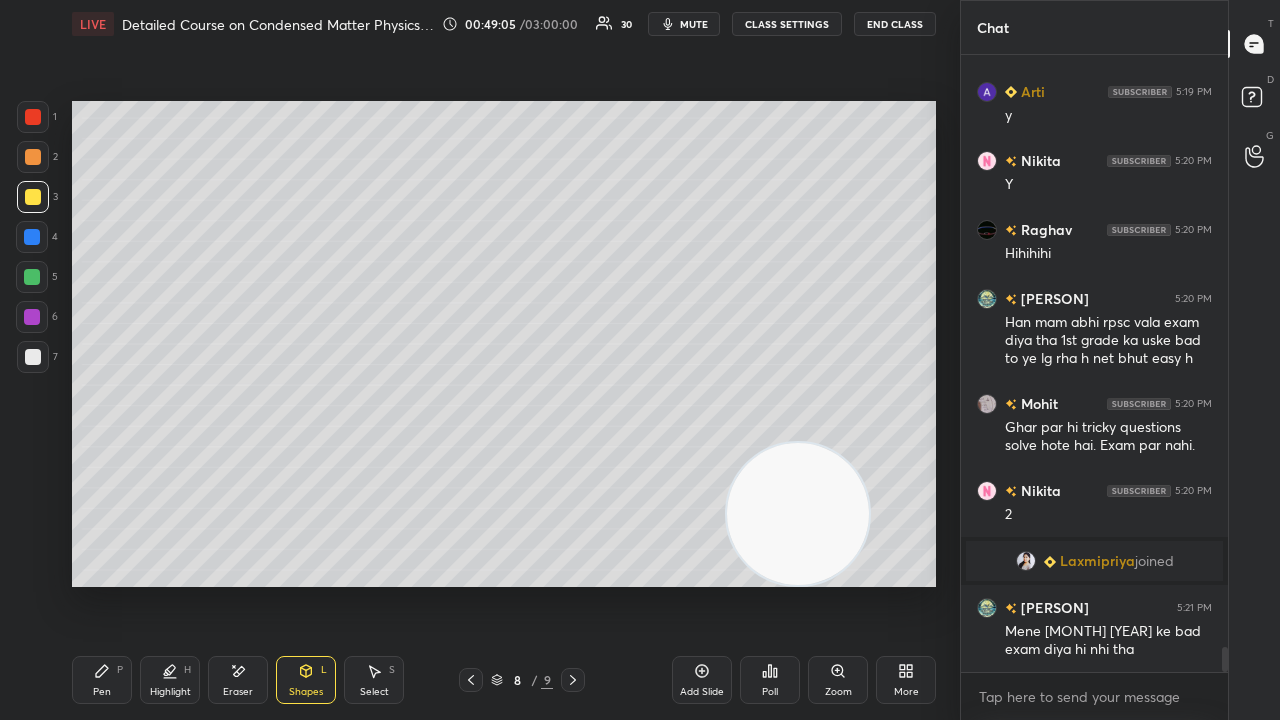 drag, startPoint x: 306, startPoint y: 693, endPoint x: 310, endPoint y: 710, distance: 17.464249 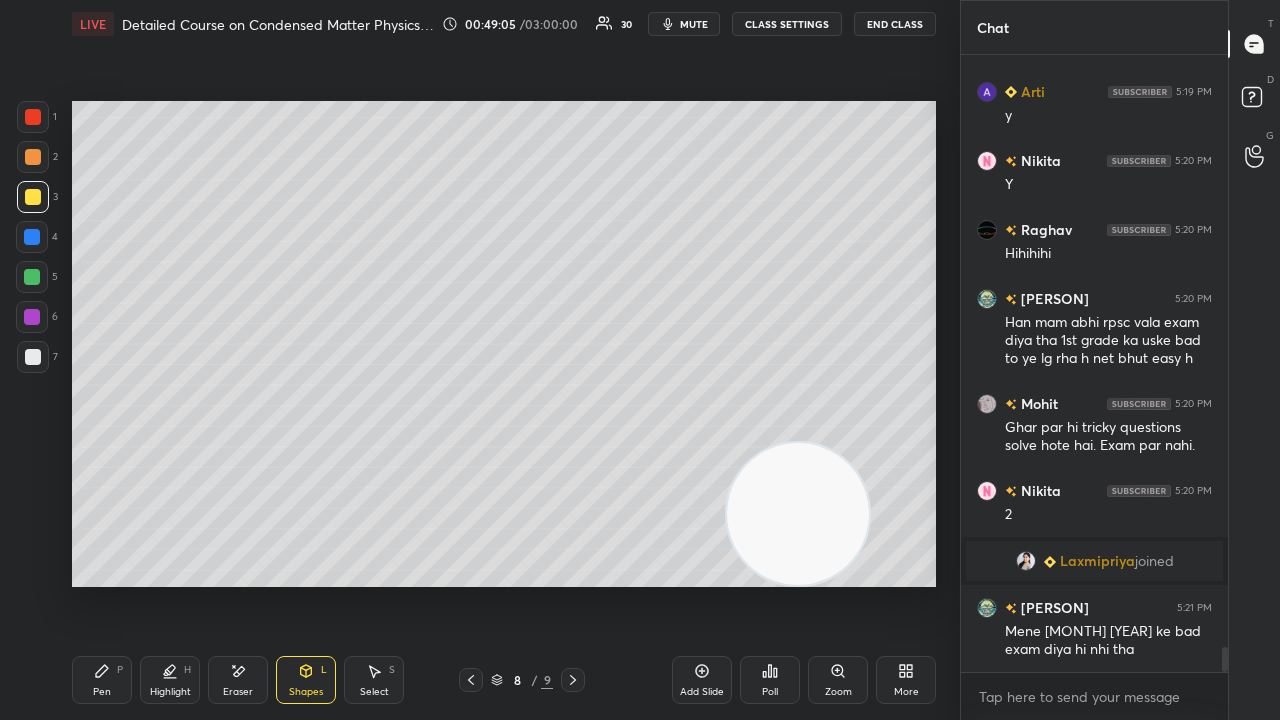 click on "Shapes" at bounding box center (306, 692) 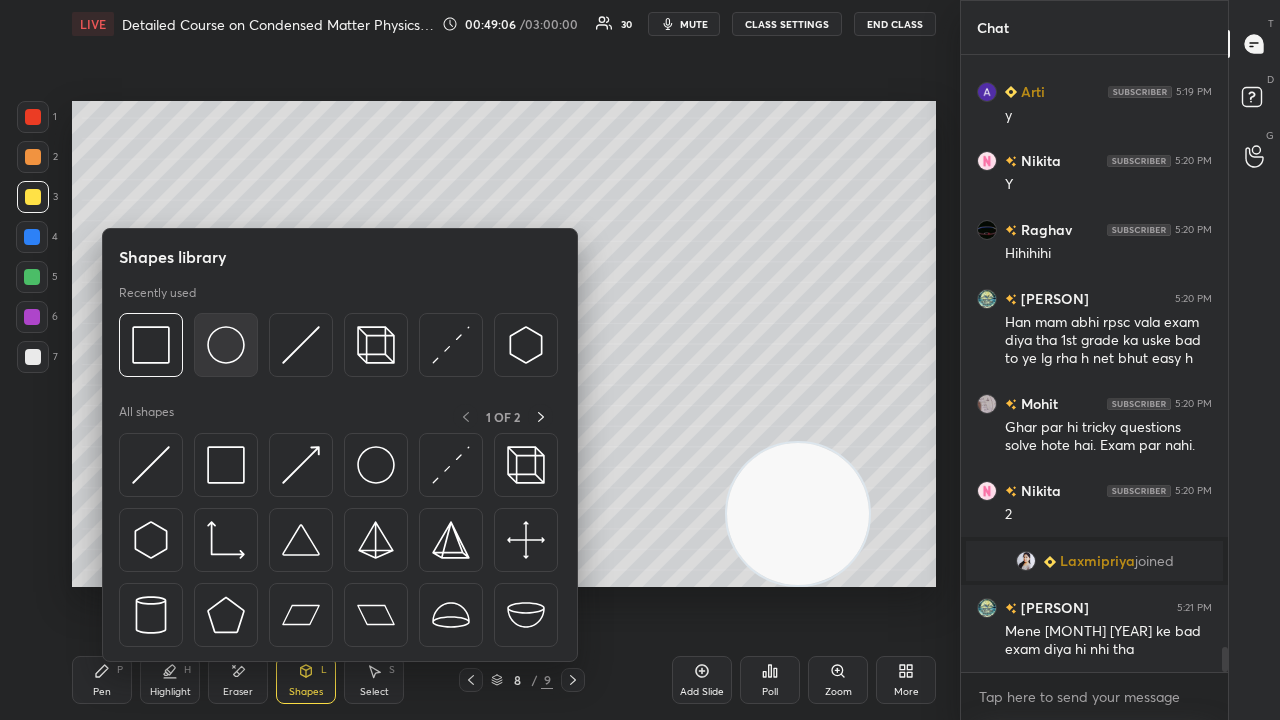click at bounding box center [226, 345] 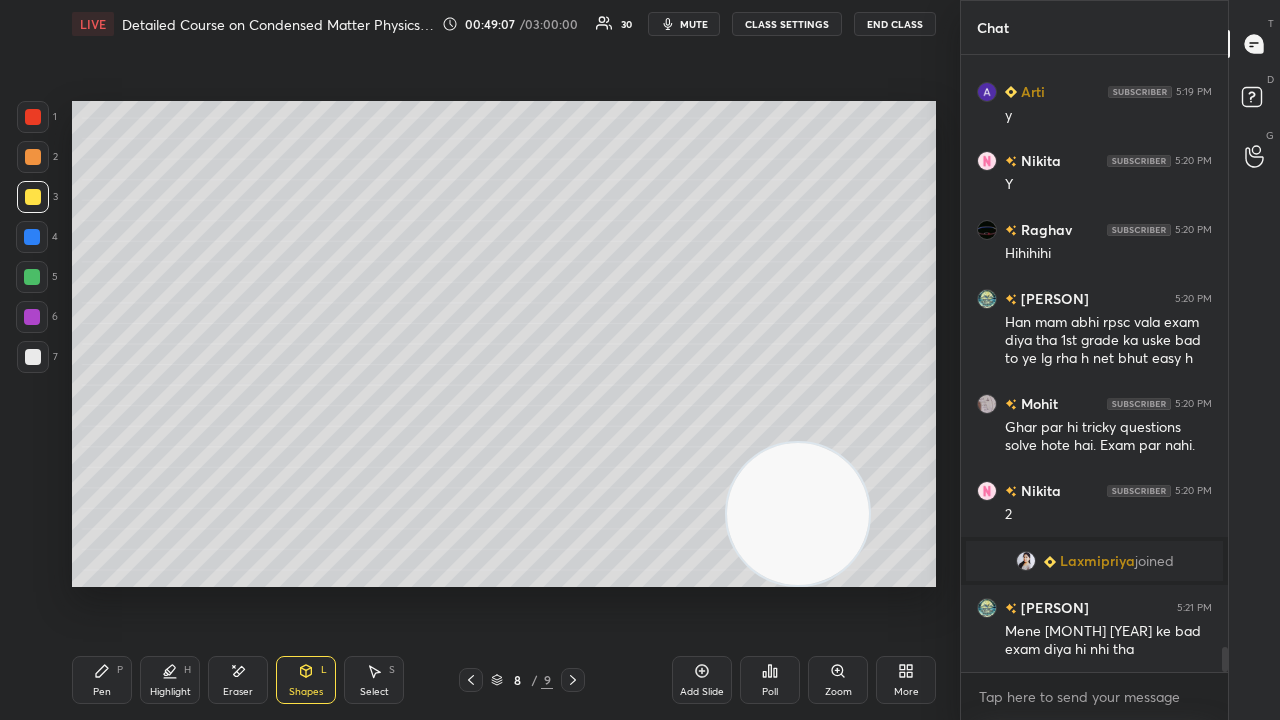 click at bounding box center (32, 277) 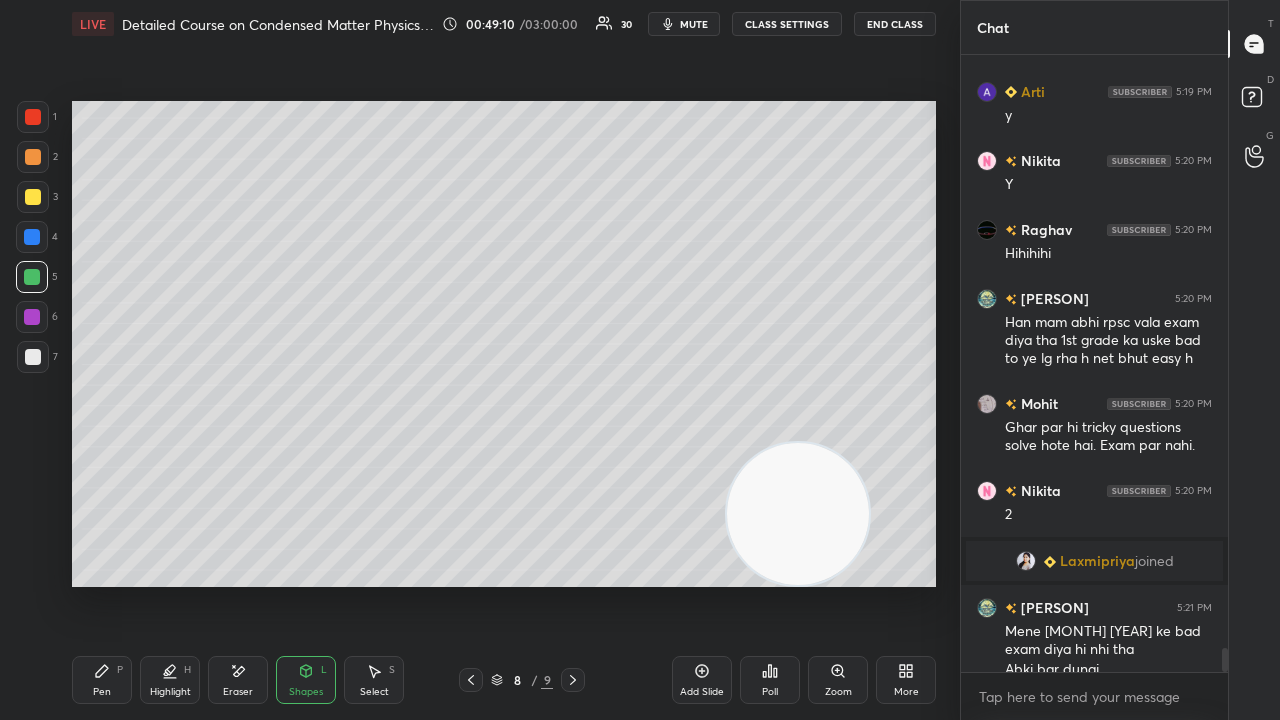 scroll, scrollTop: 14932, scrollLeft: 0, axis: vertical 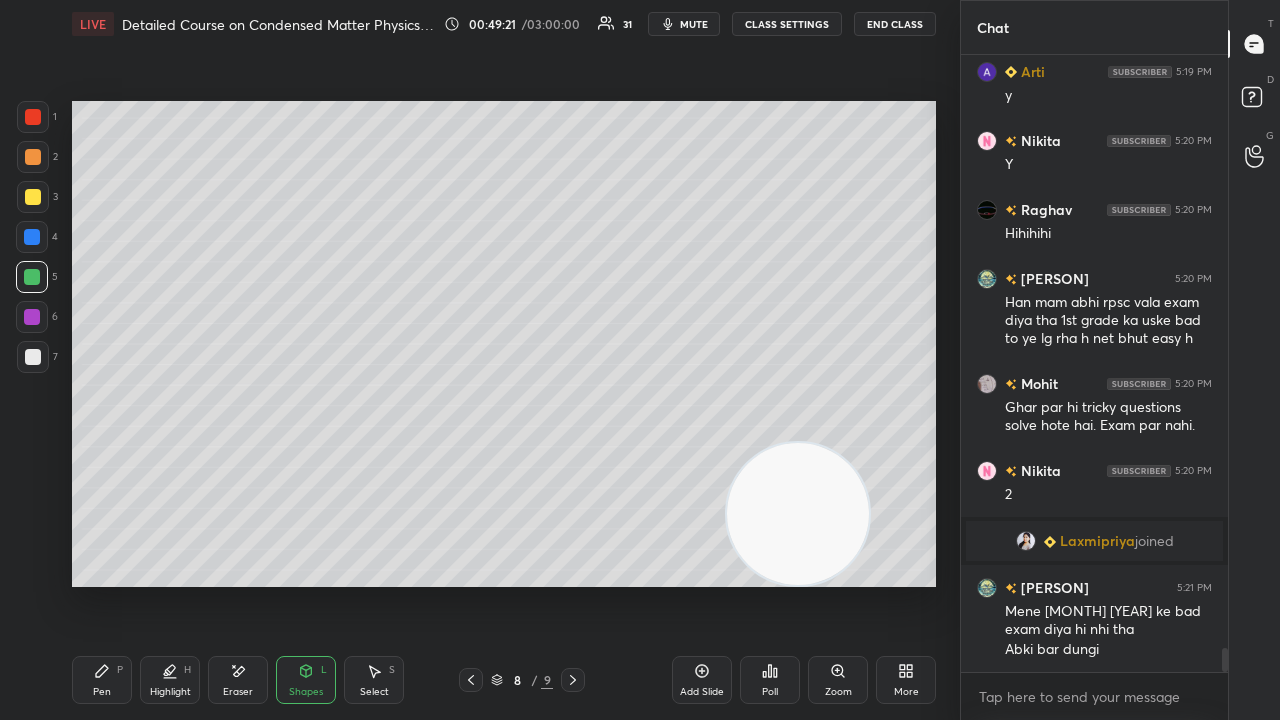 click on "Pen P" at bounding box center (102, 680) 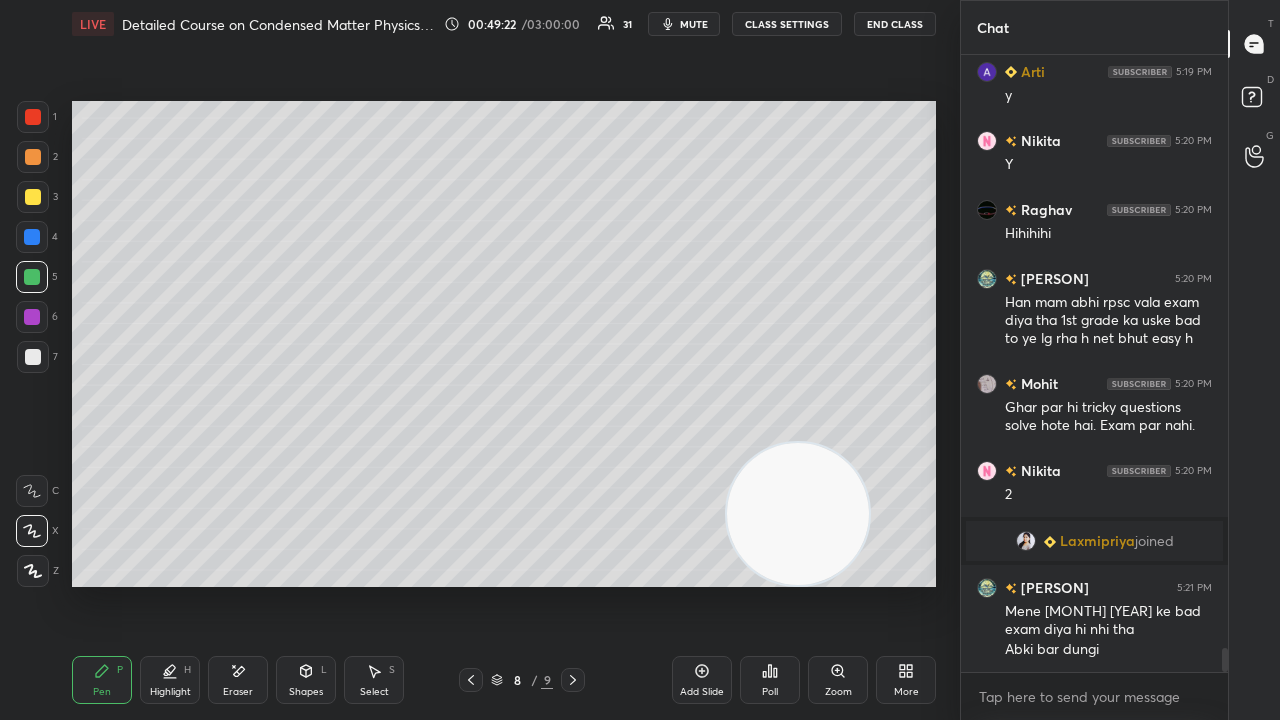 click on "mute" at bounding box center (694, 24) 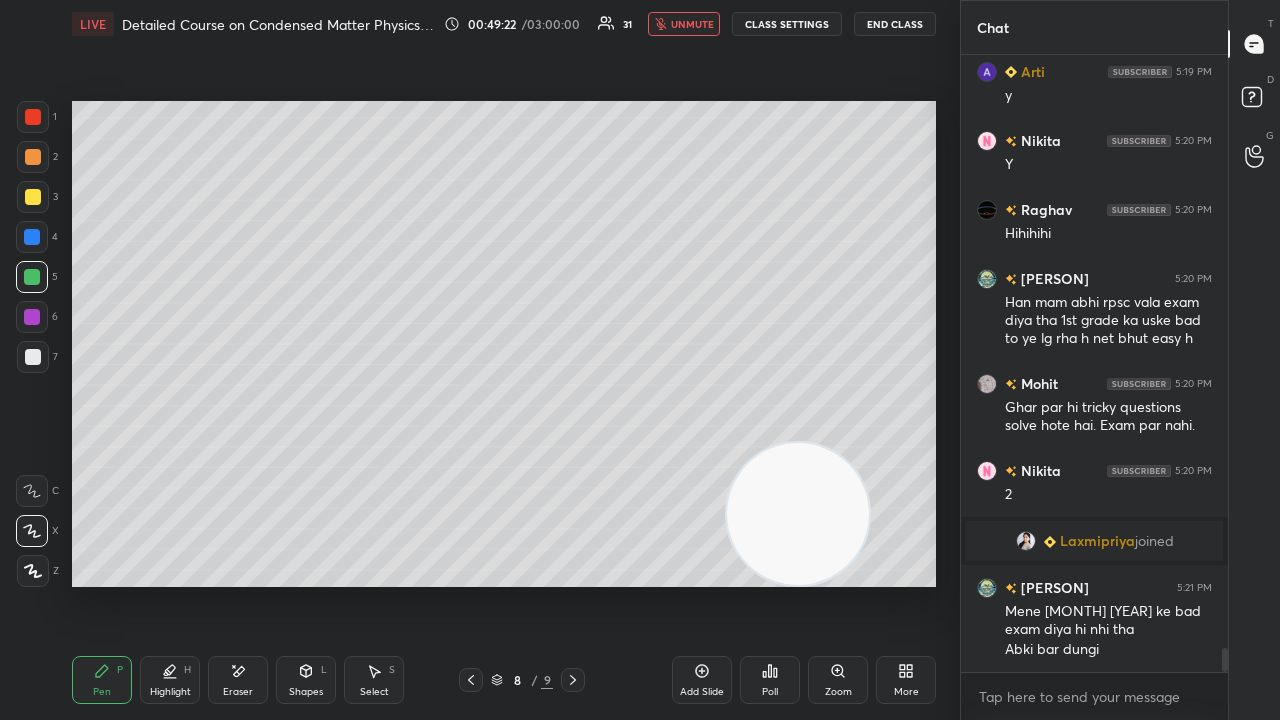 click on "unmute" at bounding box center (692, 24) 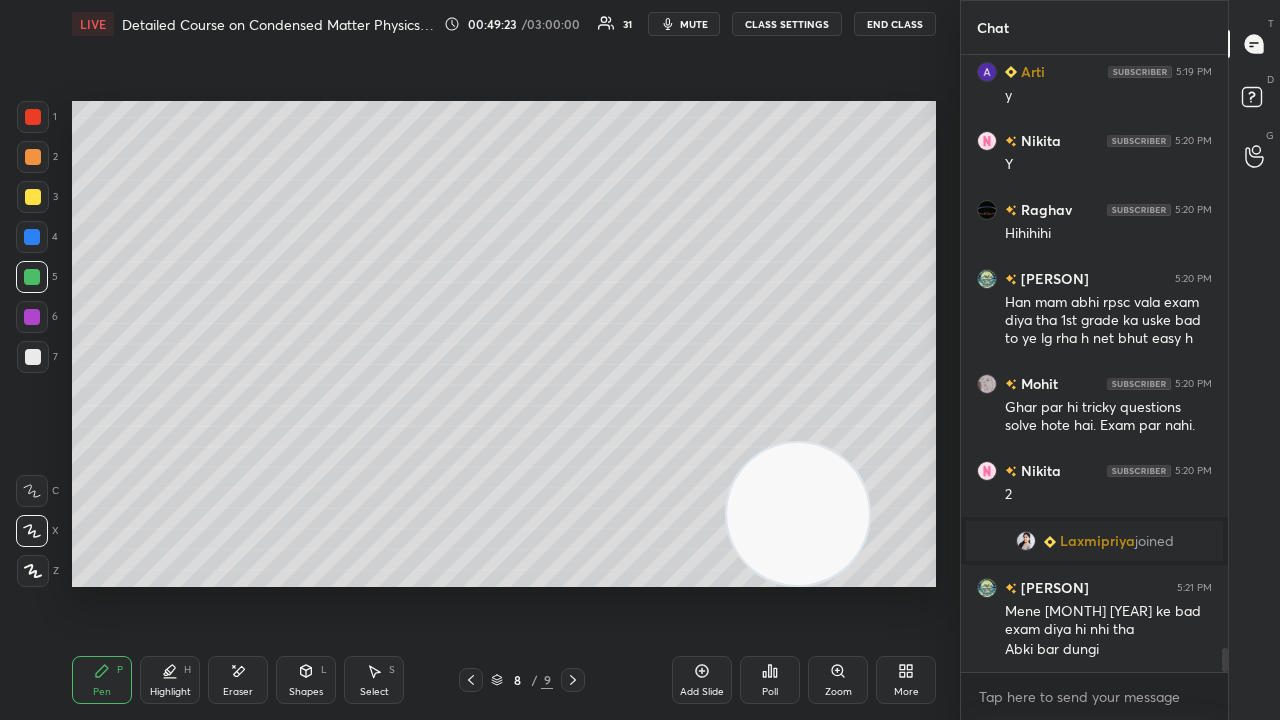 click on "mute" at bounding box center [694, 24] 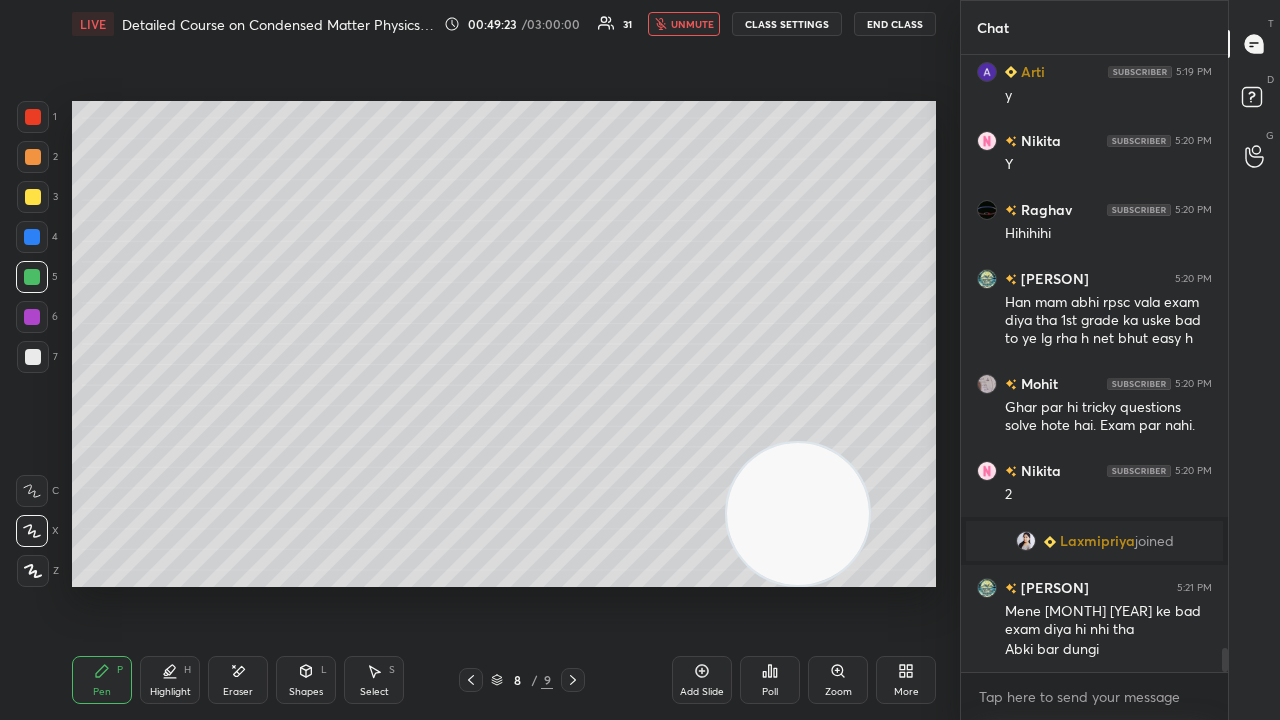 click on "unmute" at bounding box center [692, 24] 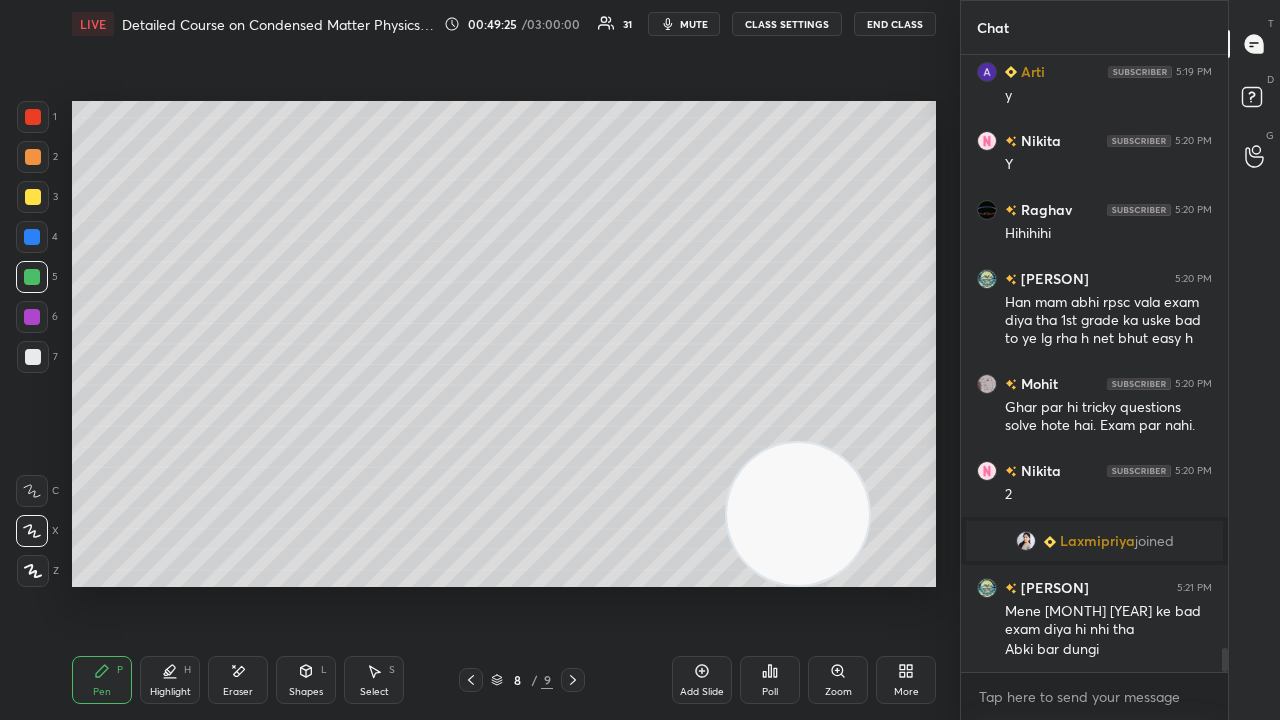 click at bounding box center [33, 357] 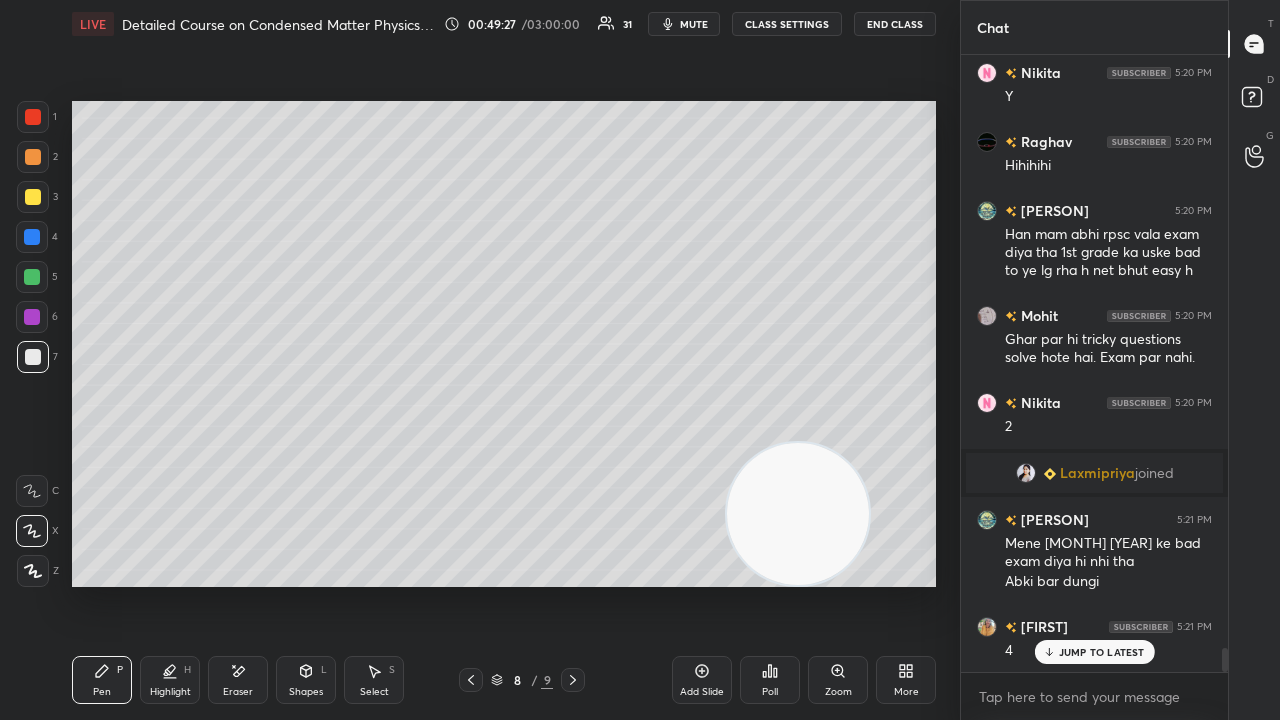 scroll, scrollTop: 15138, scrollLeft: 0, axis: vertical 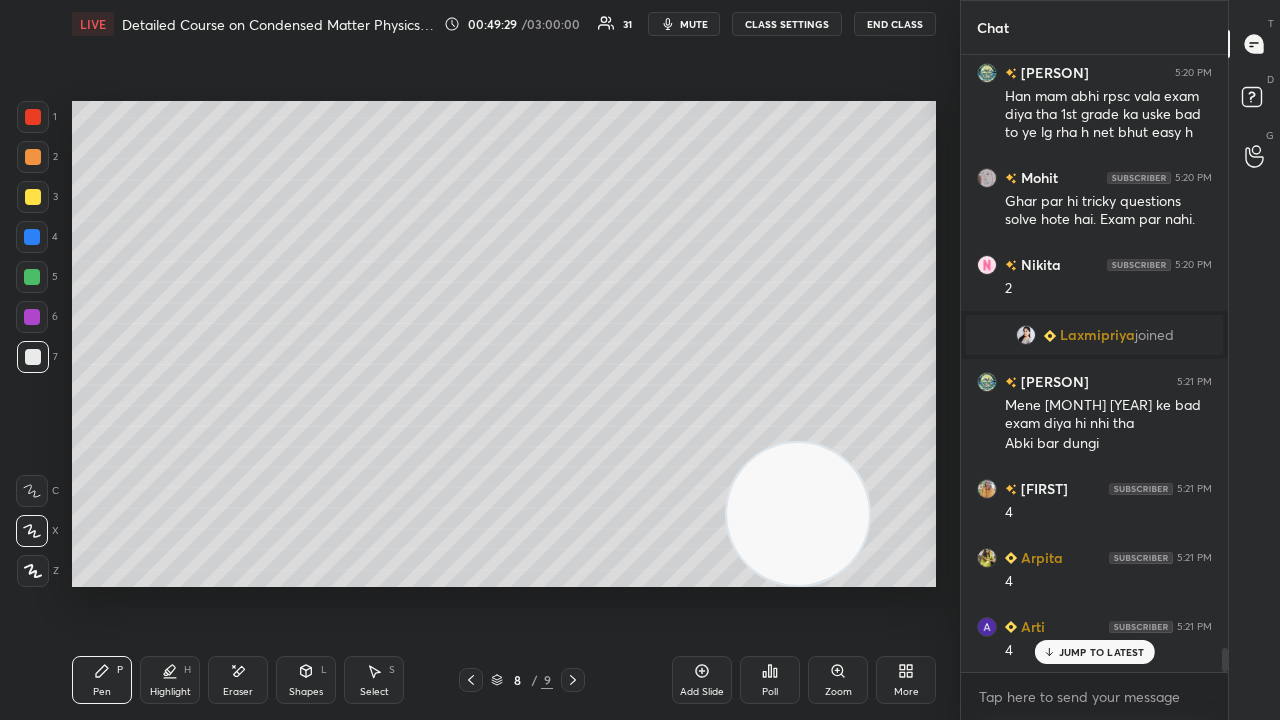 click on "mute" at bounding box center (684, 24) 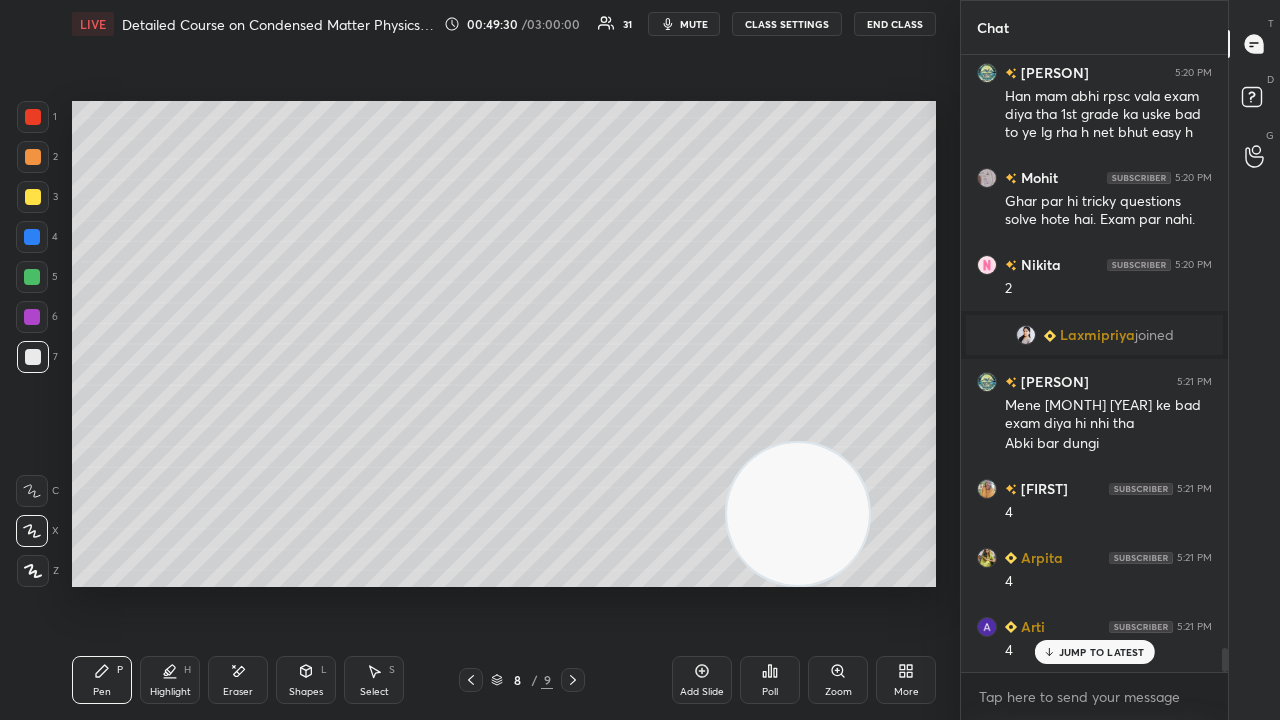 drag, startPoint x: 1072, startPoint y: 650, endPoint x: 1066, endPoint y: 680, distance: 30.594116 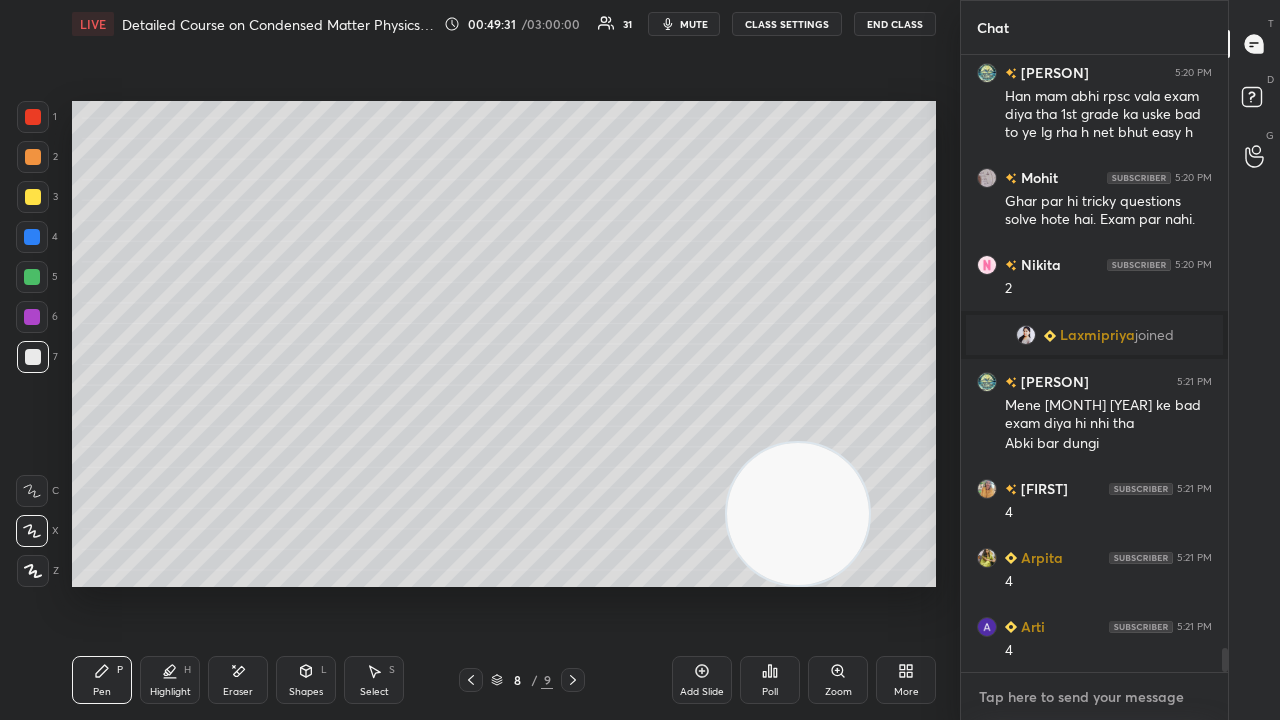 scroll, scrollTop: 15208, scrollLeft: 0, axis: vertical 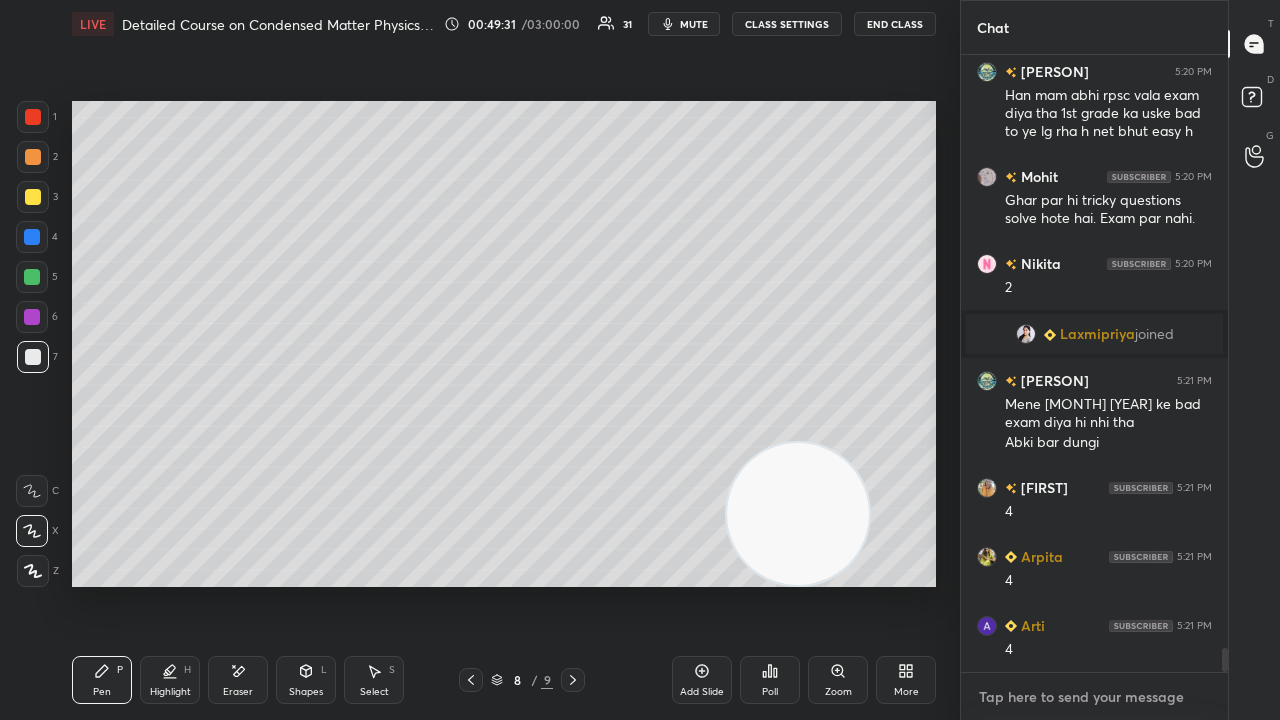 click on "x" at bounding box center (1094, 696) 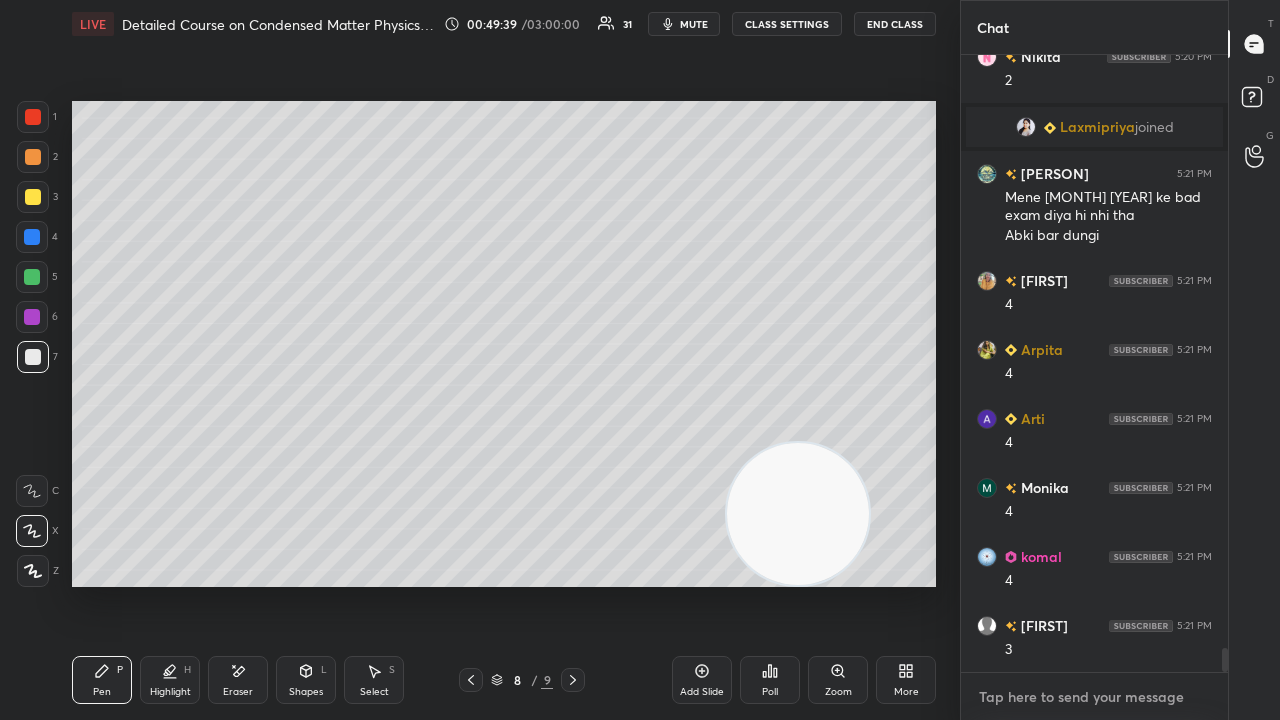 scroll, scrollTop: 15414, scrollLeft: 0, axis: vertical 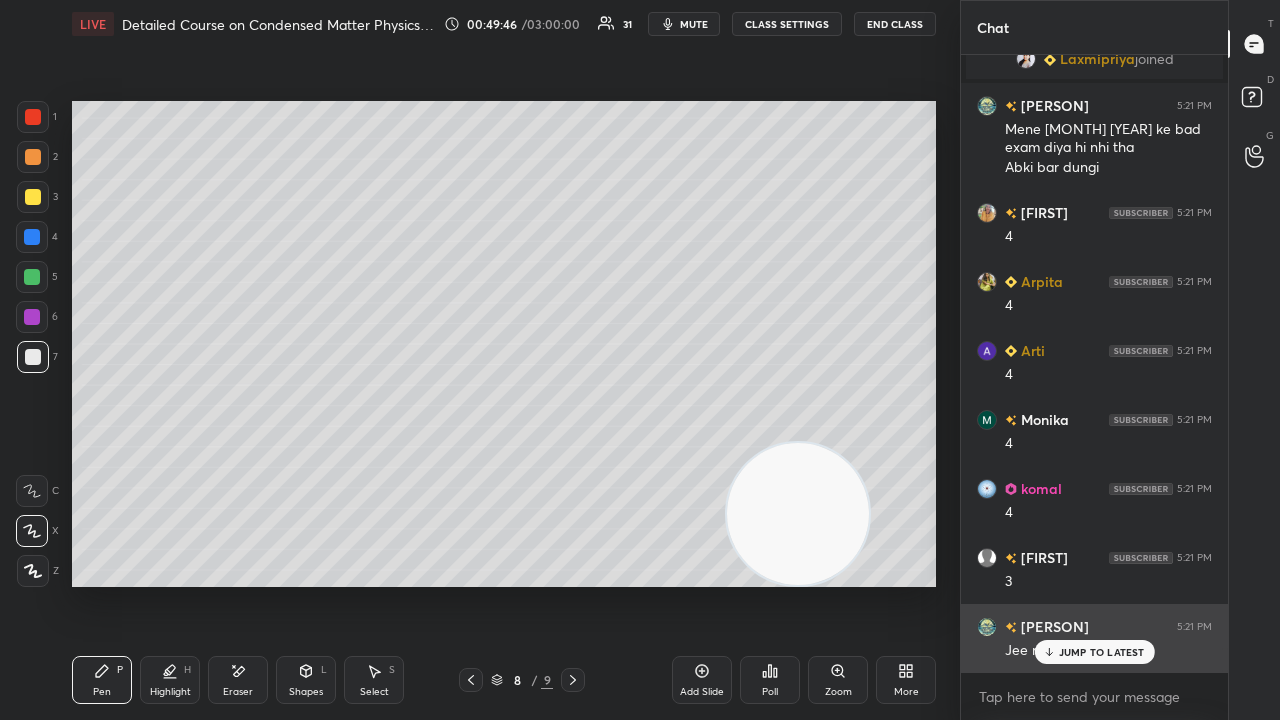 click on "JUMP TO LATEST" at bounding box center [1094, 652] 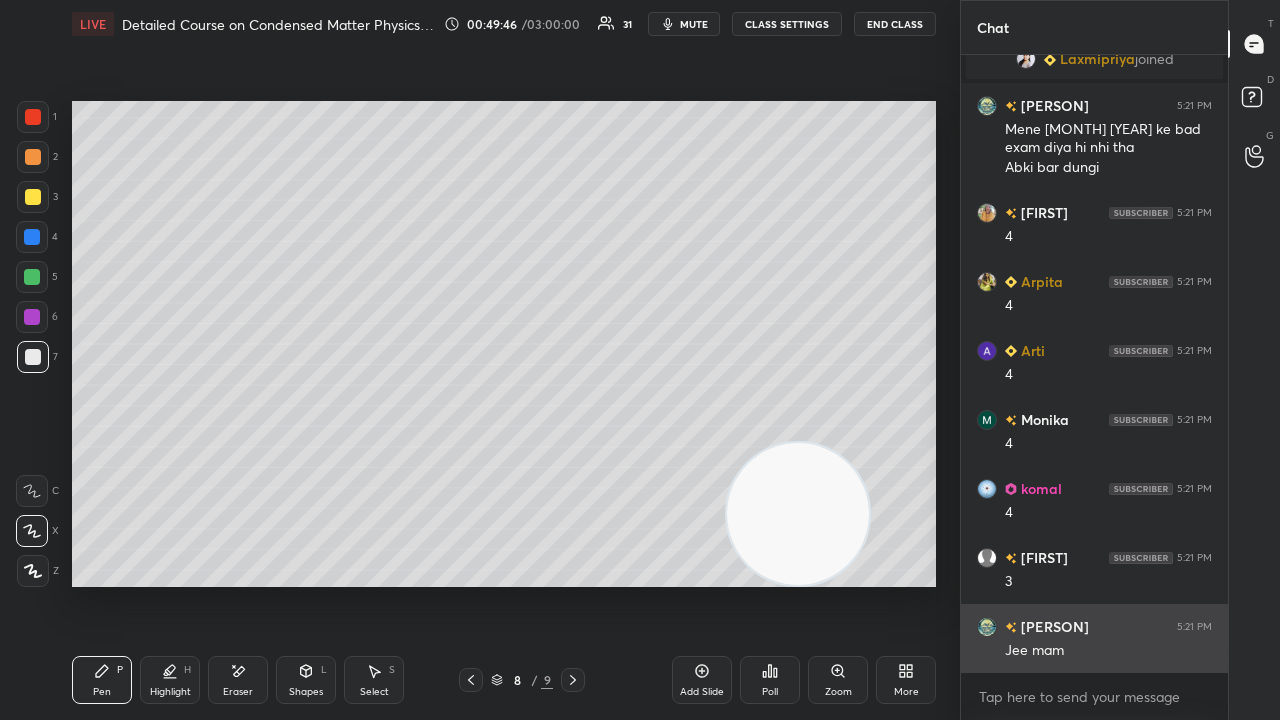 click on "Jee mam" at bounding box center [1108, 651] 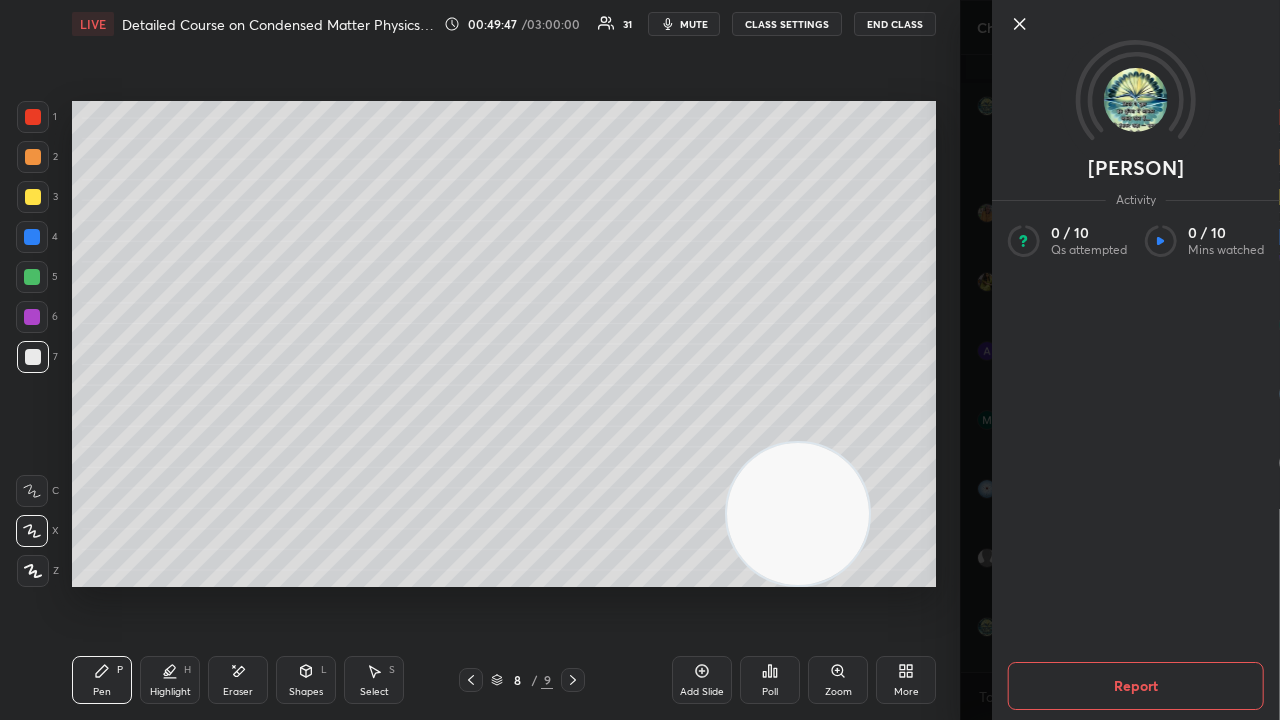 click on "[PERSON] Activity 0 / 10 Qs attempted 0 / 10 Mins watched Report" at bounding box center [1120, 360] 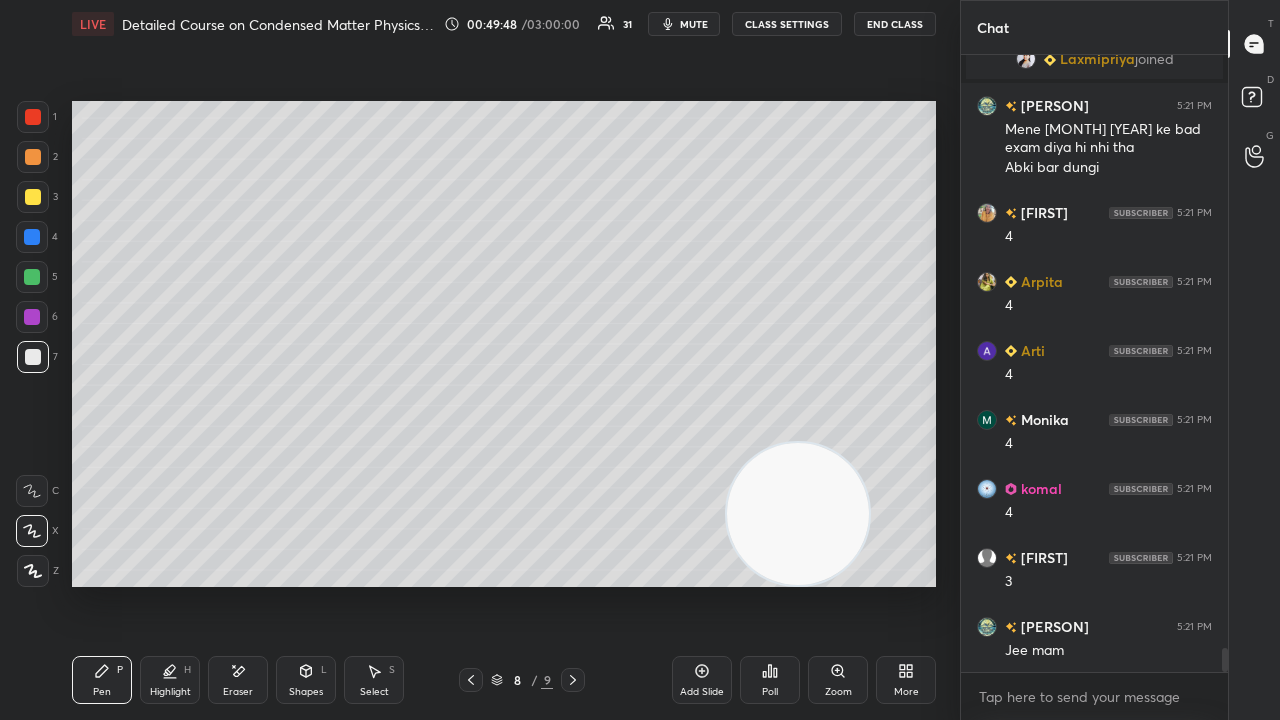 click on "mute" at bounding box center (694, 24) 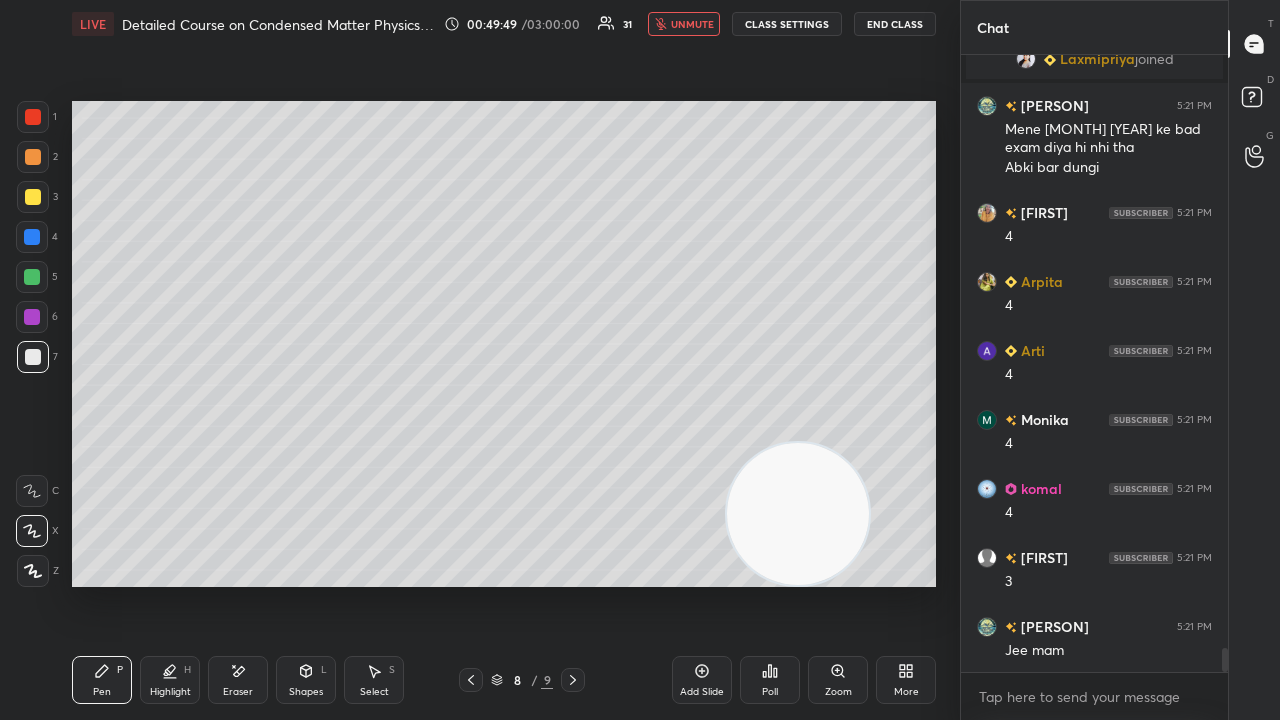 click on "unmute" at bounding box center (692, 24) 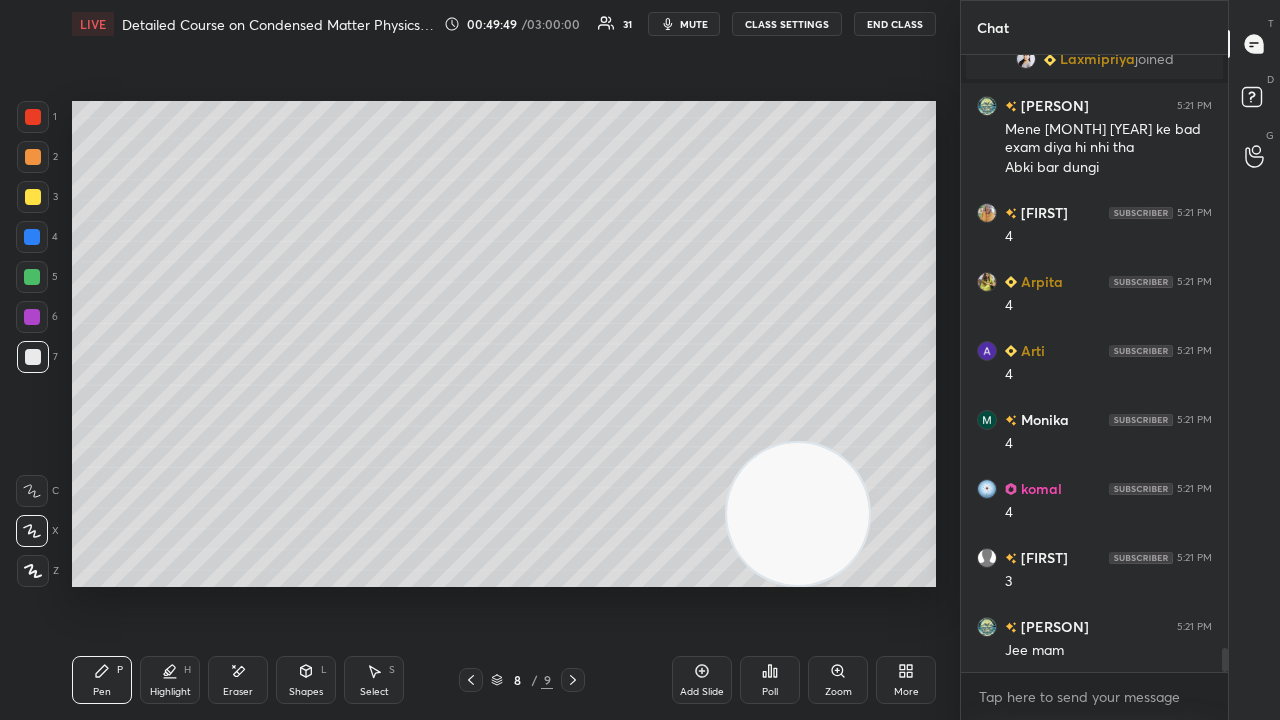 scroll, scrollTop: 15434, scrollLeft: 0, axis: vertical 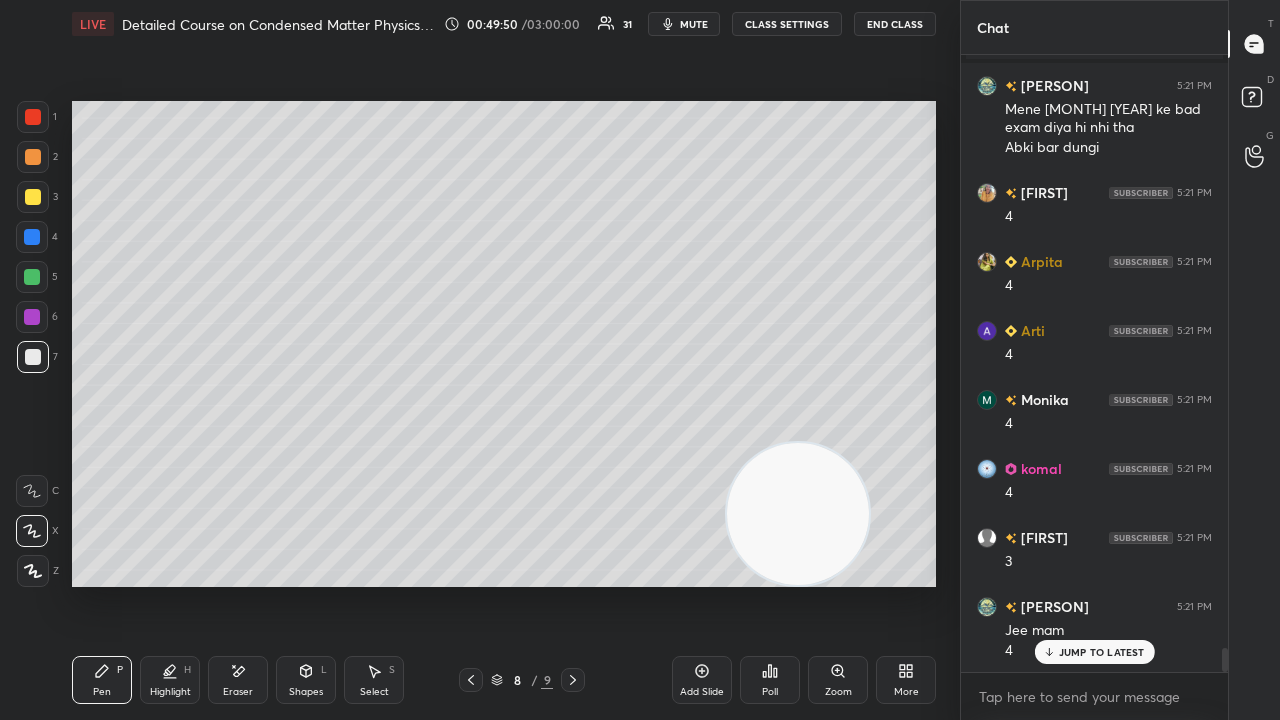 drag, startPoint x: 1103, startPoint y: 657, endPoint x: 1094, endPoint y: 687, distance: 31.320919 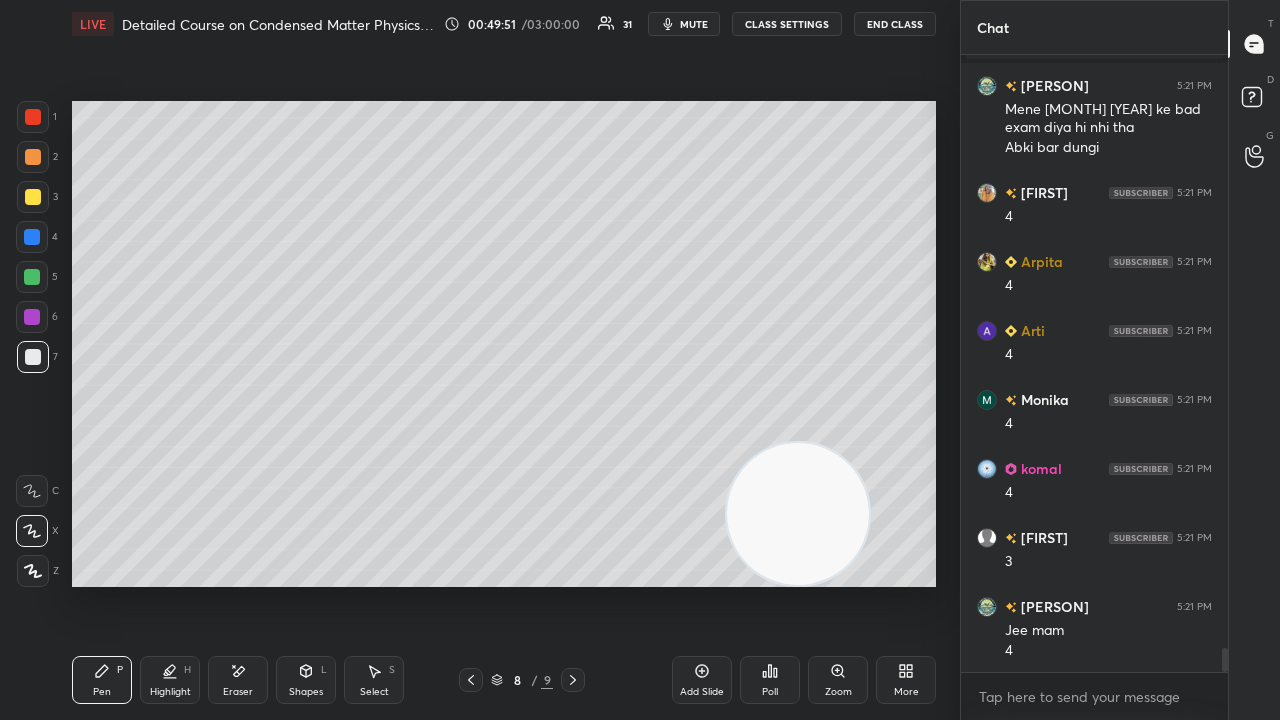 click on "mute" at bounding box center (684, 24) 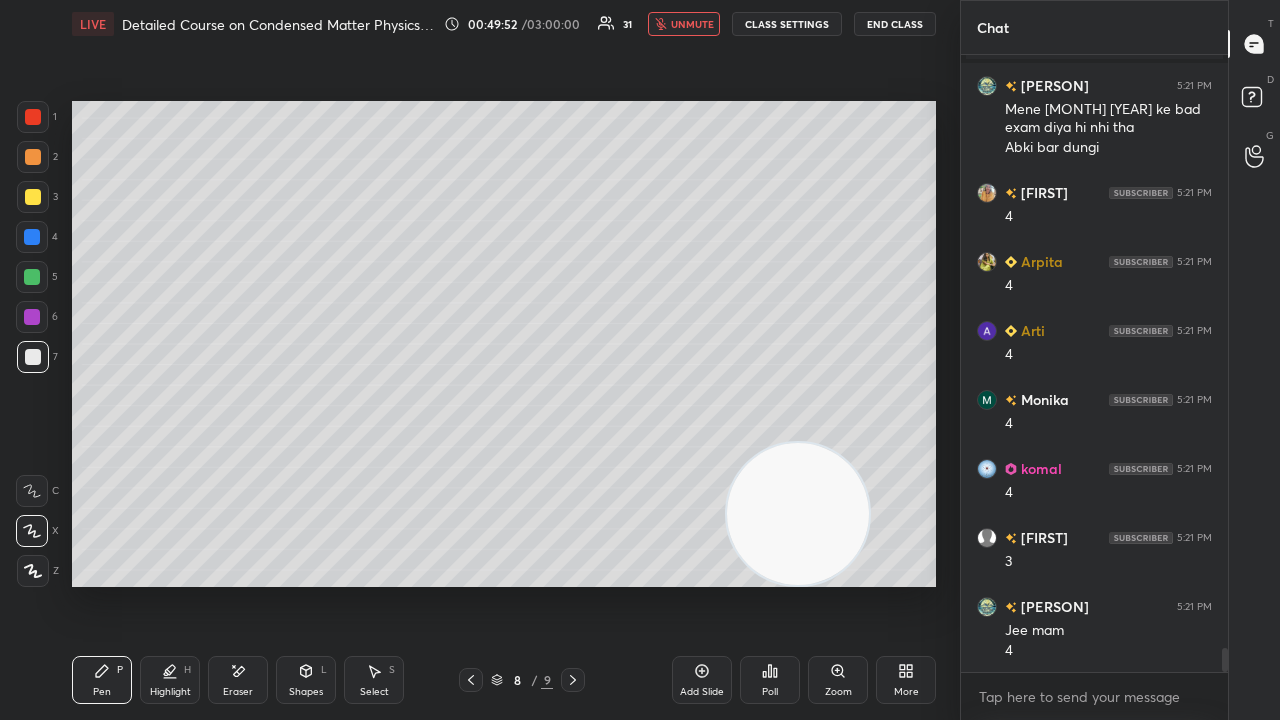 click on "unmute" at bounding box center [692, 24] 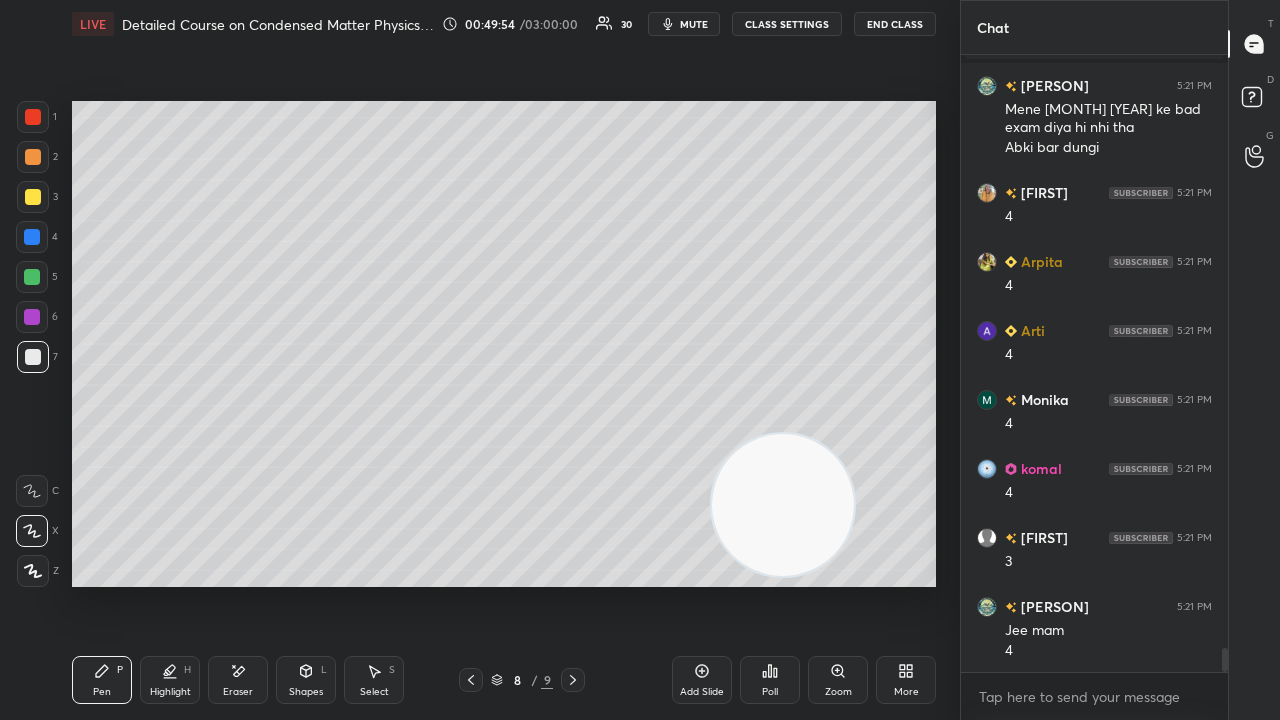 drag, startPoint x: 807, startPoint y: 536, endPoint x: 0, endPoint y: 169, distance: 886.53143 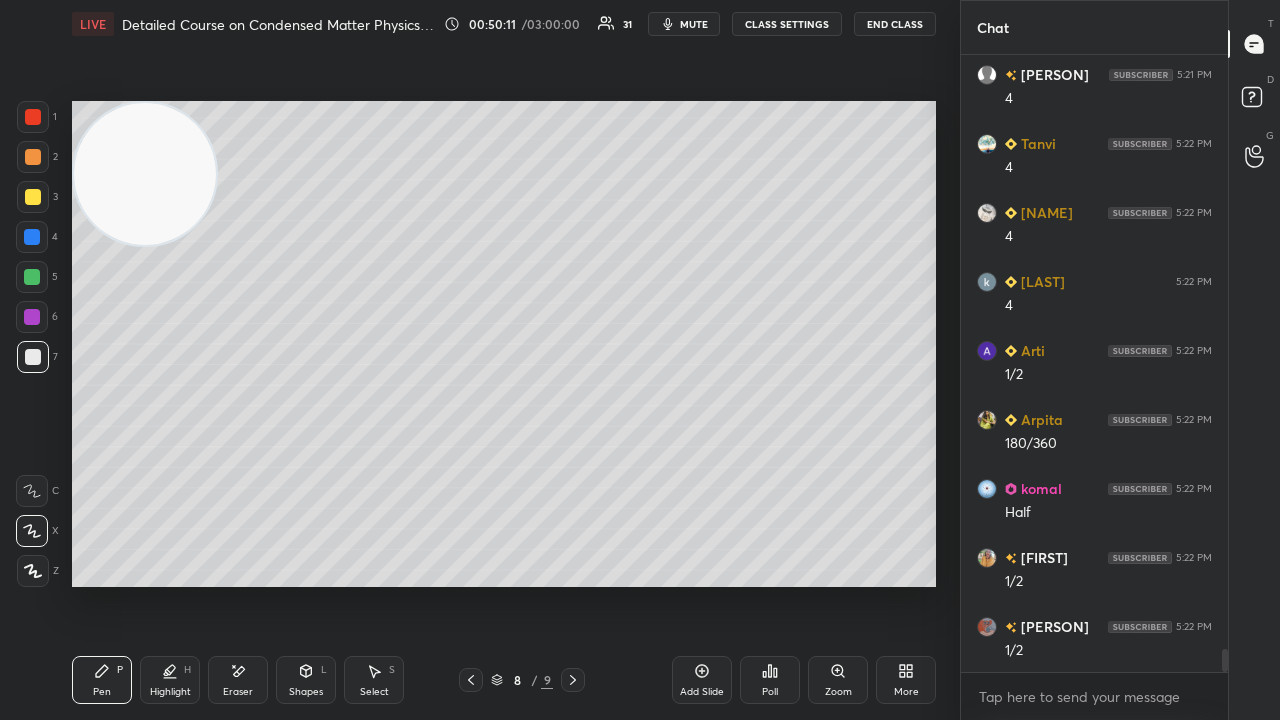 scroll, scrollTop: 16194, scrollLeft: 0, axis: vertical 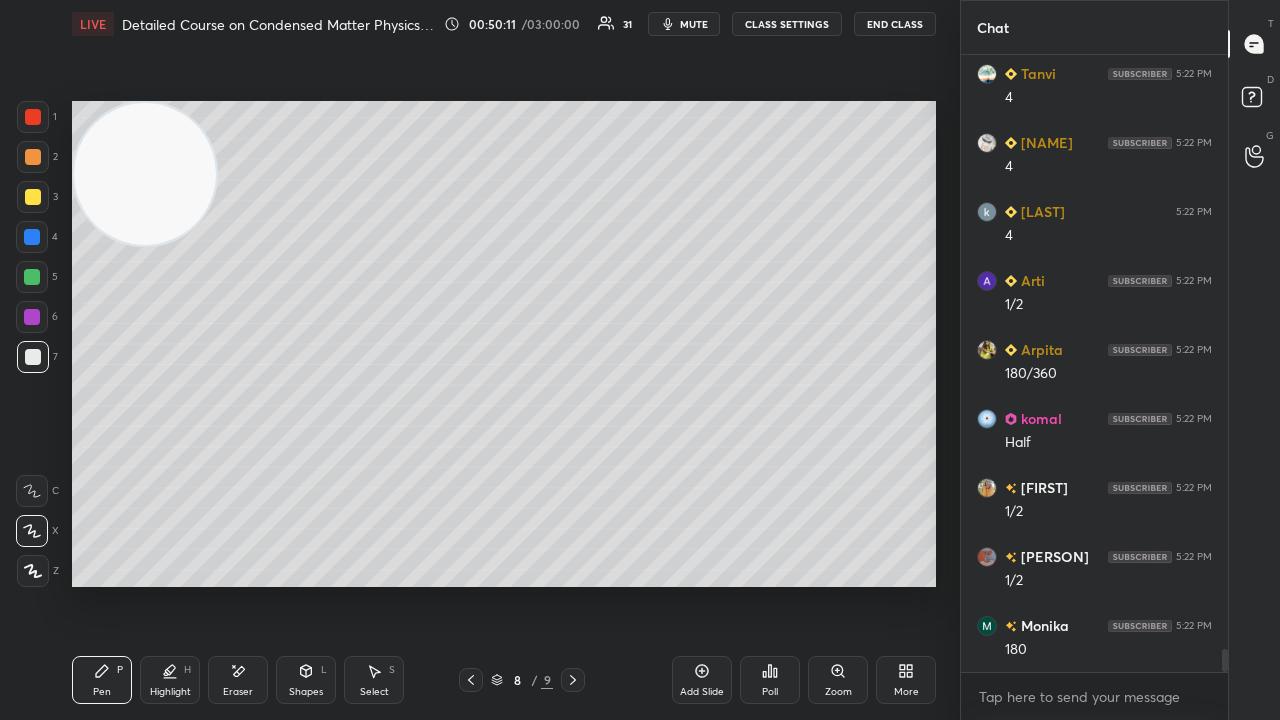 click on "Eraser" at bounding box center (238, 692) 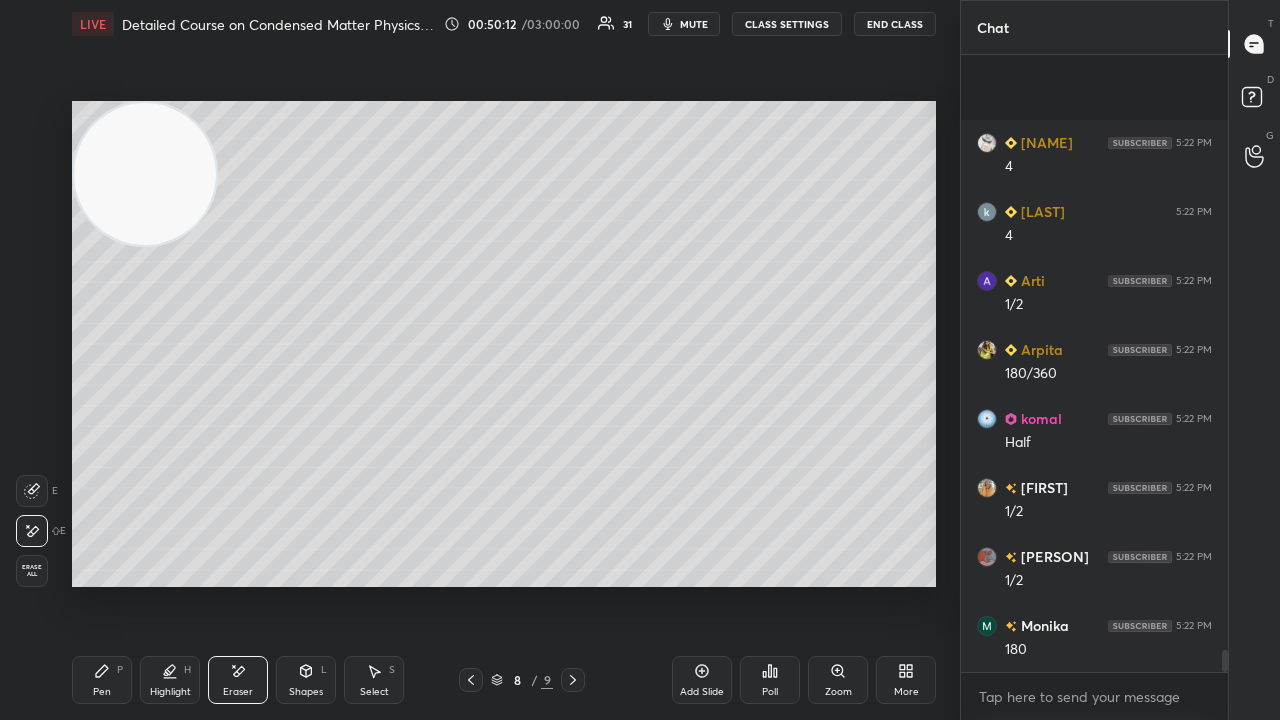 scroll, scrollTop: 16332, scrollLeft: 0, axis: vertical 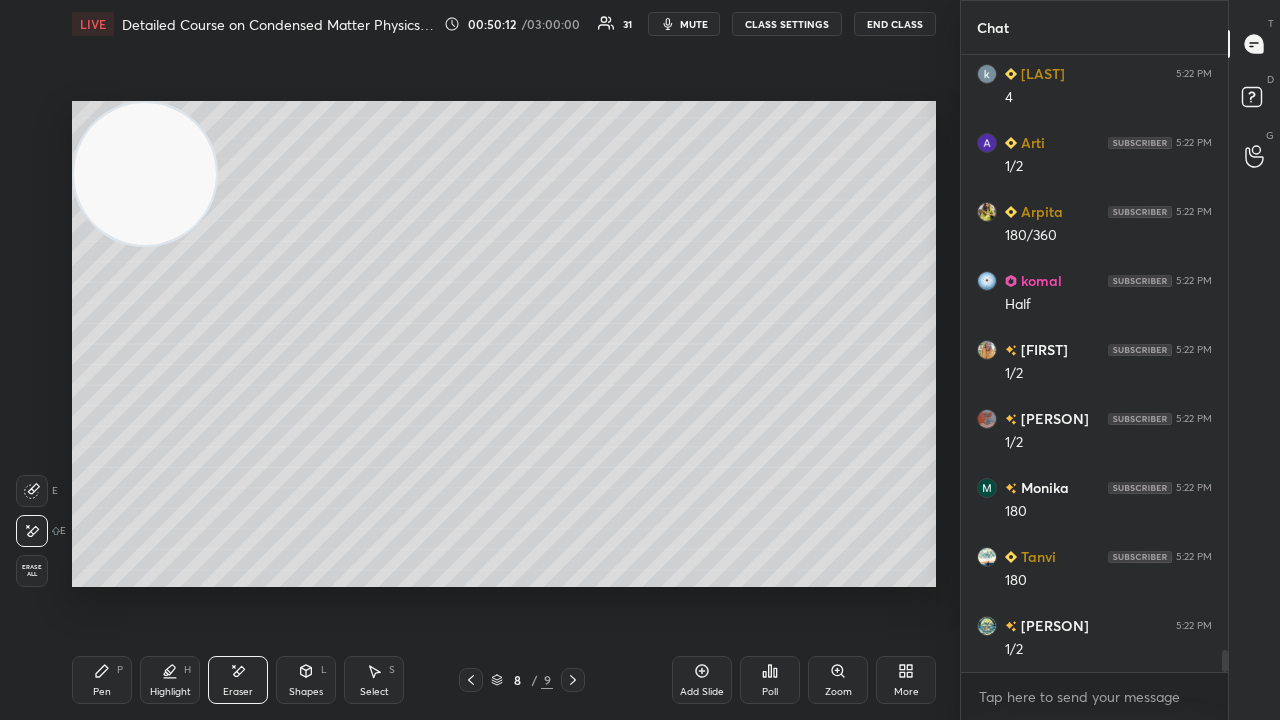 click on "Pen P" at bounding box center (102, 680) 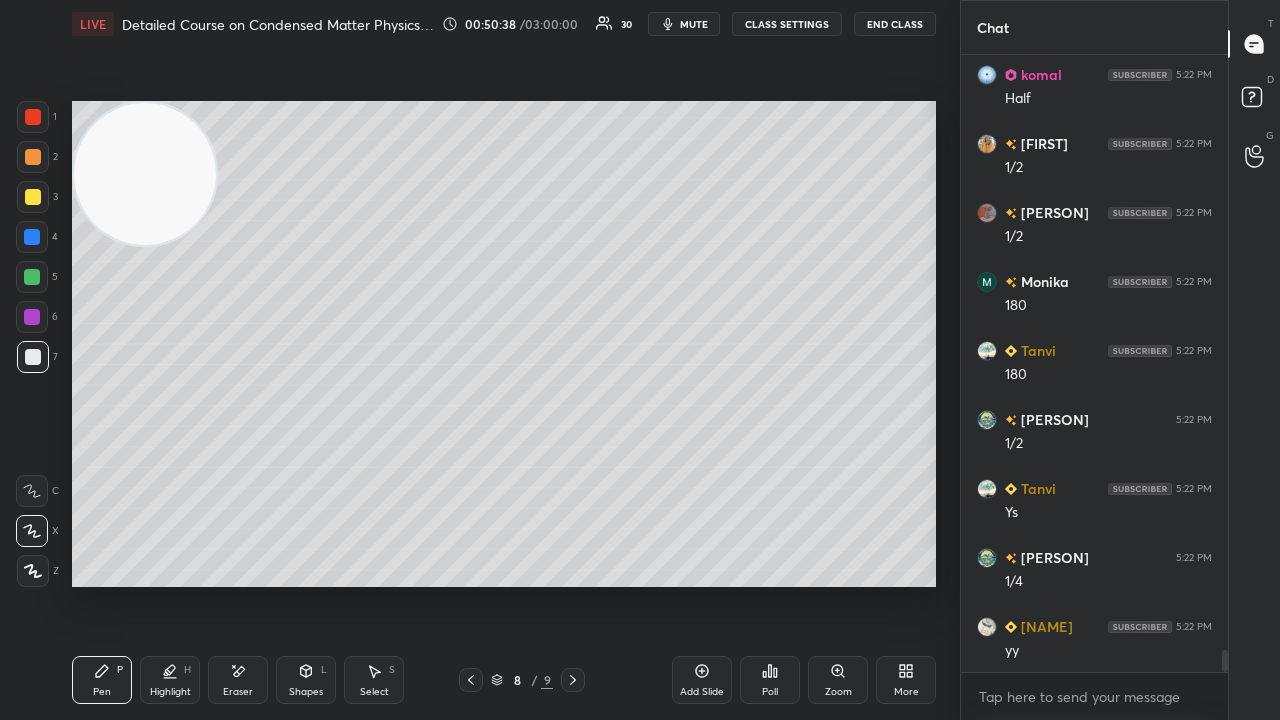 scroll, scrollTop: 16608, scrollLeft: 0, axis: vertical 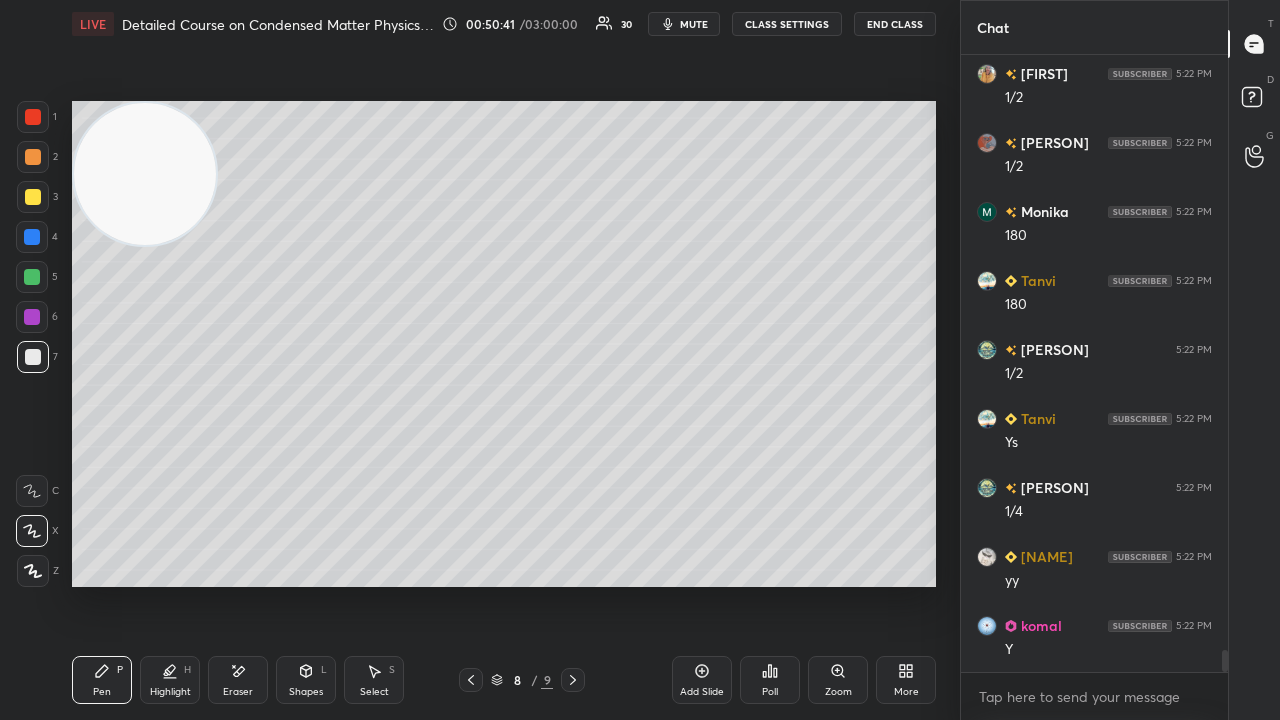 click on "mute" at bounding box center [684, 24] 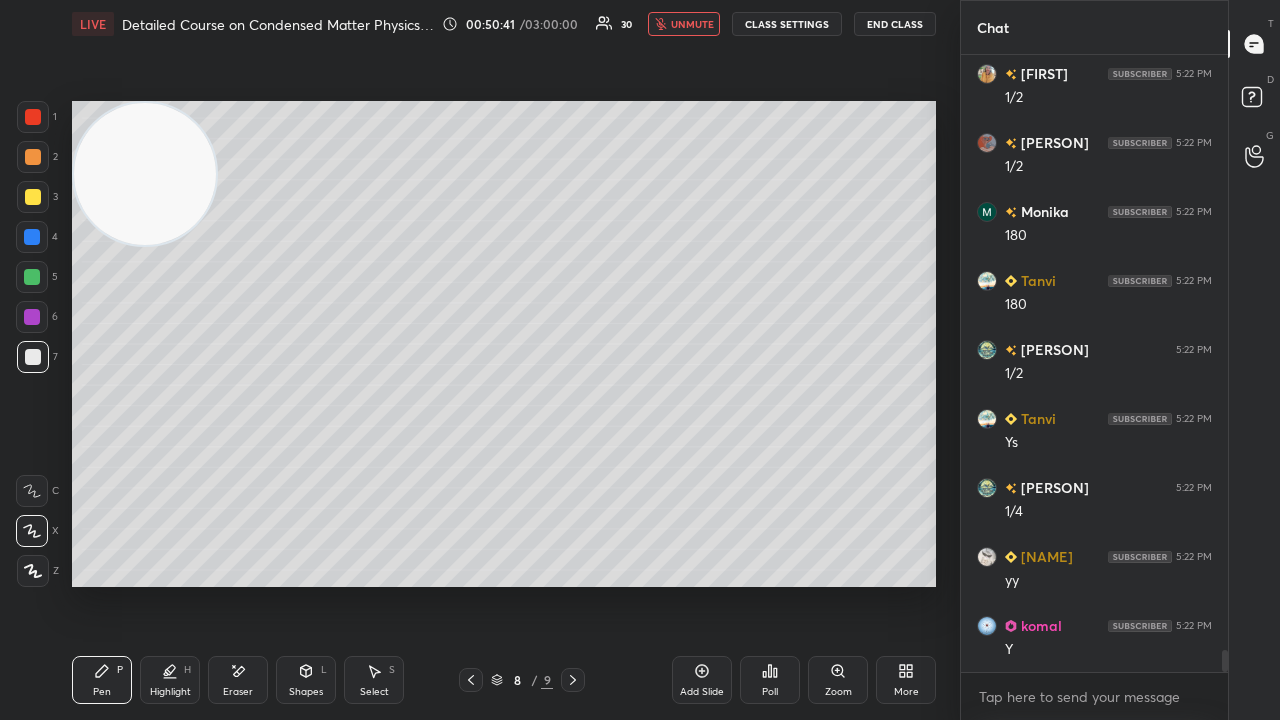 drag, startPoint x: 684, startPoint y: 19, endPoint x: 698, endPoint y: 9, distance: 17.20465 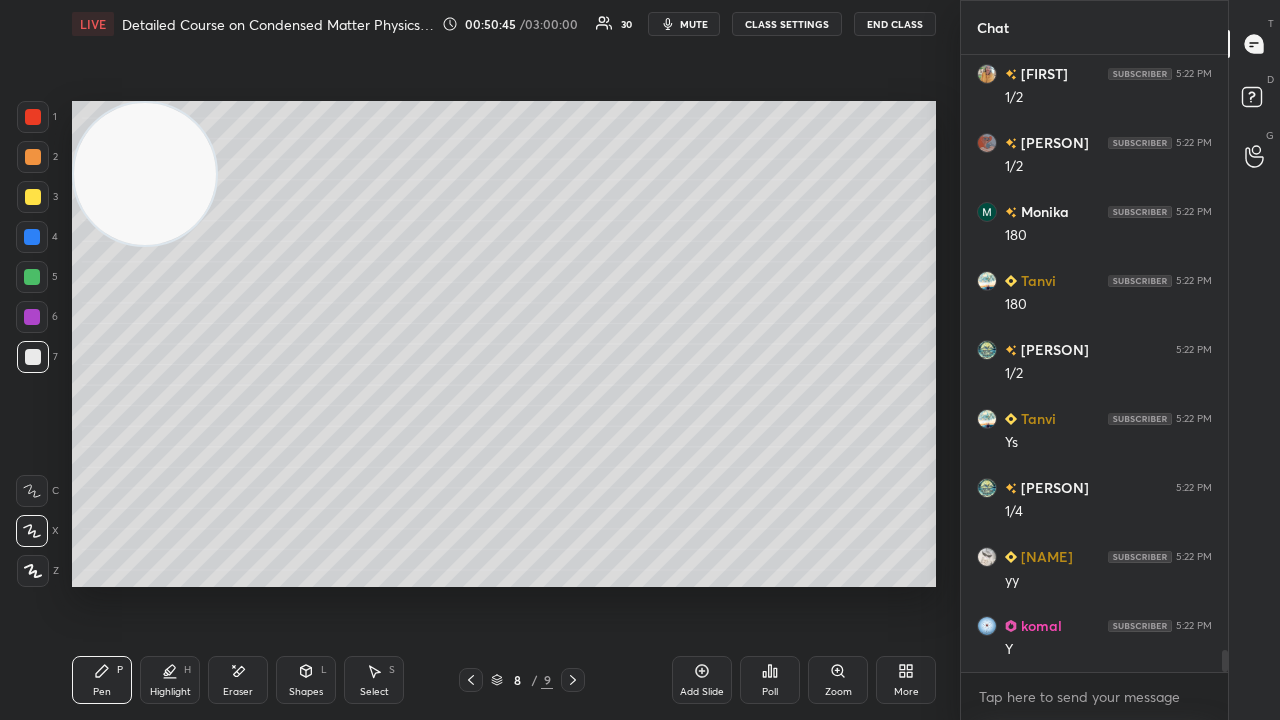 scroll, scrollTop: 16676, scrollLeft: 0, axis: vertical 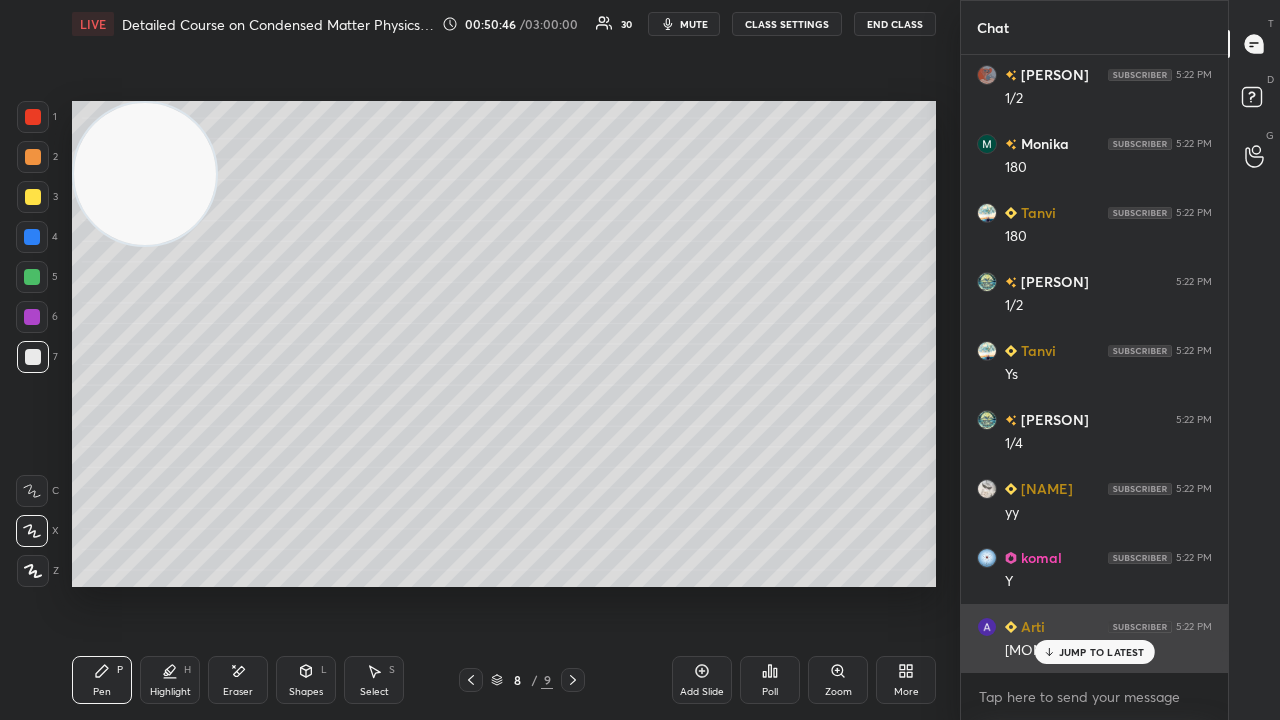 click on "JUMP TO LATEST" at bounding box center (1102, 652) 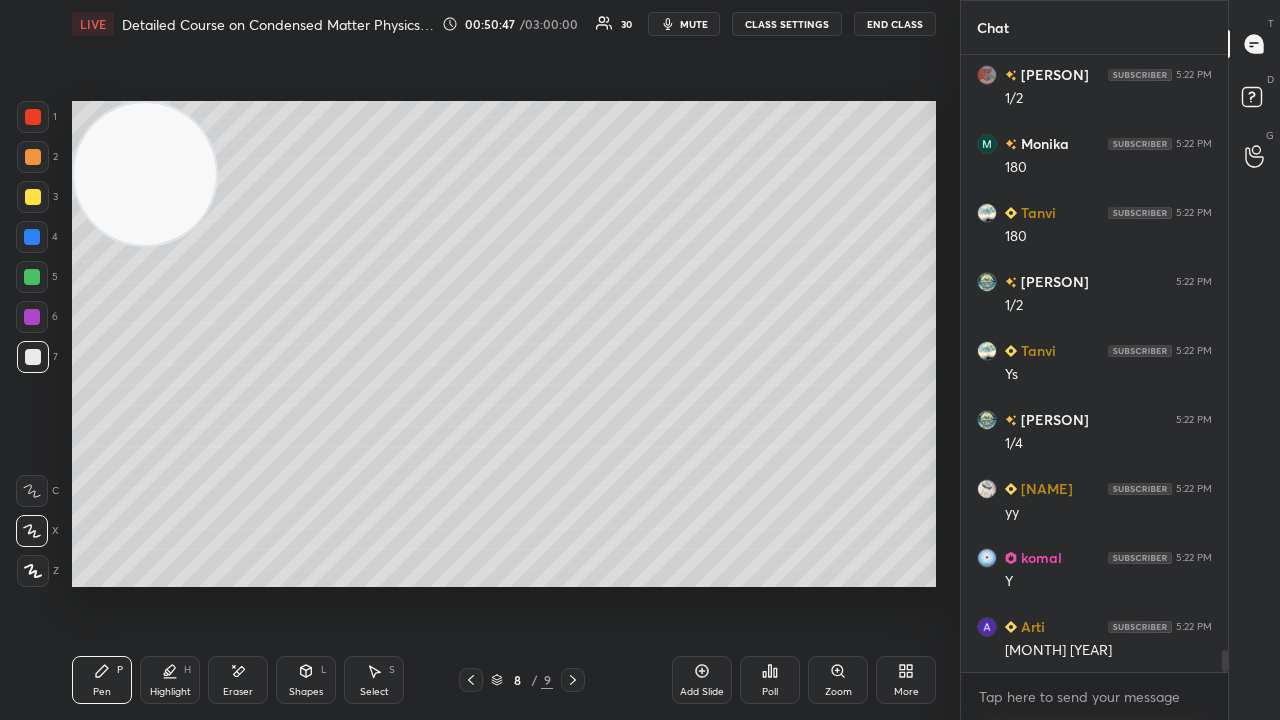 click on "mute" at bounding box center (694, 24) 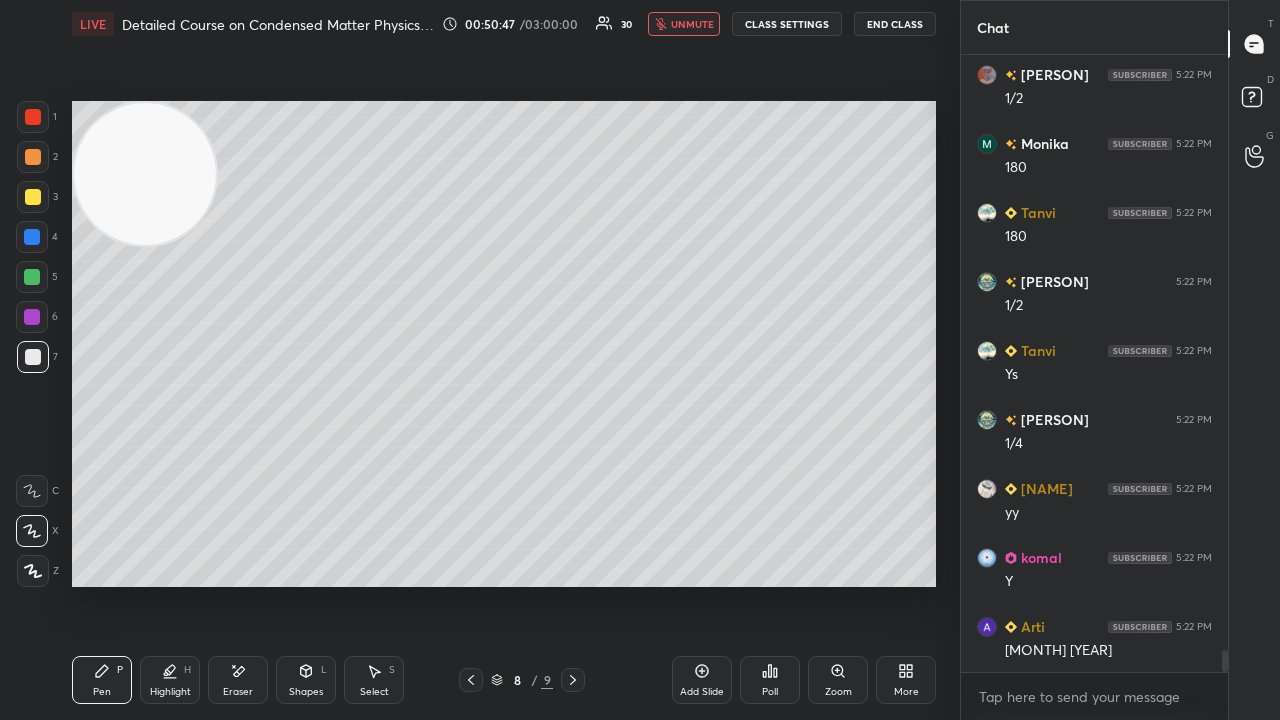 drag, startPoint x: 694, startPoint y: 26, endPoint x: 724, endPoint y: 16, distance: 31.622776 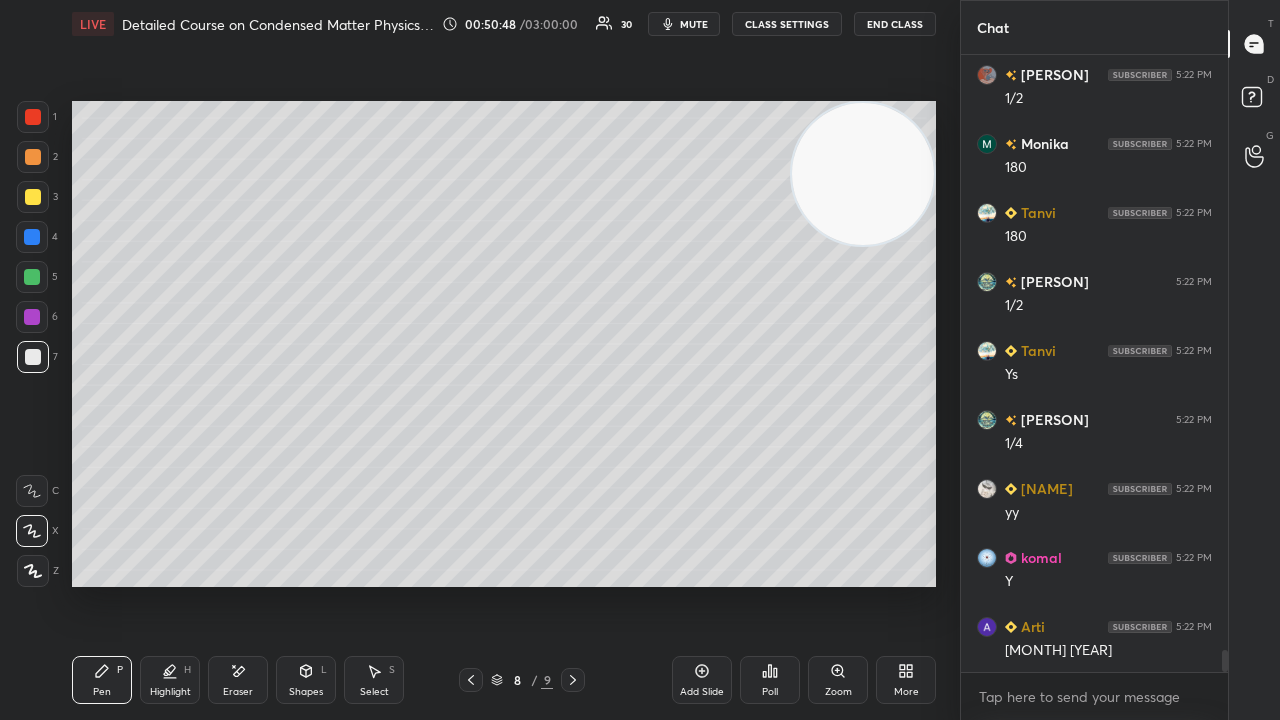drag, startPoint x: 148, startPoint y: 204, endPoint x: 896, endPoint y: 116, distance: 753.1587 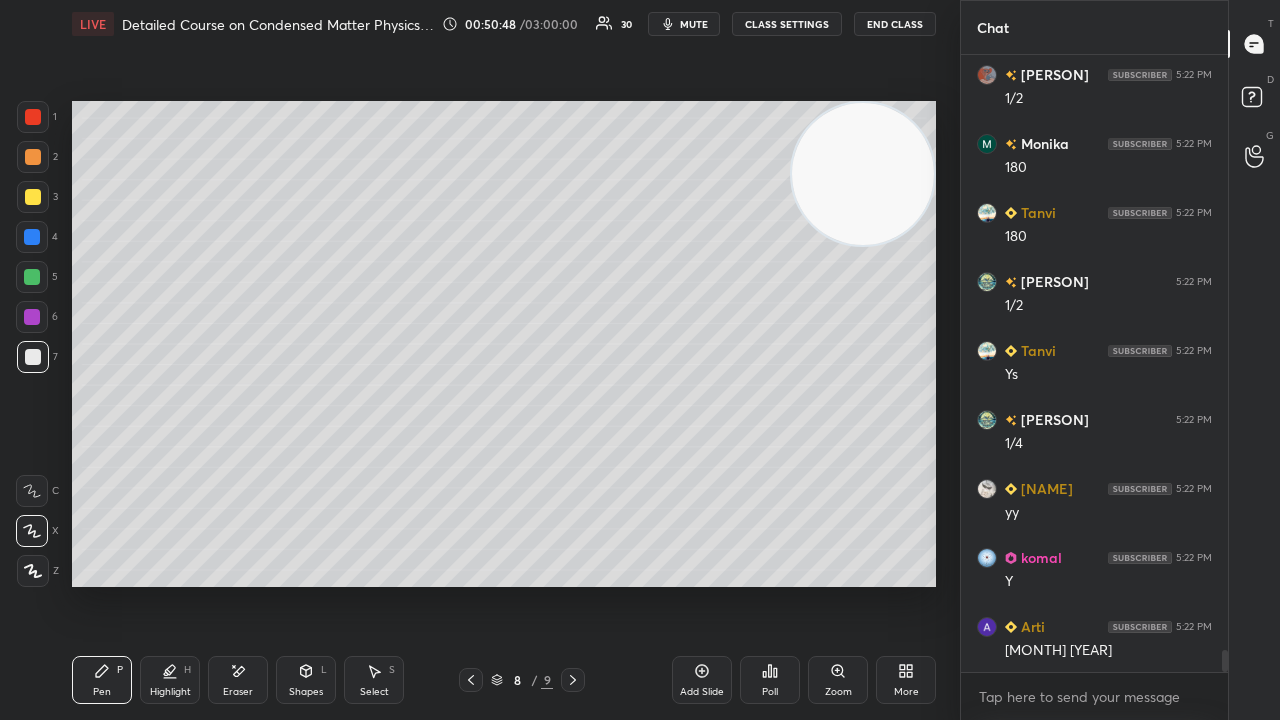click at bounding box center (863, 174) 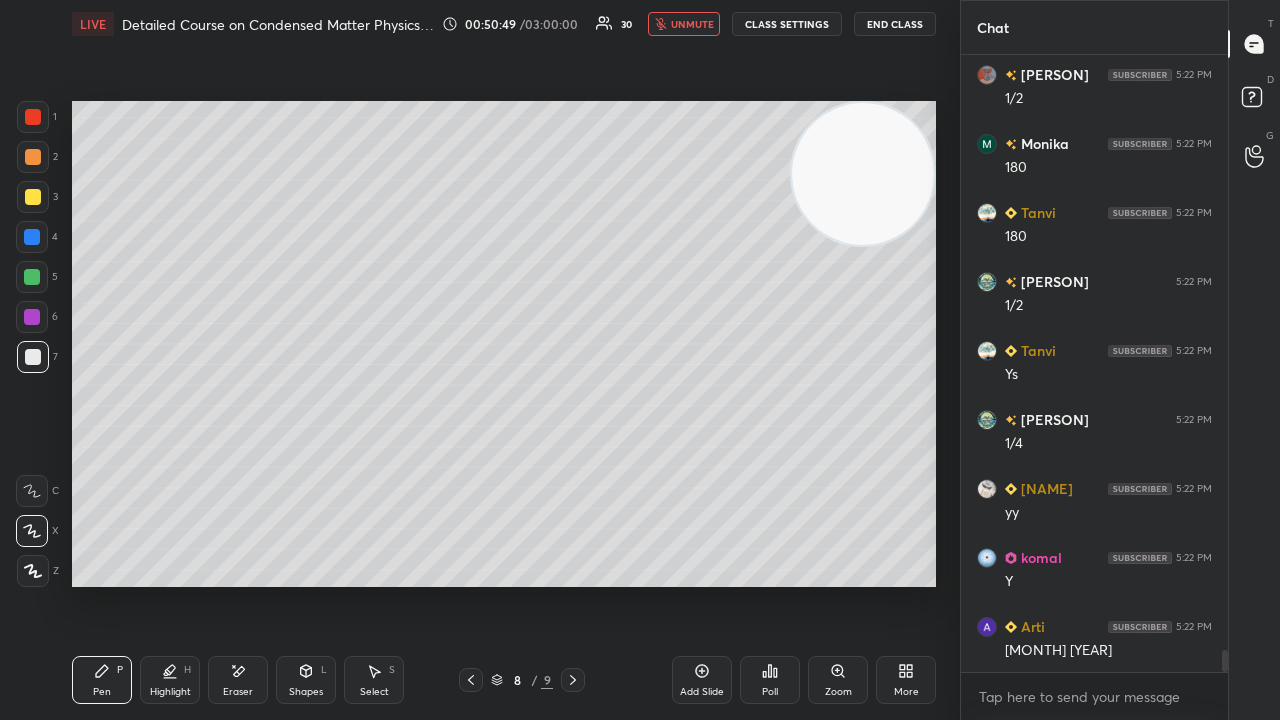 click on "unmute" at bounding box center (692, 24) 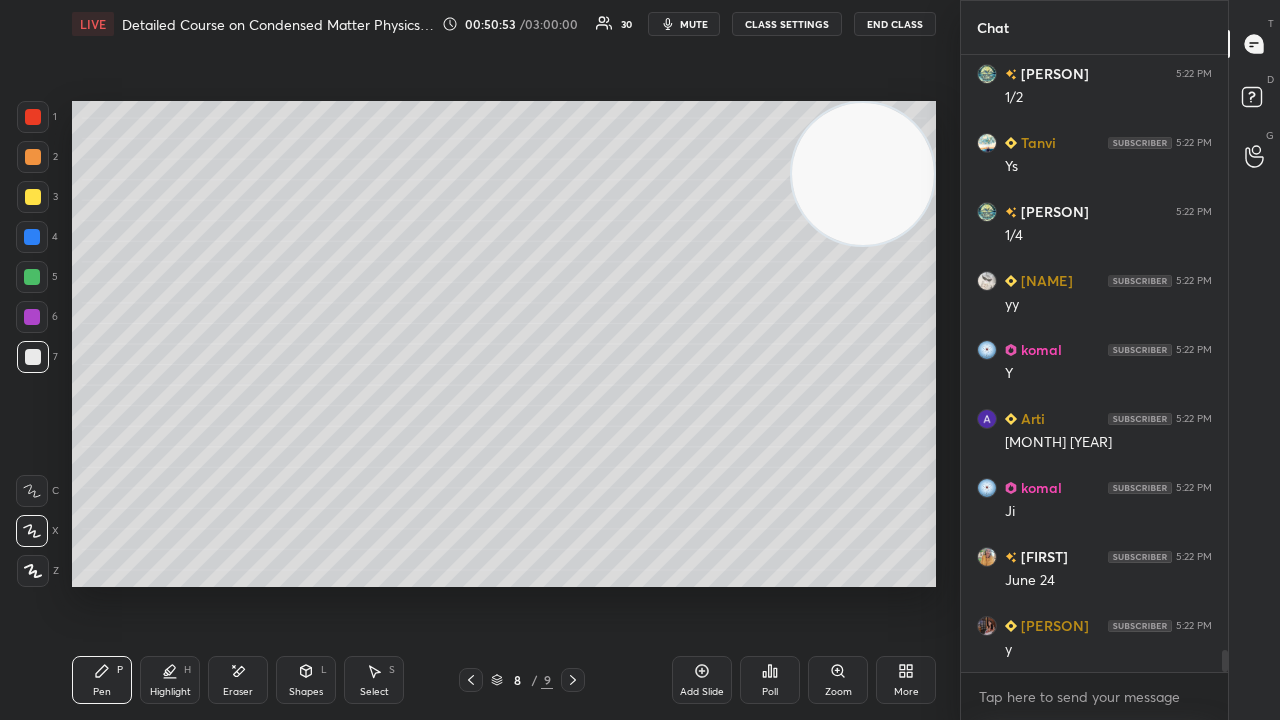 scroll, scrollTop: 16952, scrollLeft: 0, axis: vertical 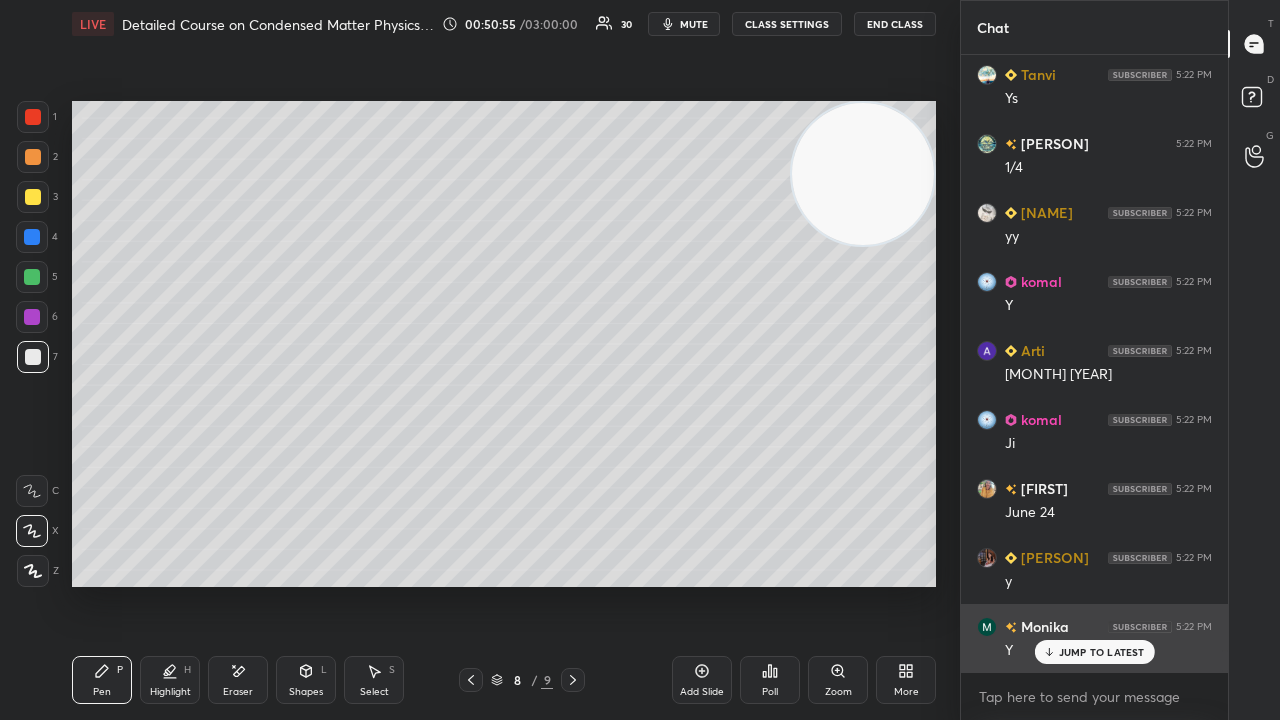 click on "JUMP TO LATEST" at bounding box center (1102, 652) 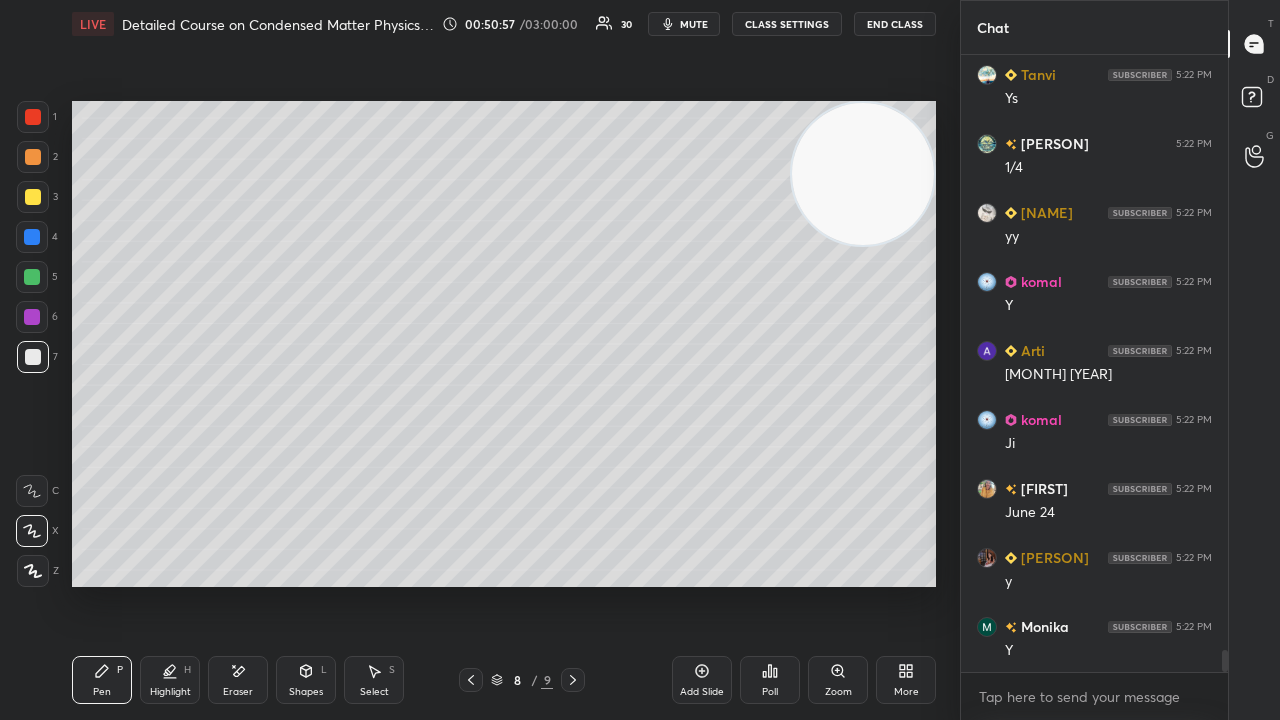 click on "Add Slide" at bounding box center (702, 692) 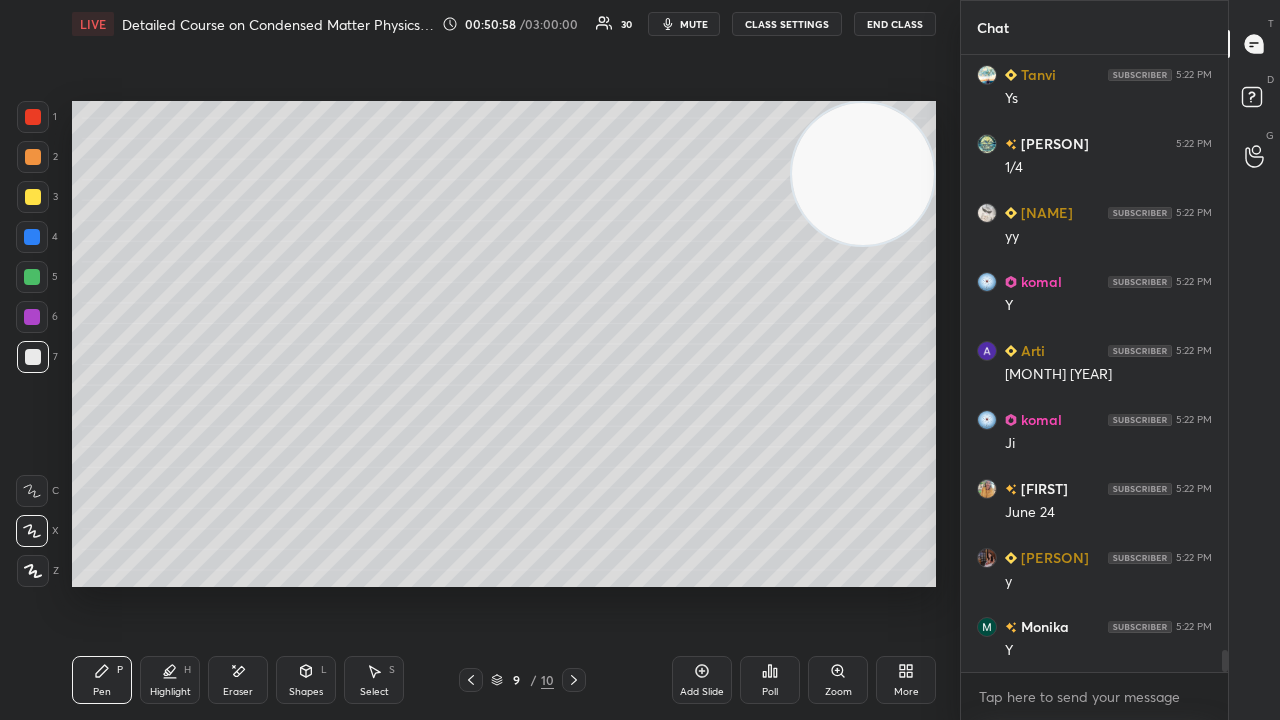 click on "Shapes L" at bounding box center [306, 680] 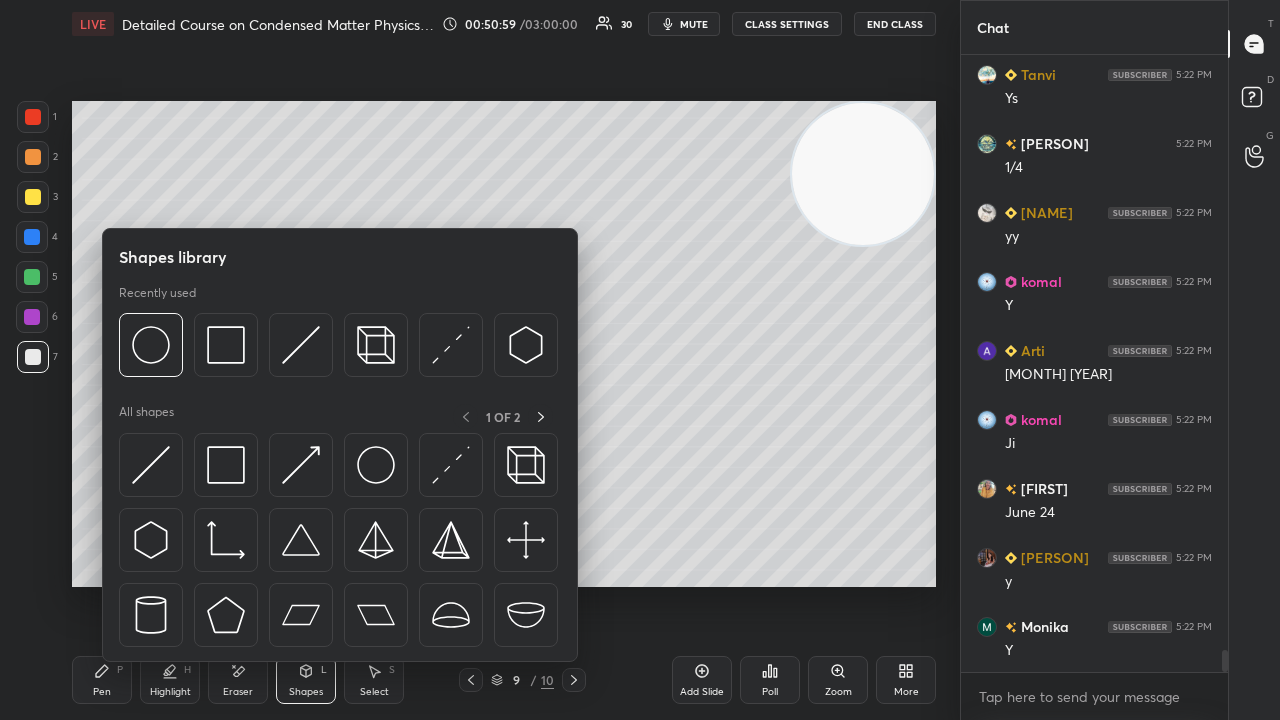 click on "Pen P" at bounding box center [102, 680] 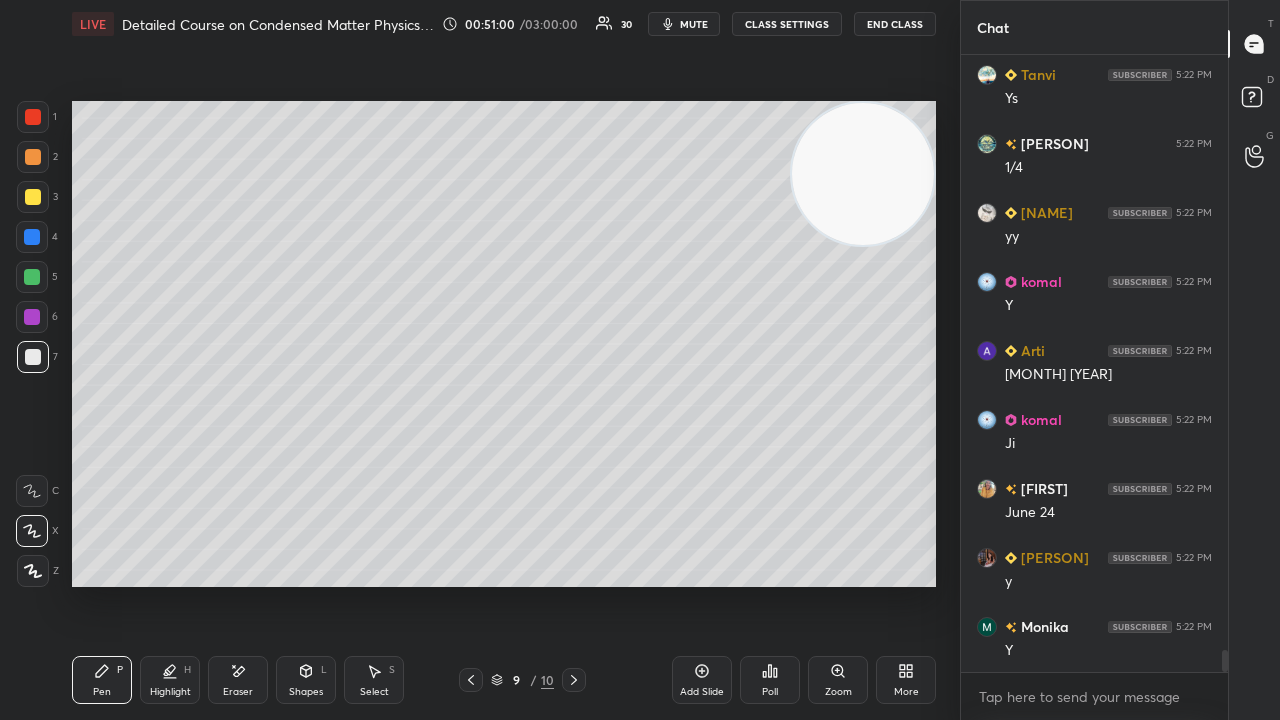 click 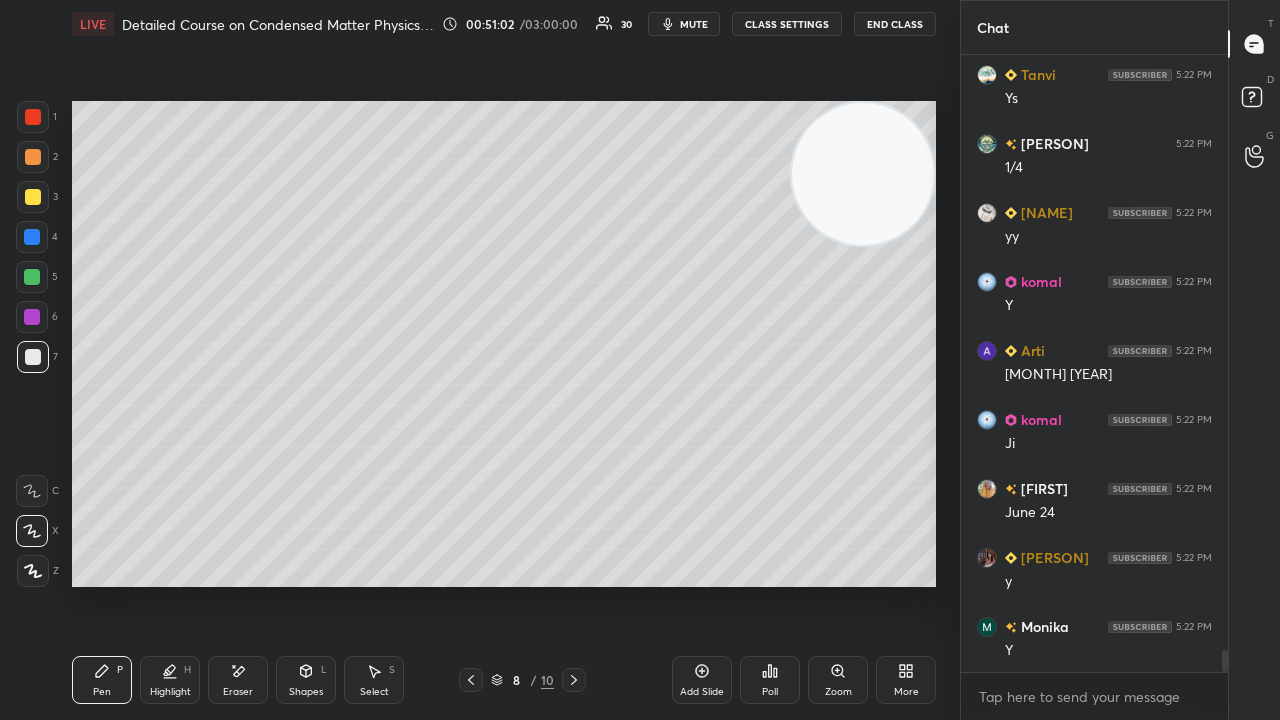 click on "mute" at bounding box center (694, 24) 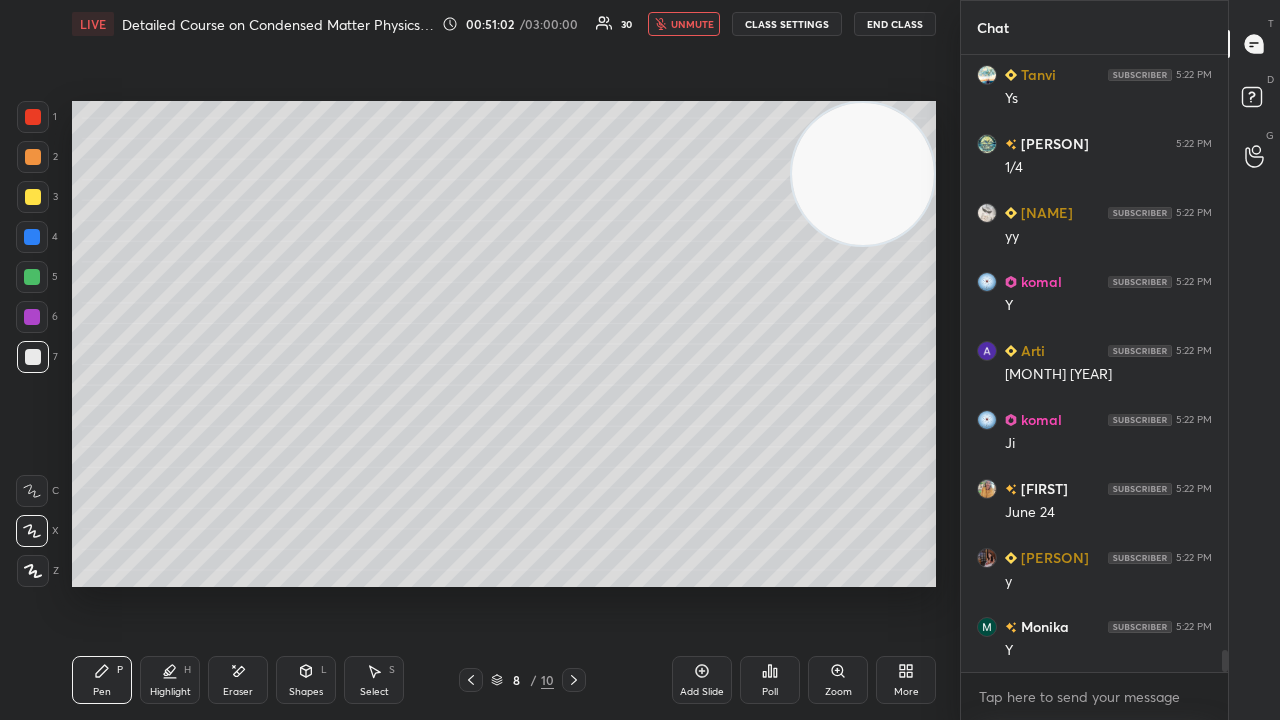 click on "unmute" at bounding box center [692, 24] 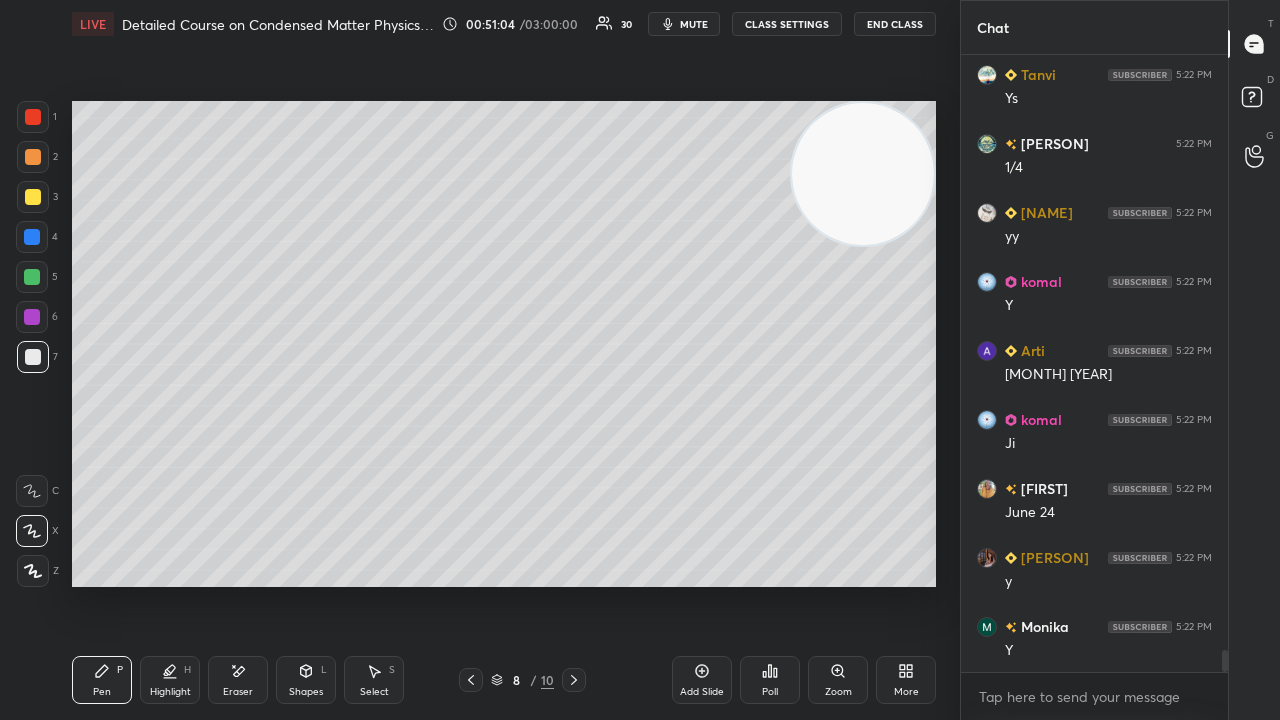 click on "mute" at bounding box center (684, 24) 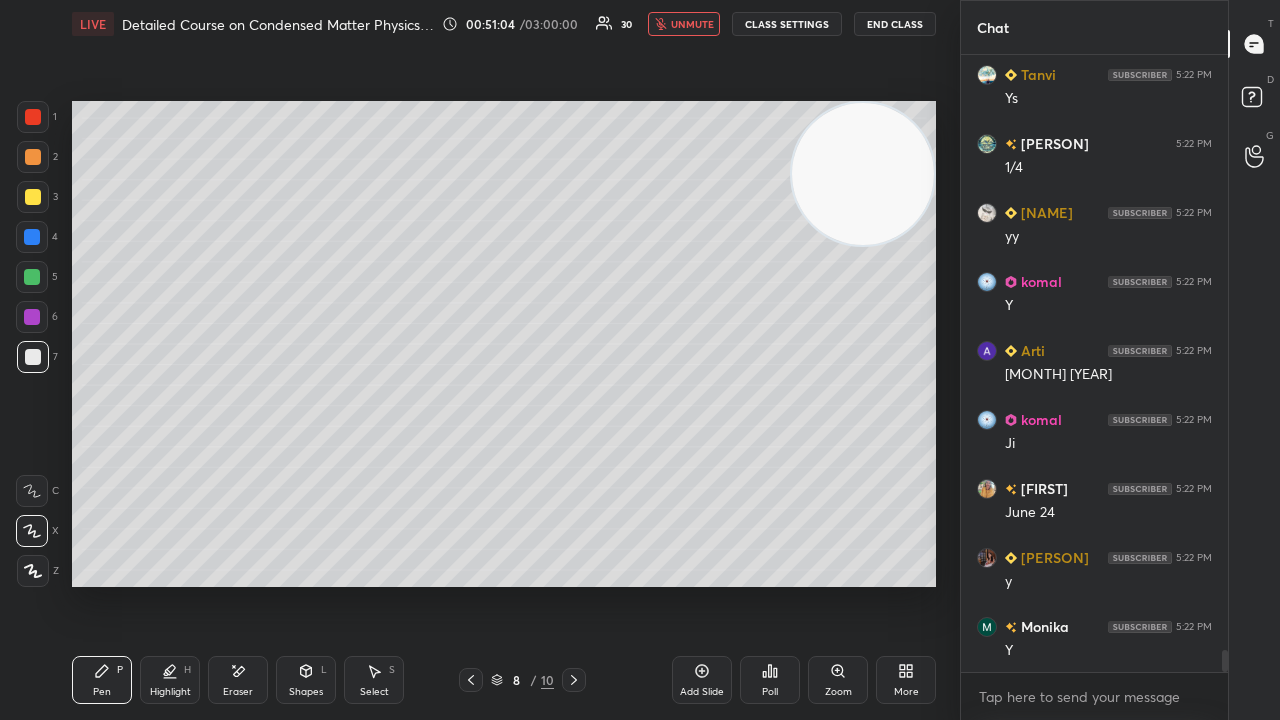 click on "unmute" at bounding box center (692, 24) 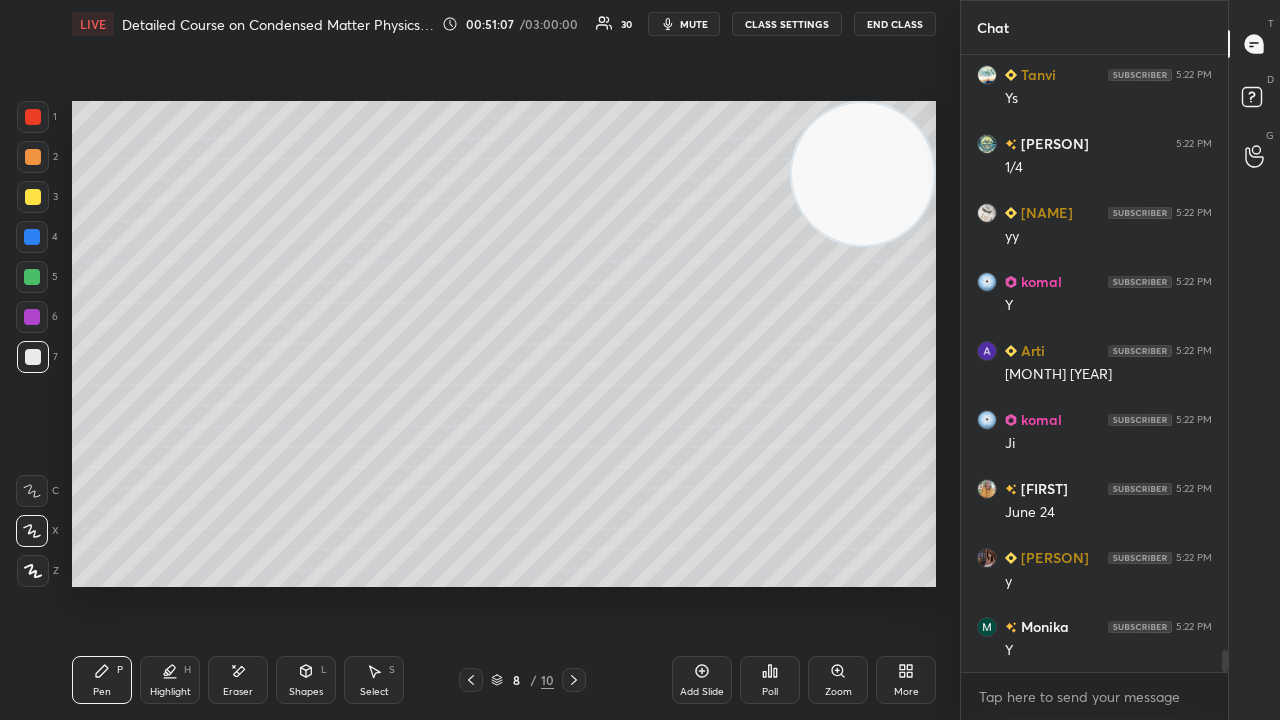 scroll, scrollTop: 17022, scrollLeft: 0, axis: vertical 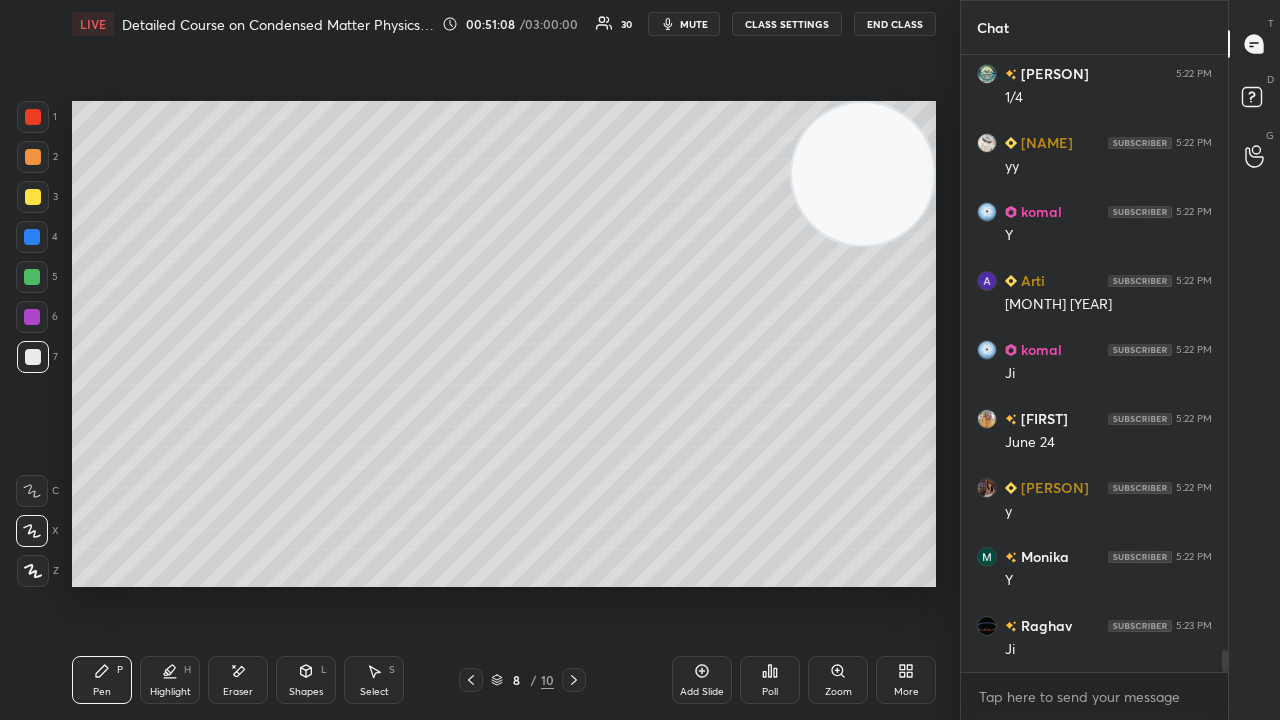 click 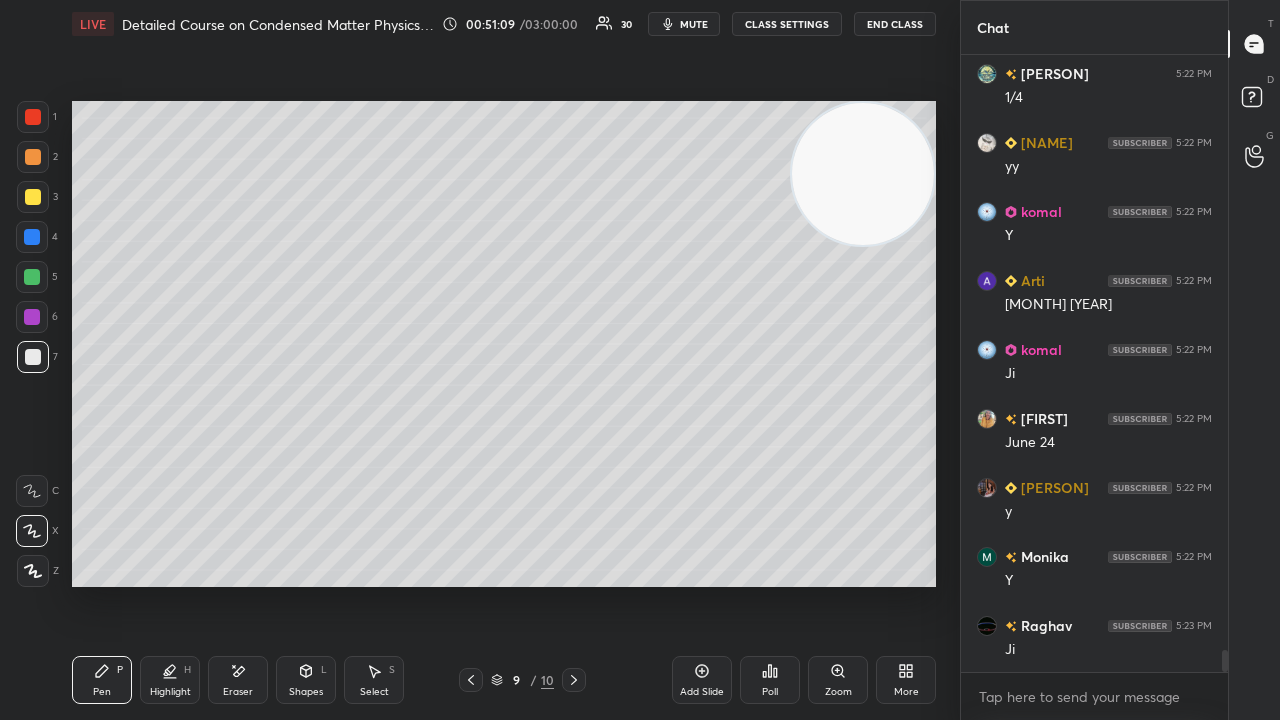 click on "Shapes" at bounding box center (306, 692) 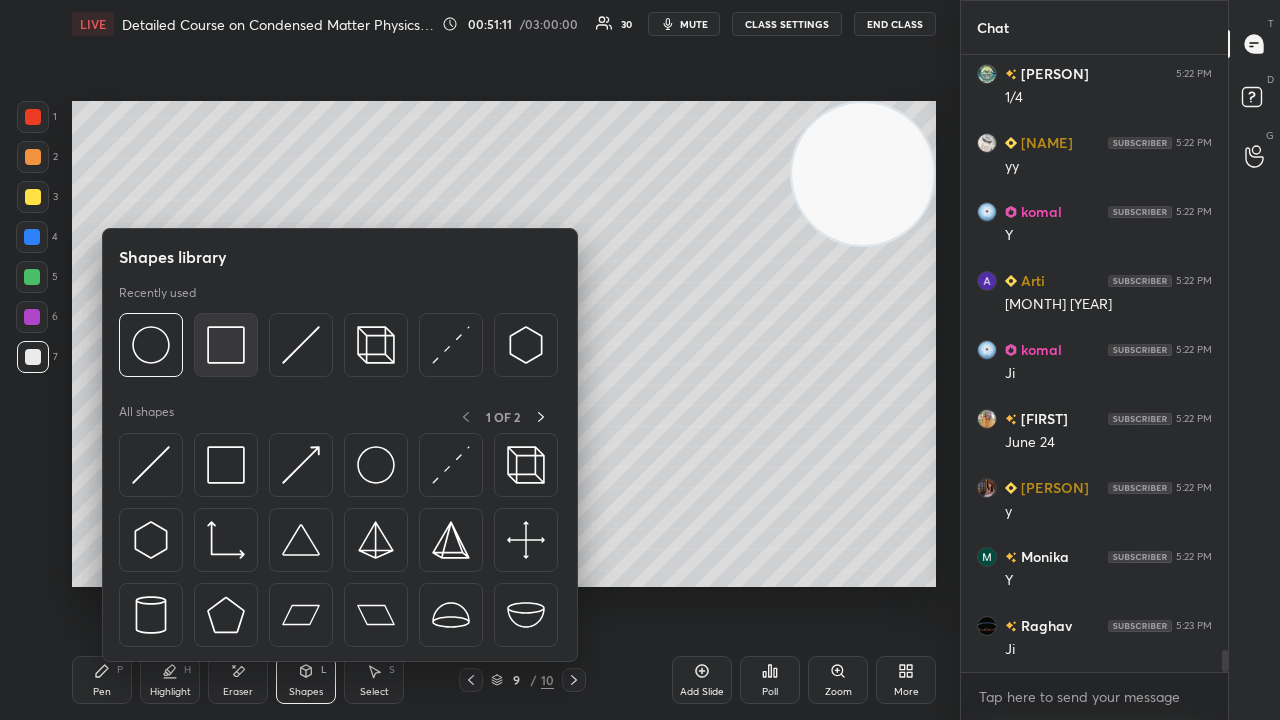 click at bounding box center [226, 345] 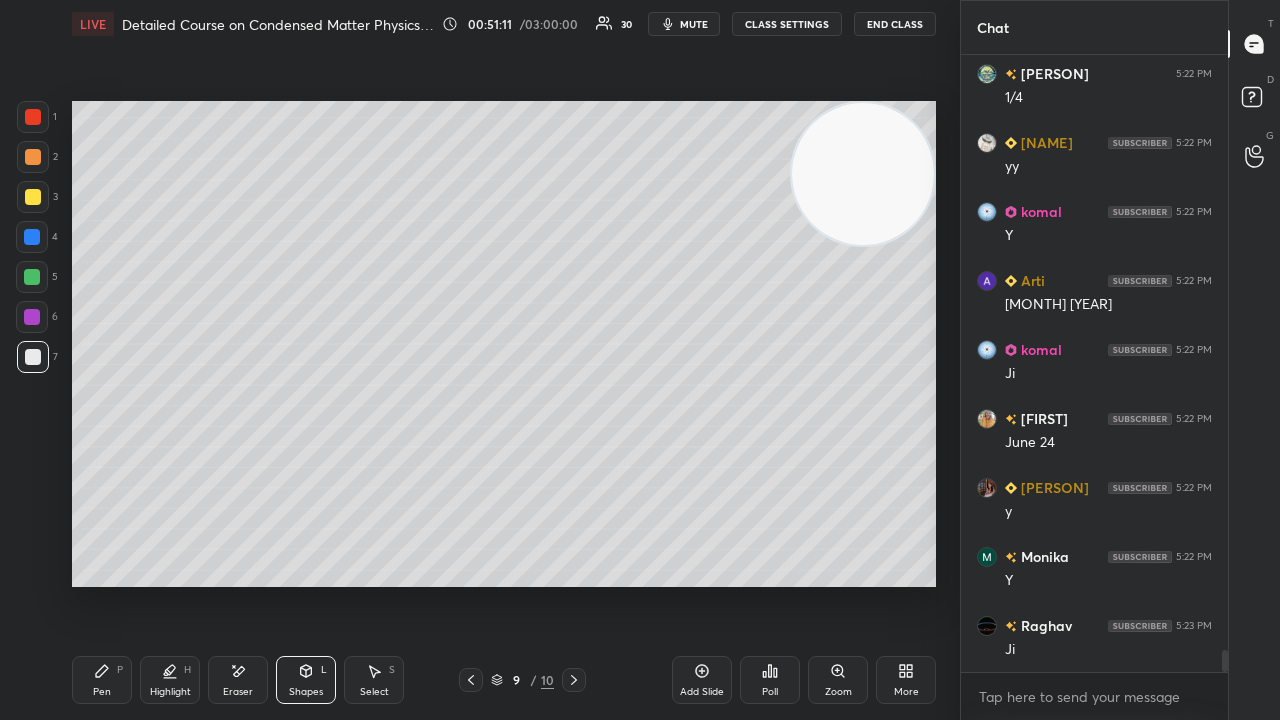 drag, startPoint x: 31, startPoint y: 204, endPoint x: 62, endPoint y: 190, distance: 34.0147 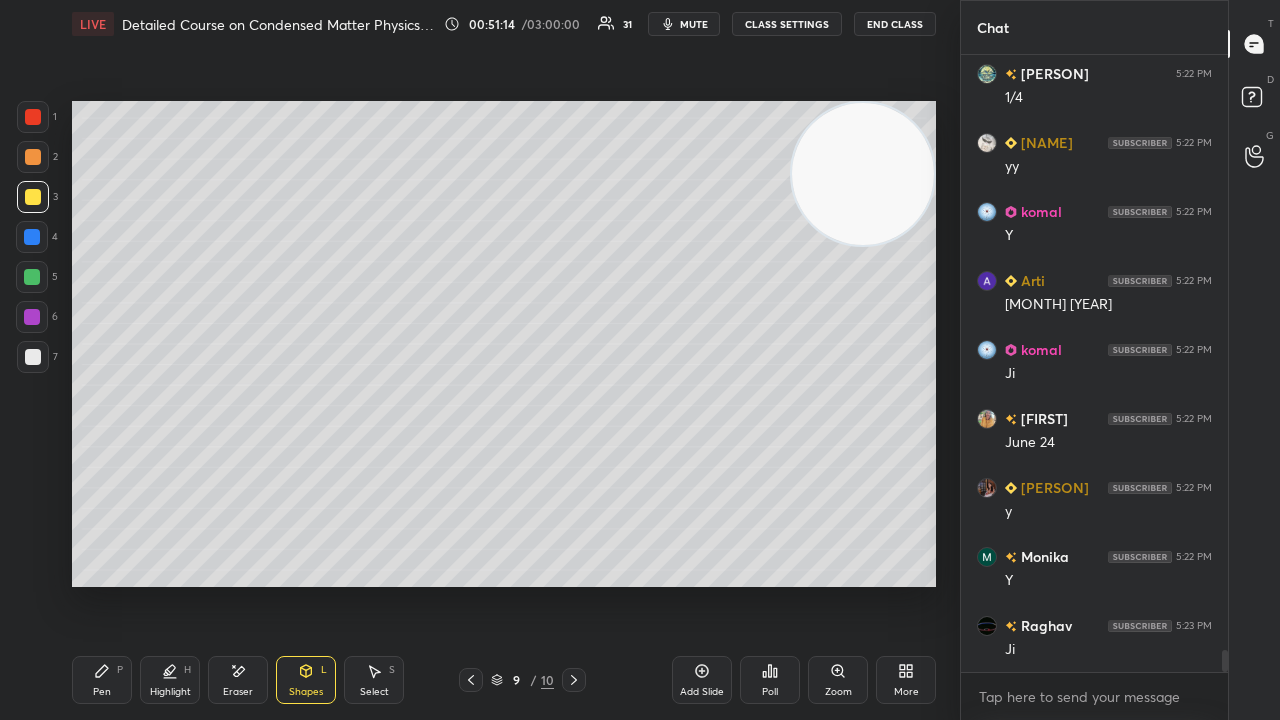 click on "Shapes" at bounding box center [306, 692] 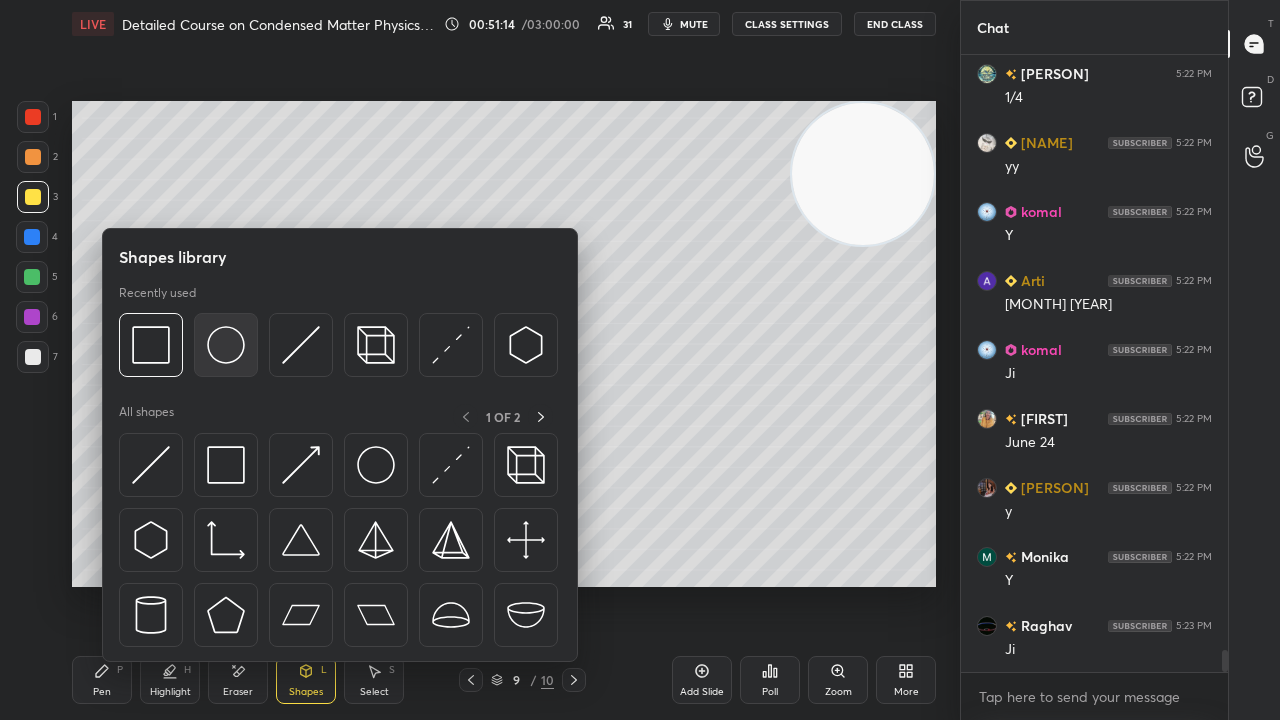 click at bounding box center (226, 345) 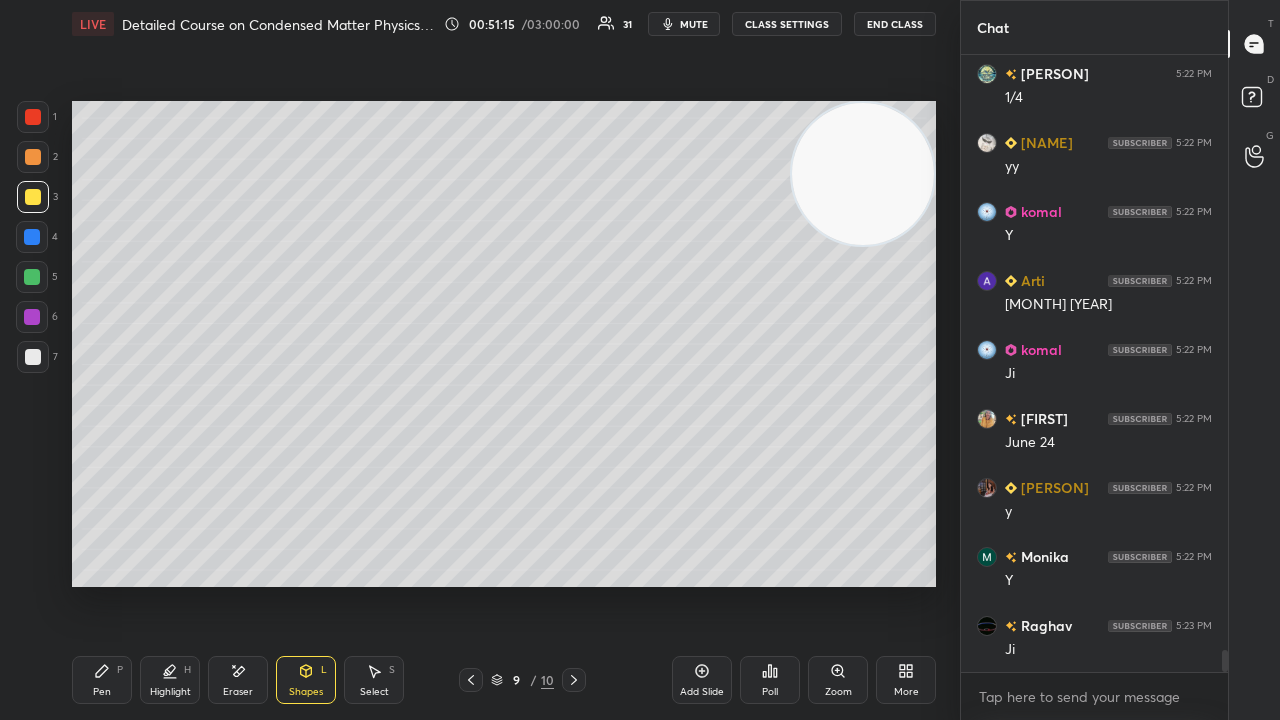 drag, startPoint x: 33, startPoint y: 276, endPoint x: 68, endPoint y: 238, distance: 51.662365 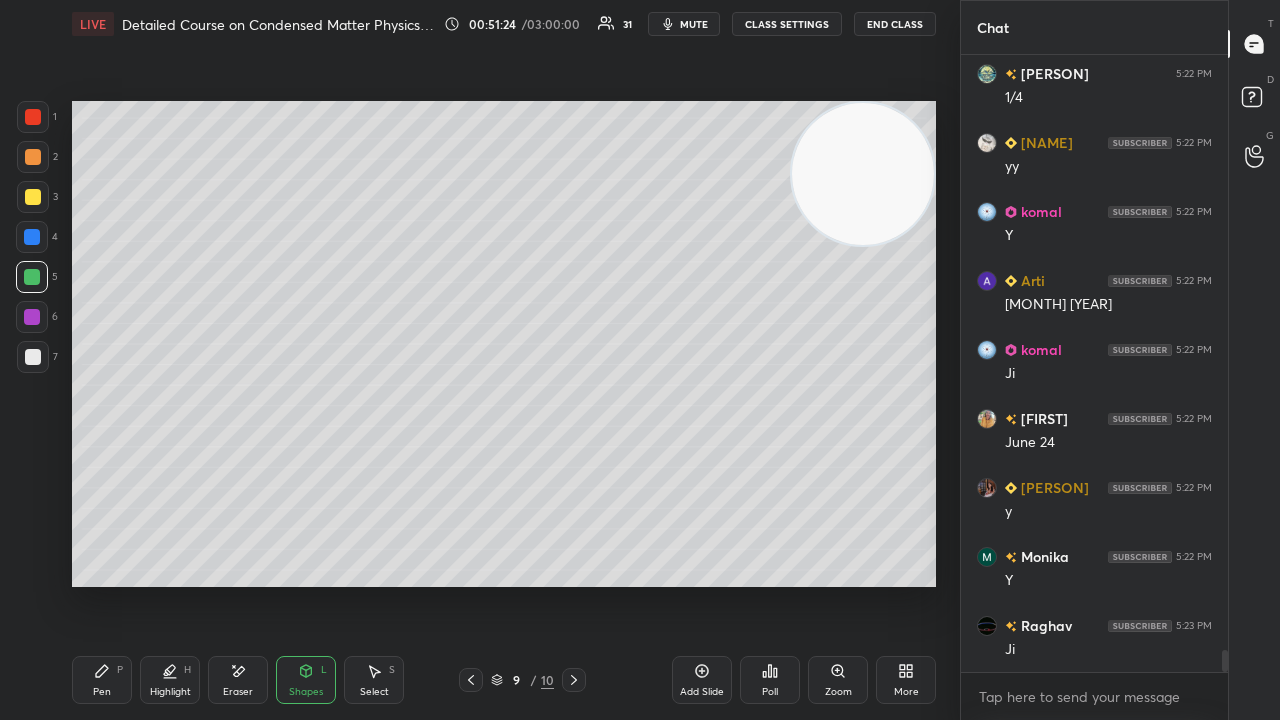 click on "Pen P" at bounding box center [102, 680] 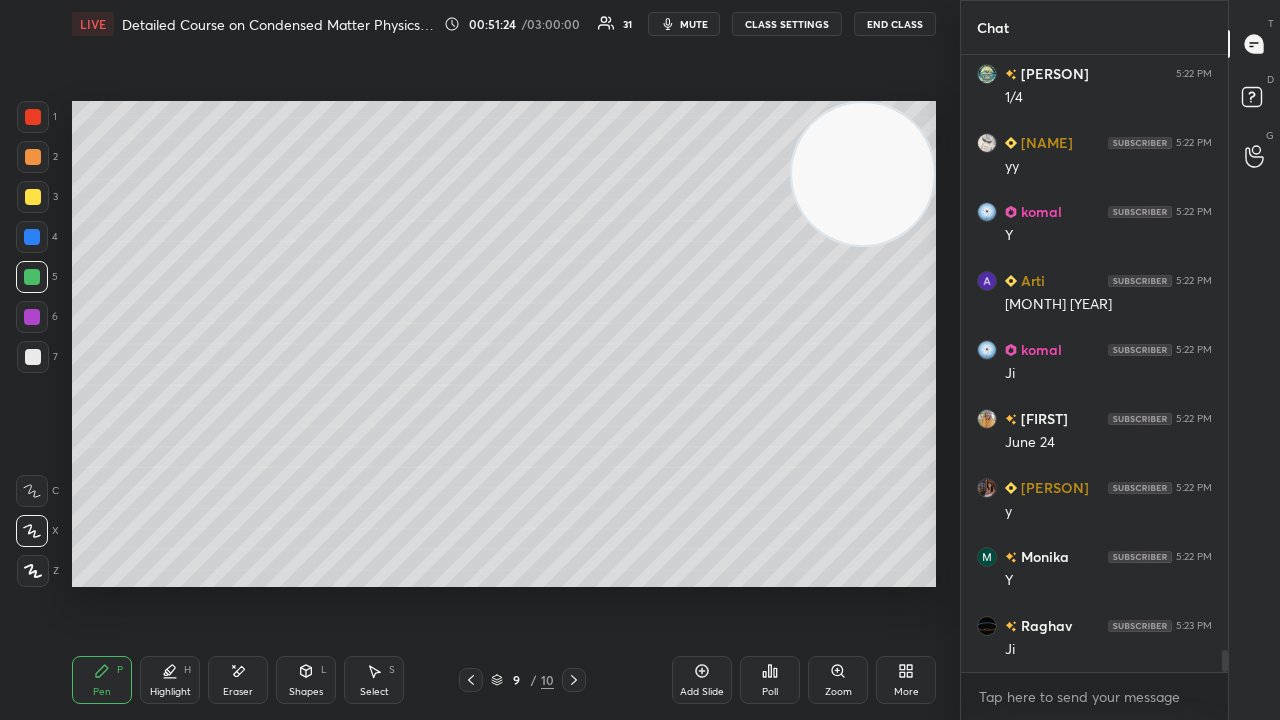 drag, startPoint x: 30, startPoint y: 374, endPoint x: 29, endPoint y: 362, distance: 12.0415945 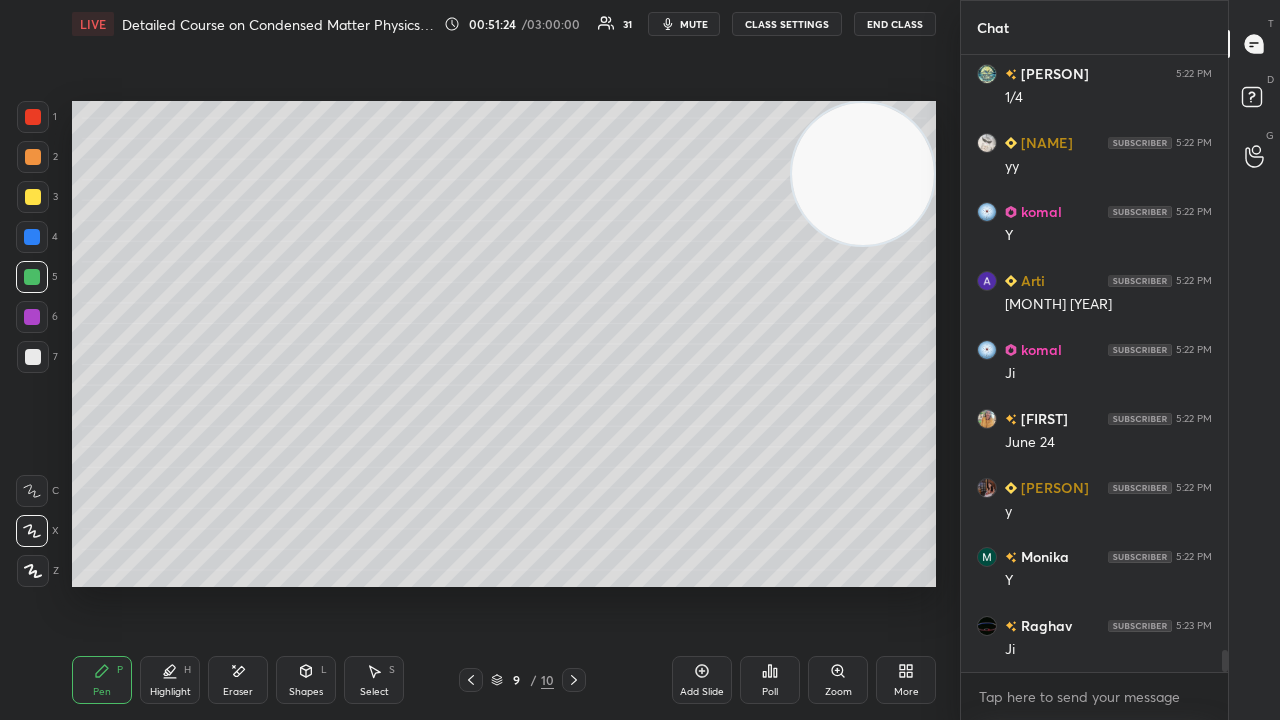 click on "7" at bounding box center [37, 361] 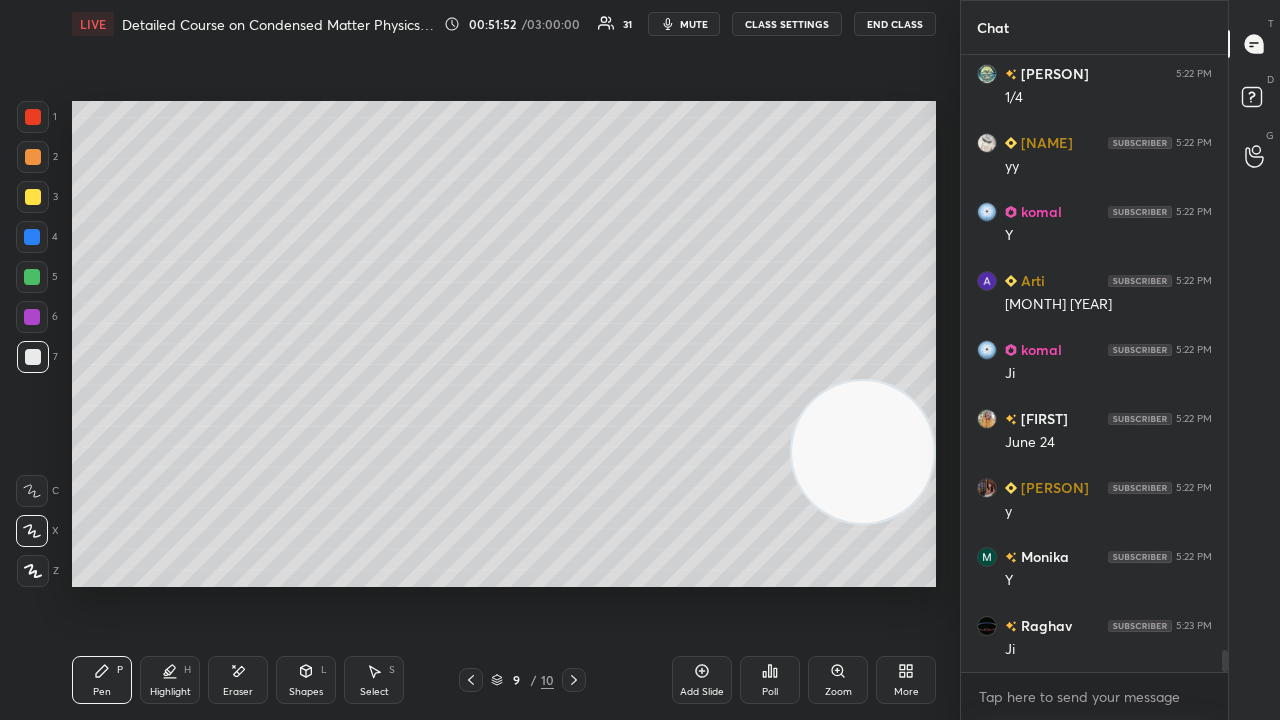 drag, startPoint x: 849, startPoint y: 346, endPoint x: 864, endPoint y: 486, distance: 140.80128 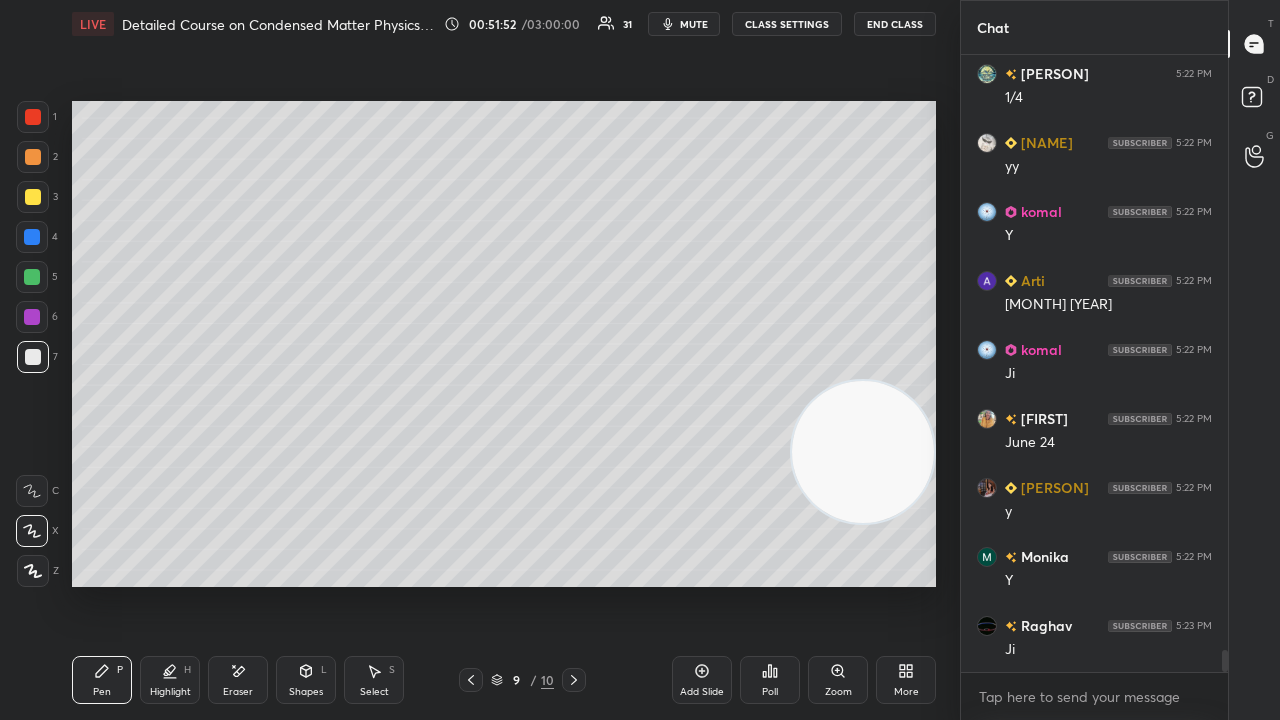 click at bounding box center (863, 452) 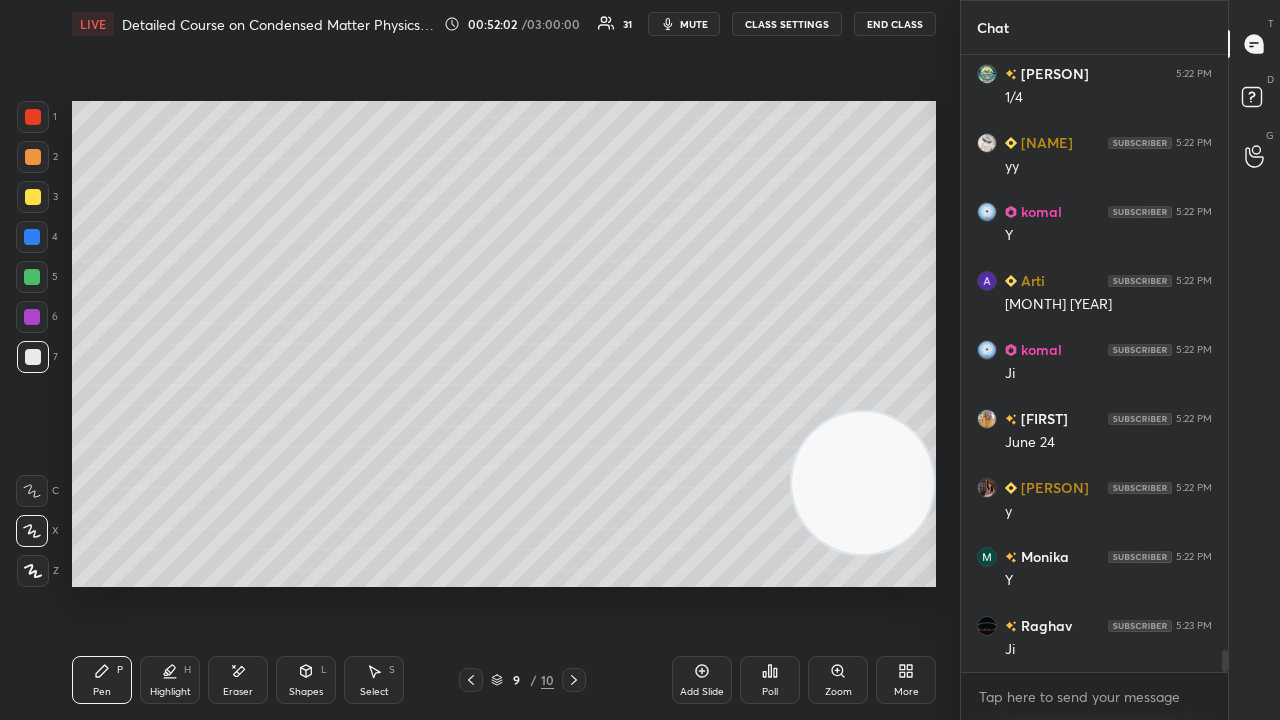 click on "mute" at bounding box center [694, 24] 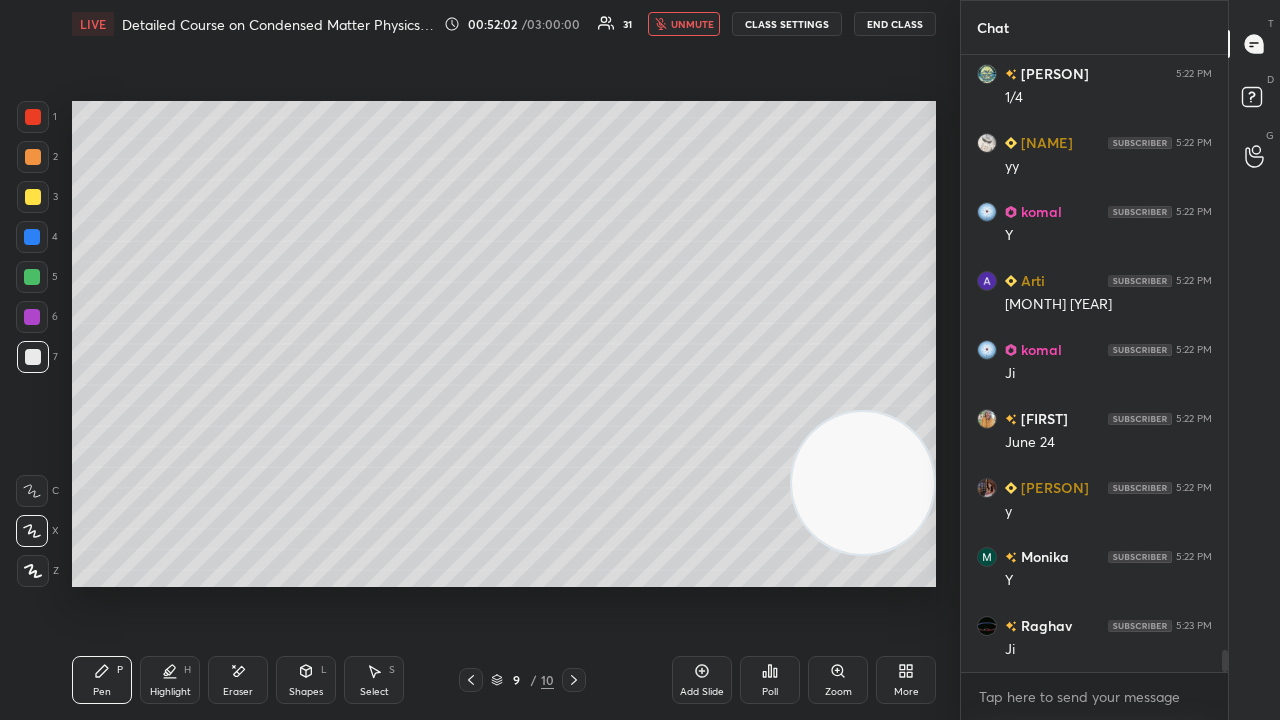 click on "unmute" at bounding box center (692, 24) 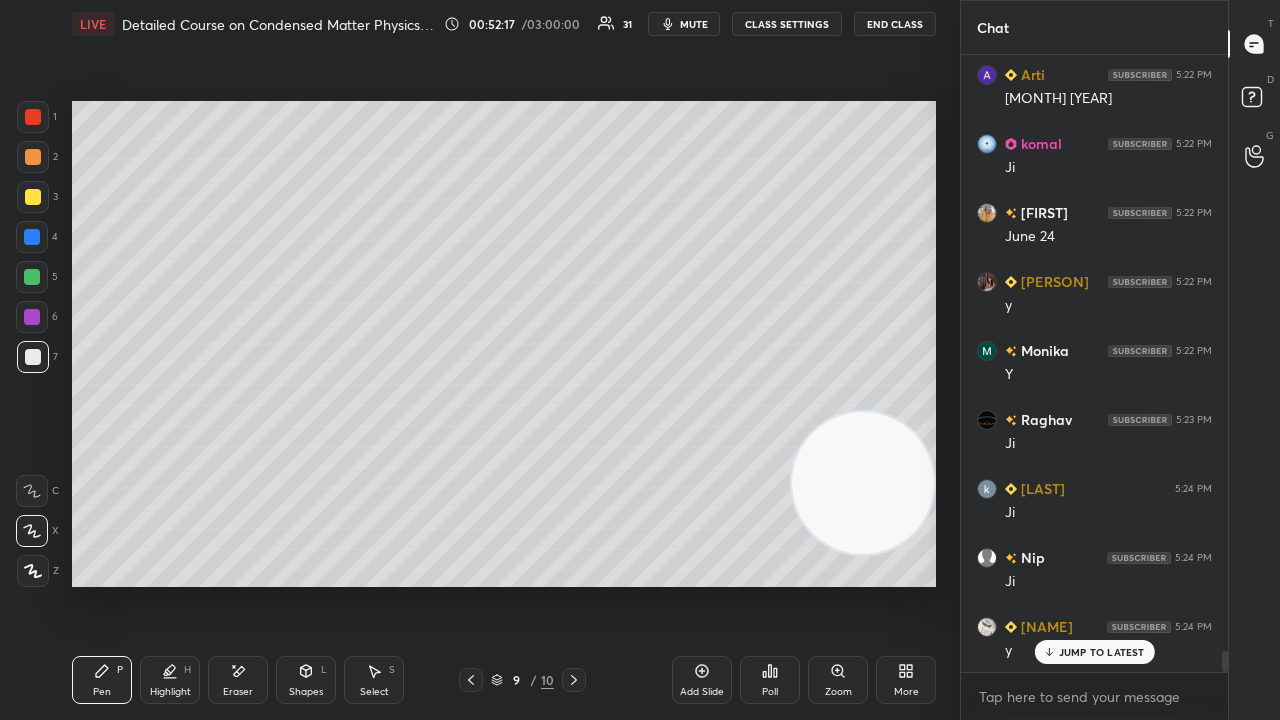 scroll, scrollTop: 17298, scrollLeft: 0, axis: vertical 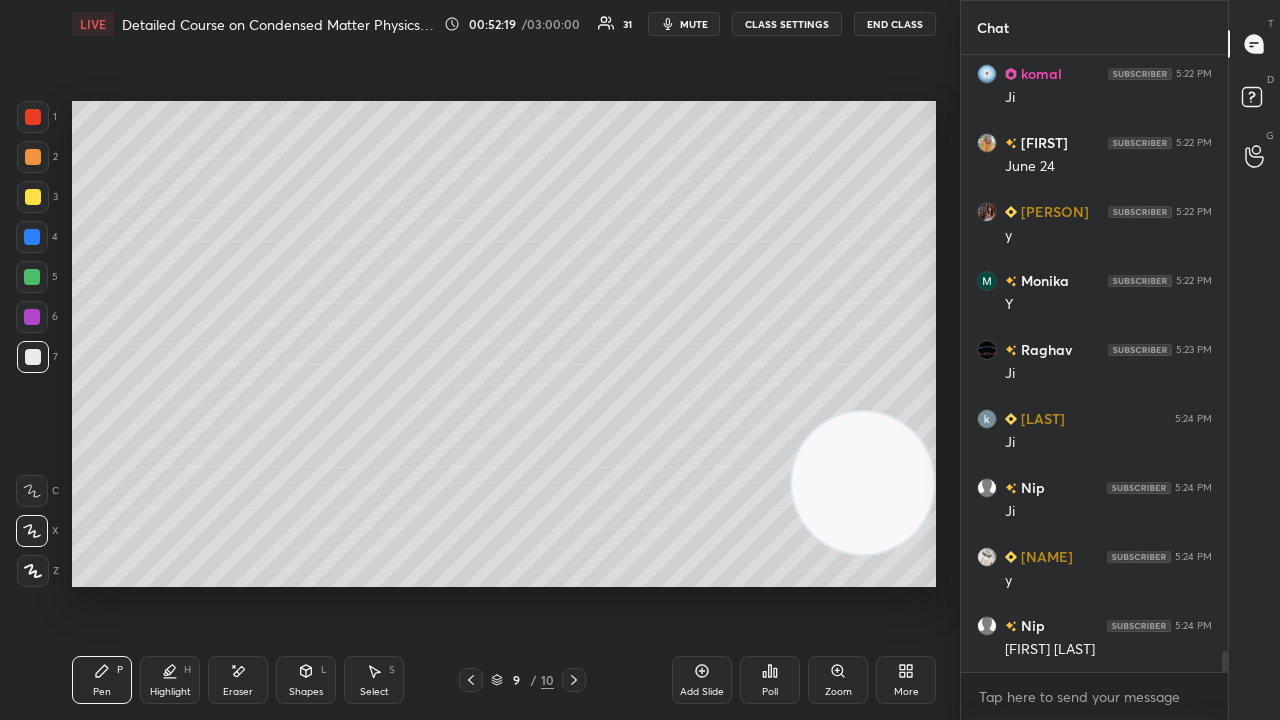 click on "mute" at bounding box center [694, 24] 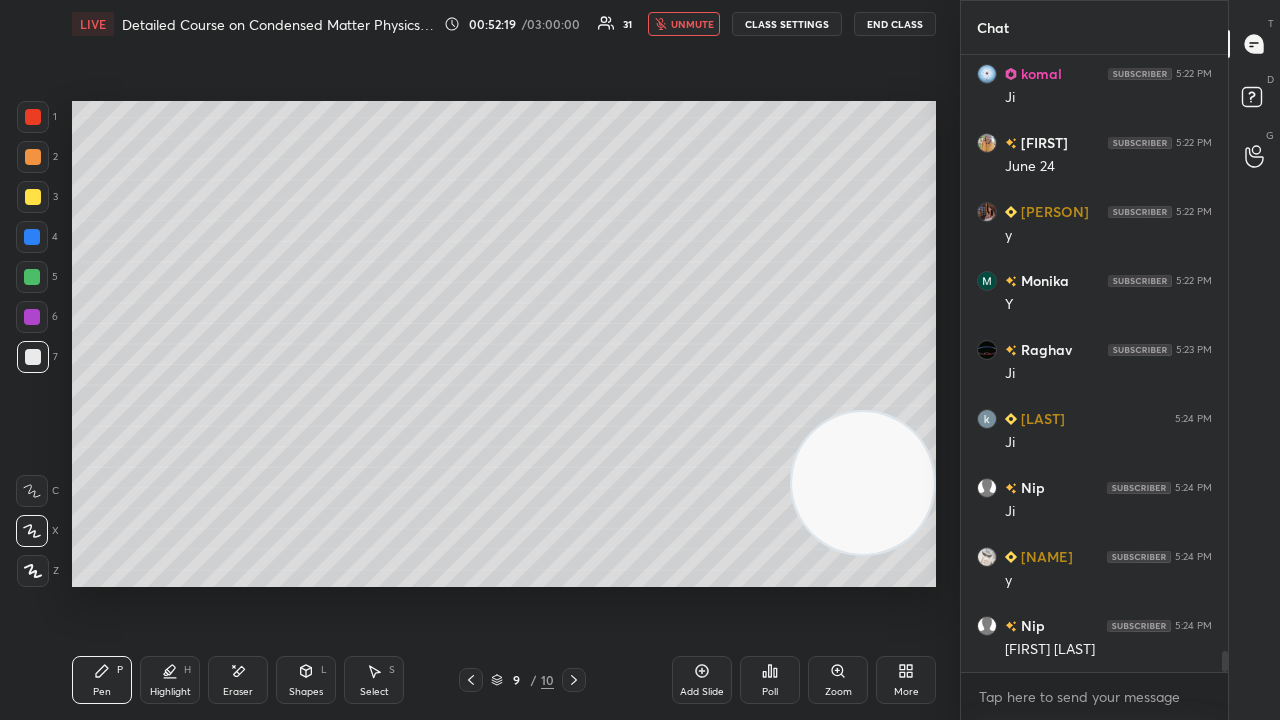 click on "unmute" at bounding box center (692, 24) 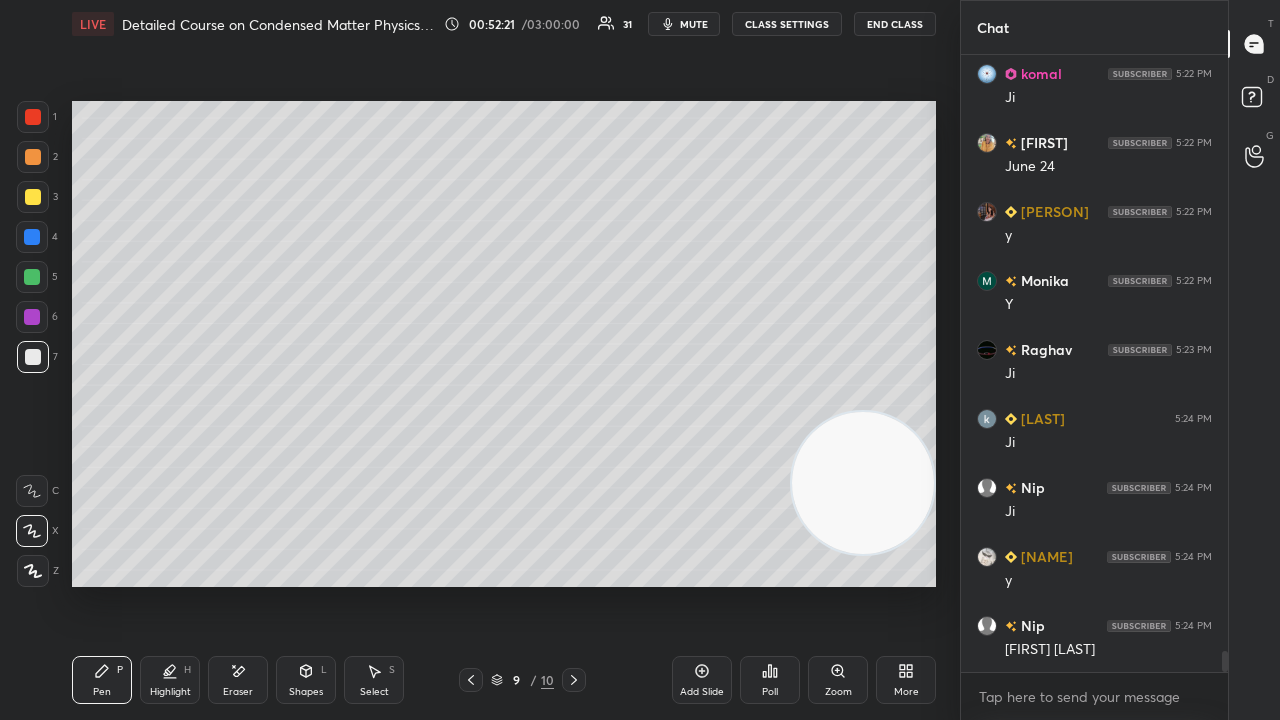 click on "mute" at bounding box center [684, 24] 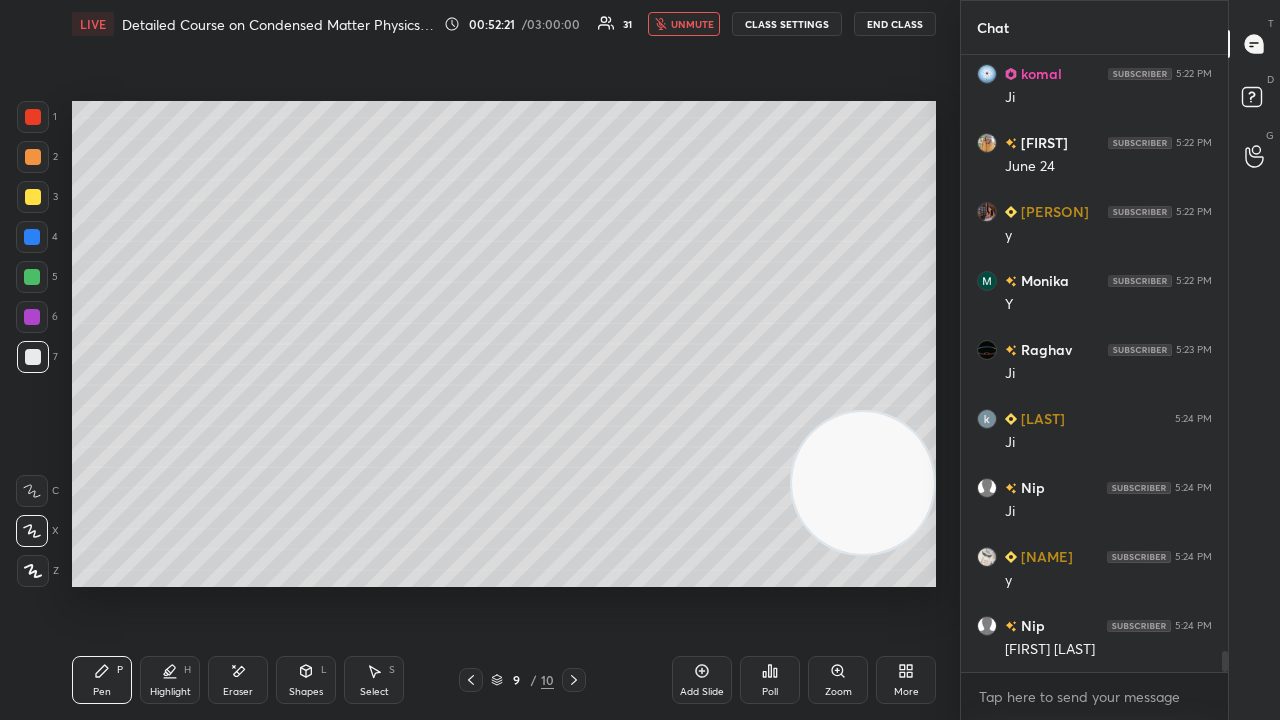click on "unmute" at bounding box center (692, 24) 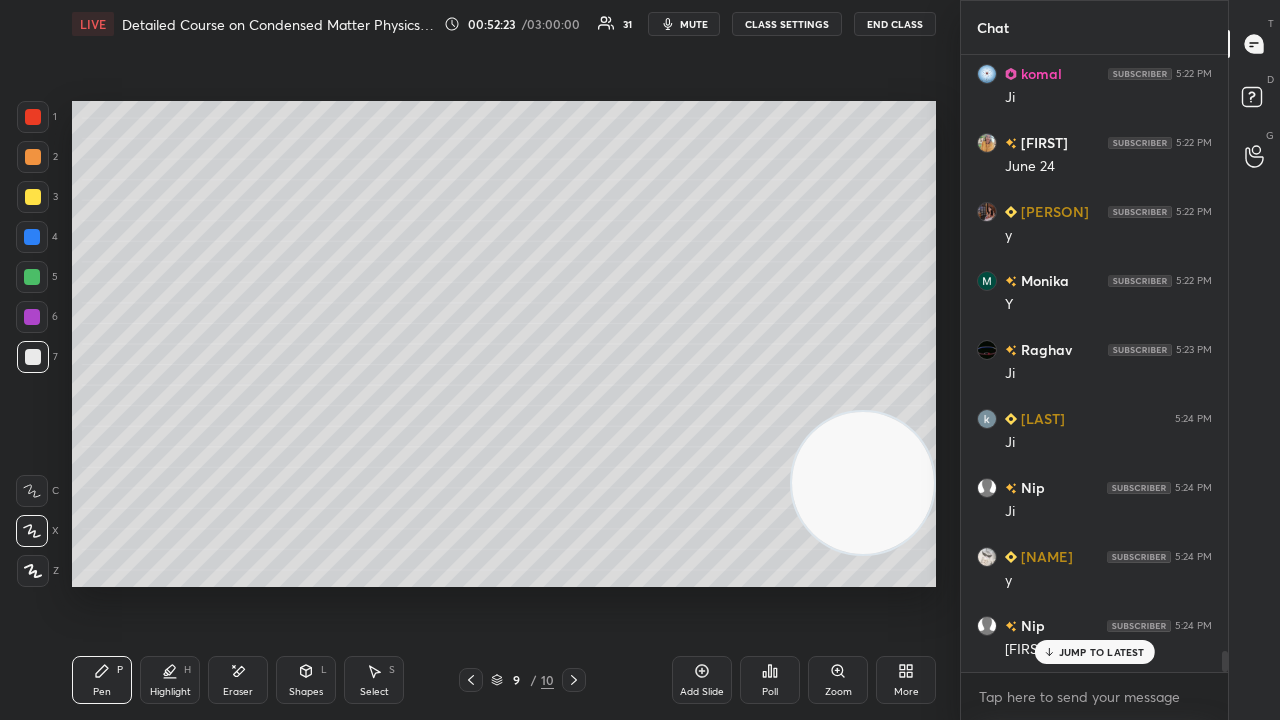 scroll, scrollTop: 17366, scrollLeft: 0, axis: vertical 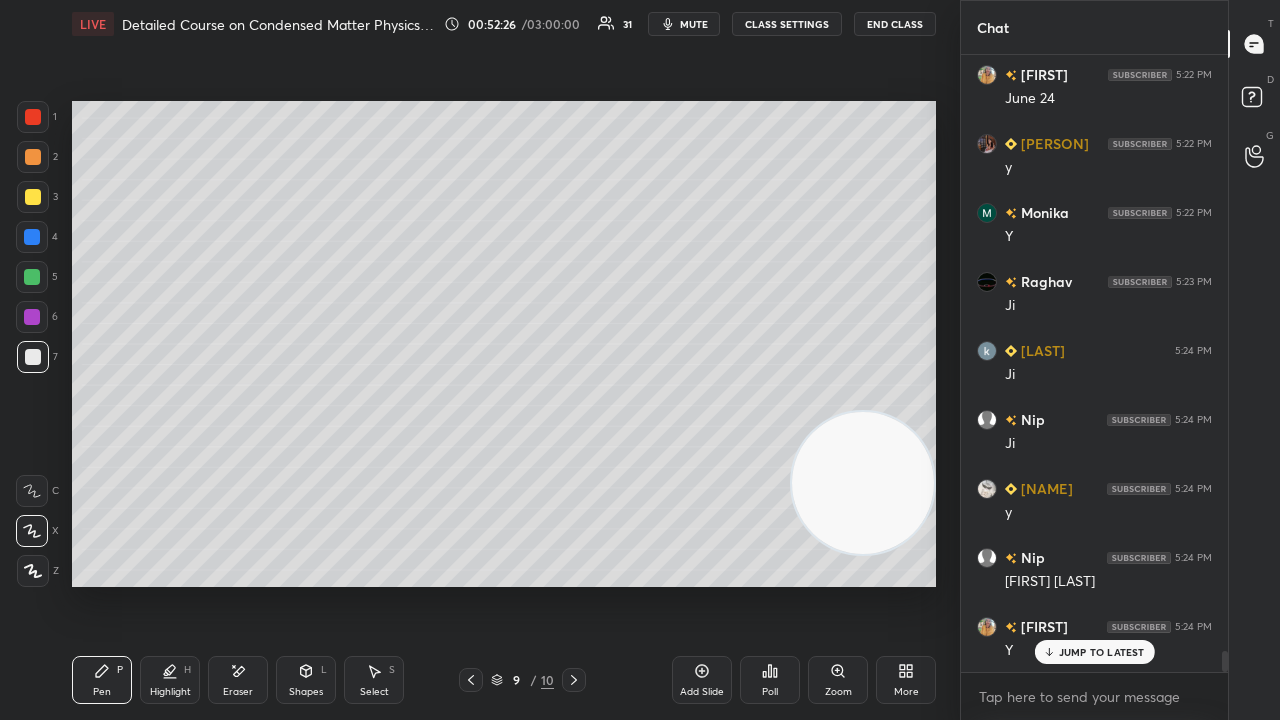 click on "mute" at bounding box center [684, 24] 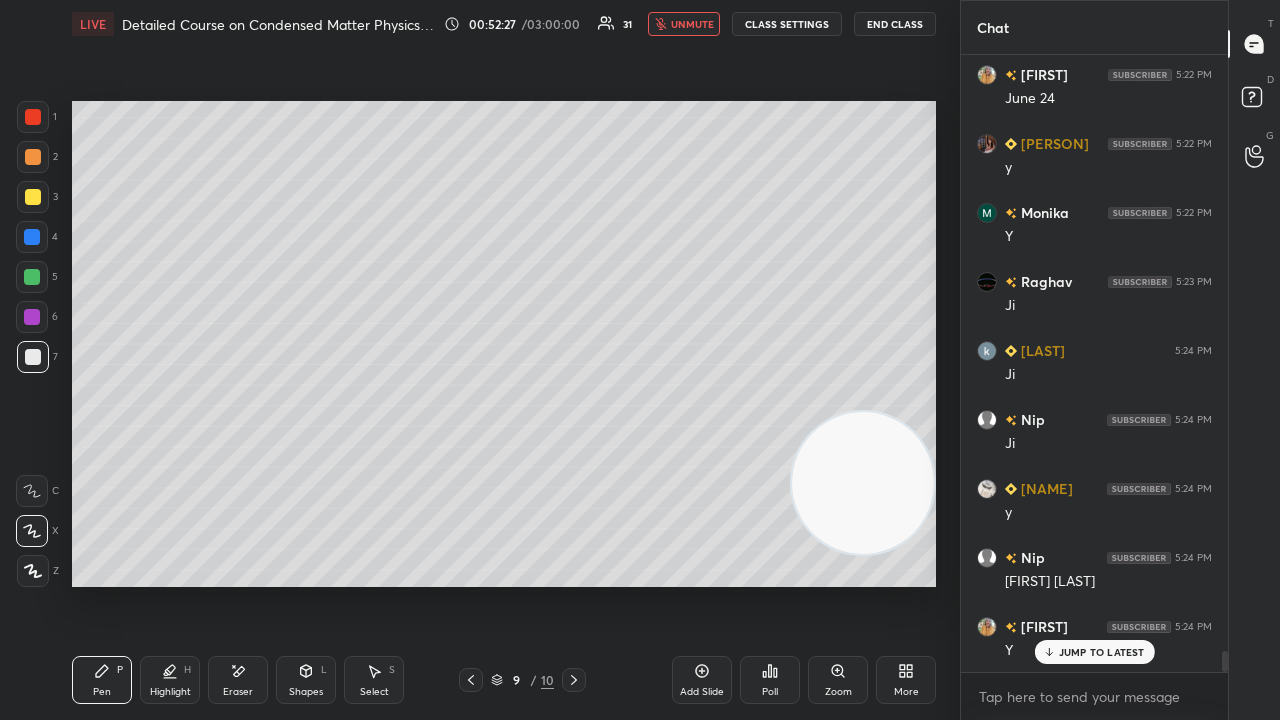 click on "unmute" at bounding box center (692, 24) 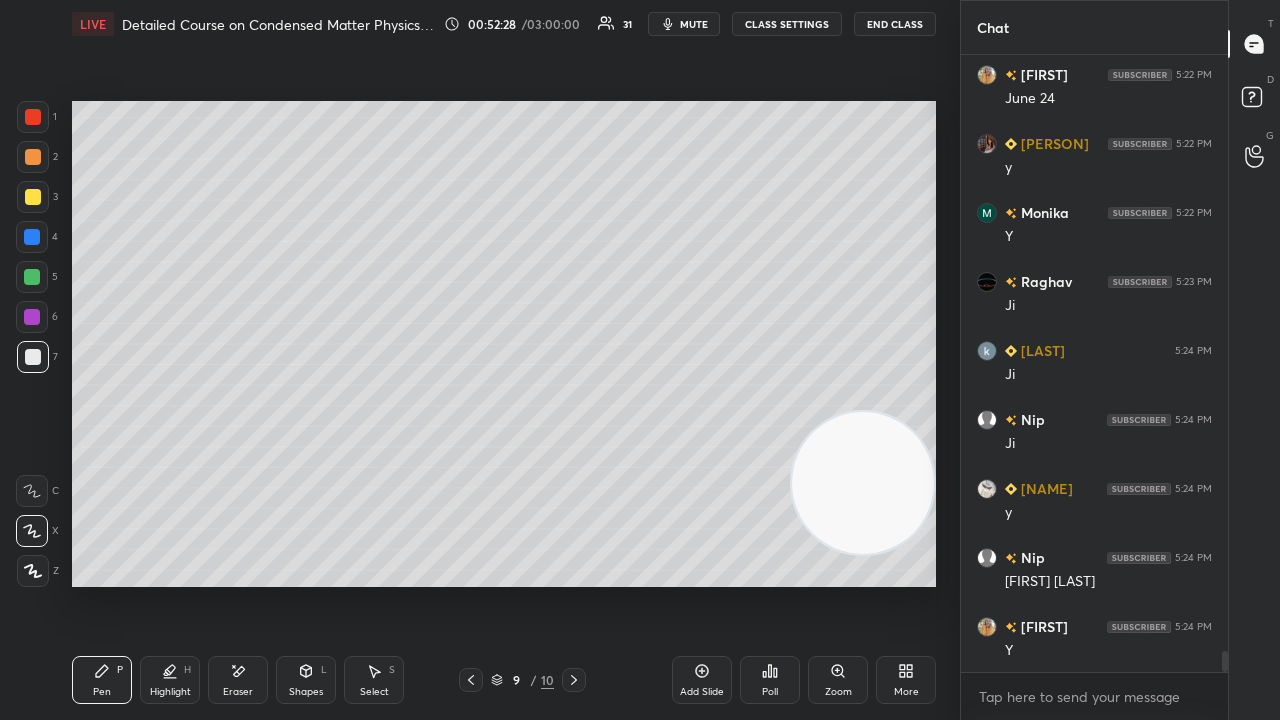 scroll, scrollTop: 17436, scrollLeft: 0, axis: vertical 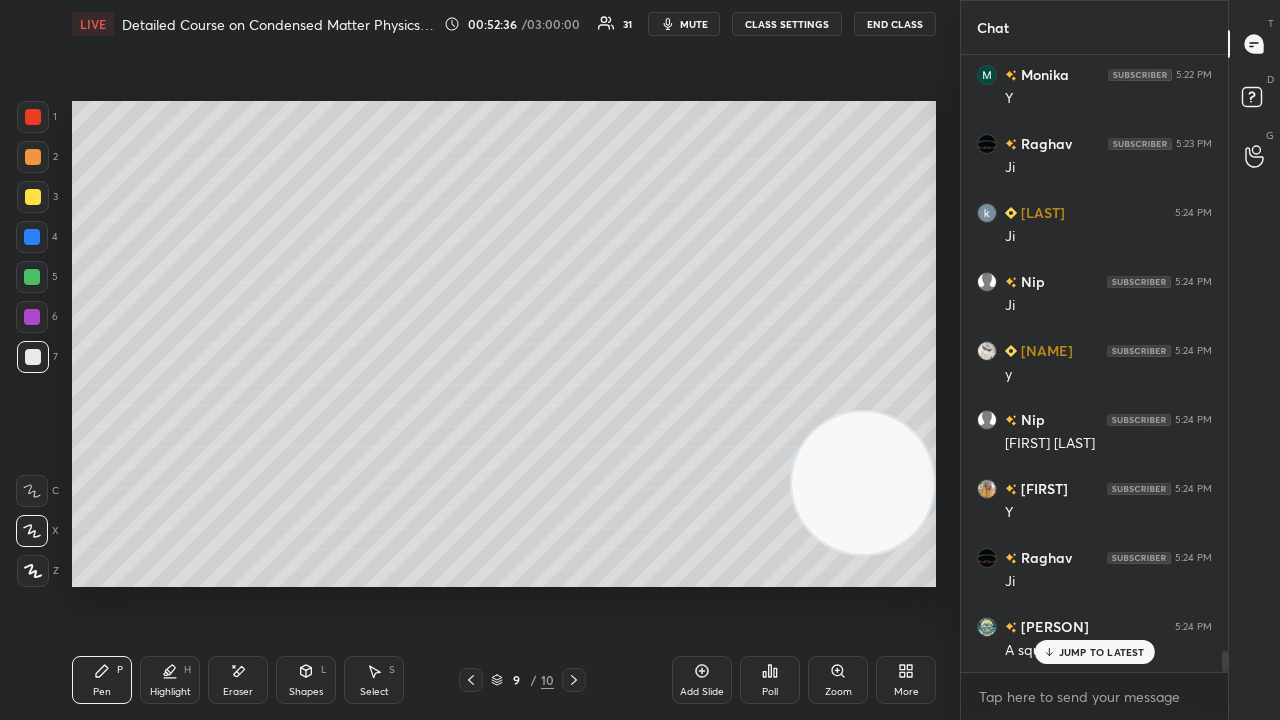 click on "JUMP TO LATEST" at bounding box center [1102, 652] 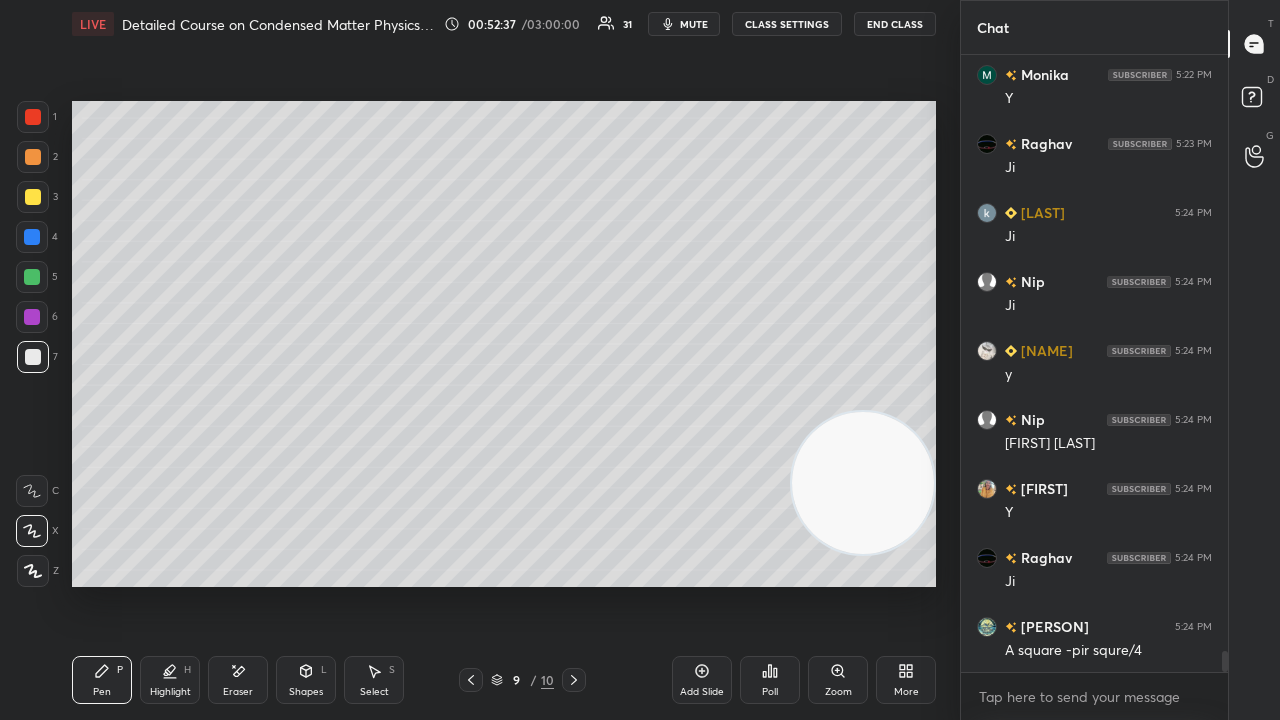 drag, startPoint x: 734, startPoint y: 584, endPoint x: 179, endPoint y: 719, distance: 571.183 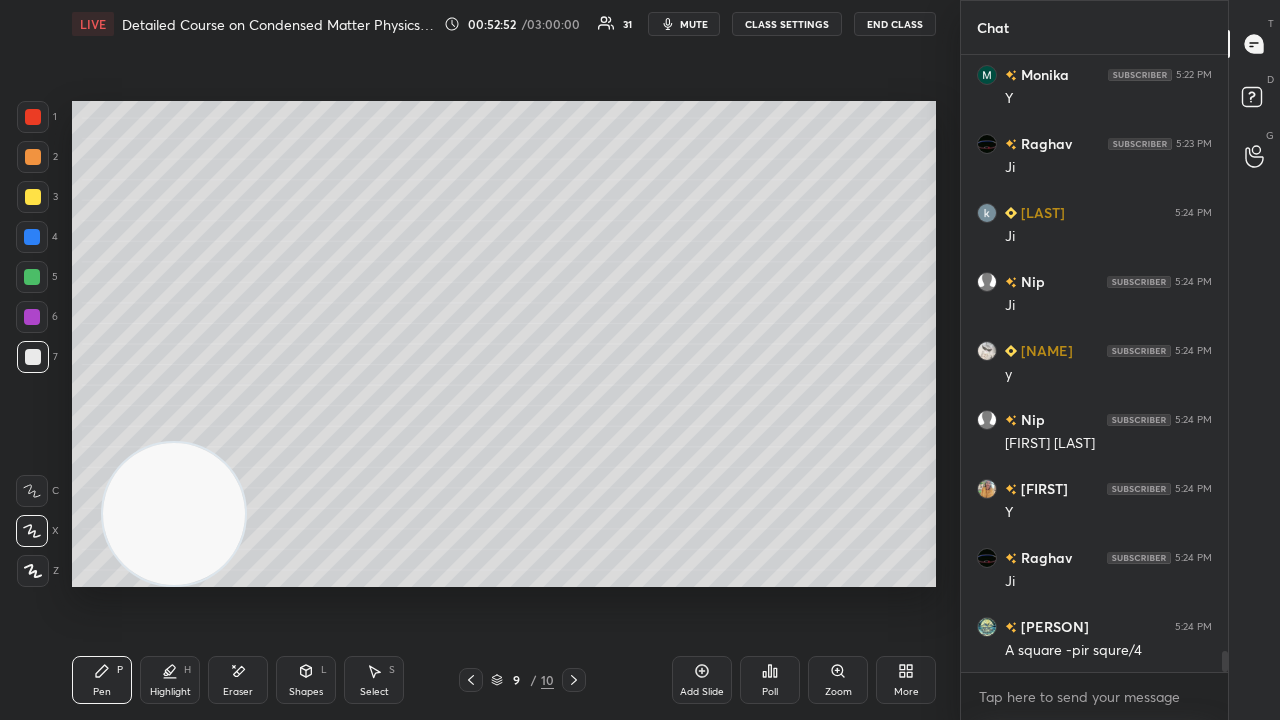 scroll, scrollTop: 17524, scrollLeft: 0, axis: vertical 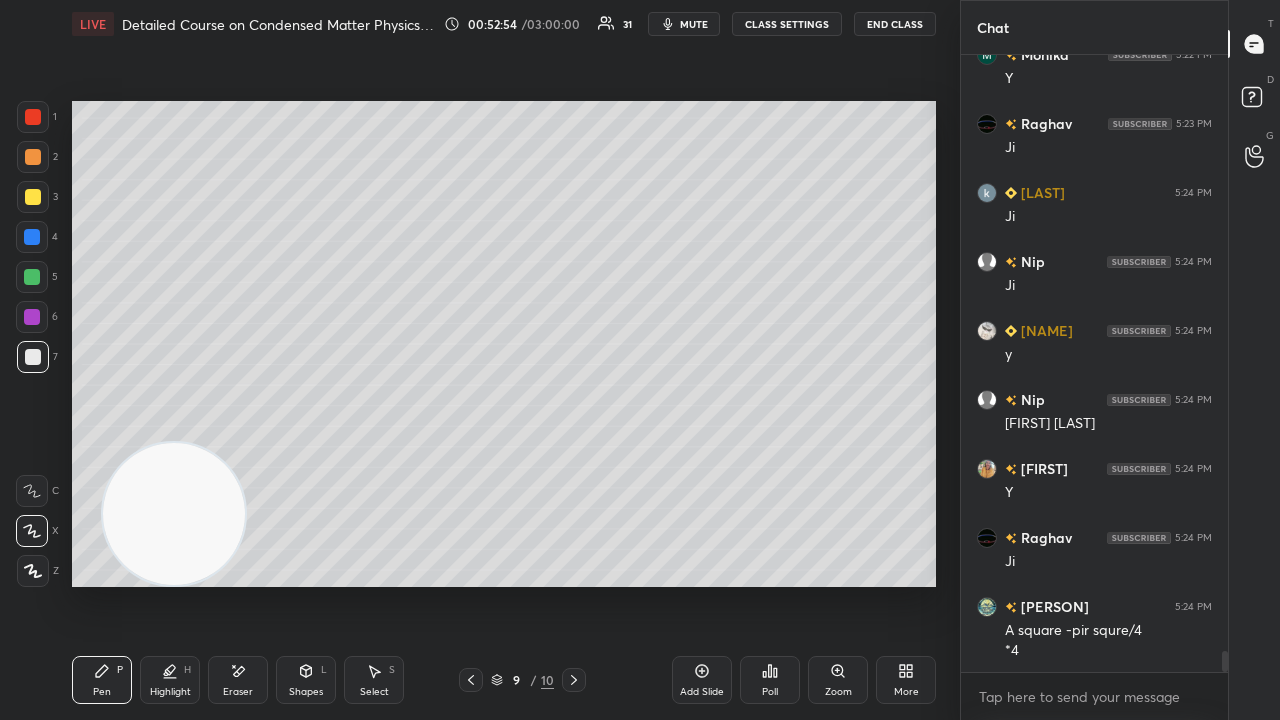 click on "mute" at bounding box center [694, 24] 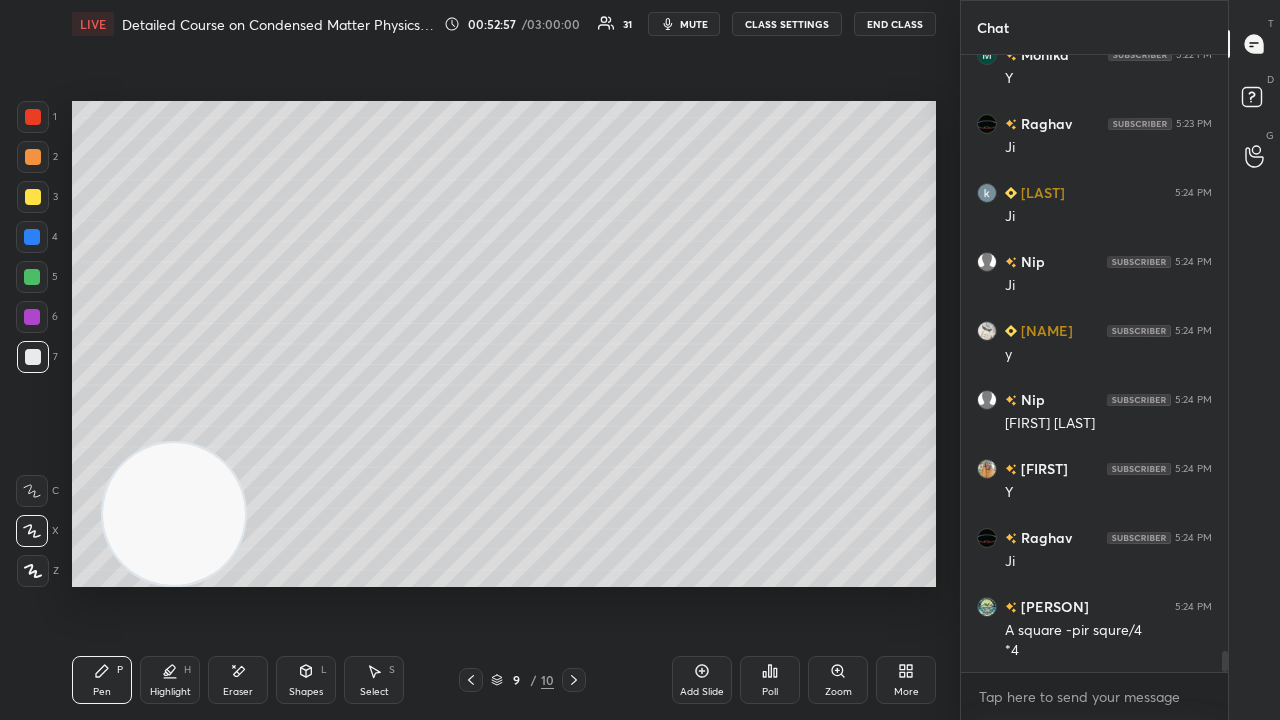 scroll, scrollTop: 17594, scrollLeft: 0, axis: vertical 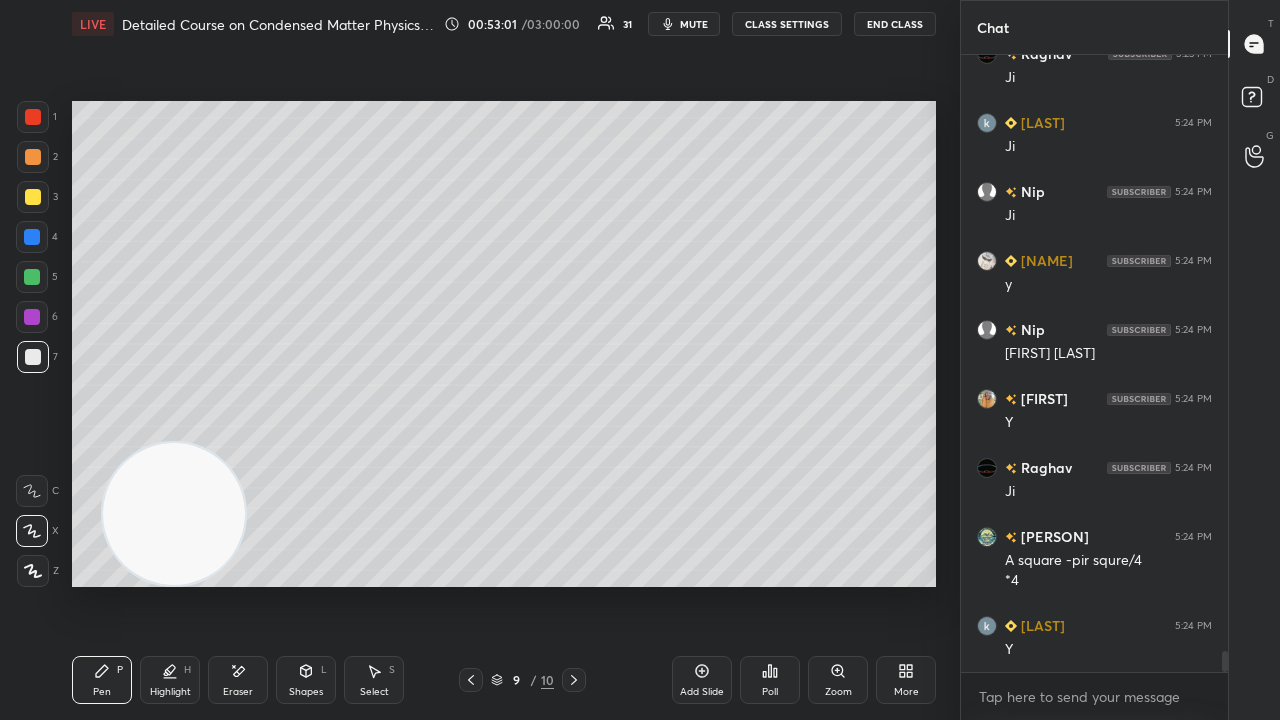 click 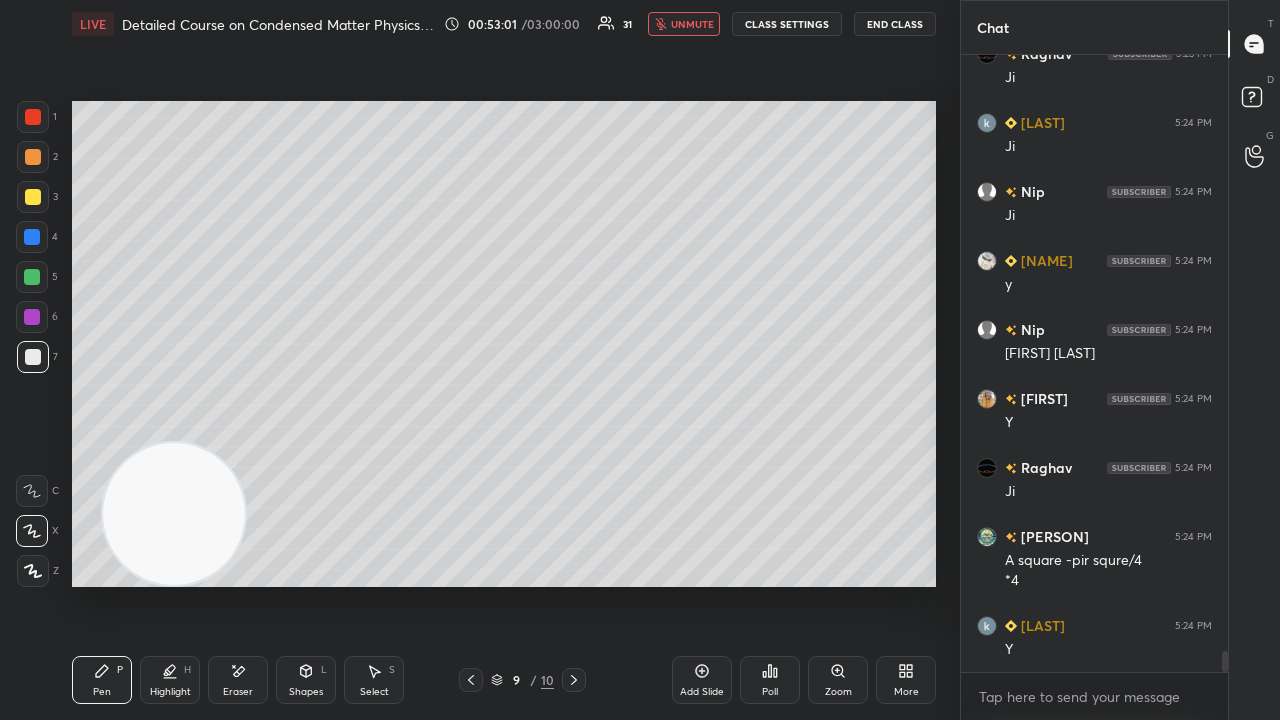 click on "unmute" at bounding box center (692, 24) 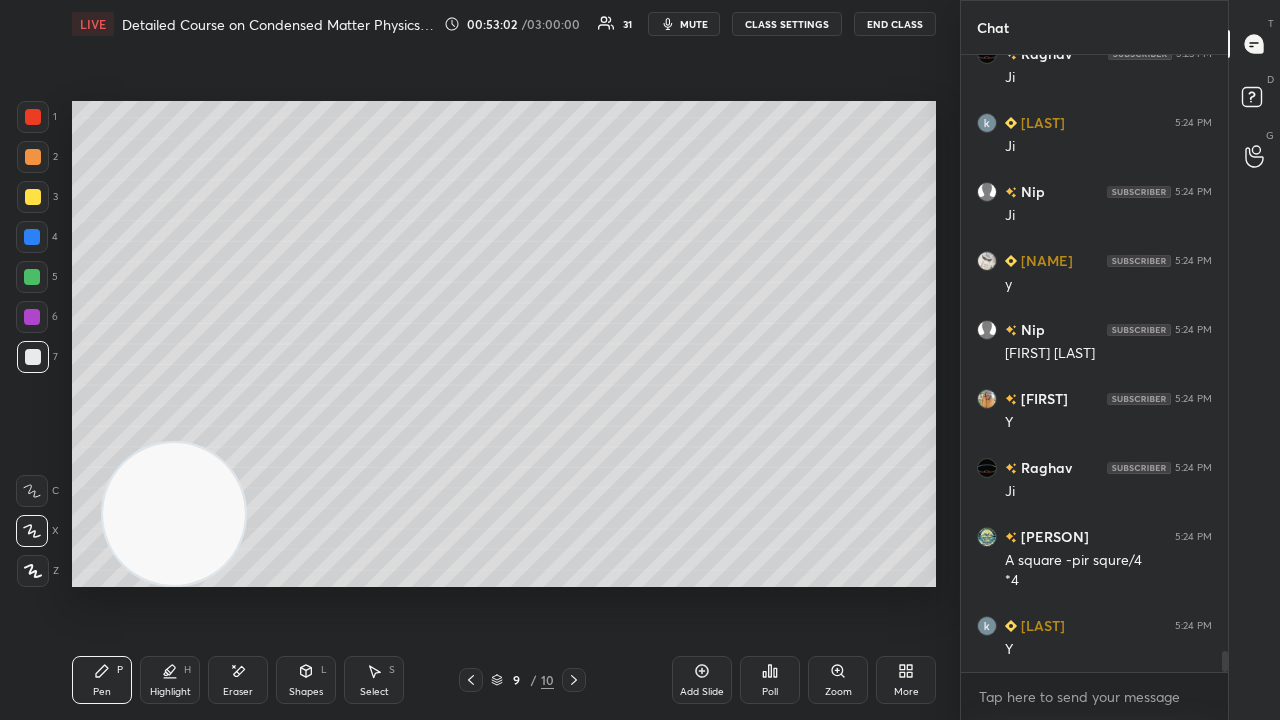 scroll, scrollTop: 17662, scrollLeft: 0, axis: vertical 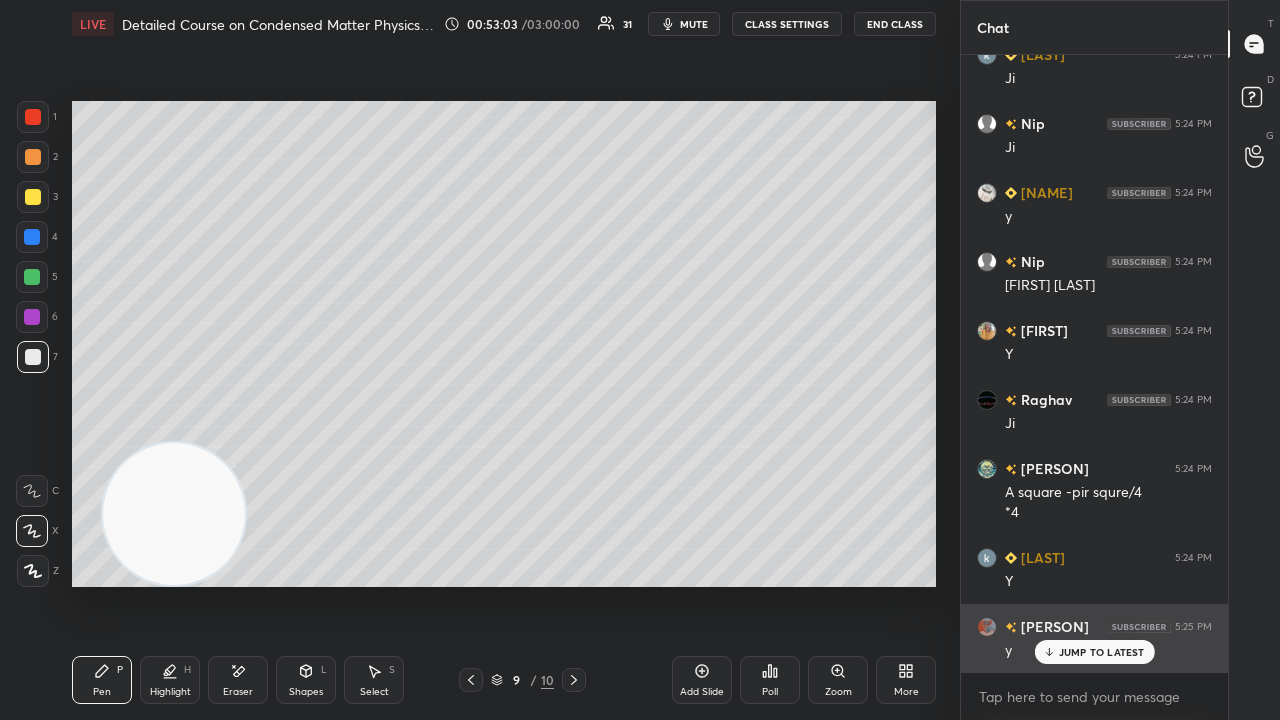 drag, startPoint x: 1095, startPoint y: 656, endPoint x: 1094, endPoint y: 668, distance: 12.0415945 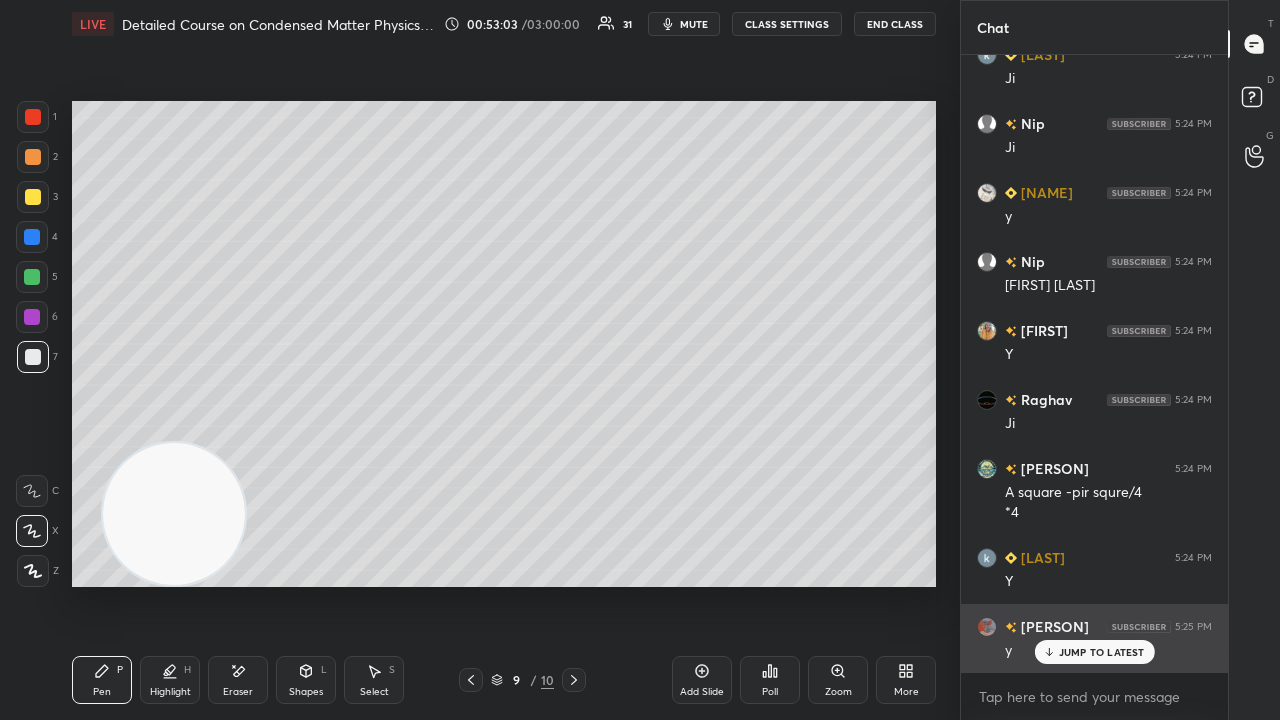click on "JUMP TO LATEST" at bounding box center (1094, 652) 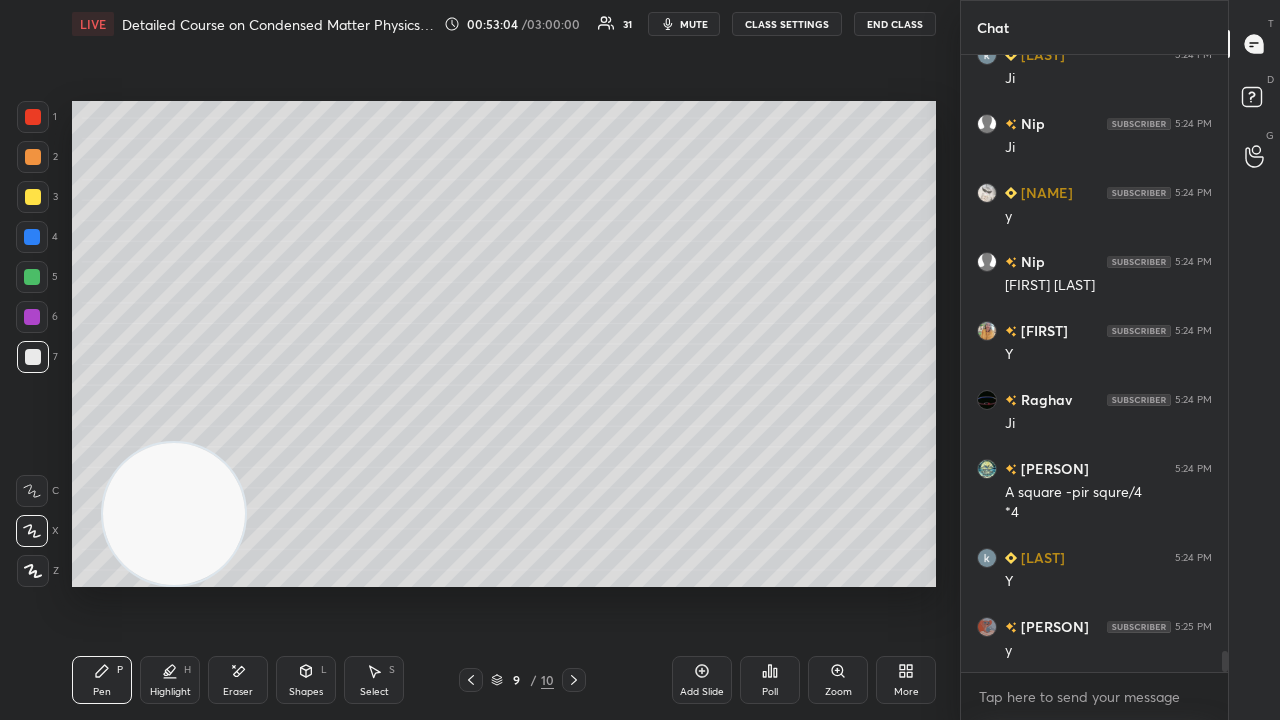 scroll, scrollTop: 17732, scrollLeft: 0, axis: vertical 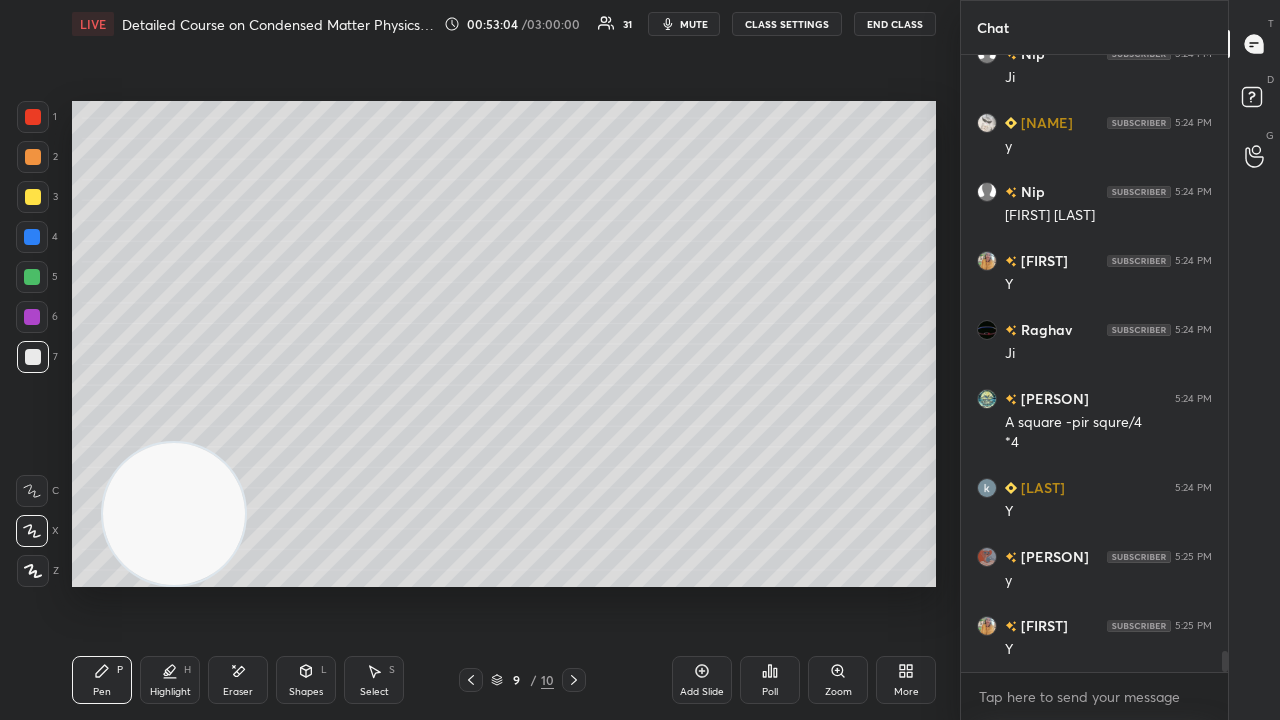 click on "mute" at bounding box center (694, 24) 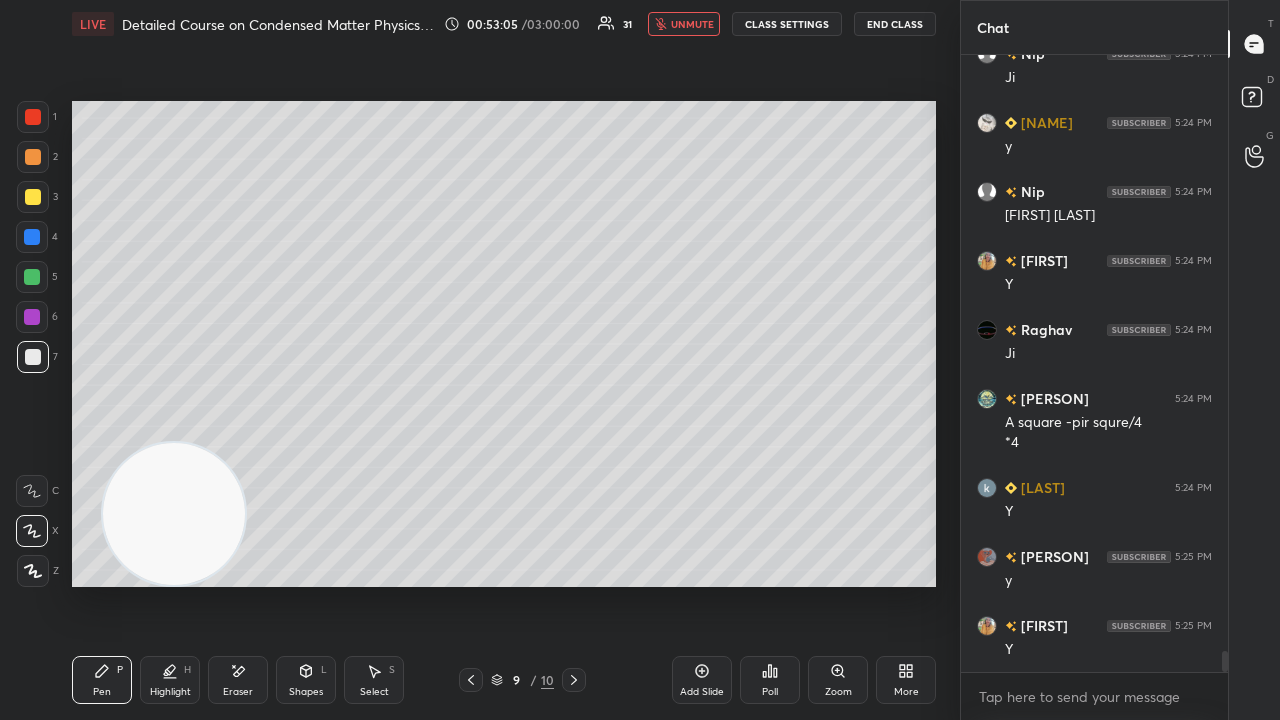 click on "unmute" at bounding box center (692, 24) 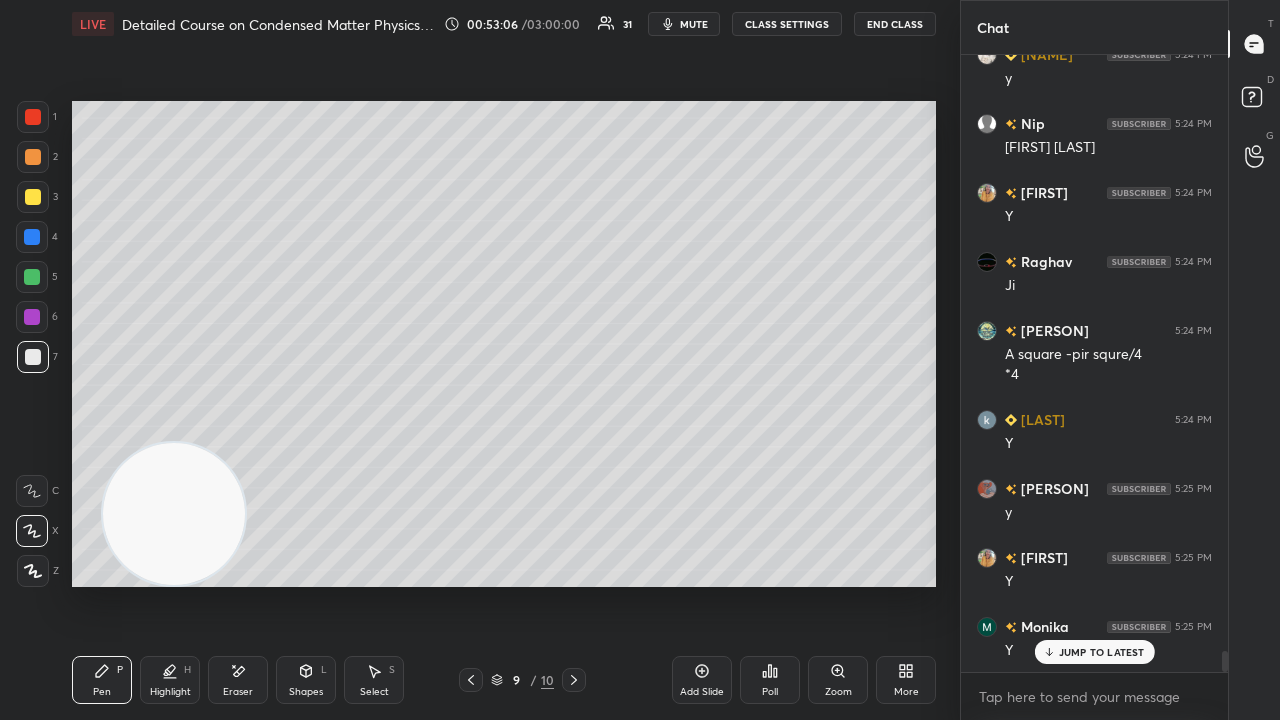 scroll, scrollTop: 17938, scrollLeft: 0, axis: vertical 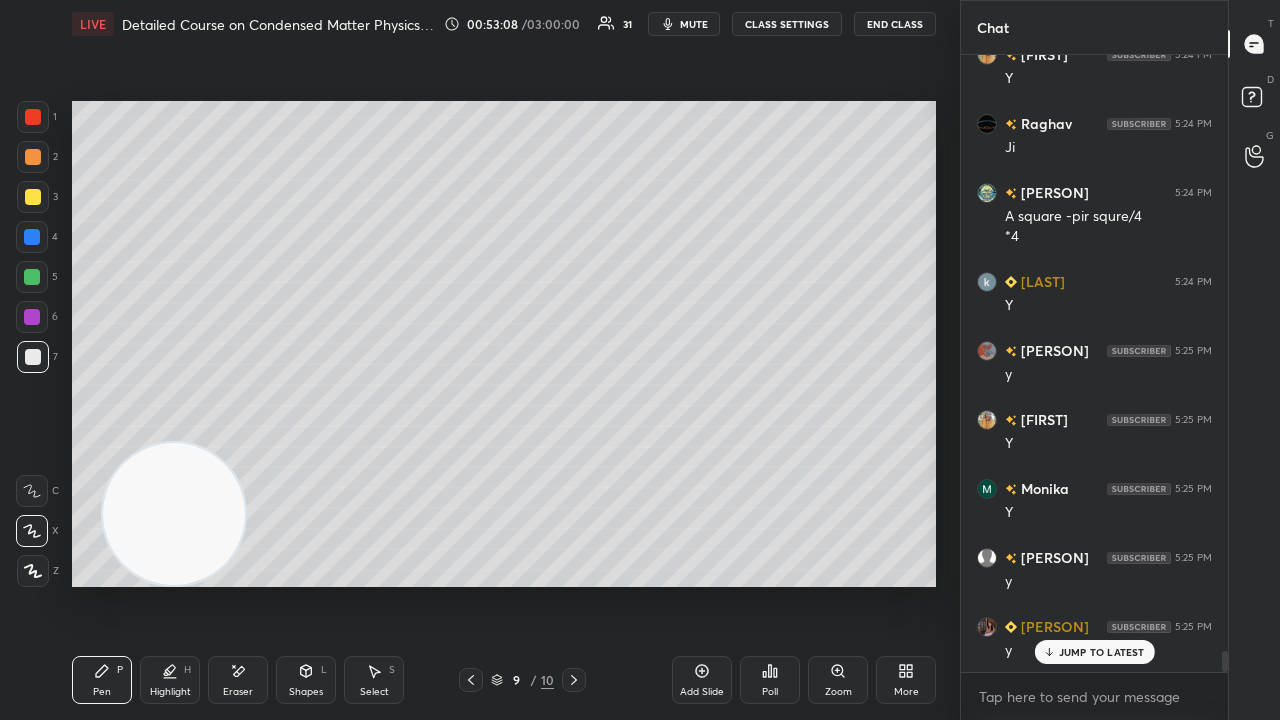 click on "mute" at bounding box center [694, 24] 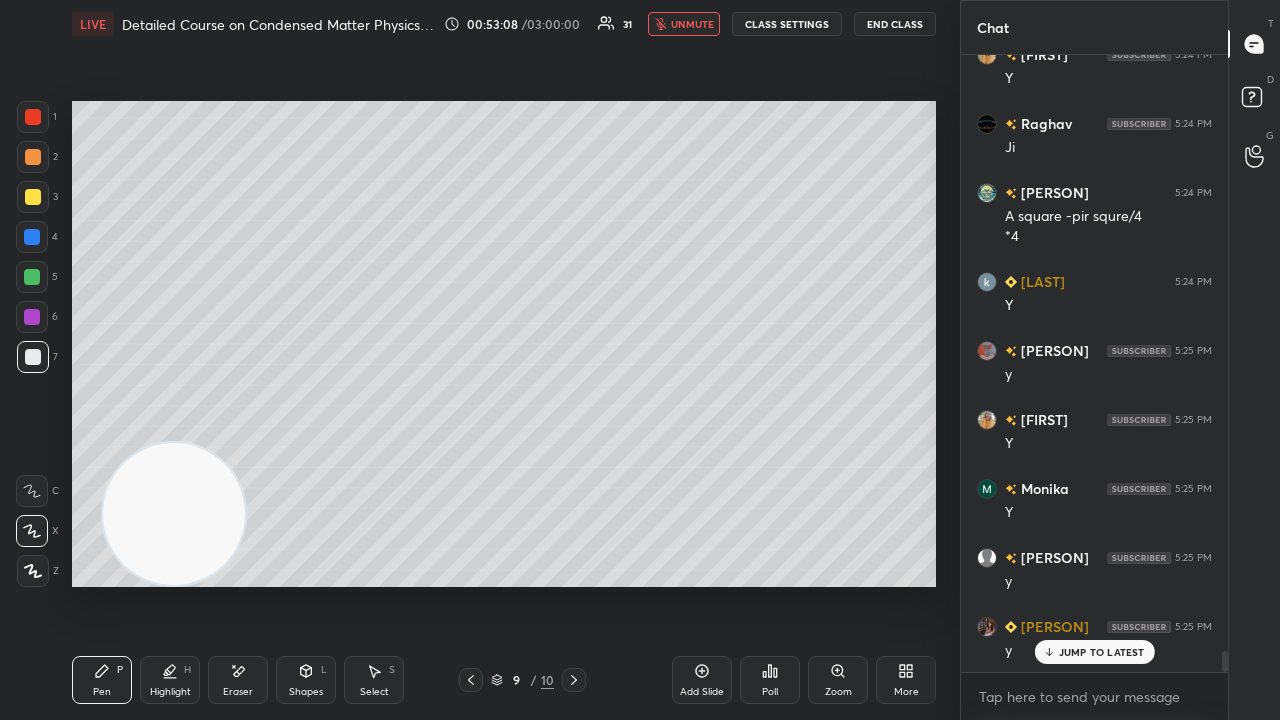 click on "unmute" at bounding box center [692, 24] 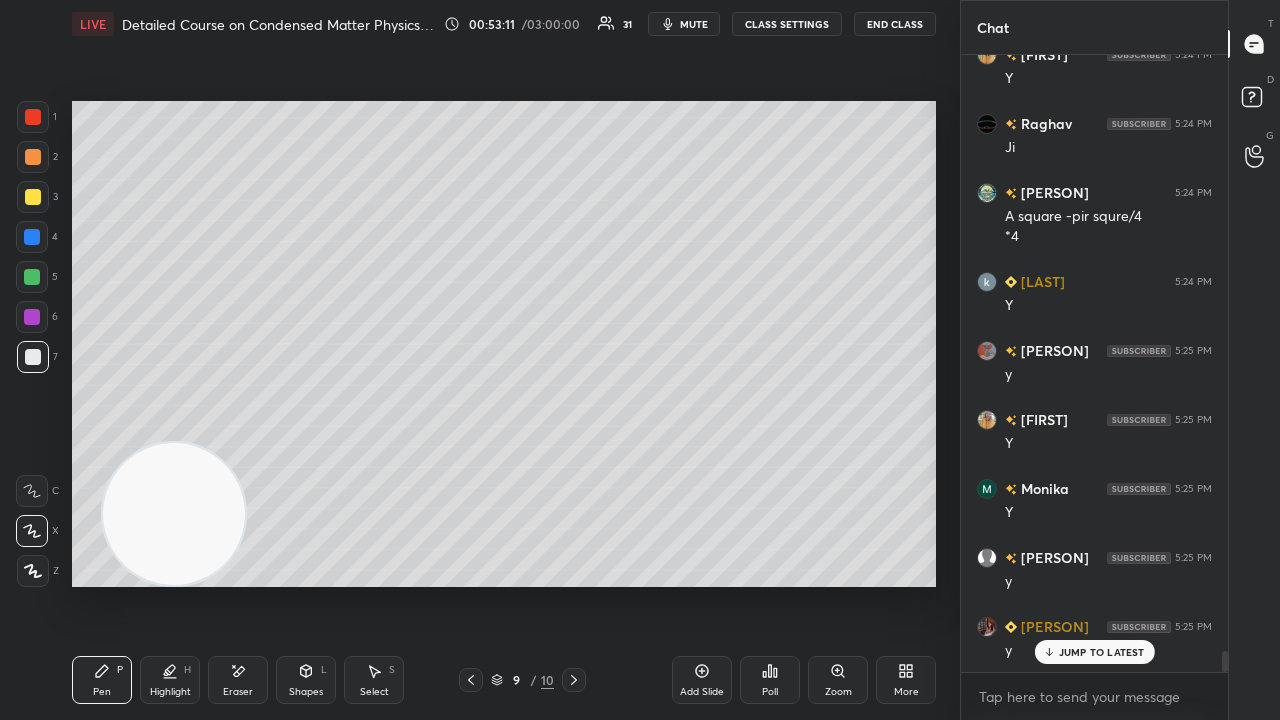 click on "mute" at bounding box center [694, 24] 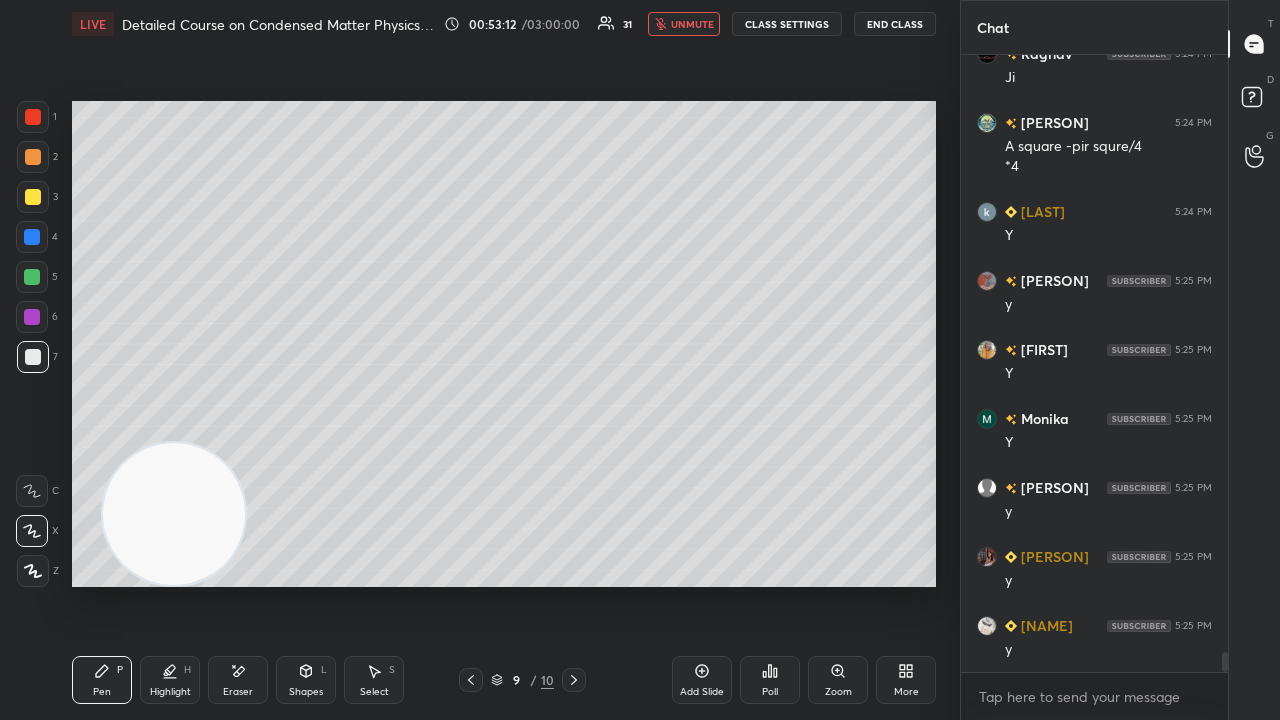click on "unmute" at bounding box center [692, 24] 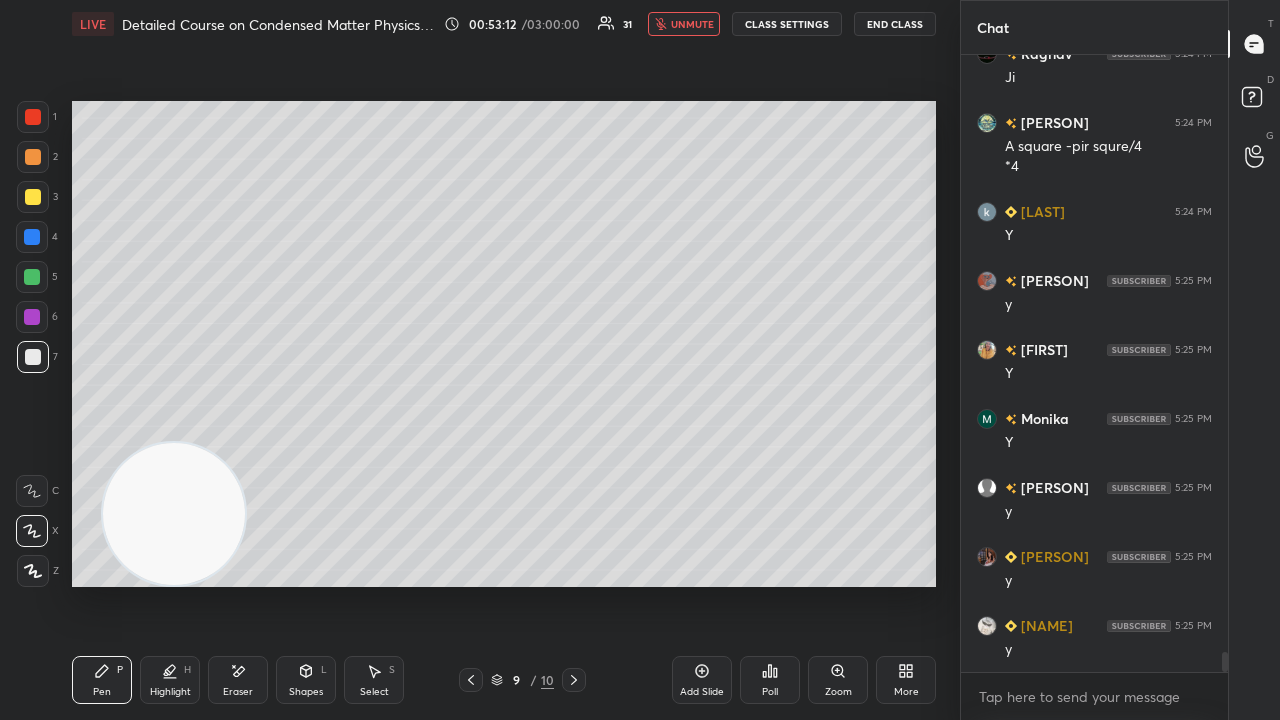 scroll, scrollTop: 18076, scrollLeft: 0, axis: vertical 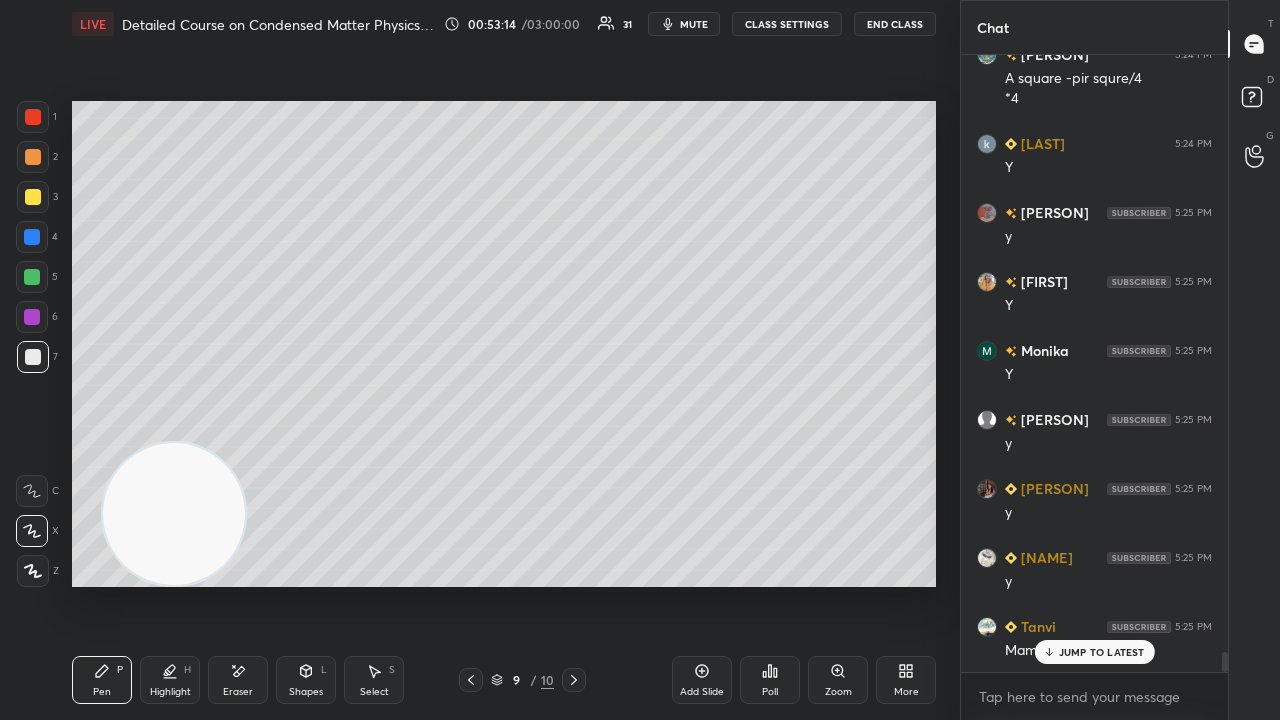 drag, startPoint x: 1103, startPoint y: 652, endPoint x: 1094, endPoint y: 684, distance: 33.24154 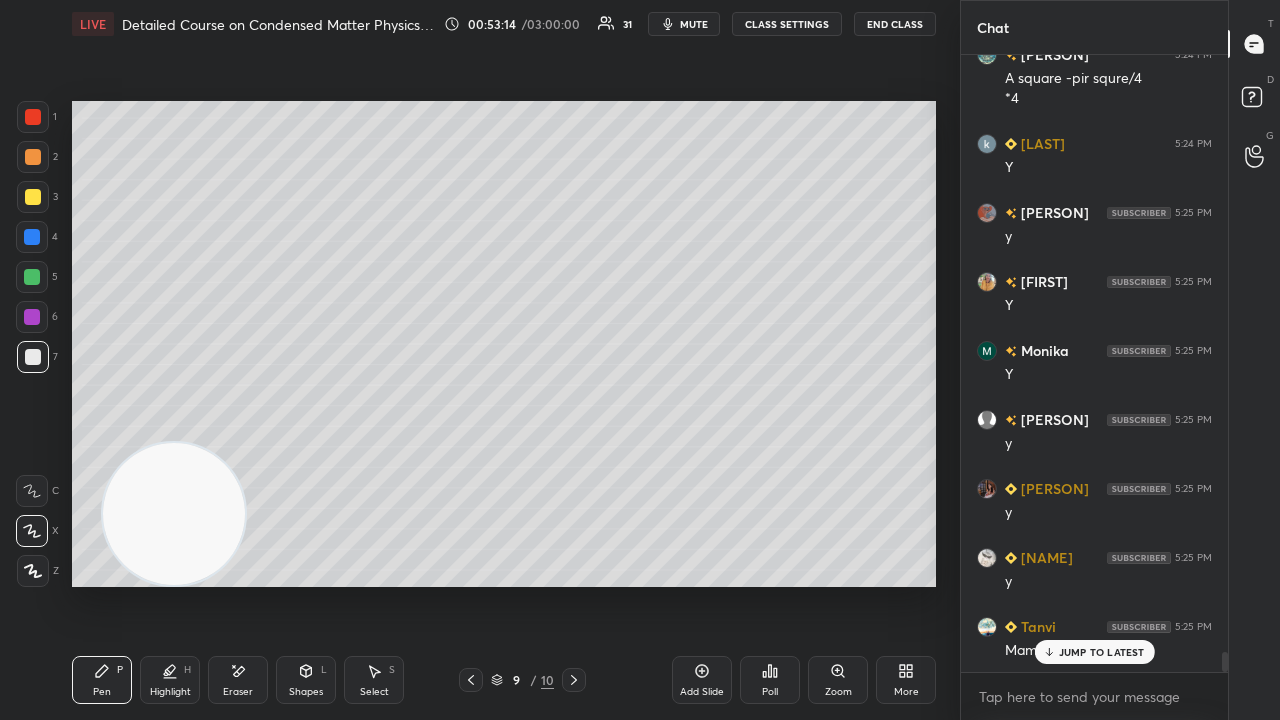 click on "JUMP TO LATEST" at bounding box center [1102, 652] 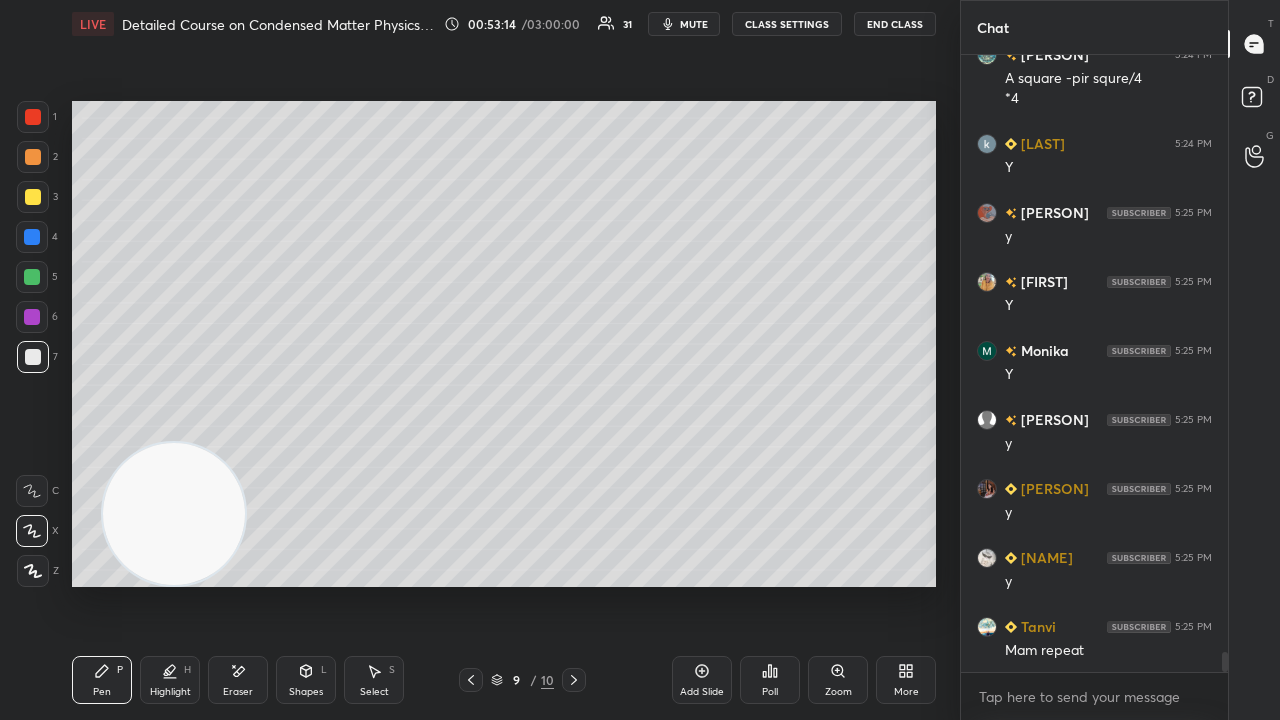 click on "mute" at bounding box center (694, 24) 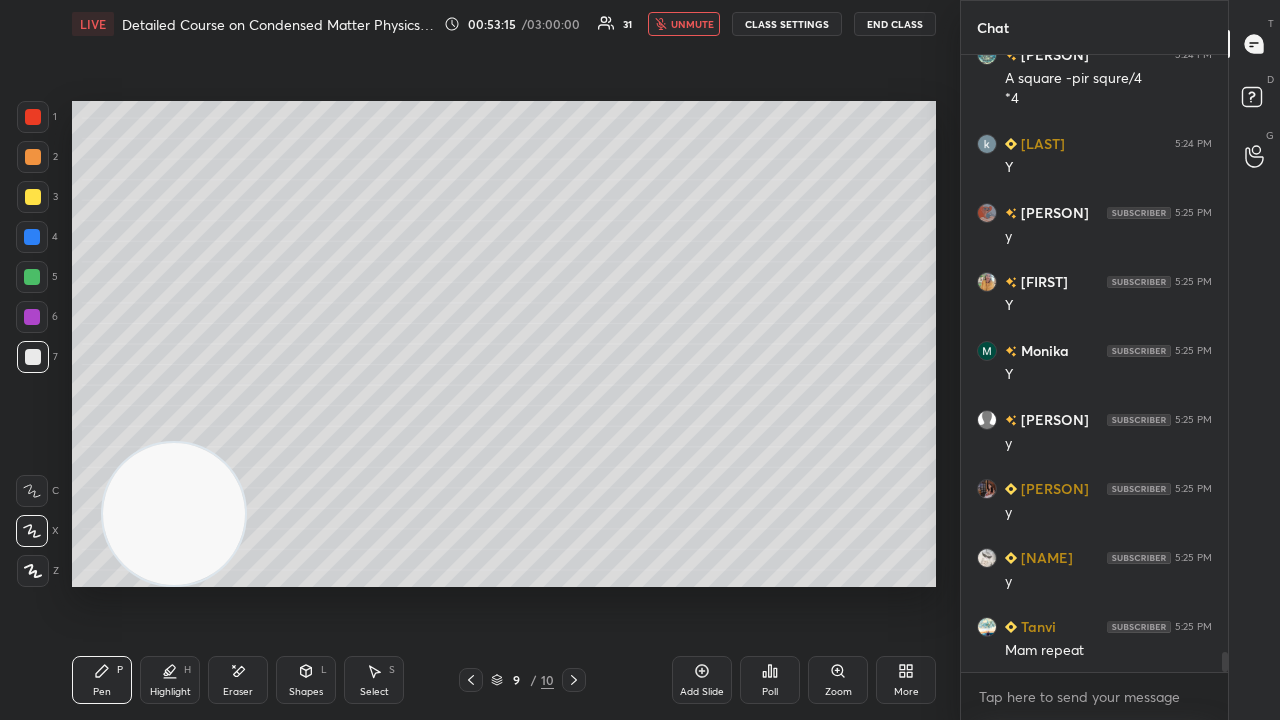 click on "unmute" at bounding box center [692, 24] 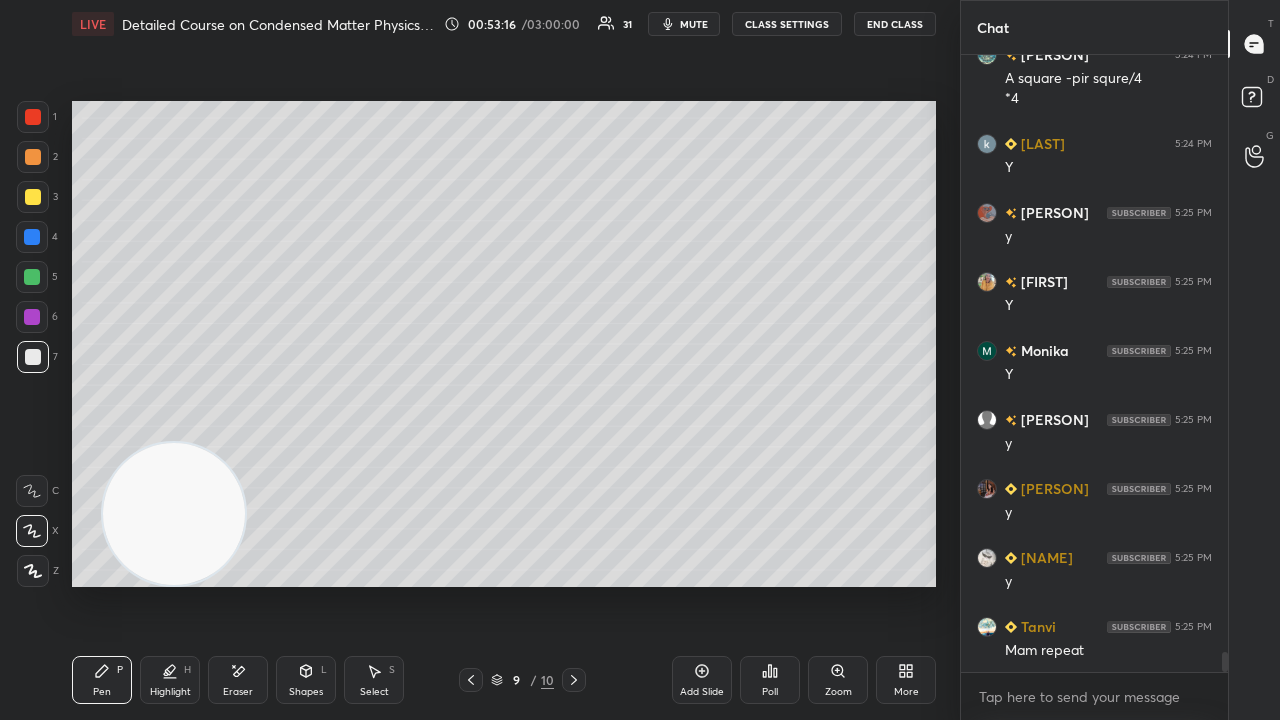 scroll, scrollTop: 18146, scrollLeft: 0, axis: vertical 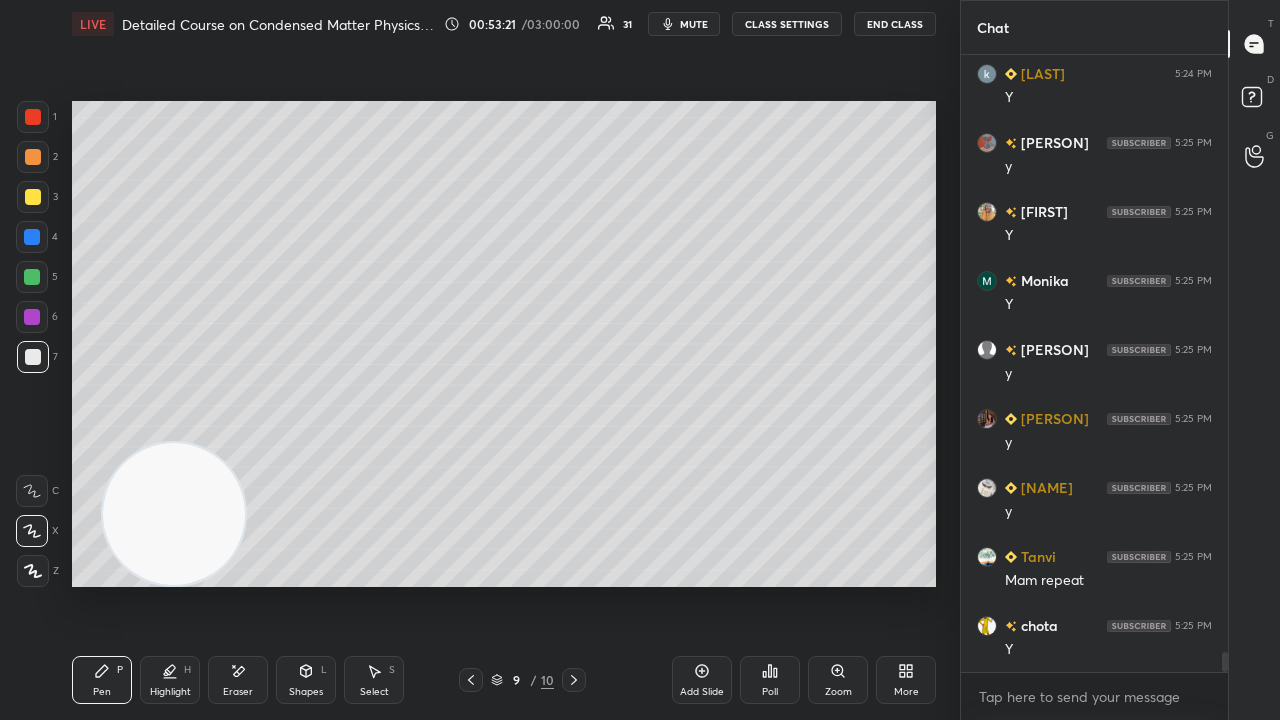 click on "mute" at bounding box center (694, 24) 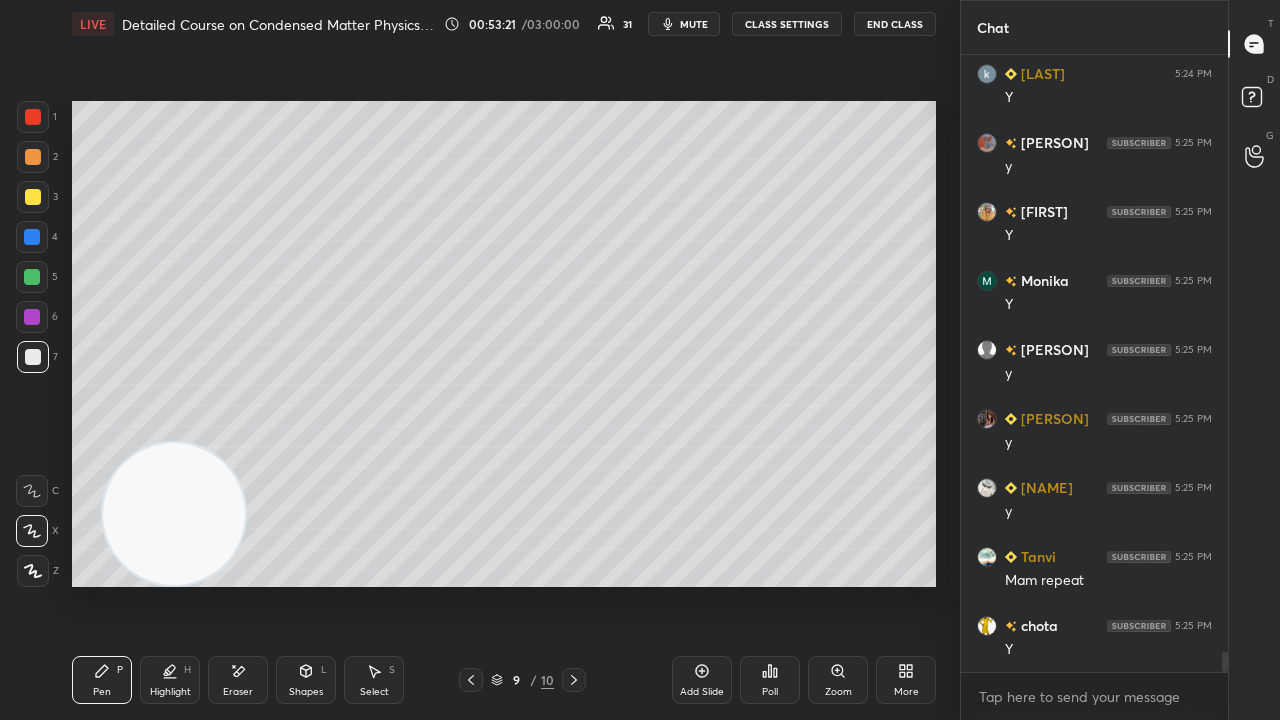 click on "mute" at bounding box center (694, 24) 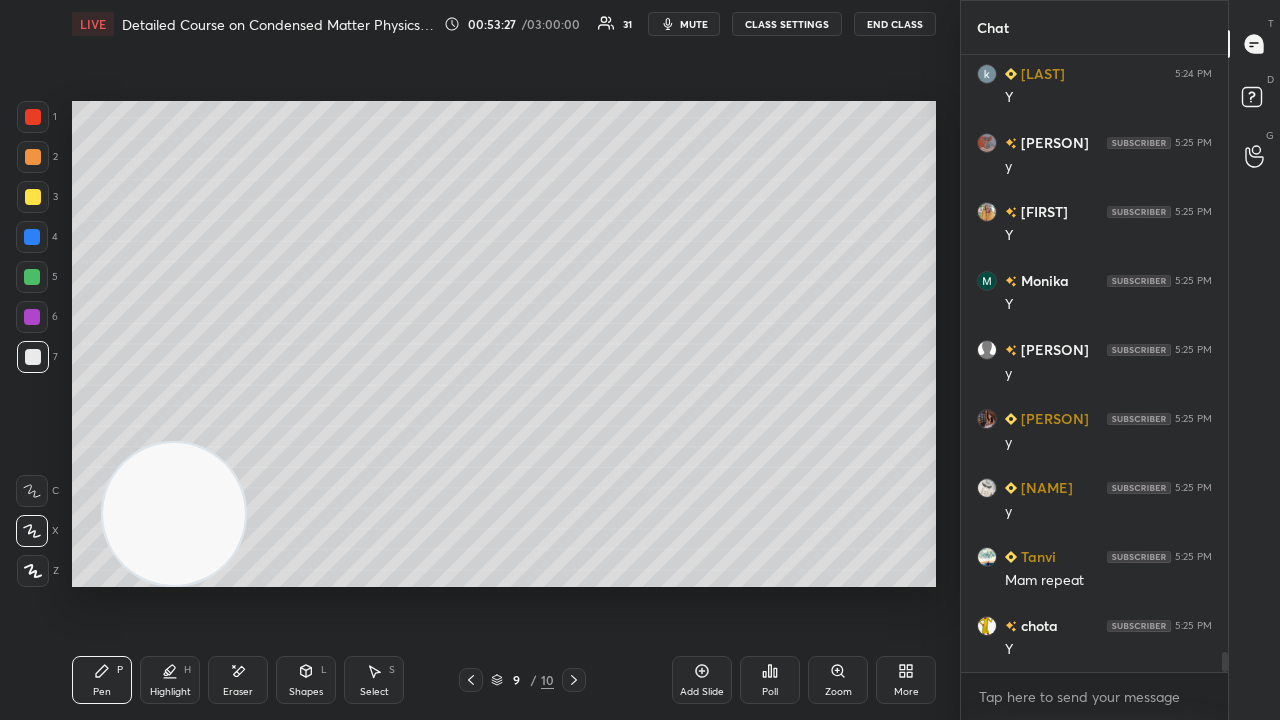 click on "mute" at bounding box center (694, 24) 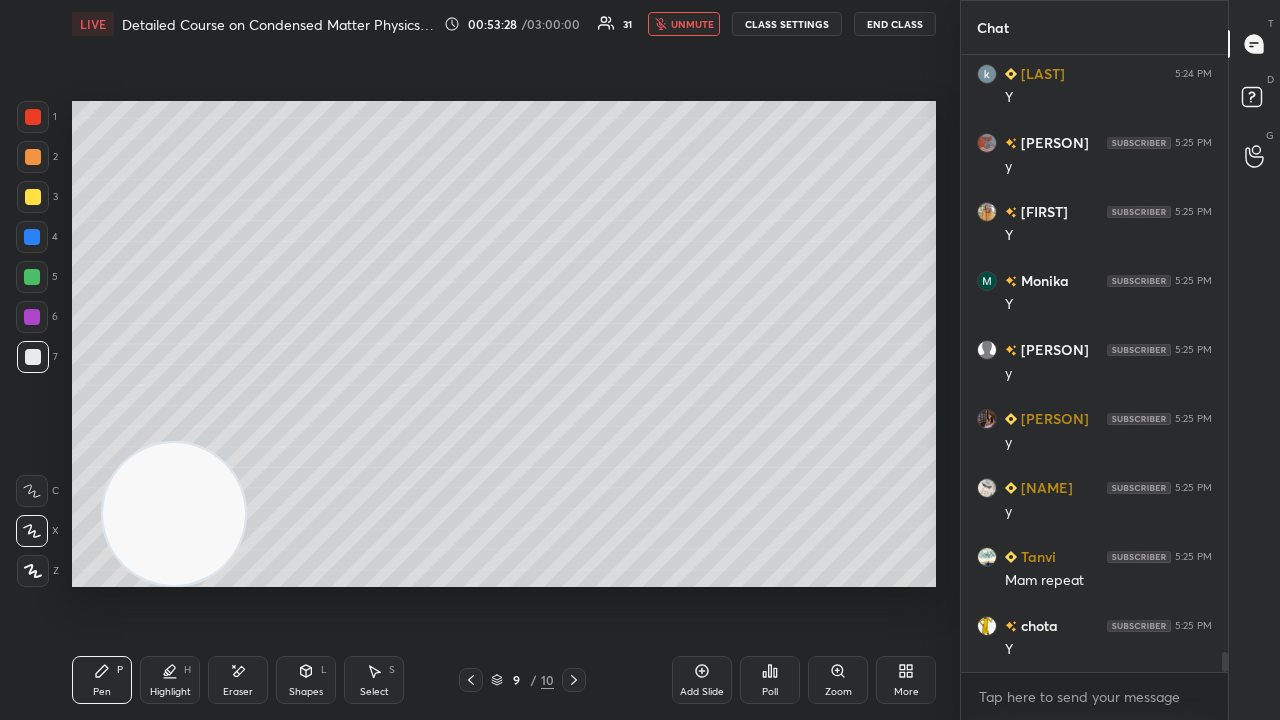 click on "unmute" at bounding box center (692, 24) 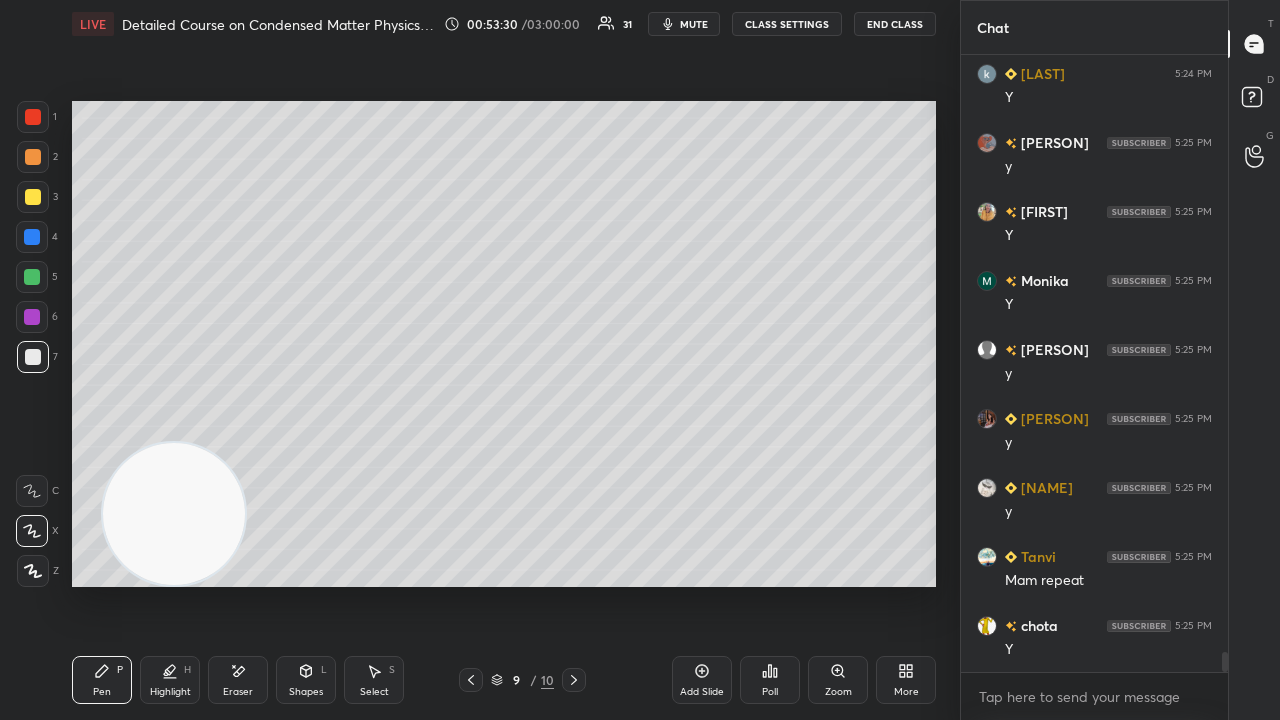 scroll, scrollTop: 18214, scrollLeft: 0, axis: vertical 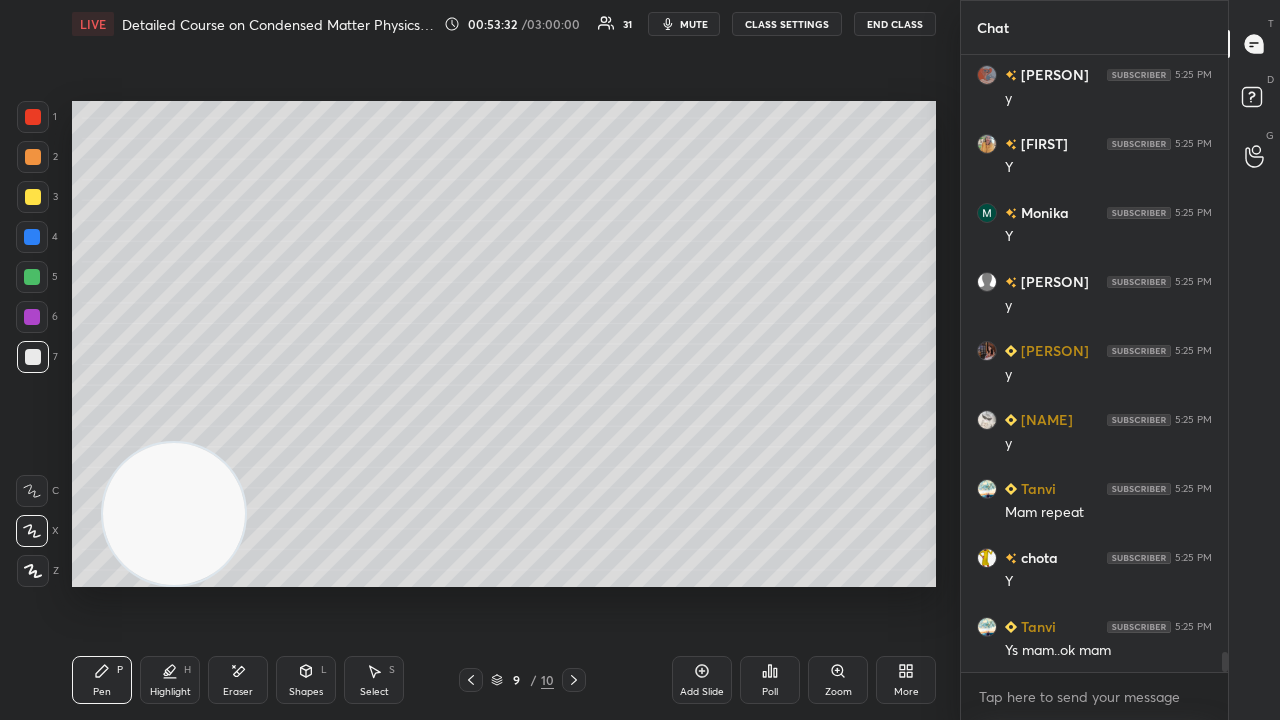 click on "mute" at bounding box center (694, 24) 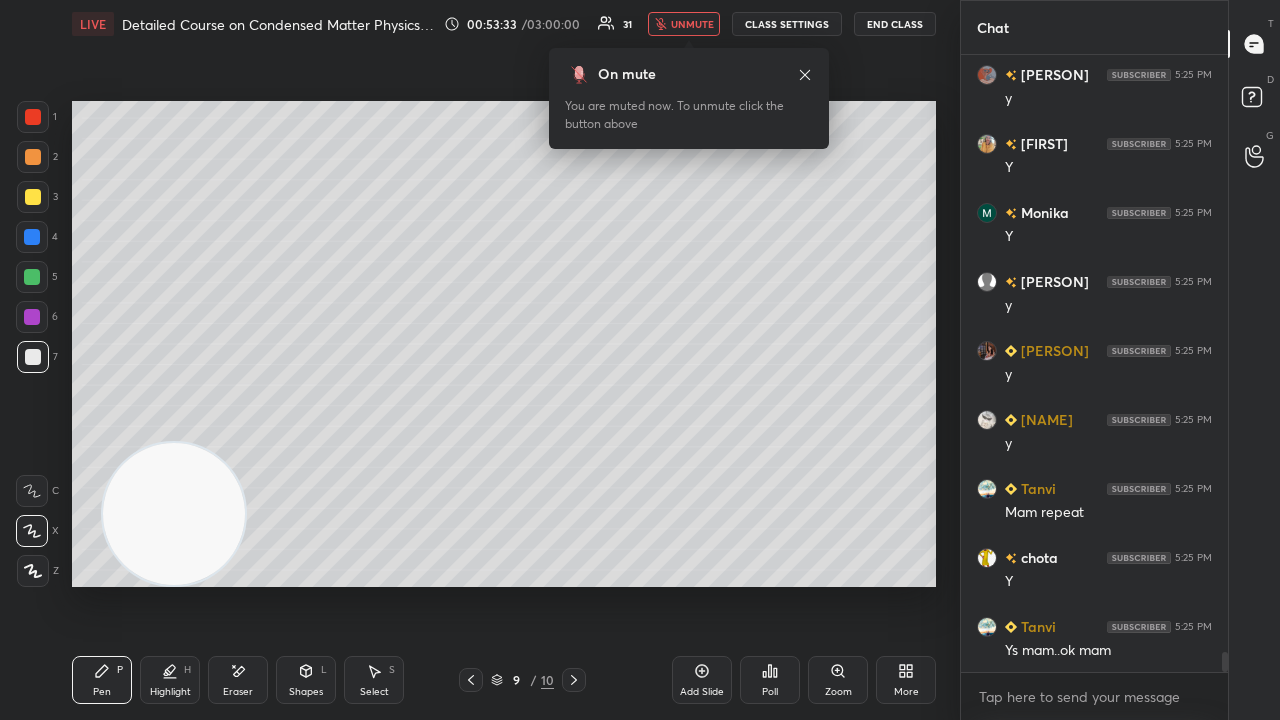 click on "unmute" at bounding box center [692, 24] 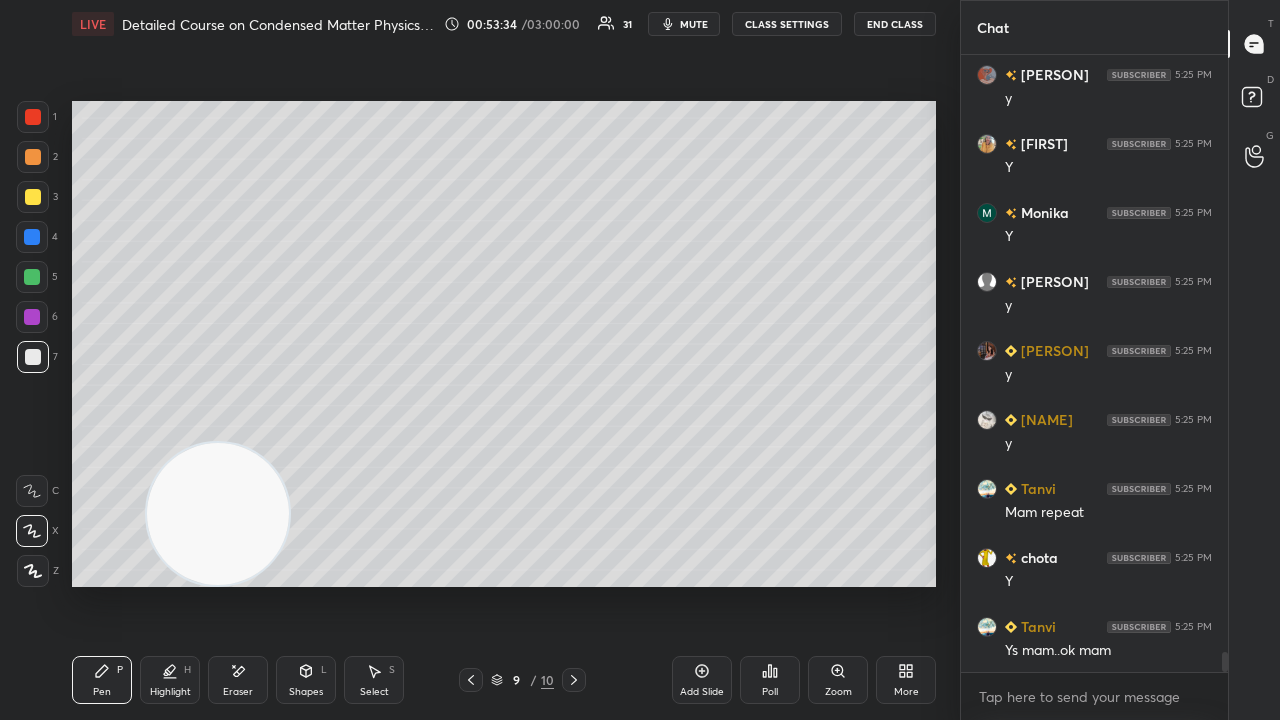 drag, startPoint x: 167, startPoint y: 515, endPoint x: 640, endPoint y: 638, distance: 488.73102 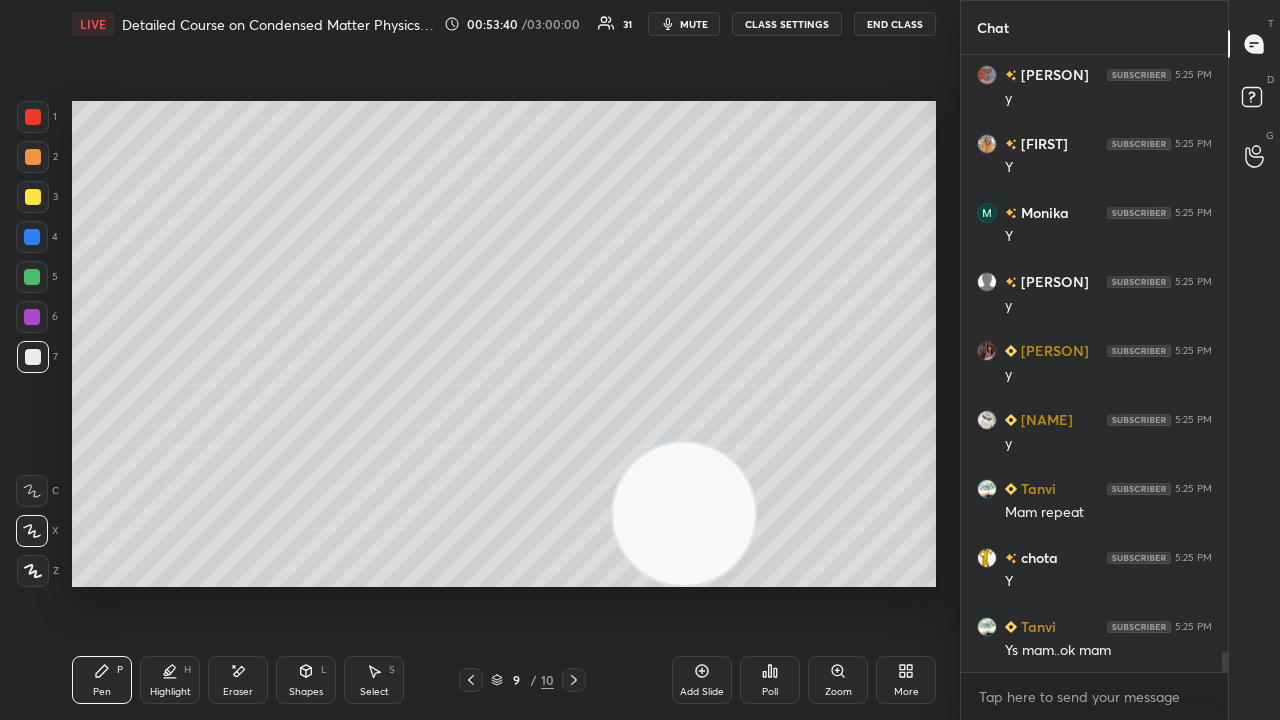 click on "mute" at bounding box center [684, 24] 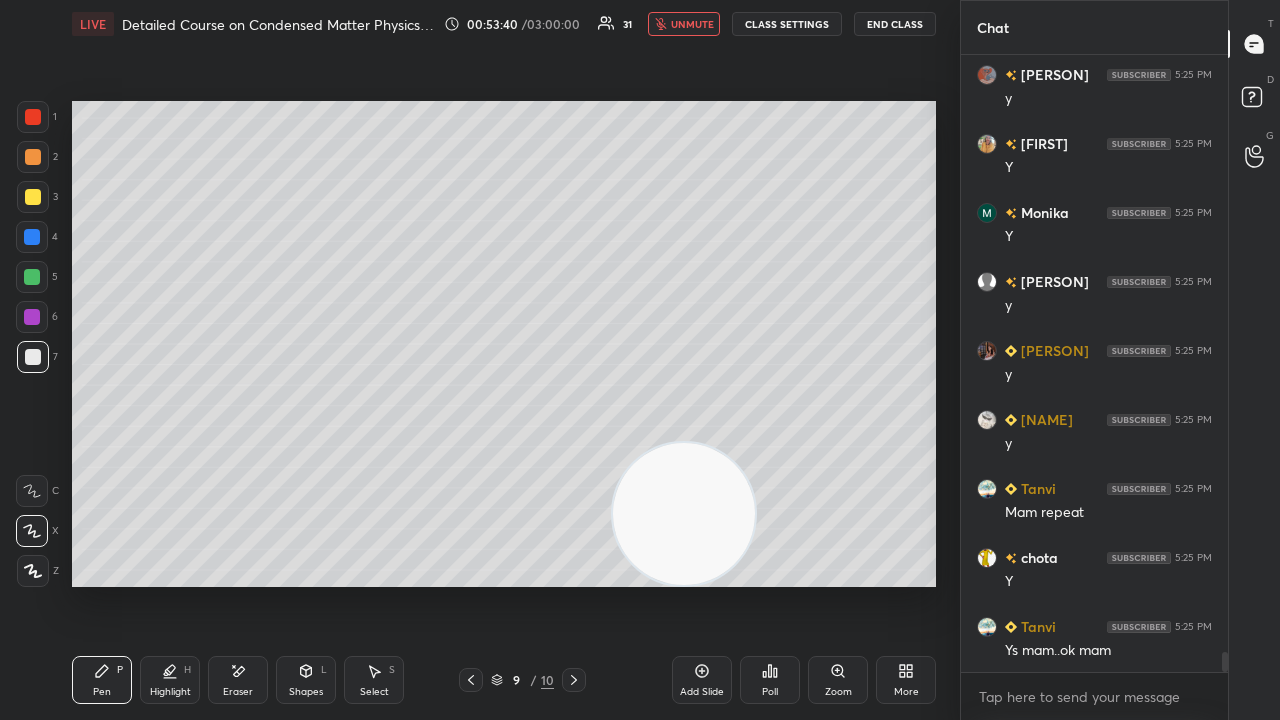 click on "unmute" at bounding box center (692, 24) 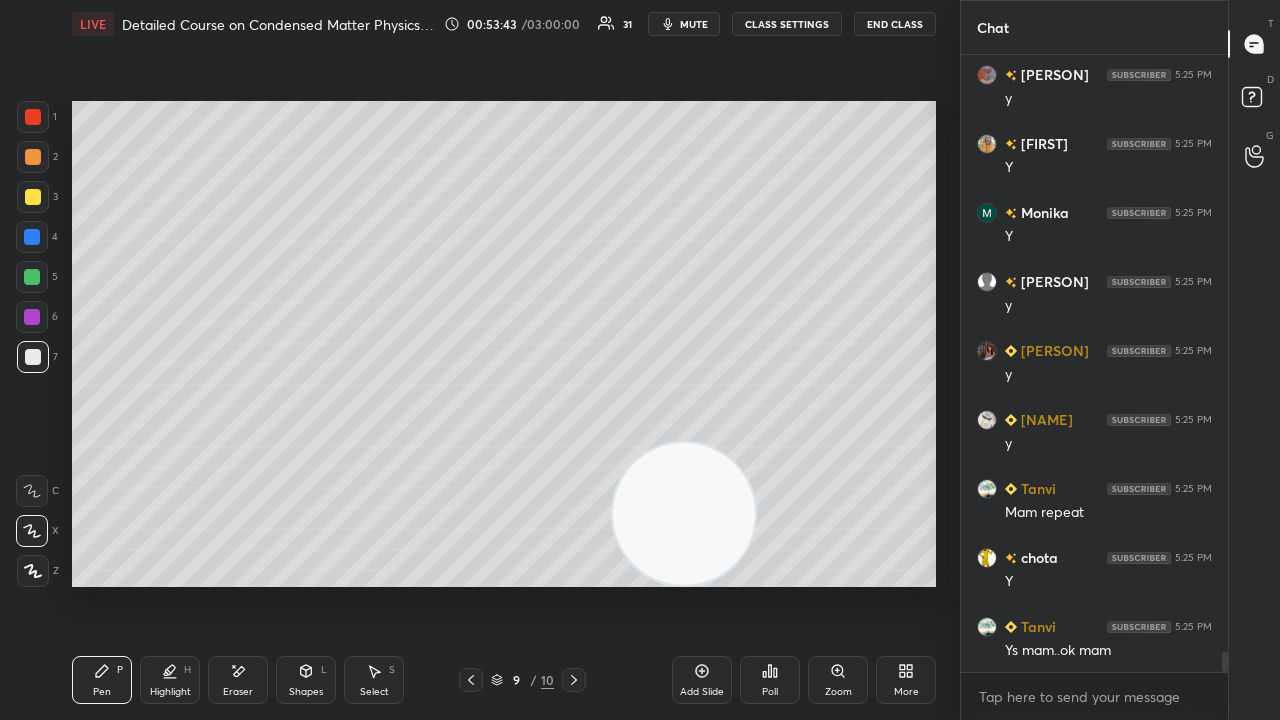 scroll, scrollTop: 18284, scrollLeft: 0, axis: vertical 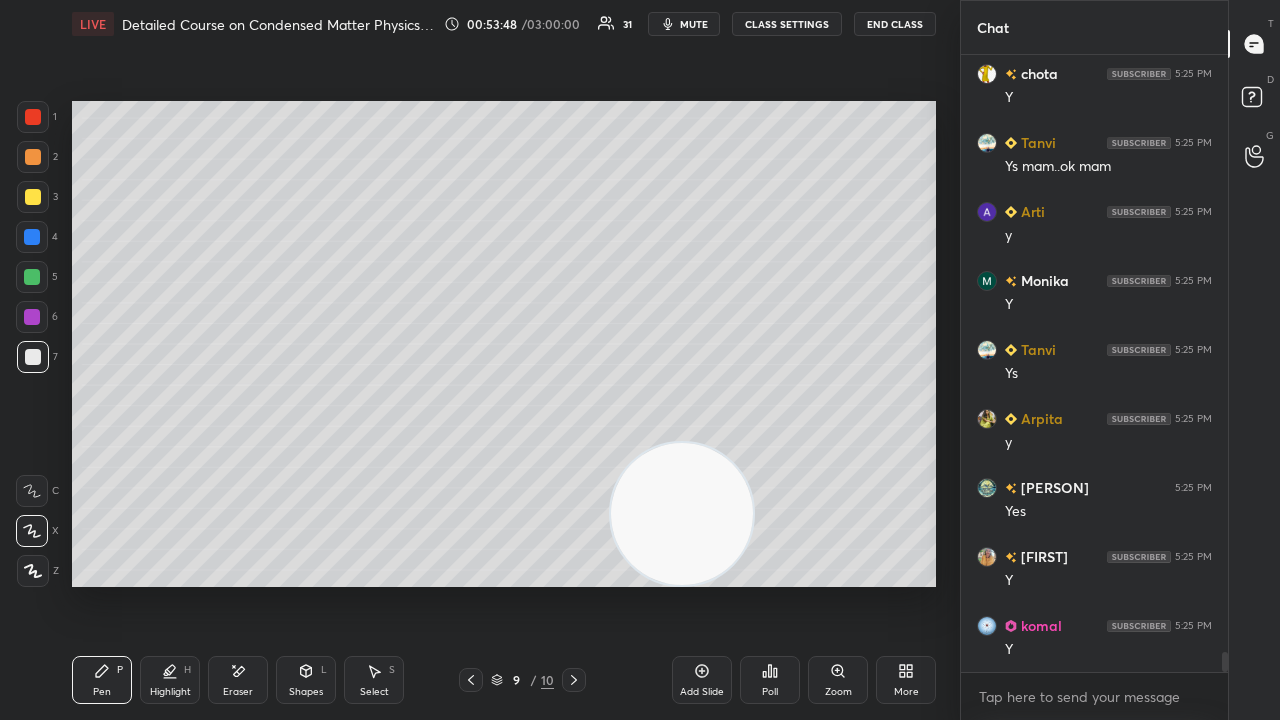 drag, startPoint x: 650, startPoint y: 524, endPoint x: 378, endPoint y: 370, distance: 312.57 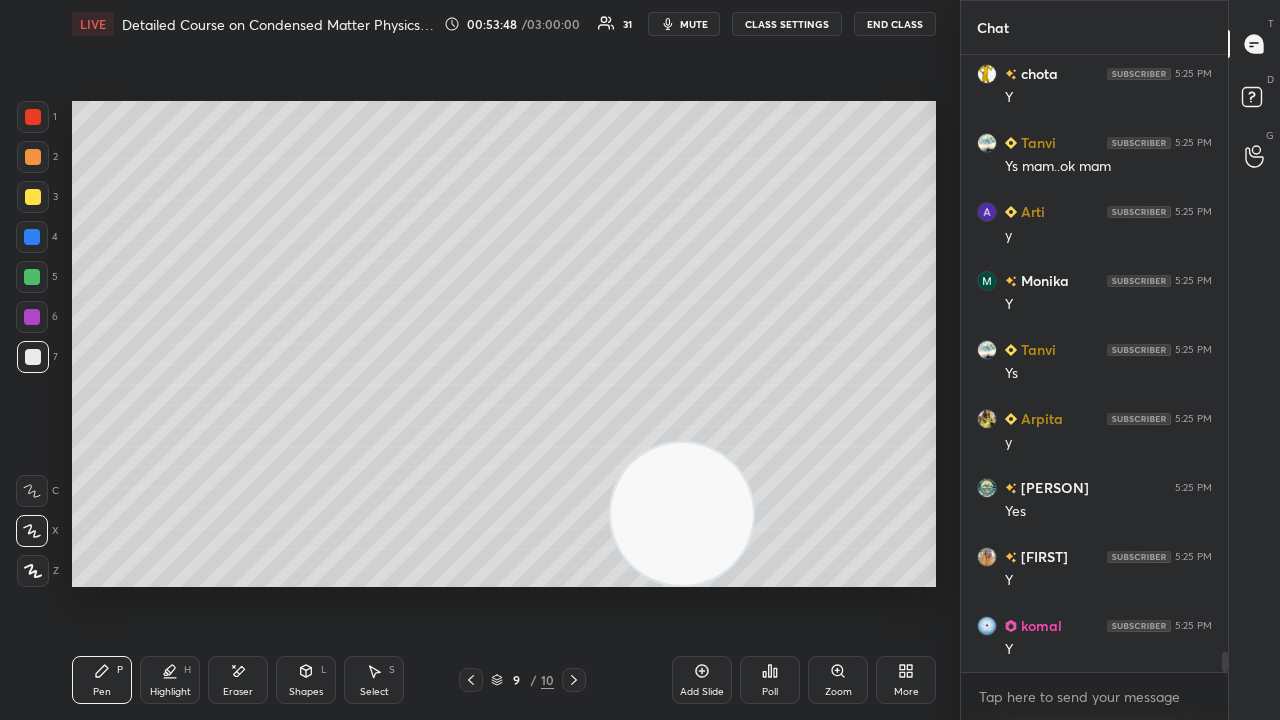 click at bounding box center [682, 514] 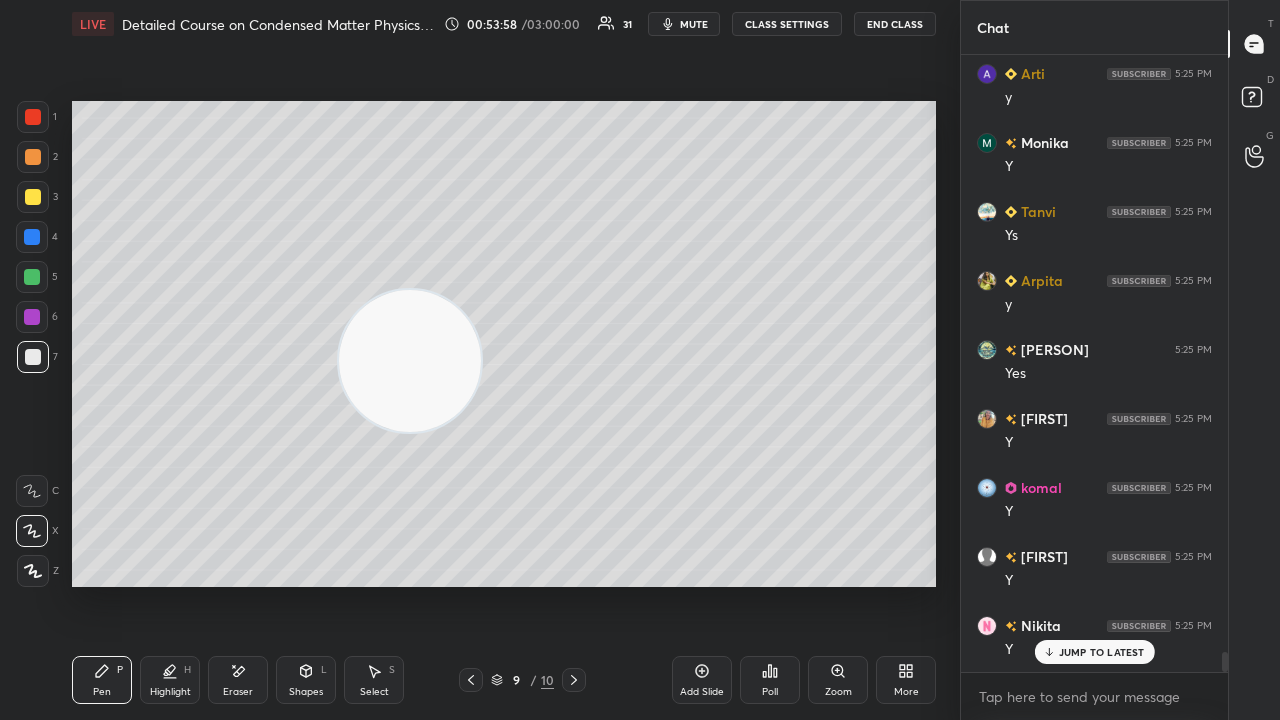 scroll, scrollTop: 18904, scrollLeft: 0, axis: vertical 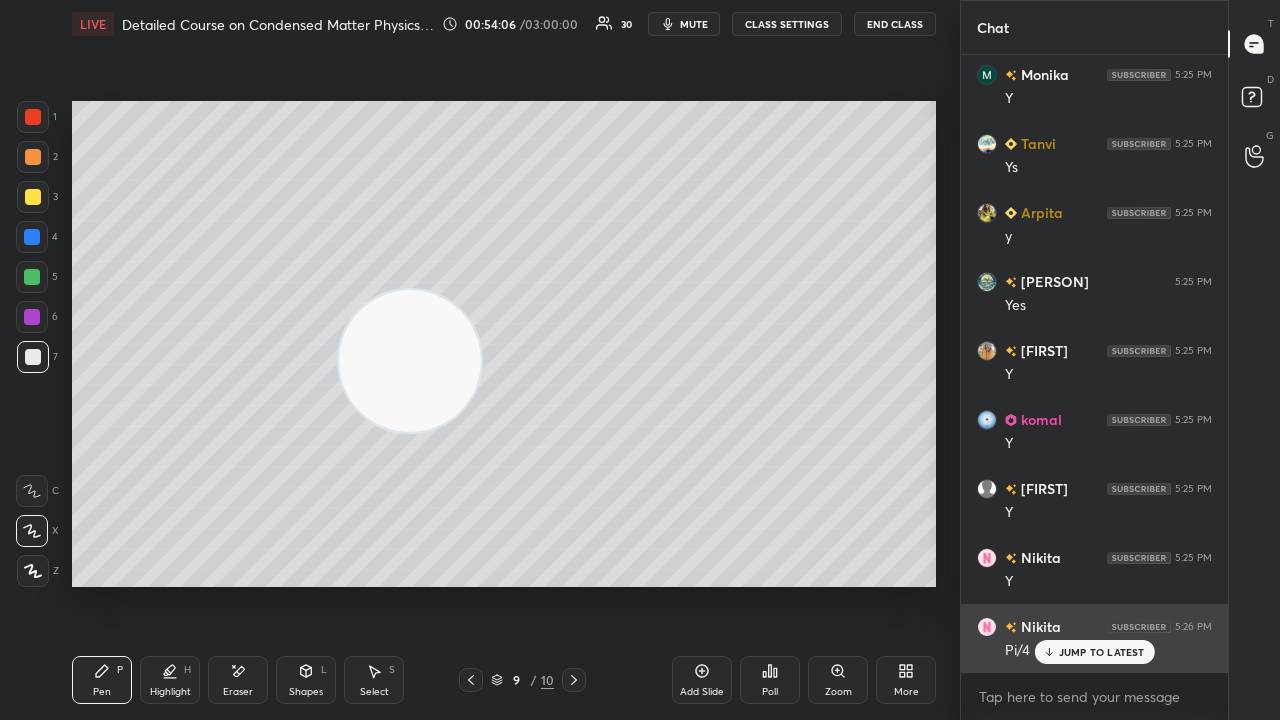 click on "JUMP TO LATEST" at bounding box center [1102, 652] 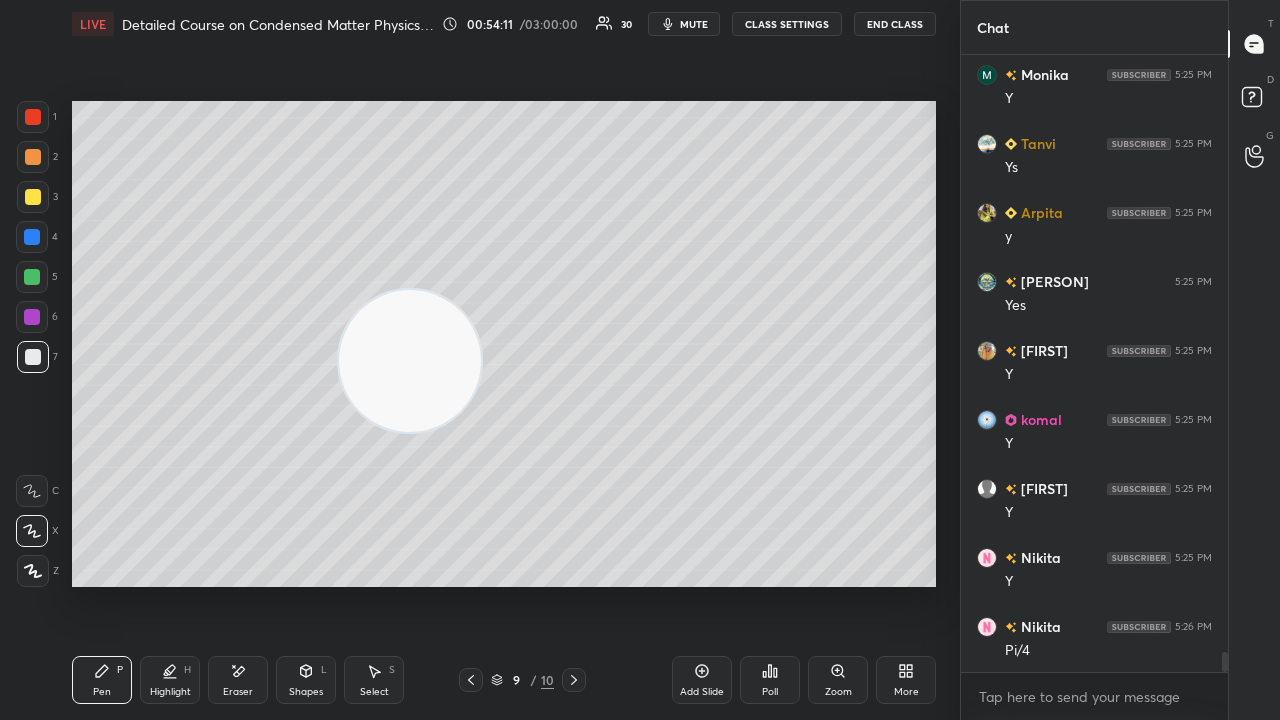 click on "Shapes L" at bounding box center (306, 680) 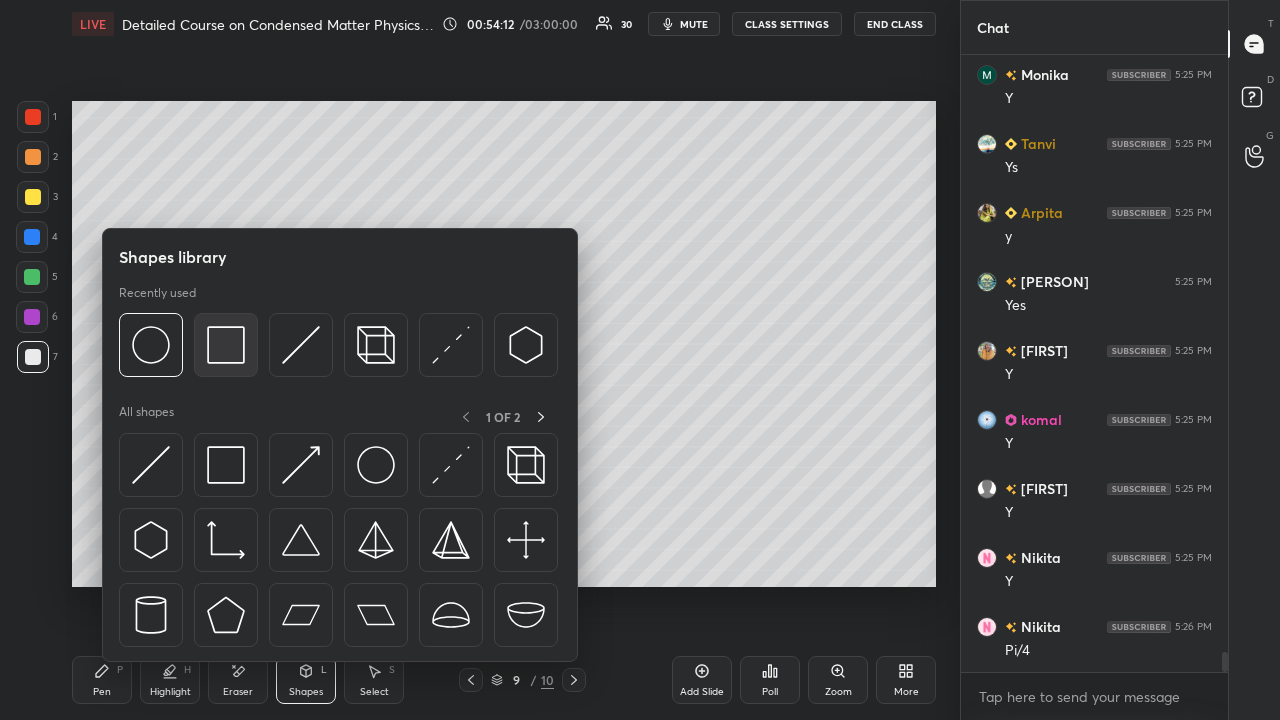 click at bounding box center (226, 345) 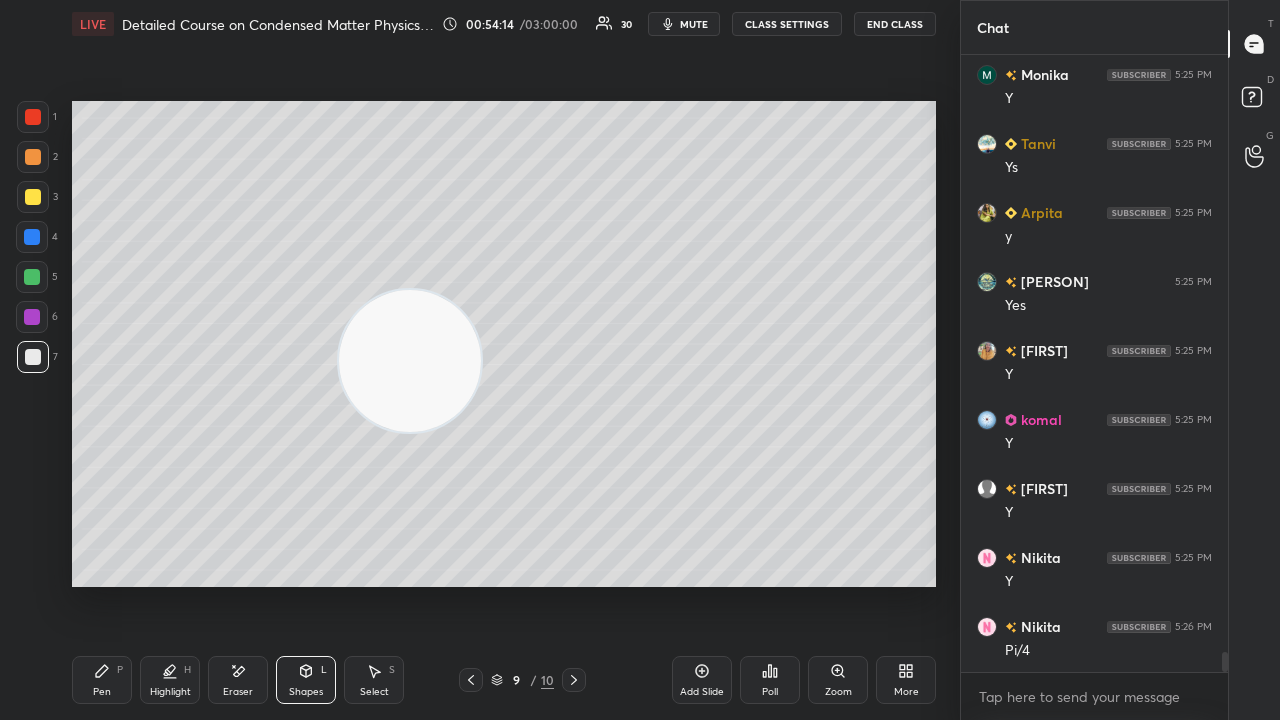 scroll, scrollTop: 18974, scrollLeft: 0, axis: vertical 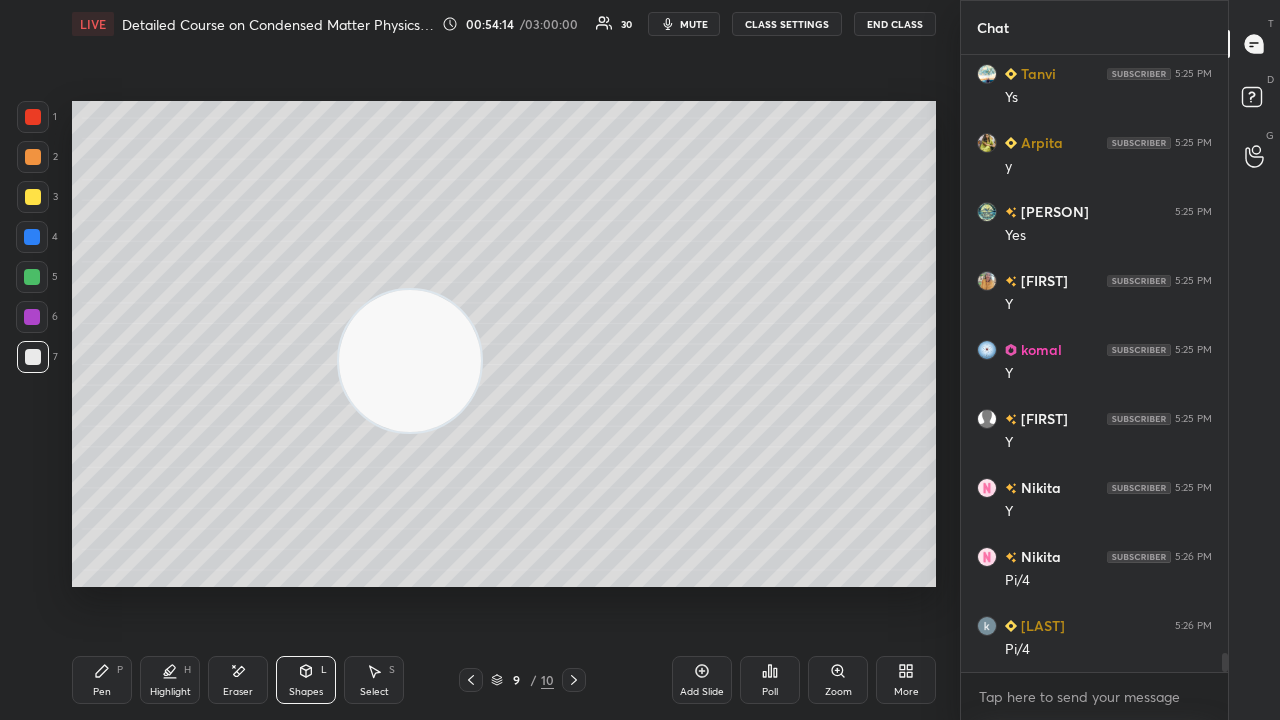 click on "Pen P" at bounding box center (102, 680) 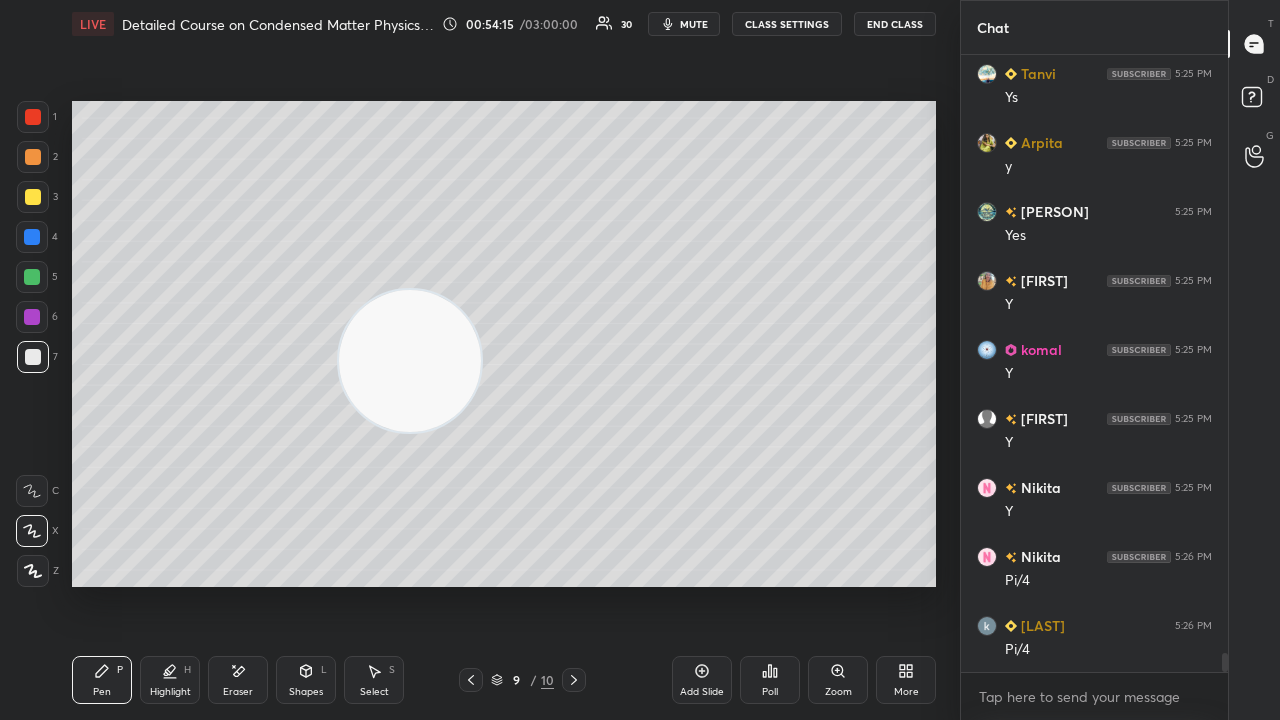 click on "mute" at bounding box center [694, 24] 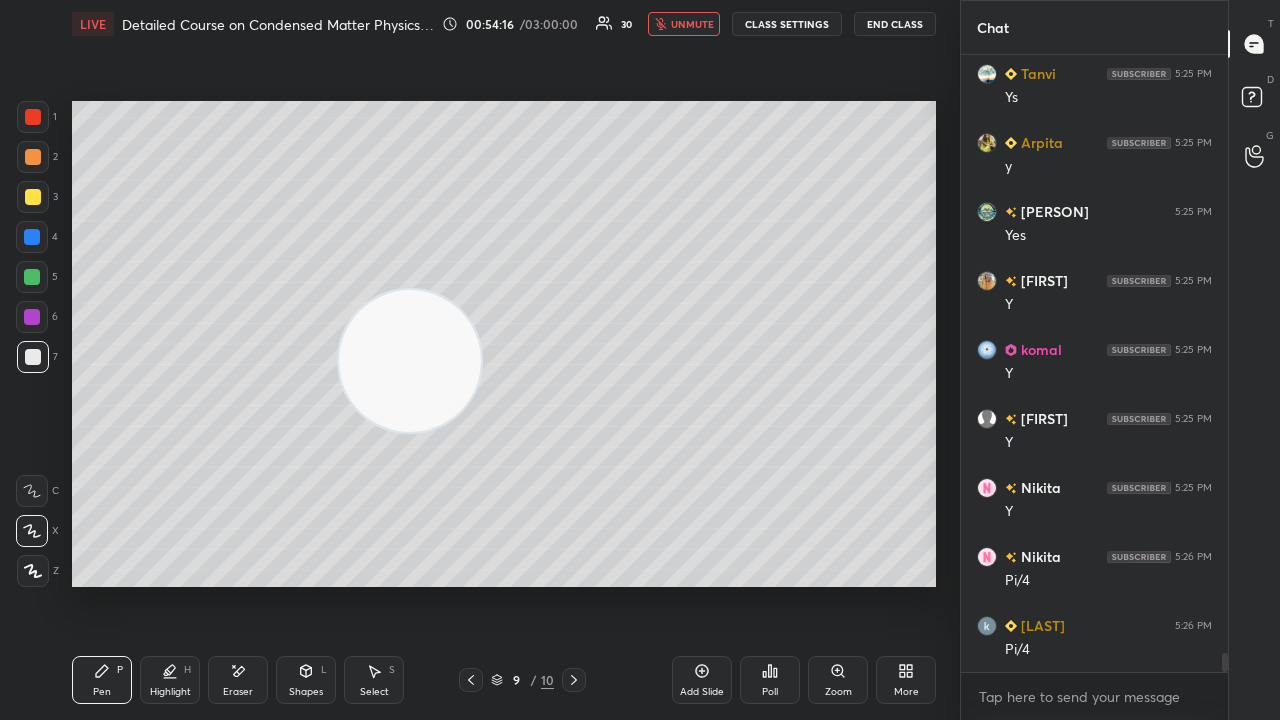 click on "unmute" at bounding box center (692, 24) 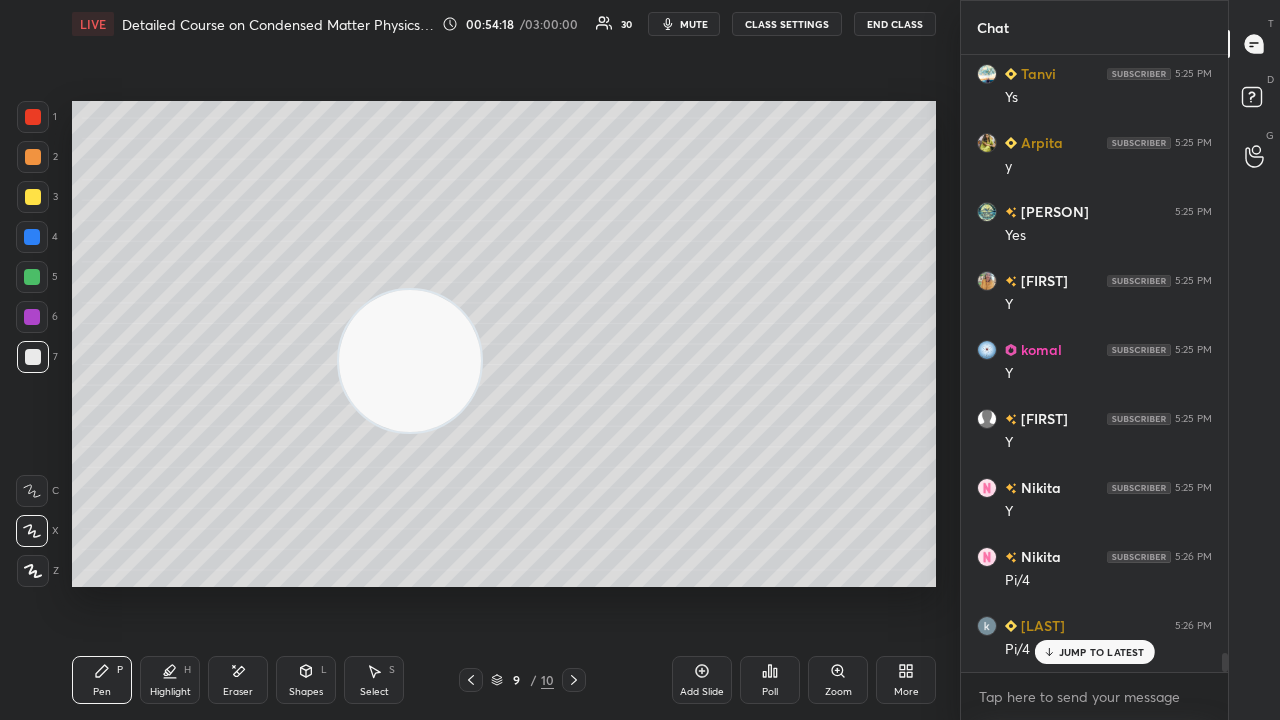 scroll, scrollTop: 19042, scrollLeft: 0, axis: vertical 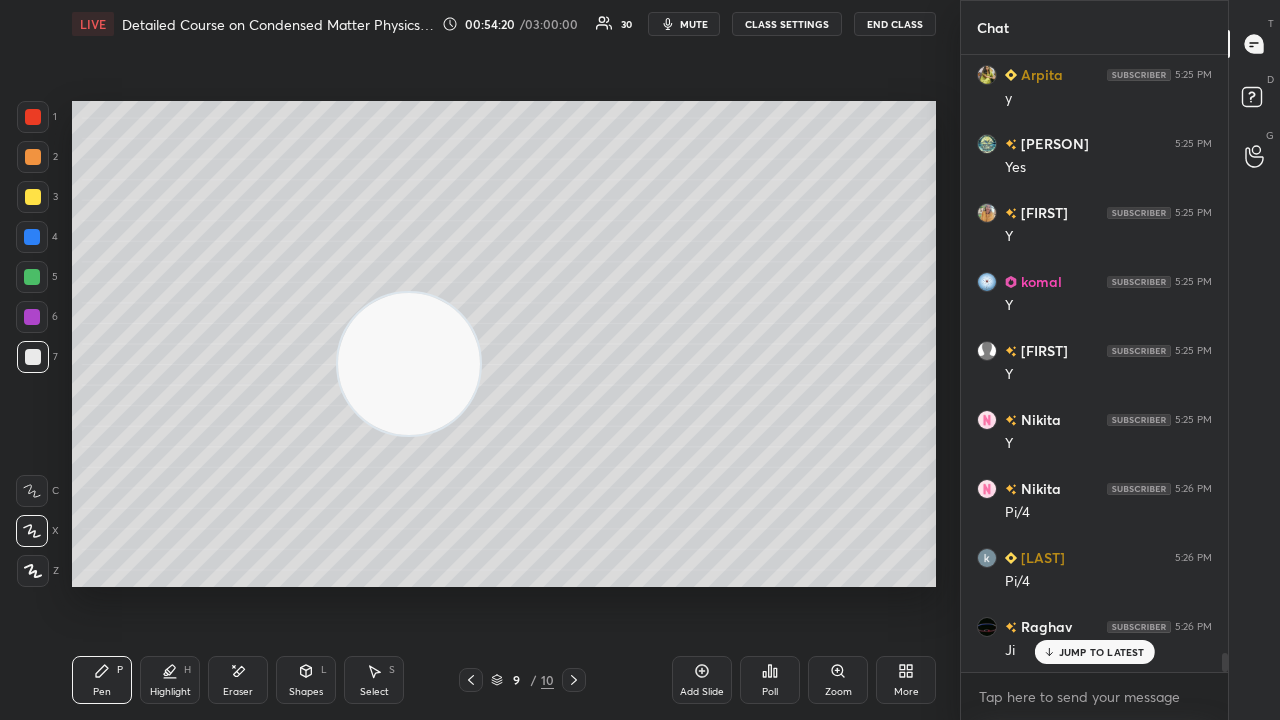 drag, startPoint x: 399, startPoint y: 363, endPoint x: 366, endPoint y: 598, distance: 237.30571 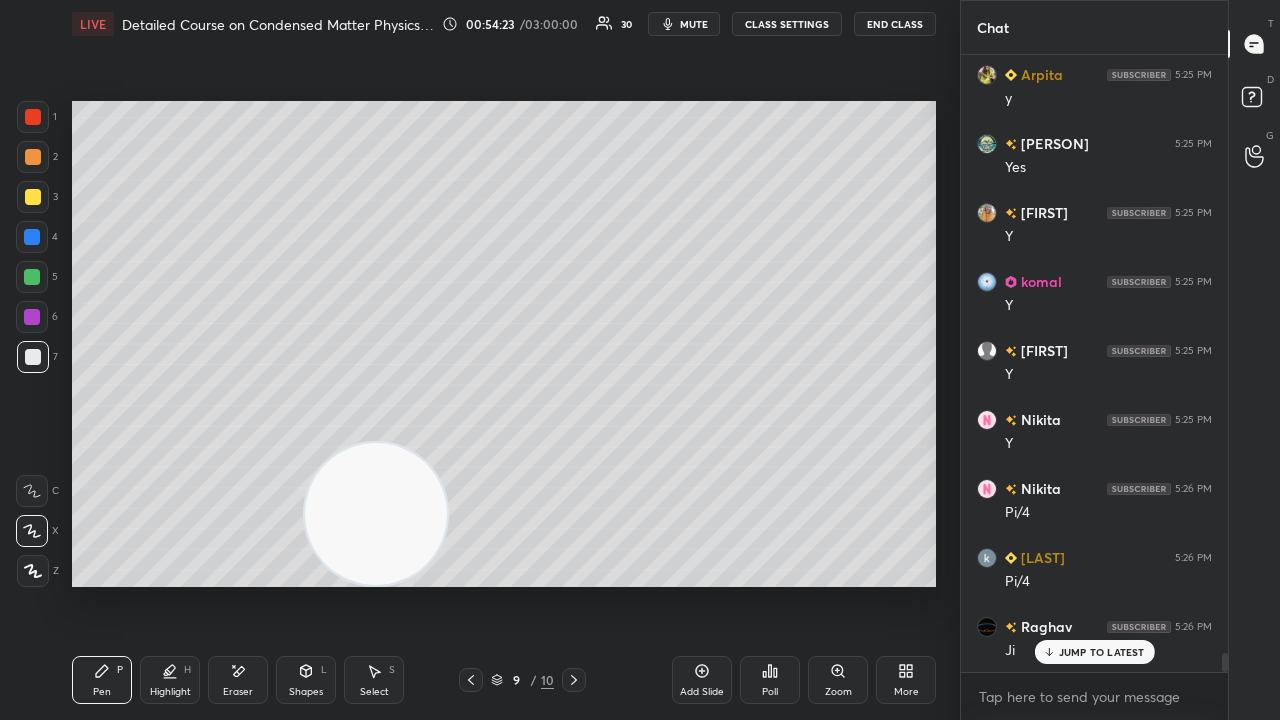 click on "mute" at bounding box center (694, 24) 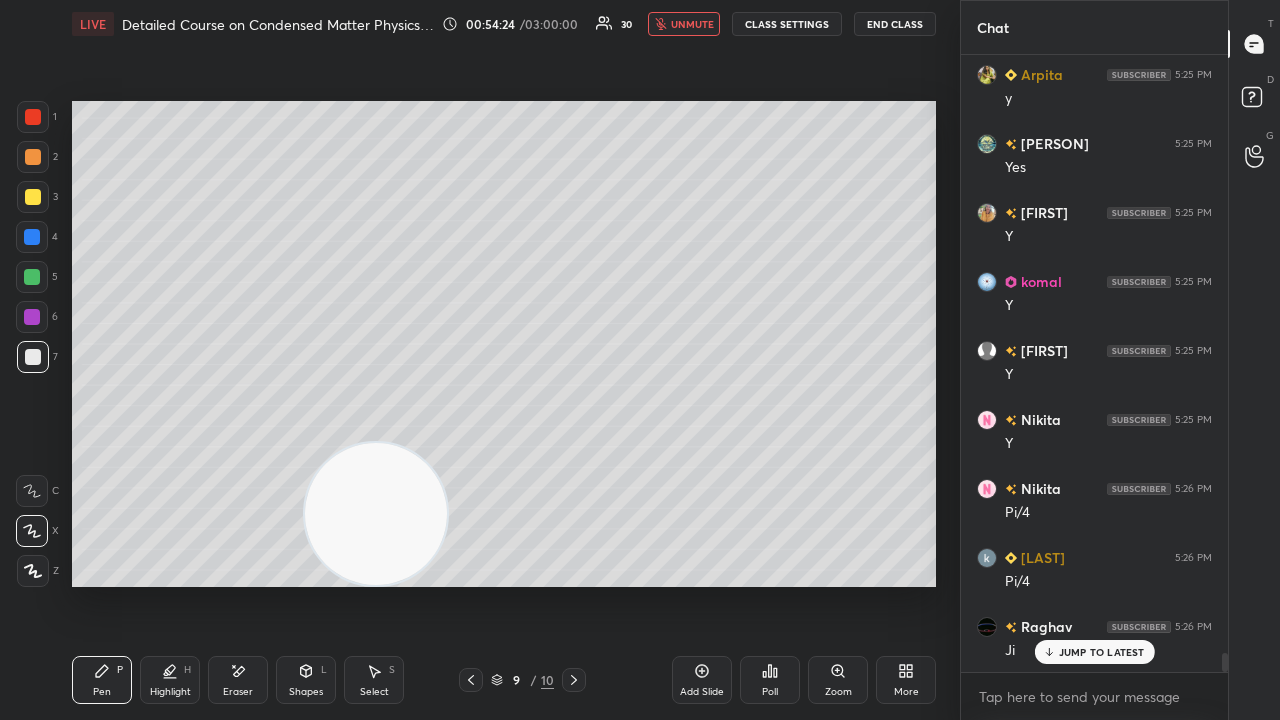 click on "unmute" at bounding box center (684, 24) 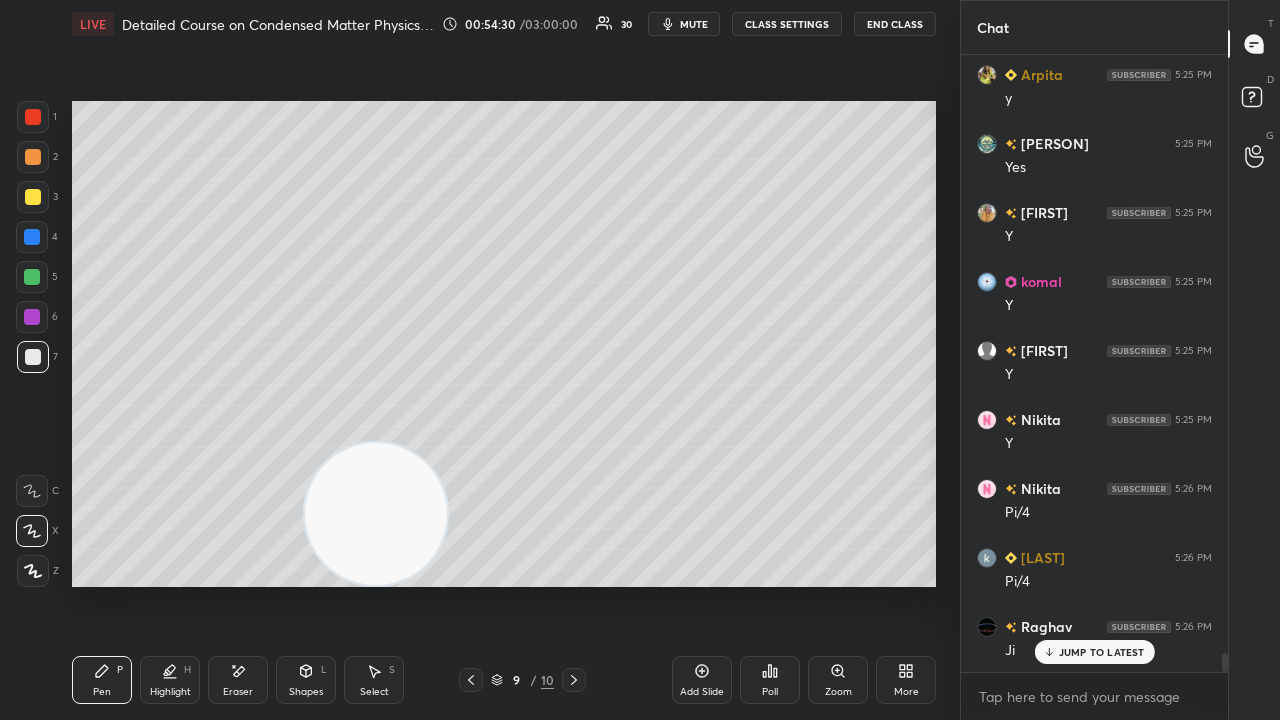 click on "mute" at bounding box center [694, 24] 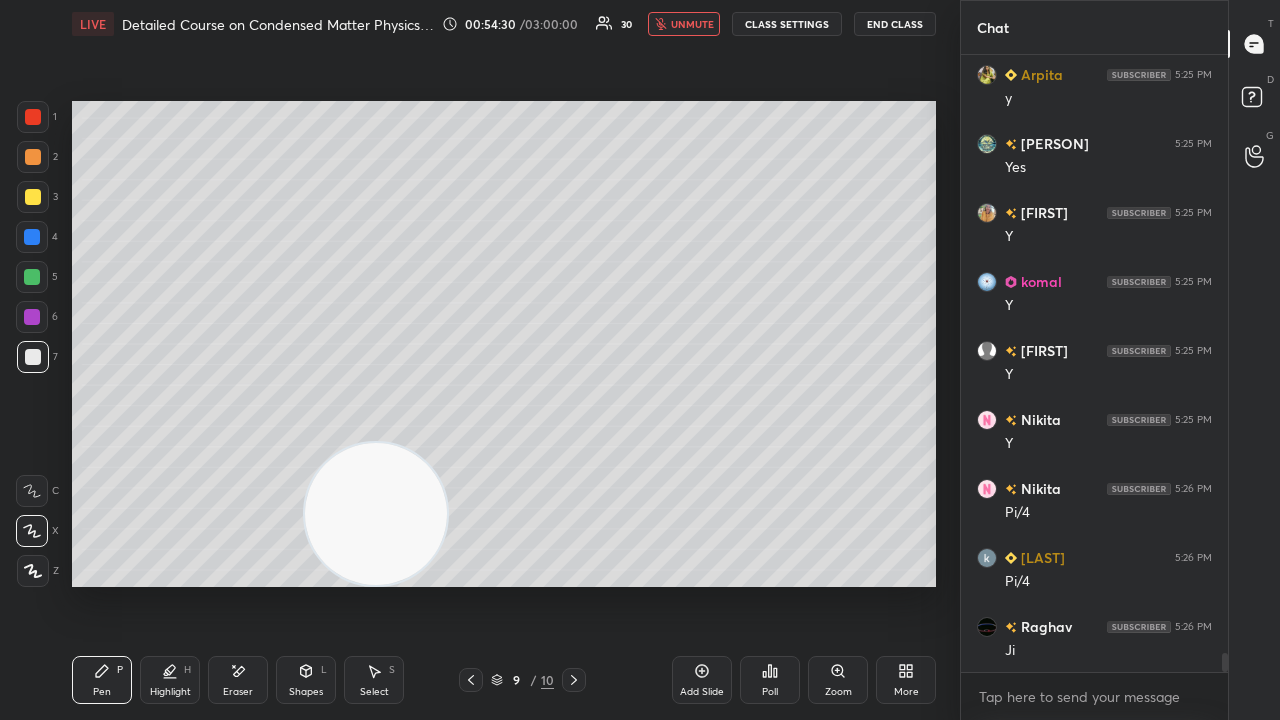 scroll, scrollTop: 19112, scrollLeft: 0, axis: vertical 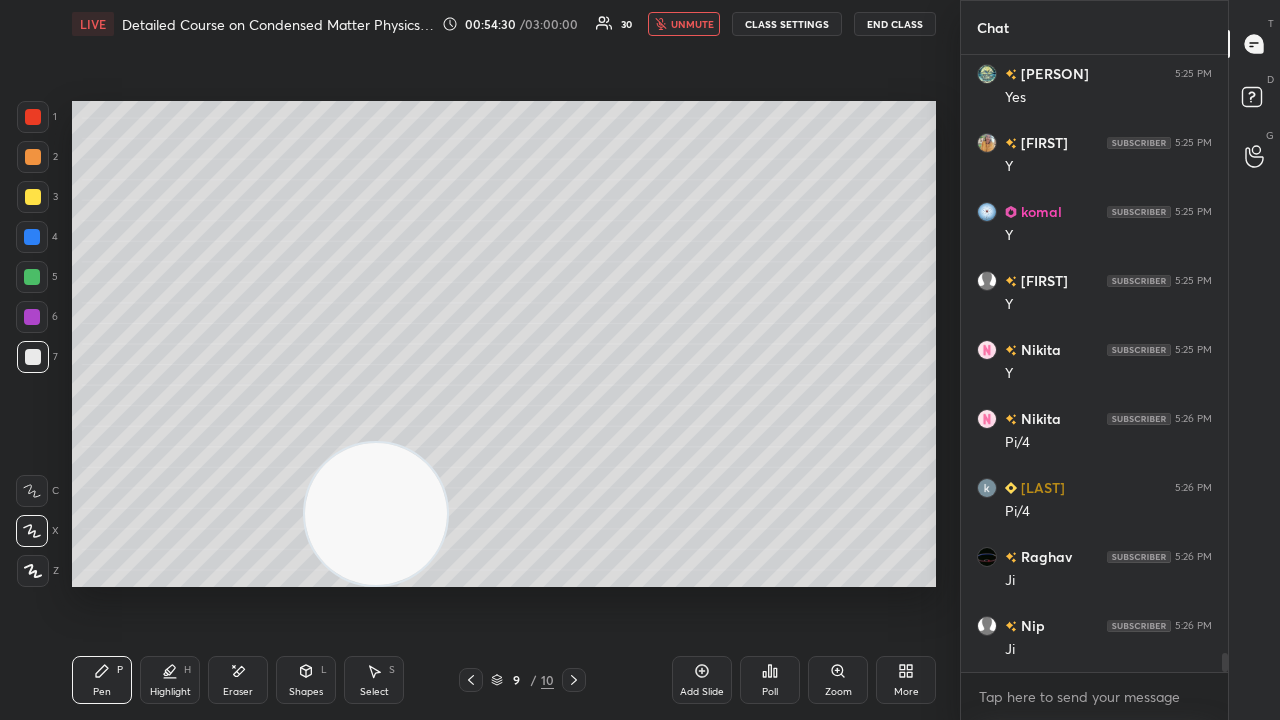 click on "unmute" at bounding box center (684, 24) 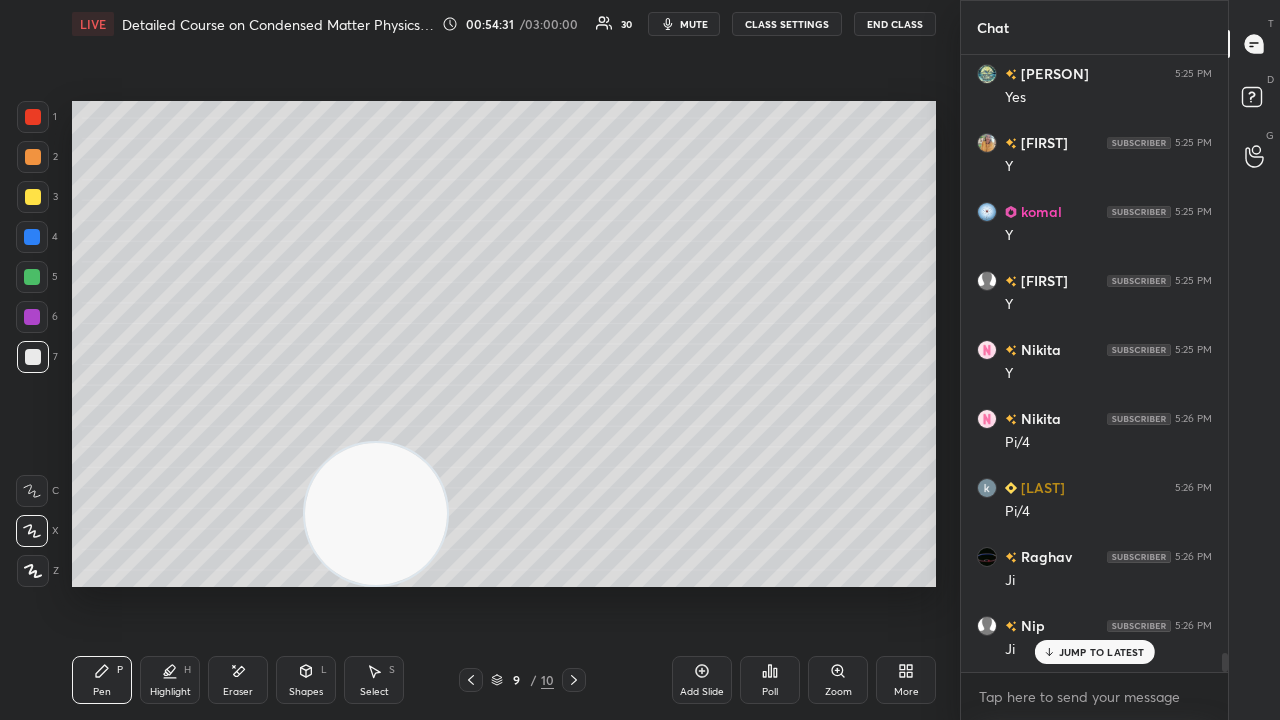 scroll, scrollTop: 19180, scrollLeft: 0, axis: vertical 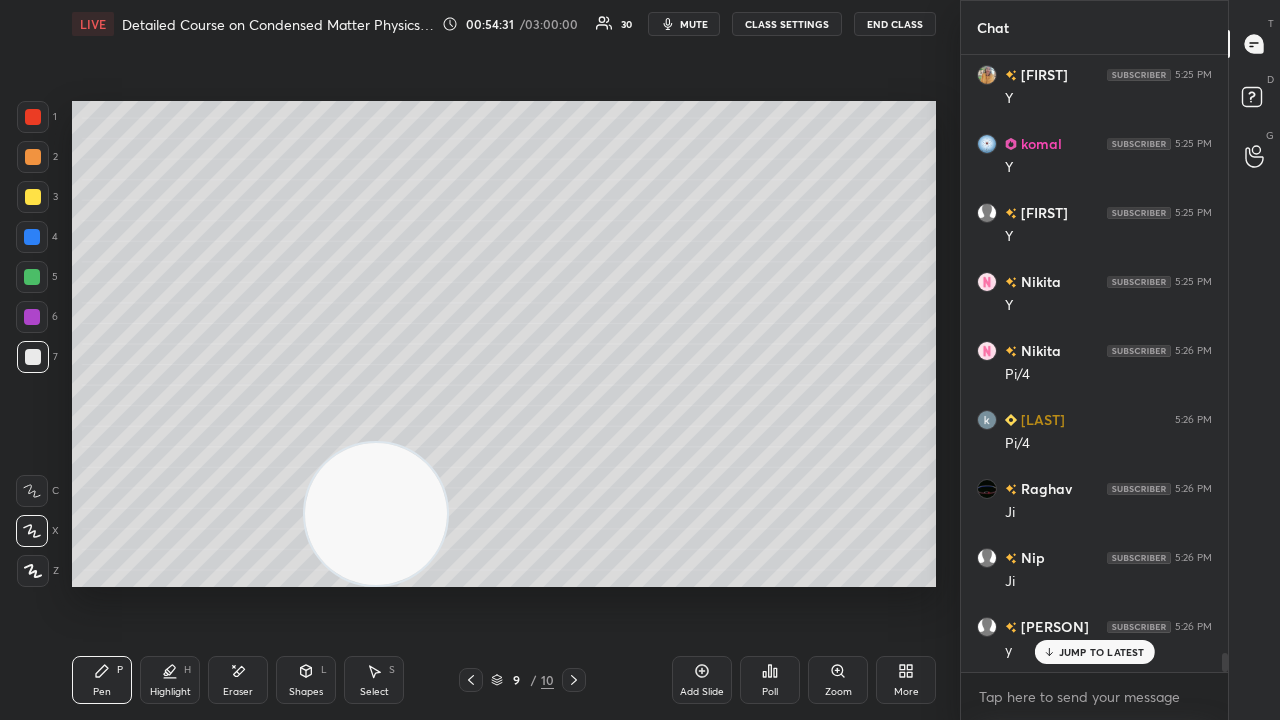 click on "mute" at bounding box center [694, 24] 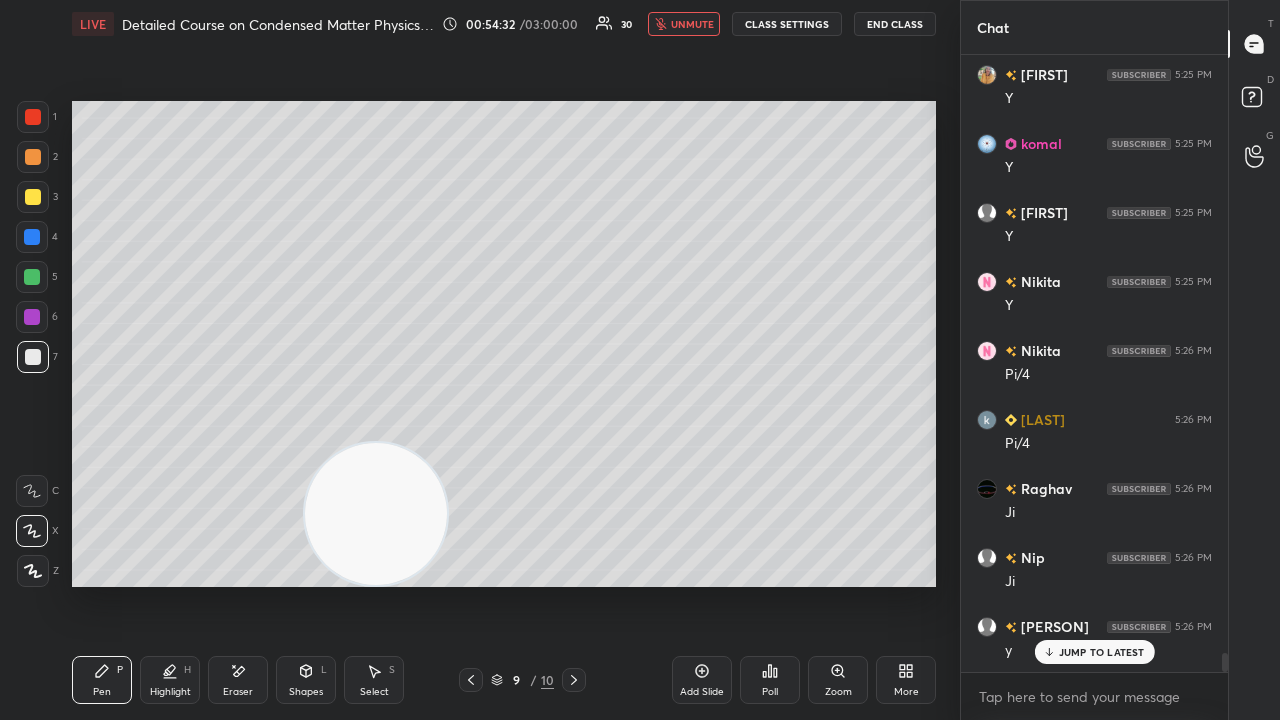 click on "unmute" at bounding box center (692, 24) 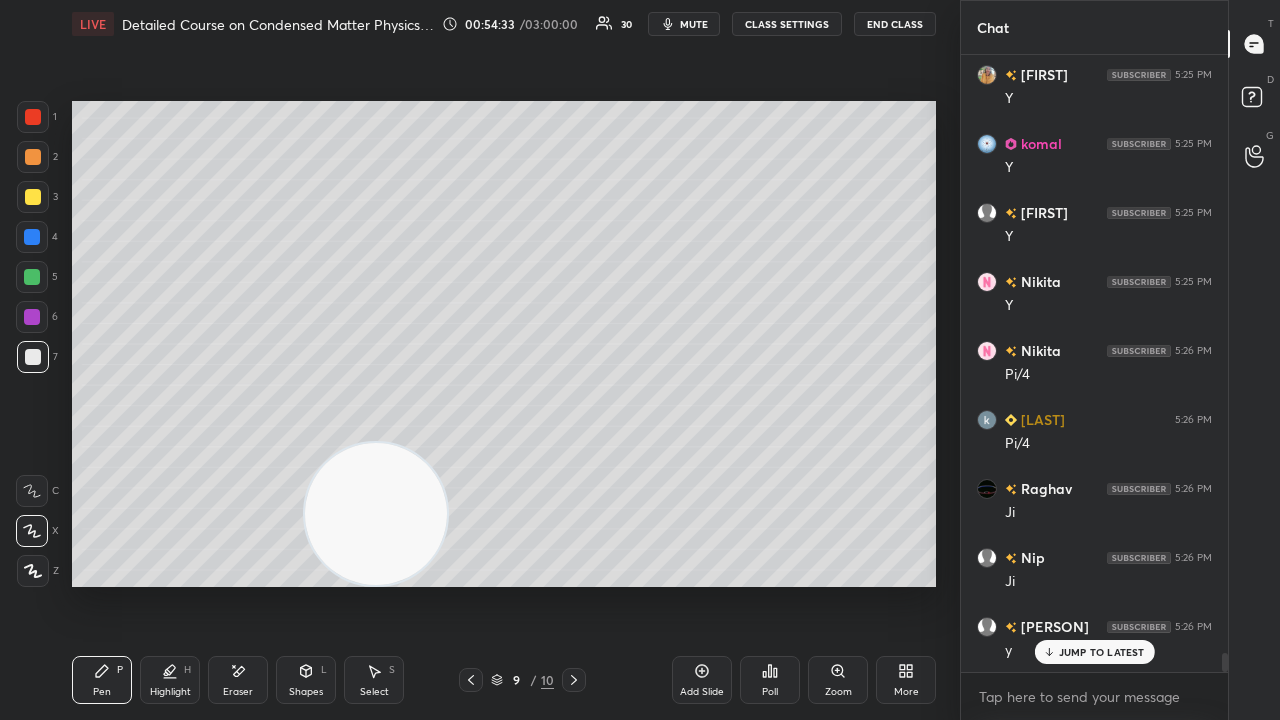 click on "JUMP TO LATEST" at bounding box center [1094, 652] 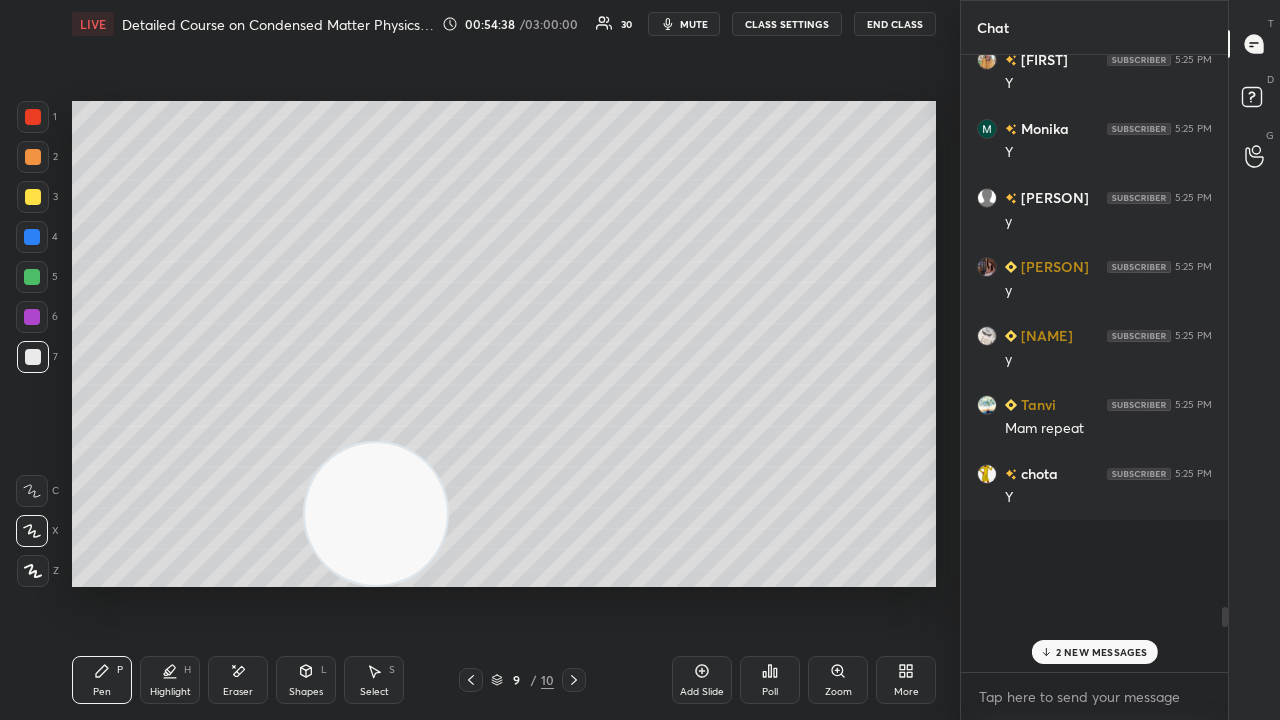 scroll, scrollTop: 19318, scrollLeft: 0, axis: vertical 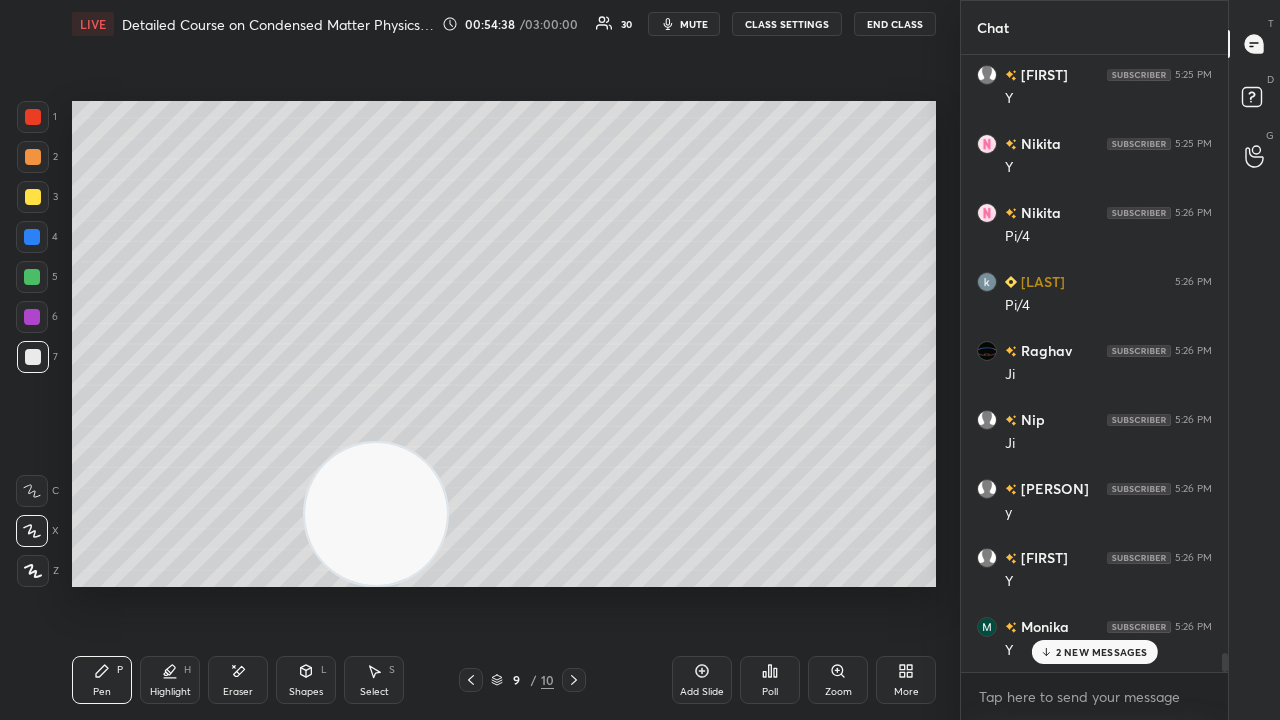 drag, startPoint x: 1225, startPoint y: 664, endPoint x: 1189, endPoint y: 719, distance: 65.734314 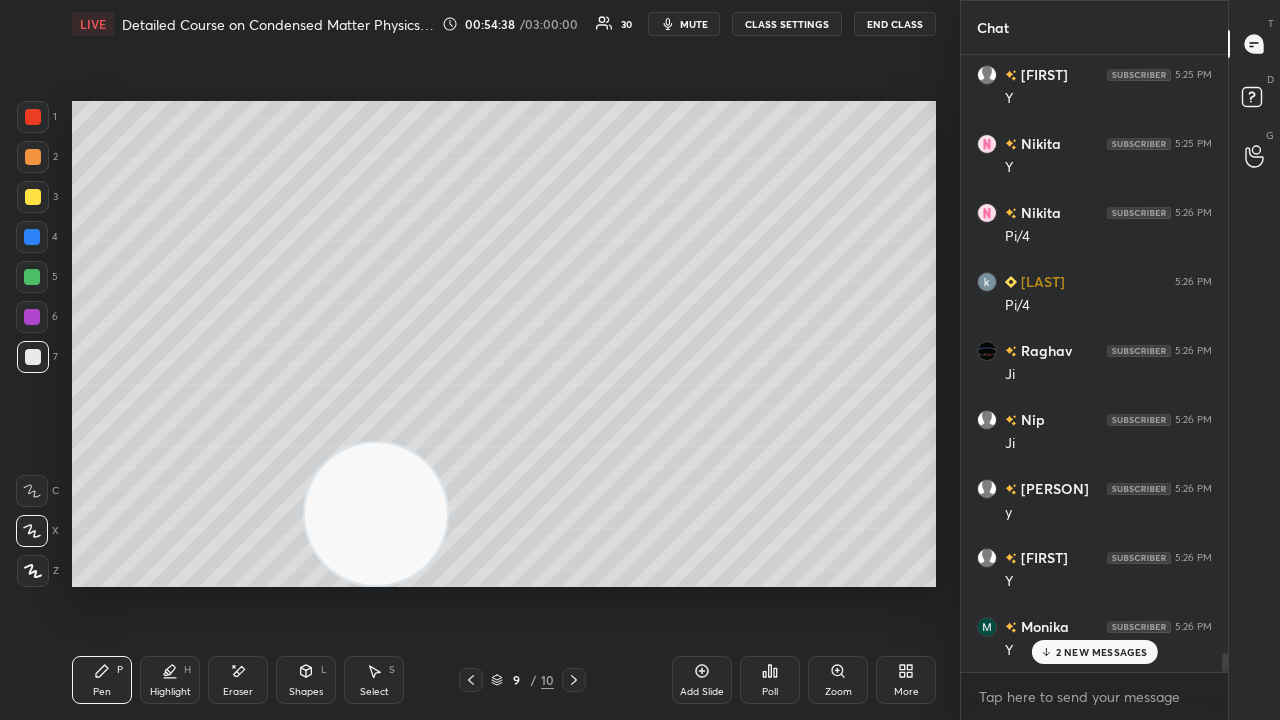click on "[PERSON] 5:25 PM Y [PERSON] 5:25 PM Y [PERSON] 5:25 PM Y [PERSON] 5:26 PM Pi/4 [PERSON] 5:26 PM Pi/4 [PERSON] 5:26 PM Ji [PERSON] 5:26 PM Ji [PERSON] 5:26 PM y [PERSON] 5:26 PM Y [PERSON] 5:26 PM Y 2 NEW MESSAGES Enable hand raising Enable raise hand to speak to learners. Once enabled, chat will be turned off temporarily. Enable x" at bounding box center [1094, 387] 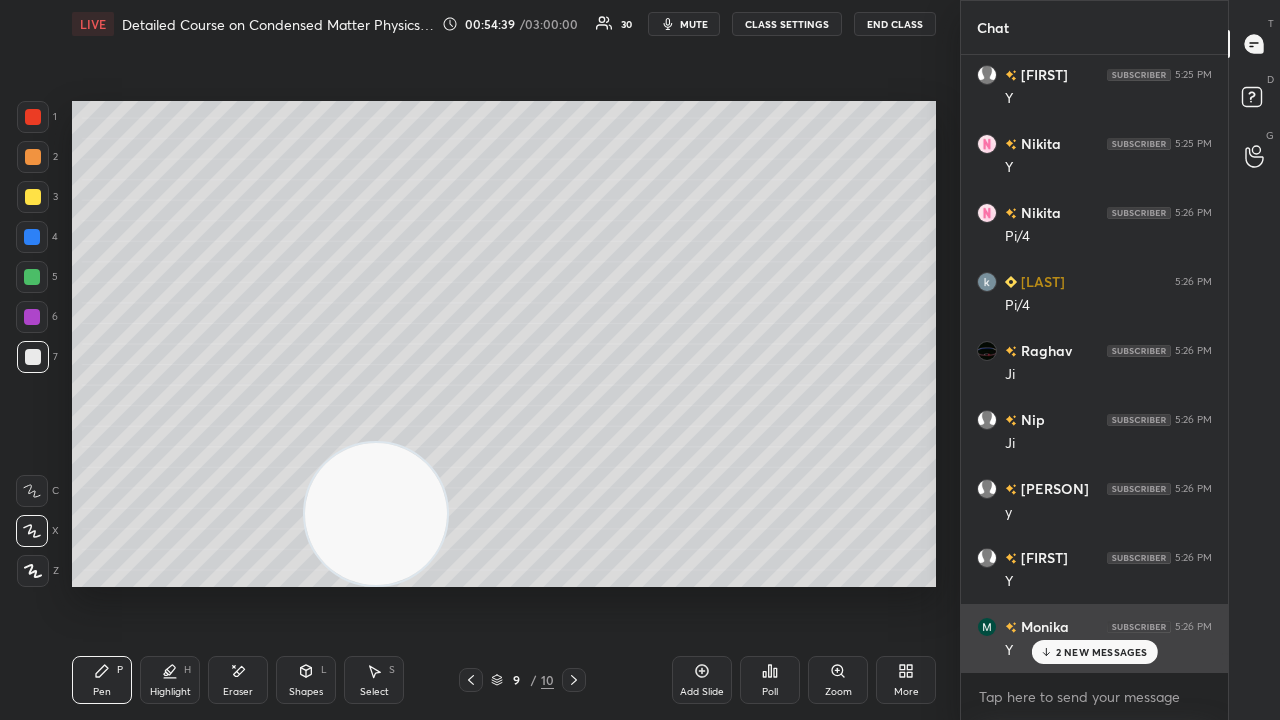 click on "2 NEW MESSAGES" at bounding box center (1102, 652) 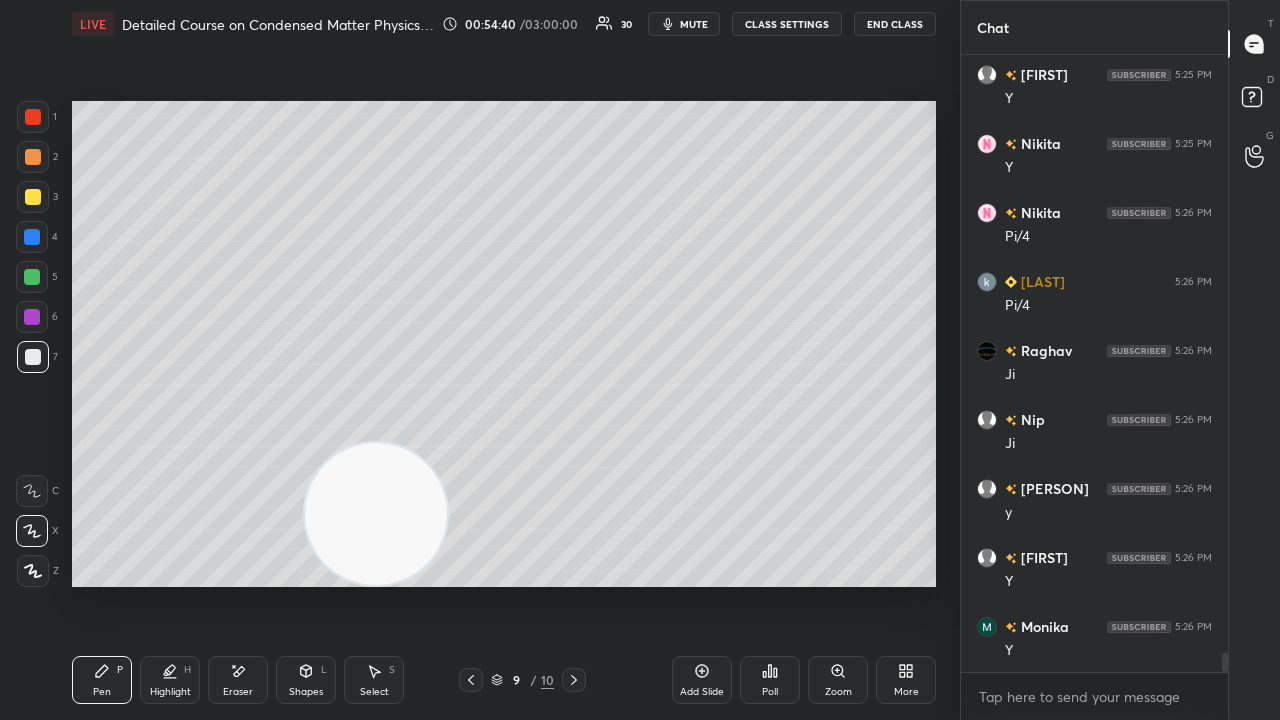 scroll, scrollTop: 19388, scrollLeft: 0, axis: vertical 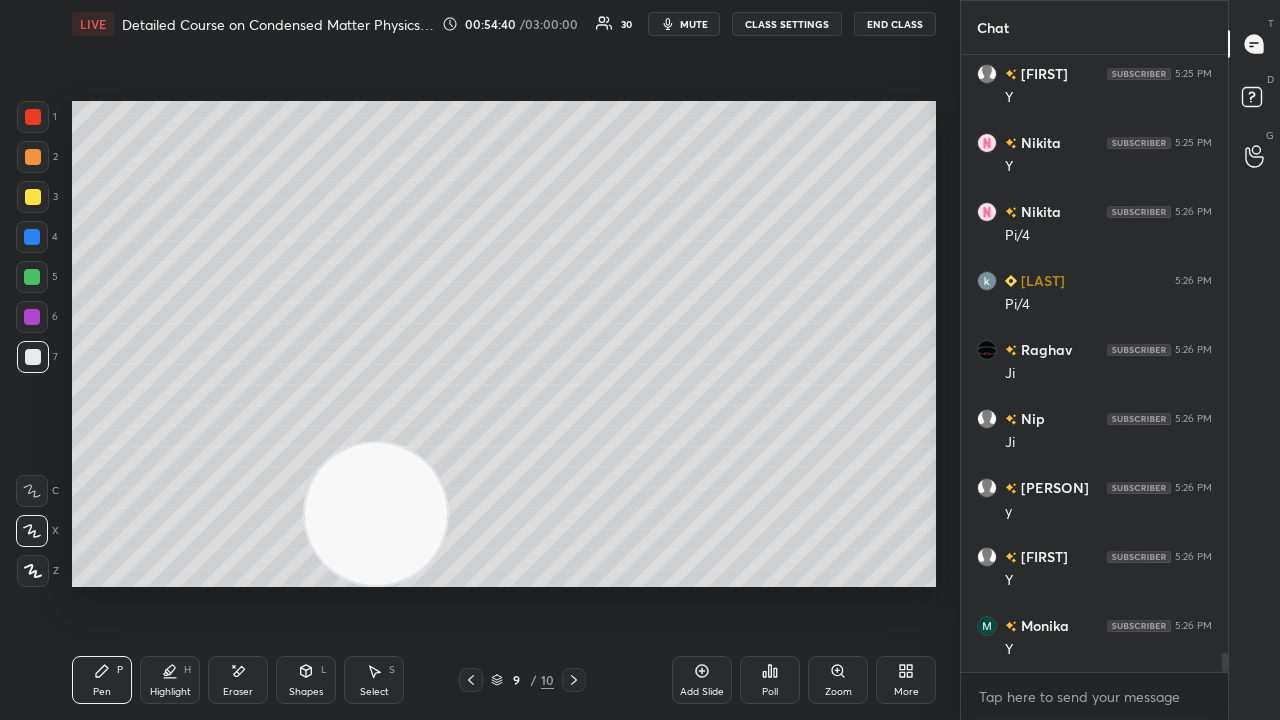 click on "mute" at bounding box center [684, 24] 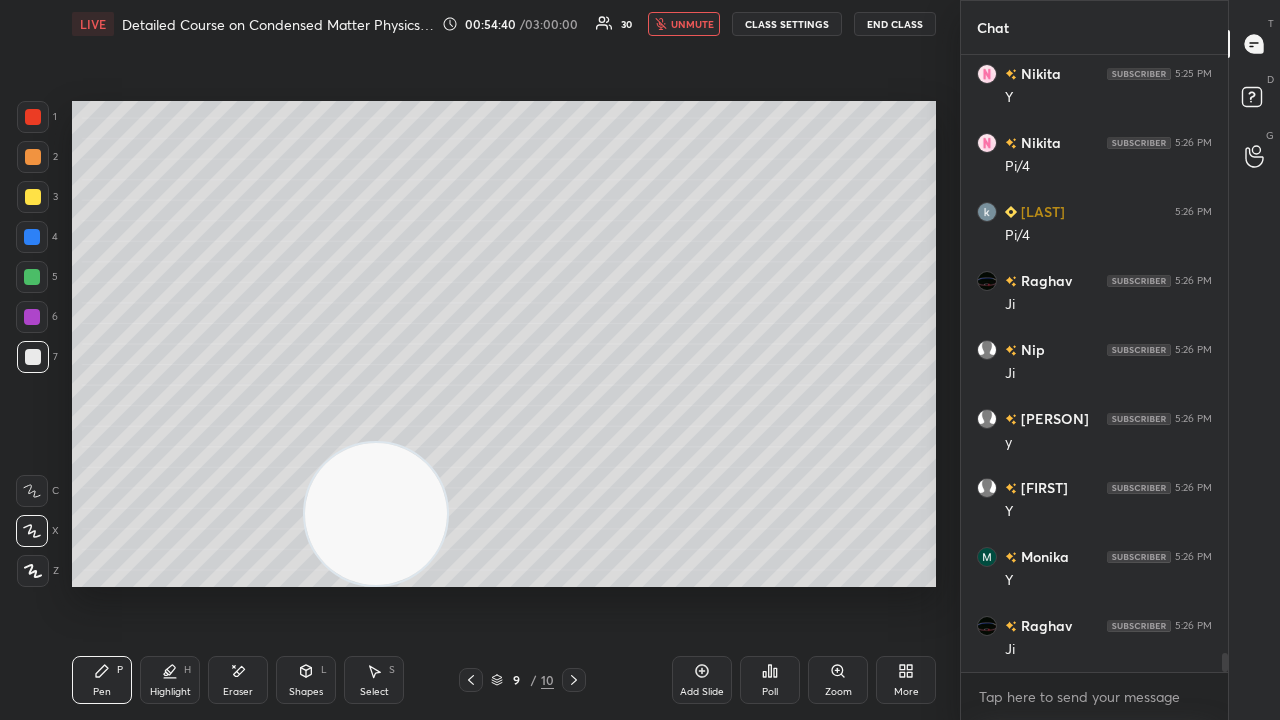 click on "unmute" at bounding box center (692, 24) 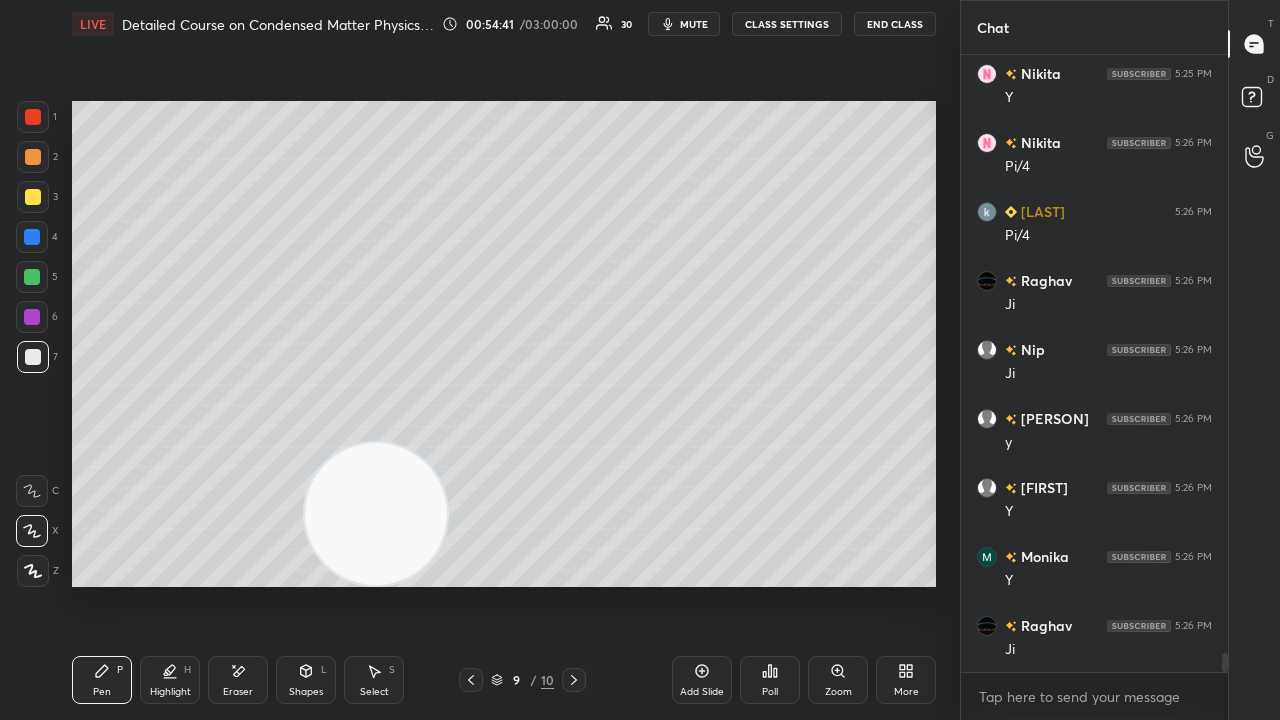 drag, startPoint x: 376, startPoint y: 528, endPoint x: 337, endPoint y: 535, distance: 39.623226 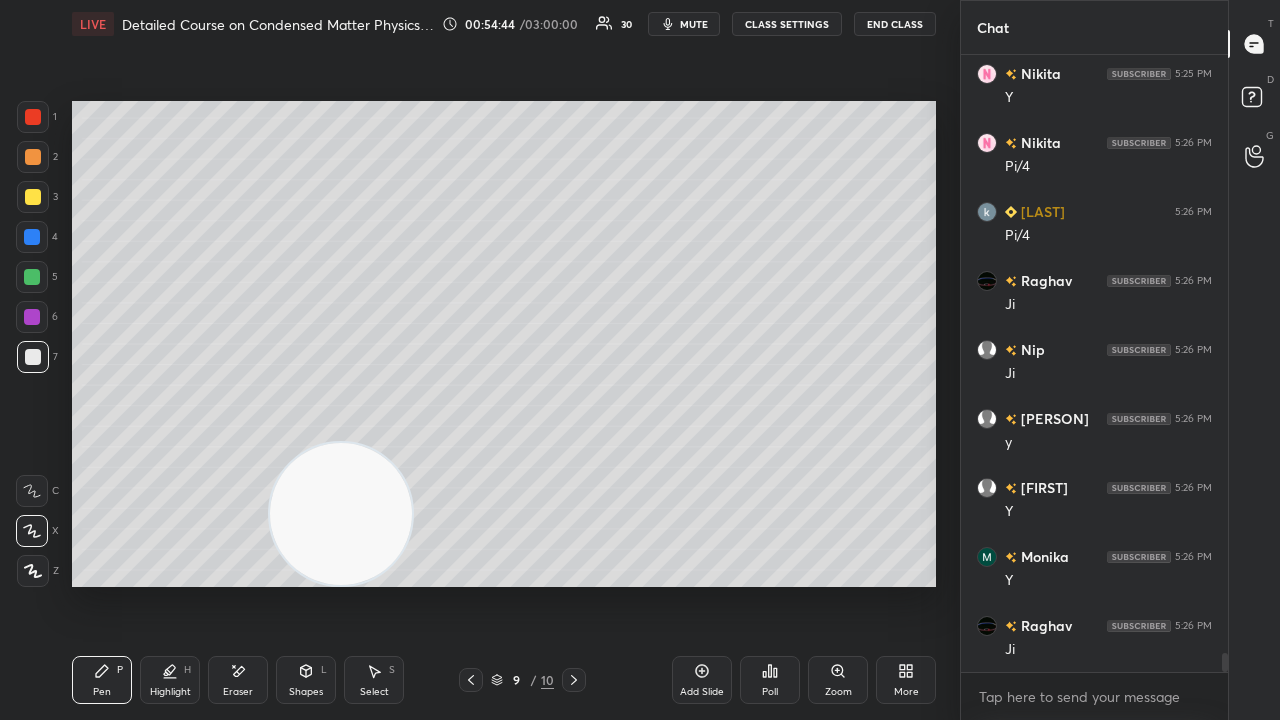 click on "Add Slide" at bounding box center [702, 692] 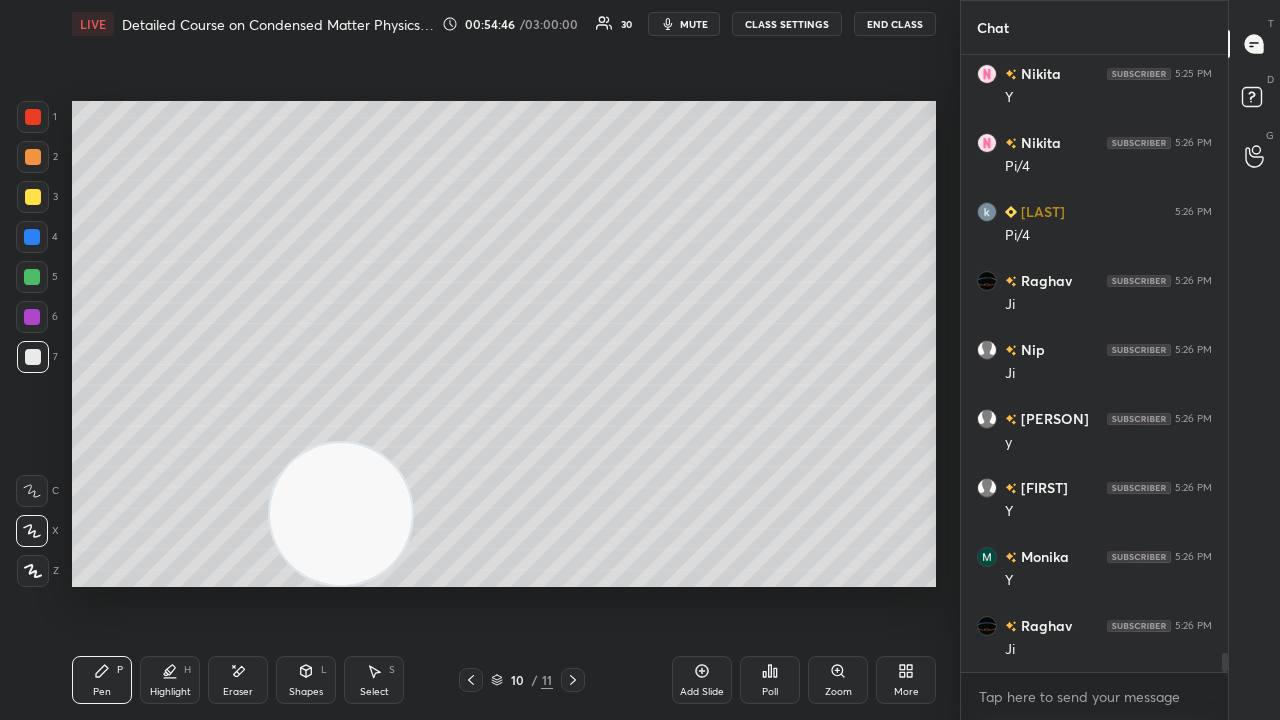 click on "Shapes" at bounding box center [306, 692] 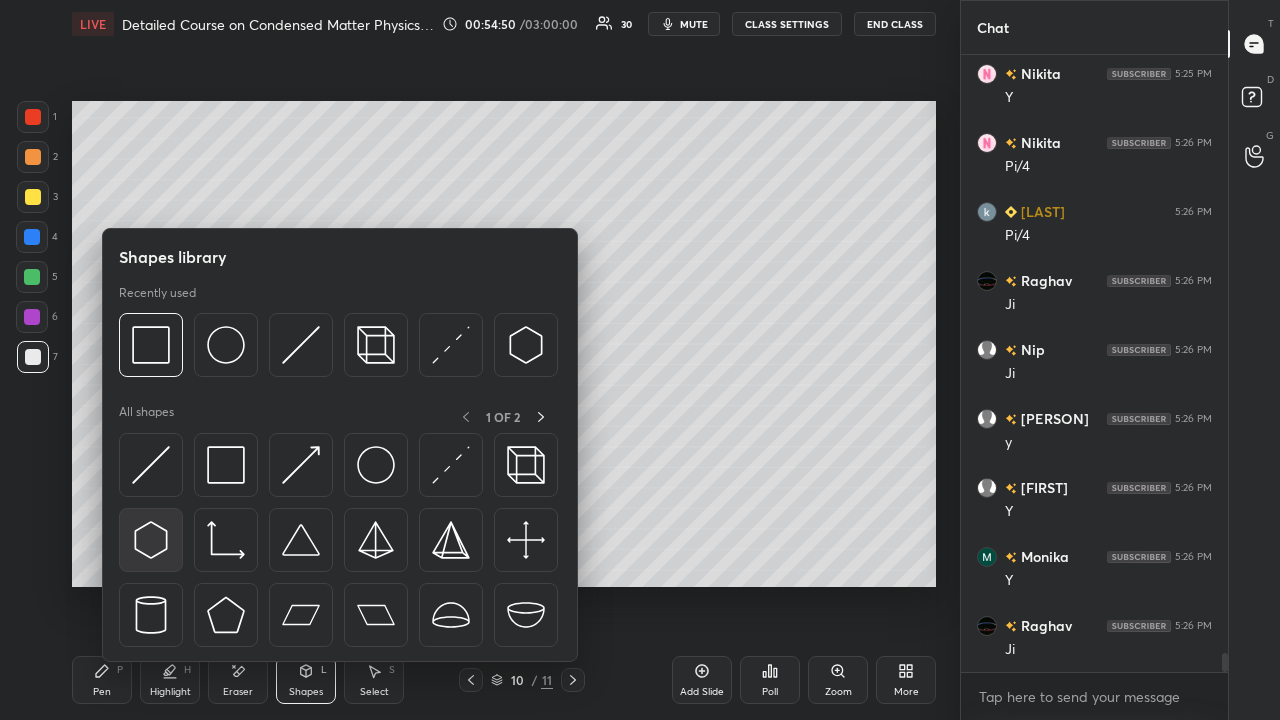 click at bounding box center (151, 540) 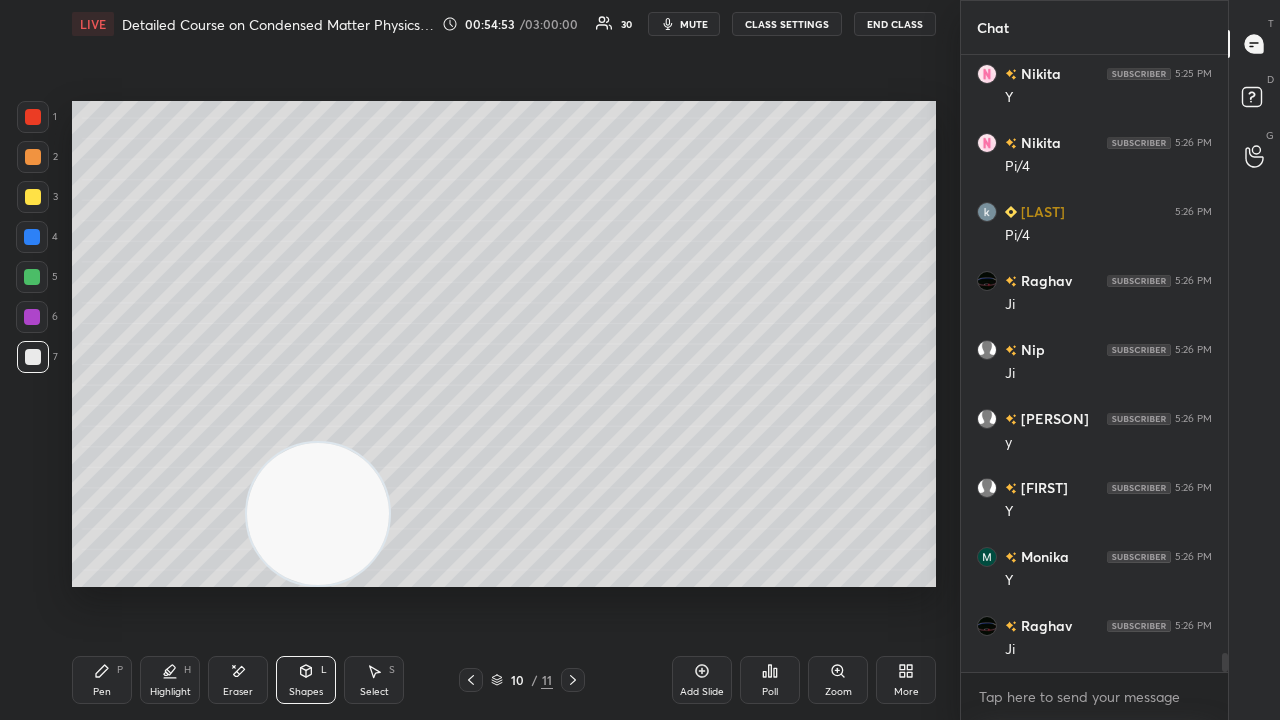 drag, startPoint x: 345, startPoint y: 528, endPoint x: 20, endPoint y: 606, distance: 334.22897 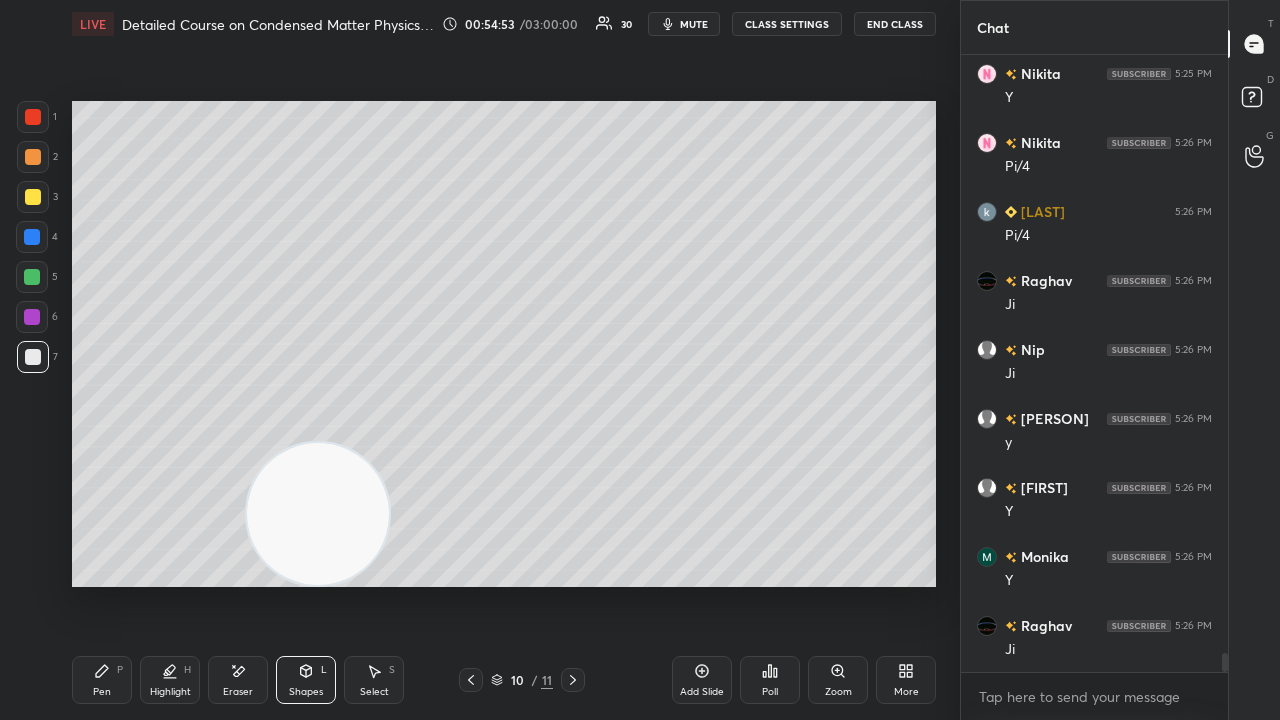 click on "1 2 3 4 5 6 7 C X Z E E Erase all   H H LIVE Detailed Course on Condensed Matter Physics Day-1 00:54:33 /  03:00:00 30 mute CLASS SETTINGS End Class Setting up your live class Poll for   secs No correct answer Start poll Back Detailed Course on Condensed Matter Physics Day-1 [PERSON] Pen P Highlight H Eraser Shapes L Select S 10 / 11 Add Slide Poll Zoom More" at bounding box center (472, 360) 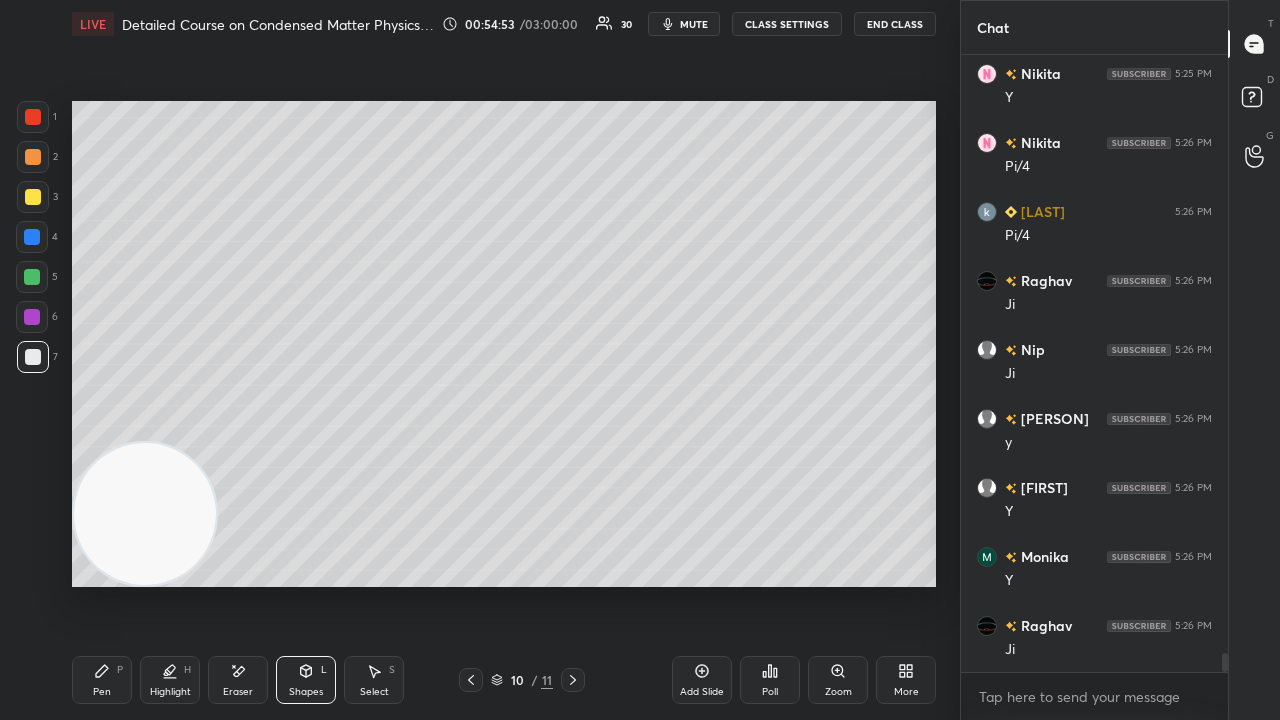 click on "Pen P Highlight H Eraser Shapes L Select S 10 / 11 Add Slide Poll Zoom More" at bounding box center [504, 680] 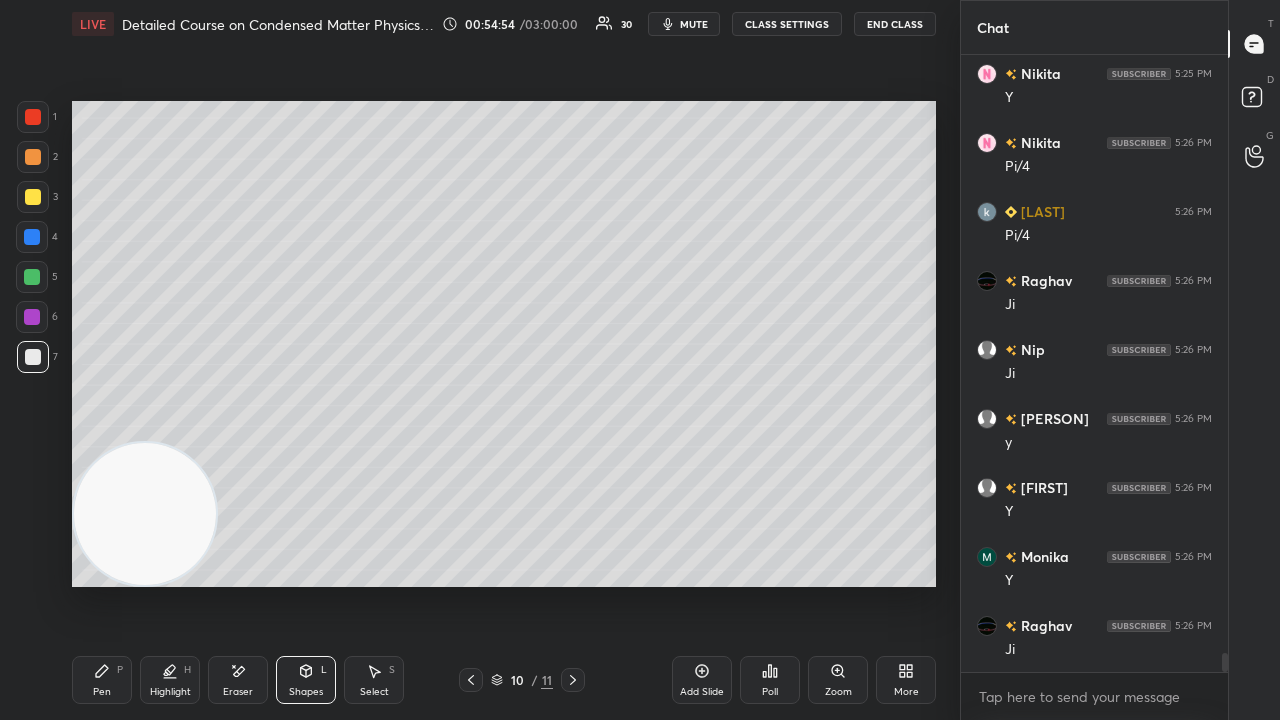 drag, startPoint x: 29, startPoint y: 298, endPoint x: 43, endPoint y: 296, distance: 14.142136 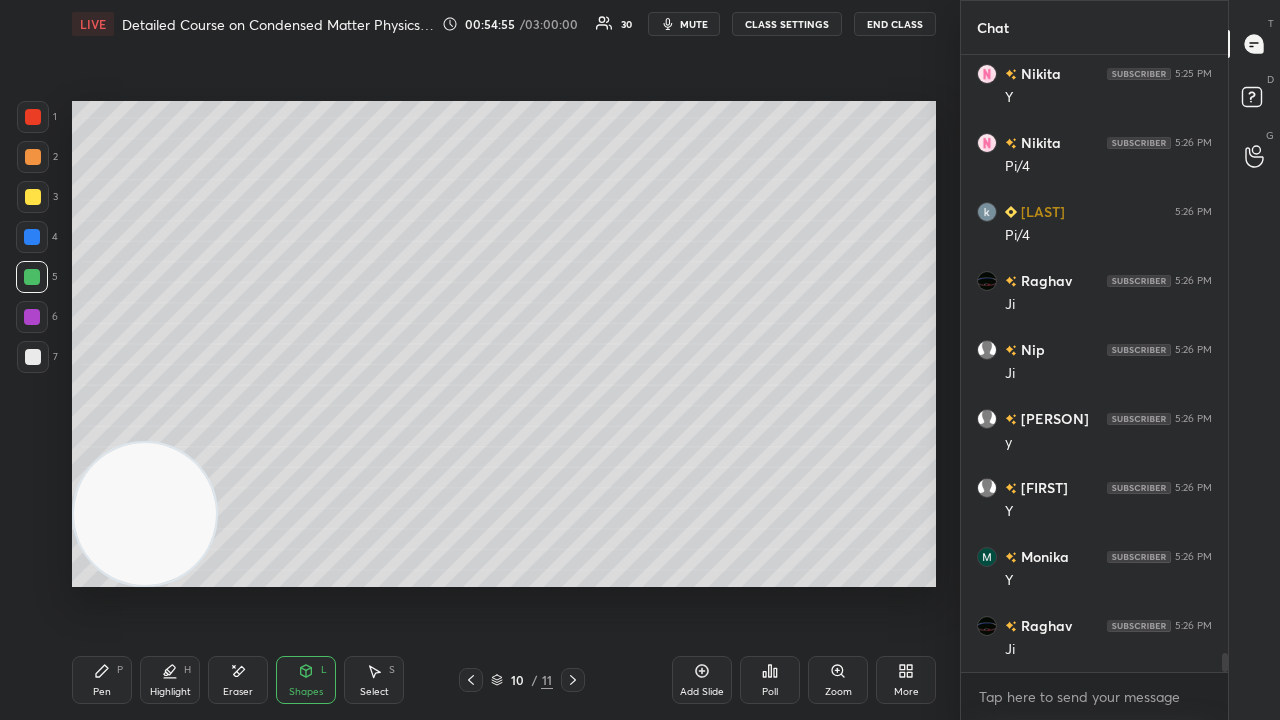 click 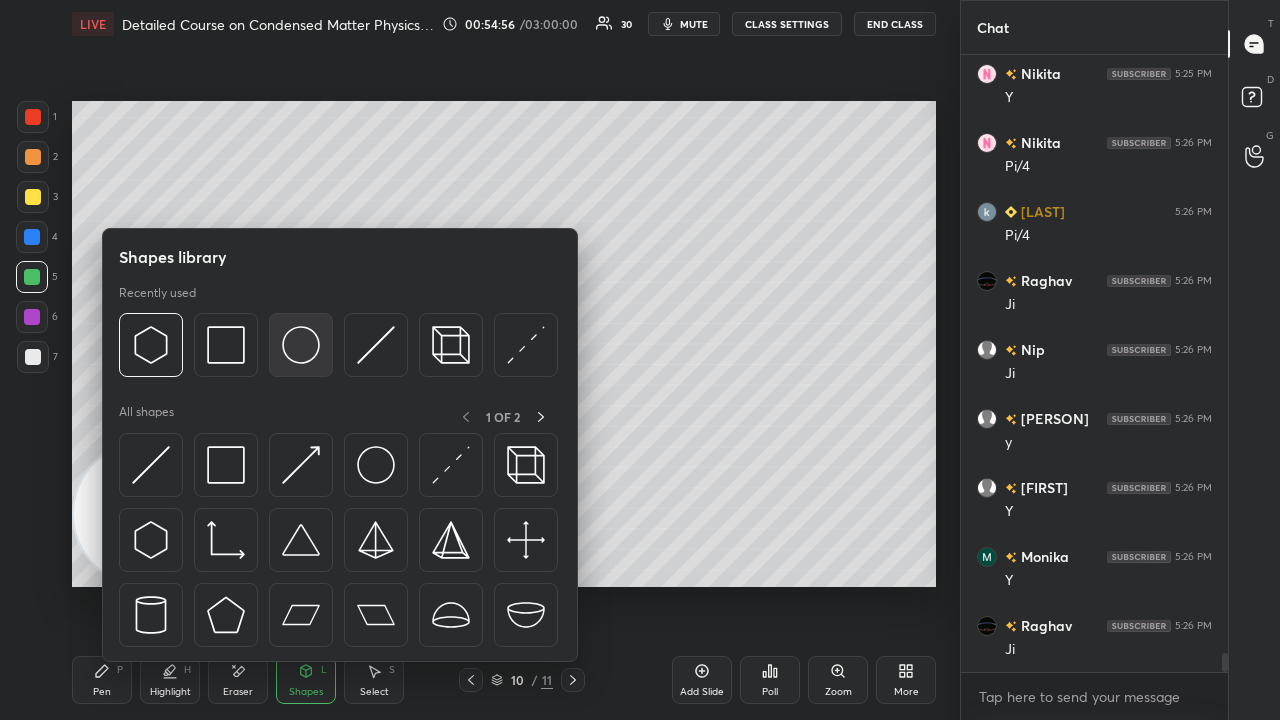 click at bounding box center [301, 345] 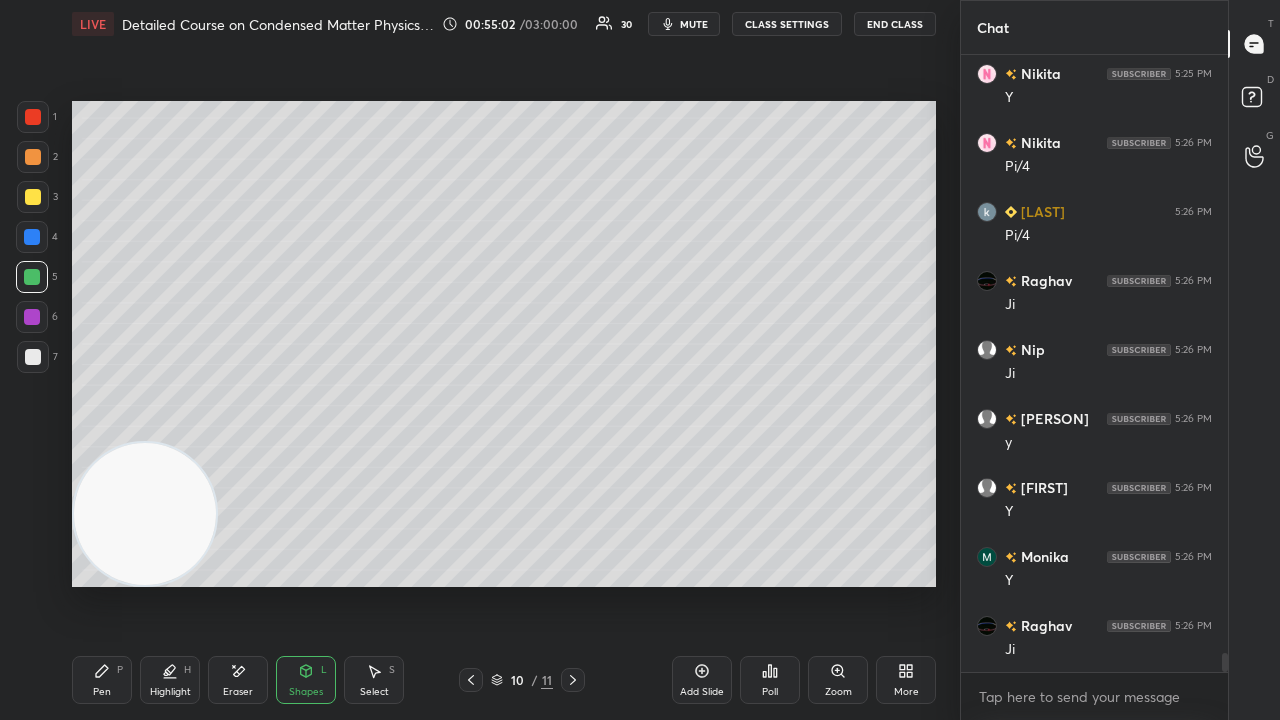 click on "Pen P" at bounding box center (102, 680) 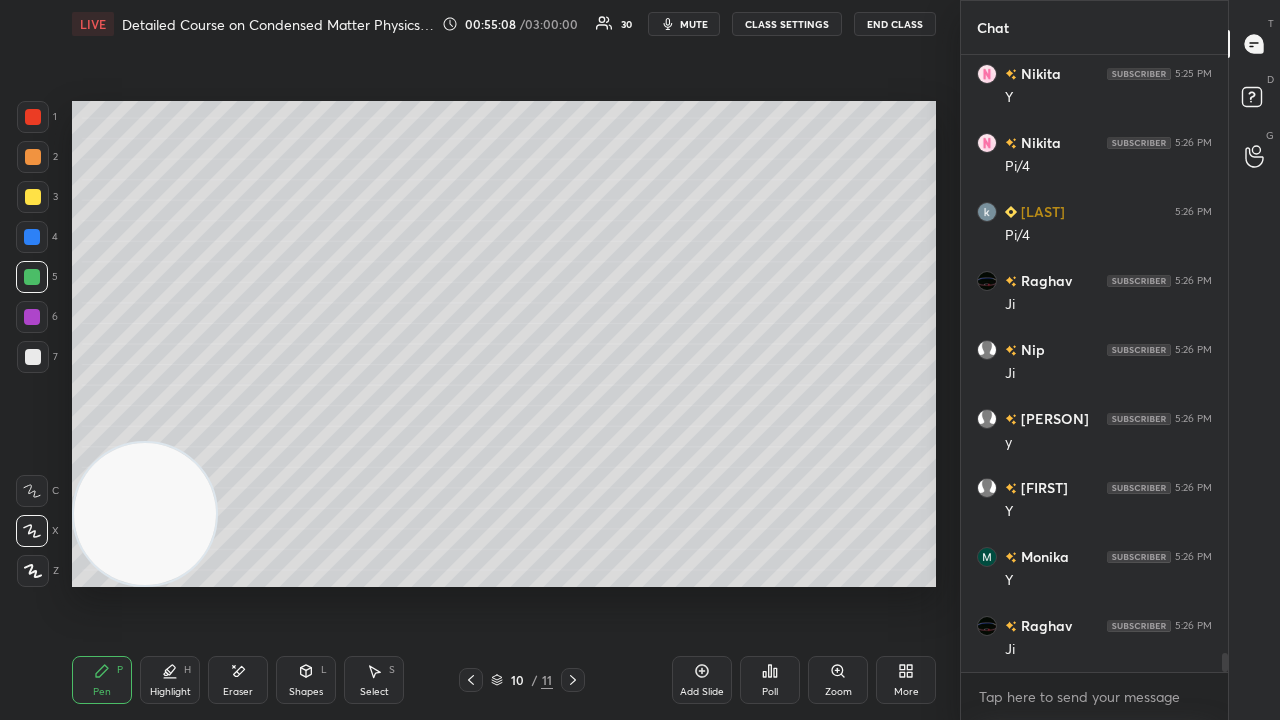 click on "mute" at bounding box center (694, 24) 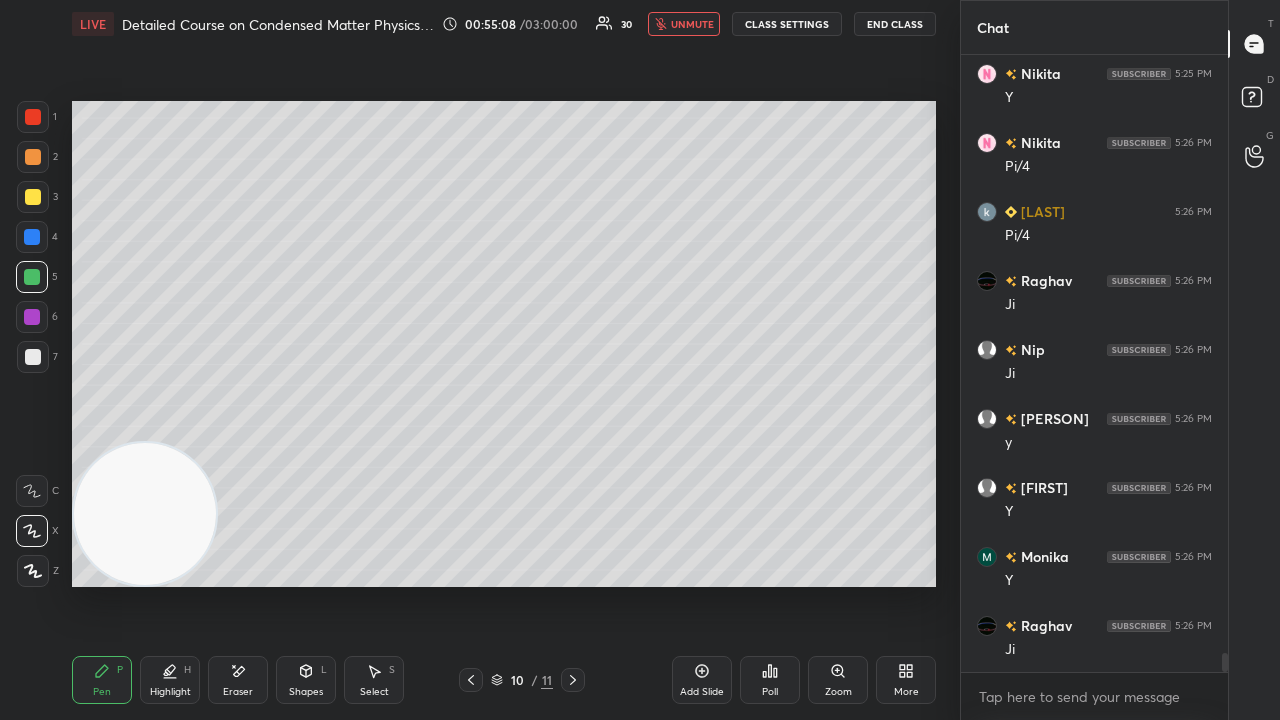 click on "unmute" at bounding box center (692, 24) 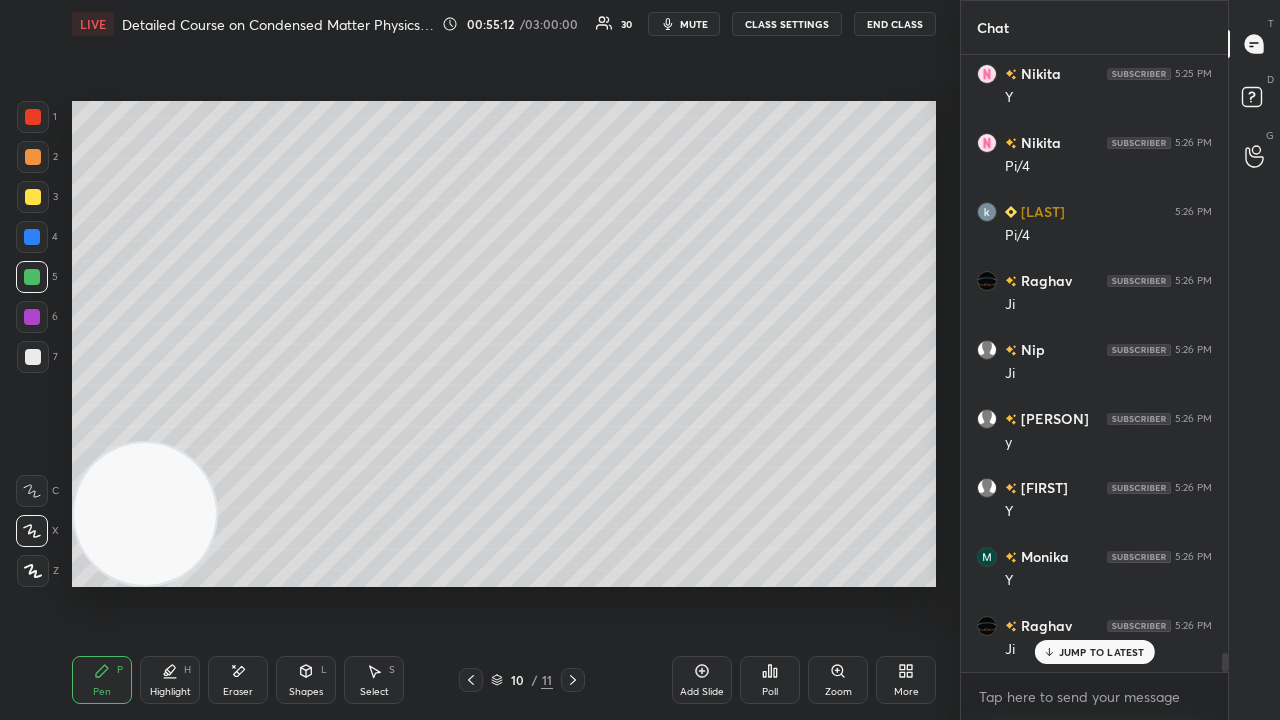 scroll, scrollTop: 19456, scrollLeft: 0, axis: vertical 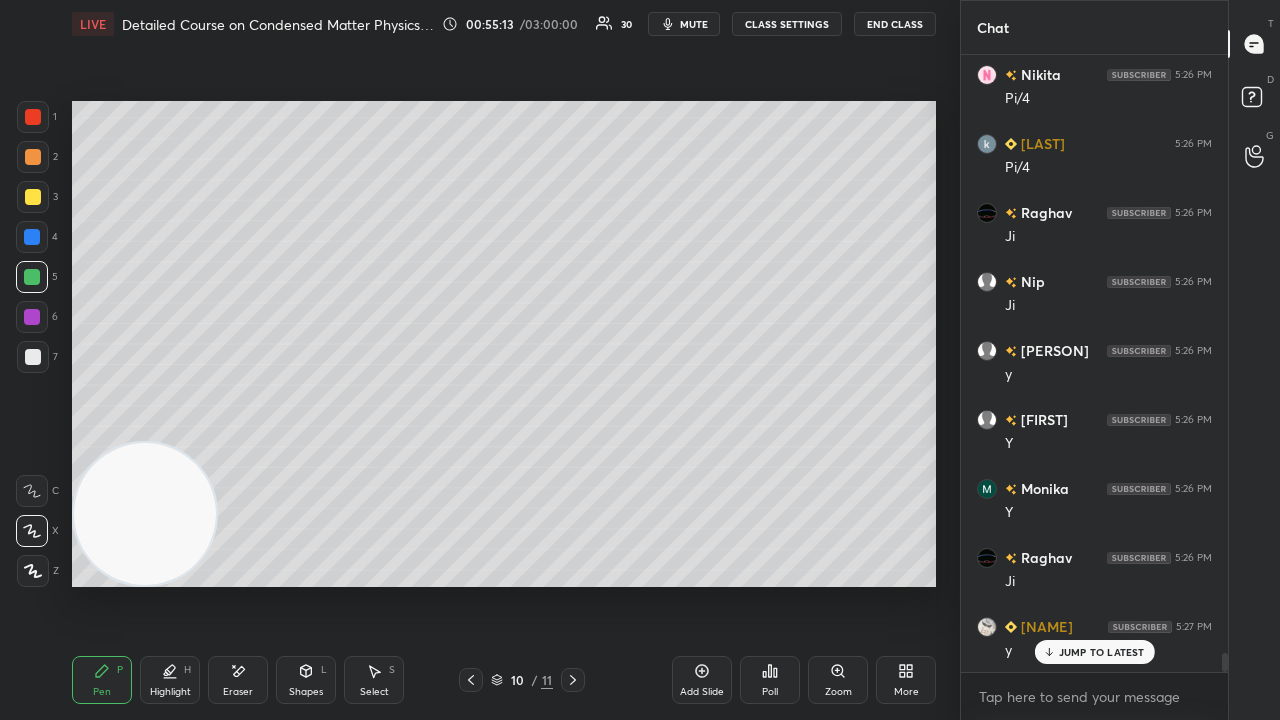 click on "mute" at bounding box center [694, 24] 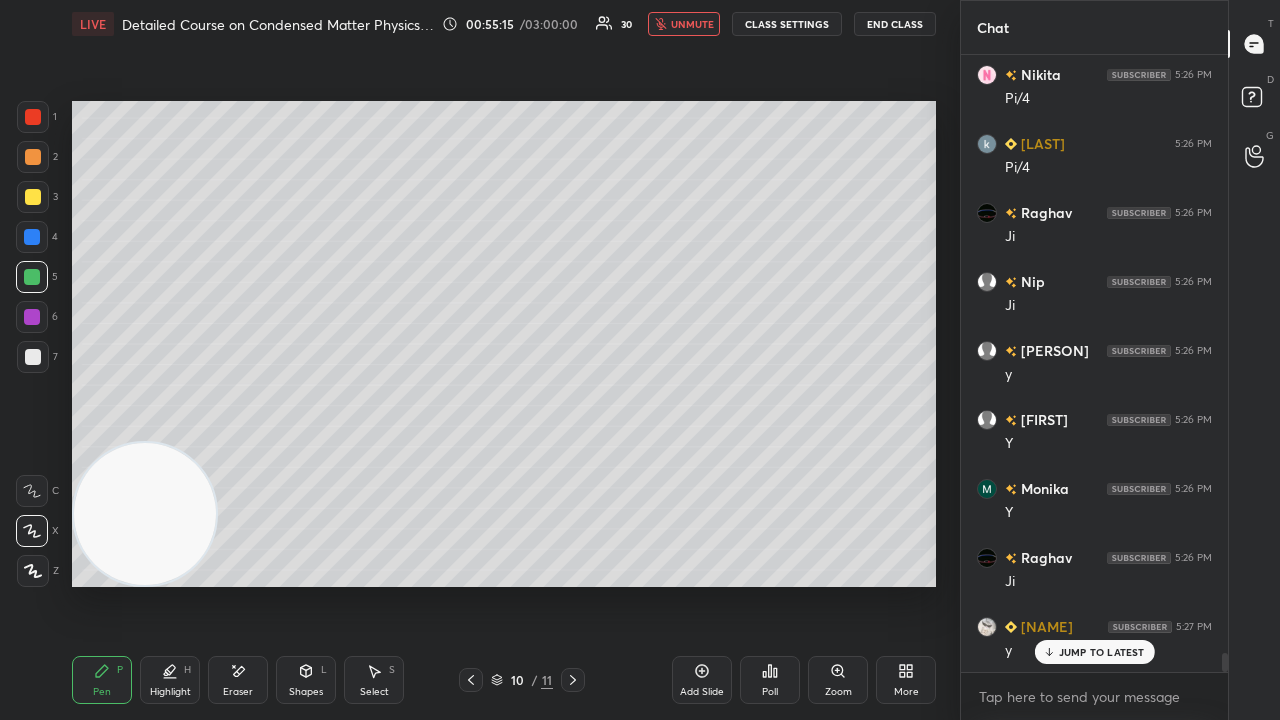 click on "unmute" at bounding box center [692, 24] 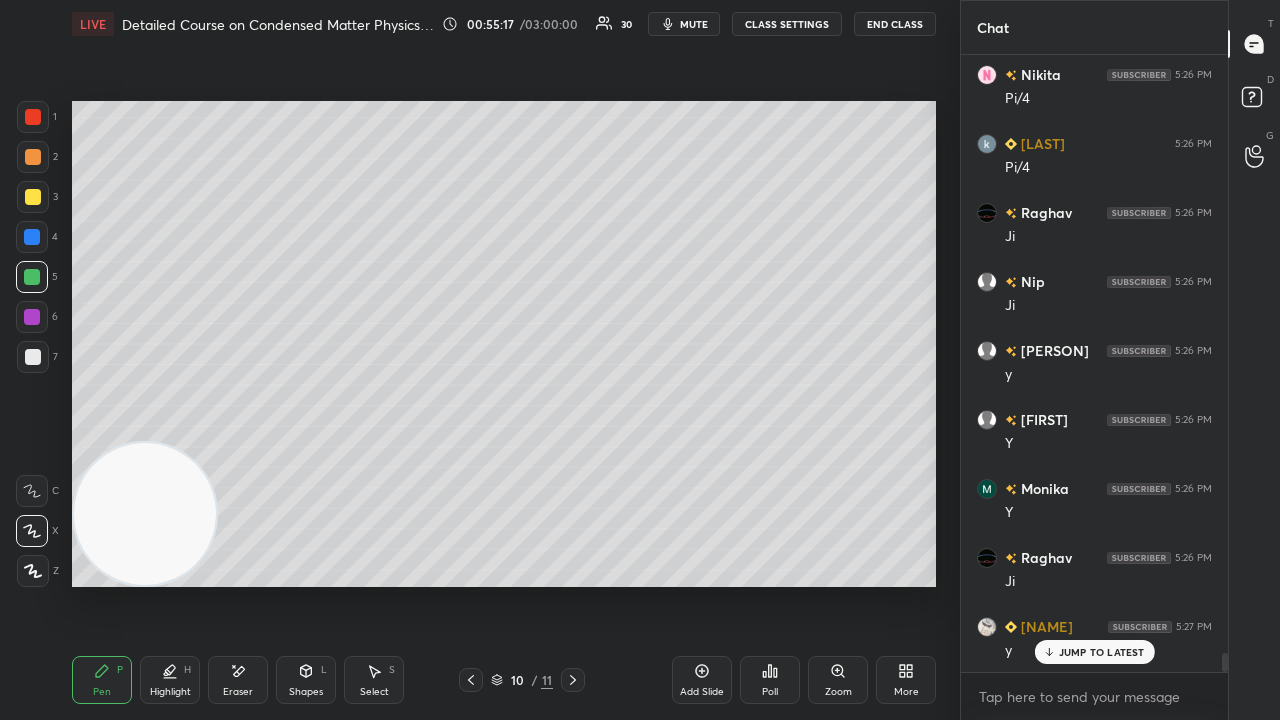 click on "mute" at bounding box center (694, 24) 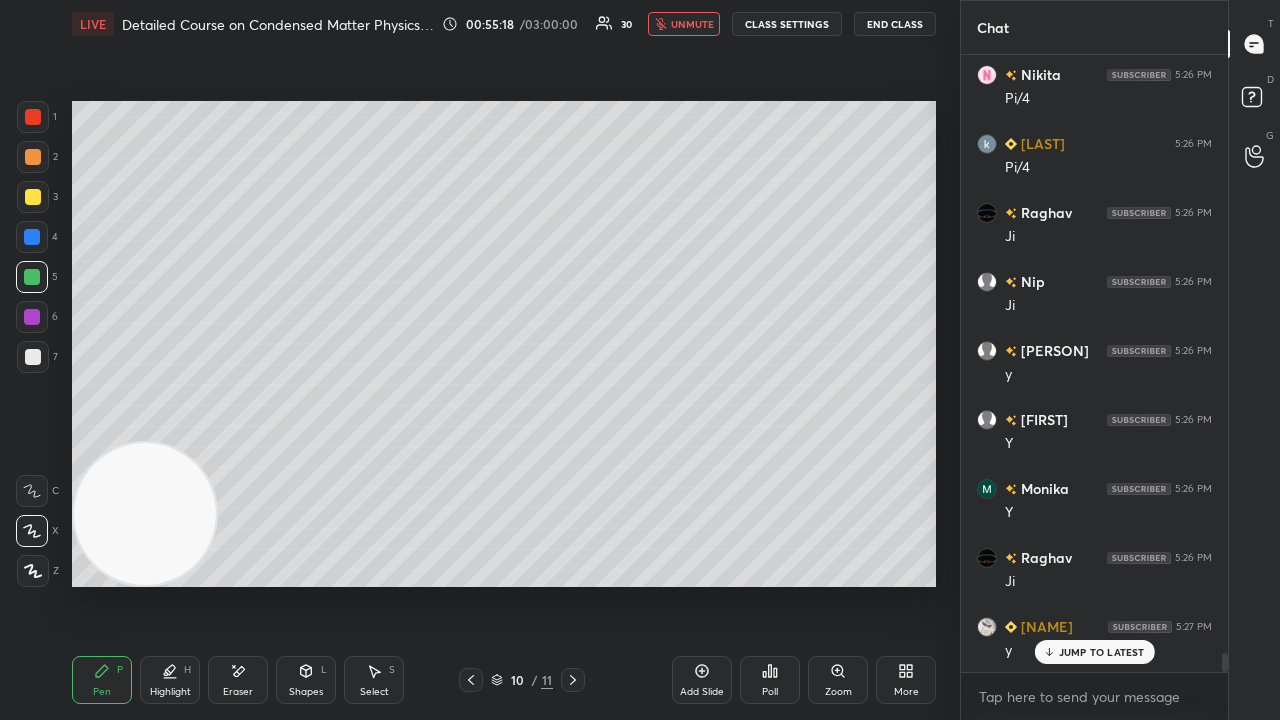 click on "unmute" at bounding box center (692, 24) 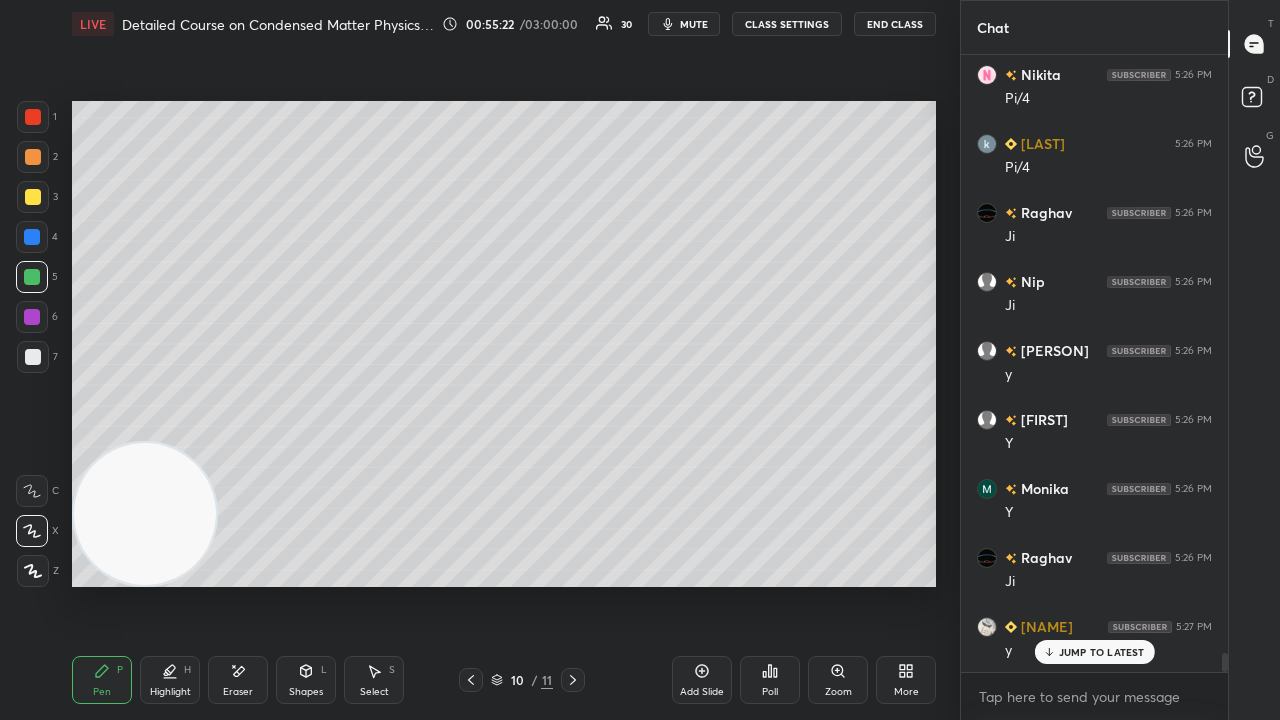 click on "mute" at bounding box center [694, 24] 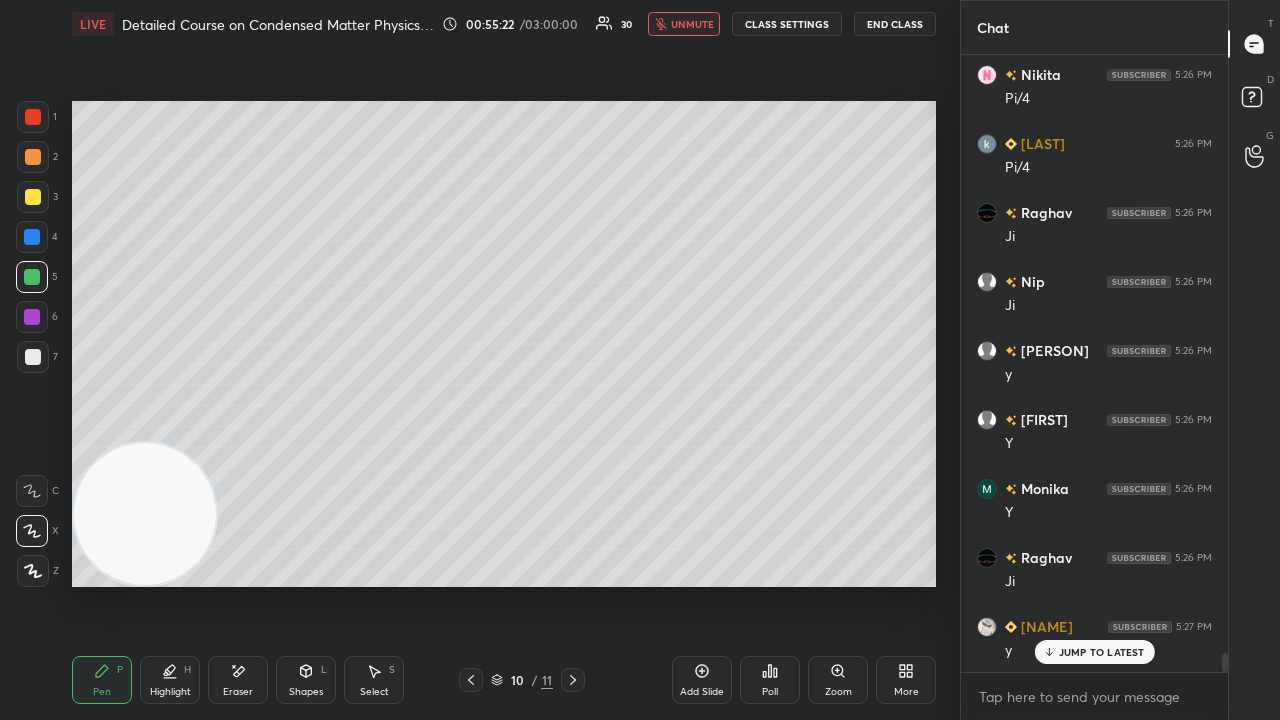 click on "unmute" at bounding box center [692, 24] 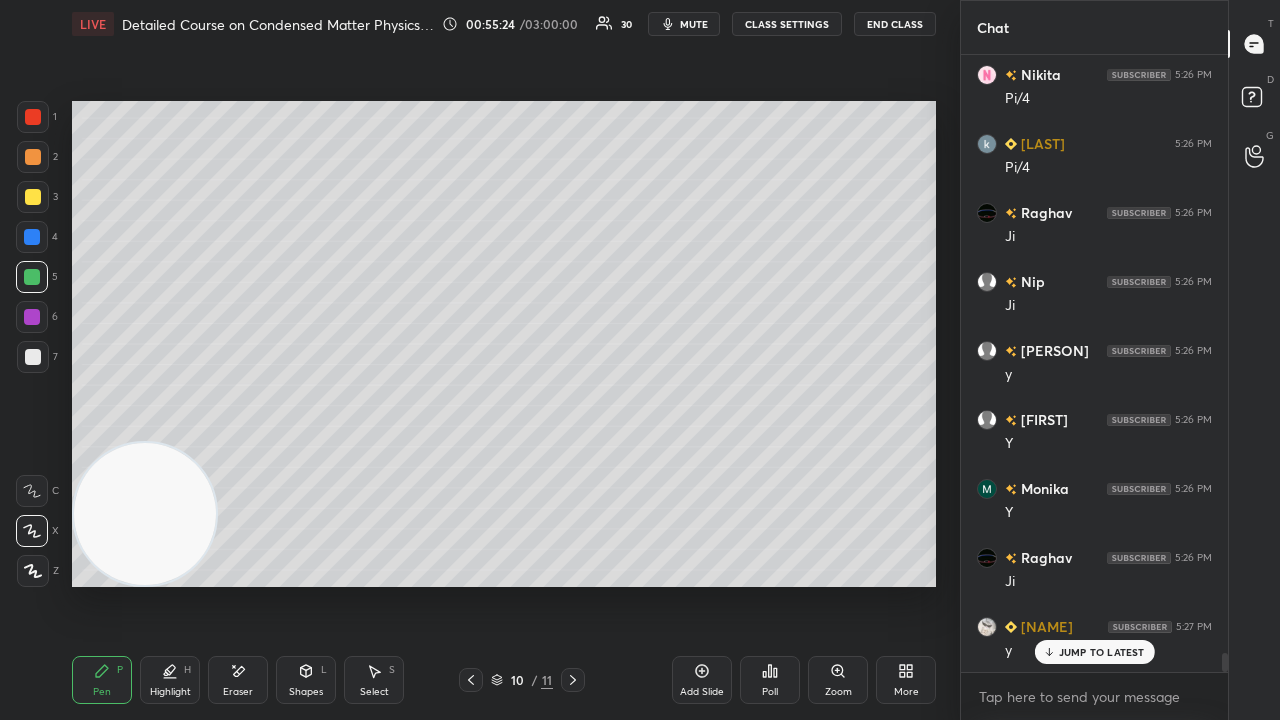 click on "mute" at bounding box center (694, 24) 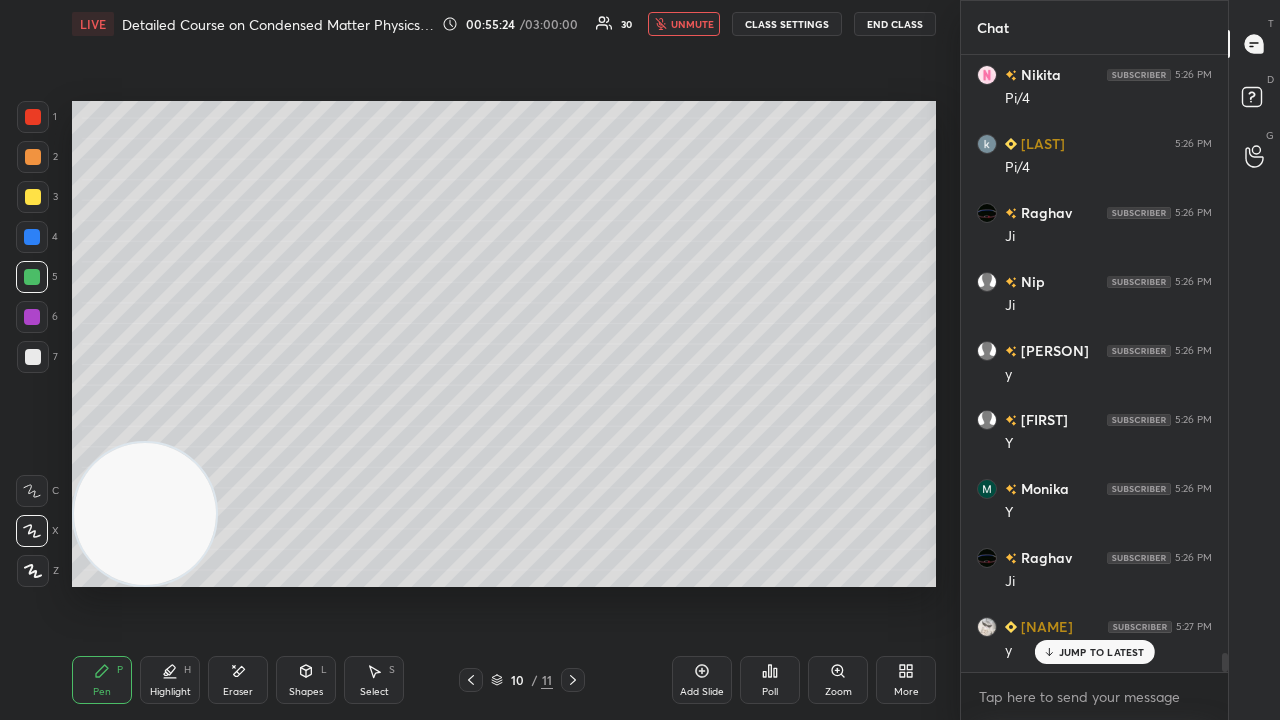 click on "unmute" at bounding box center (692, 24) 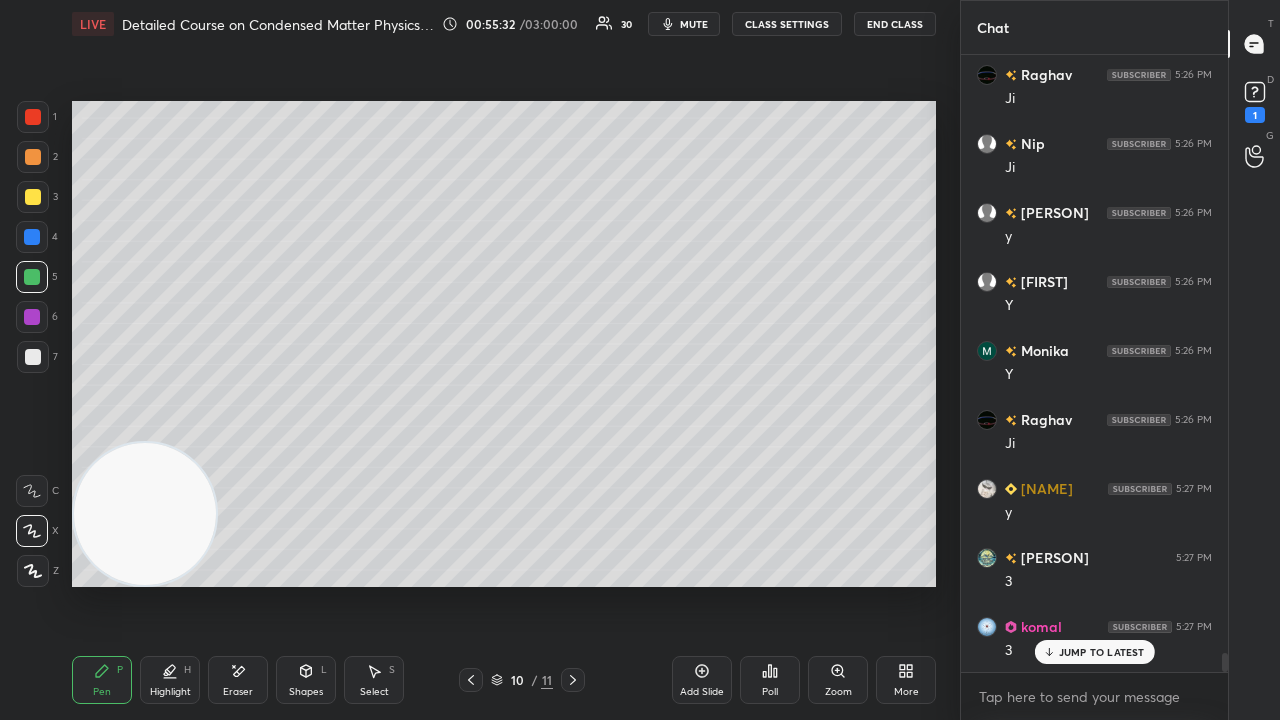 scroll, scrollTop: 19664, scrollLeft: 0, axis: vertical 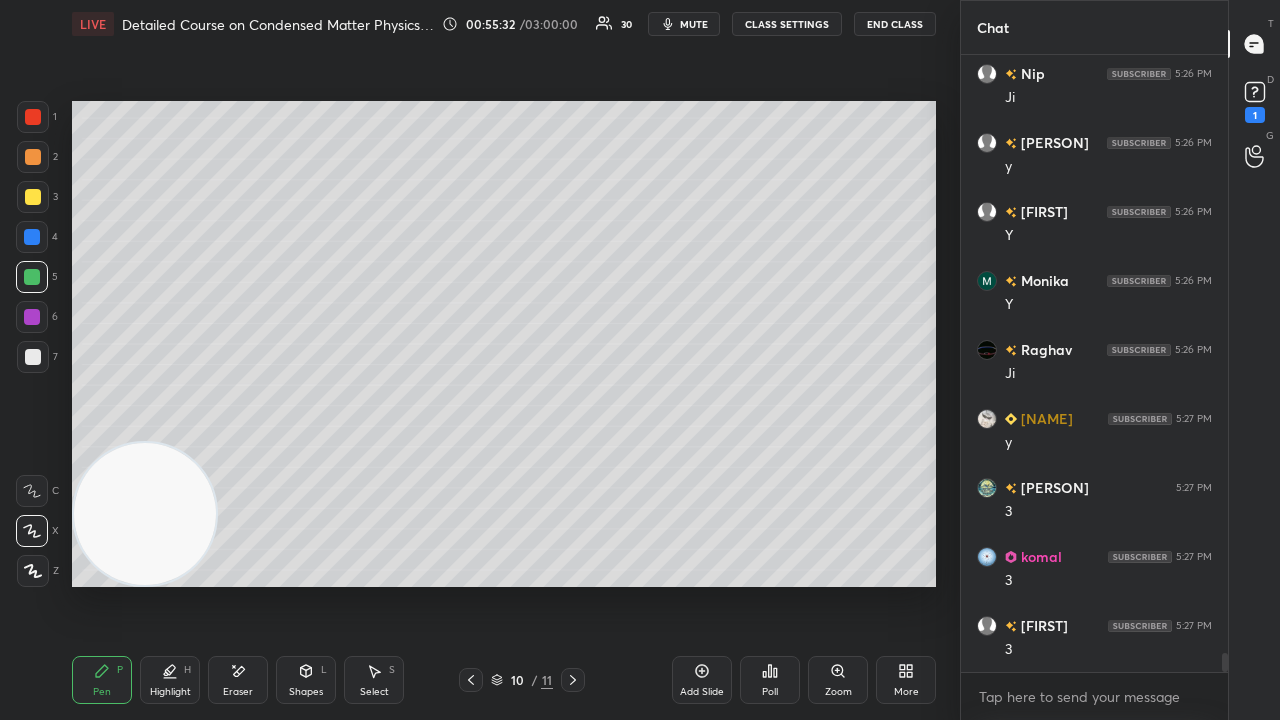 click on "mute" at bounding box center (694, 24) 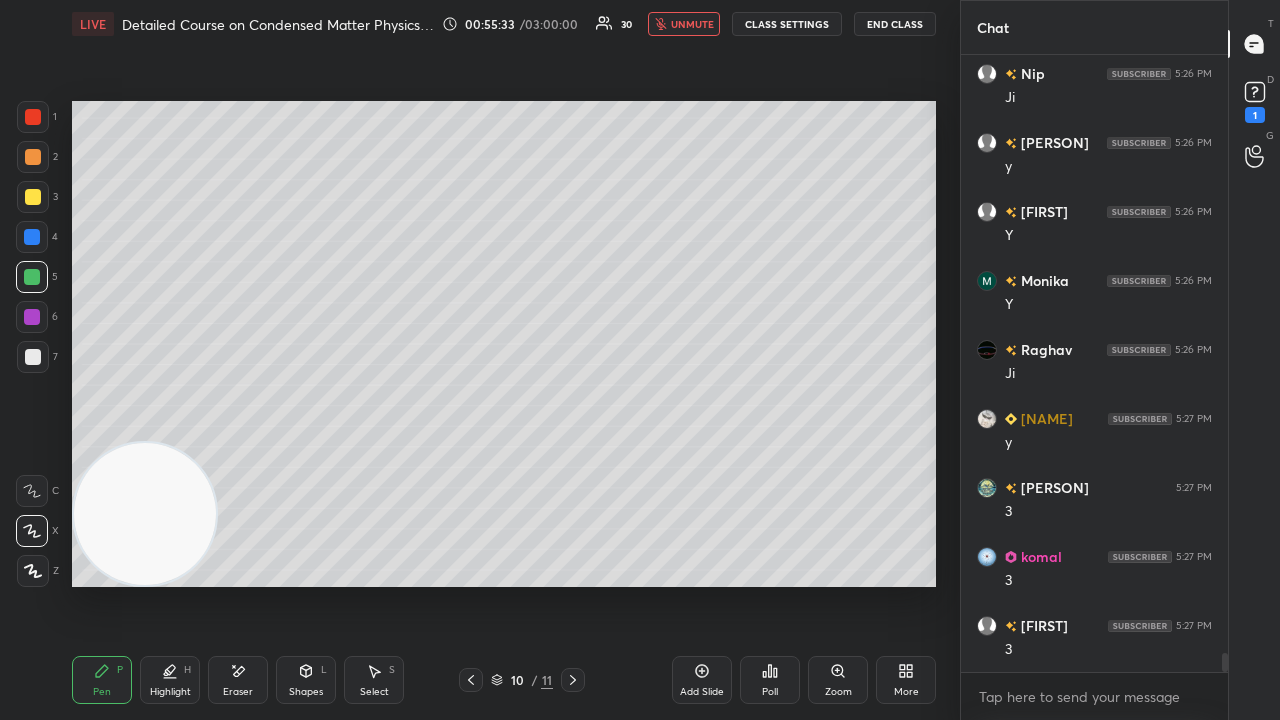 click on "unmute" at bounding box center [692, 24] 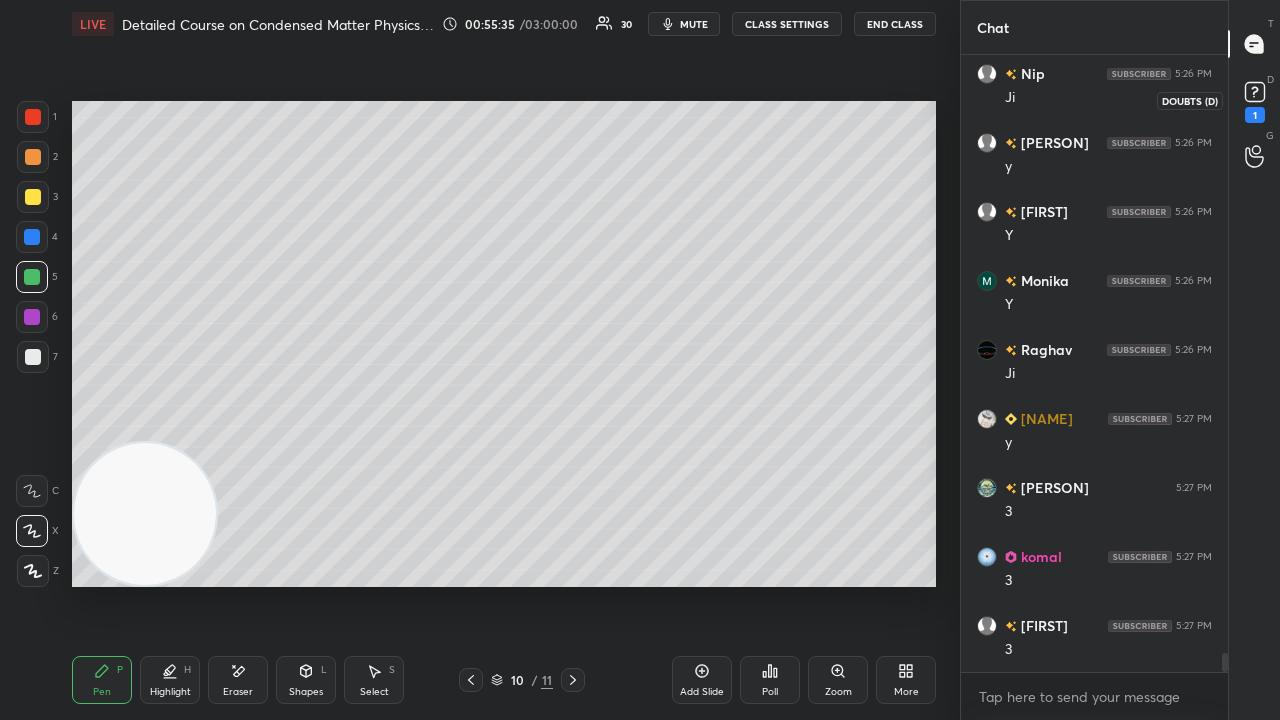 click on "1" at bounding box center [1255, 100] 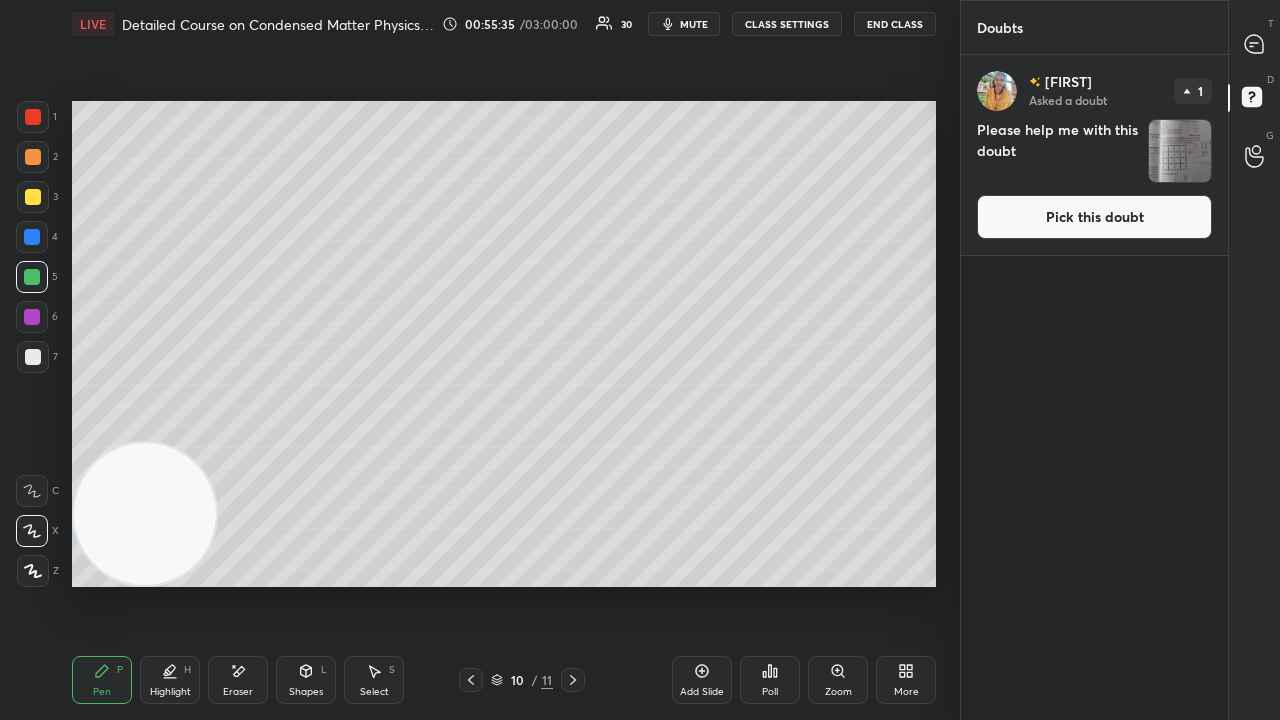 click on "Pick this doubt" at bounding box center (1094, 217) 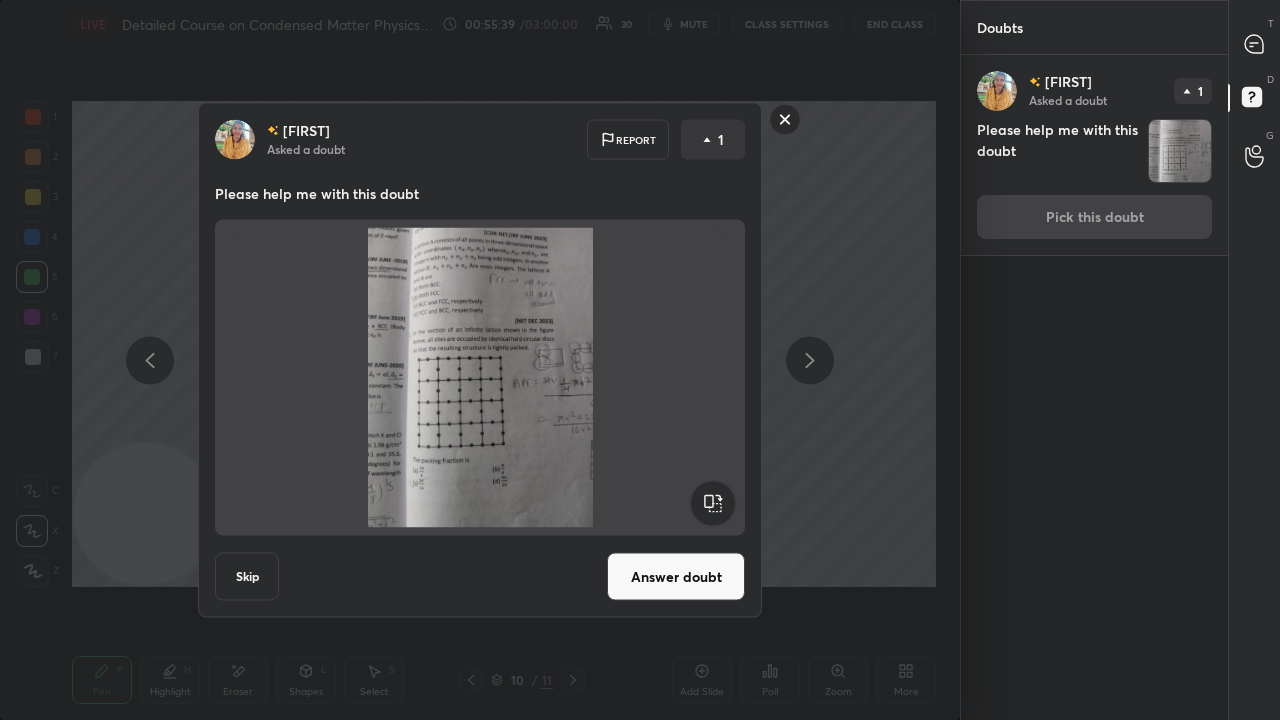 click 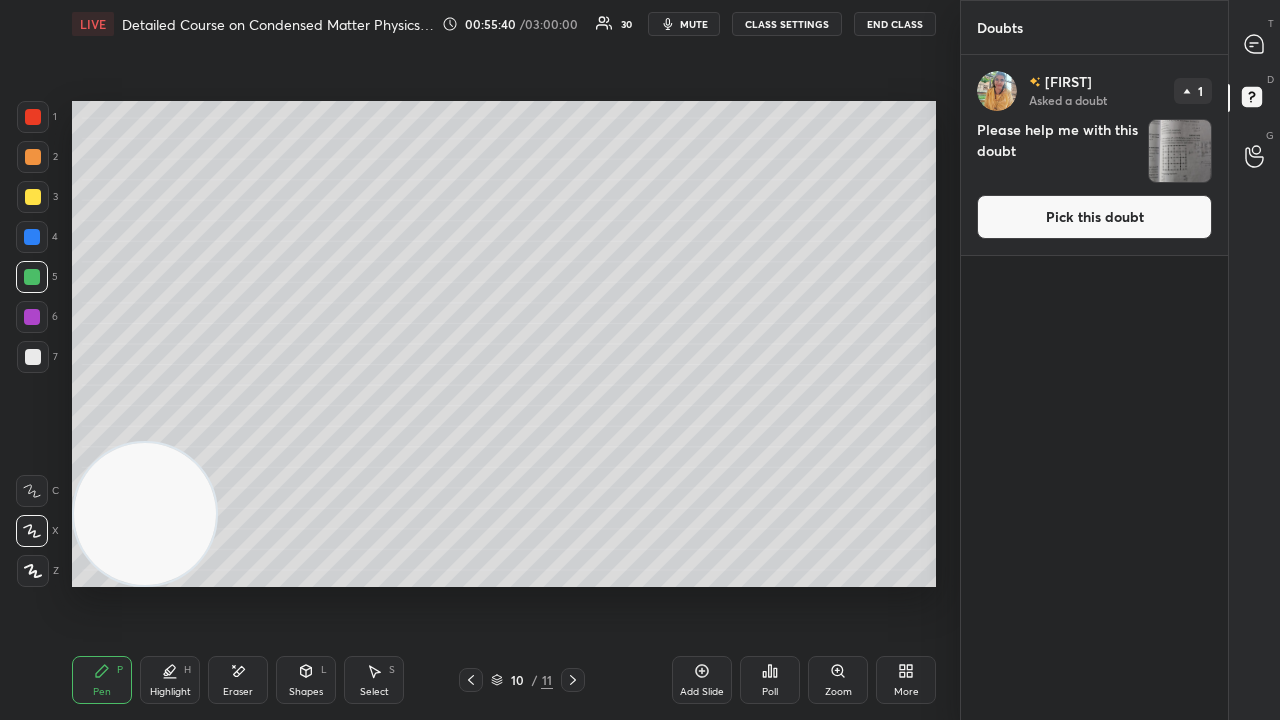 click on "T Messages (T)" at bounding box center [1254, 44] 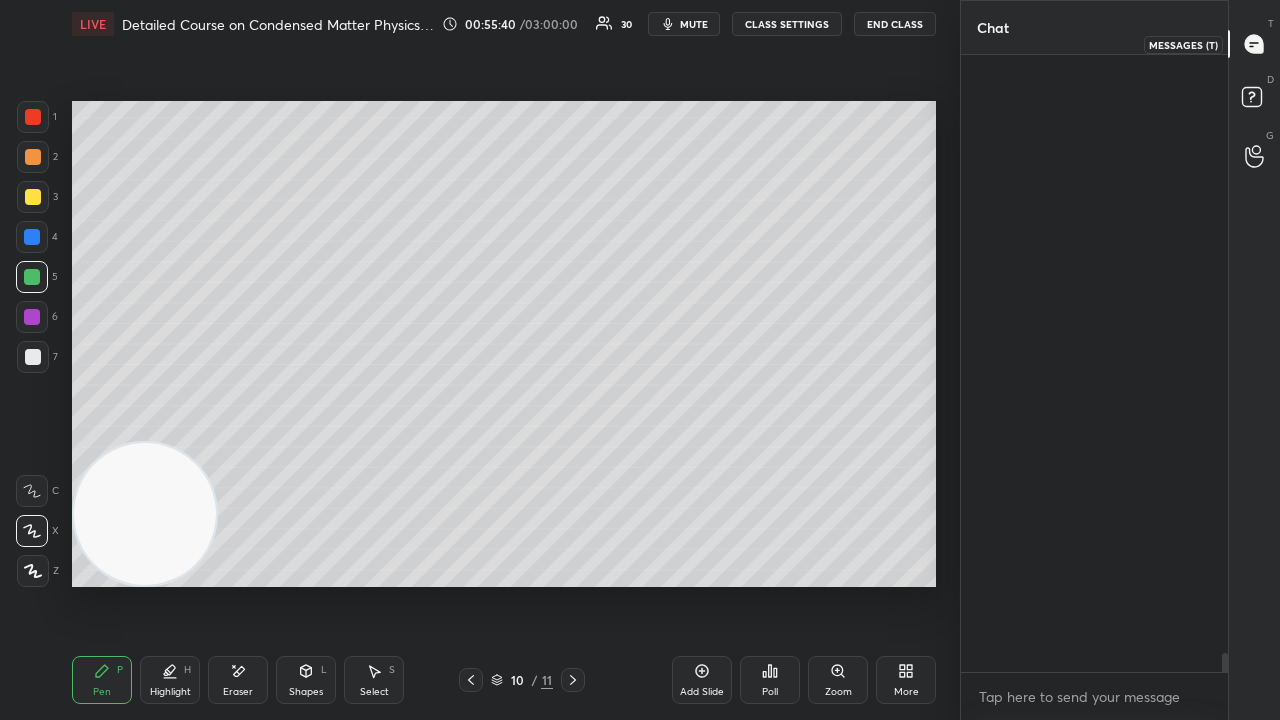 scroll, scrollTop: 20106, scrollLeft: 0, axis: vertical 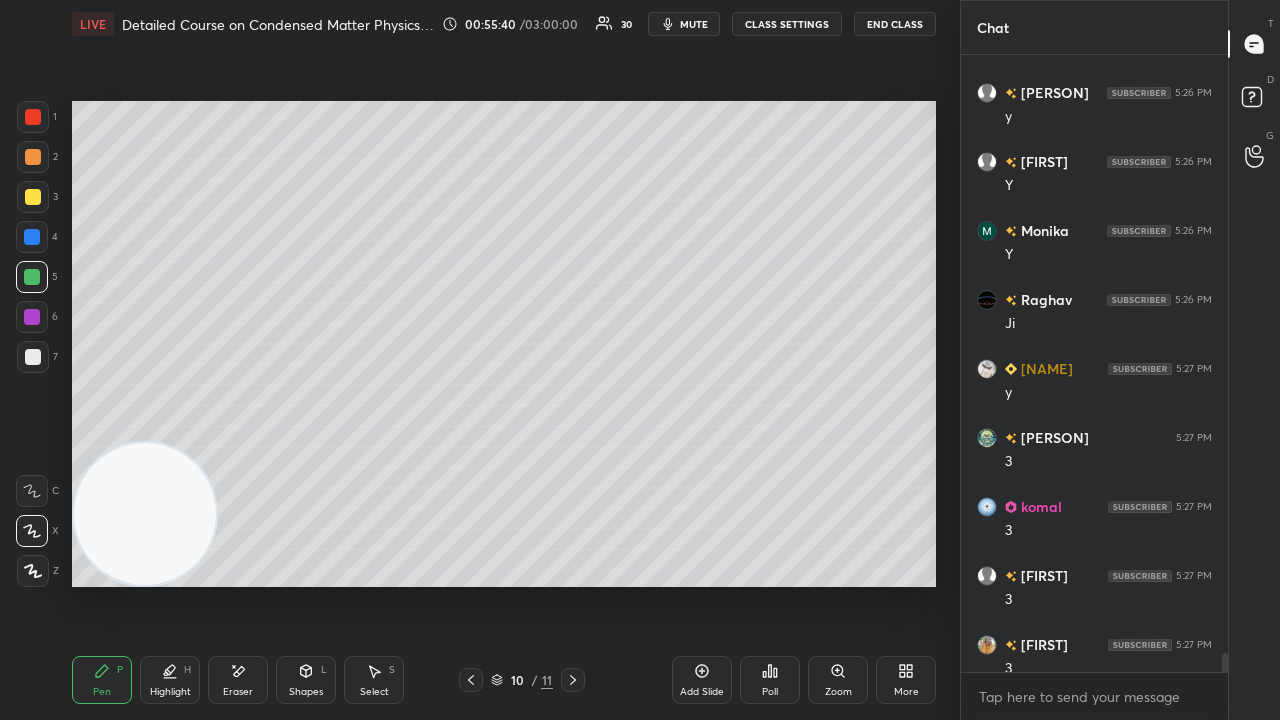 drag, startPoint x: 1100, startPoint y: 719, endPoint x: 1087, endPoint y: 685, distance: 36.40055 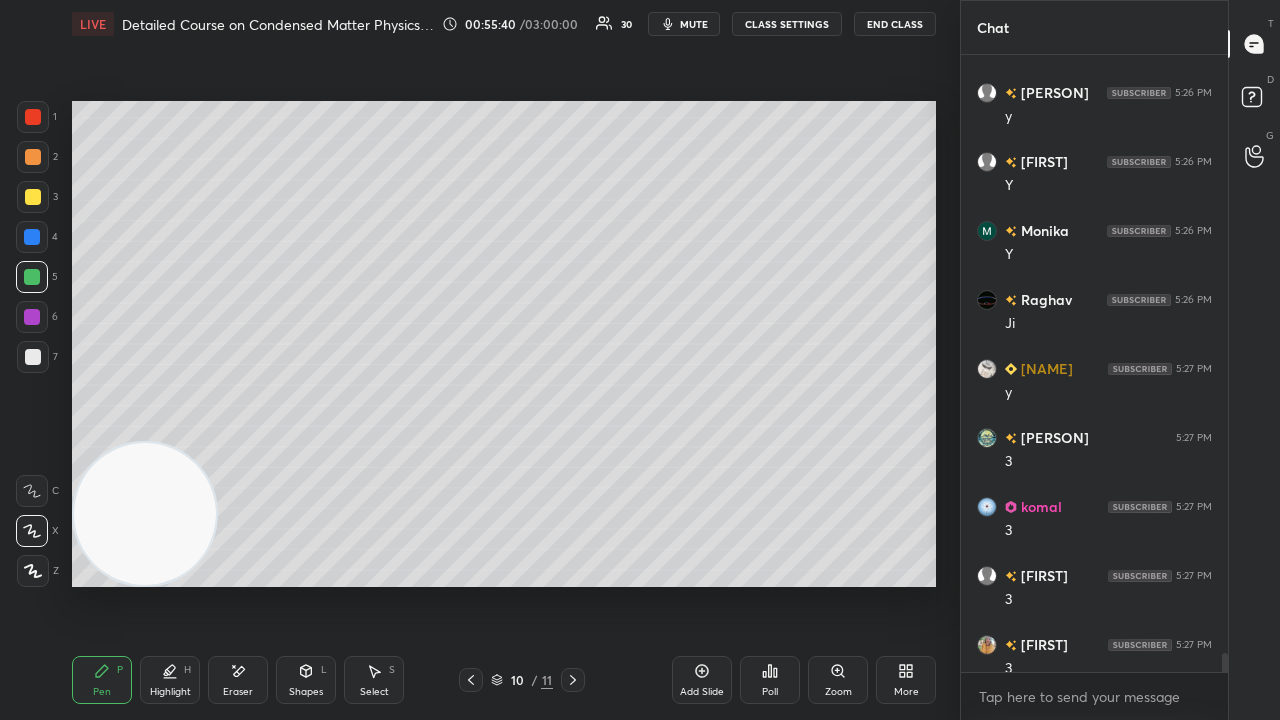 click on "x" at bounding box center (1094, 696) 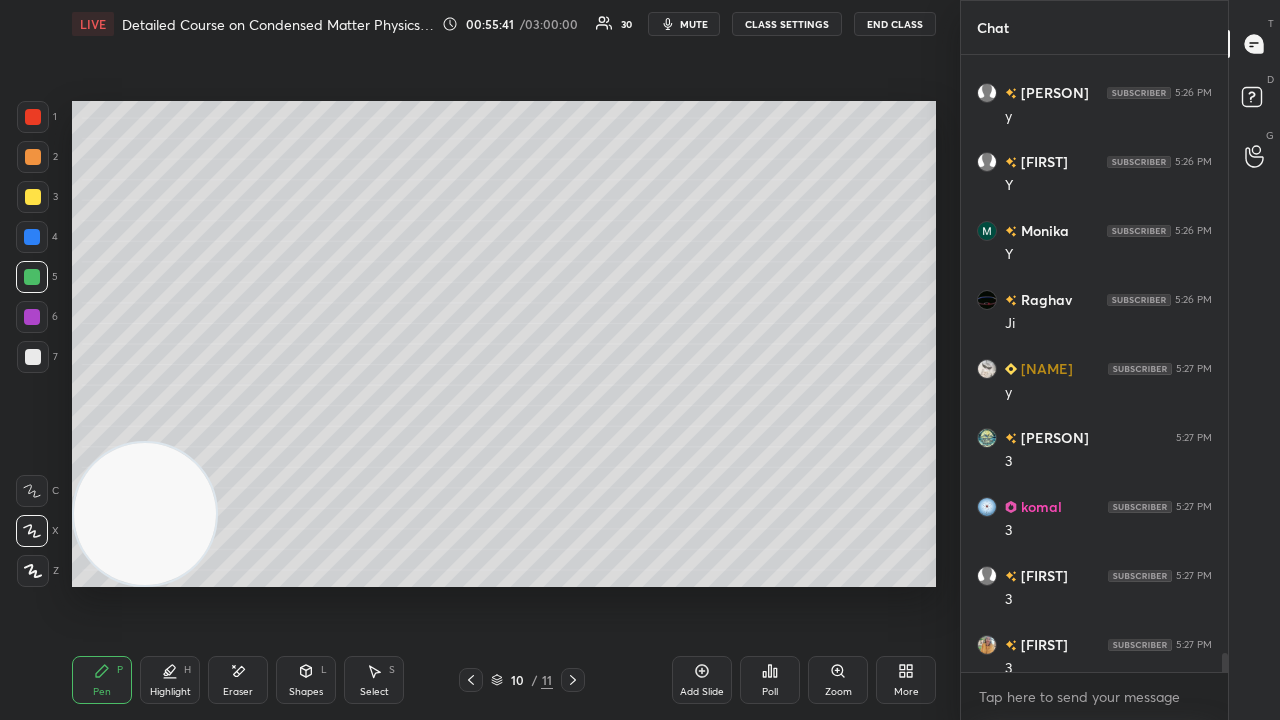 click on "mute" at bounding box center [694, 24] 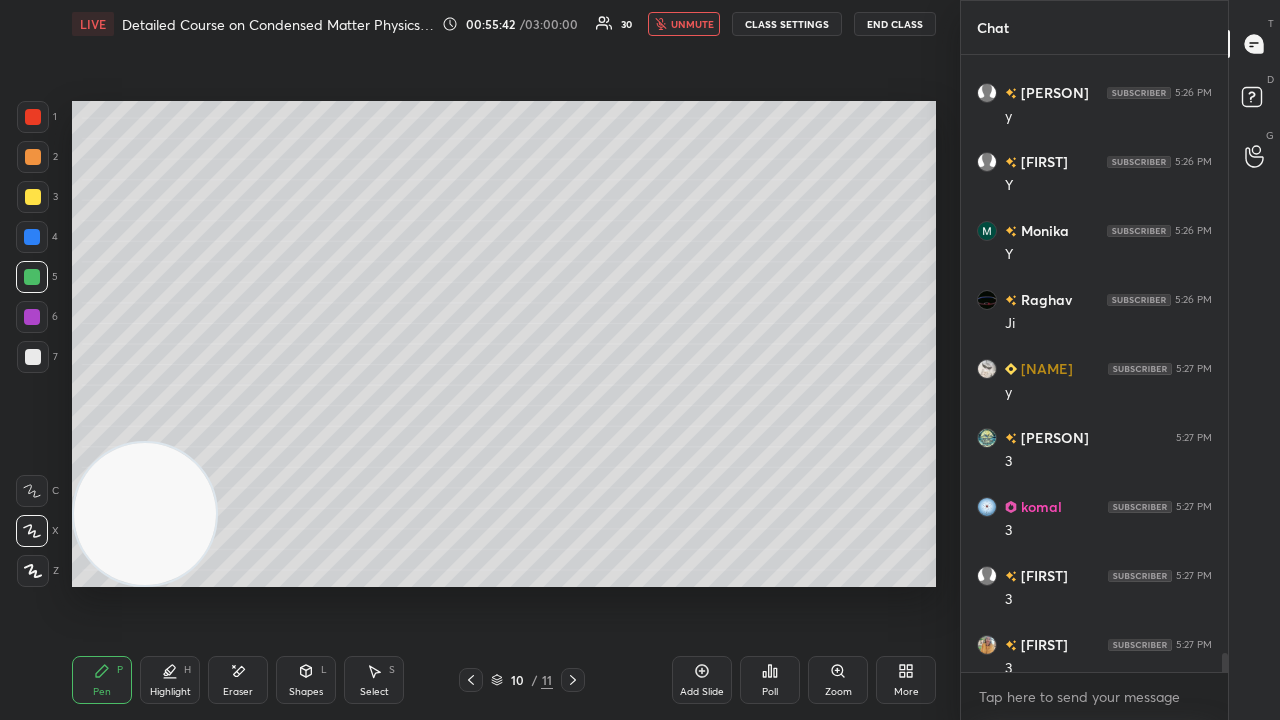 click on "unmute" at bounding box center [692, 24] 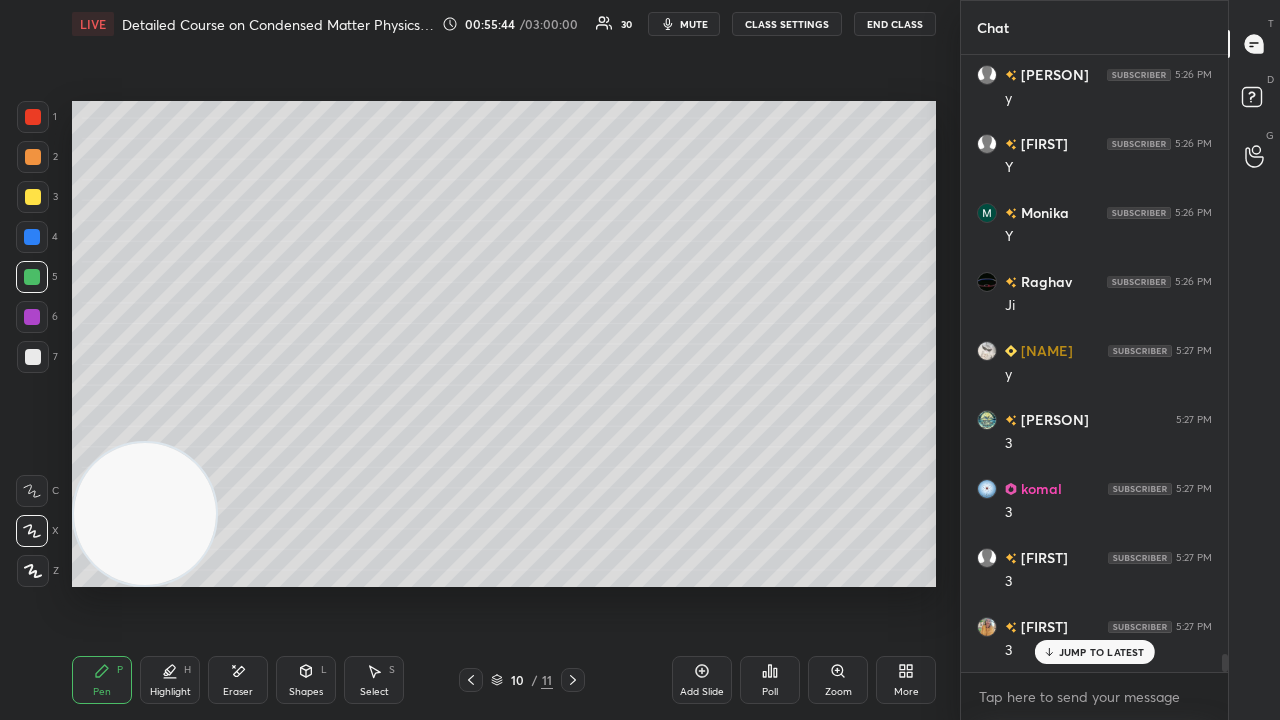drag, startPoint x: 1222, startPoint y: 660, endPoint x: 1216, endPoint y: 700, distance: 40.4475 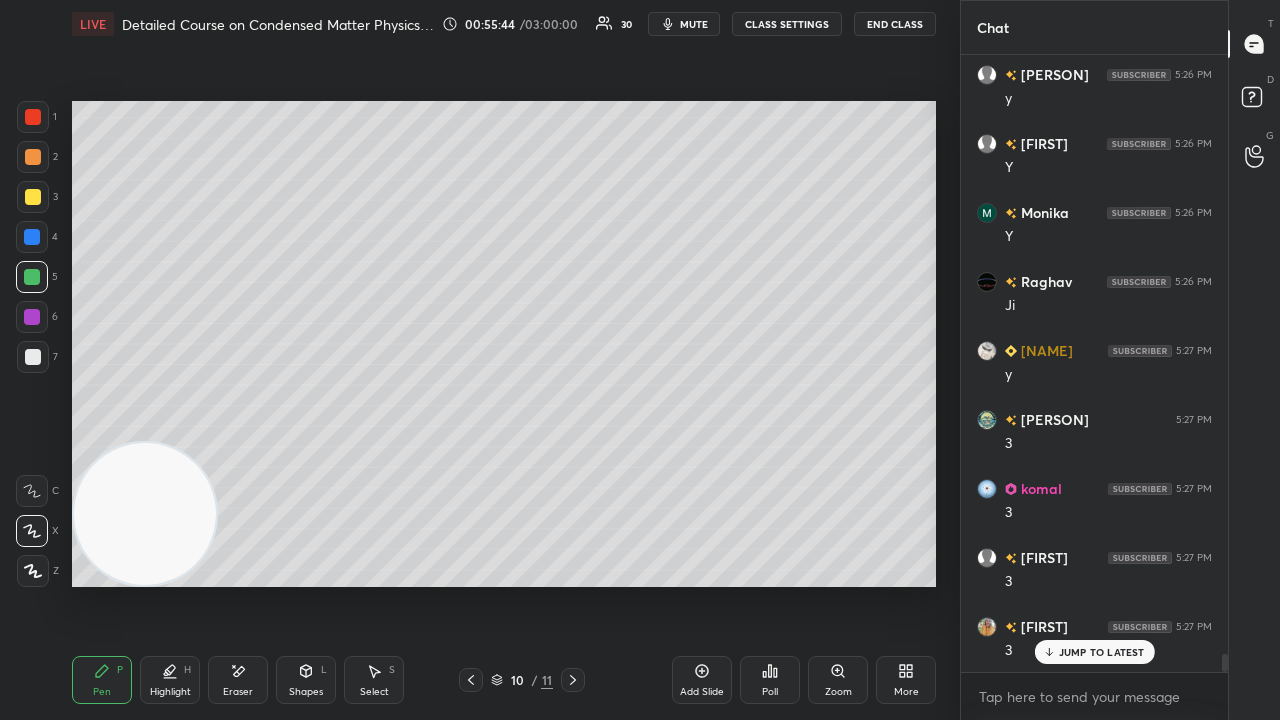 click on "[PERSON] 5:26 PM Ji [PERSON] 5:26 PM y [PERSON] 5:26 PM Y [PERSON] 5:26 PM Y [PERSON] 5:26 PM Ji [PERSON] 5:27 PM y [PERSON]  has a doubt 5:27 PM View doubt [PERSON] 5:27 PM 3 [PERSON] 5:27 PM 3 [PERSON] 5:27 PM 3 [PERSON] 5:27 PM 3 JUMP TO LATEST Enable hand raising Enable raise hand to speak to learners. Once enabled, chat will be turned off temporarily. Enable x" at bounding box center (1094, 387) 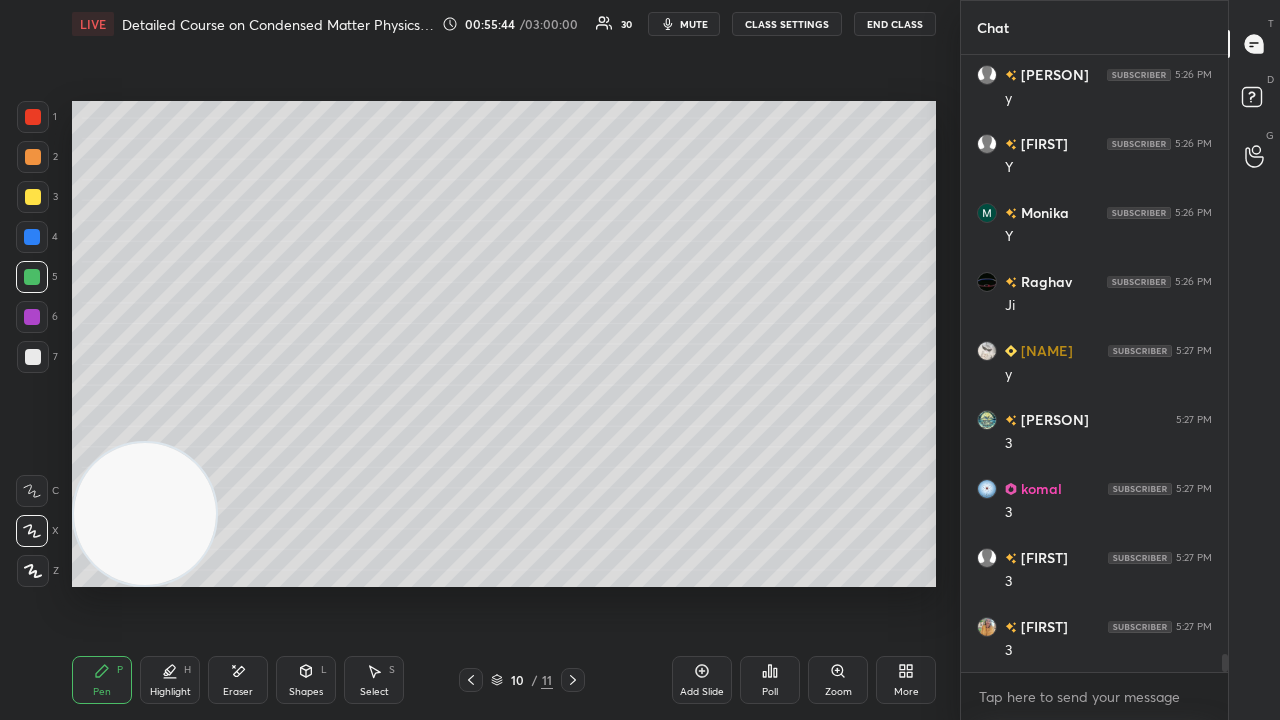 scroll, scrollTop: 20194, scrollLeft: 0, axis: vertical 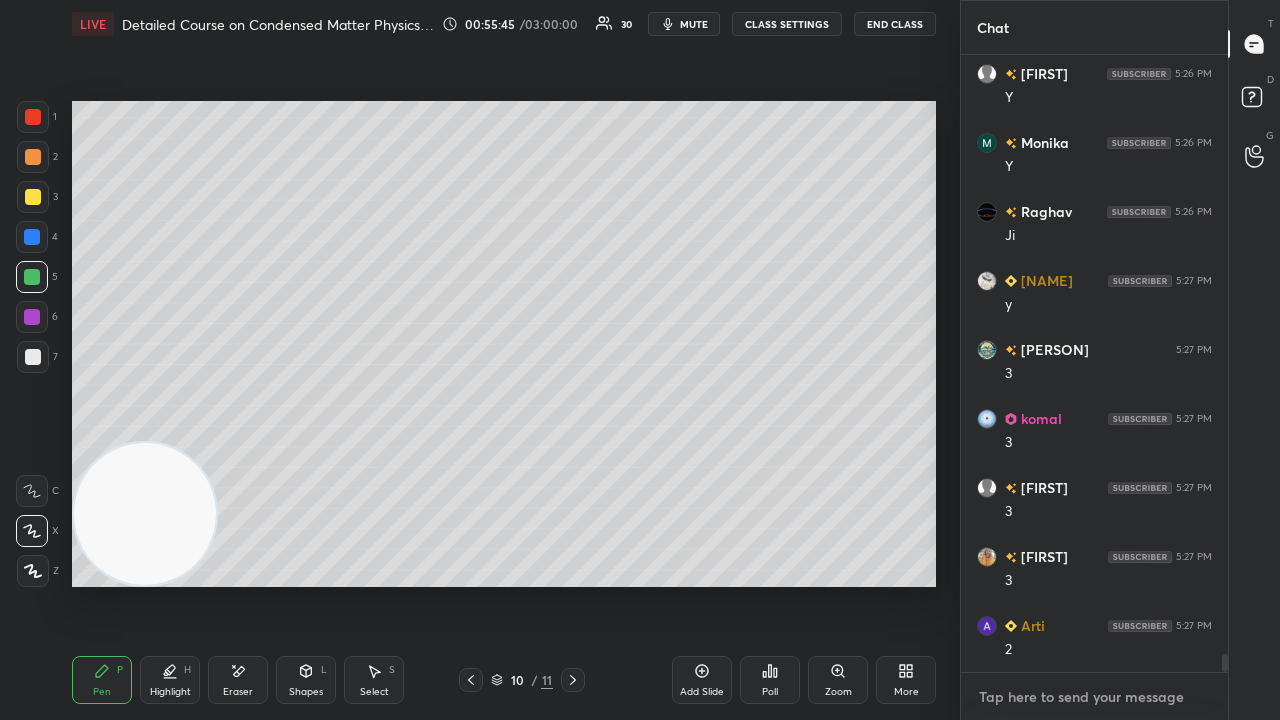 click at bounding box center [1094, 697] 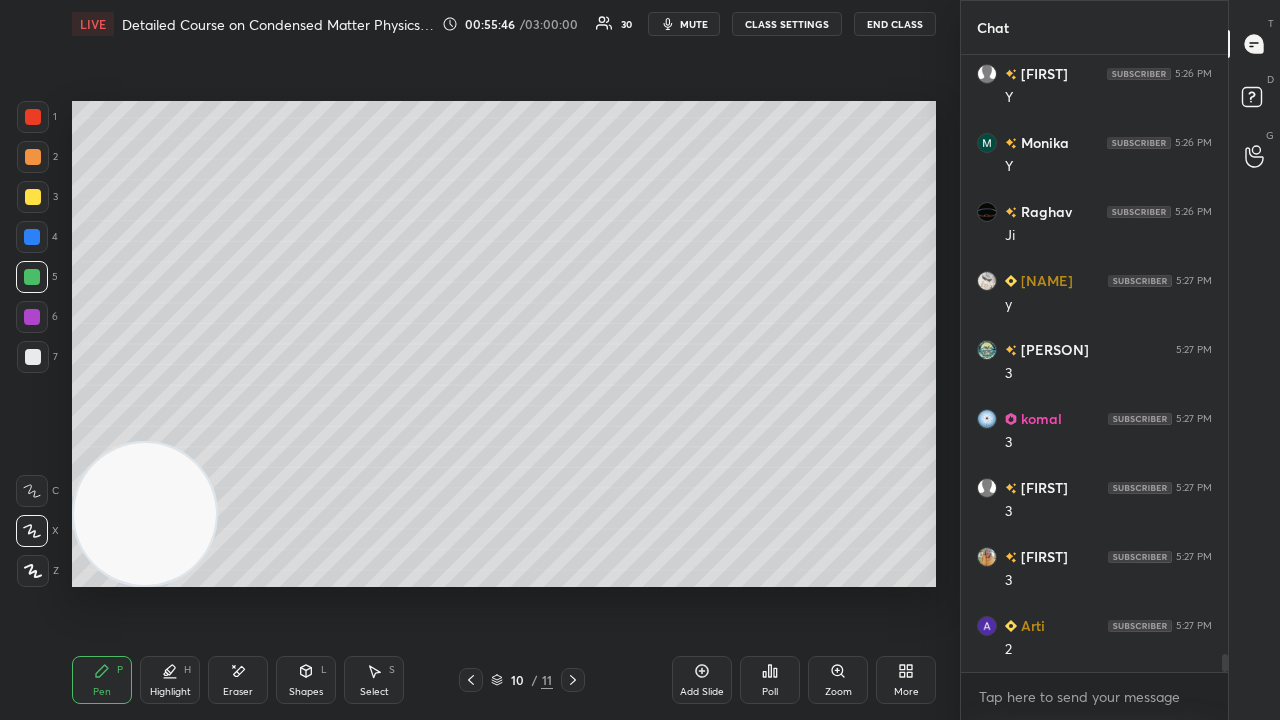 click 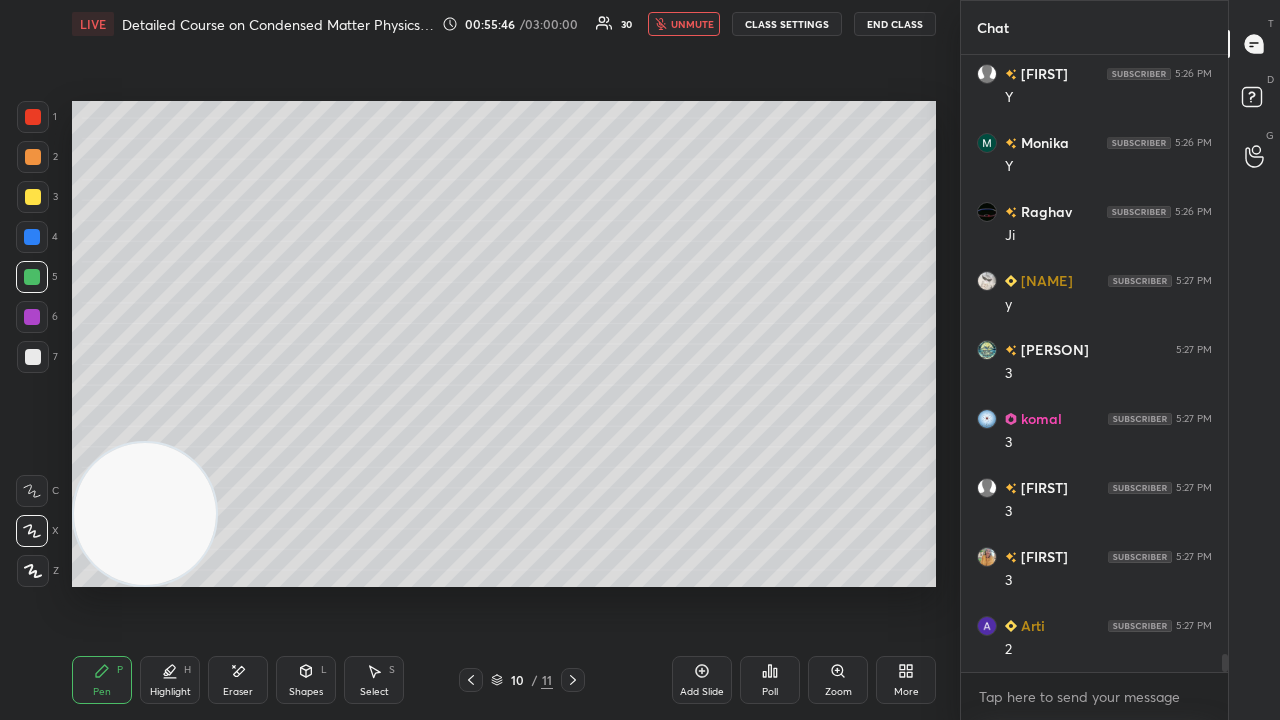 click on "unmute" at bounding box center (692, 24) 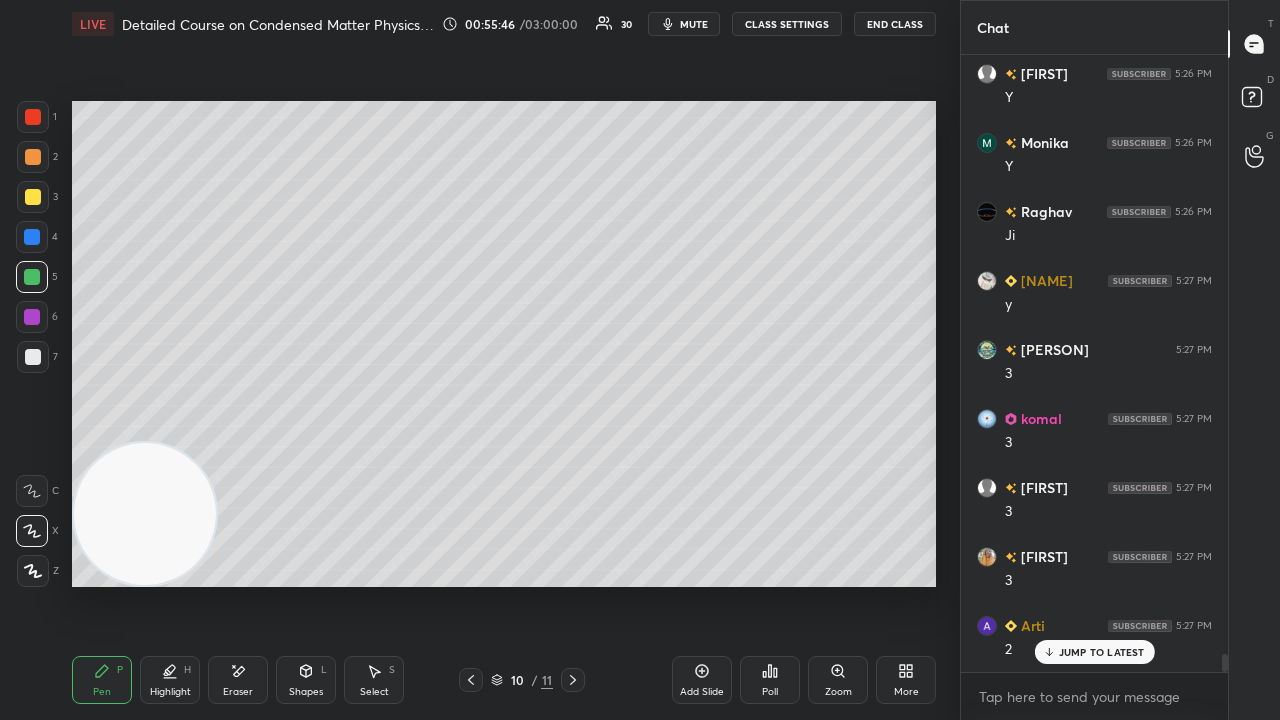 scroll, scrollTop: 20262, scrollLeft: 0, axis: vertical 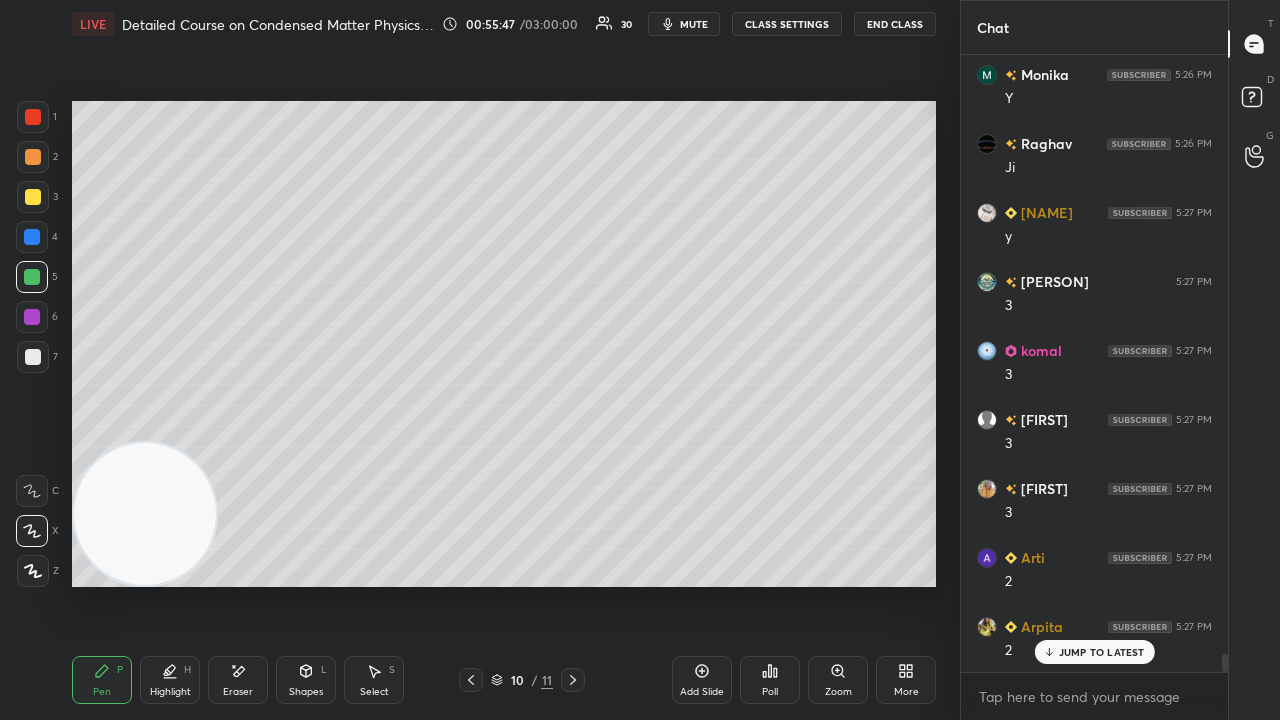 click at bounding box center (33, 357) 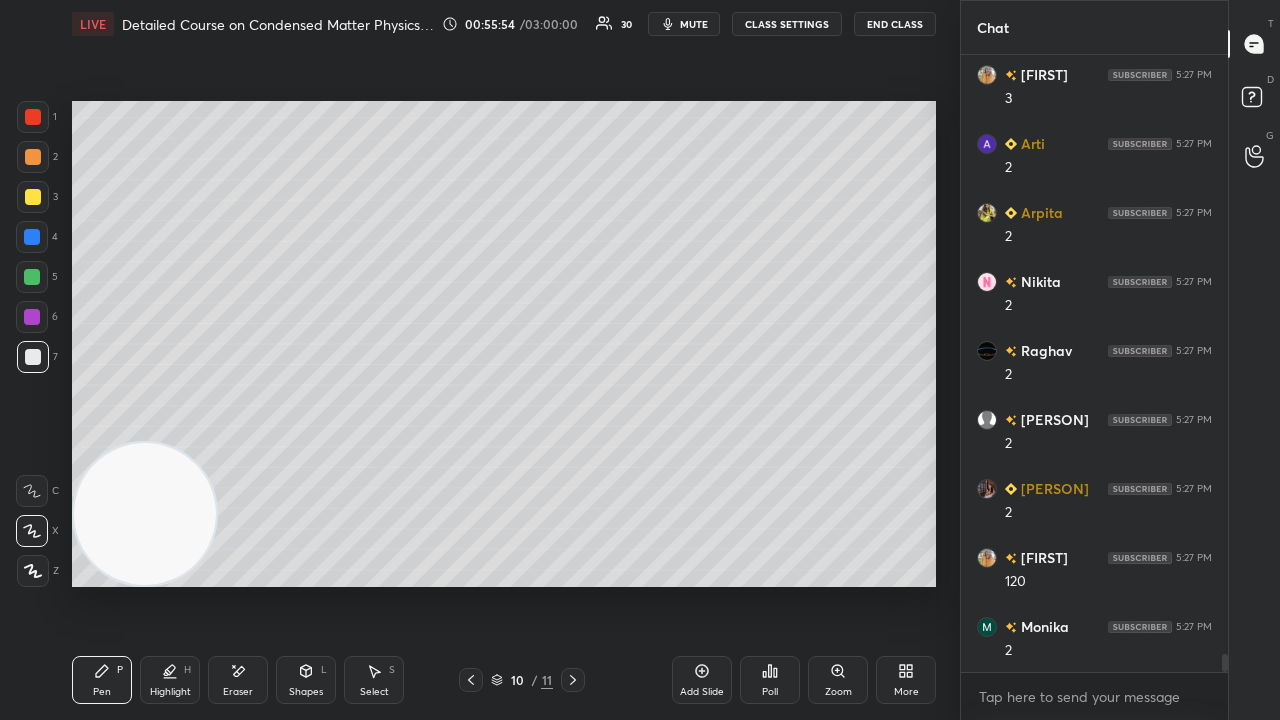 scroll, scrollTop: 20814, scrollLeft: 0, axis: vertical 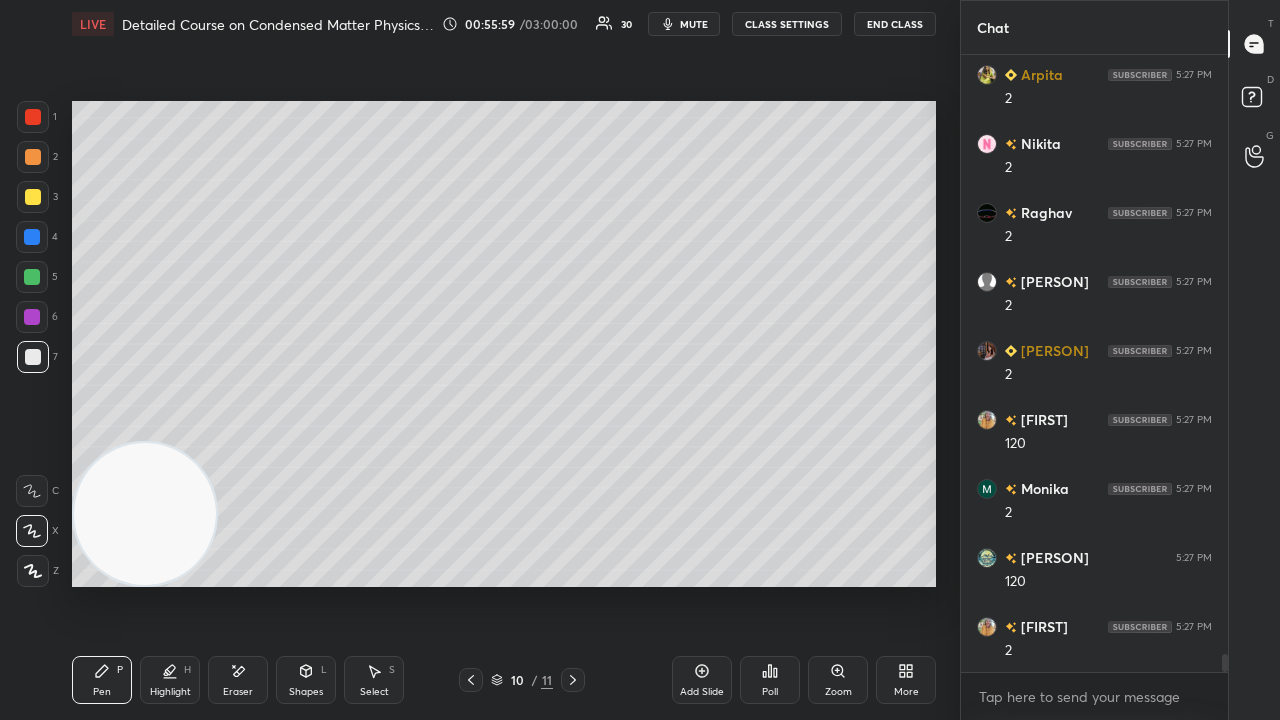 click on "mute" at bounding box center (694, 24) 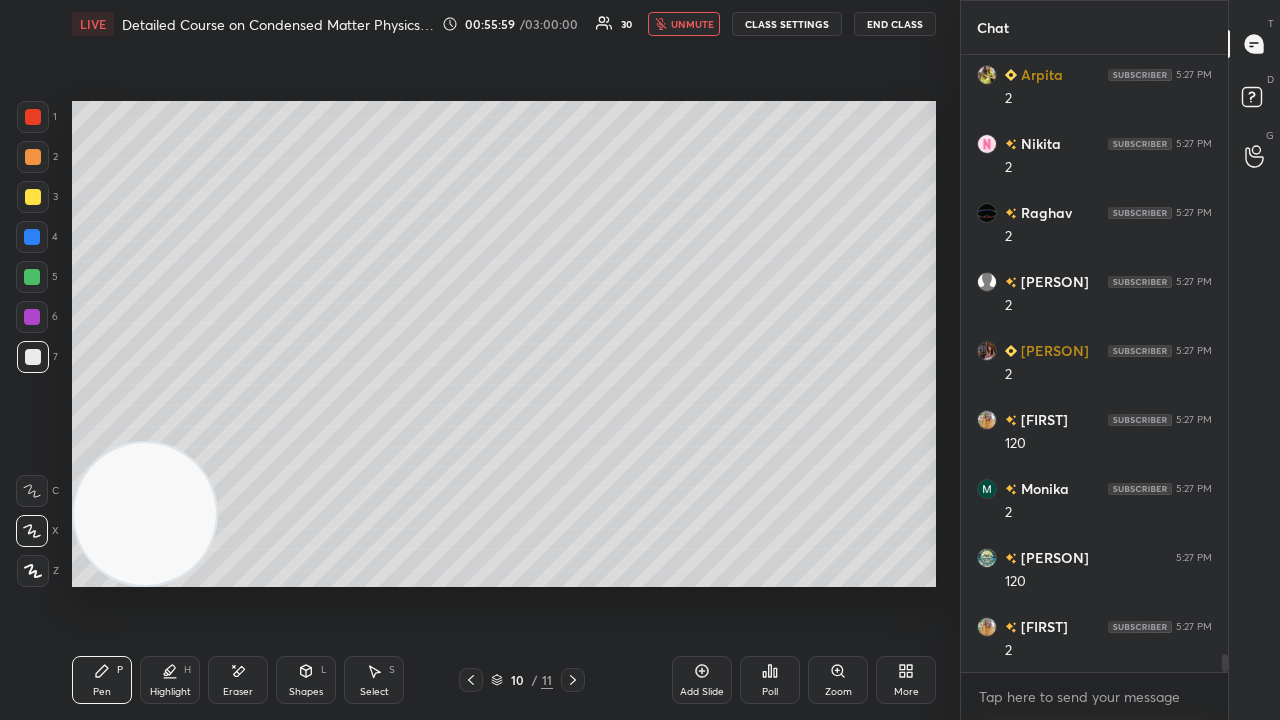 click on "unmute" at bounding box center [692, 24] 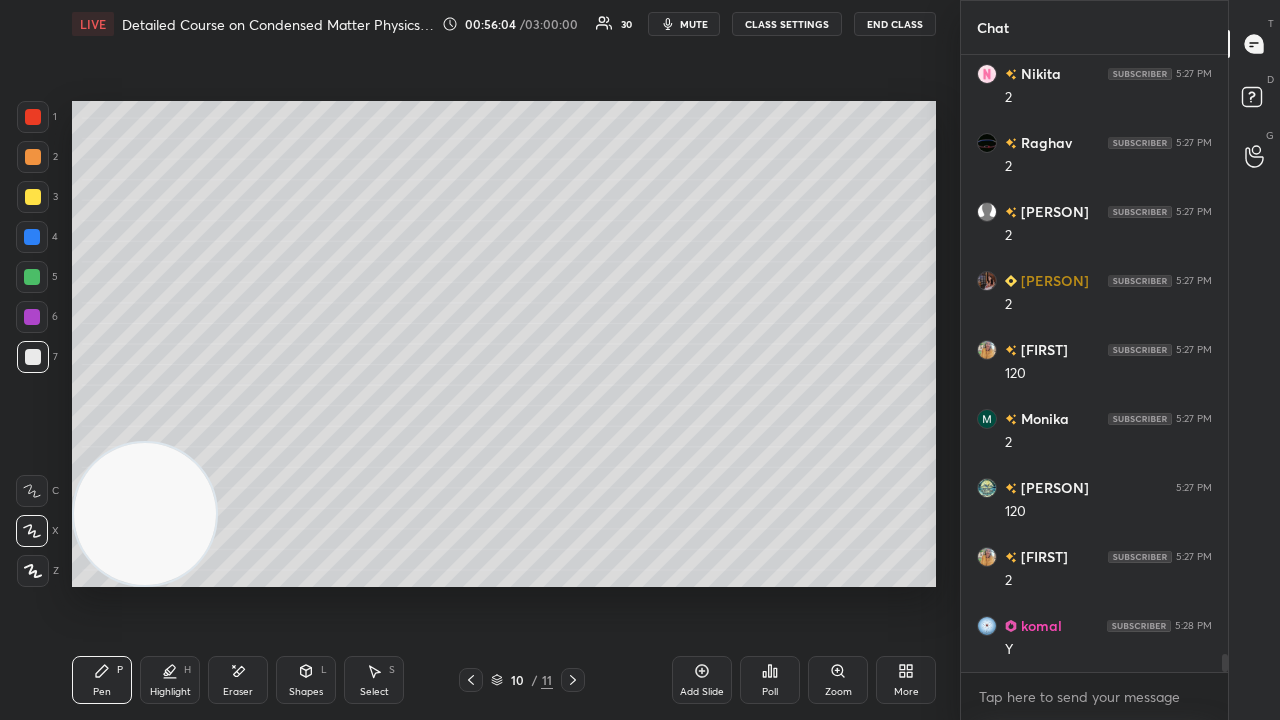 scroll, scrollTop: 20952, scrollLeft: 0, axis: vertical 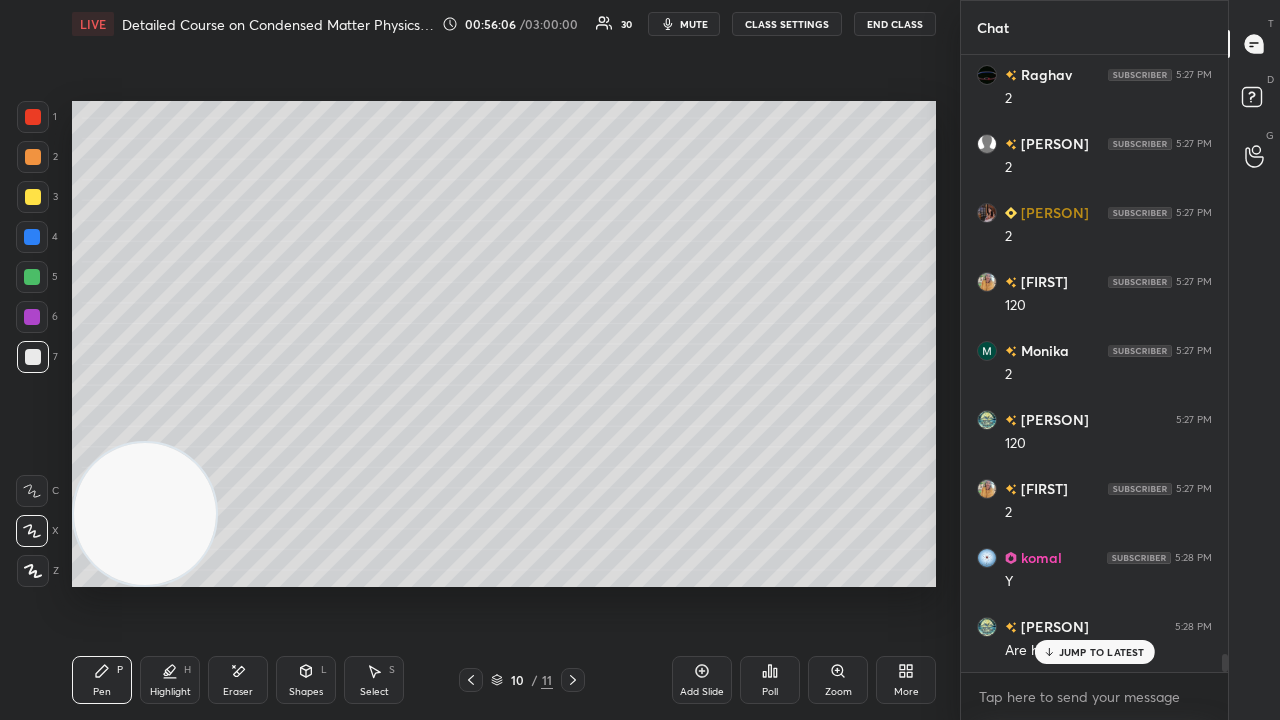click on "mute" at bounding box center [694, 24] 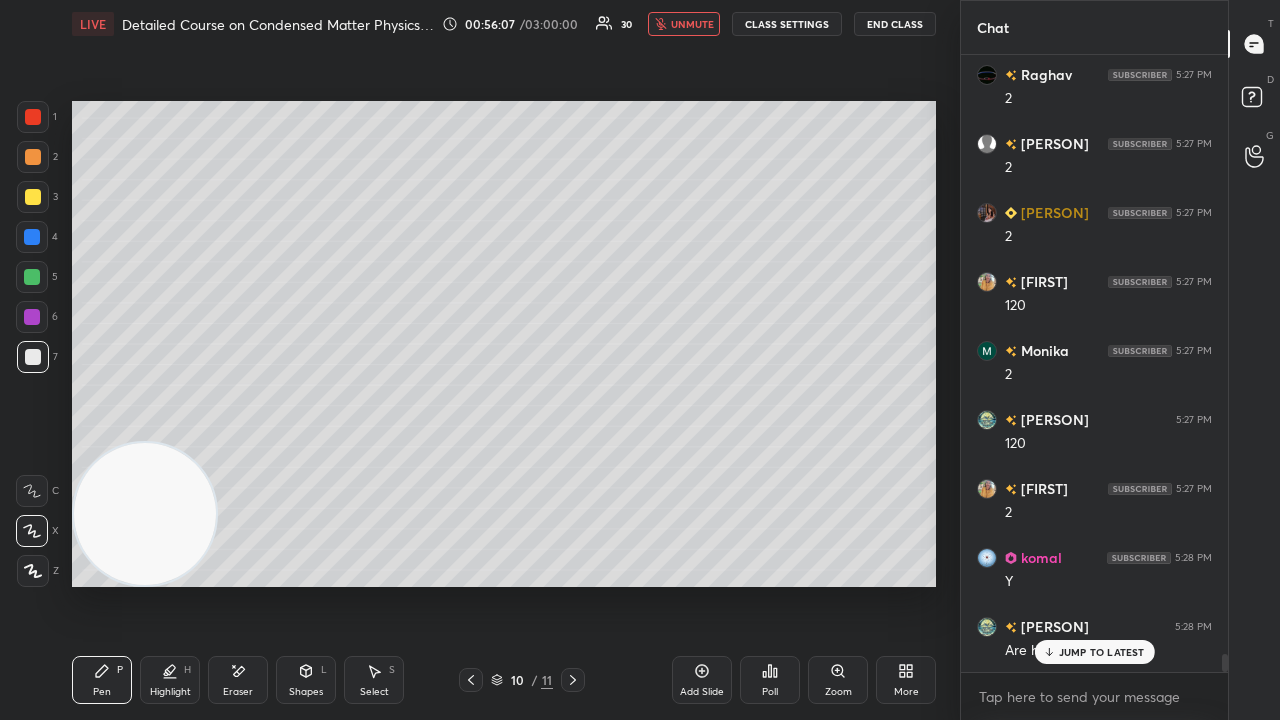 click on "unmute" at bounding box center [692, 24] 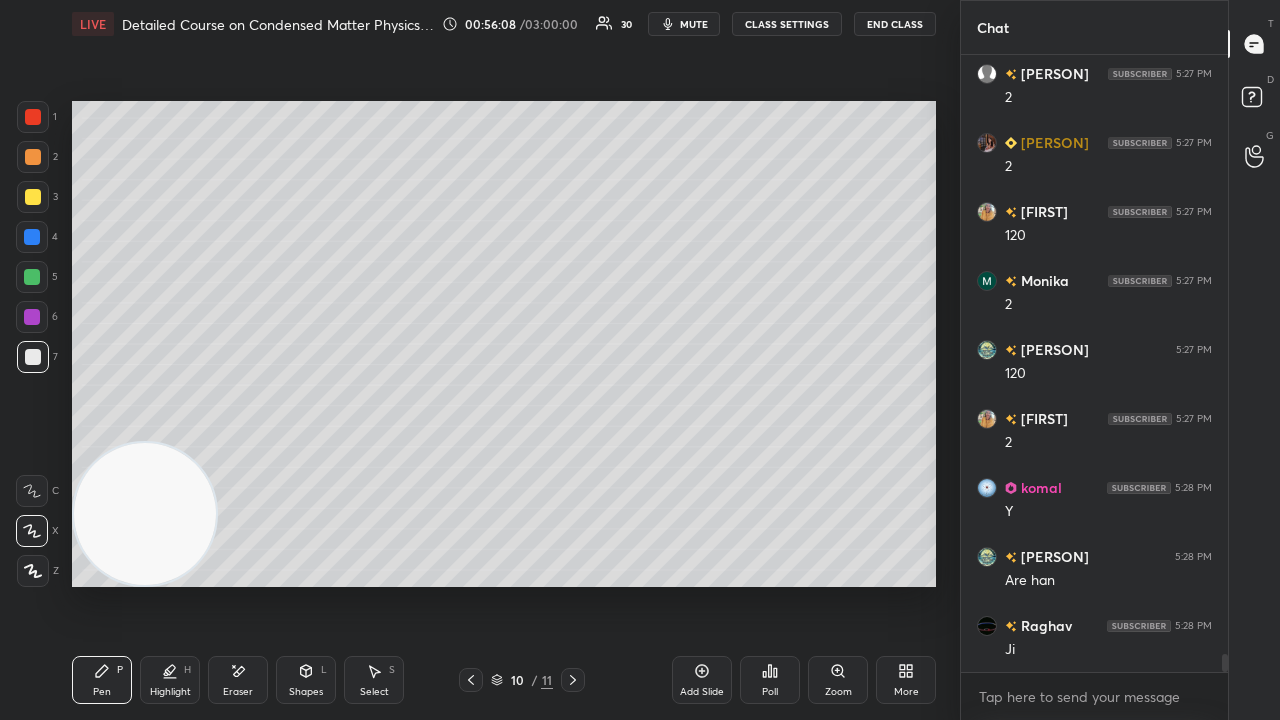 scroll, scrollTop: 21090, scrollLeft: 0, axis: vertical 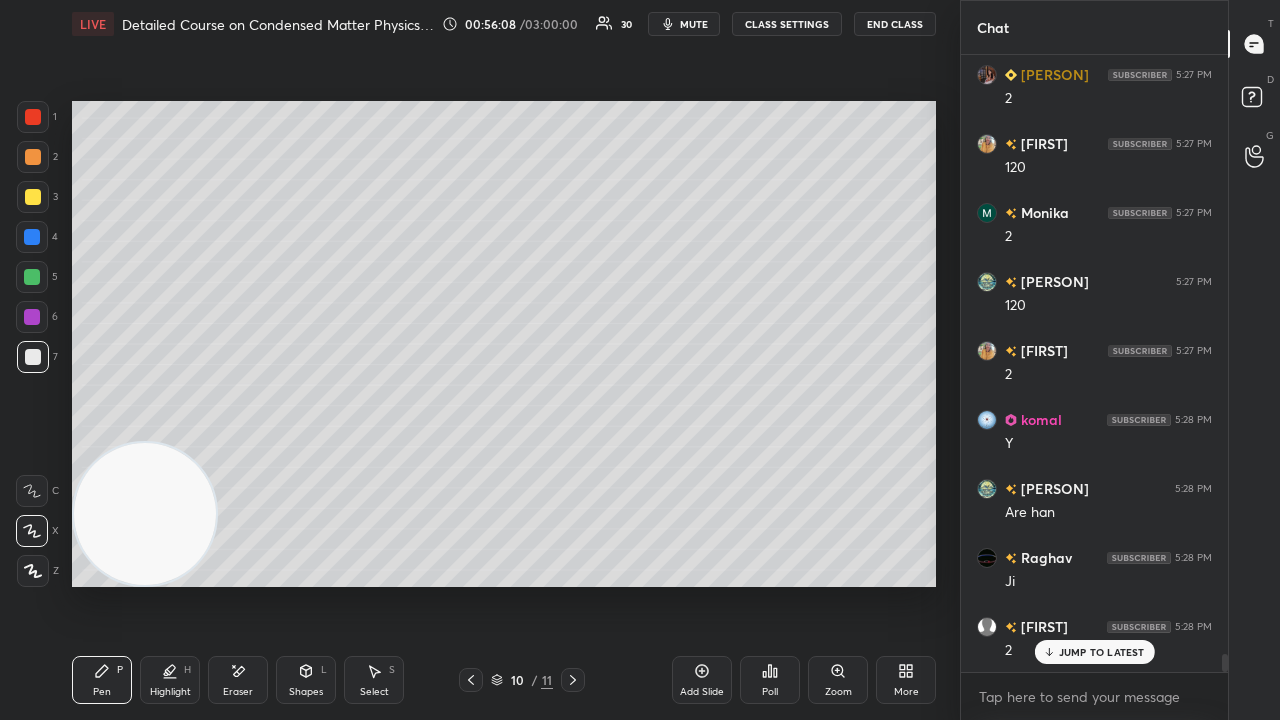 click on "mute" at bounding box center (694, 24) 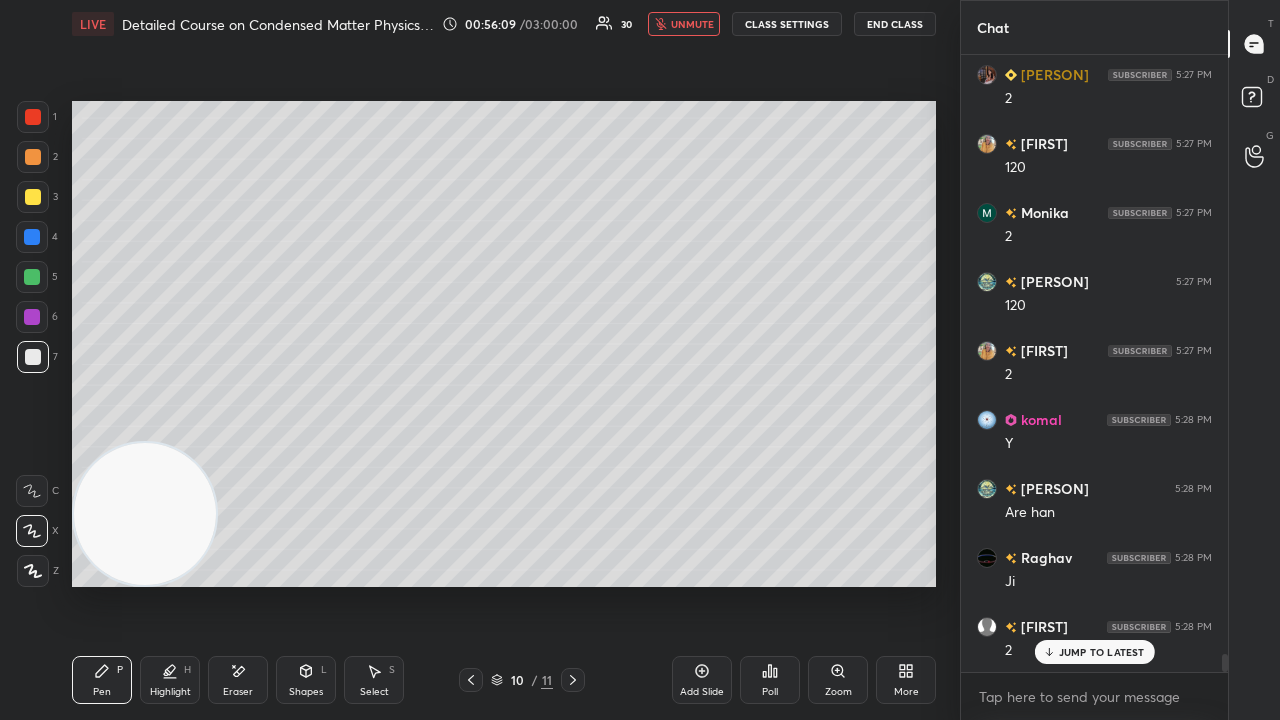 click on "unmute" at bounding box center [692, 24] 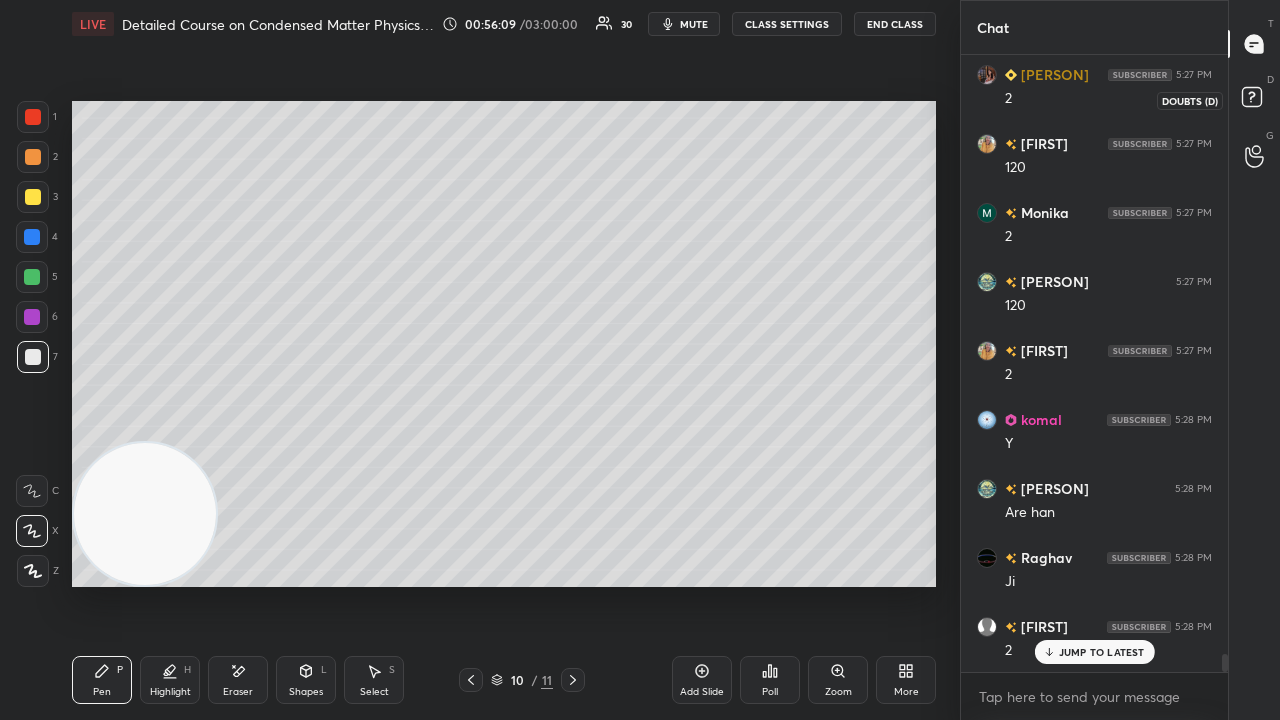 click 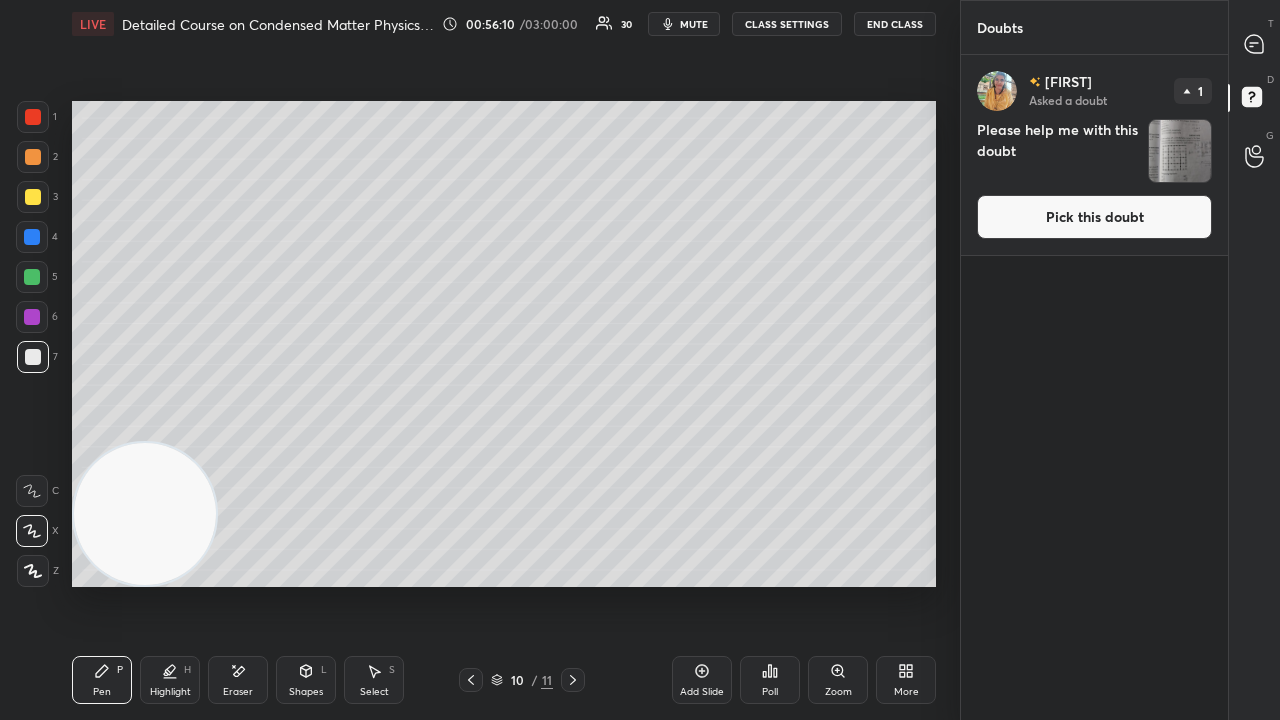 click on "Pick this doubt" at bounding box center (1094, 217) 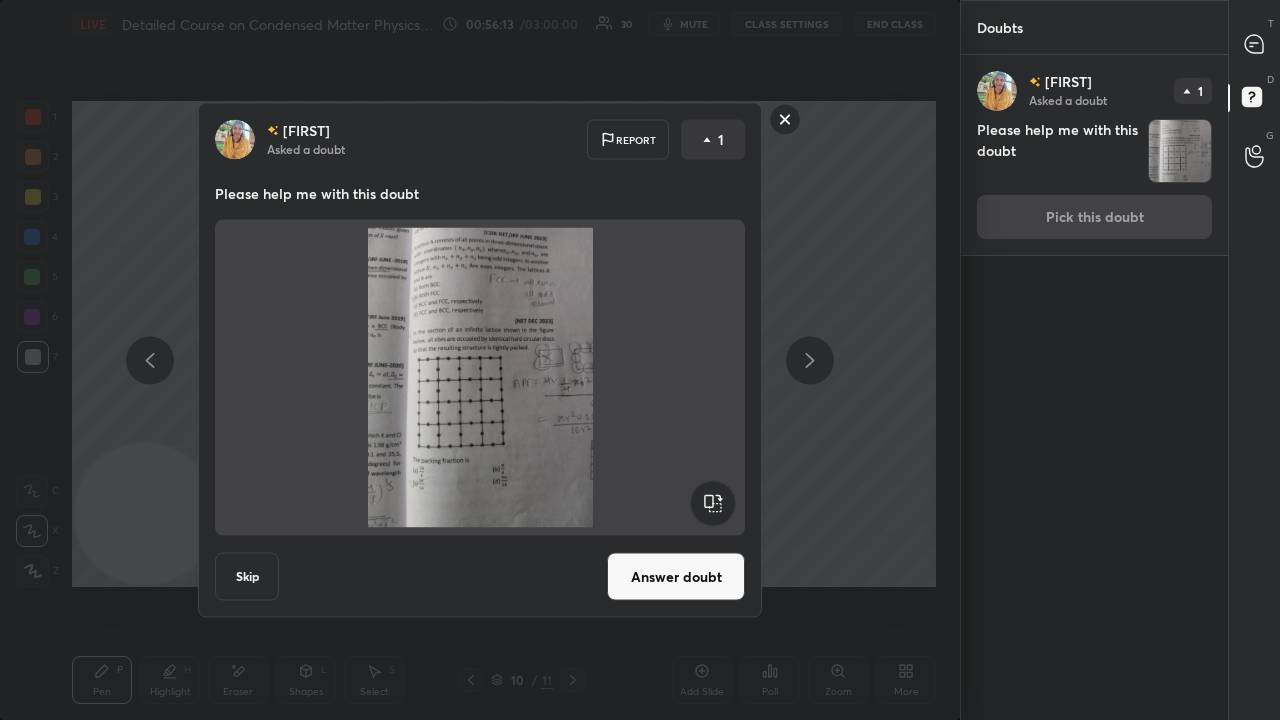 drag, startPoint x: 676, startPoint y: 564, endPoint x: 704, endPoint y: 666, distance: 105.773346 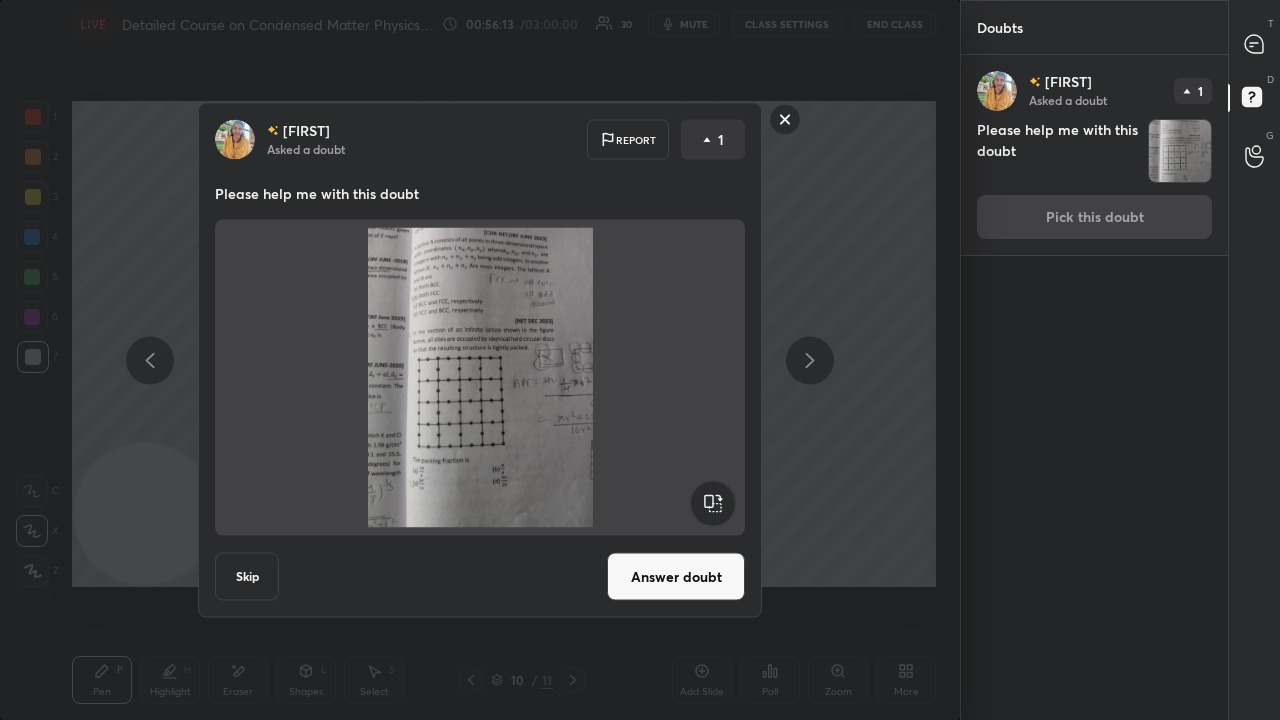 click on "Trapti Asked a doubt Report 1 Please help me with this doubt Skip Answer doubt" at bounding box center [480, 360] 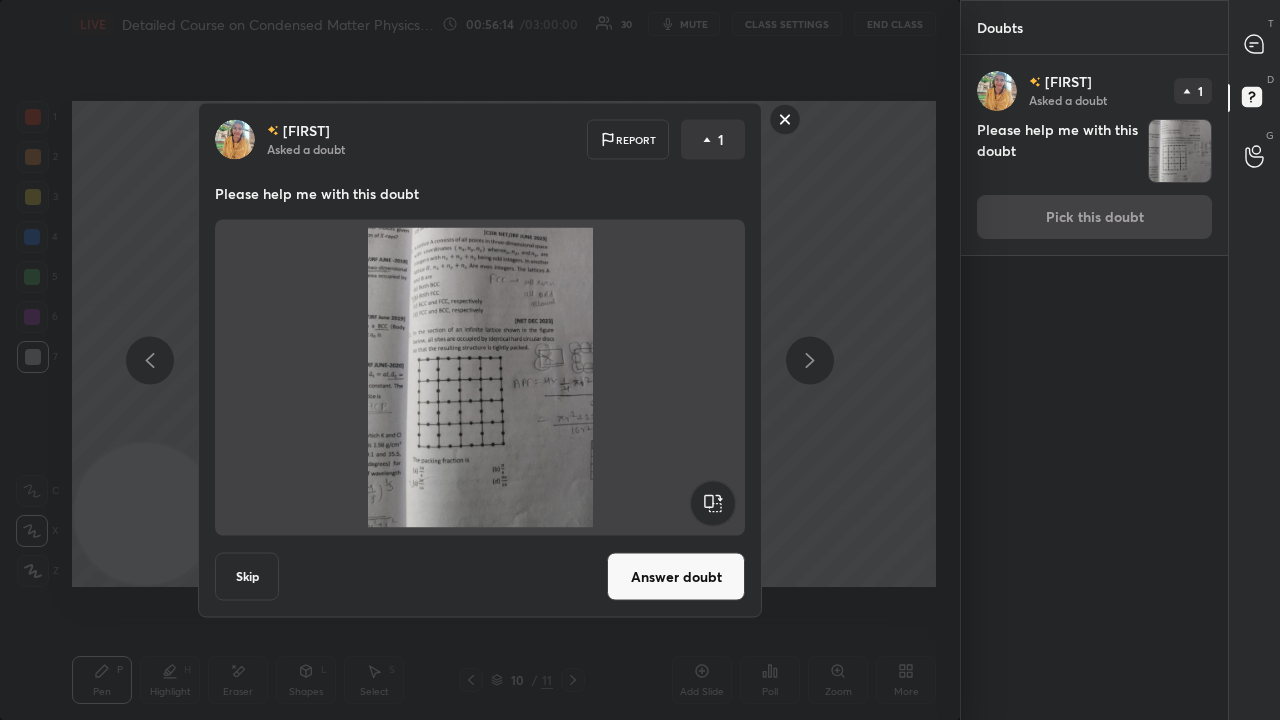 click 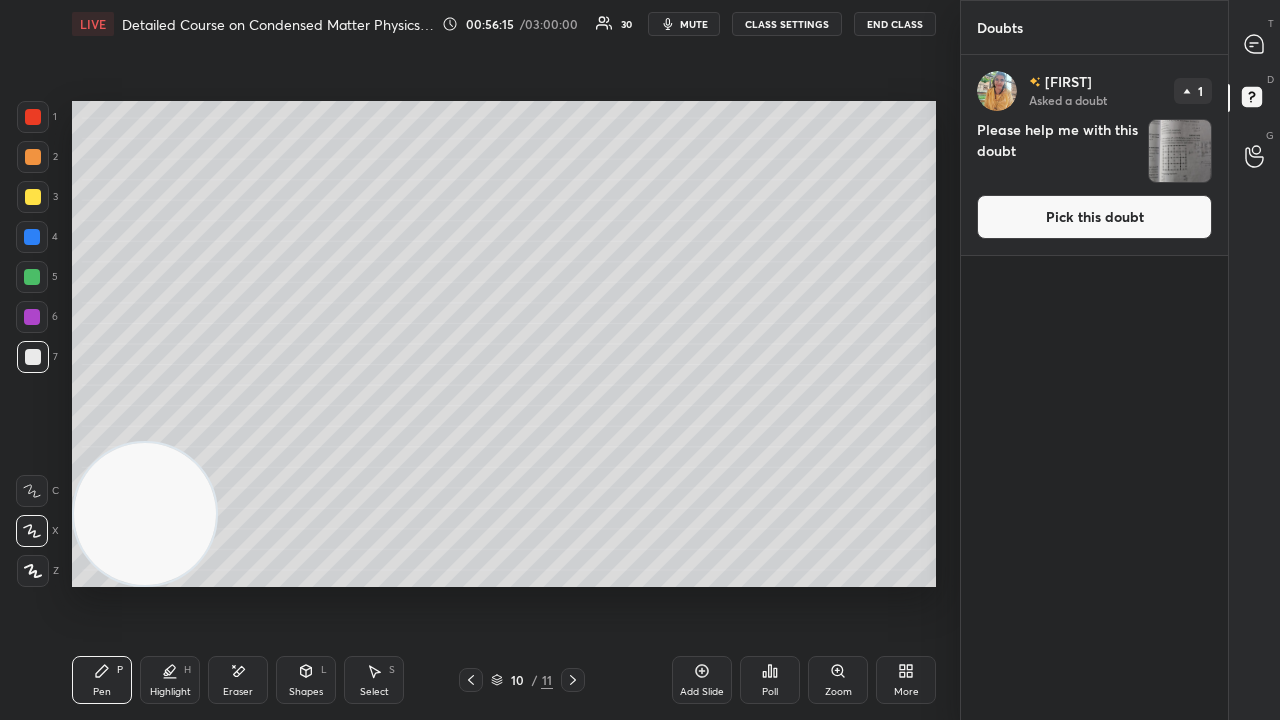 click on "Pick this doubt" at bounding box center (1094, 217) 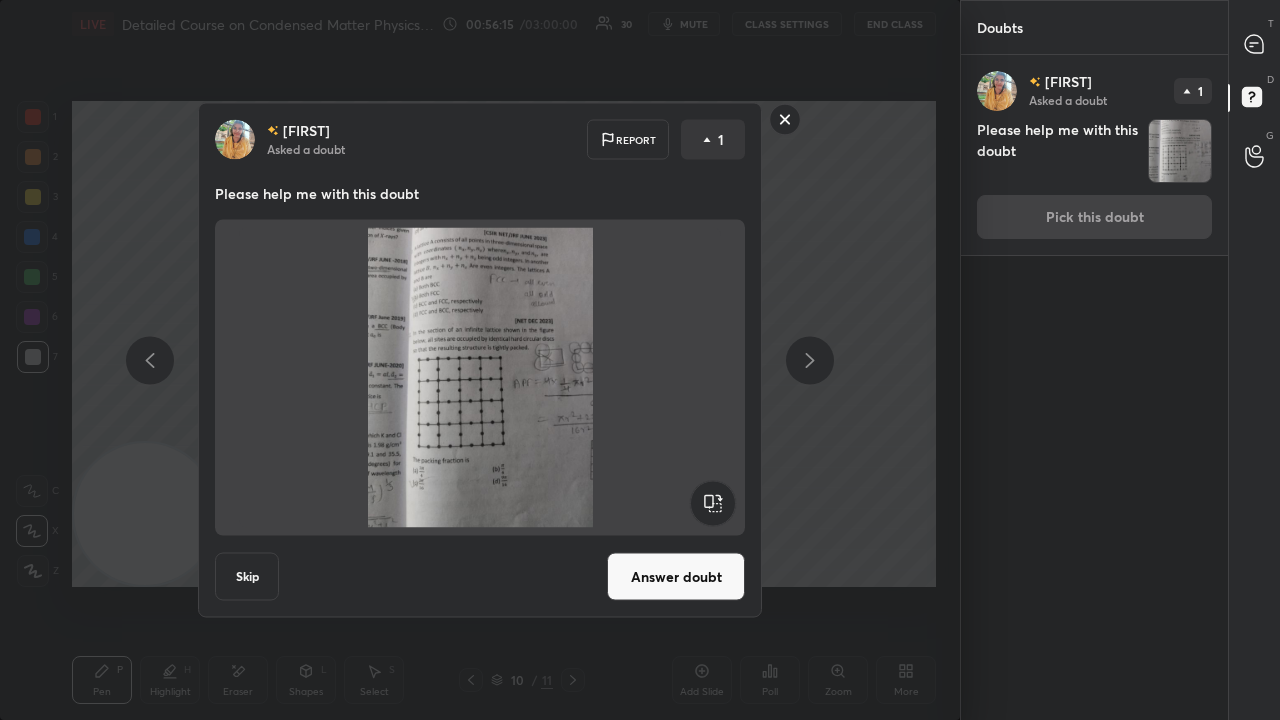 click on "Answer doubt" at bounding box center (676, 577) 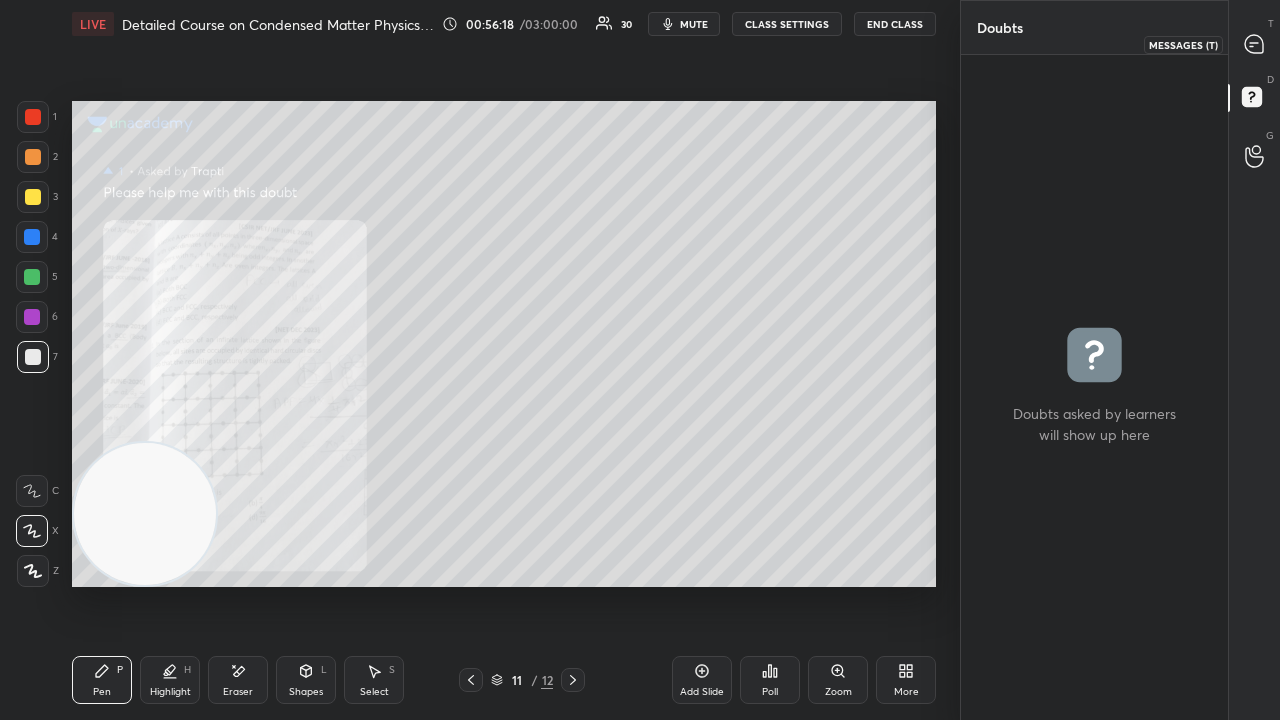 click 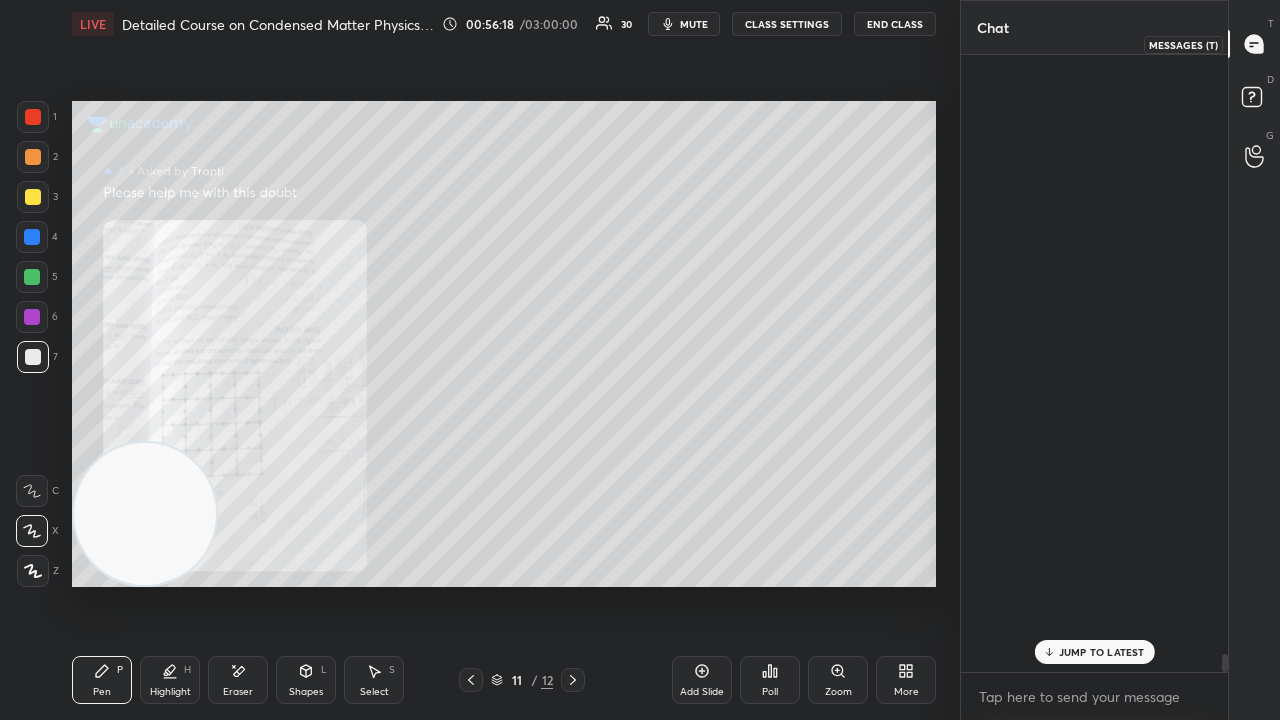 scroll, scrollTop: 21090, scrollLeft: 0, axis: vertical 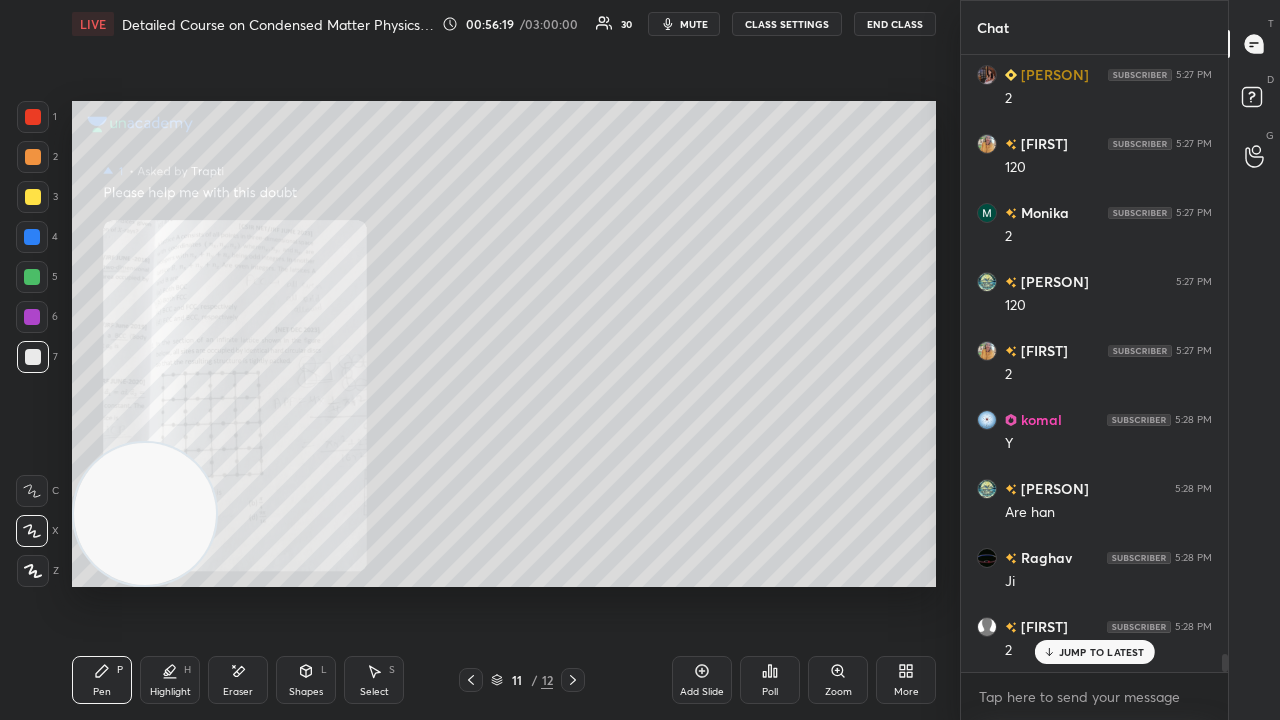 click on "Zoom" at bounding box center (838, 680) 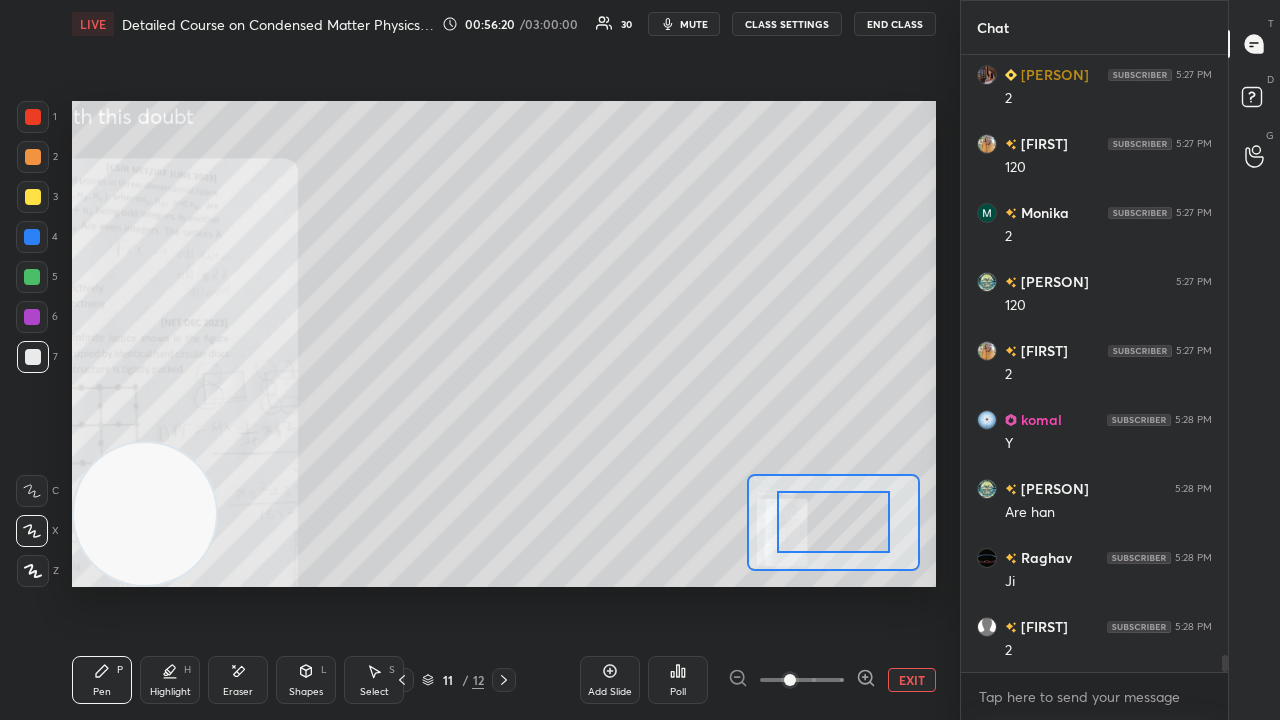 scroll, scrollTop: 21160, scrollLeft: 0, axis: vertical 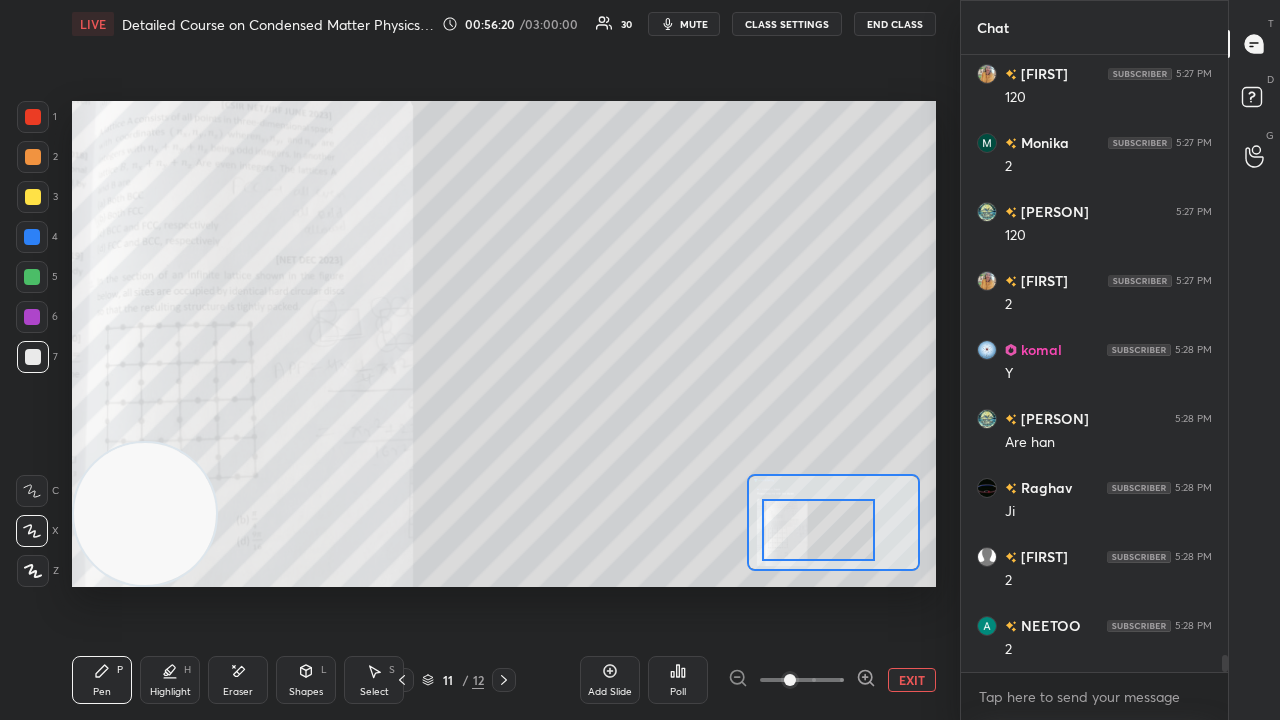 drag, startPoint x: 828, startPoint y: 525, endPoint x: 811, endPoint y: 545, distance: 26.24881 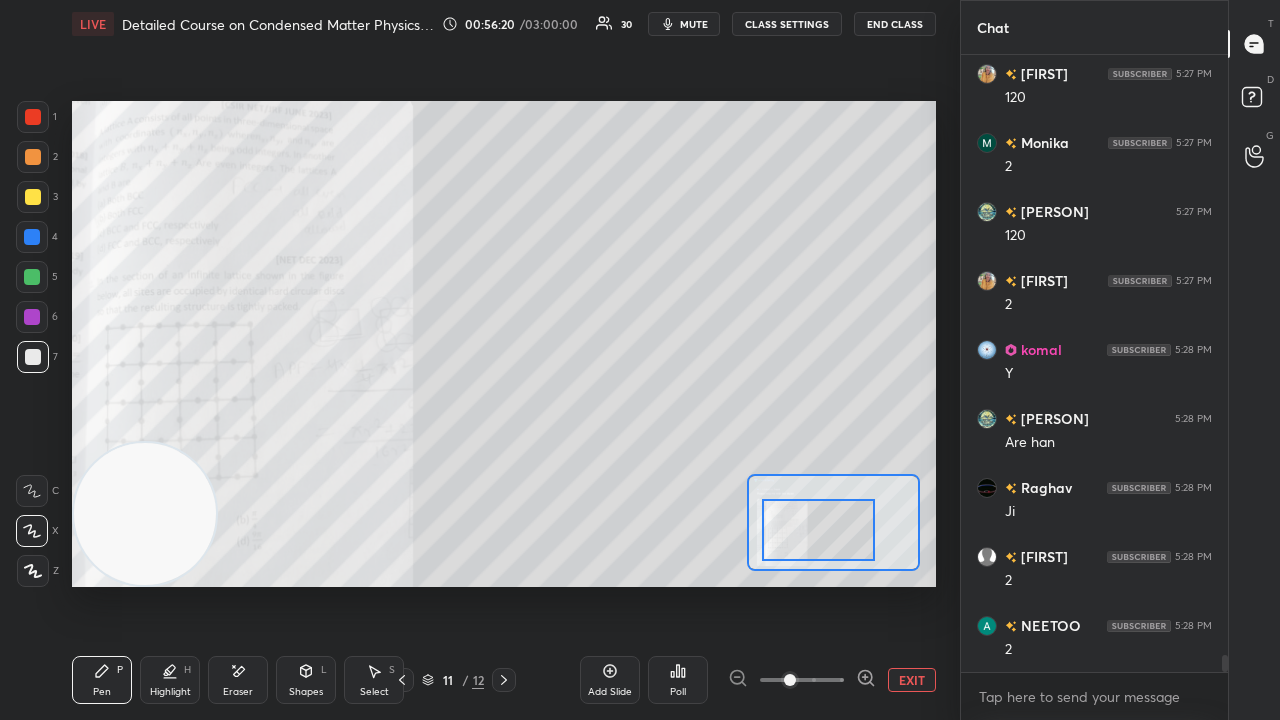 click at bounding box center [818, 530] 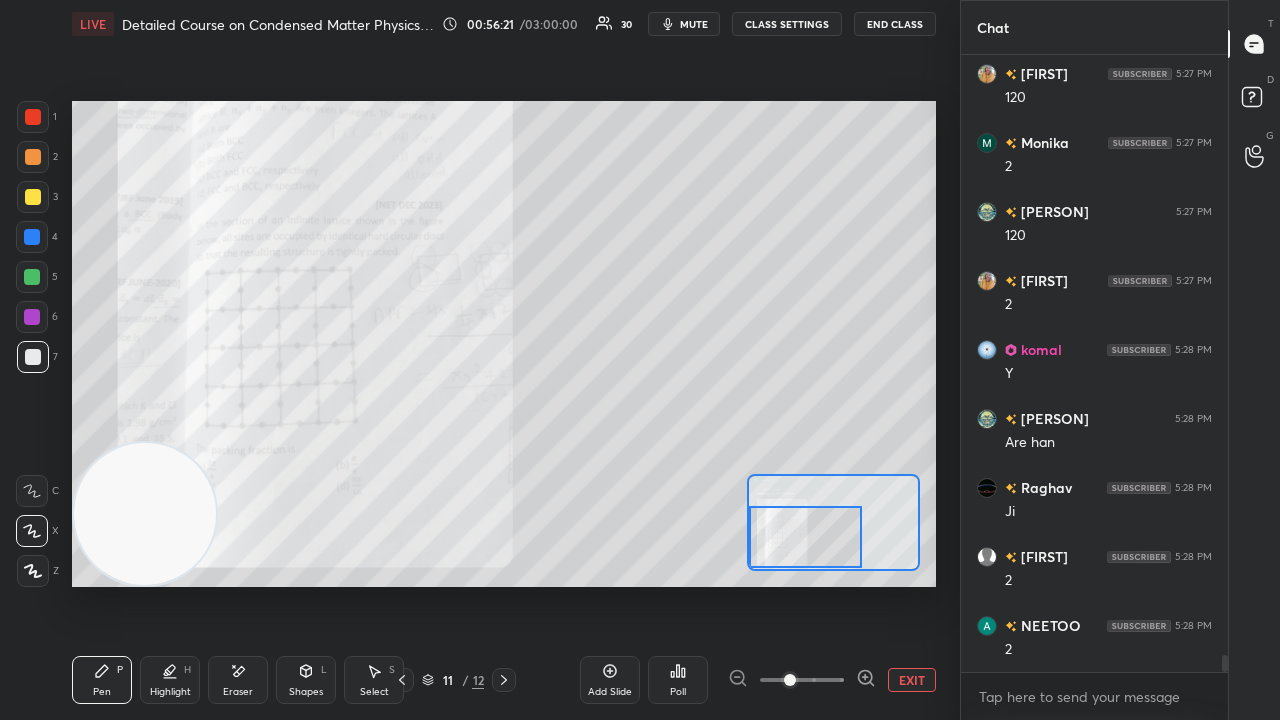 click at bounding box center (805, 537) 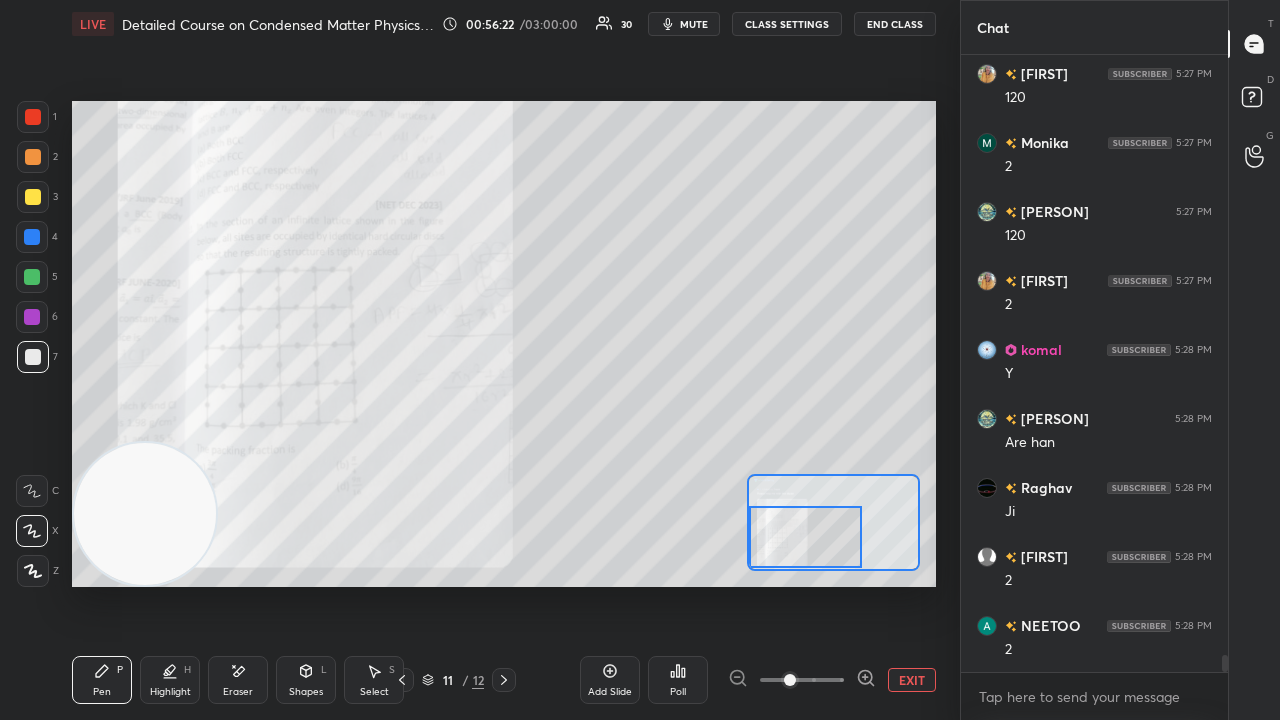click 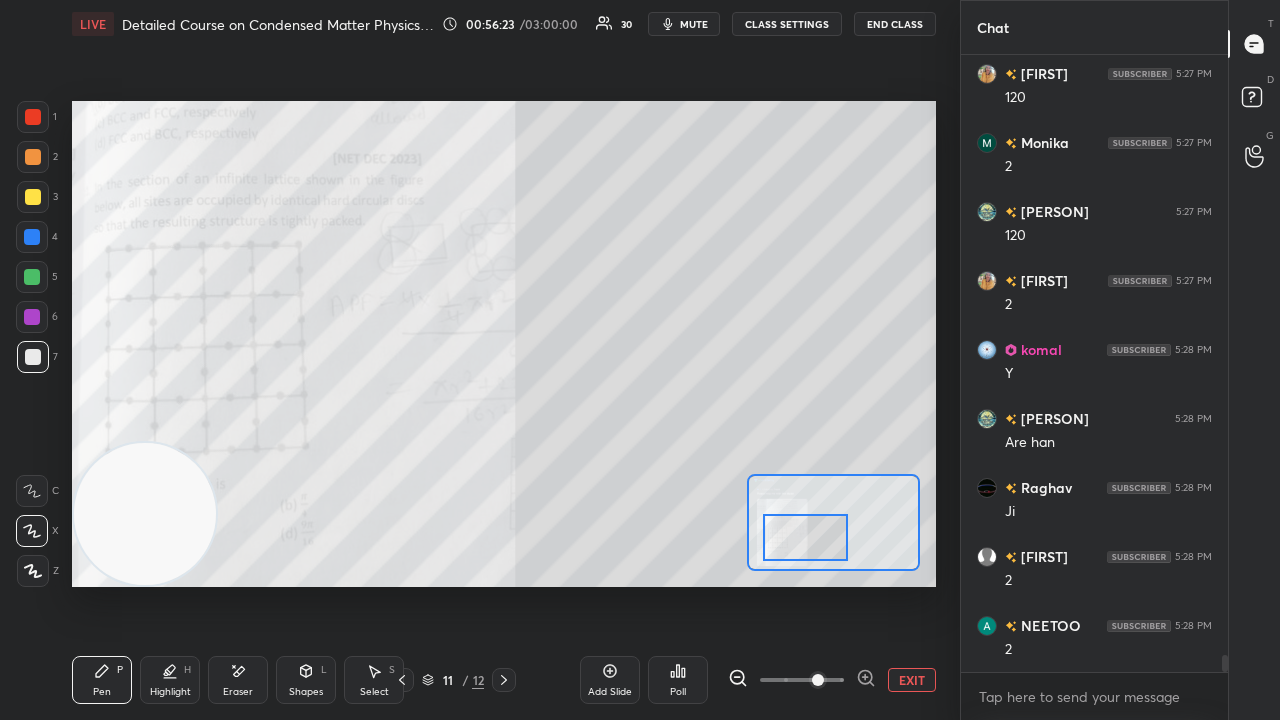 scroll, scrollTop: 21228, scrollLeft: 0, axis: vertical 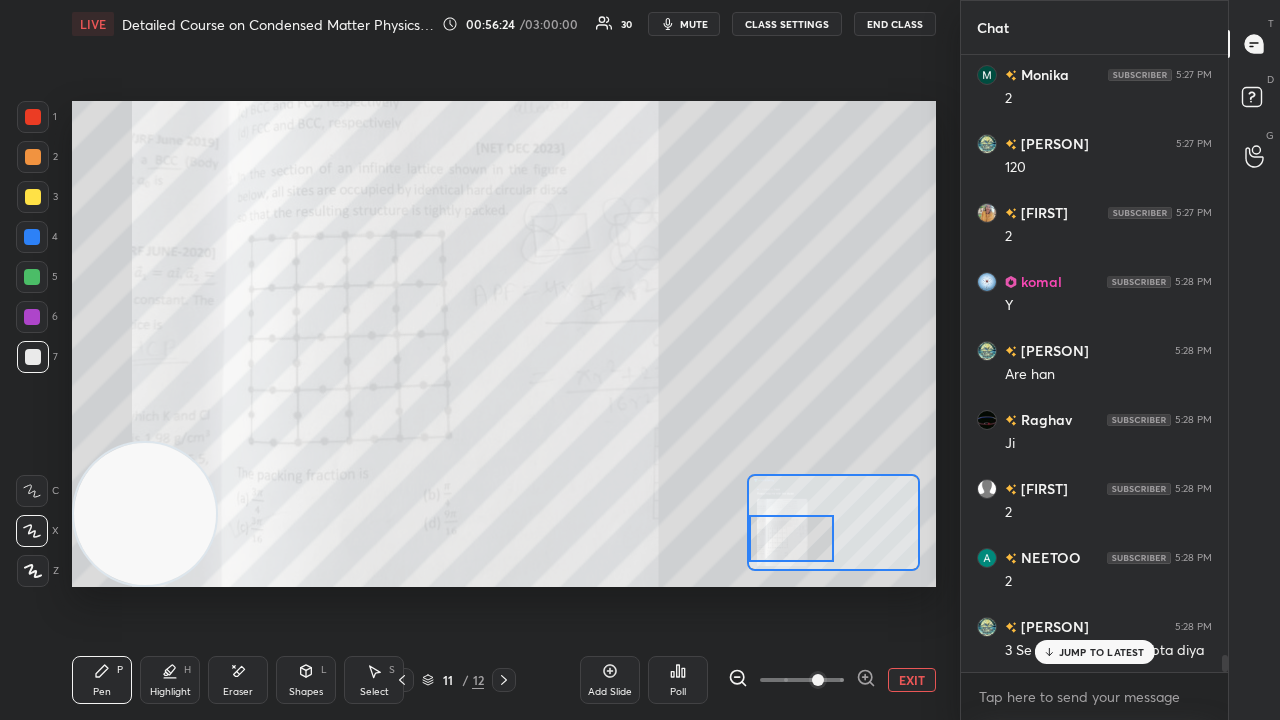 click at bounding box center (791, 538) 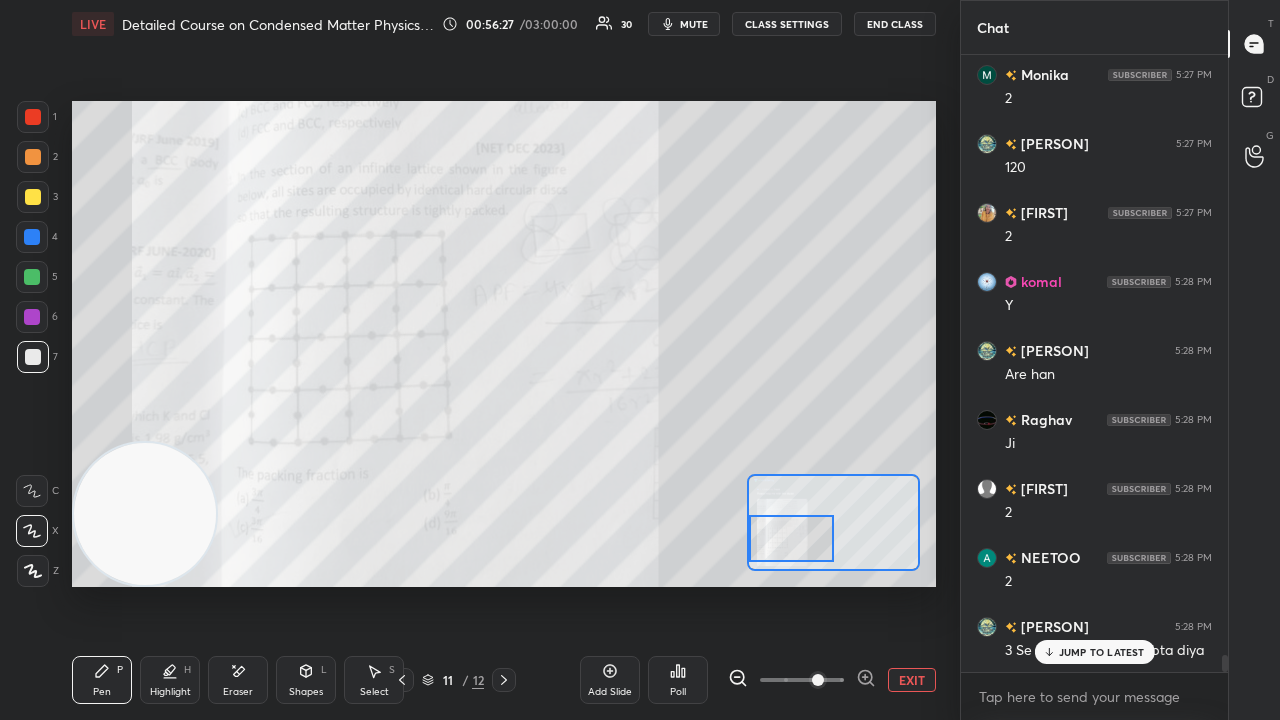 scroll, scrollTop: 21276, scrollLeft: 0, axis: vertical 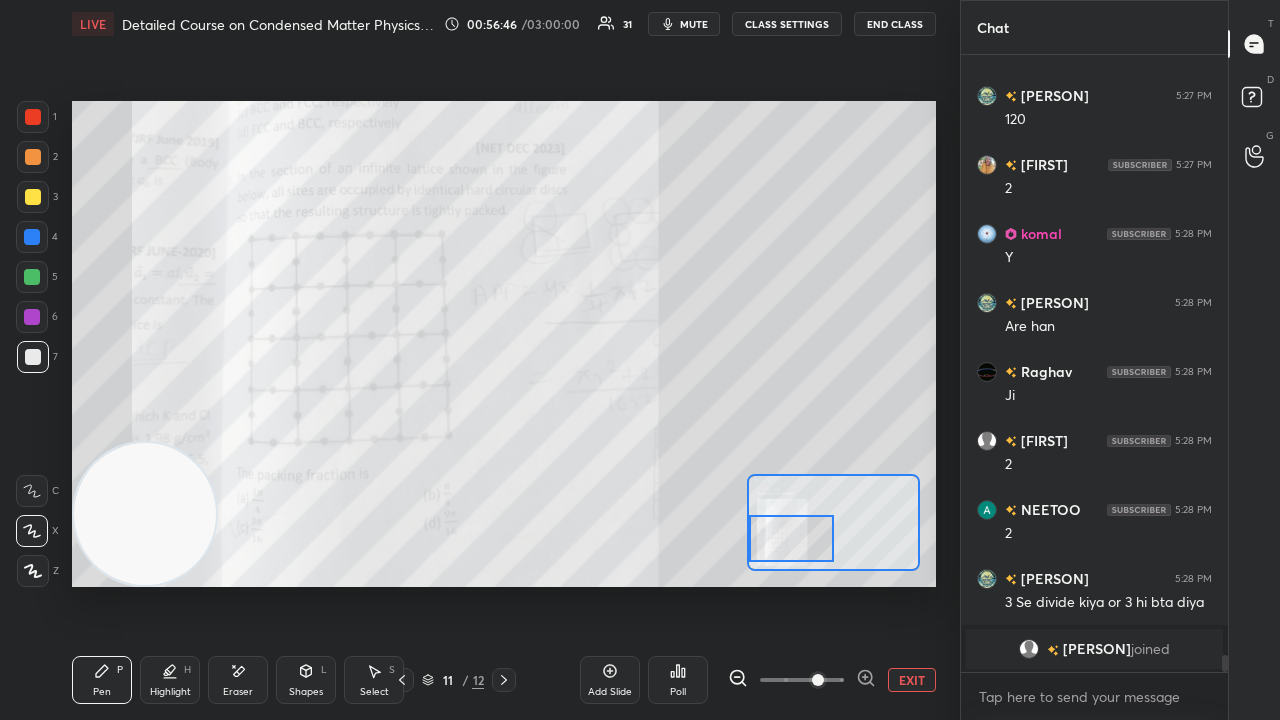 drag, startPoint x: 793, startPoint y: 534, endPoint x: 778, endPoint y: 534, distance: 15 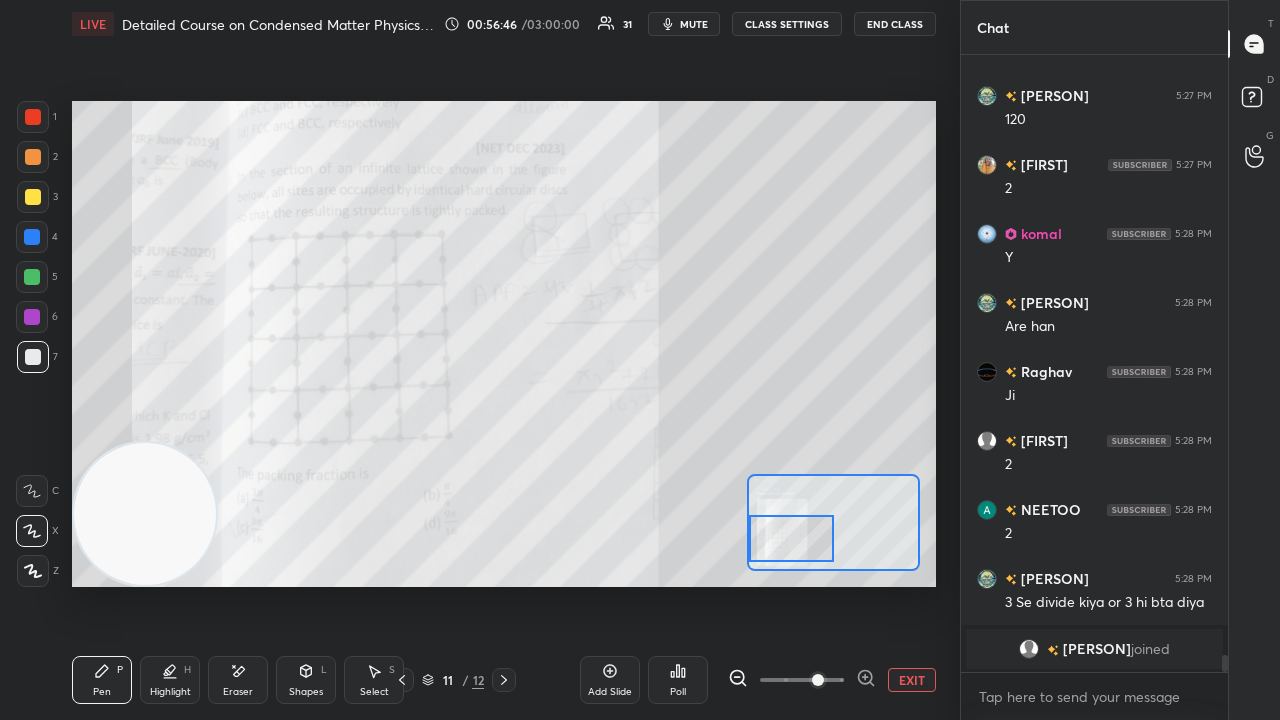 click at bounding box center (791, 538) 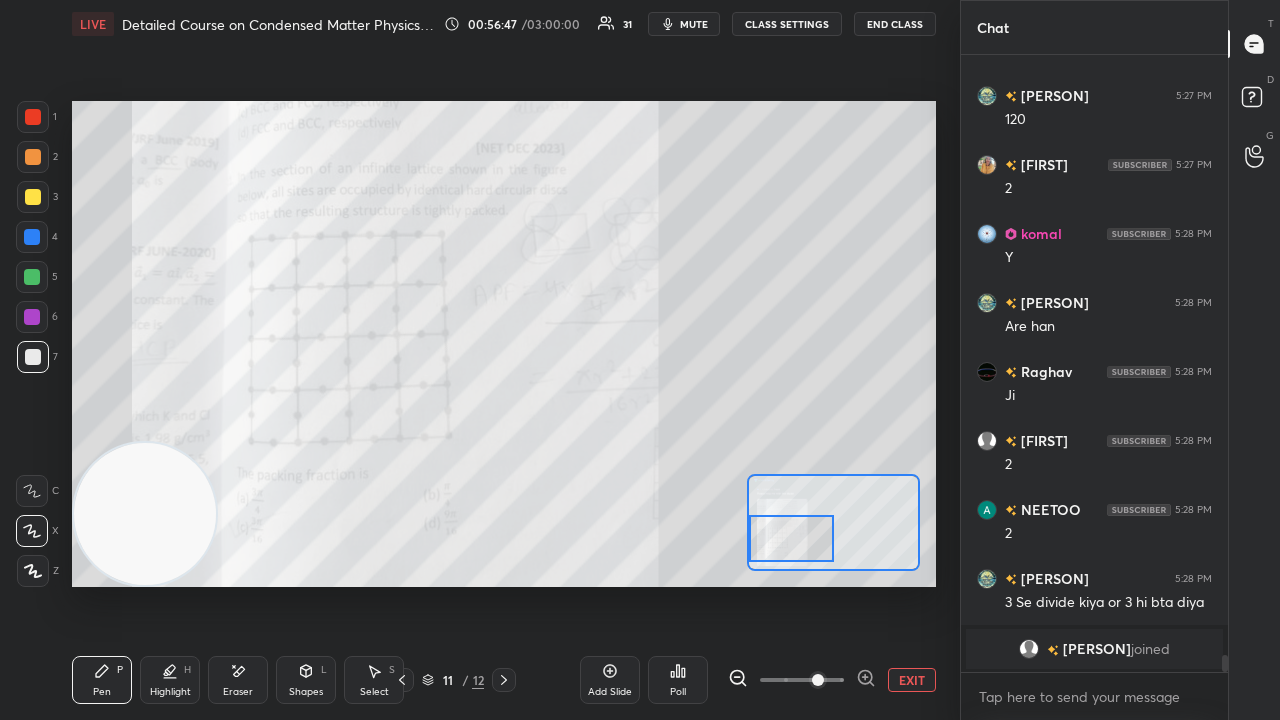 click 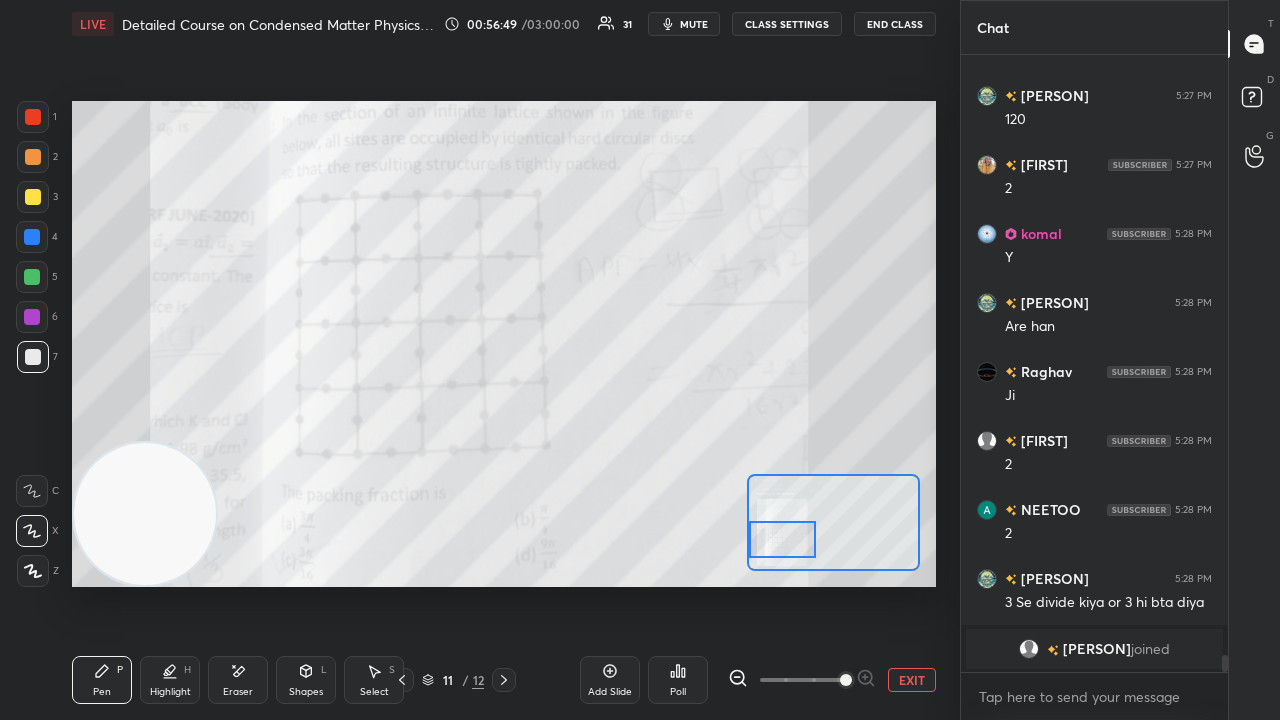 drag, startPoint x: 790, startPoint y: 535, endPoint x: 778, endPoint y: 535, distance: 12 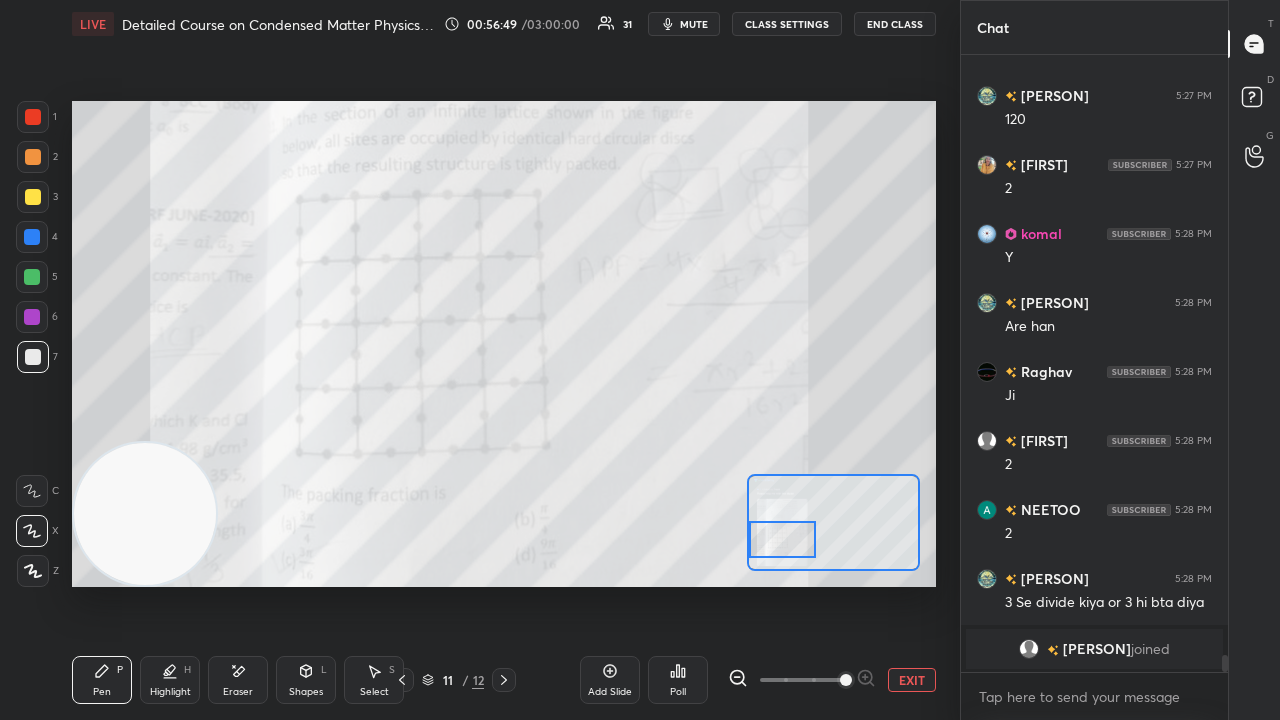 click at bounding box center [783, 539] 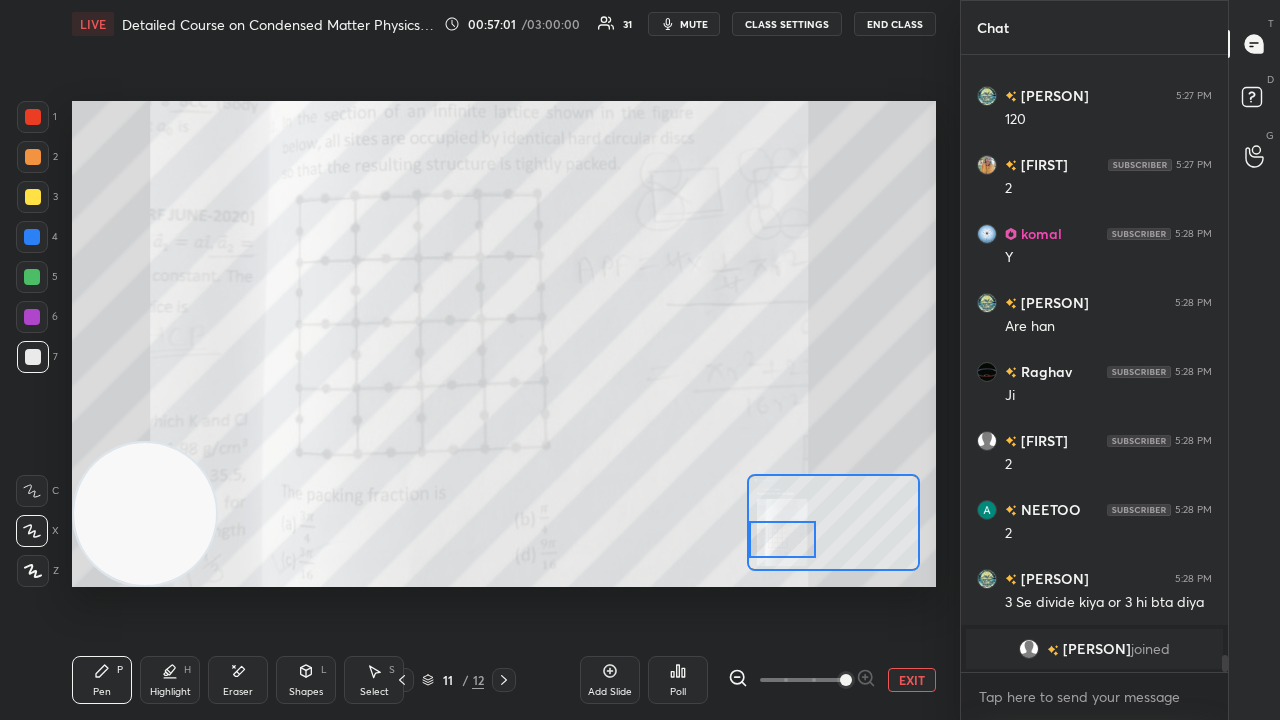 click on "Add Slide" at bounding box center (610, 692) 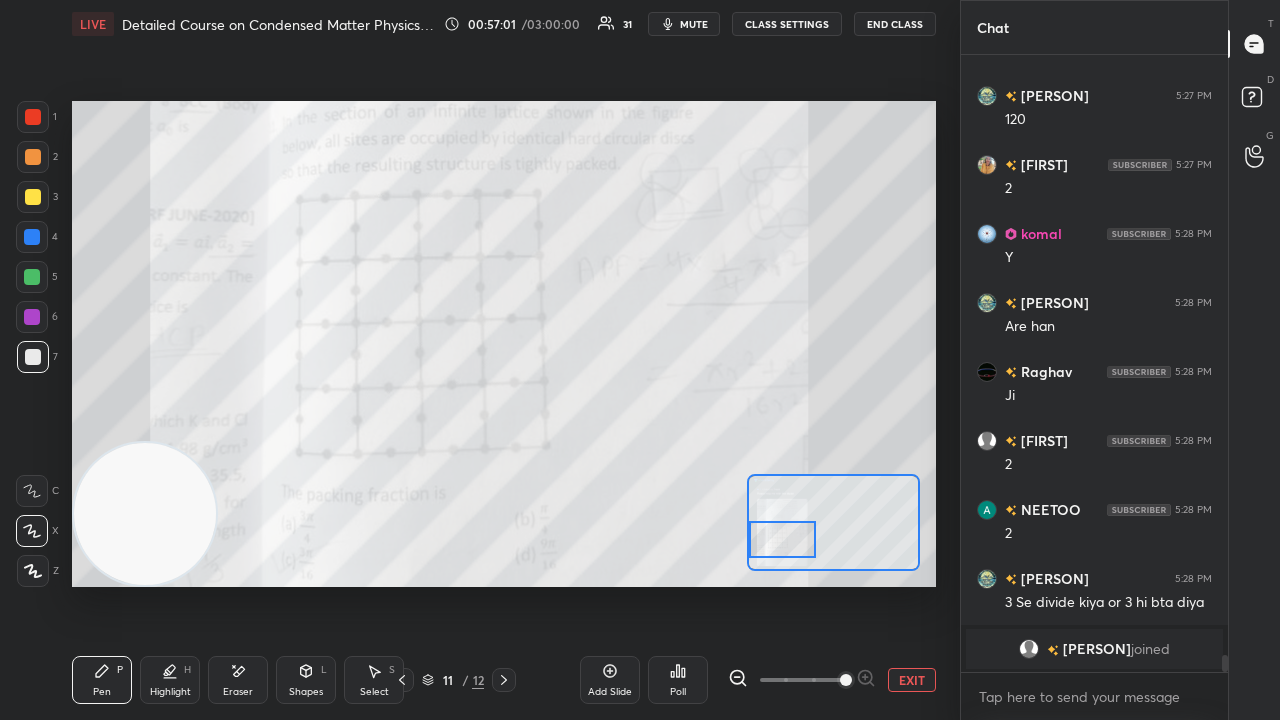 click on "Pen P Highlight H Eraser Shapes L Select S 11 / 12 Add Slide Poll EXIT" at bounding box center (504, 680) 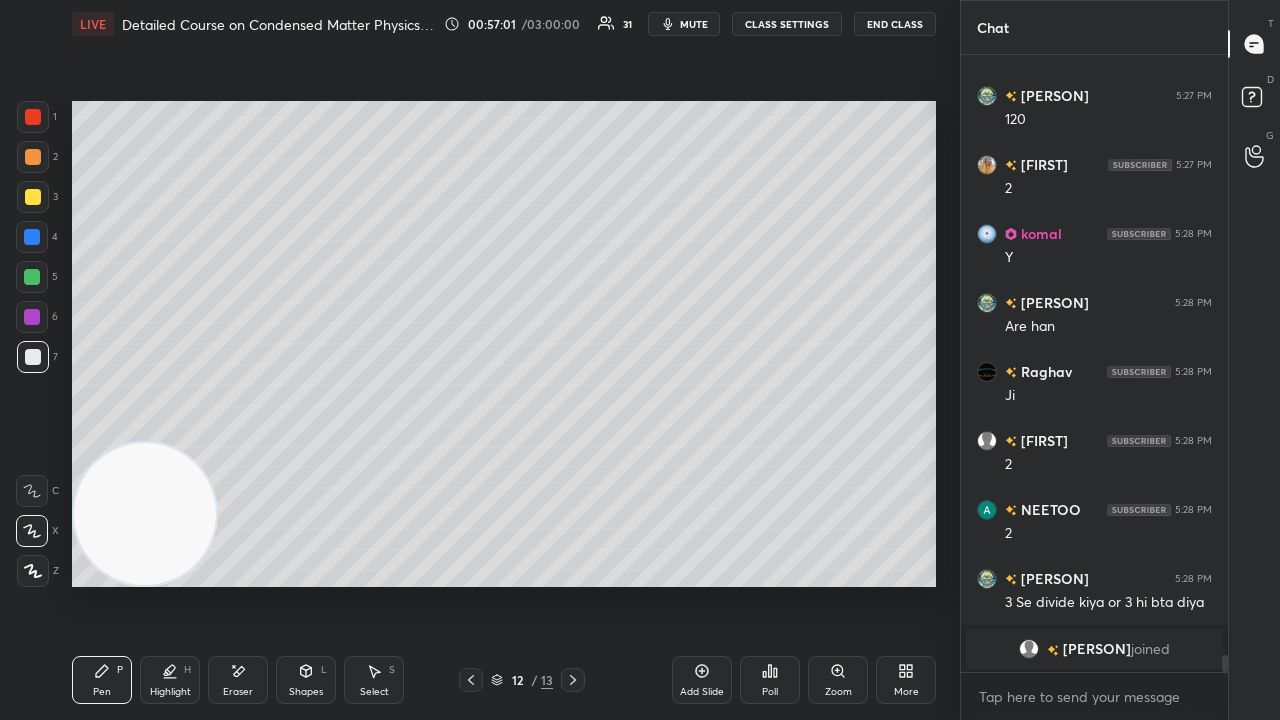 click on "Shapes L" at bounding box center [306, 680] 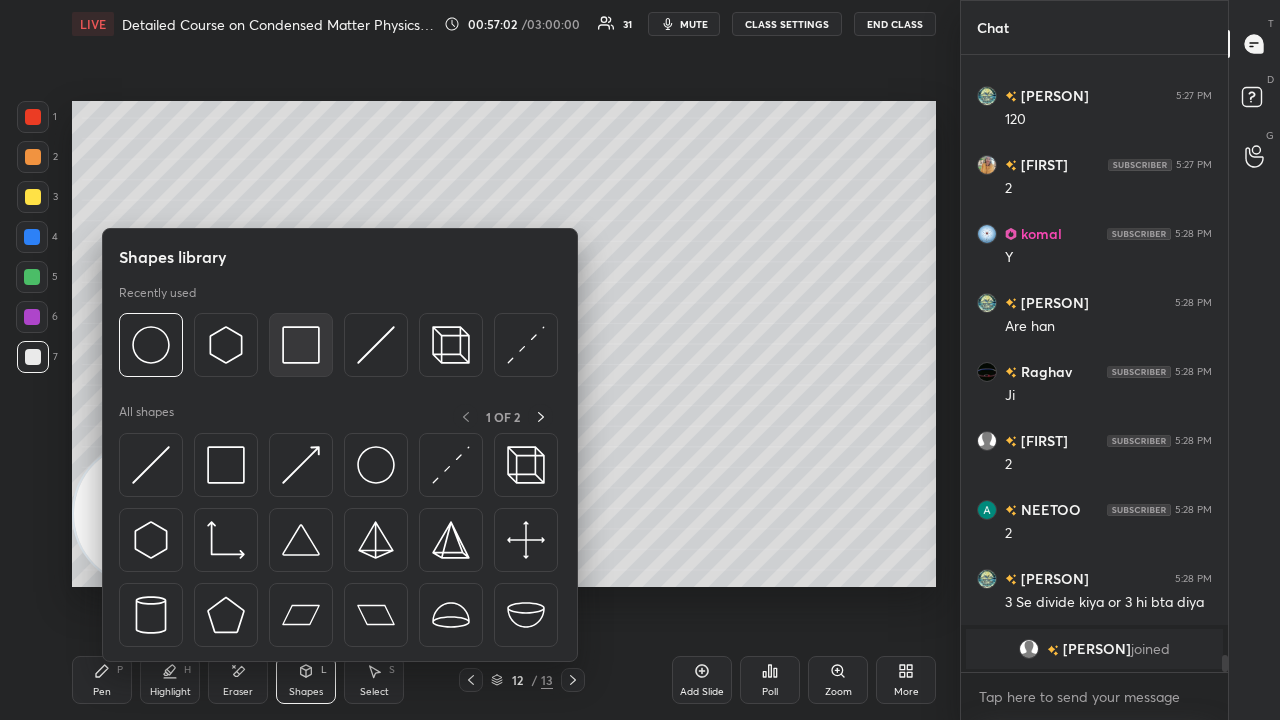 click at bounding box center (301, 345) 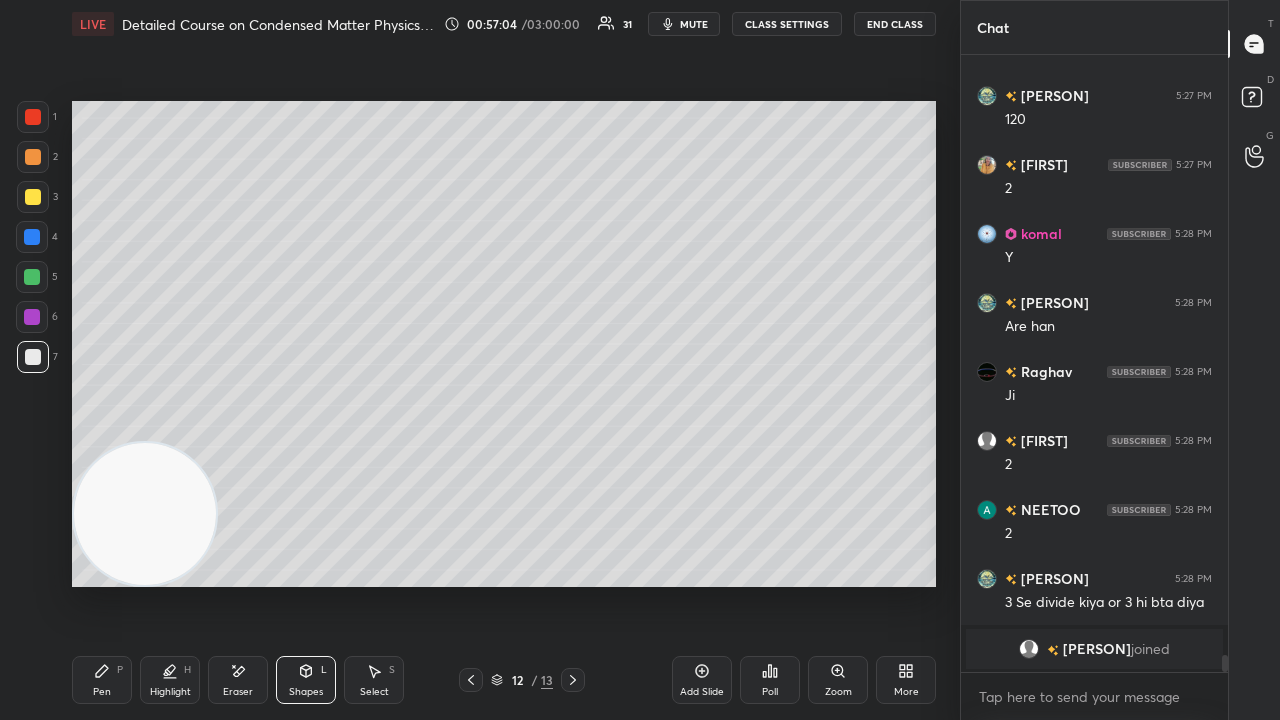 click on "Shapes" at bounding box center (306, 692) 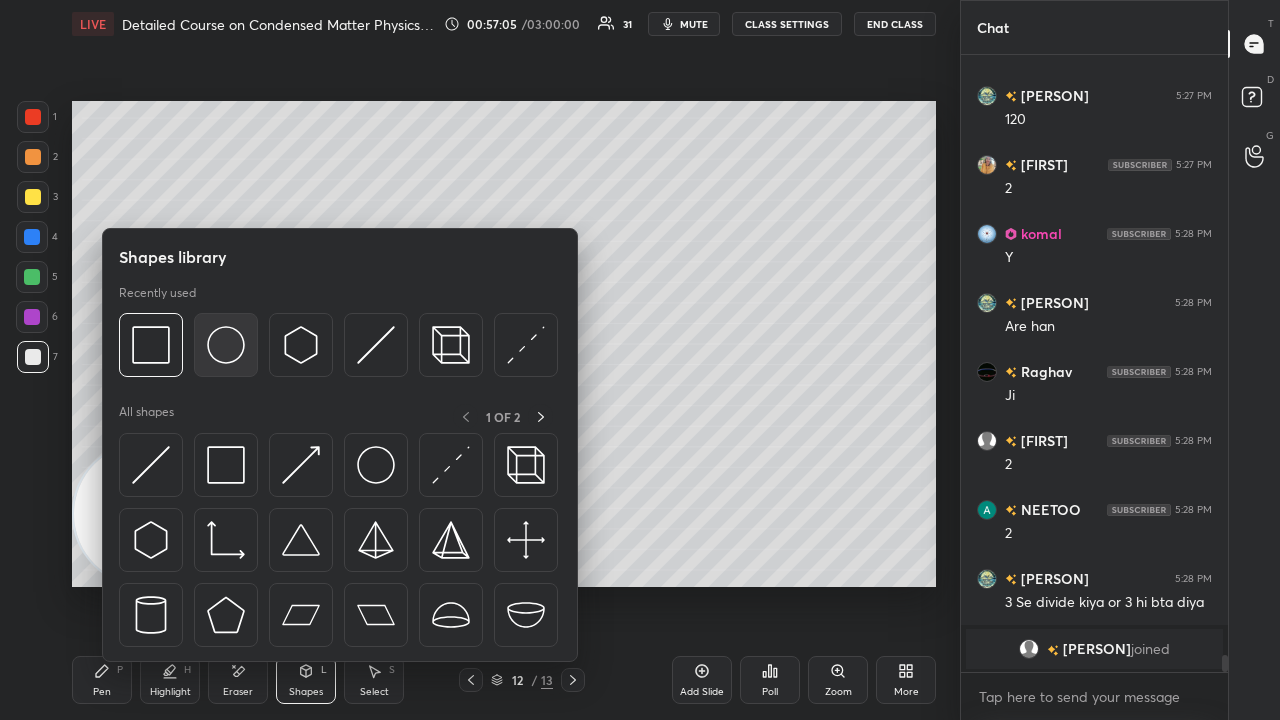 click at bounding box center [226, 345] 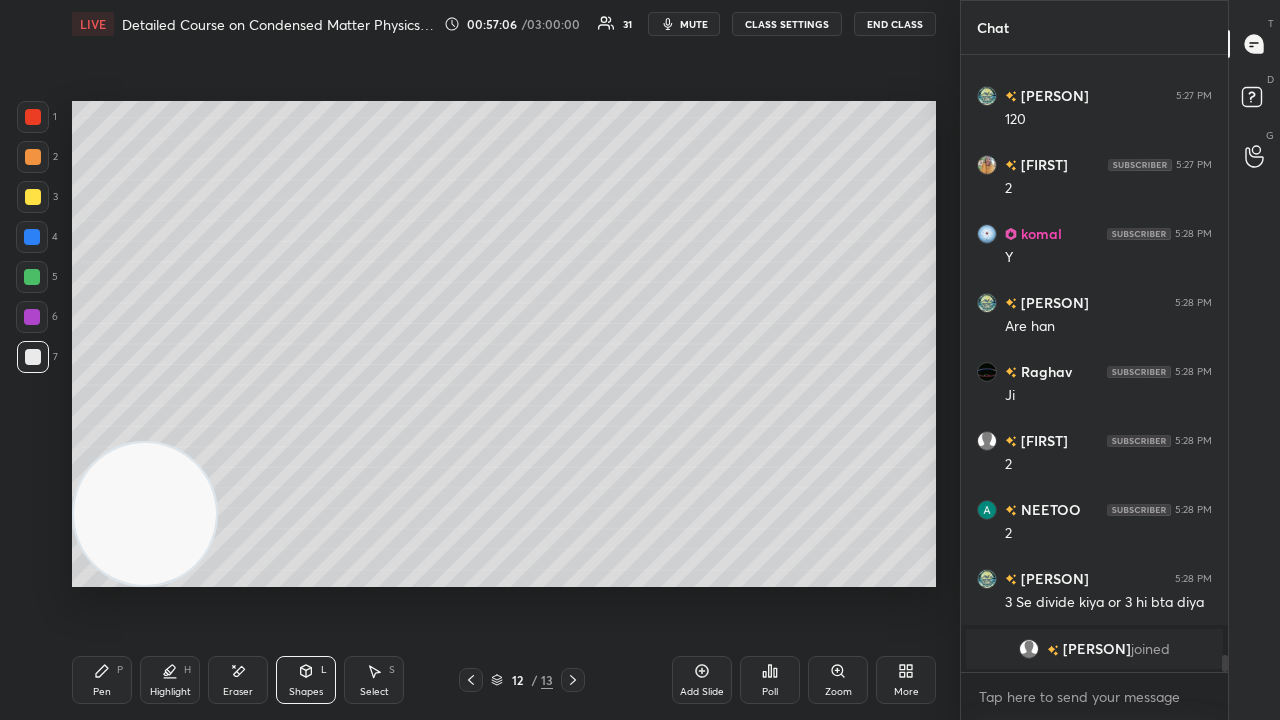 click at bounding box center [32, 277] 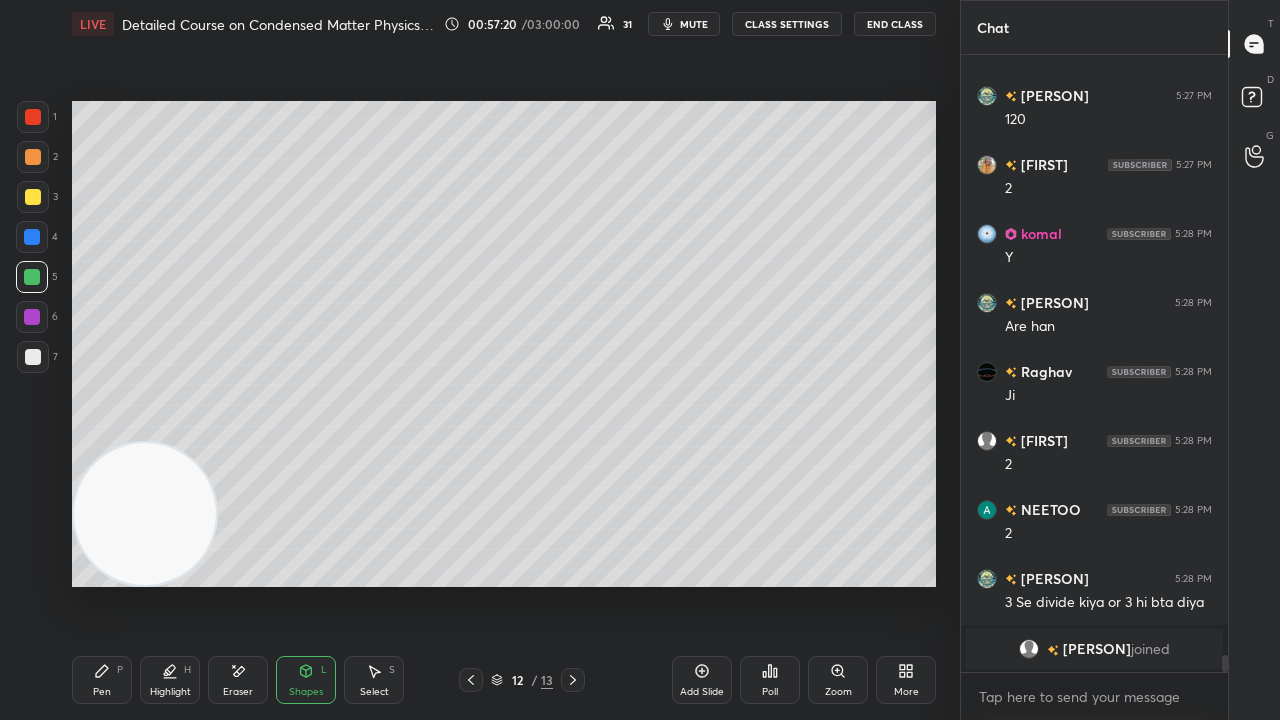 click on "Pen P" at bounding box center (102, 680) 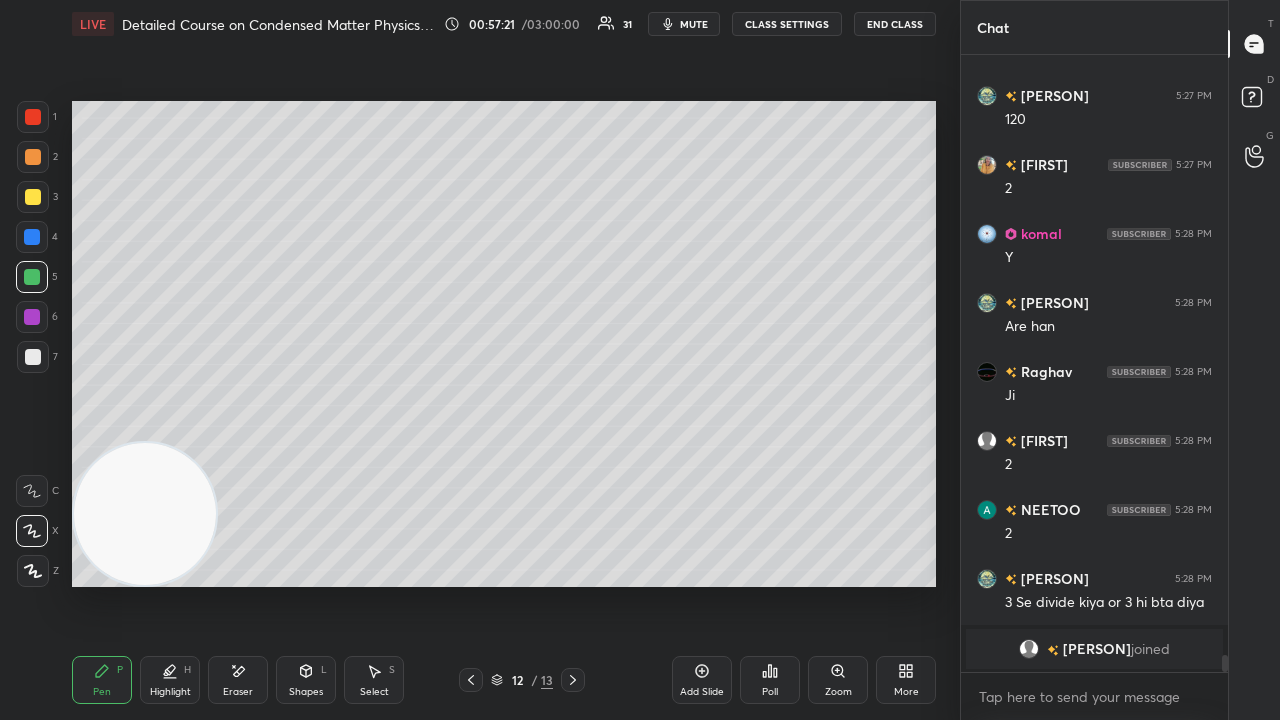 click 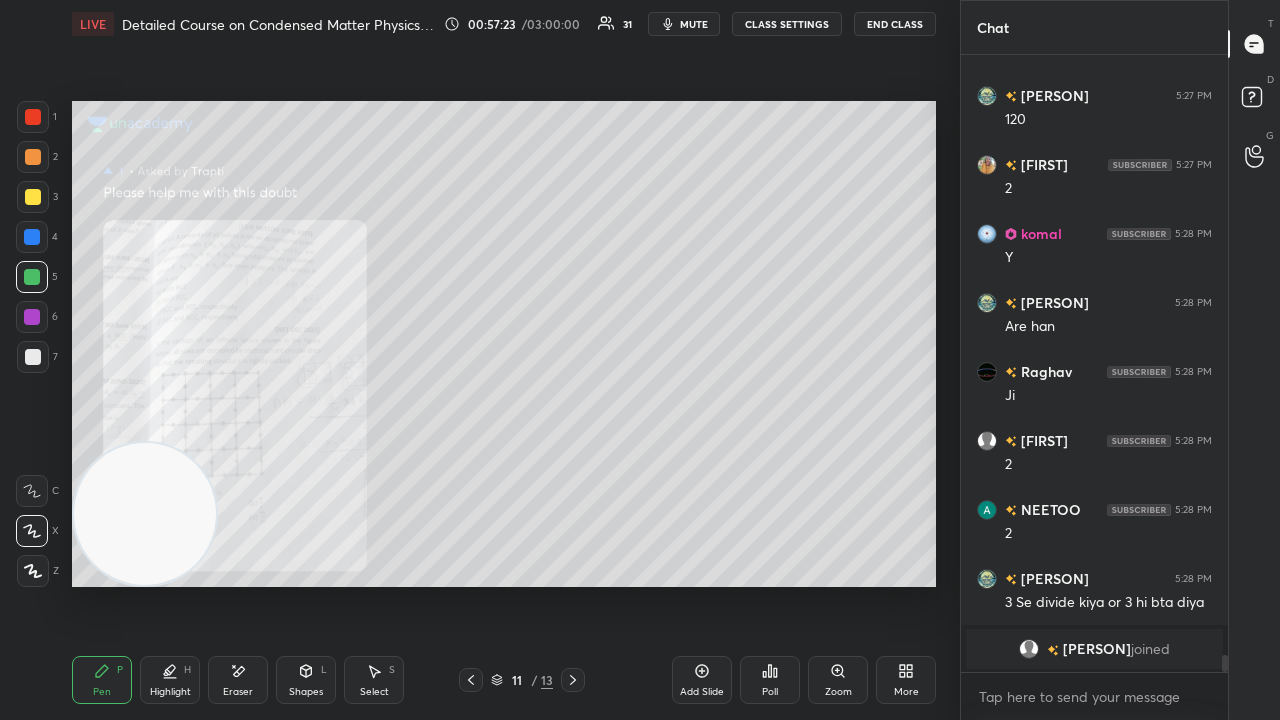 click on "Zoom" at bounding box center [838, 680] 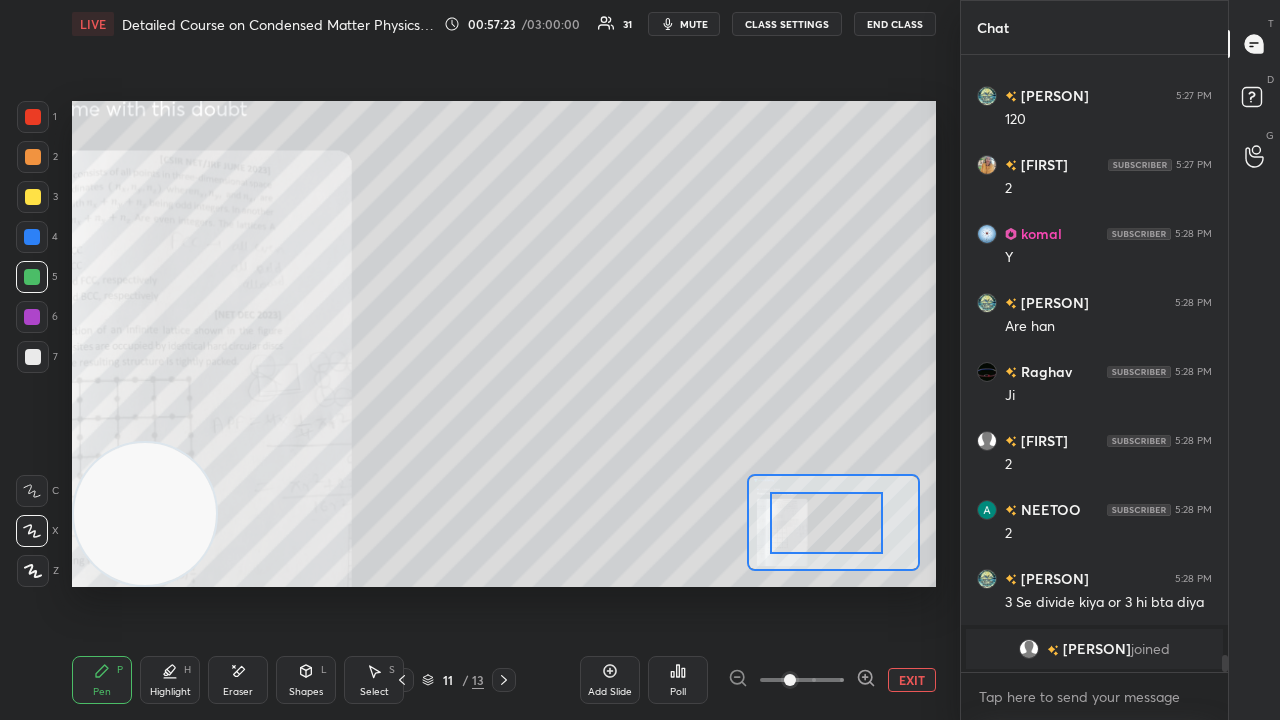 drag, startPoint x: 843, startPoint y: 533, endPoint x: 775, endPoint y: 534, distance: 68.007355 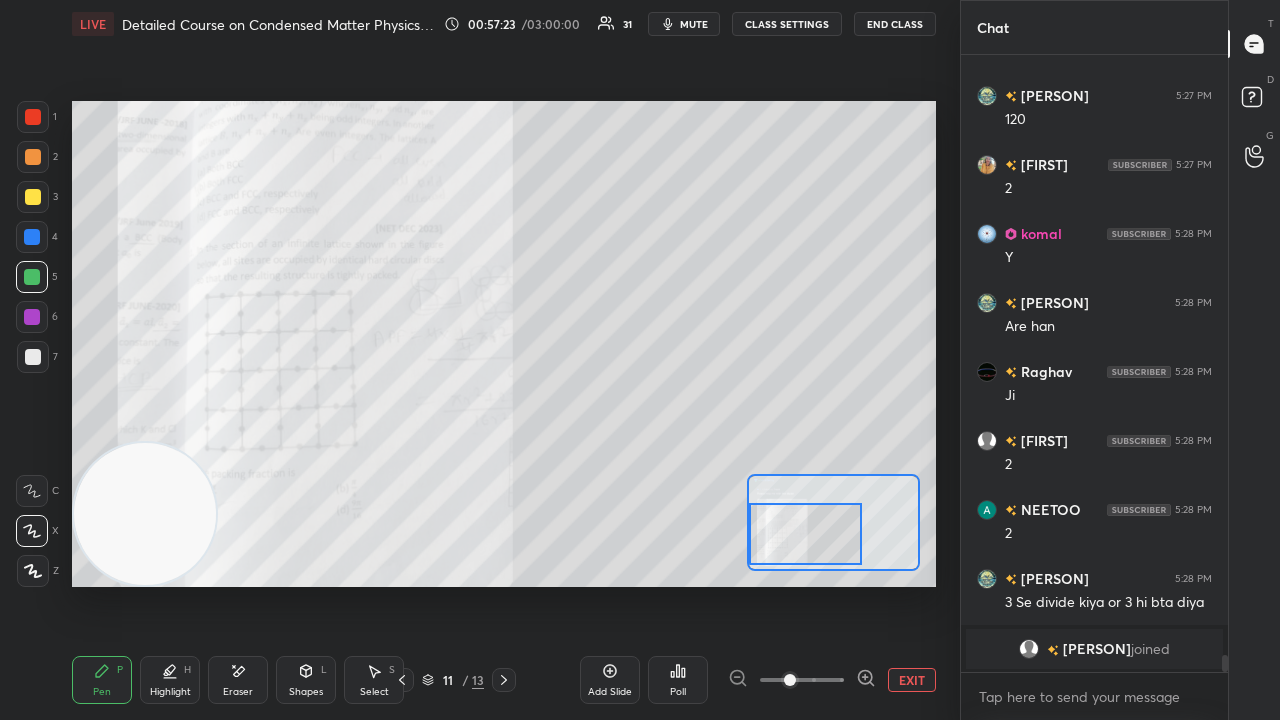 drag, startPoint x: 812, startPoint y: 545, endPoint x: 869, endPoint y: 656, distance: 124.77981 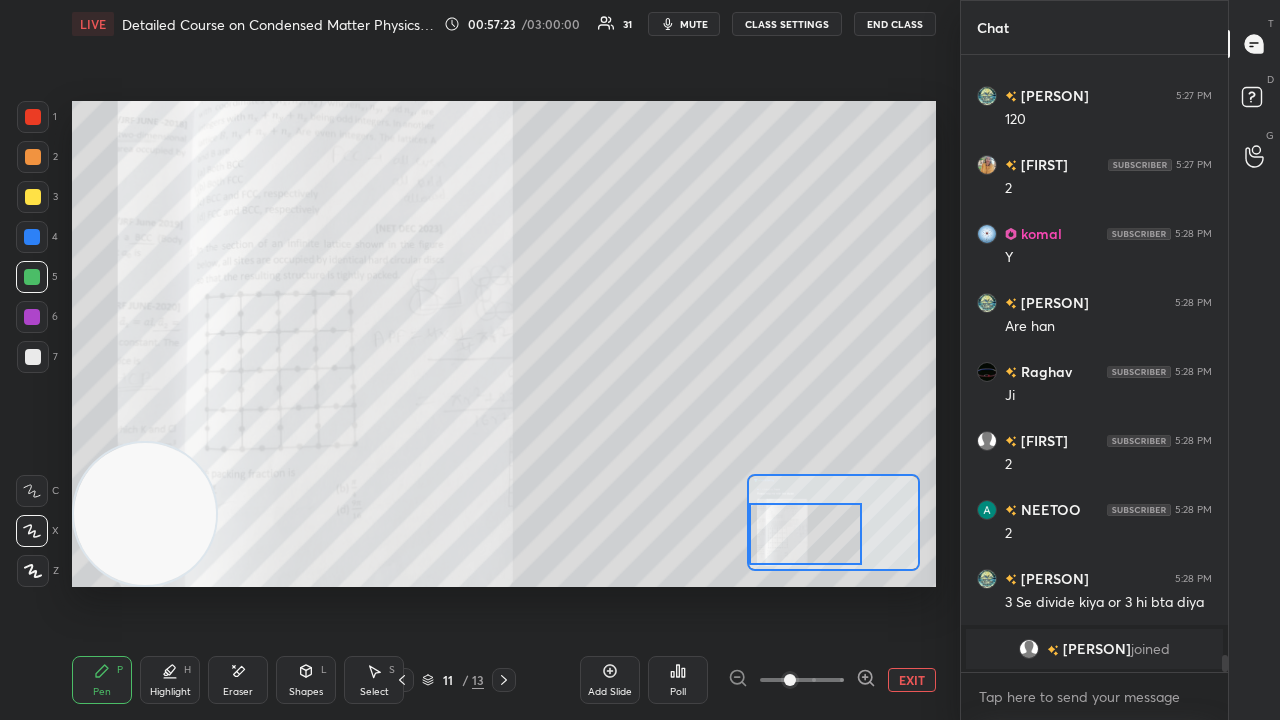 click at bounding box center (805, 534) 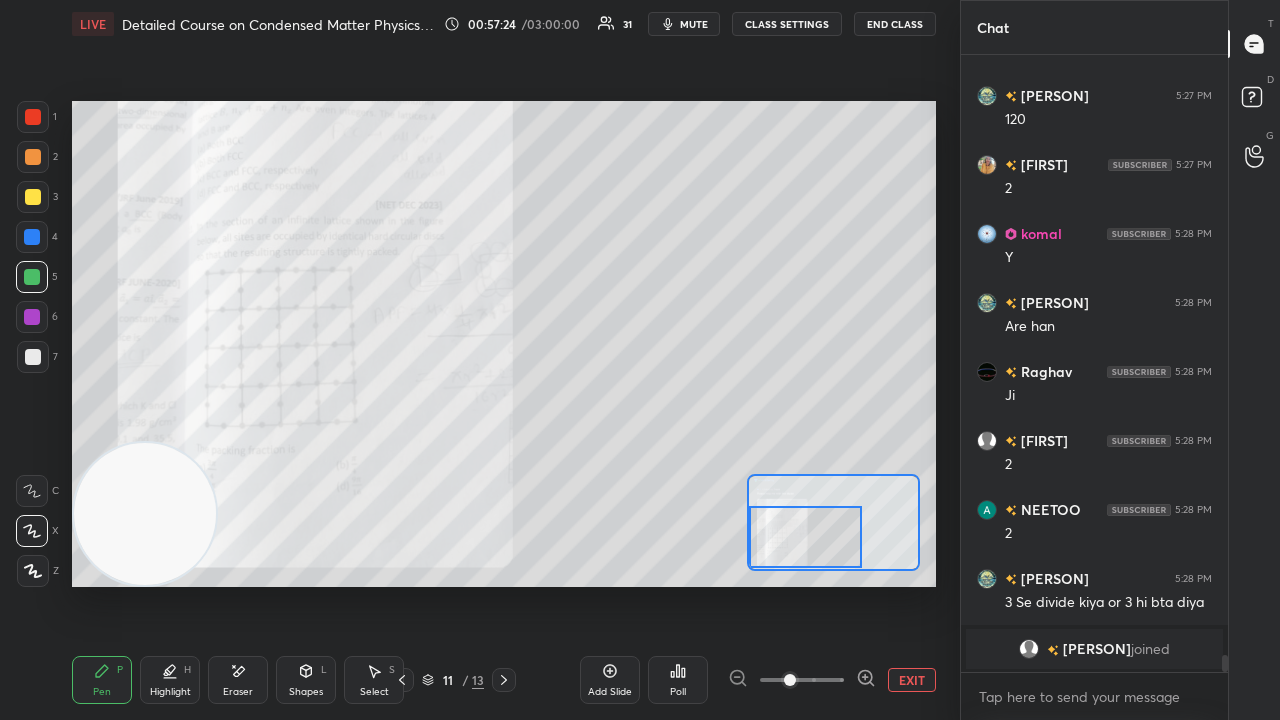 click 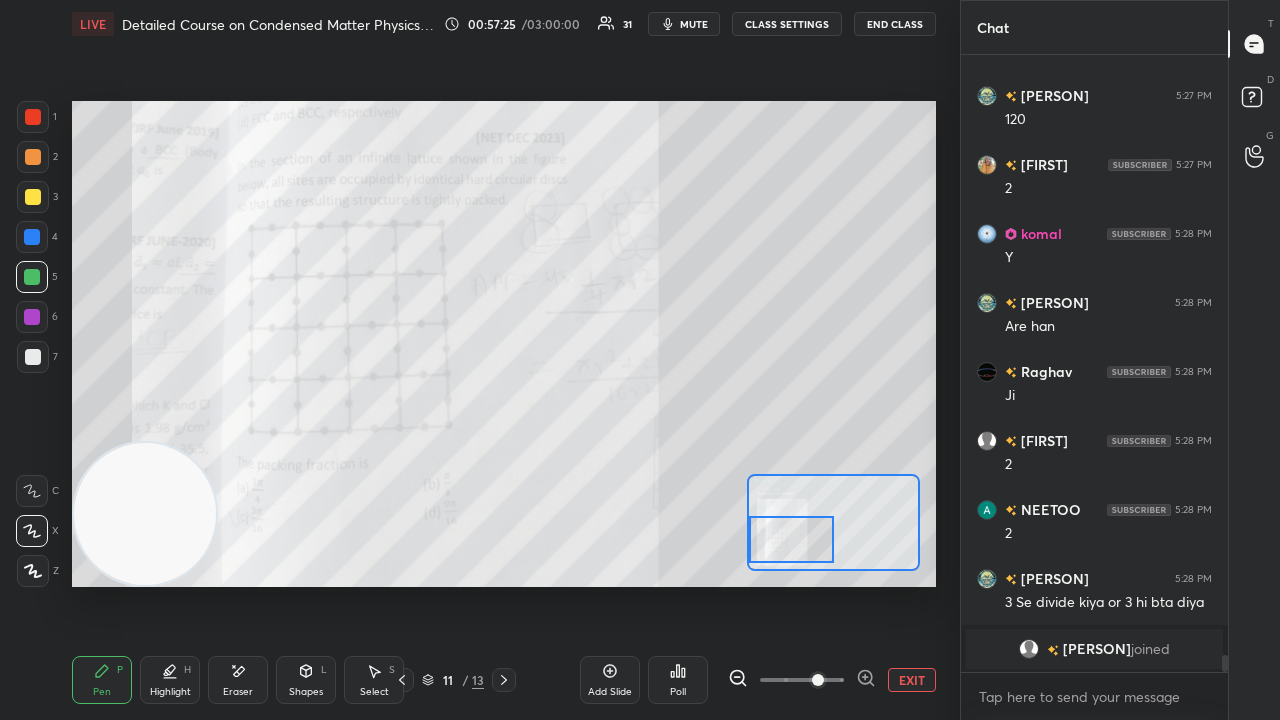 drag, startPoint x: 822, startPoint y: 539, endPoint x: 788, endPoint y: 540, distance: 34.0147 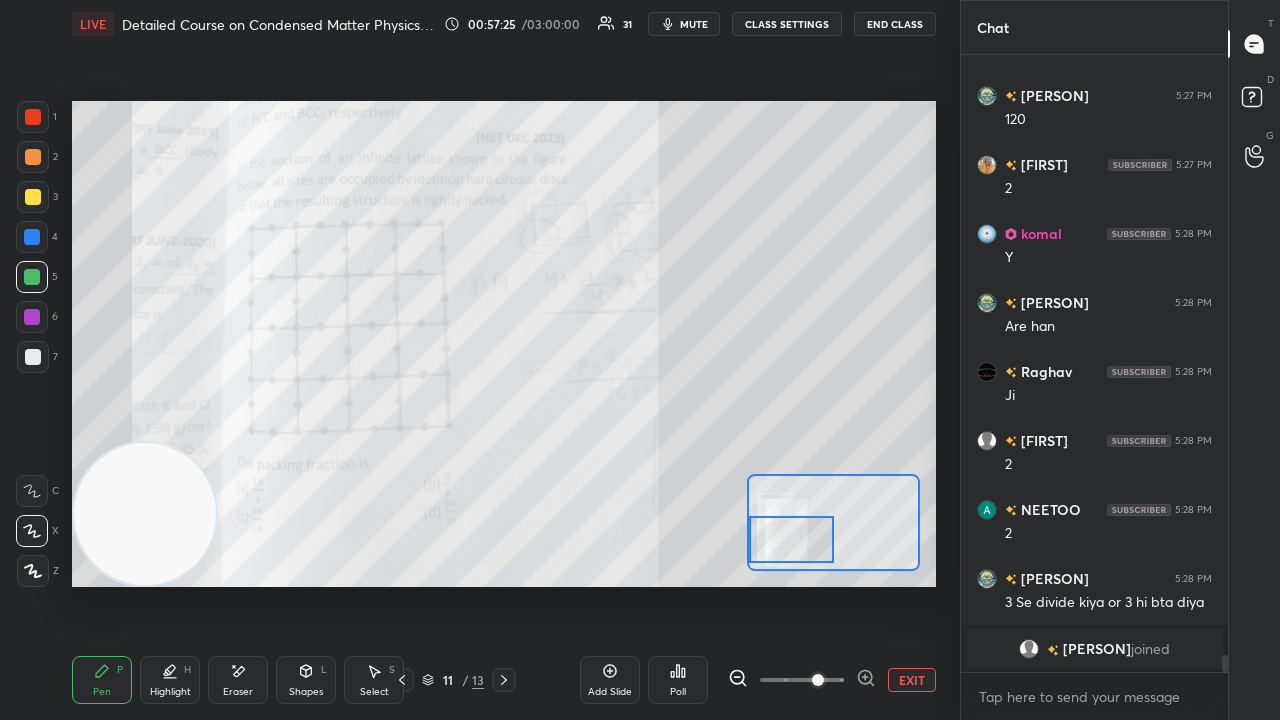 click at bounding box center (791, 539) 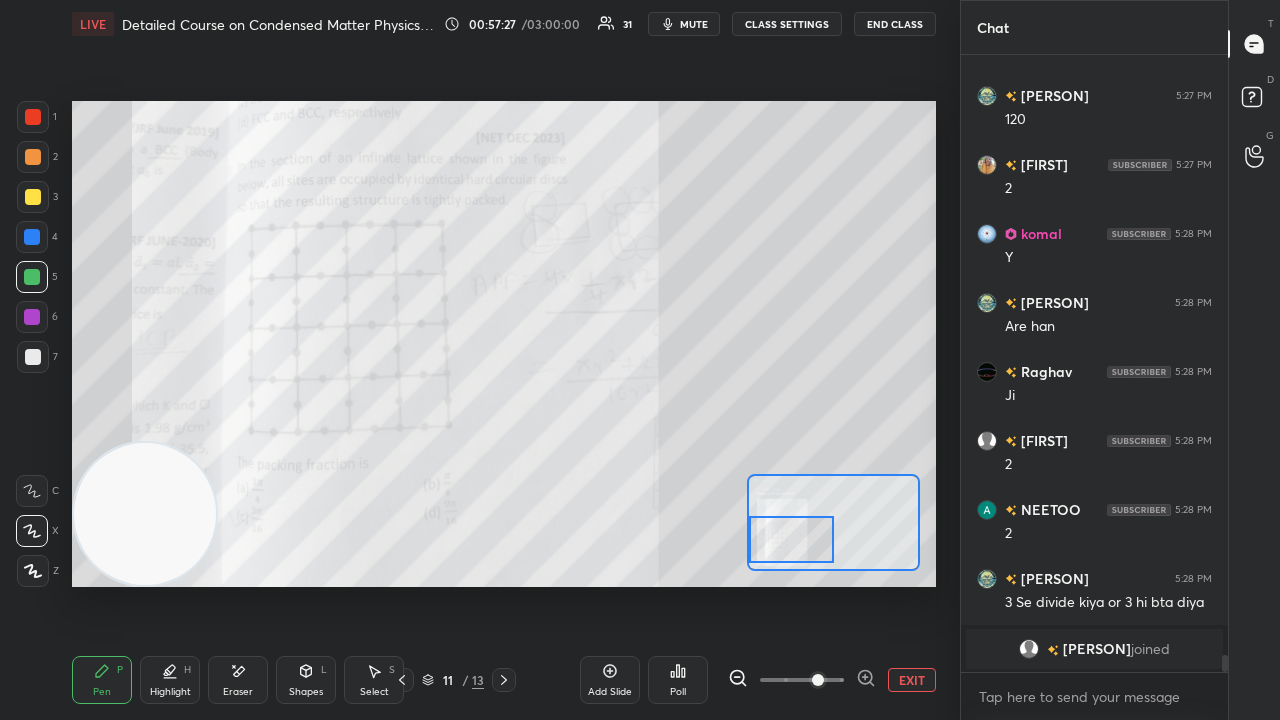 click 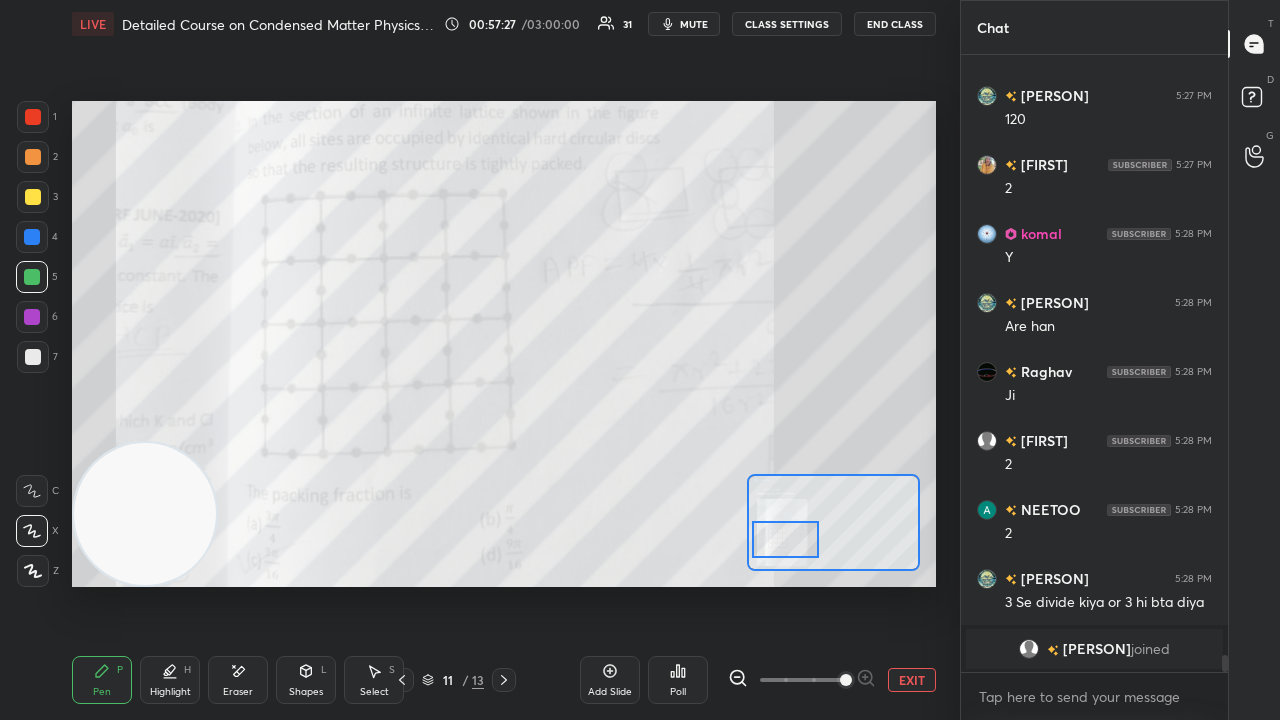 click at bounding box center (786, 539) 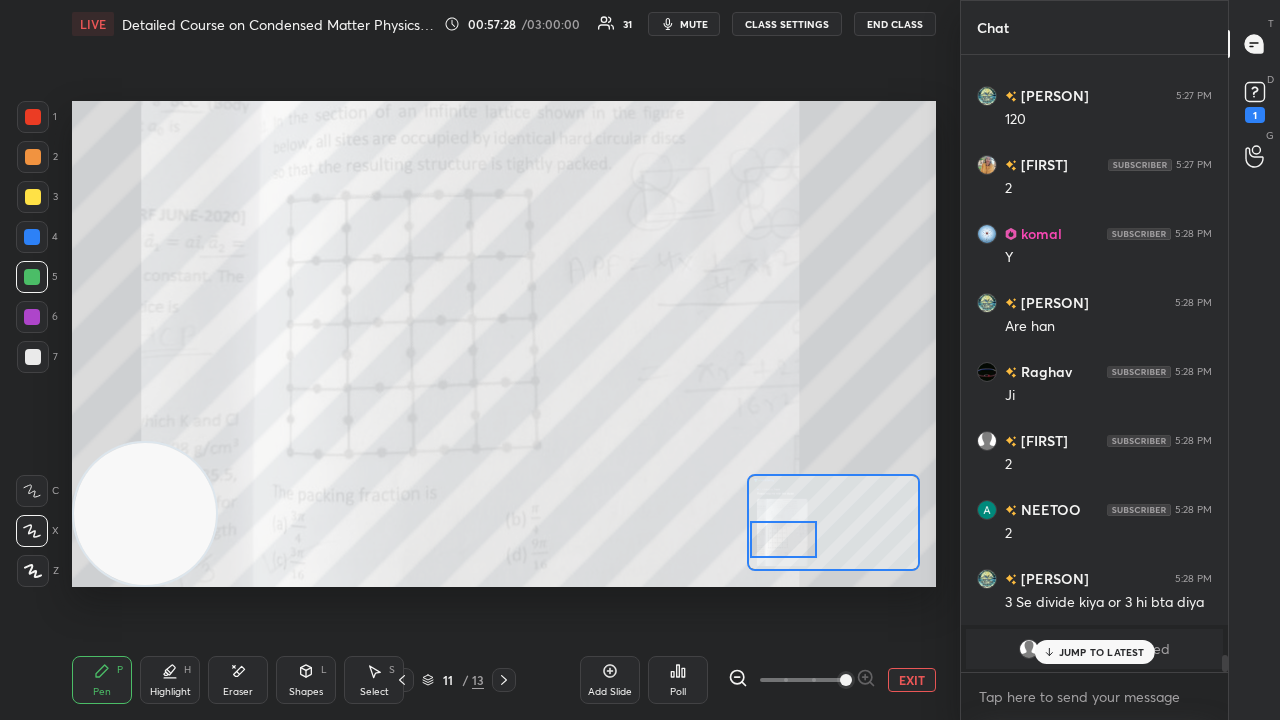 scroll, scrollTop: 21362, scrollLeft: 0, axis: vertical 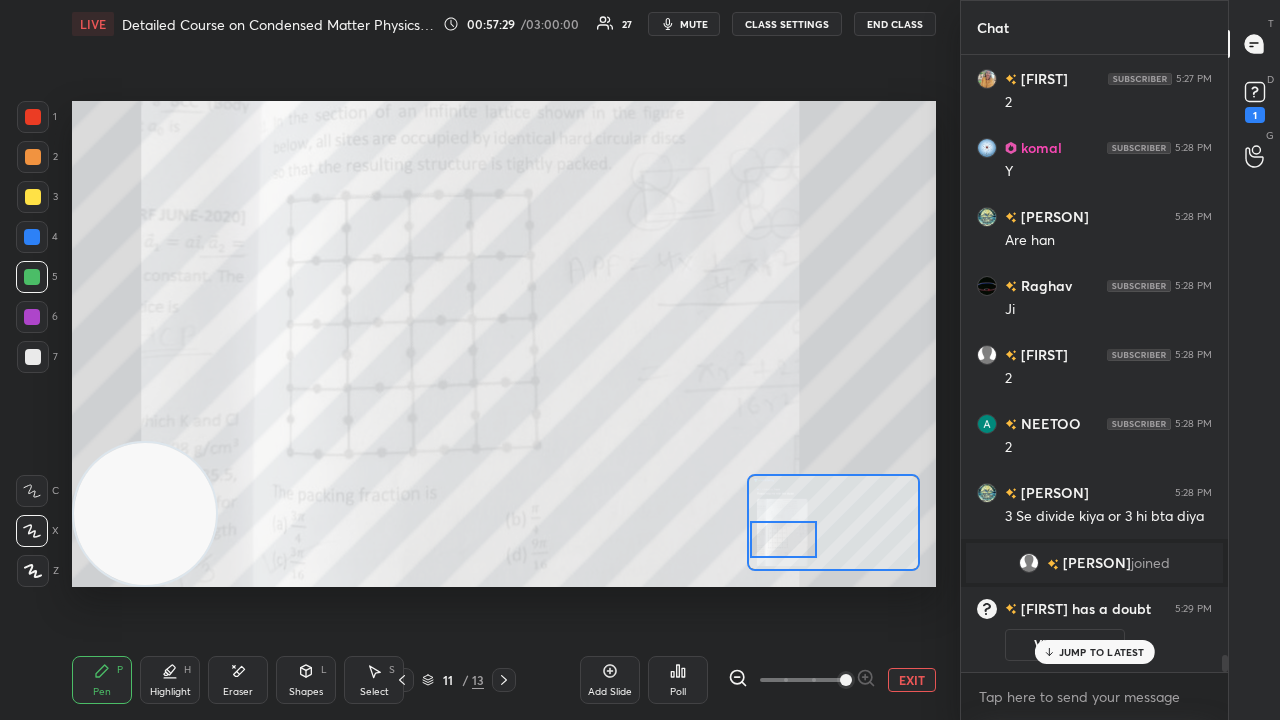 click at bounding box center [33, 197] 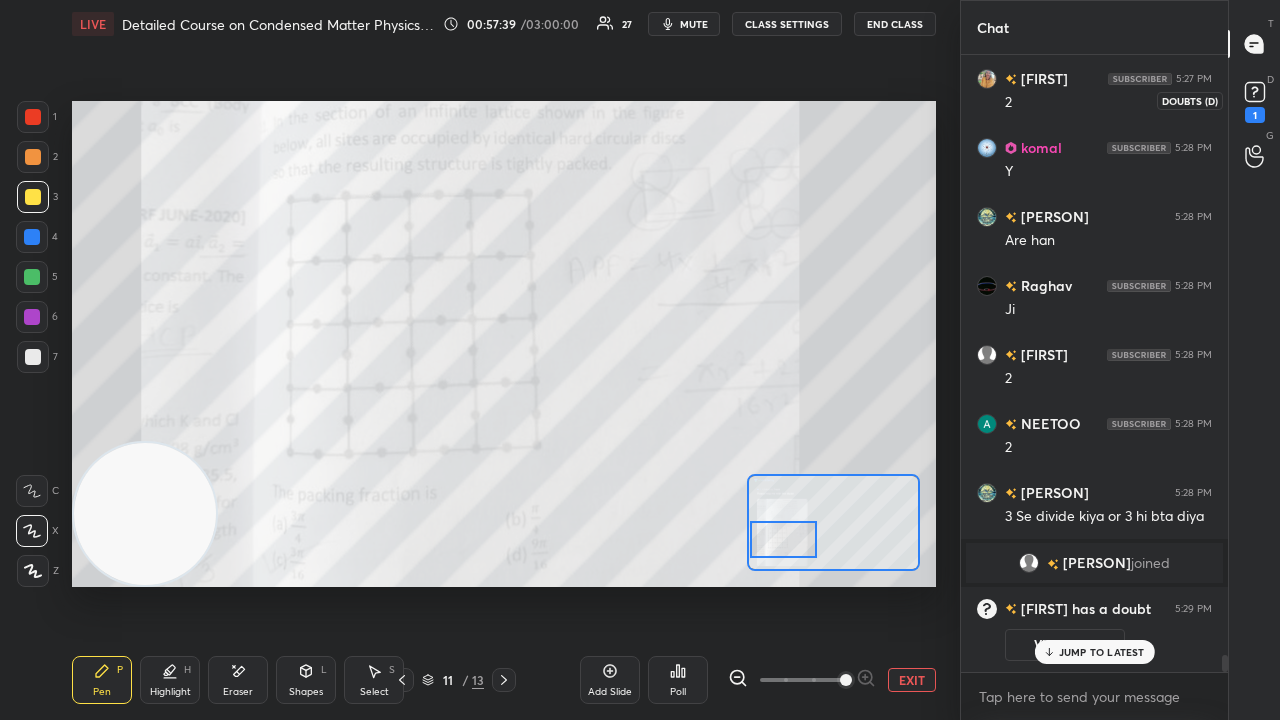 click on "1" at bounding box center [1255, 115] 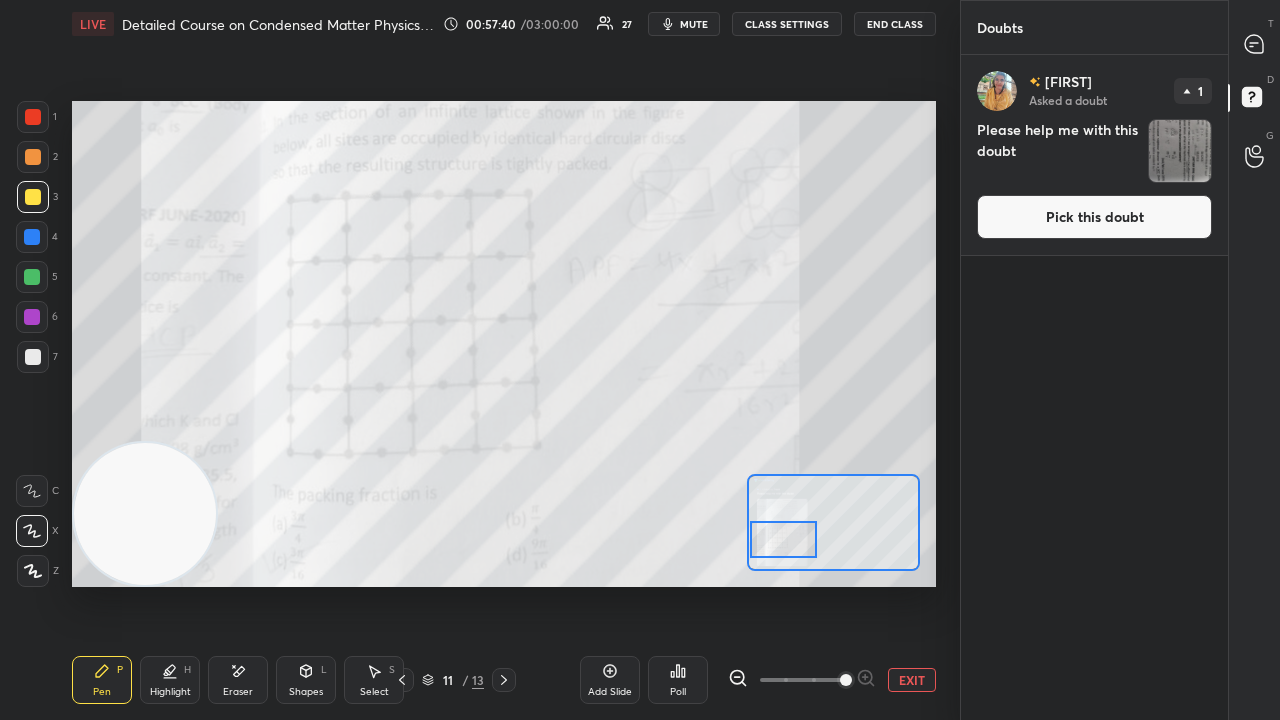 click on "Pick this doubt" at bounding box center (1094, 217) 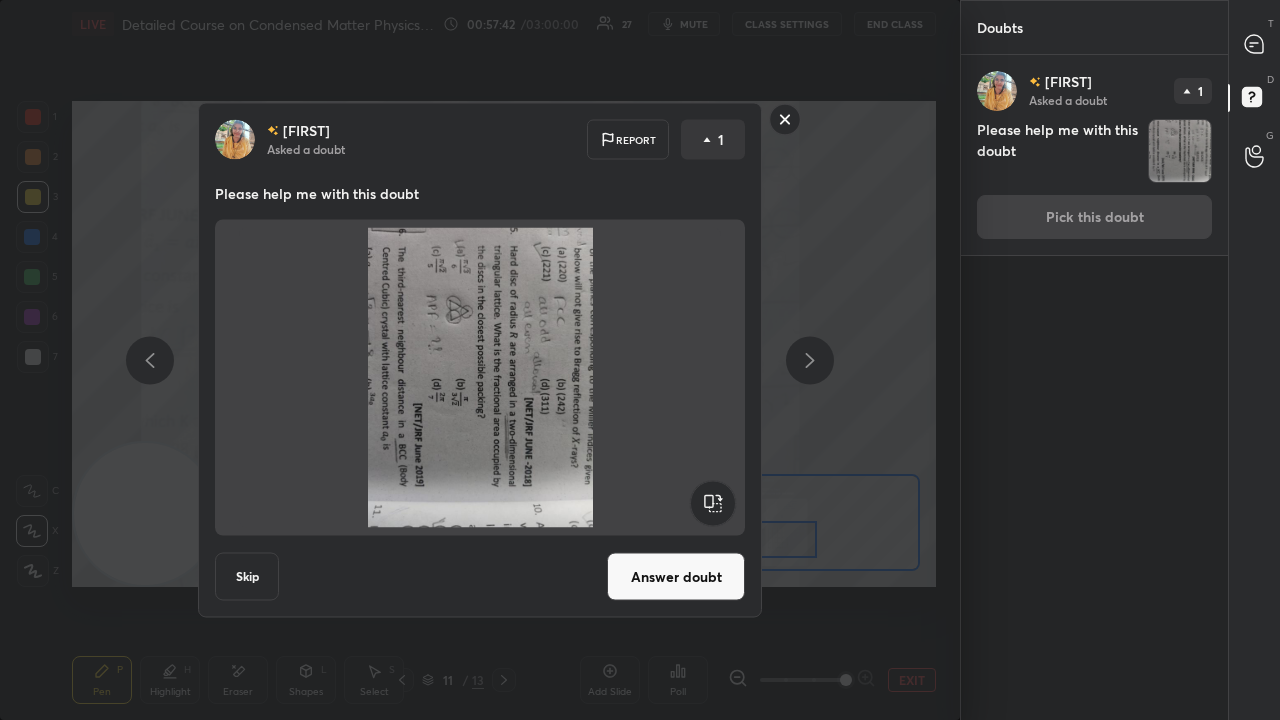 click 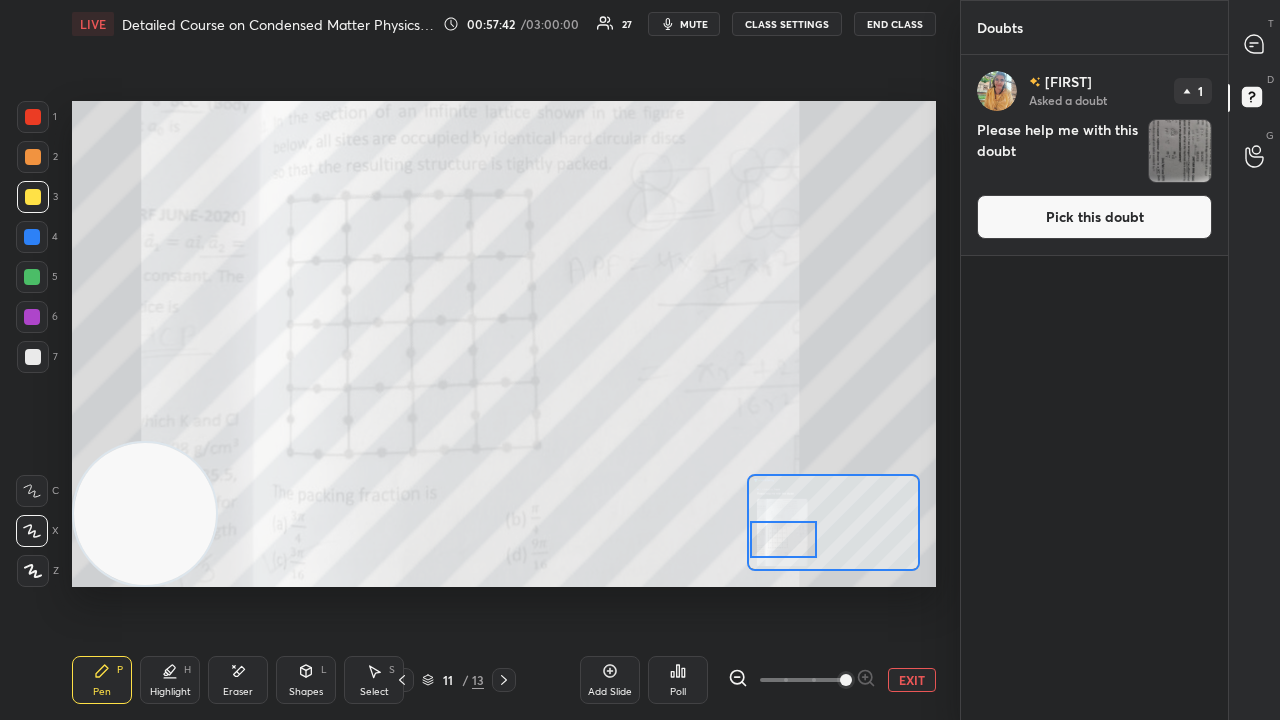 click 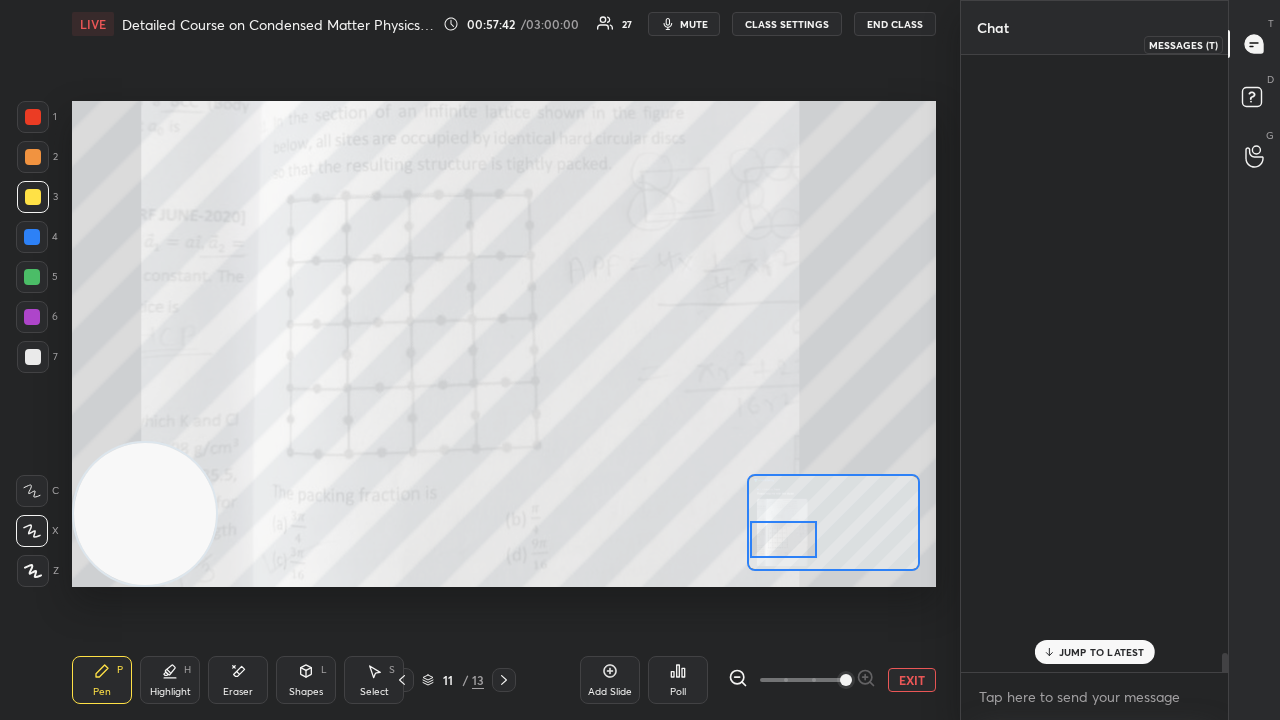scroll, scrollTop: 19600, scrollLeft: 0, axis: vertical 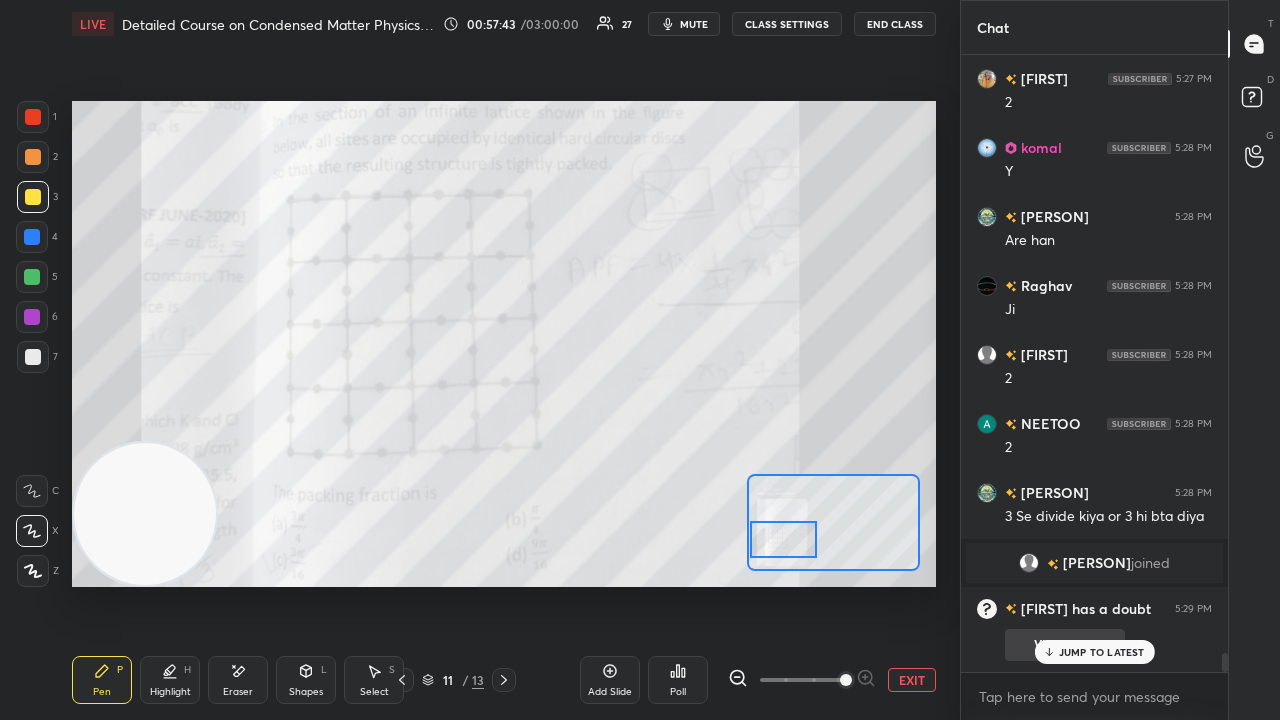 click on "JUMP TO LATEST" at bounding box center (1102, 652) 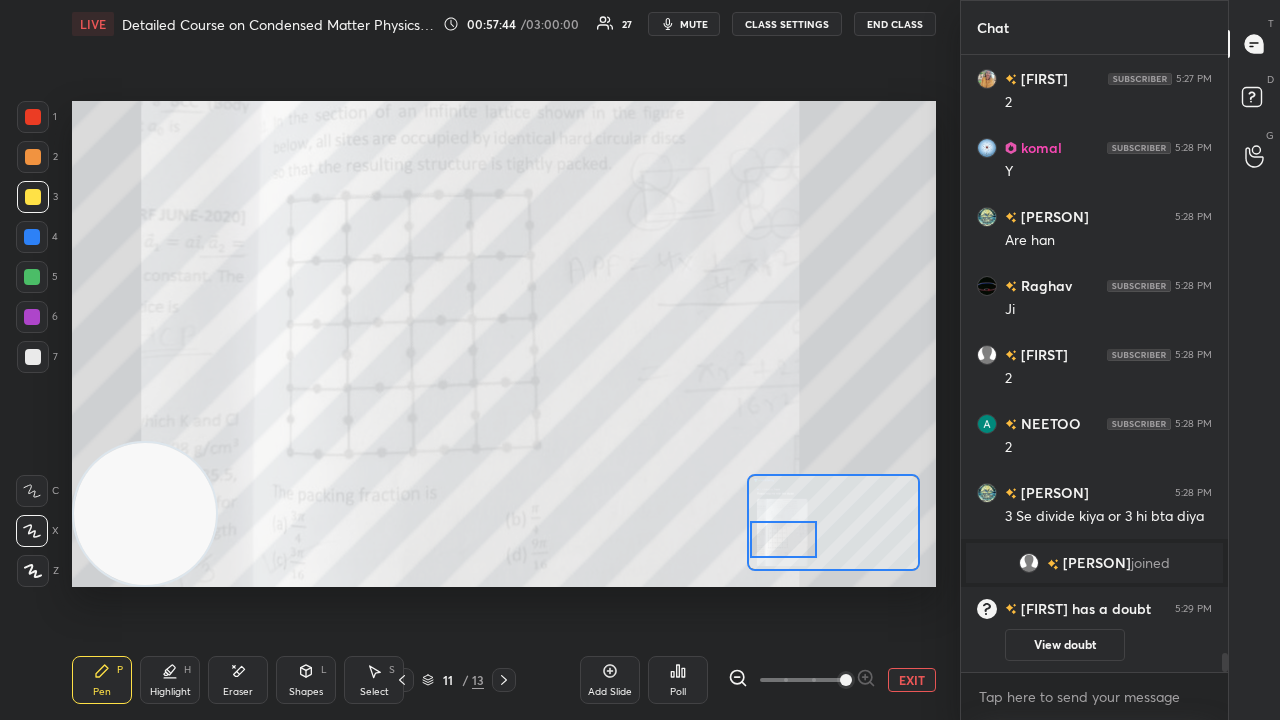 click 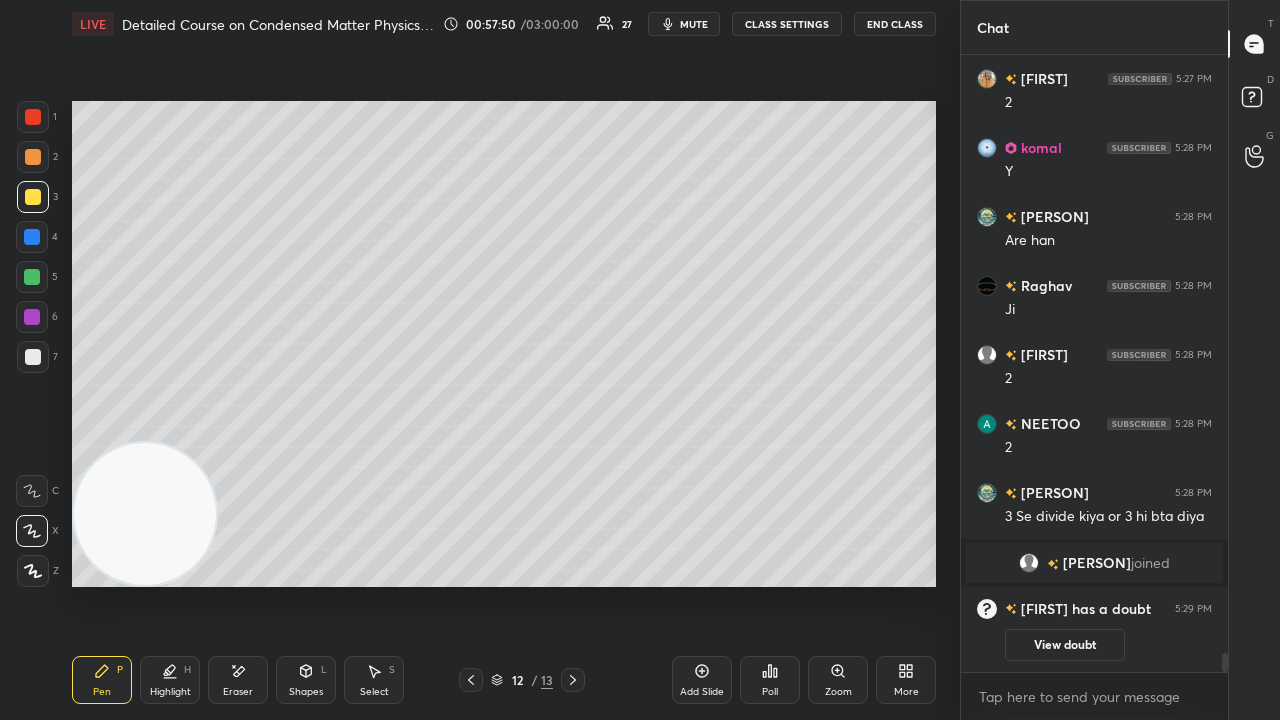 click 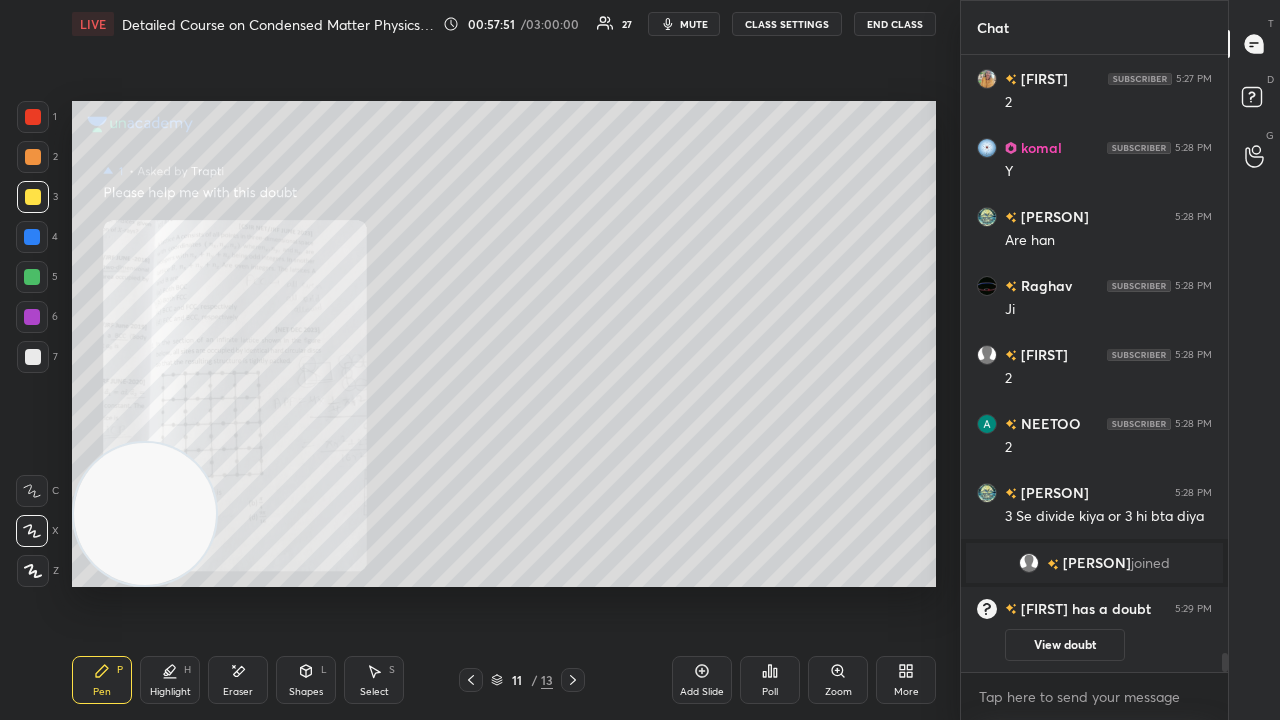 click 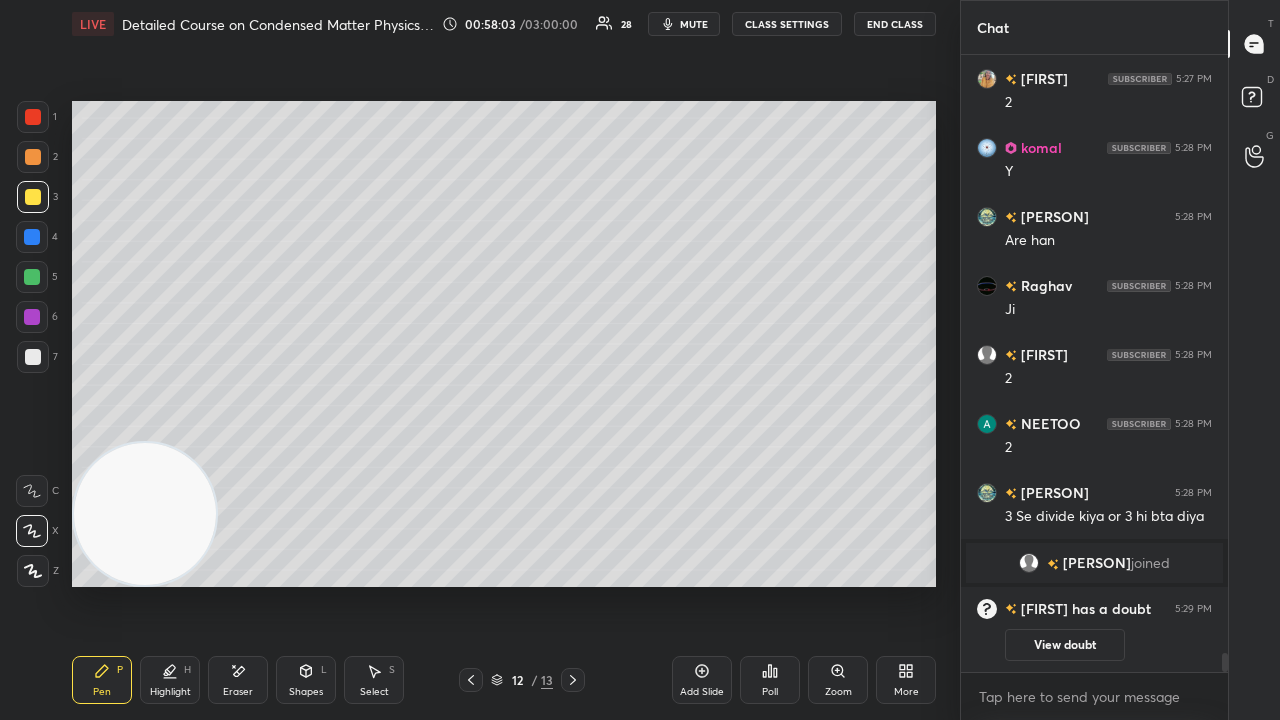 click 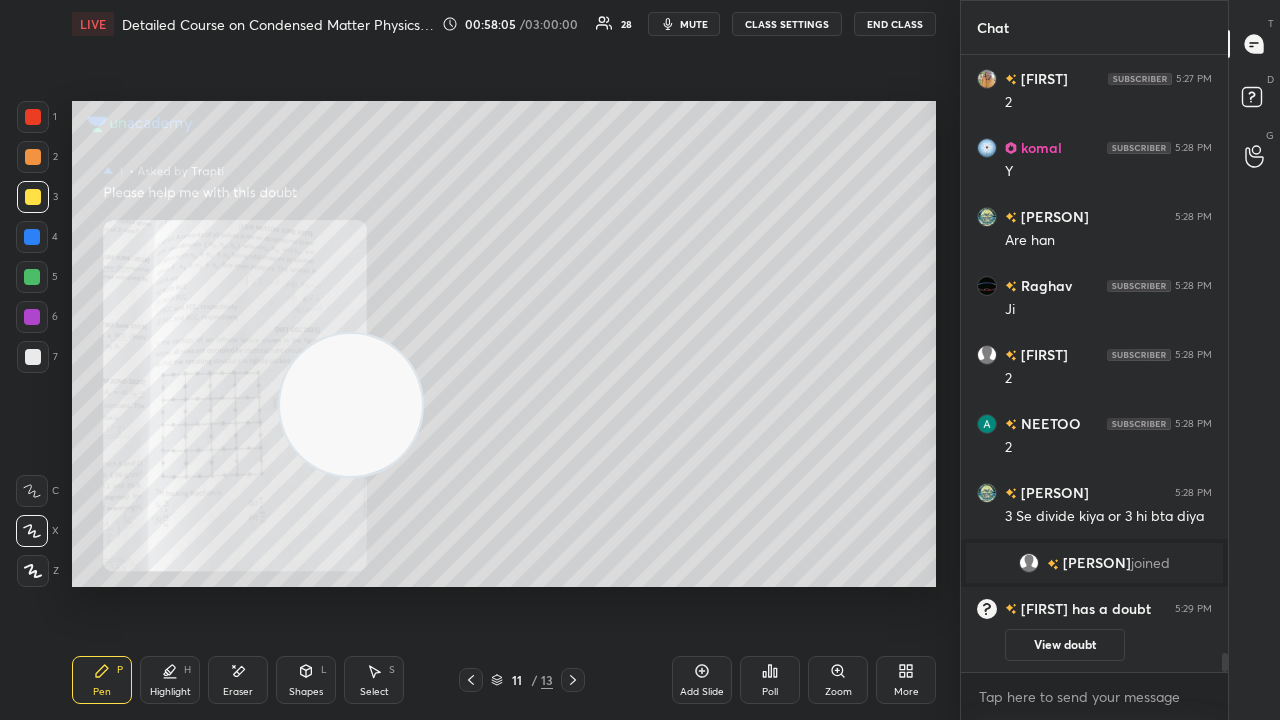 drag, startPoint x: 130, startPoint y: 505, endPoint x: 143, endPoint y: 518, distance: 18.384777 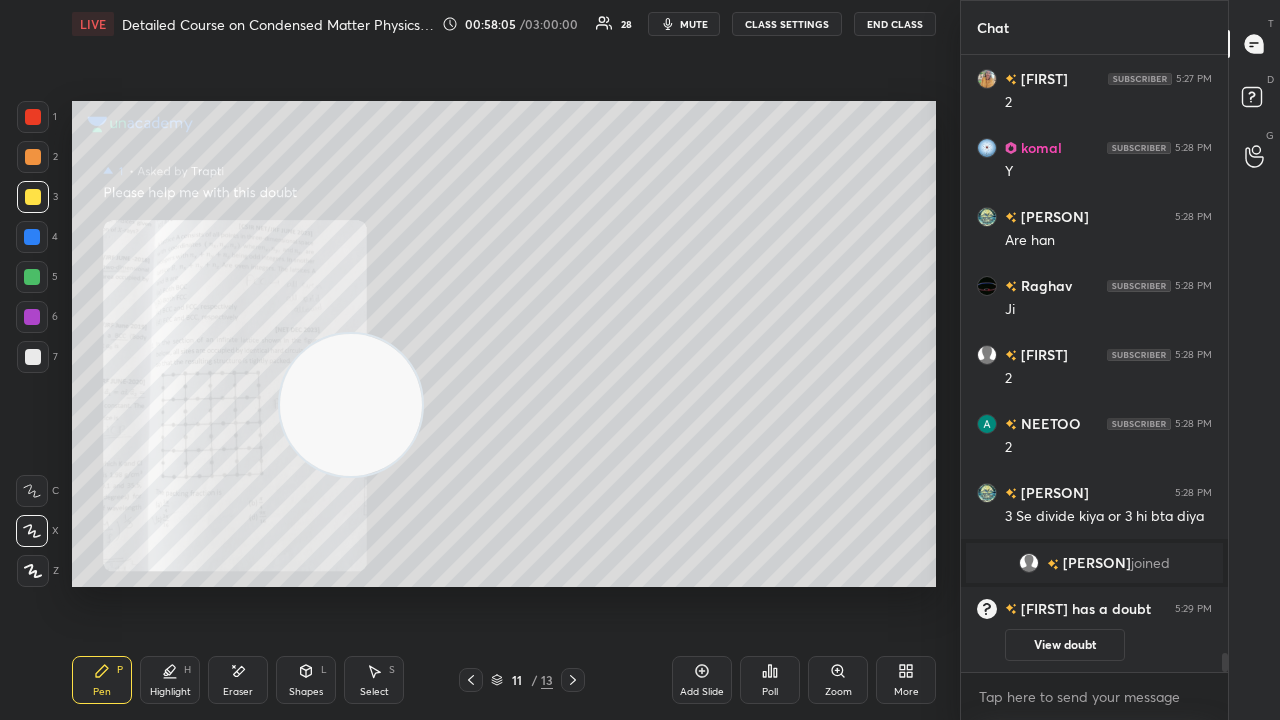 click at bounding box center (351, 405) 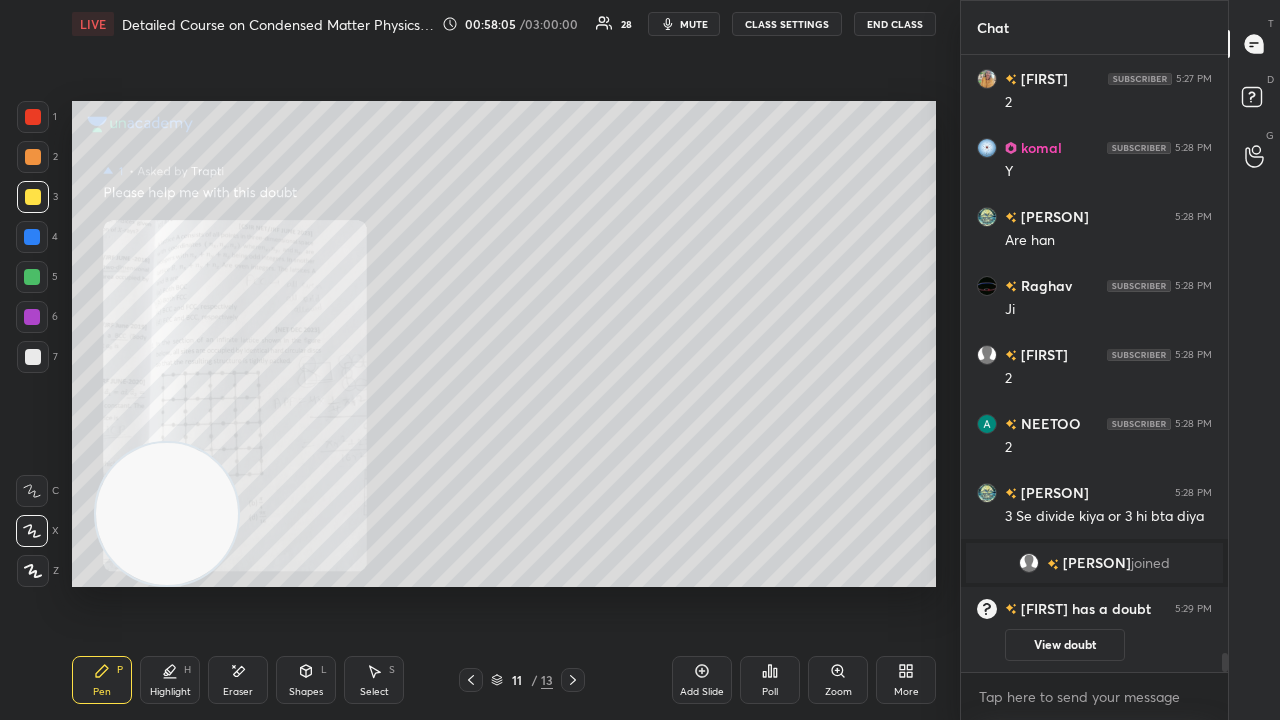click on "Zoom" at bounding box center (838, 692) 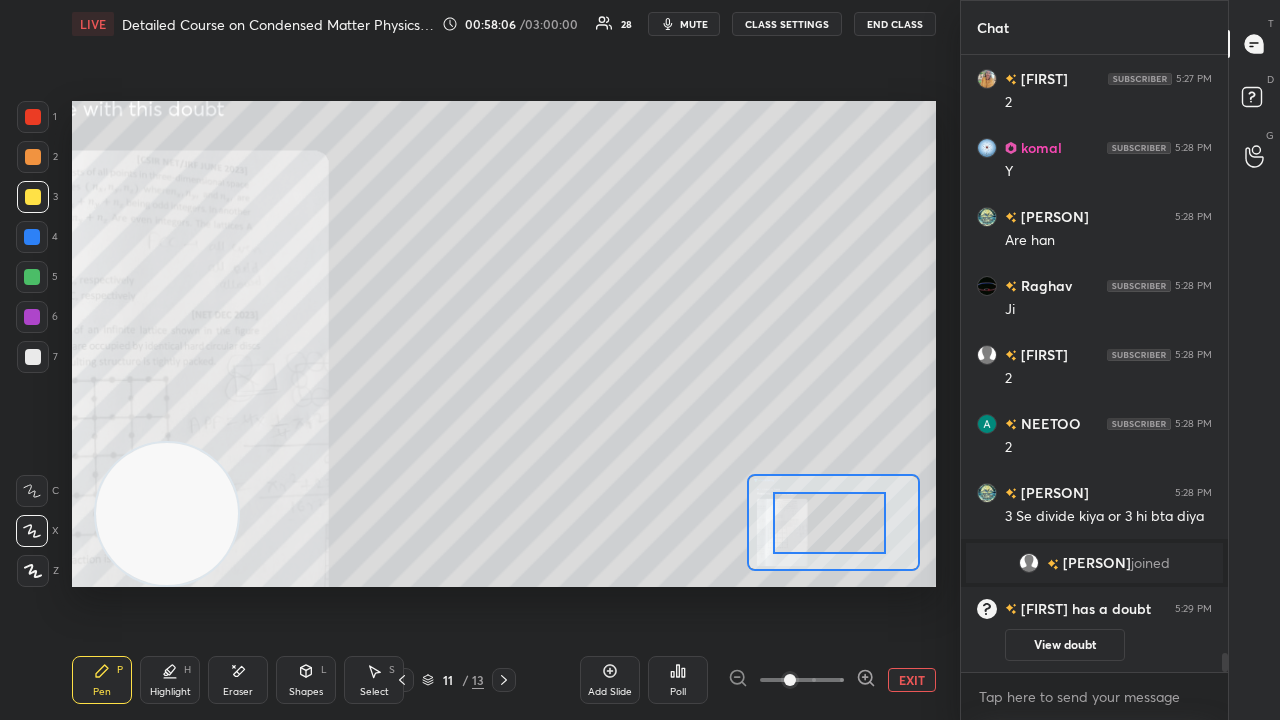 click at bounding box center (833, 522) 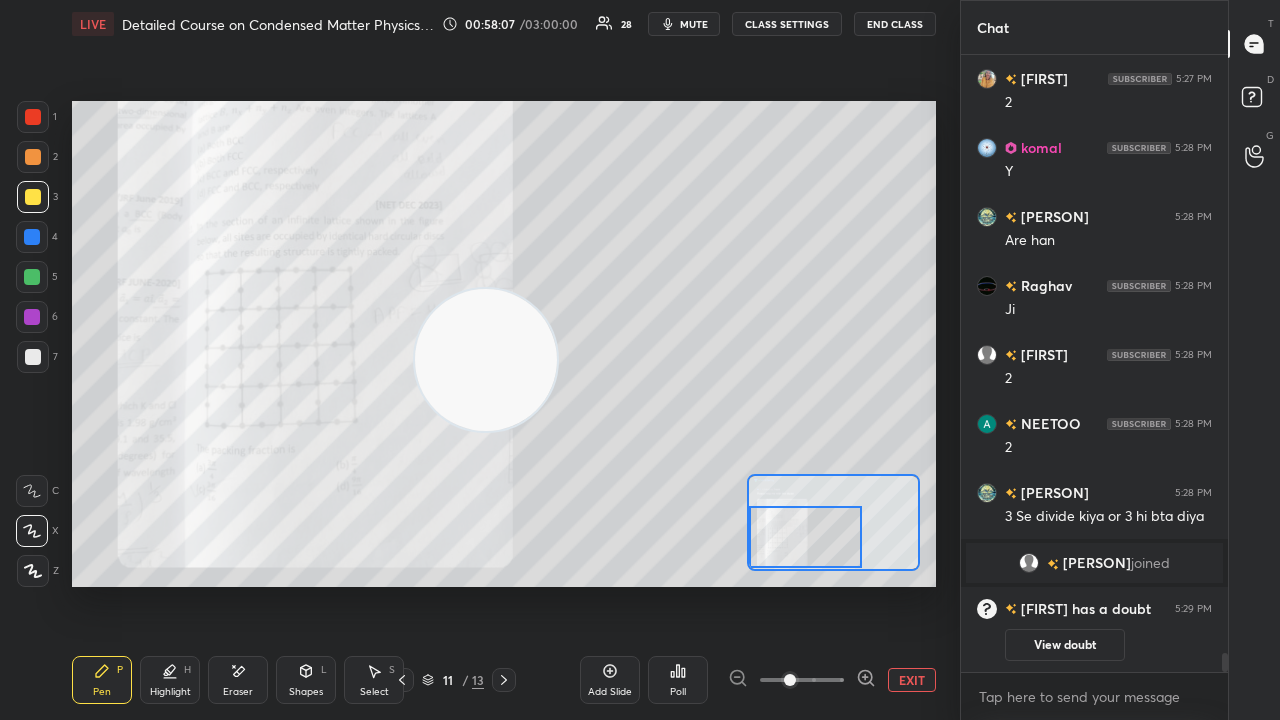 drag, startPoint x: 235, startPoint y: 534, endPoint x: 750, endPoint y: 292, distance: 569.0246 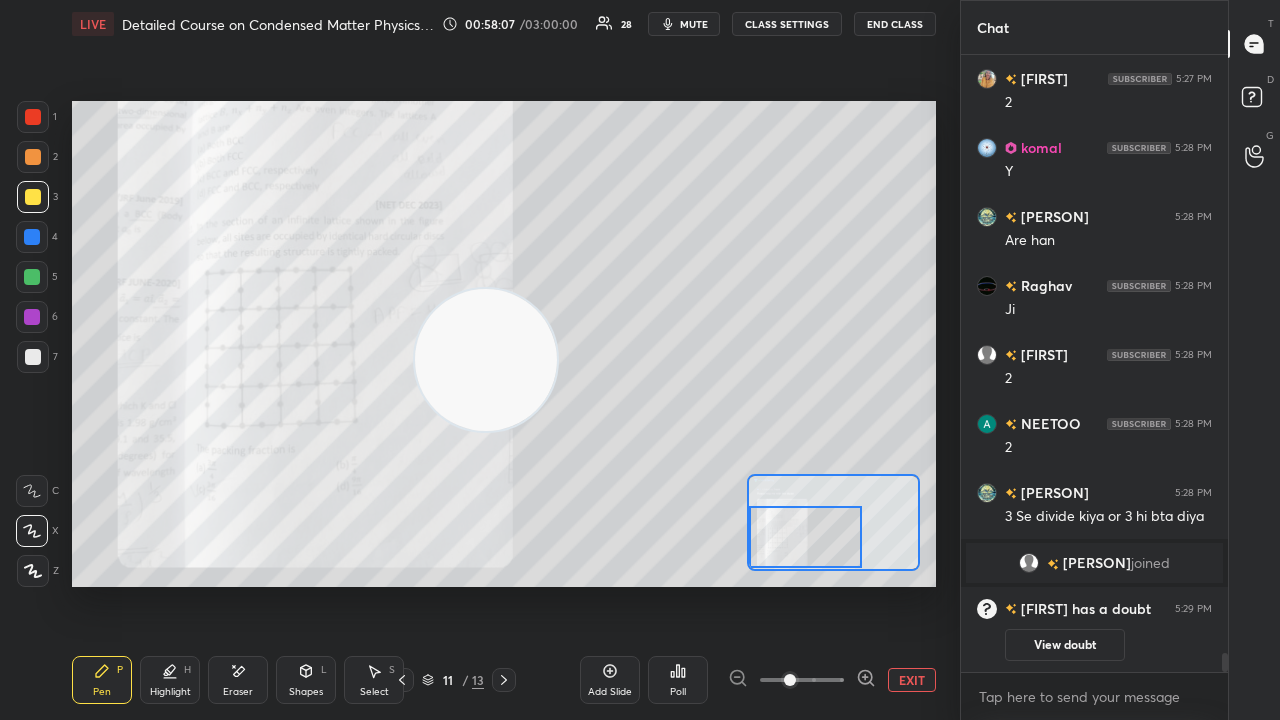 click at bounding box center [486, 360] 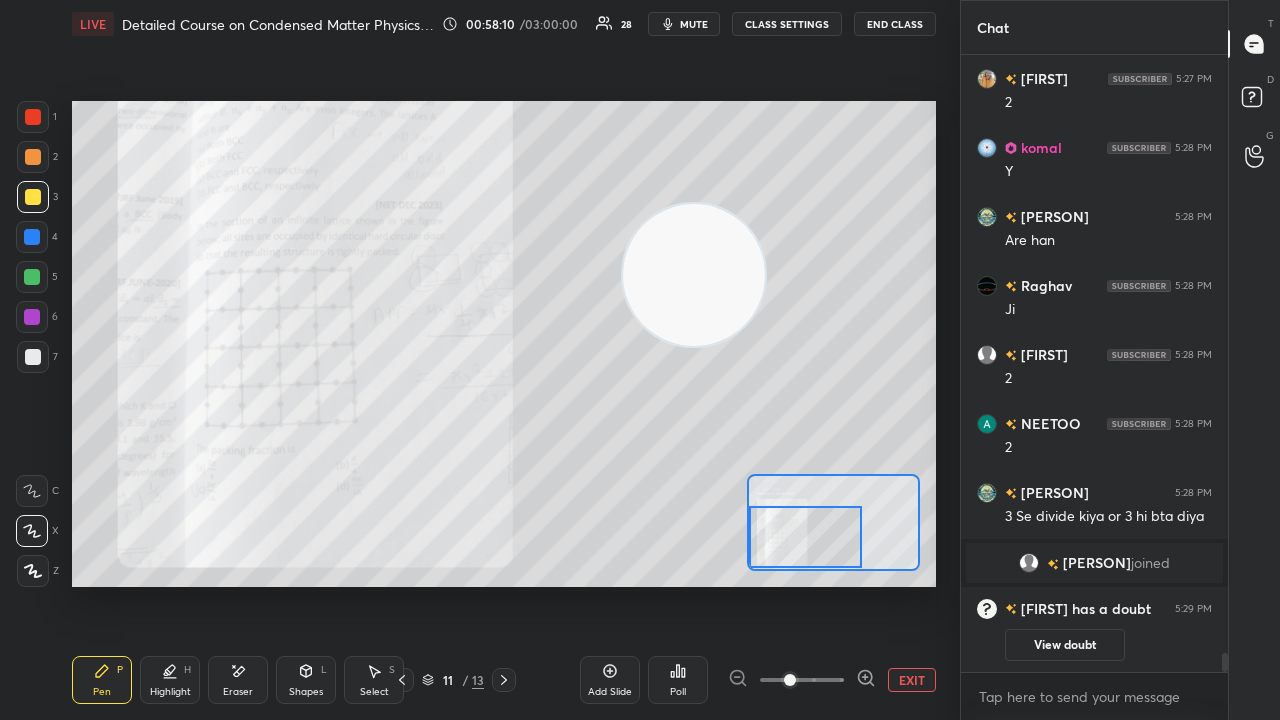click 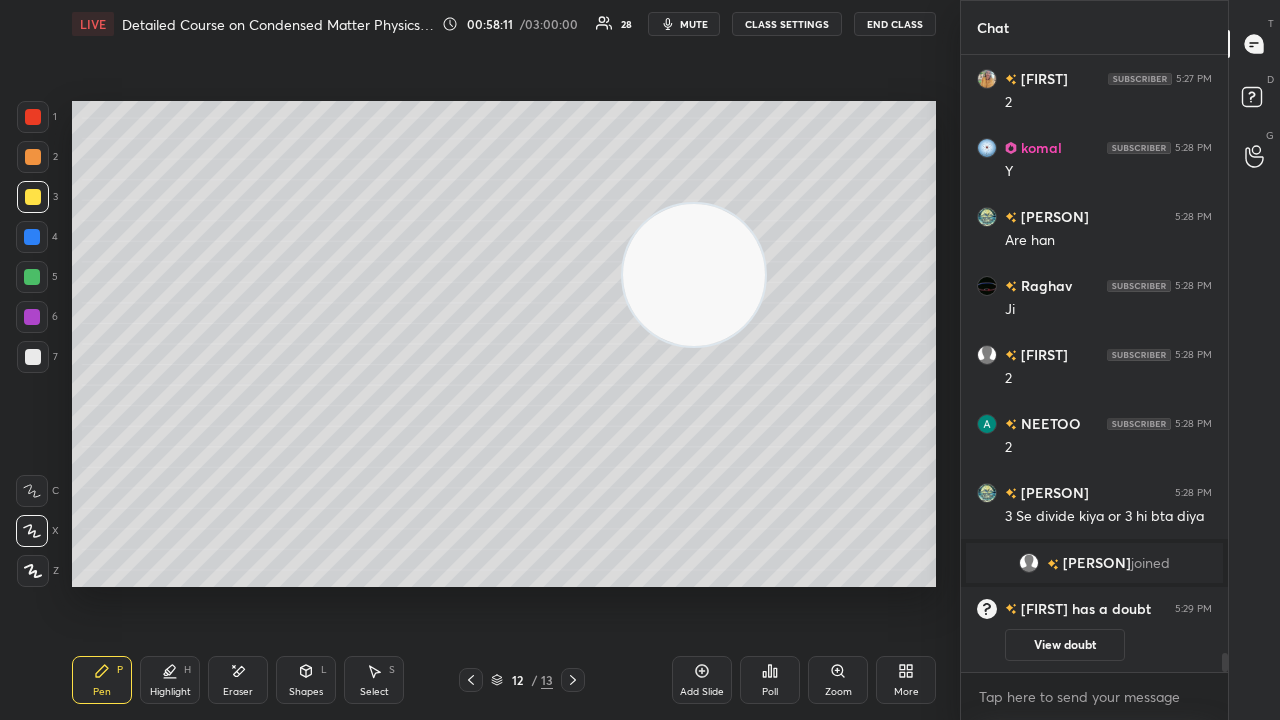 drag, startPoint x: 464, startPoint y: 520, endPoint x: 348, endPoint y: 669, distance: 188.83061 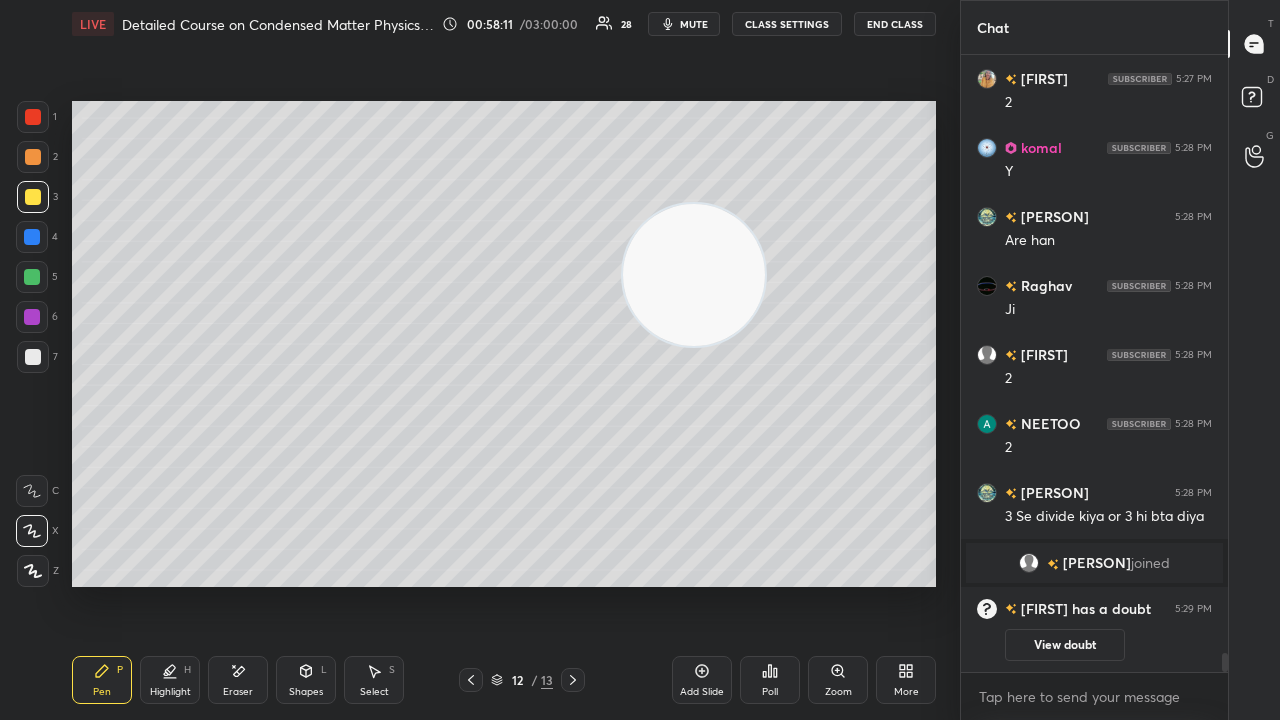 click on "Cmp n amp full observe based ha na..calculation baad ma kya observation ka basd" at bounding box center (504, 360) 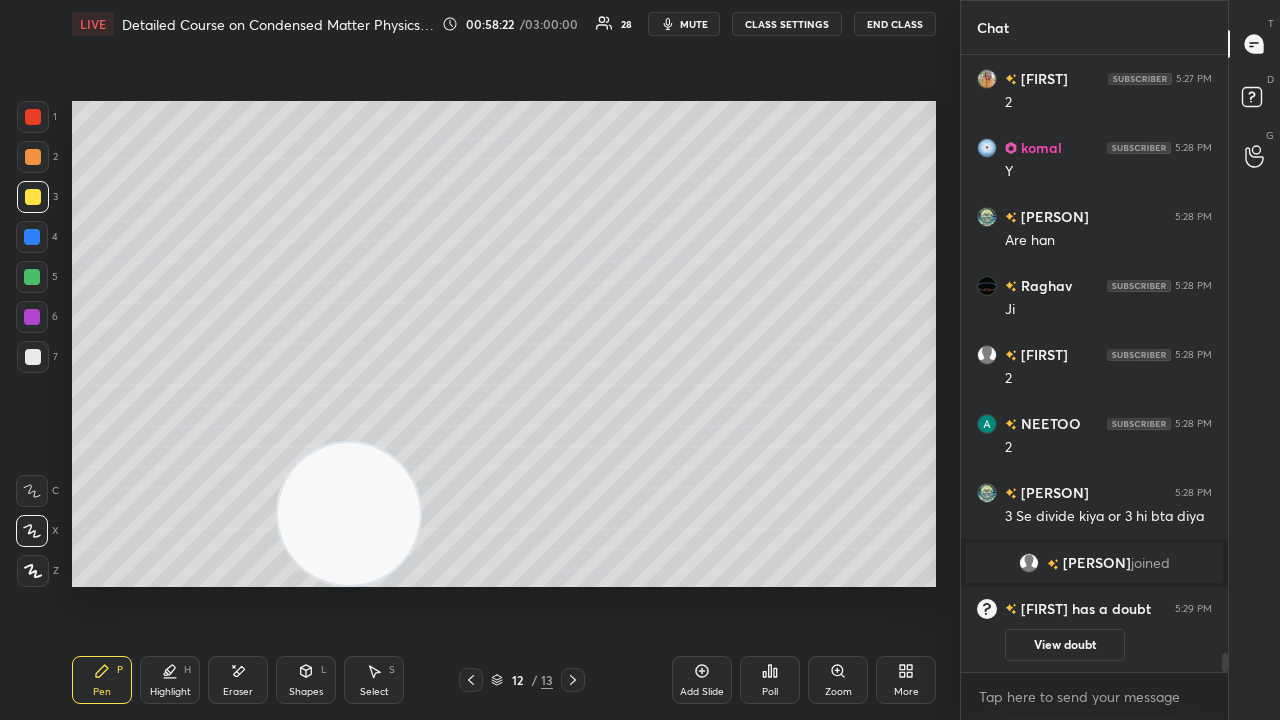 drag, startPoint x: 691, startPoint y: 25, endPoint x: 705, endPoint y: 26, distance: 14.035668 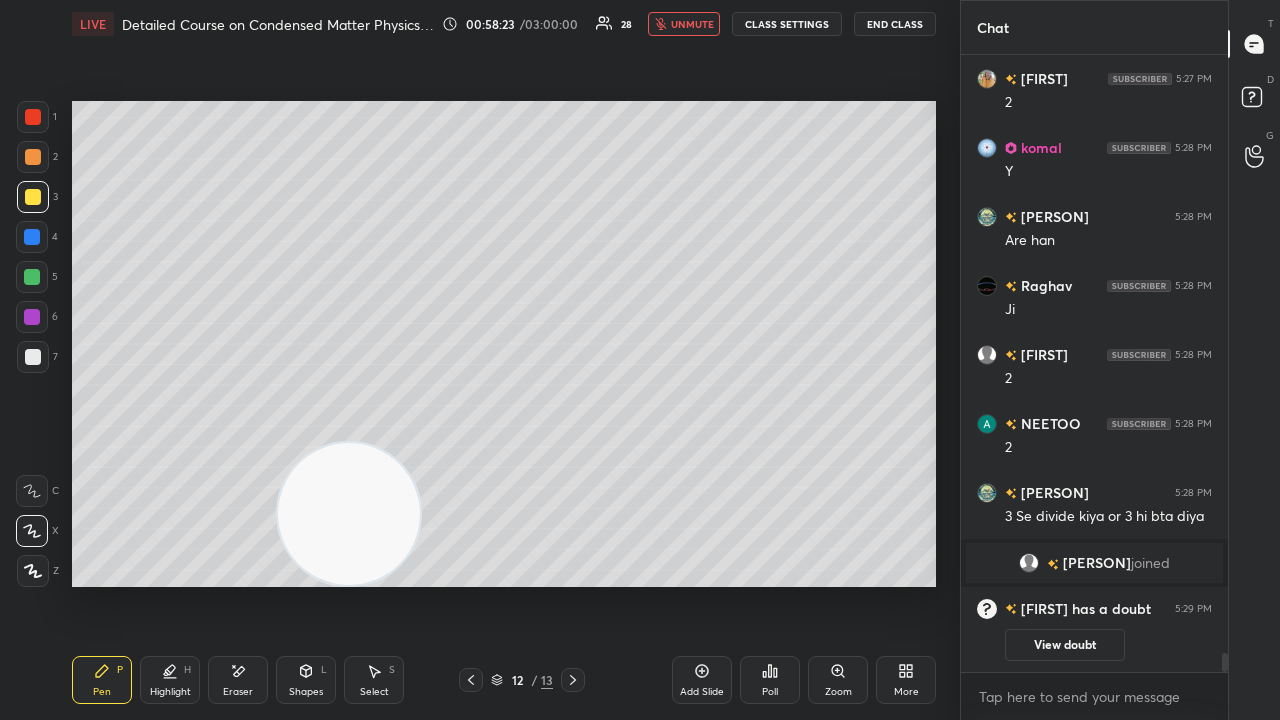 click on "unmute" at bounding box center [692, 24] 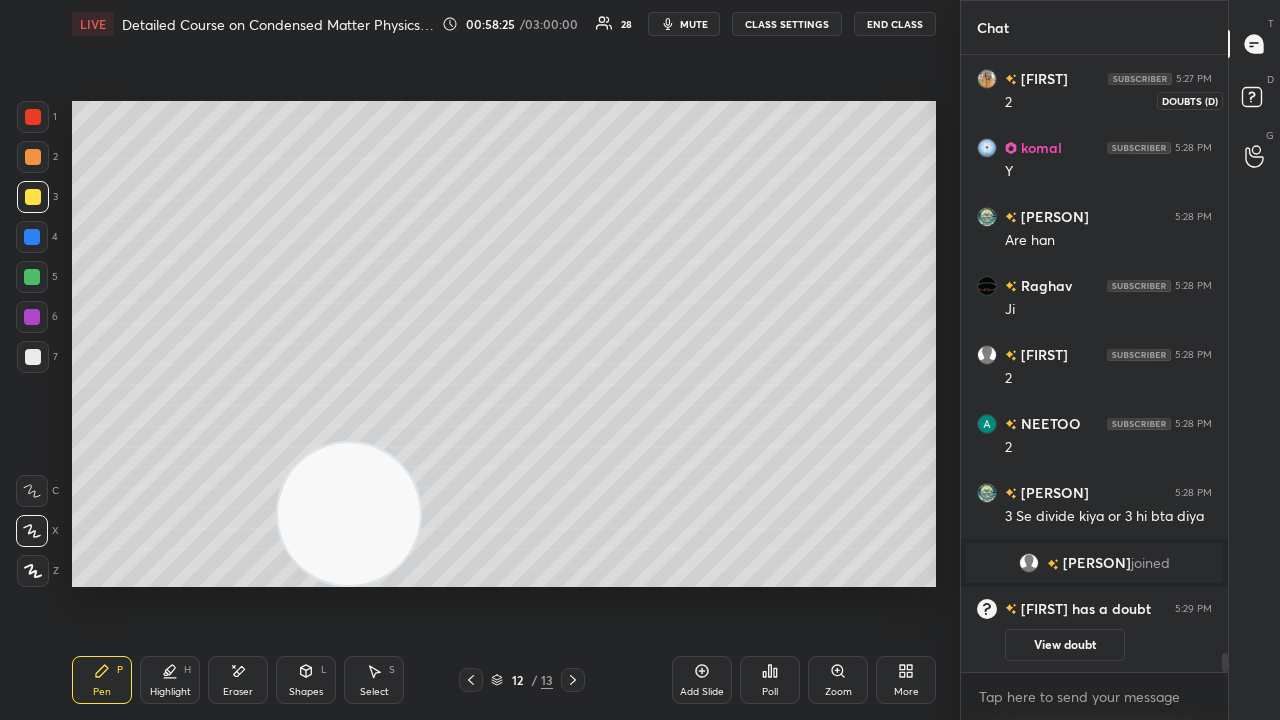 click 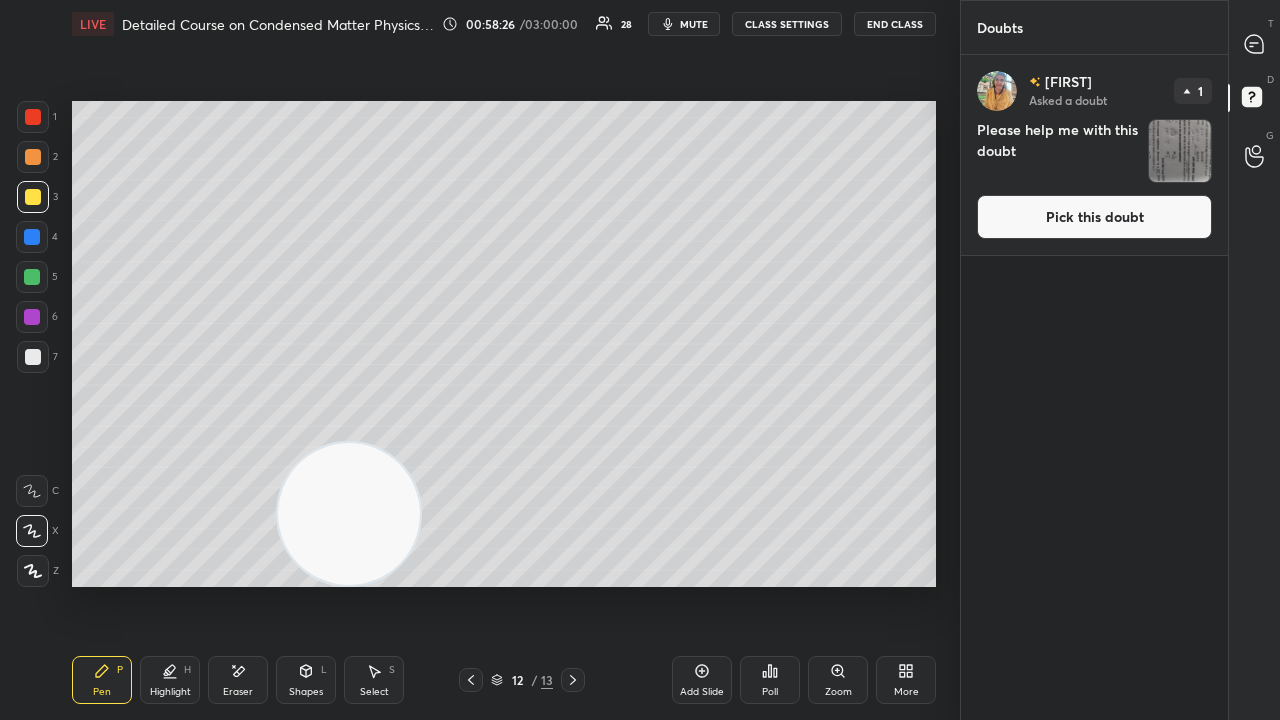 click on "Pick this doubt" at bounding box center [1094, 217] 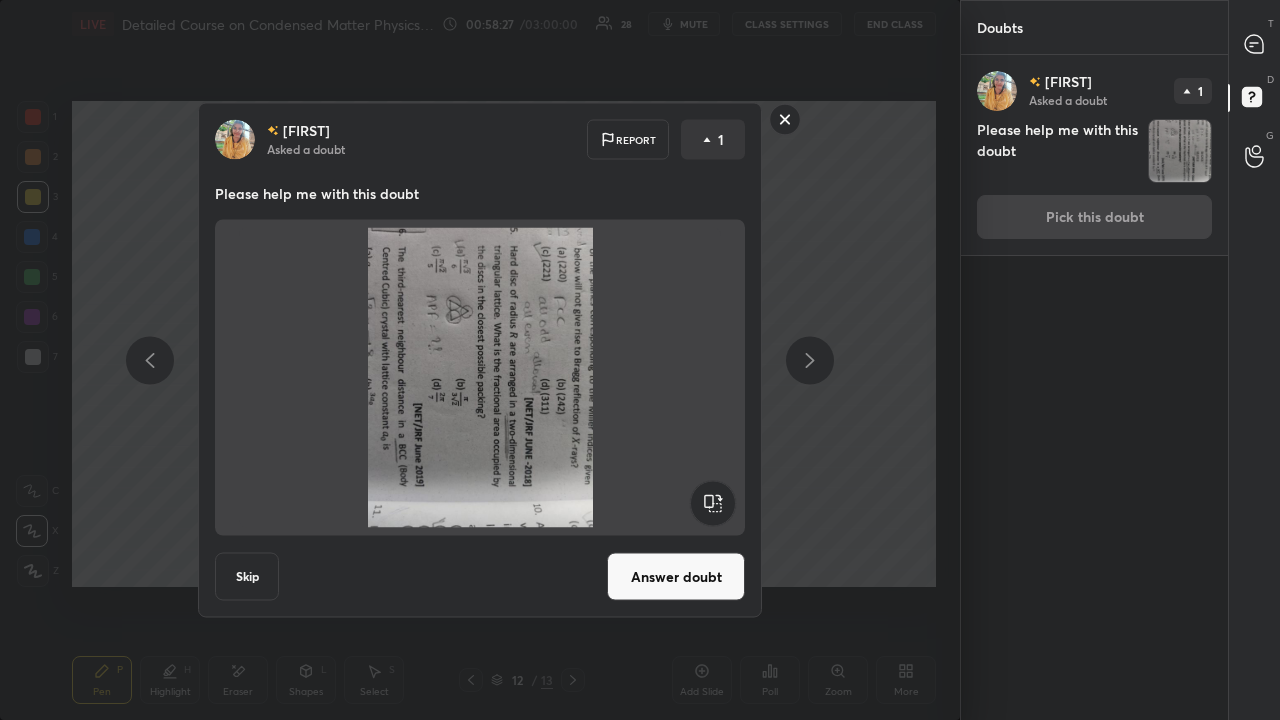 click 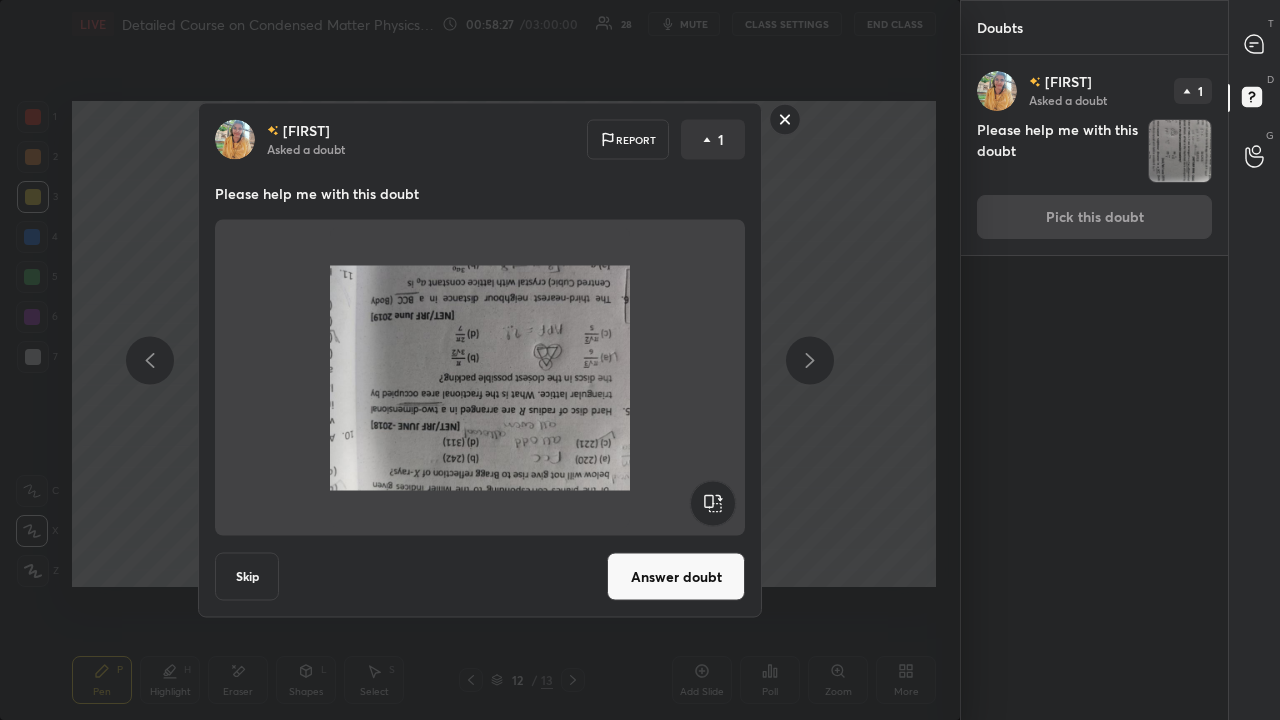 click 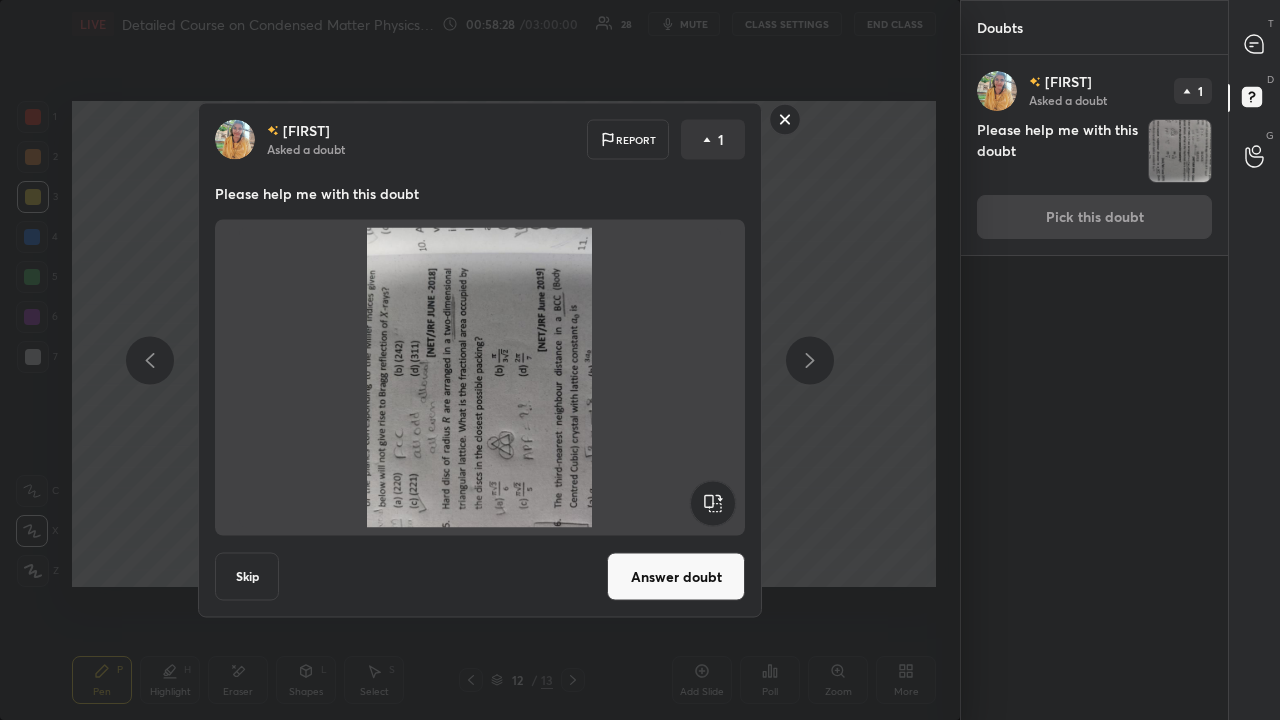 click 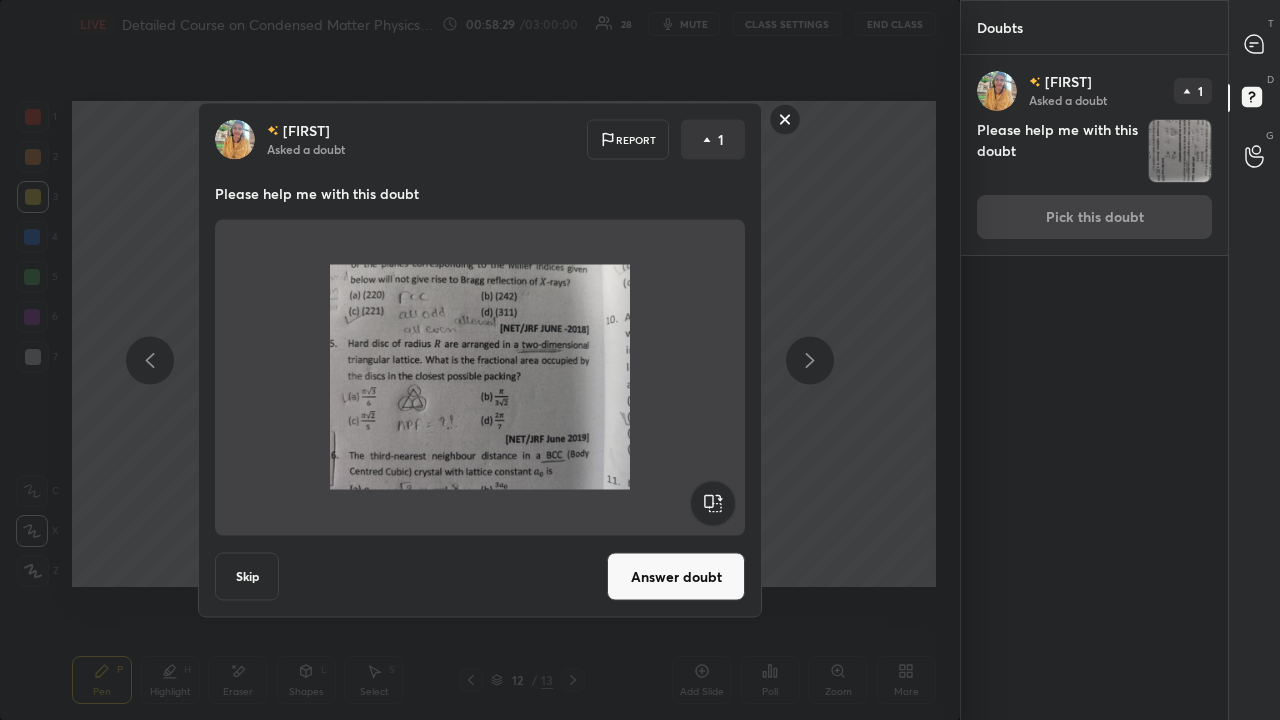 drag, startPoint x: 786, startPoint y: 113, endPoint x: 888, endPoint y: 76, distance: 108.503456 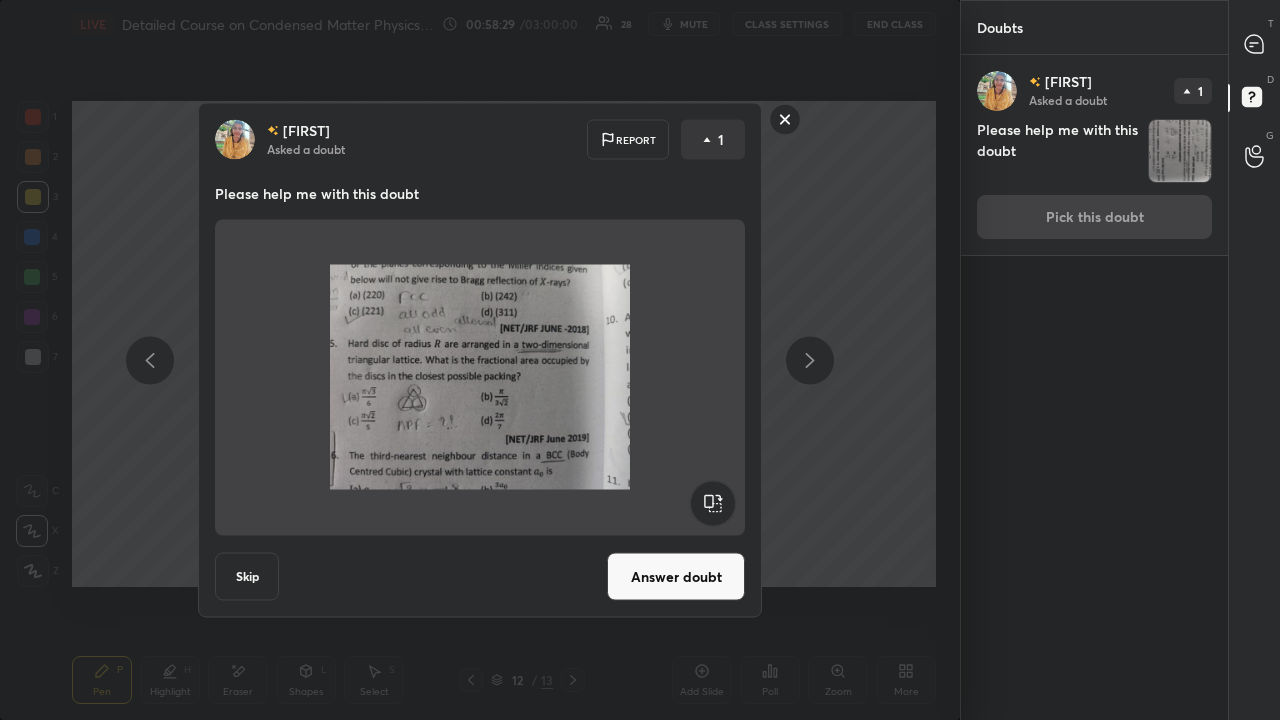 click 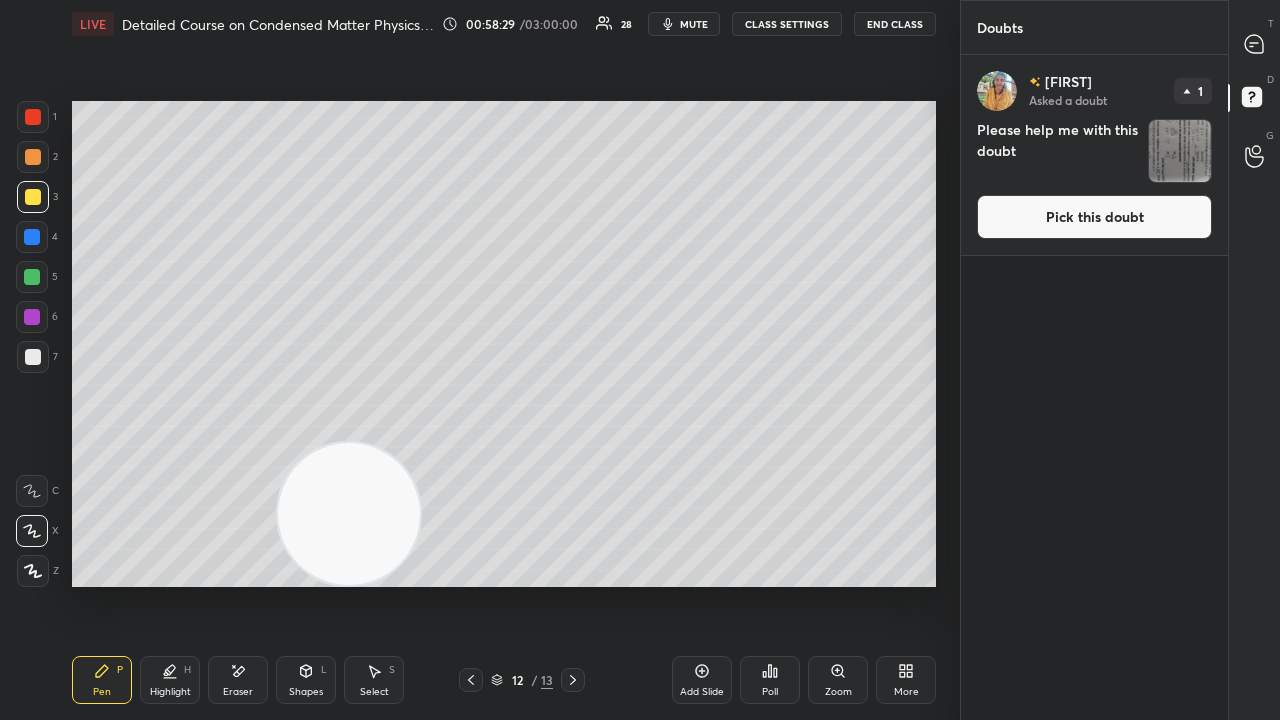 click 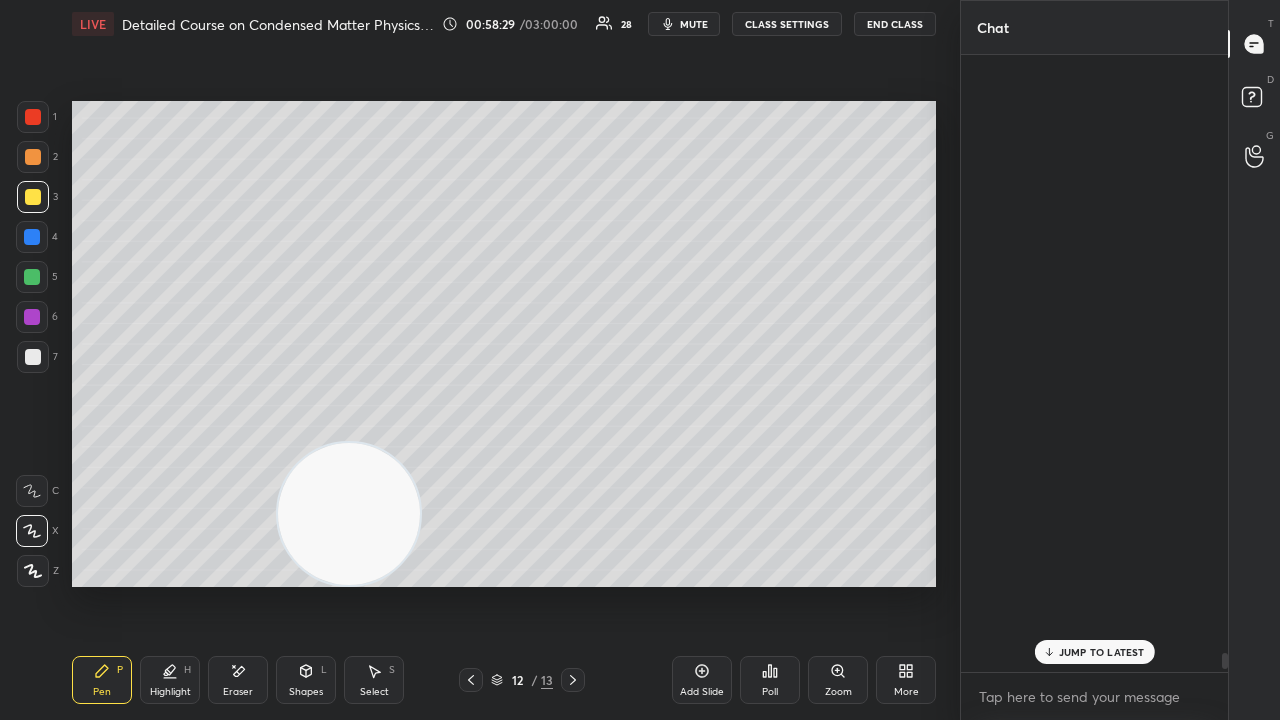 scroll, scrollTop: 19600, scrollLeft: 0, axis: vertical 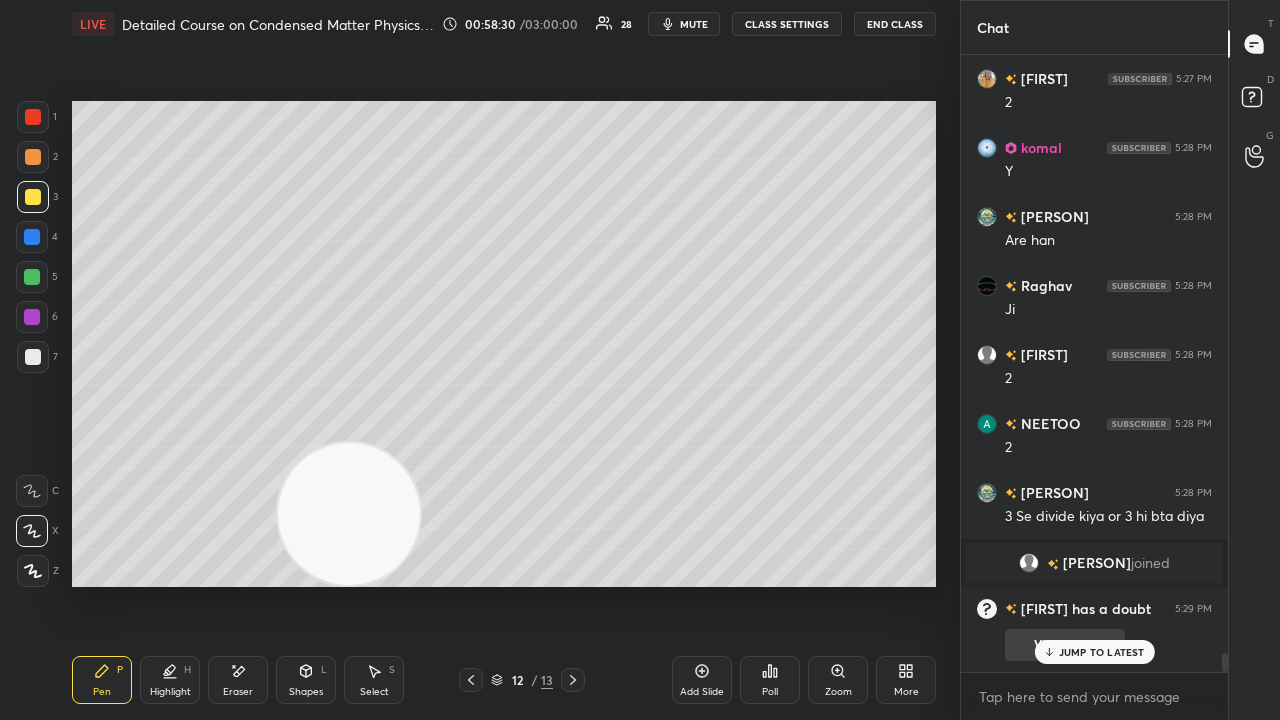 click on "JUMP TO LATEST" at bounding box center [1102, 652] 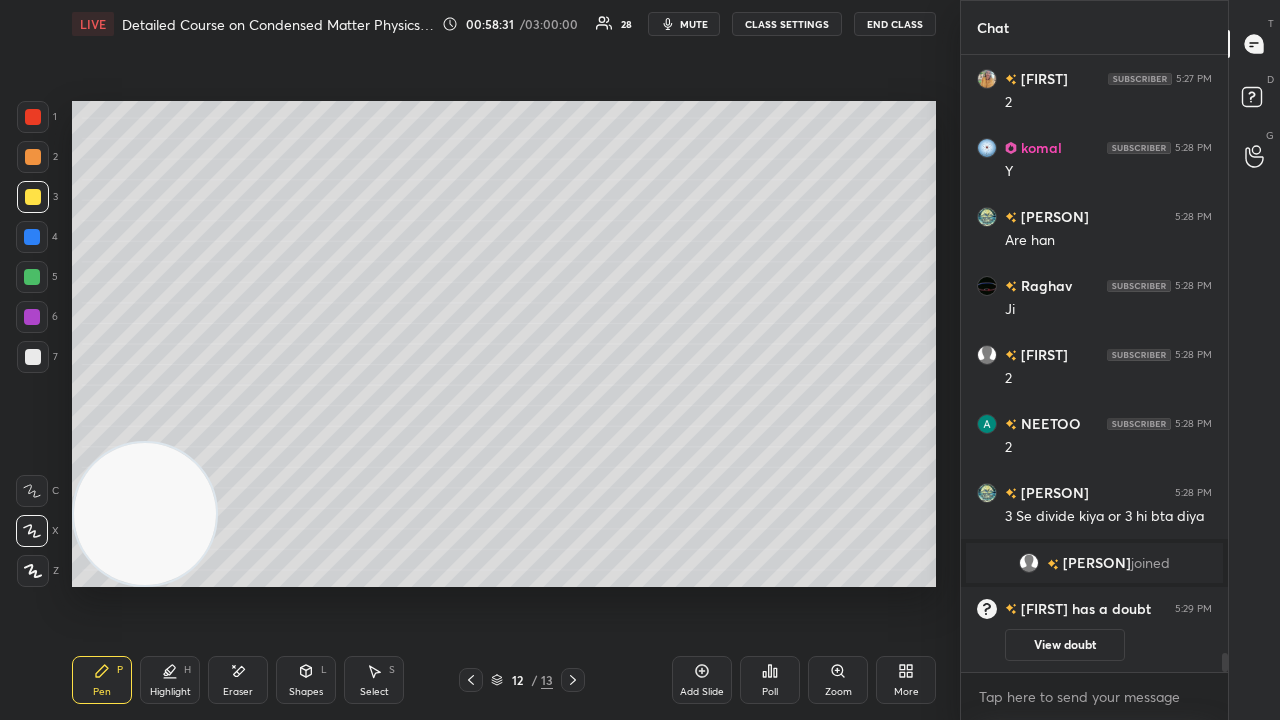 drag, startPoint x: 374, startPoint y: 523, endPoint x: 52, endPoint y: 546, distance: 322.82037 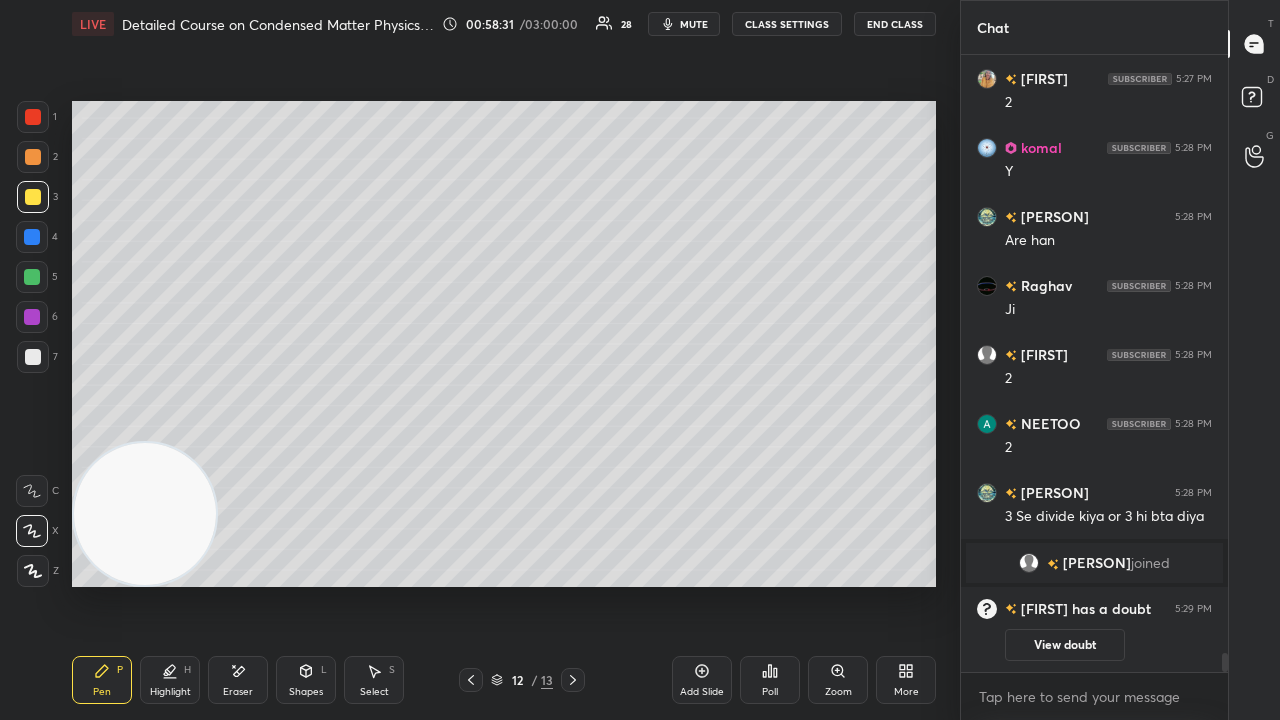 click on "1 2 3 4 5 6 7 C X Z E E Erase all   H H LIVE Detailed Course on Condensed Matter Physics Day-1 00:58:31 /  03:00:00 28 mute CLASS SETTINGS End Class Setting up your live class Poll for   secs No correct answer Start poll Back Detailed Course on Condensed Matter Physics Day-1 Surbhi Upadhyay Pen P Highlight H Eraser Shapes L Select S 12 / 13 Add Slide Poll Zoom More" at bounding box center [472, 360] 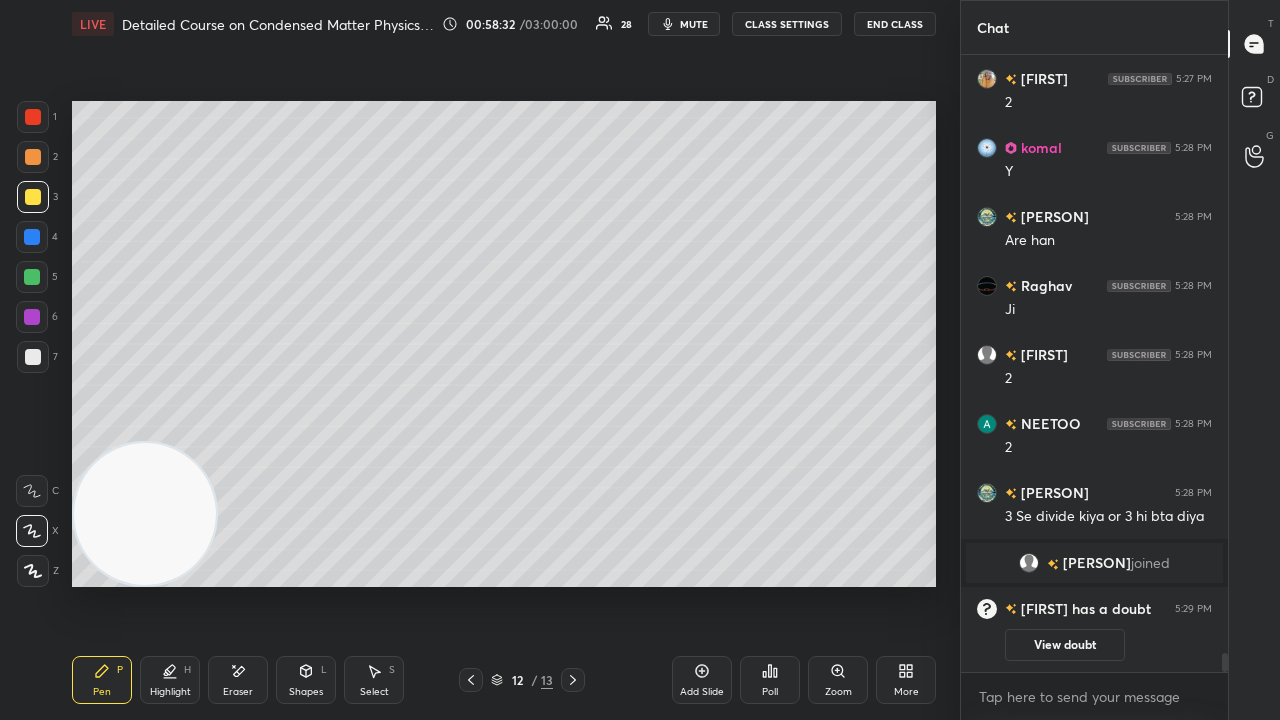 click 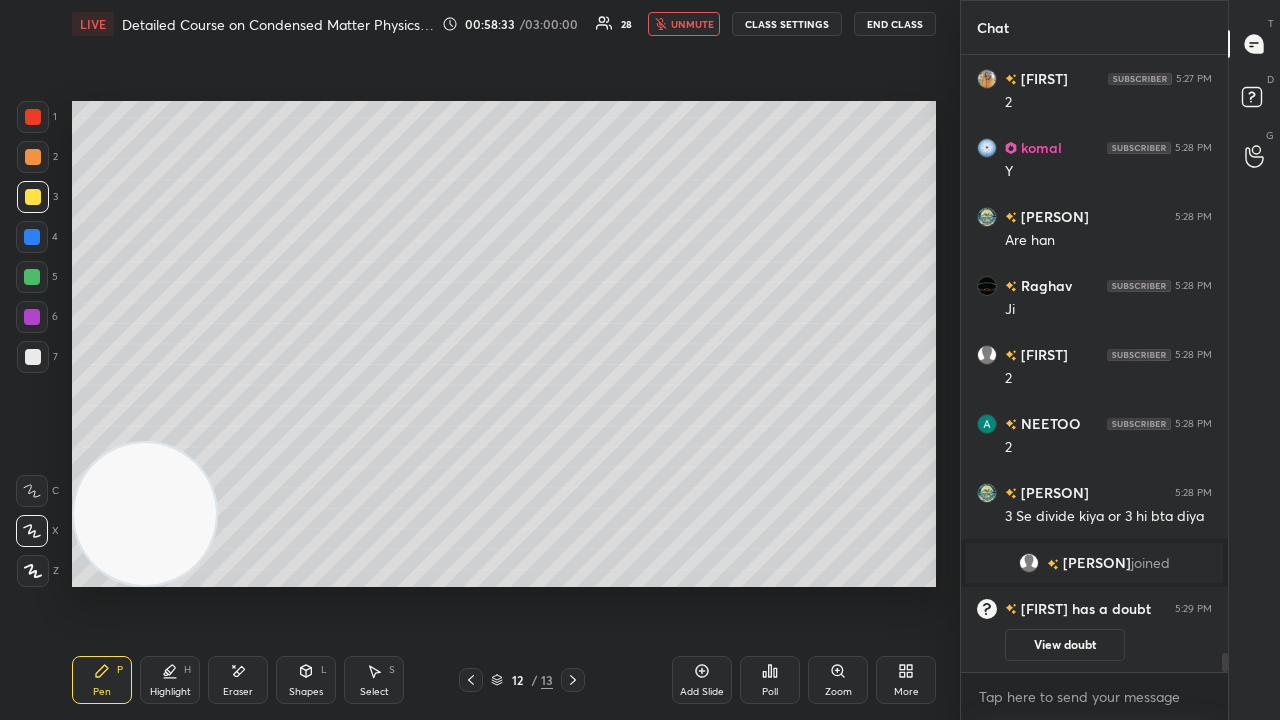 click 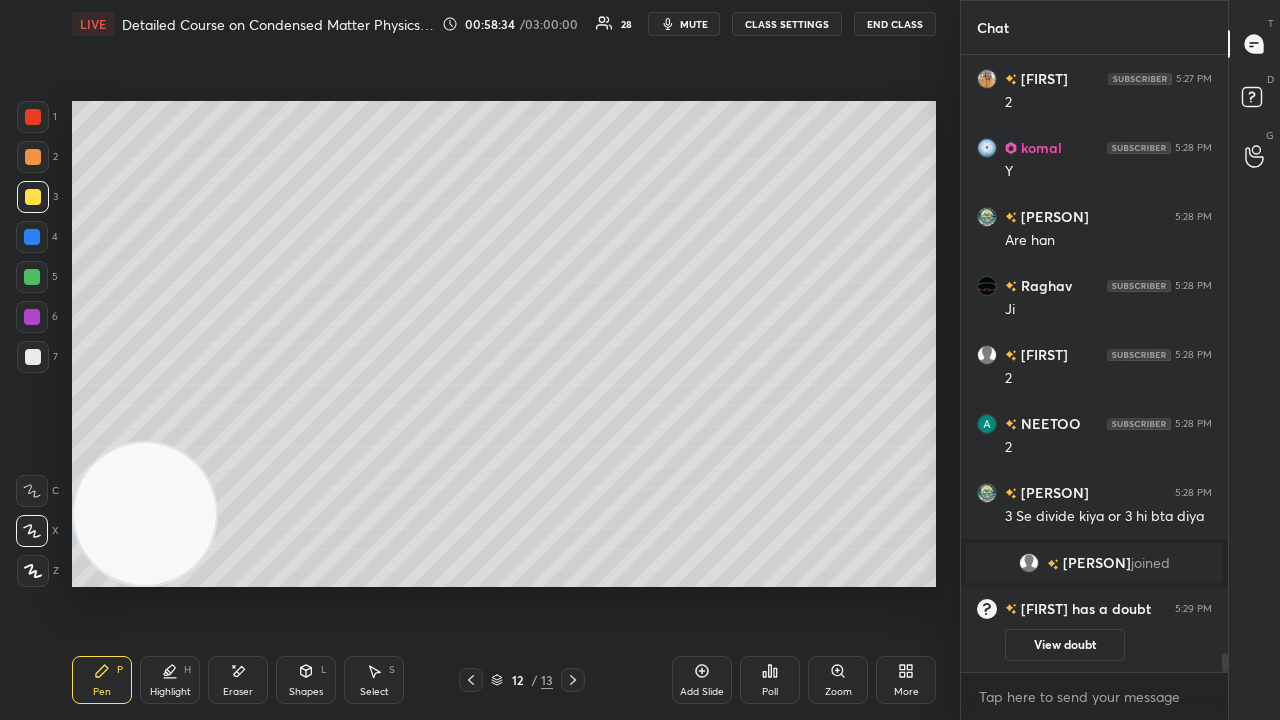 drag, startPoint x: 49, startPoint y: 363, endPoint x: 43, endPoint y: 347, distance: 17.088007 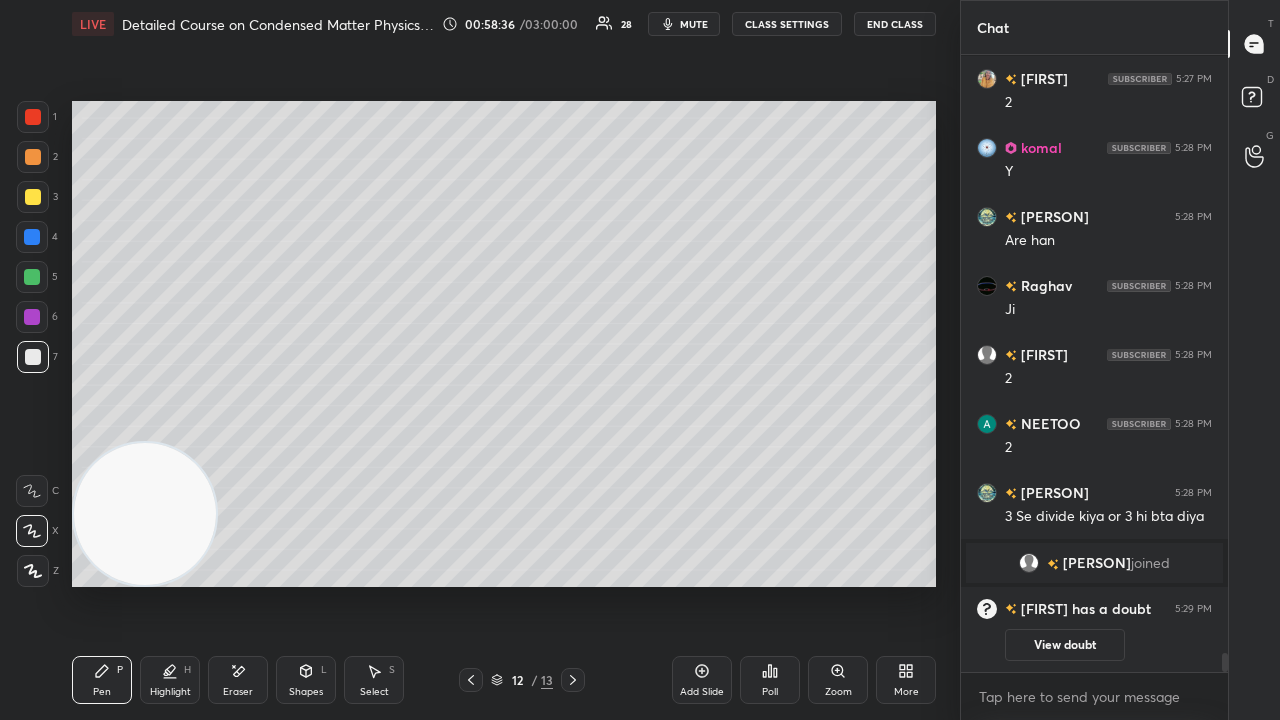 scroll, scrollTop: 19670, scrollLeft: 0, axis: vertical 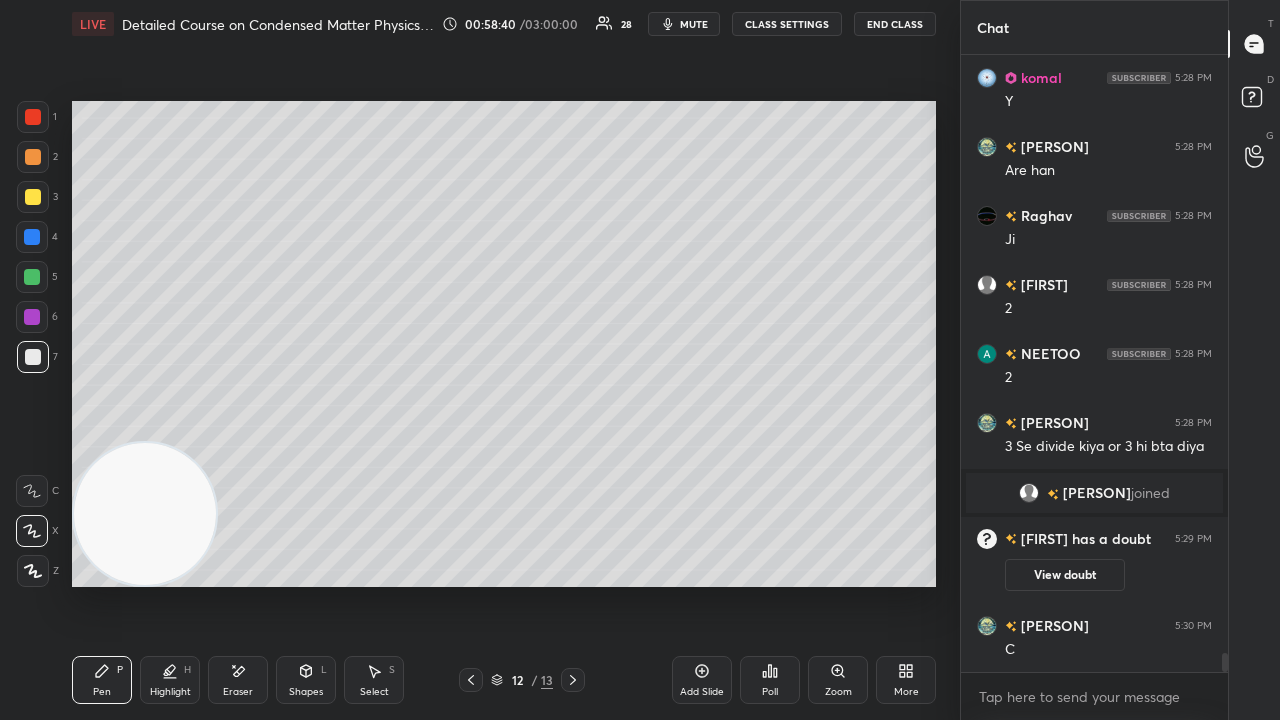 click on "mute" at bounding box center [684, 24] 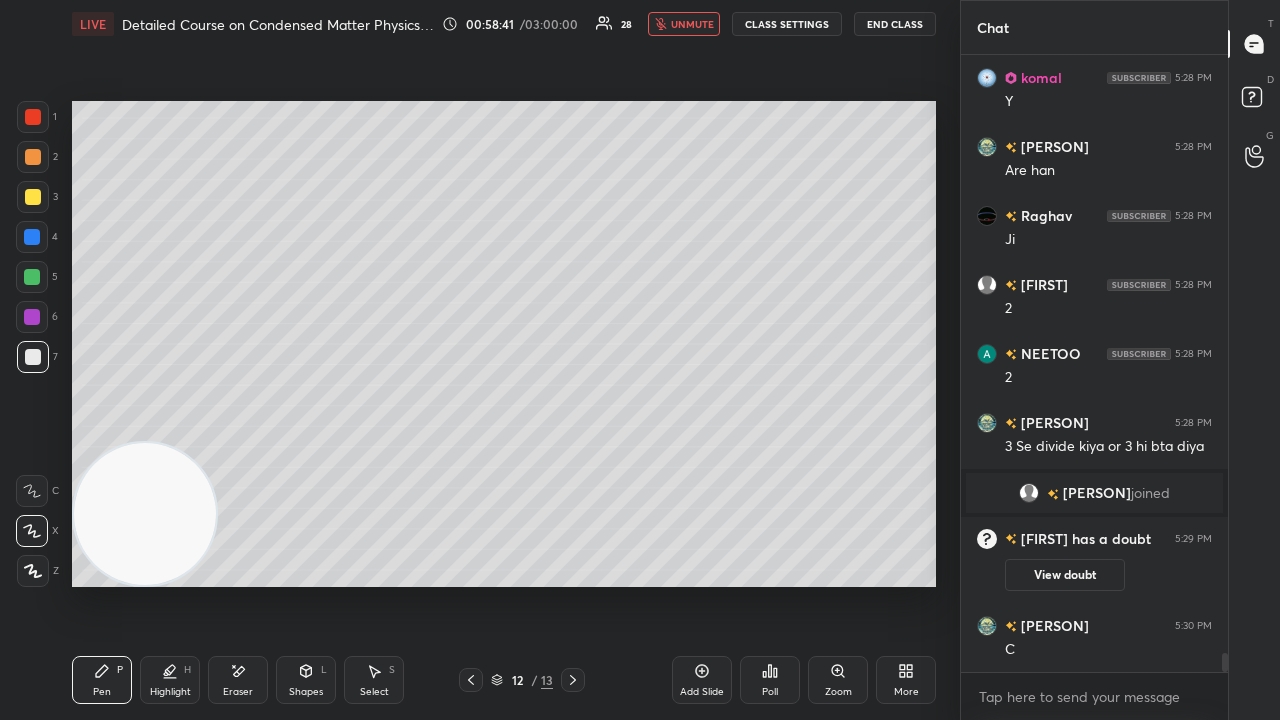click on "unmute" at bounding box center (692, 24) 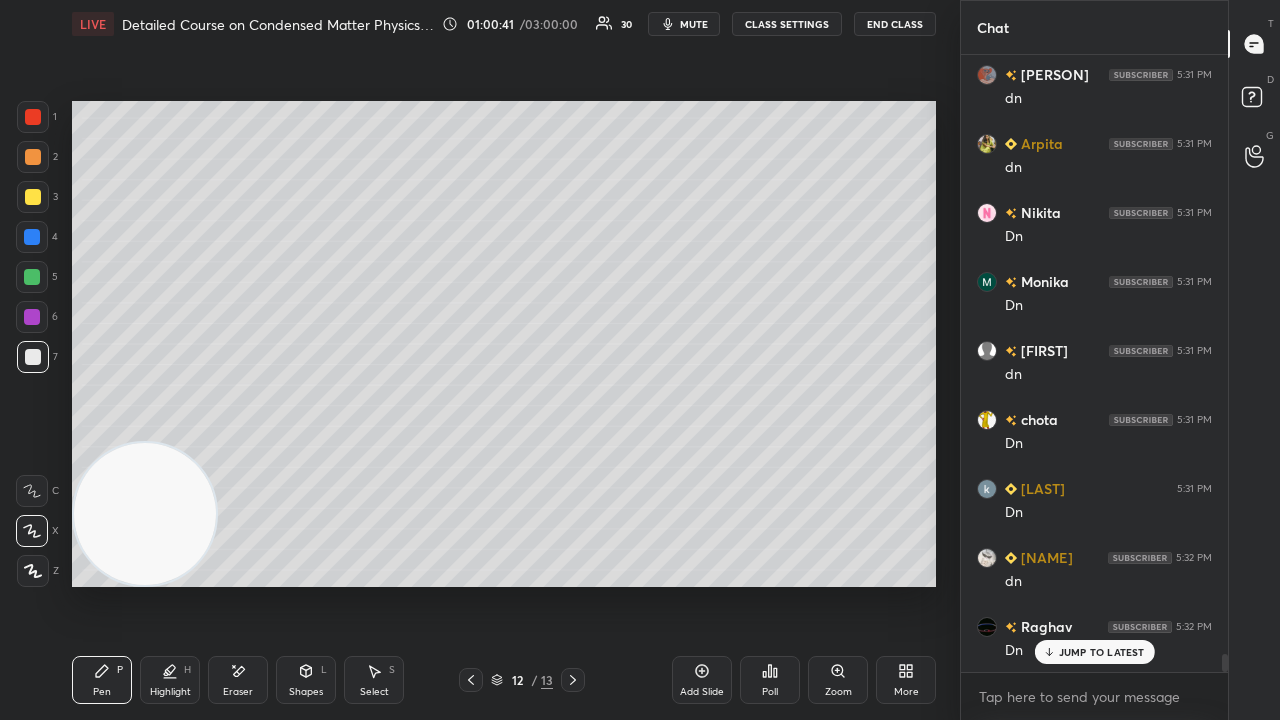 scroll, scrollTop: 20774, scrollLeft: 0, axis: vertical 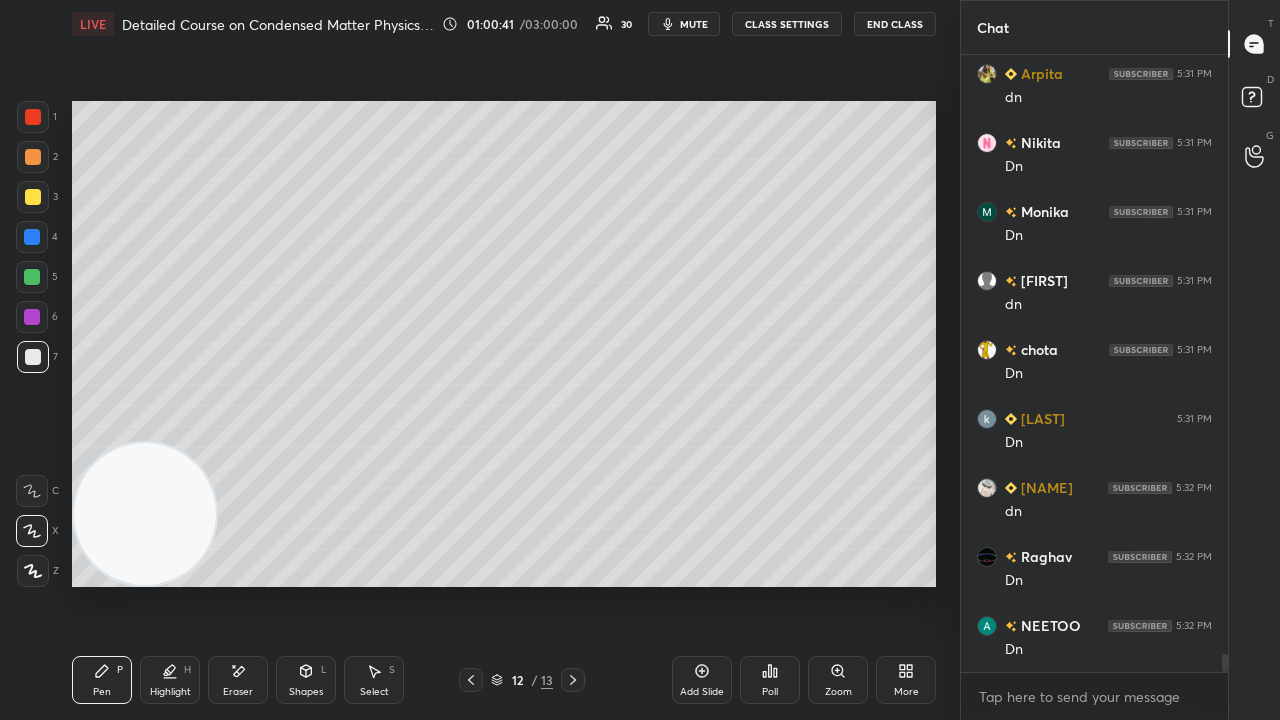 click on "mute" at bounding box center (694, 24) 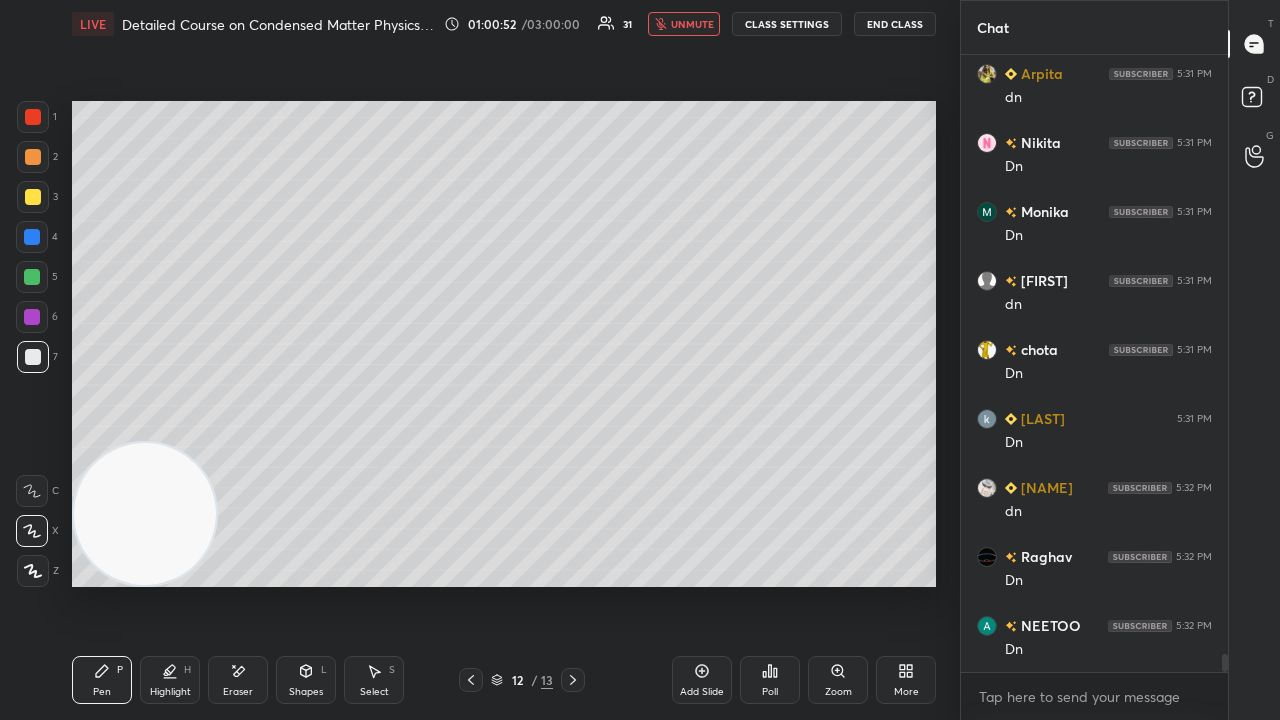 drag, startPoint x: 698, startPoint y: 18, endPoint x: 706, endPoint y: 9, distance: 12.0415945 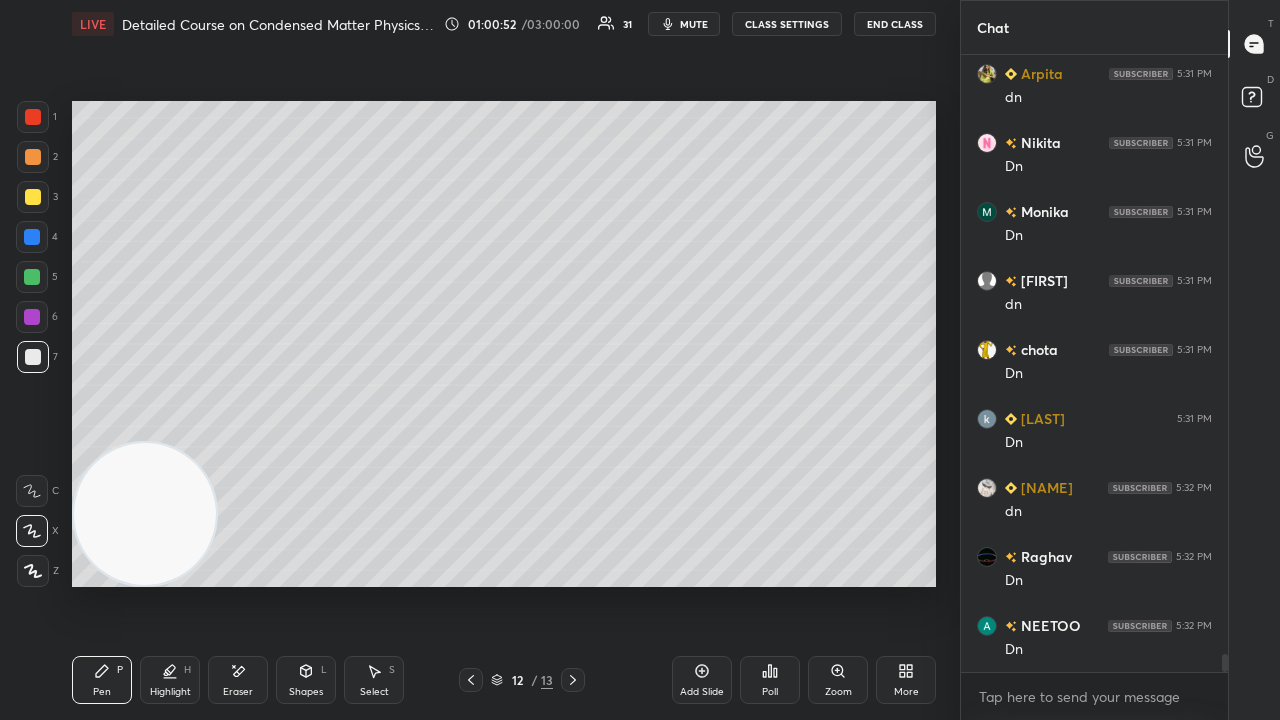 scroll, scrollTop: 20842, scrollLeft: 0, axis: vertical 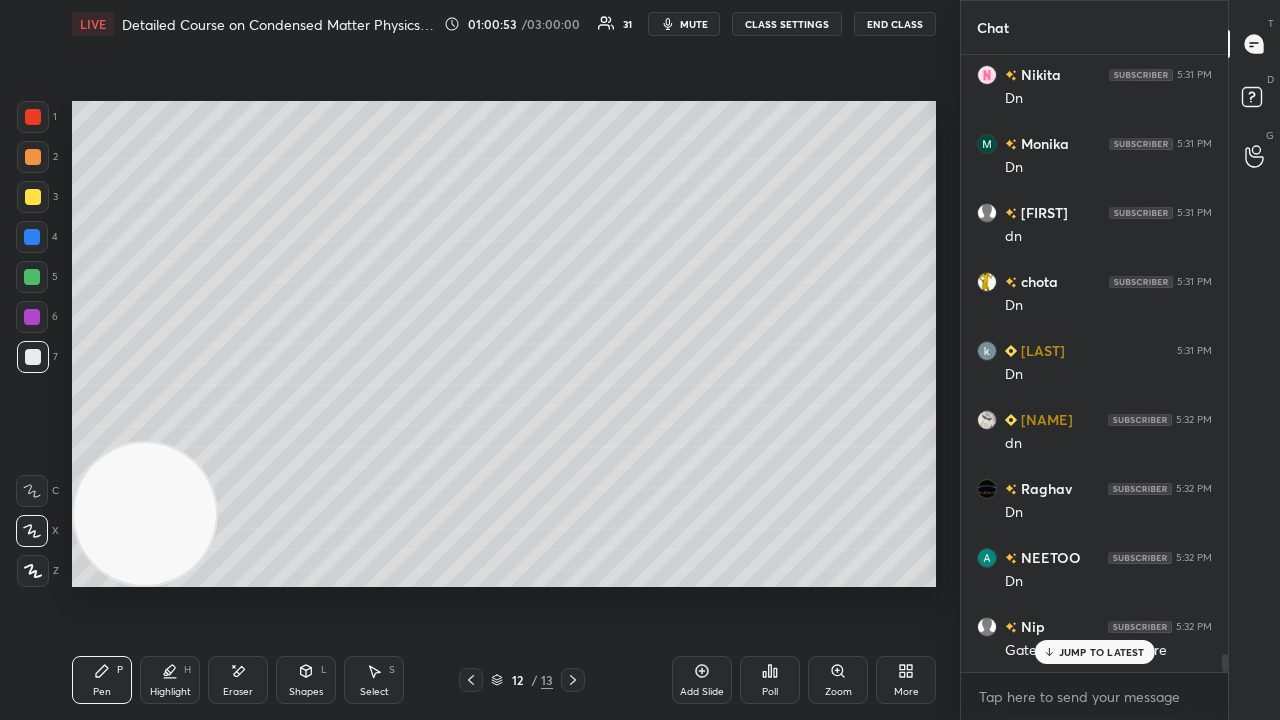 click on "Poll" at bounding box center (770, 680) 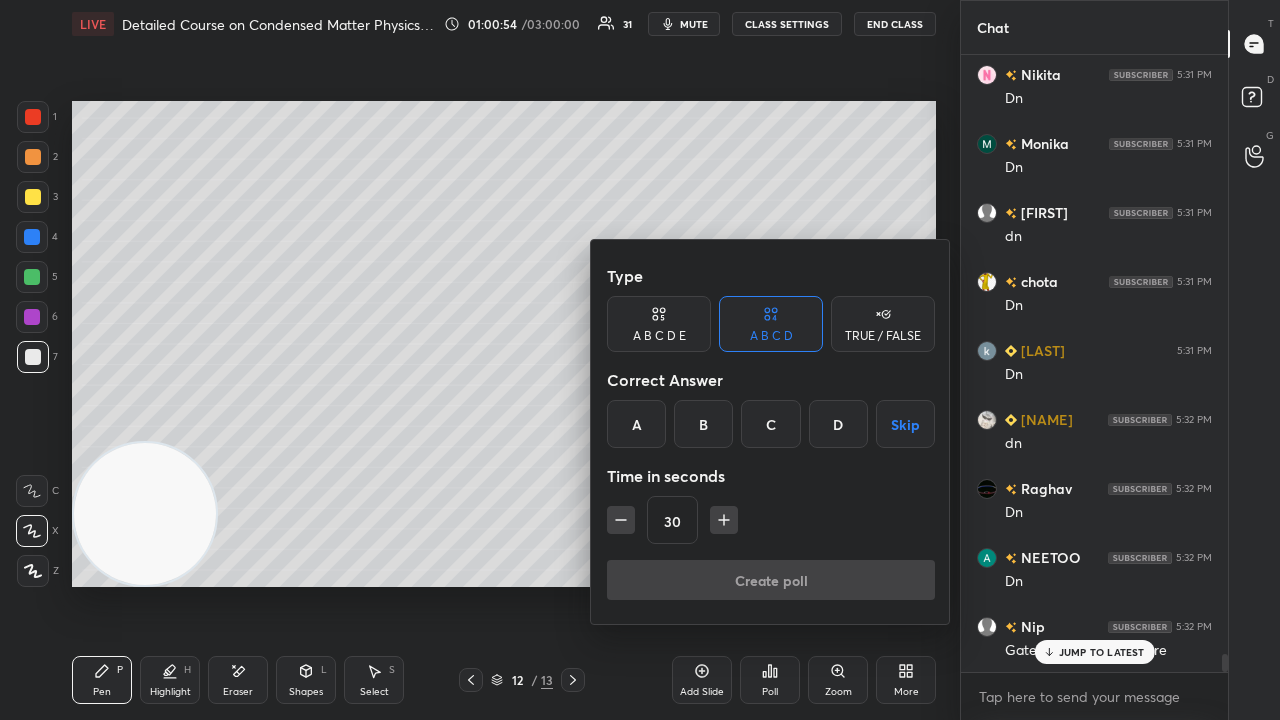click on "C" at bounding box center (770, 424) 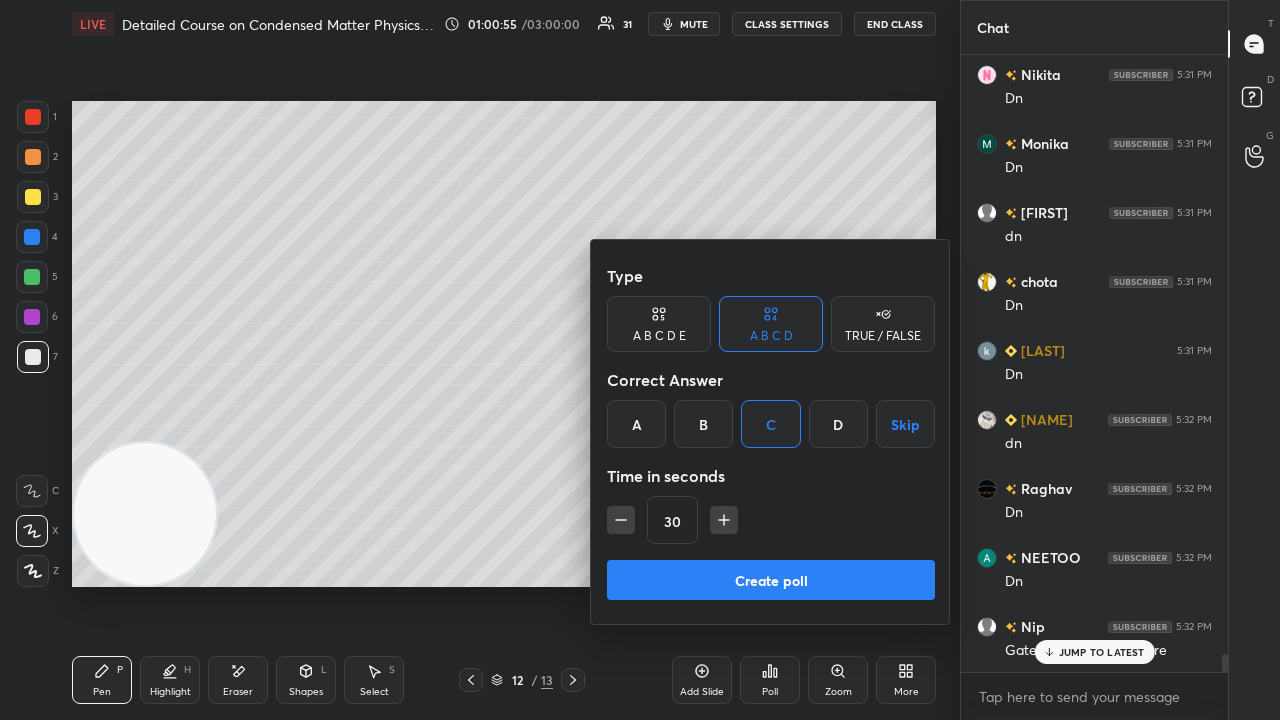 drag, startPoint x: 740, startPoint y: 578, endPoint x: 835, endPoint y: 580, distance: 95.02105 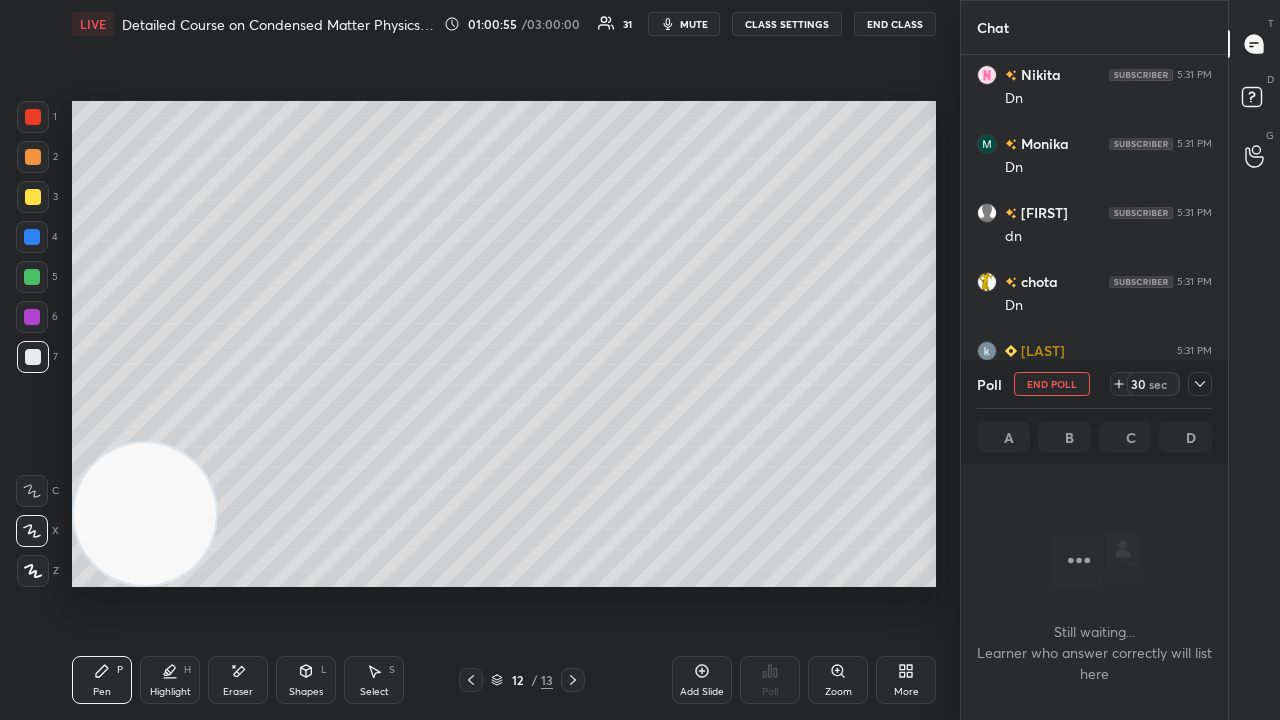 scroll, scrollTop: 540, scrollLeft: 261, axis: both 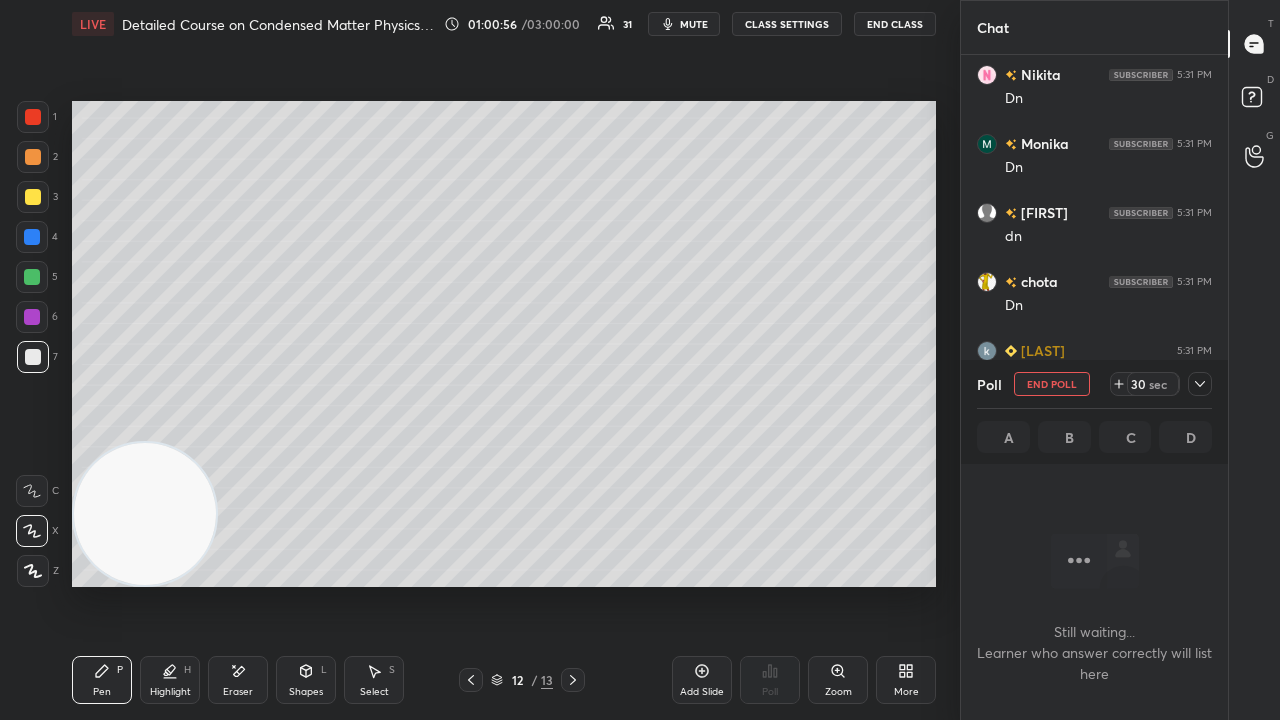 click 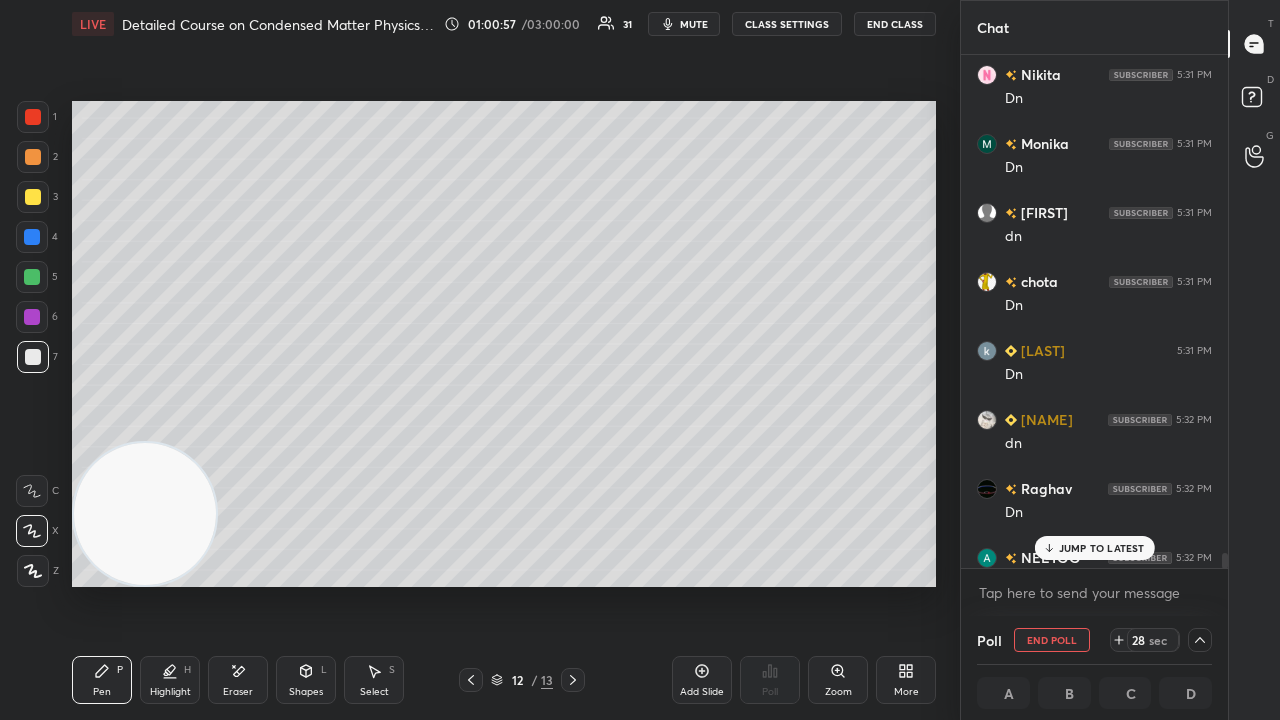 drag, startPoint x: 1105, startPoint y: 555, endPoint x: 1095, endPoint y: 607, distance: 52.95281 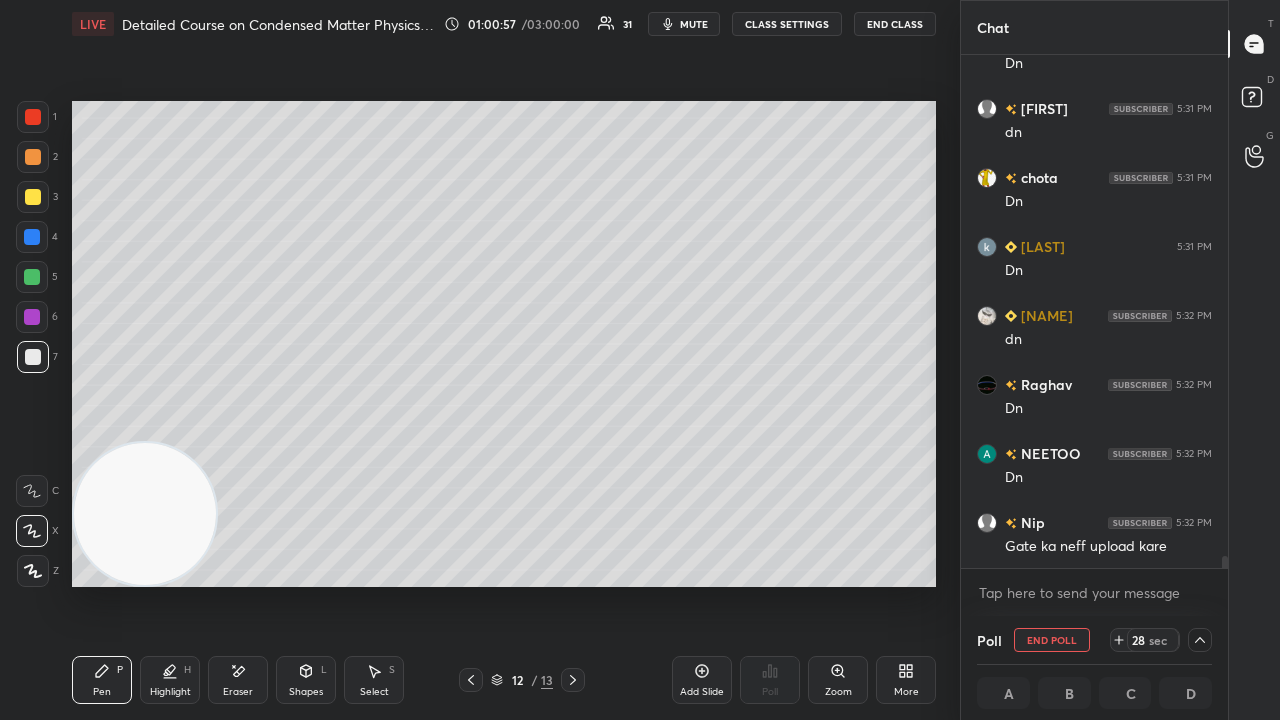 scroll, scrollTop: 1, scrollLeft: 6, axis: both 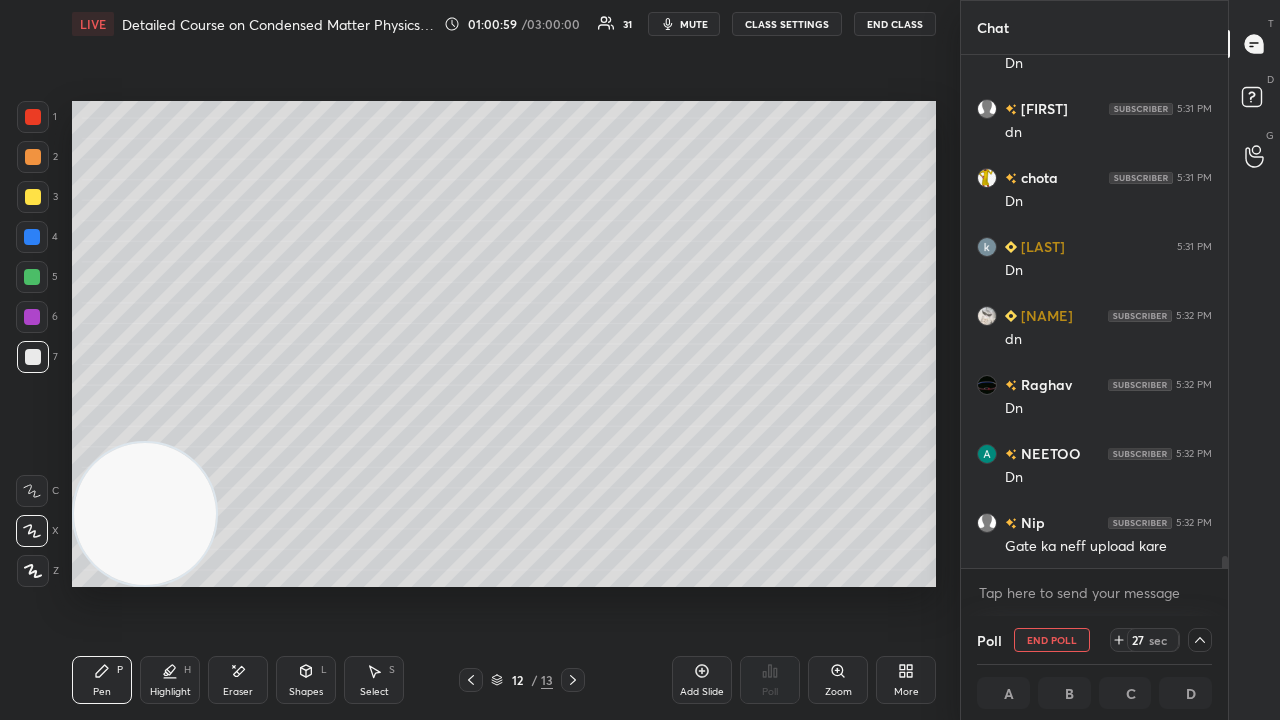 click on "mute" at bounding box center (694, 24) 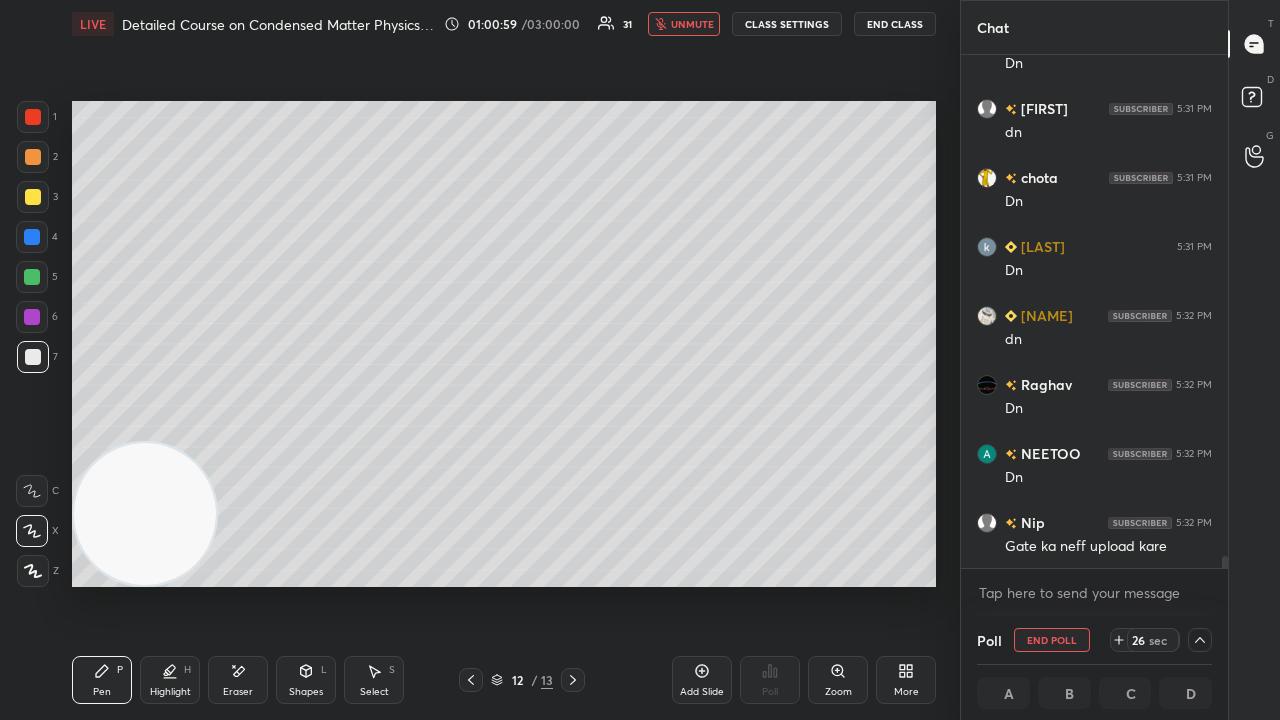 click on "unmute" at bounding box center (692, 24) 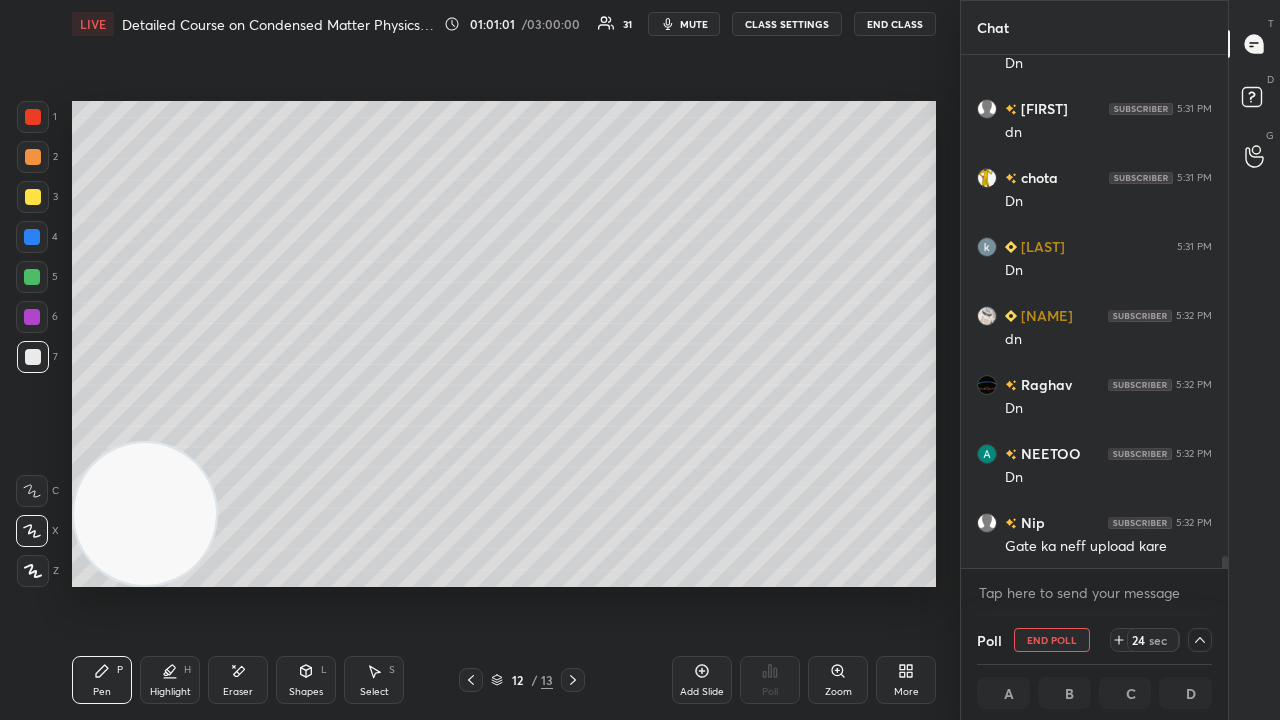 click 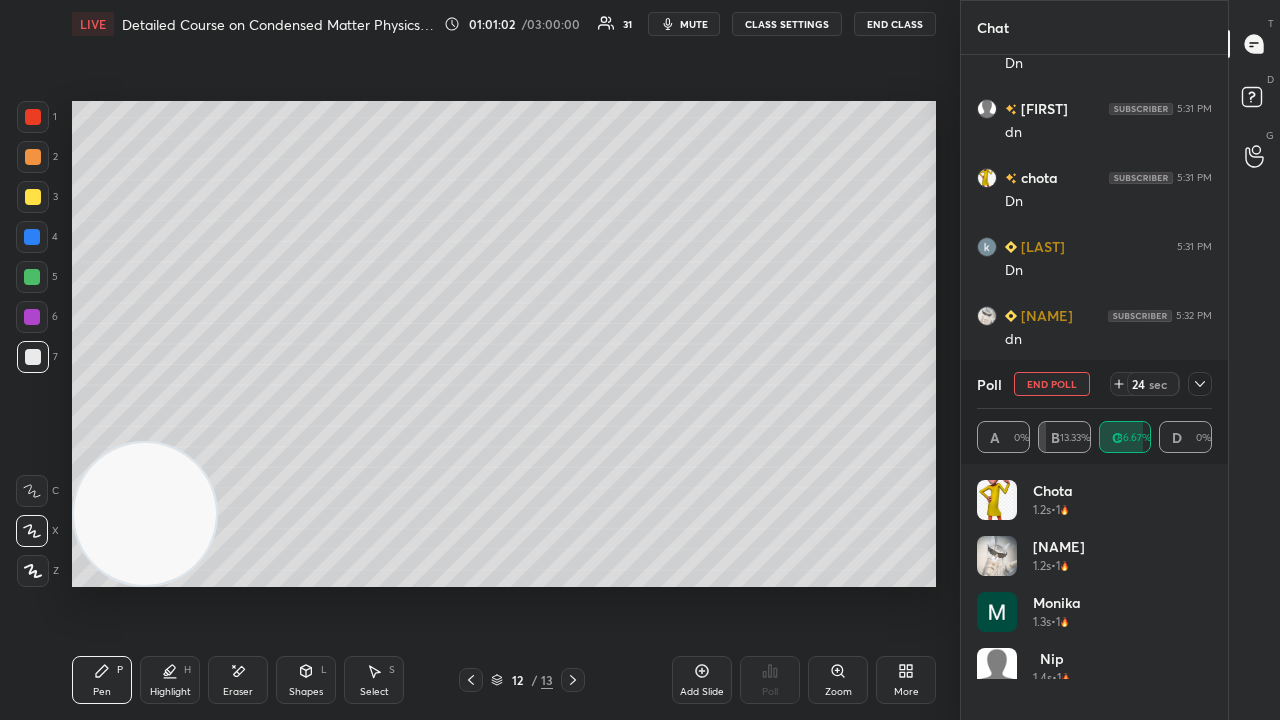 scroll, scrollTop: 2, scrollLeft: 6, axis: both 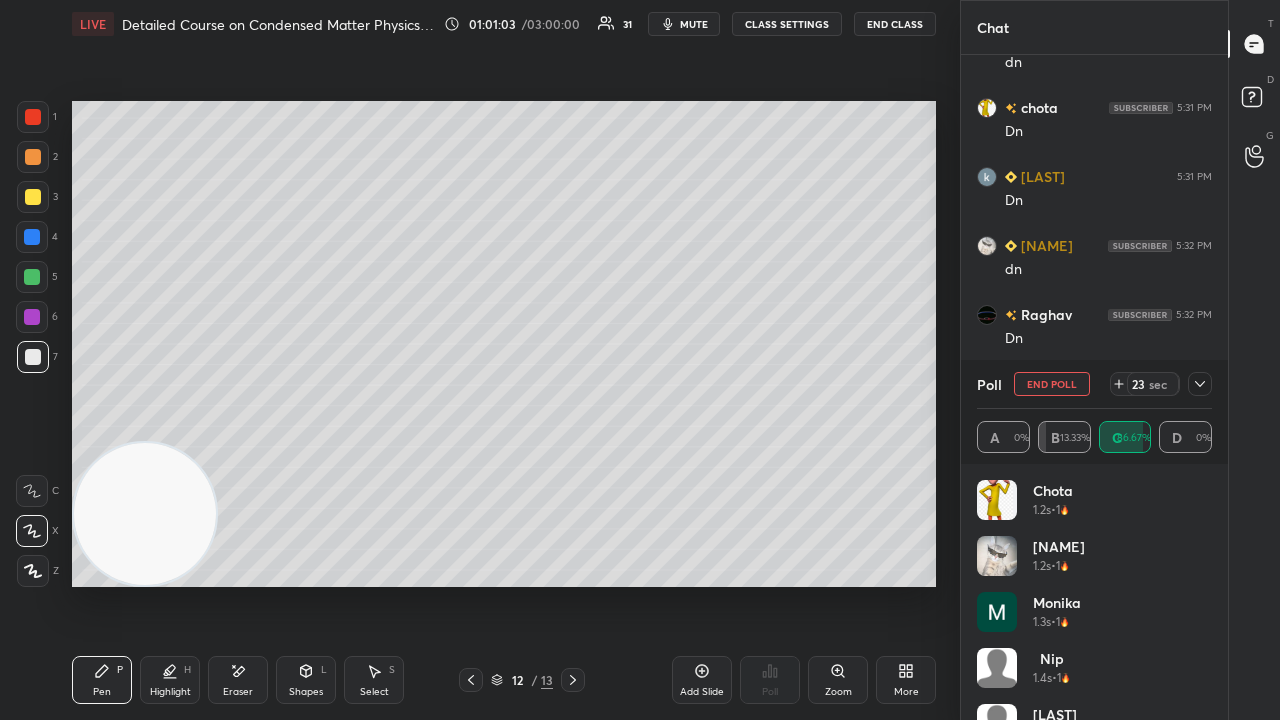 click 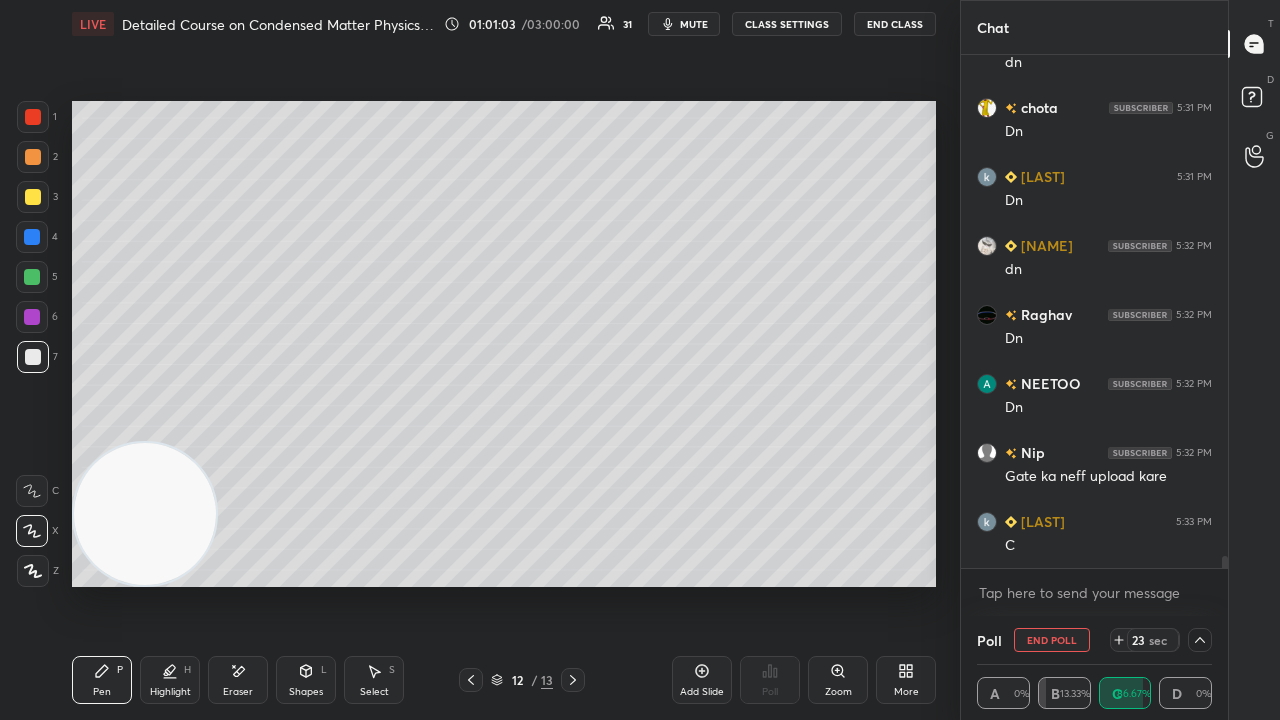 scroll, scrollTop: 130, scrollLeft: 229, axis: both 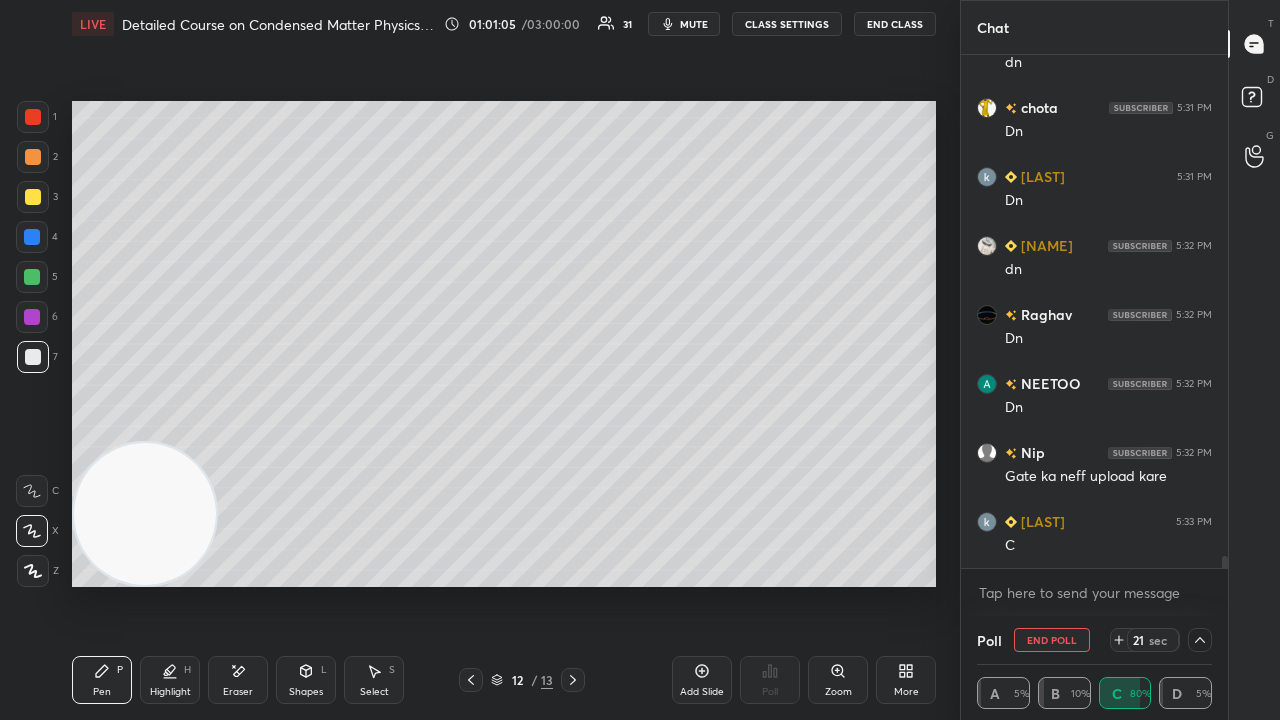 click on "mute" at bounding box center (694, 24) 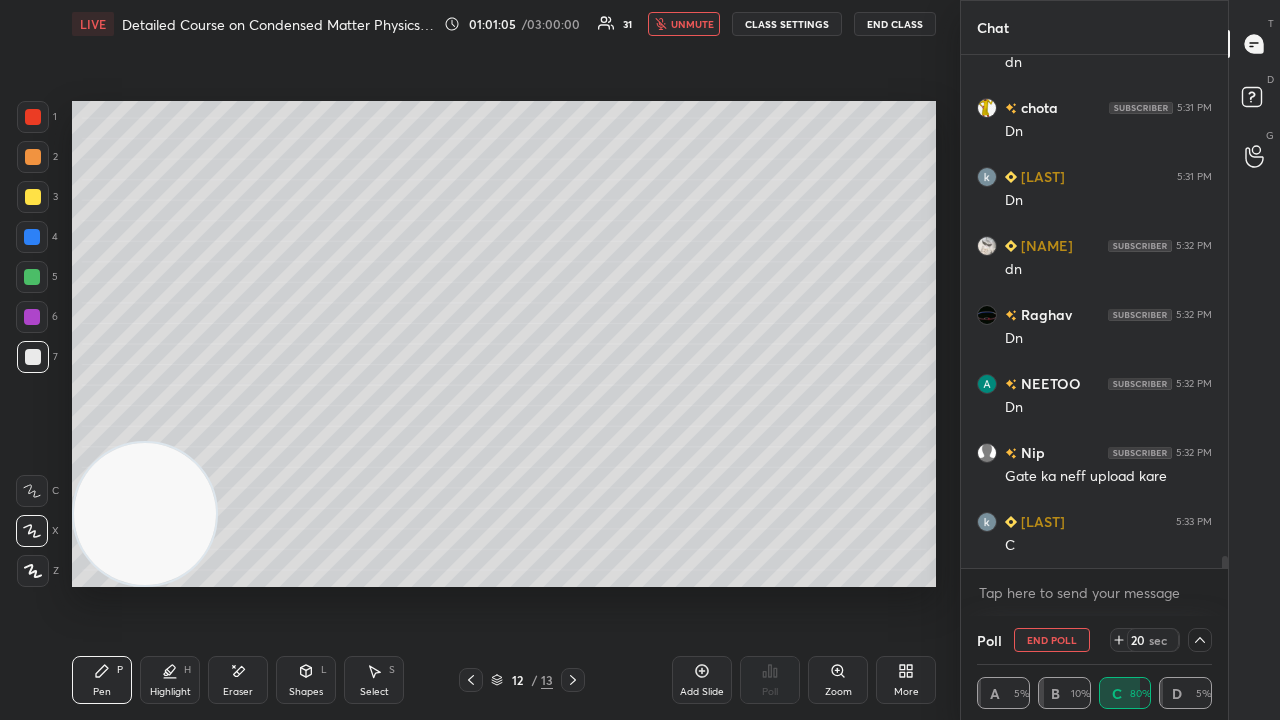 click on "unmute" at bounding box center [692, 24] 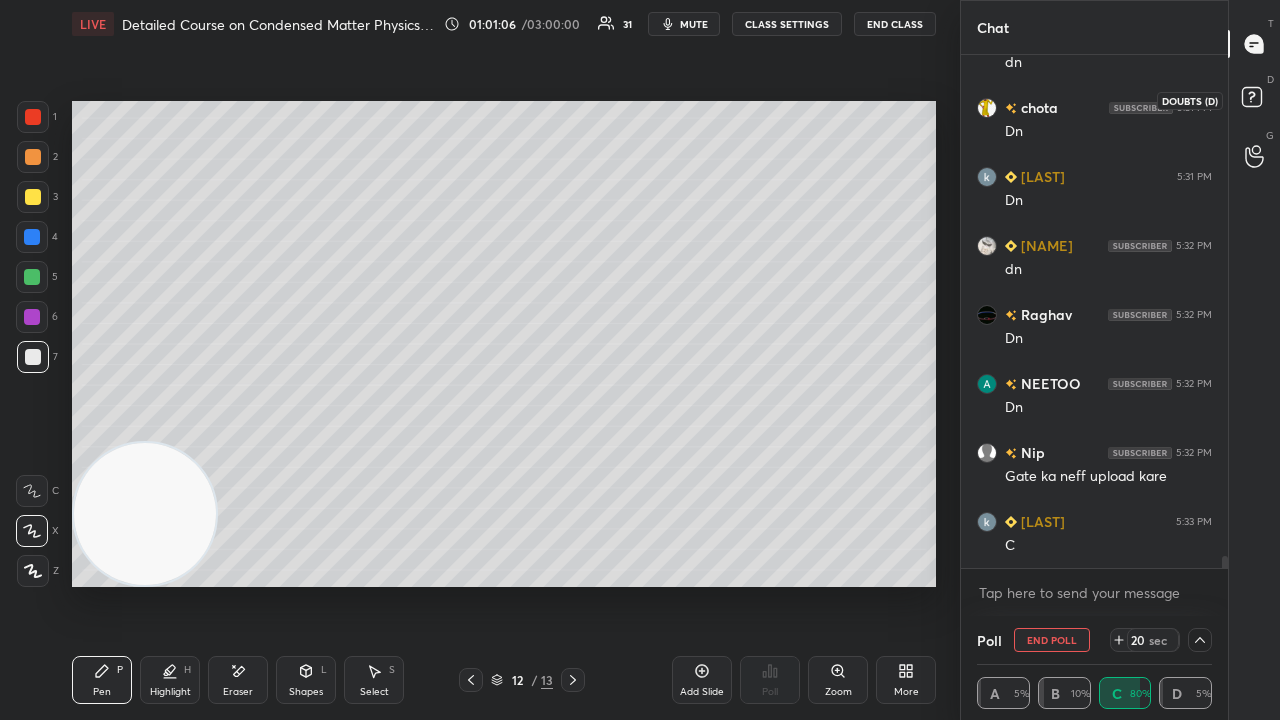 click 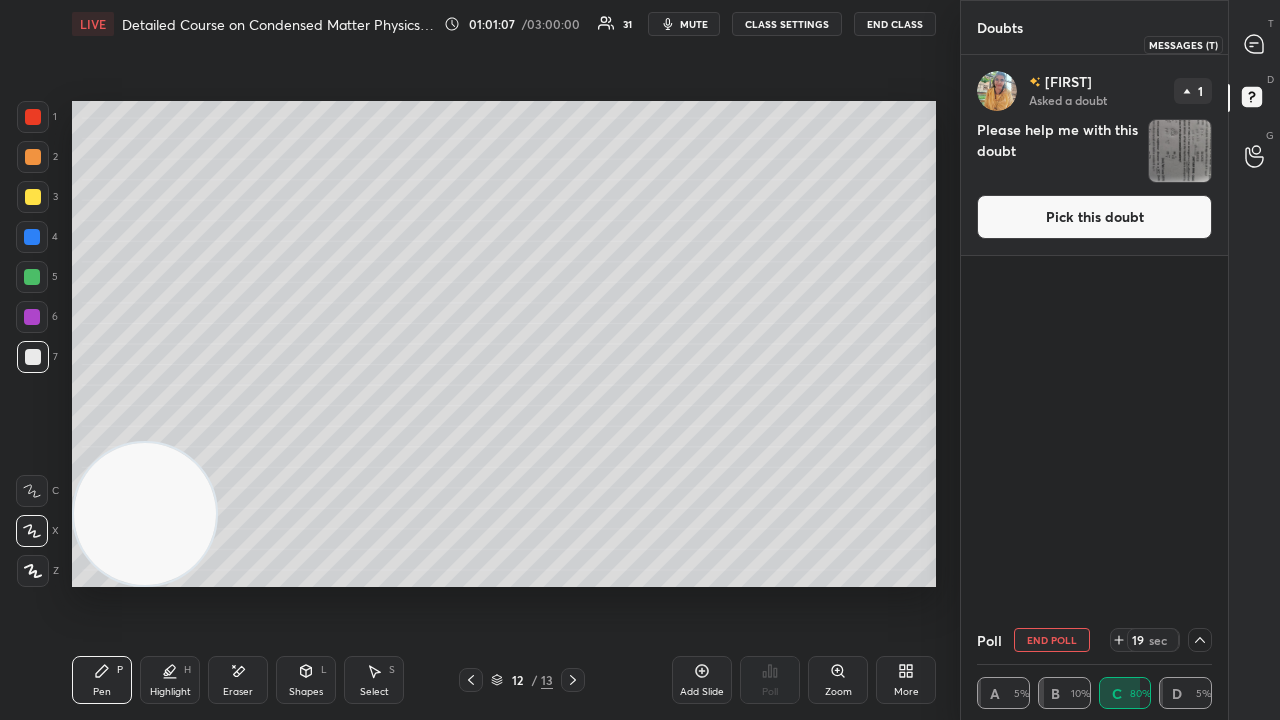 drag, startPoint x: 1261, startPoint y: 45, endPoint x: 1266, endPoint y: 32, distance: 13.928389 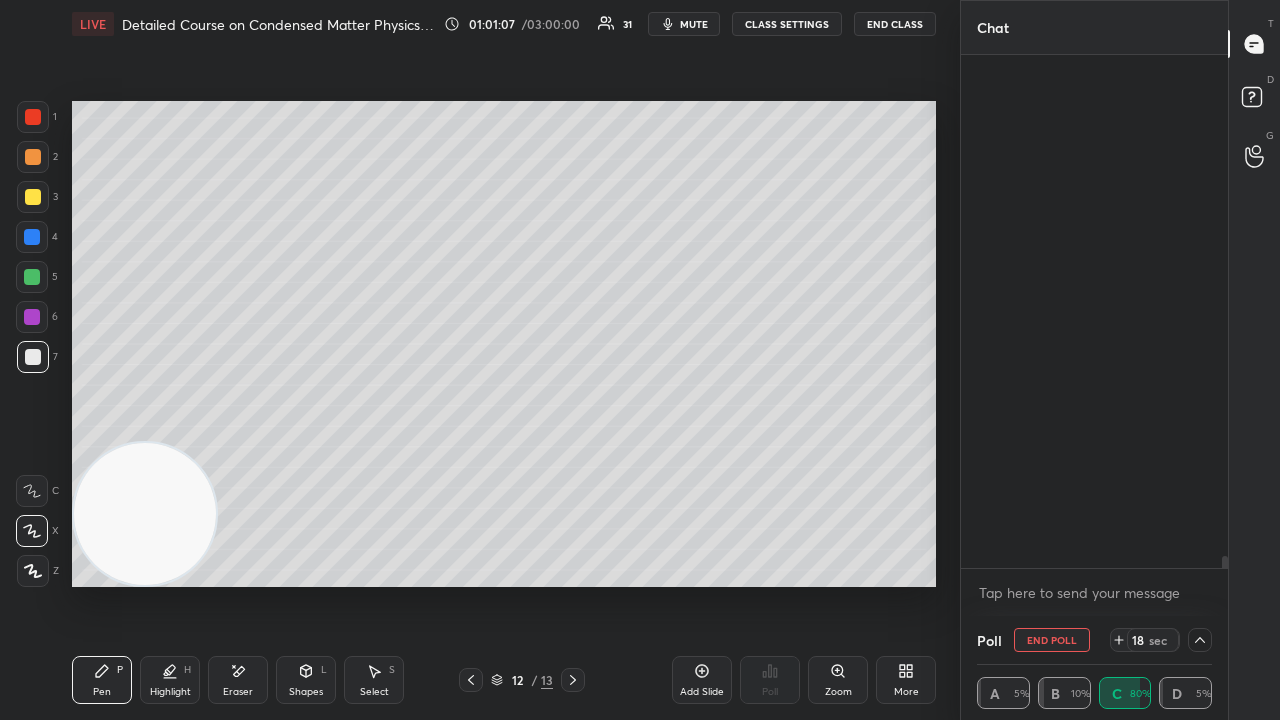 scroll, scrollTop: 21016, scrollLeft: 0, axis: vertical 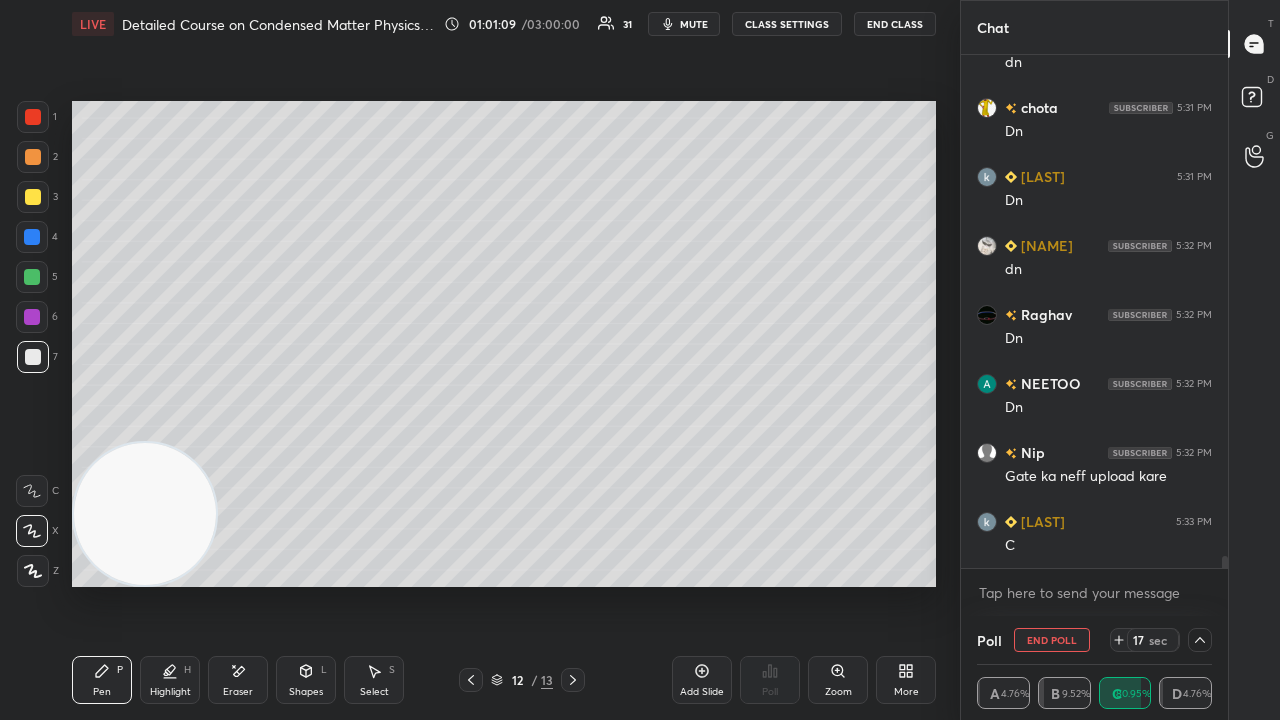 click on "mute" at bounding box center [694, 24] 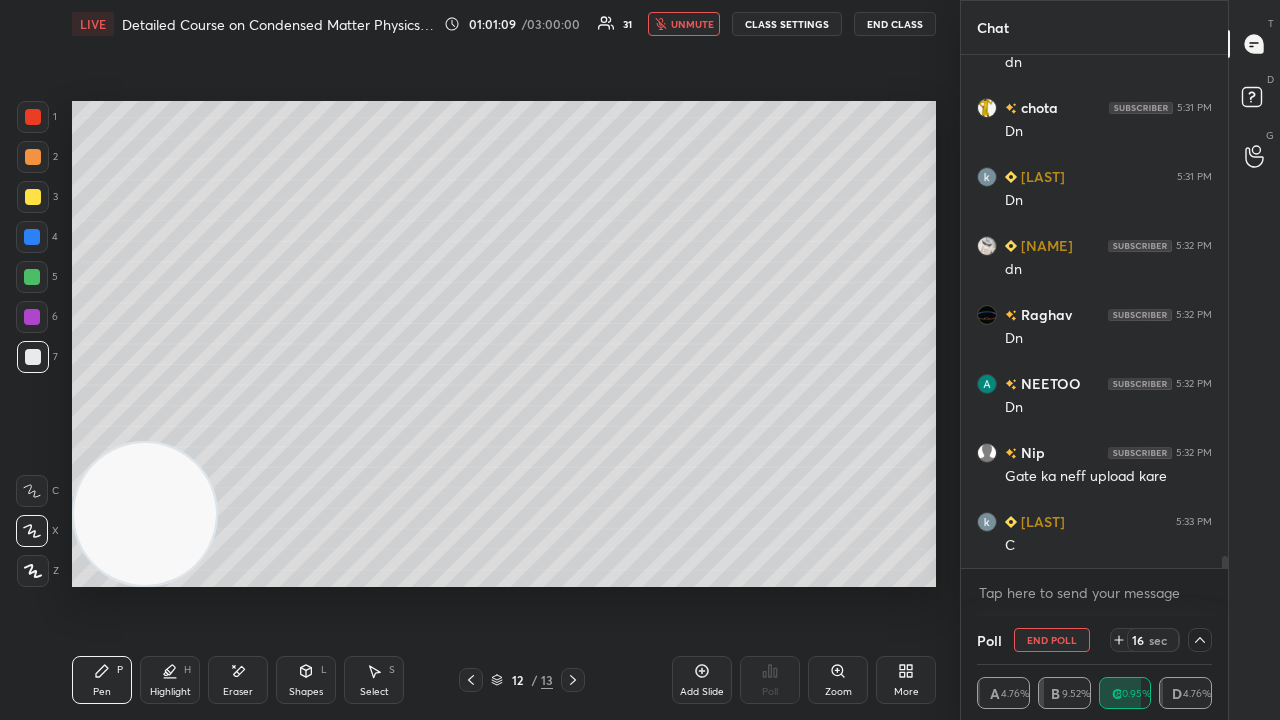 click on "LIVE Detailed Course on Condensed Matter Physics Day-1 01:01:09 /  03:00:00 31 unmute CLASS SETTINGS End Class" at bounding box center (504, 24) 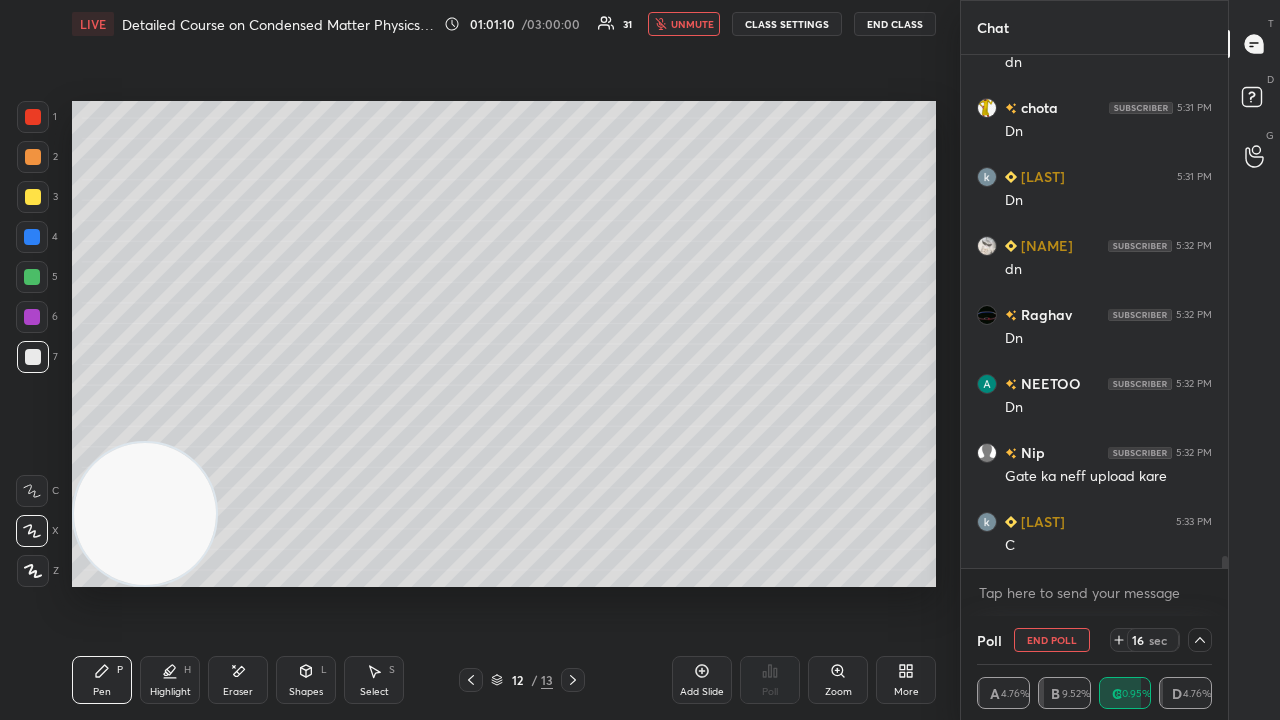 click on "unmute" at bounding box center (692, 24) 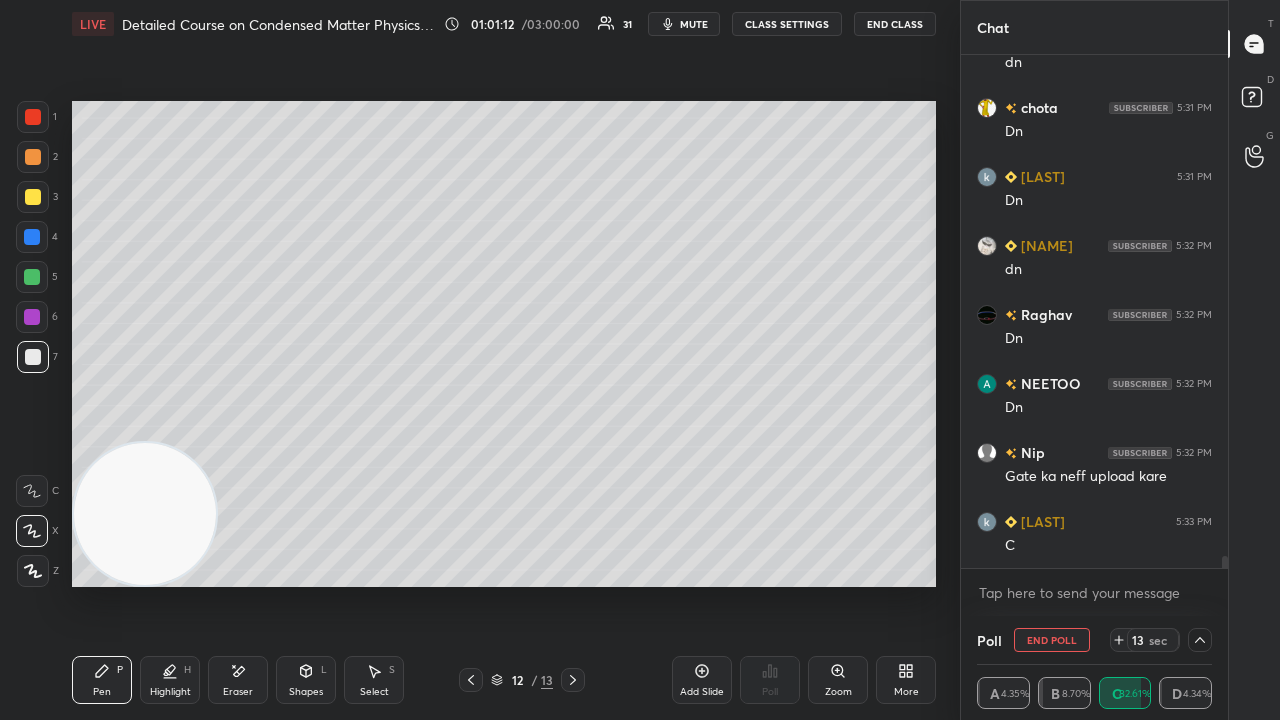 click on "mute" at bounding box center (694, 24) 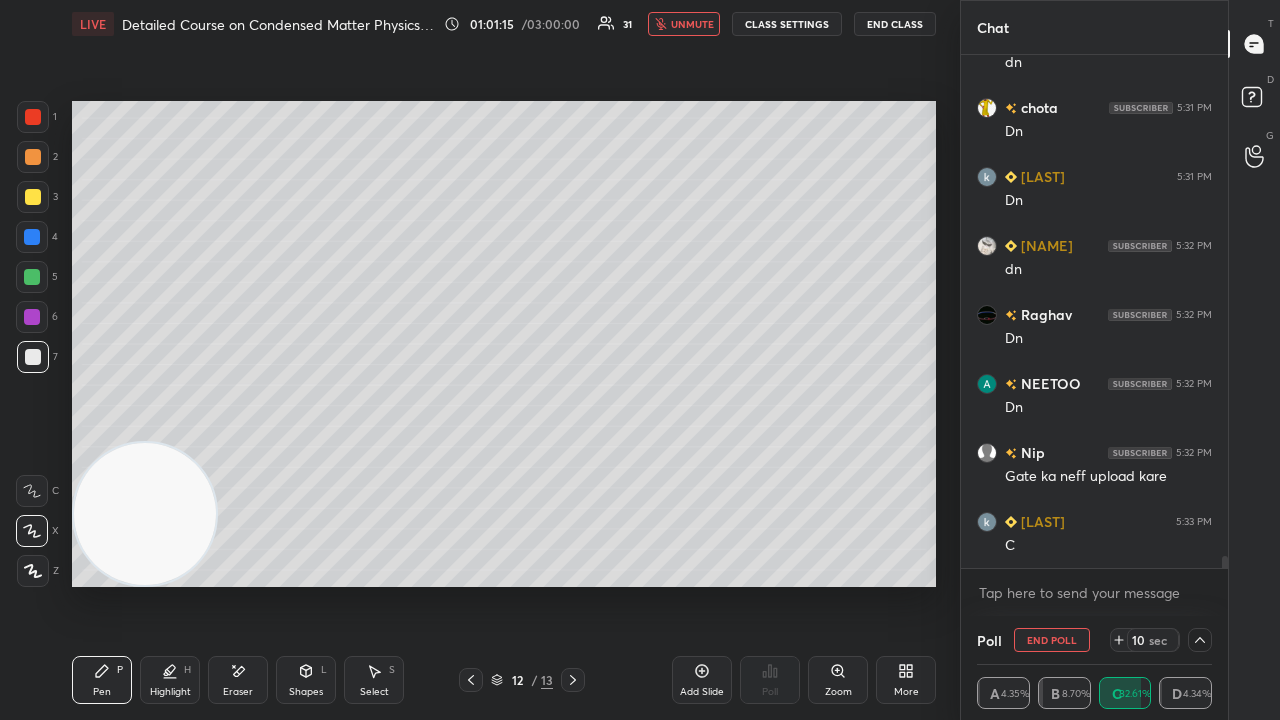 drag, startPoint x: 697, startPoint y: 27, endPoint x: 708, endPoint y: 21, distance: 12.529964 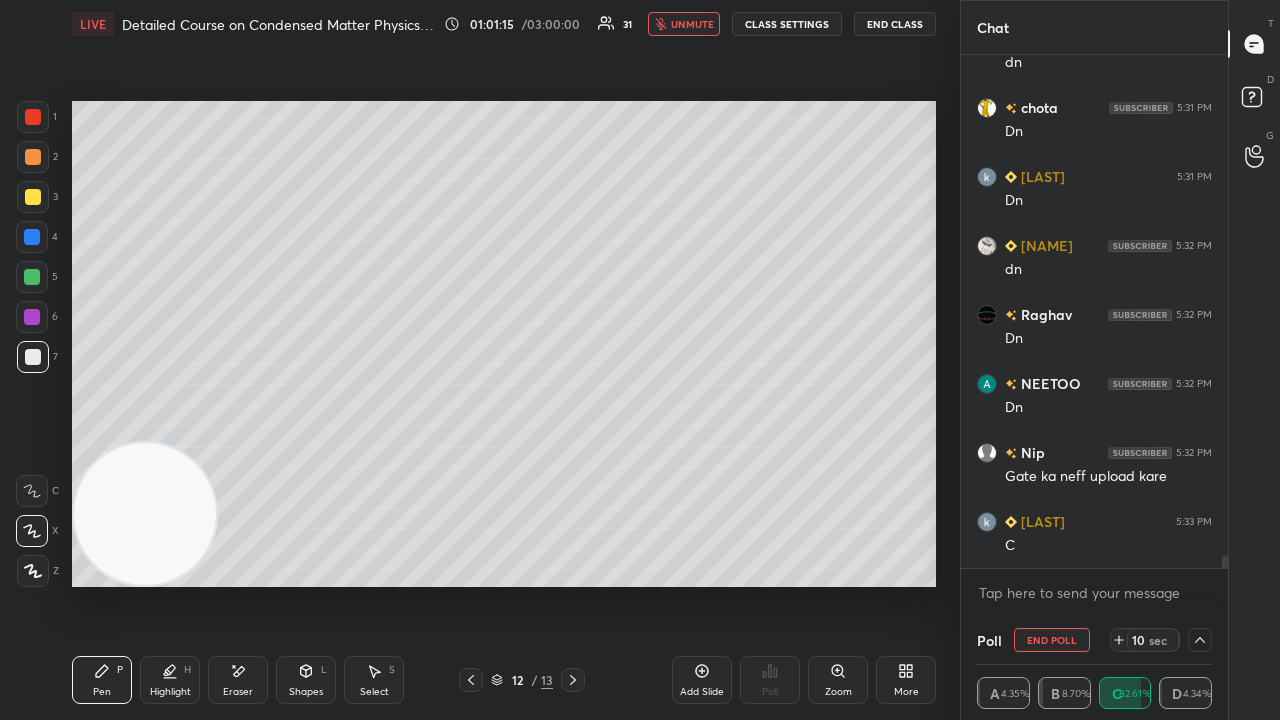 click on "unmute" at bounding box center [692, 24] 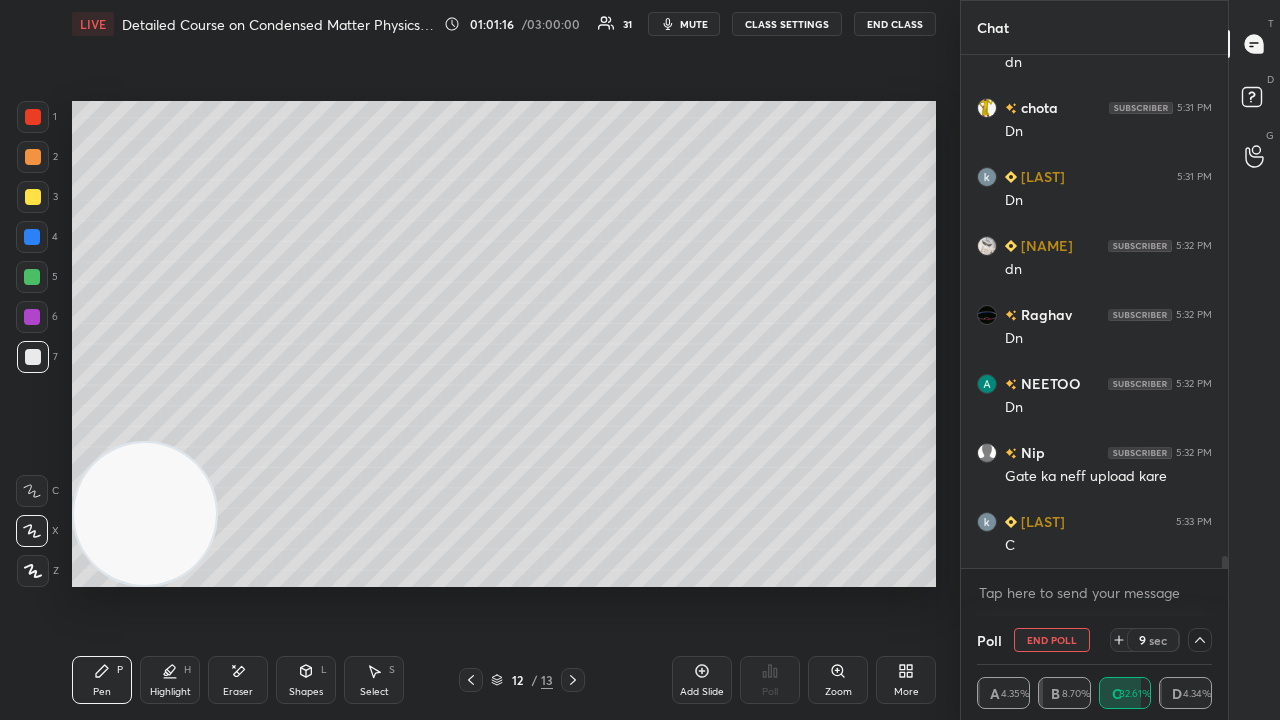 click 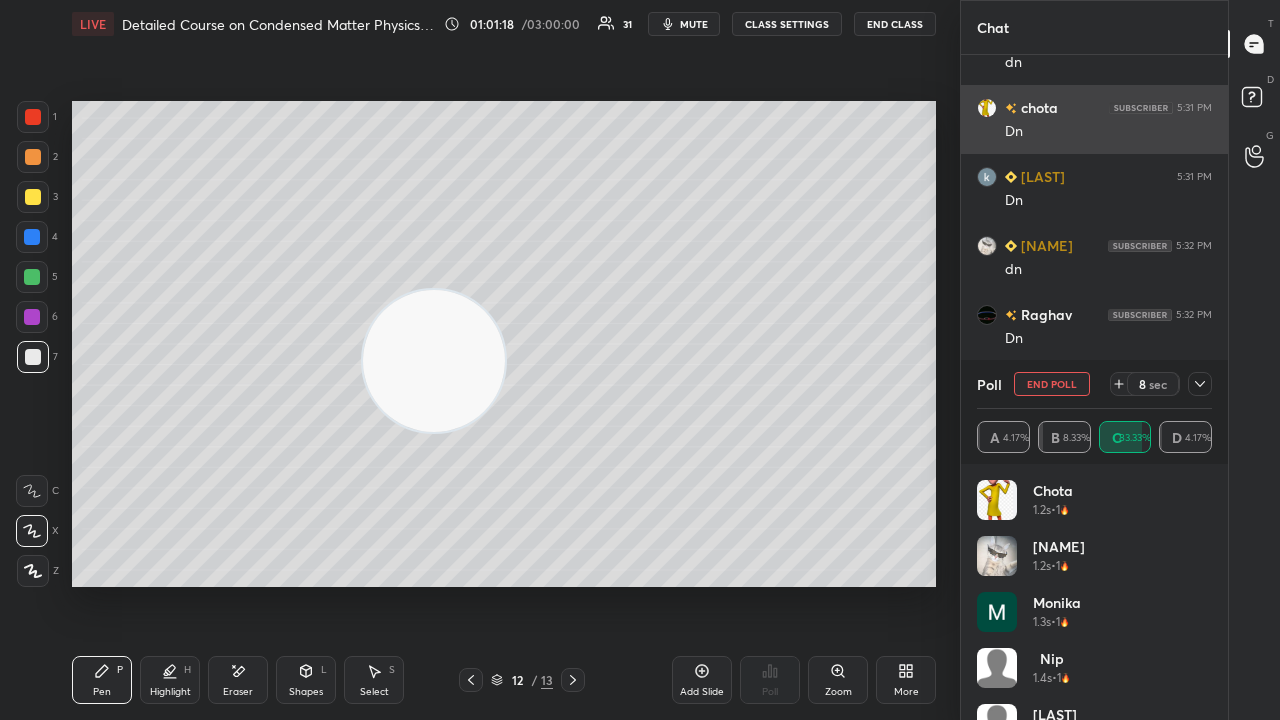 drag, startPoint x: 193, startPoint y: 530, endPoint x: 989, endPoint y: 84, distance: 912.4319 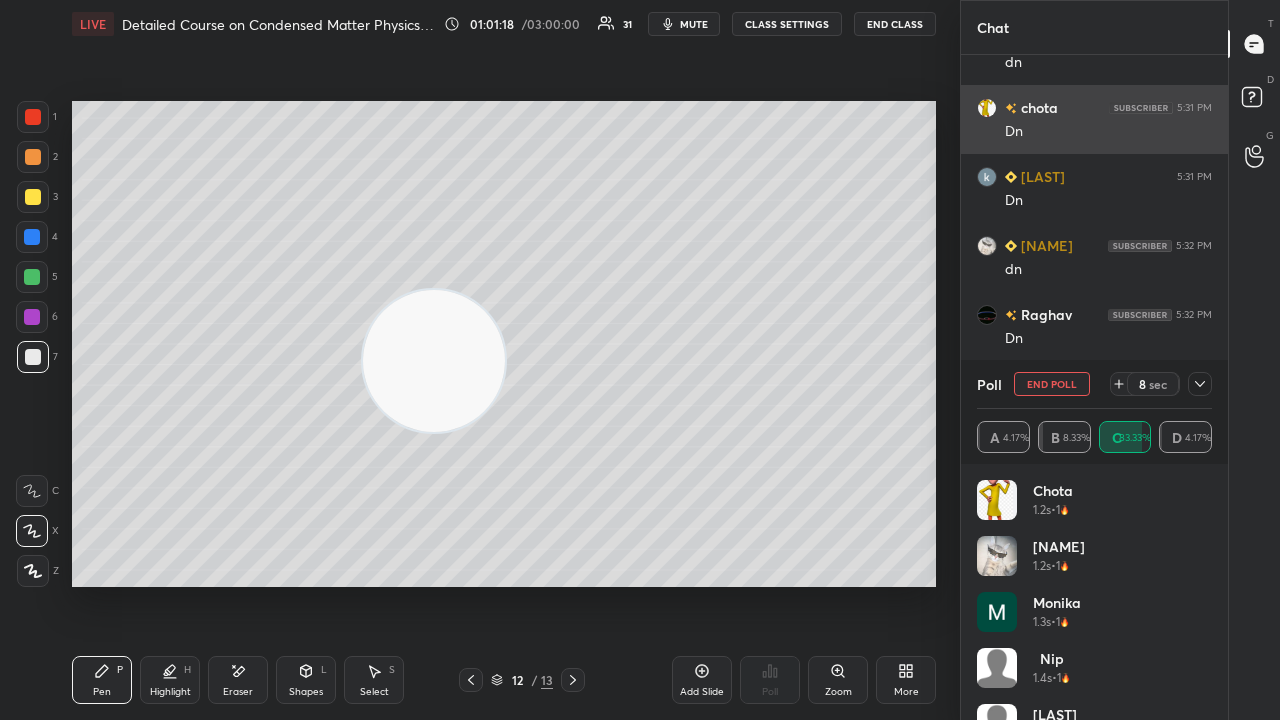 click on "1 2 3 4 5 6 7 C X Z E E Erase all   H H LIVE Detailed Course on Condensed Matter Physics Day-1 01:01:18 /  03:00:00 31 mute CLASS SETTINGS End Class Setting up your live class Poll for   secs No correct answer Start poll Back Detailed Course on Condensed Matter Physics Day-1 [FIRST] [LAST] Pen P Highlight H Eraser Shapes L Select S 12 / 13 Add Slide Poll Zoom More Chat [USER] 5:31 PM [USER] 5:31 PM [USER] 5:31 PM [USER] 5:31 PM [USER] 5:32 PM [USER] 5:32 PM [USER] 5:32 PM [USER] 5:32 PM [USER] 5:33 PM C JUMP TO LATEST Enable hand raising Enable raise hand to speak to learners. Once enabled, chat will be turned off temporarily. Enable x   [USER] Asked a doubt 1 Please help me with this doubt Pick this doubt NEW DOUBTS ASKED No one has raised a hand yet Can't raise hand Looks like educator just invited you to speak. Please wait before you can raise your hand again. Got it Poll End Poll 8  sec A 4.17% B 8.33% C 83.33% D 4.17% [USER] 1.2s  •  1 [USER] 1.2s 1 1" at bounding box center (640, 360) 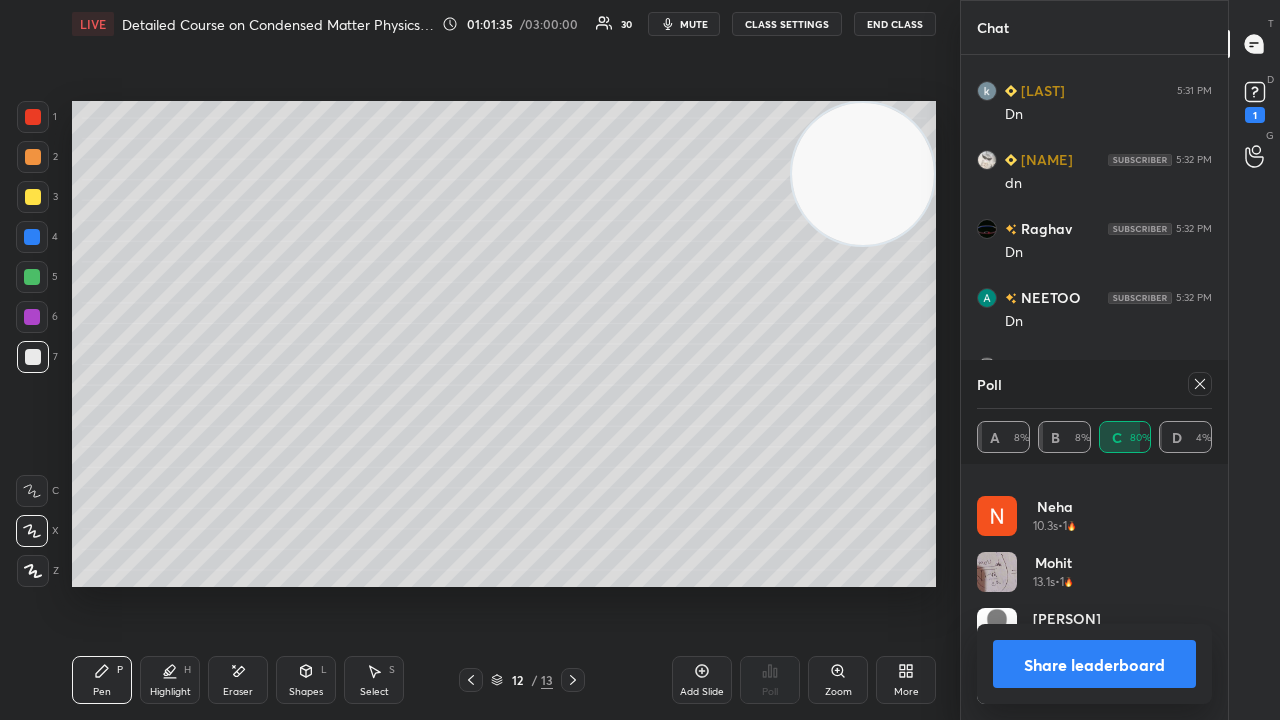 click on "Share leaderboard" at bounding box center (1094, 664) 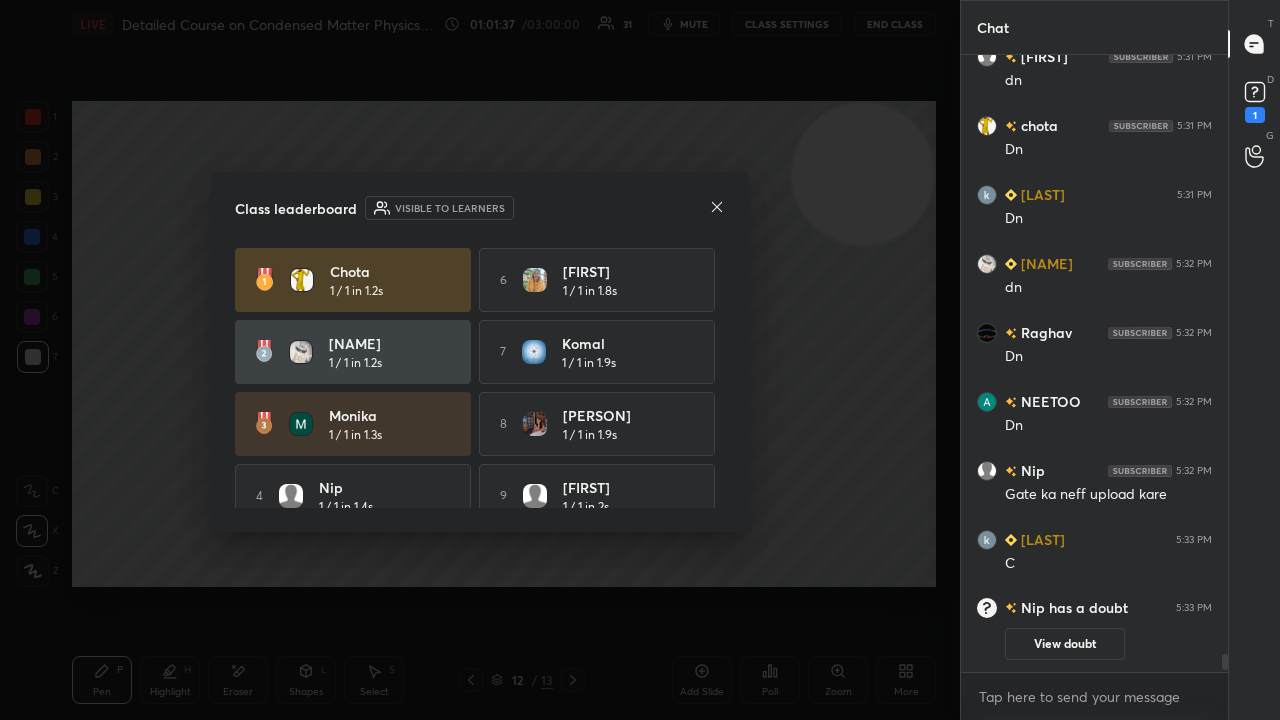 click at bounding box center [717, 208] 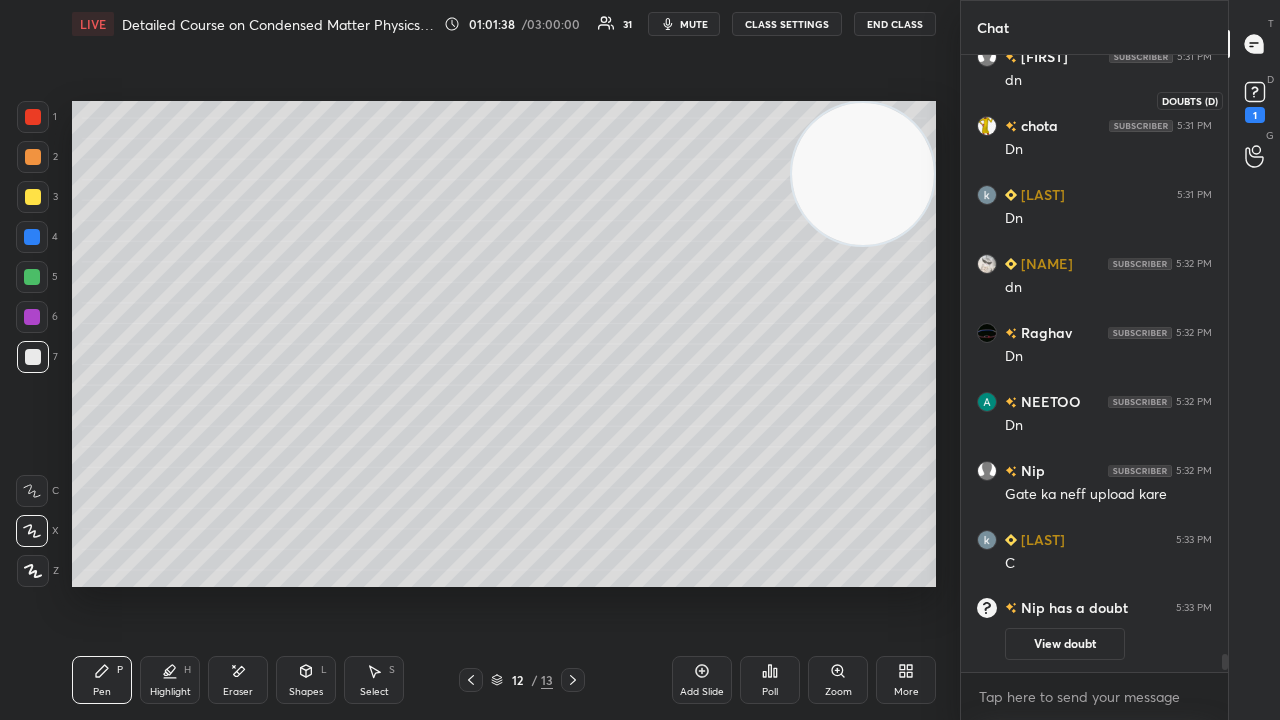click on "1" at bounding box center (1255, 100) 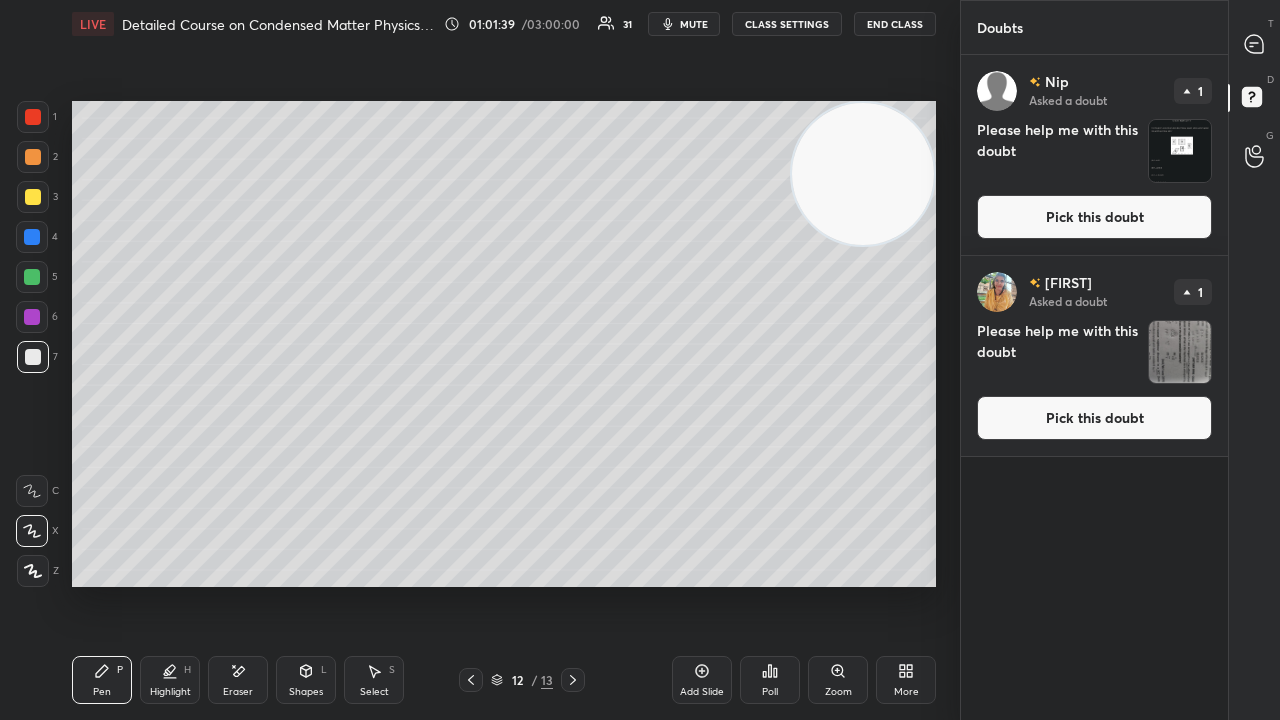 click on "Pick this doubt" at bounding box center [1094, 217] 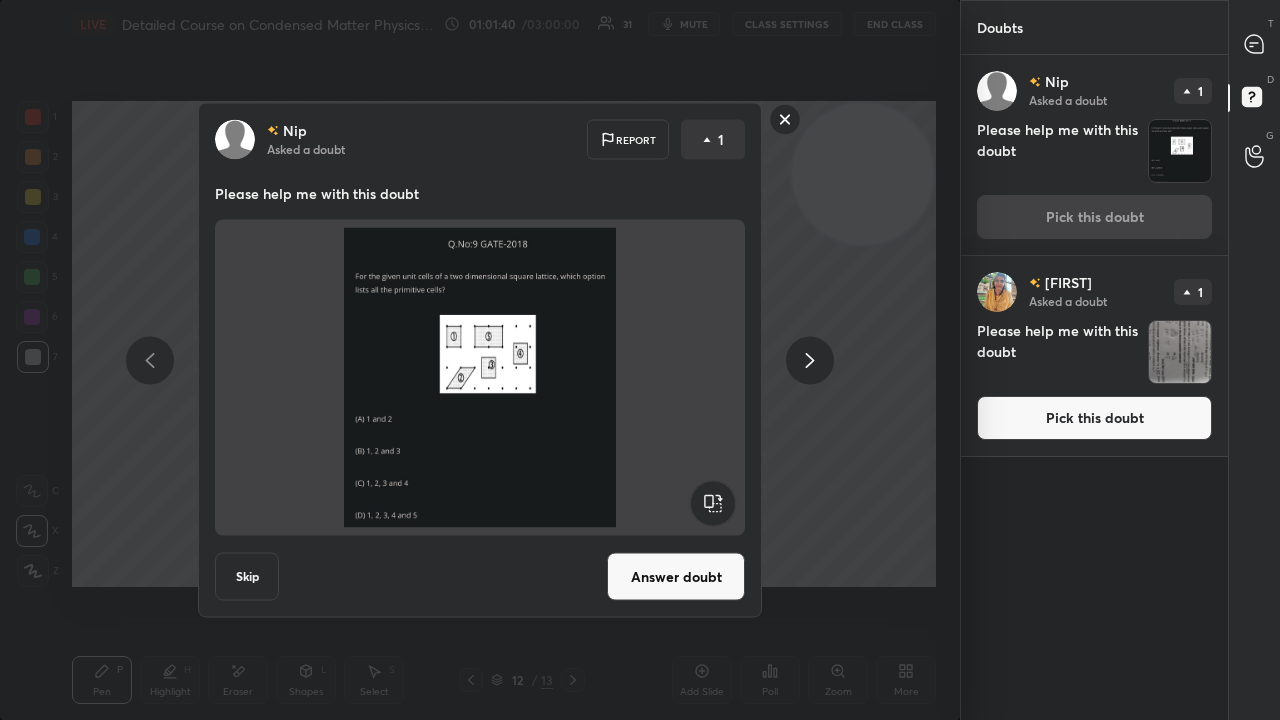 click 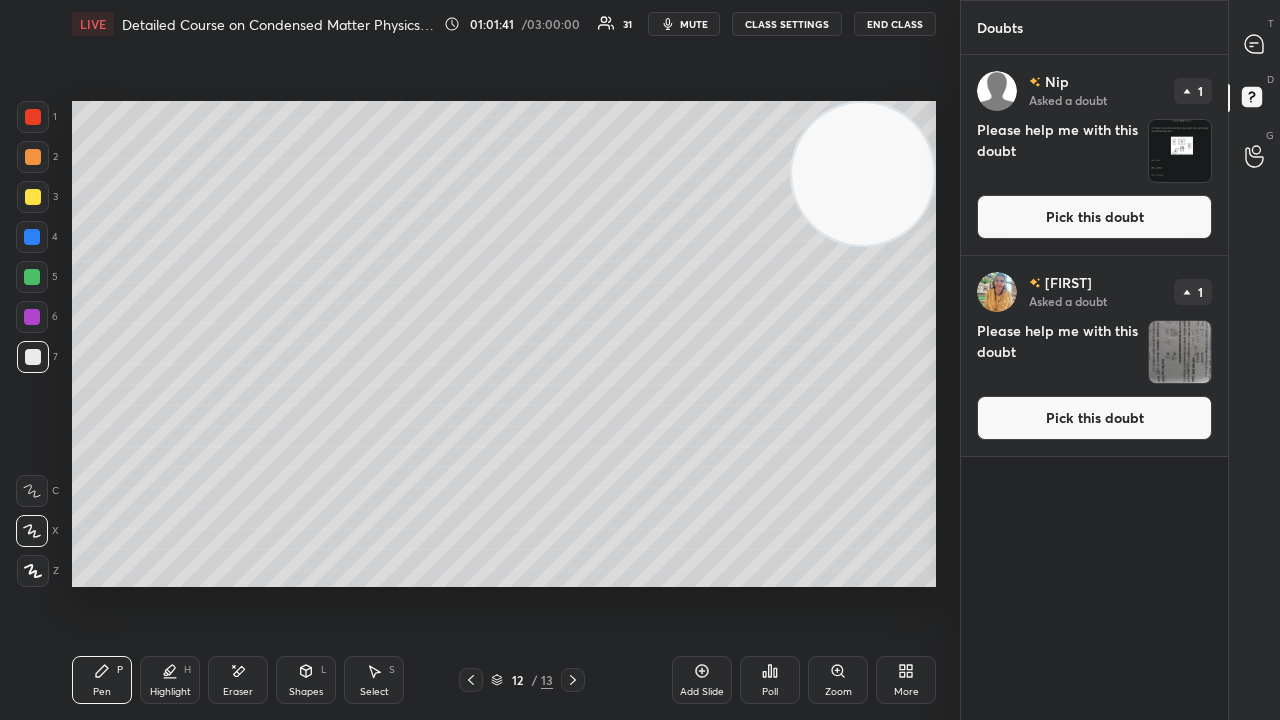 click on "Pick this doubt" at bounding box center (1094, 418) 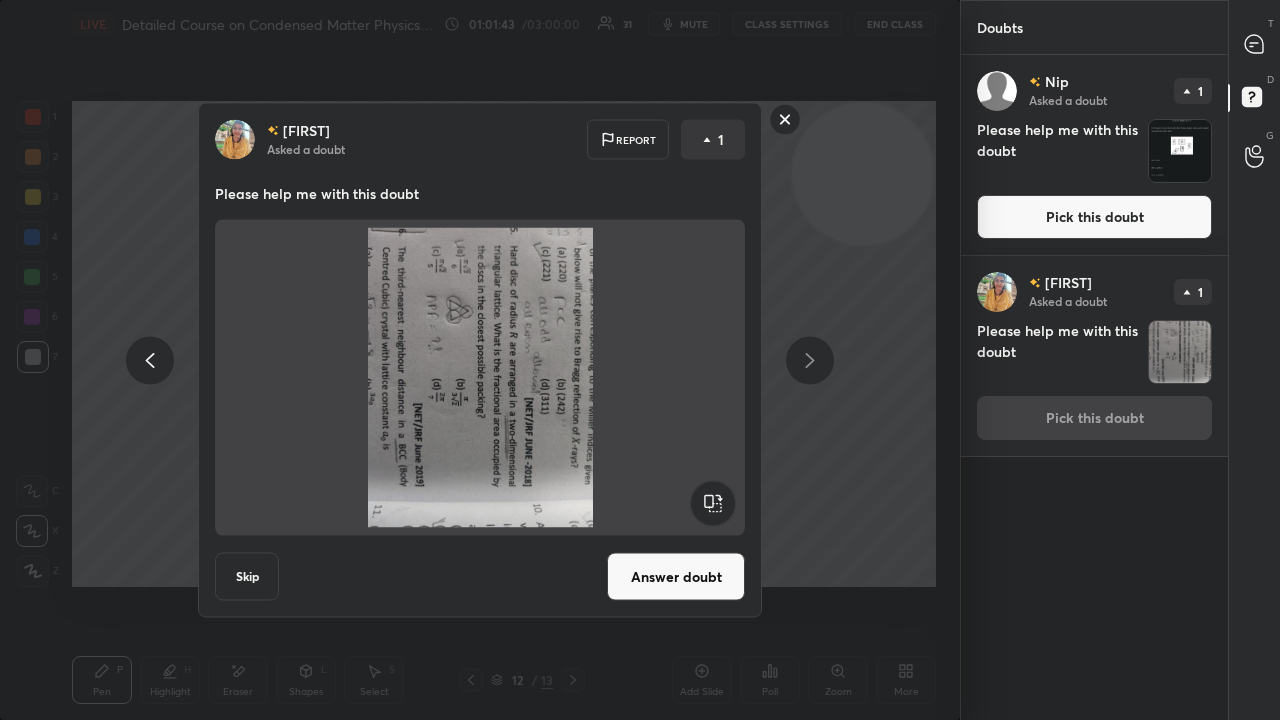 drag, startPoint x: 774, startPoint y: 122, endPoint x: 1022, endPoint y: 77, distance: 252.04959 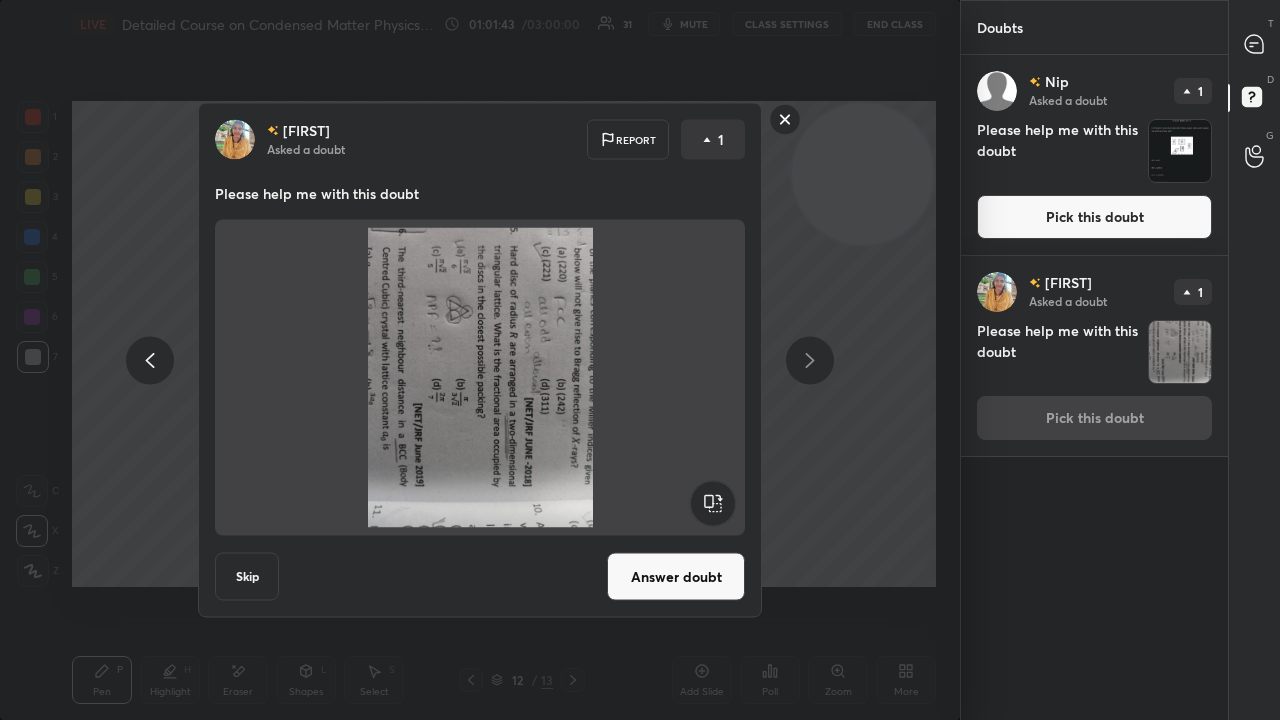 click 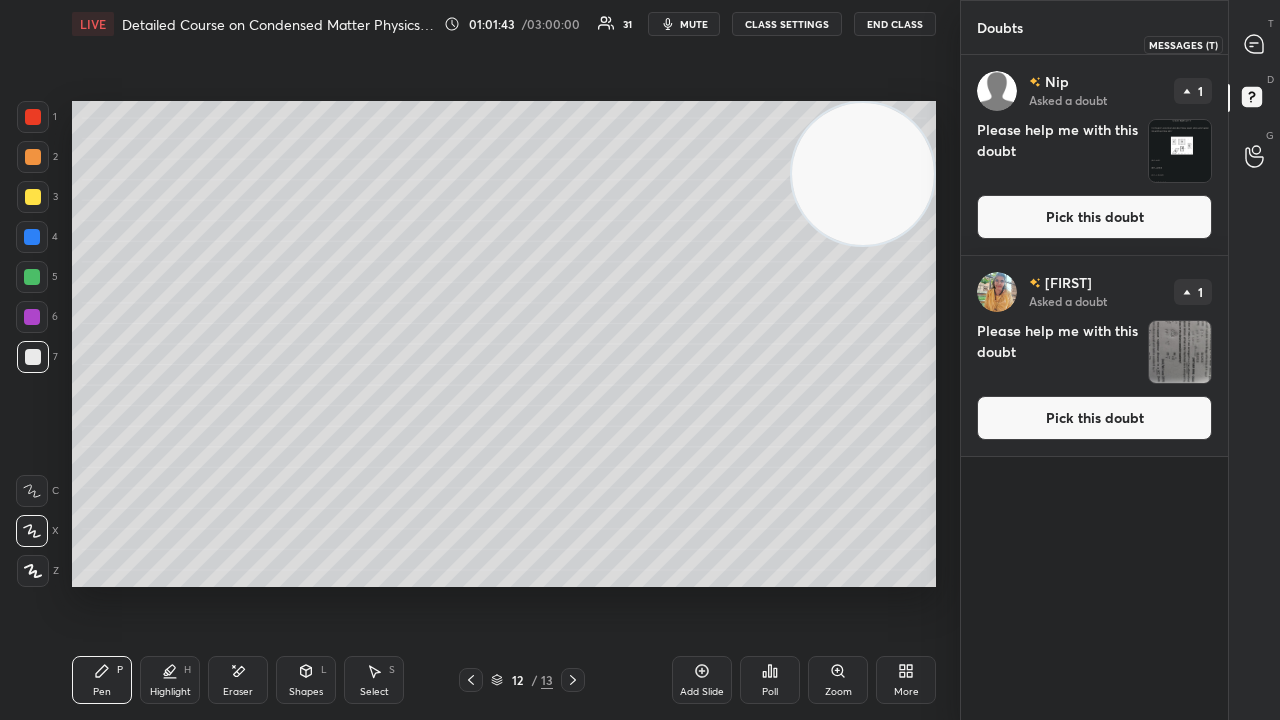click at bounding box center (1255, 44) 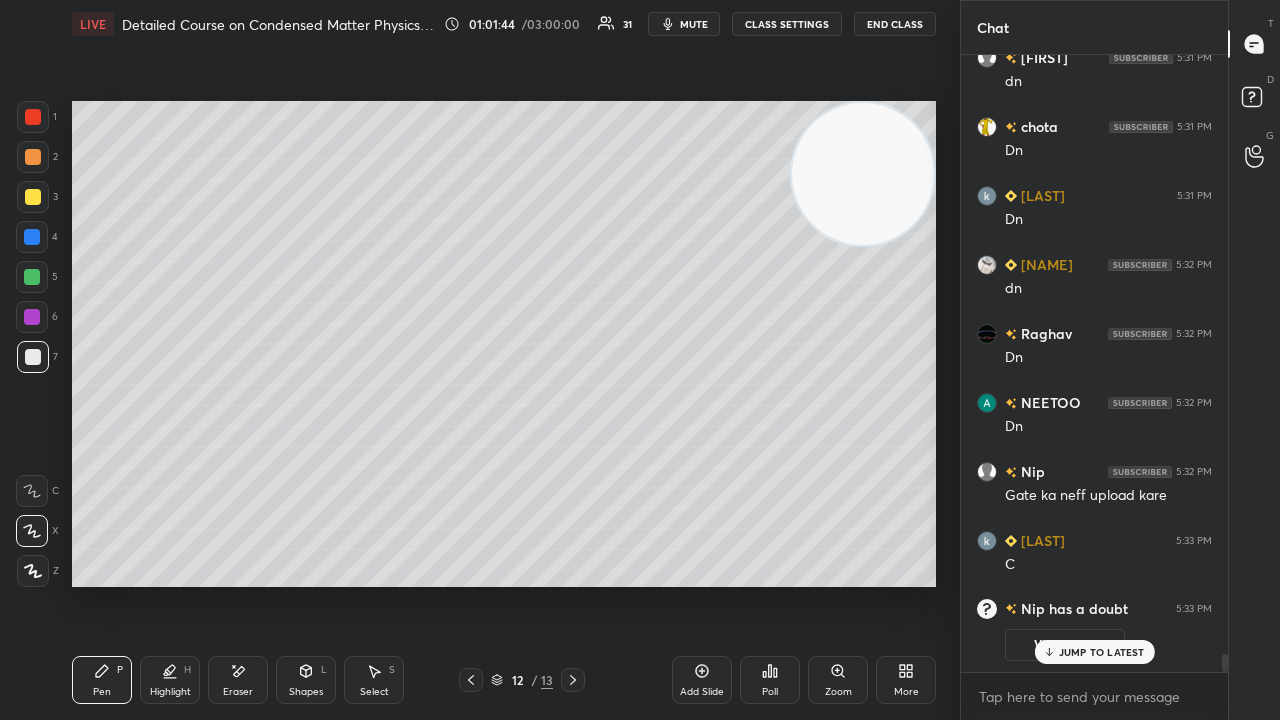 click on "JUMP TO LATEST" at bounding box center [1102, 652] 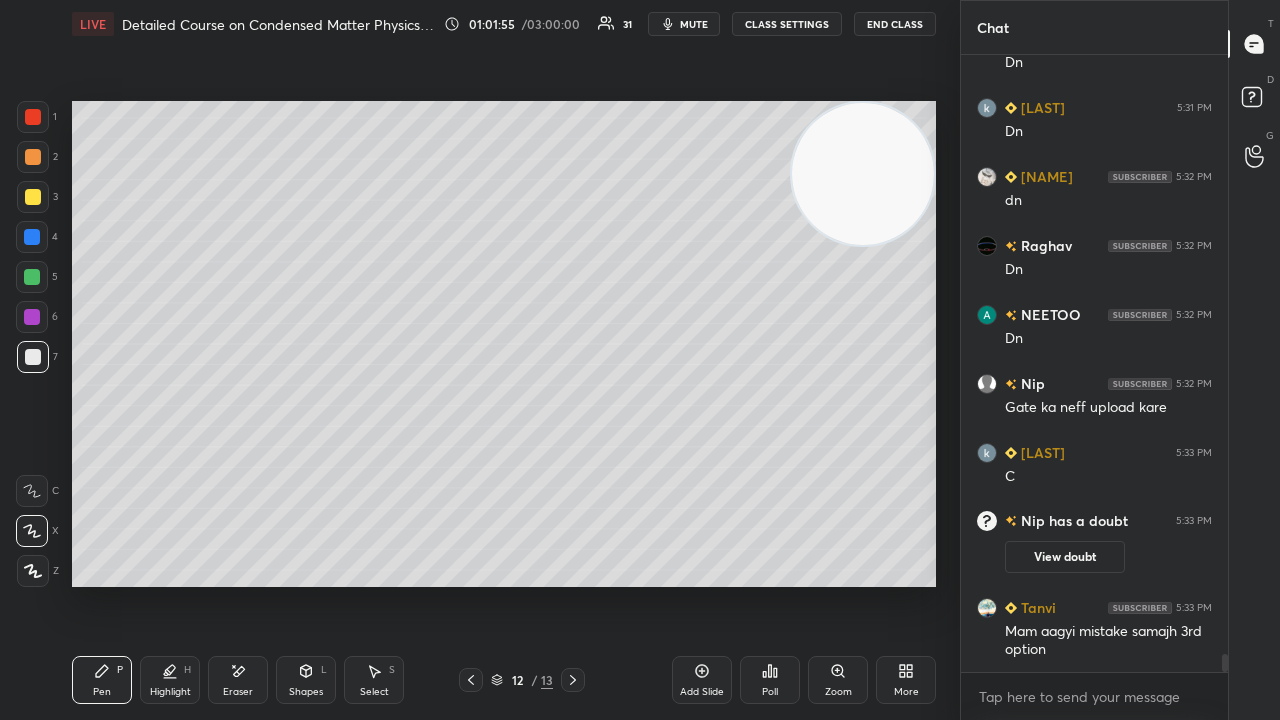 click on "mute" at bounding box center [694, 24] 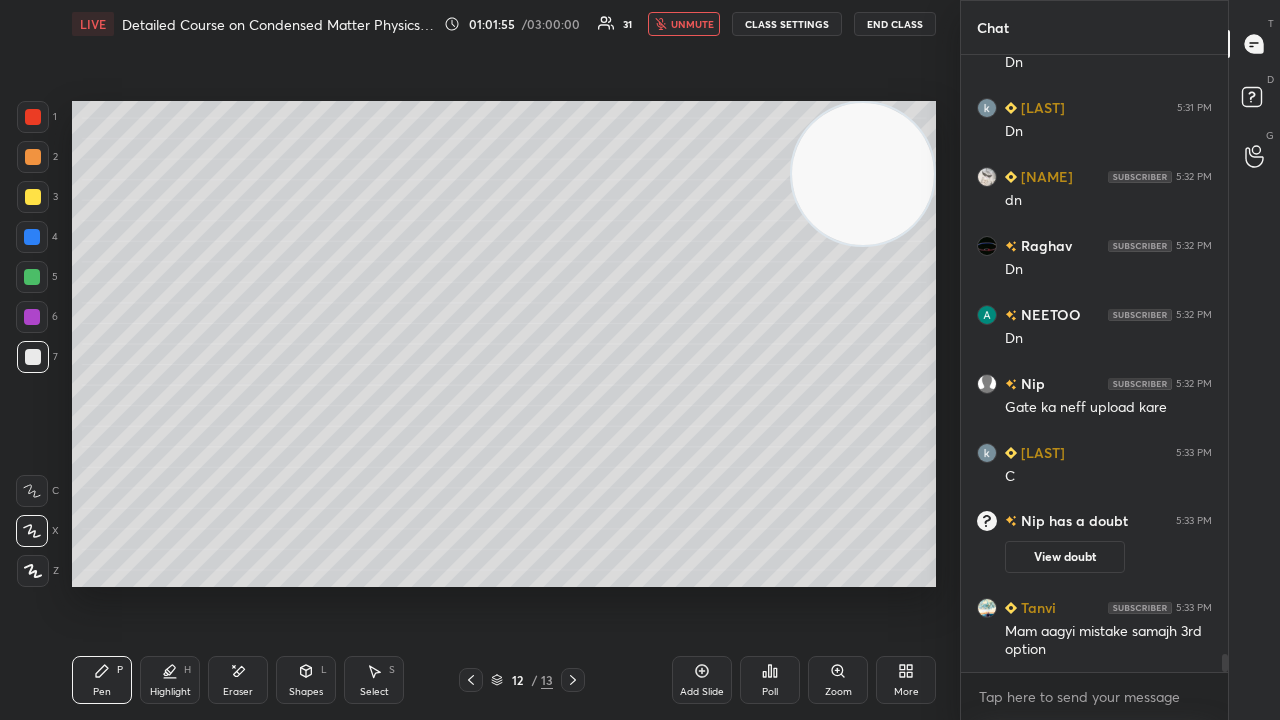 click on "unmute" at bounding box center (692, 24) 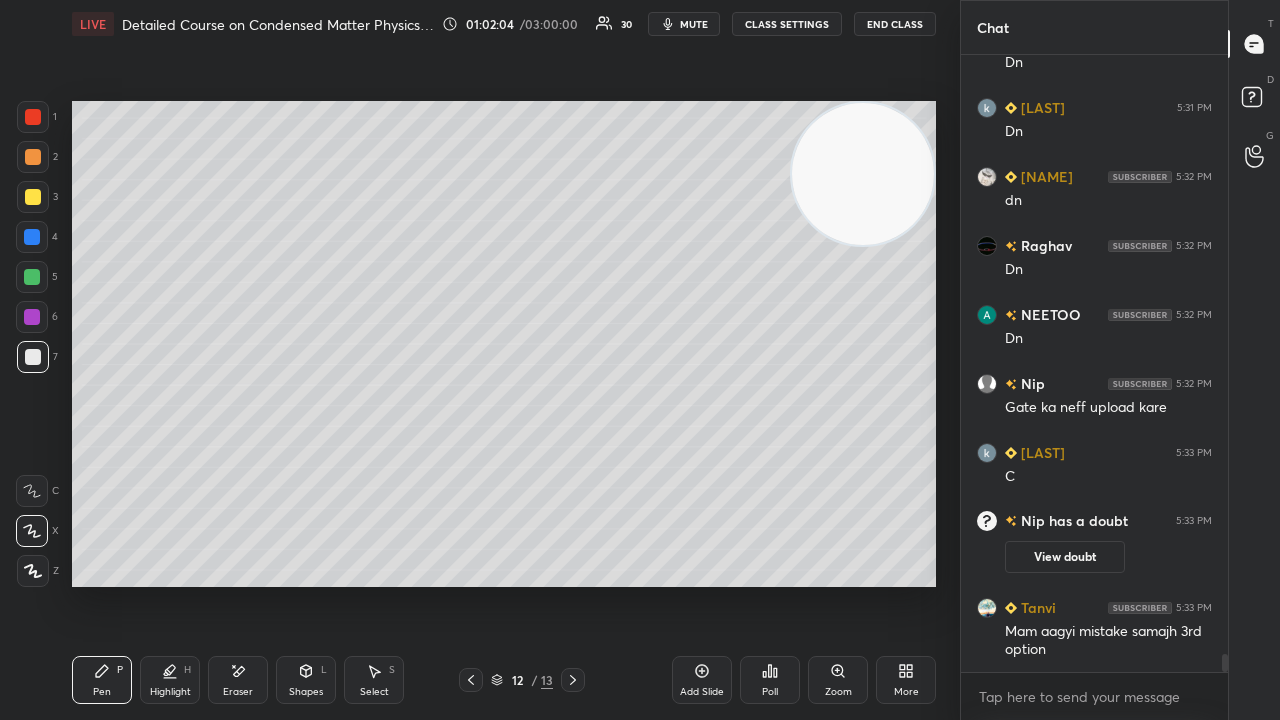 scroll, scrollTop: 20758, scrollLeft: 0, axis: vertical 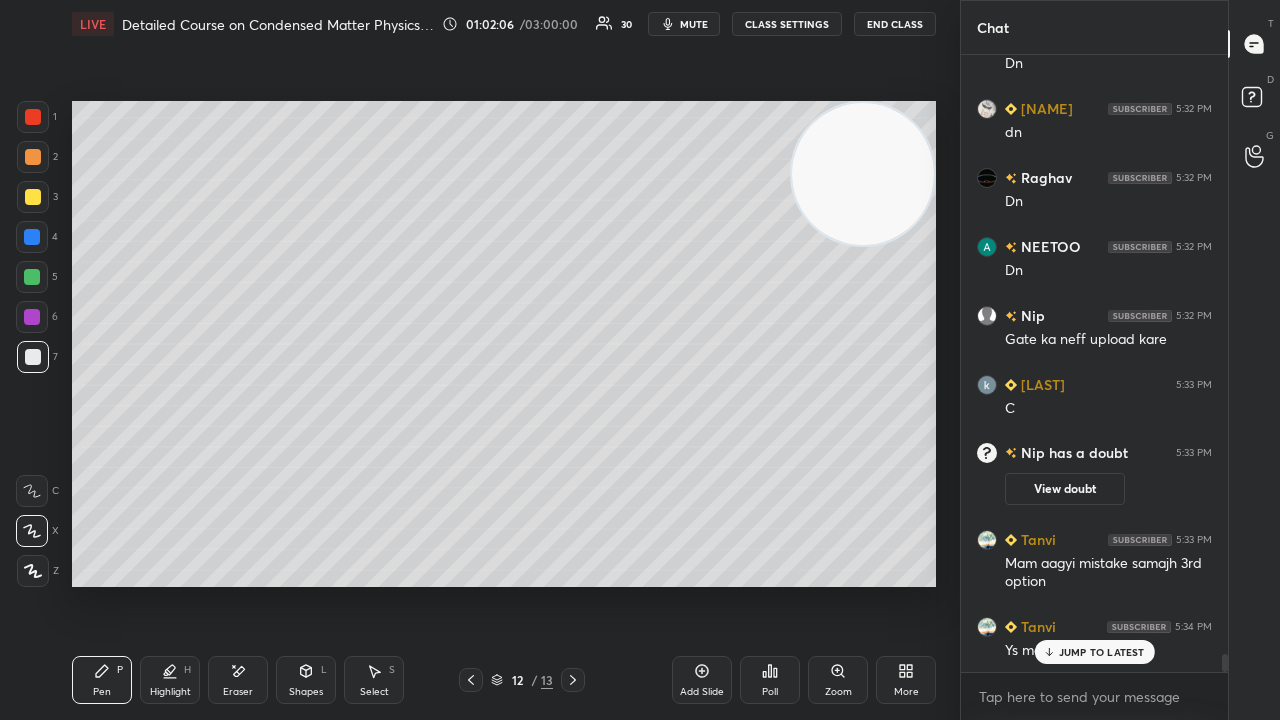 click on "JUMP TO LATEST" at bounding box center (1102, 652) 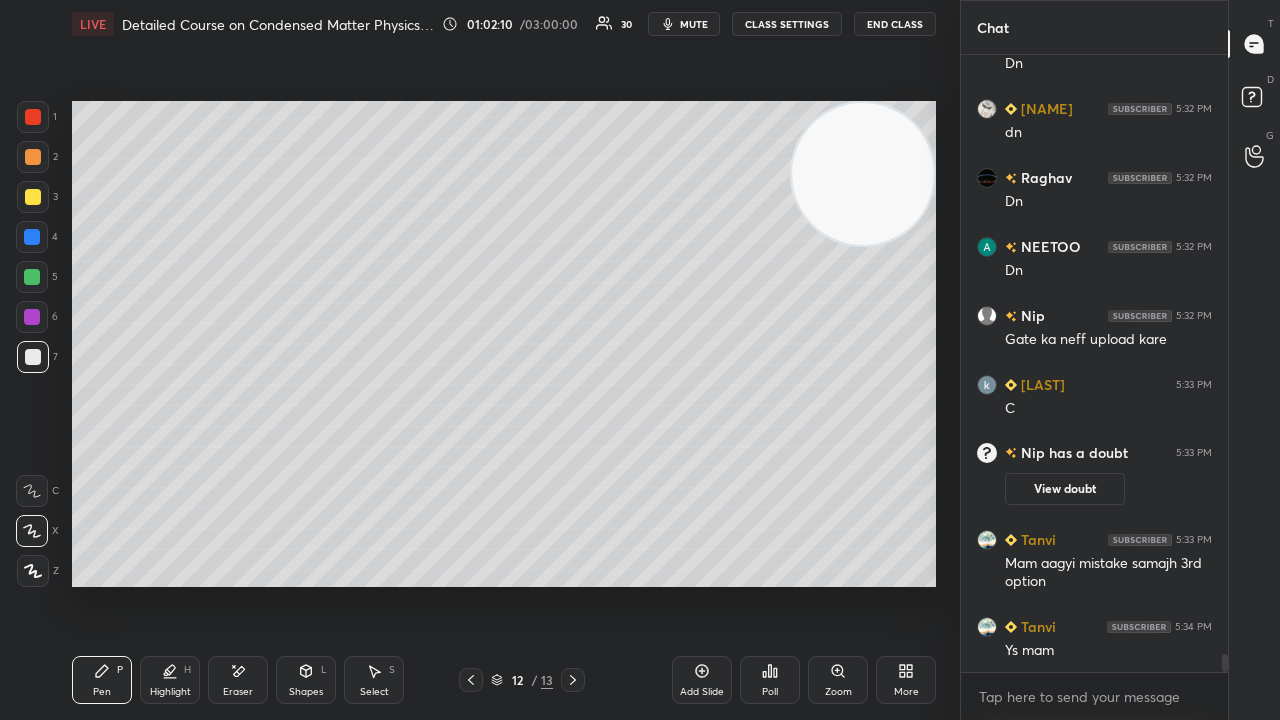 scroll, scrollTop: 20828, scrollLeft: 0, axis: vertical 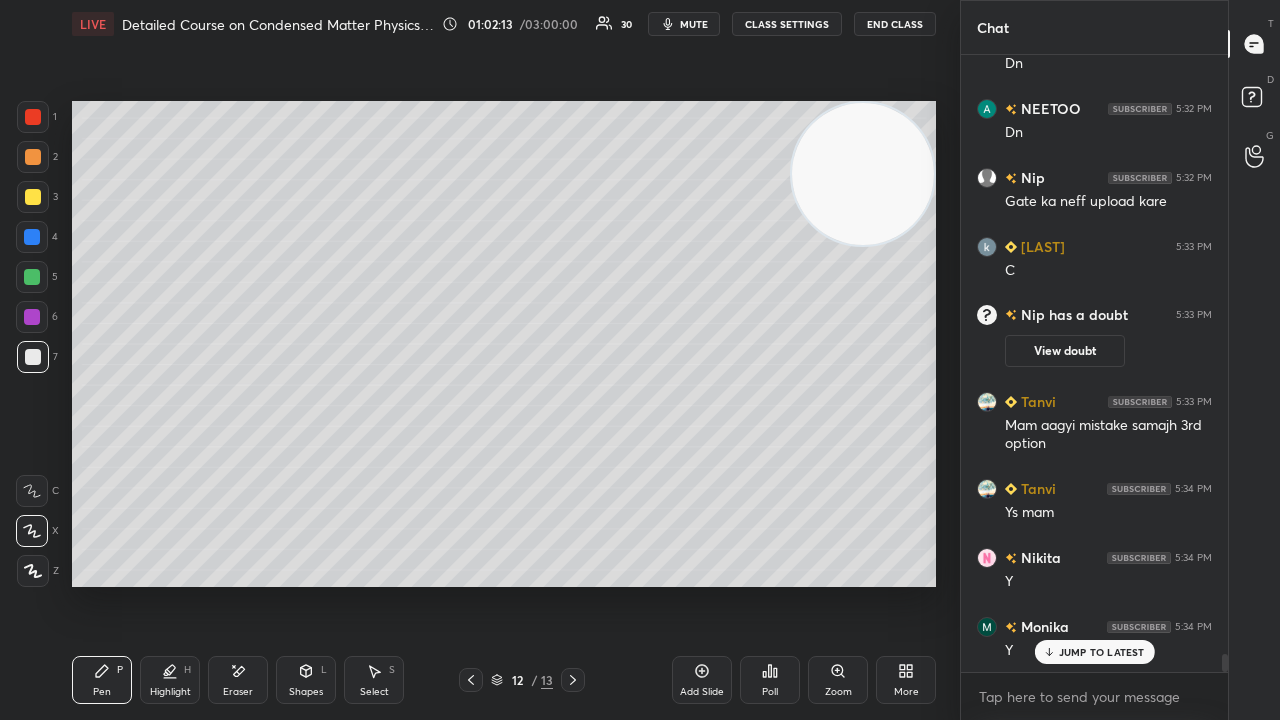 click 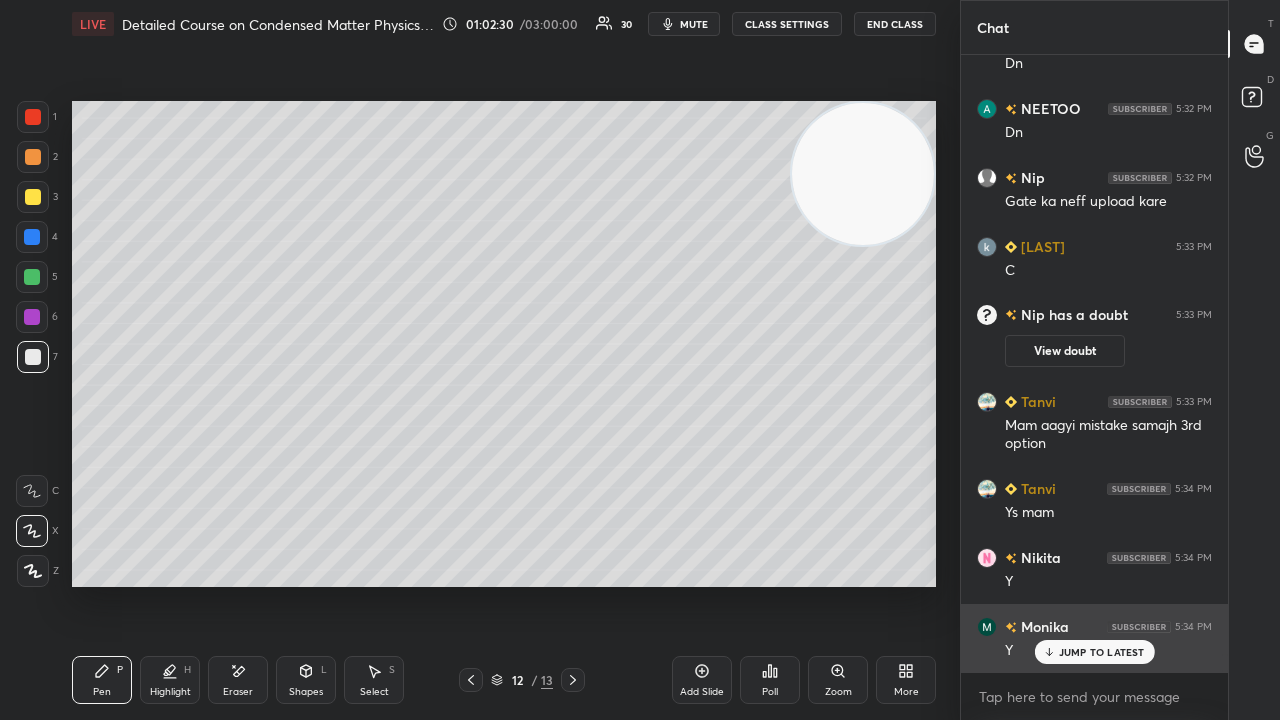 drag, startPoint x: 1084, startPoint y: 654, endPoint x: 1066, endPoint y: 668, distance: 22.803509 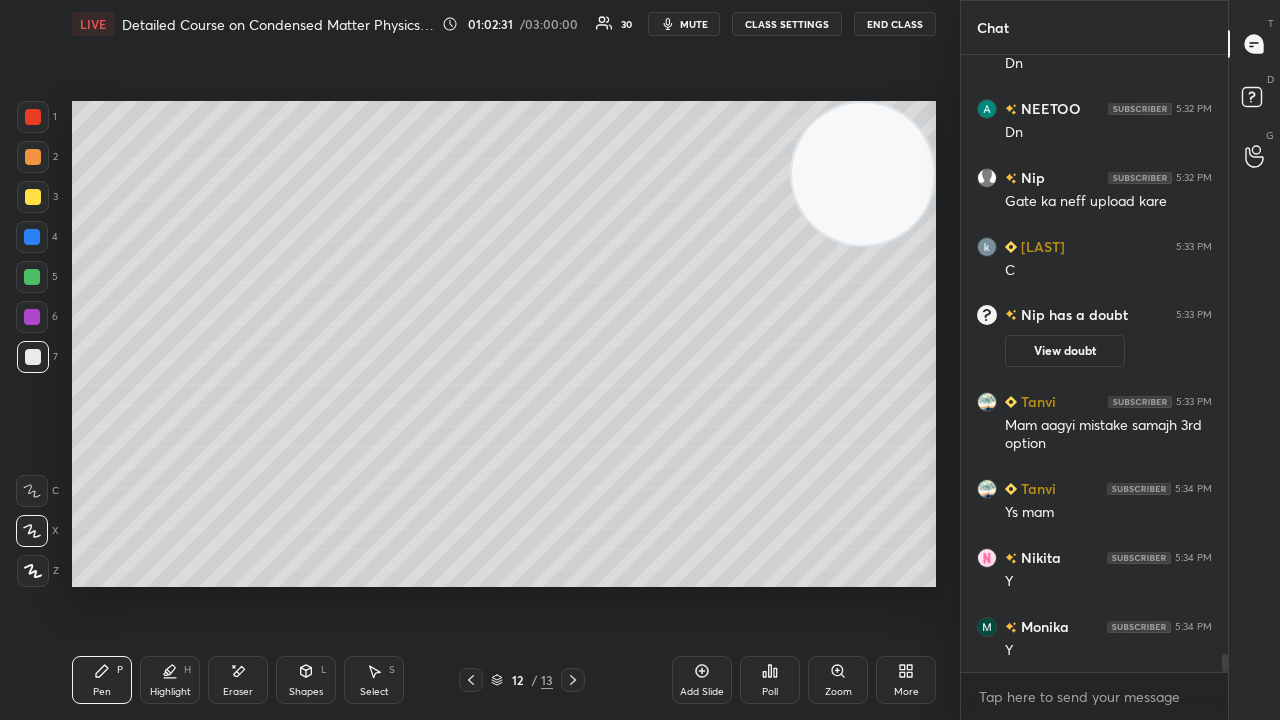 click on "mute" at bounding box center [694, 24] 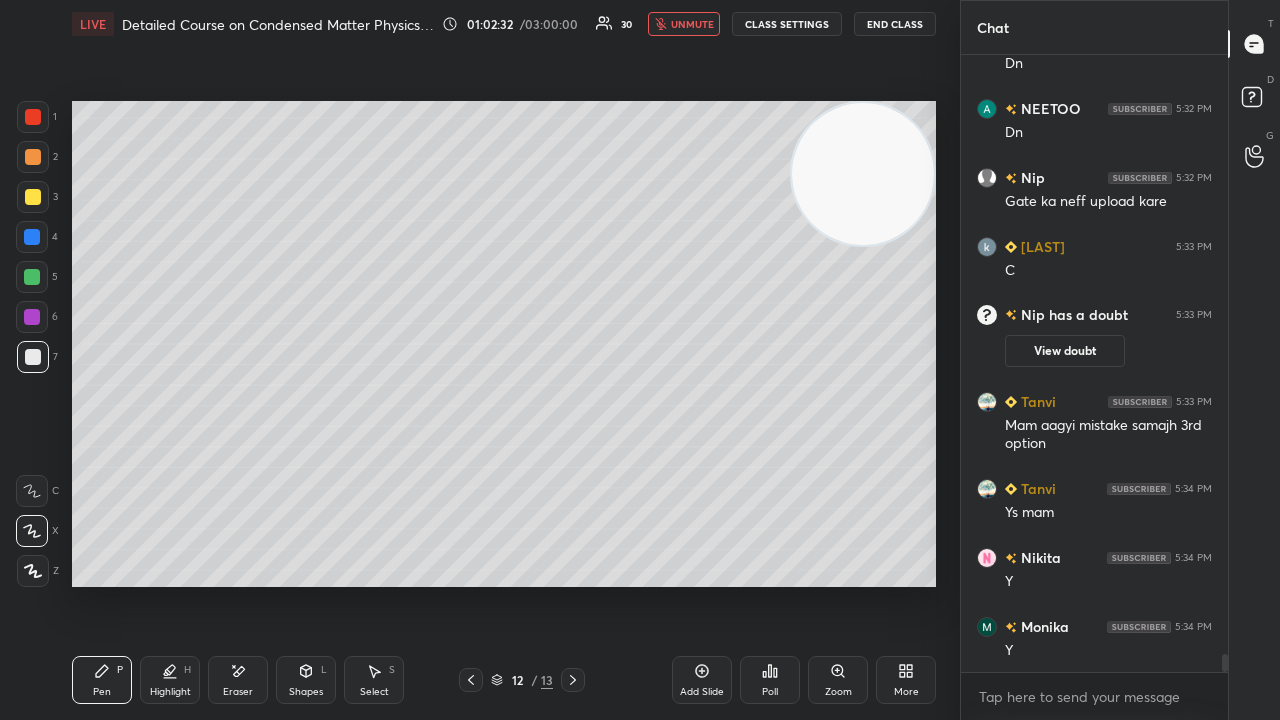 click on "unmute" at bounding box center [692, 24] 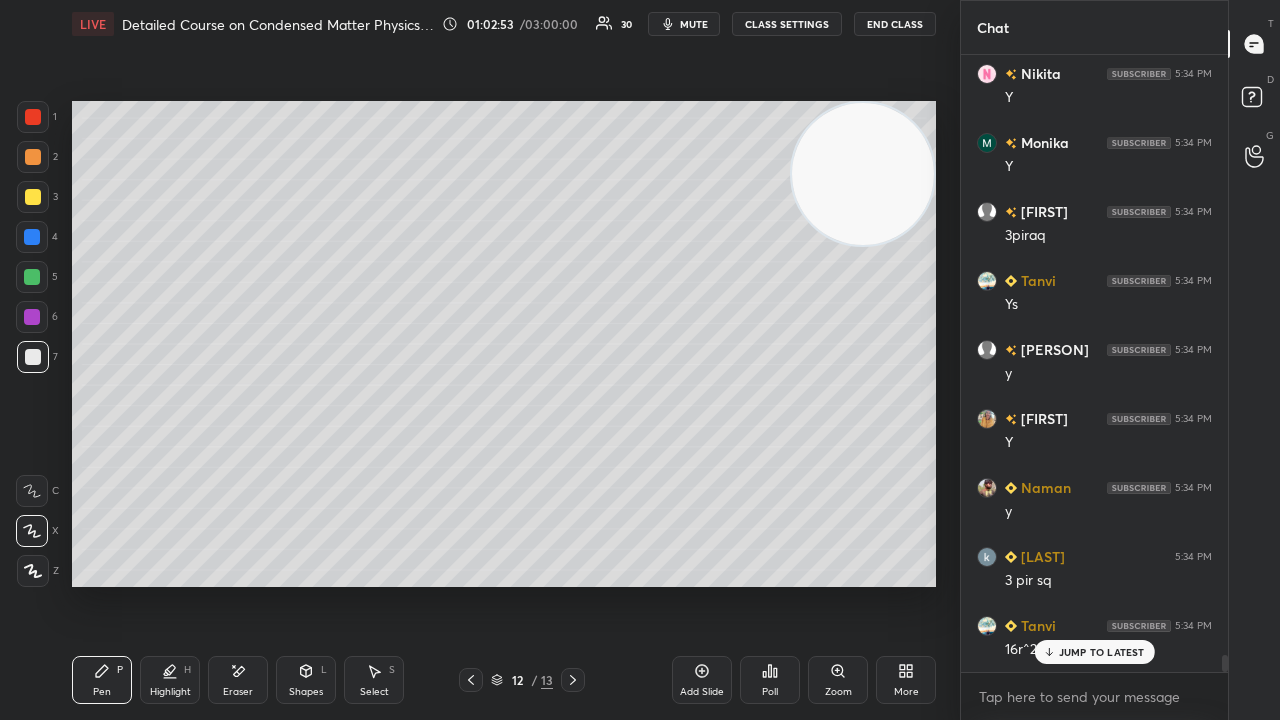 scroll, scrollTop: 21448, scrollLeft: 0, axis: vertical 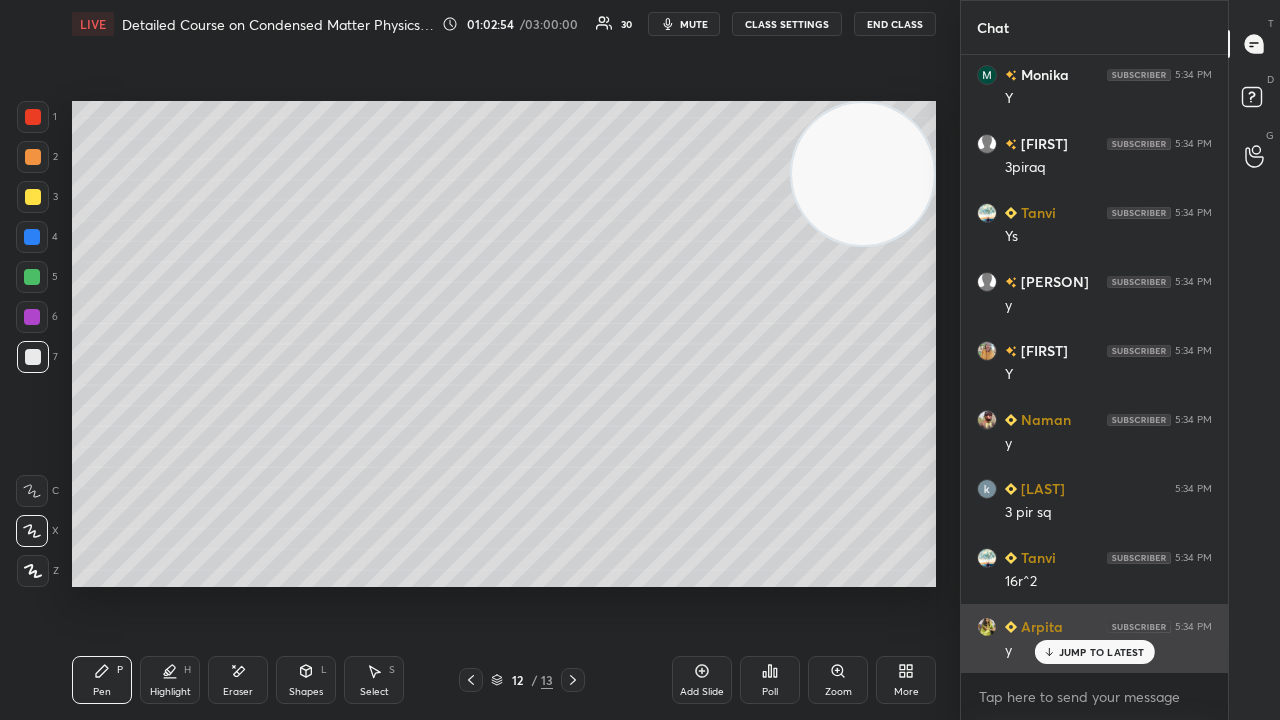 drag, startPoint x: 1094, startPoint y: 650, endPoint x: 1078, endPoint y: 655, distance: 16.763054 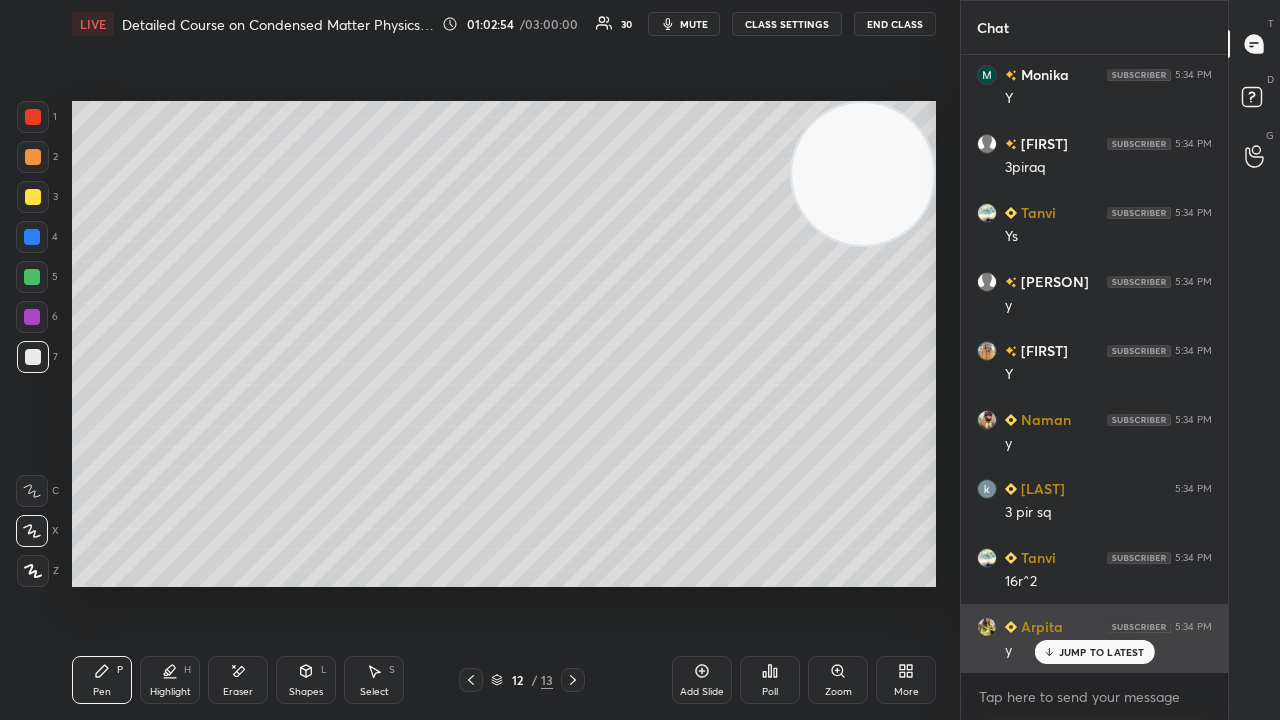 click on "JUMP TO LATEST" at bounding box center [1102, 652] 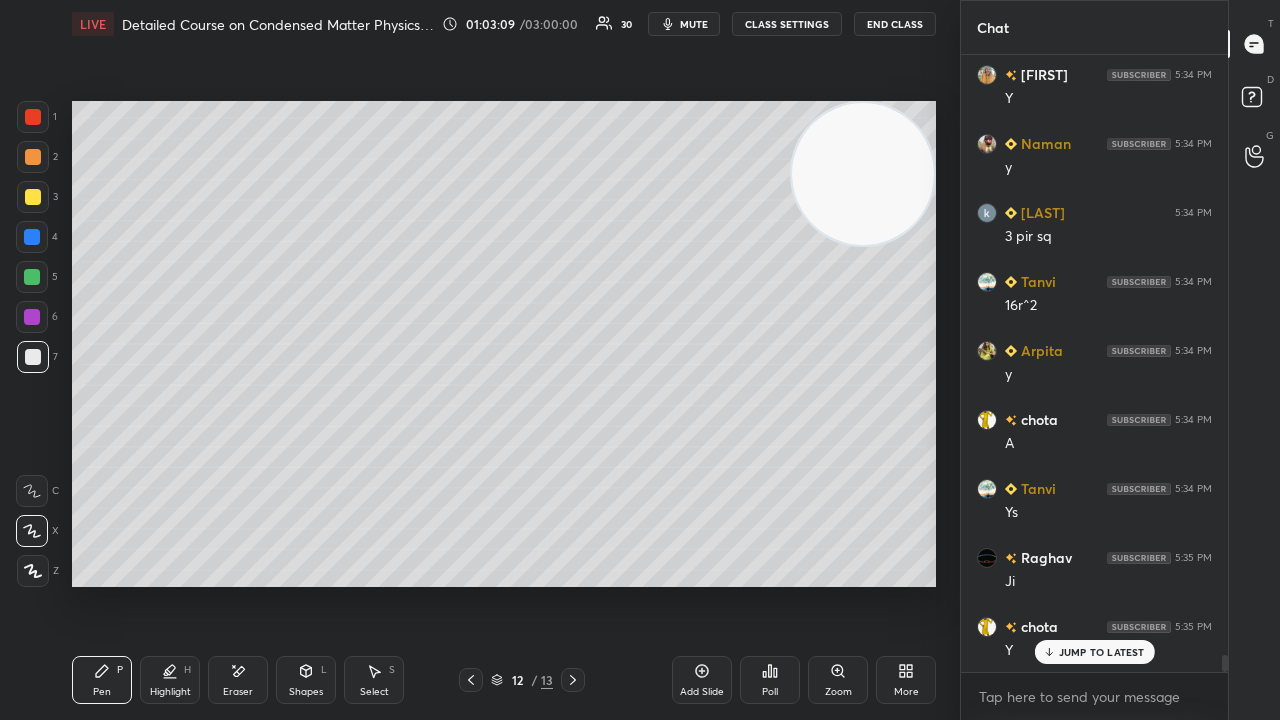 scroll, scrollTop: 21794, scrollLeft: 0, axis: vertical 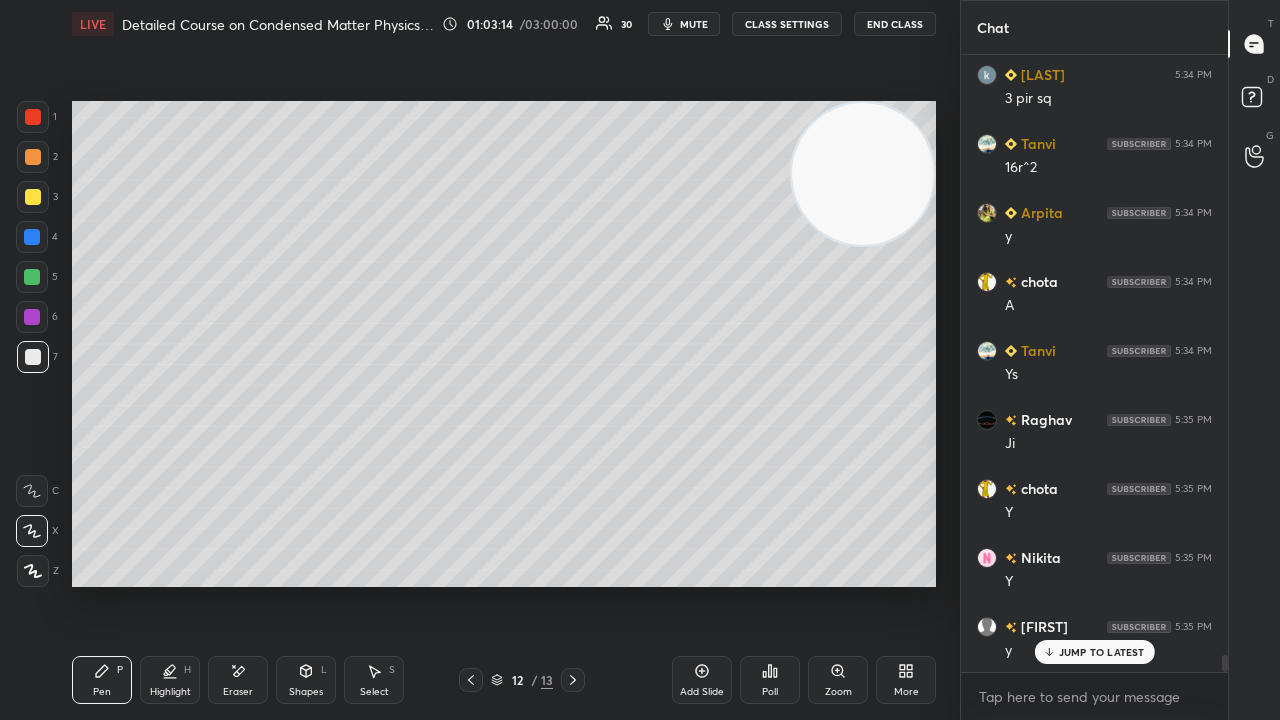 click on "mute" at bounding box center [694, 24] 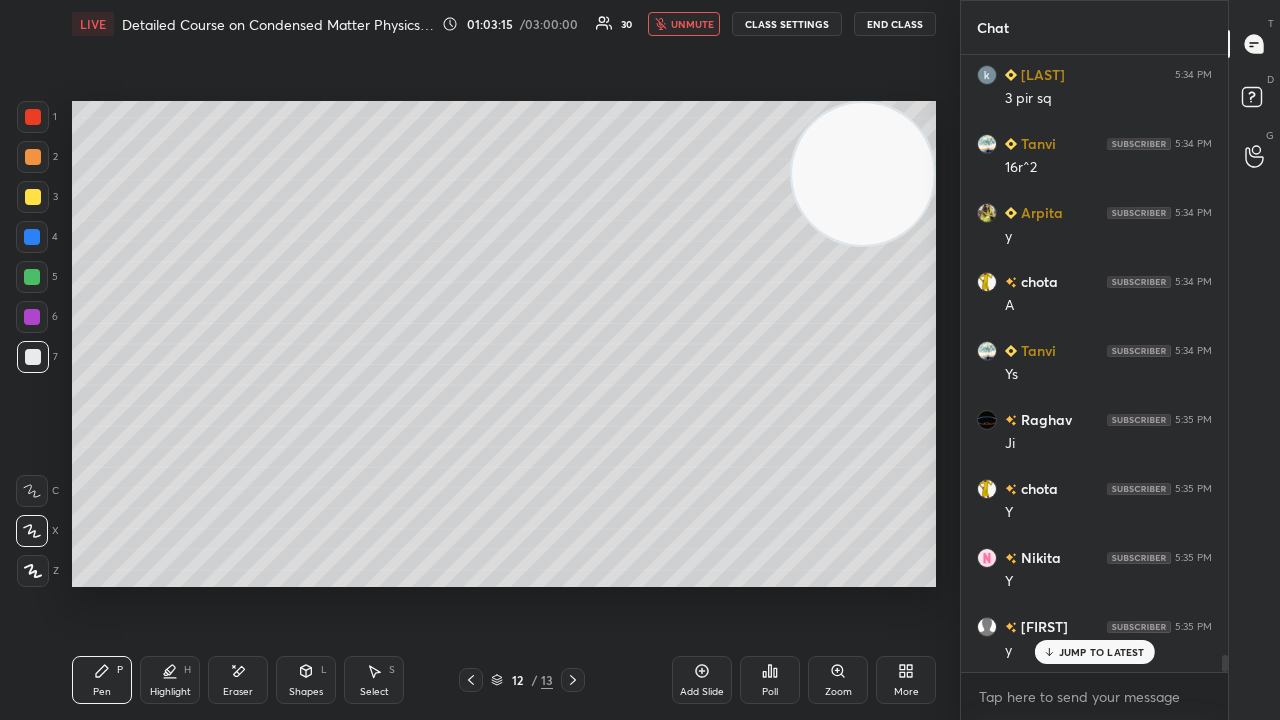 click on "unmute" at bounding box center [692, 24] 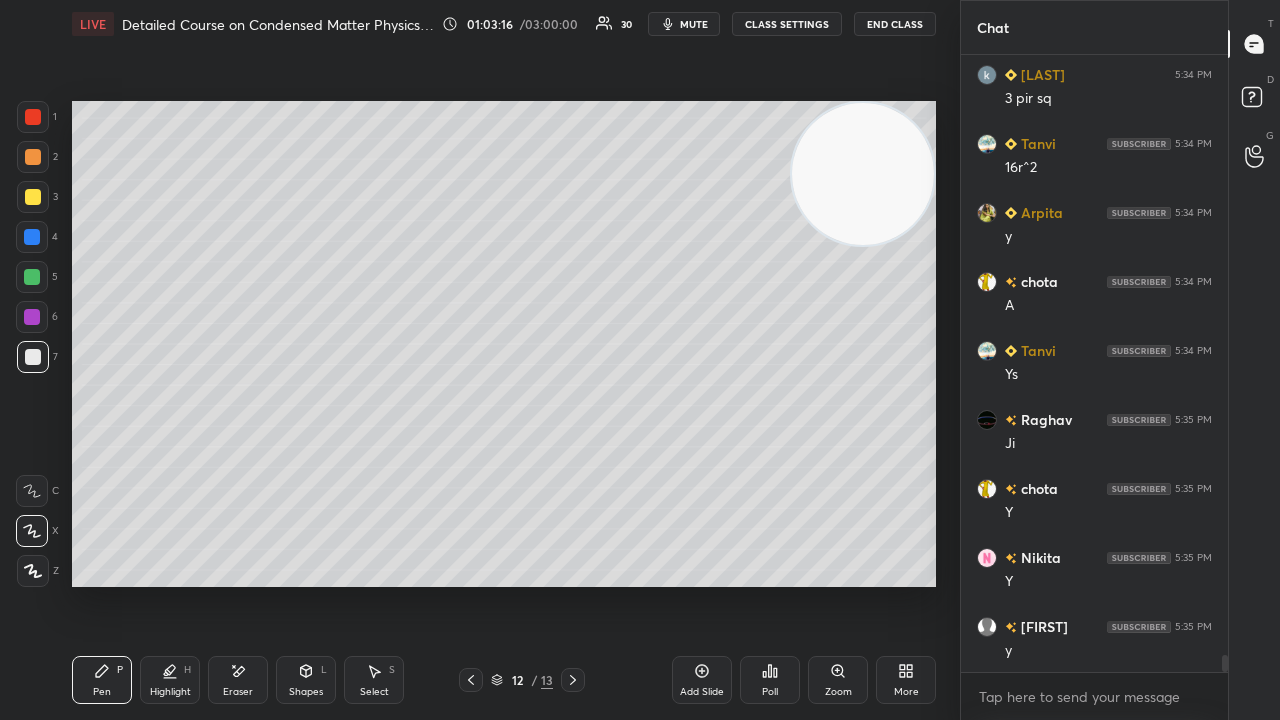 scroll, scrollTop: 21932, scrollLeft: 0, axis: vertical 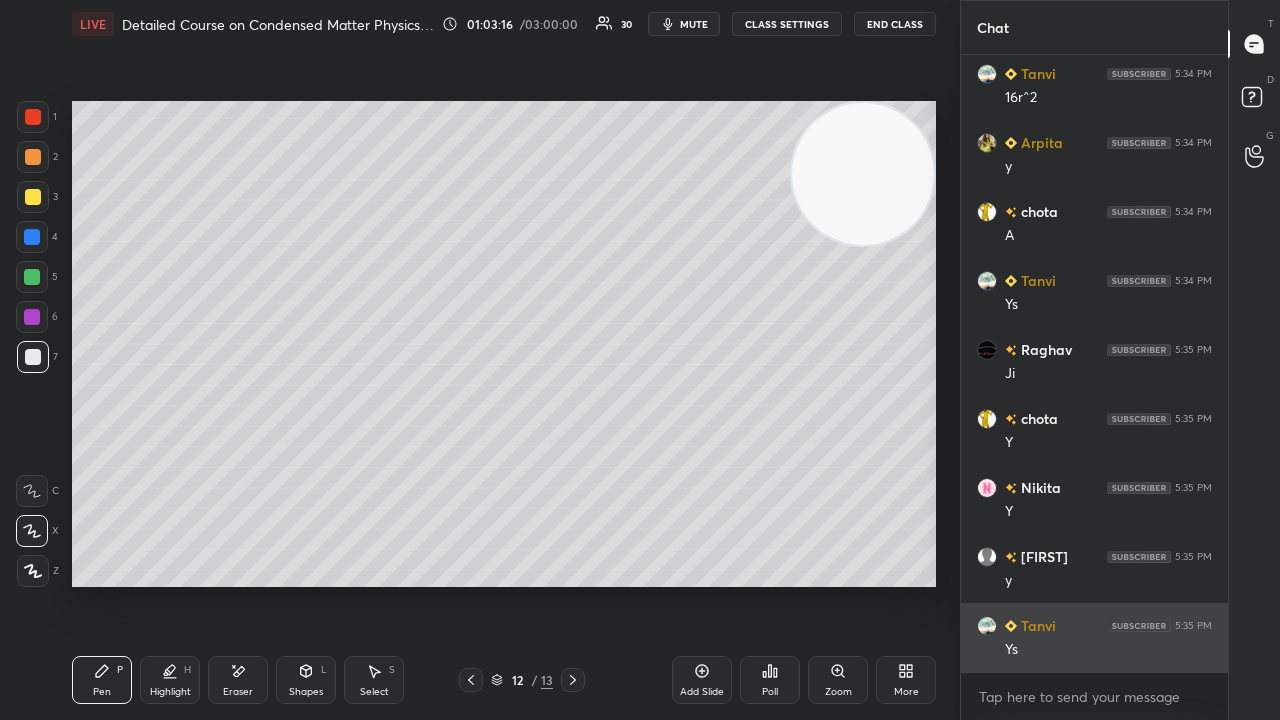 click on "Ys" at bounding box center (1108, 650) 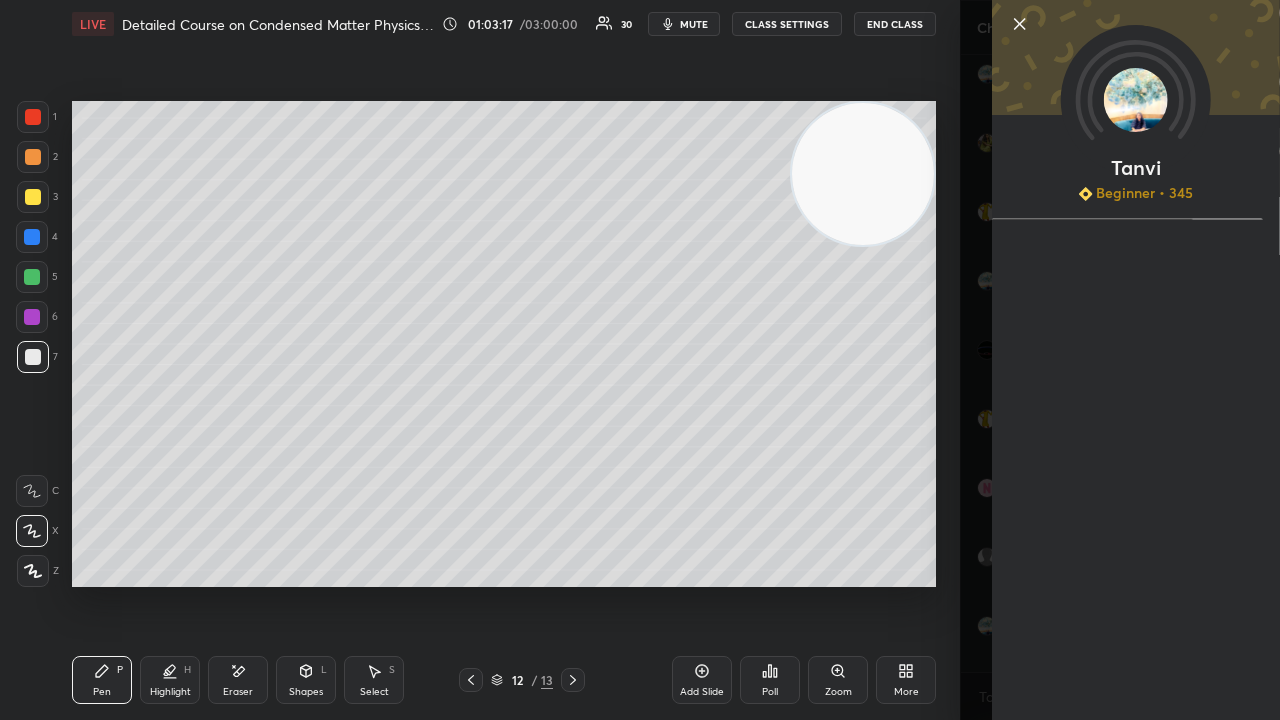 drag, startPoint x: 974, startPoint y: 683, endPoint x: 1011, endPoint y: 674, distance: 38.078865 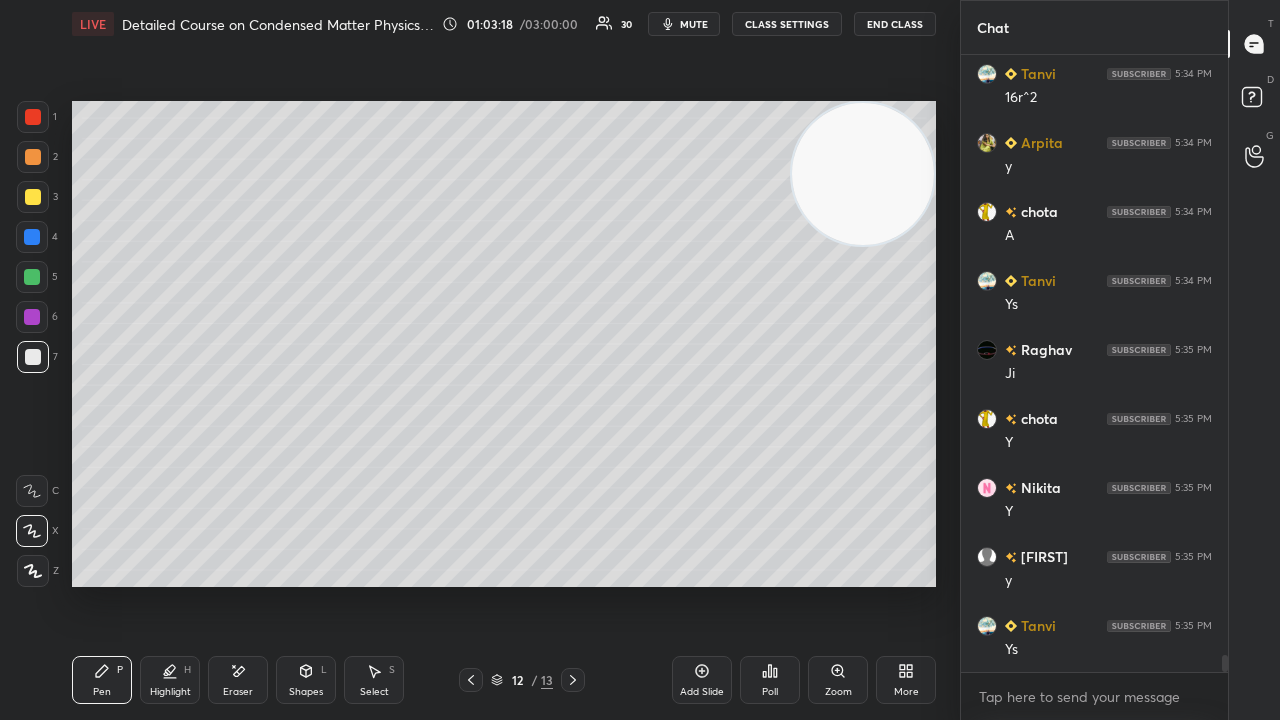click on "mute" at bounding box center (684, 24) 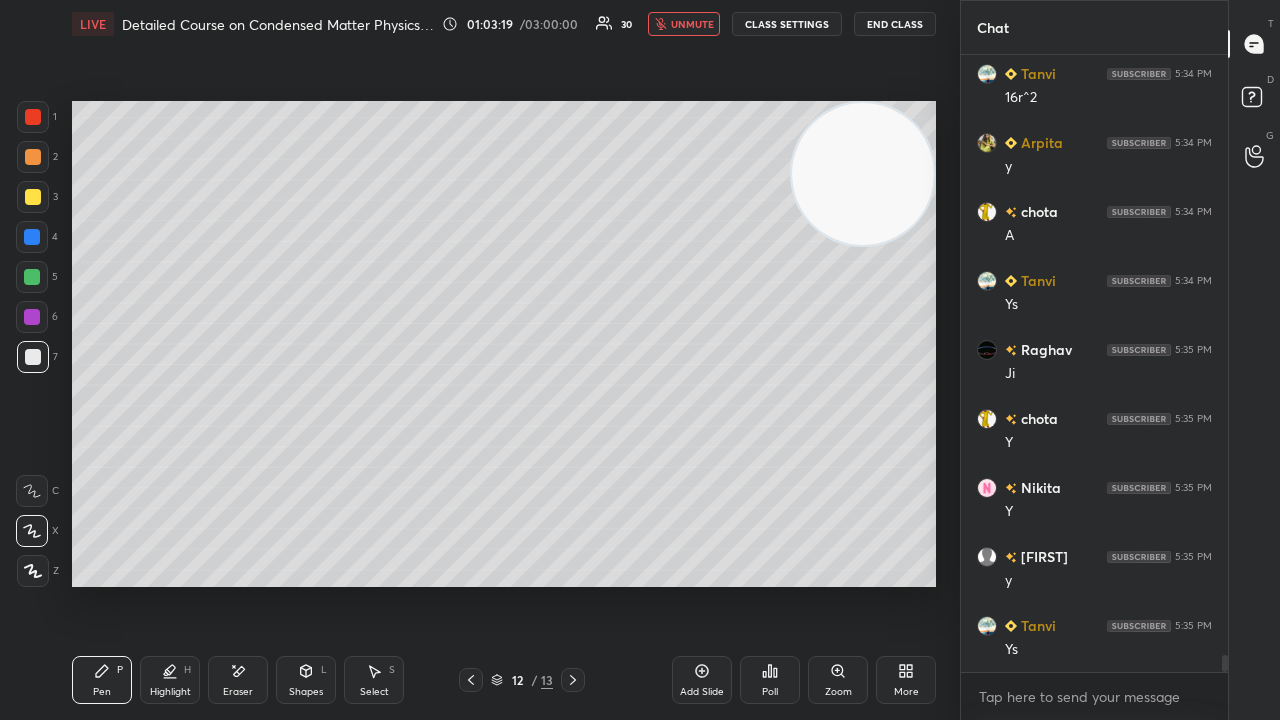 drag, startPoint x: 685, startPoint y: 26, endPoint x: 676, endPoint y: 6, distance: 21.931713 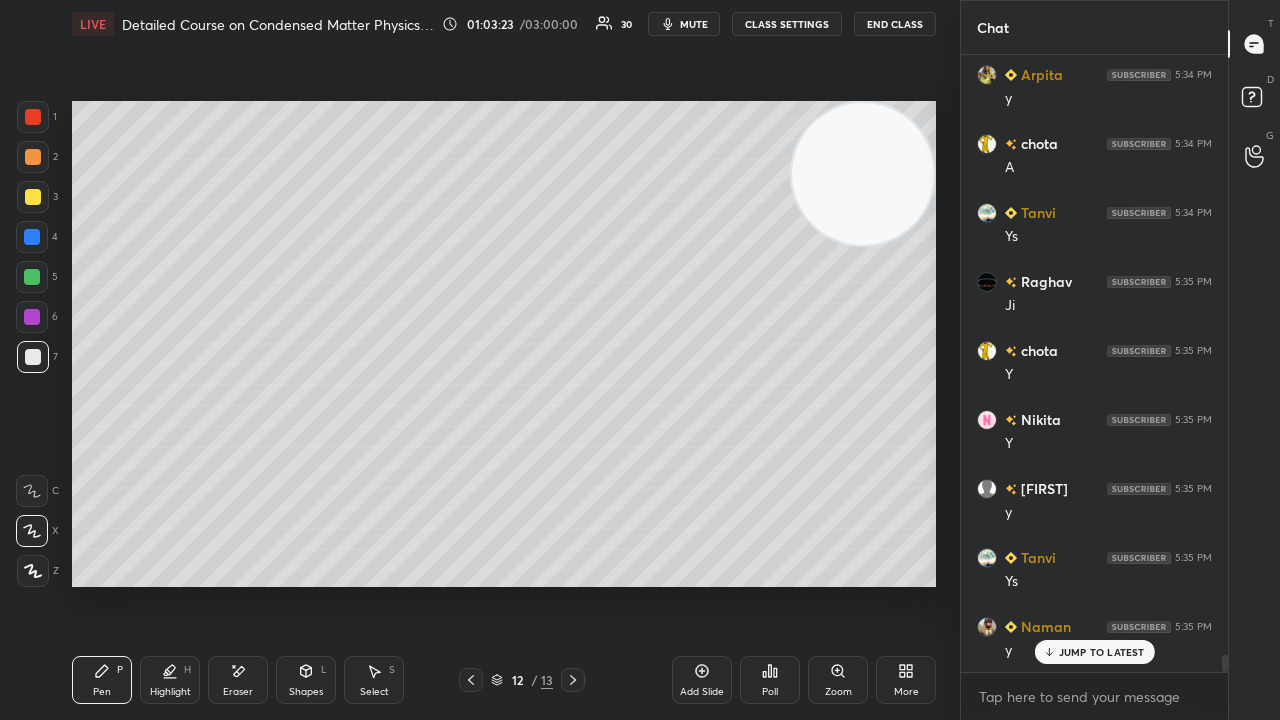 scroll, scrollTop: 22070, scrollLeft: 0, axis: vertical 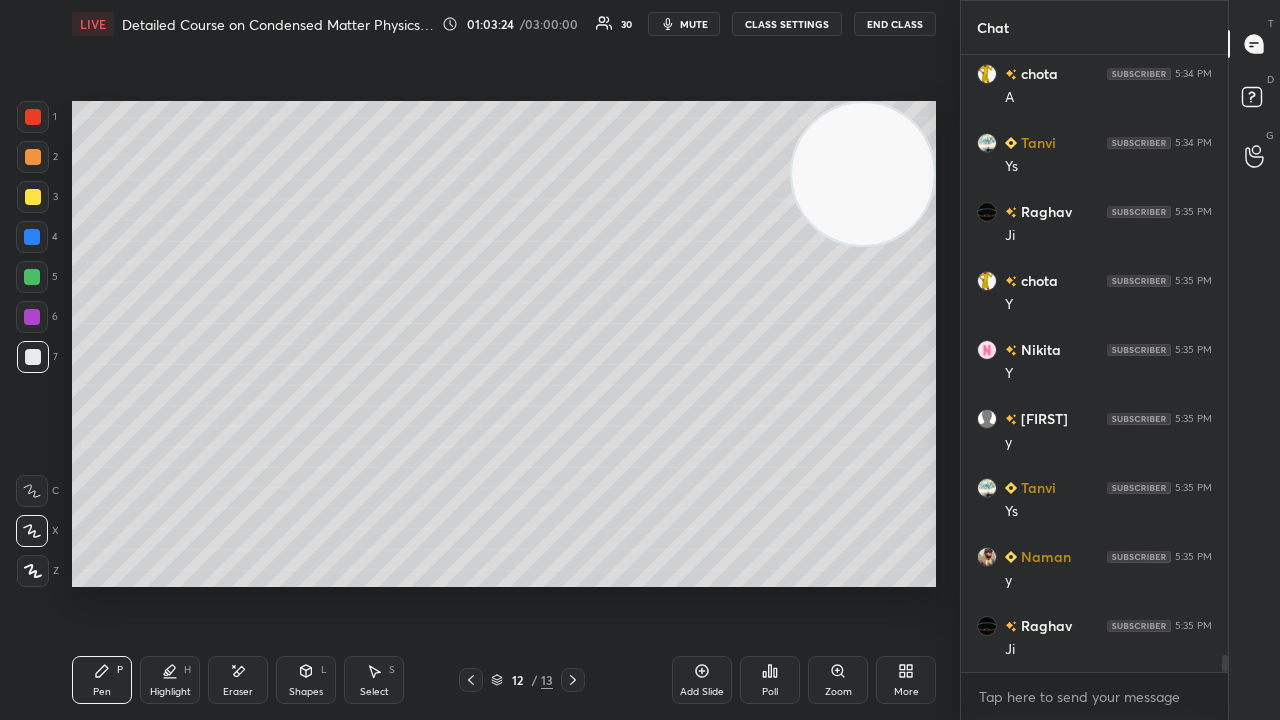 click on "mute" at bounding box center [694, 24] 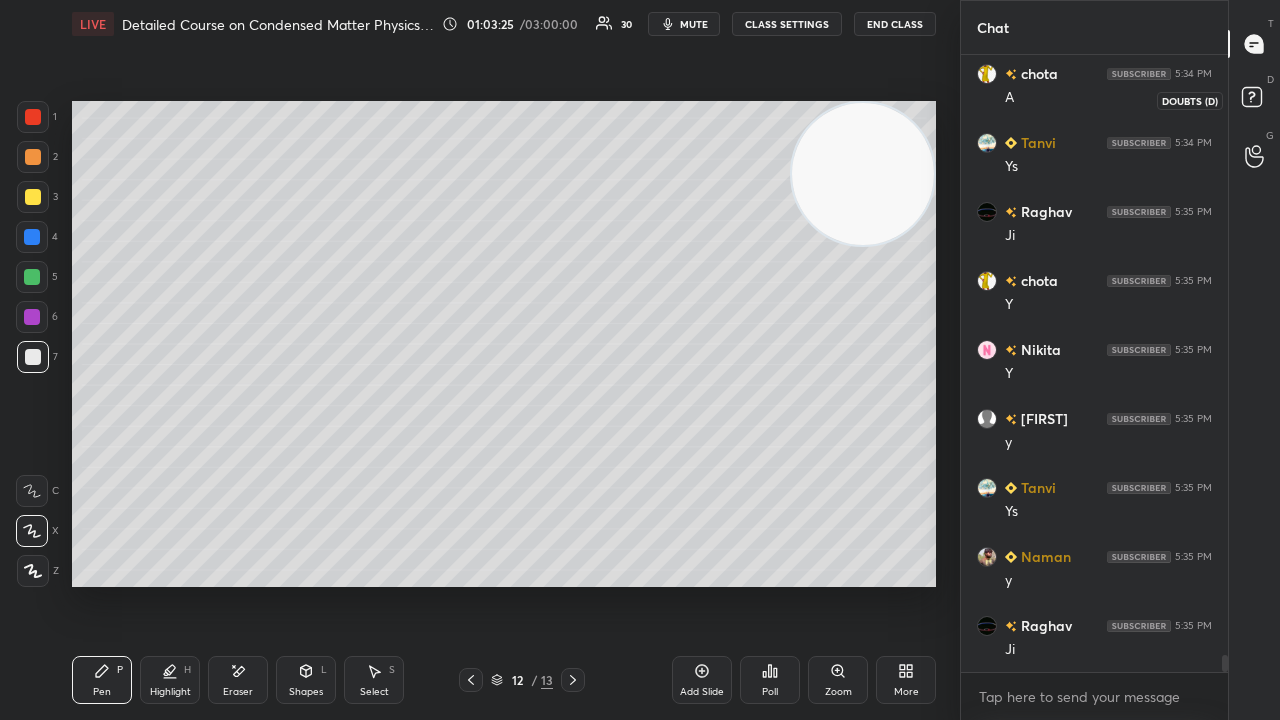 click on "D Doubts (D)" at bounding box center [1254, 100] 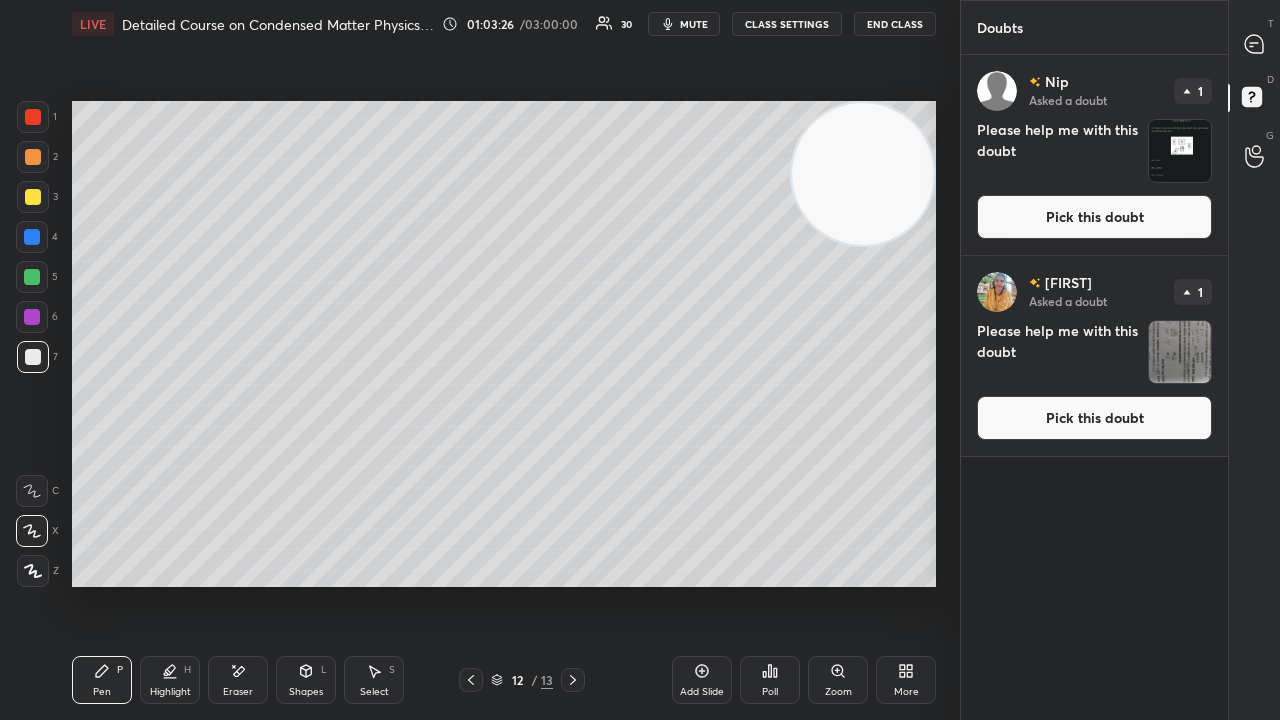 click on "Pick this doubt" at bounding box center (1094, 418) 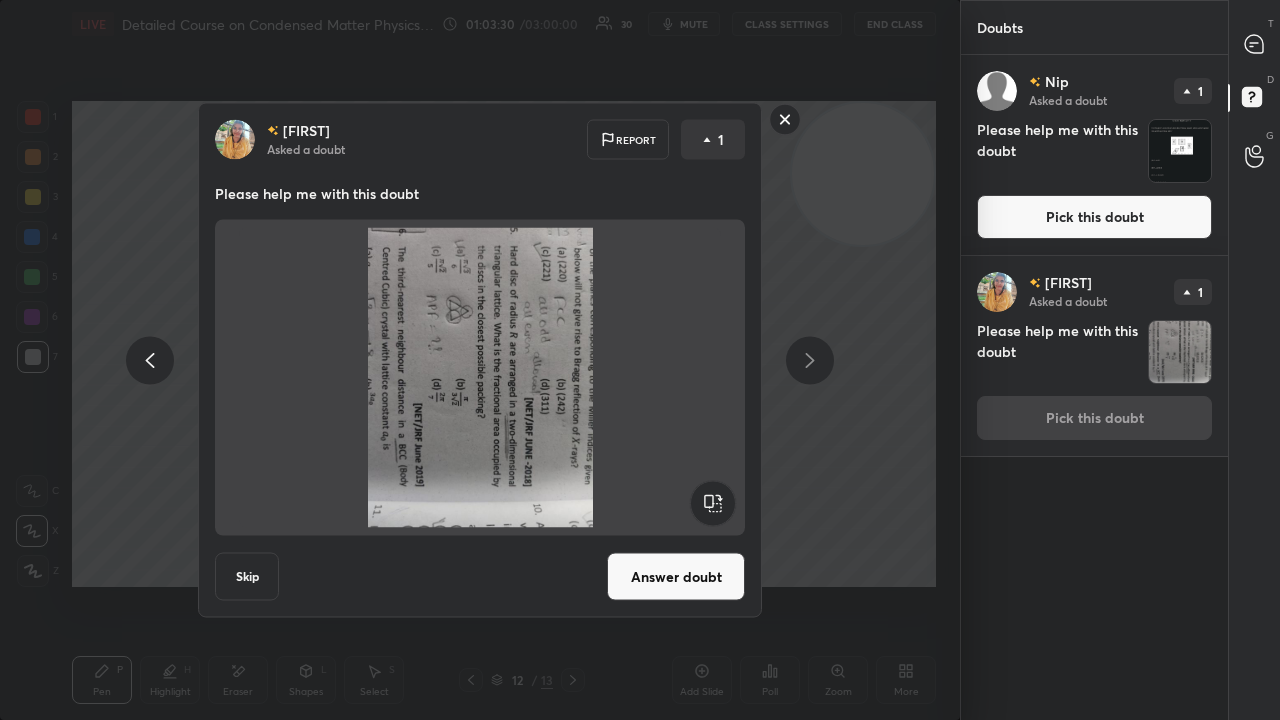click 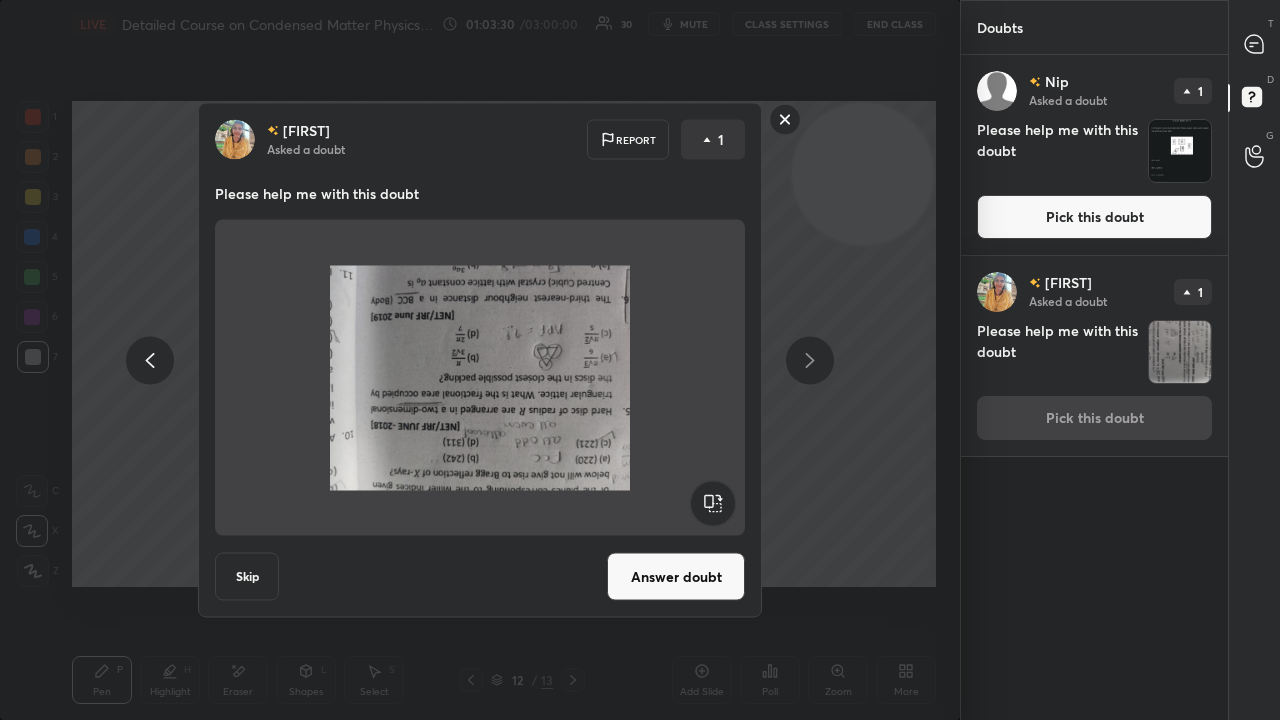 click 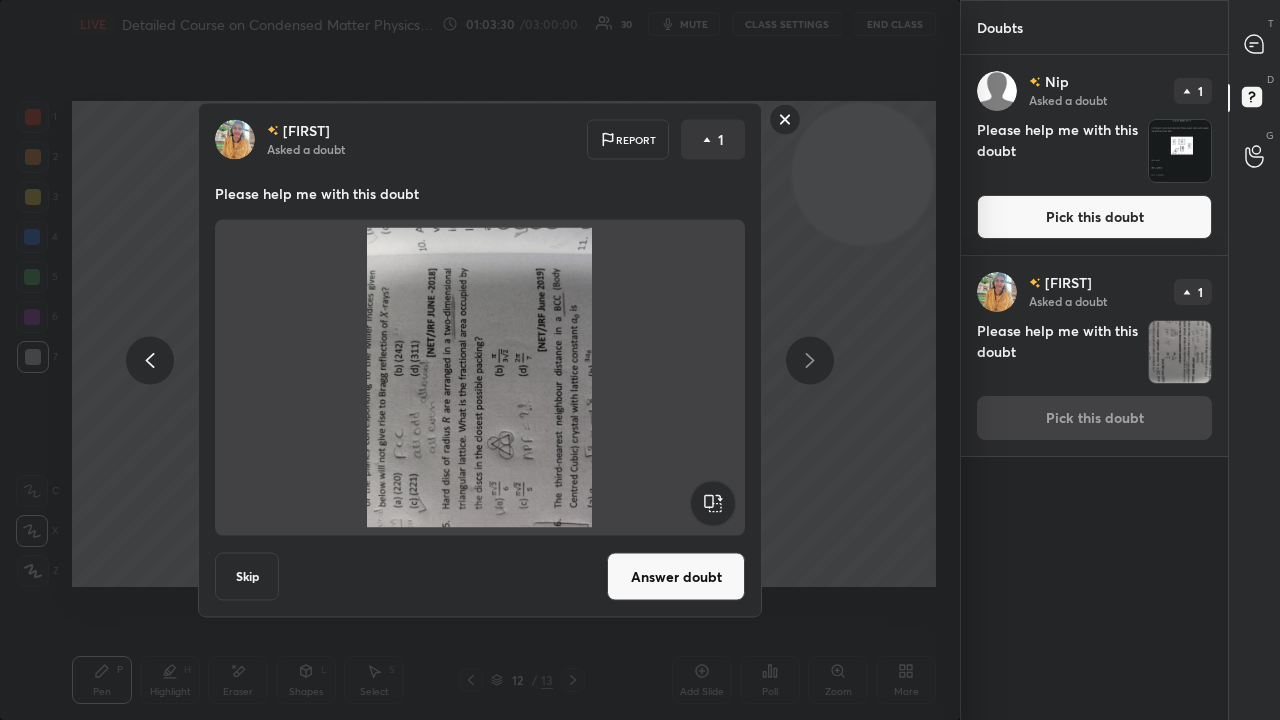 click 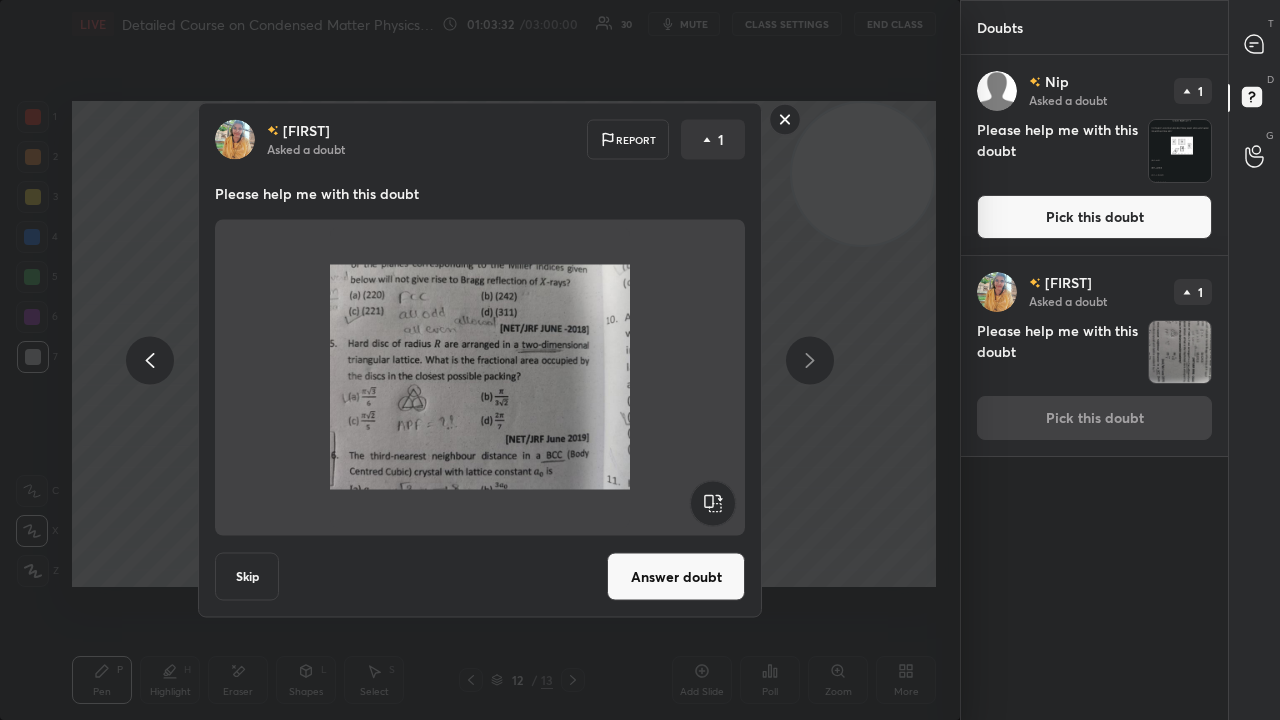 click 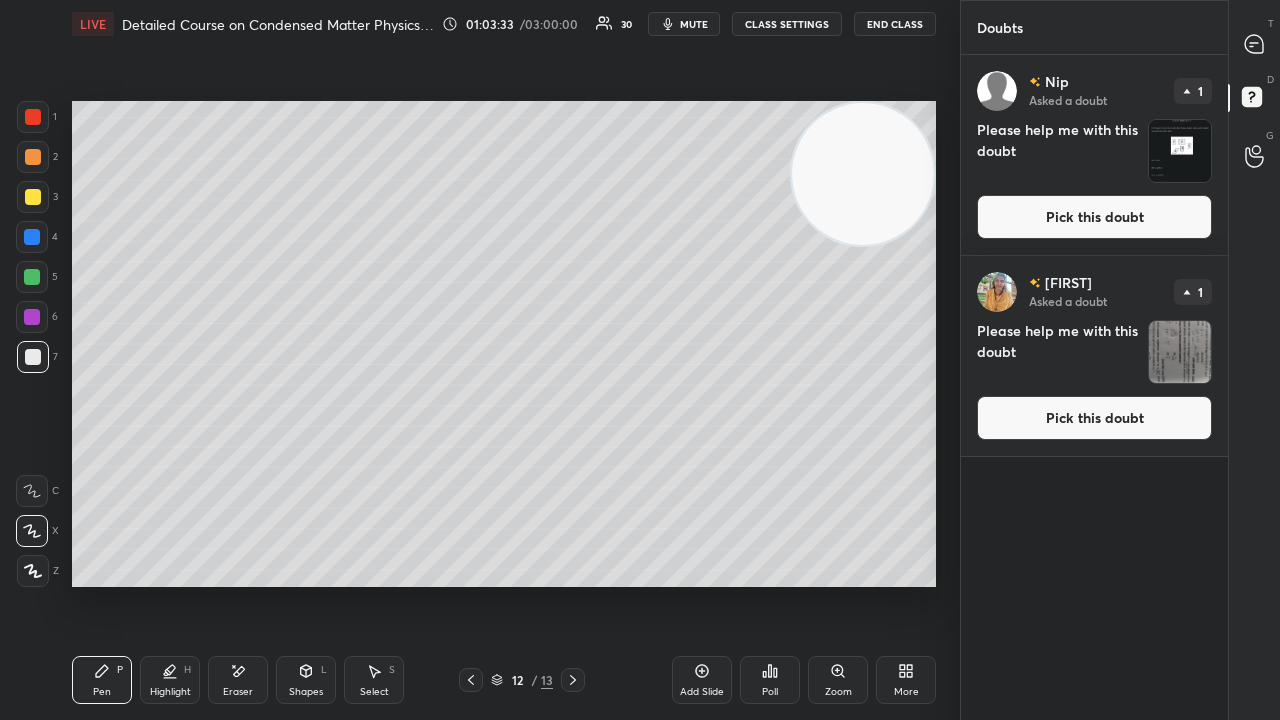 click on "Pick this doubt" at bounding box center (1094, 217) 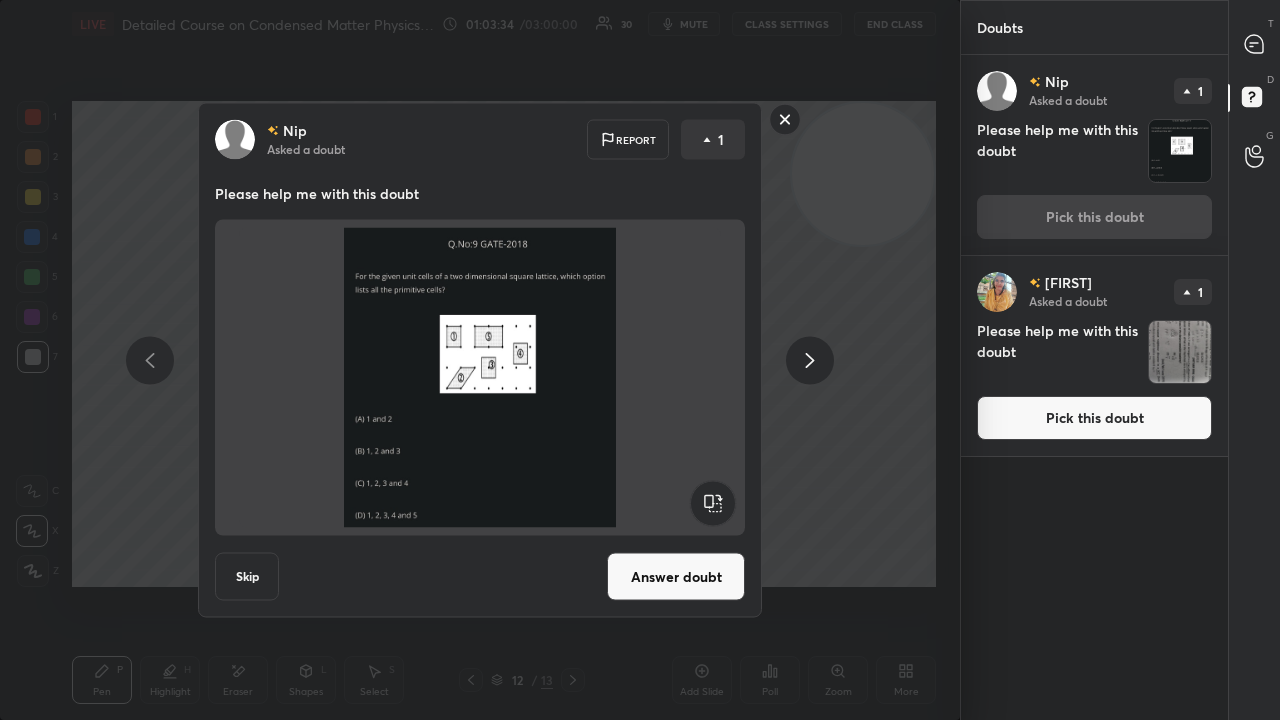 click on "Answer doubt" at bounding box center [676, 577] 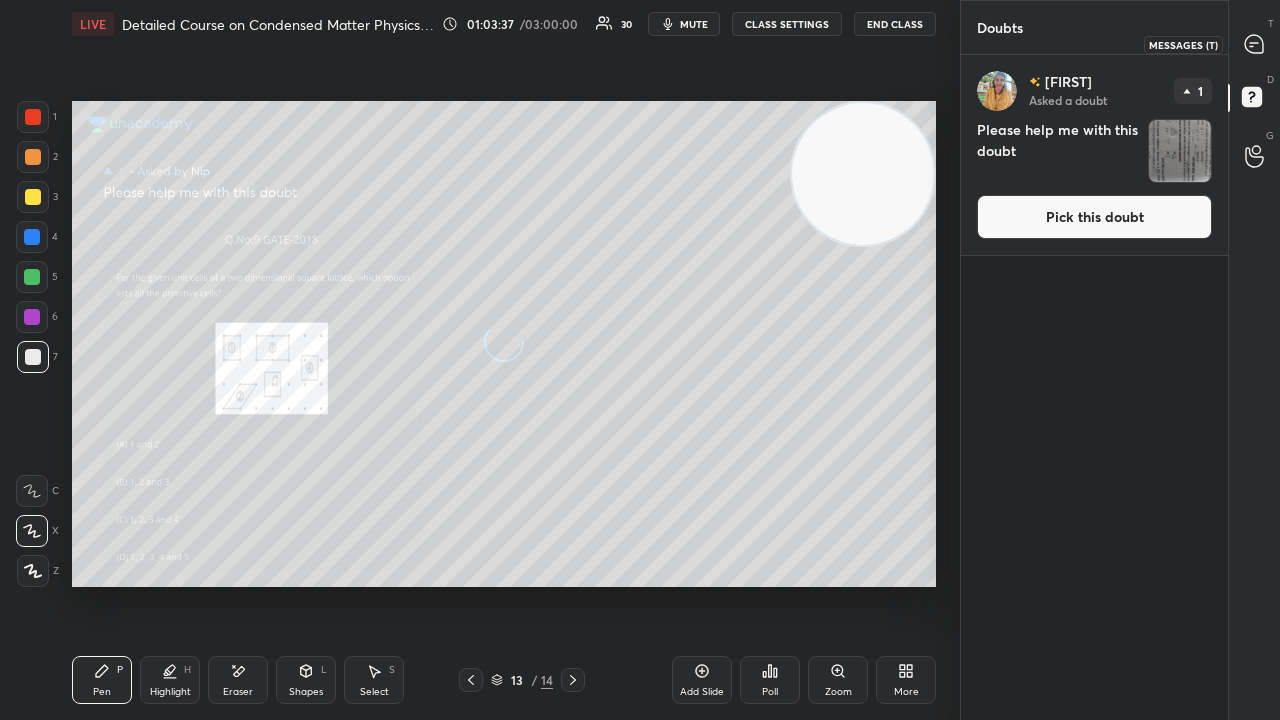click 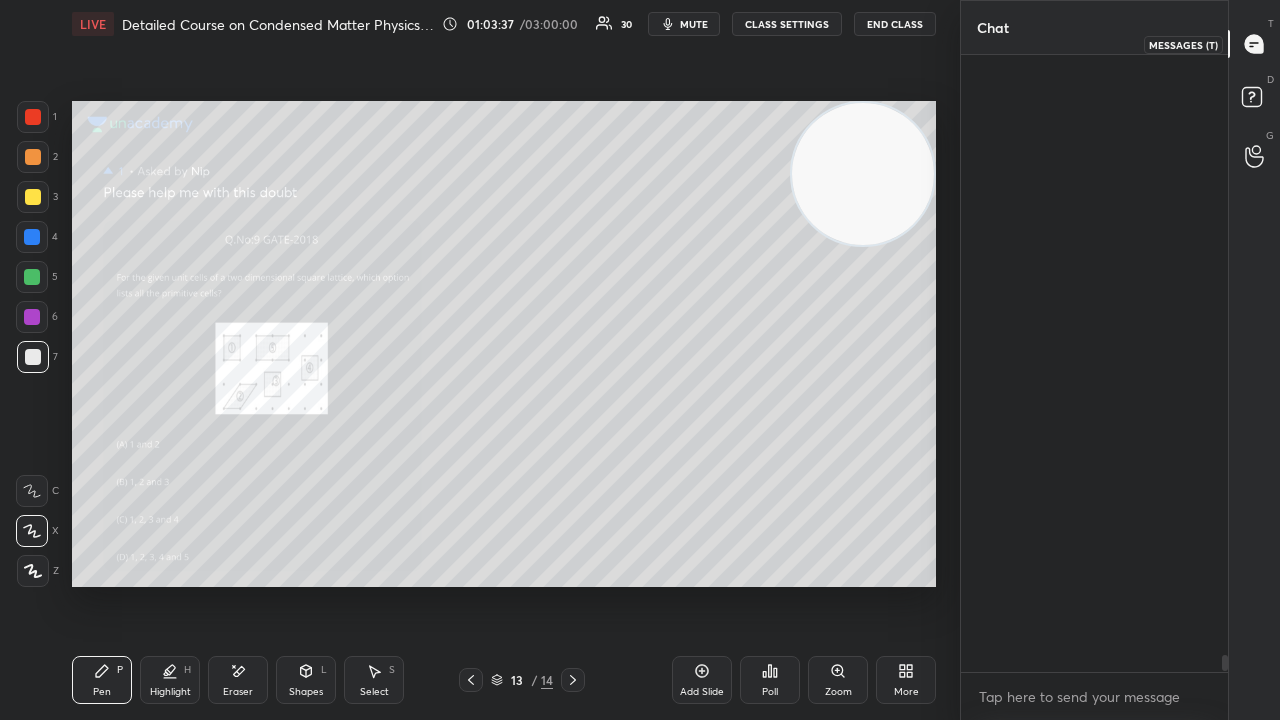 scroll, scrollTop: 21984, scrollLeft: 0, axis: vertical 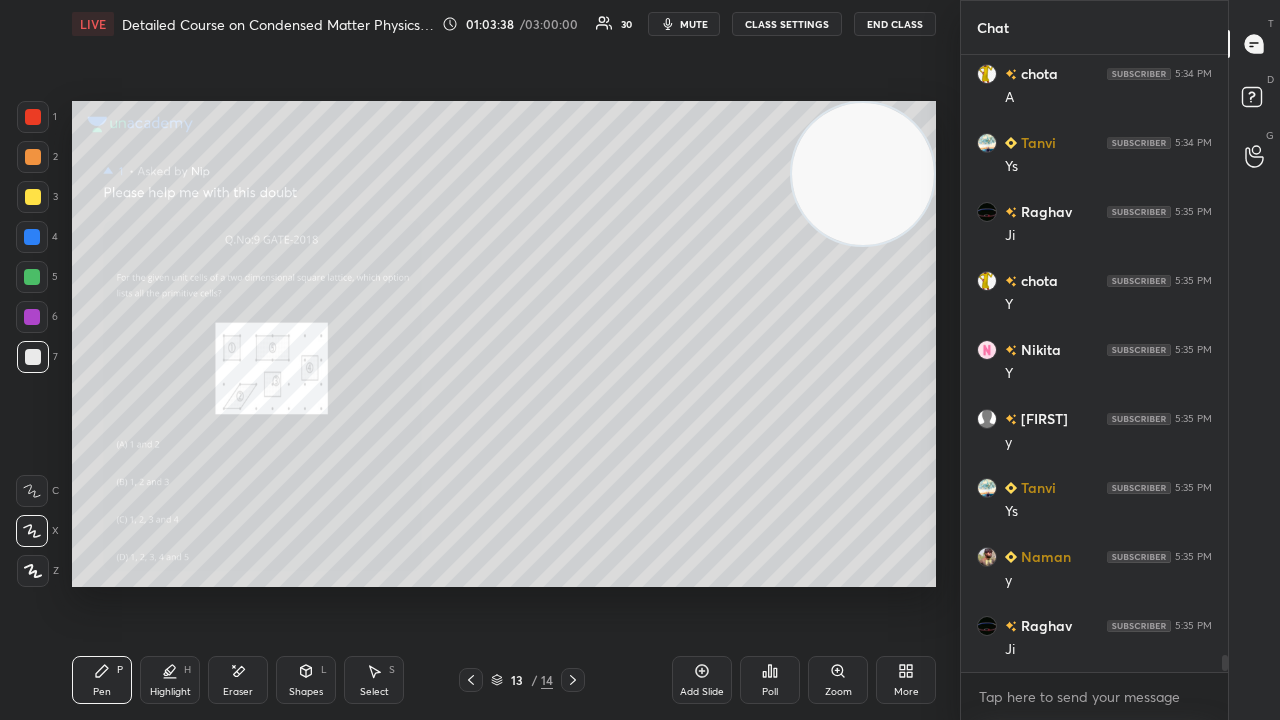click on "Zoom" at bounding box center (838, 680) 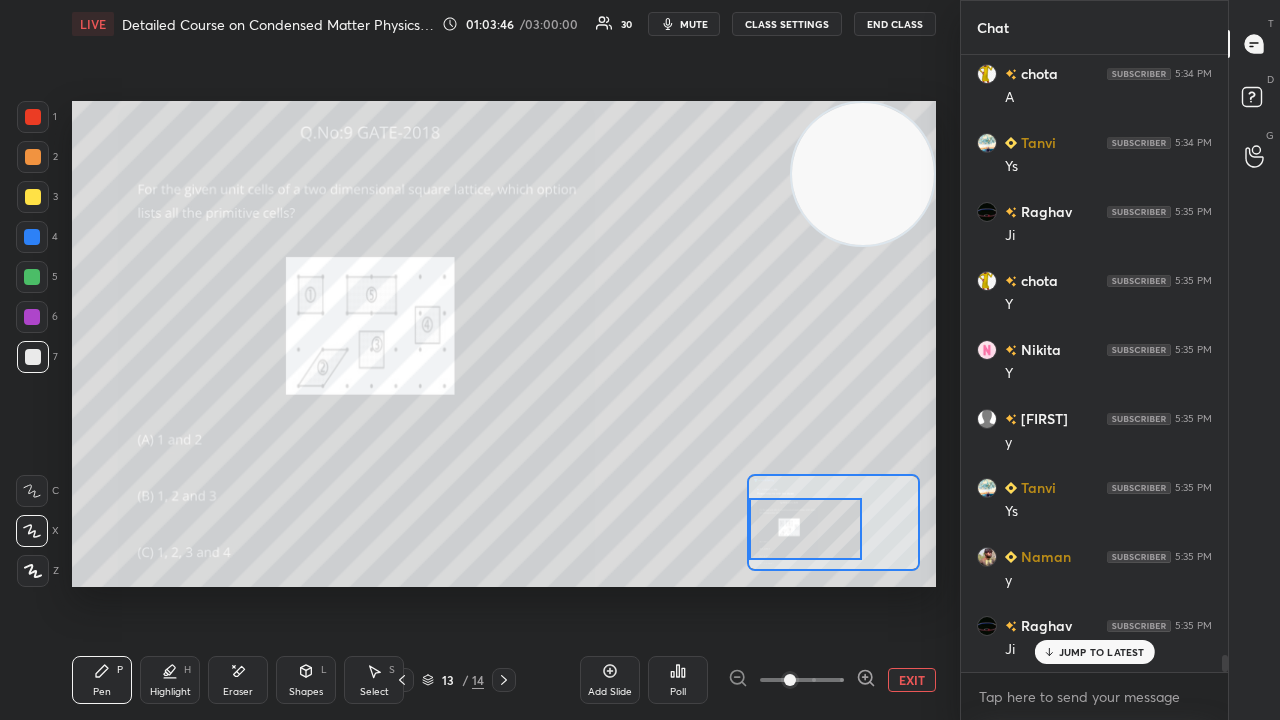 scroll, scrollTop: 22070, scrollLeft: 0, axis: vertical 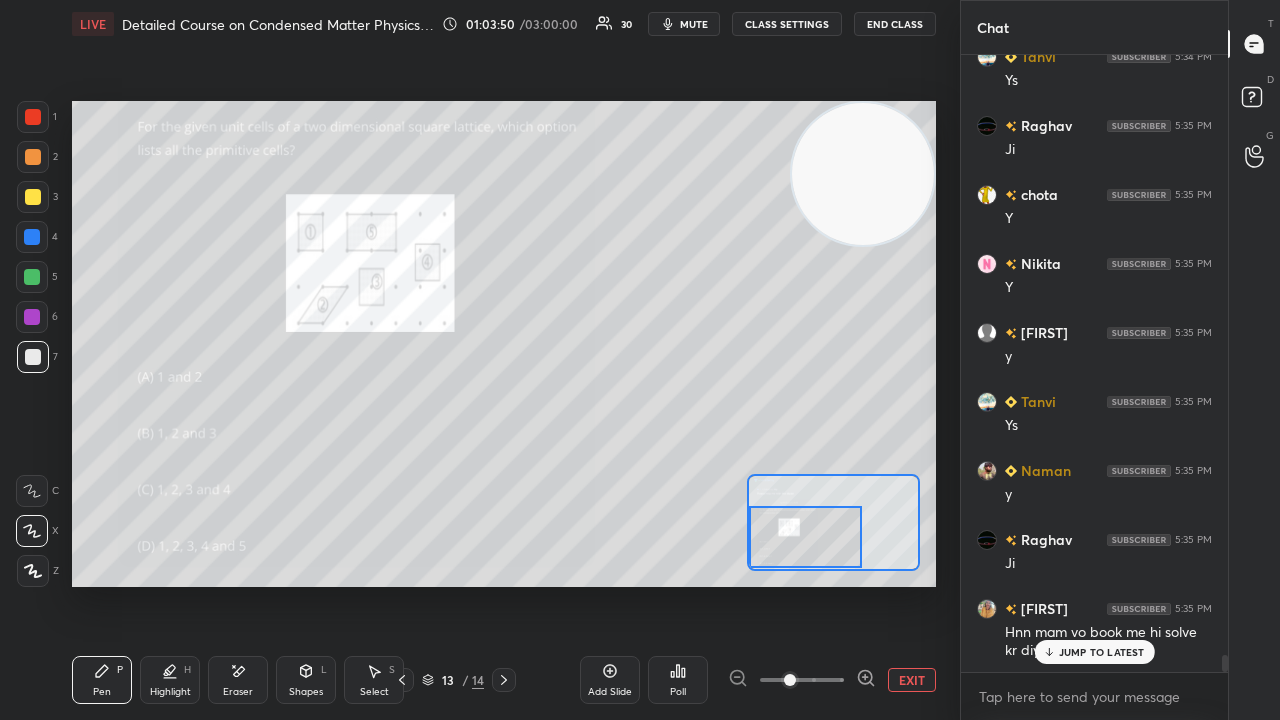 click at bounding box center (805, 537) 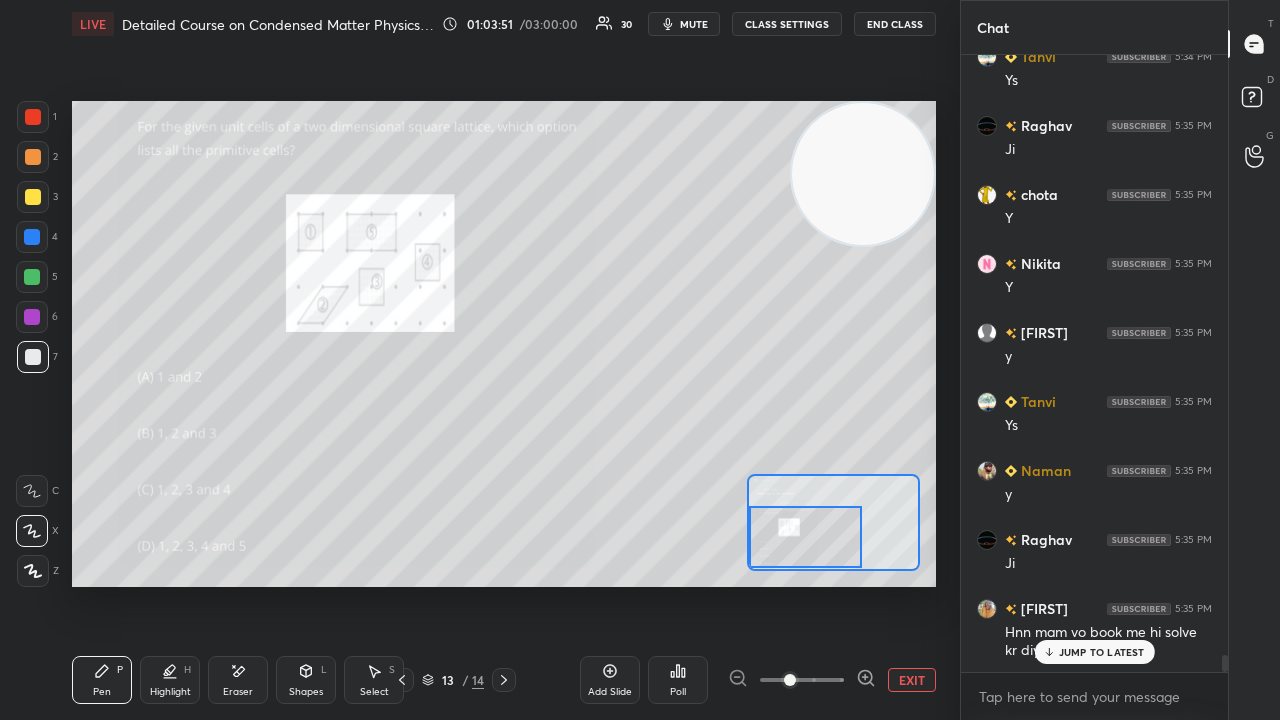 click on "JUMP TO LATEST" at bounding box center (1102, 652) 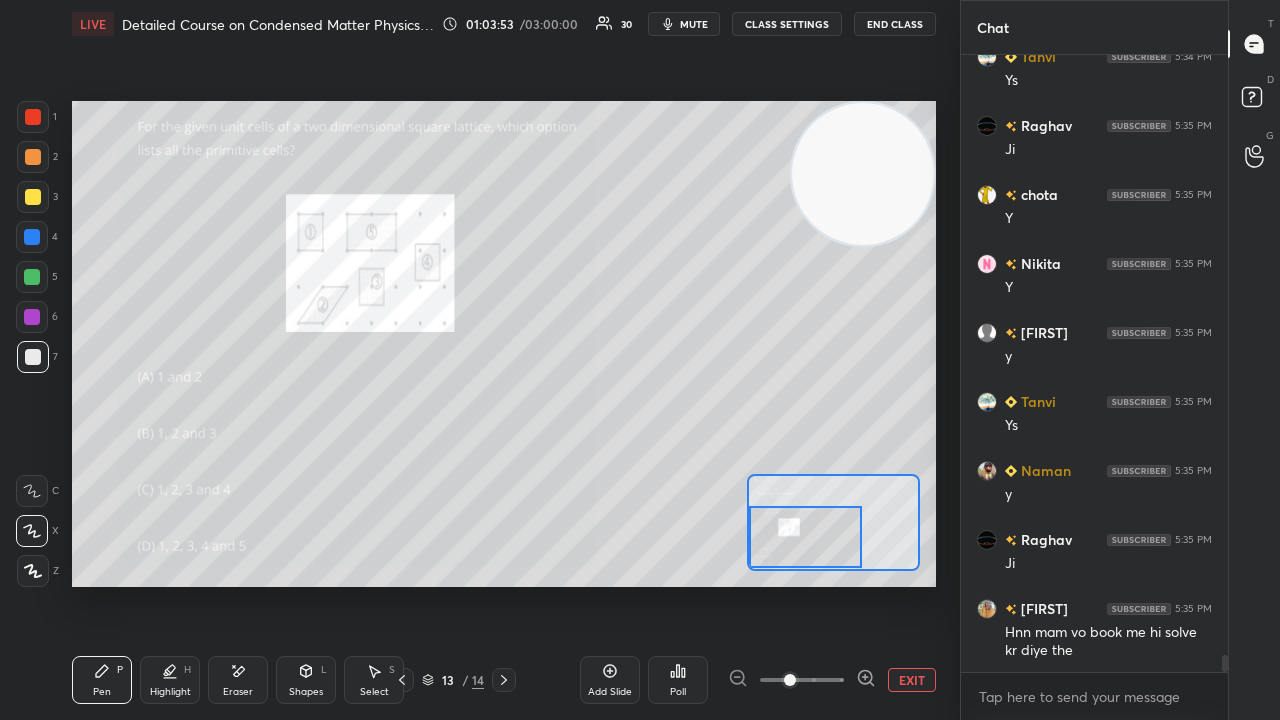 click on "mute" at bounding box center (694, 24) 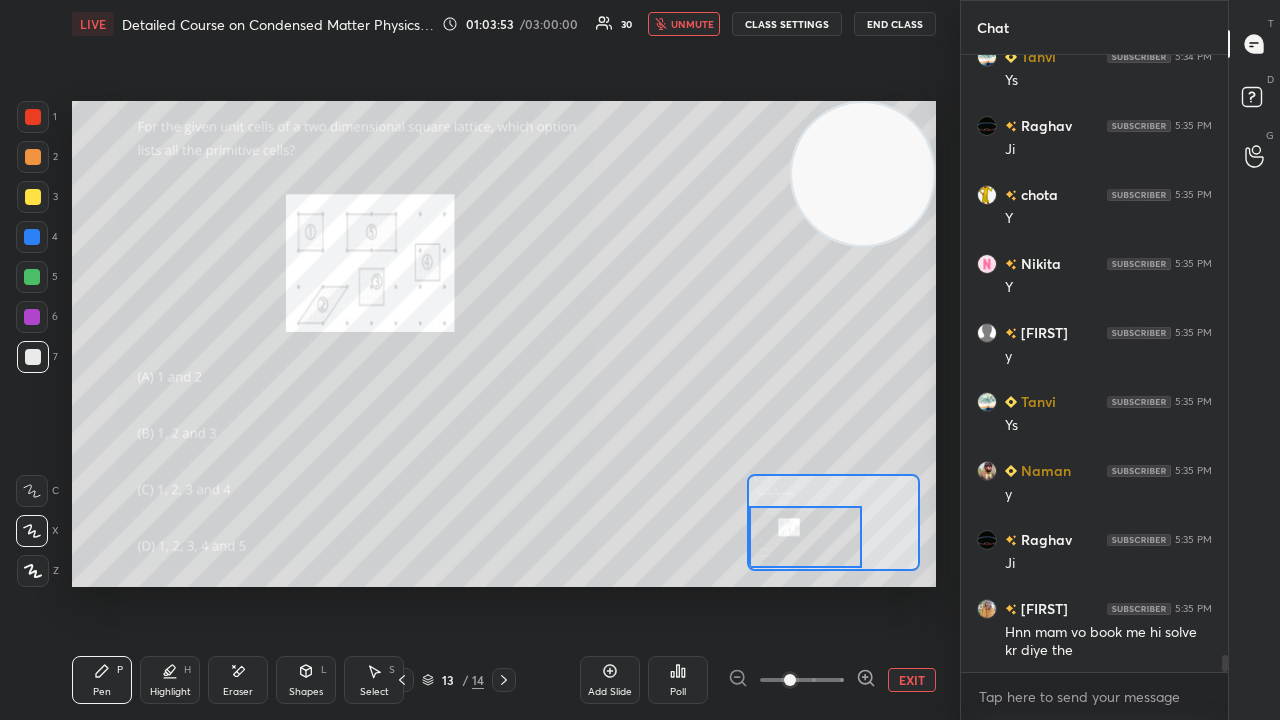 click on "unmute" at bounding box center [692, 24] 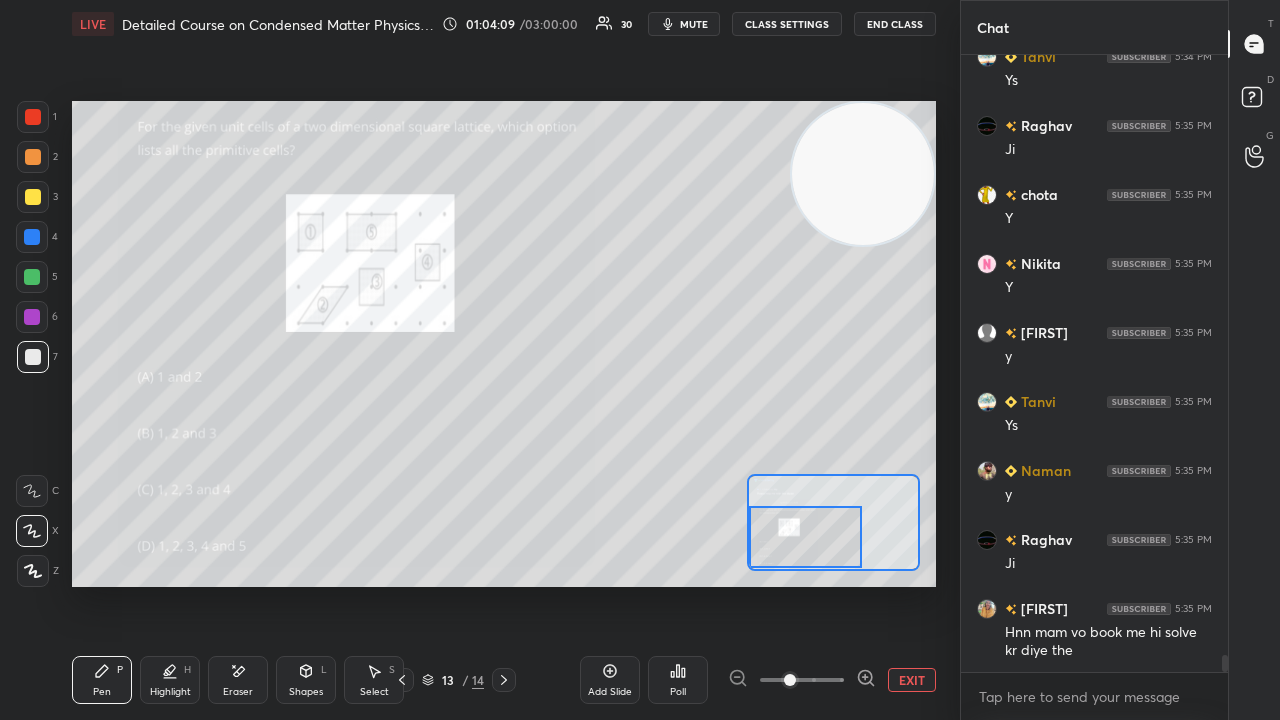 click on "mute" at bounding box center [684, 24] 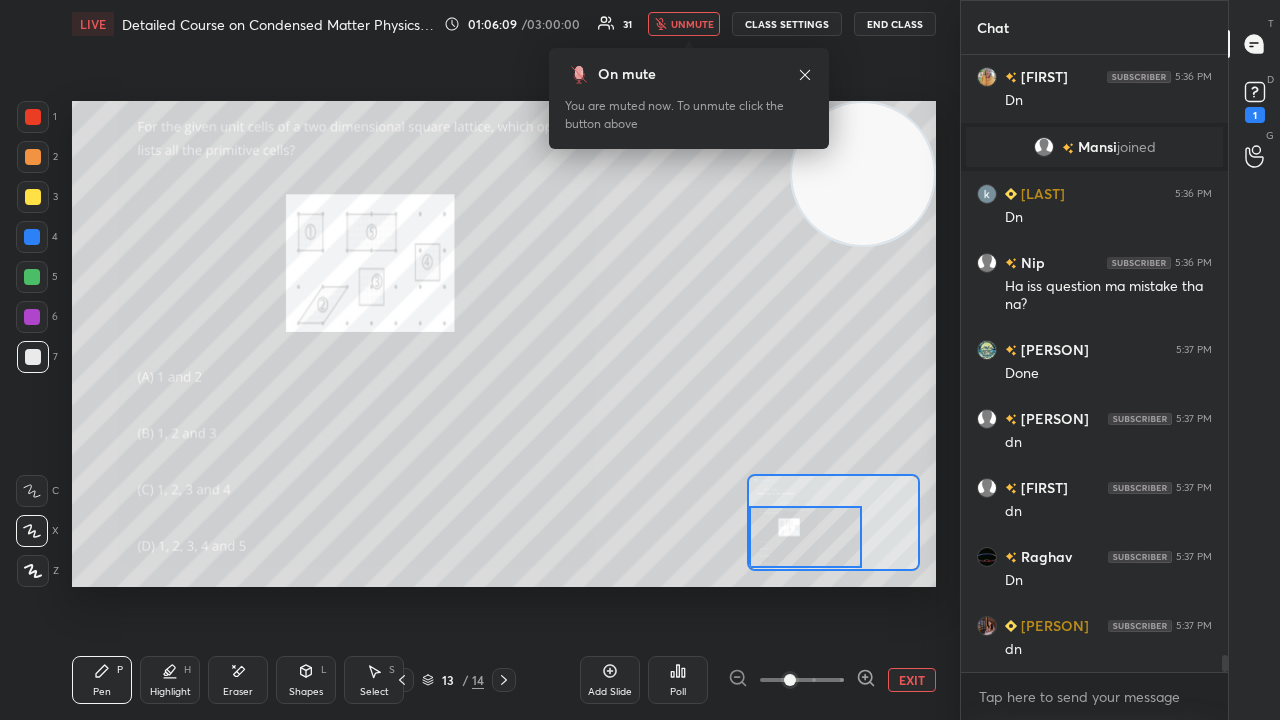 scroll, scrollTop: 22114, scrollLeft: 0, axis: vertical 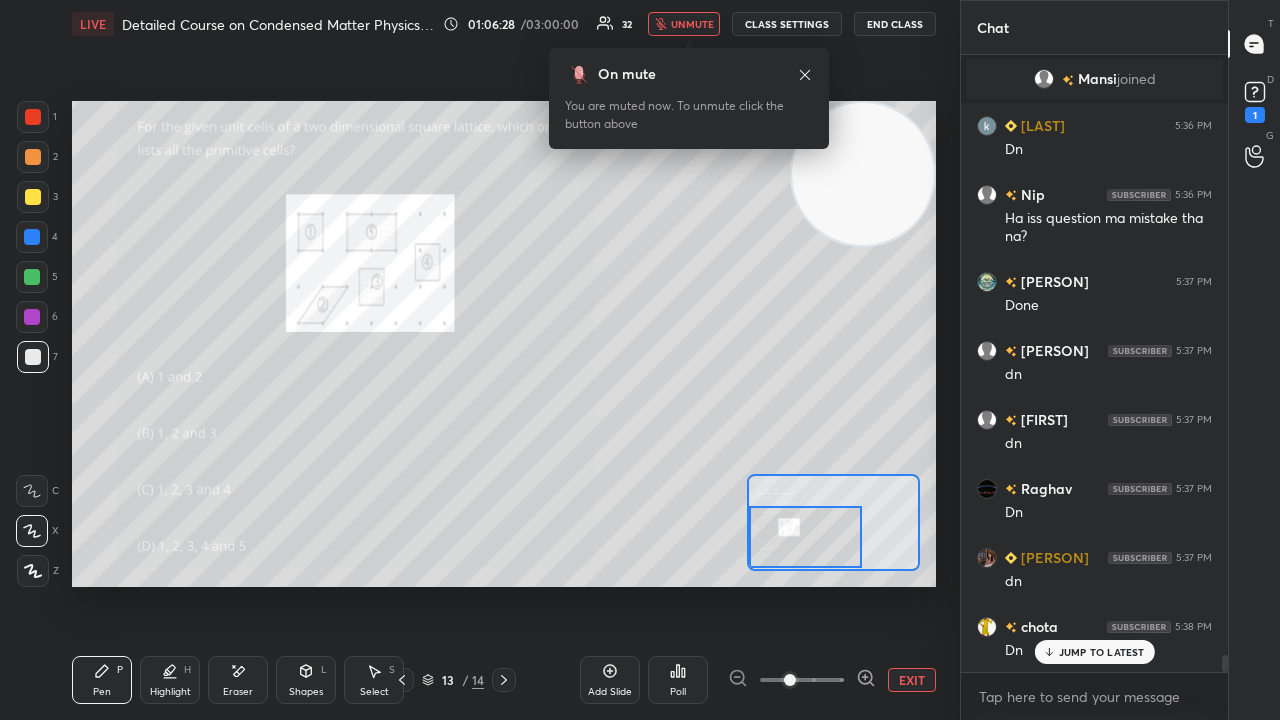 click on "unmute" at bounding box center (692, 24) 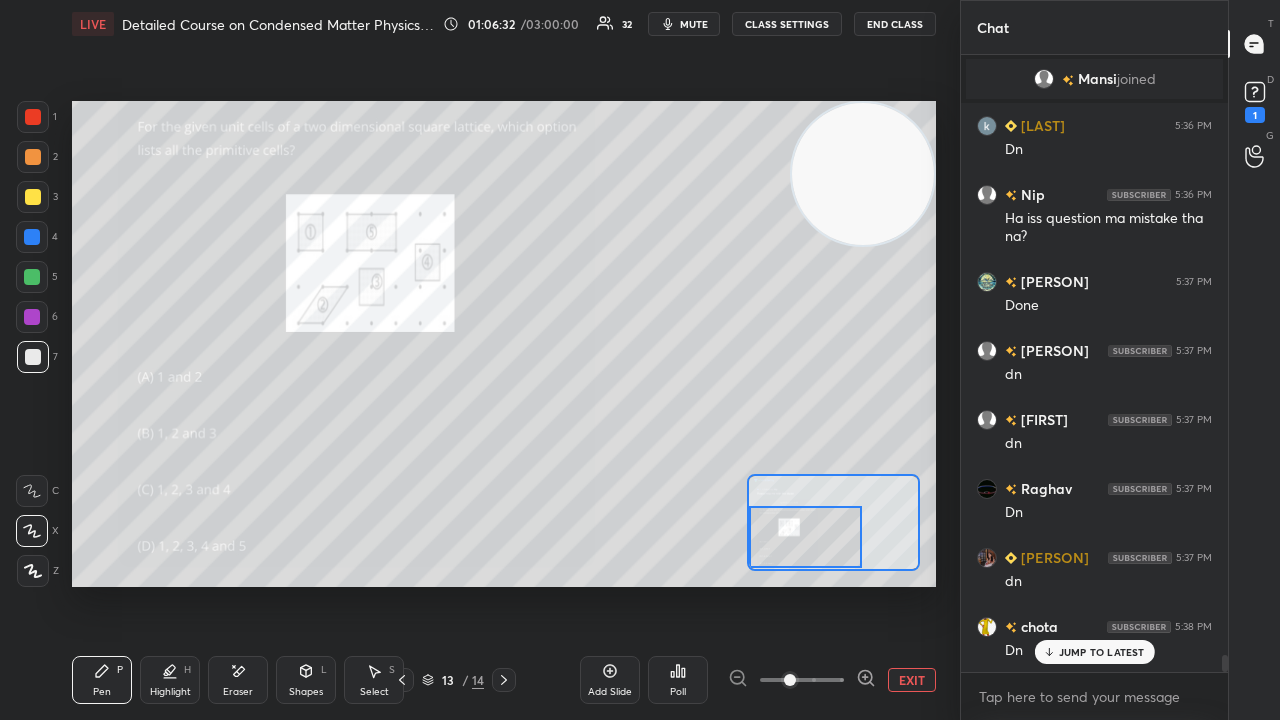 click on "mute" at bounding box center [694, 24] 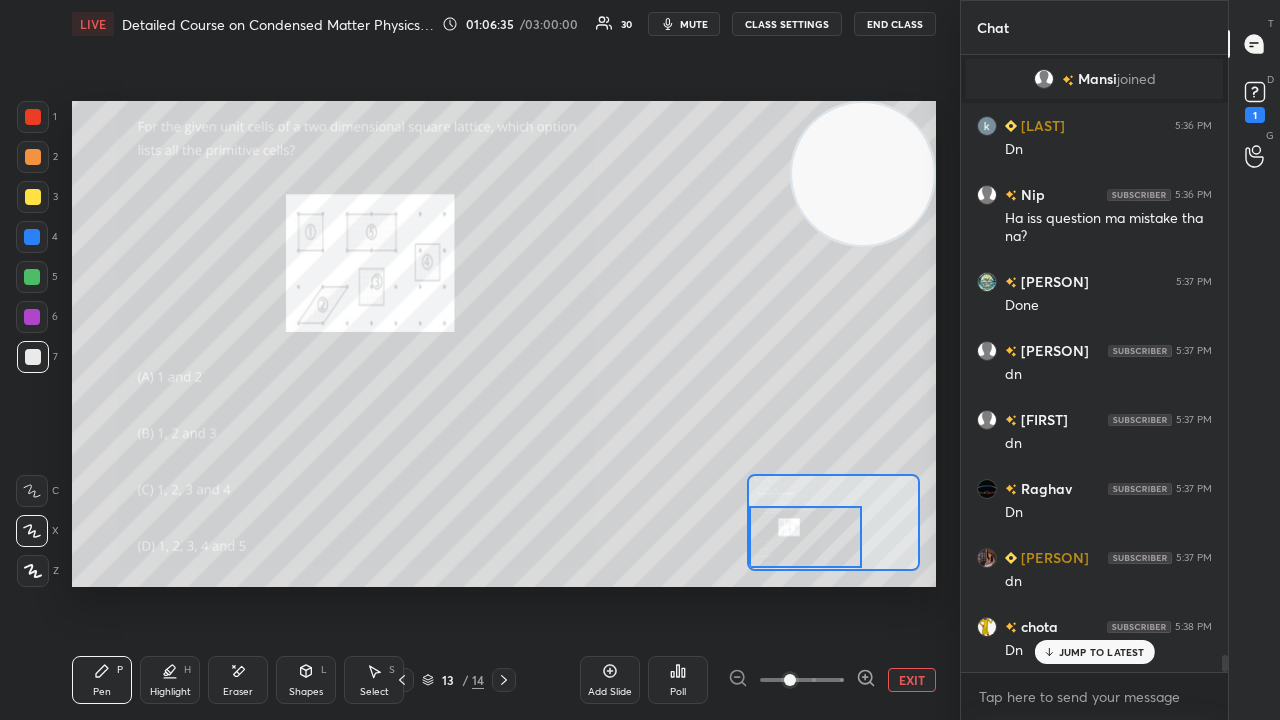 drag, startPoint x: 792, startPoint y: 534, endPoint x: 780, endPoint y: 535, distance: 12.0415945 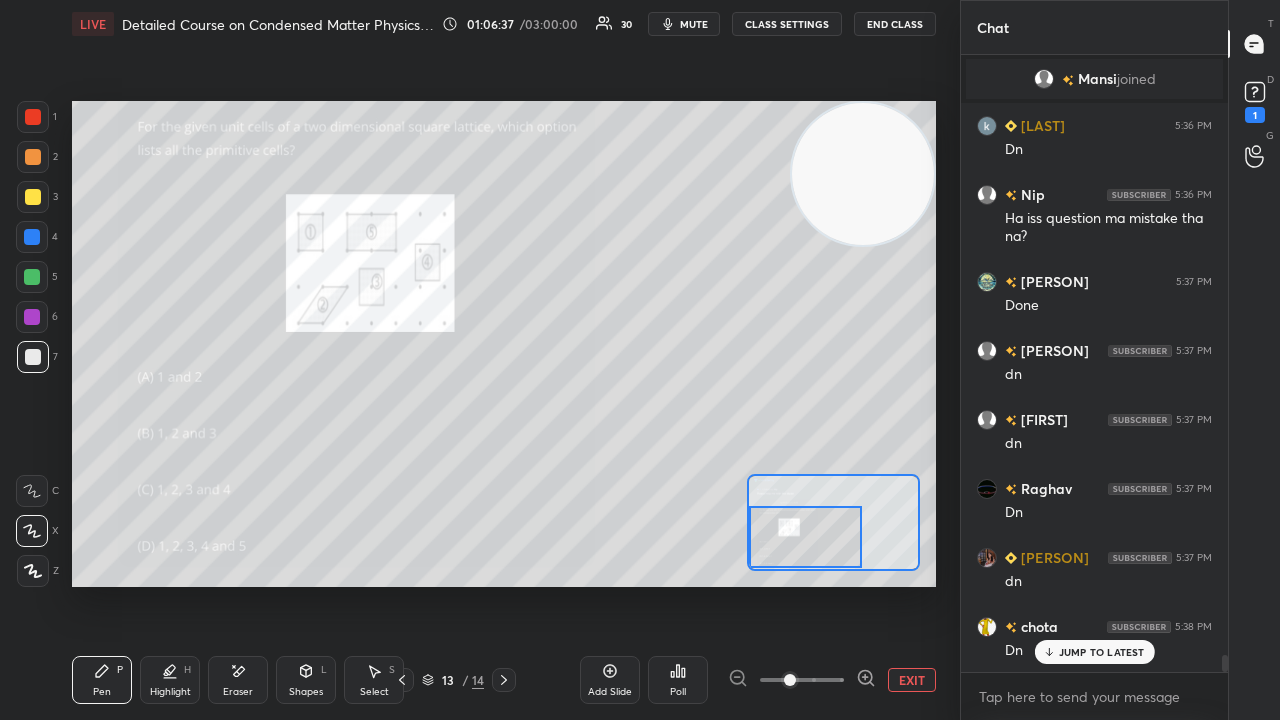 click at bounding box center (33, 117) 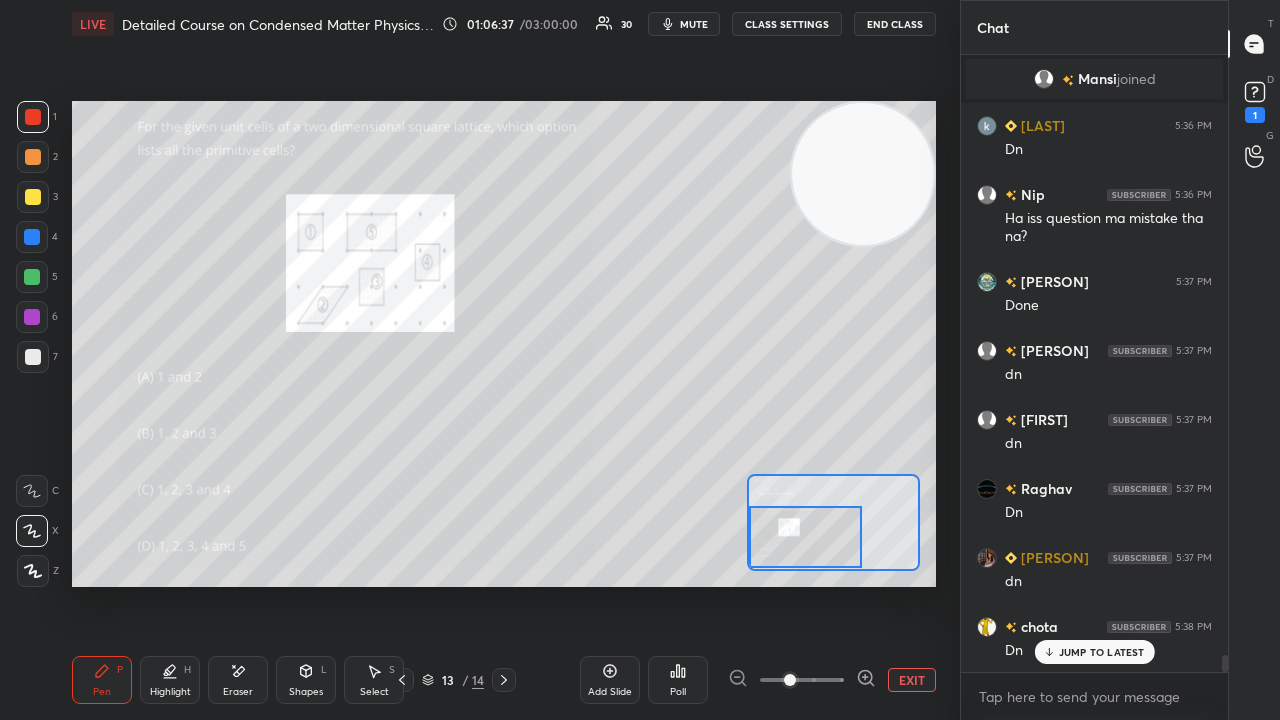 click at bounding box center [33, 197] 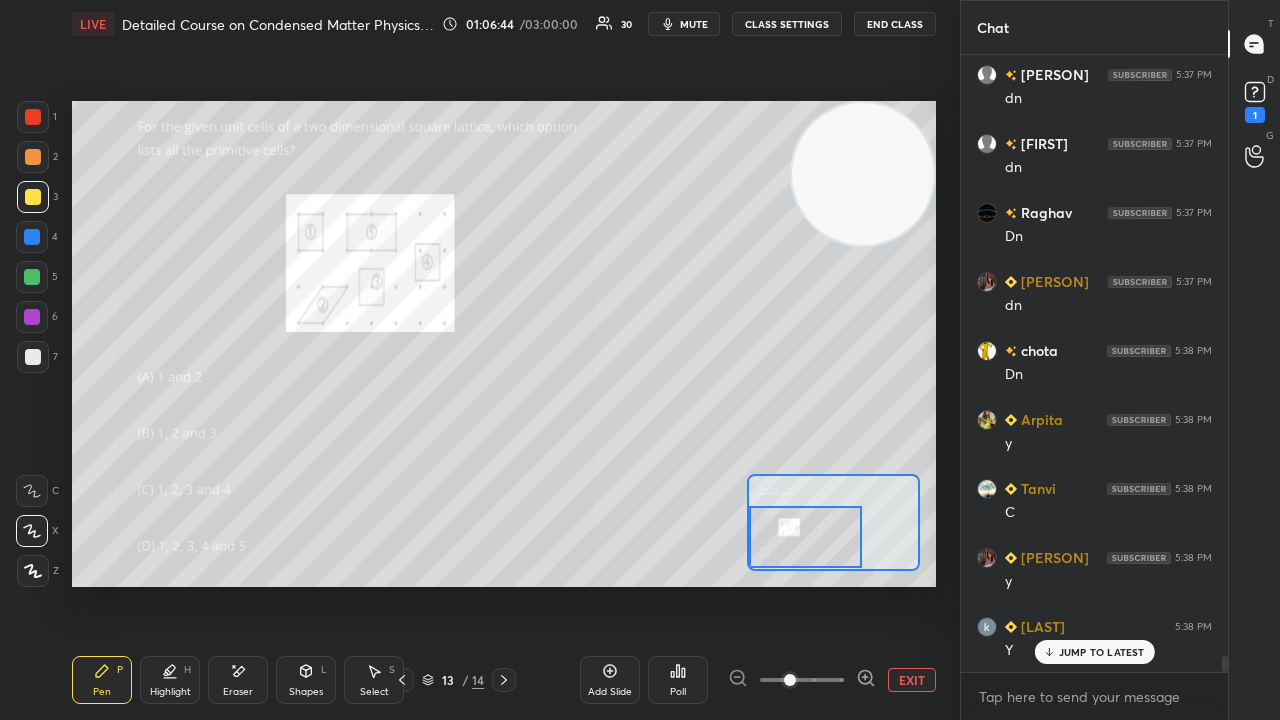 scroll, scrollTop: 22528, scrollLeft: 0, axis: vertical 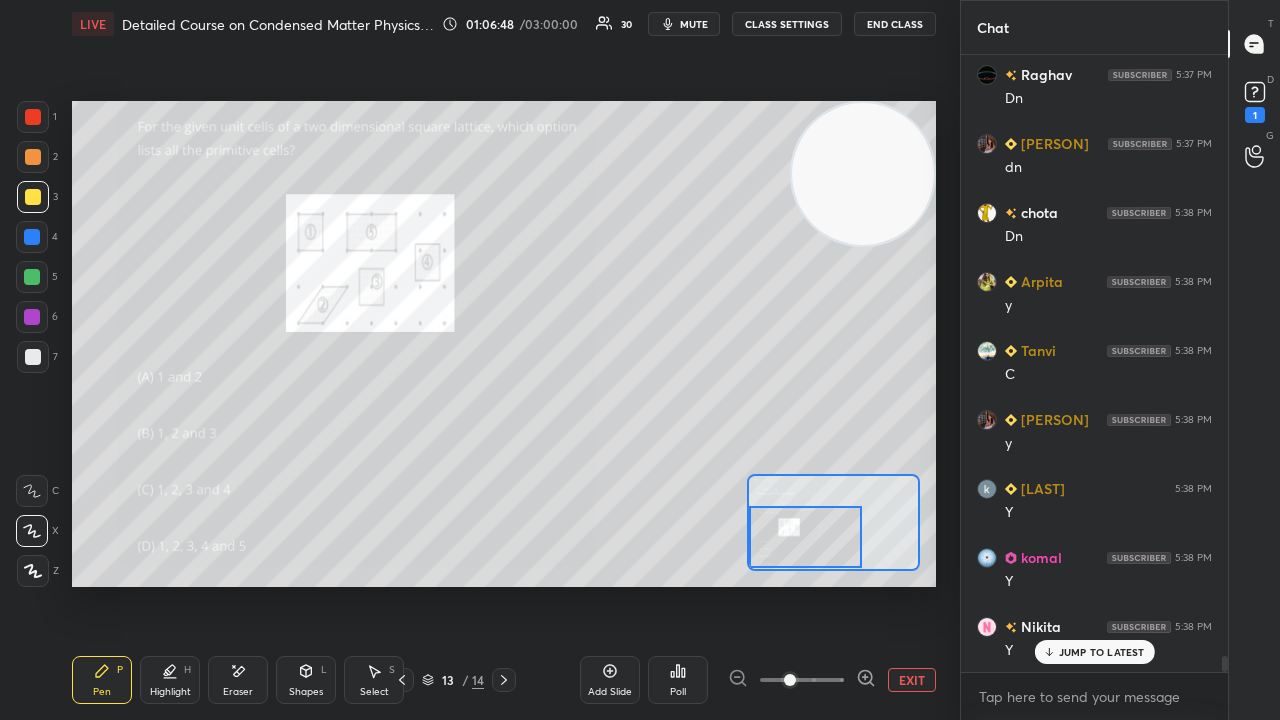 click on "mute" at bounding box center [694, 24] 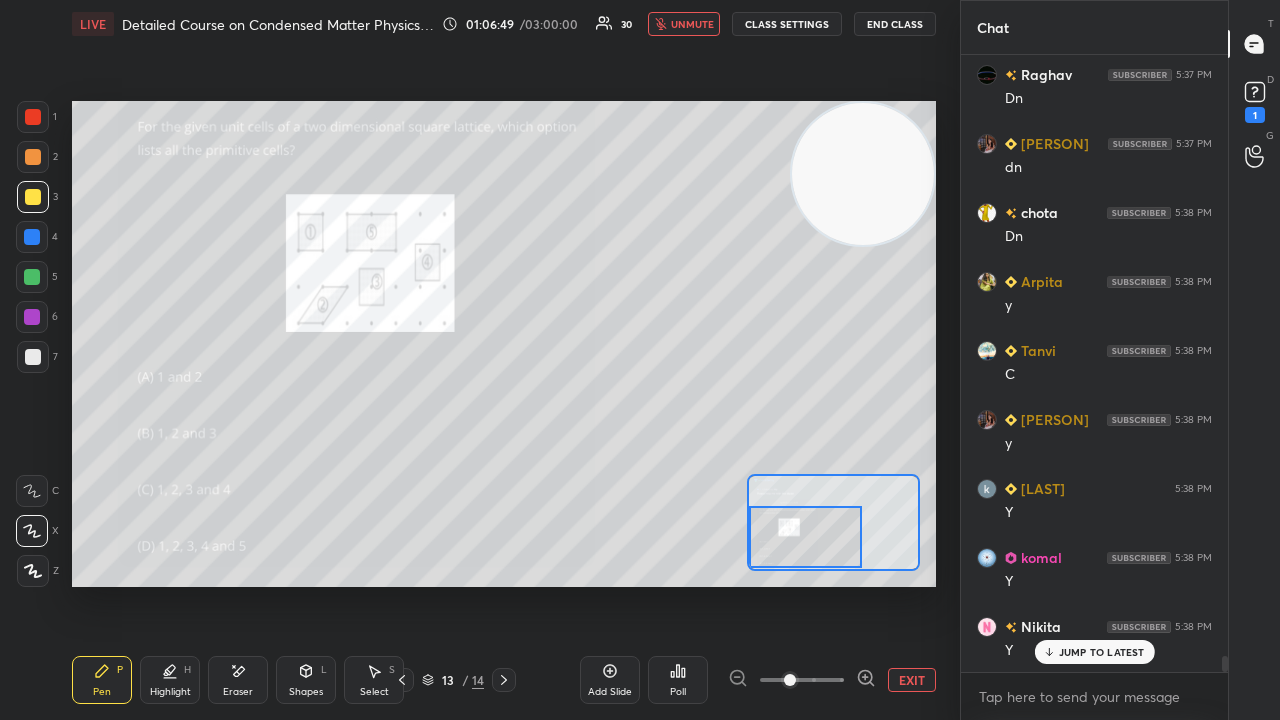 drag, startPoint x: 692, startPoint y: 29, endPoint x: 692, endPoint y: 17, distance: 12 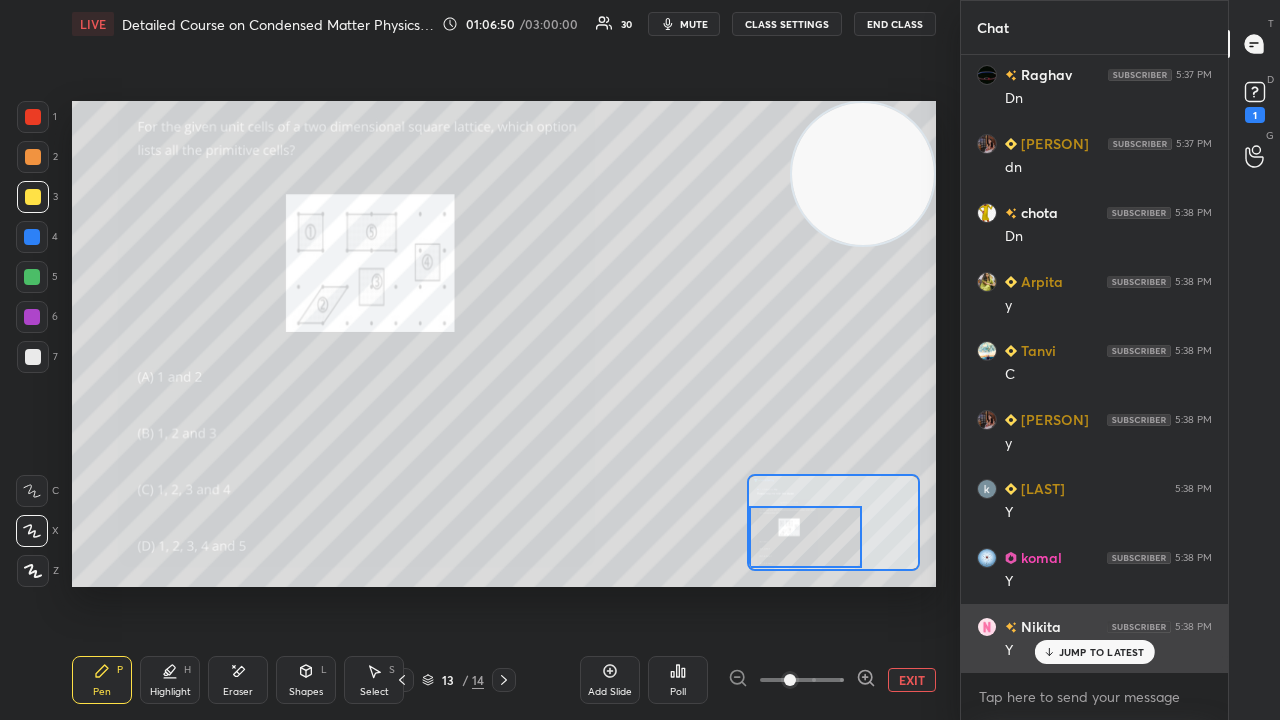 scroll, scrollTop: 22598, scrollLeft: 0, axis: vertical 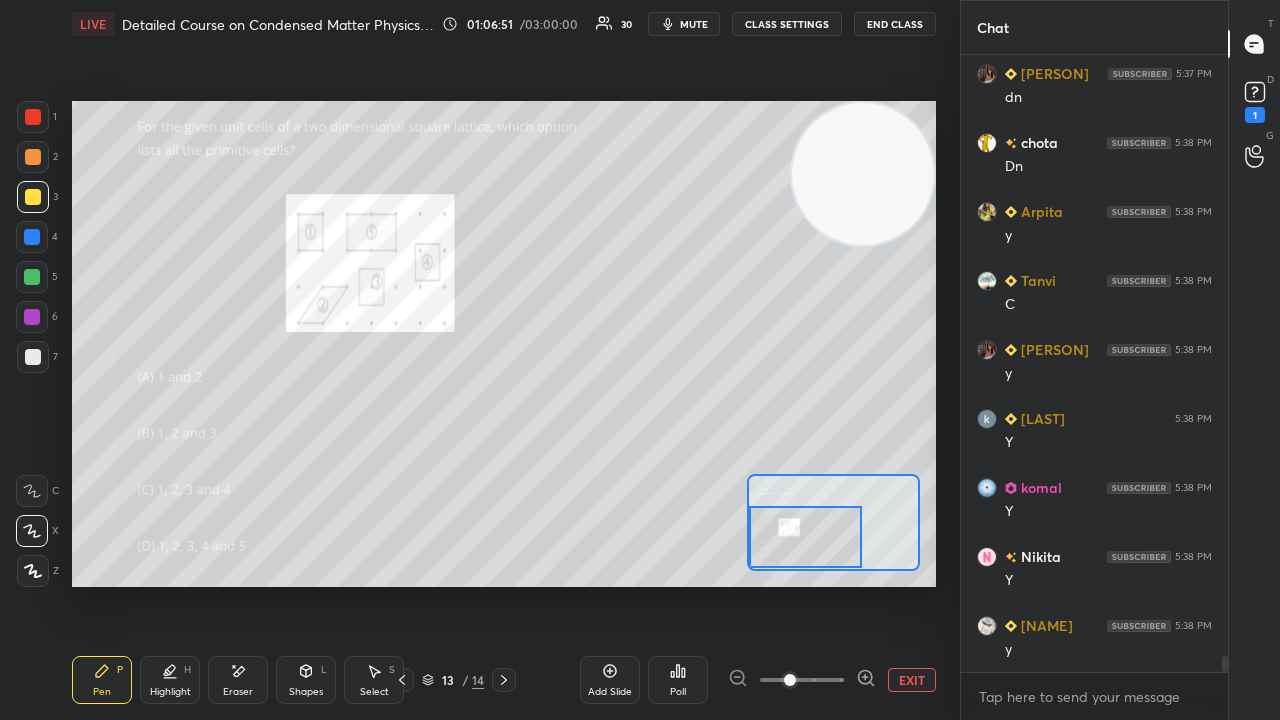 click on "mute" at bounding box center (694, 24) 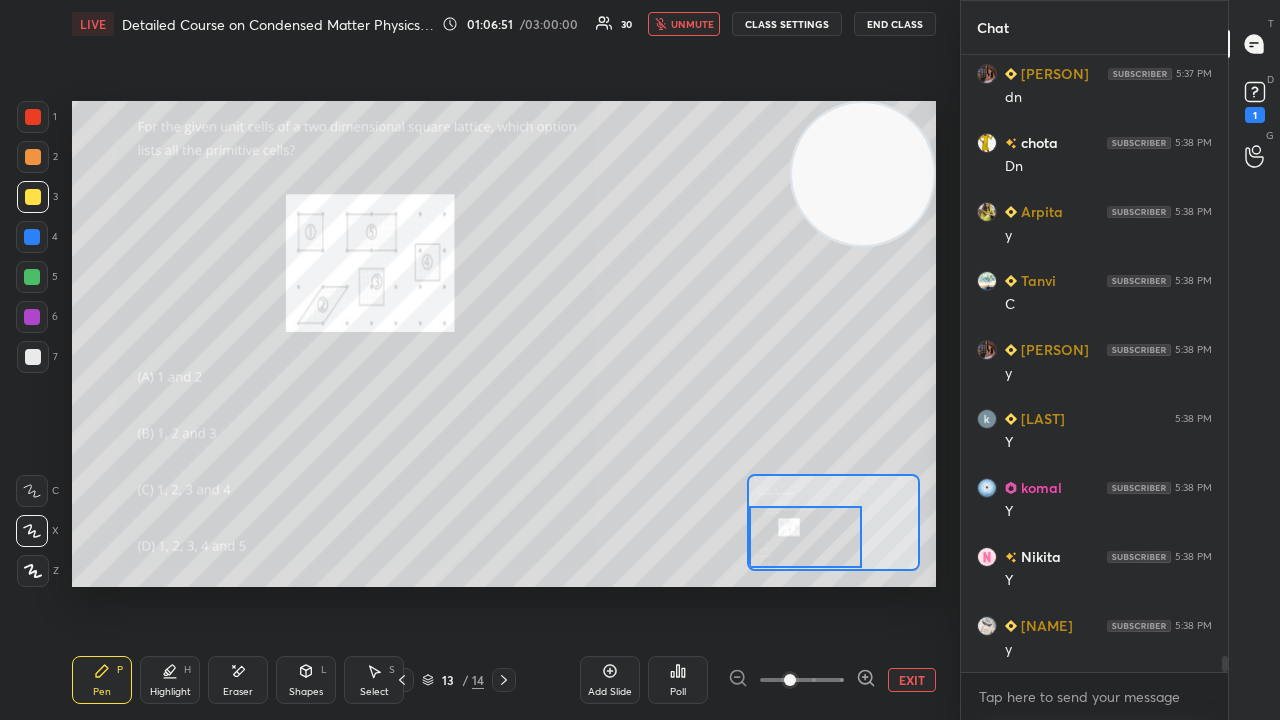 click on "unmute" at bounding box center (692, 24) 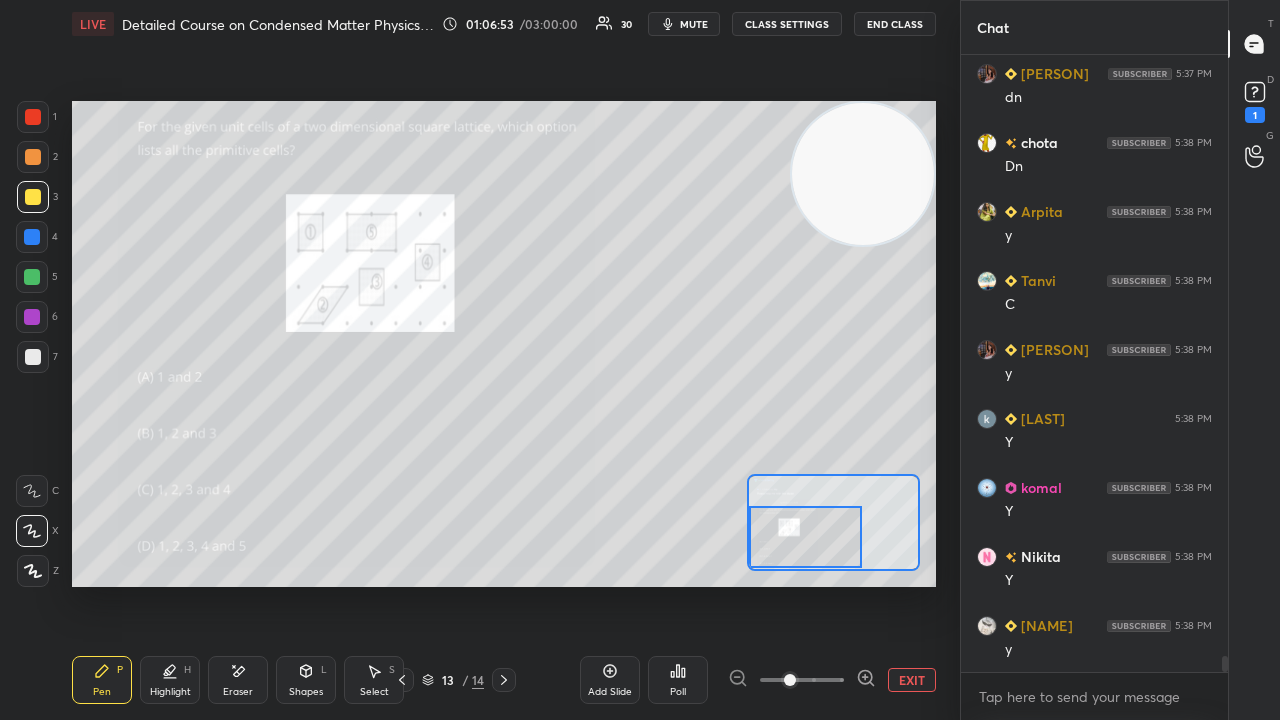 scroll, scrollTop: 22666, scrollLeft: 0, axis: vertical 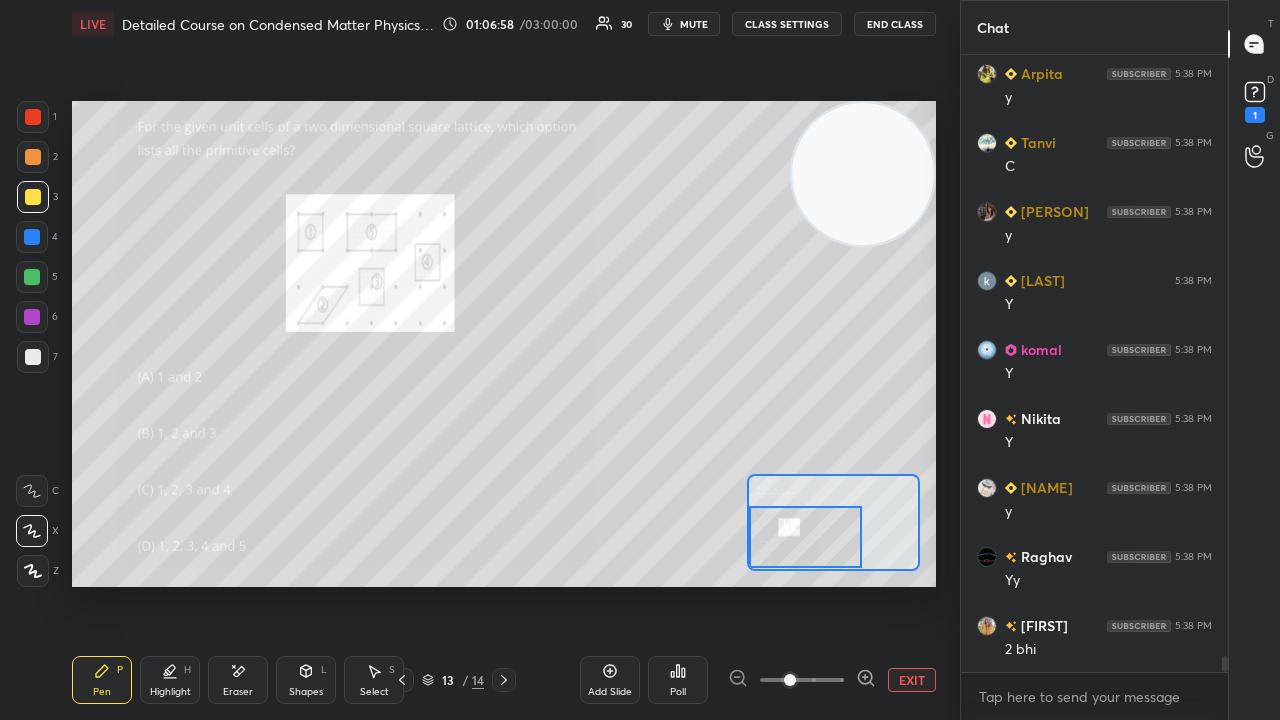 drag, startPoint x: 36, startPoint y: 117, endPoint x: 70, endPoint y: 136, distance: 38.948685 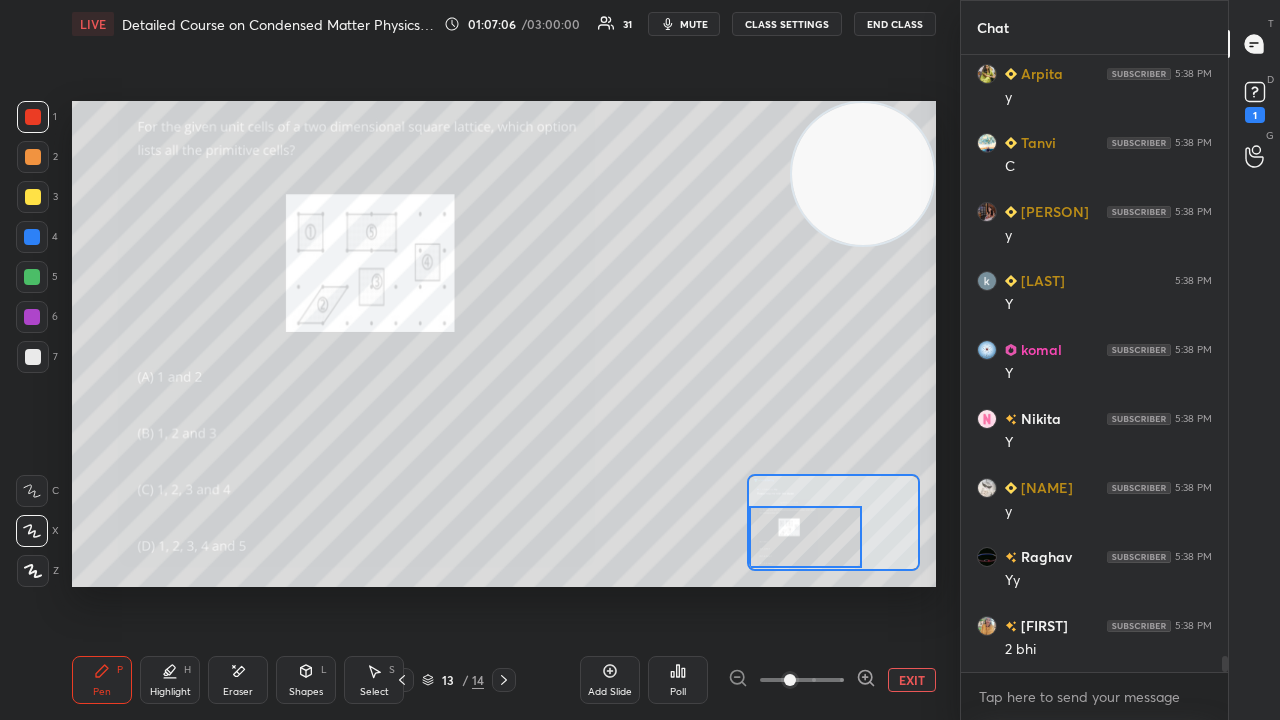 click on "mute" at bounding box center [694, 24] 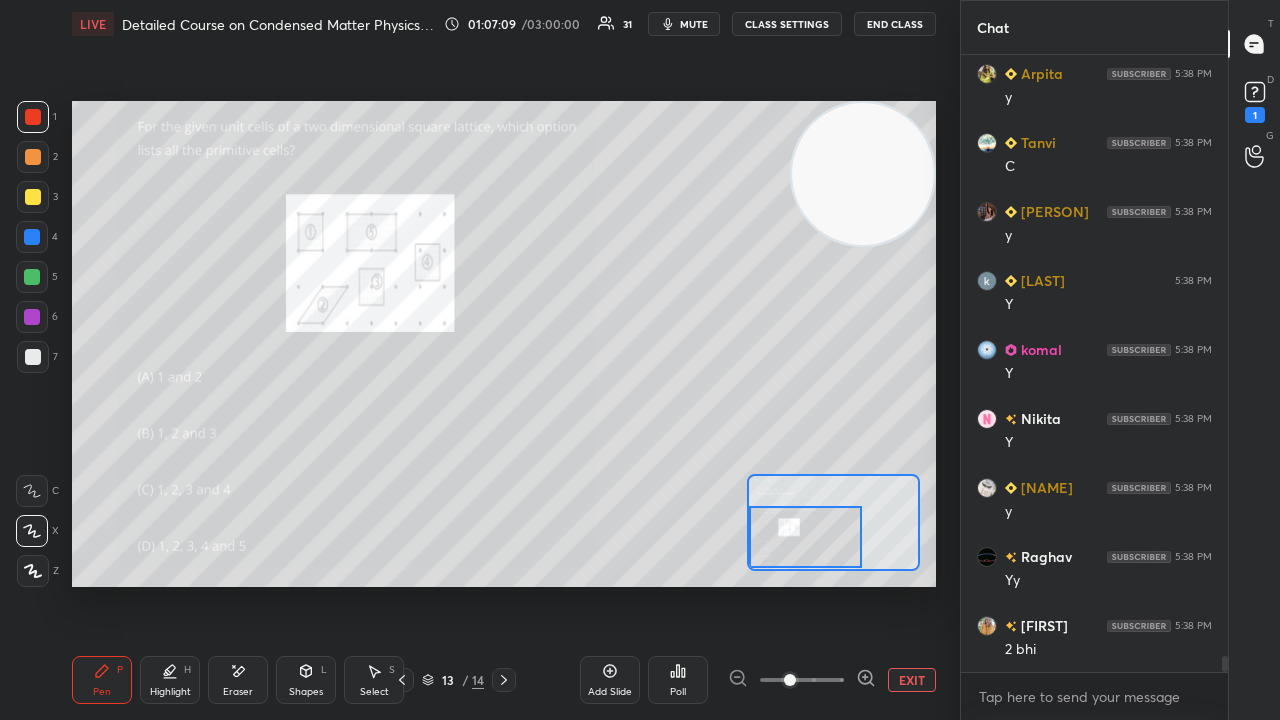 scroll, scrollTop: 22804, scrollLeft: 0, axis: vertical 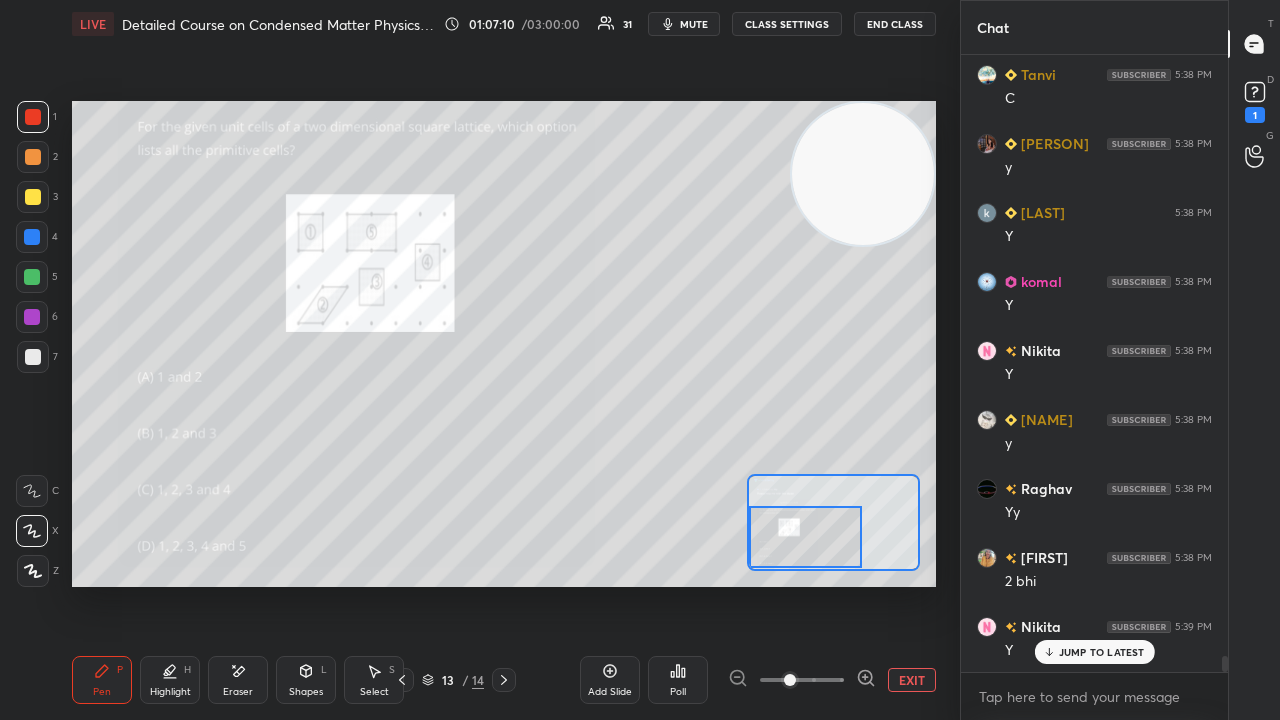 click 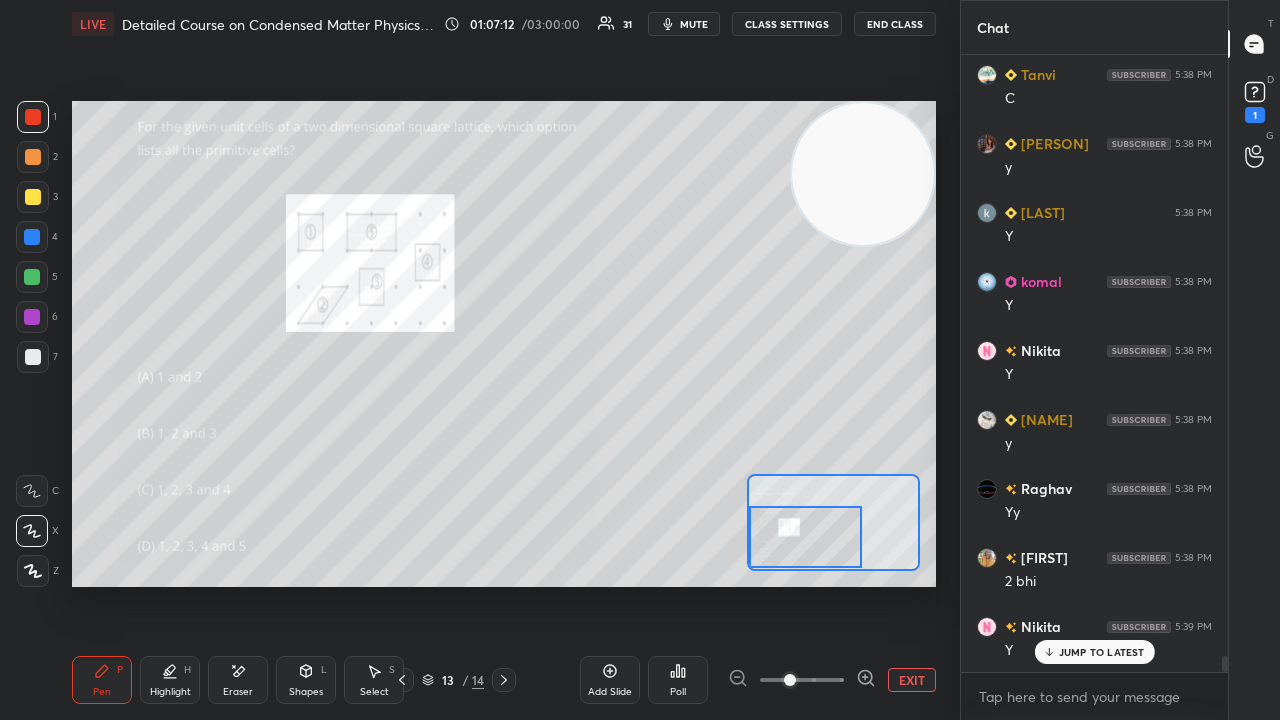 click on "mute" at bounding box center [694, 24] 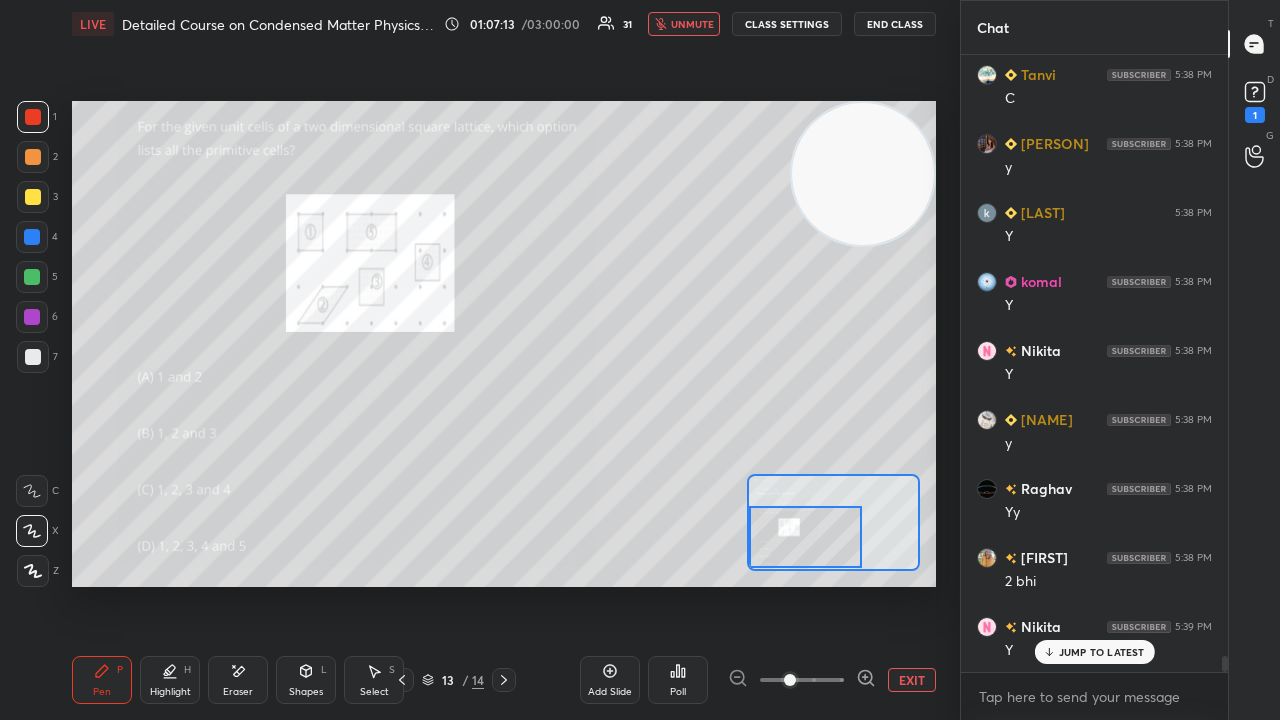click on "unmute" at bounding box center (692, 24) 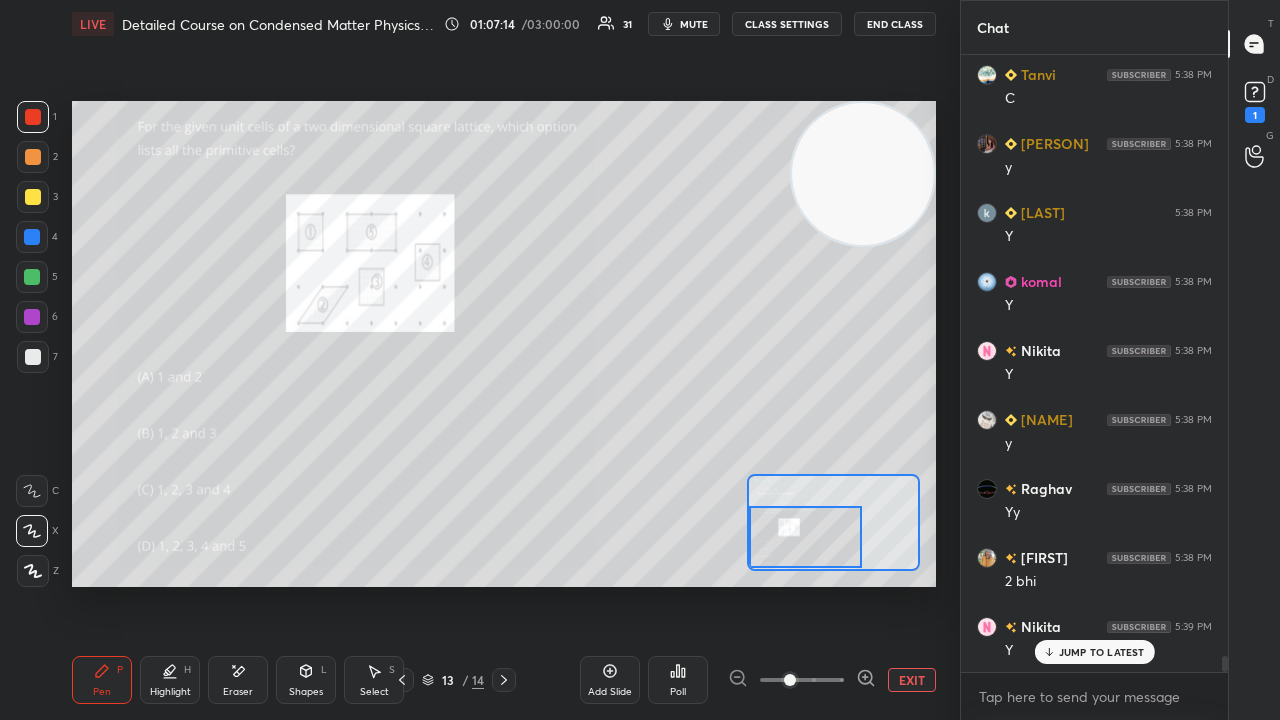 click on "JUMP TO LATEST" at bounding box center (1102, 652) 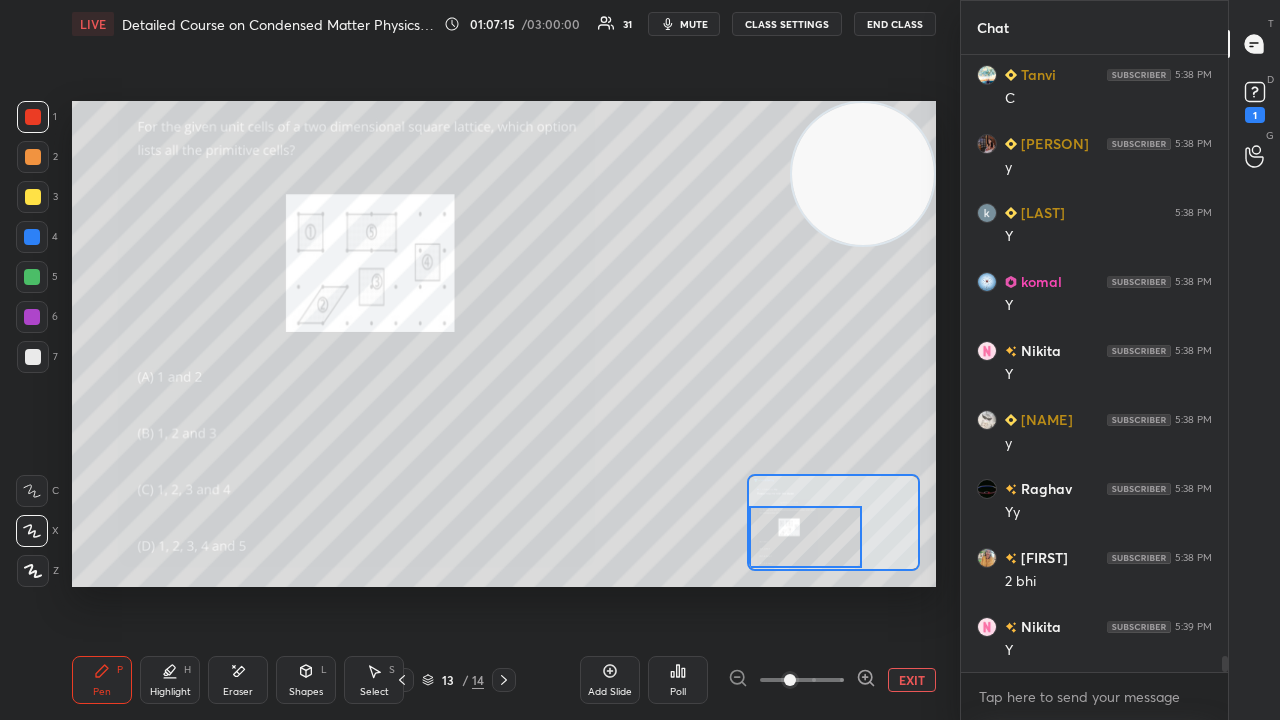 scroll, scrollTop: 22874, scrollLeft: 0, axis: vertical 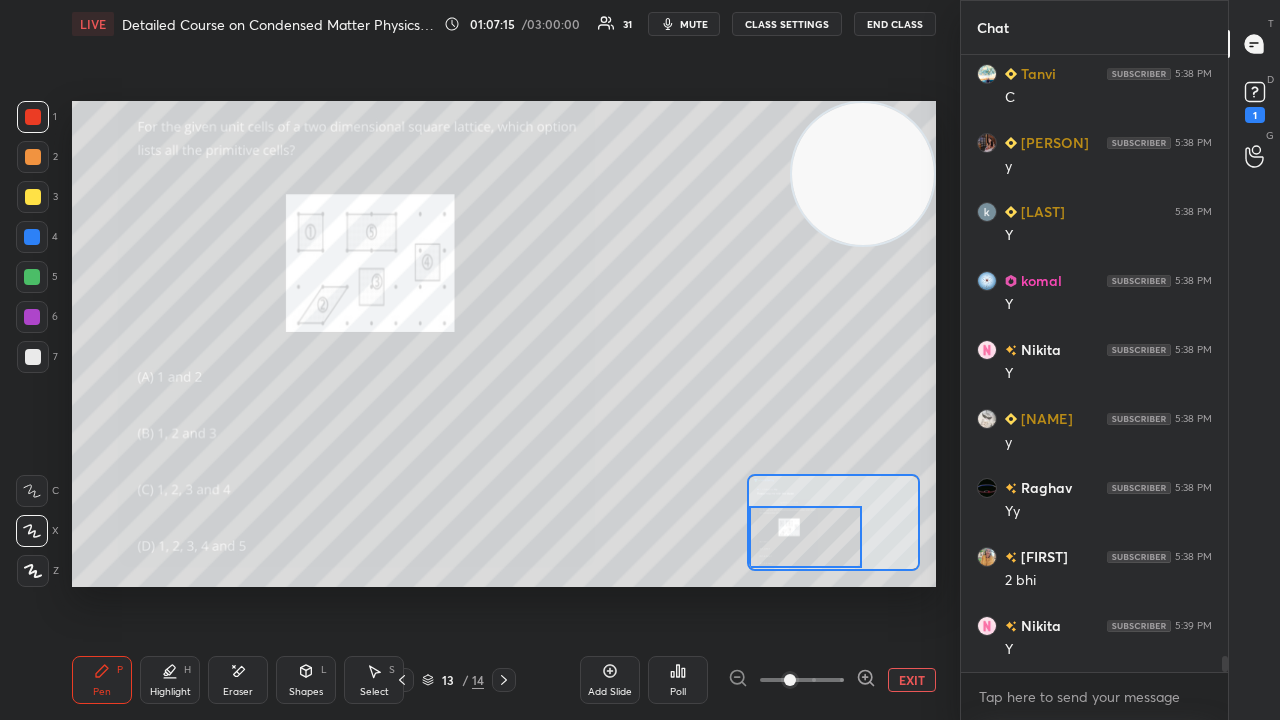 click on "1" at bounding box center [1255, 100] 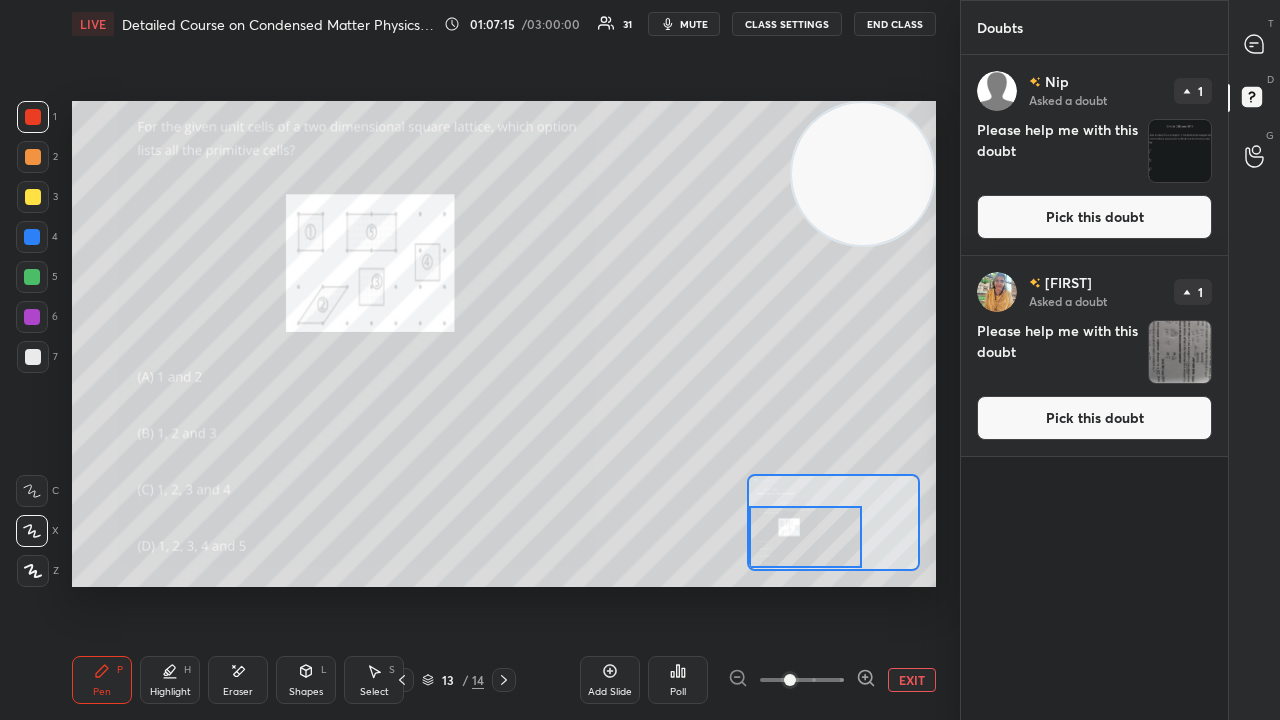 click on "Pick this doubt" at bounding box center (1094, 217) 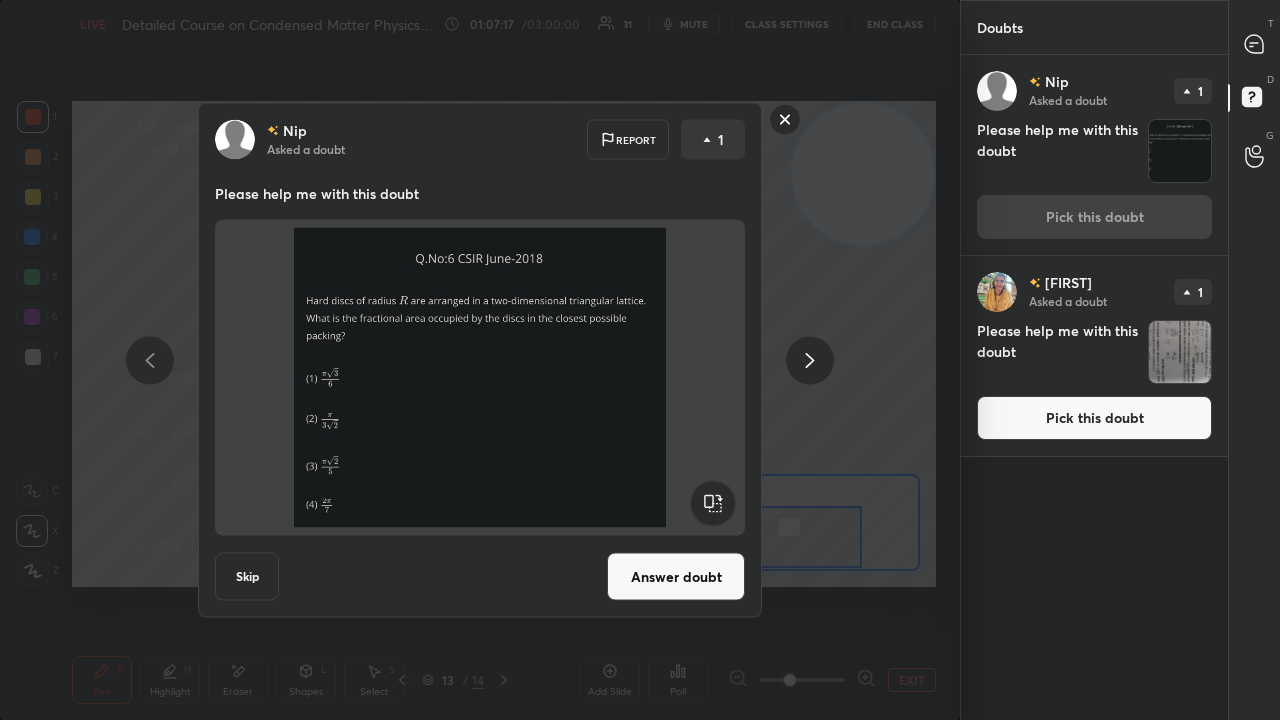 click on "Answer doubt" at bounding box center (676, 577) 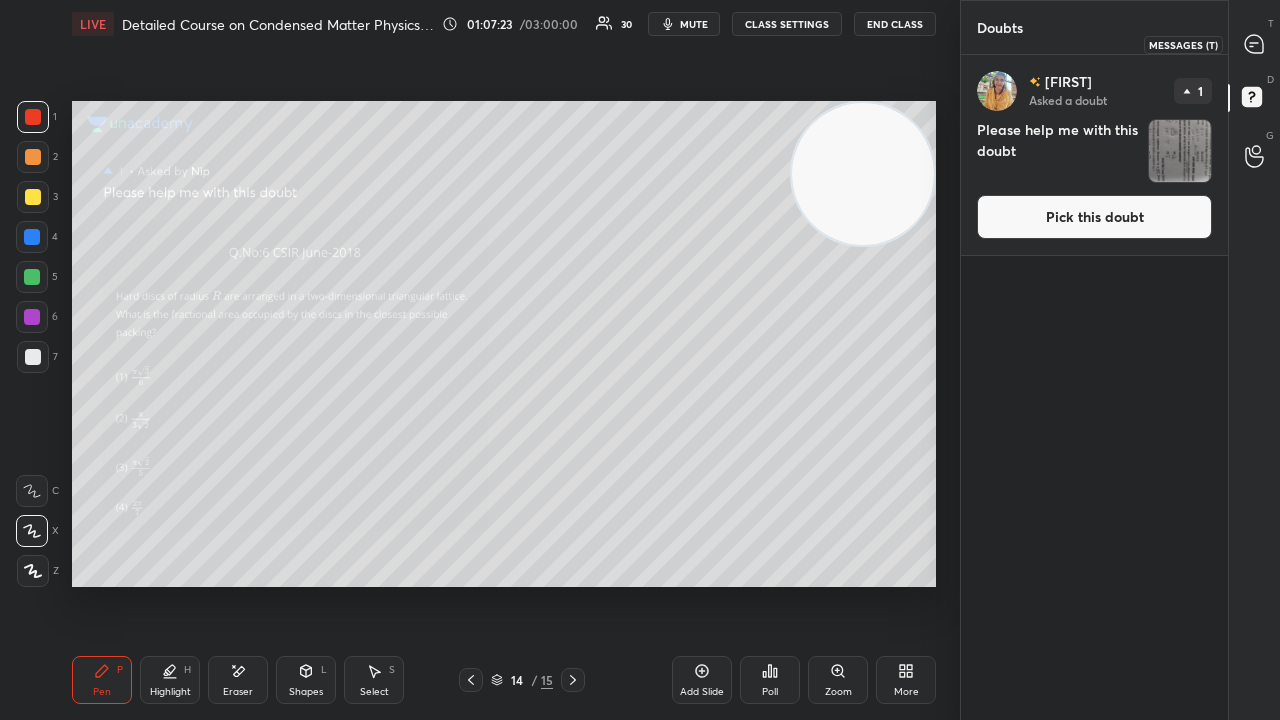 click at bounding box center [1255, 44] 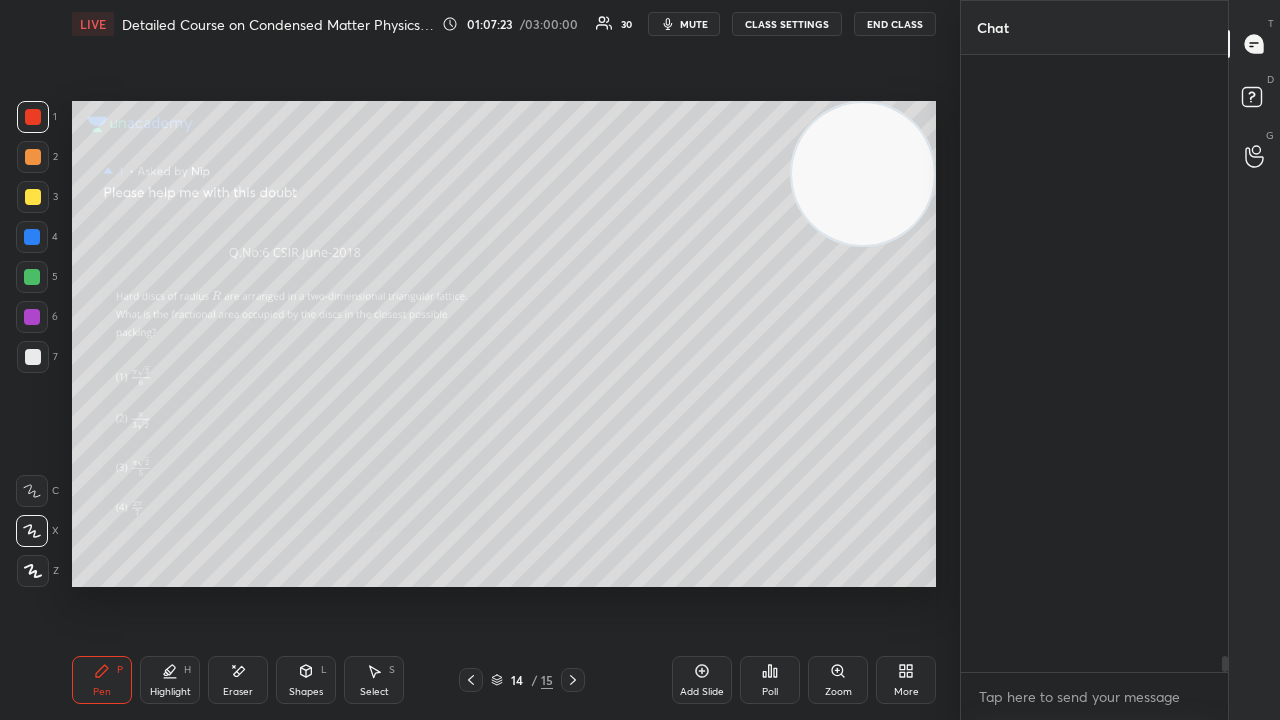 scroll, scrollTop: 23182, scrollLeft: 0, axis: vertical 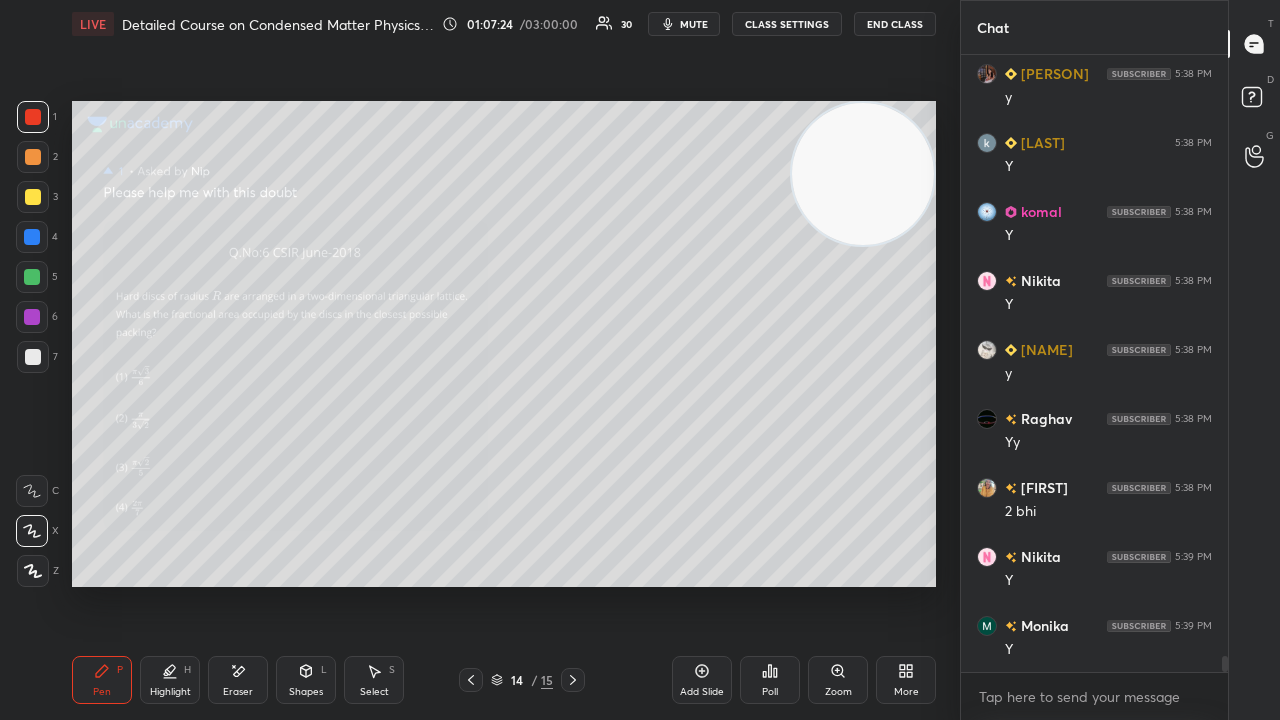 click on "Zoom" at bounding box center (838, 680) 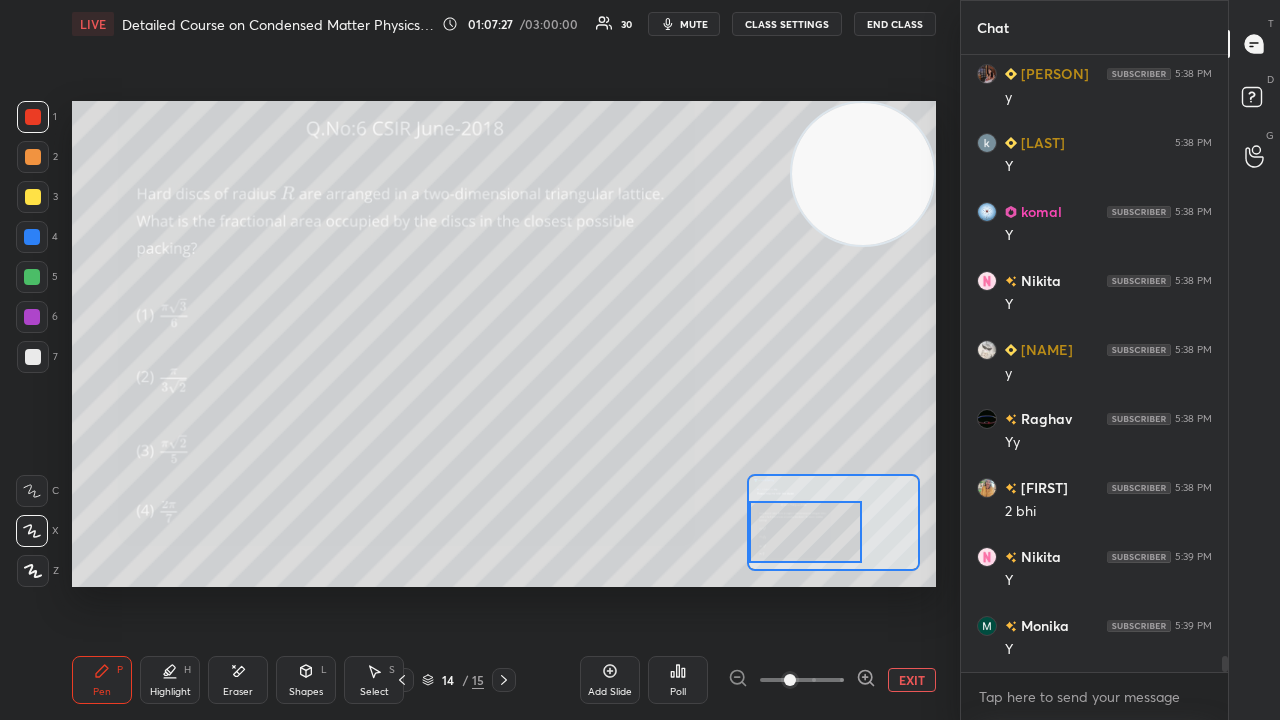 click at bounding box center (805, 532) 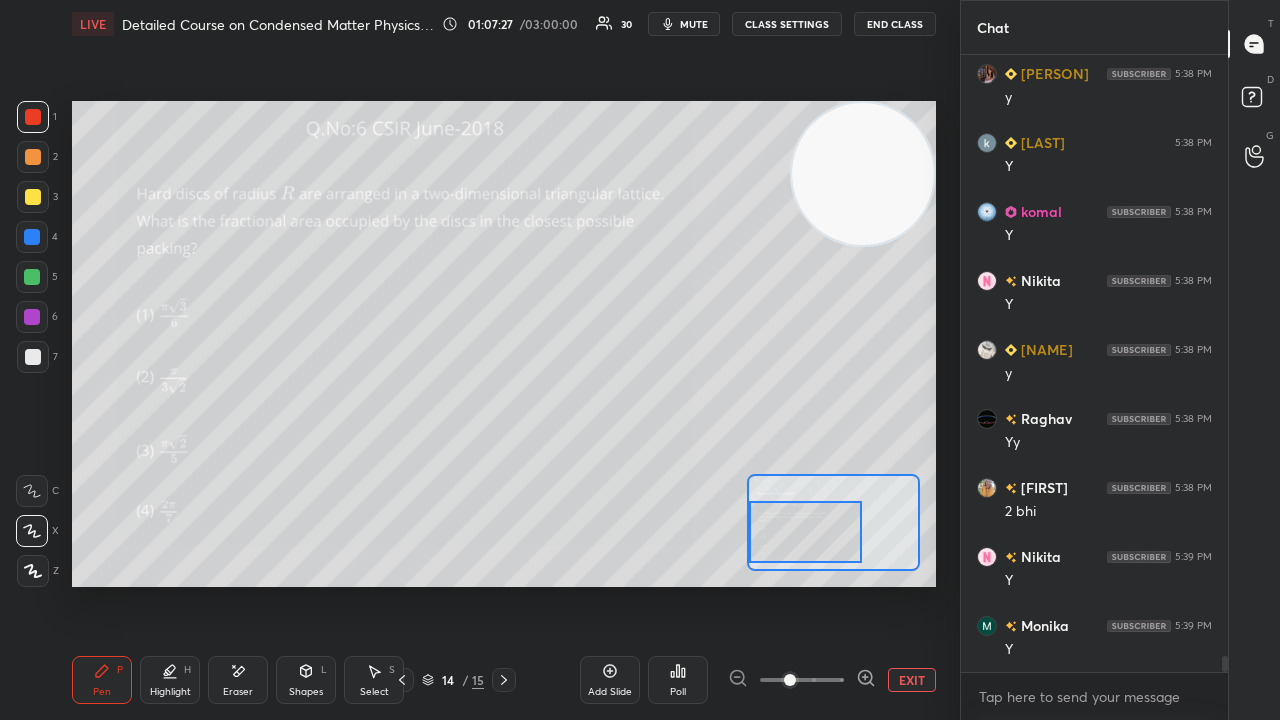 click on "mute" at bounding box center [694, 24] 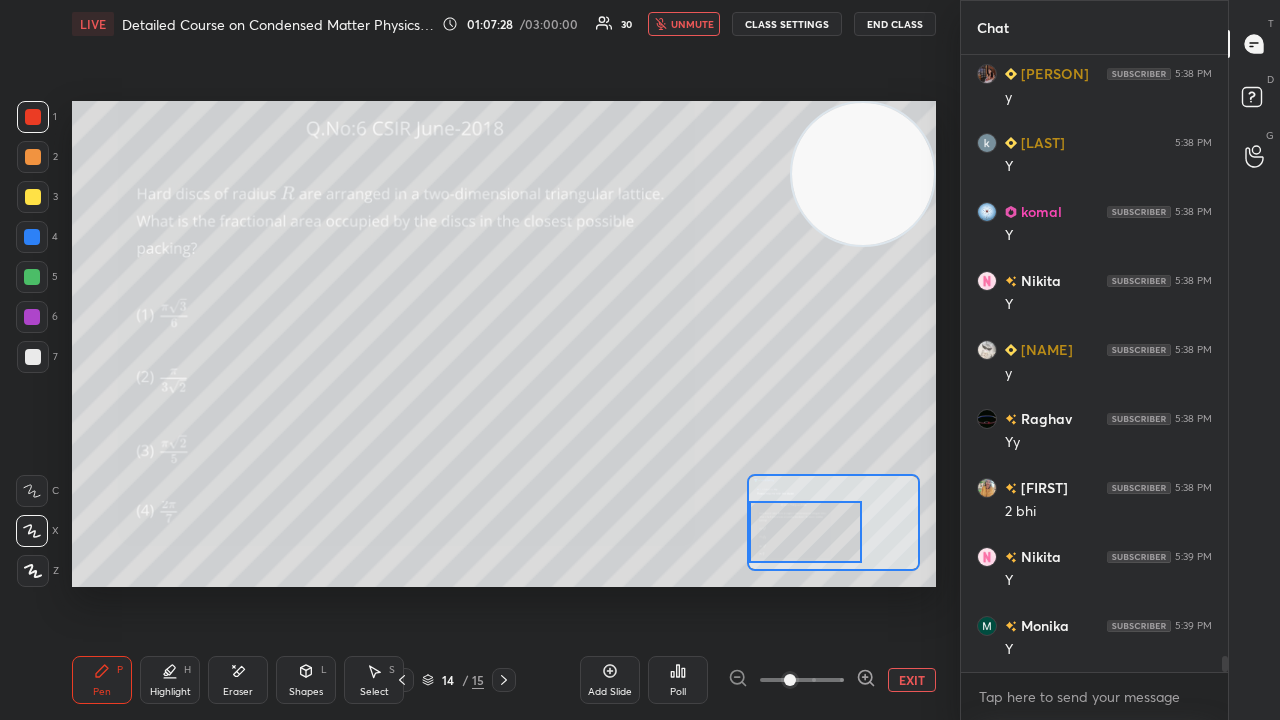 click on "unmute" at bounding box center [692, 24] 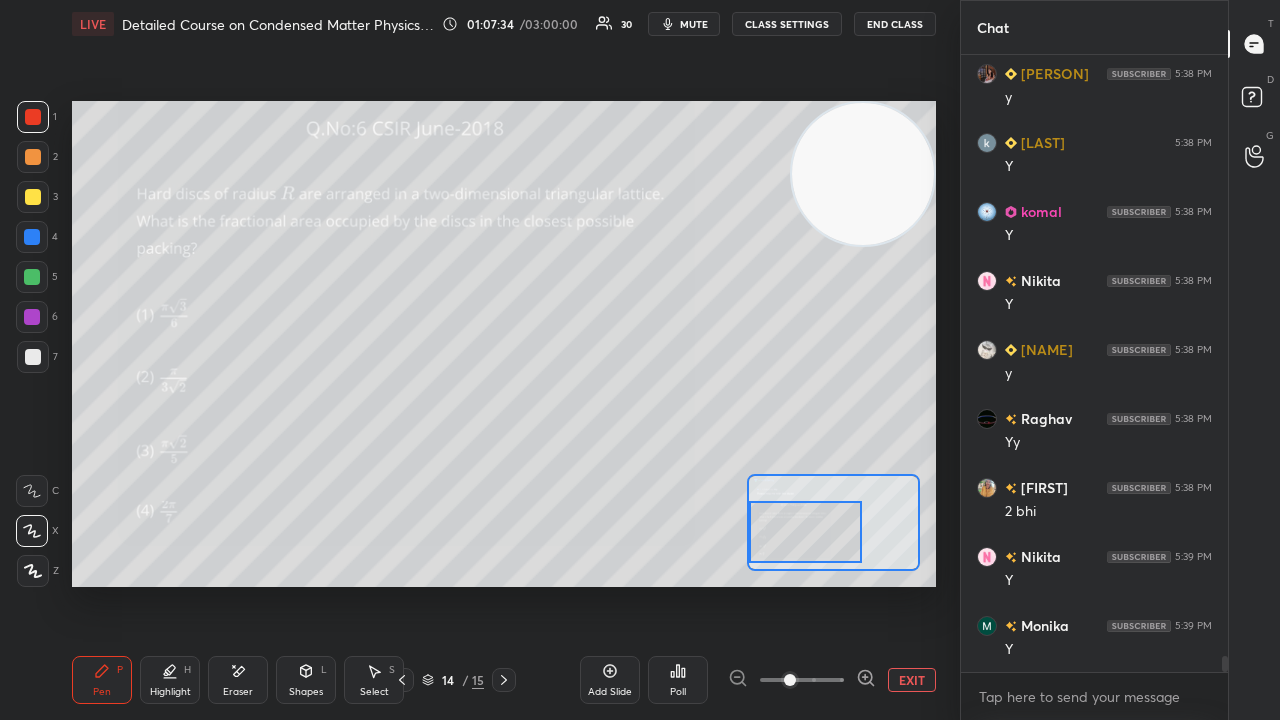 click on "Shapes" at bounding box center [306, 692] 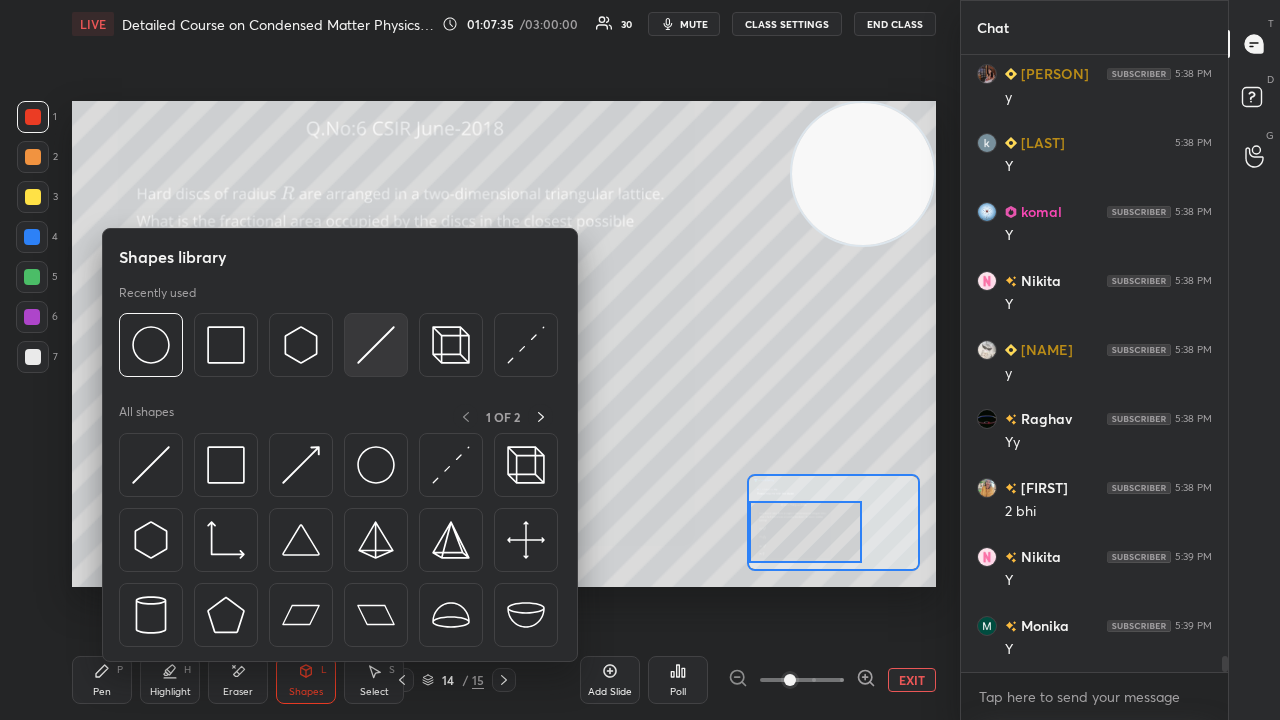 click at bounding box center (376, 345) 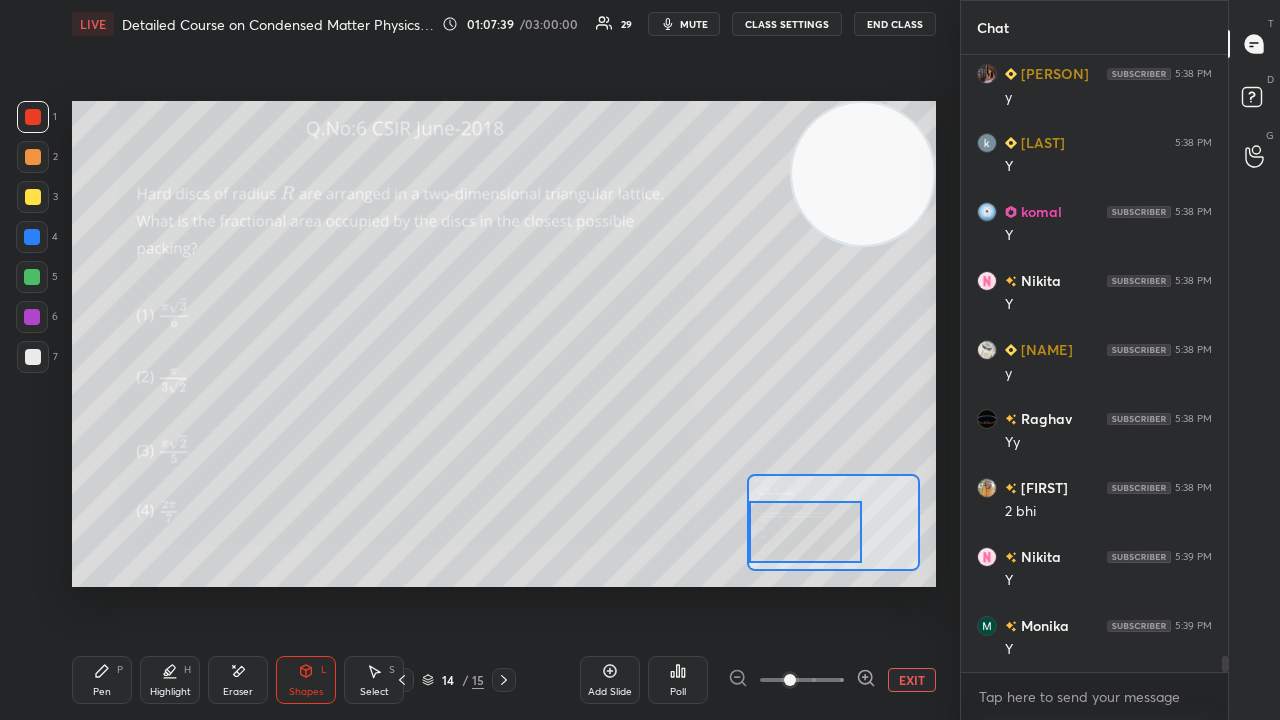 click on "Shapes L" at bounding box center [306, 680] 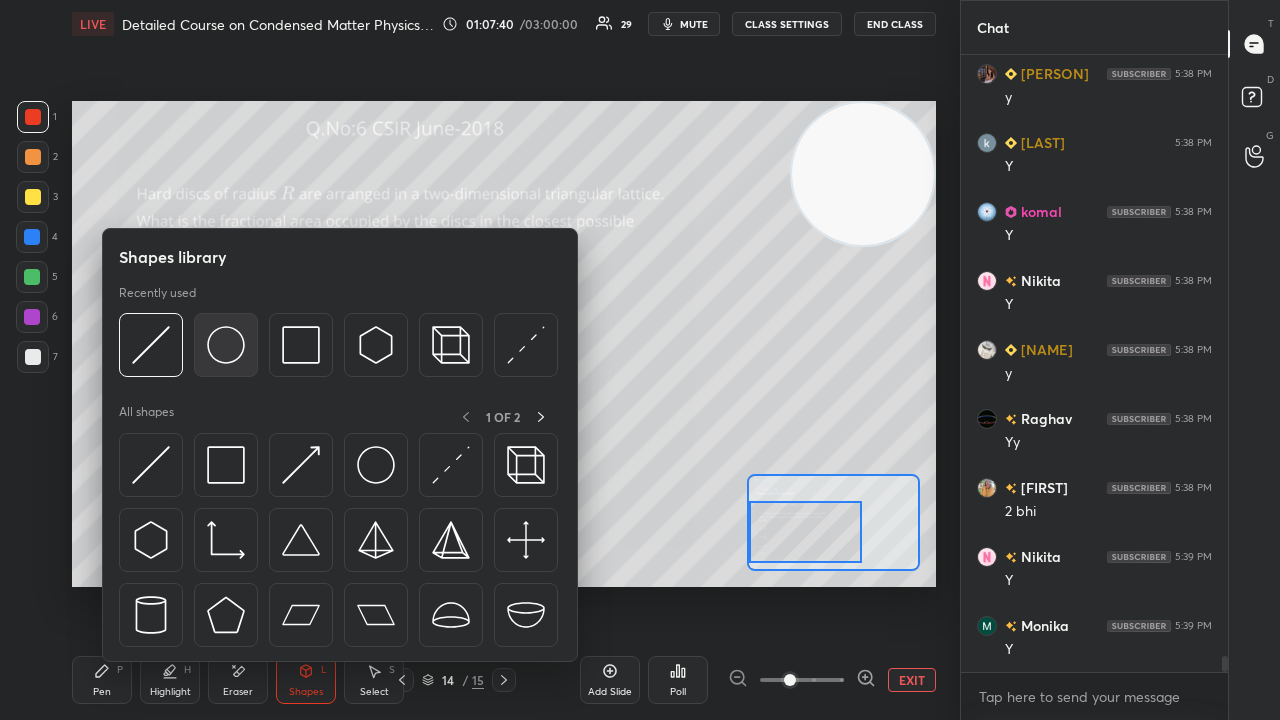 click at bounding box center [226, 345] 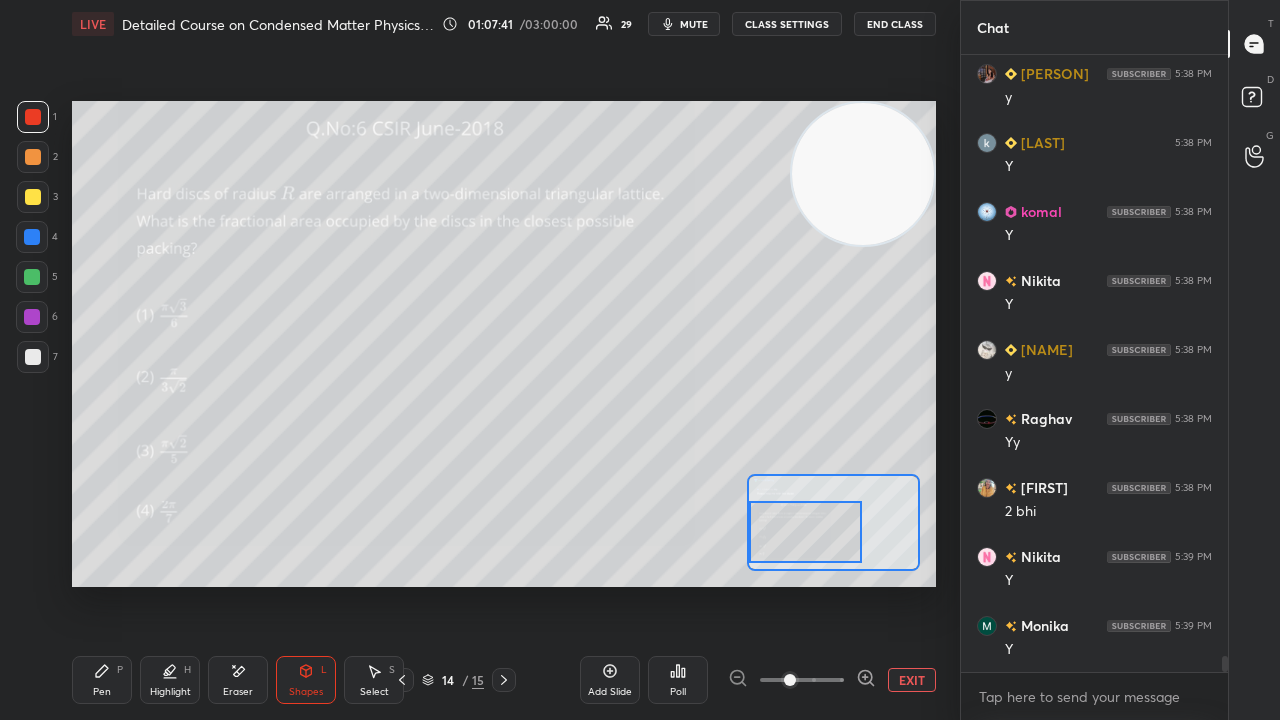 click at bounding box center [32, 277] 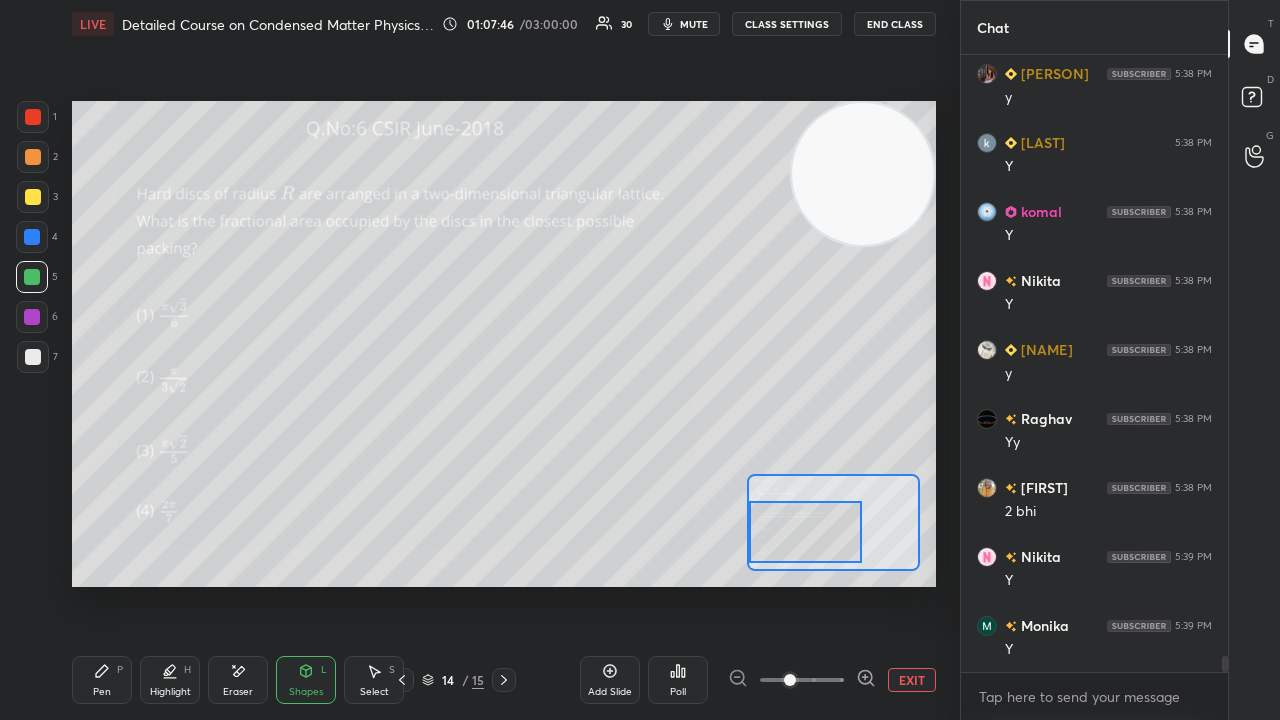 click on "Pen" at bounding box center [102, 692] 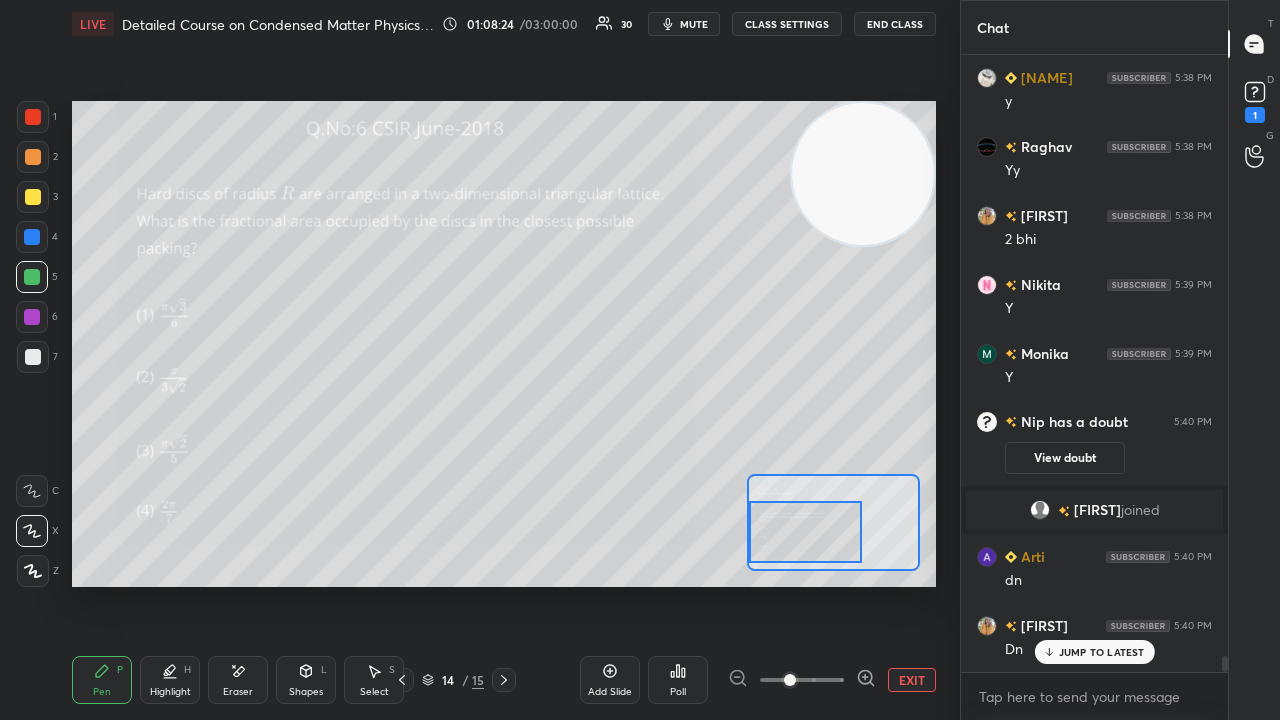 scroll, scrollTop: 22750, scrollLeft: 0, axis: vertical 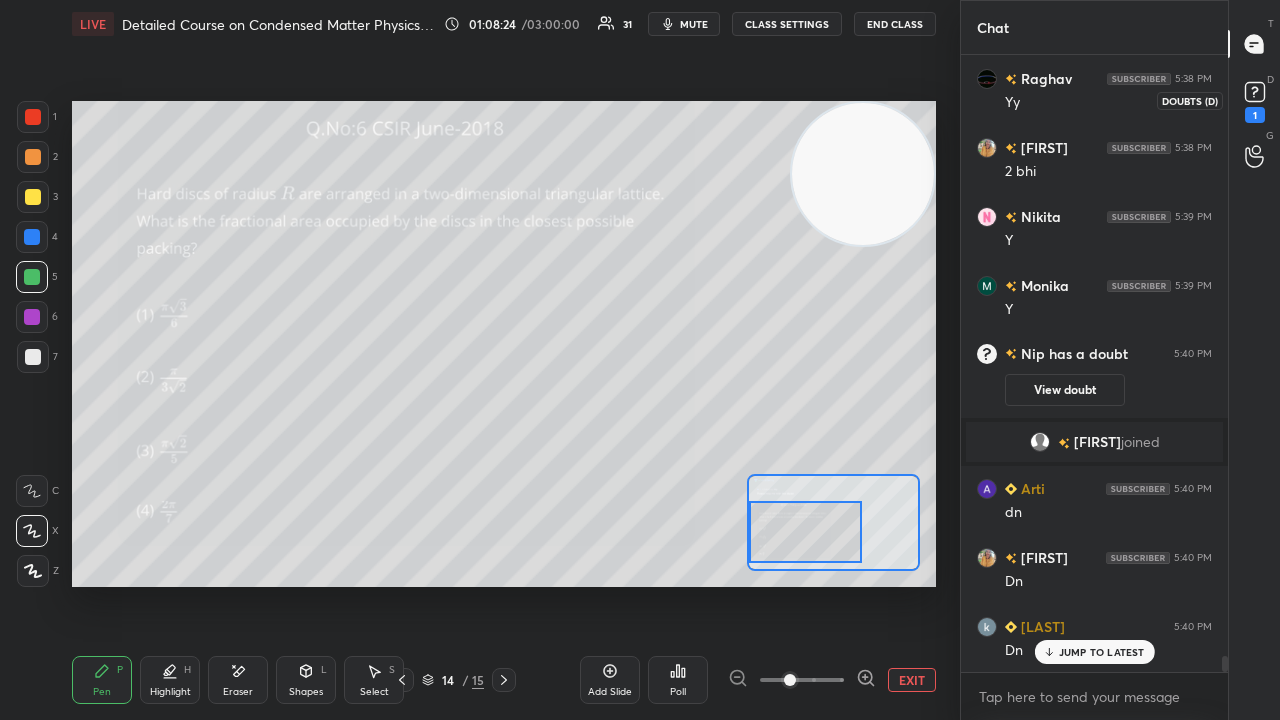 click on "1" at bounding box center [1255, 100] 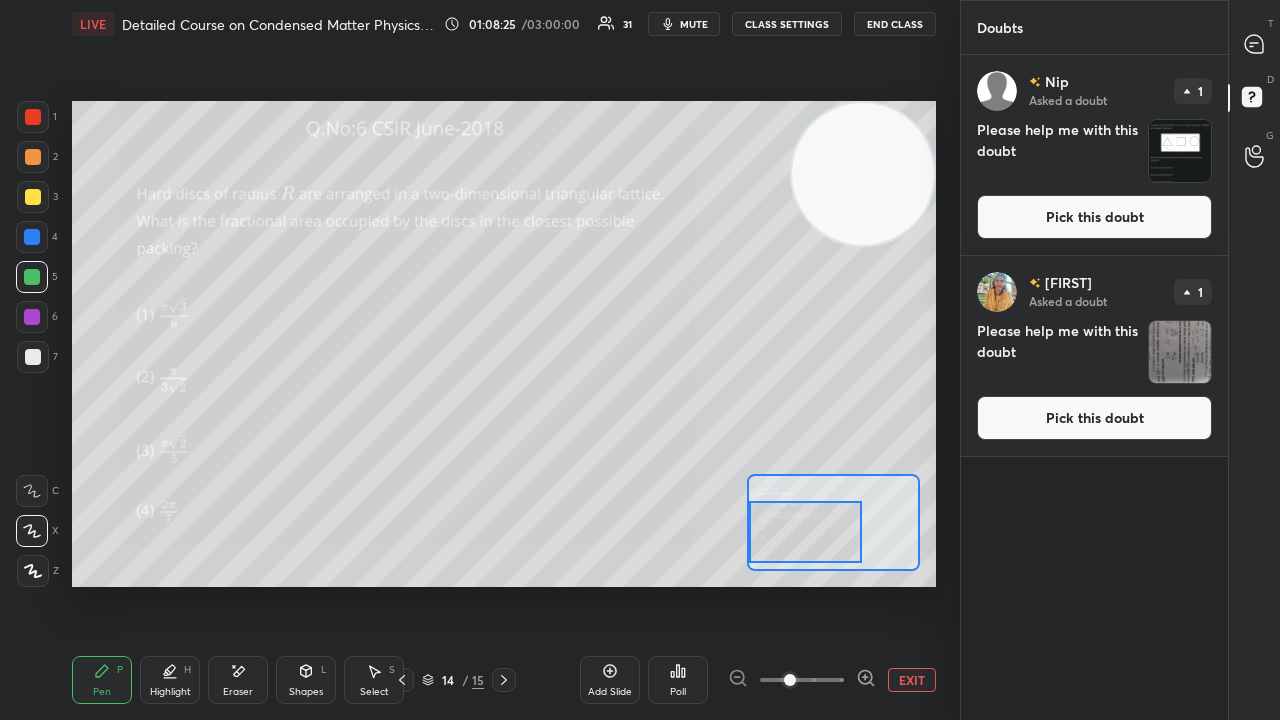 click on "Pick this doubt" at bounding box center [1094, 217] 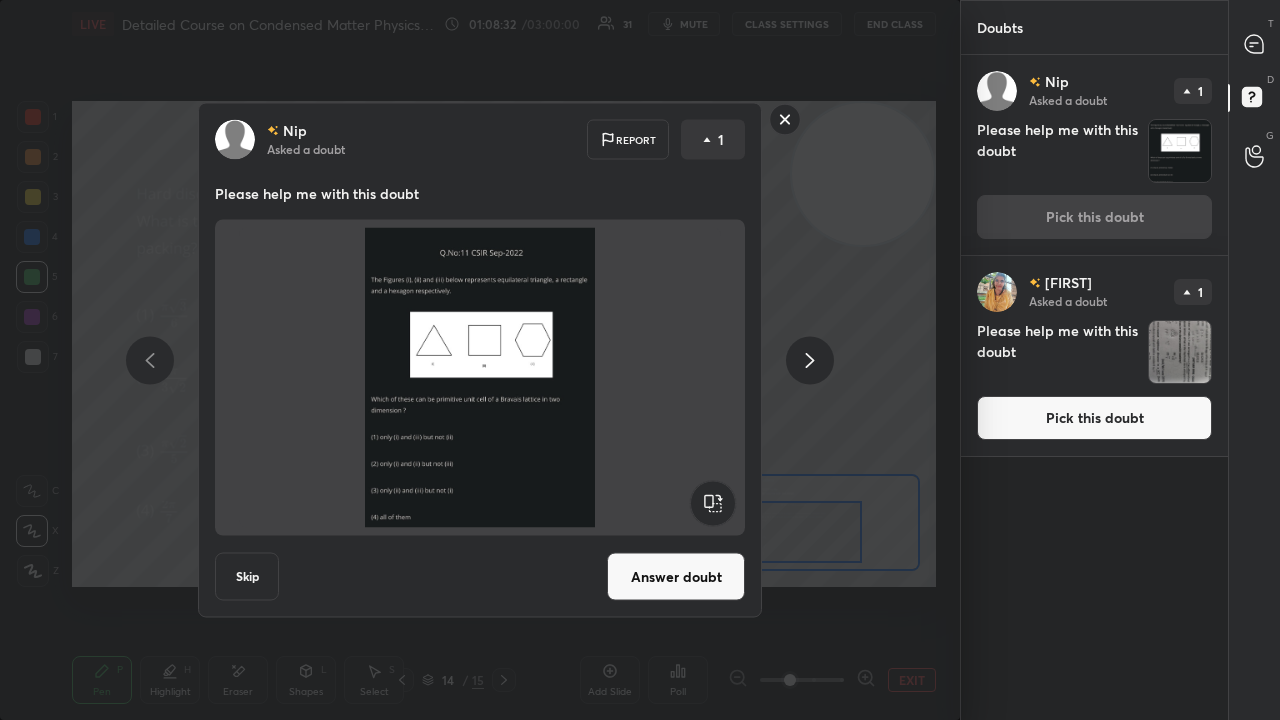 drag, startPoint x: 779, startPoint y: 124, endPoint x: 810, endPoint y: 111, distance: 33.61547 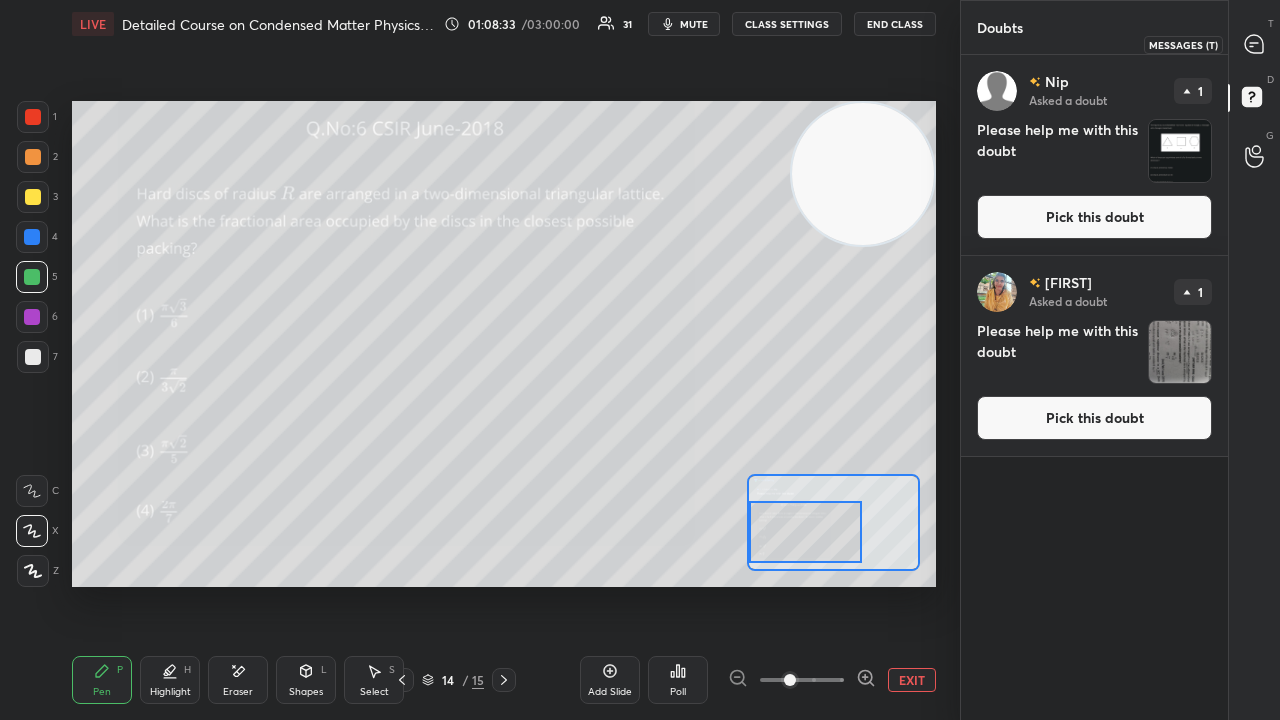click 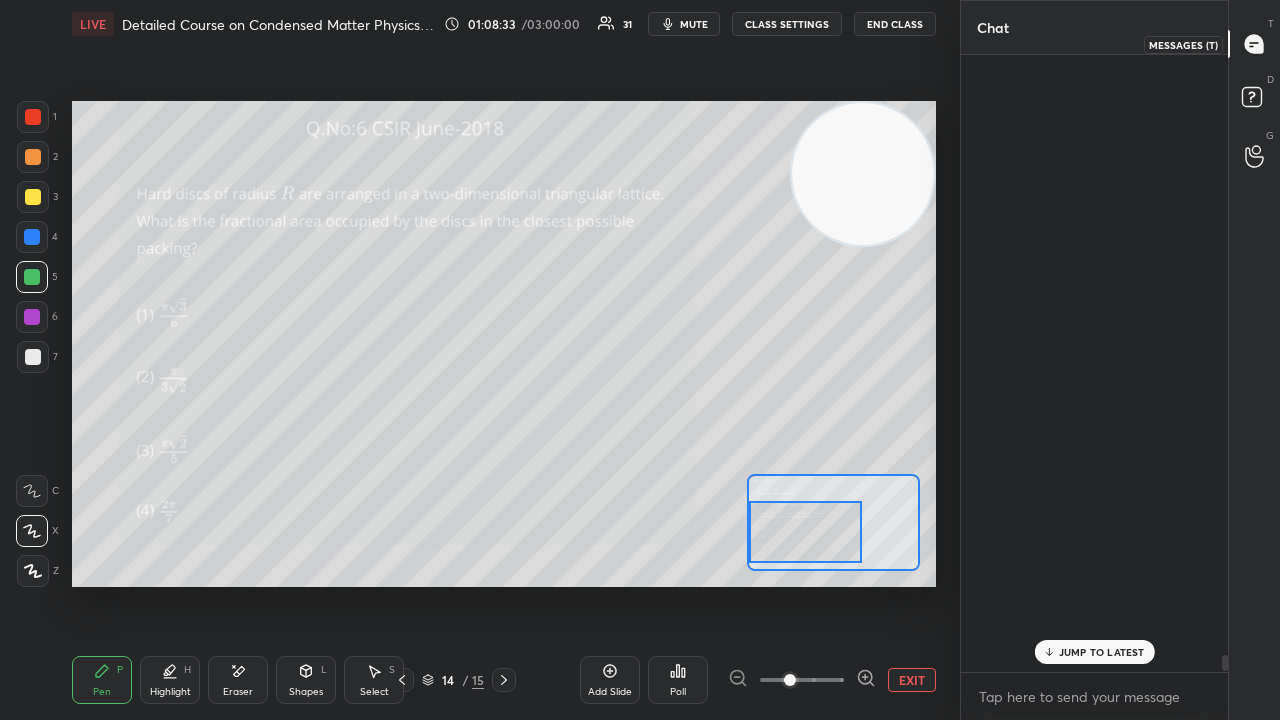 scroll, scrollTop: 23243, scrollLeft: 0, axis: vertical 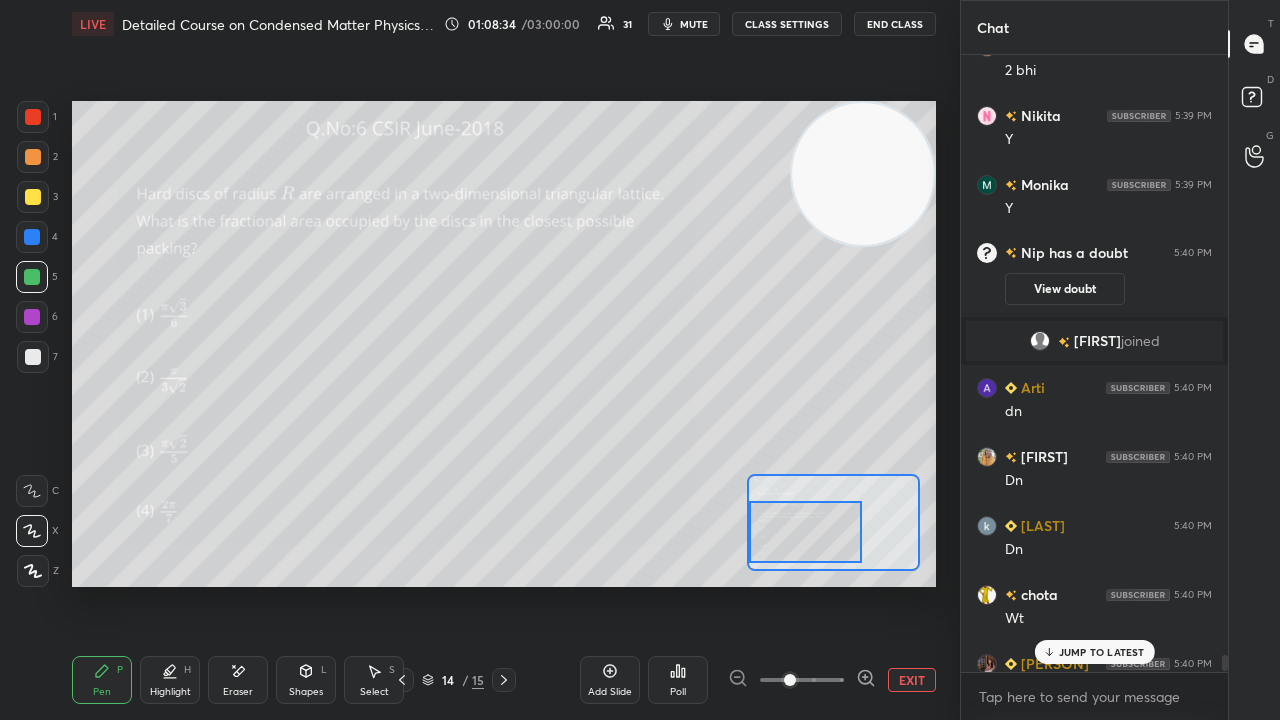 drag, startPoint x: 1084, startPoint y: 648, endPoint x: 1082, endPoint y: 659, distance: 11.18034 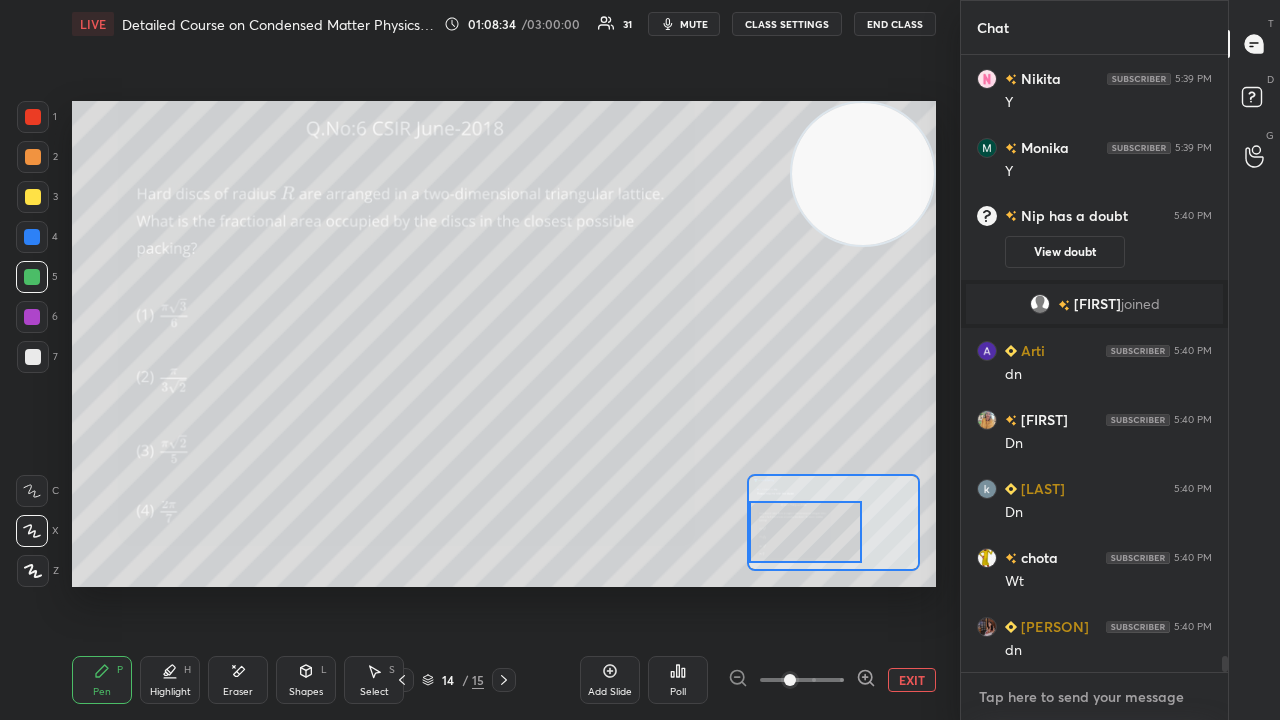 click at bounding box center (1094, 697) 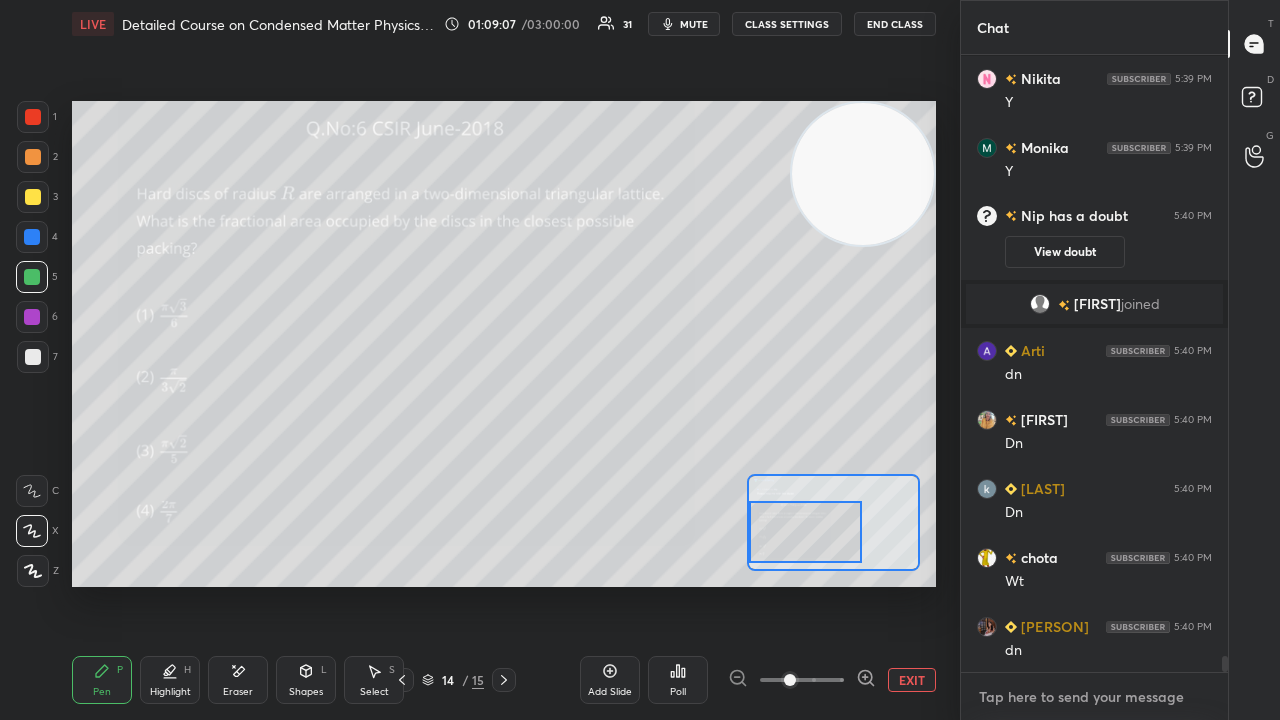 scroll, scrollTop: 23350, scrollLeft: 0, axis: vertical 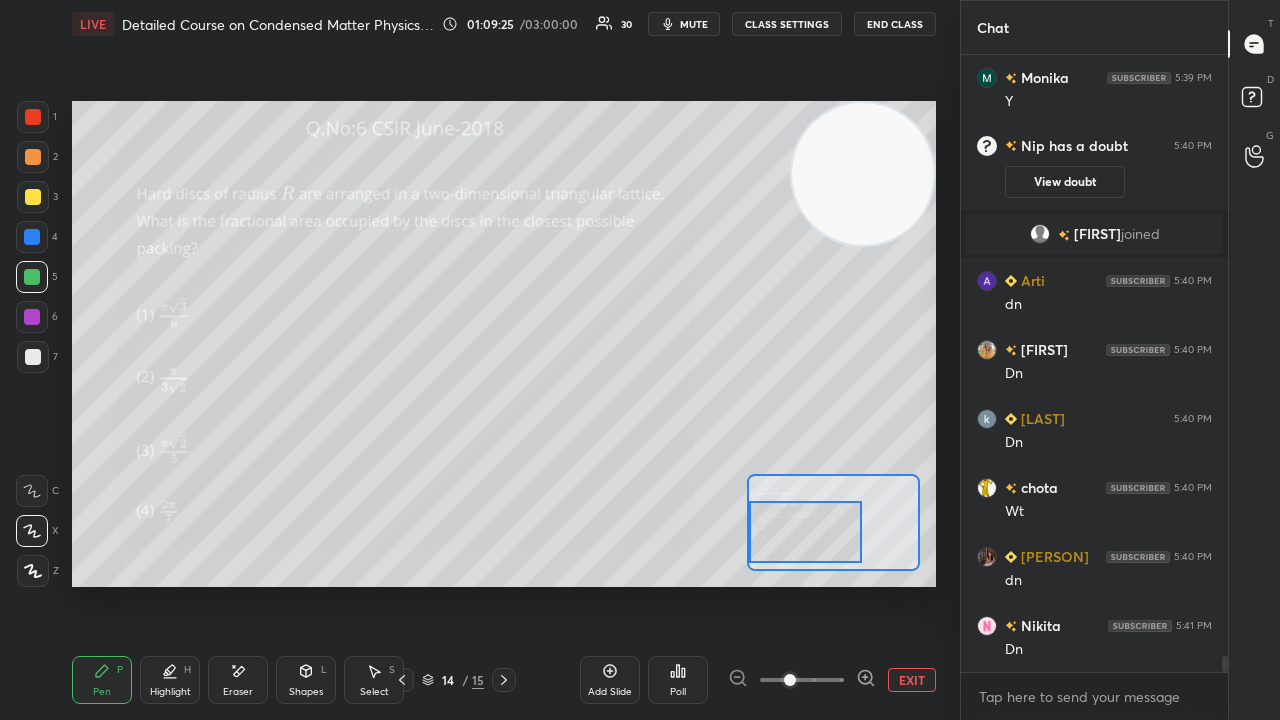 click on "mute" at bounding box center [694, 24] 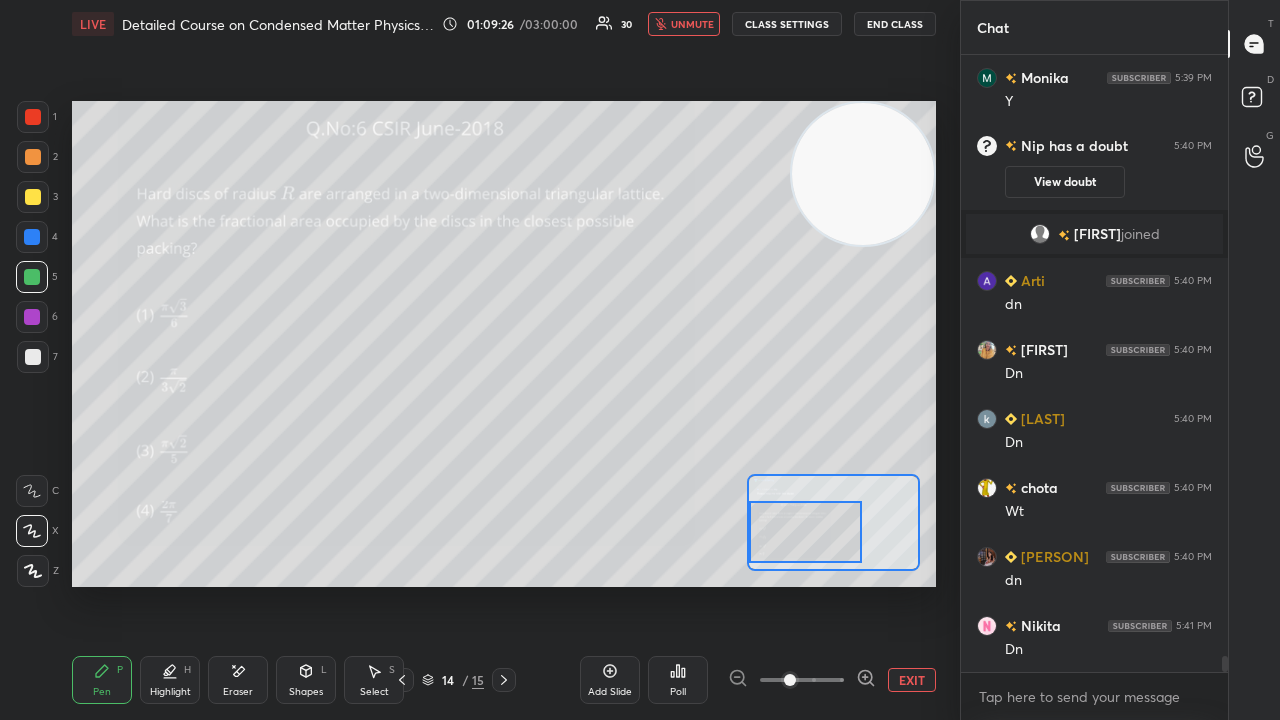 click on "unmute" at bounding box center [692, 24] 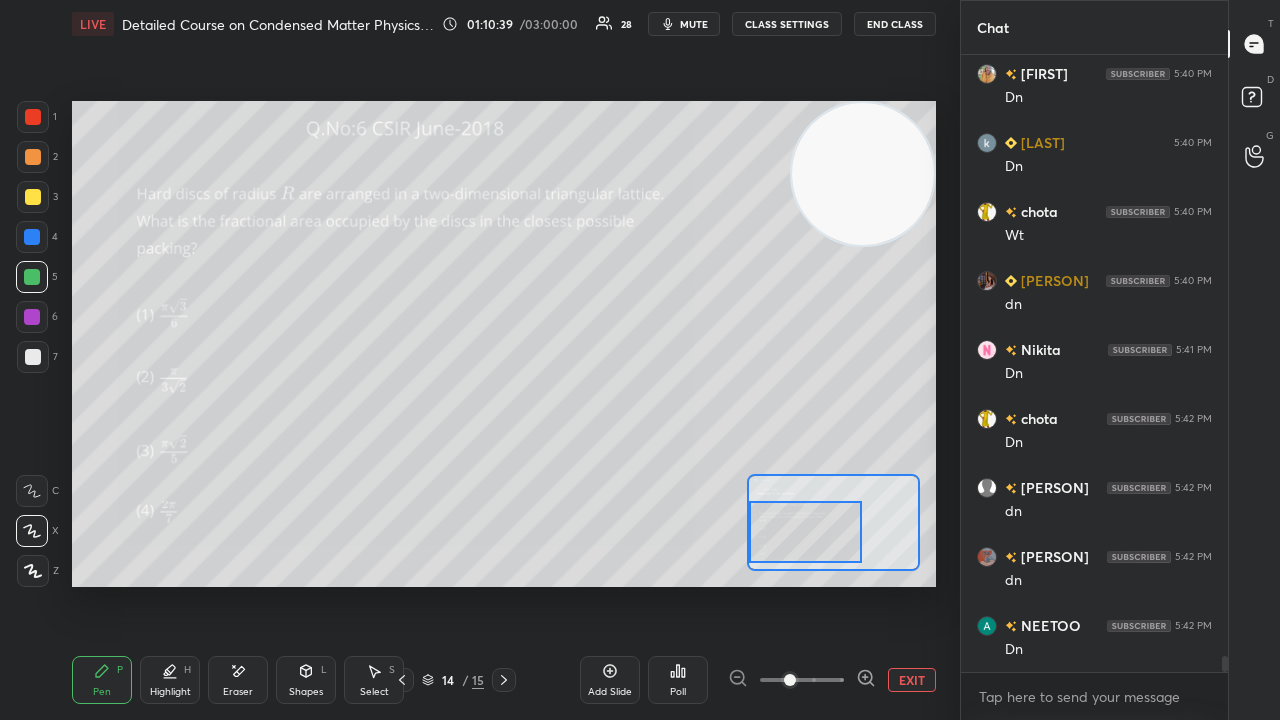 scroll, scrollTop: 23674, scrollLeft: 0, axis: vertical 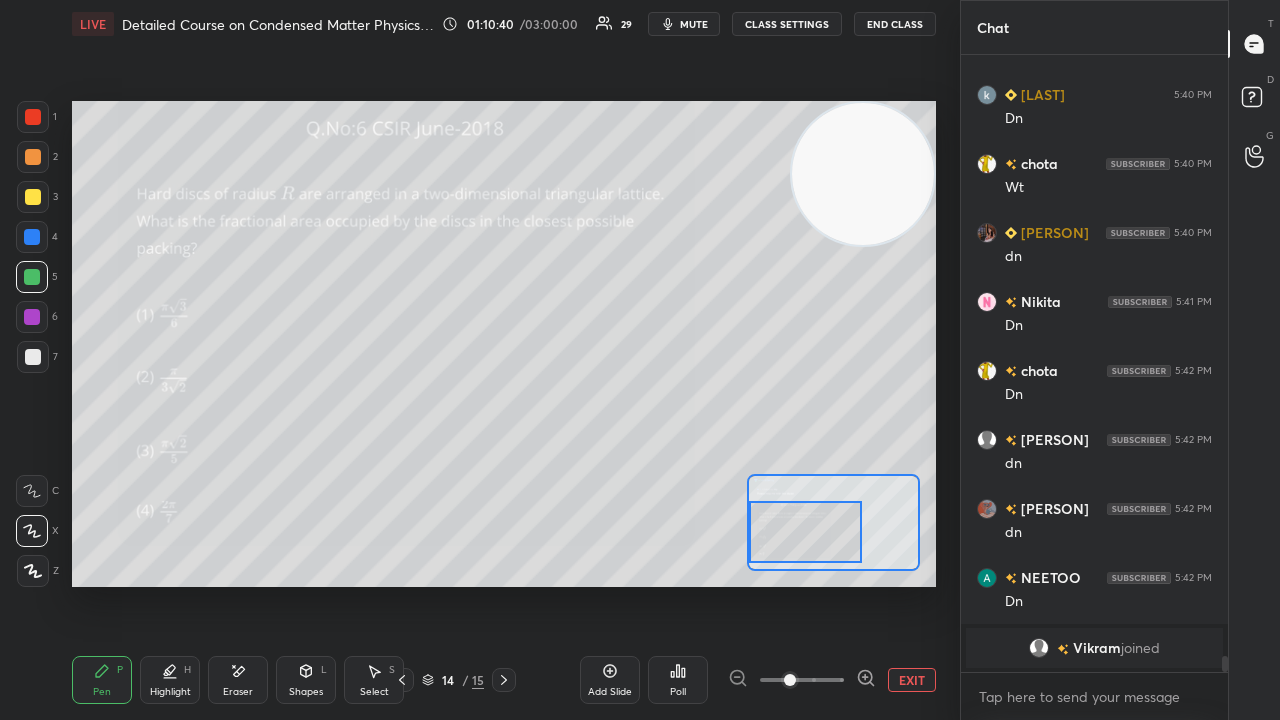 click on "mute" at bounding box center [684, 24] 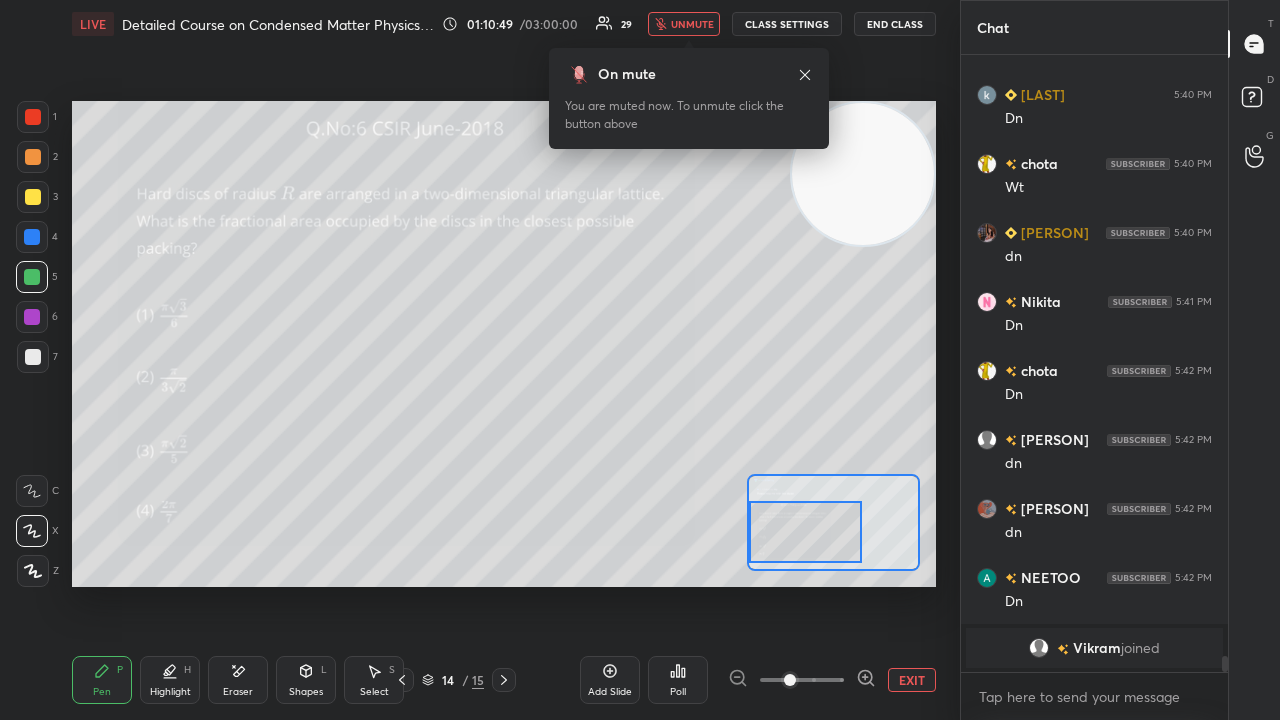 click on "unmute" at bounding box center [692, 24] 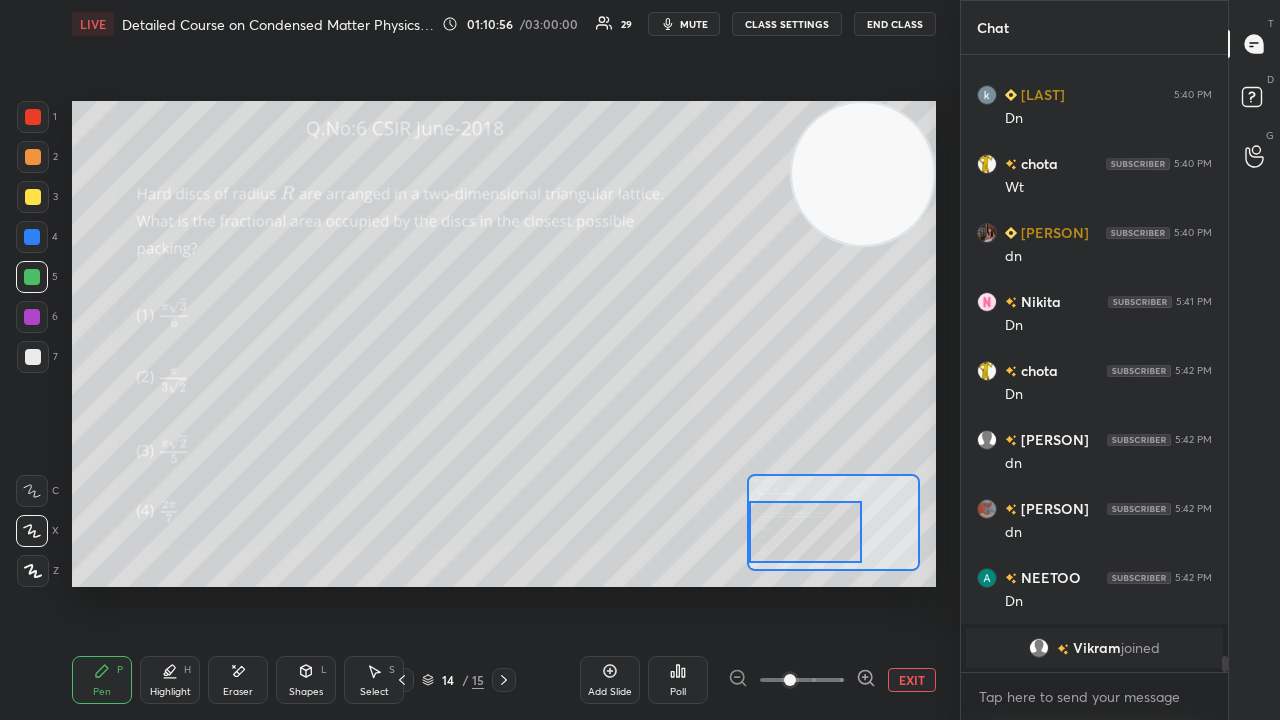 click at bounding box center (33, 357) 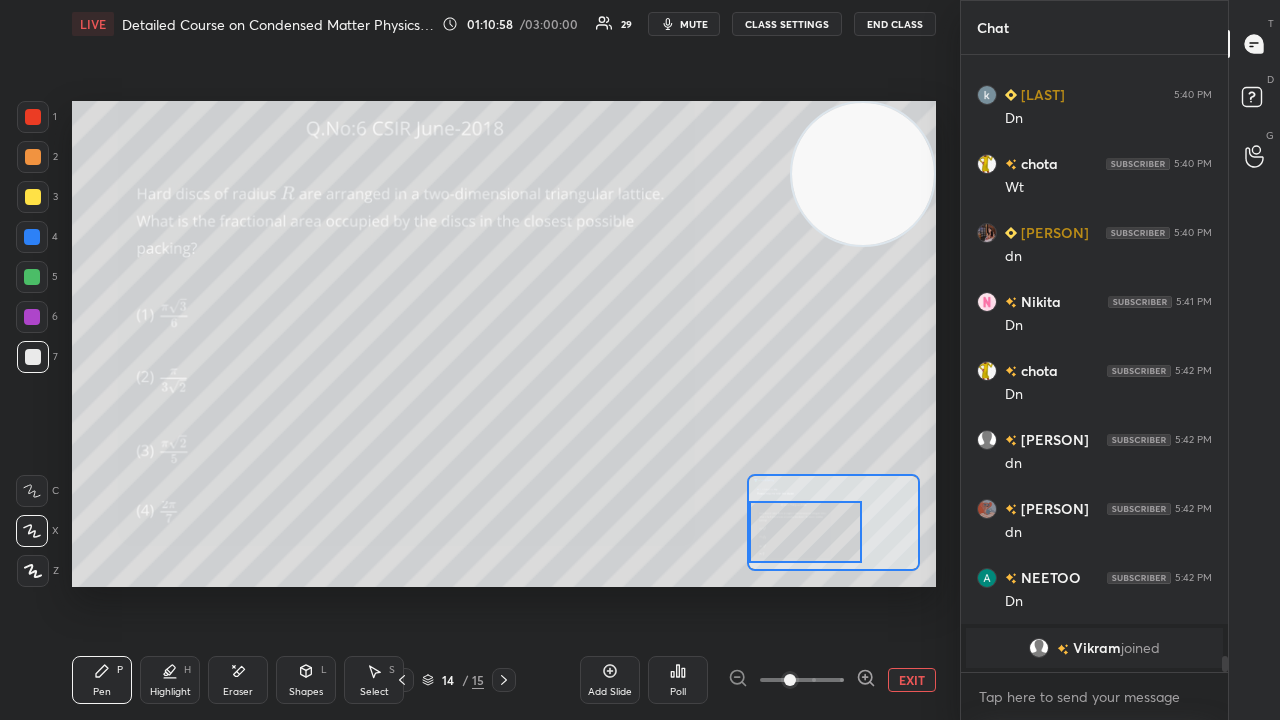 scroll, scrollTop: 23126, scrollLeft: 0, axis: vertical 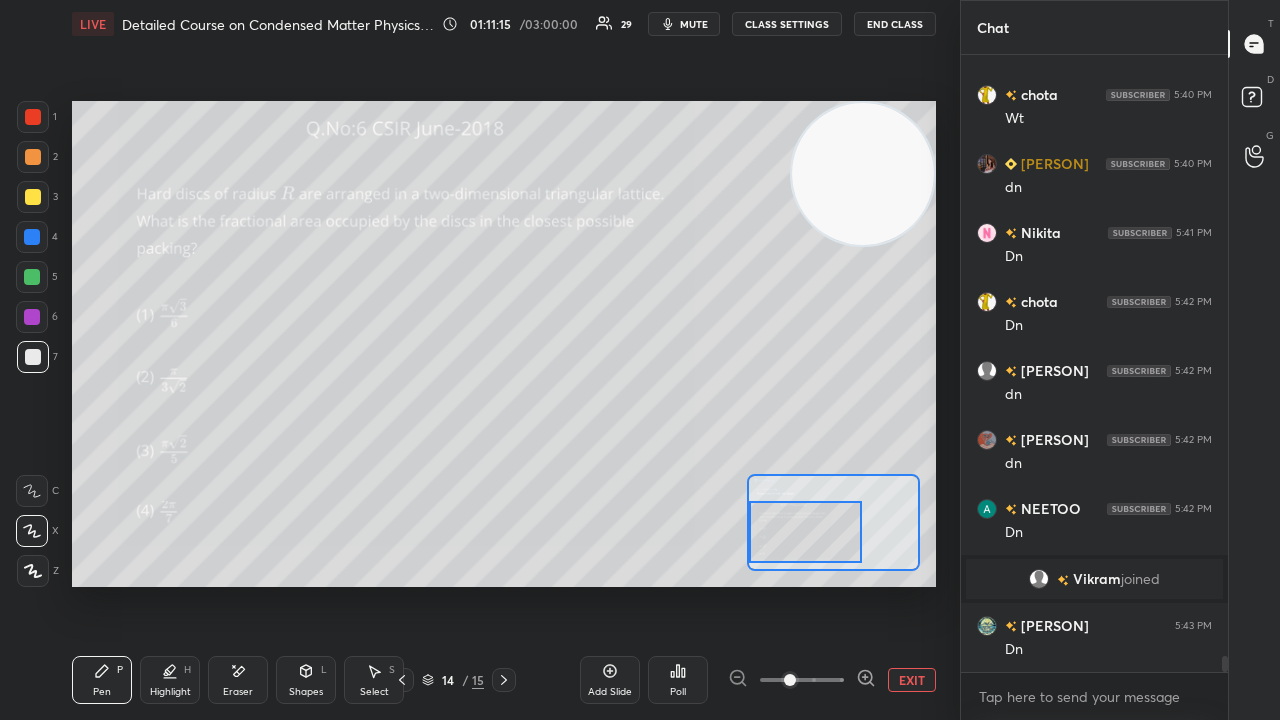 click on "mute" at bounding box center (694, 24) 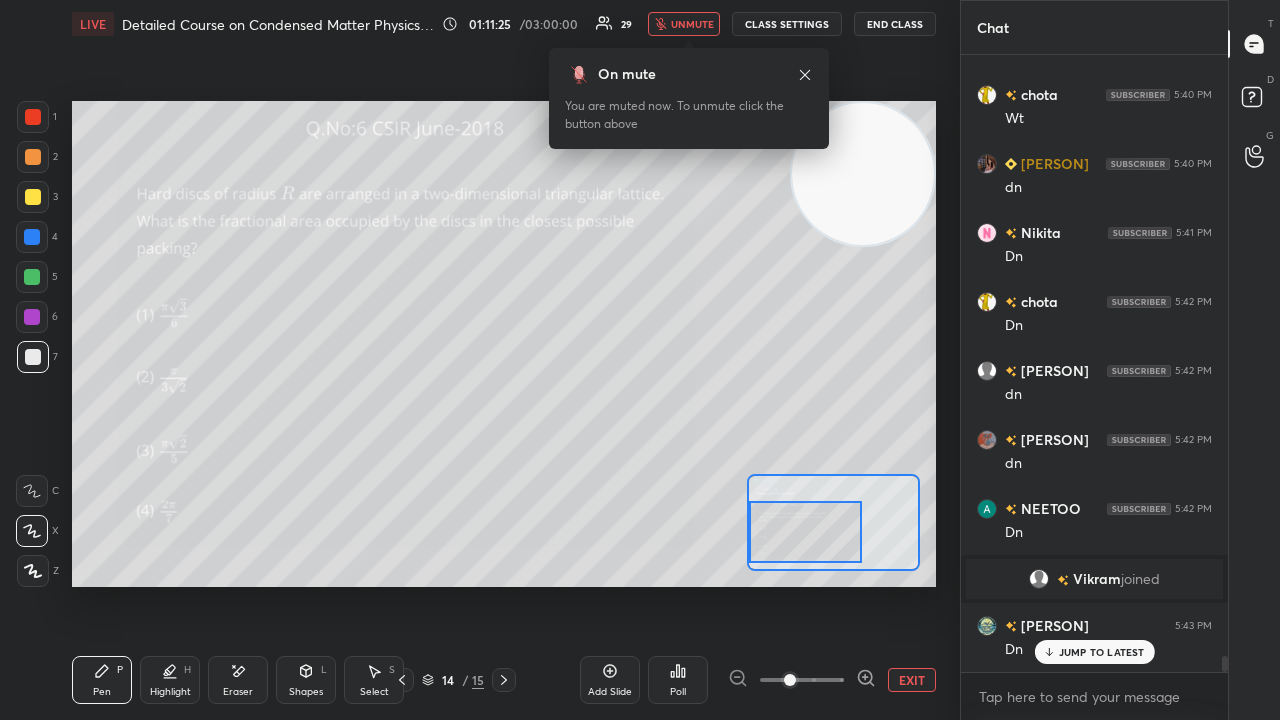 scroll, scrollTop: 23194, scrollLeft: 0, axis: vertical 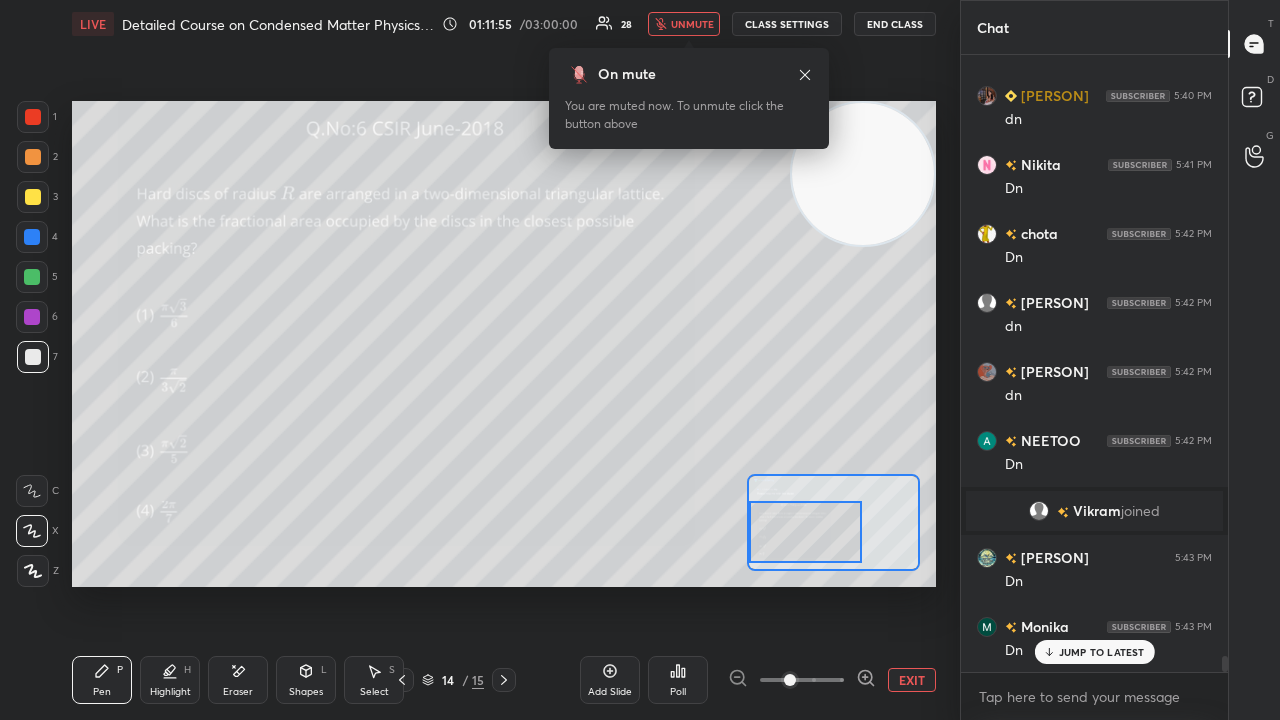 click on "unmute" at bounding box center (692, 24) 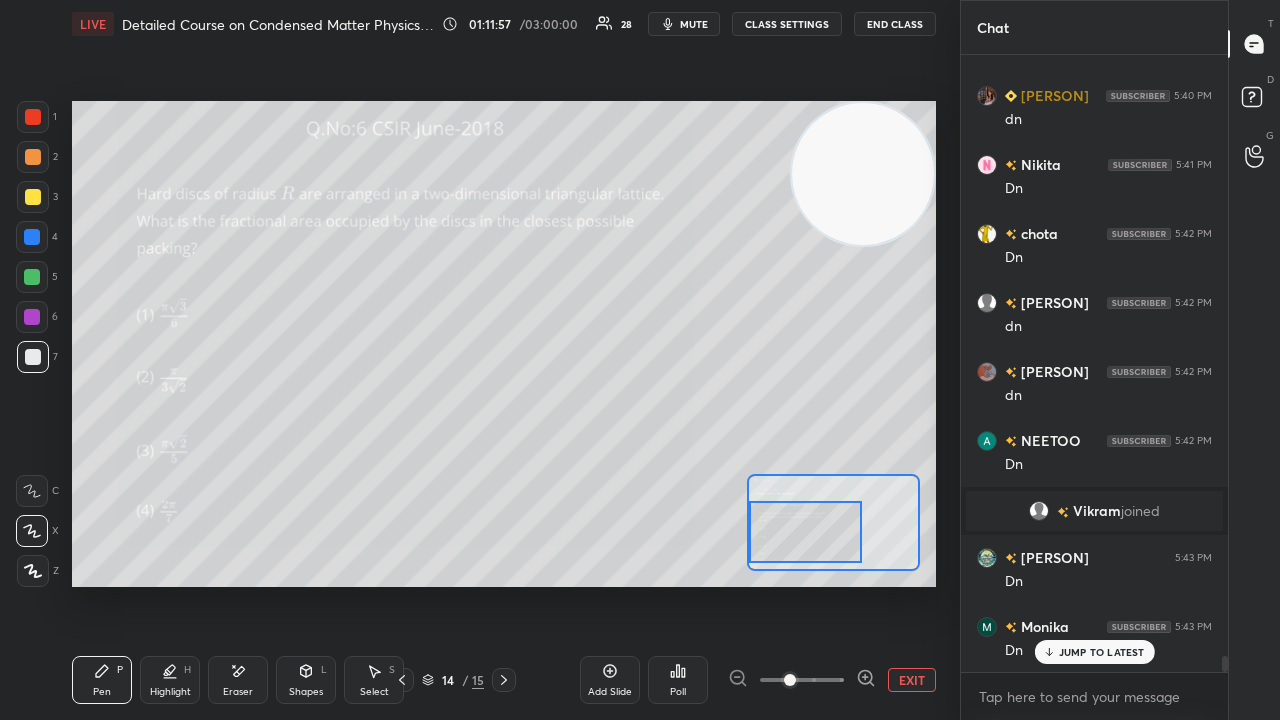 click on "JUMP TO LATEST" at bounding box center (1102, 652) 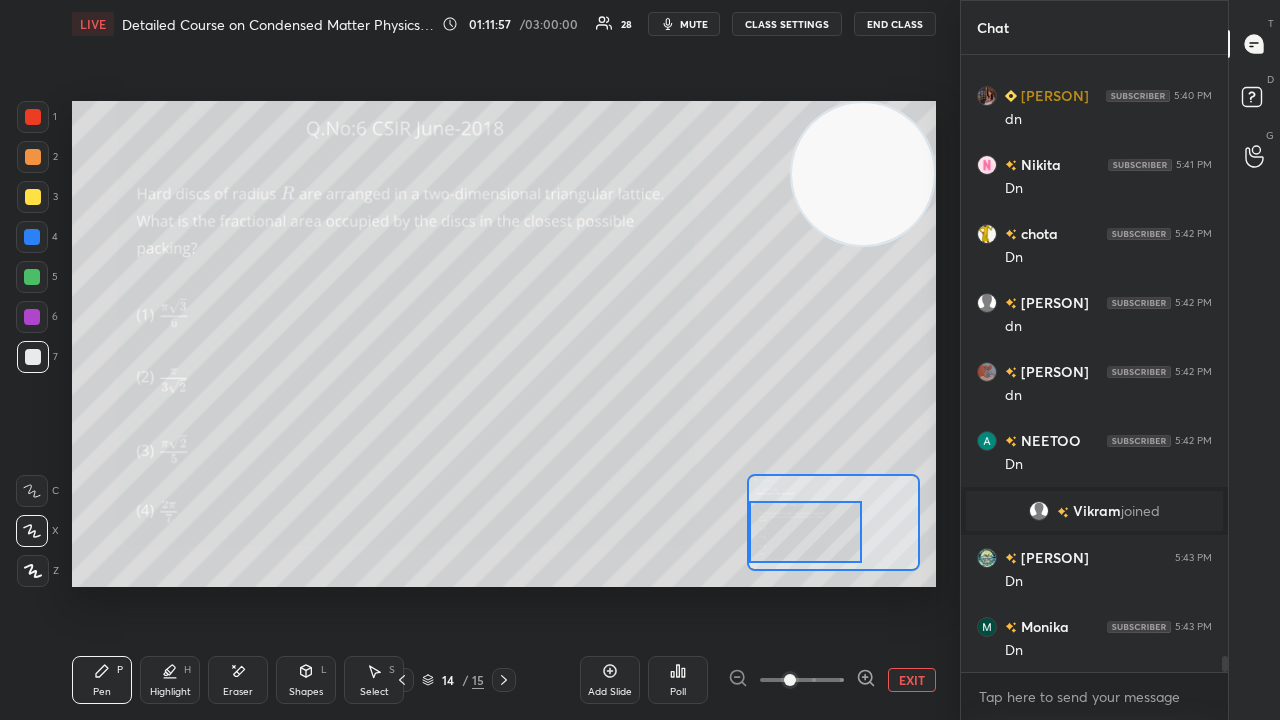 click on "mute" at bounding box center (694, 24) 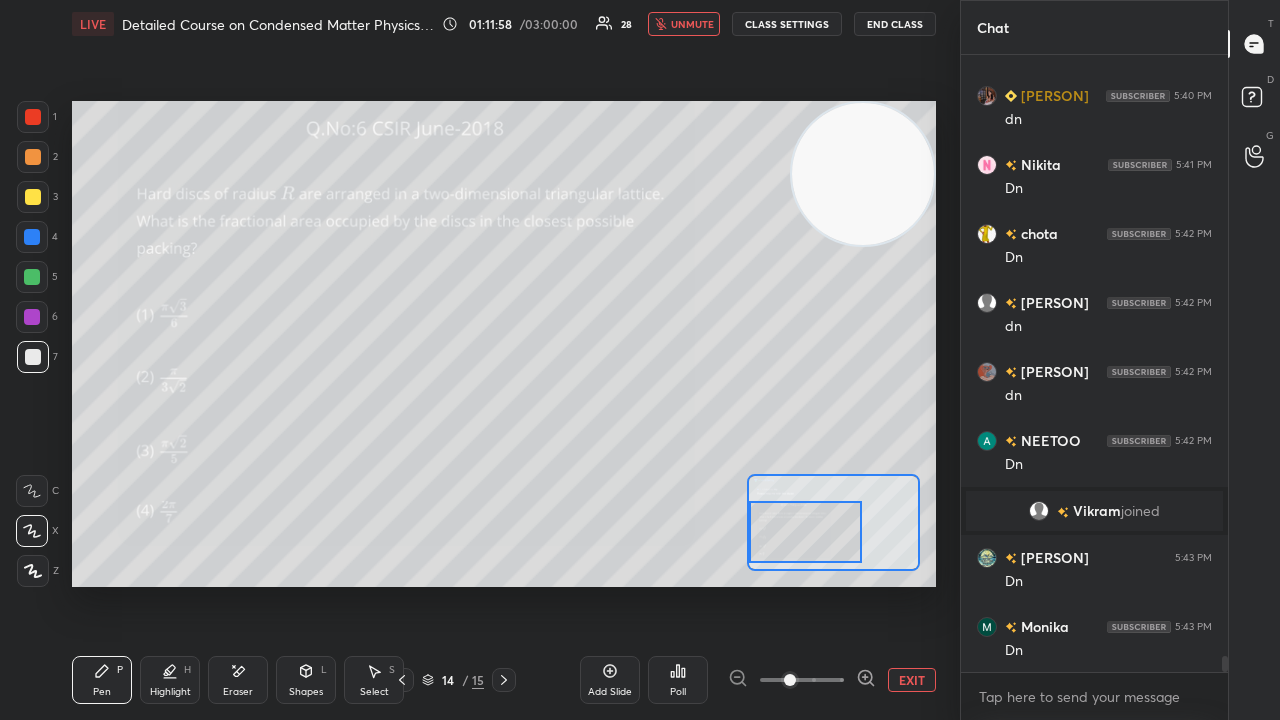 click on "unmute" at bounding box center [692, 24] 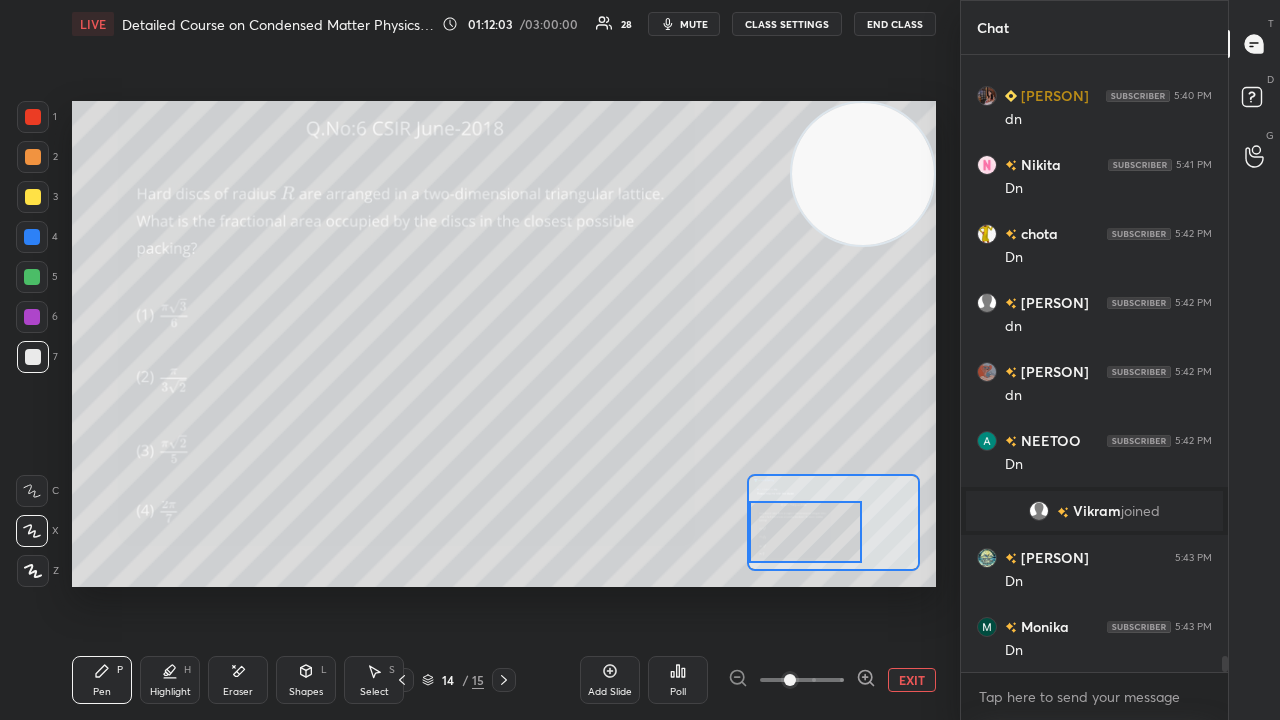 click on "mute" at bounding box center (684, 24) 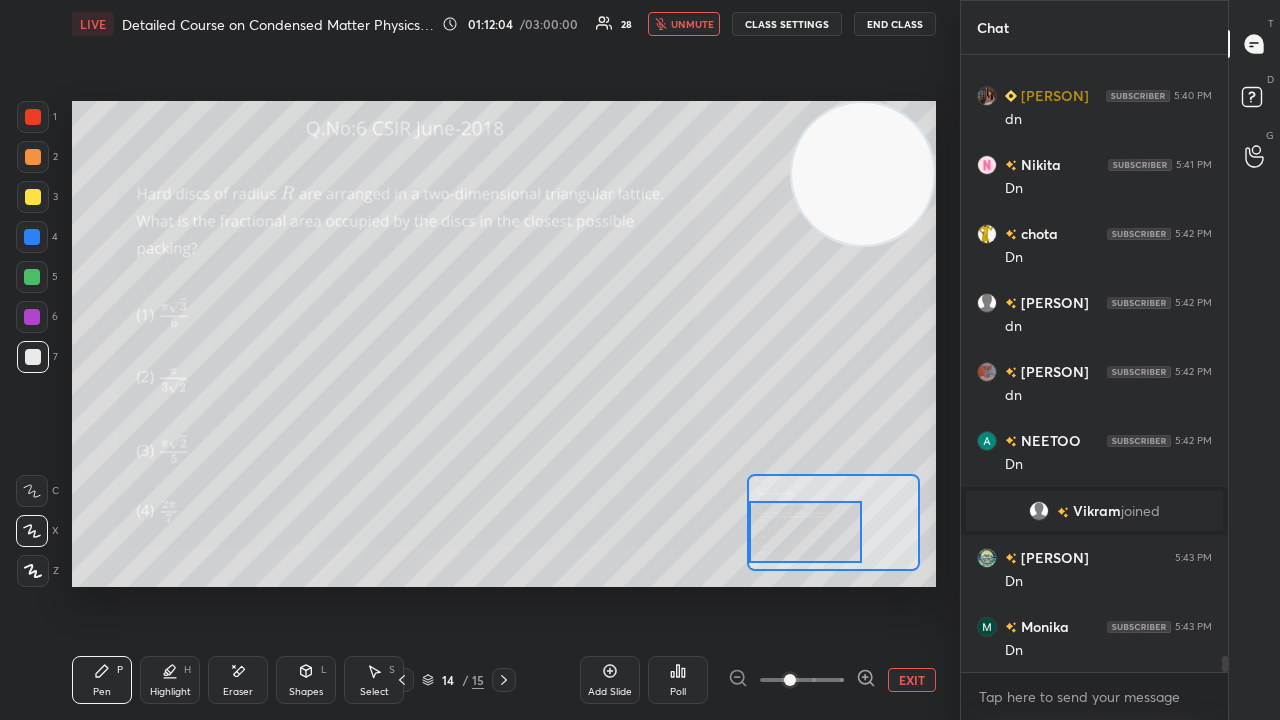 click on "unmute" at bounding box center (692, 24) 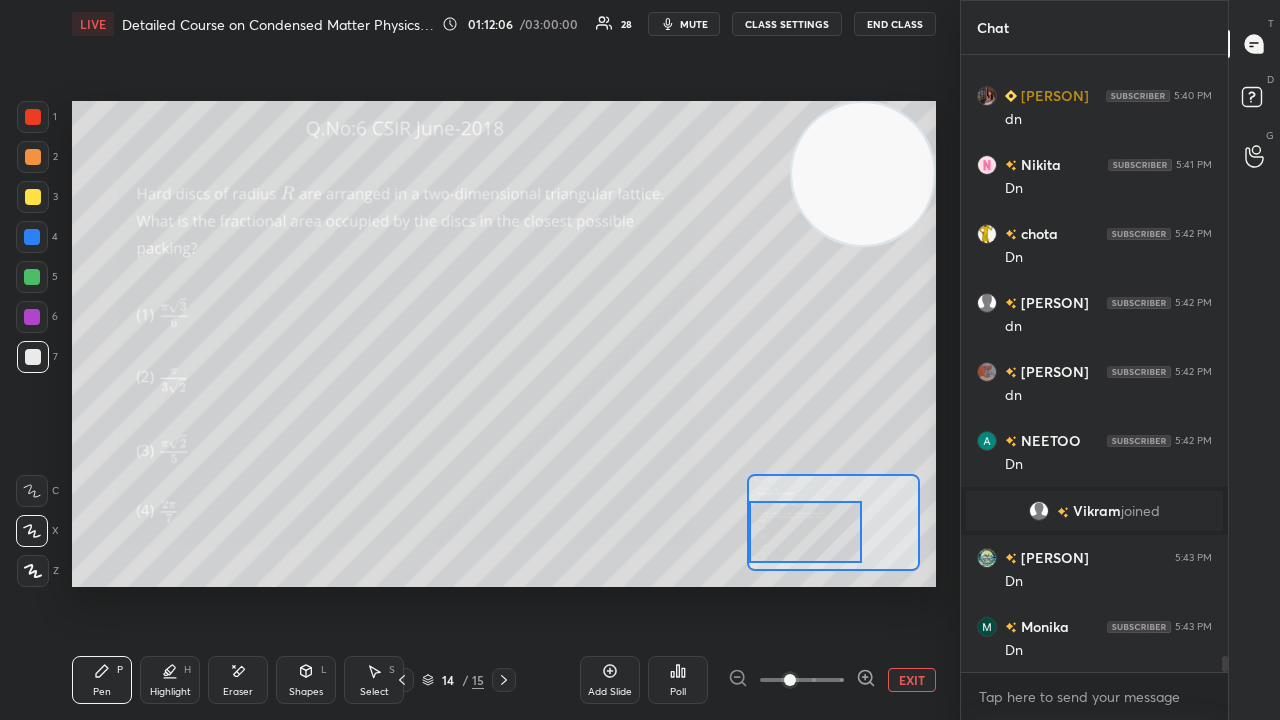 drag, startPoint x: 1224, startPoint y: 662, endPoint x: 1212, endPoint y: 714, distance: 53.366657 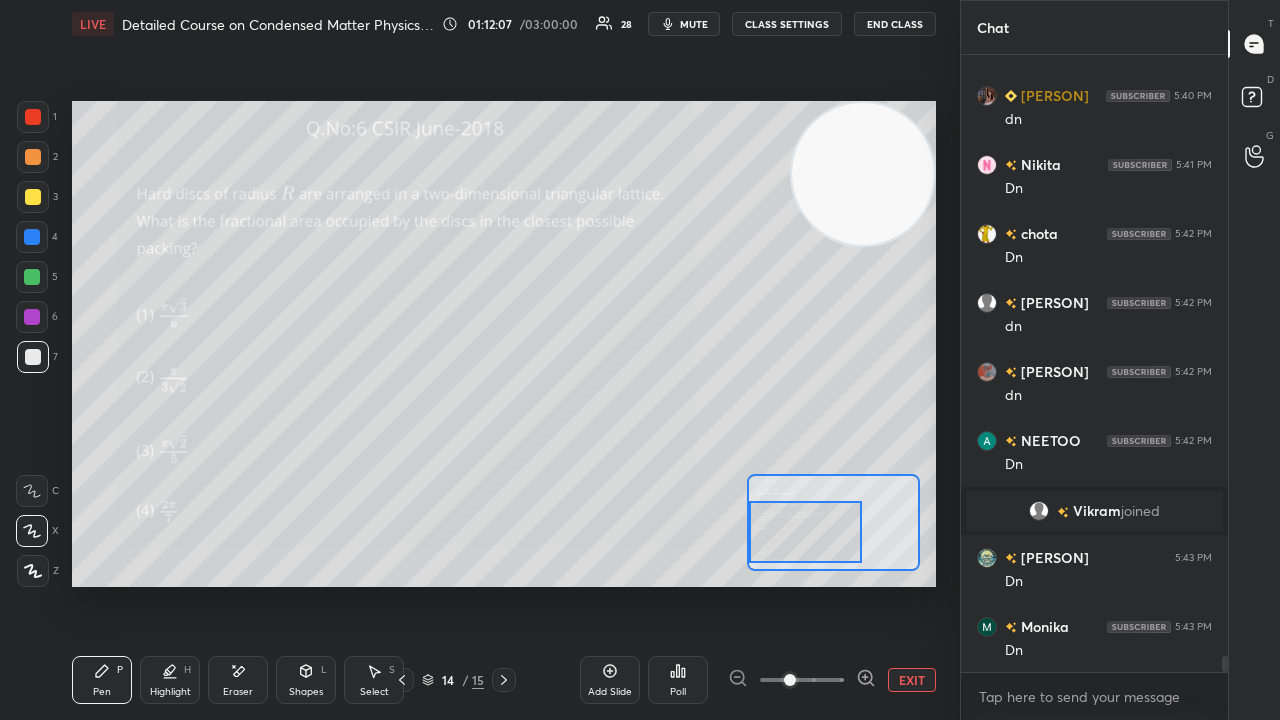click on "mute" at bounding box center [684, 24] 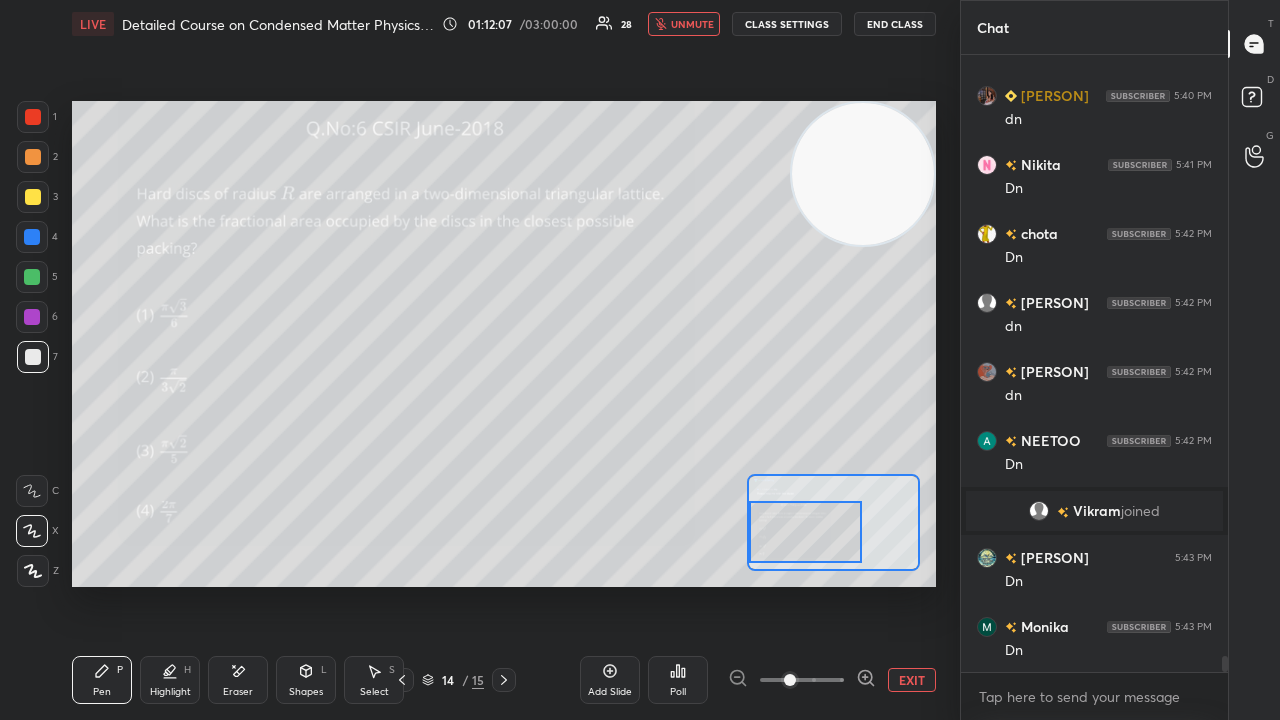 drag, startPoint x: 684, startPoint y: 22, endPoint x: 688, endPoint y: 12, distance: 10.770329 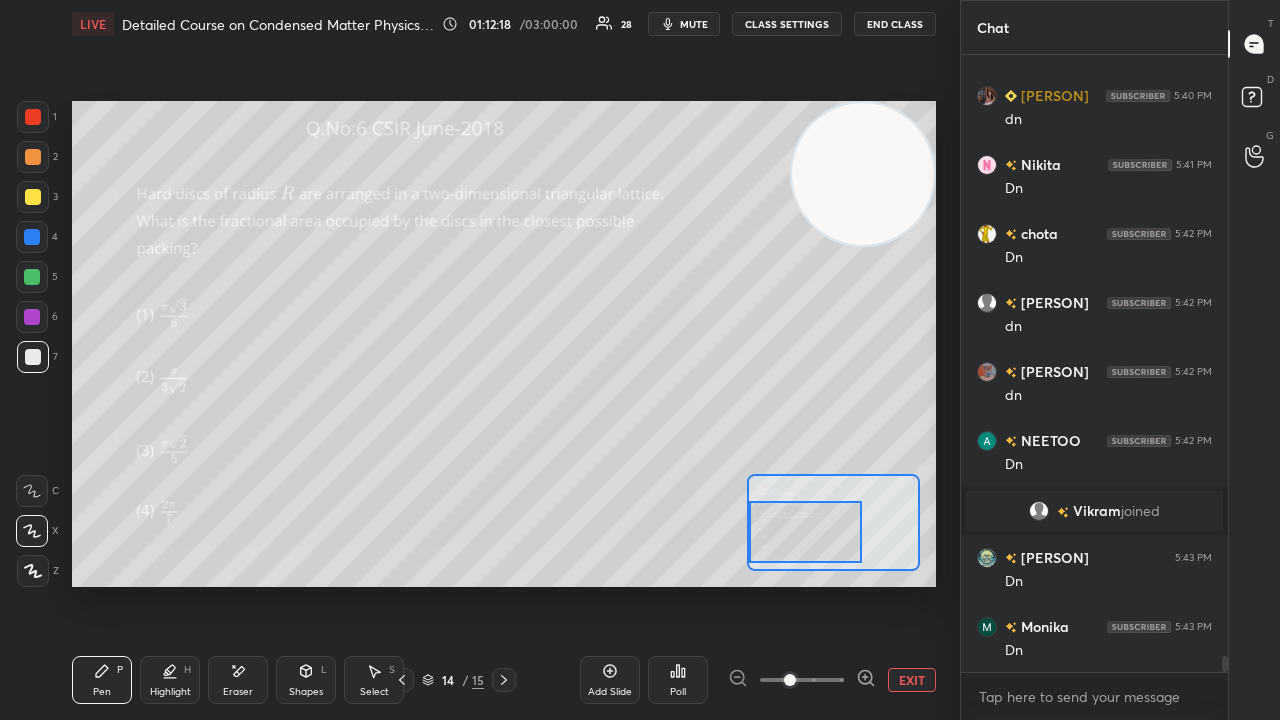 scroll, scrollTop: 23264, scrollLeft: 0, axis: vertical 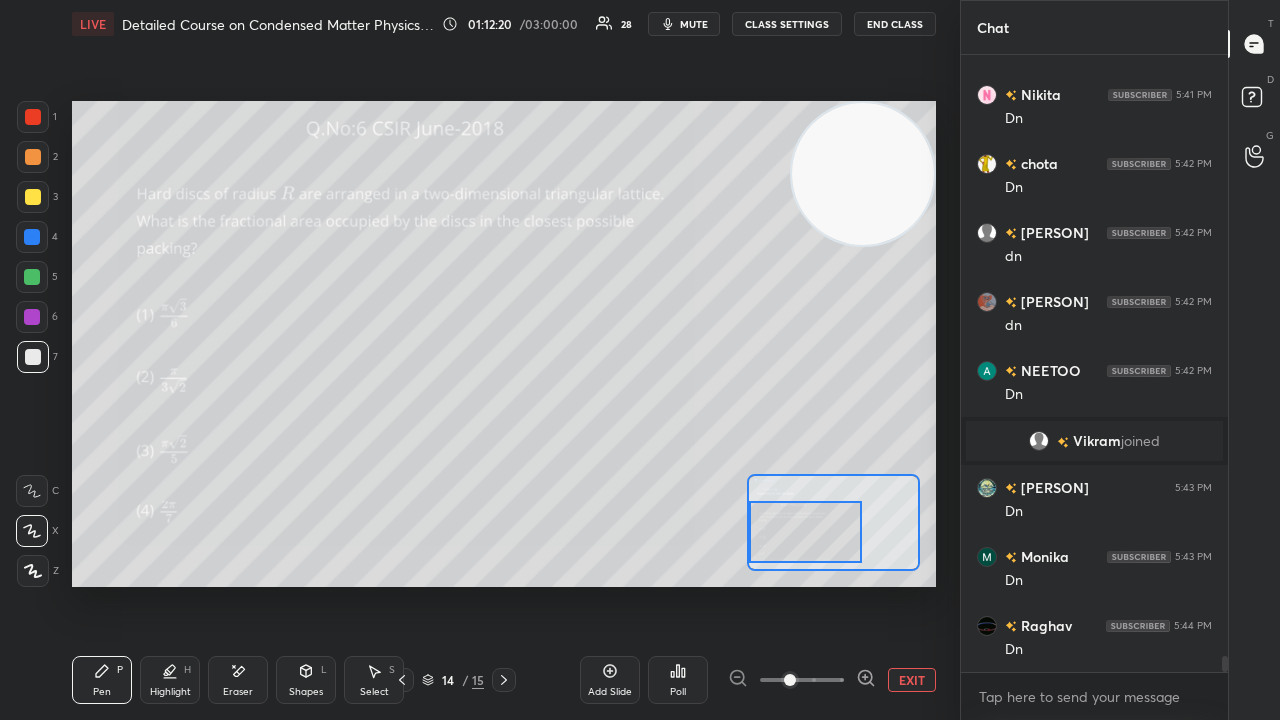 click on "mute" at bounding box center [694, 24] 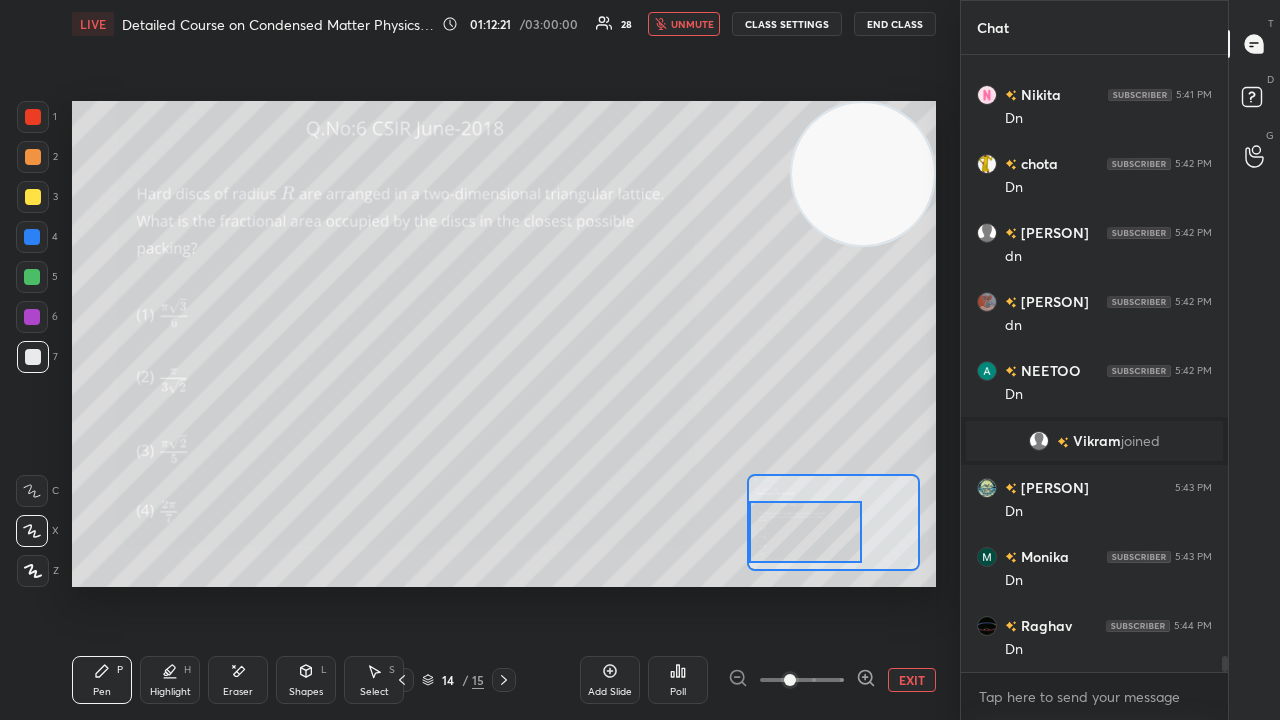 drag, startPoint x: 698, startPoint y: 23, endPoint x: 705, endPoint y: 15, distance: 10.630146 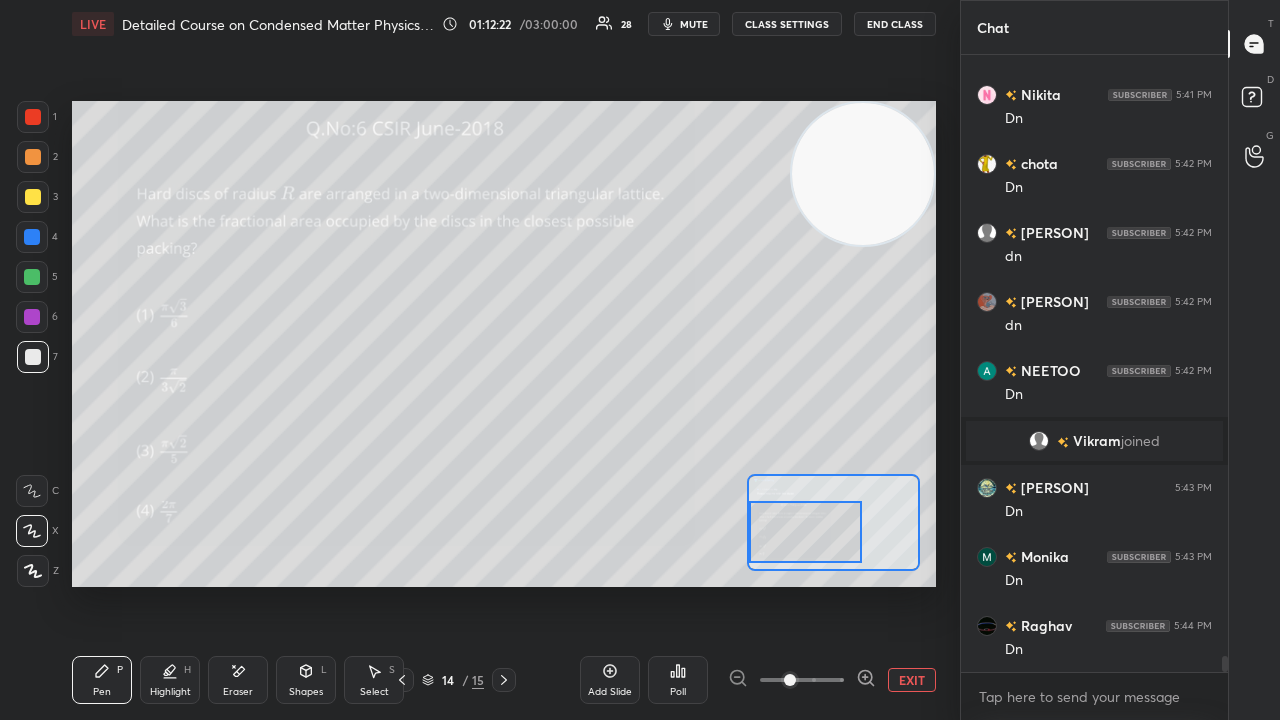 click on "Poll" at bounding box center (678, 692) 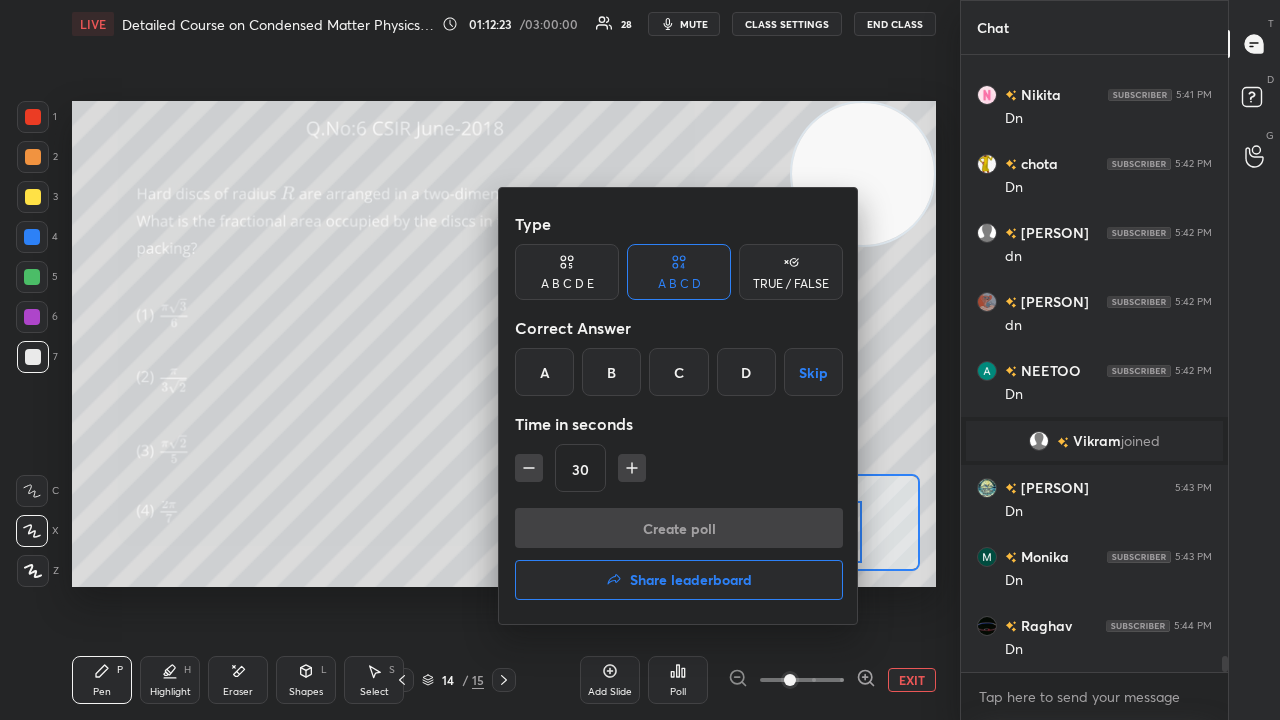 click on "A" at bounding box center [544, 372] 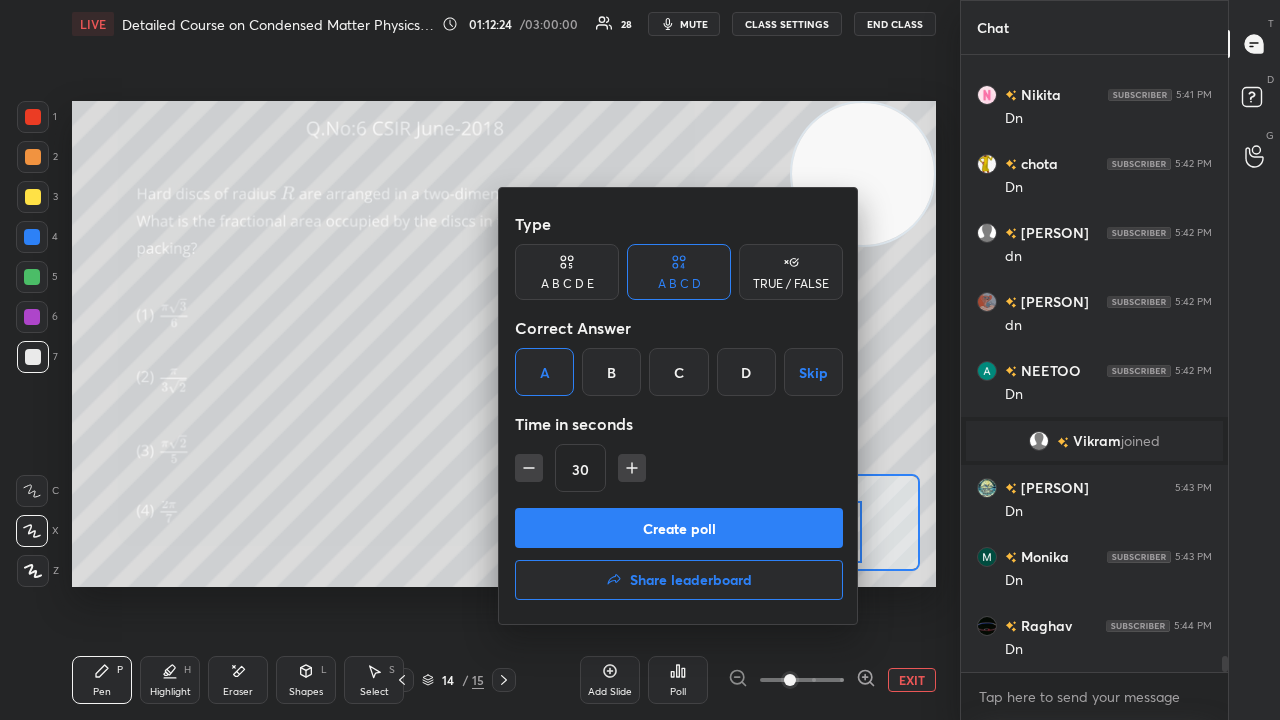 click on "Create poll" at bounding box center (679, 528) 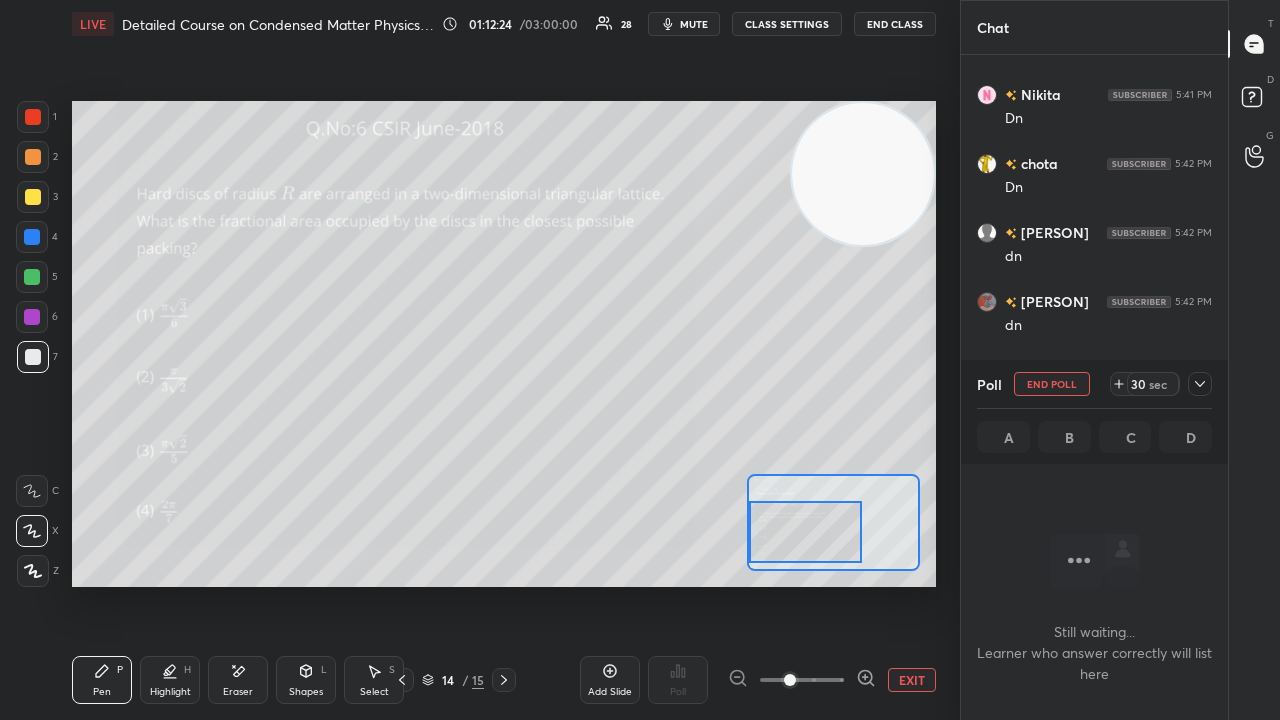 scroll, scrollTop: 518, scrollLeft: 261, axis: both 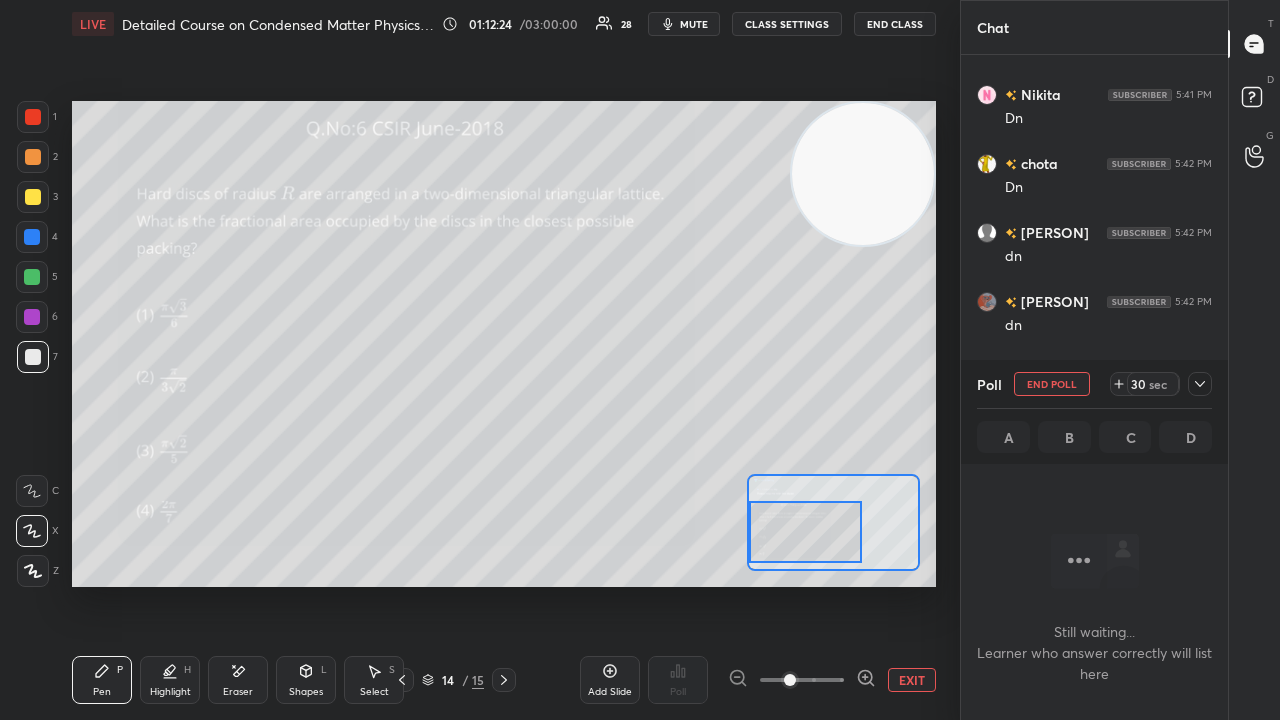 click on "mute" at bounding box center [694, 24] 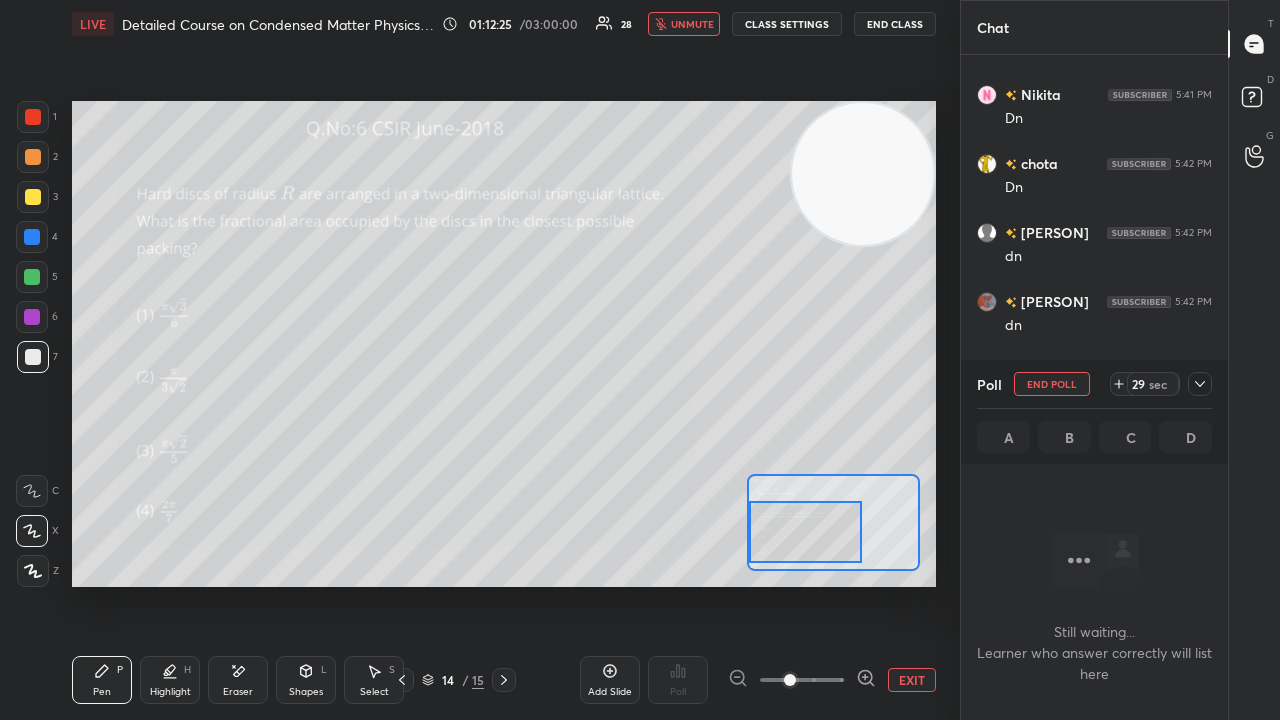 click on "unmute" at bounding box center (692, 24) 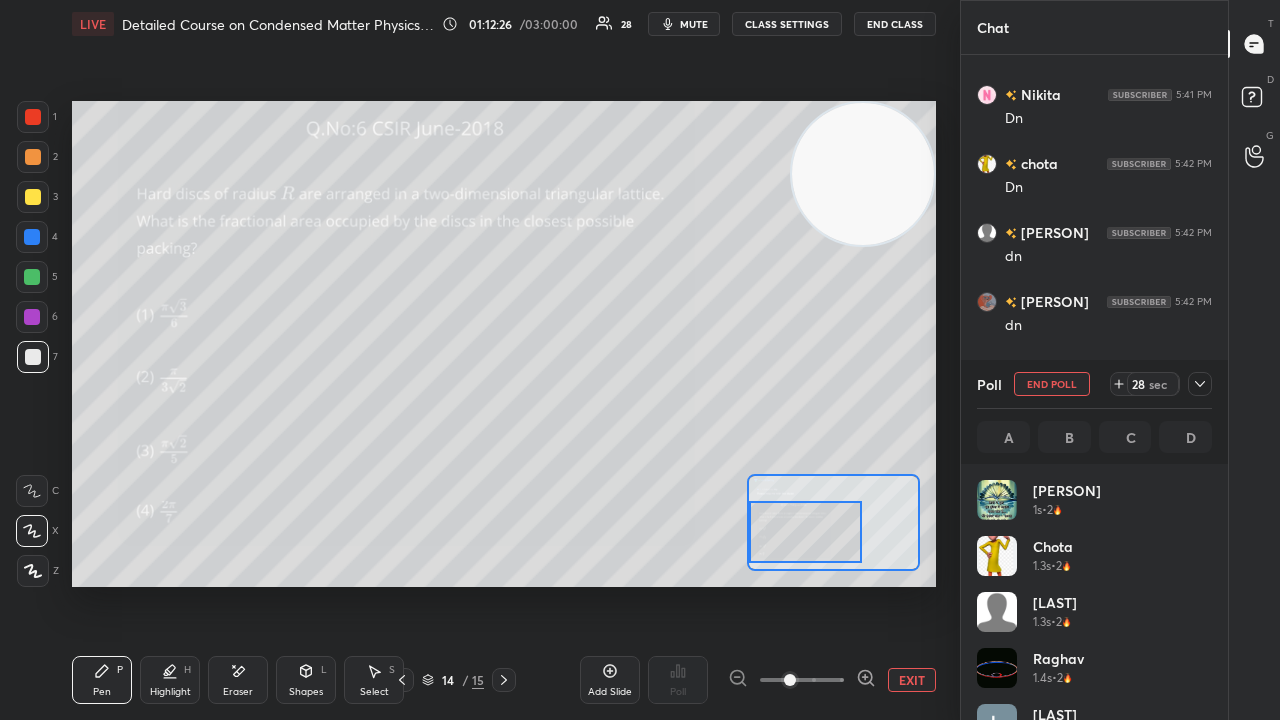 scroll, scrollTop: 7, scrollLeft: 6, axis: both 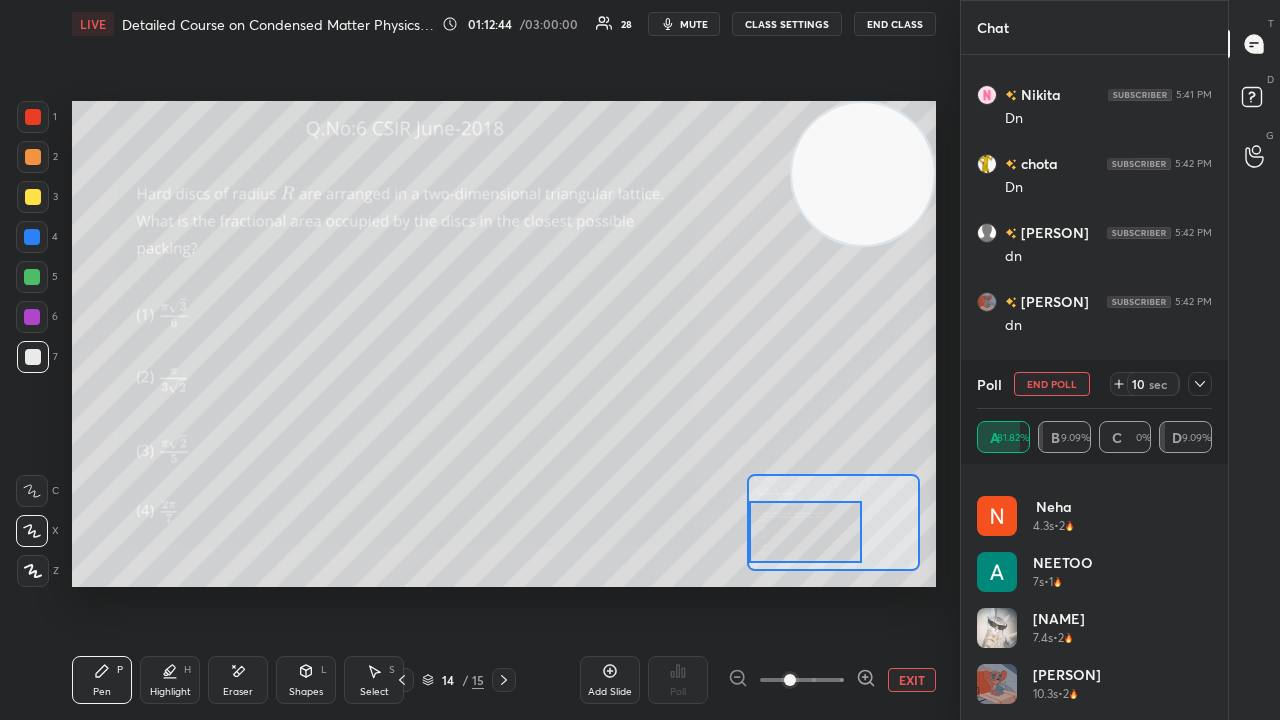 click on "mute" at bounding box center (694, 24) 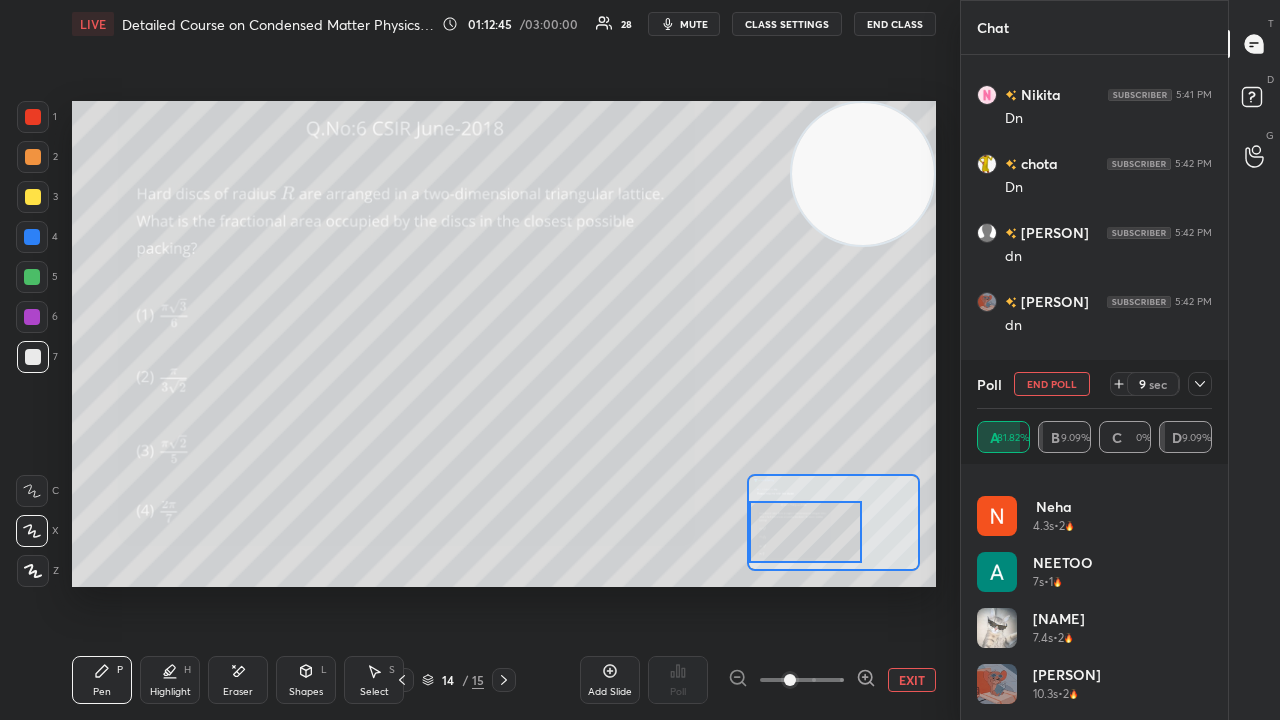 click on "mute" at bounding box center (694, 24) 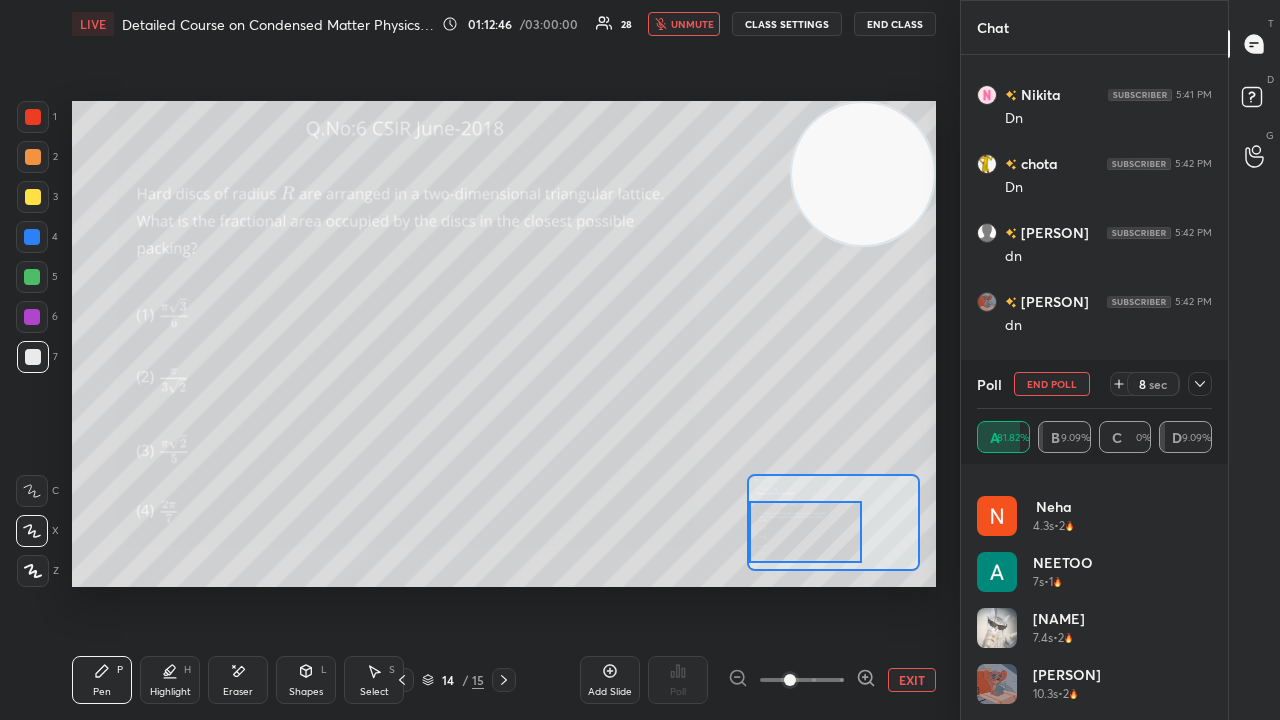 click on "unmute" at bounding box center (684, 24) 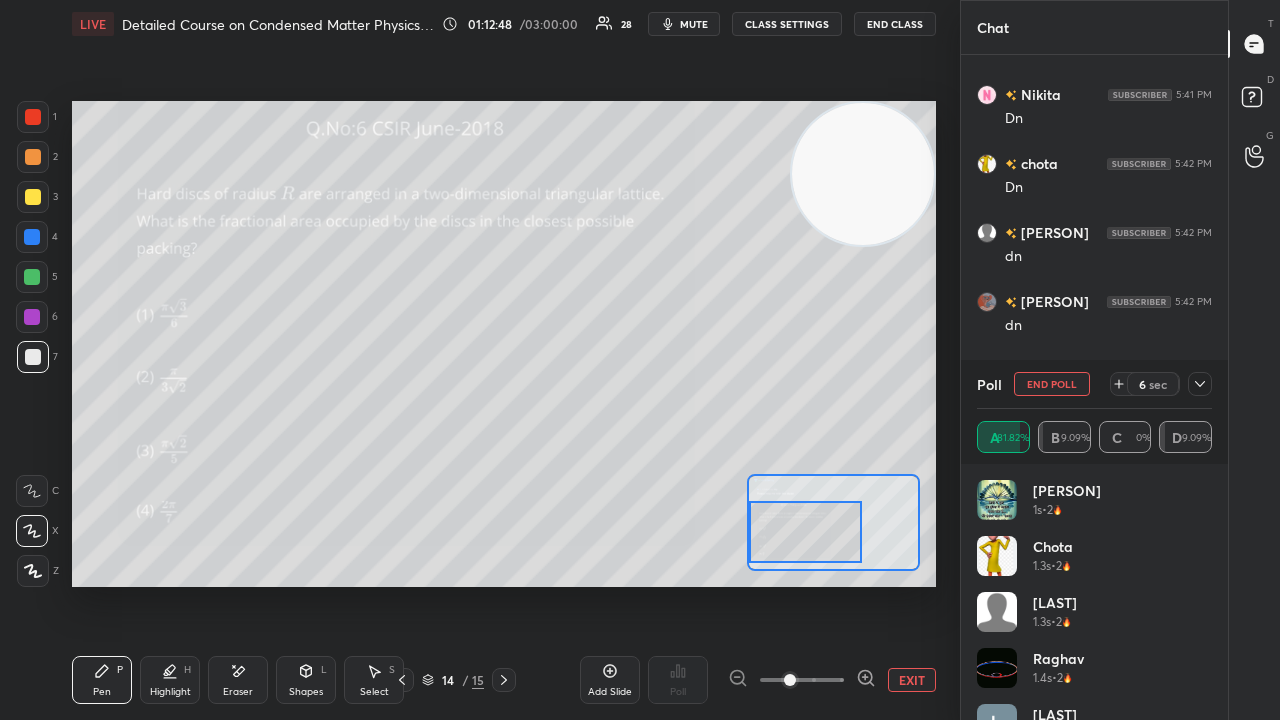 scroll, scrollTop: 768, scrollLeft: 0, axis: vertical 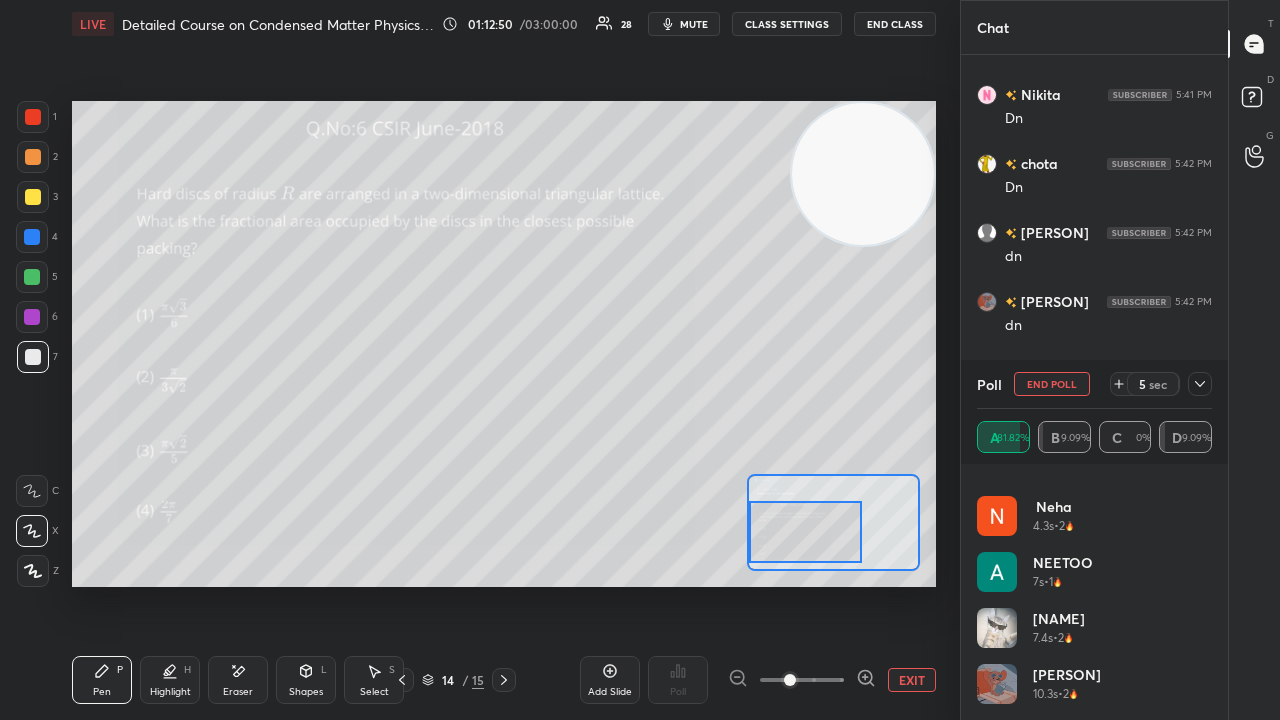 click on "mute" at bounding box center (694, 24) 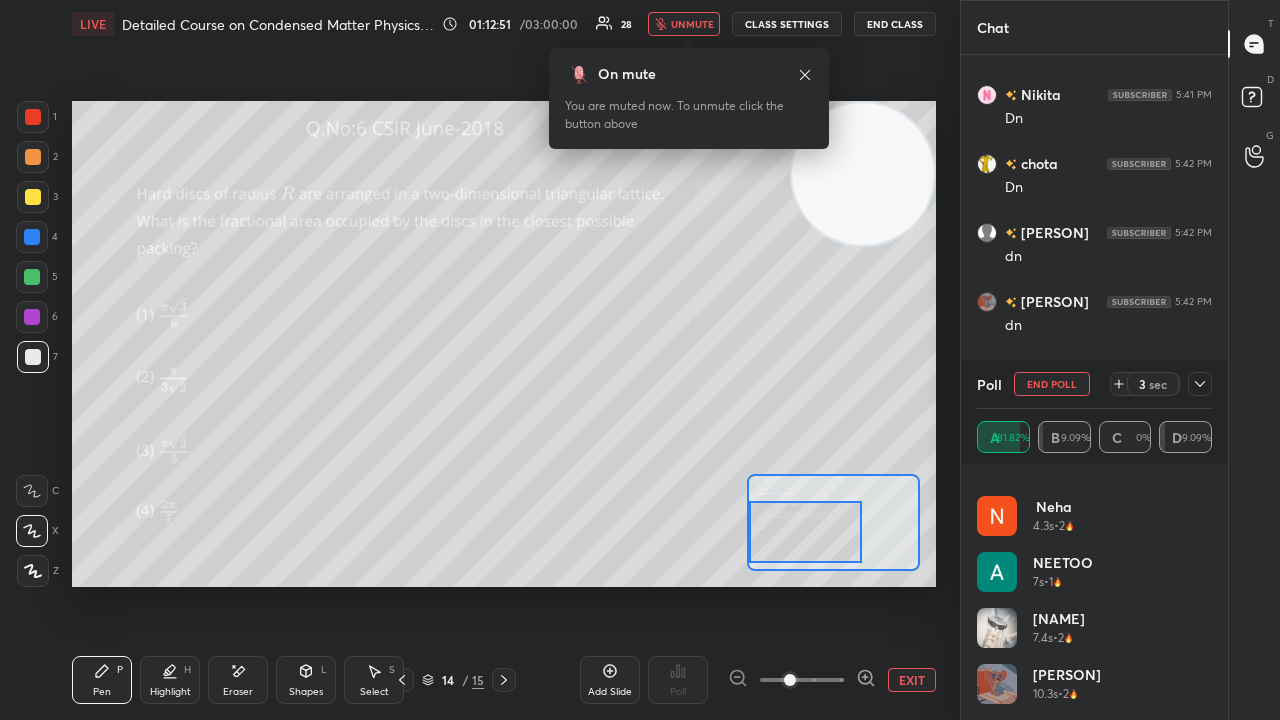 drag, startPoint x: 696, startPoint y: 25, endPoint x: 690, endPoint y: 8, distance: 18.027756 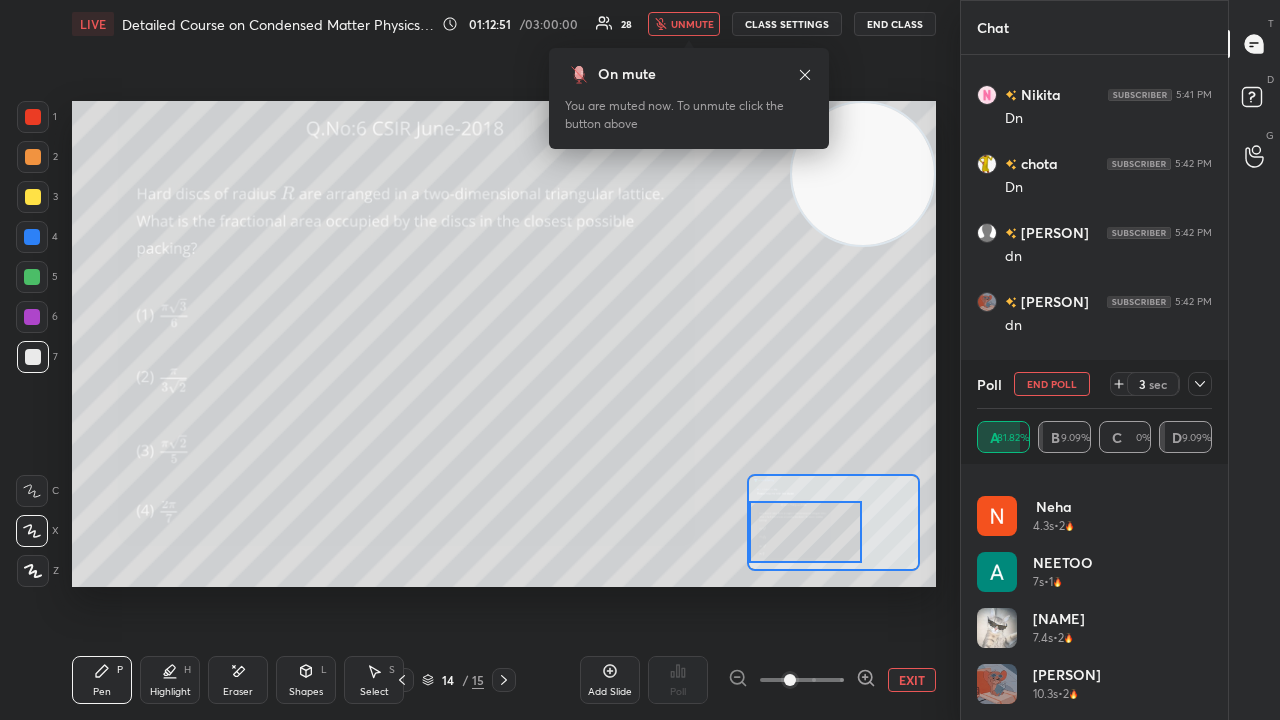 click on "unmute" at bounding box center [692, 24] 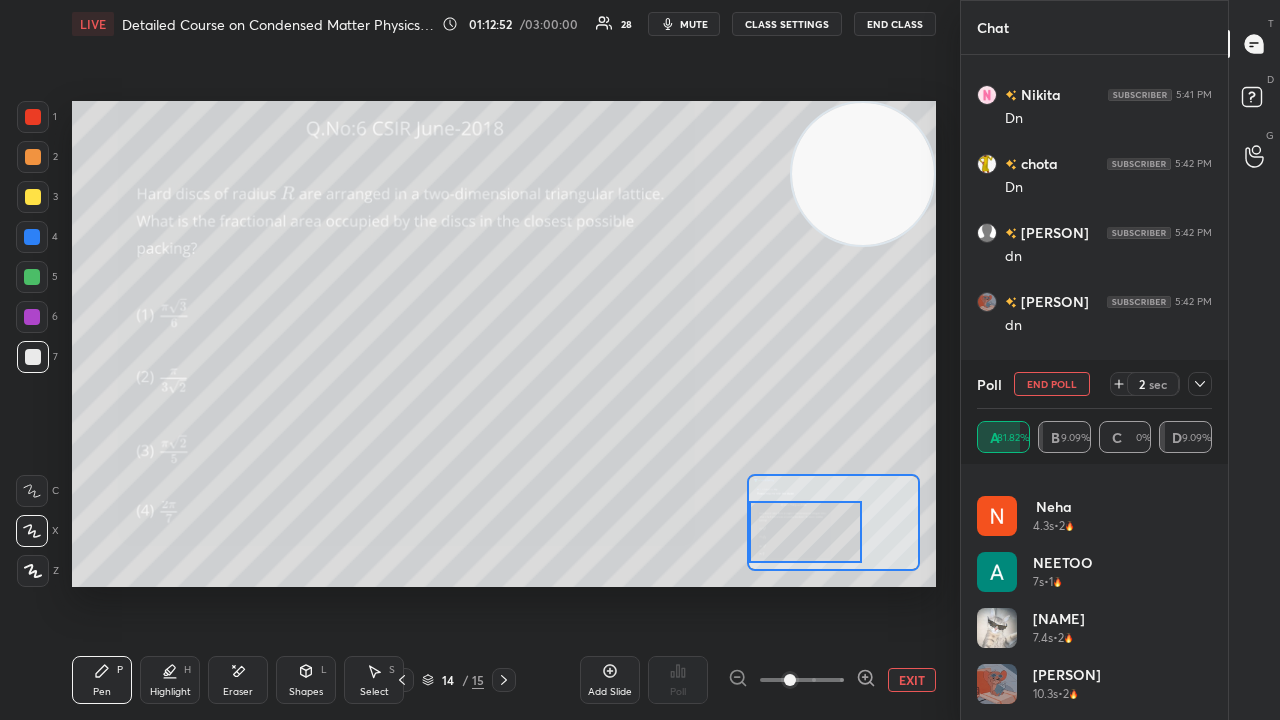 scroll, scrollTop: 466, scrollLeft: 261, axis: both 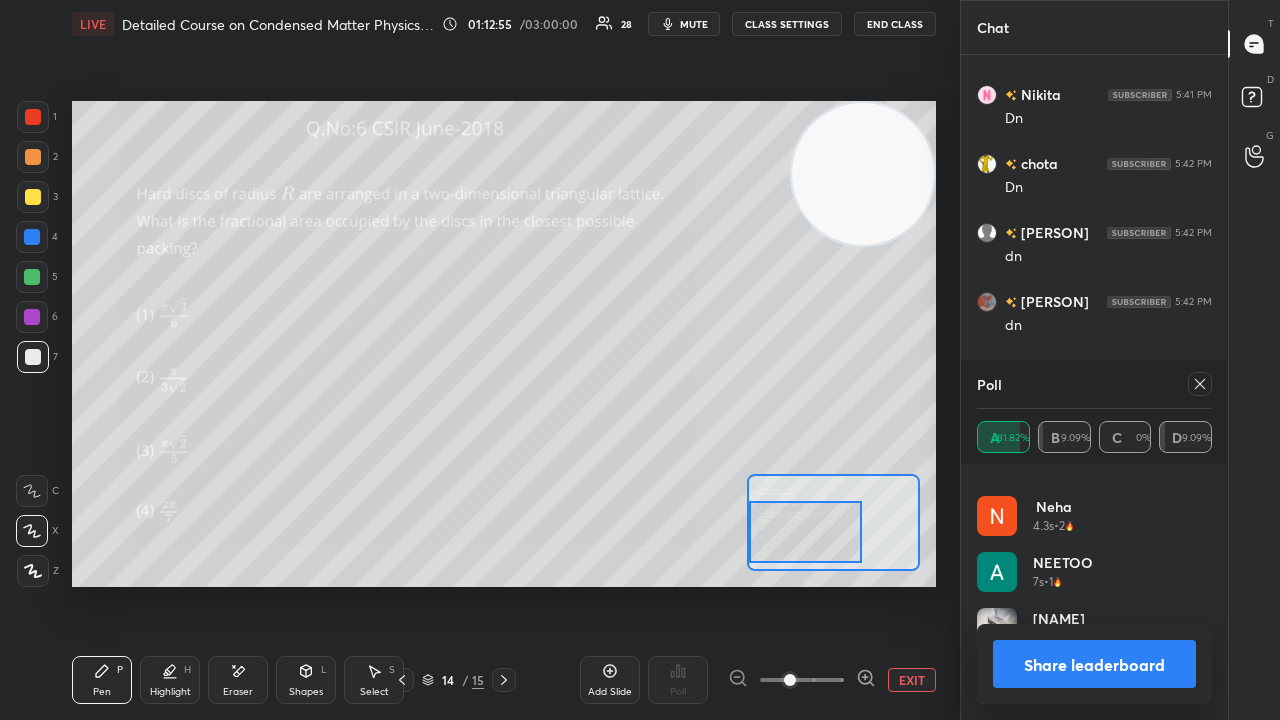 click on "Share leaderboard" at bounding box center [1094, 664] 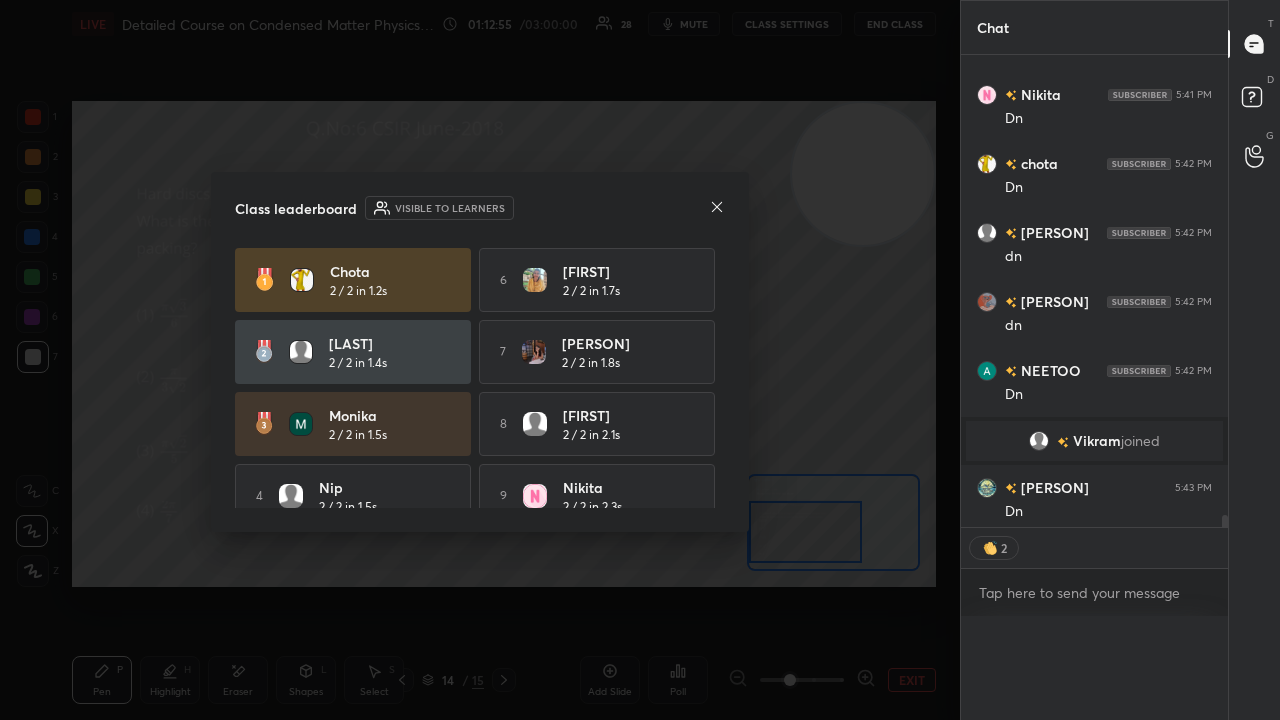 scroll, scrollTop: 1, scrollLeft: 6, axis: both 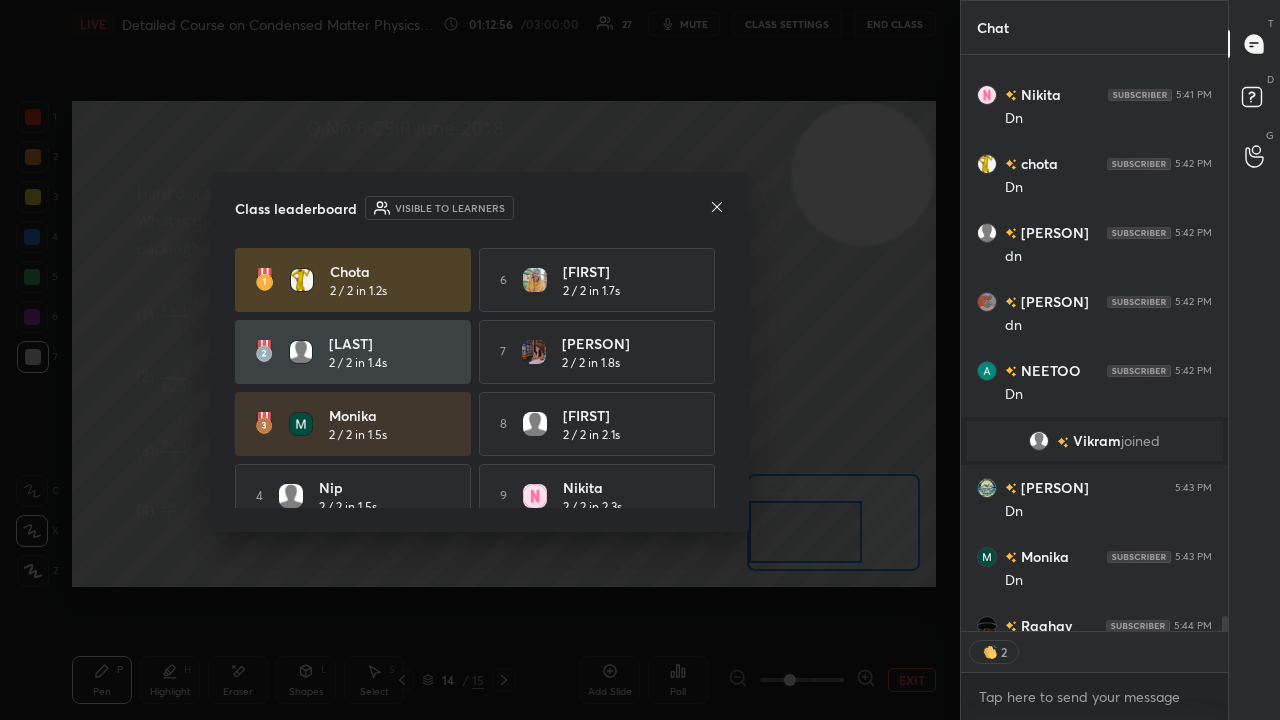 click on "Class leaderboard Visible to learners [USER] 2 / 2 in 1.2s 6 [USER] 2 / 2 in 1.7s [USER] 2 / 2 in 1.4s 7 [USER] 2 / 2 in 1.8s [USER] 2 / 2 in 1.5s 8 [USER] 2 / 2 in 2.1s 4 Nip 2 / 2 in 1.5s 9 [USER] 2 / 2 in 2.3s 5 [USER] 2 / 2 in 1.6s 10 [USER] 2 / 2 in 2.6s" at bounding box center (480, 352) 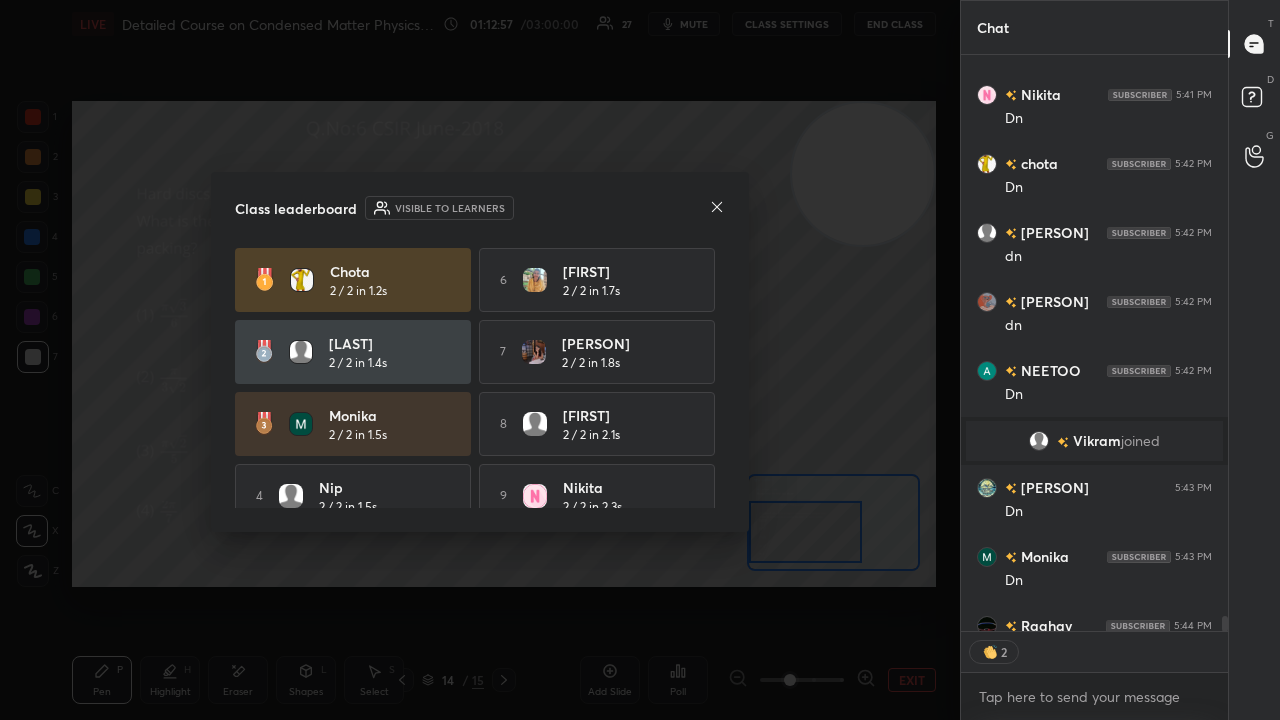 click 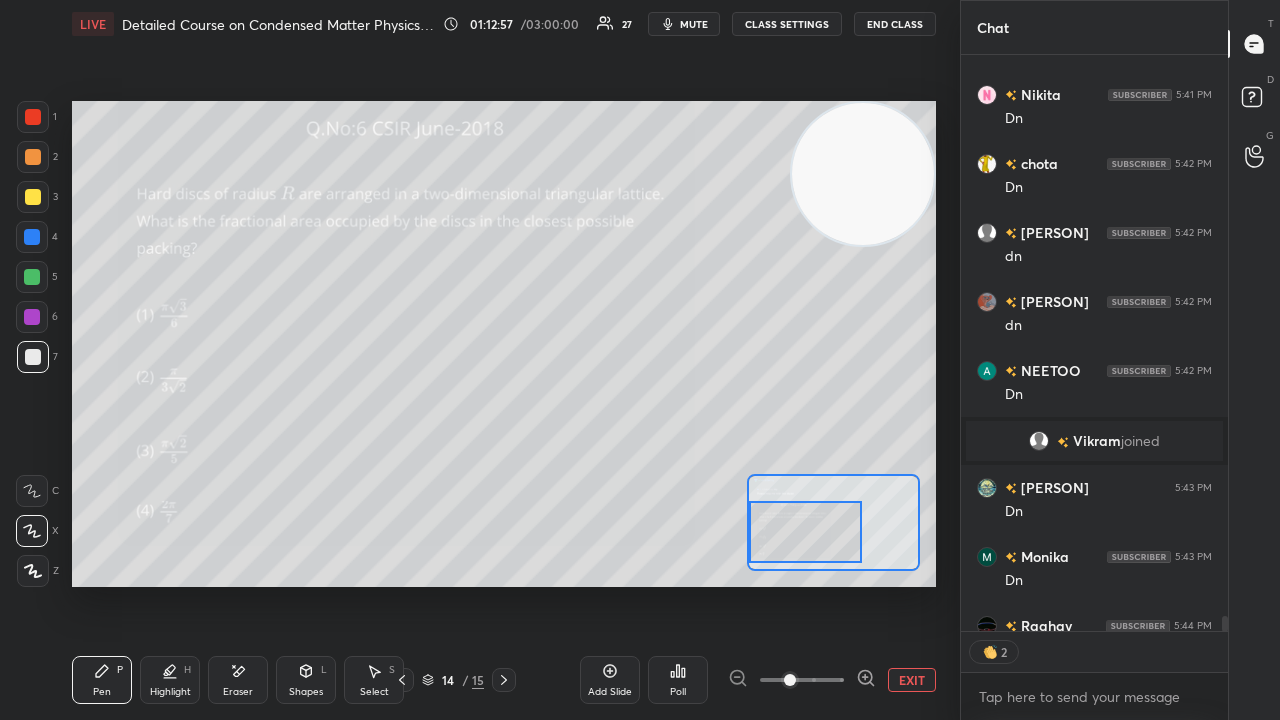 click on "mute" at bounding box center (694, 24) 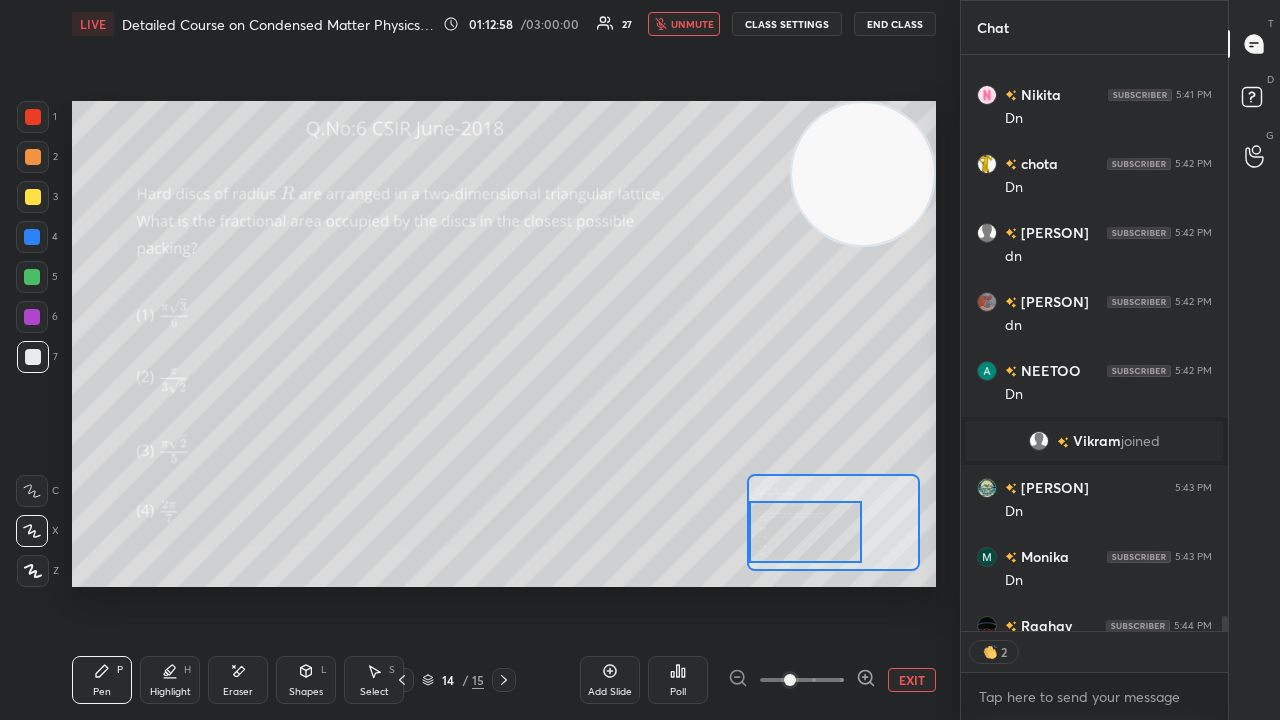 click on "unmute" at bounding box center [692, 24] 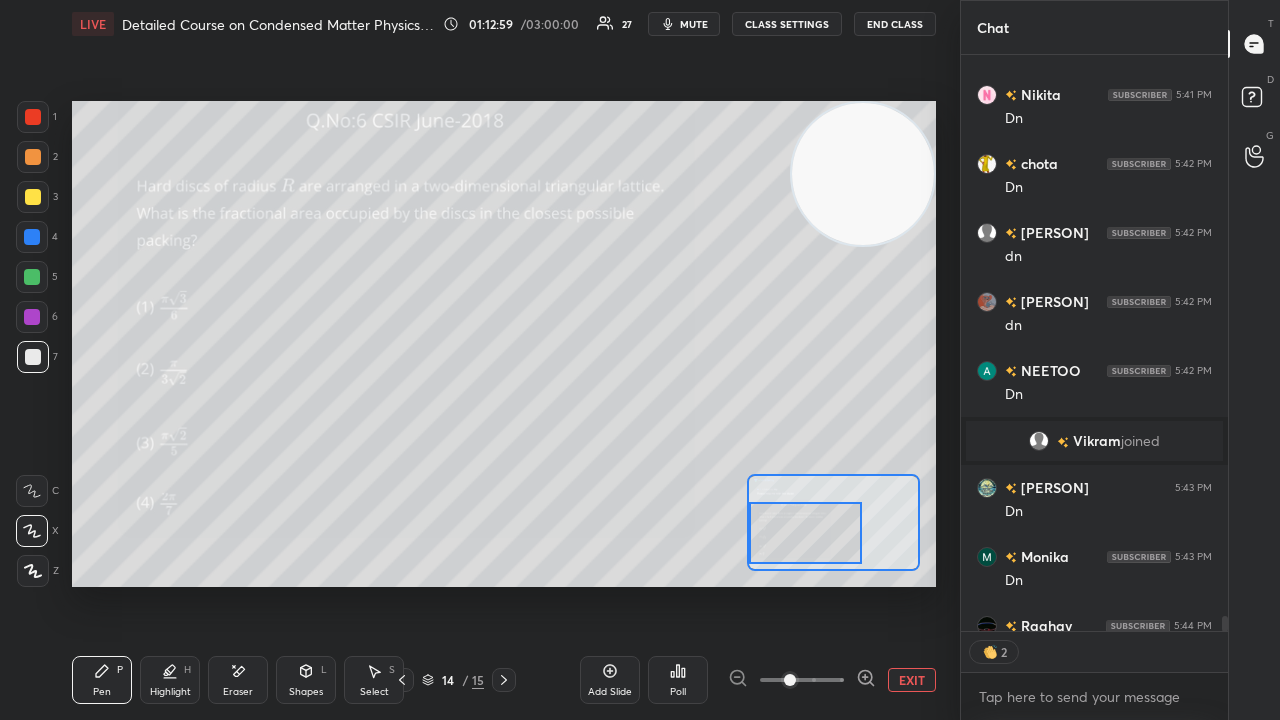 click at bounding box center (805, 533) 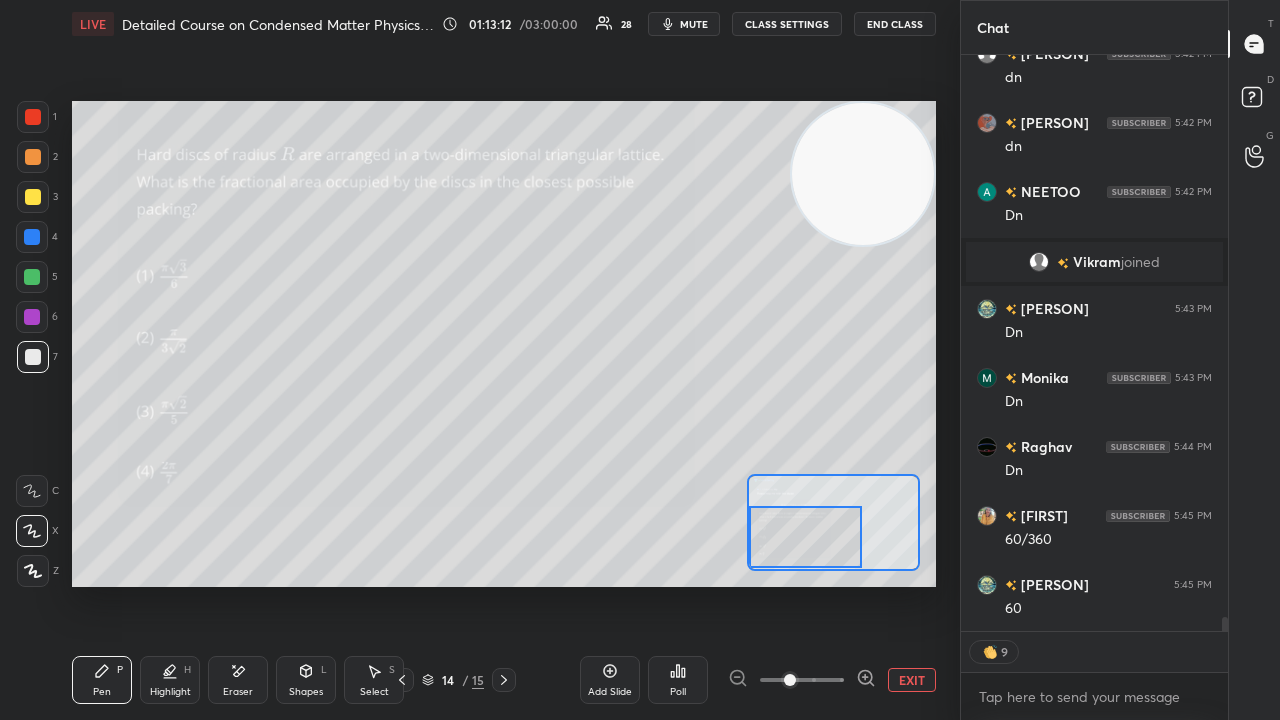 drag, startPoint x: 809, startPoint y: 548, endPoint x: 838, endPoint y: 539, distance: 30.364452 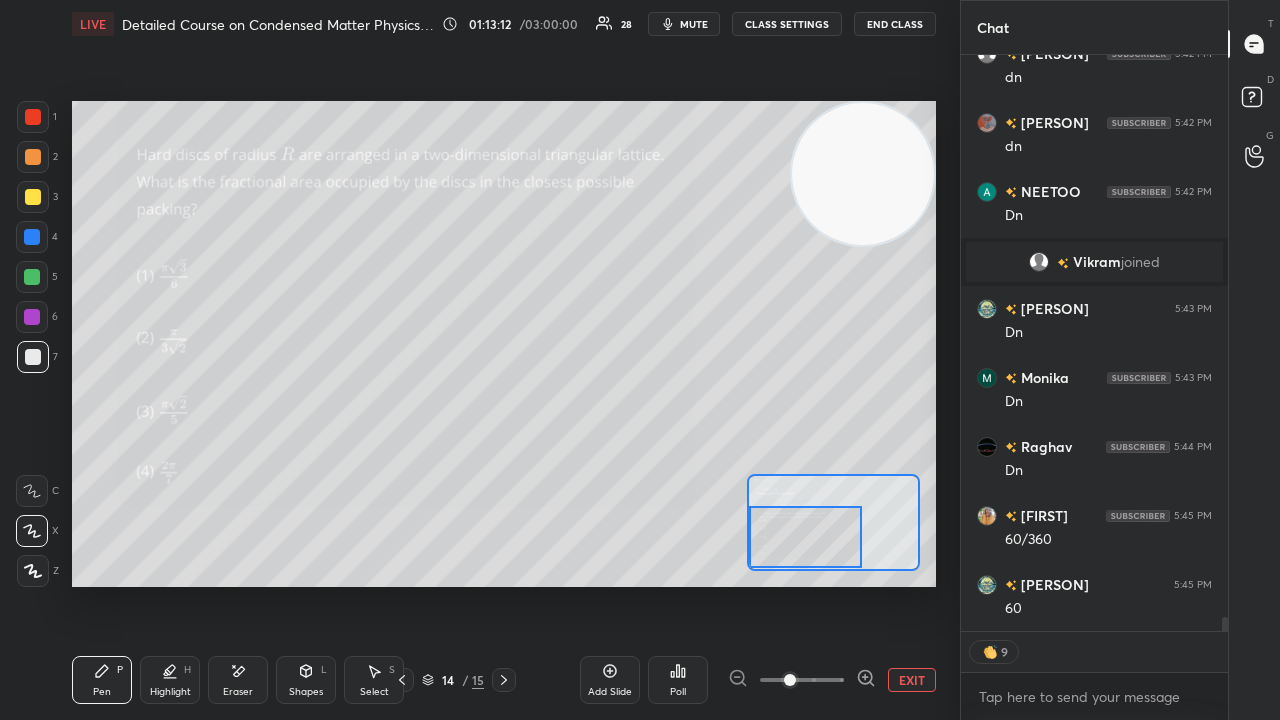 click at bounding box center [805, 537] 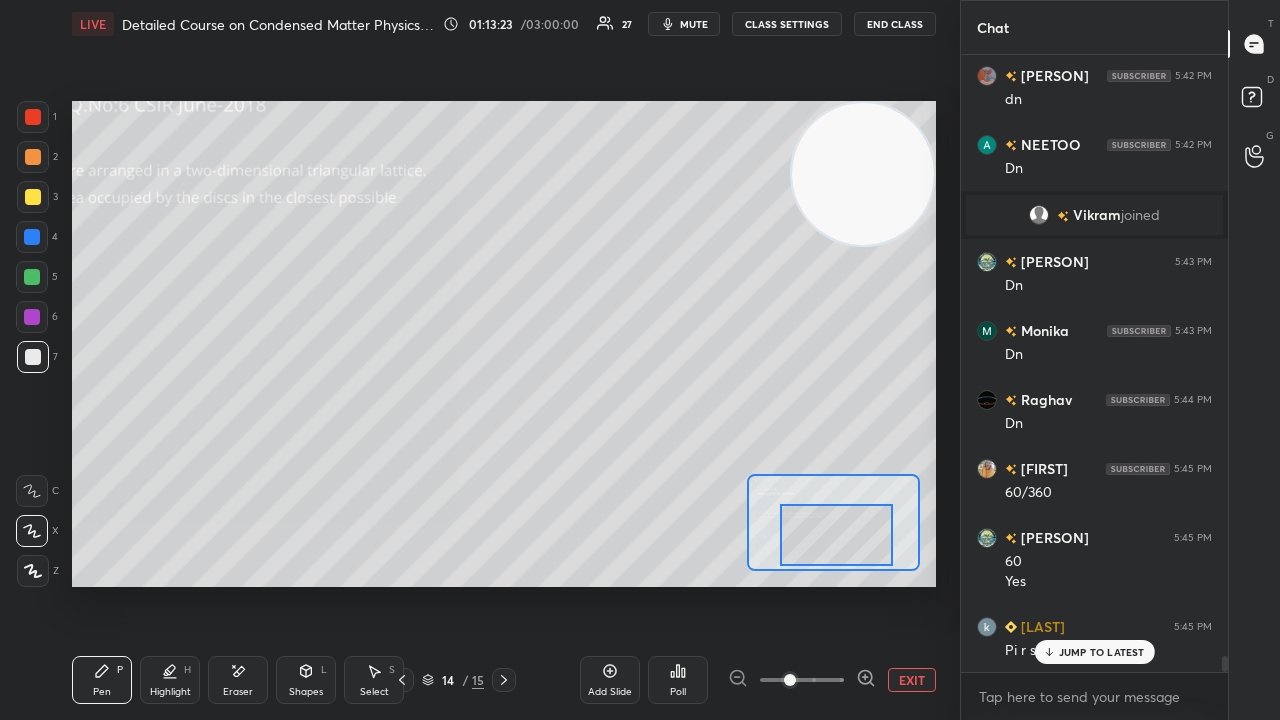 drag, startPoint x: 832, startPoint y: 550, endPoint x: 820, endPoint y: 553, distance: 12.369317 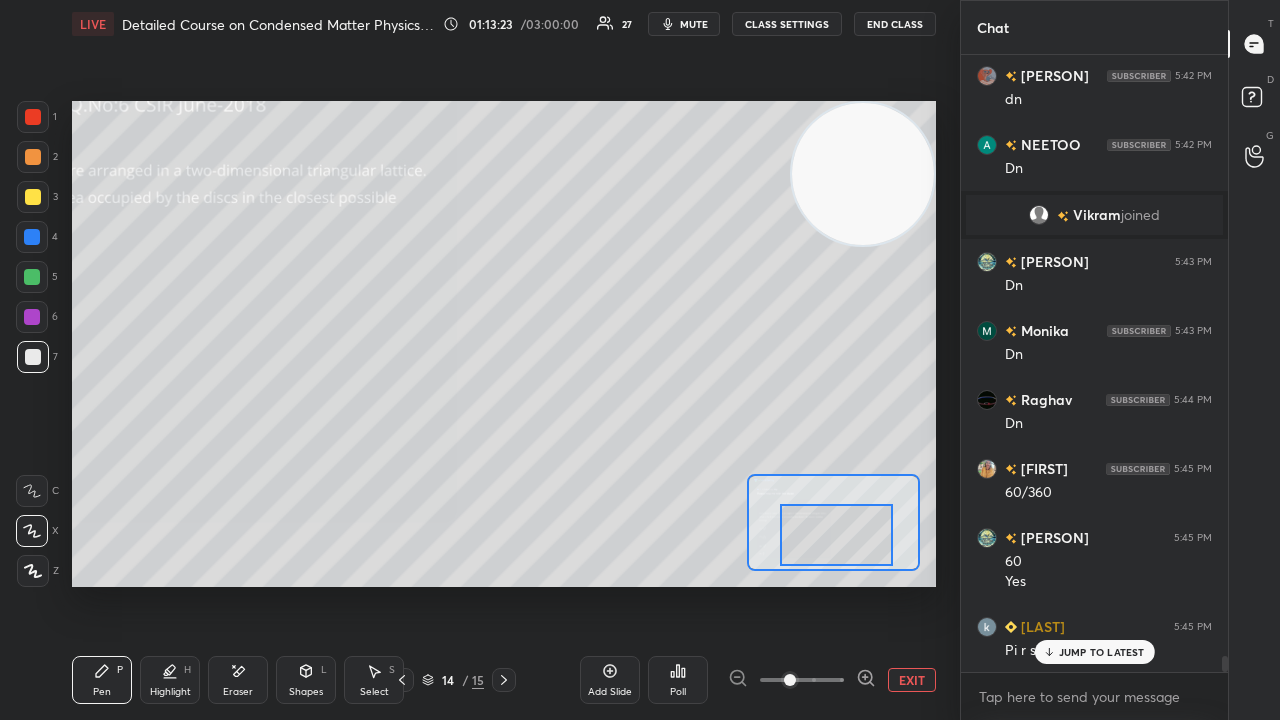 click at bounding box center (836, 535) 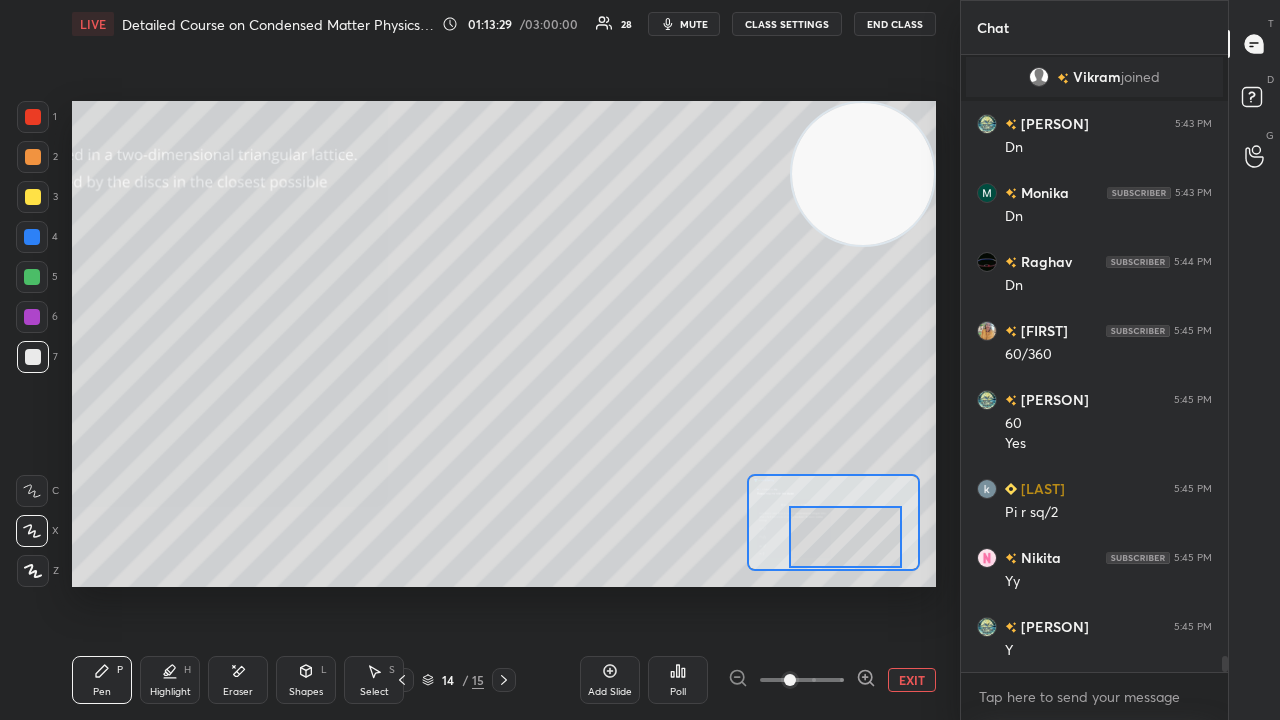 drag, startPoint x: 825, startPoint y: 537, endPoint x: 846, endPoint y: 537, distance: 21 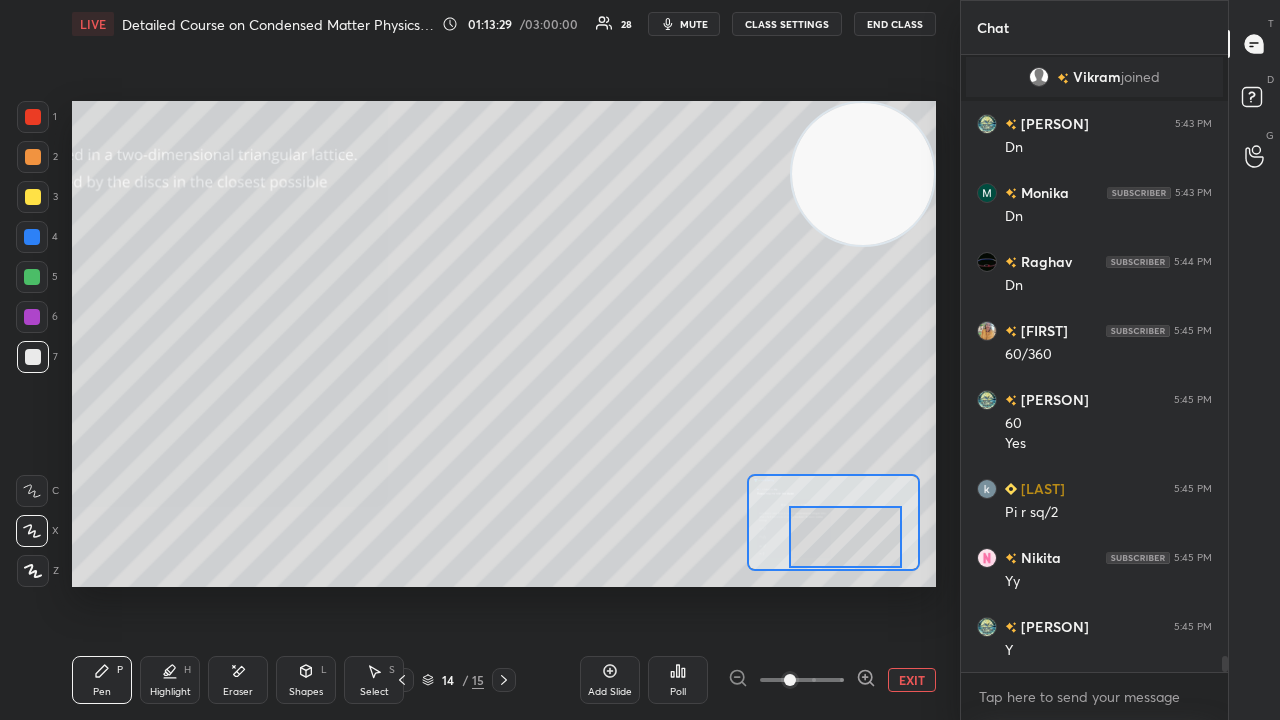 click at bounding box center (845, 537) 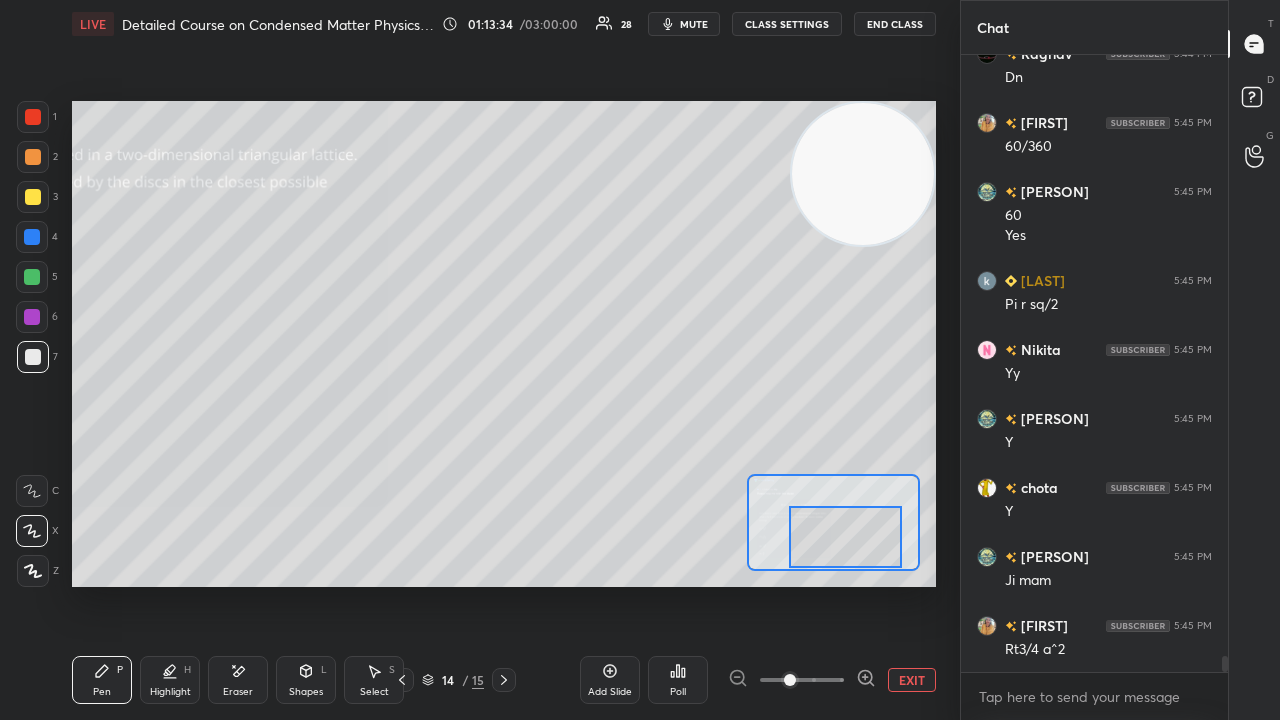 click on "Eraser" at bounding box center (238, 680) 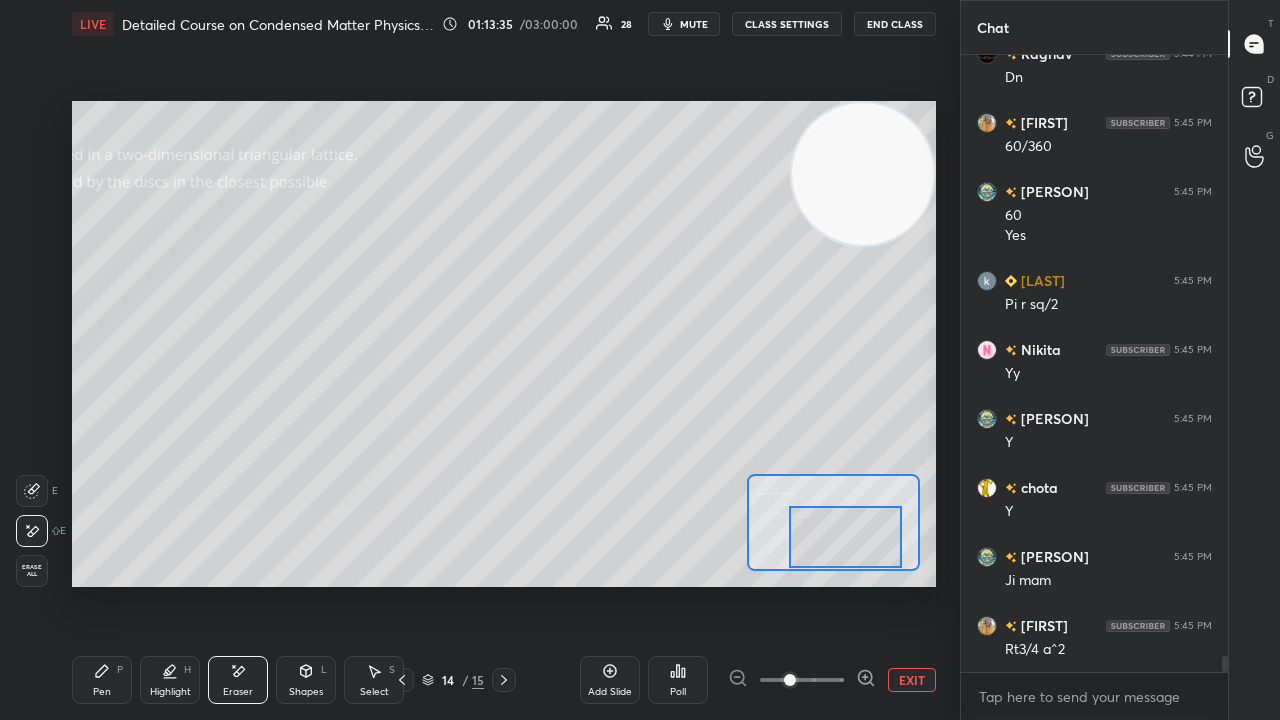 click on "Pen P" at bounding box center (102, 680) 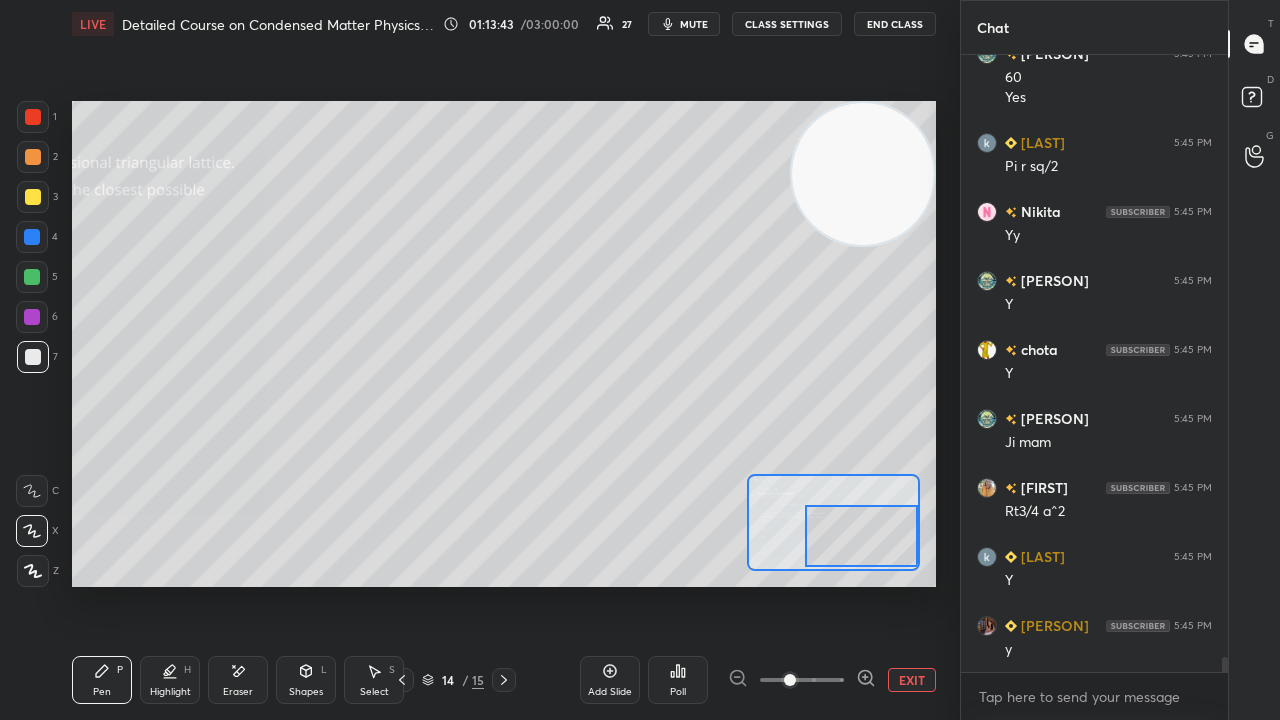 drag, startPoint x: 842, startPoint y: 549, endPoint x: 860, endPoint y: 542, distance: 19.313208 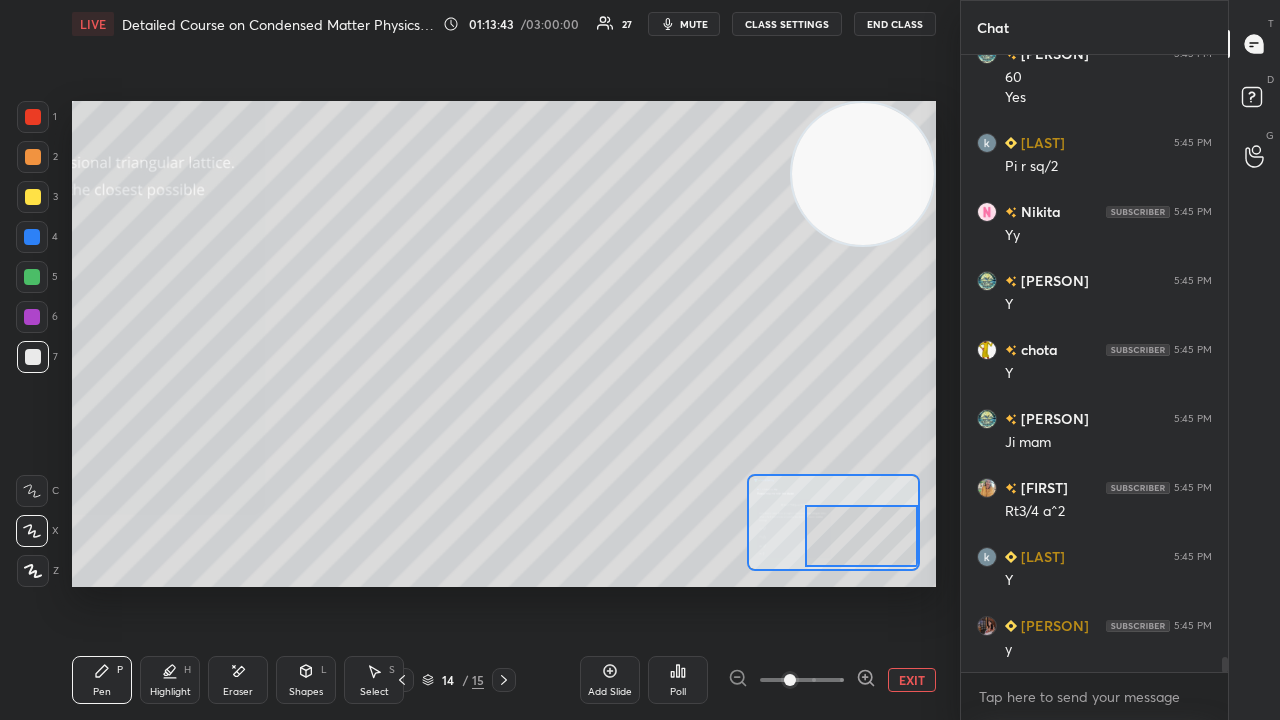 click at bounding box center (861, 536) 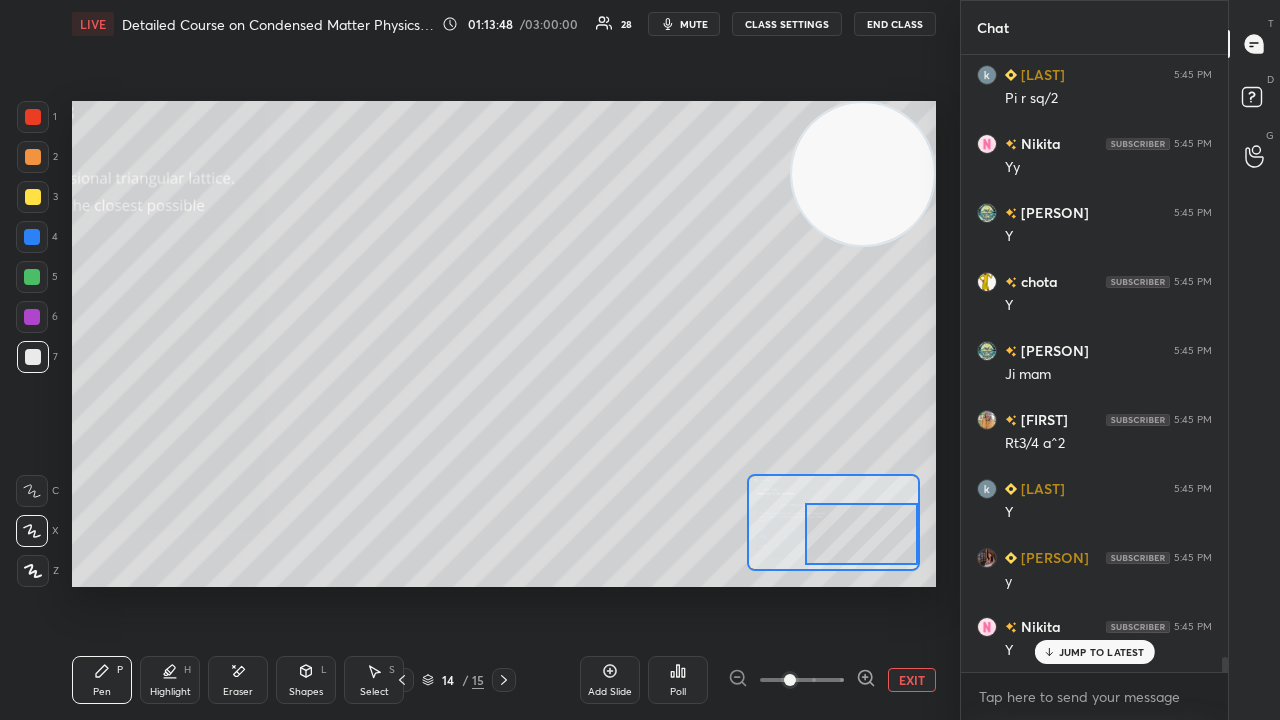 click at bounding box center (861, 534) 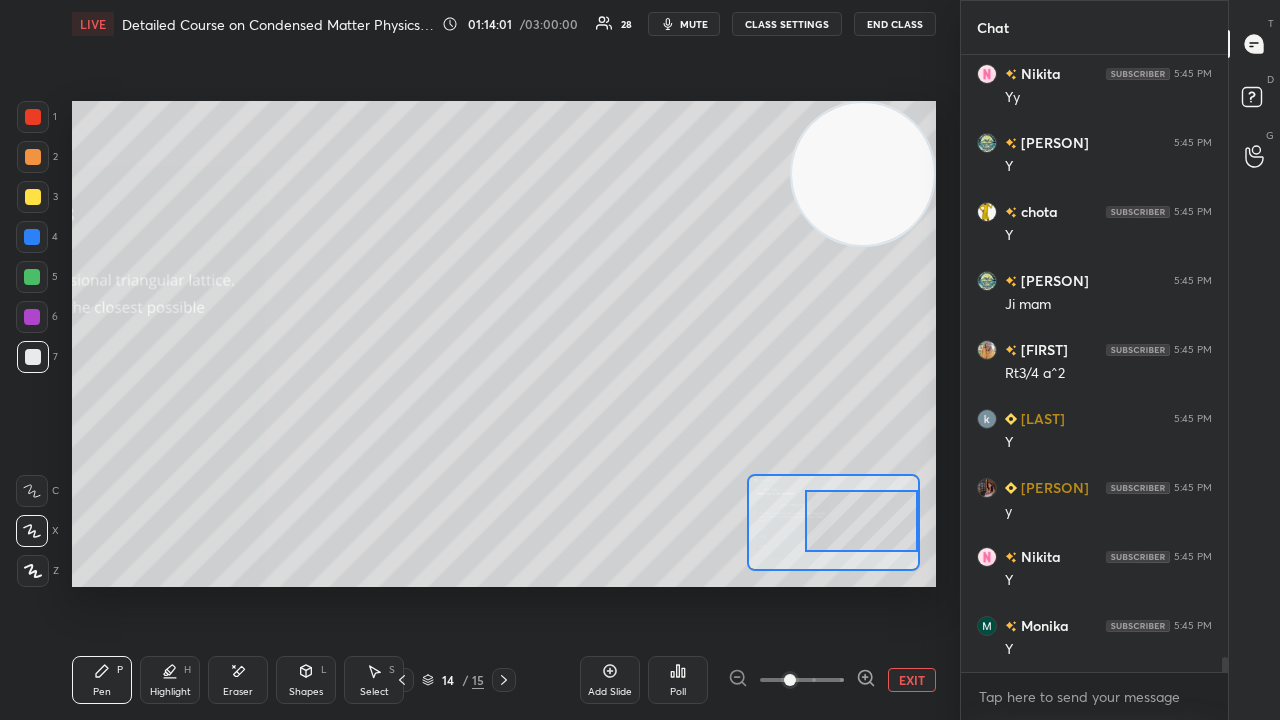 drag, startPoint x: 838, startPoint y: 530, endPoint x: 815, endPoint y: 514, distance: 28.01785 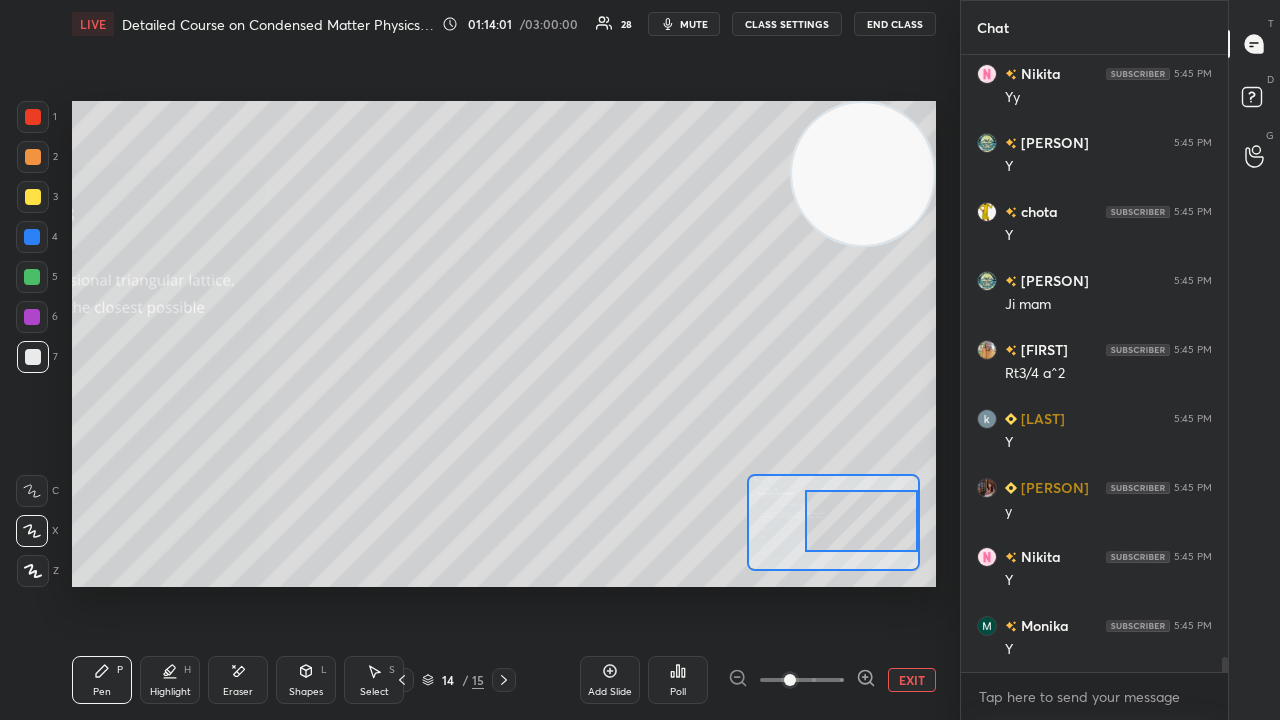 click at bounding box center (861, 521) 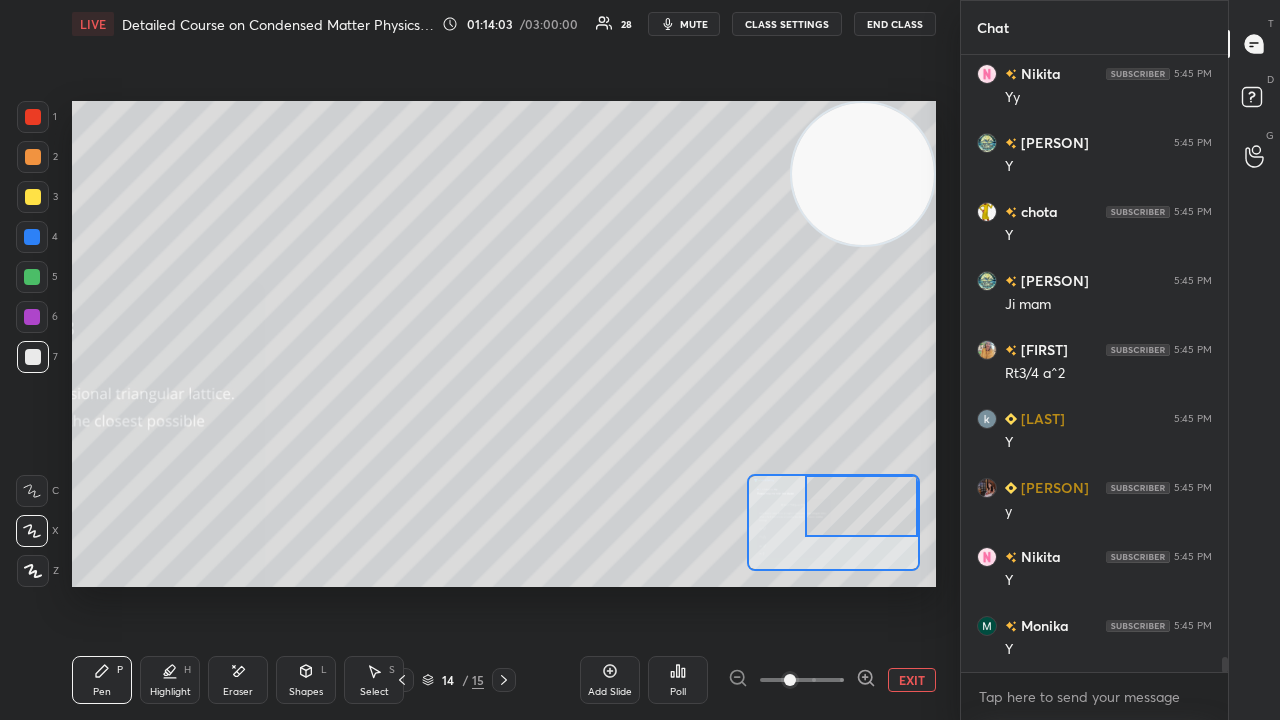 click at bounding box center [861, 506] 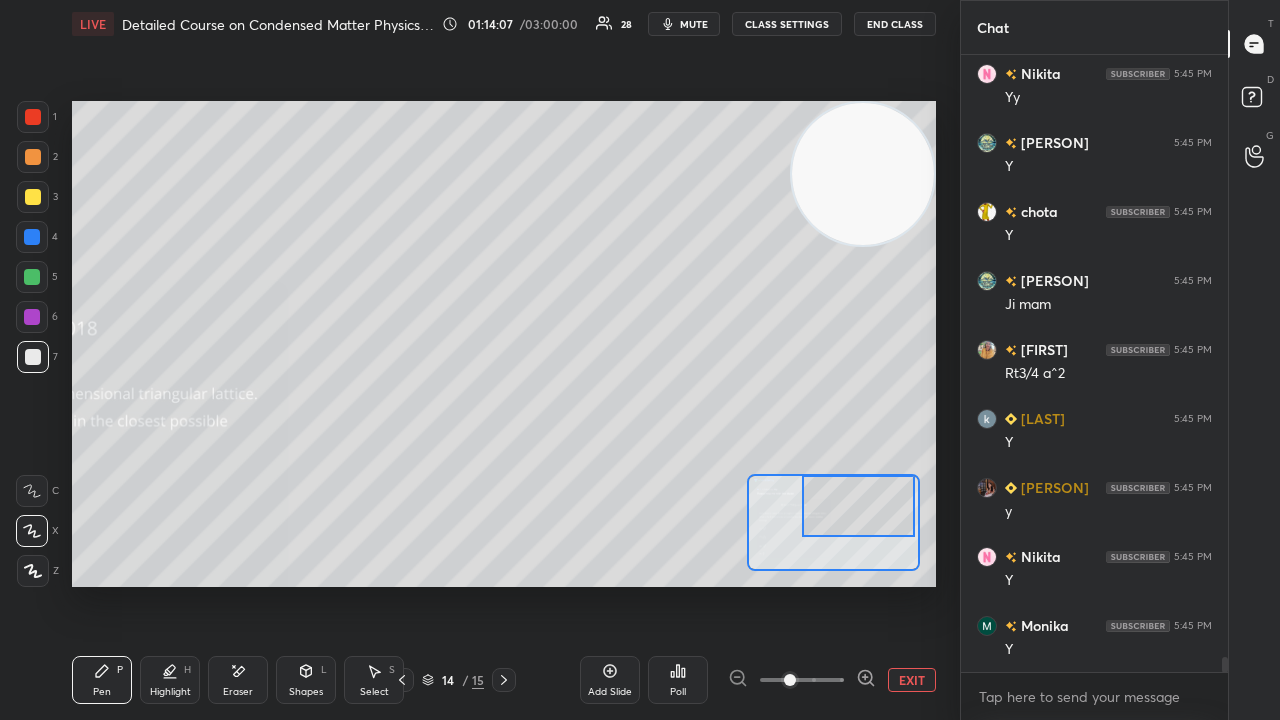 scroll, scrollTop: 24180, scrollLeft: 0, axis: vertical 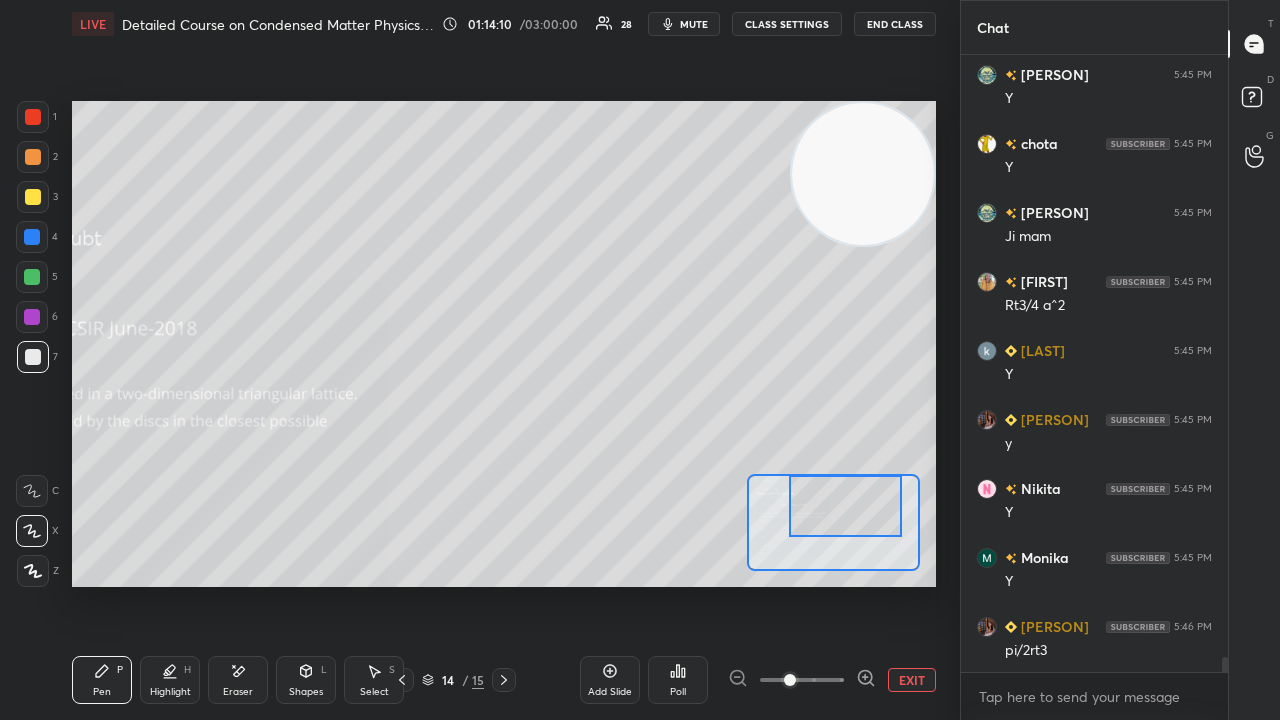 drag, startPoint x: 869, startPoint y: 522, endPoint x: 856, endPoint y: 510, distance: 17.691807 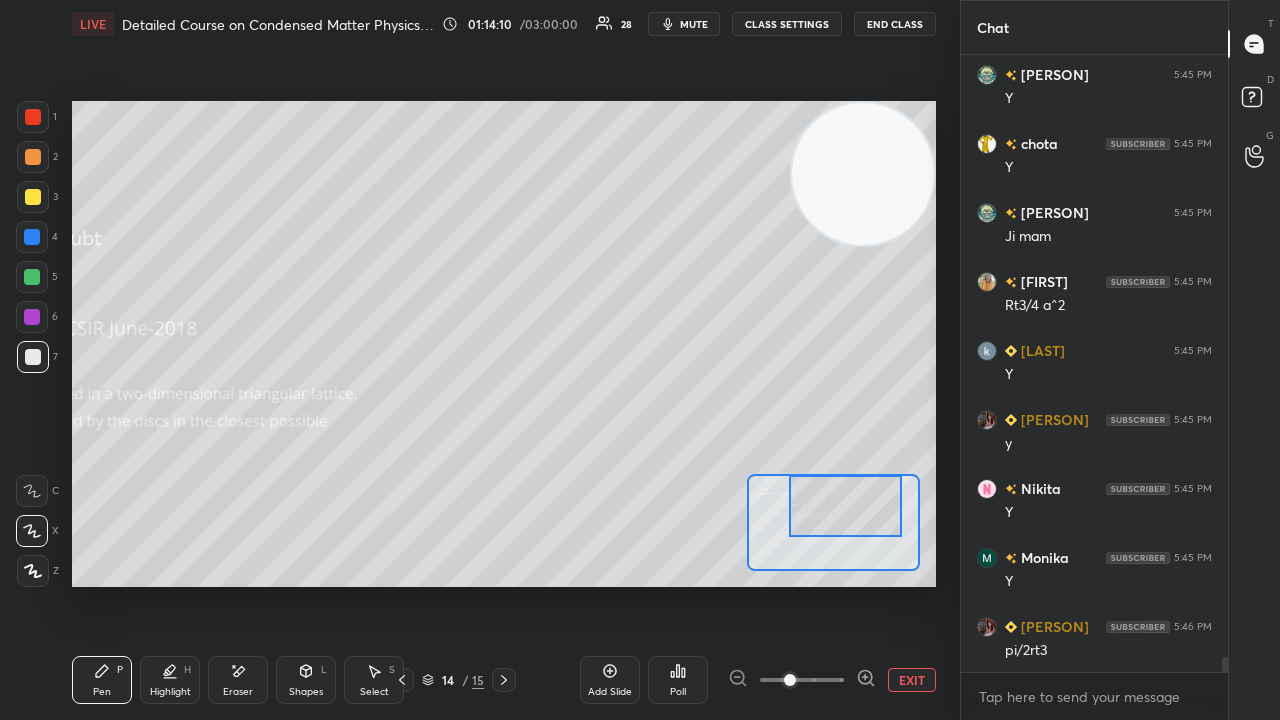 click at bounding box center [845, 506] 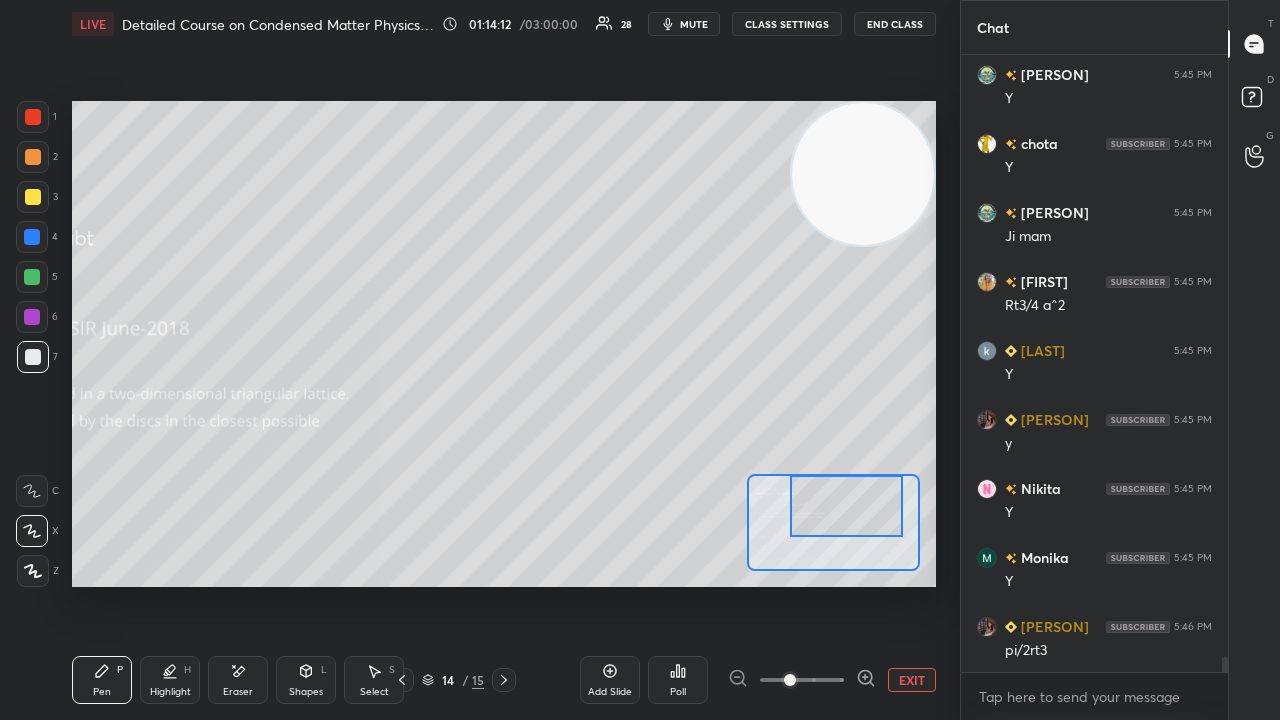 scroll, scrollTop: 24250, scrollLeft: 0, axis: vertical 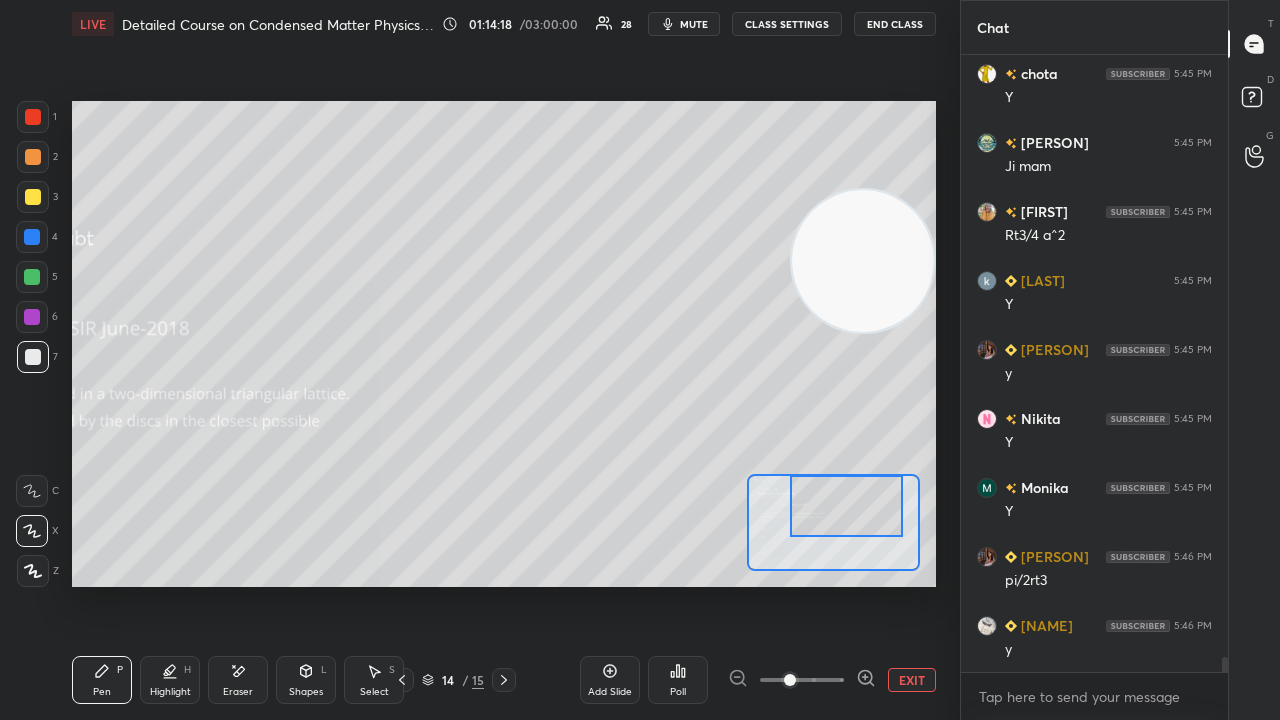 drag, startPoint x: 838, startPoint y: 280, endPoint x: 885, endPoint y: 472, distance: 197.66891 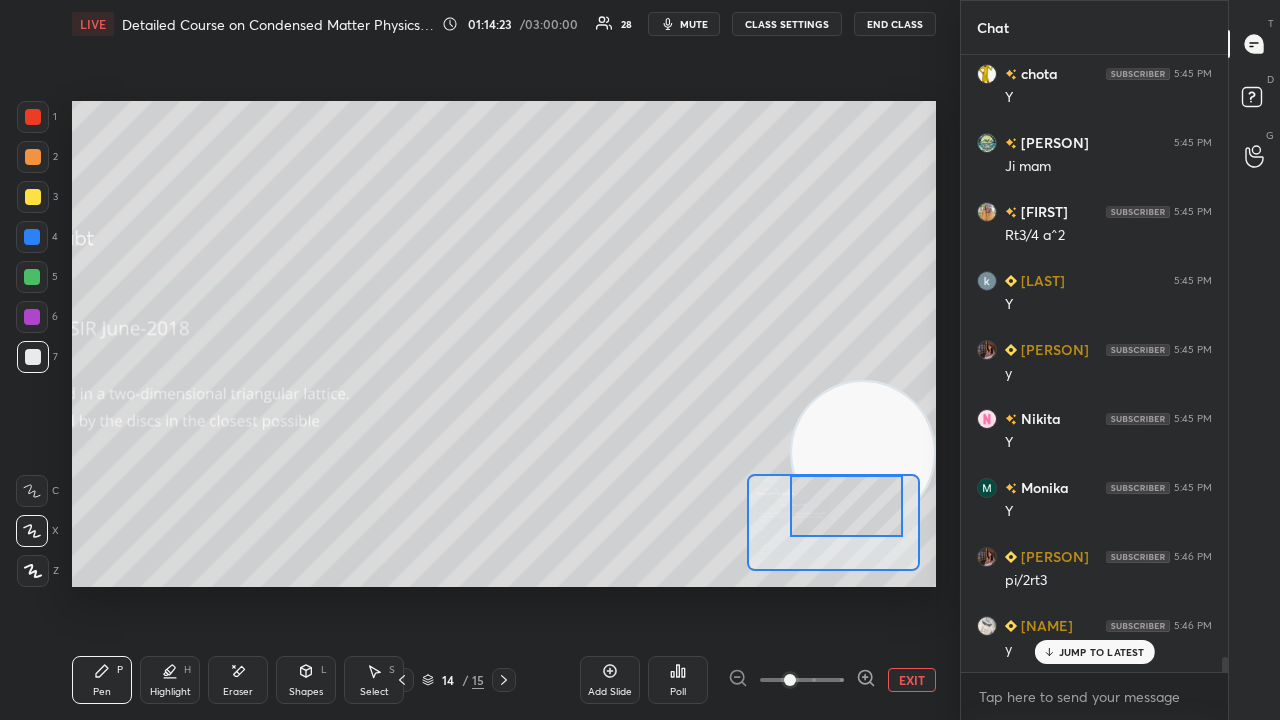 scroll, scrollTop: 24318, scrollLeft: 0, axis: vertical 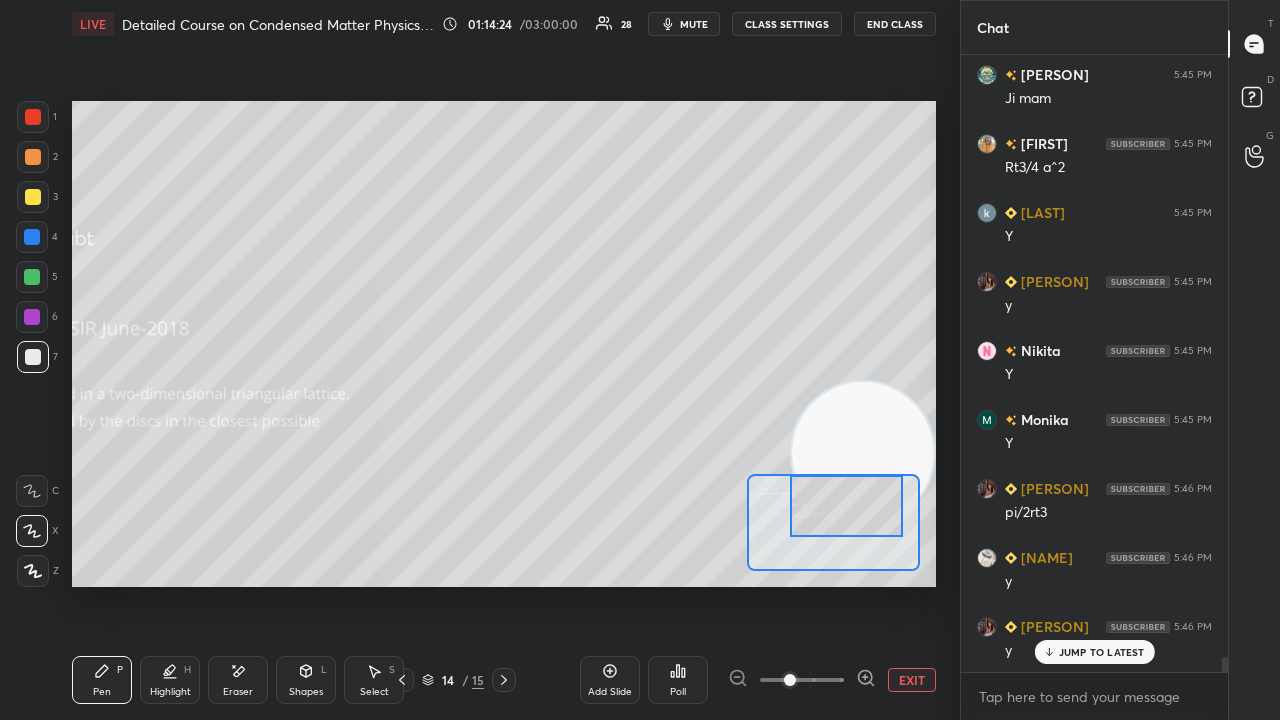 click on "mute" at bounding box center (694, 24) 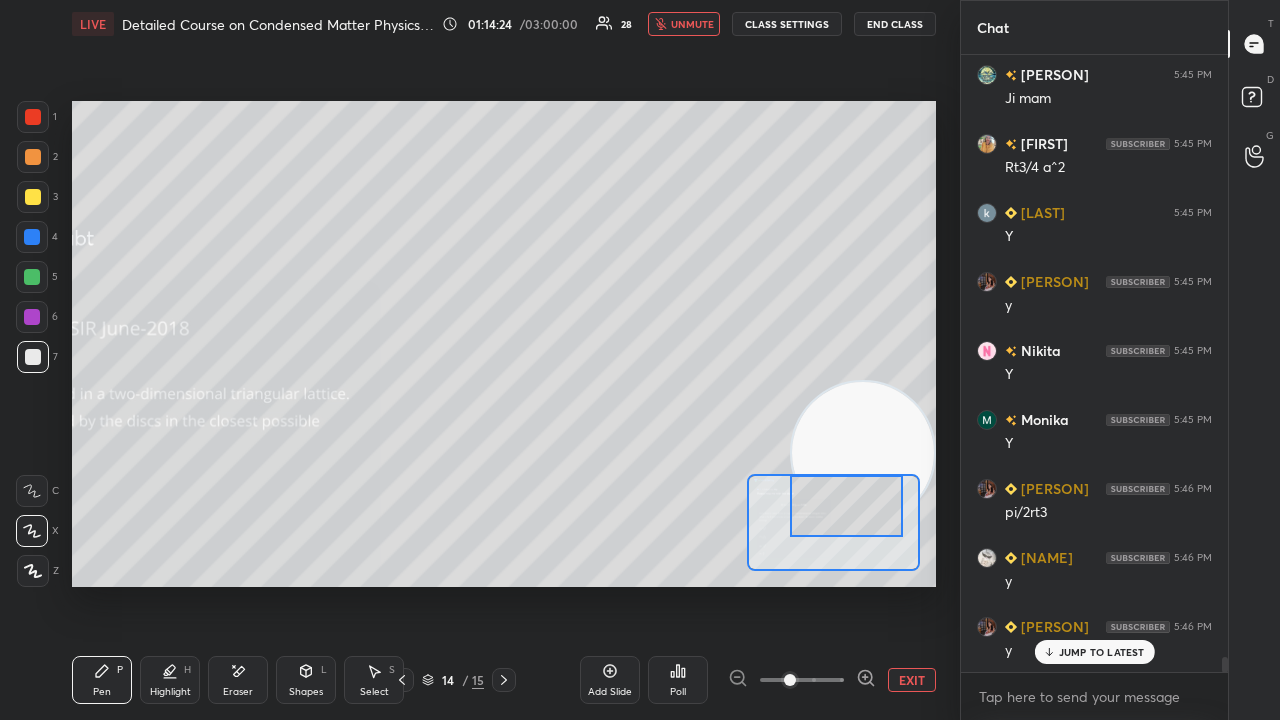 click on "unmute" at bounding box center [692, 24] 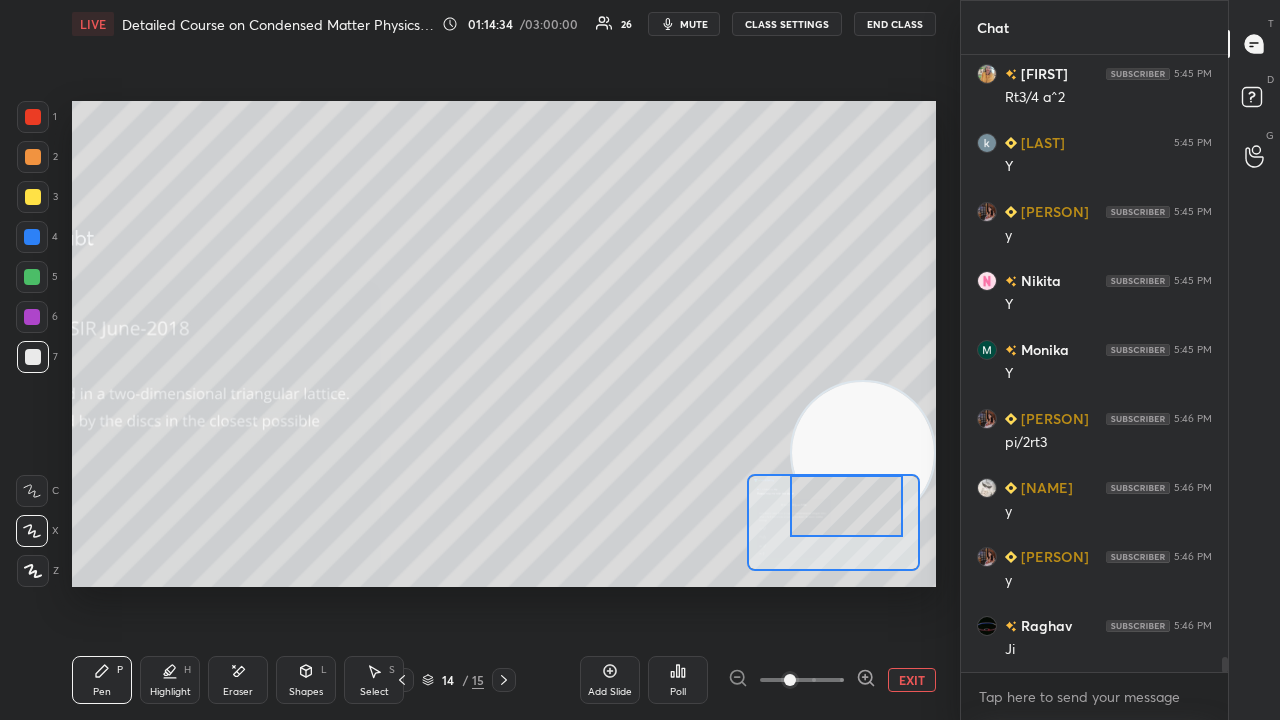 scroll, scrollTop: 24456, scrollLeft: 0, axis: vertical 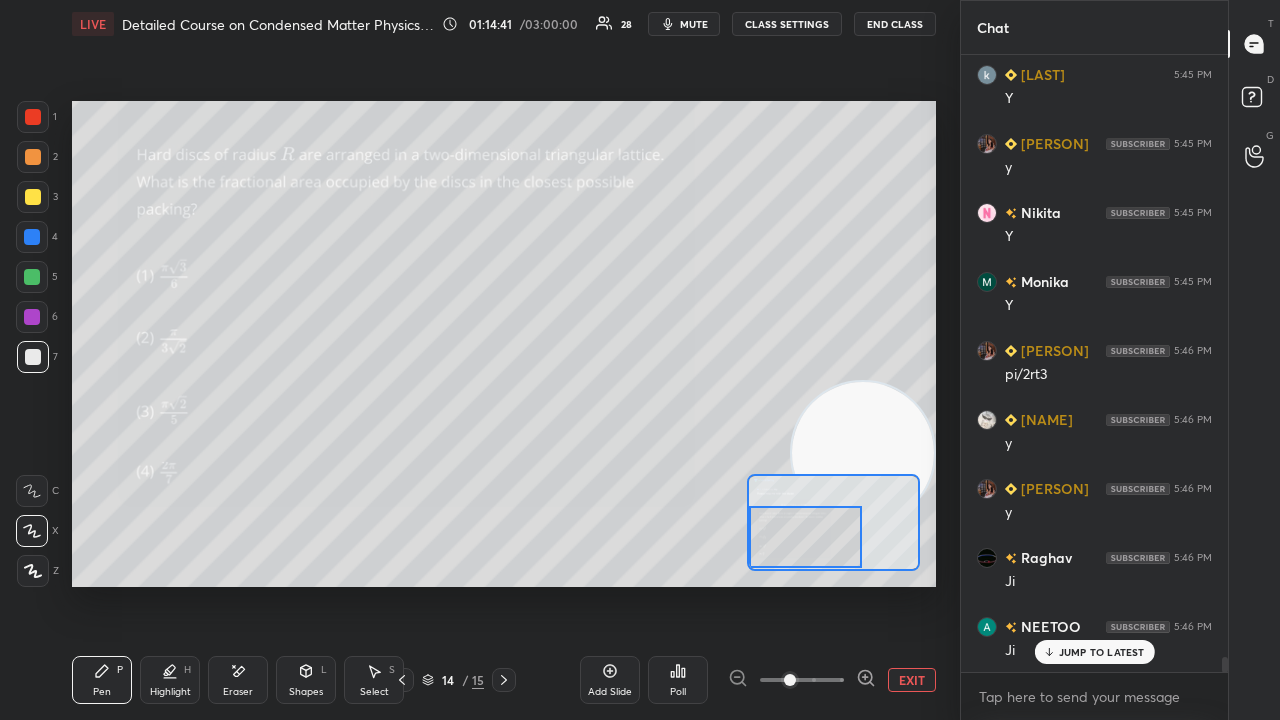 drag, startPoint x: 838, startPoint y: 535, endPoint x: 799, endPoint y: 554, distance: 43.382023 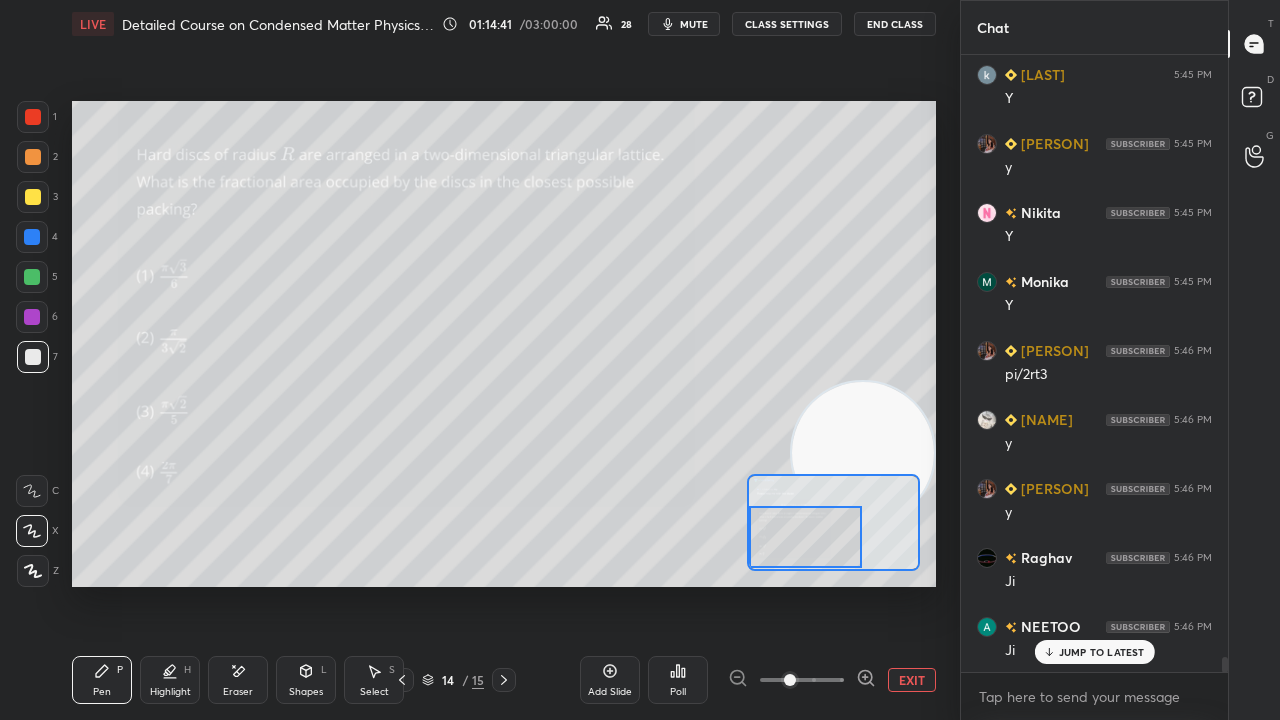 click at bounding box center (805, 537) 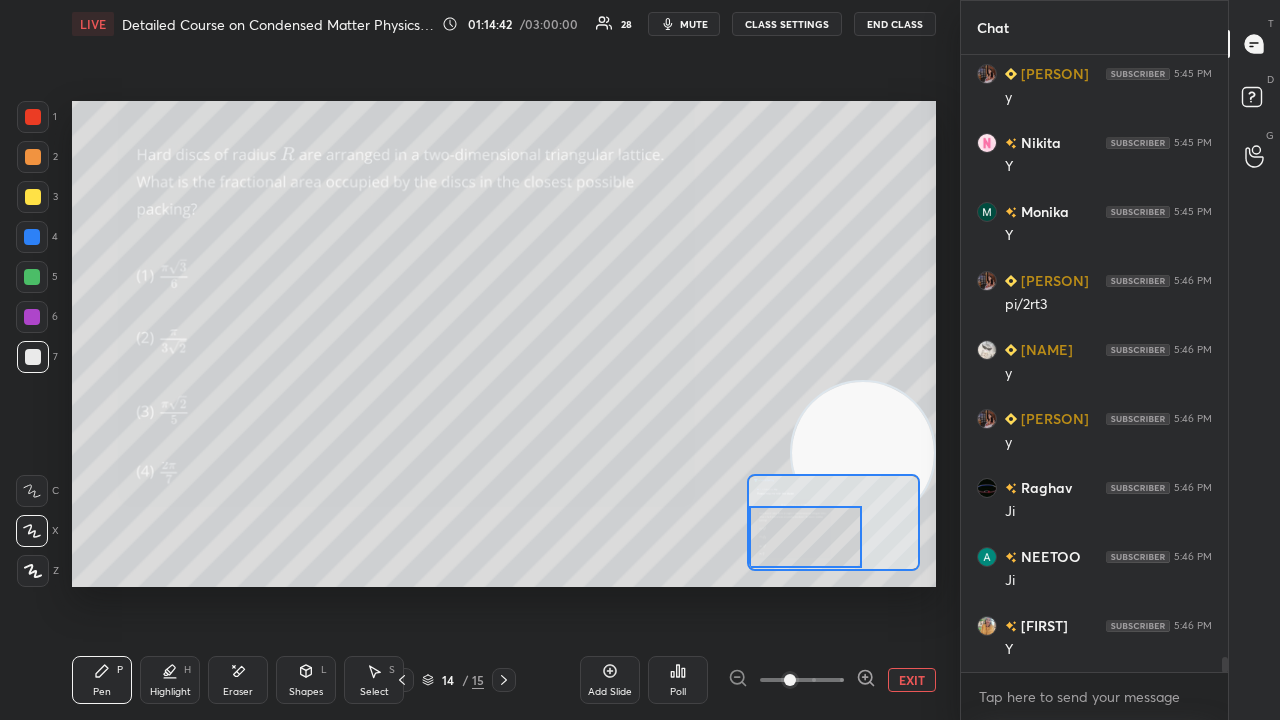 click on "mute" at bounding box center [684, 24] 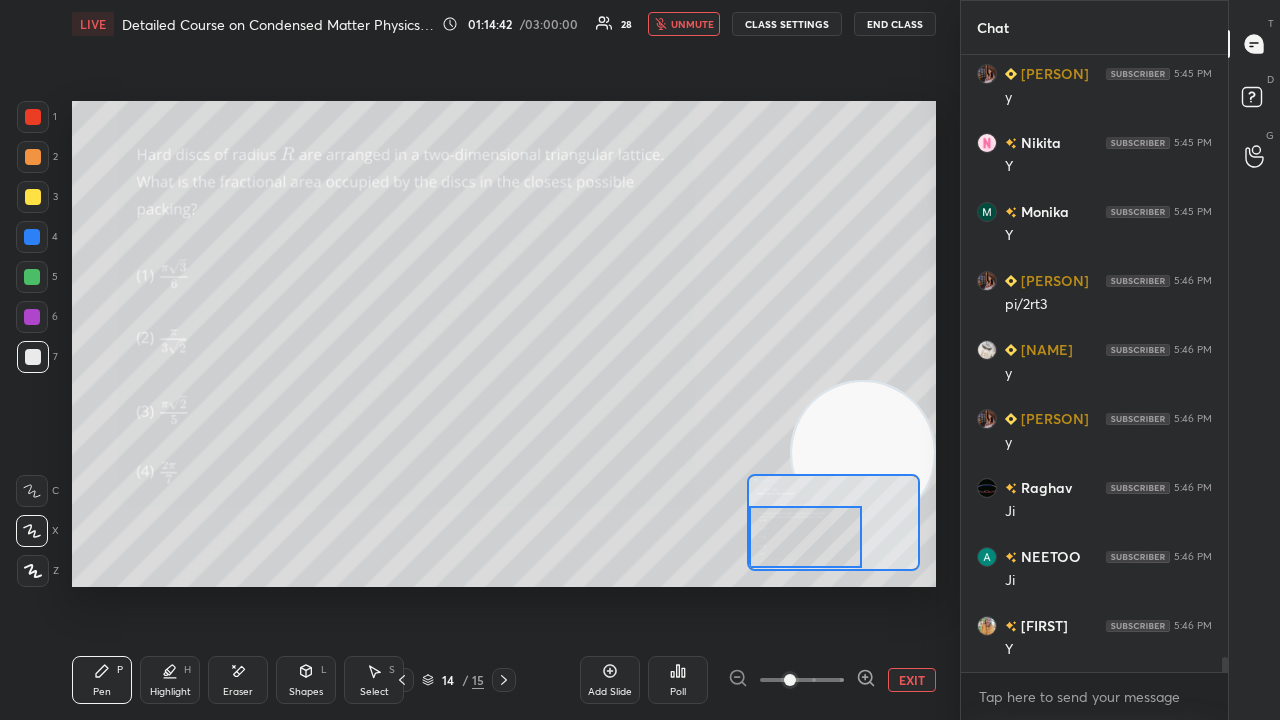 click on "unmute" at bounding box center [692, 24] 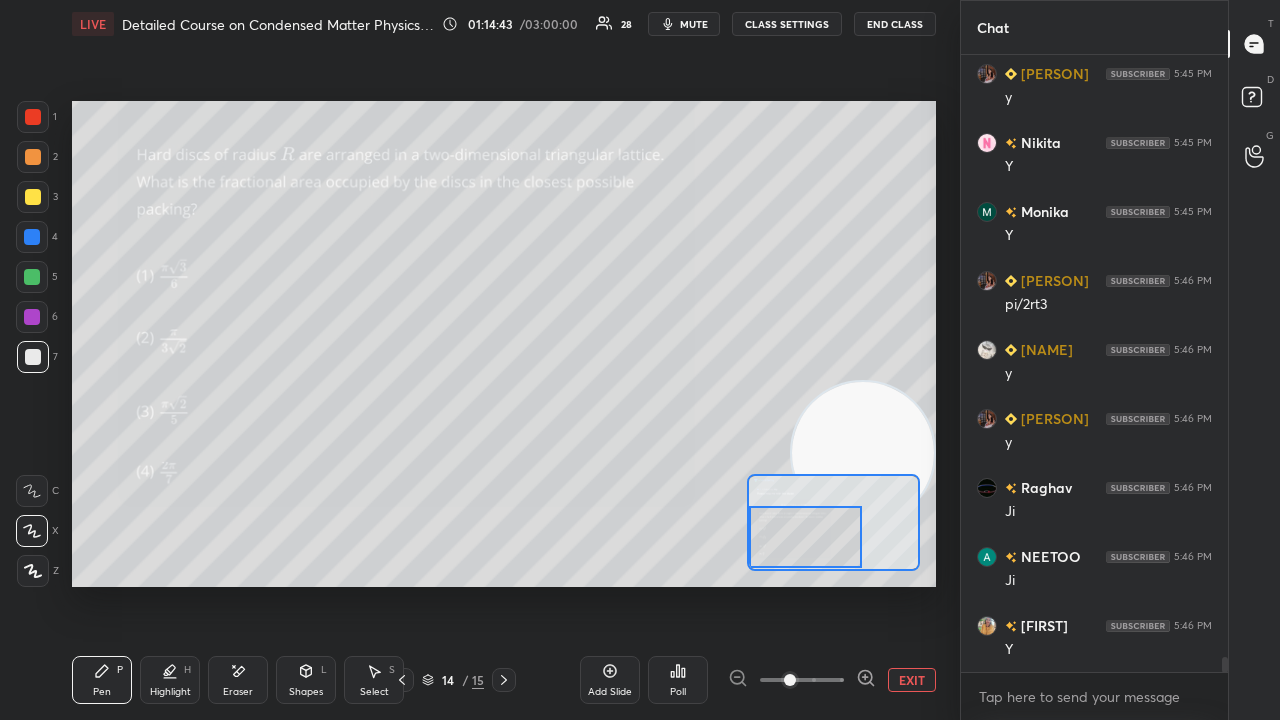 scroll, scrollTop: 24594, scrollLeft: 0, axis: vertical 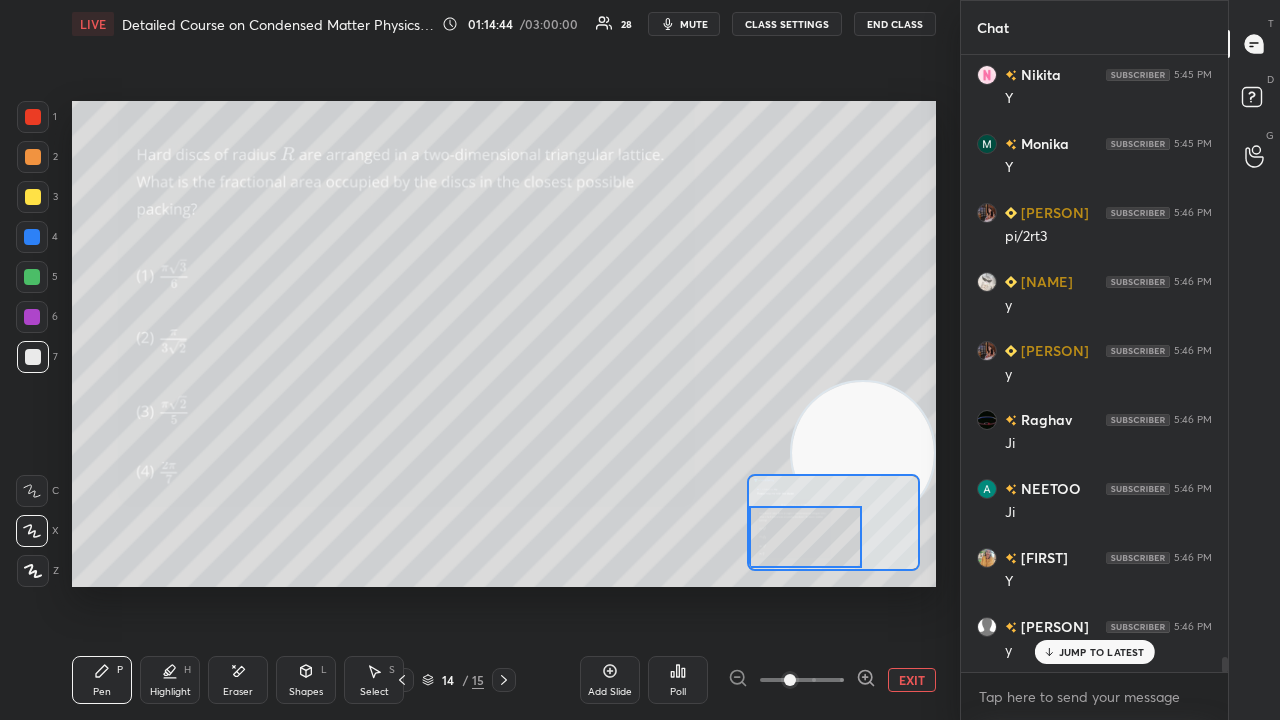 click 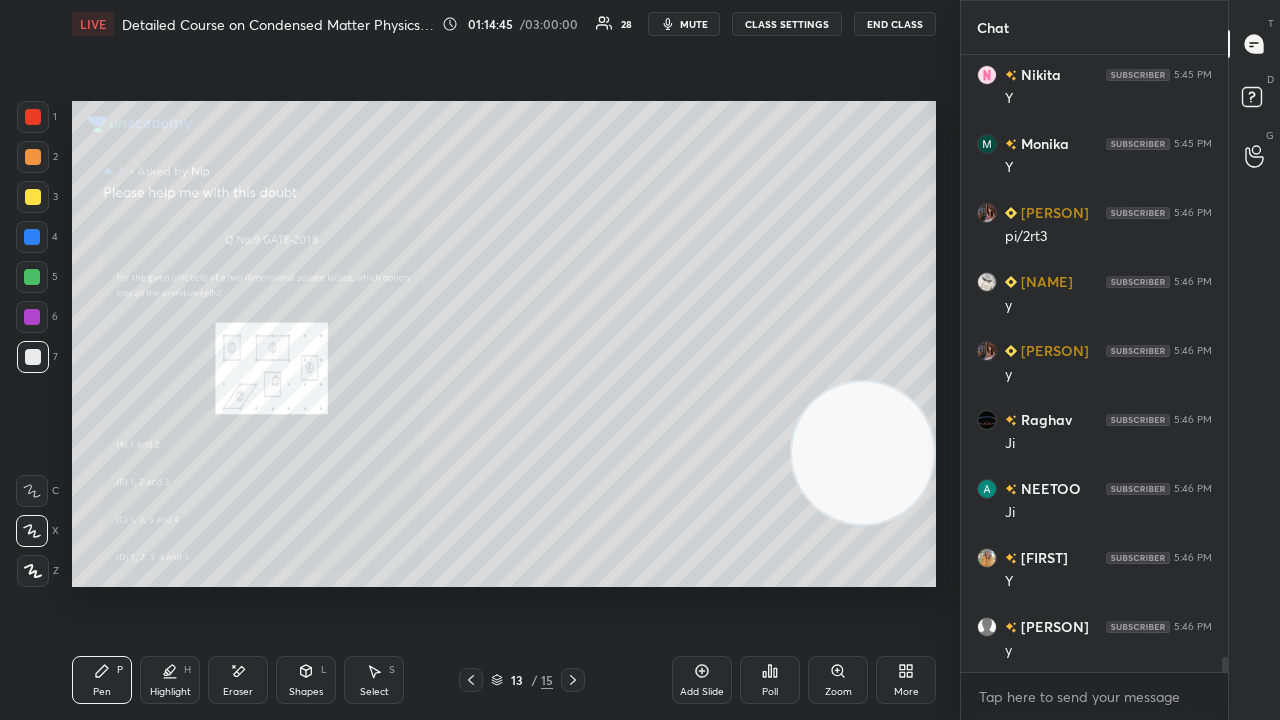 scroll, scrollTop: 24664, scrollLeft: 0, axis: vertical 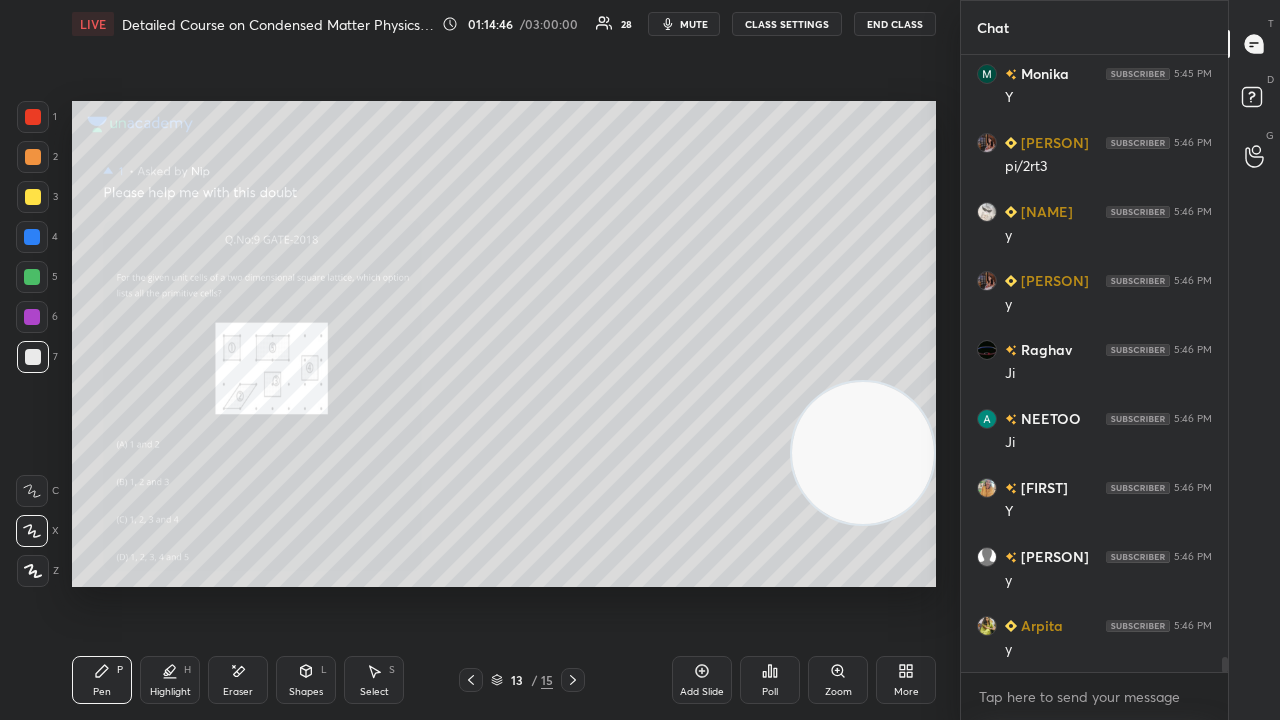 click at bounding box center [471, 680] 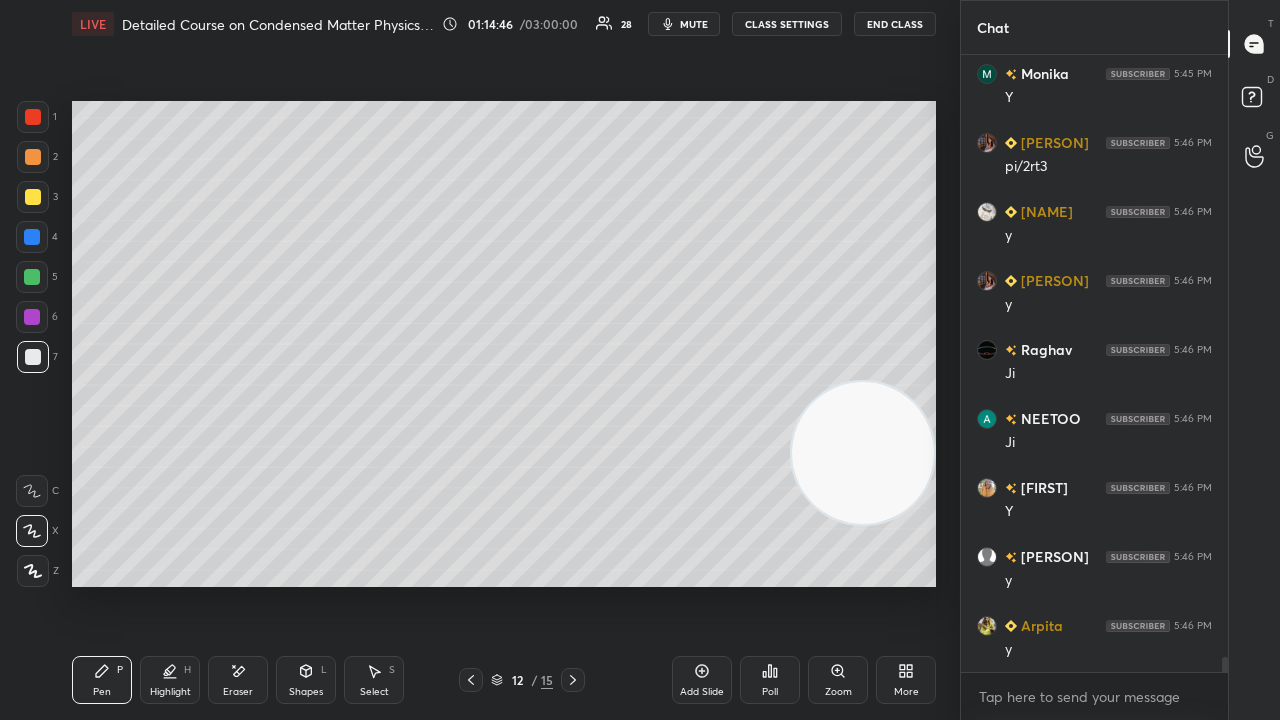 click 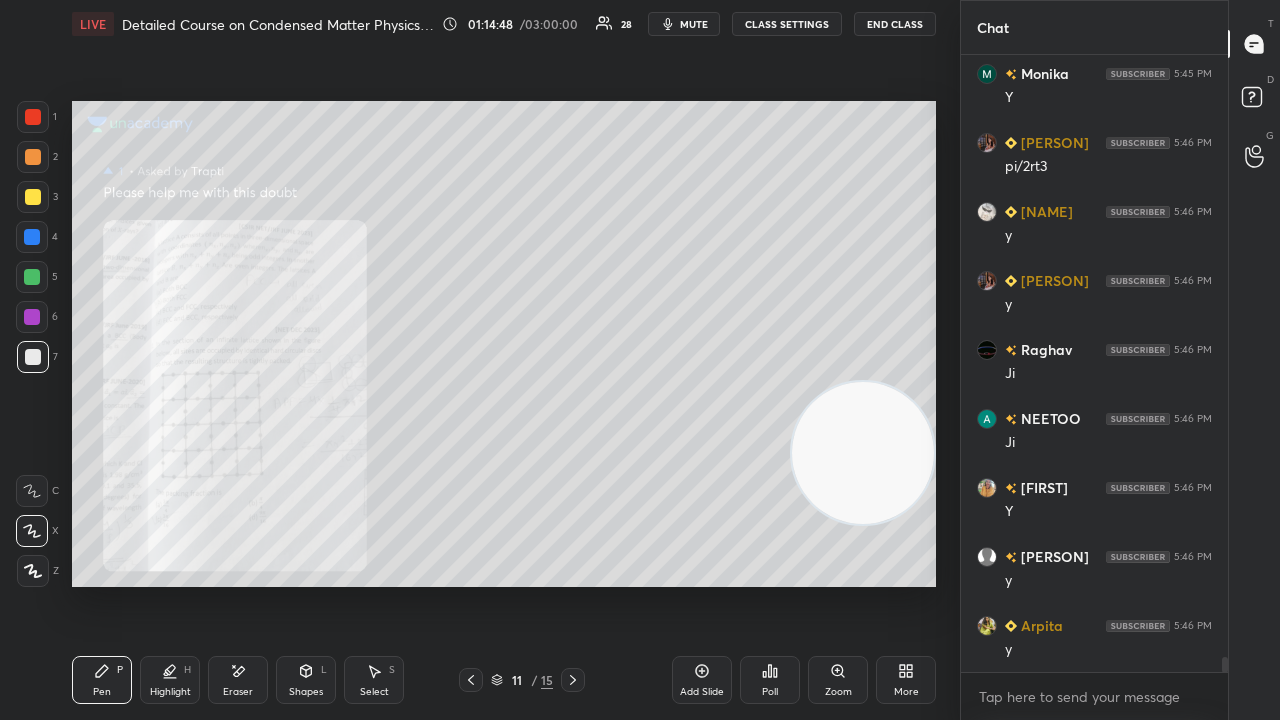 click 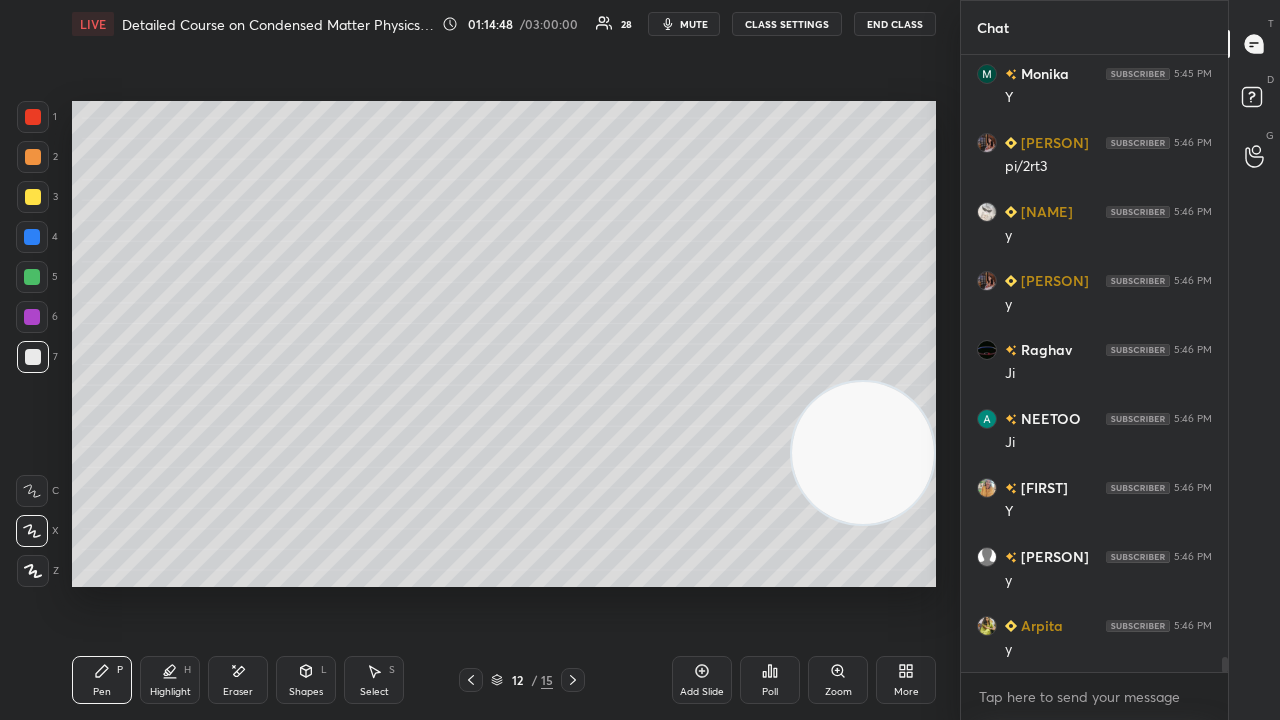 click 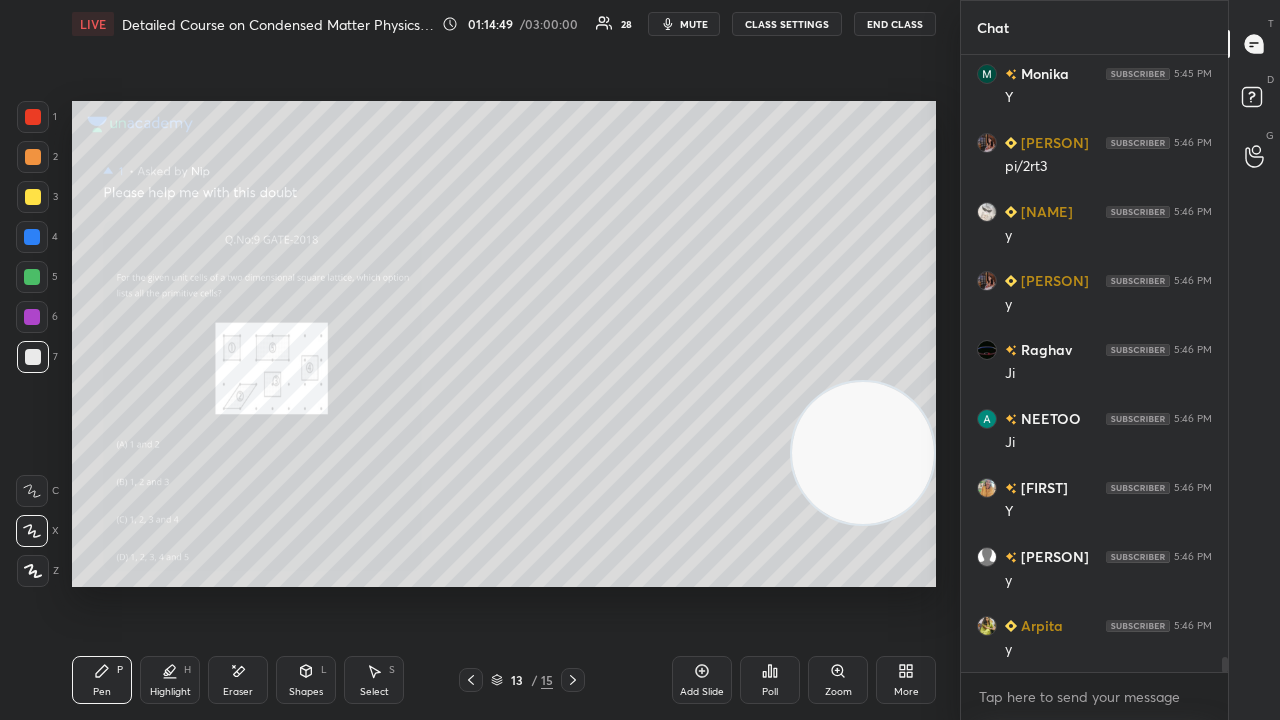 click 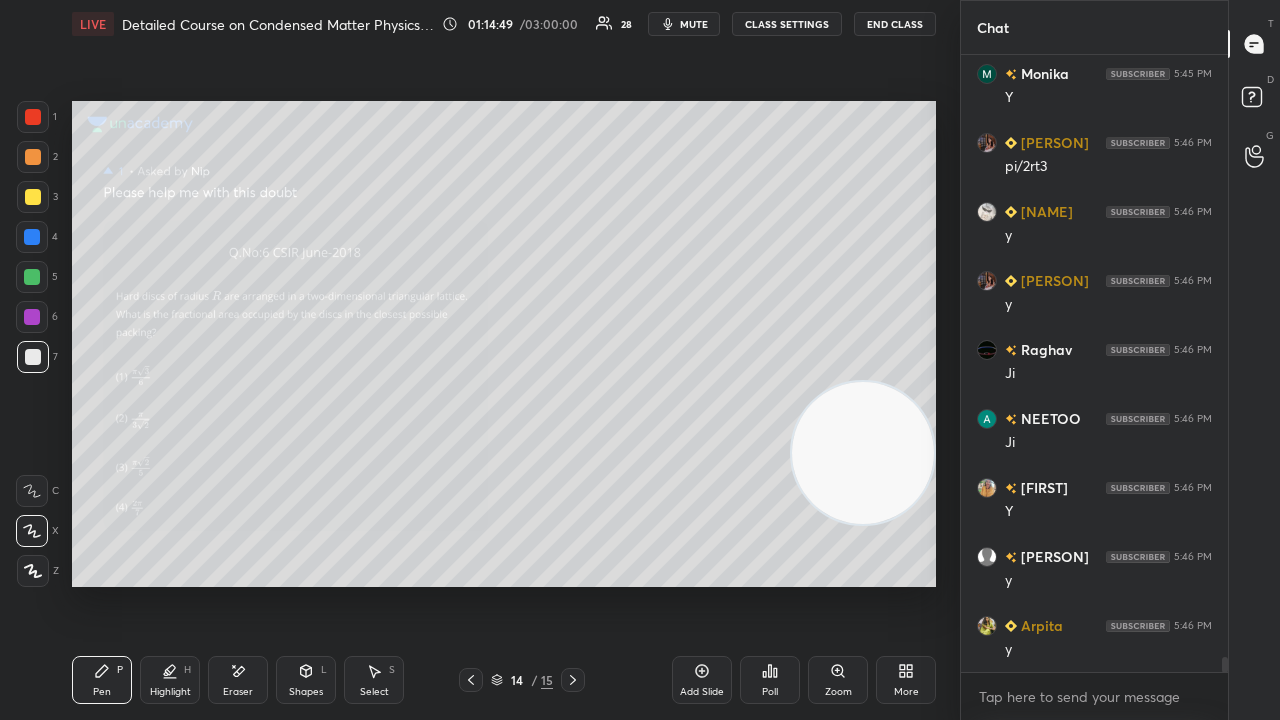 click 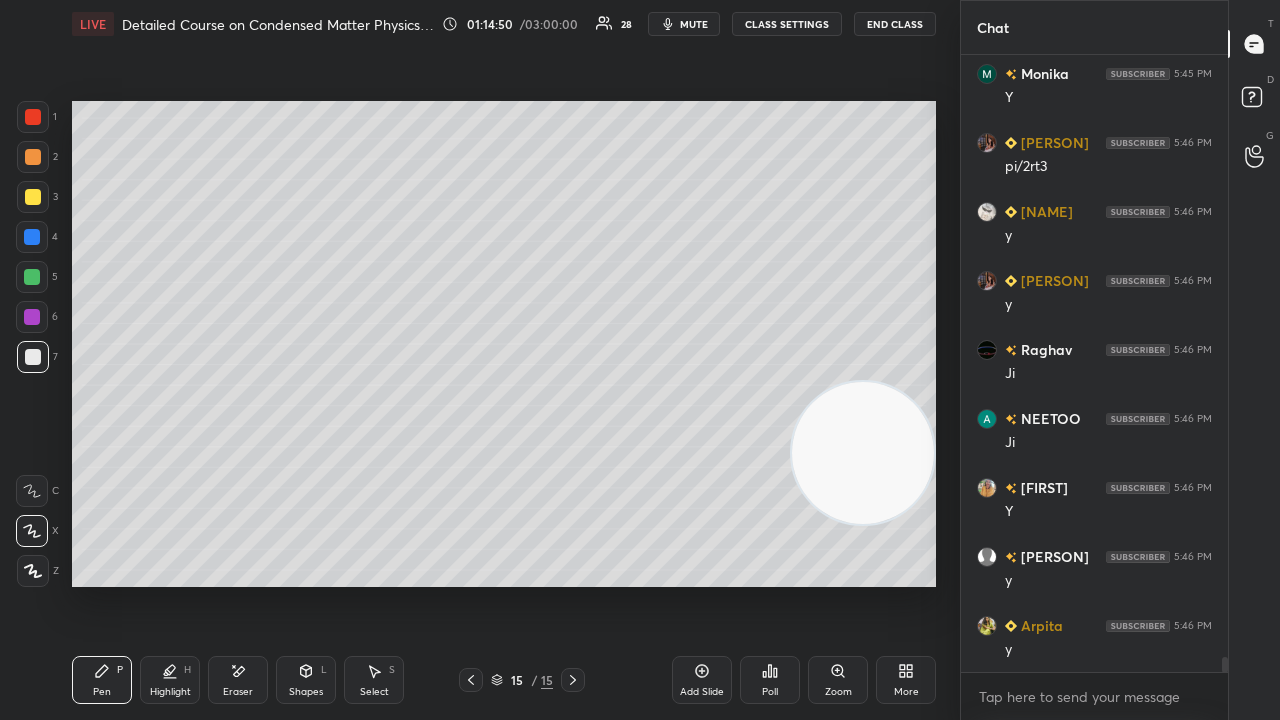 click 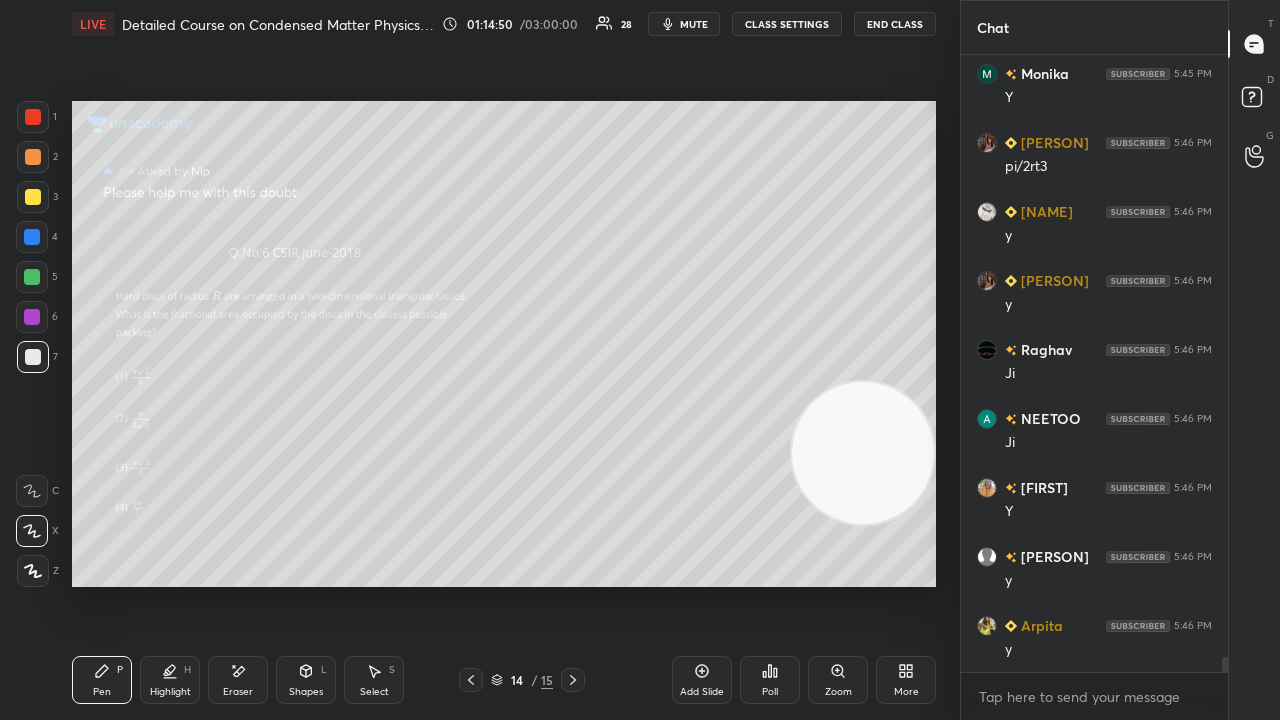 scroll, scrollTop: 24732, scrollLeft: 0, axis: vertical 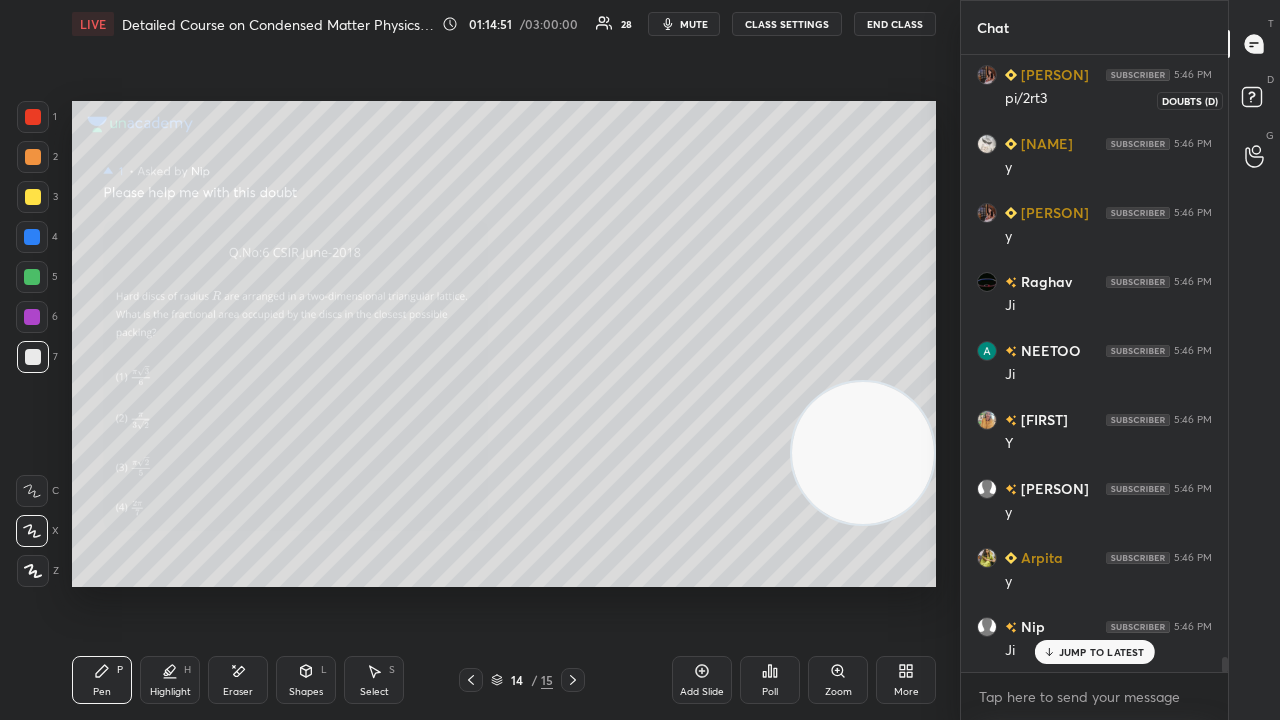 click 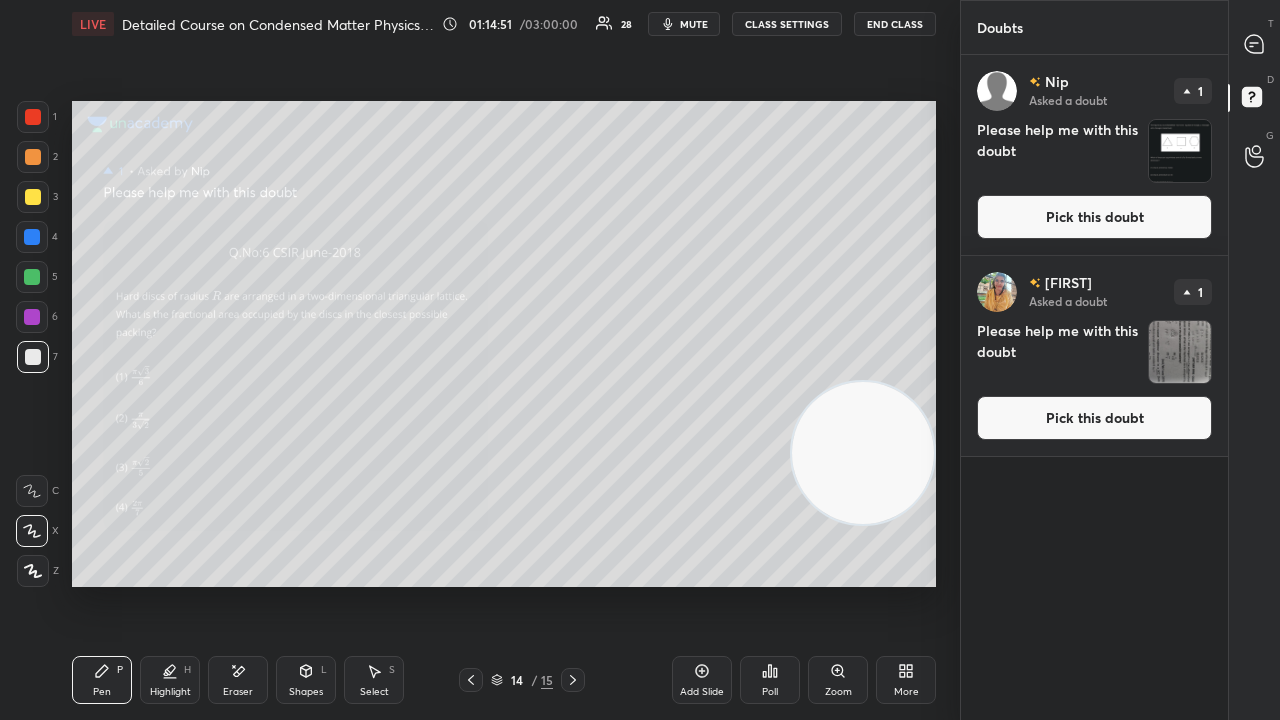 click on "Pick this doubt" at bounding box center [1094, 217] 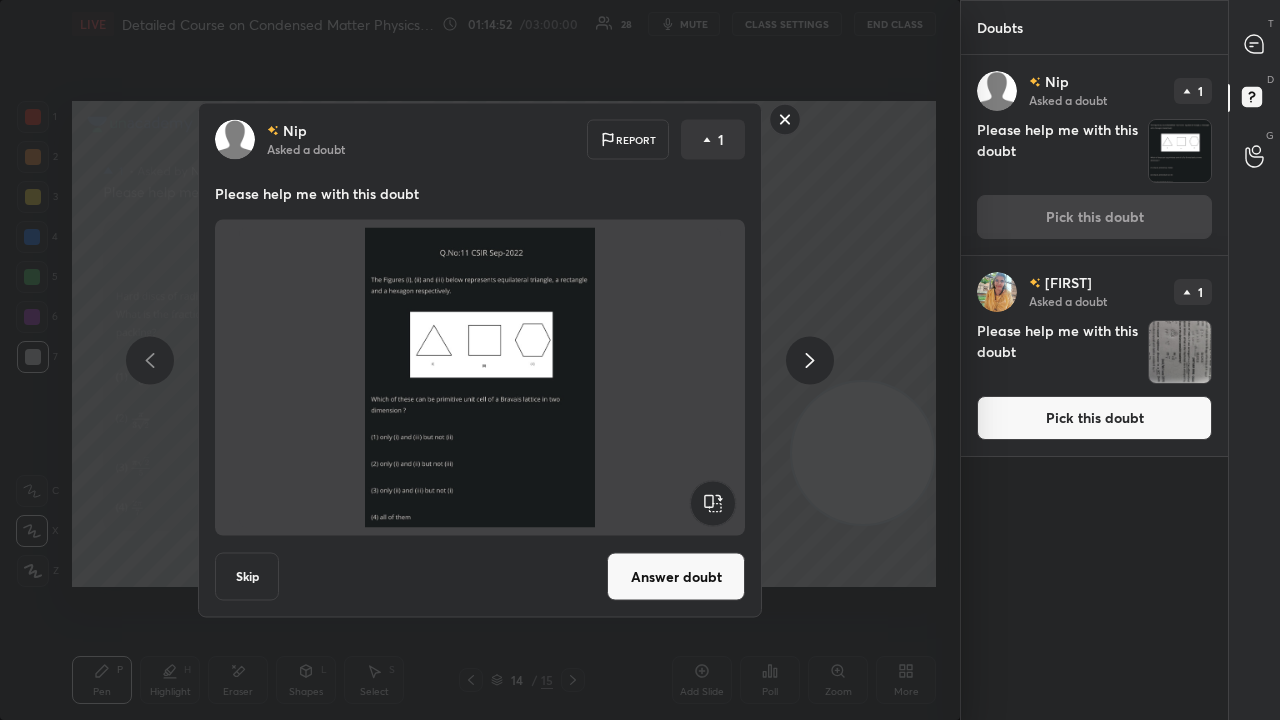 click on "Answer doubt" at bounding box center [676, 577] 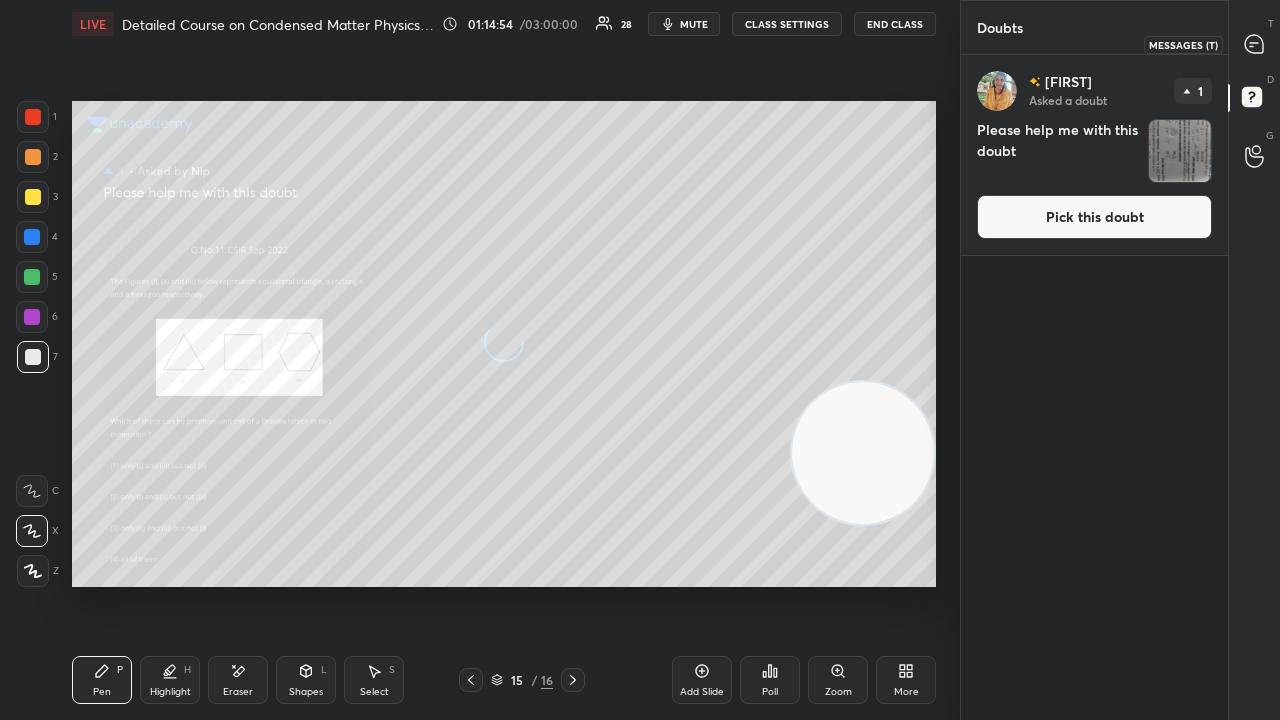 click 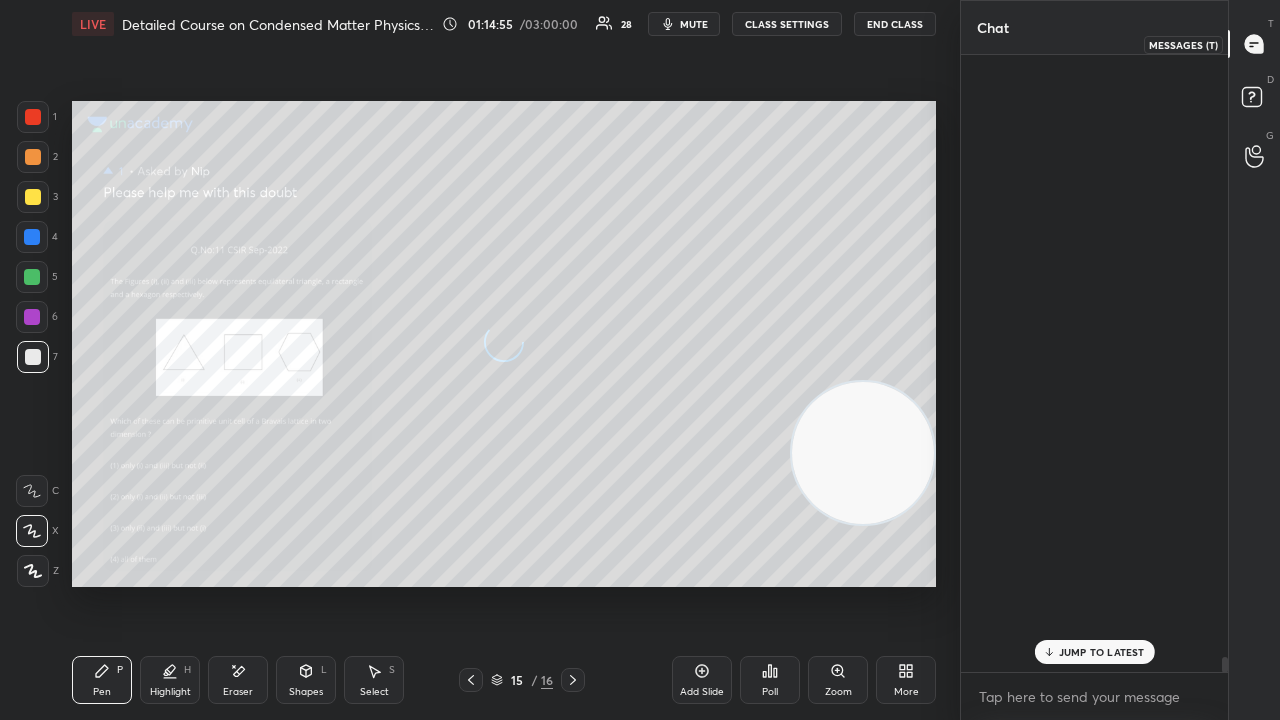 scroll, scrollTop: 25093, scrollLeft: 0, axis: vertical 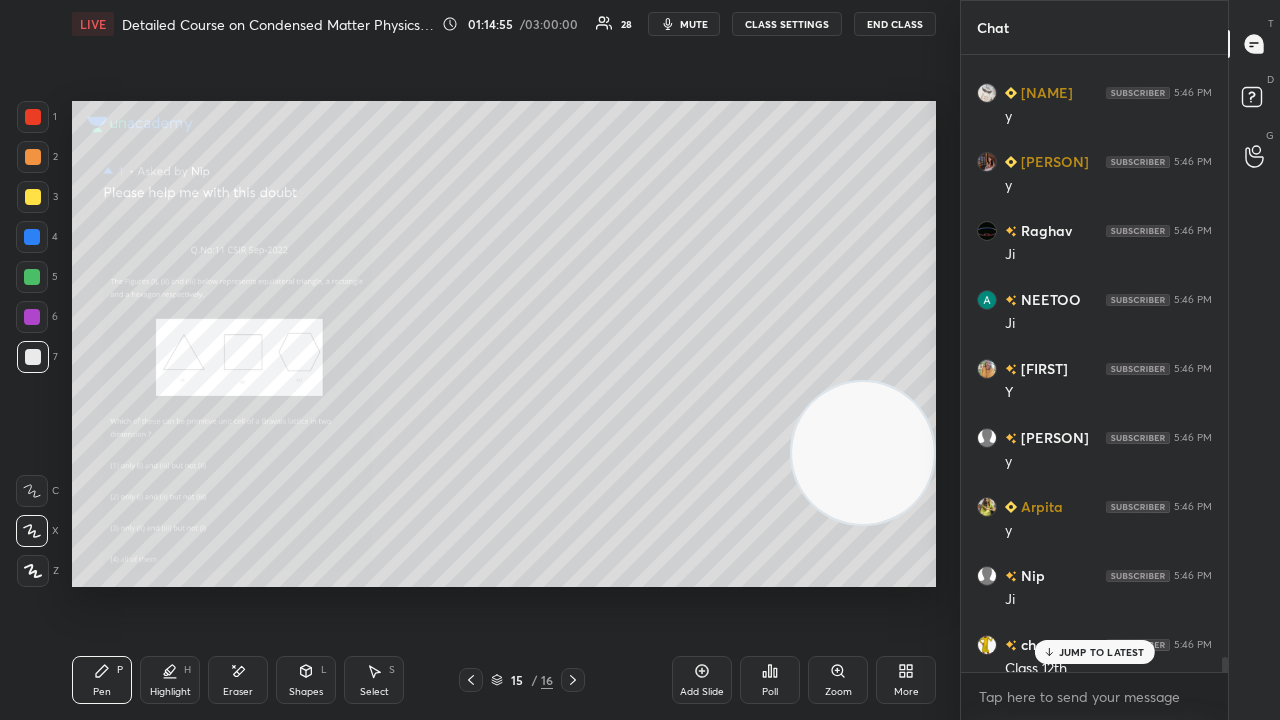 click on "JUMP TO LATEST" at bounding box center [1102, 652] 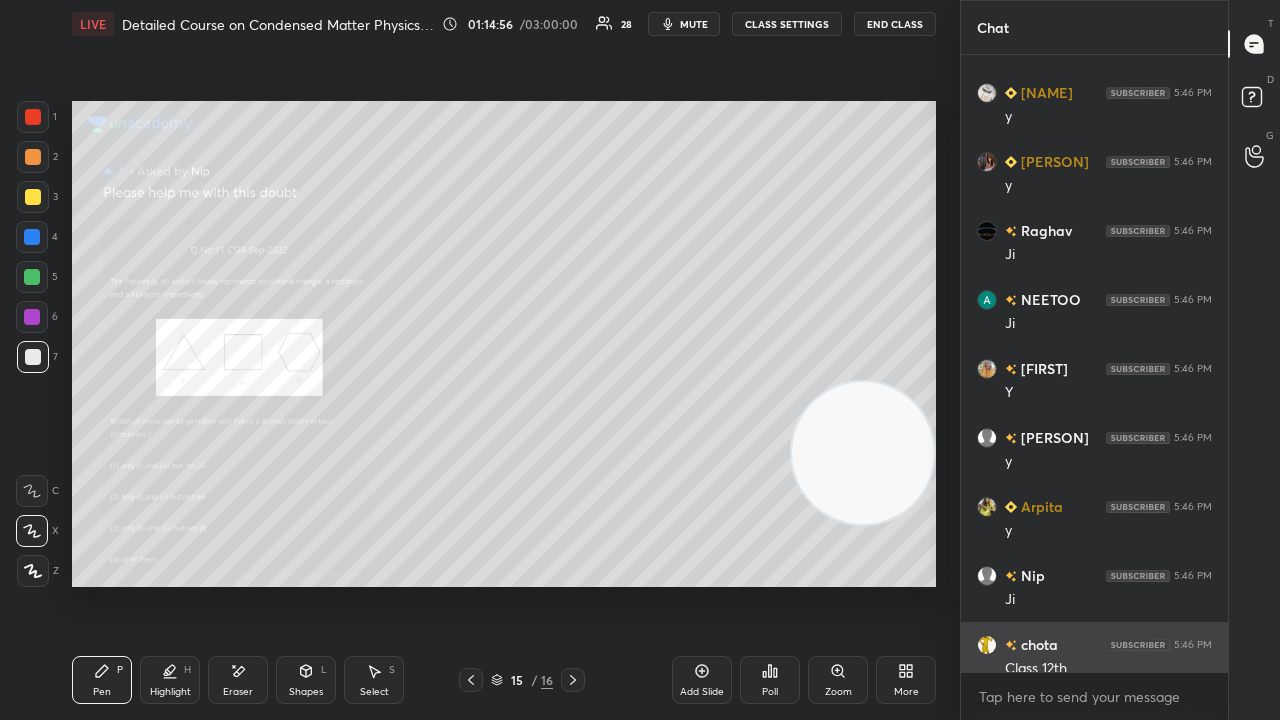 scroll, scrollTop: 25112, scrollLeft: 0, axis: vertical 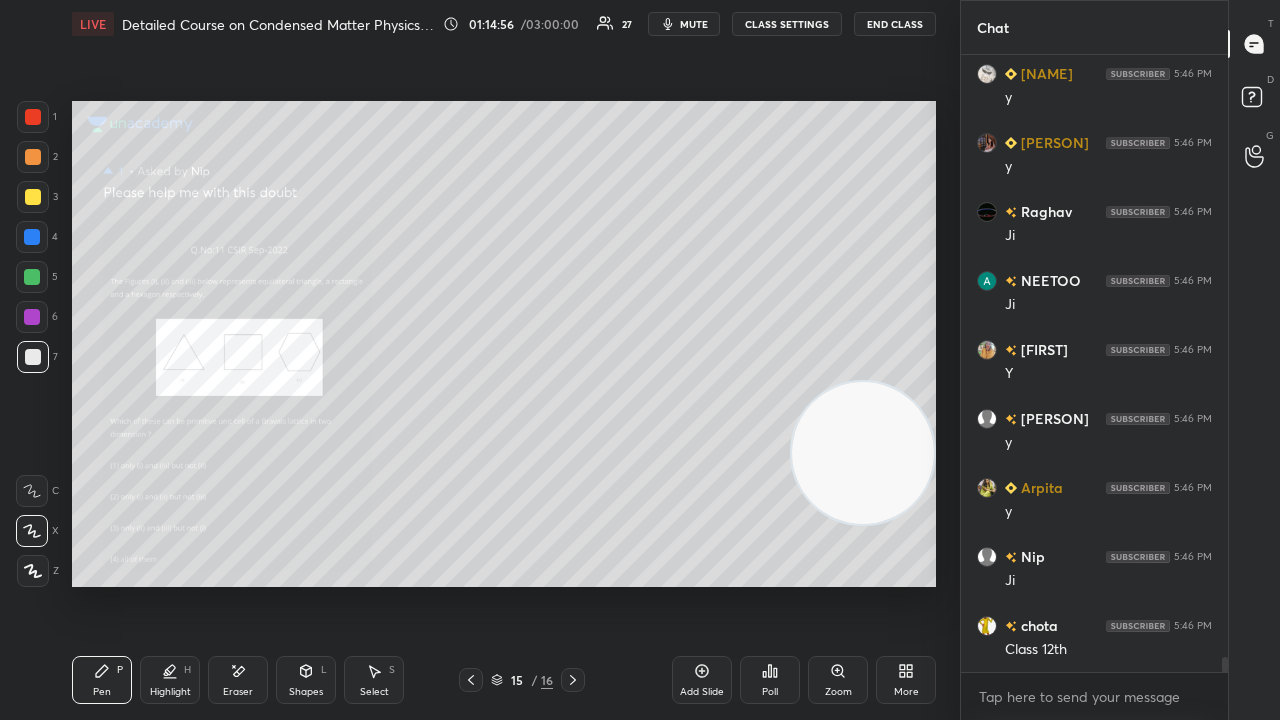 click on "Zoom" at bounding box center (838, 680) 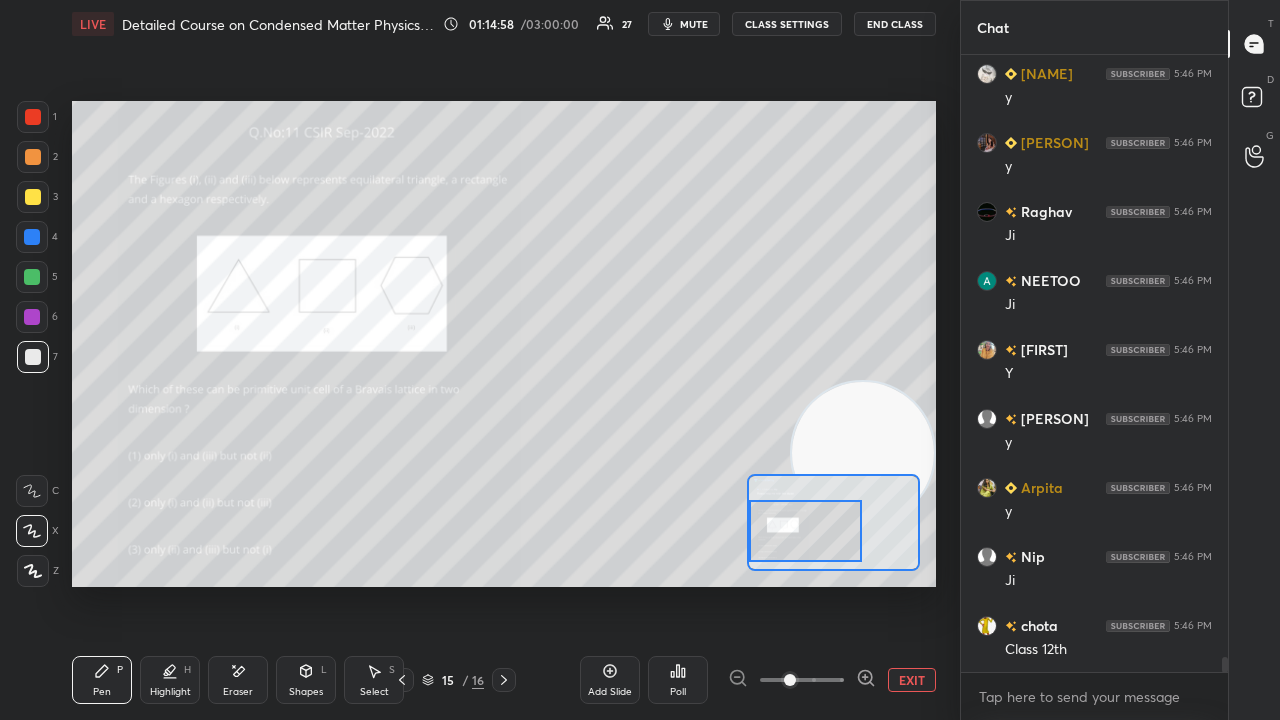 drag, startPoint x: 844, startPoint y: 526, endPoint x: 795, endPoint y: 532, distance: 49.365982 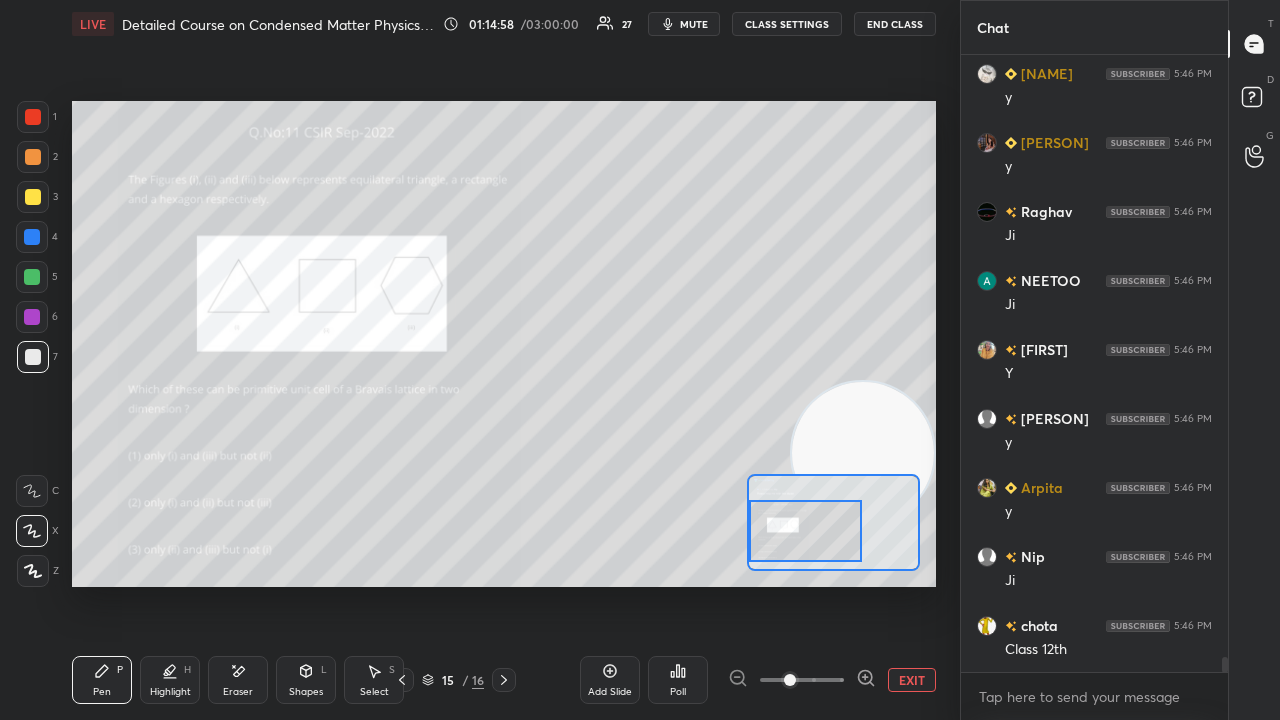 click at bounding box center [805, 531] 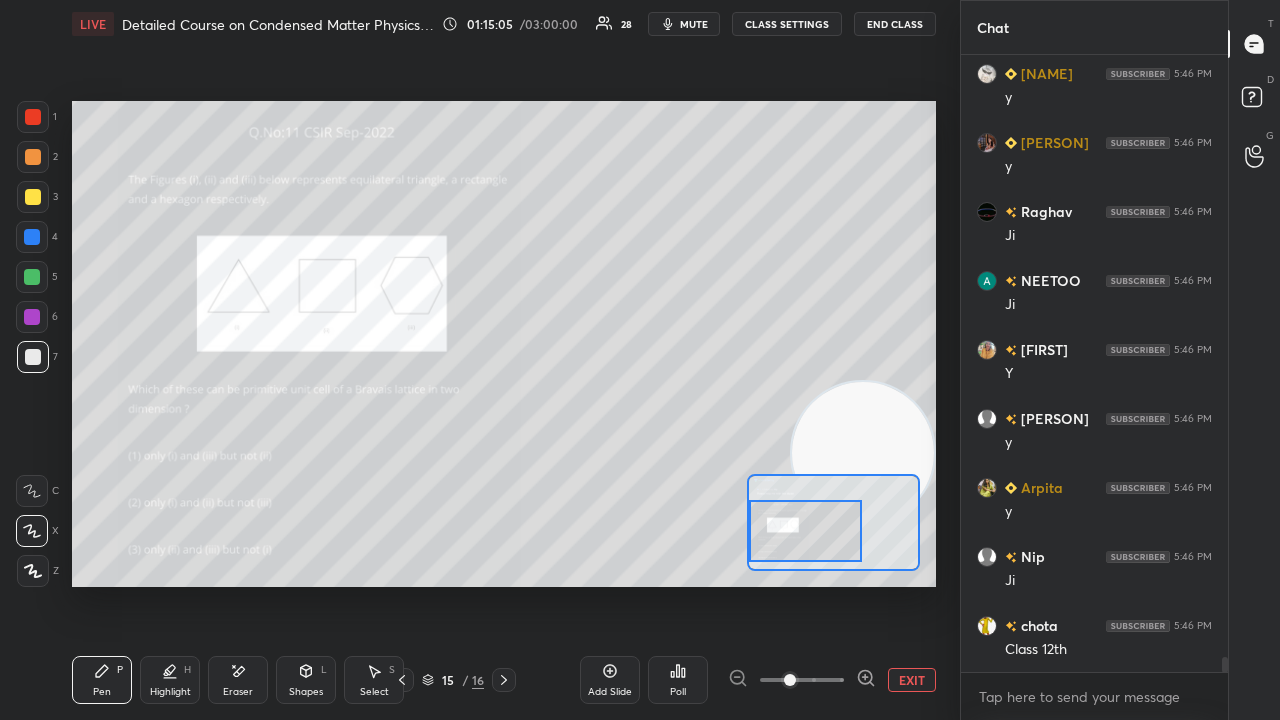 click 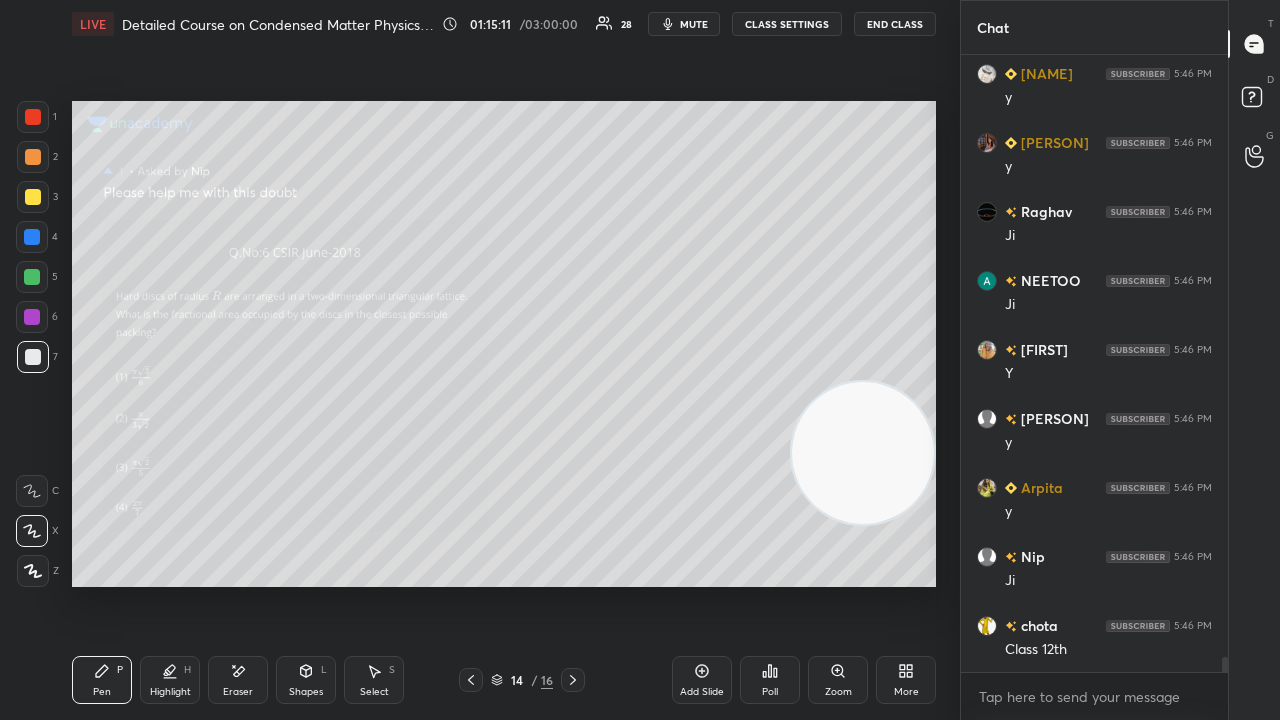click on "Add Slide" at bounding box center [702, 692] 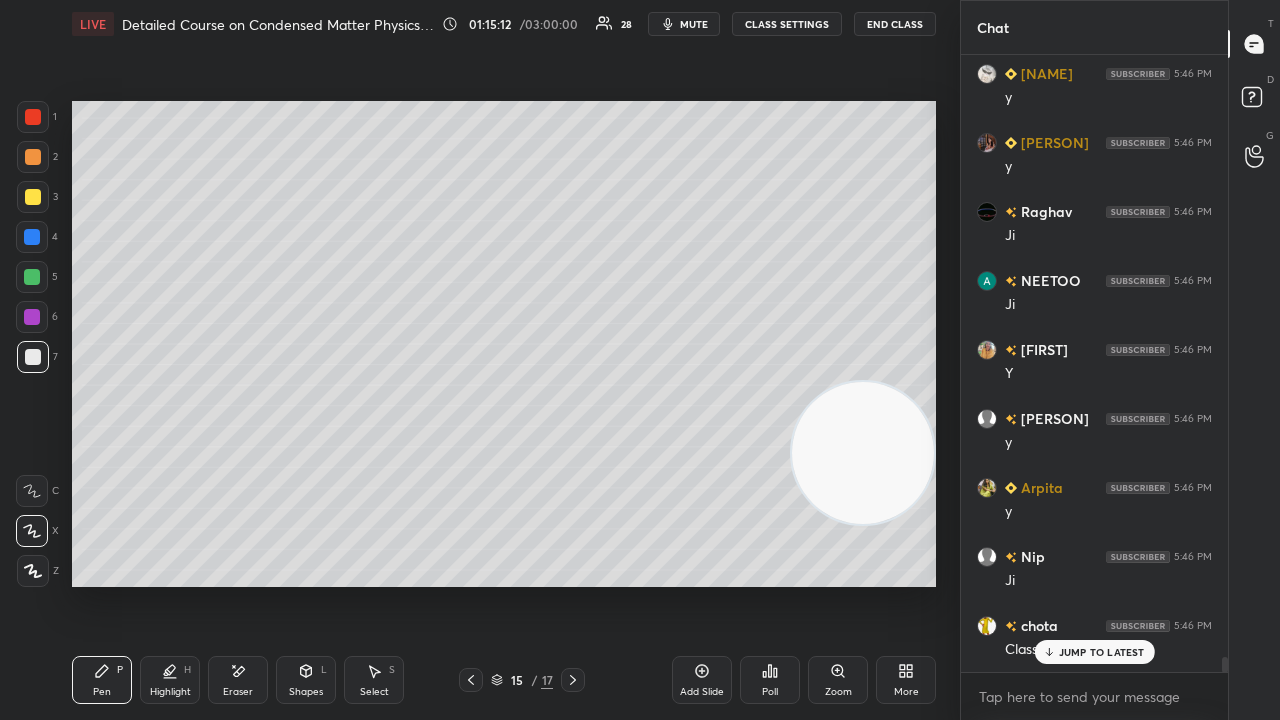 scroll, scrollTop: 25180, scrollLeft: 0, axis: vertical 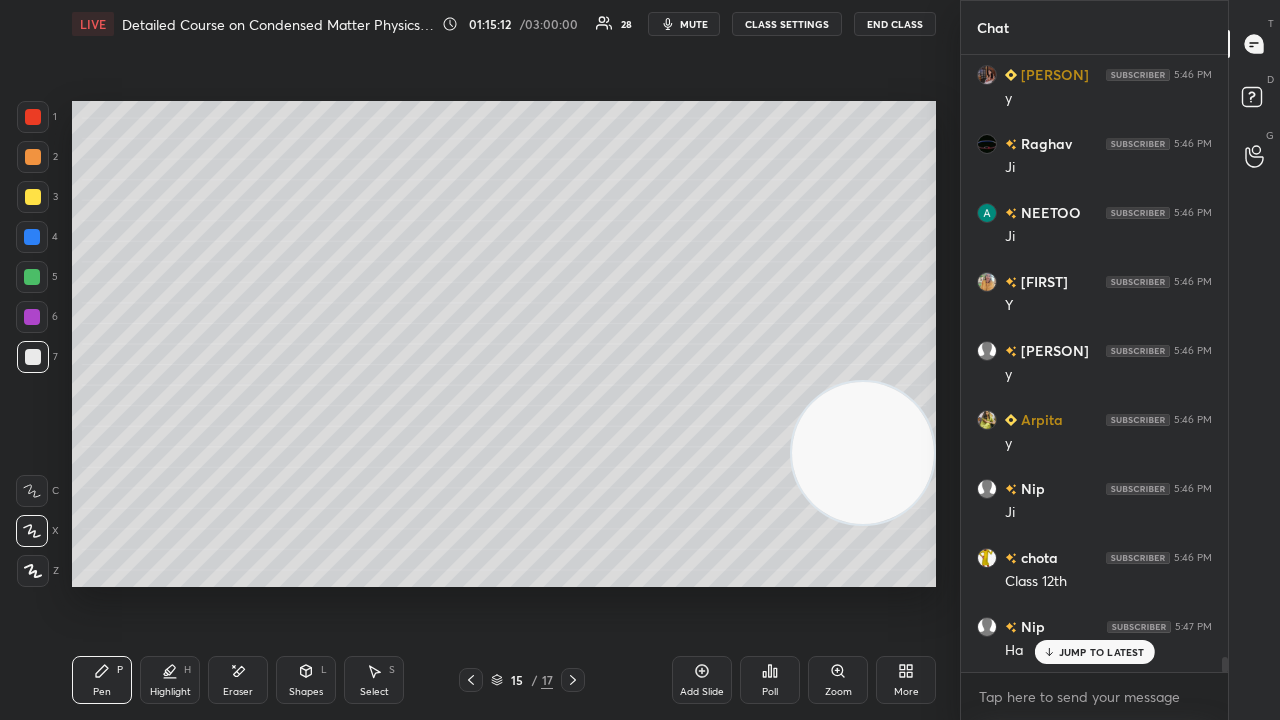 click on "Shapes" at bounding box center [306, 692] 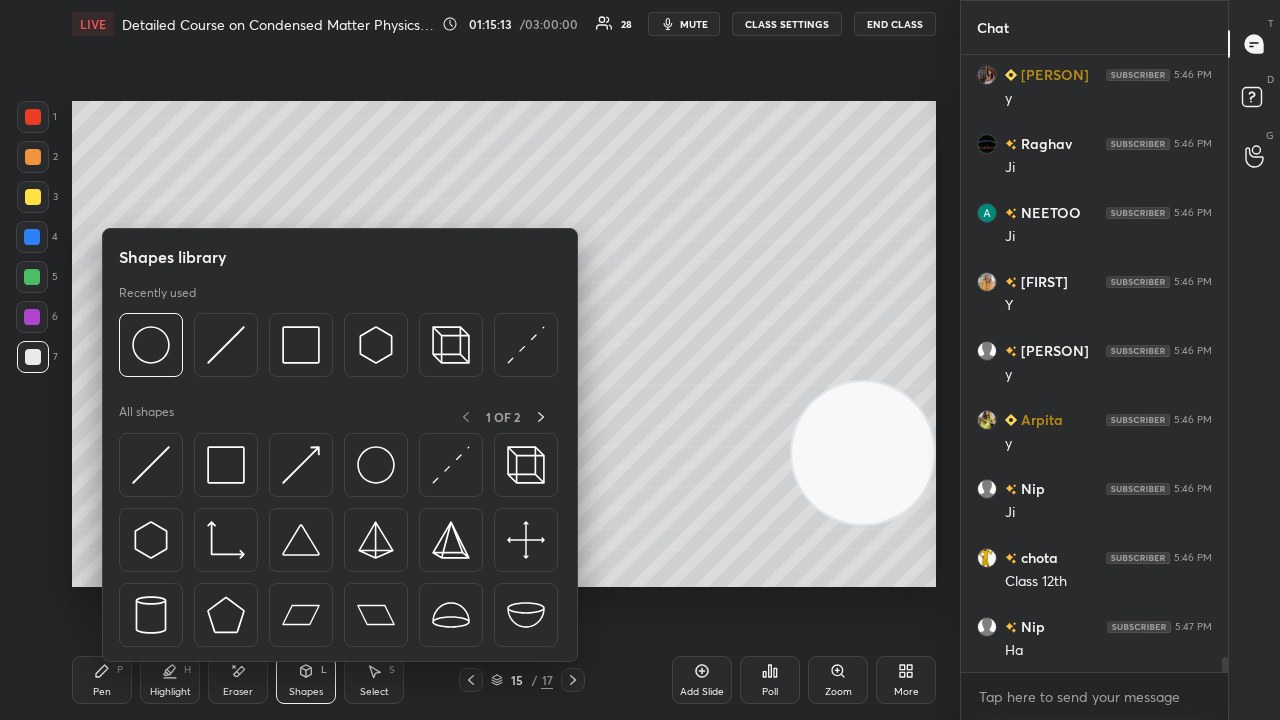 scroll, scrollTop: 25250, scrollLeft: 0, axis: vertical 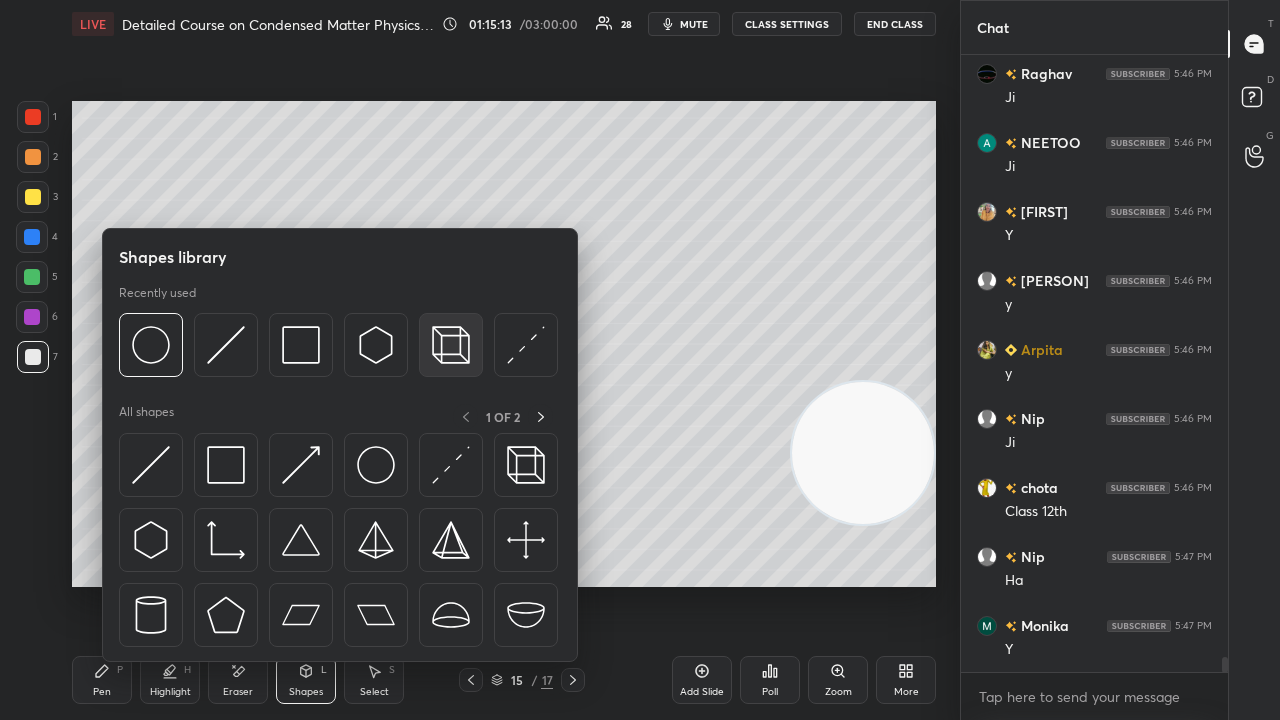 click at bounding box center (451, 345) 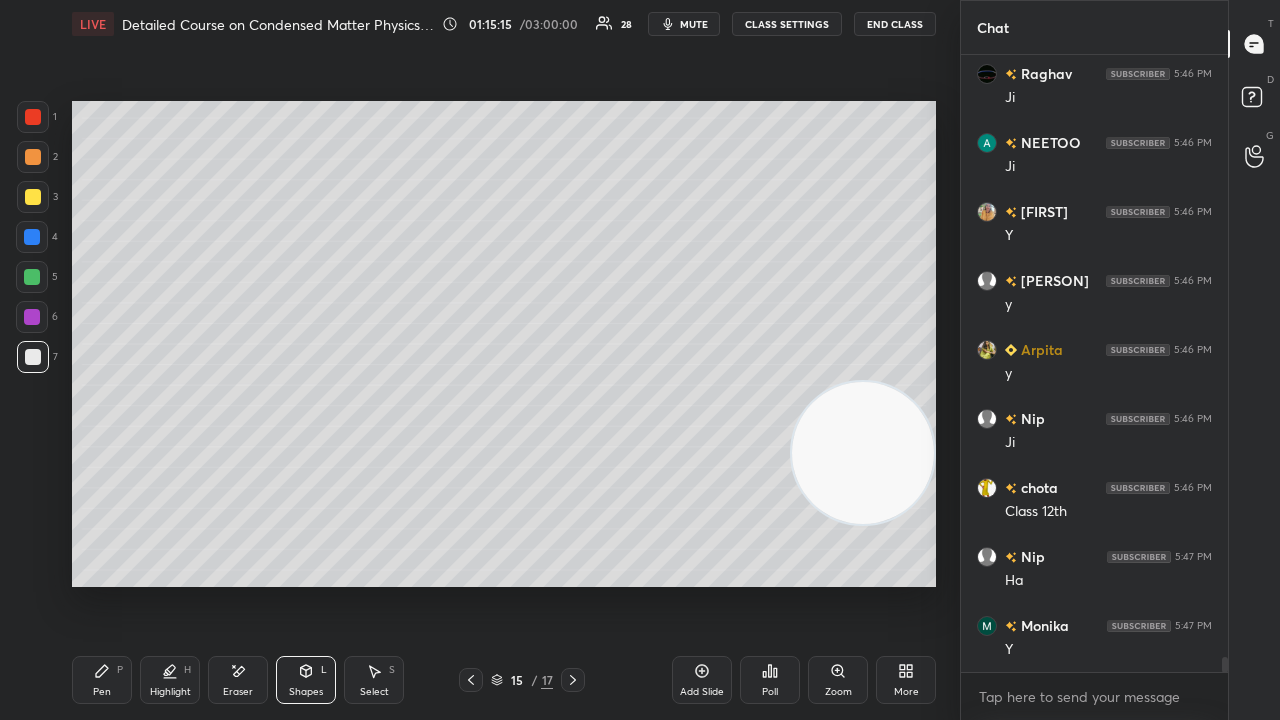 click on "Pen P" at bounding box center [102, 680] 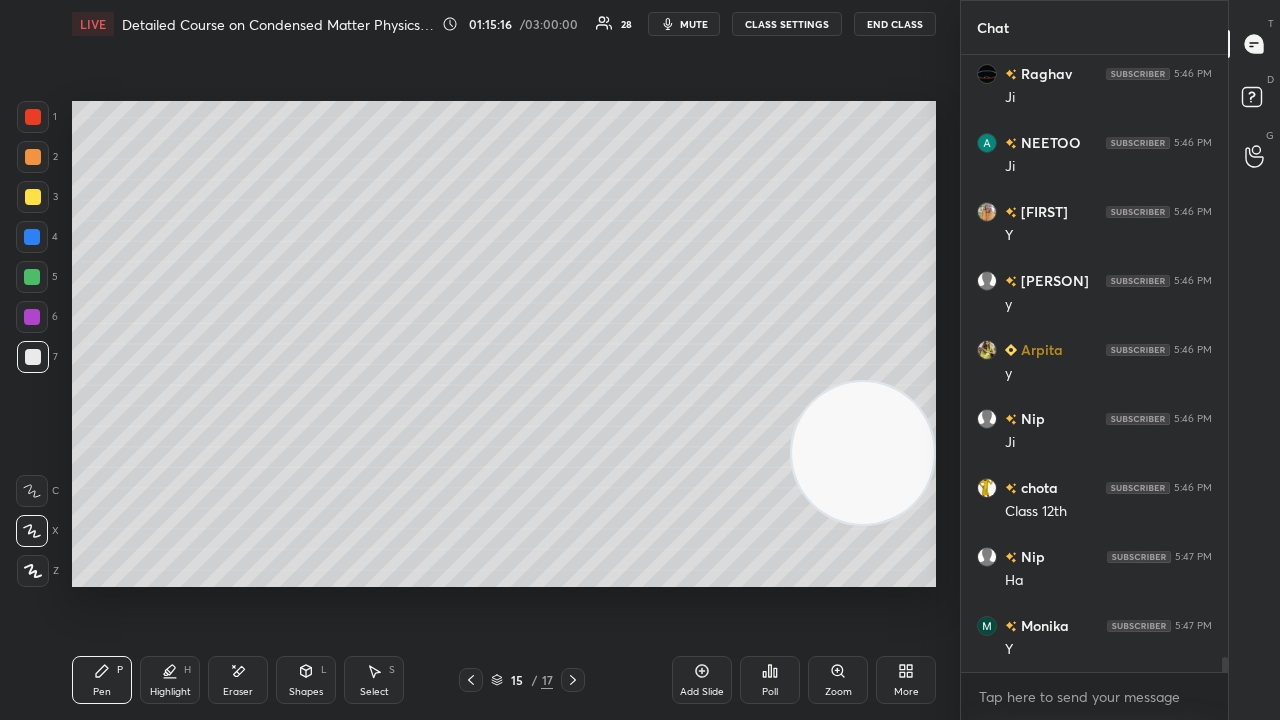 click on "mute" at bounding box center (684, 24) 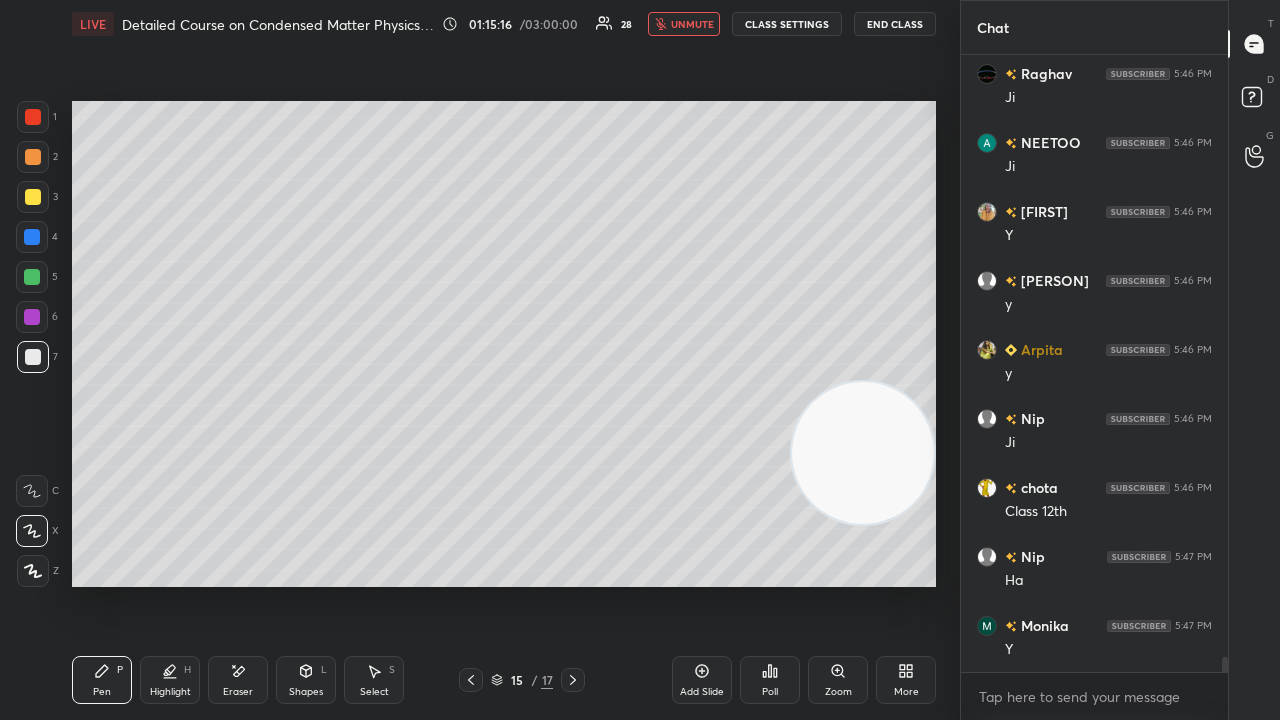 click on "unmute" at bounding box center [692, 24] 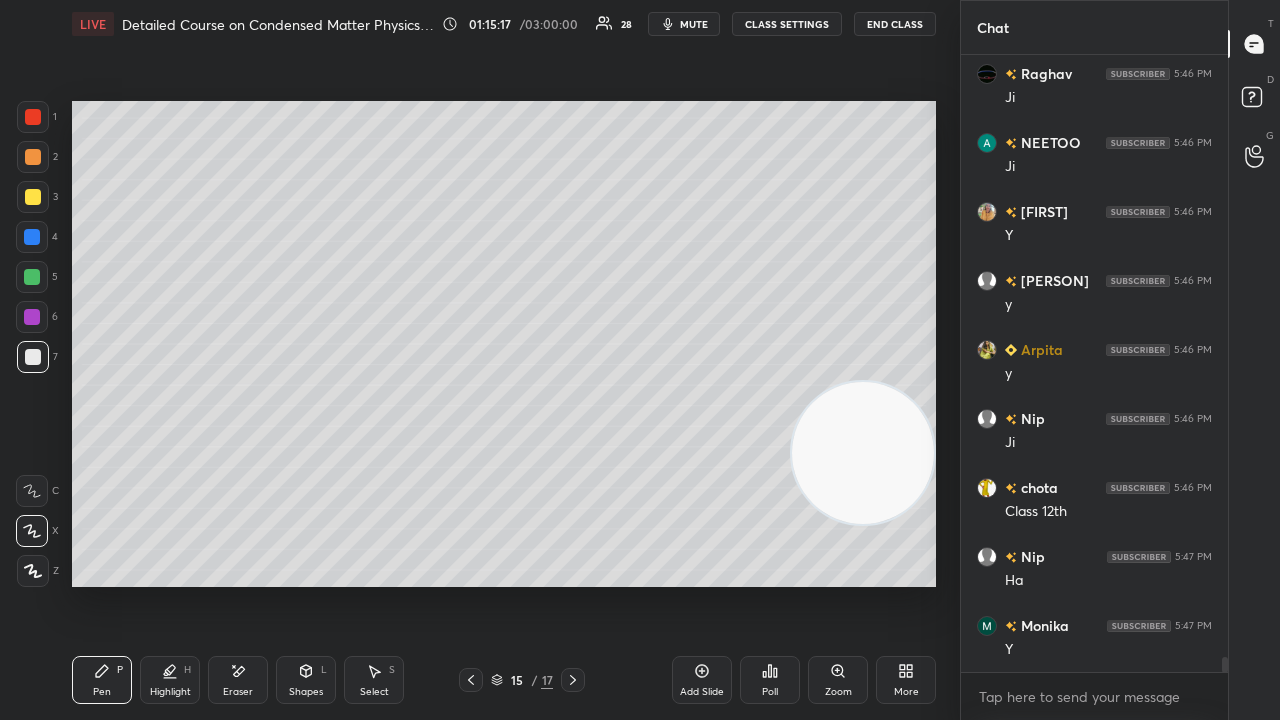 click on "Shapes" at bounding box center (306, 692) 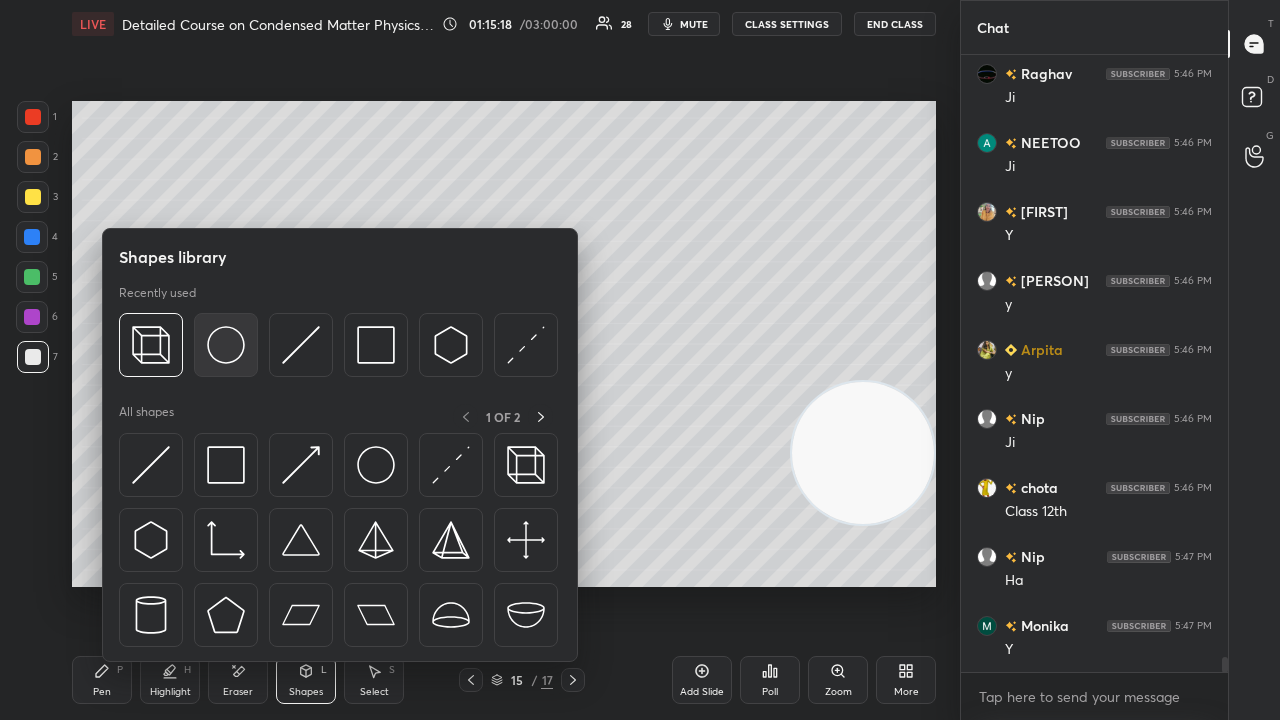 click at bounding box center [226, 345] 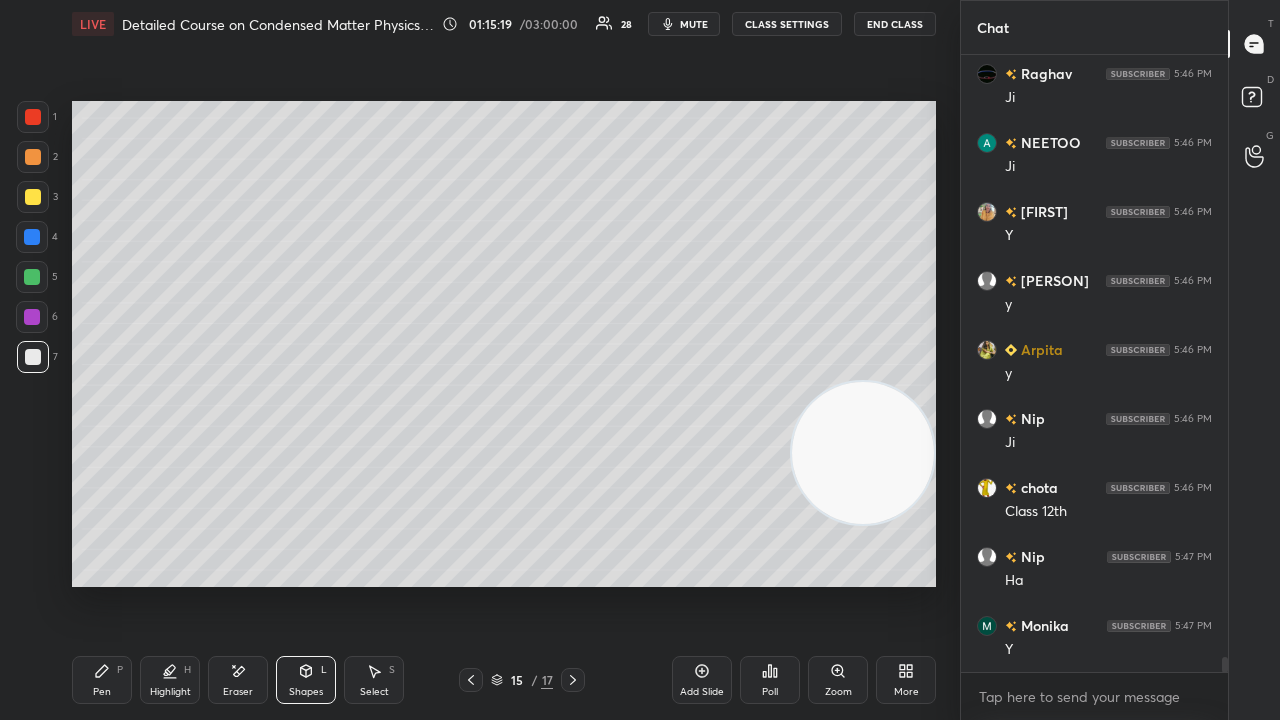 click at bounding box center (33, 197) 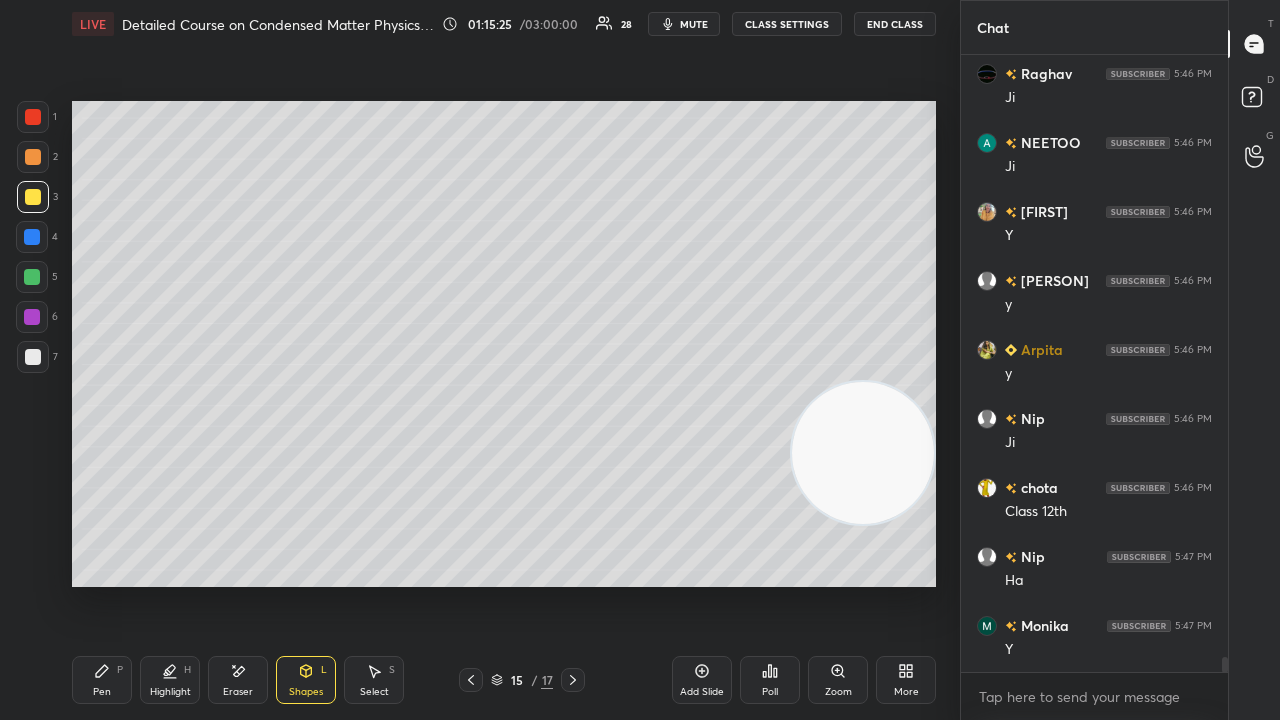 scroll, scrollTop: 25318, scrollLeft: 0, axis: vertical 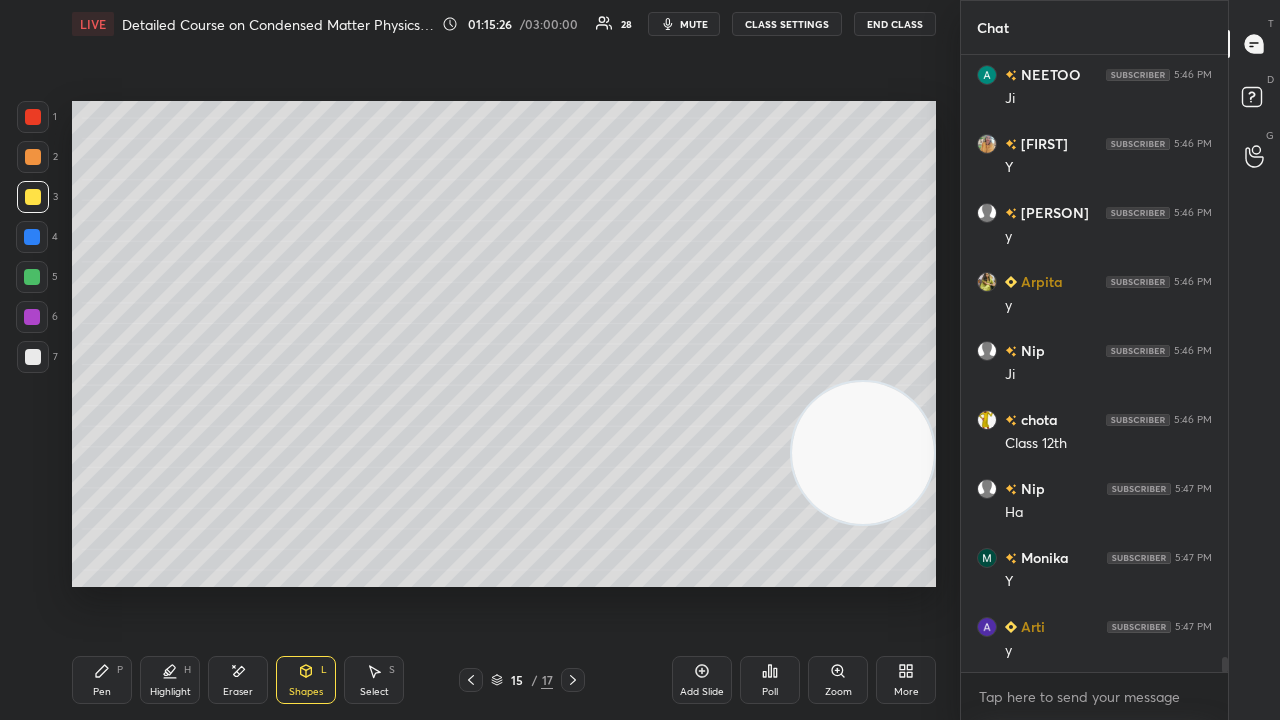 click 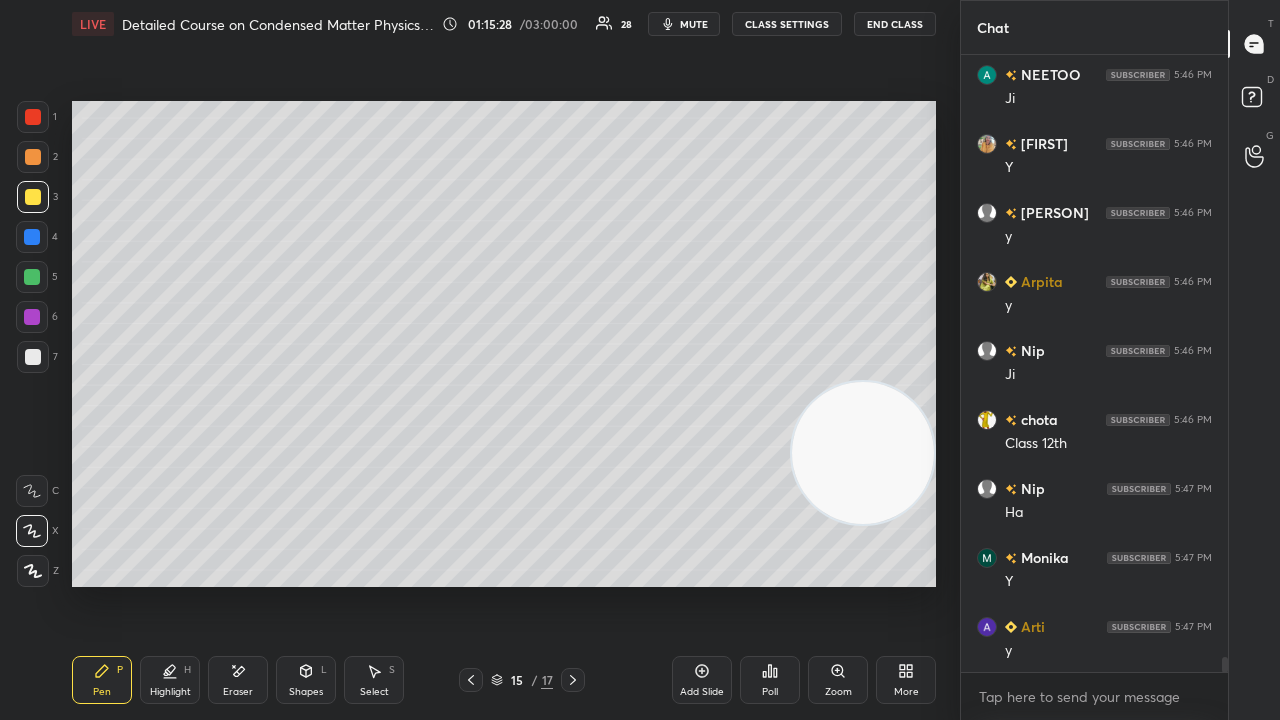 drag, startPoint x: 30, startPoint y: 364, endPoint x: 62, endPoint y: 350, distance: 34.928497 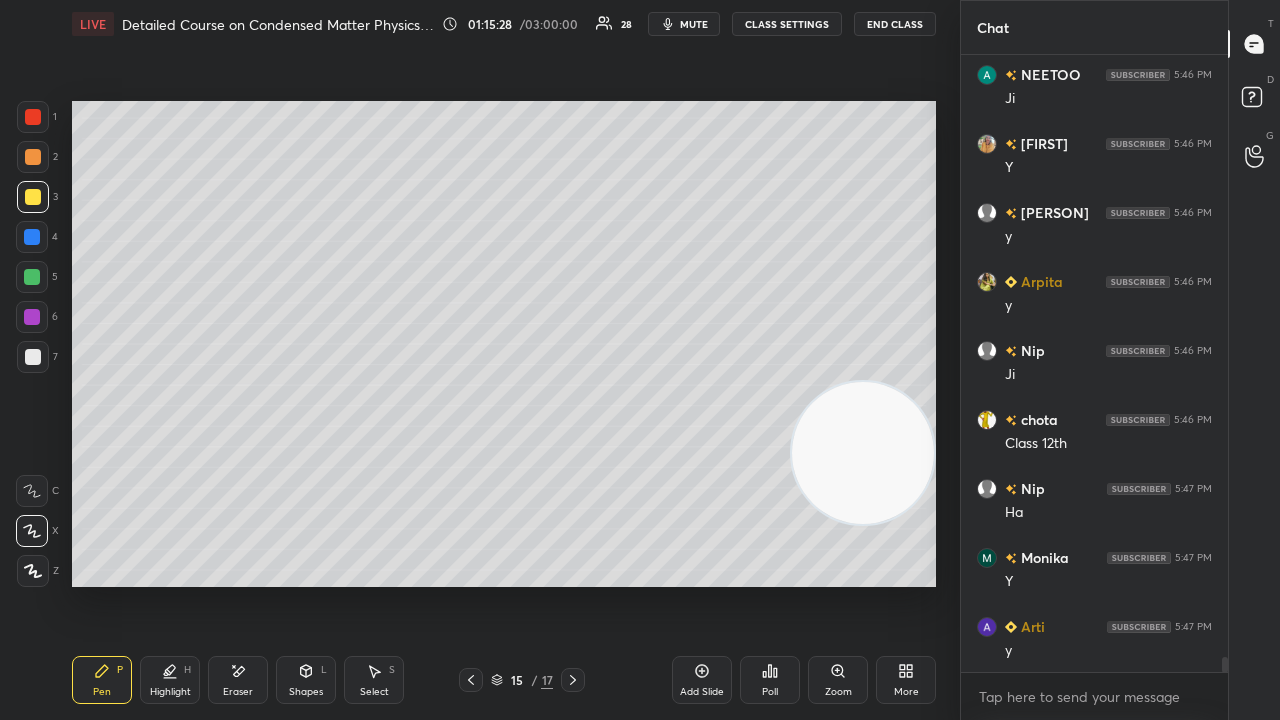 click at bounding box center (33, 357) 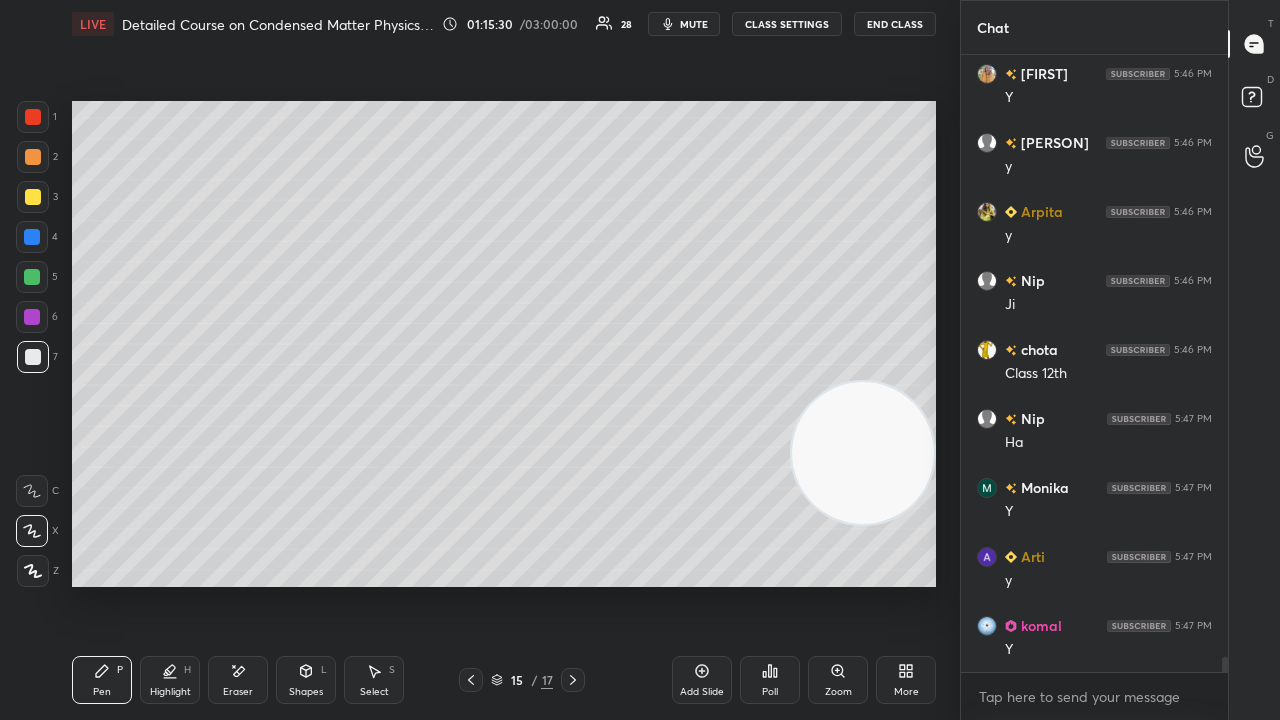 scroll, scrollTop: 25456, scrollLeft: 0, axis: vertical 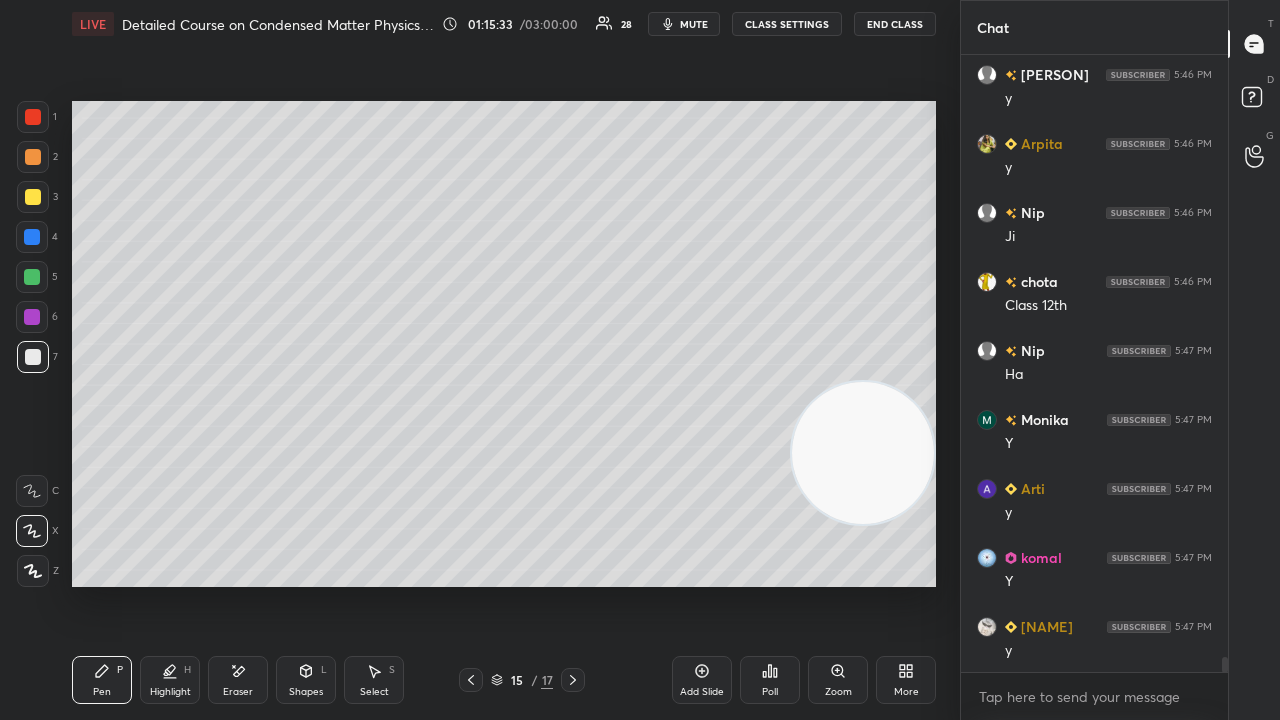 click on "mute" at bounding box center [694, 24] 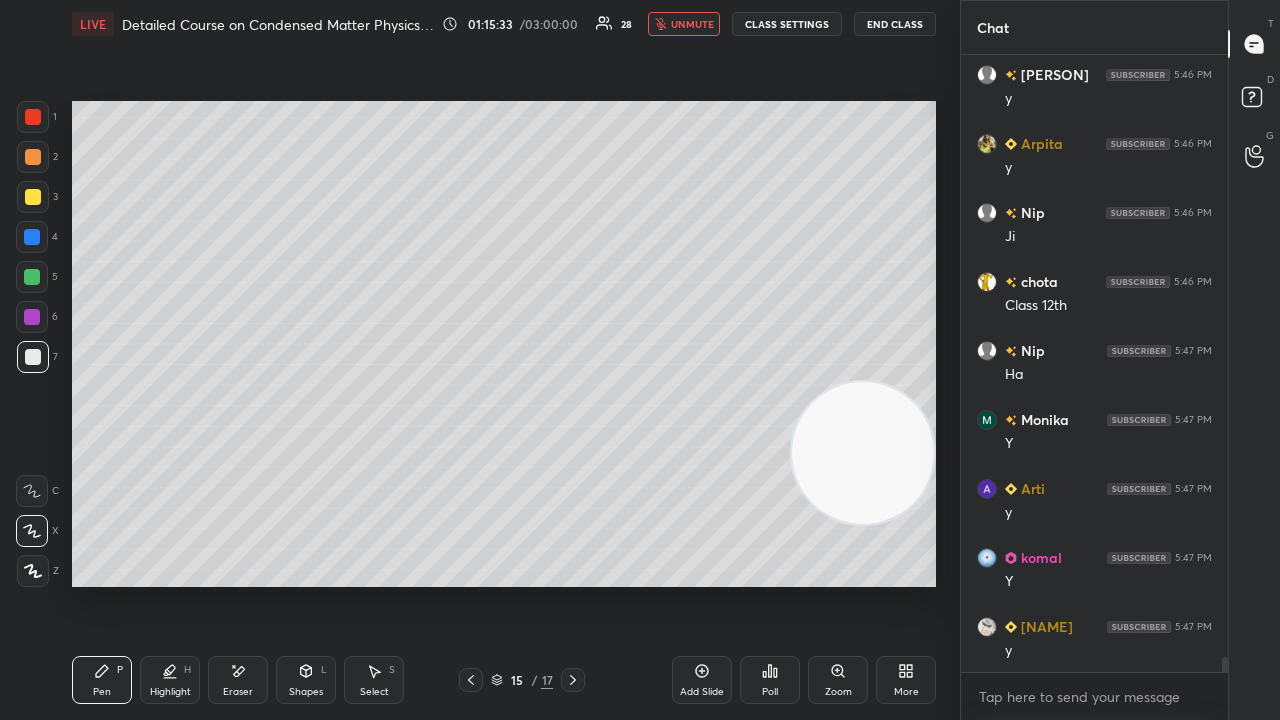 click on "unmute" at bounding box center [692, 24] 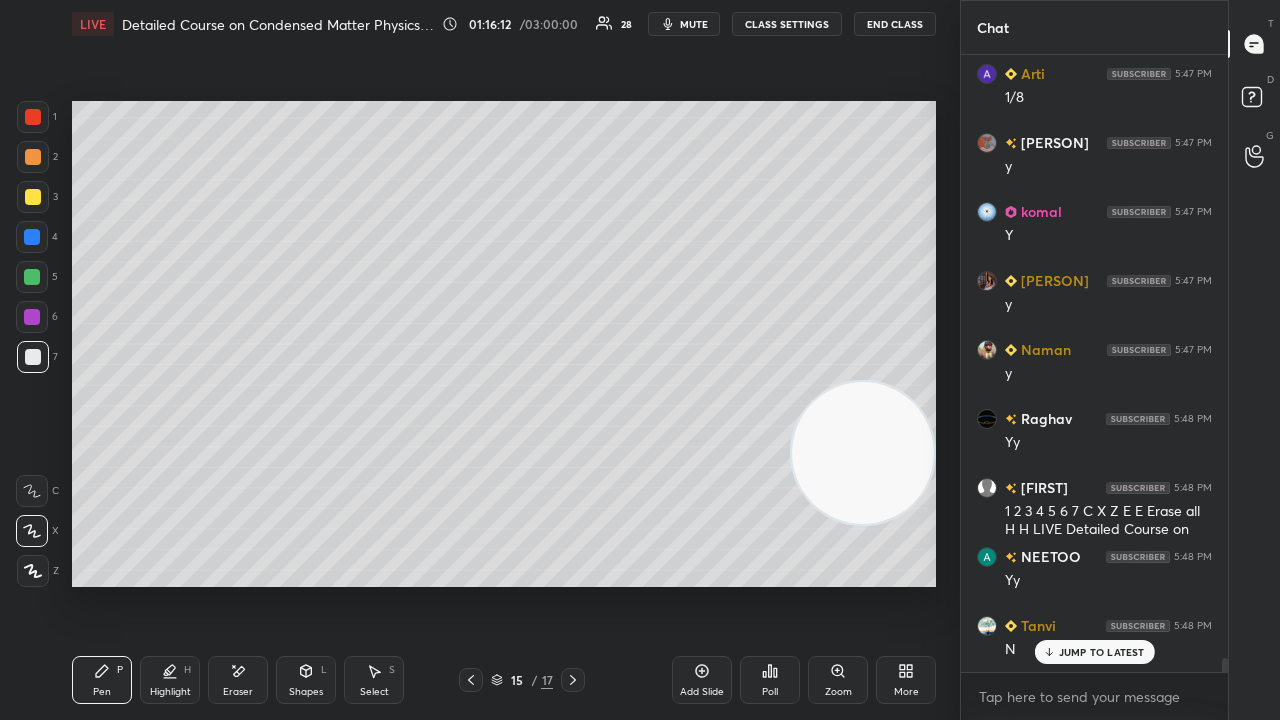 scroll, scrollTop: 26716, scrollLeft: 0, axis: vertical 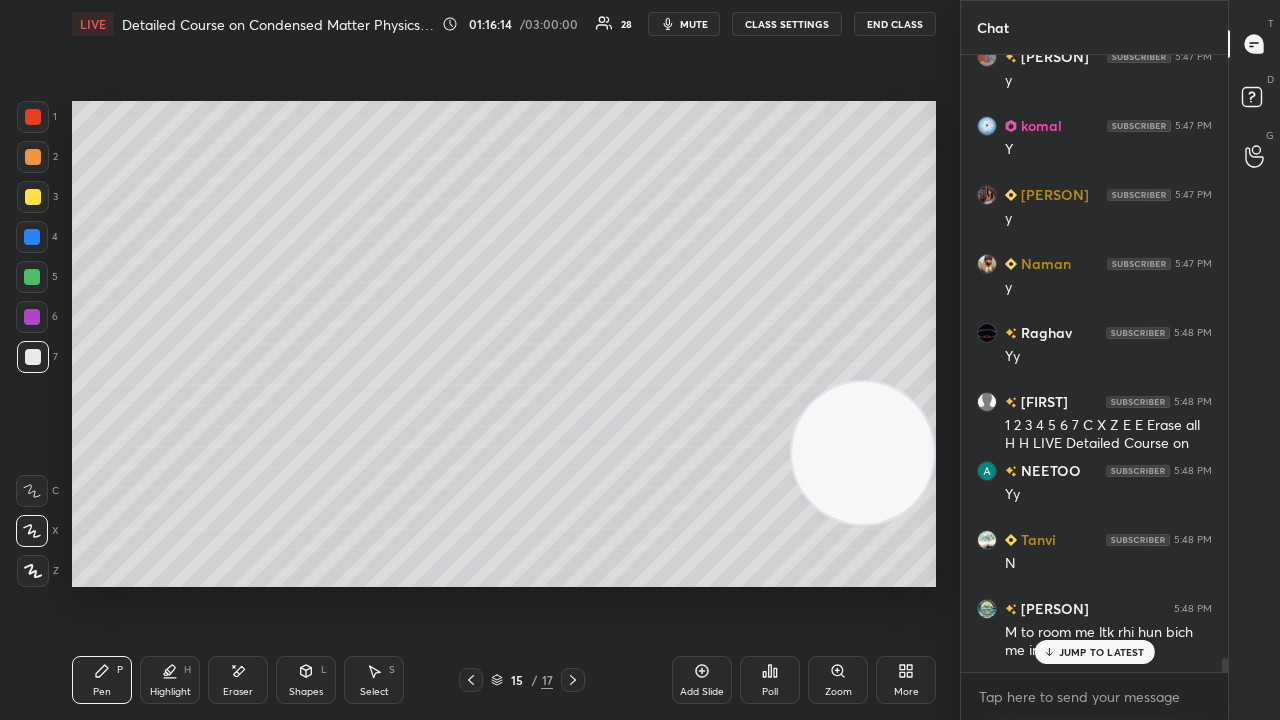 click on "JUMP TO LATEST" at bounding box center [1094, 652] 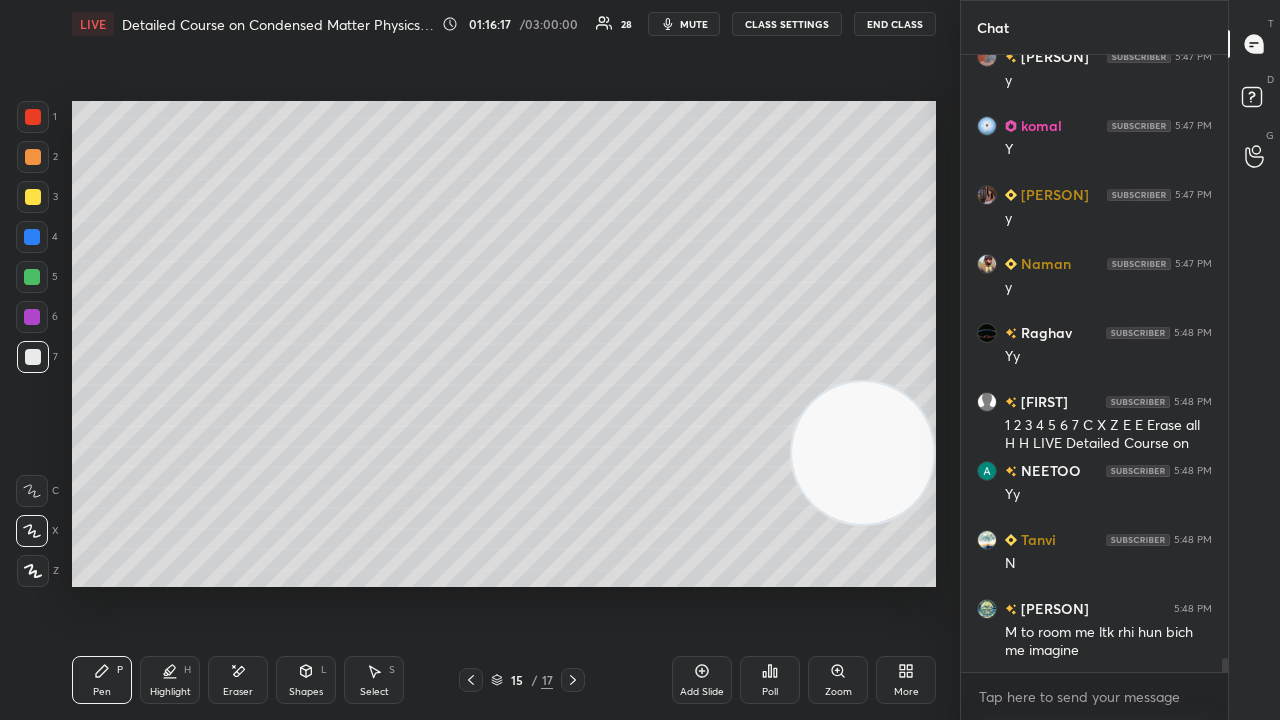 click on "mute" at bounding box center (694, 24) 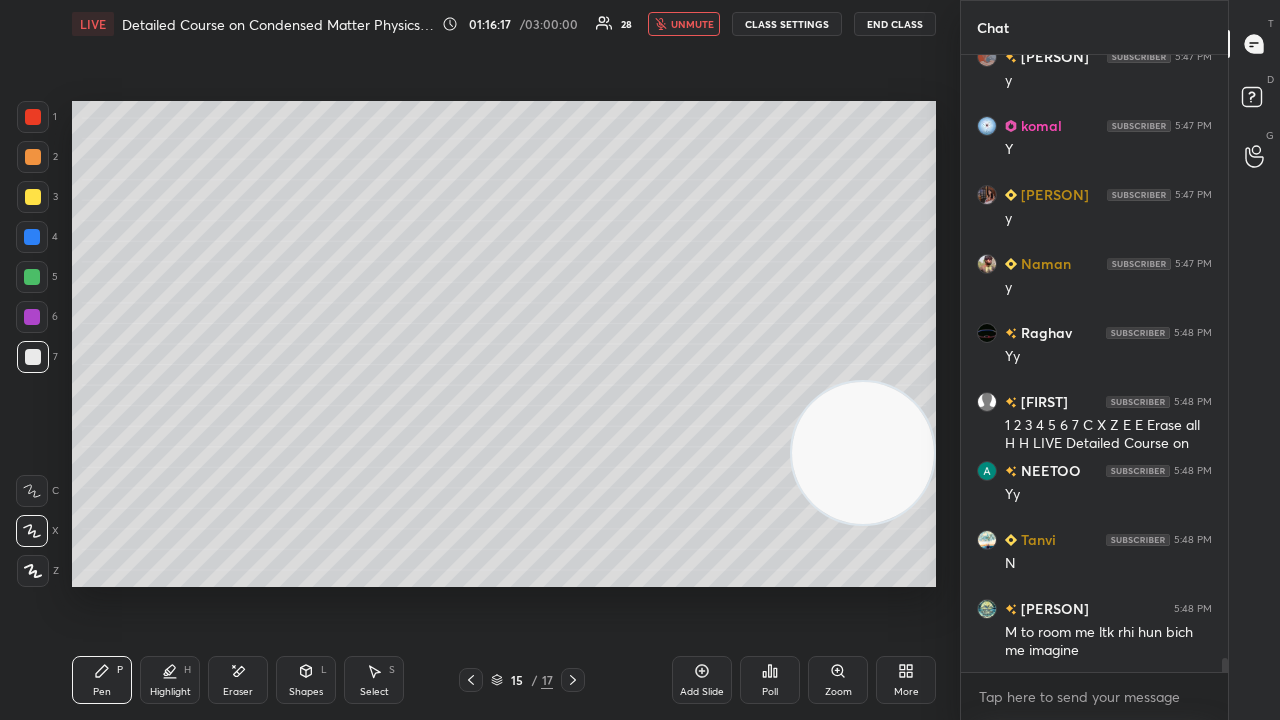 click on "unmute" at bounding box center (692, 24) 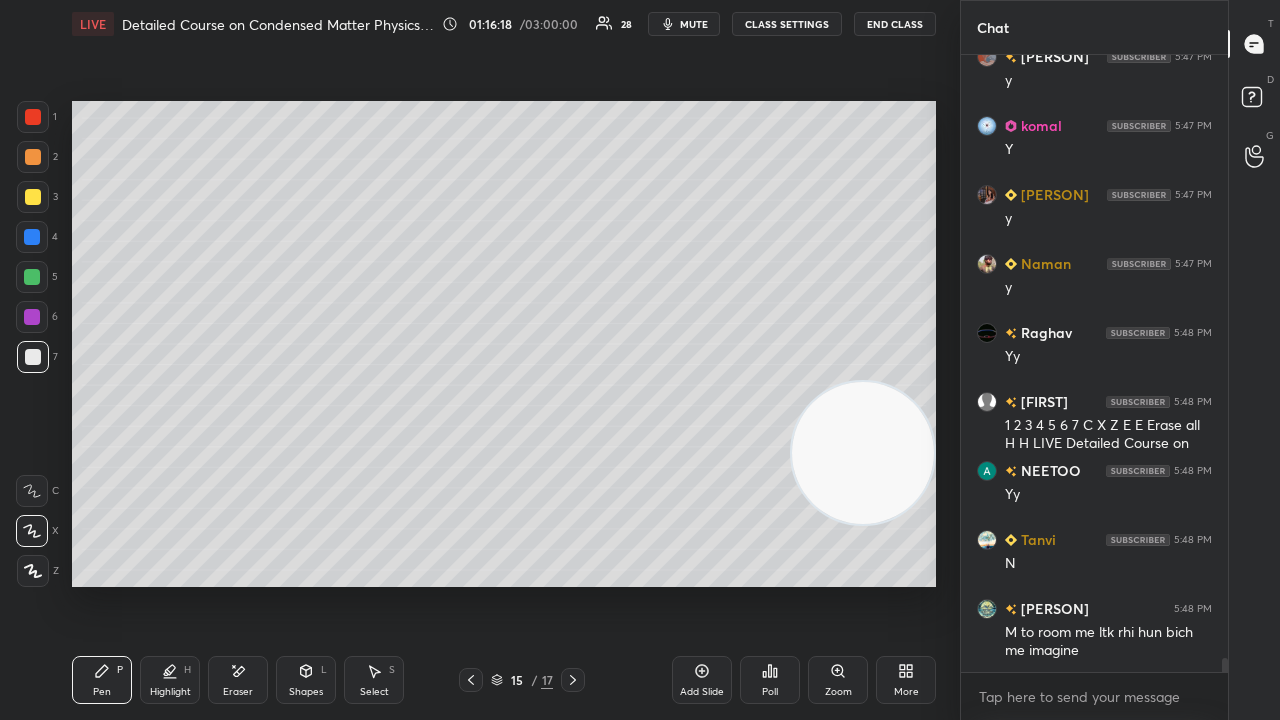 scroll, scrollTop: 26786, scrollLeft: 0, axis: vertical 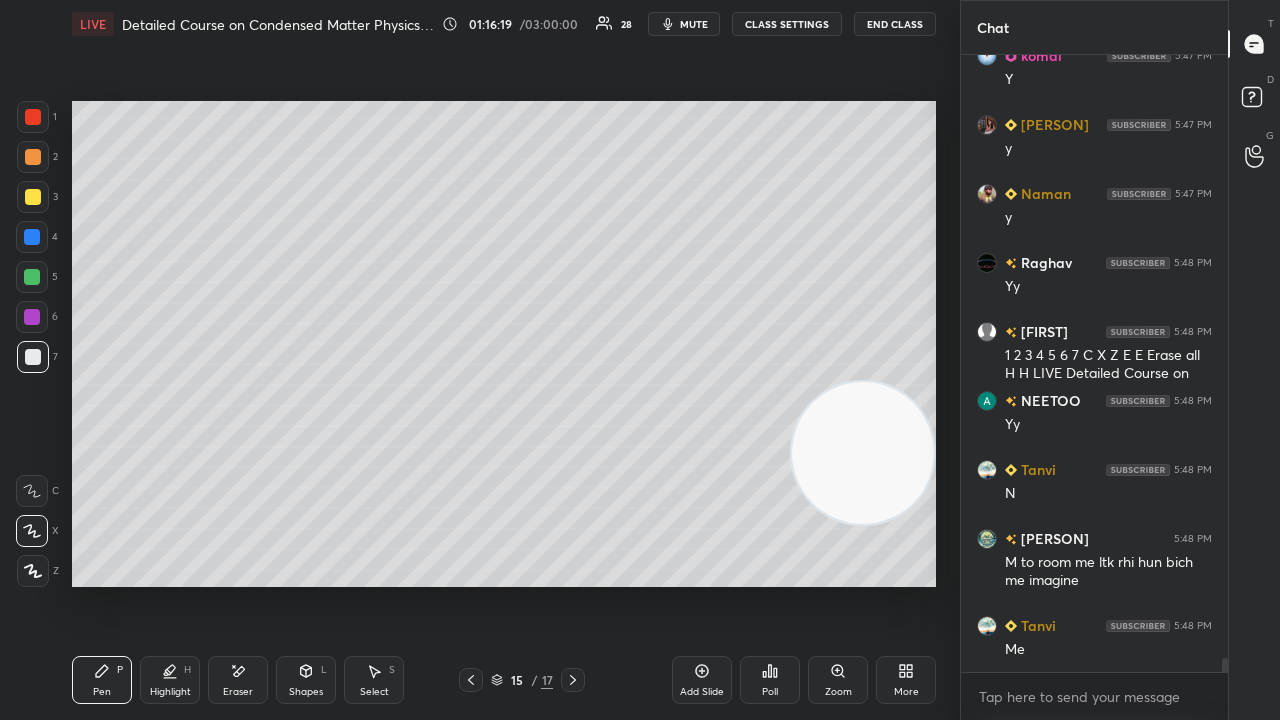 click 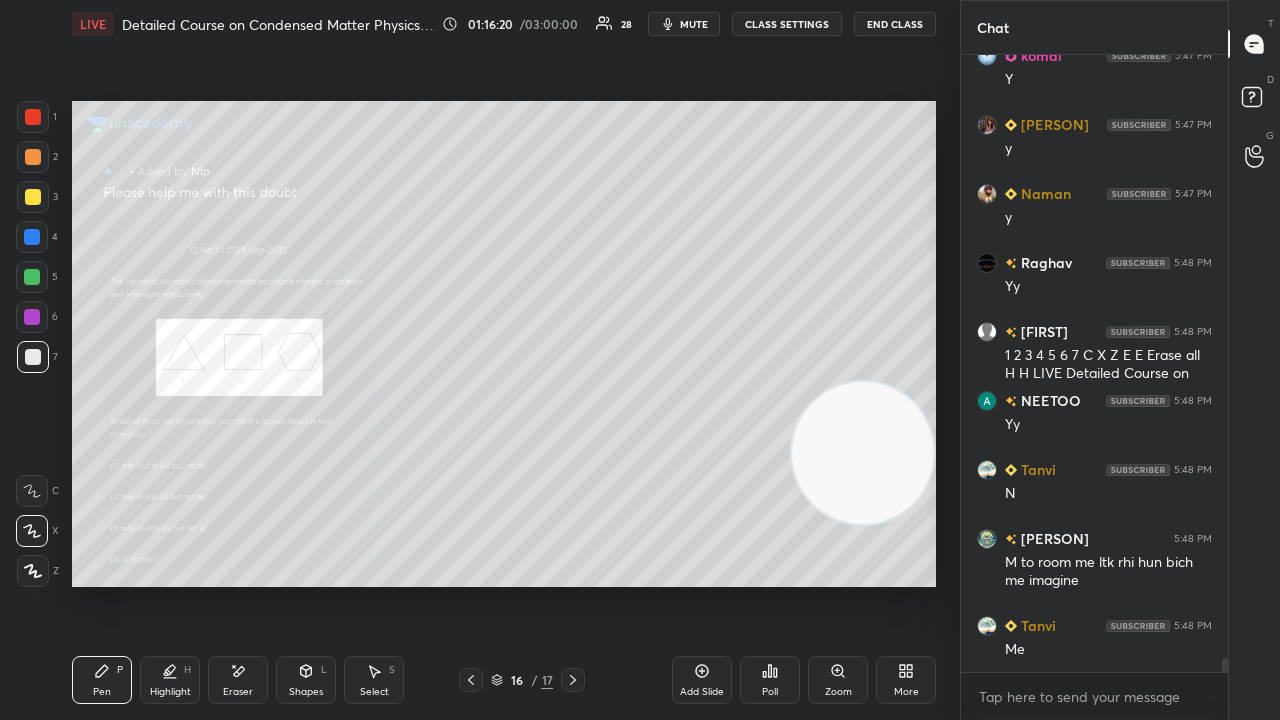 click 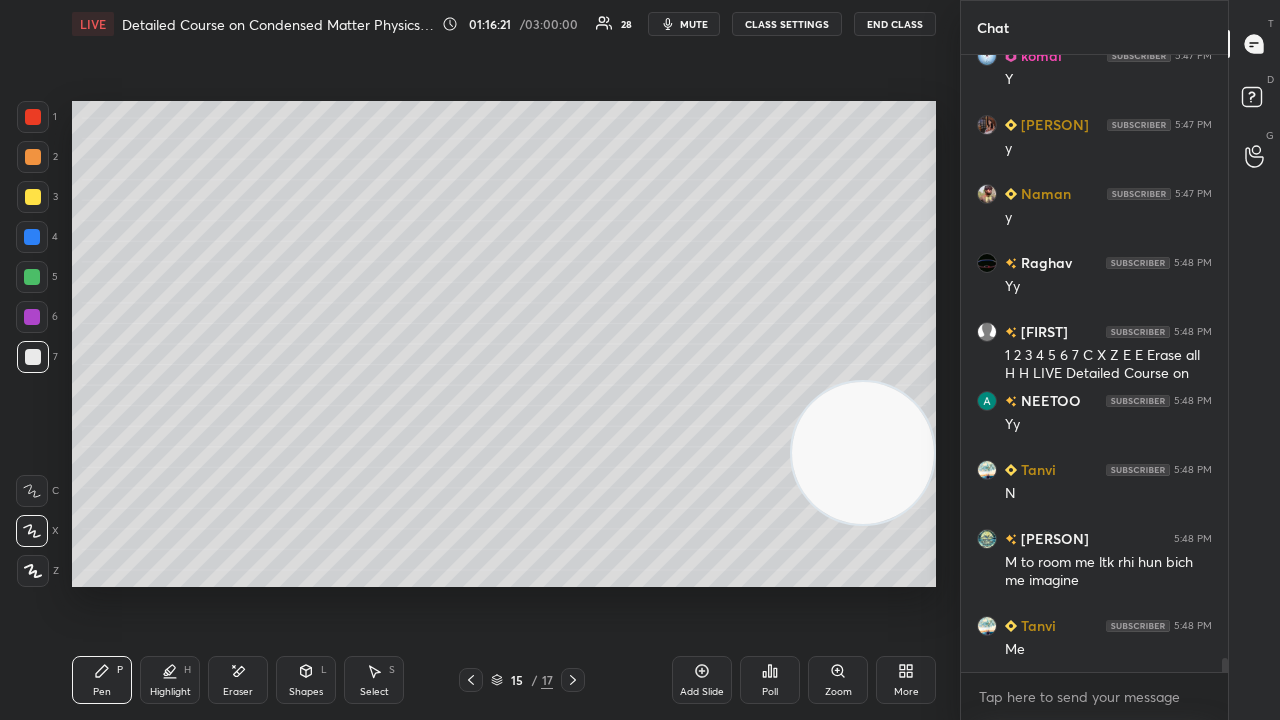 click on "mute" at bounding box center [694, 24] 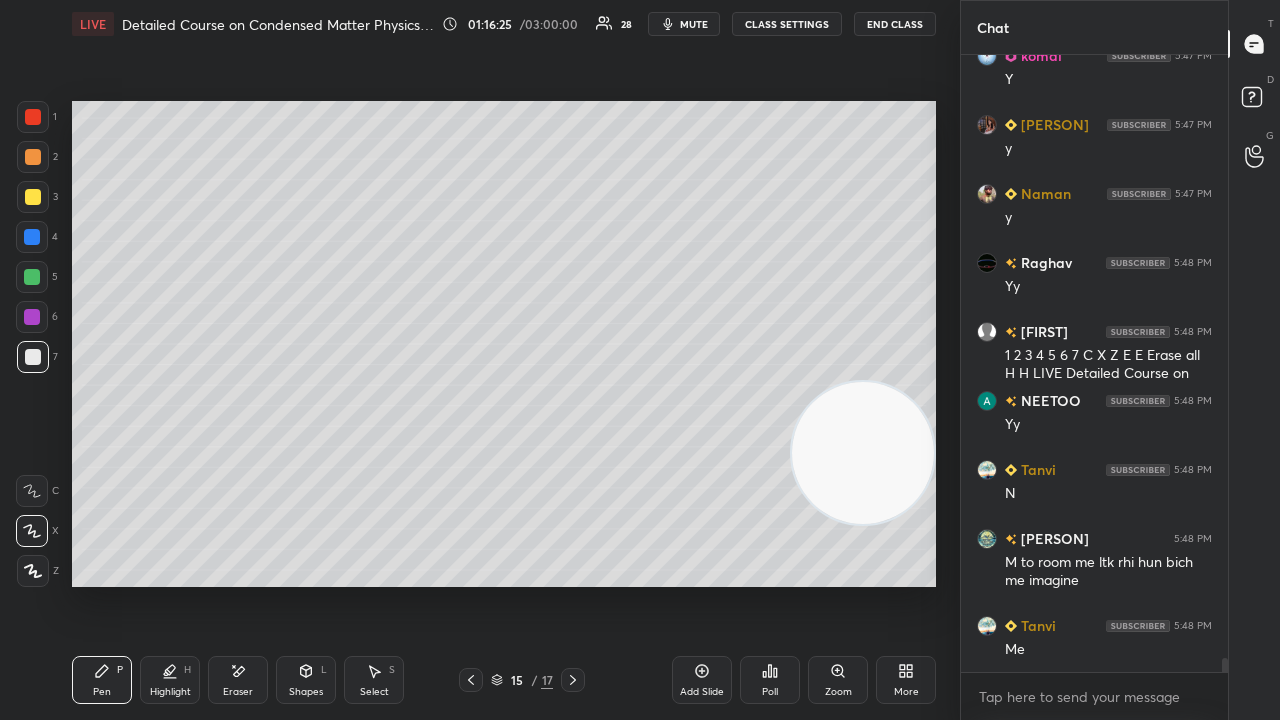click on "mute" at bounding box center [694, 24] 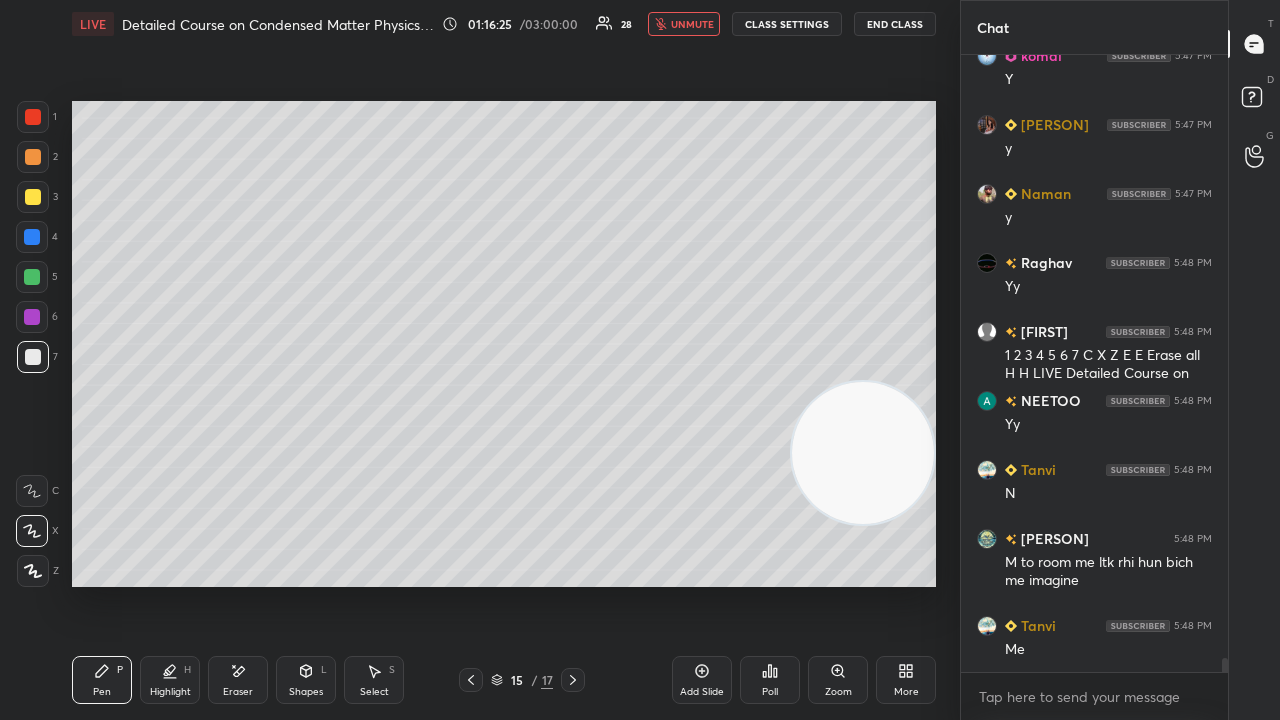 click on "unmute" at bounding box center [692, 24] 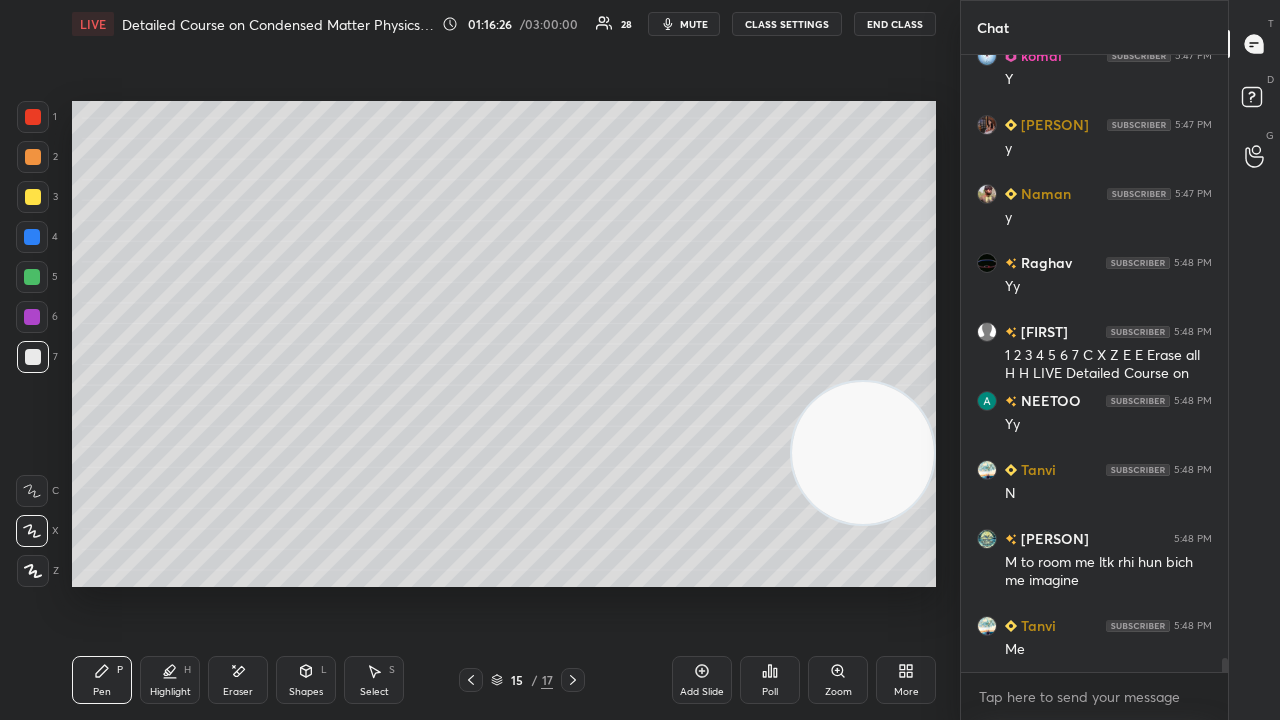 scroll, scrollTop: 26854, scrollLeft: 0, axis: vertical 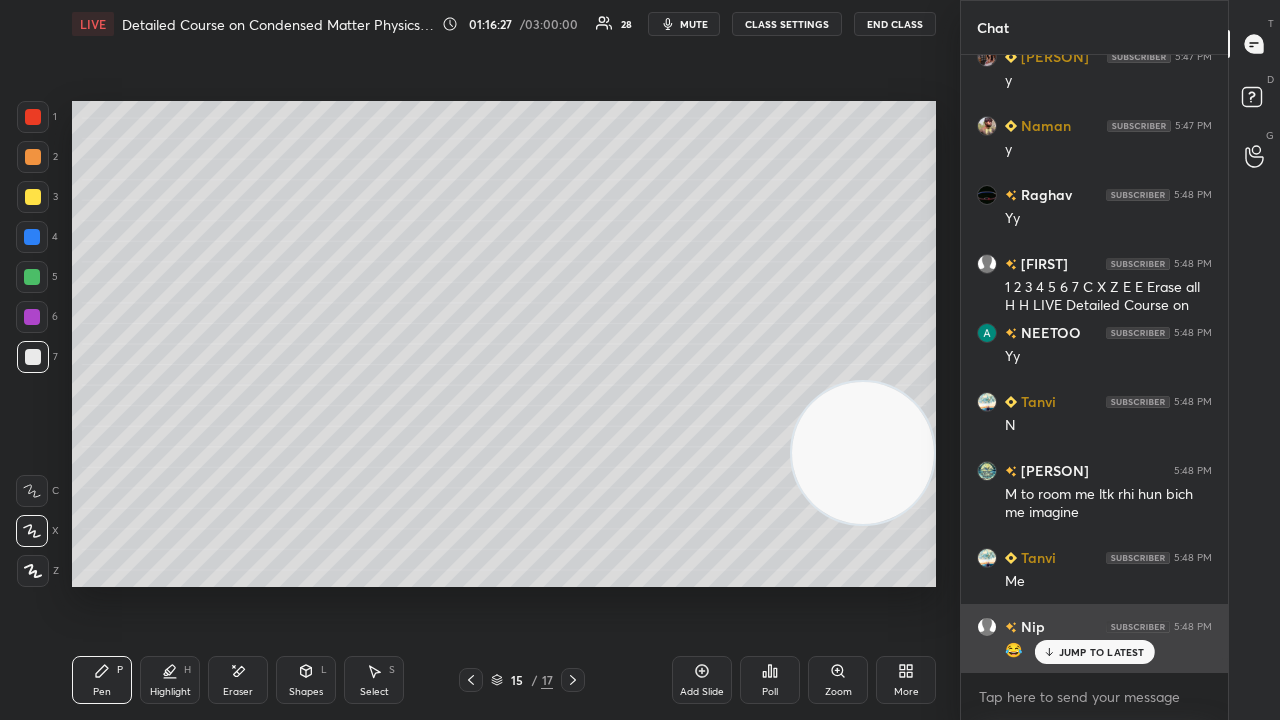 drag, startPoint x: 1064, startPoint y: 652, endPoint x: 1063, endPoint y: 662, distance: 10.049875 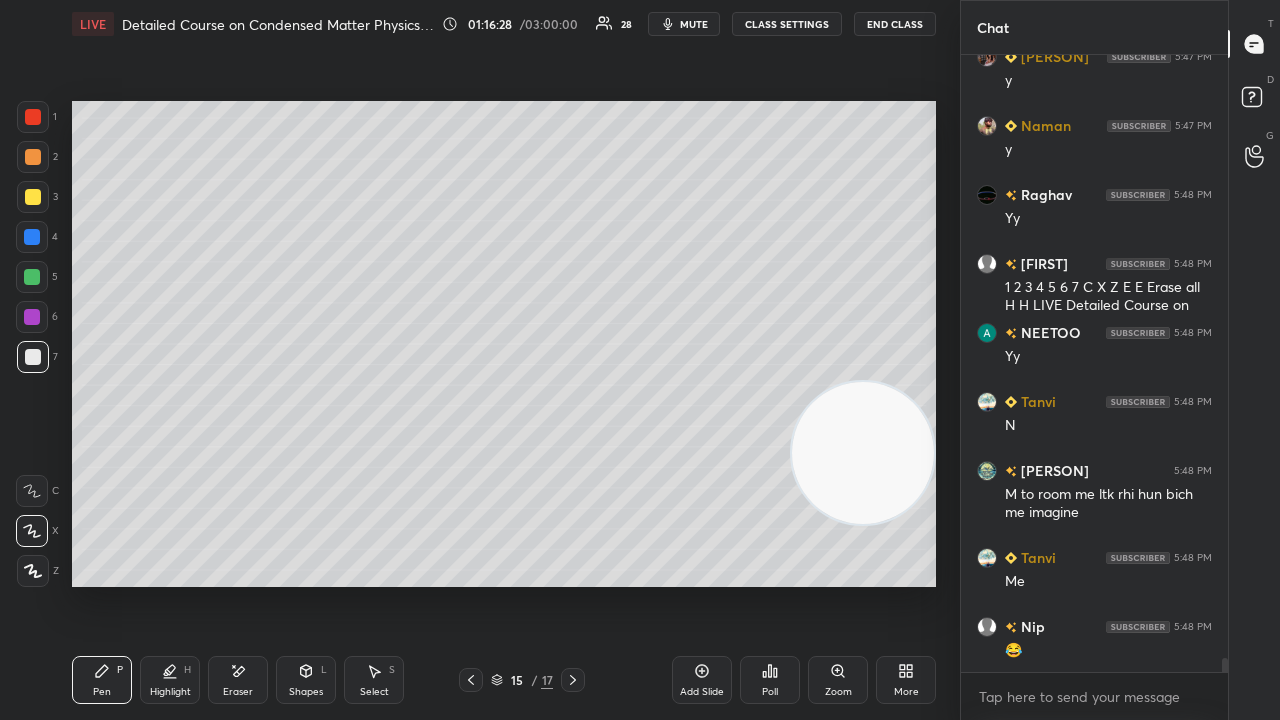 click on "mute" at bounding box center (694, 24) 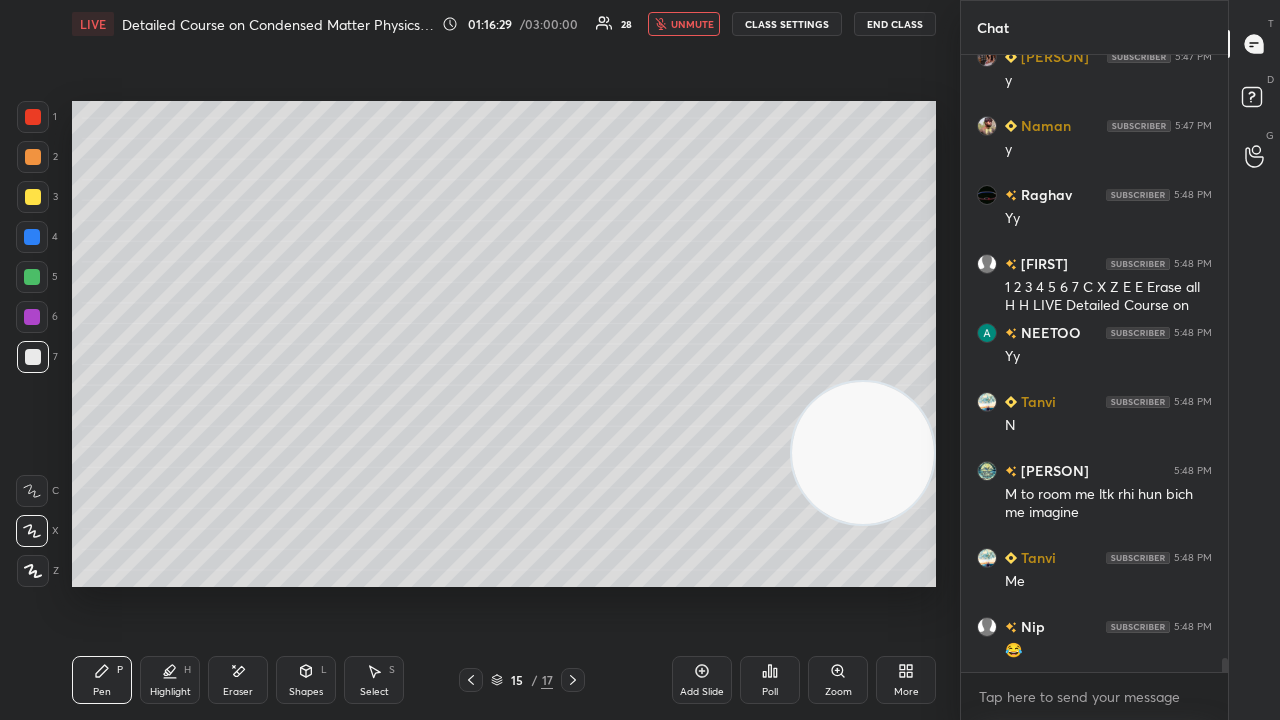 click on "unmute" at bounding box center (692, 24) 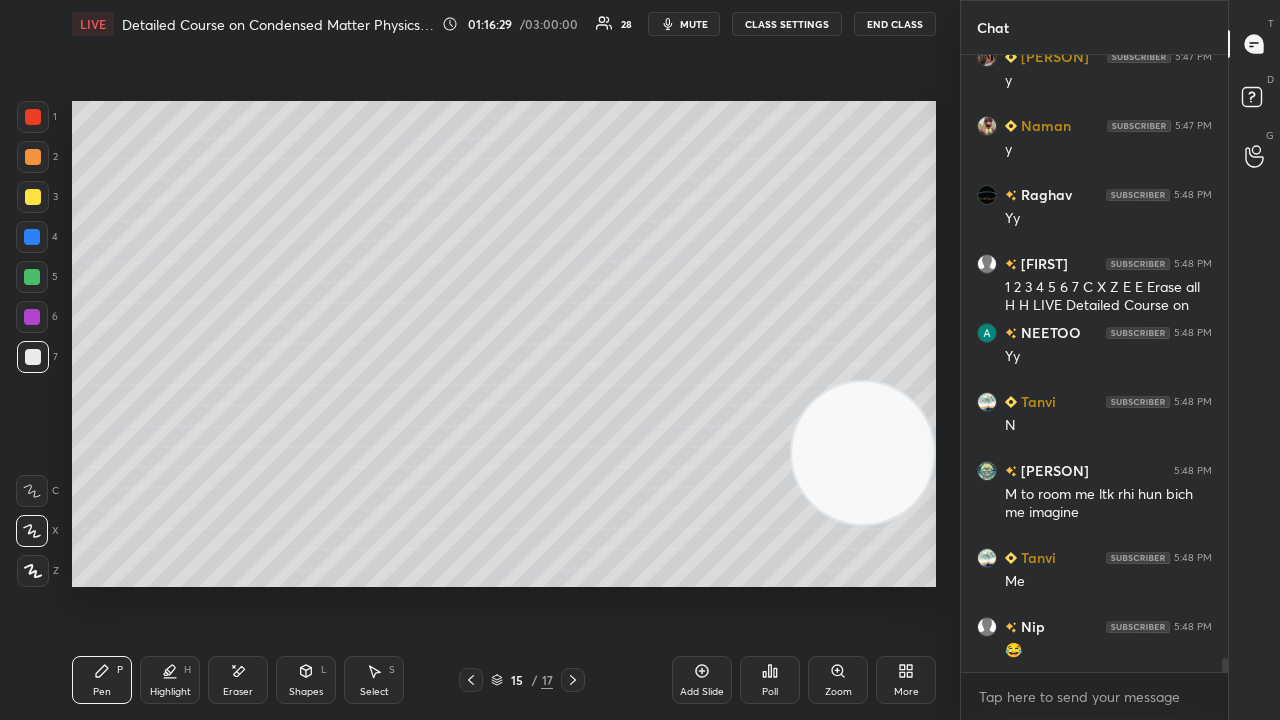 click on "Add Slide" at bounding box center [702, 680] 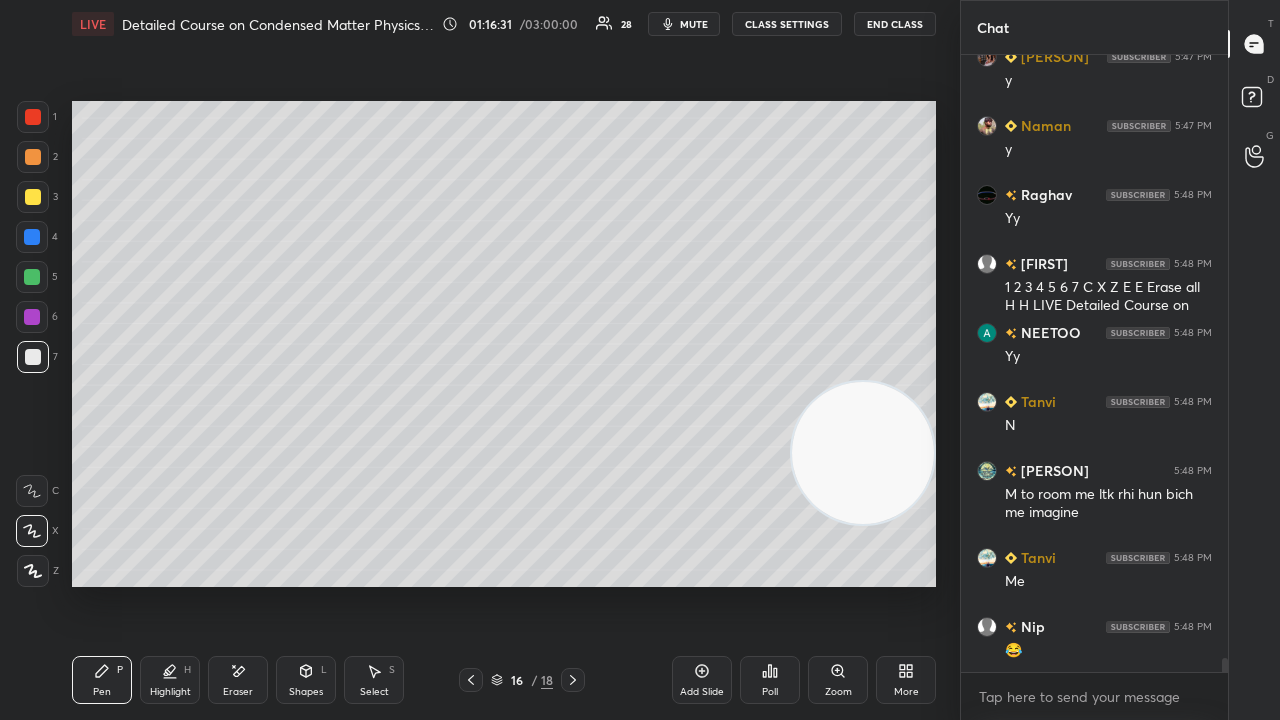 click on "Shapes" at bounding box center [306, 692] 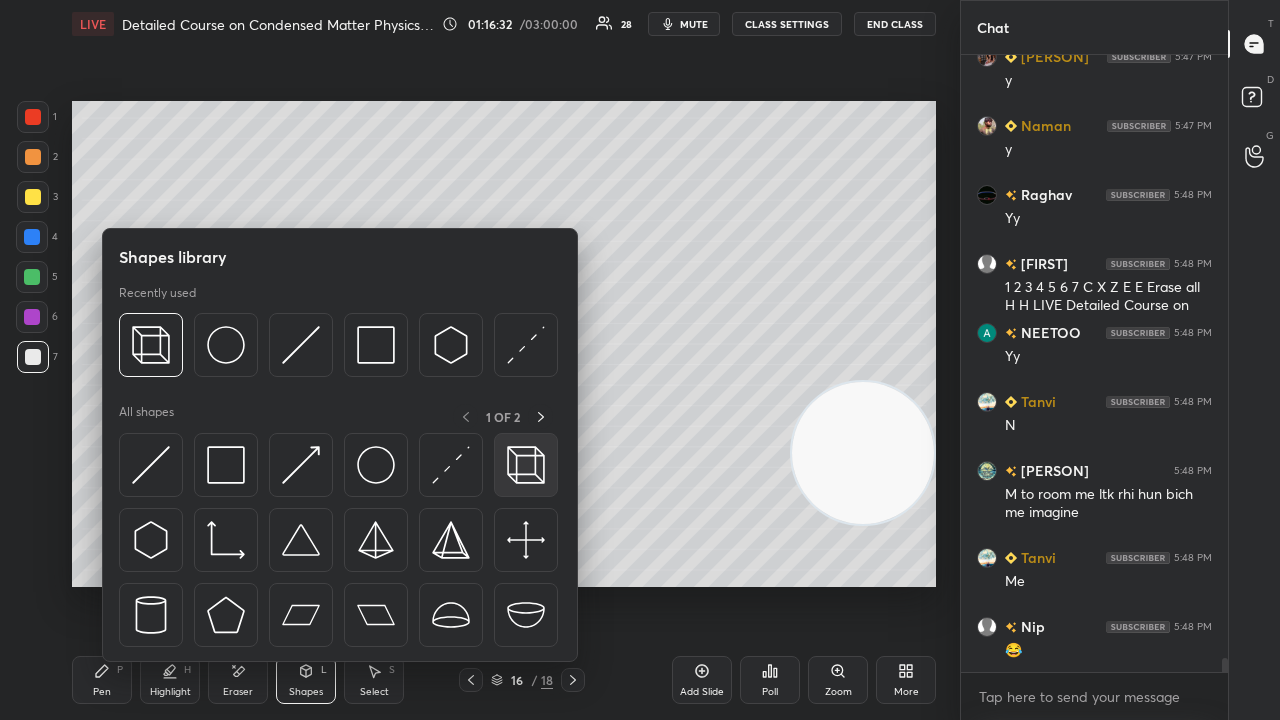 click at bounding box center (526, 465) 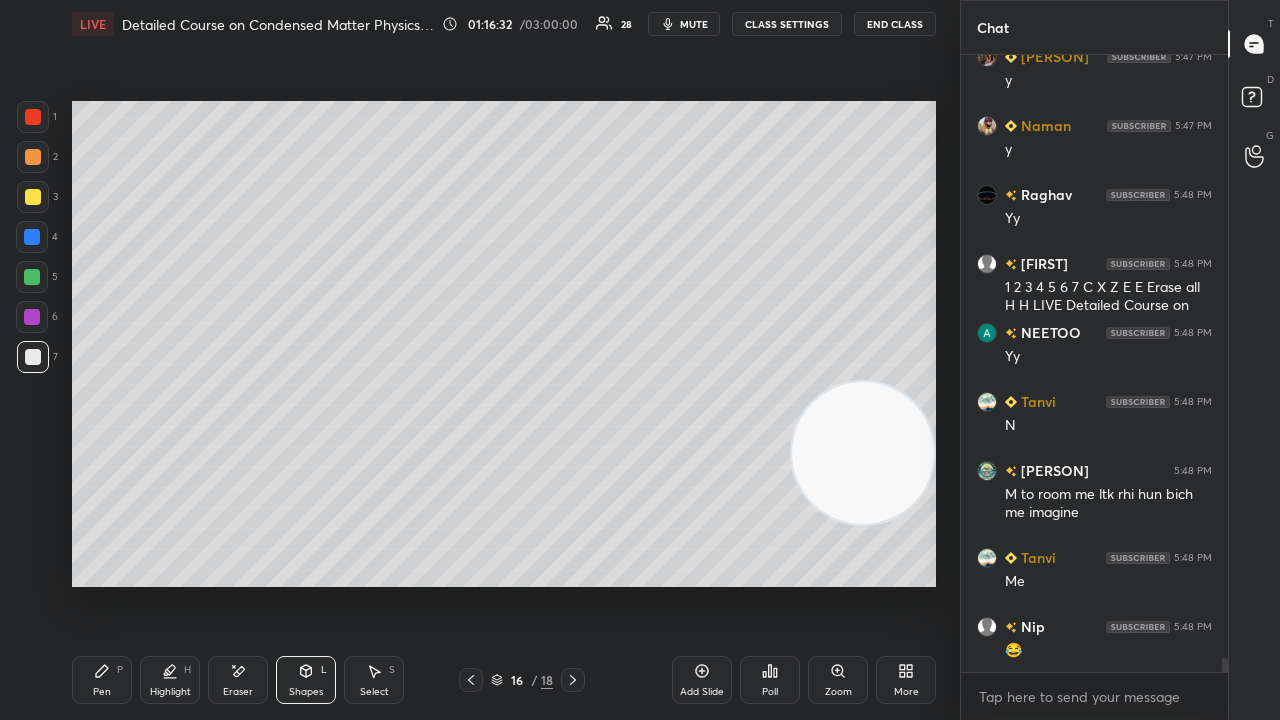 scroll, scrollTop: 26924, scrollLeft: 0, axis: vertical 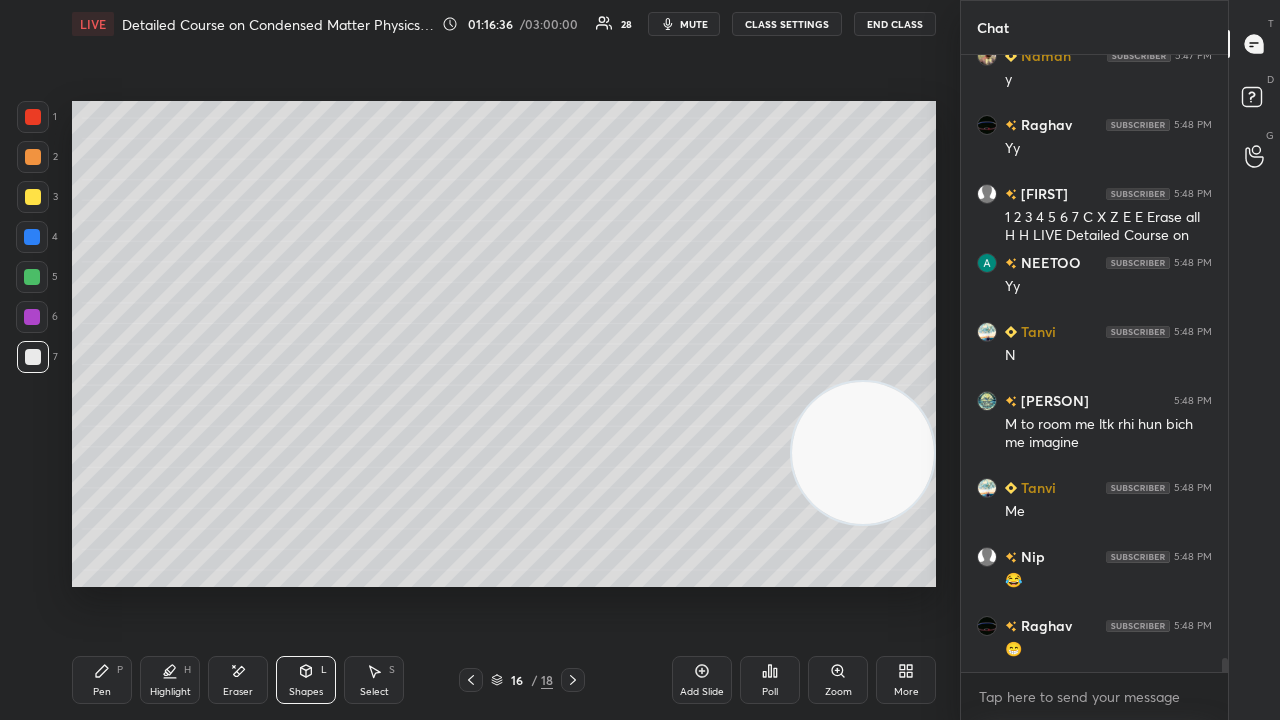 click on "Pen" at bounding box center (102, 692) 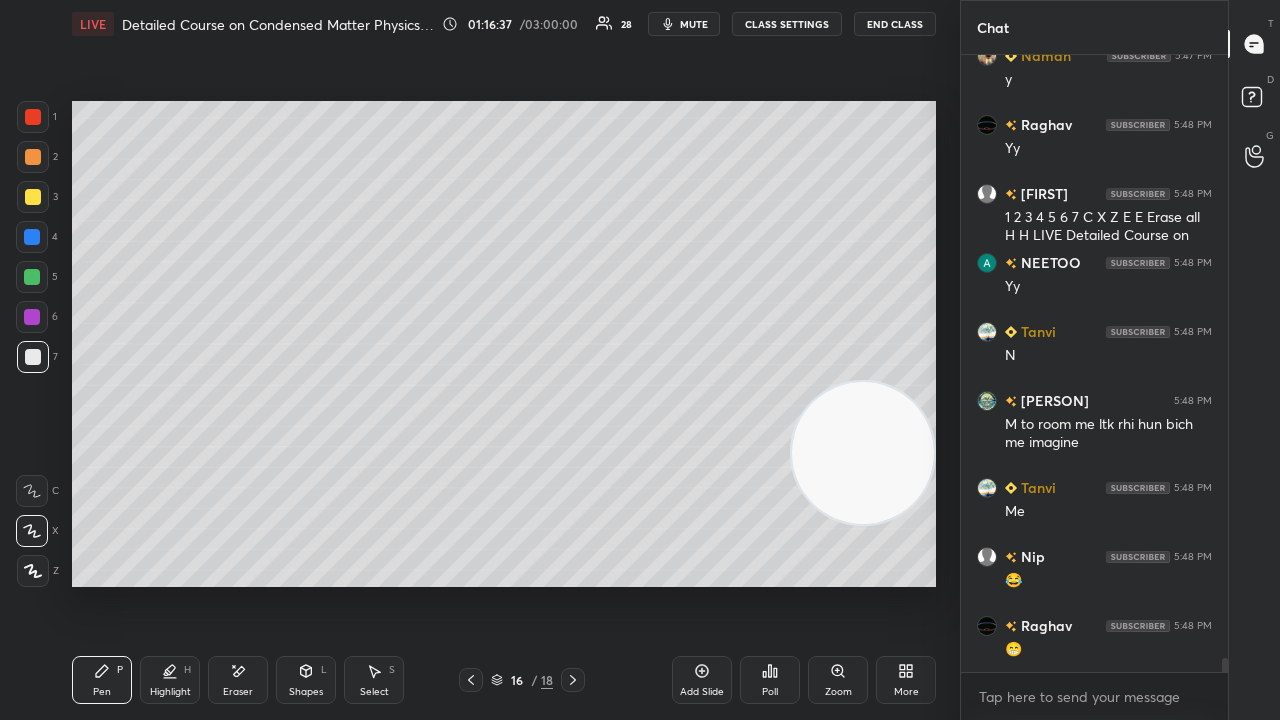 click on "mute" at bounding box center (694, 24) 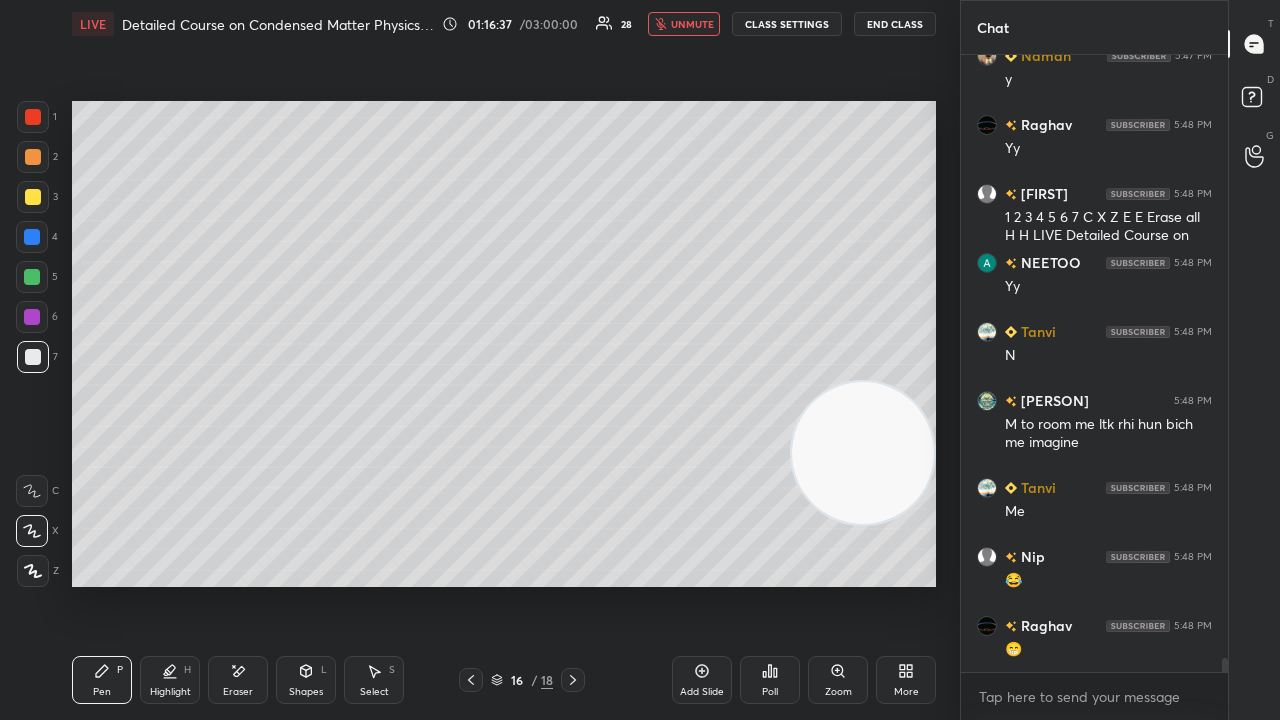 click on "unmute" at bounding box center (692, 24) 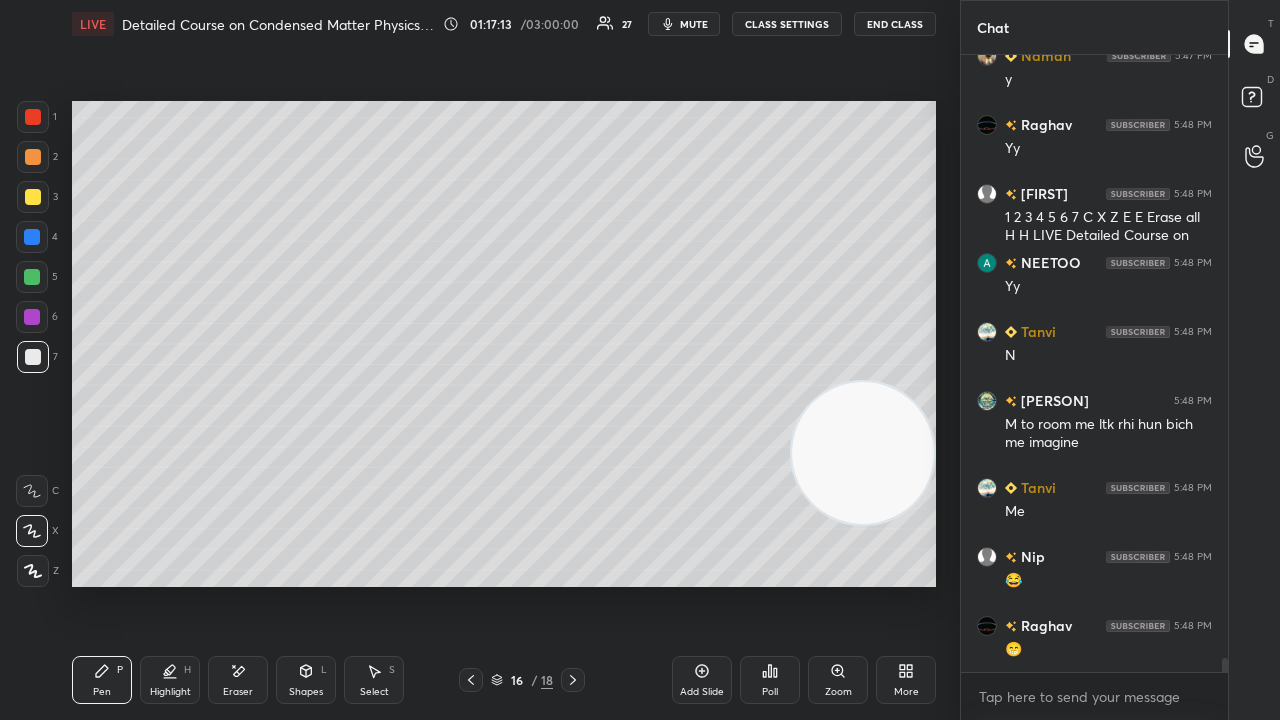 click on "mute" at bounding box center (684, 24) 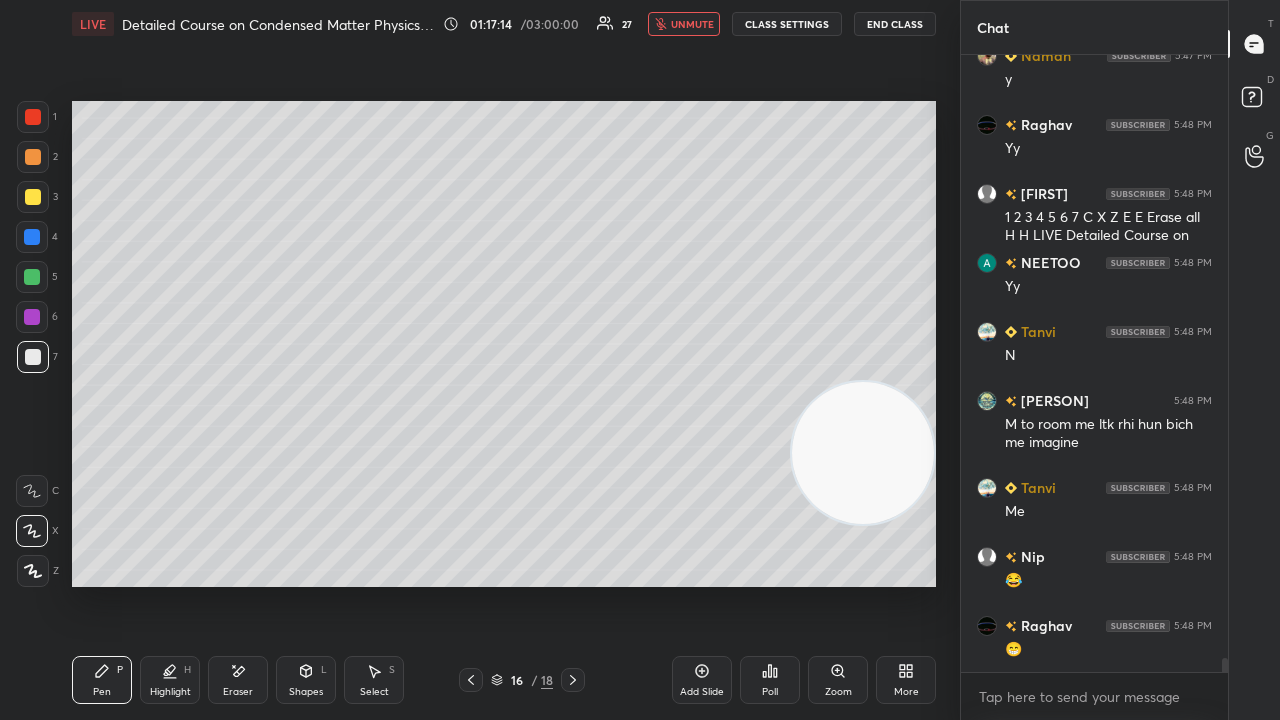 click on "unmute" at bounding box center [692, 24] 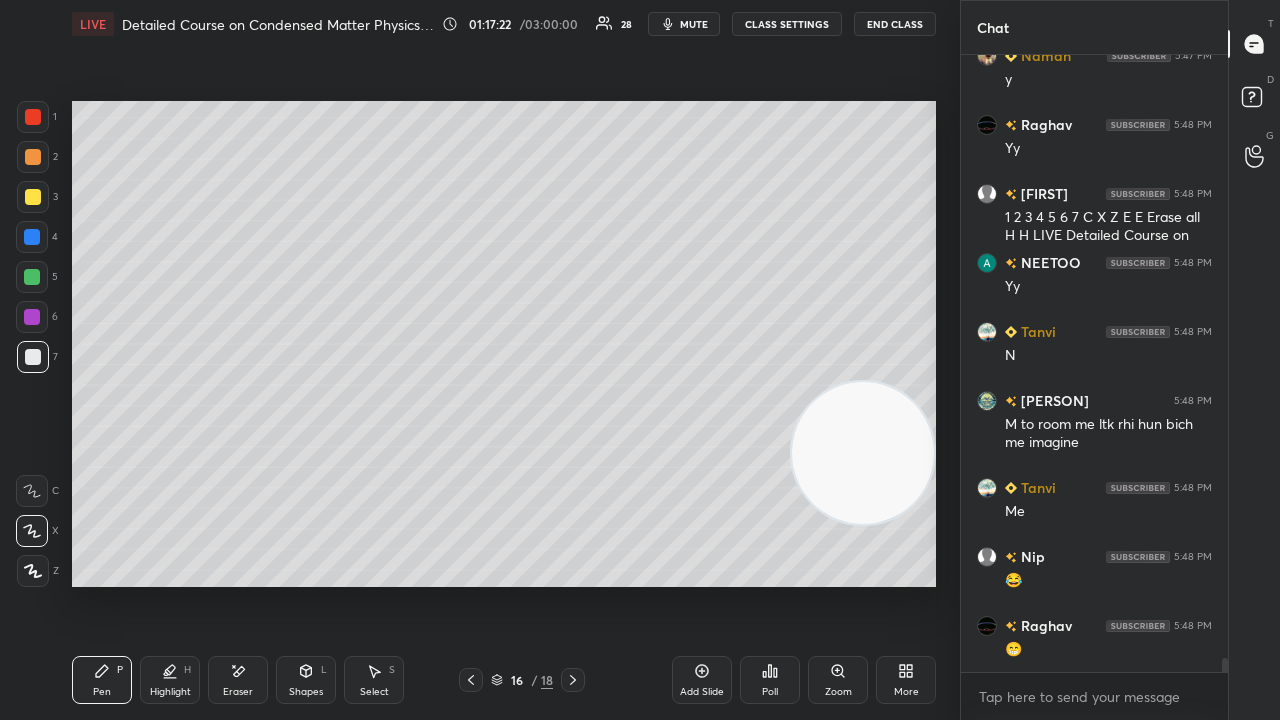 click on "mute" at bounding box center [684, 24] 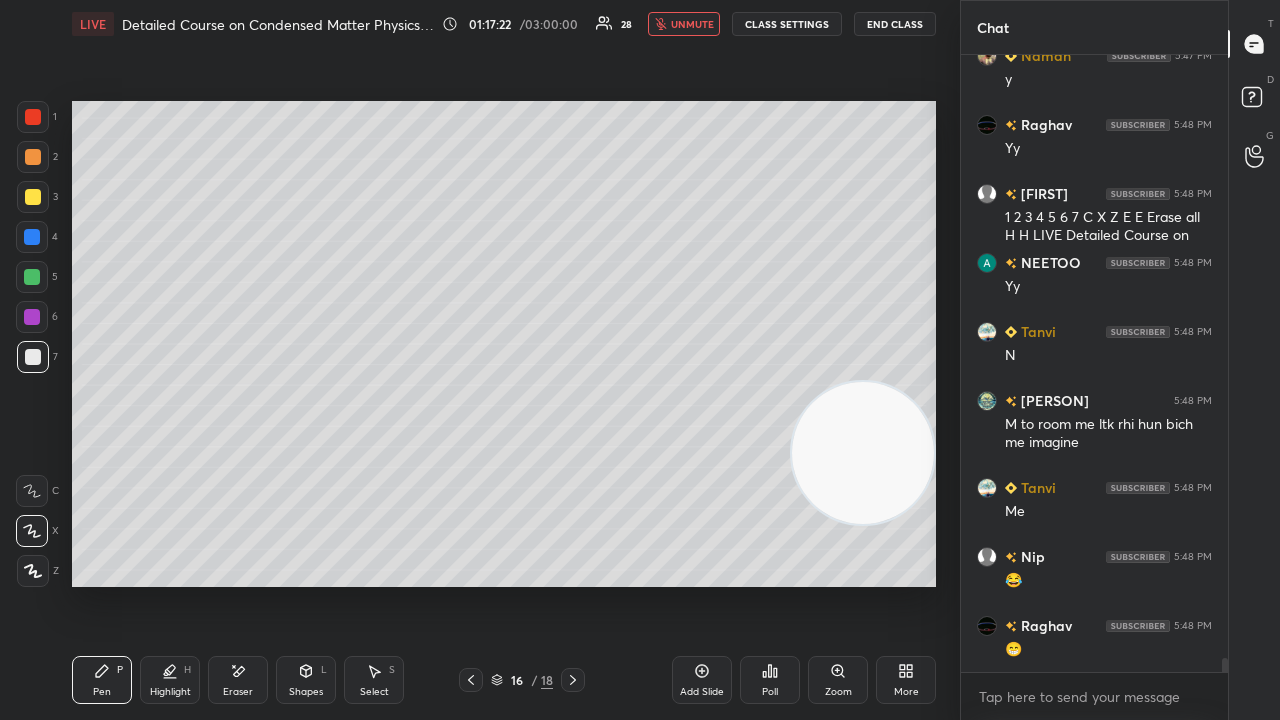 click on "unmute" at bounding box center (692, 24) 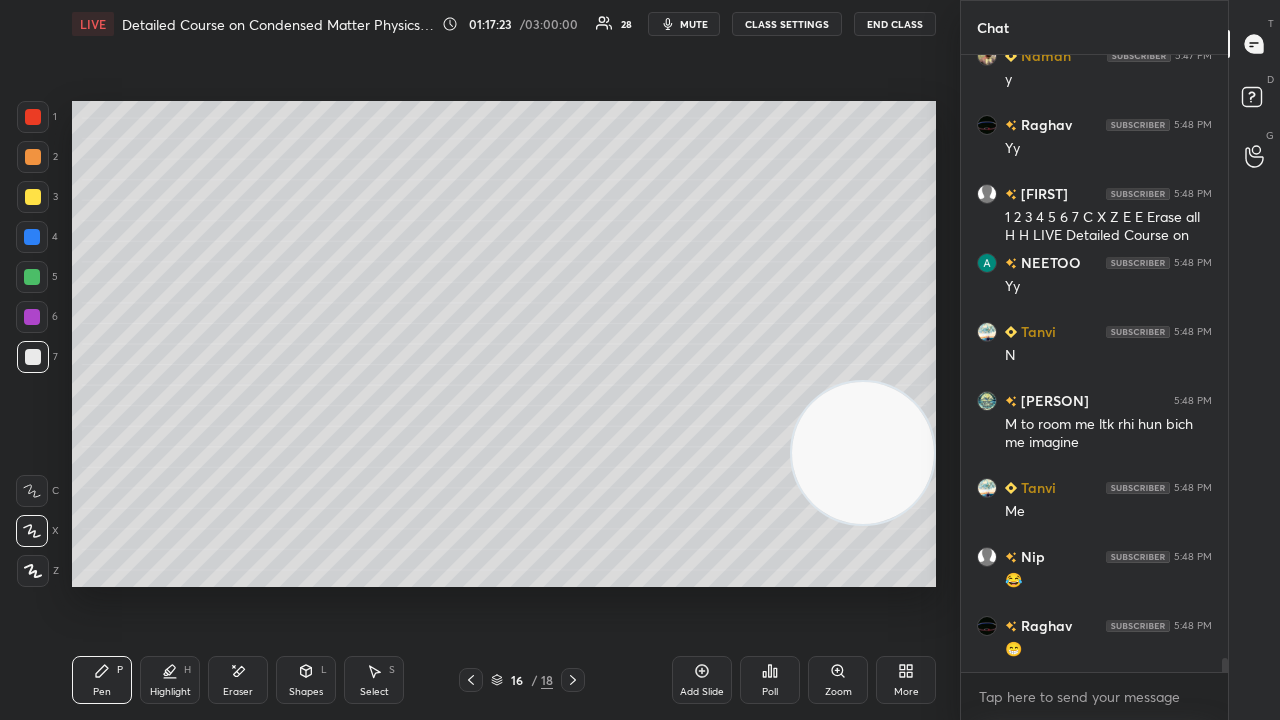 click on "Shapes" at bounding box center [306, 692] 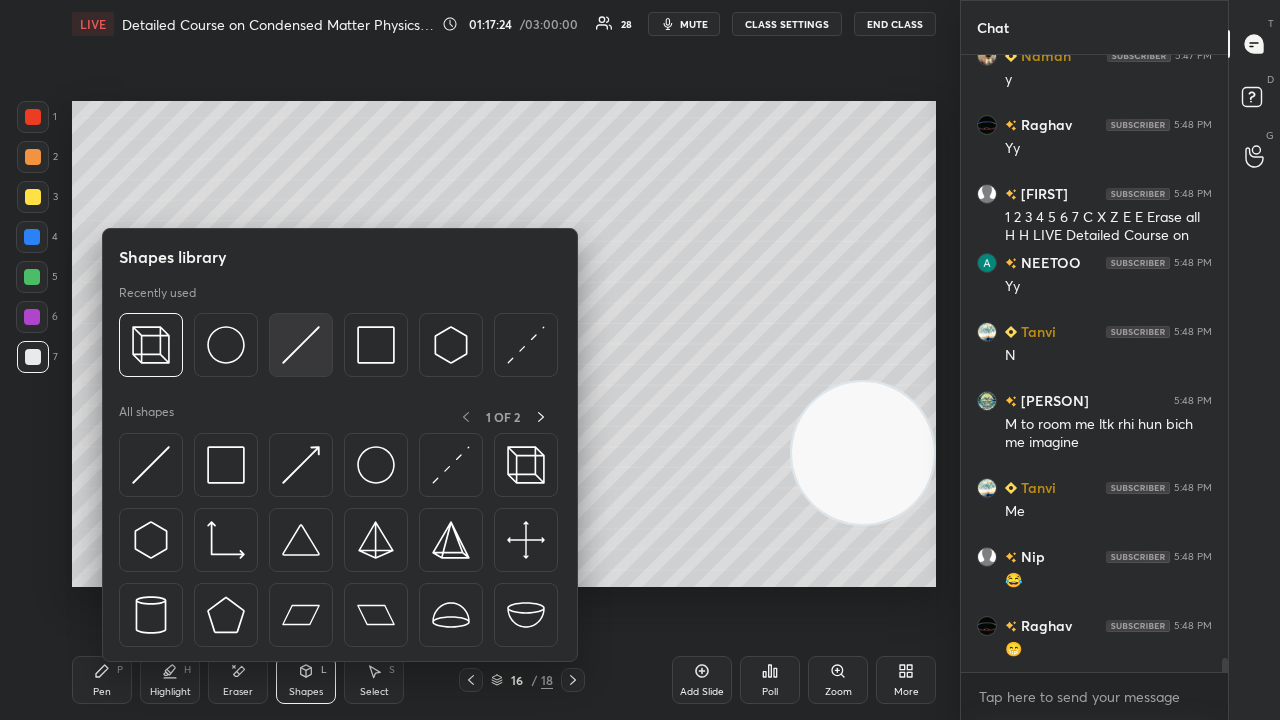 click at bounding box center [301, 345] 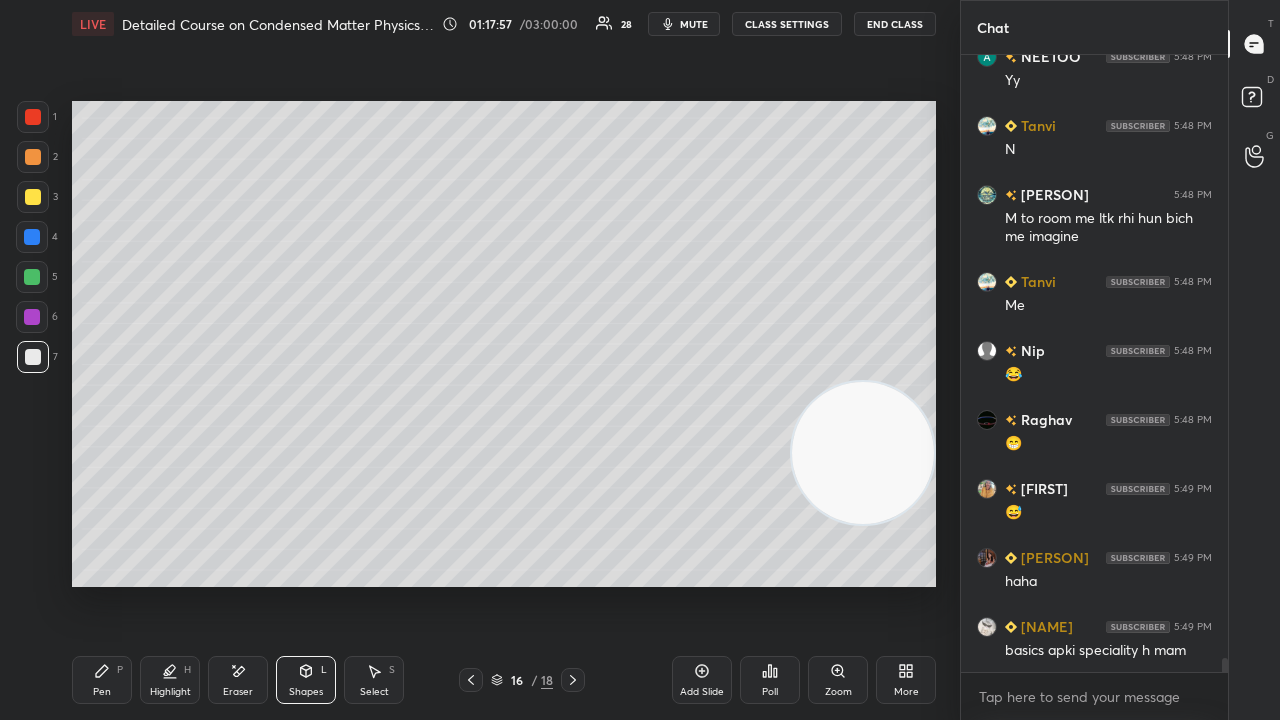 scroll, scrollTop: 27236, scrollLeft: 0, axis: vertical 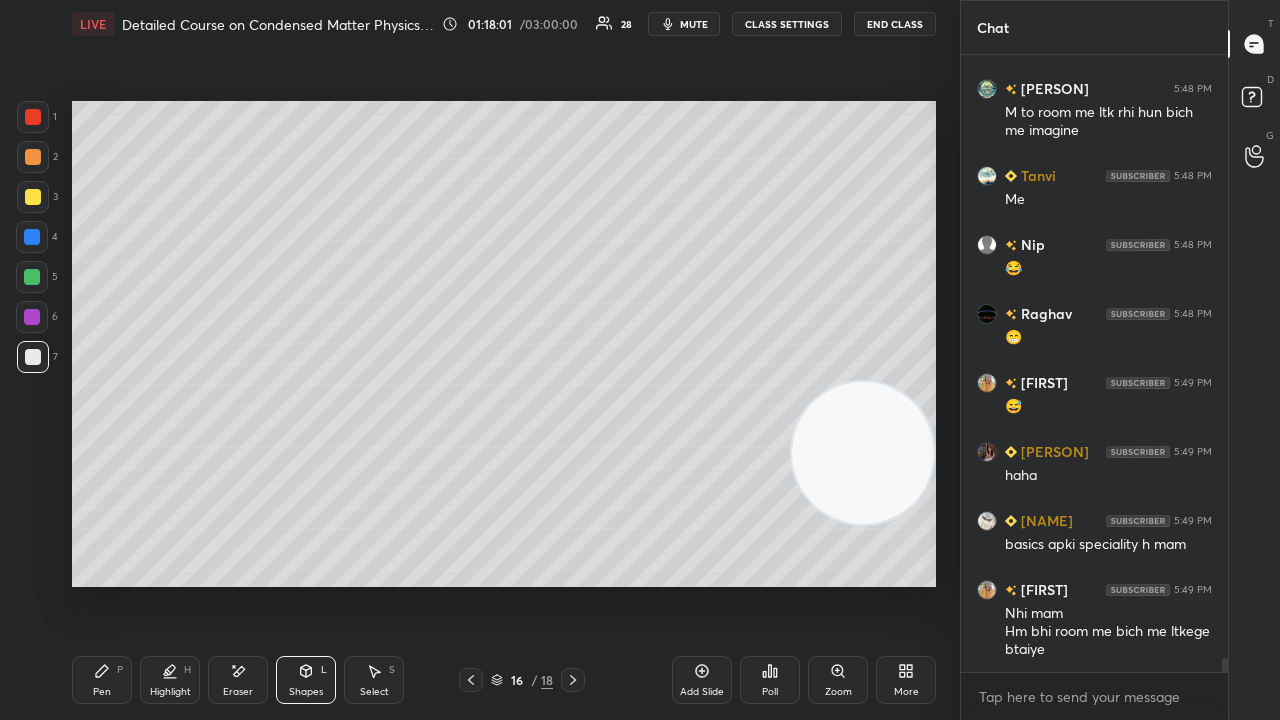 click on "mute" at bounding box center (684, 24) 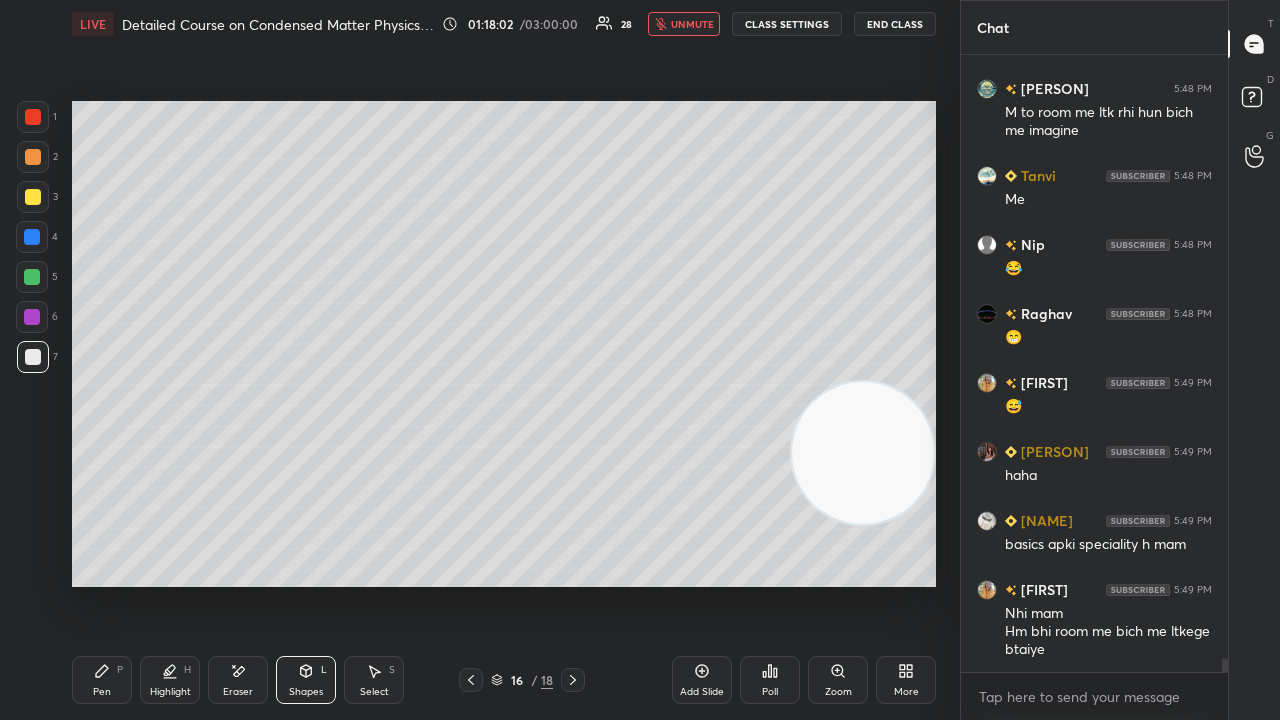 click on "unmute" at bounding box center [692, 24] 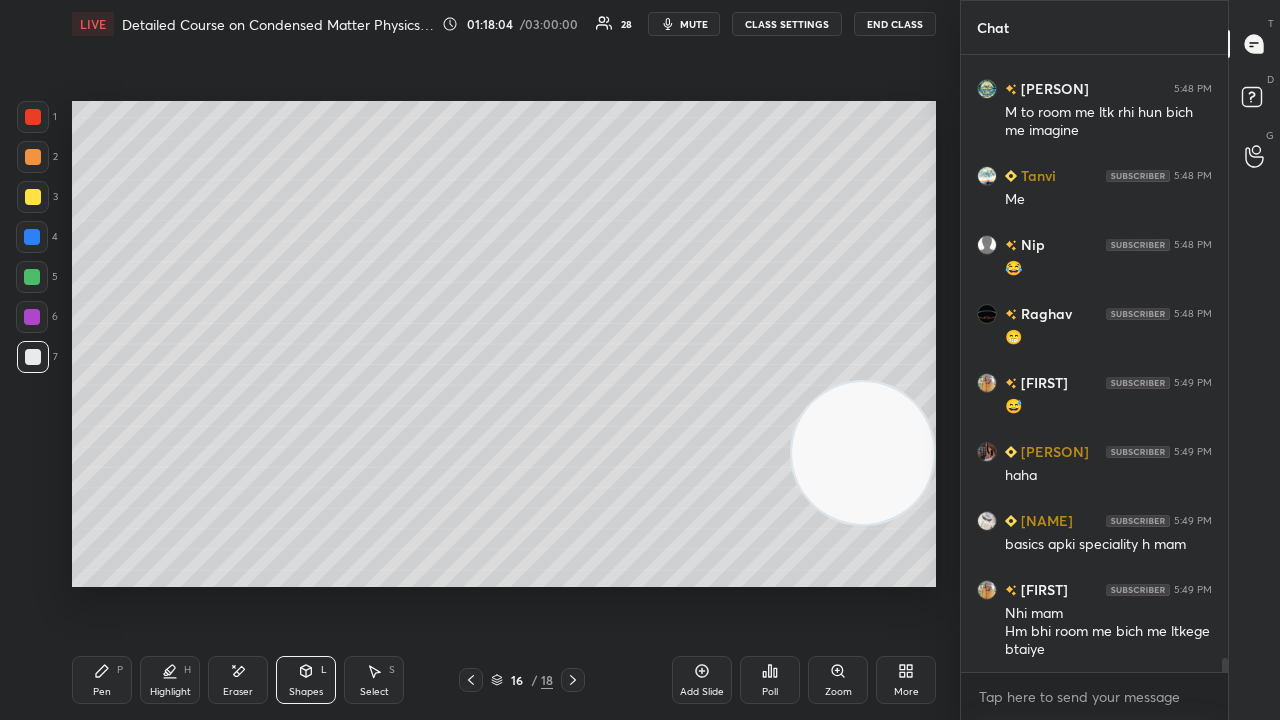 click on "Pen P Highlight H Eraser Shapes L Select S" at bounding box center [222, 680] 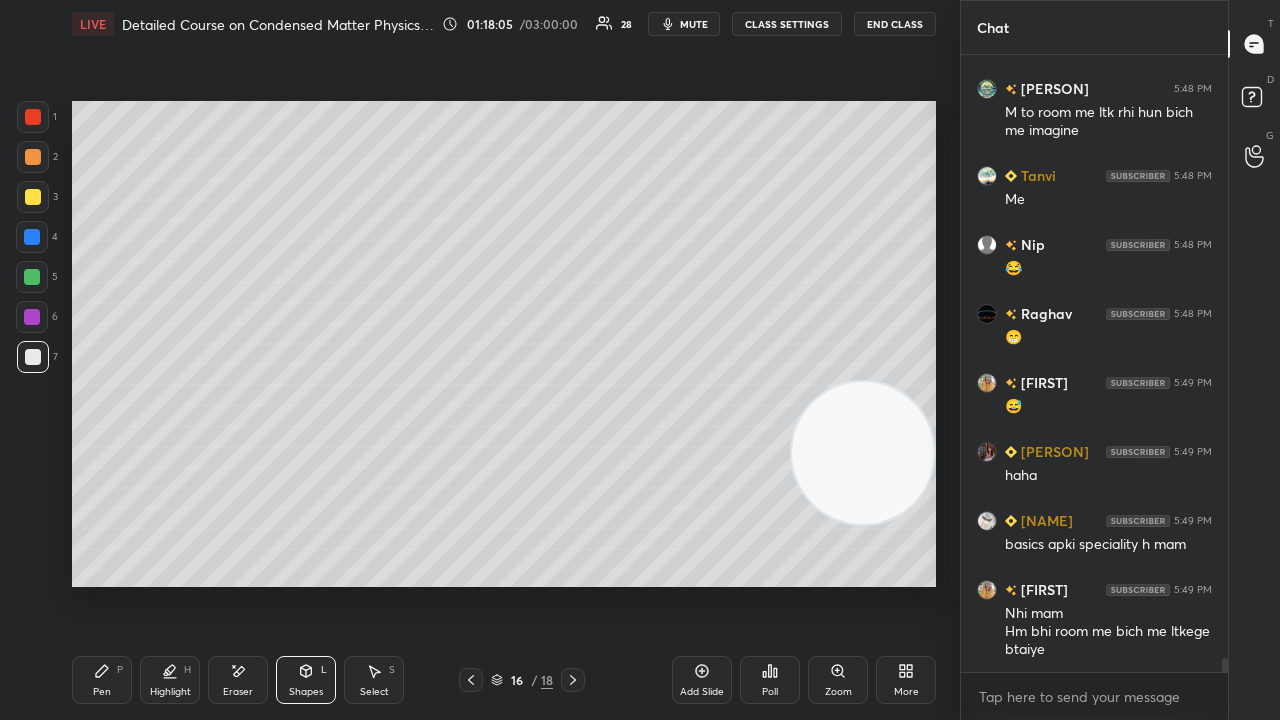 click on "mute" at bounding box center (694, 24) 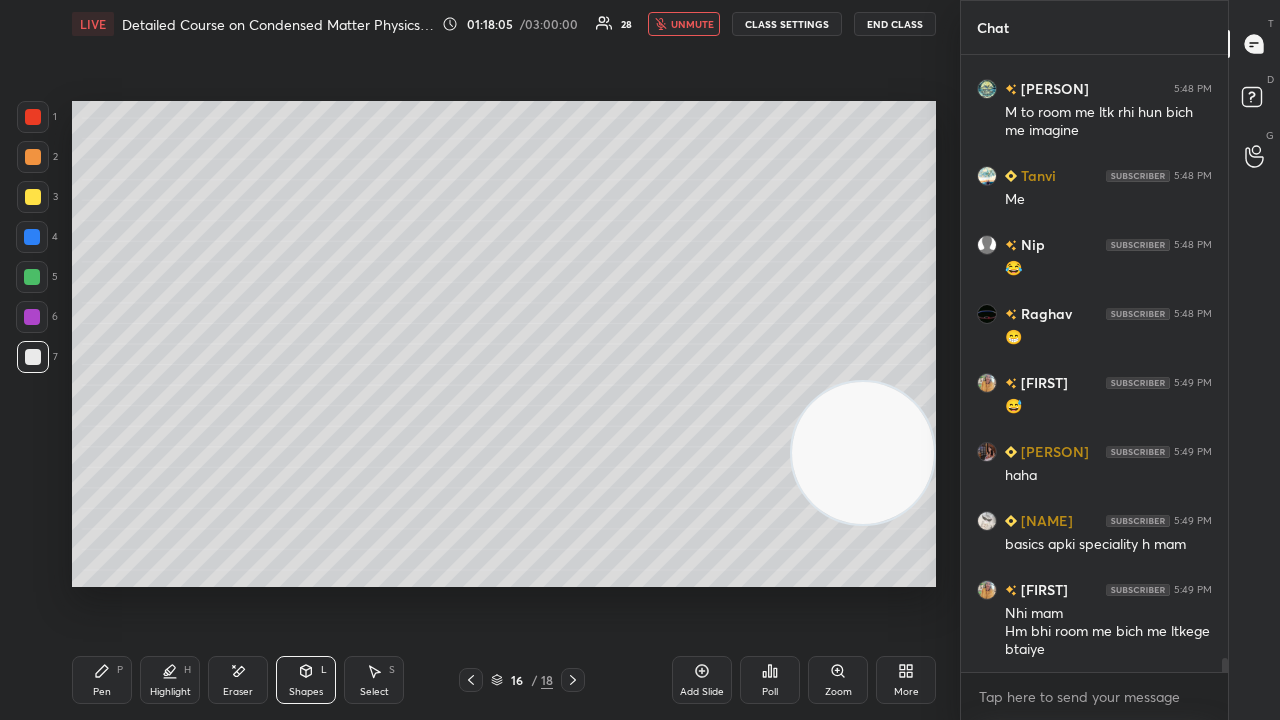 click on "unmute" at bounding box center [692, 24] 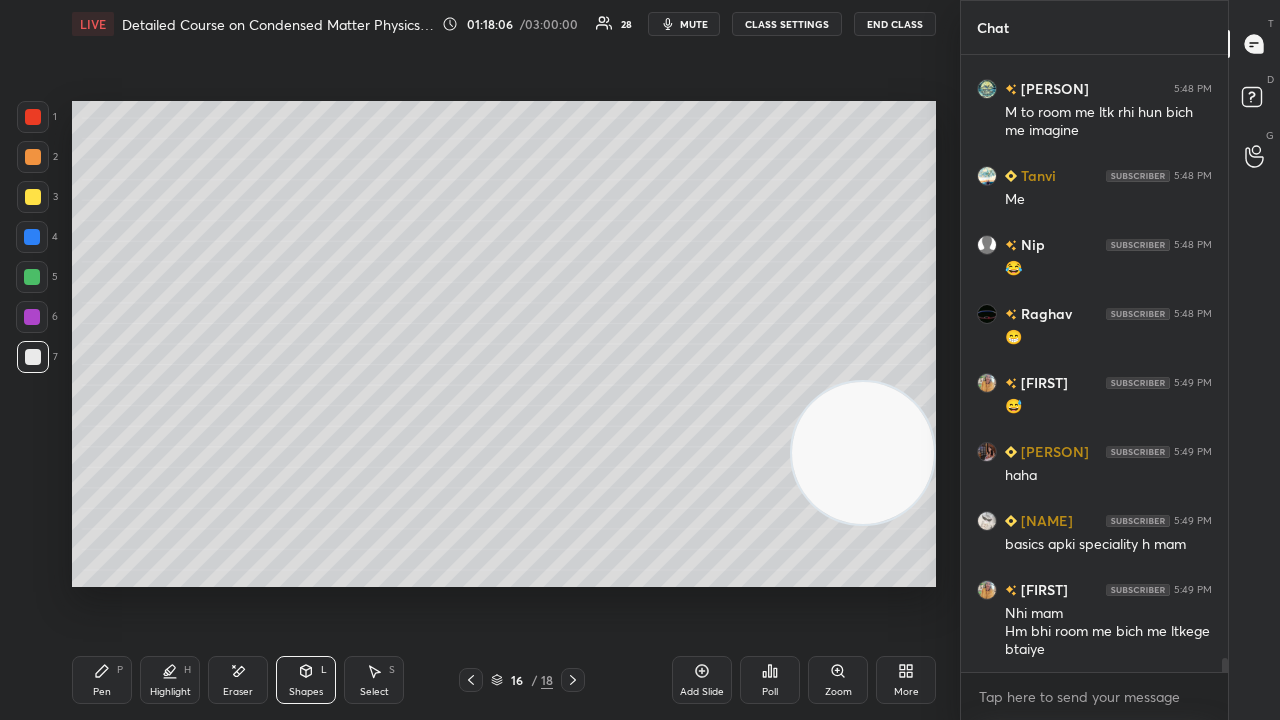 click at bounding box center [33, 197] 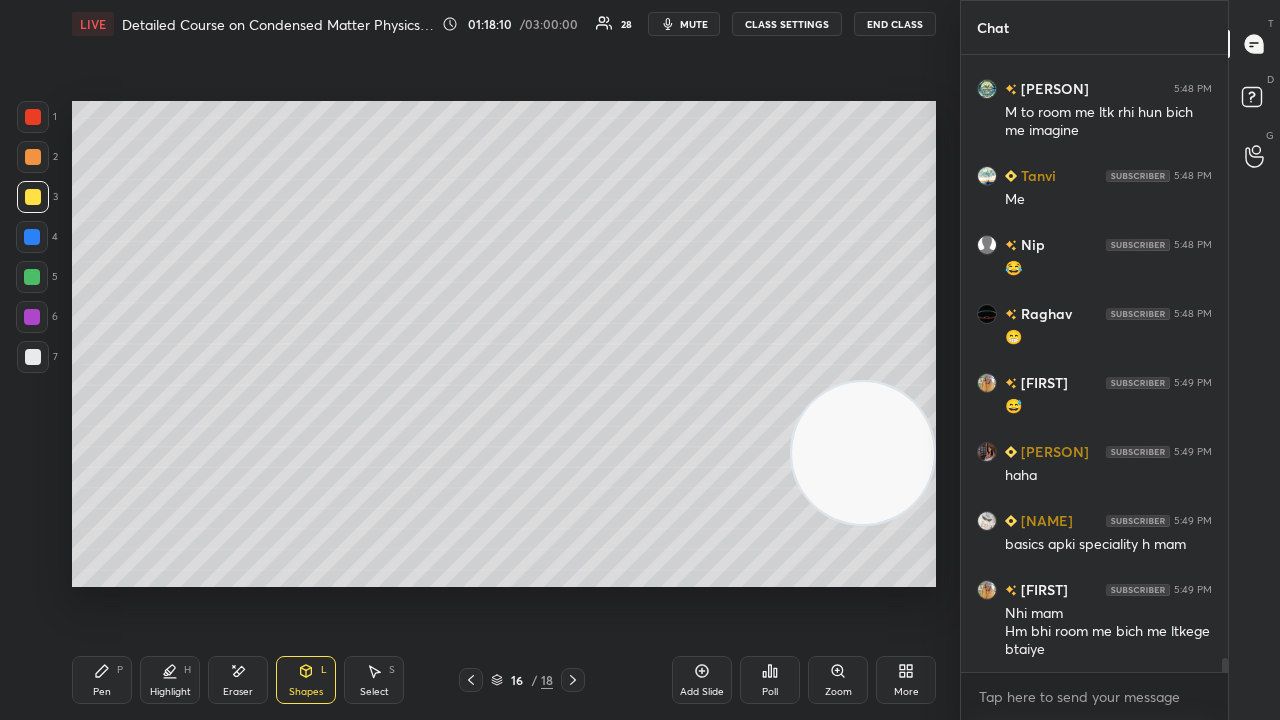 click on "mute" at bounding box center (684, 24) 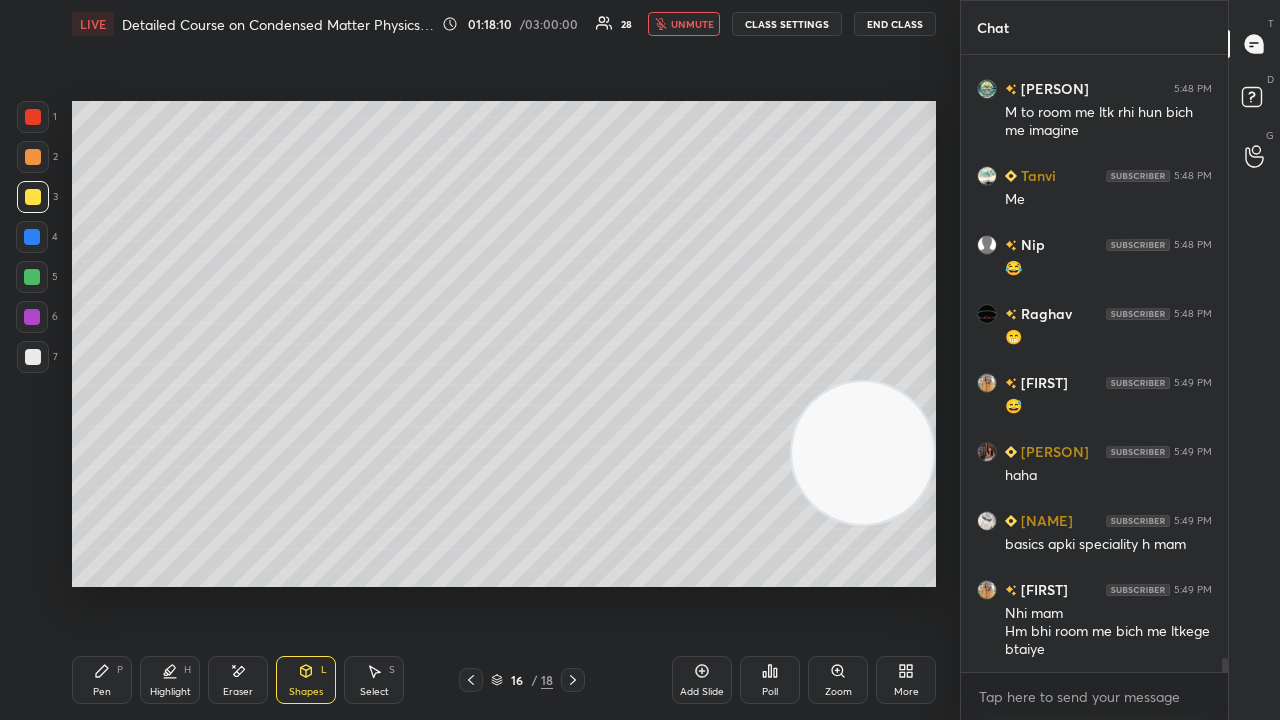 click on "unmute" at bounding box center [692, 24] 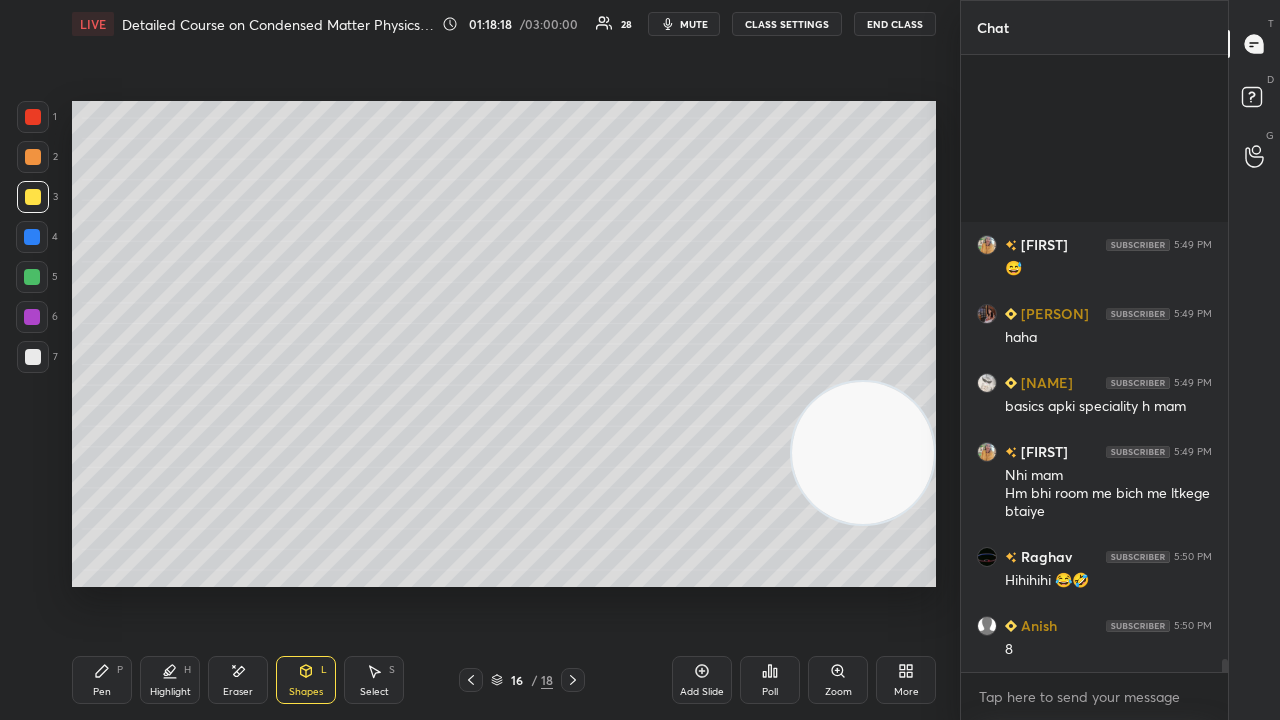 scroll, scrollTop: 27650, scrollLeft: 0, axis: vertical 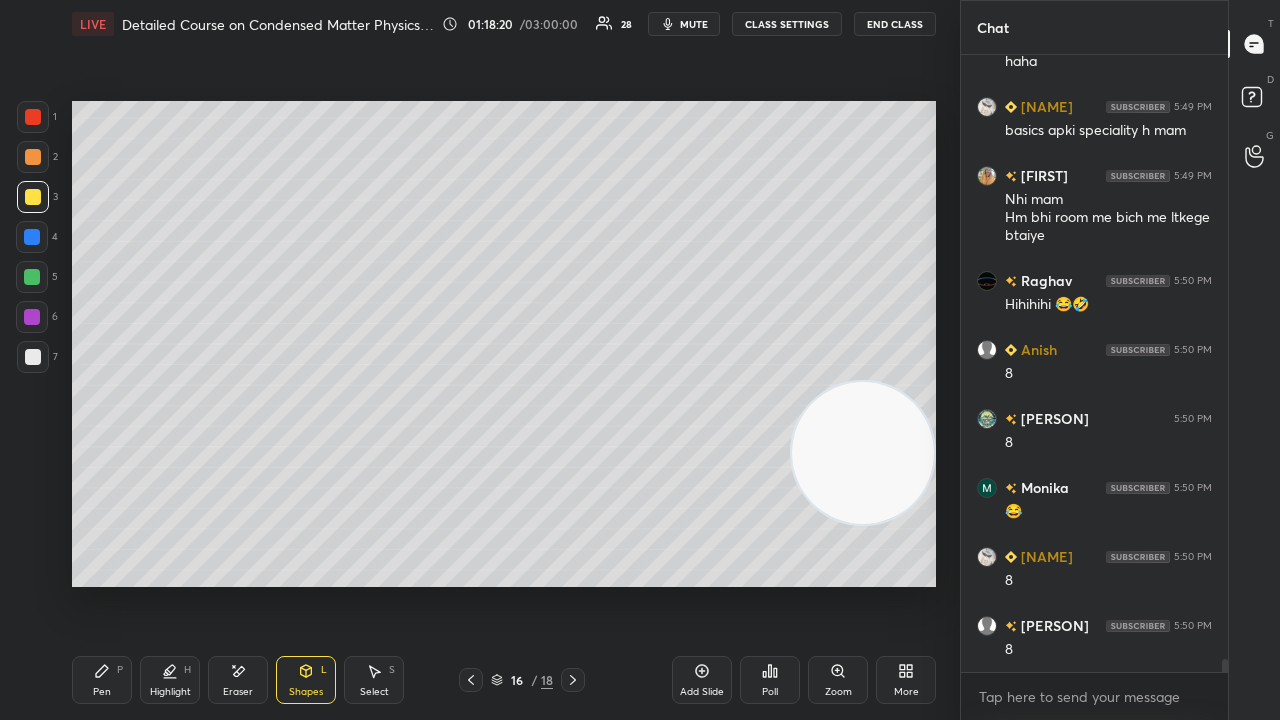 click on "mute" at bounding box center [694, 24] 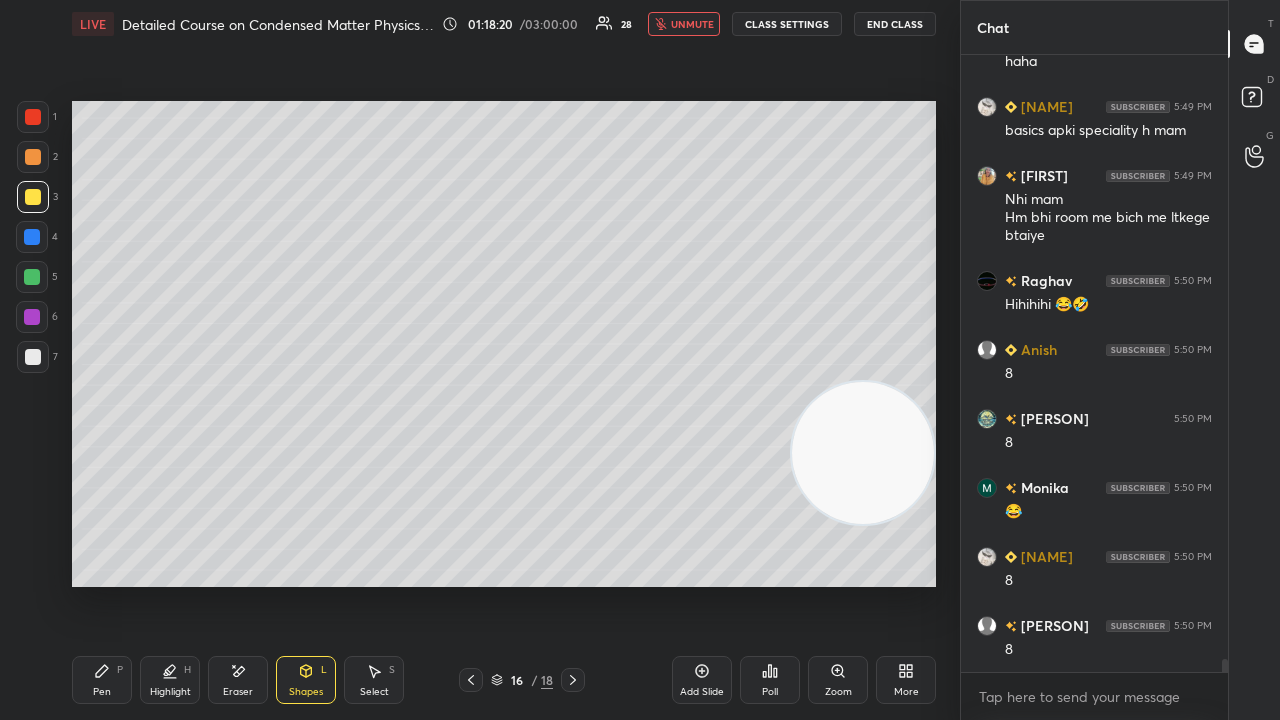 click on "unmute" at bounding box center (692, 24) 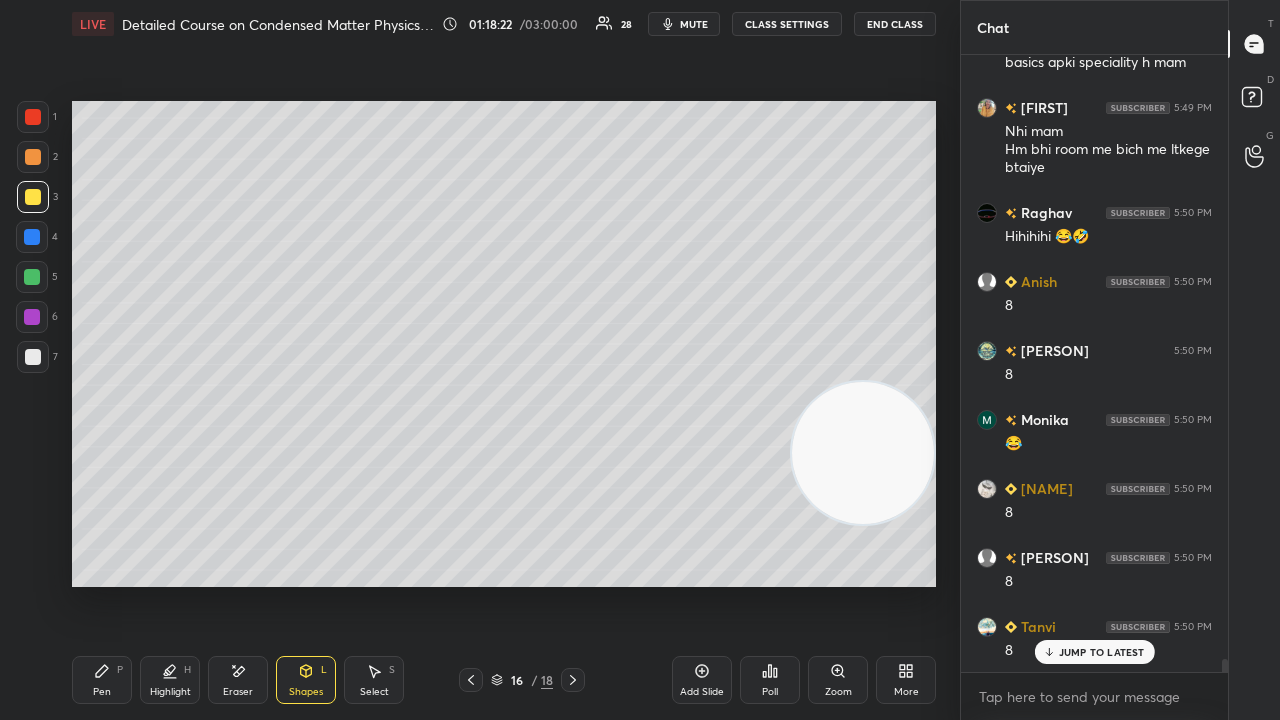 scroll, scrollTop: 27788, scrollLeft: 0, axis: vertical 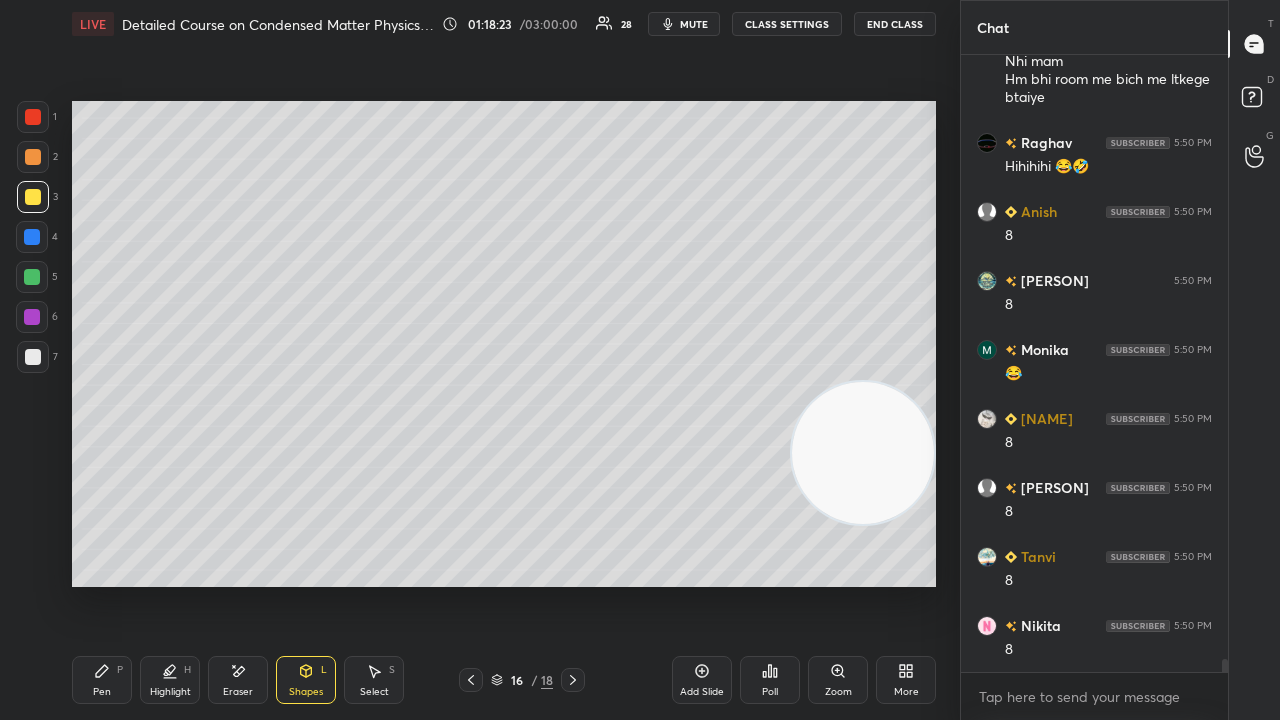 click on "mute" at bounding box center [694, 24] 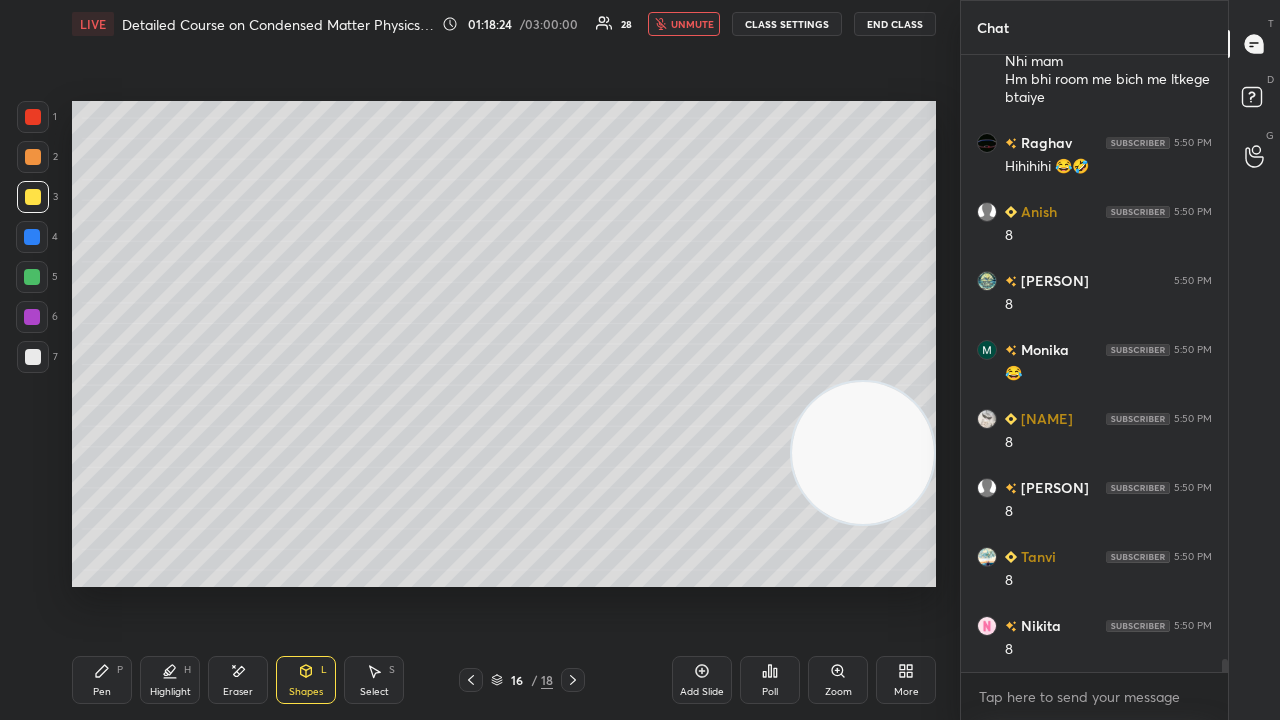 click on "unmute" at bounding box center (692, 24) 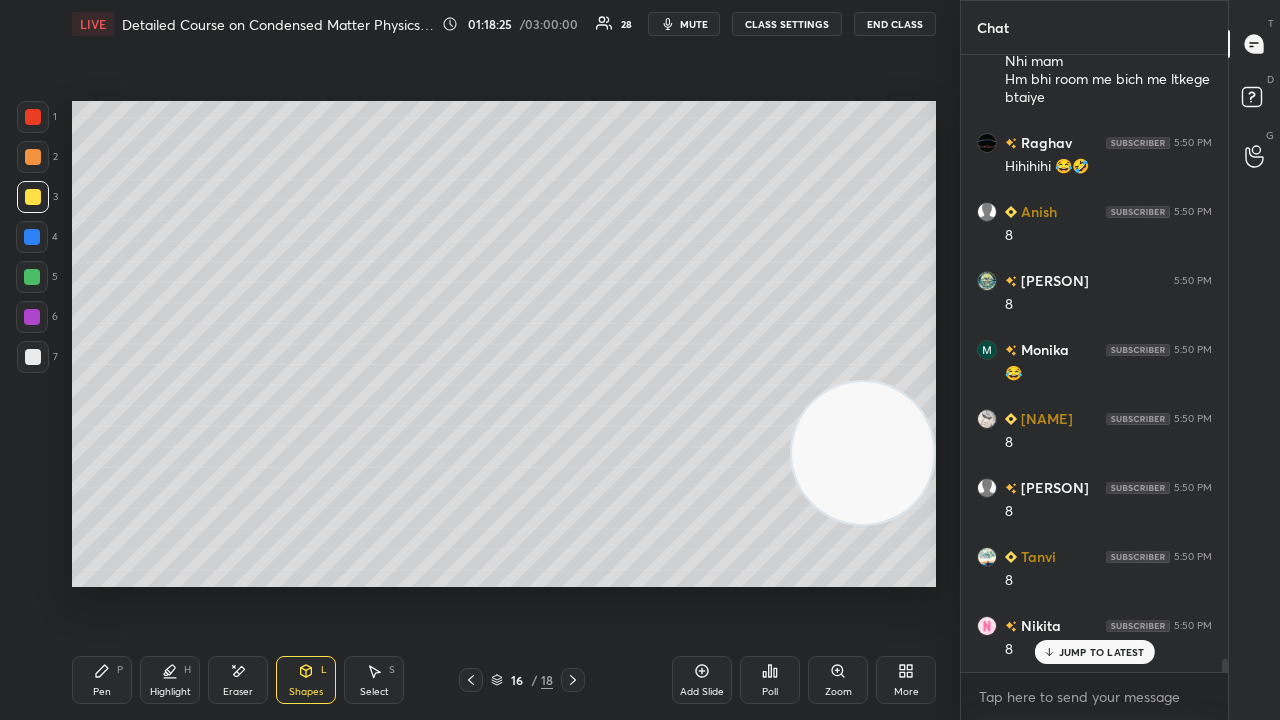 scroll, scrollTop: 27856, scrollLeft: 0, axis: vertical 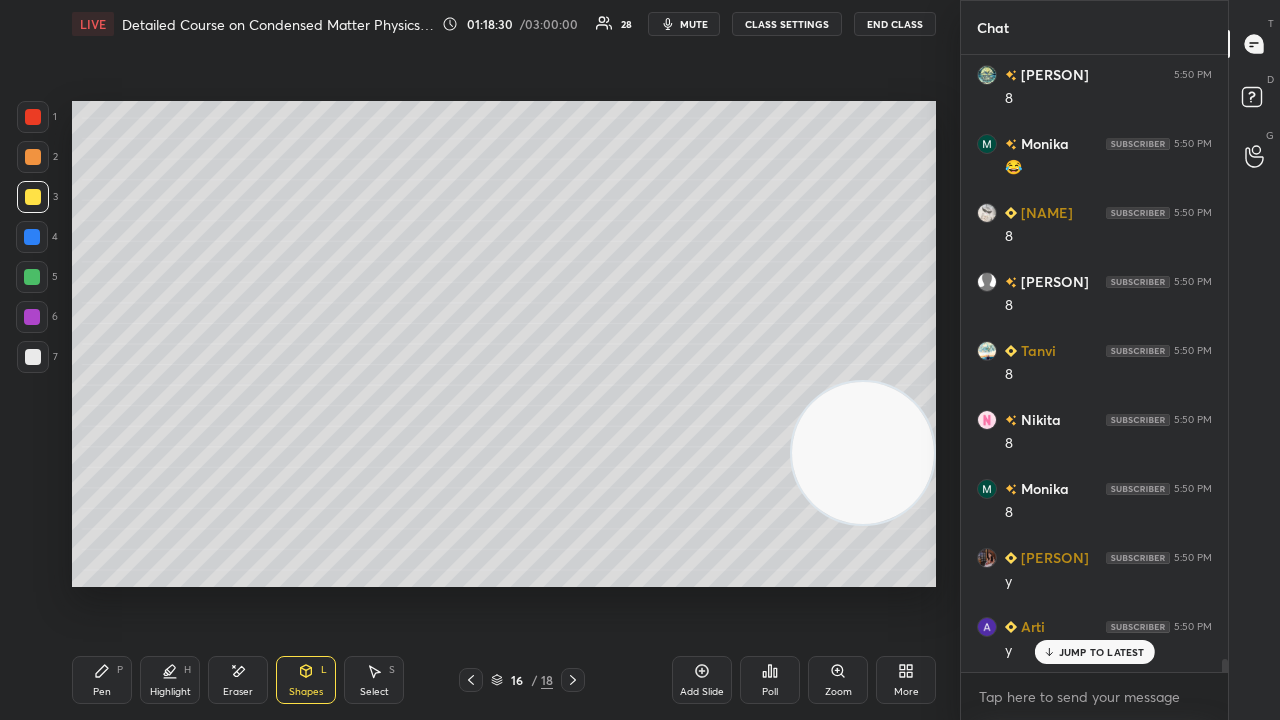 click on "LIVE Detailed Course on Condensed Matter Physics Day-1 01:18:30 /  03:00:00 28 mute CLASS SETTINGS End Class" at bounding box center [504, 24] 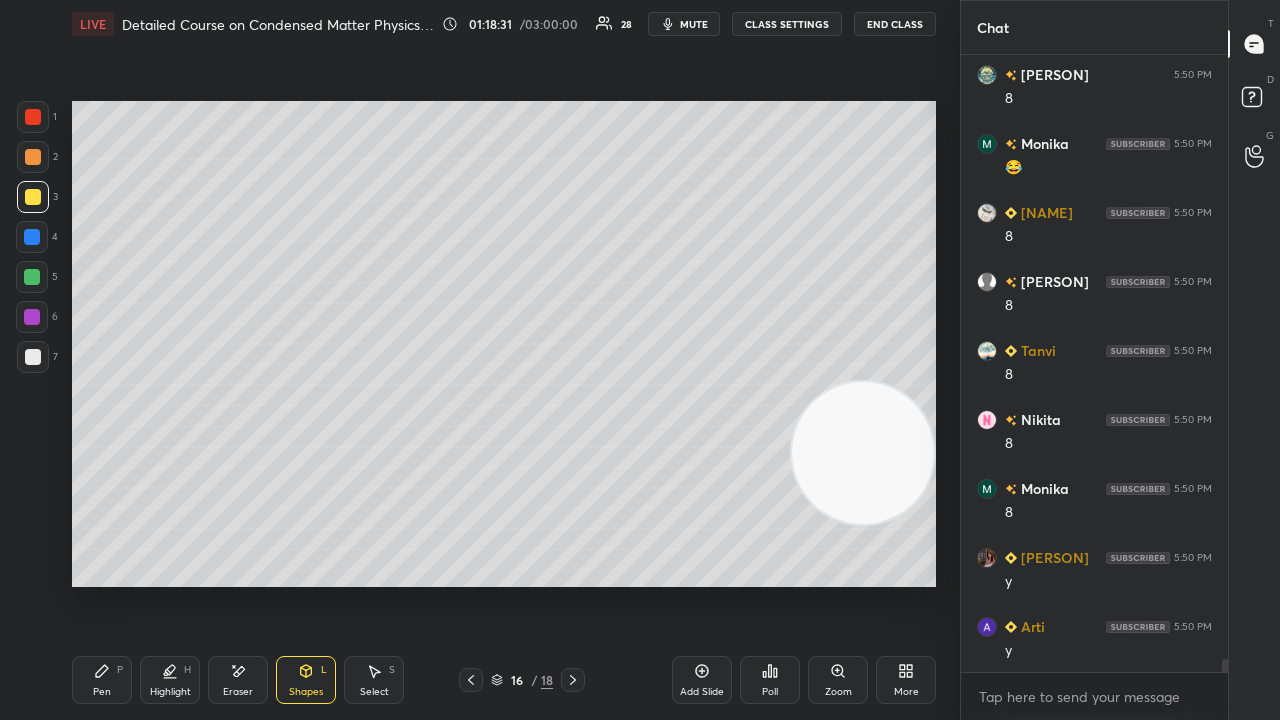 scroll, scrollTop: 28064, scrollLeft: 0, axis: vertical 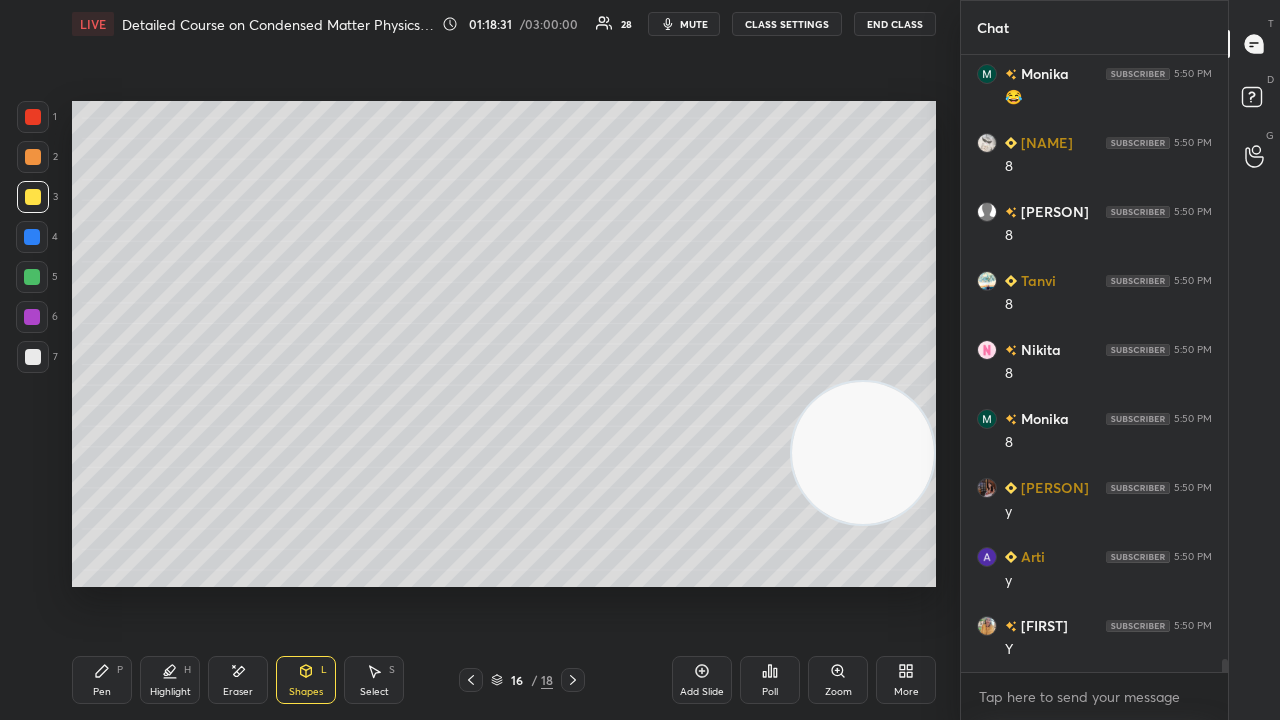 click on "mute" at bounding box center (694, 24) 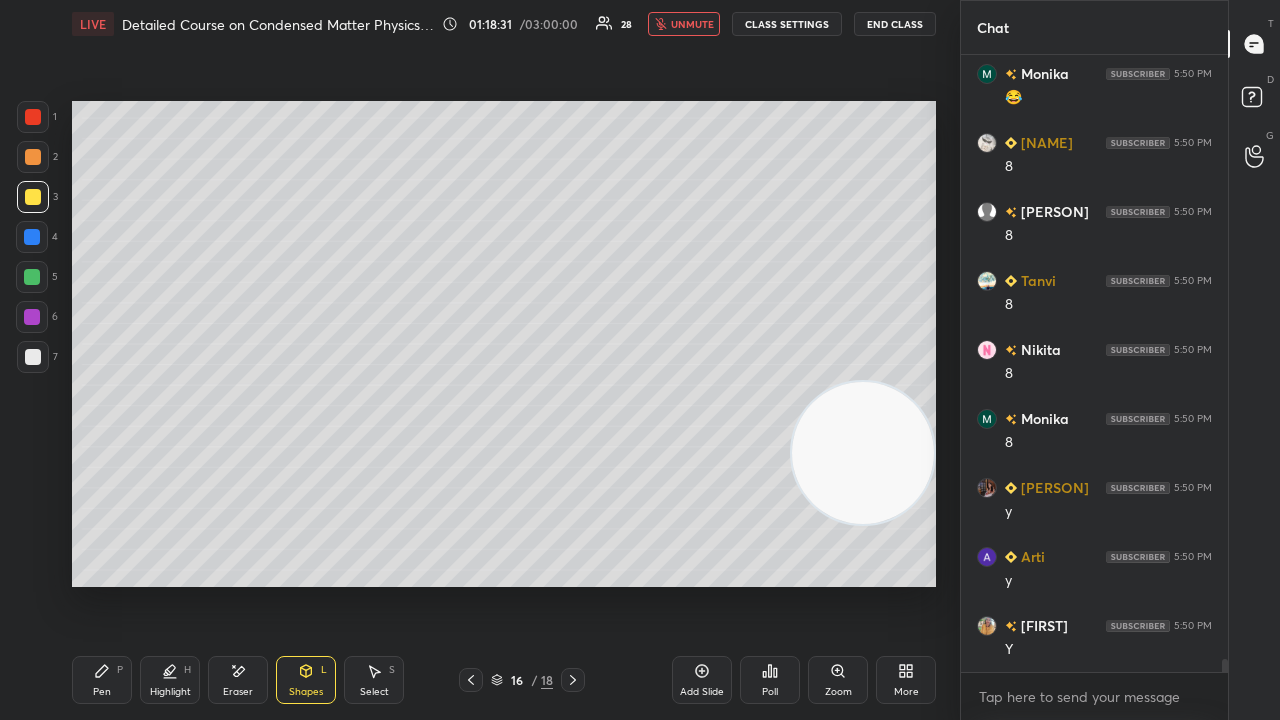 click on "unmute" at bounding box center [692, 24] 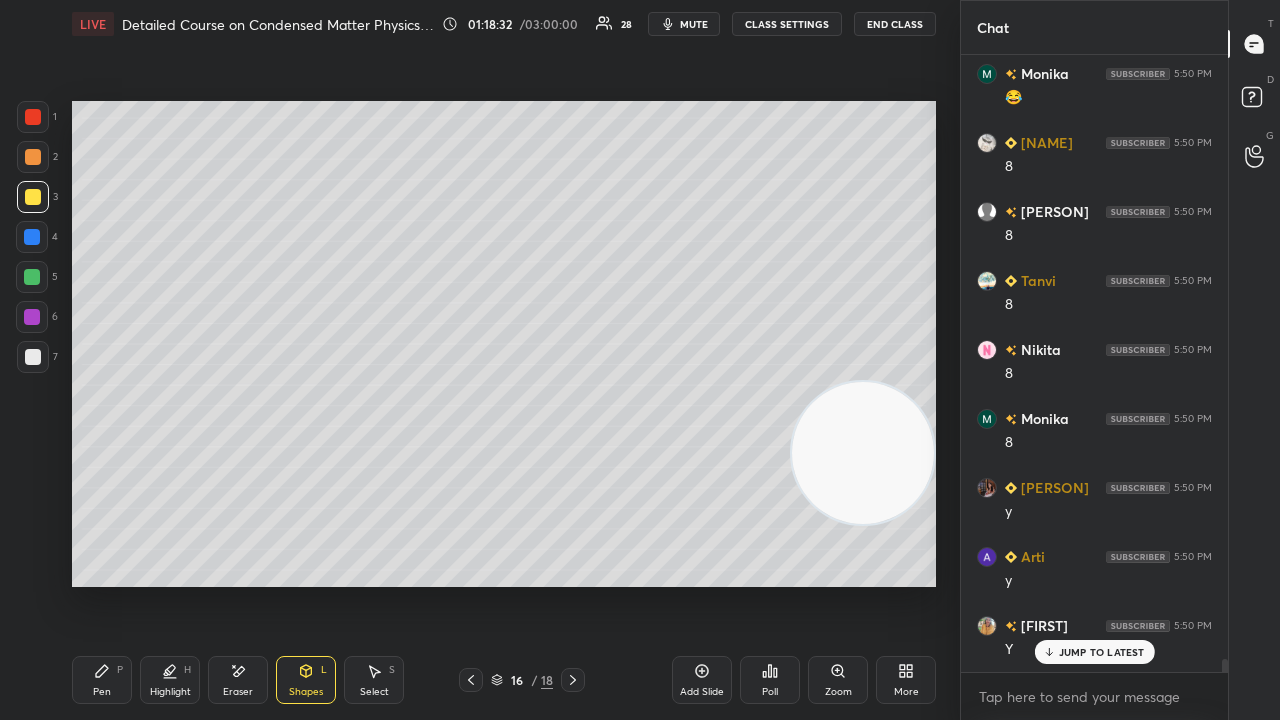 scroll, scrollTop: 28132, scrollLeft: 0, axis: vertical 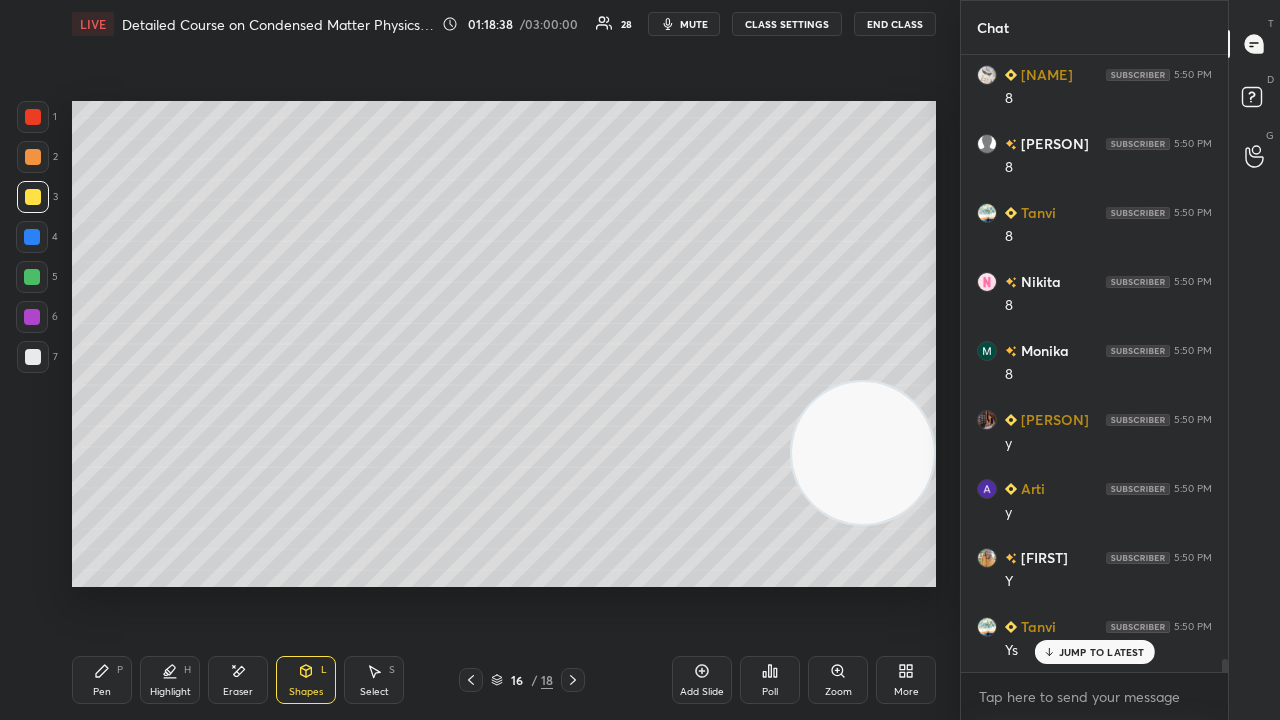 click on "mute" at bounding box center [694, 24] 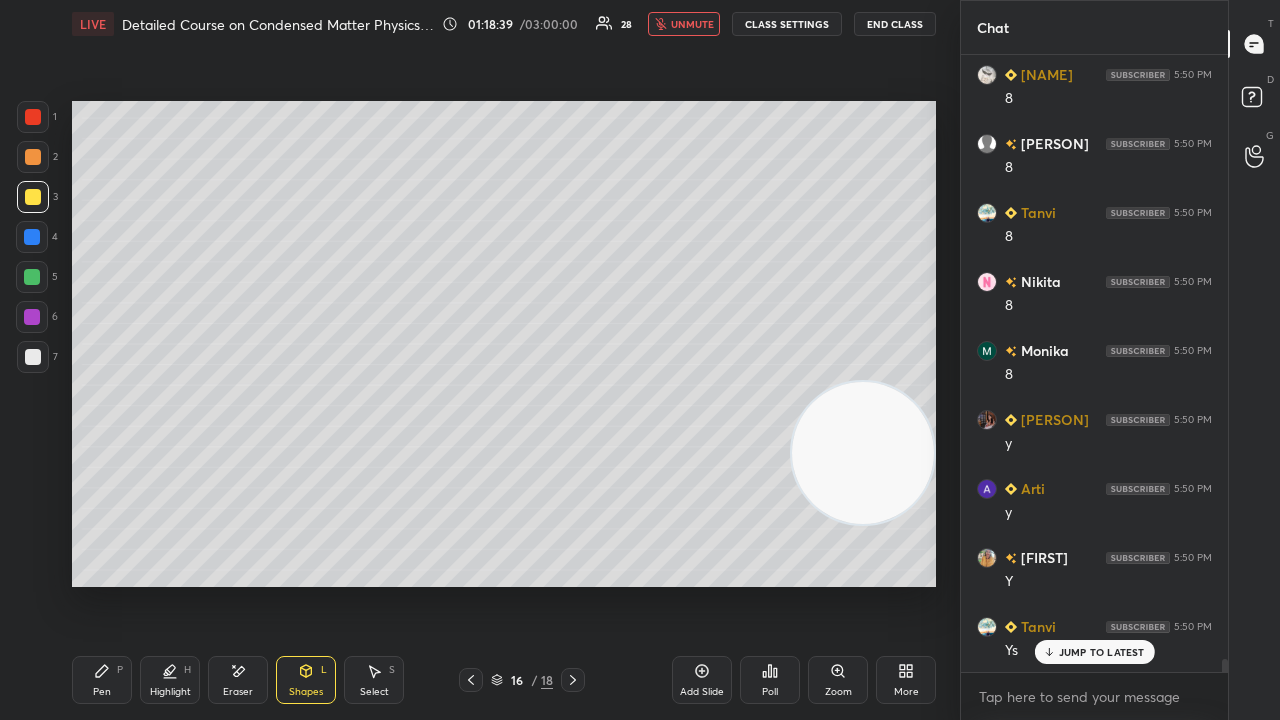 click on "unmute" at bounding box center (692, 24) 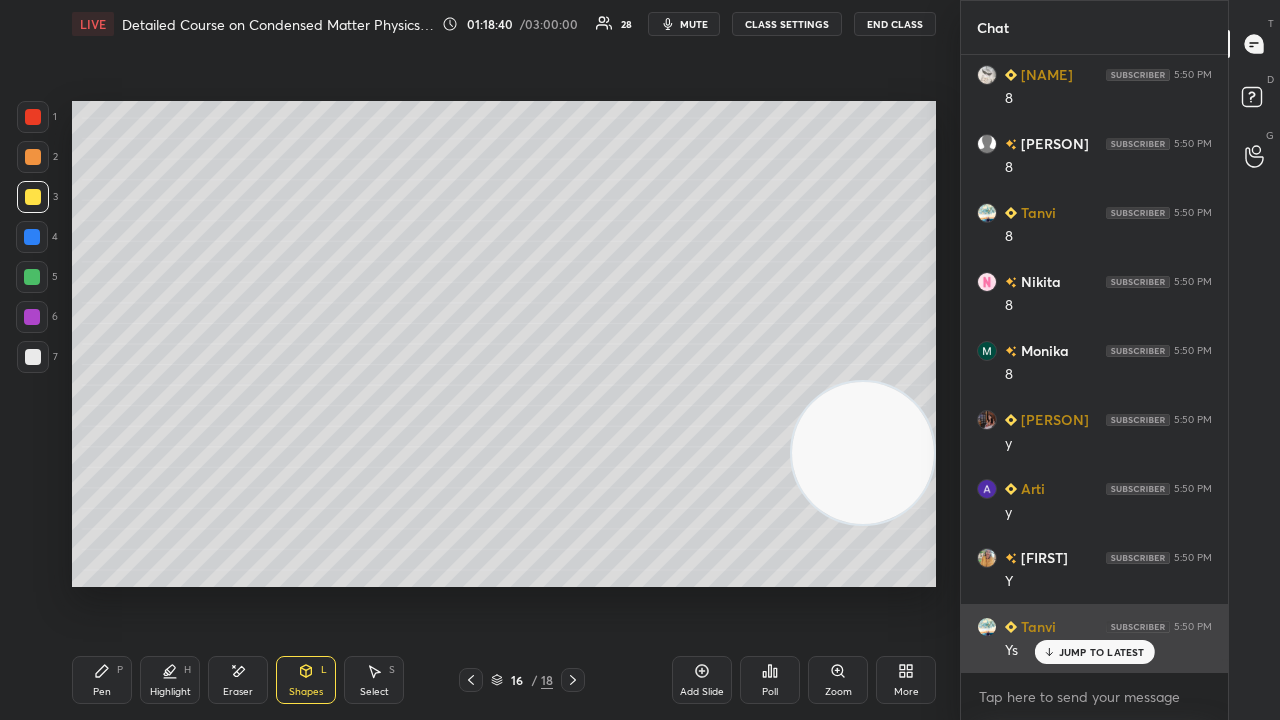 click on "JUMP TO LATEST" at bounding box center [1102, 652] 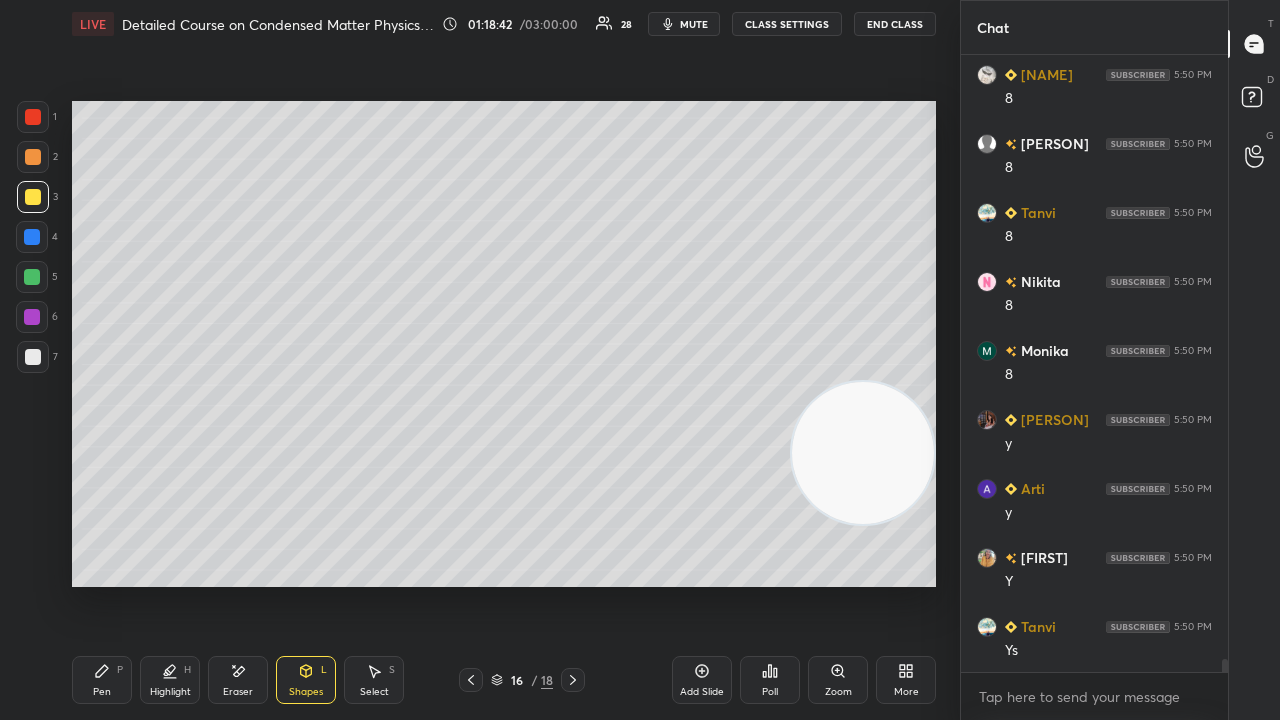 scroll, scrollTop: 28220, scrollLeft: 0, axis: vertical 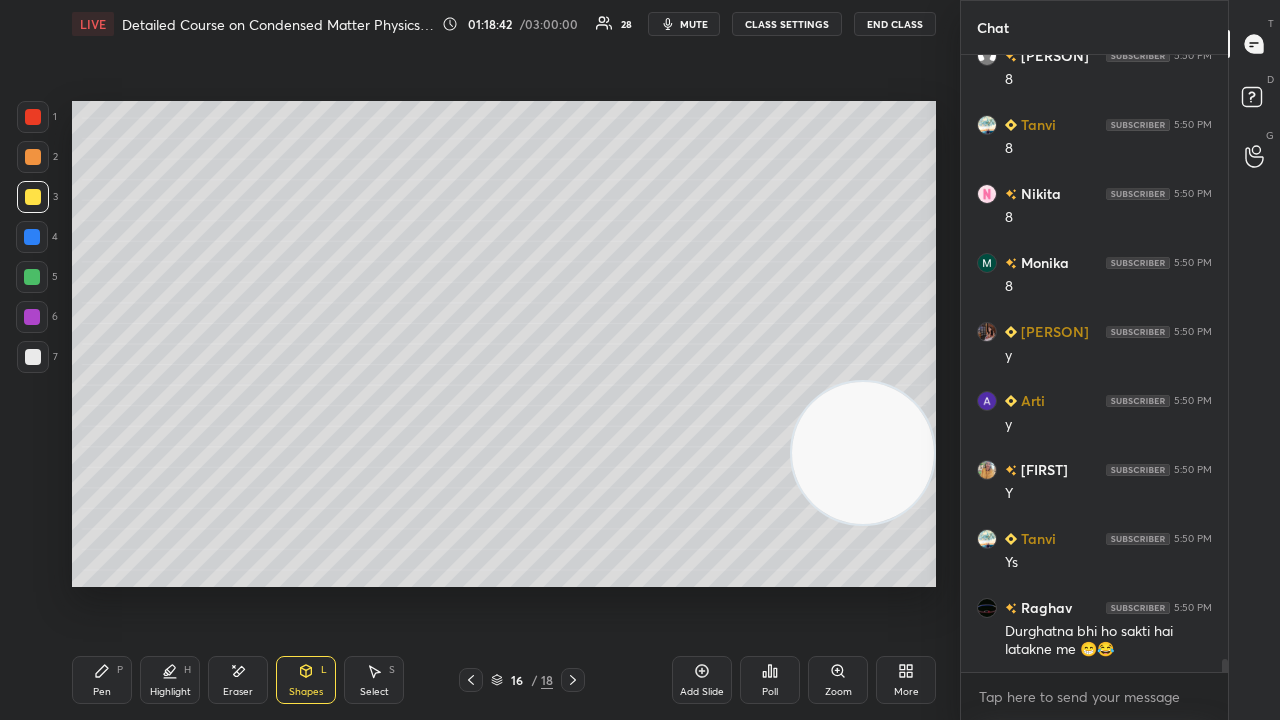click 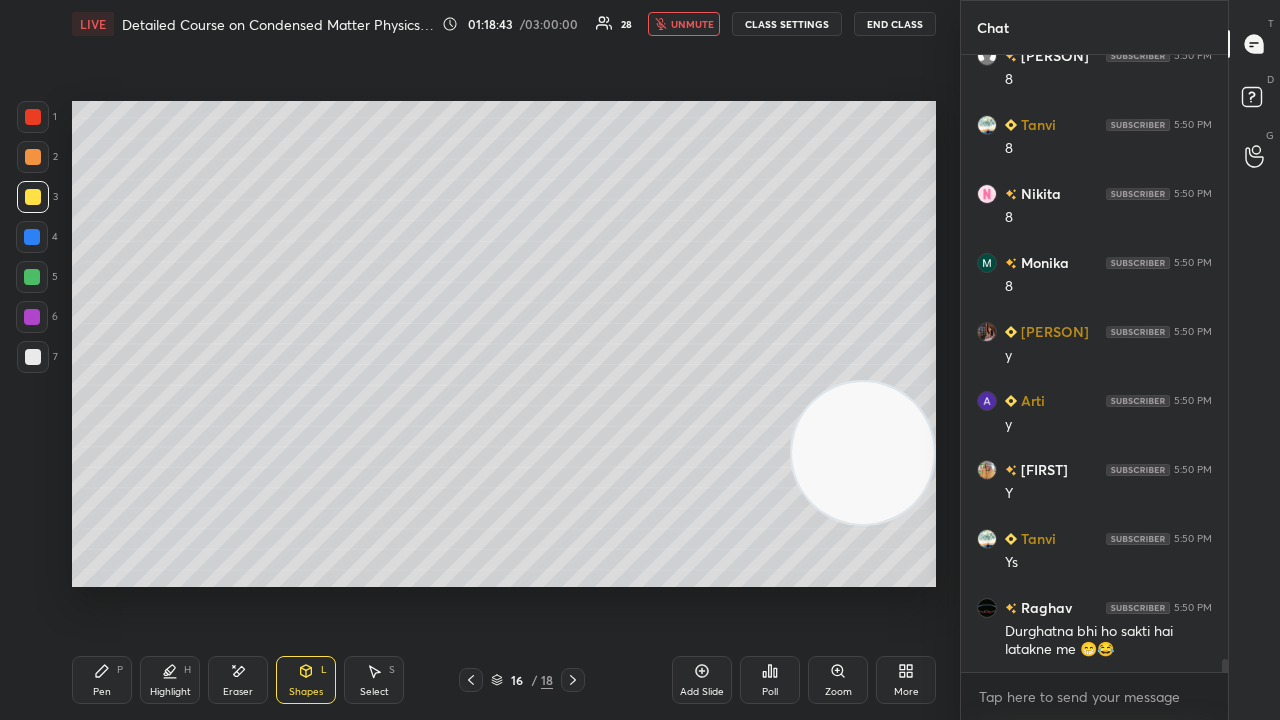 click on "unmute" at bounding box center (692, 24) 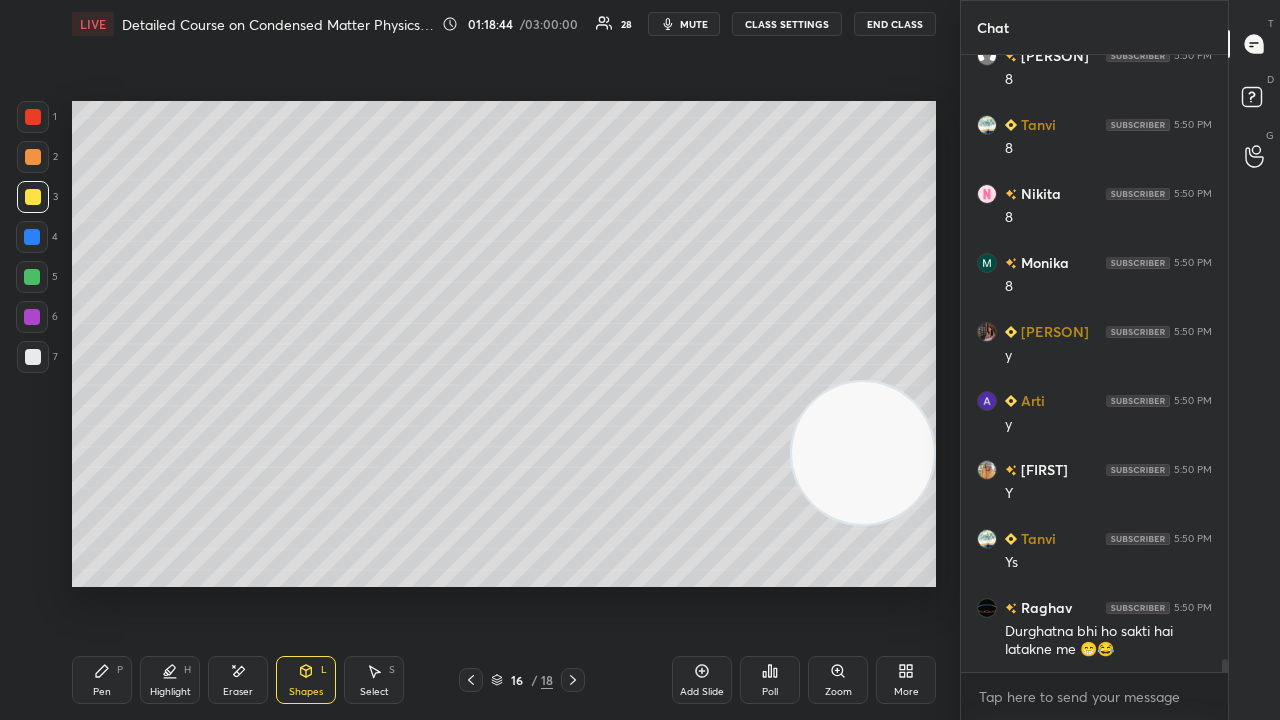 click on "Pen" at bounding box center [102, 692] 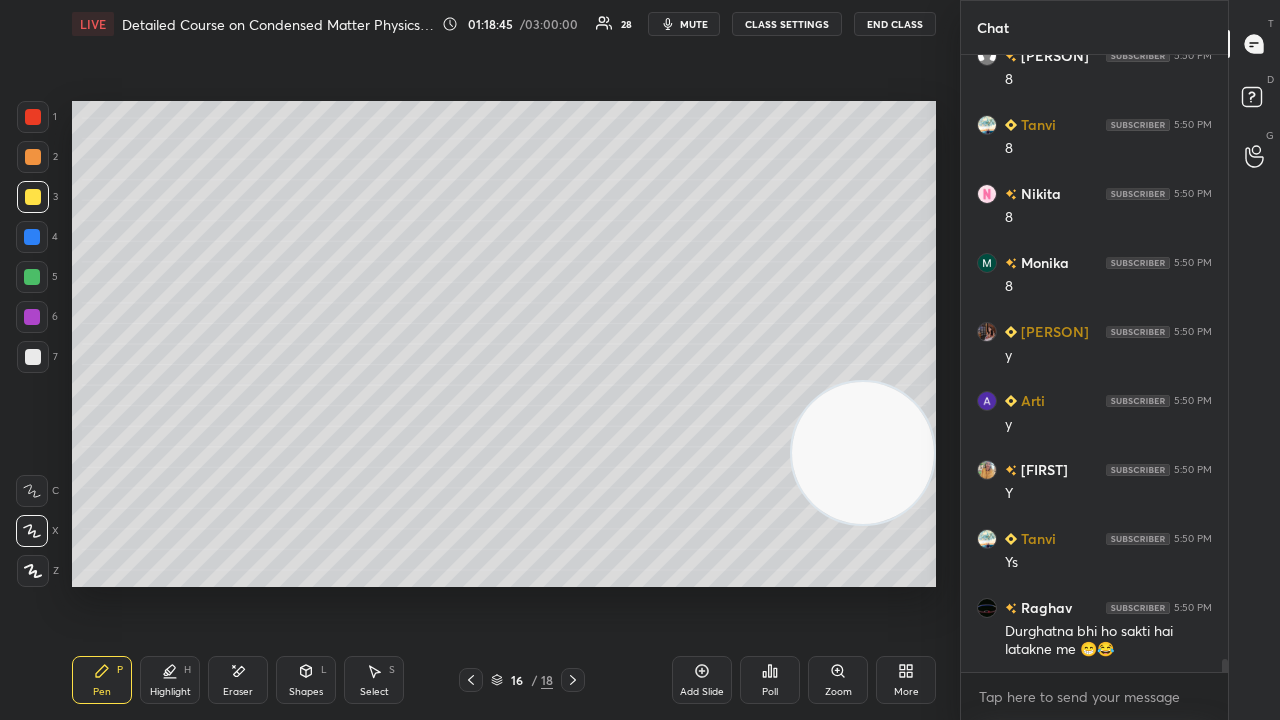 click on "mute" at bounding box center (684, 24) 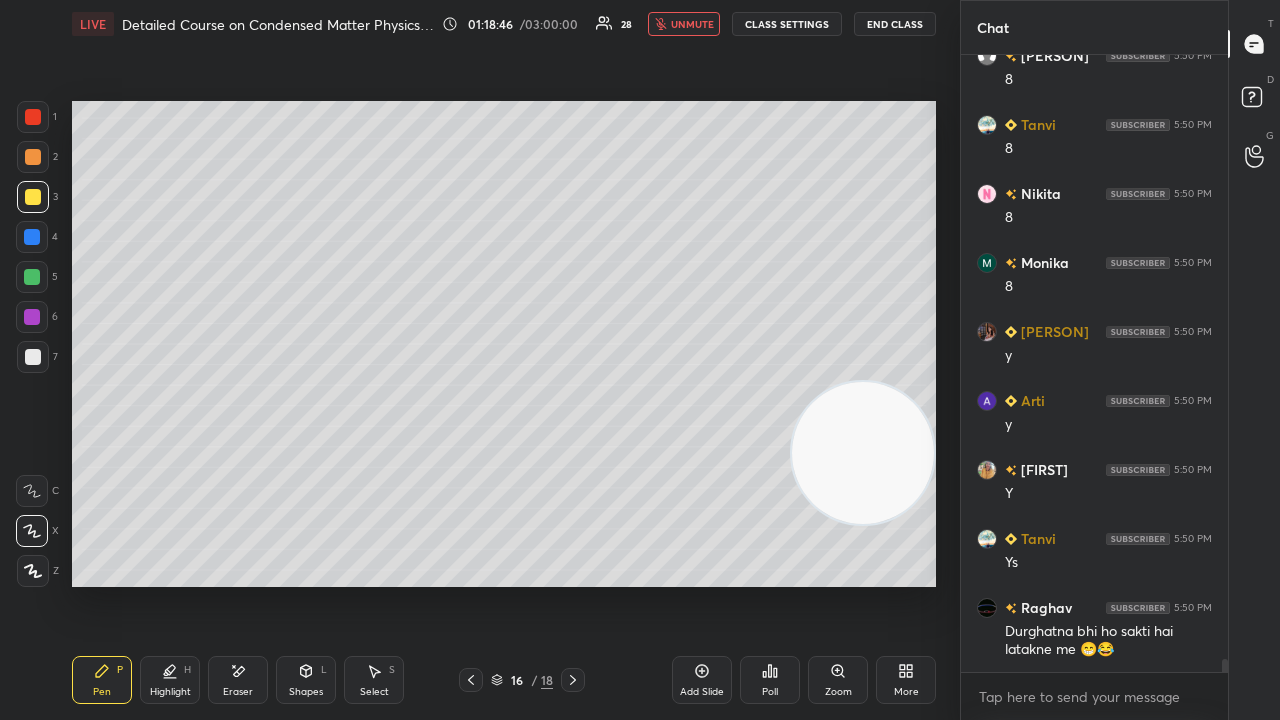 click on "unmute" at bounding box center (692, 24) 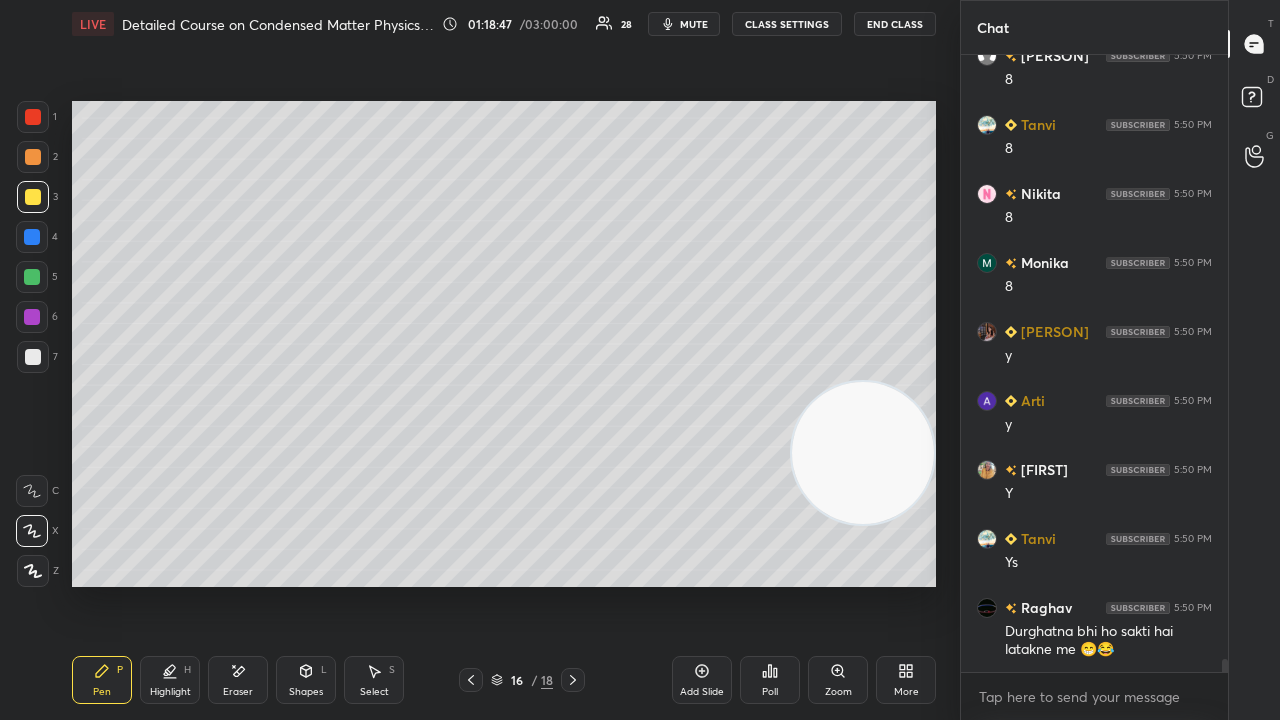 click on "1 2 3 4 5 6 7 C X Z E E Erase all   H H" at bounding box center [32, 344] 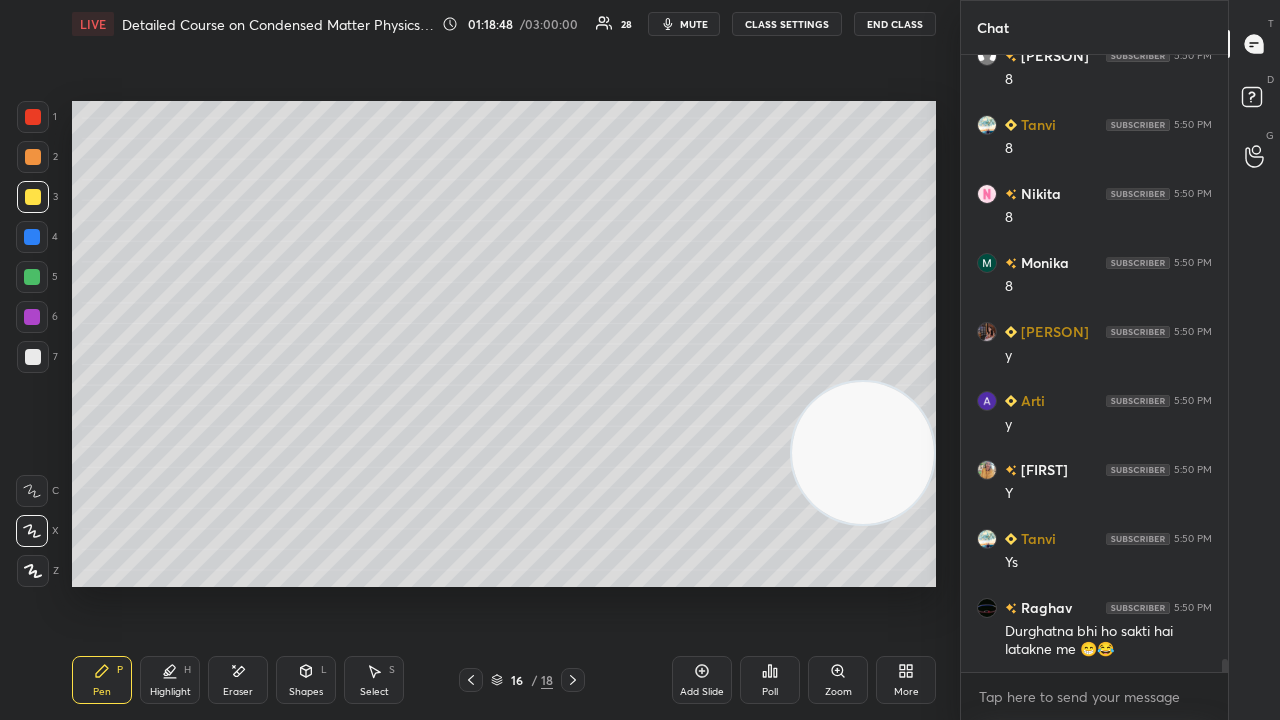 click at bounding box center (33, 357) 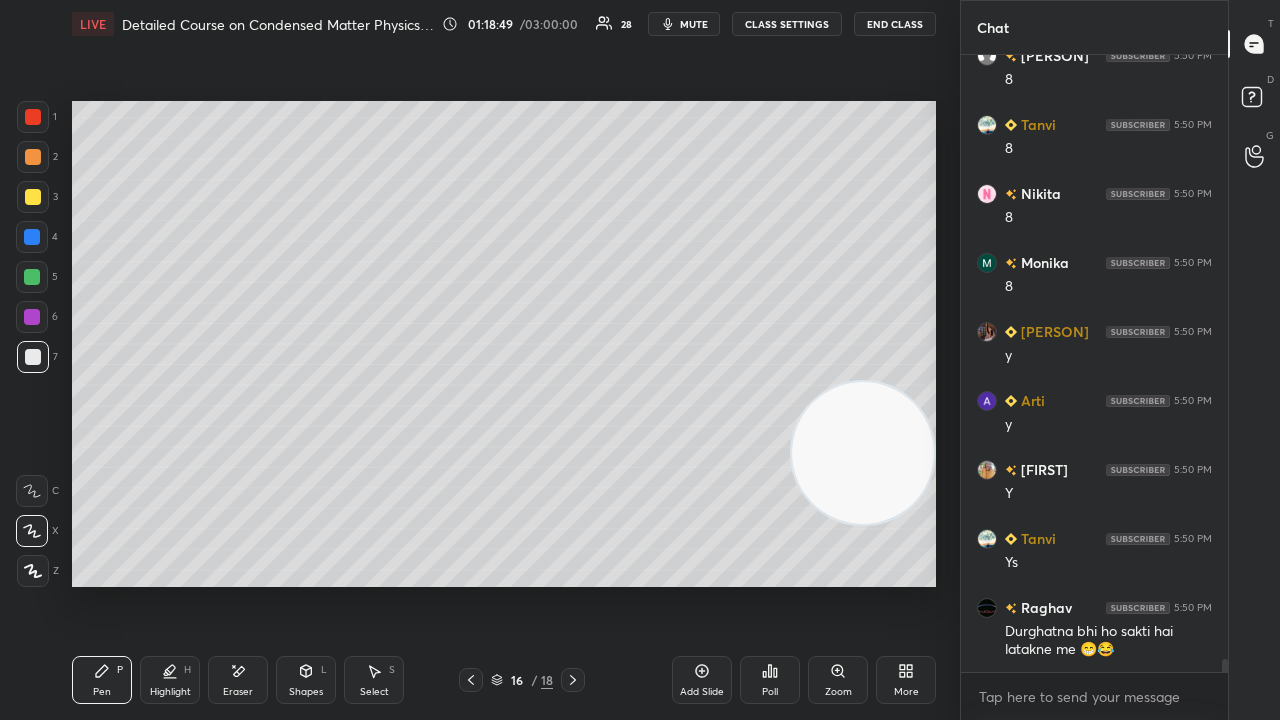 click on "mute" at bounding box center [694, 24] 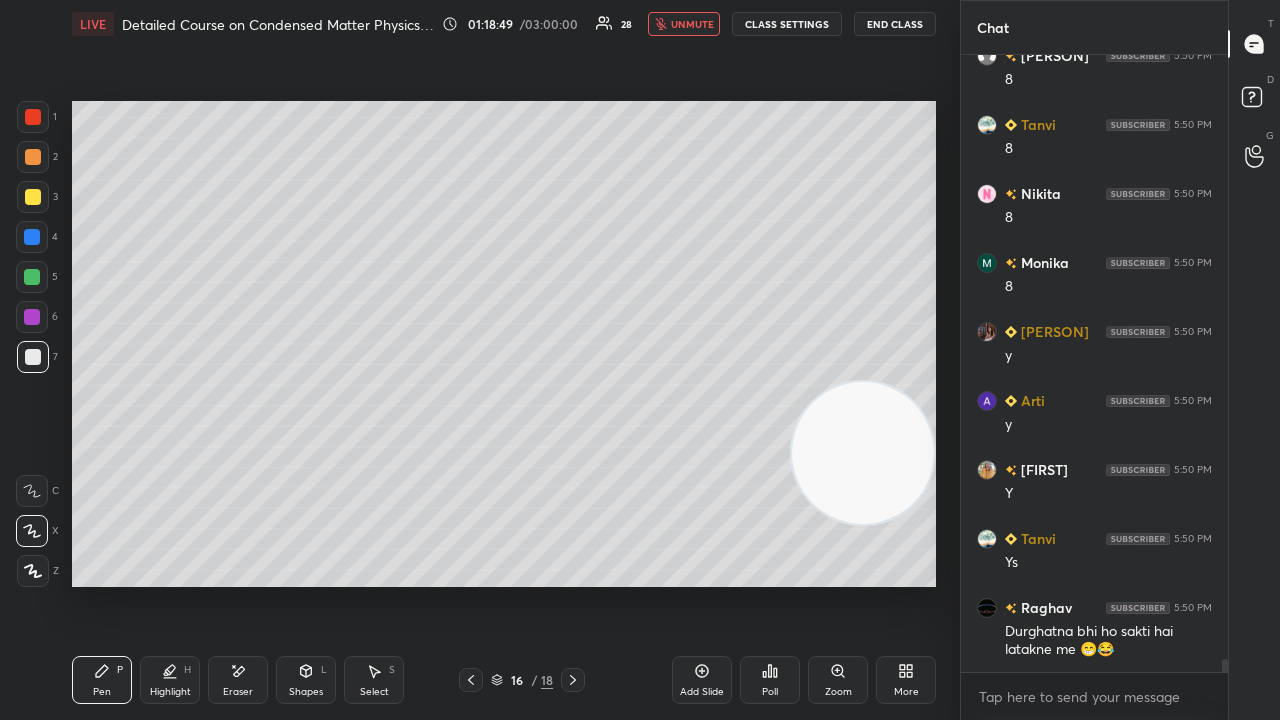 click on "unmute" at bounding box center [692, 24] 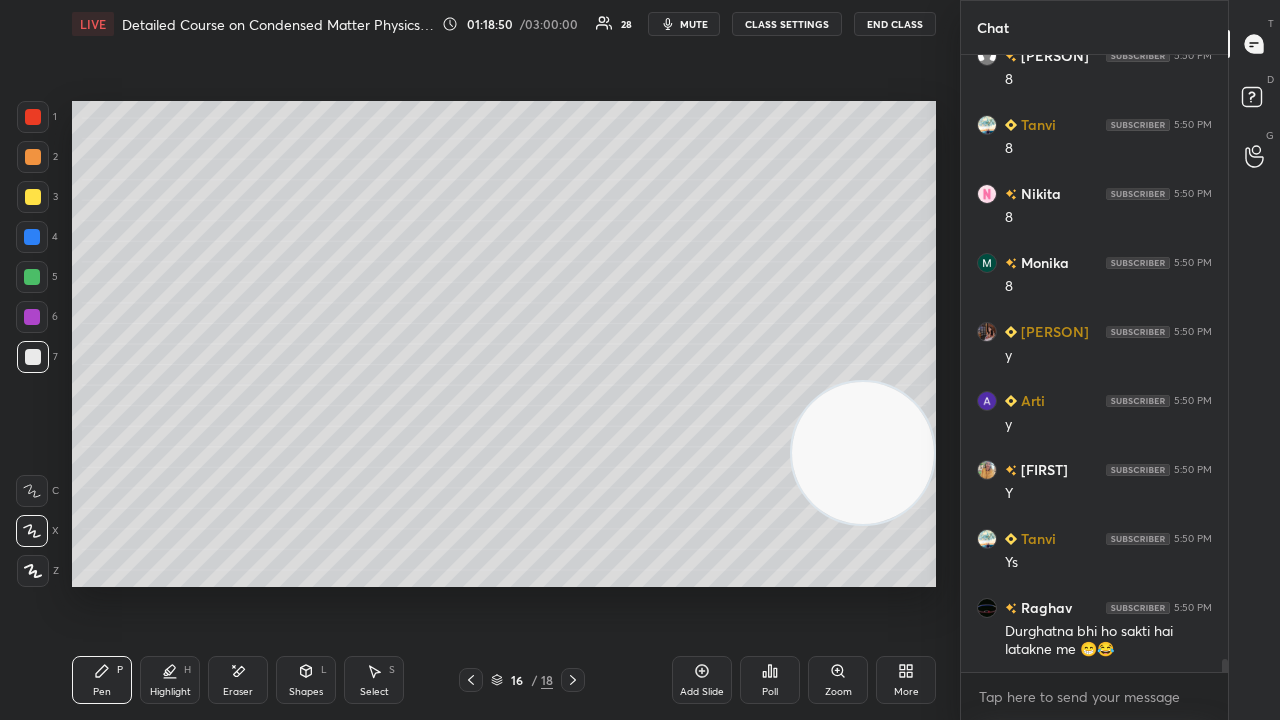 scroll, scrollTop: 28288, scrollLeft: 0, axis: vertical 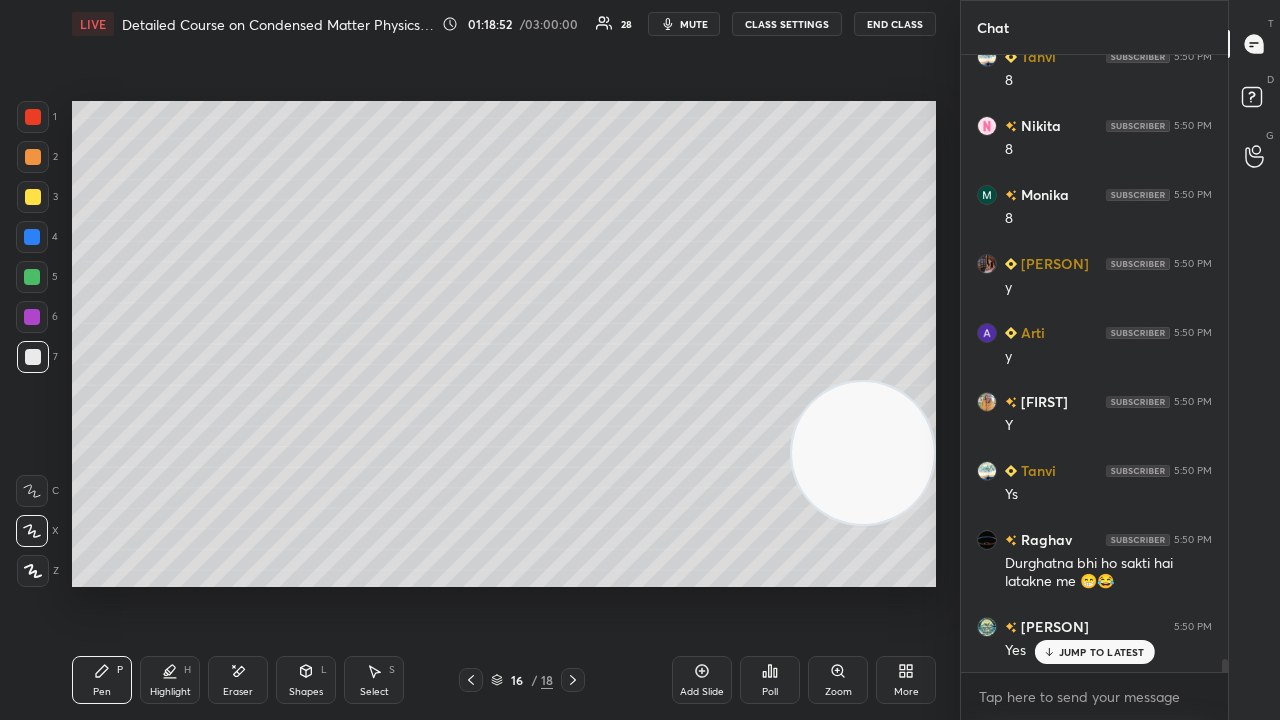 click on "JUMP TO LATEST" at bounding box center [1094, 652] 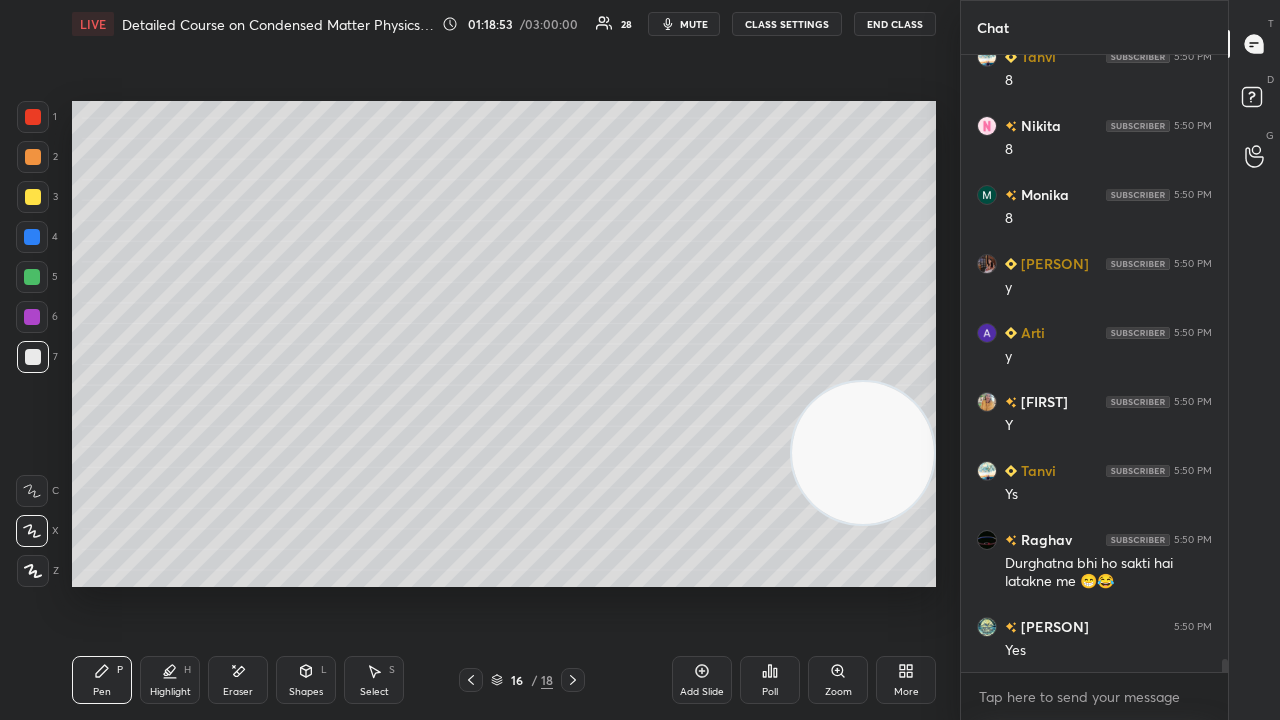 click on "mute" at bounding box center [694, 24] 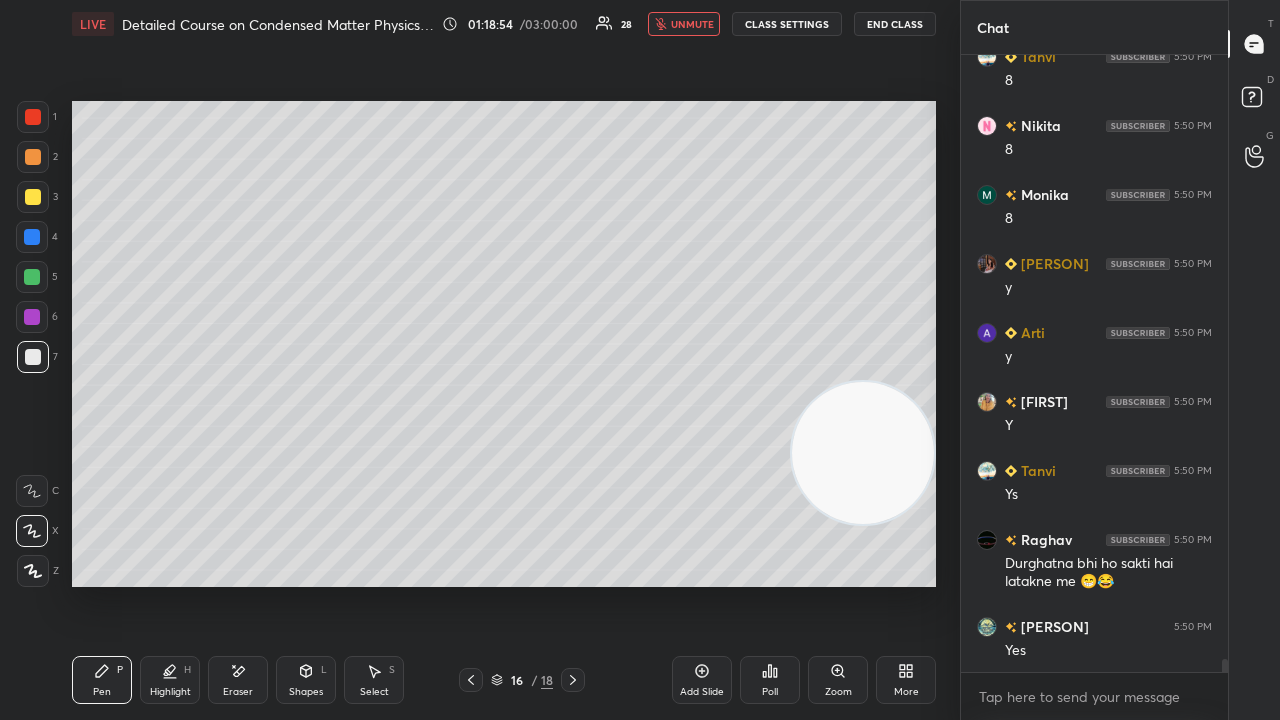 click on "unmute" at bounding box center (692, 24) 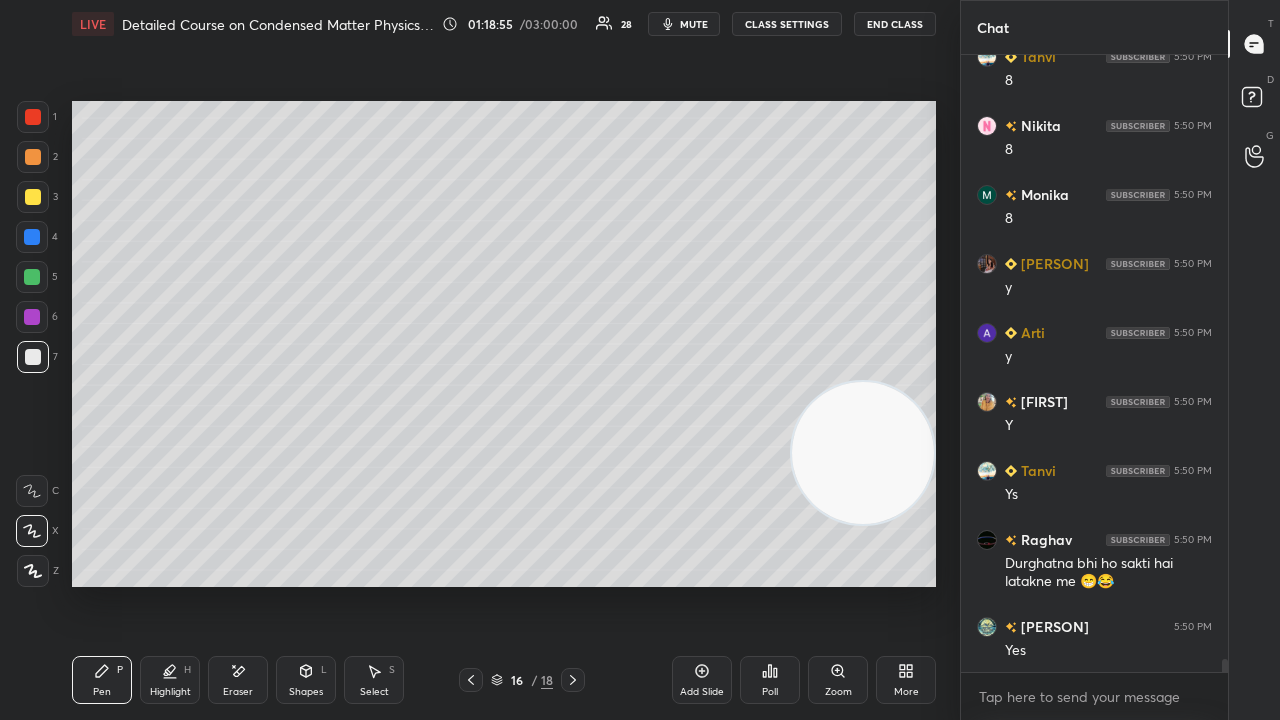 scroll, scrollTop: 28358, scrollLeft: 0, axis: vertical 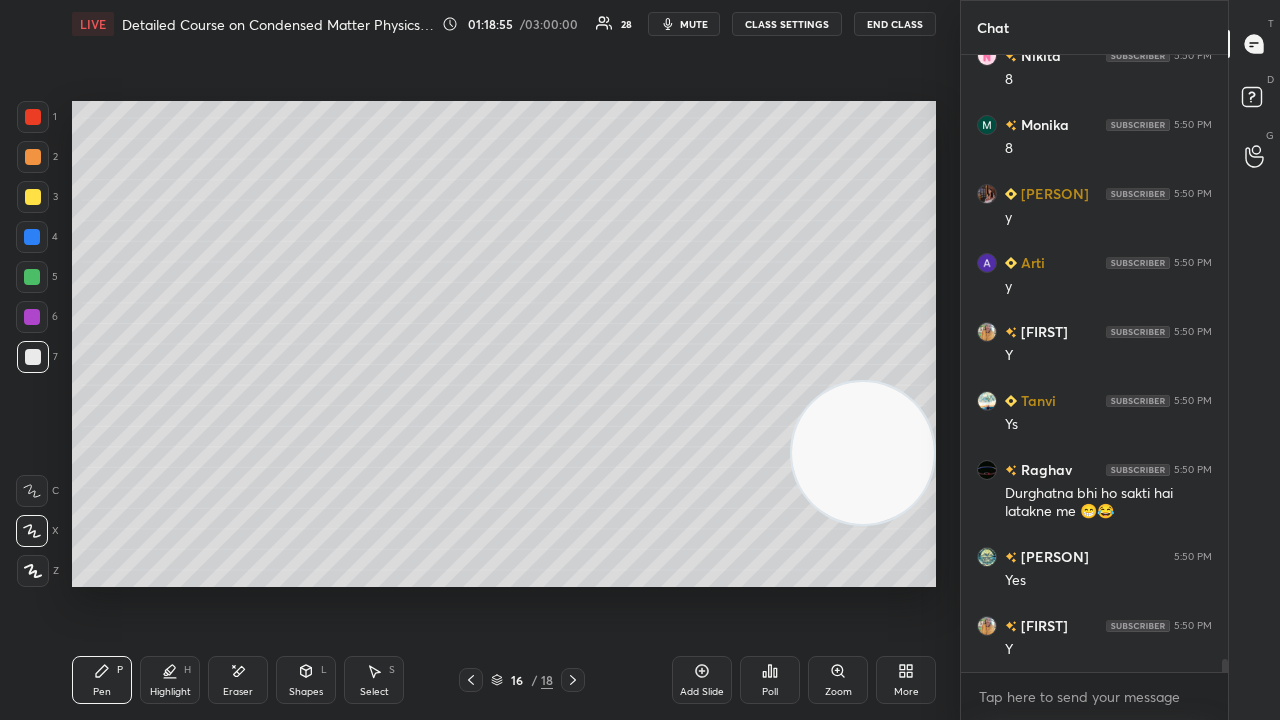 click on "Shapes" at bounding box center [306, 692] 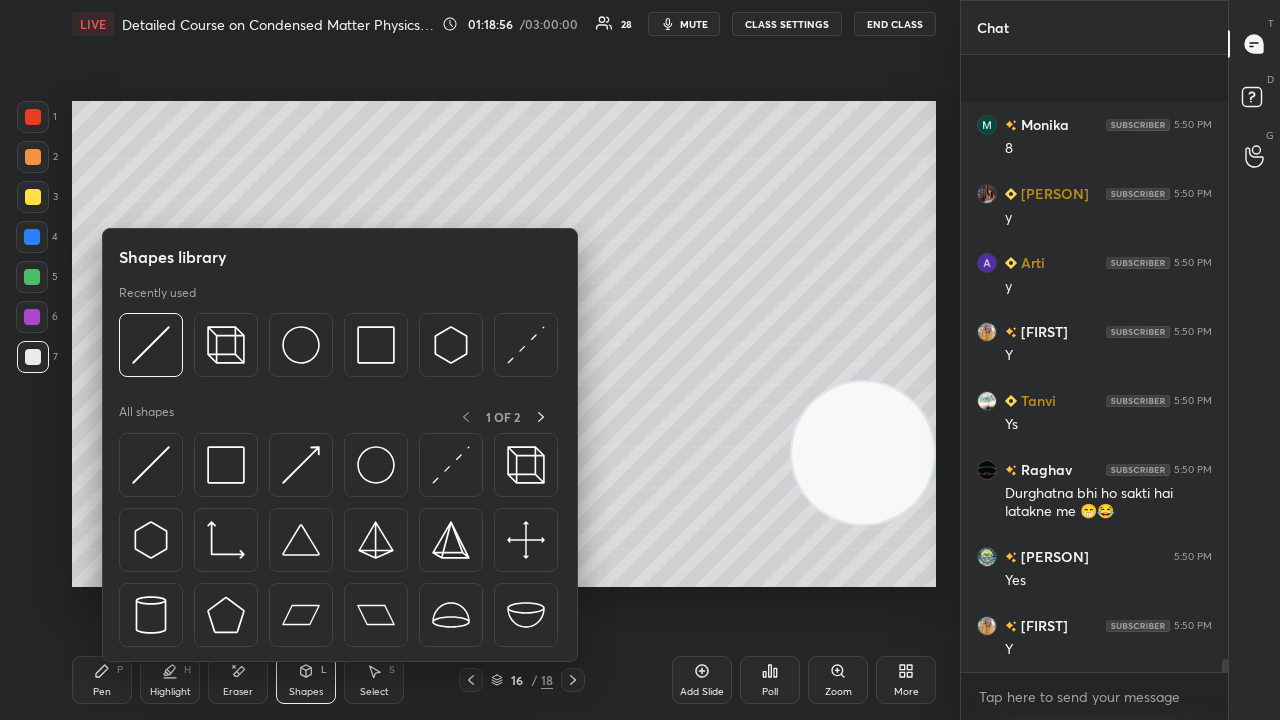 scroll, scrollTop: 28496, scrollLeft: 0, axis: vertical 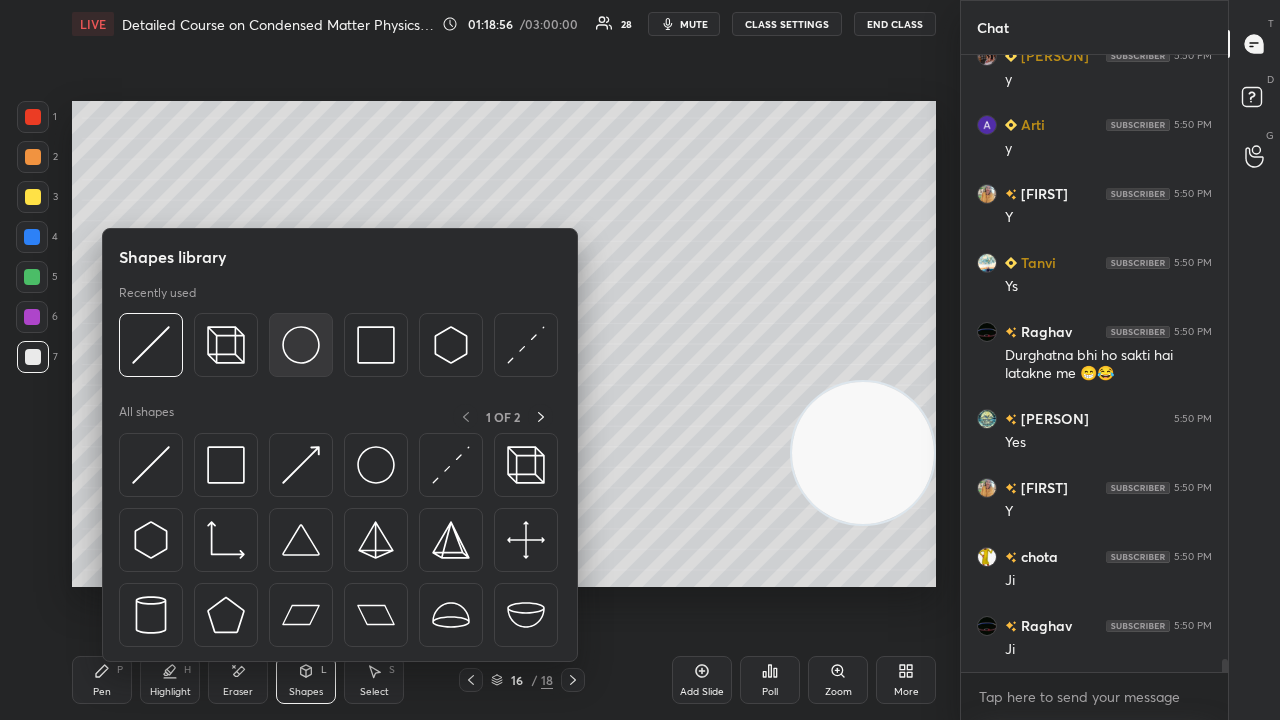 click at bounding box center (301, 345) 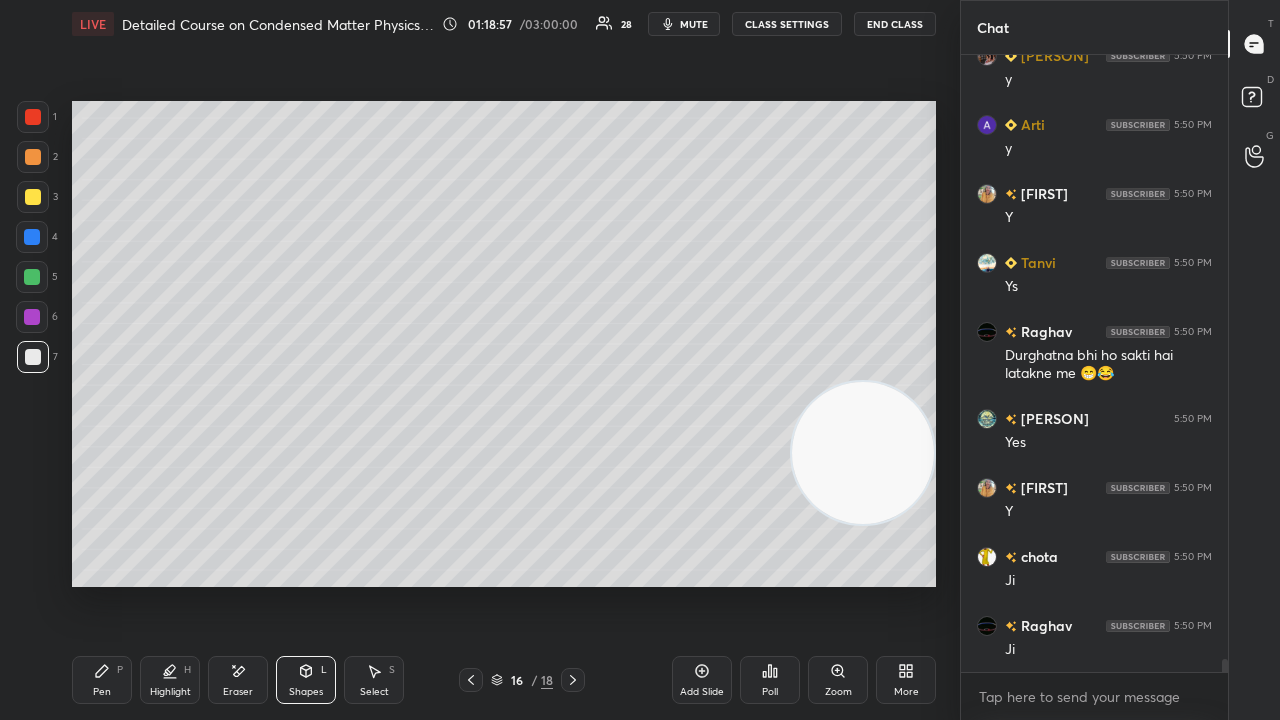 scroll, scrollTop: 28564, scrollLeft: 0, axis: vertical 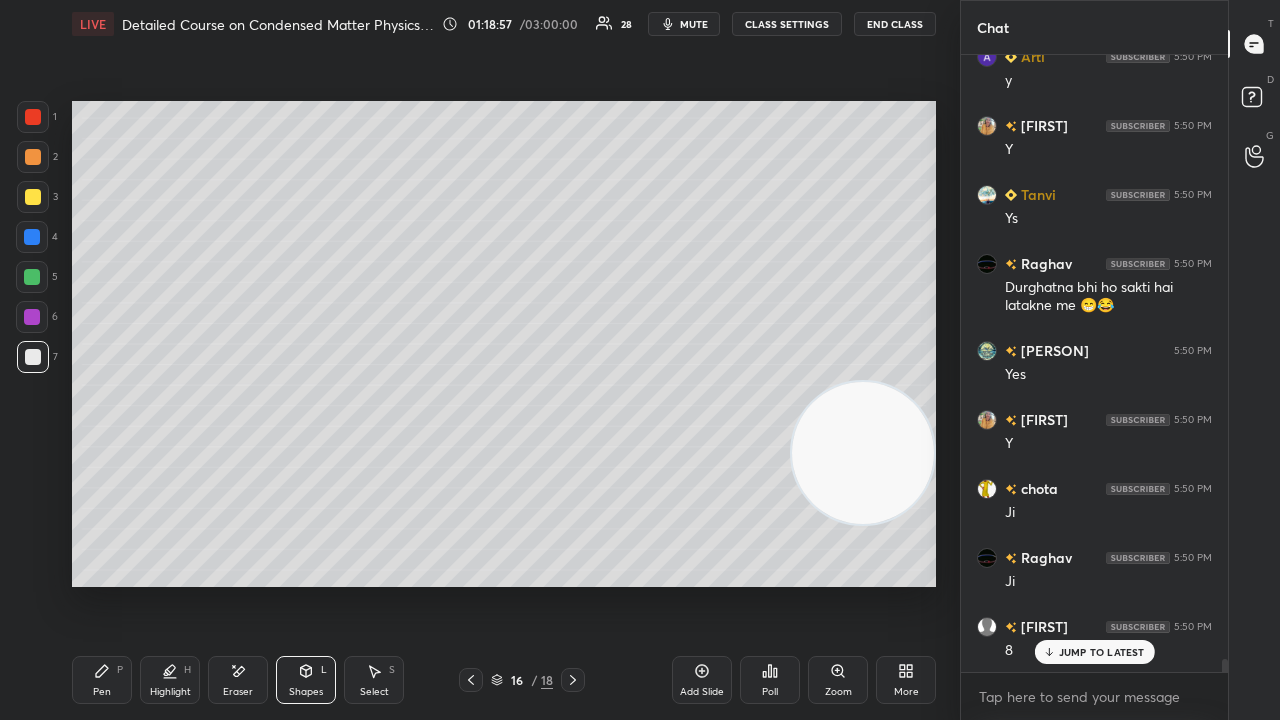click at bounding box center (33, 197) 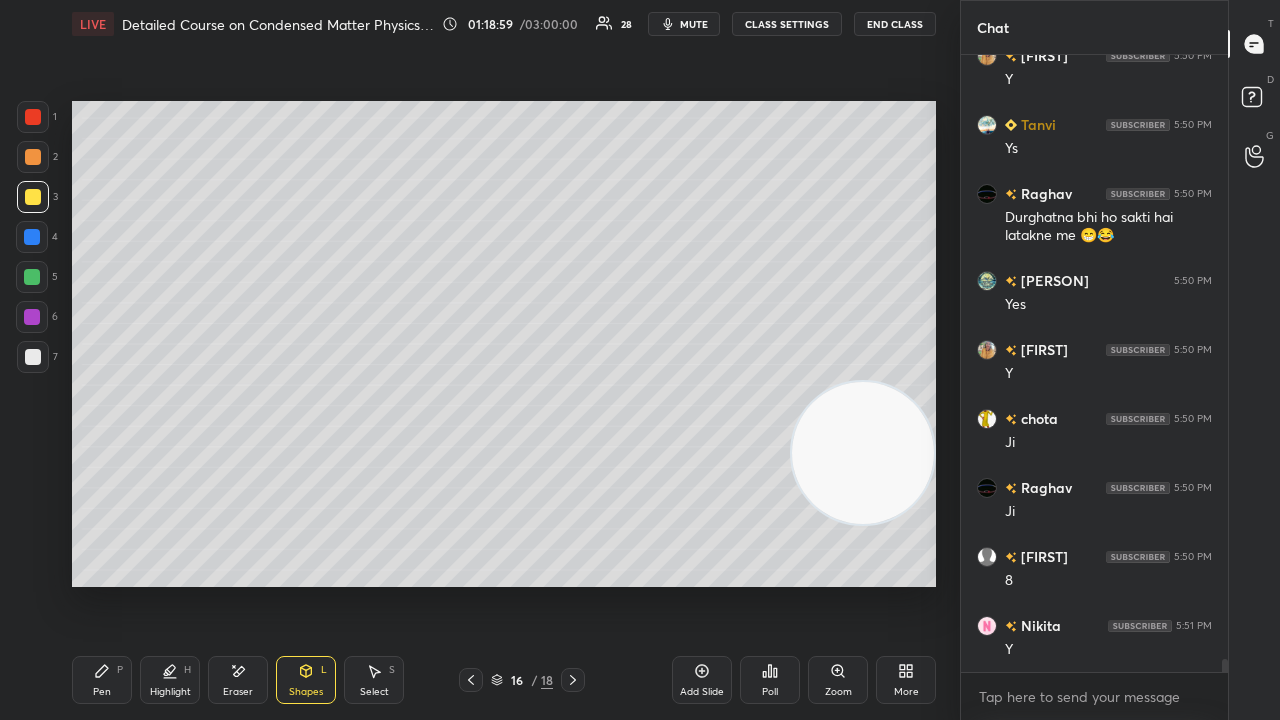 scroll, scrollTop: 28702, scrollLeft: 0, axis: vertical 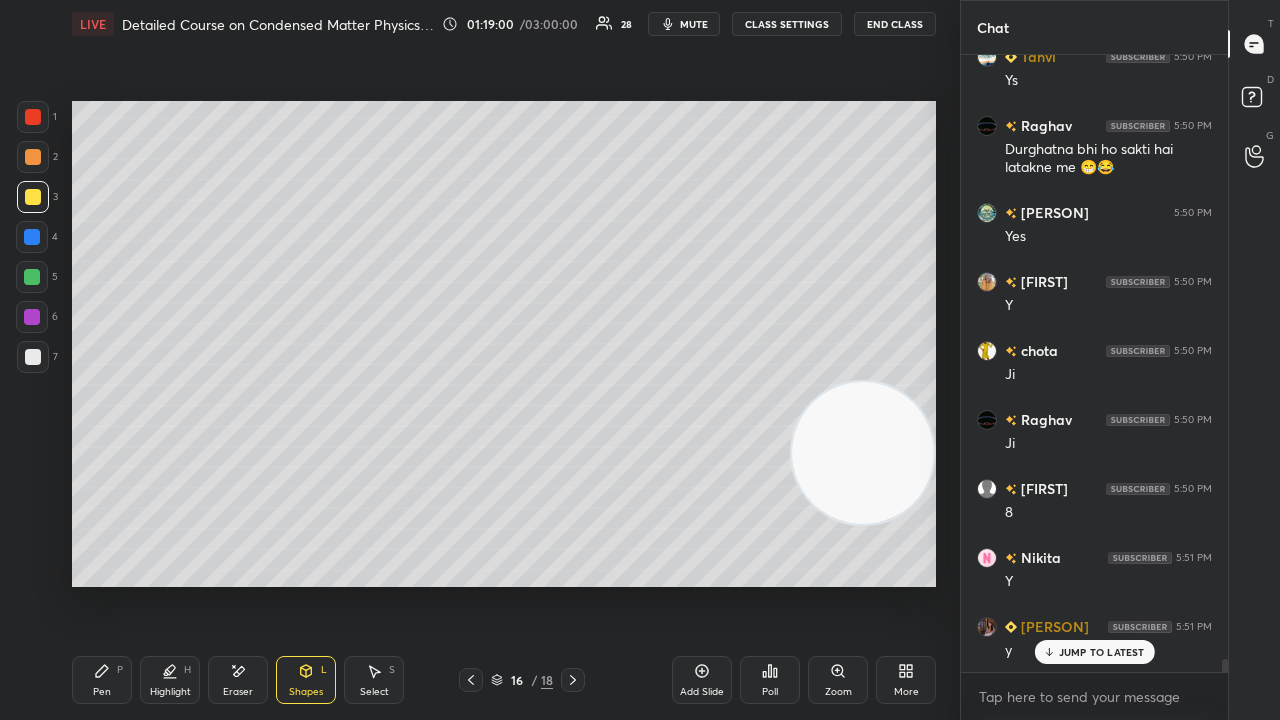 click on "mute" at bounding box center [694, 24] 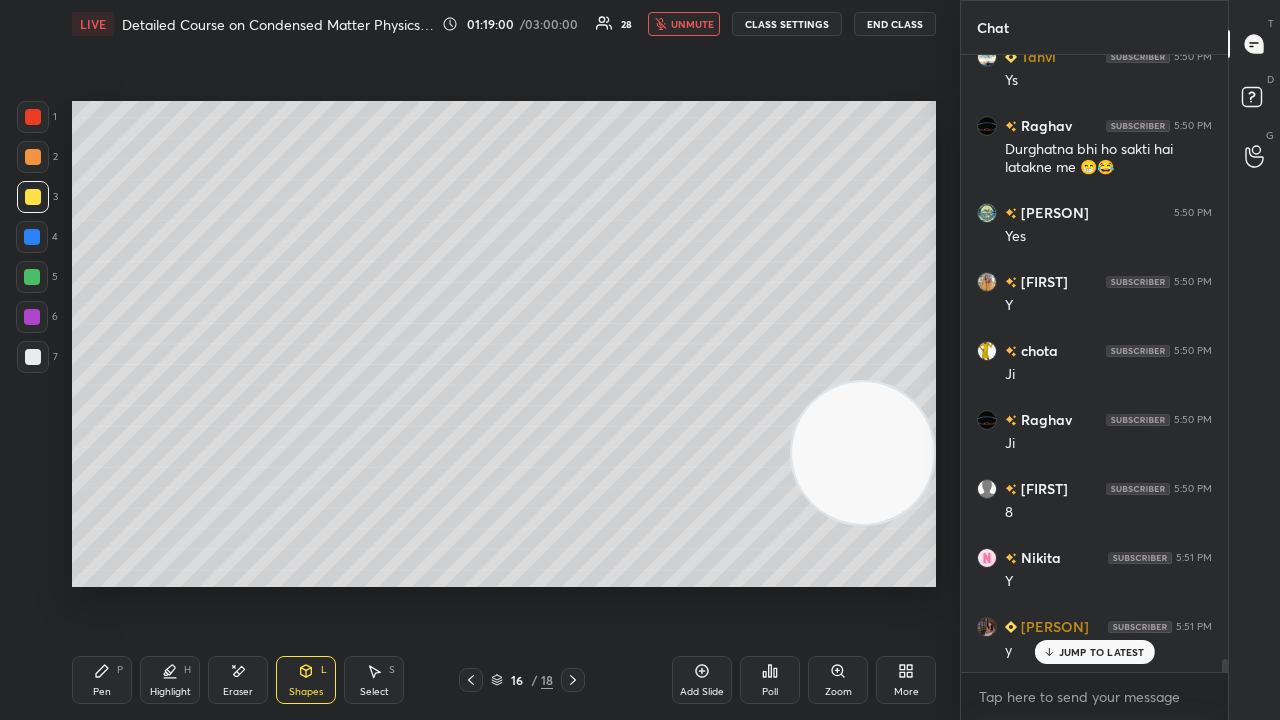 drag, startPoint x: 692, startPoint y: 20, endPoint x: 693, endPoint y: 8, distance: 12.0415945 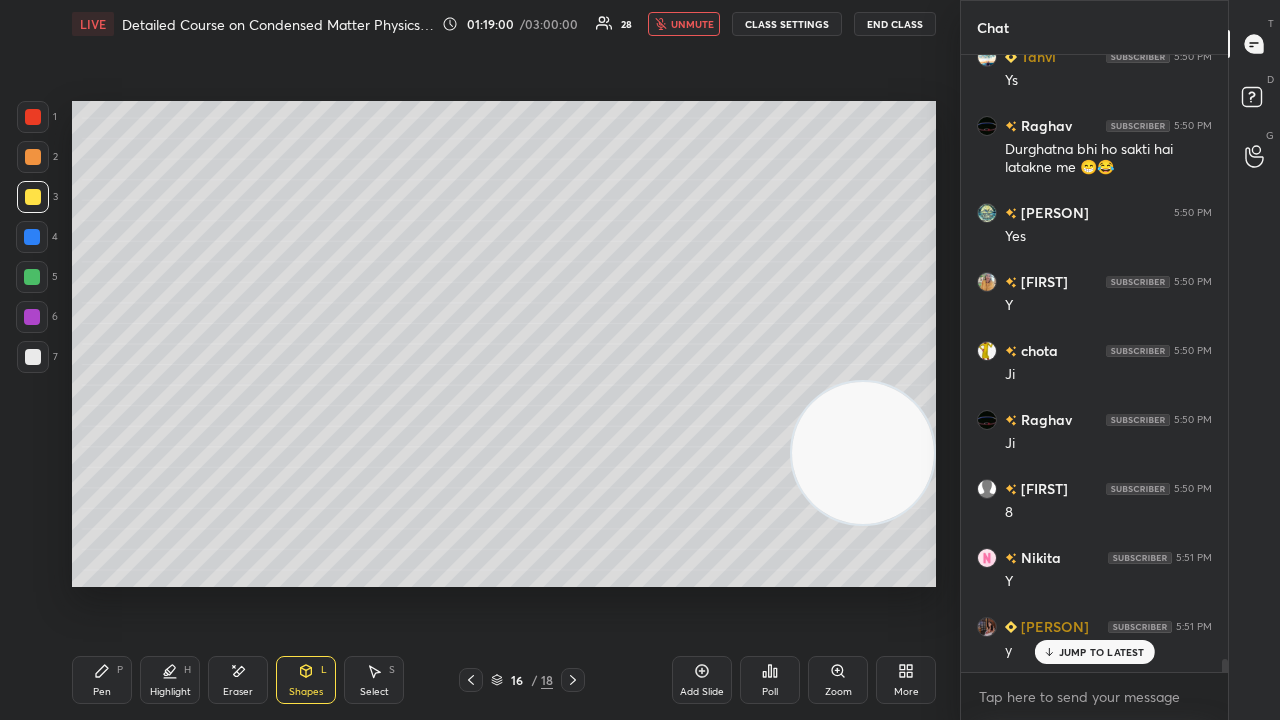 click on "unmute" at bounding box center [692, 24] 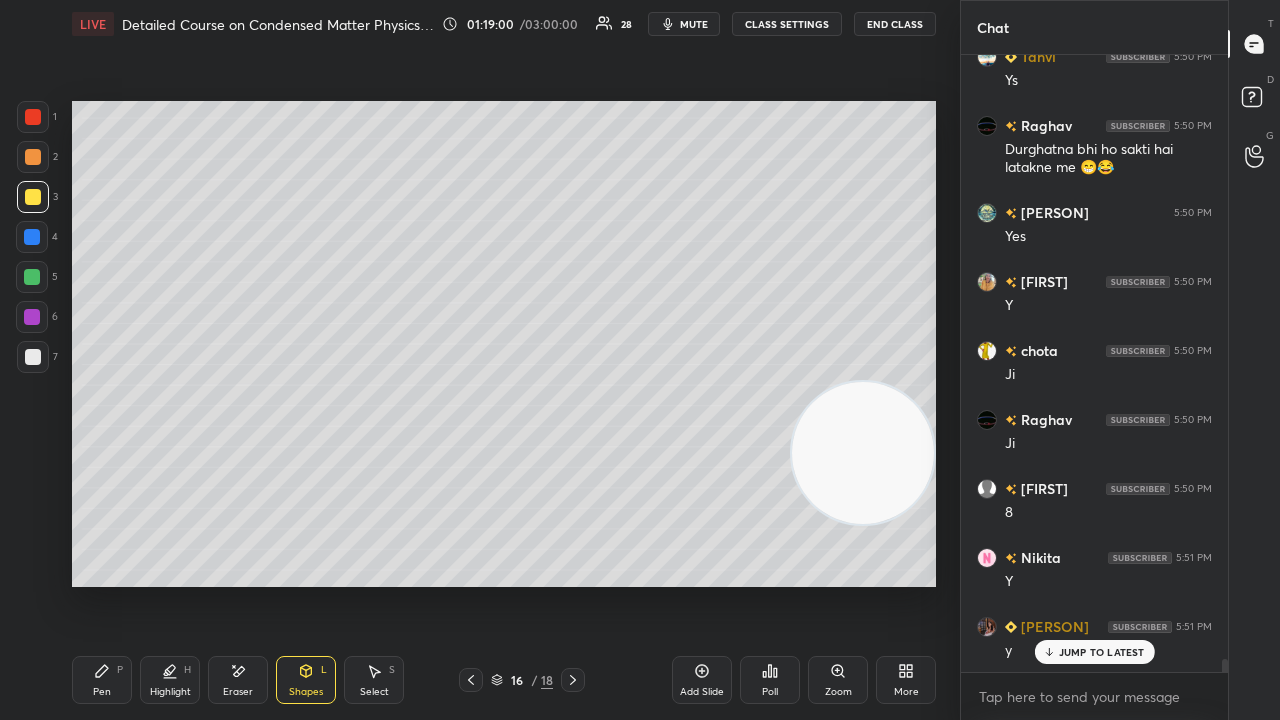 scroll, scrollTop: 28840, scrollLeft: 0, axis: vertical 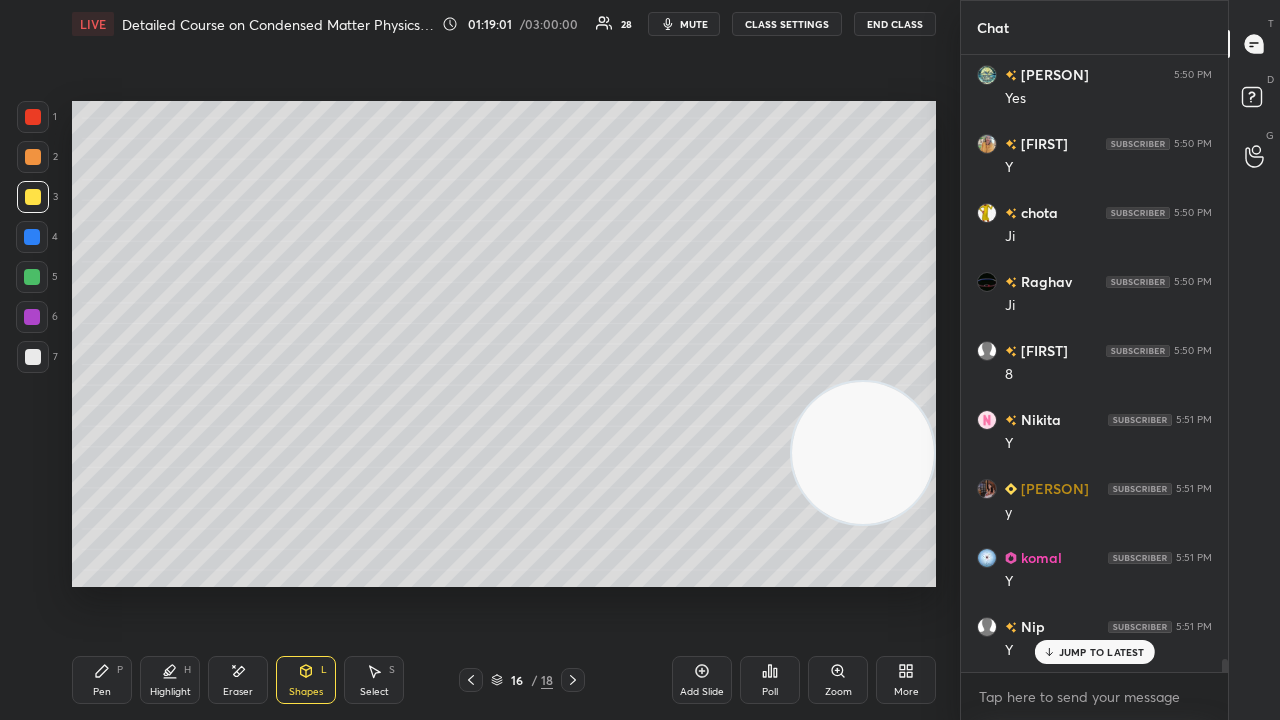 drag, startPoint x: 1118, startPoint y: 655, endPoint x: 1108, endPoint y: 707, distance: 52.95281 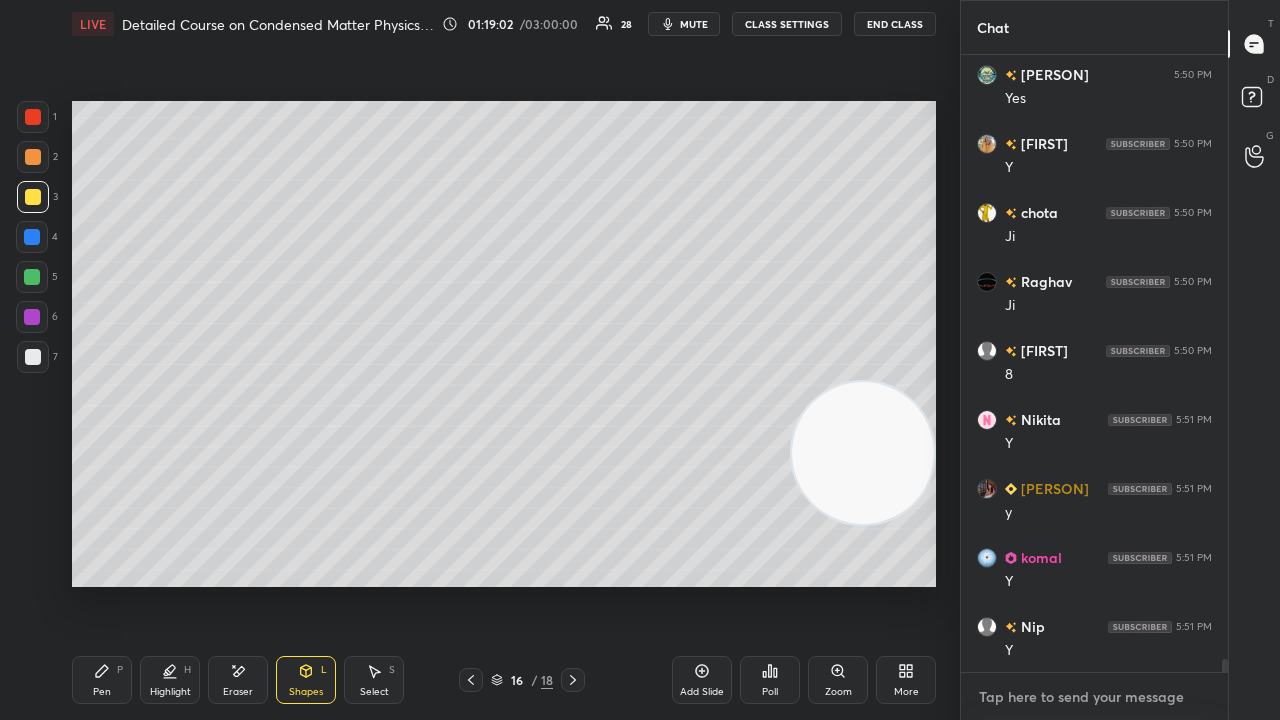 click on "x" at bounding box center (1094, 696) 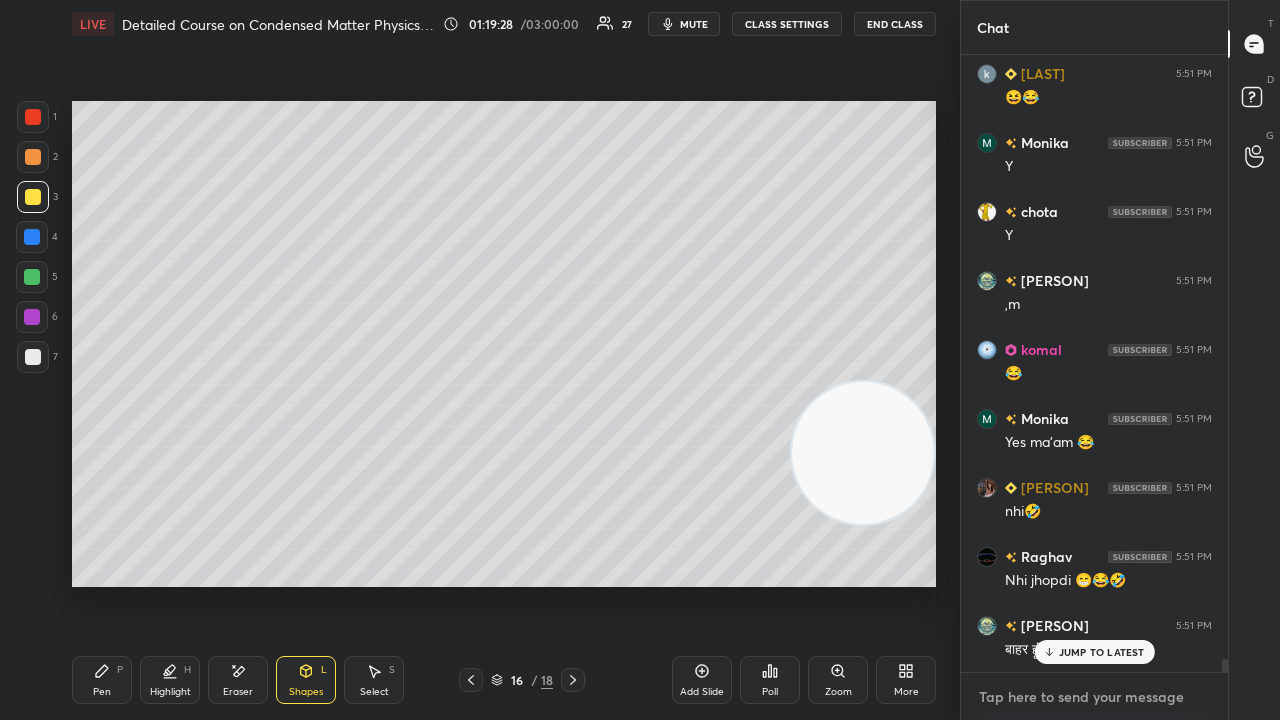 scroll, scrollTop: 29530, scrollLeft: 0, axis: vertical 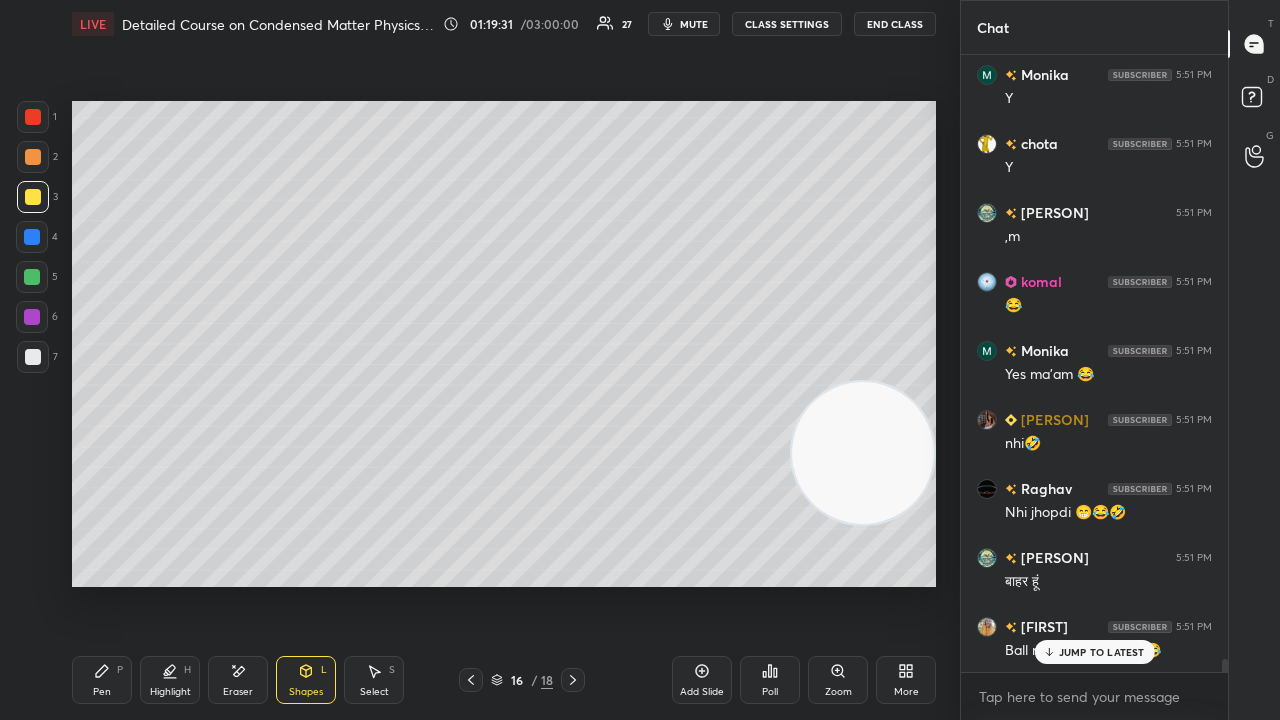 drag, startPoint x: 1103, startPoint y: 656, endPoint x: 1087, endPoint y: 719, distance: 65 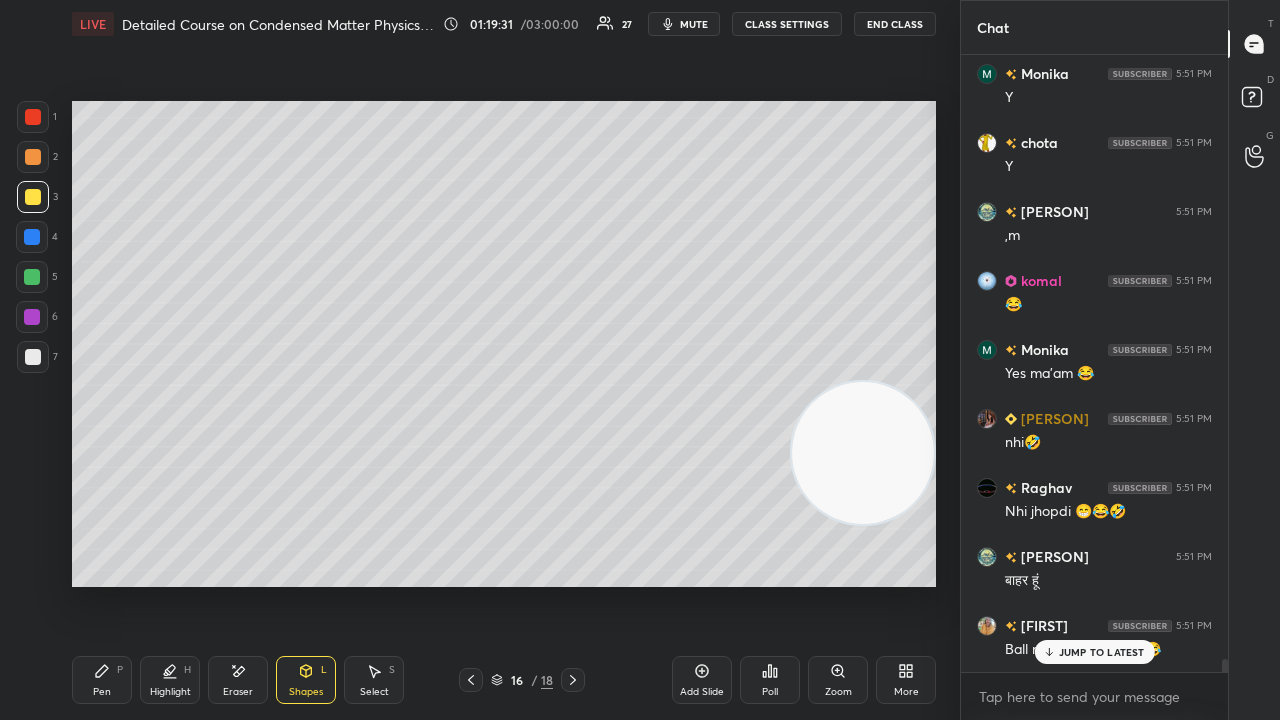 click on "x" at bounding box center (1094, 696) 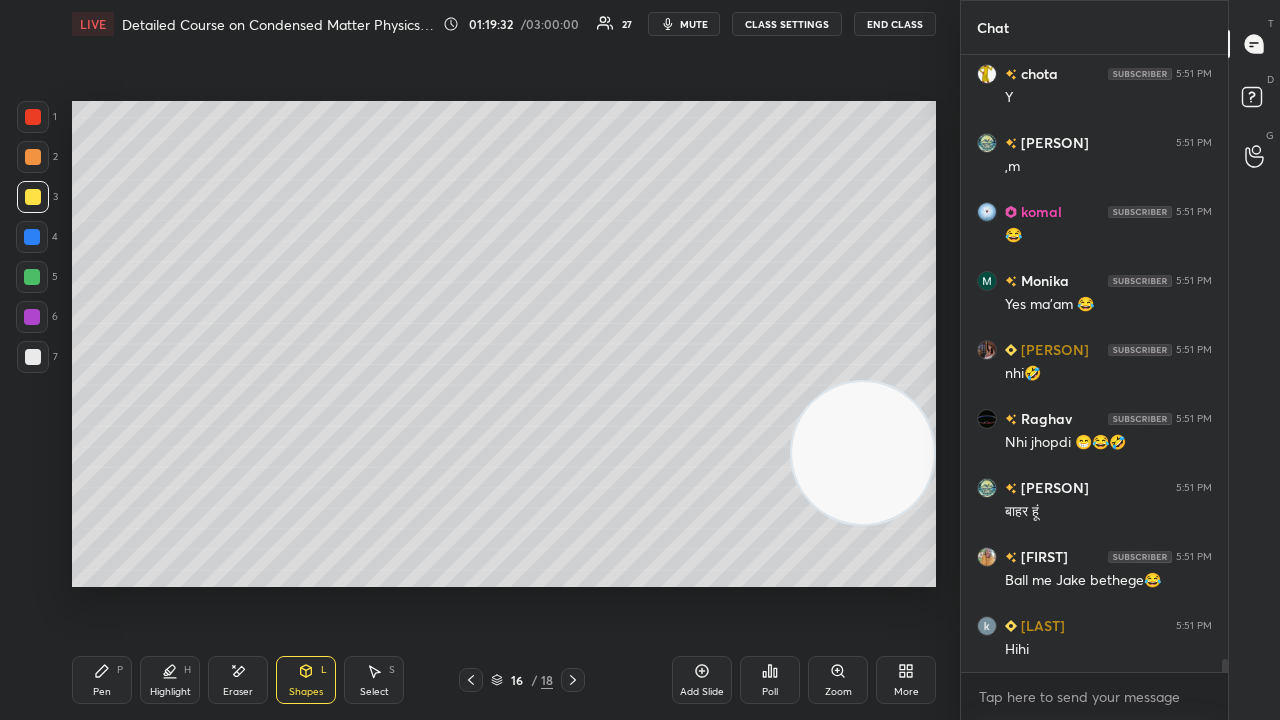 click on "mute" at bounding box center [684, 24] 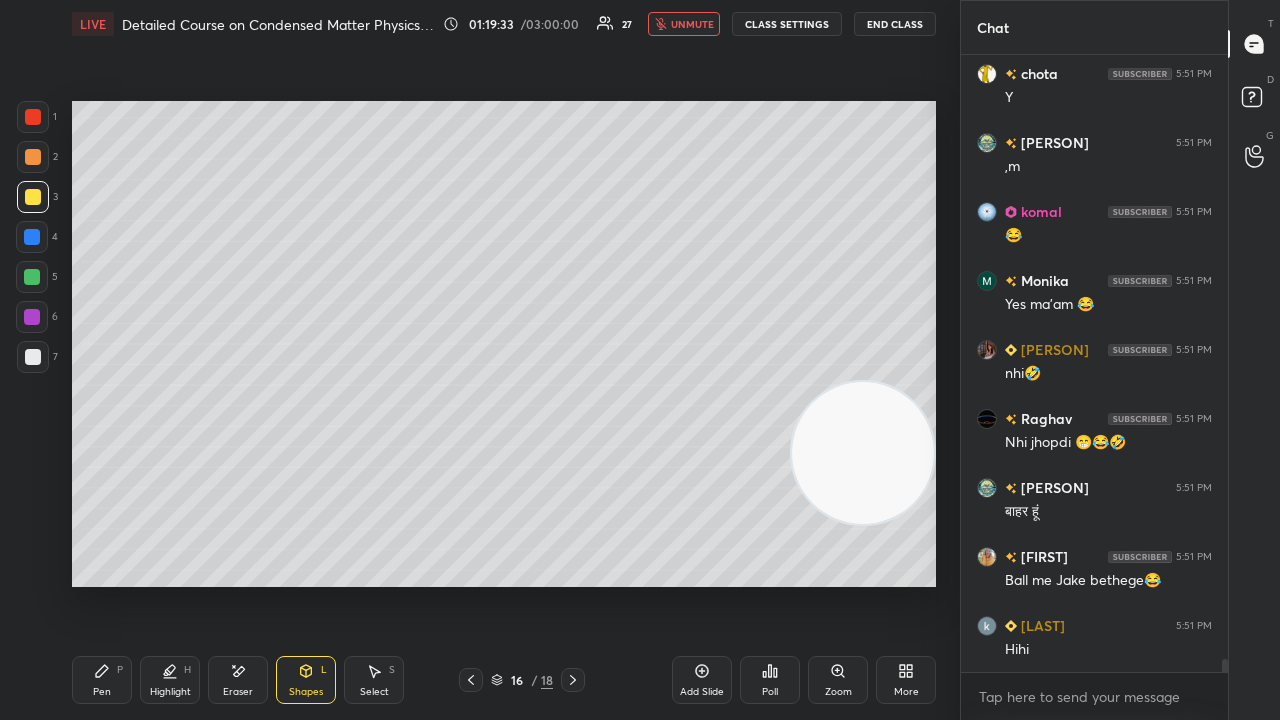 click on "unmute" at bounding box center [692, 24] 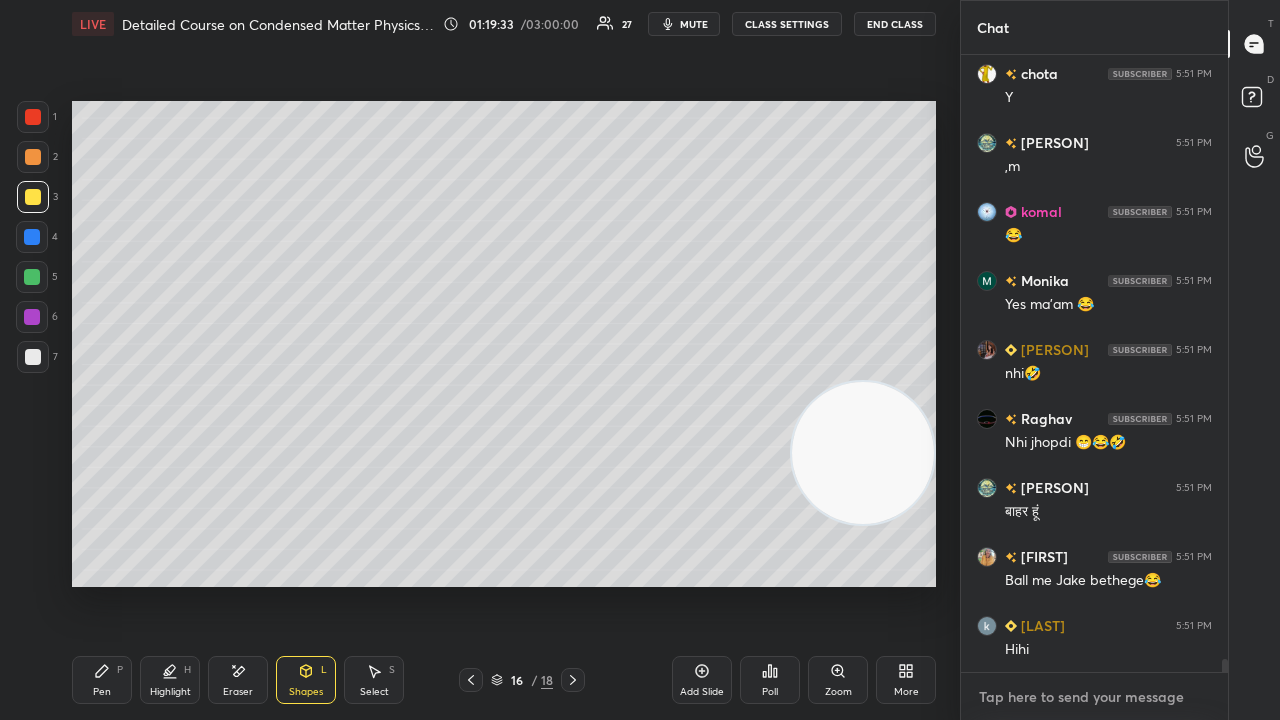drag, startPoint x: 1052, startPoint y: 711, endPoint x: 1042, endPoint y: 719, distance: 12.806249 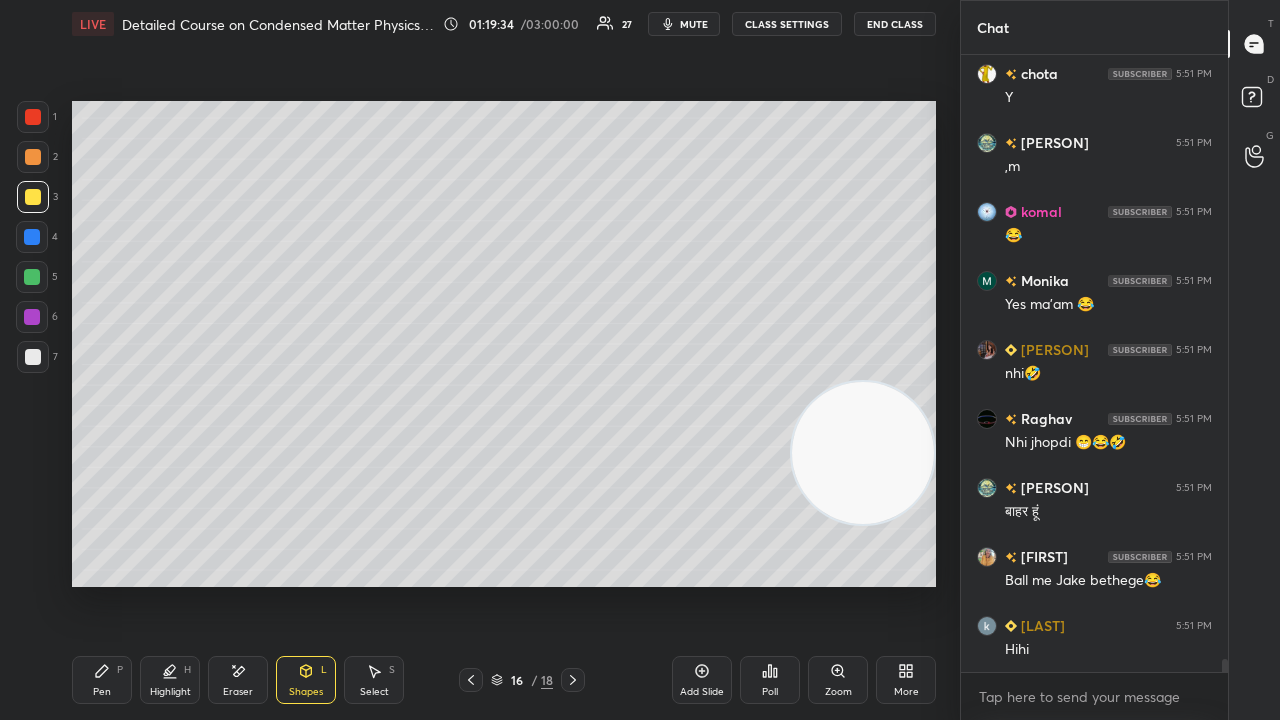 click on "mute" at bounding box center [694, 24] 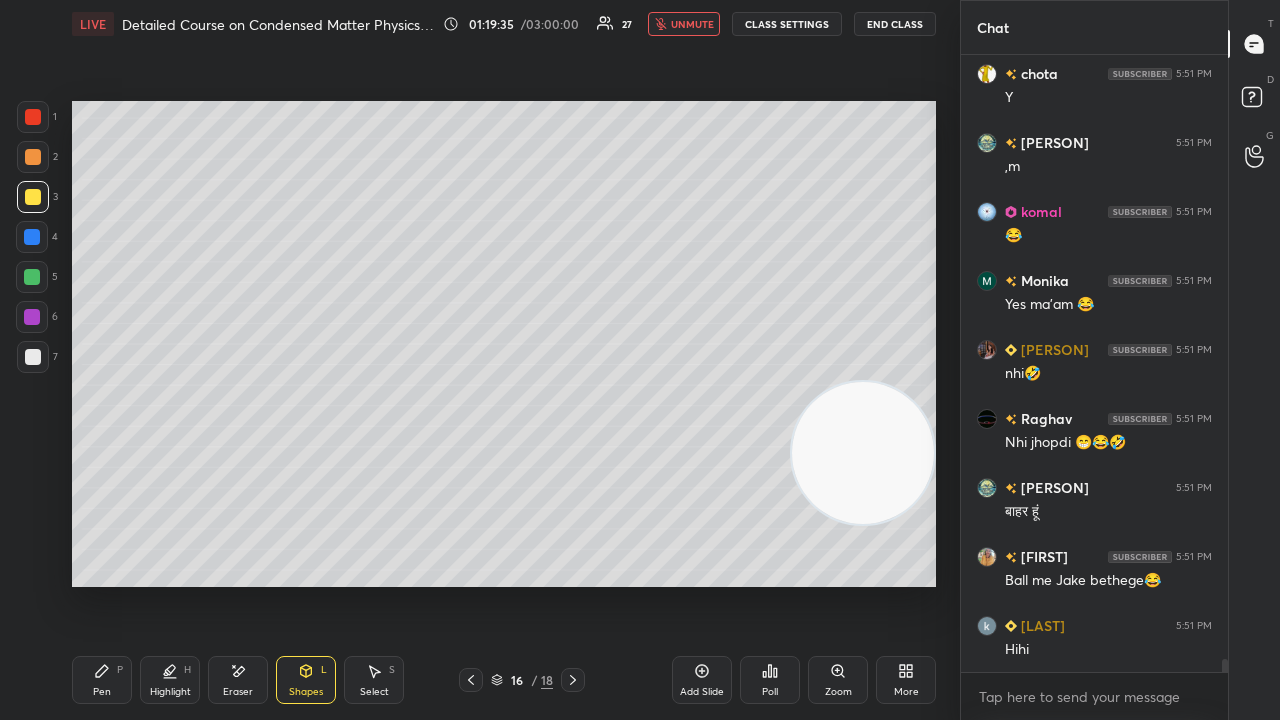 click on "unmute" at bounding box center (692, 24) 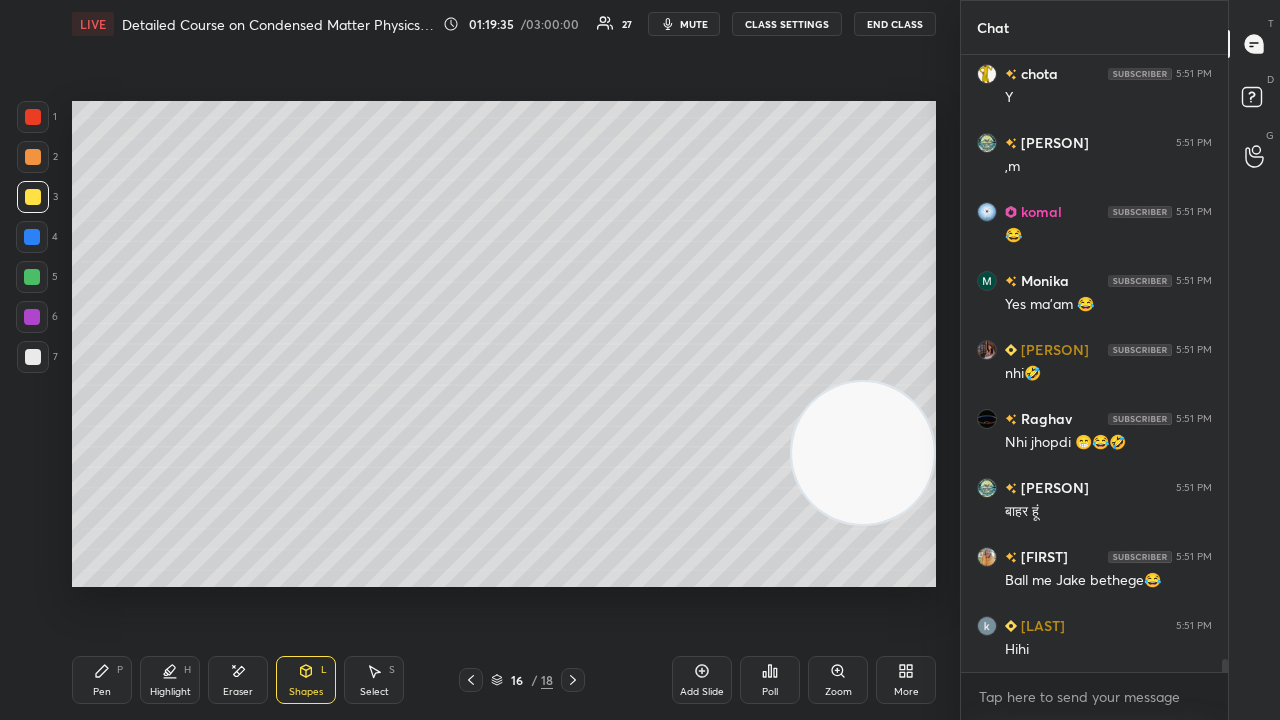 scroll, scrollTop: 29668, scrollLeft: 0, axis: vertical 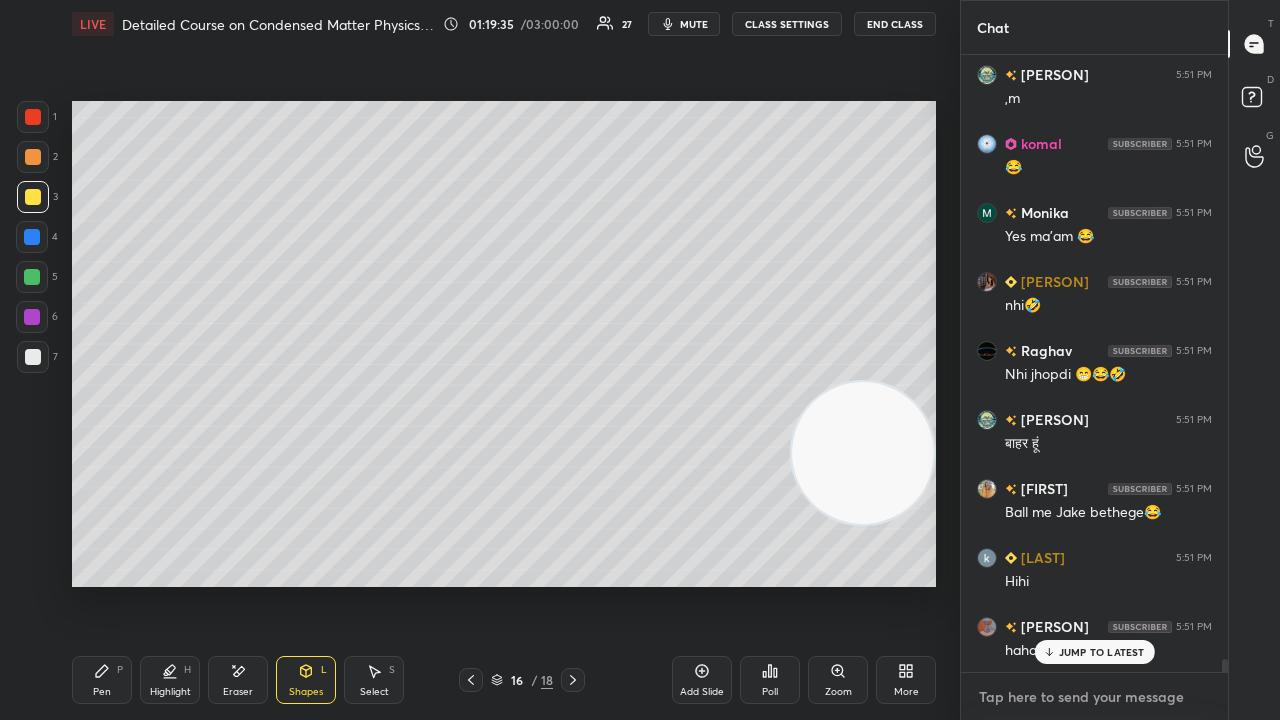 click at bounding box center (1094, 697) 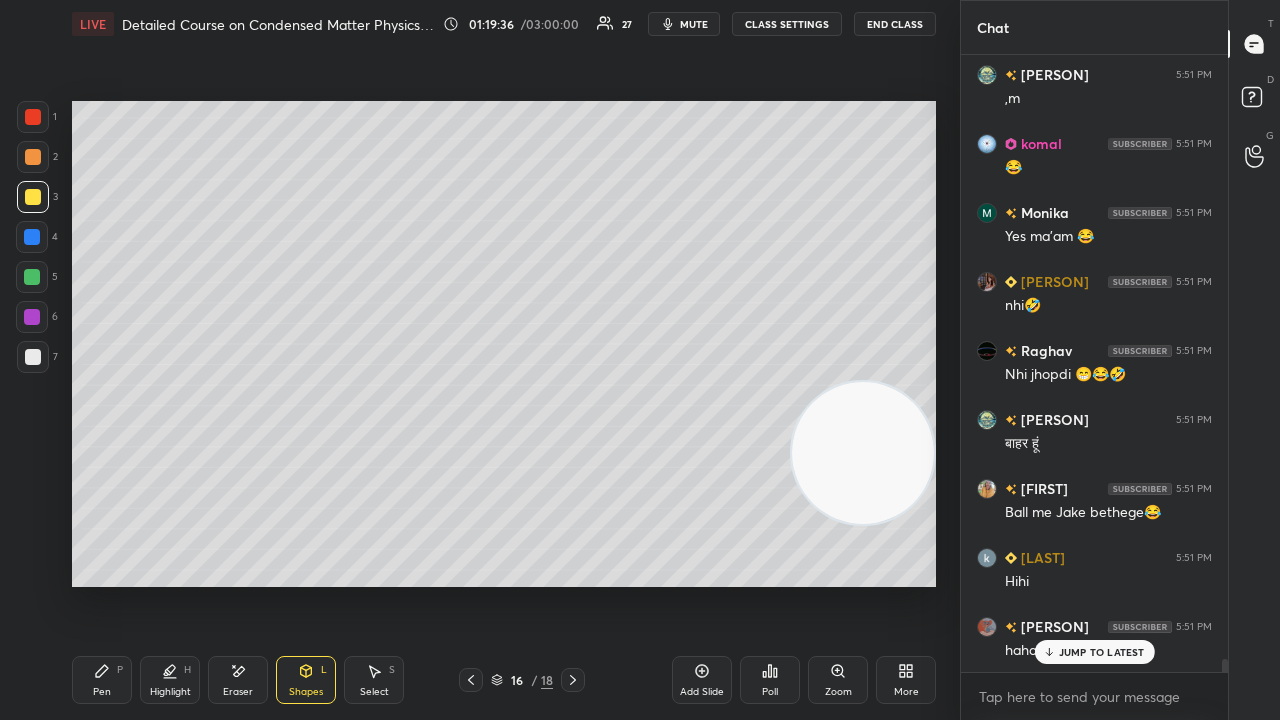 drag, startPoint x: 1103, startPoint y: 649, endPoint x: 1102, endPoint y: 712, distance: 63.007935 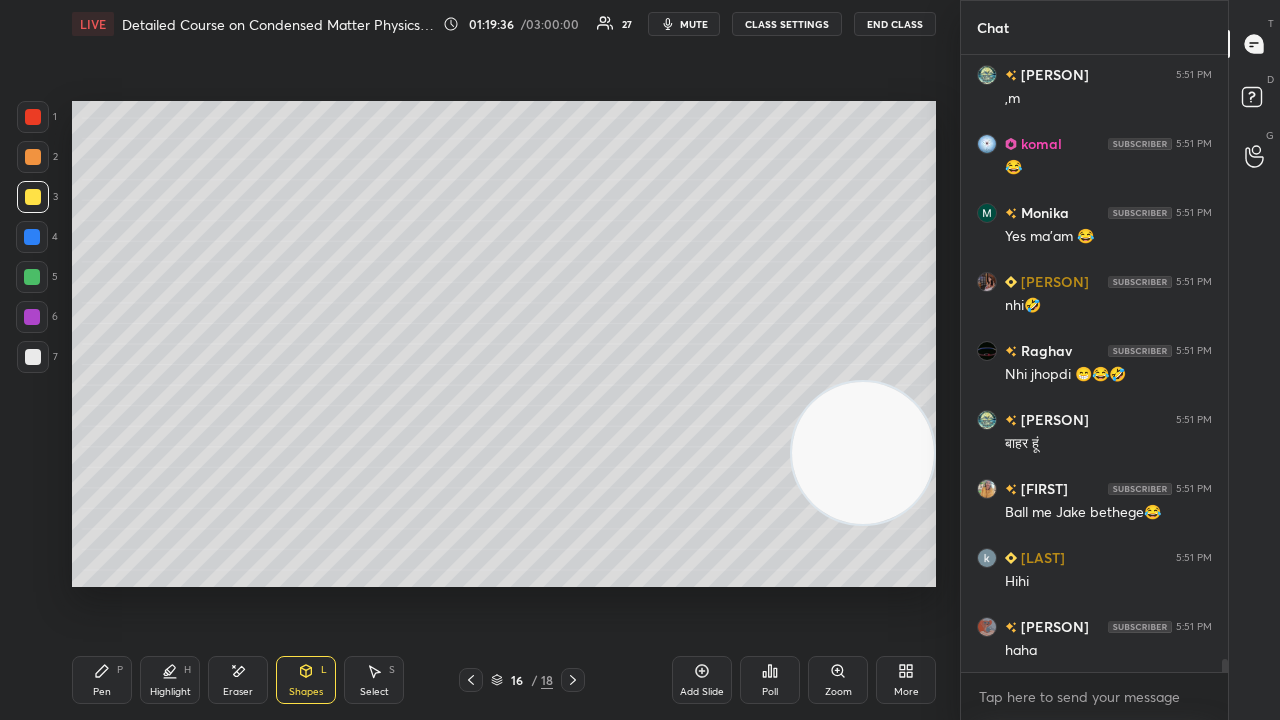 click on "x" at bounding box center [1094, 696] 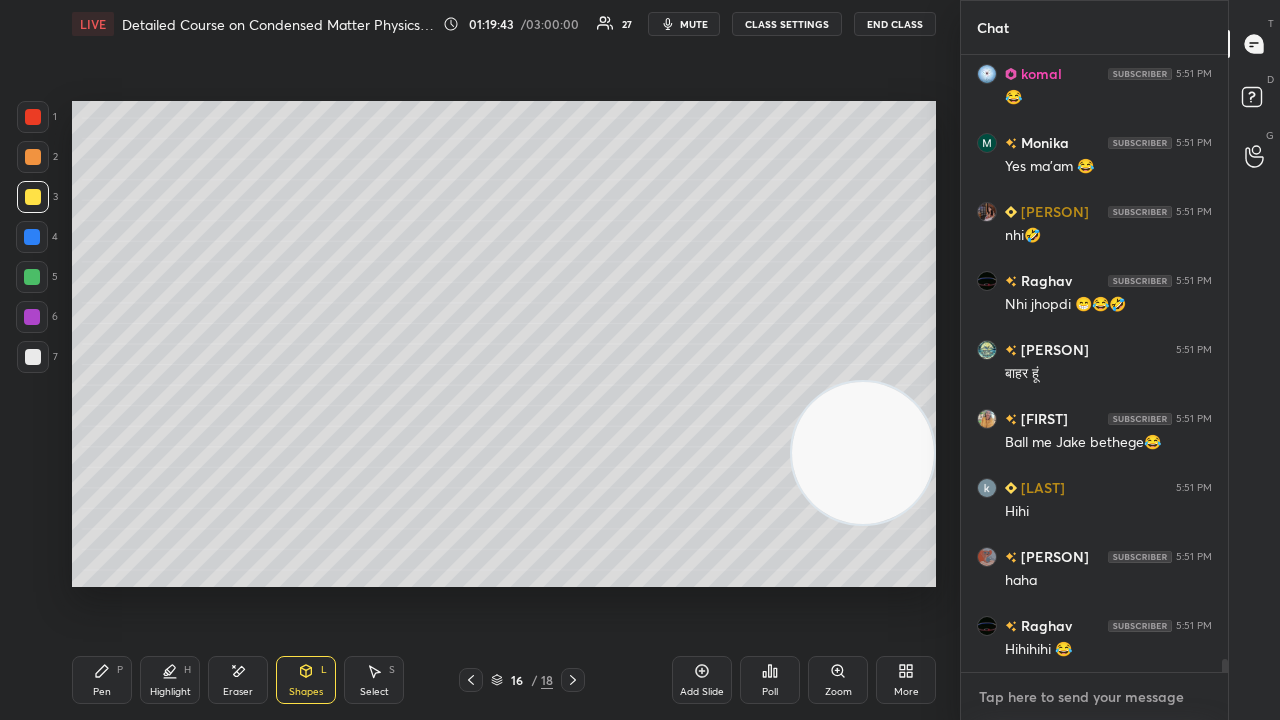 scroll, scrollTop: 29806, scrollLeft: 0, axis: vertical 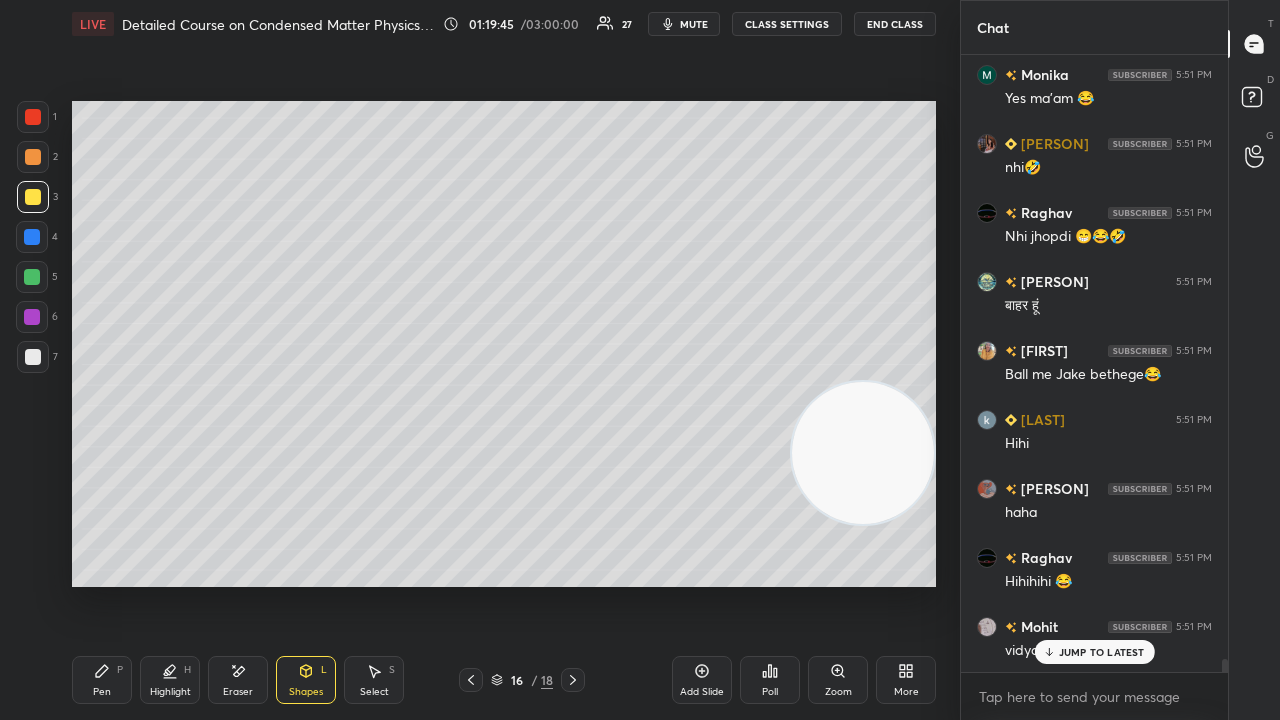 click on "JUMP TO LATEST" at bounding box center (1102, 652) 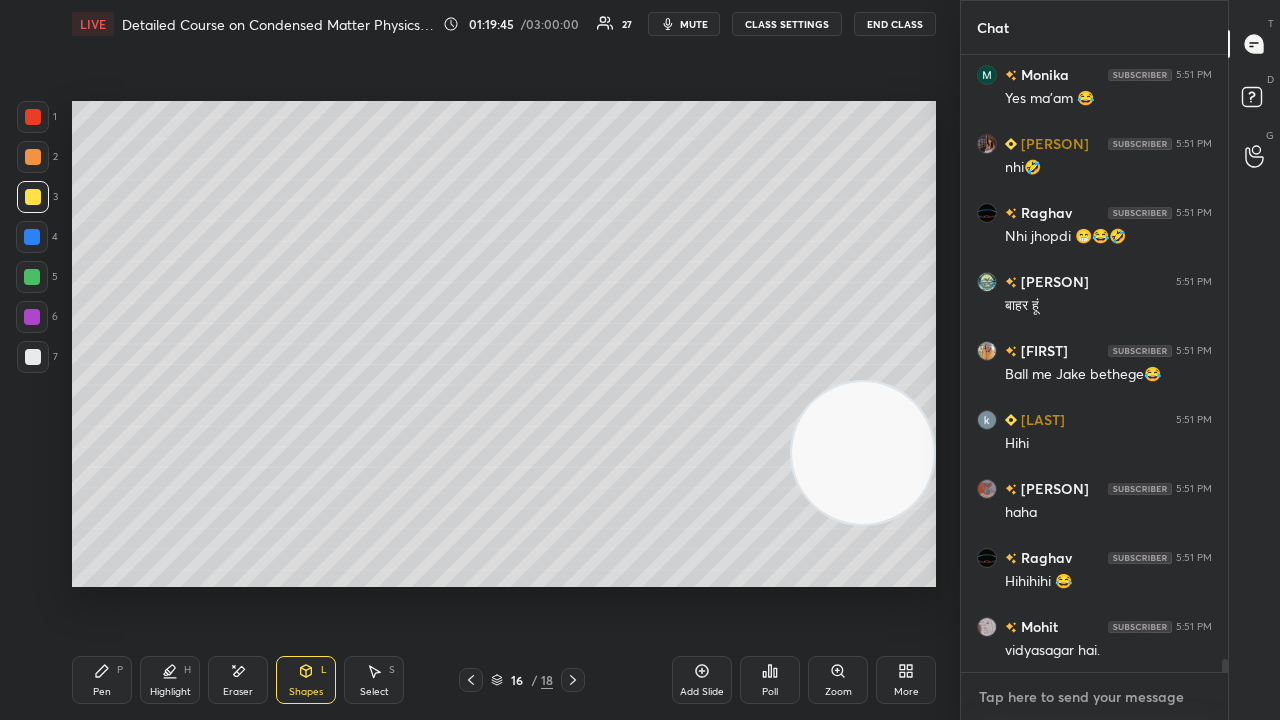 click at bounding box center [1094, 697] 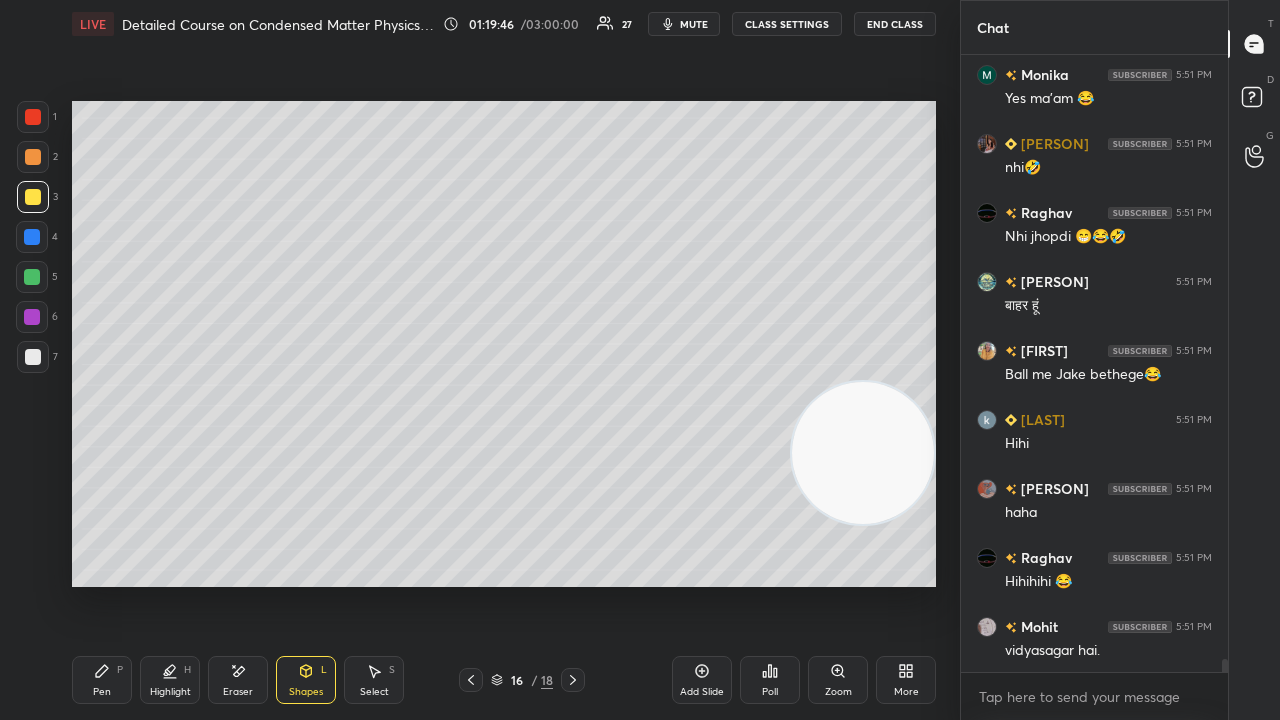 click on "mute" at bounding box center (694, 24) 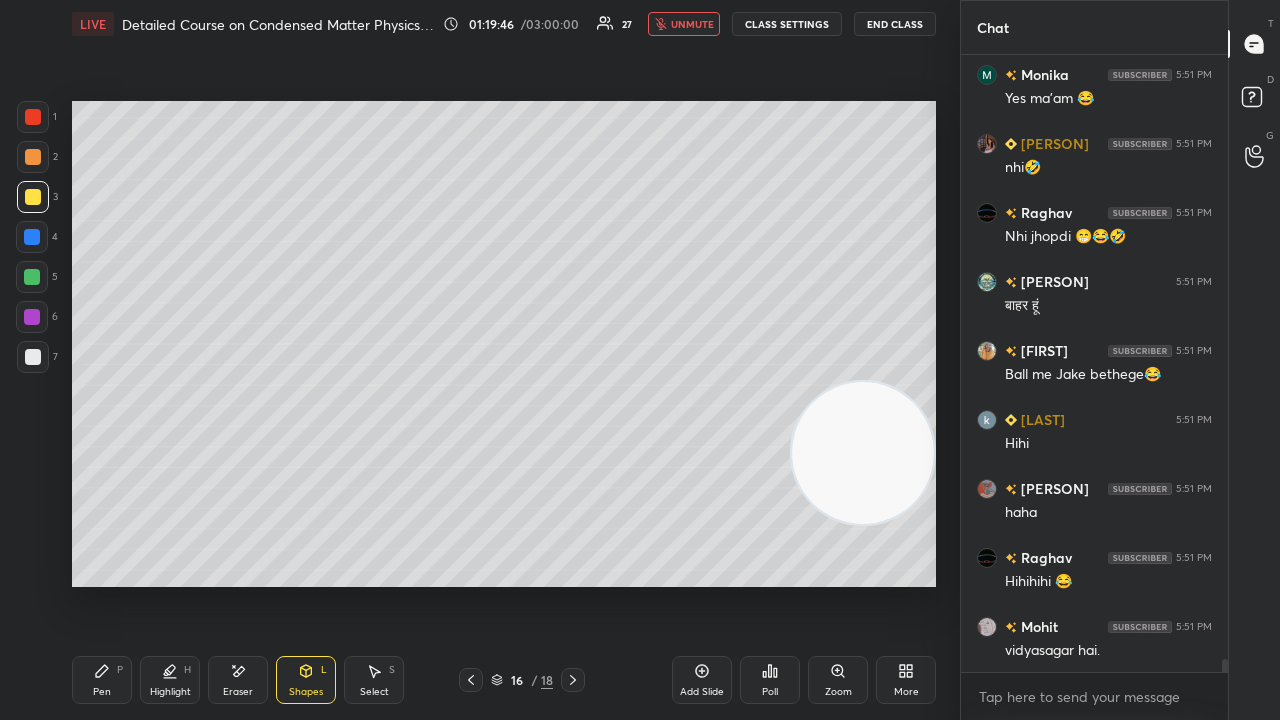 click on "unmute" at bounding box center (692, 24) 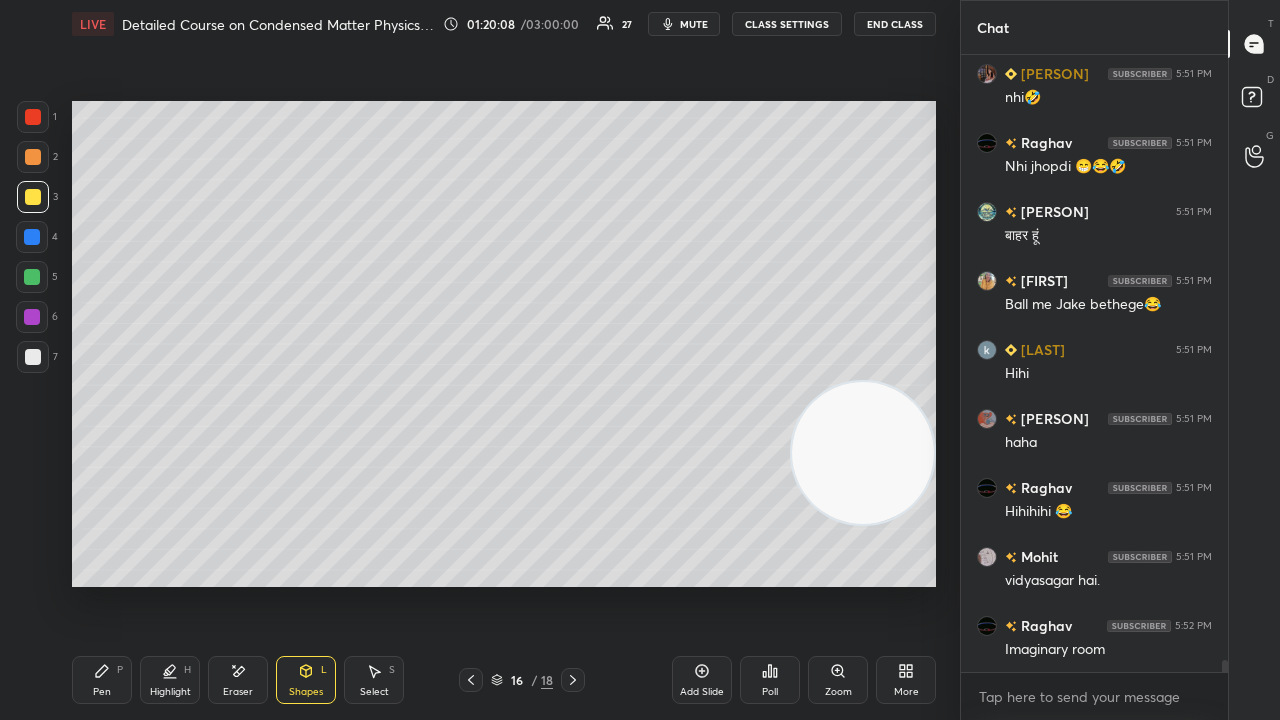 scroll, scrollTop: 29962, scrollLeft: 0, axis: vertical 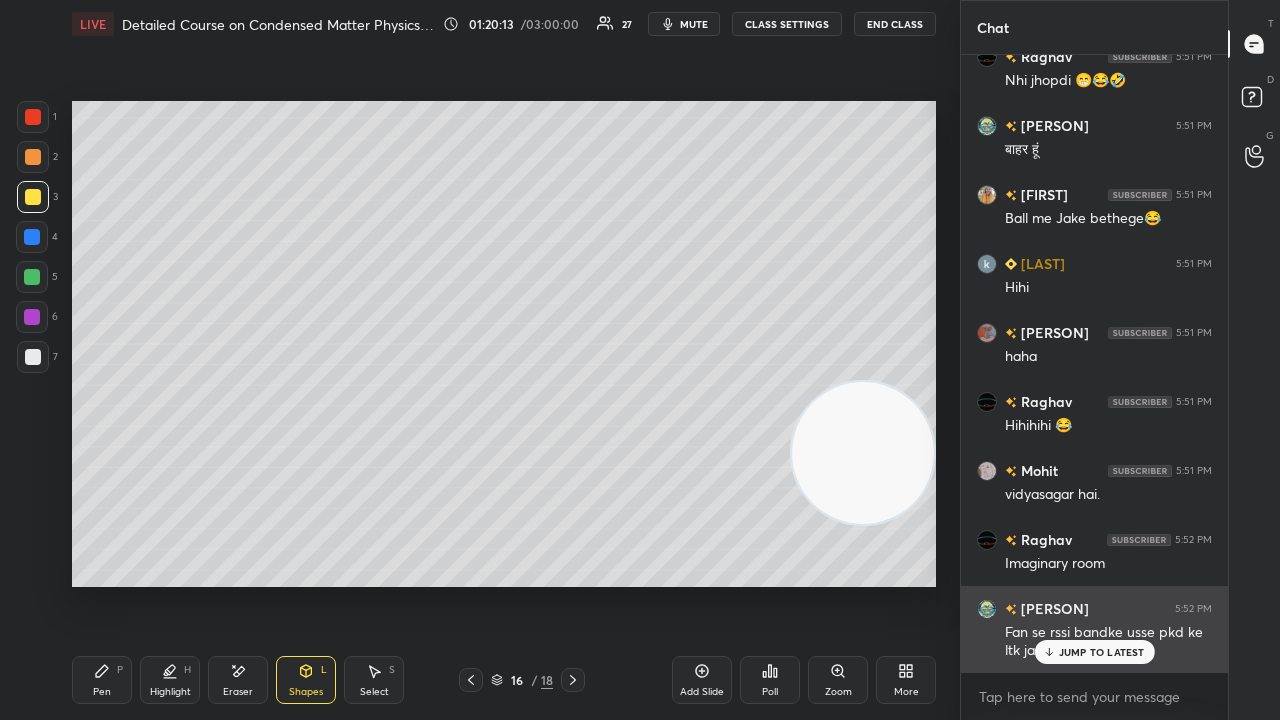 click on "JUMP TO LATEST" at bounding box center (1102, 652) 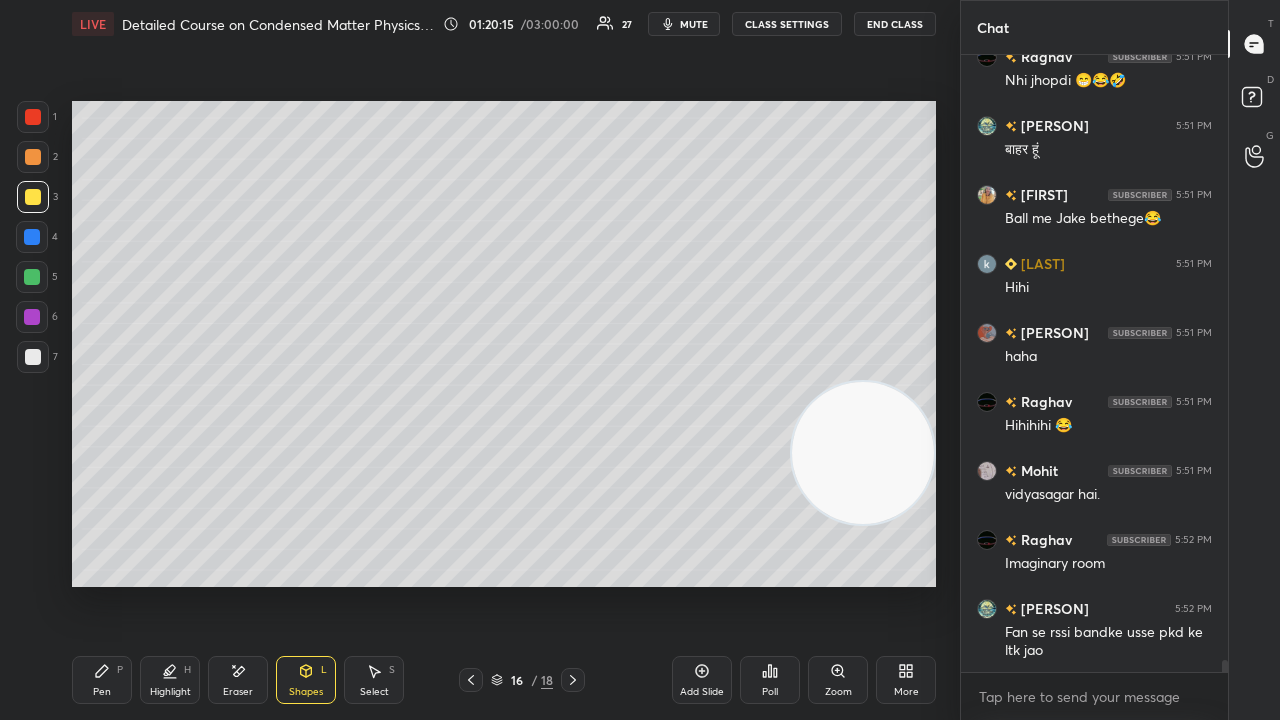 scroll, scrollTop: 30032, scrollLeft: 0, axis: vertical 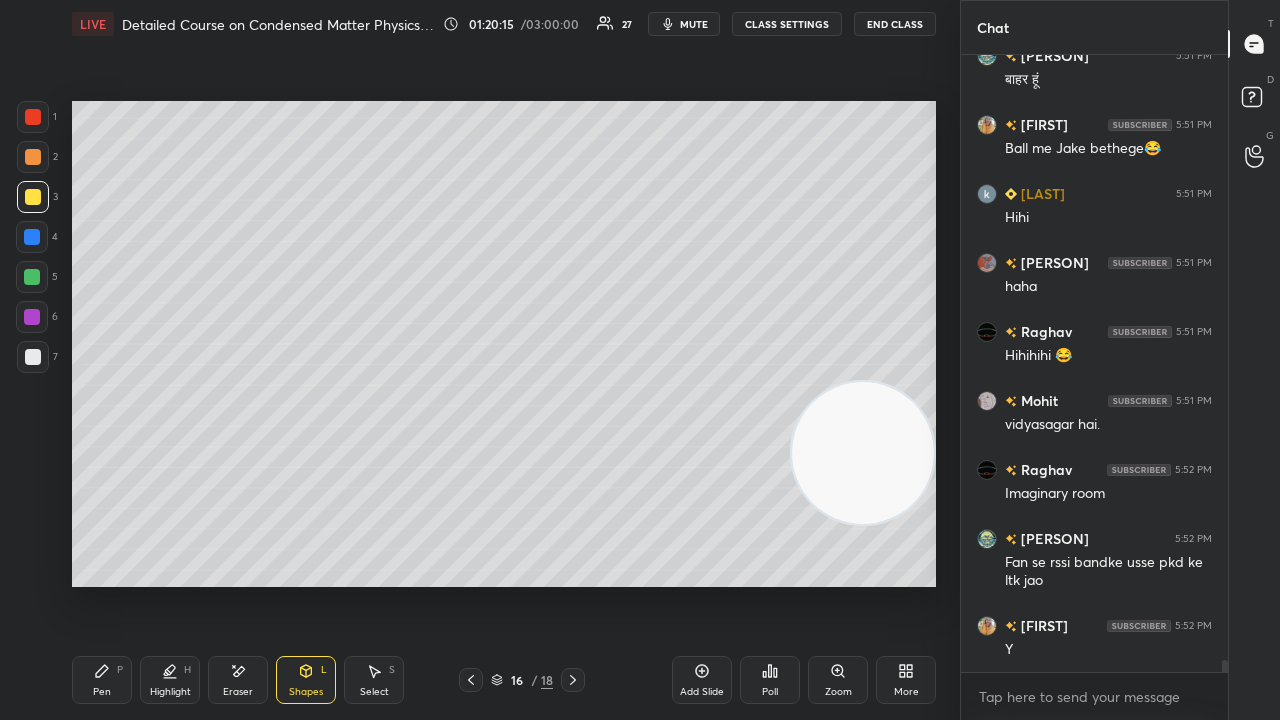 click on "Pen P" at bounding box center (102, 680) 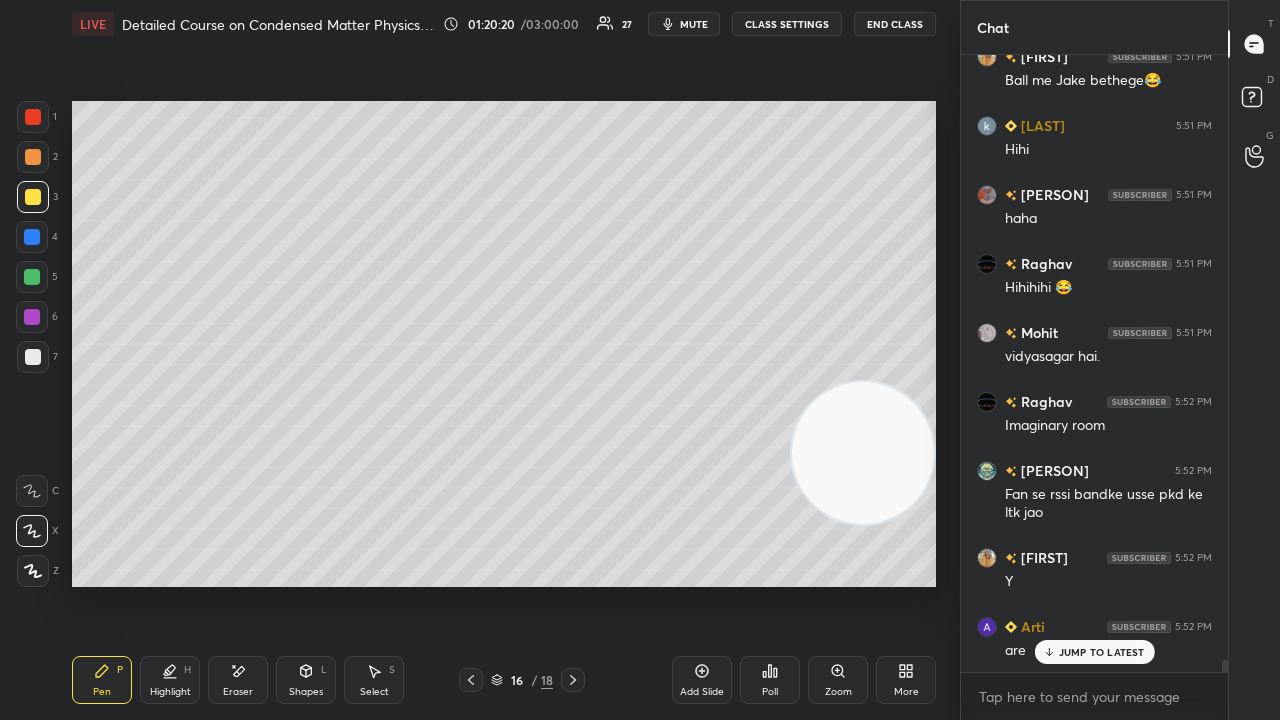 scroll, scrollTop: 30170, scrollLeft: 0, axis: vertical 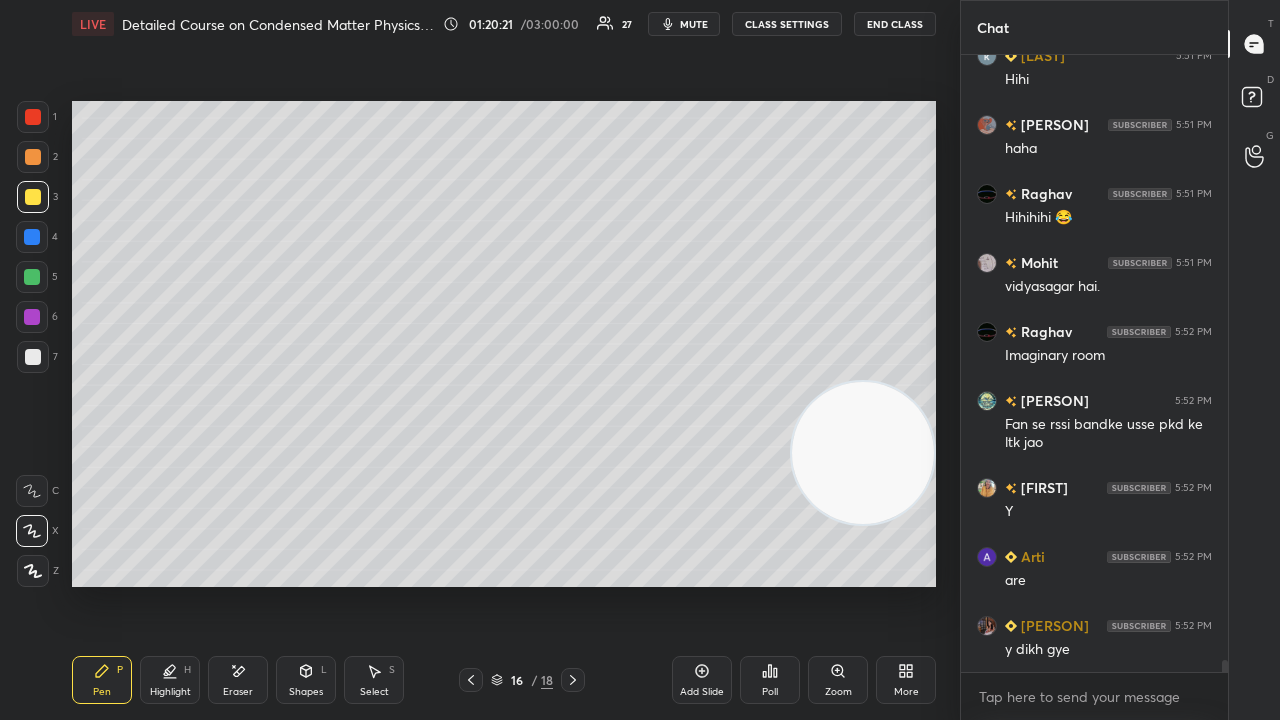 click on "mute" at bounding box center [684, 24] 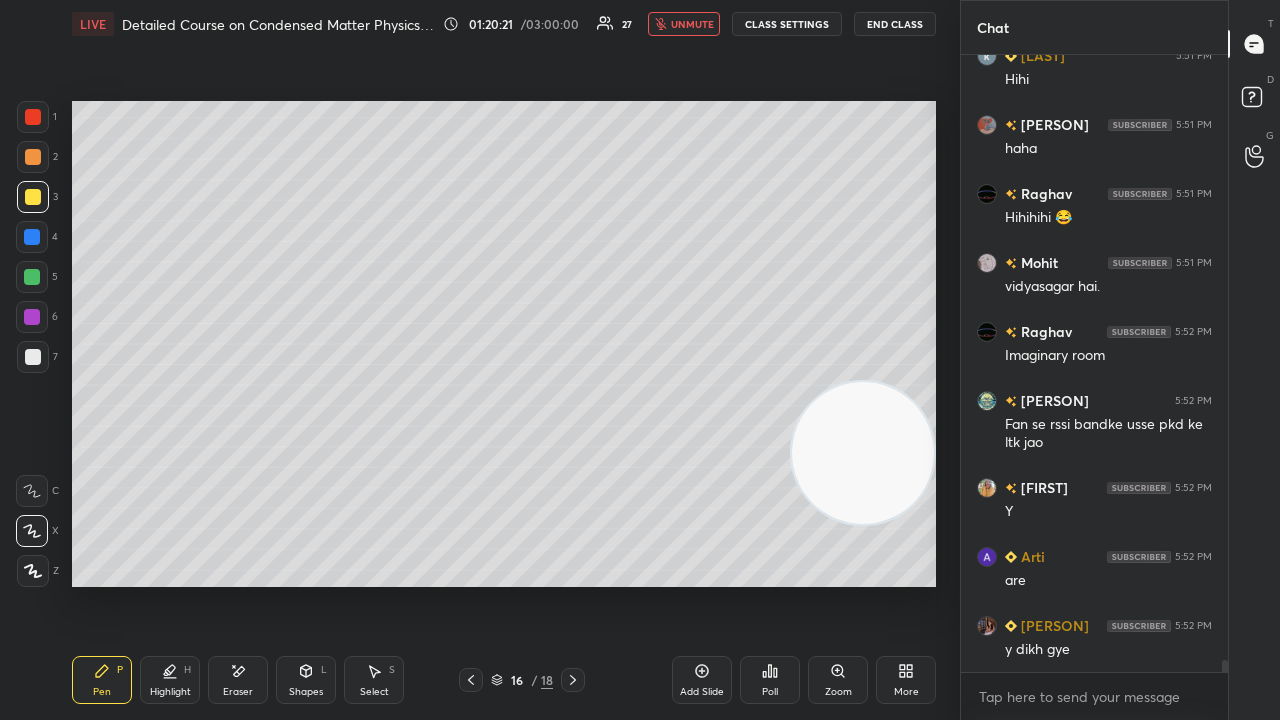click on "unmute" at bounding box center (692, 24) 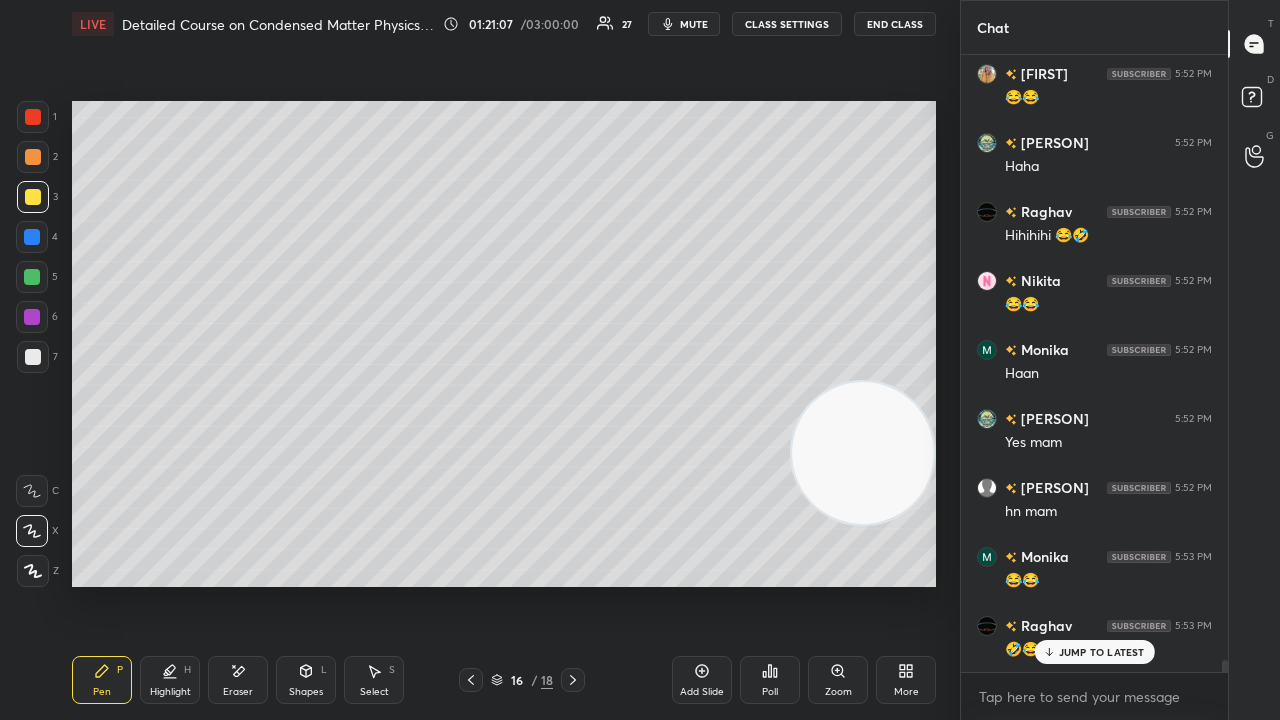 scroll, scrollTop: 31342, scrollLeft: 0, axis: vertical 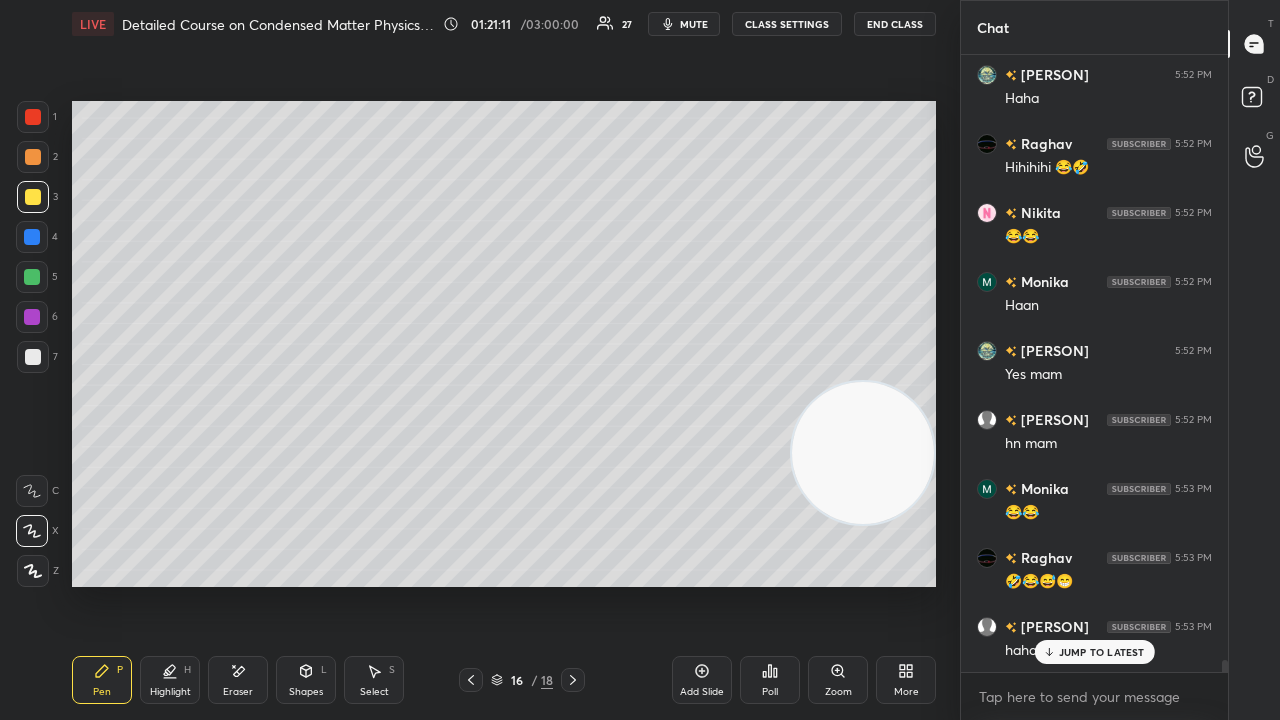 click on "mute" at bounding box center (694, 24) 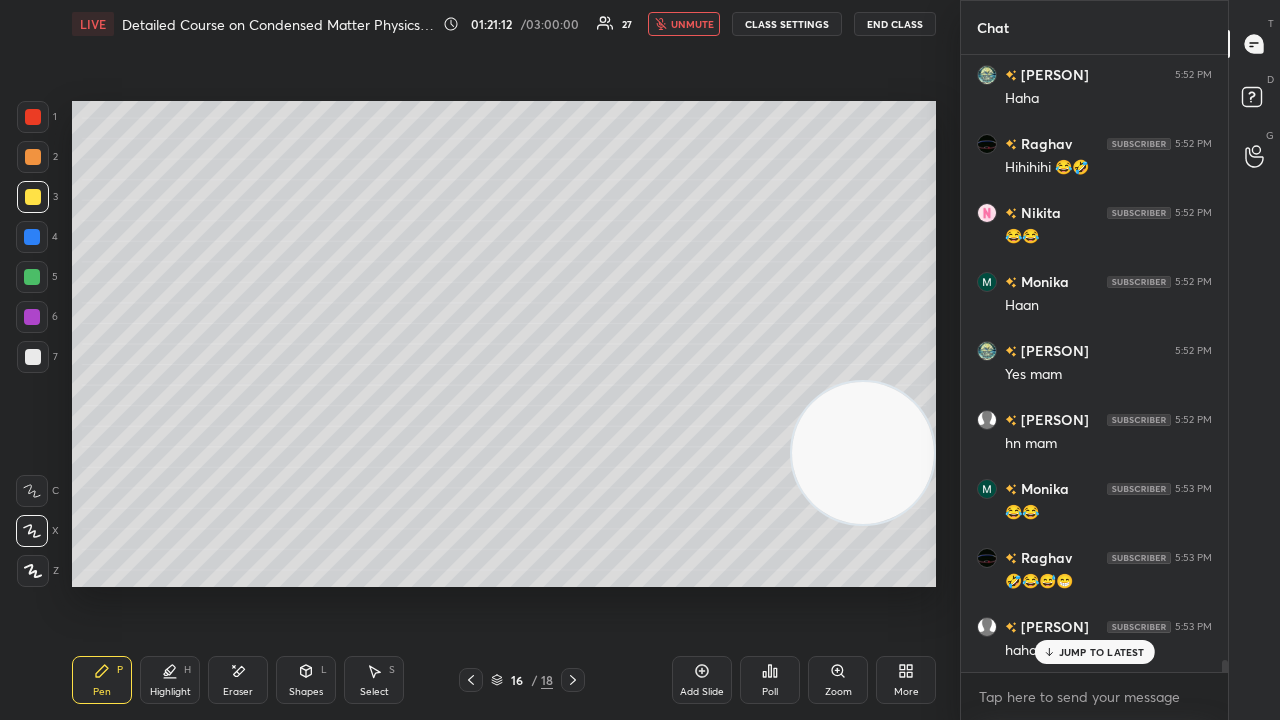 click on "unmute" at bounding box center (692, 24) 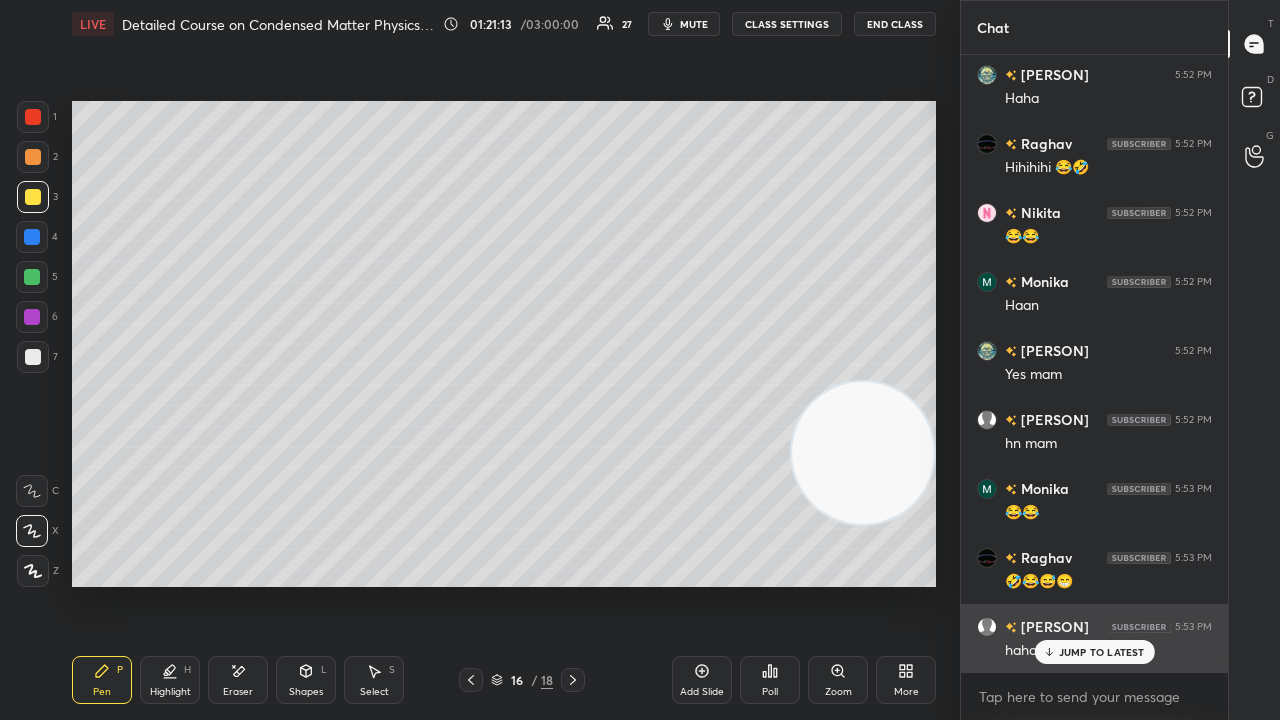click on "JUMP TO LATEST" at bounding box center (1094, 652) 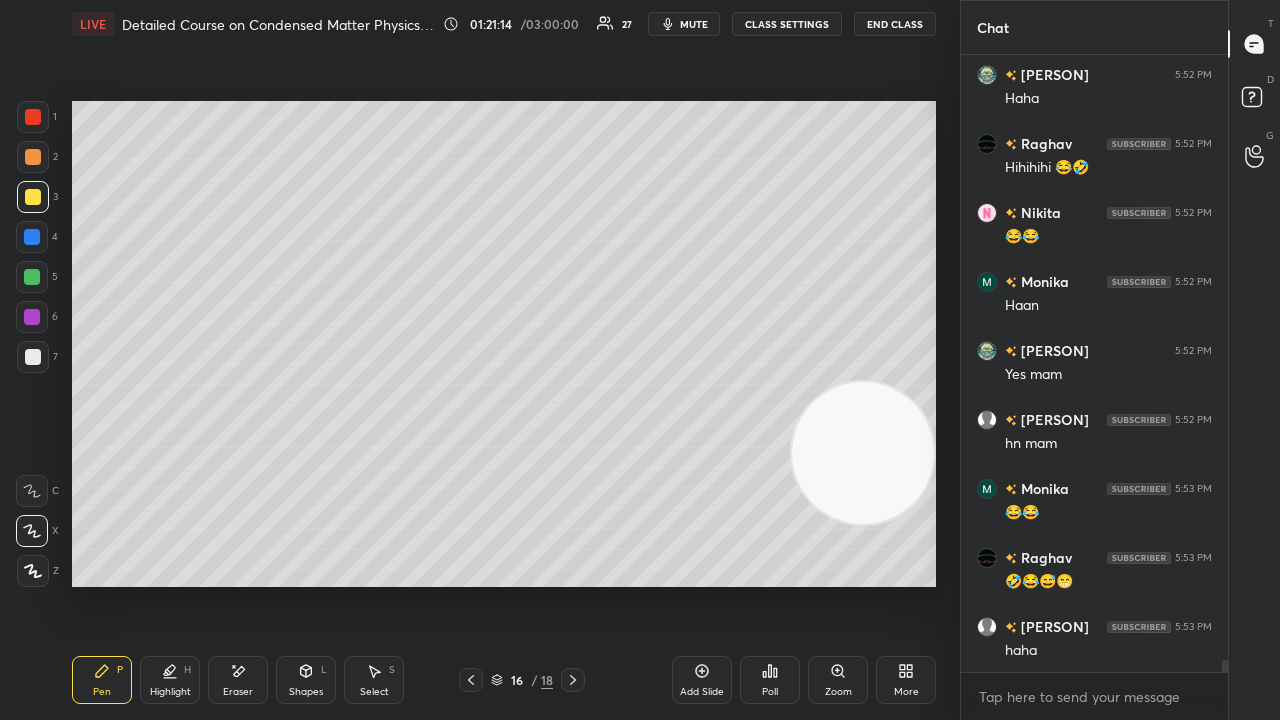 click on "mute" at bounding box center (694, 24) 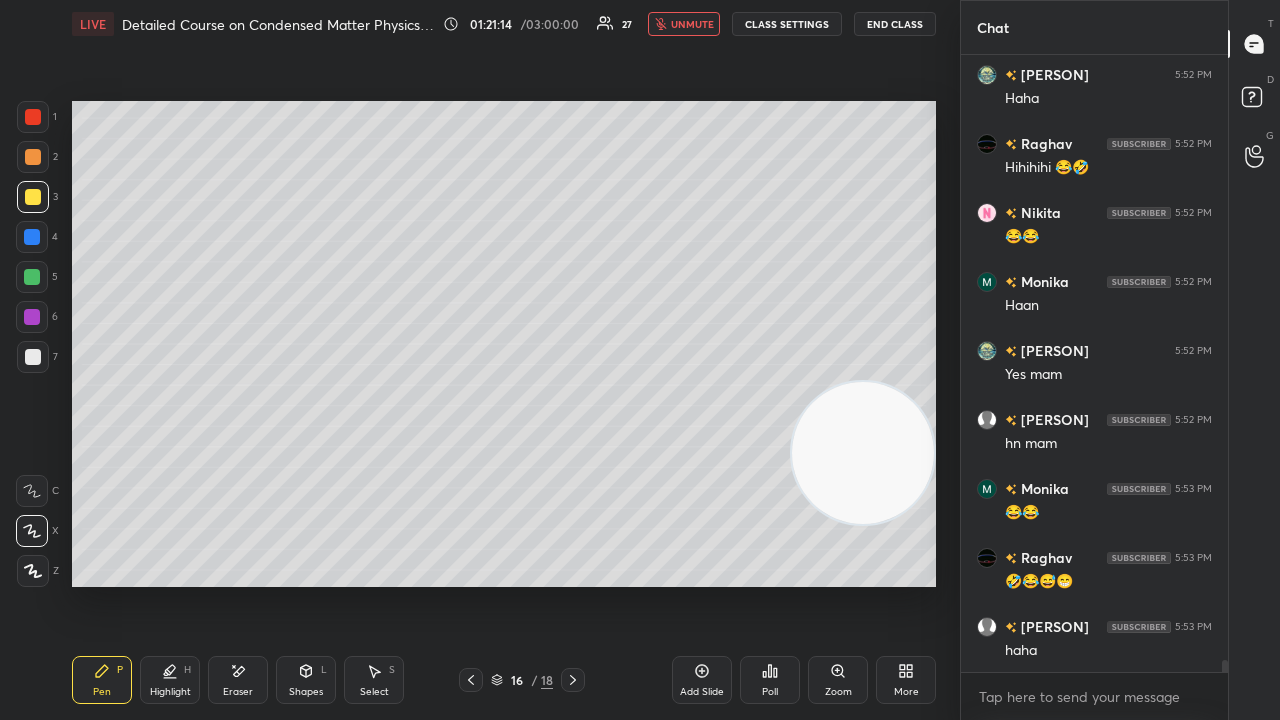 click on "unmute" at bounding box center [692, 24] 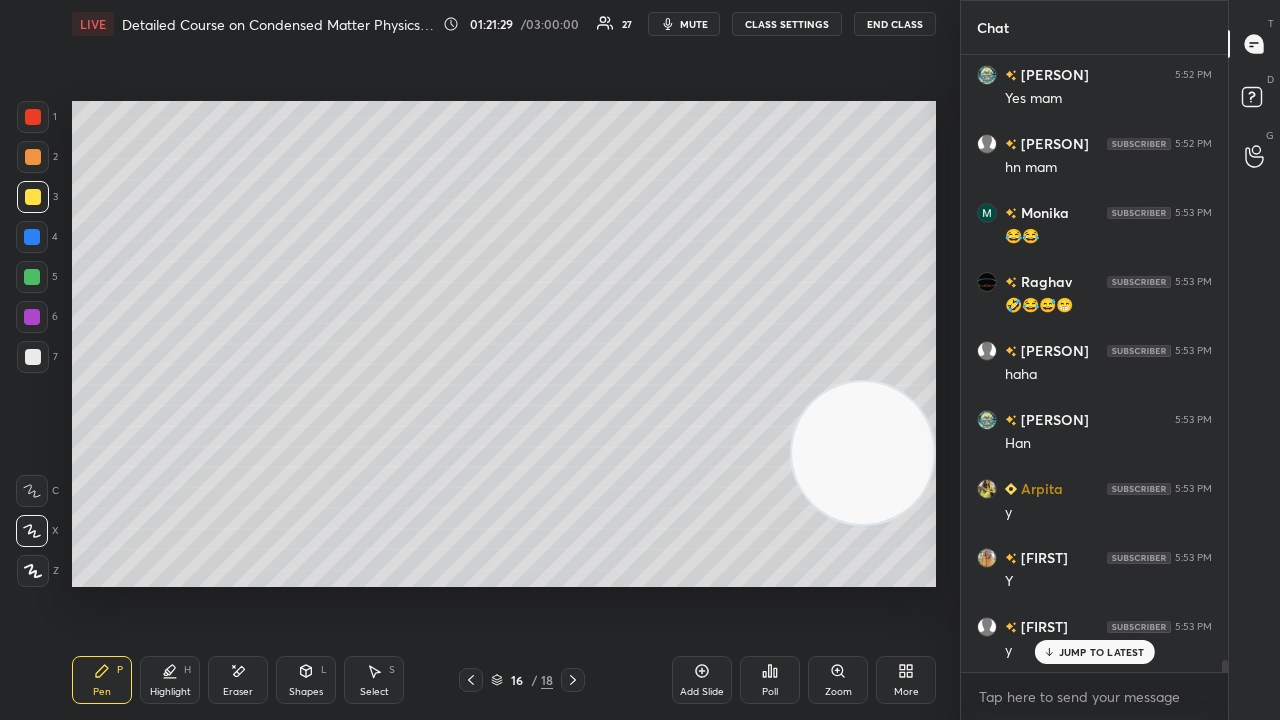 scroll, scrollTop: 31688, scrollLeft: 0, axis: vertical 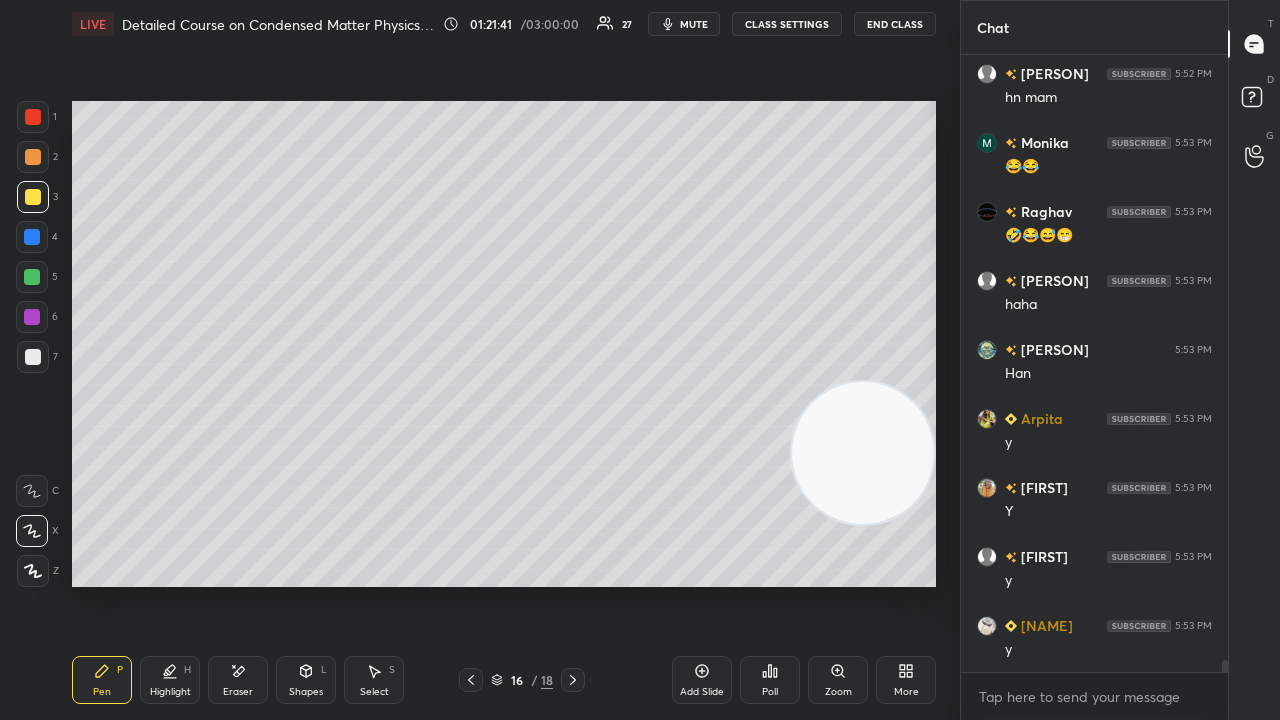 click on "mute" at bounding box center [694, 24] 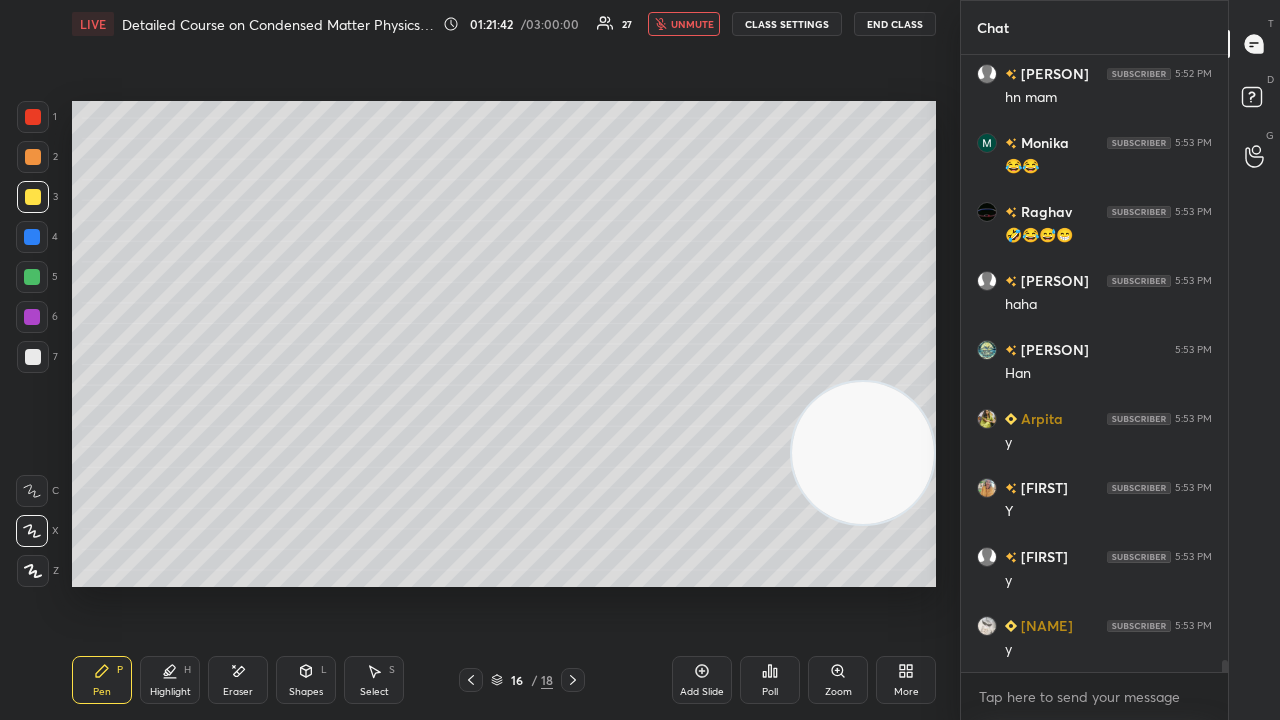 click on "unmute" at bounding box center [692, 24] 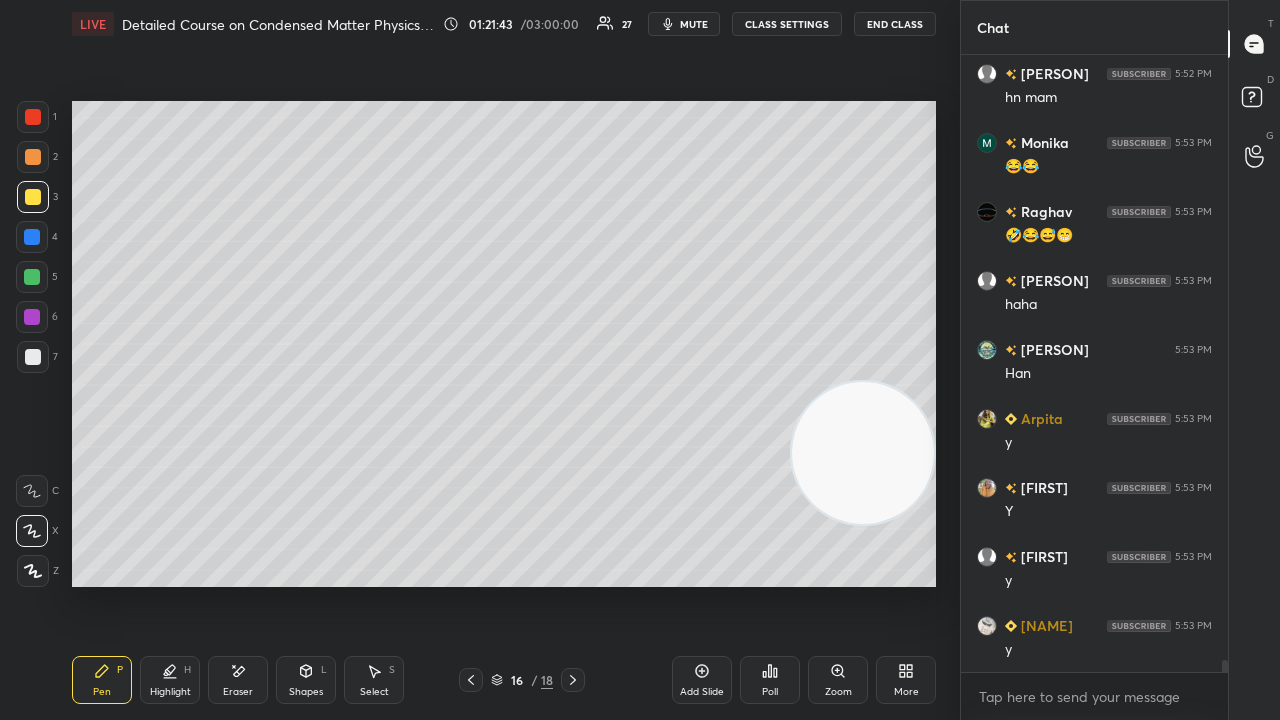 click on "x" at bounding box center (1094, 696) 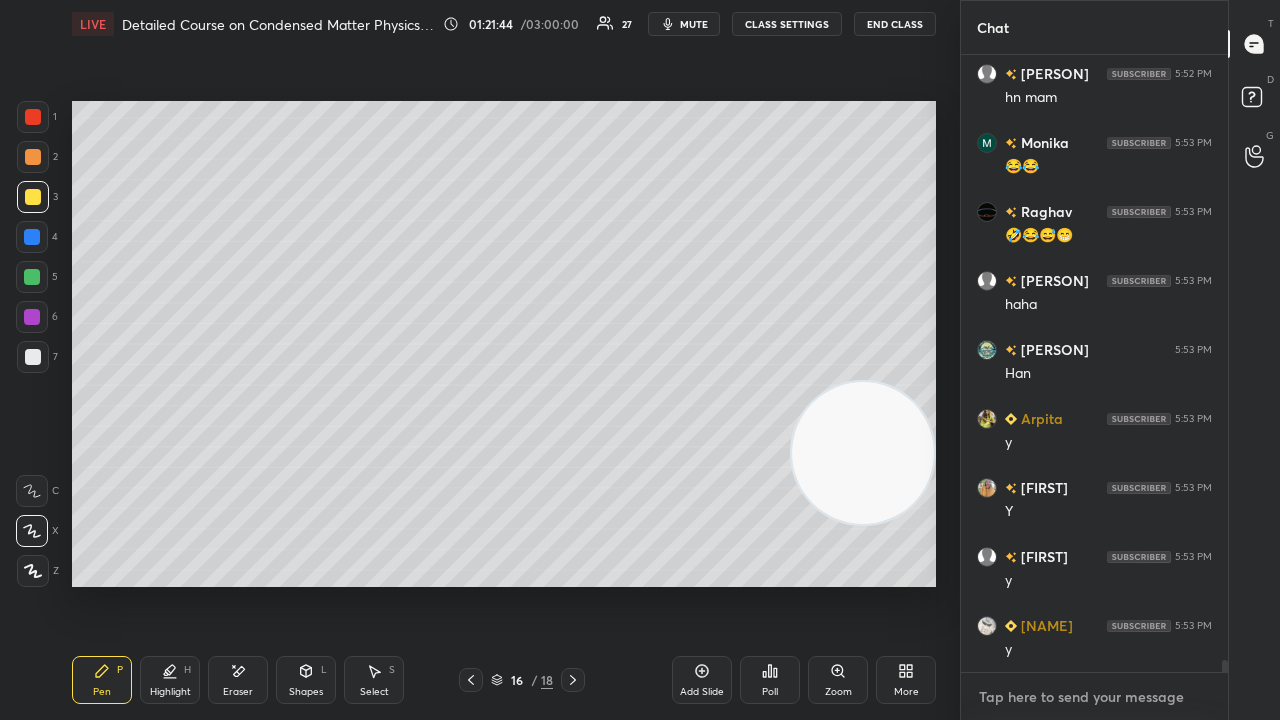 scroll, scrollTop: 31736, scrollLeft: 0, axis: vertical 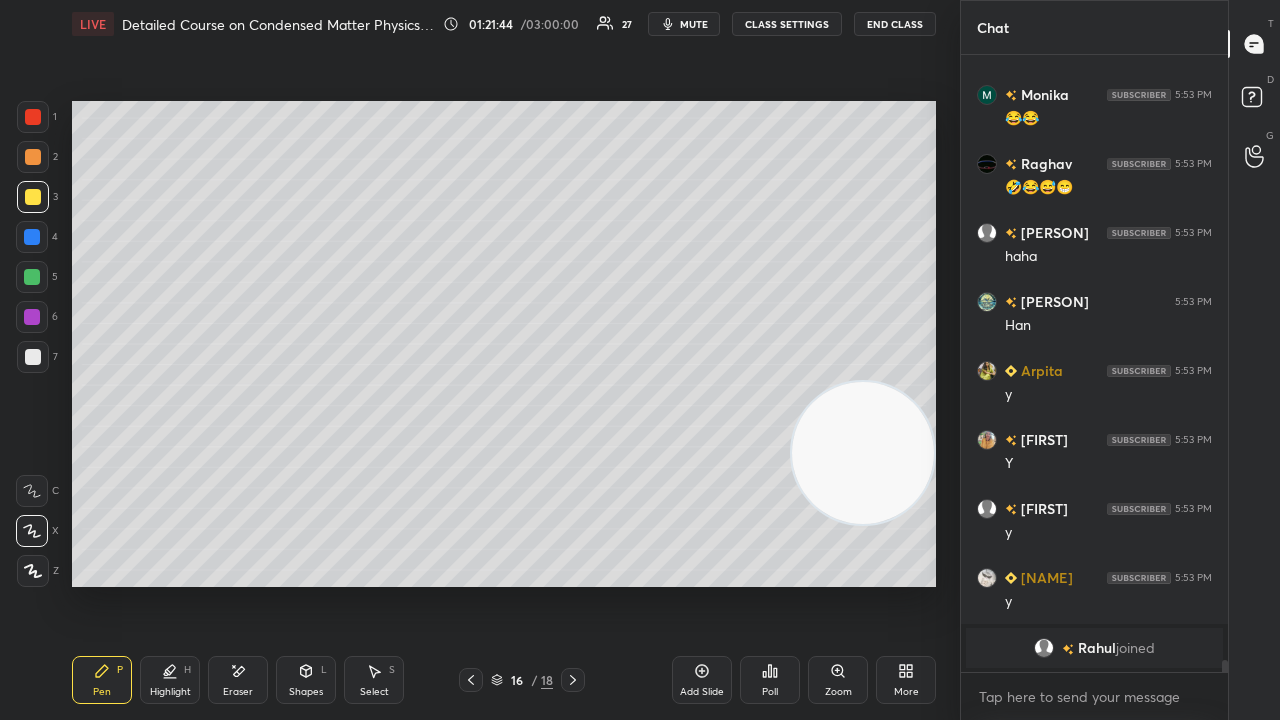 click on "mute" at bounding box center (694, 24) 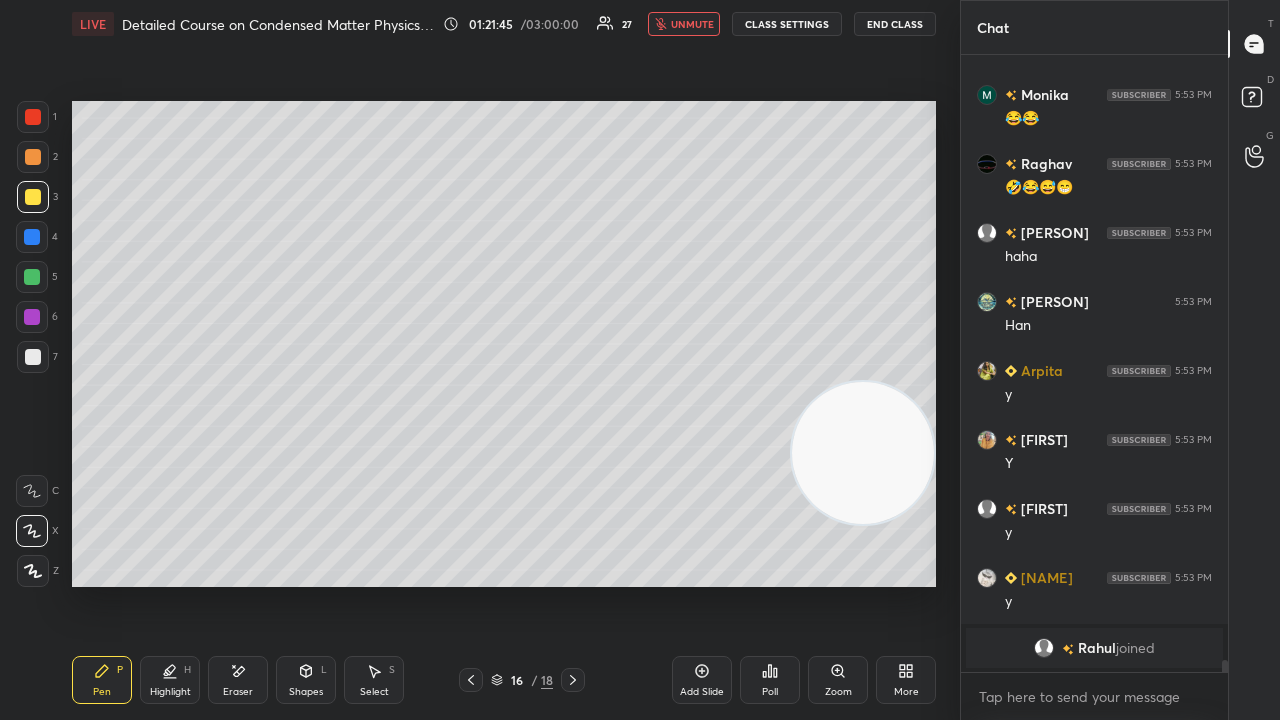 click on "unmute" at bounding box center (692, 24) 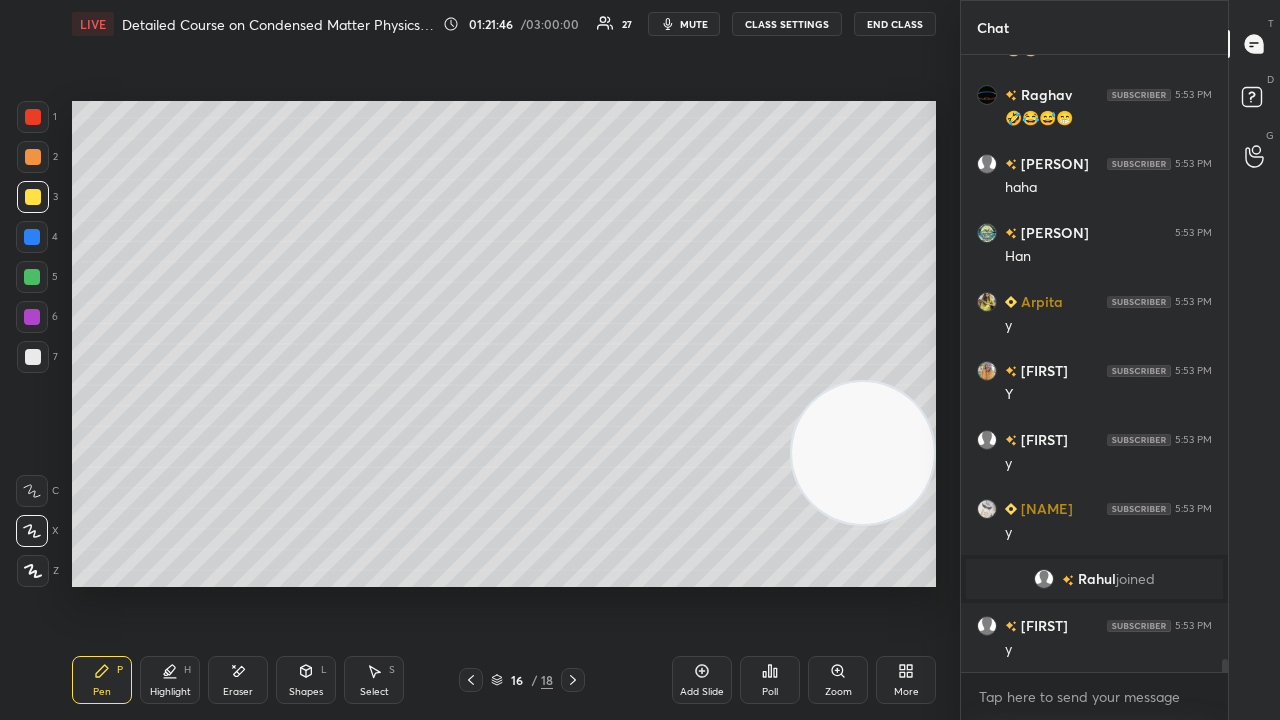 scroll, scrollTop: 29080, scrollLeft: 0, axis: vertical 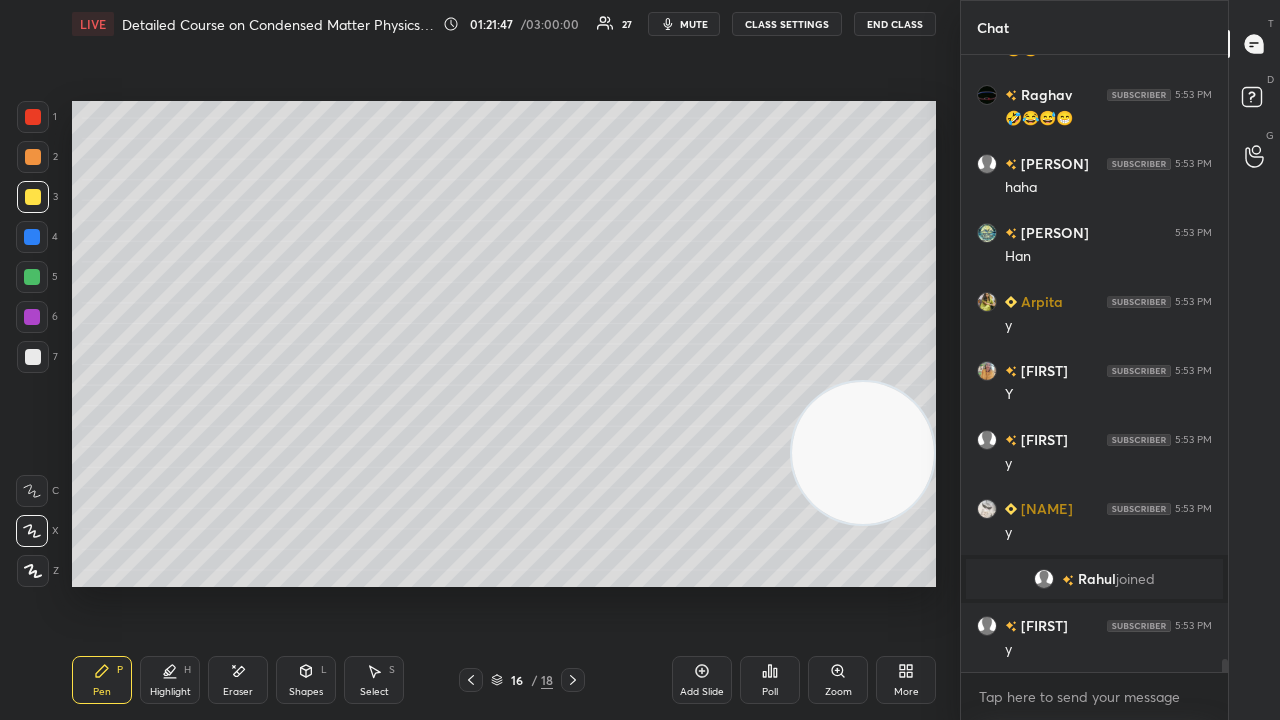 click on "mute" at bounding box center (694, 24) 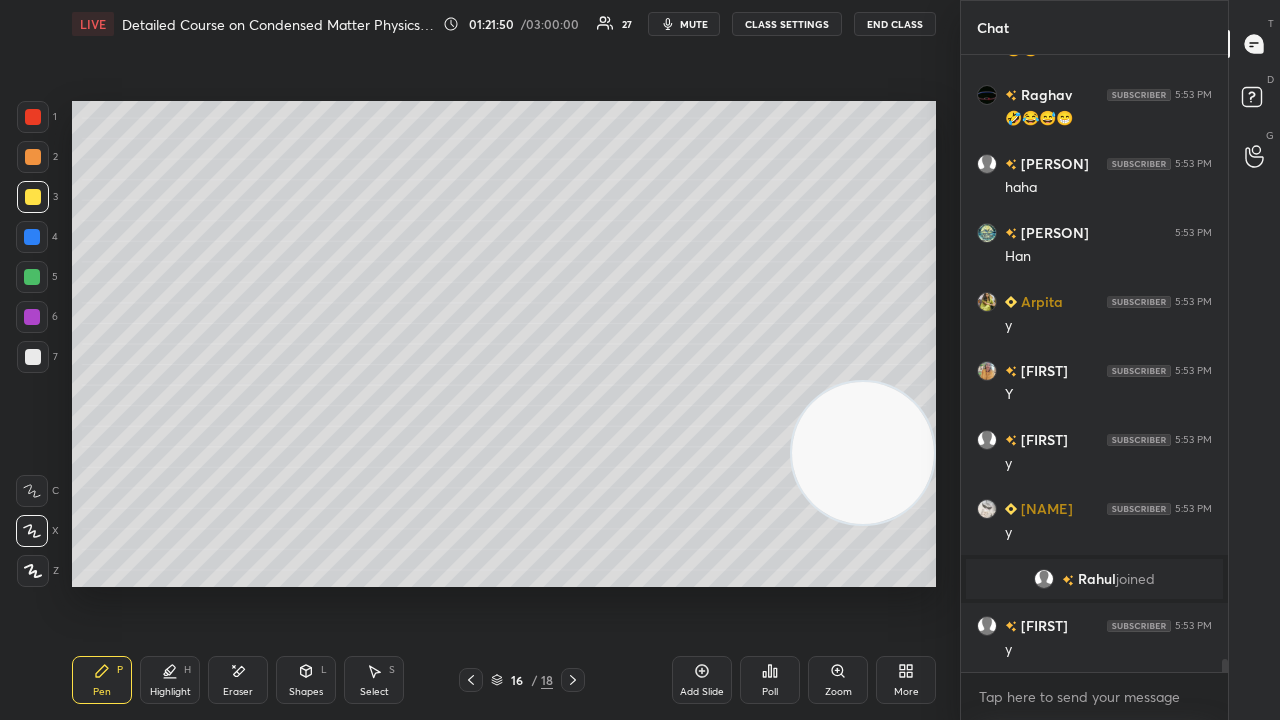 scroll, scrollTop: 29148, scrollLeft: 0, axis: vertical 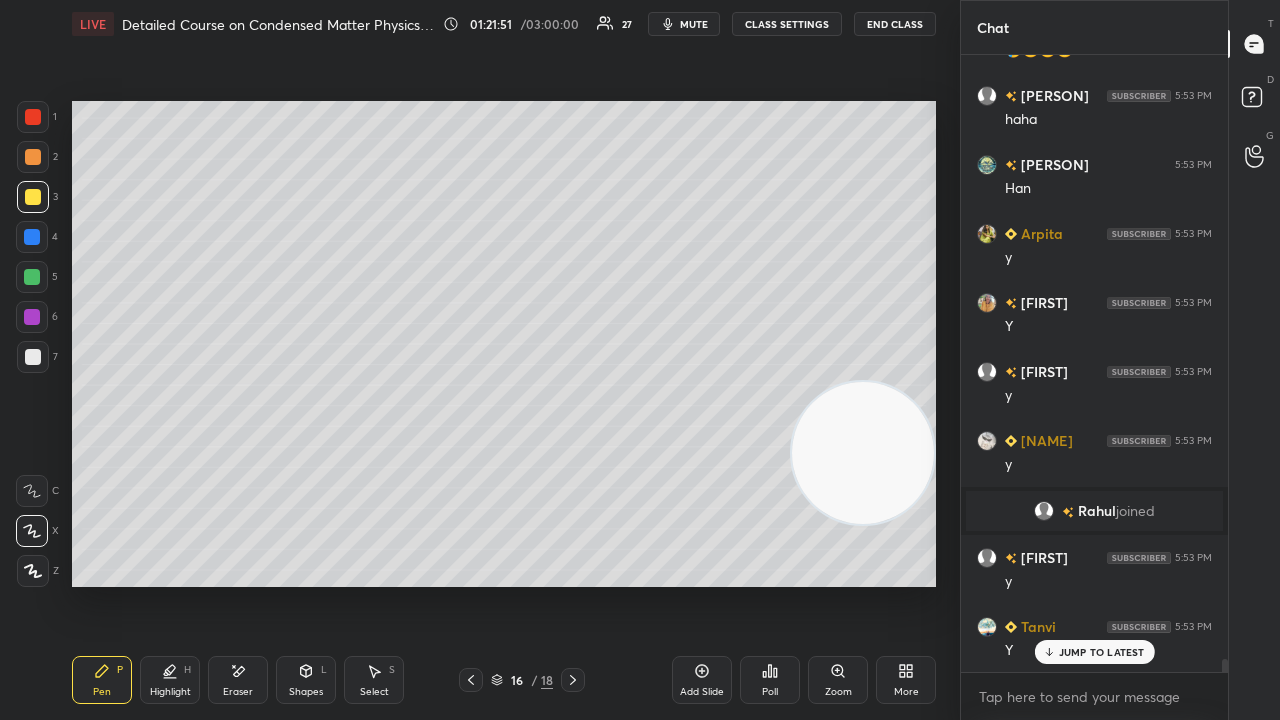 click on "mute" at bounding box center [694, 24] 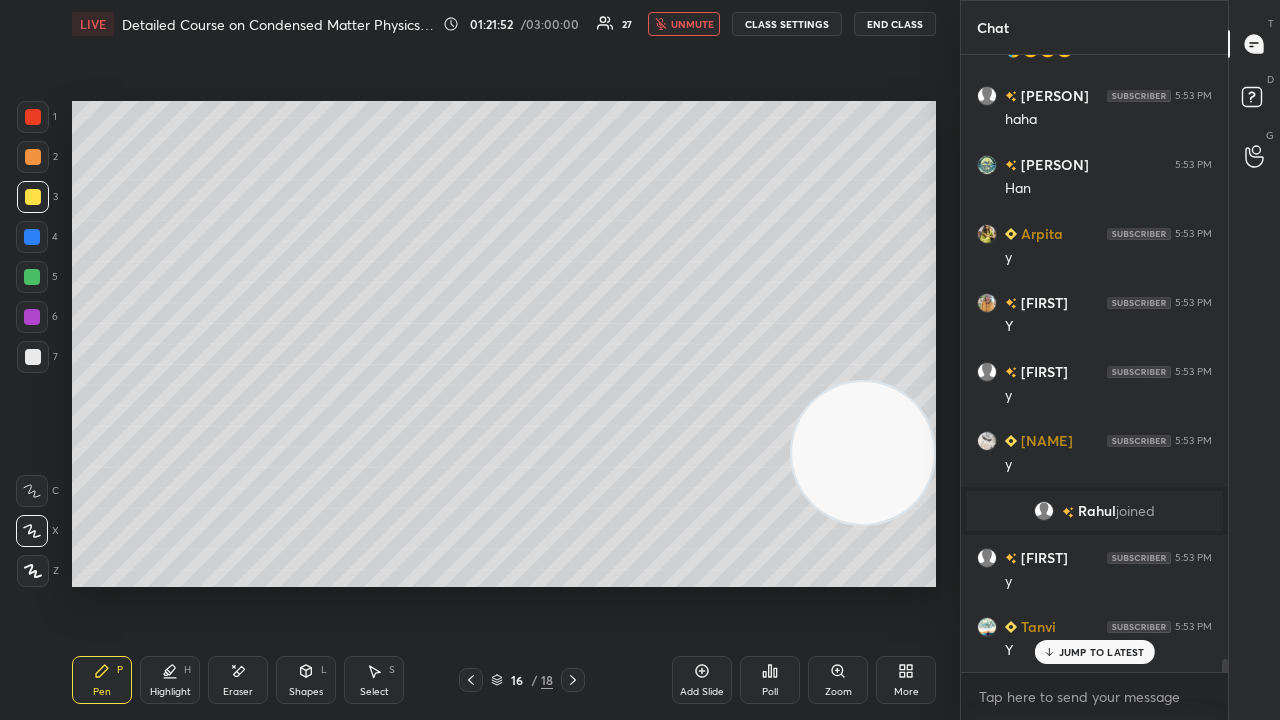 click on "unmute" at bounding box center [692, 24] 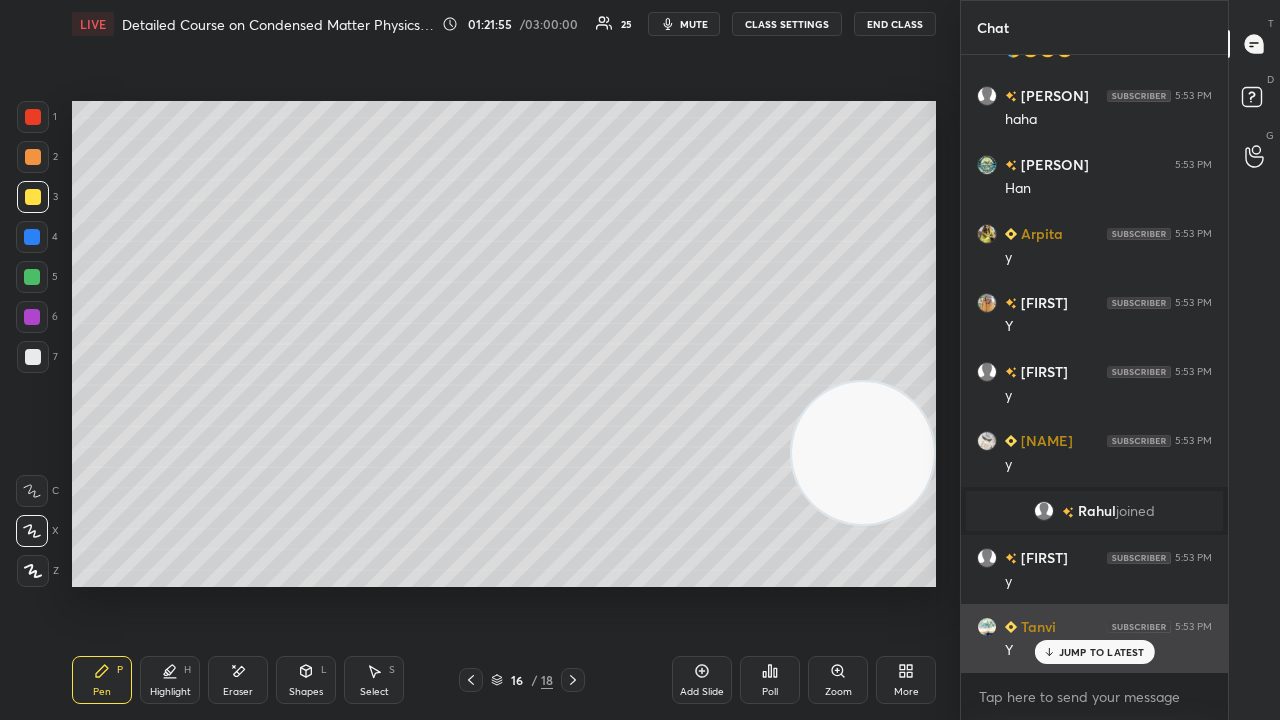 click on "JUMP TO LATEST" at bounding box center (1102, 652) 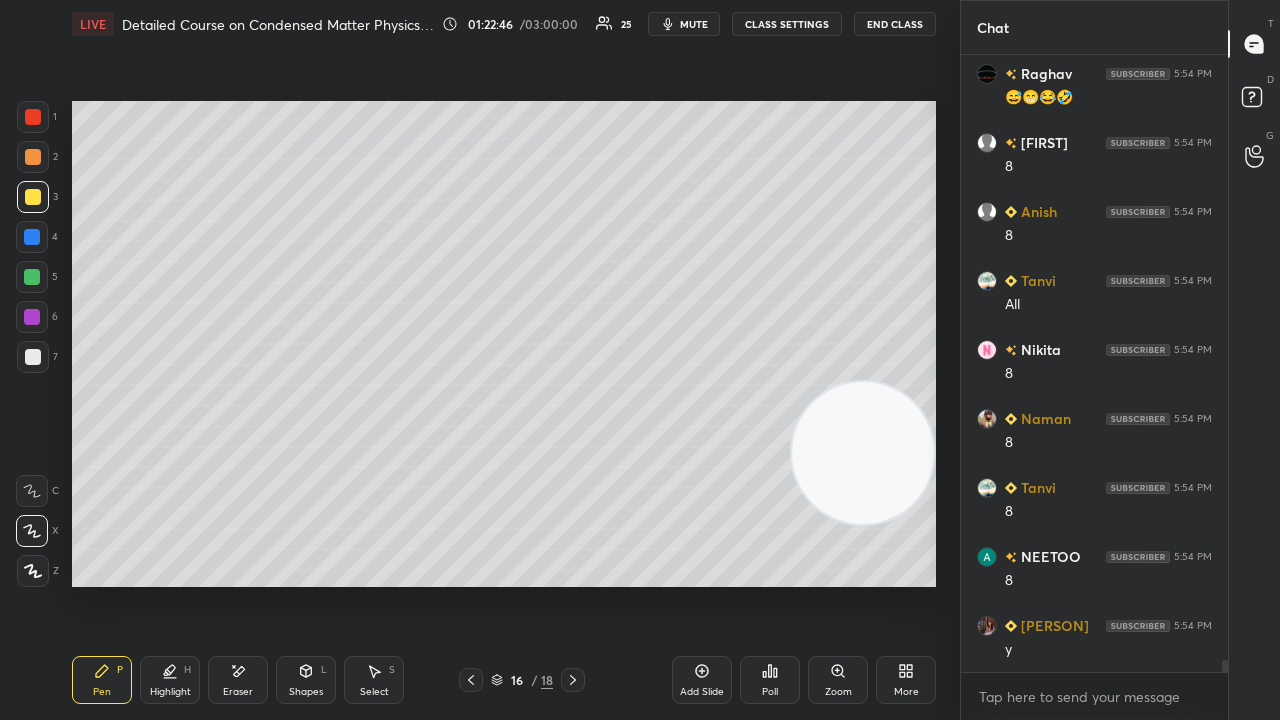 scroll, scrollTop: 29994, scrollLeft: 0, axis: vertical 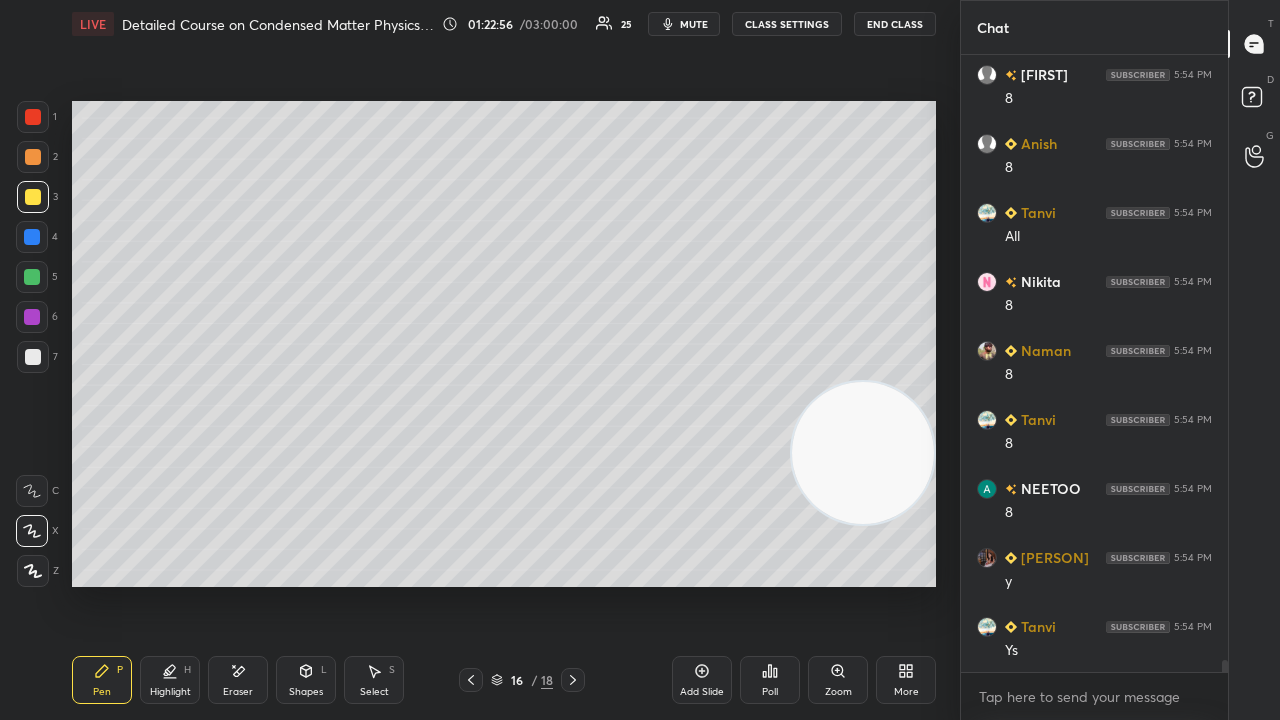 click 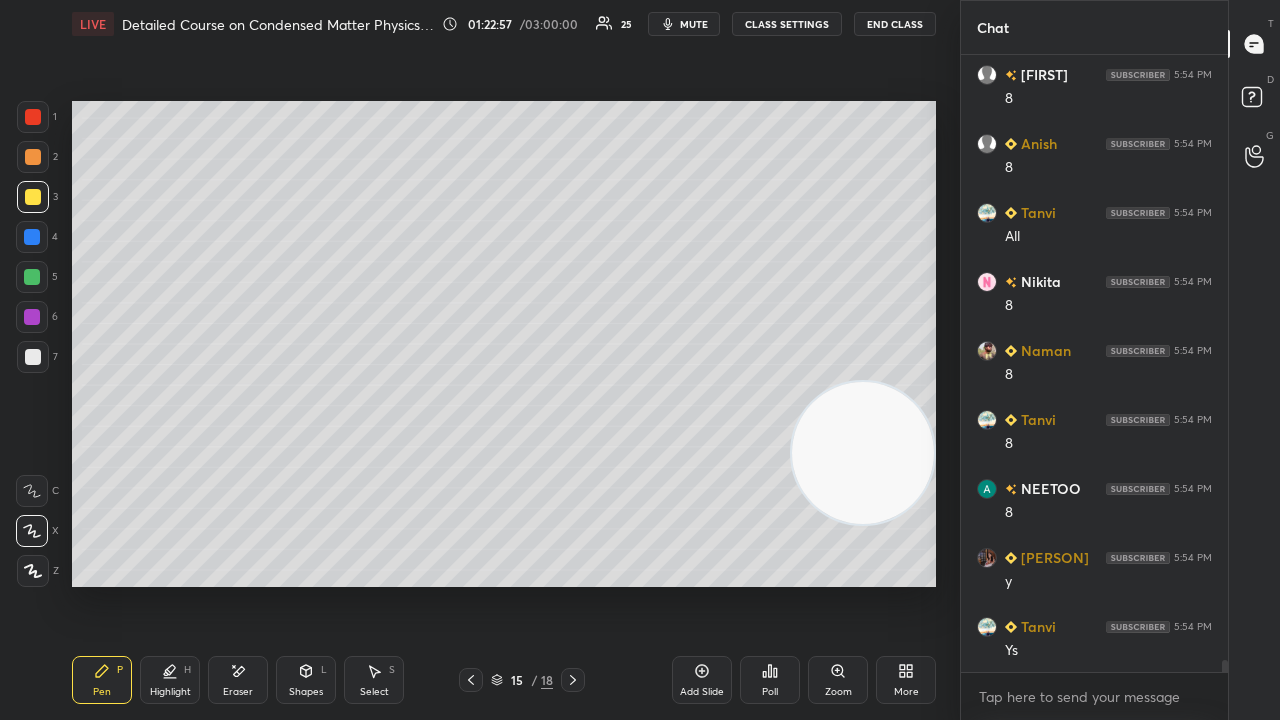 click on "mute" at bounding box center (694, 24) 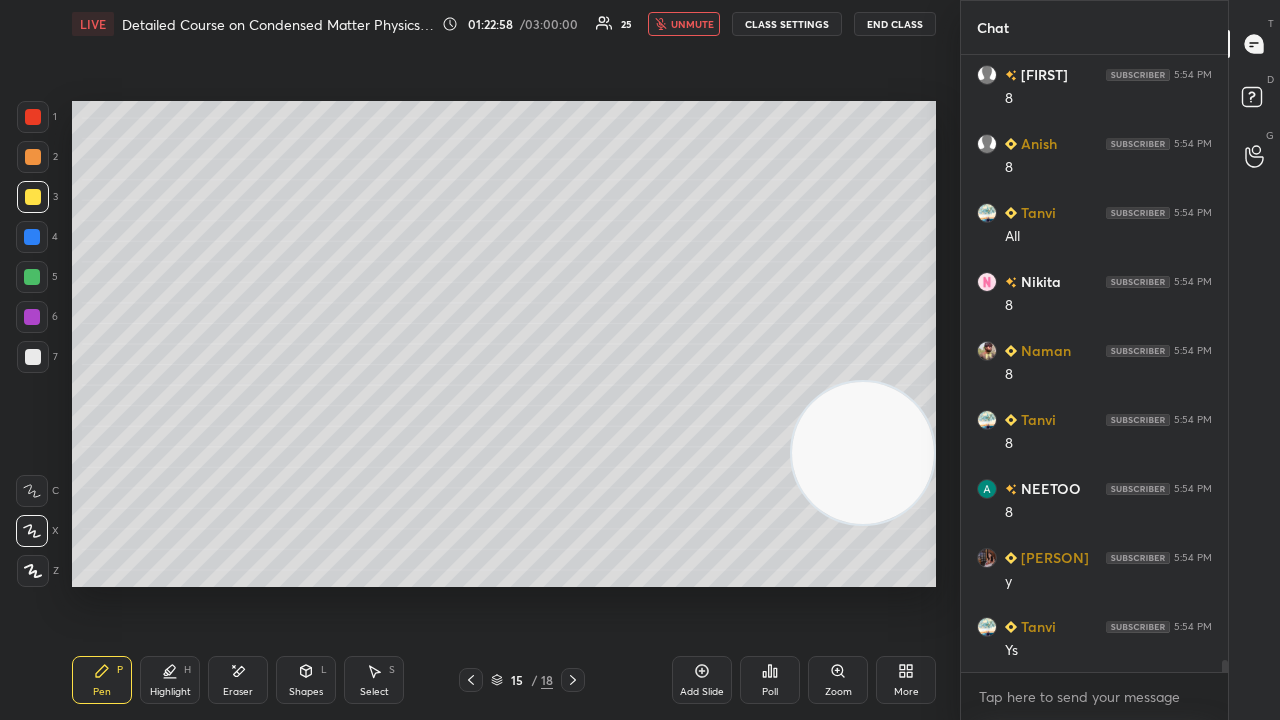 click on "unmute" at bounding box center [692, 24] 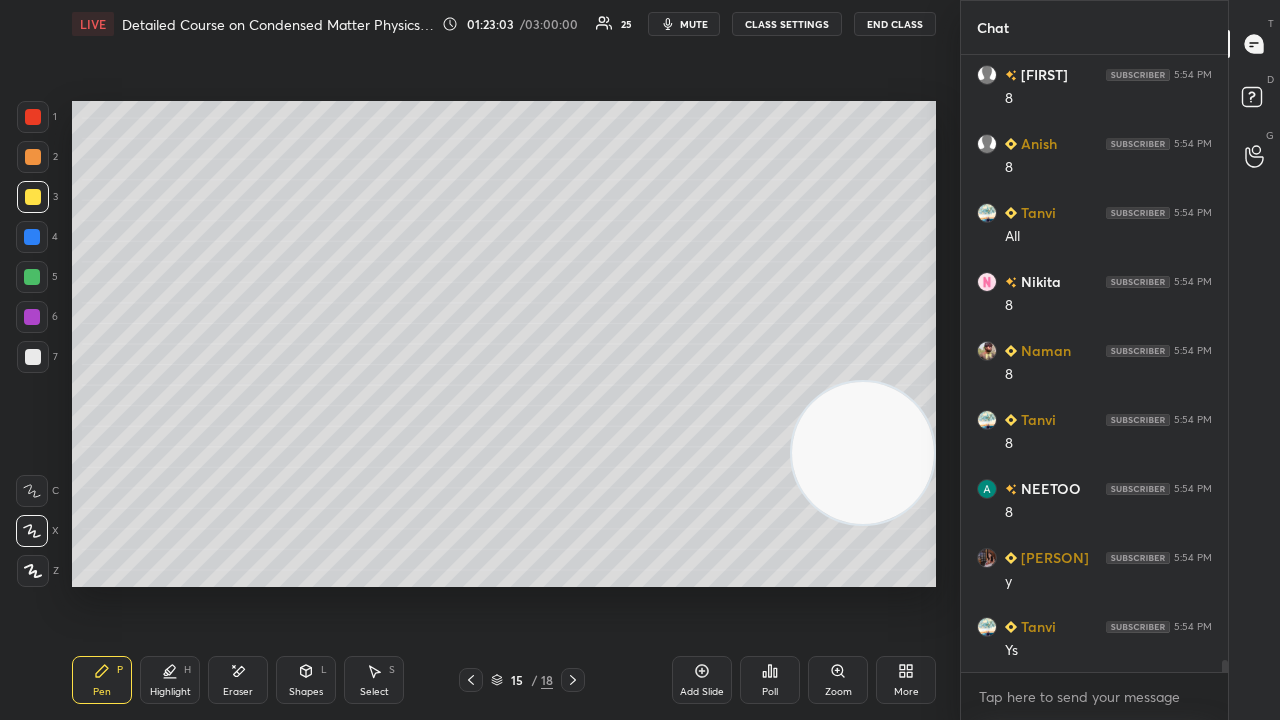 click on "mute" at bounding box center [684, 24] 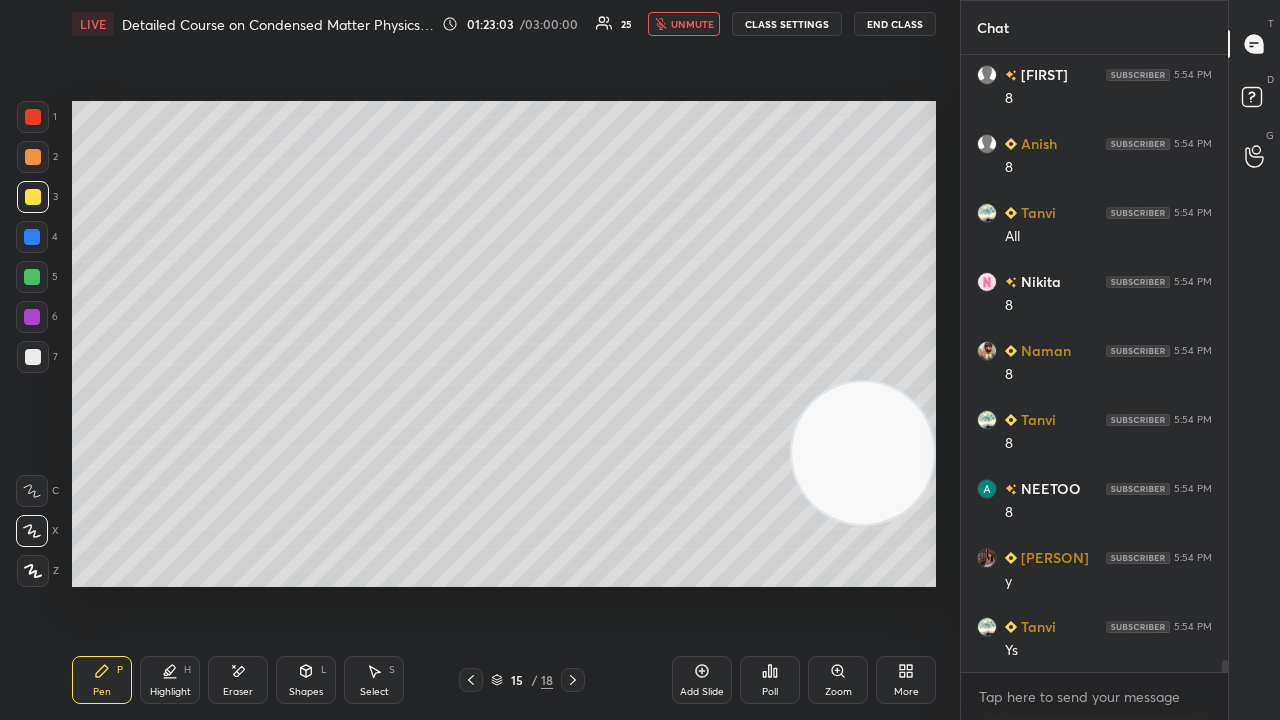 click on "unmute" at bounding box center [692, 24] 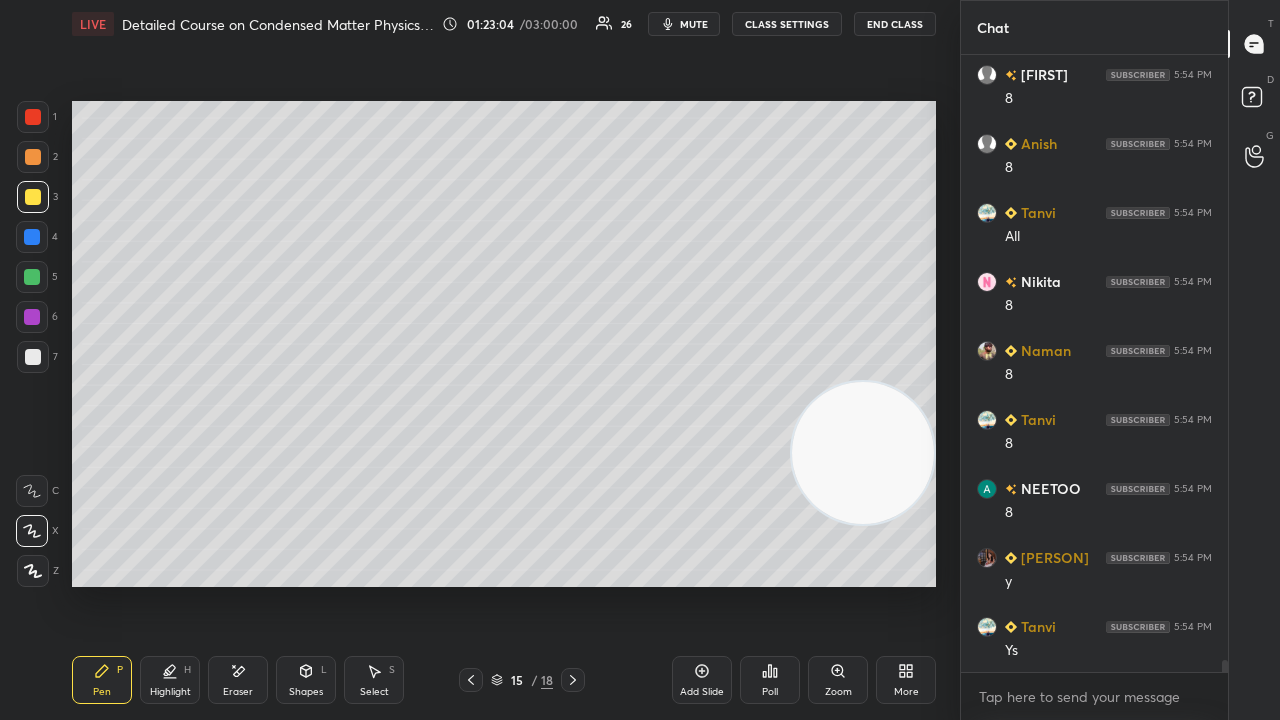 click 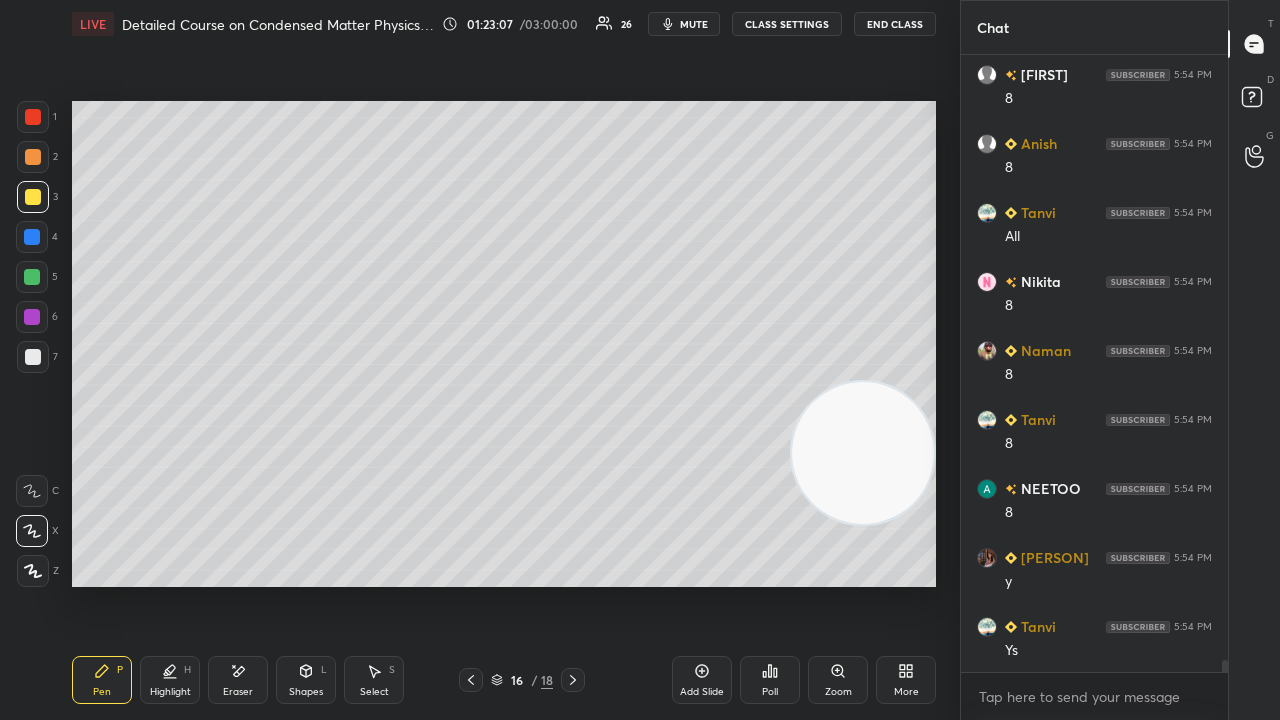 click on "mute" at bounding box center [694, 24] 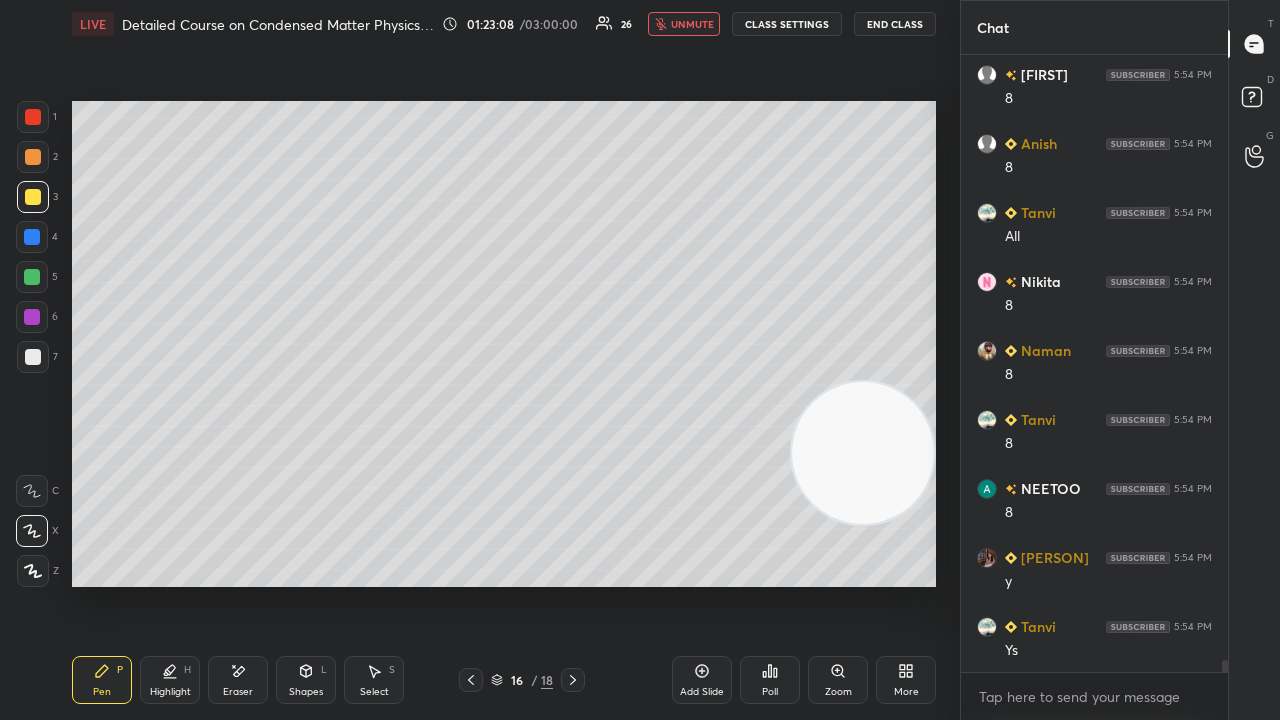 click on "unmute" at bounding box center (692, 24) 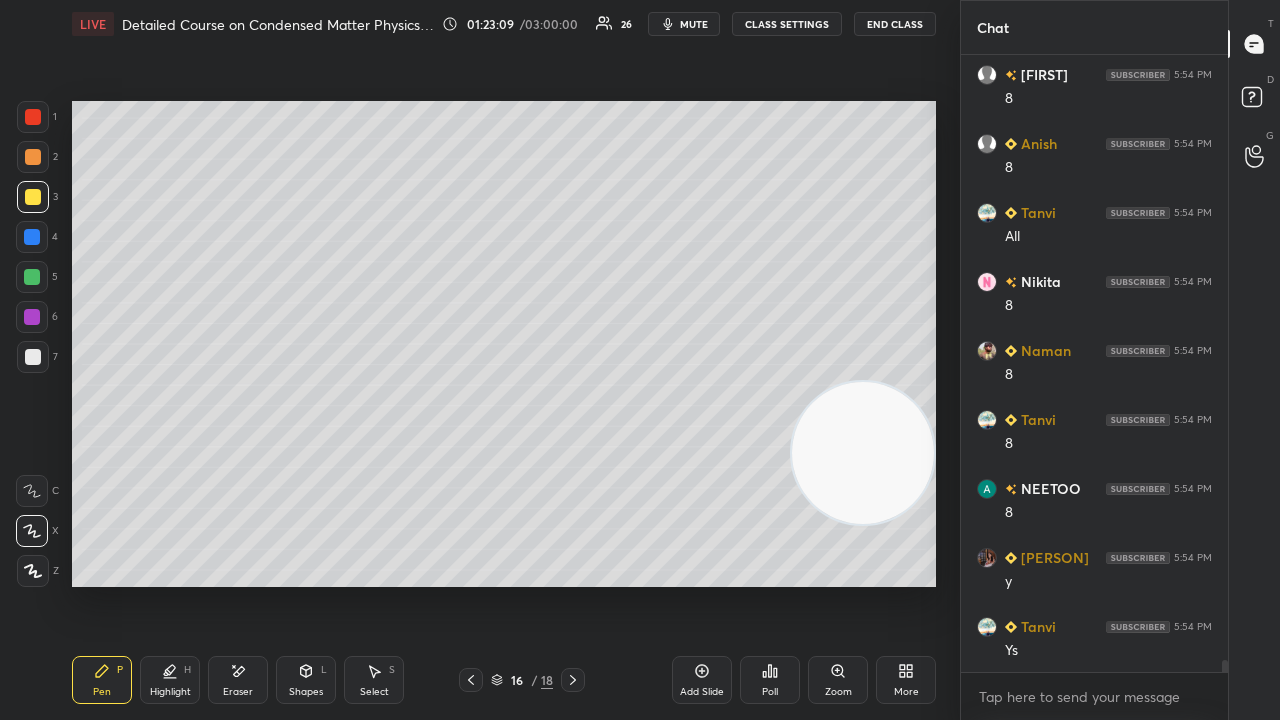 click on "mute" at bounding box center [684, 24] 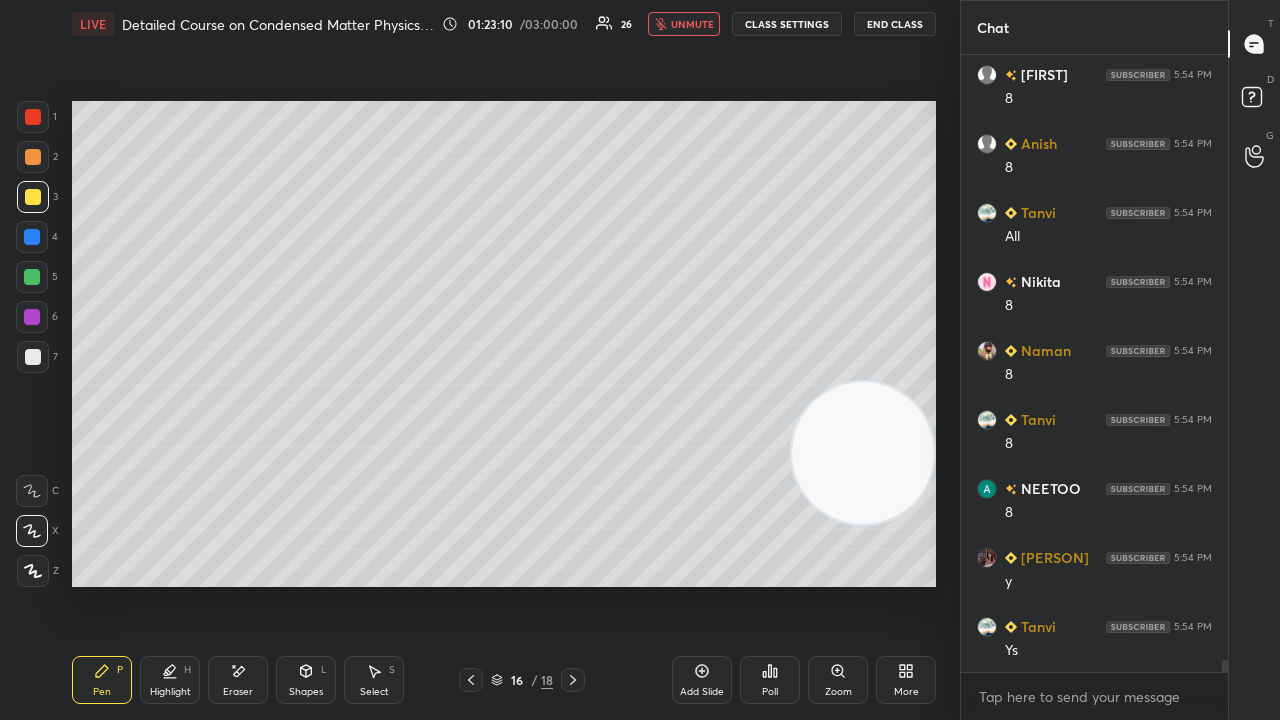 click on "unmute" at bounding box center (692, 24) 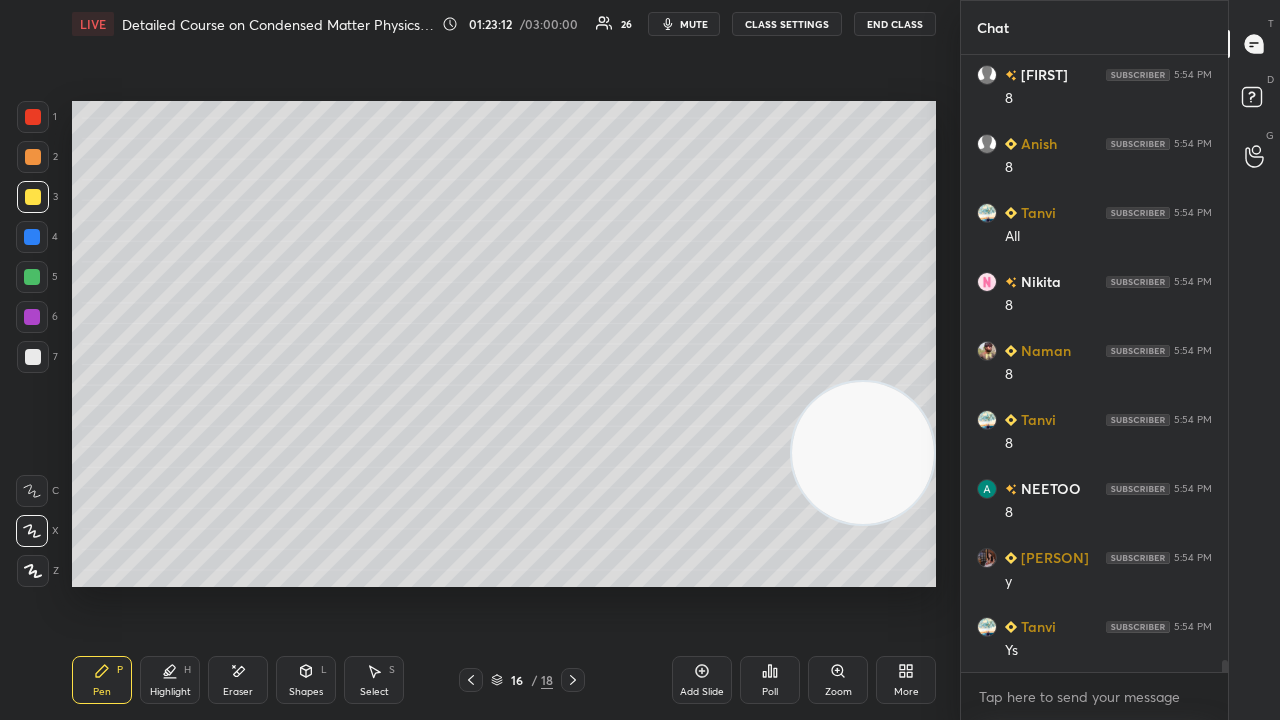 click on "mute" at bounding box center (694, 24) 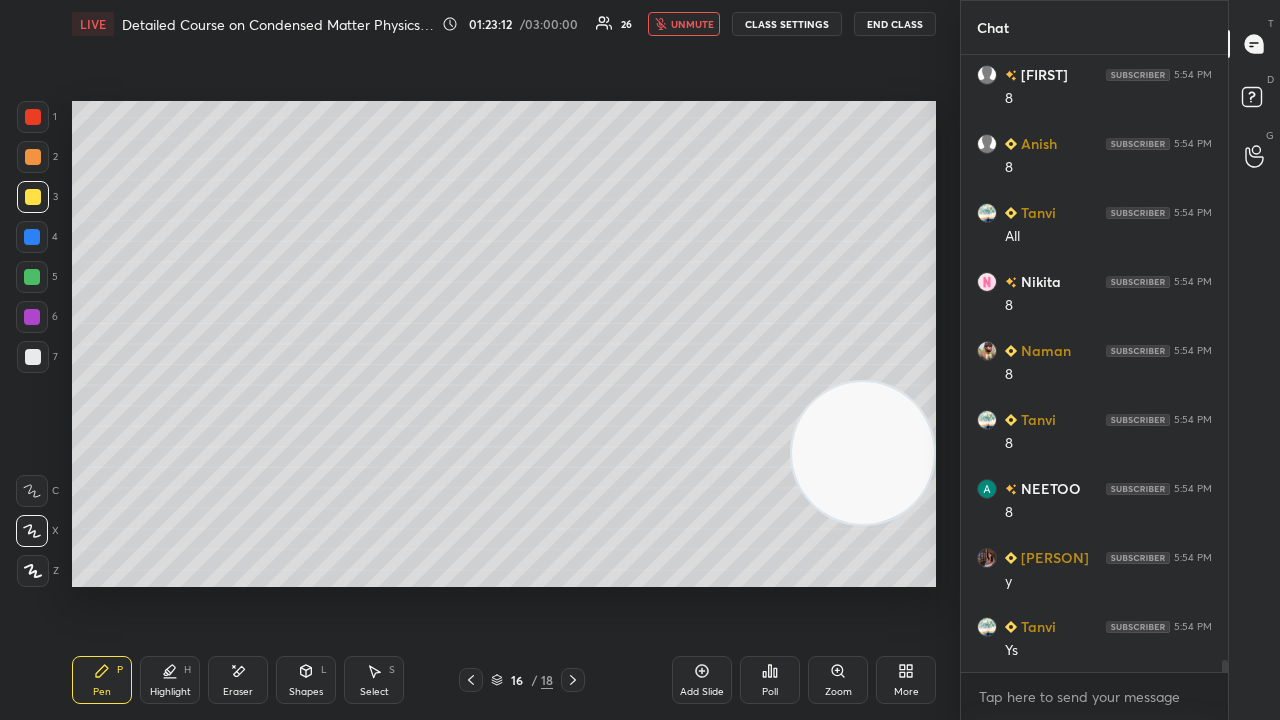 click on "unmute" at bounding box center [692, 24] 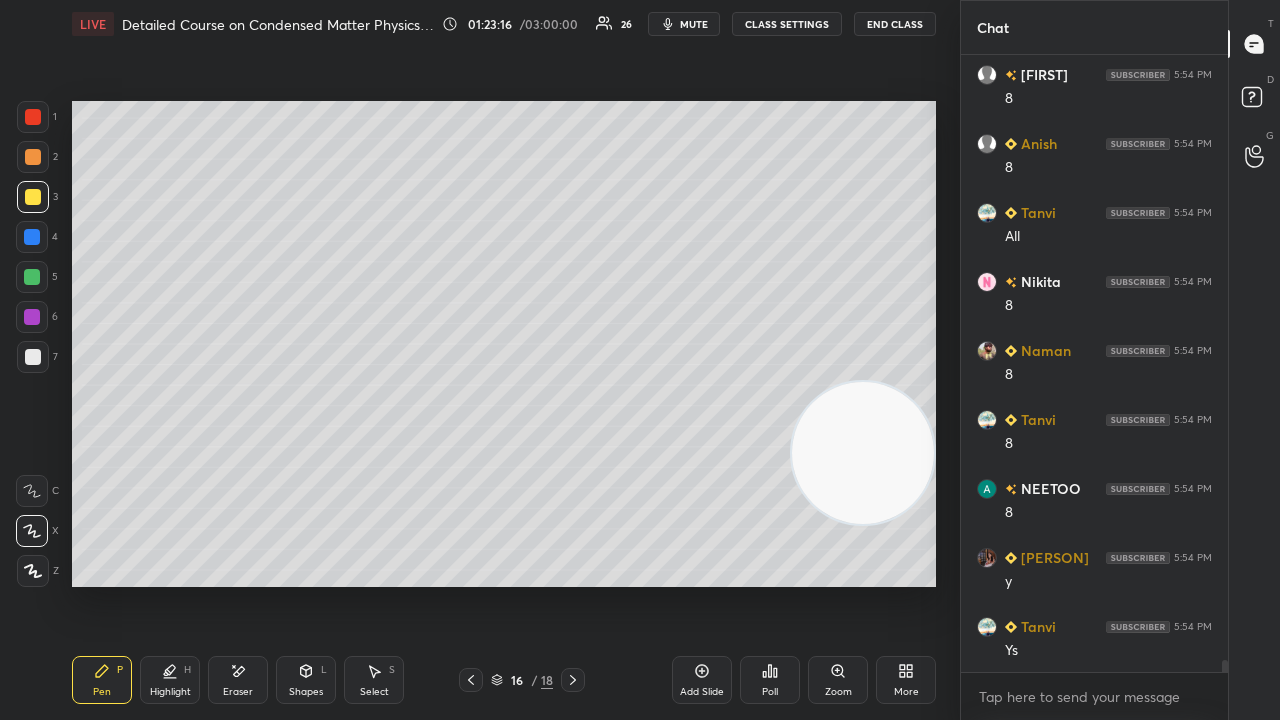 click 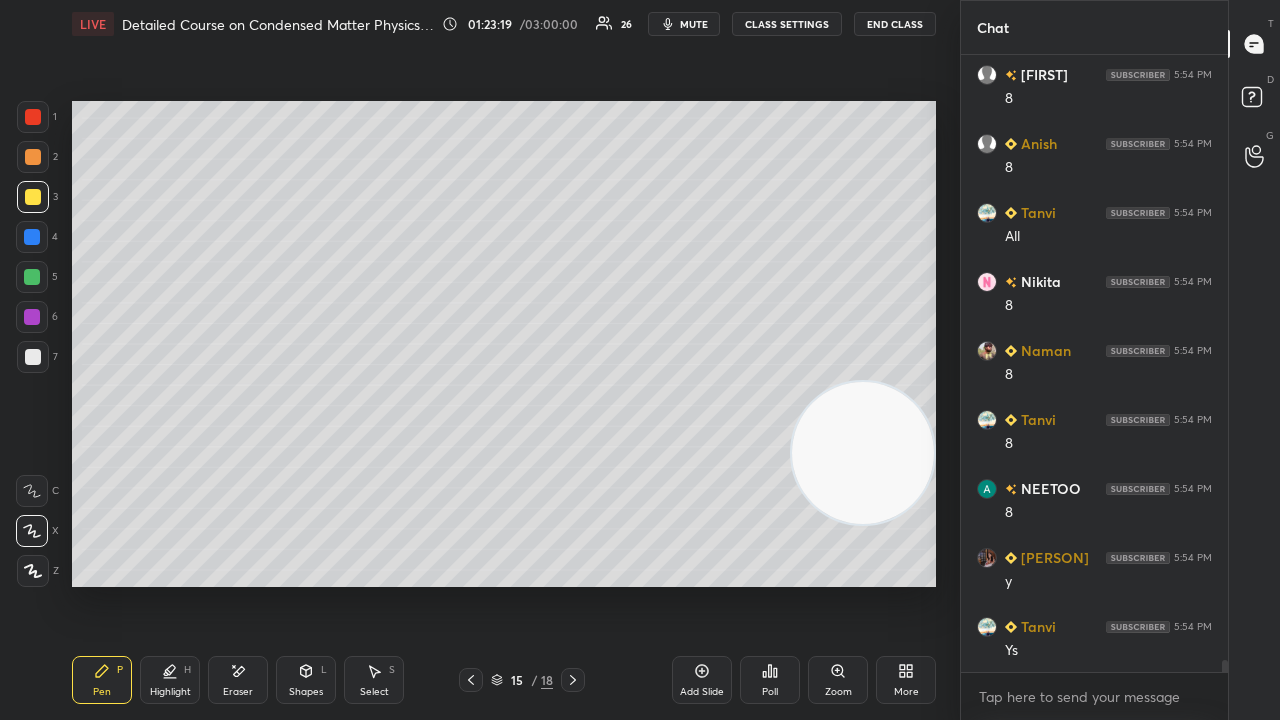 scroll, scrollTop: 30042, scrollLeft: 0, axis: vertical 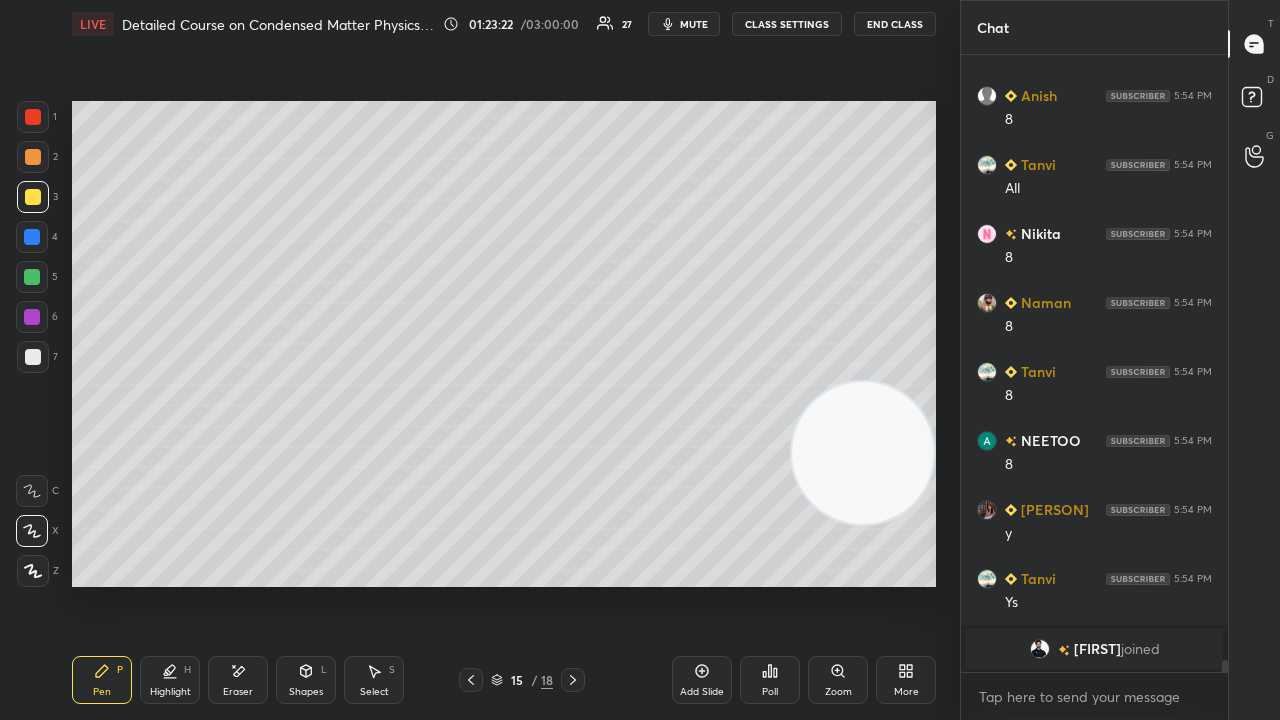 click on "mute" at bounding box center (694, 24) 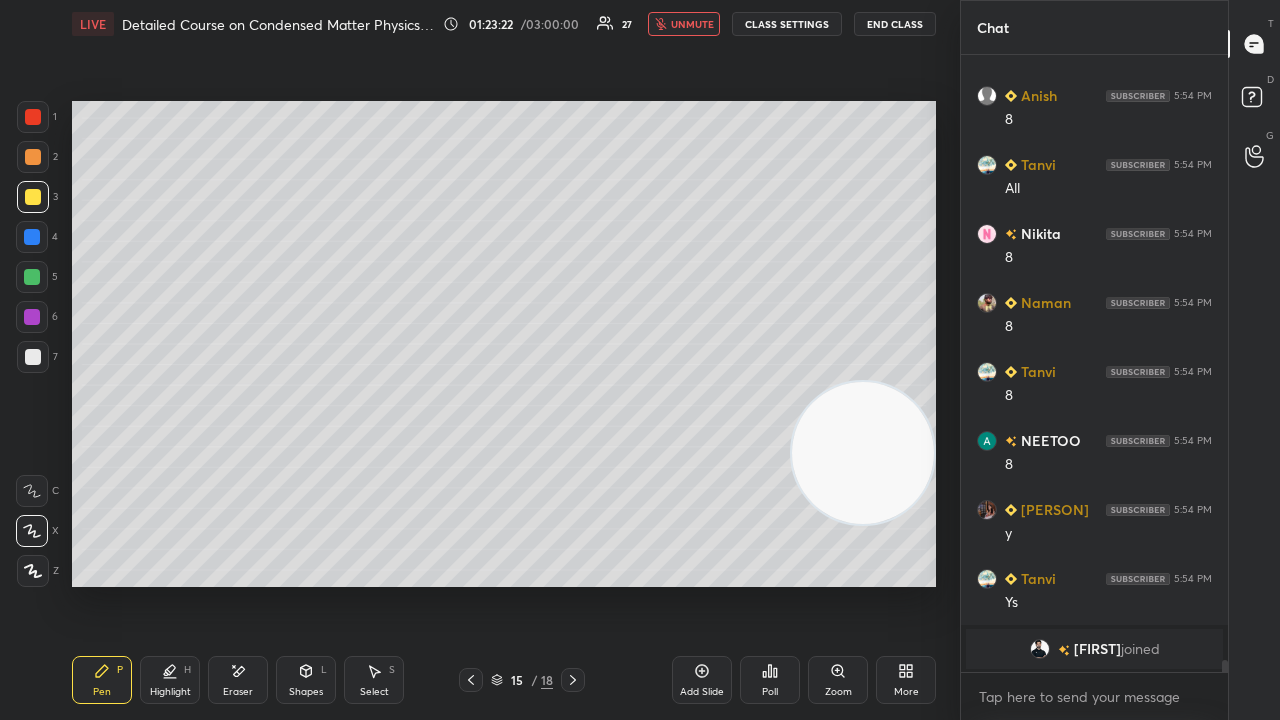 click on "unmute" at bounding box center [692, 24] 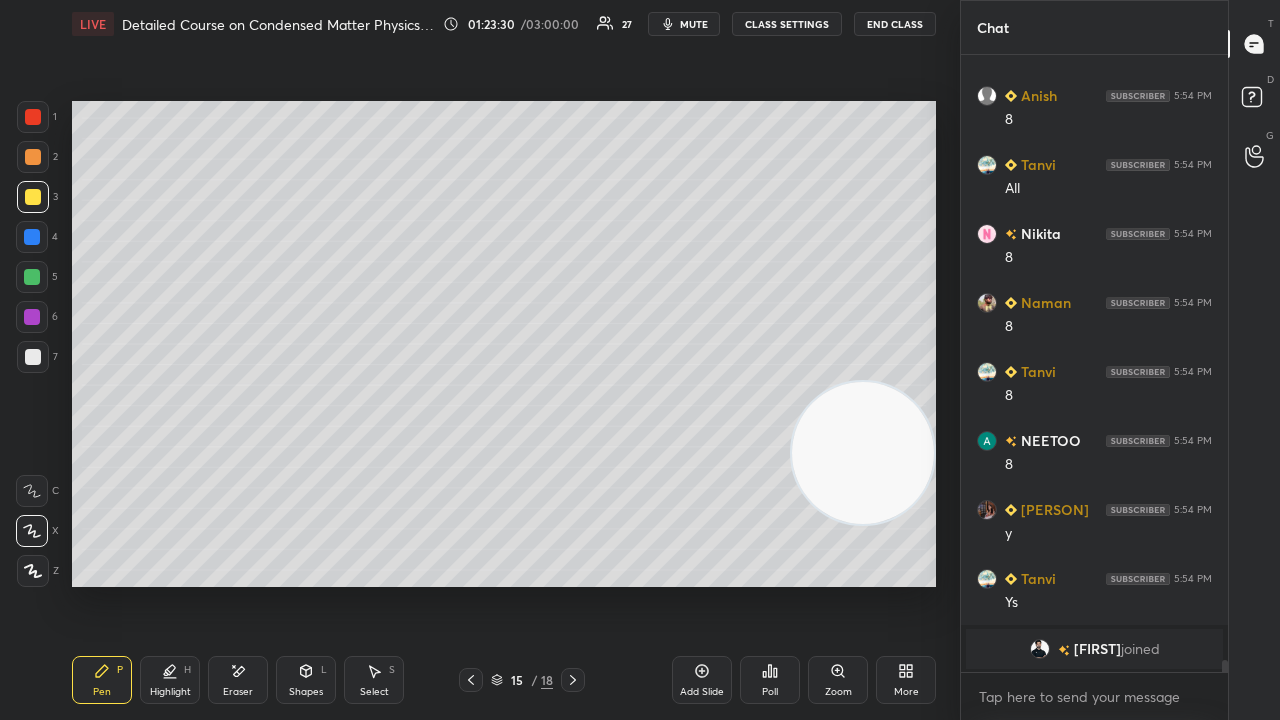 click 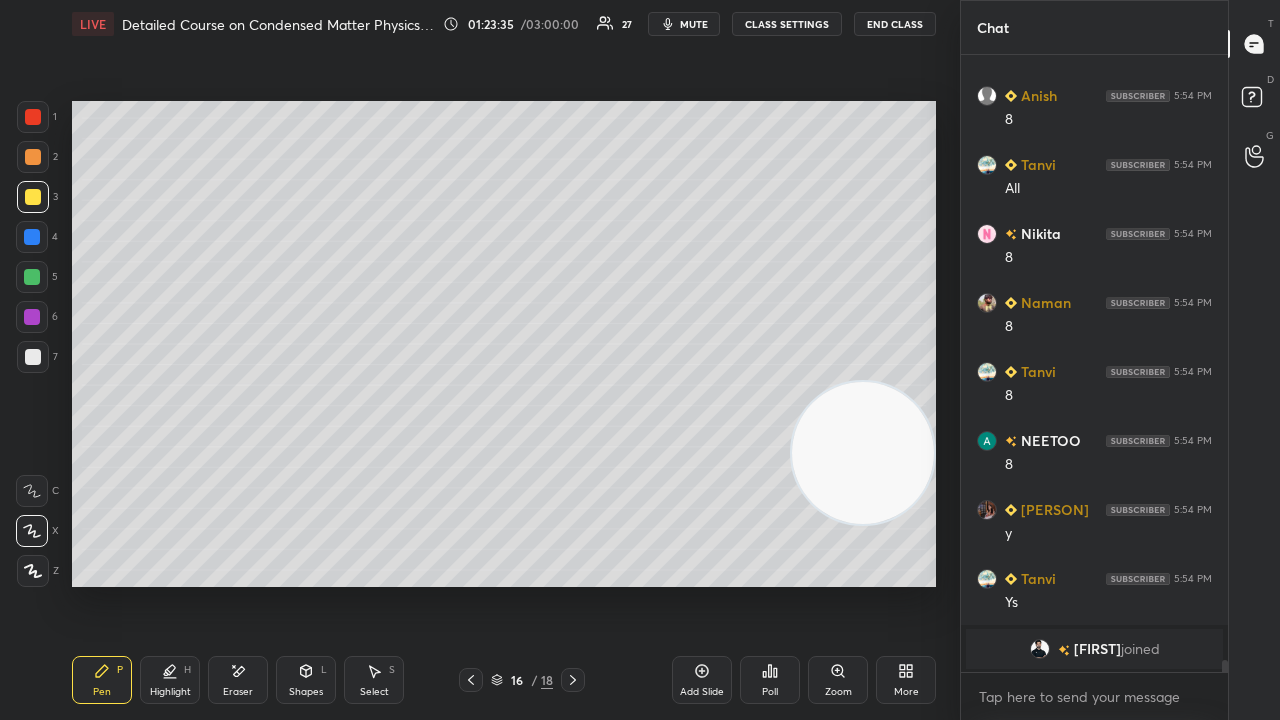 click on "Pen P Highlight H Eraser Shapes L Select S 16 / 18 Add Slide Poll Zoom More" at bounding box center (504, 680) 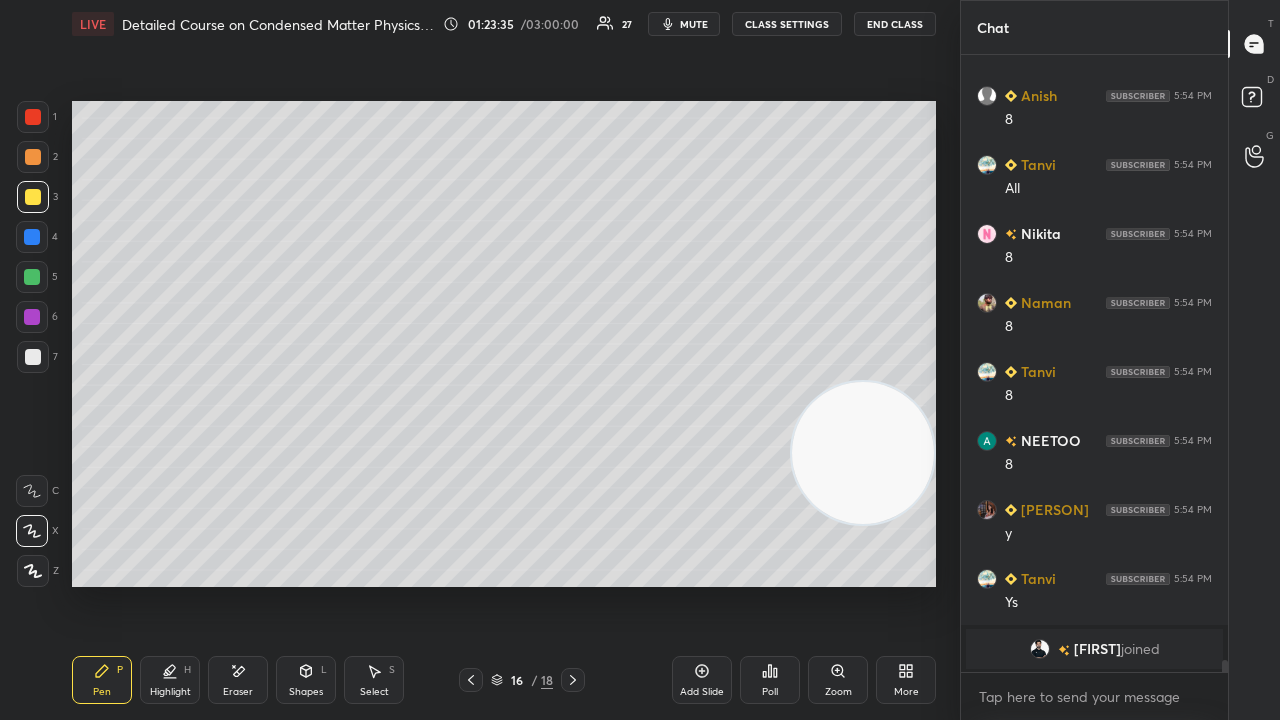click 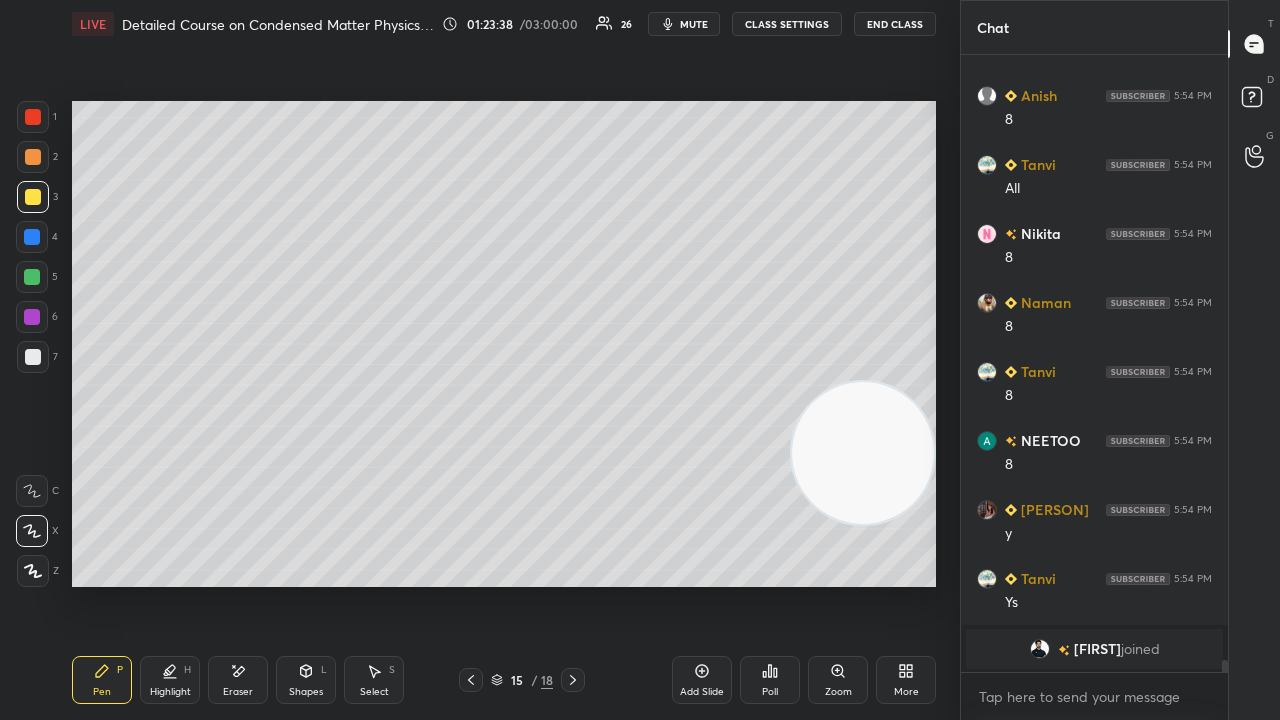 click 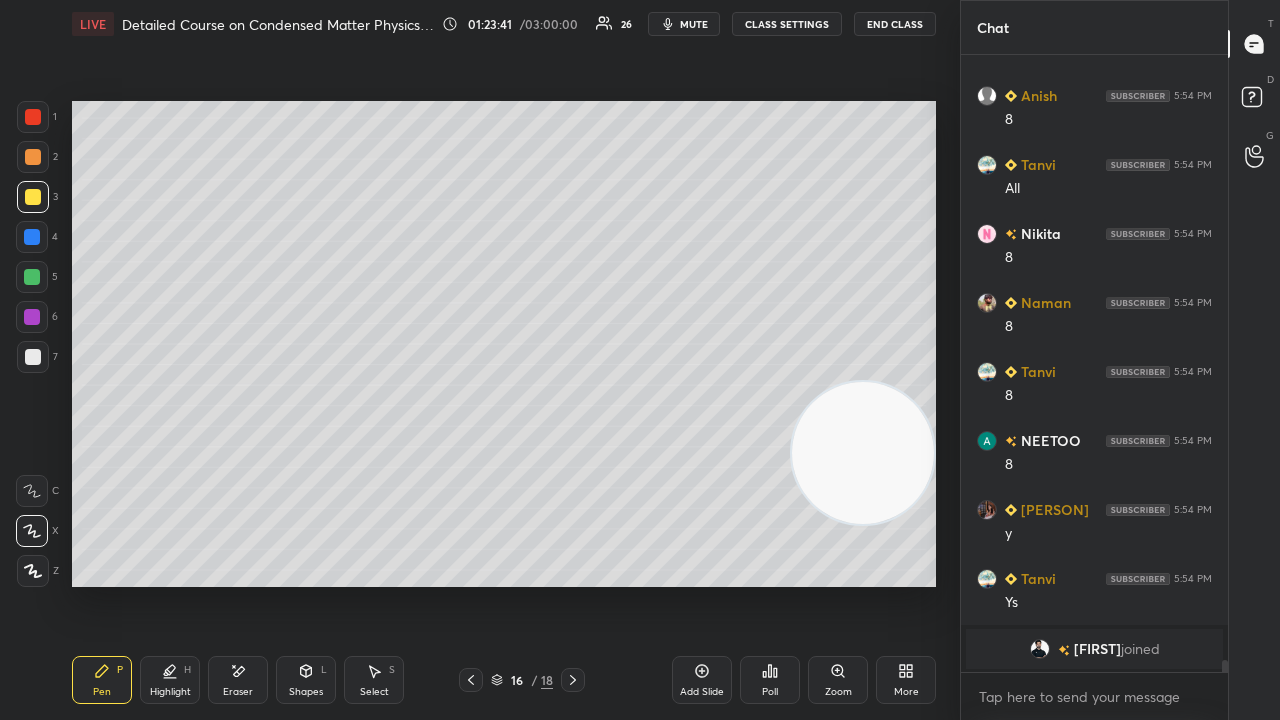 click 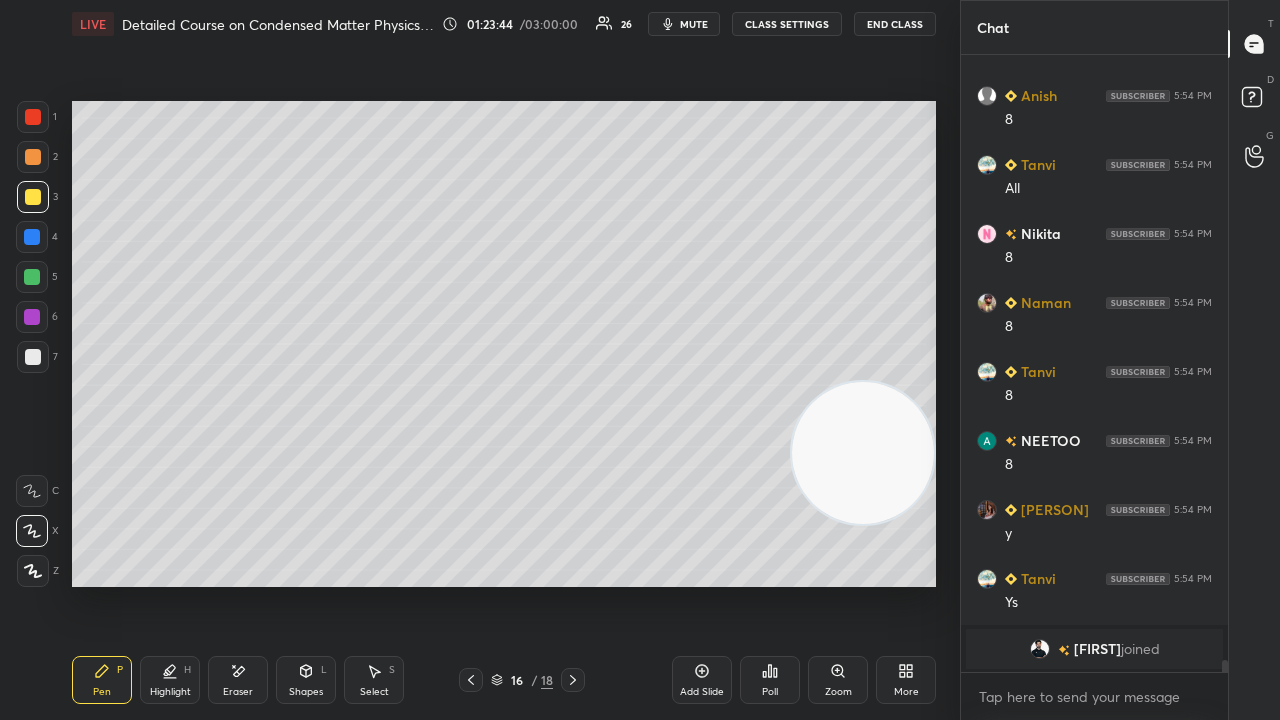 click 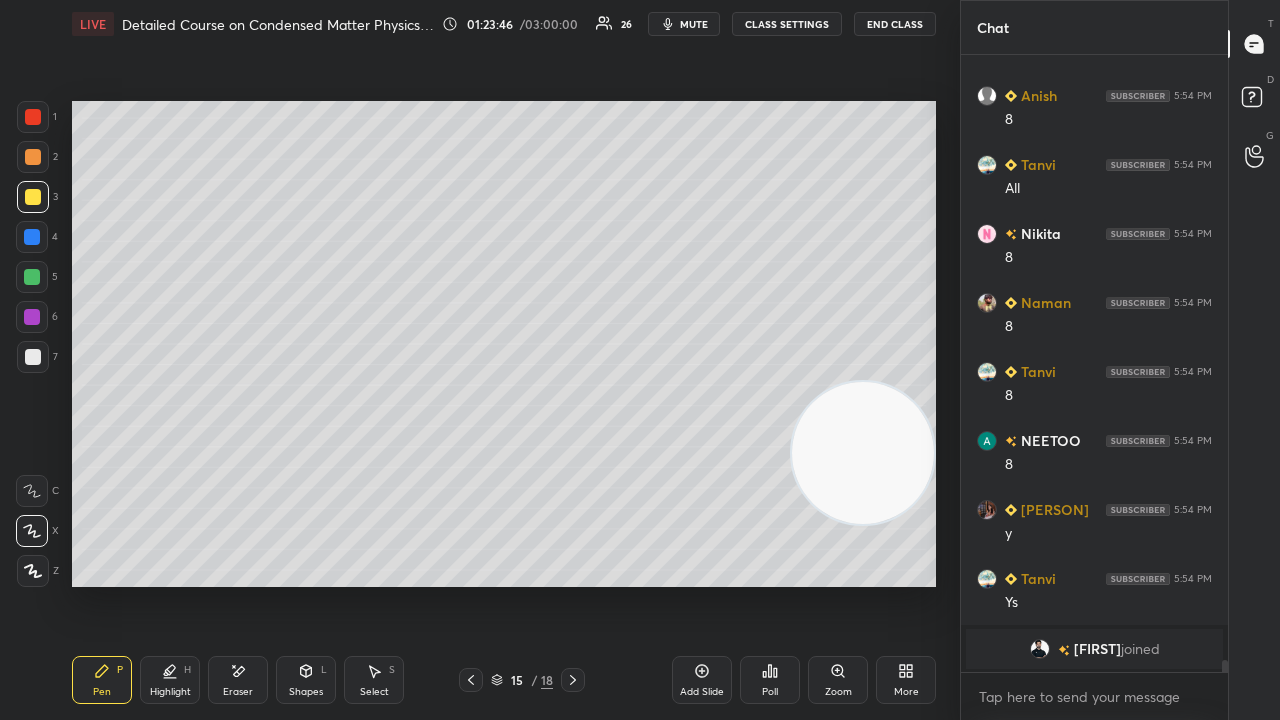 click 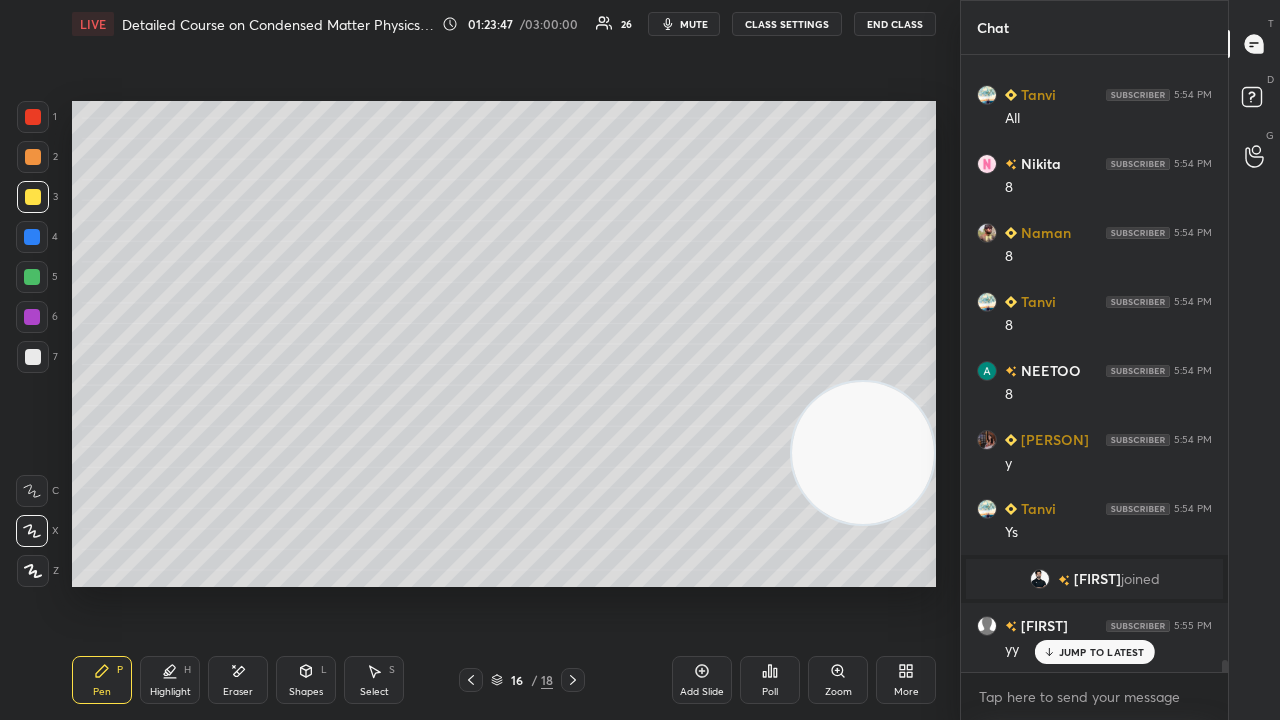 scroll, scrollTop: 29876, scrollLeft: 0, axis: vertical 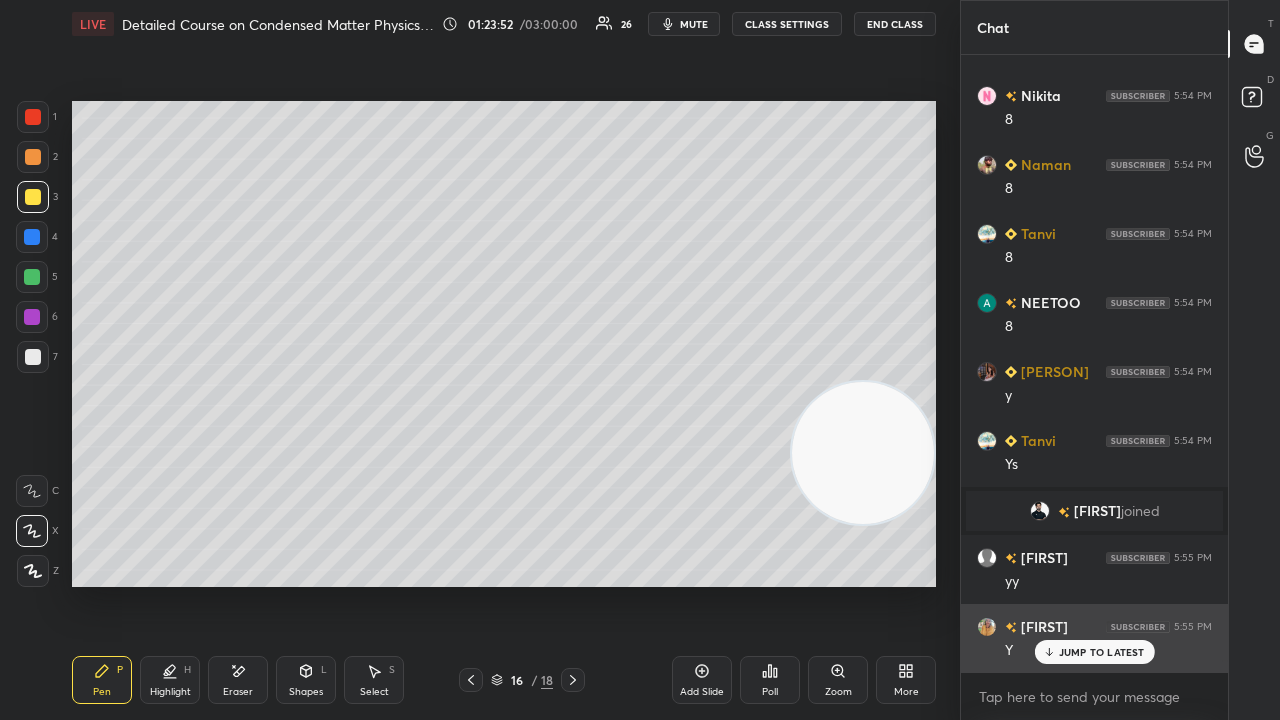 drag, startPoint x: 1086, startPoint y: 646, endPoint x: 1072, endPoint y: 656, distance: 17.20465 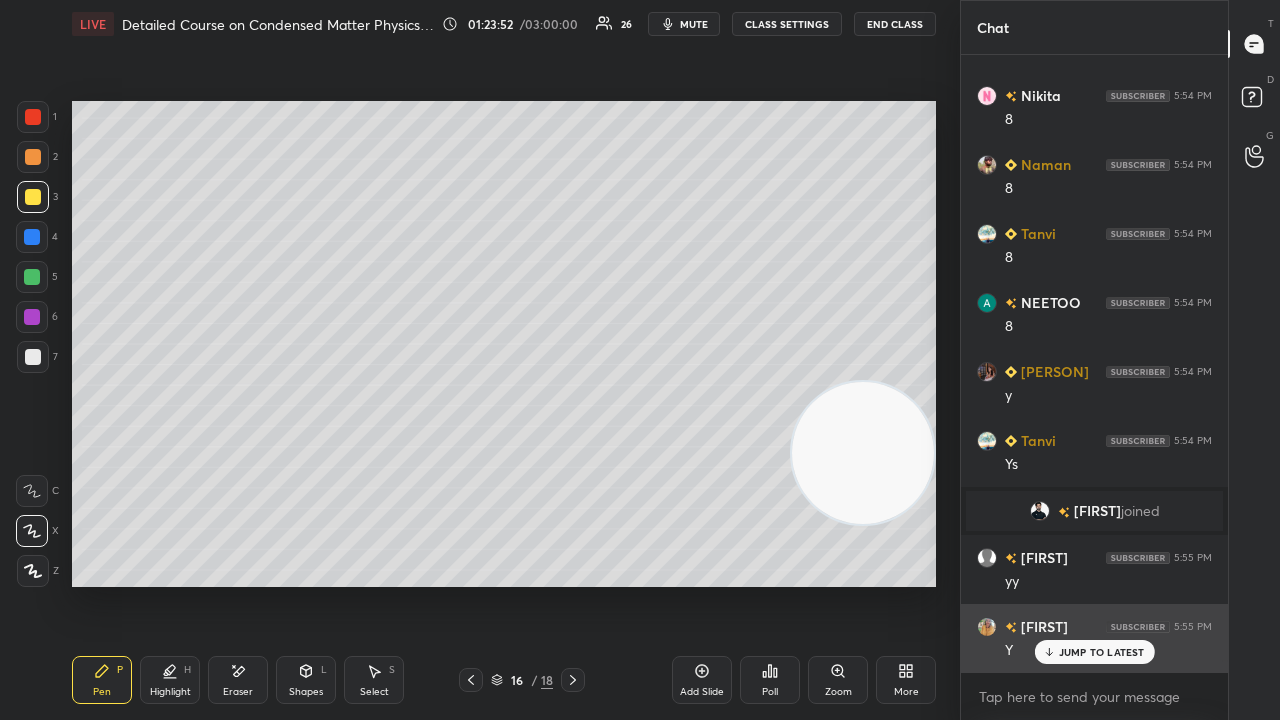 click on "JUMP TO LATEST" at bounding box center [1094, 652] 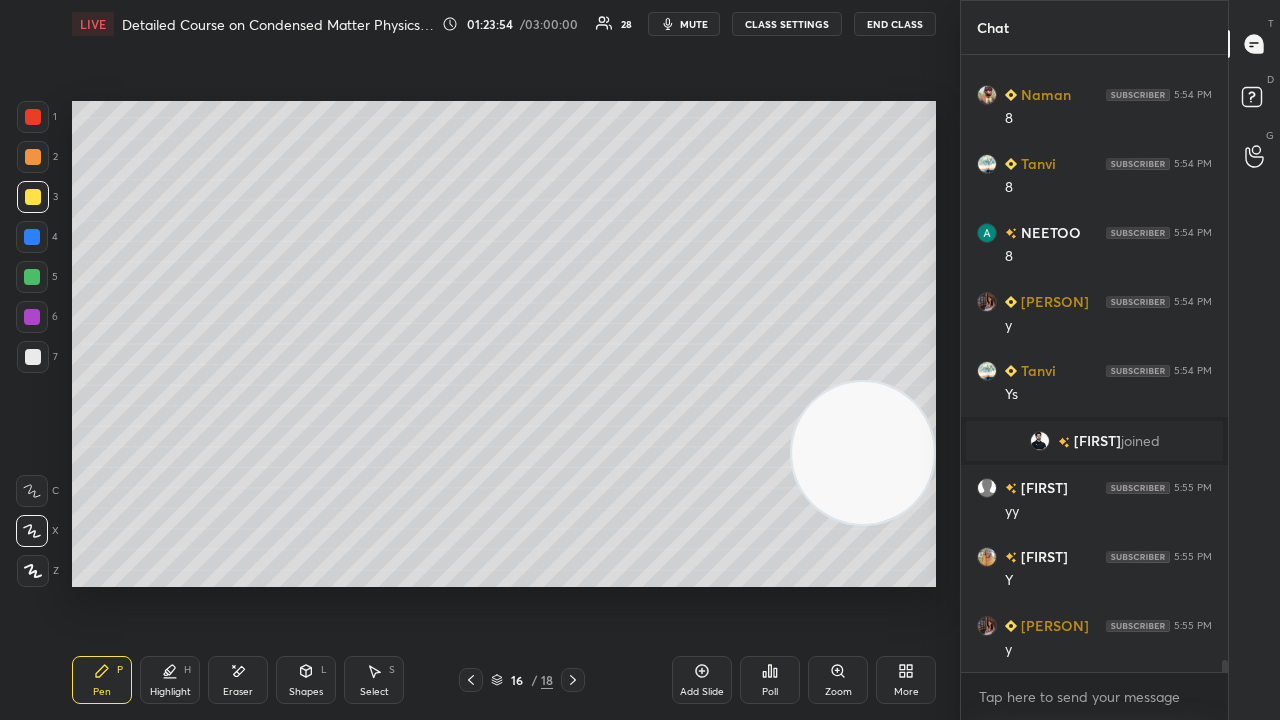 scroll, scrollTop: 30014, scrollLeft: 0, axis: vertical 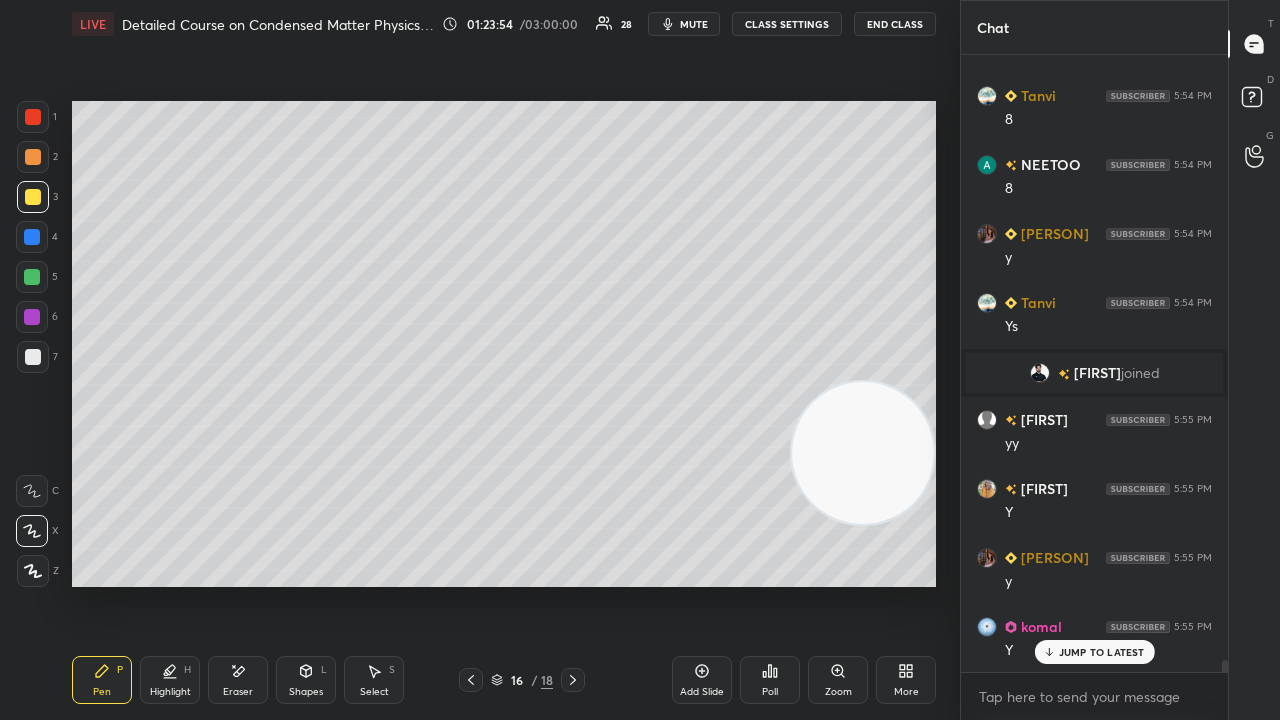 click at bounding box center (1040, 373) 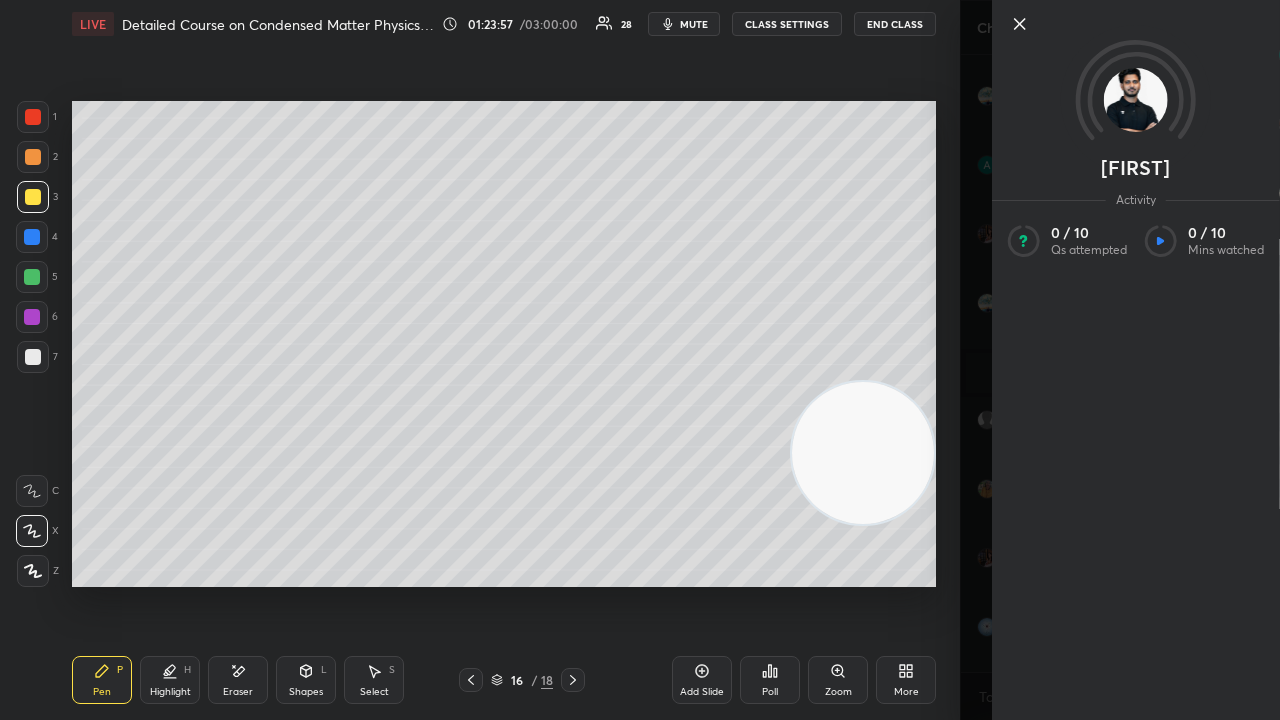 click 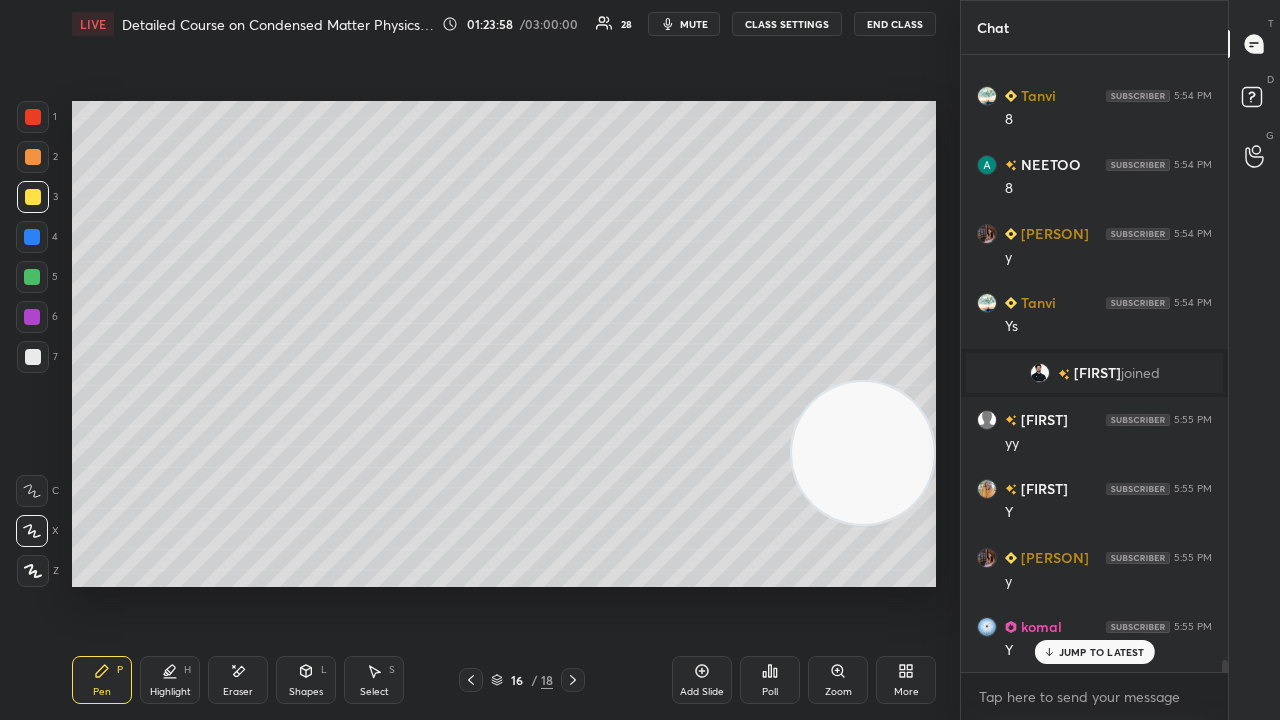 click on "mute" at bounding box center [694, 24] 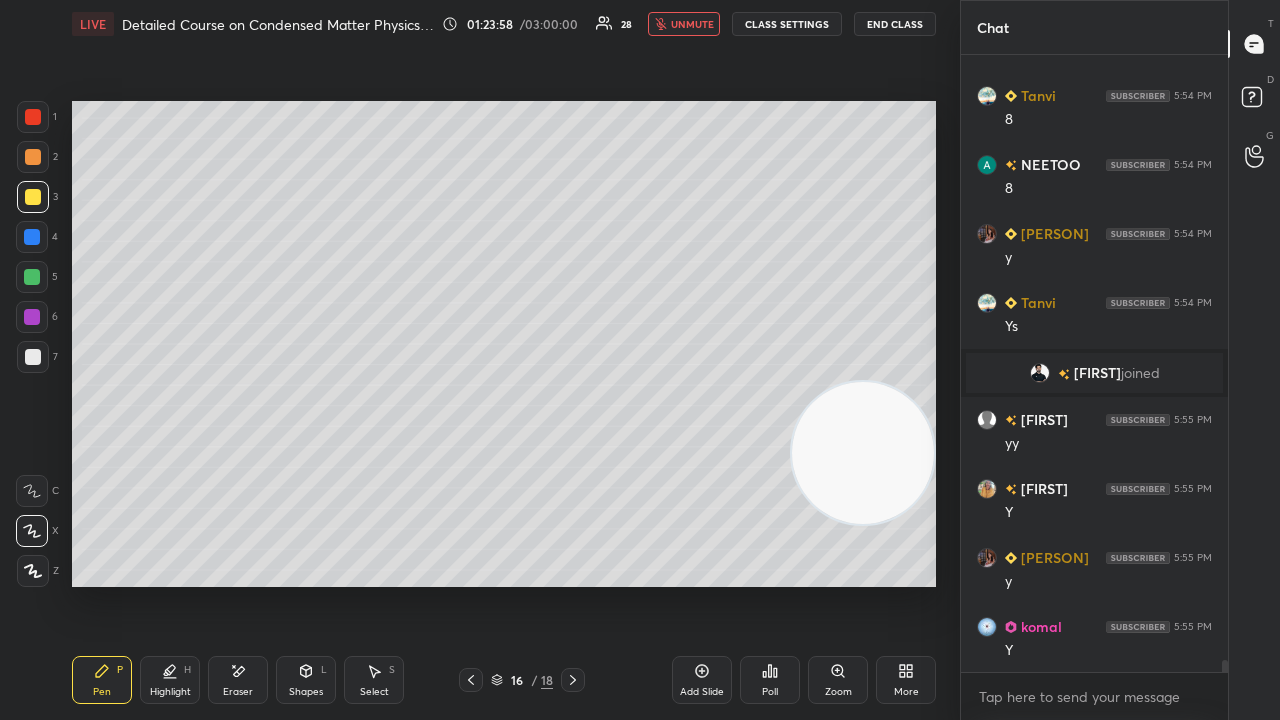 scroll, scrollTop: 30084, scrollLeft: 0, axis: vertical 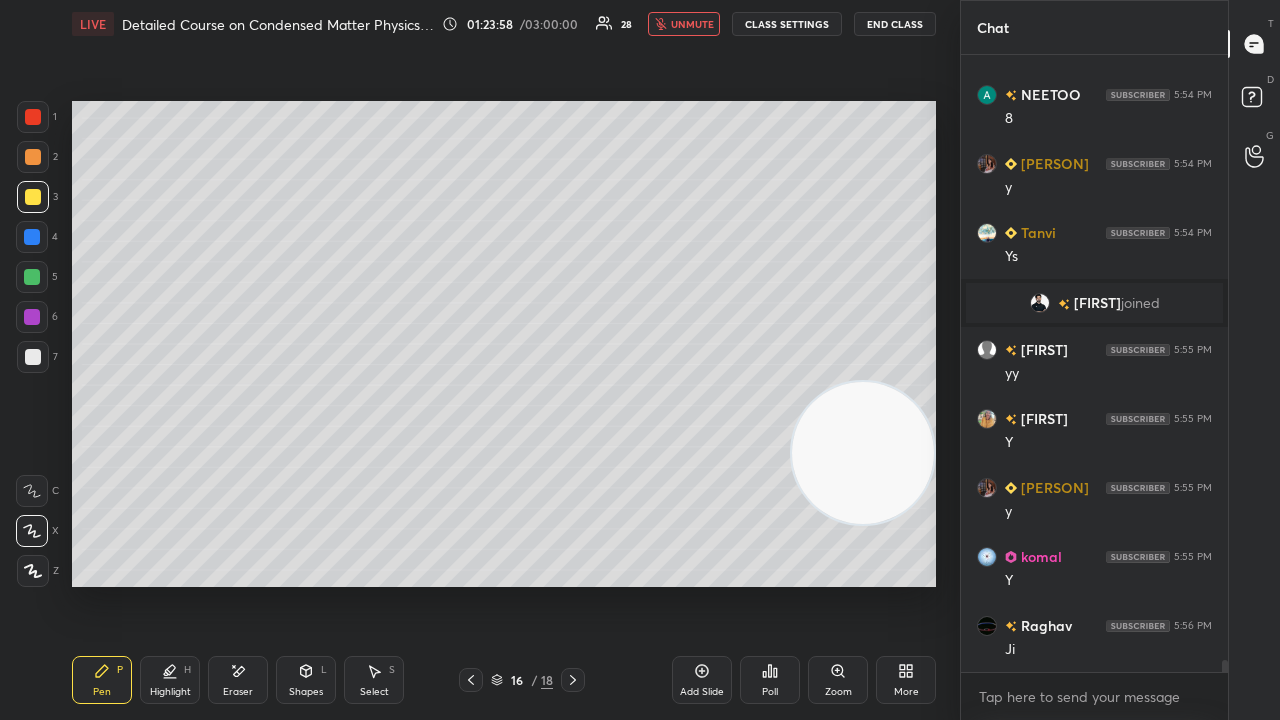 drag, startPoint x: 699, startPoint y: 24, endPoint x: 744, endPoint y: 56, distance: 55.21775 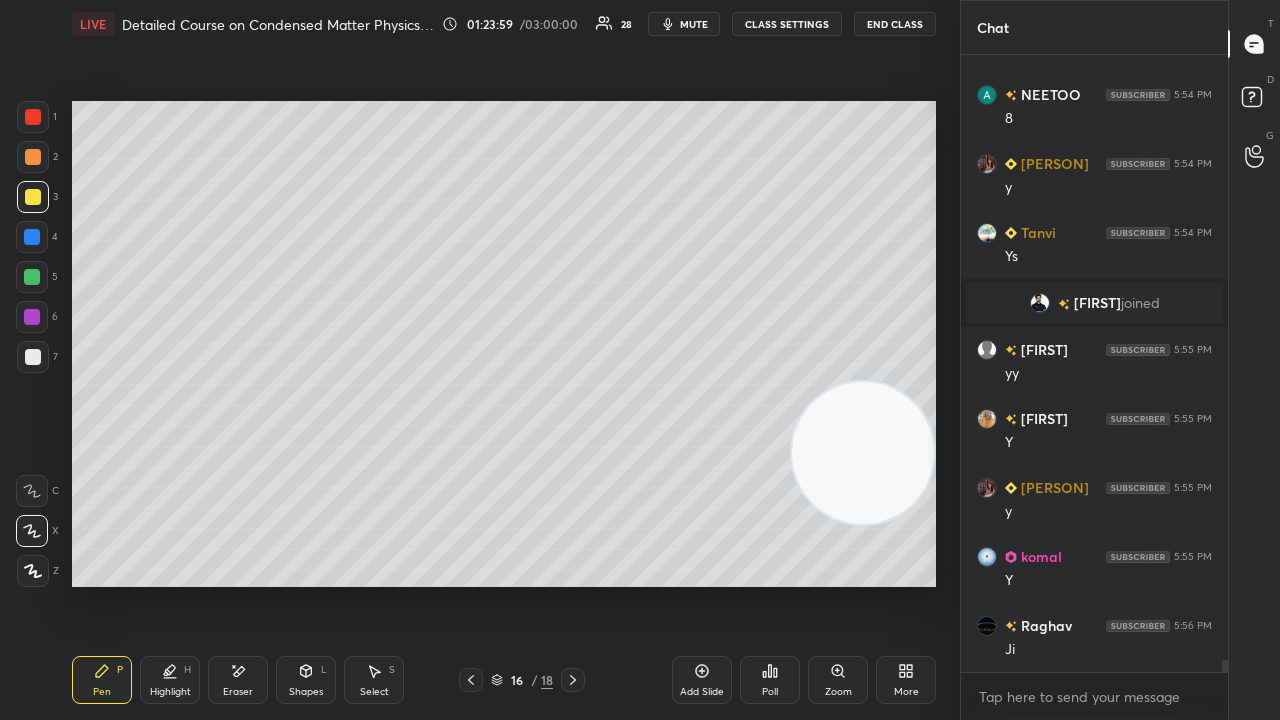scroll, scrollTop: 30152, scrollLeft: 0, axis: vertical 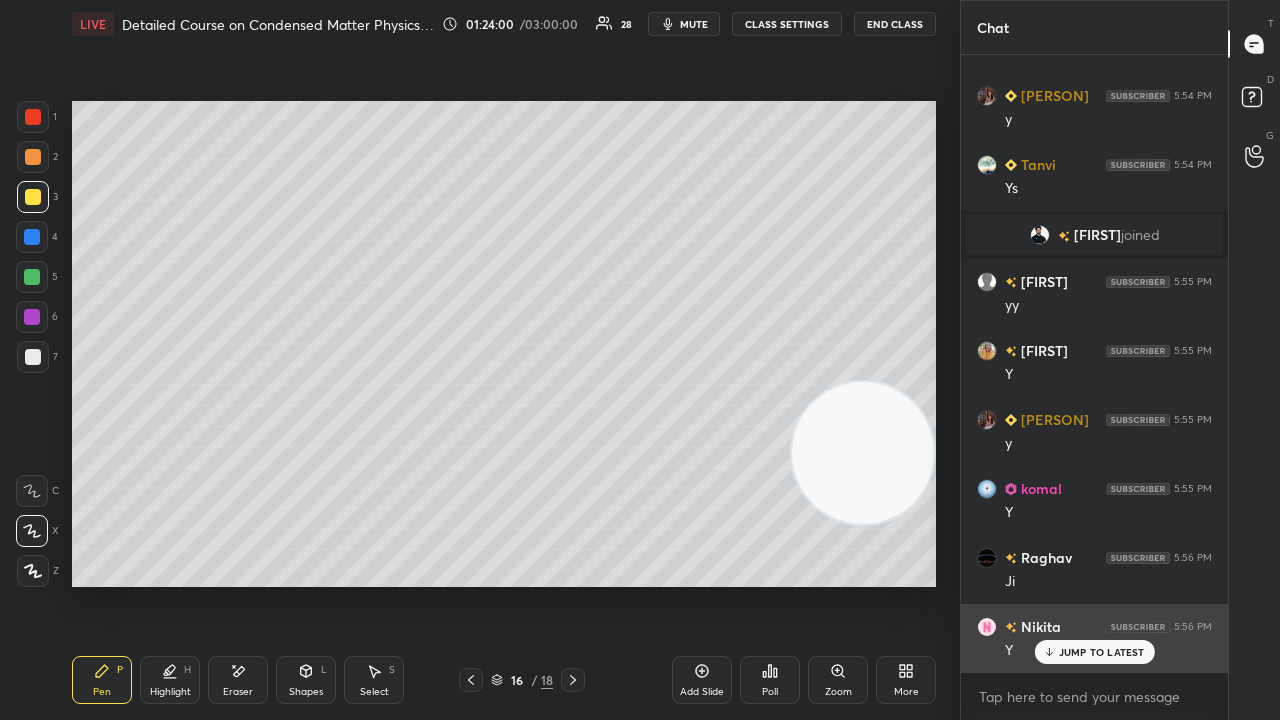 click on "JUMP TO LATEST" at bounding box center (1102, 652) 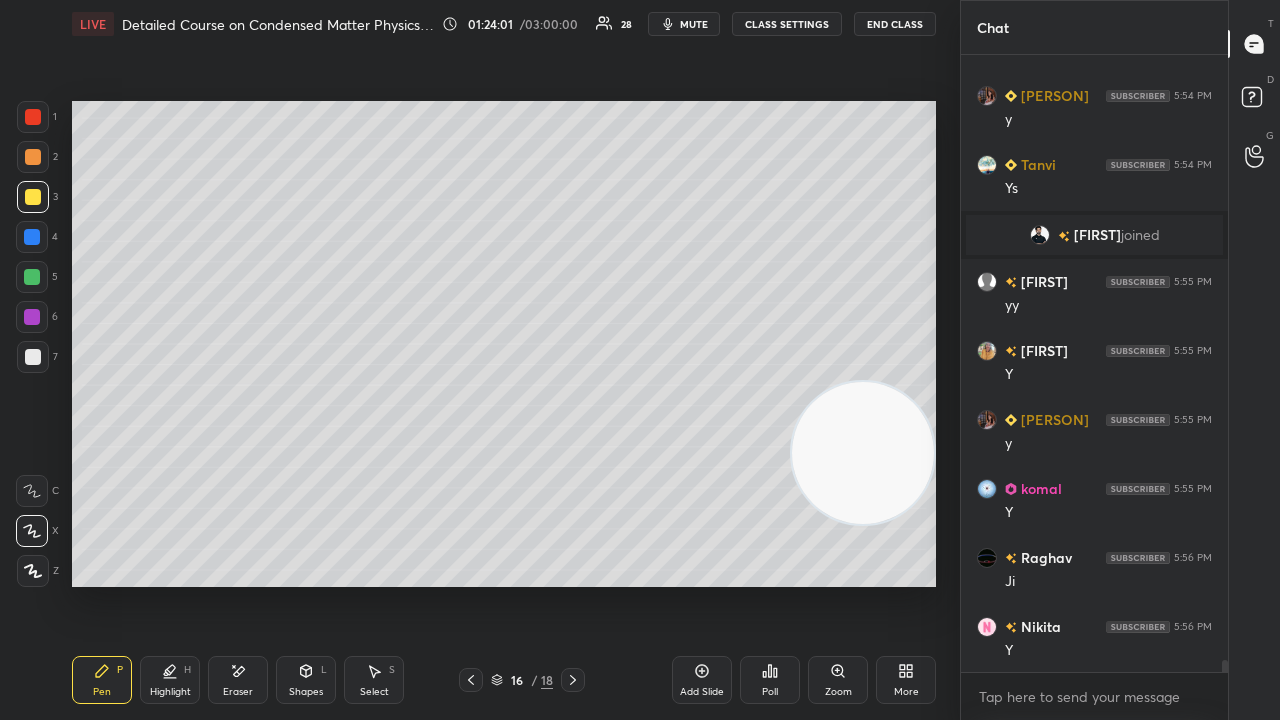 click on "mute" at bounding box center [684, 24] 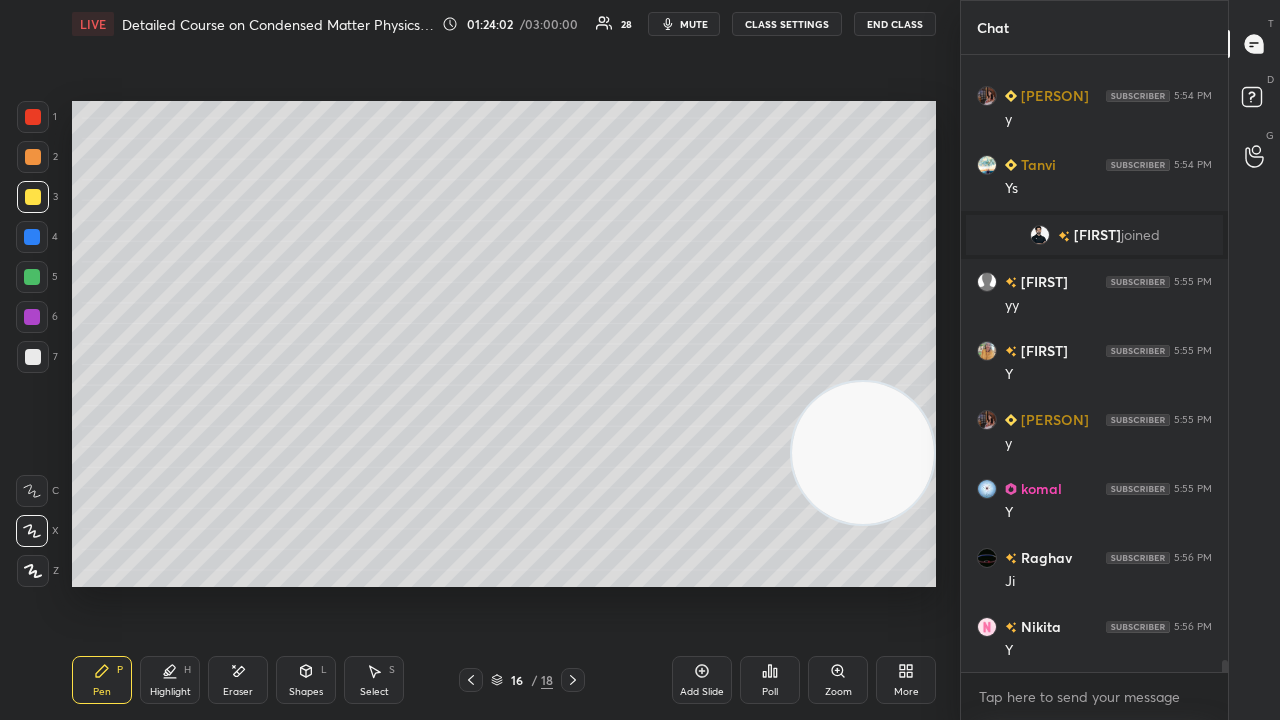 click on "7" at bounding box center (37, 357) 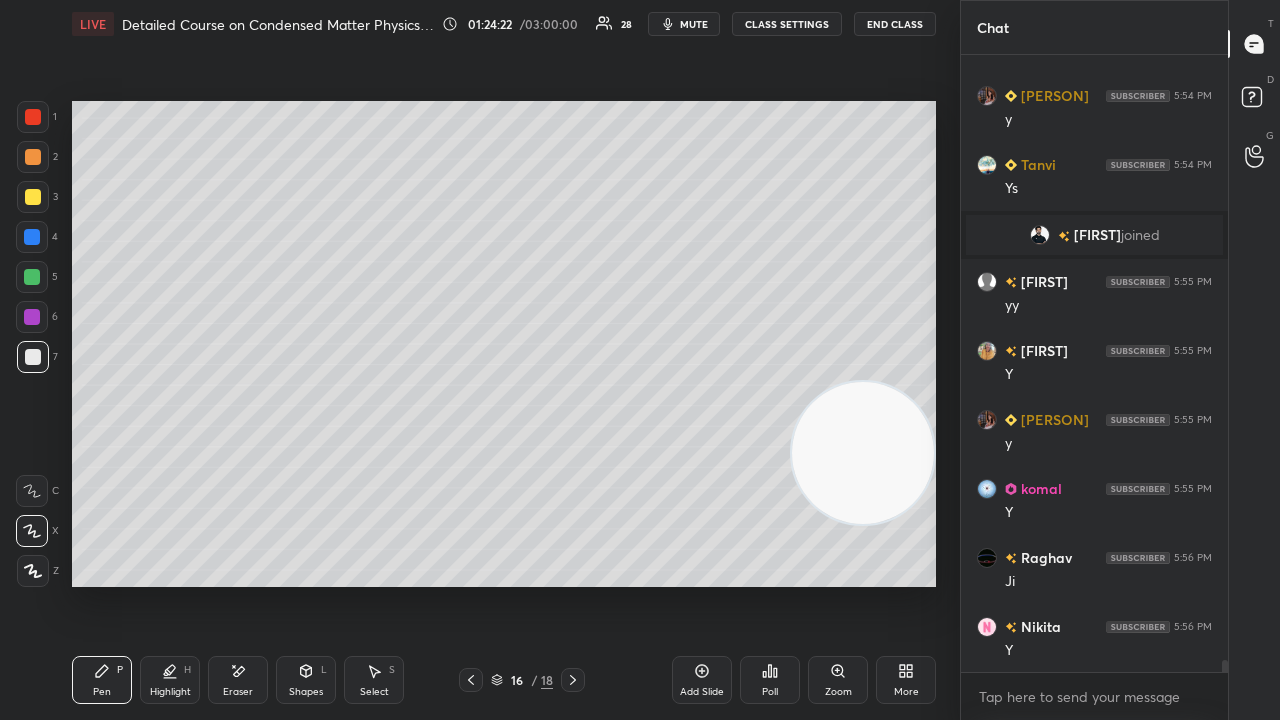 click on "mute" at bounding box center [684, 24] 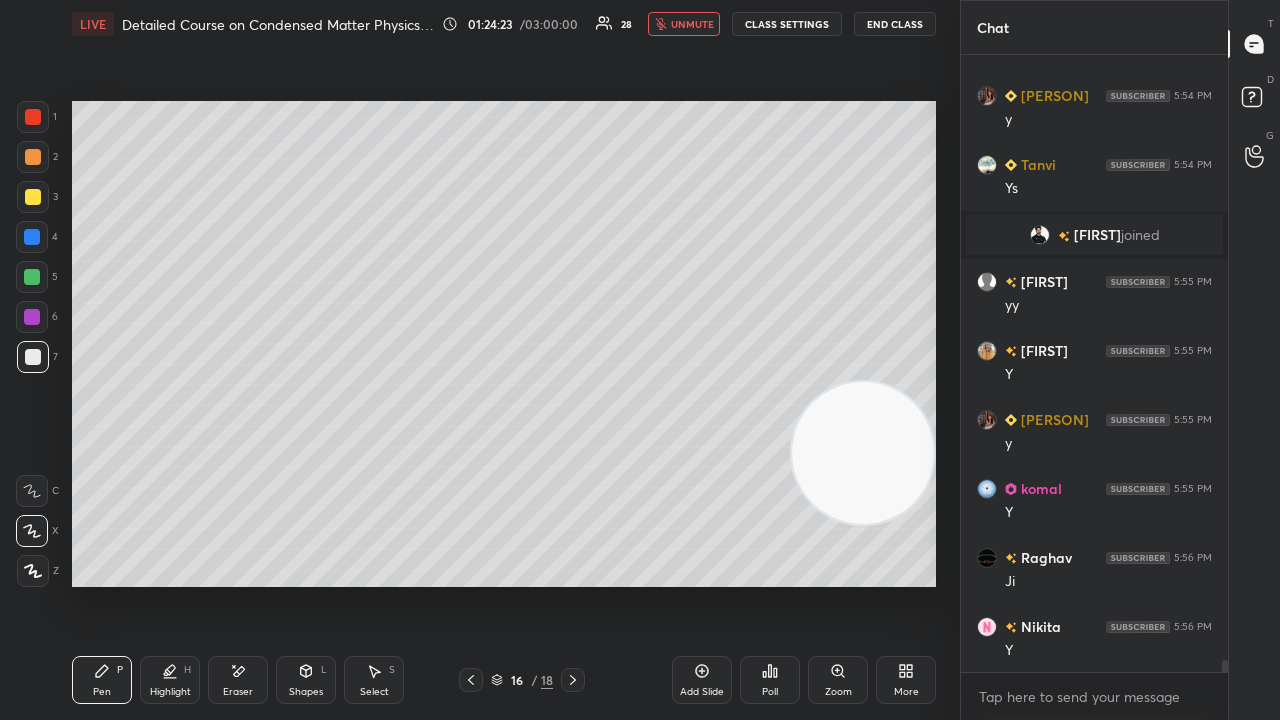 click on "unmute" at bounding box center [692, 24] 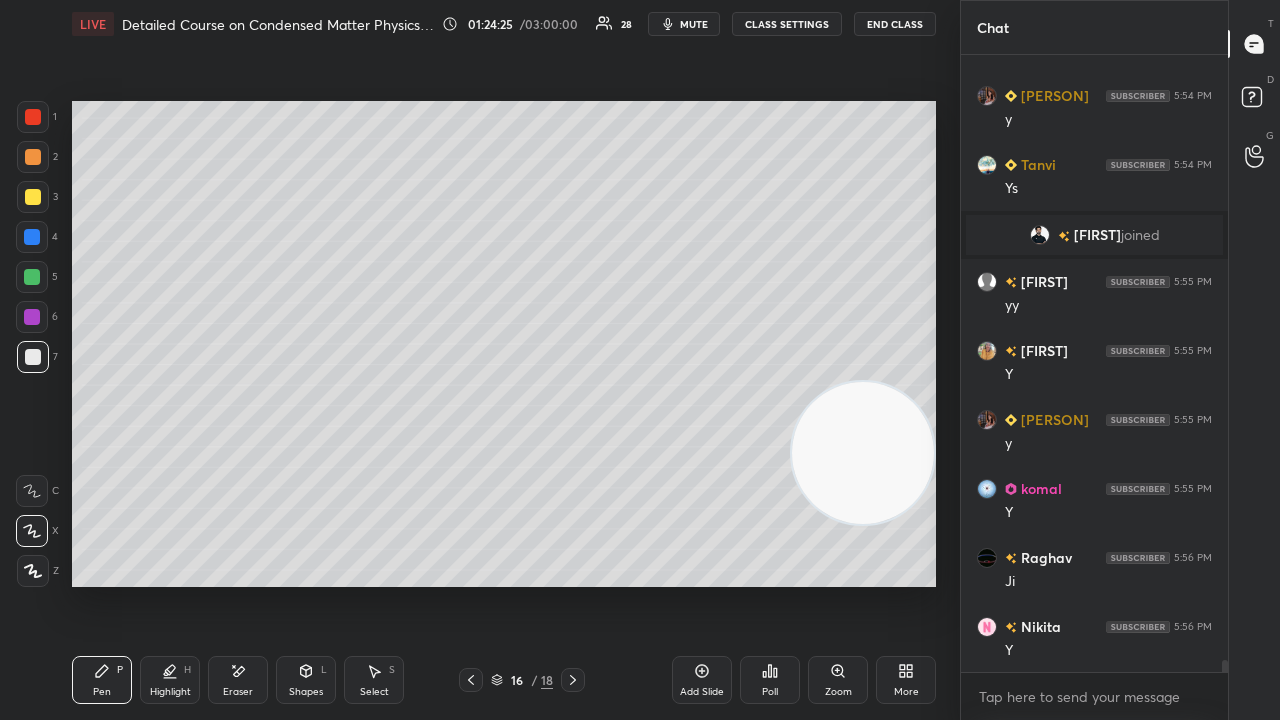 click on "mute" at bounding box center [684, 24] 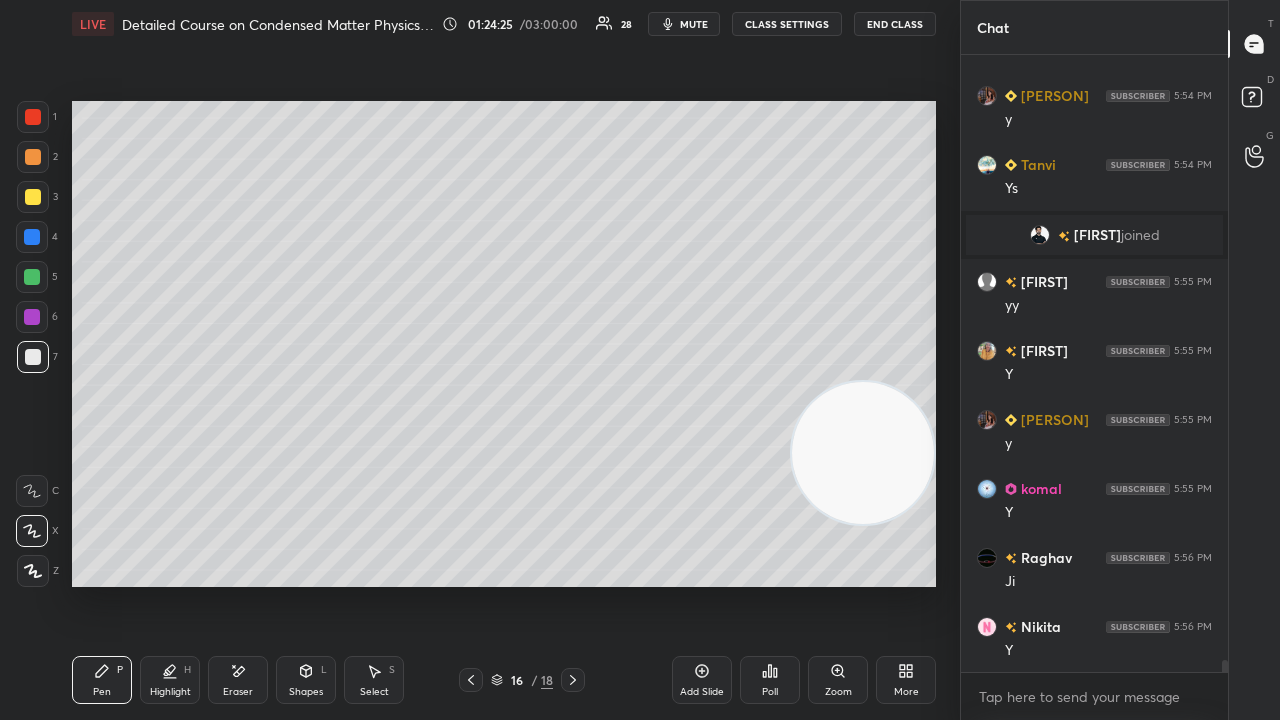 click on "mute" at bounding box center [694, 24] 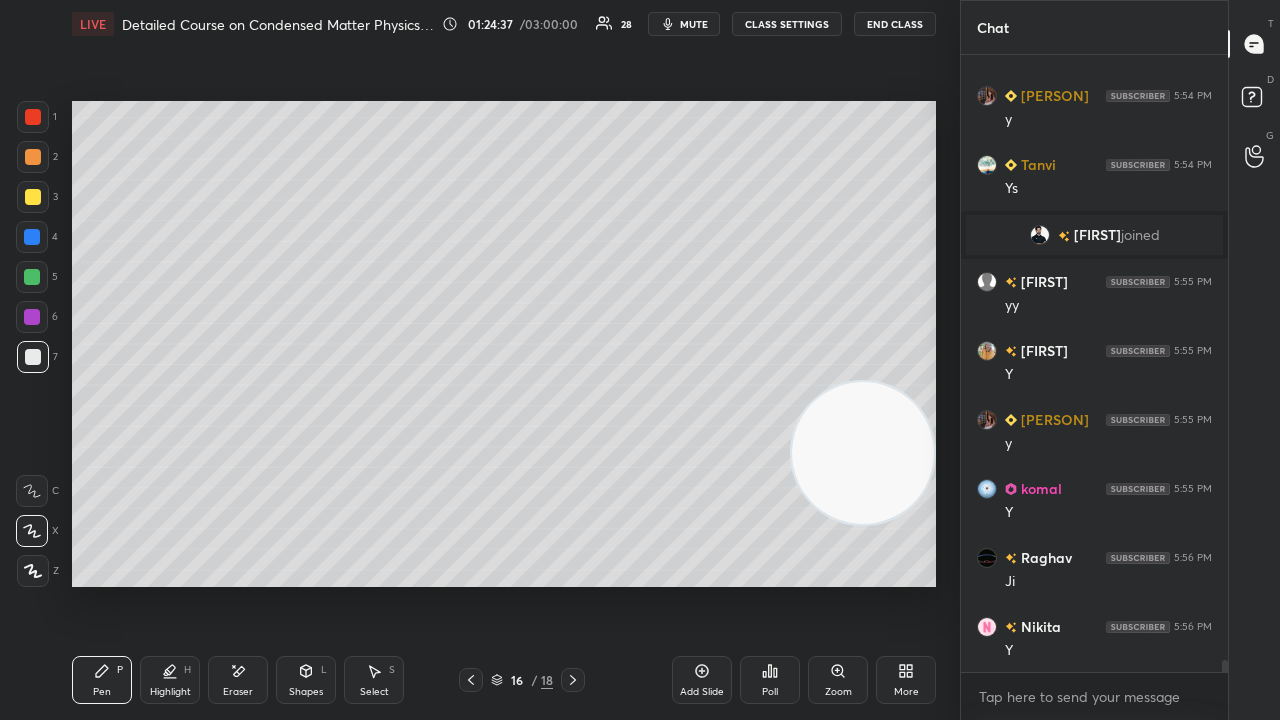 scroll, scrollTop: 30222, scrollLeft: 0, axis: vertical 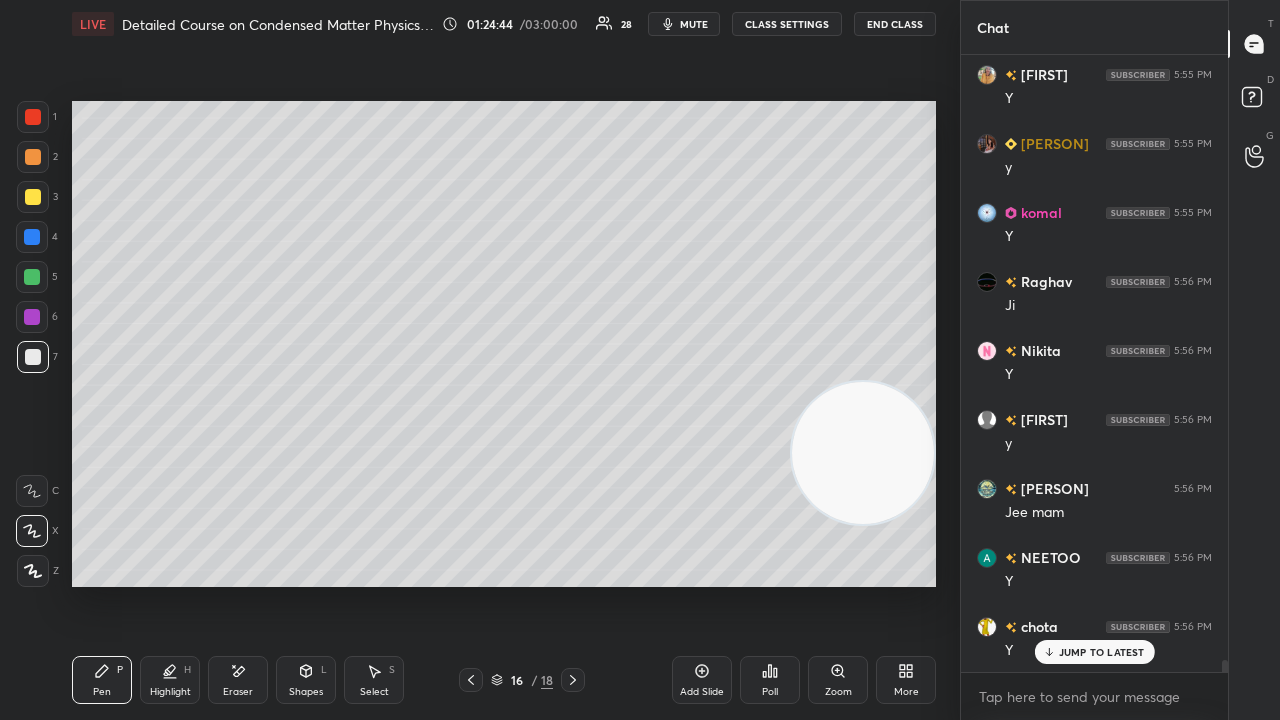 click on "mute" at bounding box center [684, 24] 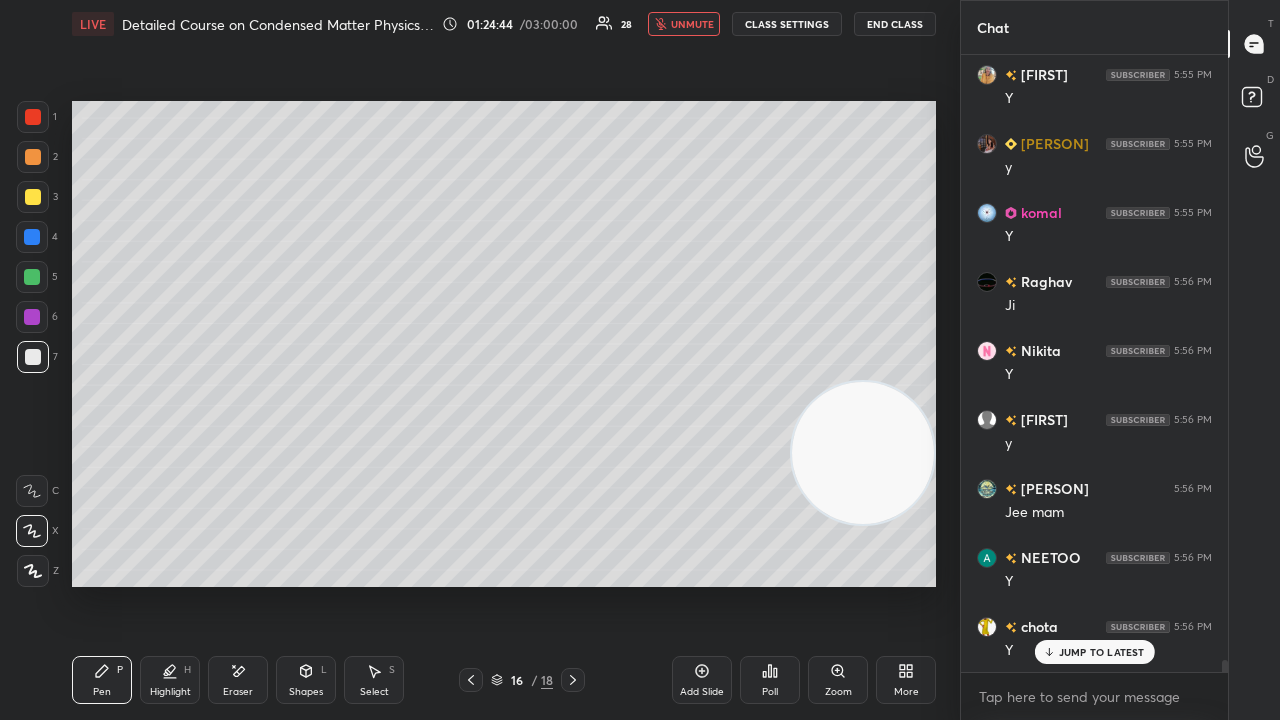 click on "unmute" at bounding box center [692, 24] 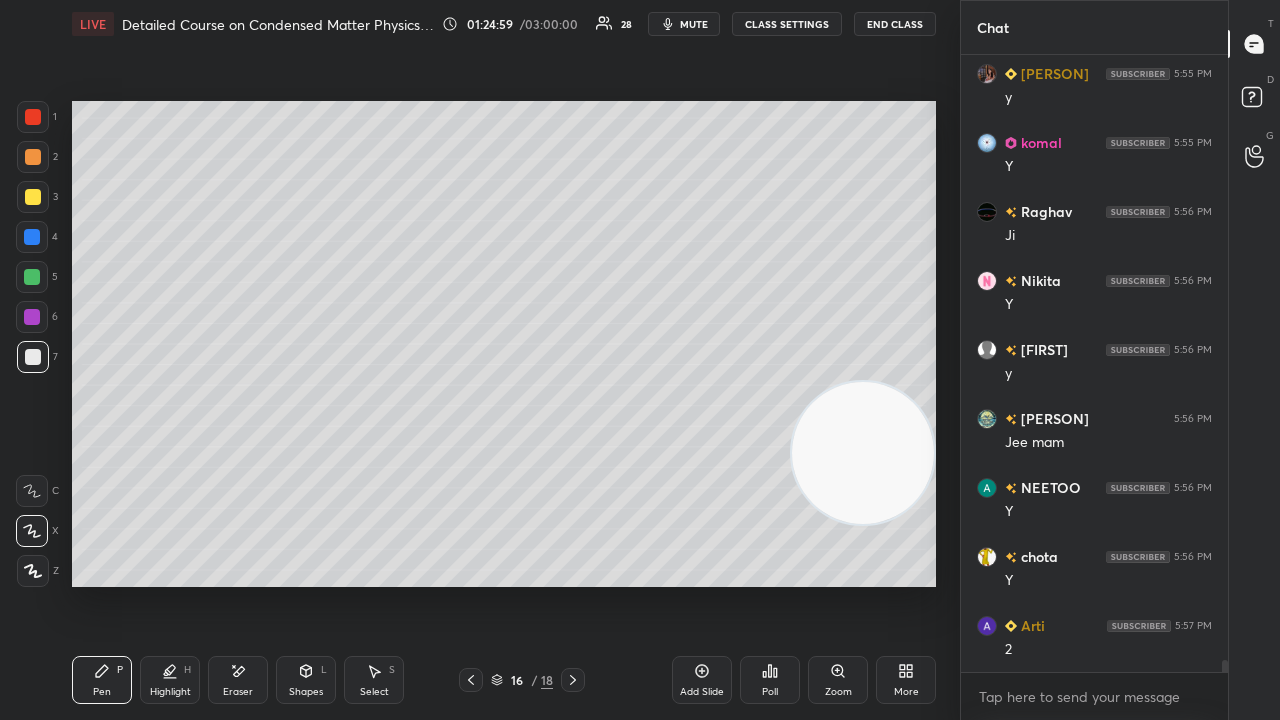 scroll, scrollTop: 30566, scrollLeft: 0, axis: vertical 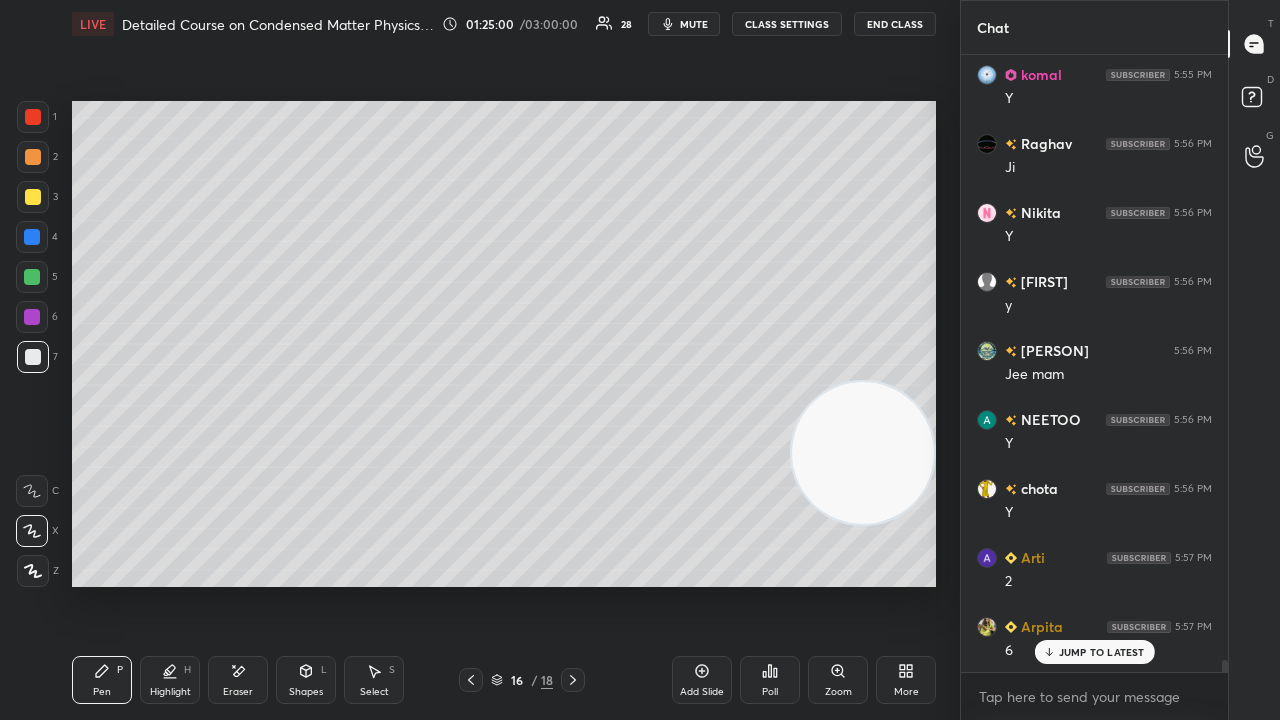 click on "mute" at bounding box center [694, 24] 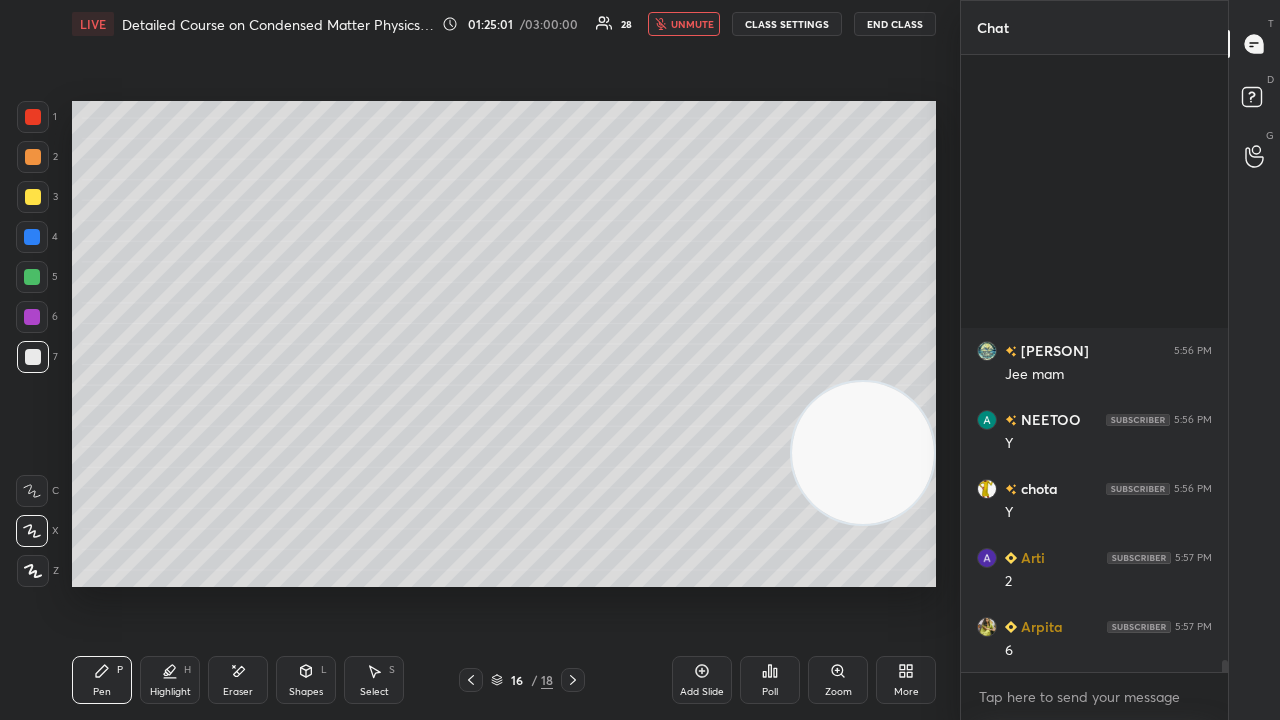 scroll, scrollTop: 30912, scrollLeft: 0, axis: vertical 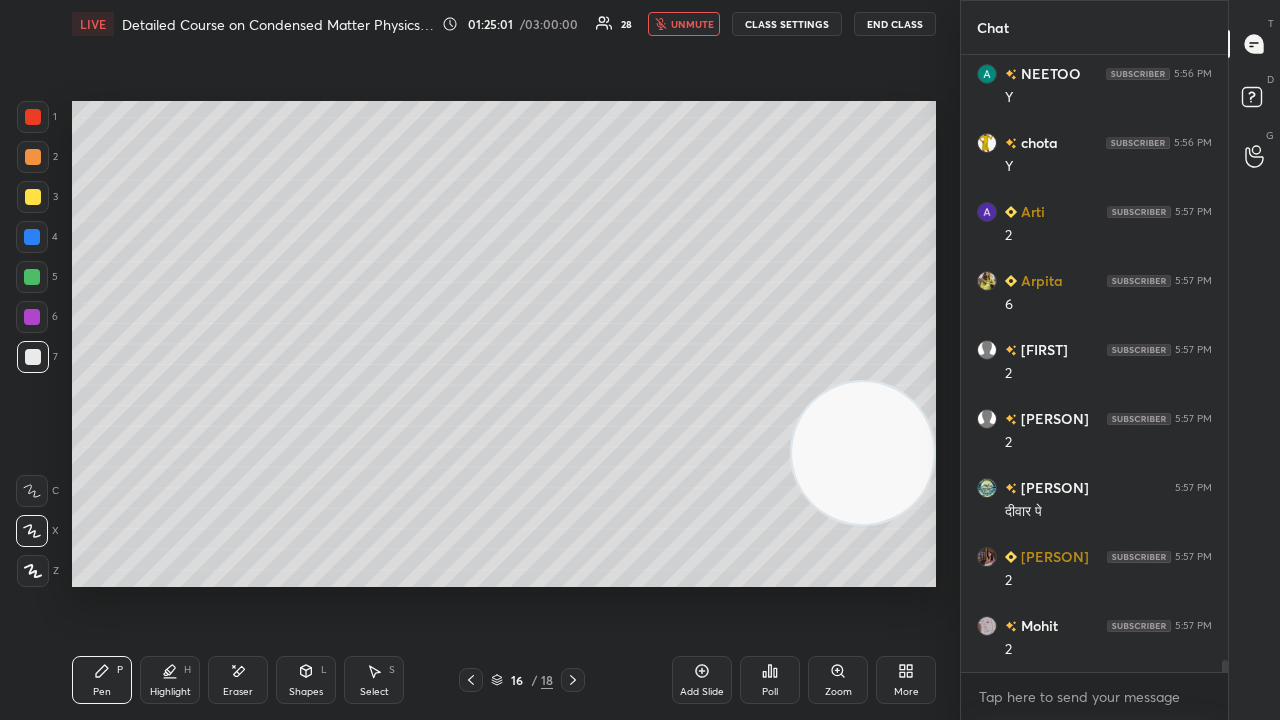 click on "unmute" at bounding box center [692, 24] 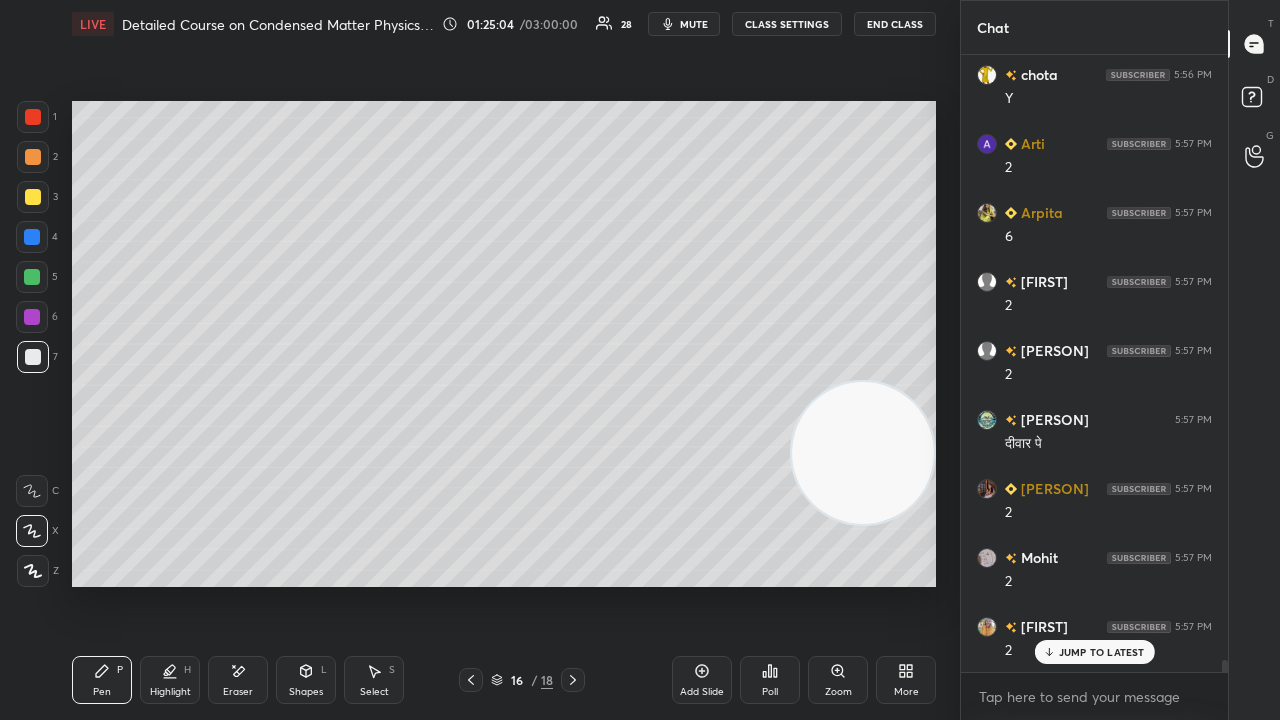 scroll, scrollTop: 31050, scrollLeft: 0, axis: vertical 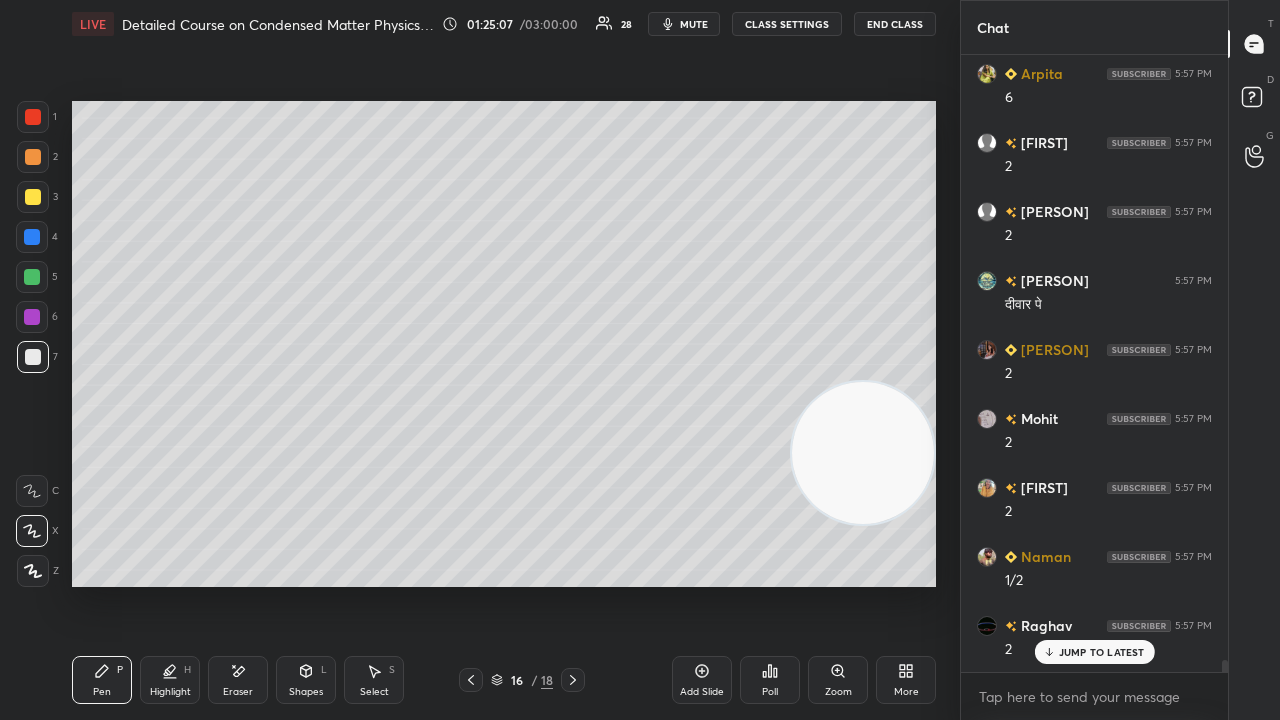 click on "mute" at bounding box center (694, 24) 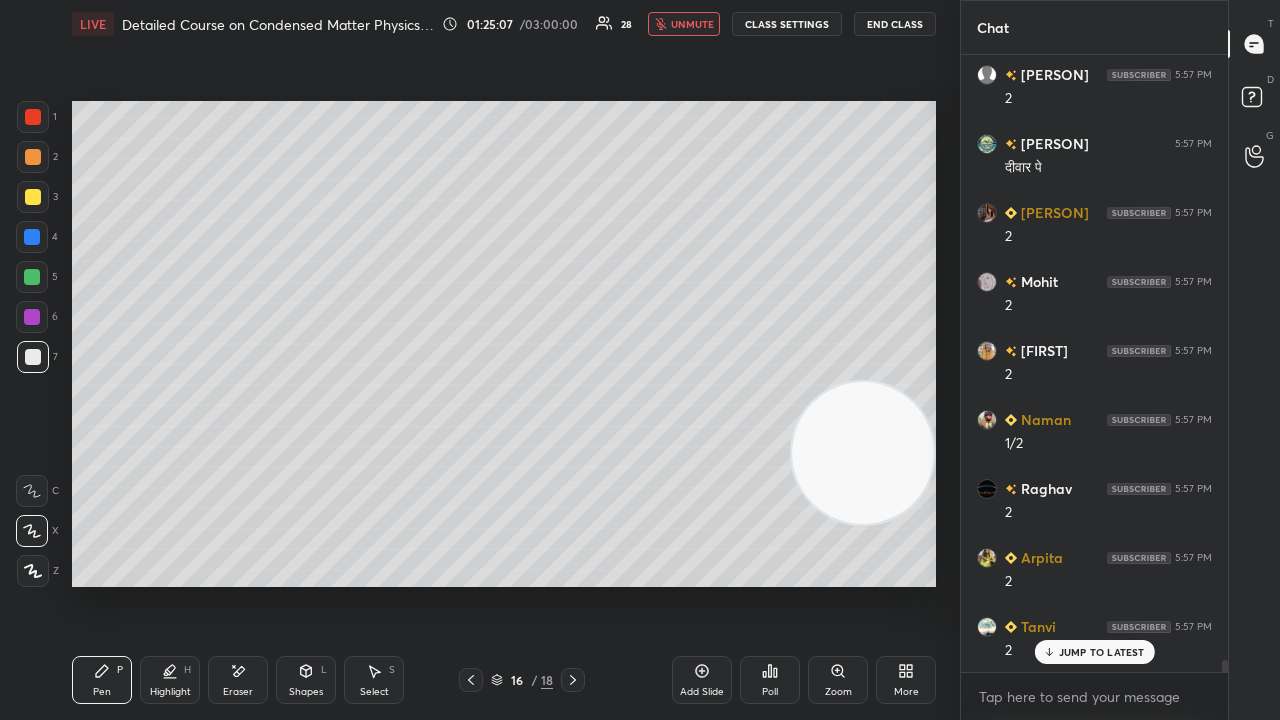 click on "unmute" at bounding box center [692, 24] 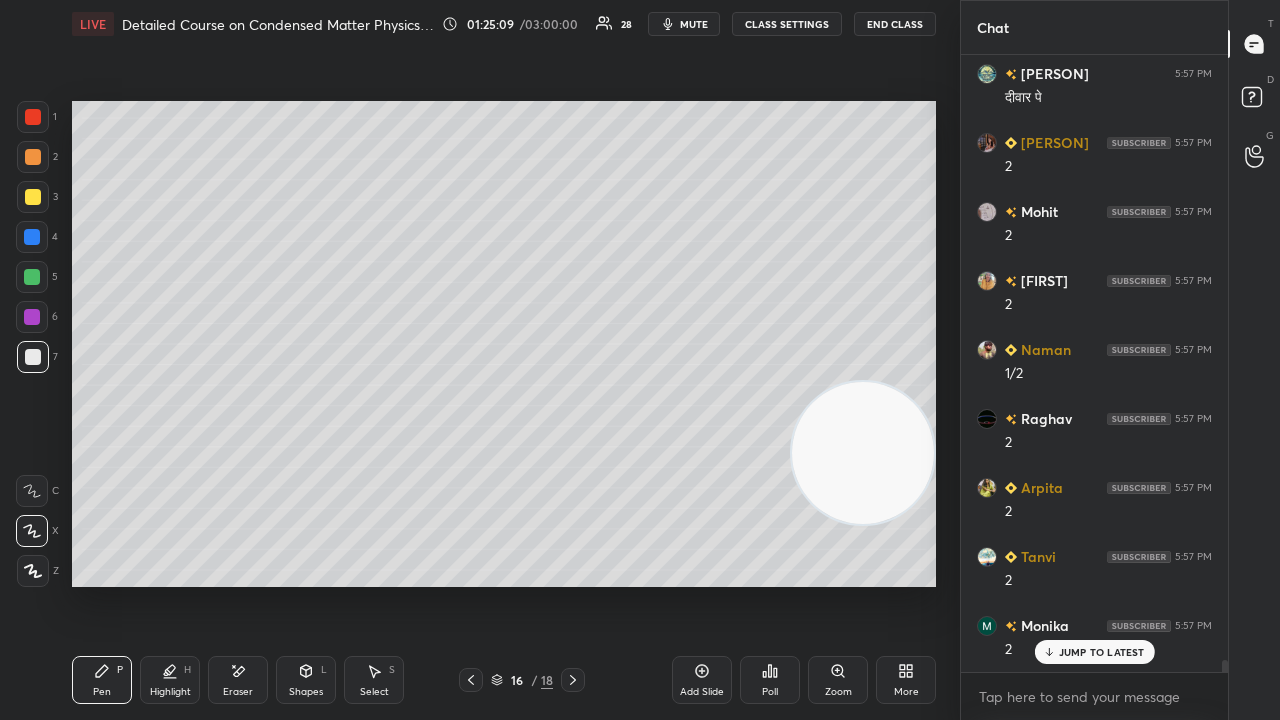 scroll, scrollTop: 31394, scrollLeft: 0, axis: vertical 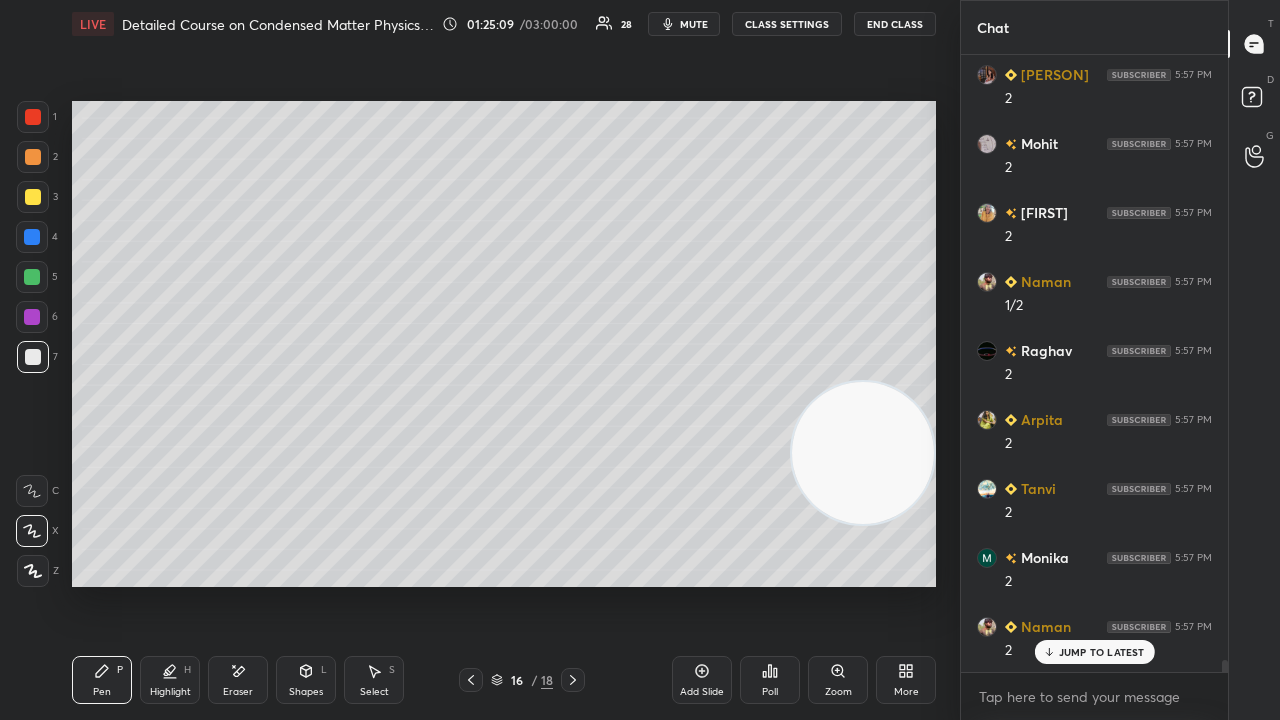 click on "mute" at bounding box center [694, 24] 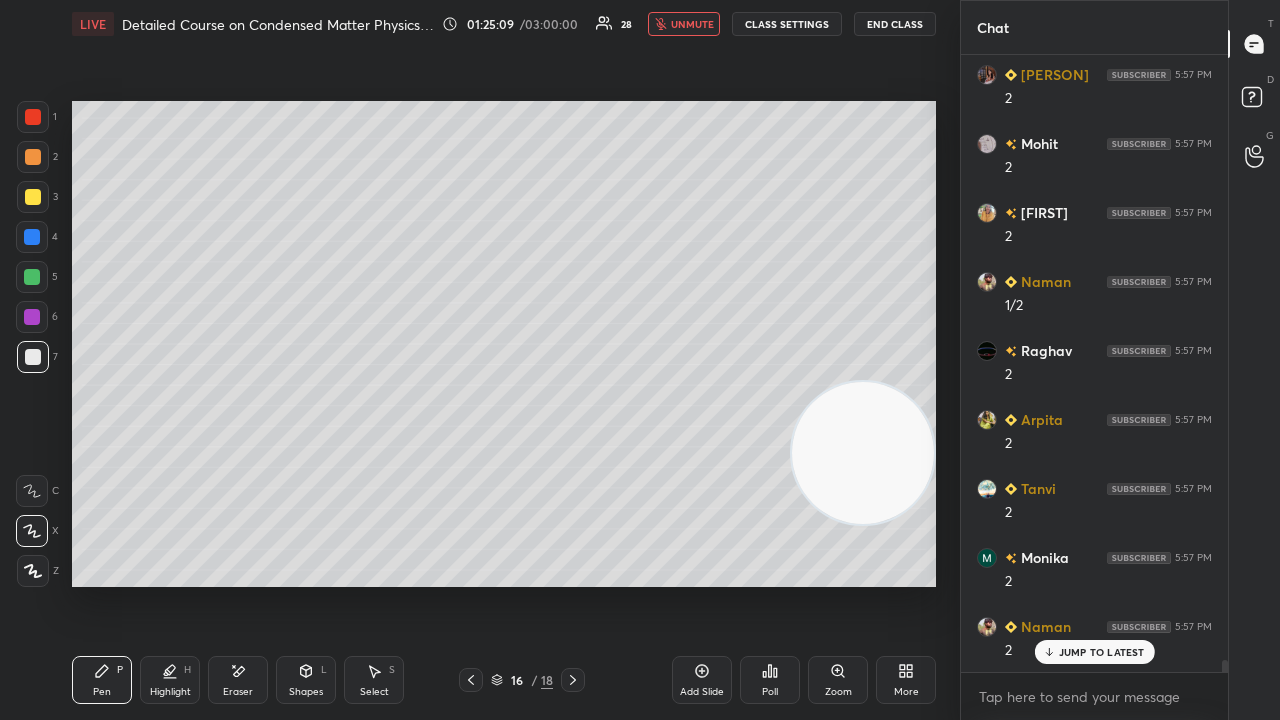 click on "unmute" at bounding box center (692, 24) 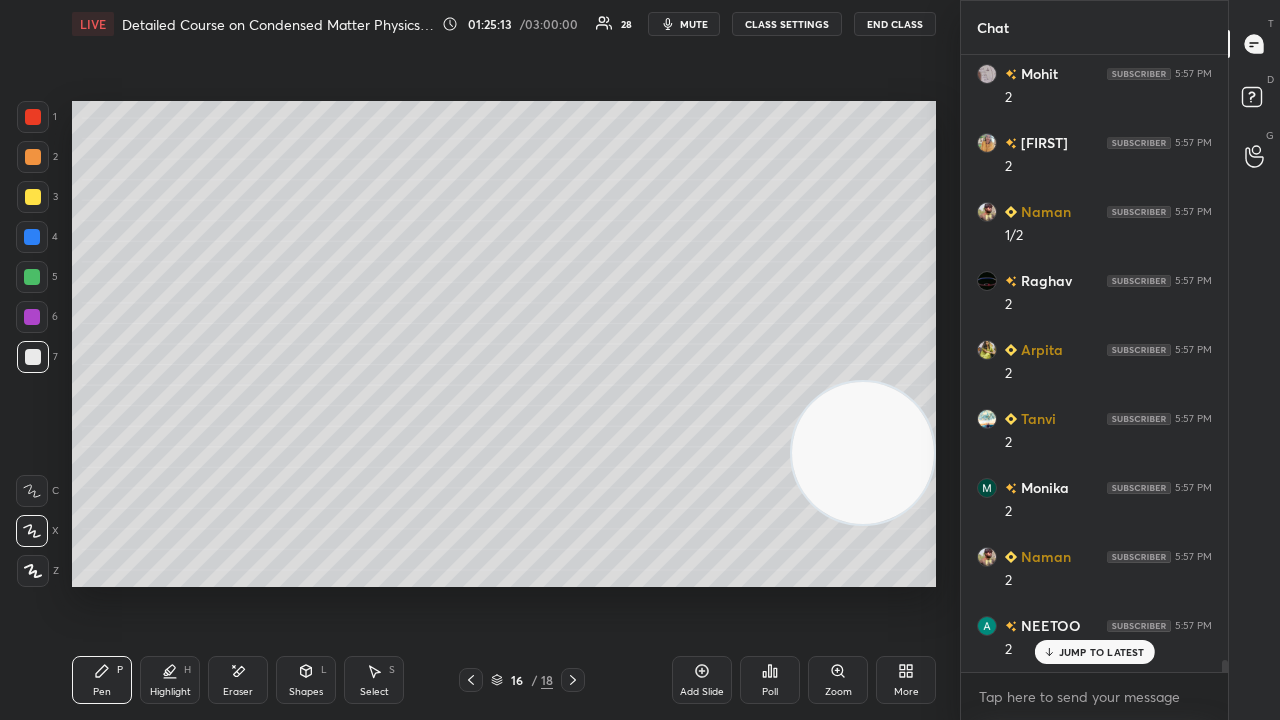 scroll, scrollTop: 31532, scrollLeft: 0, axis: vertical 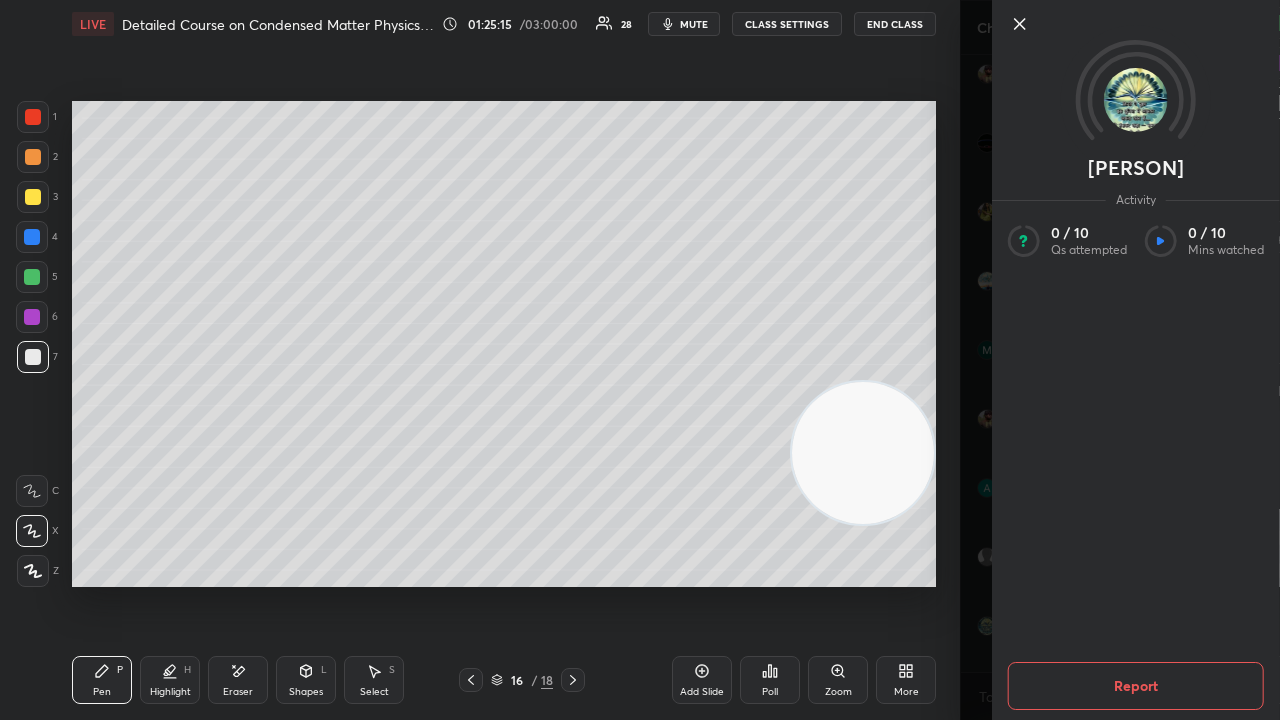 click on "[PERSON] Activity 0 / 10 Qs attempted 0 / 10 Mins watched Report" at bounding box center (1120, 360) 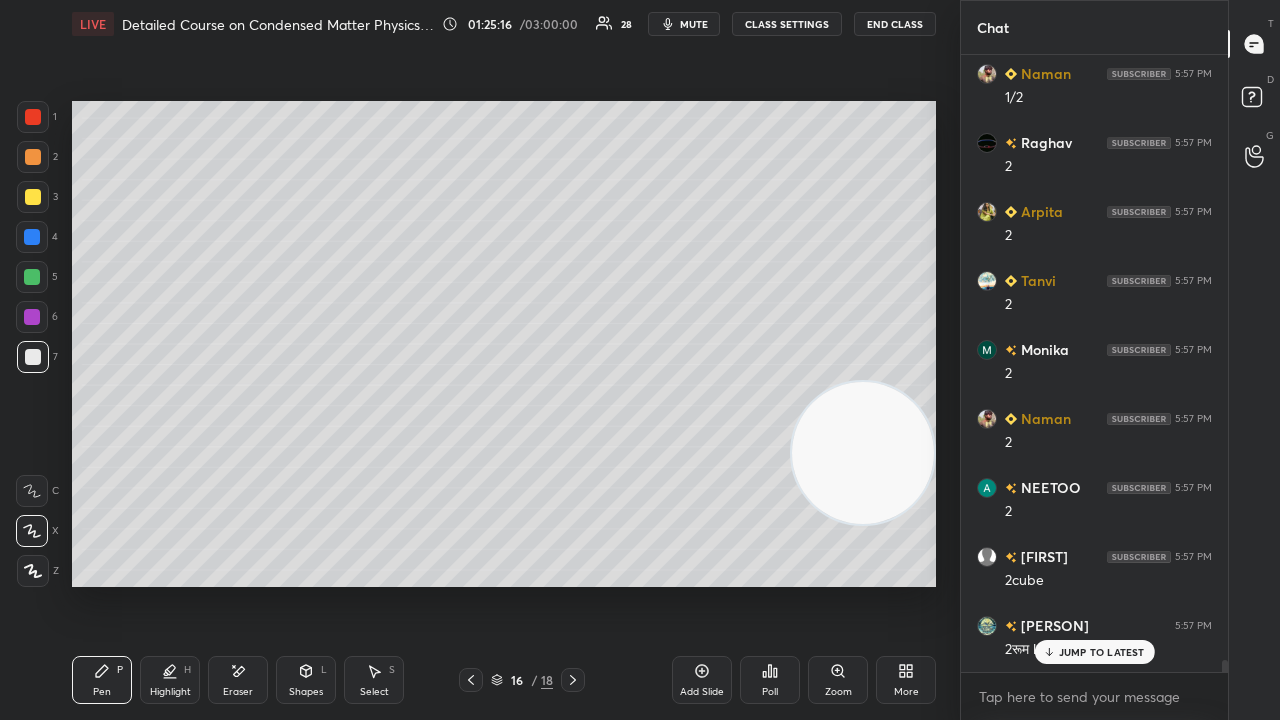 scroll, scrollTop: 31670, scrollLeft: 0, axis: vertical 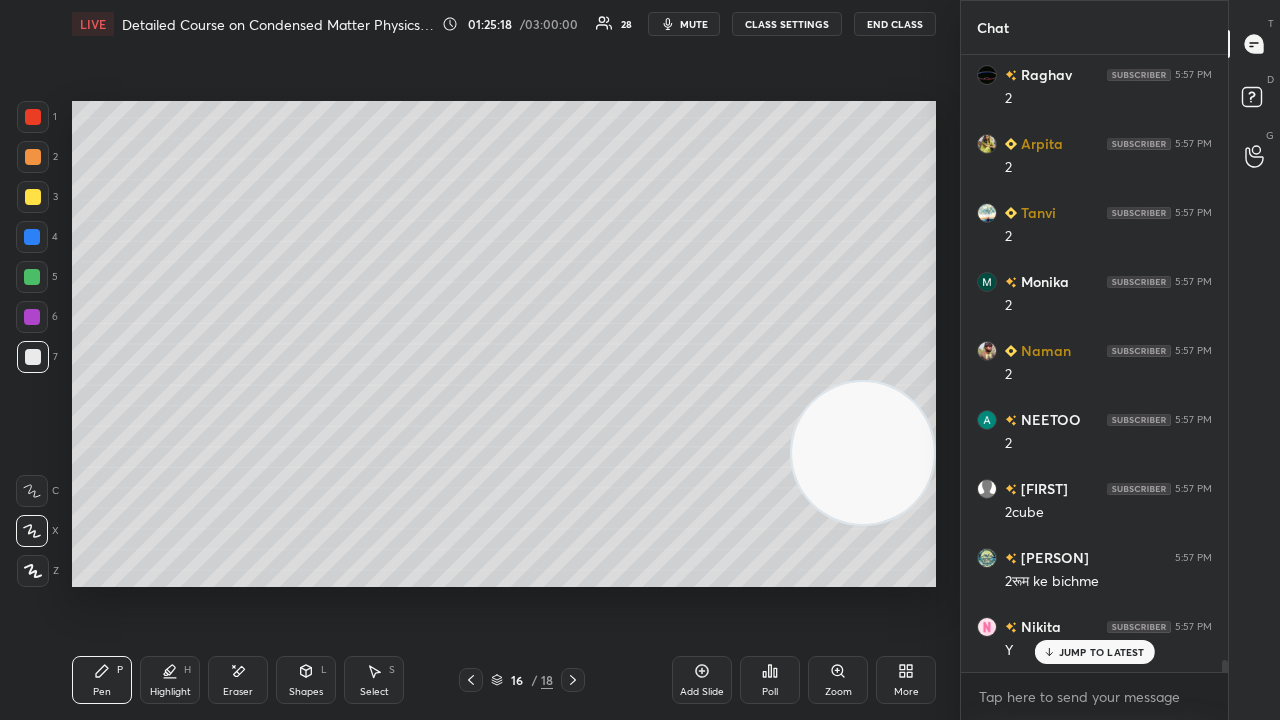 click 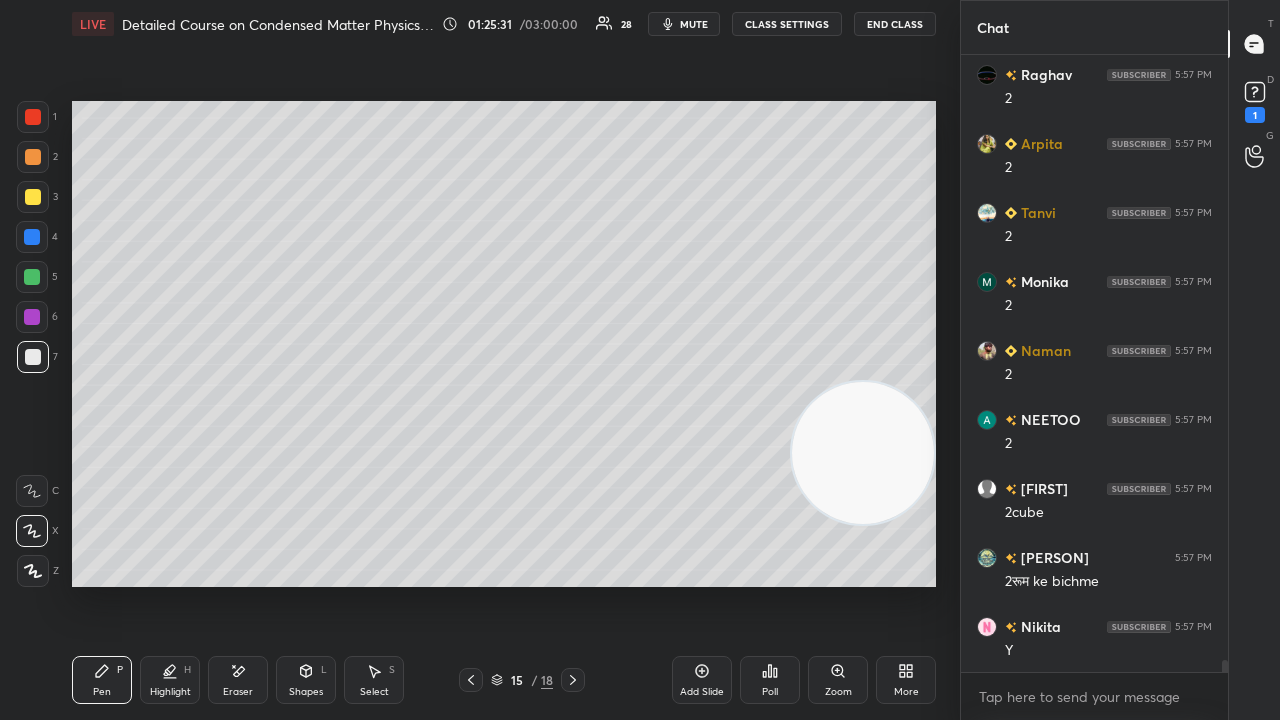 click on "Shapes L" at bounding box center [306, 680] 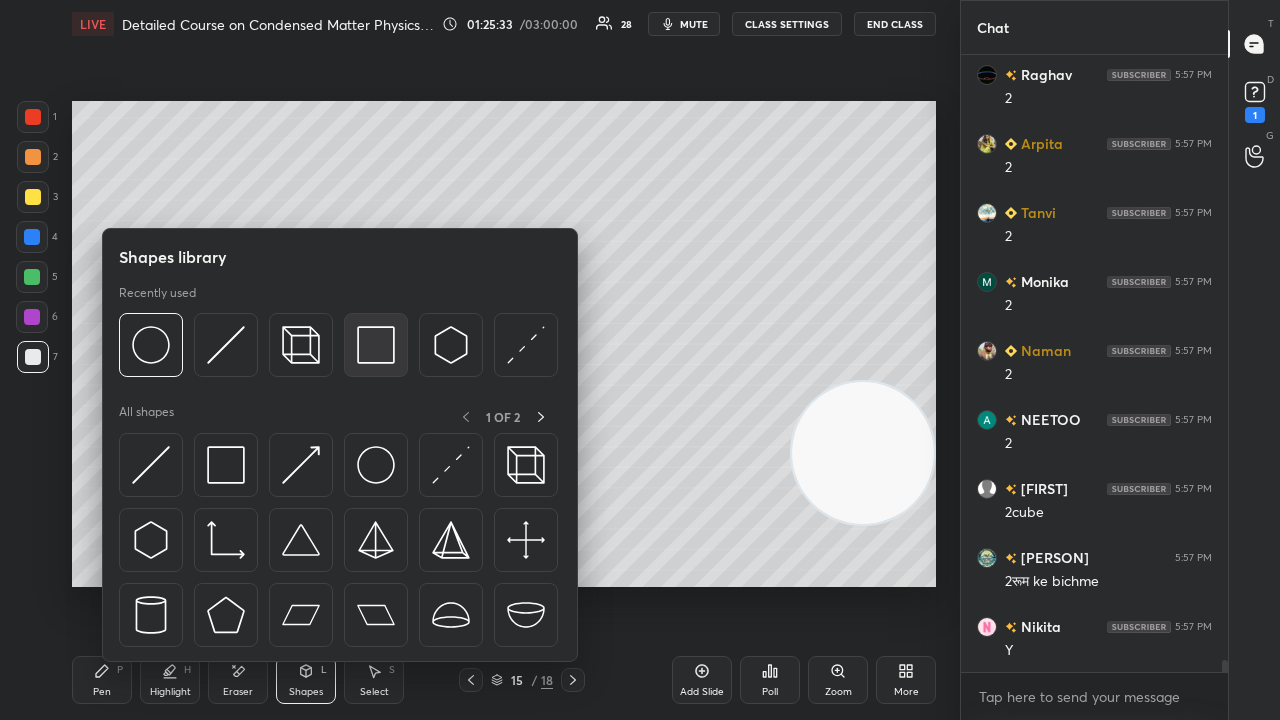 click at bounding box center [376, 345] 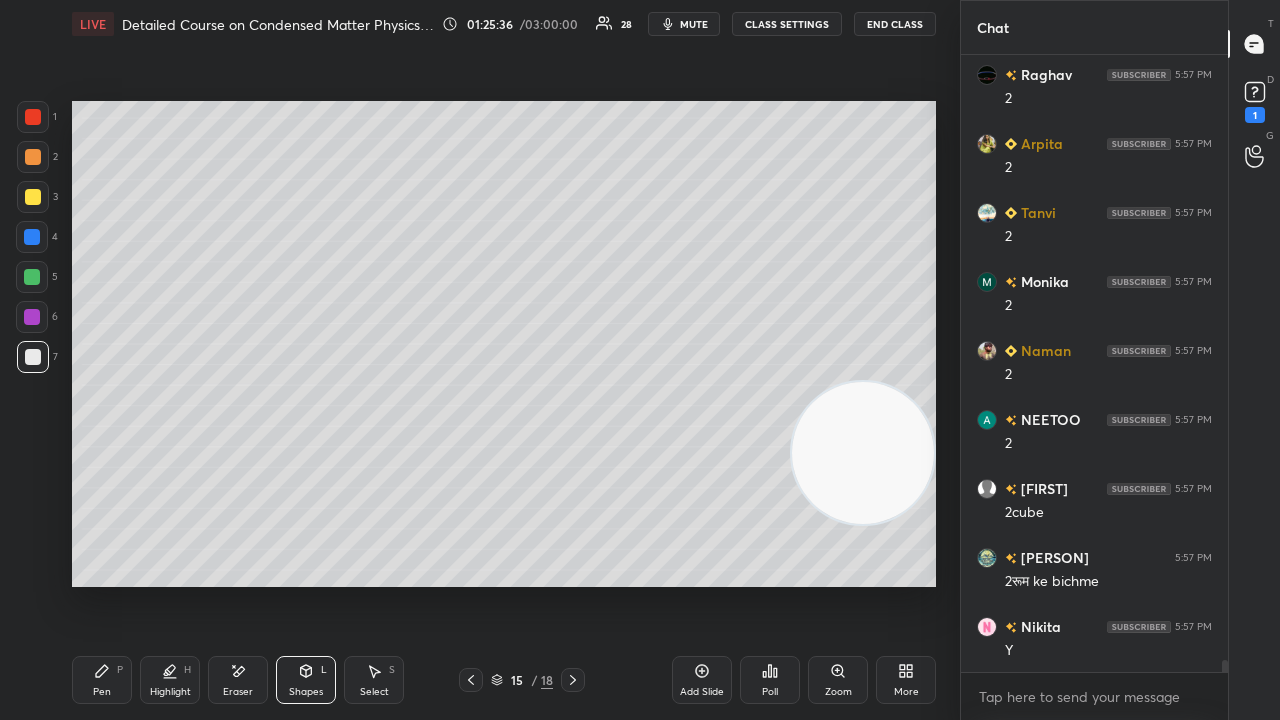 click on "Pen P" at bounding box center [102, 680] 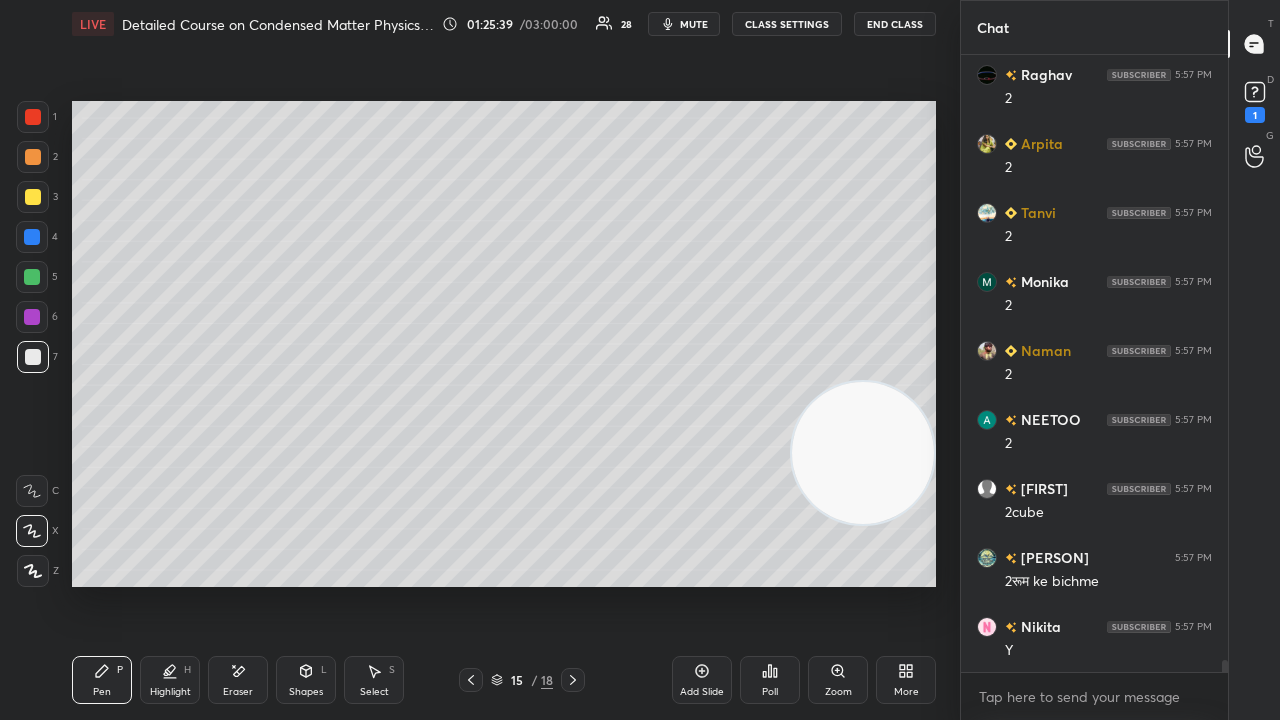 scroll, scrollTop: 31740, scrollLeft: 0, axis: vertical 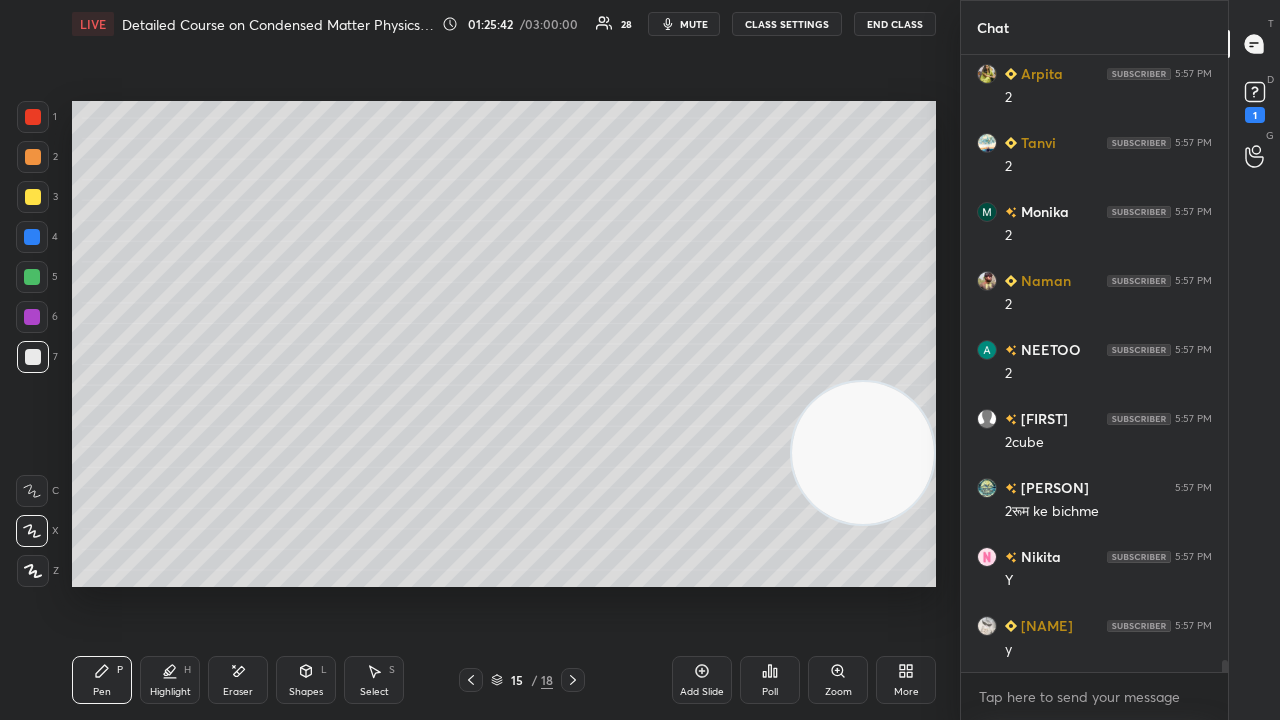 click on "mute" at bounding box center [694, 24] 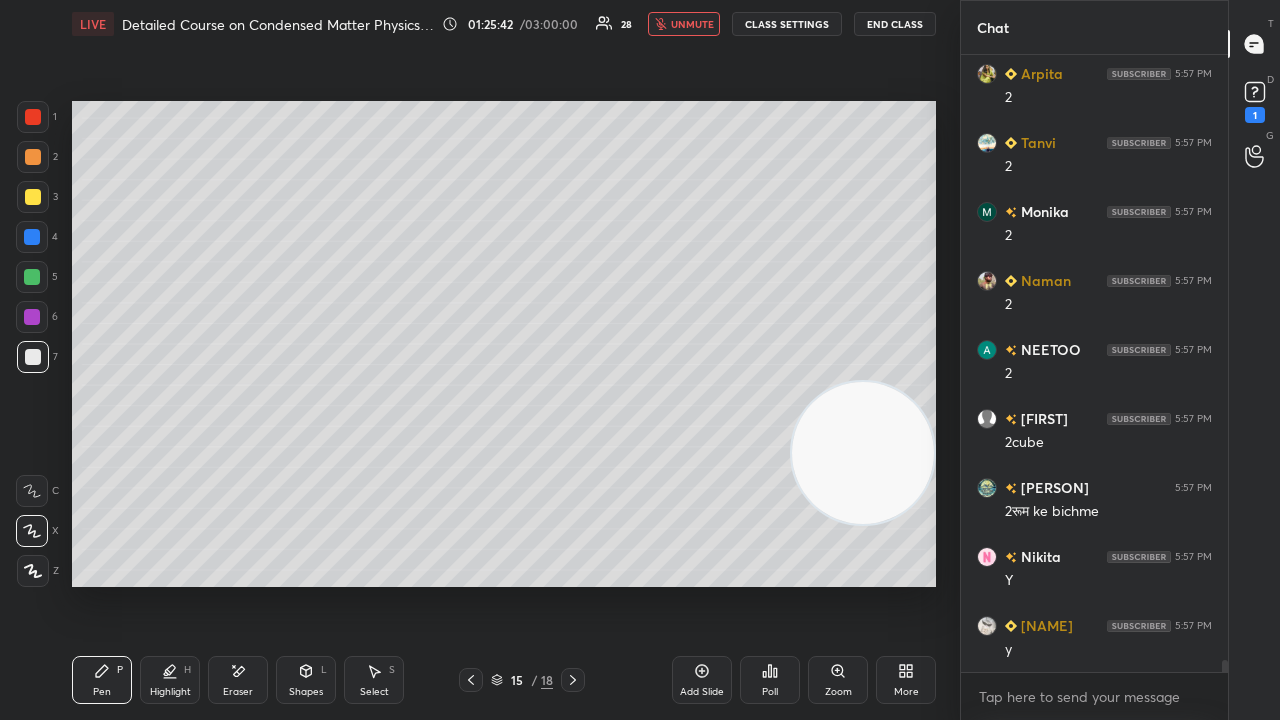 click on "unmute" at bounding box center [692, 24] 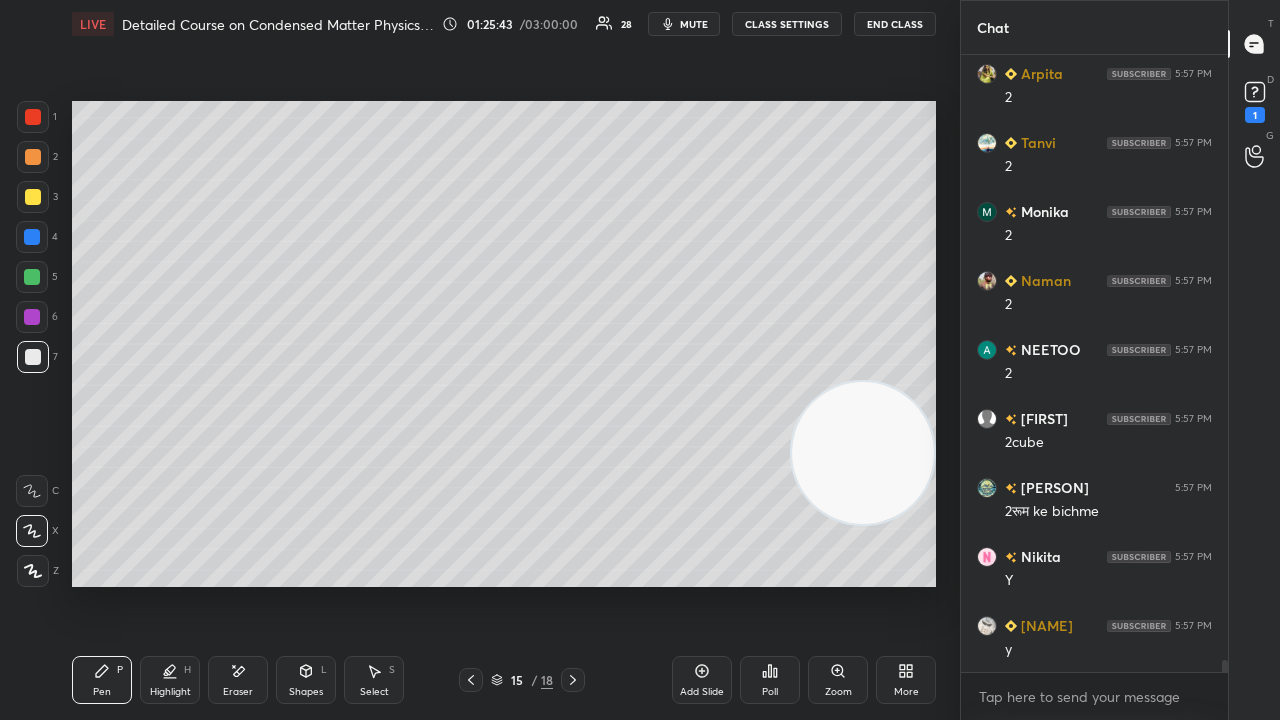 scroll, scrollTop: 31808, scrollLeft: 0, axis: vertical 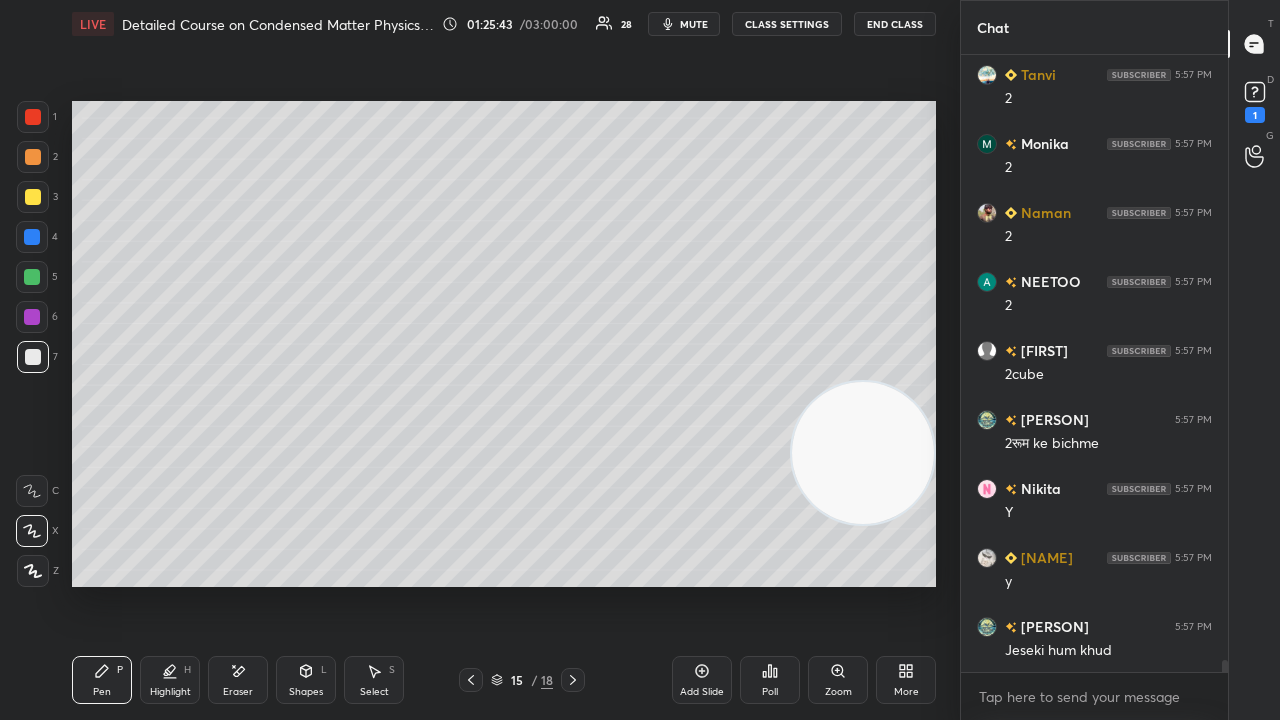 click at bounding box center (573, 680) 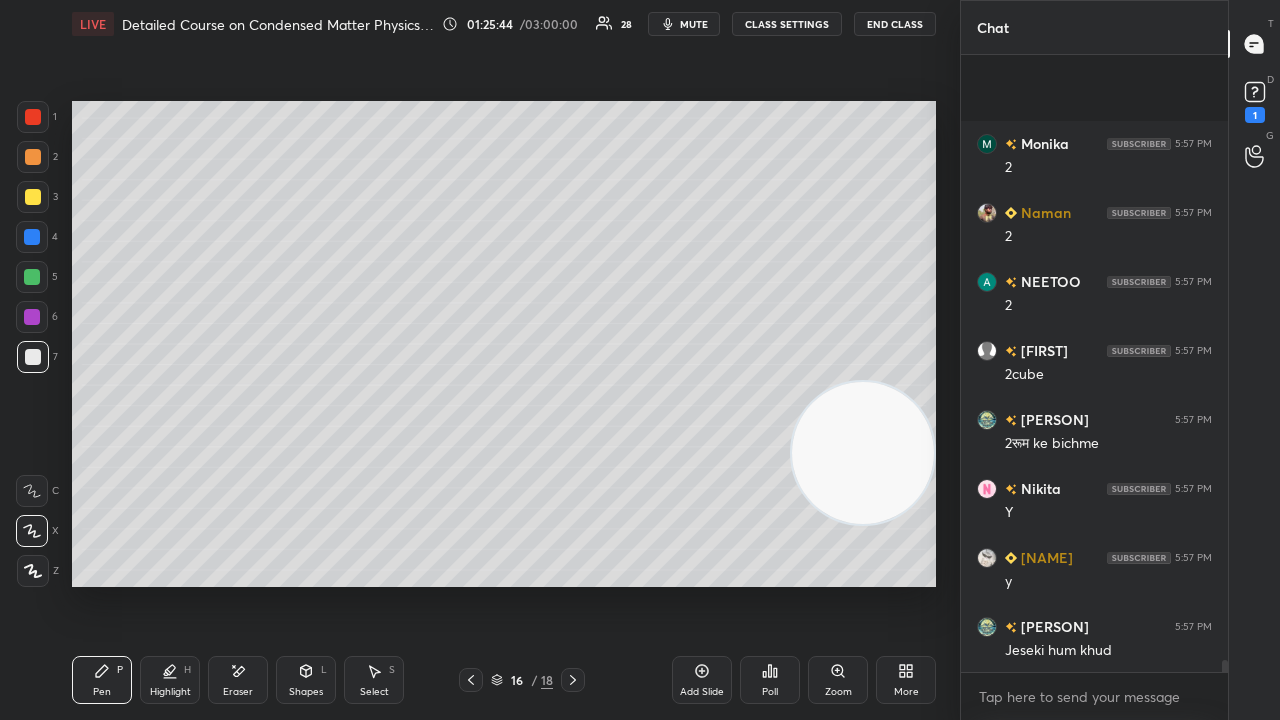 scroll, scrollTop: 31946, scrollLeft: 0, axis: vertical 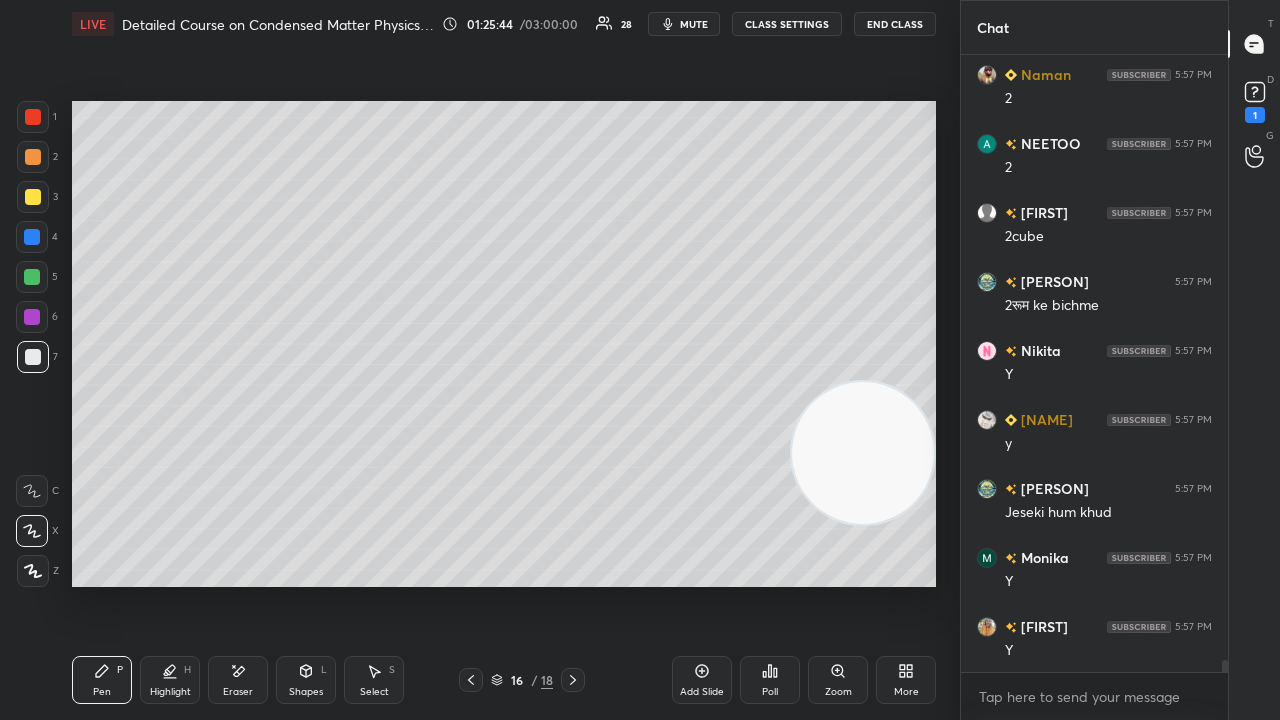 click on "mute" at bounding box center [694, 24] 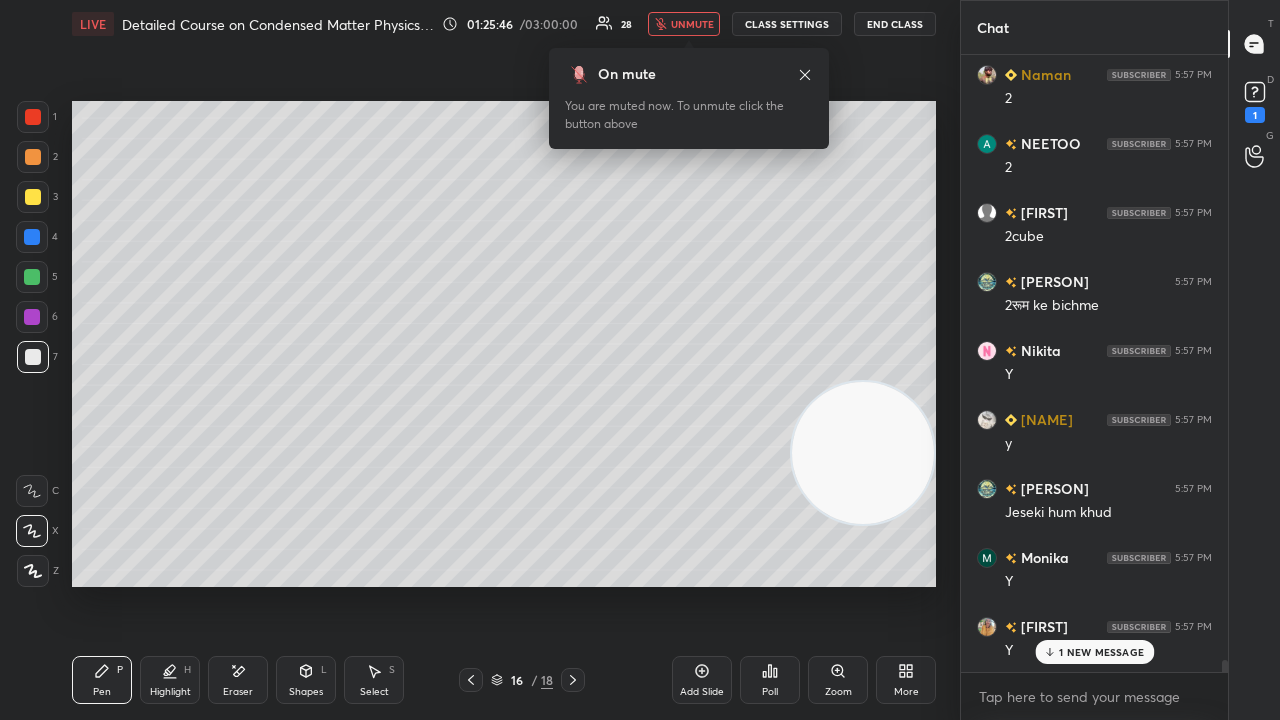 scroll, scrollTop: 32016, scrollLeft: 0, axis: vertical 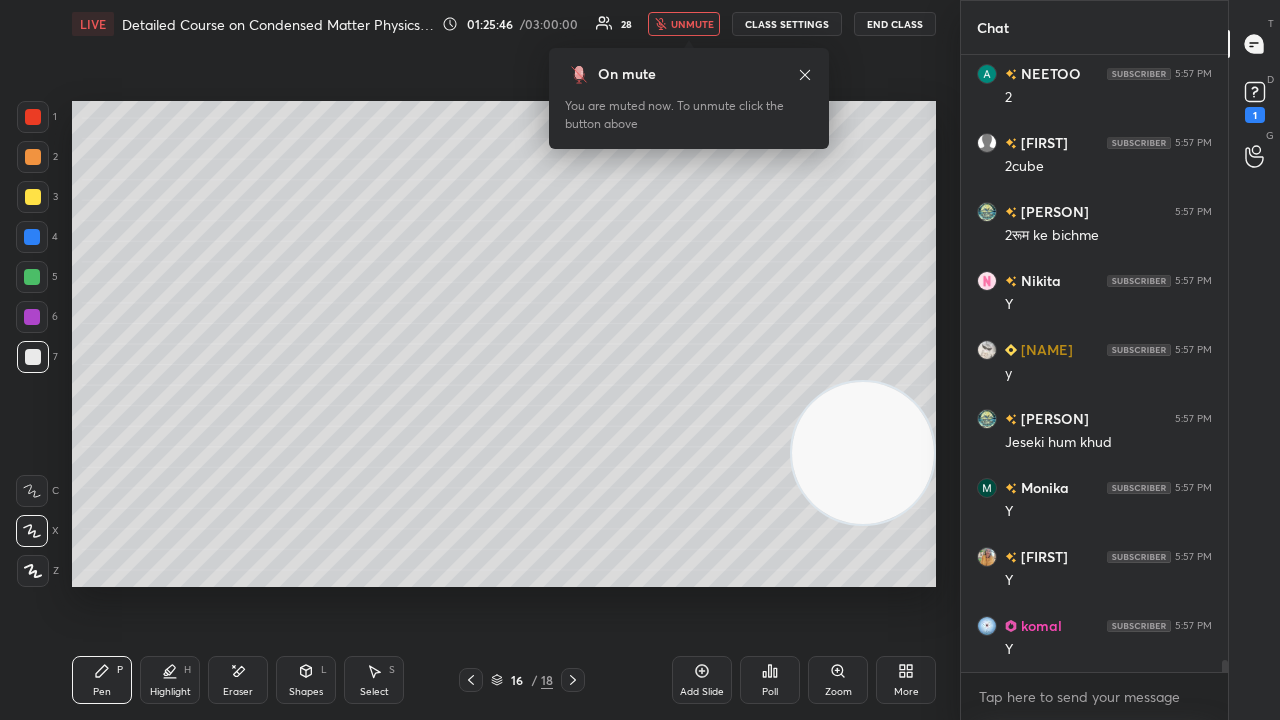 click on "unmute" at bounding box center (692, 24) 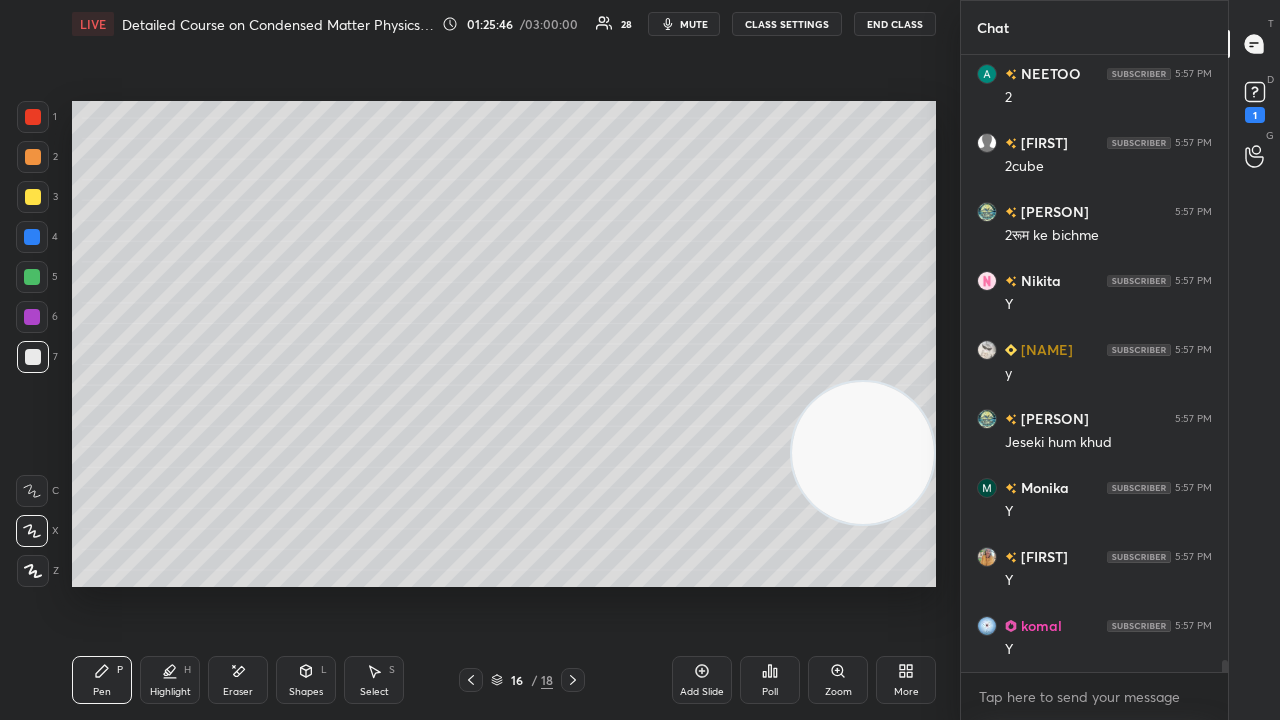 scroll, scrollTop: 570, scrollLeft: 261, axis: both 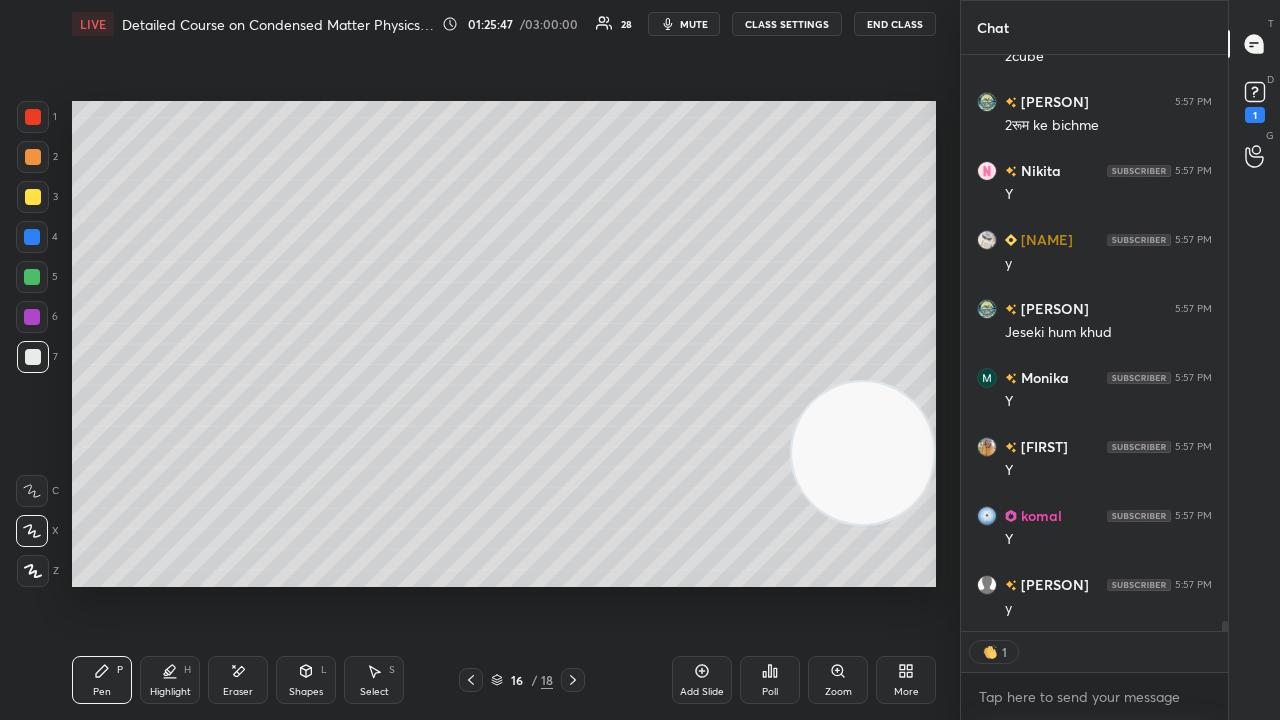 click on "mute" at bounding box center (694, 24) 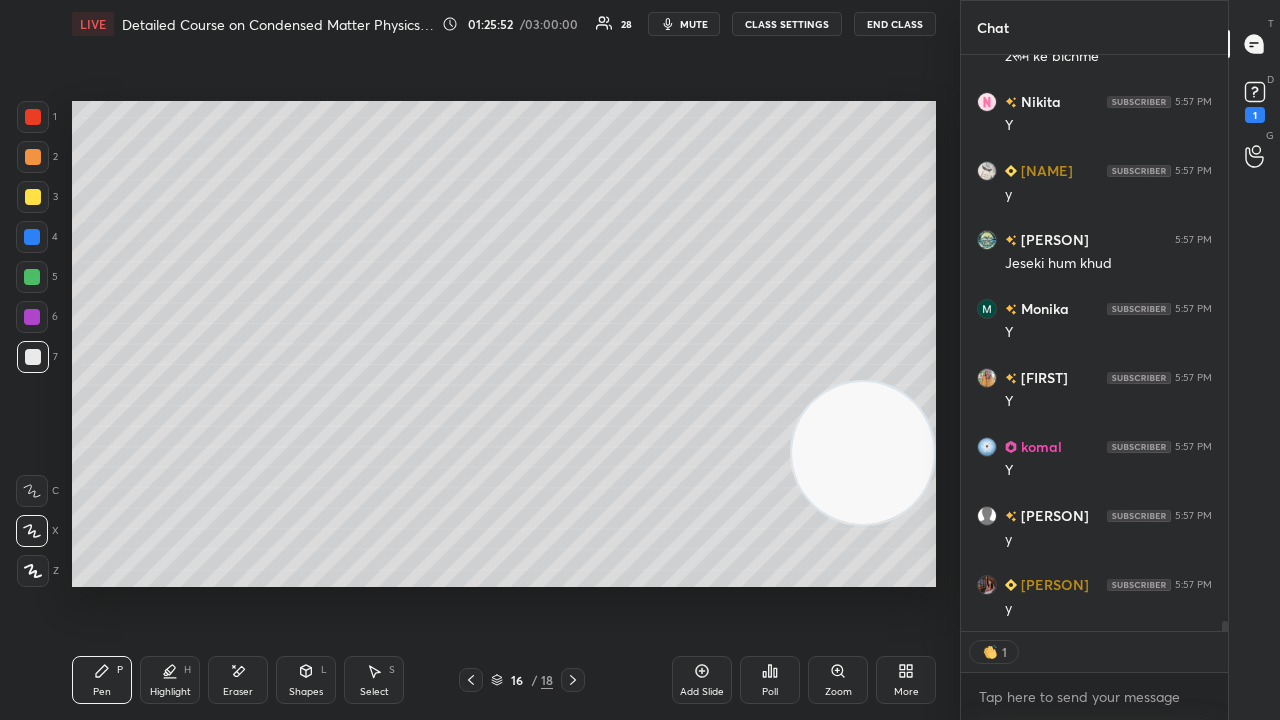 scroll, scrollTop: 32264, scrollLeft: 0, axis: vertical 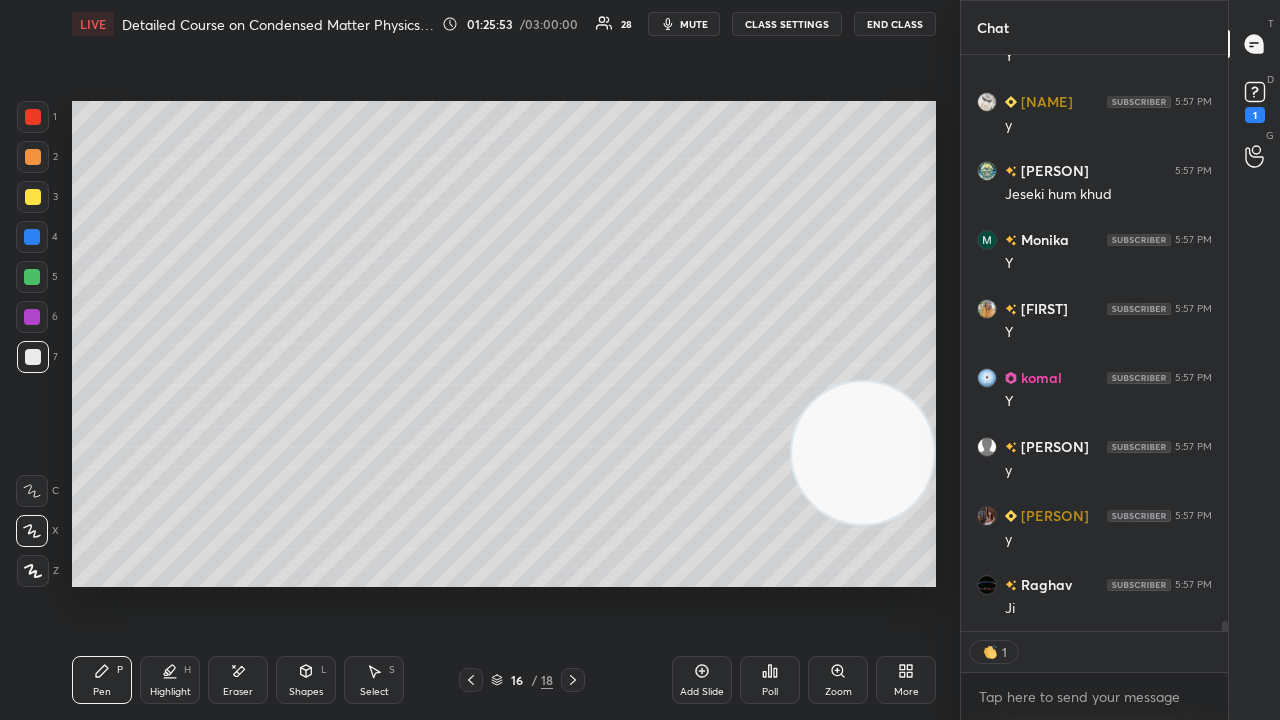 click on "mute" at bounding box center [694, 24] 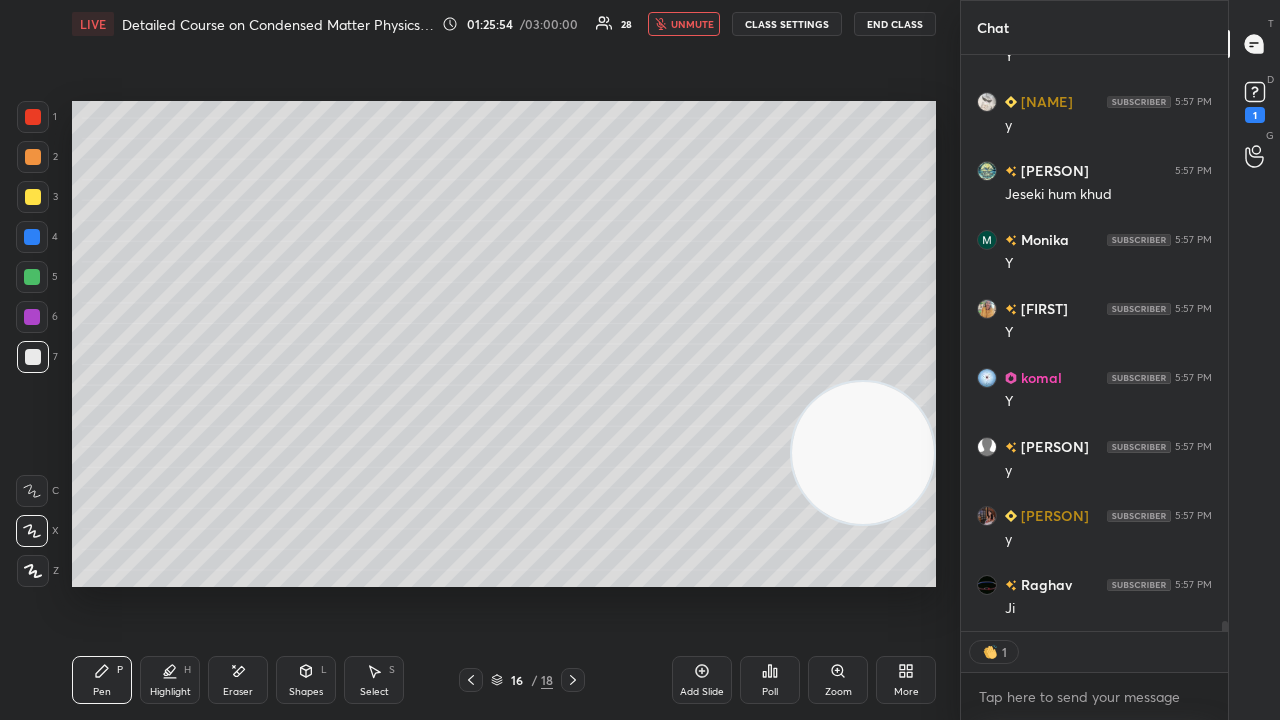 click on "unmute" at bounding box center (692, 24) 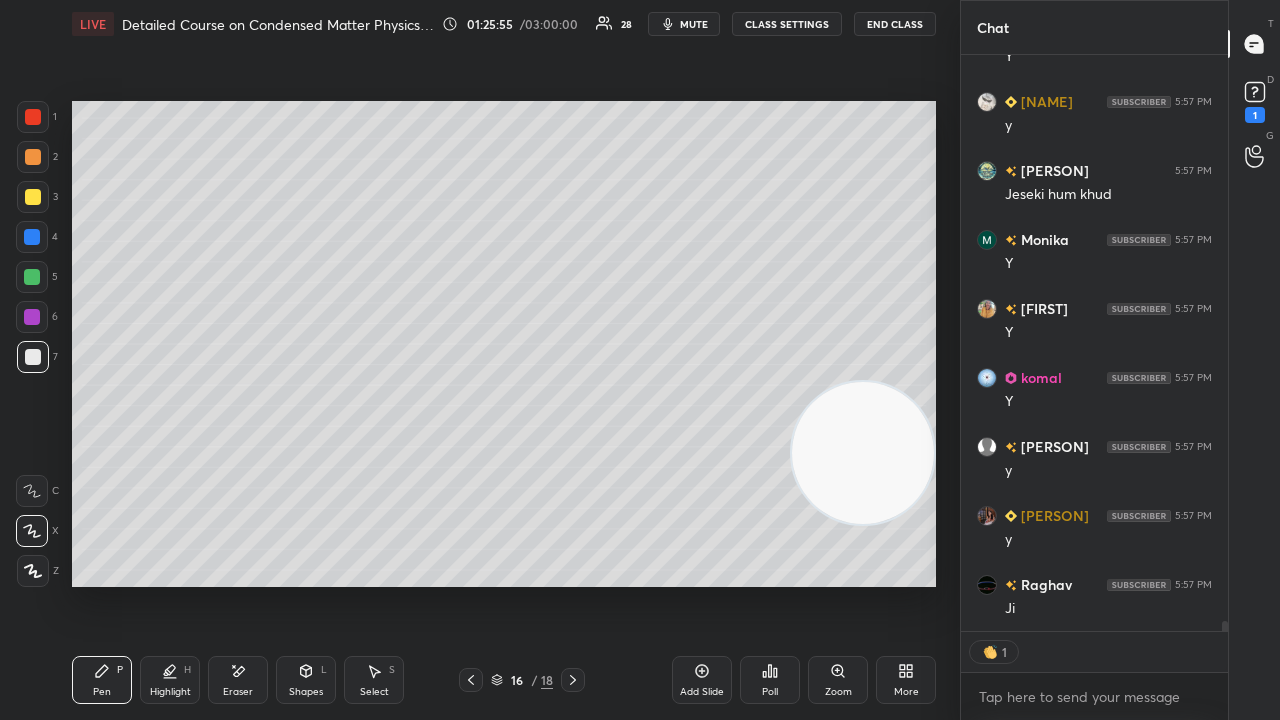 click on "x" at bounding box center (1094, 696) 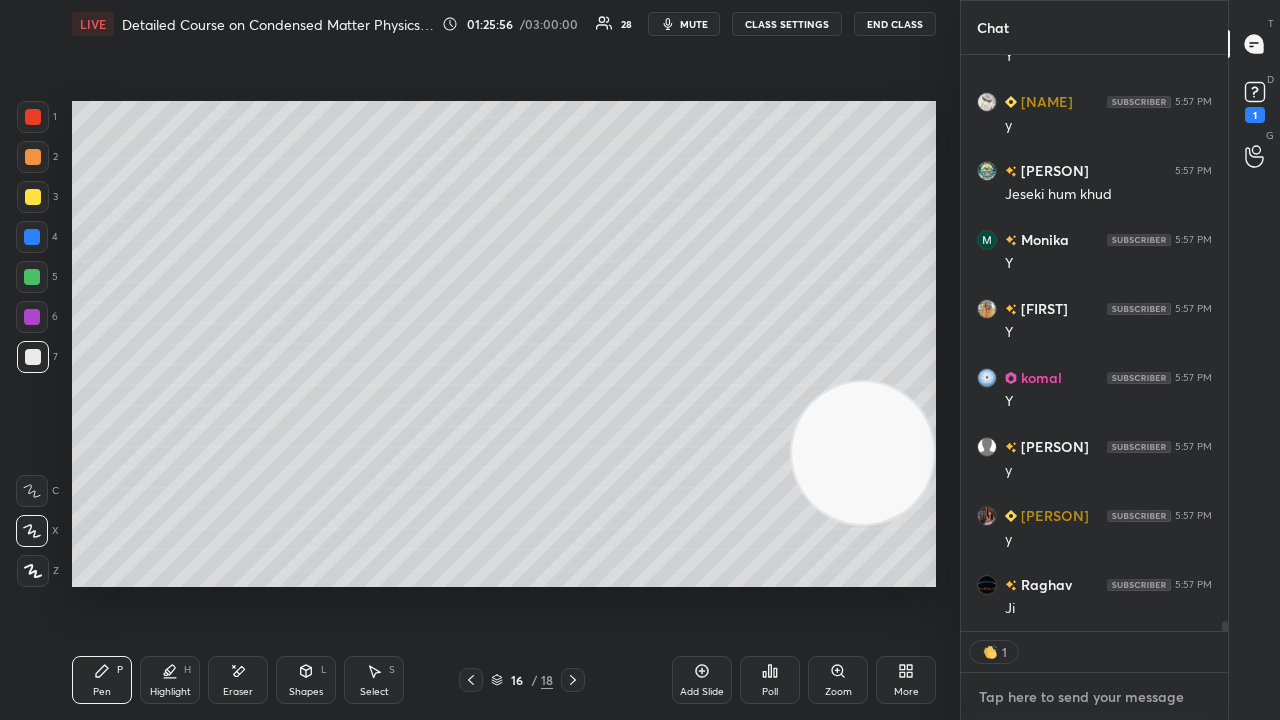 scroll, scrollTop: 6, scrollLeft: 6, axis: both 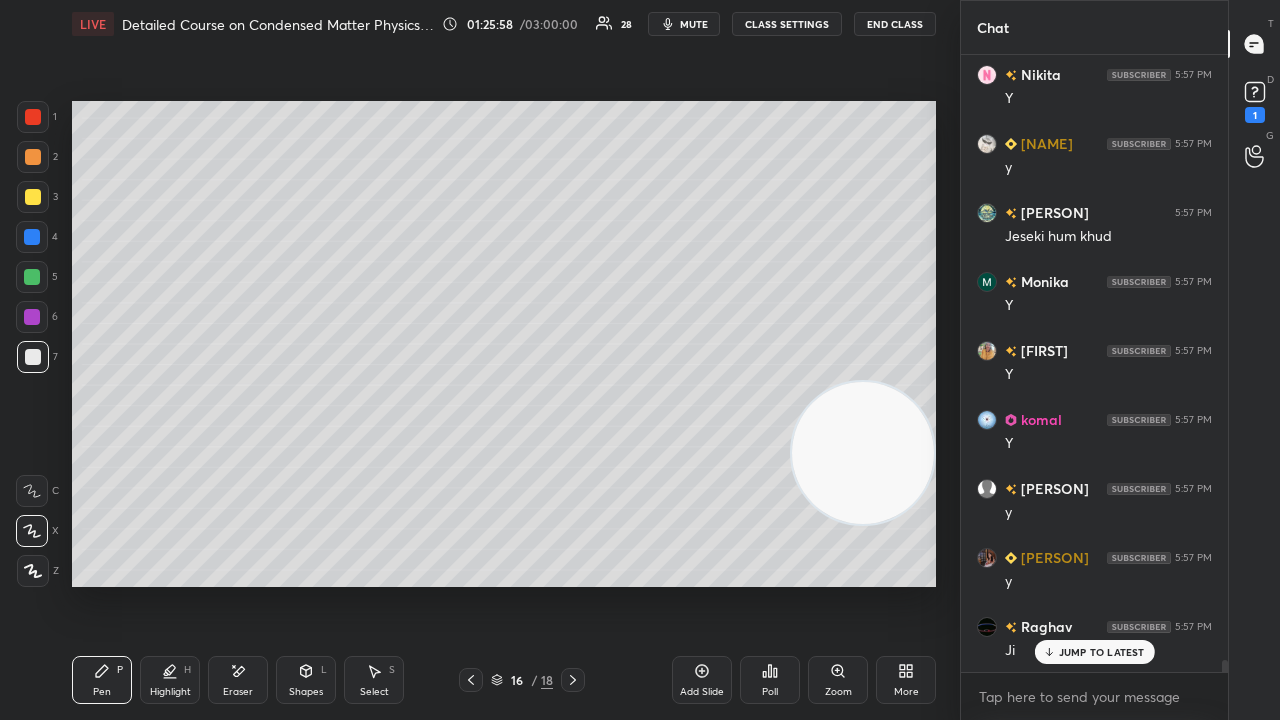 drag, startPoint x: 1122, startPoint y: 656, endPoint x: 1119, endPoint y: 672, distance: 16.27882 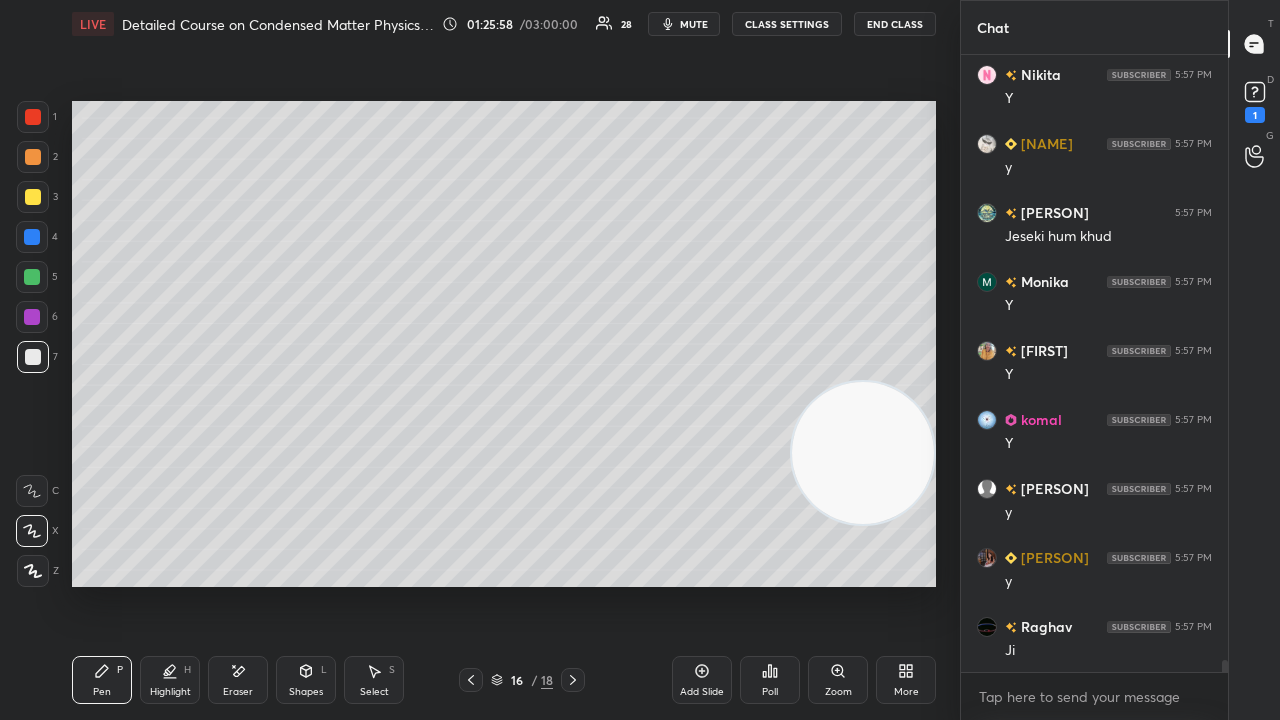 scroll, scrollTop: 32292, scrollLeft: 0, axis: vertical 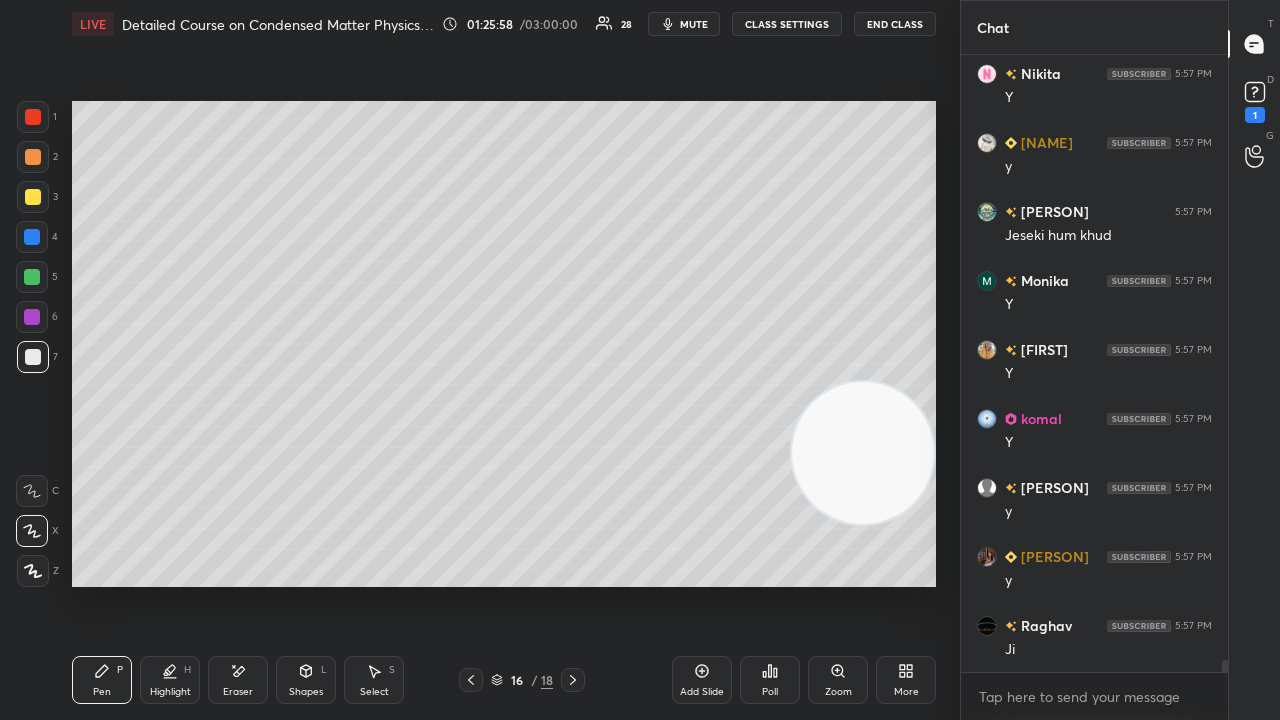 click on "x" at bounding box center (1094, 696) 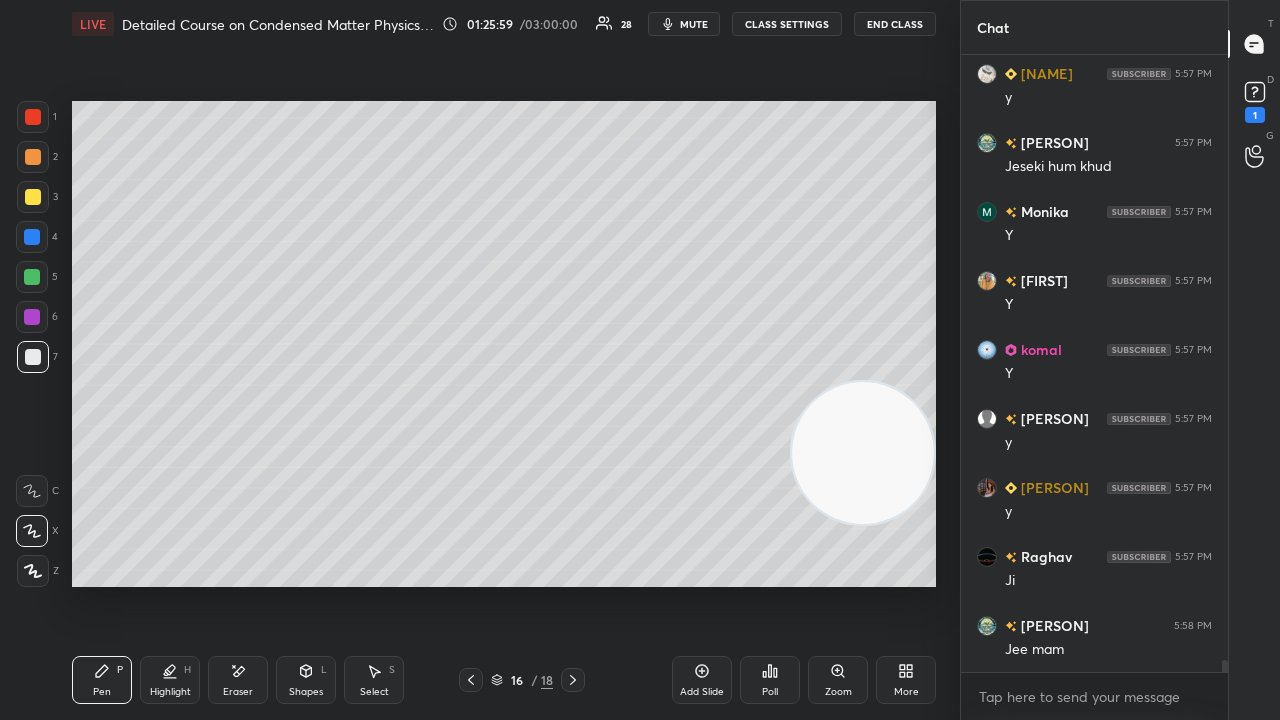 click on "mute" at bounding box center [684, 24] 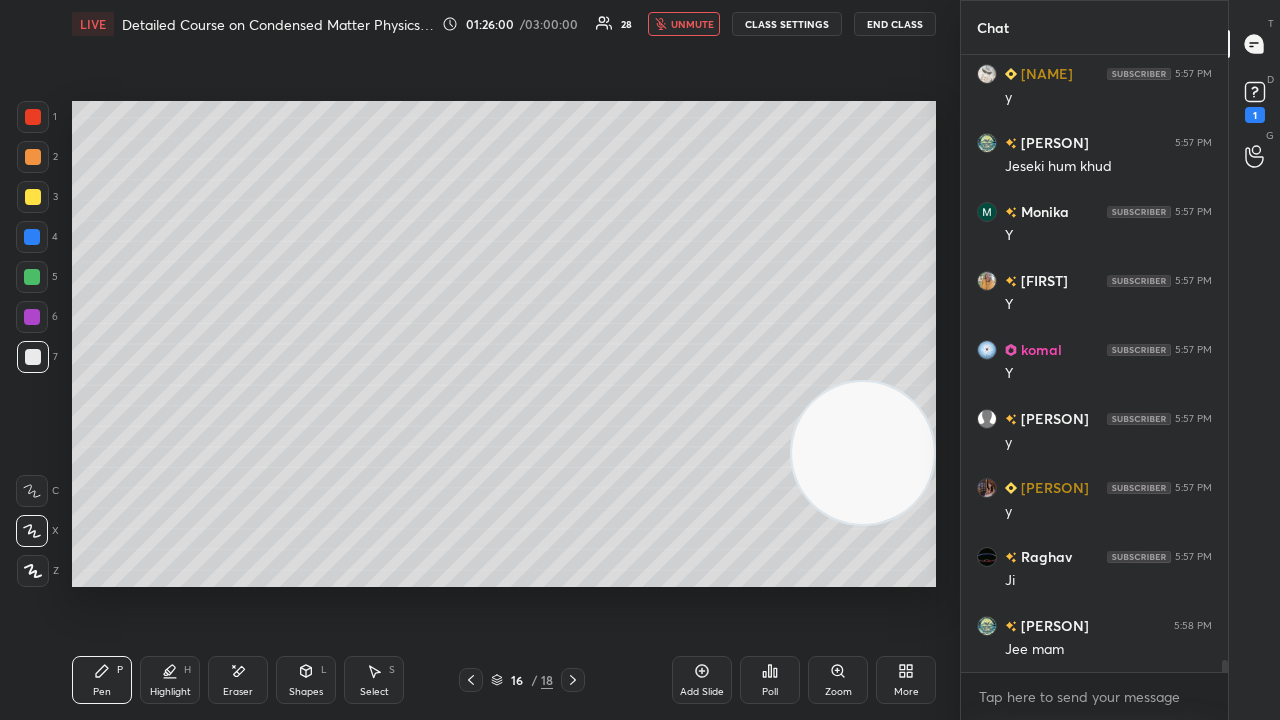 click on "unmute" at bounding box center [692, 24] 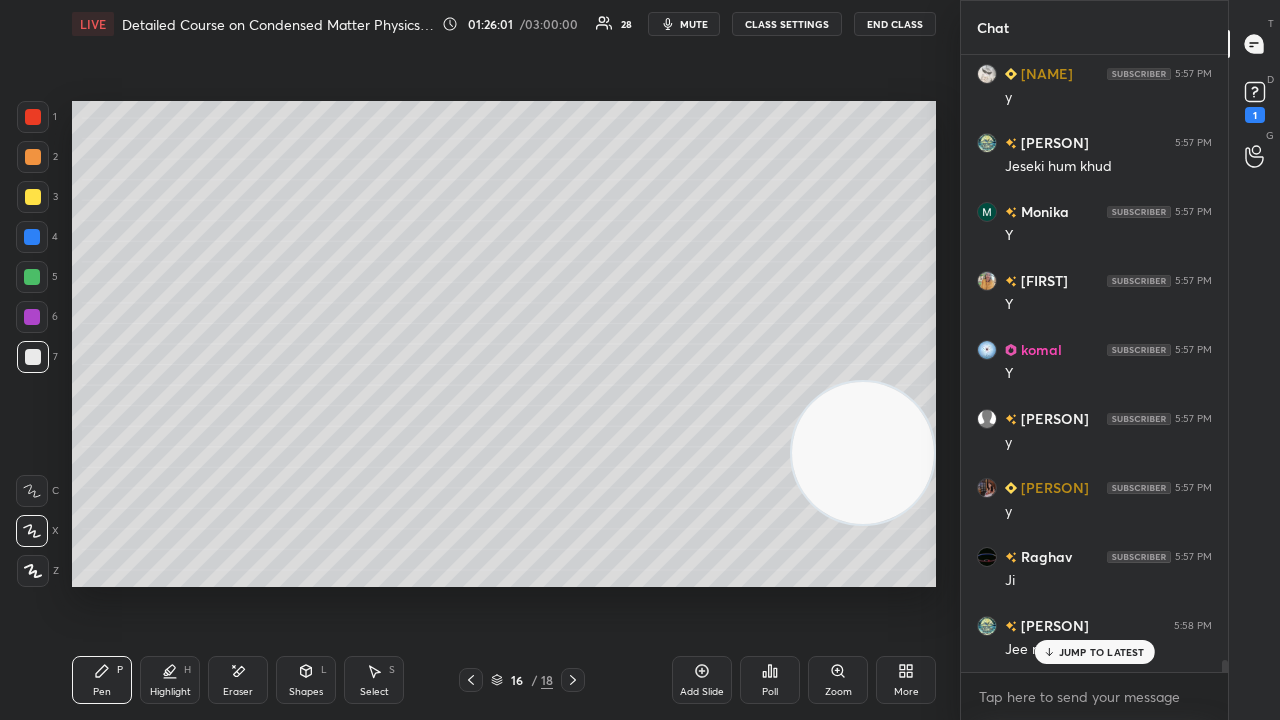 scroll, scrollTop: 32360, scrollLeft: 0, axis: vertical 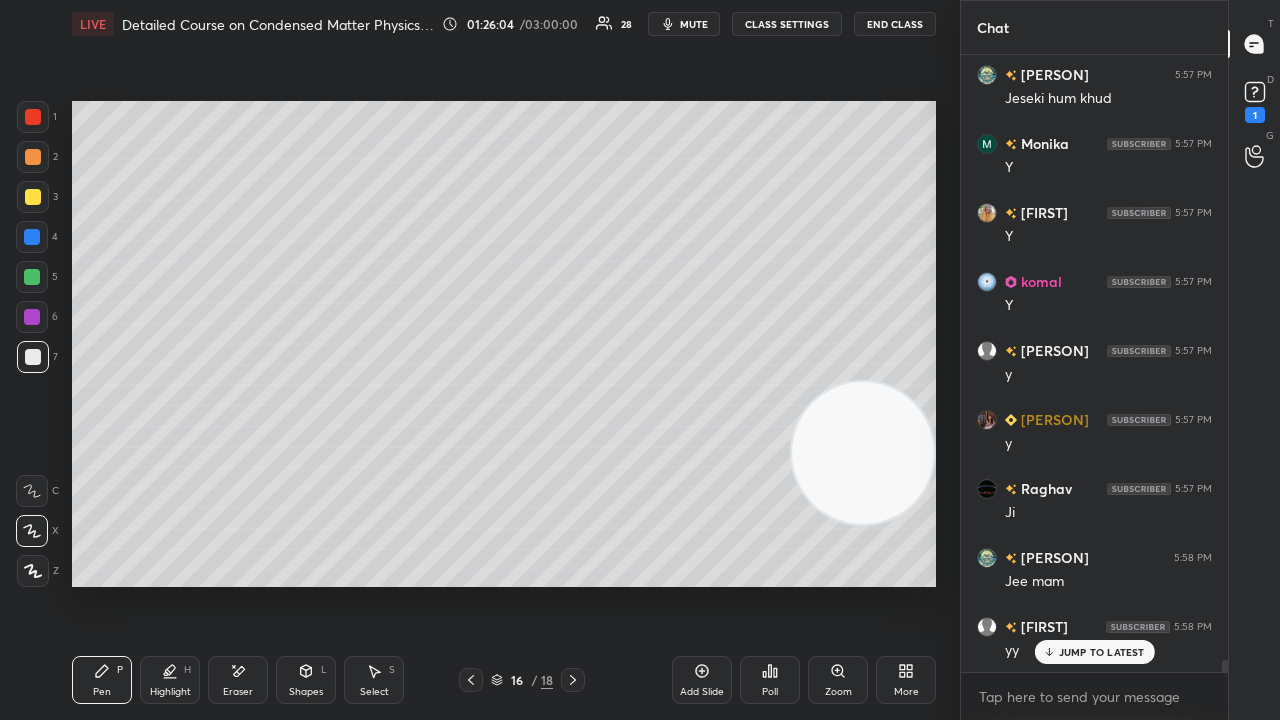 click on "mute" at bounding box center (694, 24) 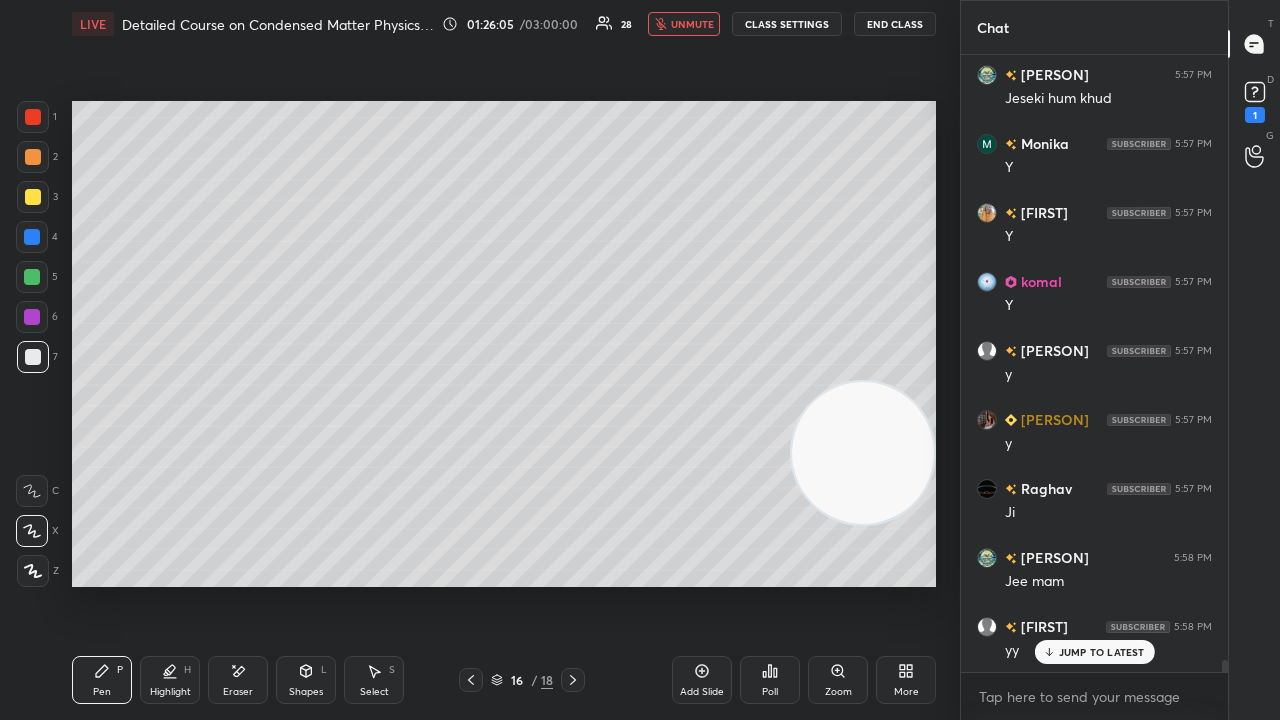 click on "unmute" at bounding box center (692, 24) 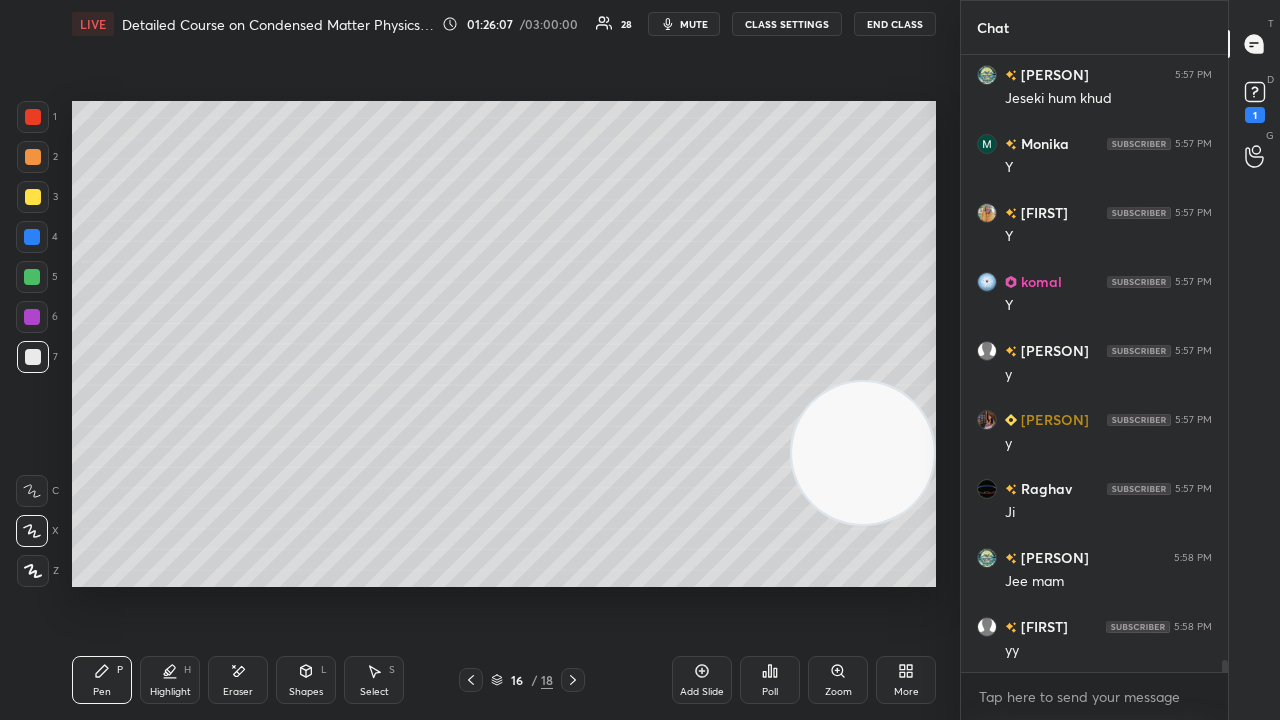 scroll, scrollTop: 32430, scrollLeft: 0, axis: vertical 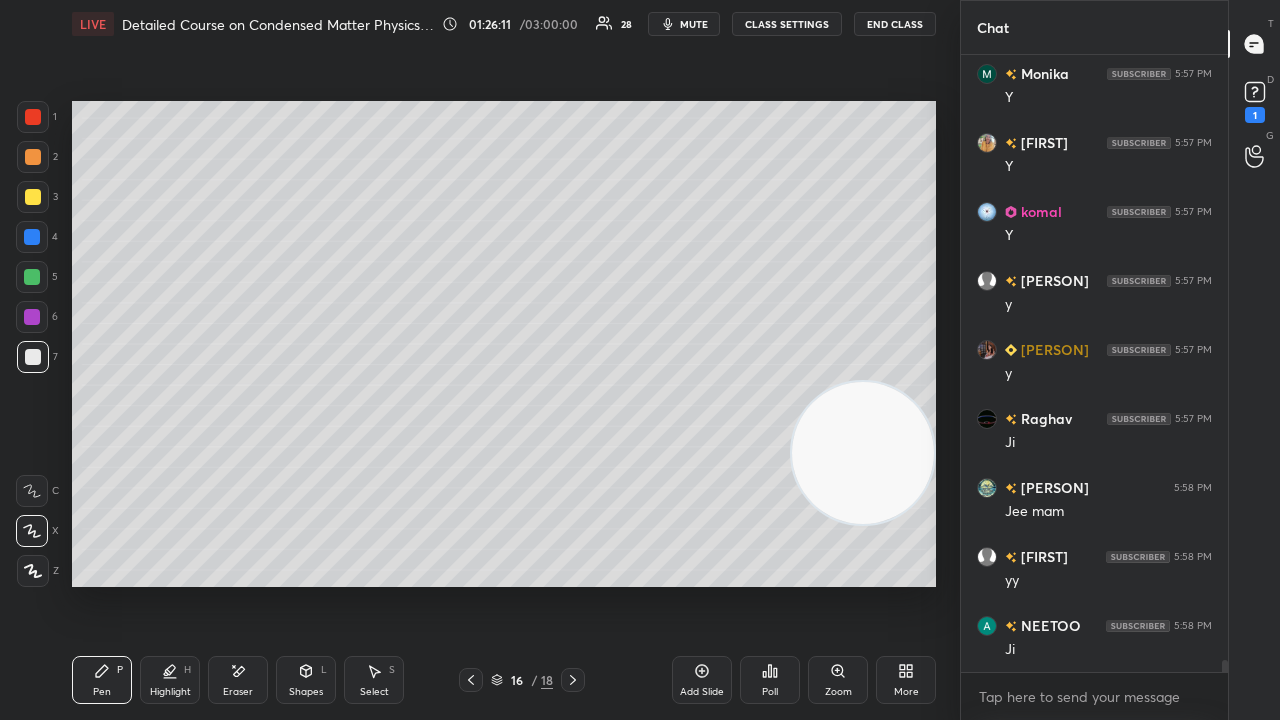 click on "mute" at bounding box center [694, 24] 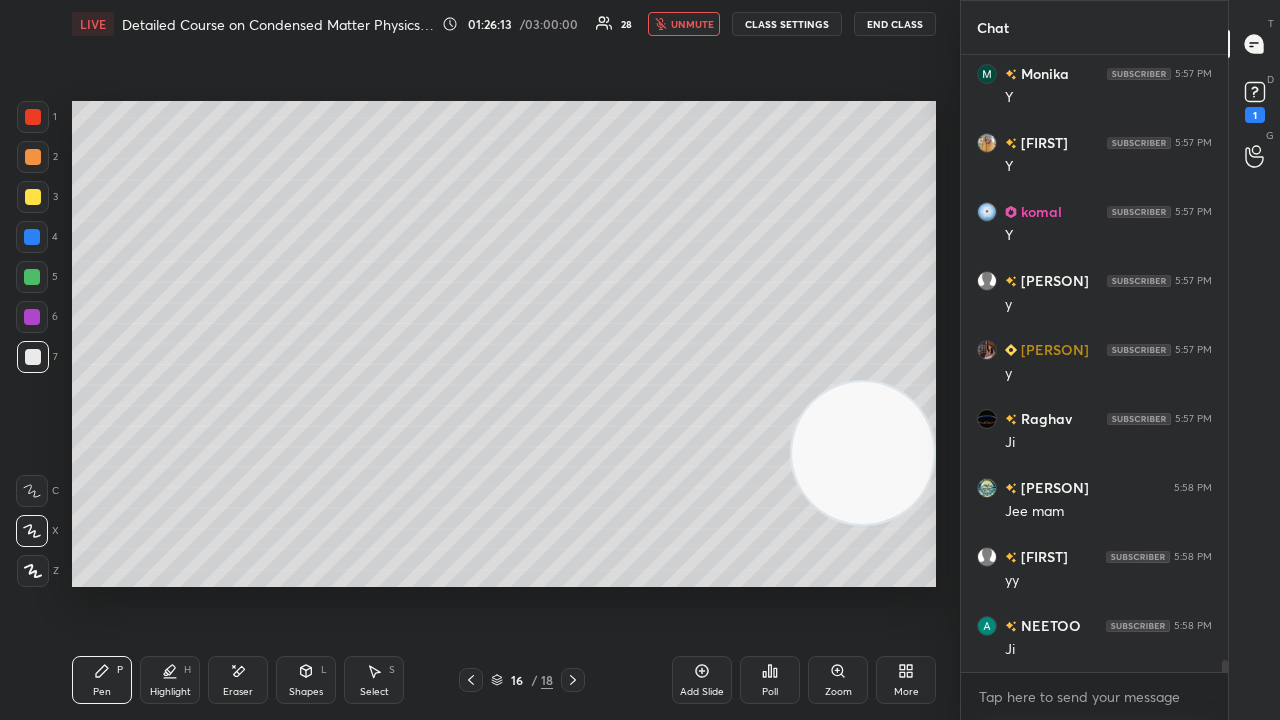 click on "unmute" at bounding box center (692, 24) 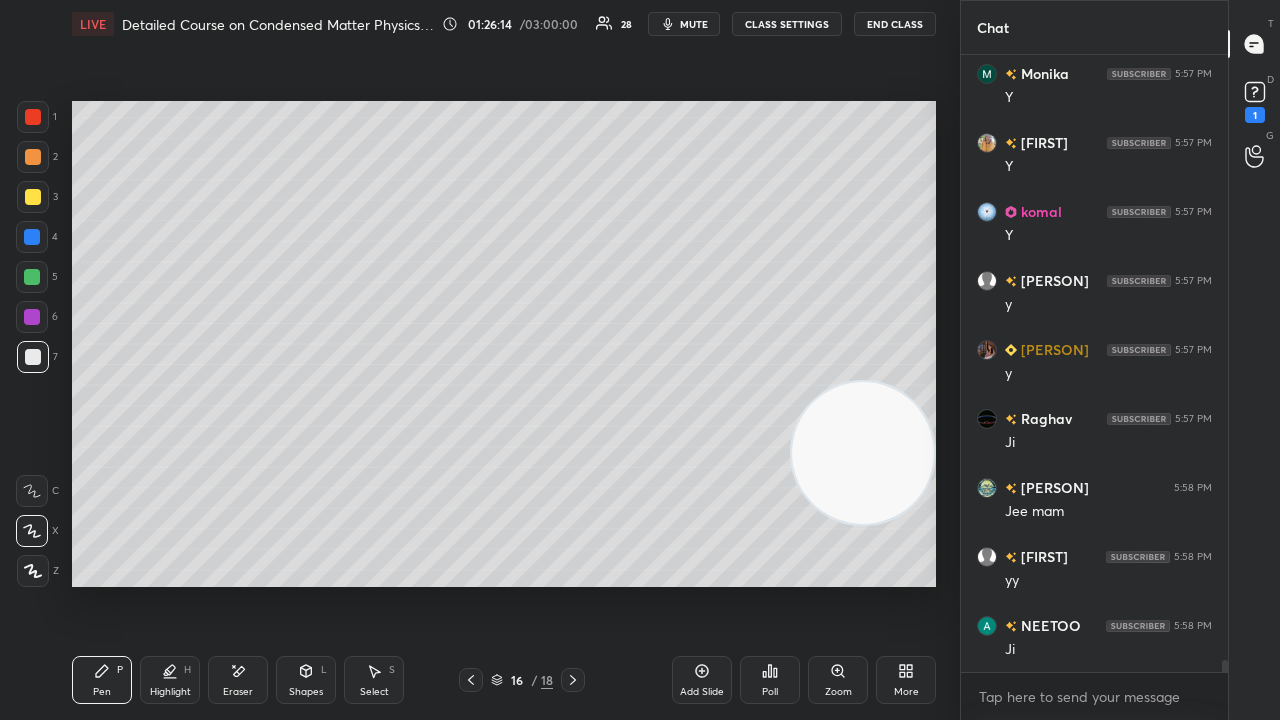 click on "5" at bounding box center (37, 277) 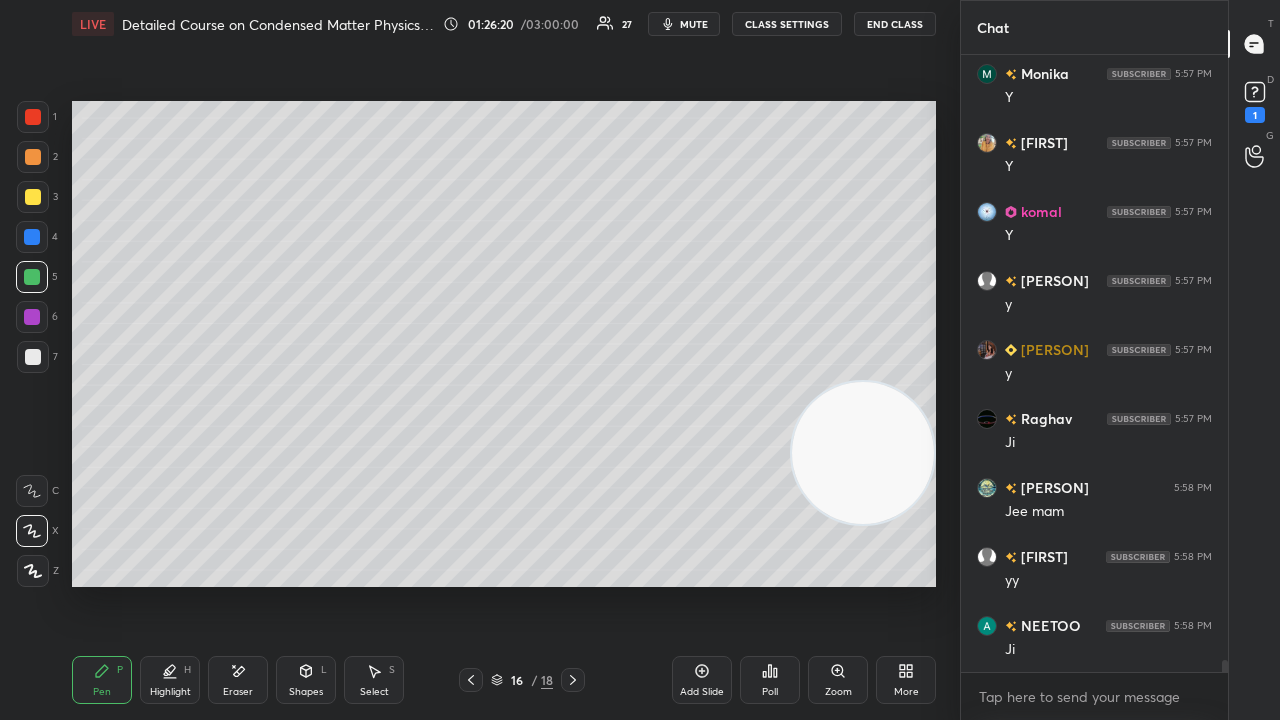 click on "mute" at bounding box center (694, 24) 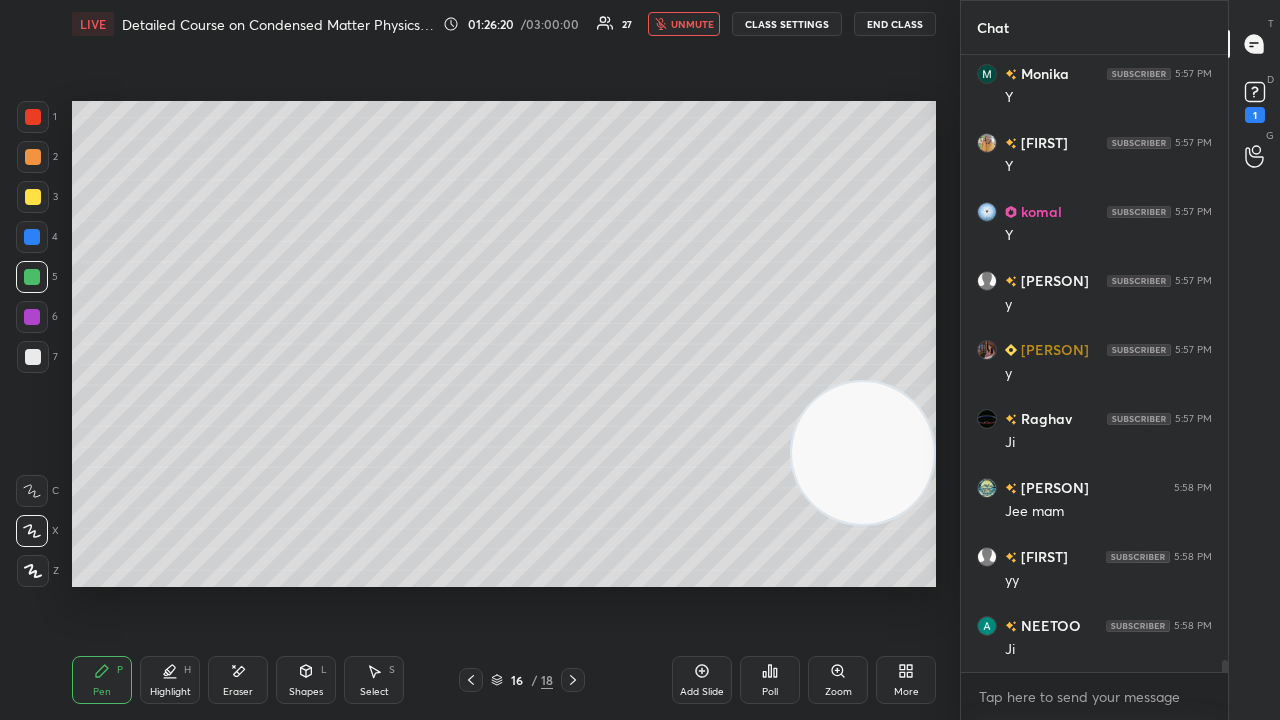 click on "unmute" at bounding box center (692, 24) 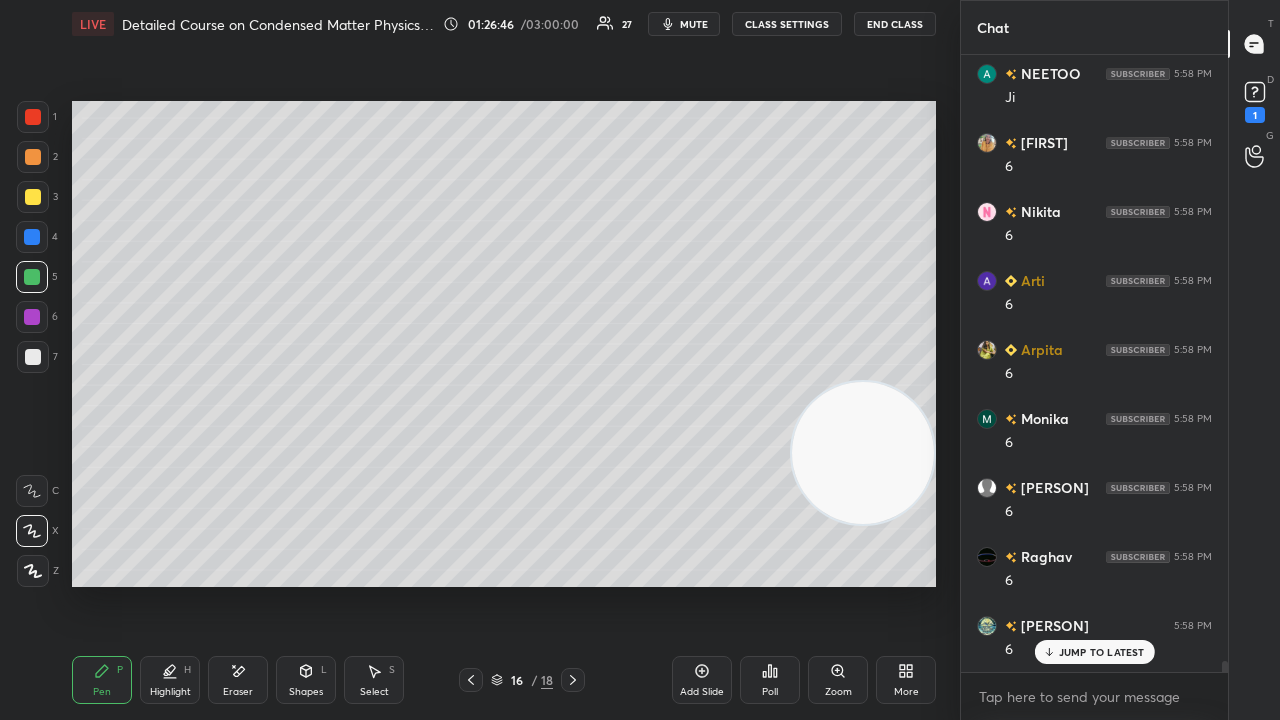scroll, scrollTop: 33050, scrollLeft: 0, axis: vertical 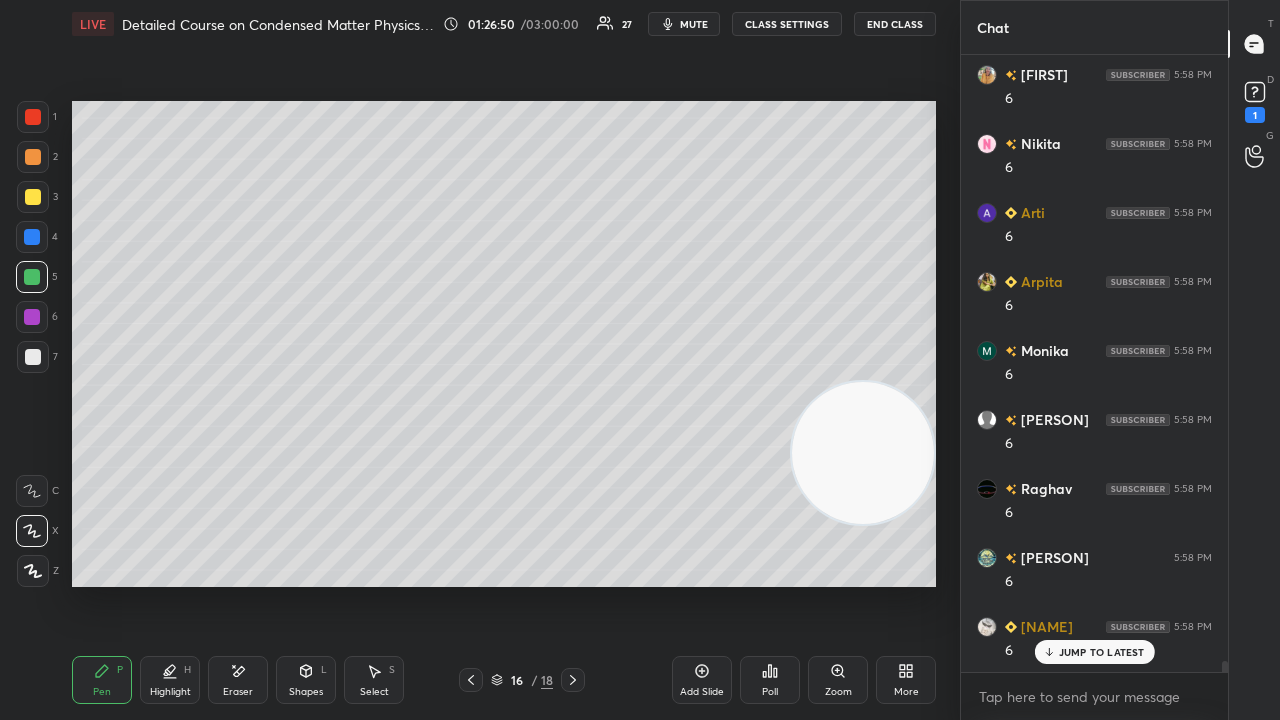 click on "mute" at bounding box center [684, 24] 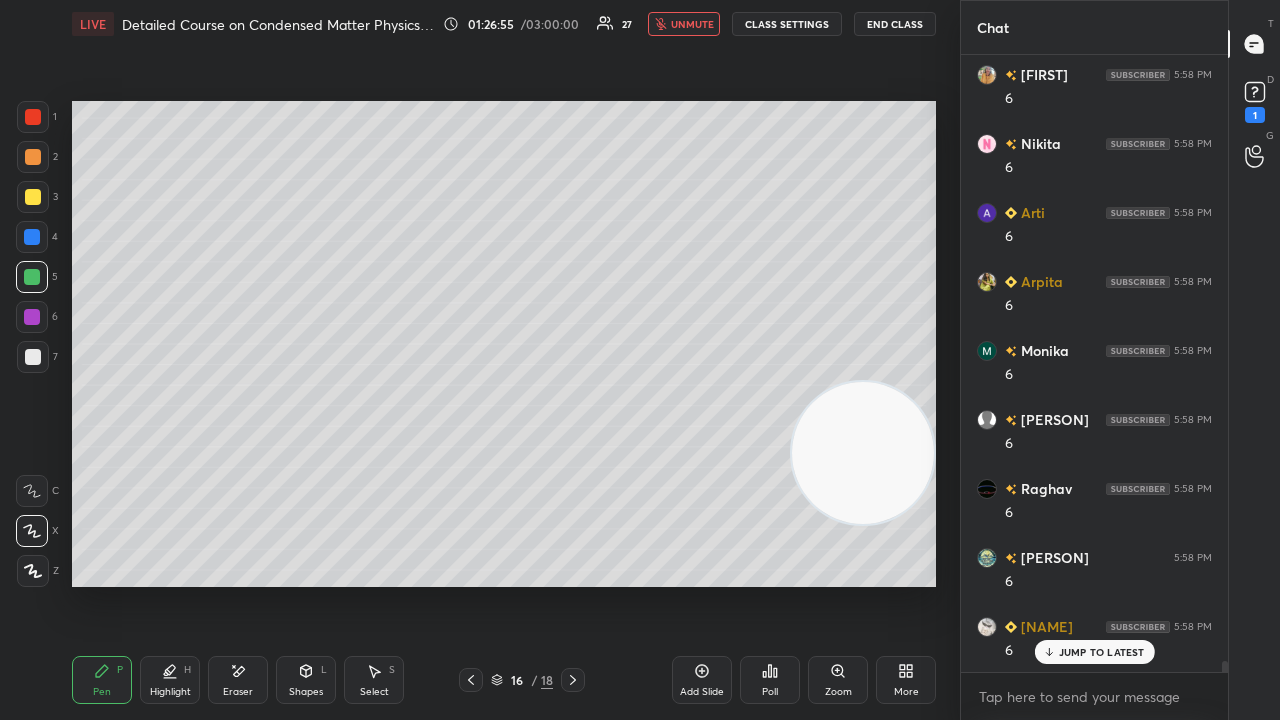 click on "unmute" at bounding box center [692, 24] 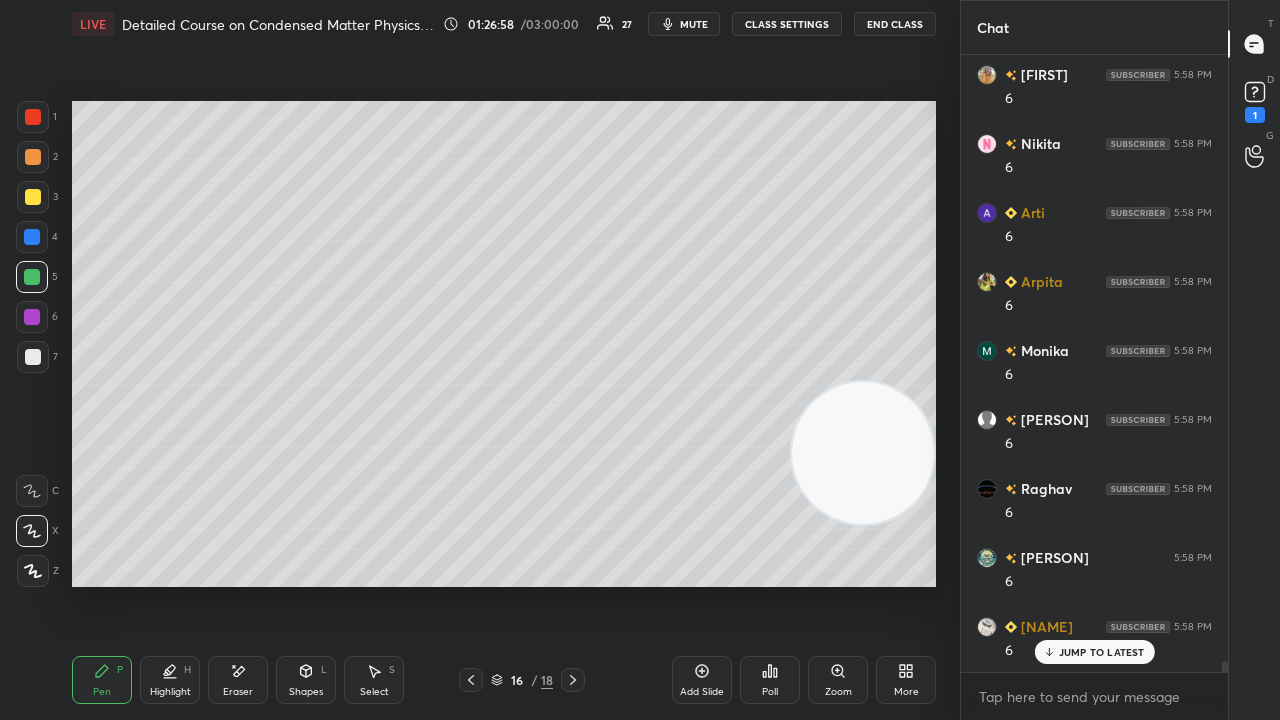 click 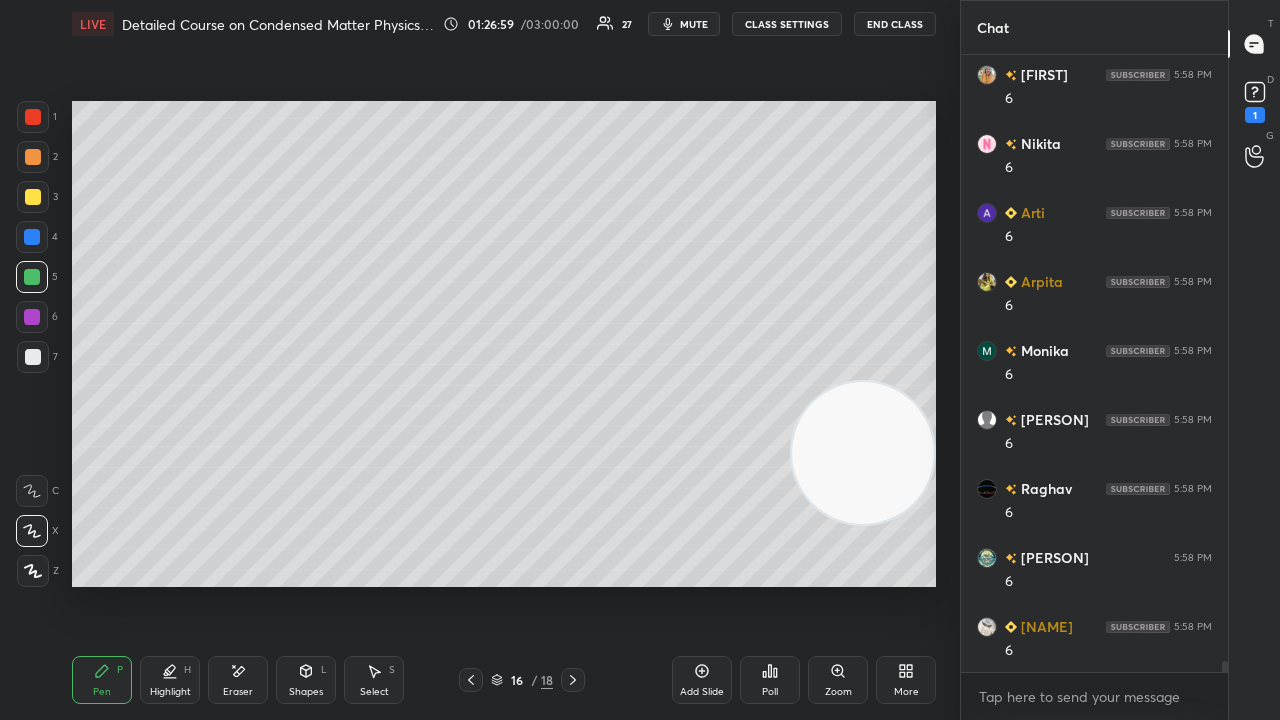 click 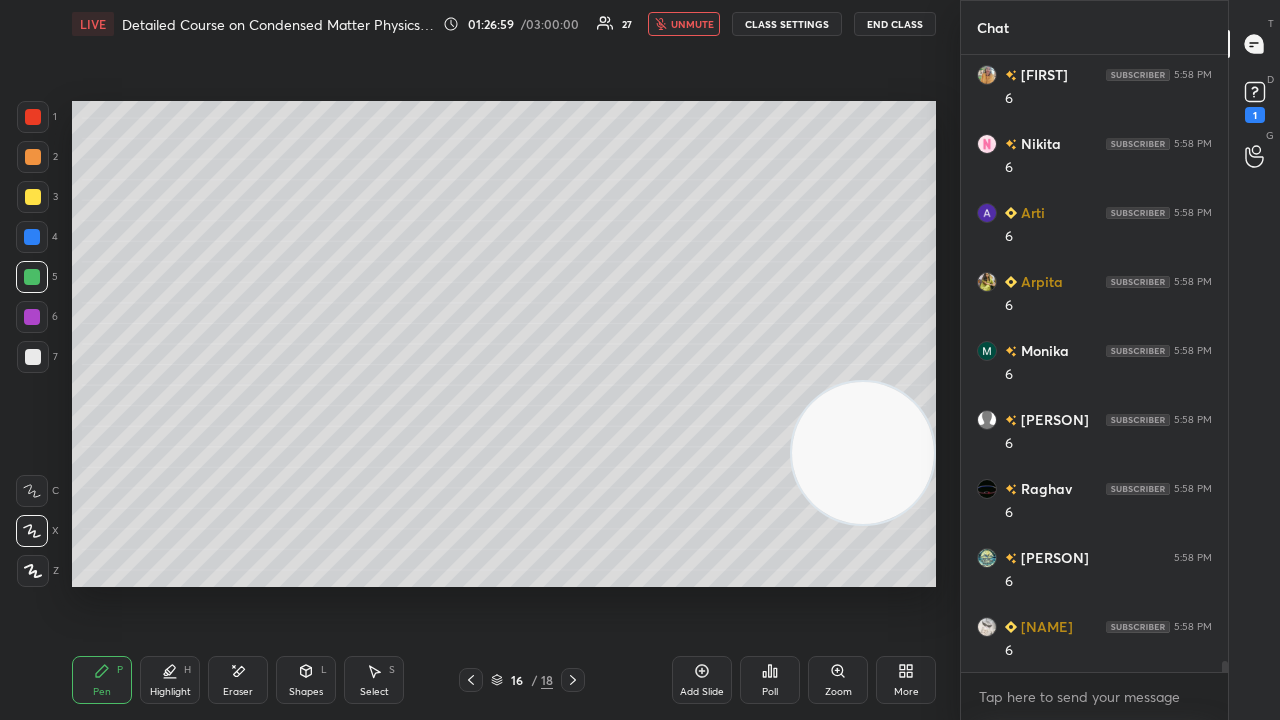 click on "unmute" at bounding box center [692, 24] 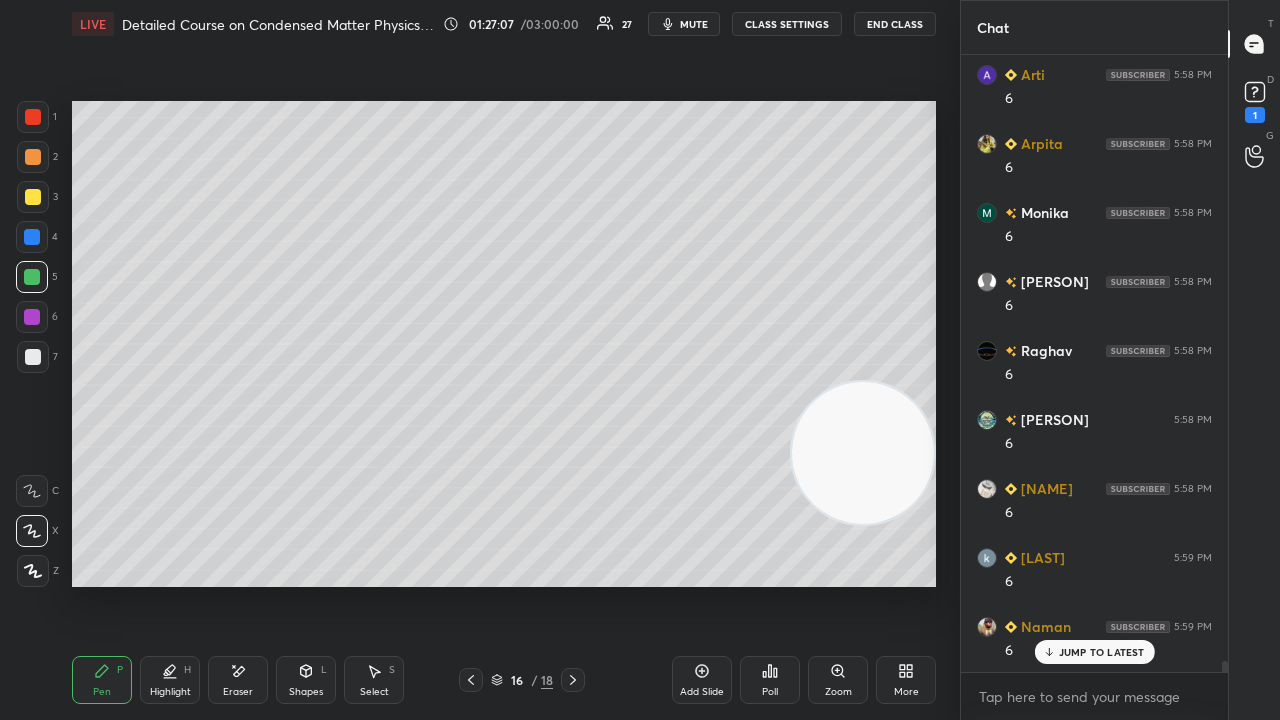 scroll, scrollTop: 33258, scrollLeft: 0, axis: vertical 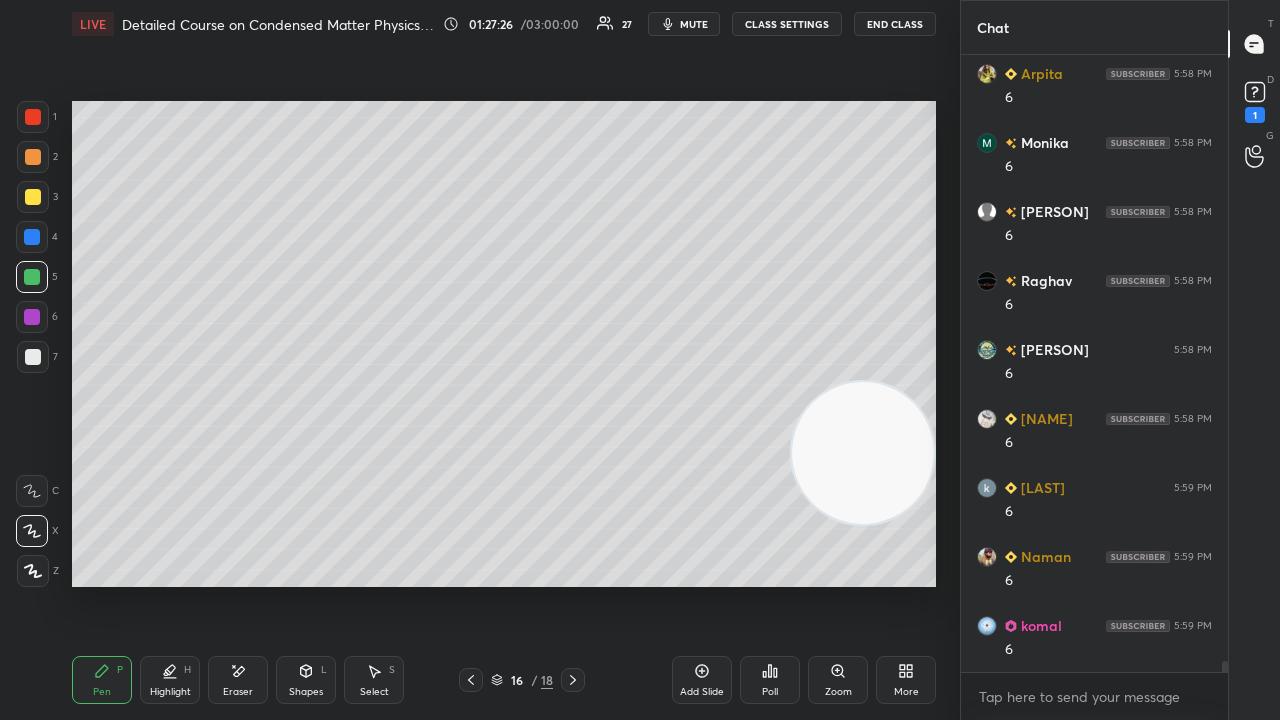 click on "mute" at bounding box center (694, 24) 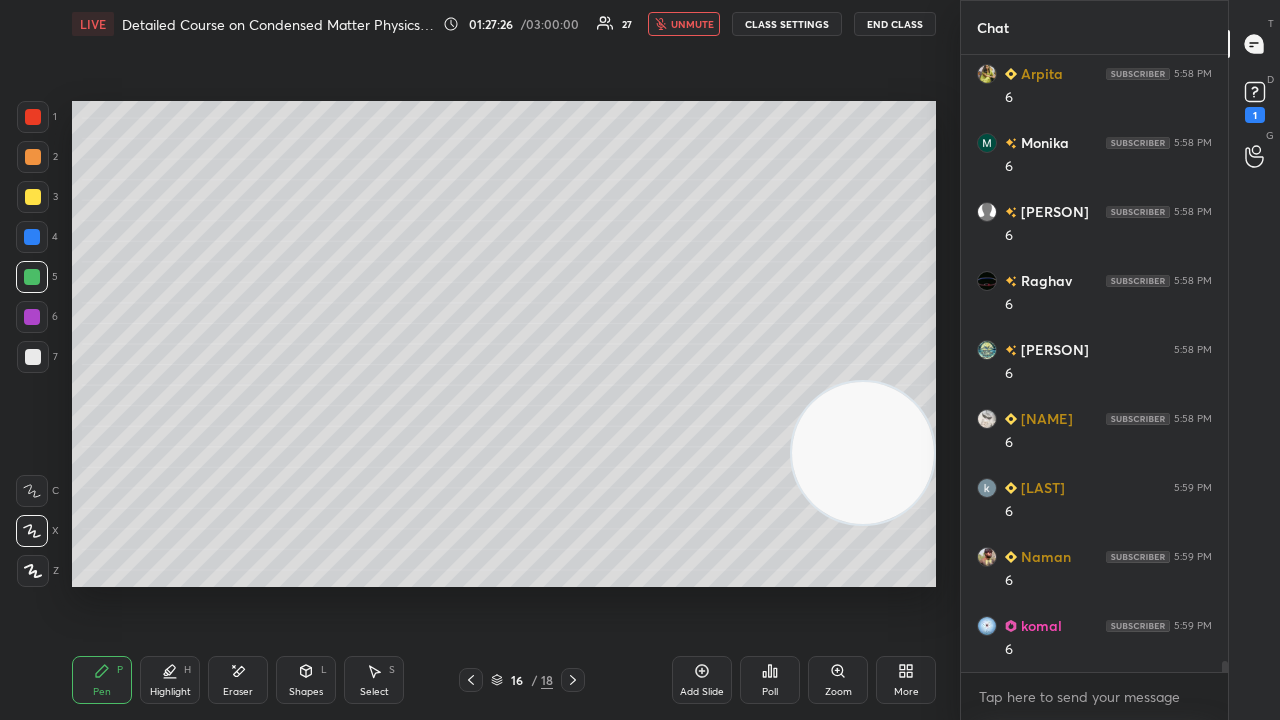 click on "unmute" at bounding box center (692, 24) 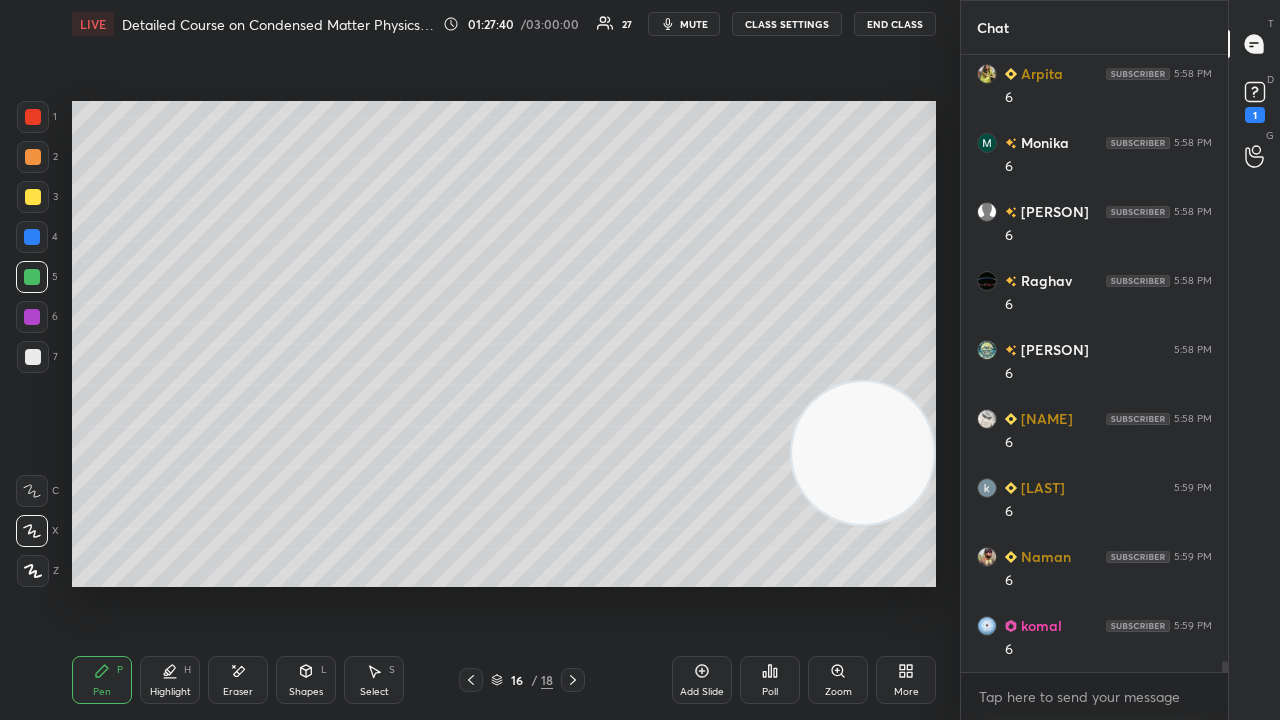 click at bounding box center [33, 117] 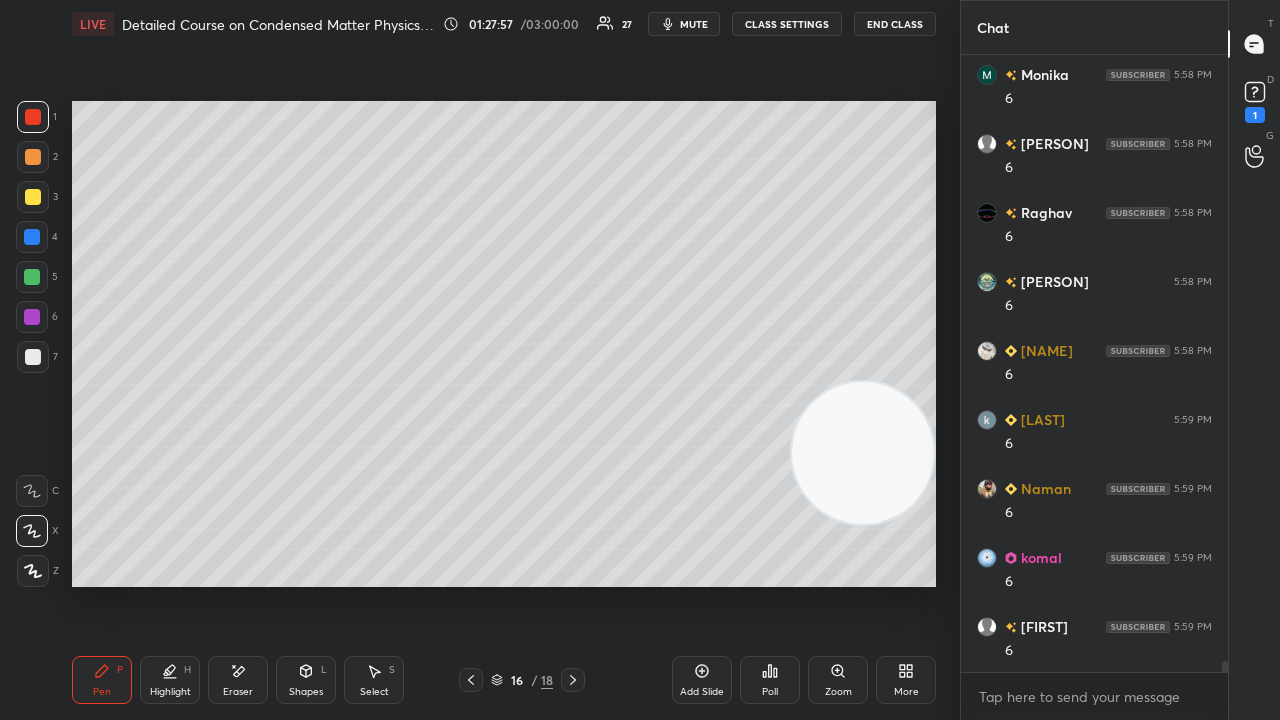 scroll, scrollTop: 33396, scrollLeft: 0, axis: vertical 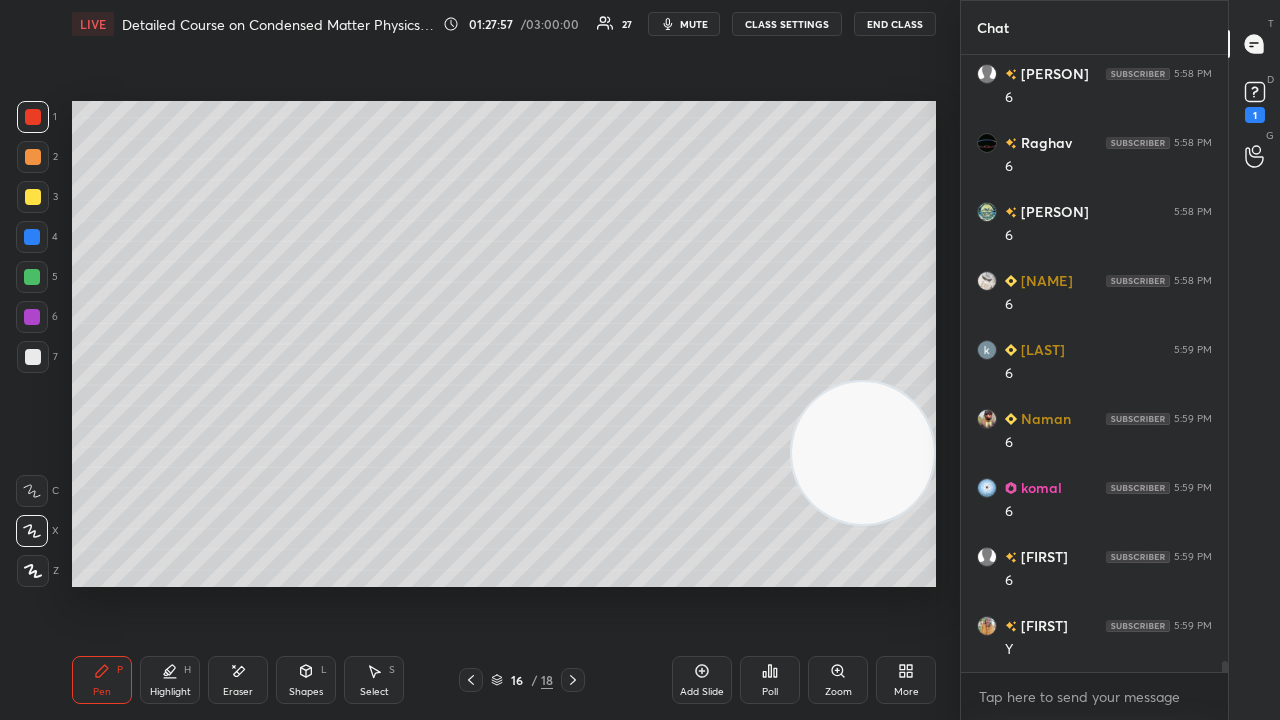 click on "mute" at bounding box center (694, 24) 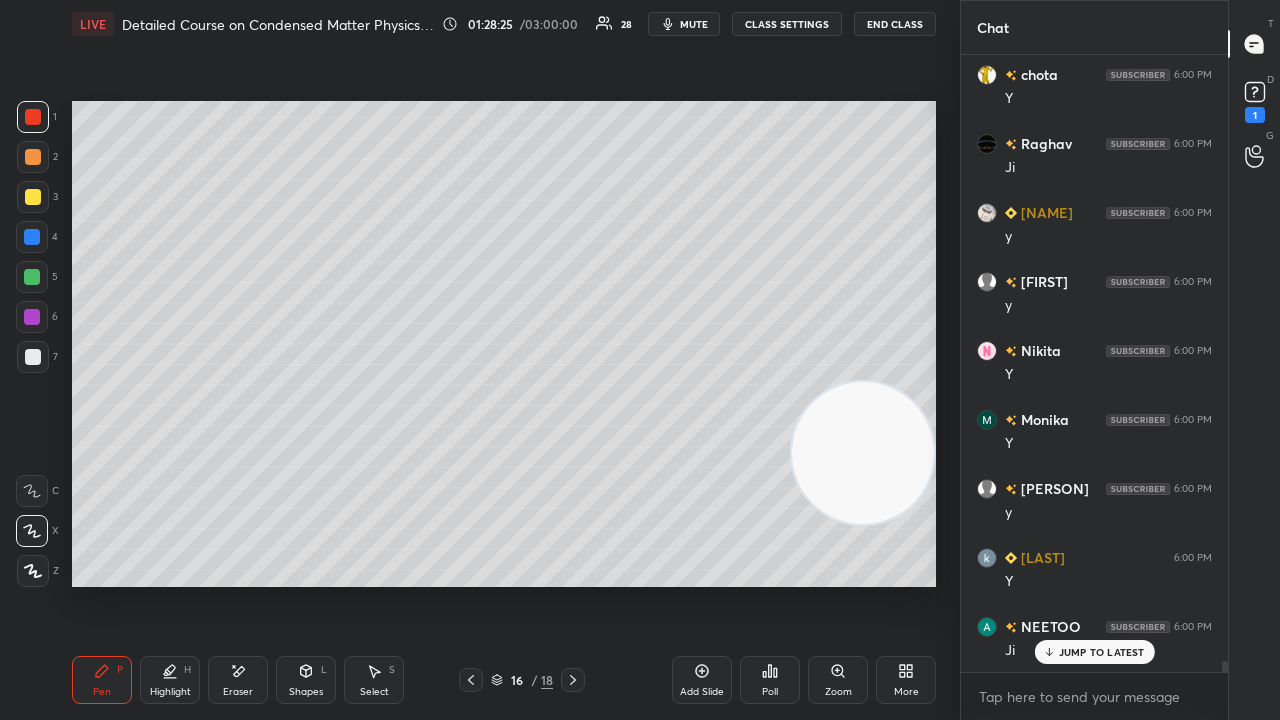 scroll, scrollTop: 34086, scrollLeft: 0, axis: vertical 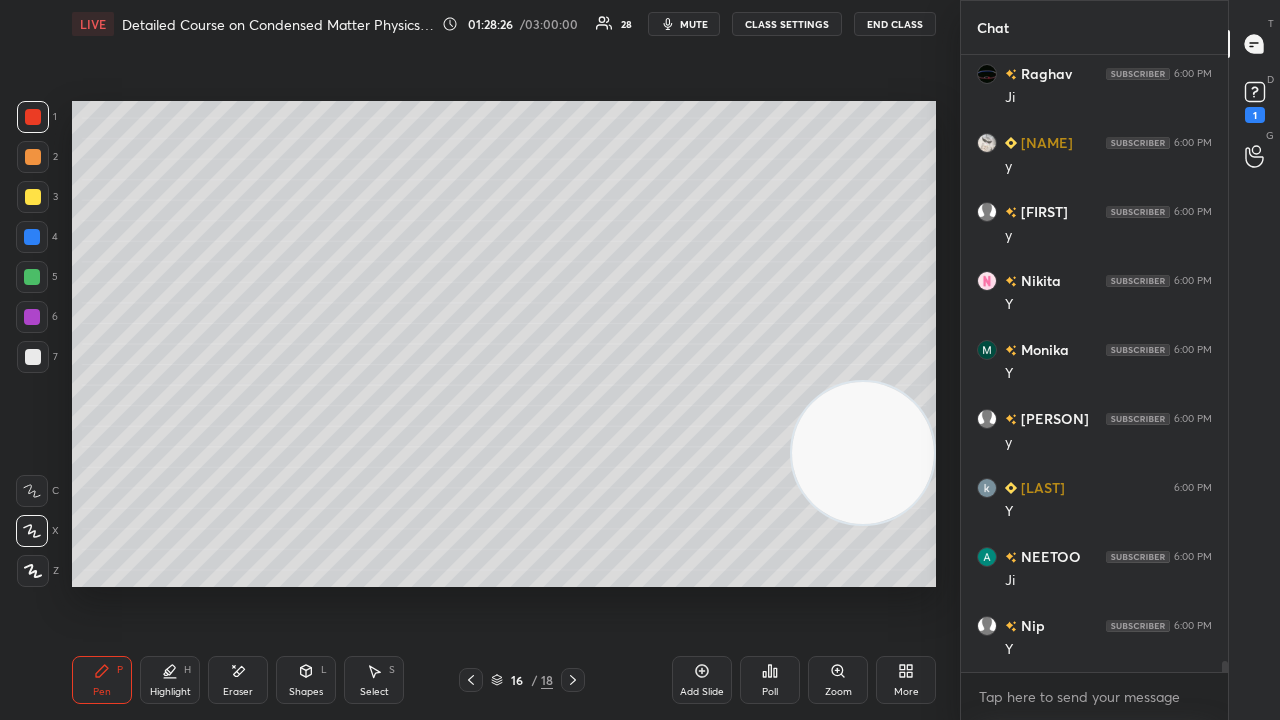 click on "mute" at bounding box center (694, 24) 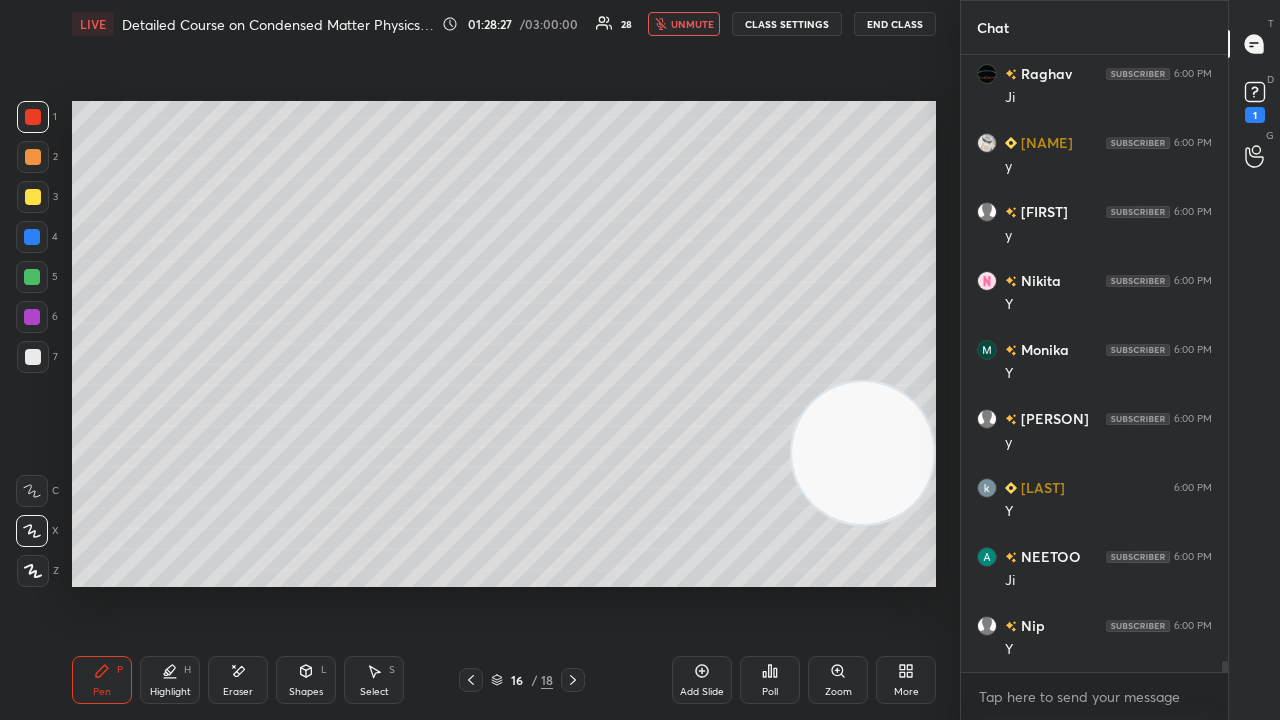 click on "unmute" at bounding box center [692, 24] 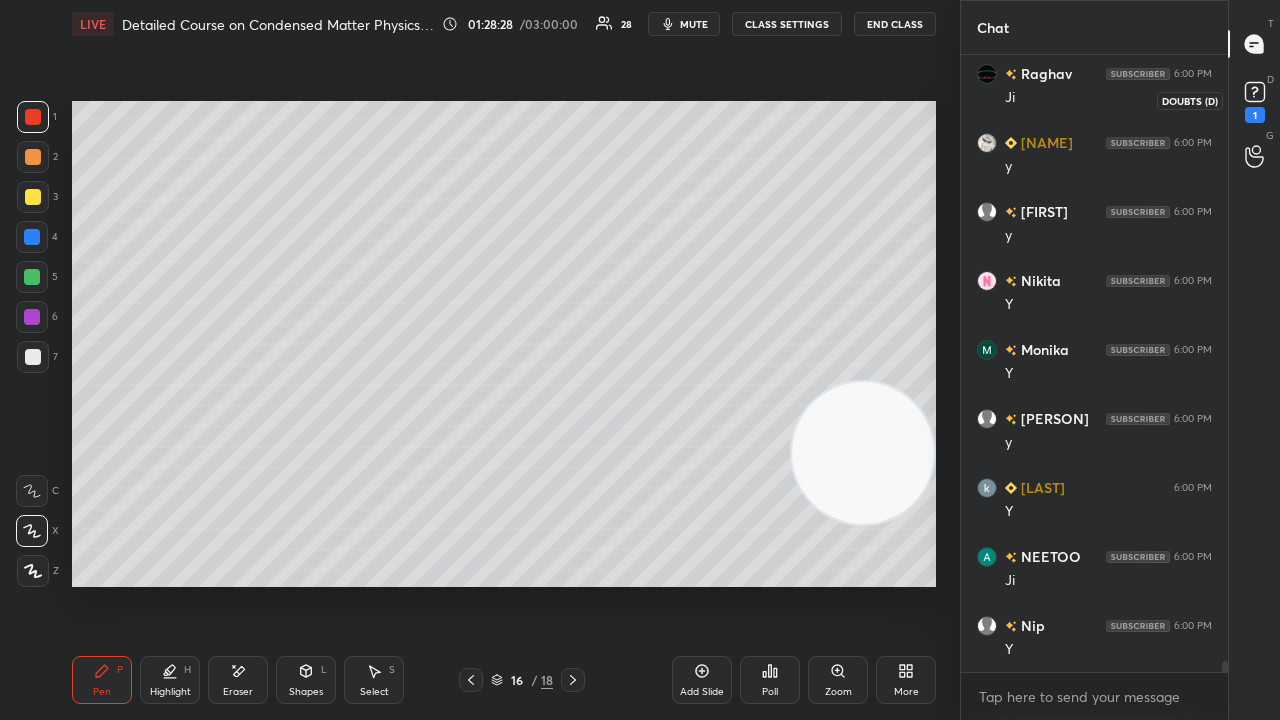 drag, startPoint x: 1264, startPoint y: 100, endPoint x: 1236, endPoint y: 138, distance: 47.201694 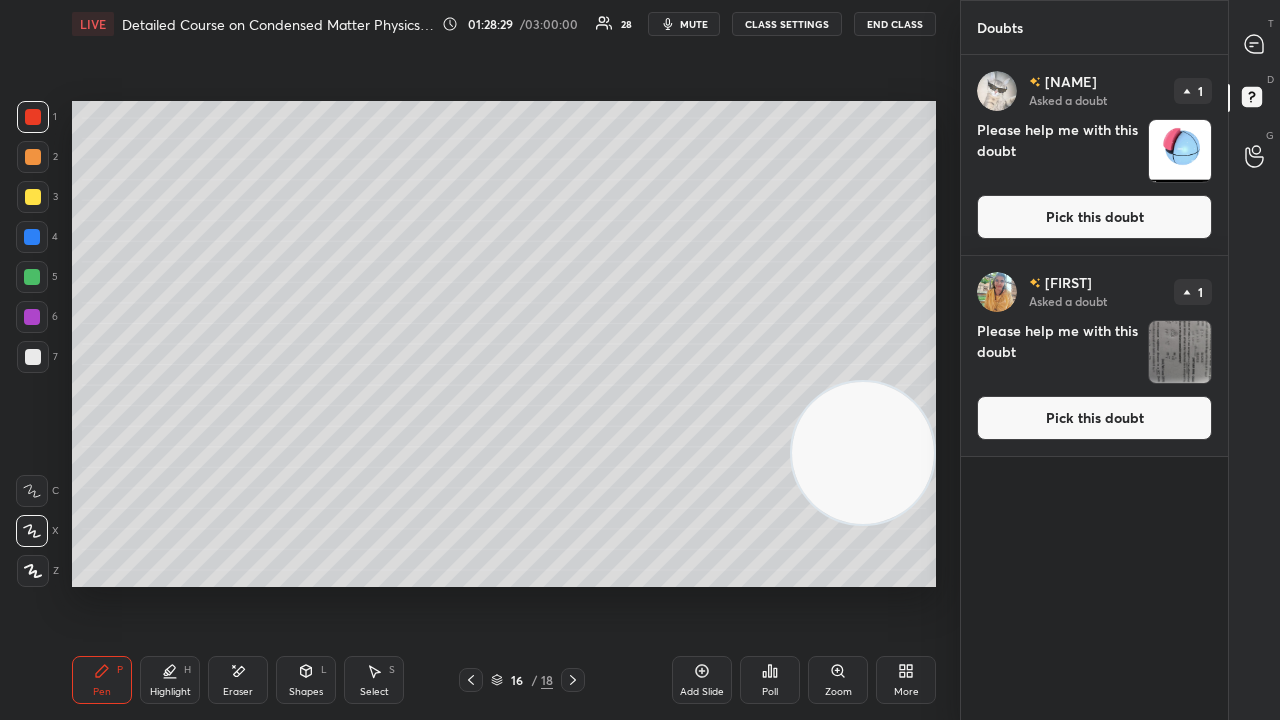 click on "[PERSON] Asked a doubt 1 Please help me with this doubt Pick this doubt" at bounding box center [1094, 155] 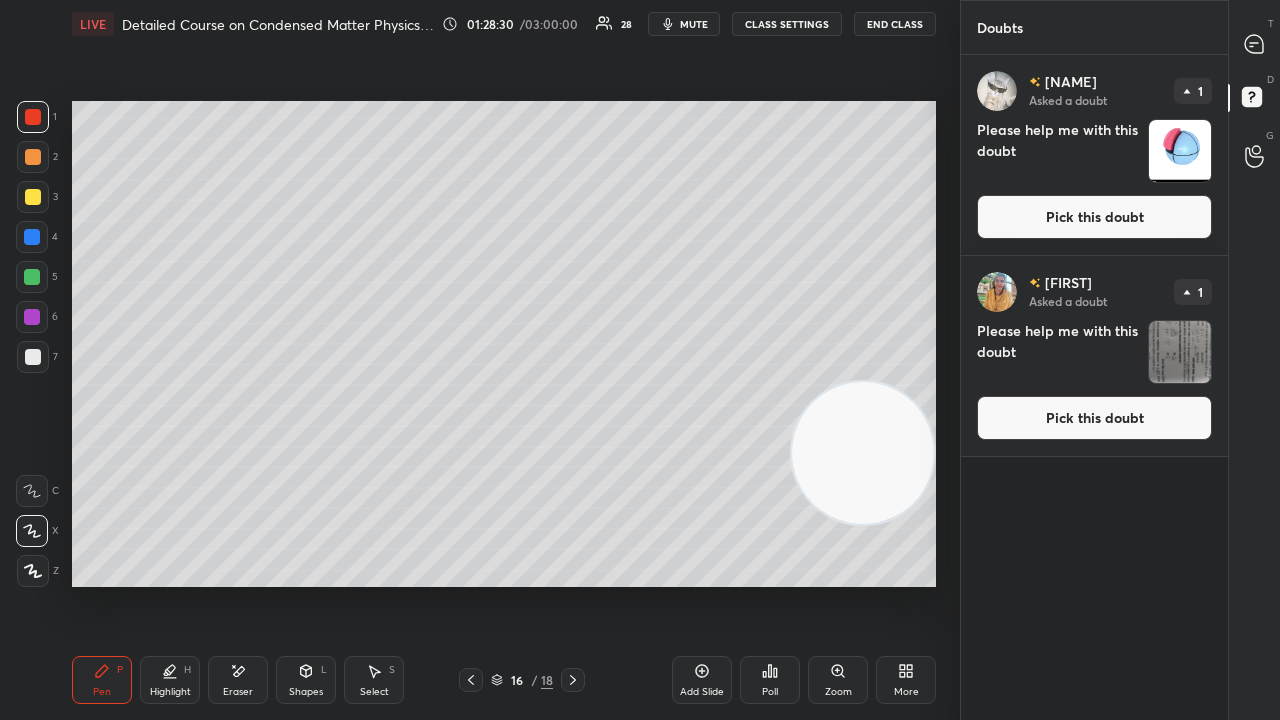 click on "Pick this doubt" at bounding box center (1094, 217) 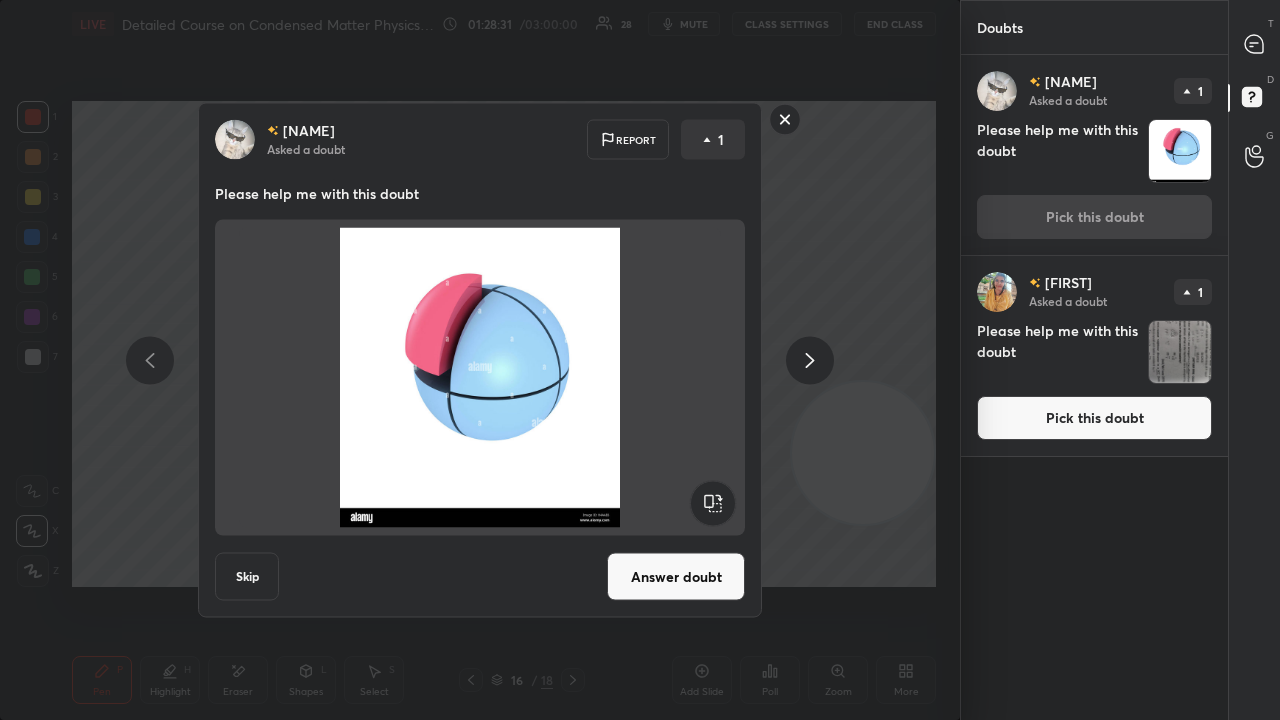 drag, startPoint x: 786, startPoint y: 114, endPoint x: 778, endPoint y: 104, distance: 12.806249 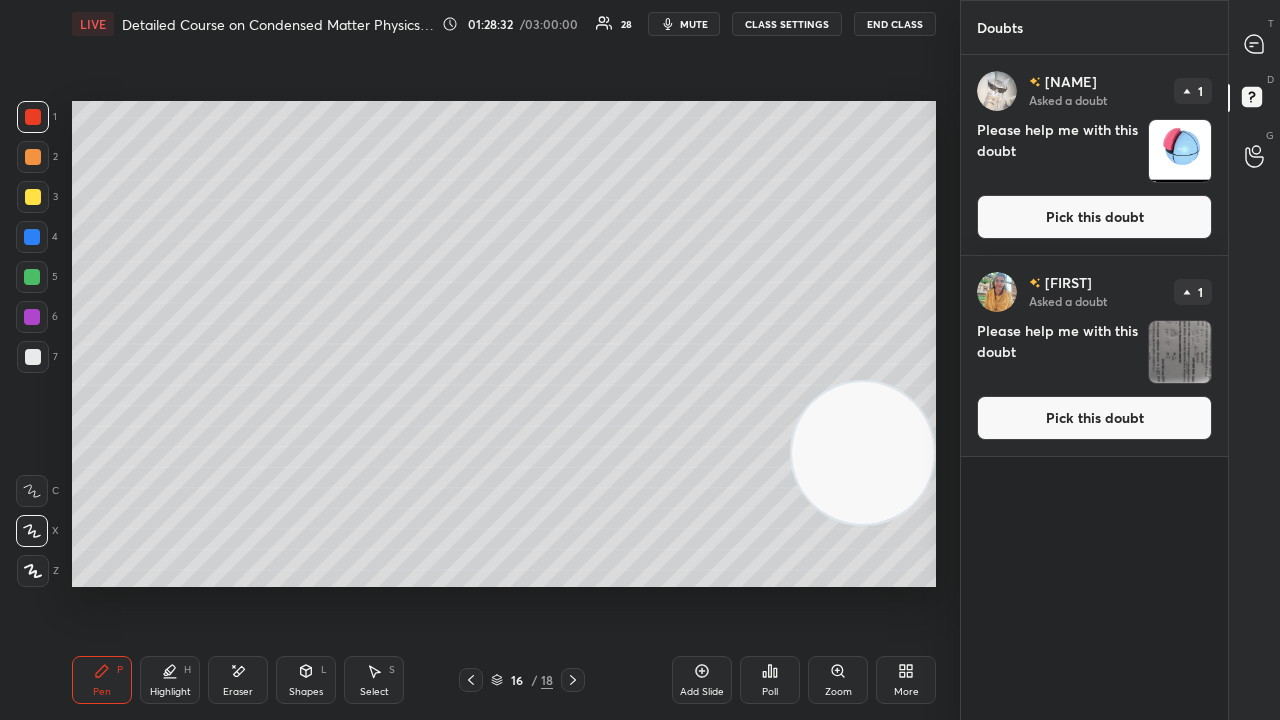 click on "mute" at bounding box center [694, 24] 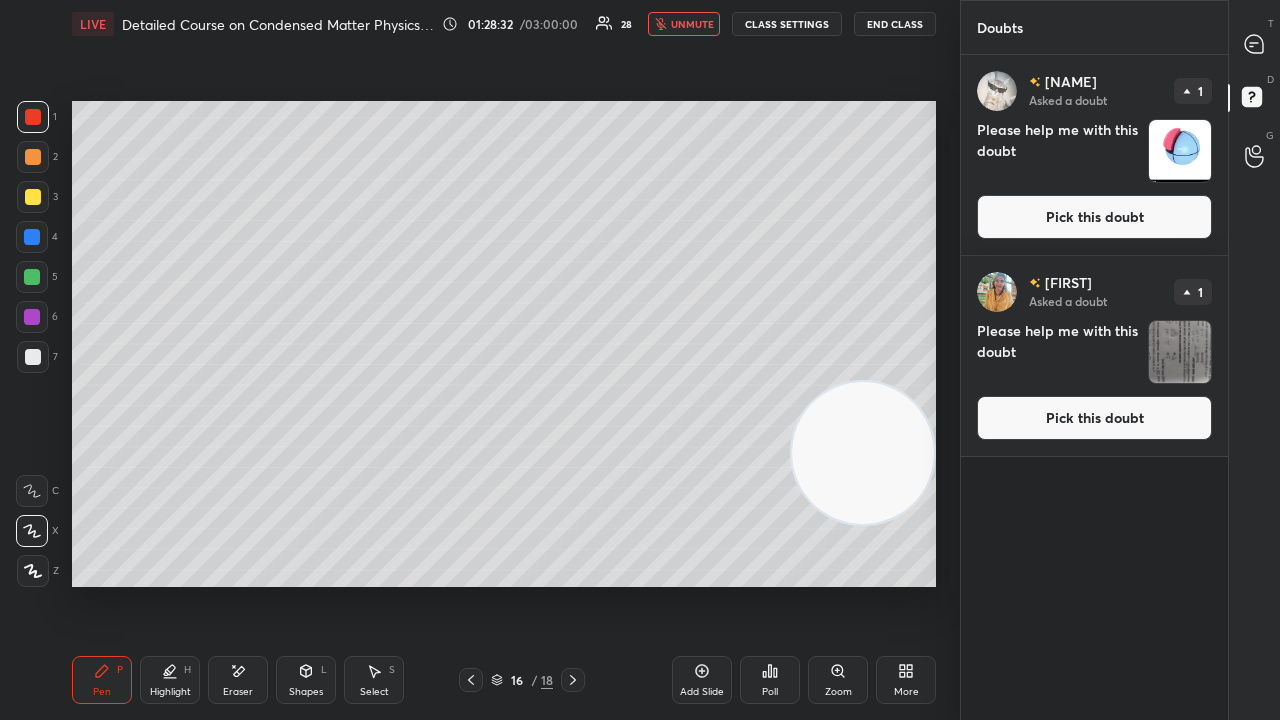 click on "unmute" at bounding box center (692, 24) 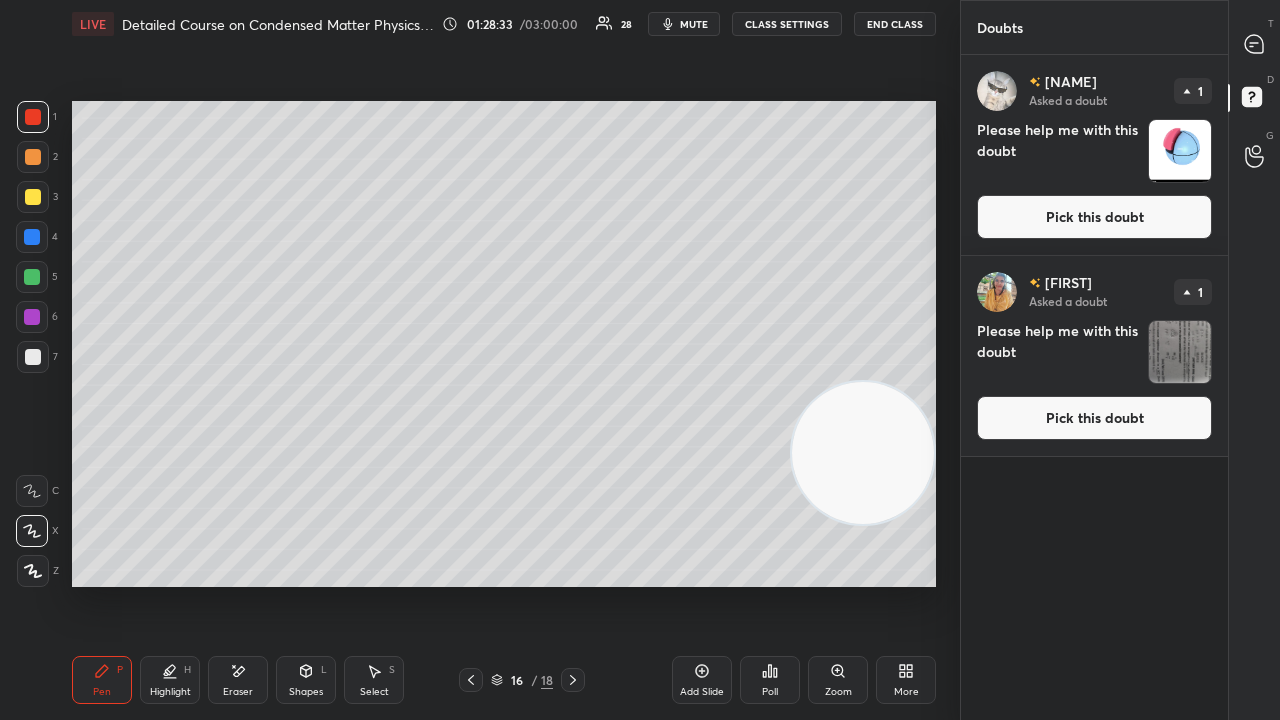 click on "Pick this doubt" at bounding box center (1094, 217) 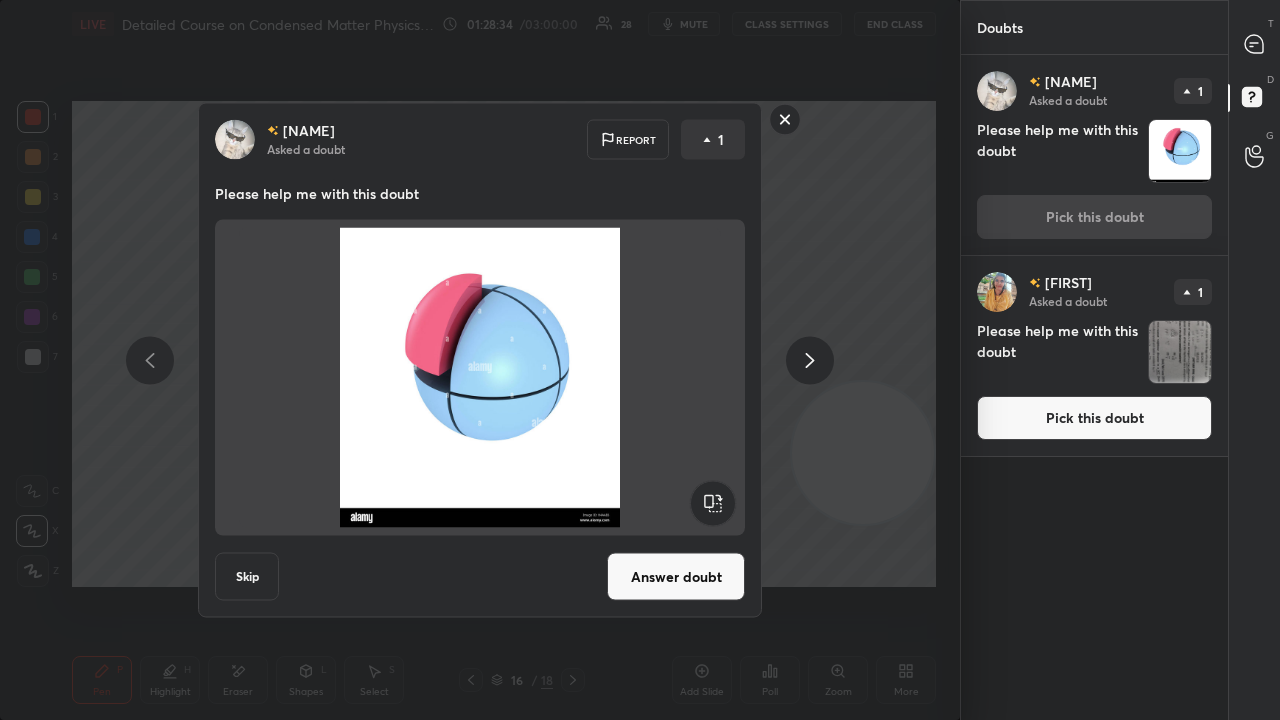 click on "Answer doubt" at bounding box center [676, 577] 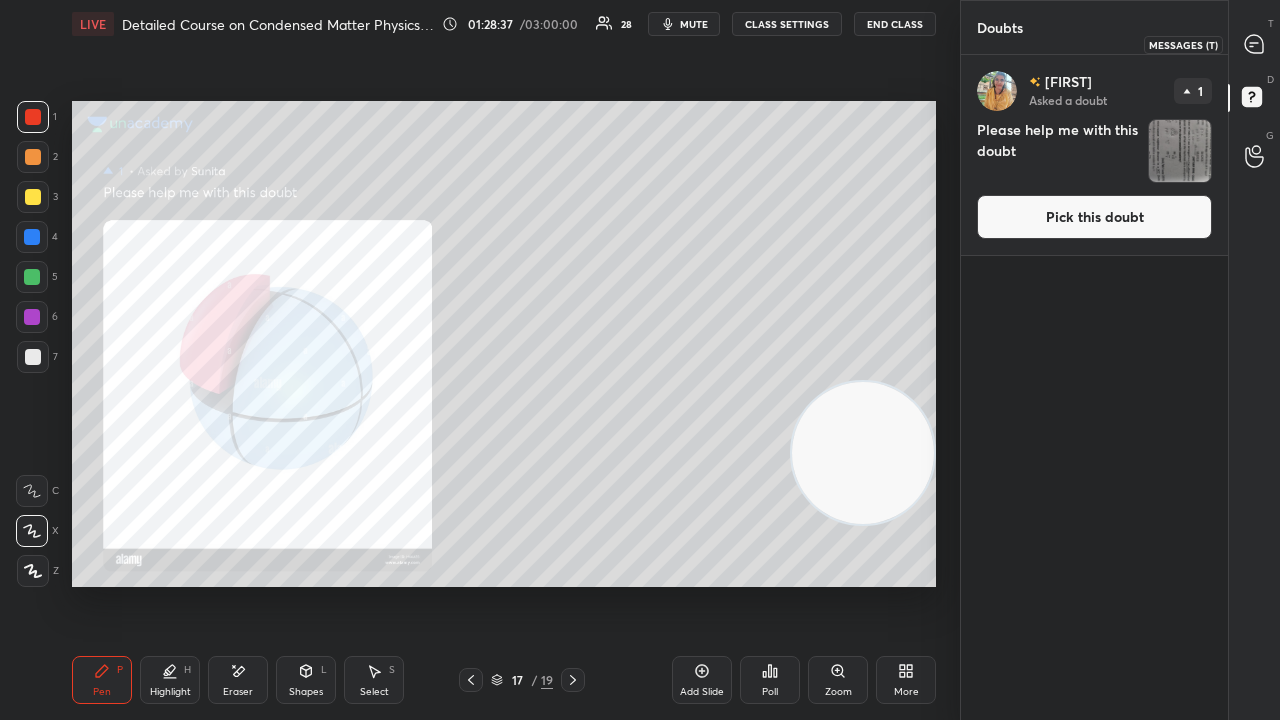 click 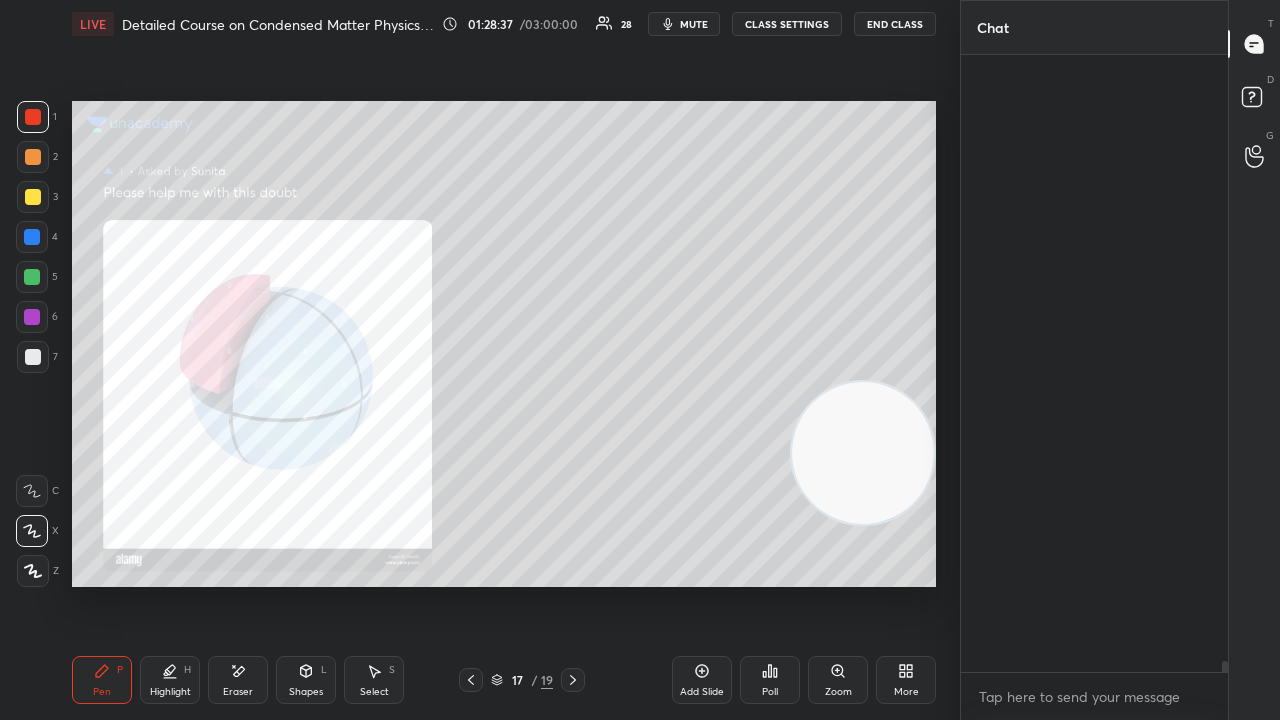 scroll, scrollTop: 34528, scrollLeft: 0, axis: vertical 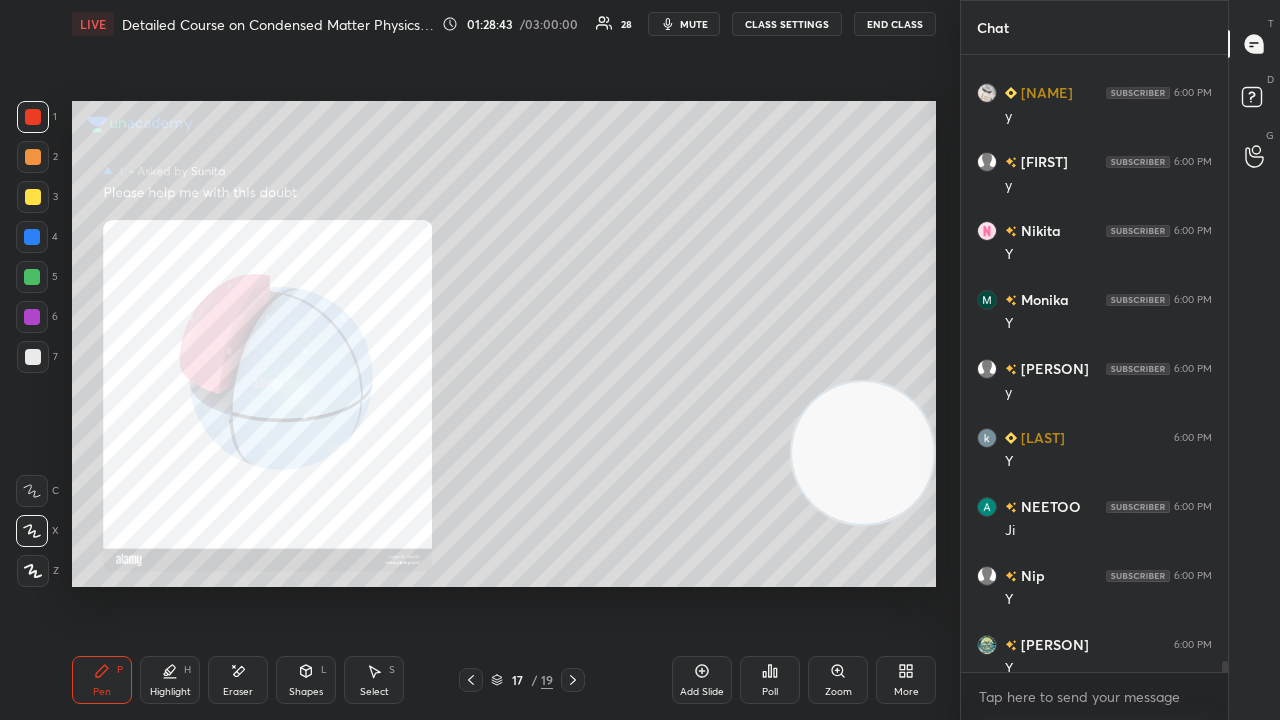 click 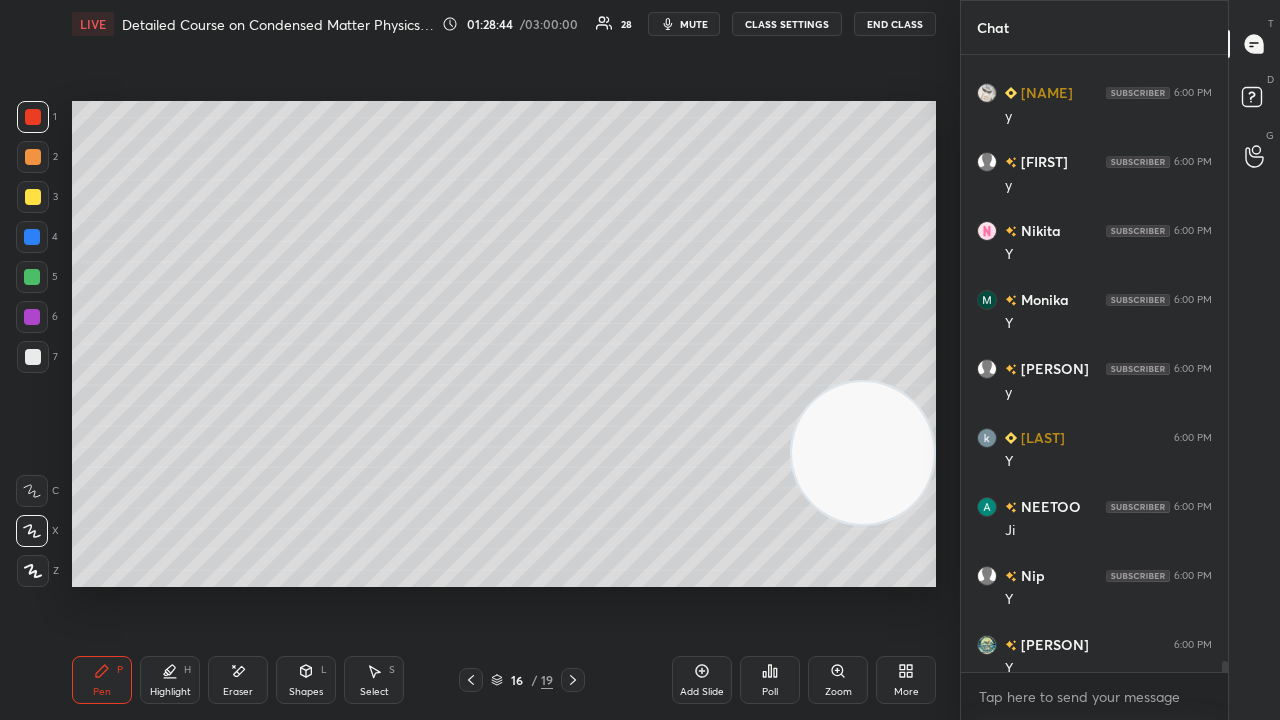 click on "mute" at bounding box center (684, 24) 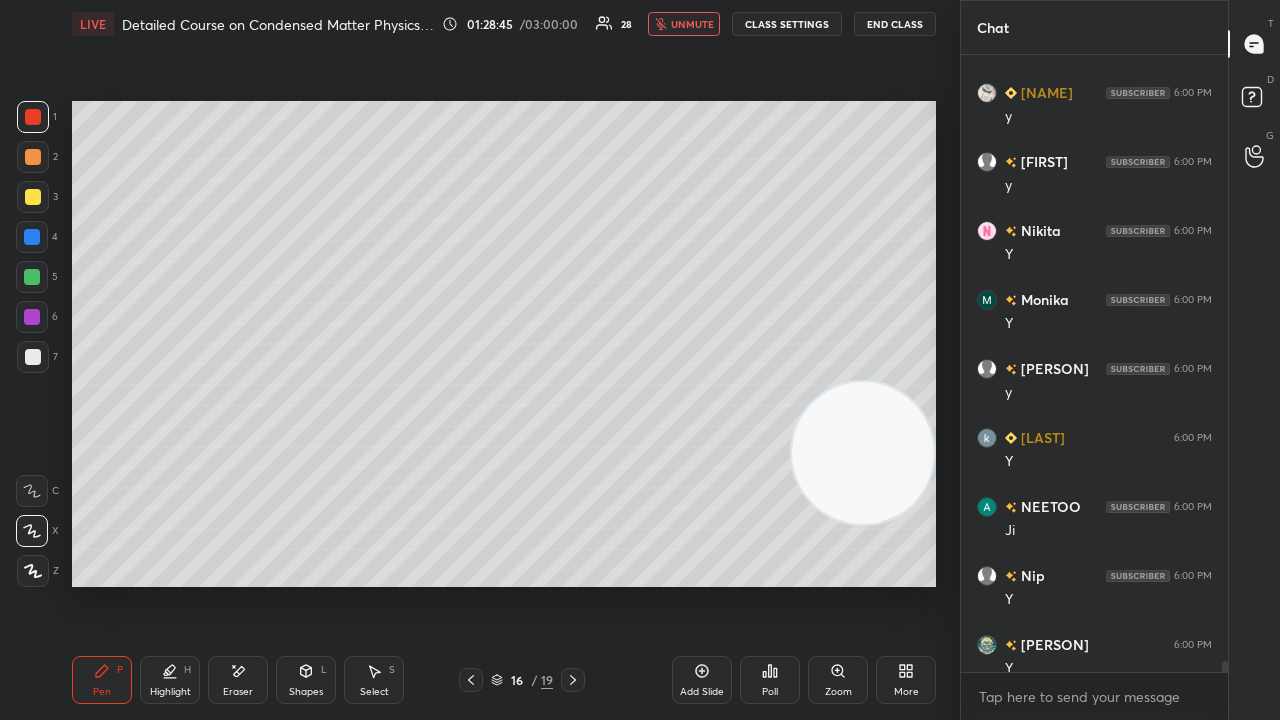click on "unmute" at bounding box center [692, 24] 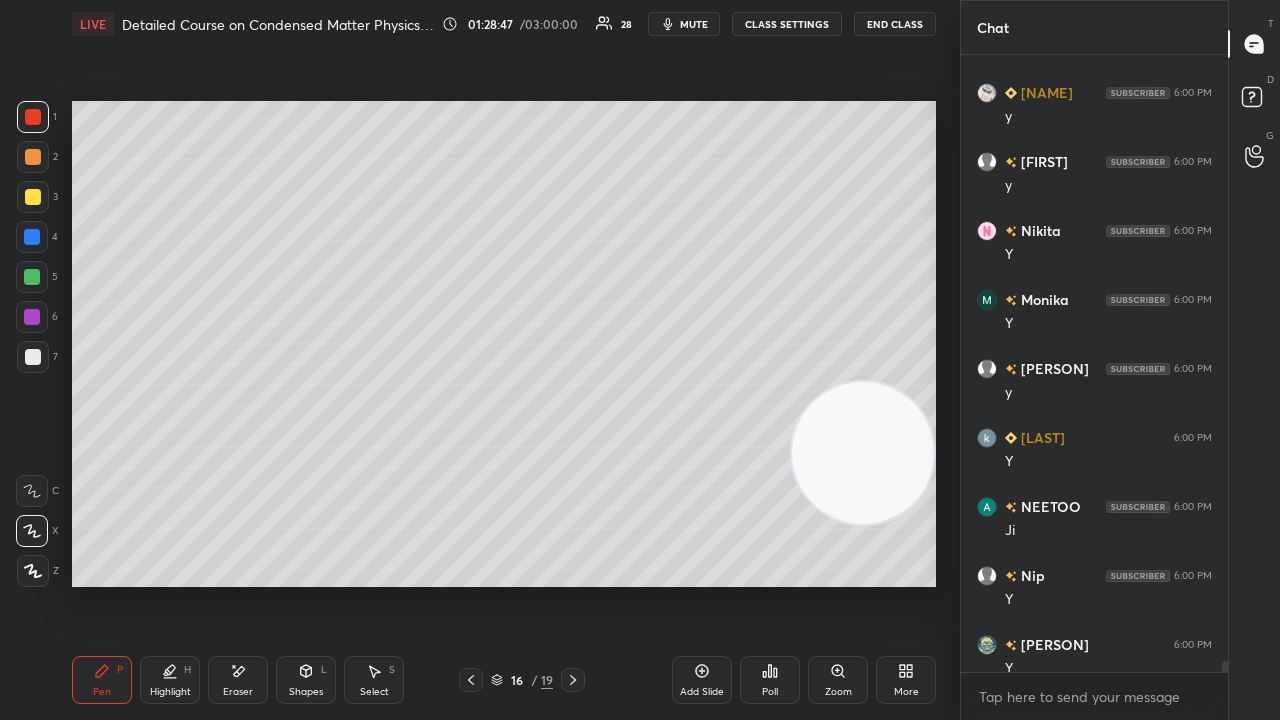 drag, startPoint x: 1221, startPoint y: 661, endPoint x: 1175, endPoint y: 678, distance: 49.0408 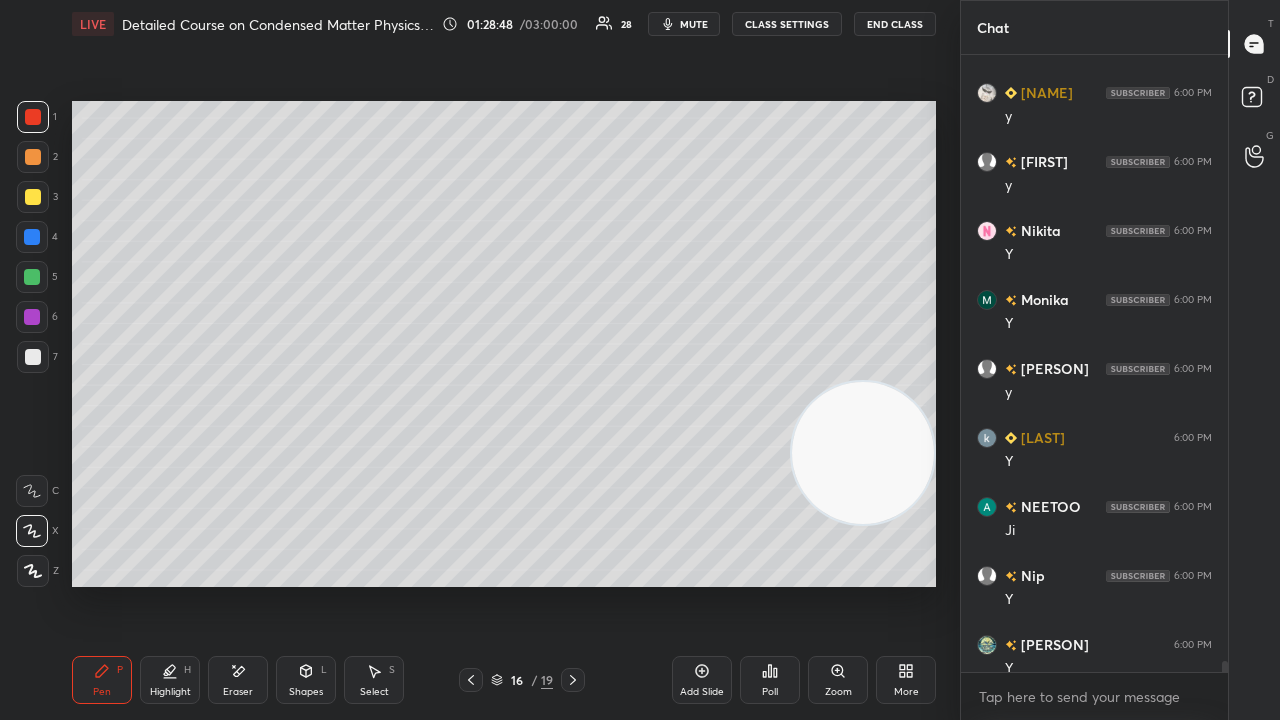 click on "Add Slide" at bounding box center (702, 692) 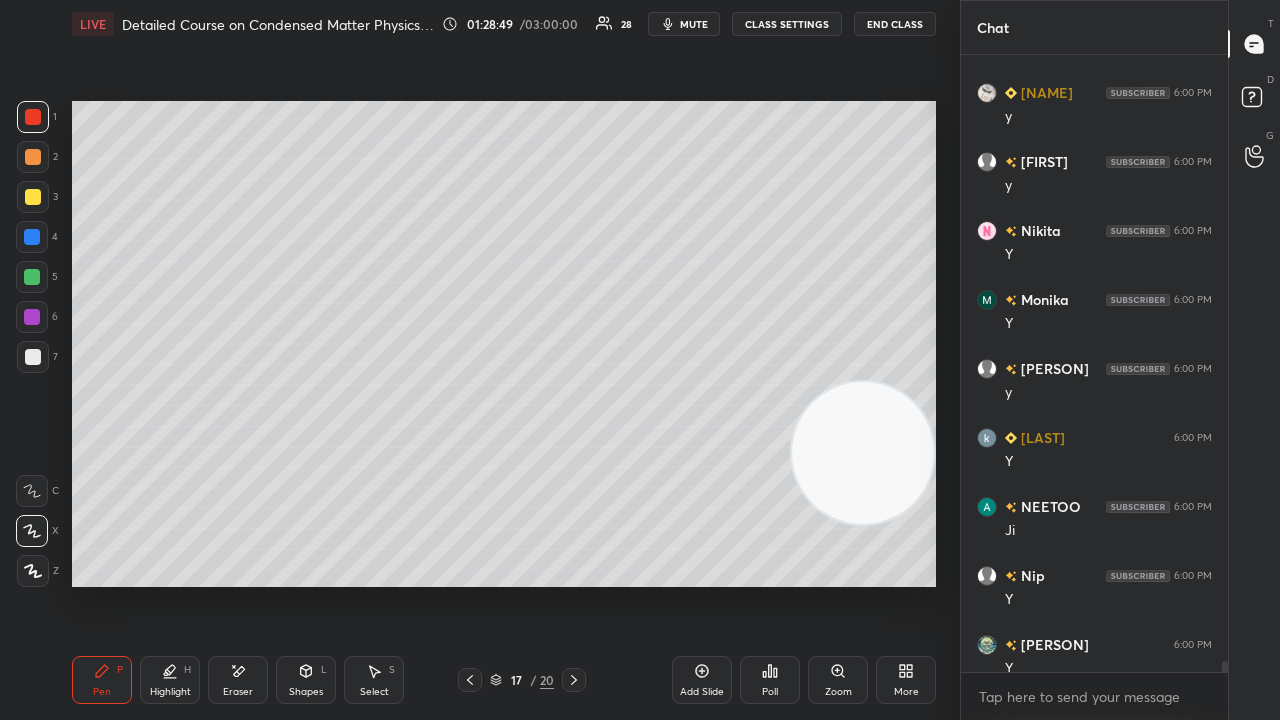 drag, startPoint x: 34, startPoint y: 196, endPoint x: 62, endPoint y: 189, distance: 28.86174 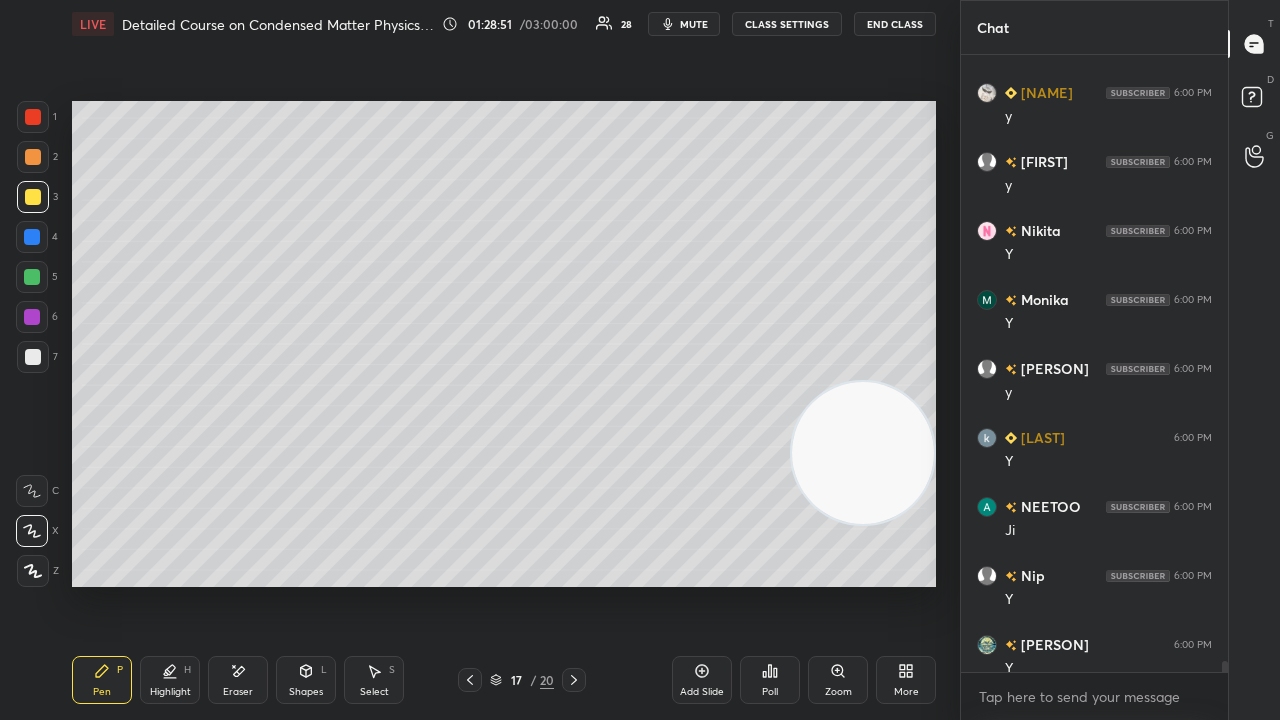scroll, scrollTop: 34616, scrollLeft: 0, axis: vertical 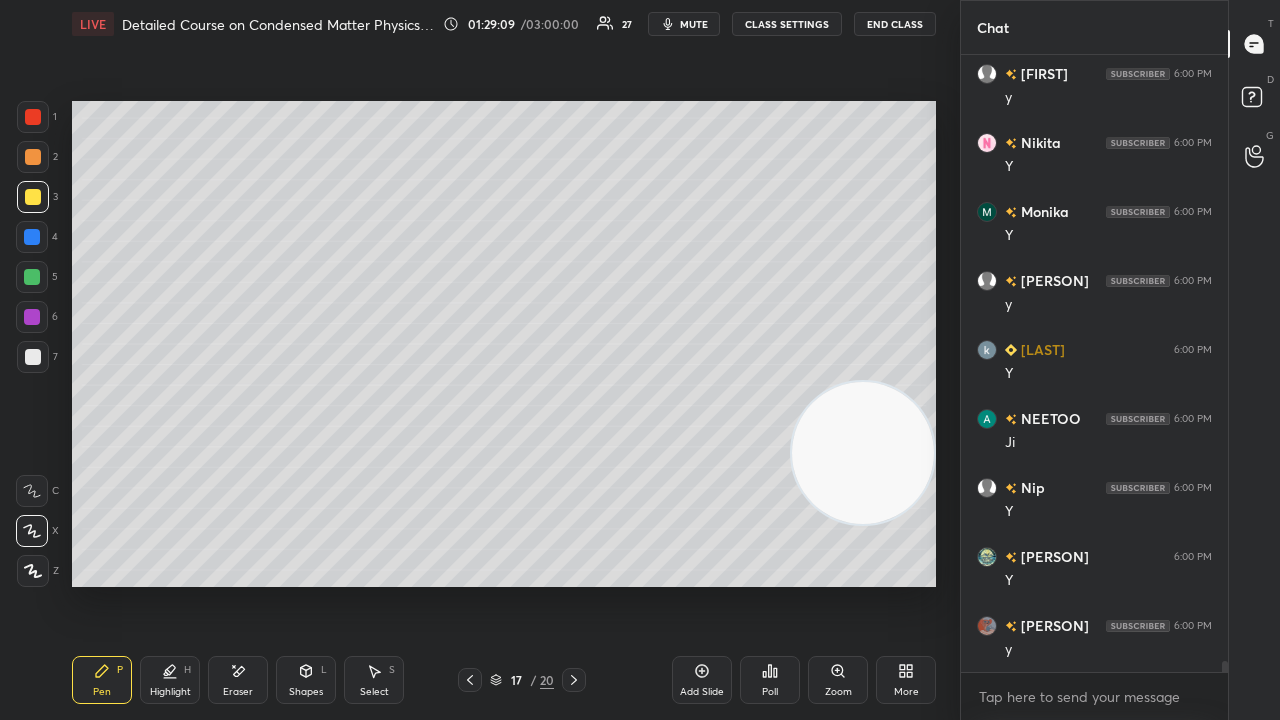 click on "mute" at bounding box center [694, 24] 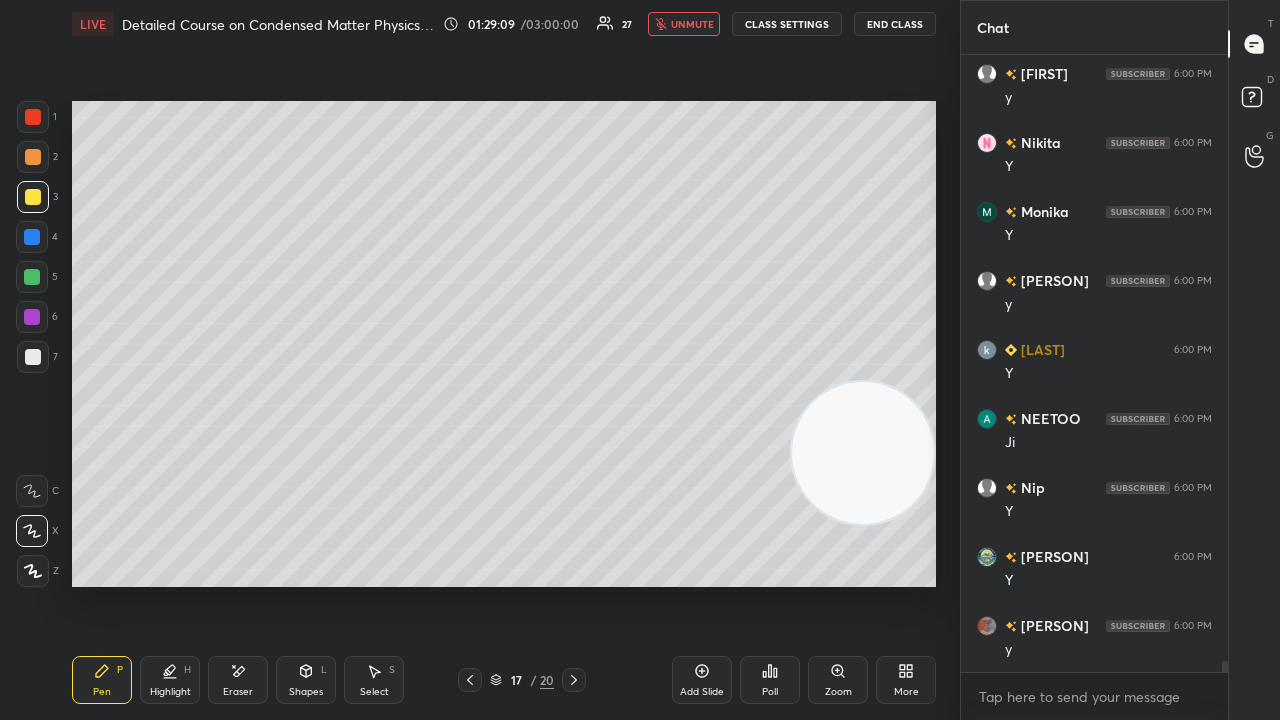 click on "unmute" at bounding box center [692, 24] 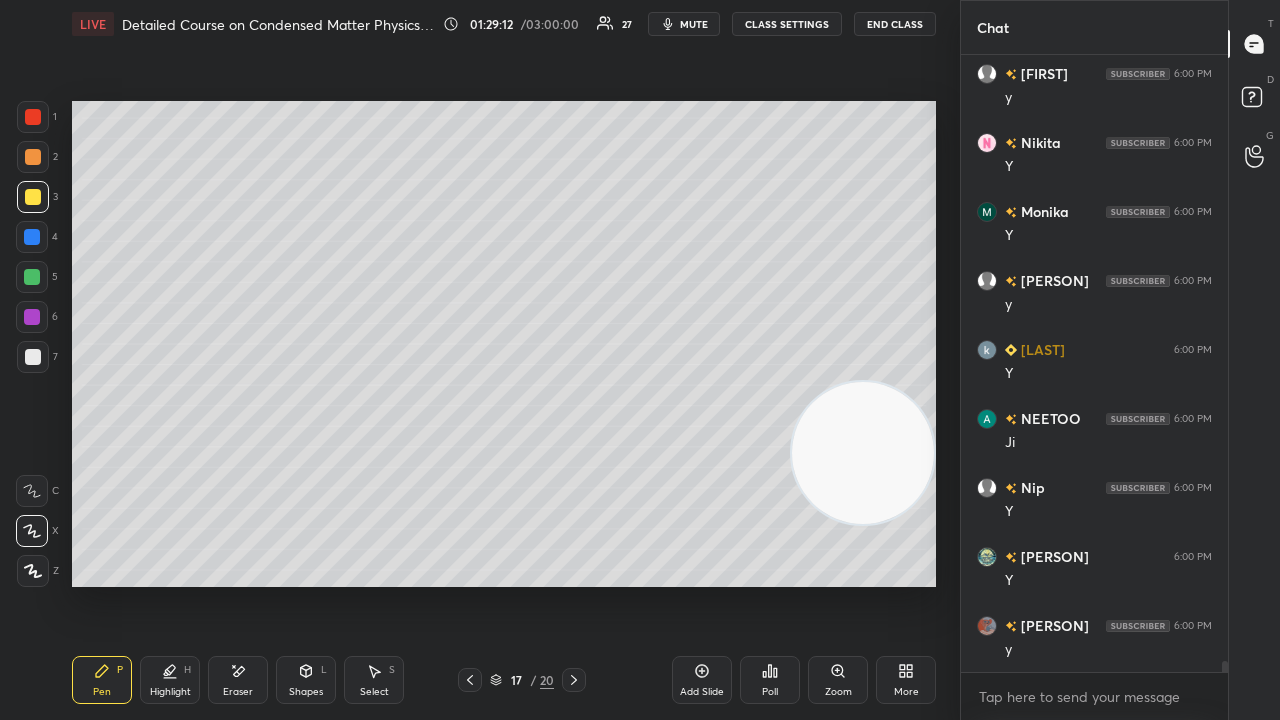 scroll, scrollTop: 34684, scrollLeft: 0, axis: vertical 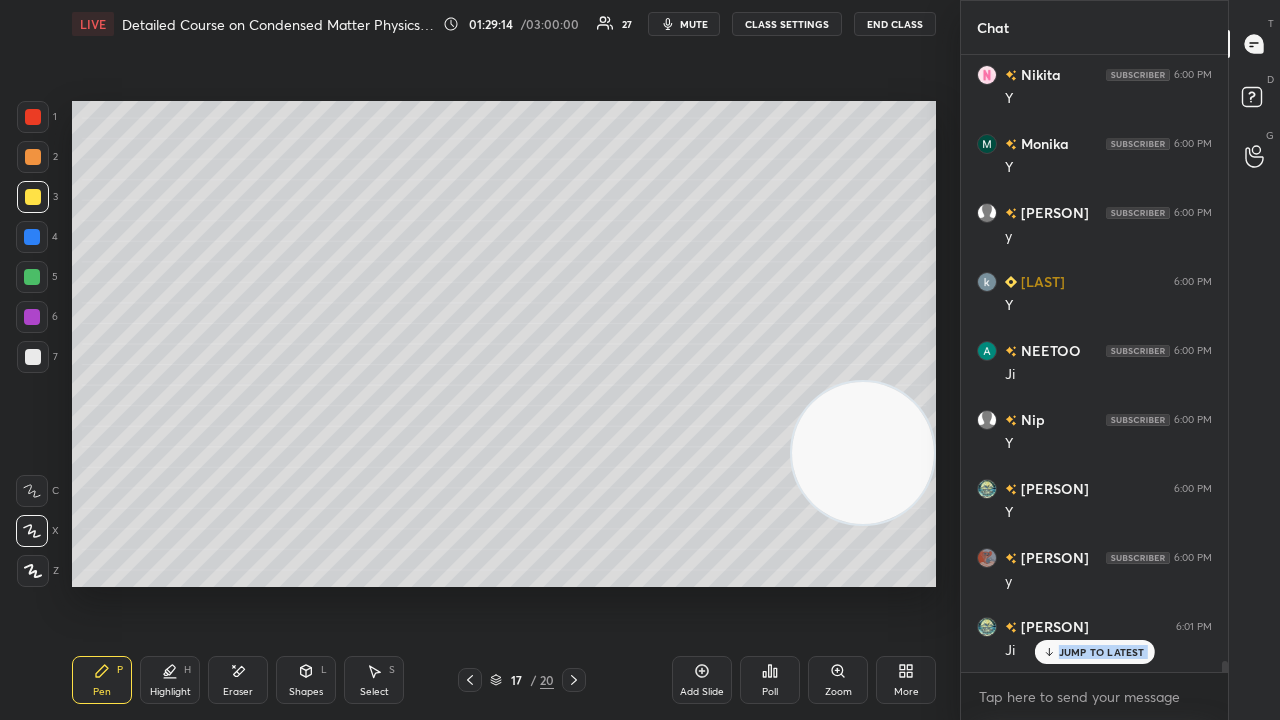 click on "mute" at bounding box center [694, 24] 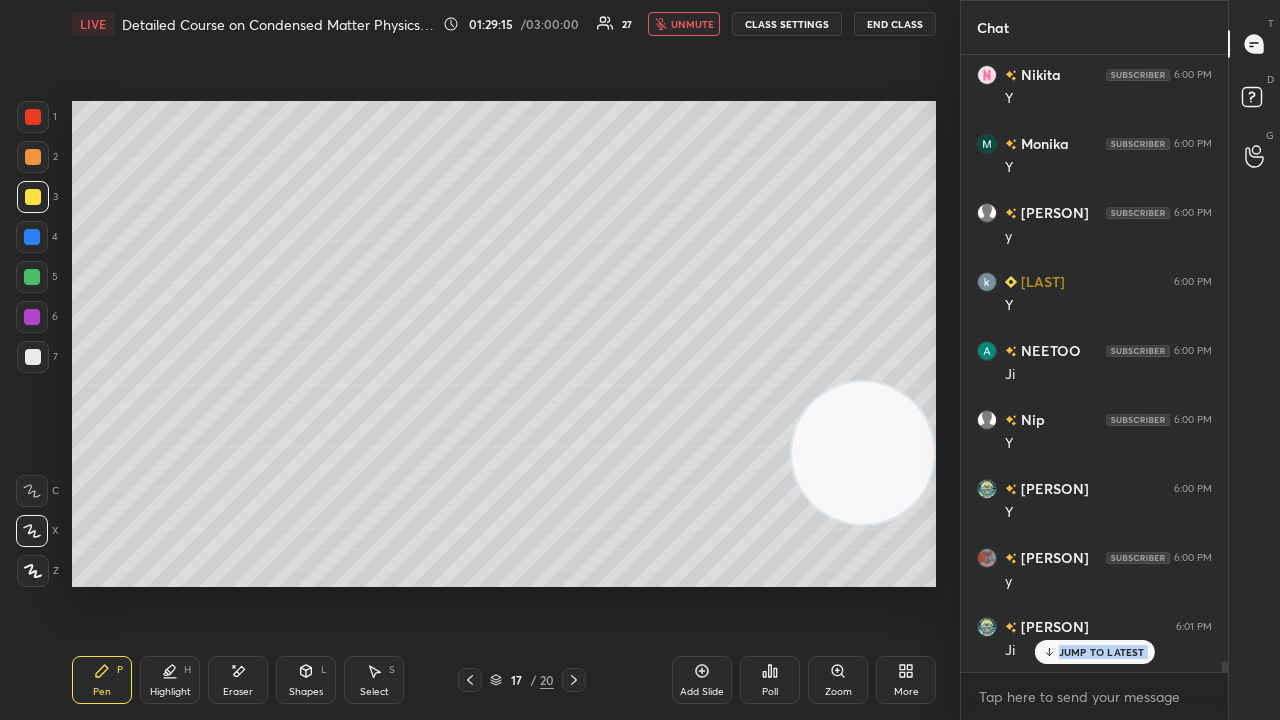 click on "unmute" at bounding box center (692, 24) 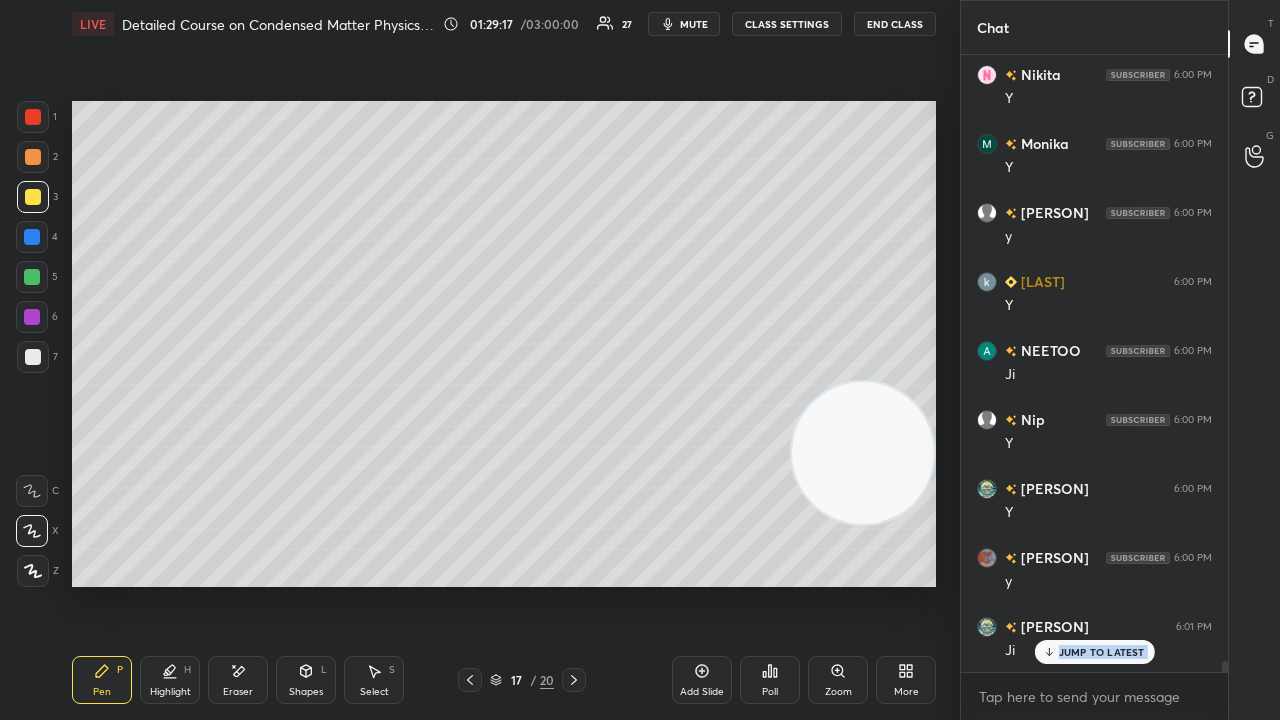 click 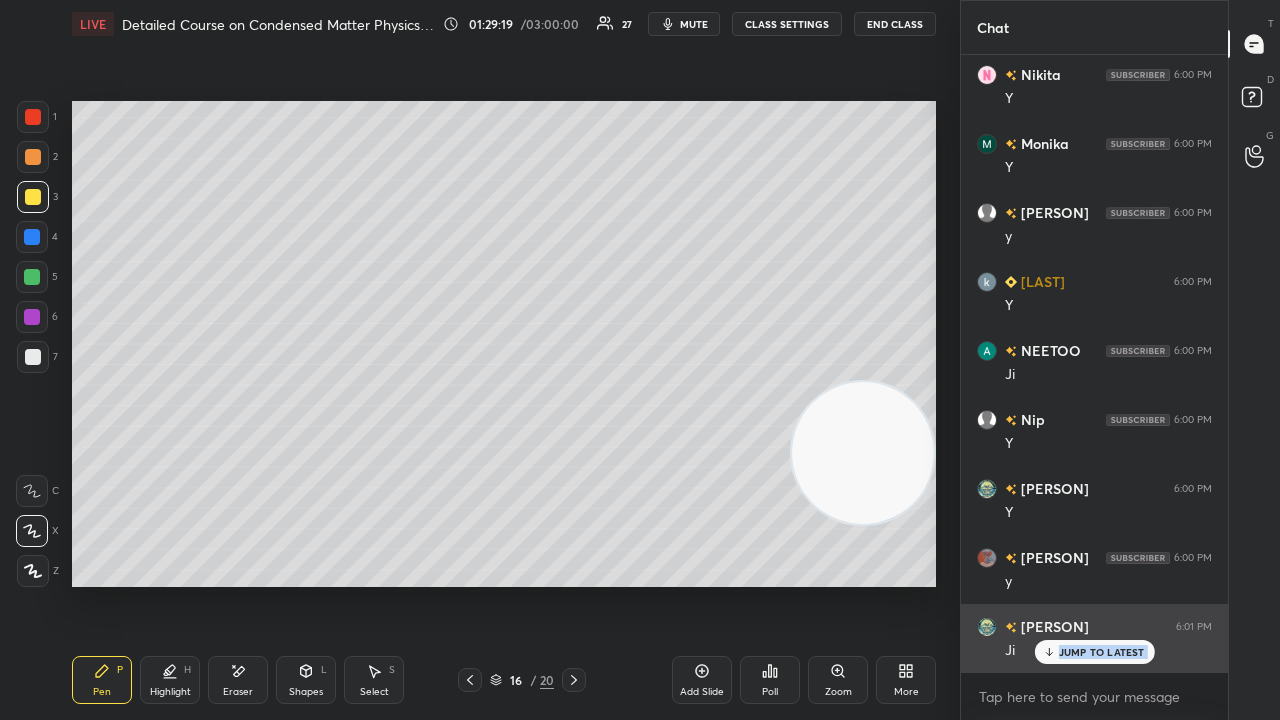 click on "JUMP TO LATEST" at bounding box center (1102, 652) 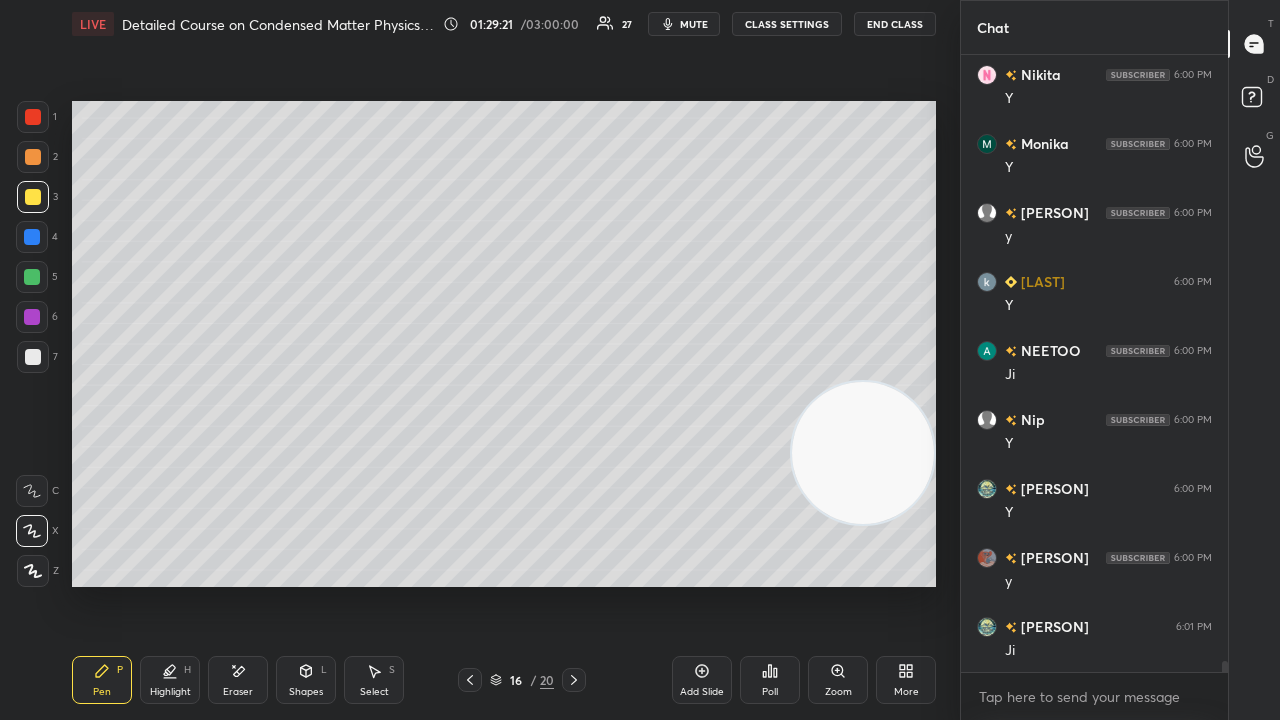 click on "mute" at bounding box center (694, 24) 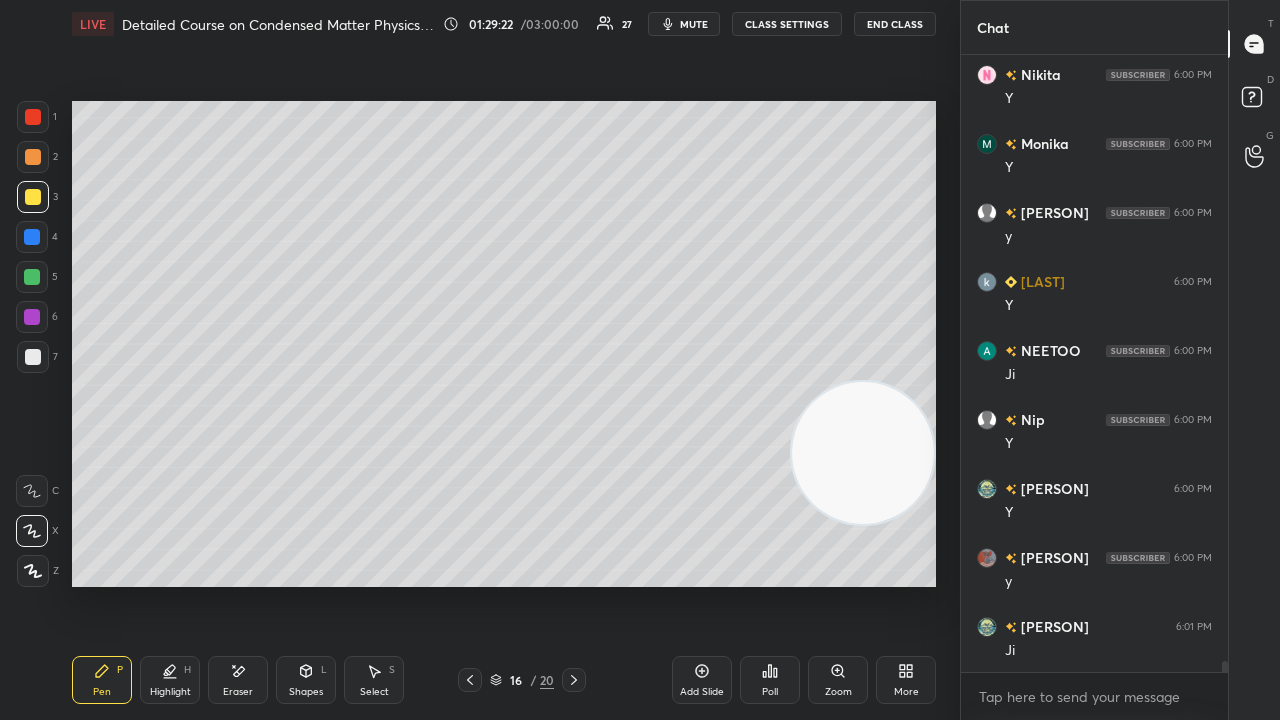 scroll, scrollTop: 34732, scrollLeft: 0, axis: vertical 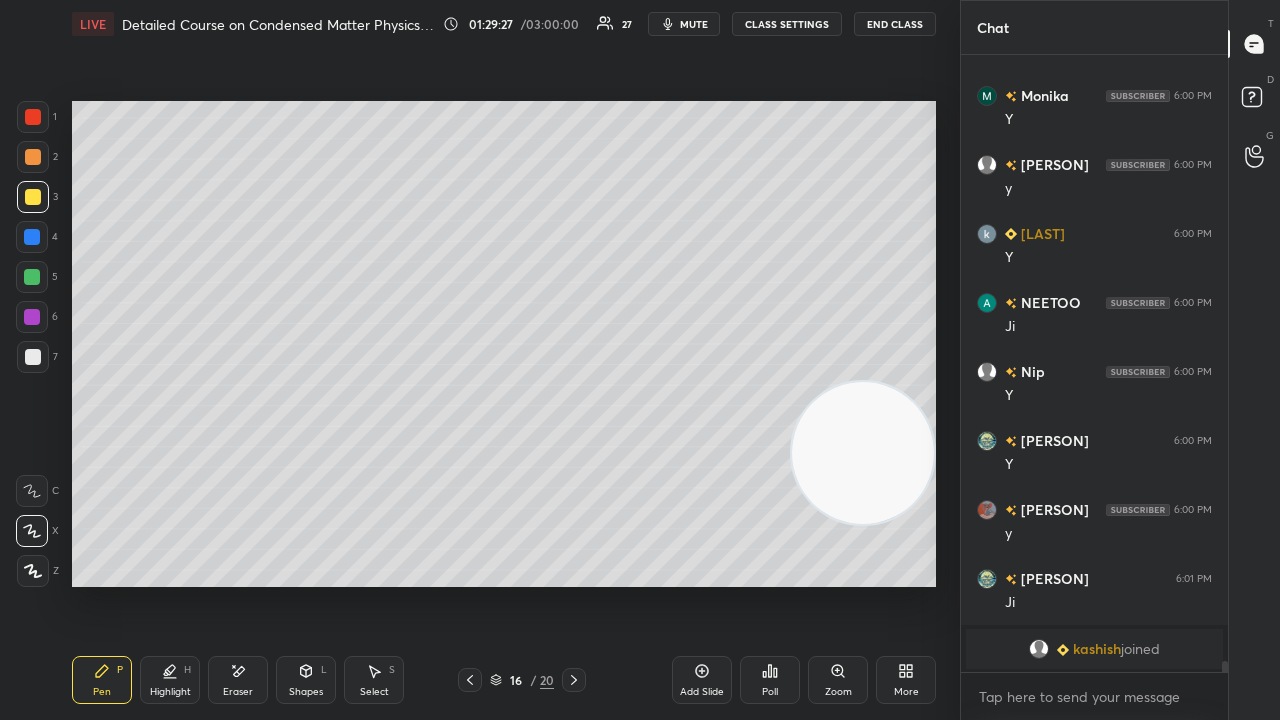 drag, startPoint x: 706, startPoint y: 21, endPoint x: 695, endPoint y: 20, distance: 11.045361 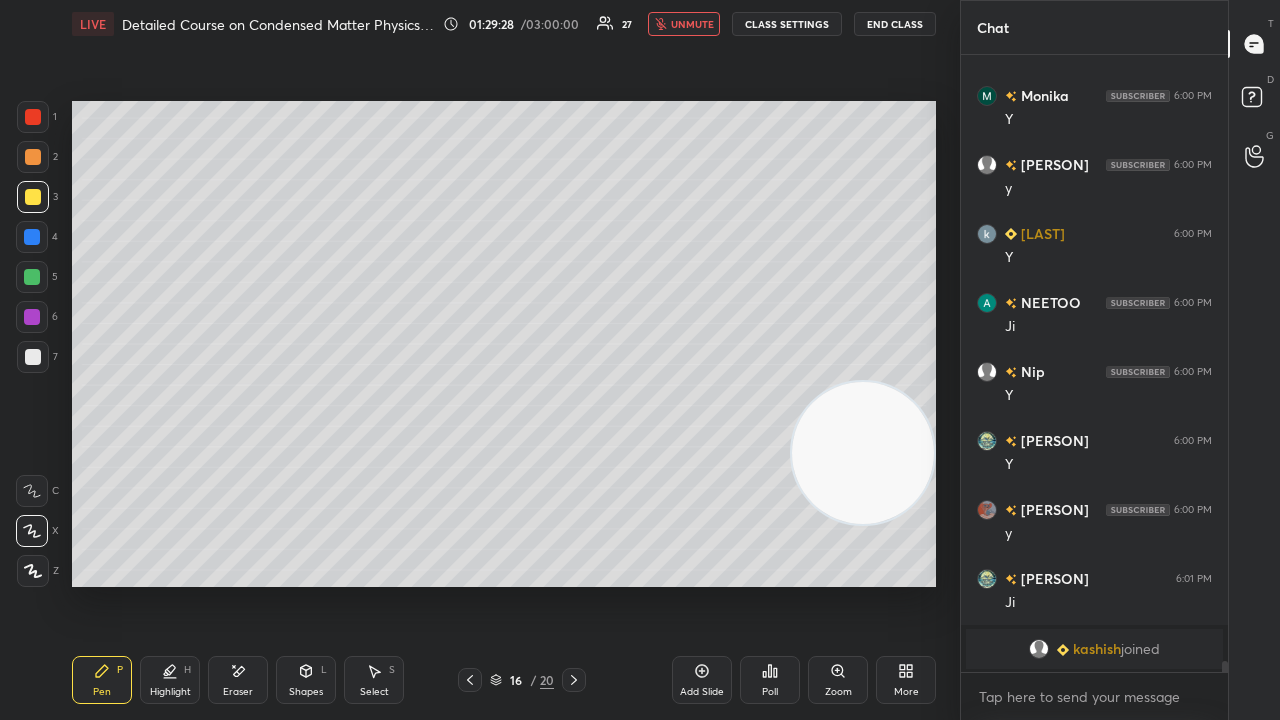 click on "unmute" at bounding box center (692, 24) 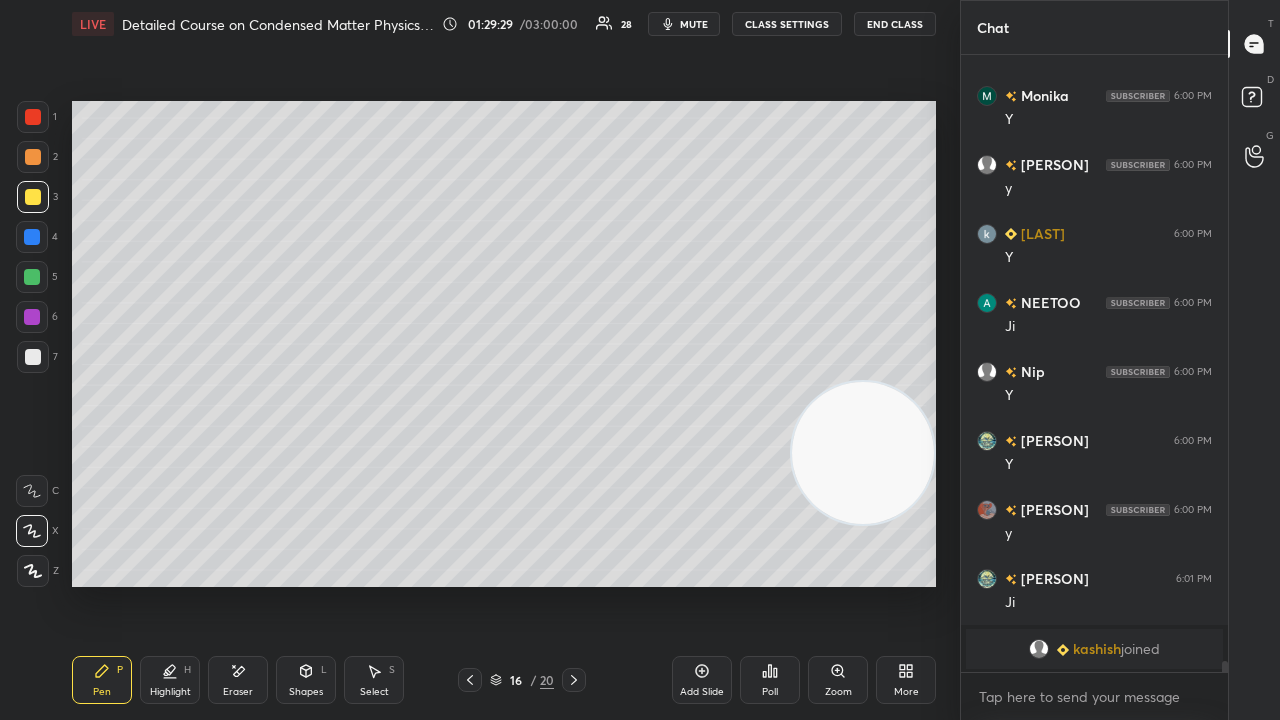 click on "mute" at bounding box center [694, 24] 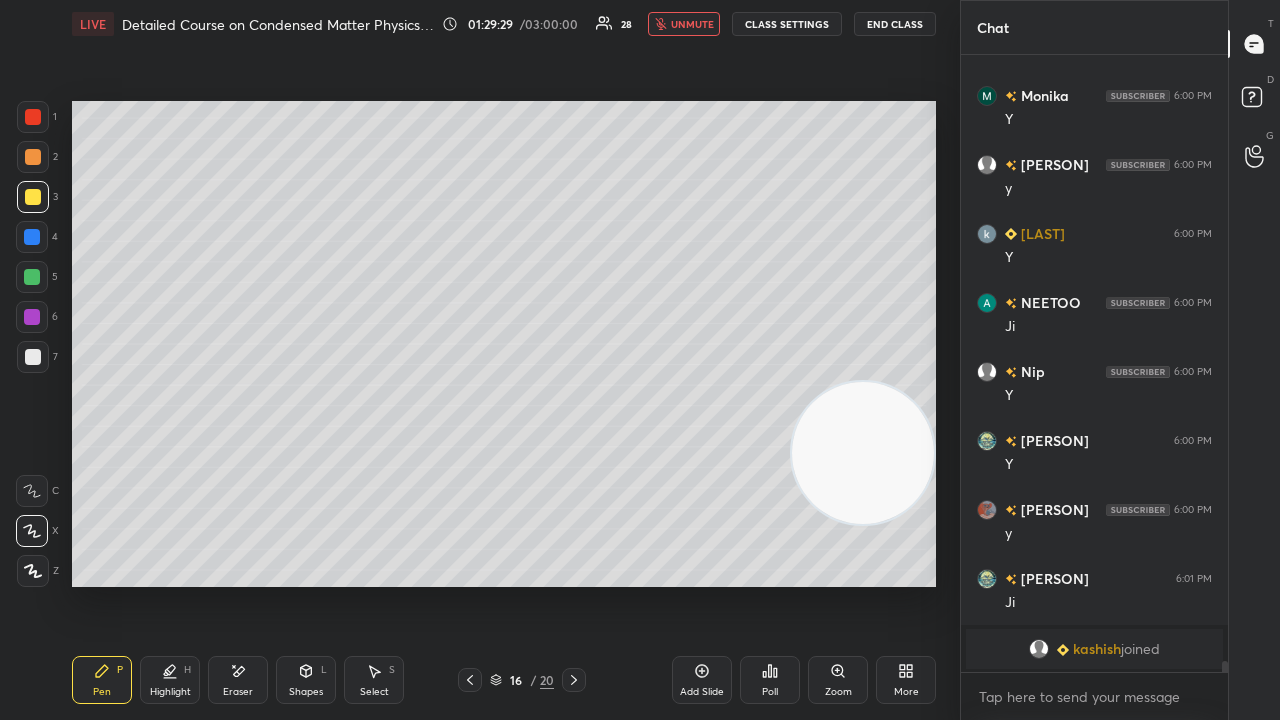 click on "unmute" at bounding box center (692, 24) 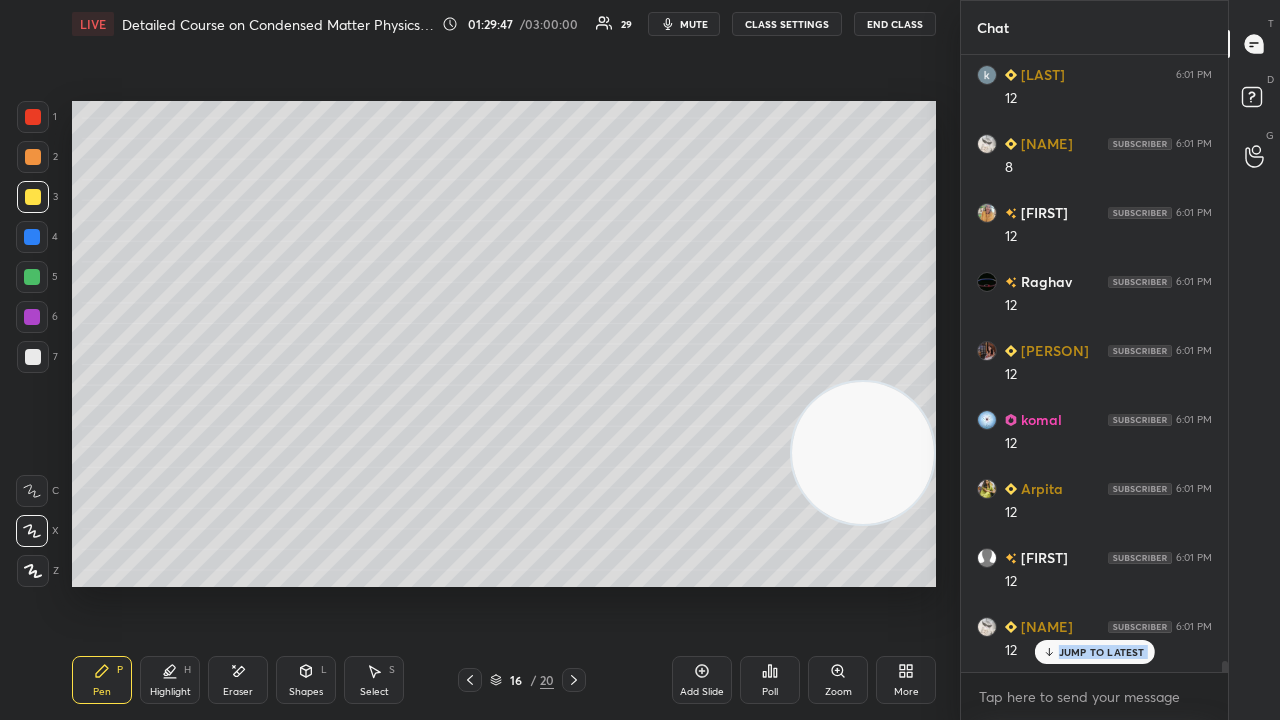 scroll, scrollTop: 33782, scrollLeft: 0, axis: vertical 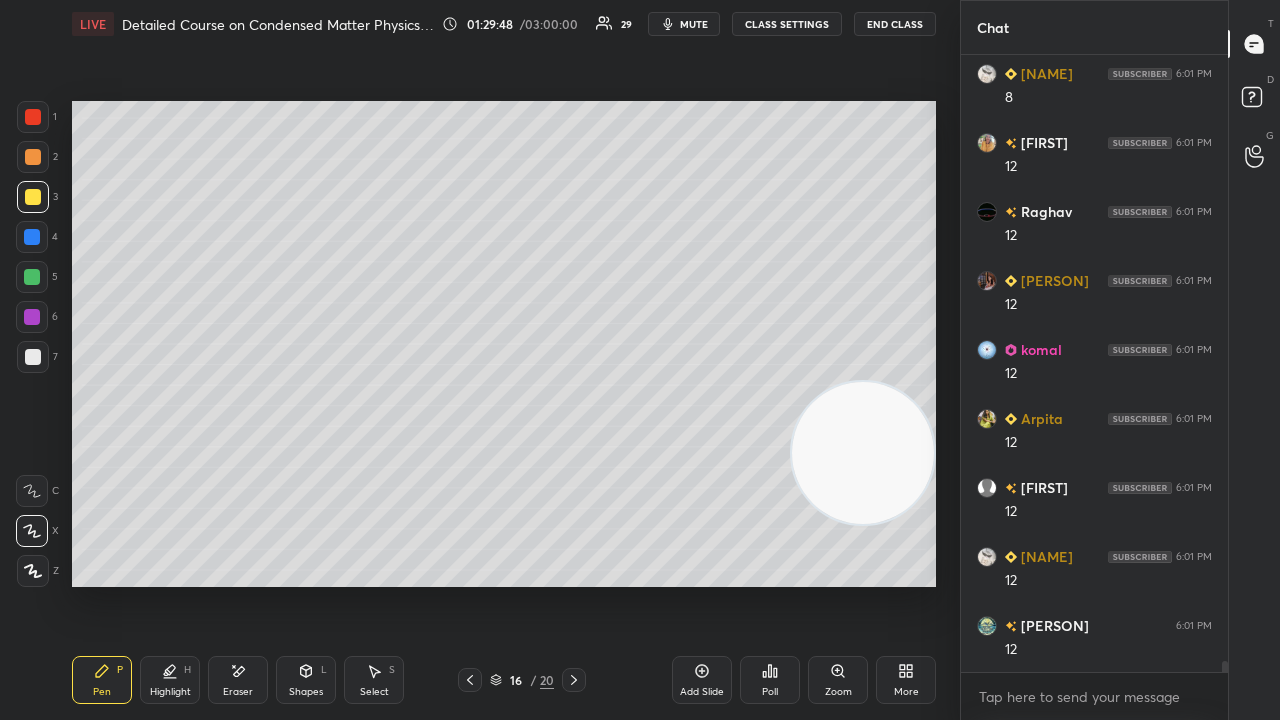 click on "mute" at bounding box center [684, 24] 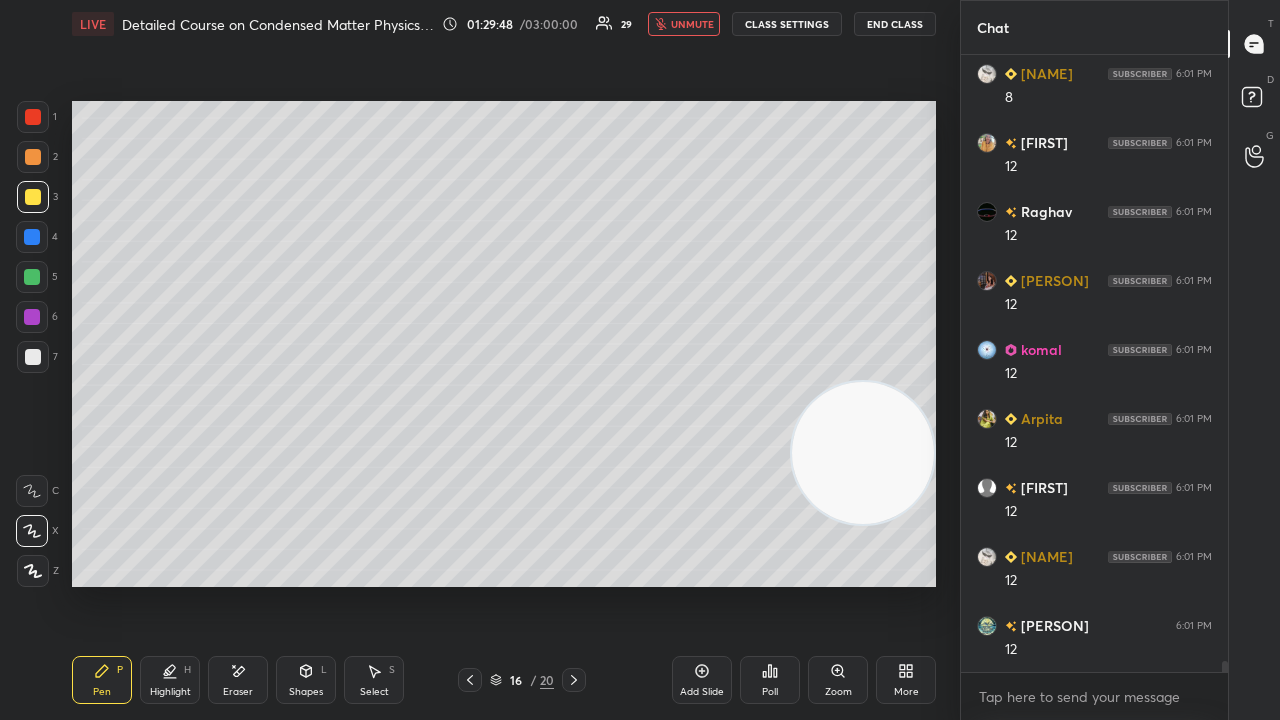 click on "unmute" at bounding box center [684, 24] 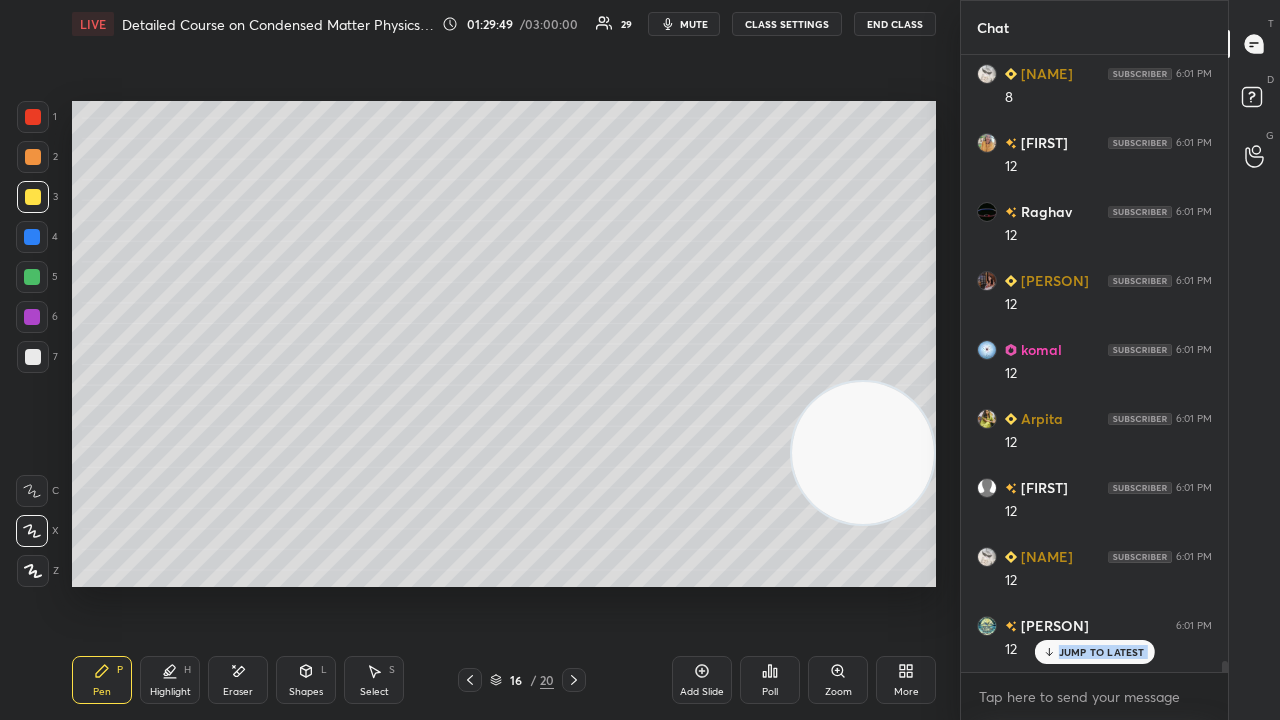 scroll, scrollTop: 33868, scrollLeft: 0, axis: vertical 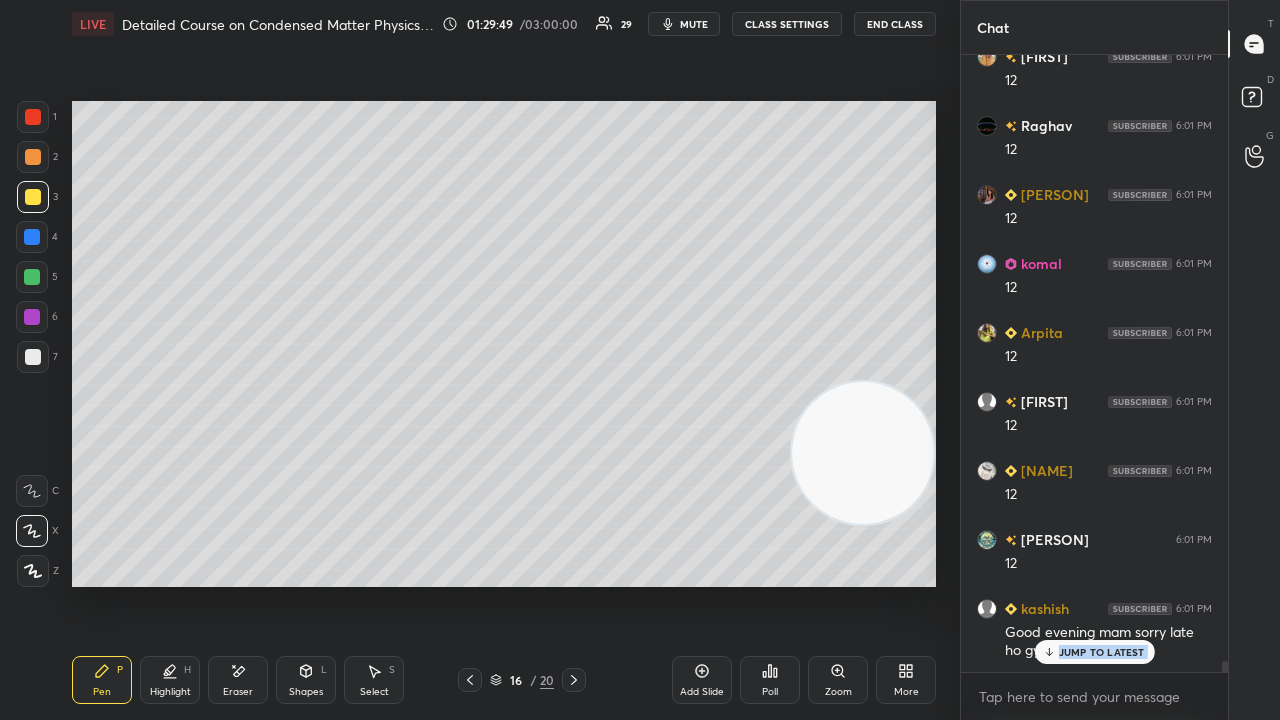 click at bounding box center (32, 237) 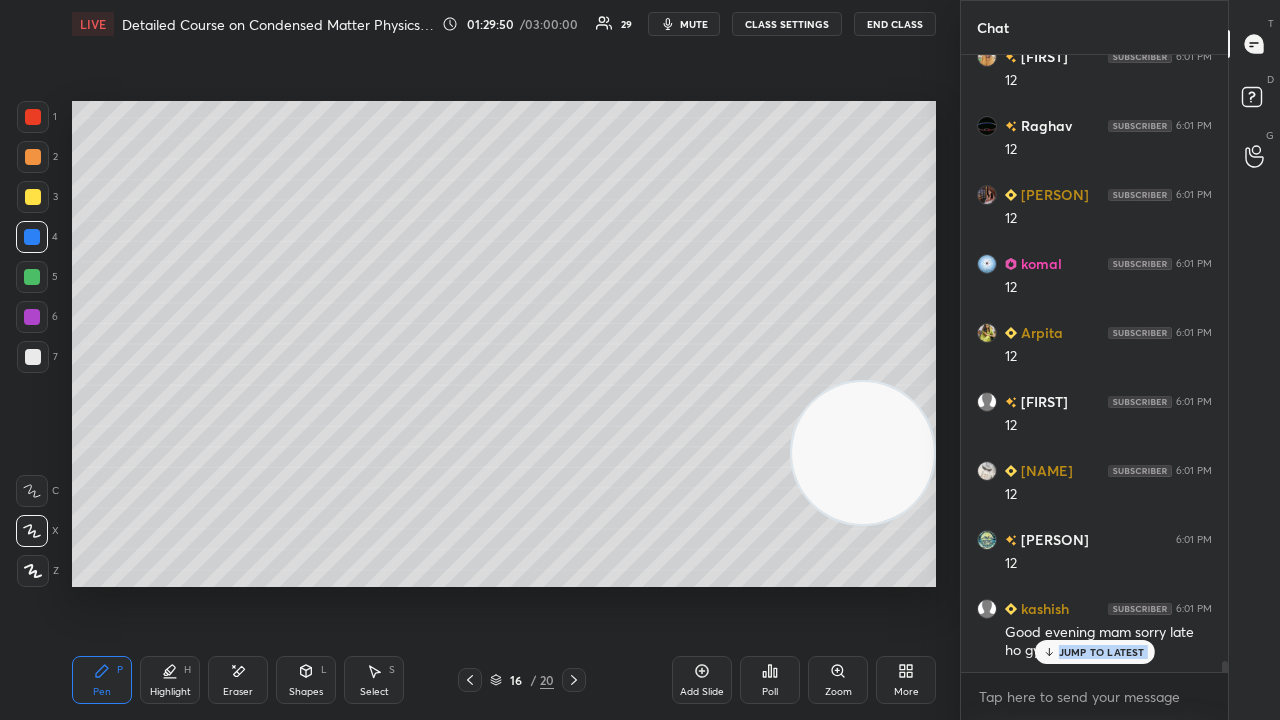 click on "JUMP TO LATEST" at bounding box center [1094, 652] 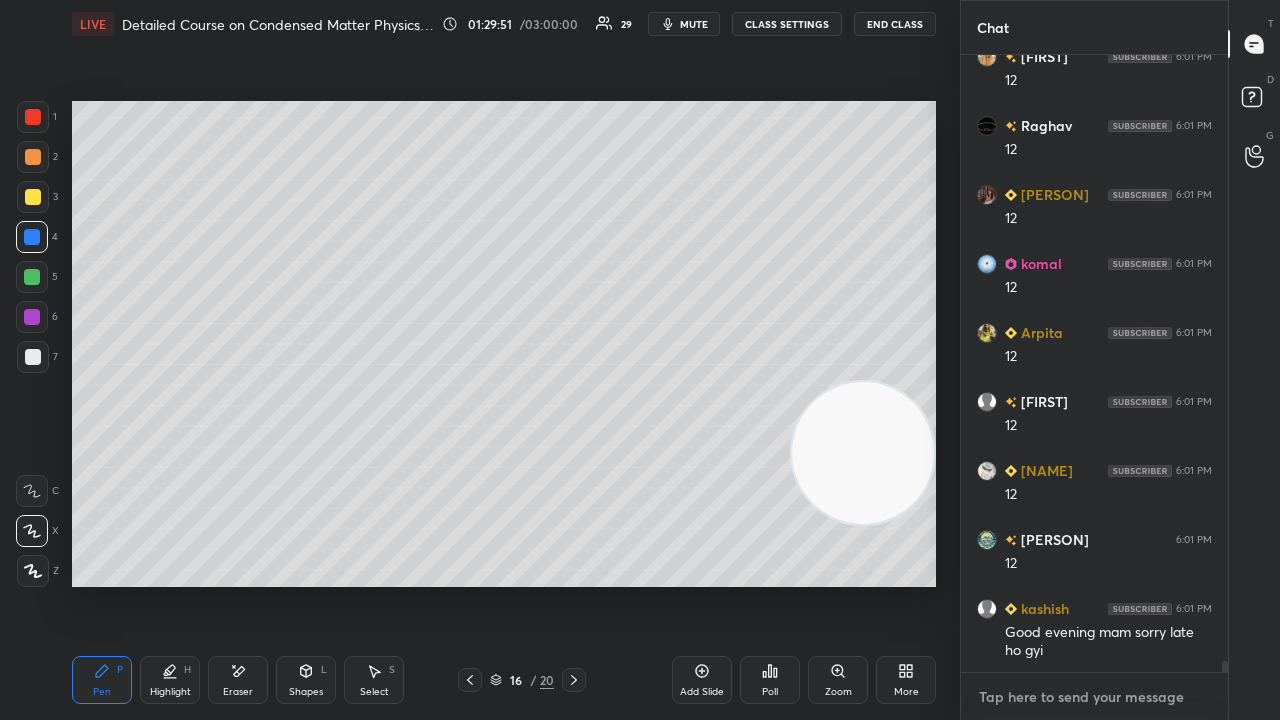drag, startPoint x: 1063, startPoint y: 692, endPoint x: 1059, endPoint y: 708, distance: 16.492422 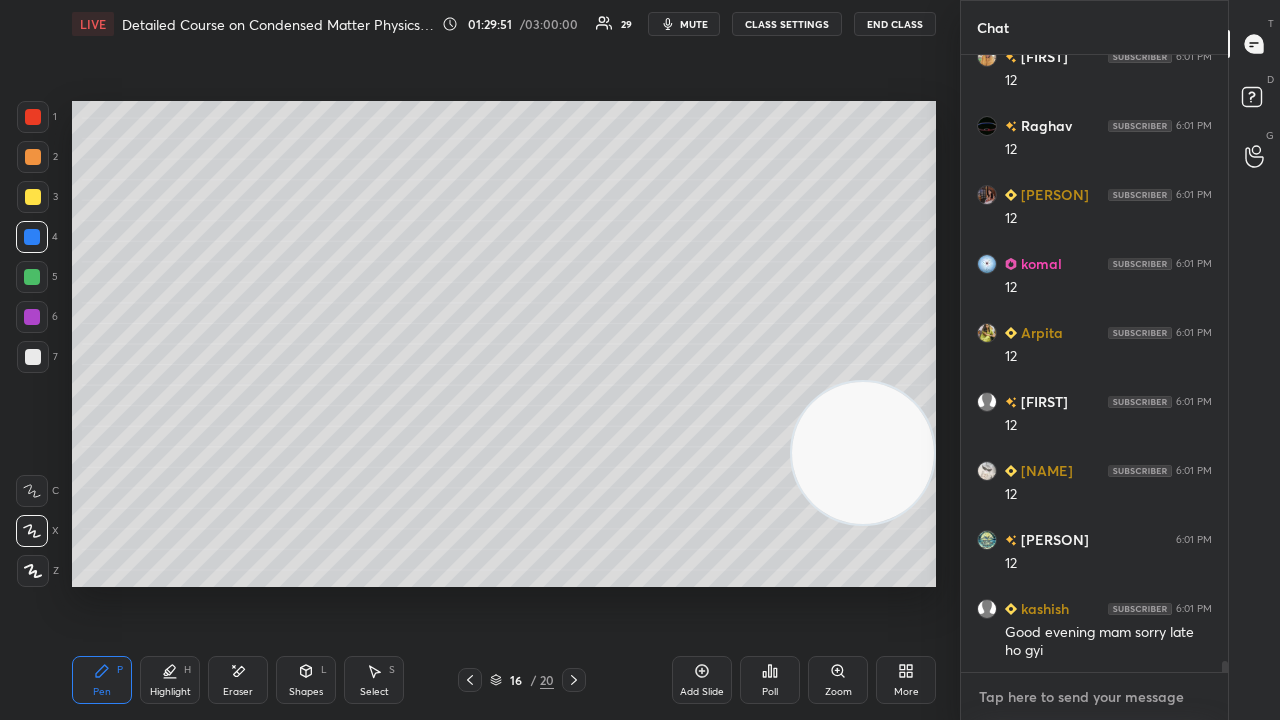 click at bounding box center [1094, 697] 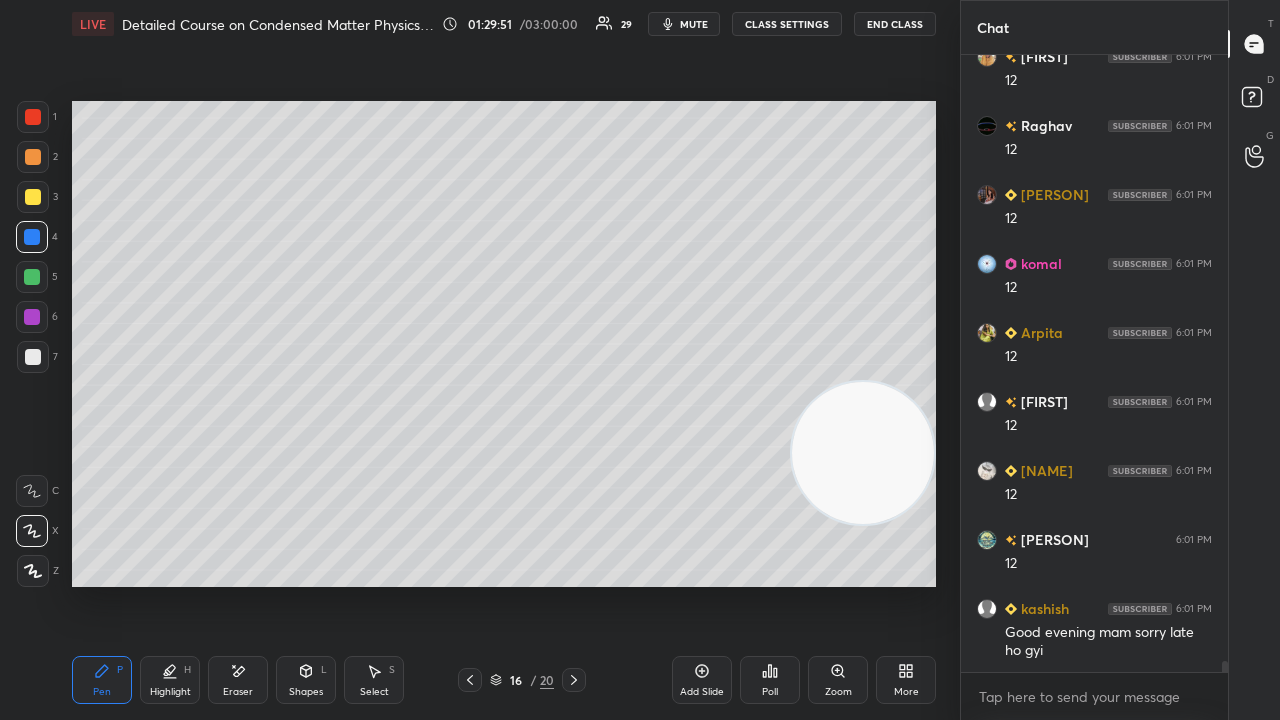 click on "mute" at bounding box center (694, 24) 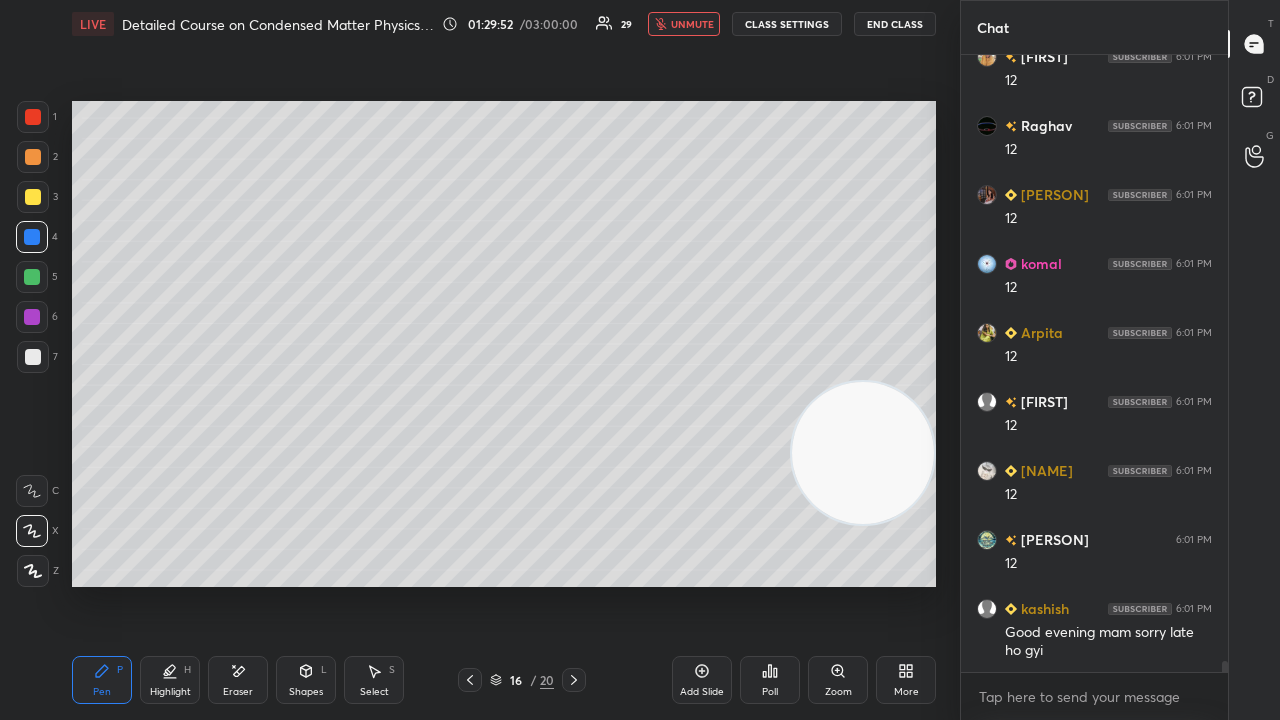 click on "unmute" at bounding box center [692, 24] 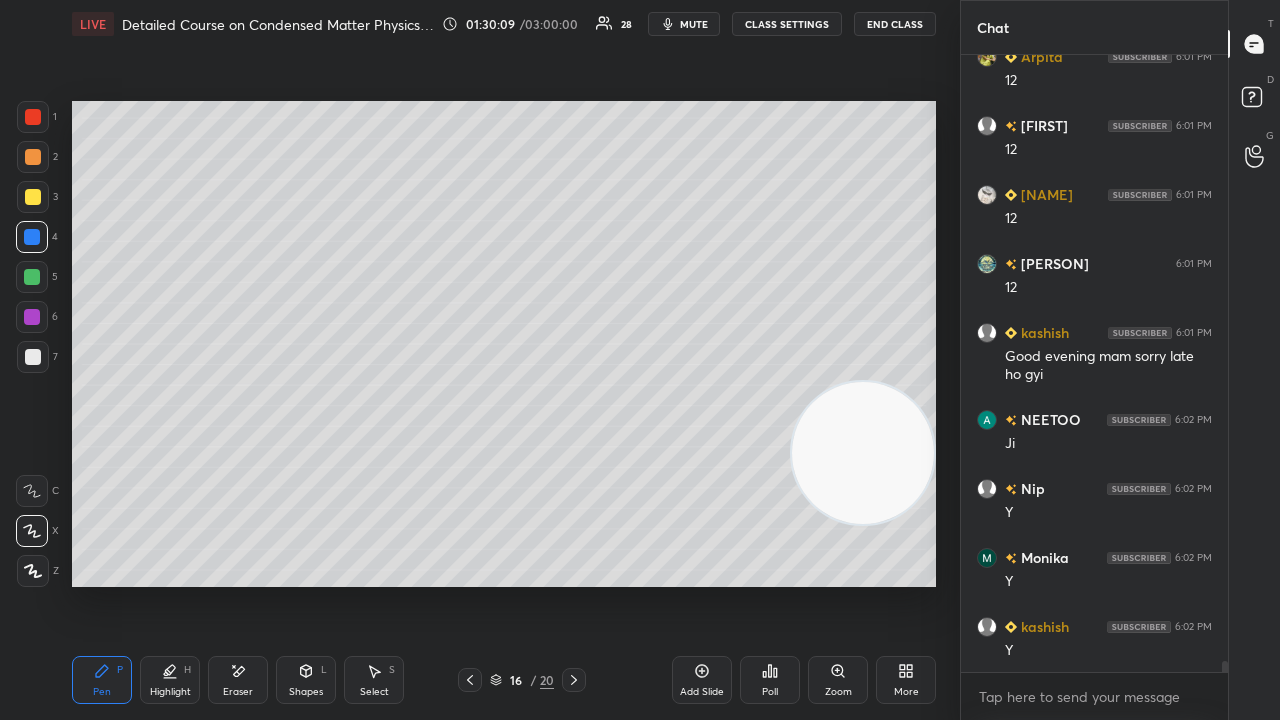 scroll, scrollTop: 34214, scrollLeft: 0, axis: vertical 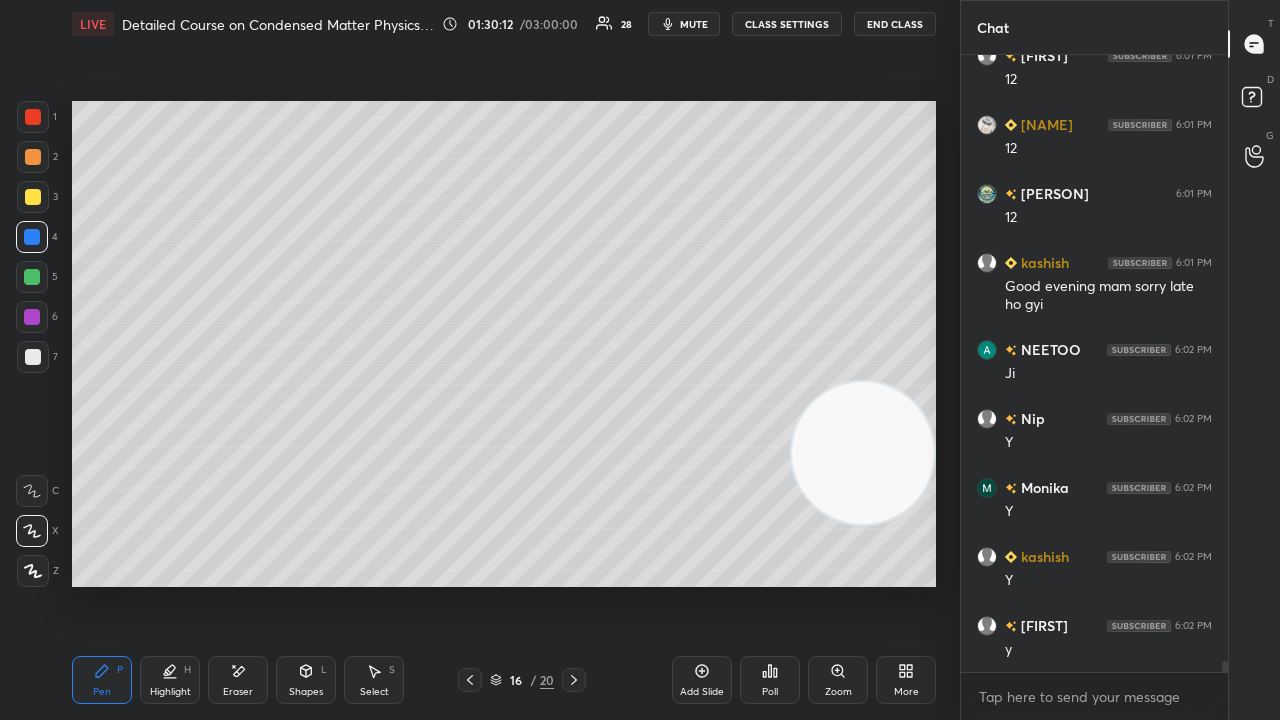 click on "mute" at bounding box center (694, 24) 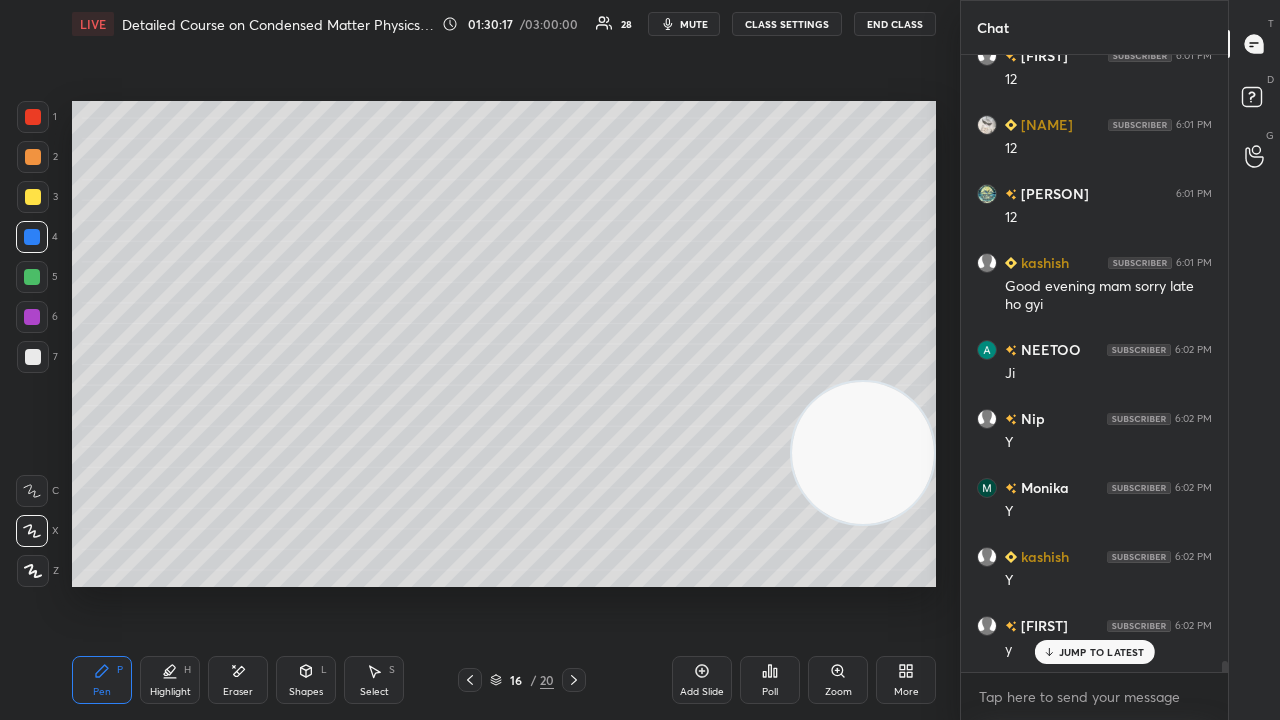 scroll, scrollTop: 34282, scrollLeft: 0, axis: vertical 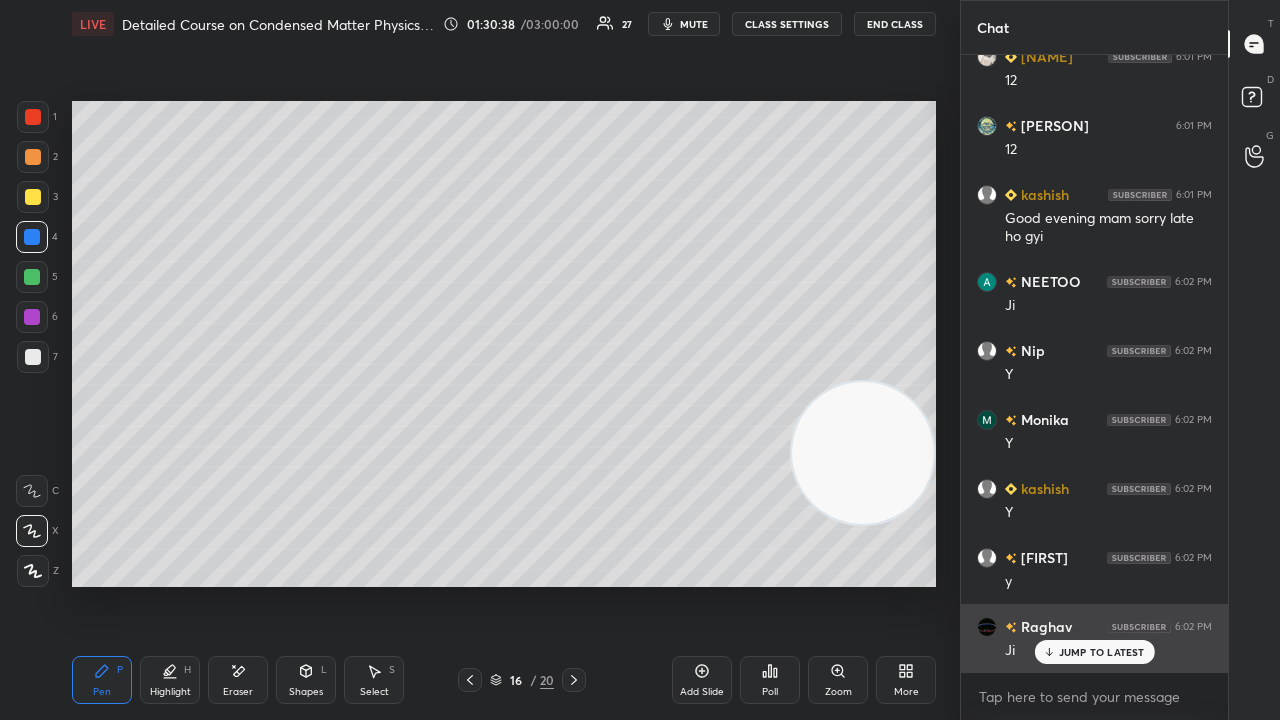 click on "JUMP TO LATEST" at bounding box center (1094, 652) 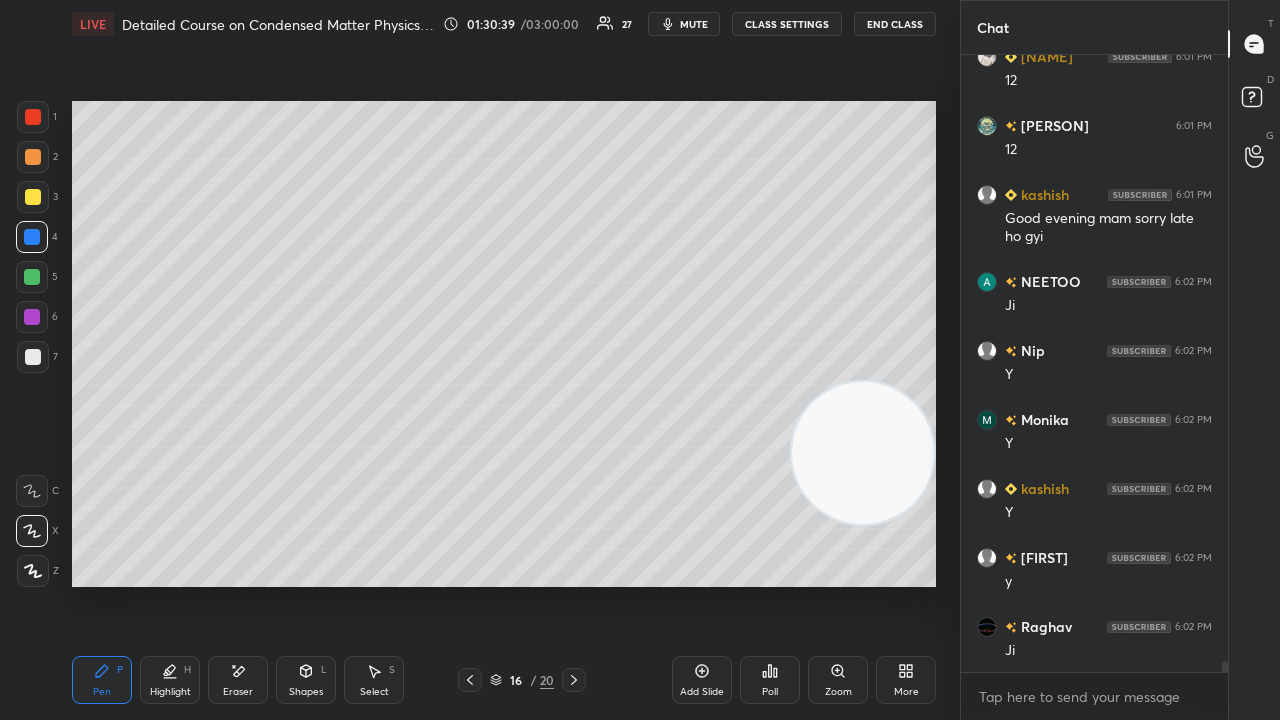 click on "mute" at bounding box center [694, 24] 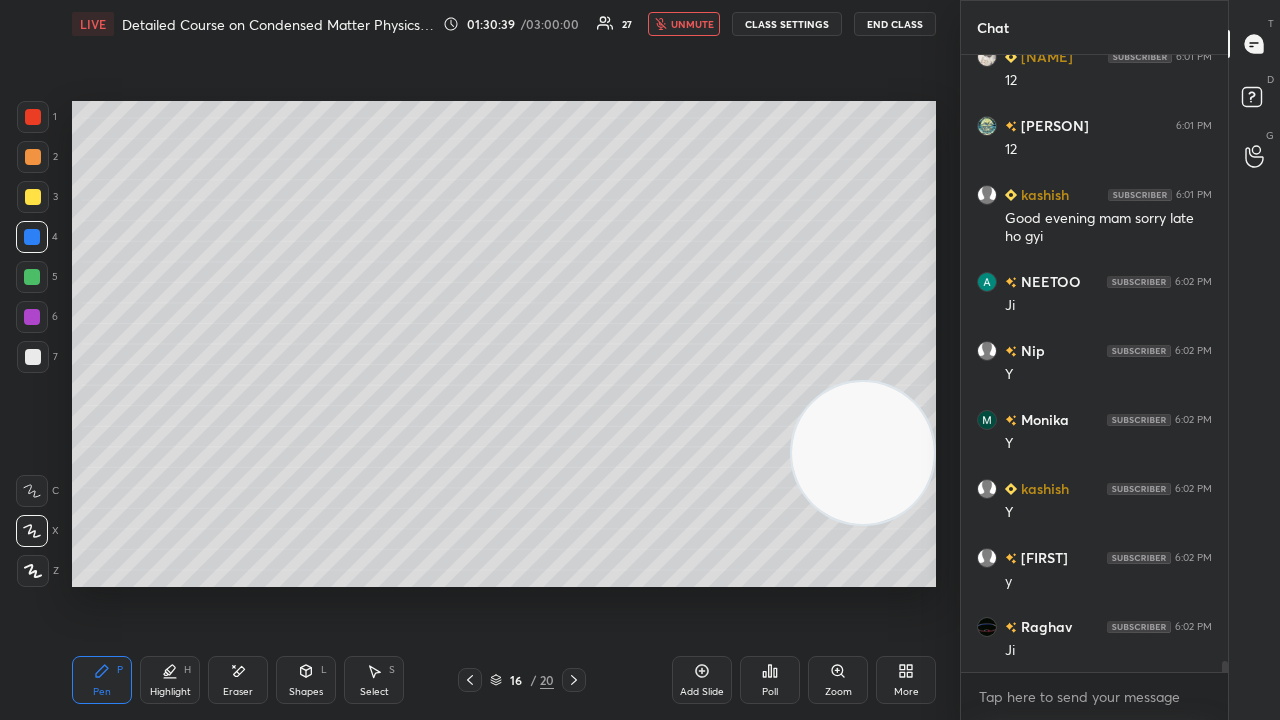 click on "unmute" at bounding box center (692, 24) 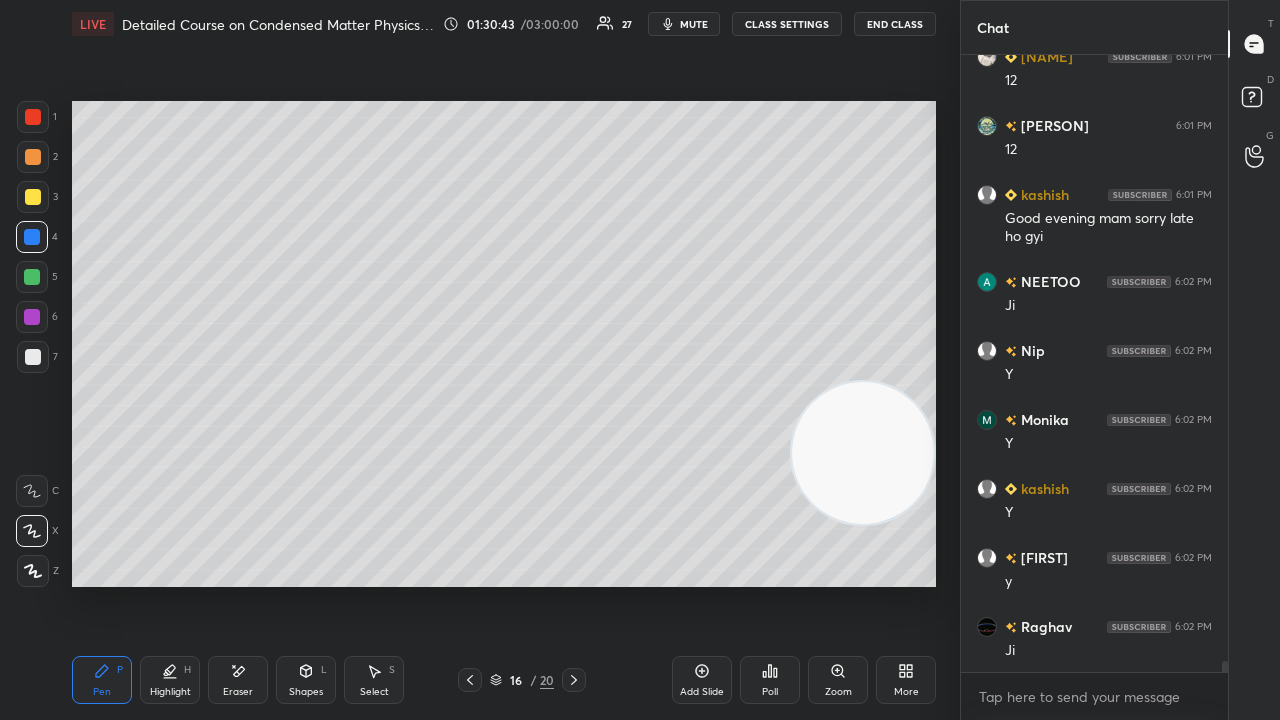 scroll, scrollTop: 34330, scrollLeft: 0, axis: vertical 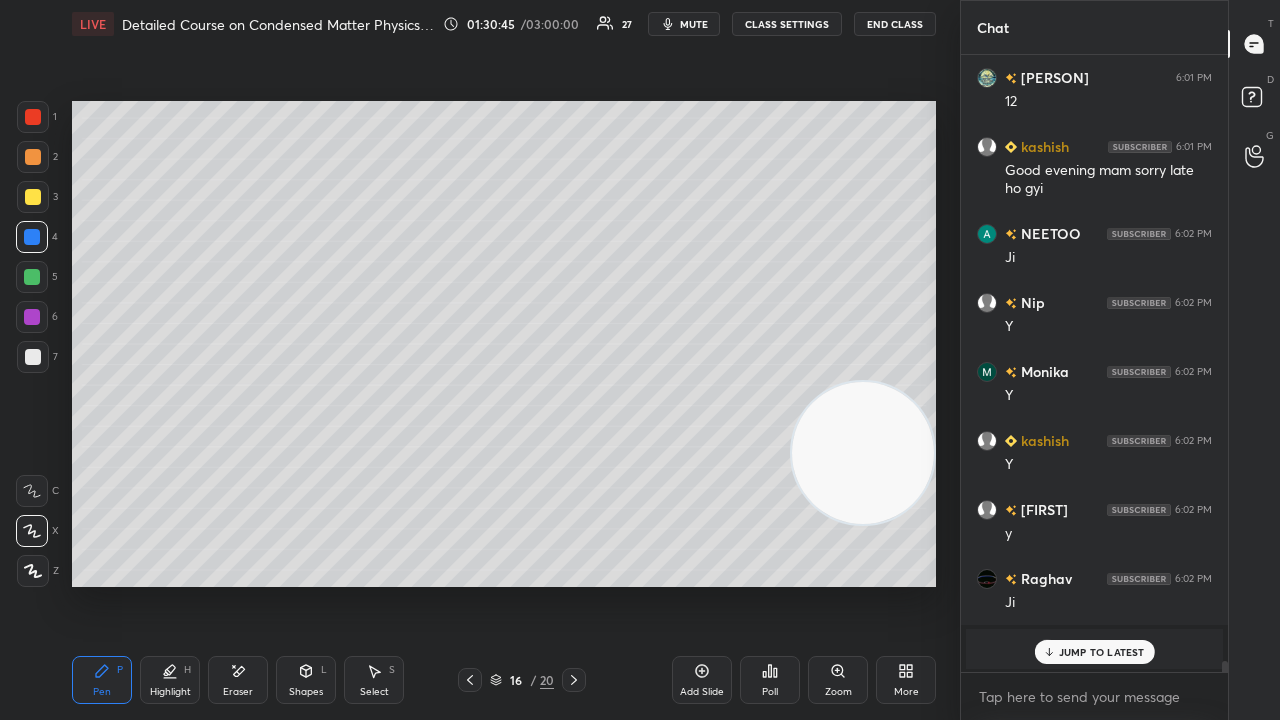 click on "JUMP TO LATEST" at bounding box center (1102, 652) 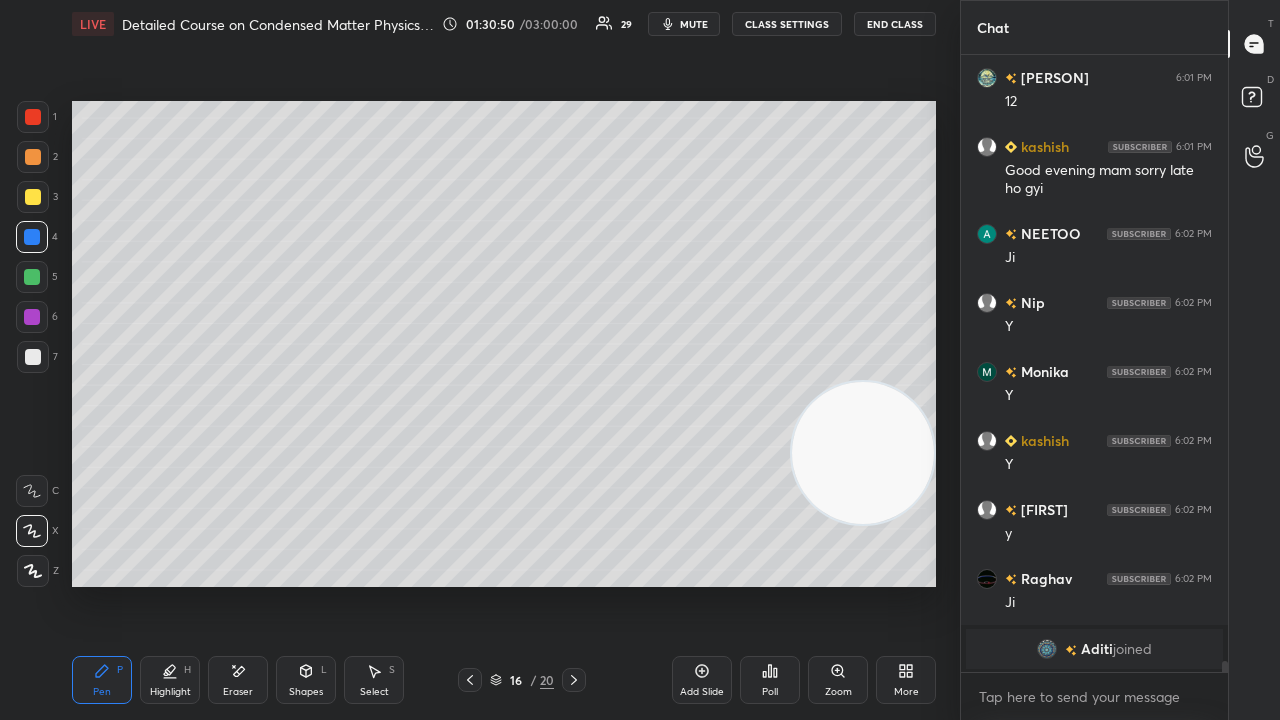 click on "mute" at bounding box center (684, 24) 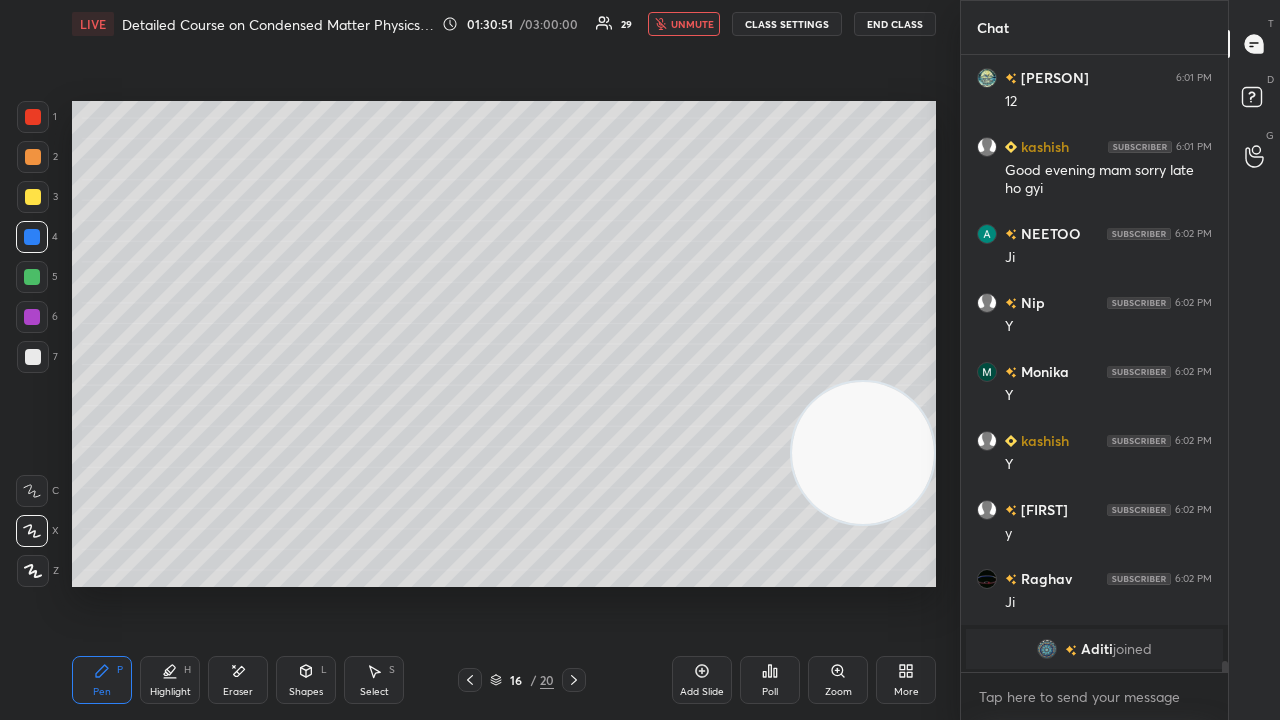 click on "unmute" at bounding box center (692, 24) 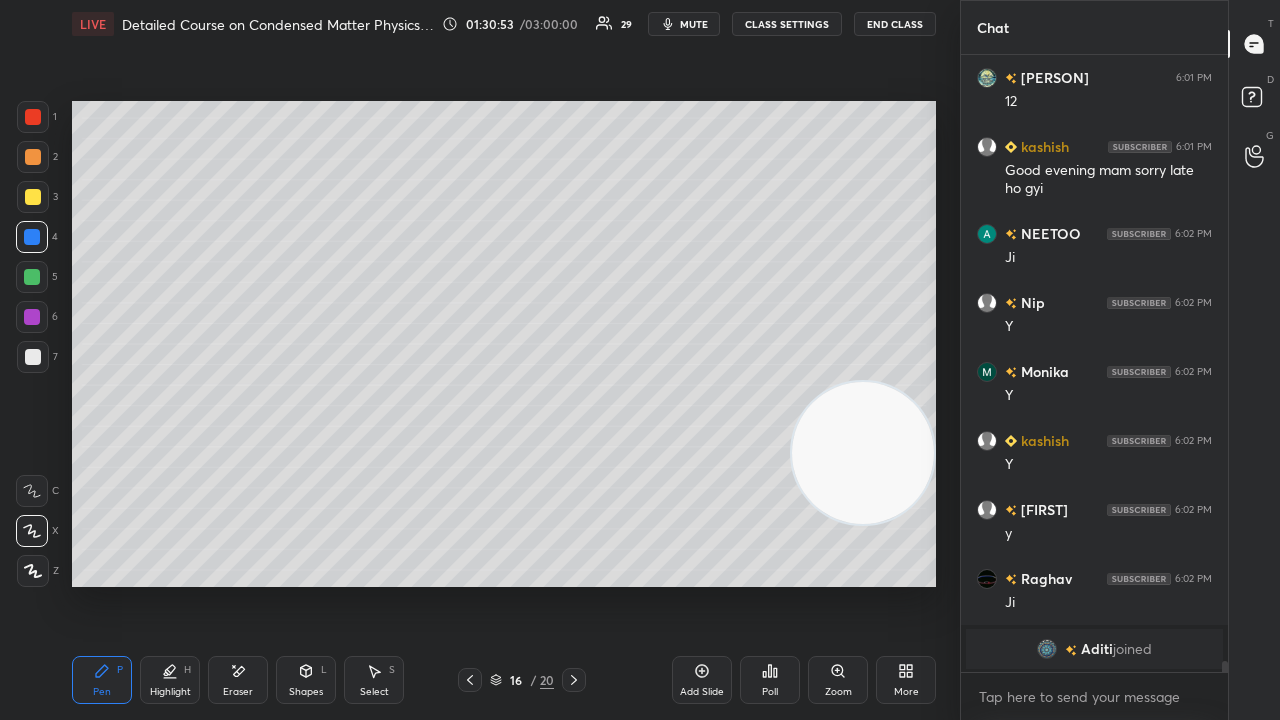 scroll, scrollTop: 34038, scrollLeft: 0, axis: vertical 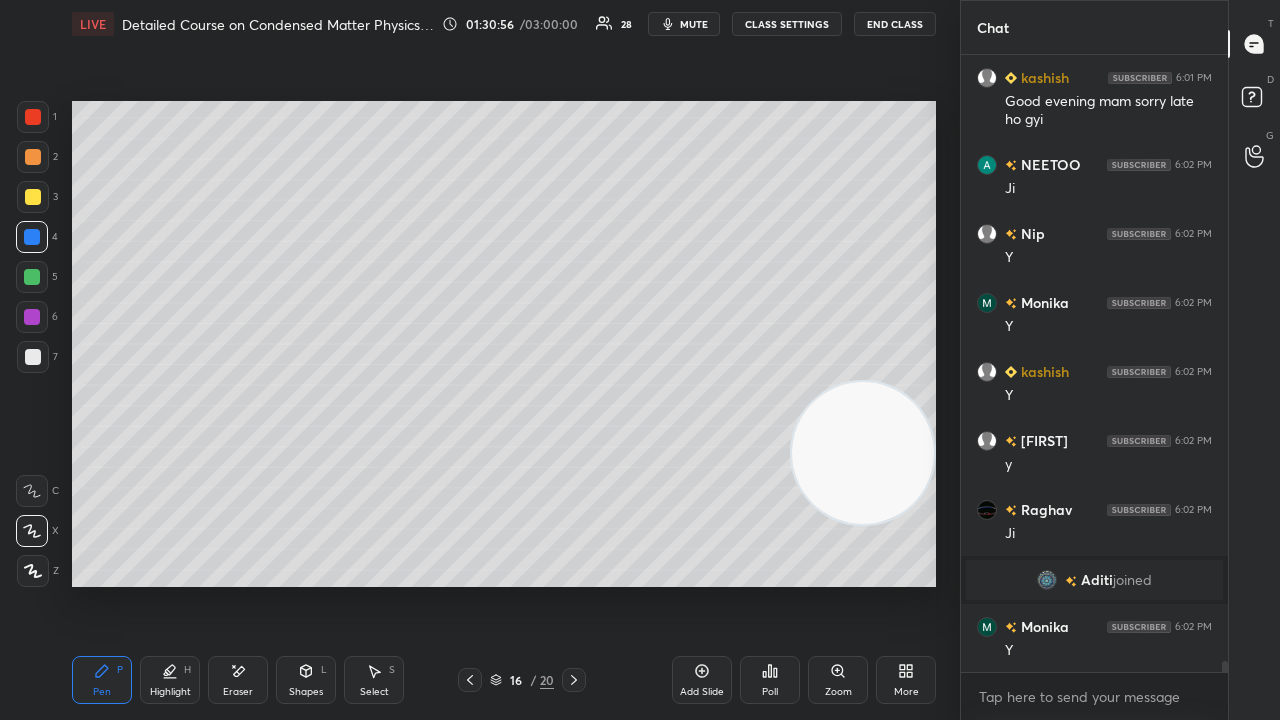 click on "mute" at bounding box center [694, 24] 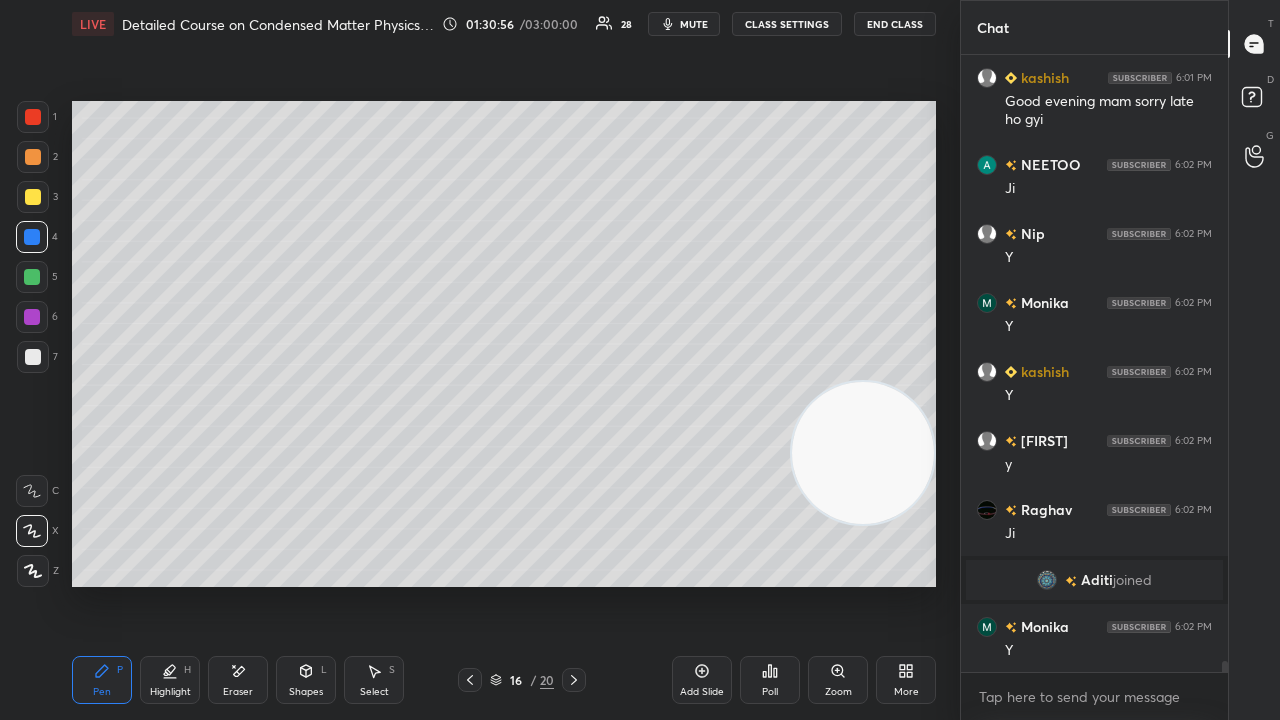 scroll, scrollTop: 34108, scrollLeft: 0, axis: vertical 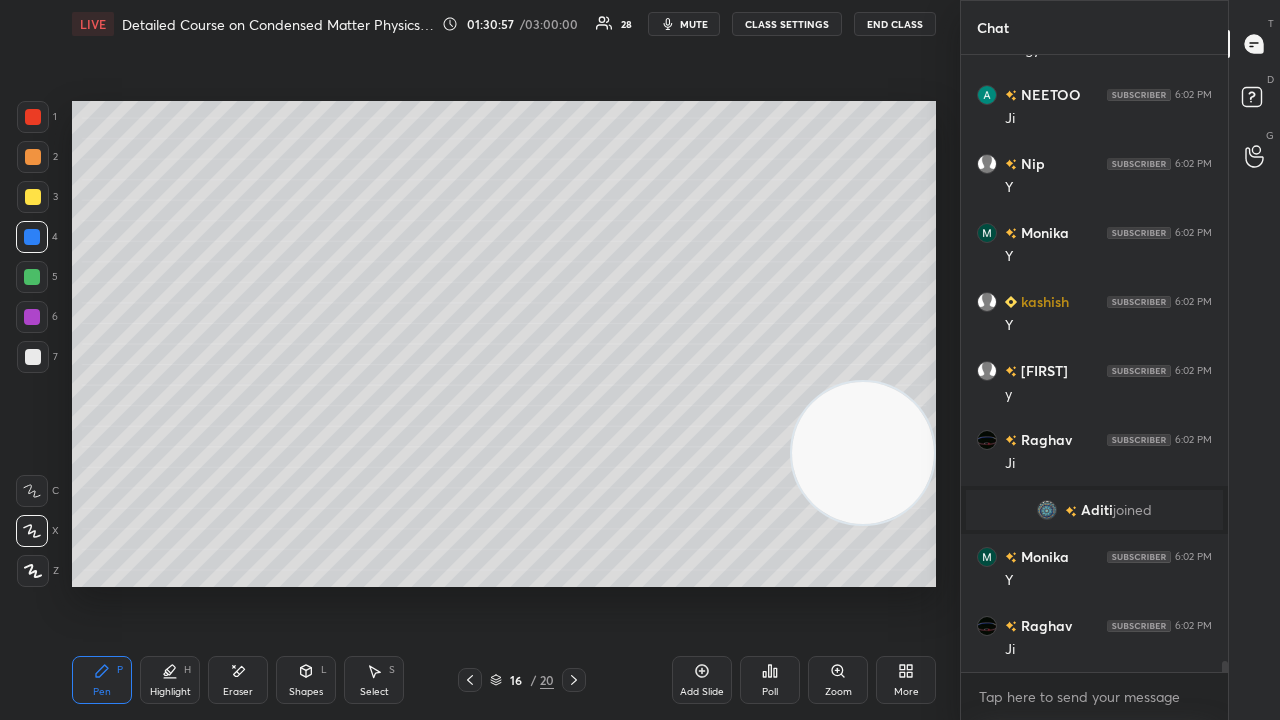 click 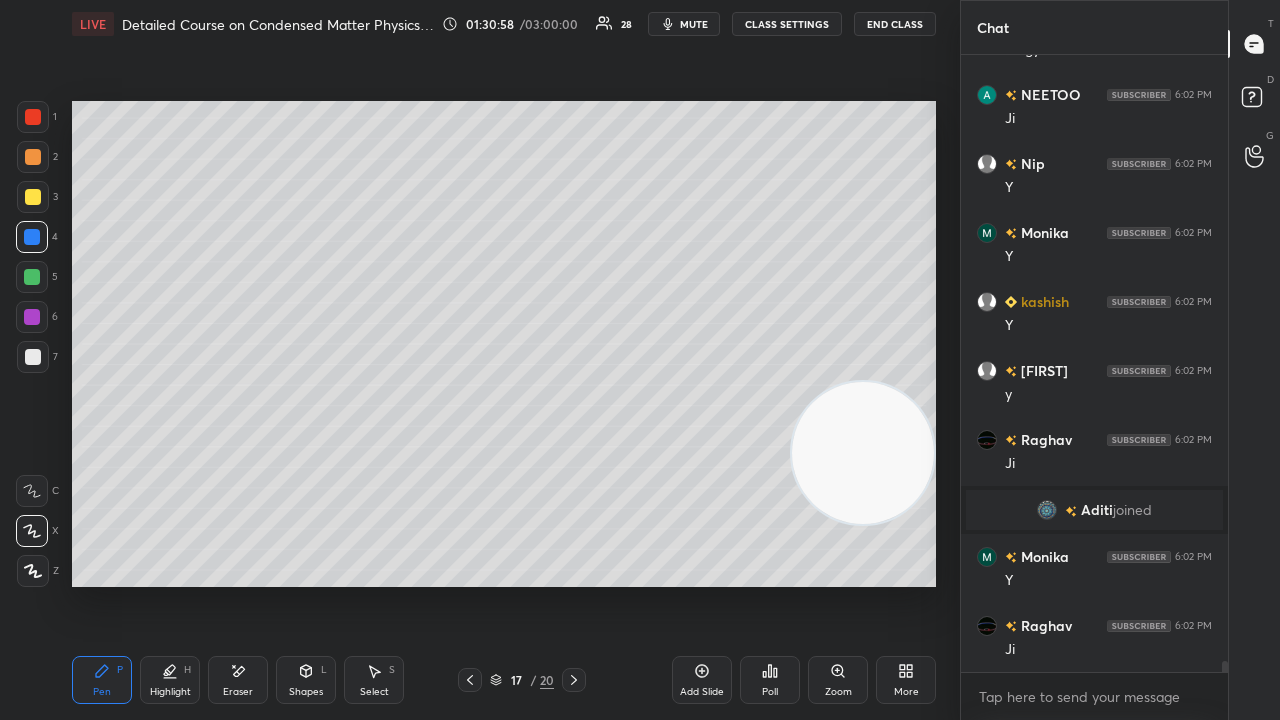 click at bounding box center (33, 197) 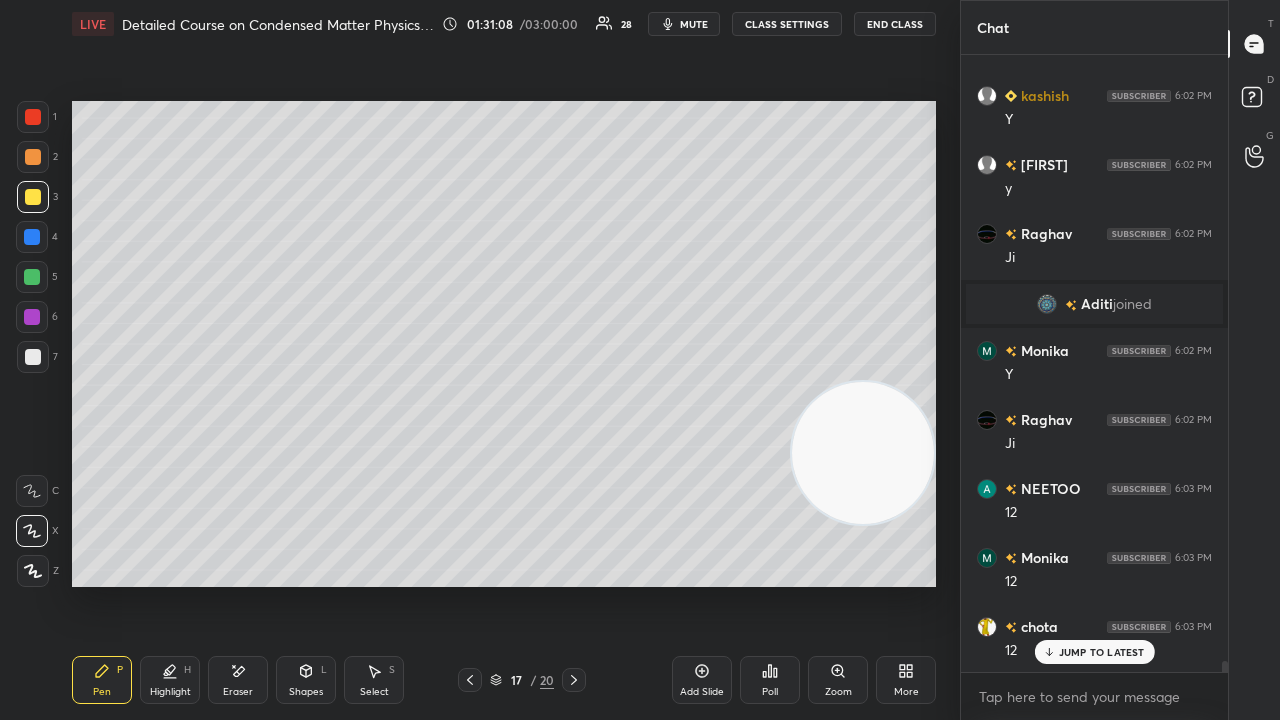 scroll, scrollTop: 34384, scrollLeft: 0, axis: vertical 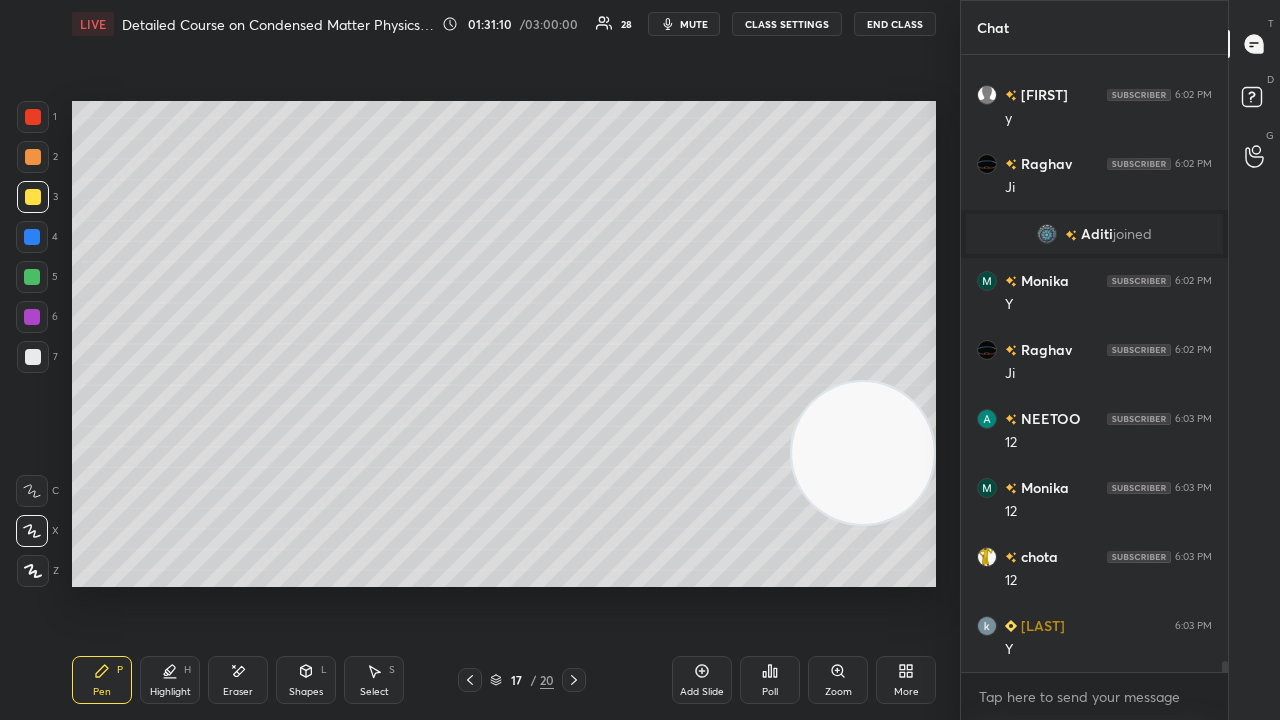 click on "mute" at bounding box center [694, 24] 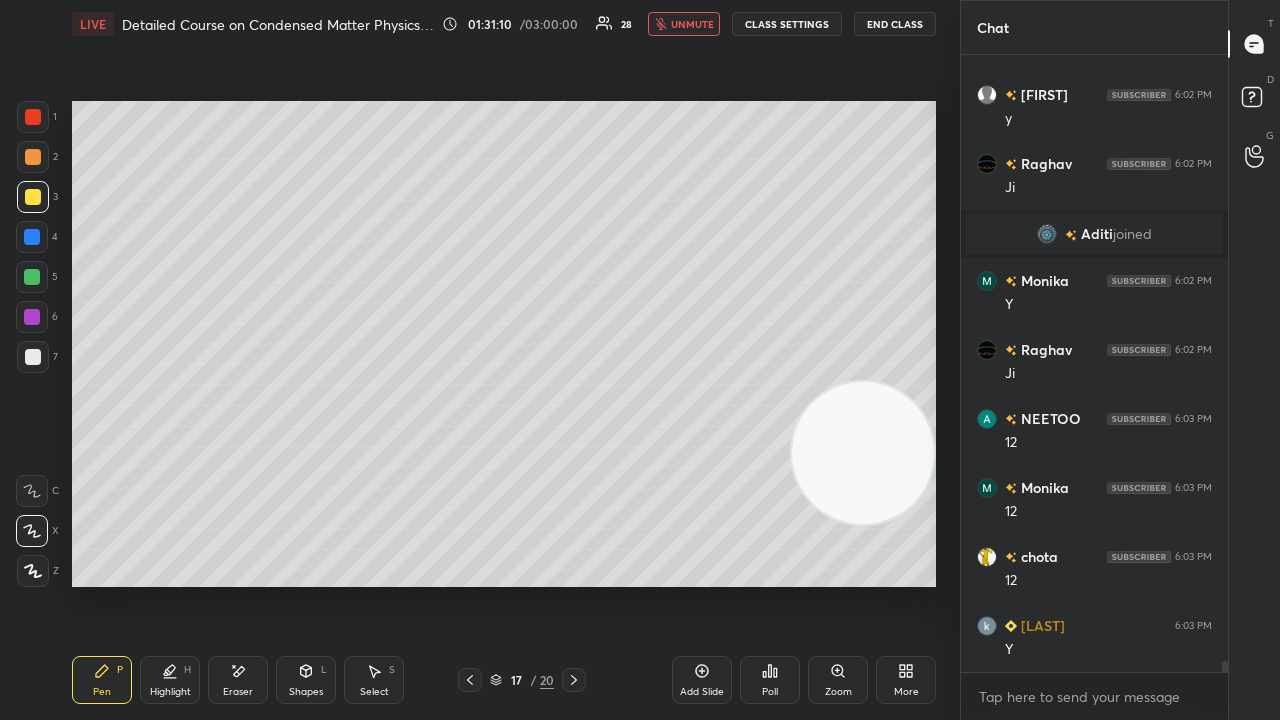 click on "unmute" at bounding box center [692, 24] 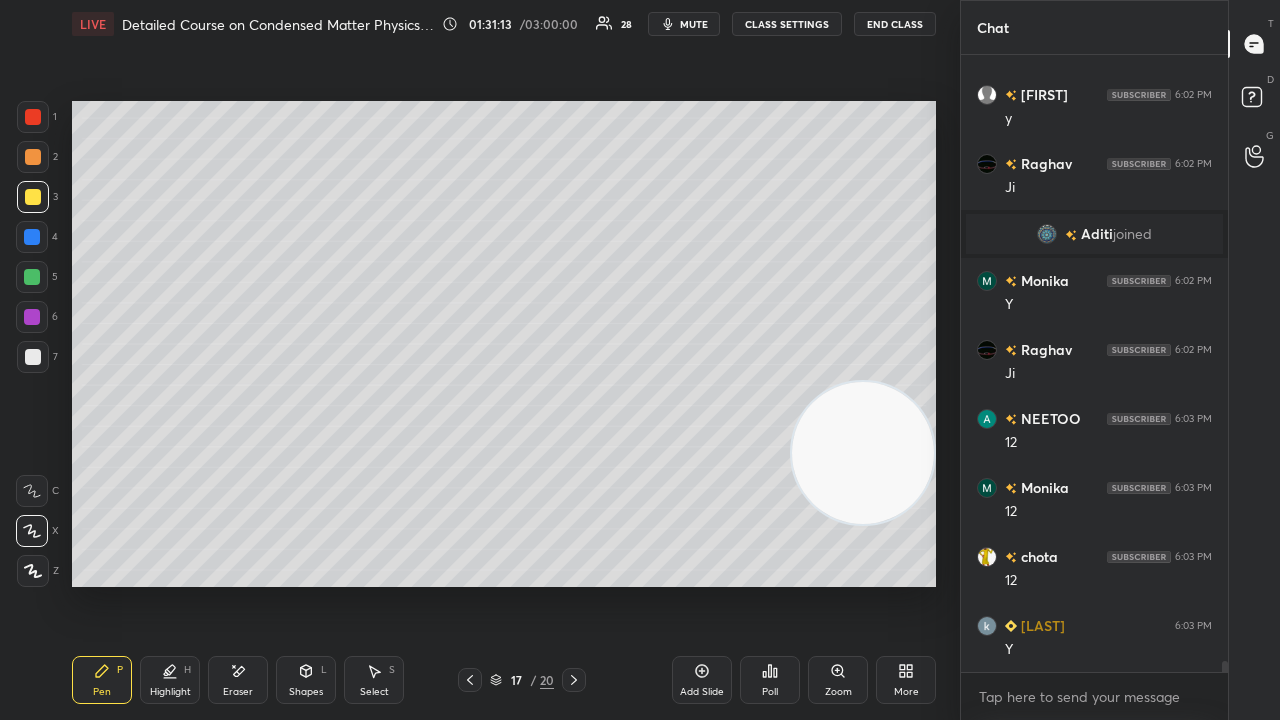 click 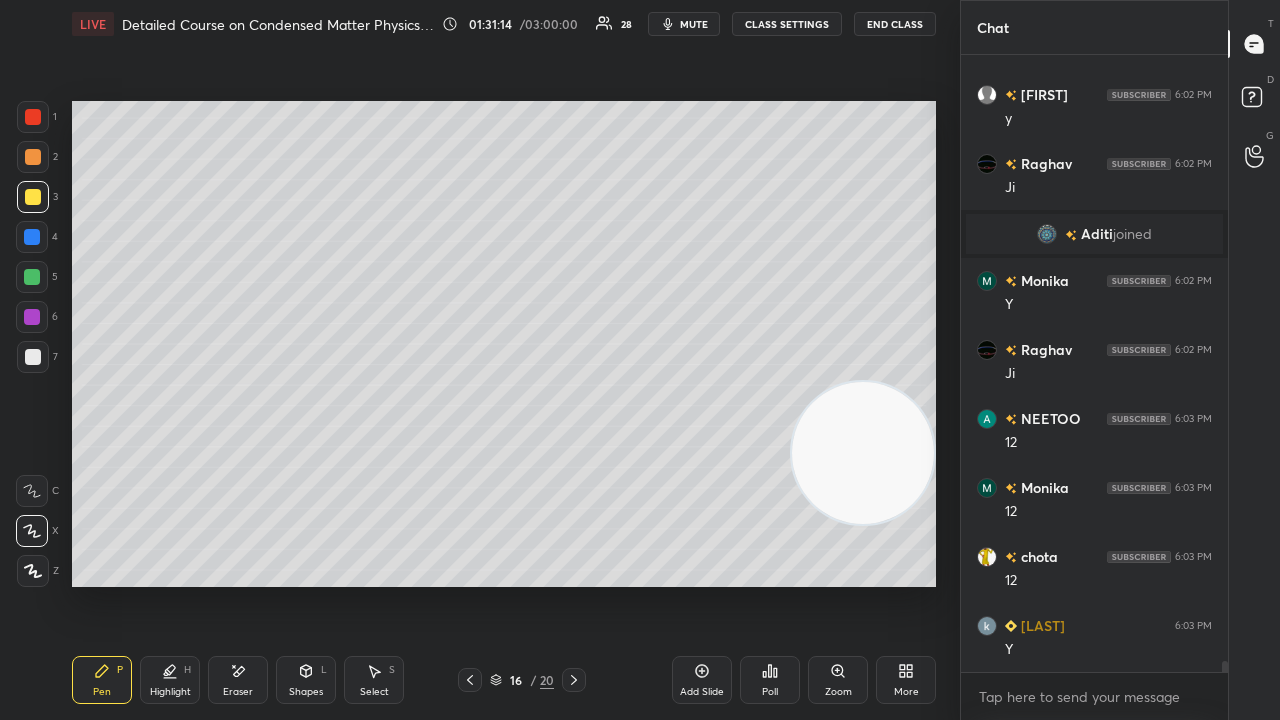 click on "mute" at bounding box center [694, 24] 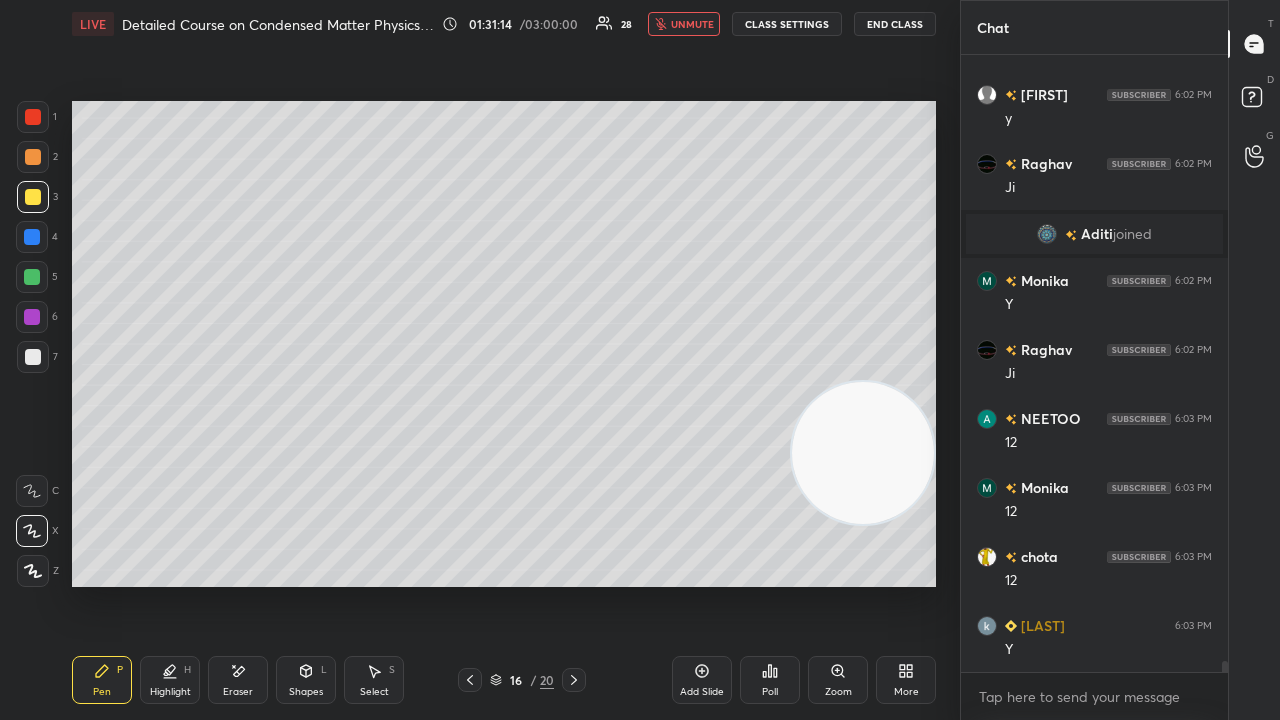 click on "unmute" at bounding box center (692, 24) 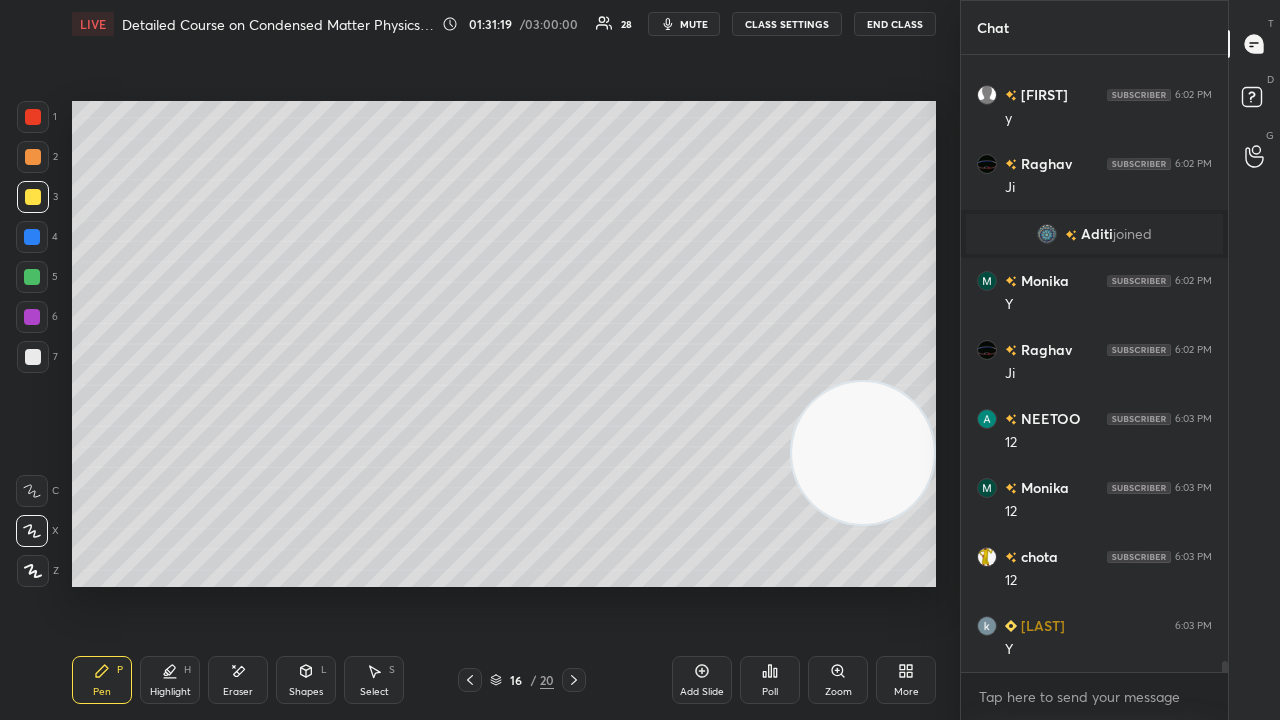 click at bounding box center (32, 277) 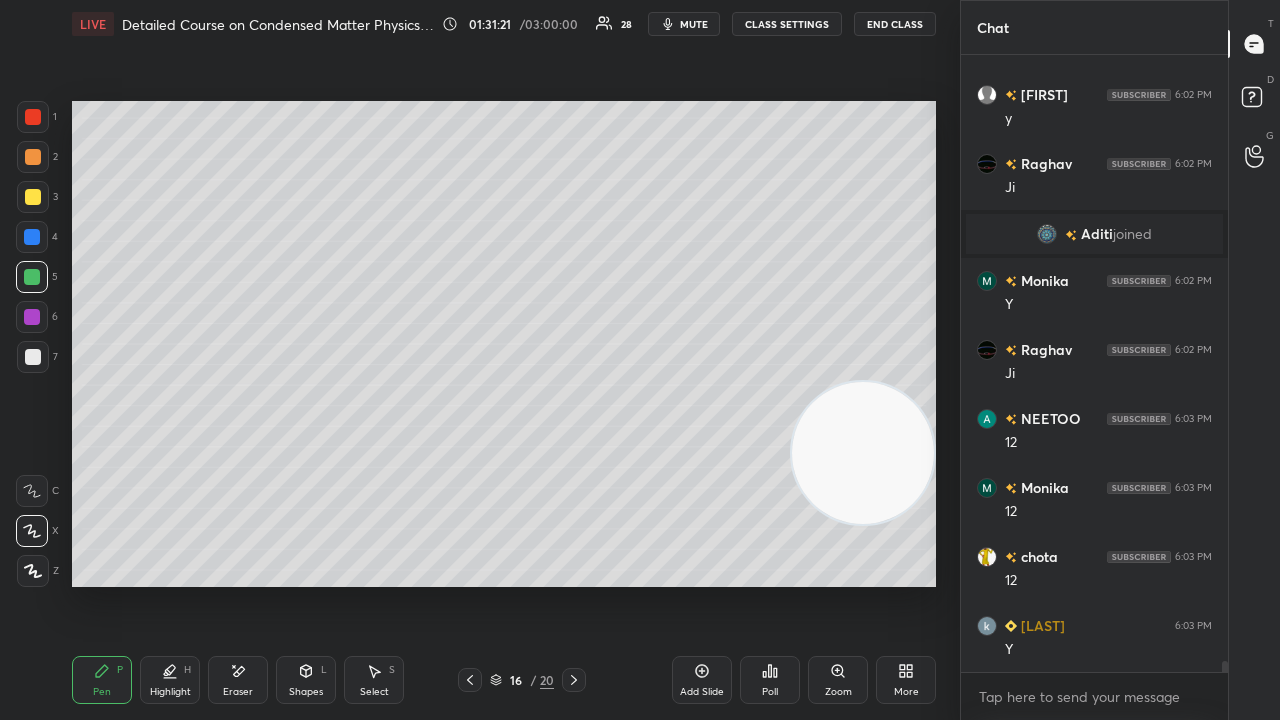click at bounding box center (33, 197) 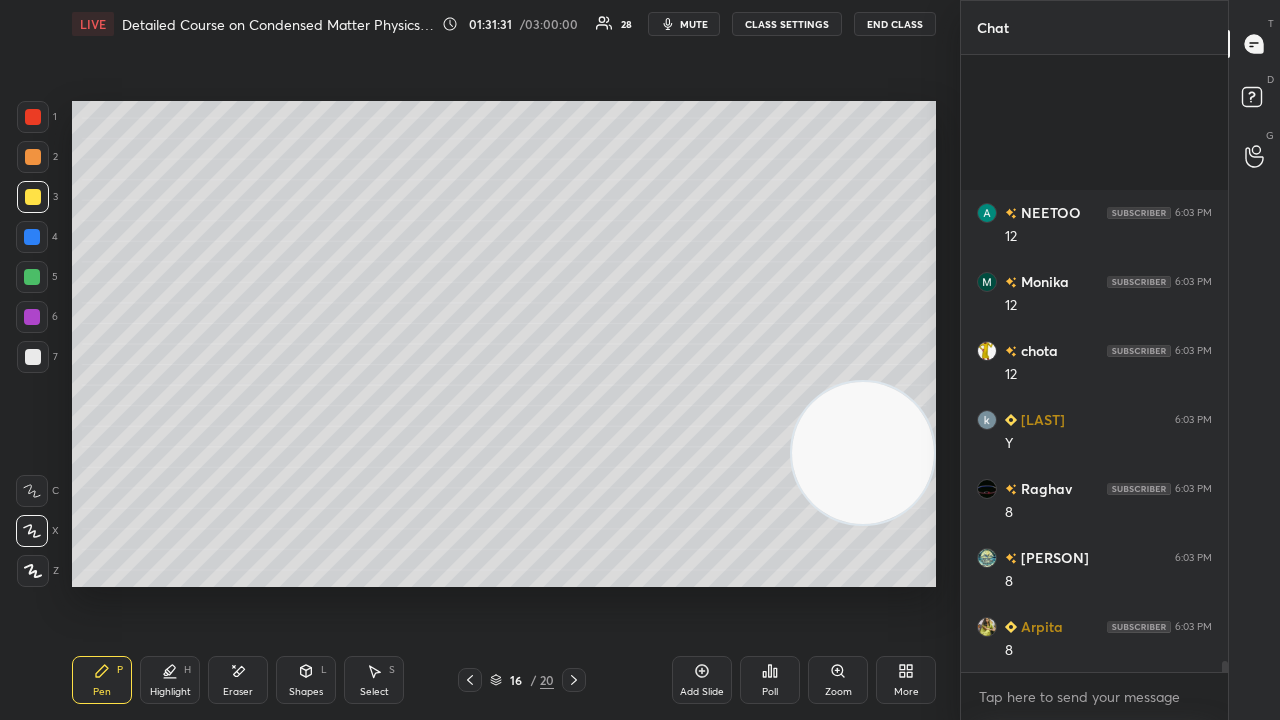 scroll, scrollTop: 34798, scrollLeft: 0, axis: vertical 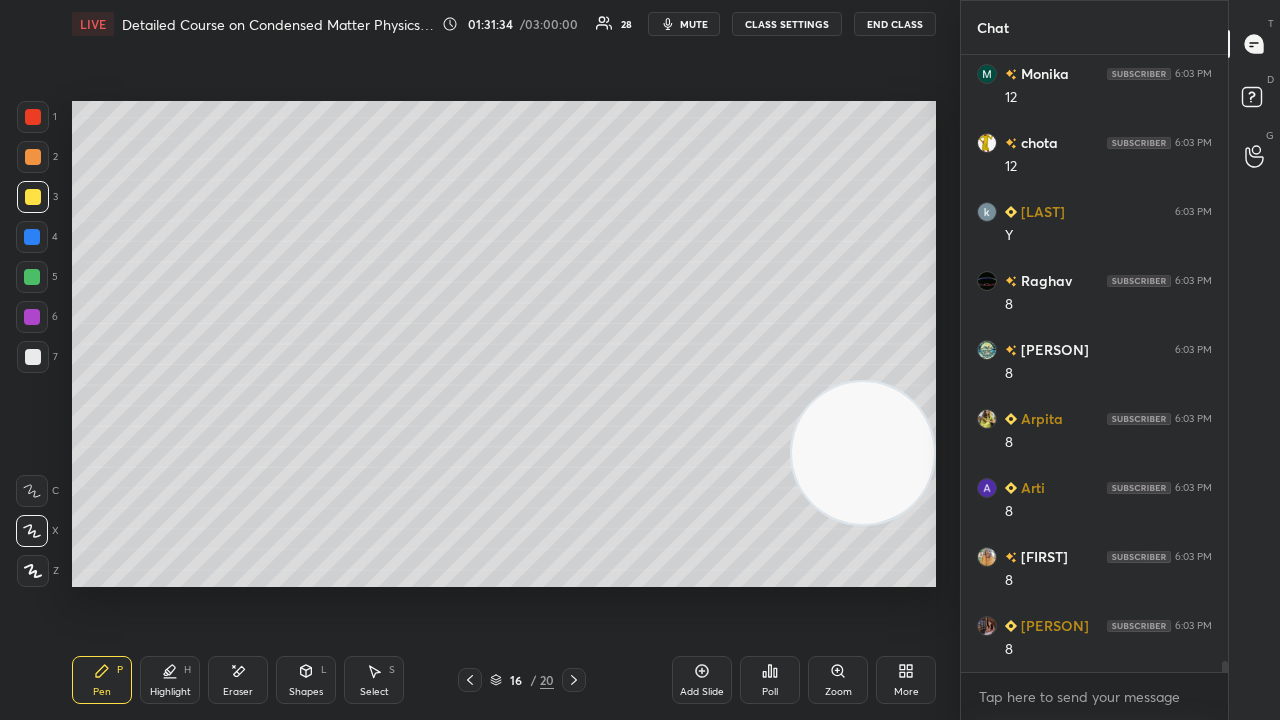 click on "mute" at bounding box center (694, 24) 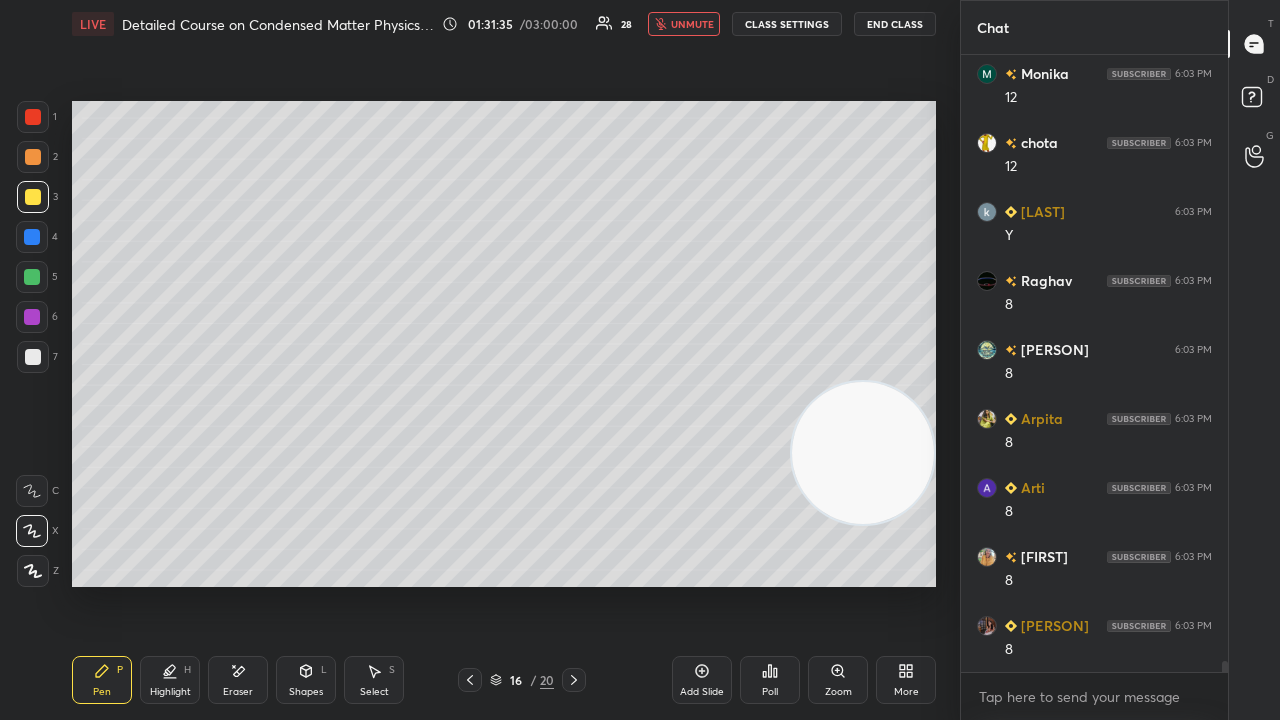 scroll, scrollTop: 34866, scrollLeft: 0, axis: vertical 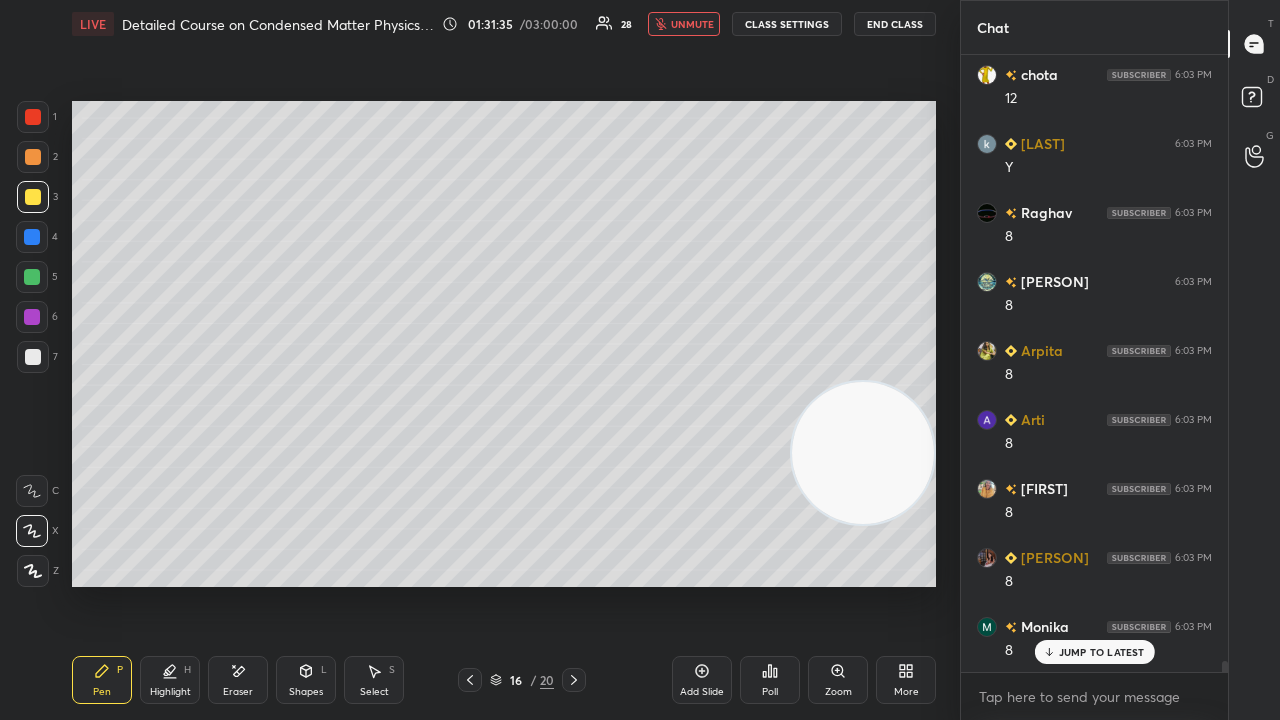 click on "unmute" at bounding box center [692, 24] 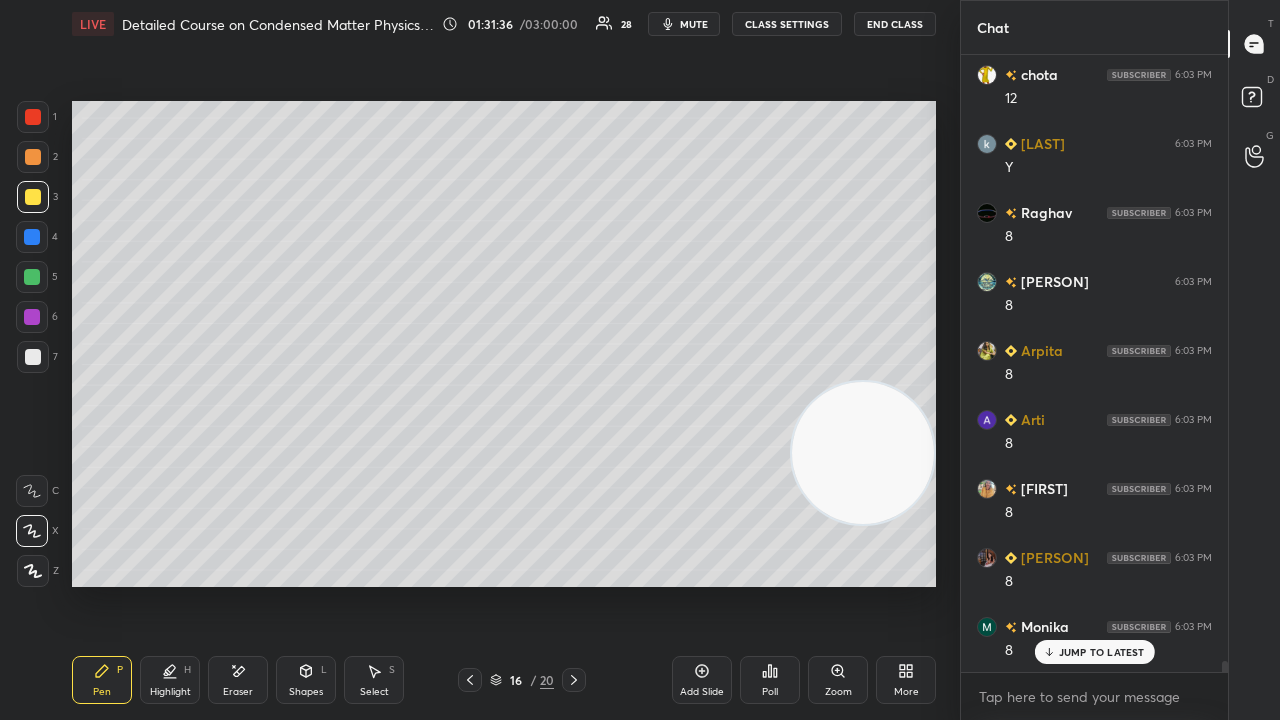scroll, scrollTop: 35004, scrollLeft: 0, axis: vertical 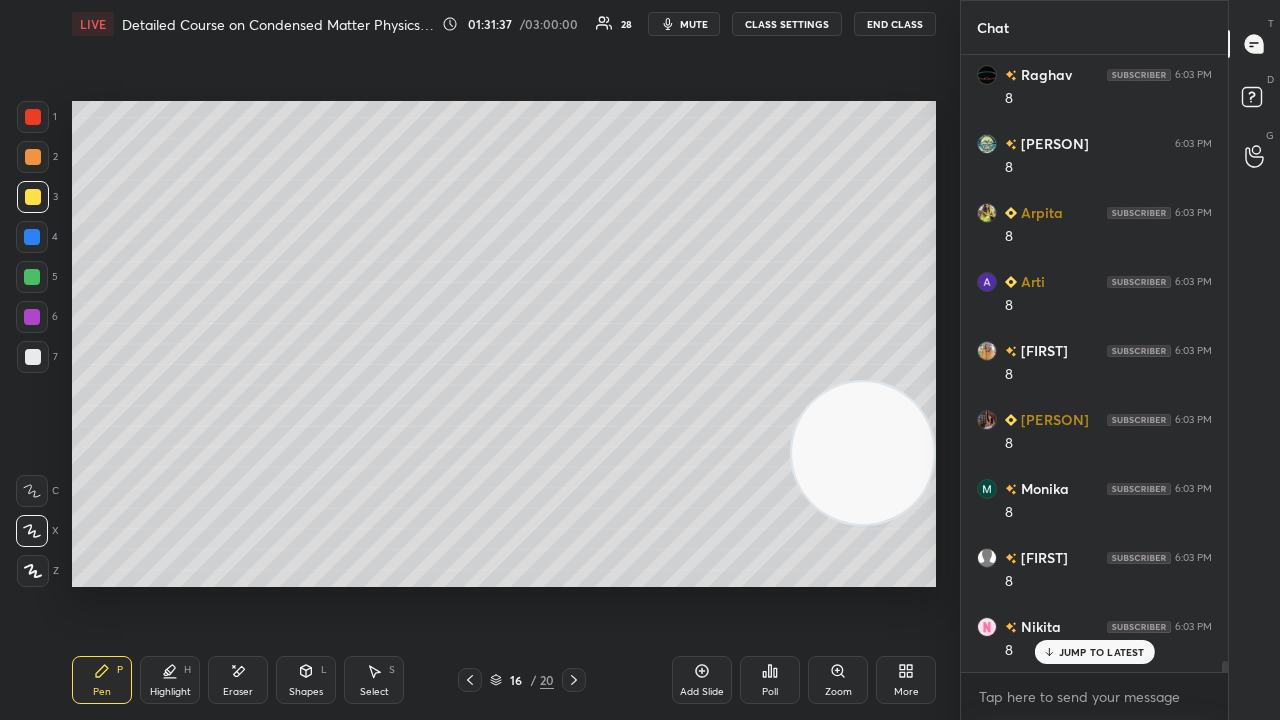 click on "JUMP TO LATEST" at bounding box center [1094, 652] 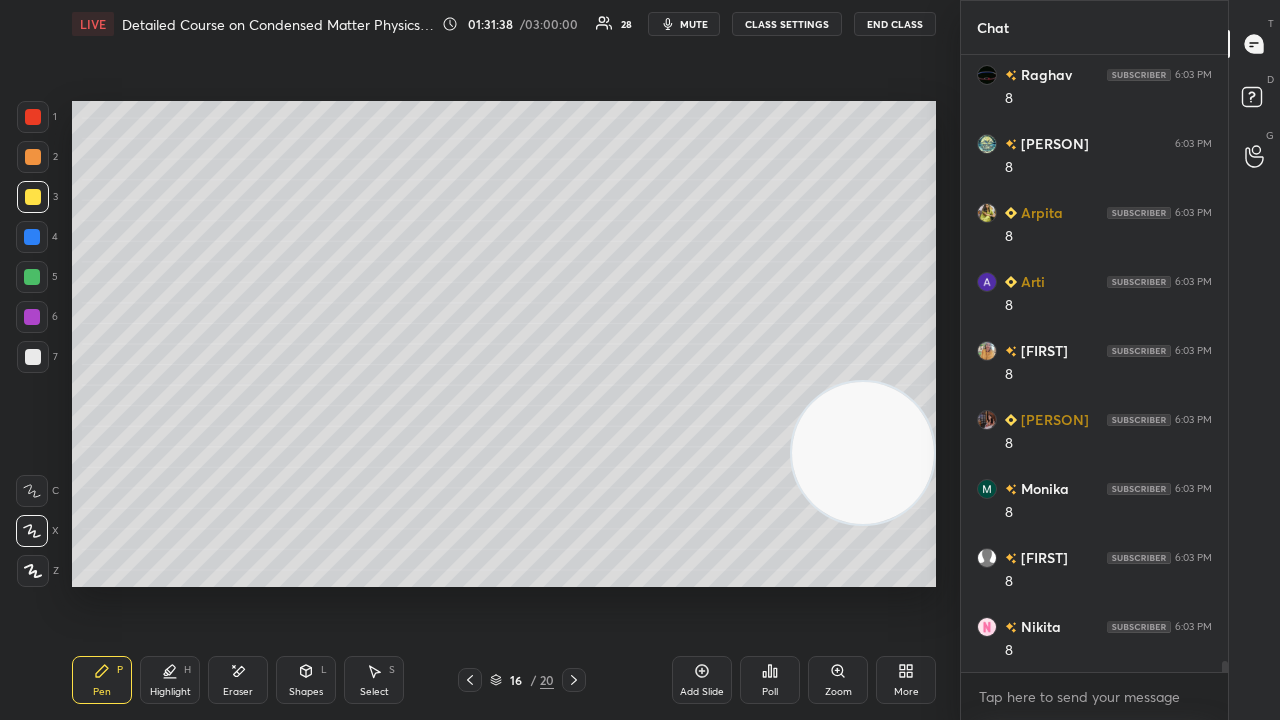 click on "mute" at bounding box center [694, 24] 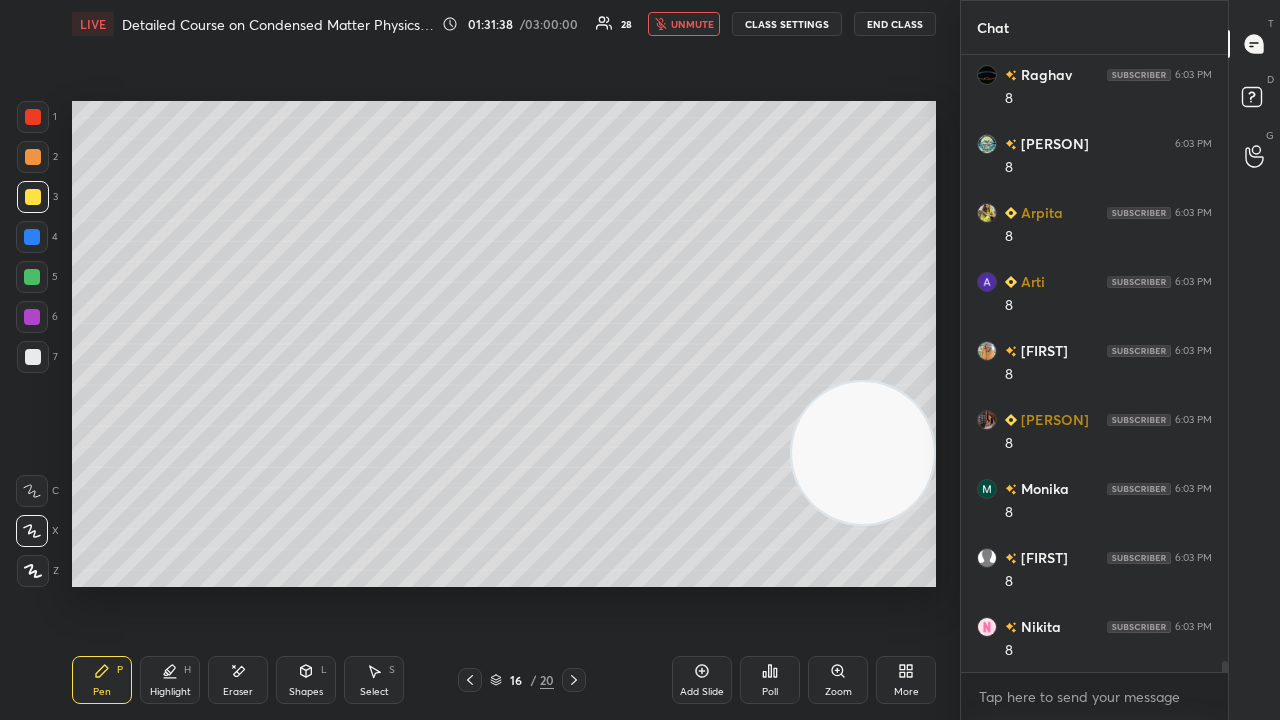 click on "unmute" at bounding box center [684, 24] 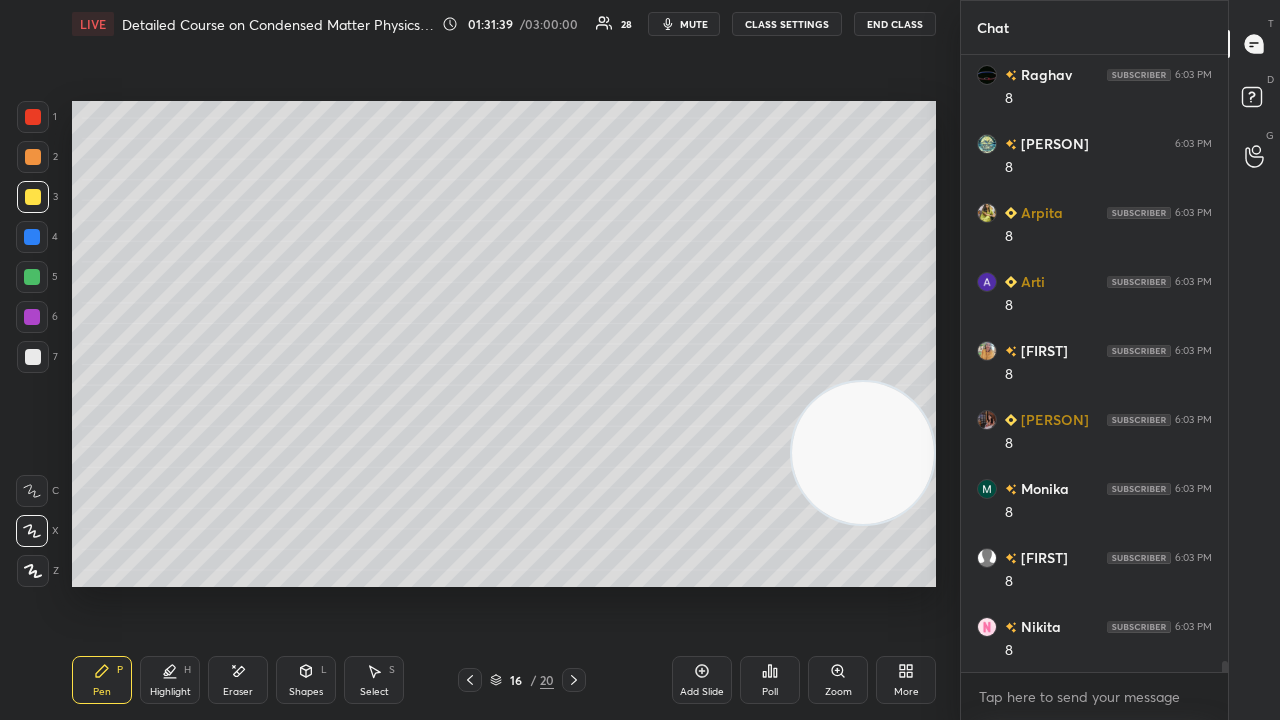 click 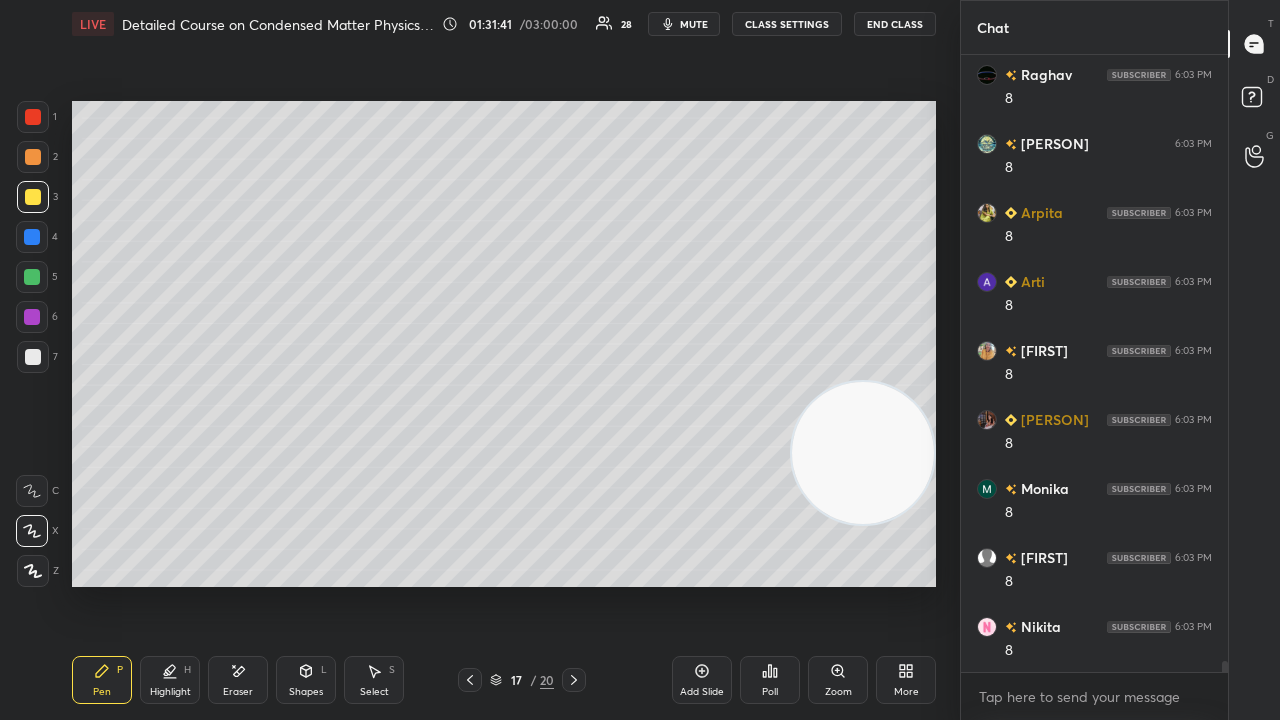 scroll, scrollTop: 35074, scrollLeft: 0, axis: vertical 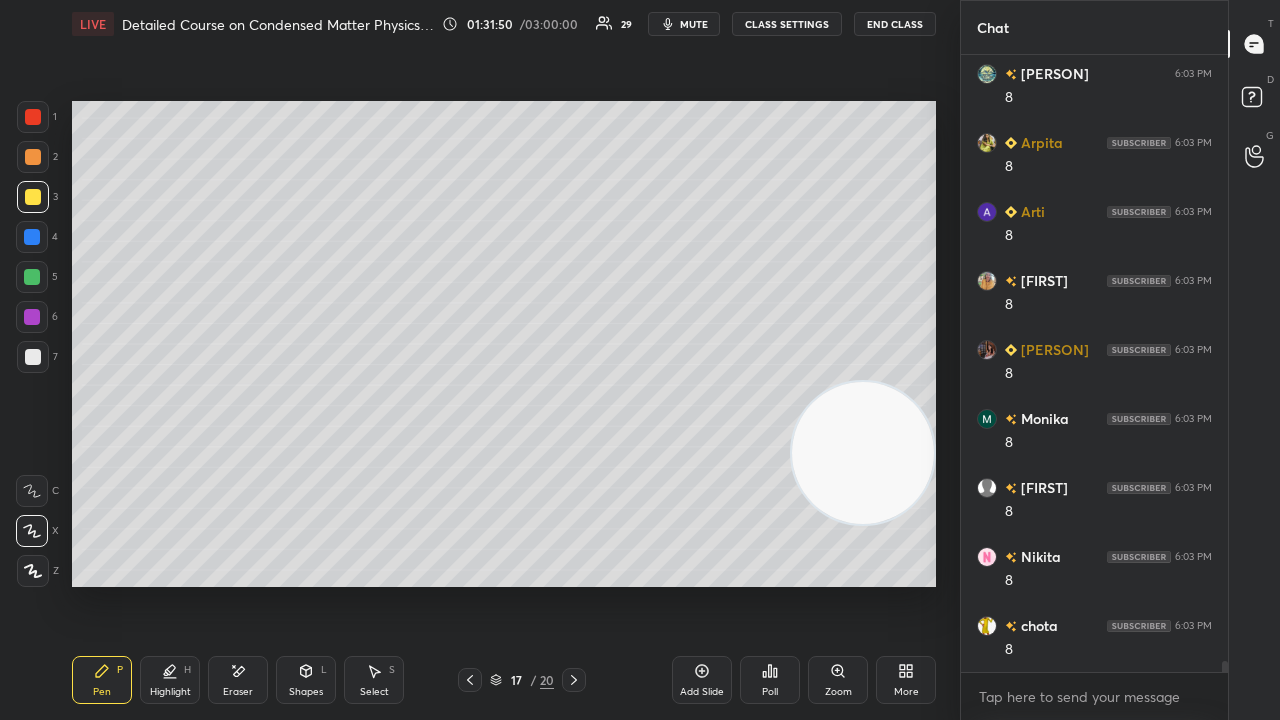 click on "mute" at bounding box center (694, 24) 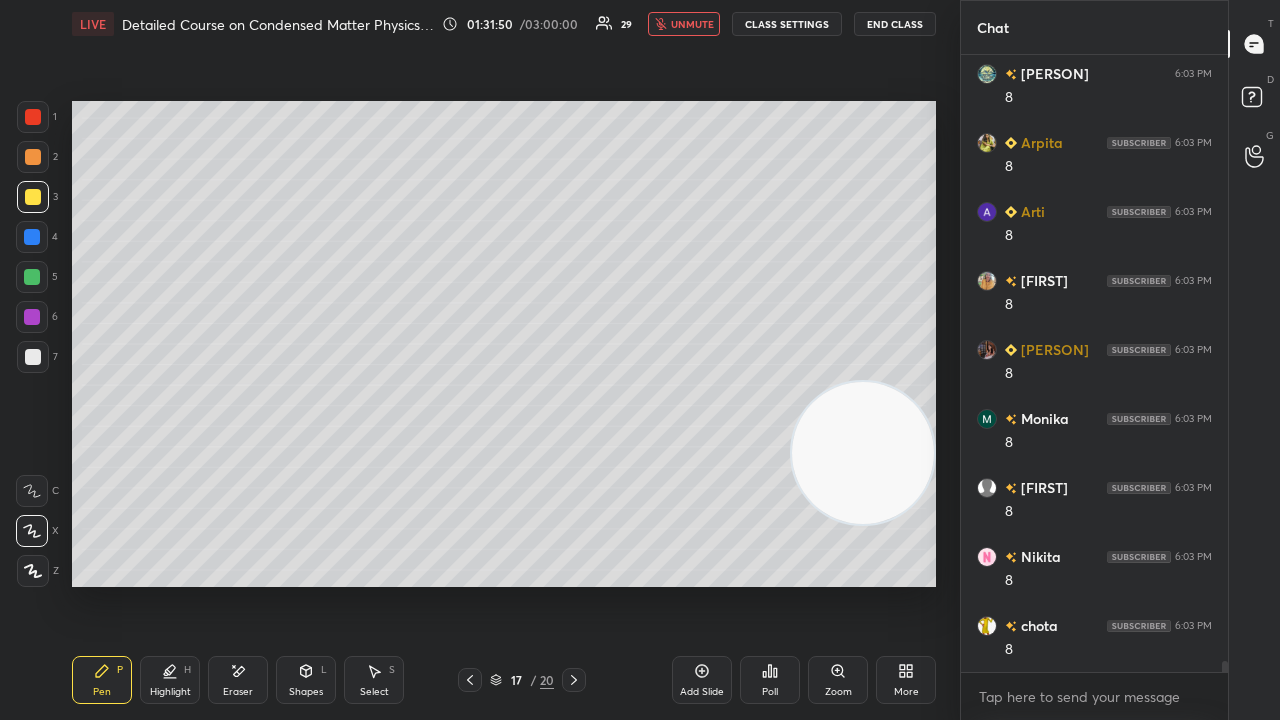 click on "unmute" at bounding box center (692, 24) 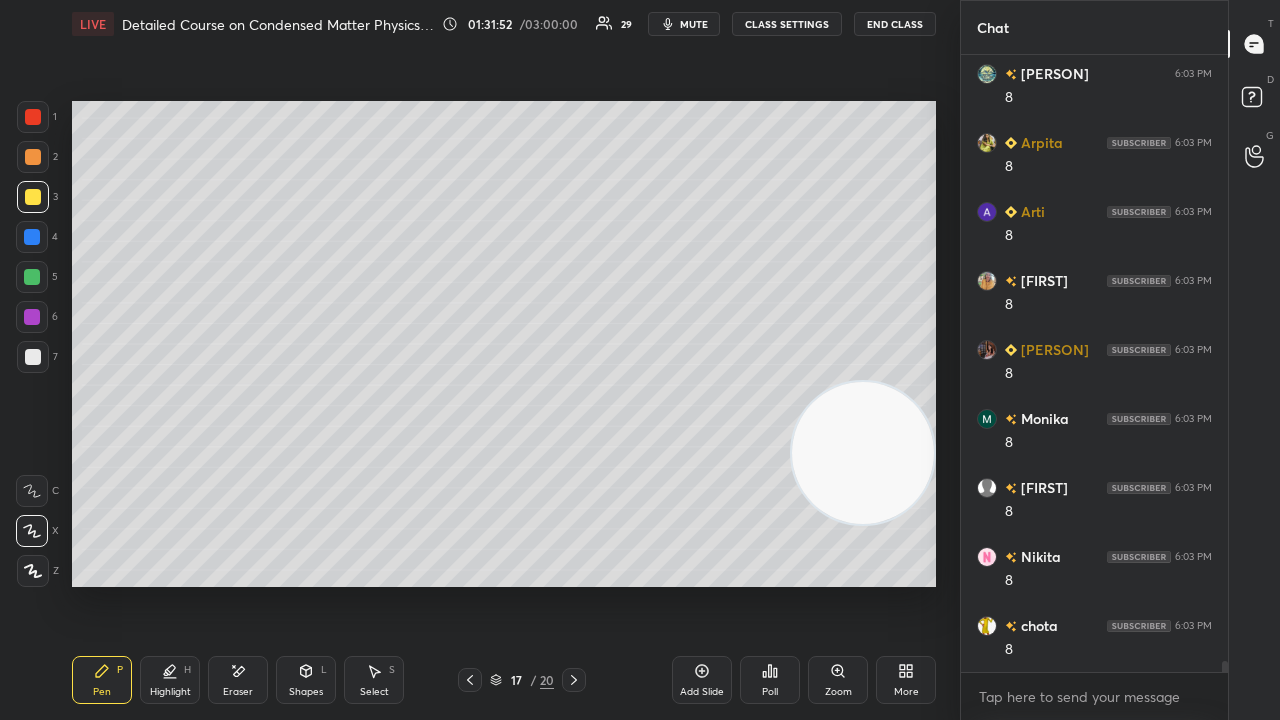 click on "mute" at bounding box center [694, 24] 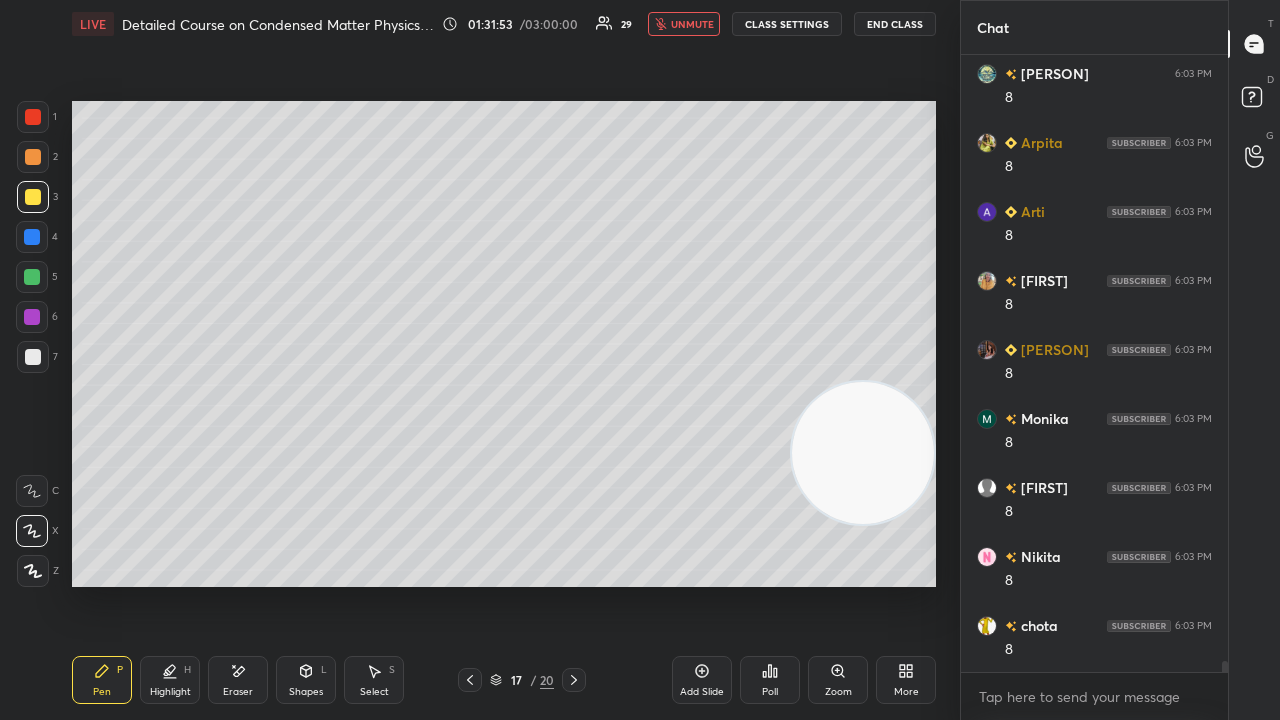 click on "unmute" at bounding box center [692, 24] 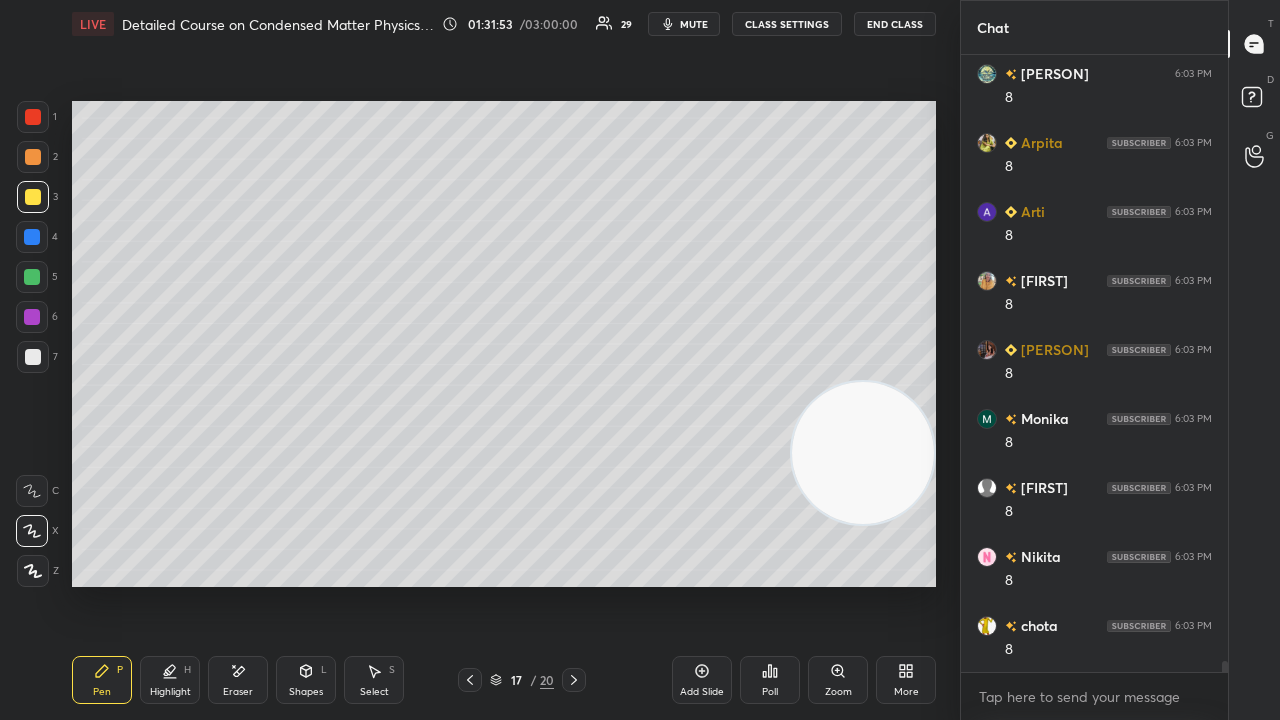 click at bounding box center (33, 357) 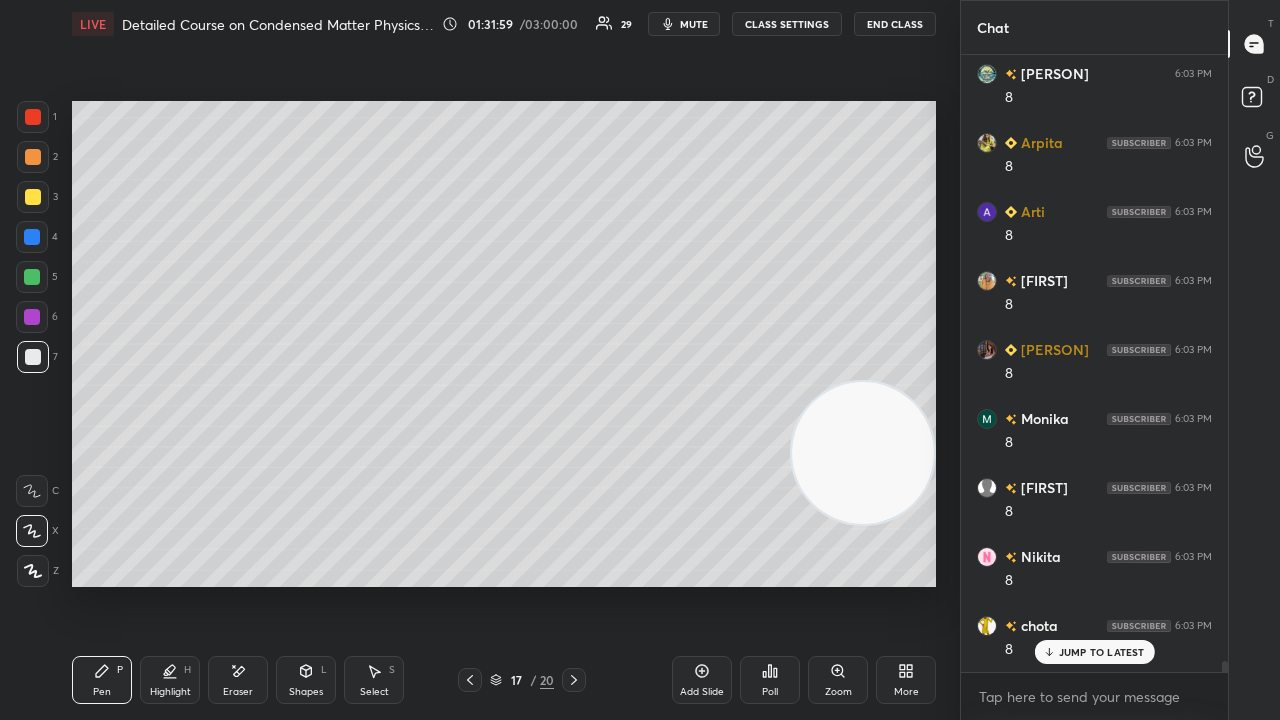scroll, scrollTop: 35142, scrollLeft: 0, axis: vertical 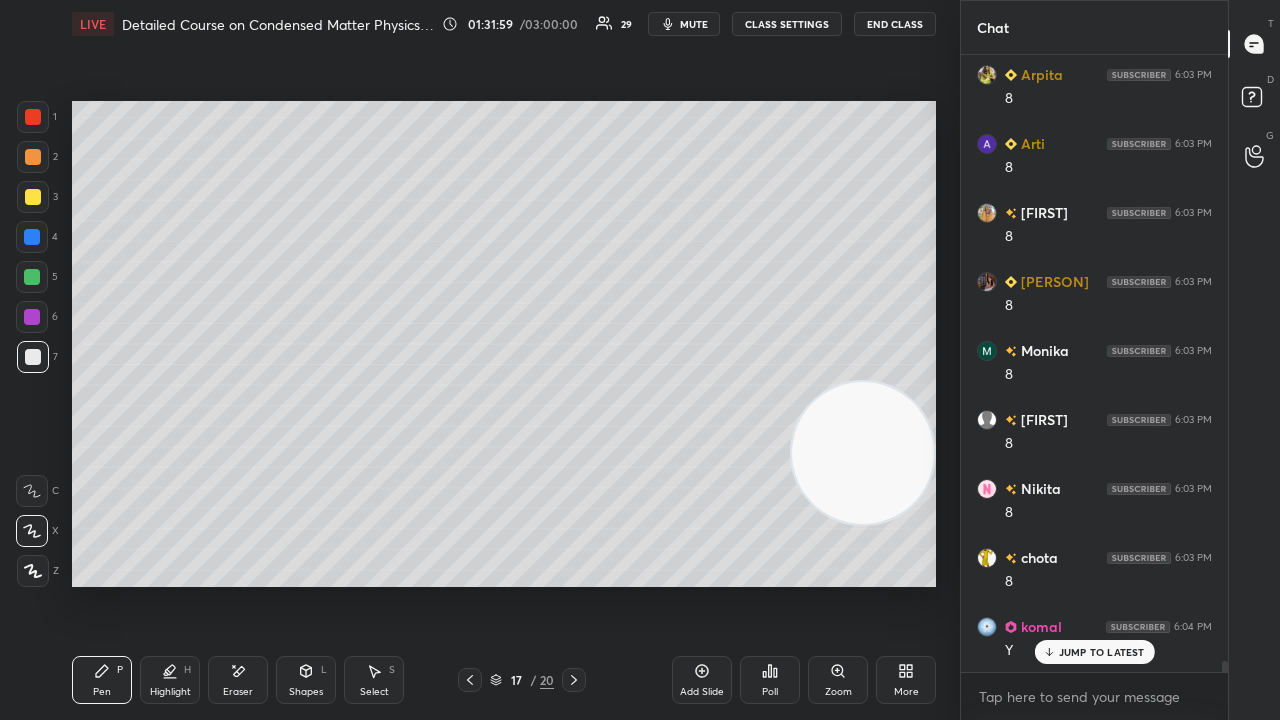 click on "mute" at bounding box center (684, 24) 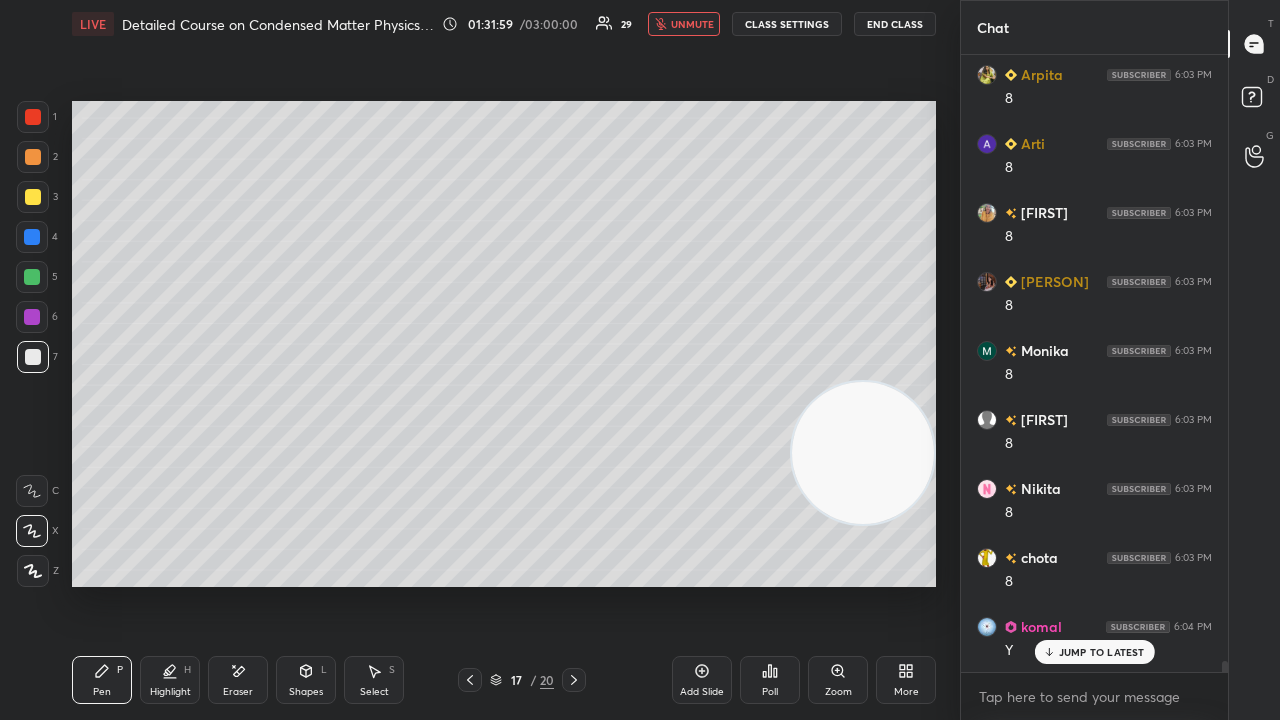 click on "unmute" at bounding box center [692, 24] 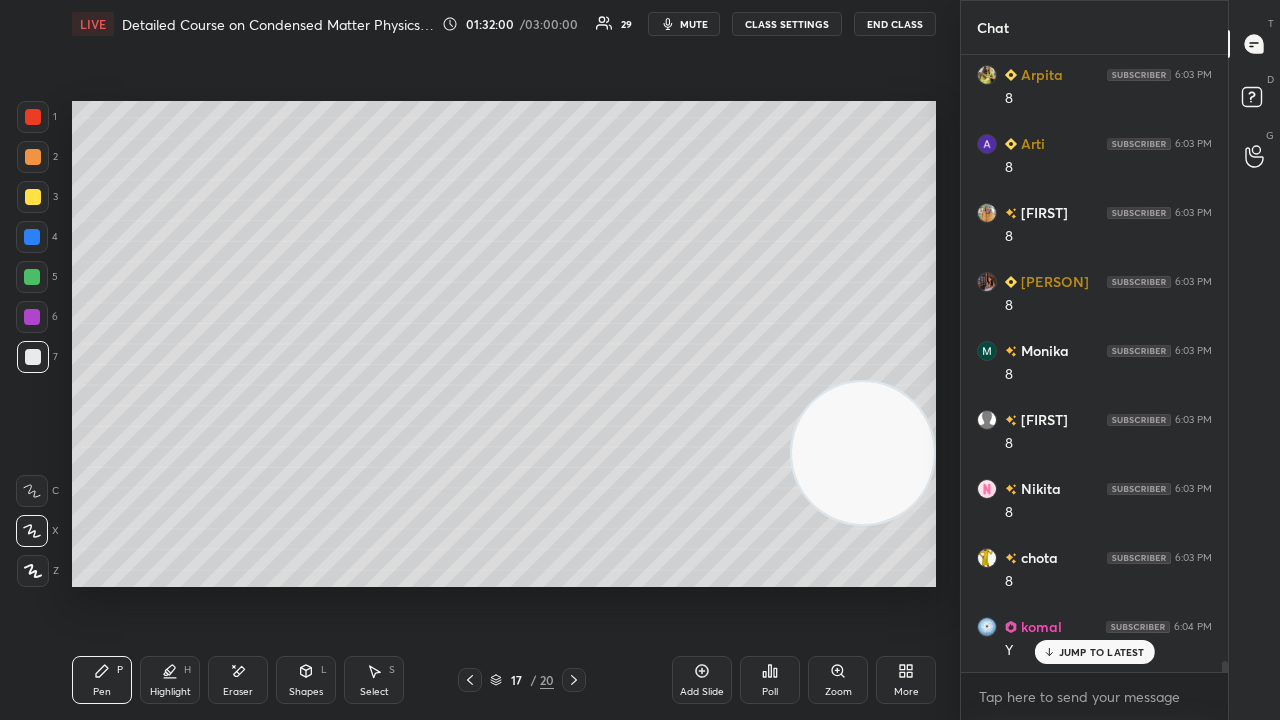 scroll, scrollTop: 35190, scrollLeft: 0, axis: vertical 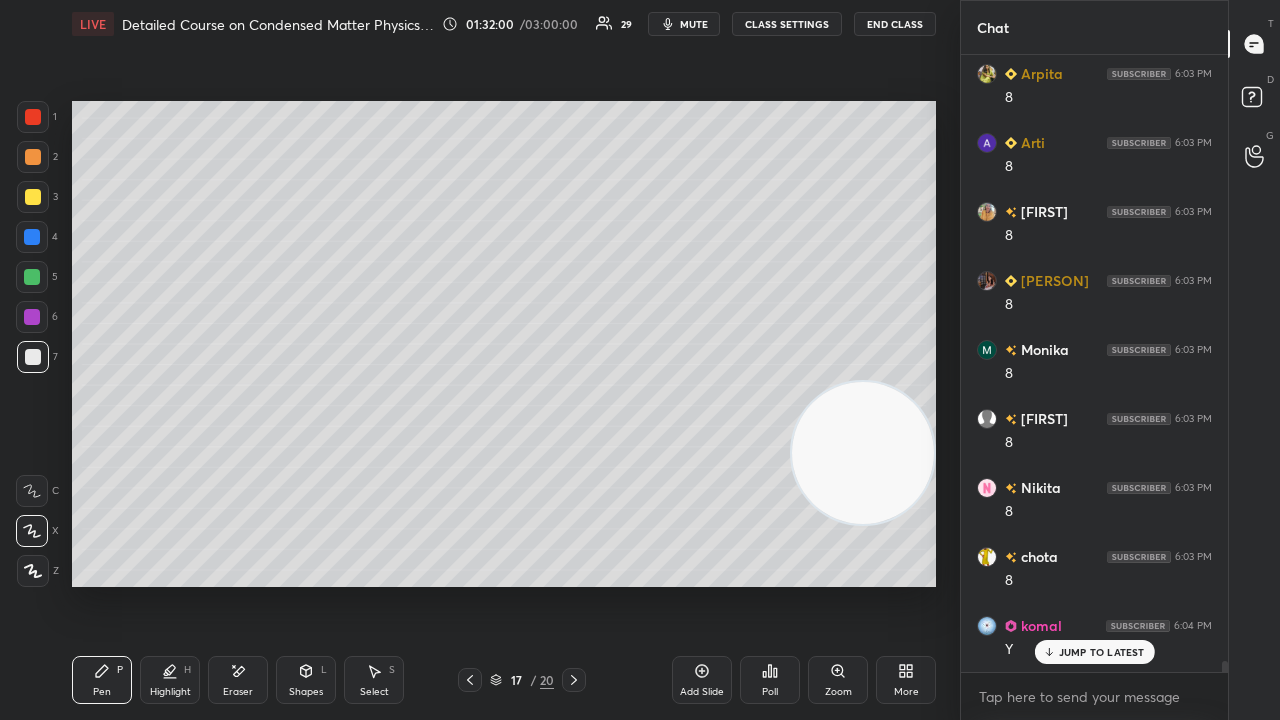 drag, startPoint x: 473, startPoint y: 682, endPoint x: 468, endPoint y: 671, distance: 12.083046 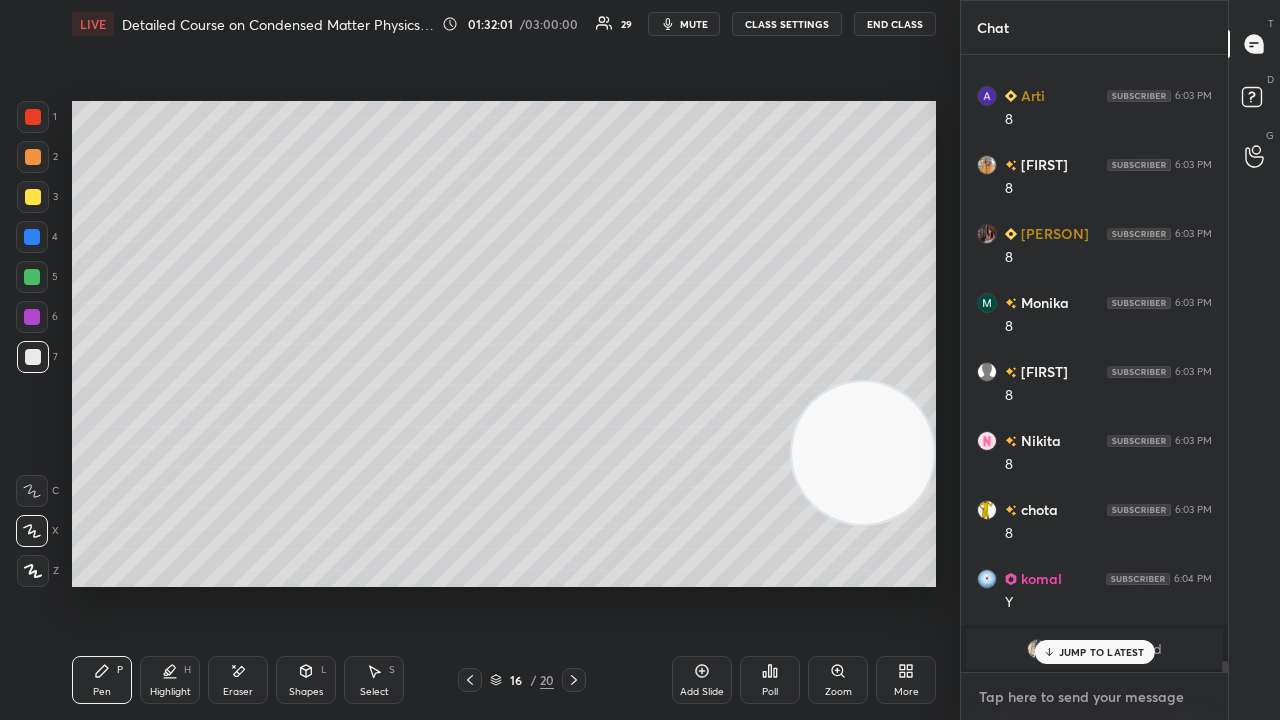 drag, startPoint x: 1084, startPoint y: 696, endPoint x: 1072, endPoint y: 697, distance: 12.0415945 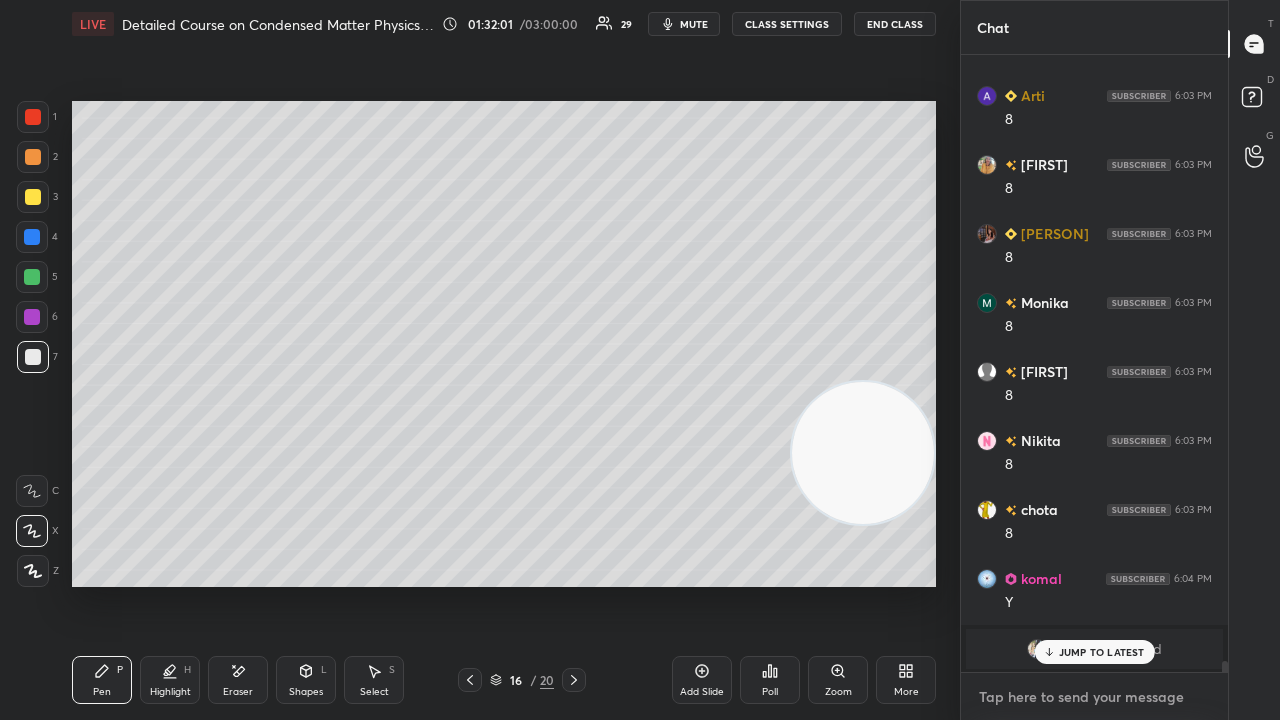 click at bounding box center [1094, 697] 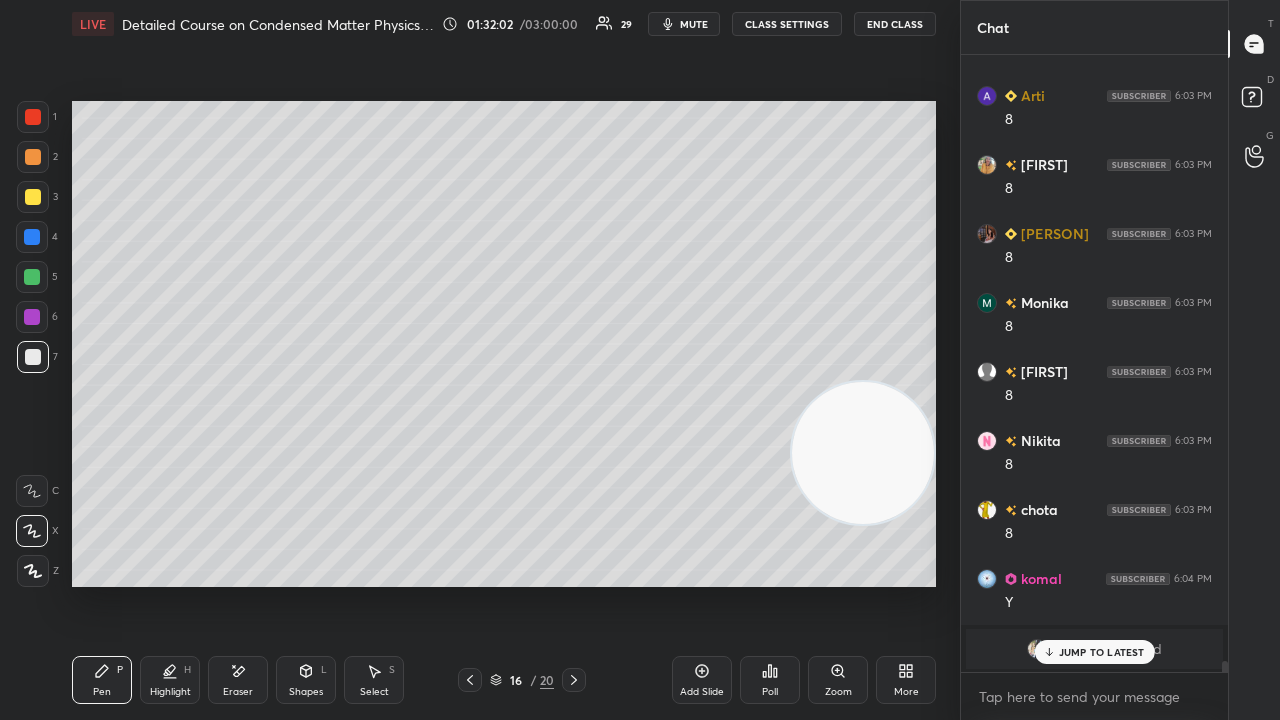 click on "JUMP TO LATEST" at bounding box center (1102, 652) 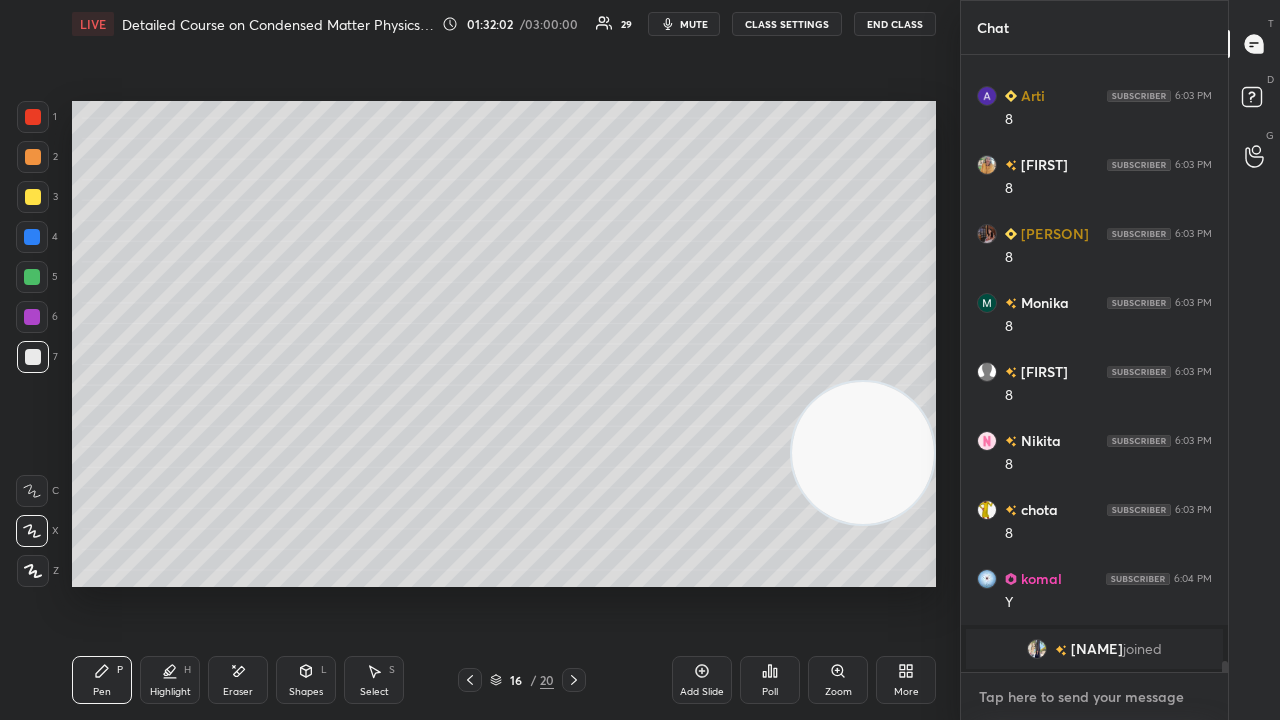 drag, startPoint x: 1080, startPoint y: 710, endPoint x: 1066, endPoint y: 705, distance: 14.866069 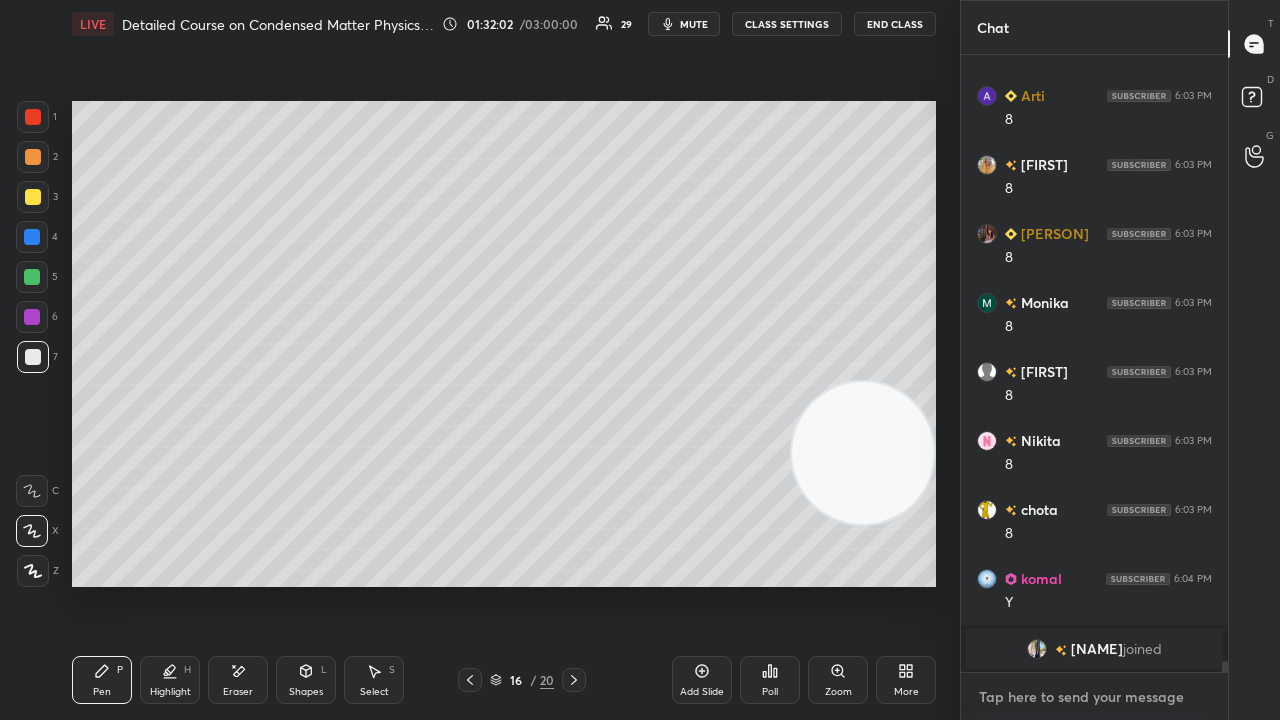 click on "x" at bounding box center (1094, 696) 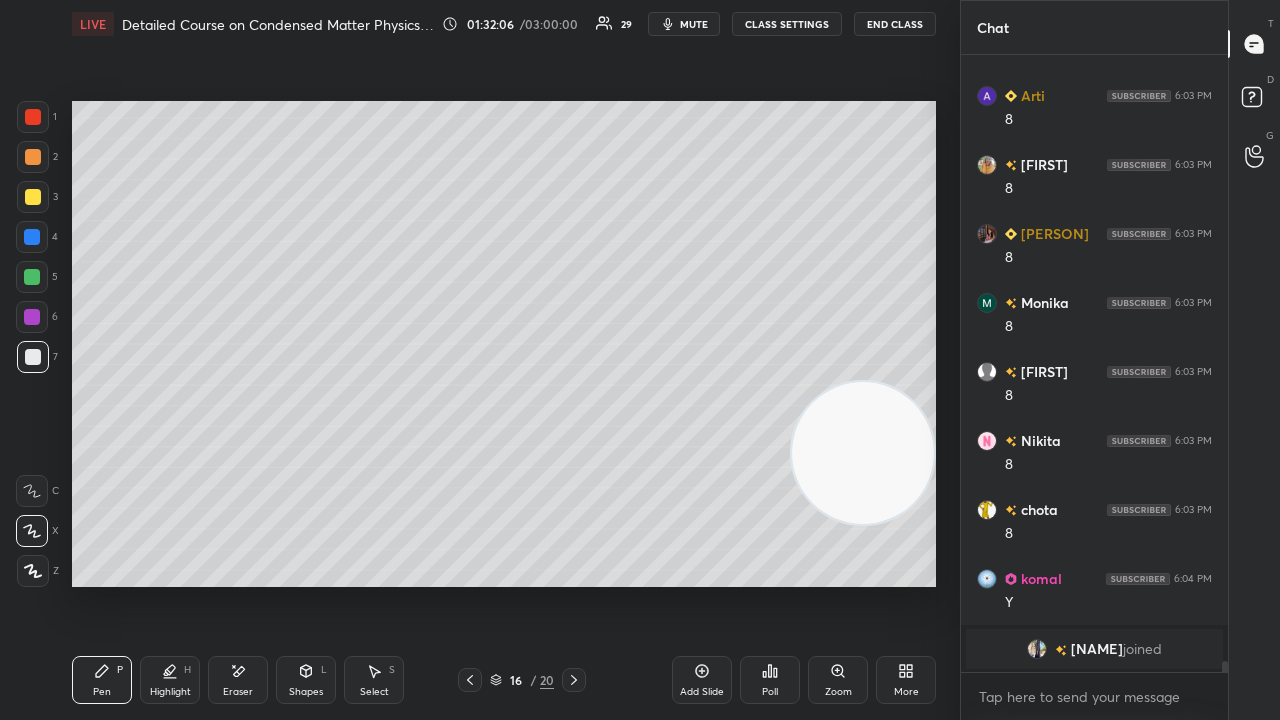 click on "mute" at bounding box center (694, 24) 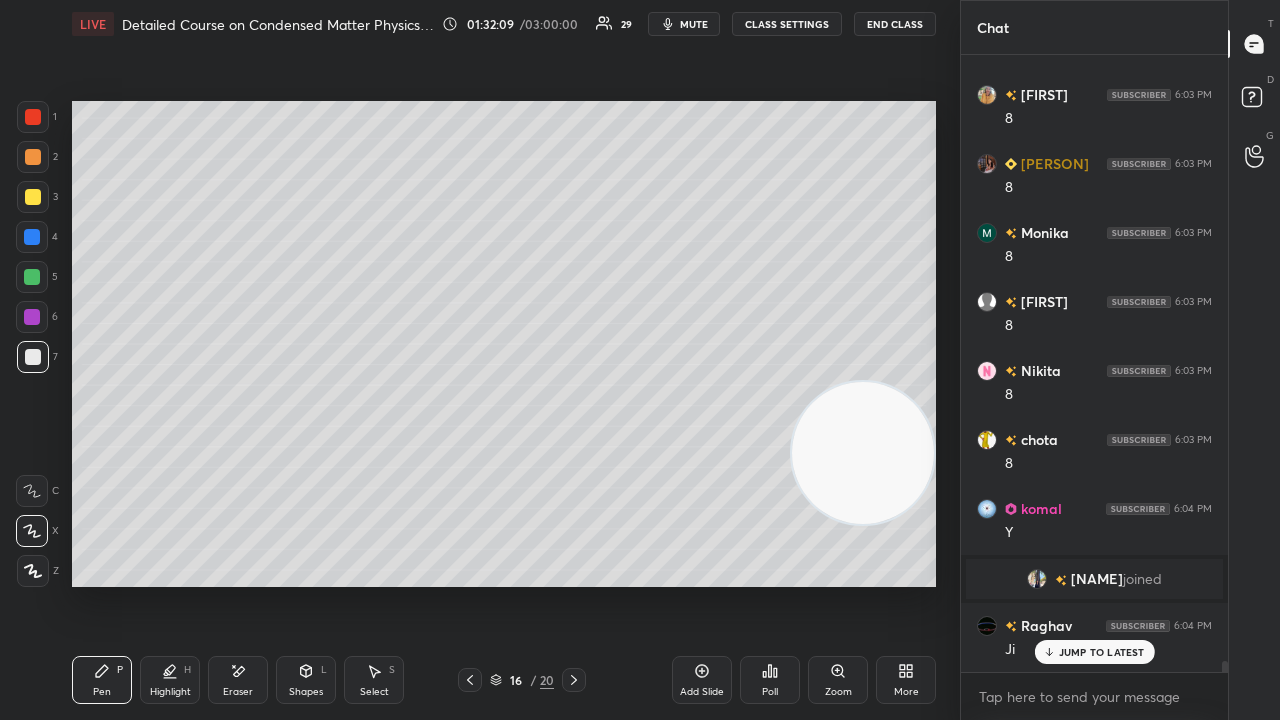 scroll, scrollTop: 35328, scrollLeft: 0, axis: vertical 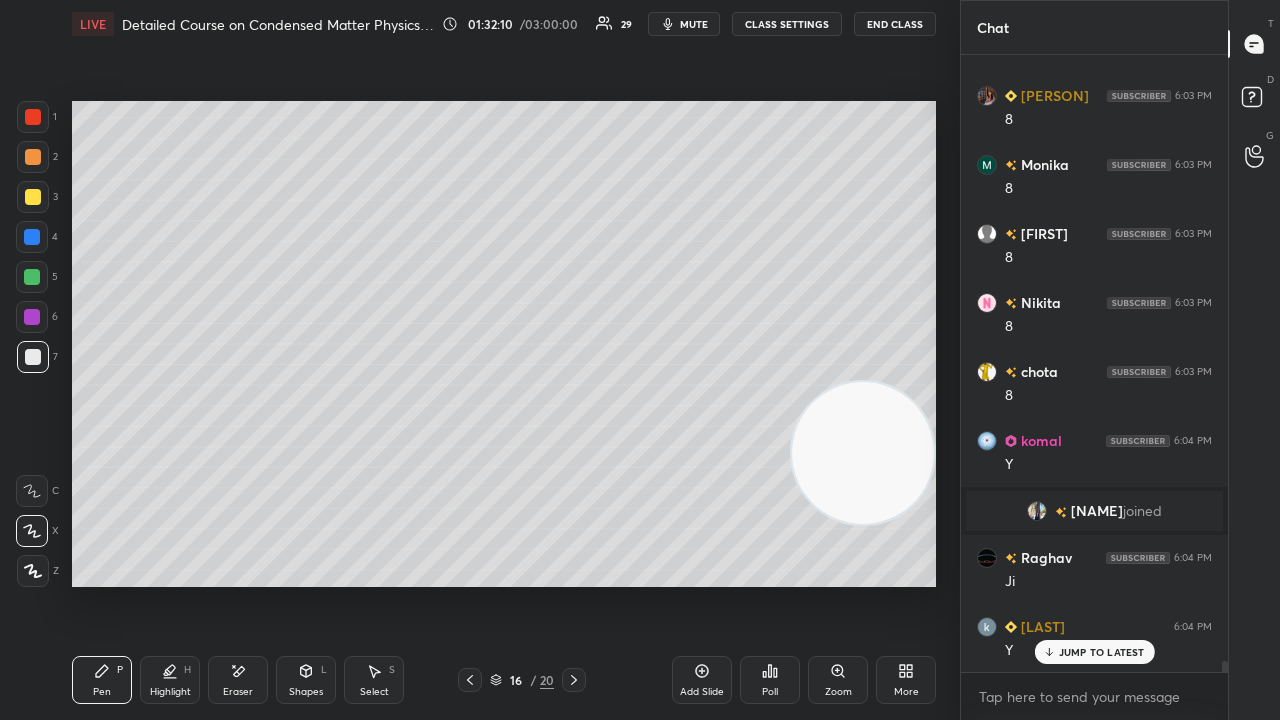 click on "[USER] 6:02 PM Y [USER] 6:02 PM Ji [USER] 6:03 PM 12 [USER] 6:03 PM 12 [USER] 6:03 PM 12 [USER] 6:03 PM Y [USER] 6:03 PM 8 [USER] 6:03 PM 8 [USER] 6:03 PM 8 [USER] 6:03 PM 8 [USER] 6:03 PM 8 [USER] 6:03 PM 8 [USER] 6:03 PM 8 [USER] 6:03 PM 8 [USER] 6:03 PM 8 [USER] 6:04 PM Y [USER]  joined [USER] 6:04 PM Ji [USER] 6:04 PM Y [USER] 6:04 PM Y [USER] 6:04 PM N JUMP TO LATEST" at bounding box center [1094, 363] 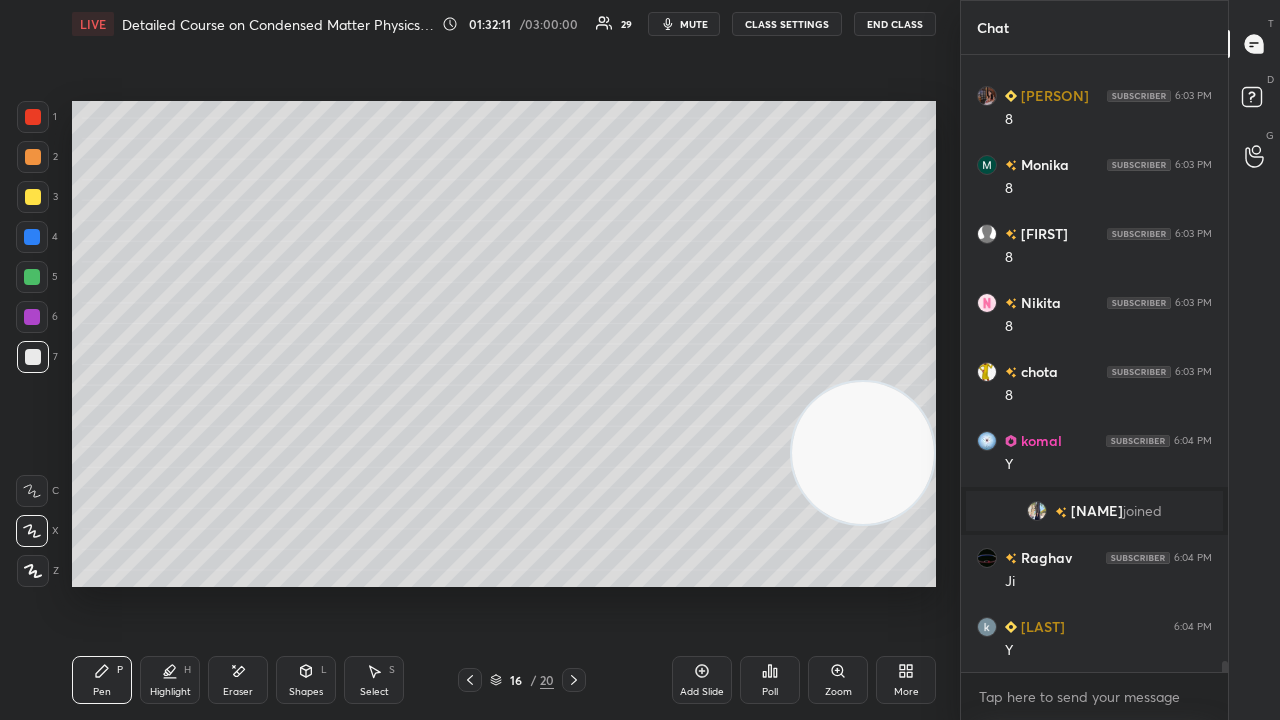scroll, scrollTop: 35398, scrollLeft: 0, axis: vertical 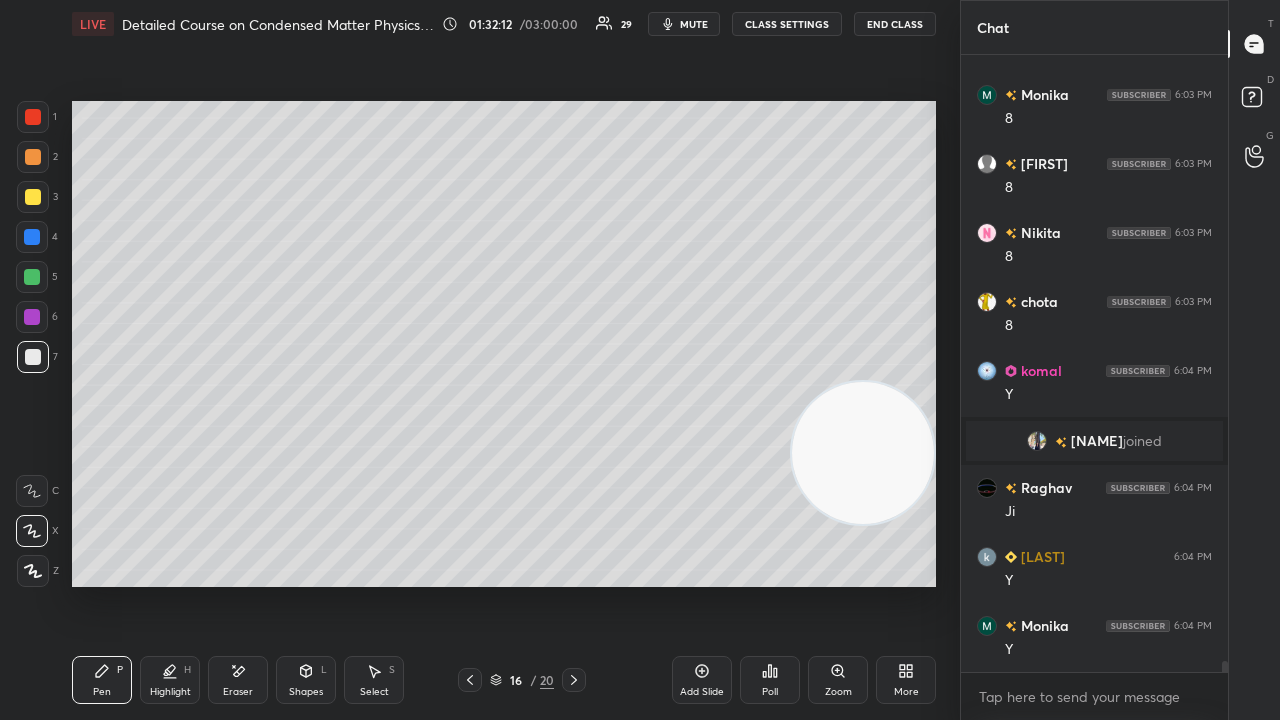 click on "LIVE Detailed Course on Condensed Matter Physics Day-1 01:32:12 /  03:00:00 29 mute CLASS SETTINGS End Class" at bounding box center (504, 24) 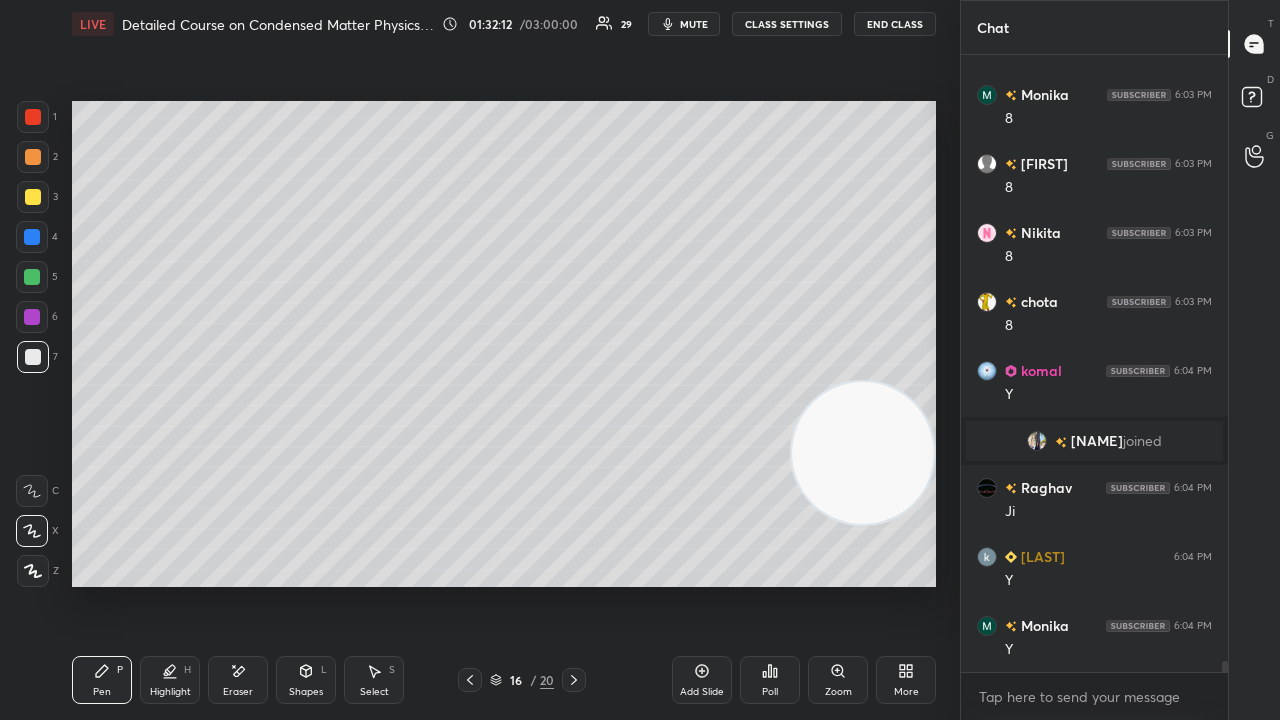 click on "mute" at bounding box center (694, 24) 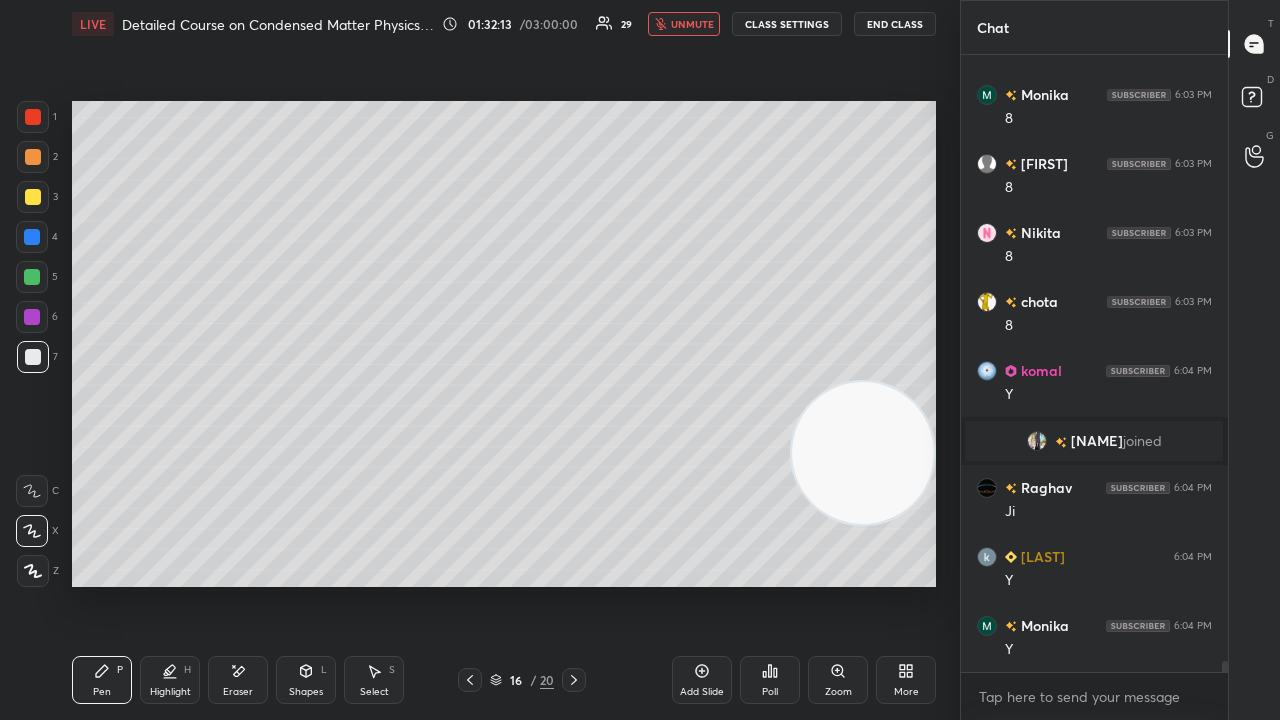 click on "unmute" at bounding box center (692, 24) 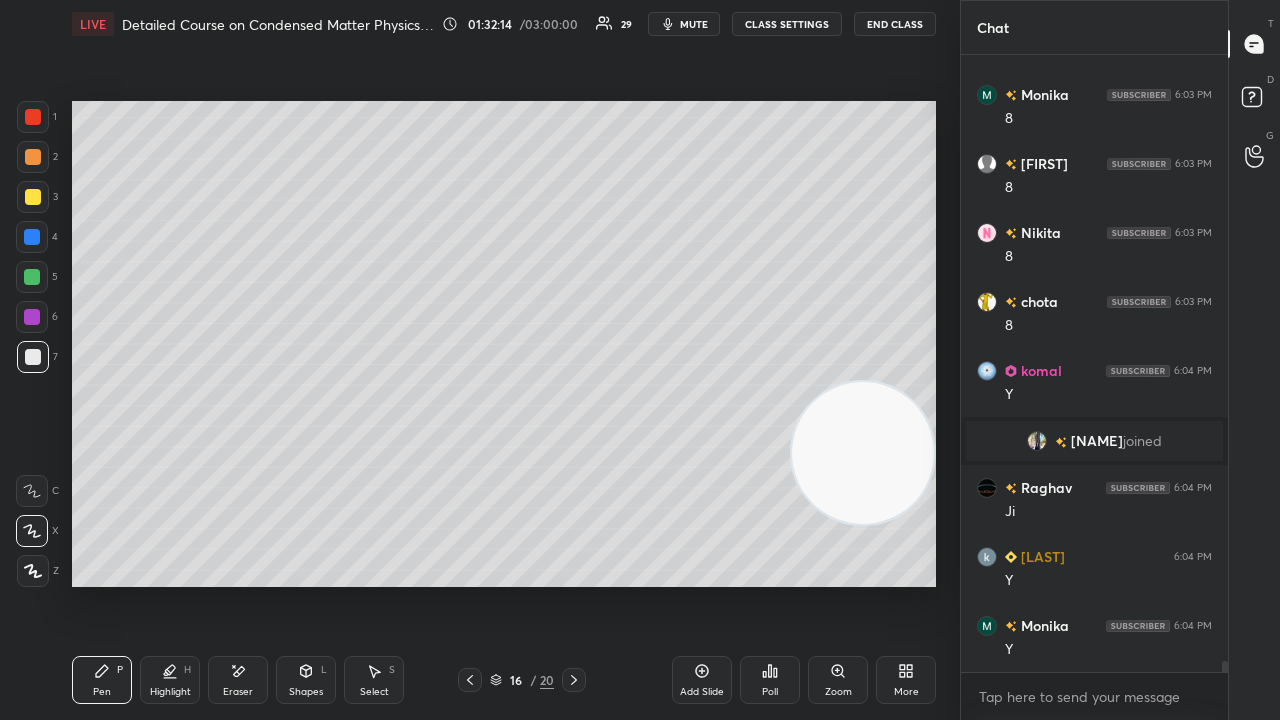 click 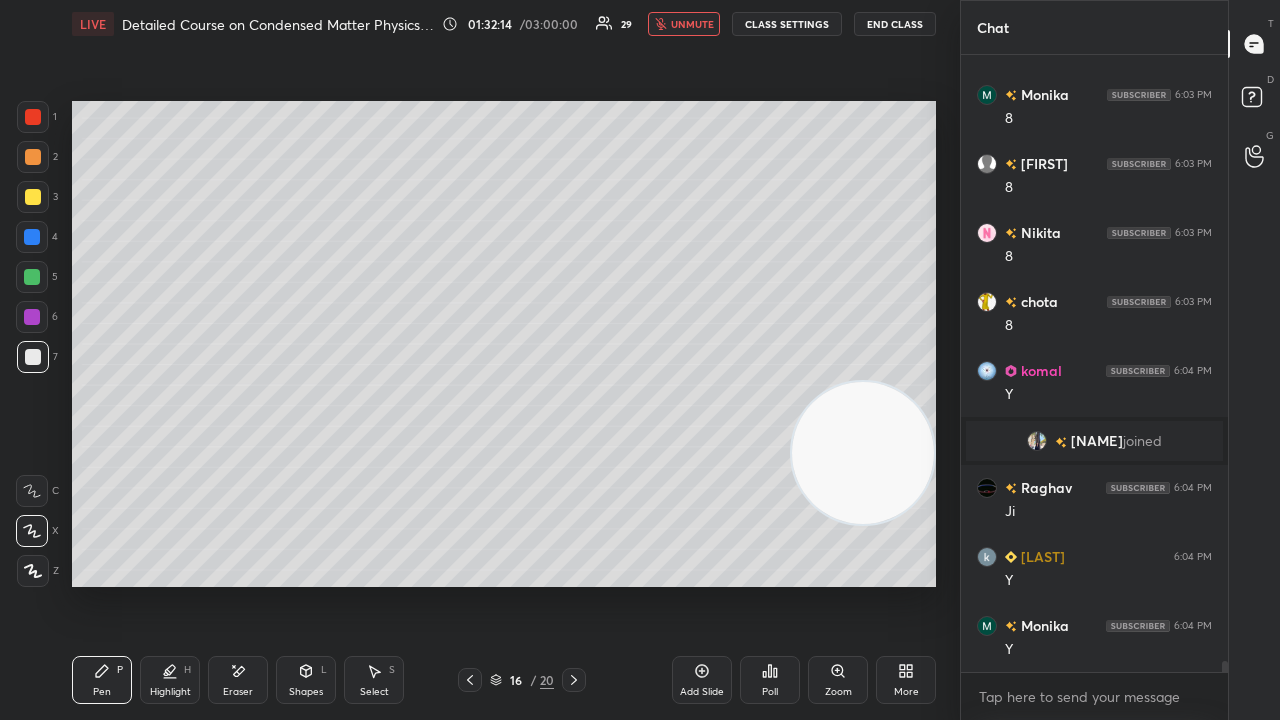 click on "unmute" at bounding box center [692, 24] 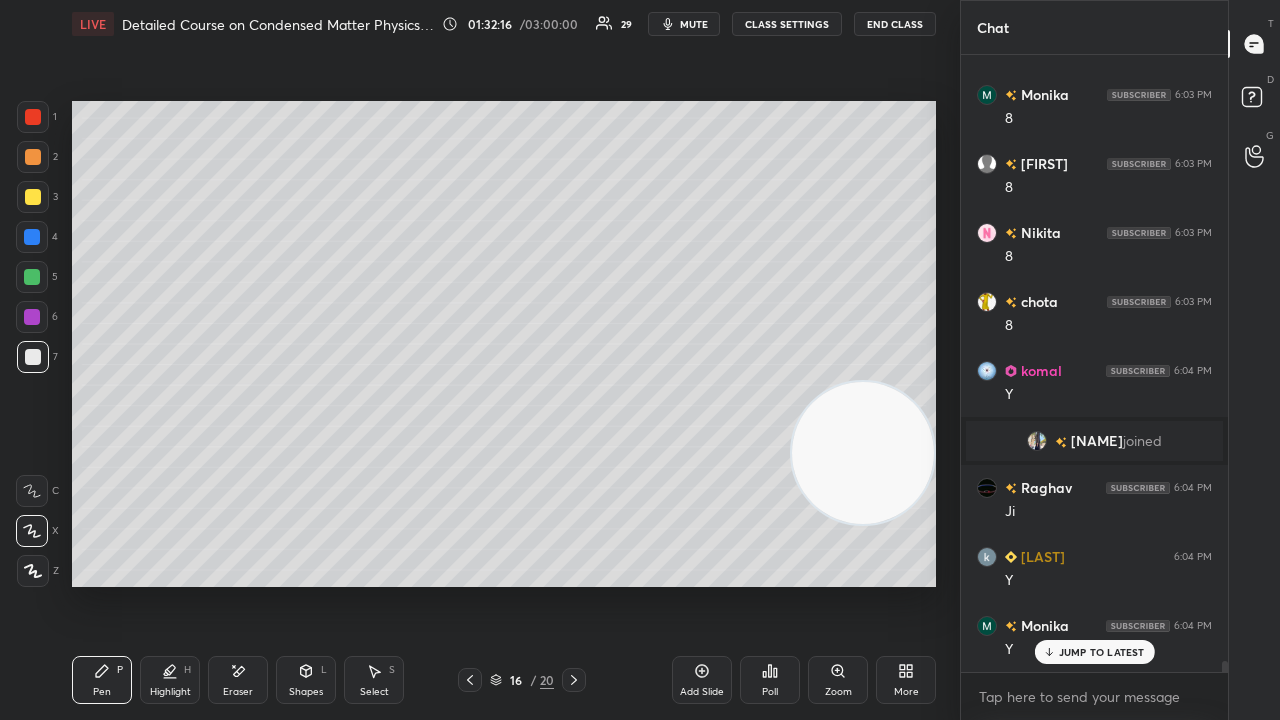 scroll, scrollTop: 35466, scrollLeft: 0, axis: vertical 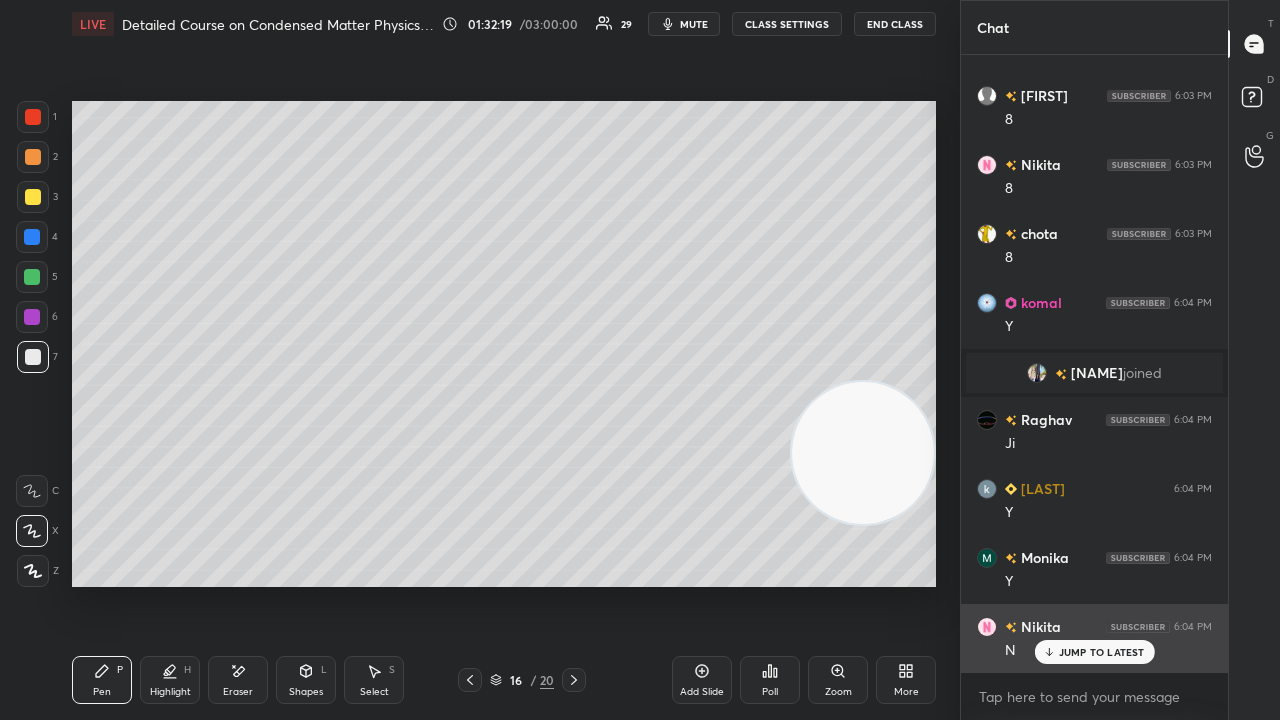 click on "JUMP TO LATEST" at bounding box center (1102, 652) 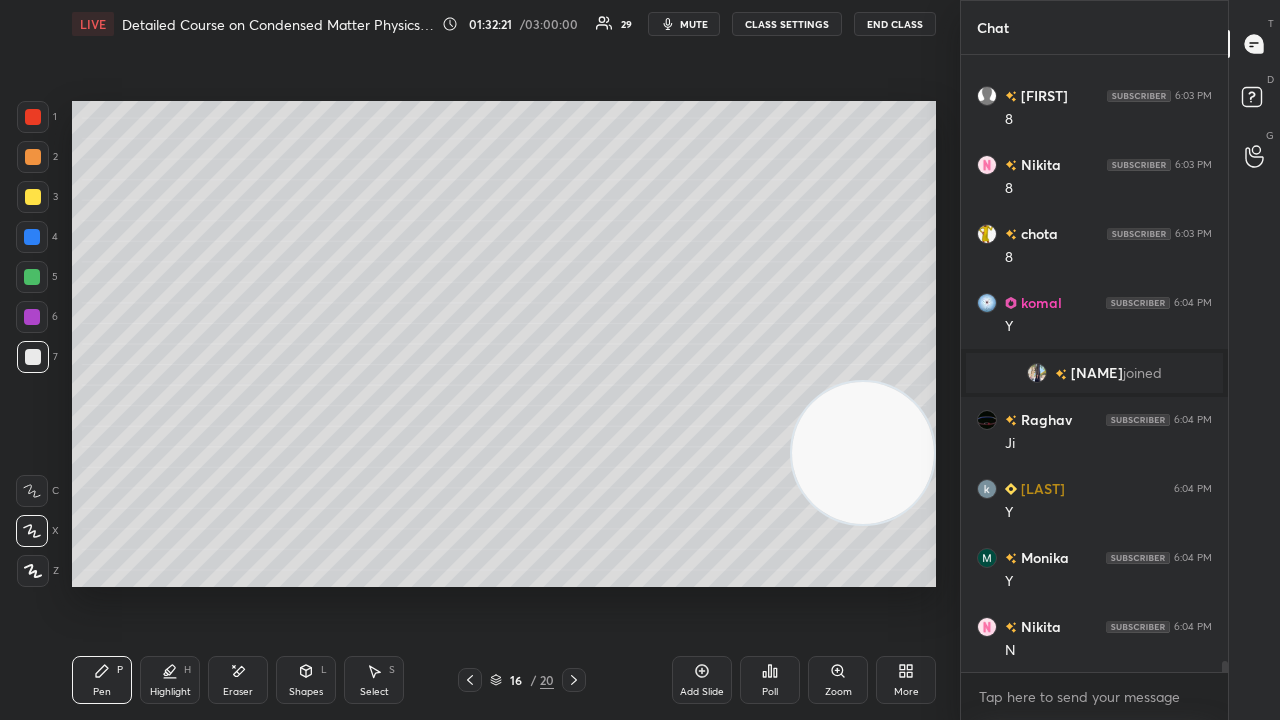 click on "mute" at bounding box center (684, 24) 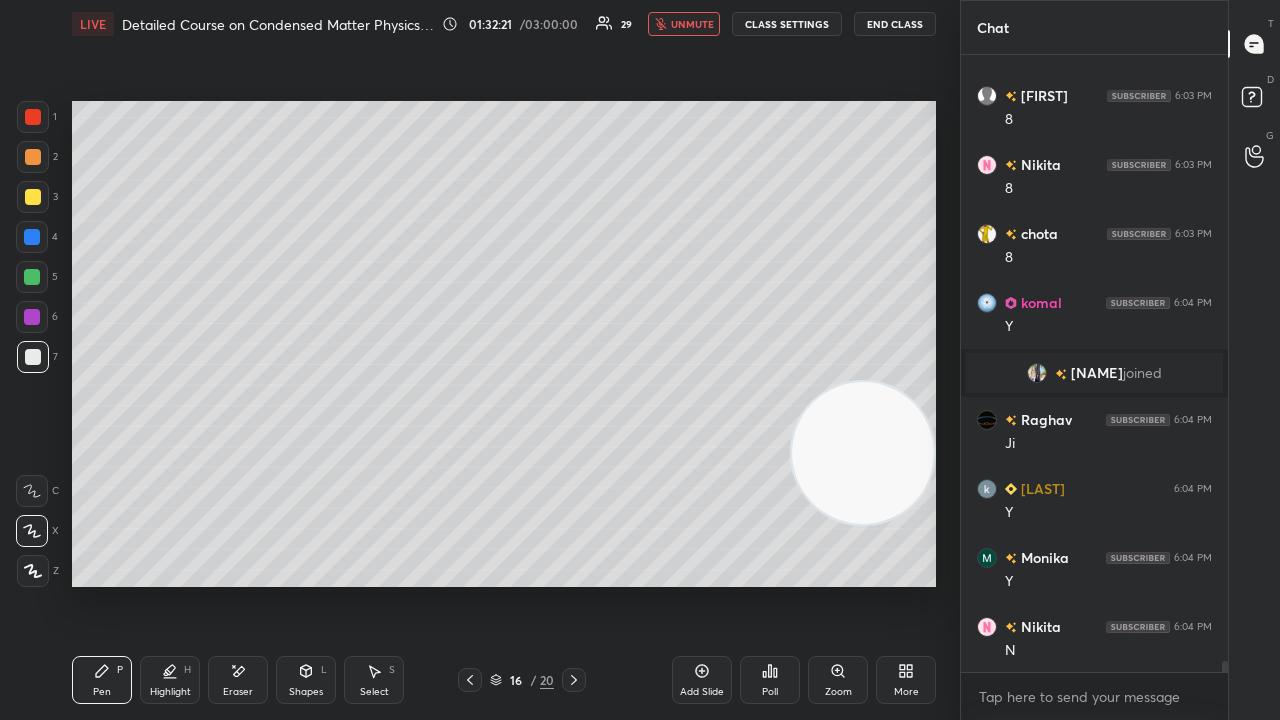 click on "unmute" at bounding box center (692, 24) 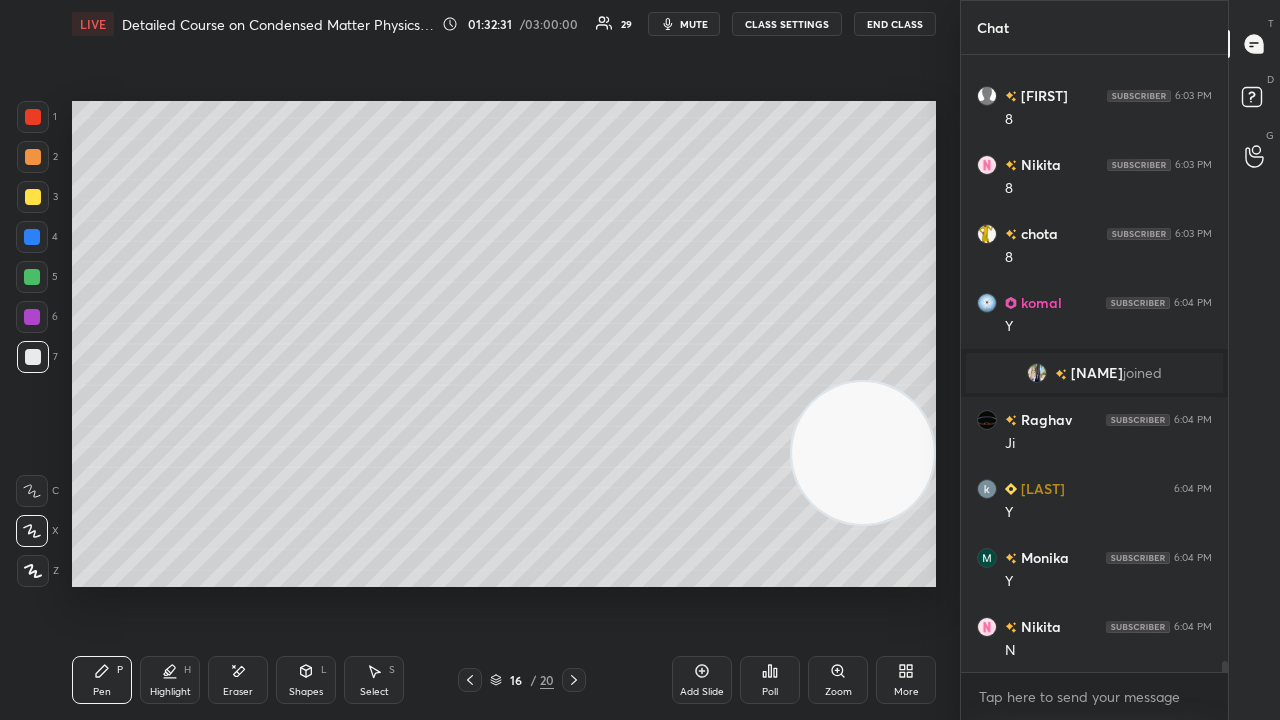 click on "mute" at bounding box center (694, 24) 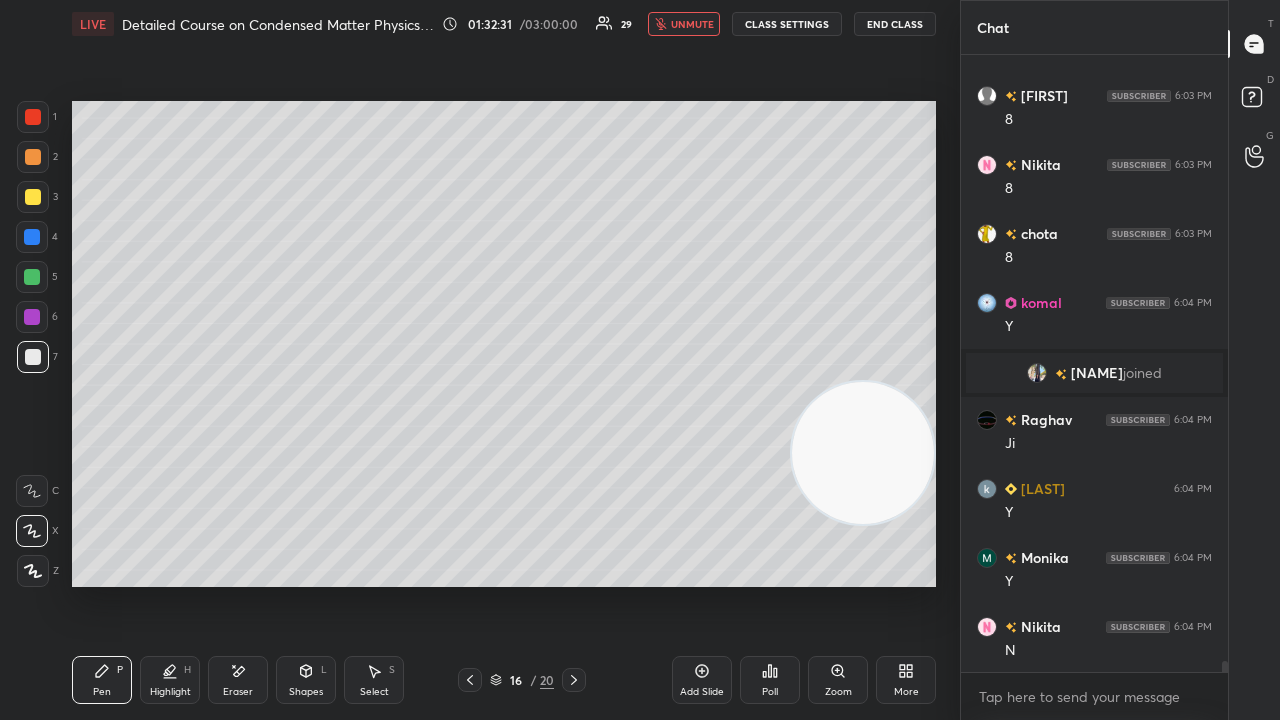 click on "unmute" at bounding box center (692, 24) 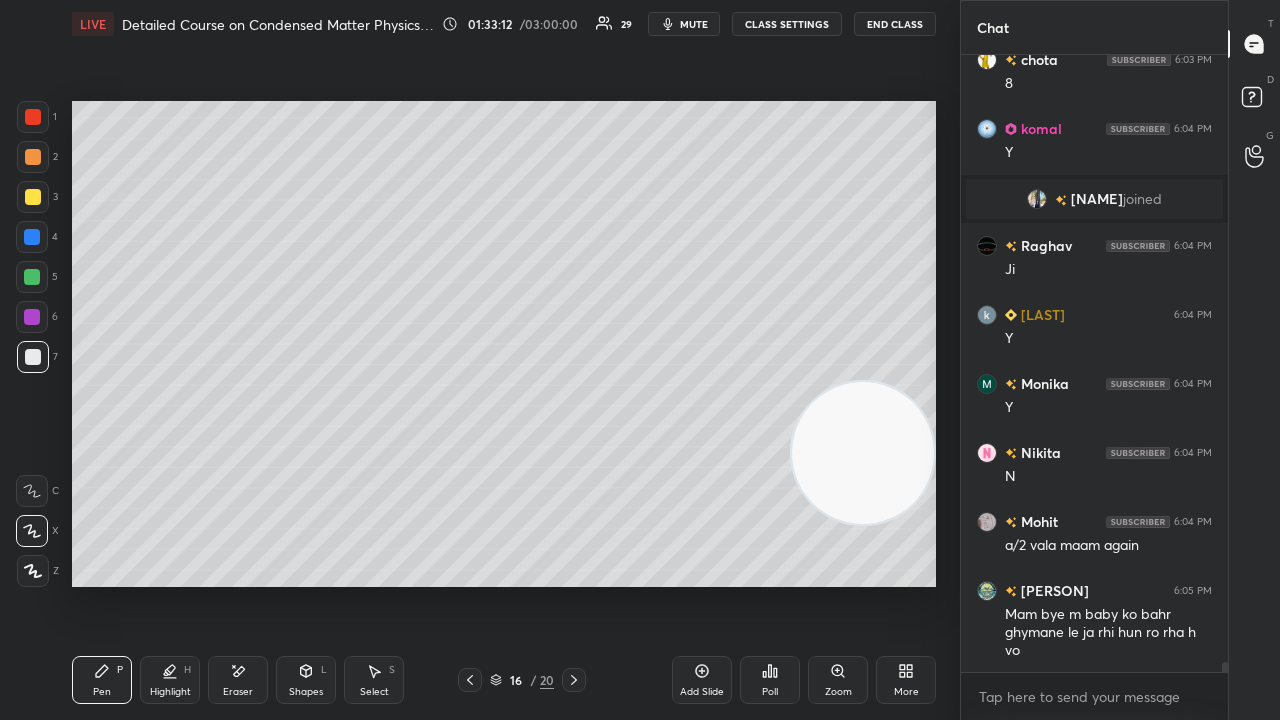 scroll, scrollTop: 35728, scrollLeft: 0, axis: vertical 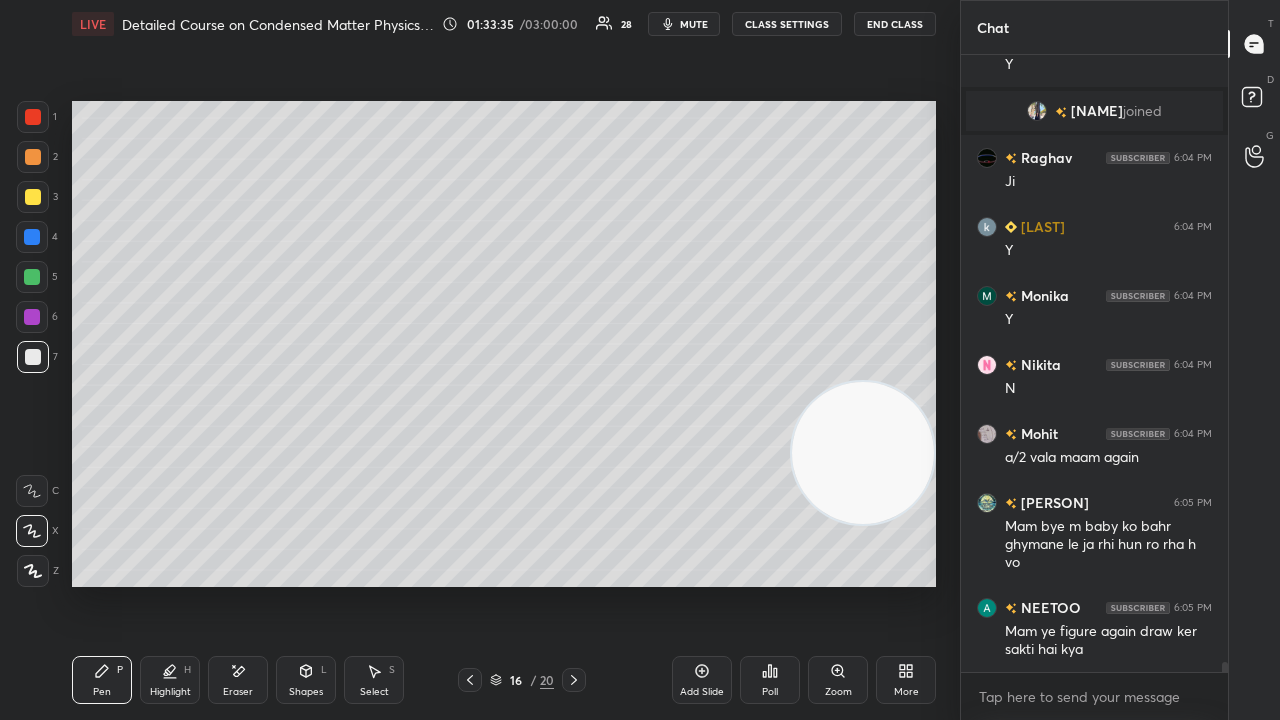 click on "mute" at bounding box center [694, 24] 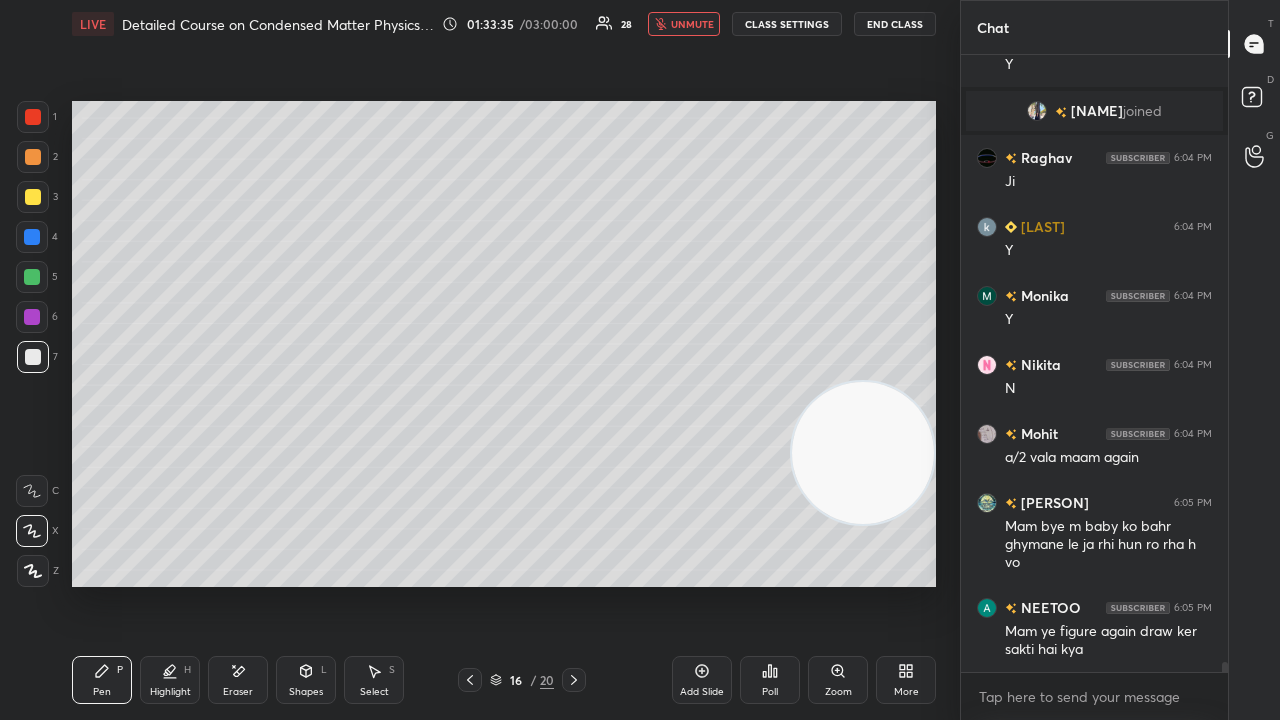 click on "unmute" at bounding box center [692, 24] 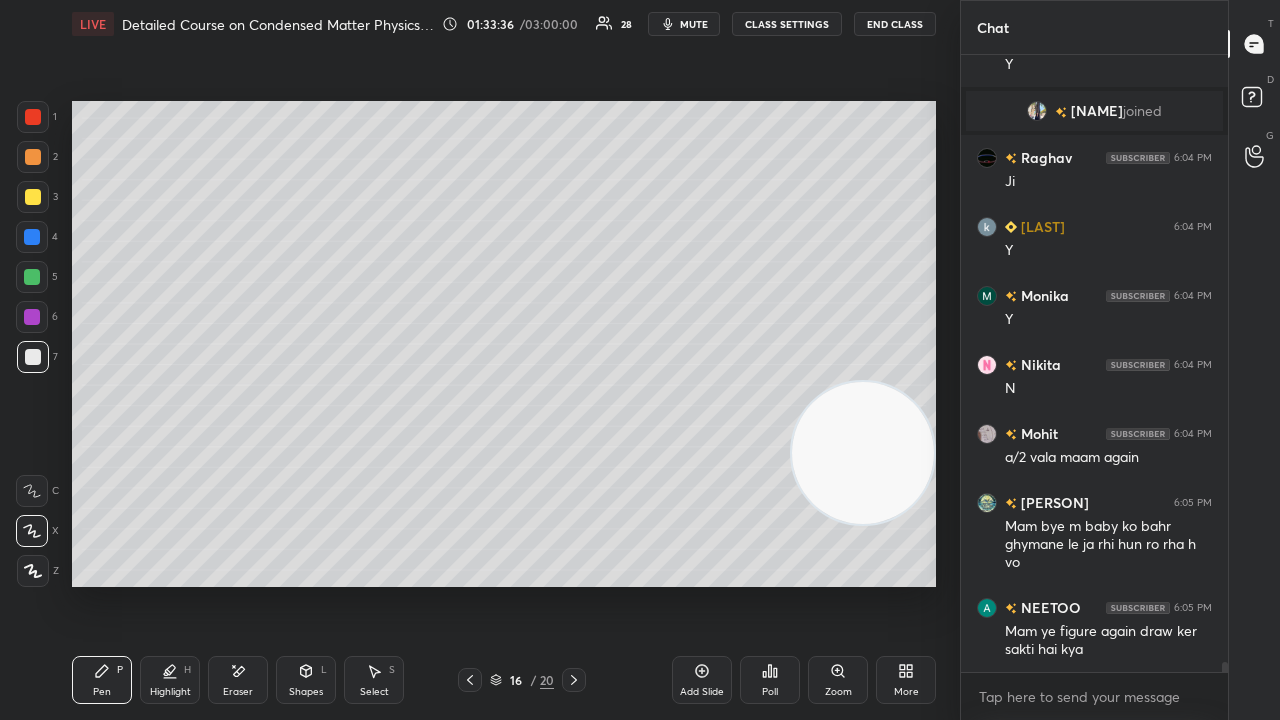 click on "mute" at bounding box center (694, 24) 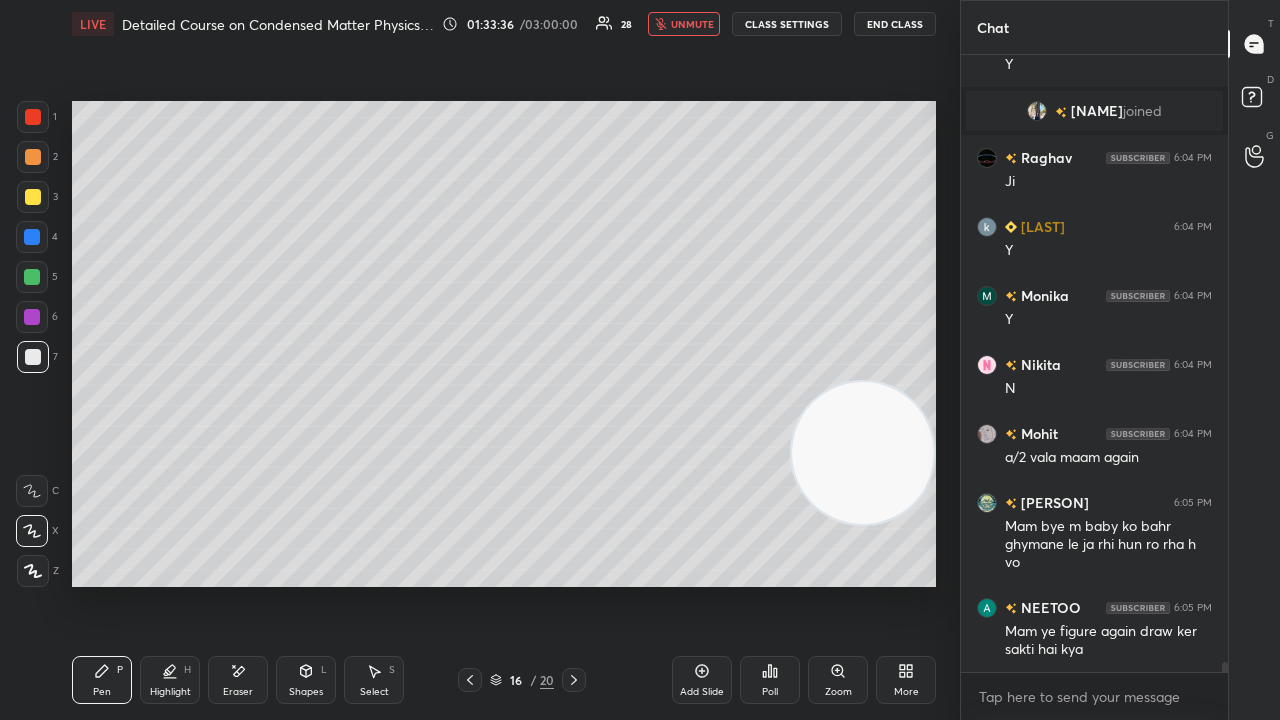 click on "unmute" at bounding box center [692, 24] 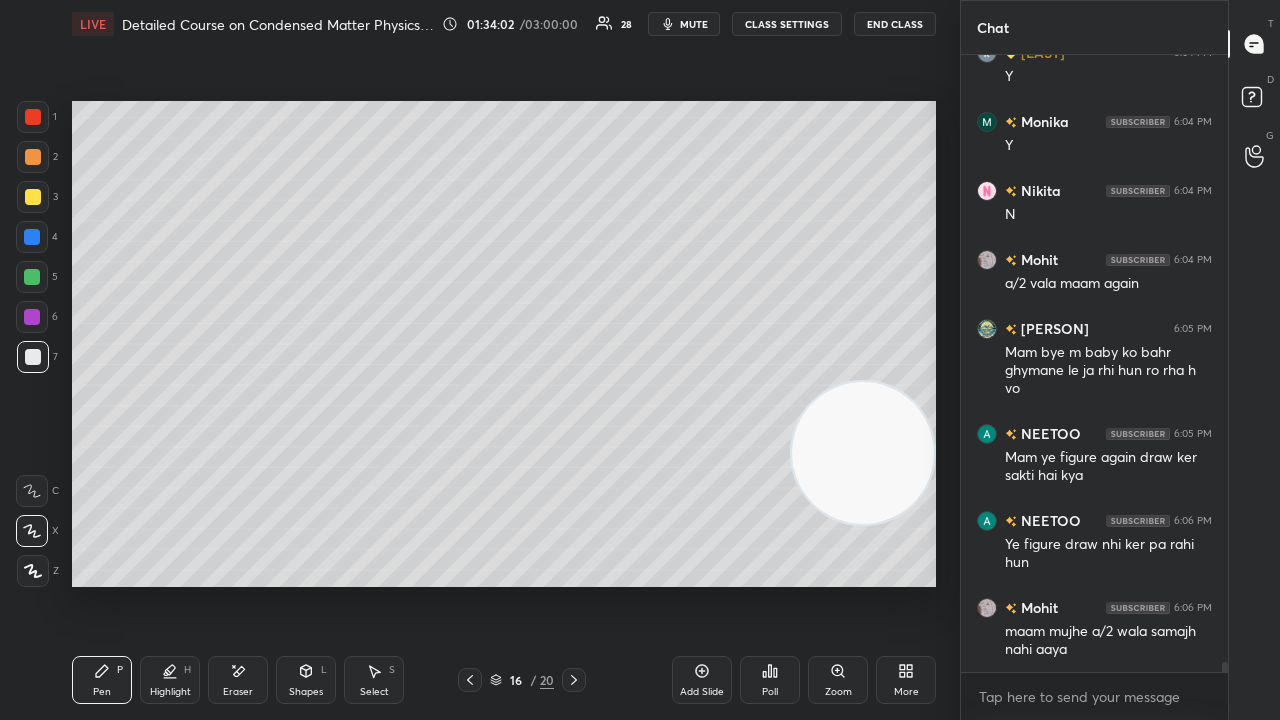 scroll, scrollTop: 35950, scrollLeft: 0, axis: vertical 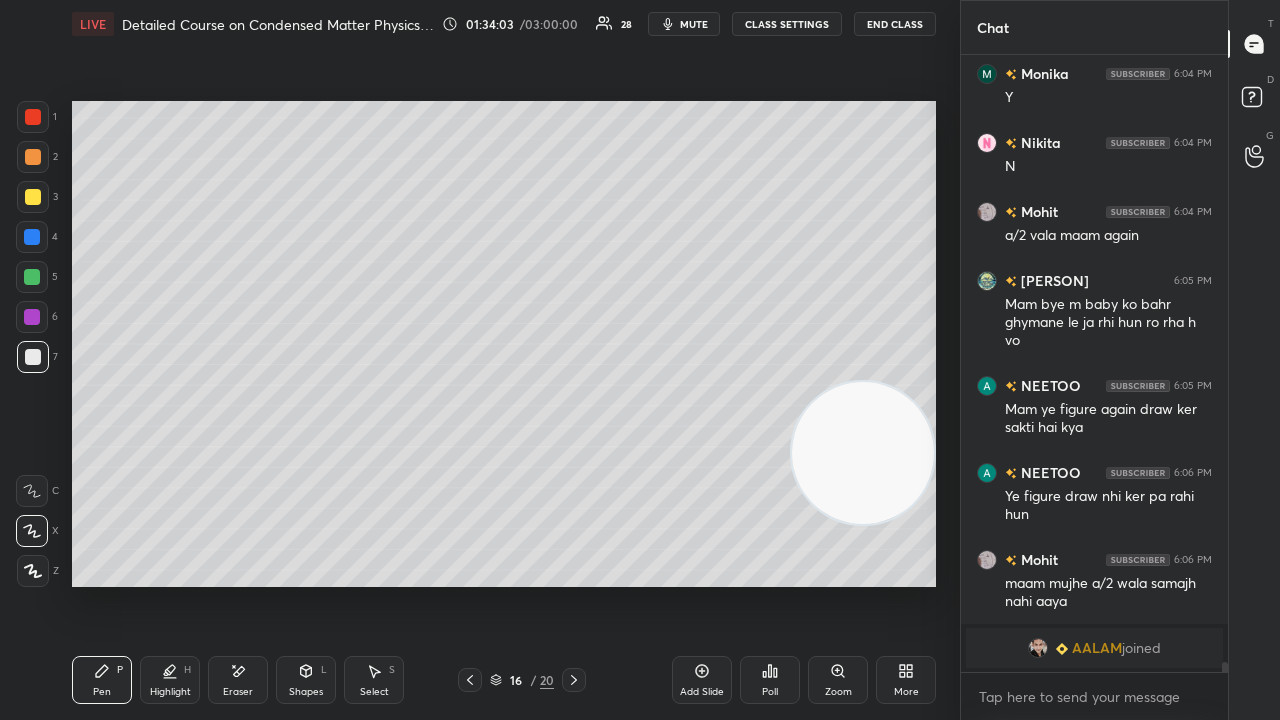 click 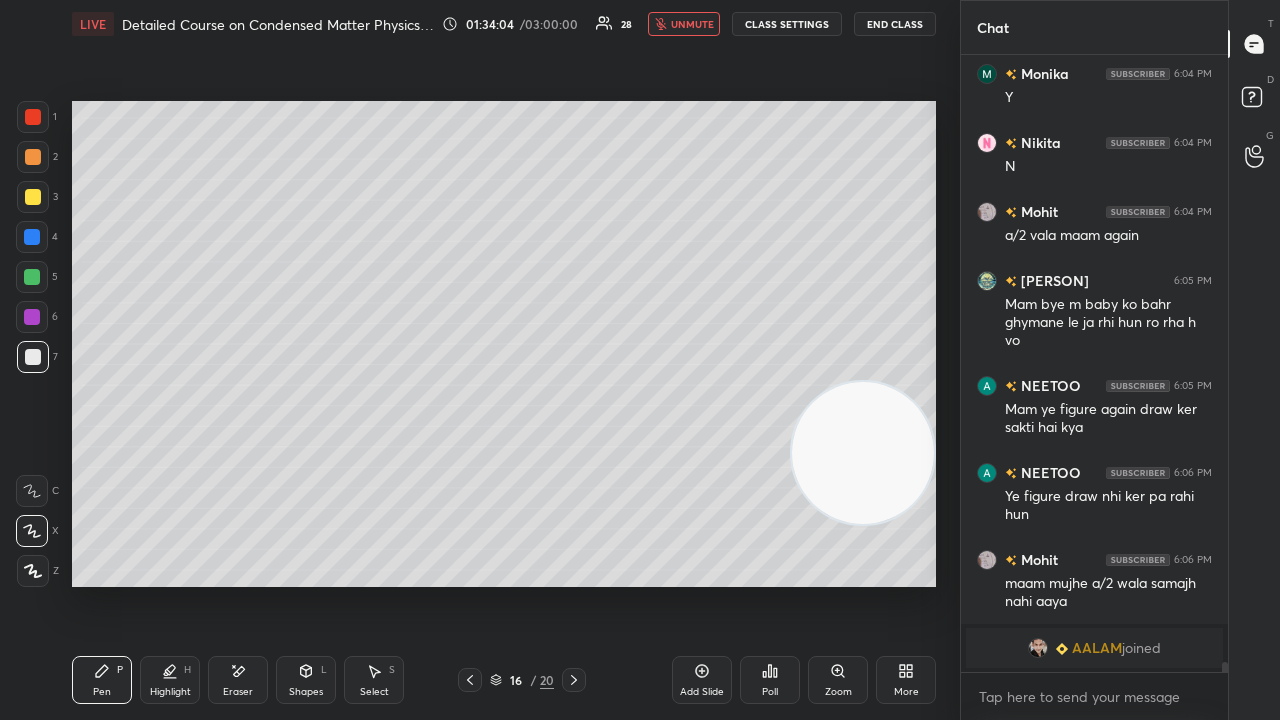 click on "unmute" at bounding box center [692, 24] 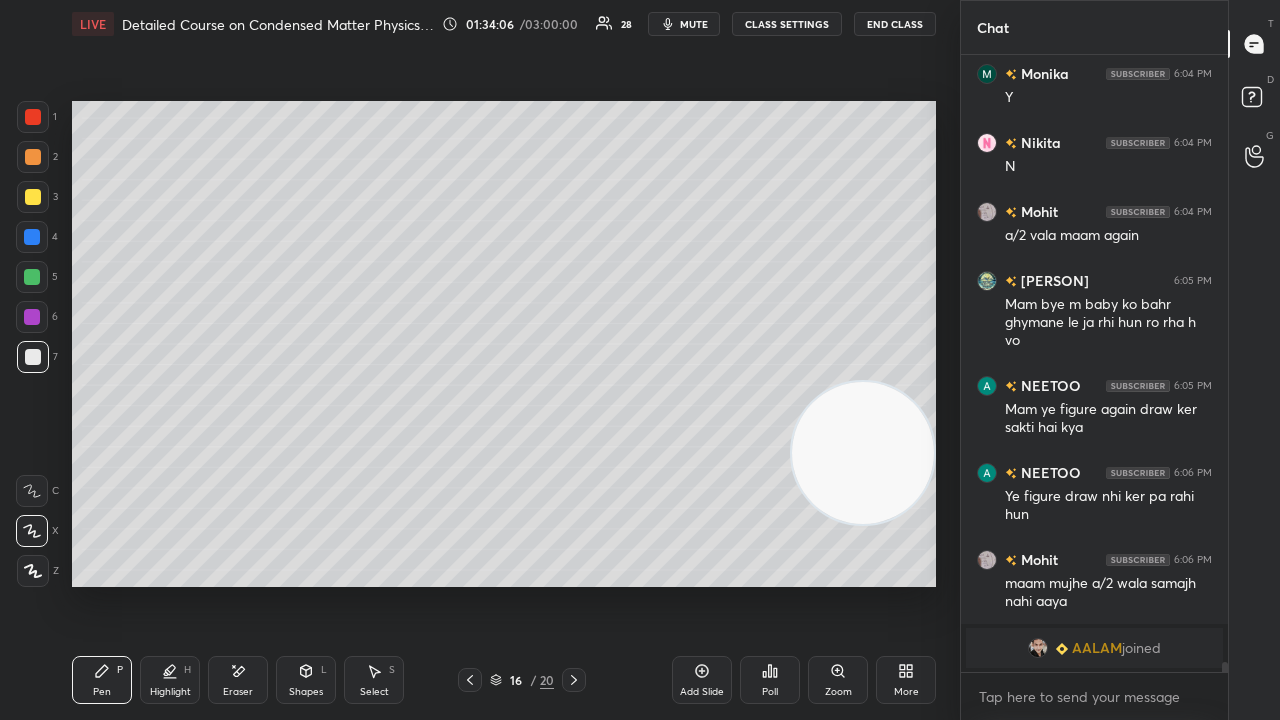 click 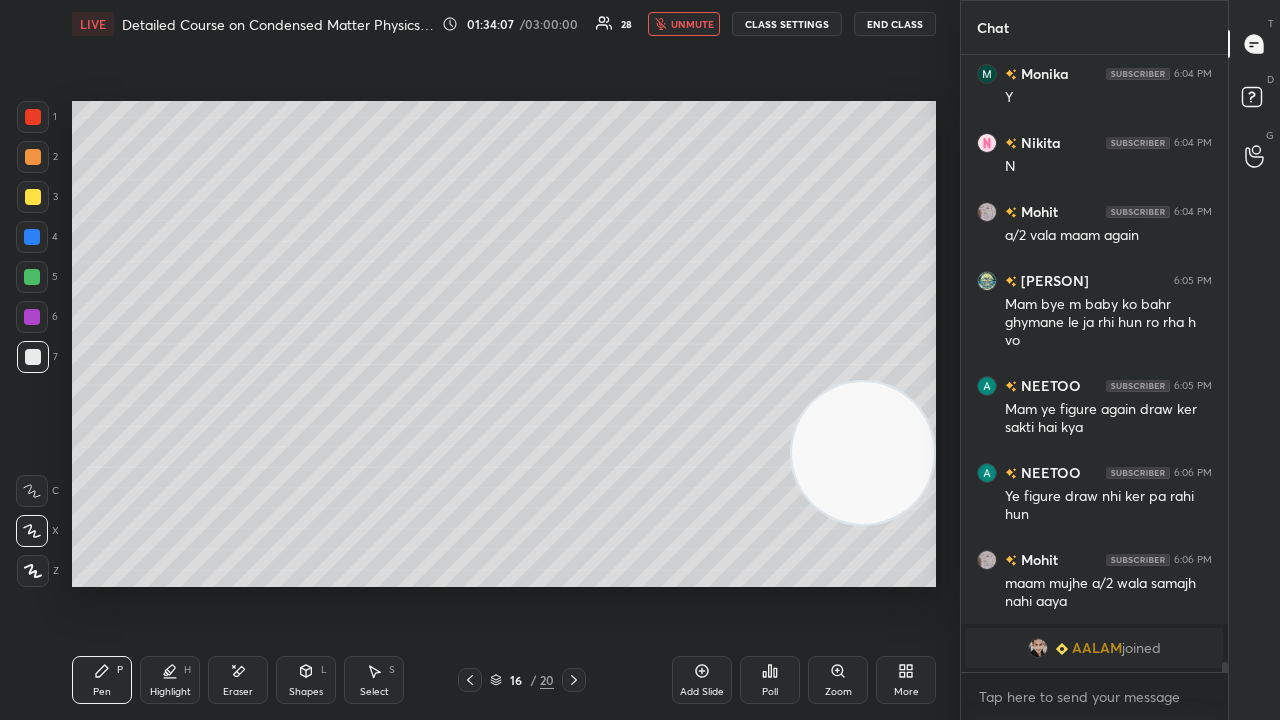 click on "unmute" at bounding box center (692, 24) 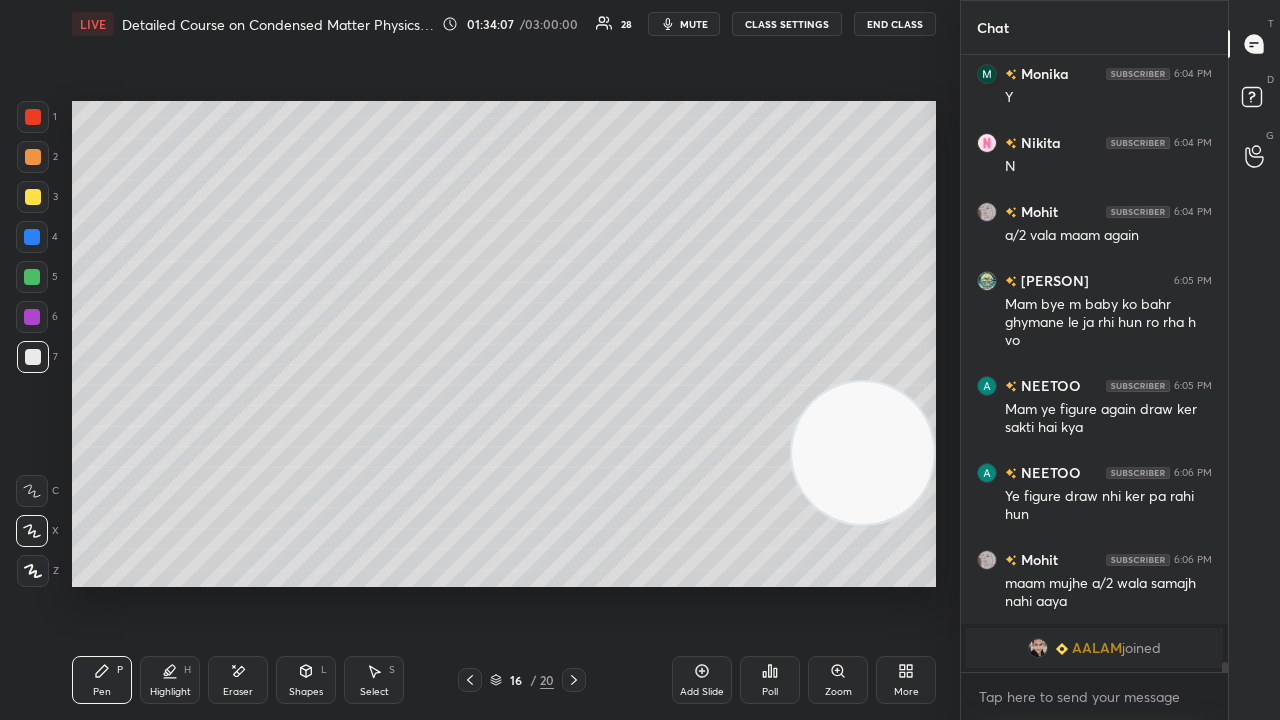 click on "mute" at bounding box center (694, 24) 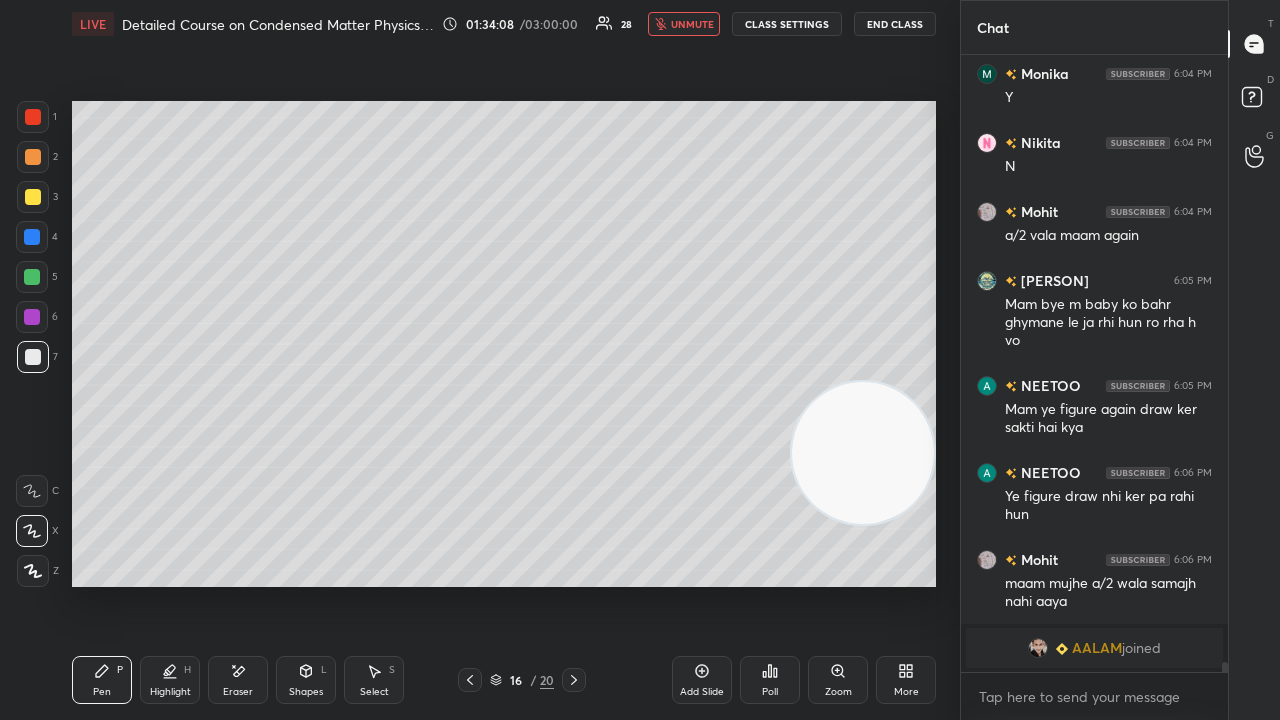 click on "unmute" at bounding box center [692, 24] 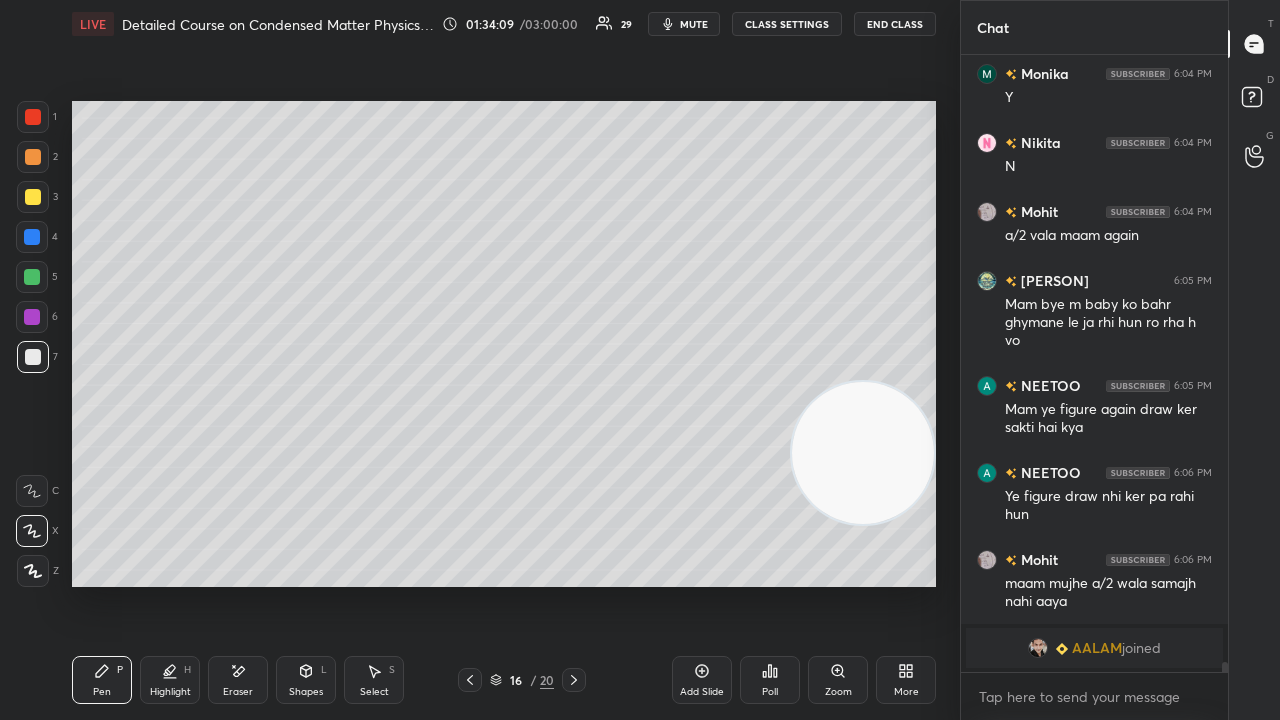click on "mute" at bounding box center (694, 24) 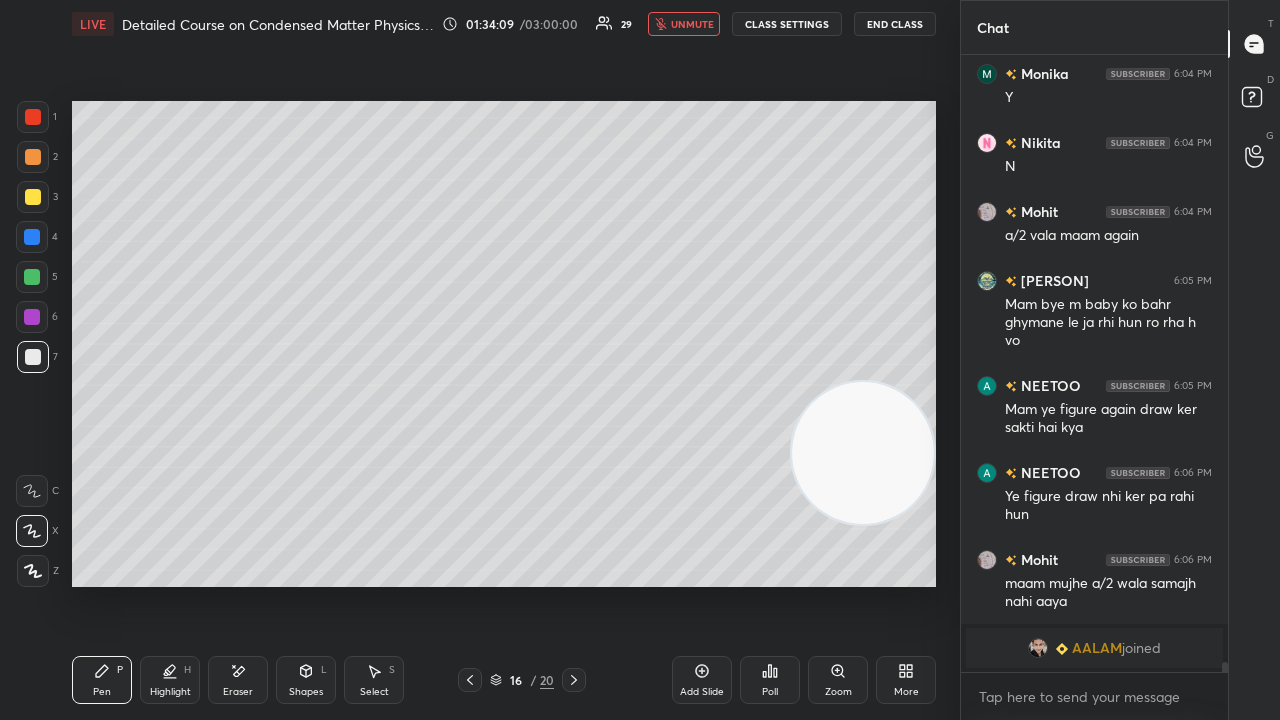 click on "unmute" at bounding box center [692, 24] 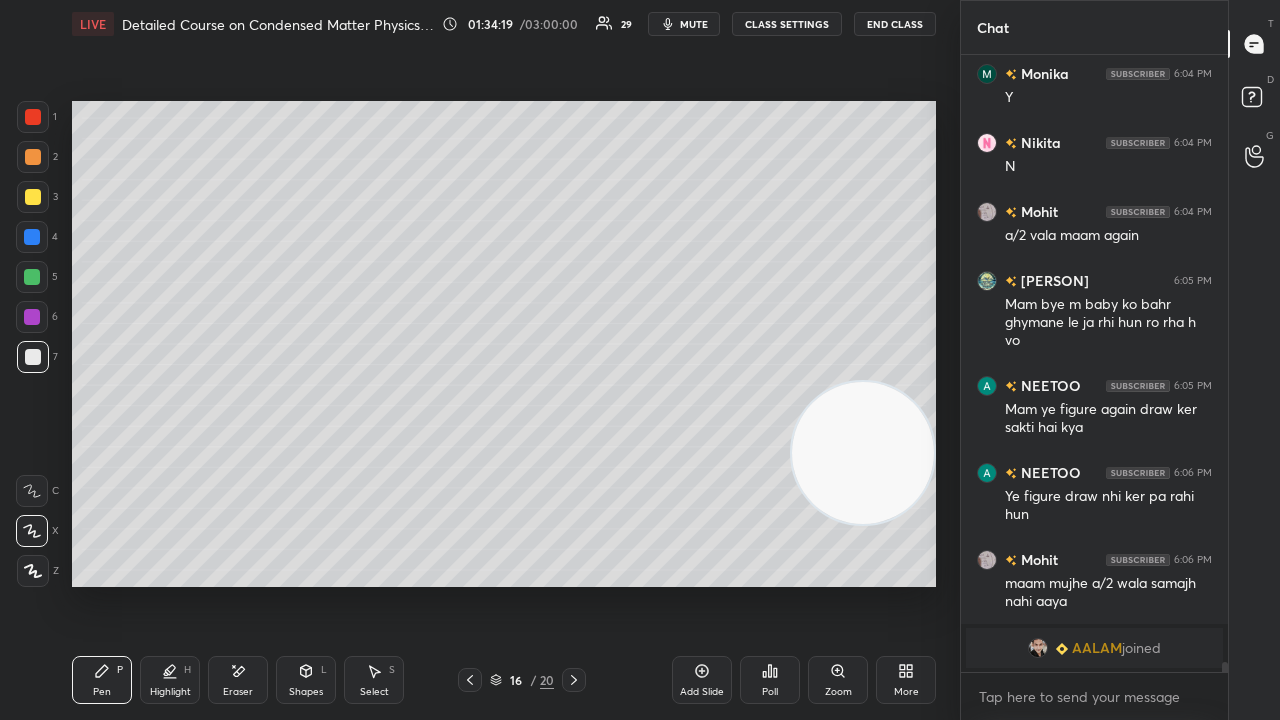 click on "mute" at bounding box center (684, 24) 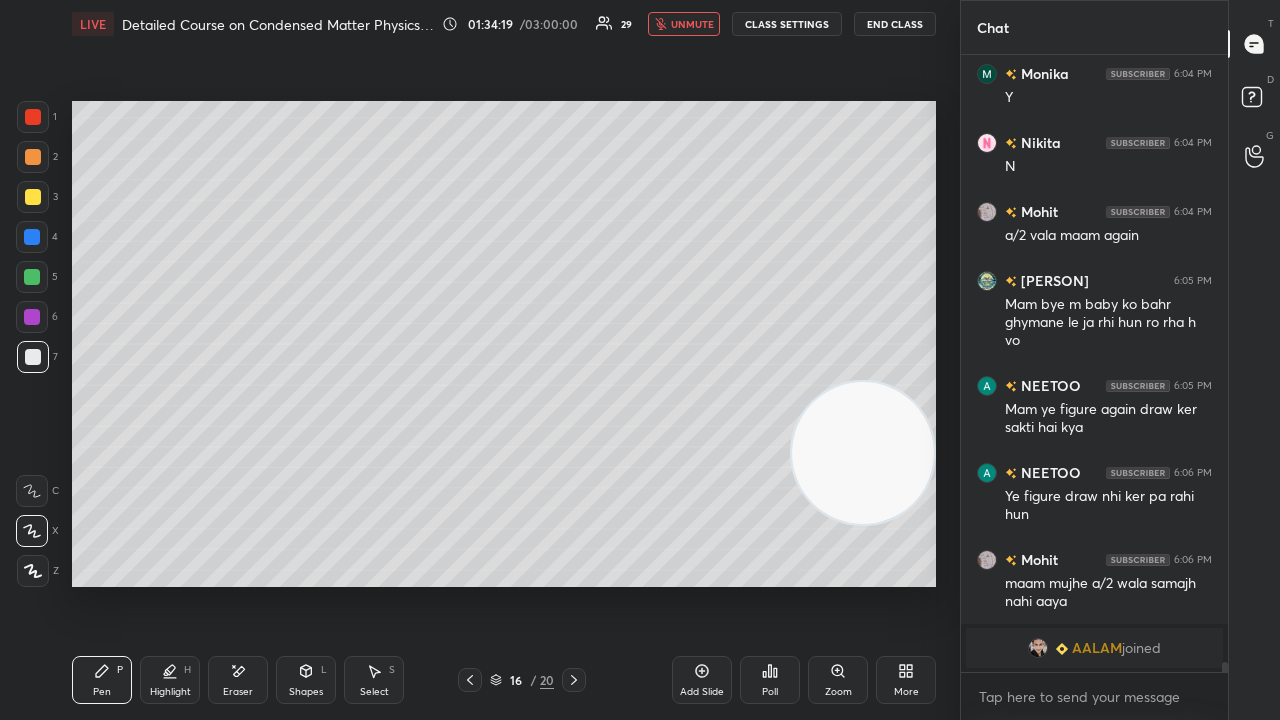click on "unmute" at bounding box center [692, 24] 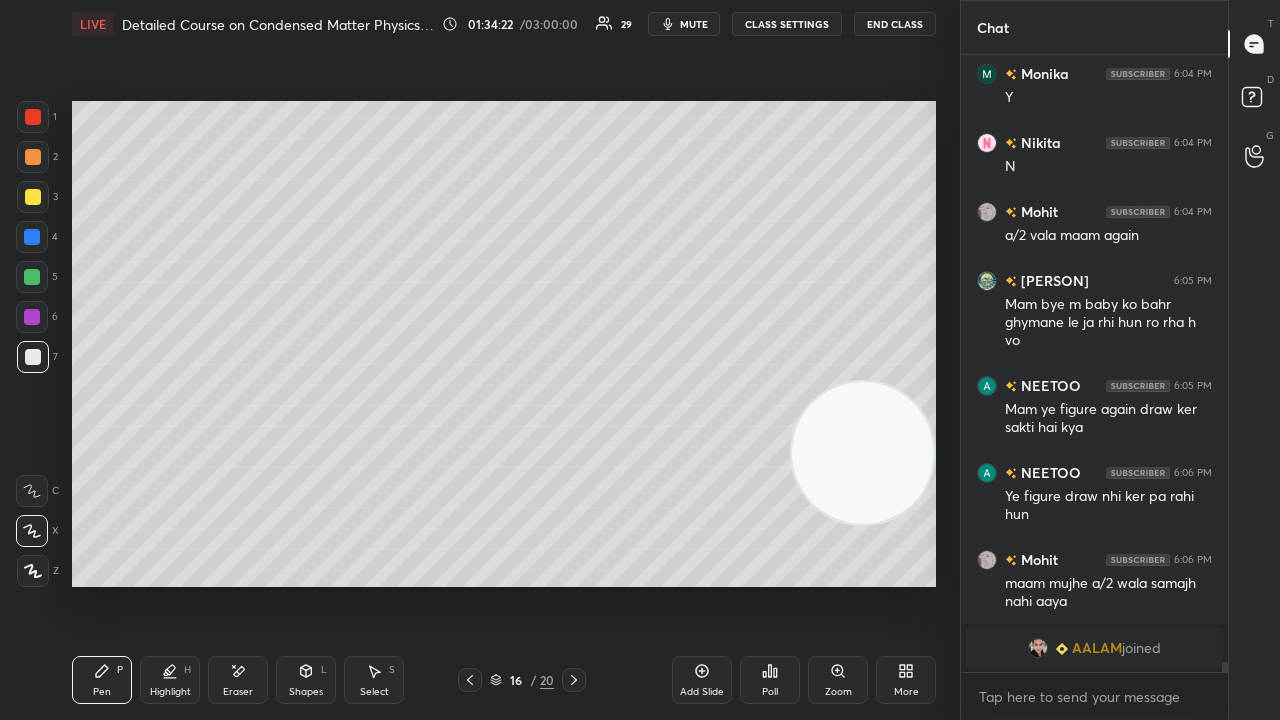 click on "Add Slide" at bounding box center [702, 692] 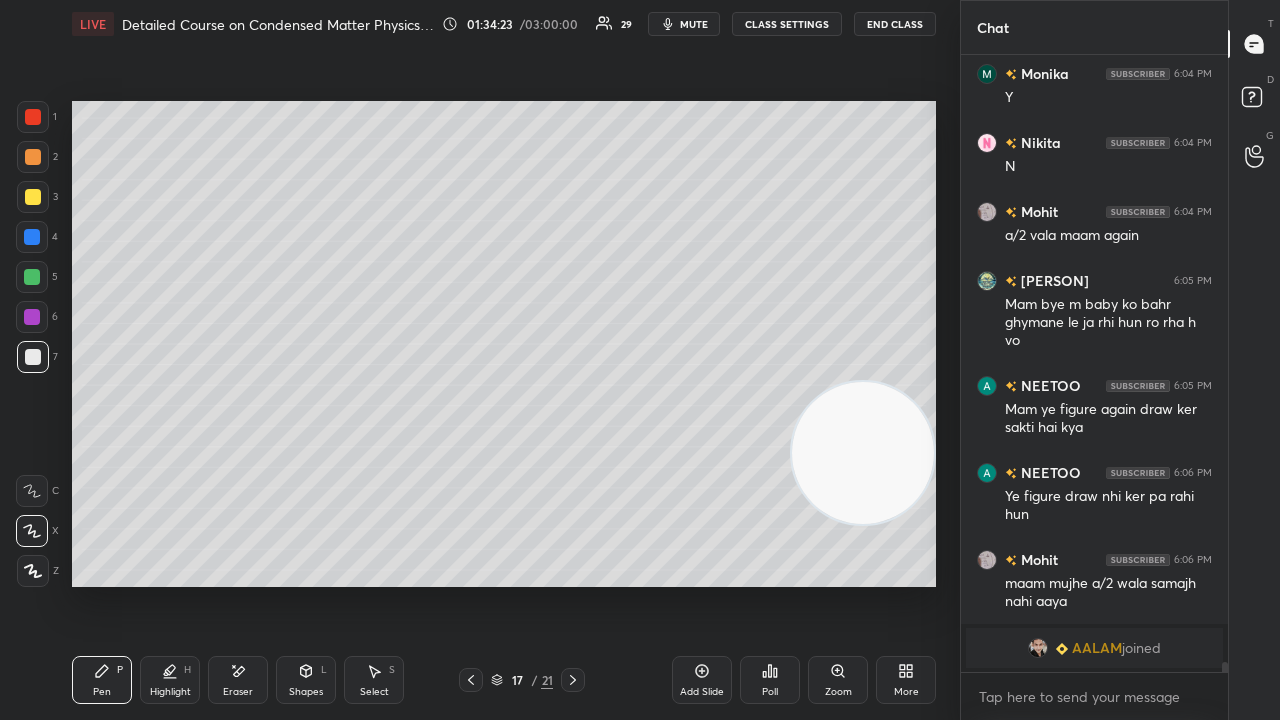 click on "Shapes L" at bounding box center (306, 680) 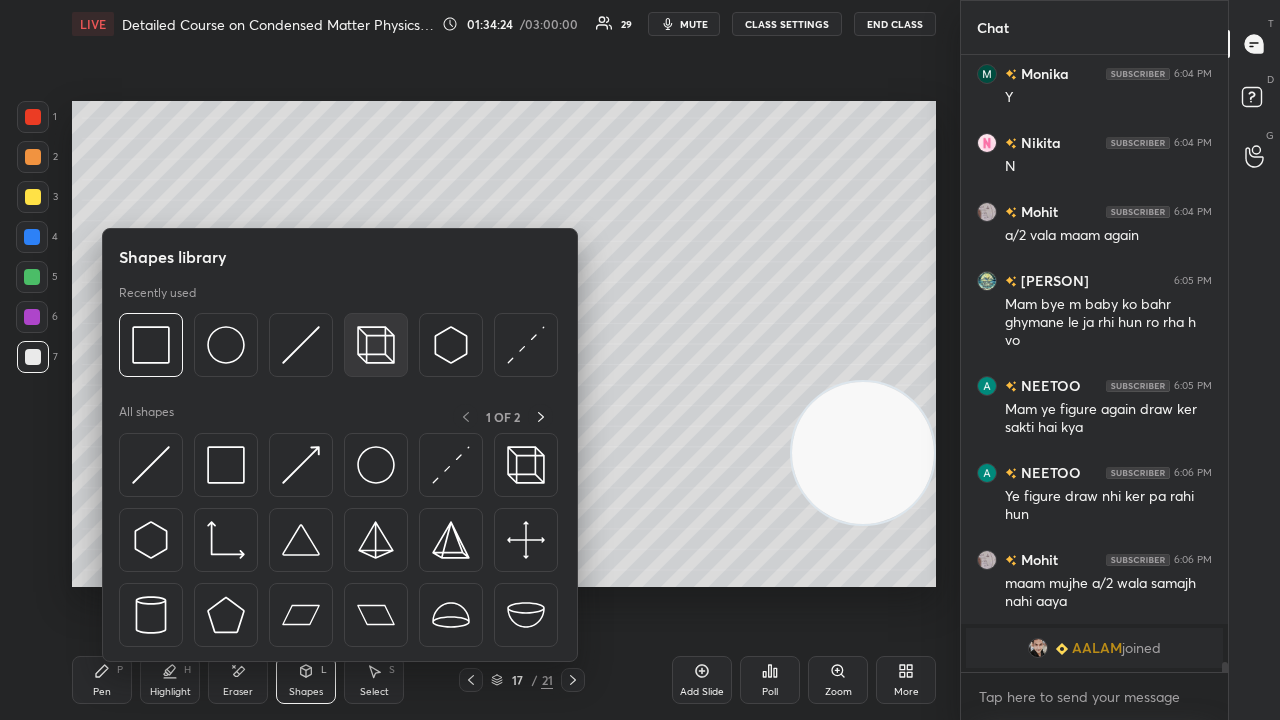 click at bounding box center [376, 345] 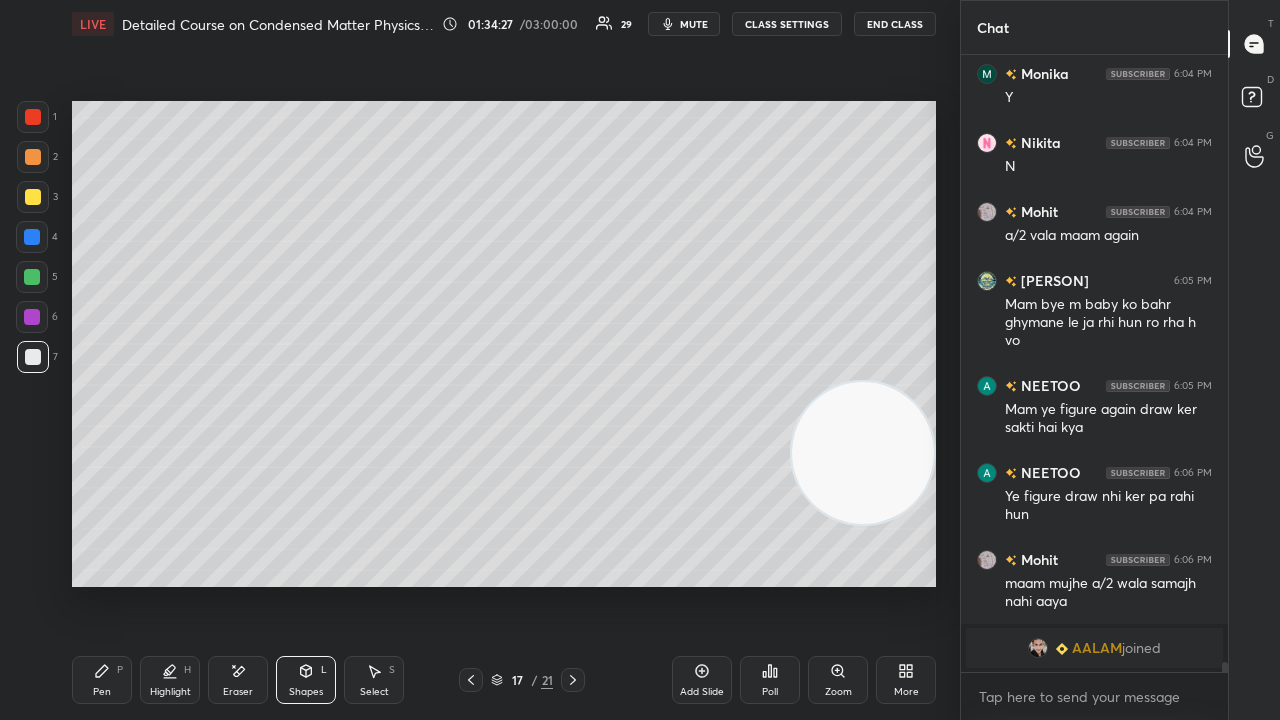 scroll, scrollTop: 35530, scrollLeft: 0, axis: vertical 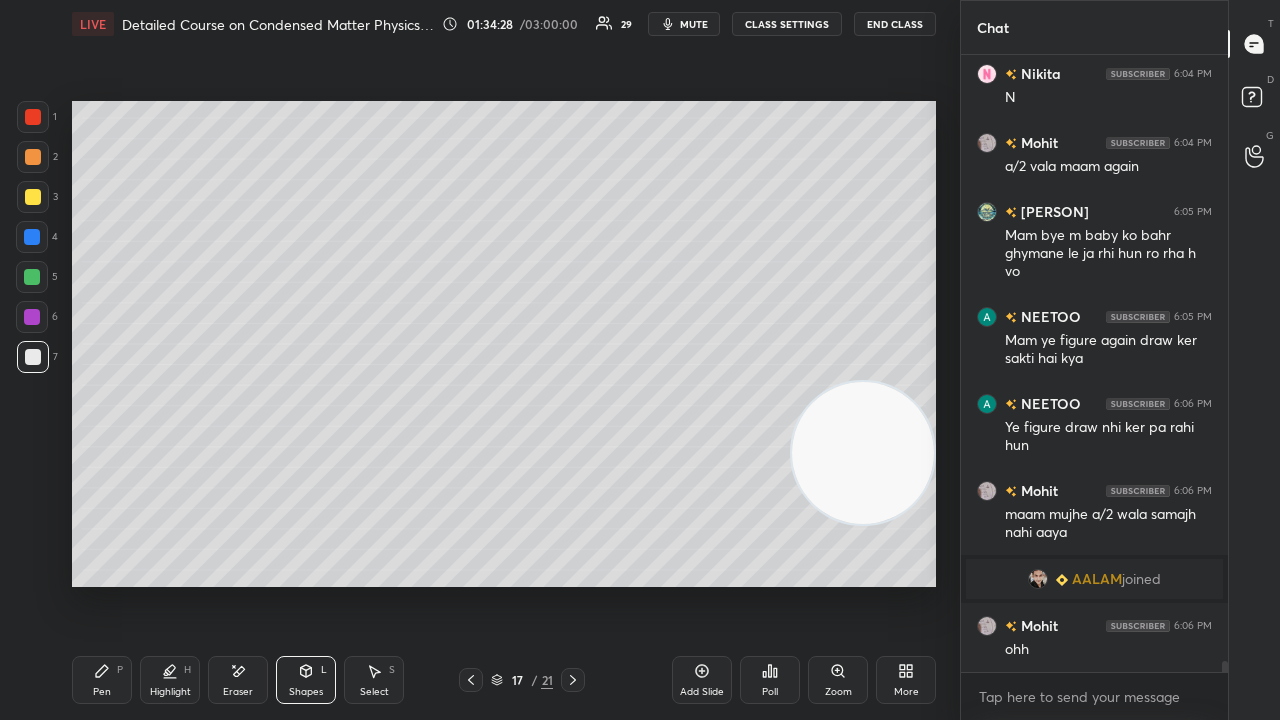 click on "mute" at bounding box center [684, 24] 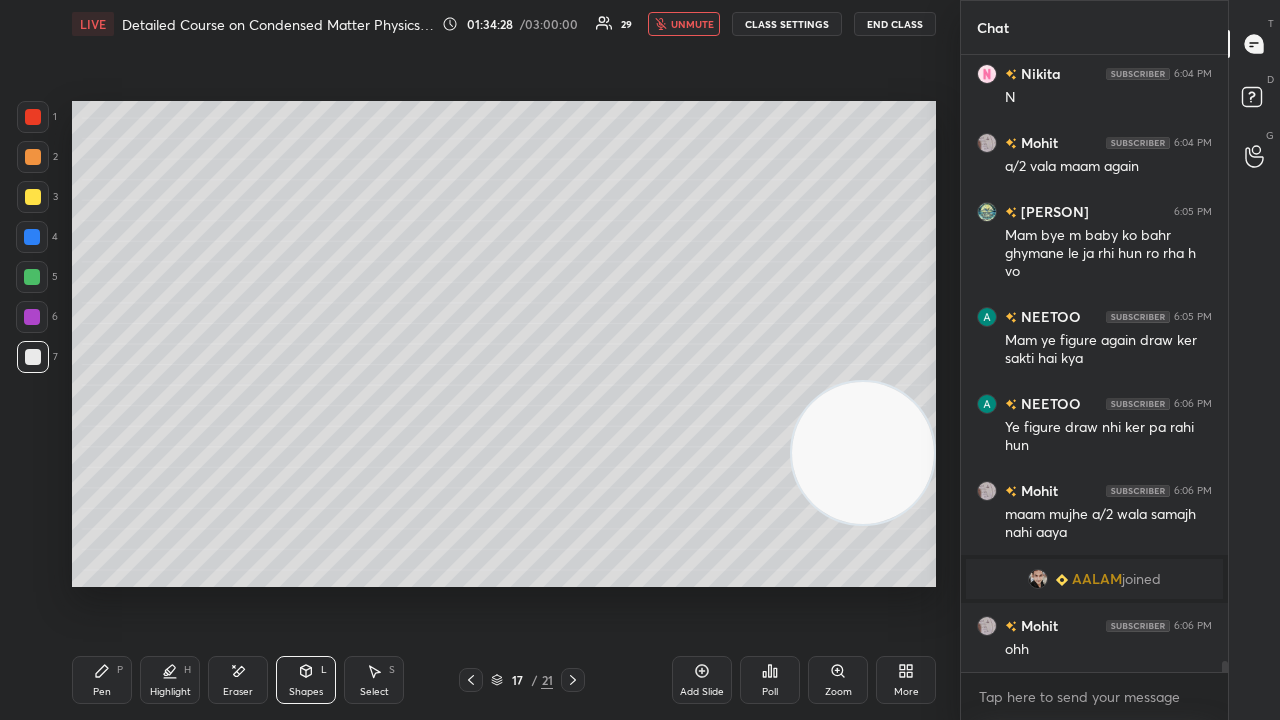 click on "unmute" at bounding box center (692, 24) 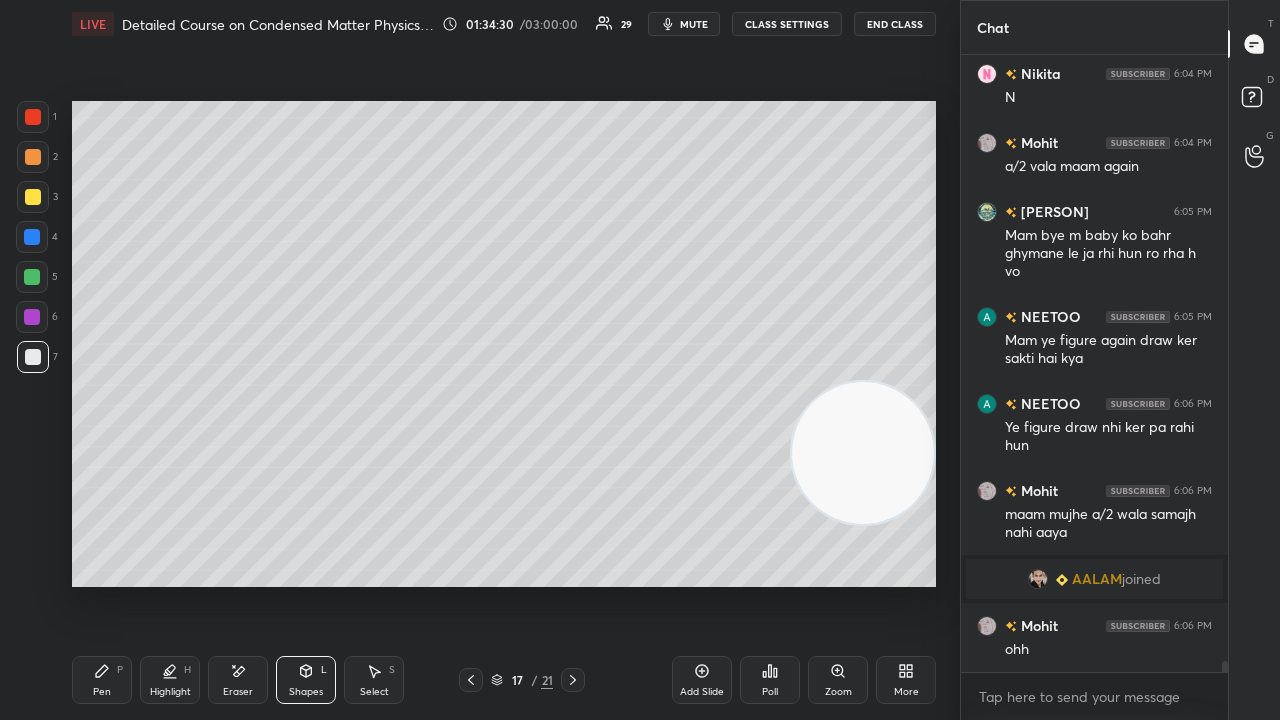 click on "Shapes" at bounding box center [306, 692] 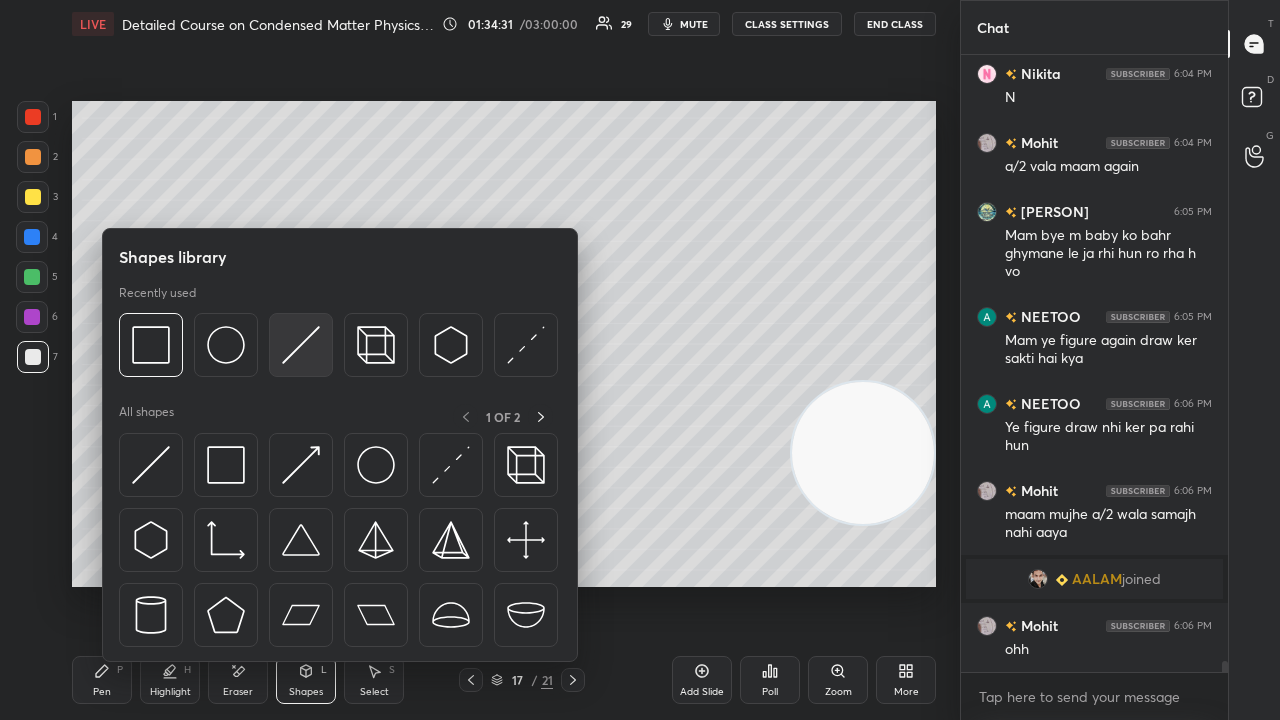click at bounding box center (301, 345) 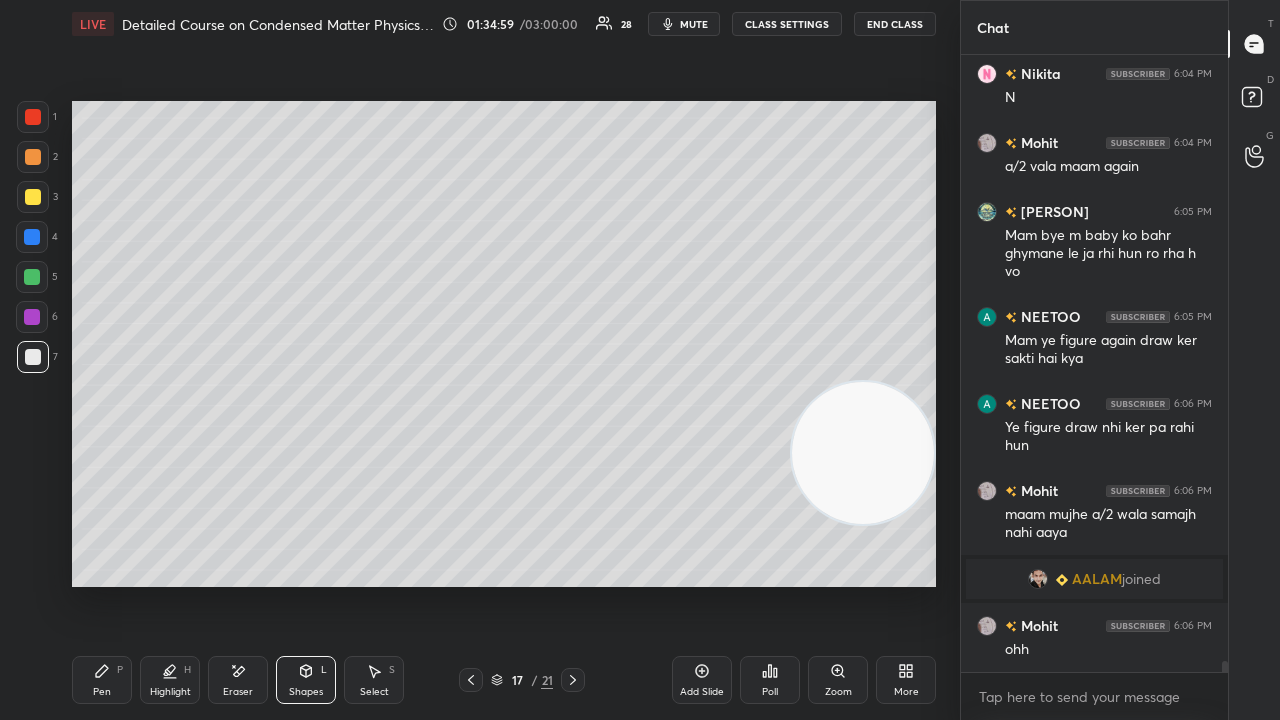 click 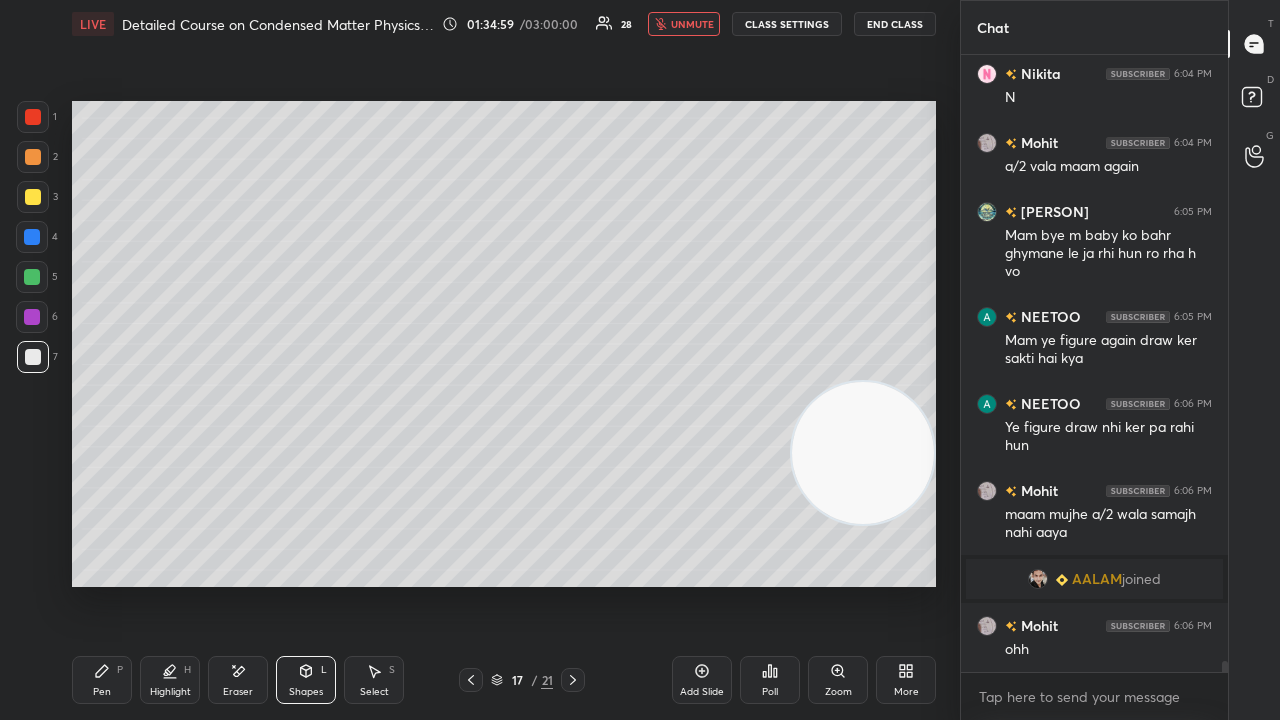 click on "unmute" at bounding box center (692, 24) 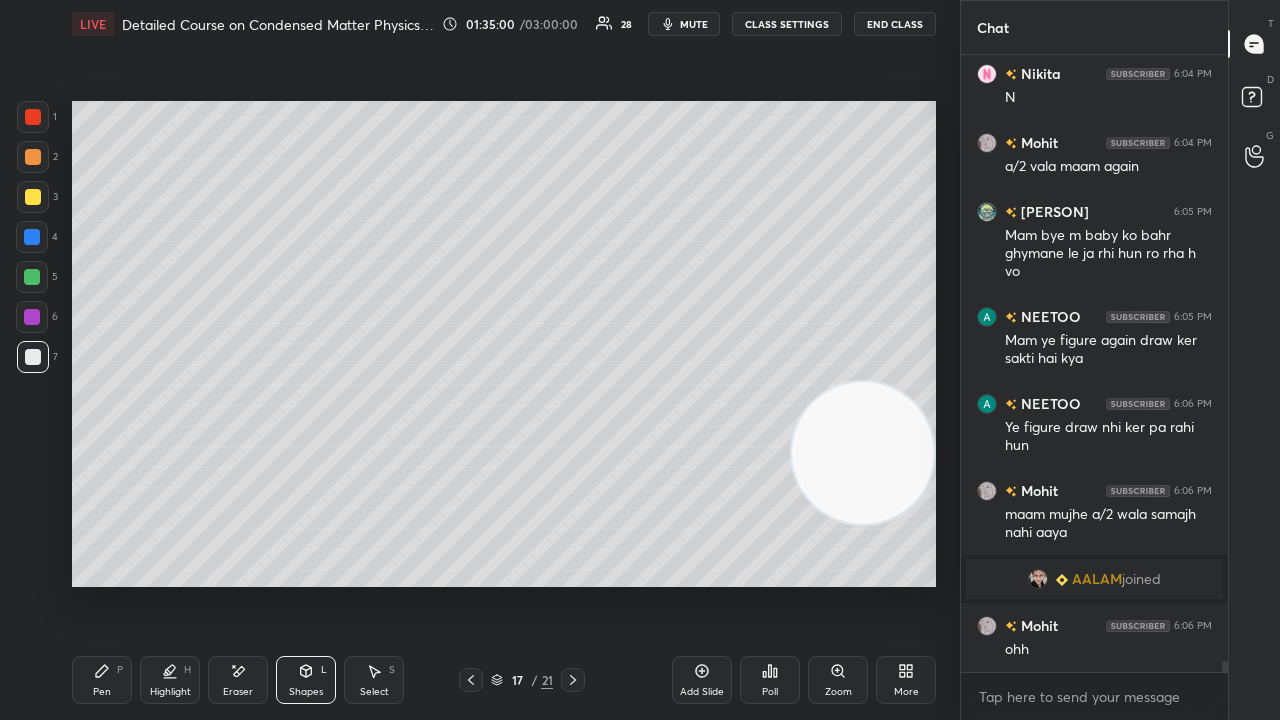 click on "mute" at bounding box center (694, 24) 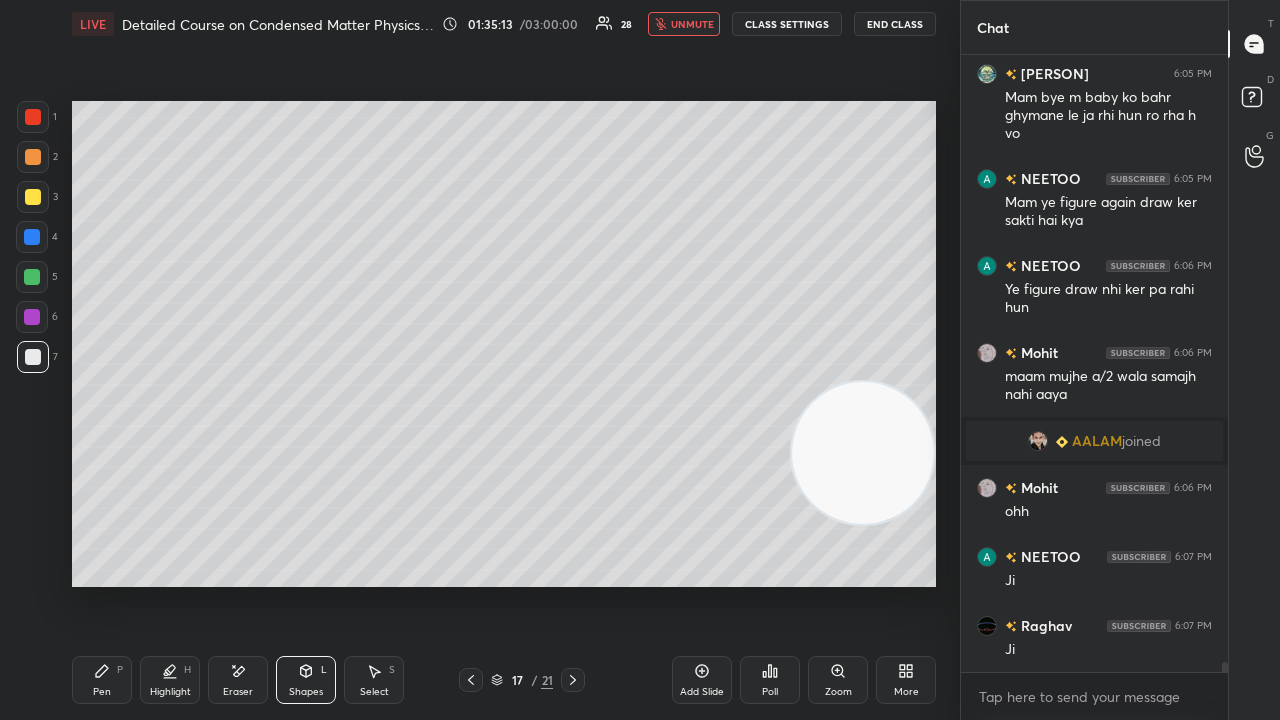 scroll, scrollTop: 35736, scrollLeft: 0, axis: vertical 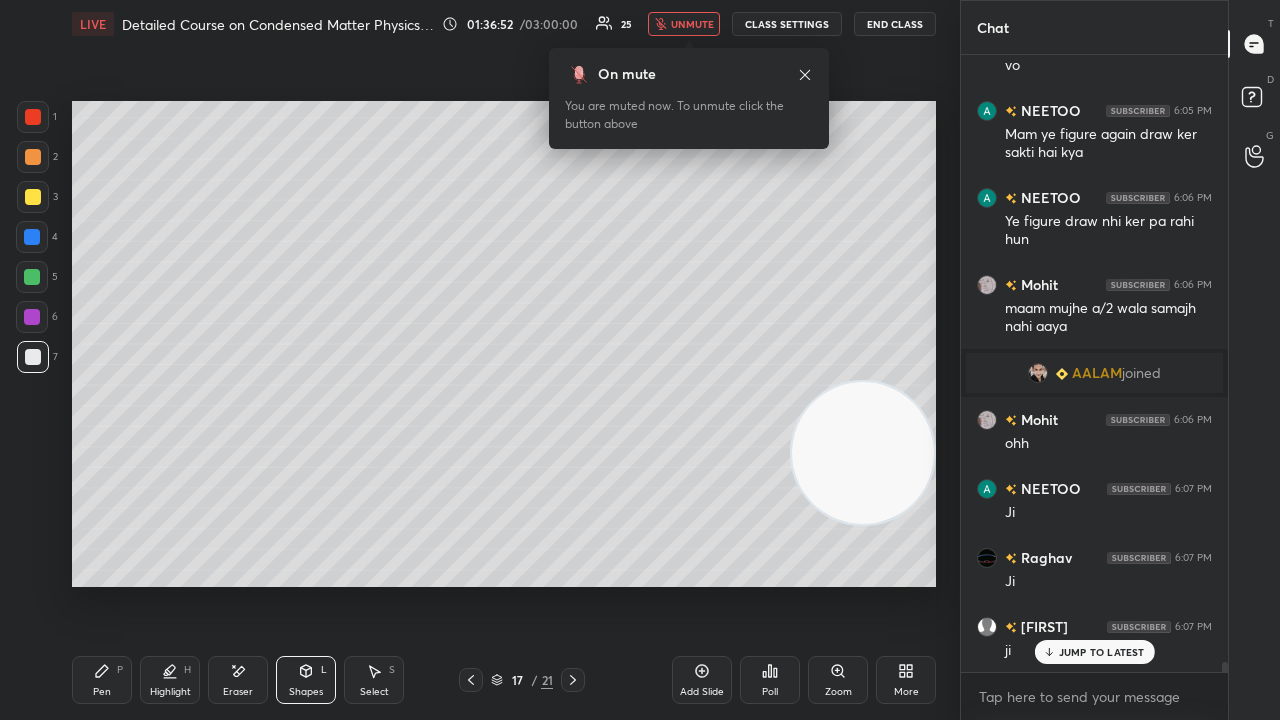 click on "unmute" at bounding box center (692, 24) 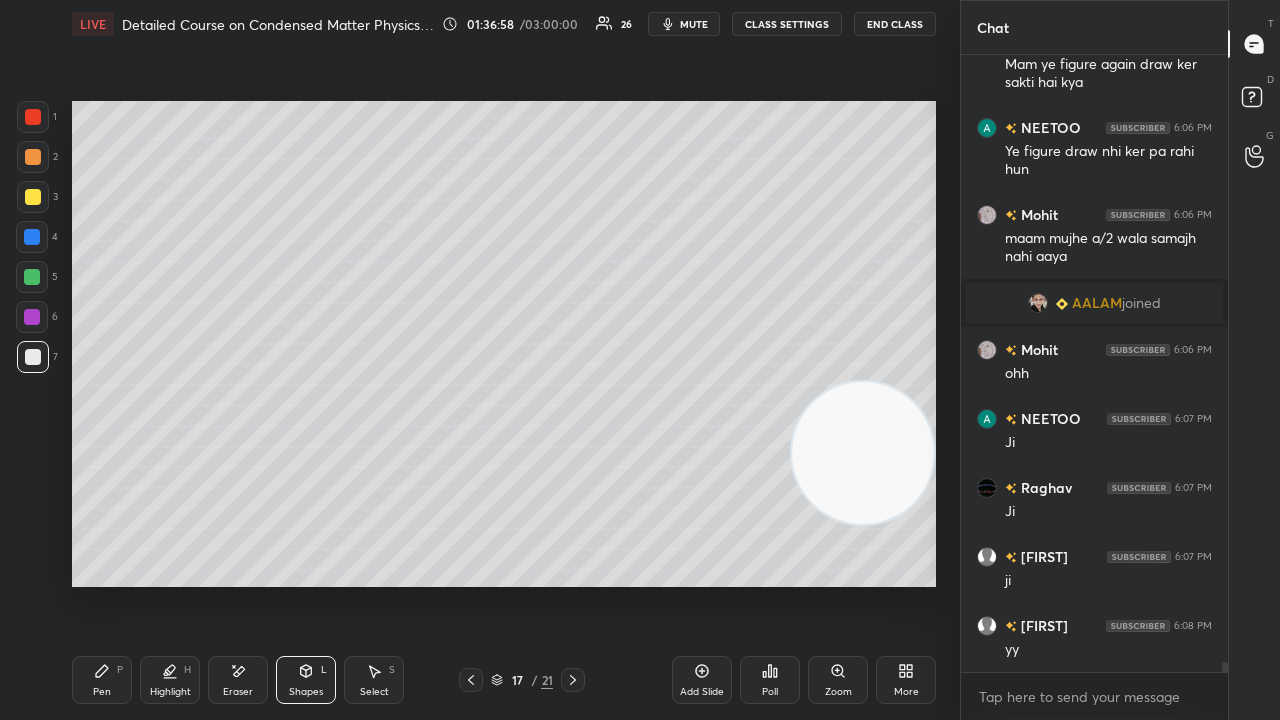 scroll, scrollTop: 36012, scrollLeft: 0, axis: vertical 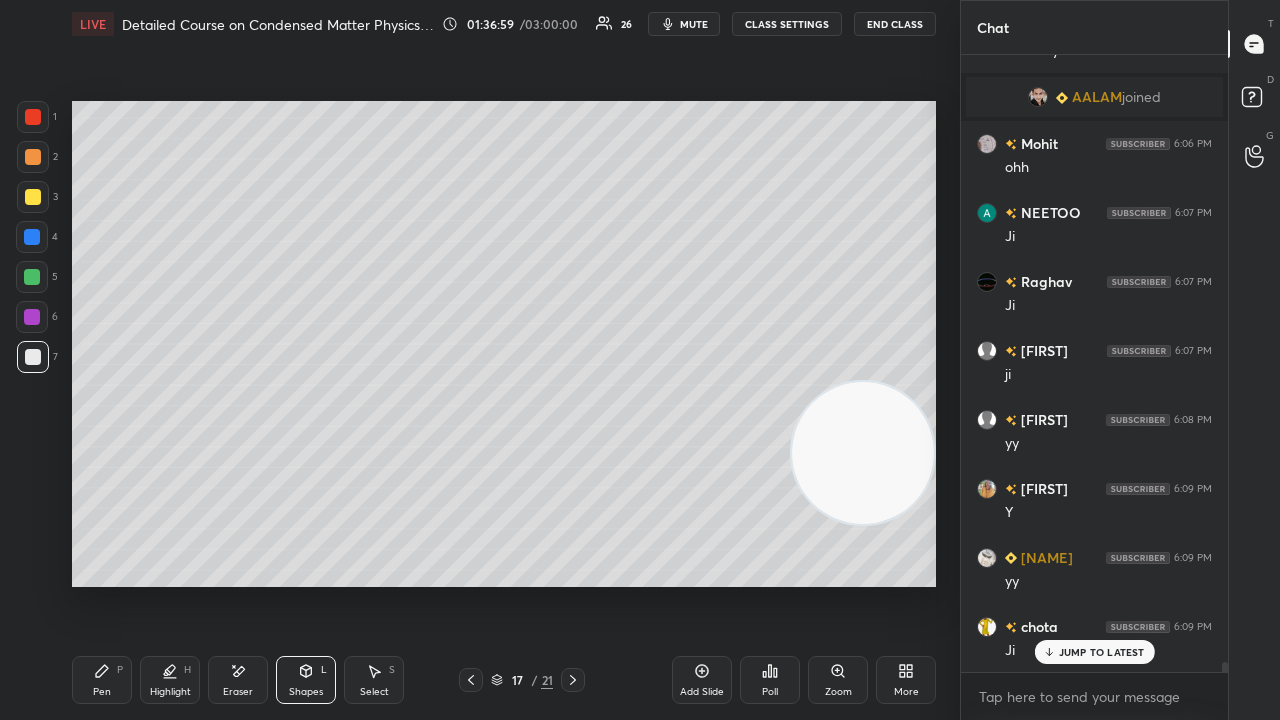 click on "mute" at bounding box center (694, 24) 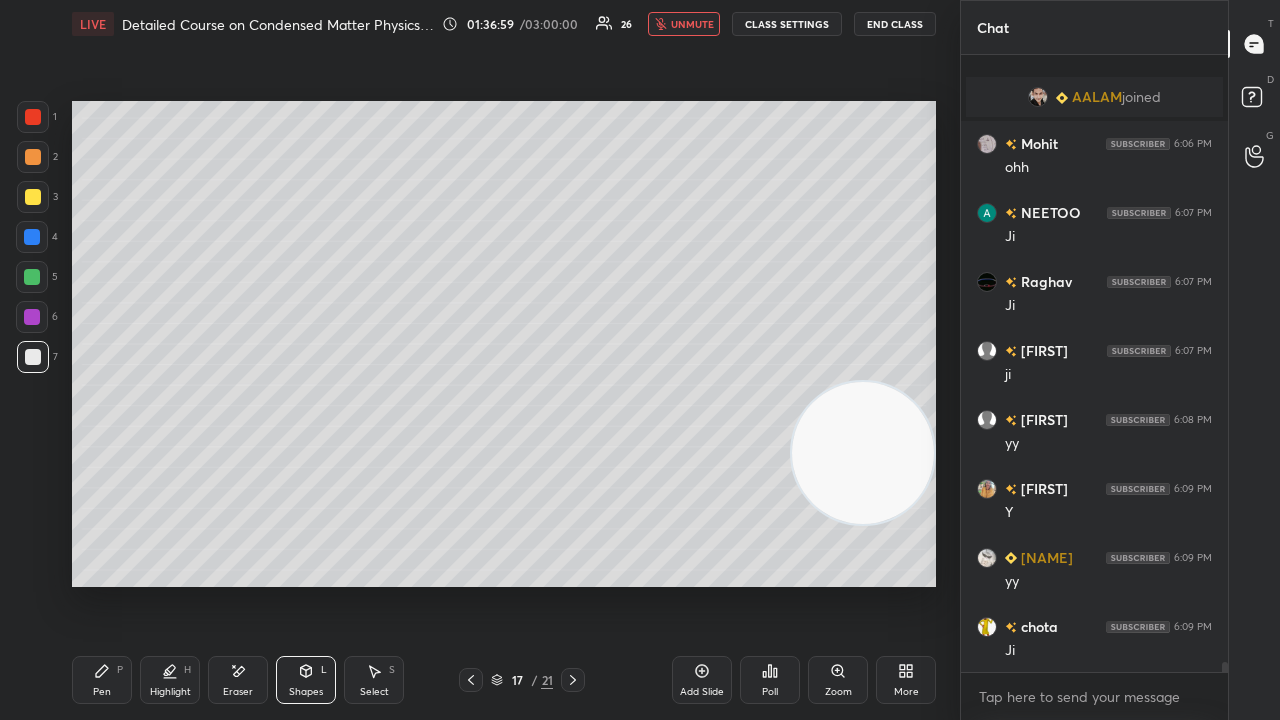 scroll, scrollTop: 36082, scrollLeft: 0, axis: vertical 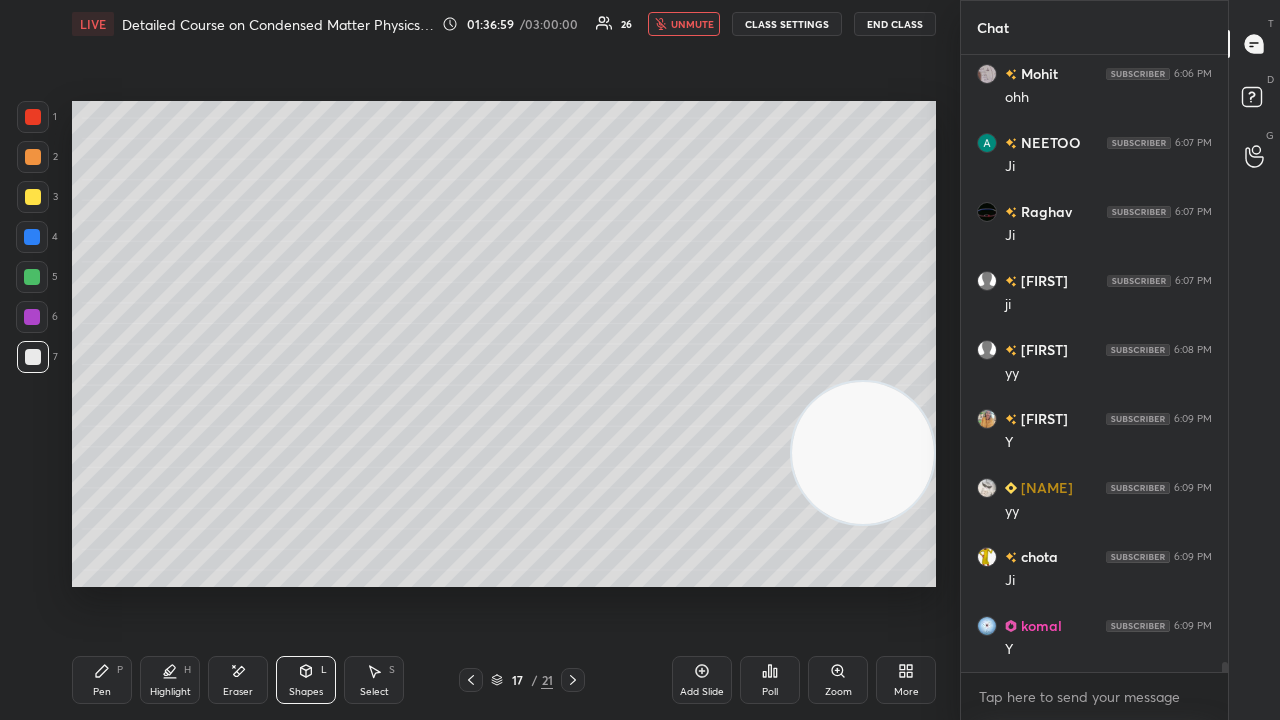 click on "unmute" at bounding box center [692, 24] 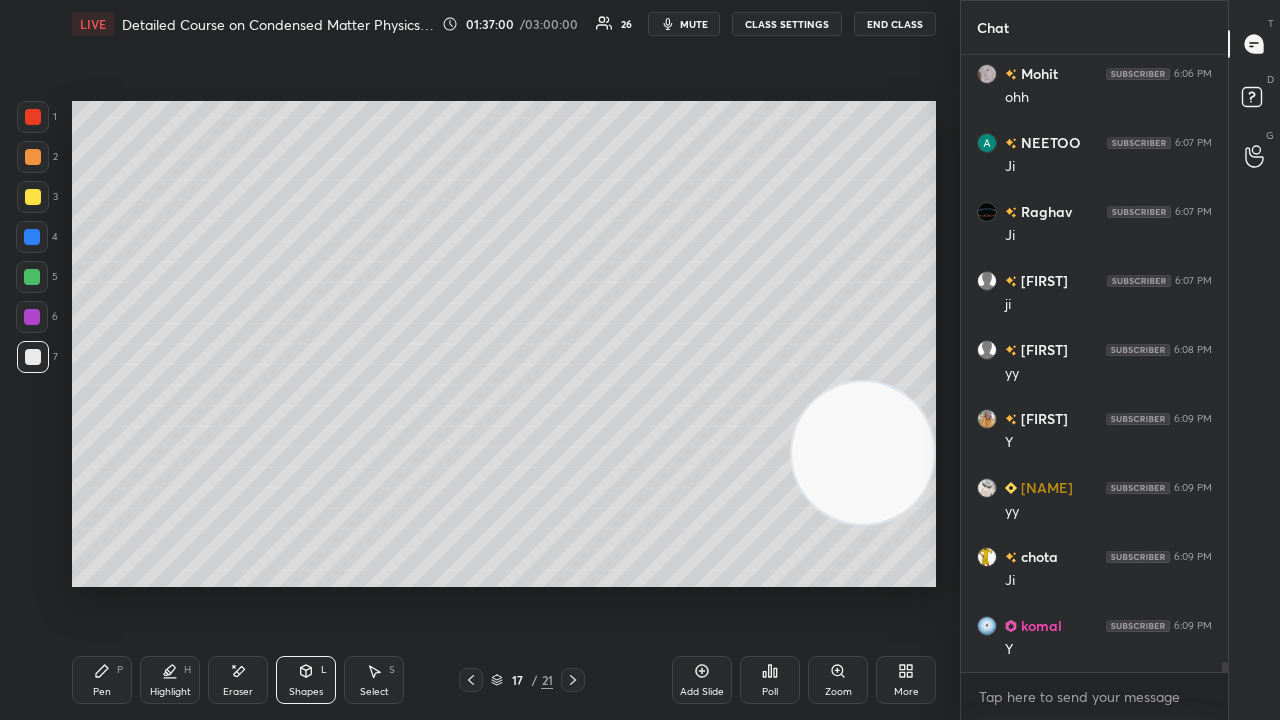 click 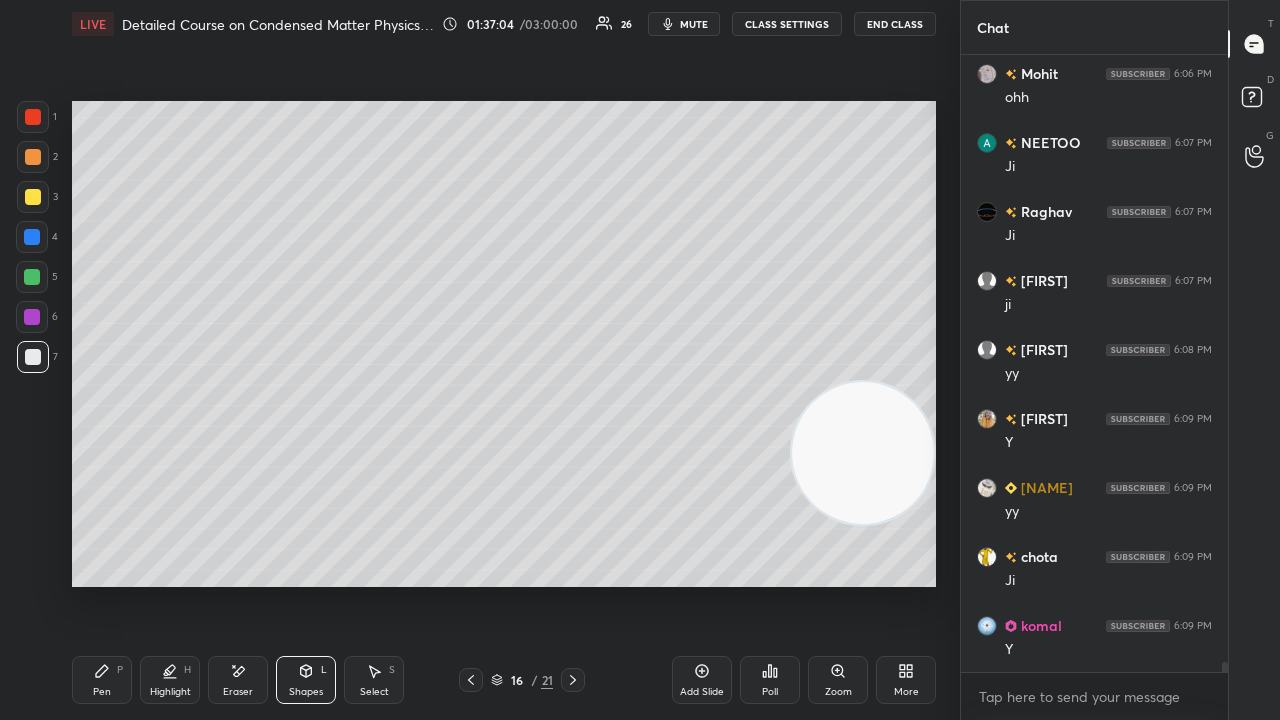 drag, startPoint x: 473, startPoint y: 674, endPoint x: 484, endPoint y: 714, distance: 41.484936 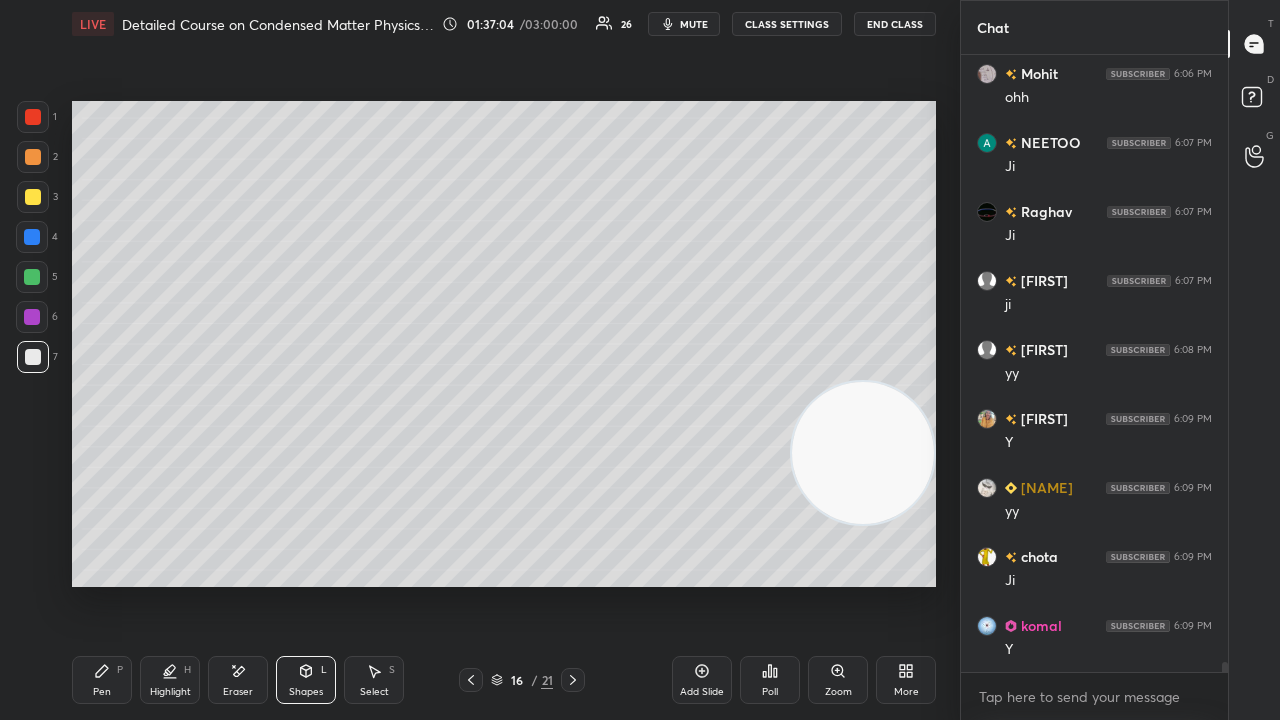 click on "Pen P Highlight H Eraser Shapes L Select S 16 / 21 Add Slide Poll Zoom More" at bounding box center (504, 680) 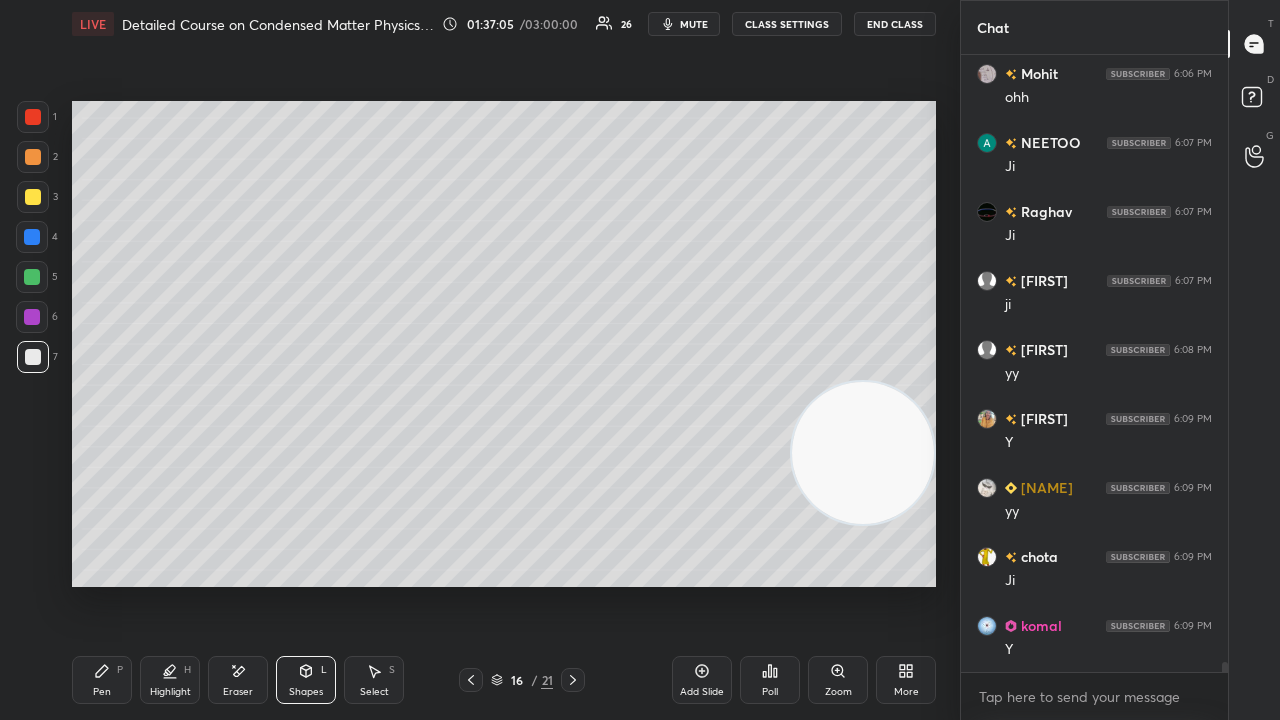 click on "mute" at bounding box center (684, 24) 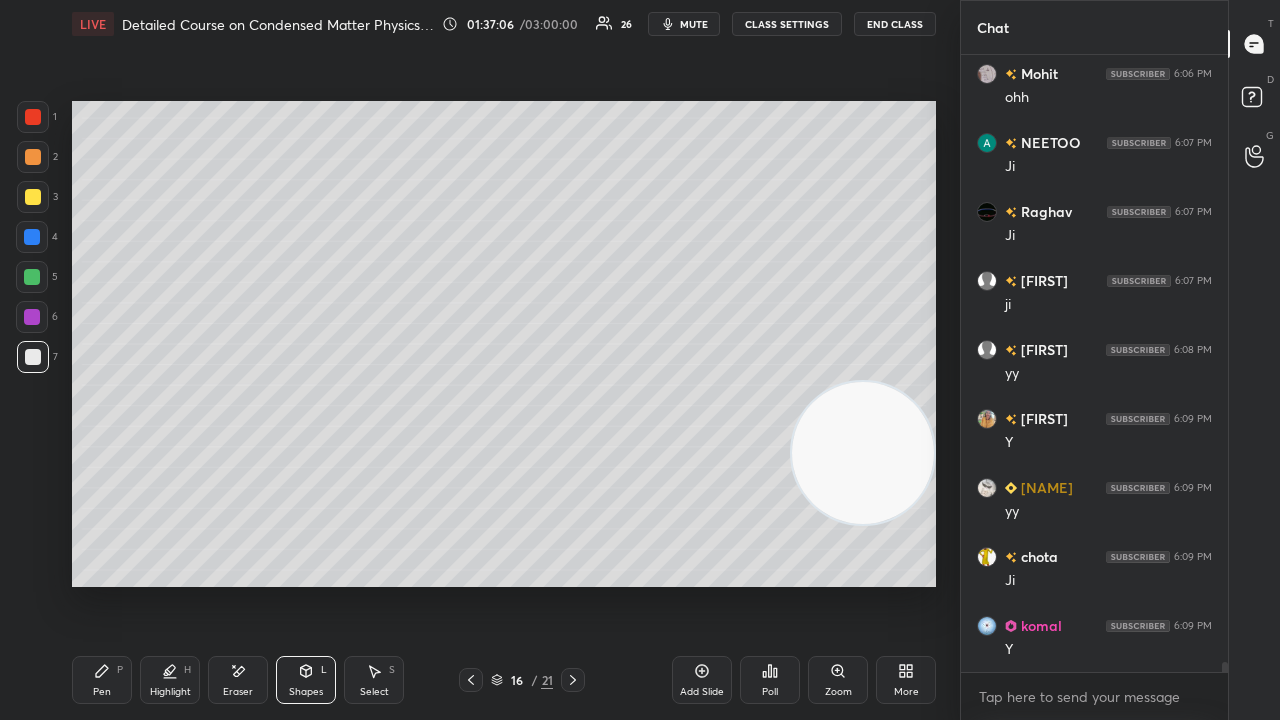 click 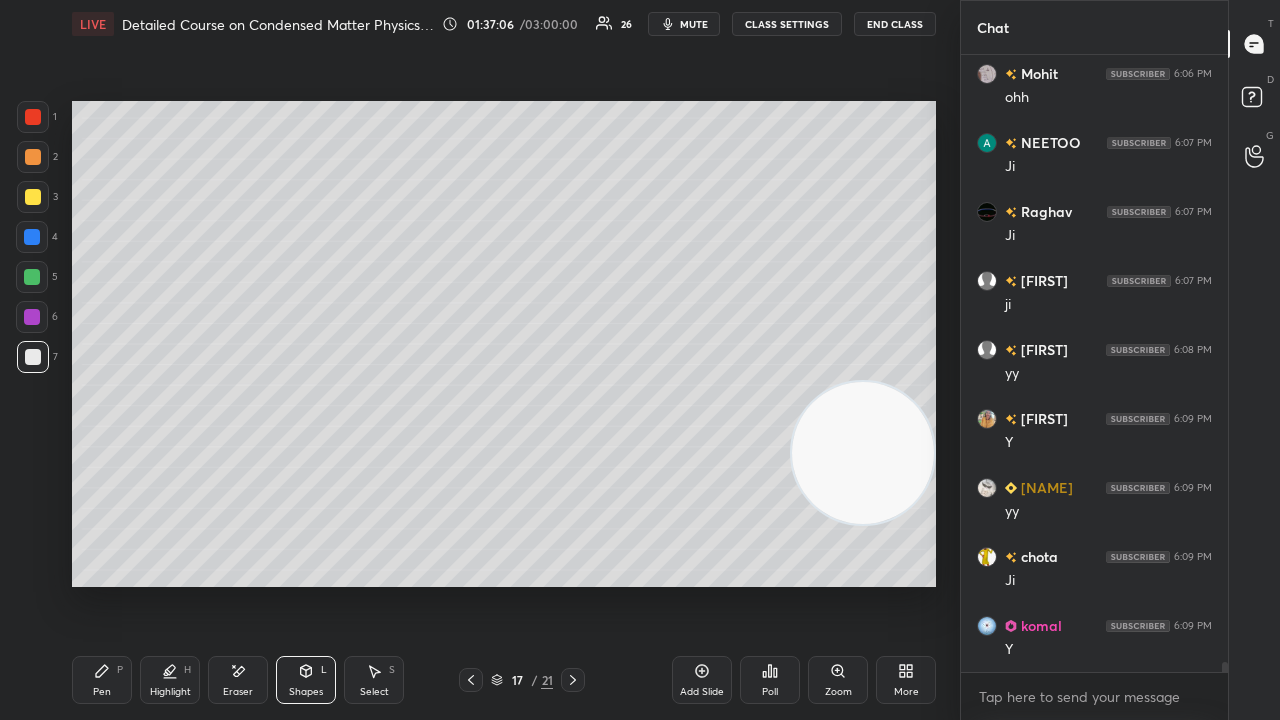 click 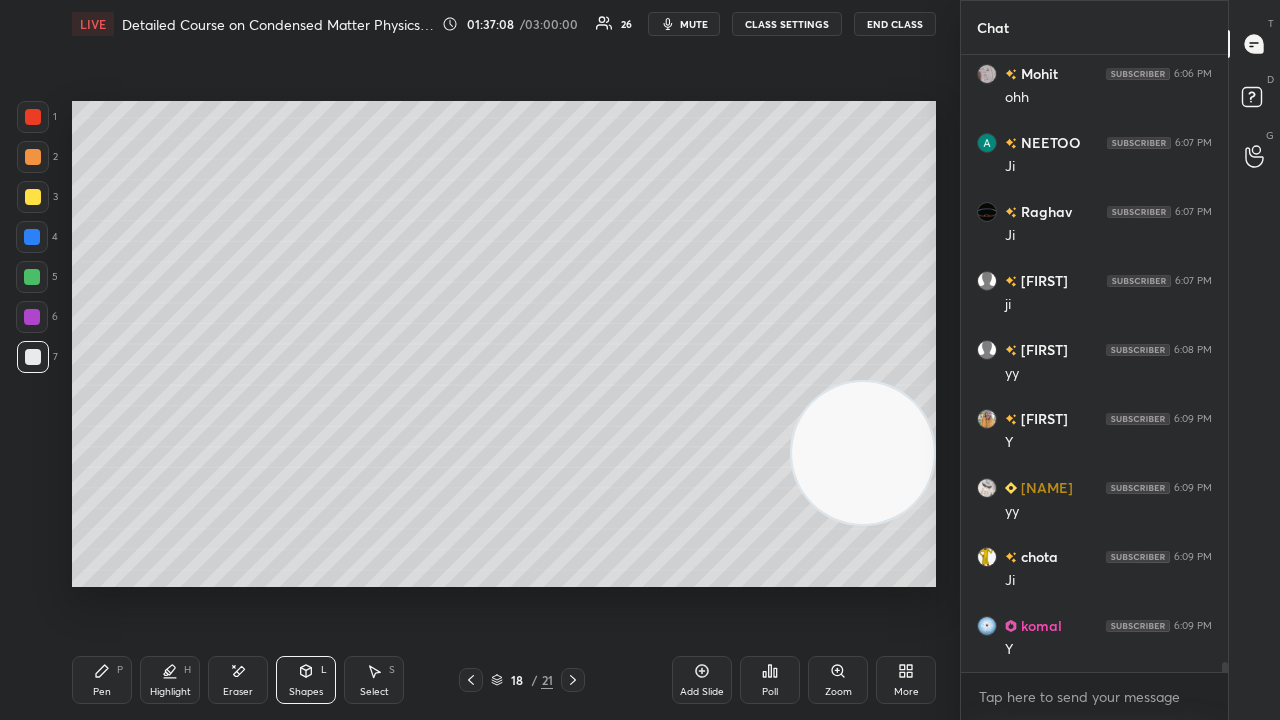 click on "mute" at bounding box center (694, 24) 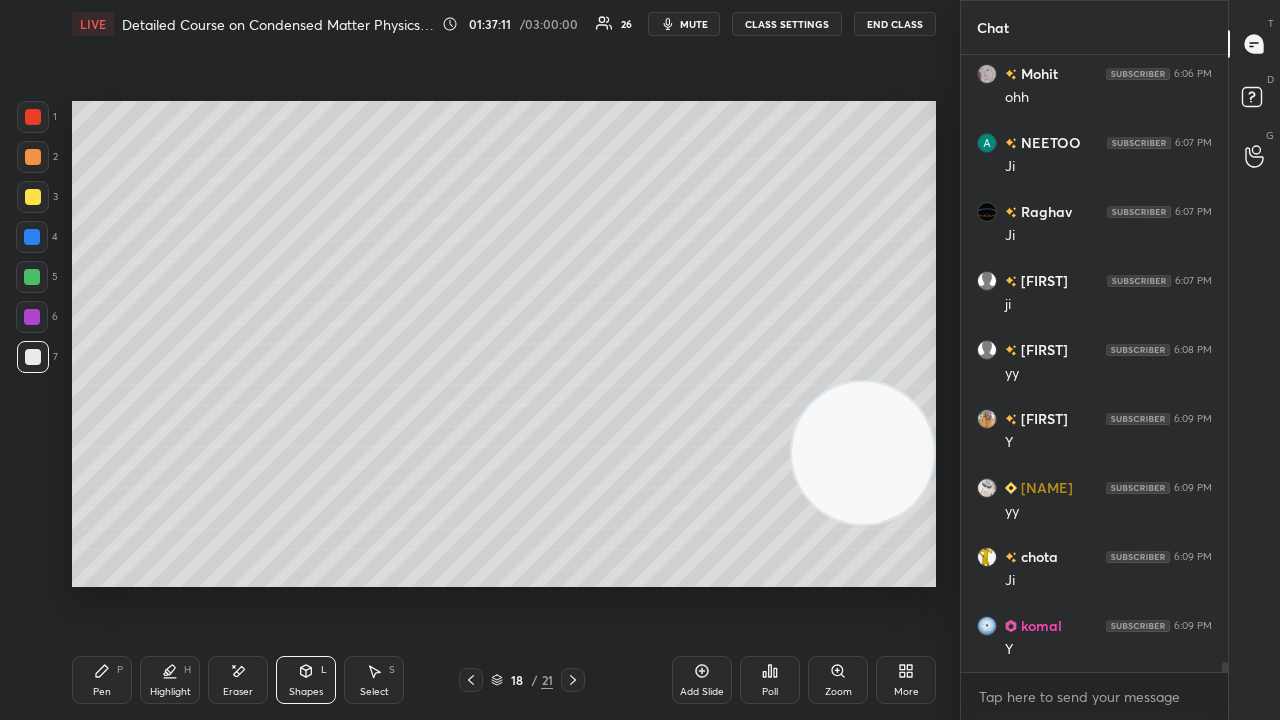 click at bounding box center [32, 277] 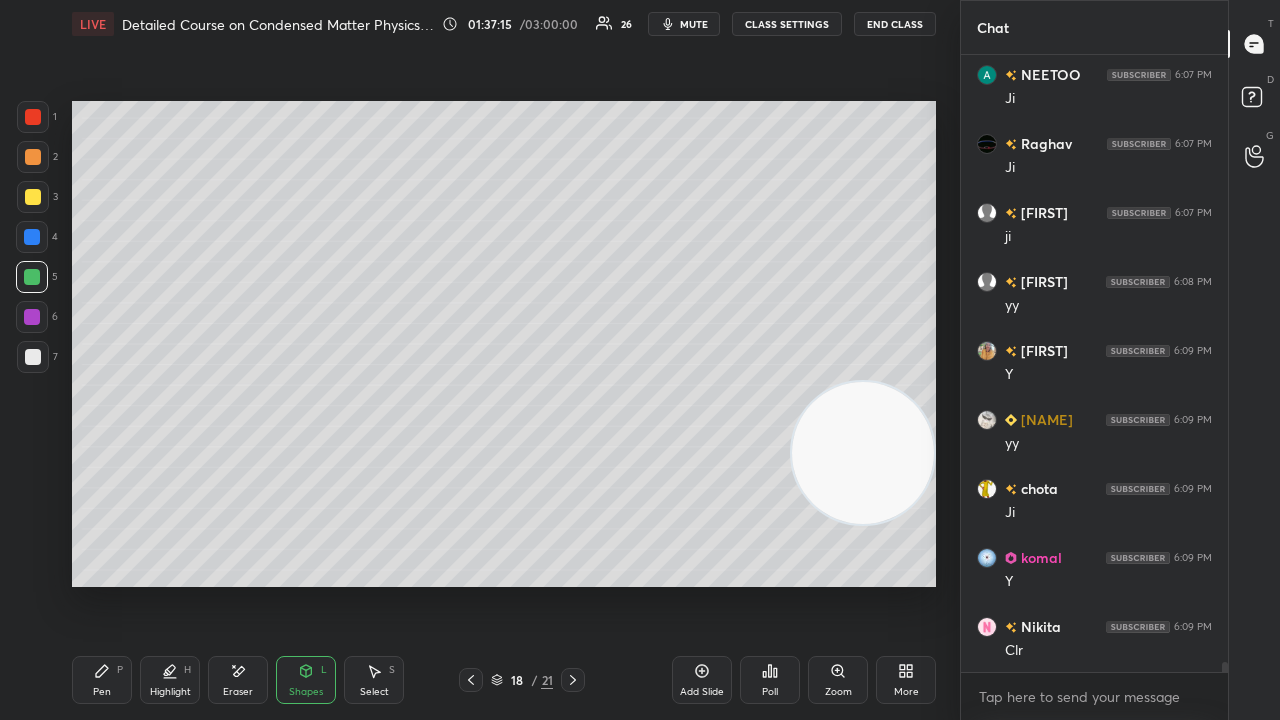 scroll, scrollTop: 36220, scrollLeft: 0, axis: vertical 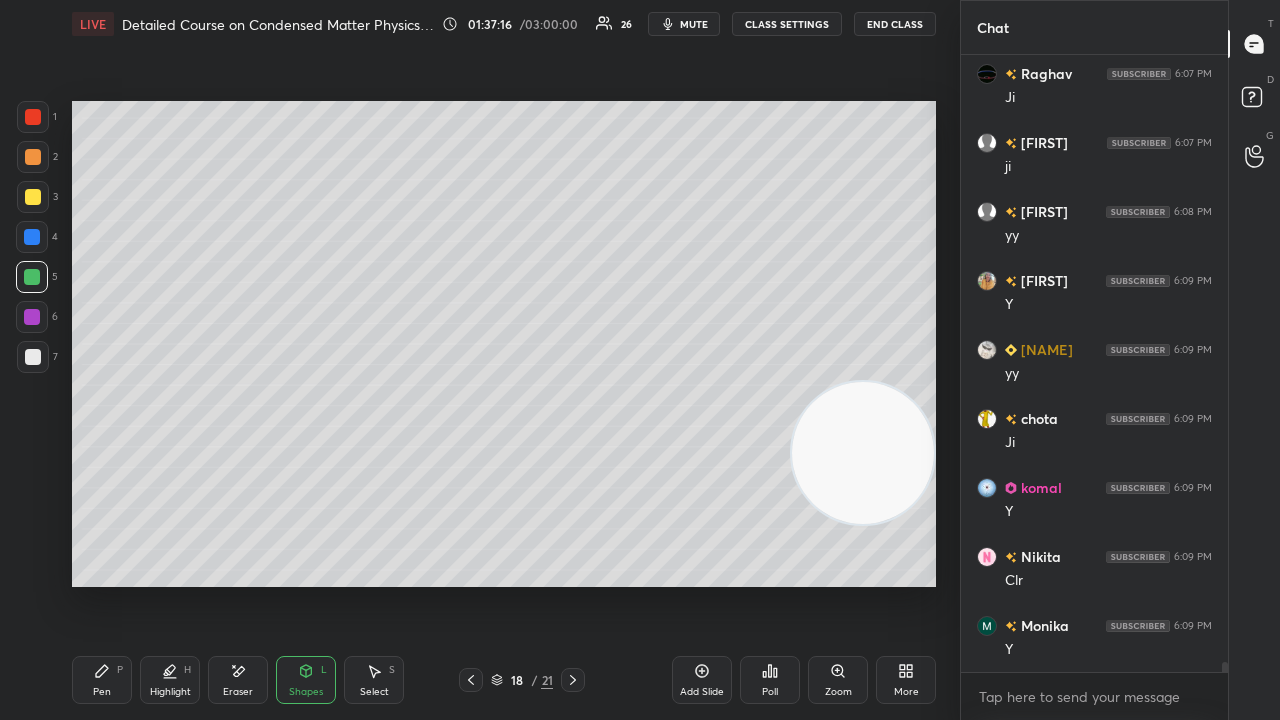 click on "mute" at bounding box center [694, 24] 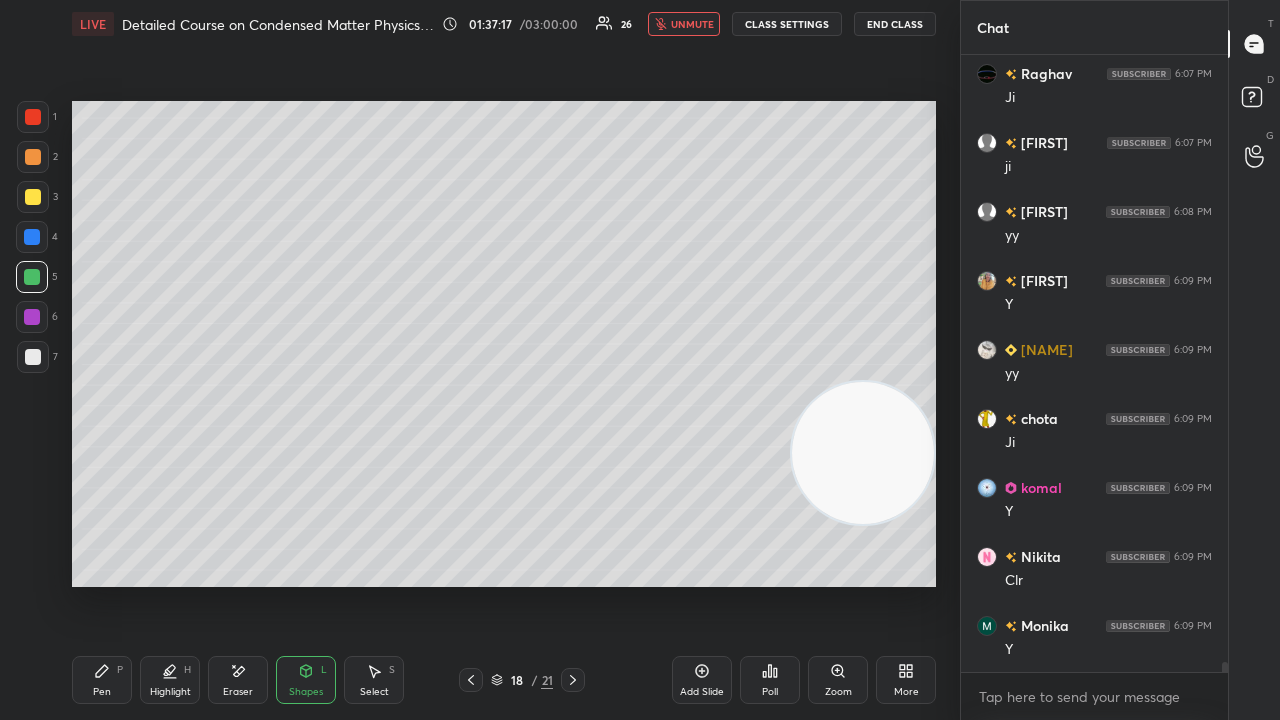 click on "unmute" at bounding box center [692, 24] 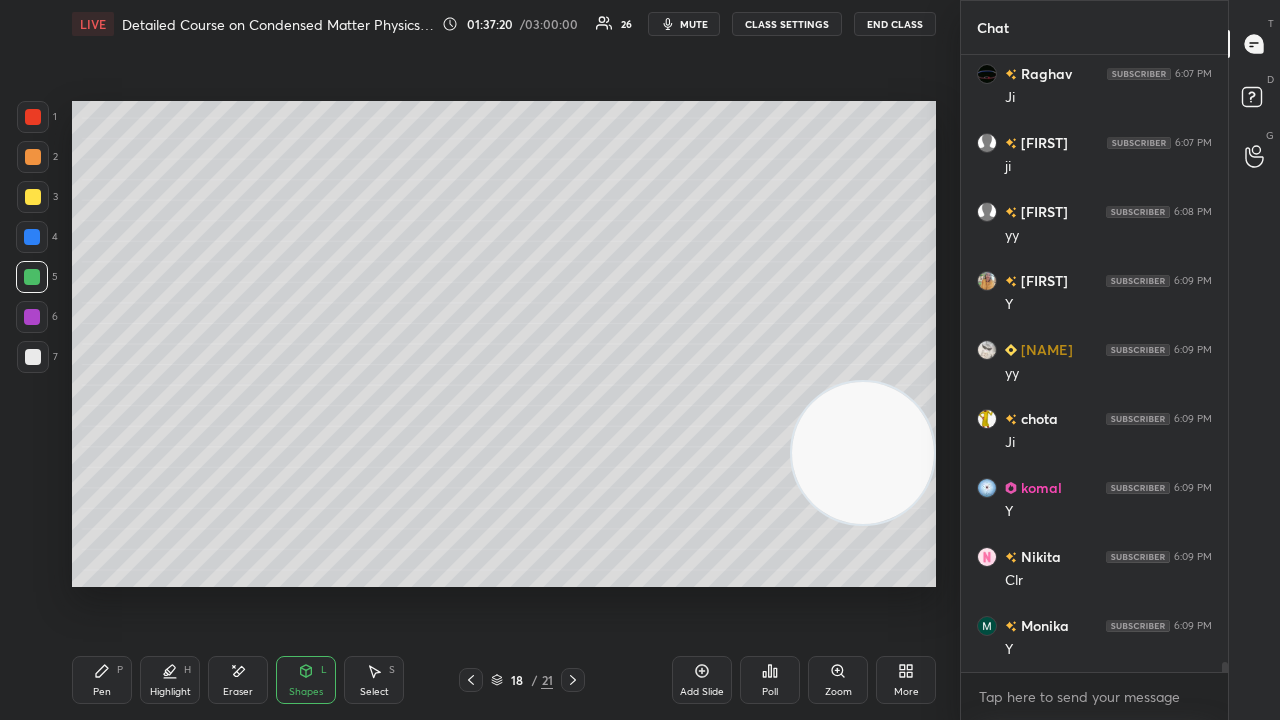 click on "mute" at bounding box center [694, 24] 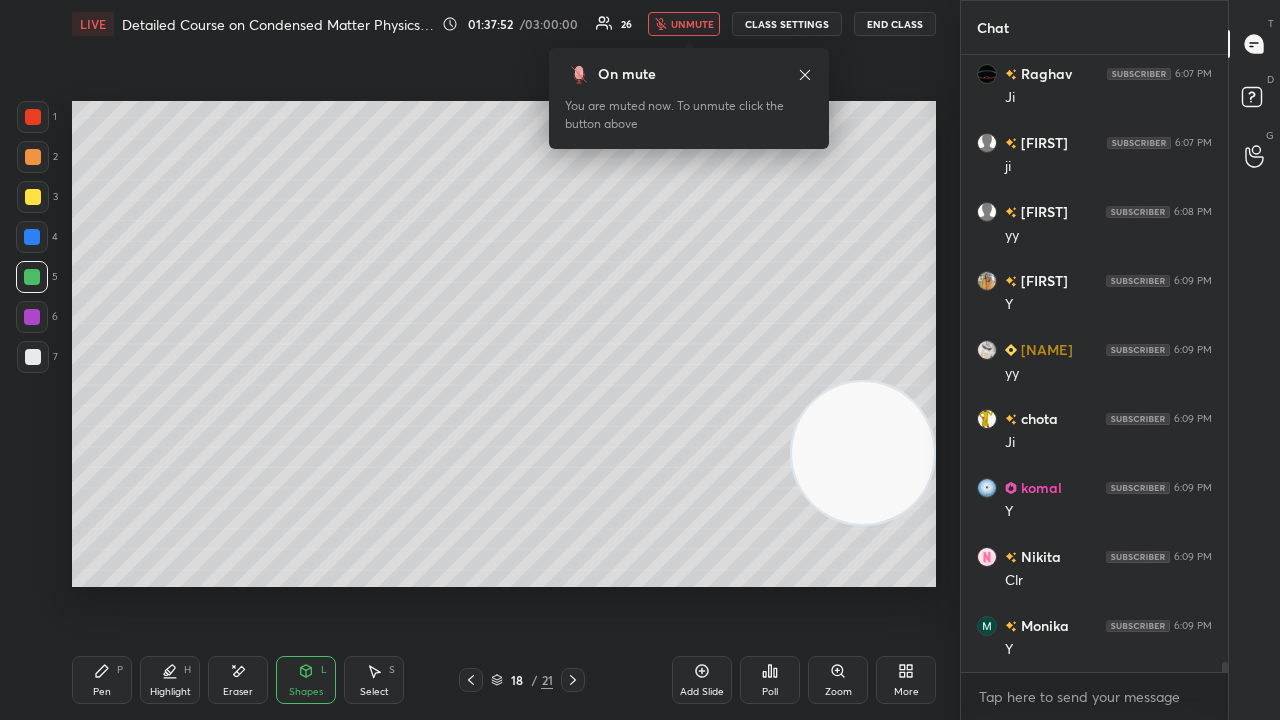 click on "unmute" at bounding box center [692, 24] 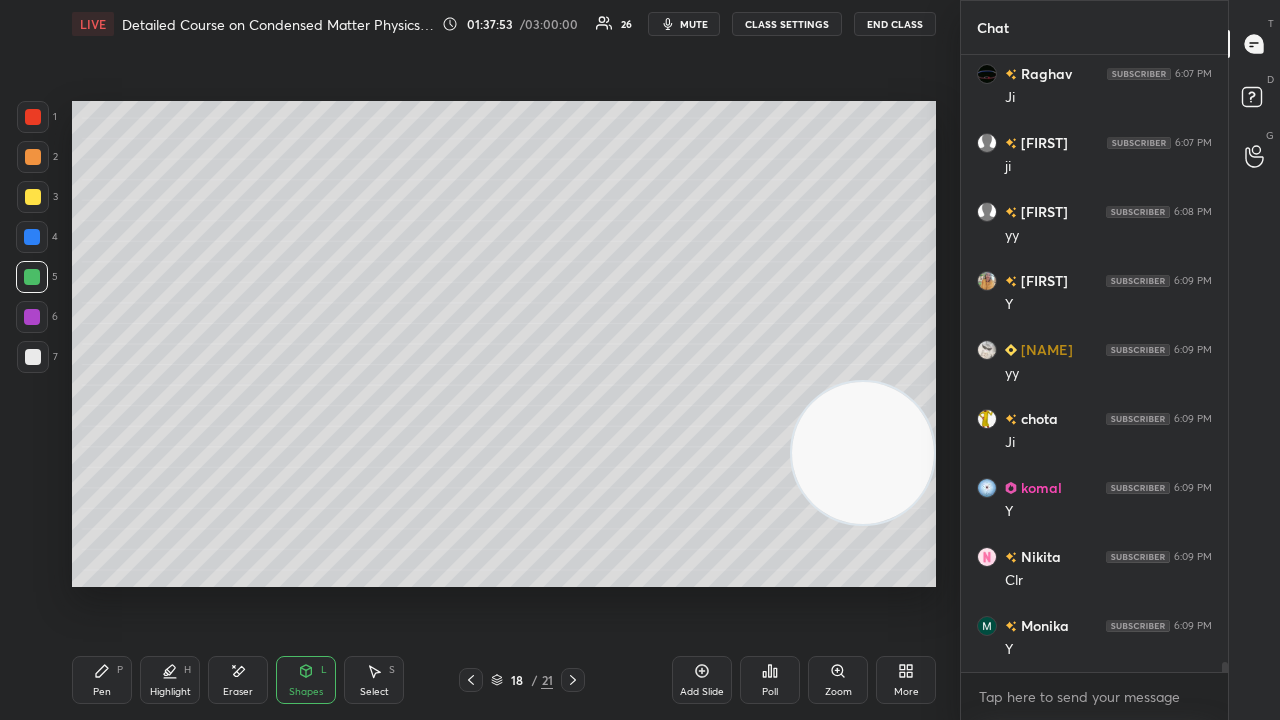 click 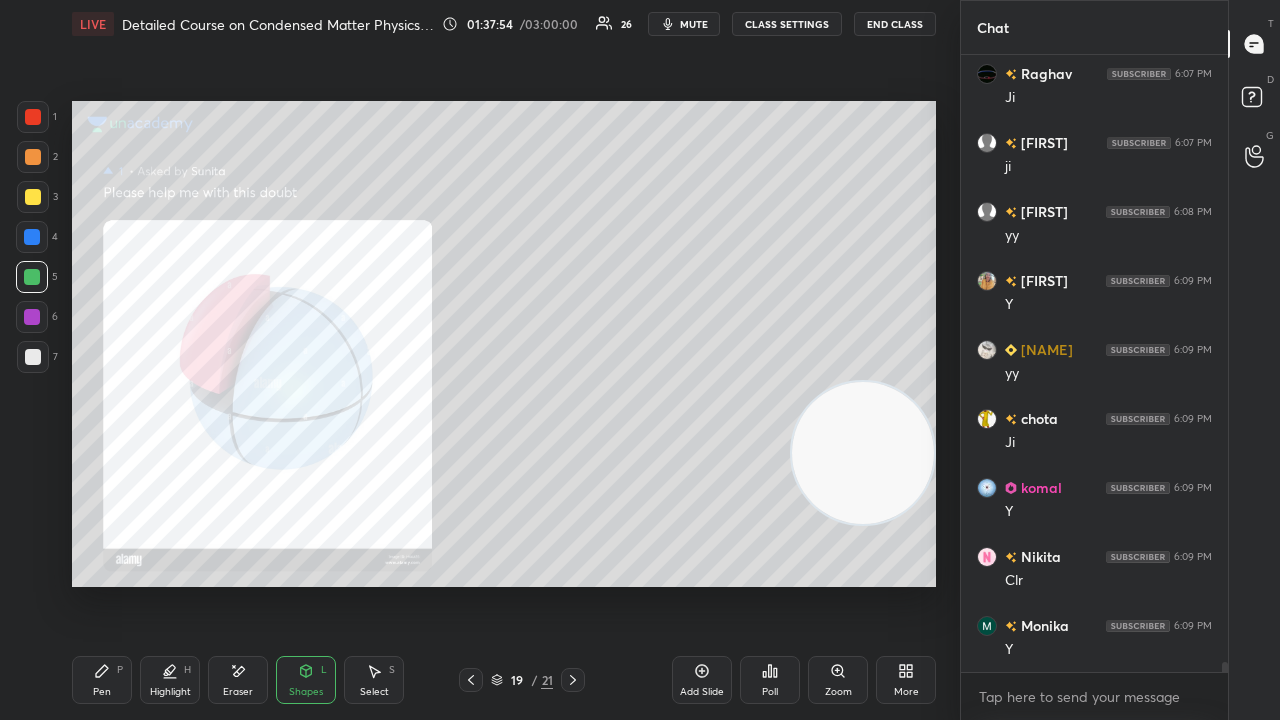click at bounding box center (471, 680) 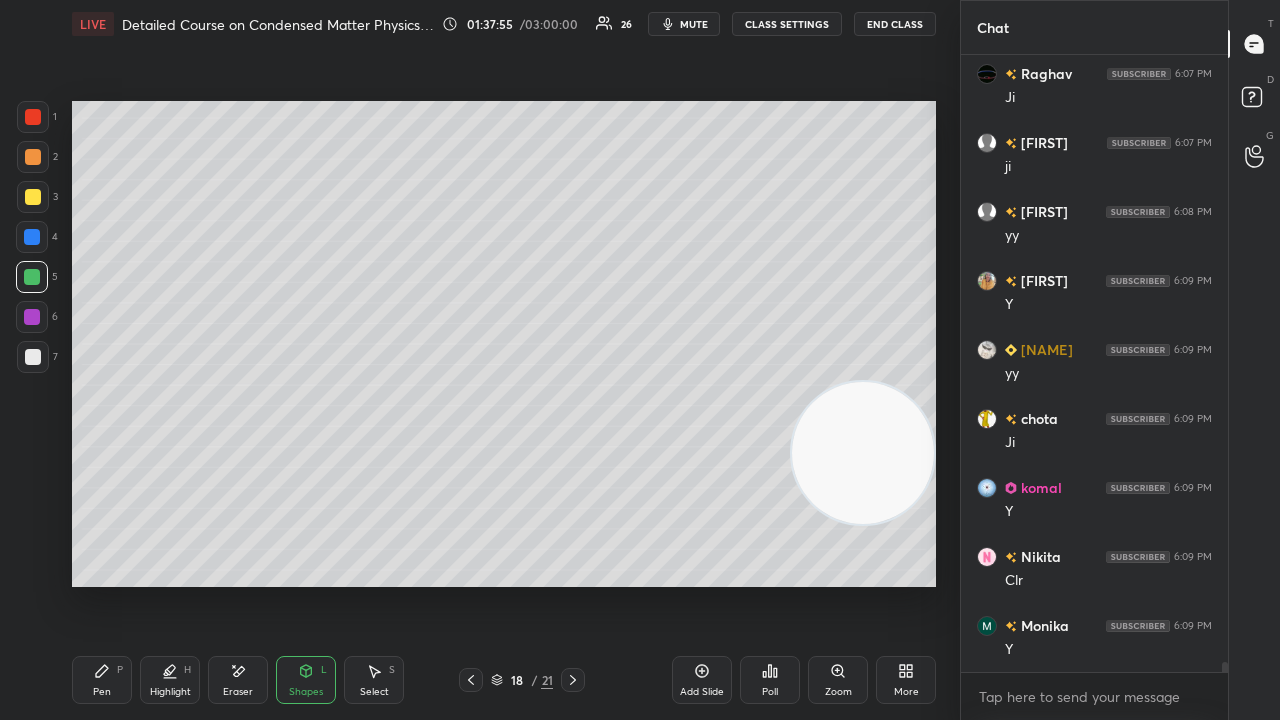 click on "Add Slide Poll Zoom More" at bounding box center [804, 680] 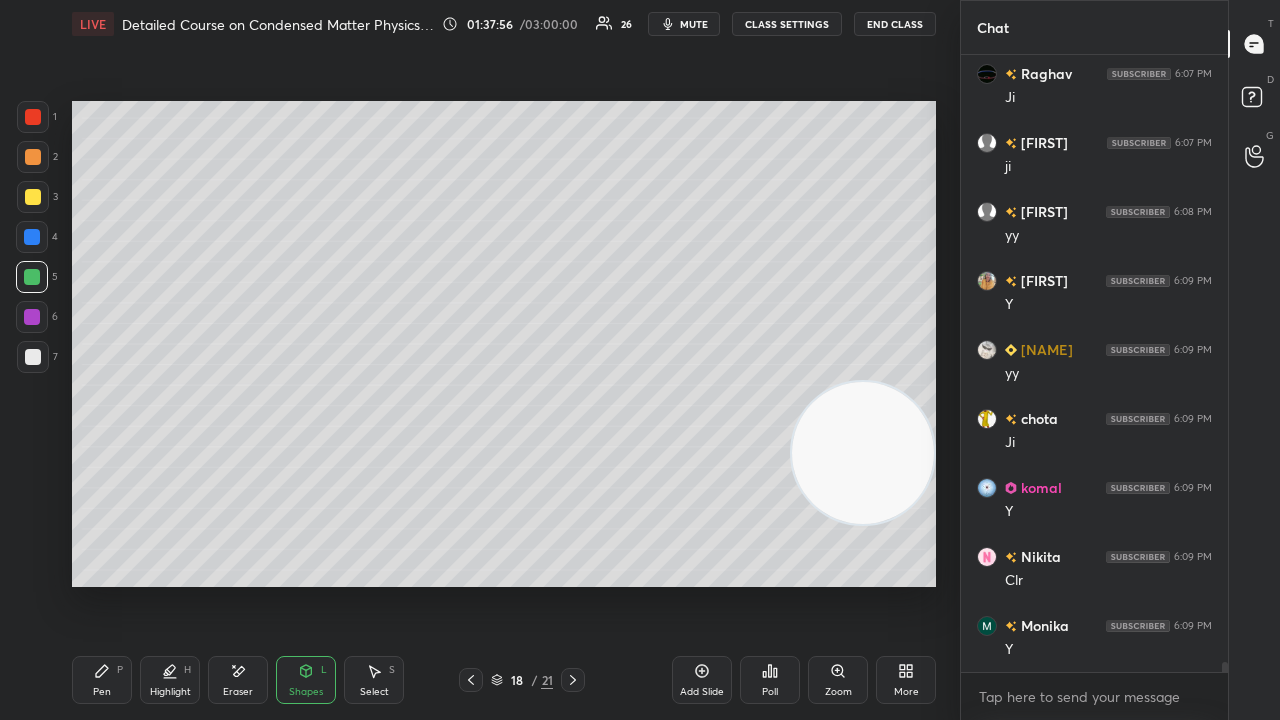click on "Add Slide" at bounding box center [702, 692] 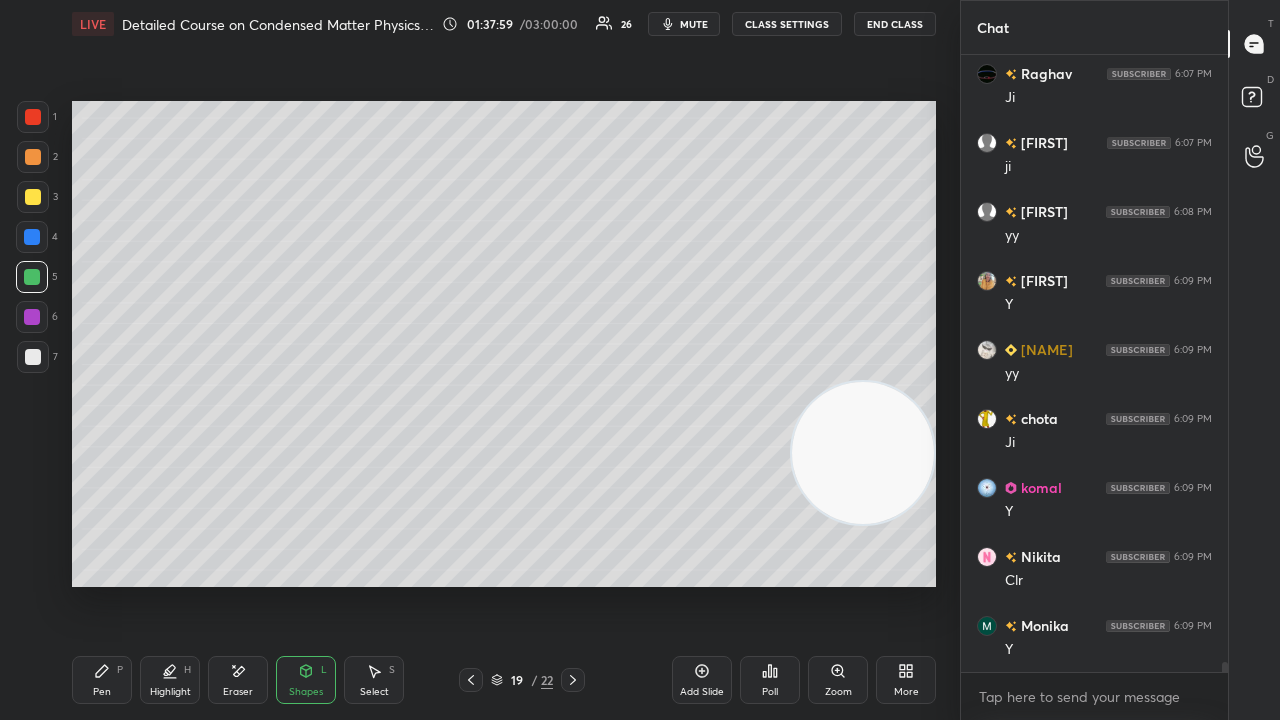 drag, startPoint x: 40, startPoint y: 205, endPoint x: 64, endPoint y: 198, distance: 25 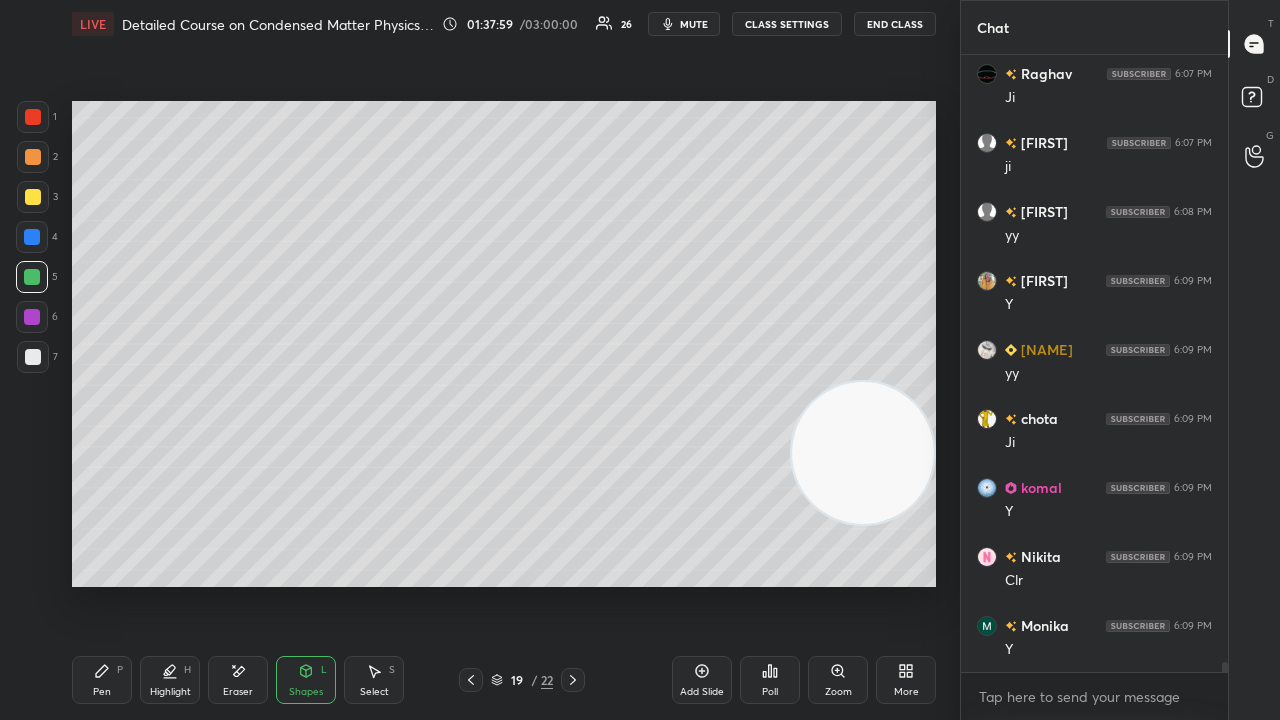 click at bounding box center (33, 197) 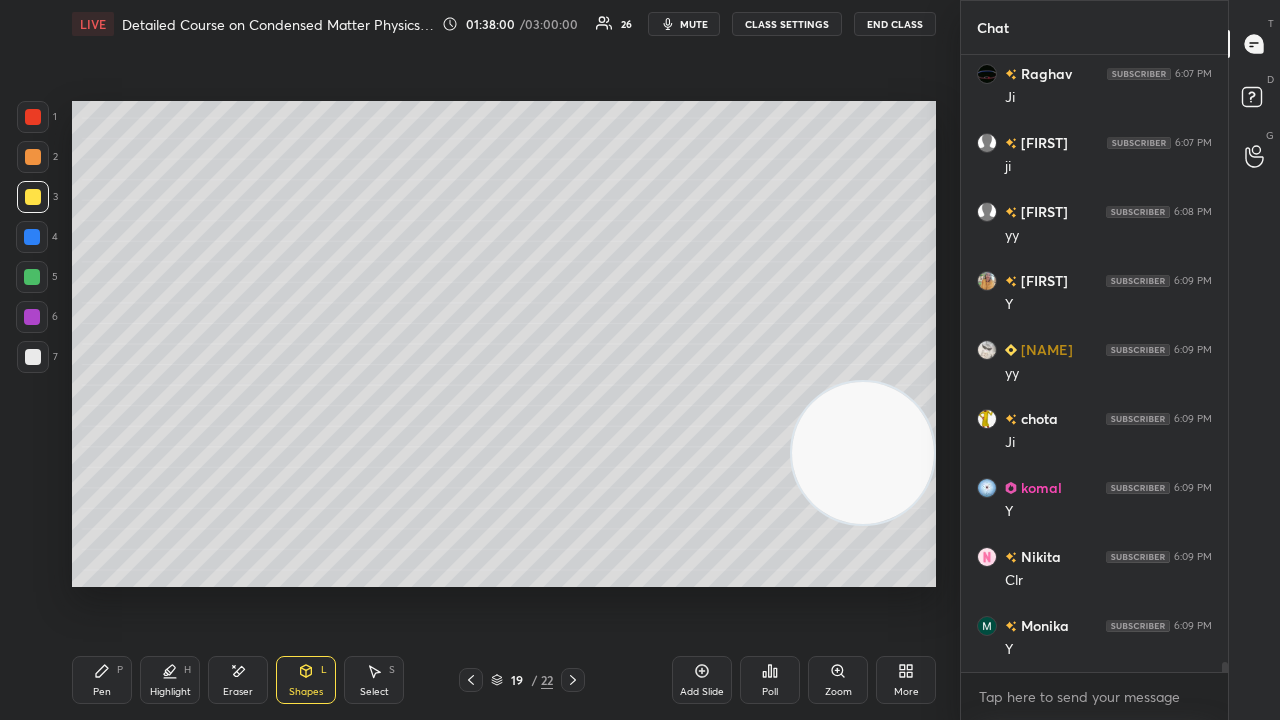 click on "Pen P" at bounding box center (102, 680) 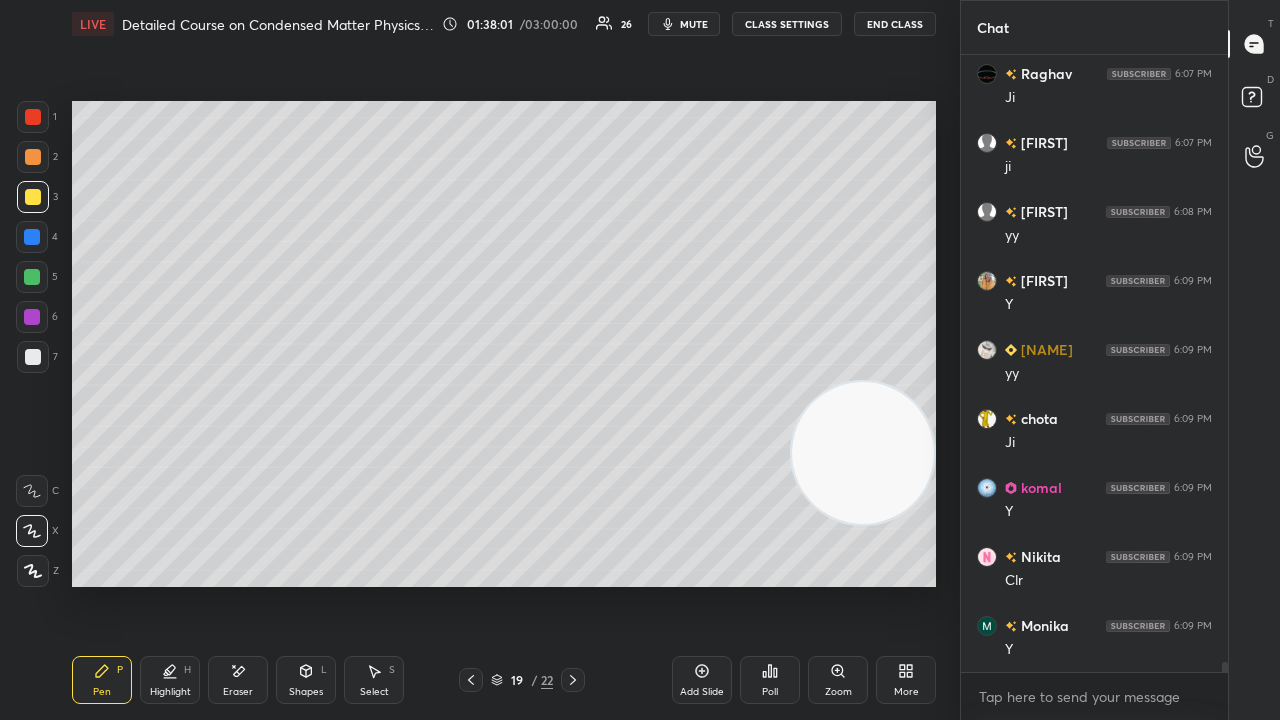 click on "Shapes" at bounding box center [306, 692] 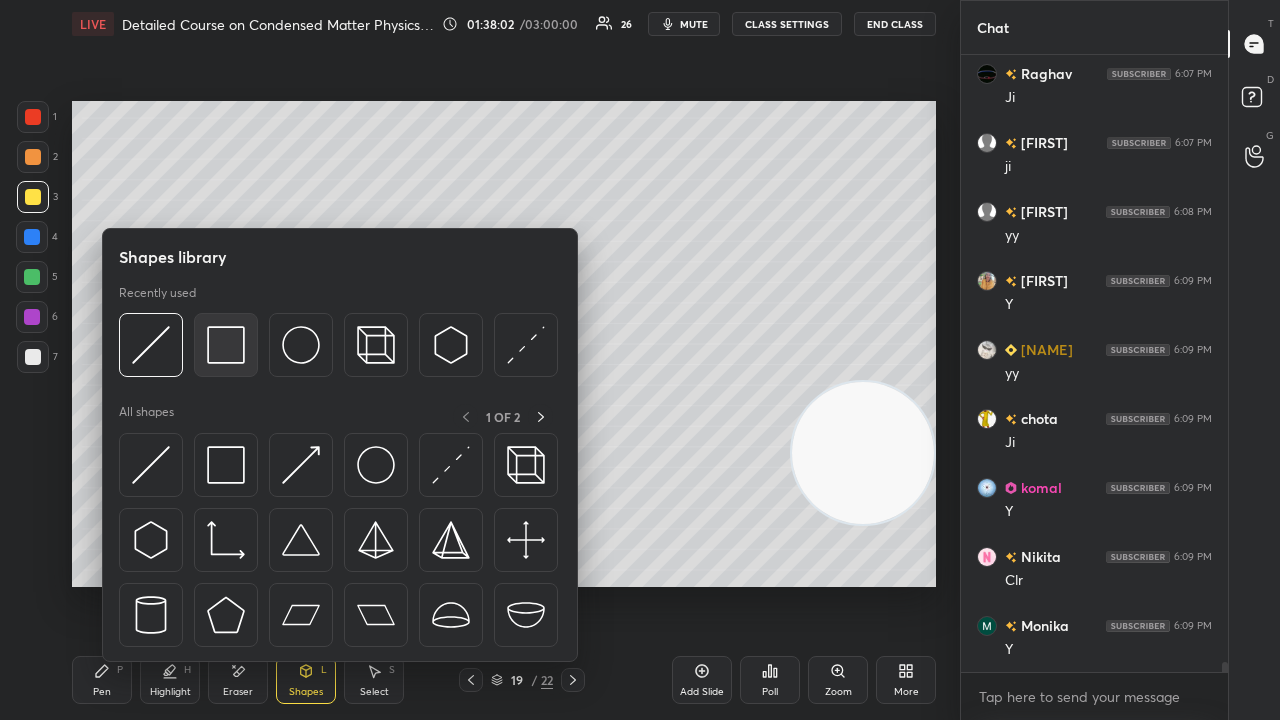 click at bounding box center [226, 345] 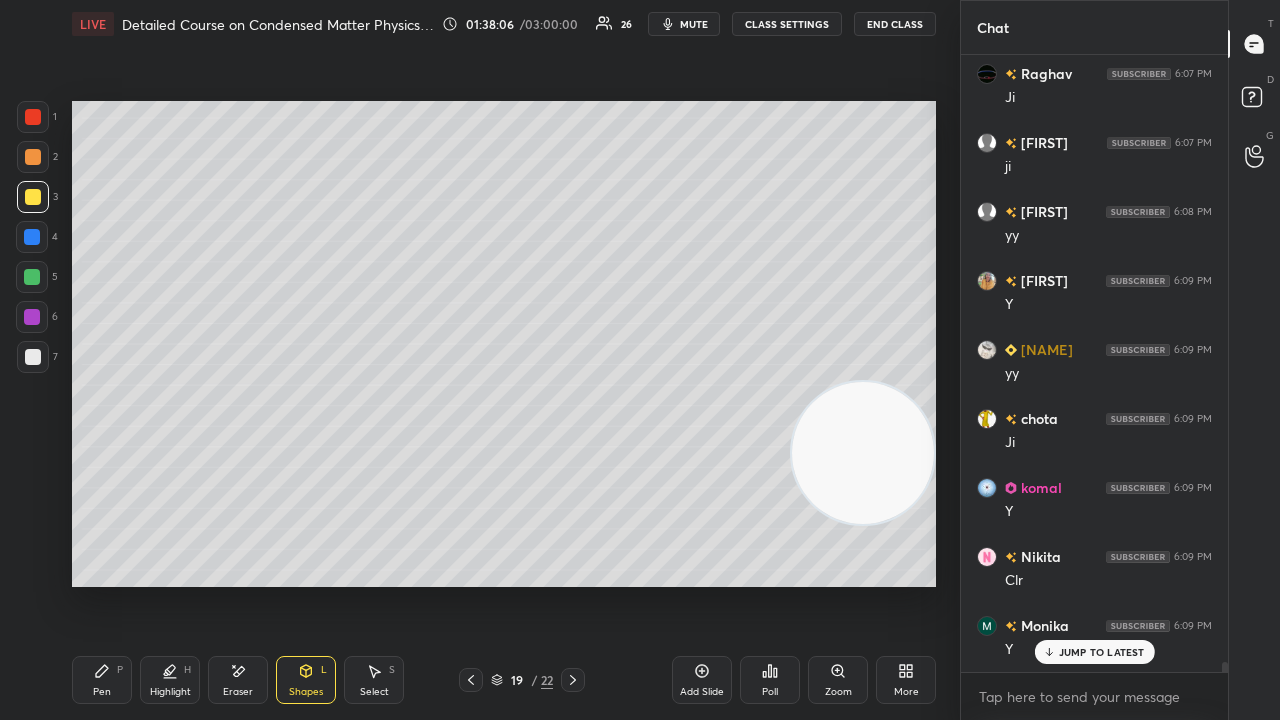 scroll, scrollTop: 36306, scrollLeft: 0, axis: vertical 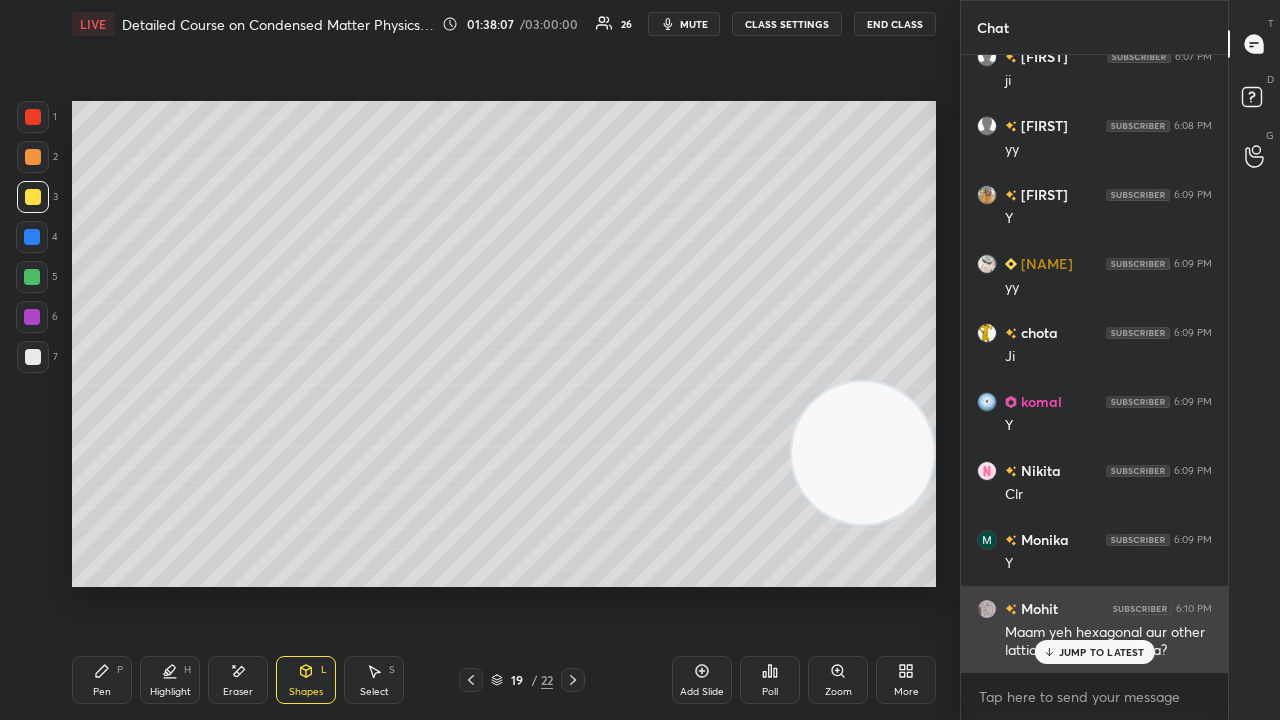 drag, startPoint x: 1098, startPoint y: 657, endPoint x: 1090, endPoint y: 666, distance: 12.0415945 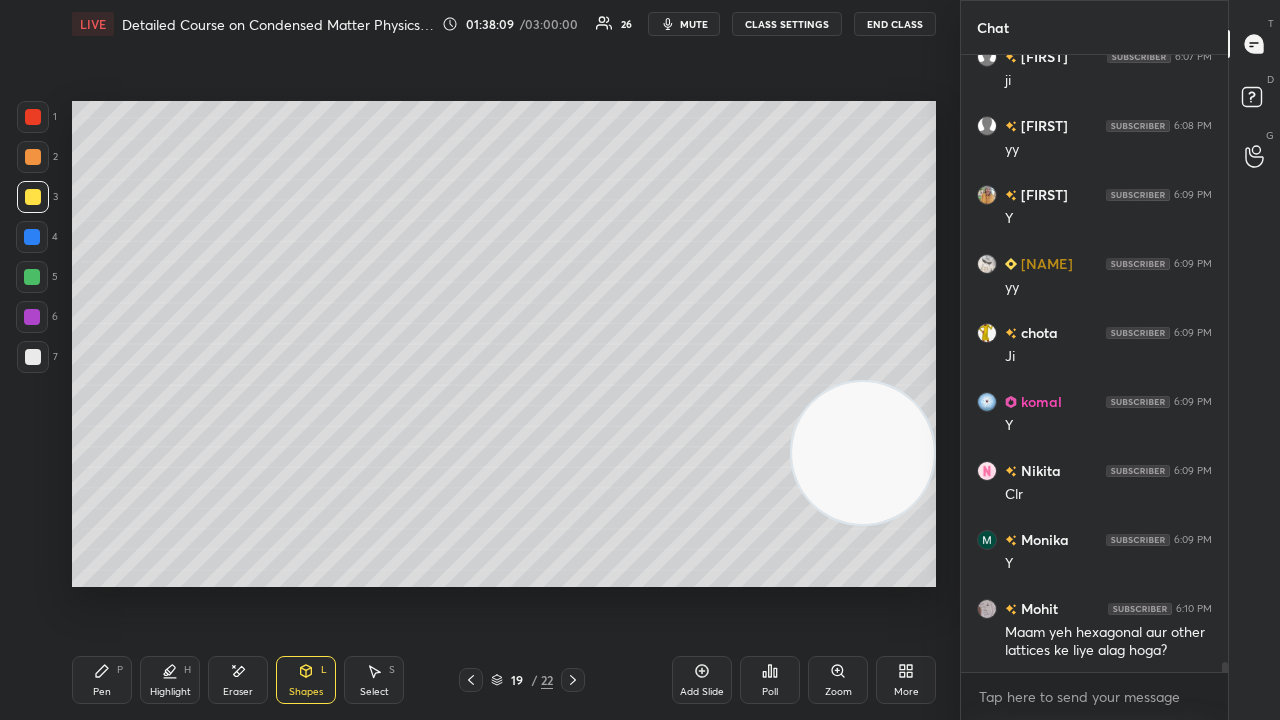 click on "mute" at bounding box center [694, 24] 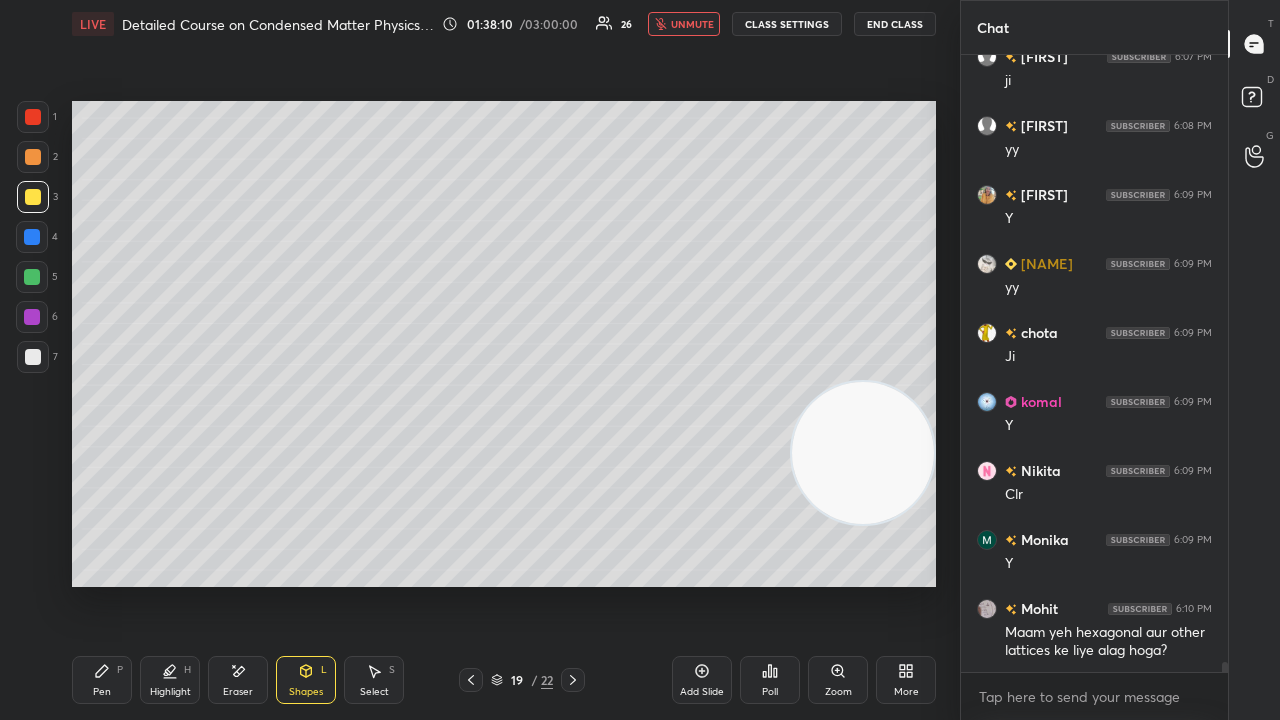 click on "unmute" at bounding box center (692, 24) 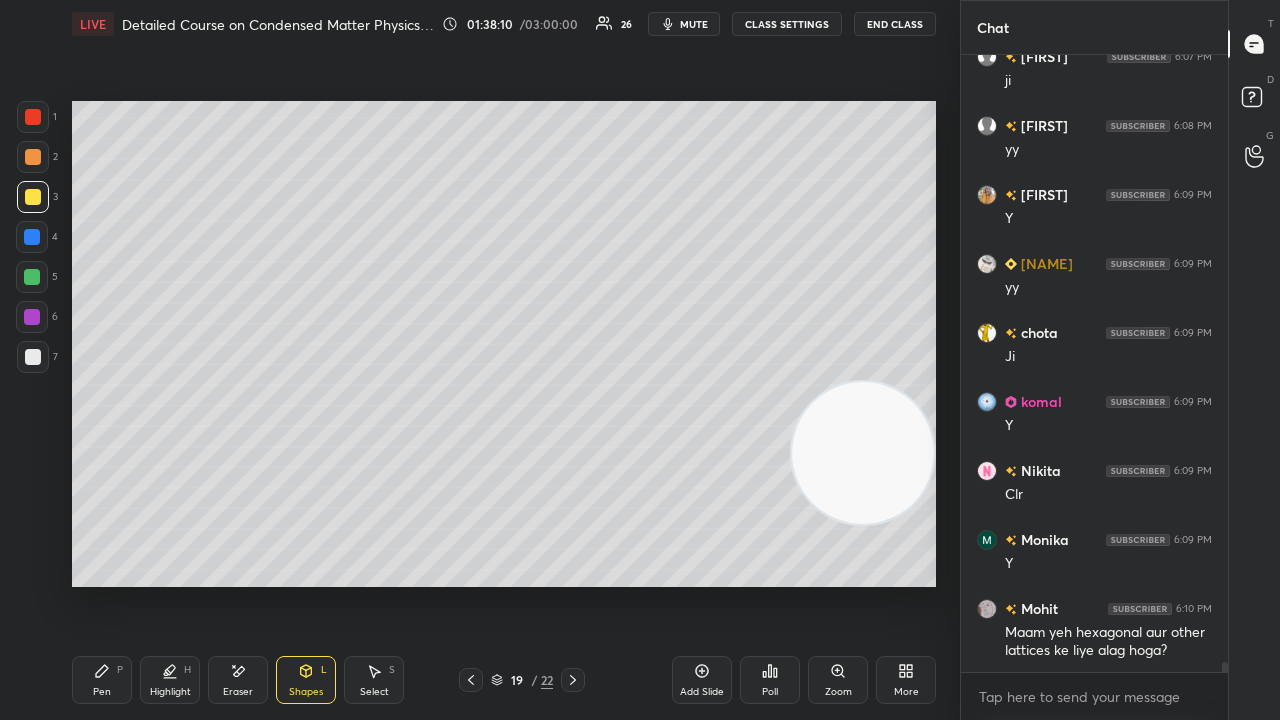 click on "Shapes" at bounding box center (306, 692) 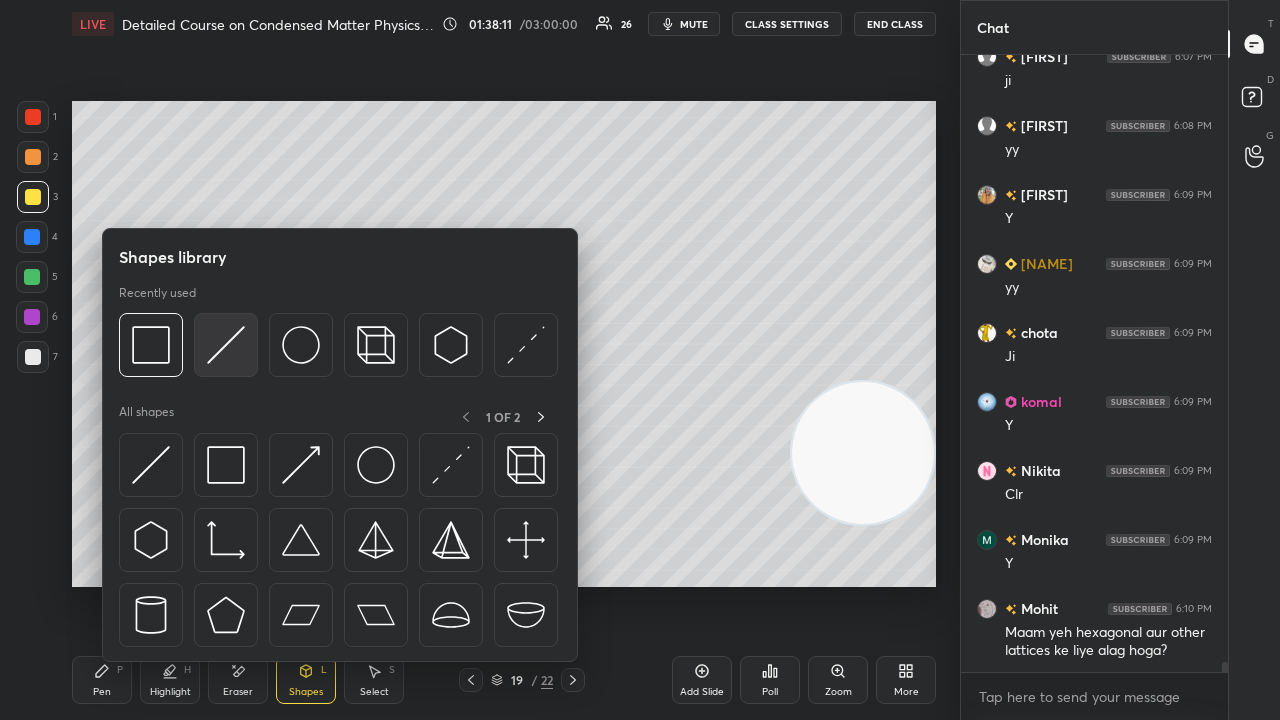 click at bounding box center [226, 345] 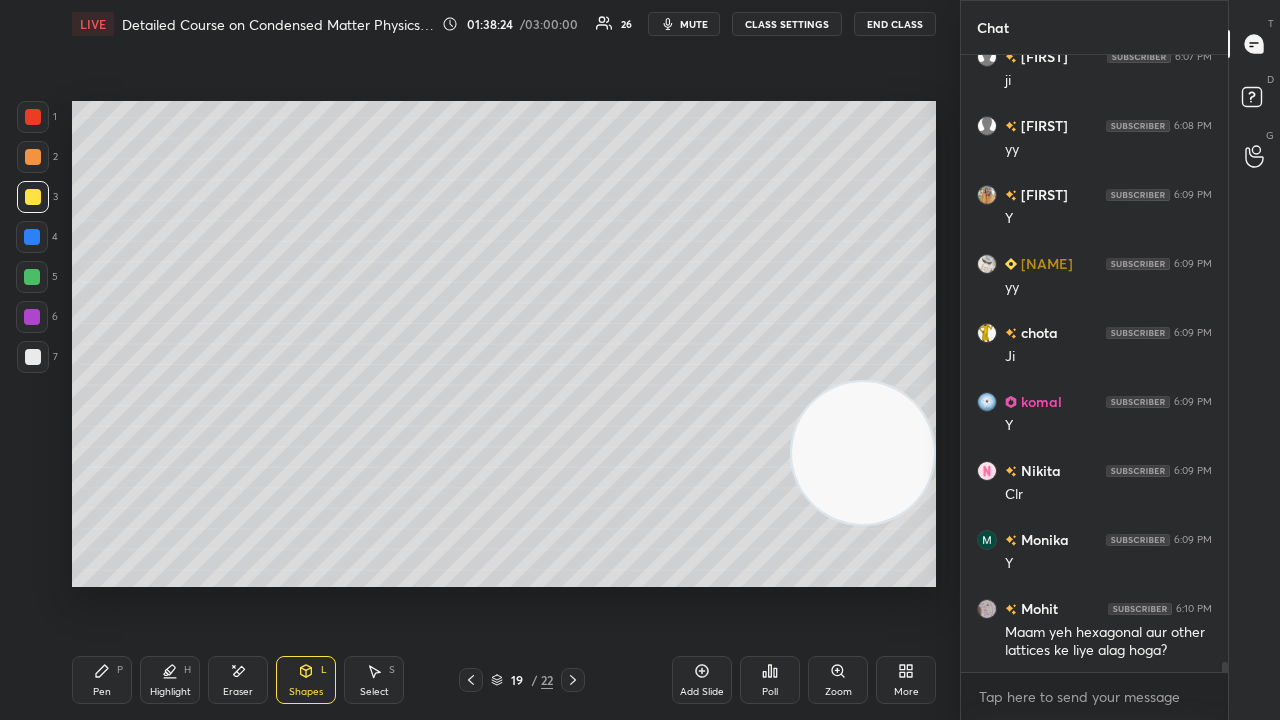 click on "Pen P" at bounding box center (102, 680) 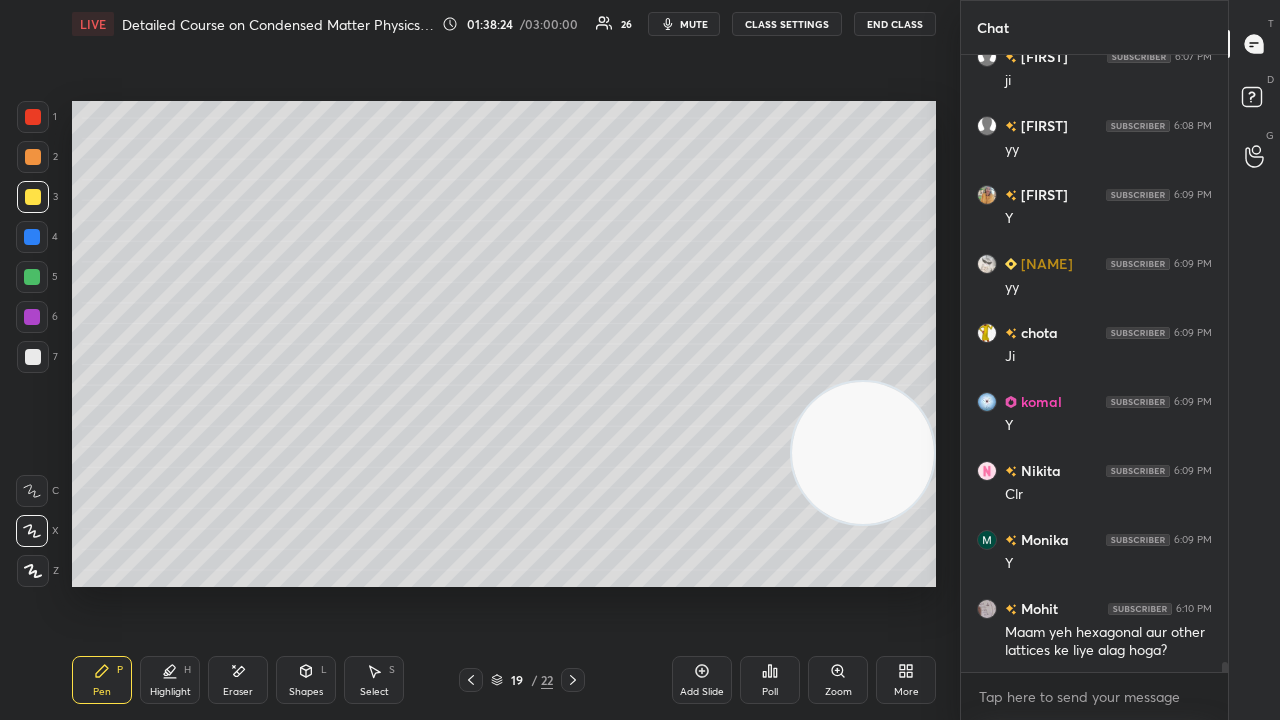 click at bounding box center (32, 277) 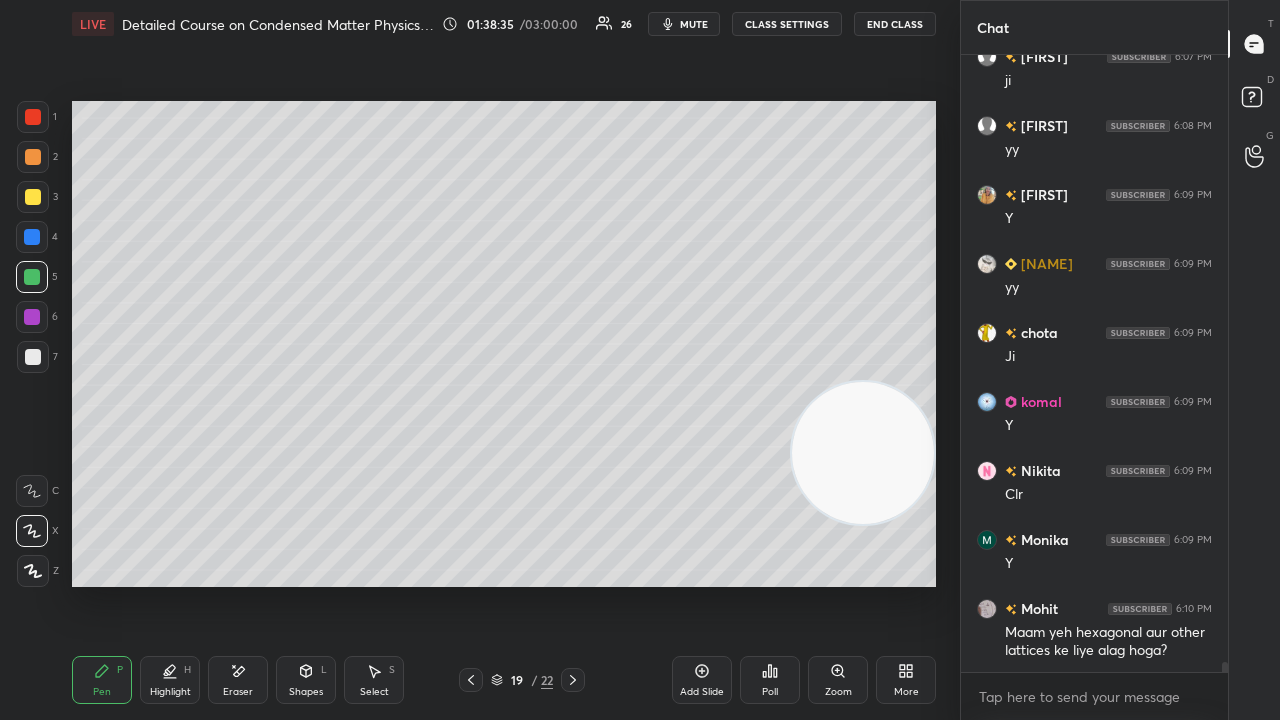 scroll, scrollTop: 36376, scrollLeft: 0, axis: vertical 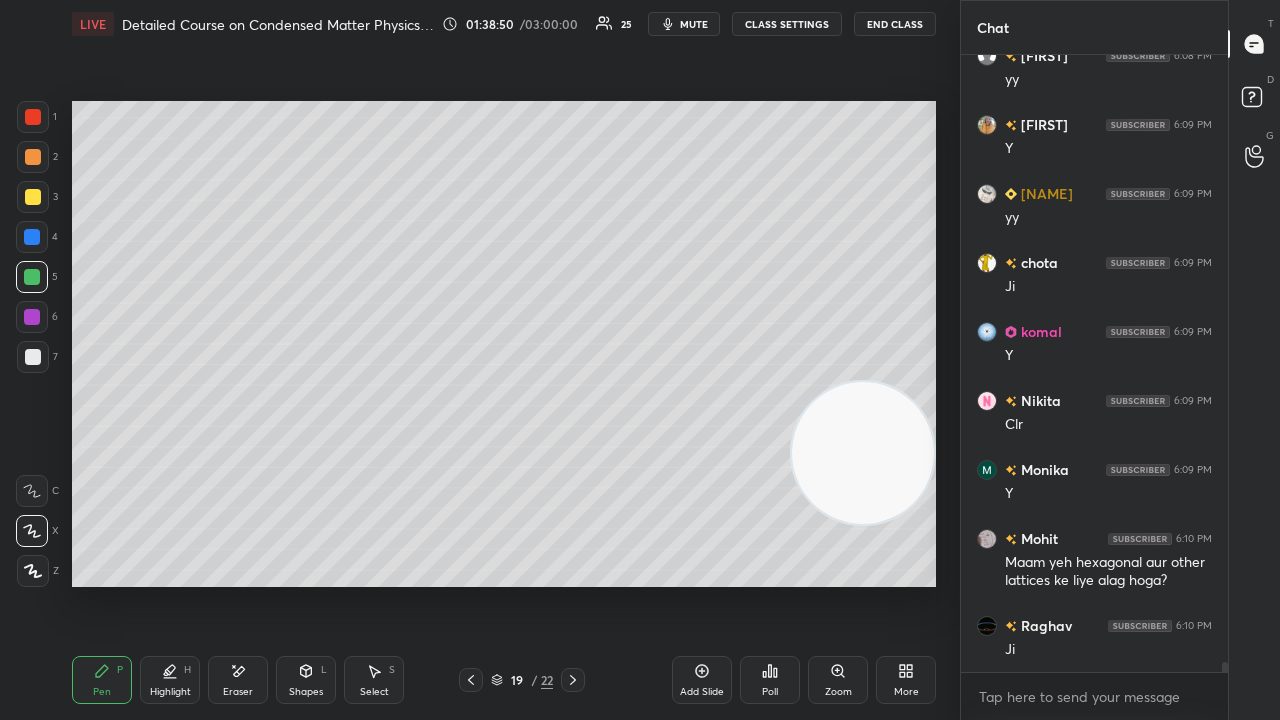 click at bounding box center (33, 357) 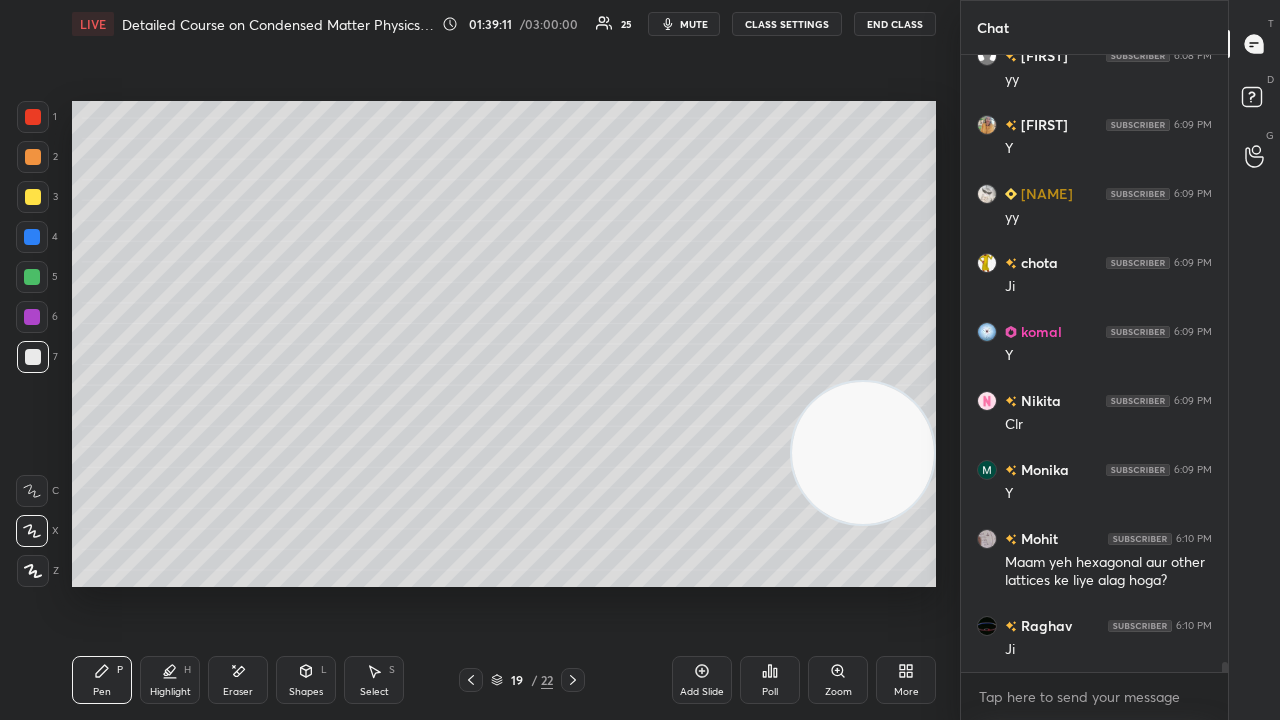 scroll, scrollTop: 36424, scrollLeft: 0, axis: vertical 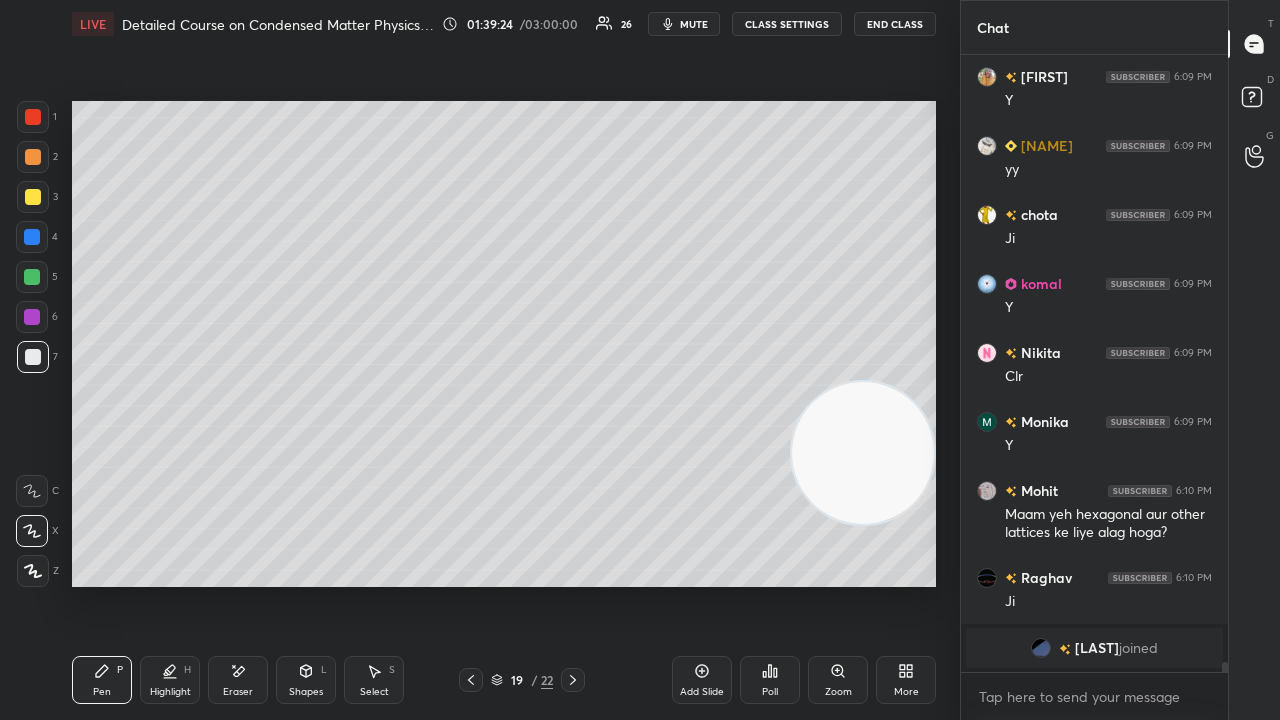 click on "mute" at bounding box center (694, 24) 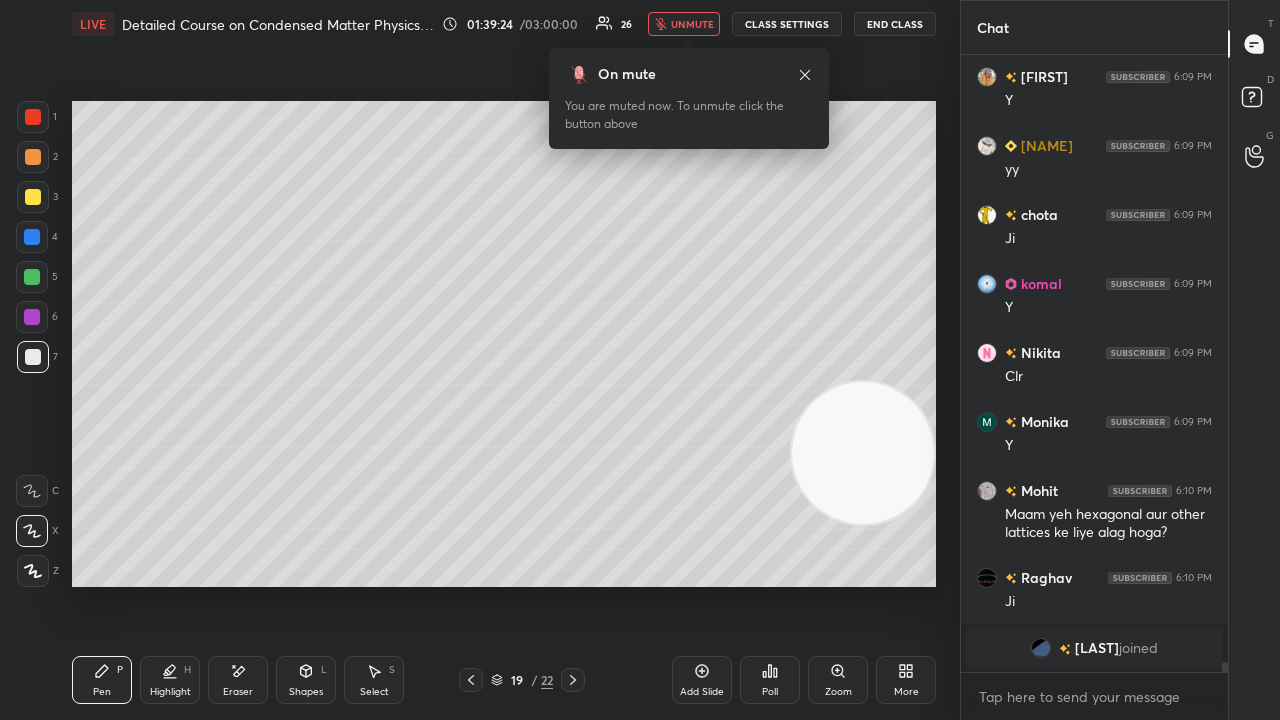 click on "unmute" at bounding box center (692, 24) 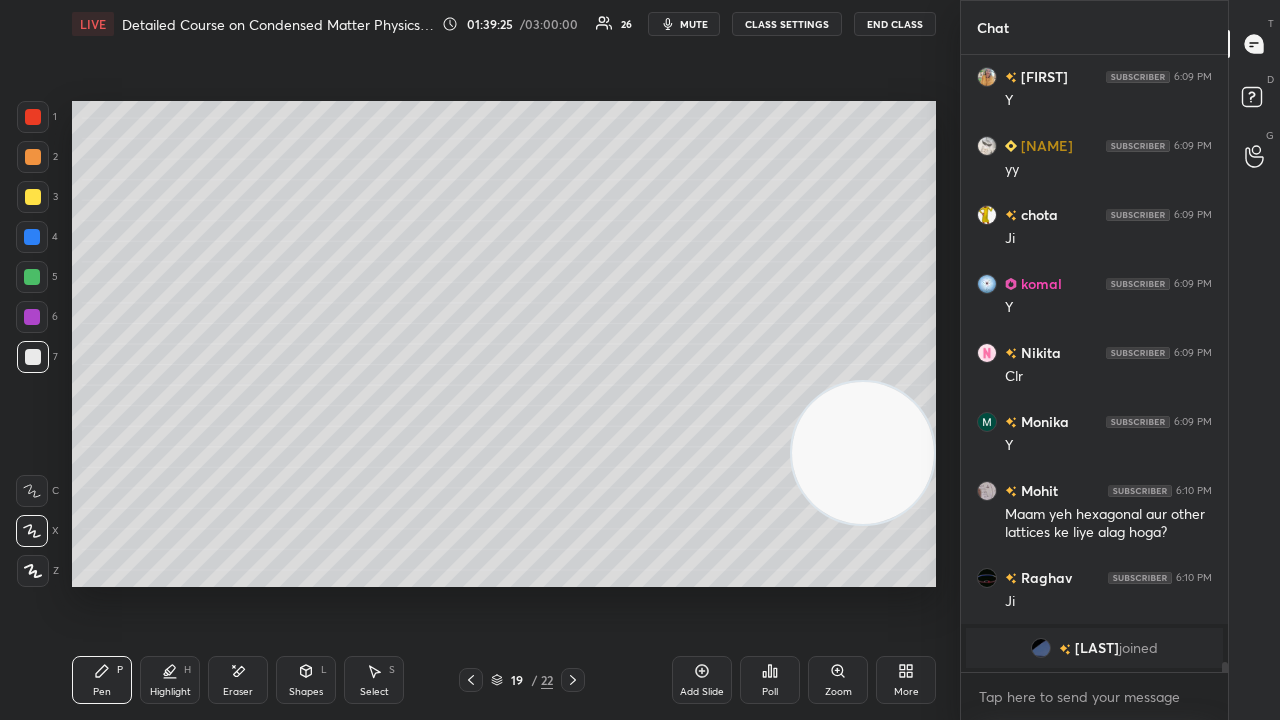 drag, startPoint x: 36, startPoint y: 279, endPoint x: 69, endPoint y: 282, distance: 33.13608 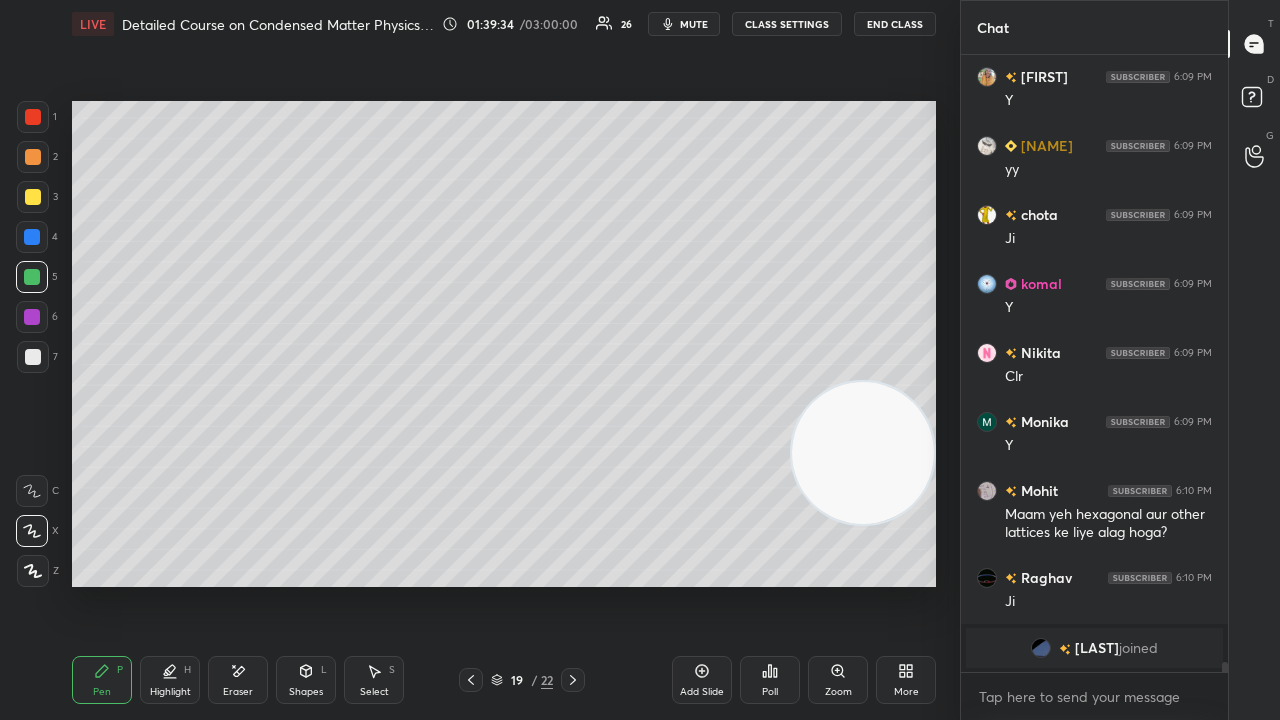 click at bounding box center [33, 357] 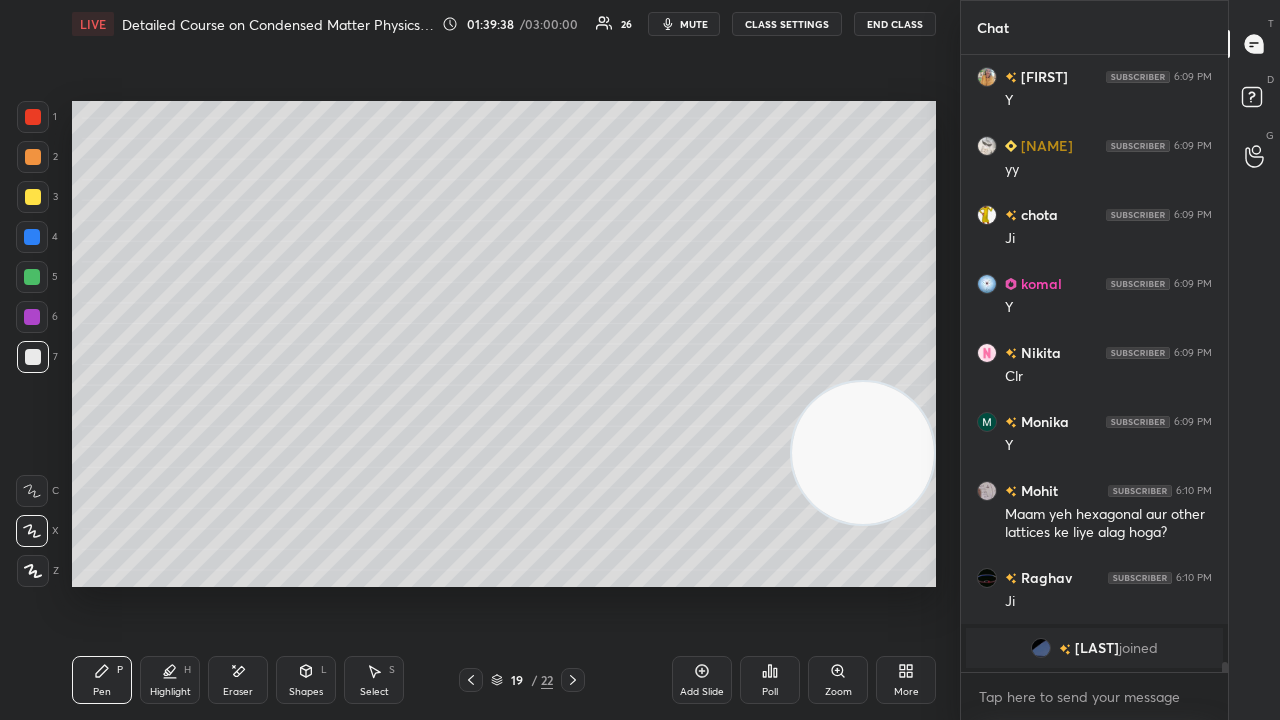 click on "mute" at bounding box center (694, 24) 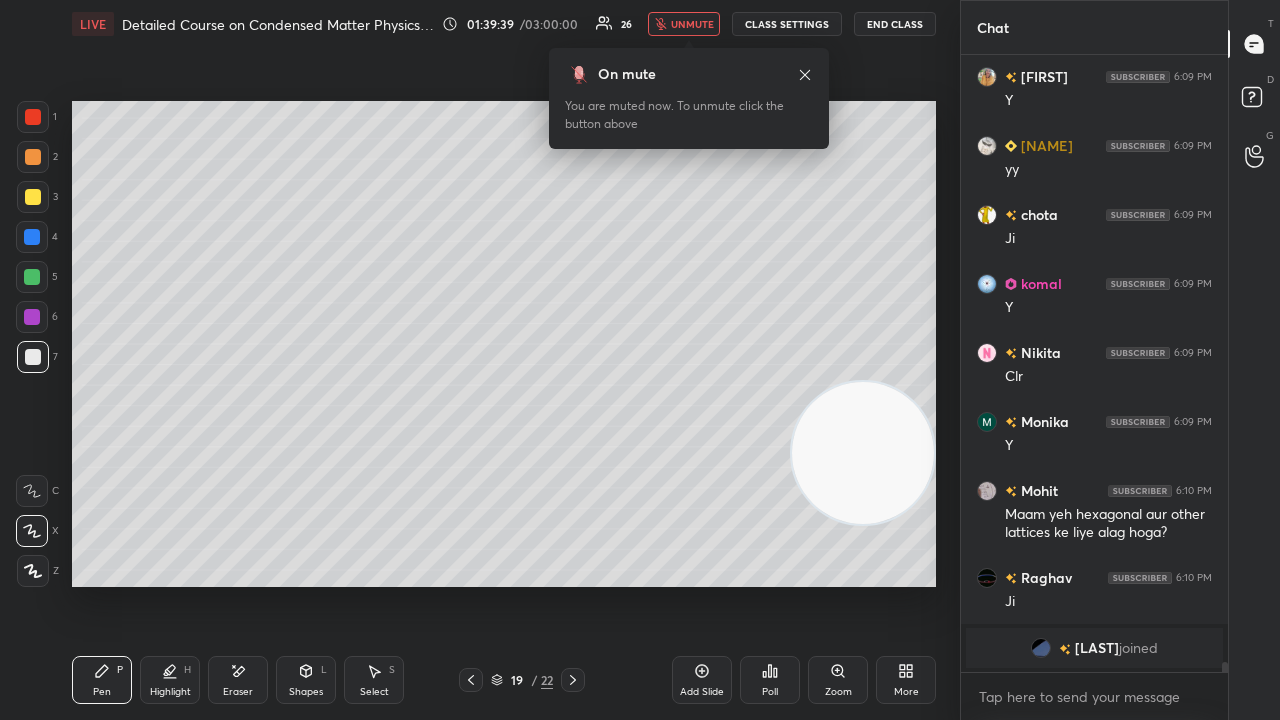 click on "unmute" at bounding box center (692, 24) 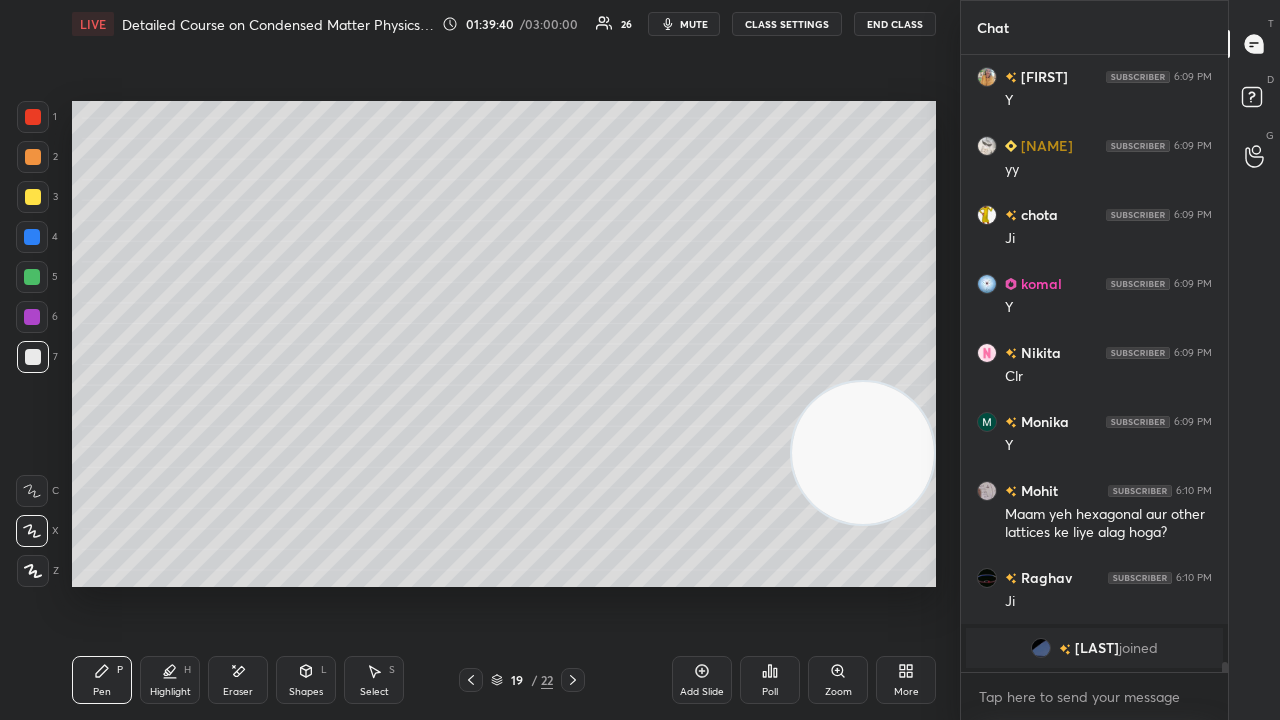 click on "mute" at bounding box center [684, 24] 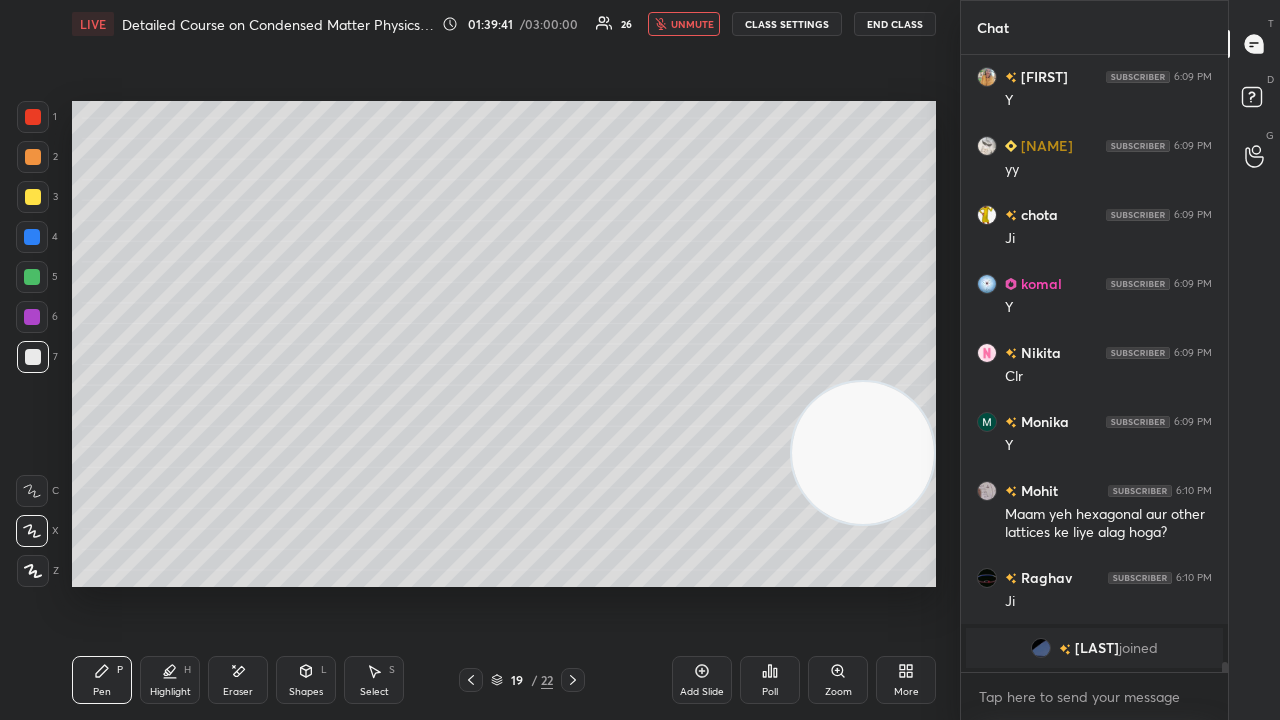click on "unmute" at bounding box center [692, 24] 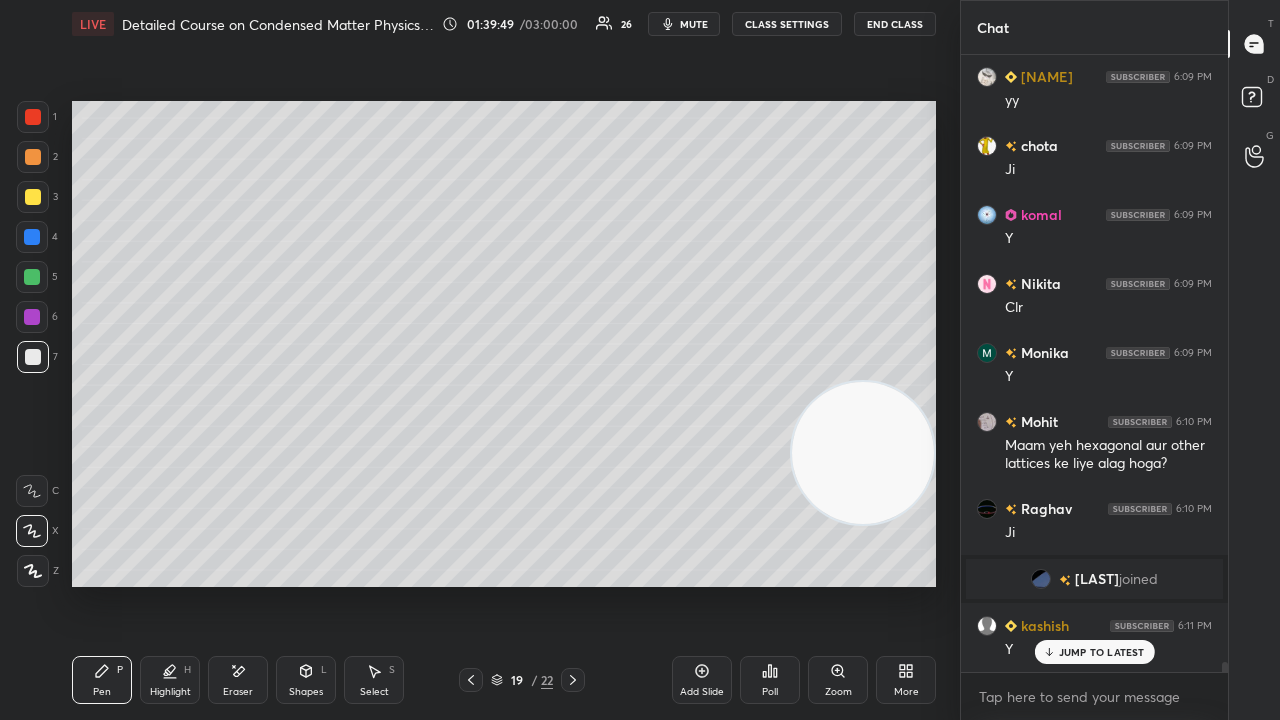 scroll, scrollTop: 36304, scrollLeft: 0, axis: vertical 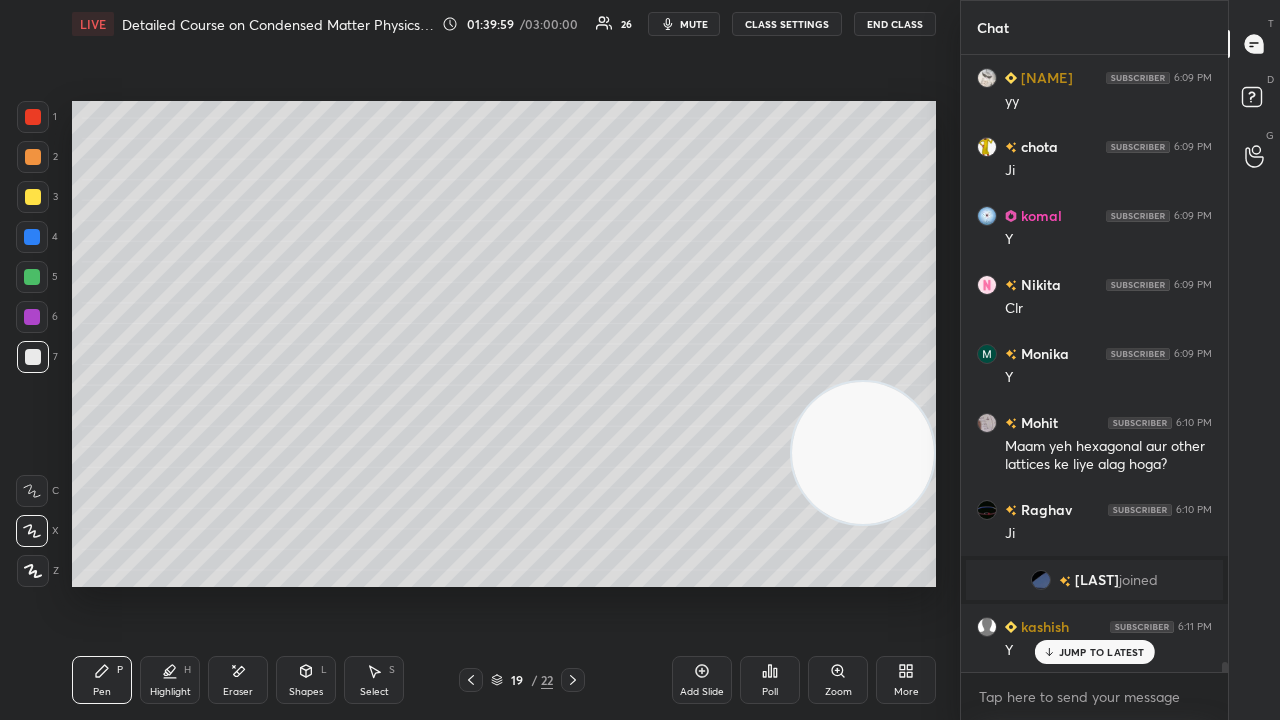 click on "mute" at bounding box center [694, 24] 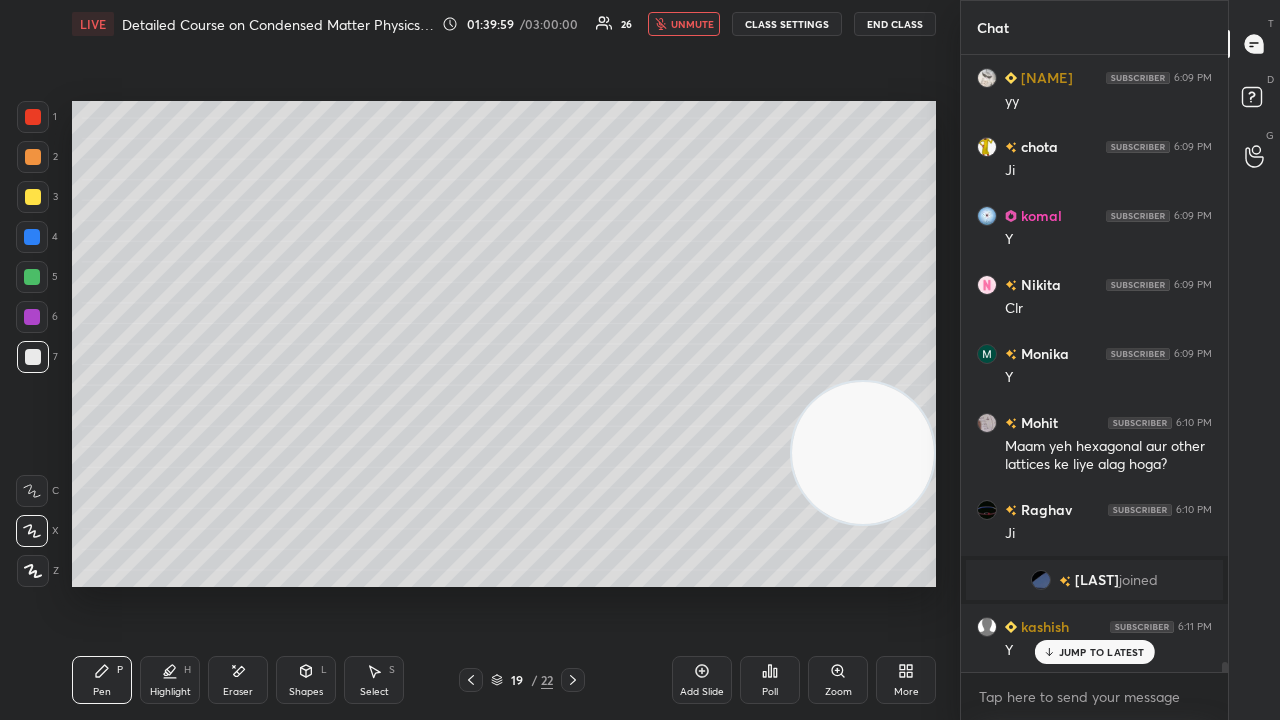 click on "unmute" at bounding box center (692, 24) 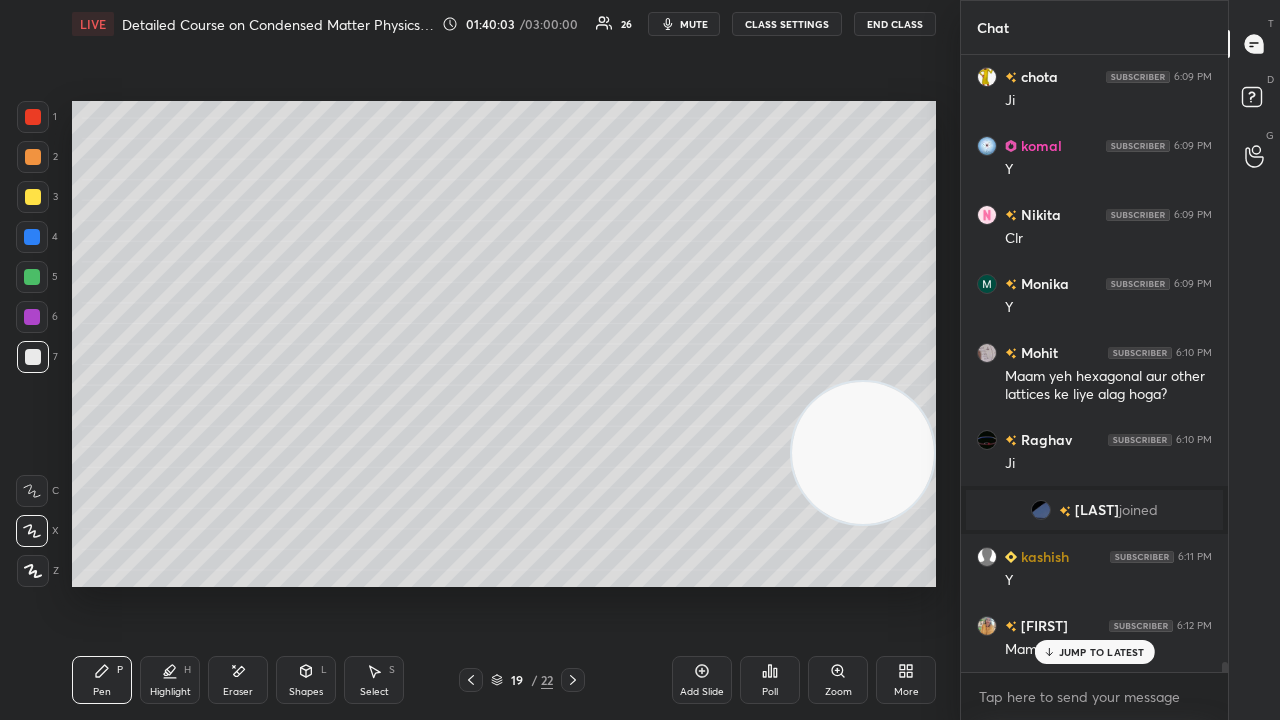 scroll, scrollTop: 36442, scrollLeft: 0, axis: vertical 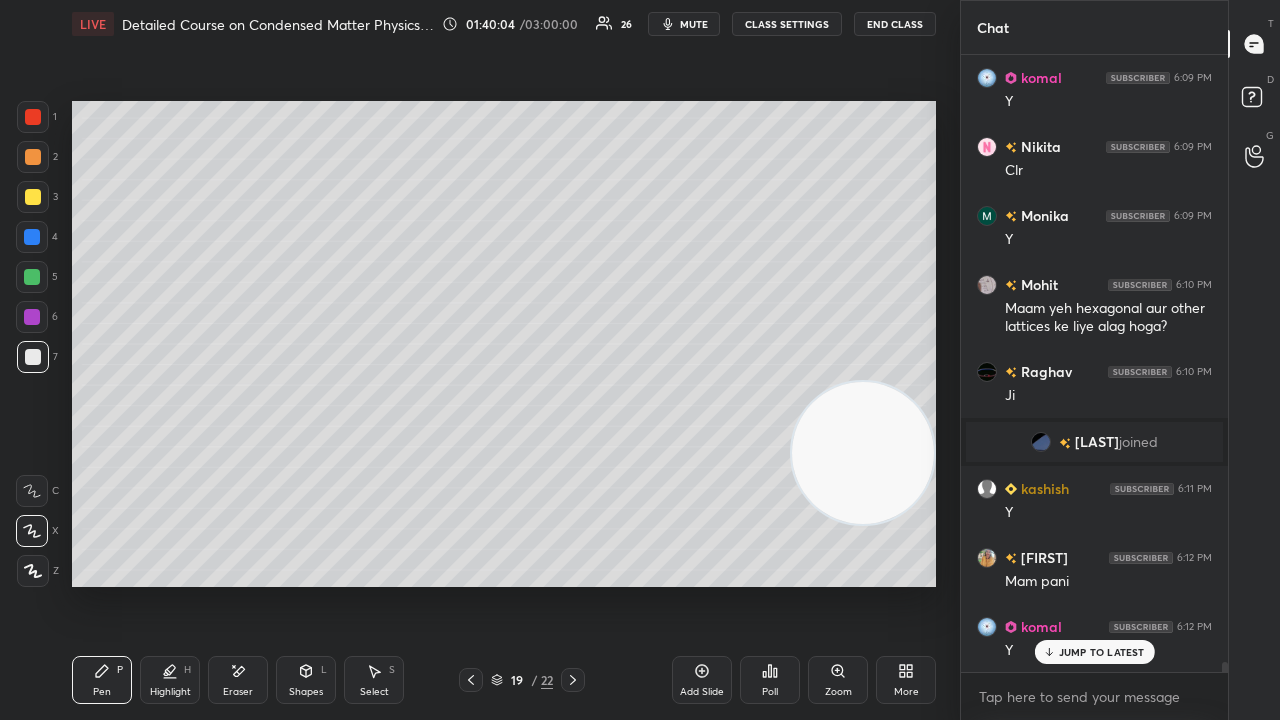 click on "mute" at bounding box center (694, 24) 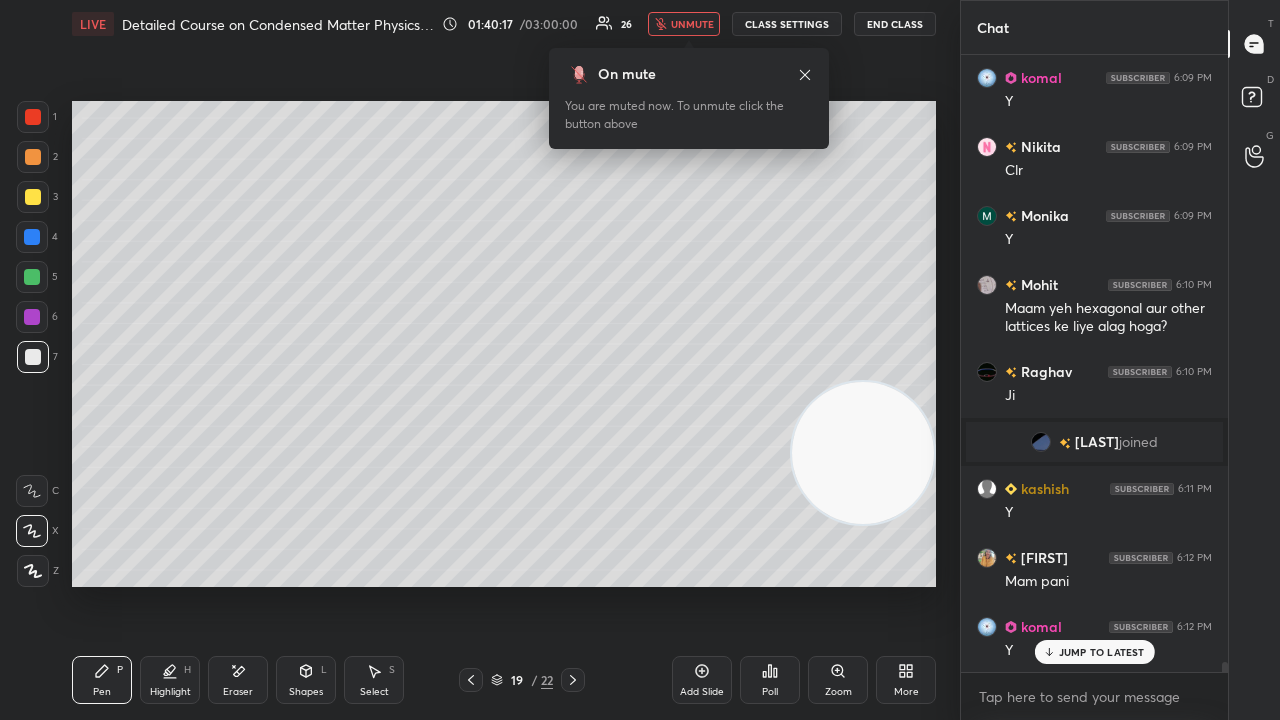 click on "unmute" at bounding box center (684, 24) 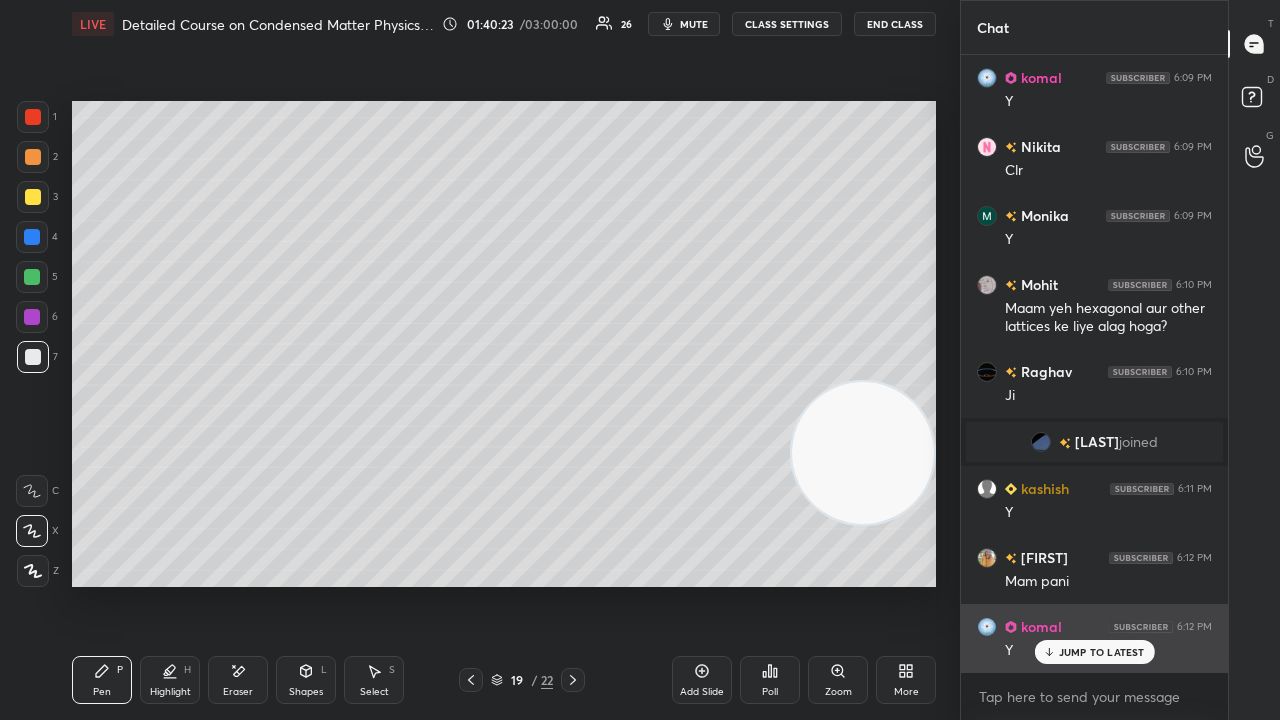 click on "JUMP TO LATEST" at bounding box center (1102, 652) 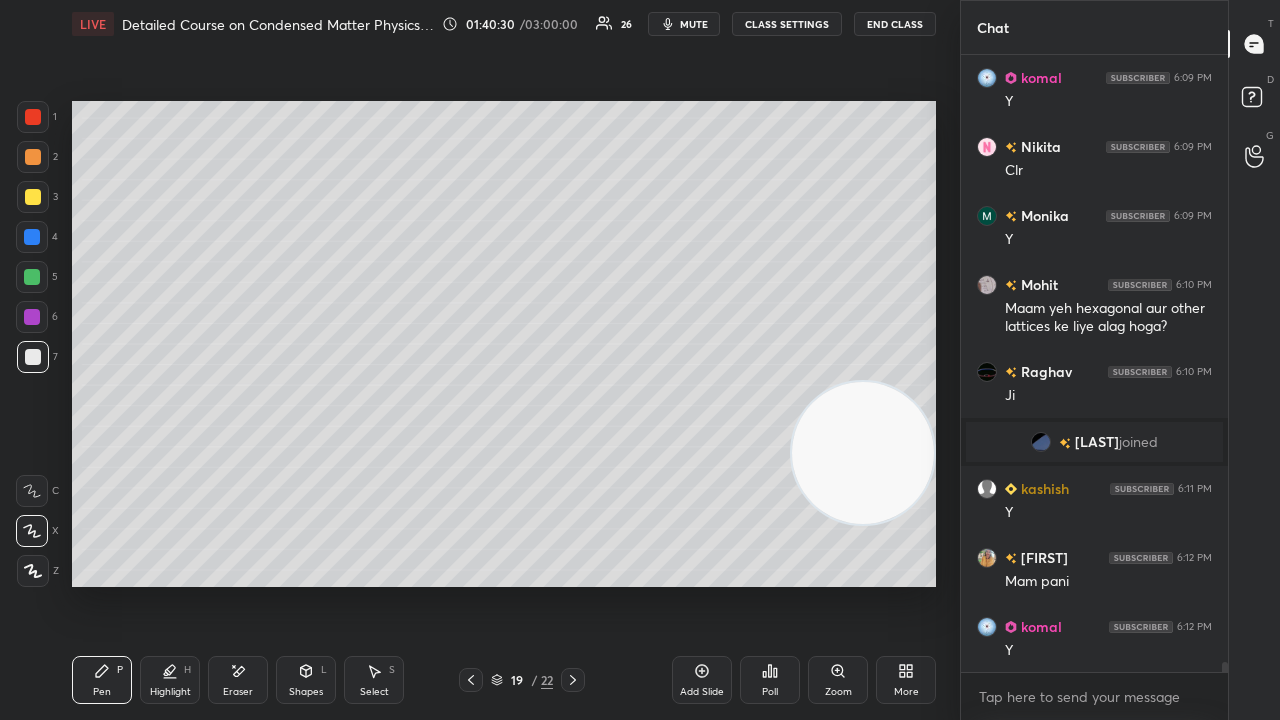 click on "mute" at bounding box center (694, 24) 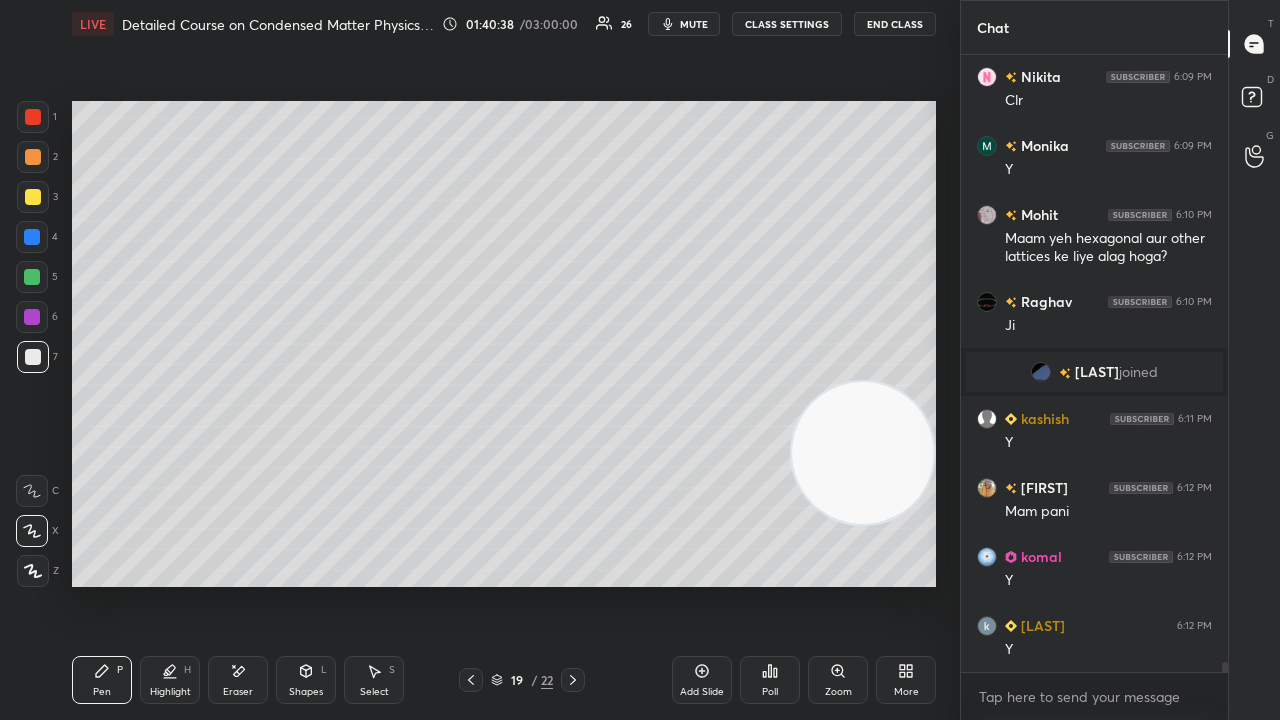 scroll, scrollTop: 36580, scrollLeft: 0, axis: vertical 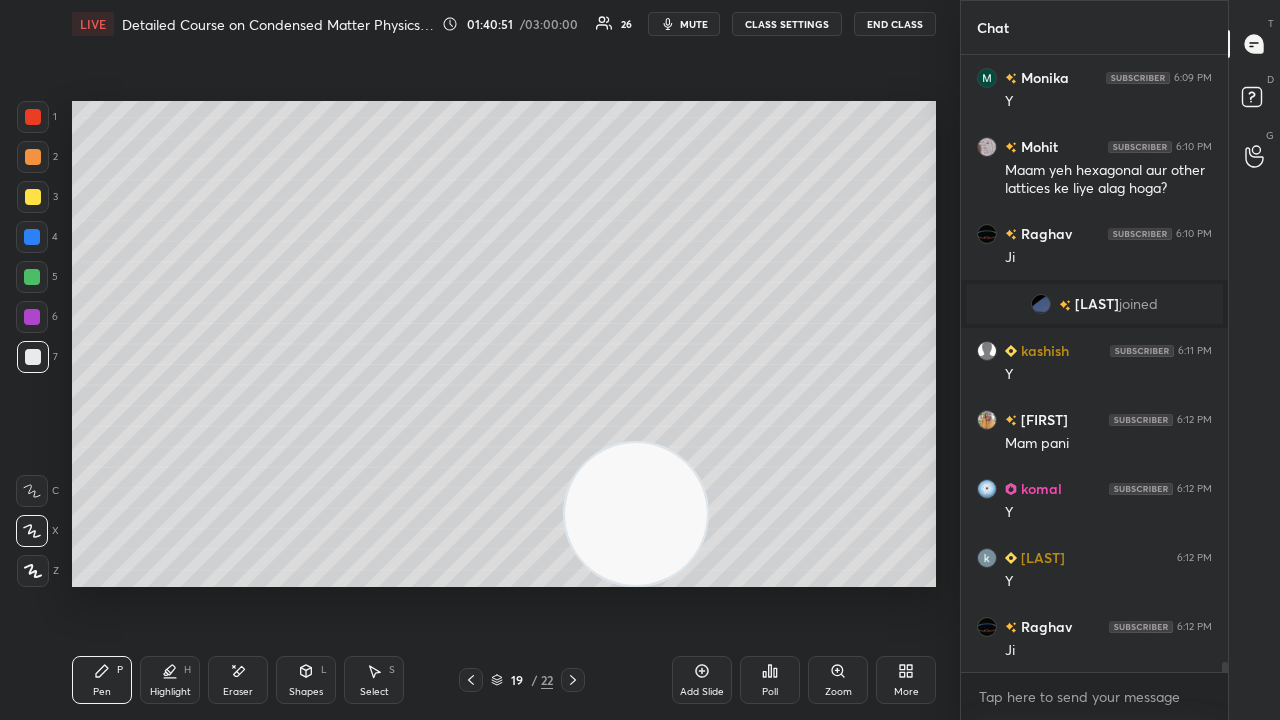 drag, startPoint x: 666, startPoint y: 719, endPoint x: 572, endPoint y: 712, distance: 94.26028 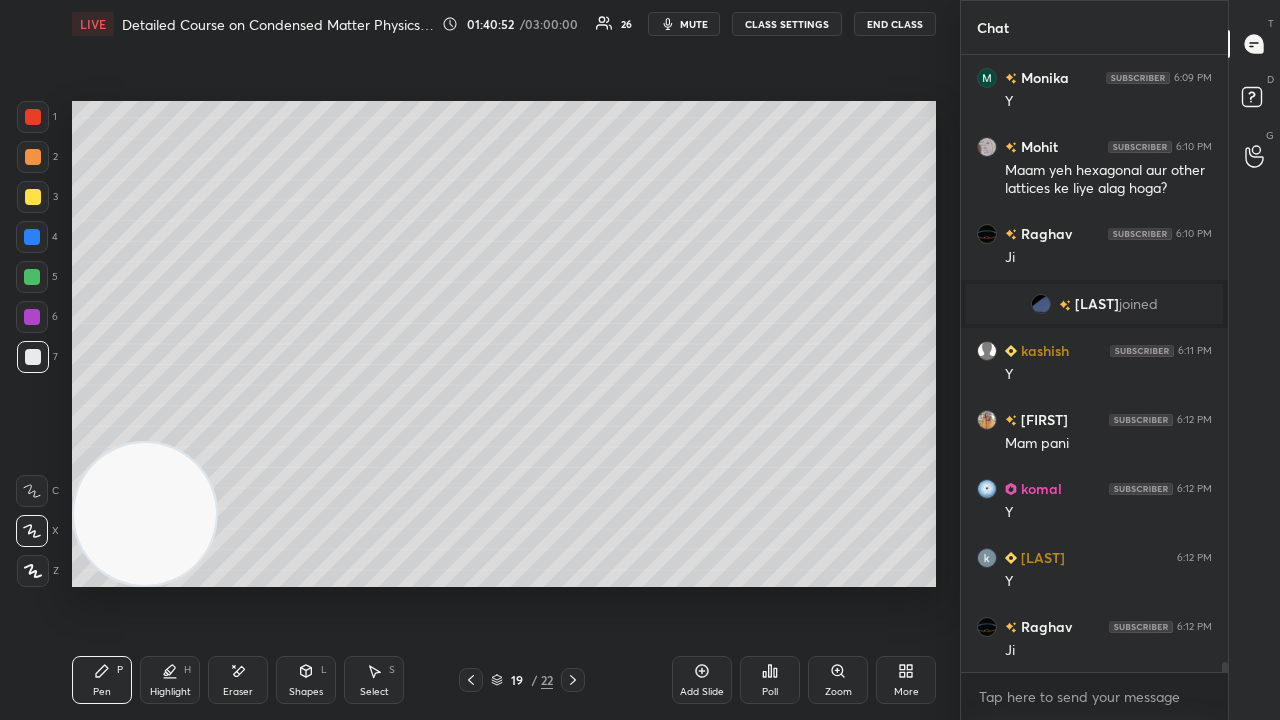 drag, startPoint x: 590, startPoint y: 518, endPoint x: 0, endPoint y: 570, distance: 592.2871 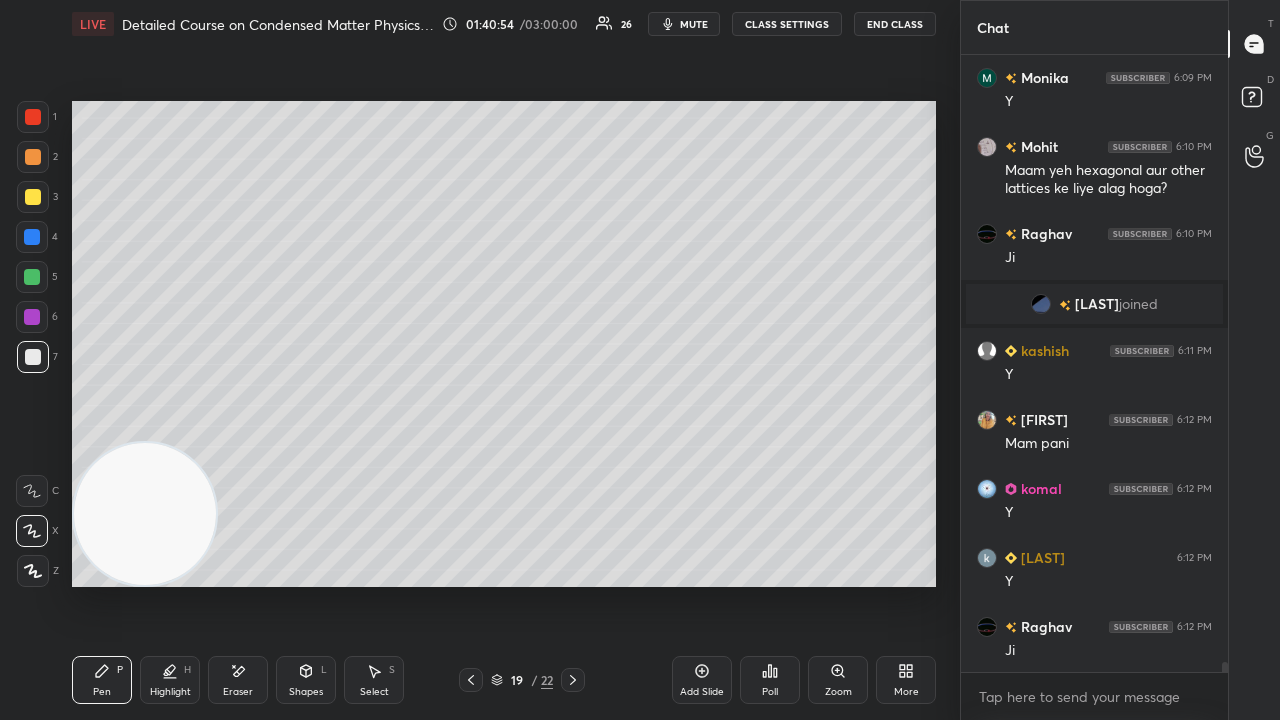 scroll, scrollTop: 36628, scrollLeft: 0, axis: vertical 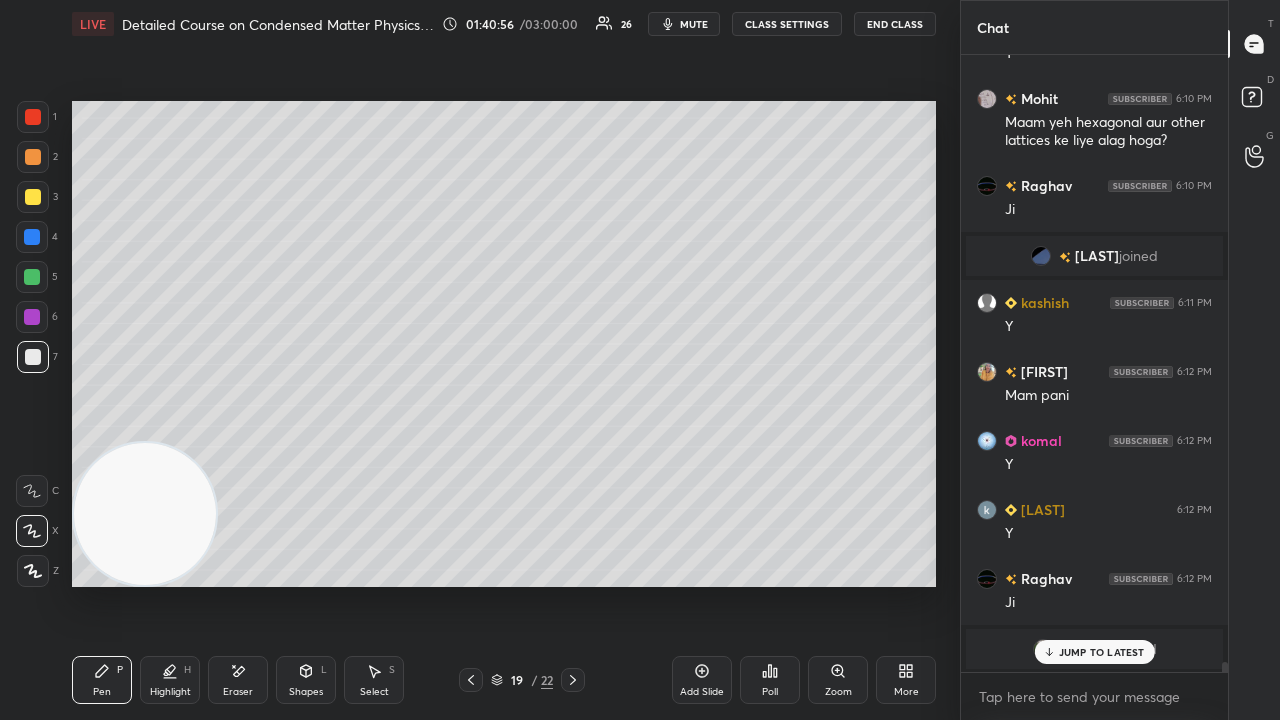 click on "JUMP TO LATEST" at bounding box center [1094, 652] 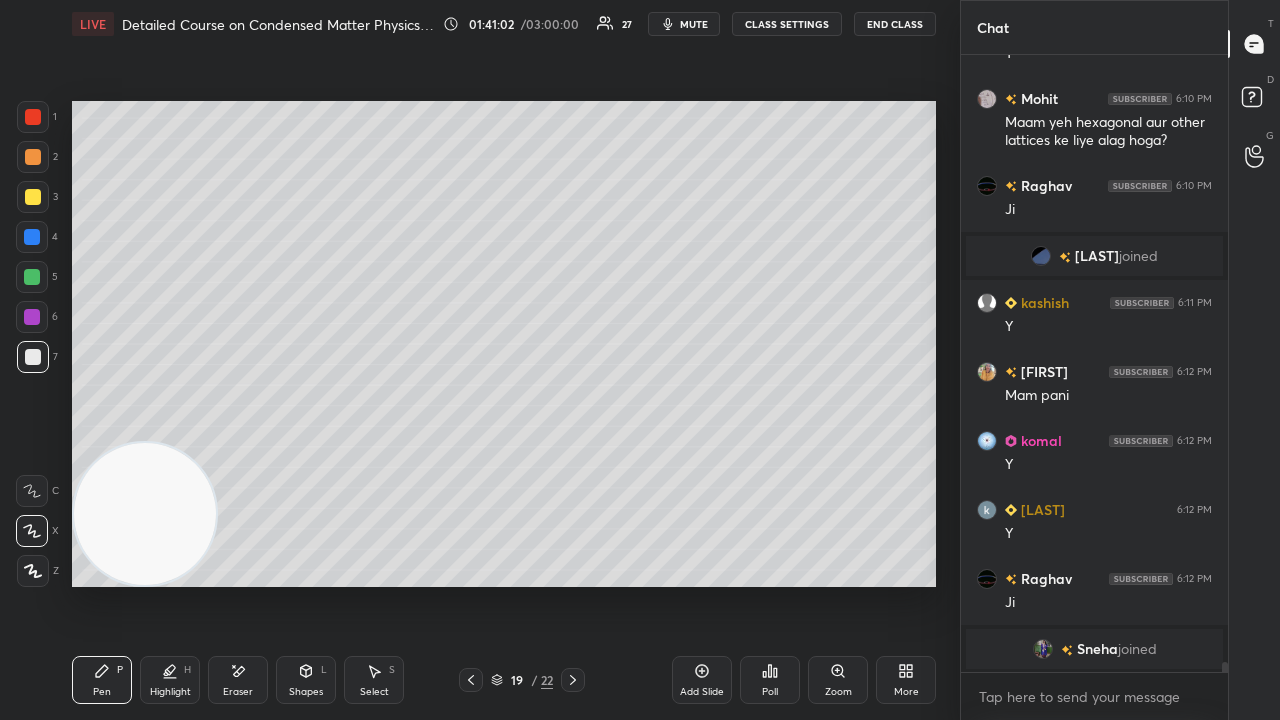 scroll, scrollTop: 36458, scrollLeft: 0, axis: vertical 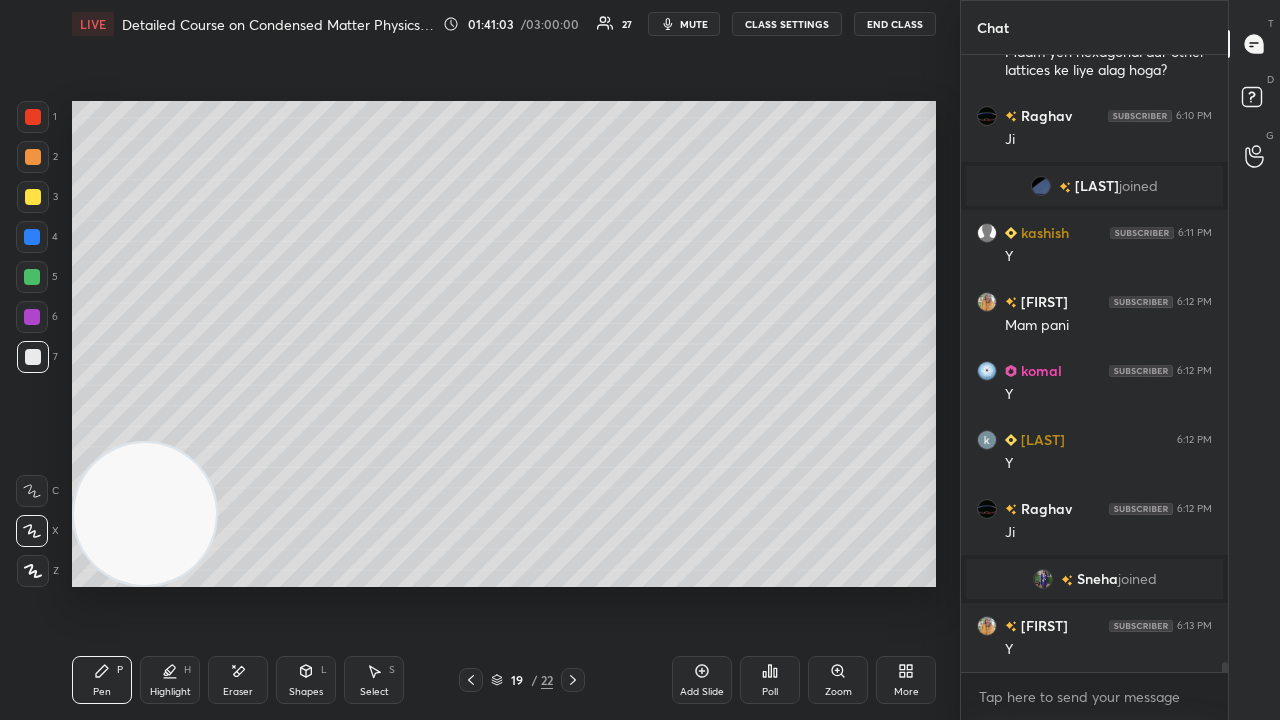 click at bounding box center [33, 197] 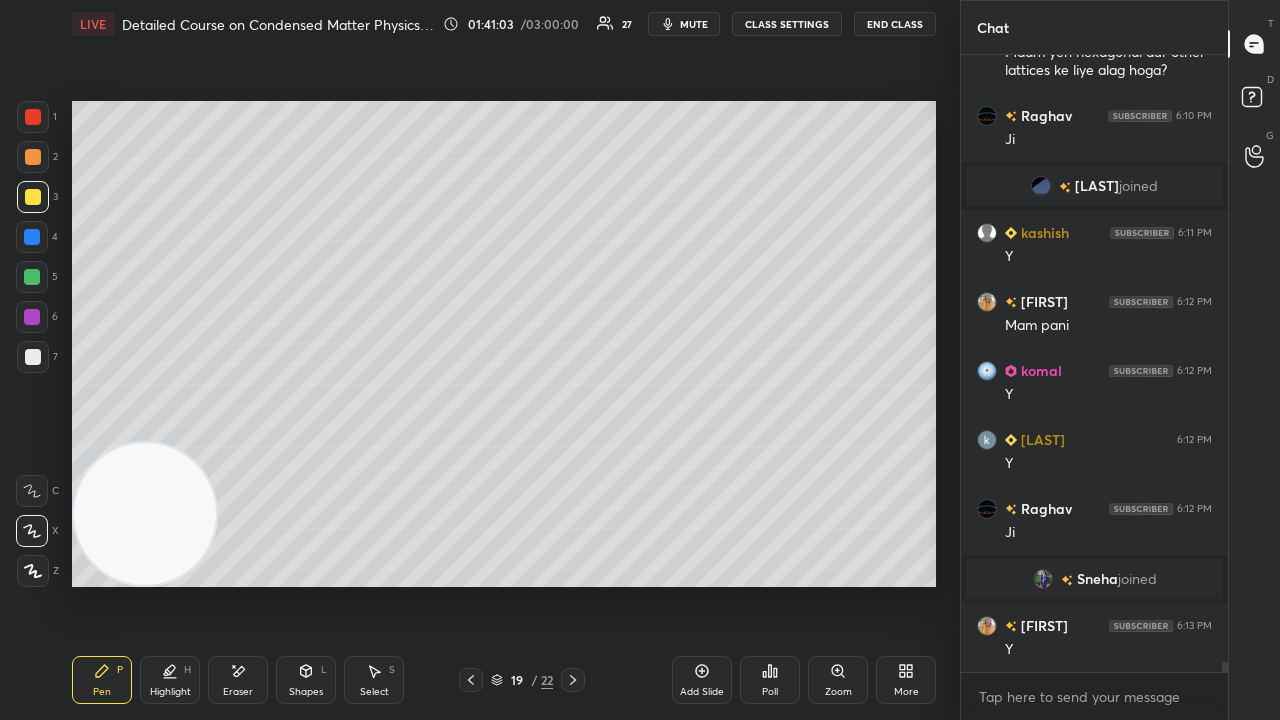 click at bounding box center (33, 157) 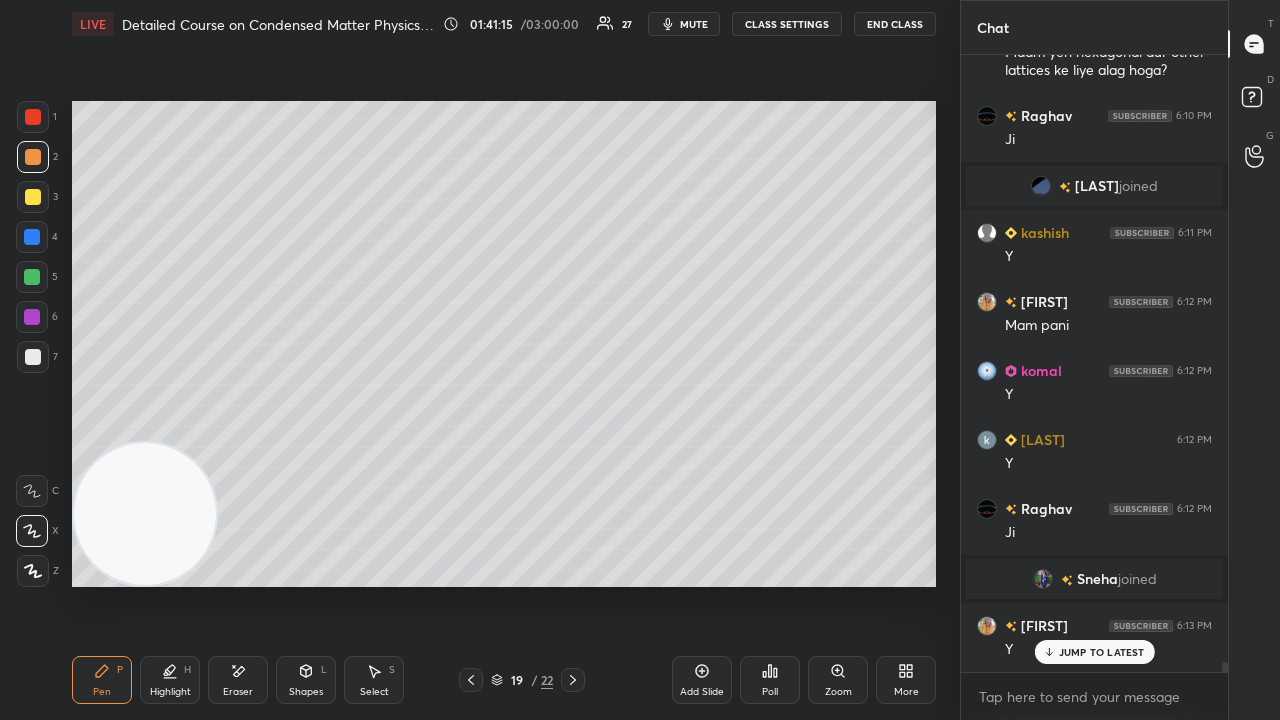 scroll, scrollTop: 36526, scrollLeft: 0, axis: vertical 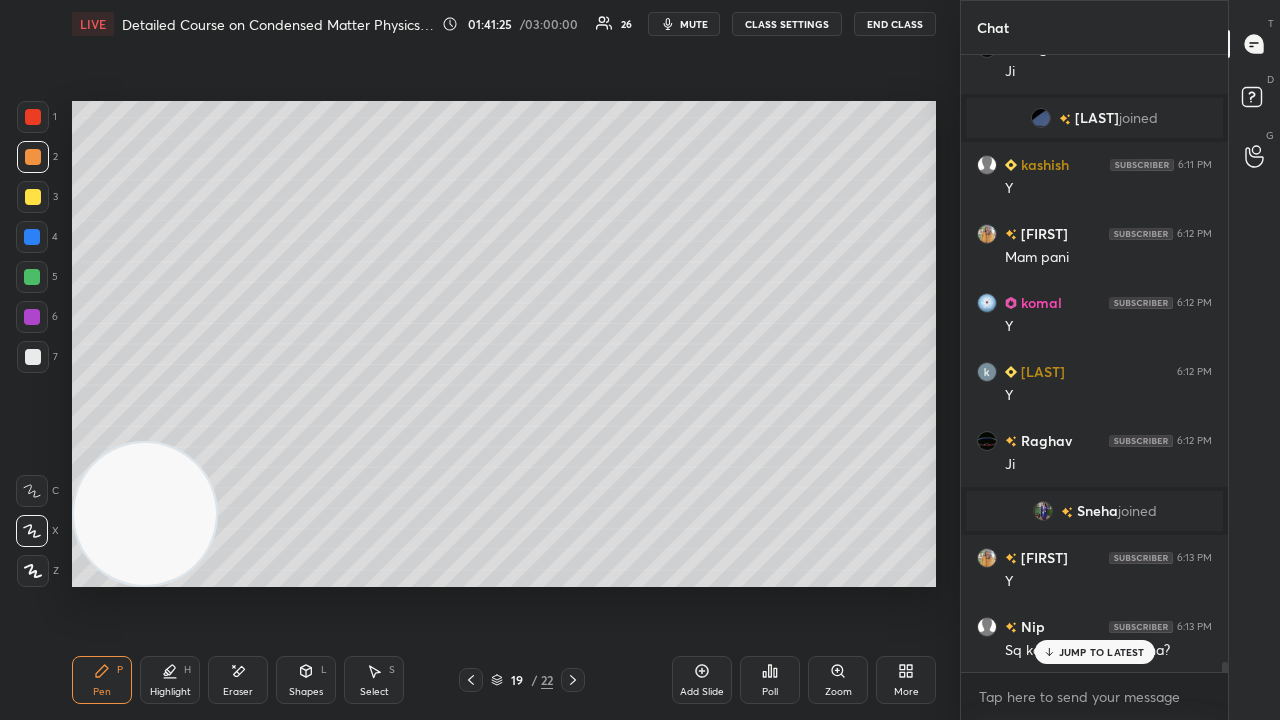 click on "JUMP TO LATEST" at bounding box center [1102, 652] 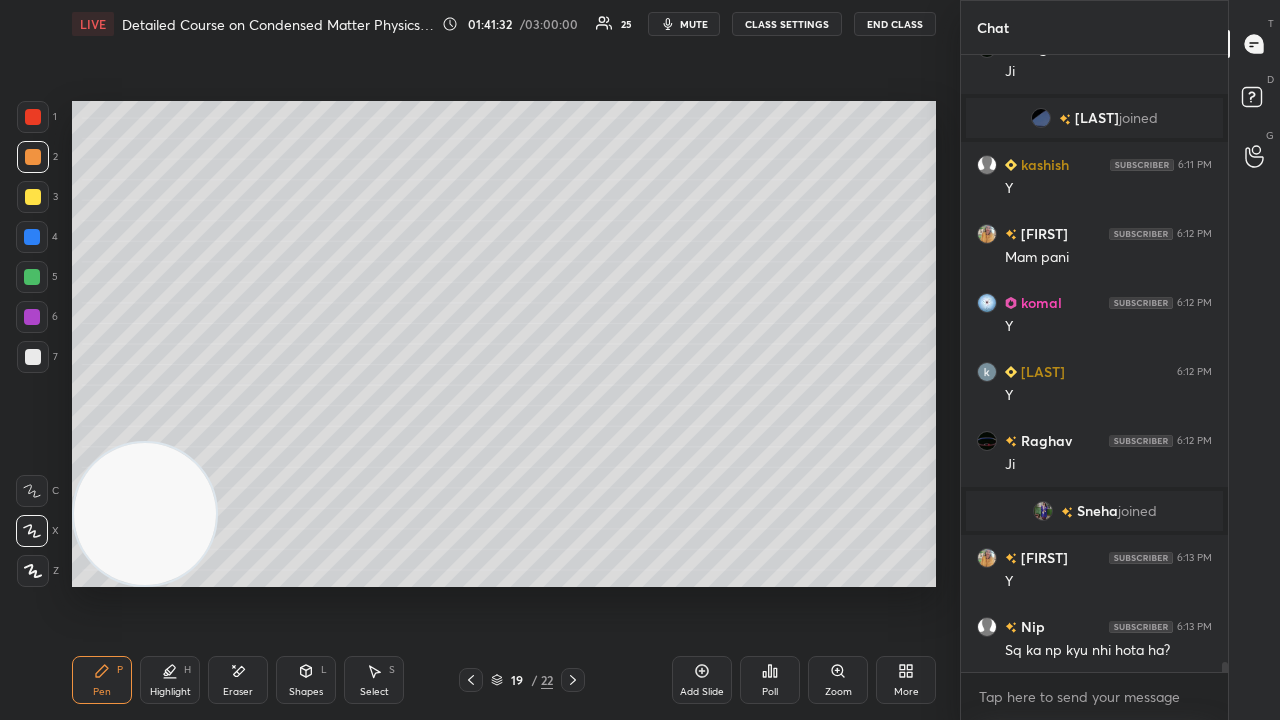 click on "mute" at bounding box center [694, 24] 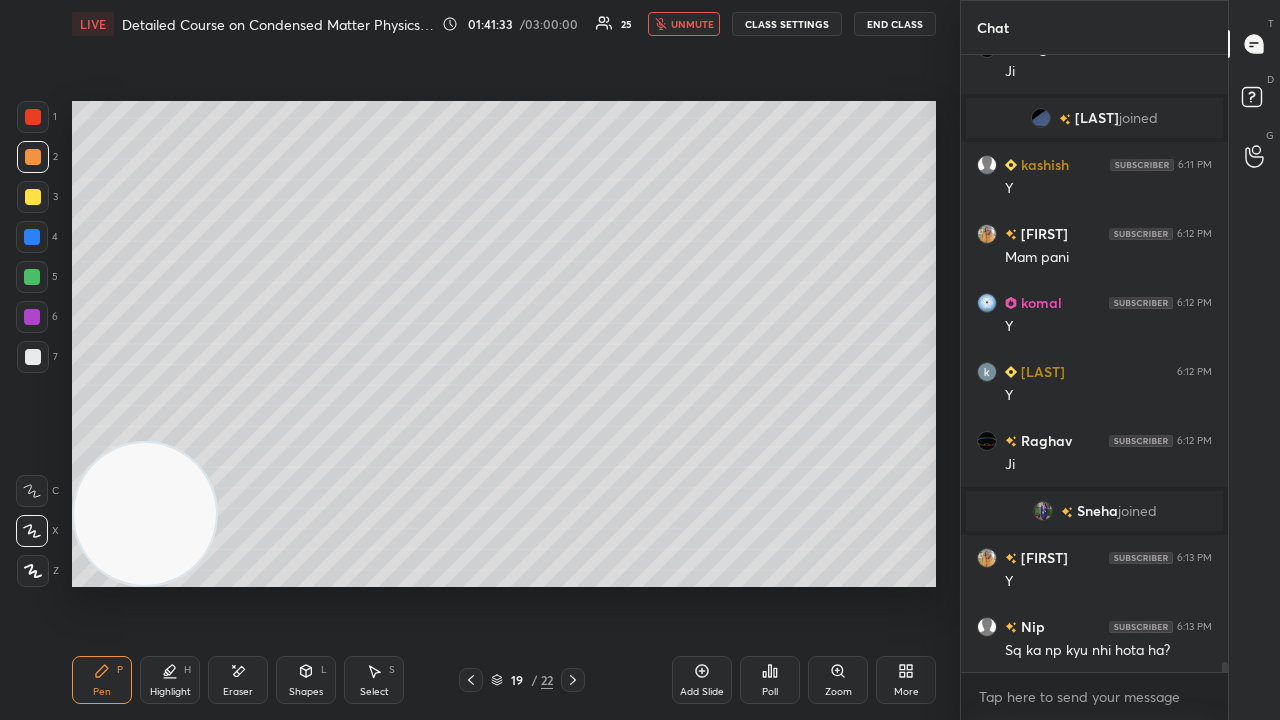 click on "unmute" at bounding box center [692, 24] 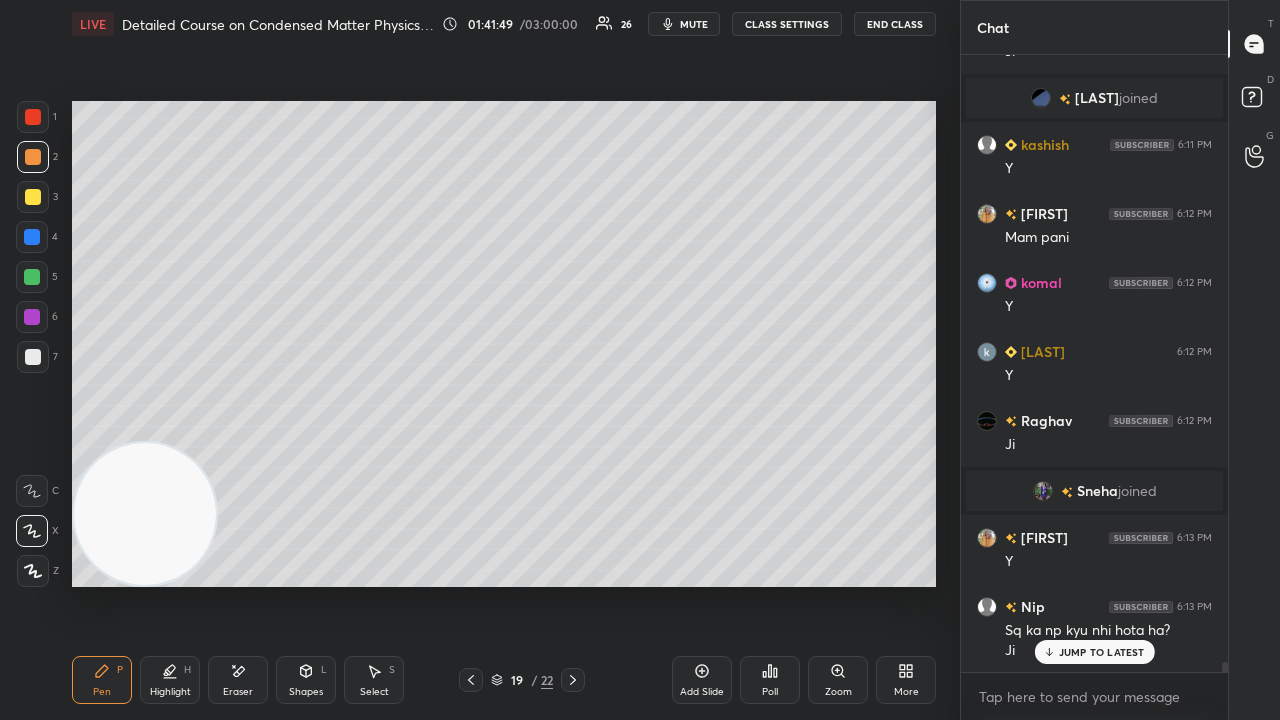 scroll, scrollTop: 36616, scrollLeft: 0, axis: vertical 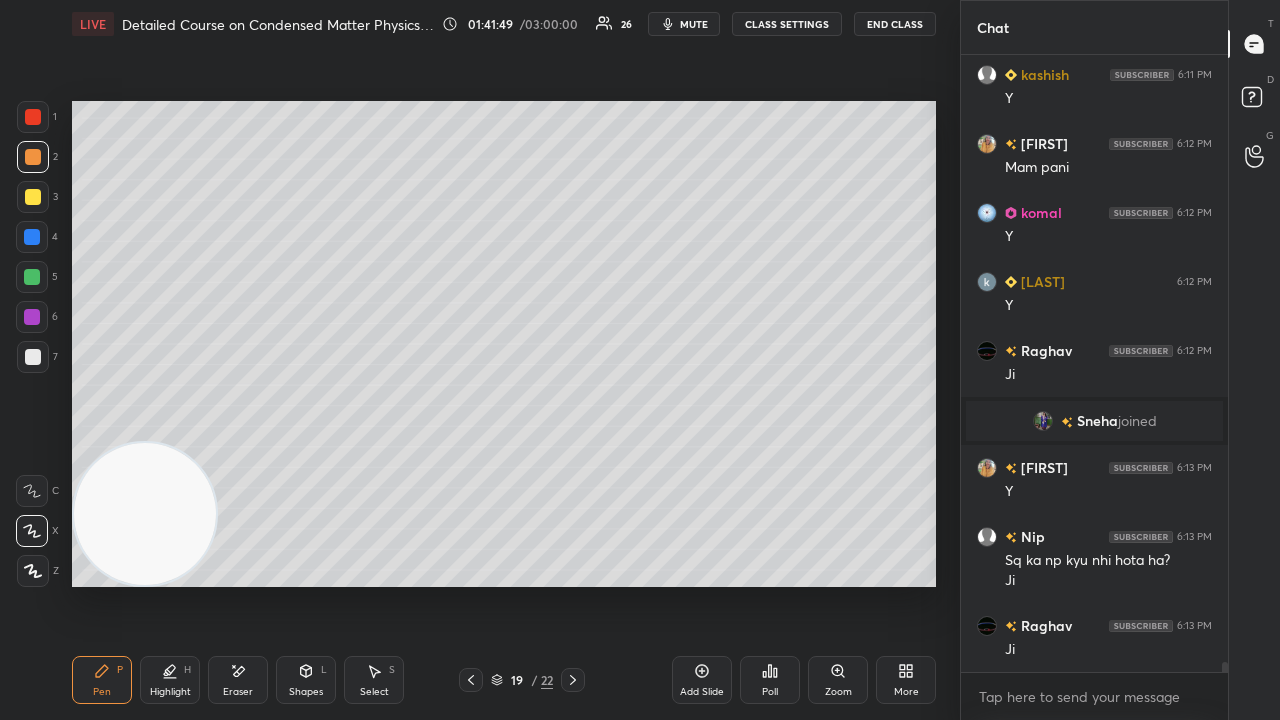 click at bounding box center (33, 357) 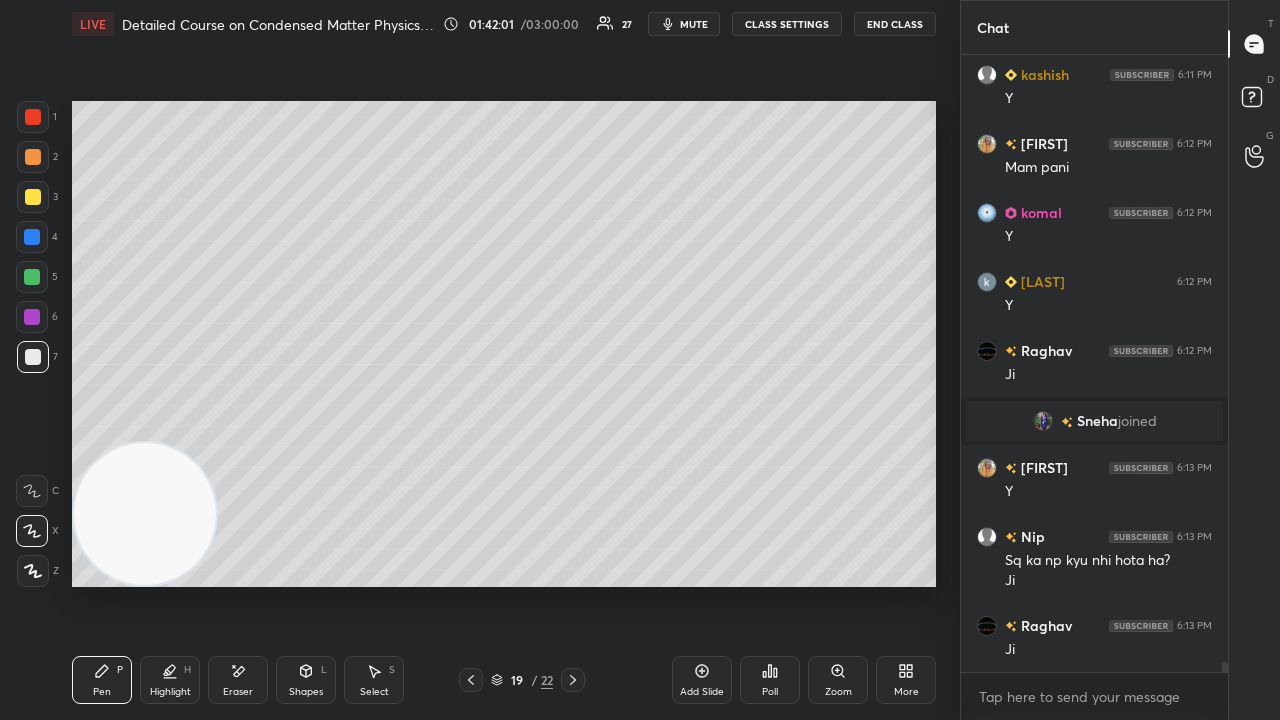 scroll, scrollTop: 36664, scrollLeft: 0, axis: vertical 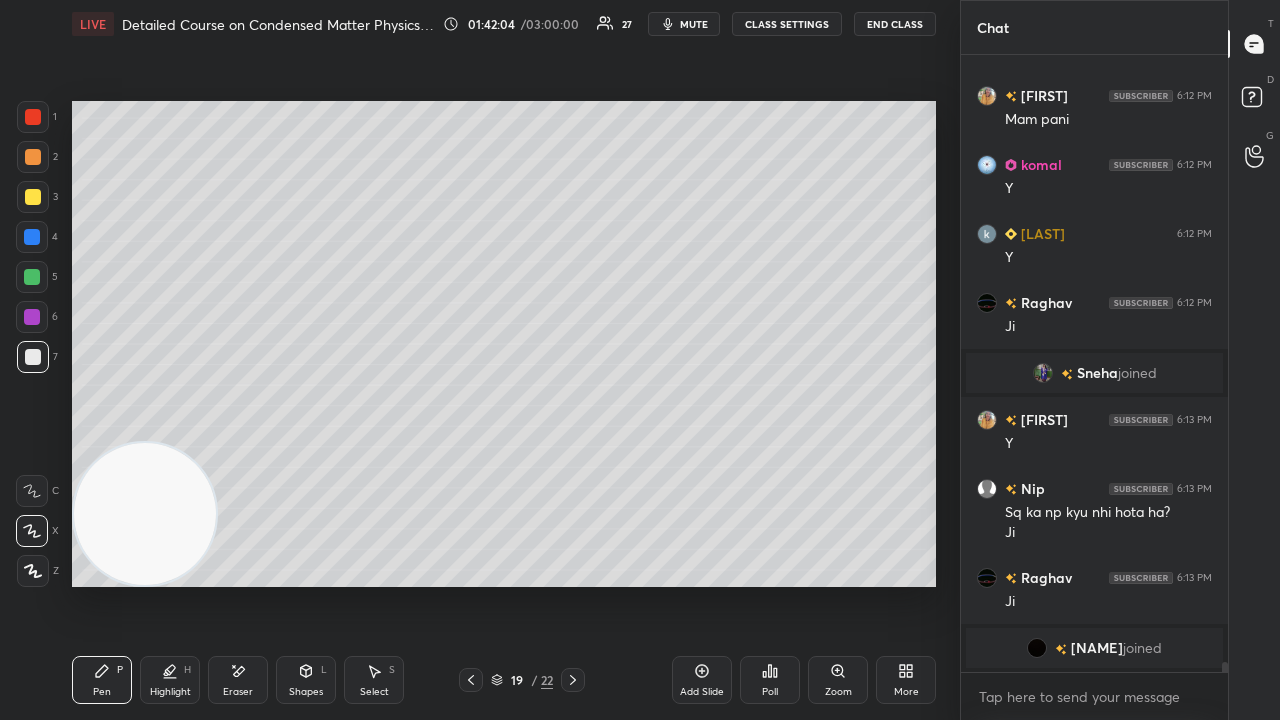 click at bounding box center [1037, 648] 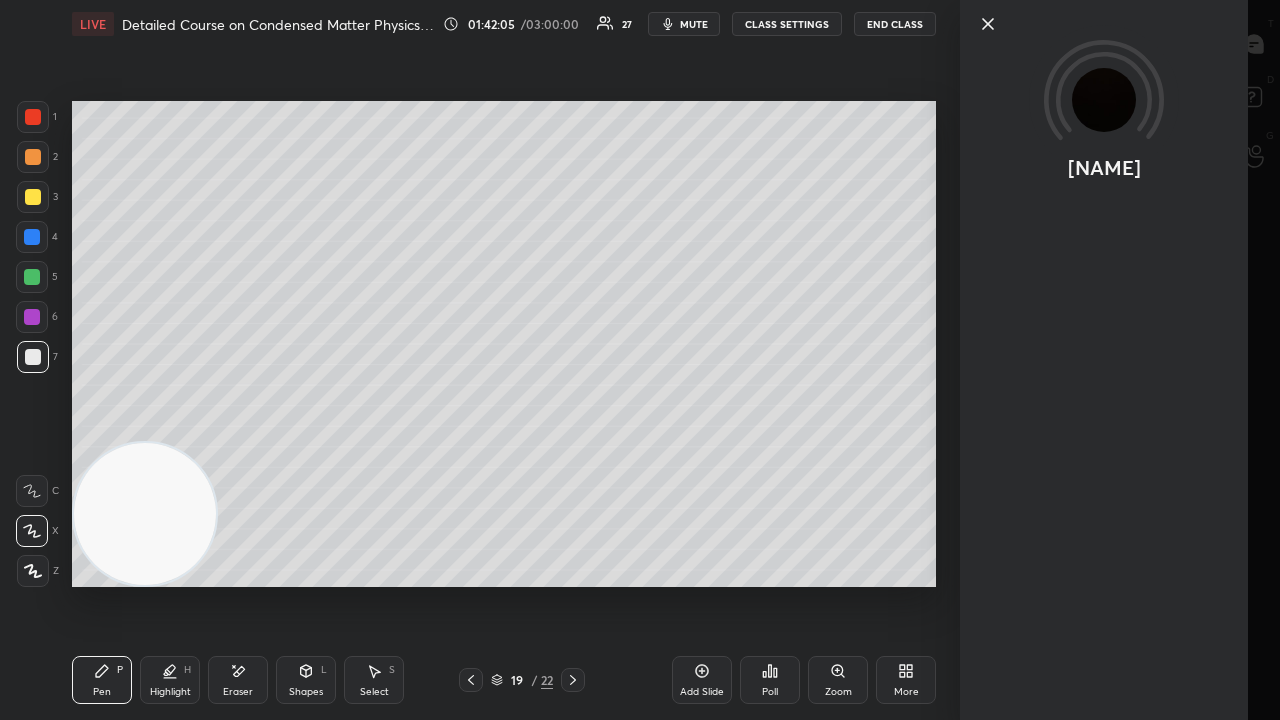 scroll, scrollTop: 36694, scrollLeft: 0, axis: vertical 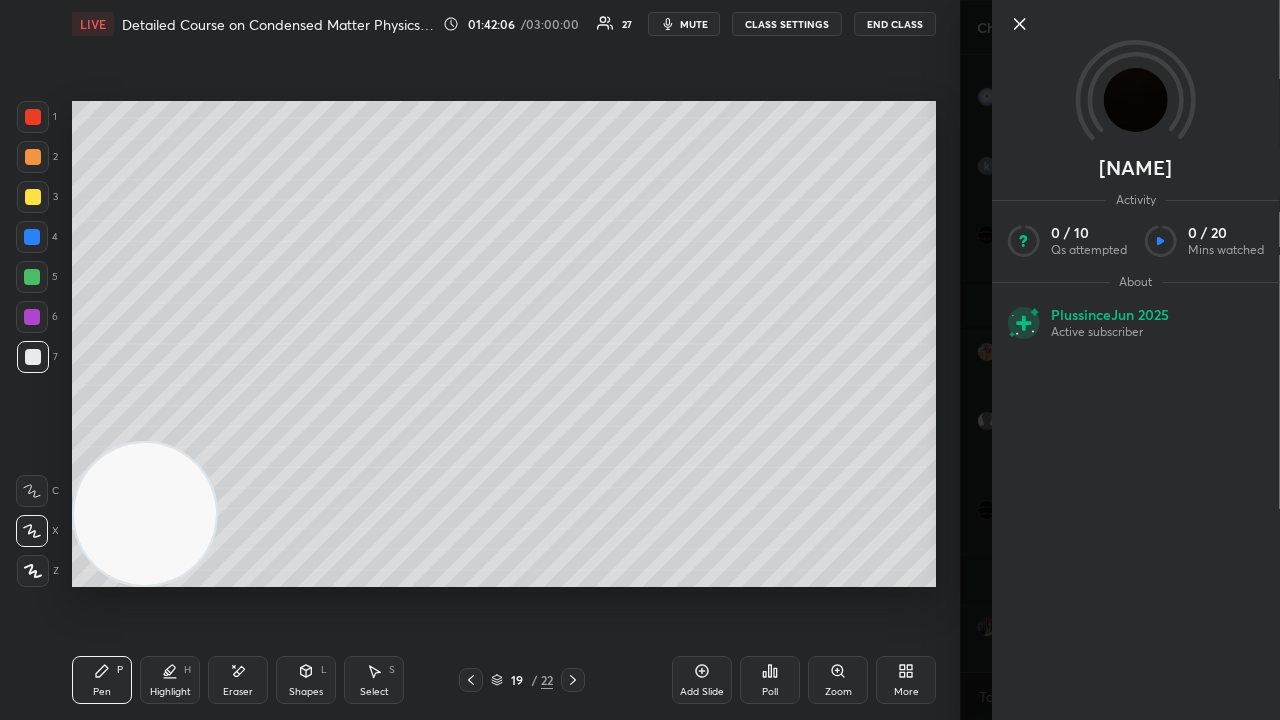 click 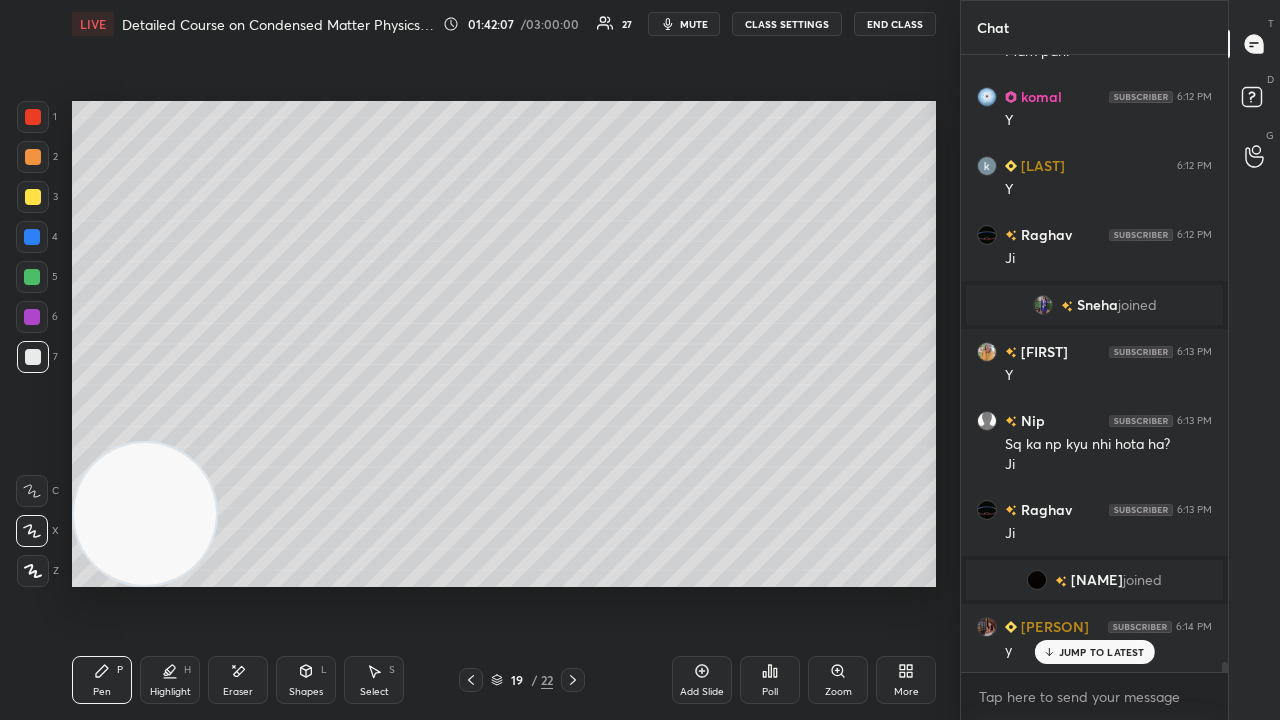 click on "01:42:07 /  03:00:00 27 mute CLASS SETTINGS End Class" at bounding box center [689, 24] 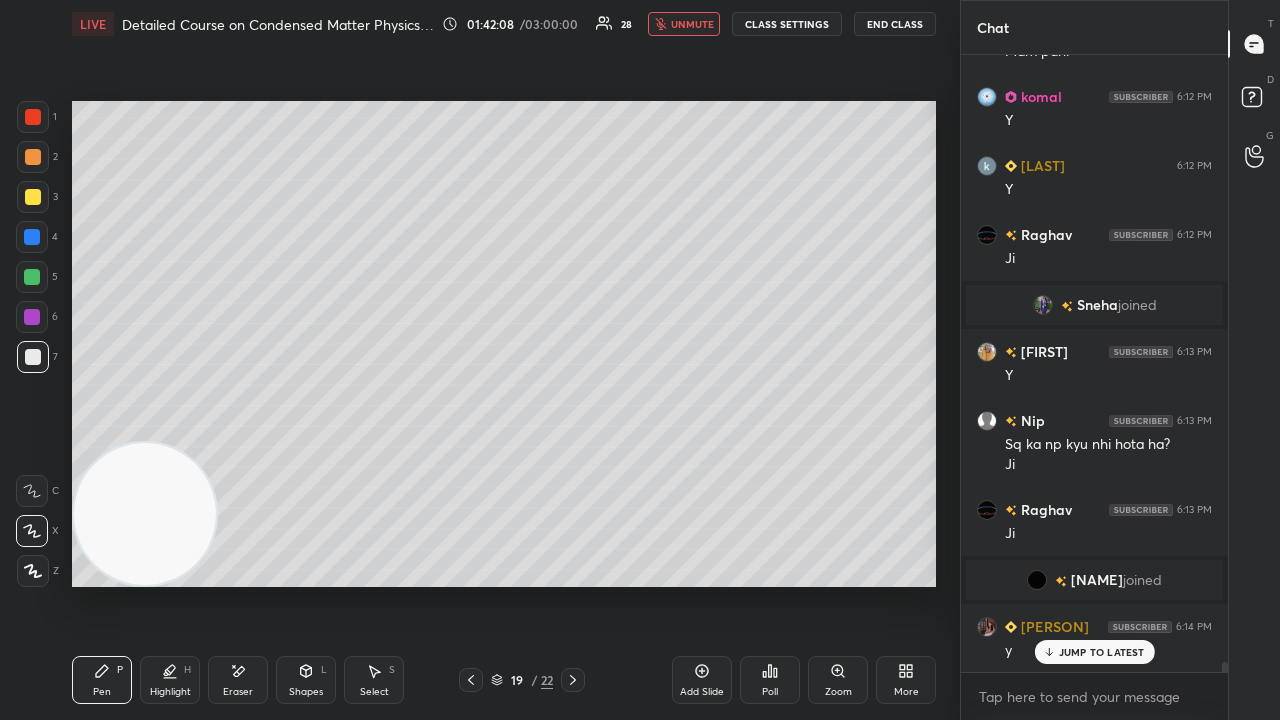 click on "unmute" at bounding box center [684, 24] 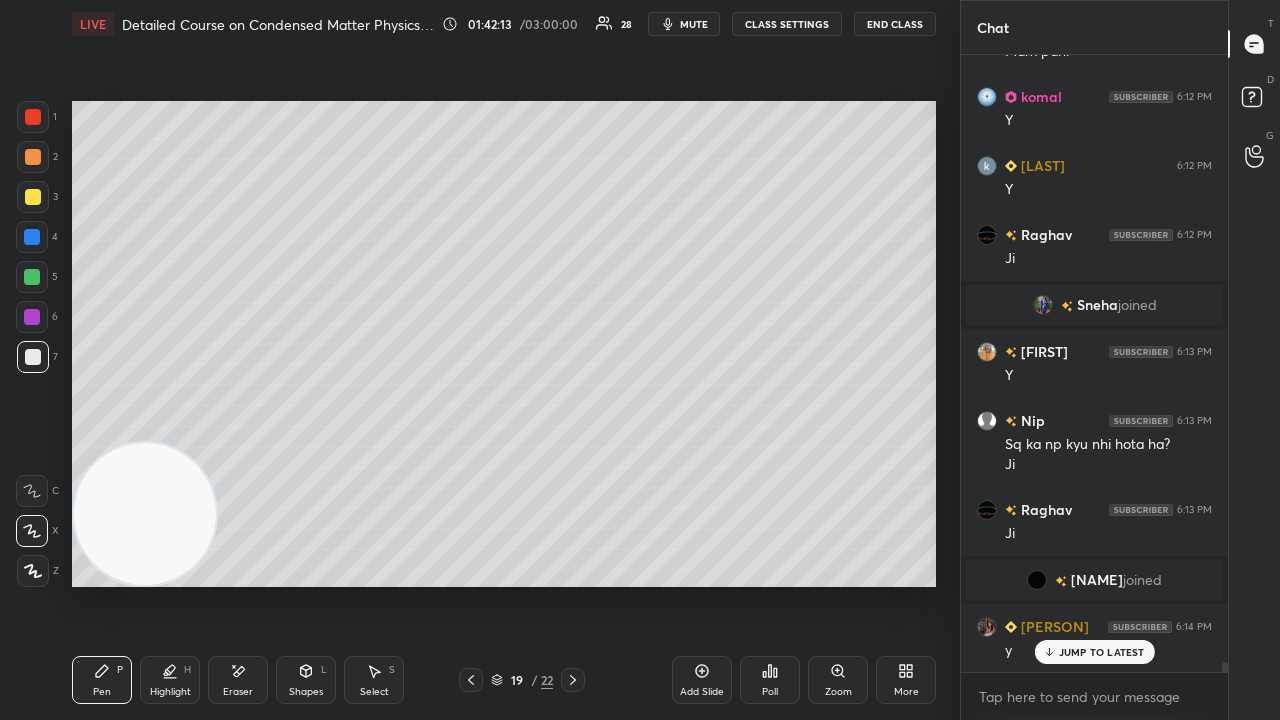 scroll, scrollTop: 36764, scrollLeft: 0, axis: vertical 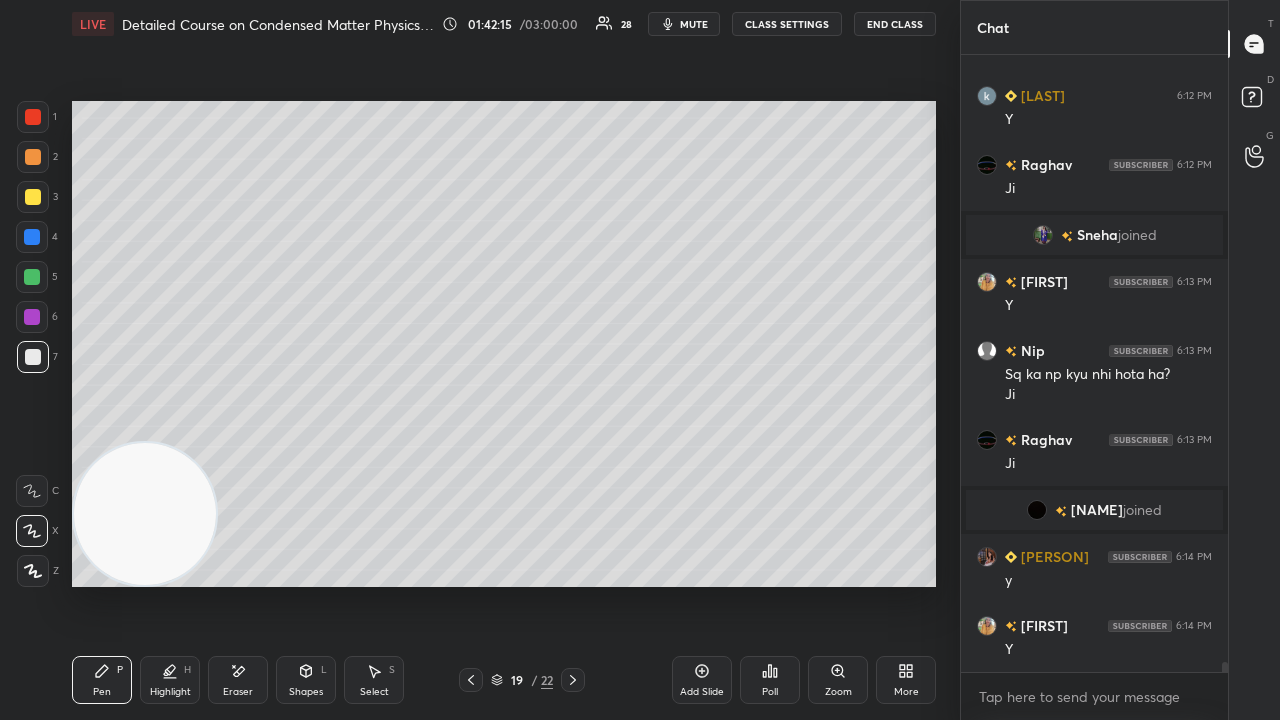 click on "mute" at bounding box center (694, 24) 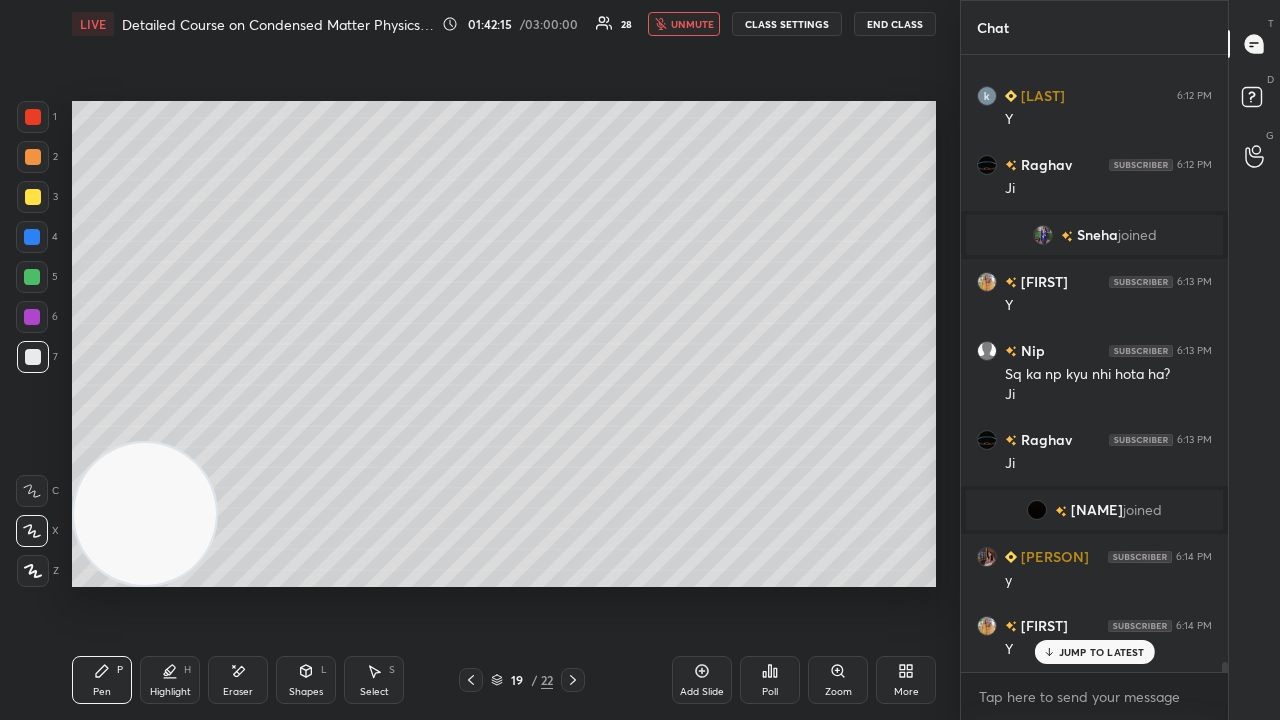 scroll, scrollTop: 36832, scrollLeft: 0, axis: vertical 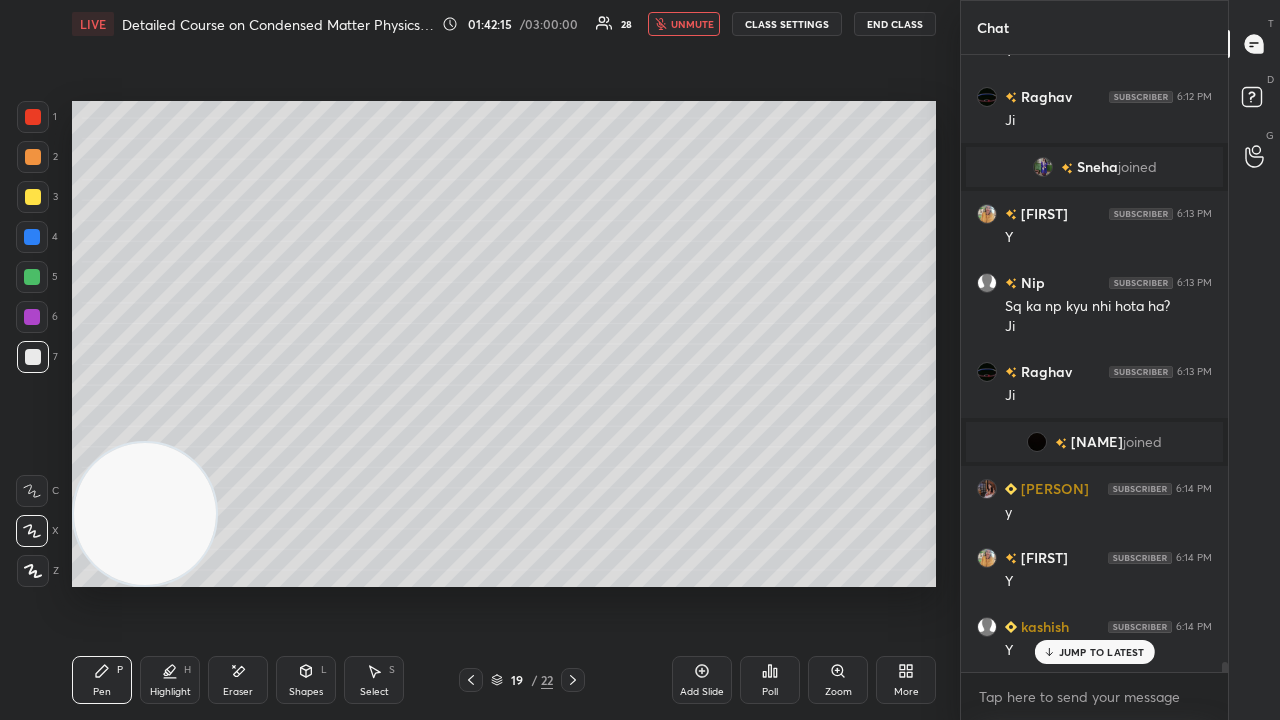 click on "unmute" at bounding box center [692, 24] 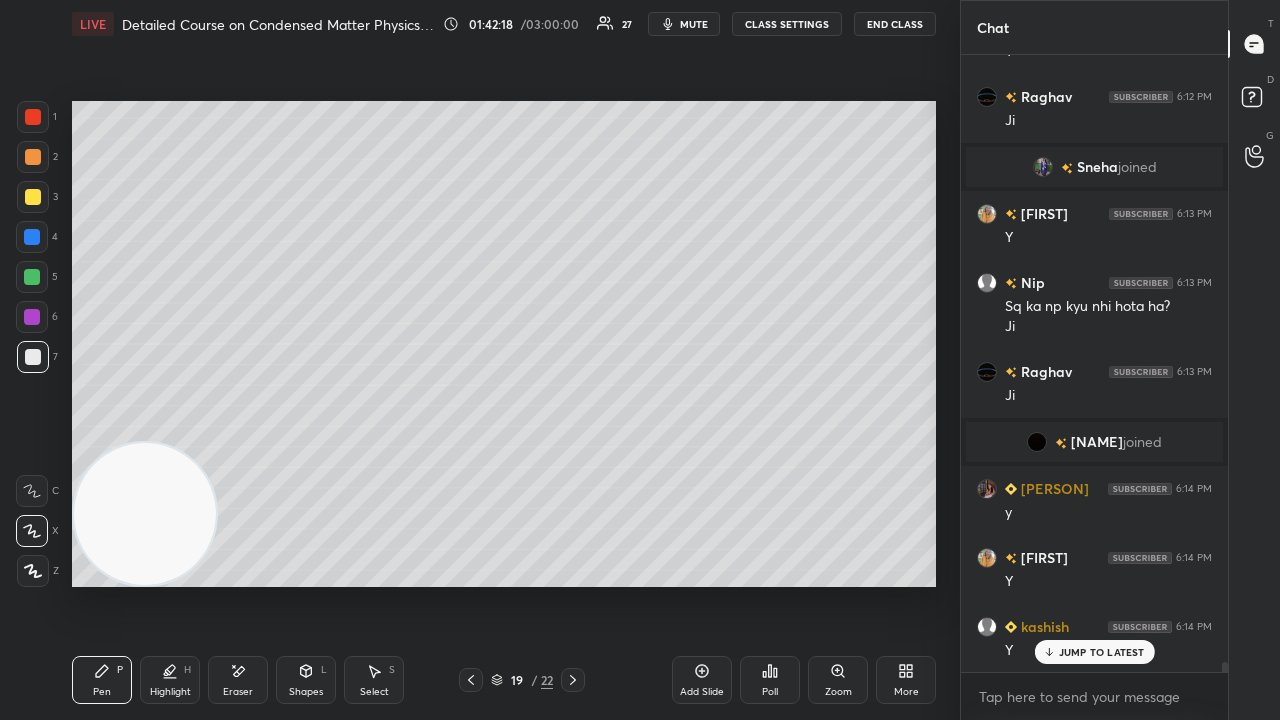 click on "JUMP TO LATEST" at bounding box center (1102, 652) 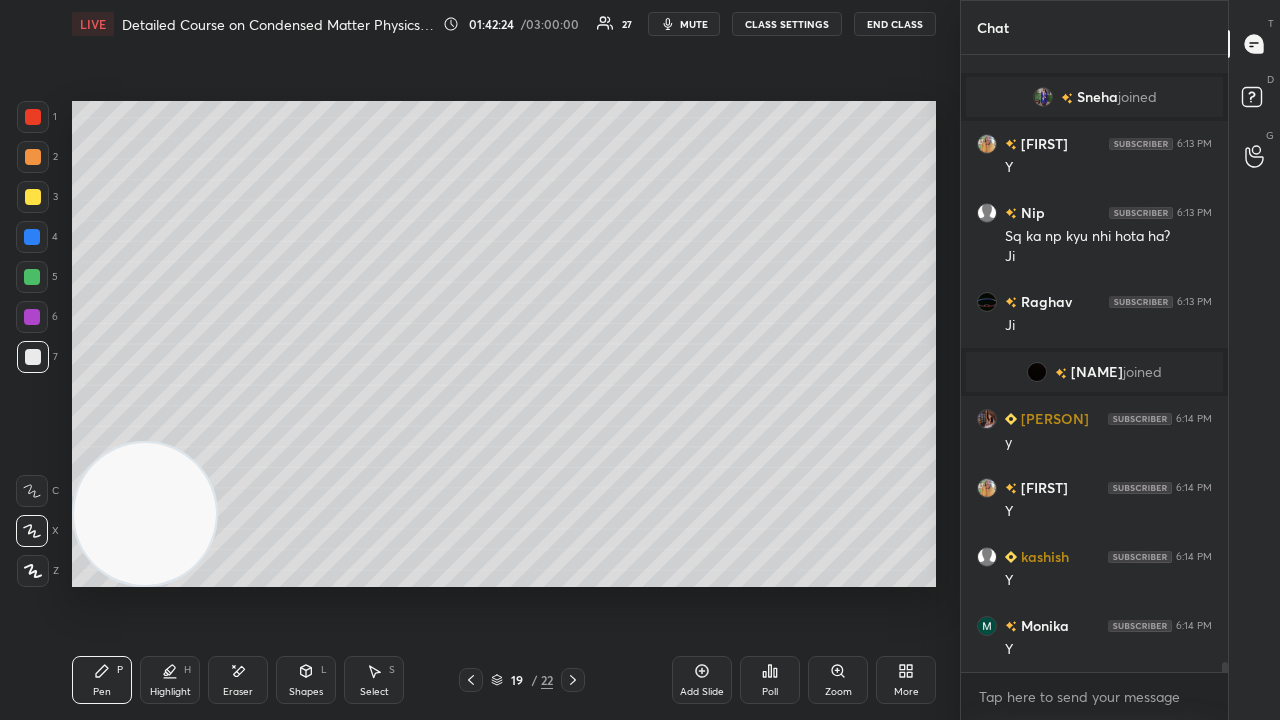 scroll, scrollTop: 36970, scrollLeft: 0, axis: vertical 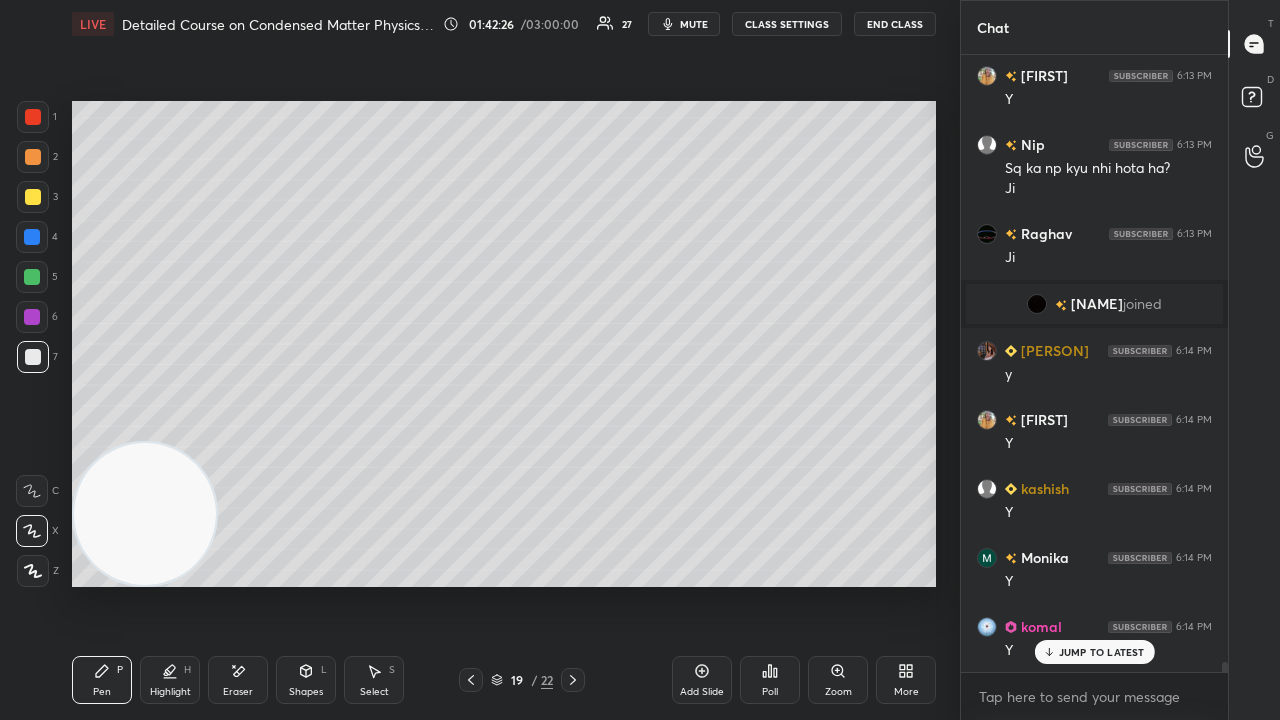 click on "mute" at bounding box center (694, 24) 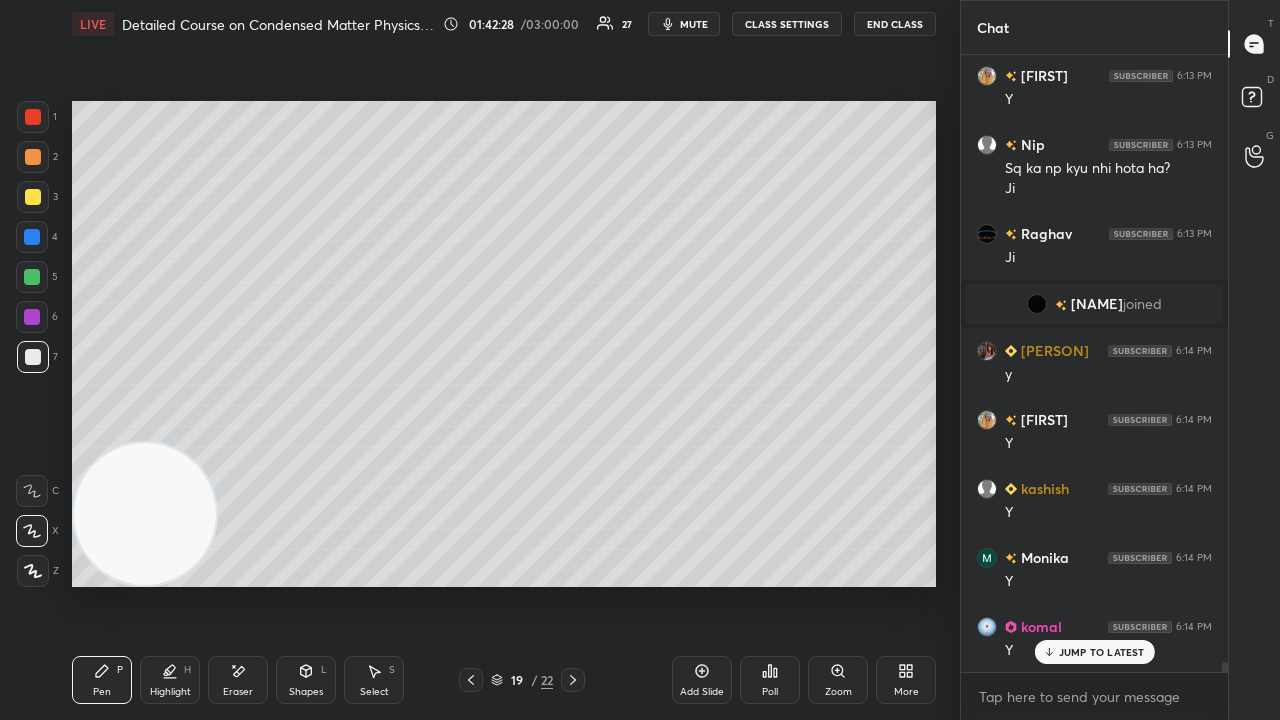 click on "mute" at bounding box center [694, 24] 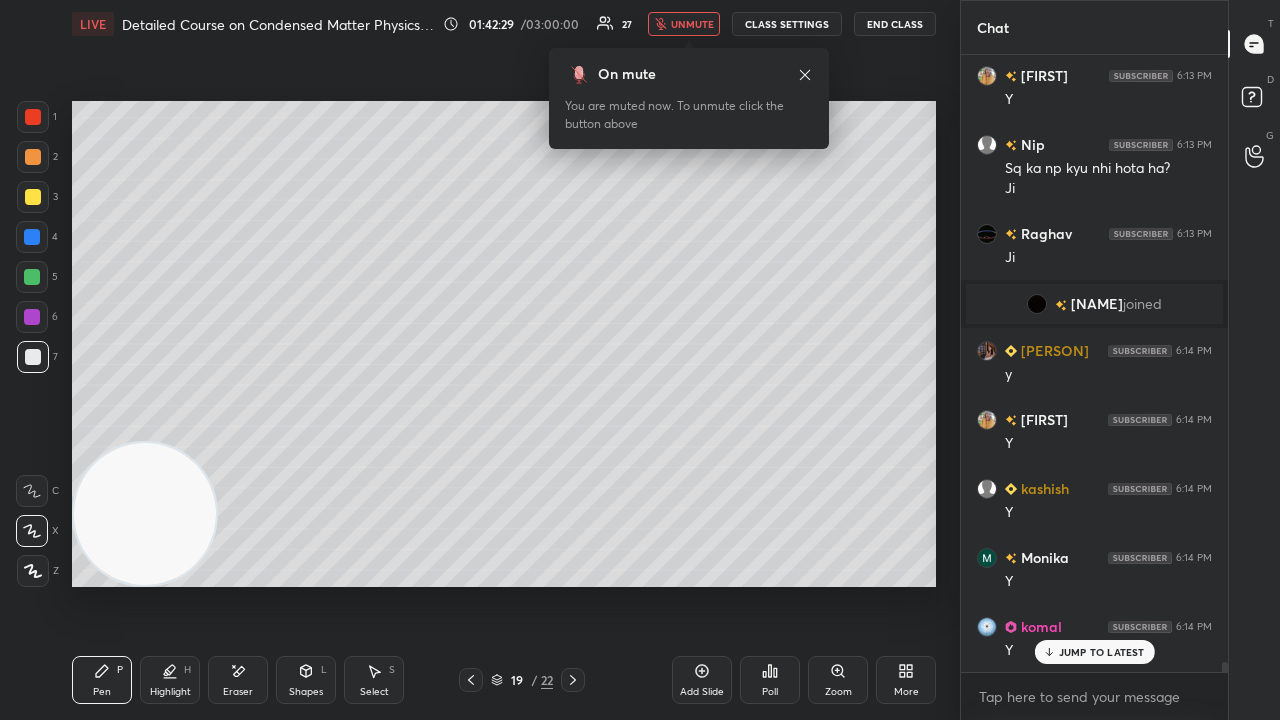 click on "unmute" at bounding box center (684, 24) 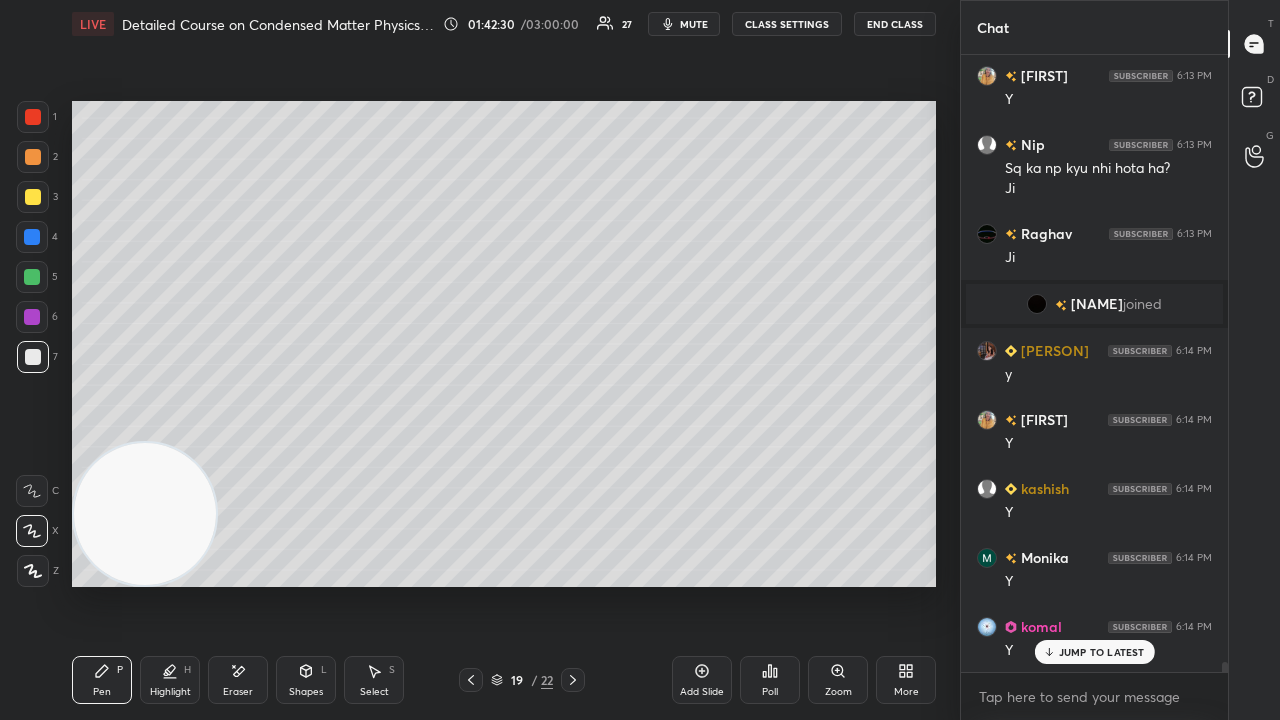 click at bounding box center [33, 197] 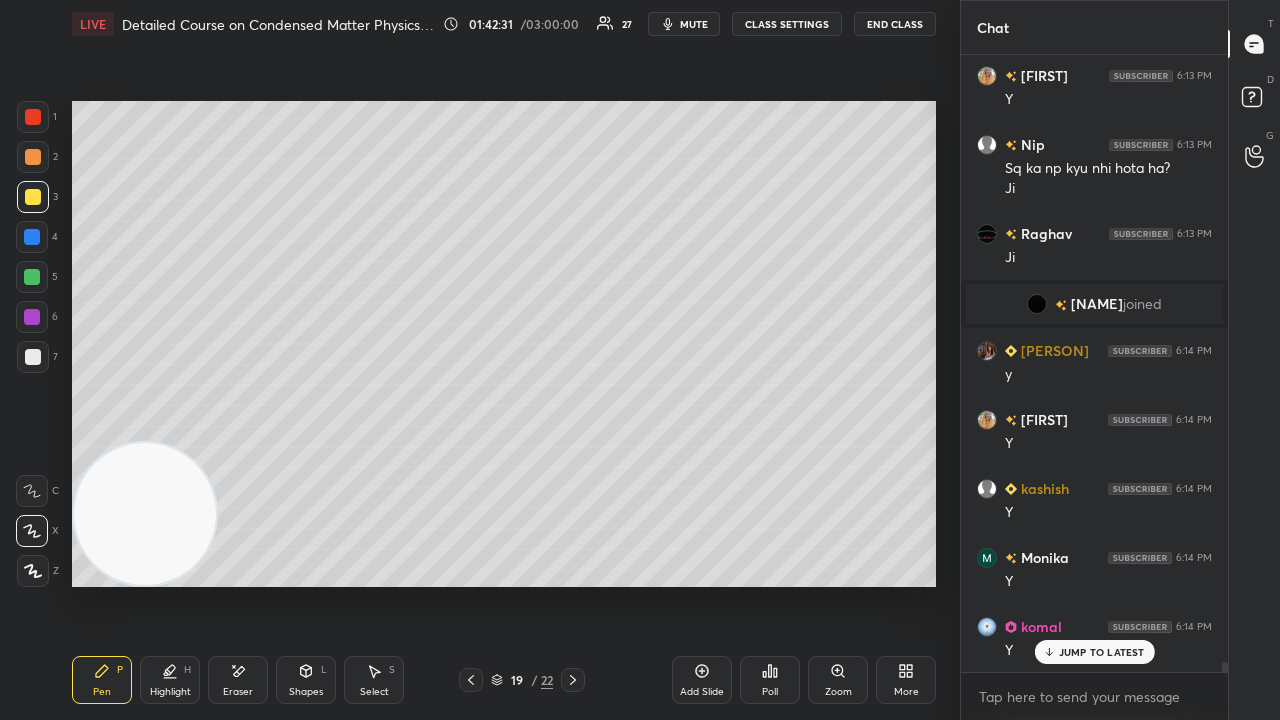 click at bounding box center (33, 157) 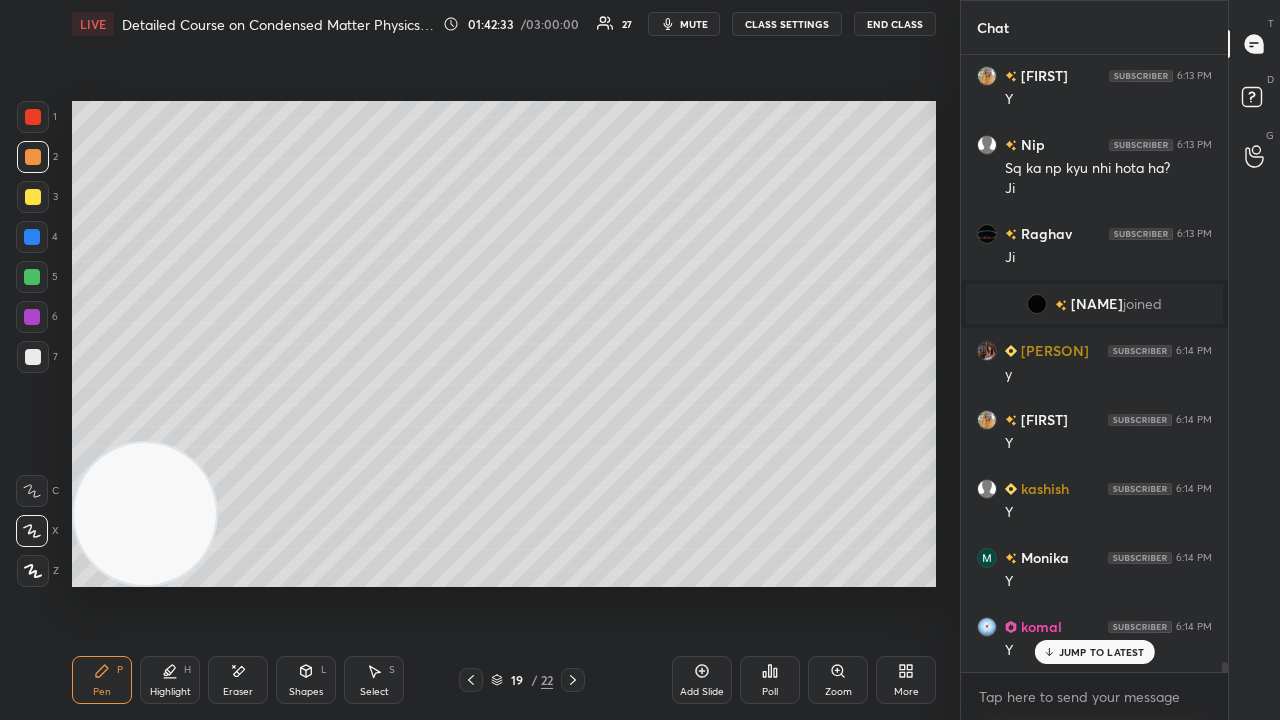 click on "JUMP TO LATEST" at bounding box center (1102, 652) 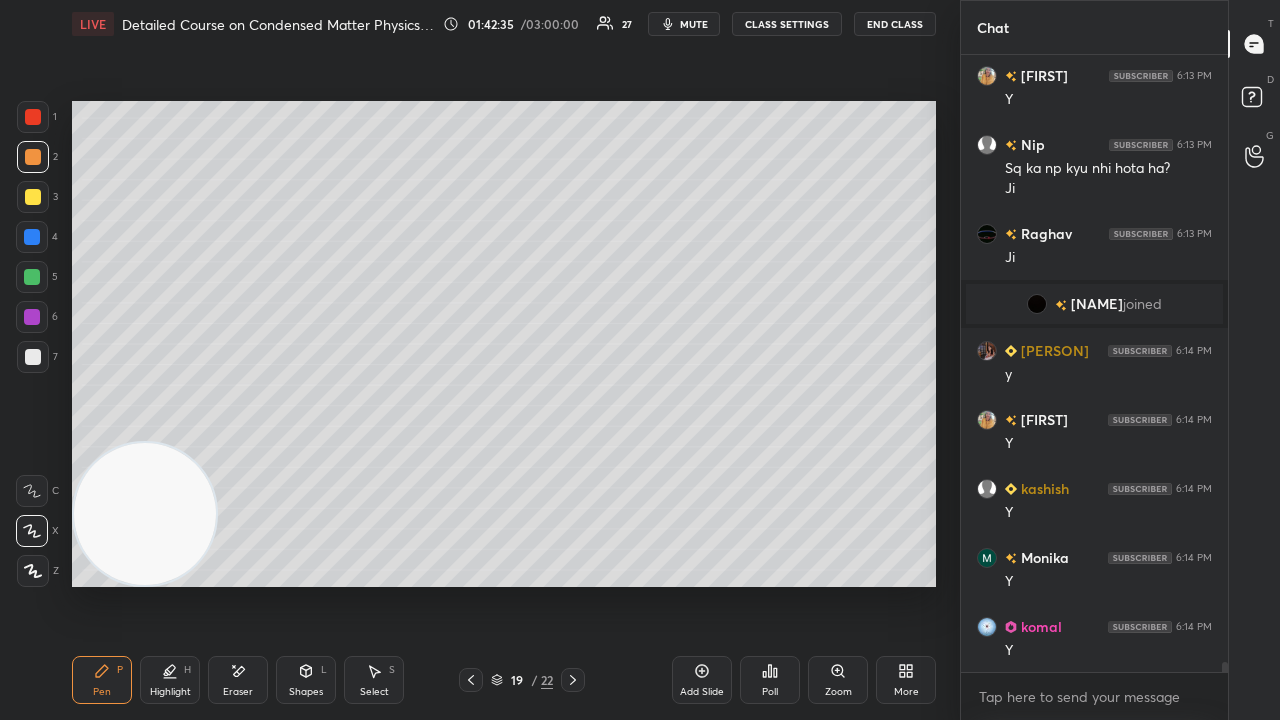 click on "Add Slide" at bounding box center (702, 692) 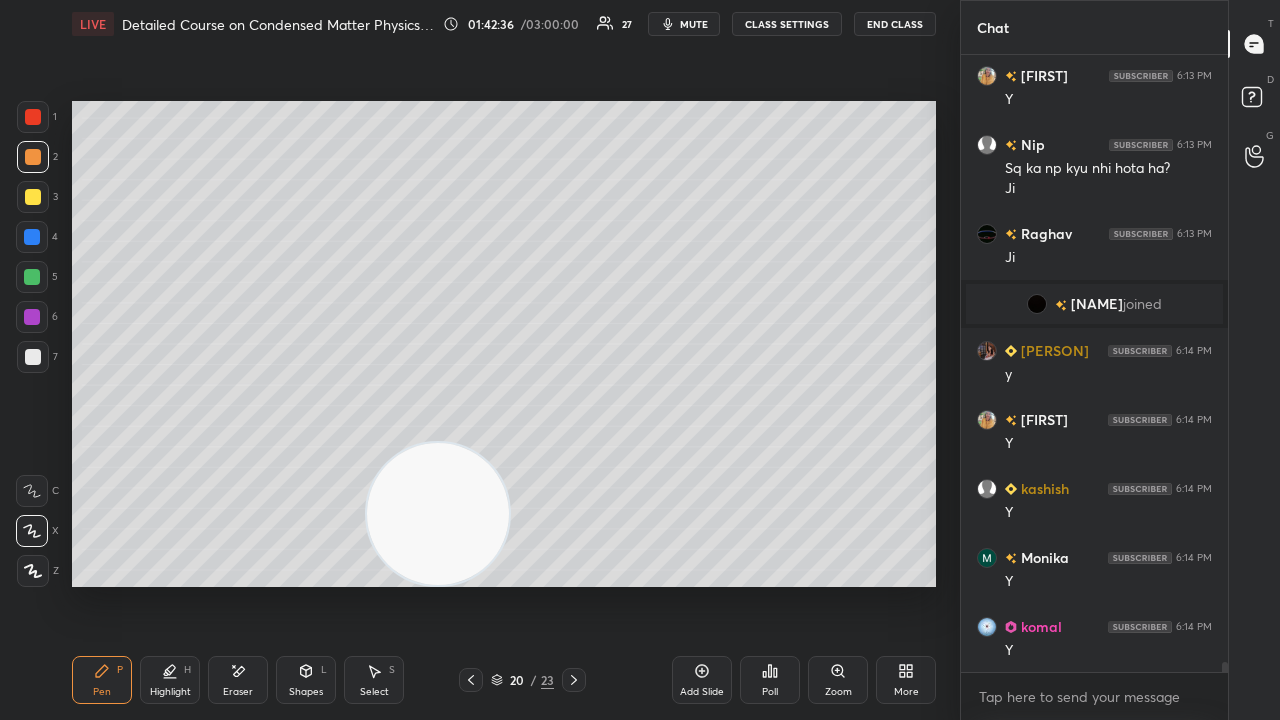 drag, startPoint x: 198, startPoint y: 526, endPoint x: 928, endPoint y: 531, distance: 730.01715 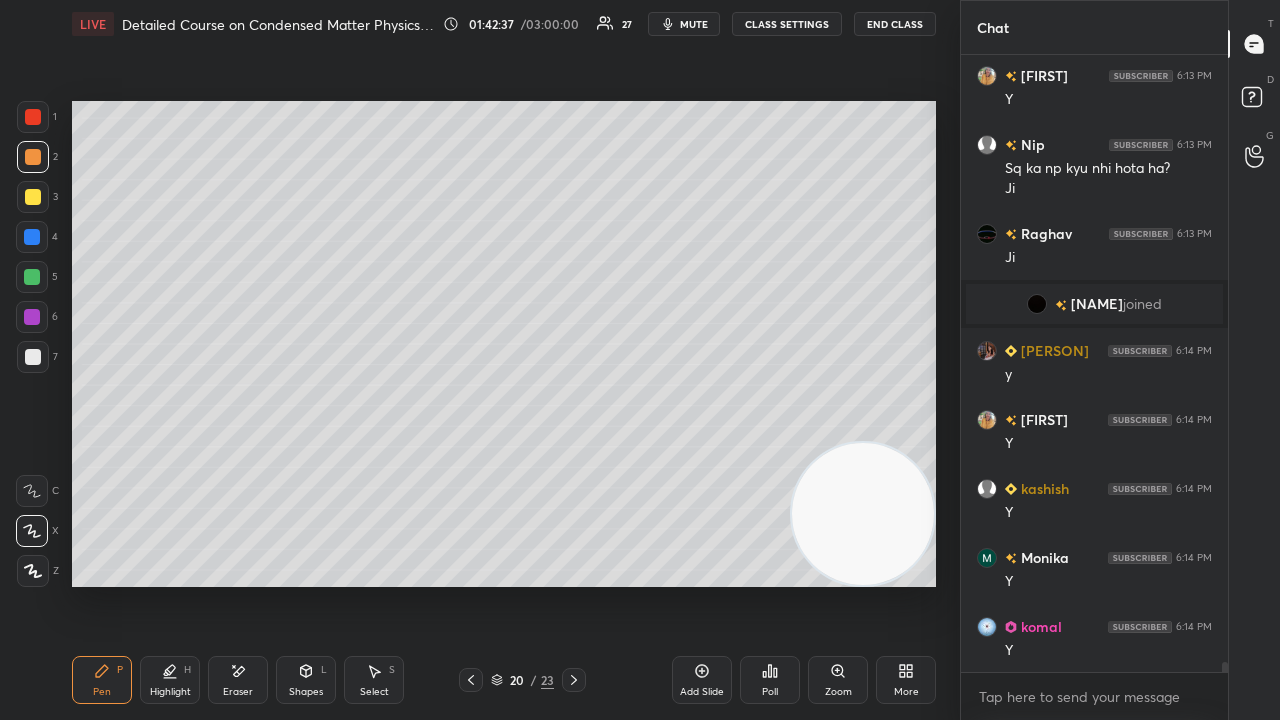 click at bounding box center [32, 277] 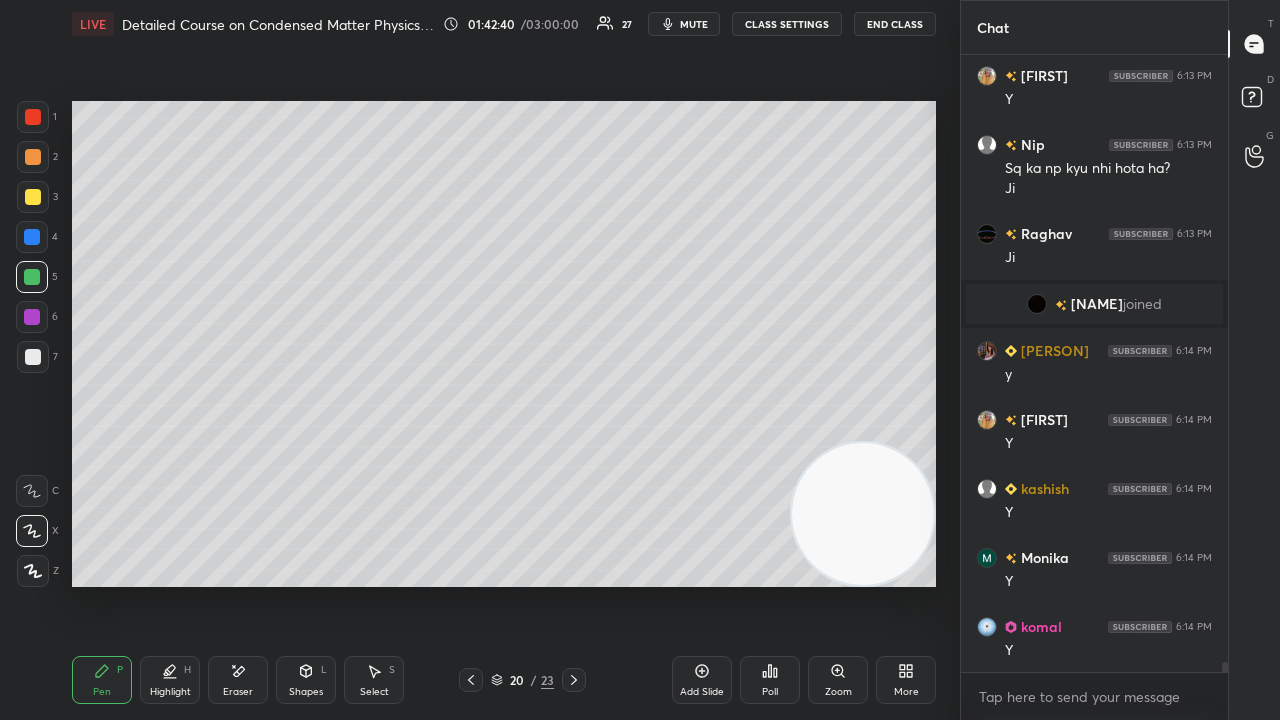 click on "mute" at bounding box center (694, 24) 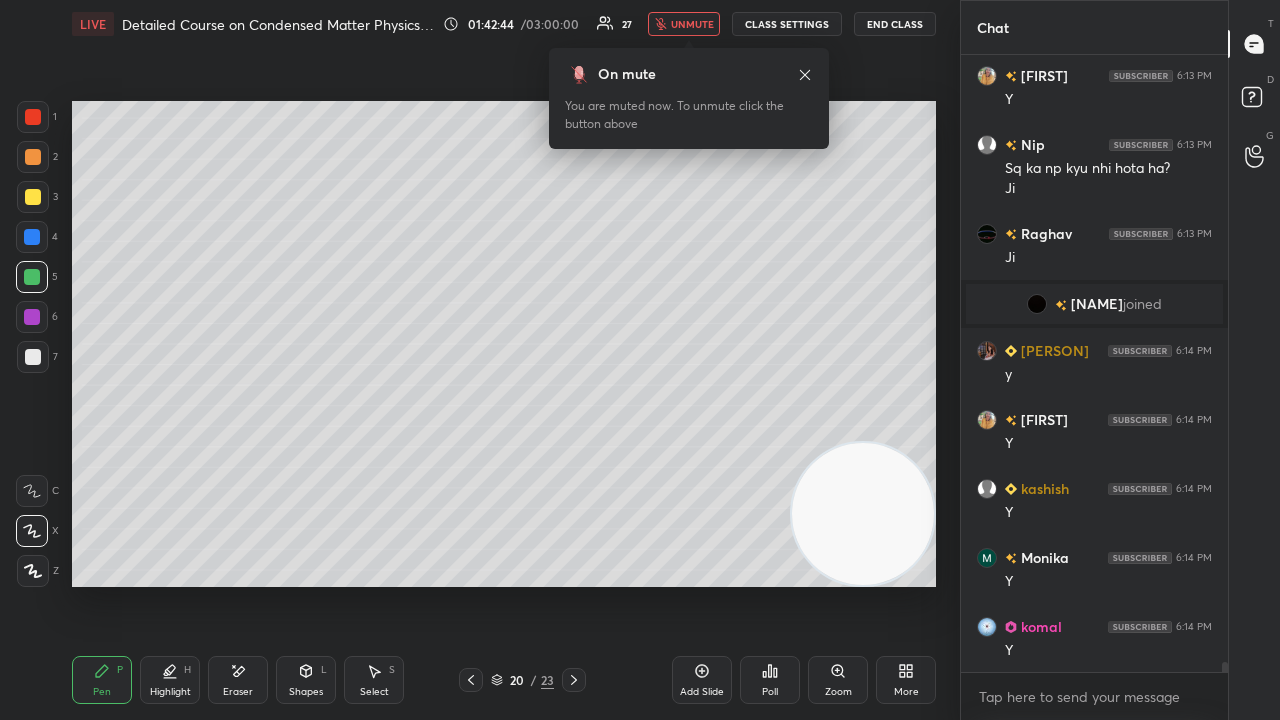 click on "unmute" at bounding box center (692, 24) 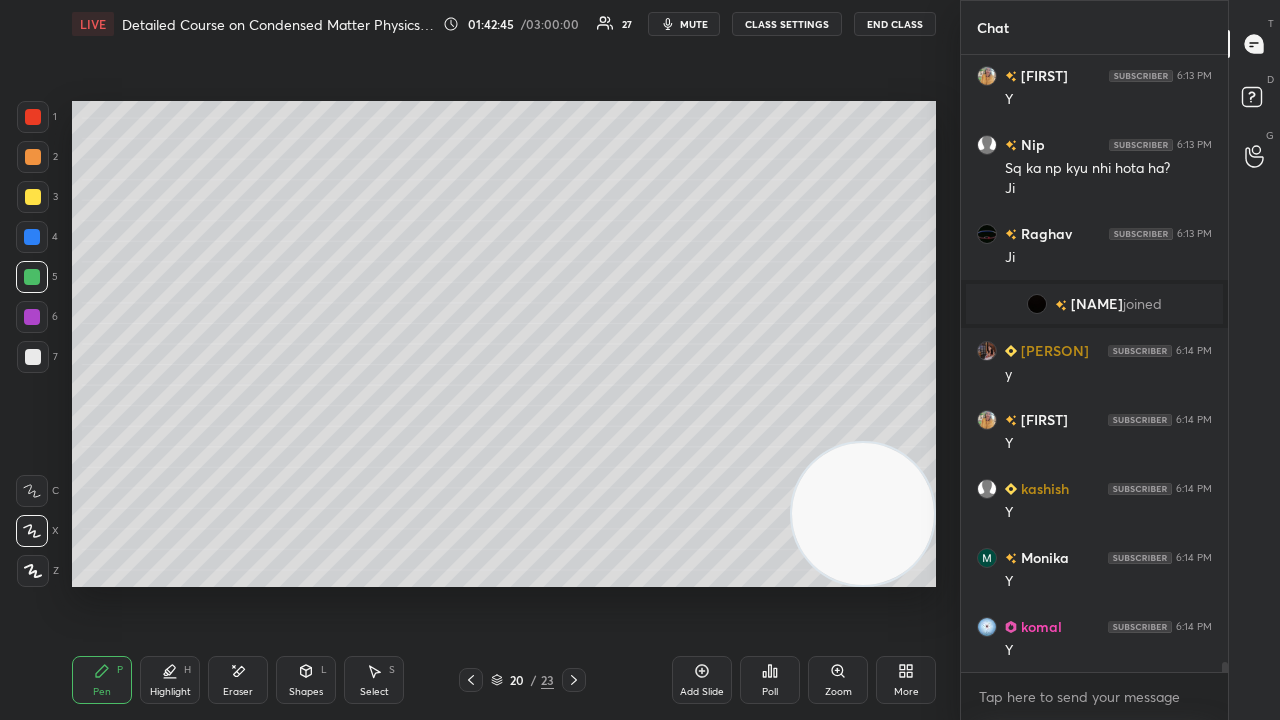 click at bounding box center [33, 197] 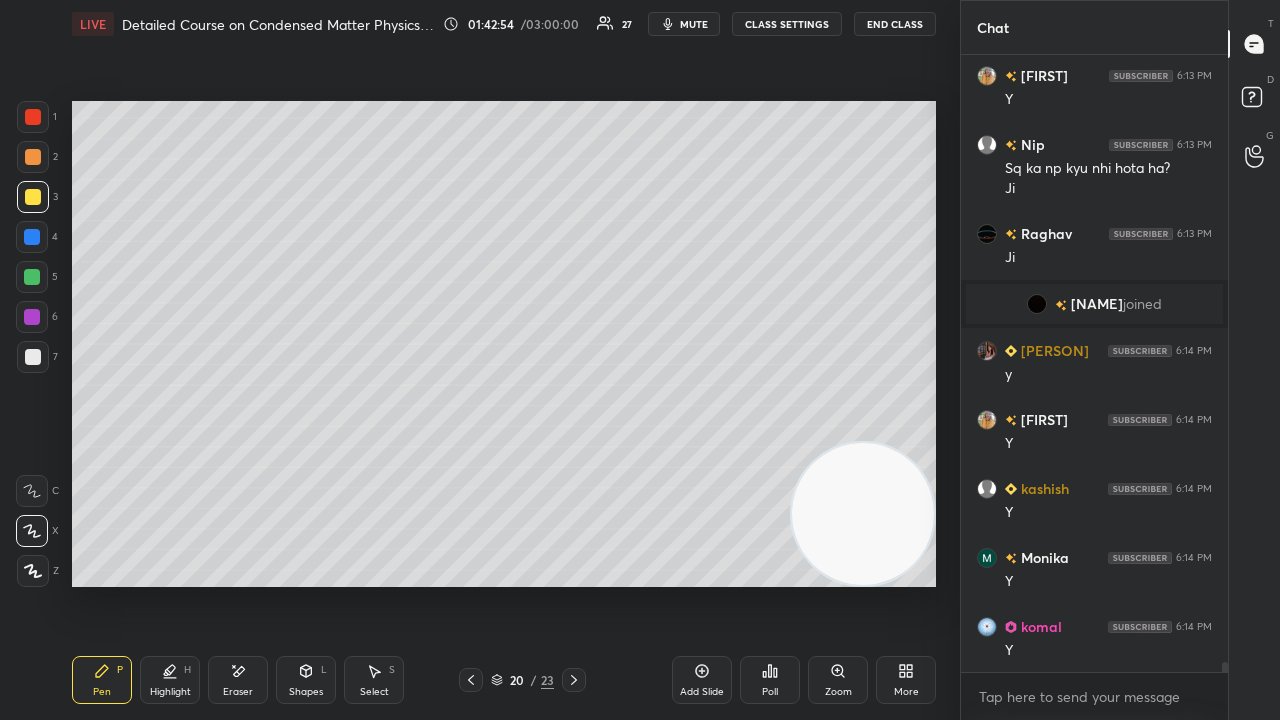 click on "mute" at bounding box center (684, 24) 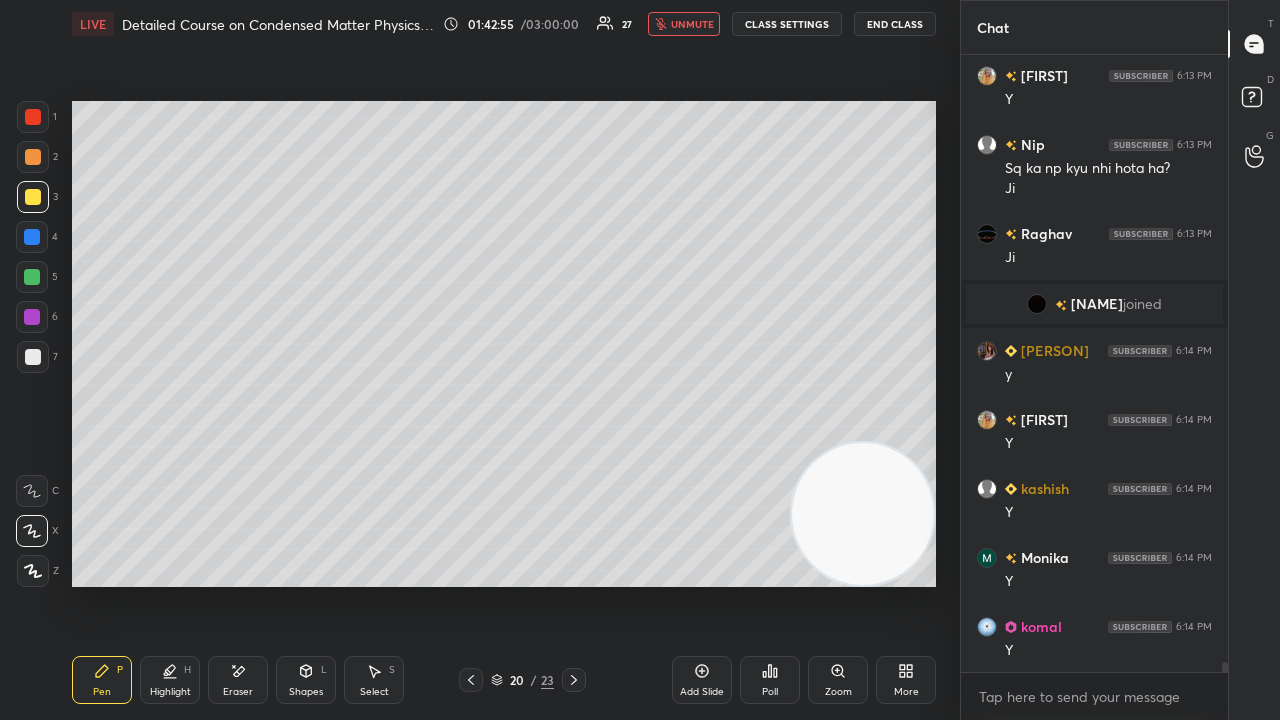 click on "unmute" at bounding box center [692, 24] 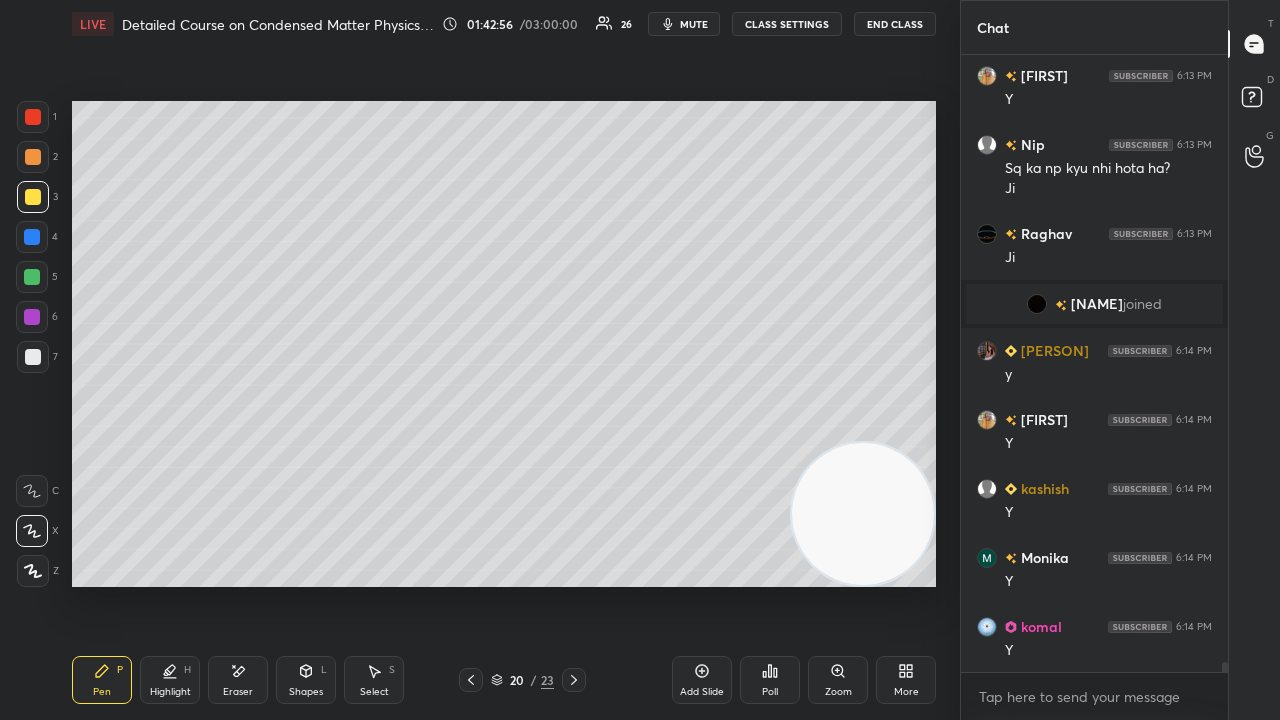 click on "mute" at bounding box center (694, 24) 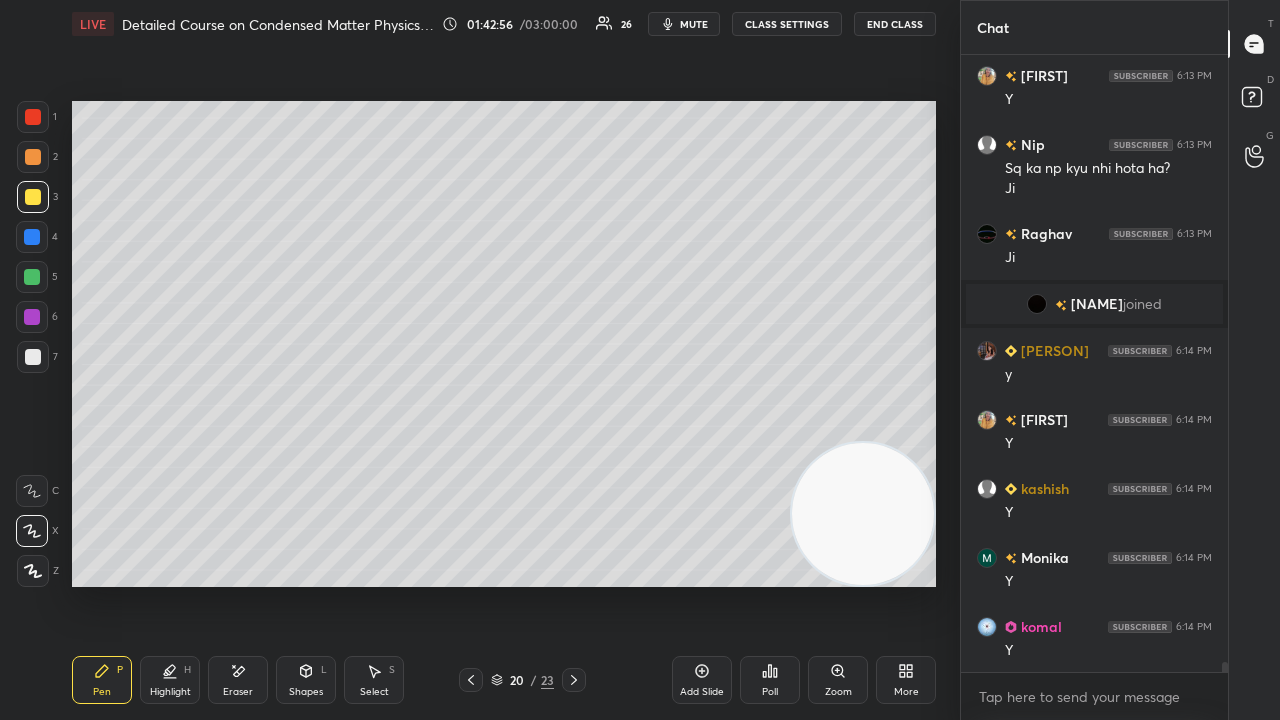 click on "mute" at bounding box center (694, 24) 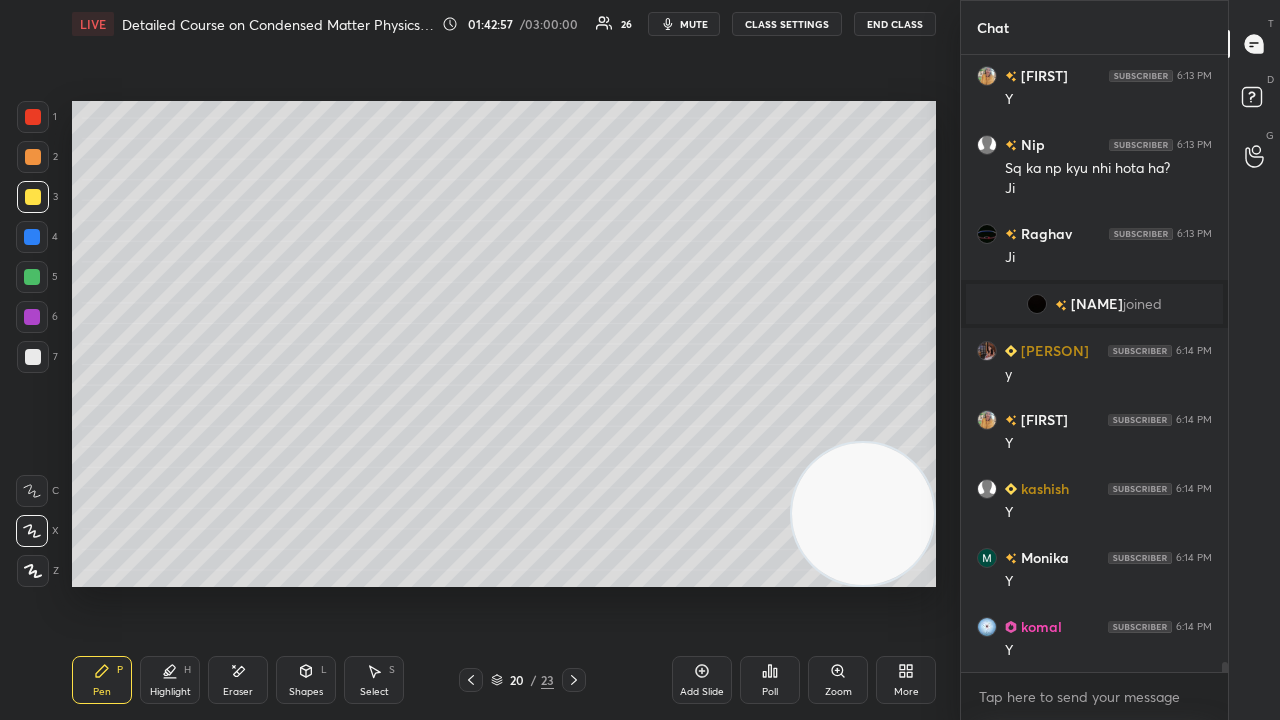 drag, startPoint x: 23, startPoint y: 270, endPoint x: 32, endPoint y: 260, distance: 13.453624 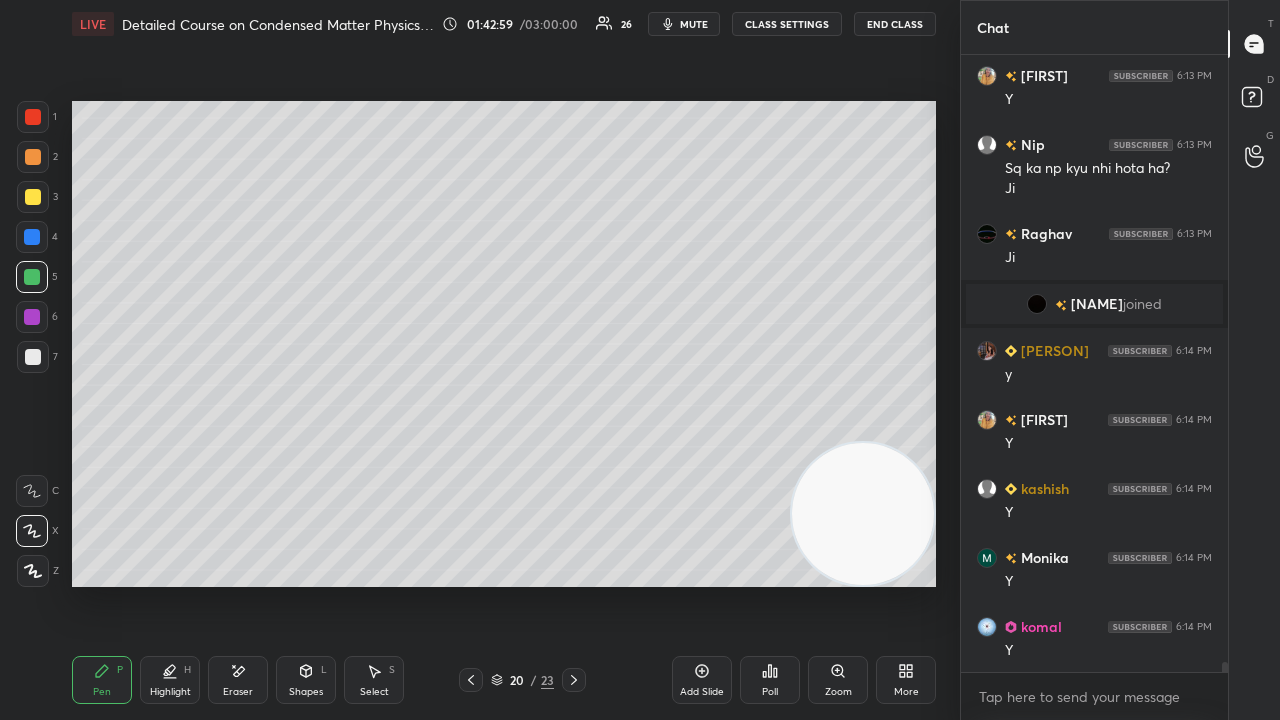 click on "mute" at bounding box center [694, 24] 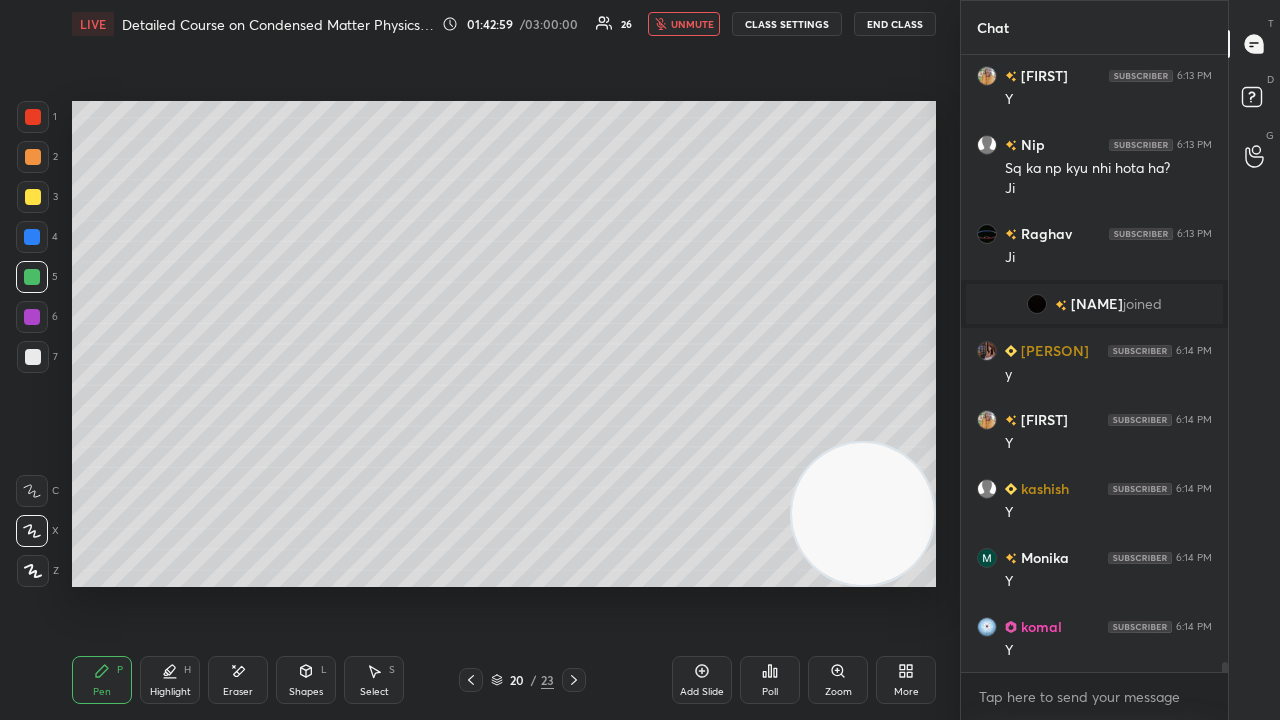 click on "unmute" at bounding box center (692, 24) 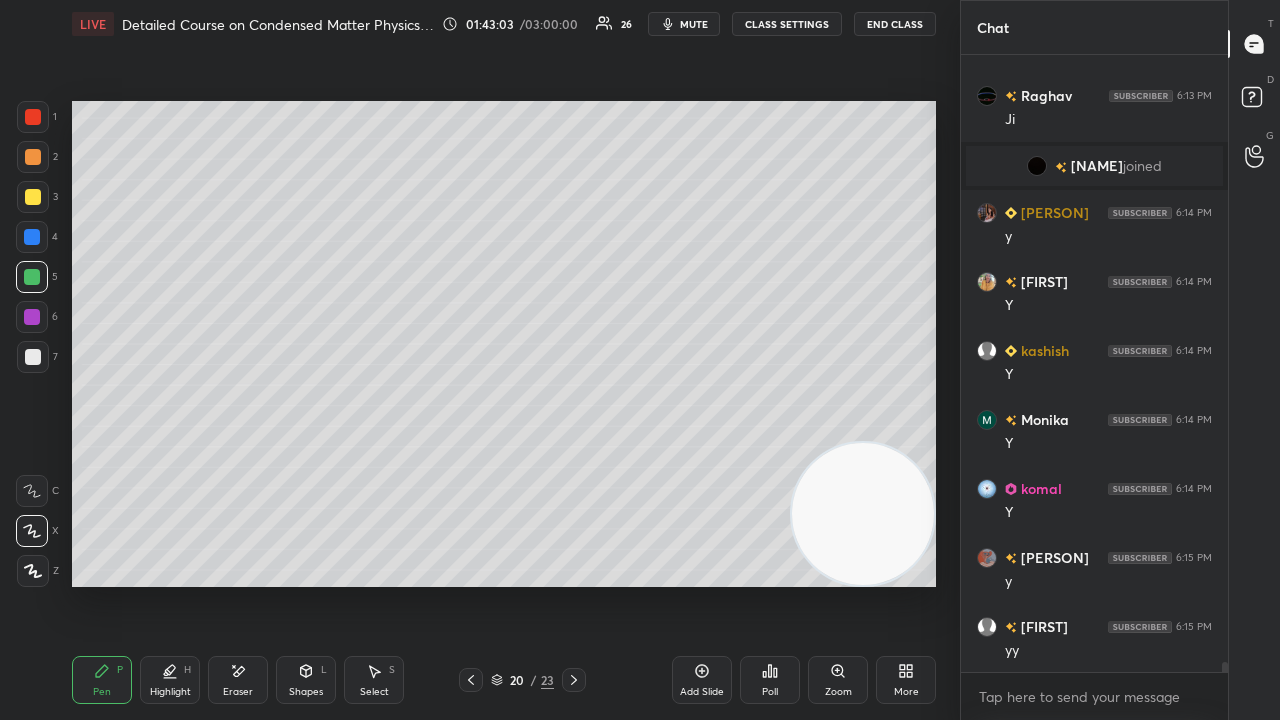 scroll, scrollTop: 37178, scrollLeft: 0, axis: vertical 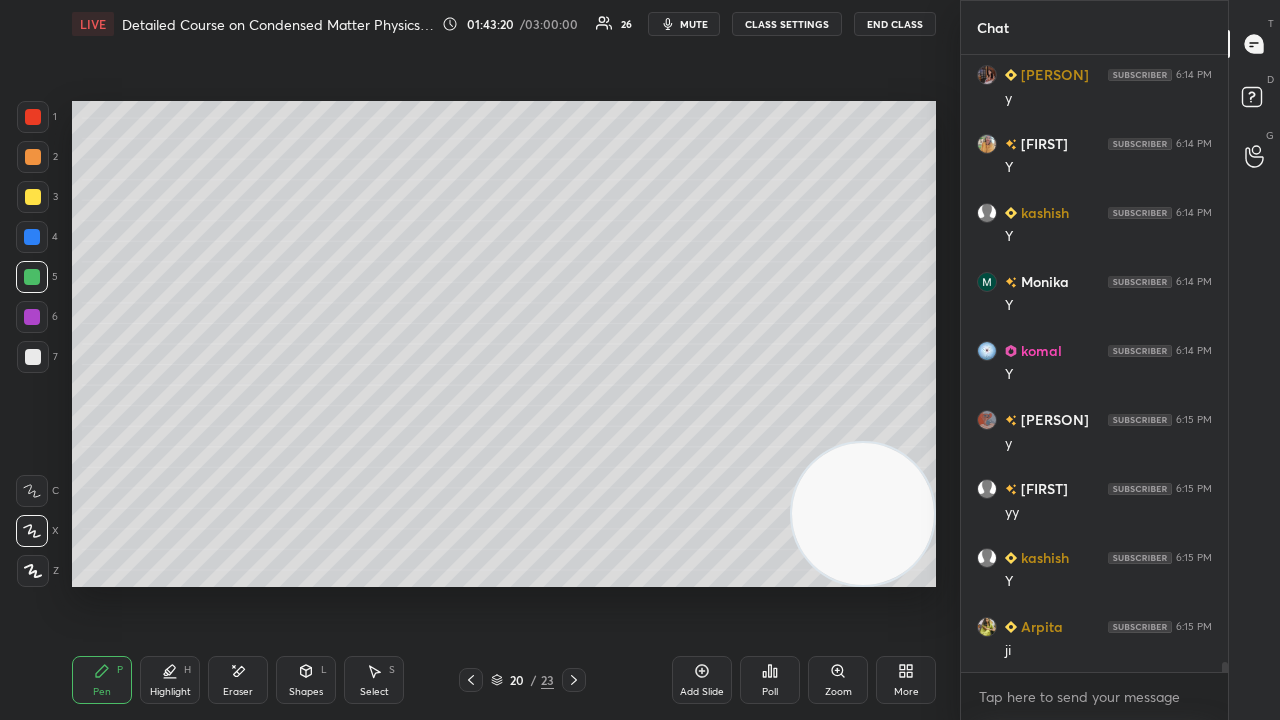 click on "mute" at bounding box center [694, 24] 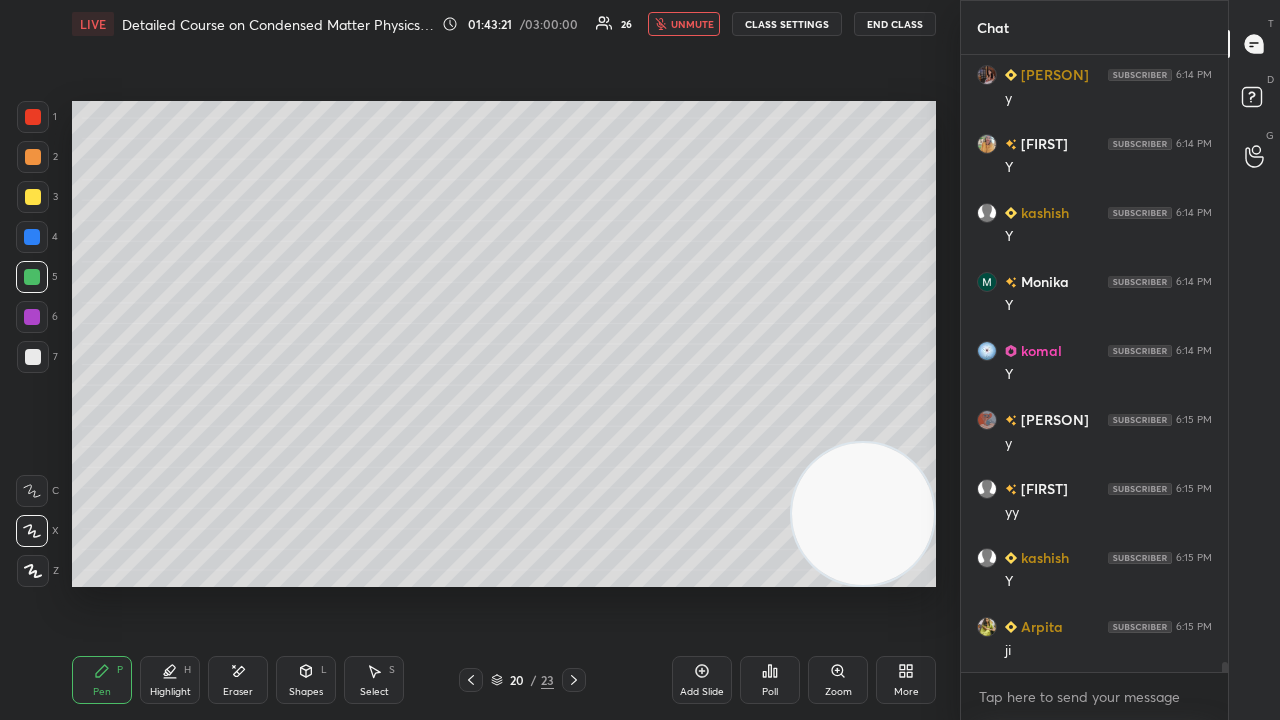 scroll, scrollTop: 37316, scrollLeft: 0, axis: vertical 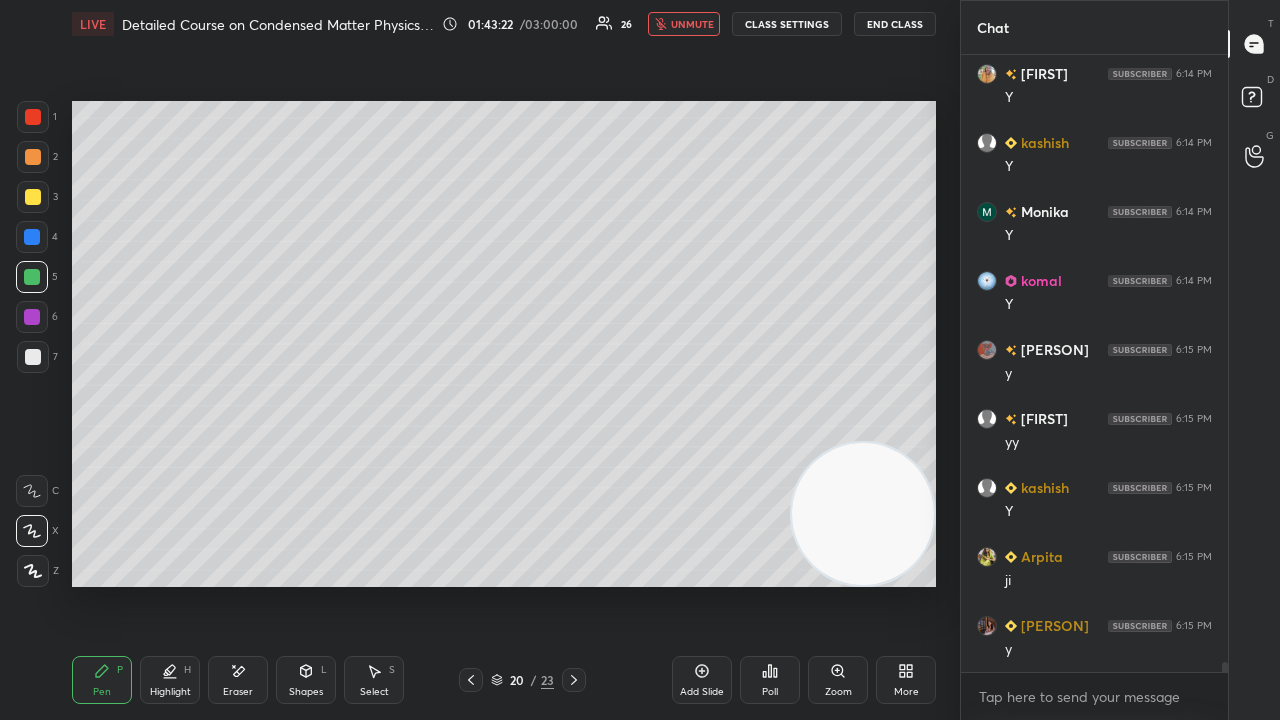 click on "unmute" at bounding box center [684, 24] 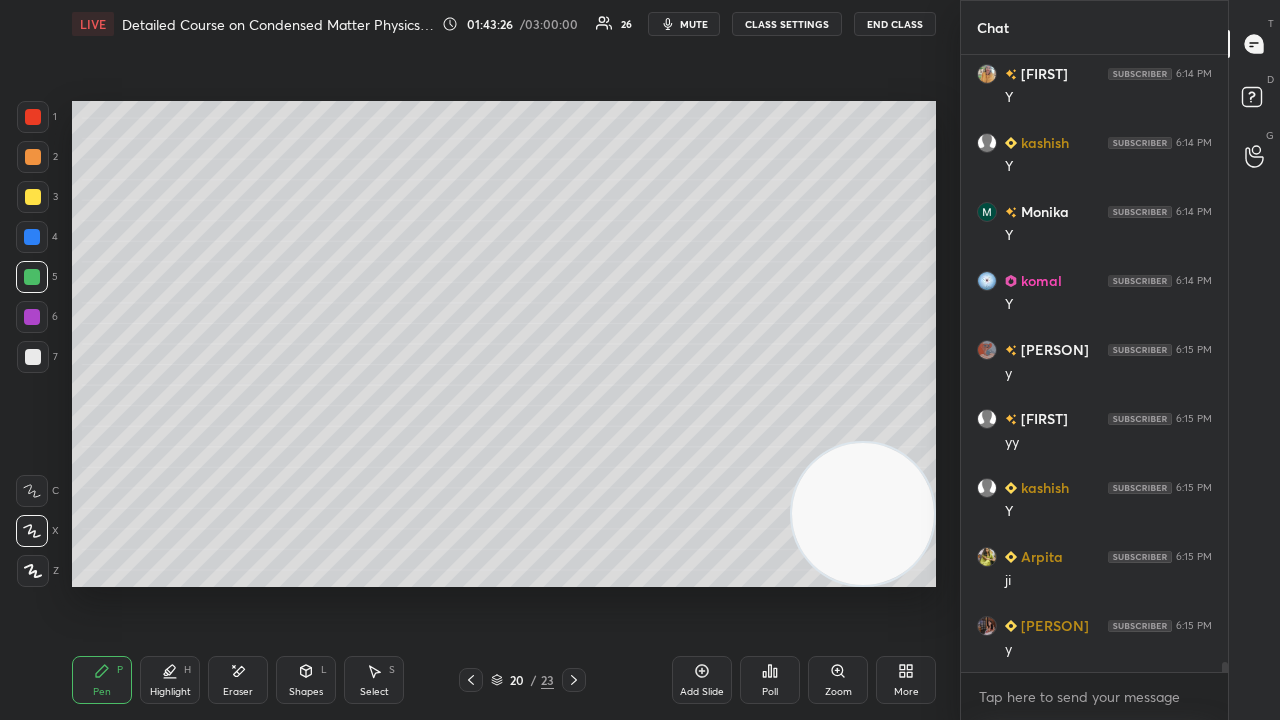scroll, scrollTop: 37384, scrollLeft: 0, axis: vertical 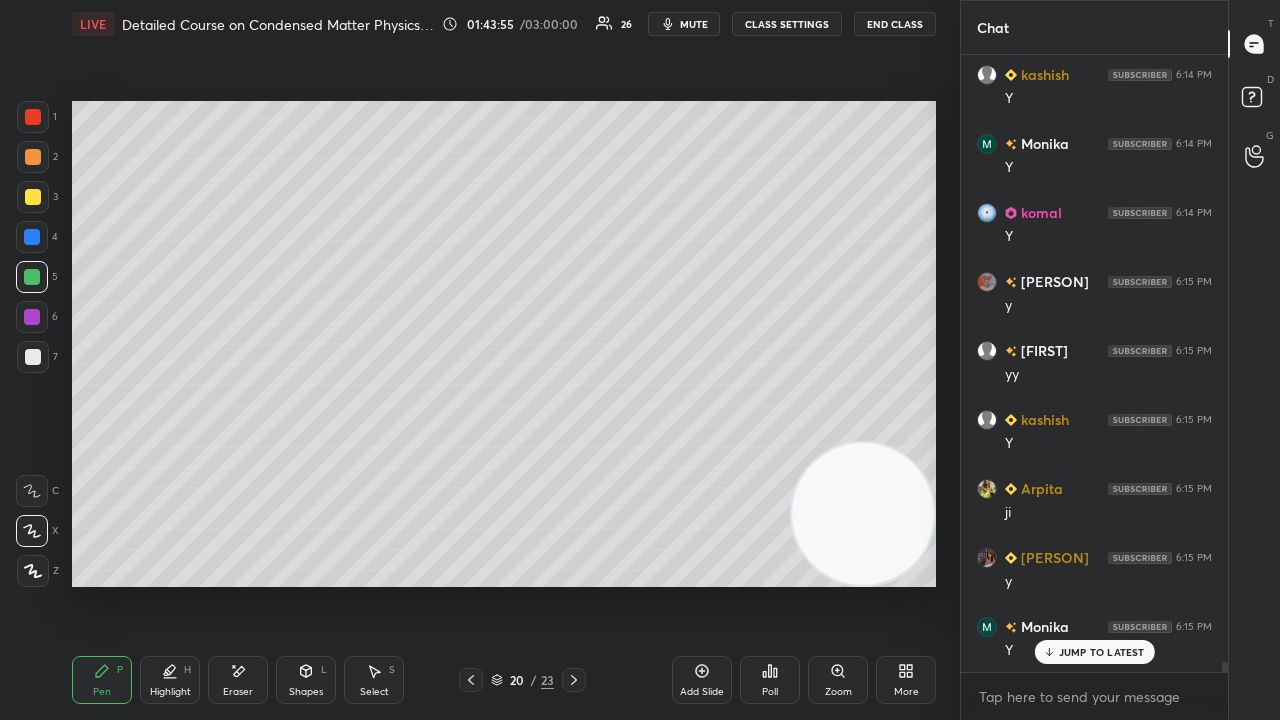 click on "mute" at bounding box center (694, 24) 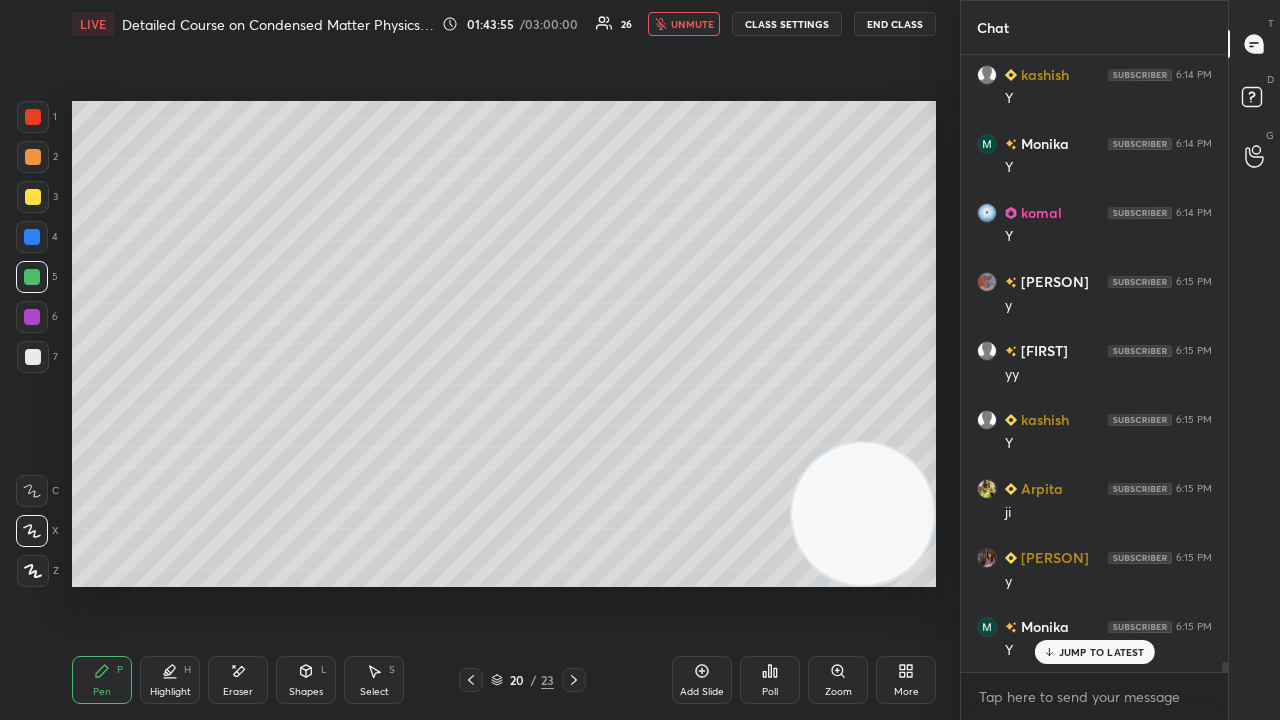 click on "unmute" at bounding box center (692, 24) 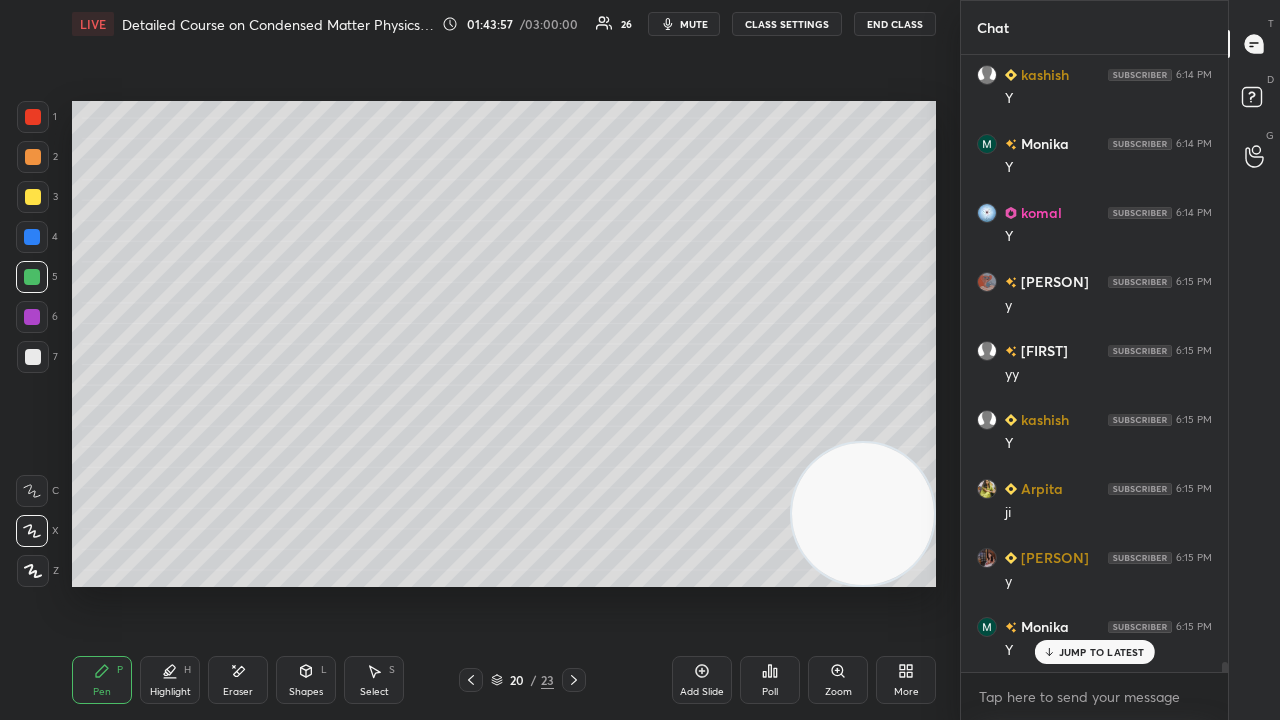 drag, startPoint x: 28, startPoint y: 358, endPoint x: 28, endPoint y: 336, distance: 22 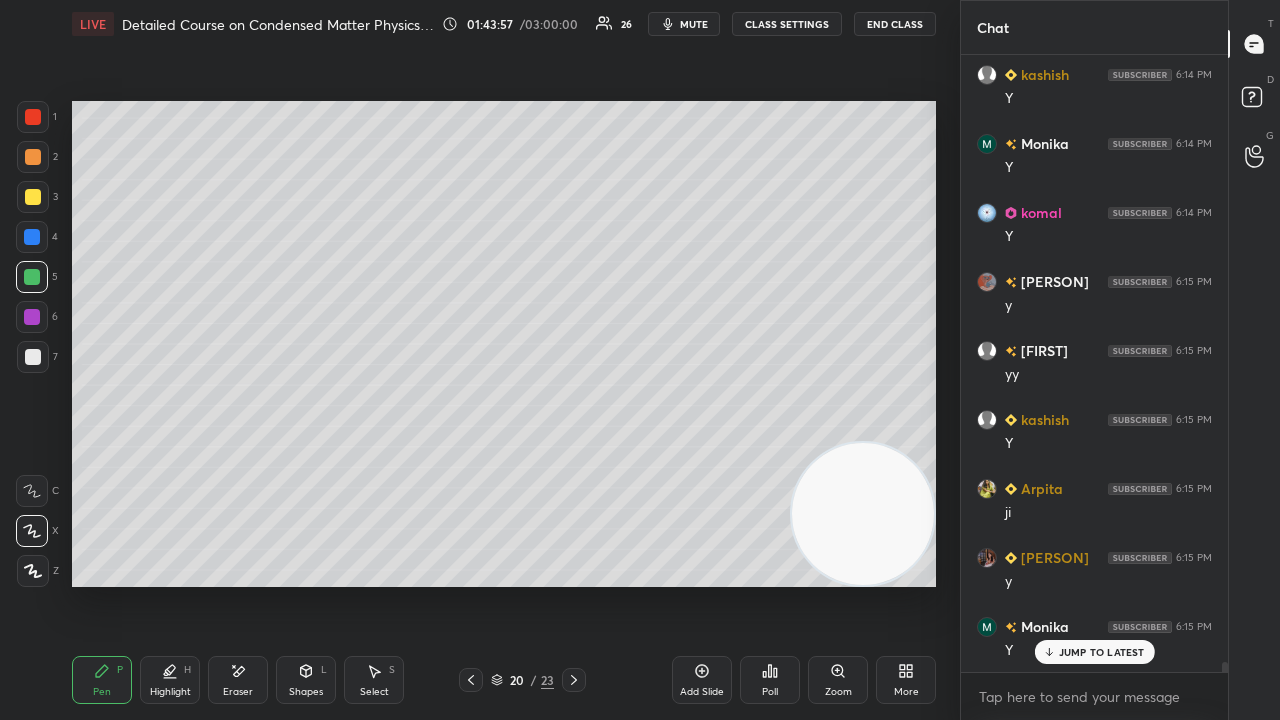 click at bounding box center (33, 357) 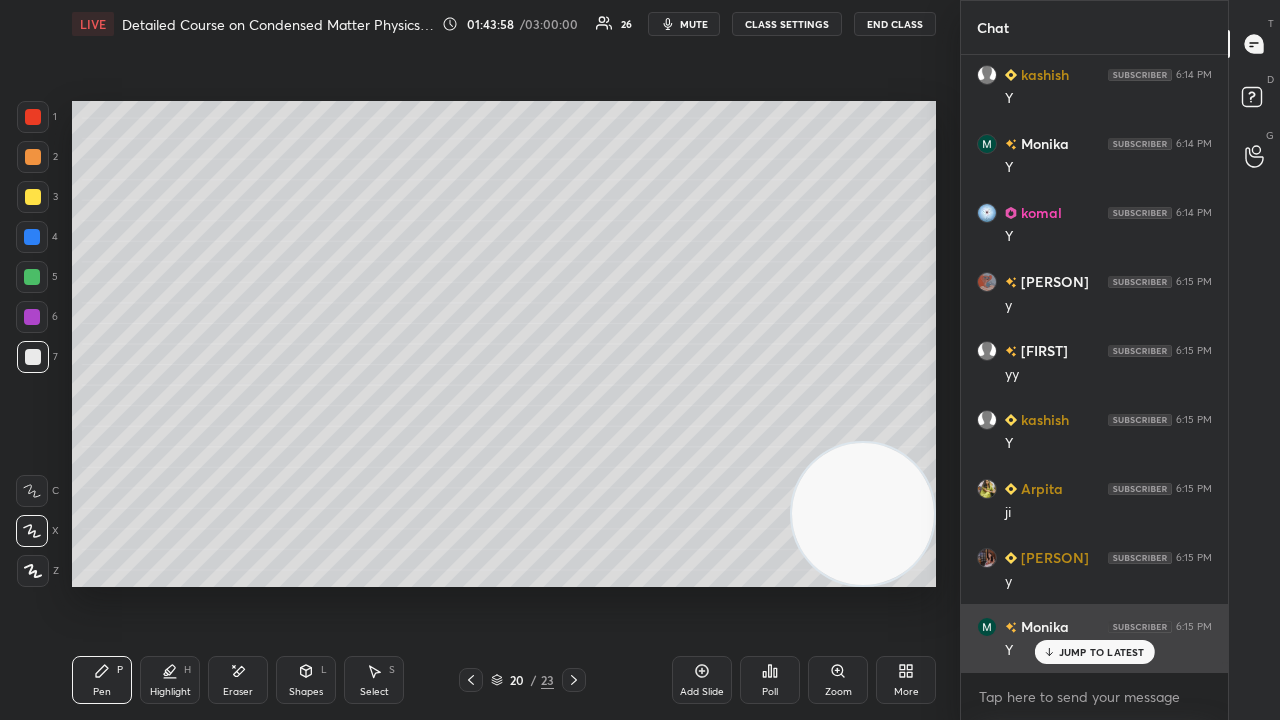 click on "JUMP TO LATEST" at bounding box center [1102, 652] 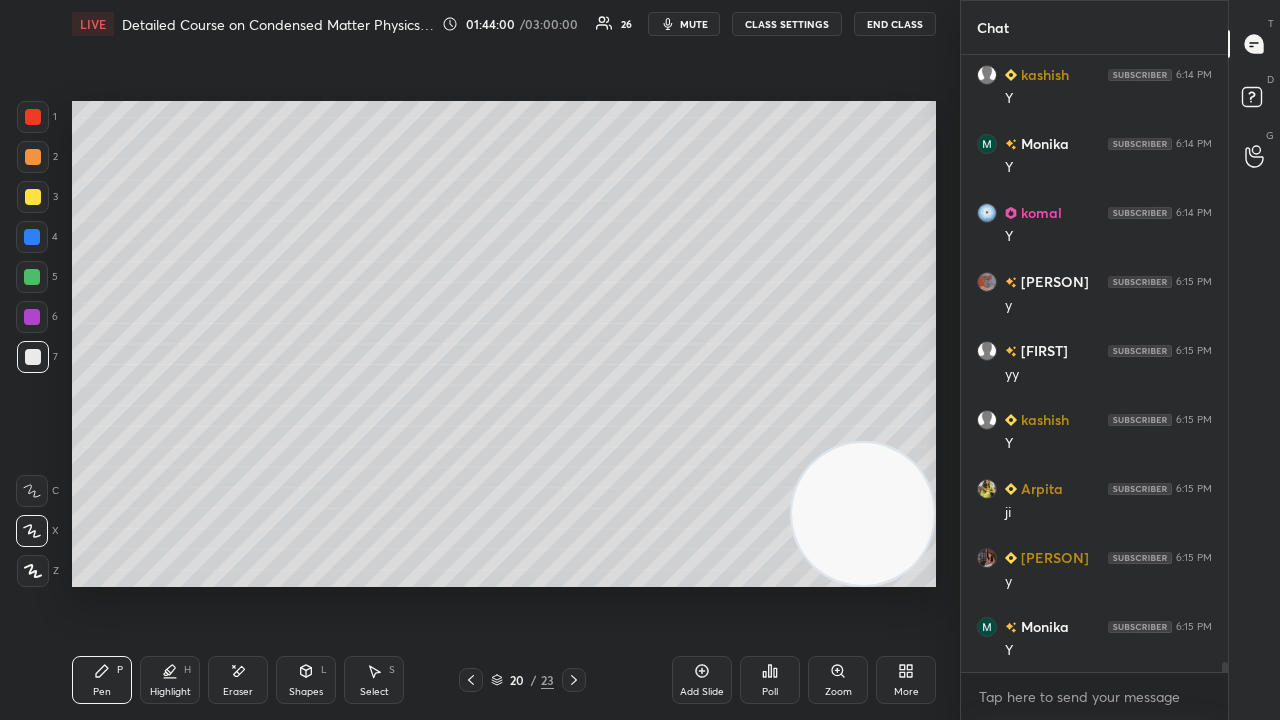 click on "mute" at bounding box center [694, 24] 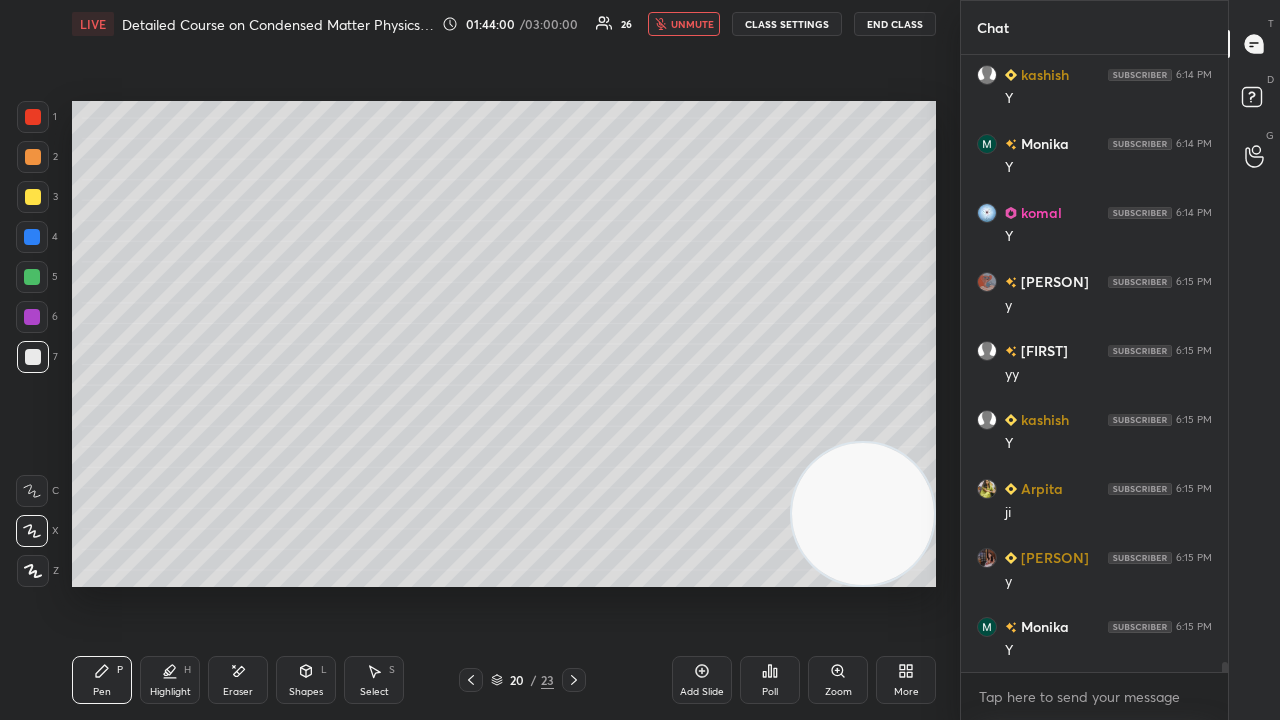 click on "unmute" at bounding box center [692, 24] 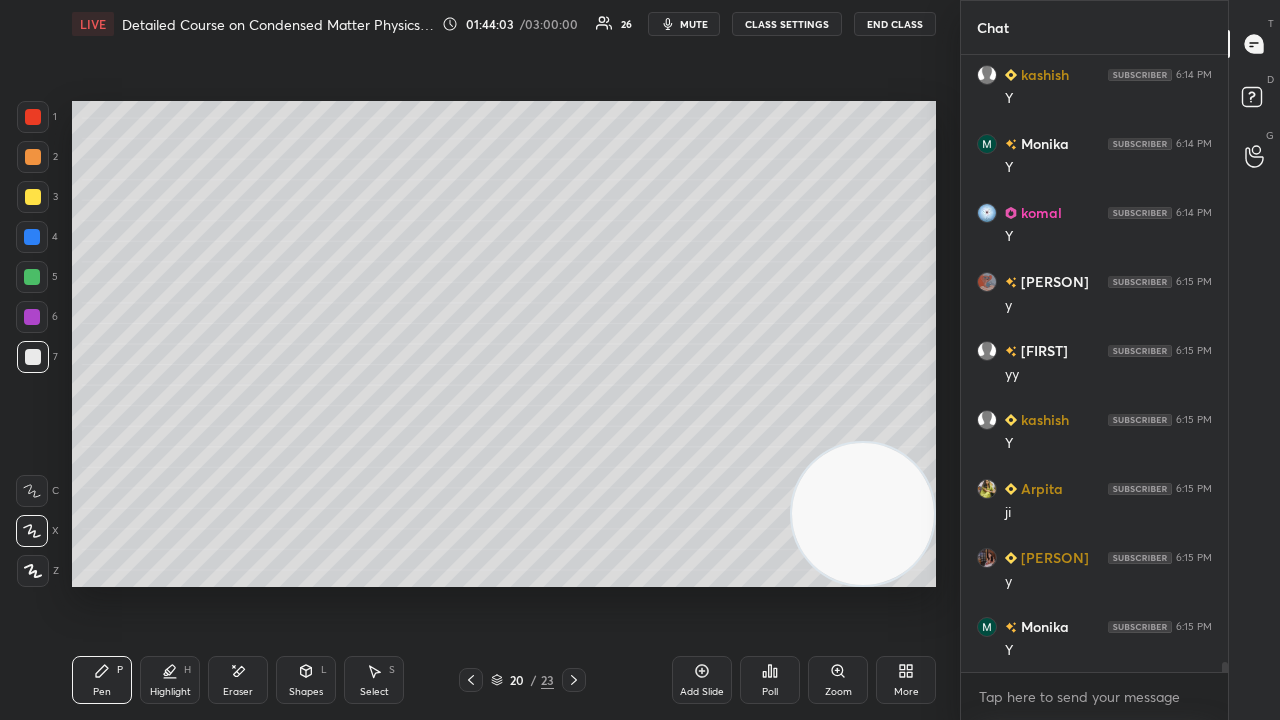 click at bounding box center [33, 197] 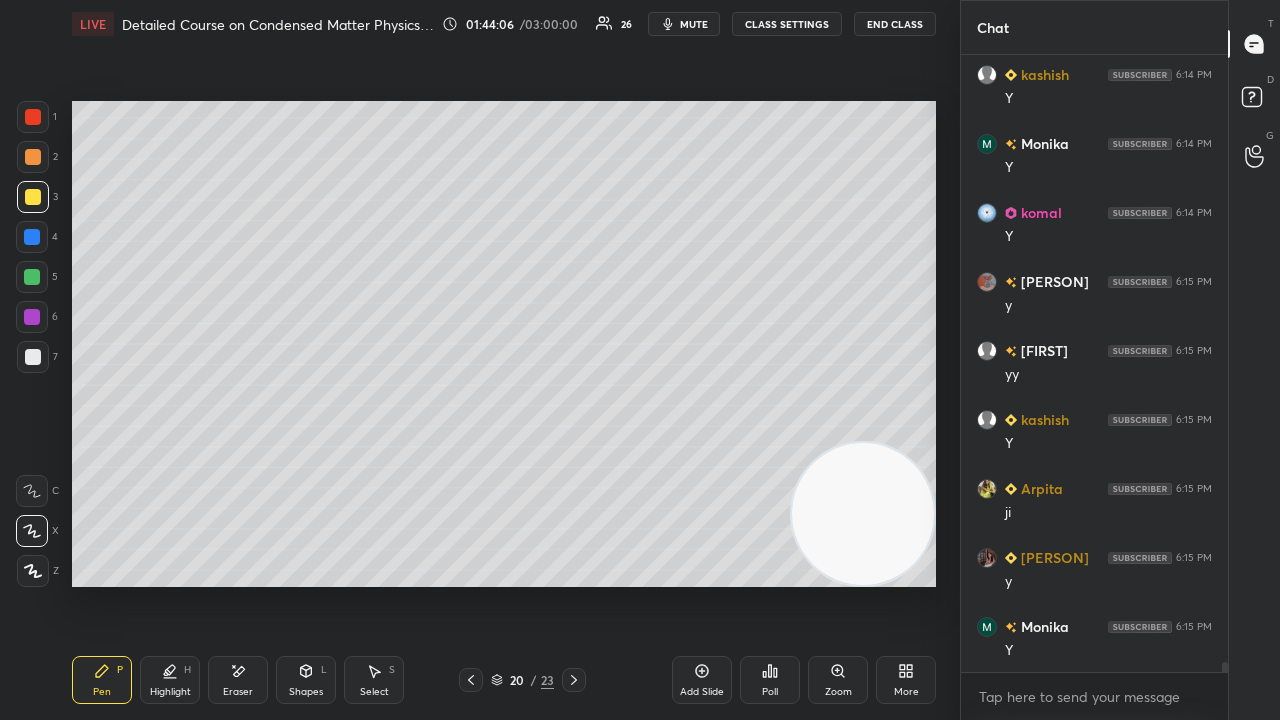 drag, startPoint x: 26, startPoint y: 354, endPoint x: 37, endPoint y: 342, distance: 16.27882 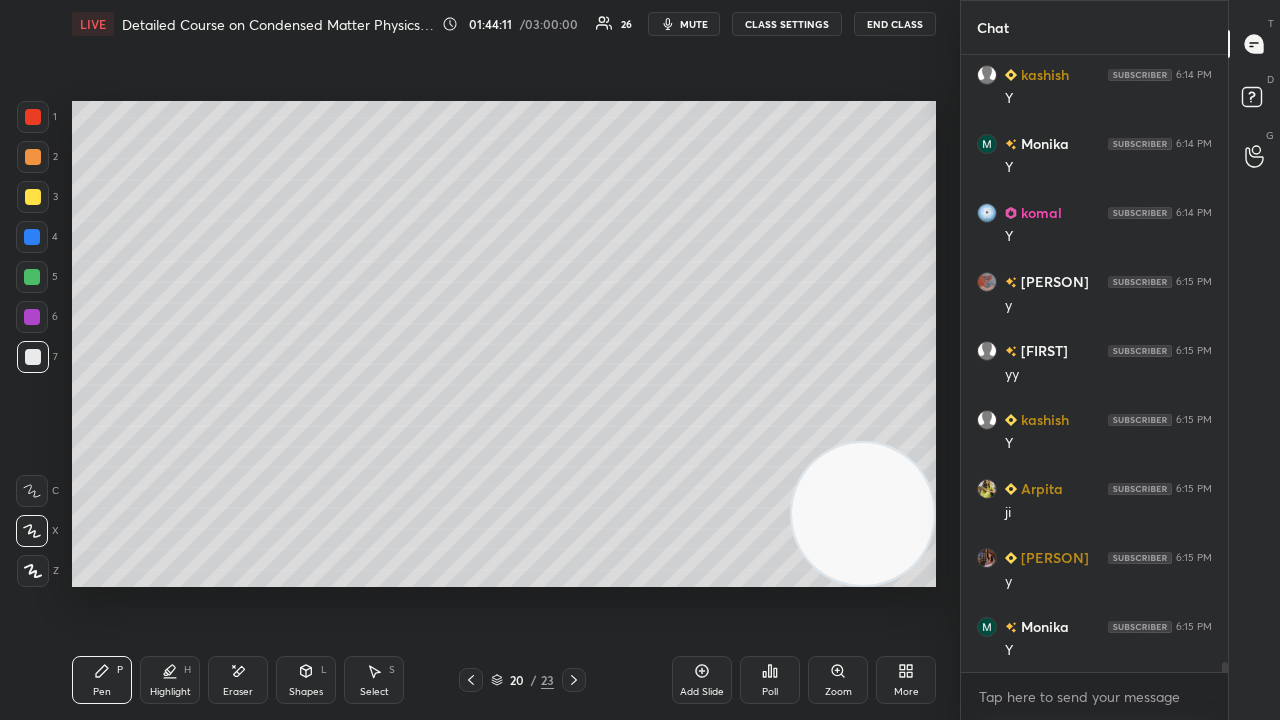 click 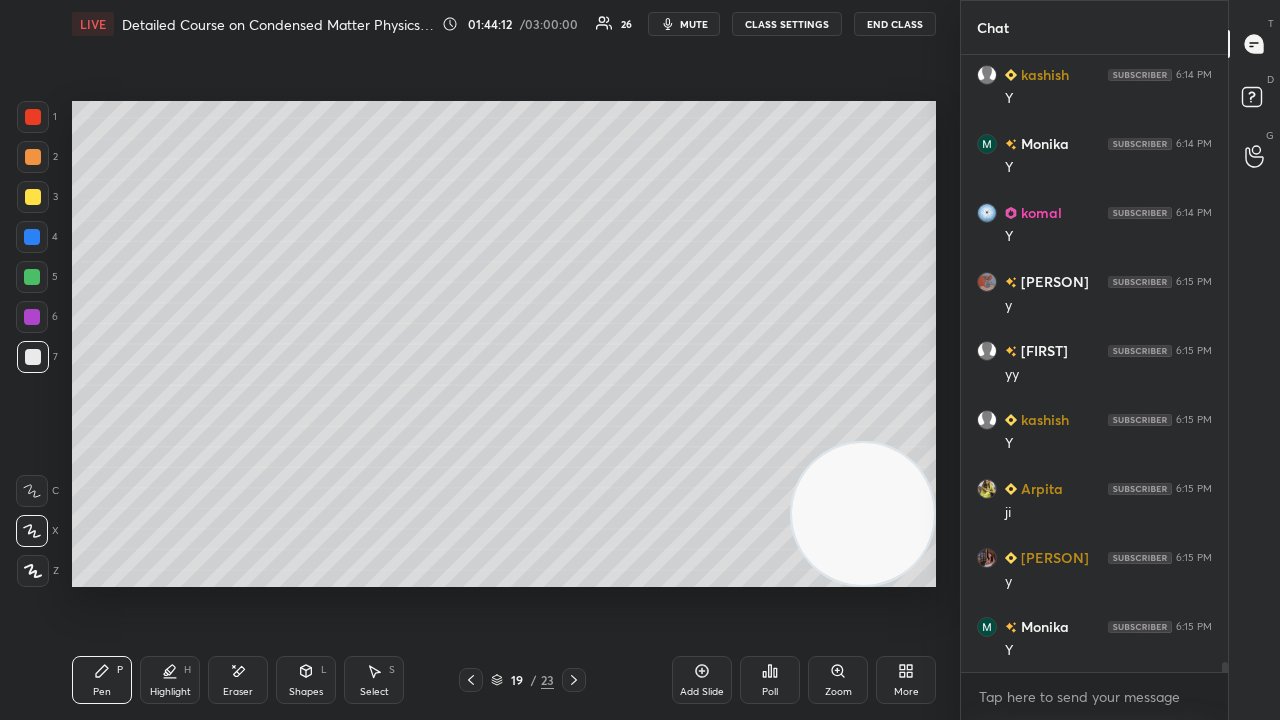 scroll, scrollTop: 37454, scrollLeft: 0, axis: vertical 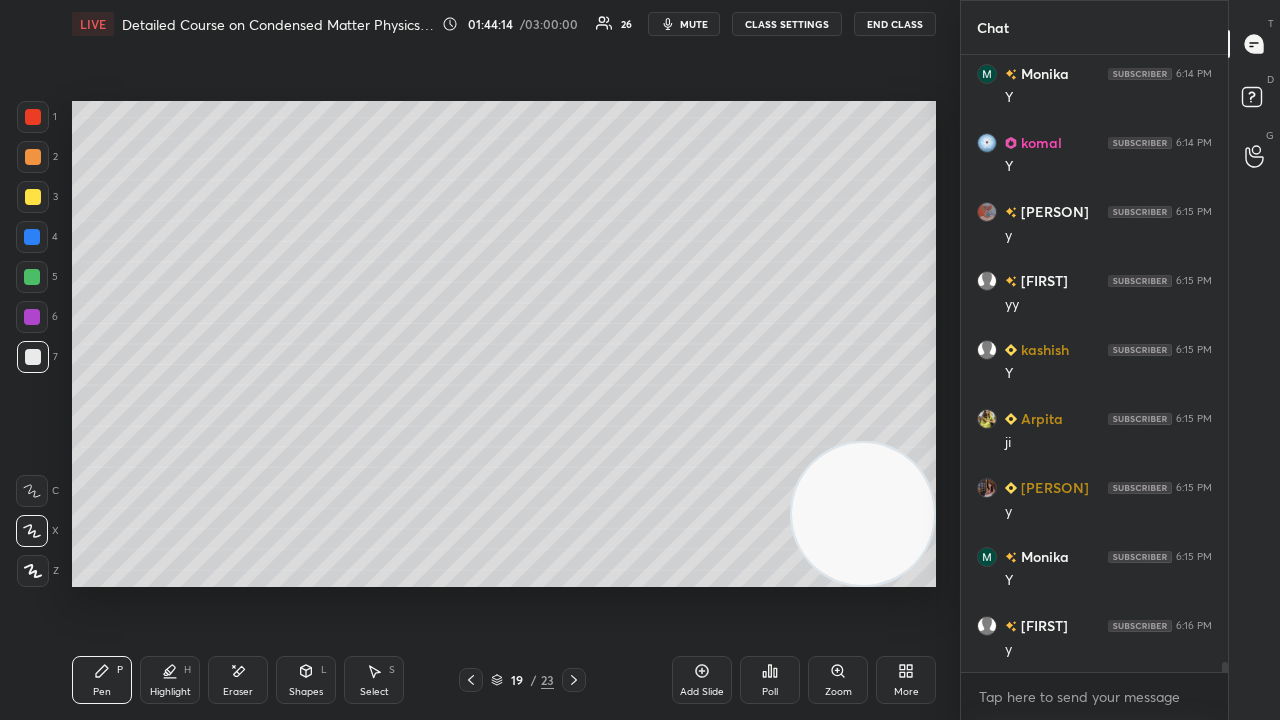 click 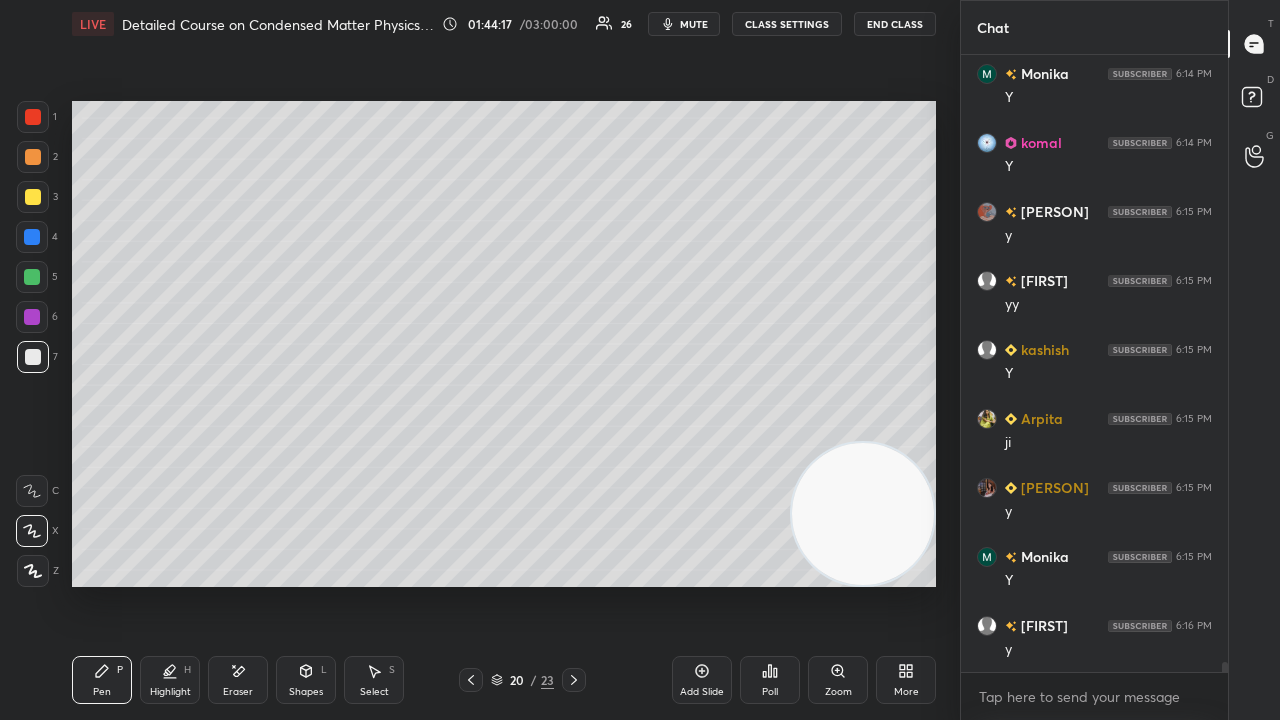 click on "Add Slide" at bounding box center [702, 680] 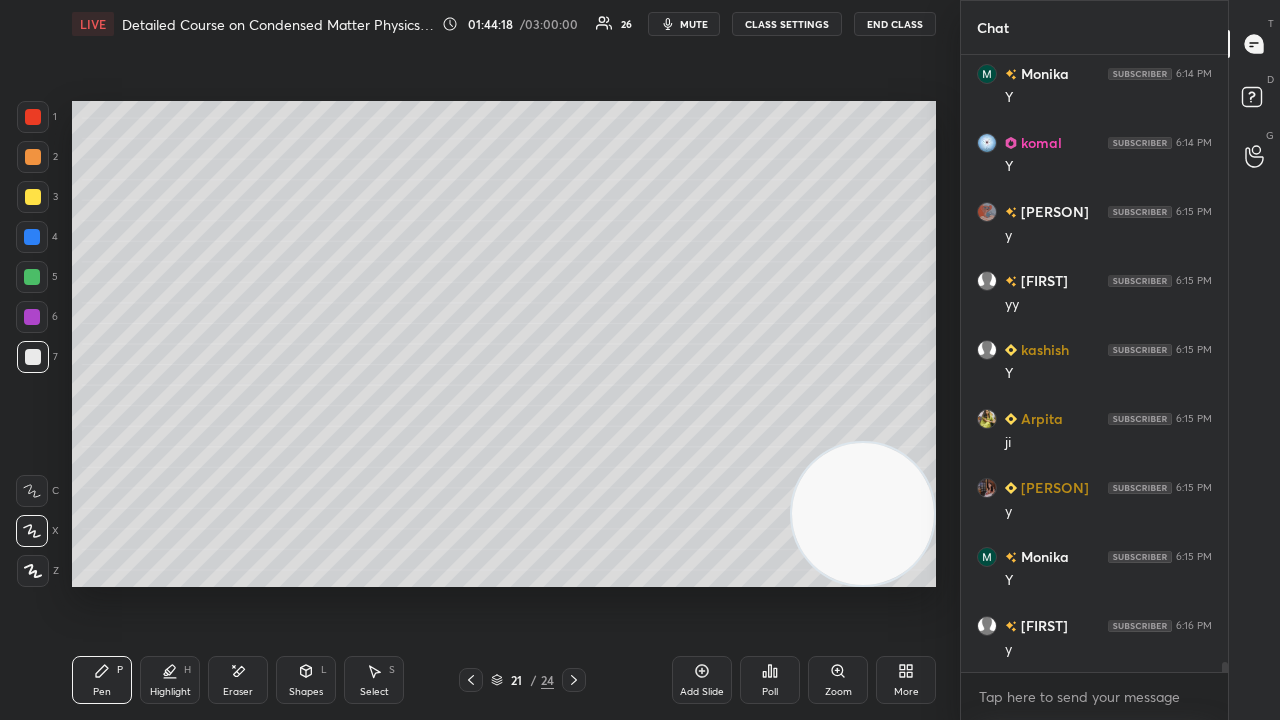 click at bounding box center [33, 197] 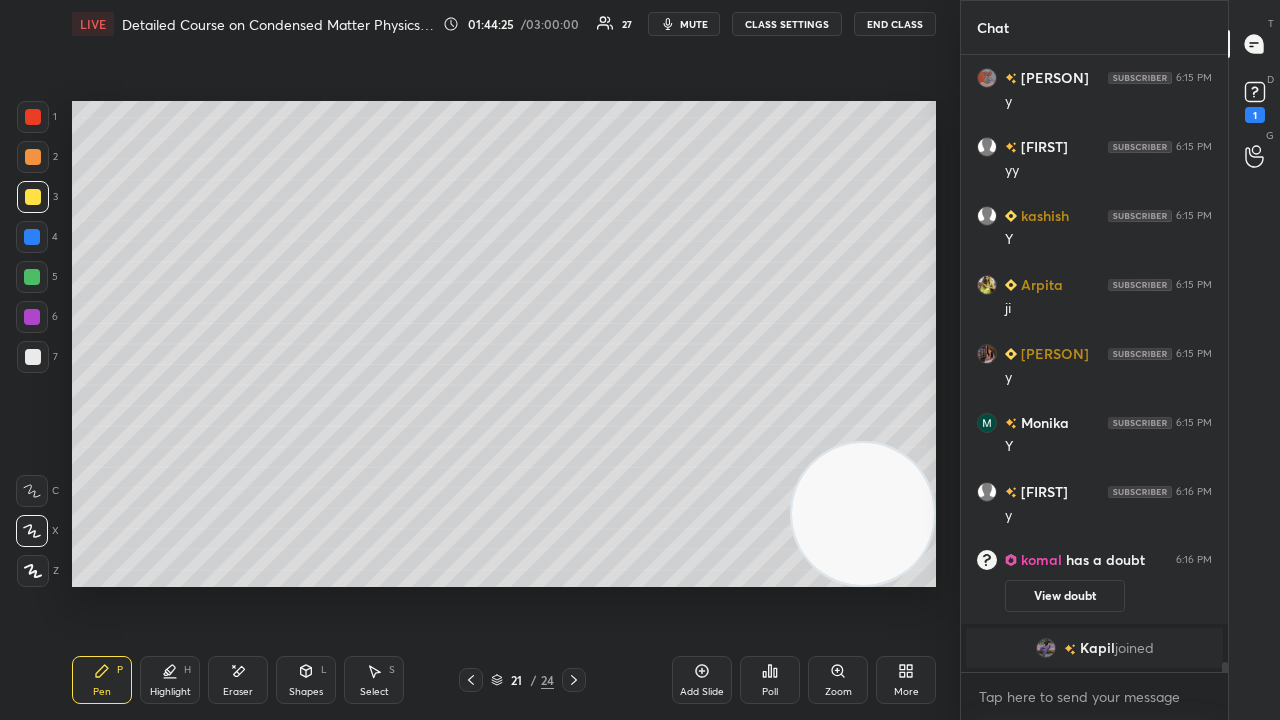 scroll, scrollTop: 37324, scrollLeft: 0, axis: vertical 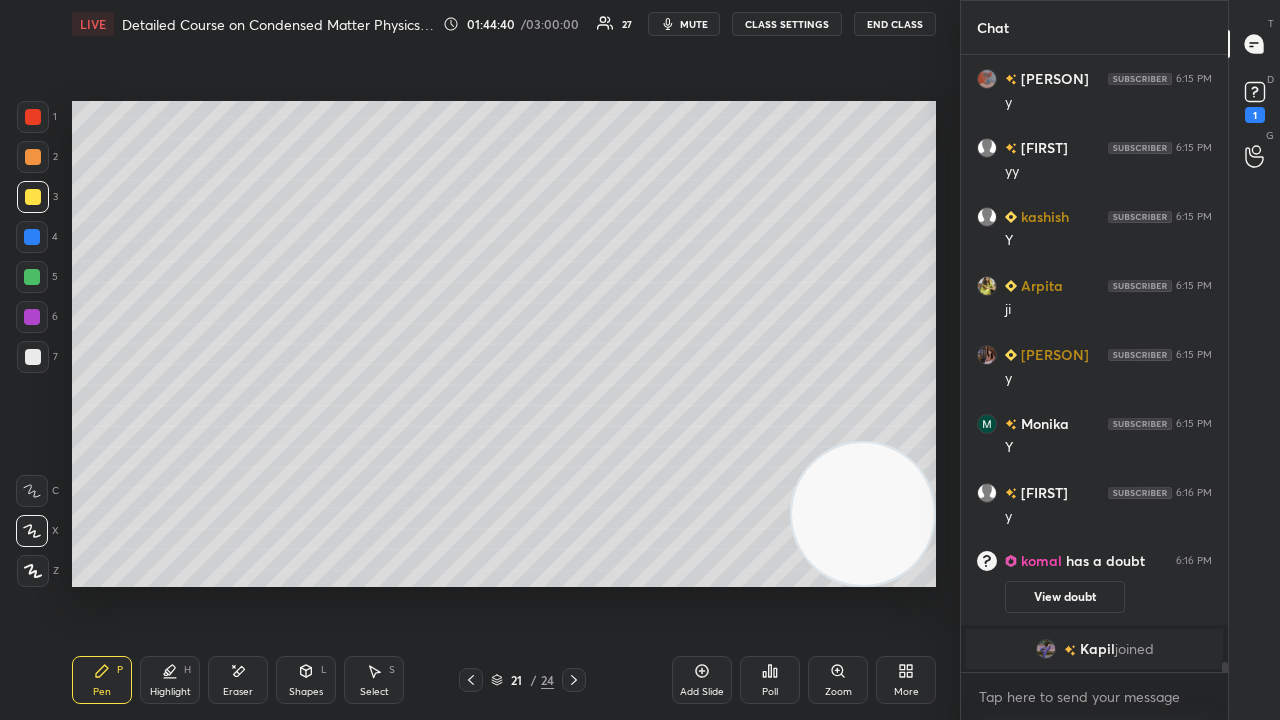 click on "1" at bounding box center [1255, 100] 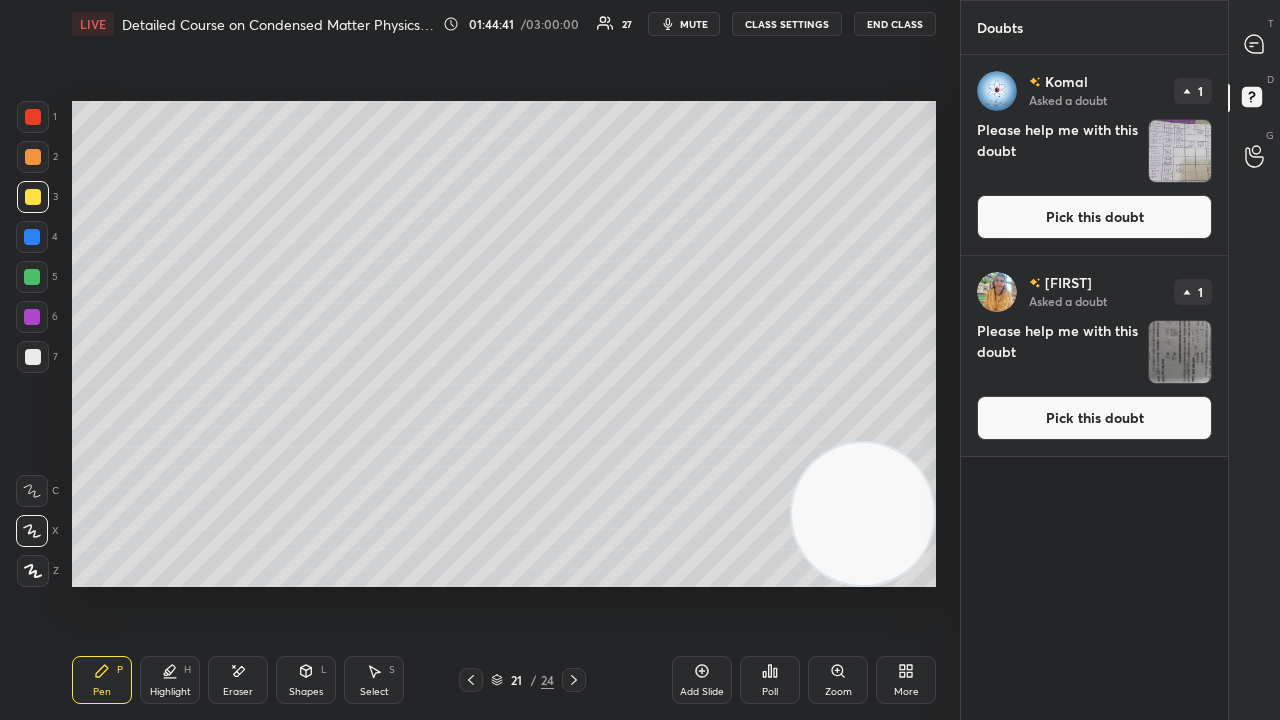 click on "Pick this doubt" at bounding box center [1094, 217] 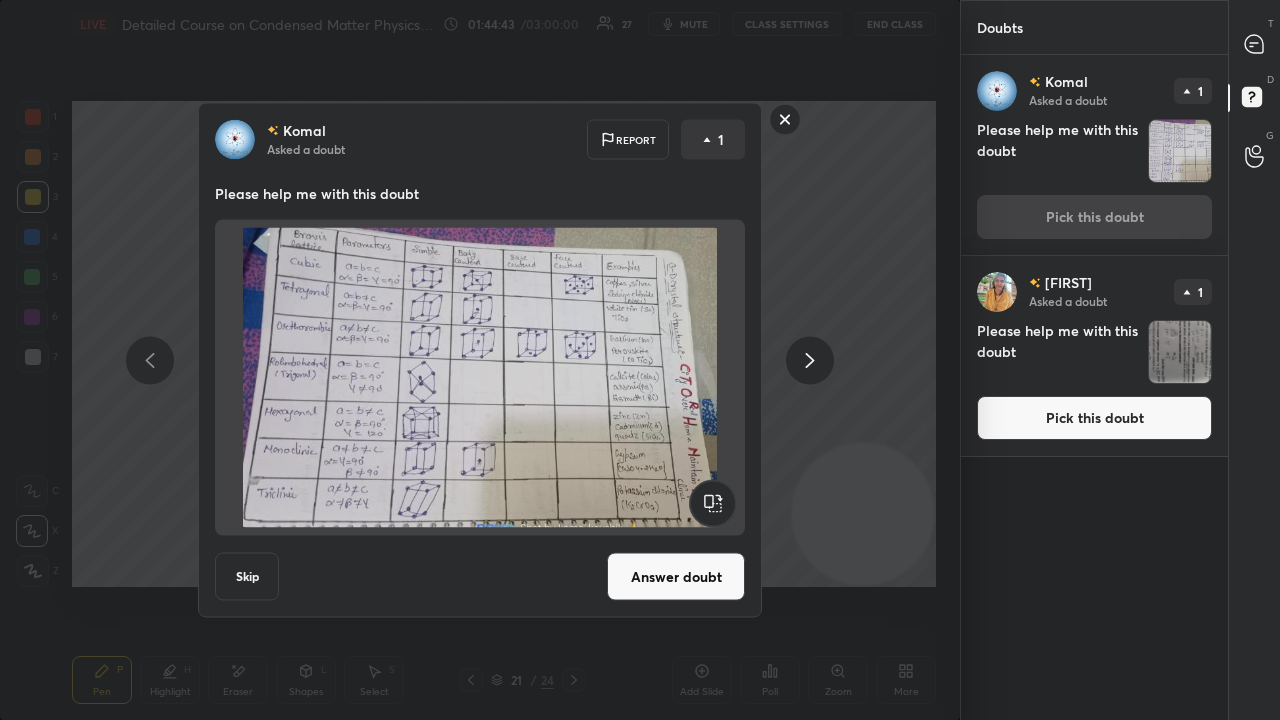 click 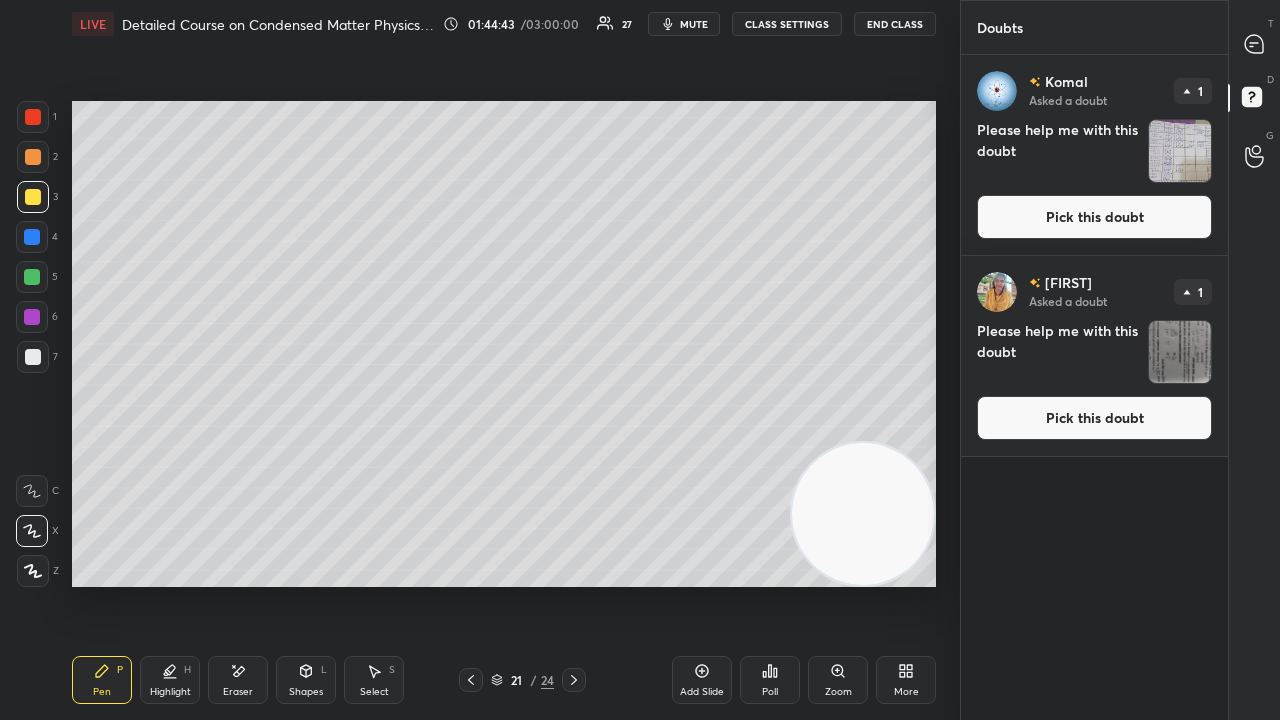 click 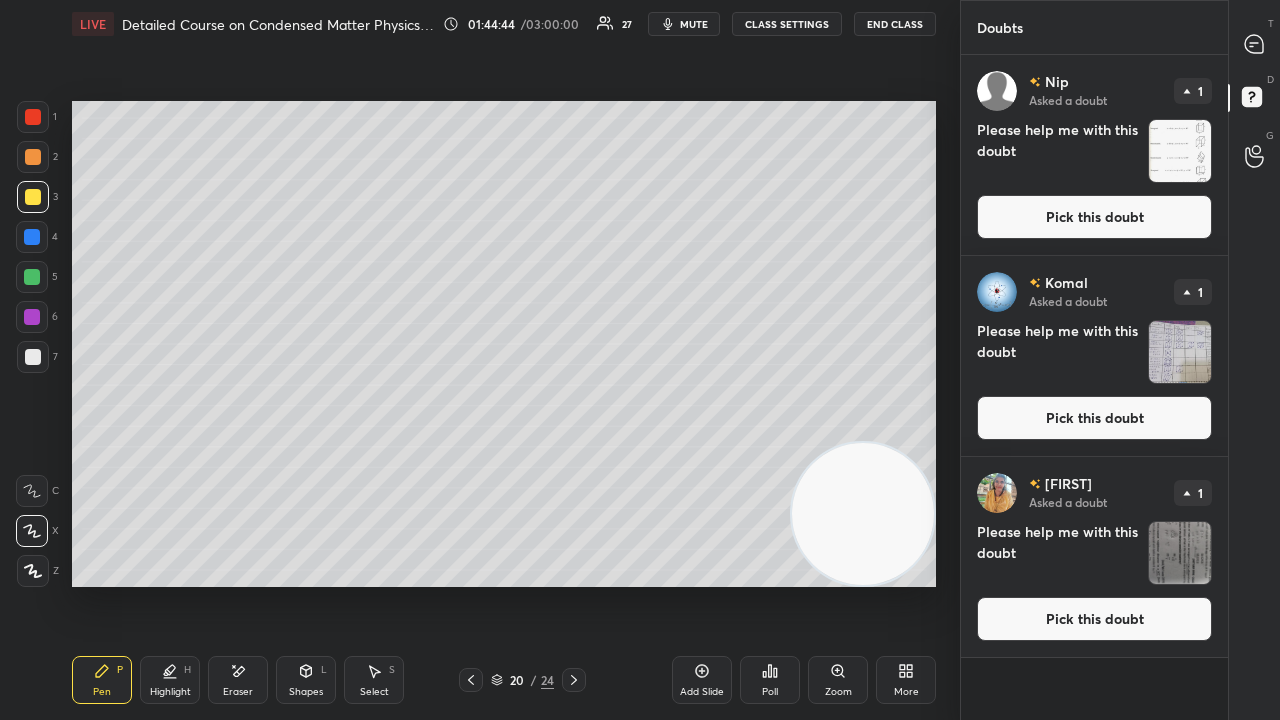 drag, startPoint x: 1060, startPoint y: 227, endPoint x: 1038, endPoint y: 260, distance: 39.661064 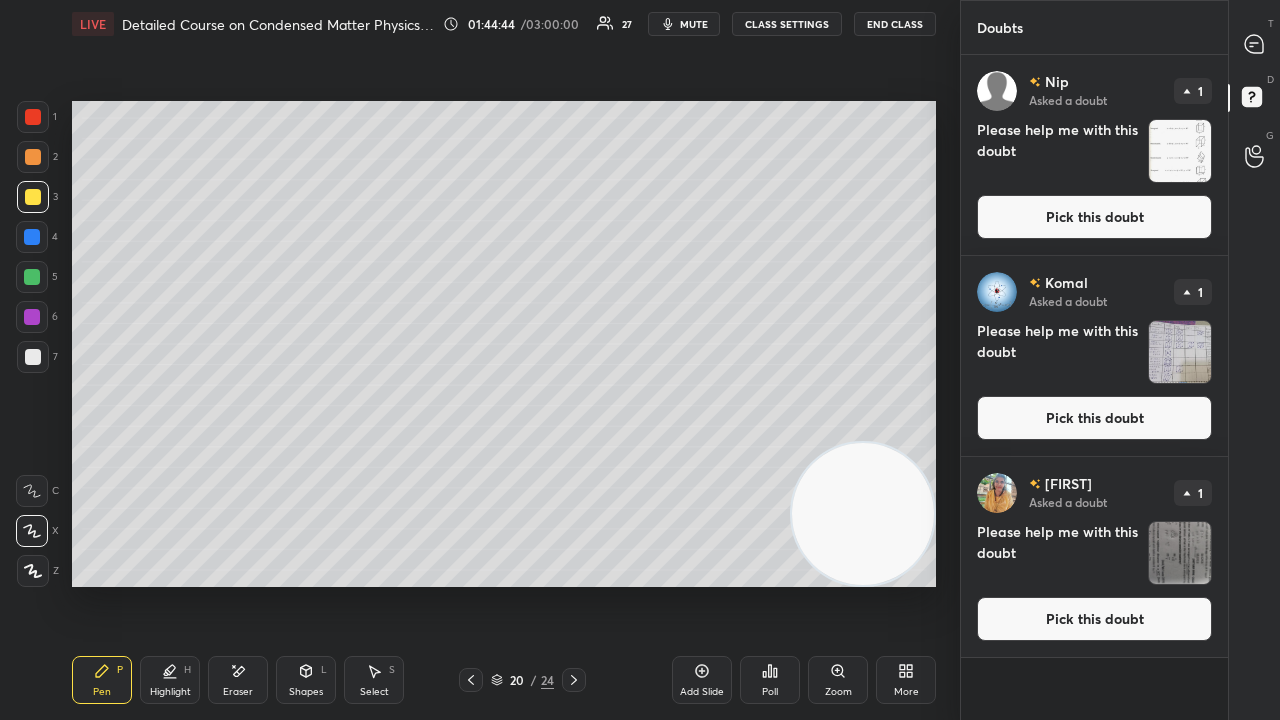 click on "Pick this doubt" at bounding box center (1094, 217) 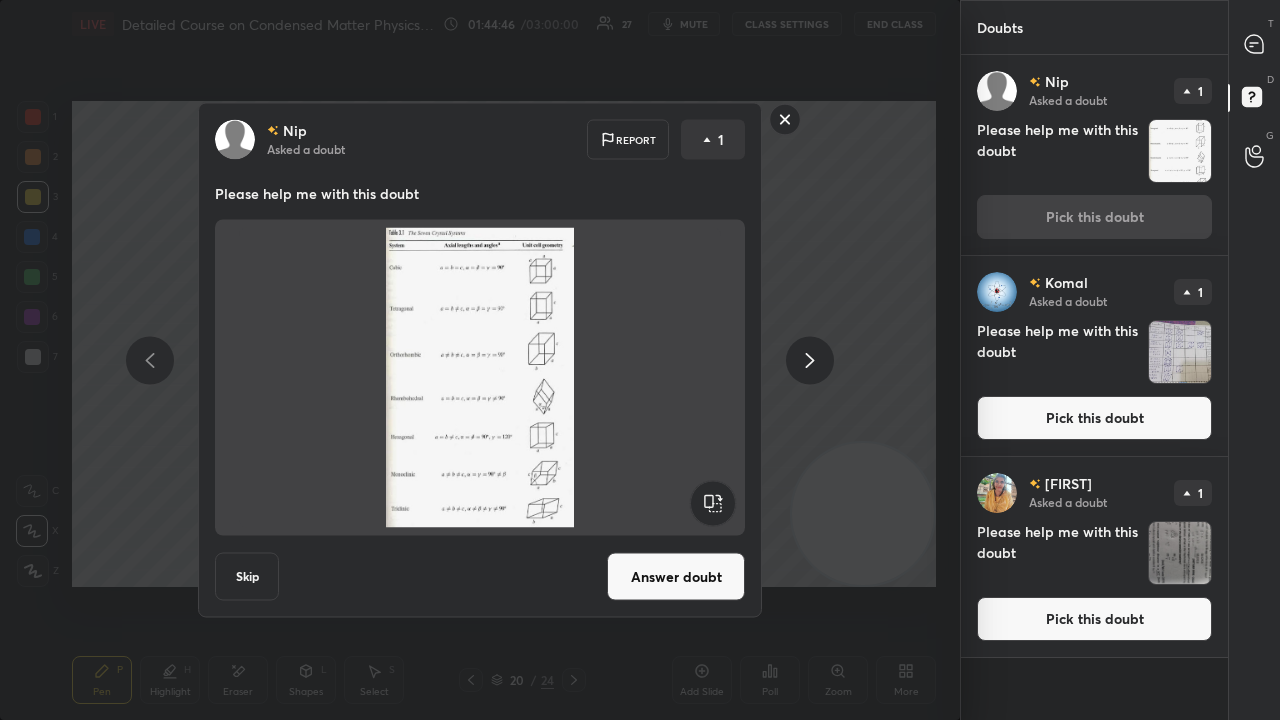 click on "Pick this doubt" at bounding box center [1094, 418] 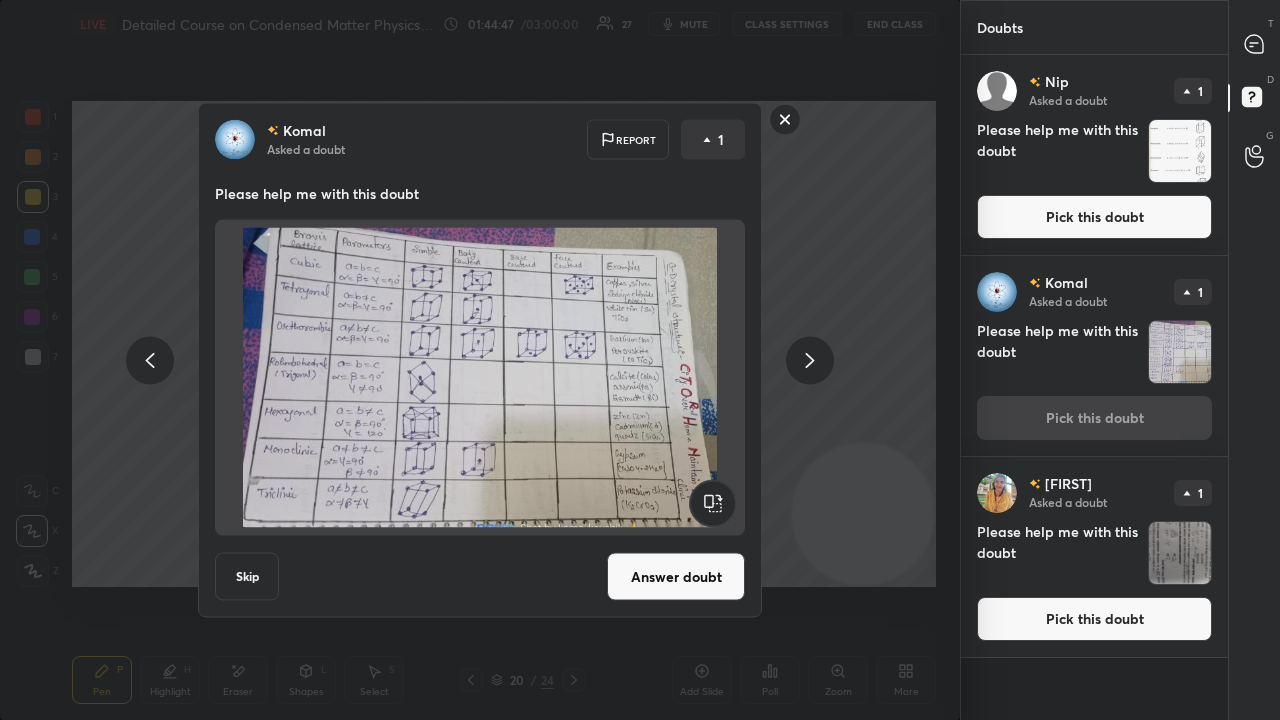 click on "Answer doubt" at bounding box center [676, 577] 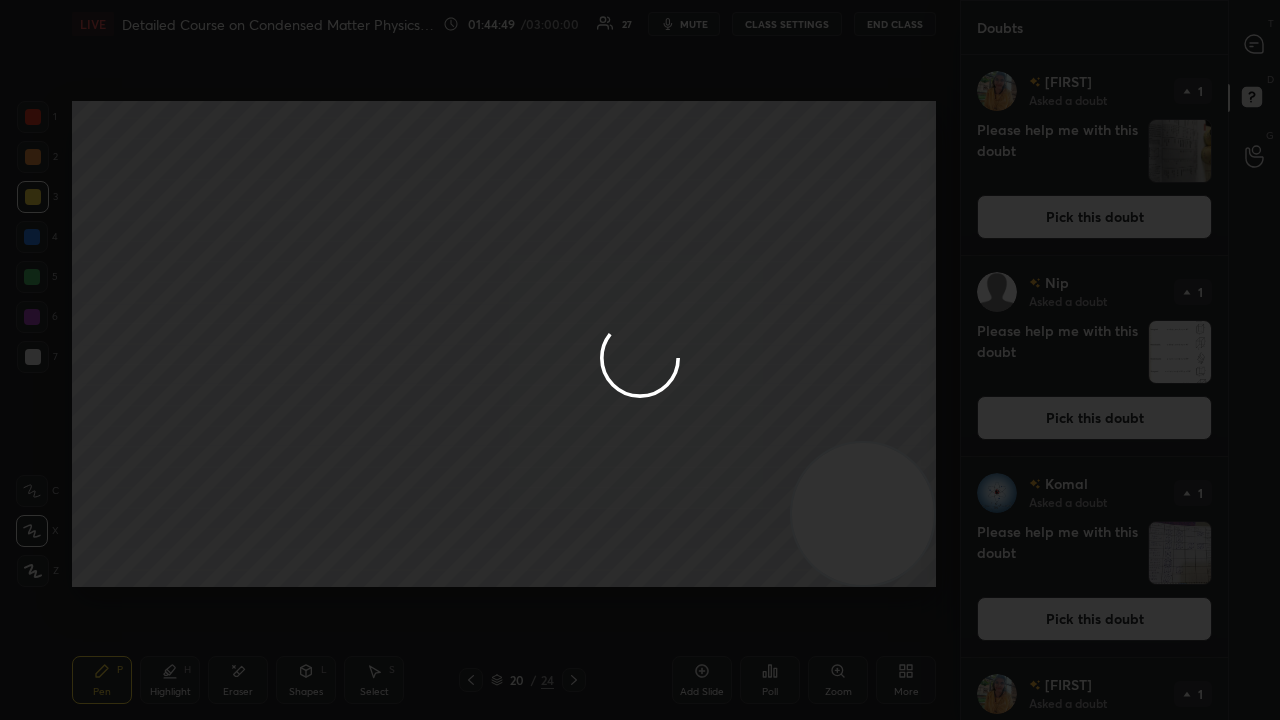 click at bounding box center [640, 360] 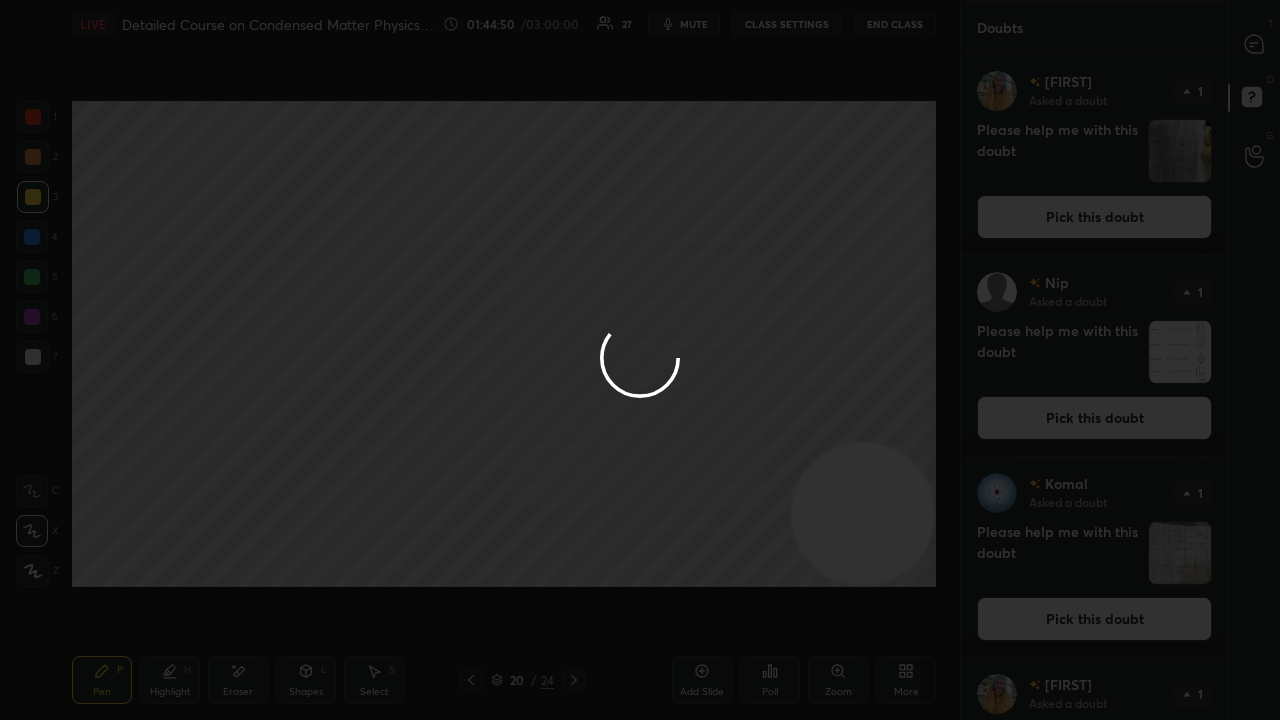 click at bounding box center (640, 360) 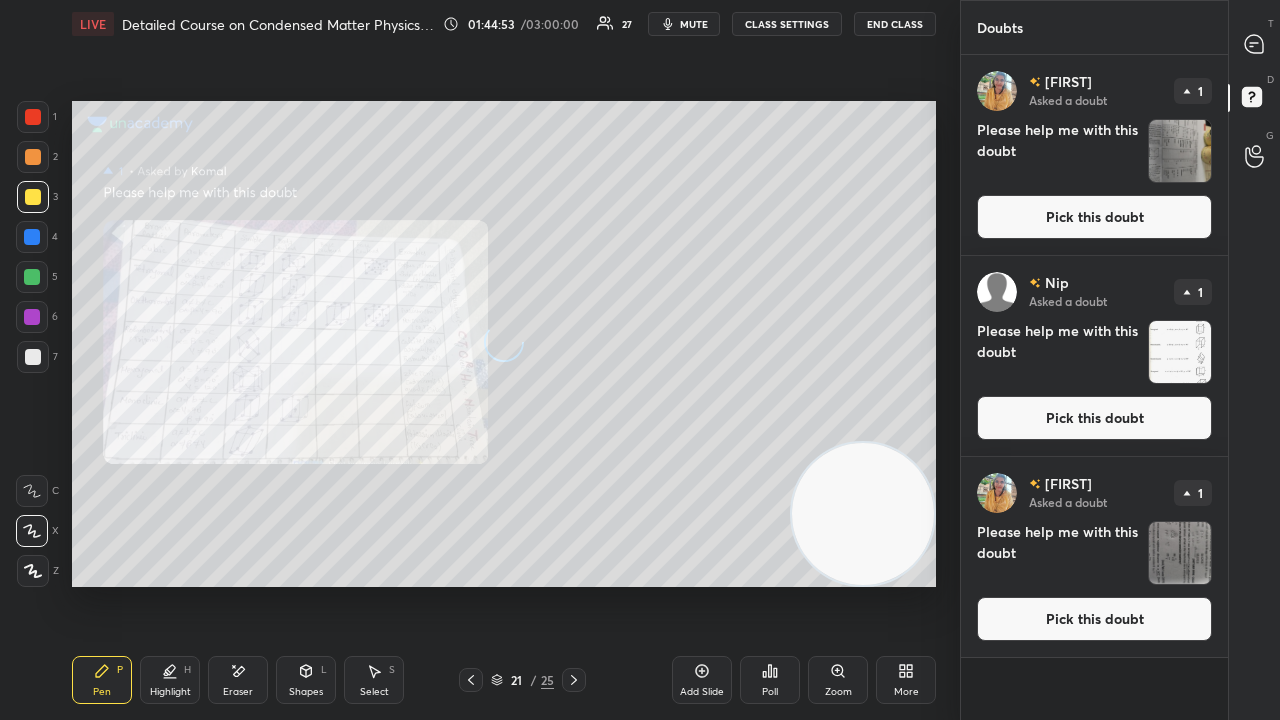 click on "Pick this doubt" at bounding box center (1094, 418) 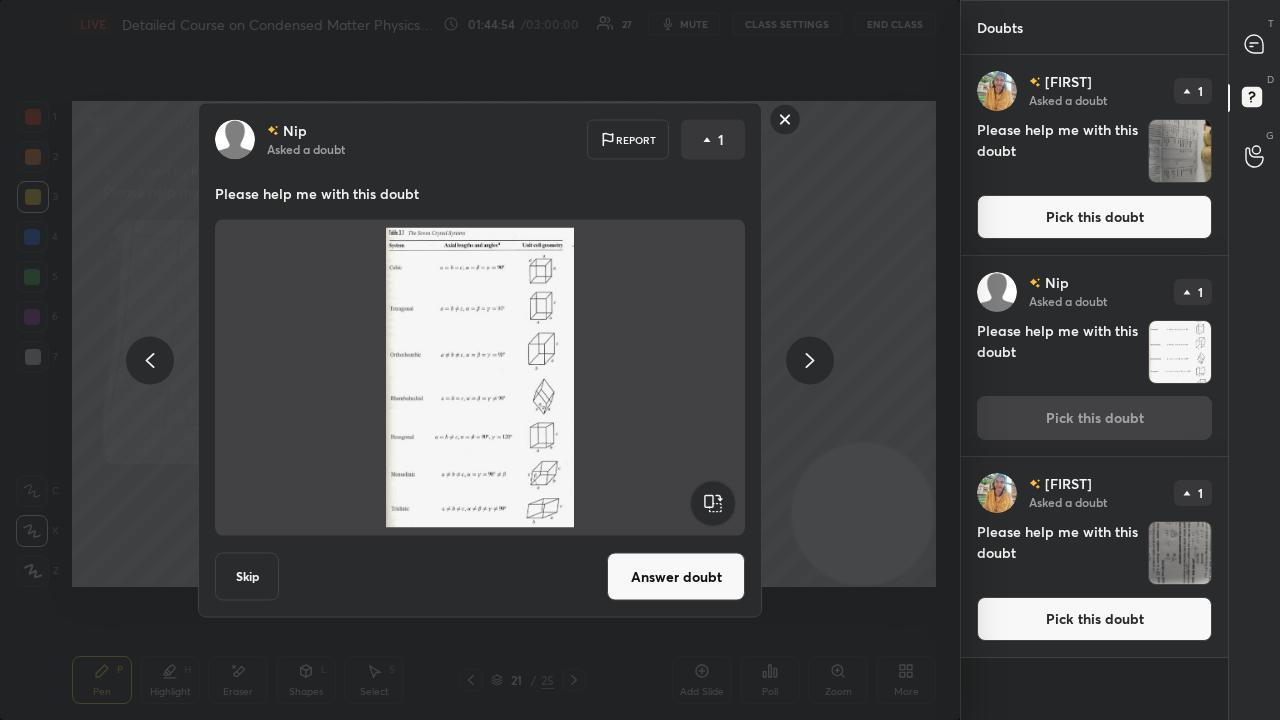 click on "Answer doubt" at bounding box center [676, 577] 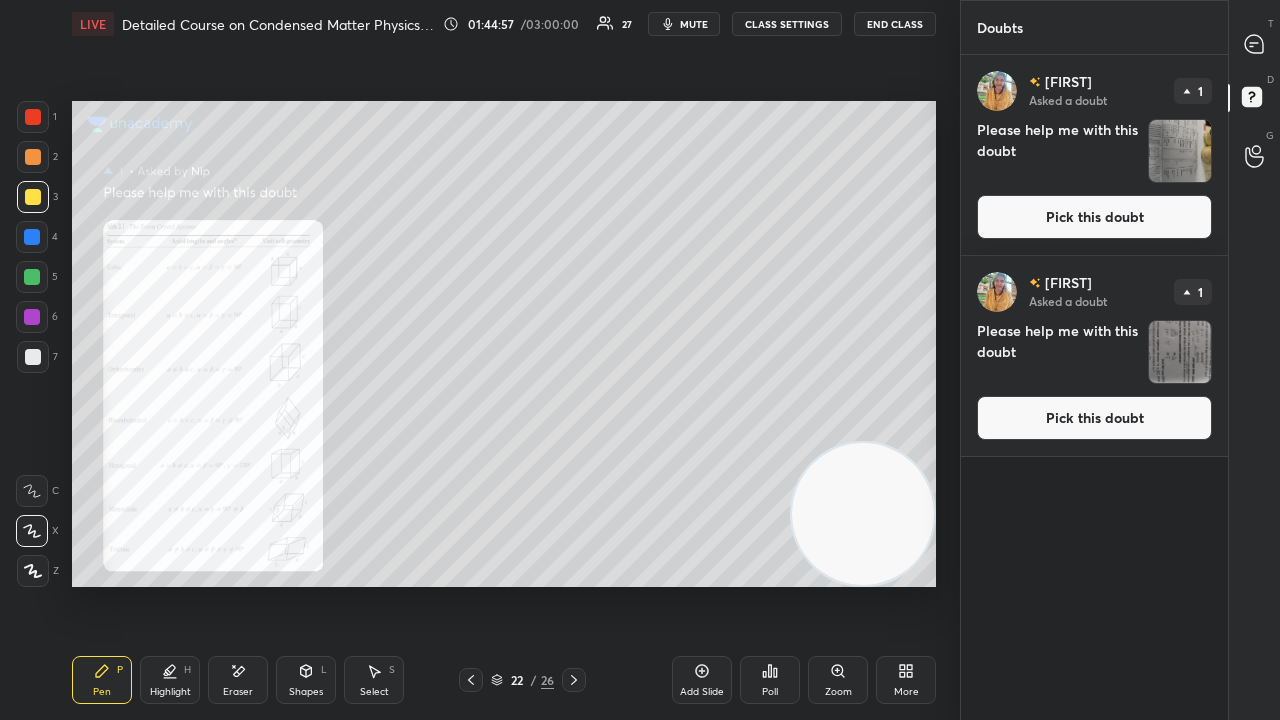 click on "Pick this doubt" at bounding box center (1094, 217) 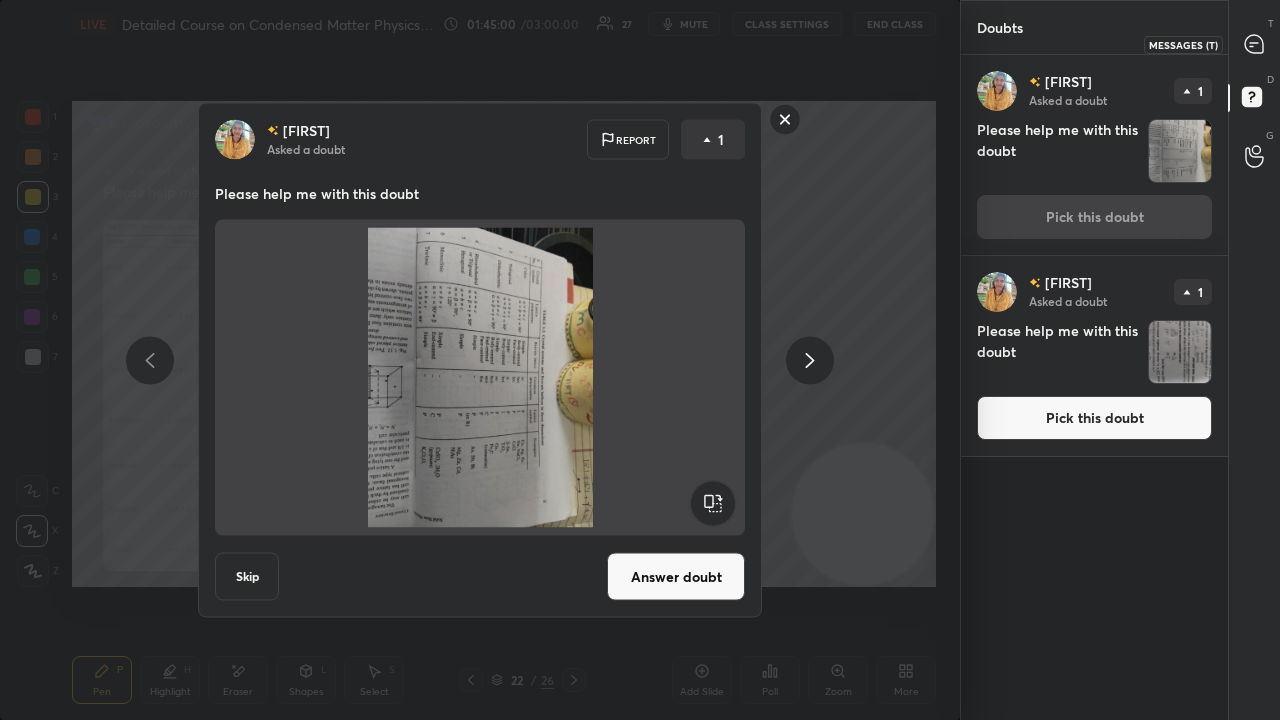 click 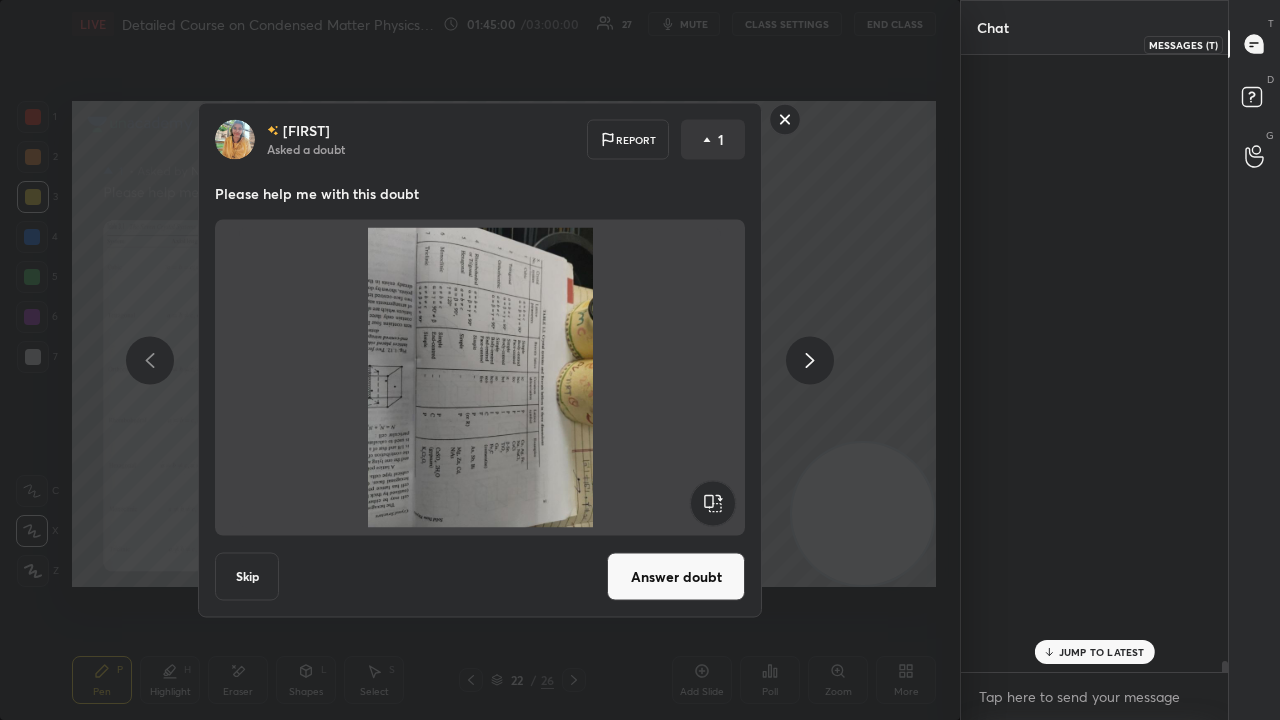 scroll, scrollTop: 37733, scrollLeft: 0, axis: vertical 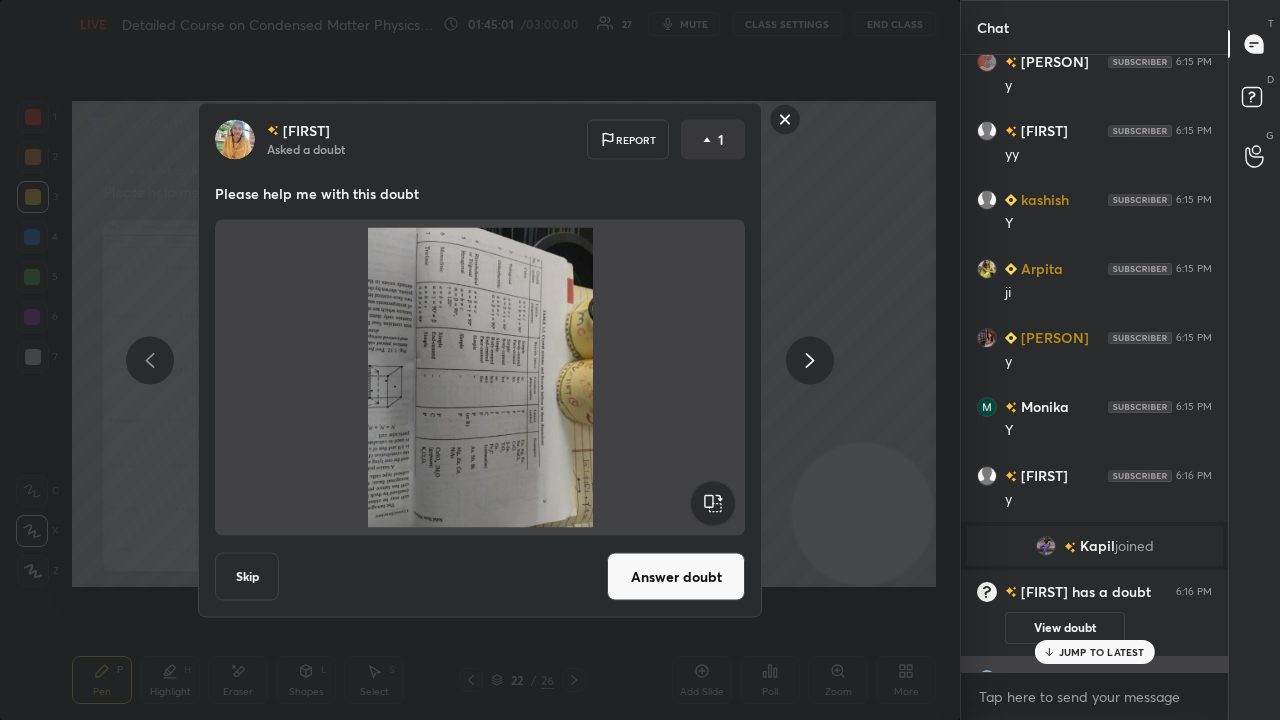 drag, startPoint x: 1056, startPoint y: 654, endPoint x: 1027, endPoint y: 656, distance: 29.068884 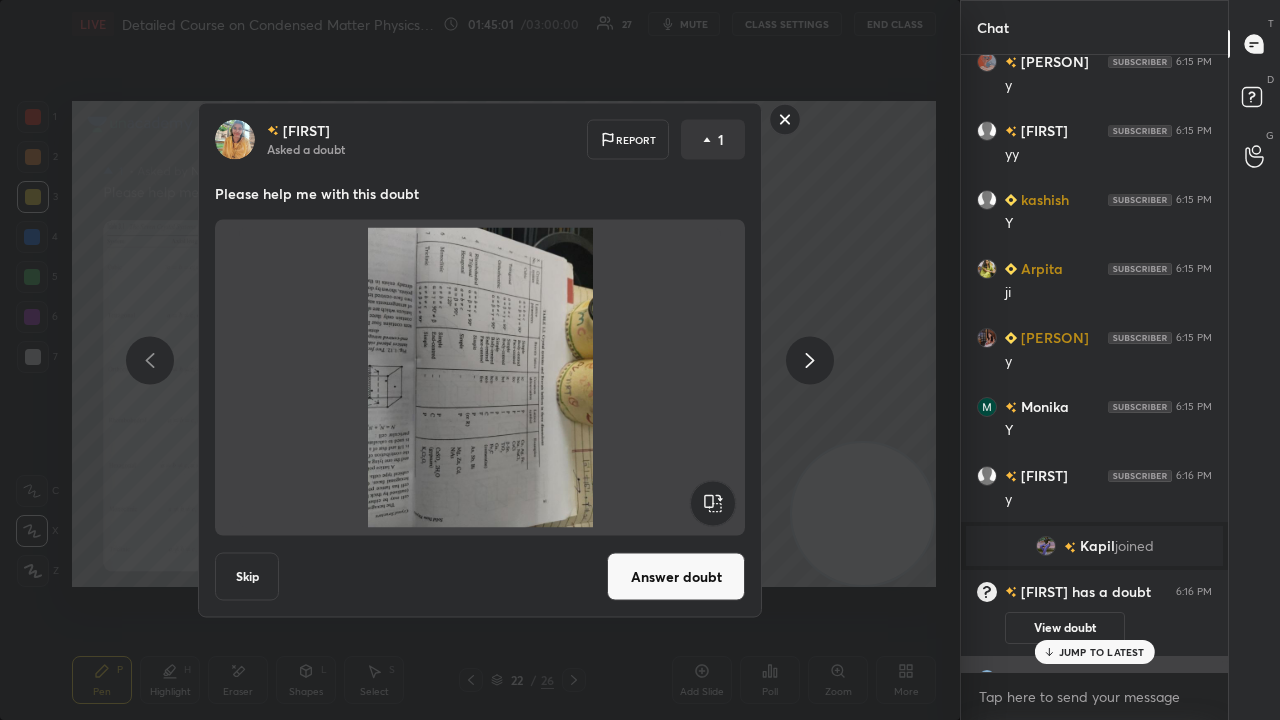 click 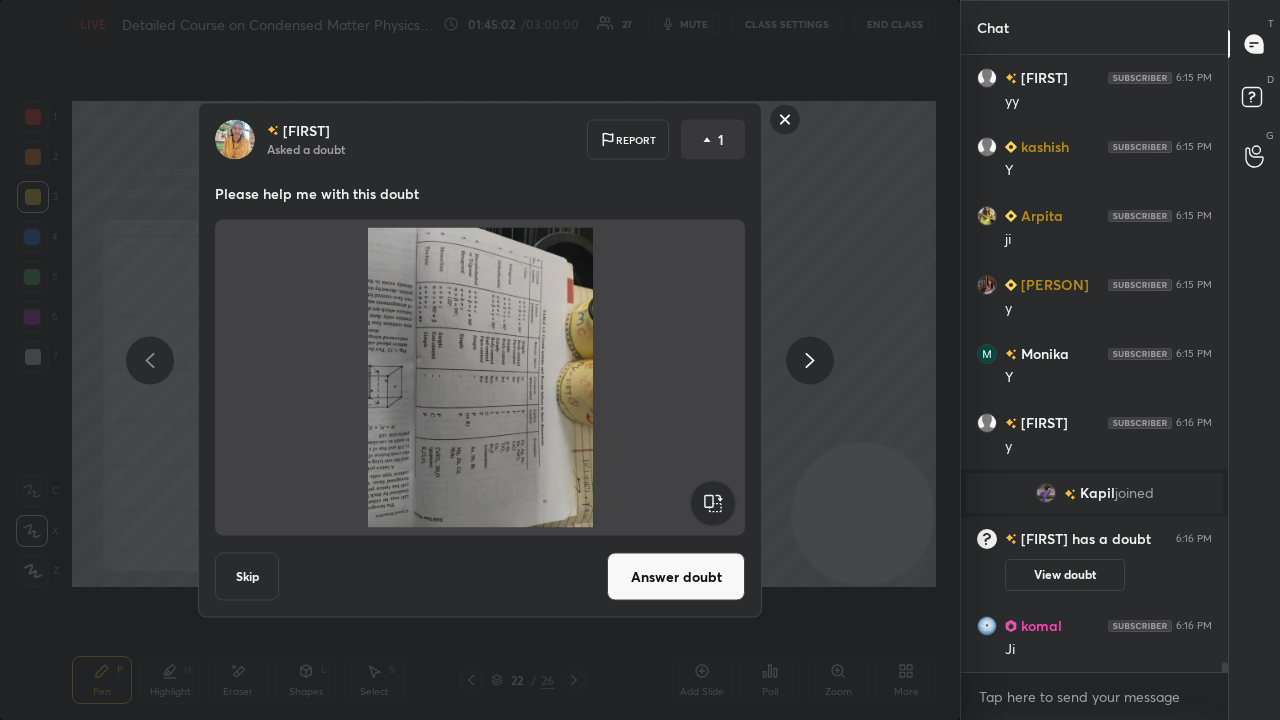 click 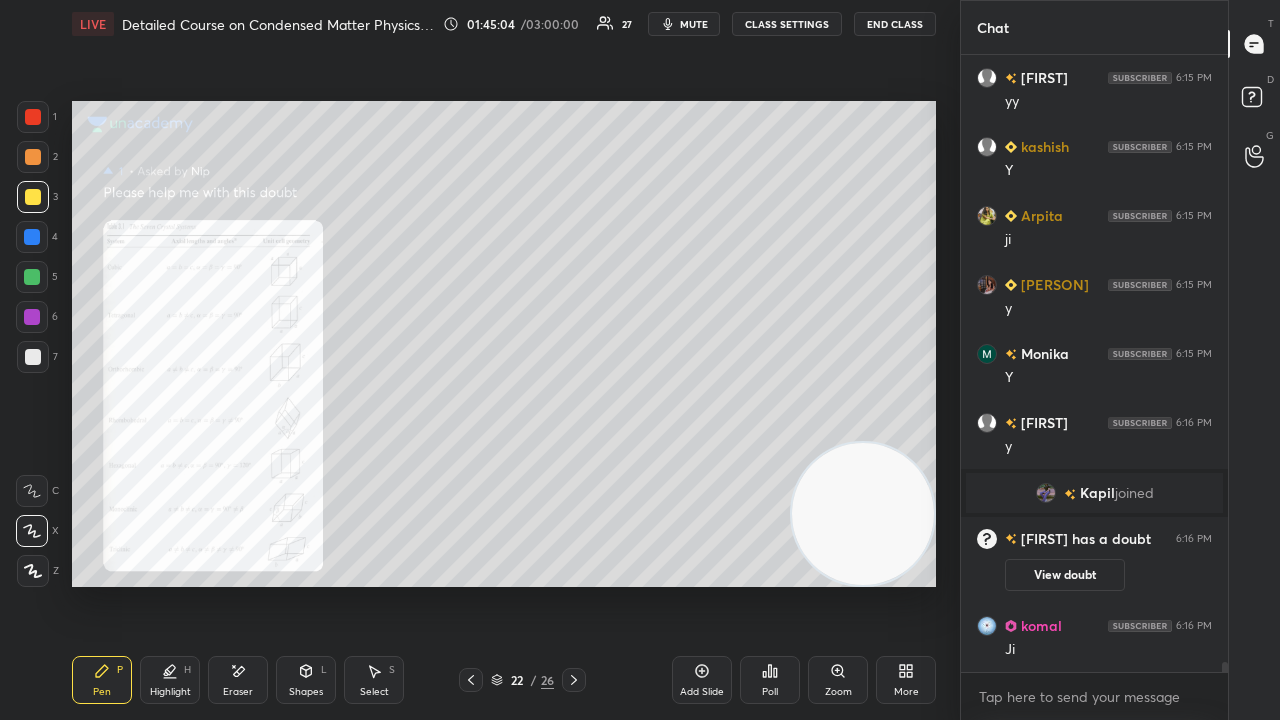 click 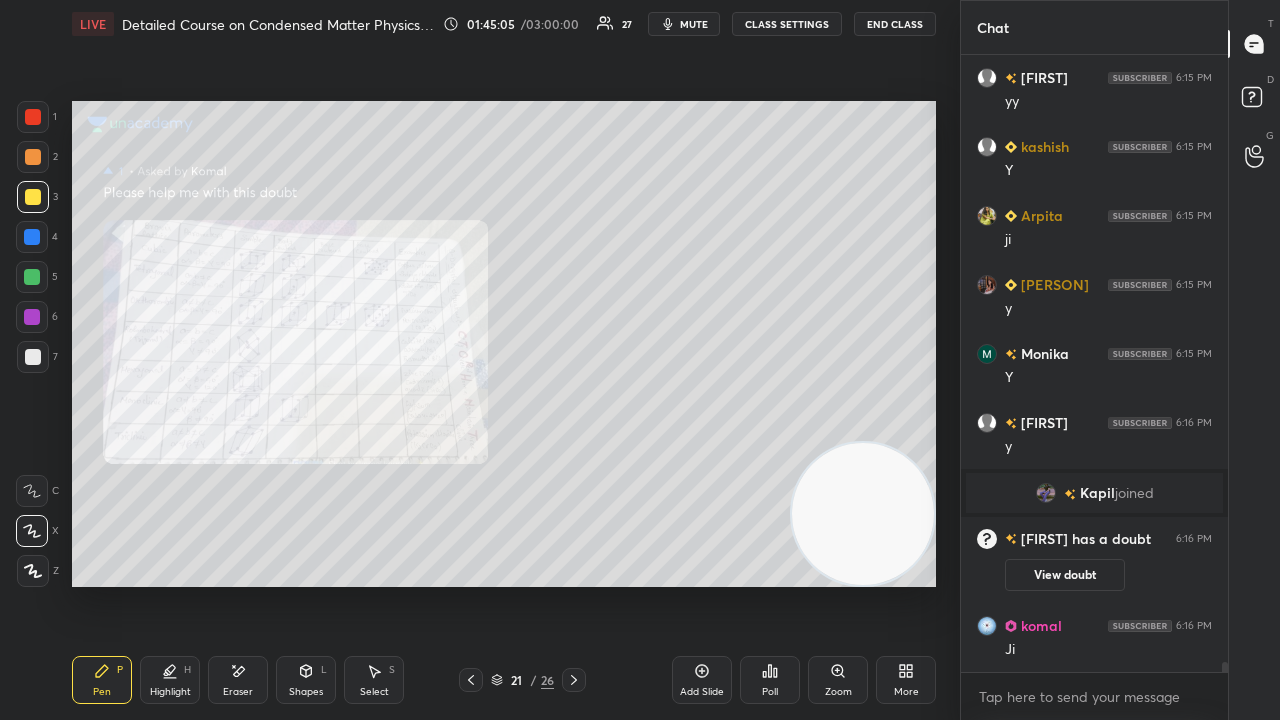 drag, startPoint x: 835, startPoint y: 679, endPoint x: 839, endPoint y: 660, distance: 19.416489 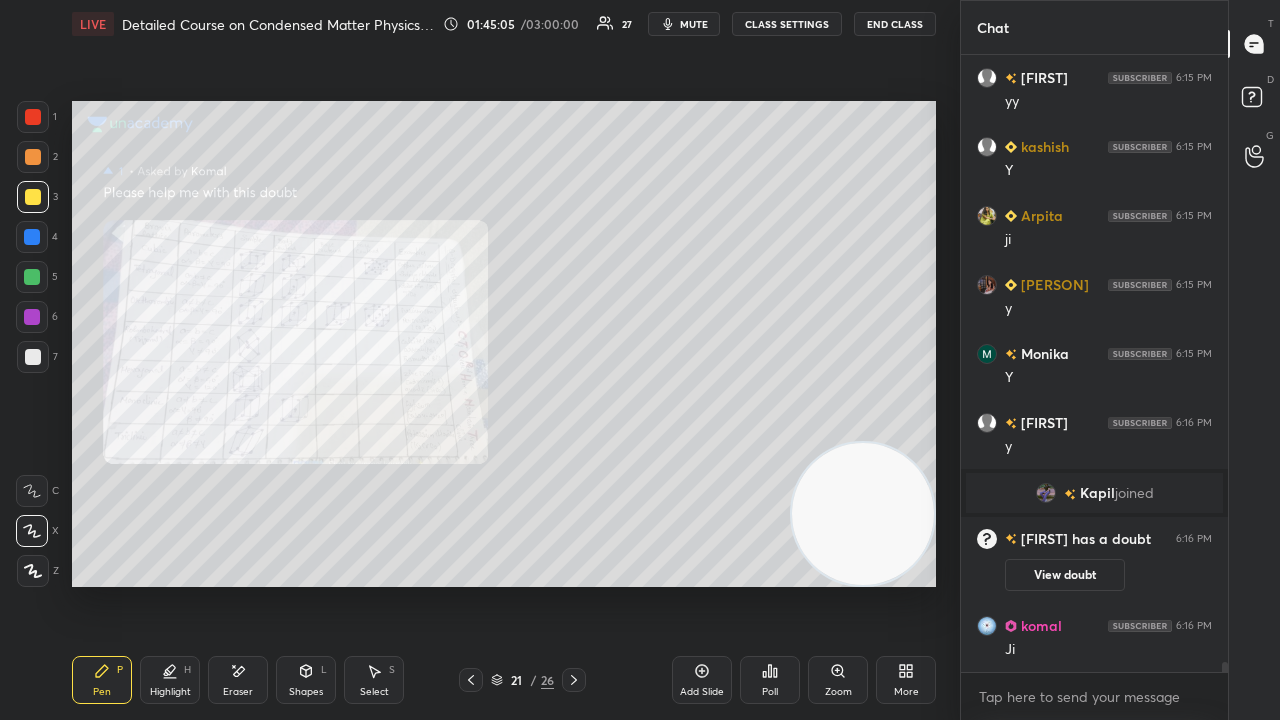 click on "Zoom" at bounding box center (838, 680) 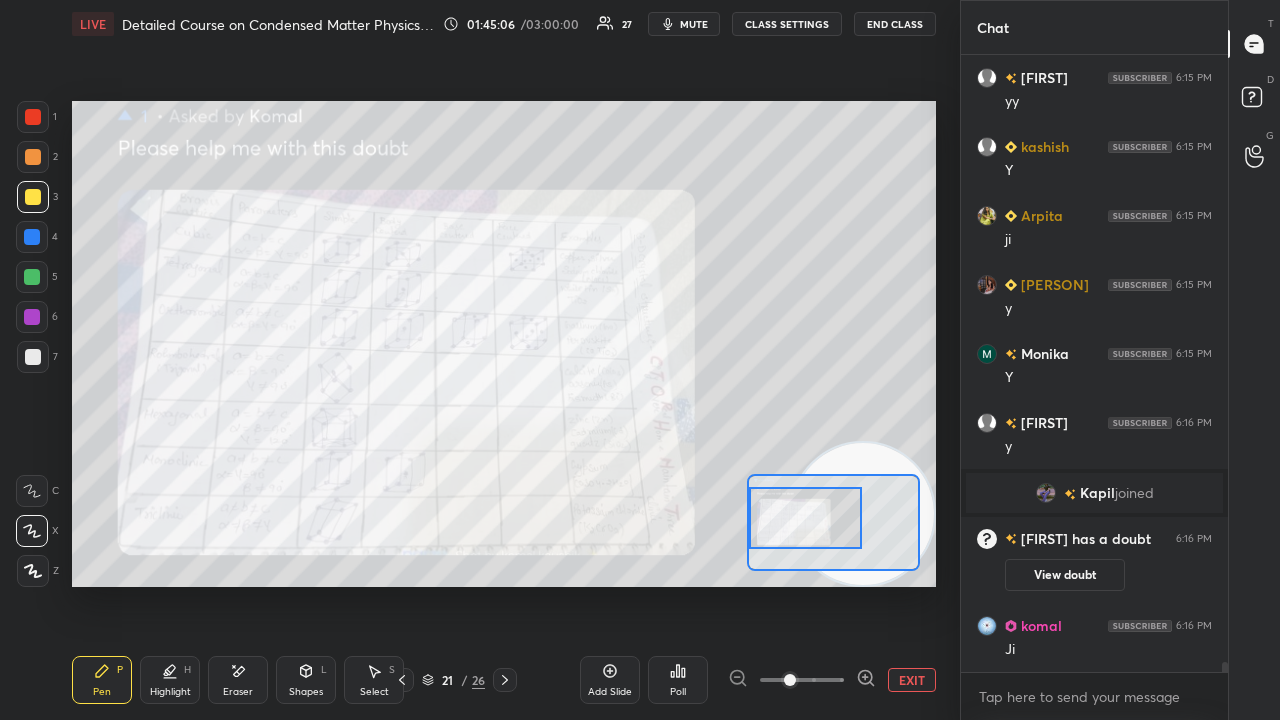 drag, startPoint x: 821, startPoint y: 514, endPoint x: 808, endPoint y: 514, distance: 13 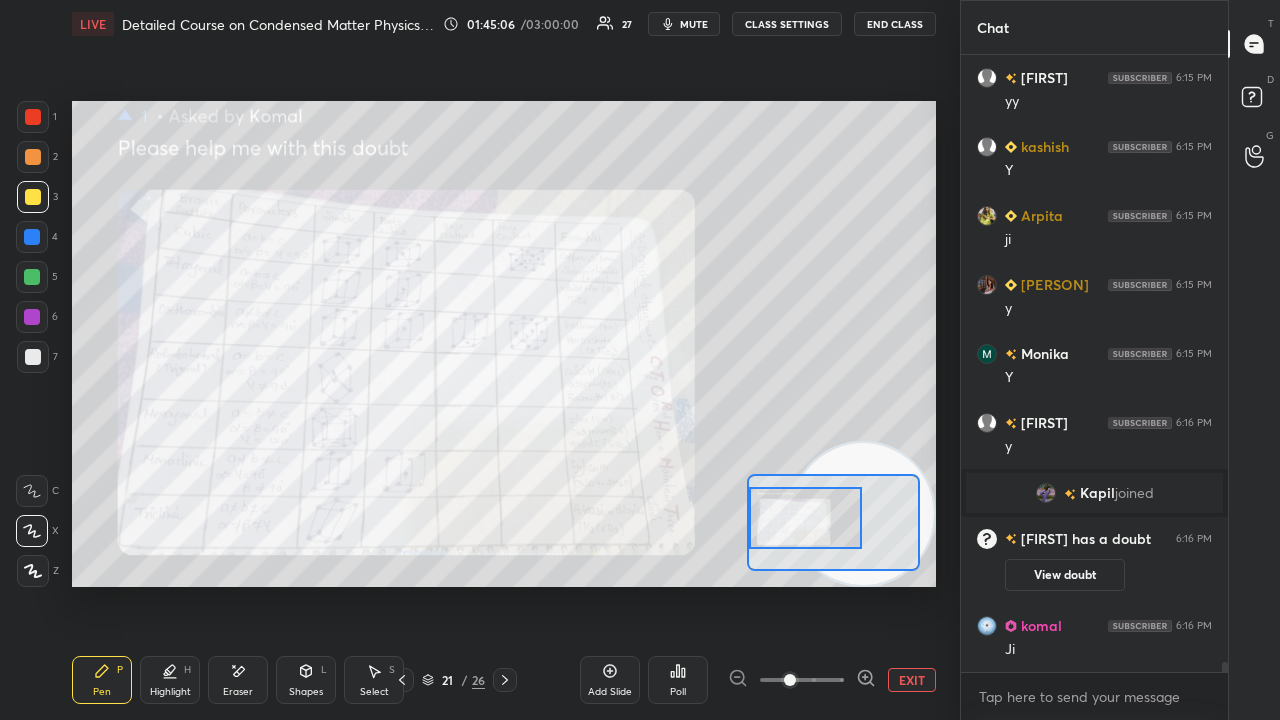 click at bounding box center [805, 518] 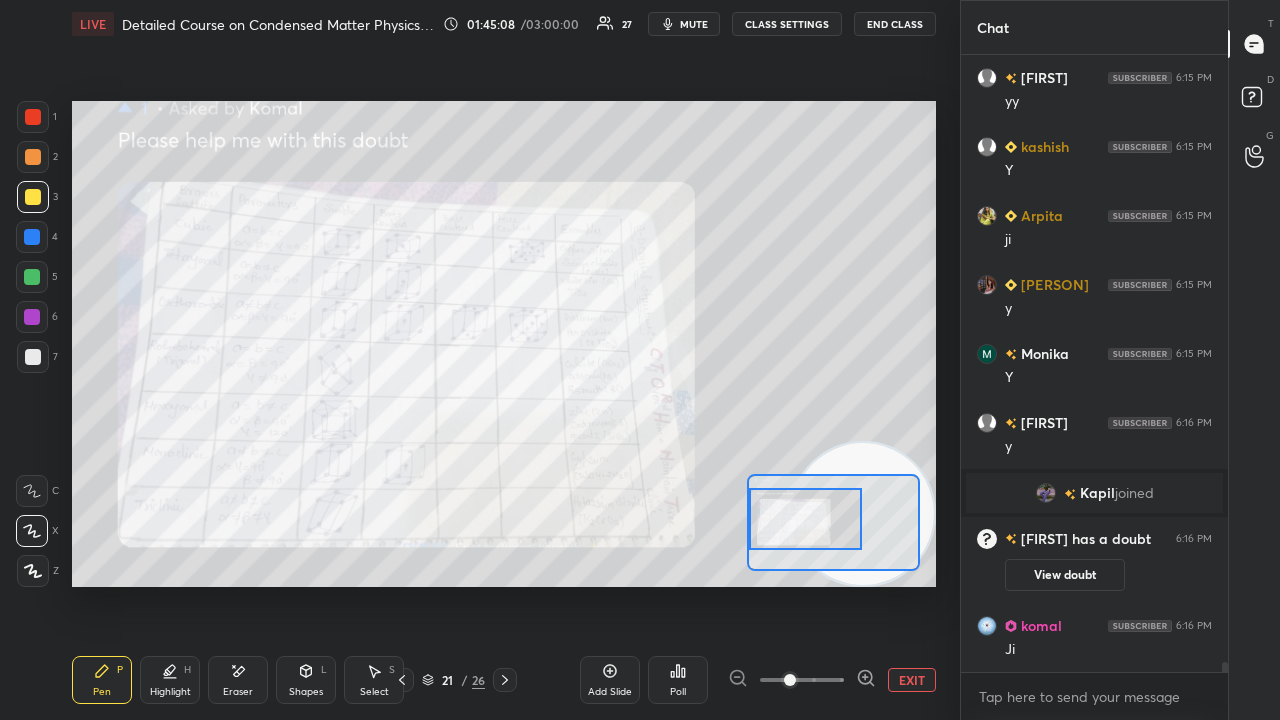 click 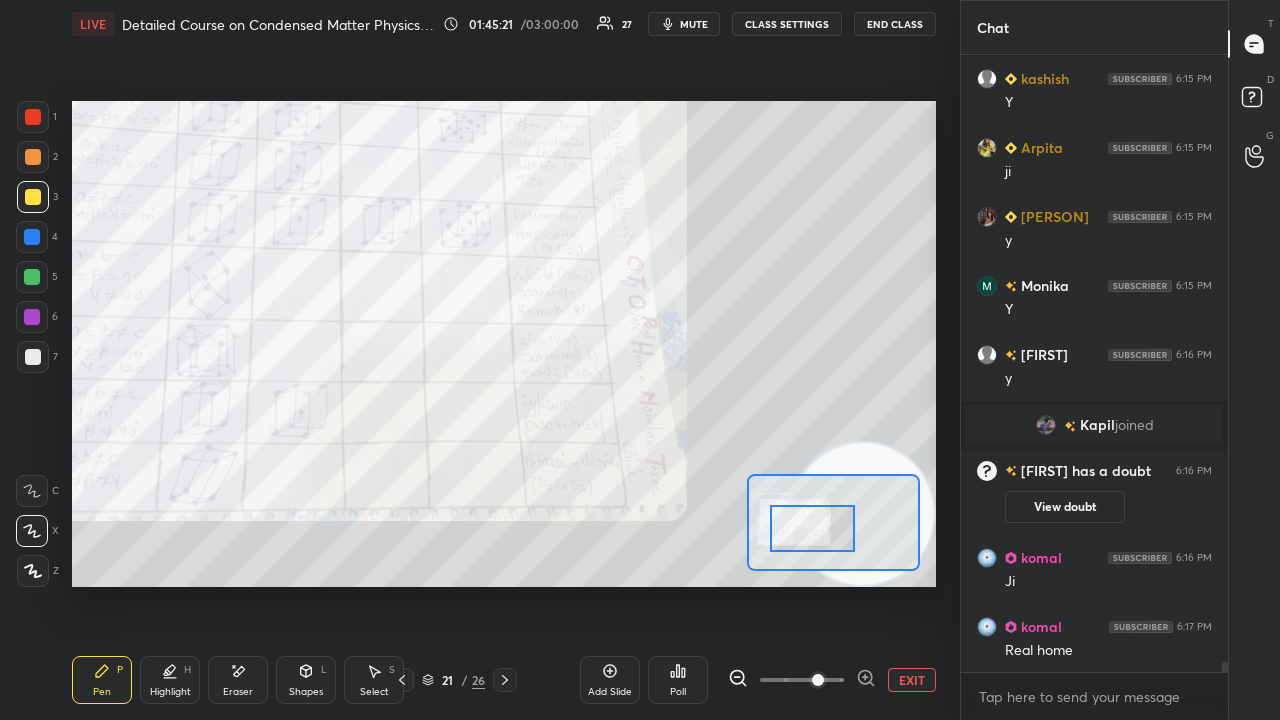 scroll, scrollTop: 37924, scrollLeft: 0, axis: vertical 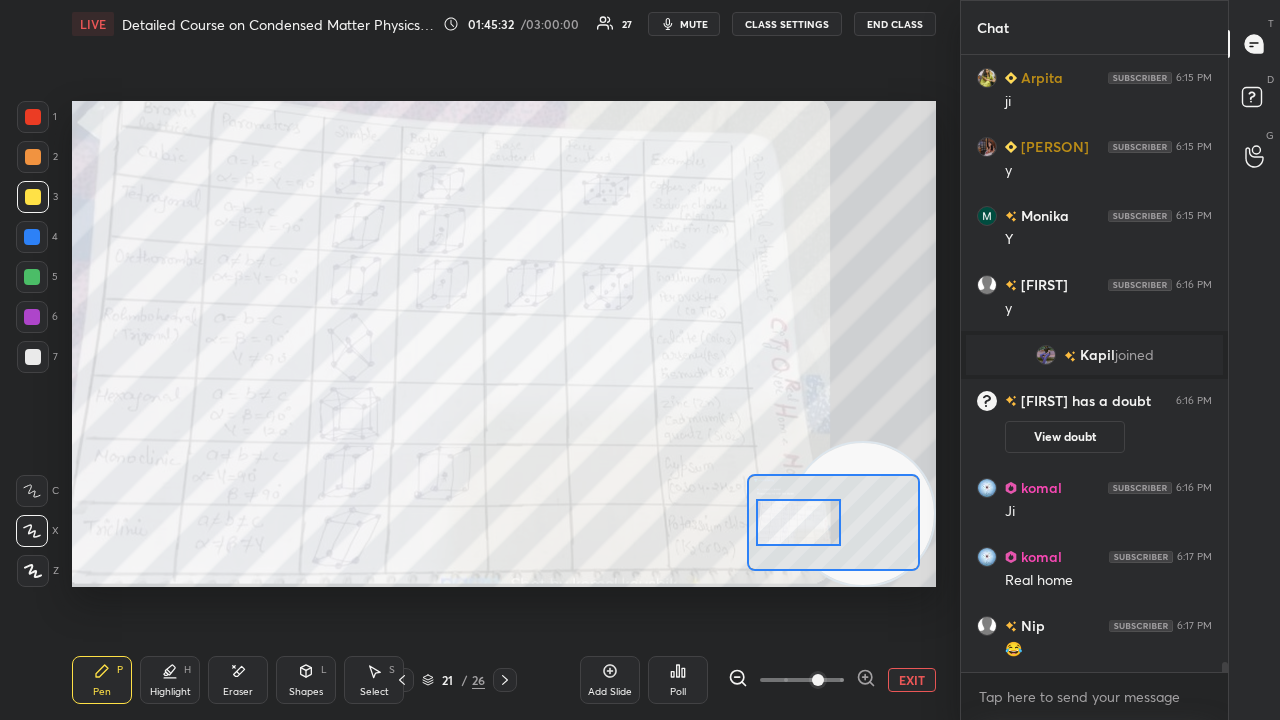 click at bounding box center (798, 522) 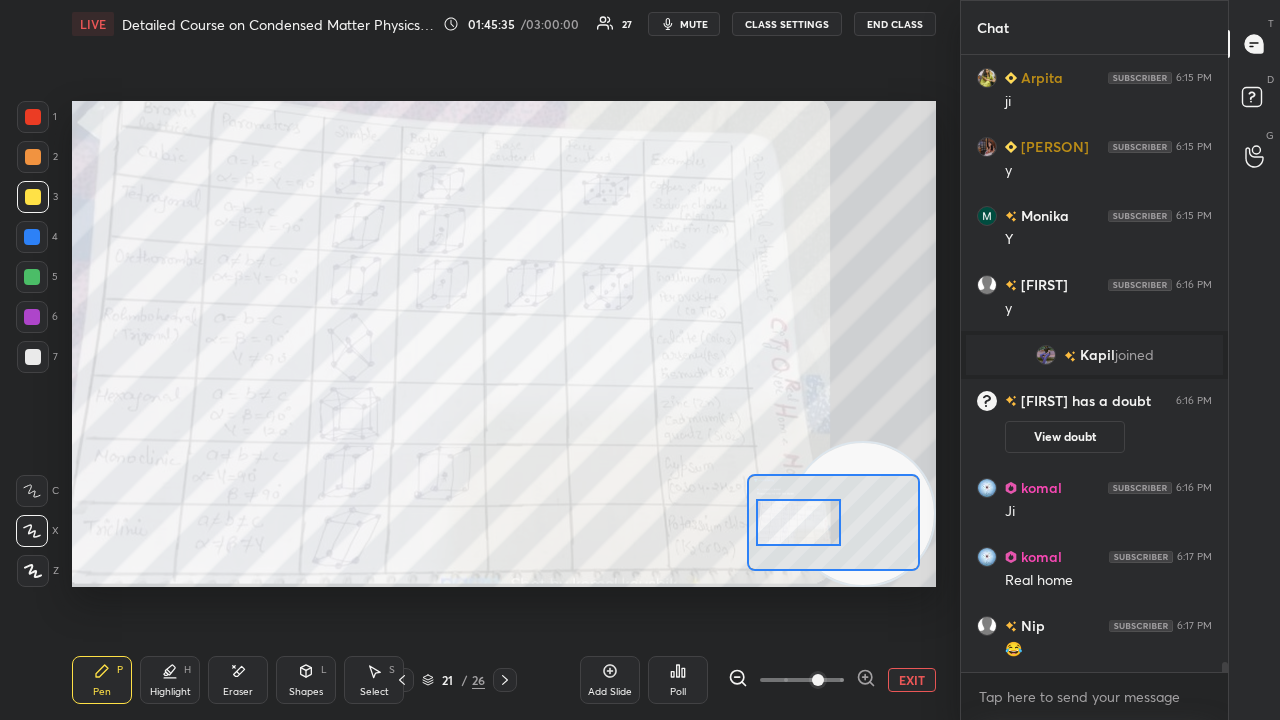 click on "mute" at bounding box center (684, 24) 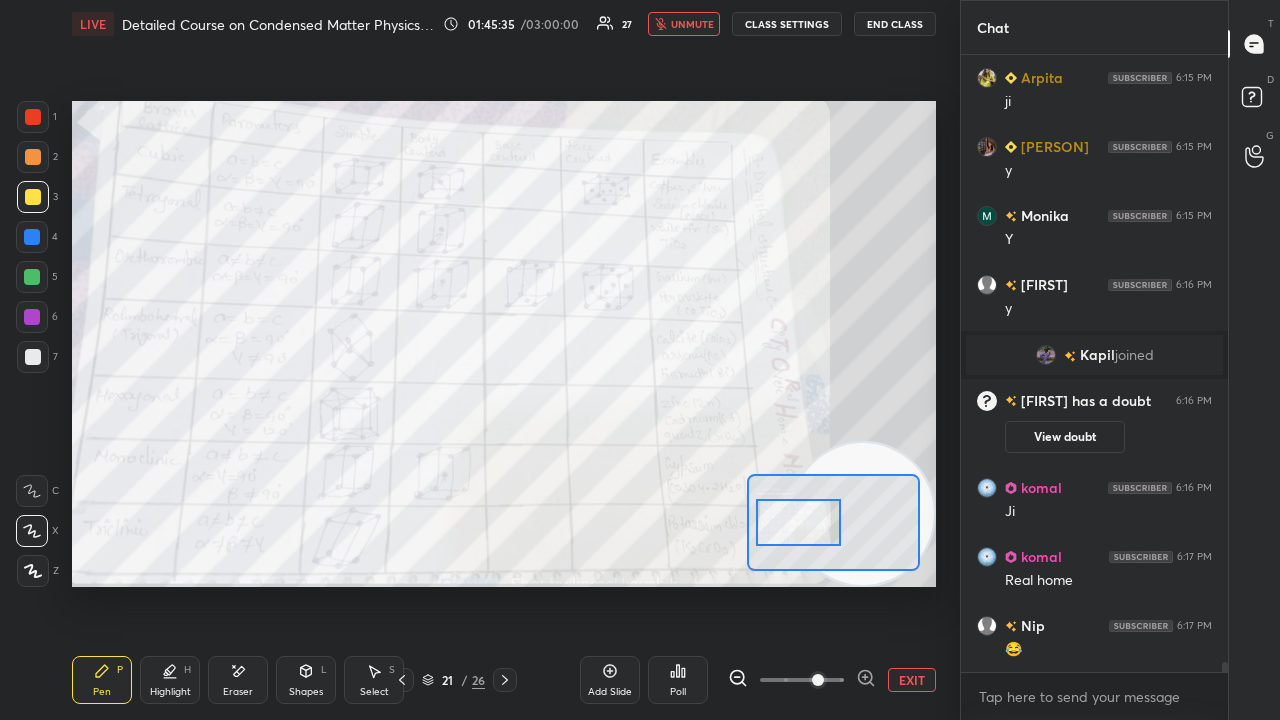 click on "unmute" at bounding box center (692, 24) 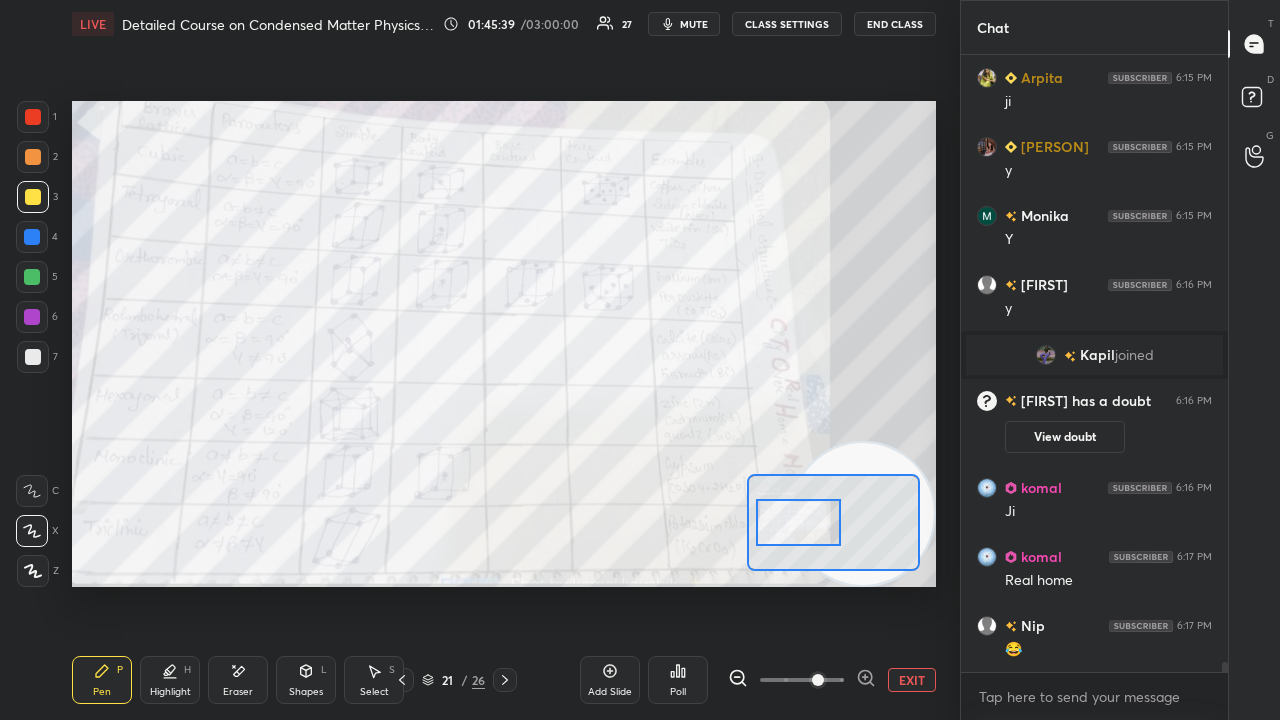 click on "mute" at bounding box center [694, 24] 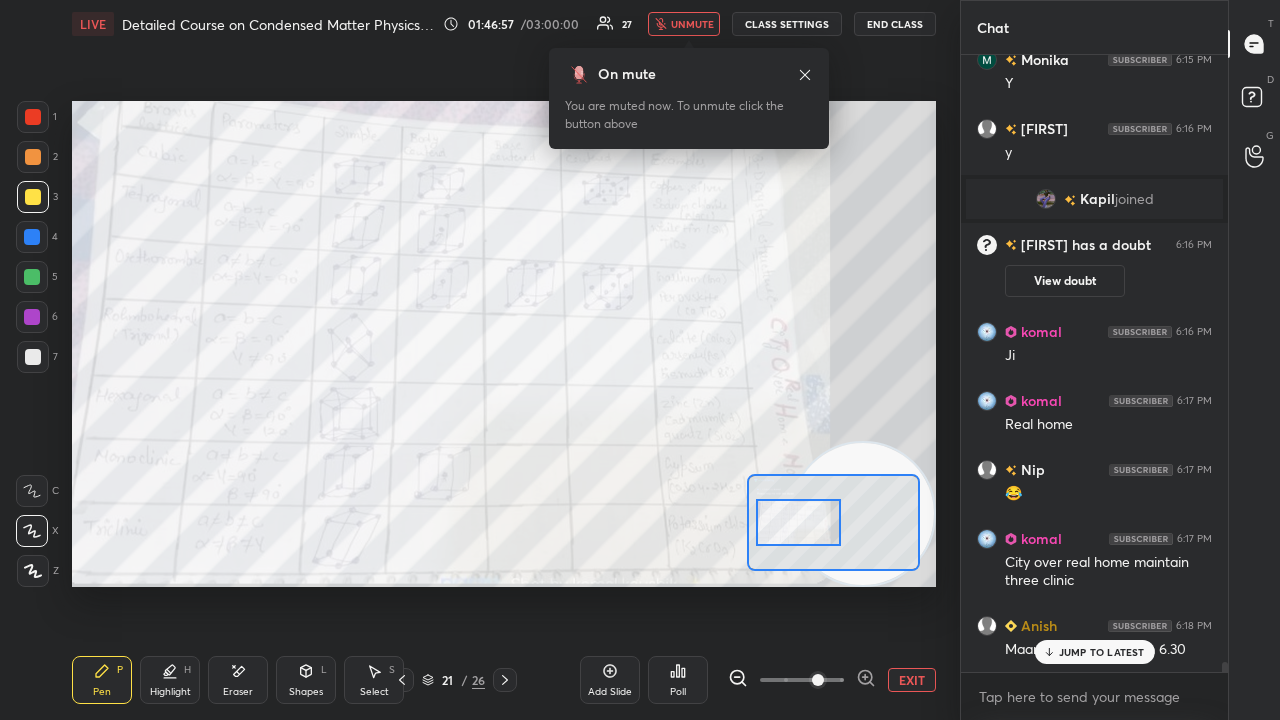 scroll, scrollTop: 38166, scrollLeft: 0, axis: vertical 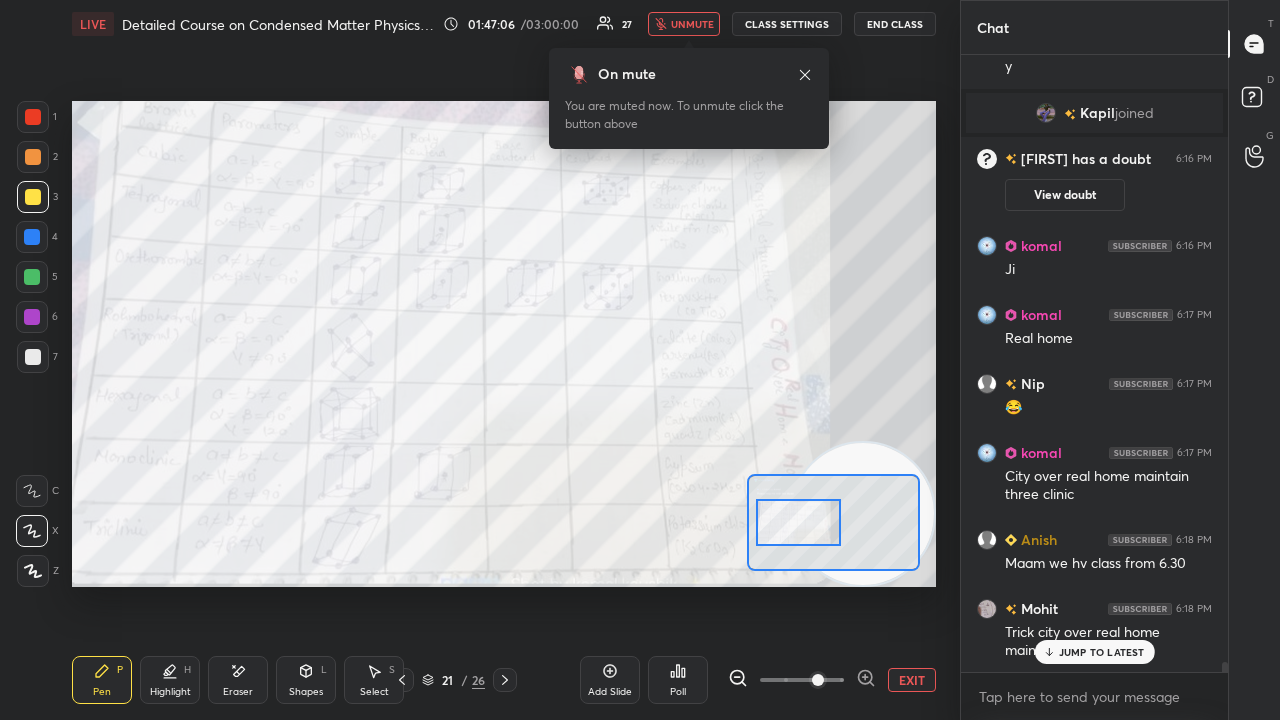 click on "unmute" at bounding box center (692, 24) 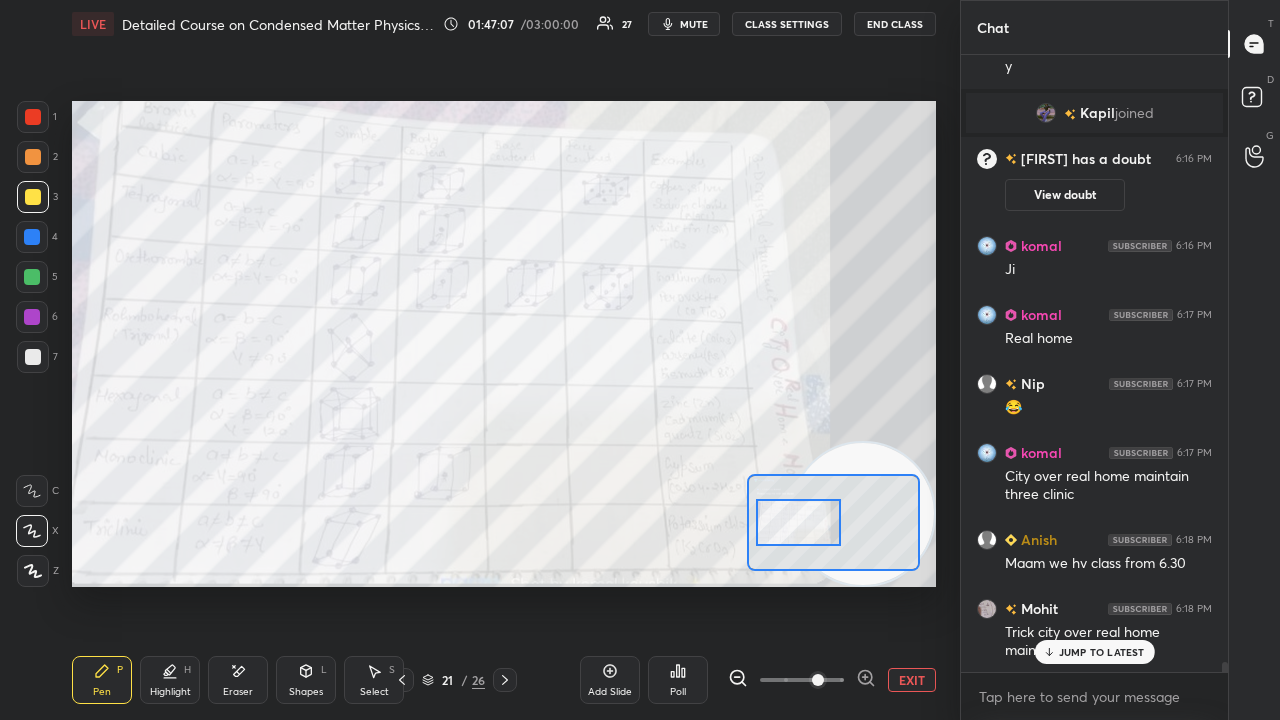 click on "JUMP TO LATEST" at bounding box center [1102, 652] 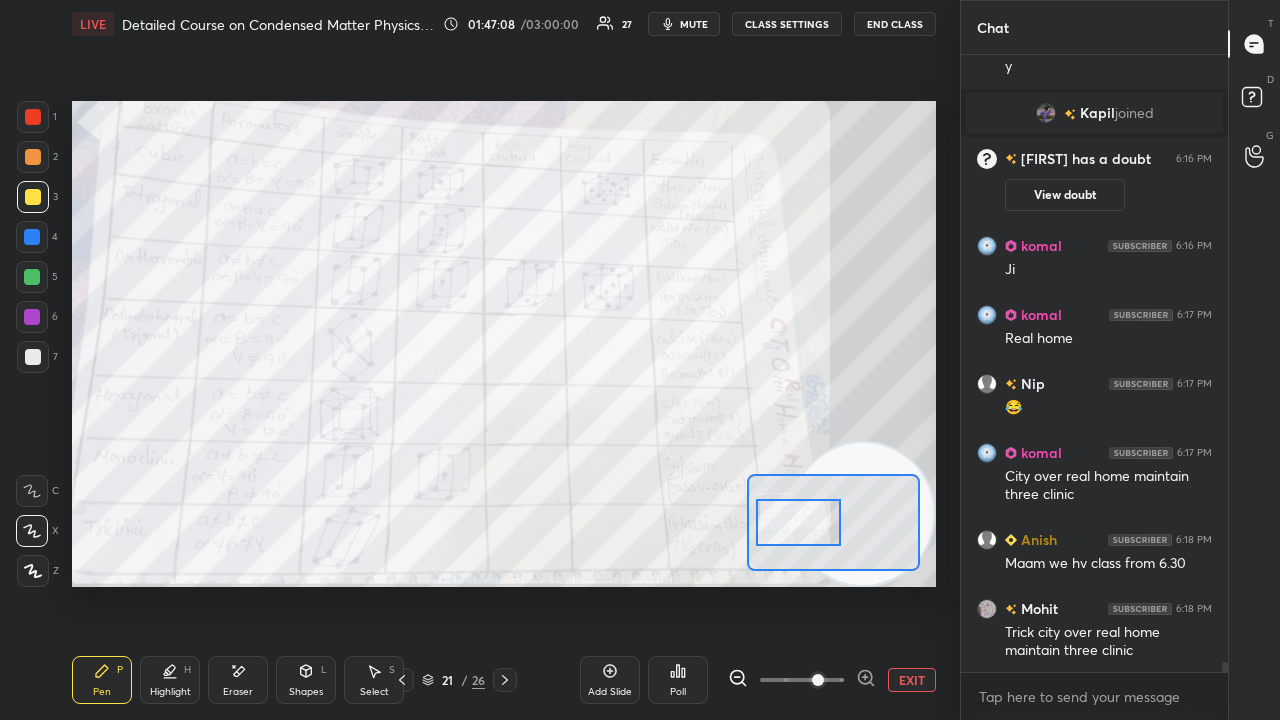 click on "mute" at bounding box center [694, 24] 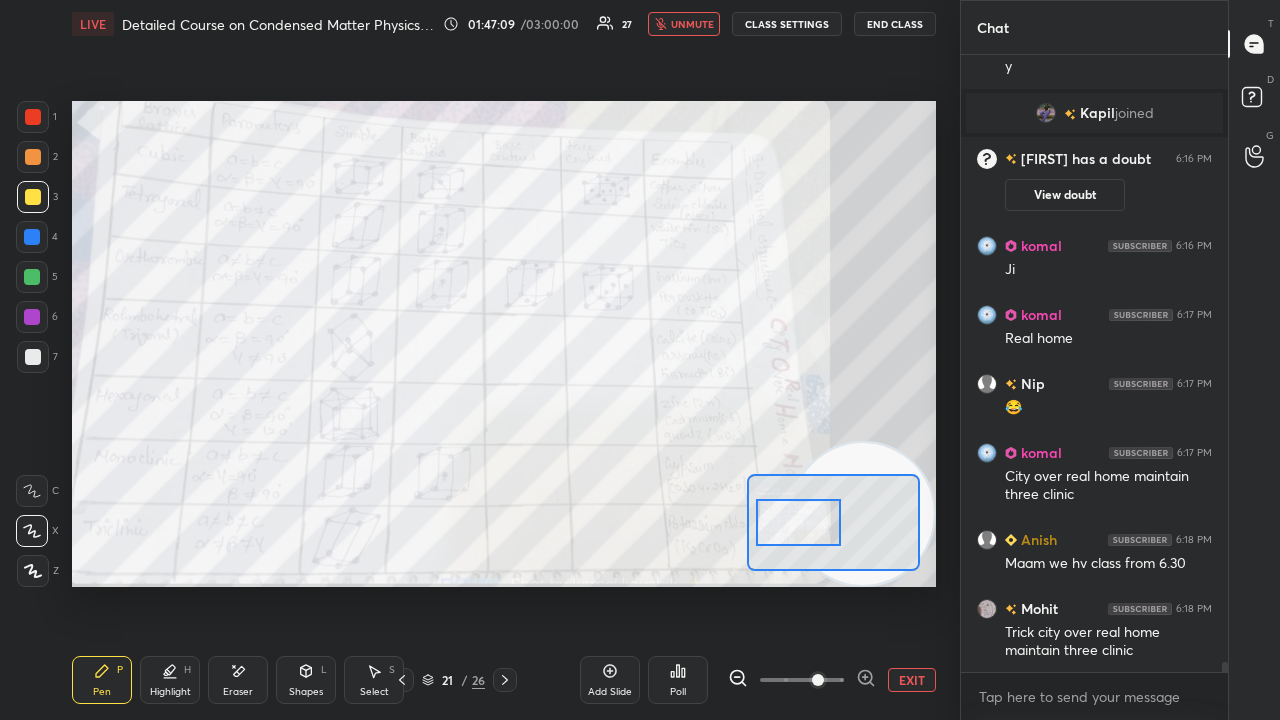 click on "unmute" at bounding box center (692, 24) 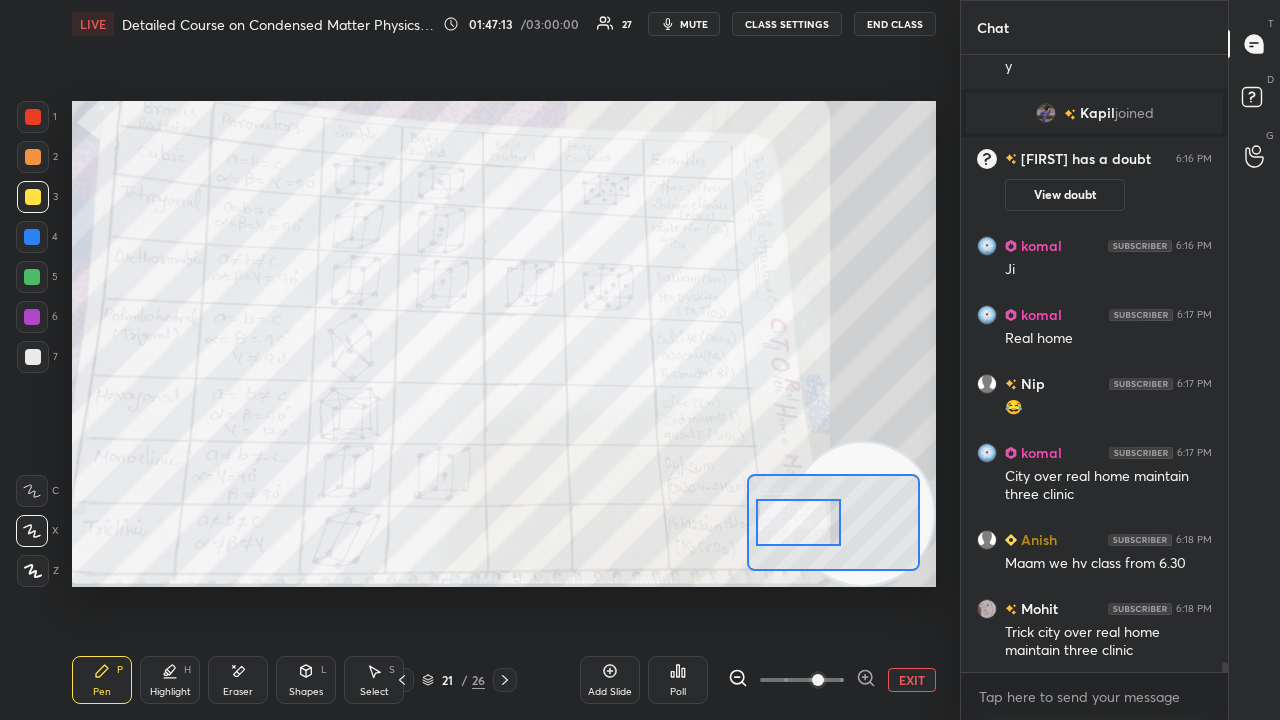 click on "mute" at bounding box center (694, 24) 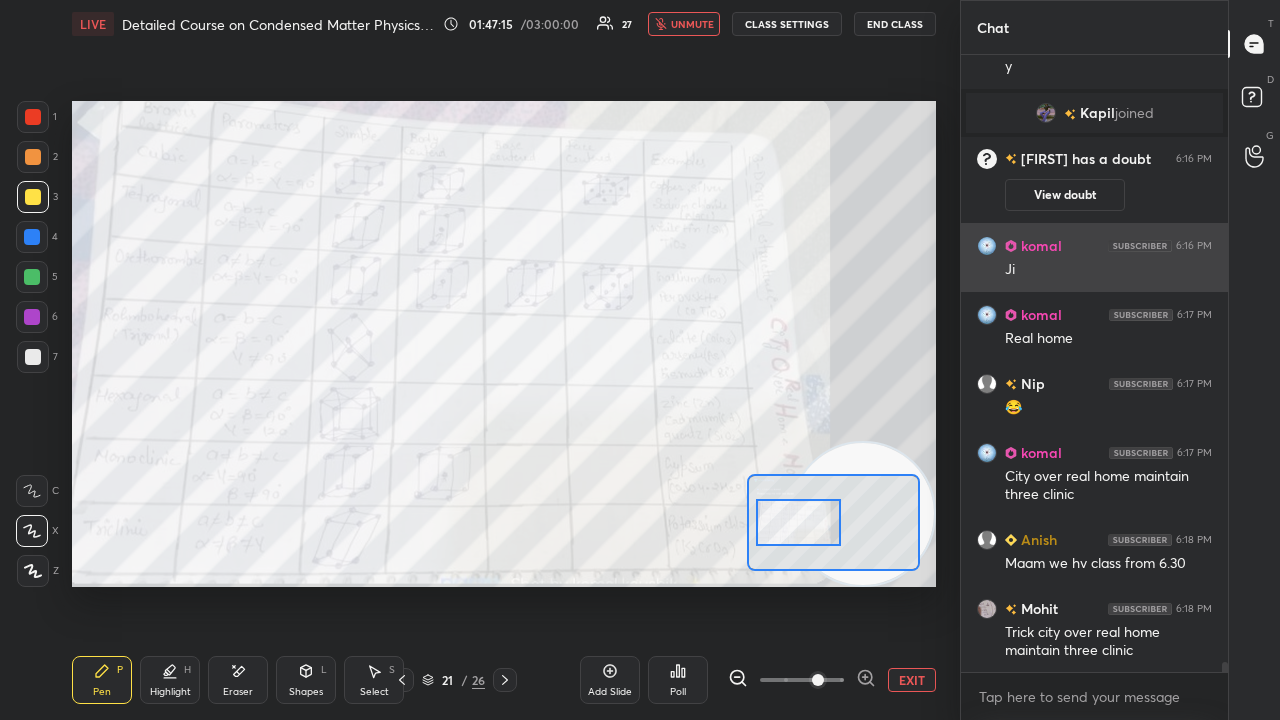 drag, startPoint x: 877, startPoint y: 458, endPoint x: 975, endPoint y: 238, distance: 240.8402 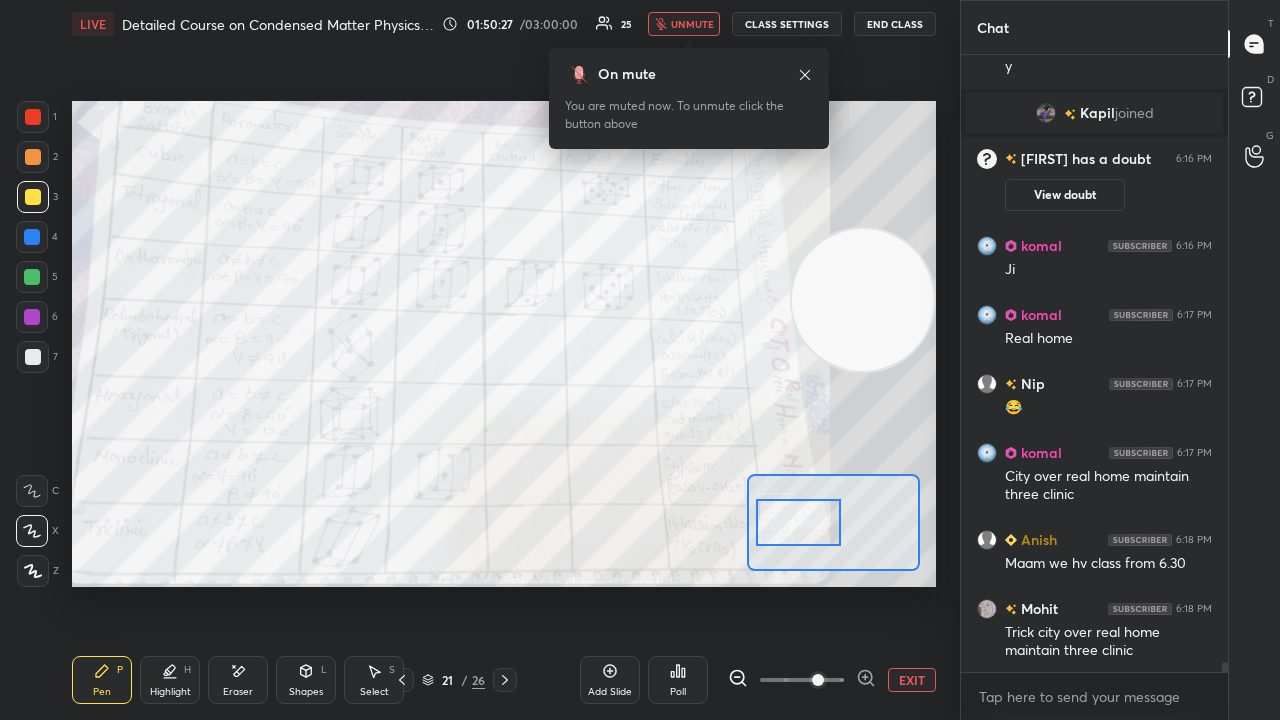 click on "unmute" at bounding box center (692, 24) 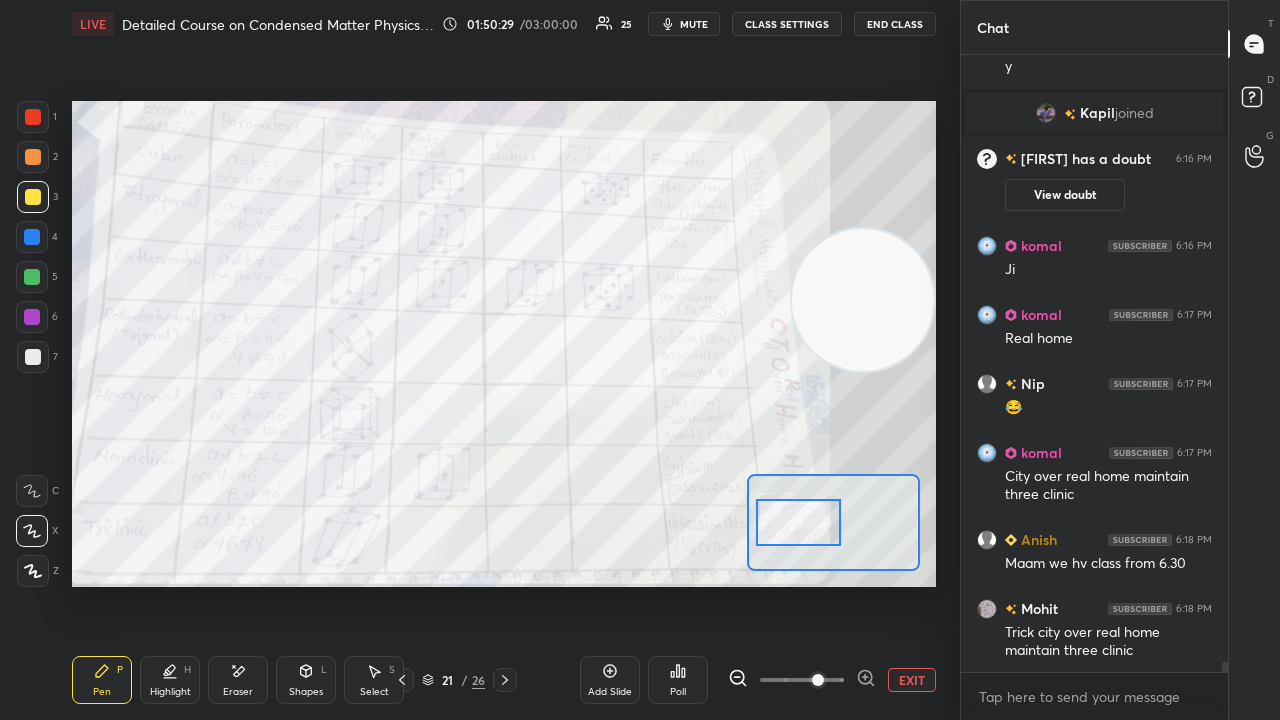 click on "mute" at bounding box center (694, 24) 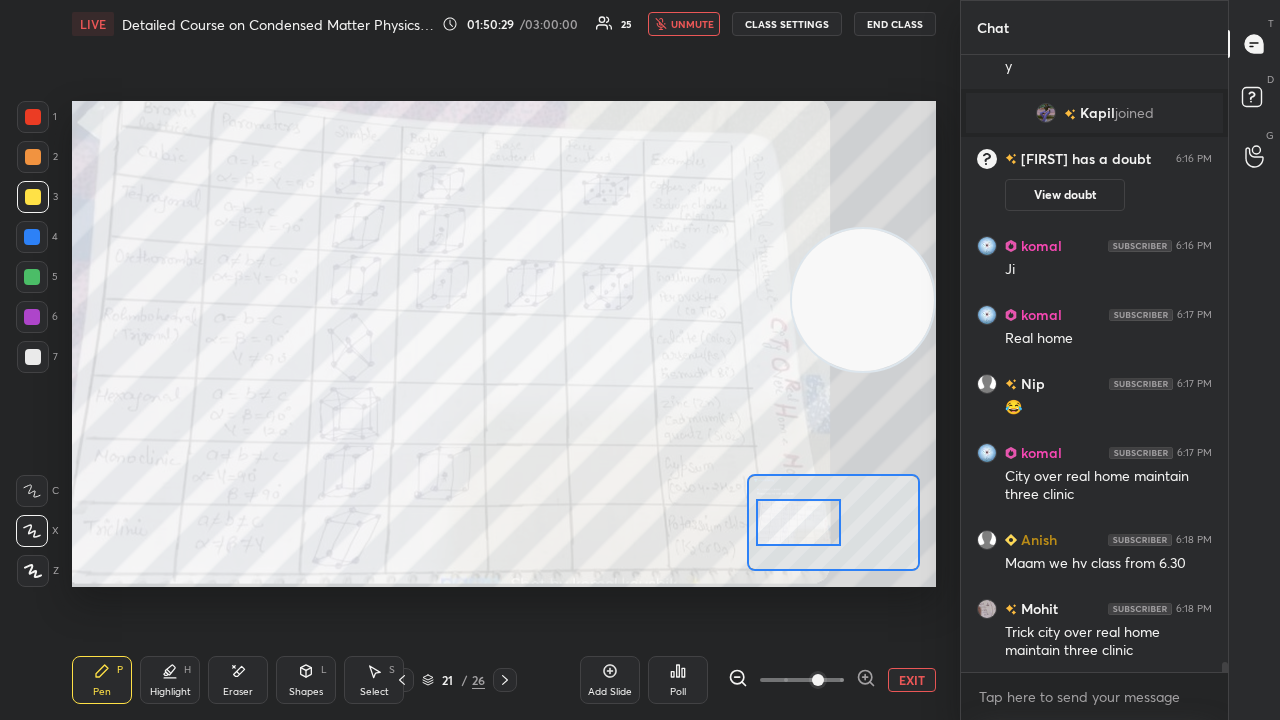 click on "unmute" at bounding box center [692, 24] 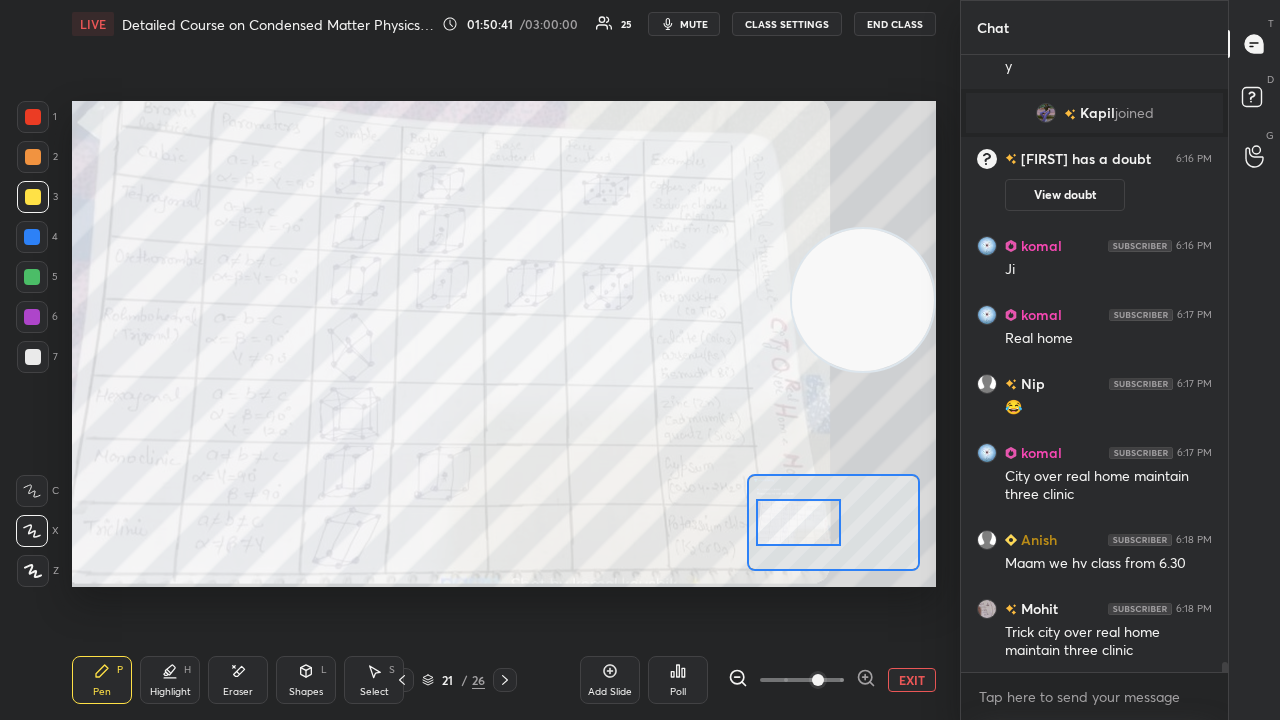 click on "mute" at bounding box center (694, 24) 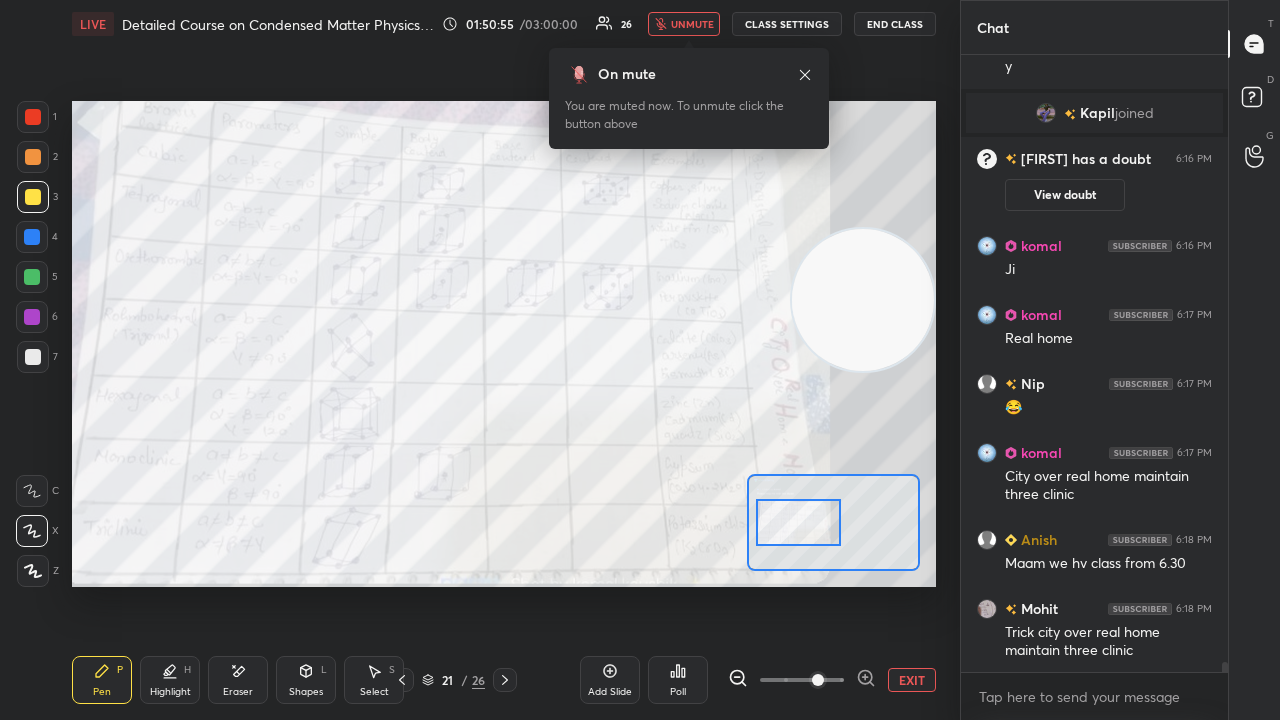 click on "unmute" at bounding box center (684, 24) 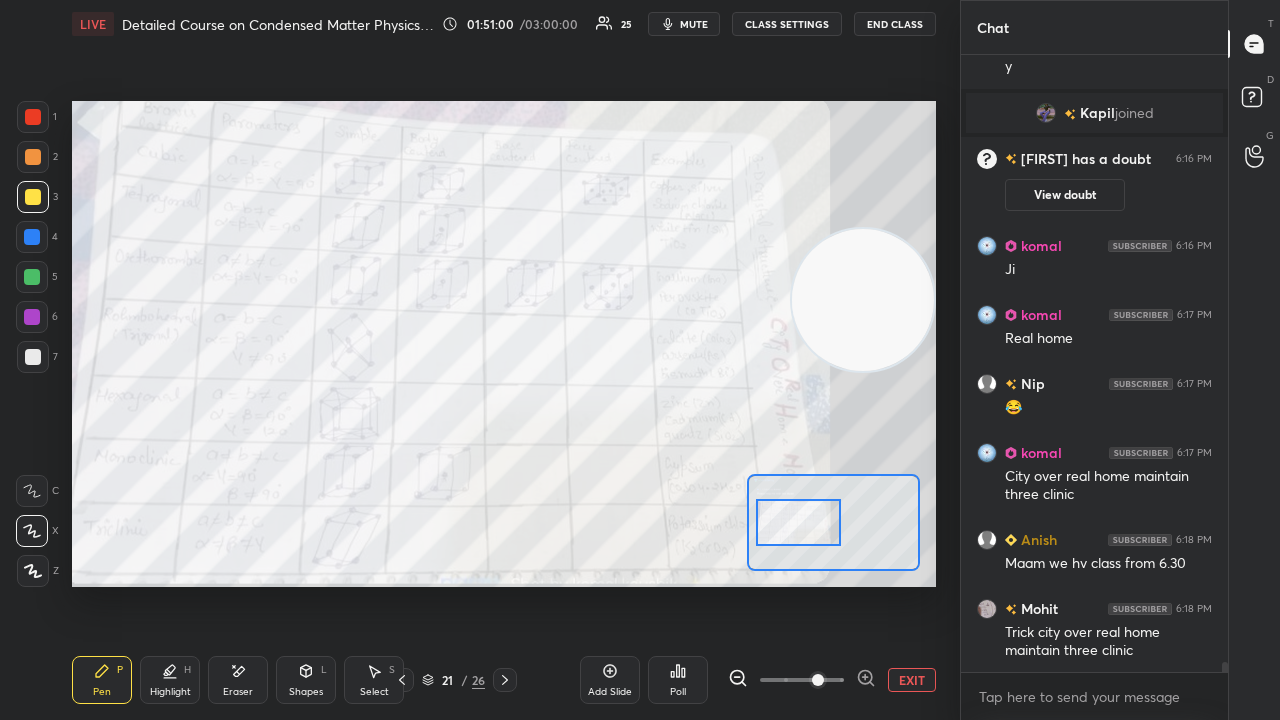 click on "mute" at bounding box center (694, 24) 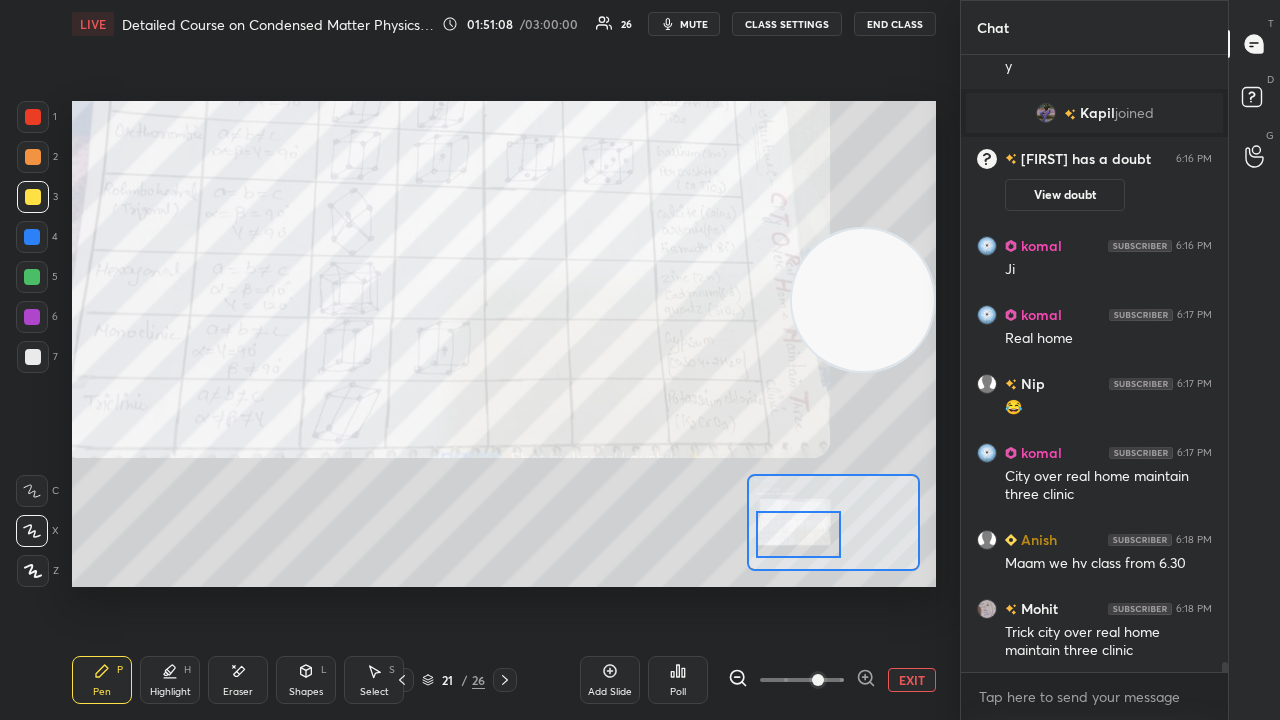 click at bounding box center (798, 534) 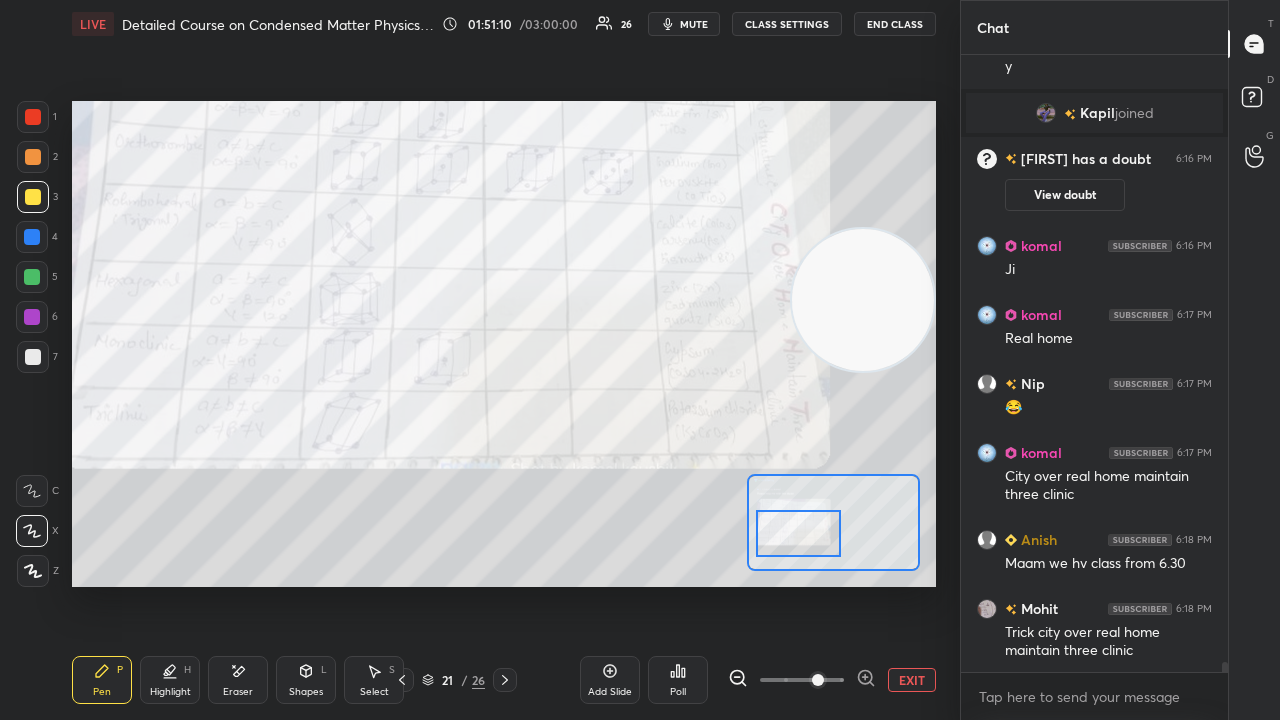 click on "mute" at bounding box center [684, 24] 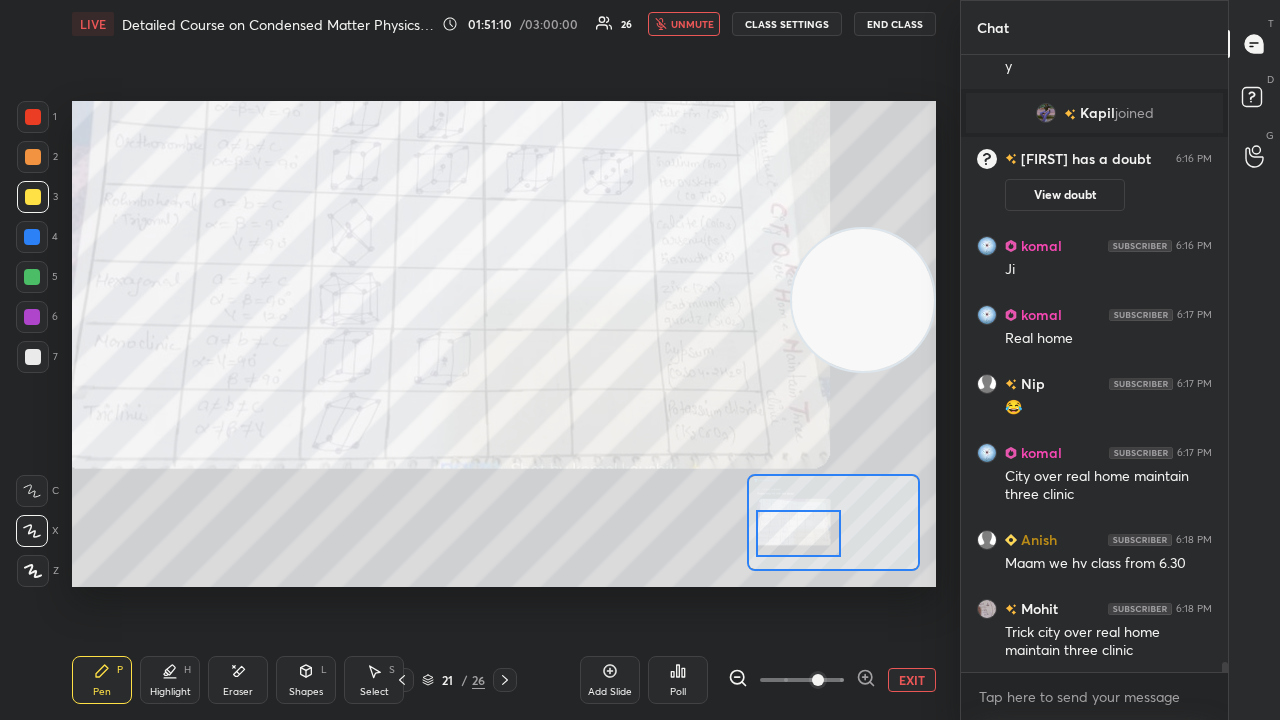 click on "unmute" at bounding box center [692, 24] 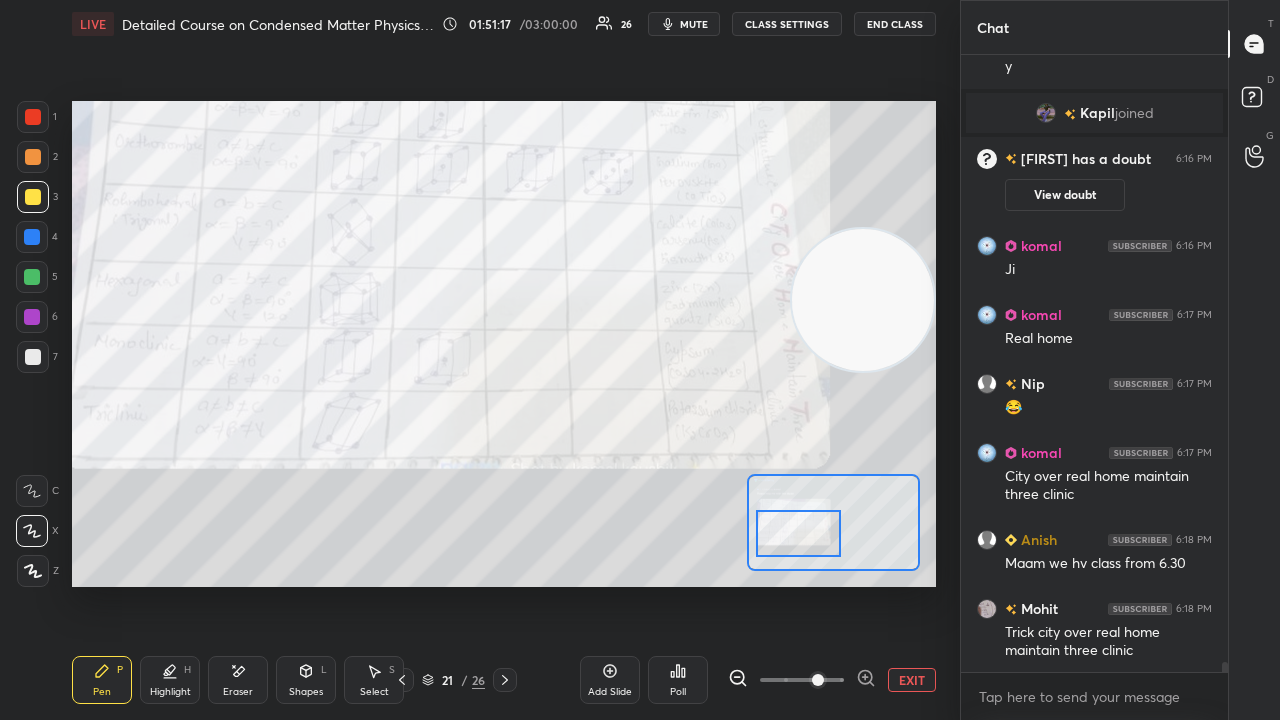 click on "mute" at bounding box center (694, 24) 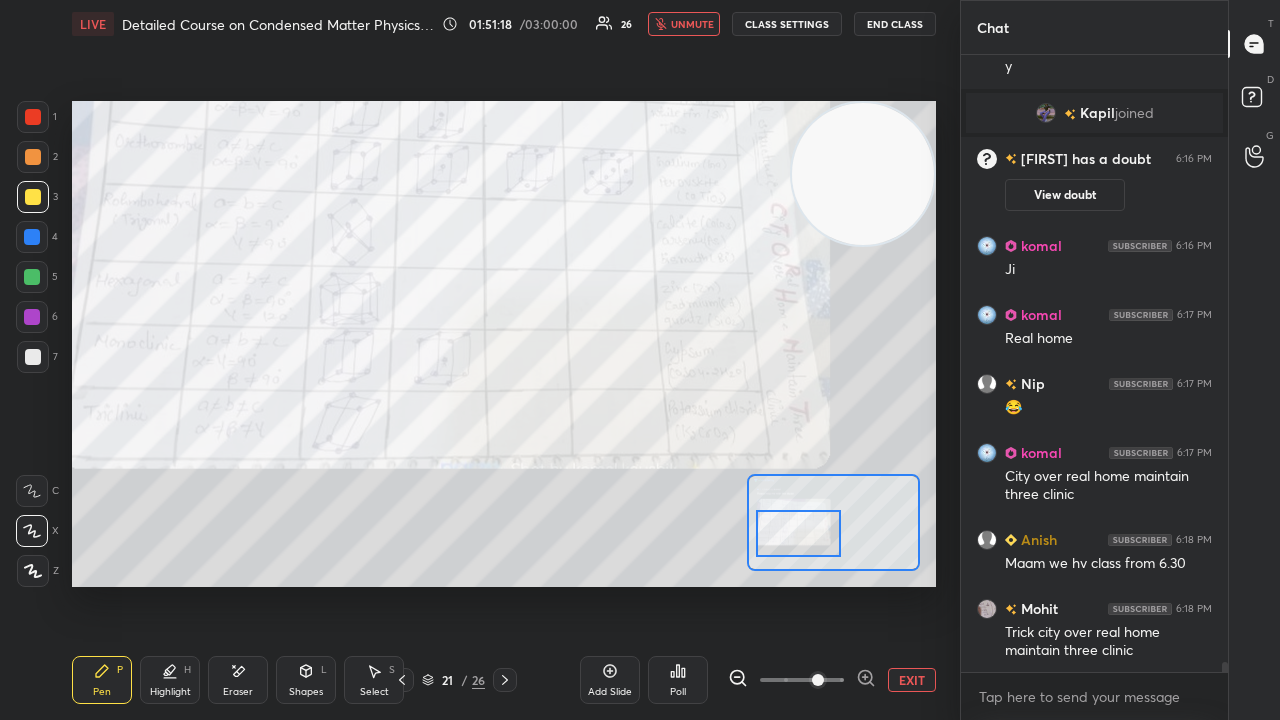 drag, startPoint x: 870, startPoint y: 326, endPoint x: 892, endPoint y: 228, distance: 100.43903 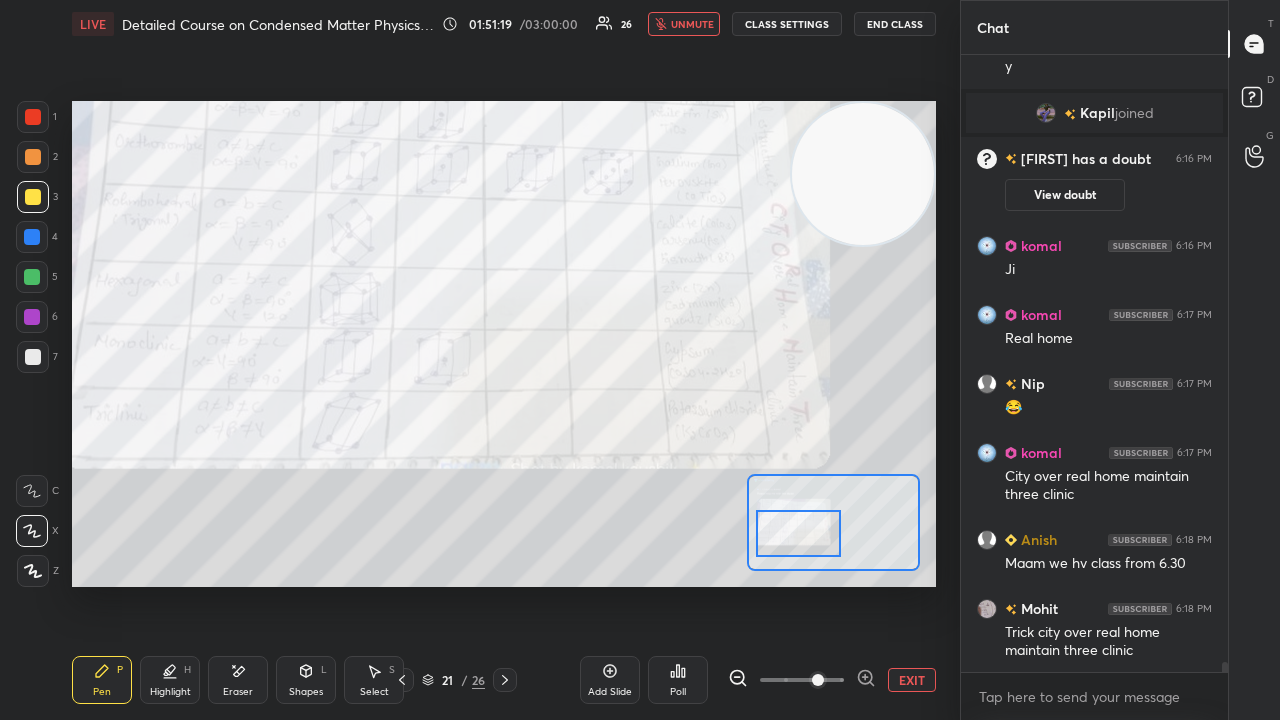 scroll, scrollTop: 38236, scrollLeft: 0, axis: vertical 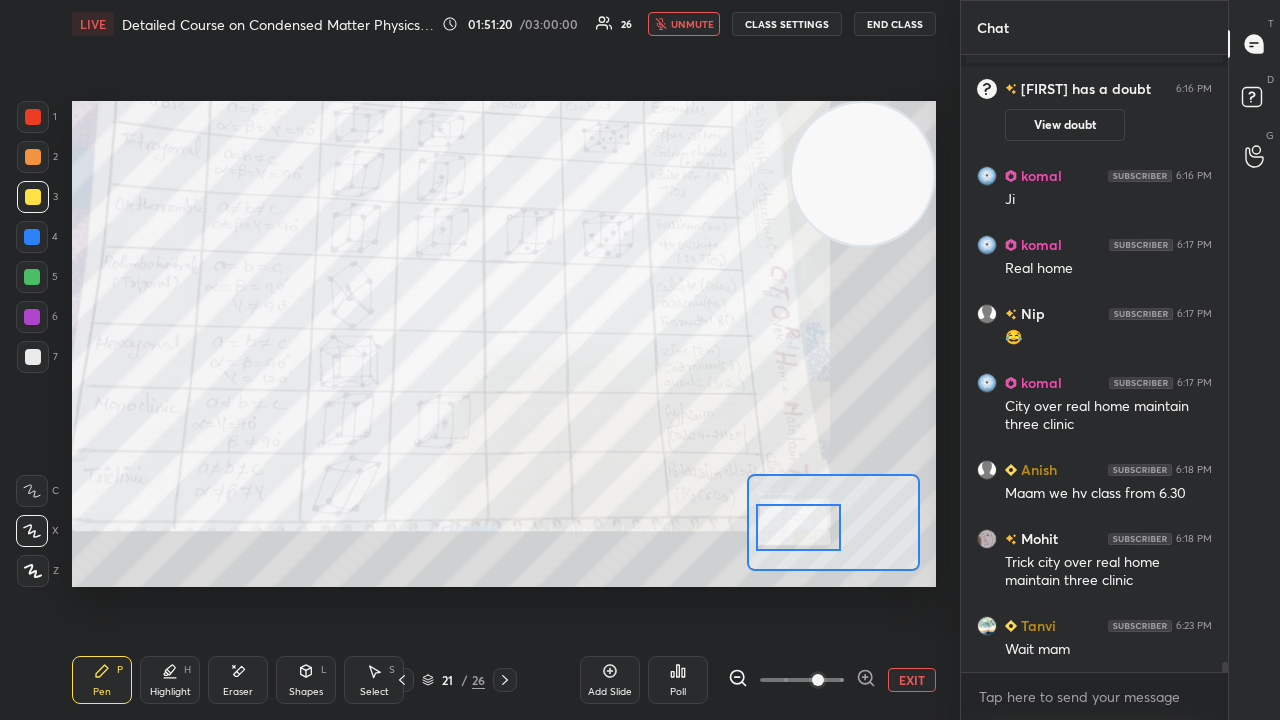 click at bounding box center [798, 527] 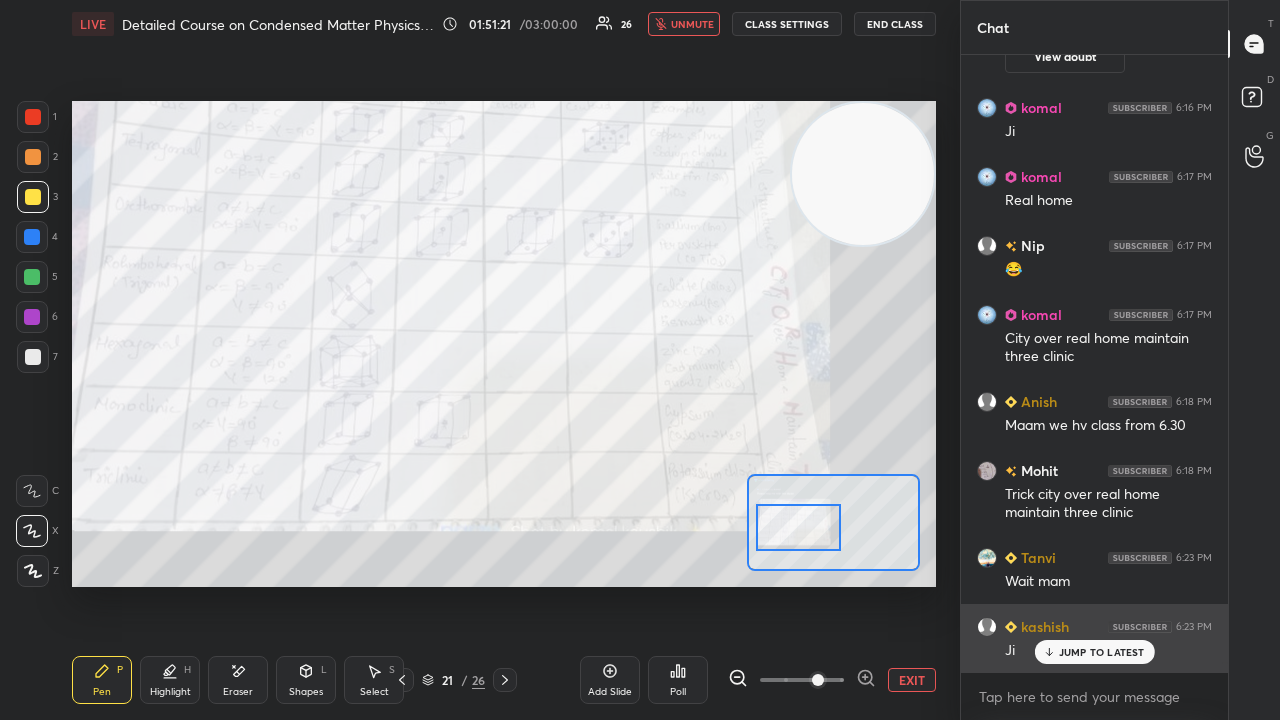click on "JUMP TO LATEST" at bounding box center [1102, 652] 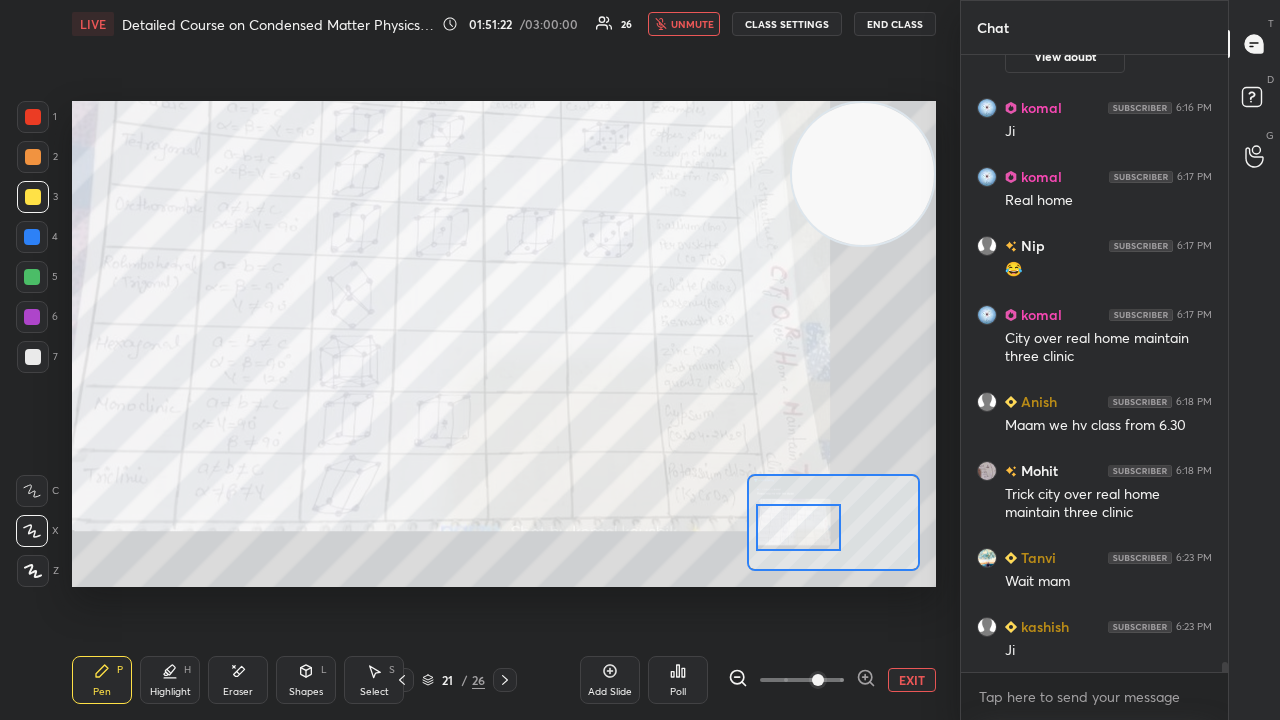 click on "unmute" at bounding box center (692, 24) 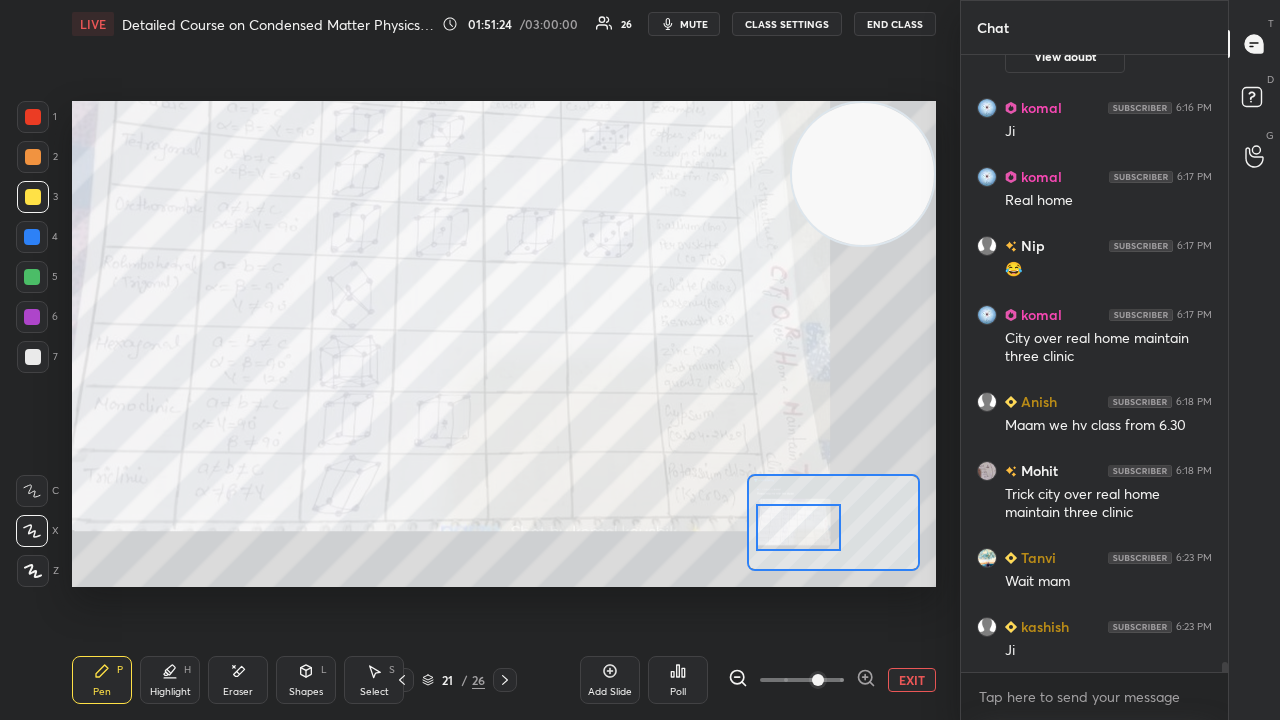 click on "mute" at bounding box center [694, 24] 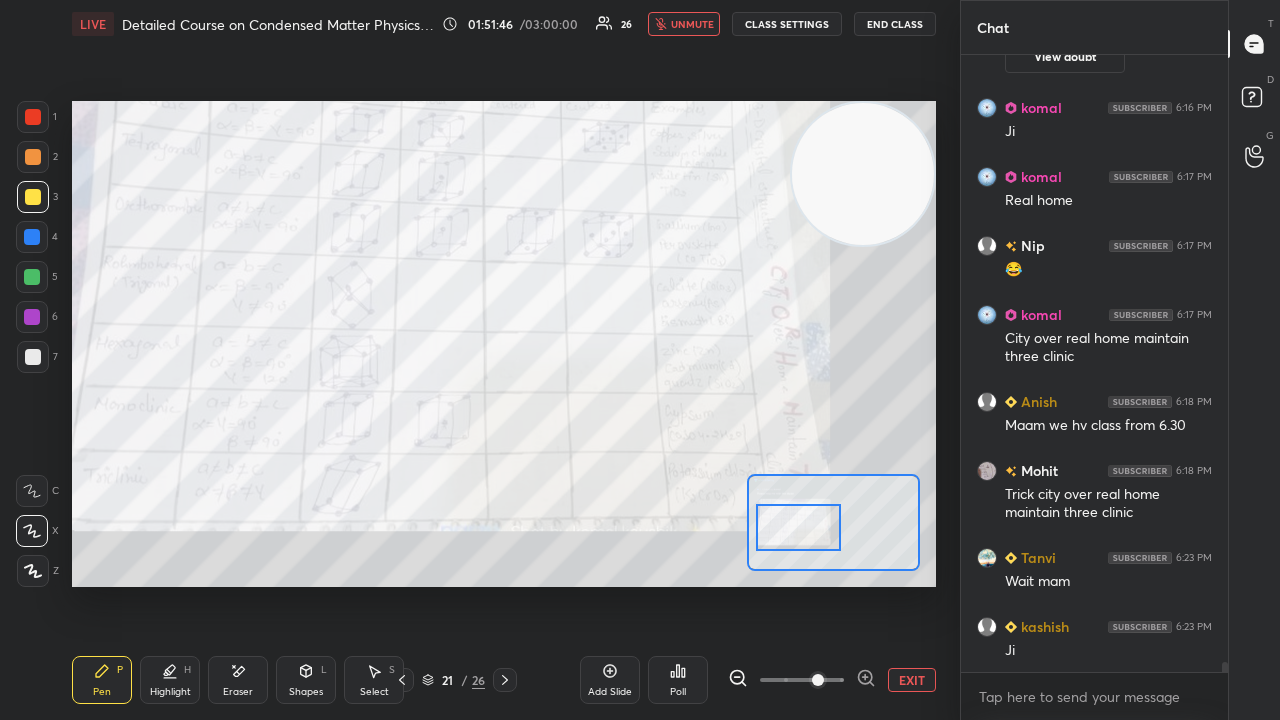 scroll, scrollTop: 38374, scrollLeft: 0, axis: vertical 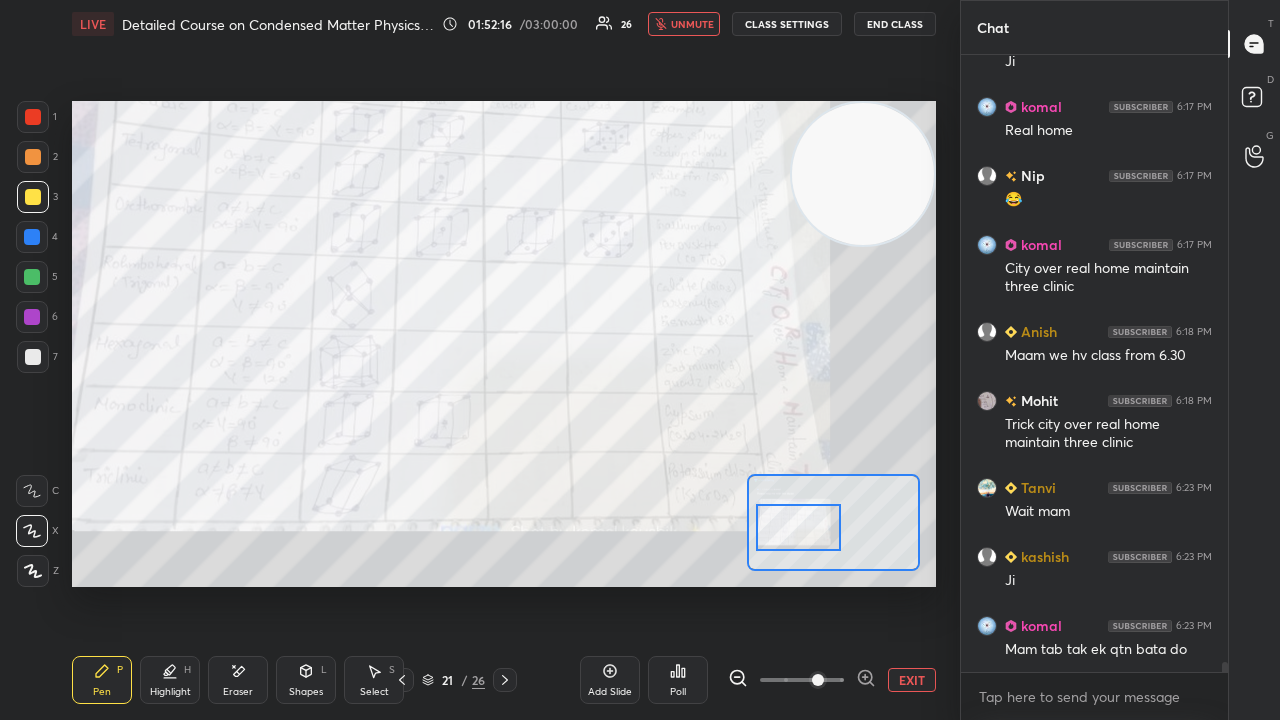 click on "unmute" at bounding box center (684, 24) 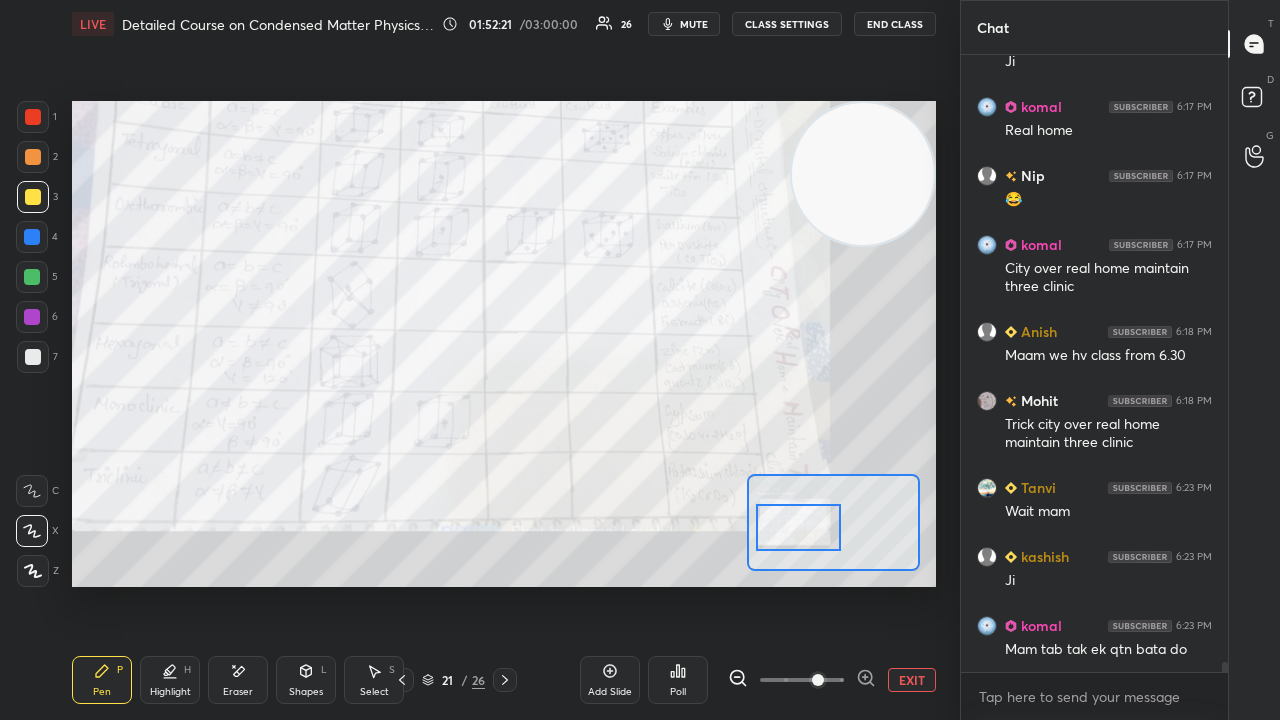 click on "mute" at bounding box center [694, 24] 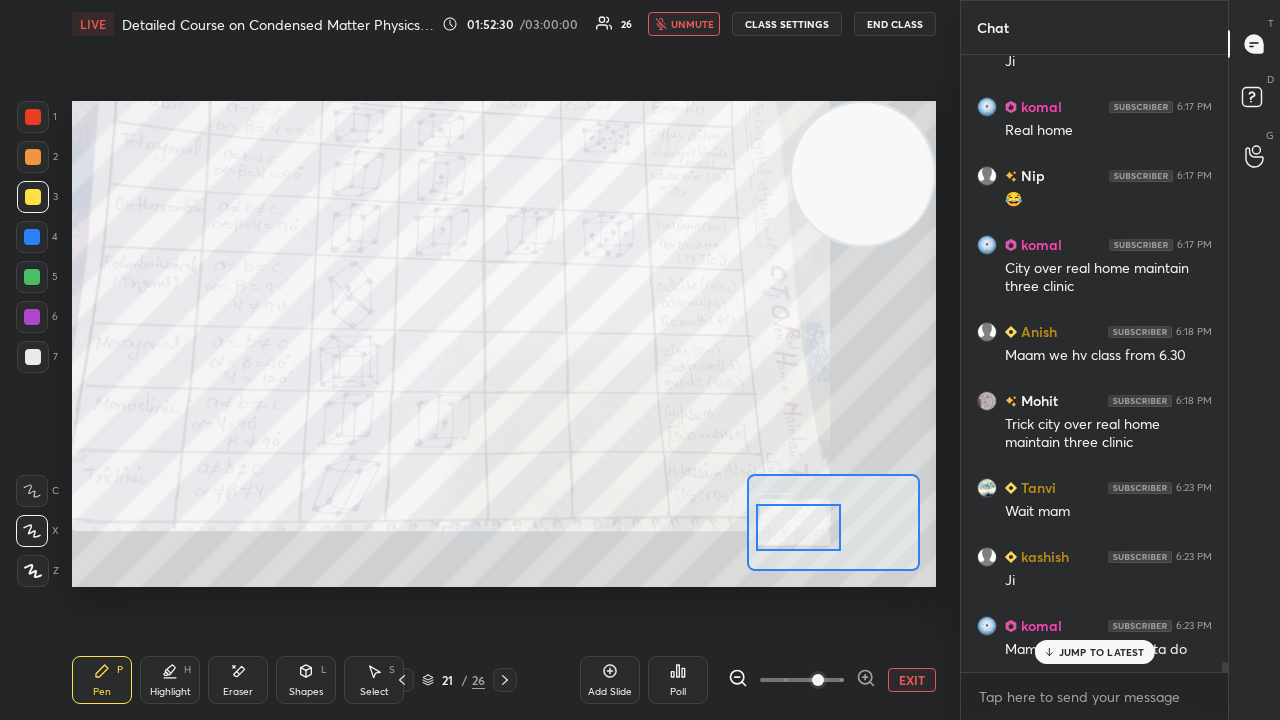 scroll, scrollTop: 38442, scrollLeft: 0, axis: vertical 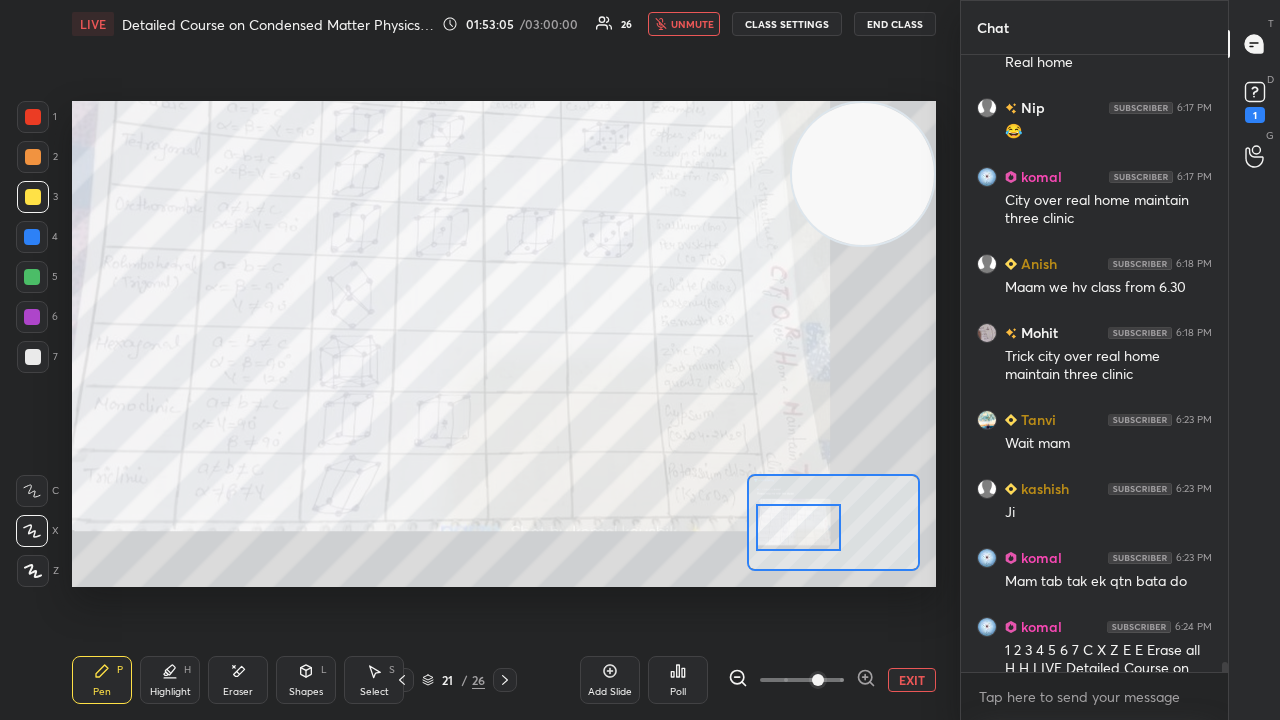 drag, startPoint x: 690, startPoint y: 22, endPoint x: 757, endPoint y: 12, distance: 67.74216 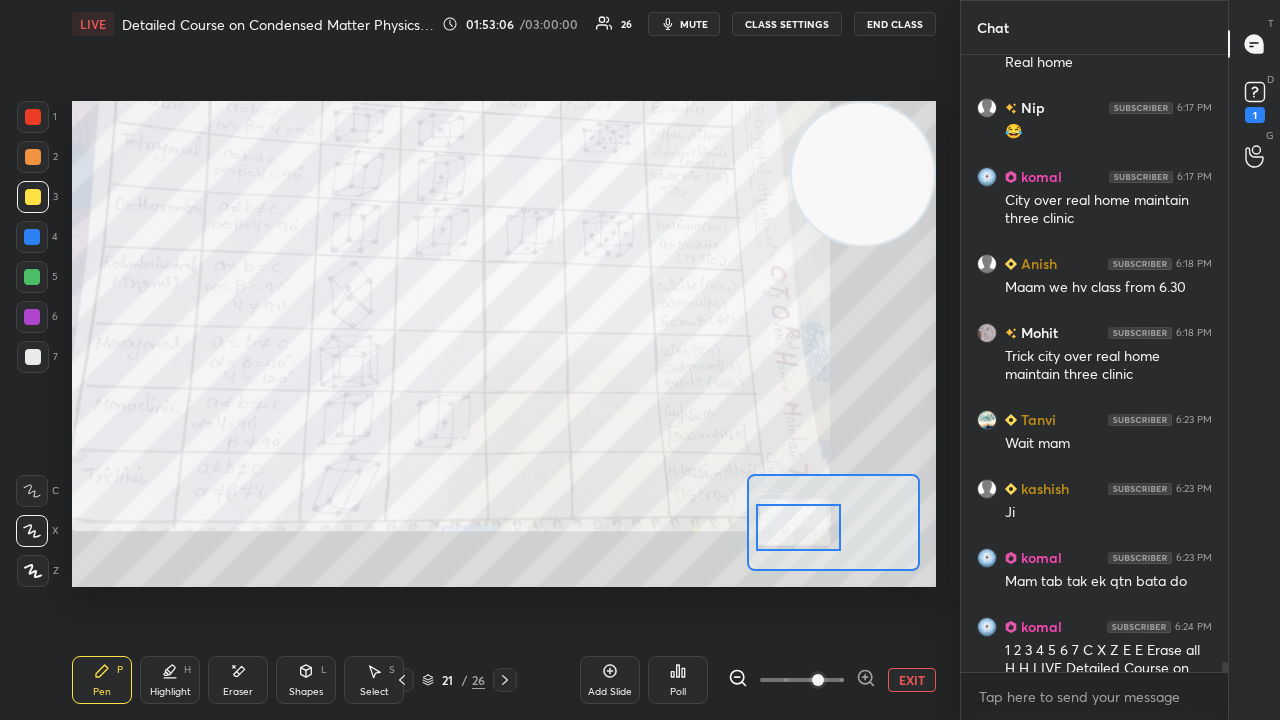 click on "1" at bounding box center (1255, 100) 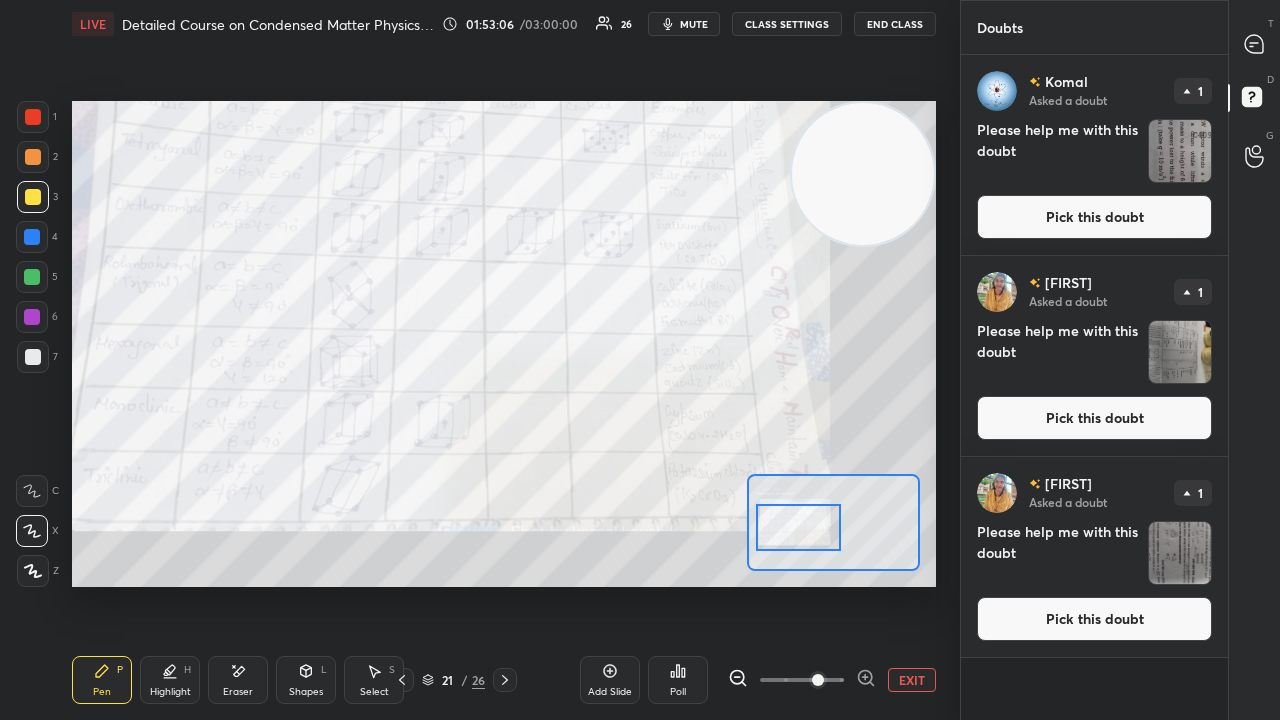 click on "Pick this doubt" at bounding box center [1094, 217] 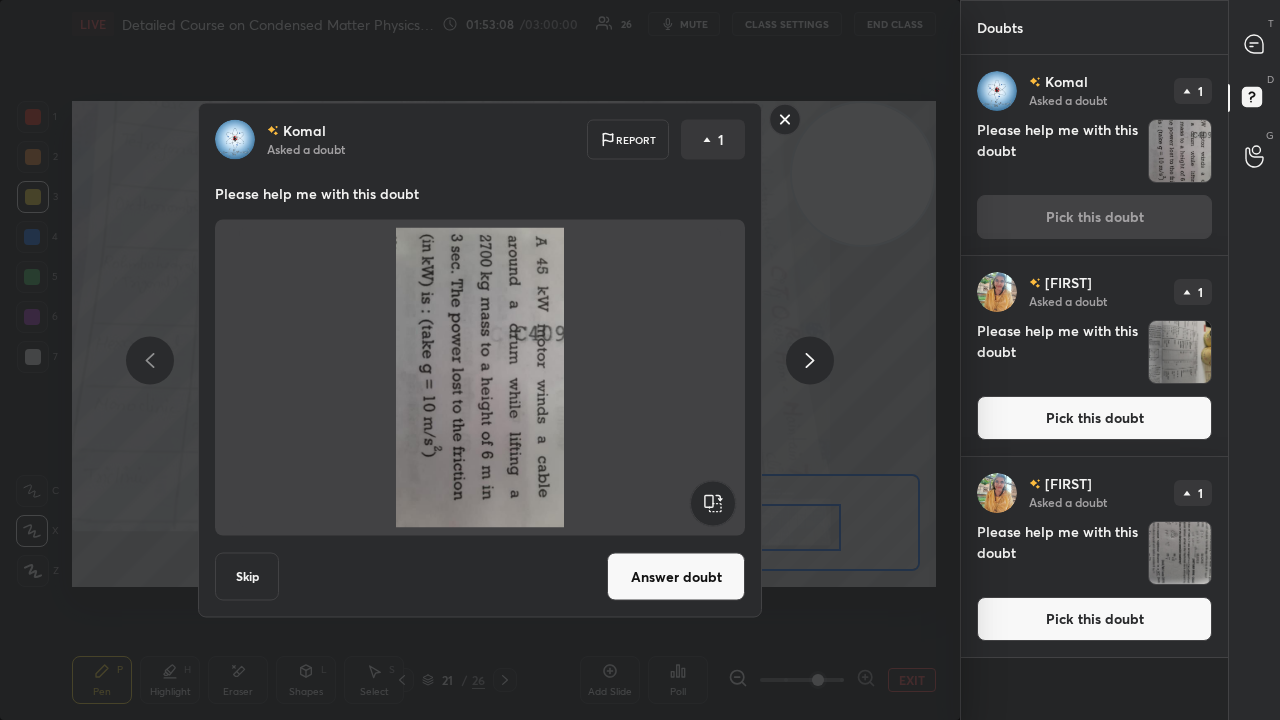 click 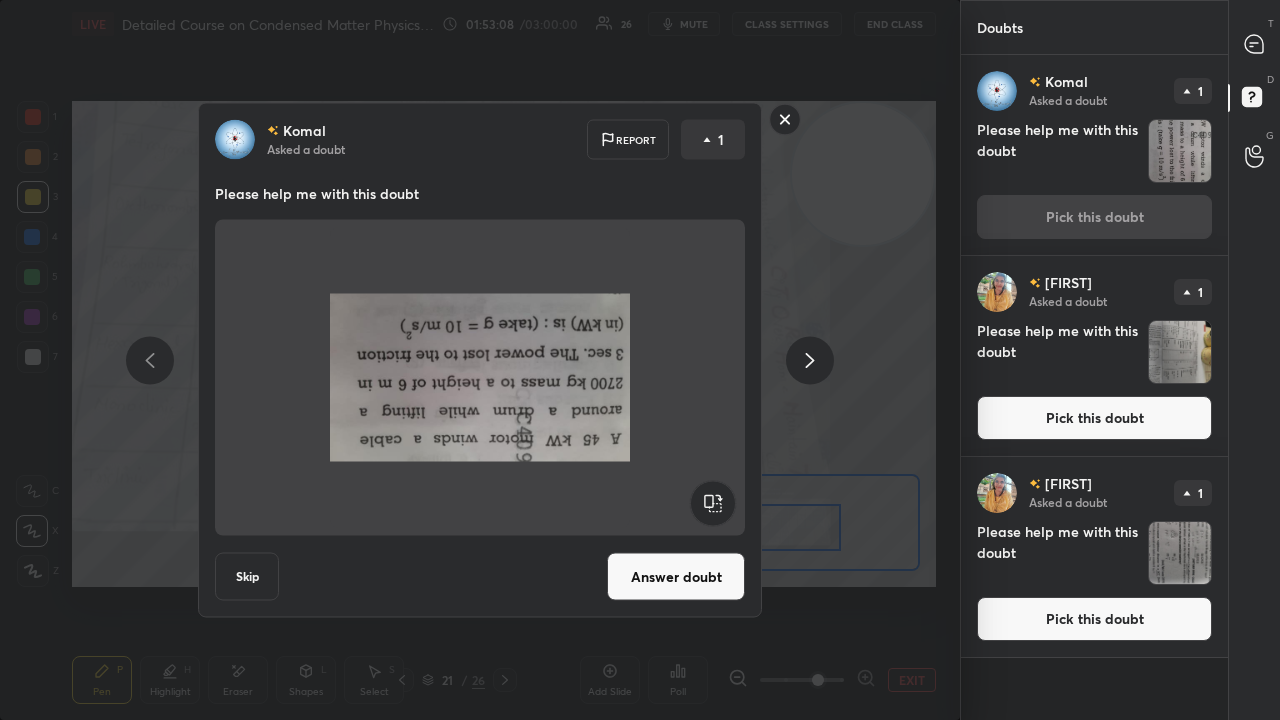 click 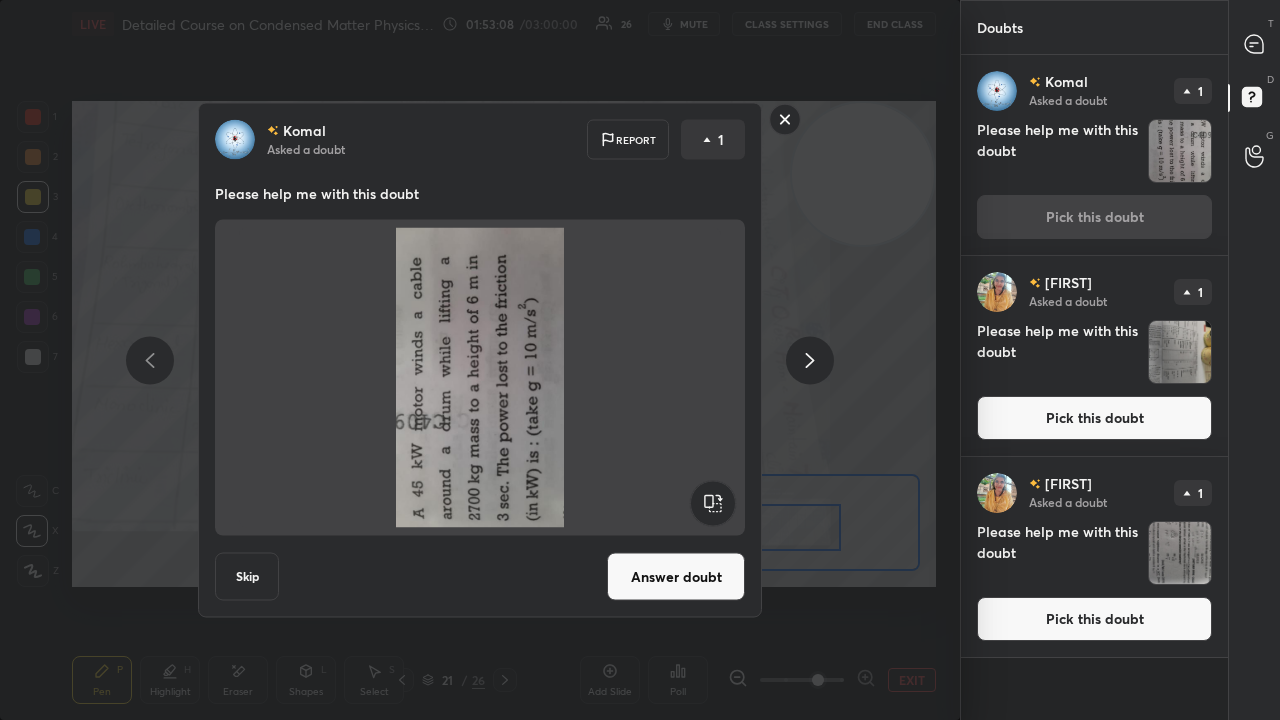 click 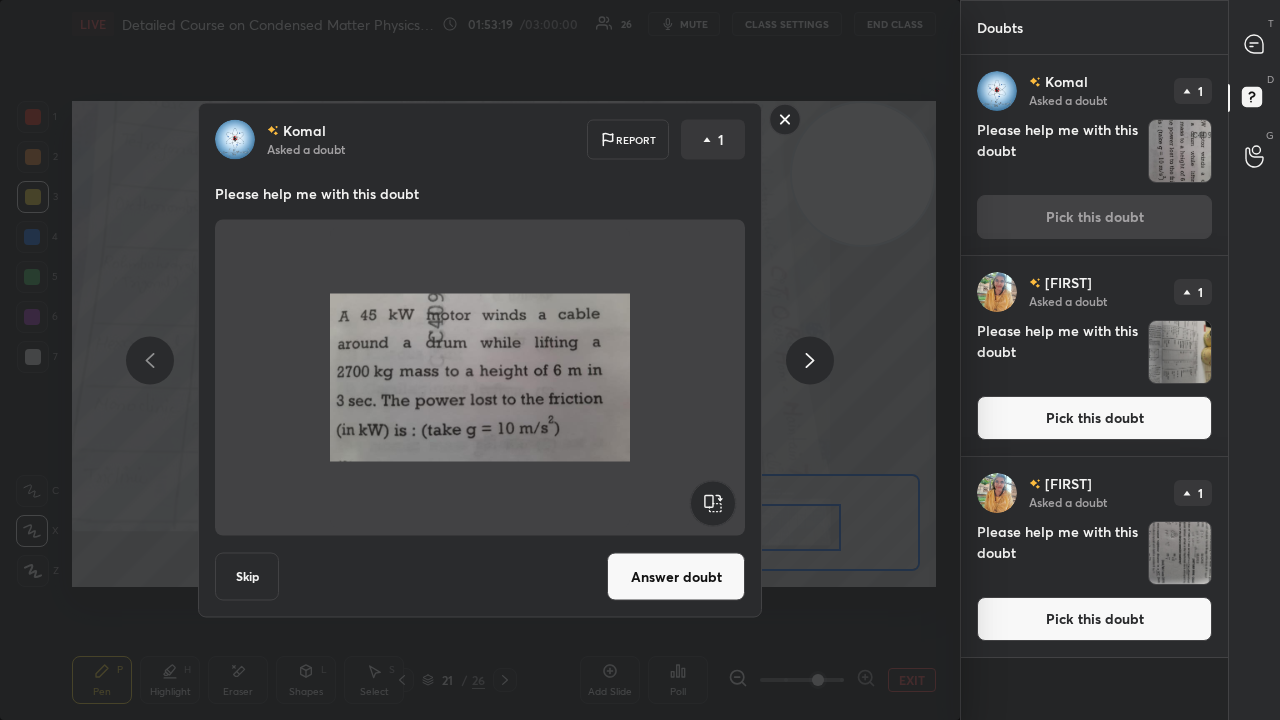 click 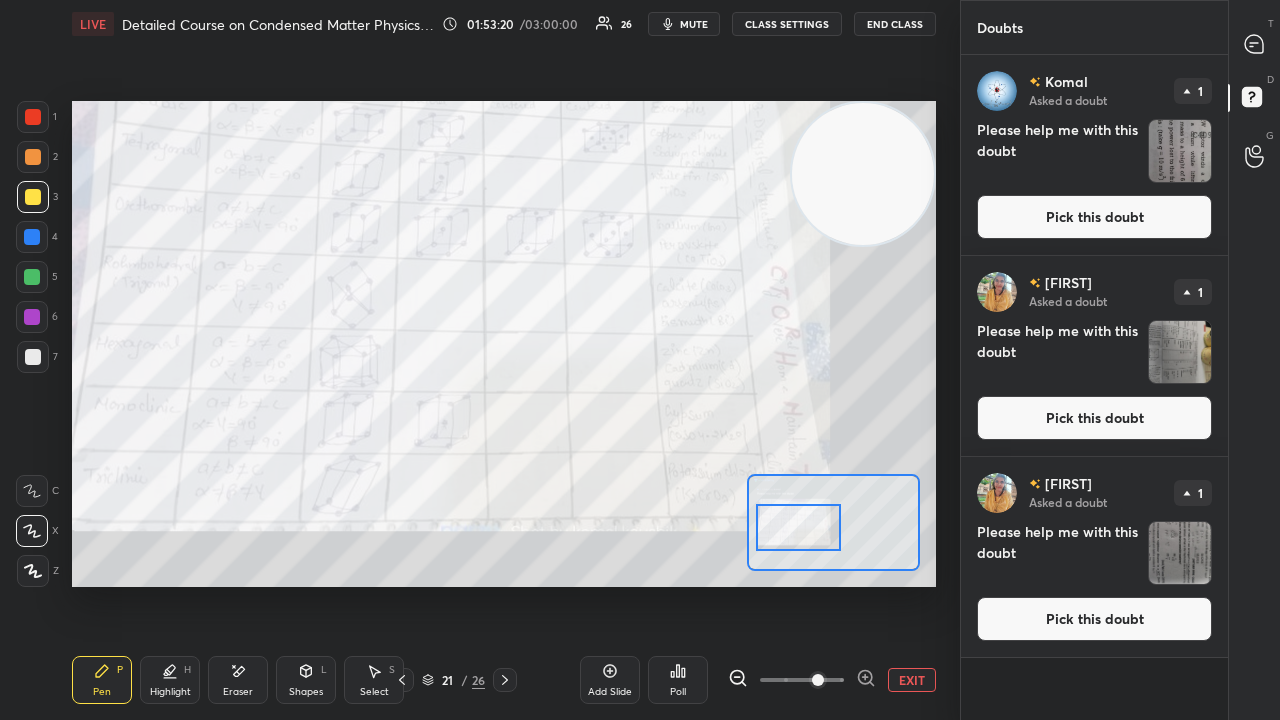click on "mute" at bounding box center [694, 24] 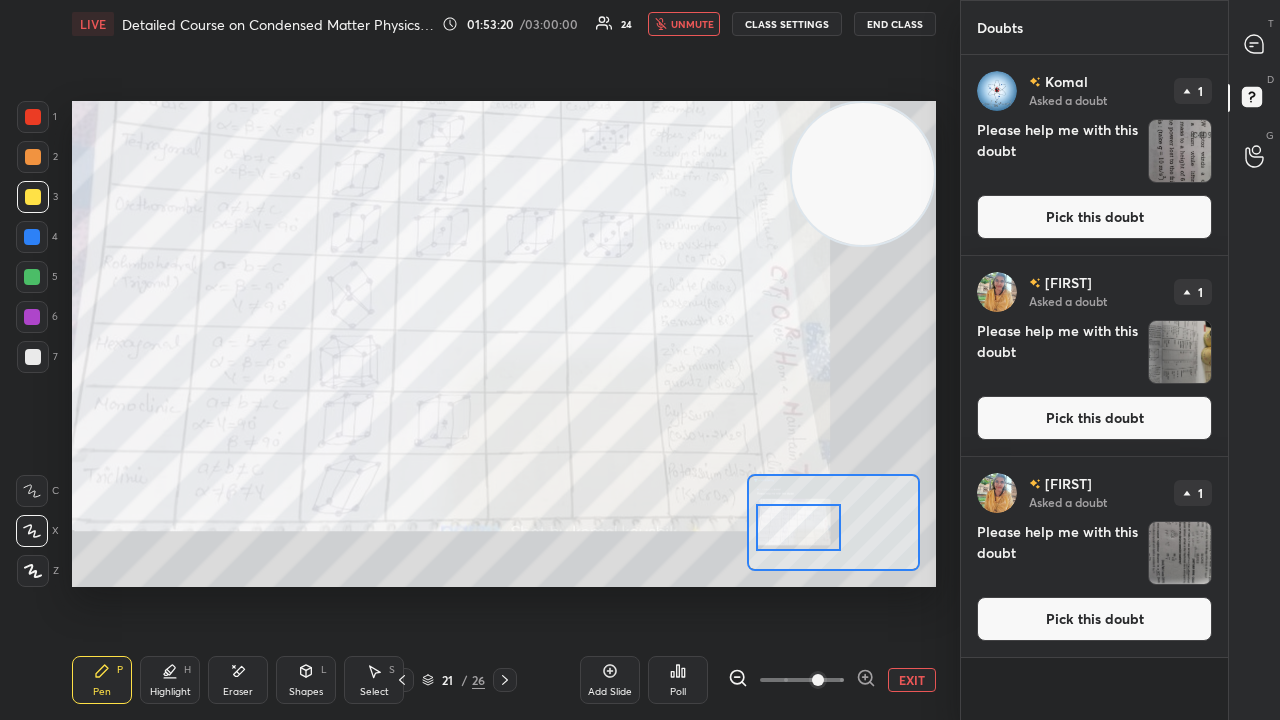 click on "unmute" at bounding box center (692, 24) 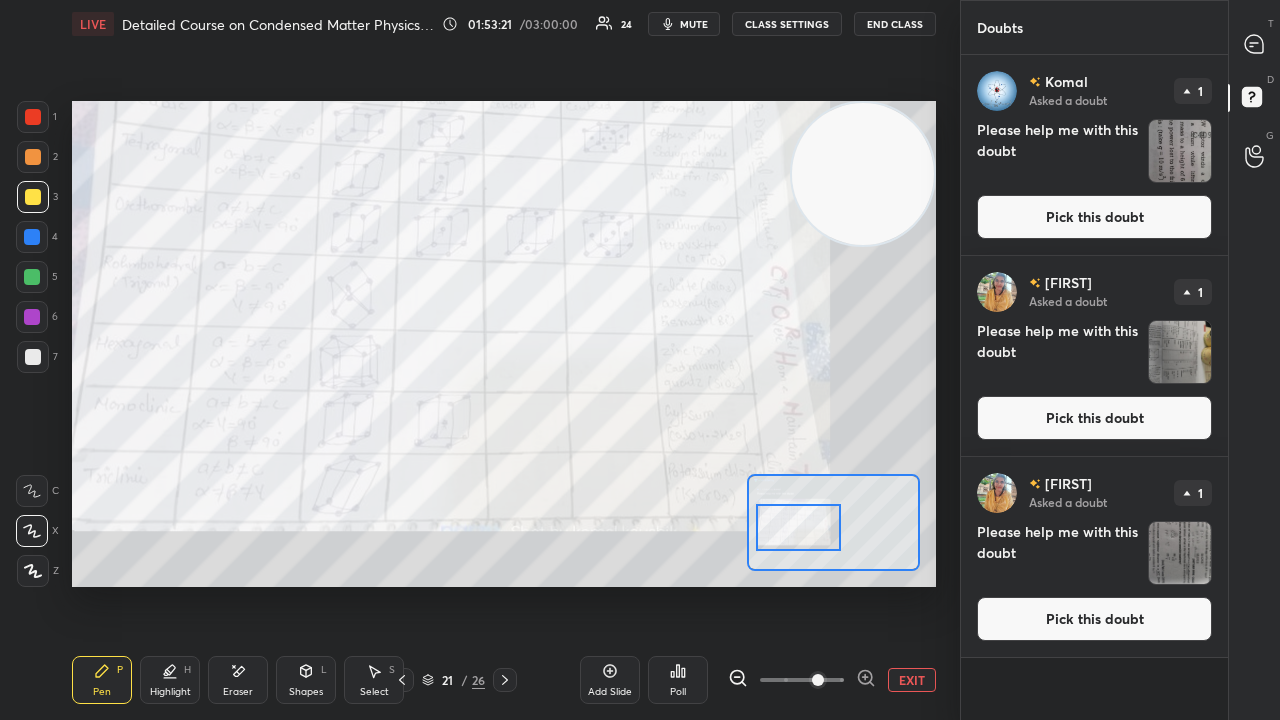 click at bounding box center [1255, 44] 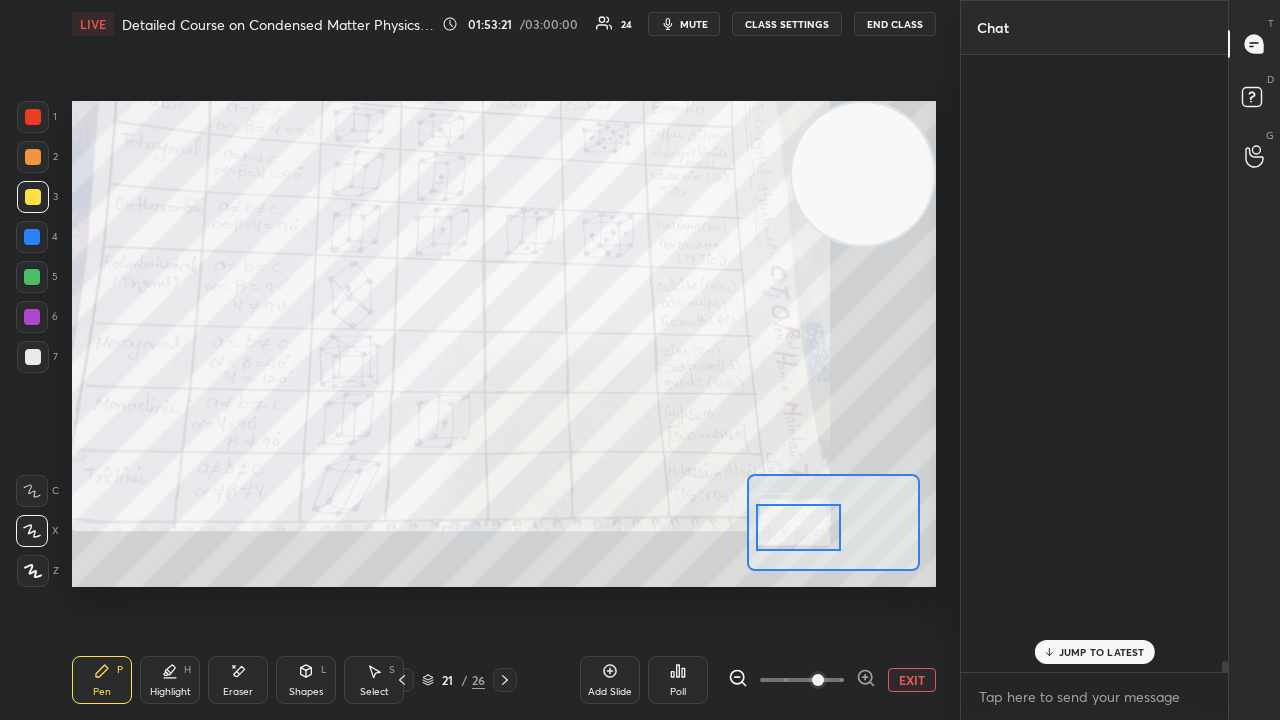 scroll, scrollTop: 38493, scrollLeft: 0, axis: vertical 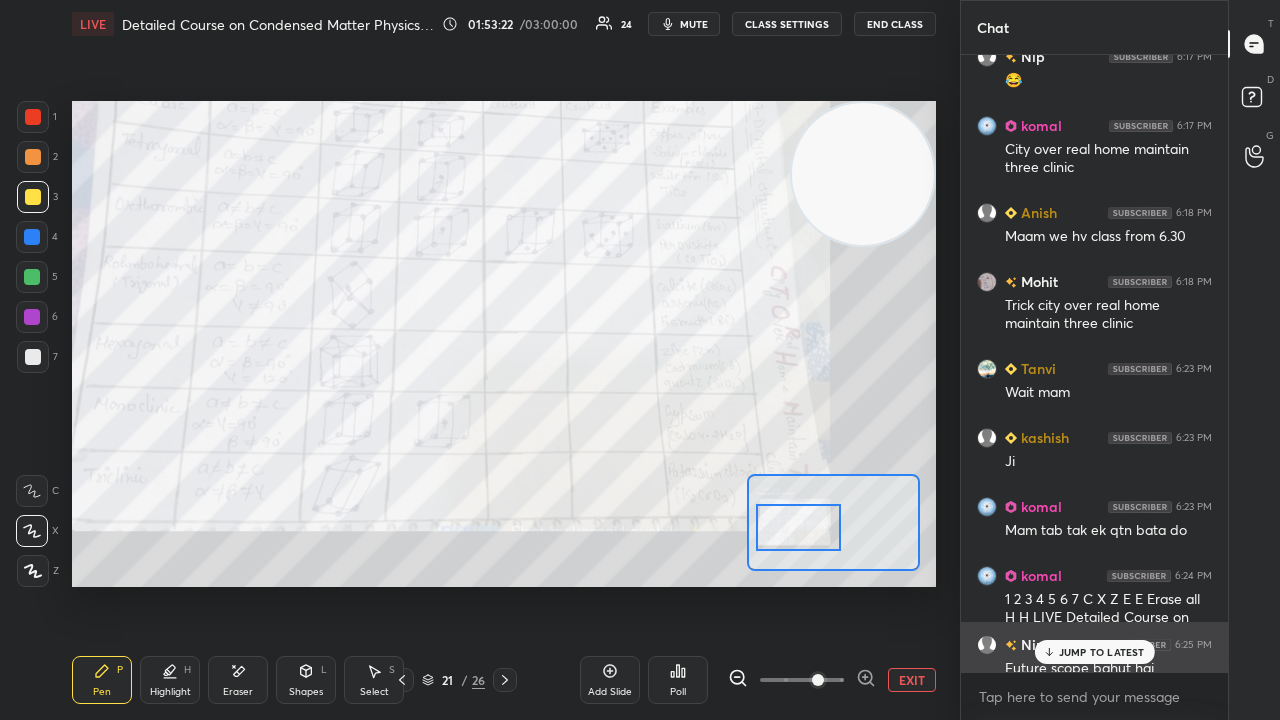 click on "JUMP TO LATEST" at bounding box center (1102, 652) 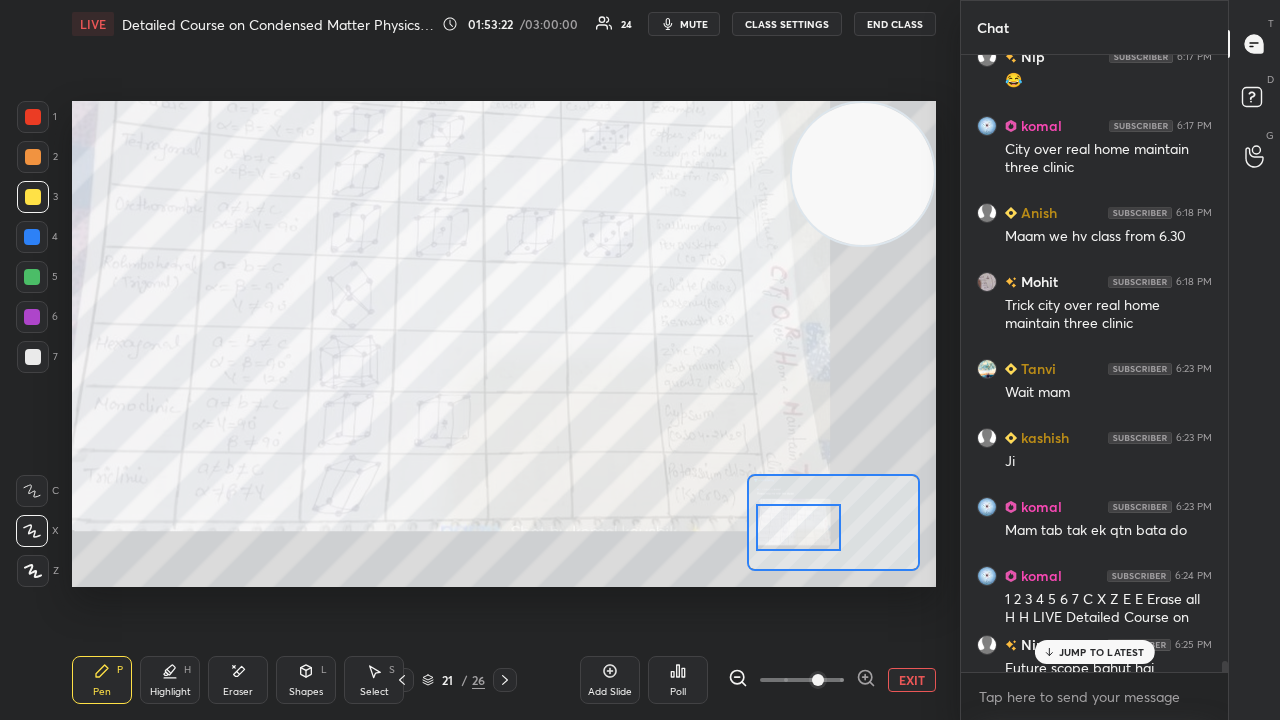 scroll, scrollTop: 38548, scrollLeft: 0, axis: vertical 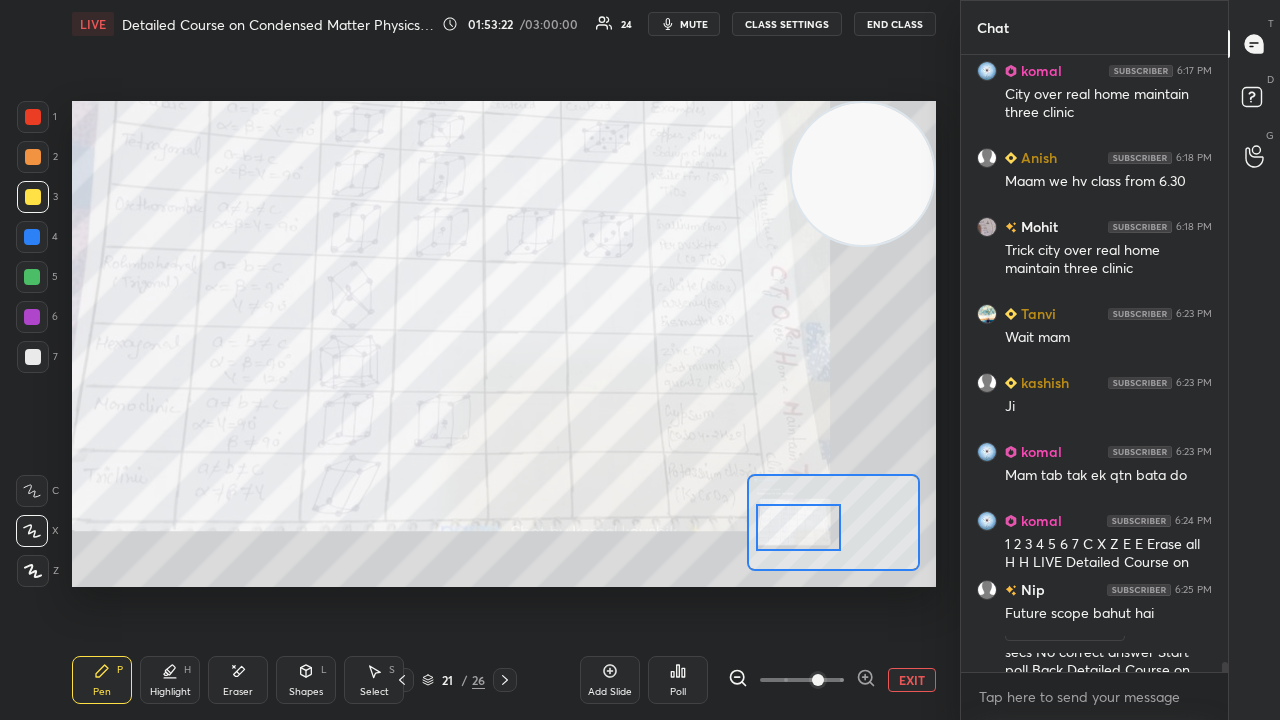 click on "x" at bounding box center [1094, 696] 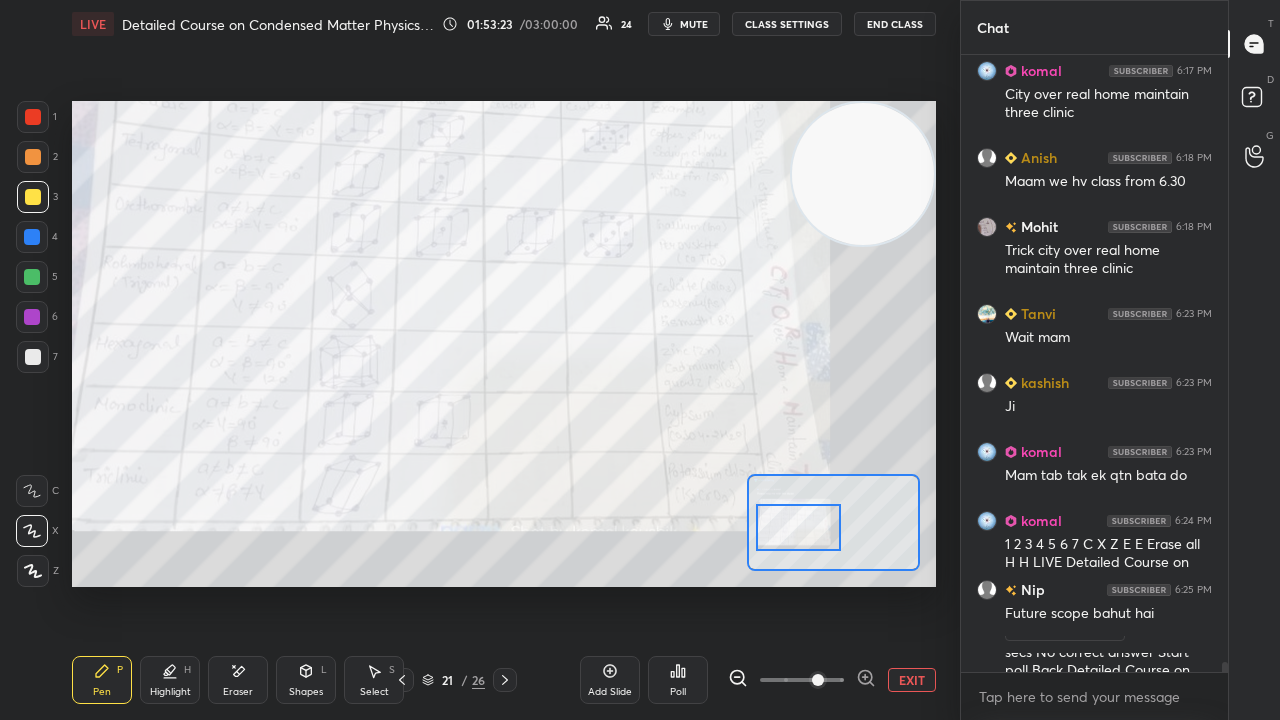 click on "mute" at bounding box center [694, 24] 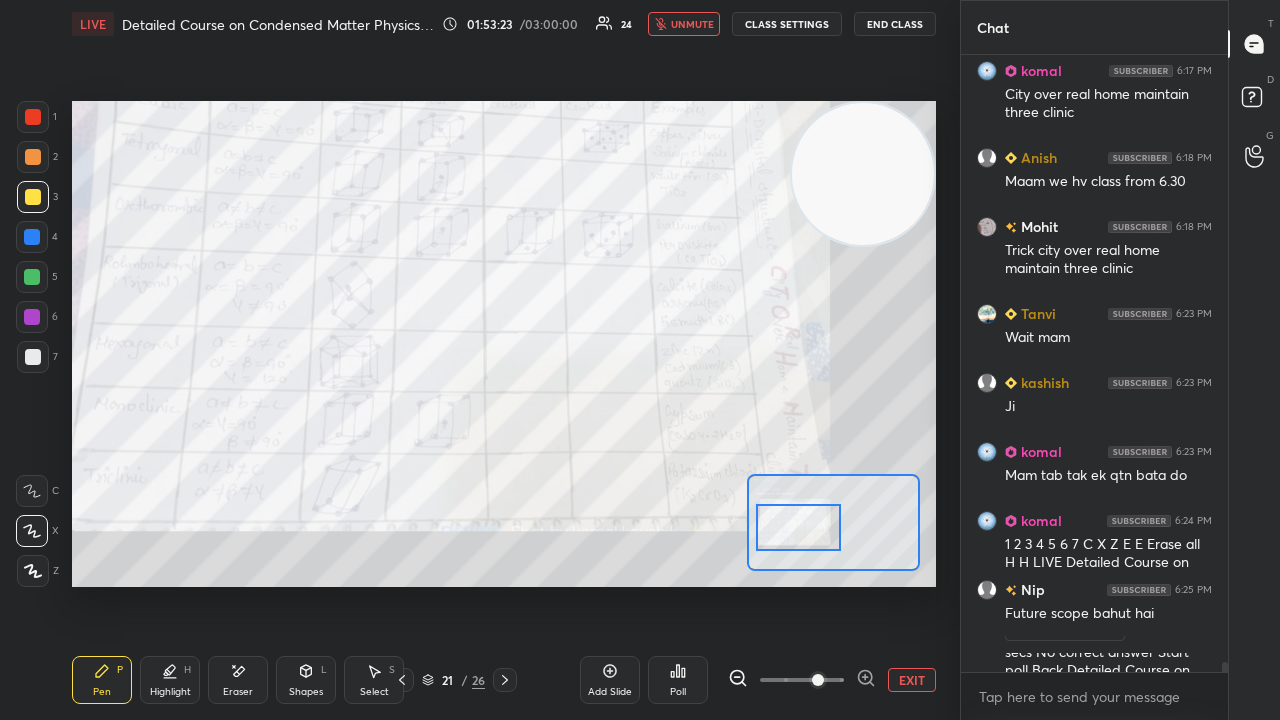 click on "unmute" at bounding box center [692, 24] 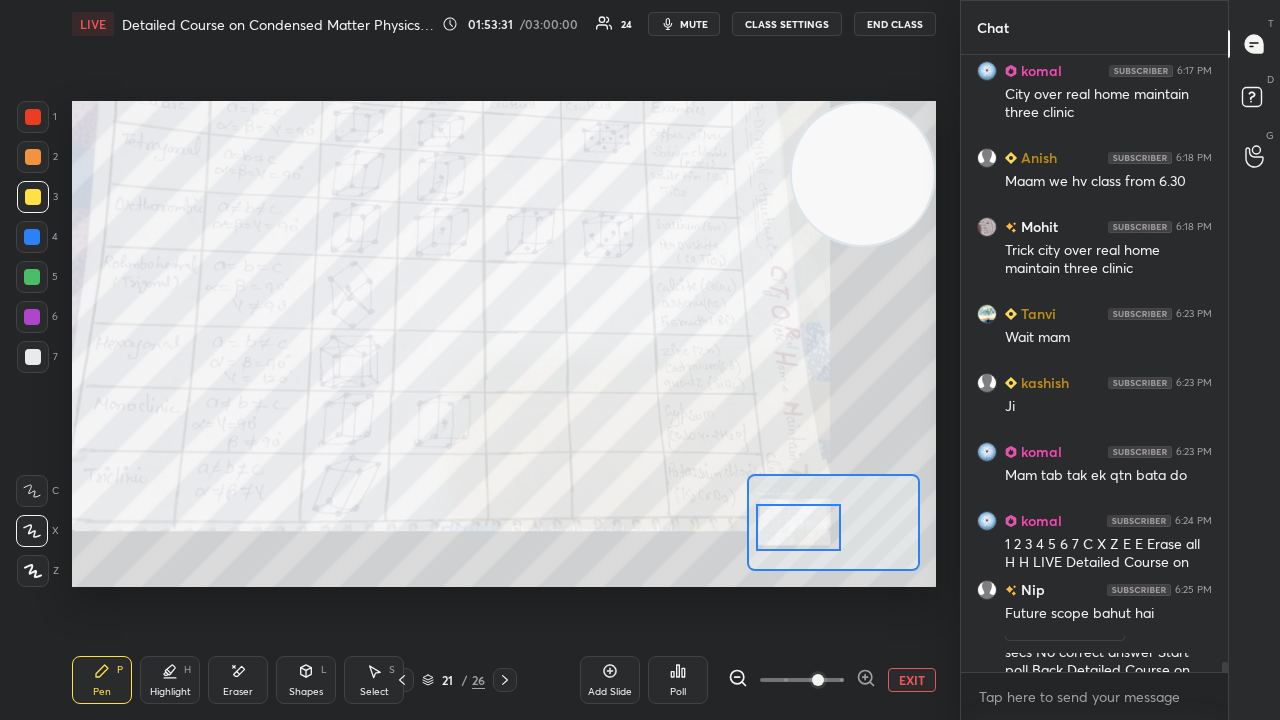 scroll, scrollTop: 38616, scrollLeft: 0, axis: vertical 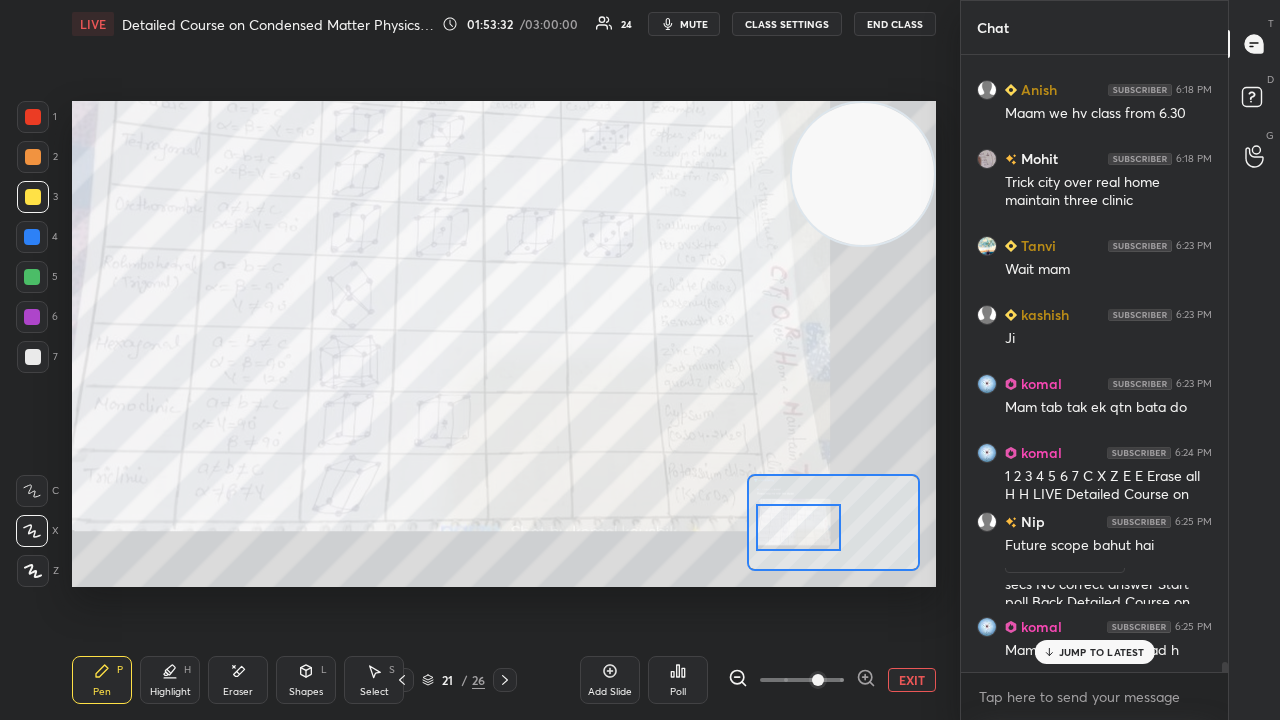 click on "mute" at bounding box center [684, 24] 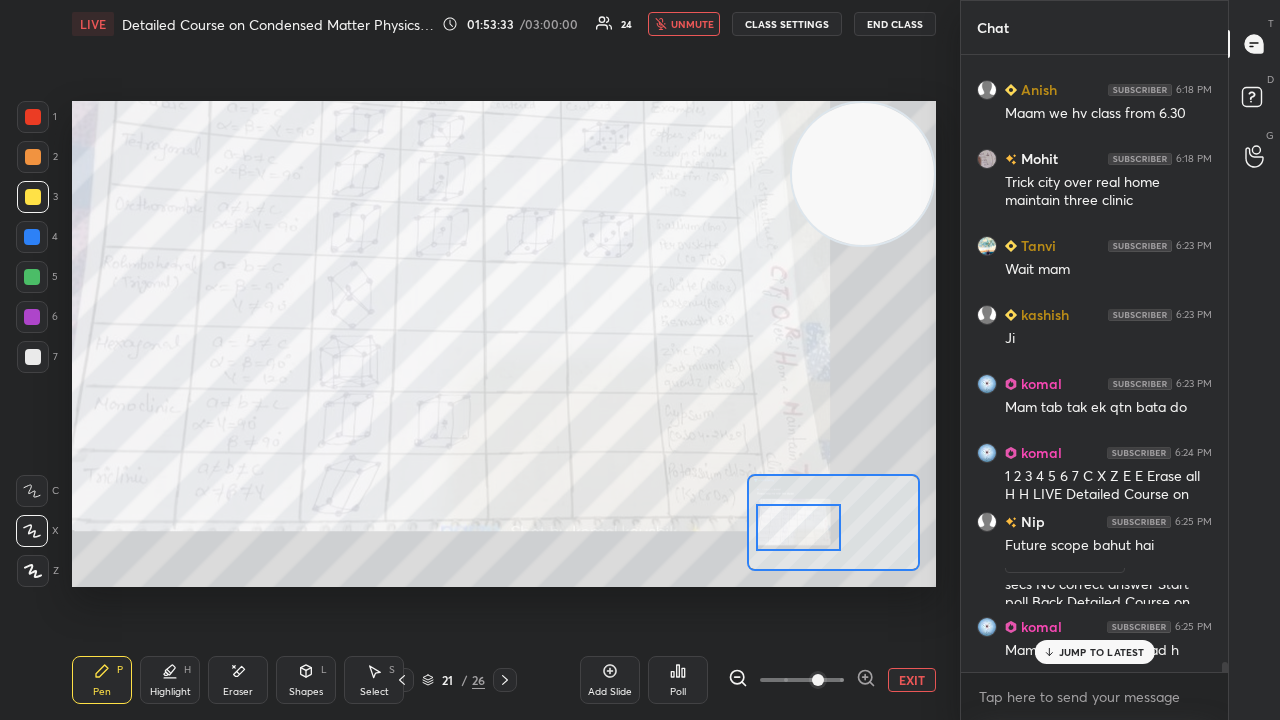 click on "unmute" at bounding box center (692, 24) 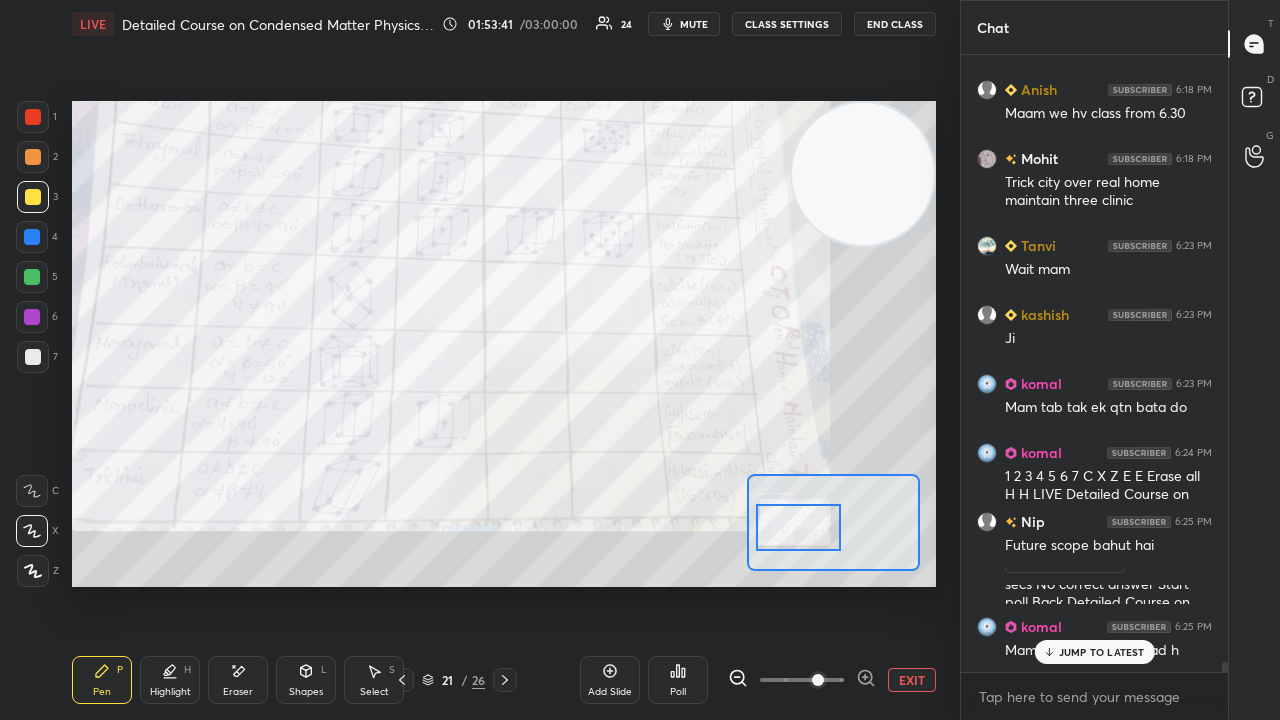 click on "JUMP TO LATEST" at bounding box center [1094, 652] 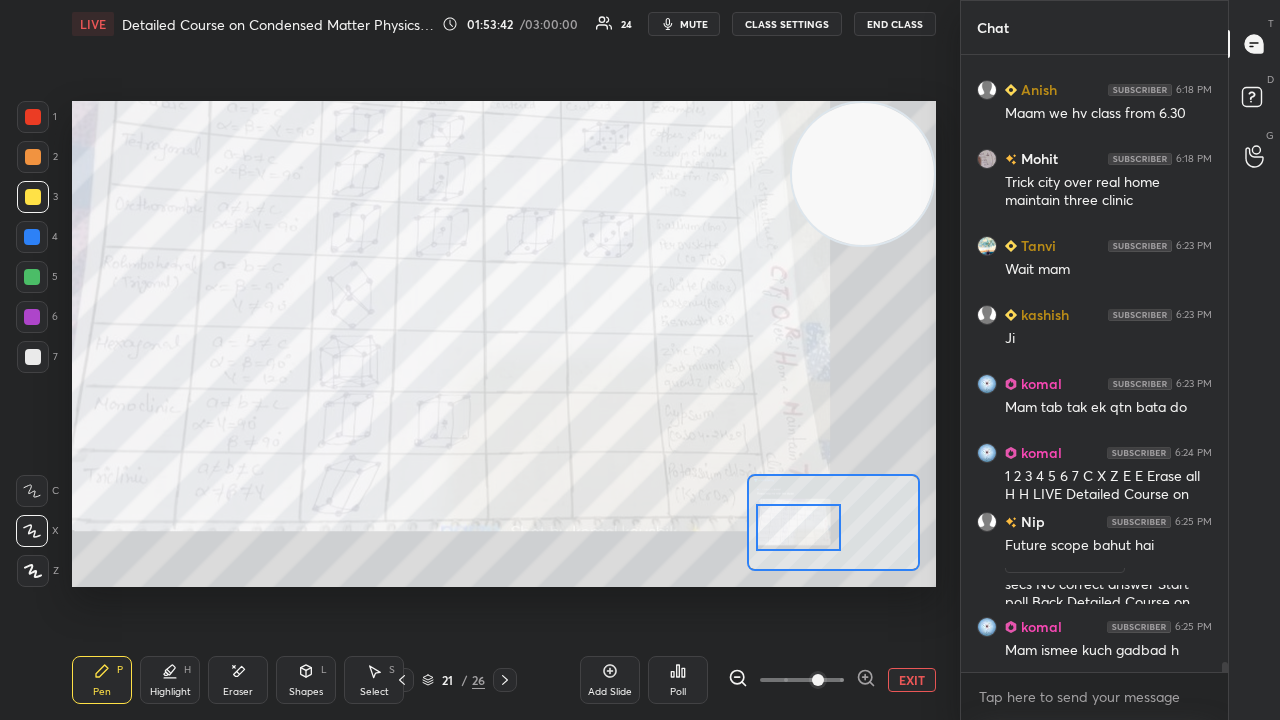click on "mute" at bounding box center (694, 24) 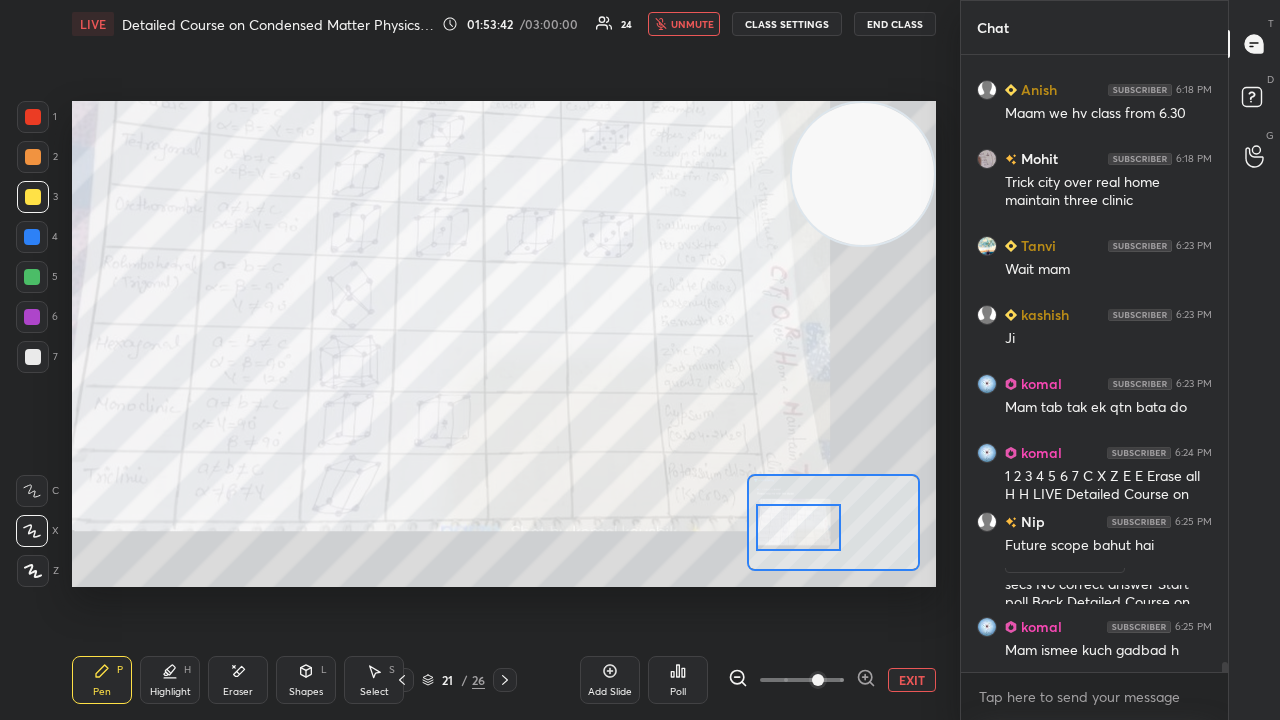 drag, startPoint x: 685, startPoint y: 17, endPoint x: 752, endPoint y: 21, distance: 67.11929 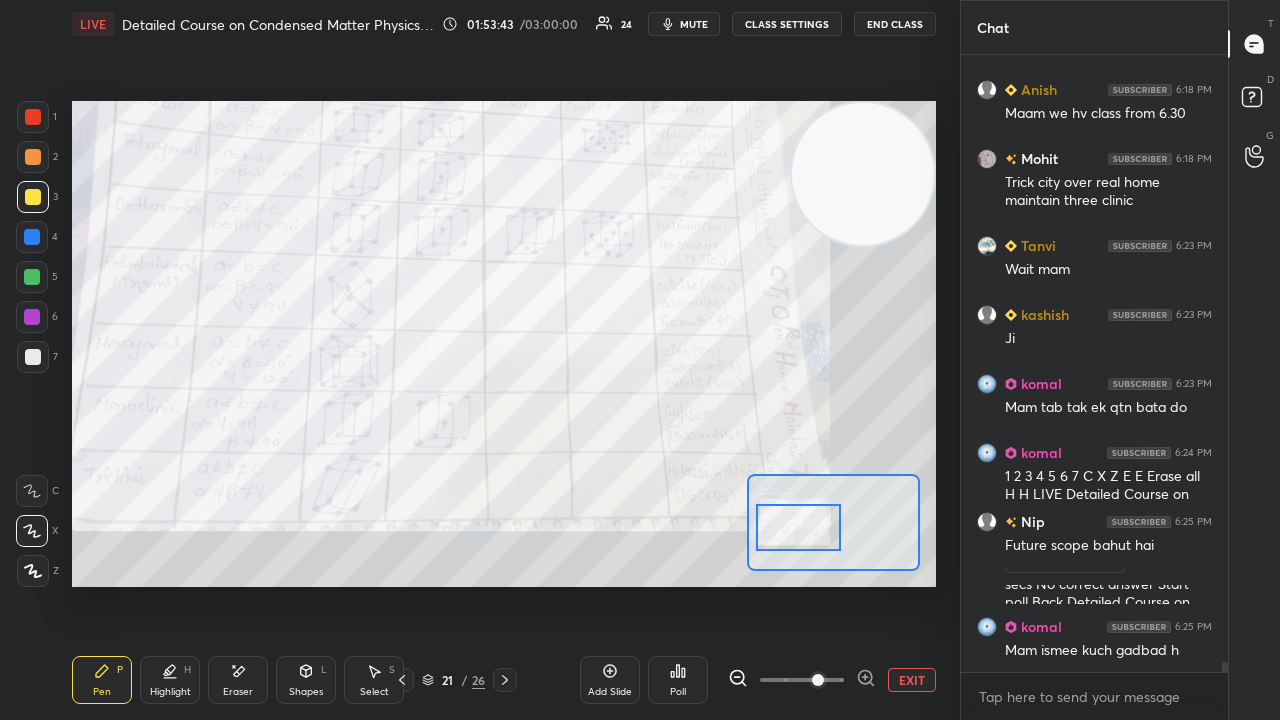click on "D Doubts (D)" at bounding box center (1254, 100) 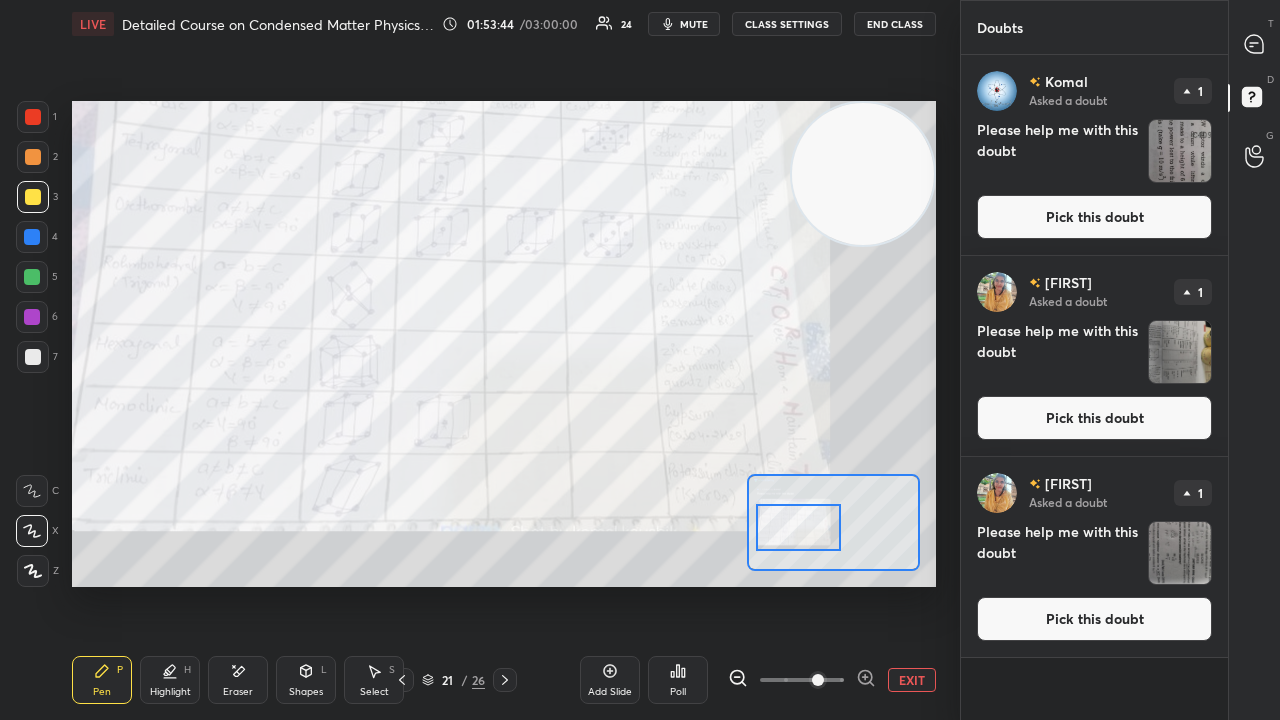 click on "Pick this doubt" at bounding box center [1094, 217] 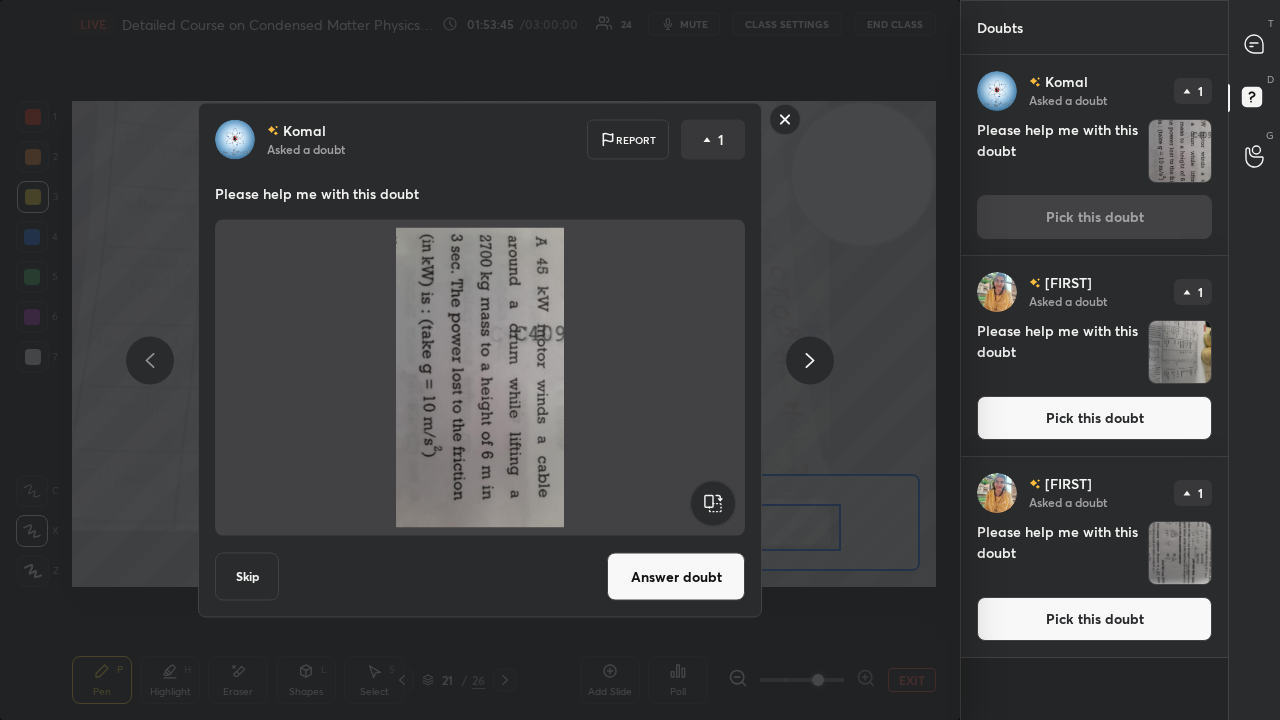click 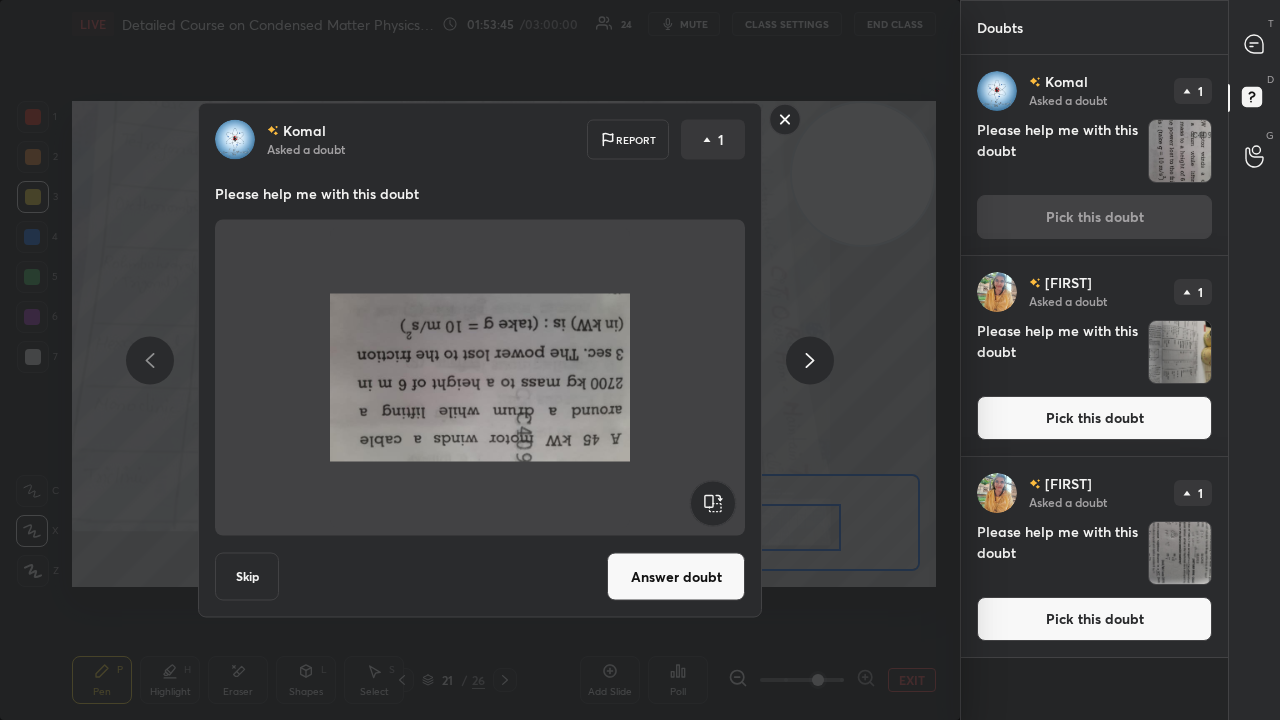 click 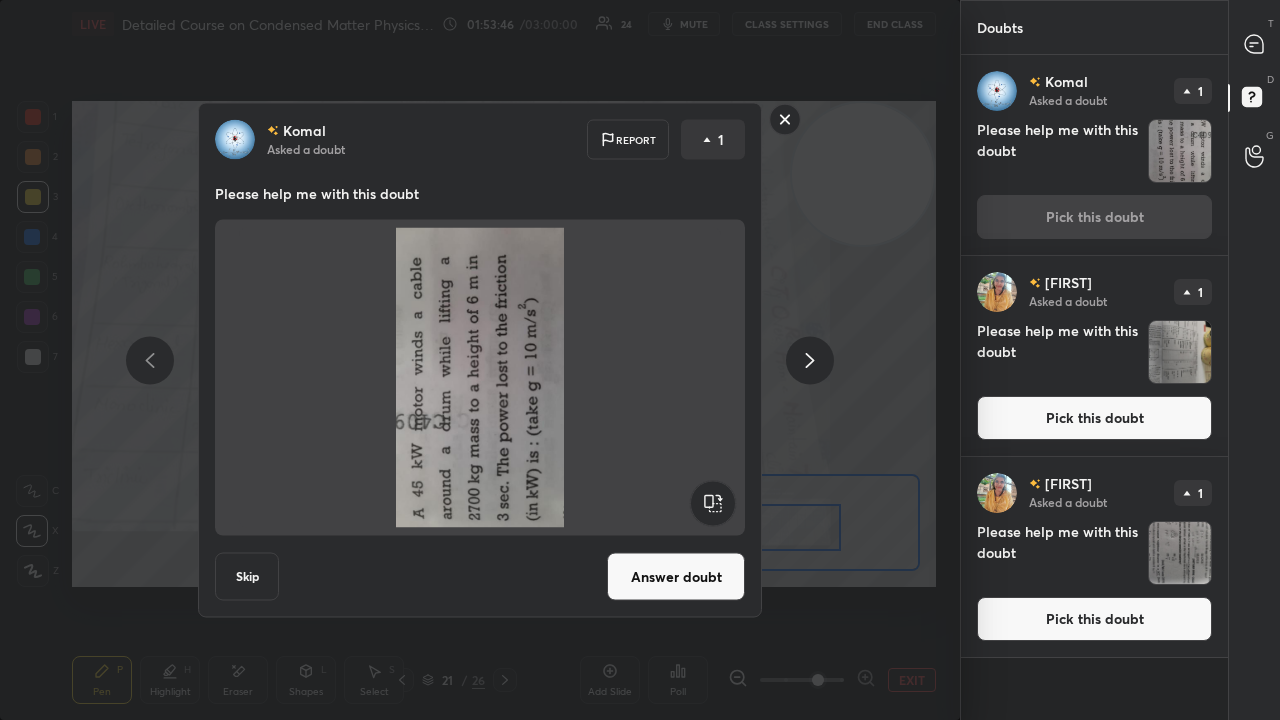 click 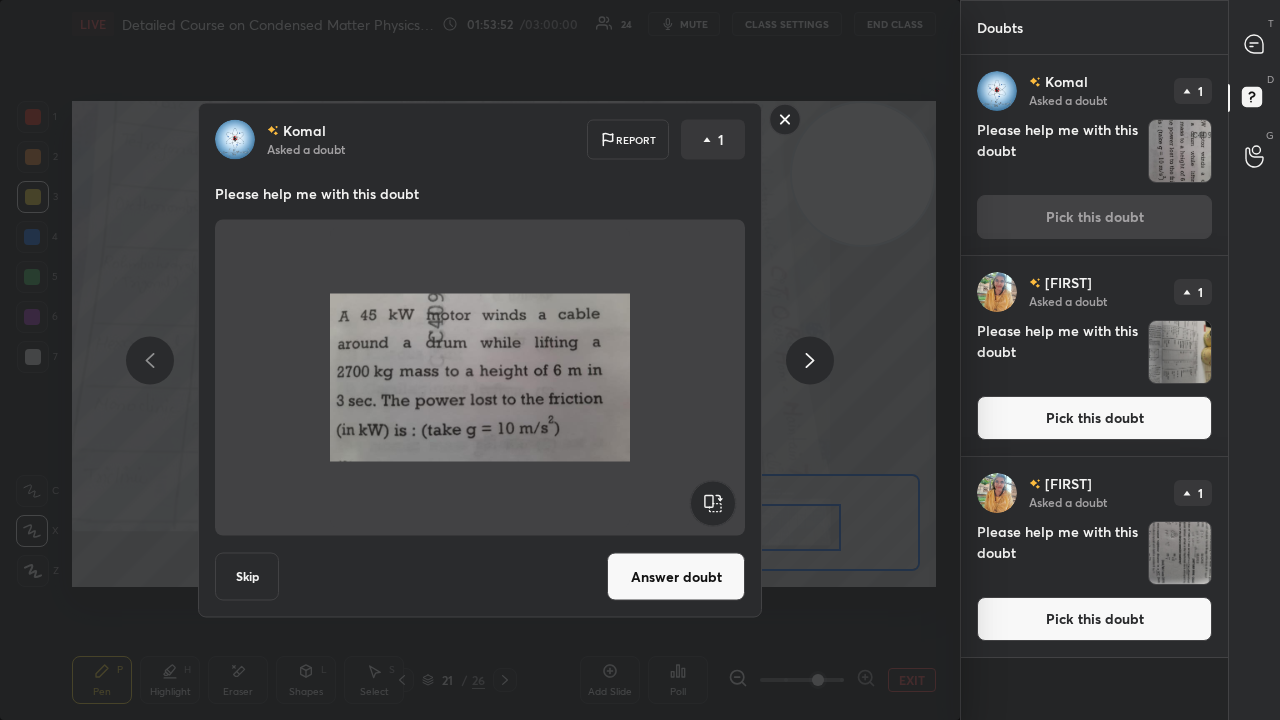click 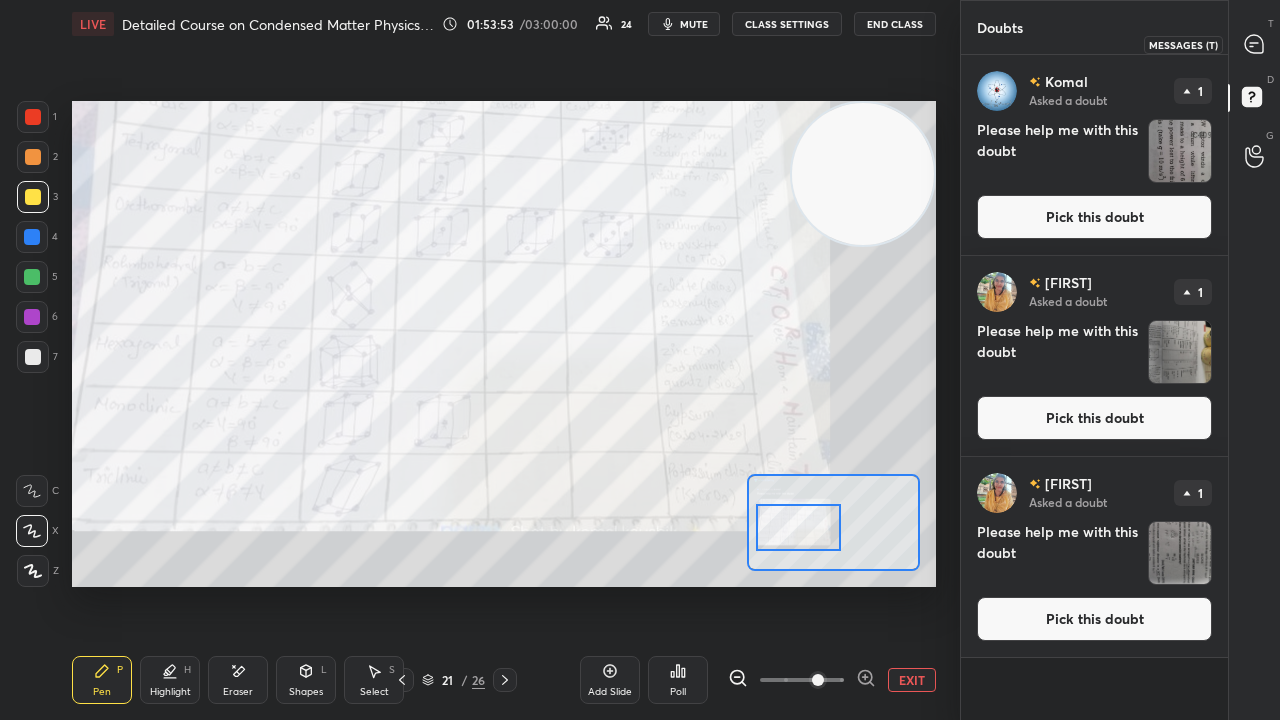 click at bounding box center [1255, 44] 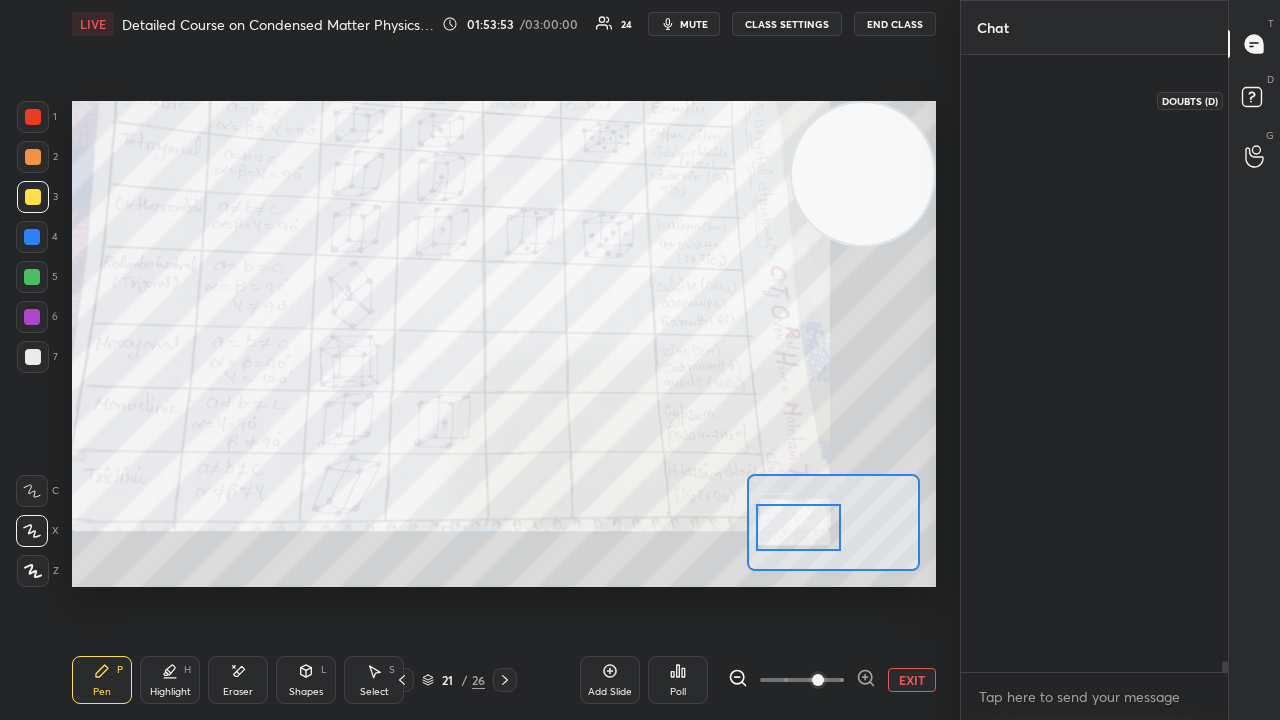 scroll, scrollTop: 38598, scrollLeft: 0, axis: vertical 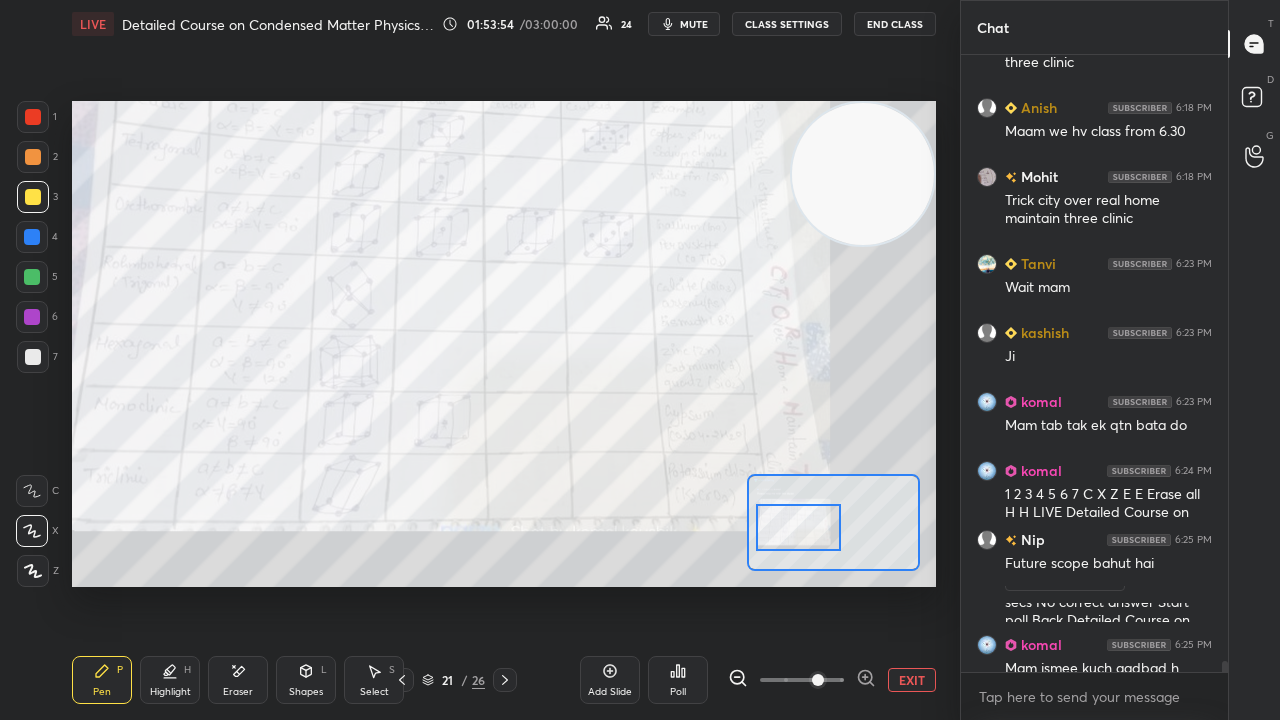 click on "mute" at bounding box center [694, 24] 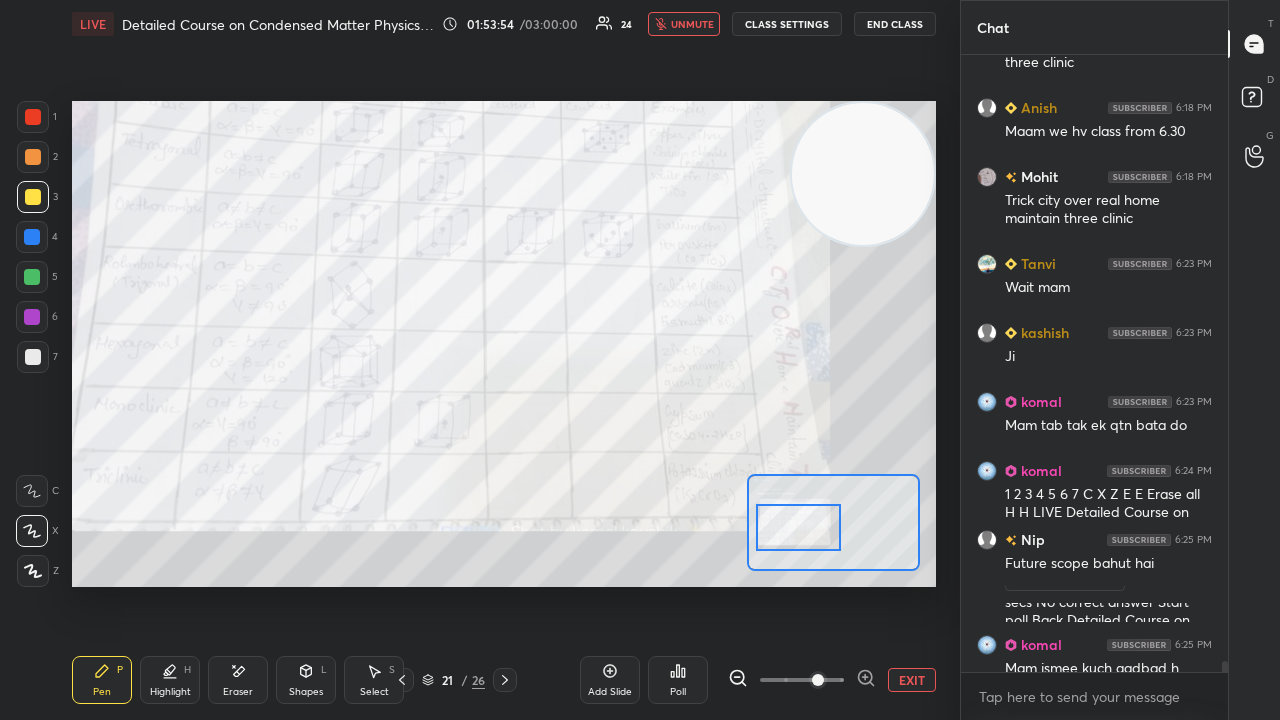 click on "unmute" at bounding box center (692, 24) 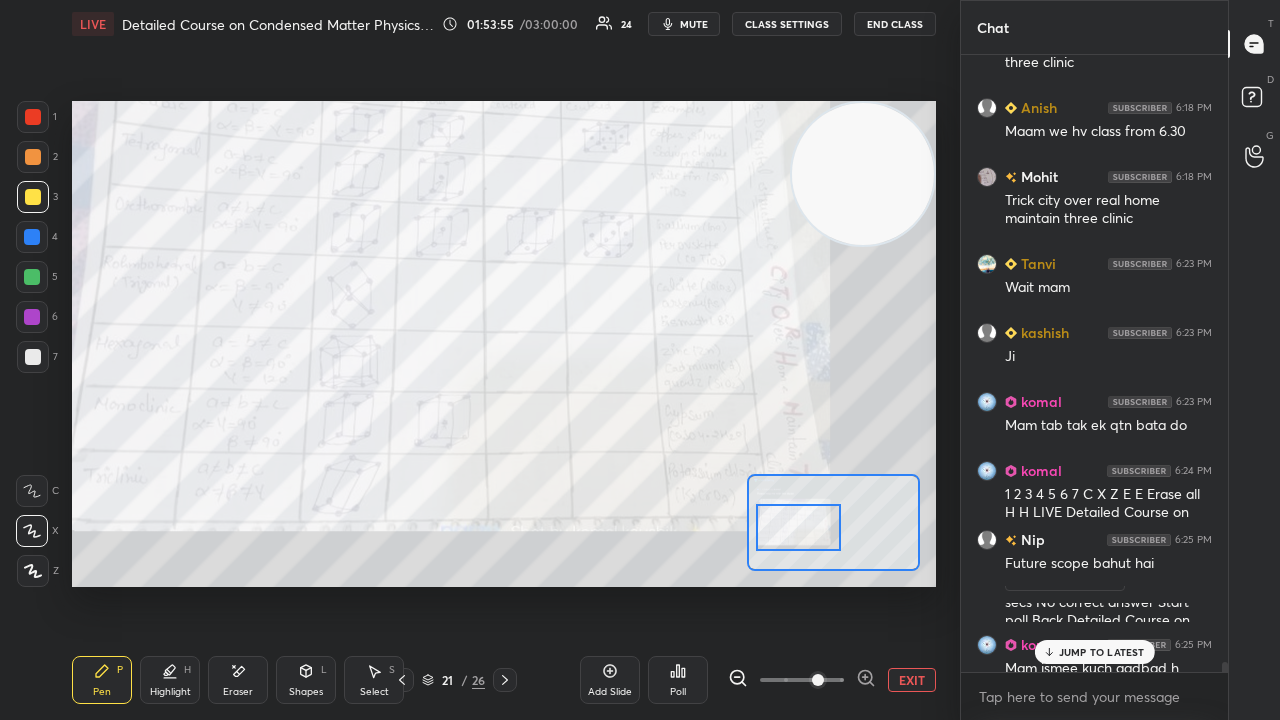 scroll, scrollTop: 38656, scrollLeft: 0, axis: vertical 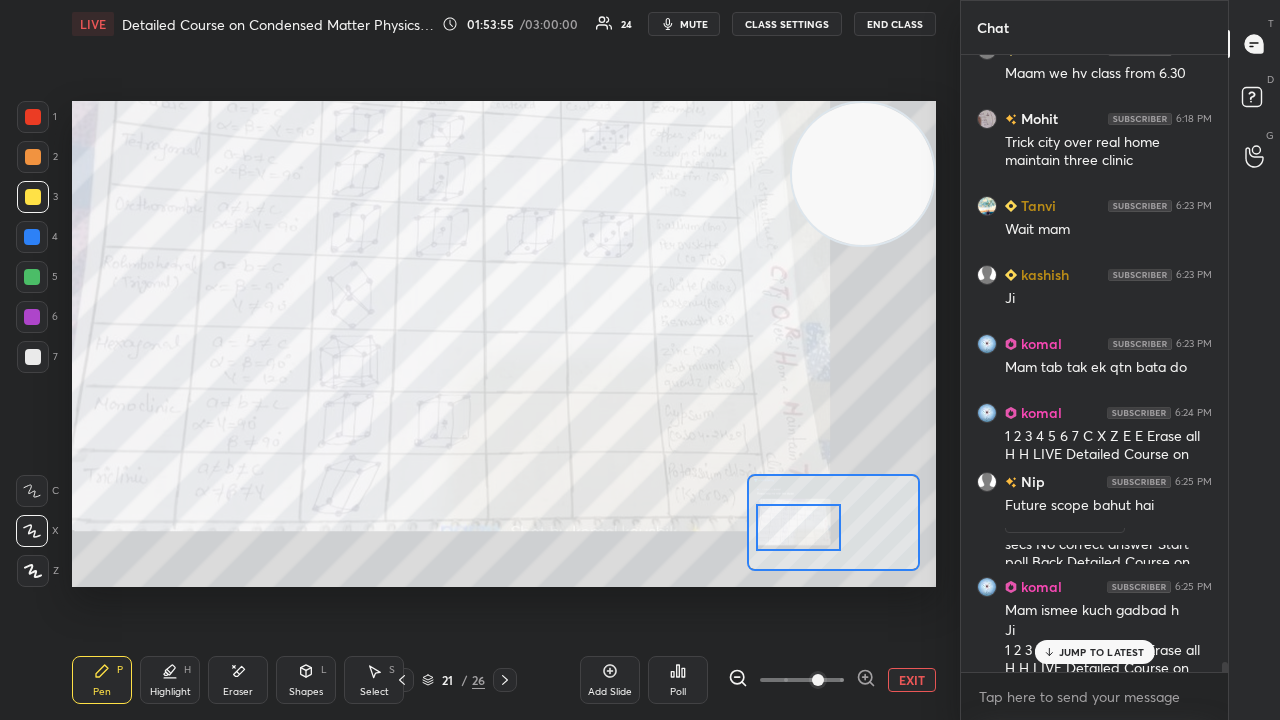 drag, startPoint x: 1226, startPoint y: 664, endPoint x: 1216, endPoint y: 698, distance: 35.44009 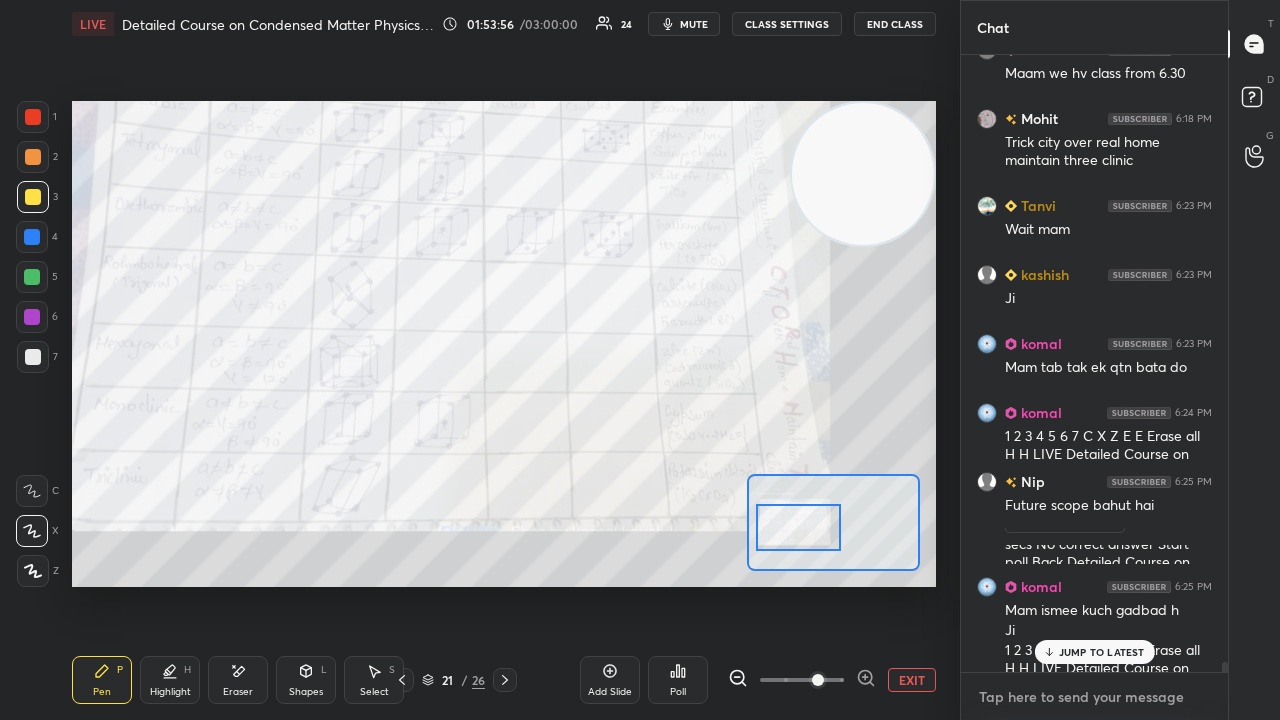 drag, startPoint x: 1210, startPoint y: 709, endPoint x: 1166, endPoint y: 719, distance: 45.122055 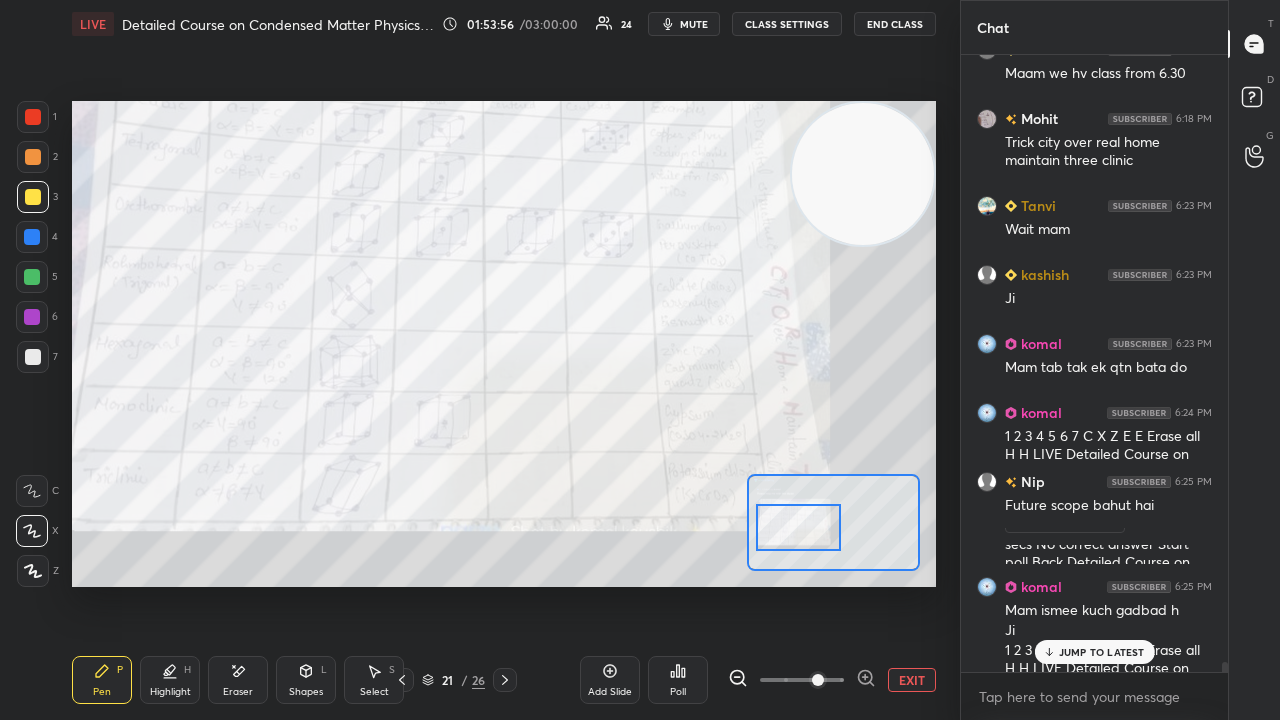 click on "JUMP TO LATEST" at bounding box center (1094, 652) 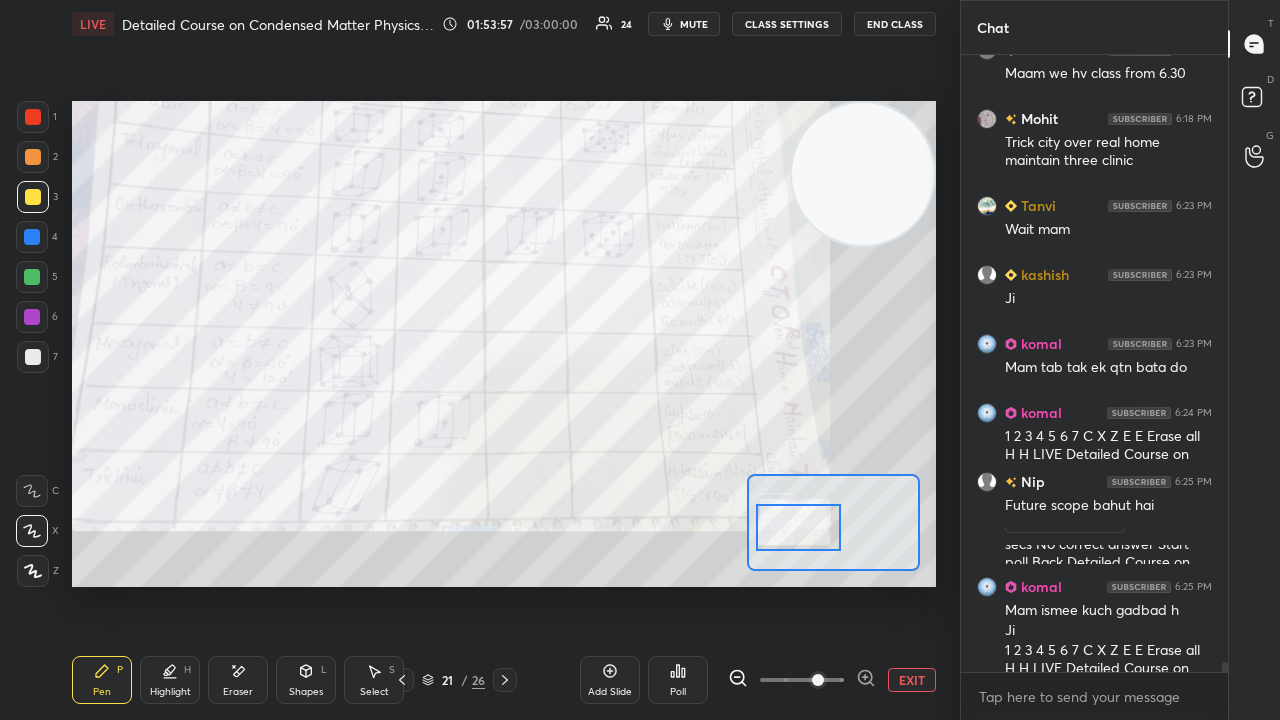 click on "mute" at bounding box center [694, 24] 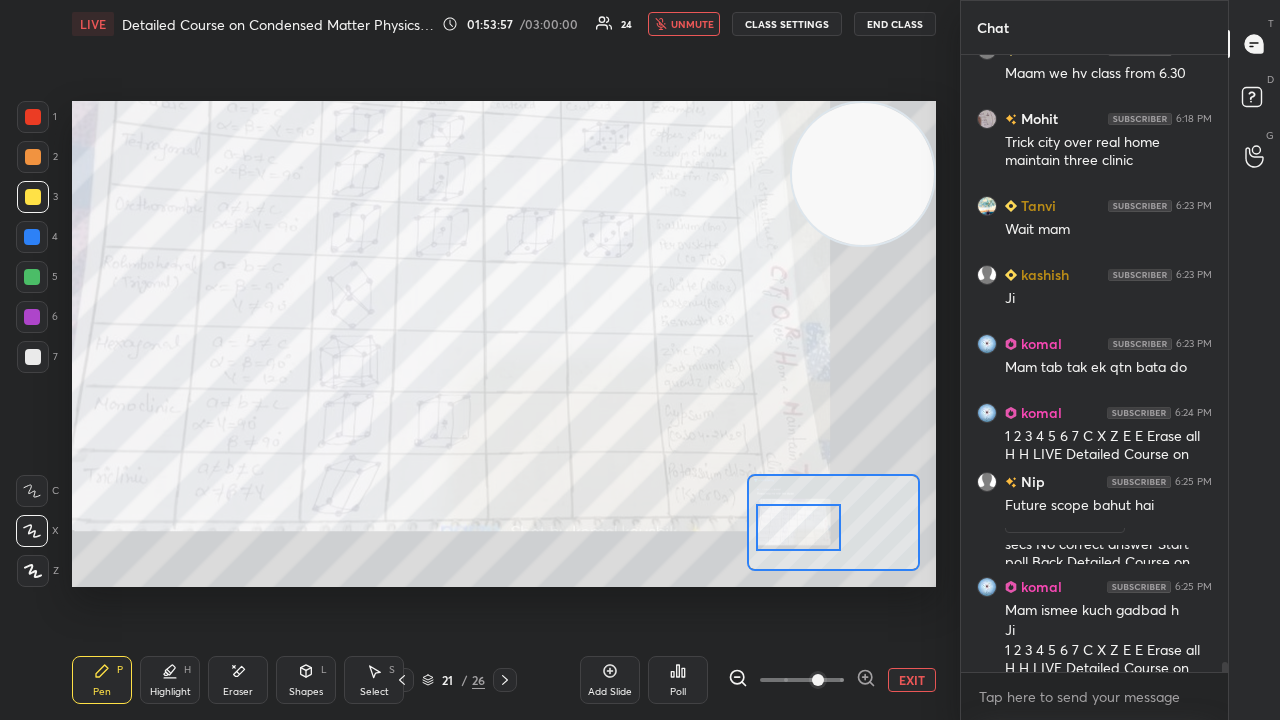 click on "unmute" at bounding box center [692, 24] 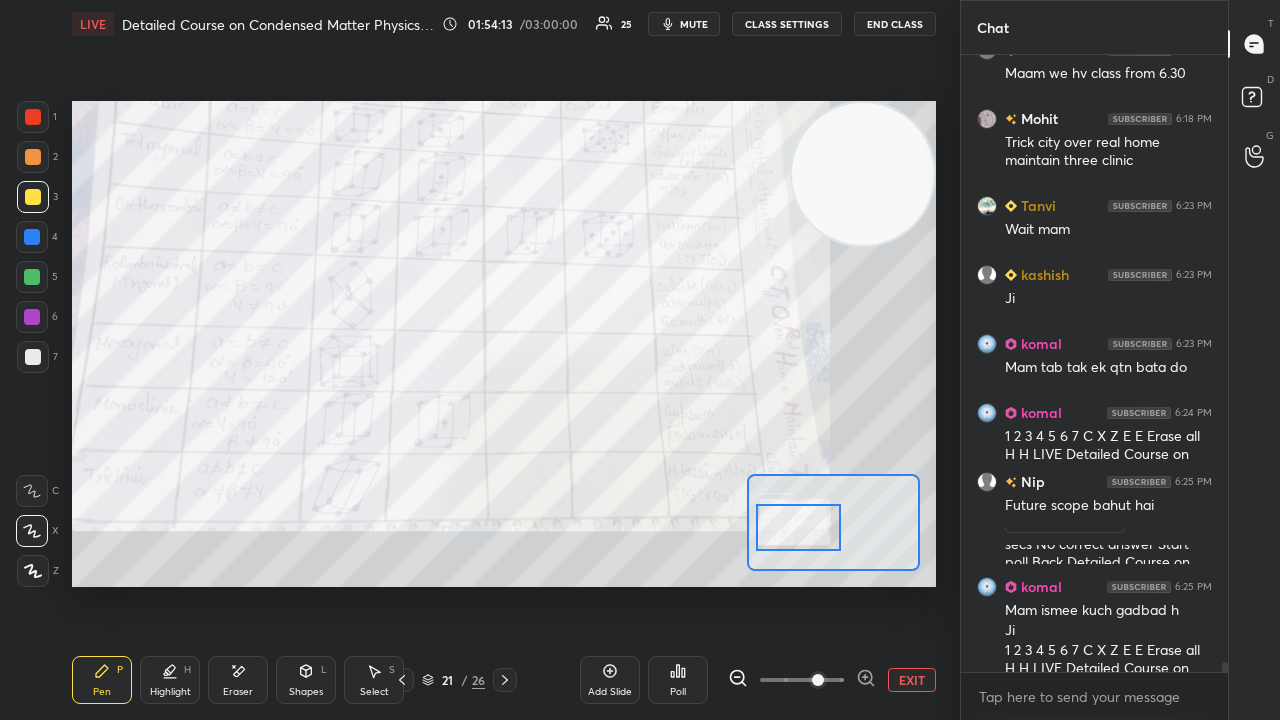 click on "mute" at bounding box center [694, 24] 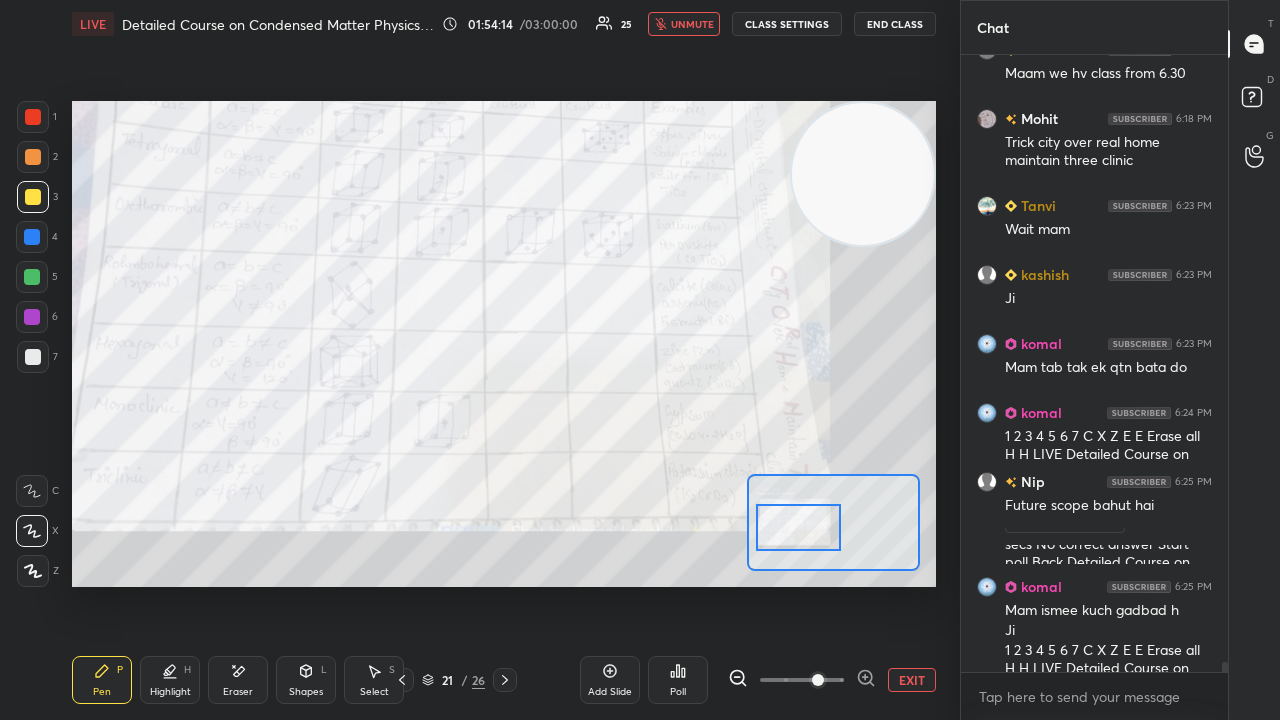 click on "unmute" at bounding box center (692, 24) 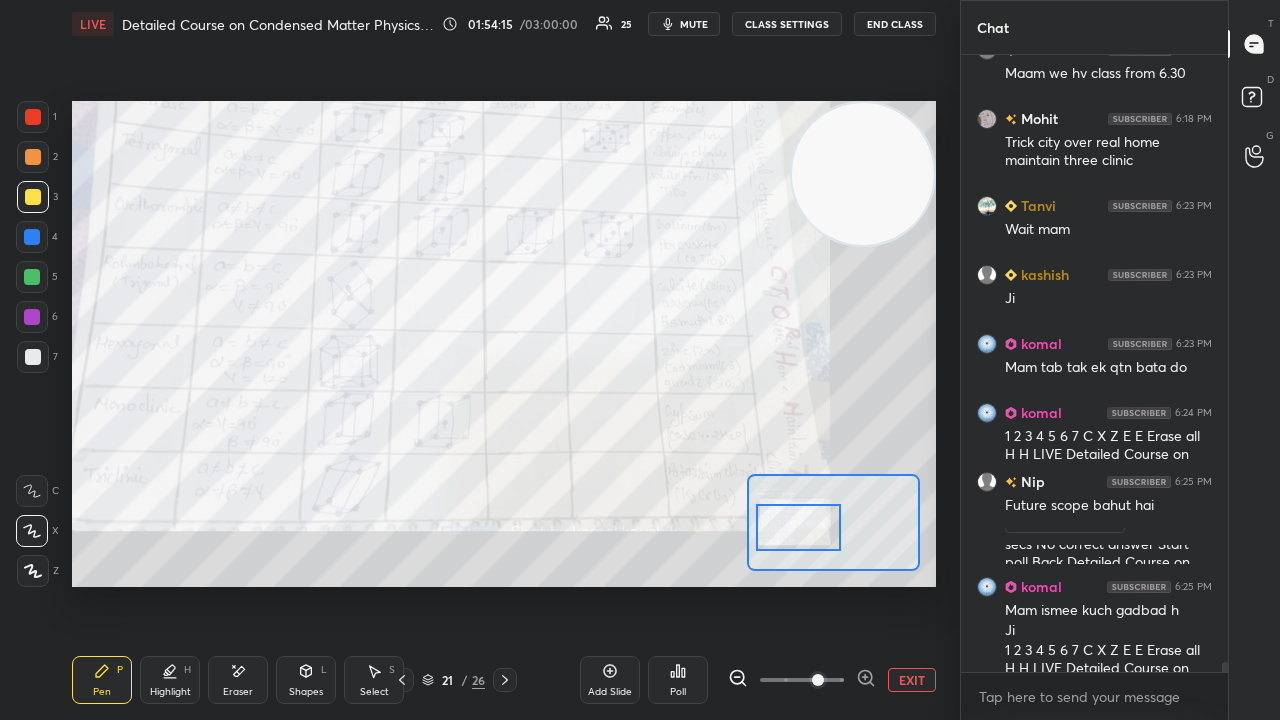 click on "mute" at bounding box center (684, 24) 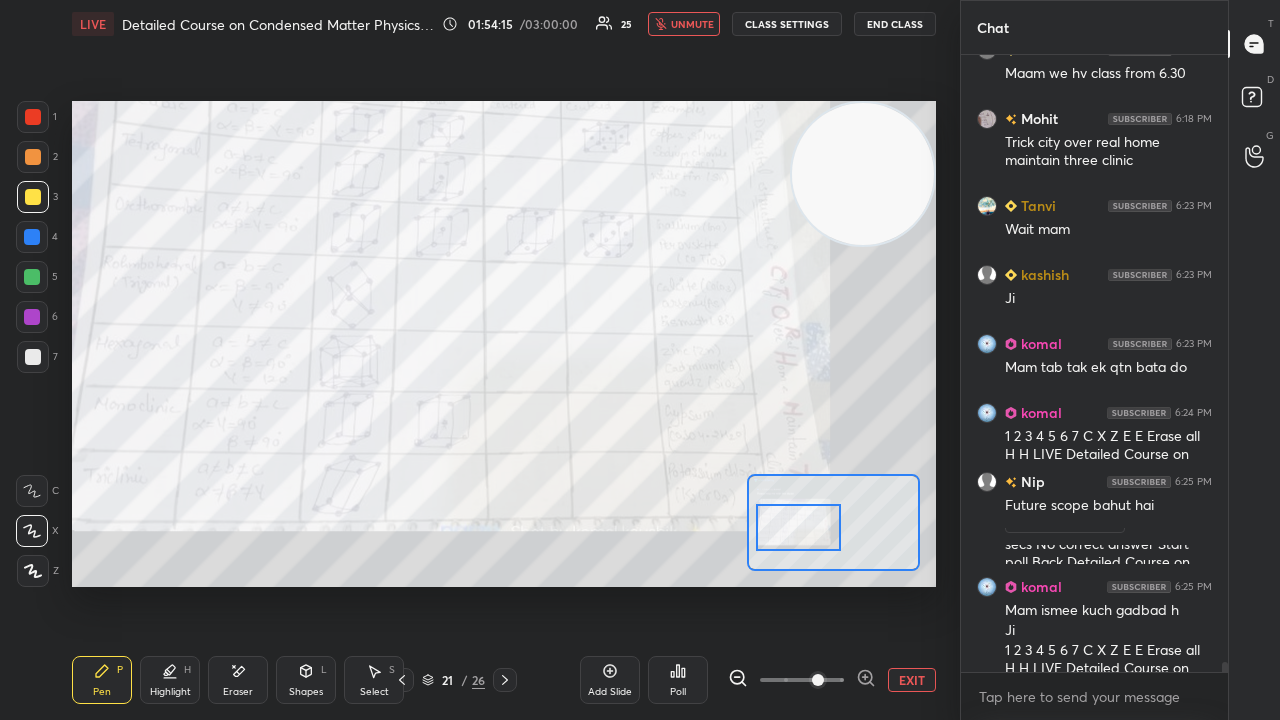 click on "unmute" at bounding box center [692, 24] 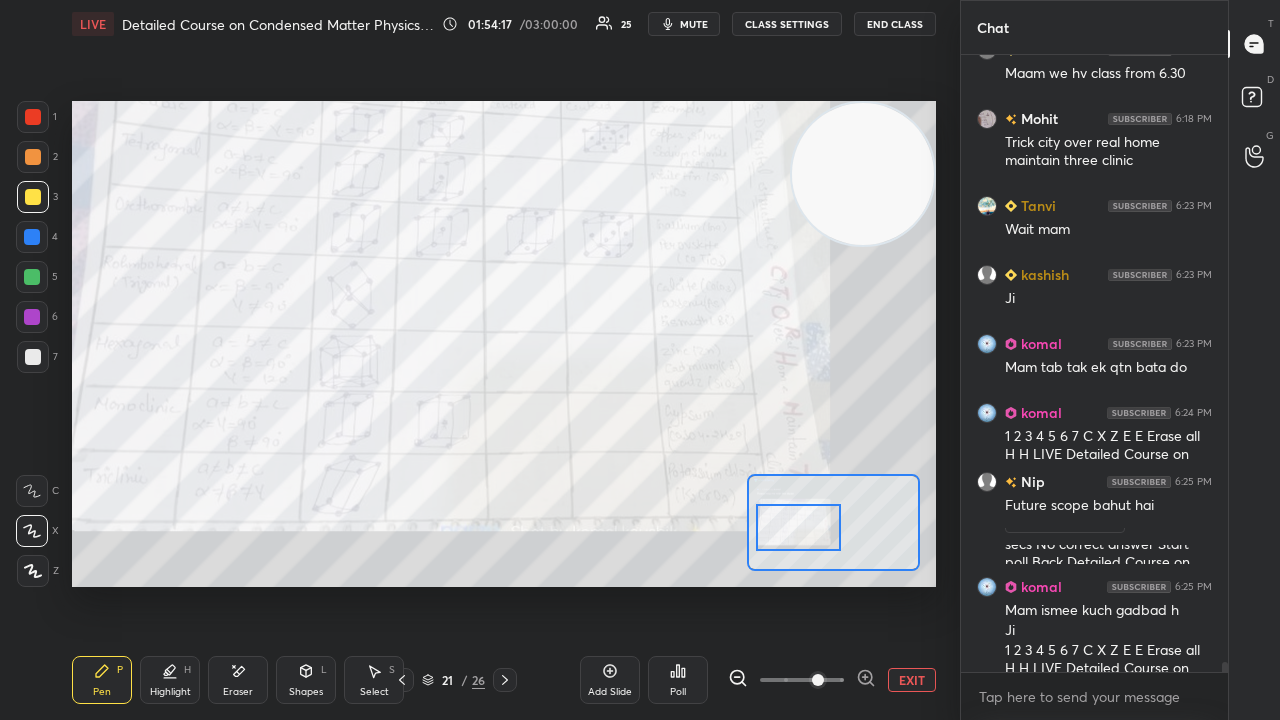 click on "mute" at bounding box center (684, 24) 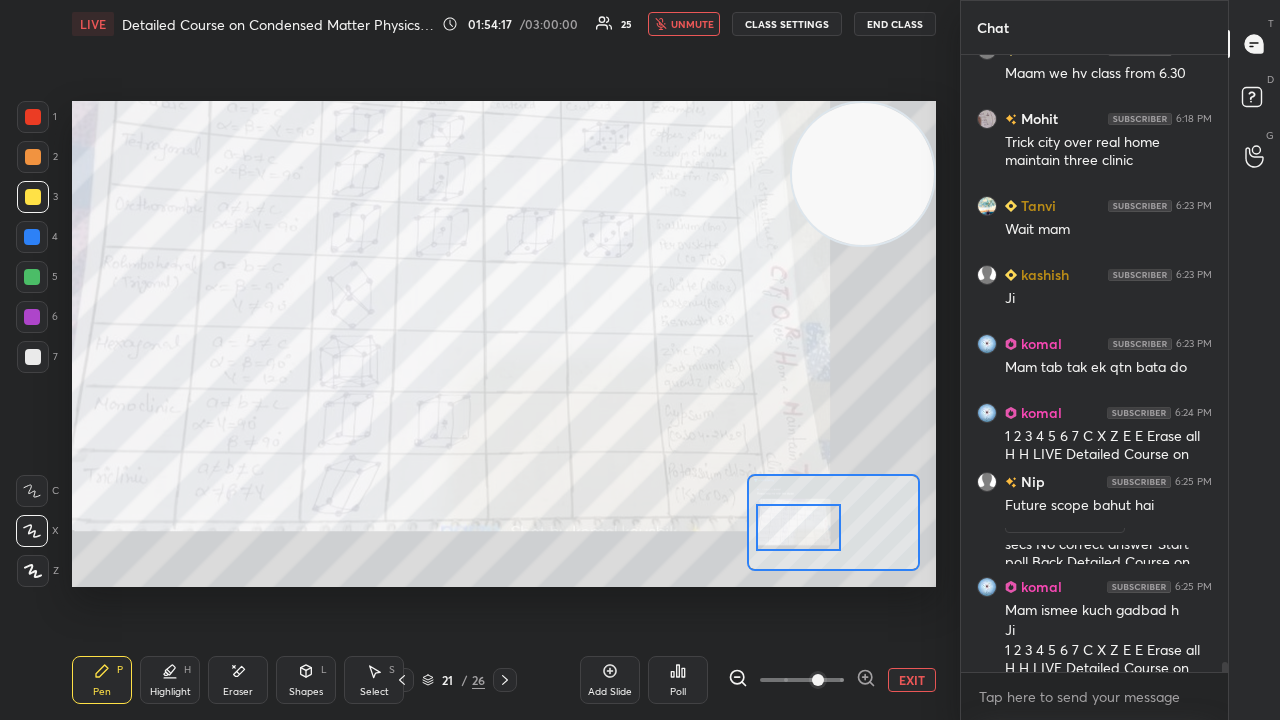click on "unmute" at bounding box center (684, 24) 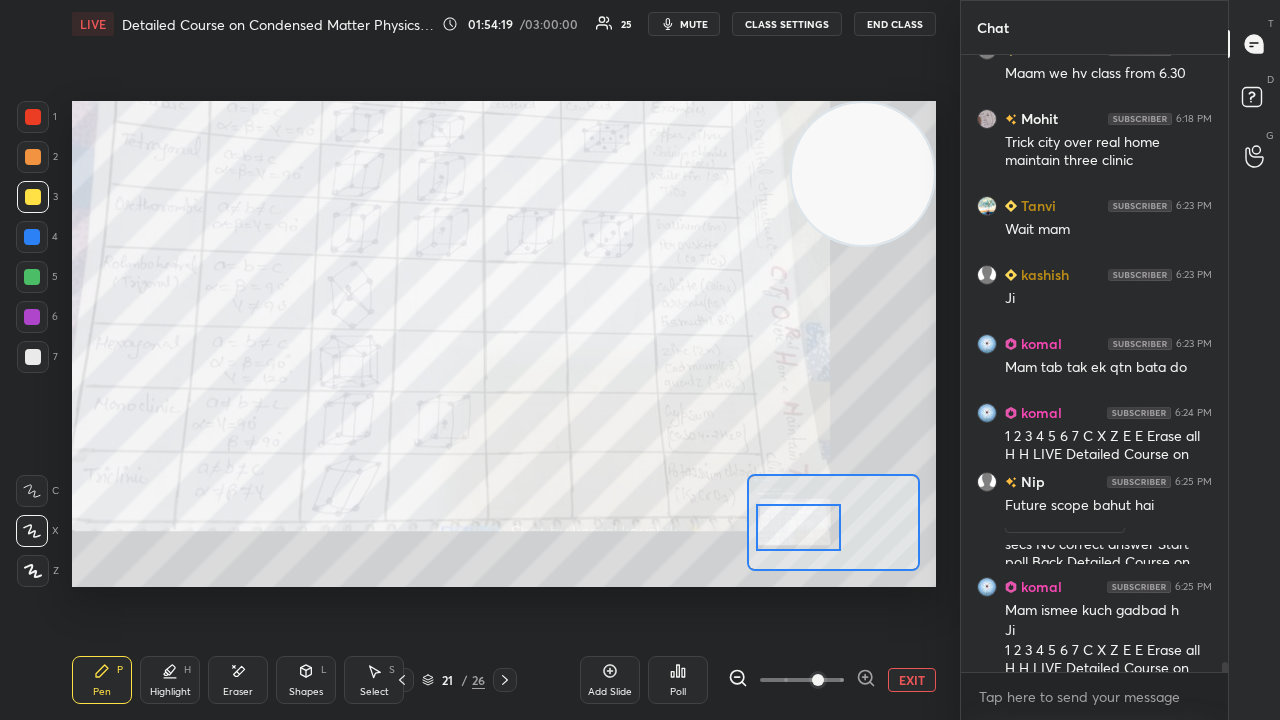 click on "mute" at bounding box center (694, 24) 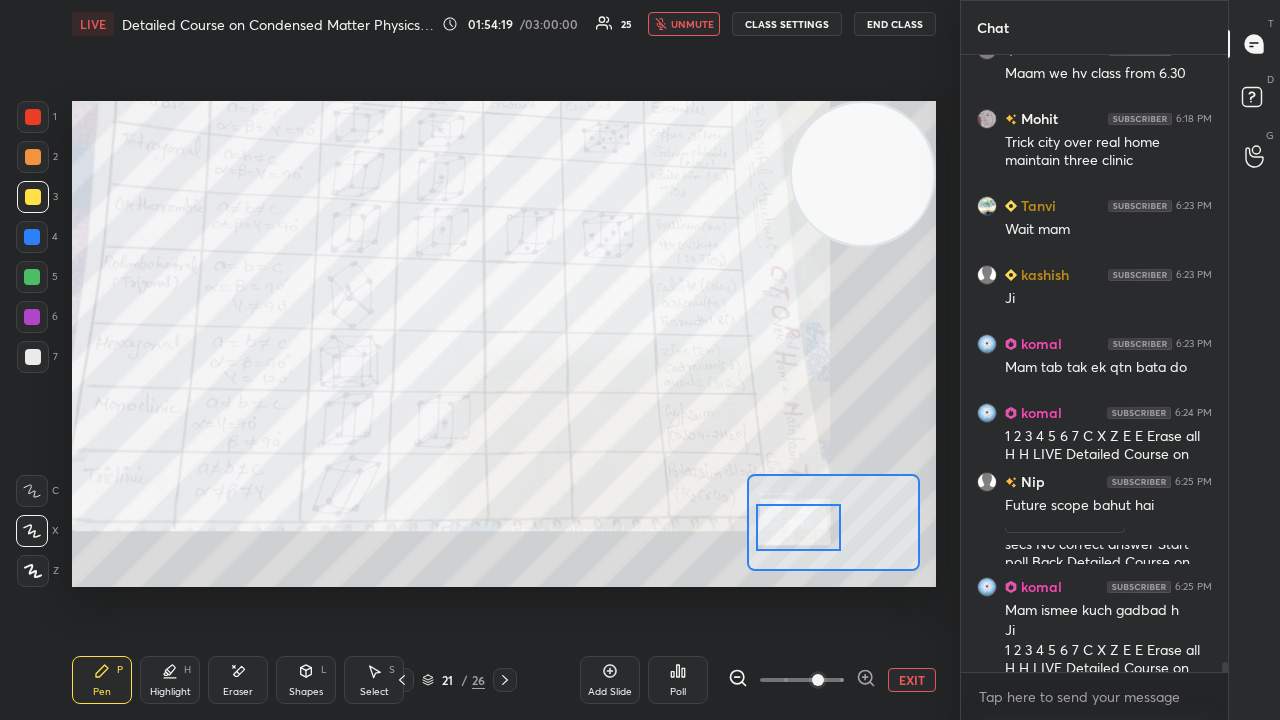click on "unmute" at bounding box center (692, 24) 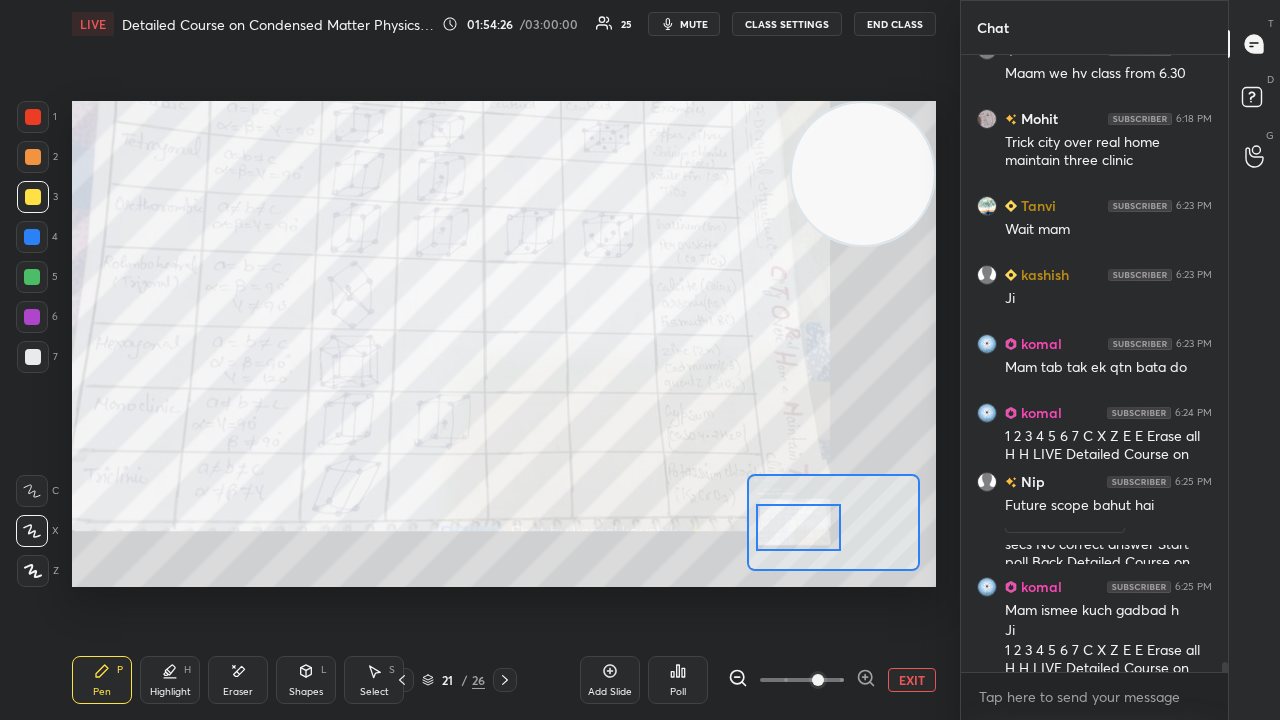 click on "mute" at bounding box center [694, 24] 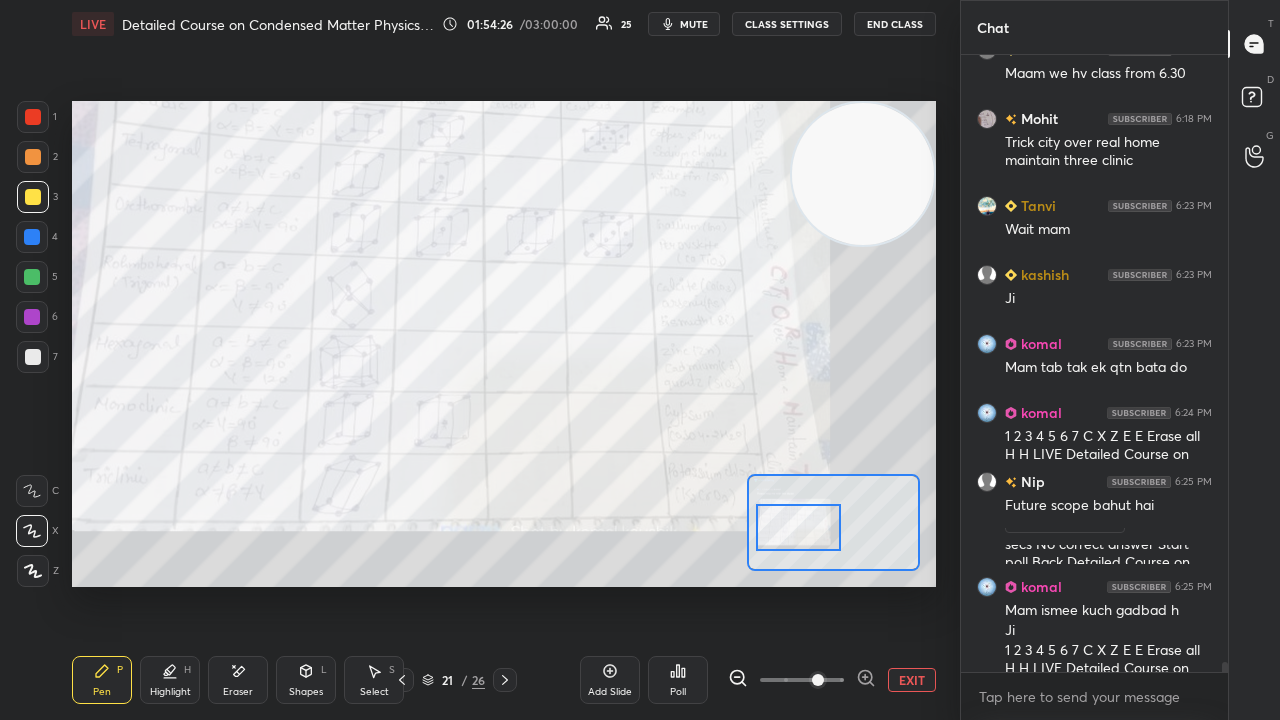 click on "mute" at bounding box center [694, 24] 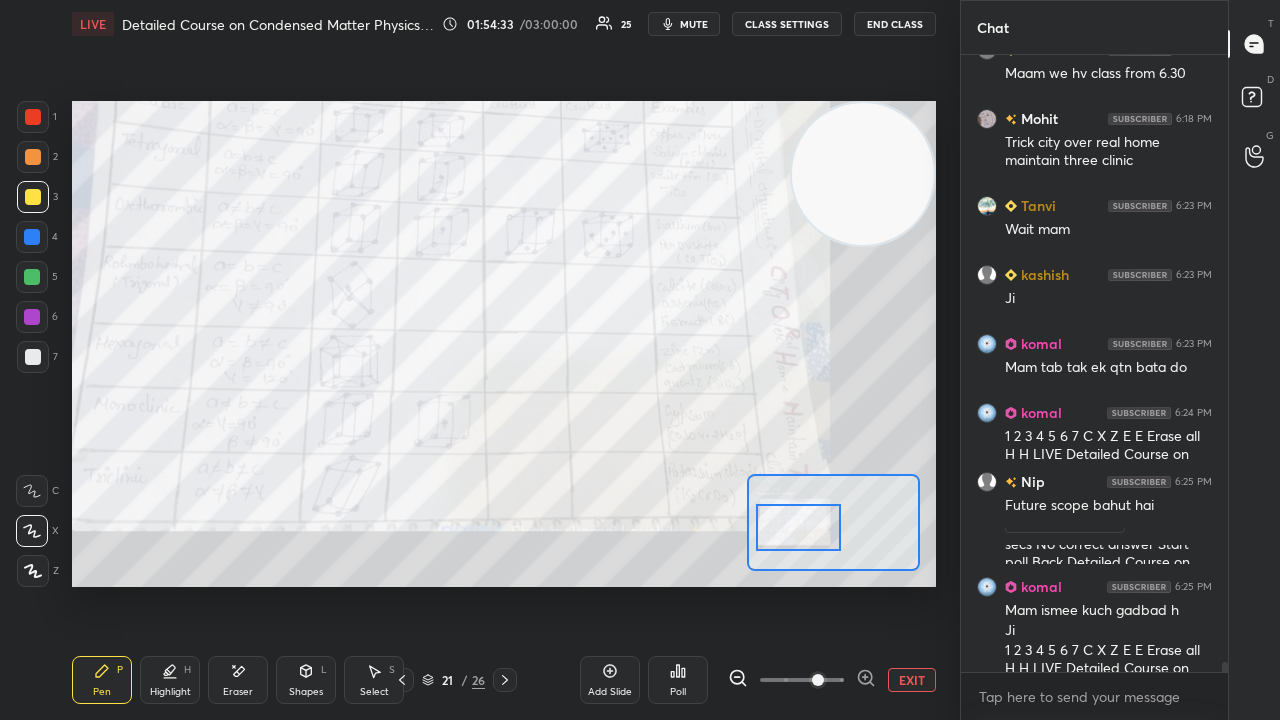 click on "mute" at bounding box center [684, 24] 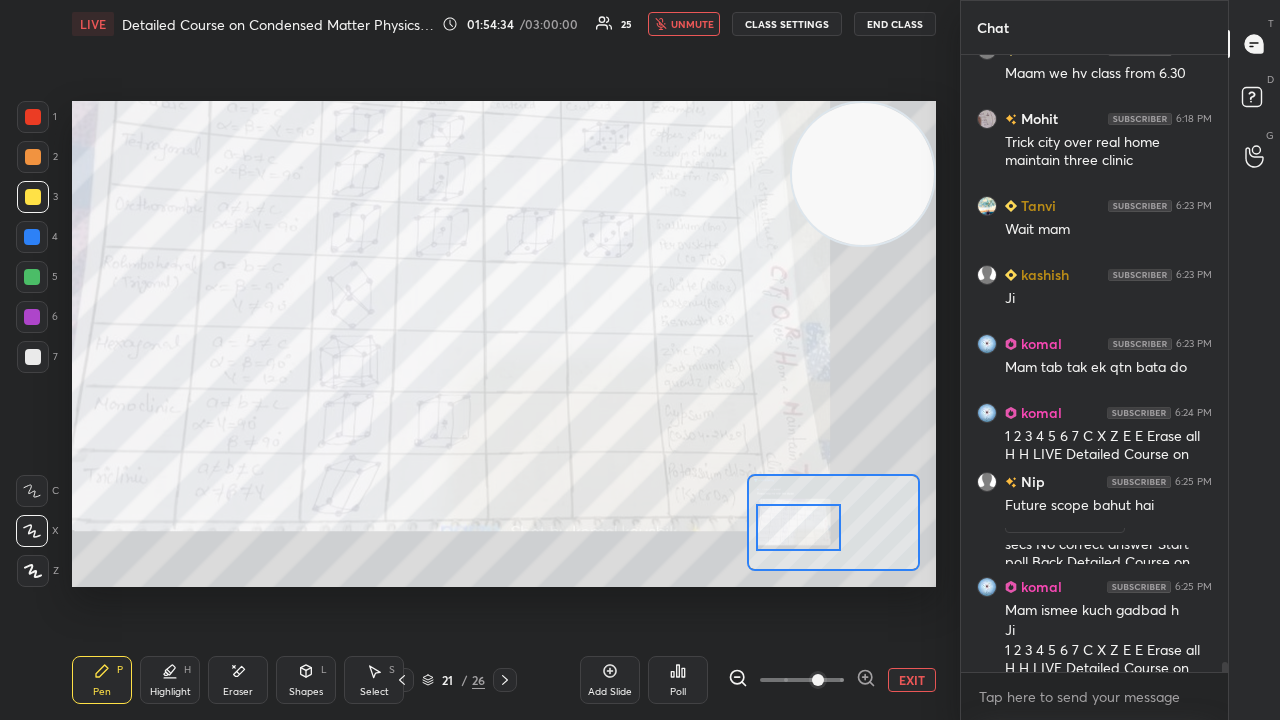 click on "unmute" at bounding box center [684, 24] 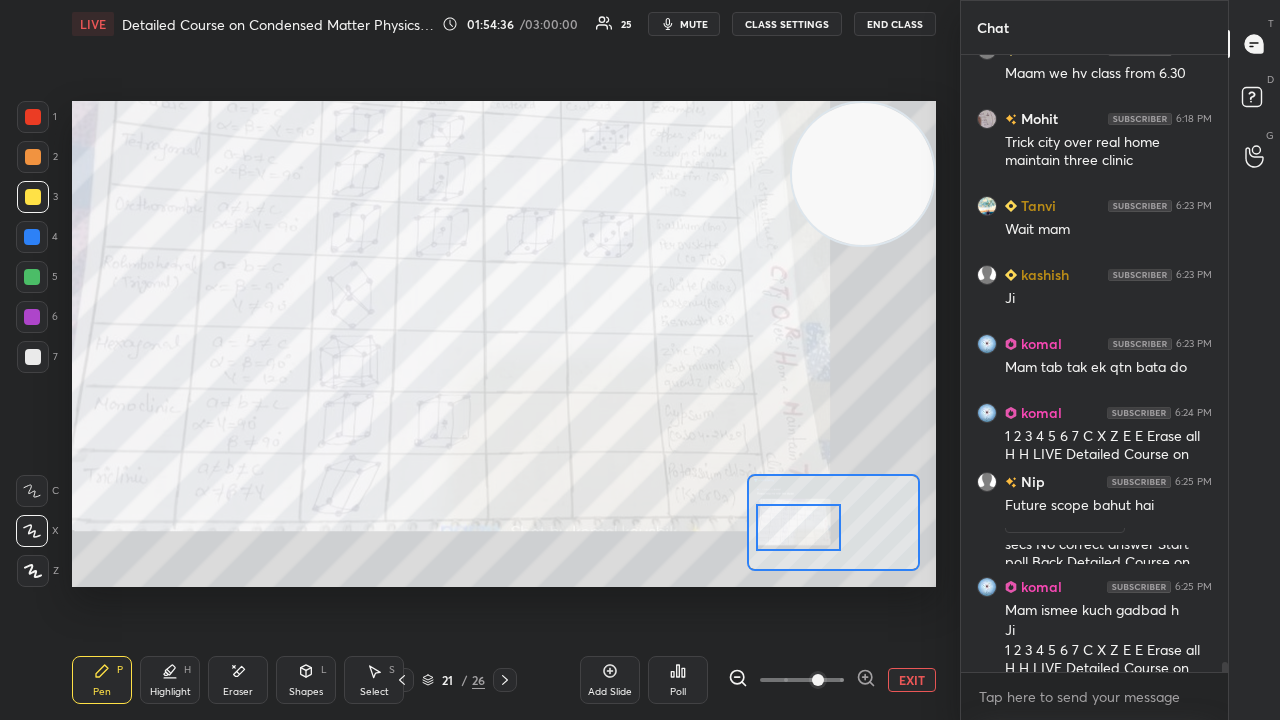 scroll, scrollTop: 38744, scrollLeft: 0, axis: vertical 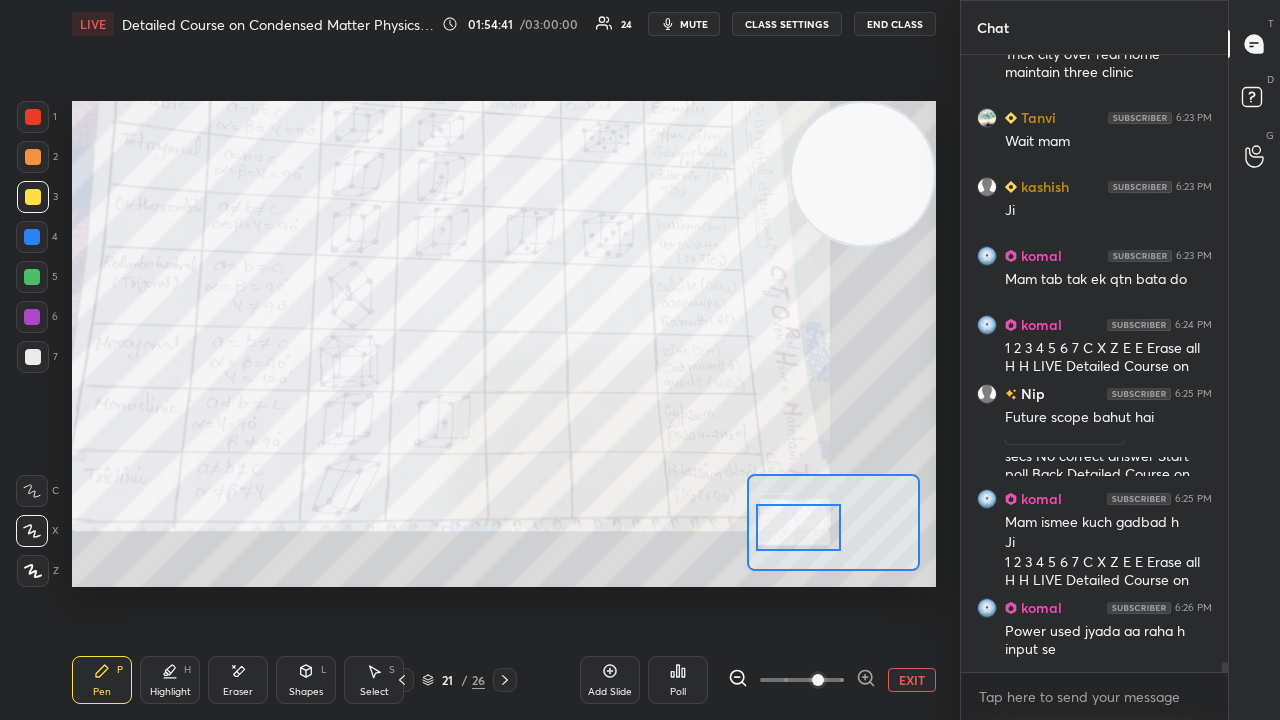 click on "mute" at bounding box center (684, 24) 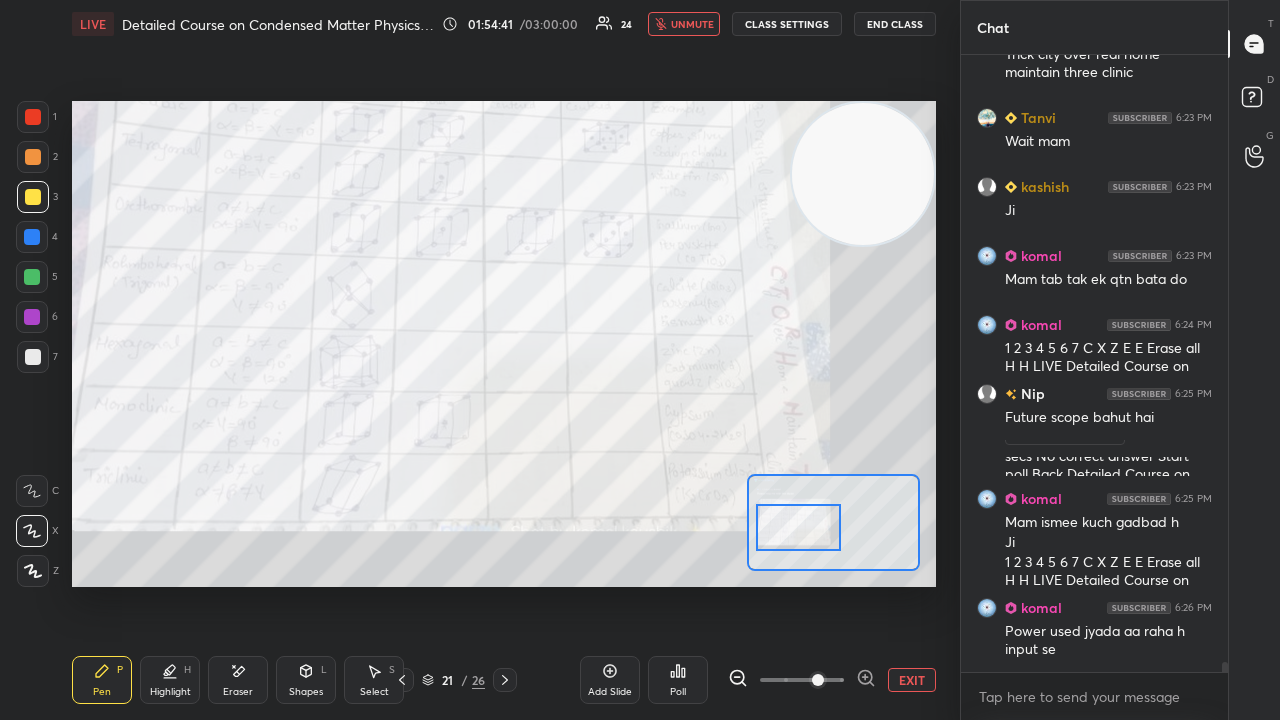 click on "unmute" at bounding box center (692, 24) 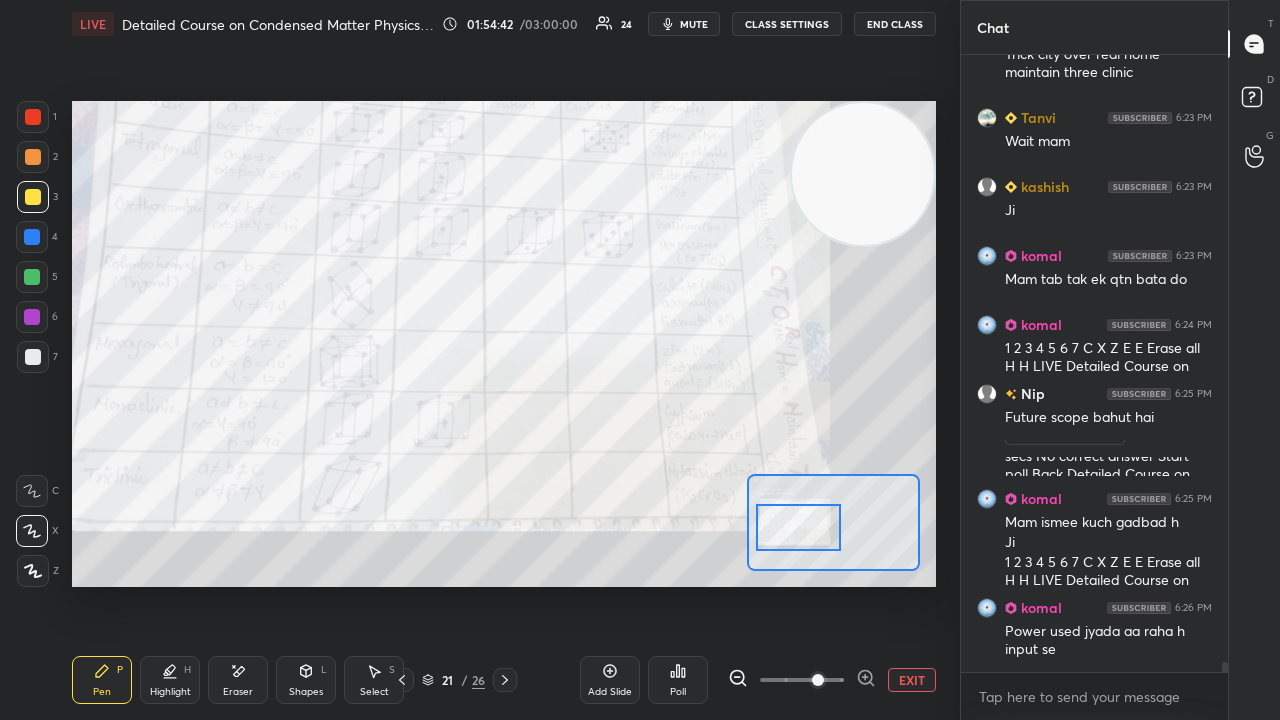 drag, startPoint x: 1224, startPoint y: 662, endPoint x: 1210, endPoint y: 705, distance: 45.221676 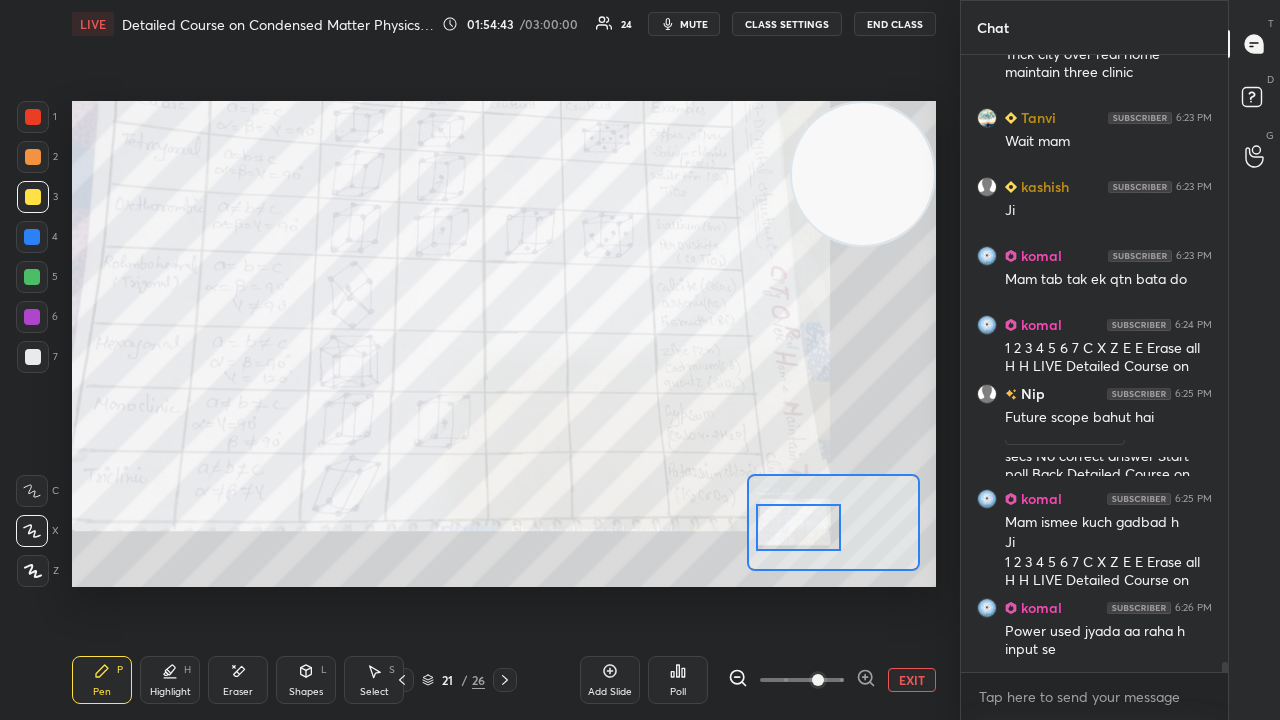 click on "x" at bounding box center (1094, 696) 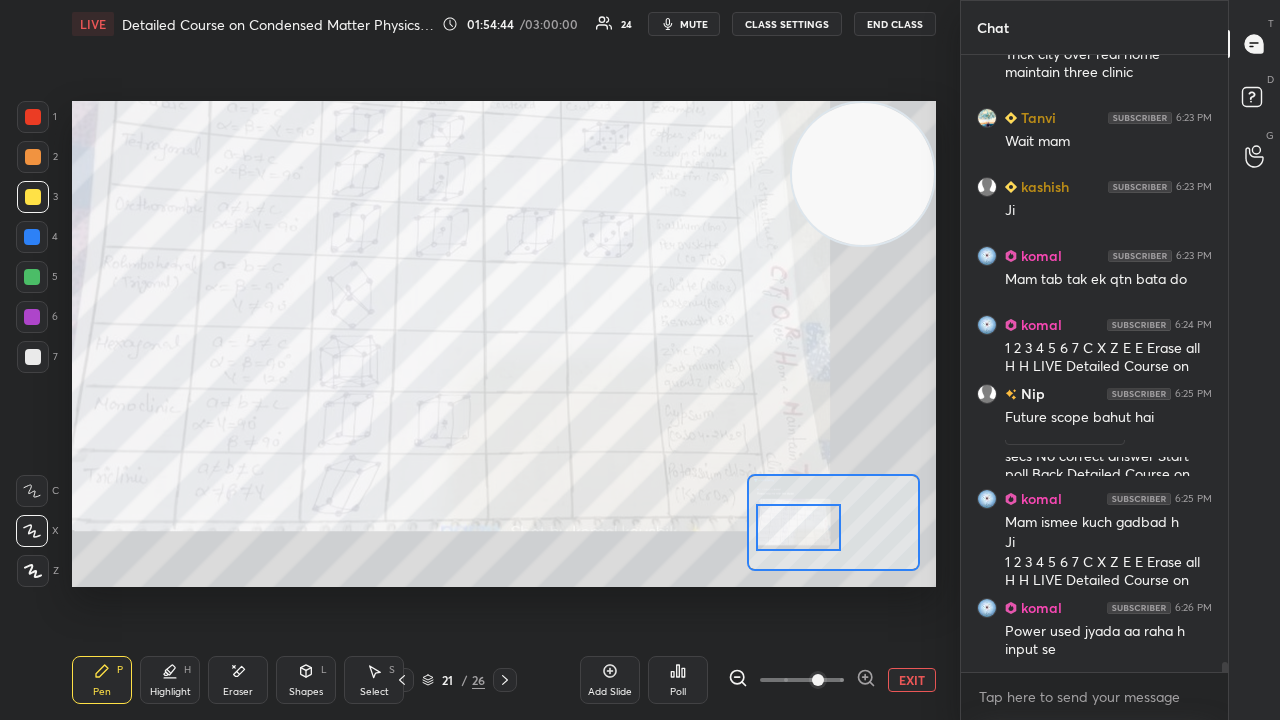 click on "mute" at bounding box center (694, 24) 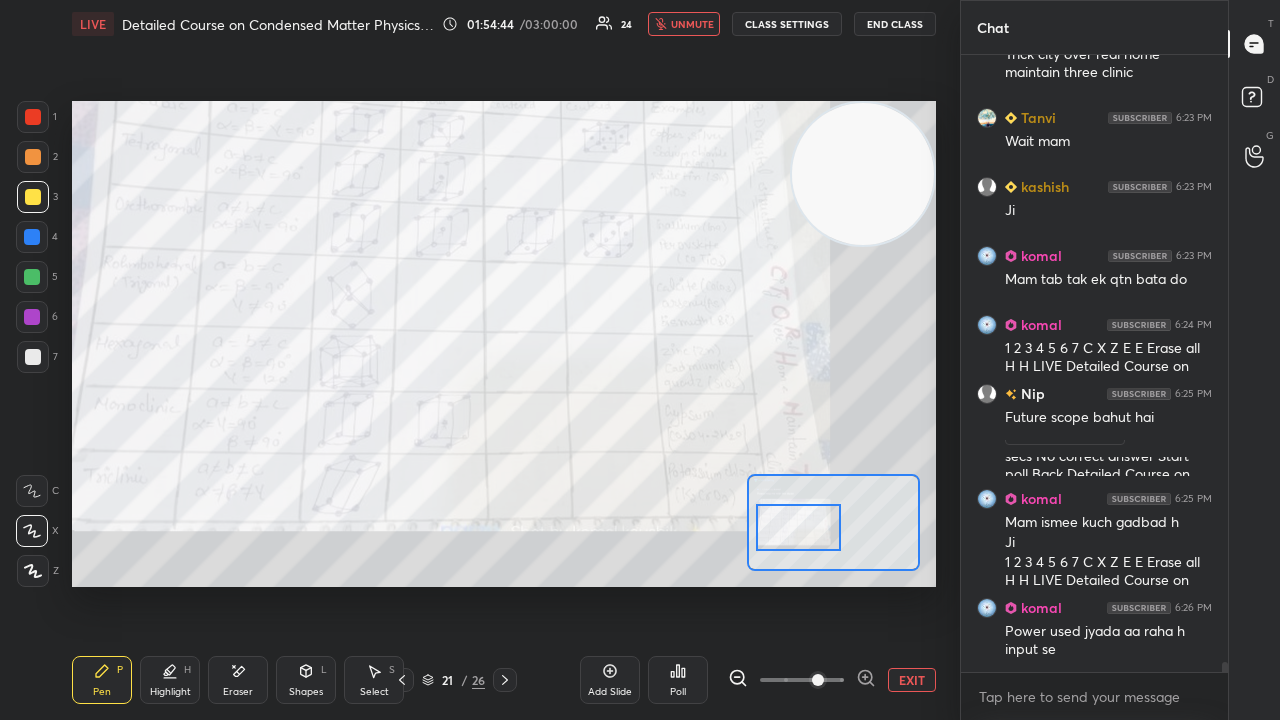 click on "unmute" at bounding box center [692, 24] 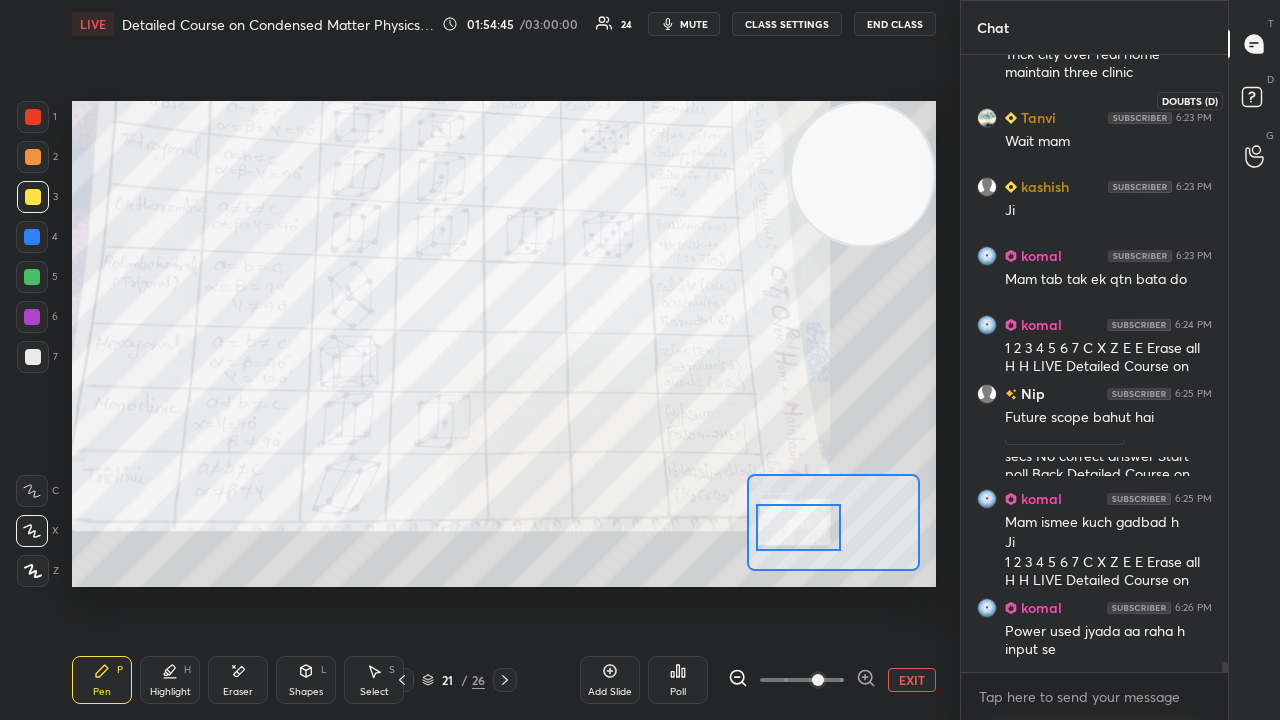 click 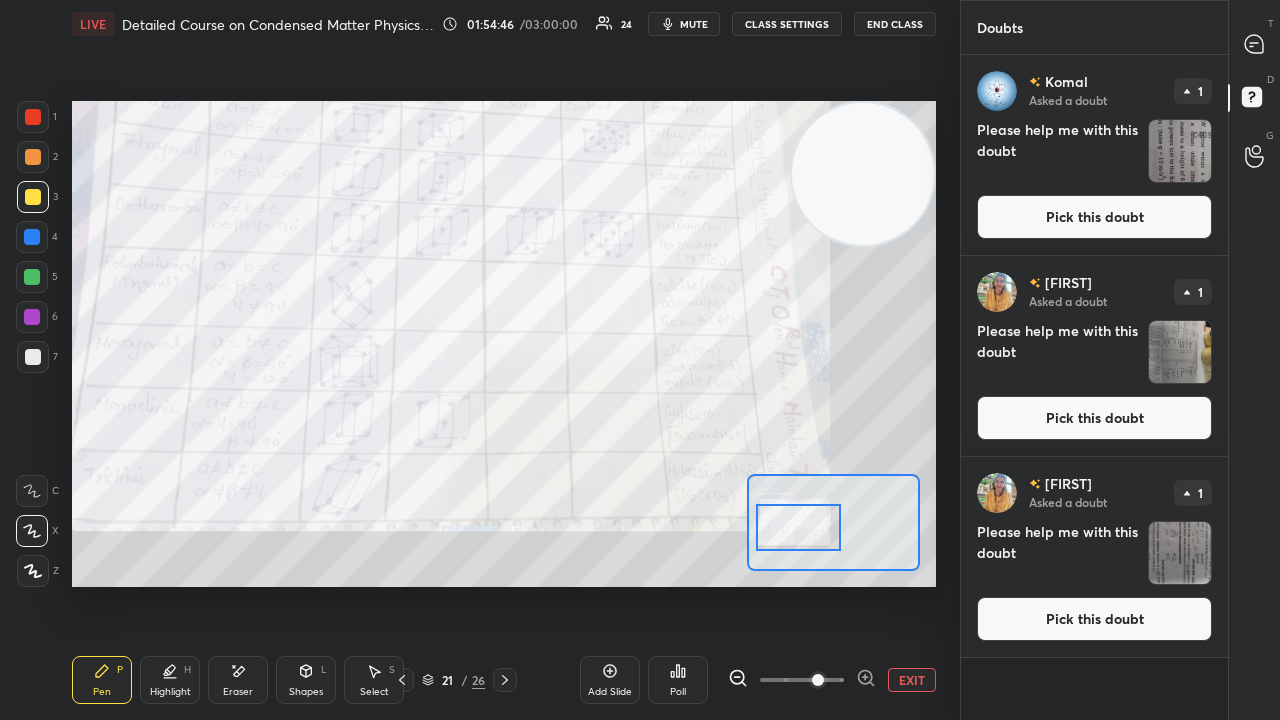 click on "Pick this doubt" at bounding box center (1094, 217) 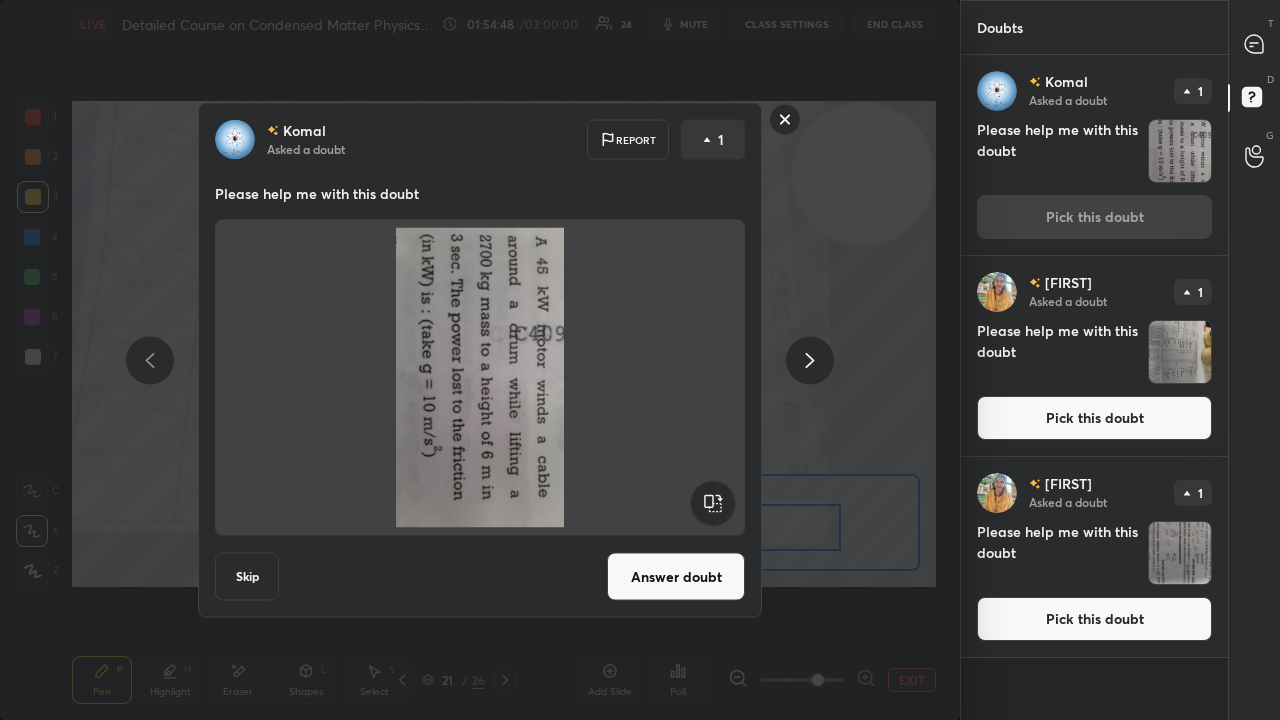 click 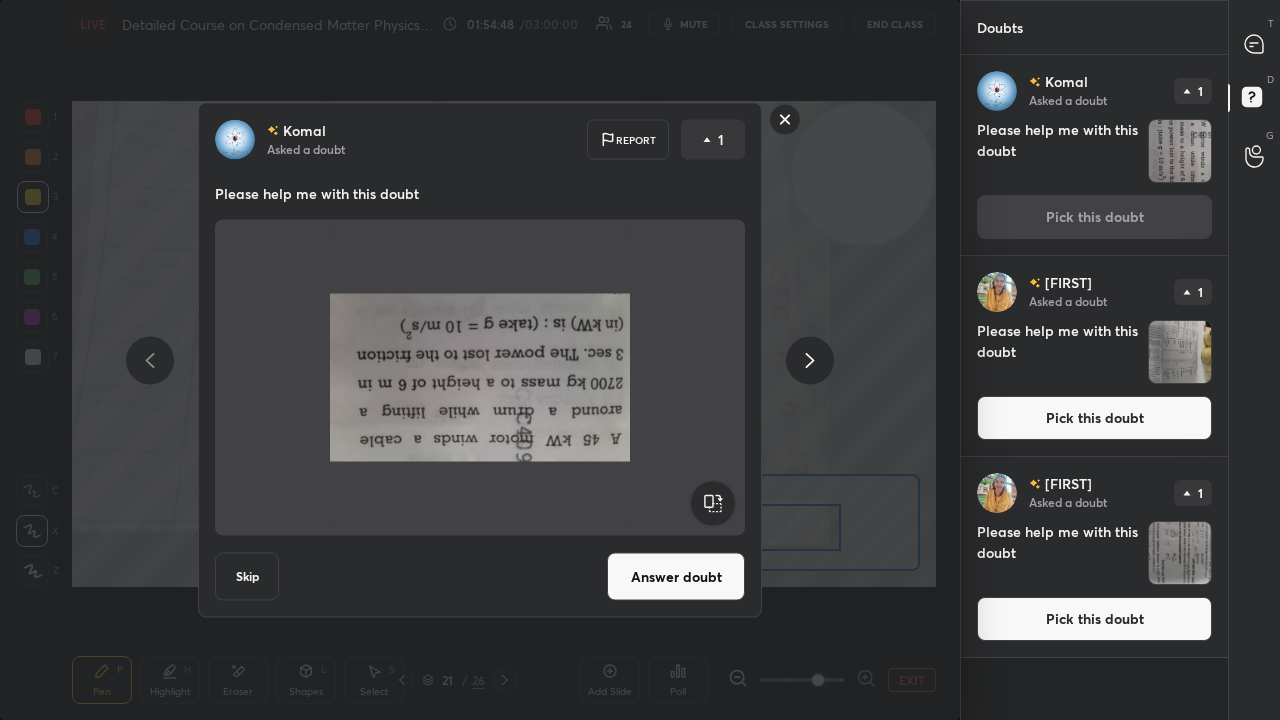 click 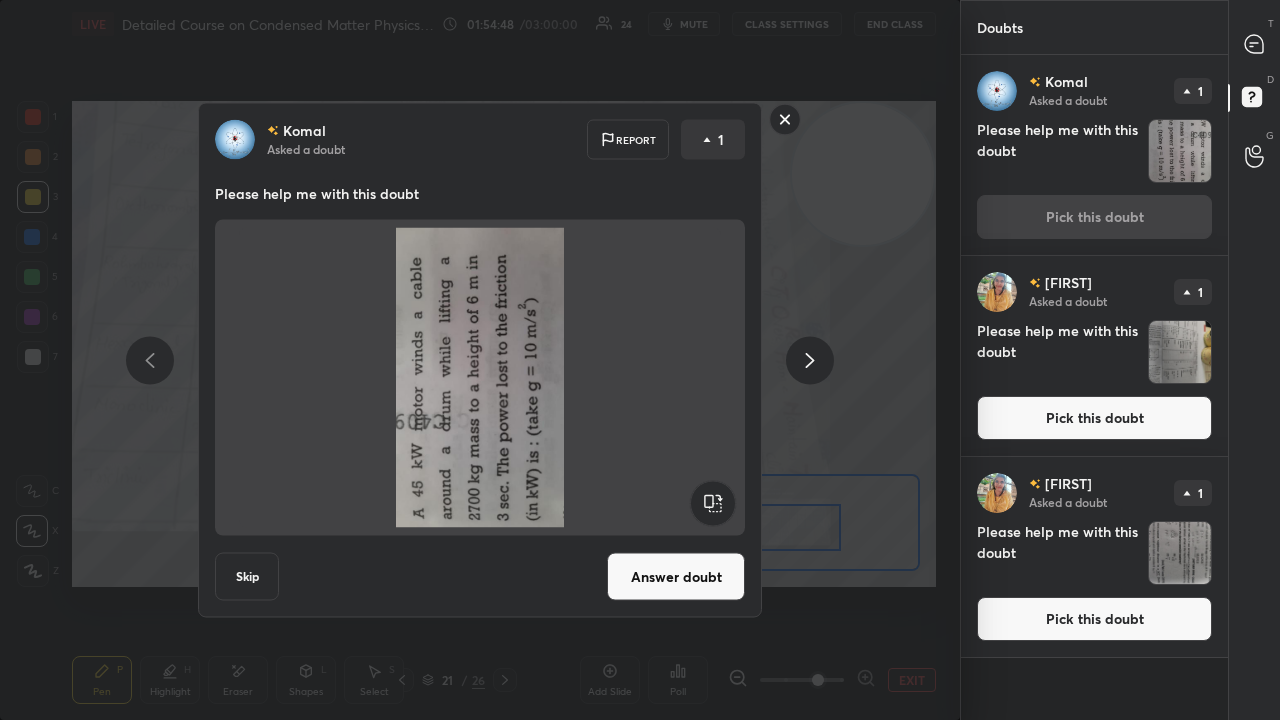 click 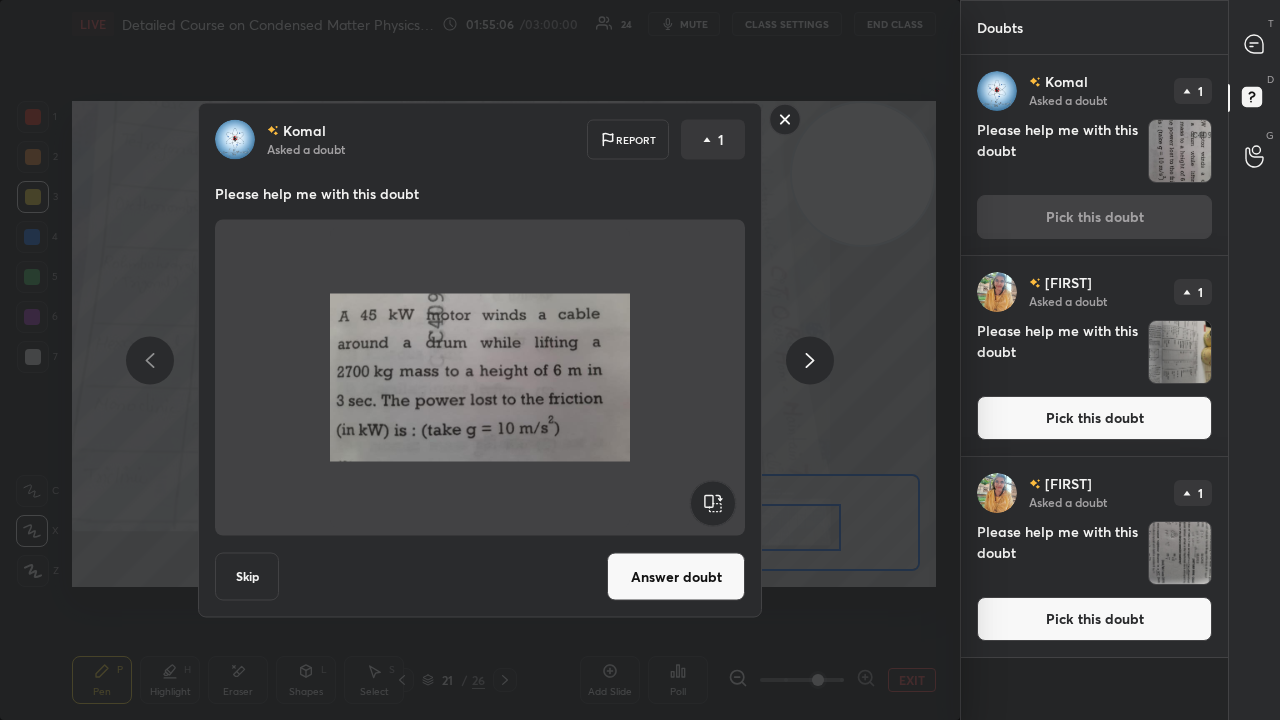 click 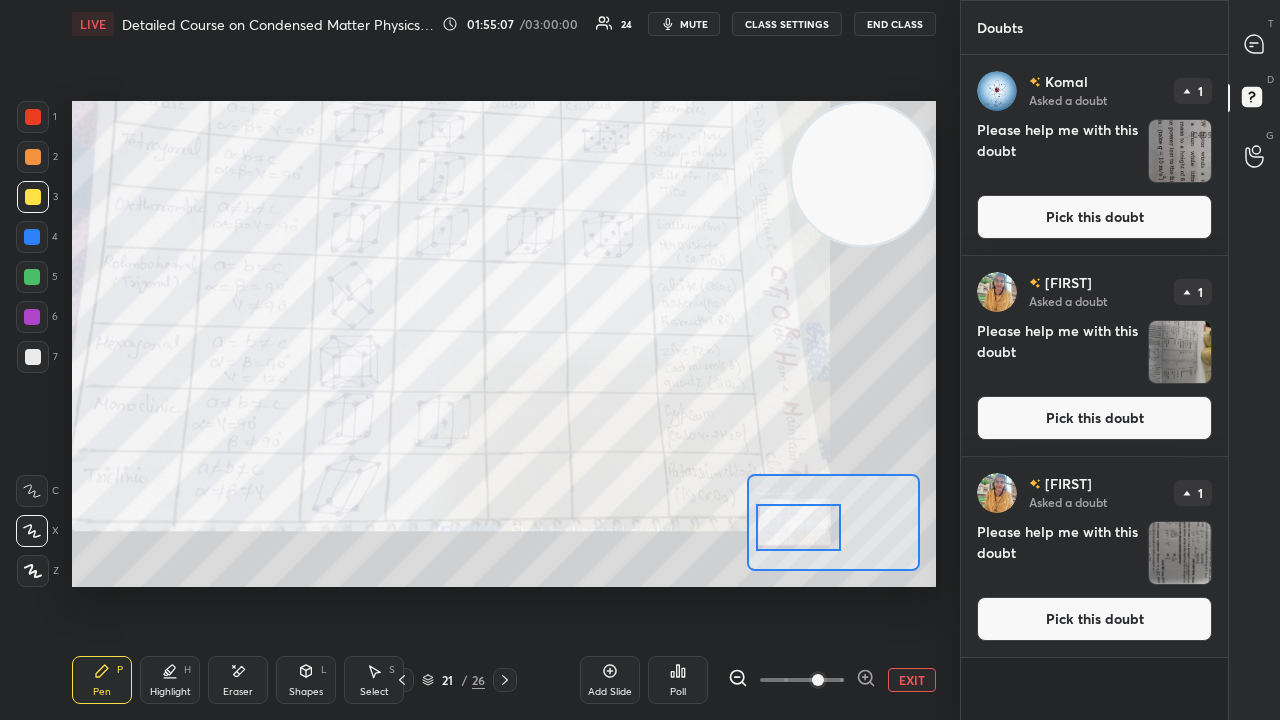 click 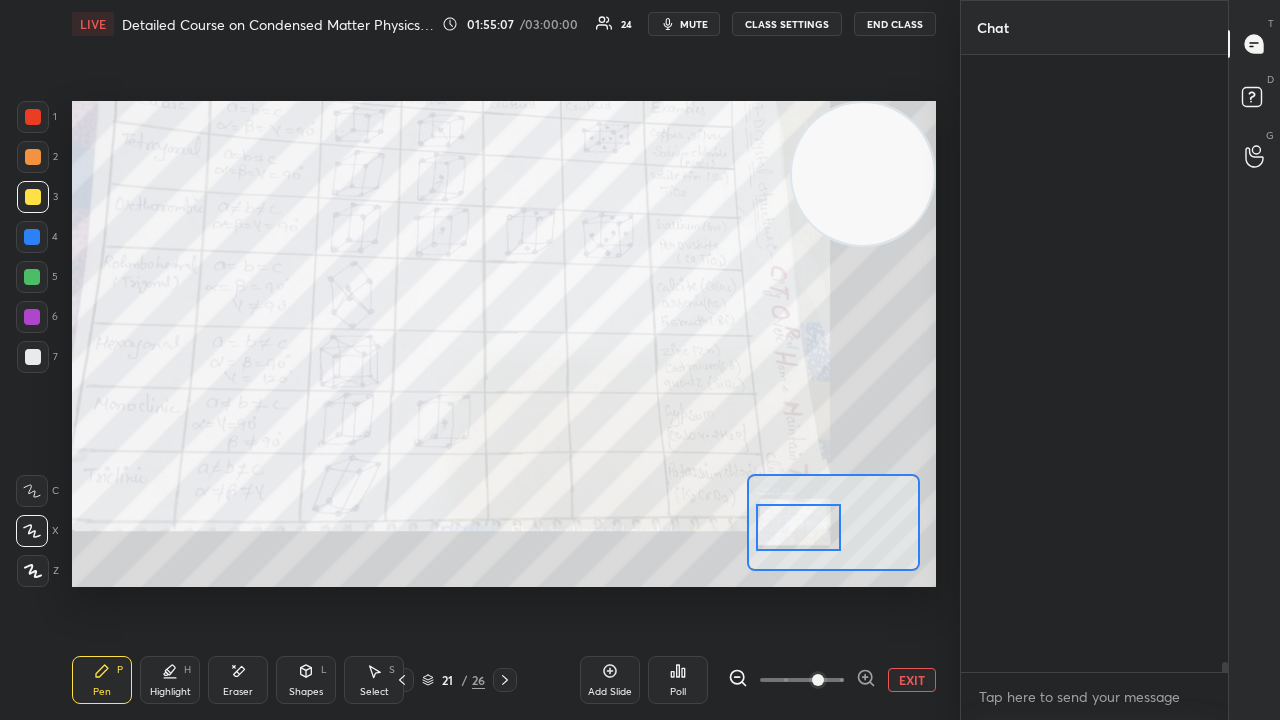click 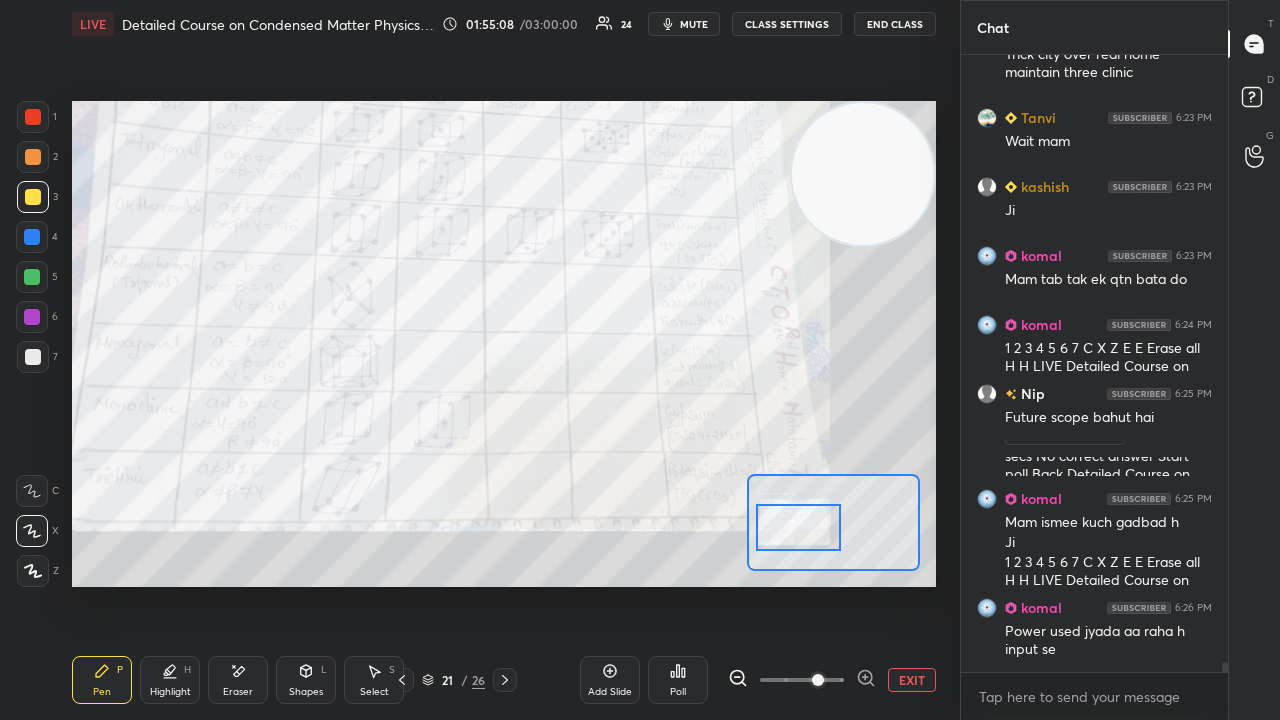 click on "x" at bounding box center (1094, 696) 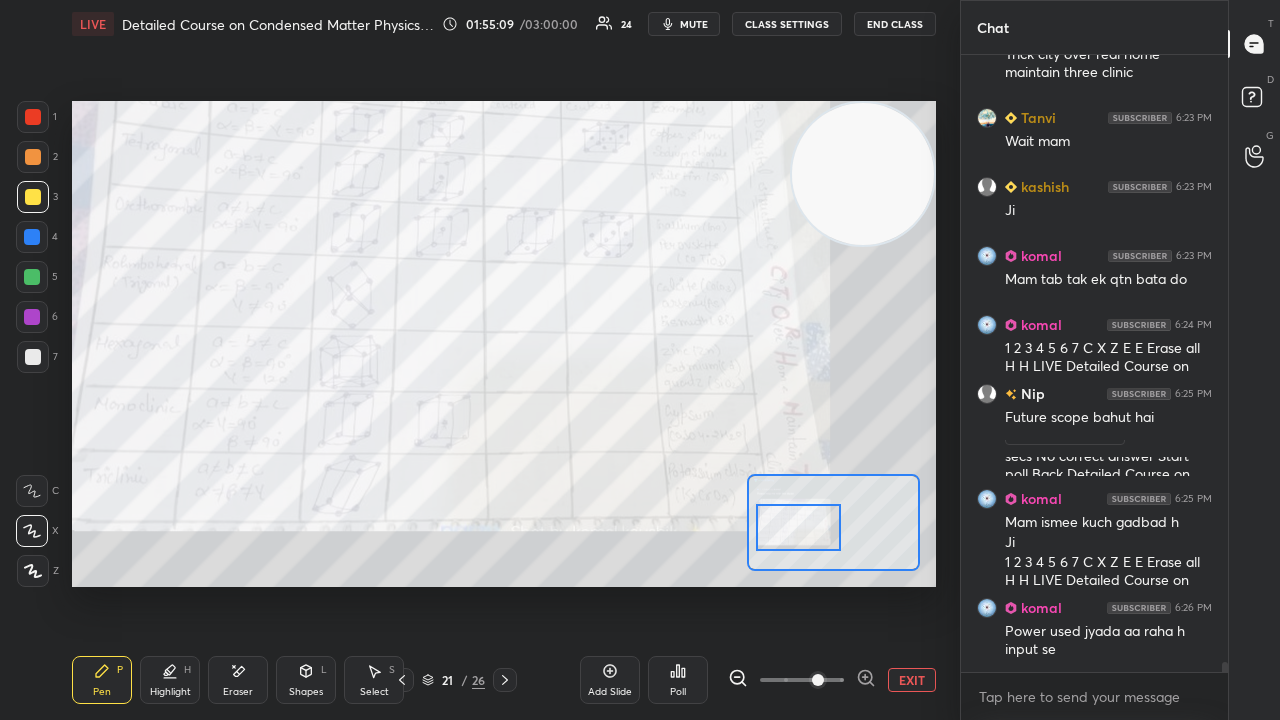 click on "mute" at bounding box center (694, 24) 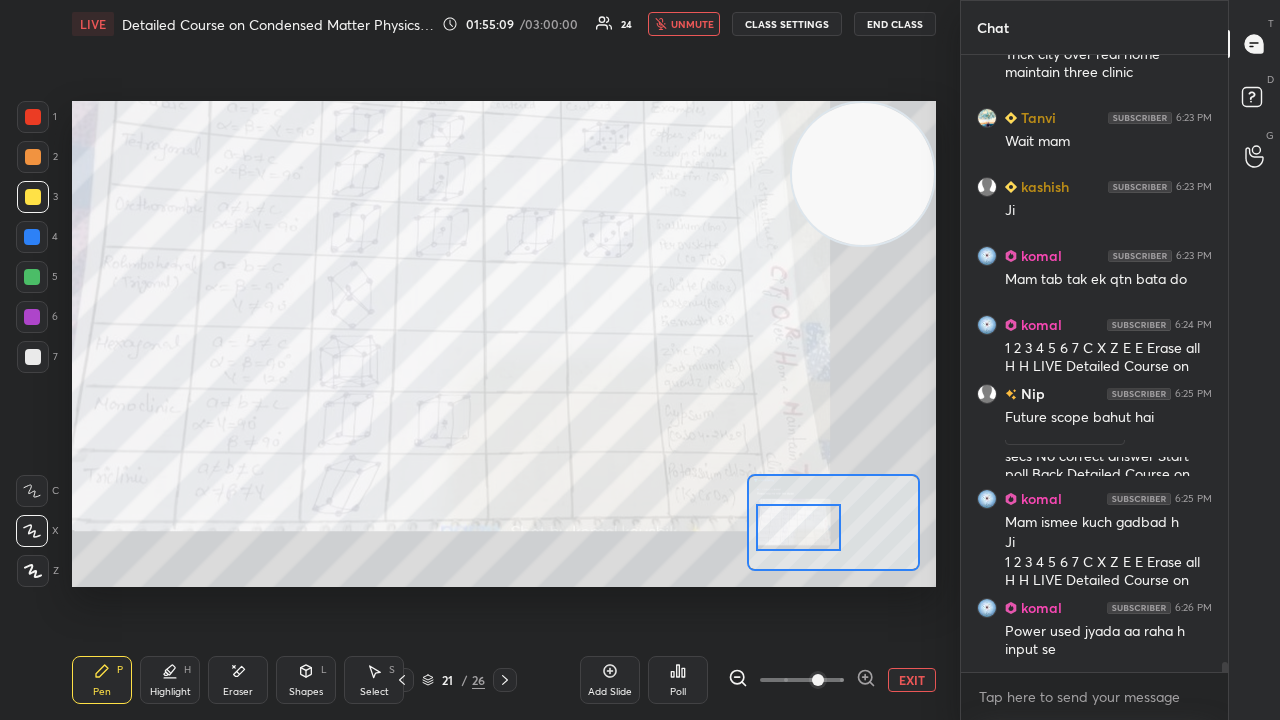 click on "unmute" at bounding box center [692, 24] 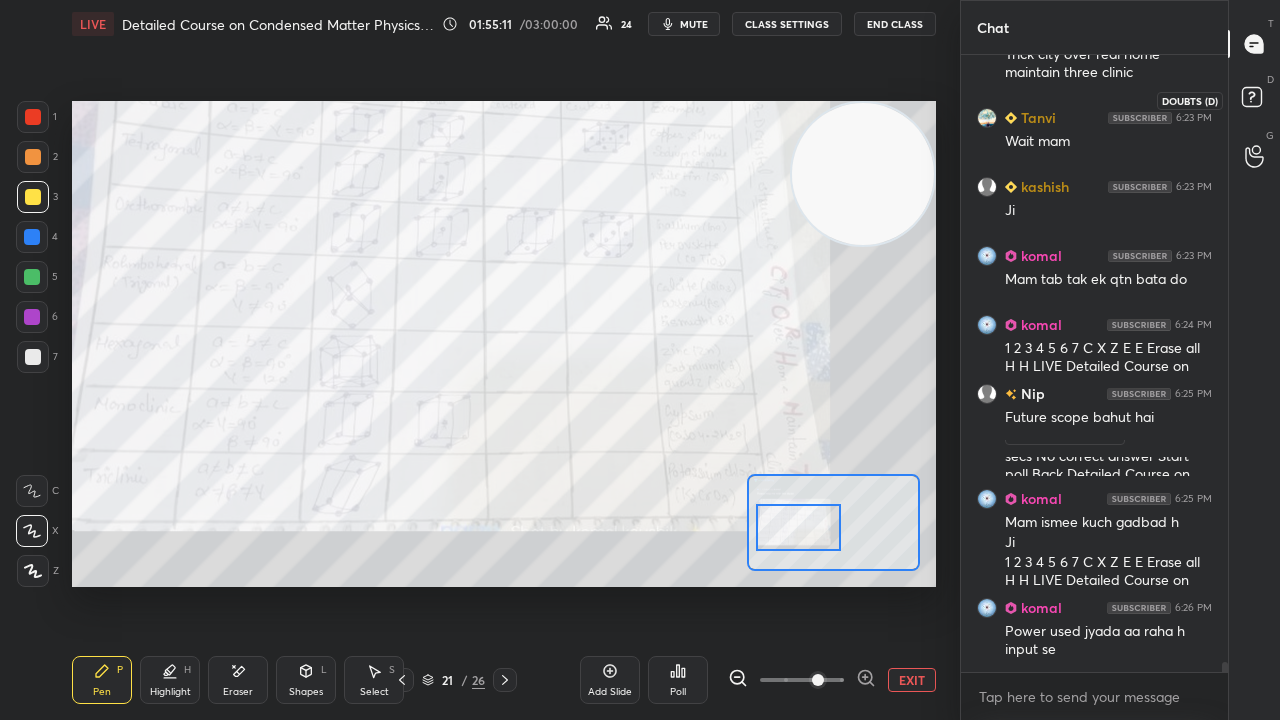 click 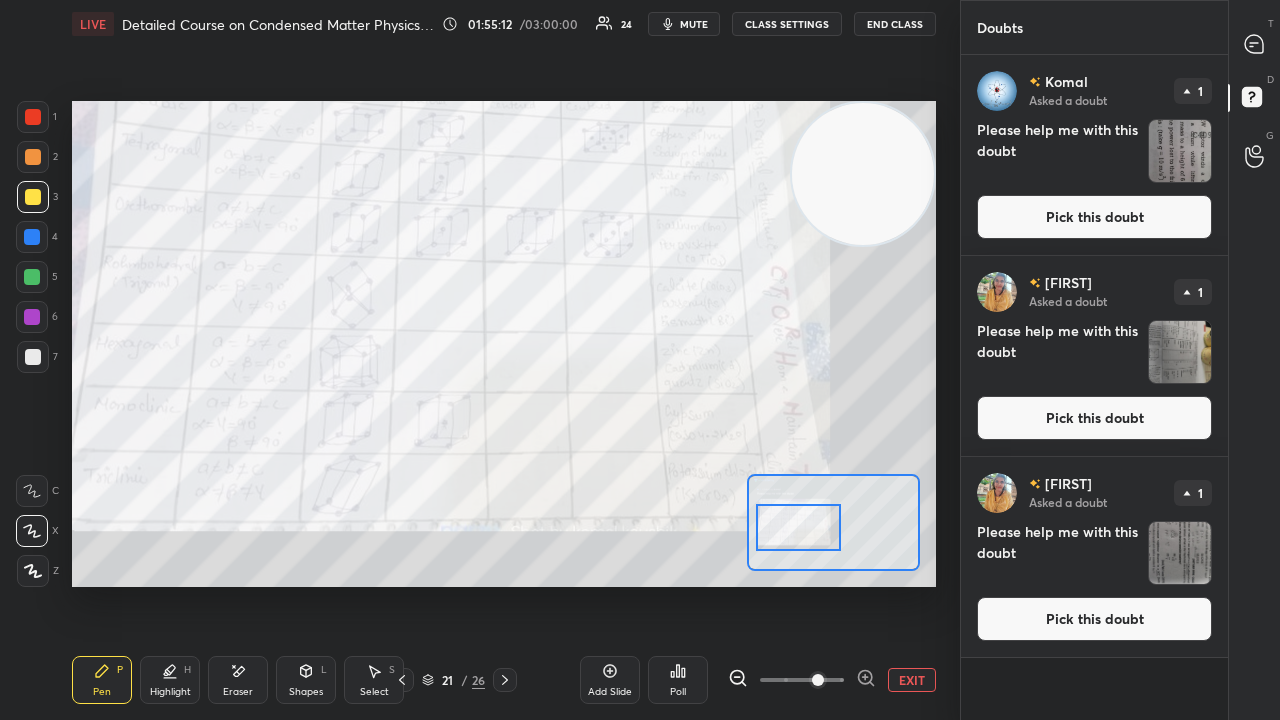 click on "Pick this doubt" at bounding box center (1094, 217) 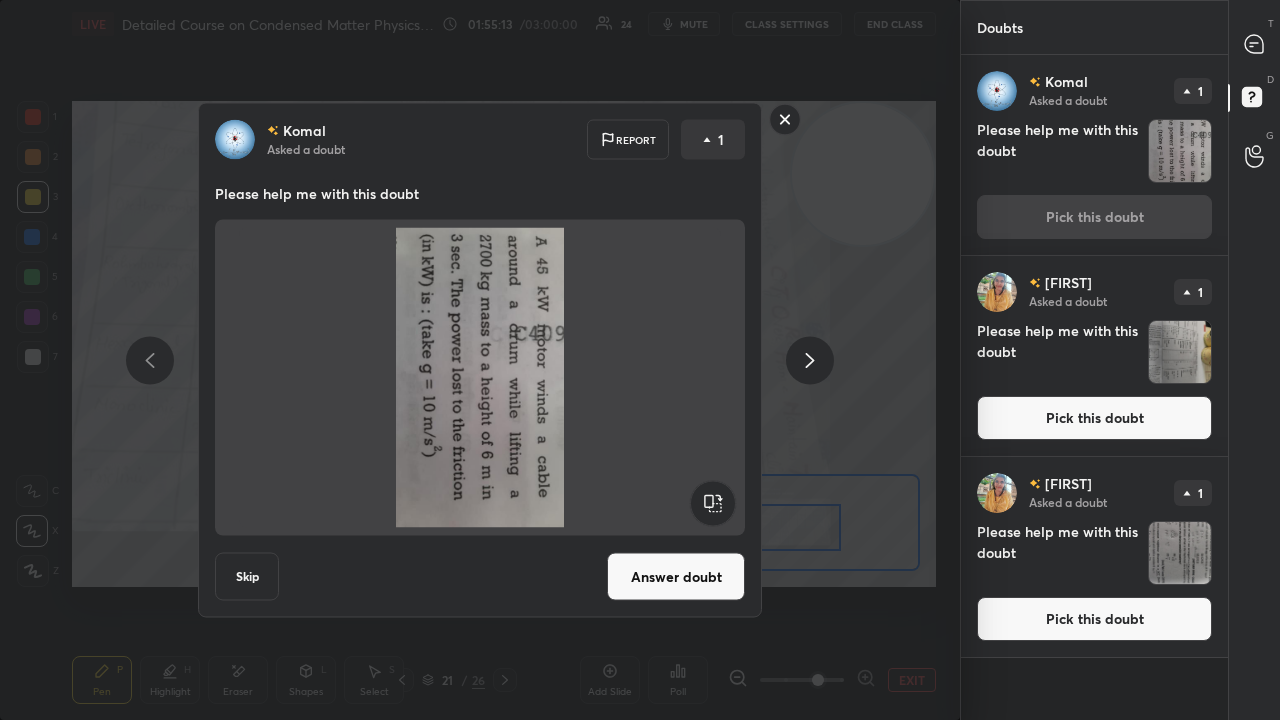 click 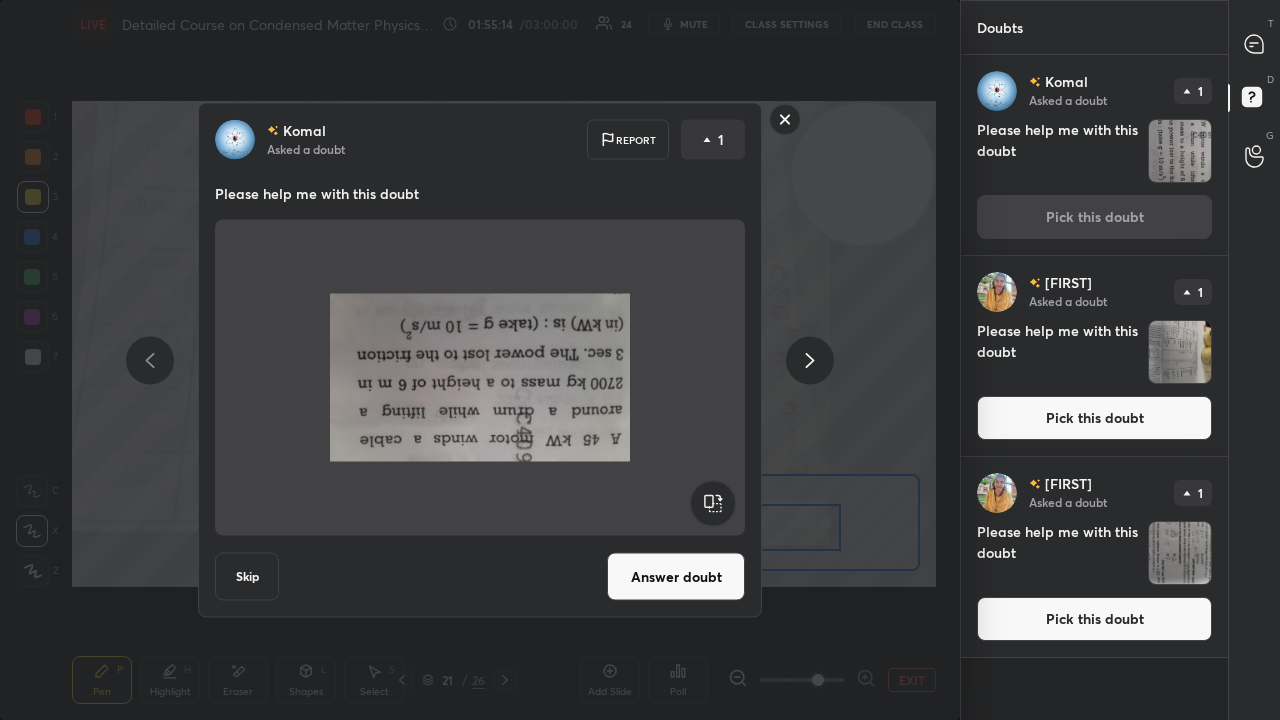 click 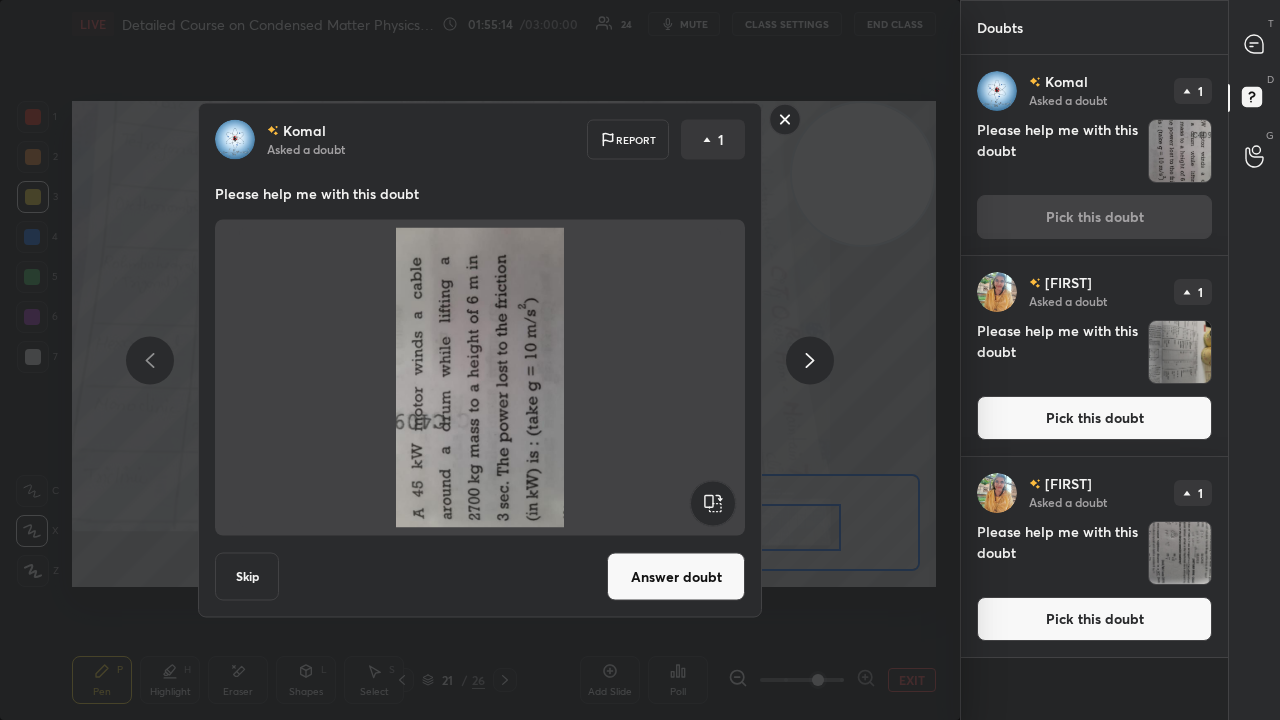 click 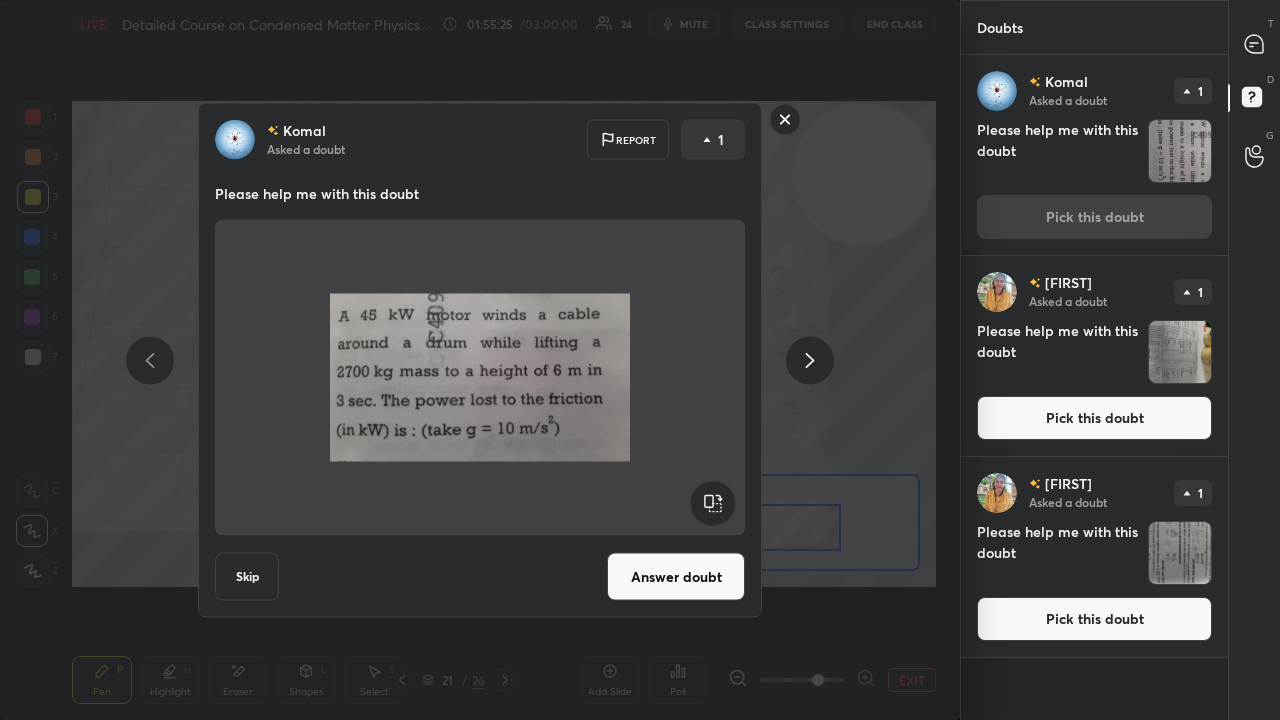 drag, startPoint x: 781, startPoint y: 118, endPoint x: 768, endPoint y: 103, distance: 19.849434 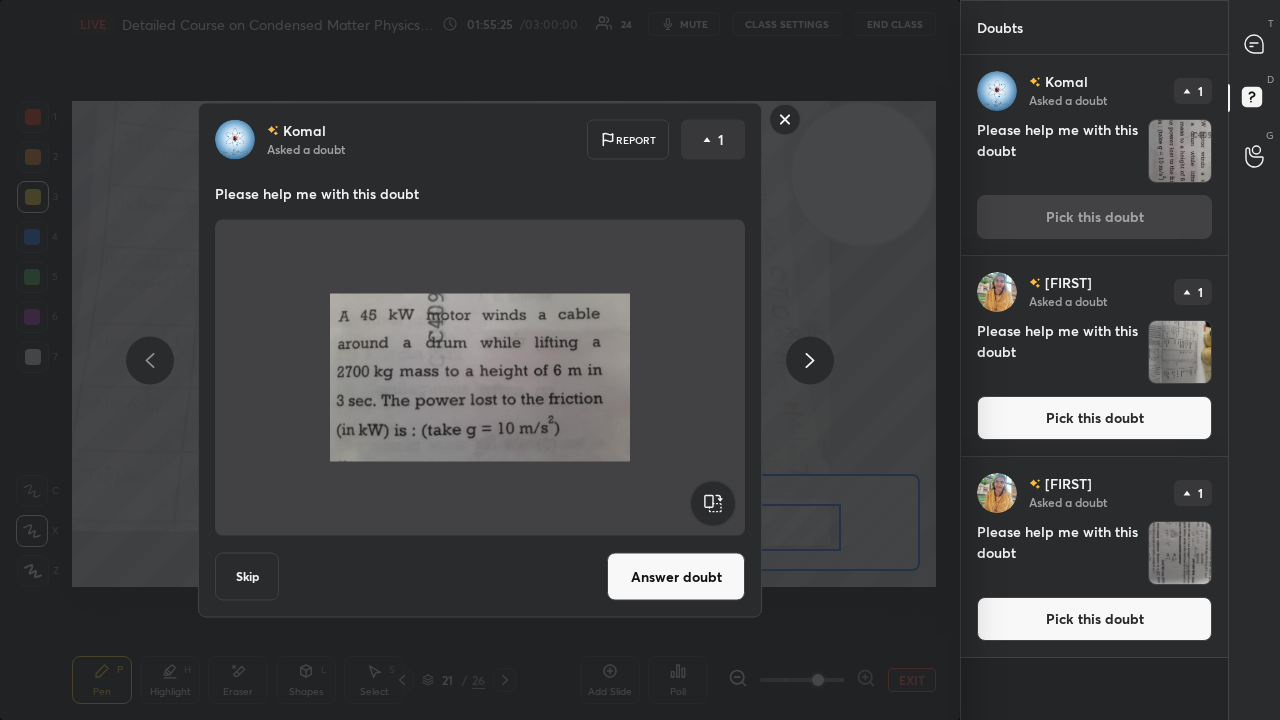 click 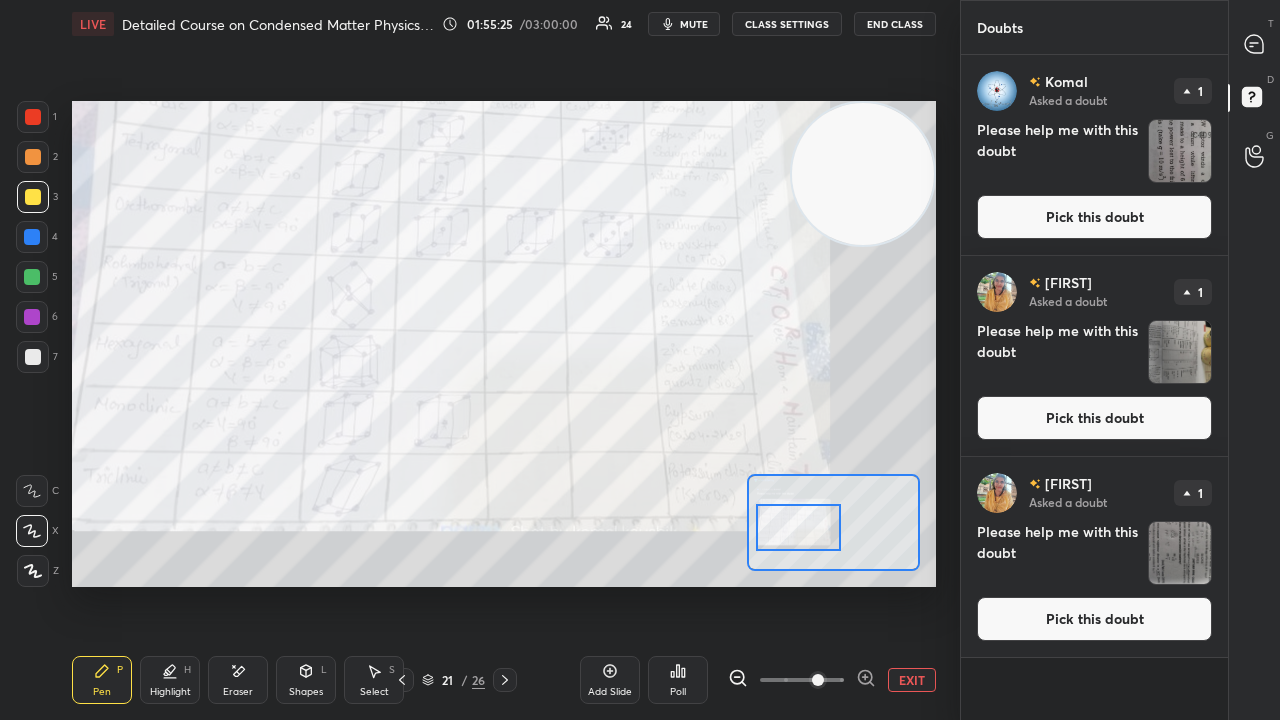 click on "mute" at bounding box center (694, 24) 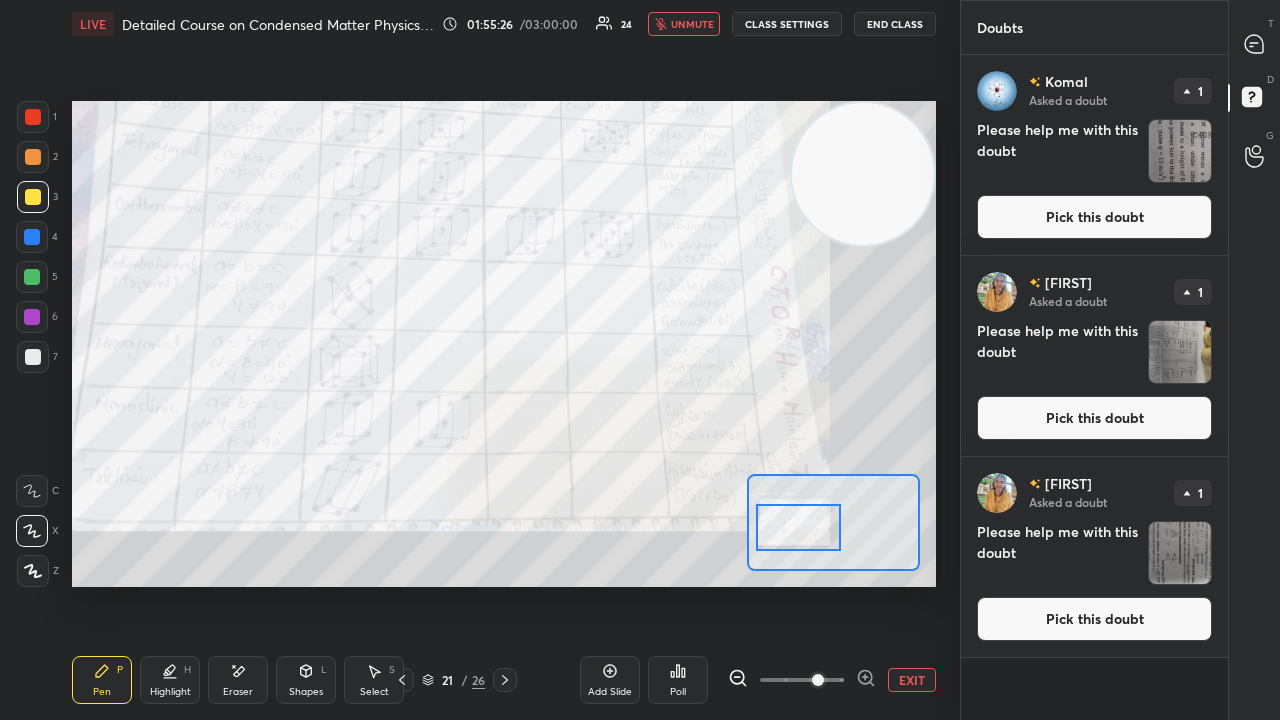 click on "unmute" at bounding box center [692, 24] 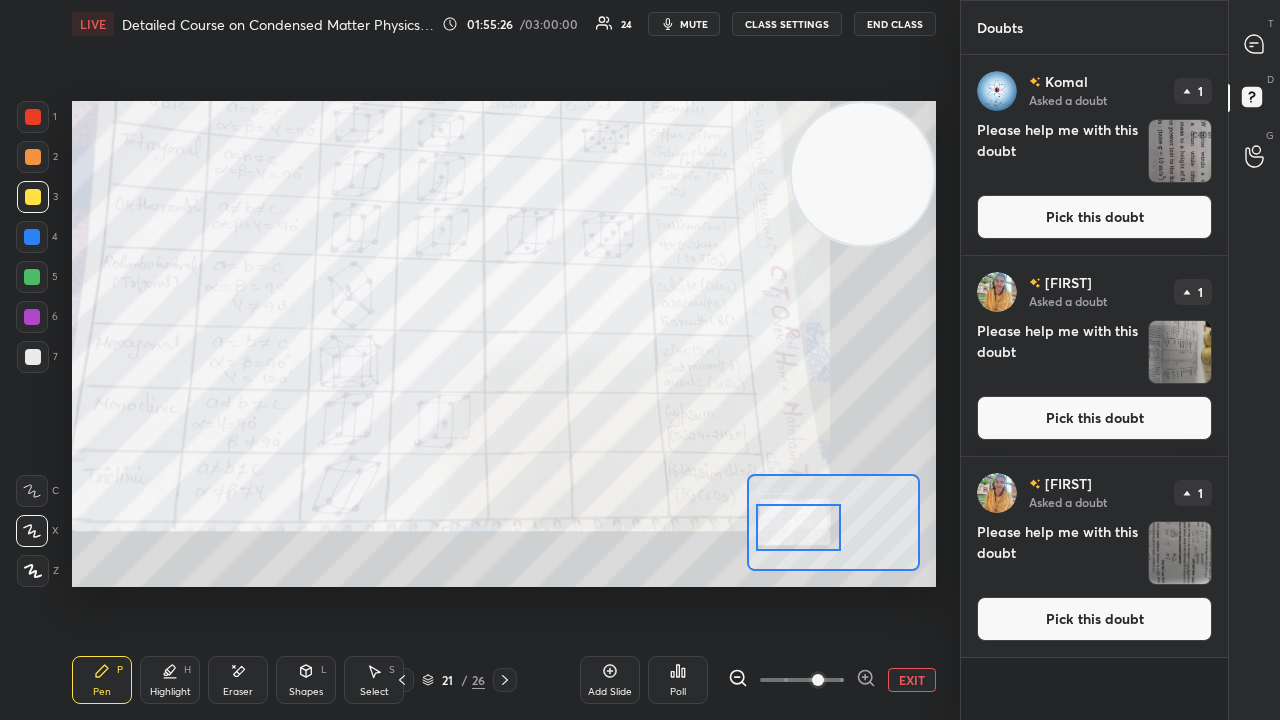 click 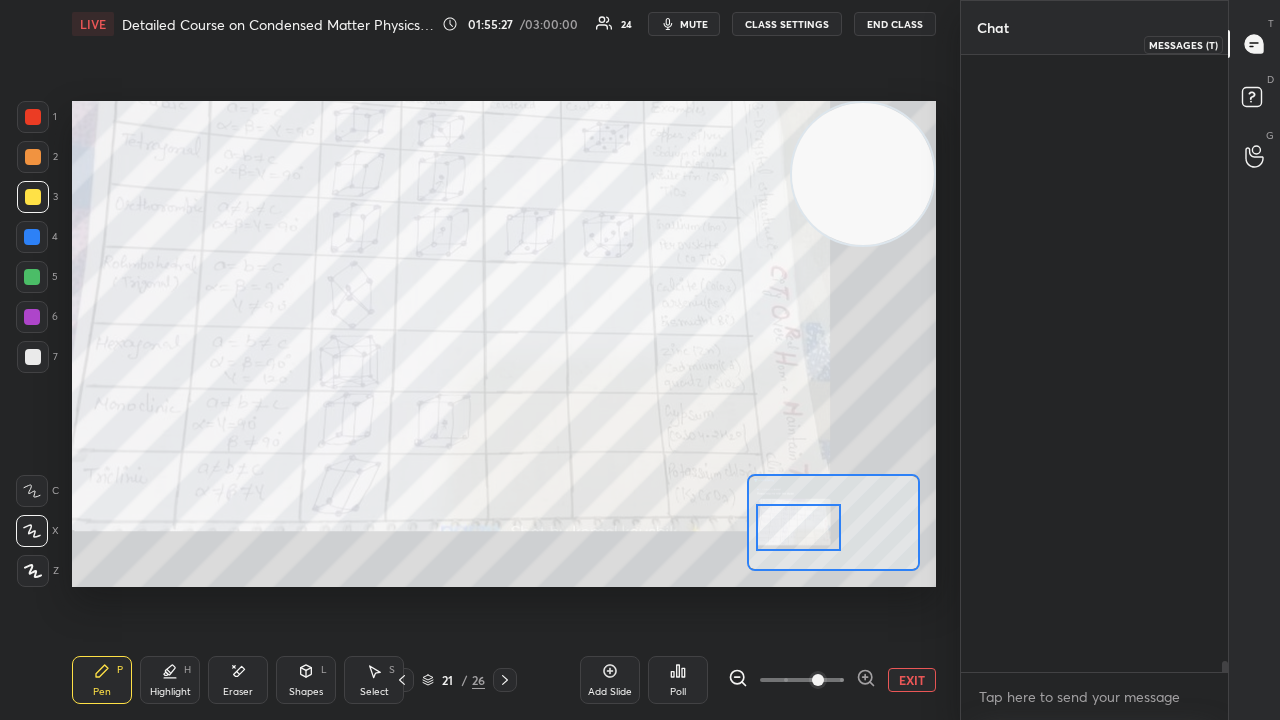 scroll, scrollTop: 38844, scrollLeft: 0, axis: vertical 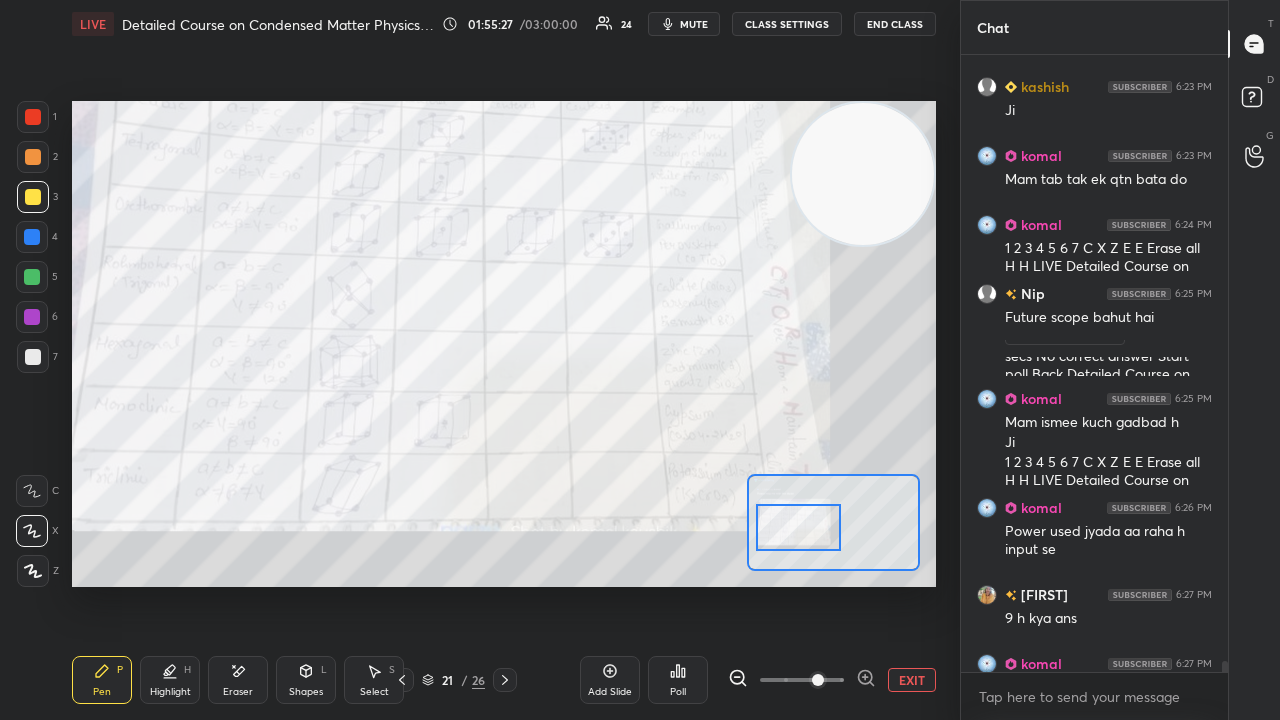 click on "x" at bounding box center [1094, 696] 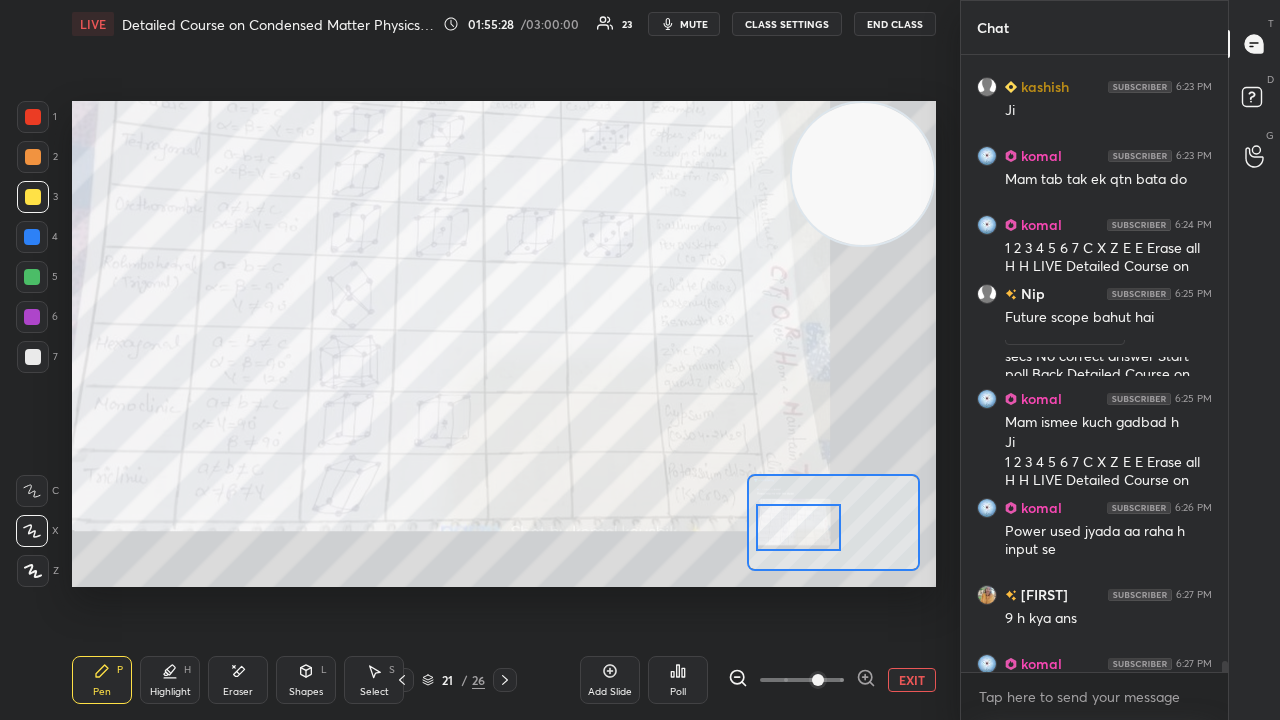 drag, startPoint x: 1222, startPoint y: 667, endPoint x: 1208, endPoint y: 708, distance: 43.32436 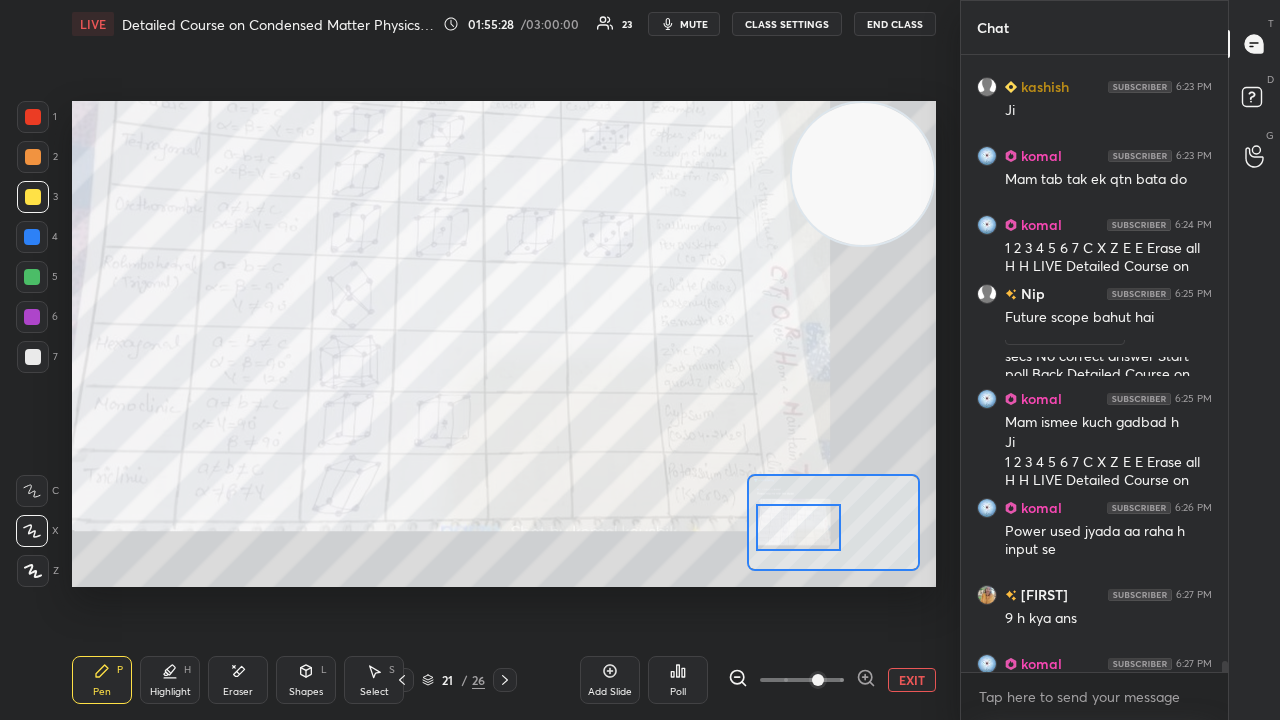 click on "[FIRST] [TIME] trick city over real home maintain three clinic [FIRST] [TIME] Wait mam [FIRST] [TIME] Ji [FIRST] [TIME] Mam tab tak ek qtn bata do [FIRST] [TIME] Isse alag h kardu send [FIRST] [TIME] has a doubt [TIME] View doubt [FIRST] [TIME] Cmp n amp full observe based ha na..calculation baad ma kya observation ka basd [FIRST] [TIME] Mam ismee kuch gadbad h Ji H to simple [FIRST] [TIME] Power used jyada aa raha h input se [FIRST] [TIME] 9 h kya ans [FIRST] [TIME] Ans nahi pata mam Ye tgt k exam me aaya h JUMP TO LATEST Enable hand raising Enable raise hand to speak to learners. Once enabled, chat will be turned off temporarily. Enable x" at bounding box center [1094, 387] 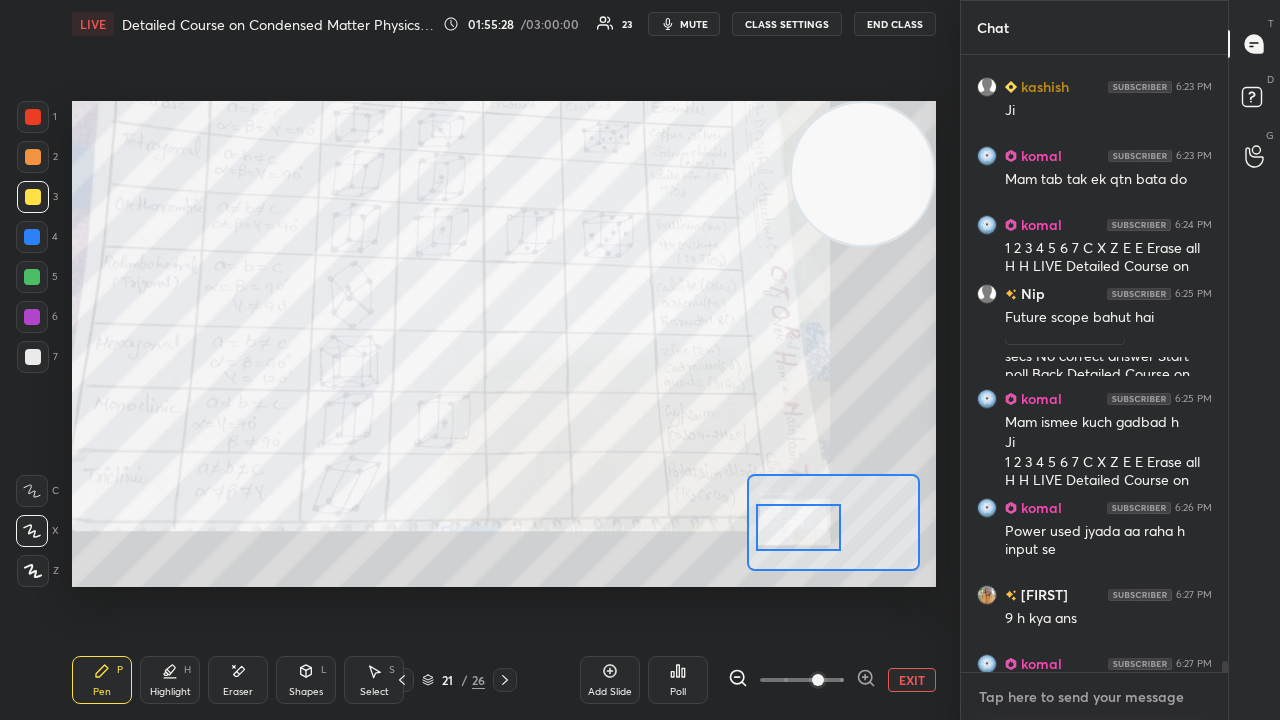 click at bounding box center (1094, 697) 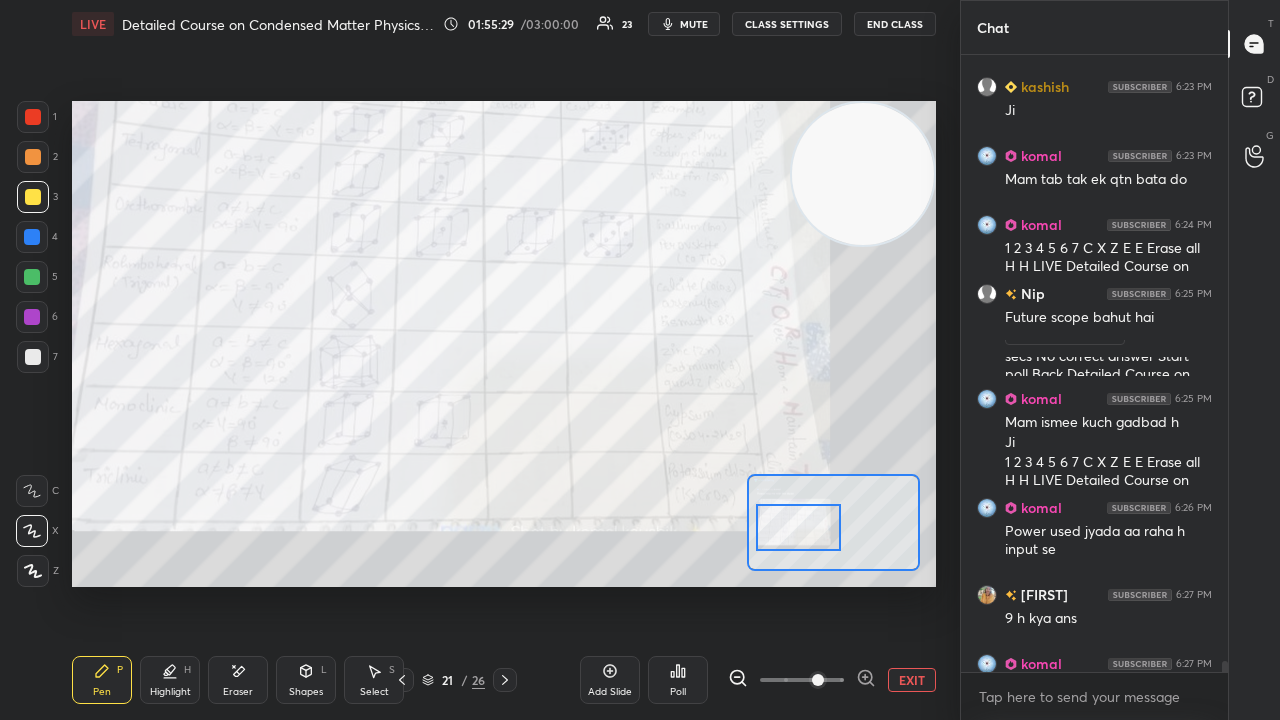 scroll, scrollTop: 38902, scrollLeft: 0, axis: vertical 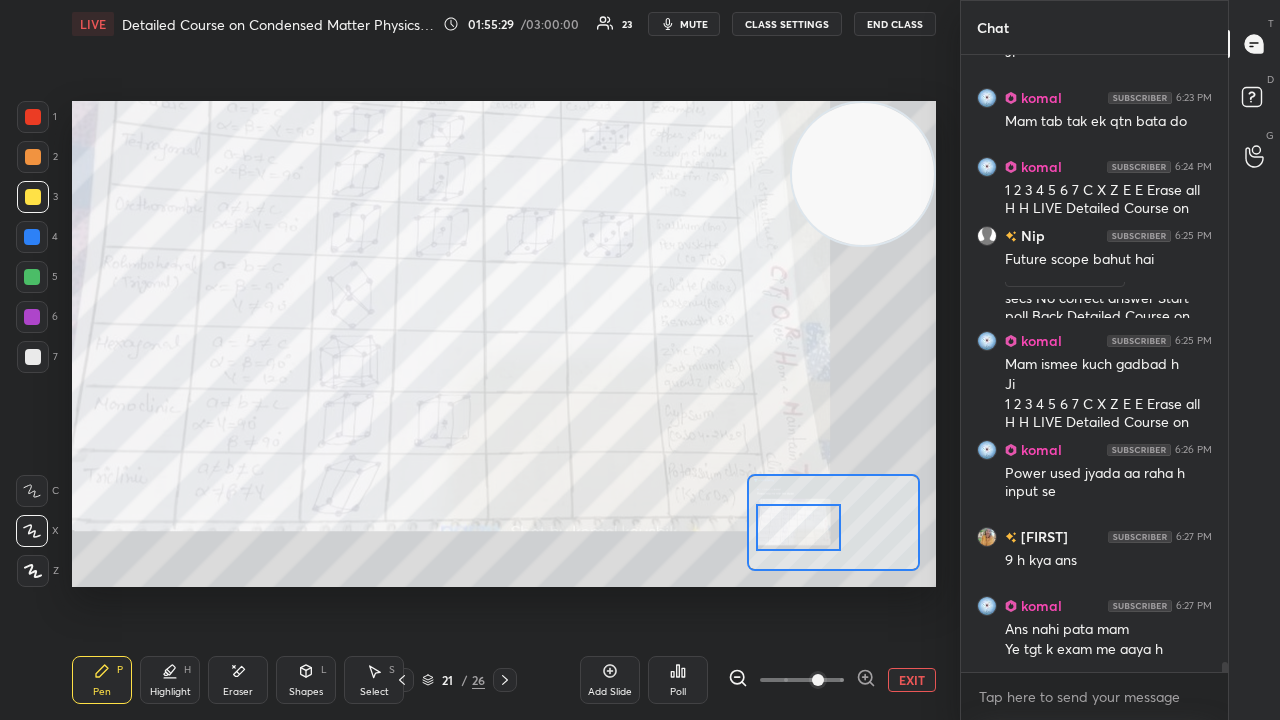 drag, startPoint x: 1226, startPoint y: 666, endPoint x: 1217, endPoint y: 700, distance: 35.17101 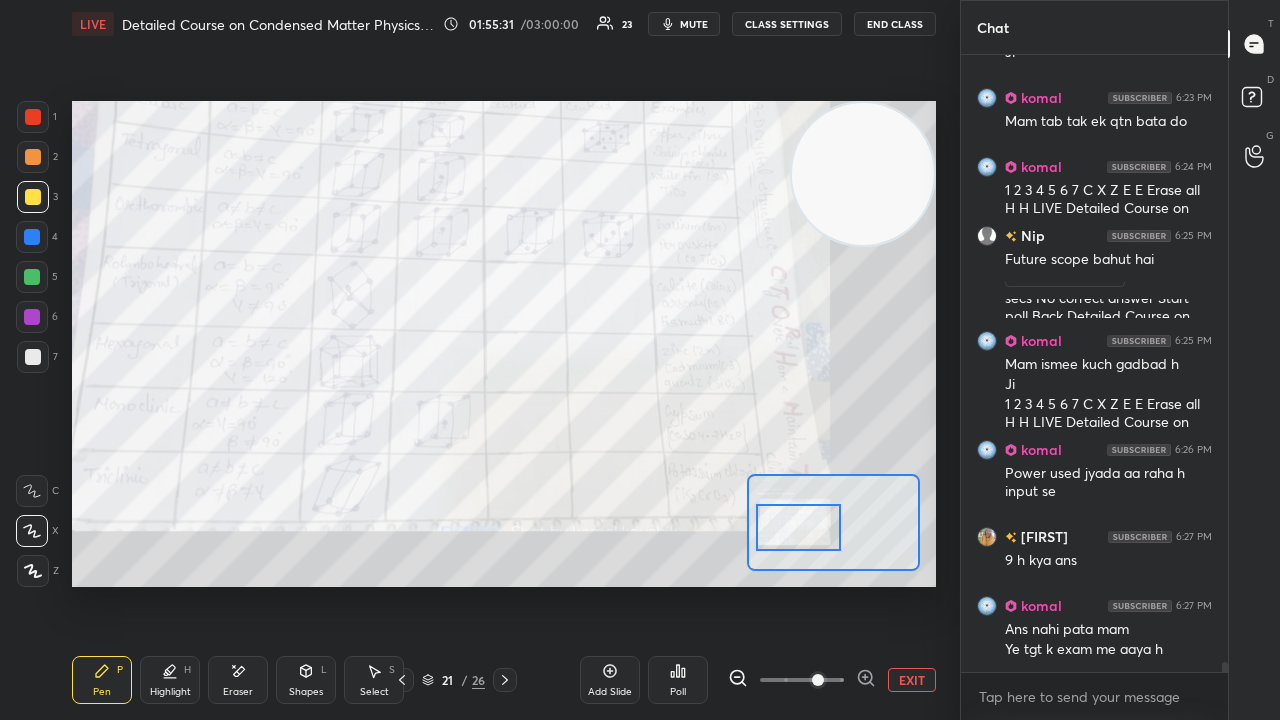 click on "mute" at bounding box center (694, 24) 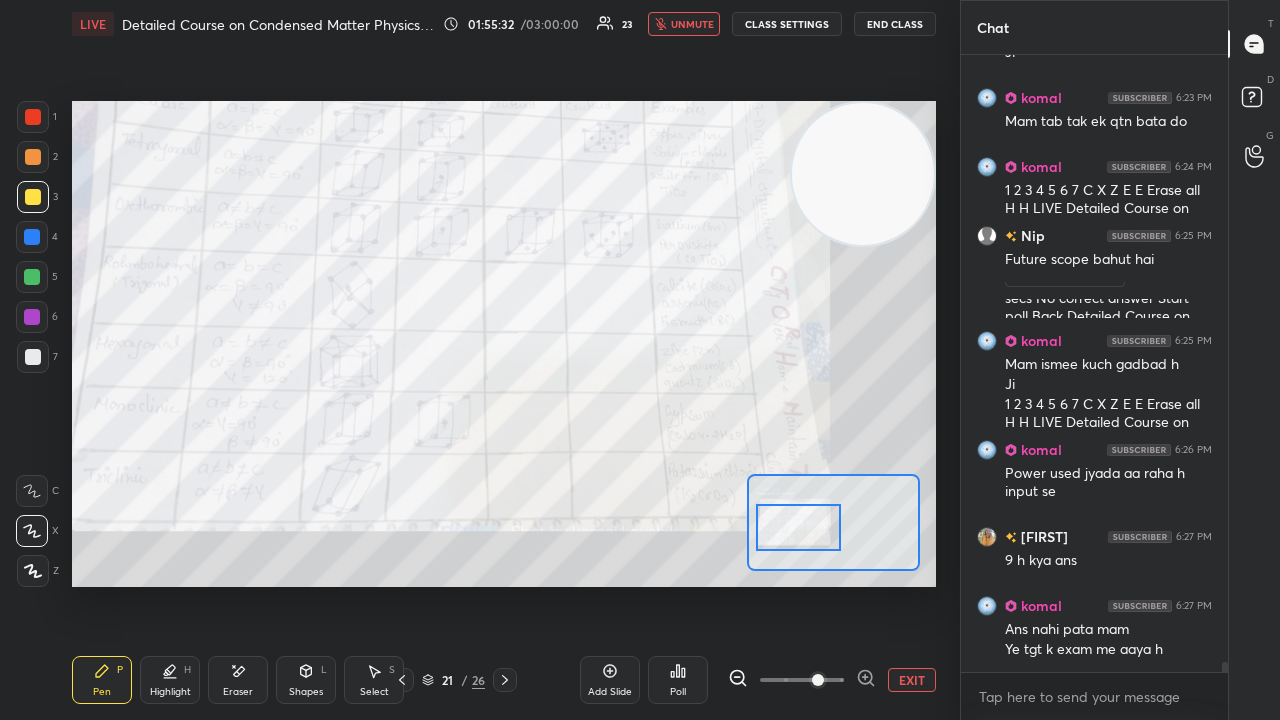 click on "unmute" at bounding box center [692, 24] 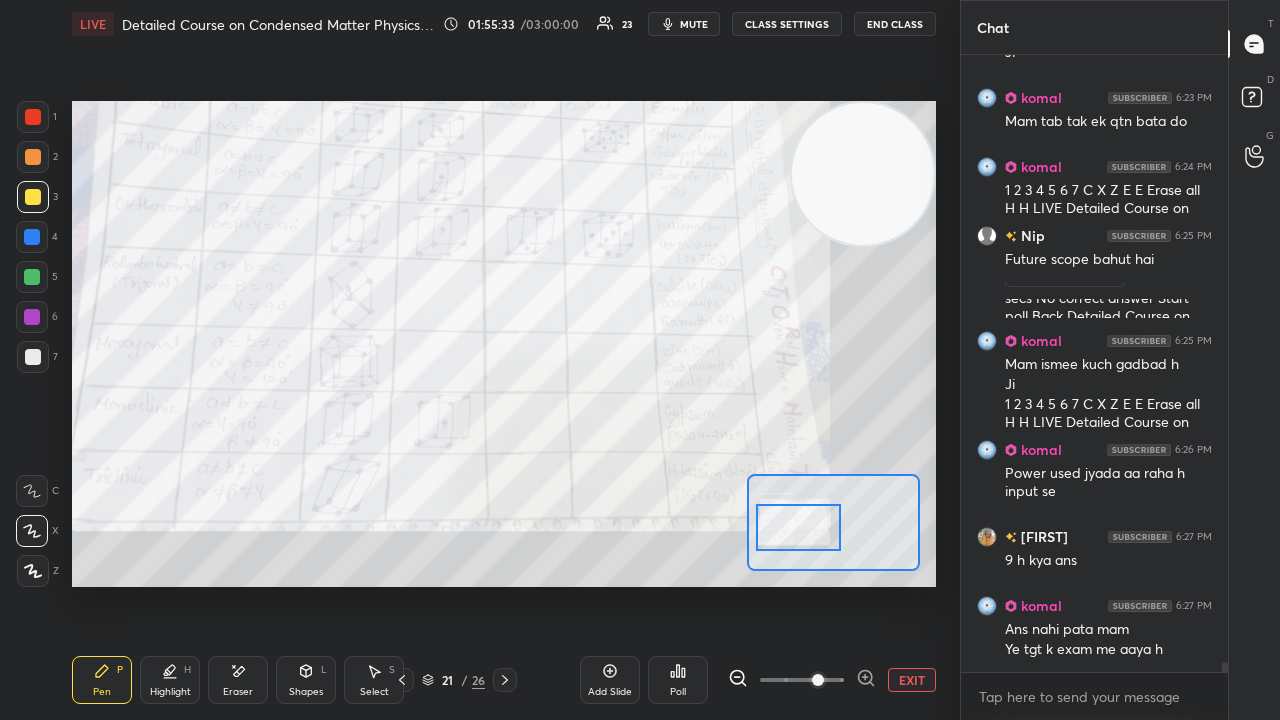 click on "mute" at bounding box center (694, 24) 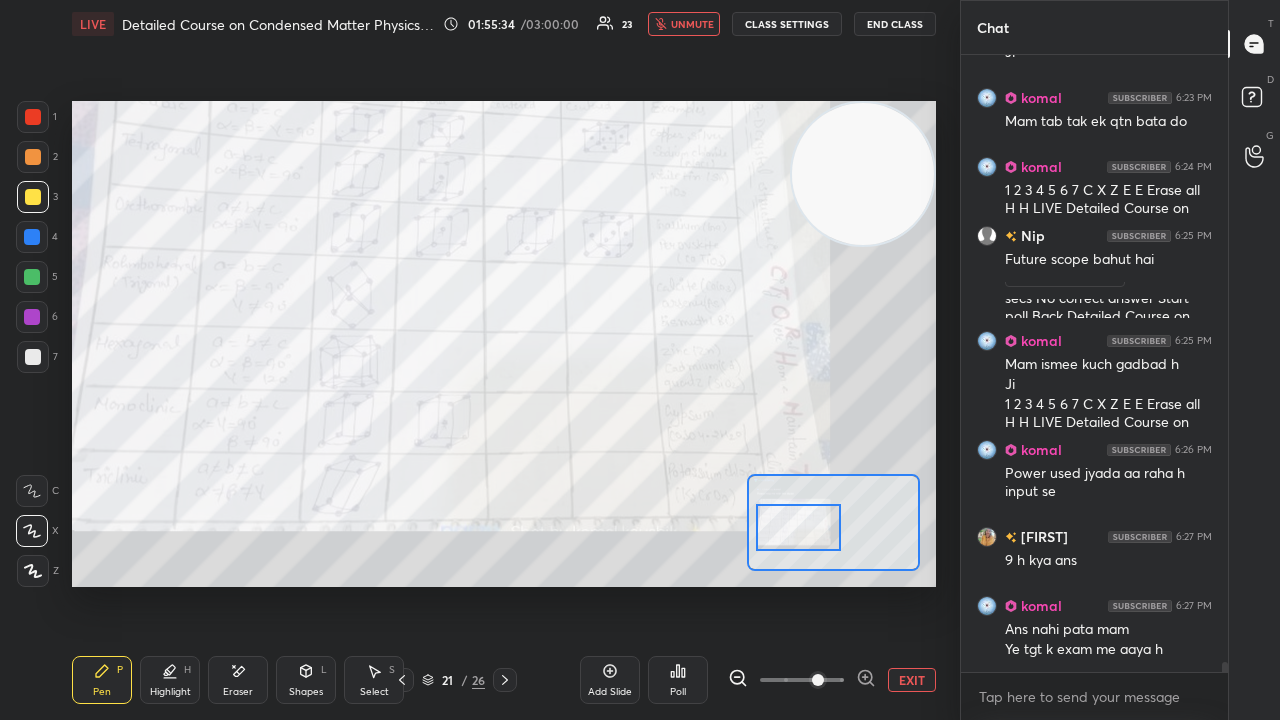 click on "unmute" at bounding box center (684, 24) 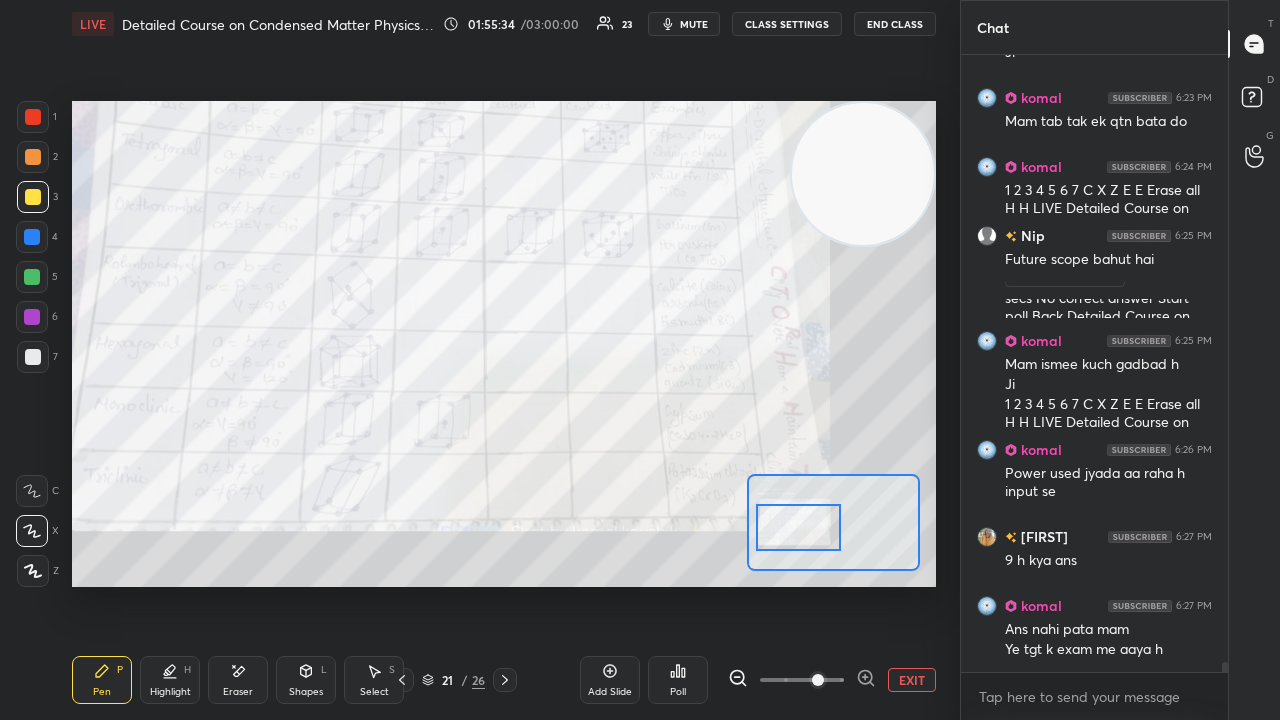 click at bounding box center [32, 277] 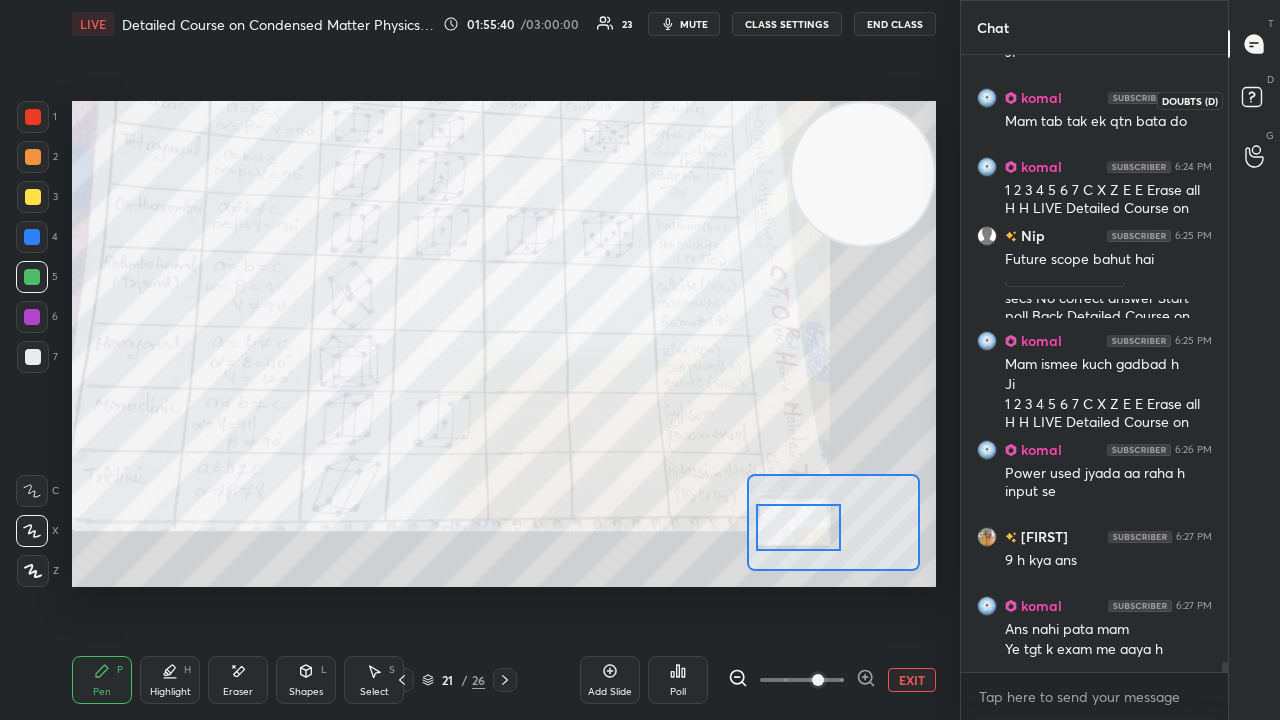 drag, startPoint x: 1272, startPoint y: 103, endPoint x: 1259, endPoint y: 111, distance: 15.264338 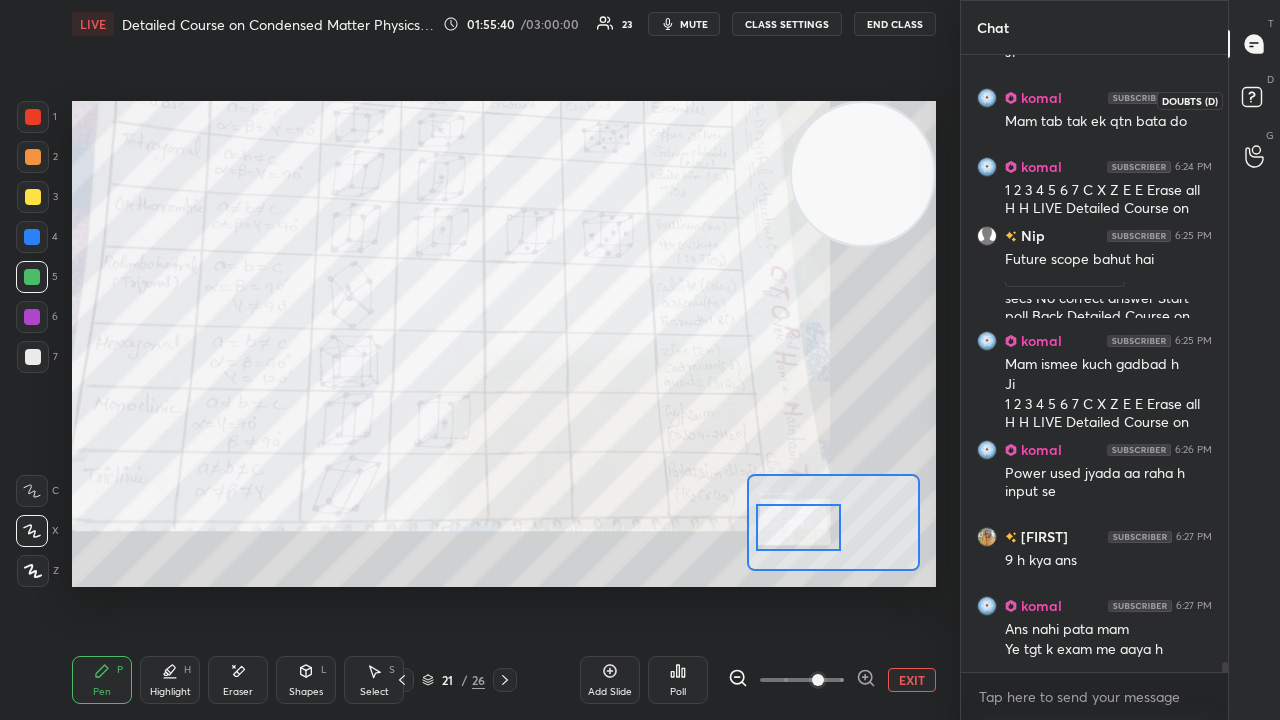 click 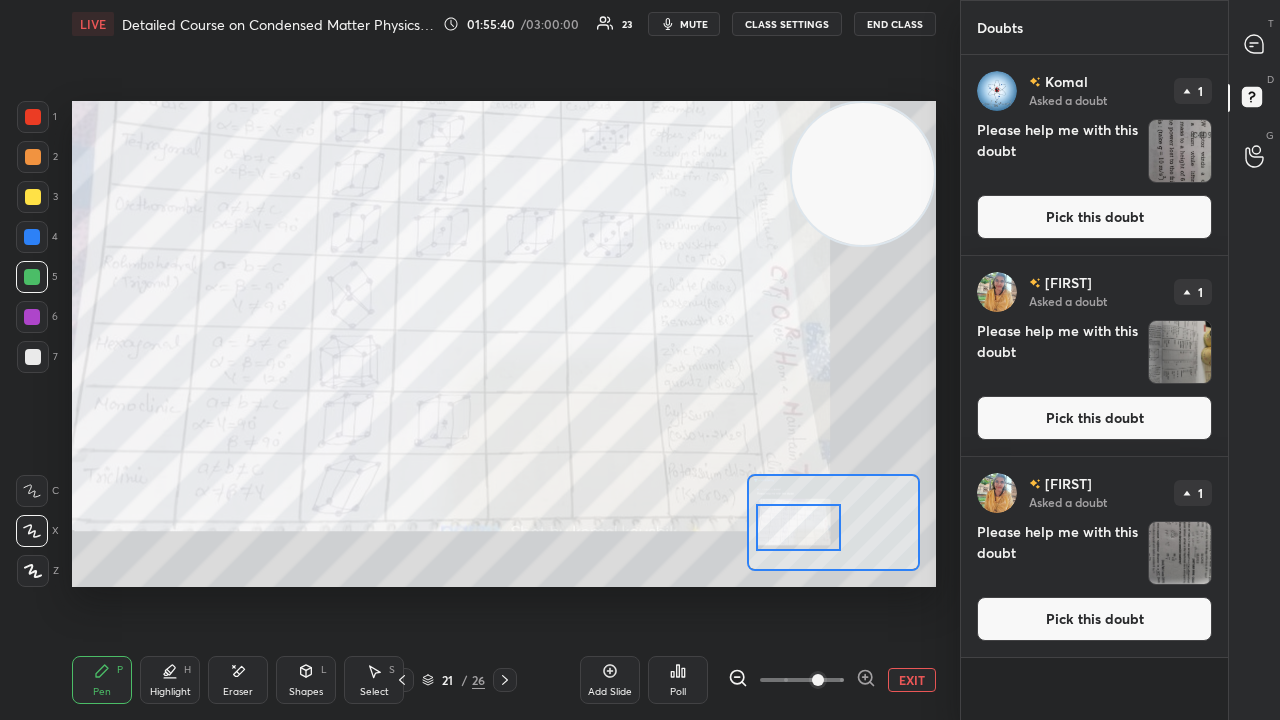 click on "Pick this doubt" at bounding box center (1094, 217) 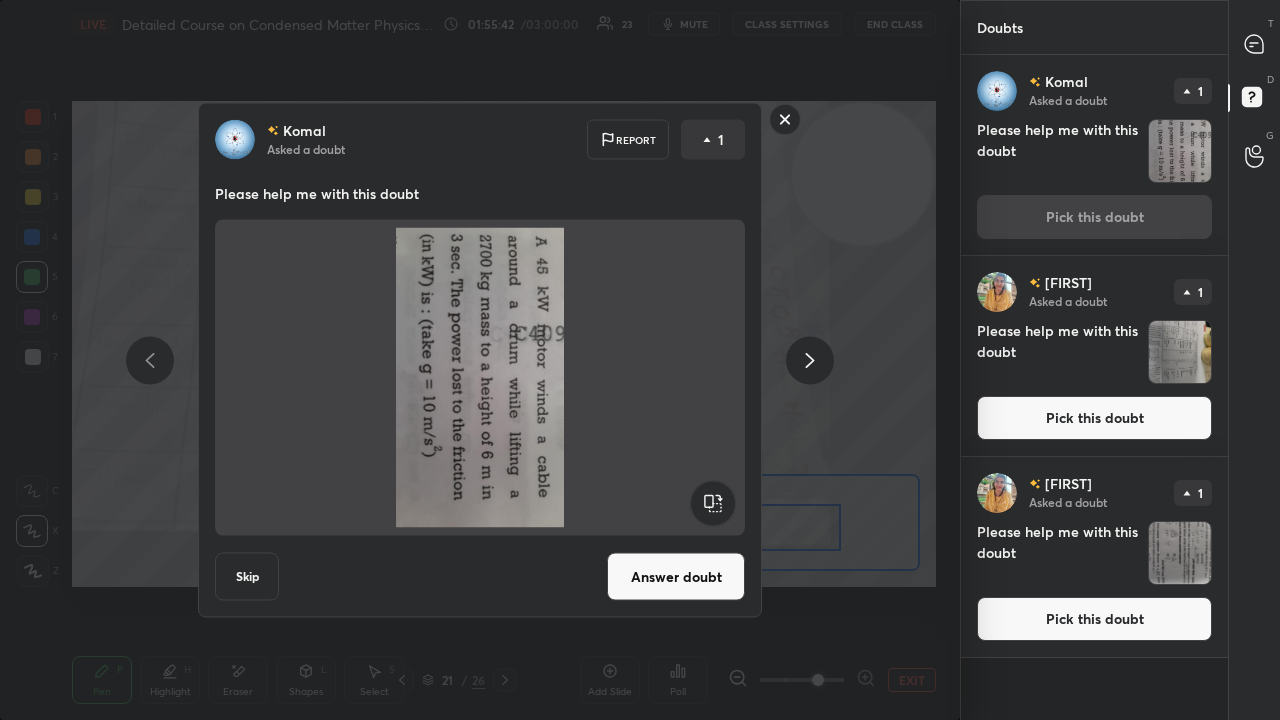 click 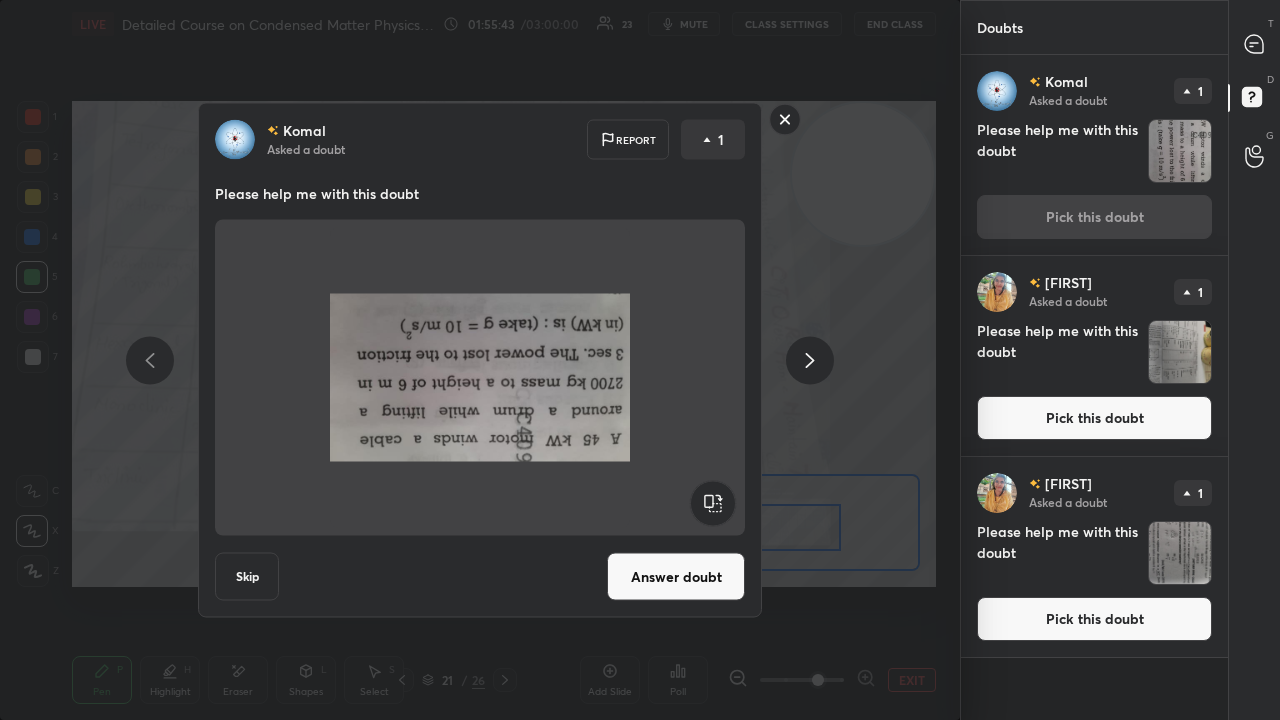 click 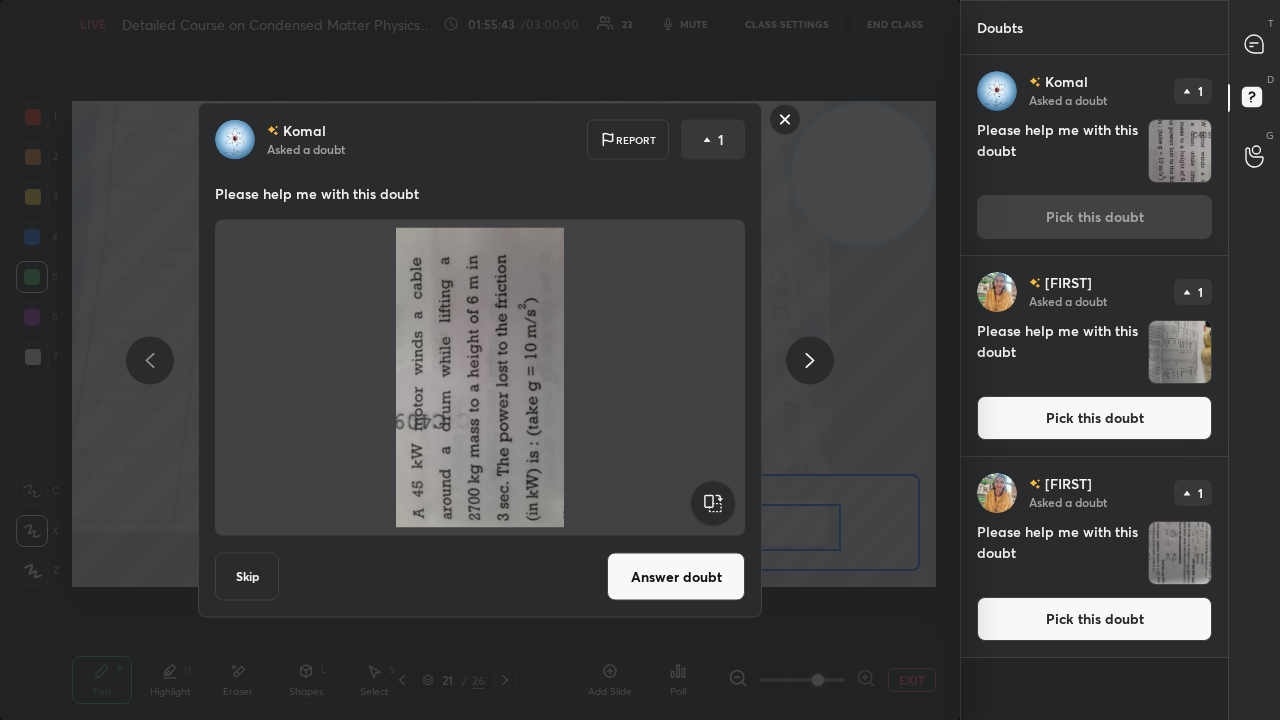 click 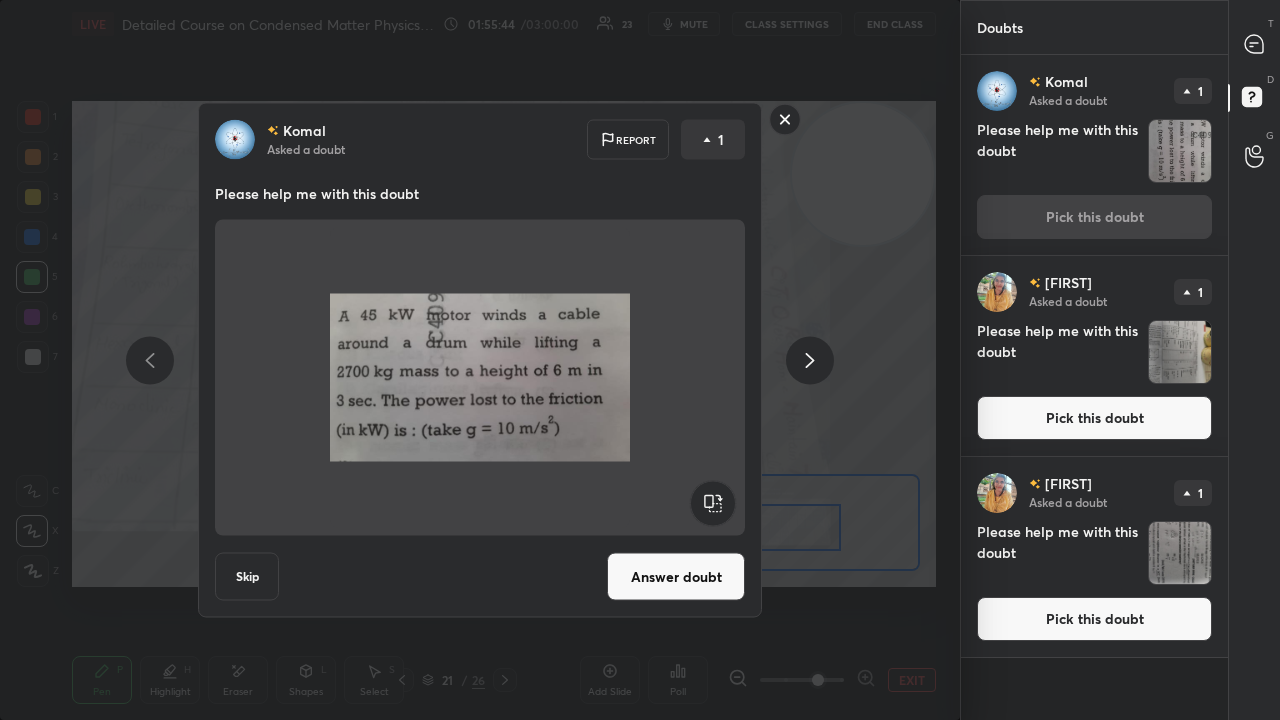 click 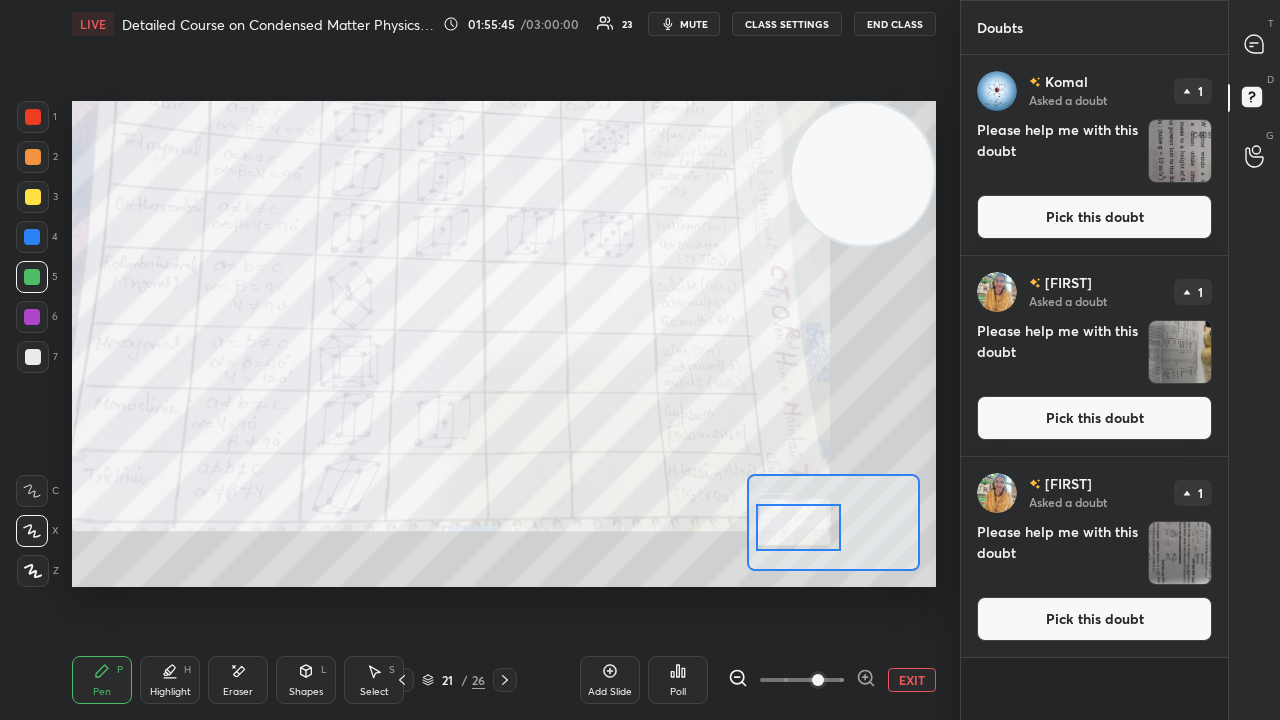 click on "mute" at bounding box center [694, 24] 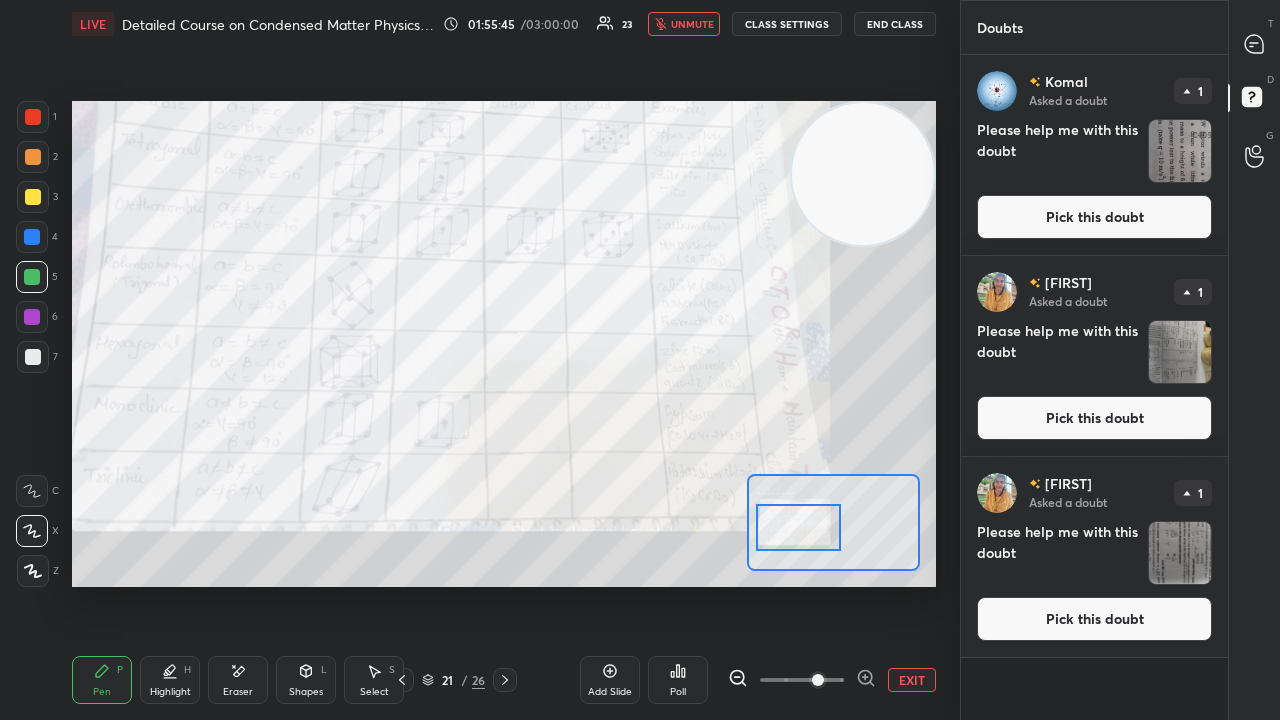 drag, startPoint x: 684, startPoint y: 14, endPoint x: 694, endPoint y: 11, distance: 10.440307 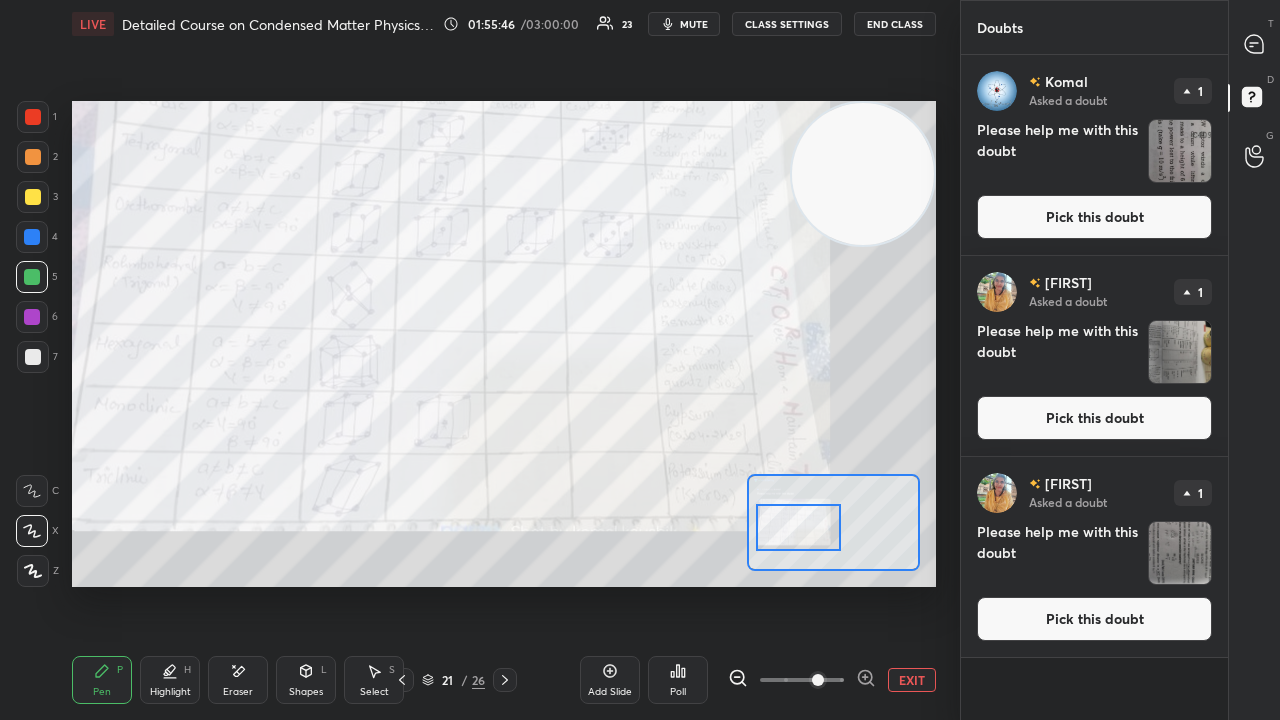 click 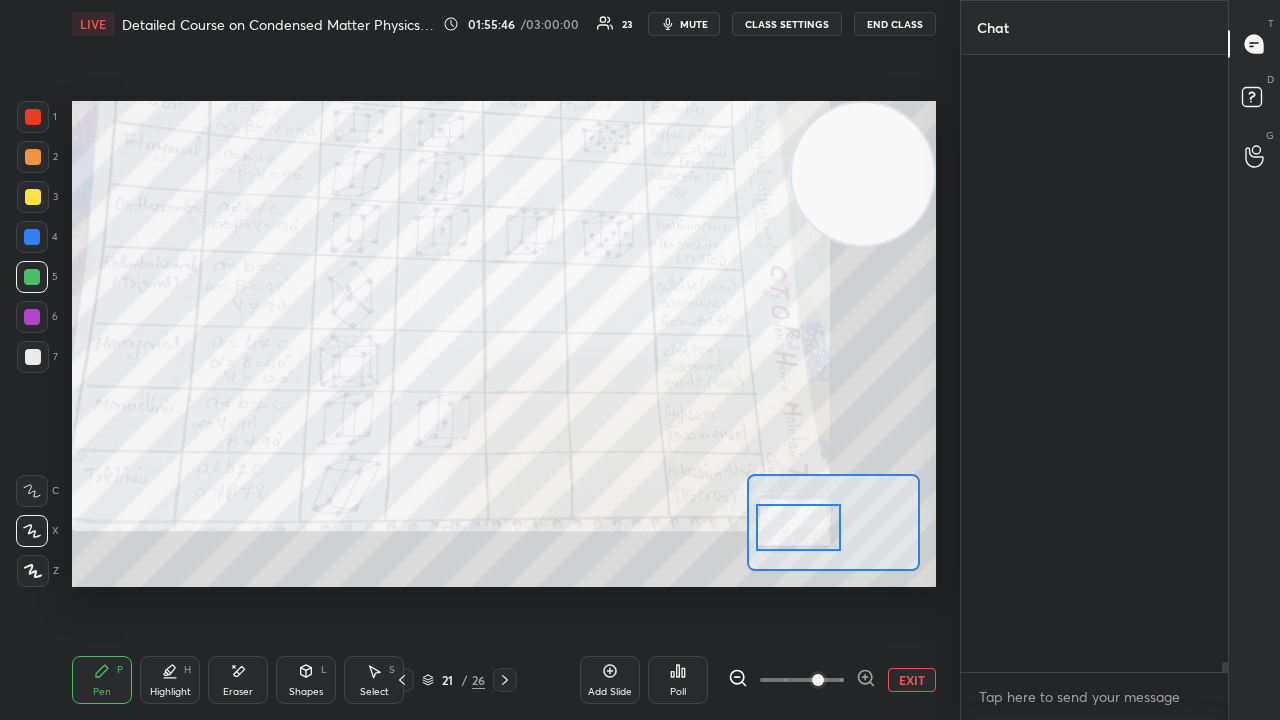 scroll, scrollTop: 38902, scrollLeft: 0, axis: vertical 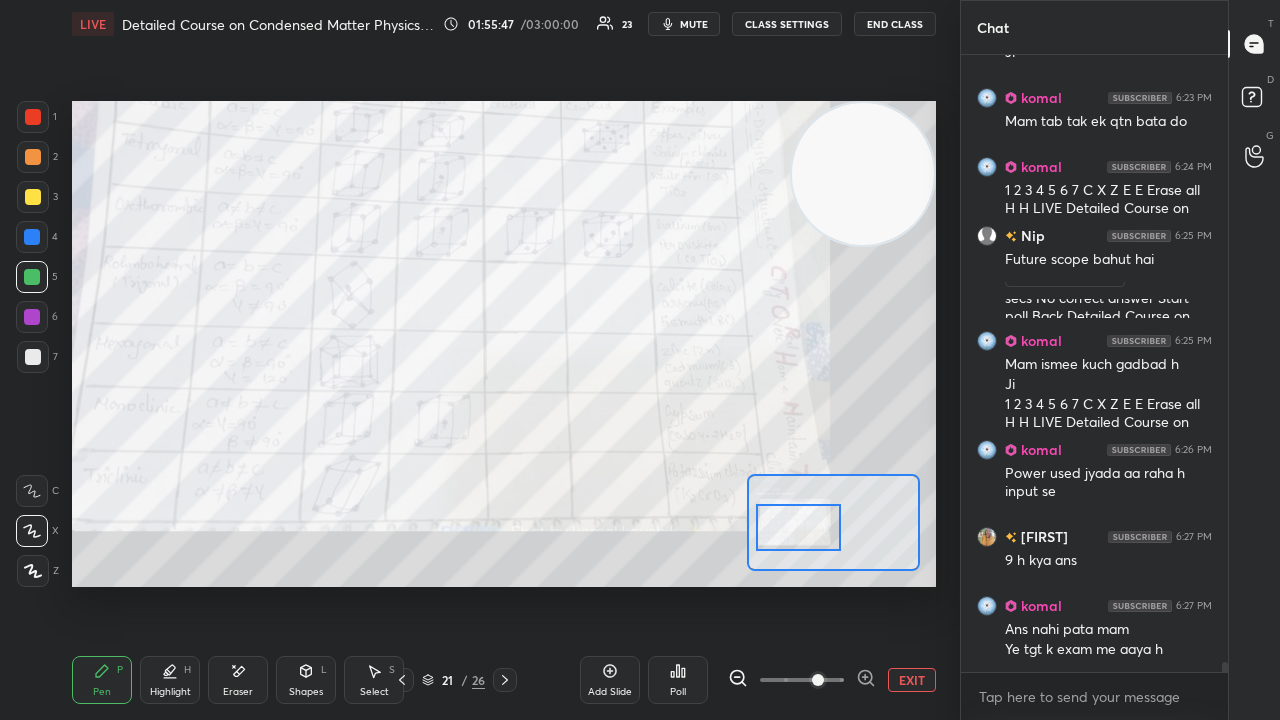 click on "x" at bounding box center [1094, 696] 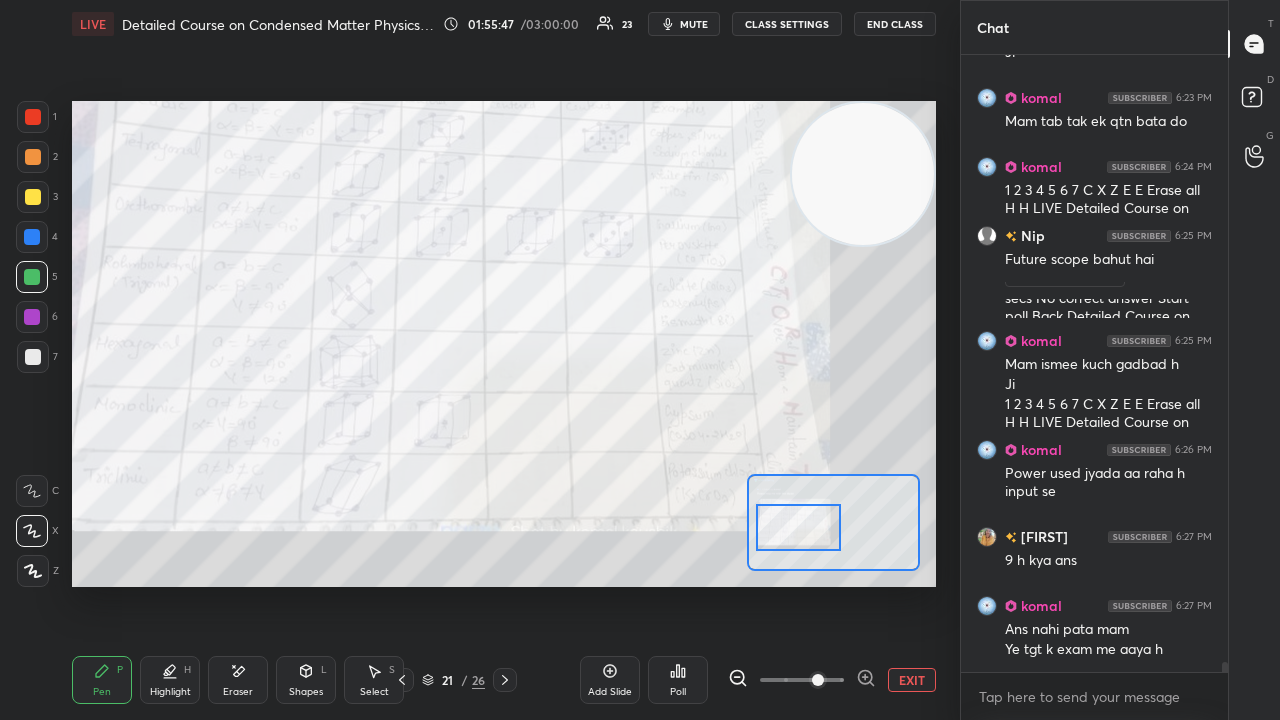click on "mute" at bounding box center (694, 24) 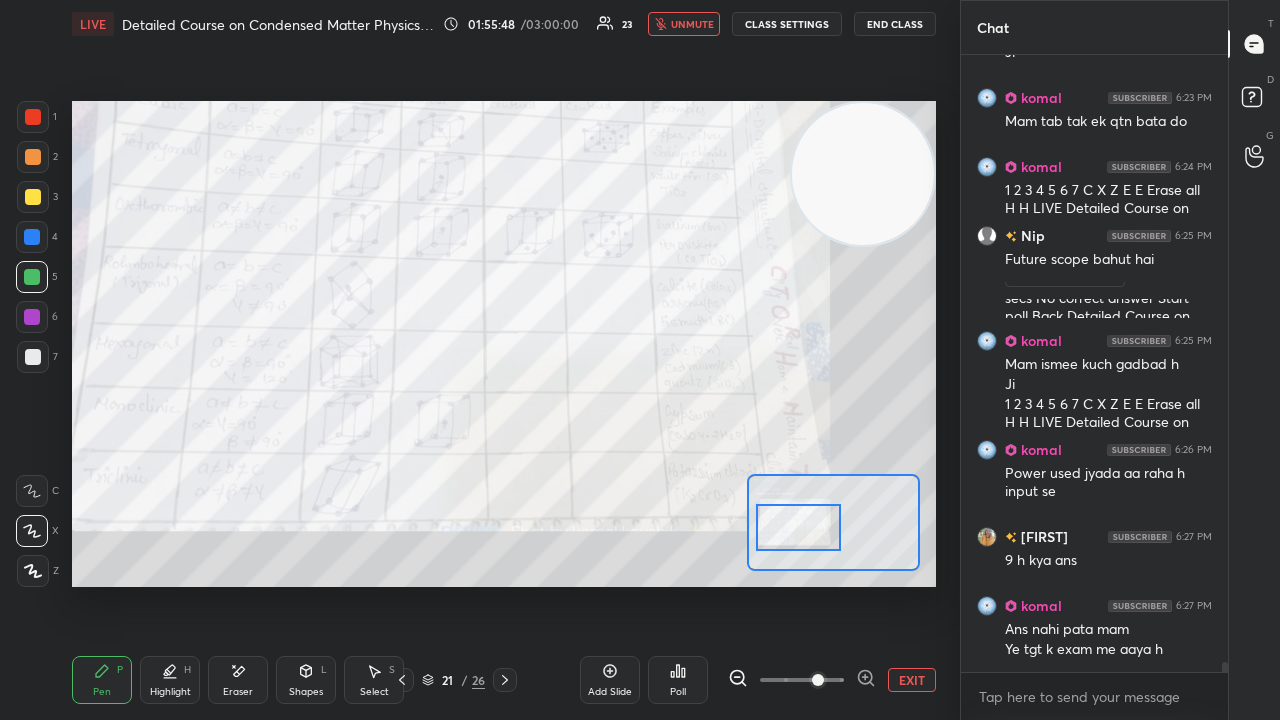 click on "unmute" at bounding box center (692, 24) 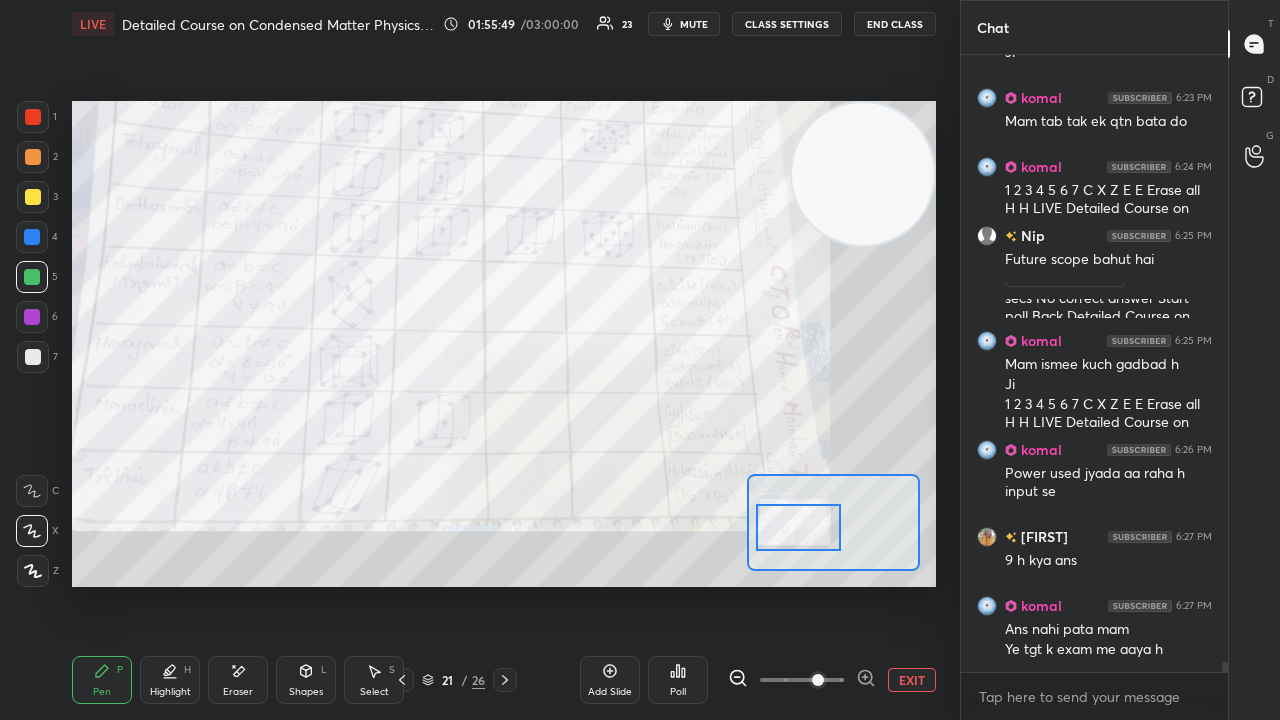 click at bounding box center [33, 357] 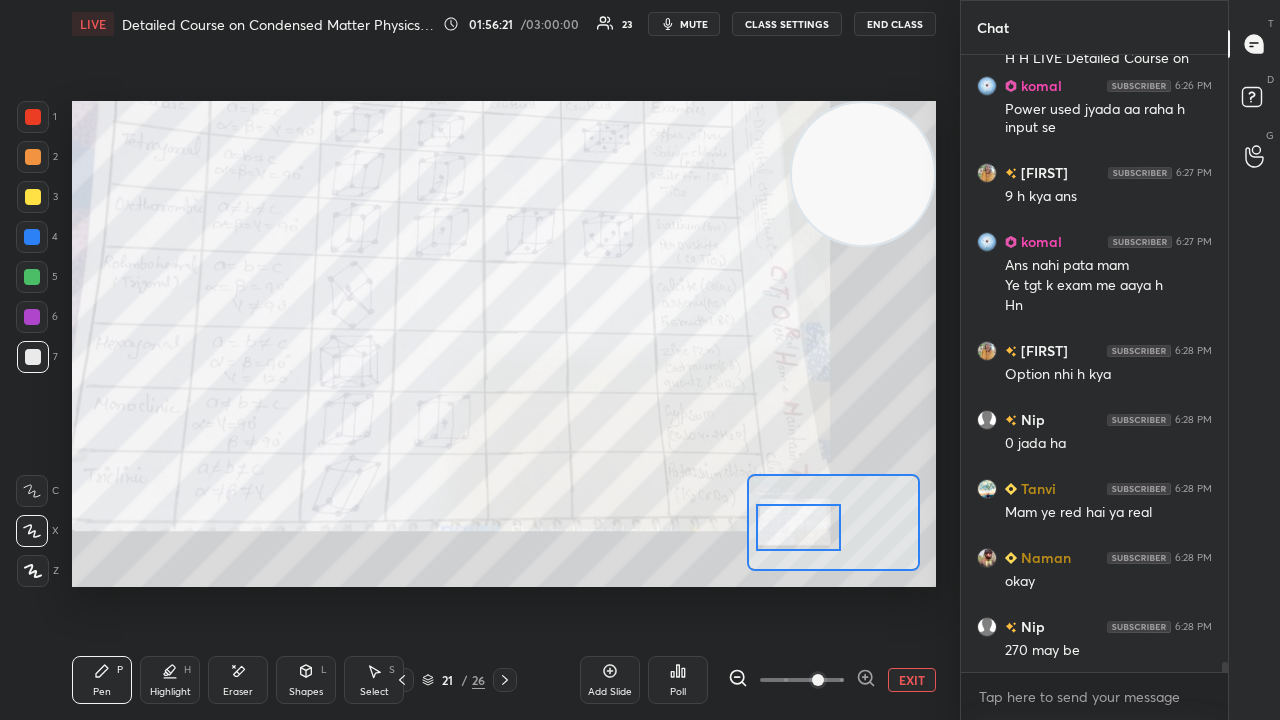 scroll, scrollTop: 39336, scrollLeft: 0, axis: vertical 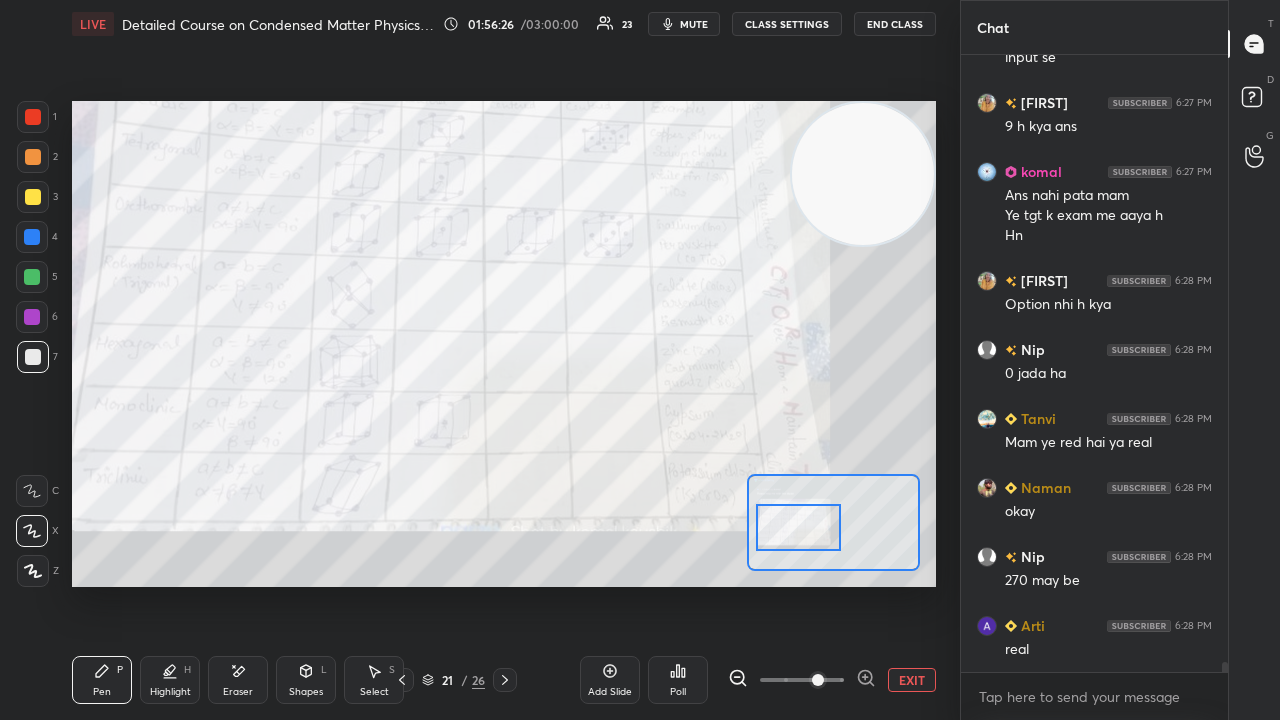 click on "mute" at bounding box center [694, 24] 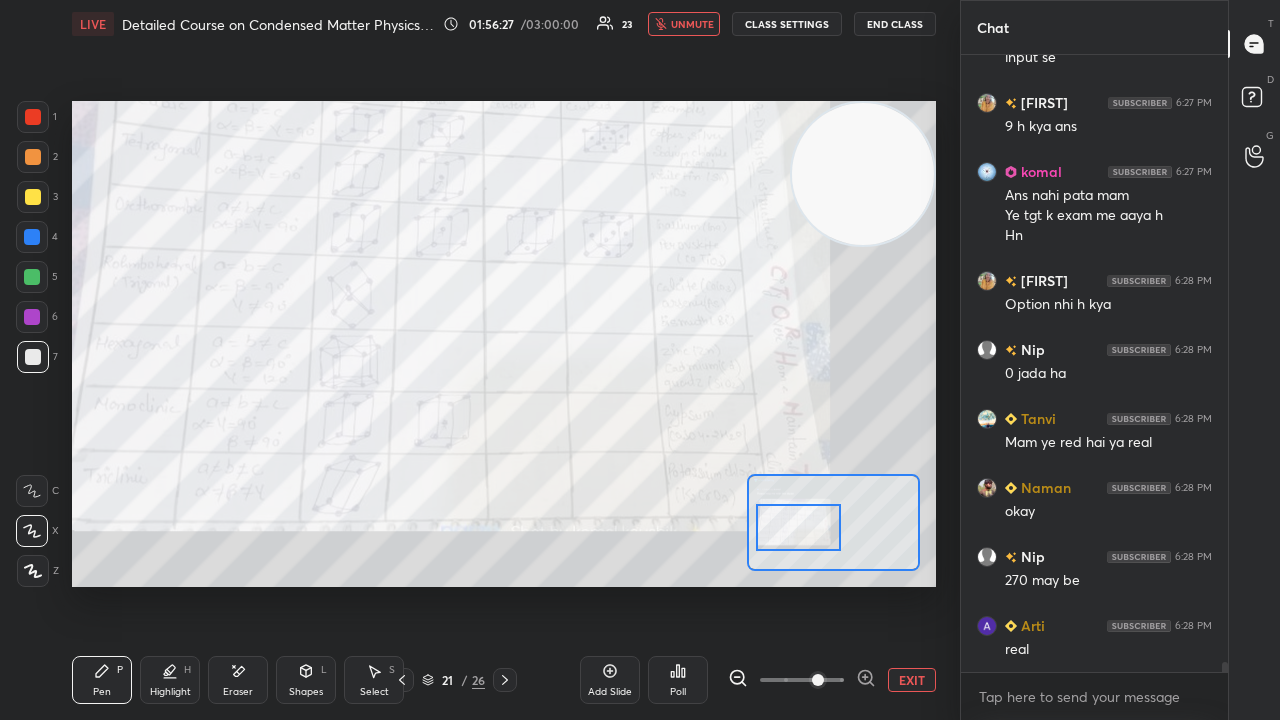 click on "unmute" at bounding box center [692, 24] 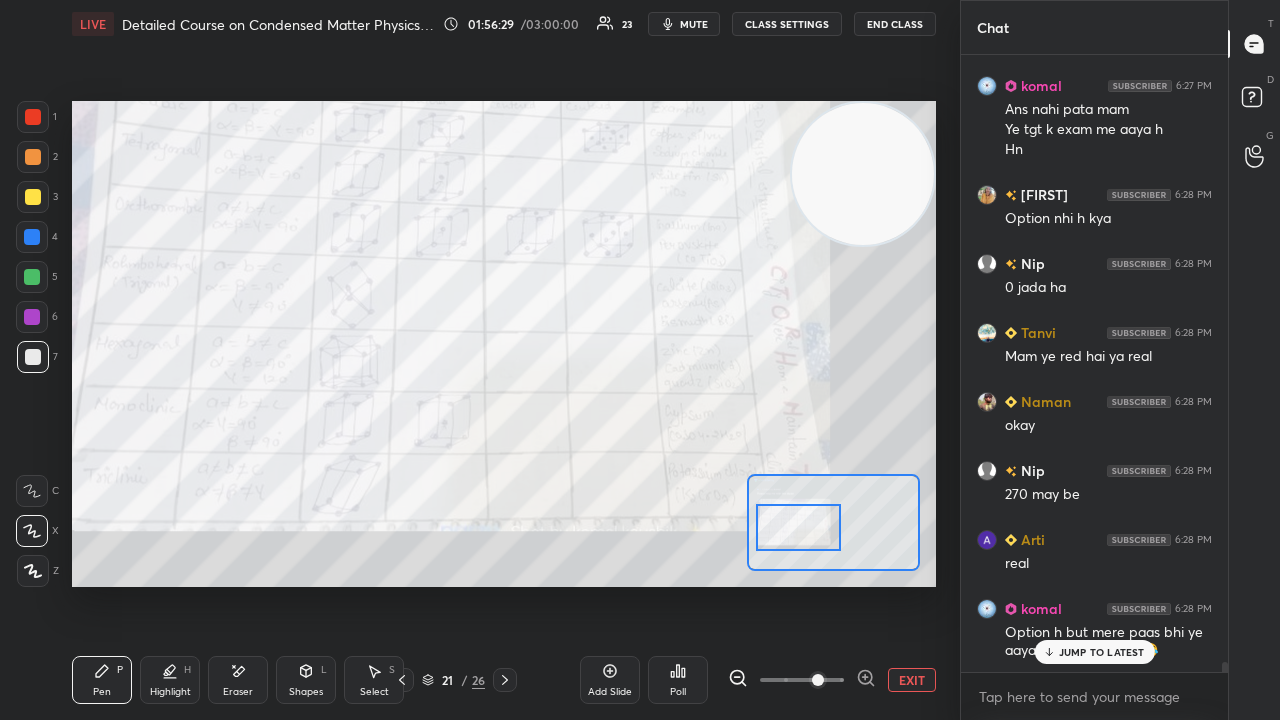 scroll, scrollTop: 39492, scrollLeft: 0, axis: vertical 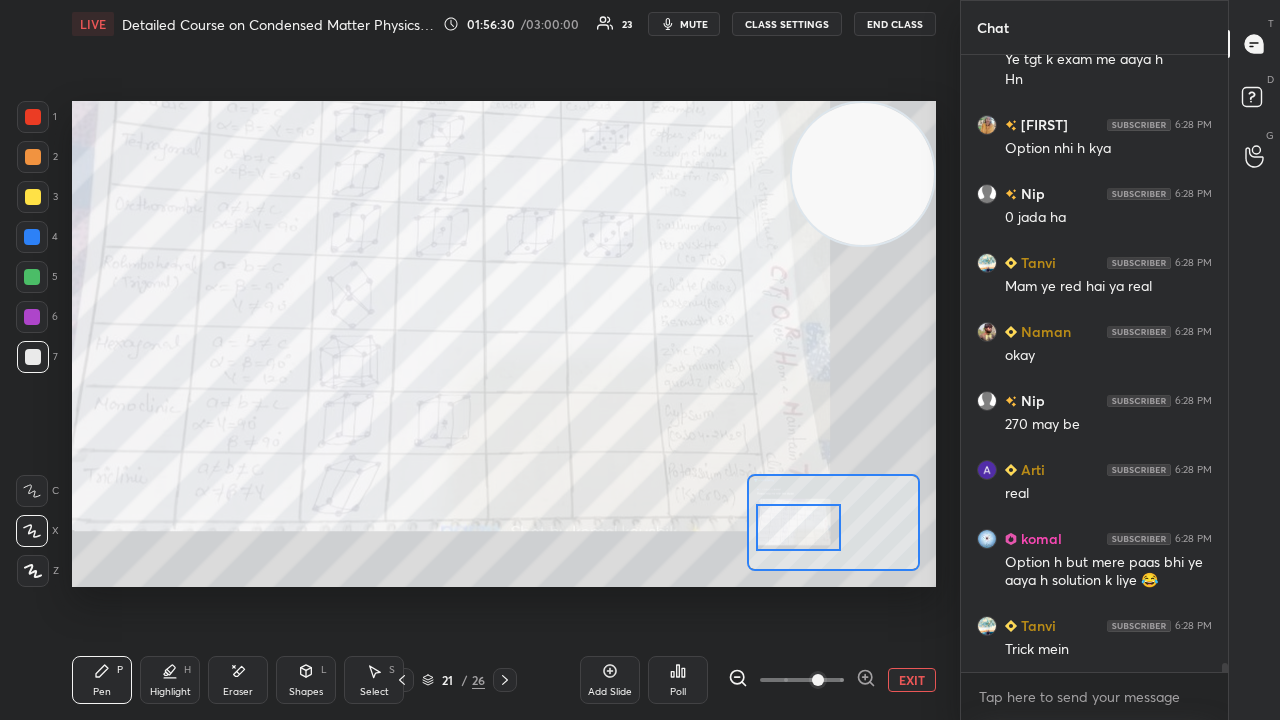 click on "Trick mein" at bounding box center [1108, 650] 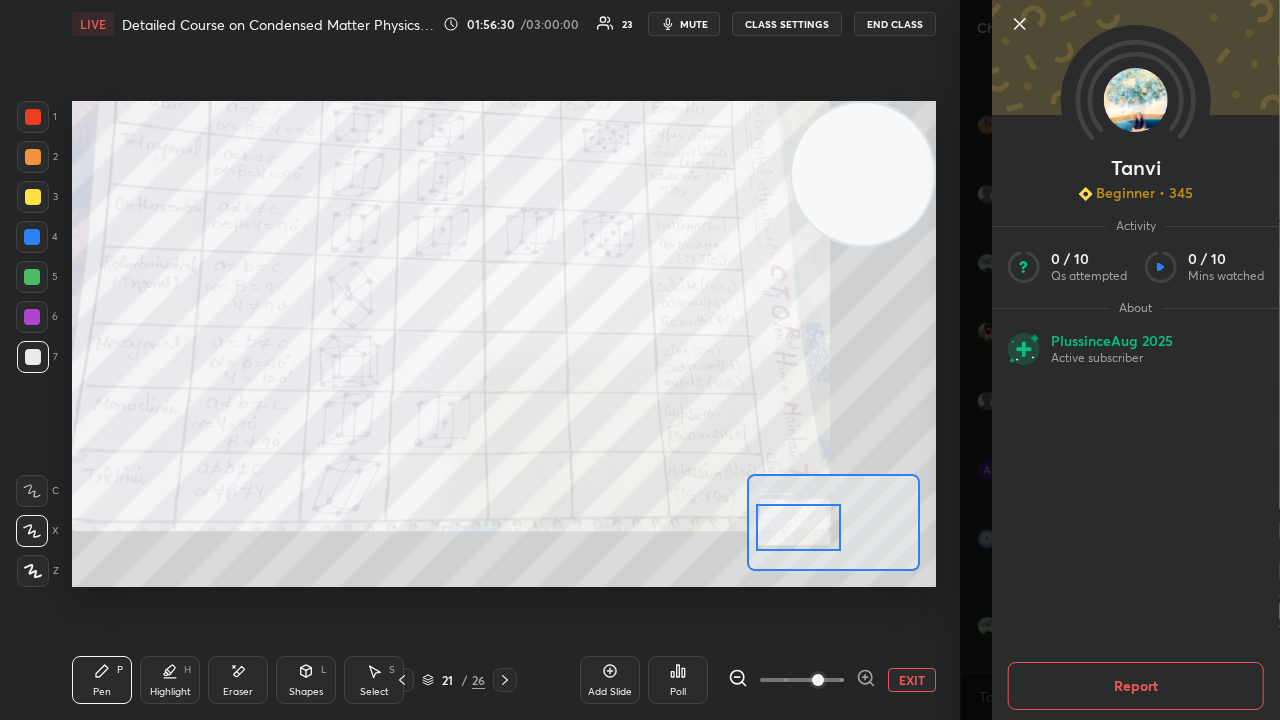 click on "[NAME] Beginner • 345 Activity 0 / 10 Qs attempted 0 / 10 Mins watched About Plus since Aug 2025 Active subscriber Report" at bounding box center (1120, 360) 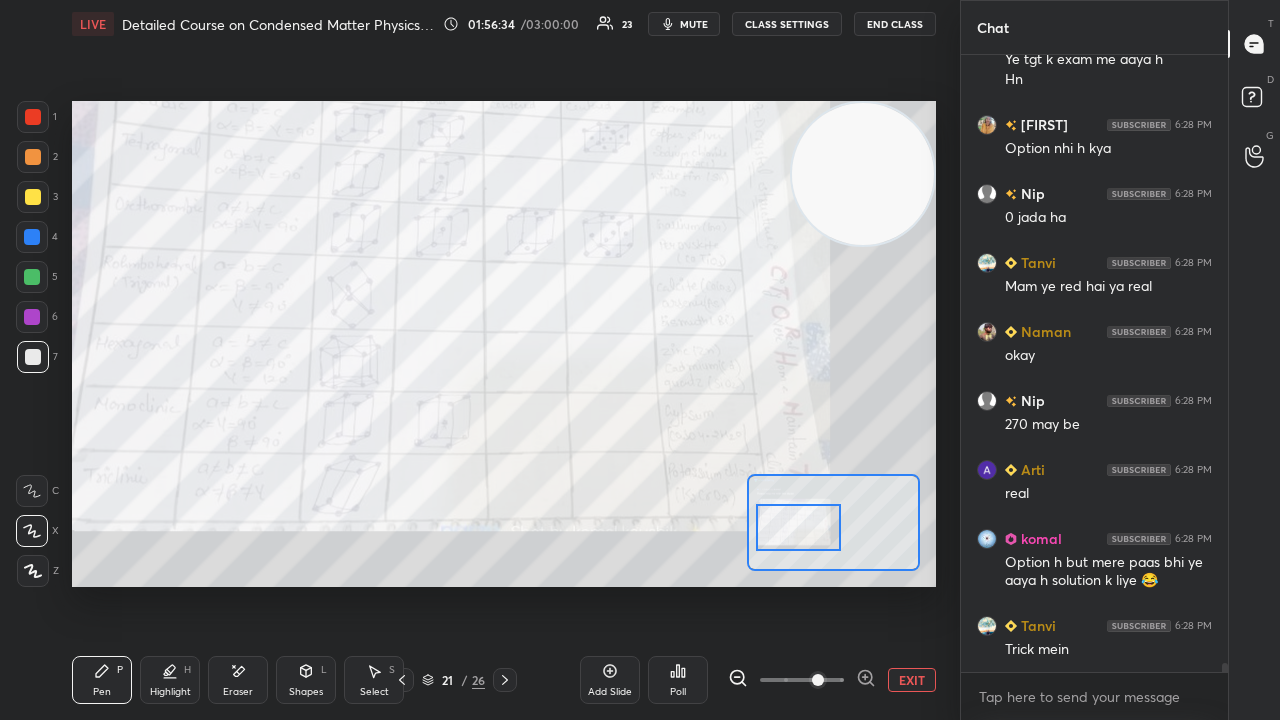 click on "mute" at bounding box center (694, 24) 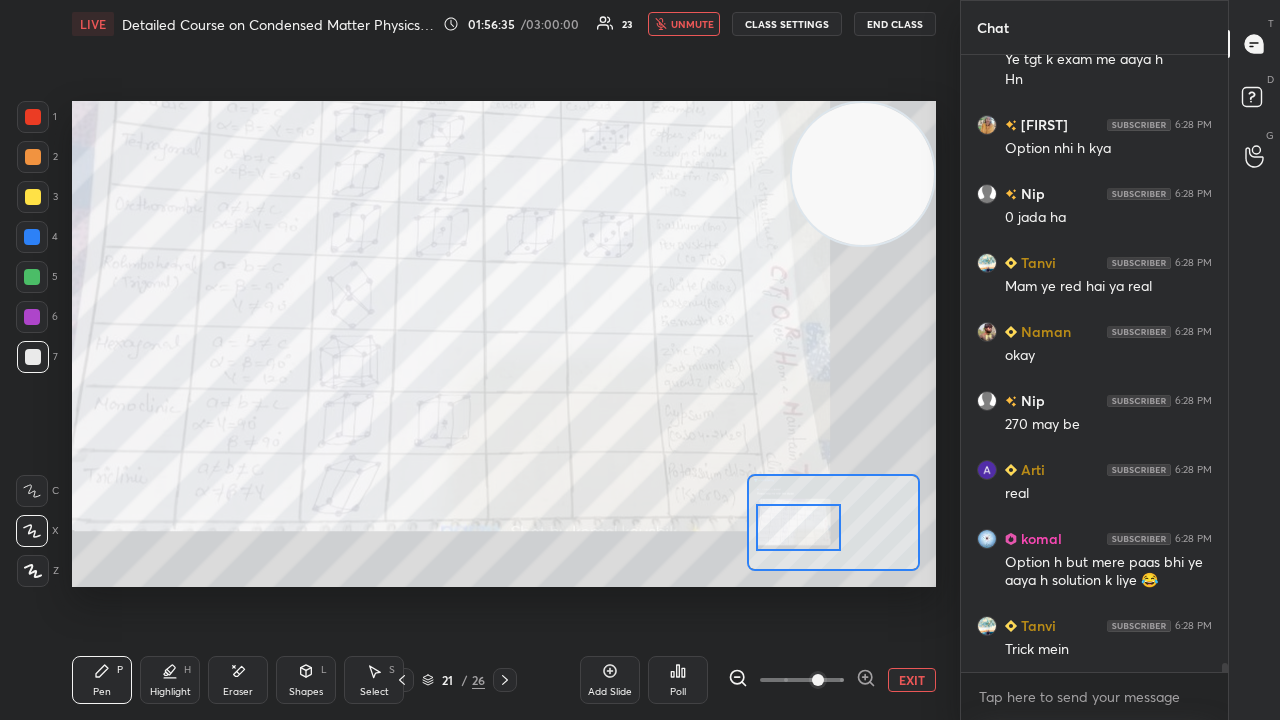 click on "unmute" at bounding box center [692, 24] 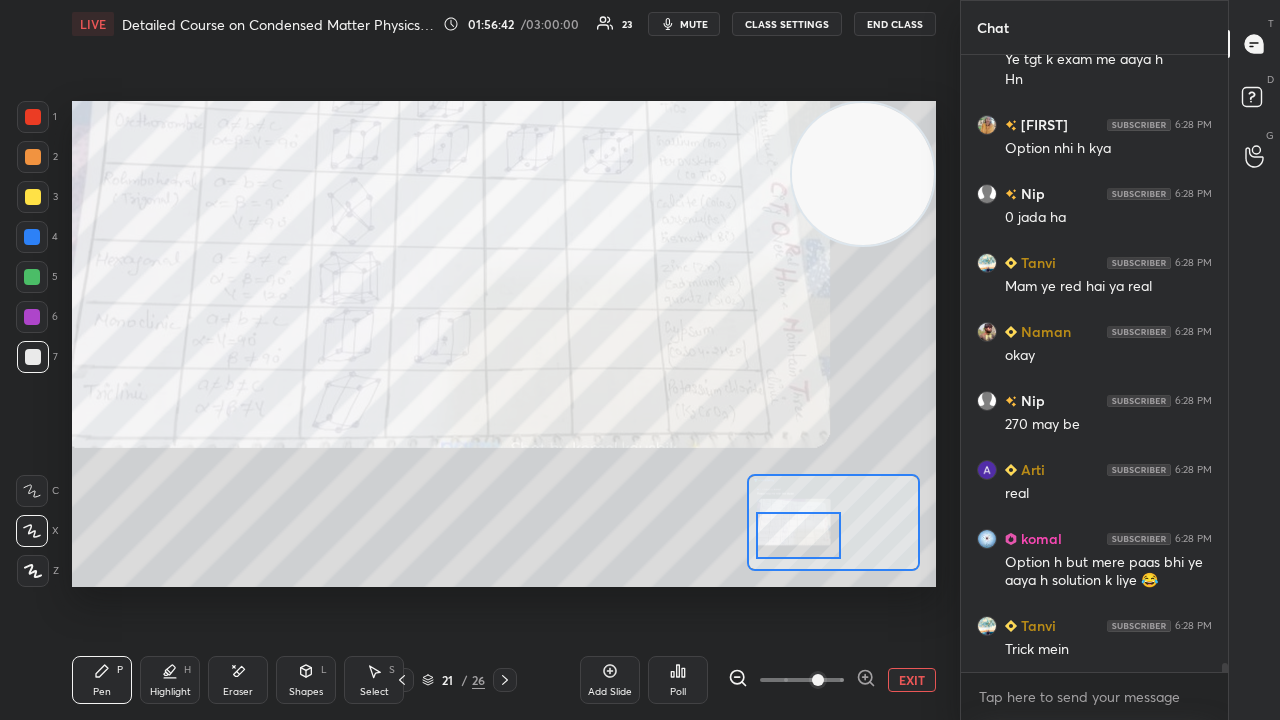 click at bounding box center (798, 535) 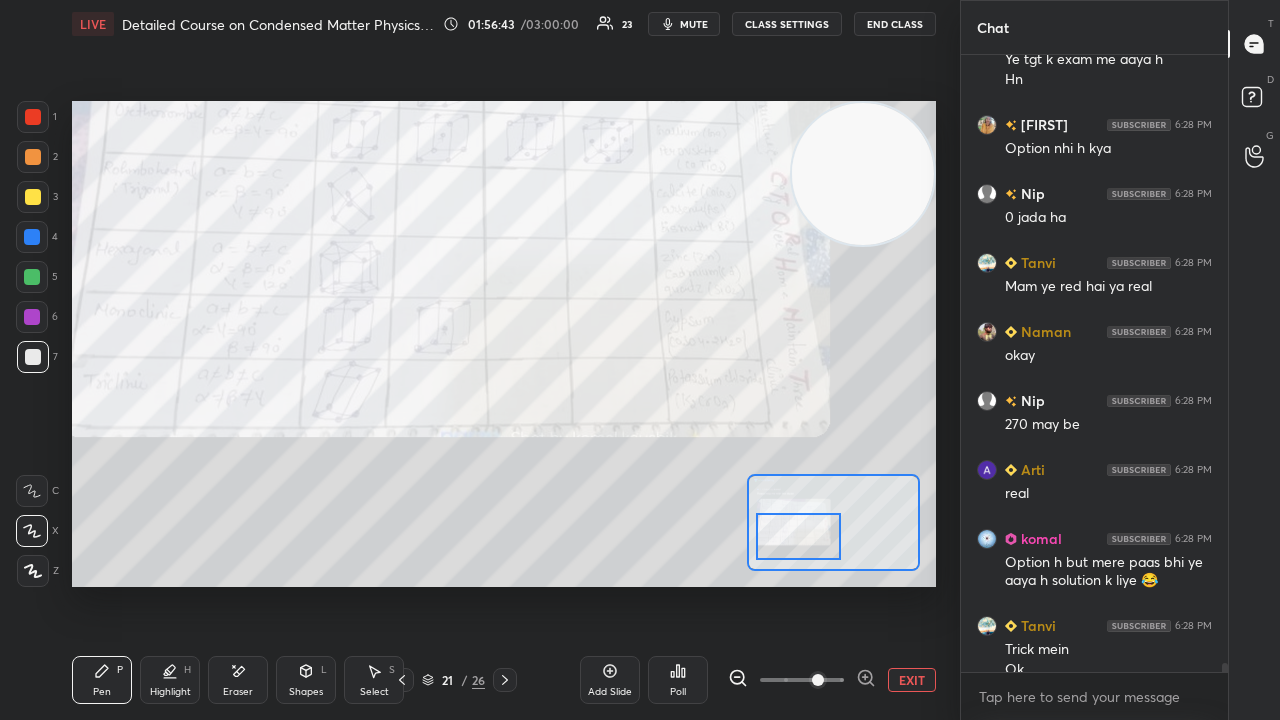 scroll, scrollTop: 39512, scrollLeft: 0, axis: vertical 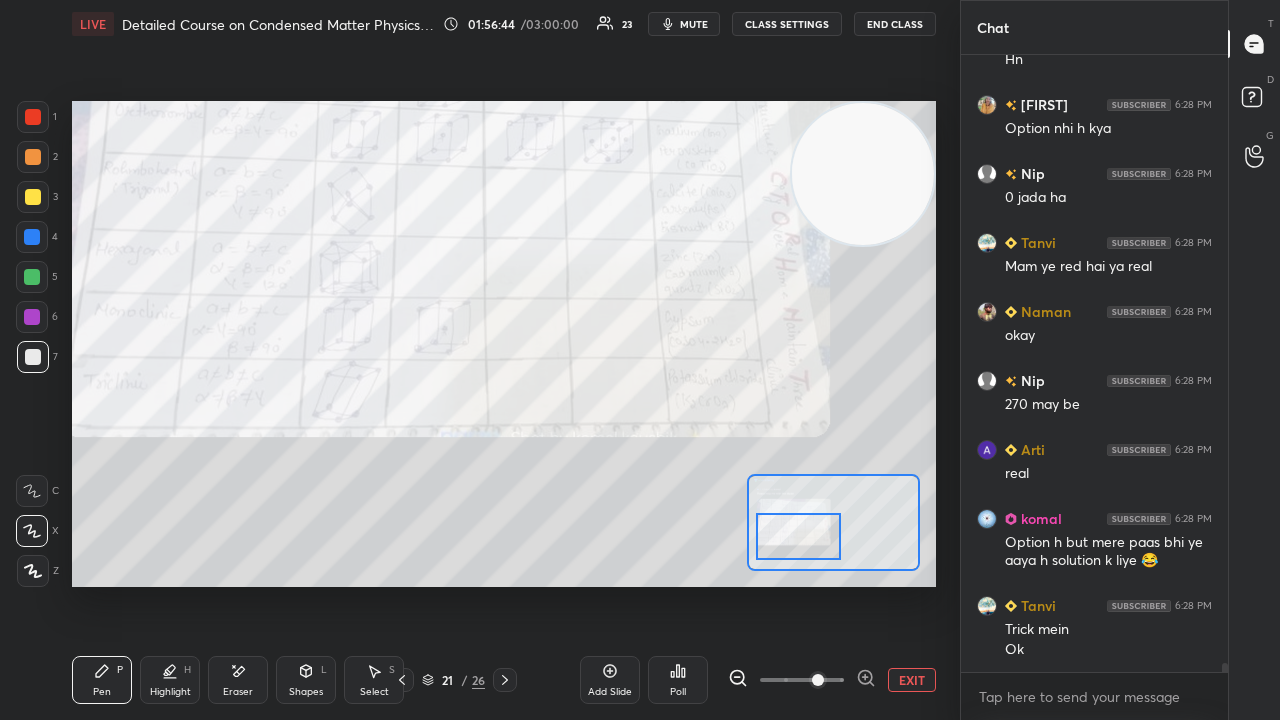 click on "mute" at bounding box center [684, 24] 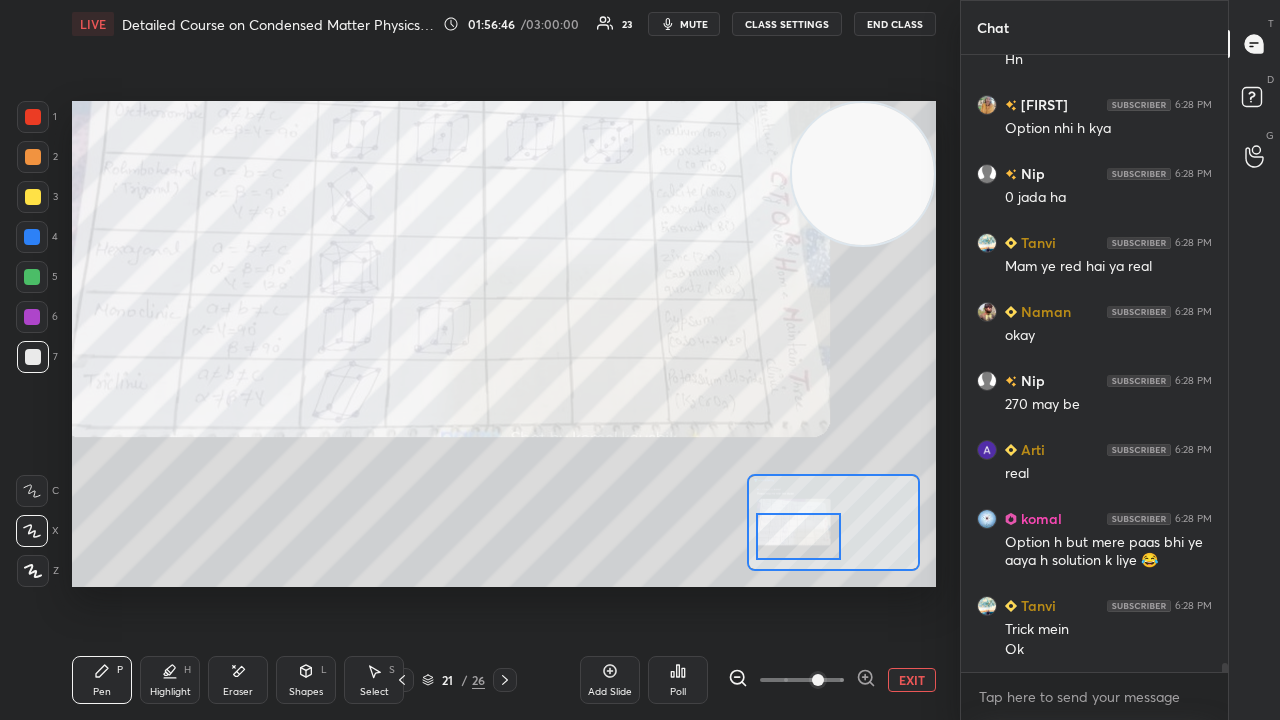 click at bounding box center (33, 197) 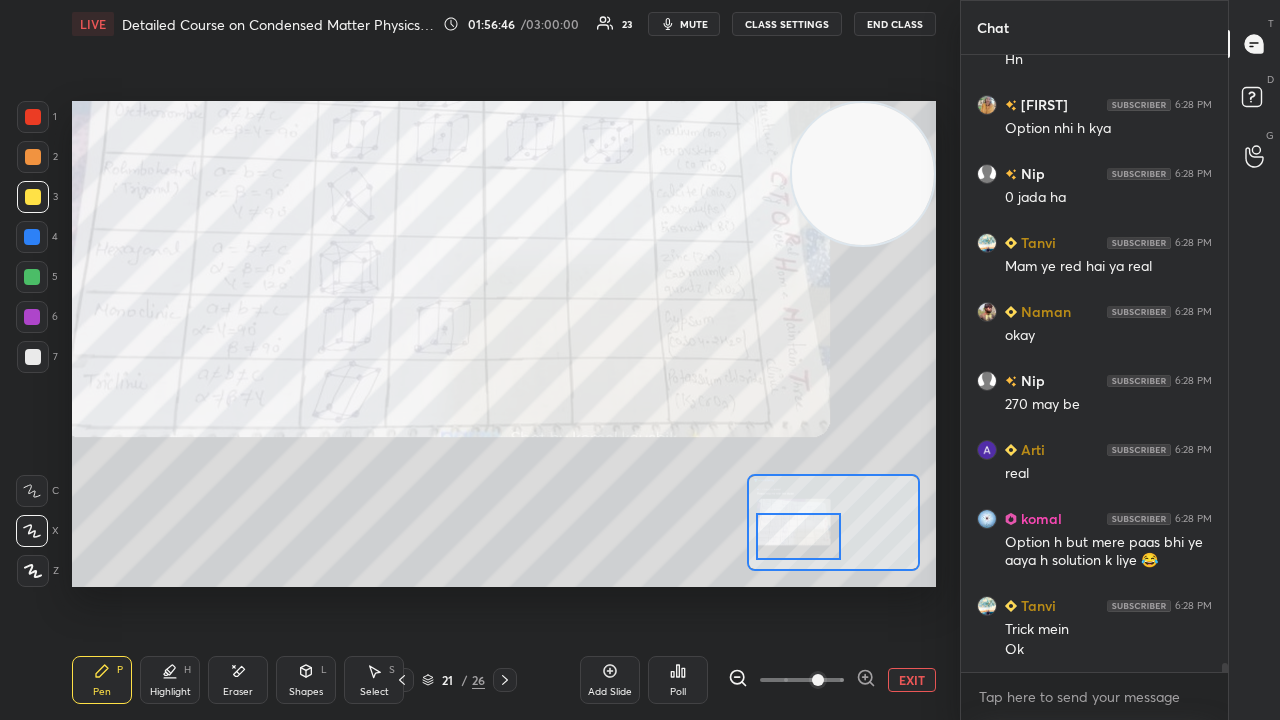 click at bounding box center (33, 197) 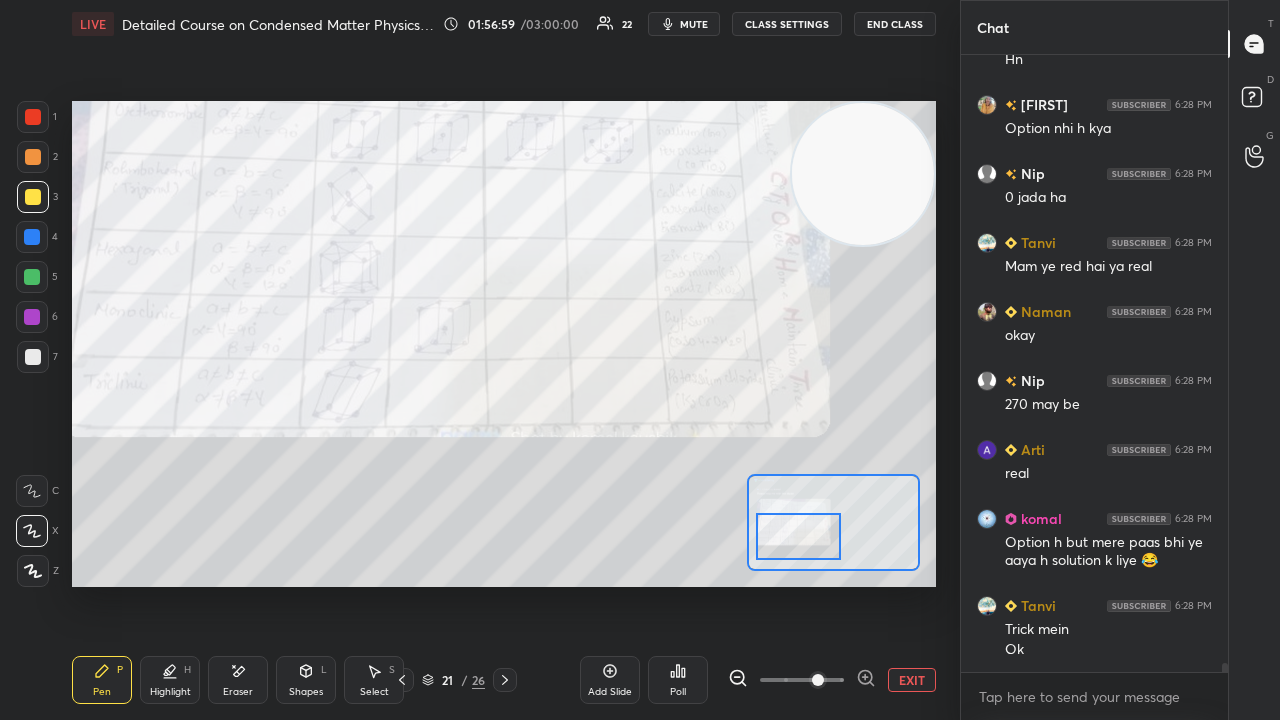 scroll, scrollTop: 39580, scrollLeft: 0, axis: vertical 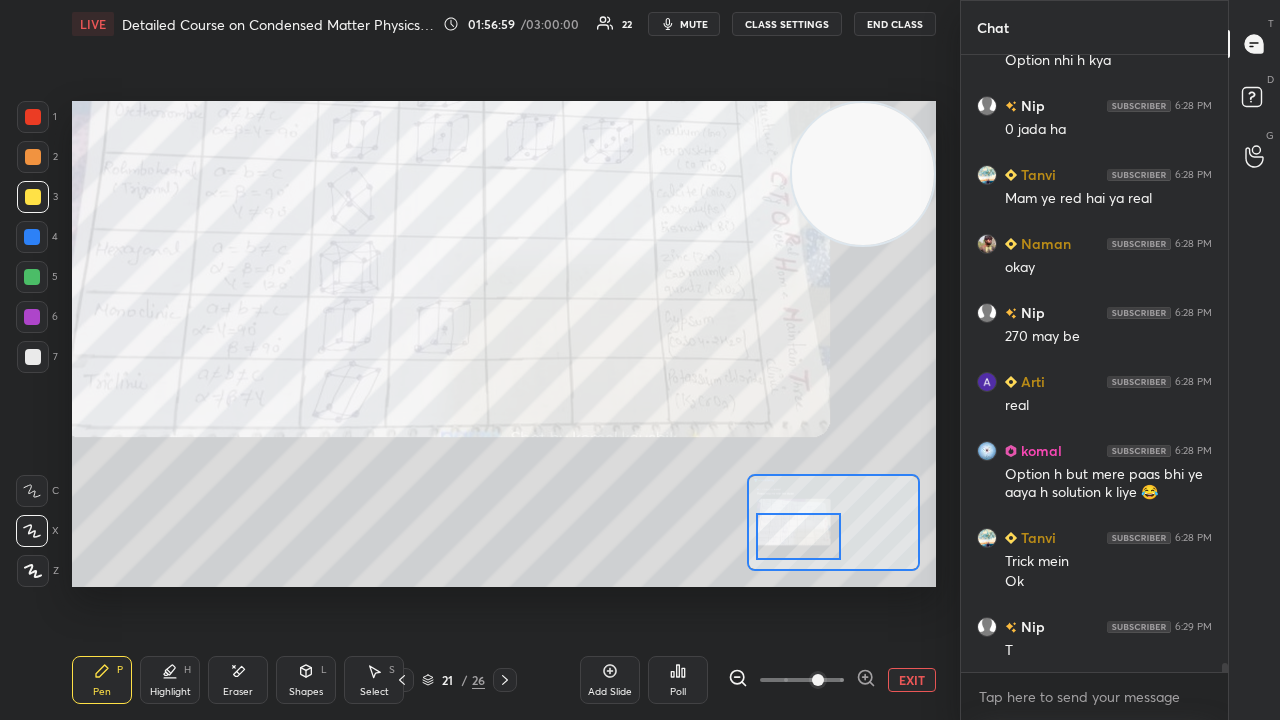 click on "Setting up your live class Poll for   secs No correct answer Start poll" at bounding box center (504, 344) 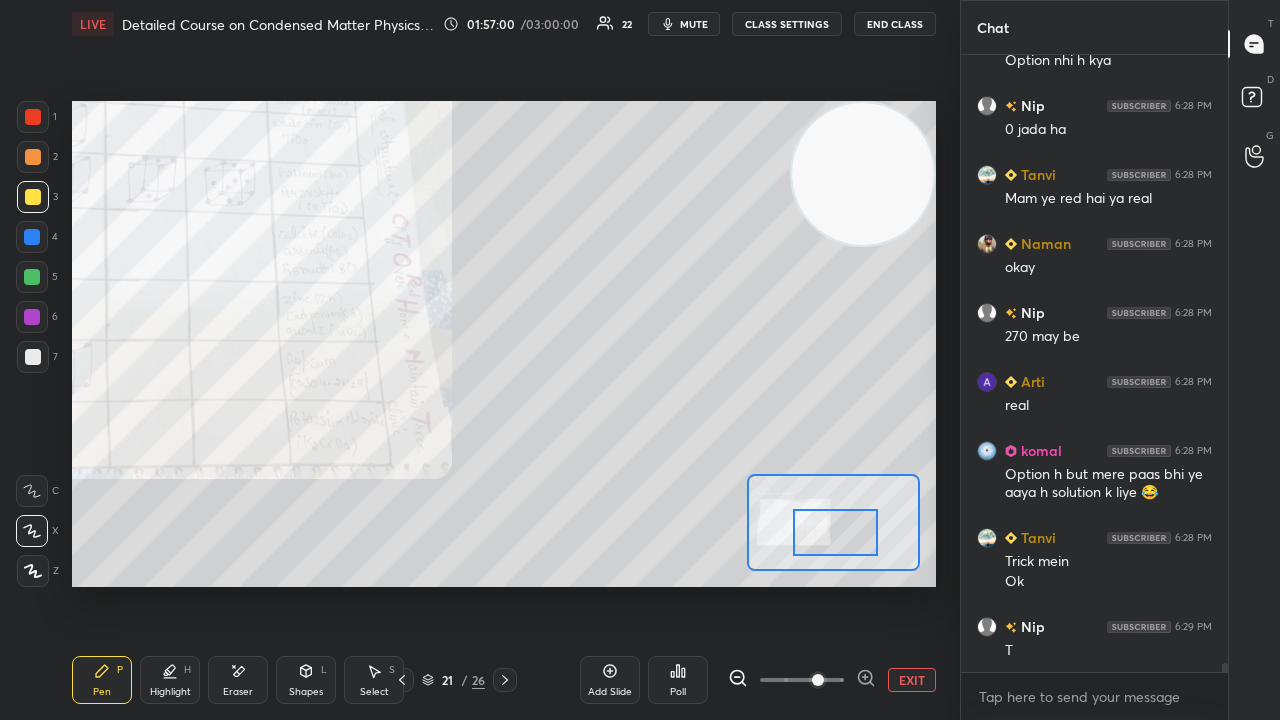 drag, startPoint x: 771, startPoint y: 530, endPoint x: 799, endPoint y: 525, distance: 28.442924 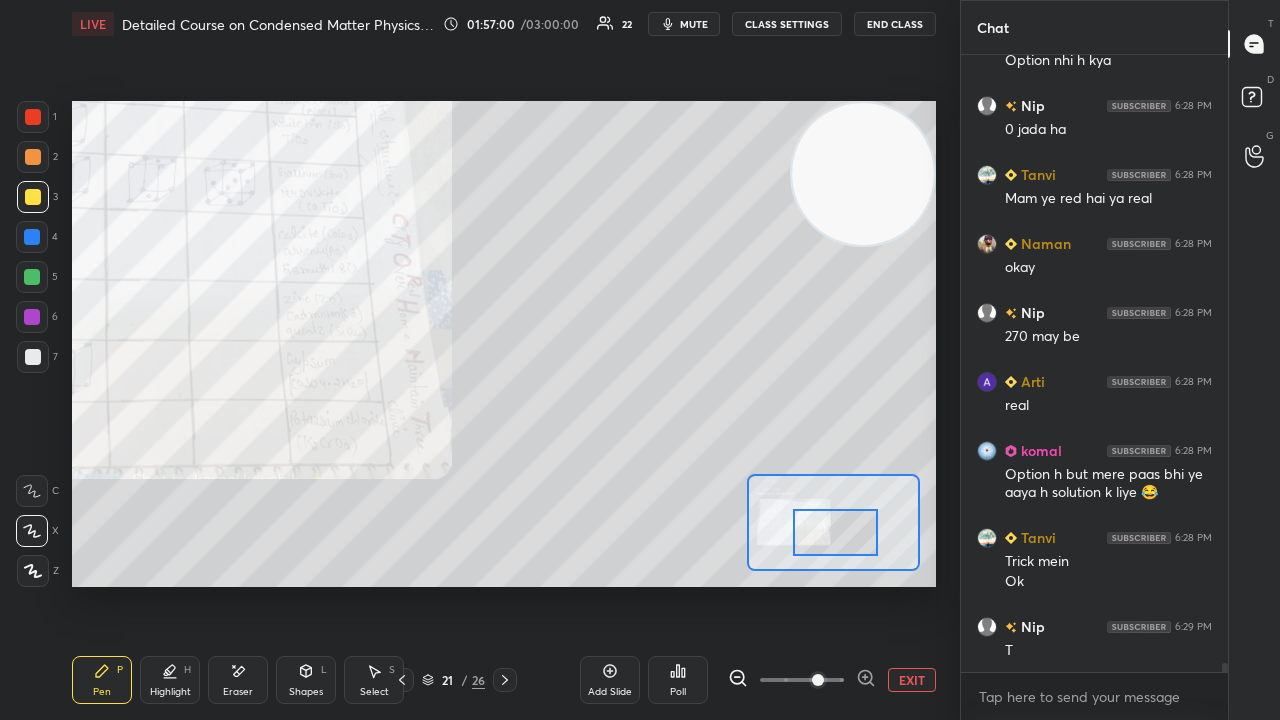 click at bounding box center [835, 532] 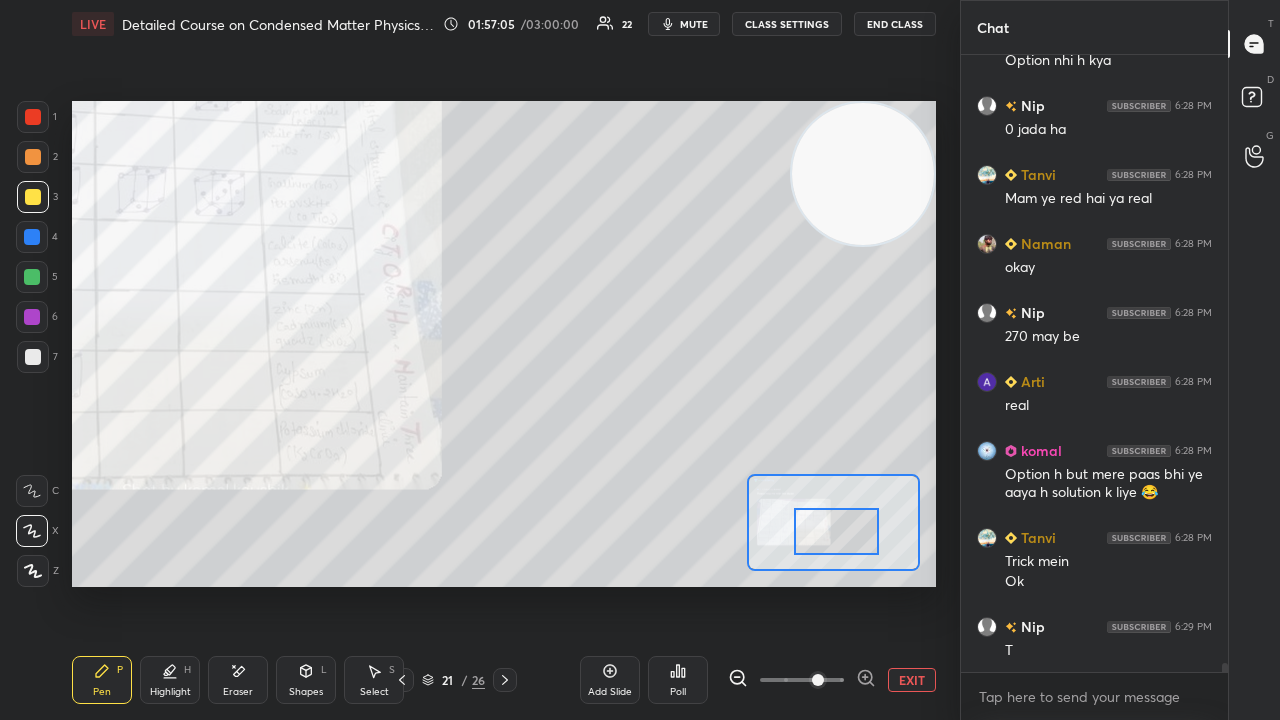 click 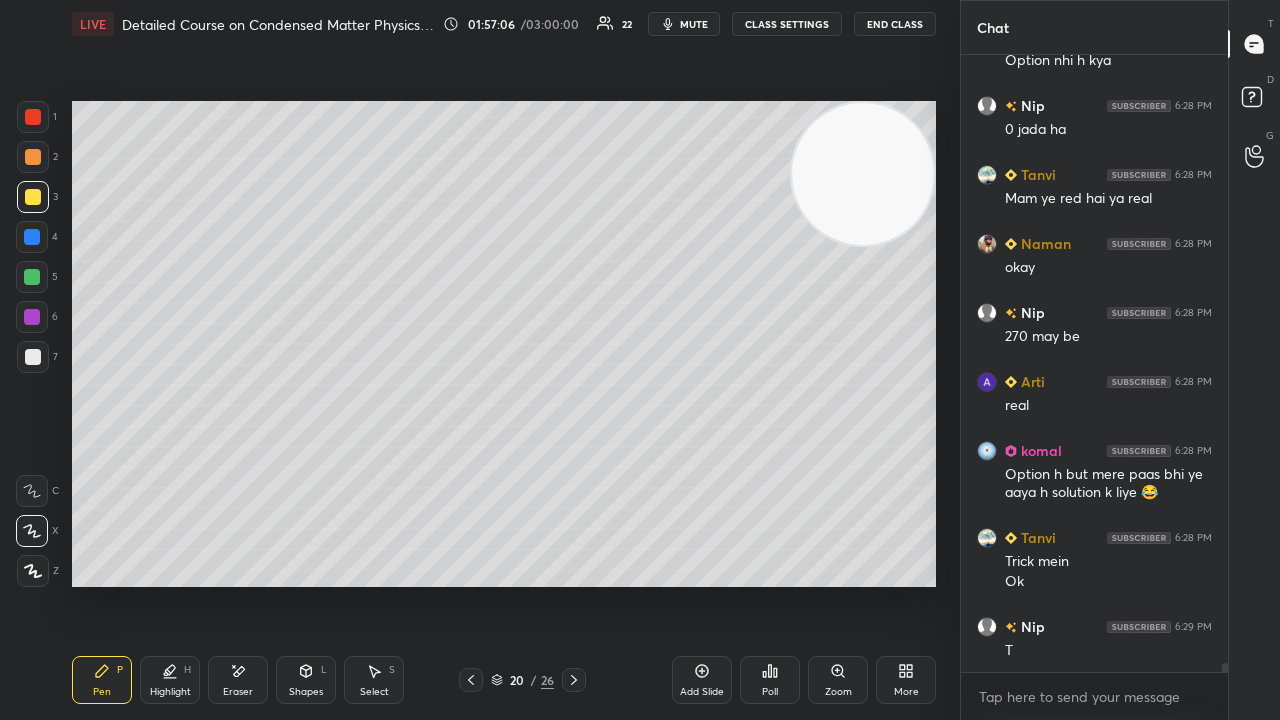 click 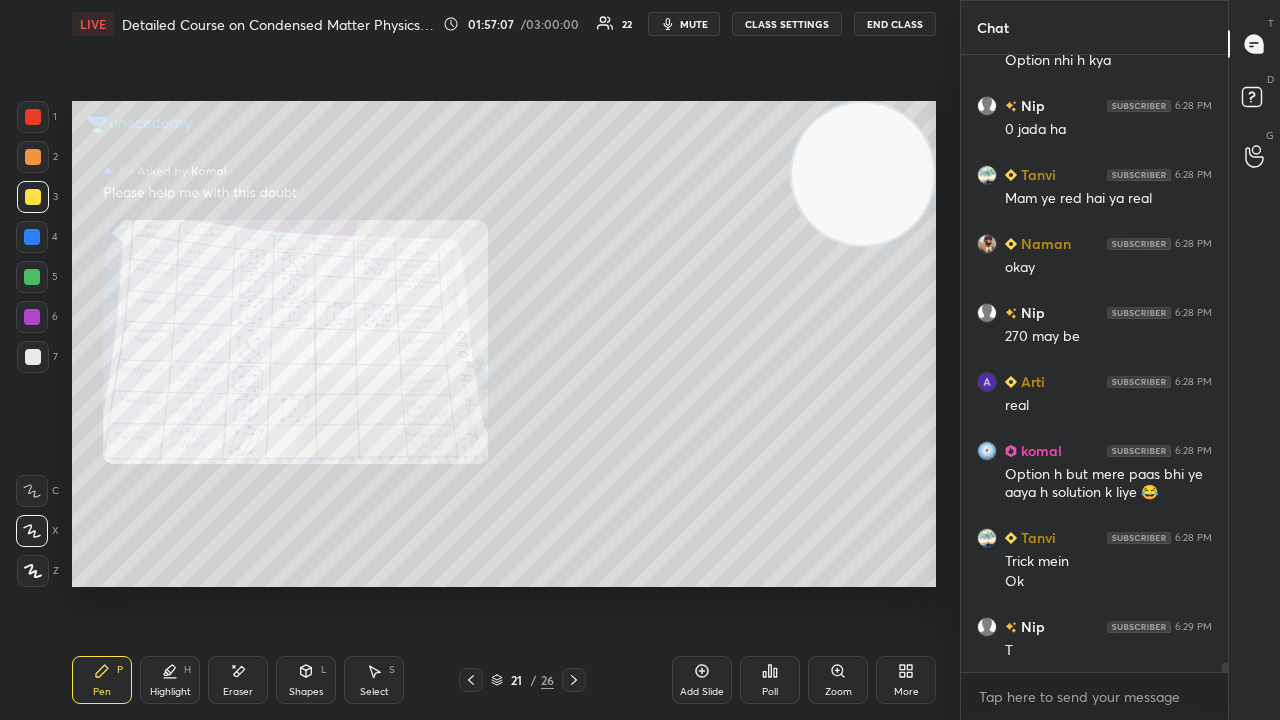 click on "mute" at bounding box center (694, 24) 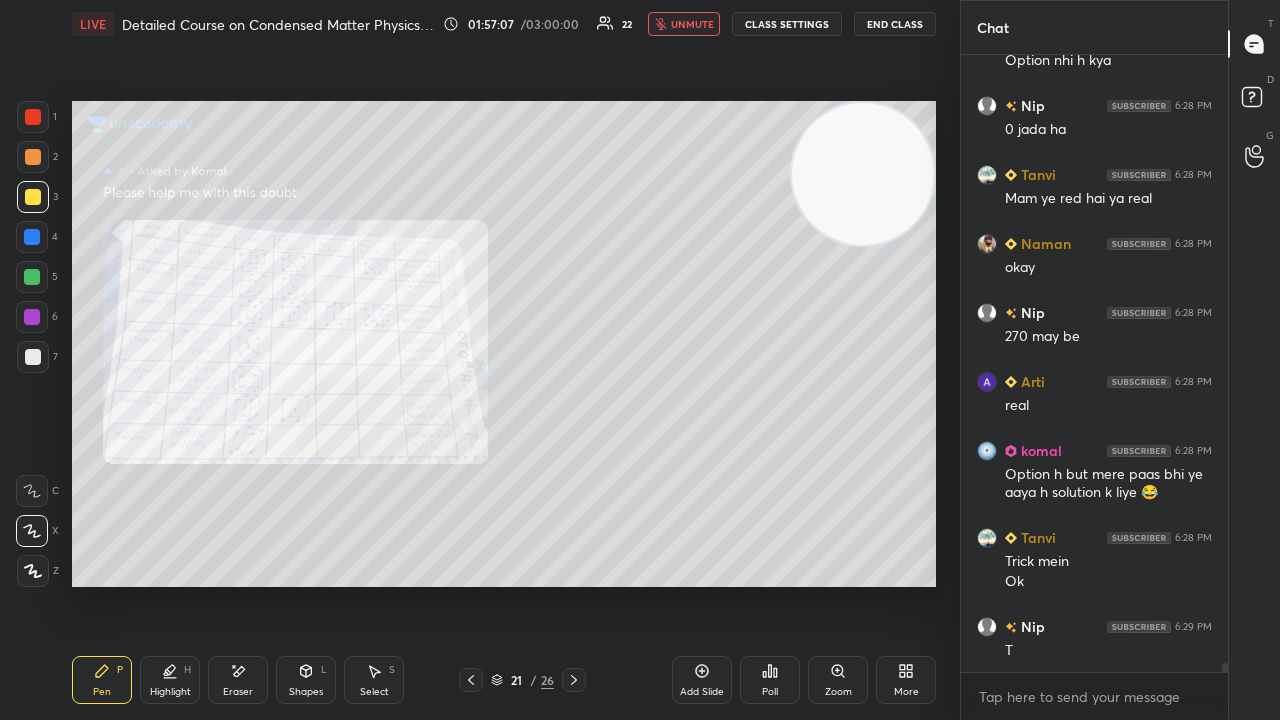 click on "unmute" at bounding box center (692, 24) 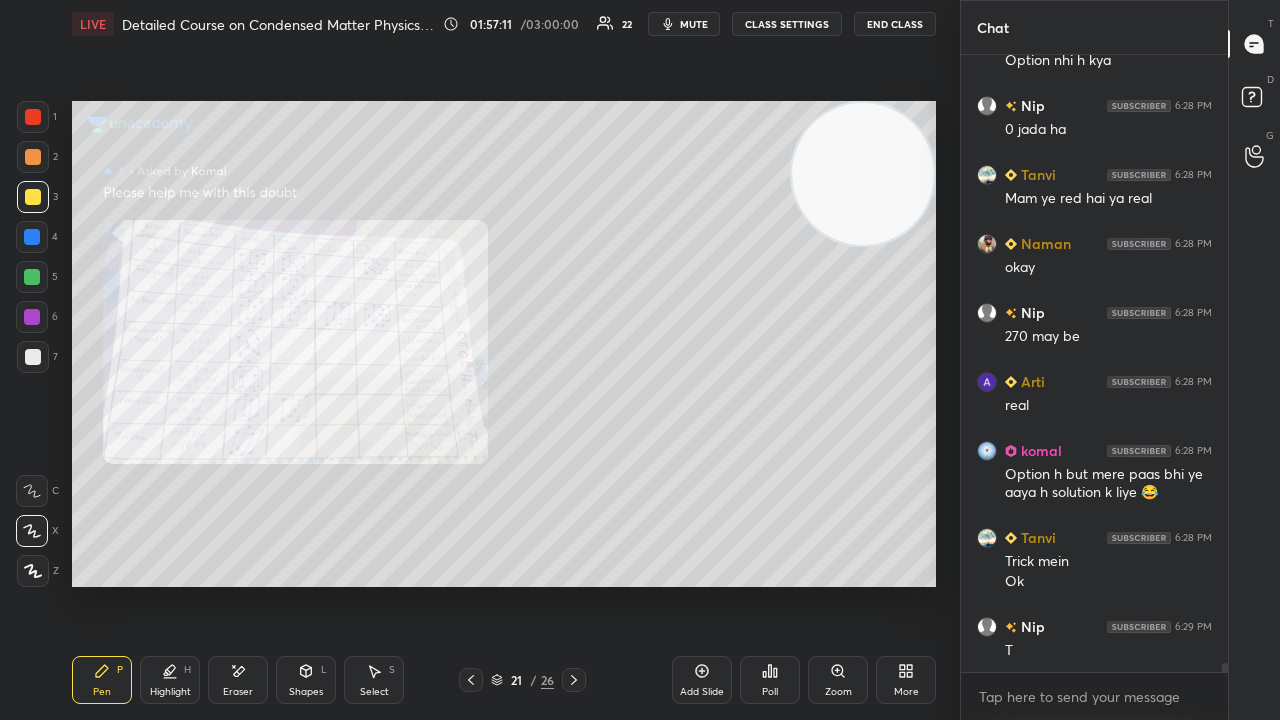 click 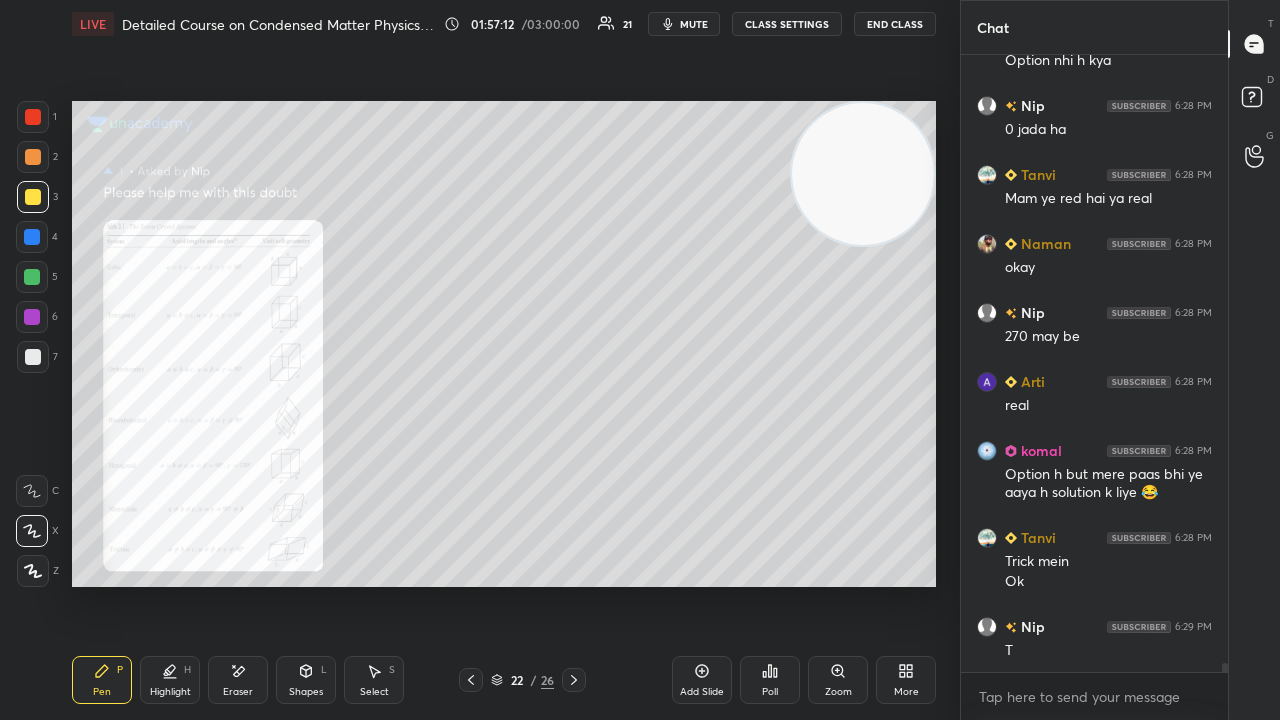 click 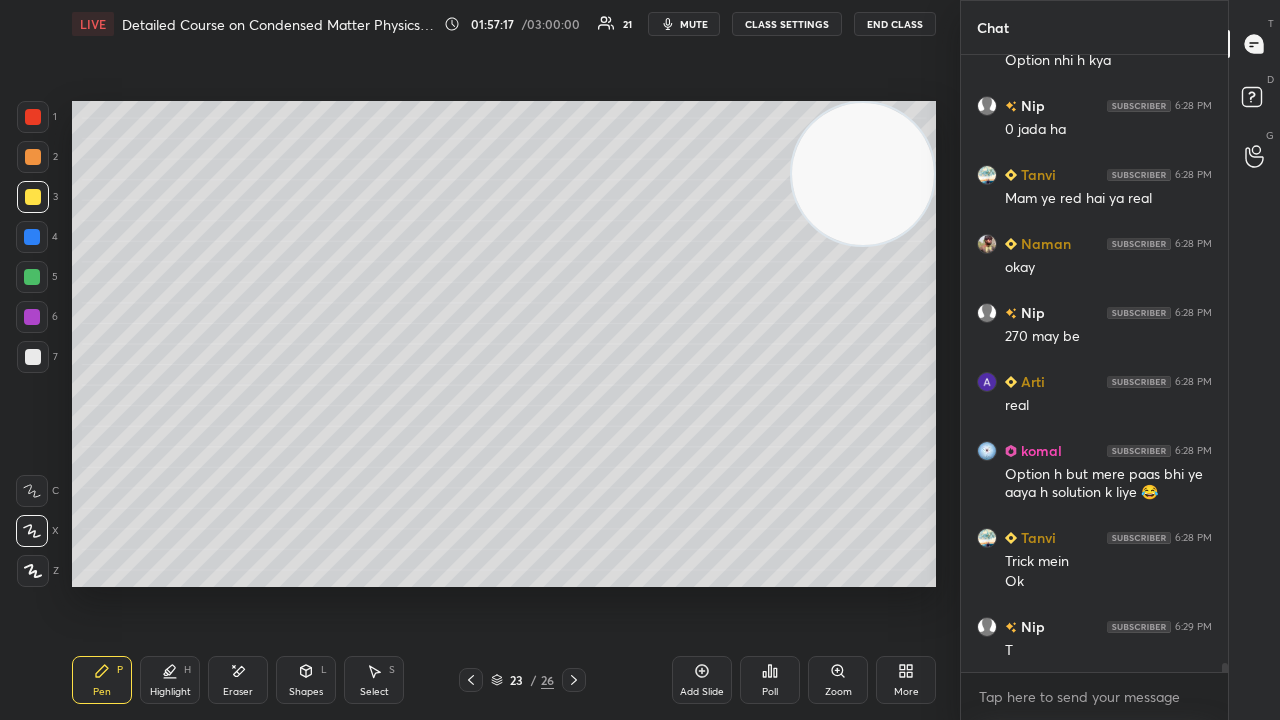 click at bounding box center (32, 277) 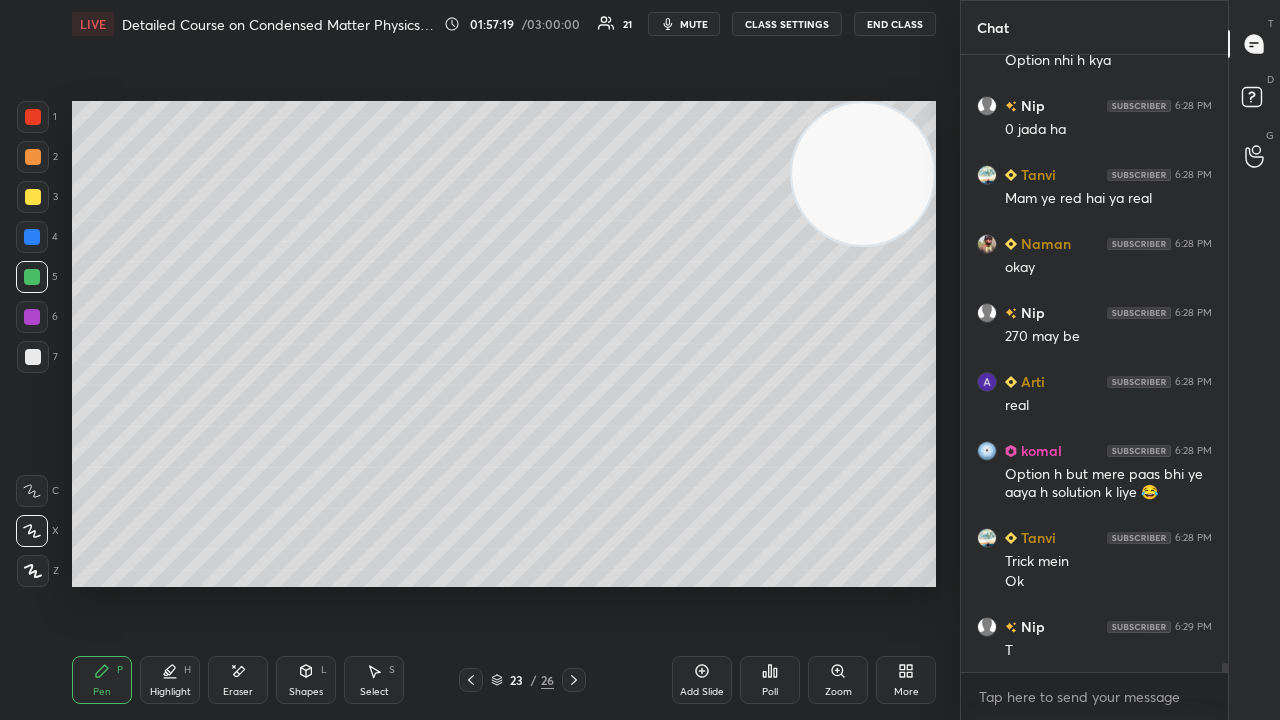 click on "Shapes" at bounding box center [306, 692] 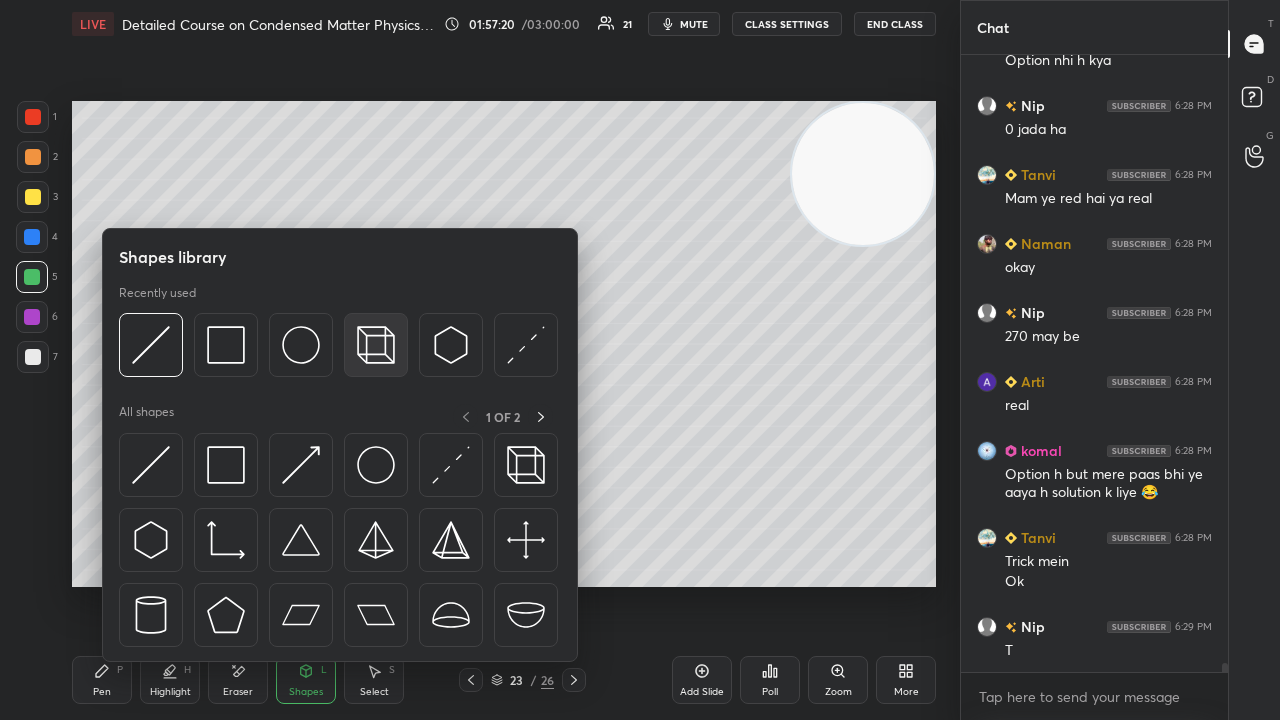 click at bounding box center [376, 345] 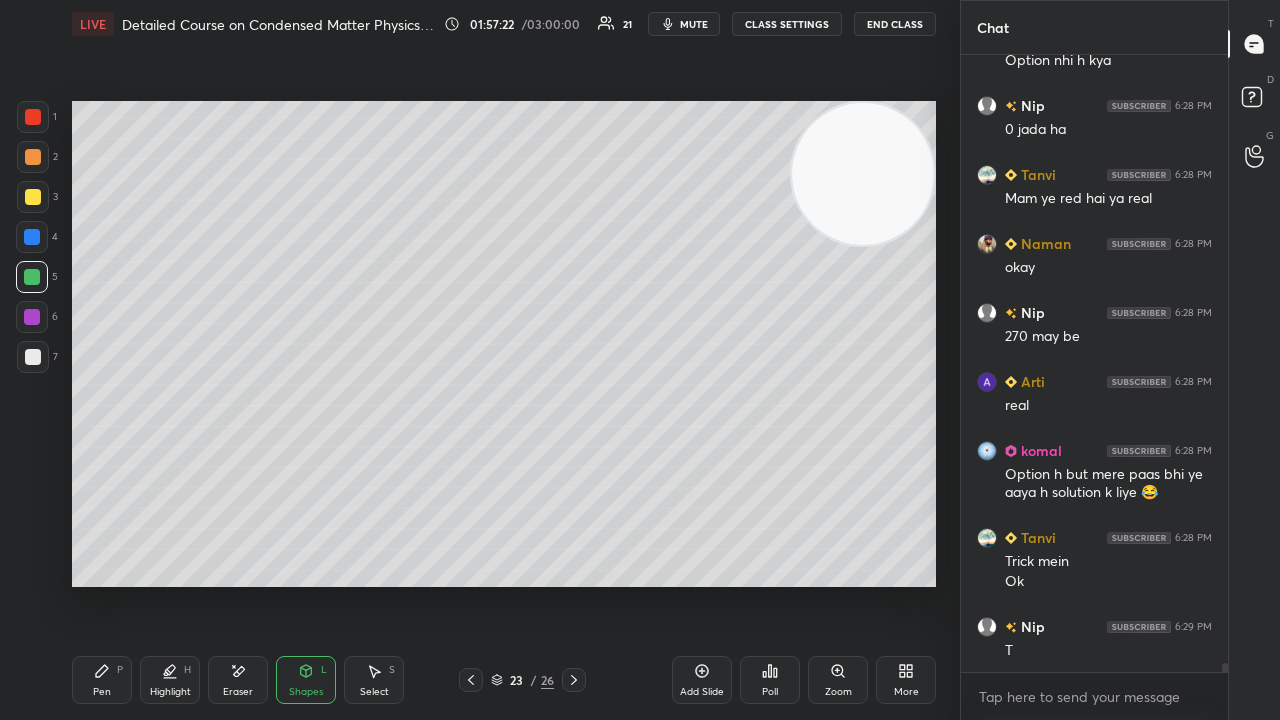 click on "Pen P" at bounding box center [102, 680] 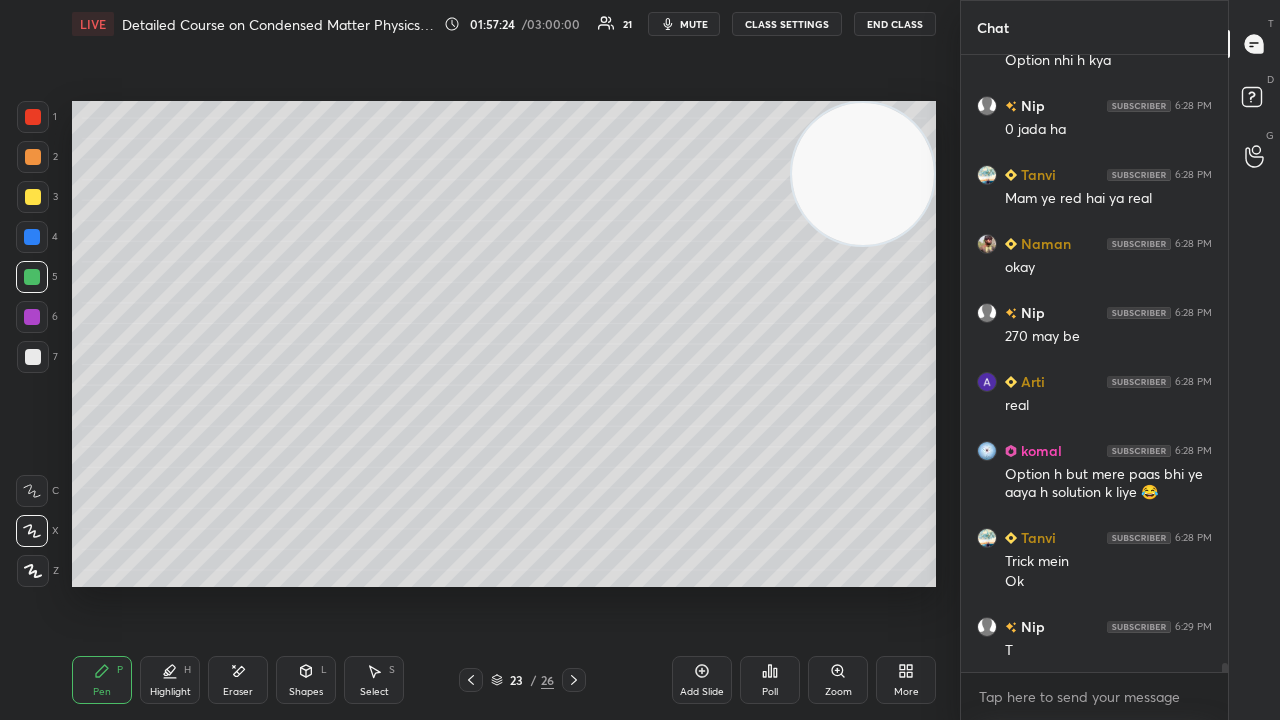 click at bounding box center [33, 357] 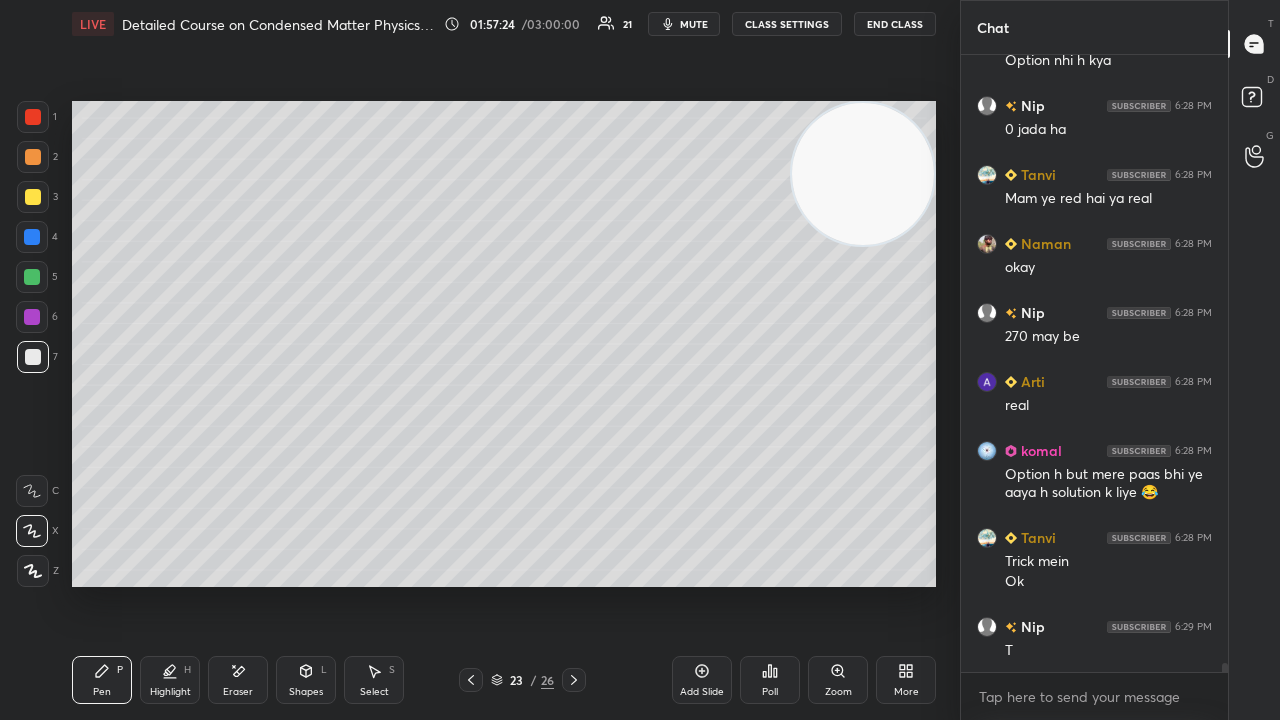 click on "Shapes" at bounding box center [306, 692] 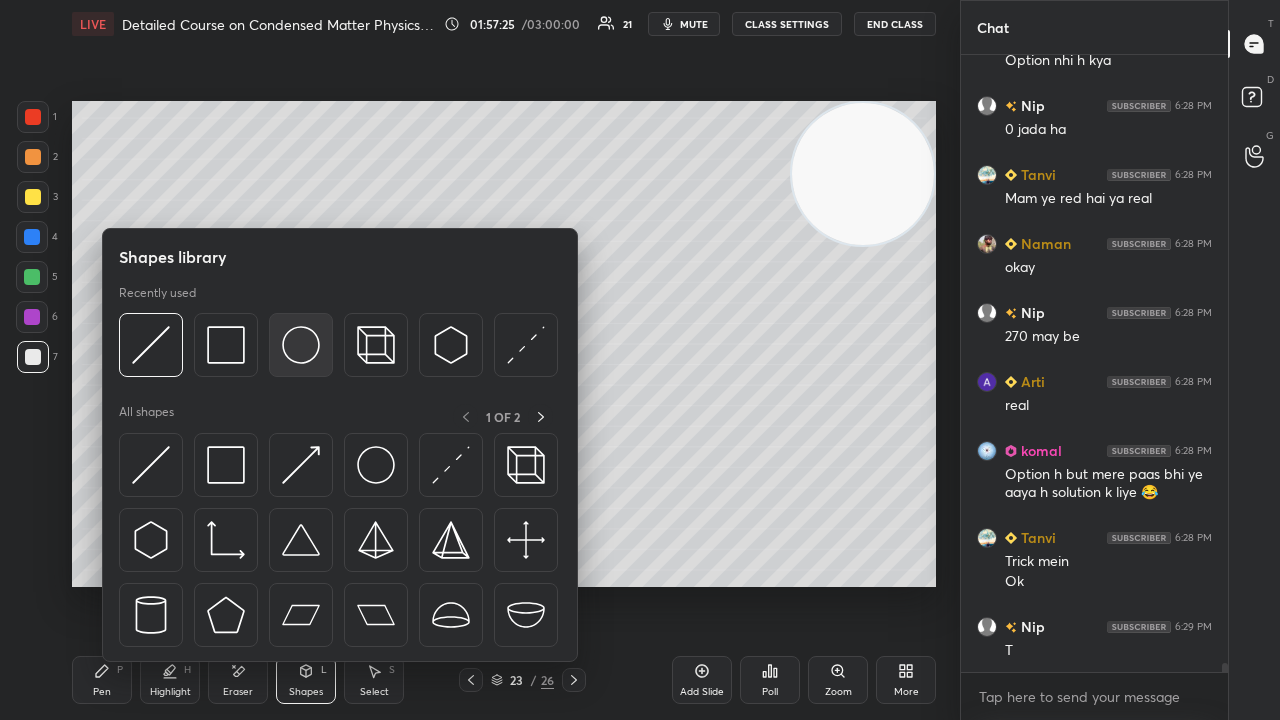 click at bounding box center [301, 345] 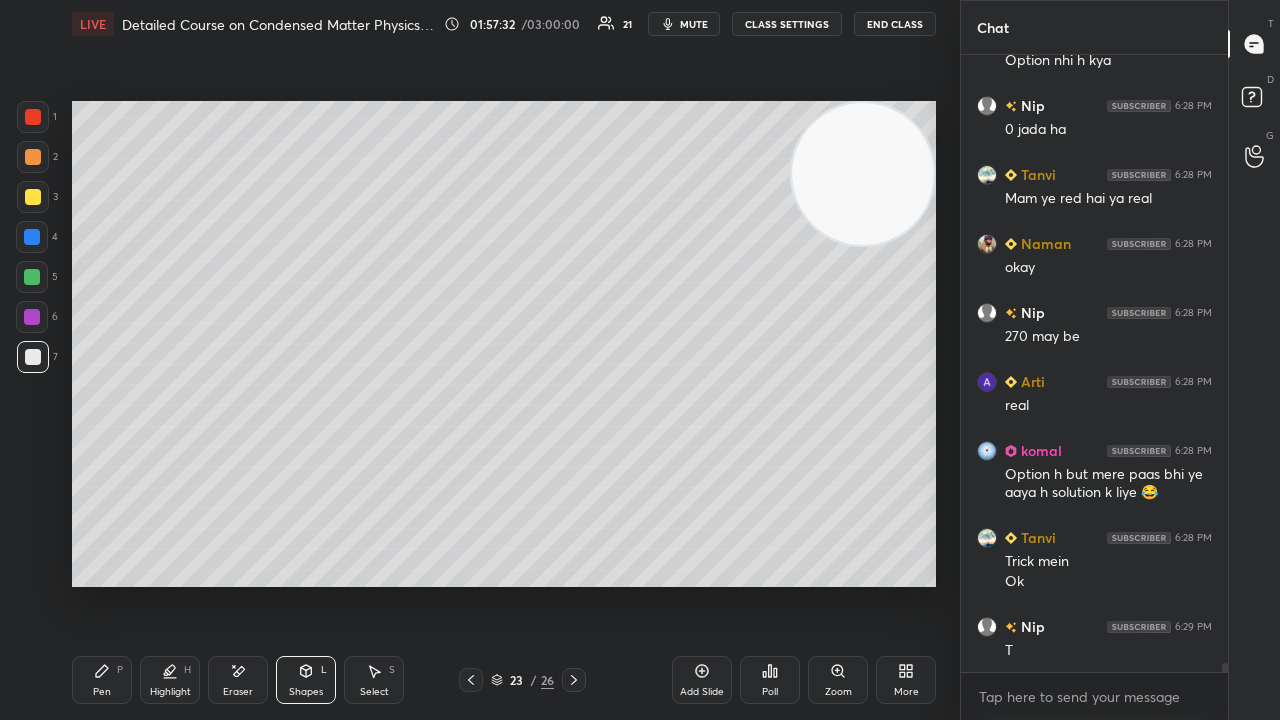 click on "1 2 3 4 5 6 7 C X Z E E Erase all   H H LIVE Detailed Course on Condensed Matter Physics Day-1 01:57:32 /  03:00:00 21 mute CLASS SETTINGS End Class Setting up your live class Poll for   secs No correct answer Start poll Back Detailed Course on Condensed Matter Physics Day-1 Surbhi Upadhyay Pen P Highlight H Eraser Shapes L Select S 23 / 26 Add Slide Poll Zoom More" at bounding box center (472, 360) 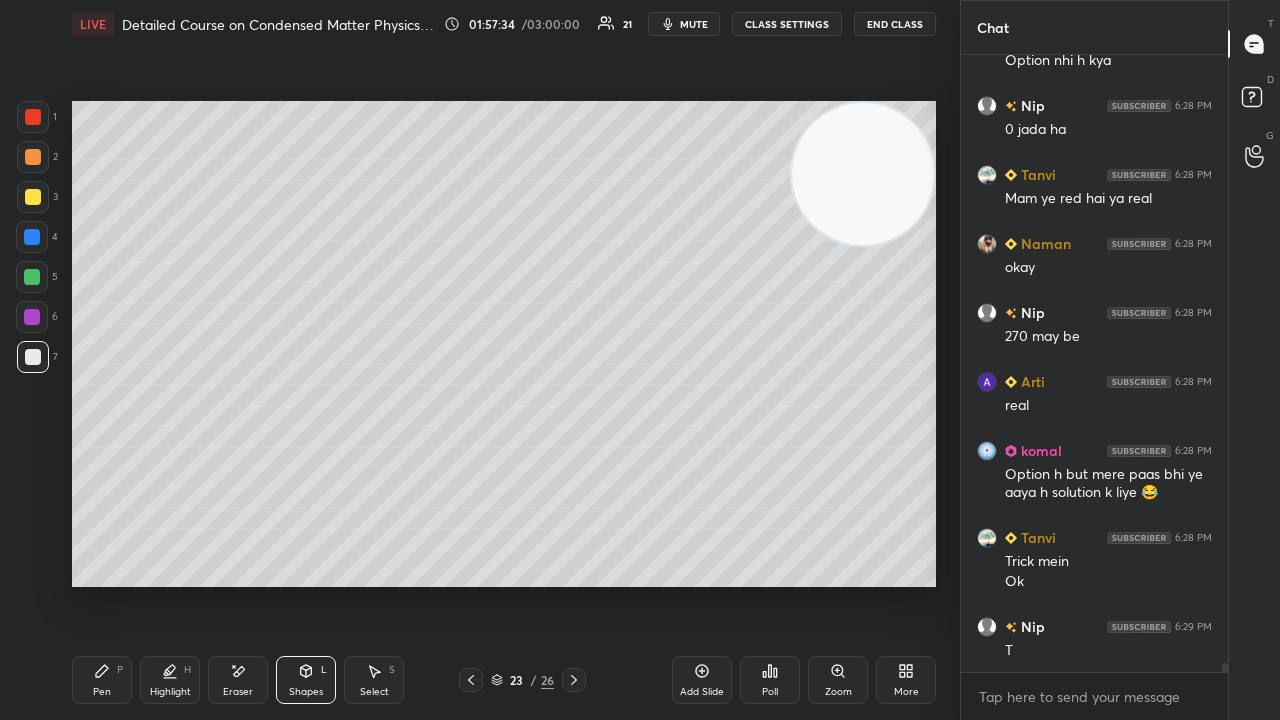 click on "Pen P" at bounding box center (102, 680) 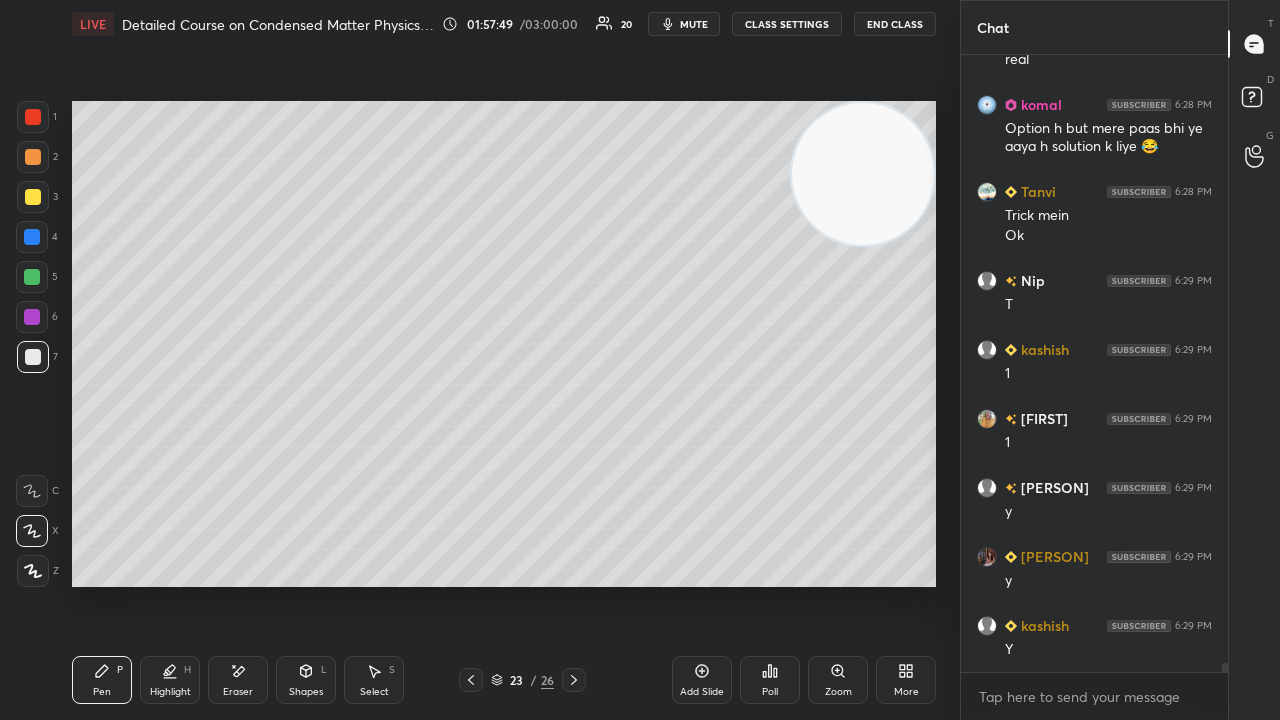 scroll, scrollTop: 39994, scrollLeft: 0, axis: vertical 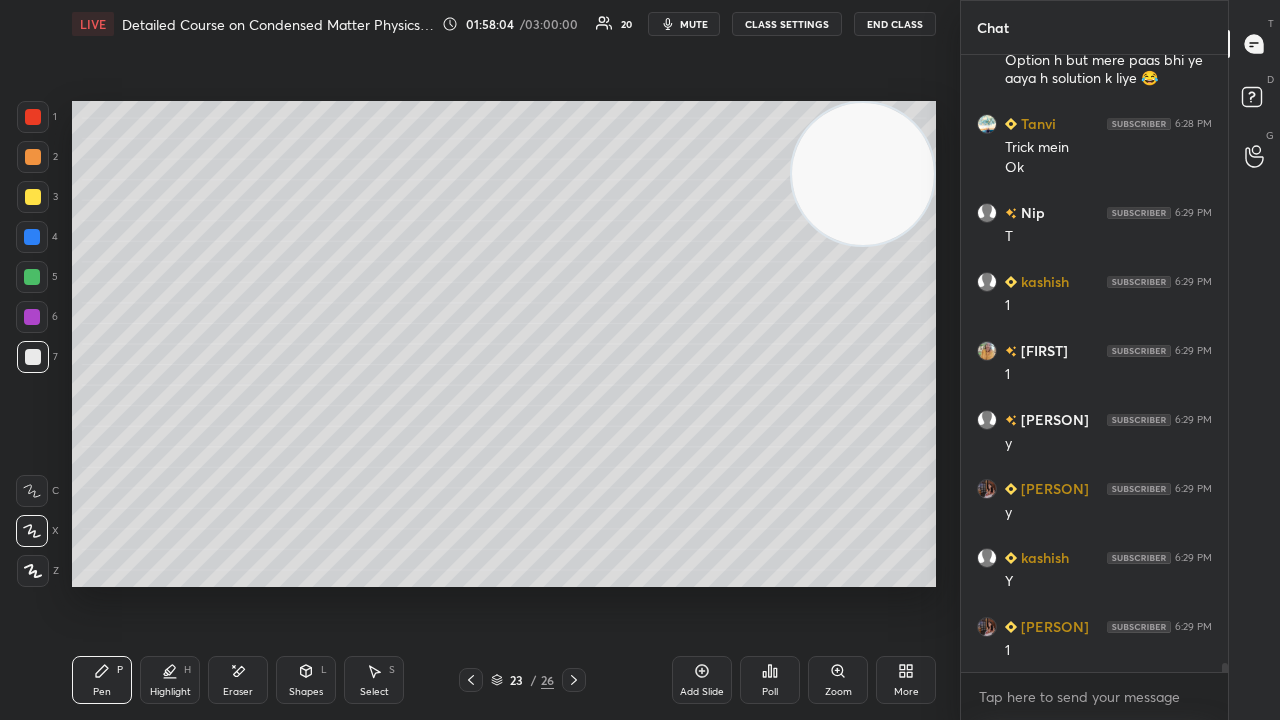 click on "mute" at bounding box center [694, 24] 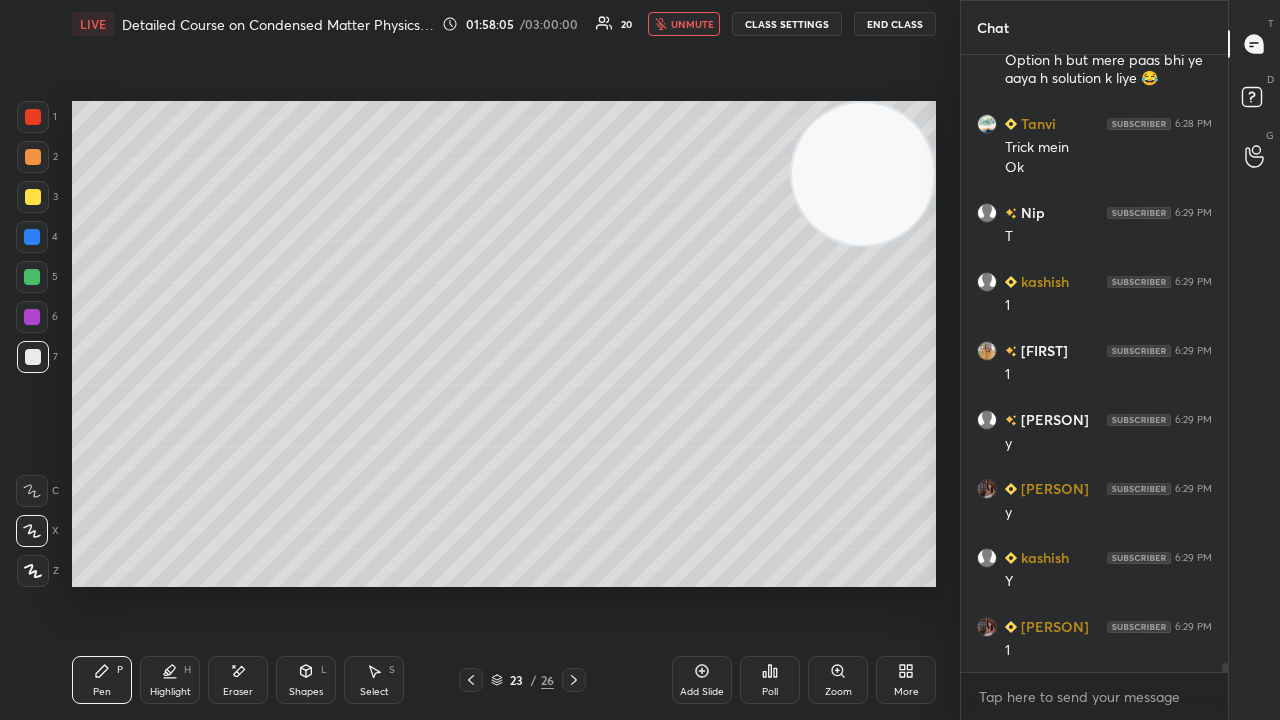click on "unmute" at bounding box center [692, 24] 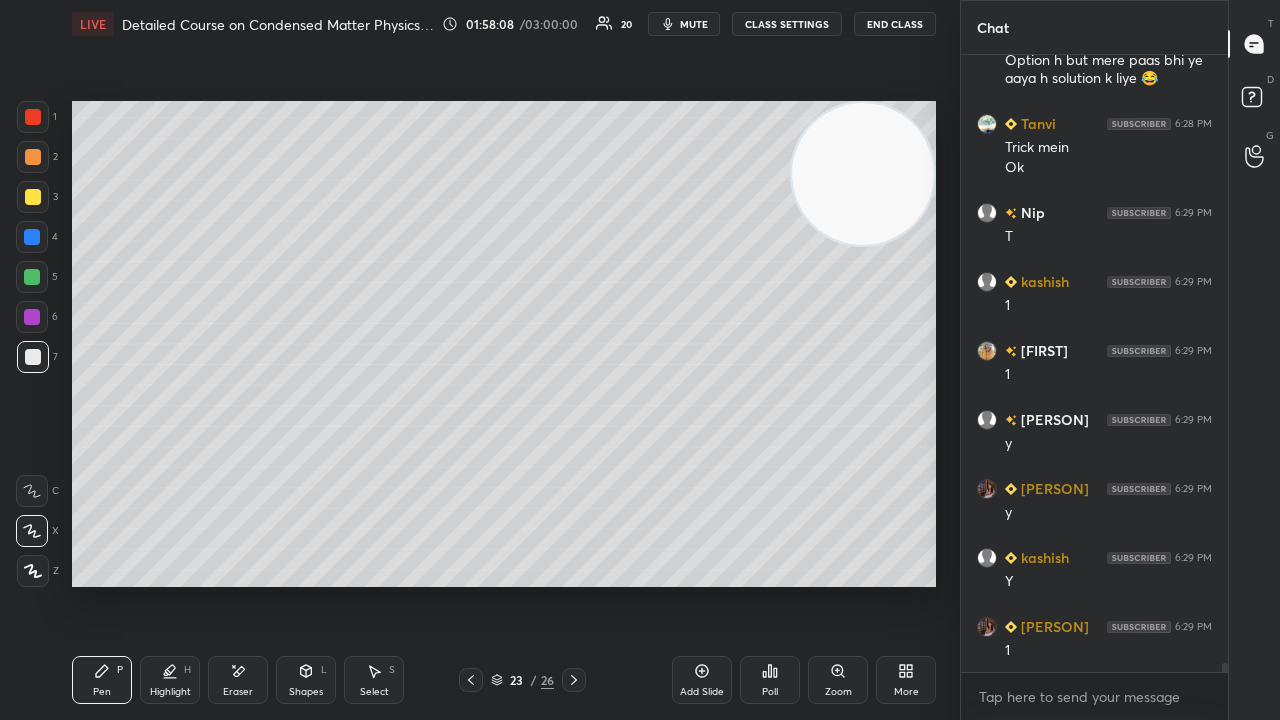 click on "LIVE Detailed Course on Condensed Matter Physics Day-1 01:58:08 /  03:00:00 20 mute CLASS SETTINGS End Class" at bounding box center (504, 24) 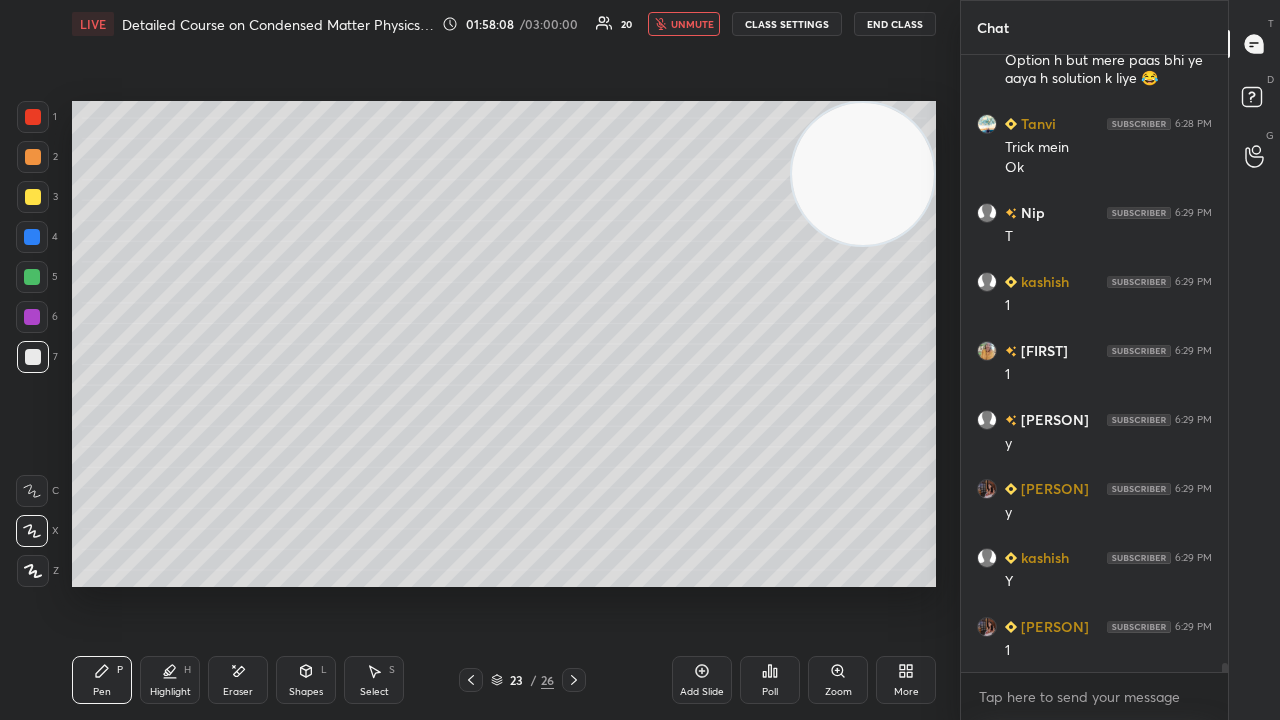 click on "unmute" at bounding box center (692, 24) 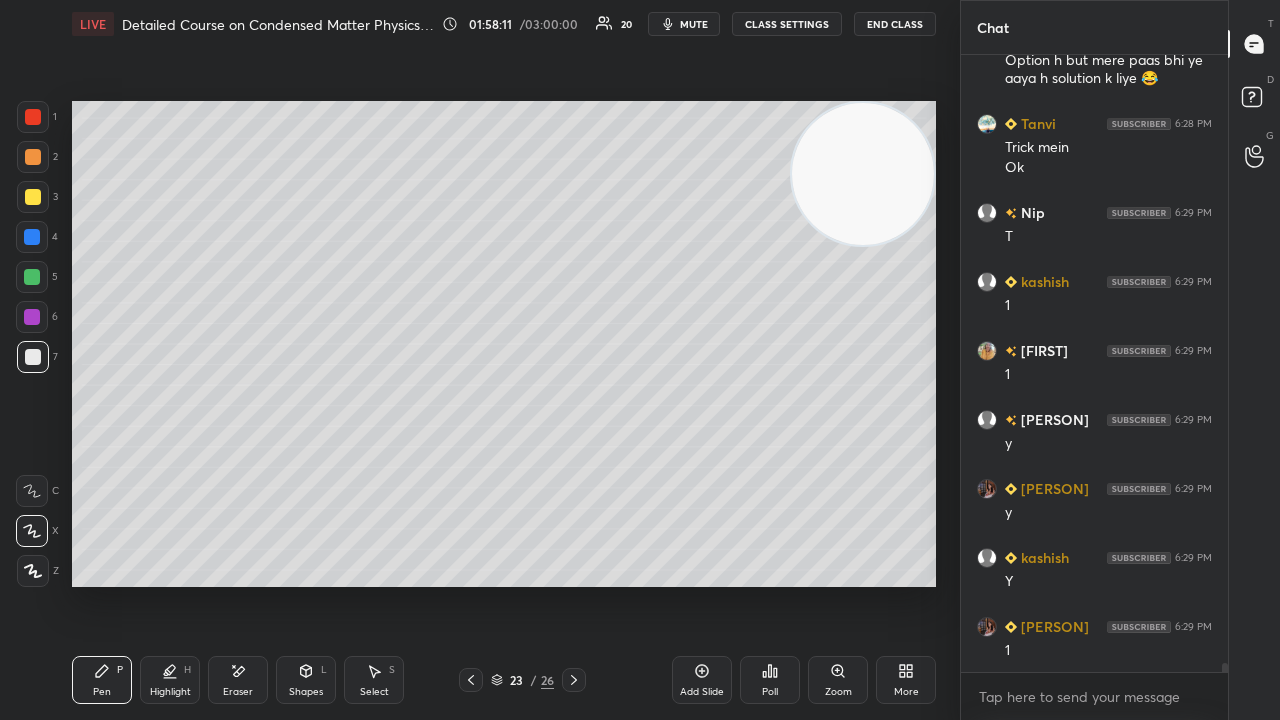 click on "Add Slide" at bounding box center [702, 692] 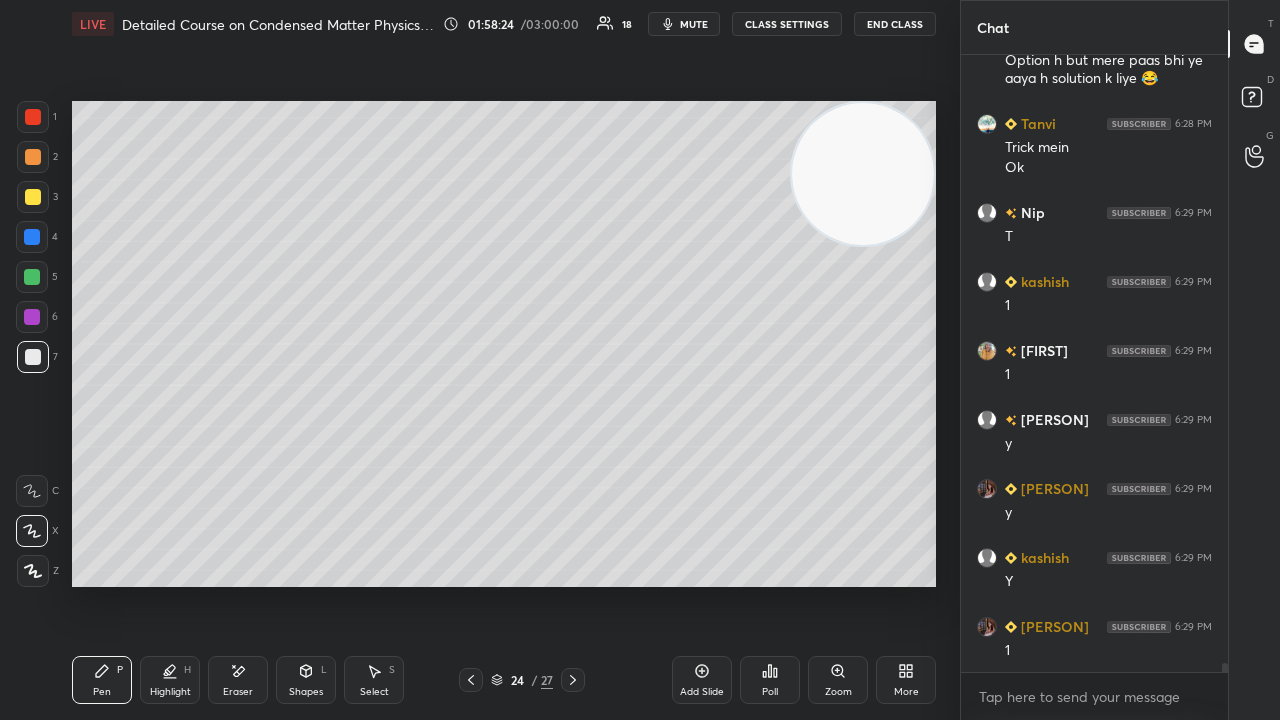 click 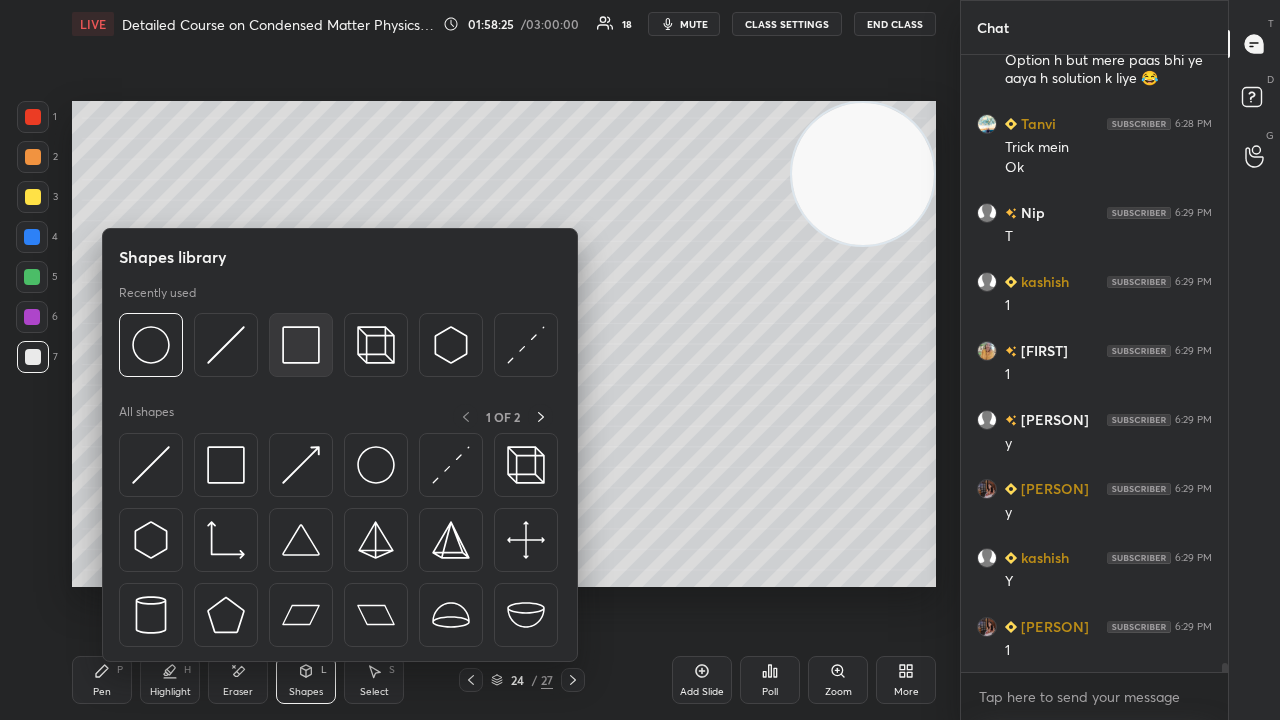 click at bounding box center (301, 345) 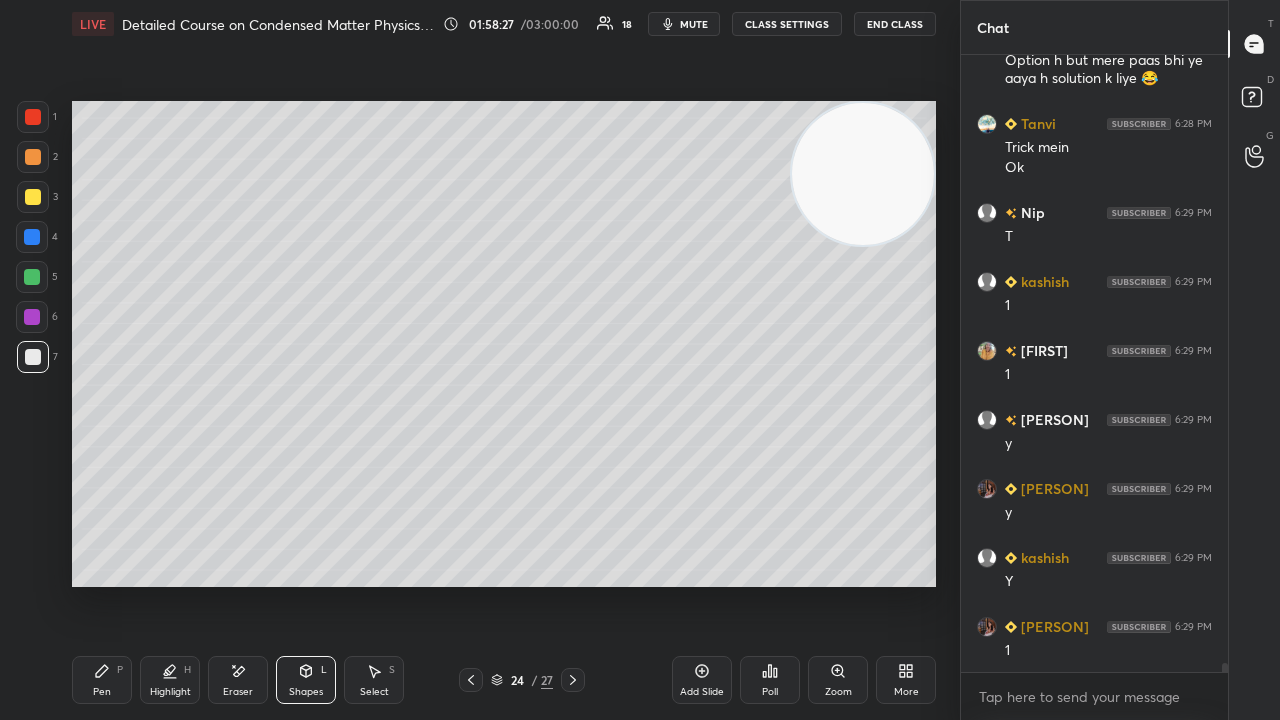 drag, startPoint x: 286, startPoint y: 678, endPoint x: 290, endPoint y: 664, distance: 14.56022 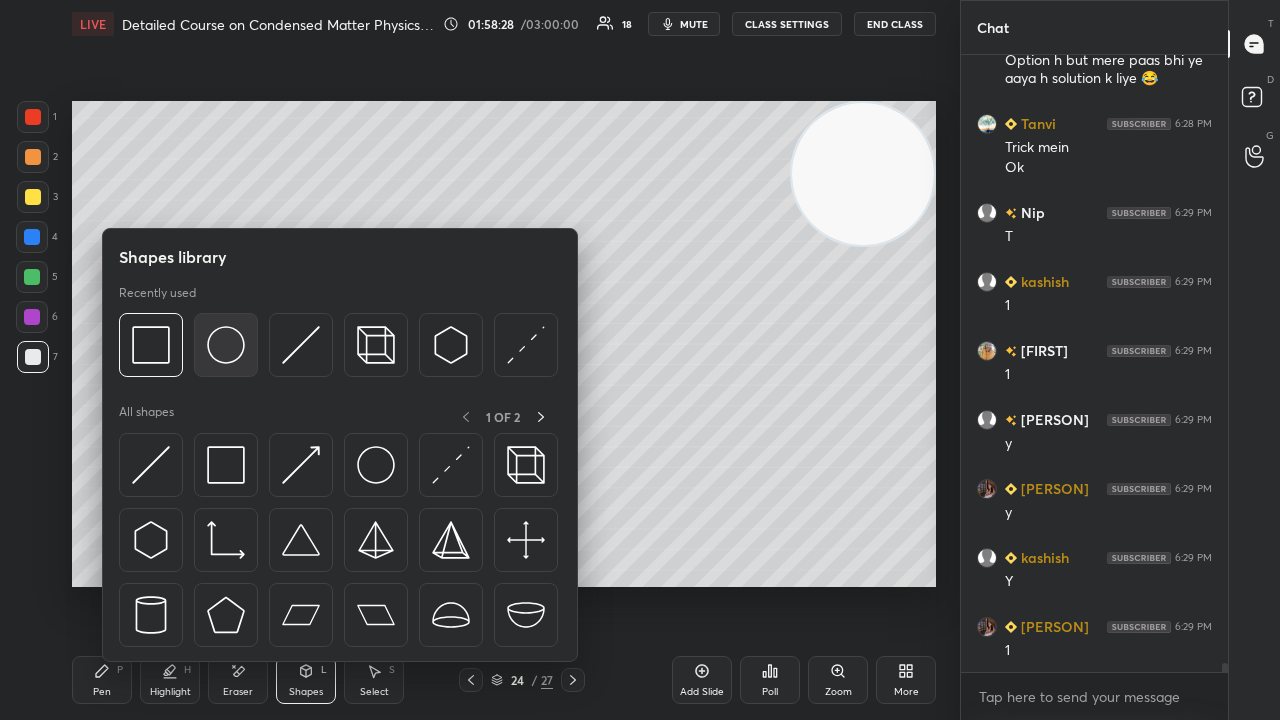 click at bounding box center [226, 345] 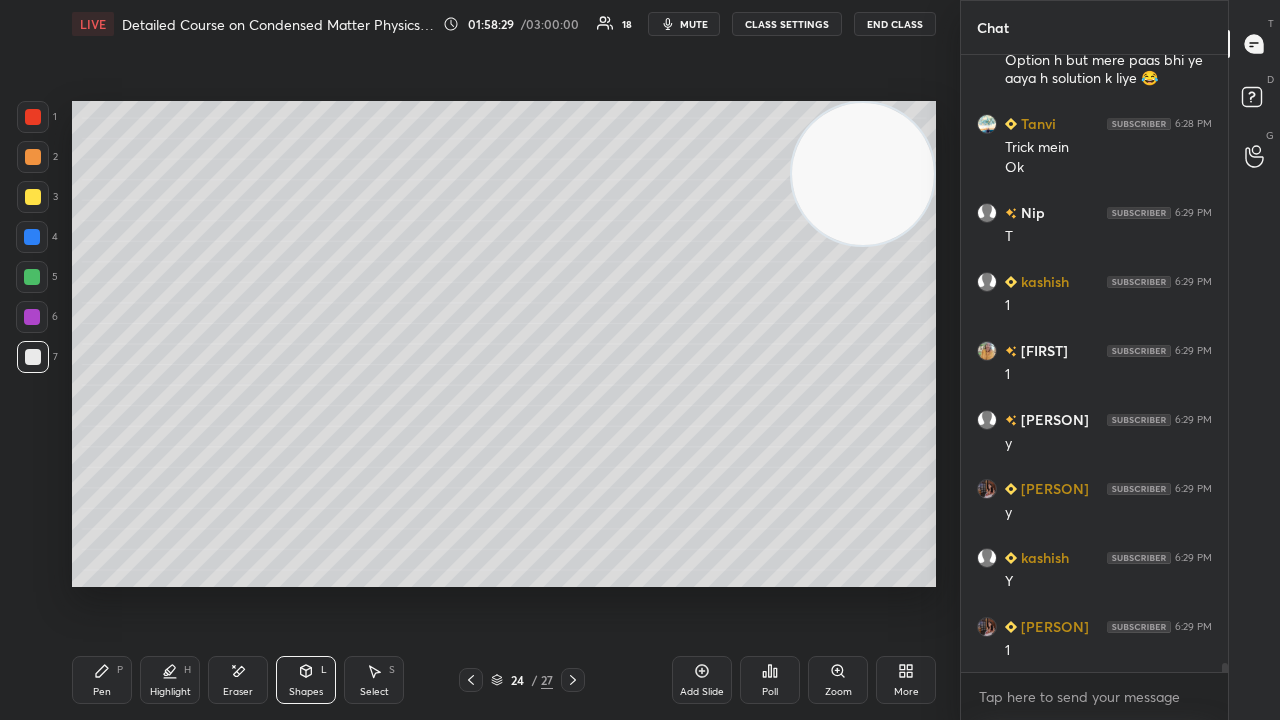 click at bounding box center (33, 197) 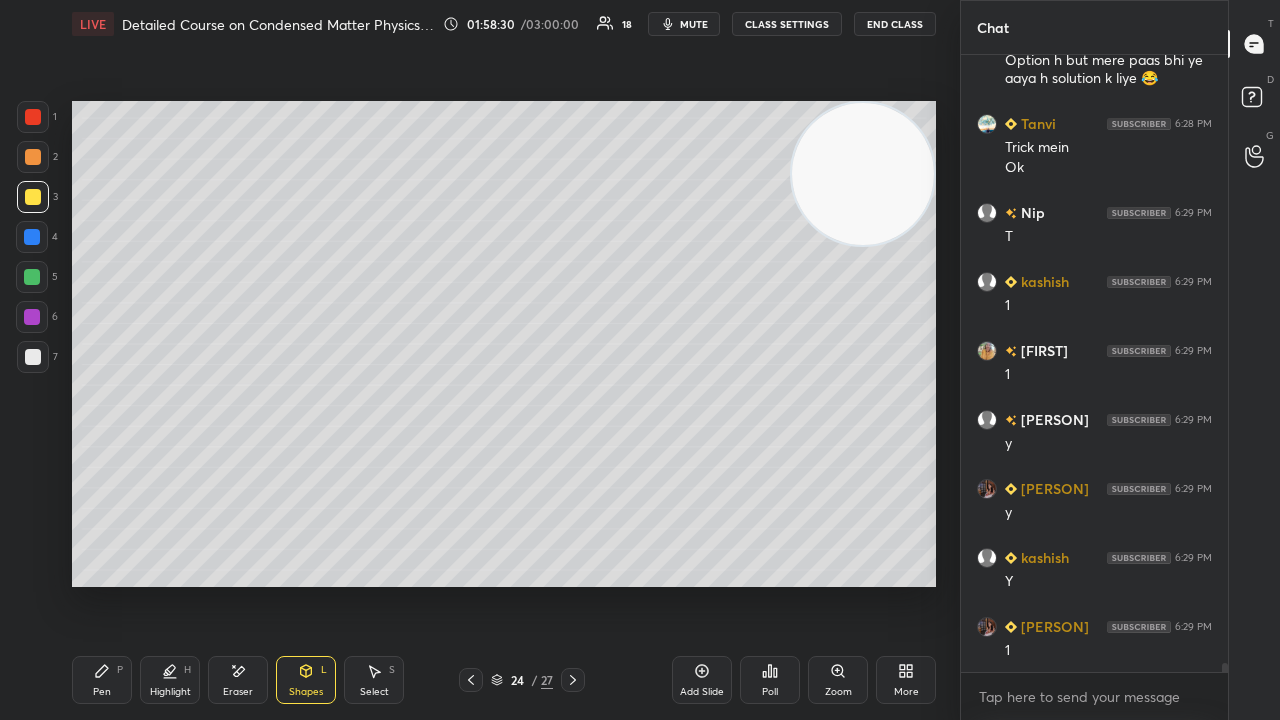 scroll, scrollTop: 40064, scrollLeft: 0, axis: vertical 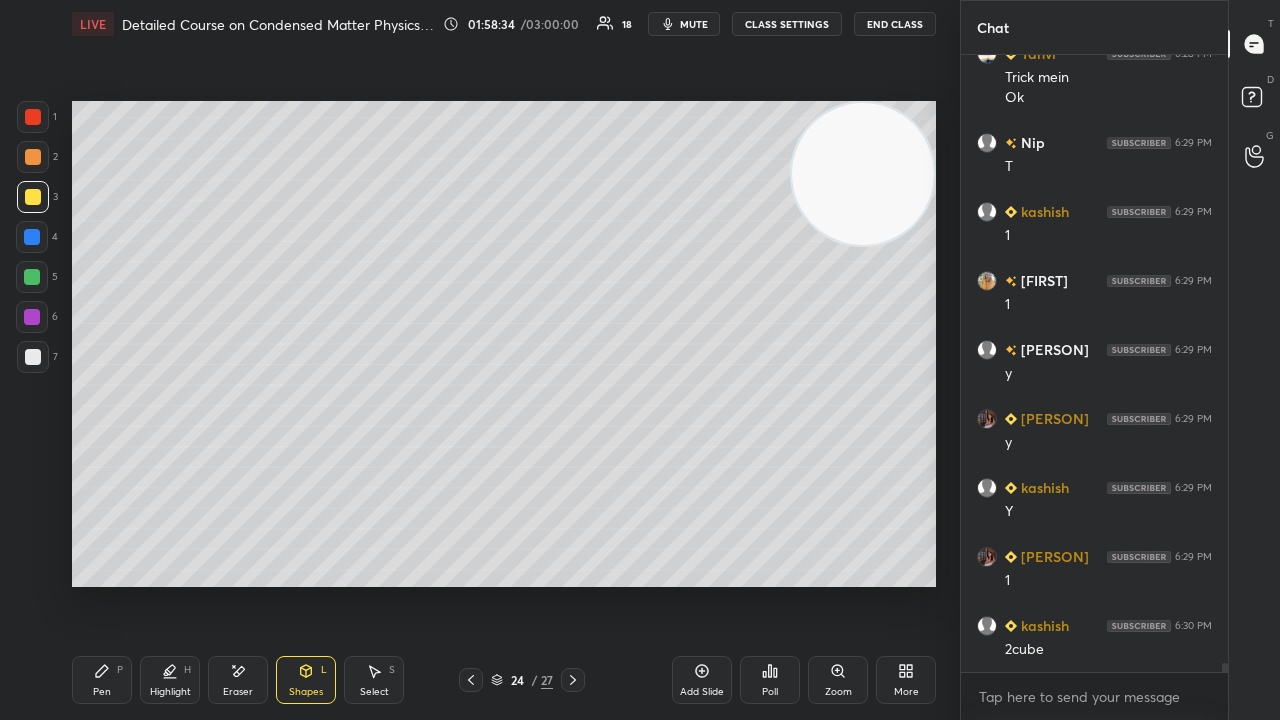 drag, startPoint x: 248, startPoint y: 688, endPoint x: 275, endPoint y: 627, distance: 66.70832 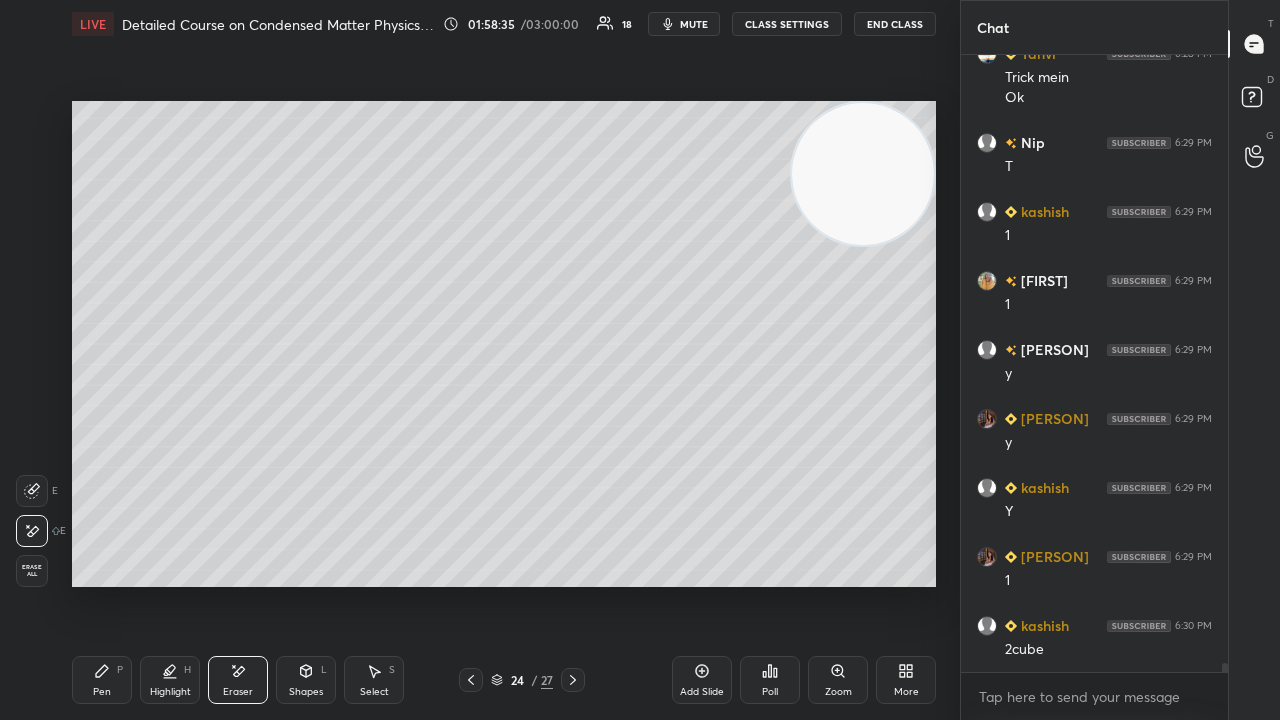 click on "Shapes L" at bounding box center [306, 680] 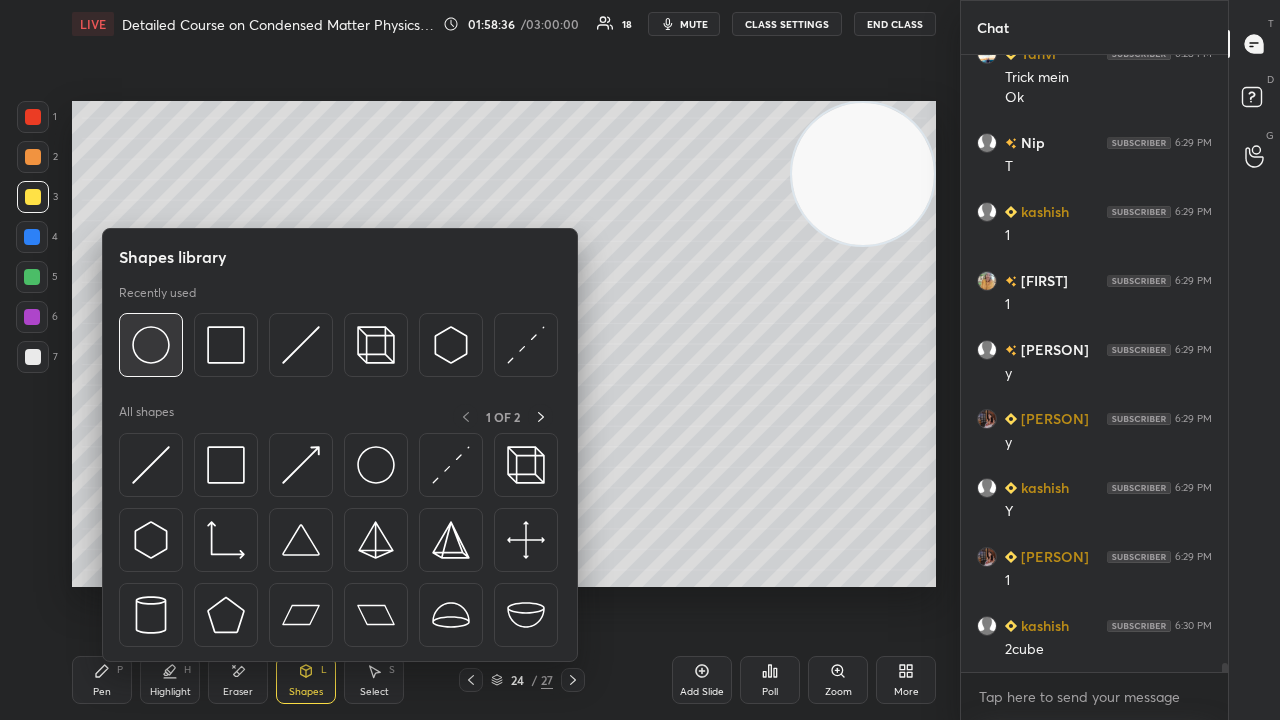click at bounding box center (151, 345) 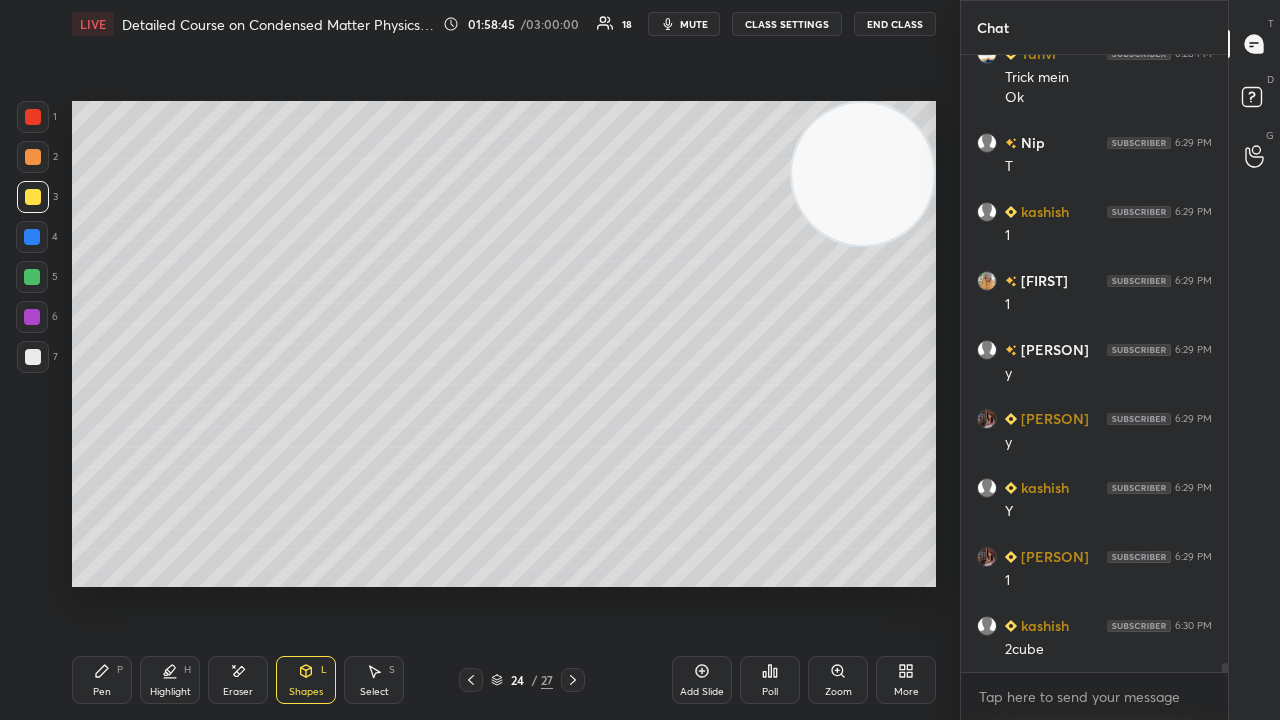 click on "Pen P" at bounding box center [102, 680] 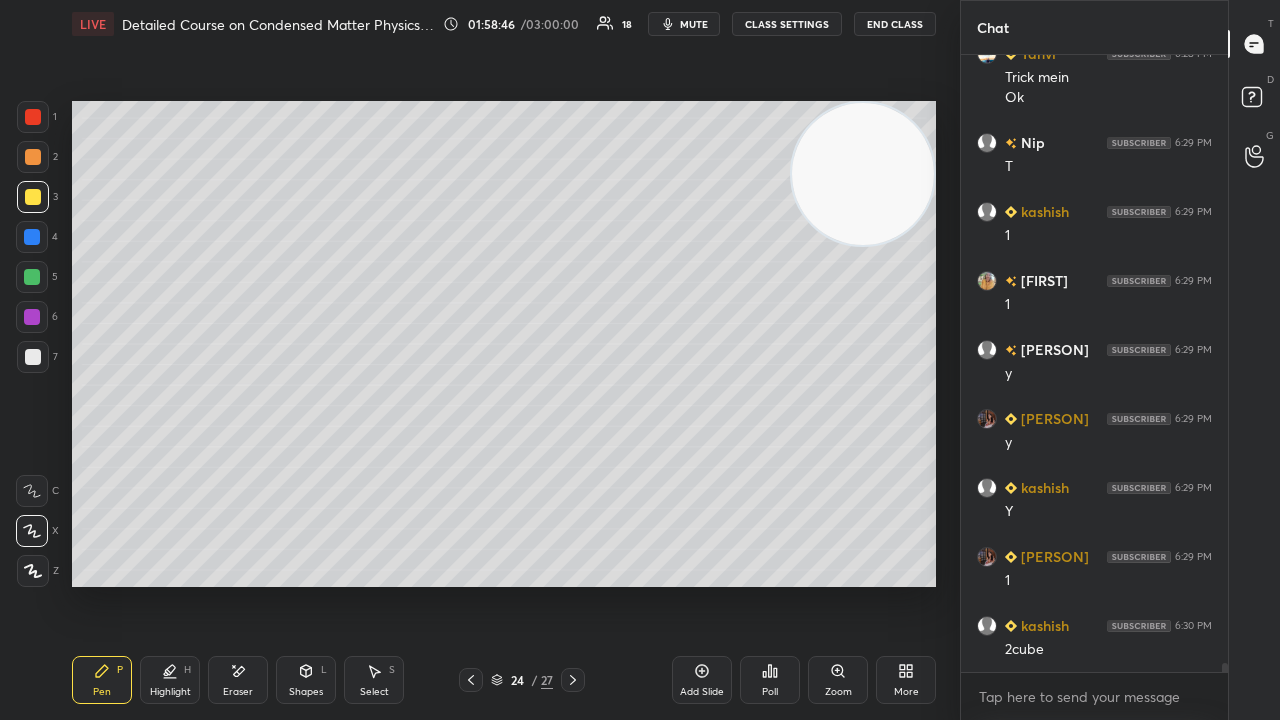 click at bounding box center (33, 357) 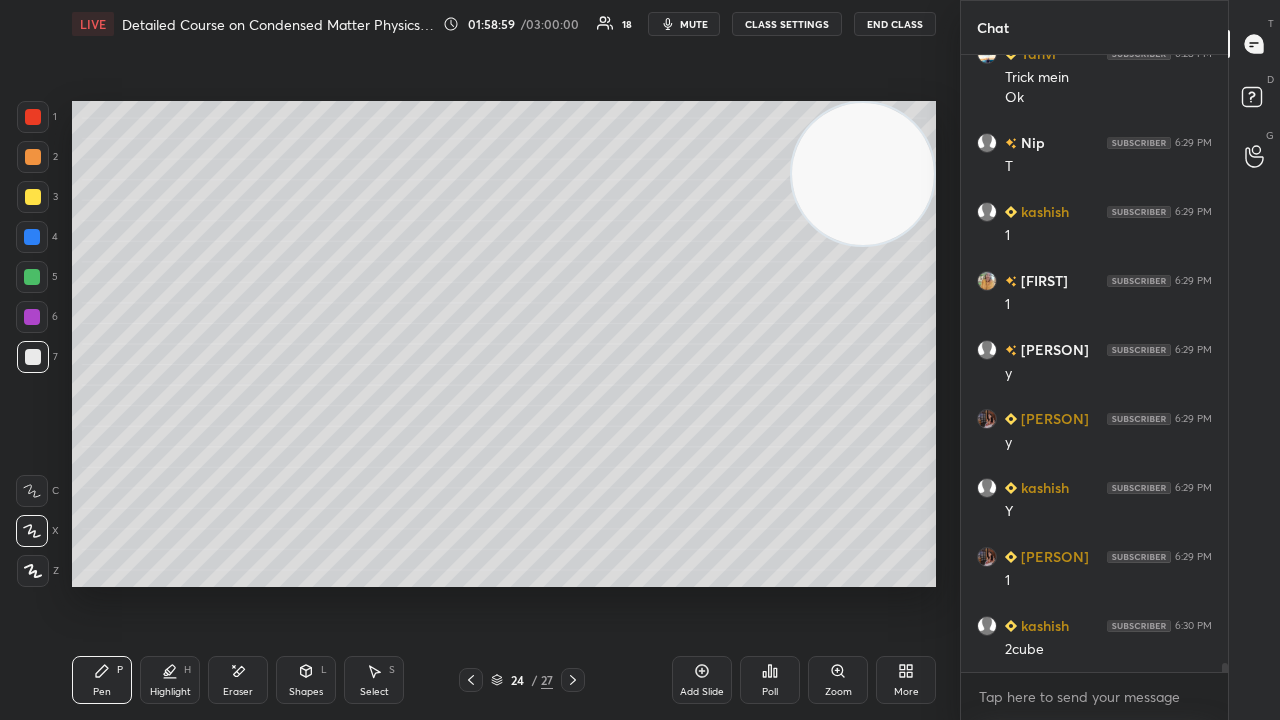 click on "Eraser" at bounding box center (238, 692) 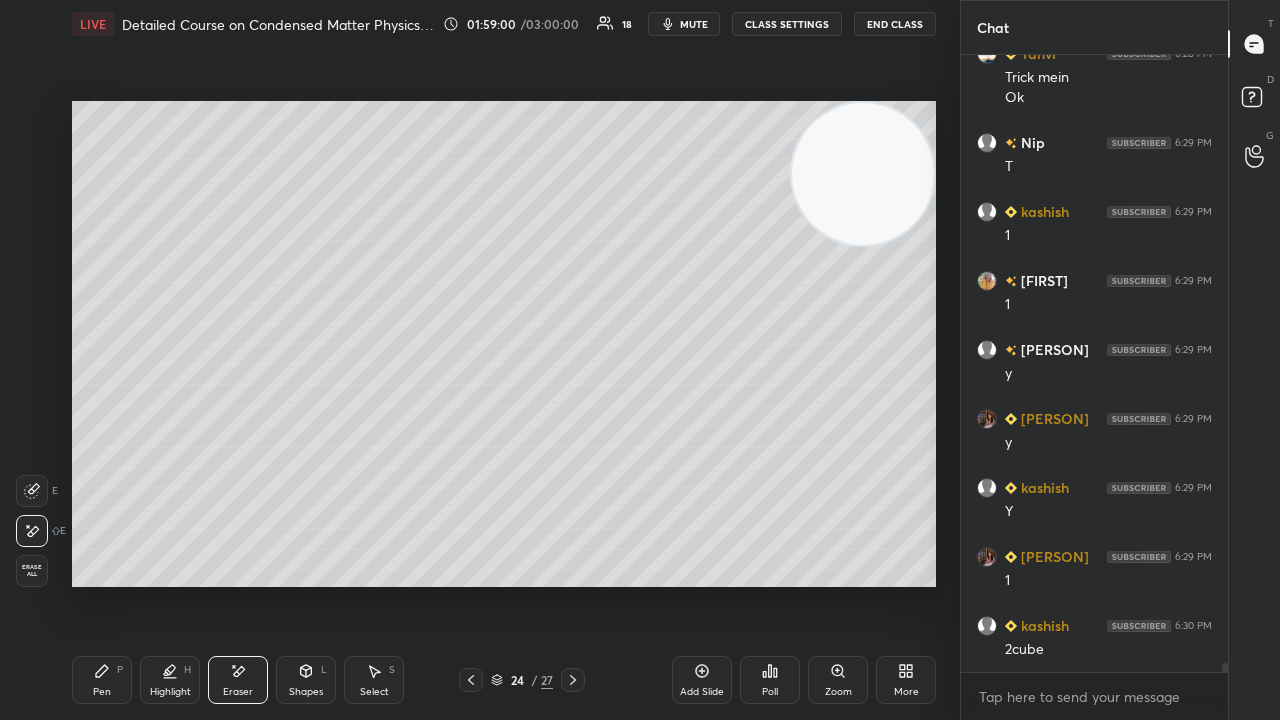 drag, startPoint x: 291, startPoint y: 680, endPoint x: 291, endPoint y: 691, distance: 11 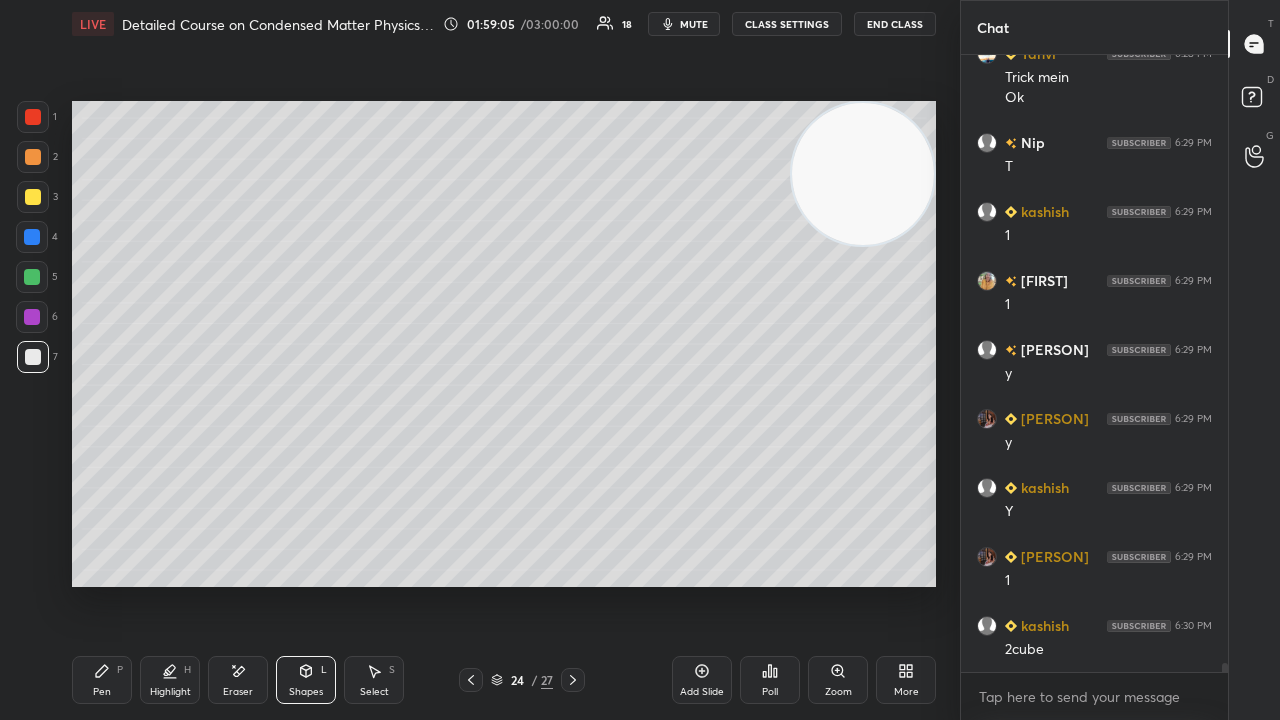 drag, startPoint x: 100, startPoint y: 700, endPoint x: 97, endPoint y: 690, distance: 10.440307 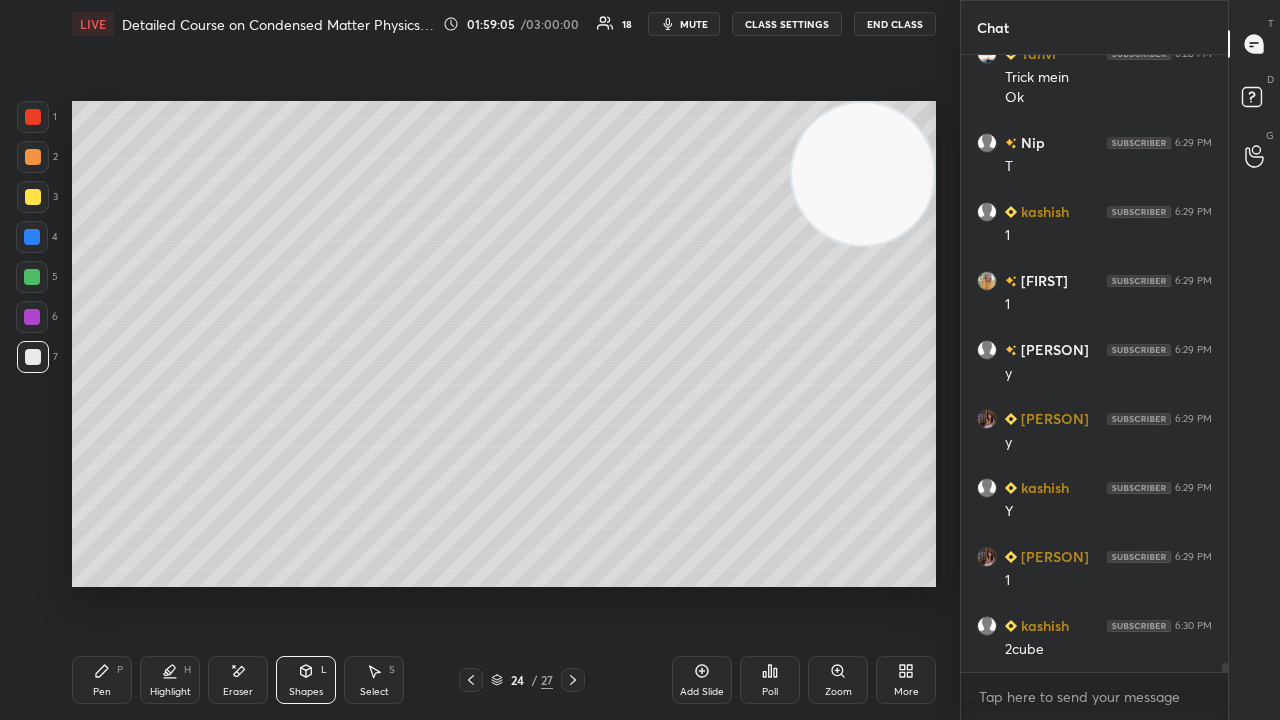 click on "Pen P" at bounding box center [102, 680] 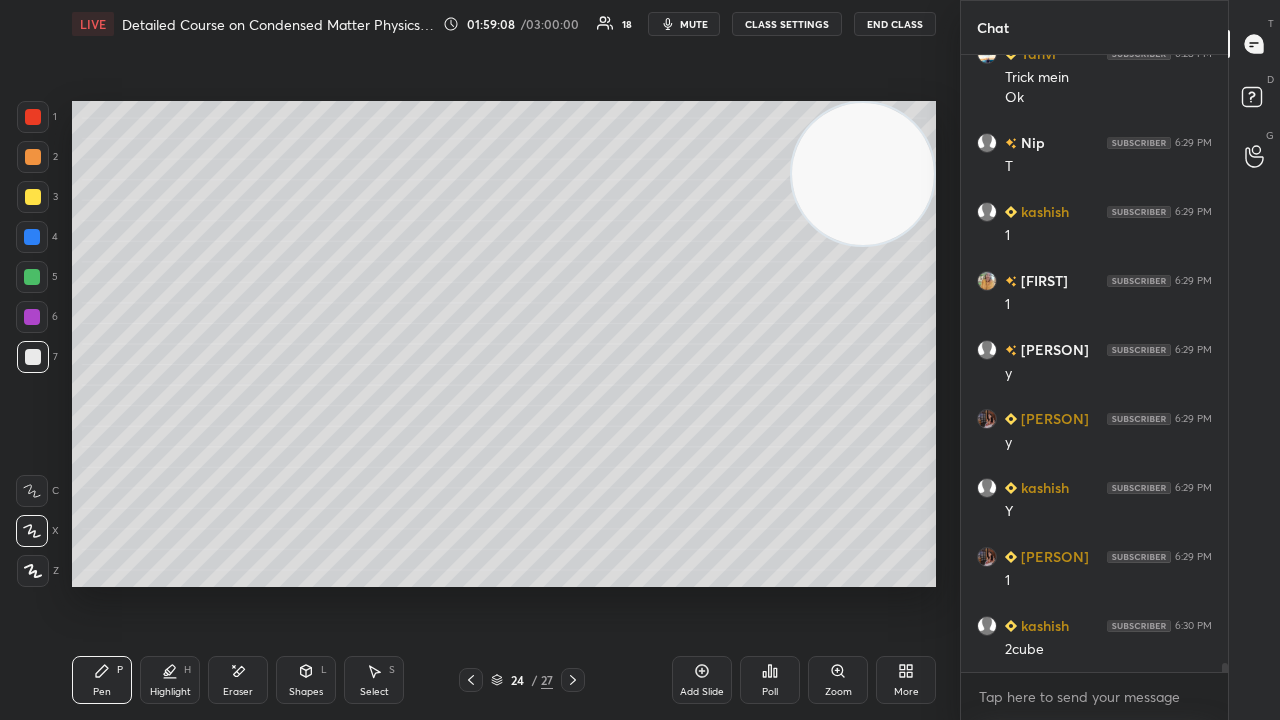 click 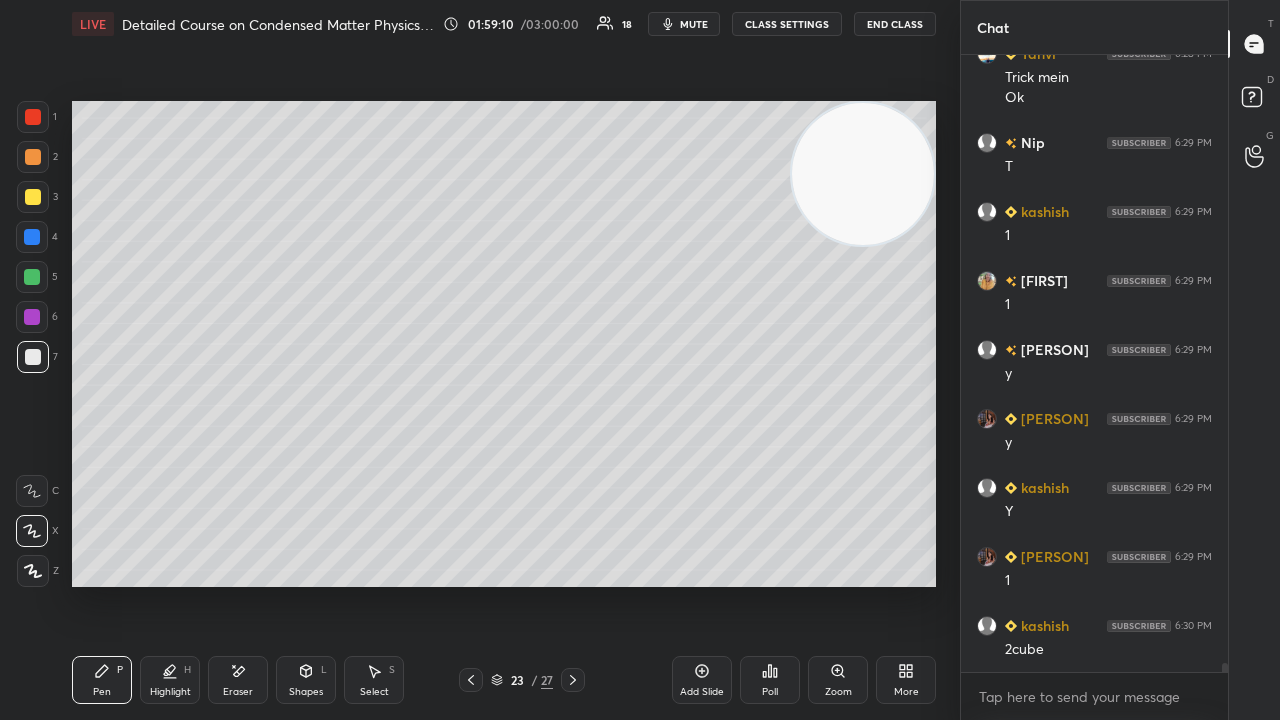 click 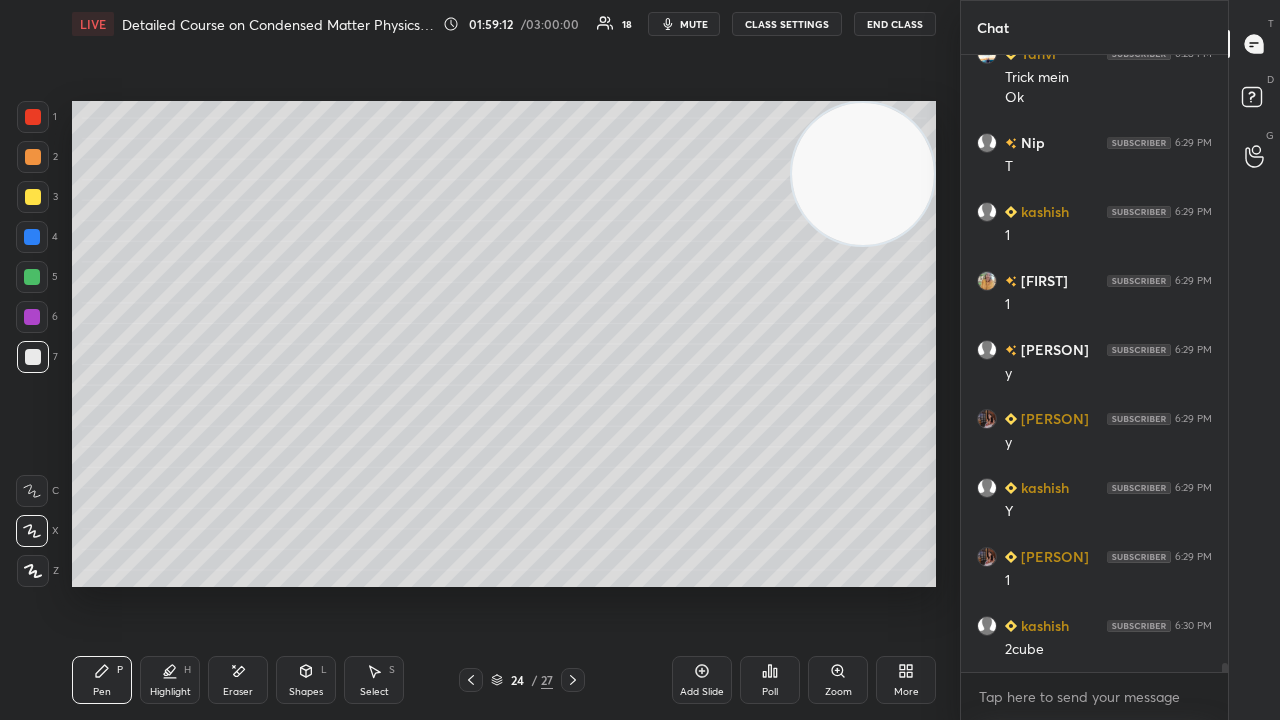 click 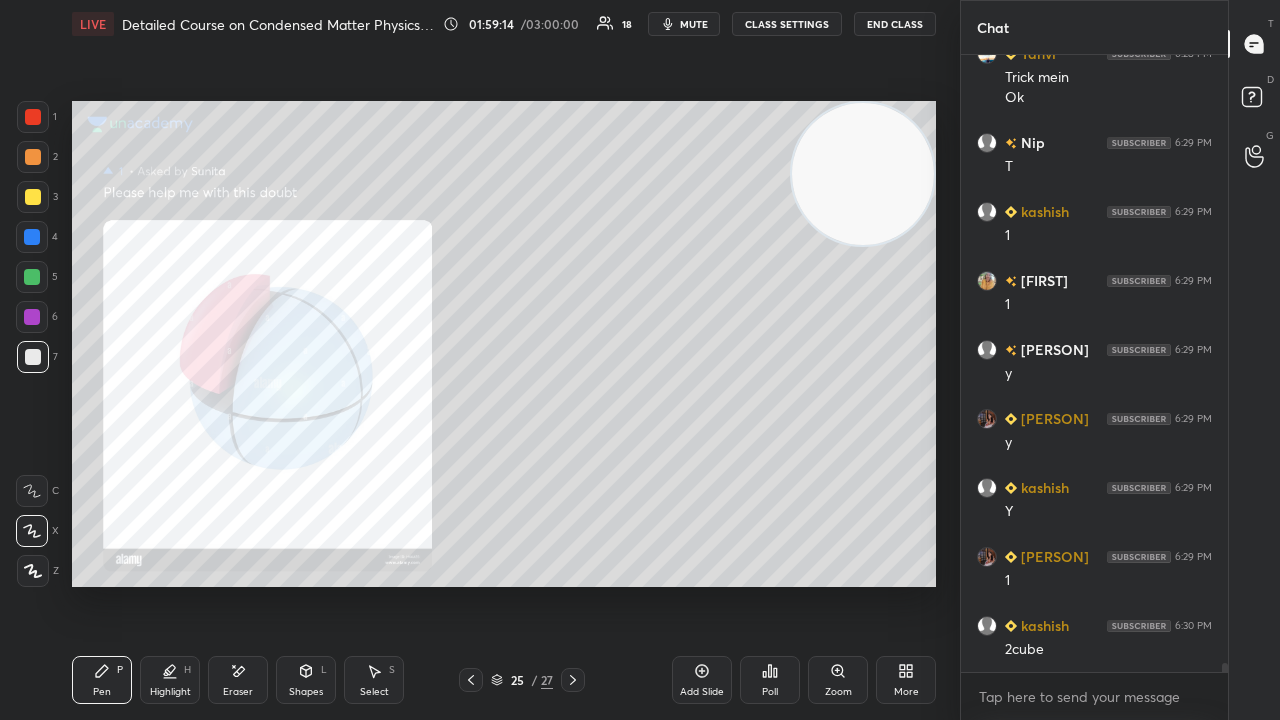 click 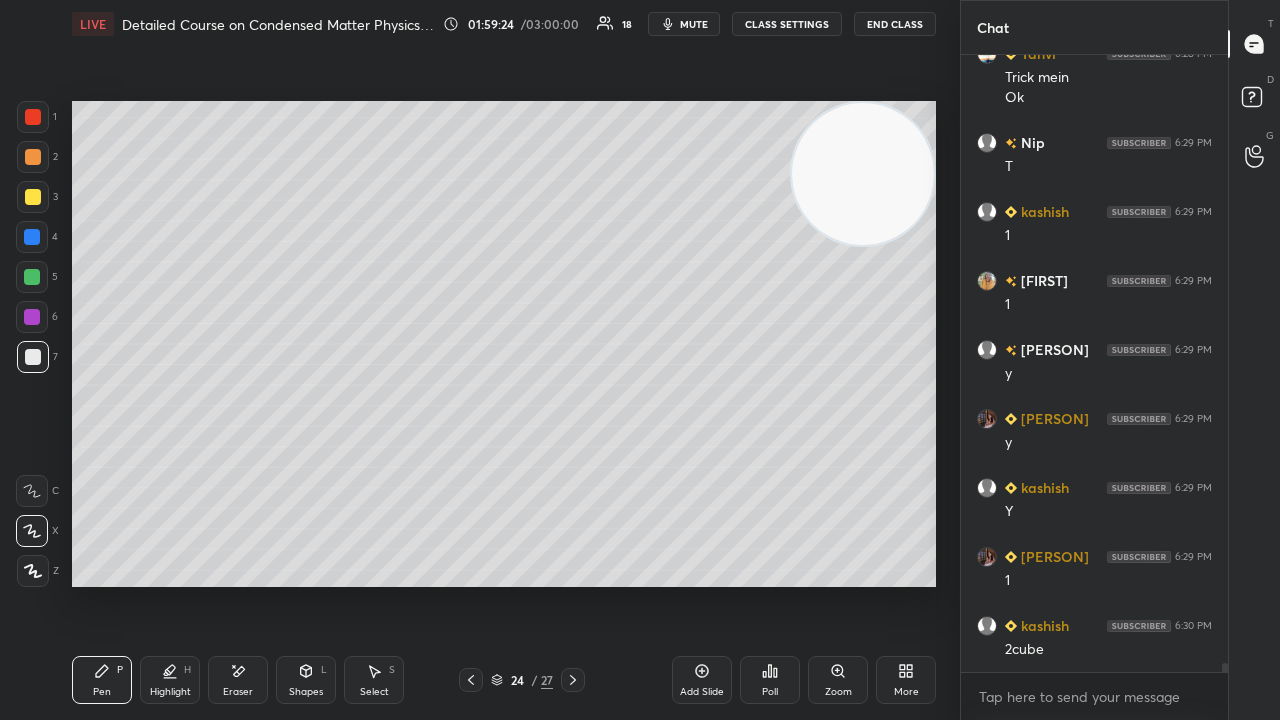 click 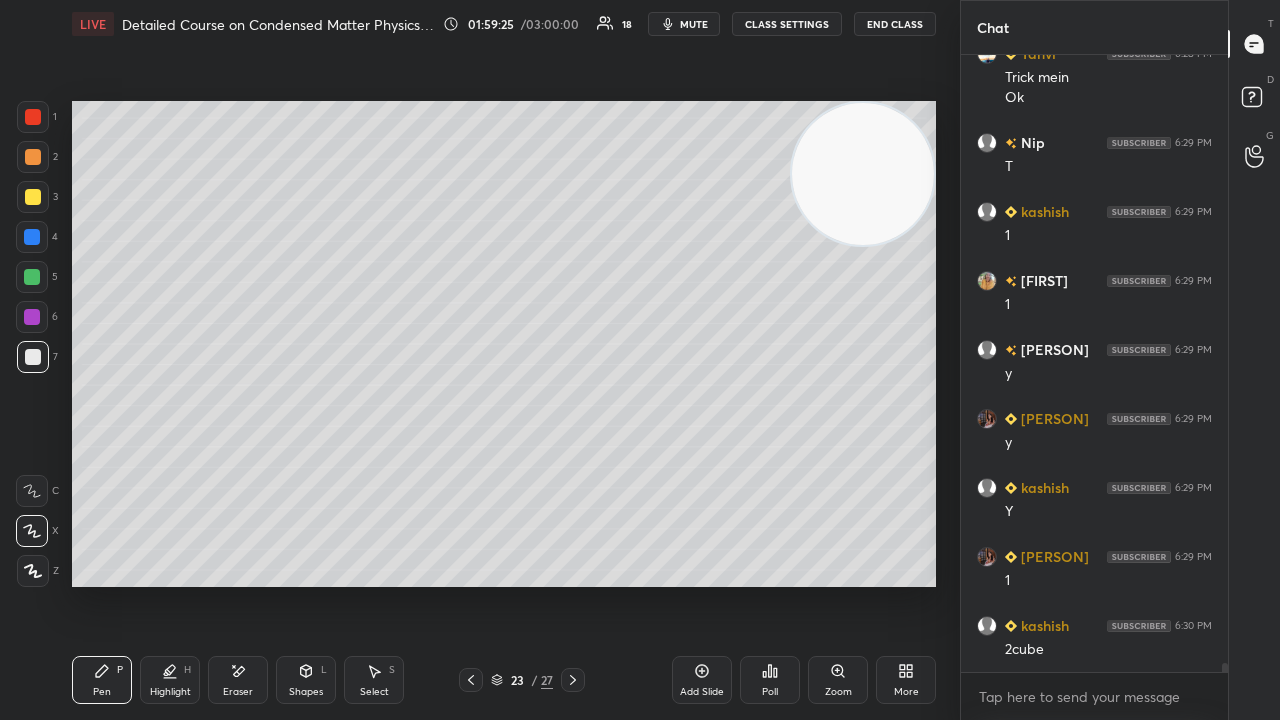 click on "mute" at bounding box center (694, 24) 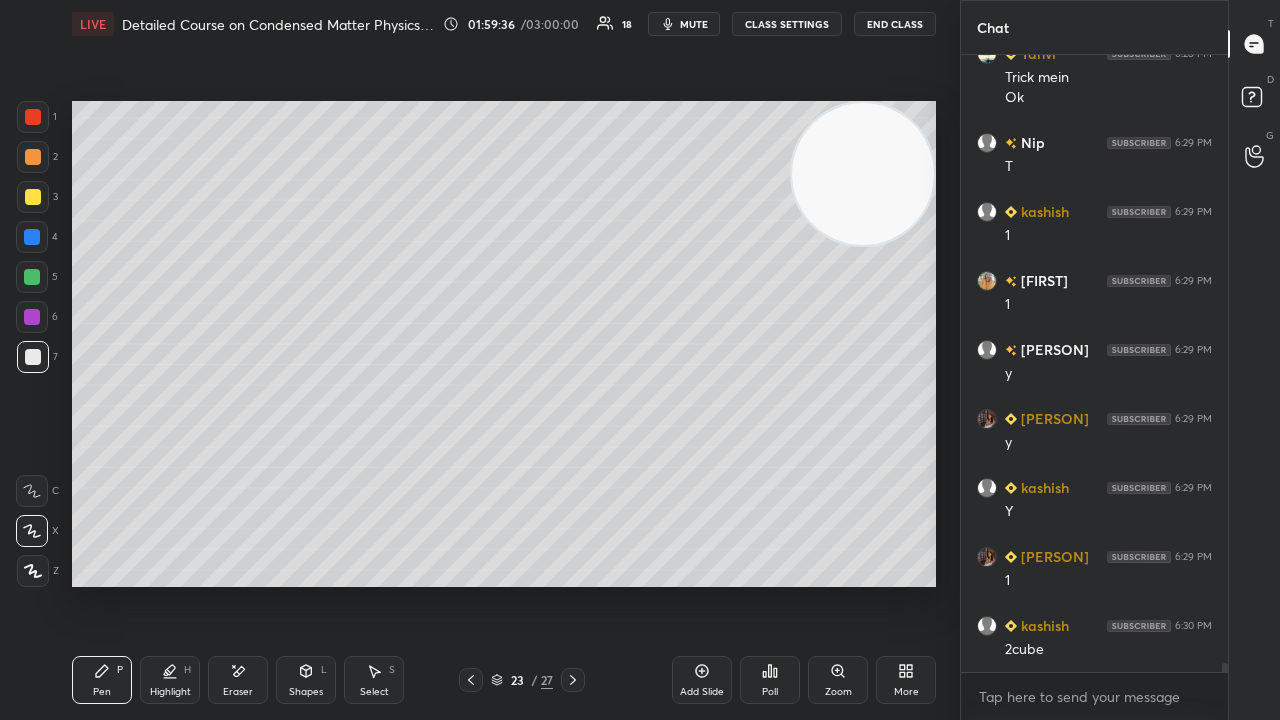 click 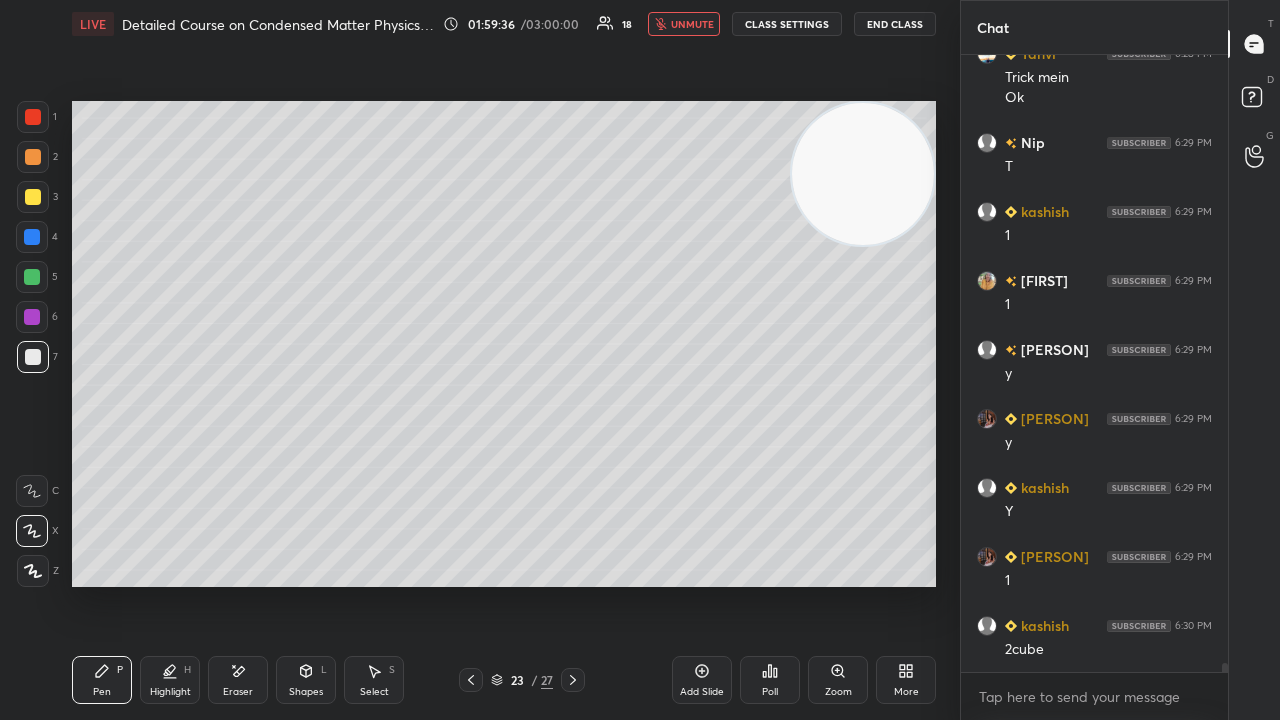 click on "unmute" at bounding box center [692, 24] 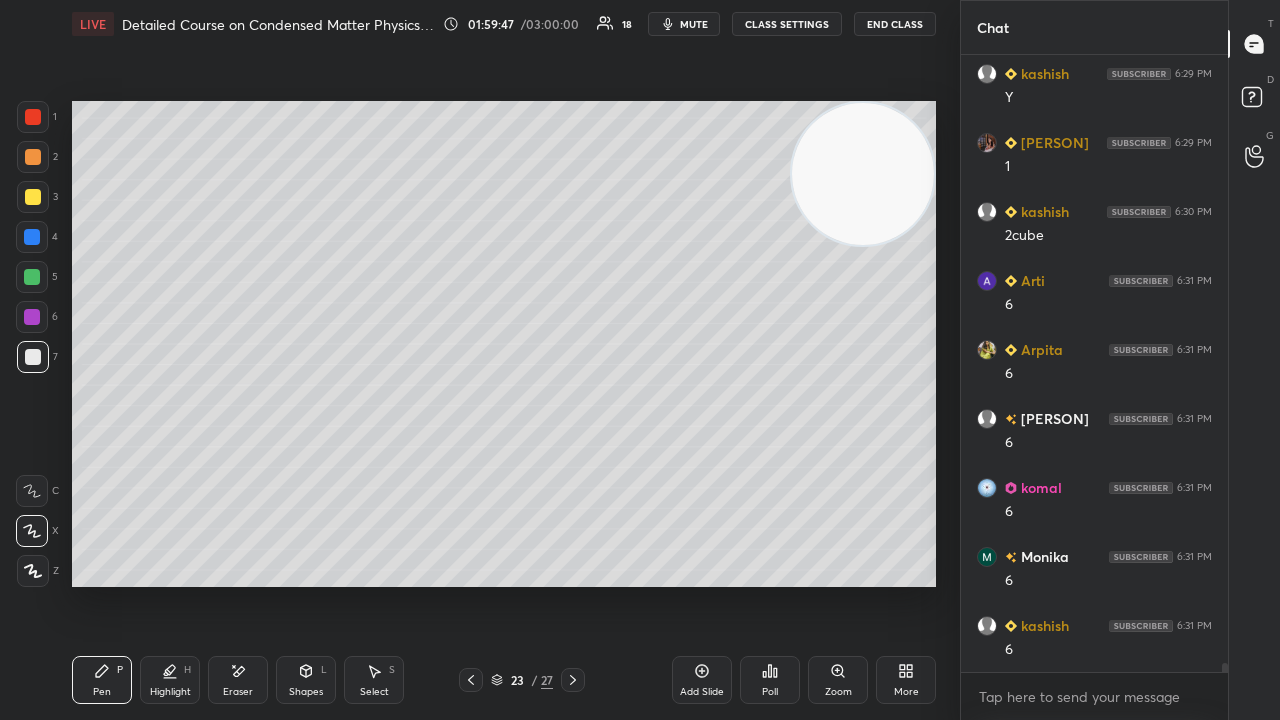 scroll, scrollTop: 40546, scrollLeft: 0, axis: vertical 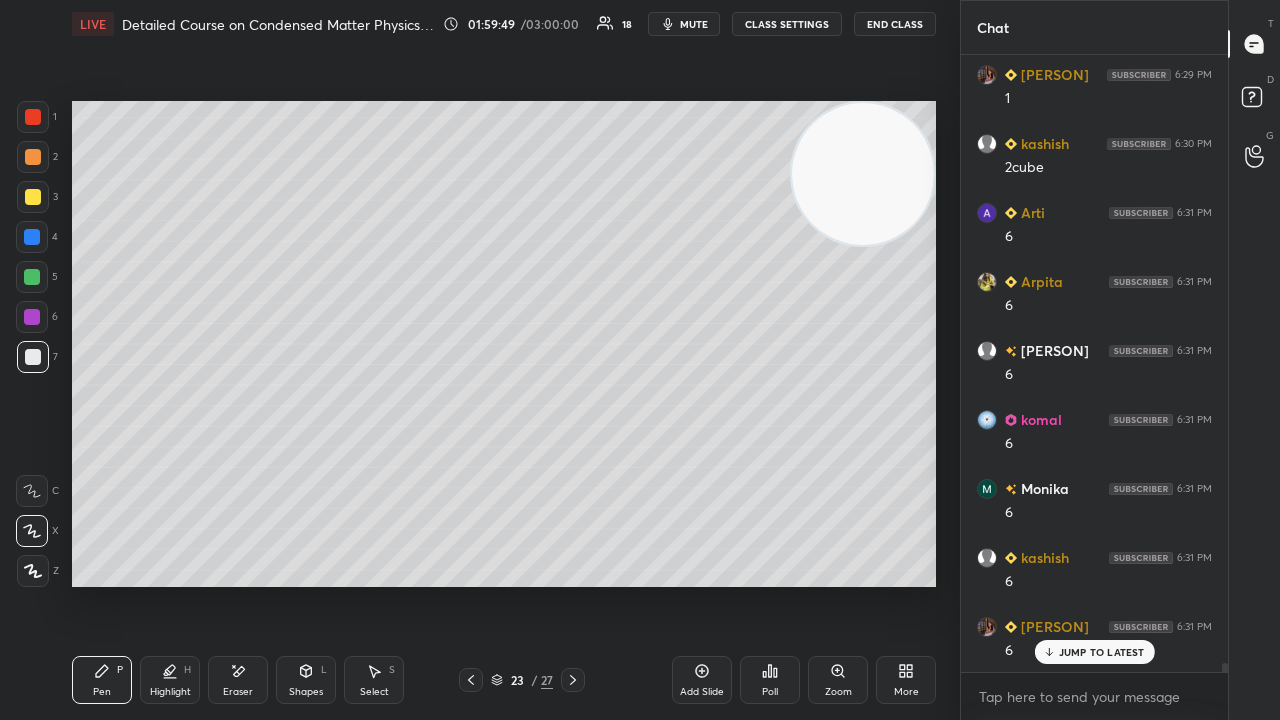 click 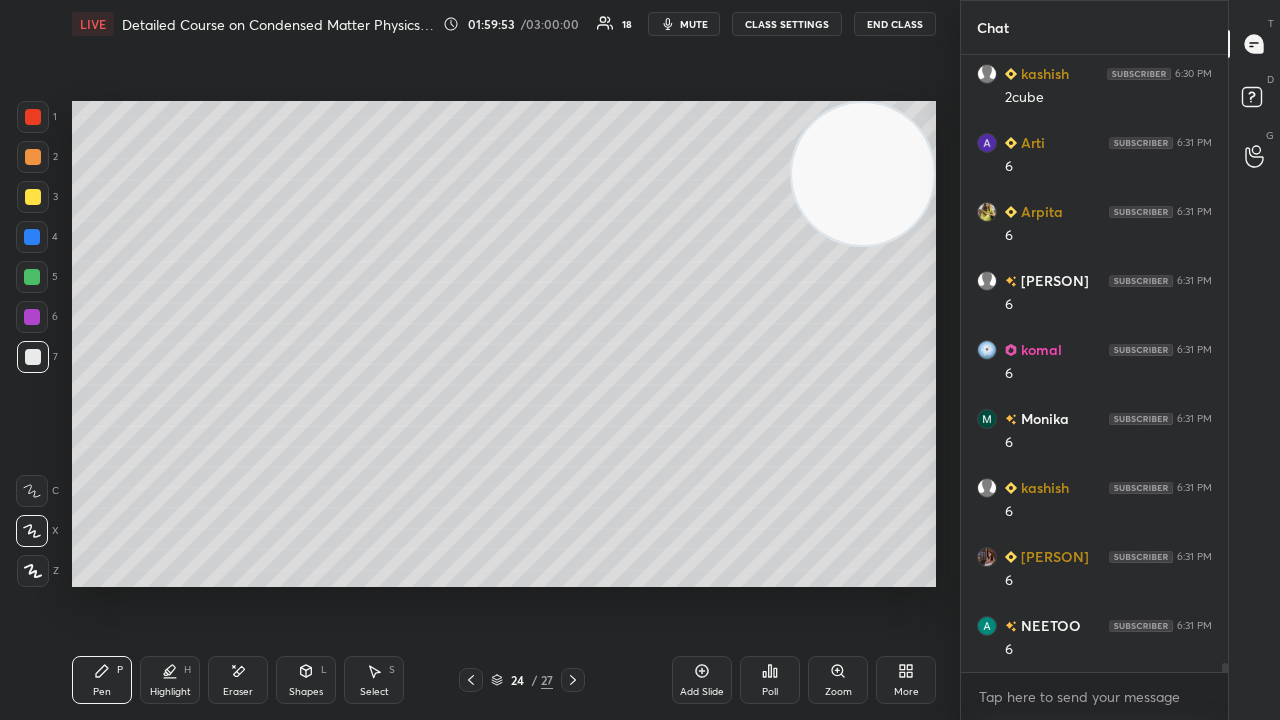 scroll, scrollTop: 40684, scrollLeft: 0, axis: vertical 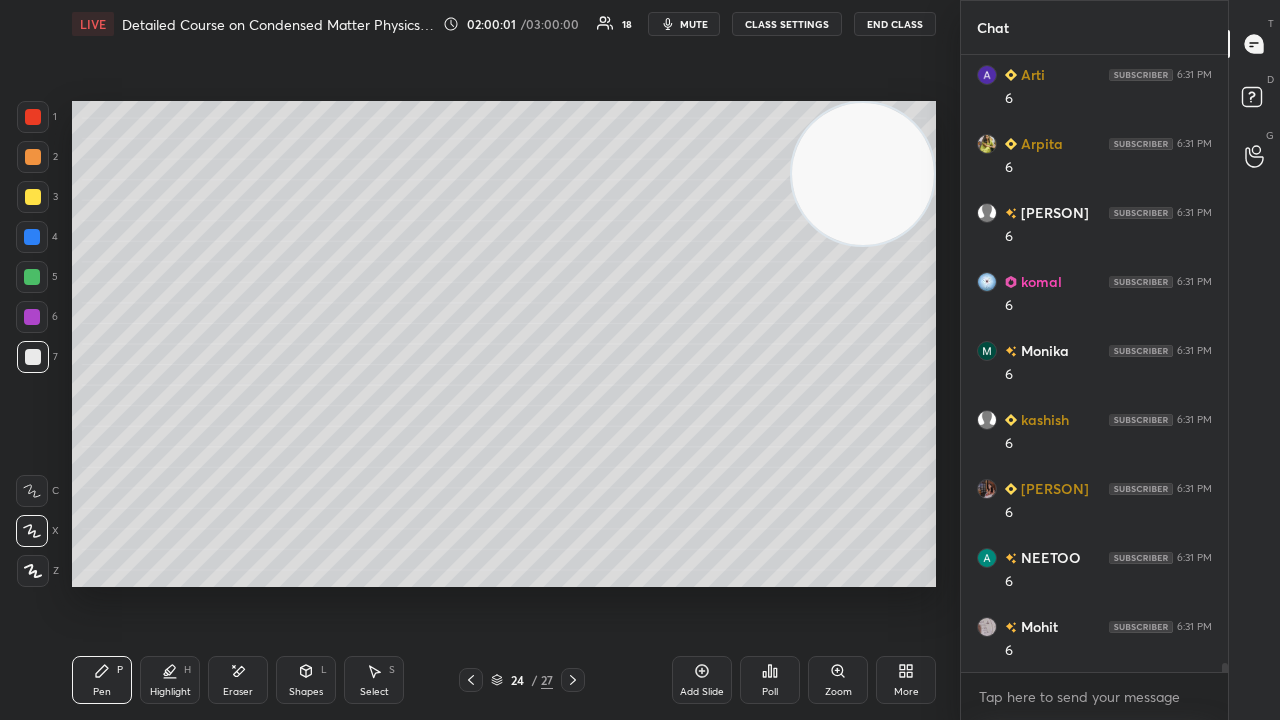click on "mute" at bounding box center [694, 24] 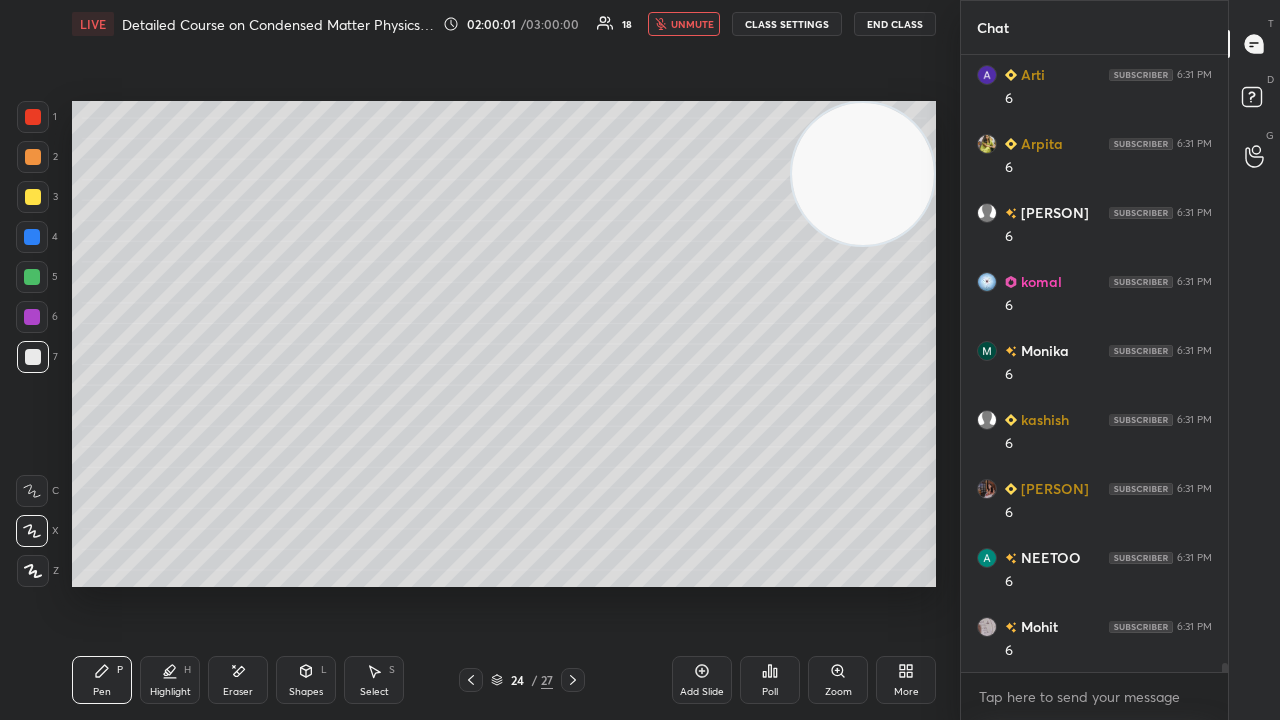 click on "unmute" at bounding box center [692, 24] 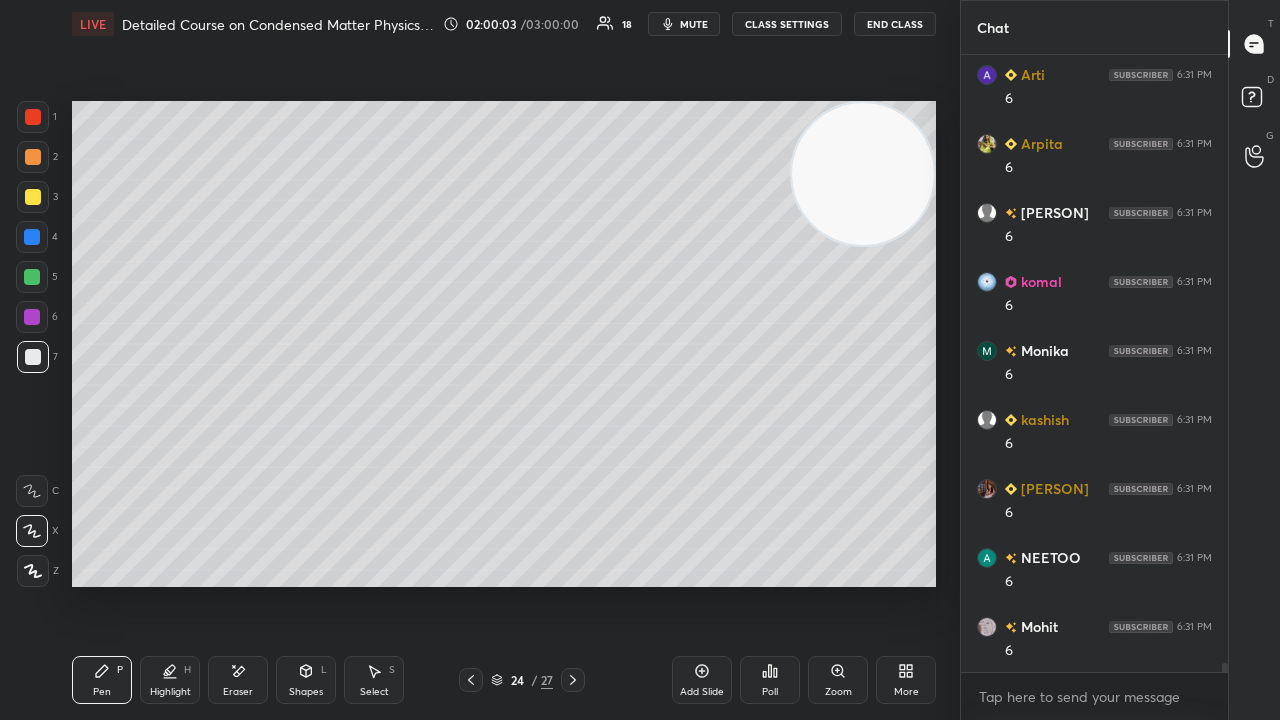 click 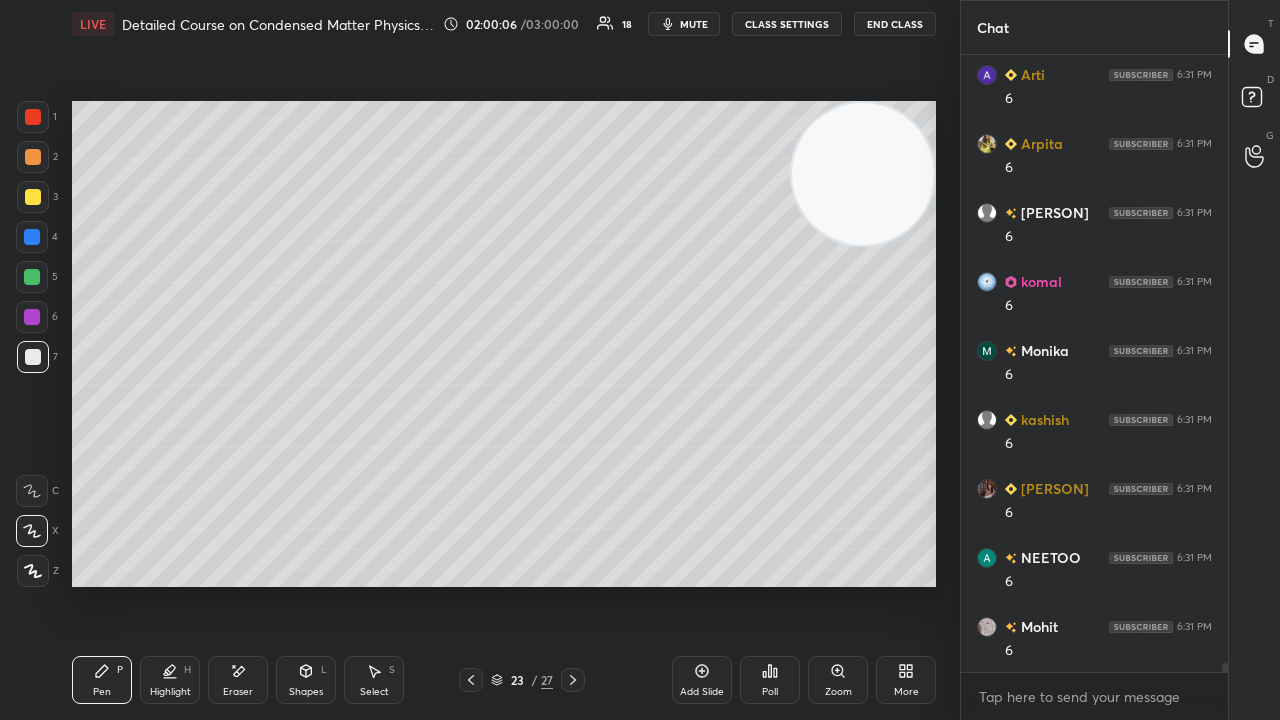 click 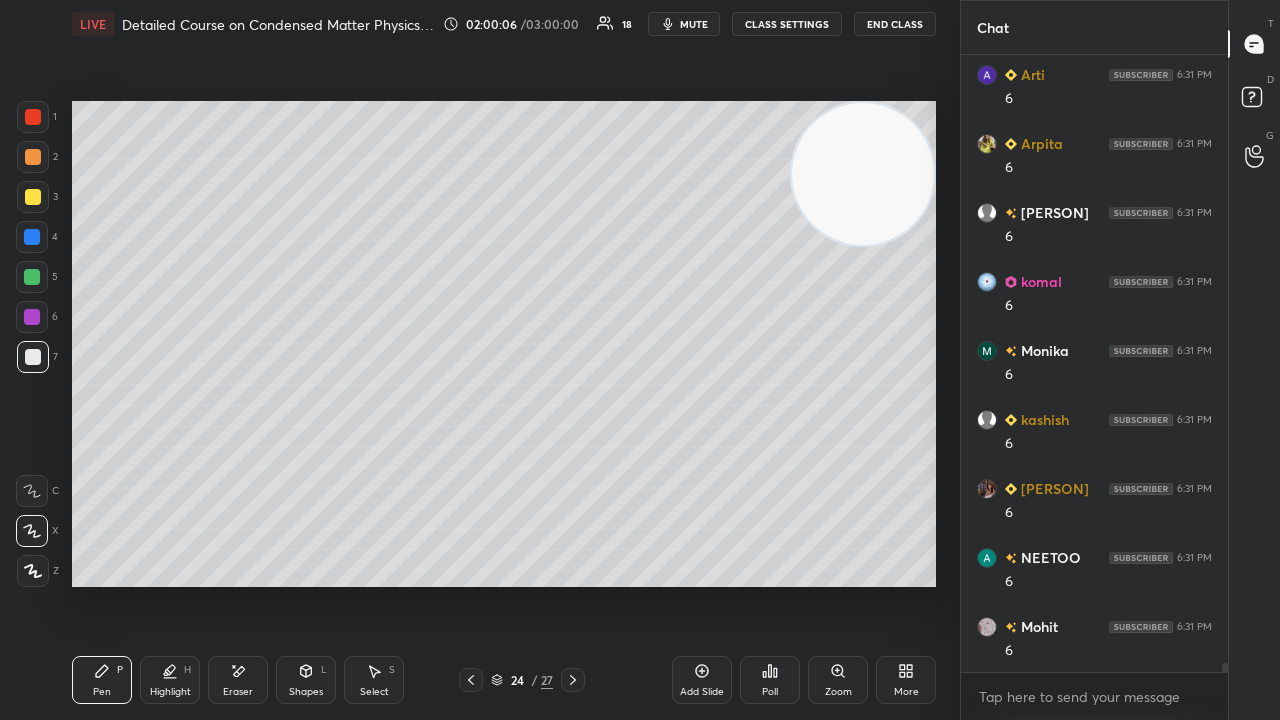 click 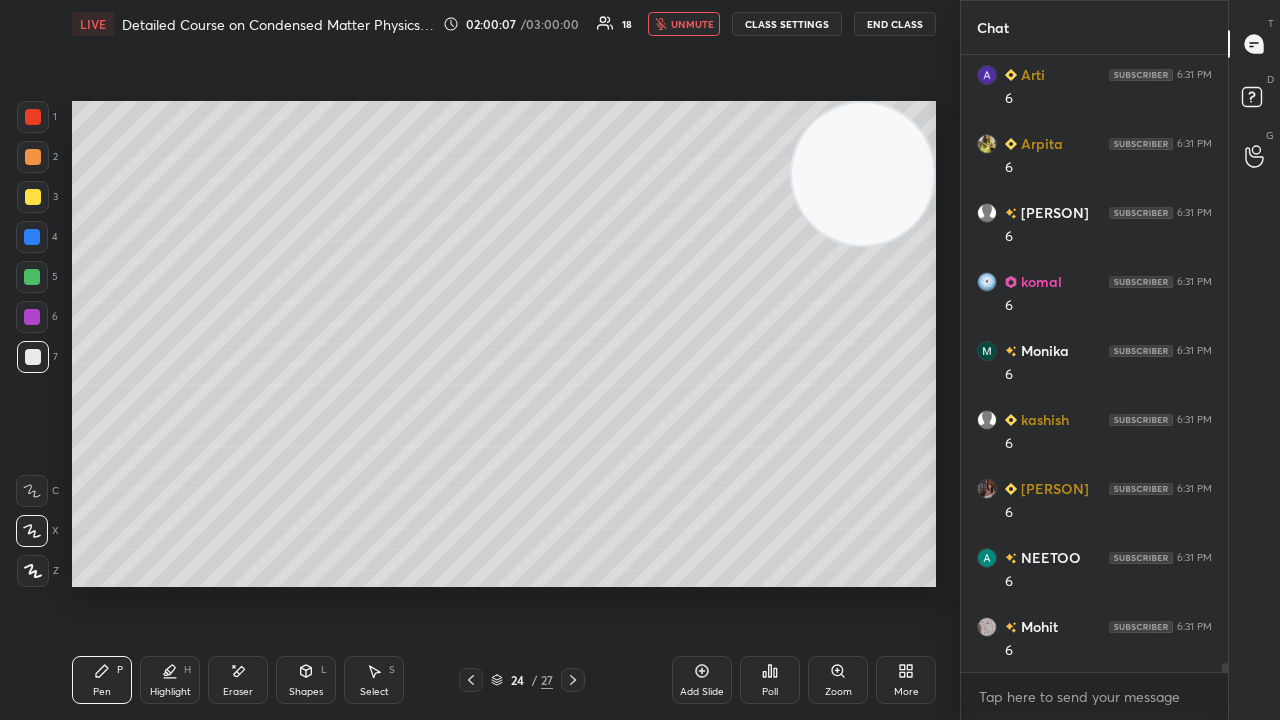 click on "unmute" at bounding box center [684, 24] 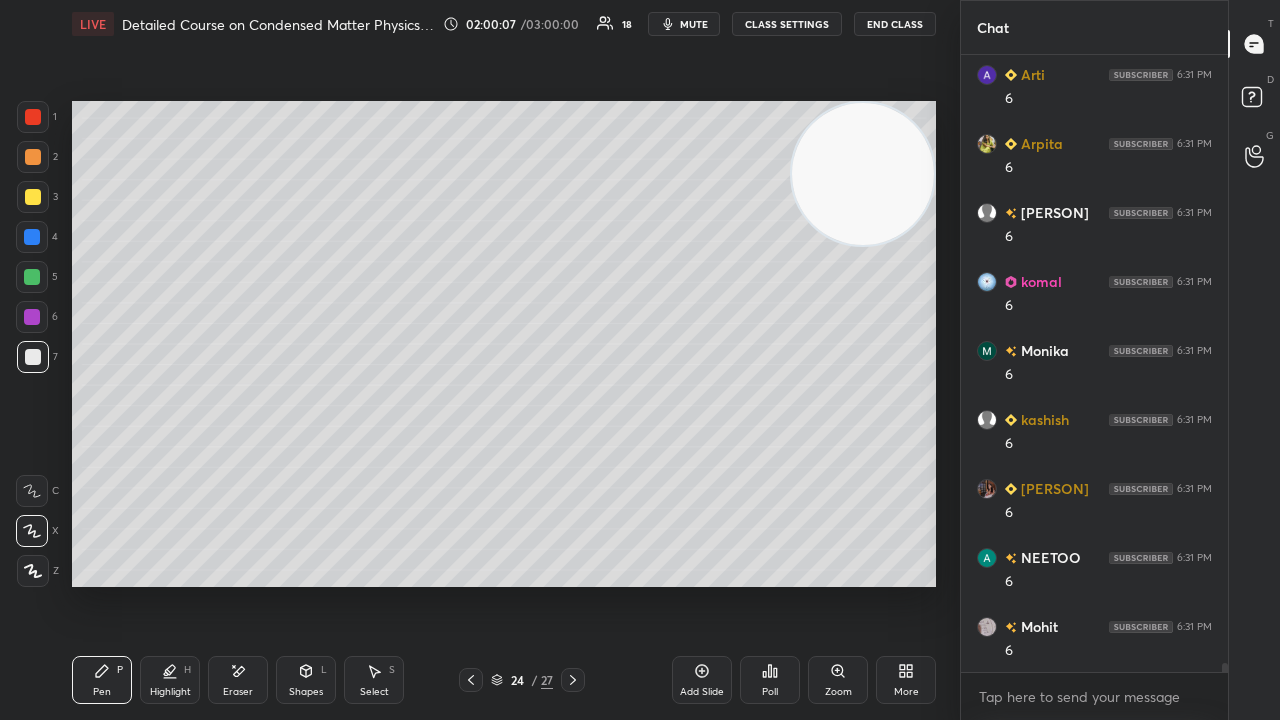 drag, startPoint x: 32, startPoint y: 280, endPoint x: 38, endPoint y: 260, distance: 20.880613 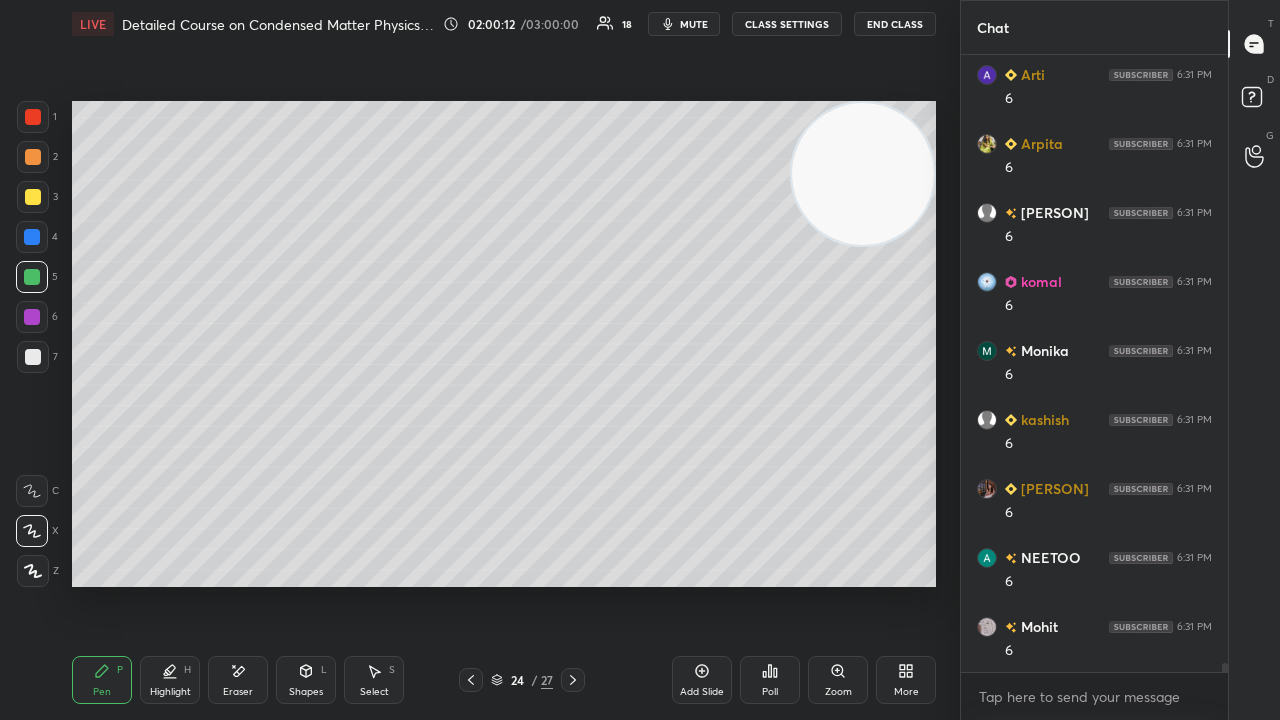click on "Add Slide" at bounding box center (702, 692) 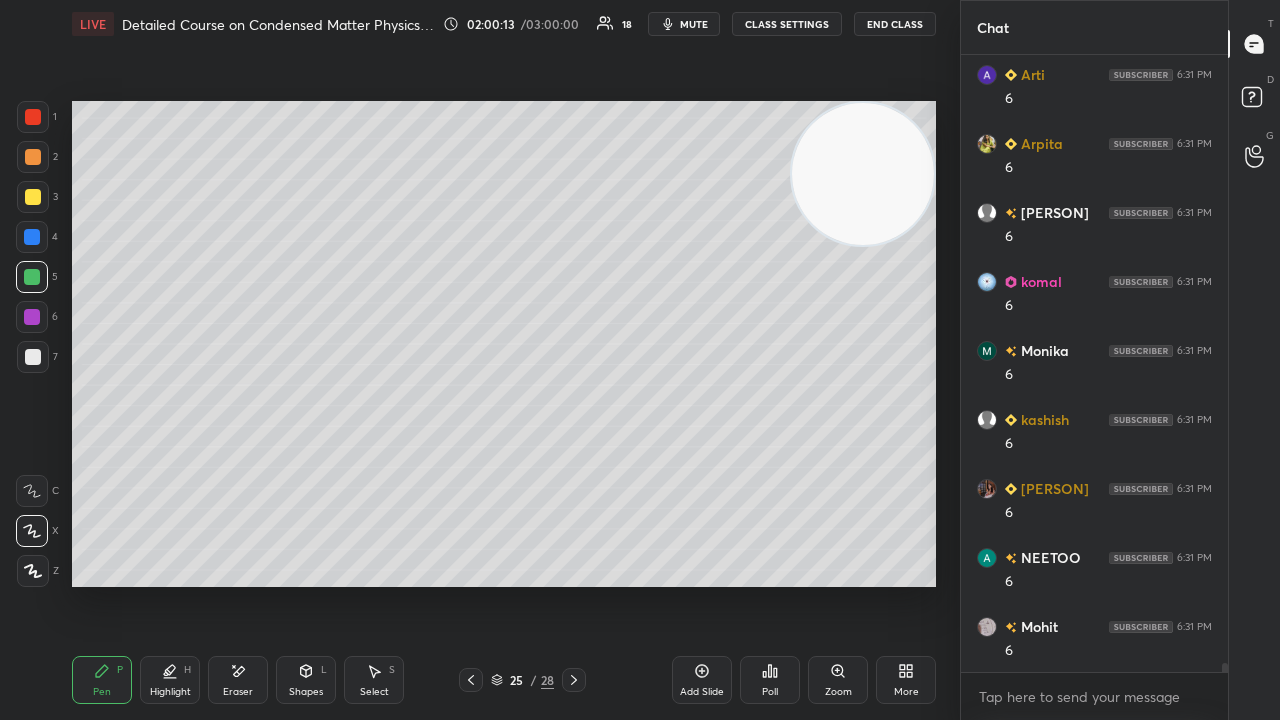 click at bounding box center (33, 197) 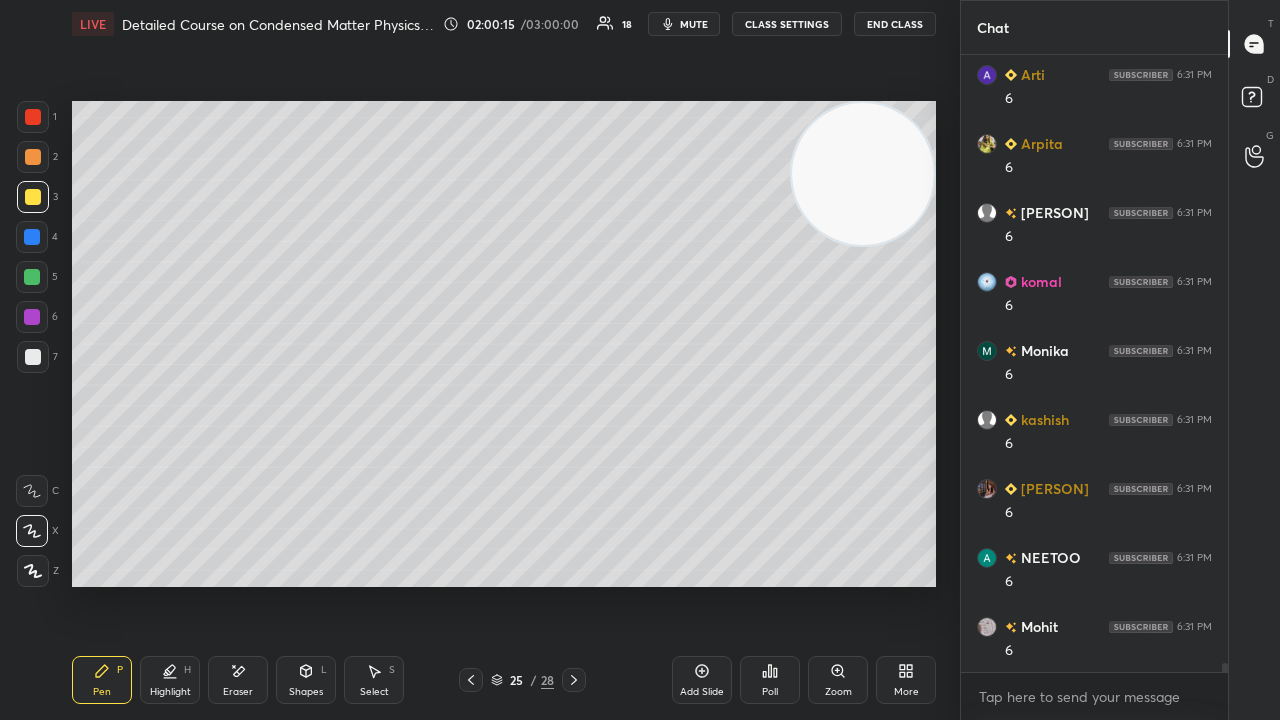 click at bounding box center [471, 680] 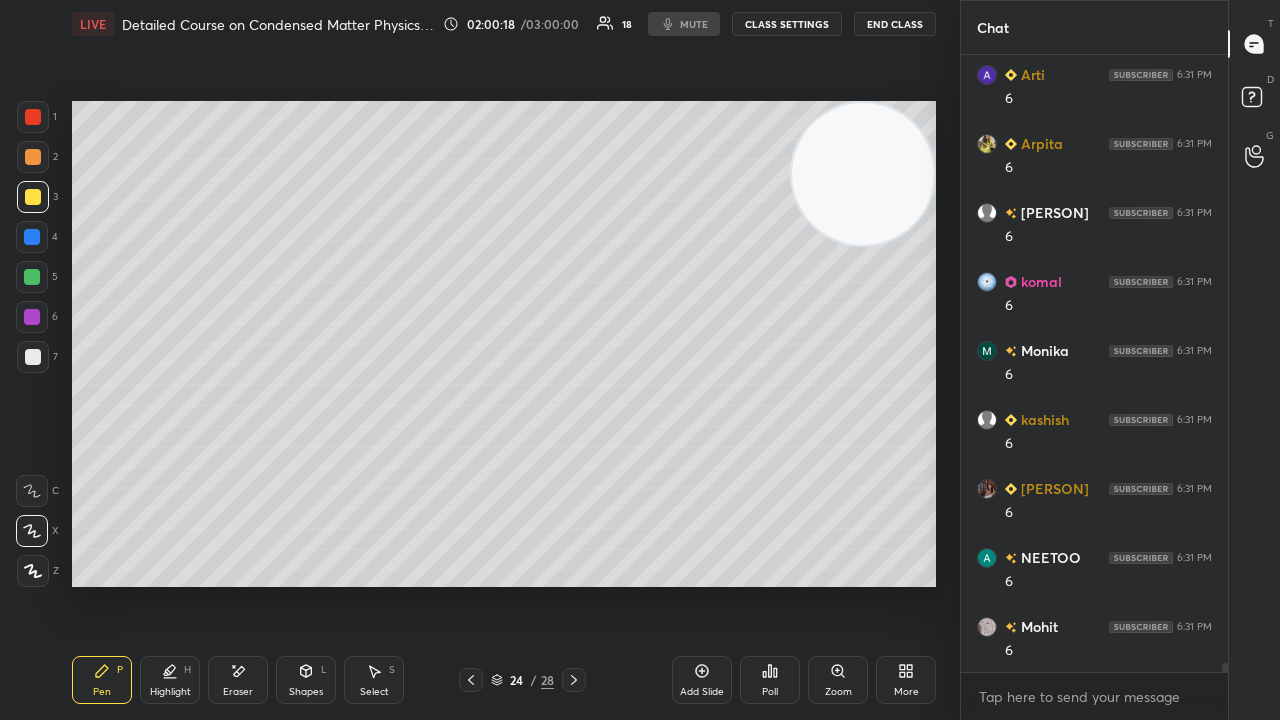 scroll, scrollTop: 40754, scrollLeft: 0, axis: vertical 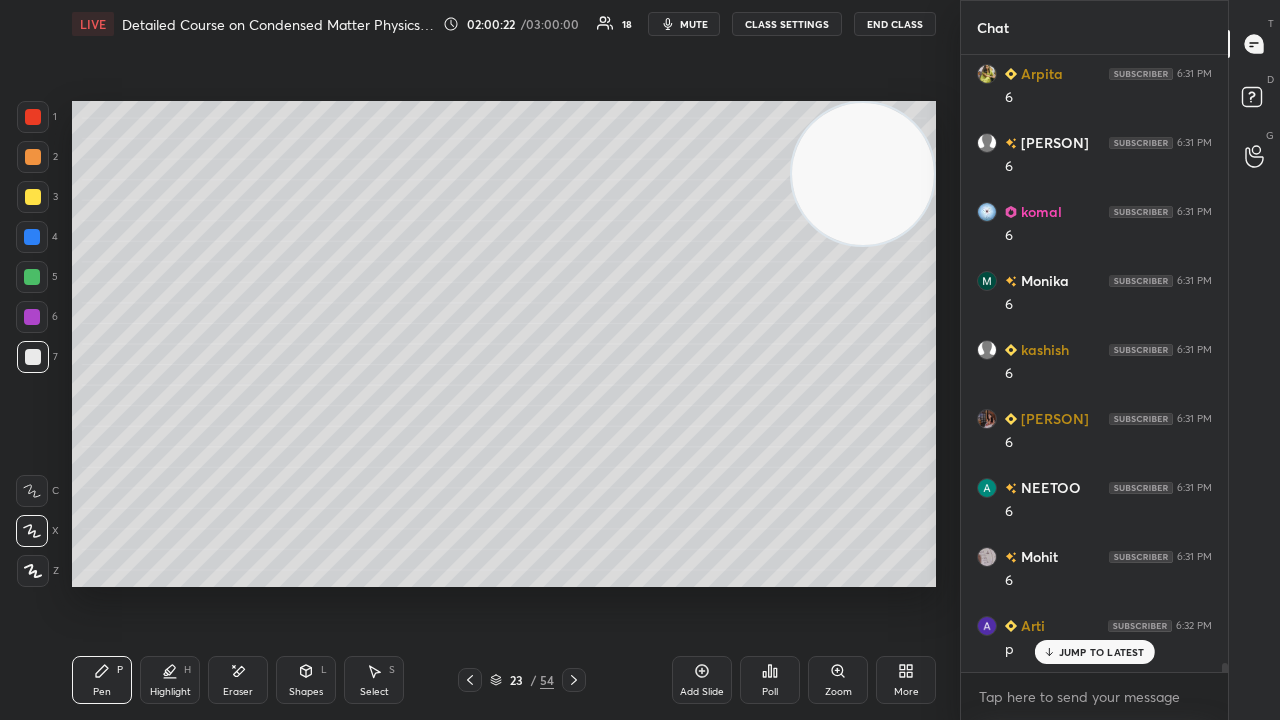 click on "mute" at bounding box center [684, 24] 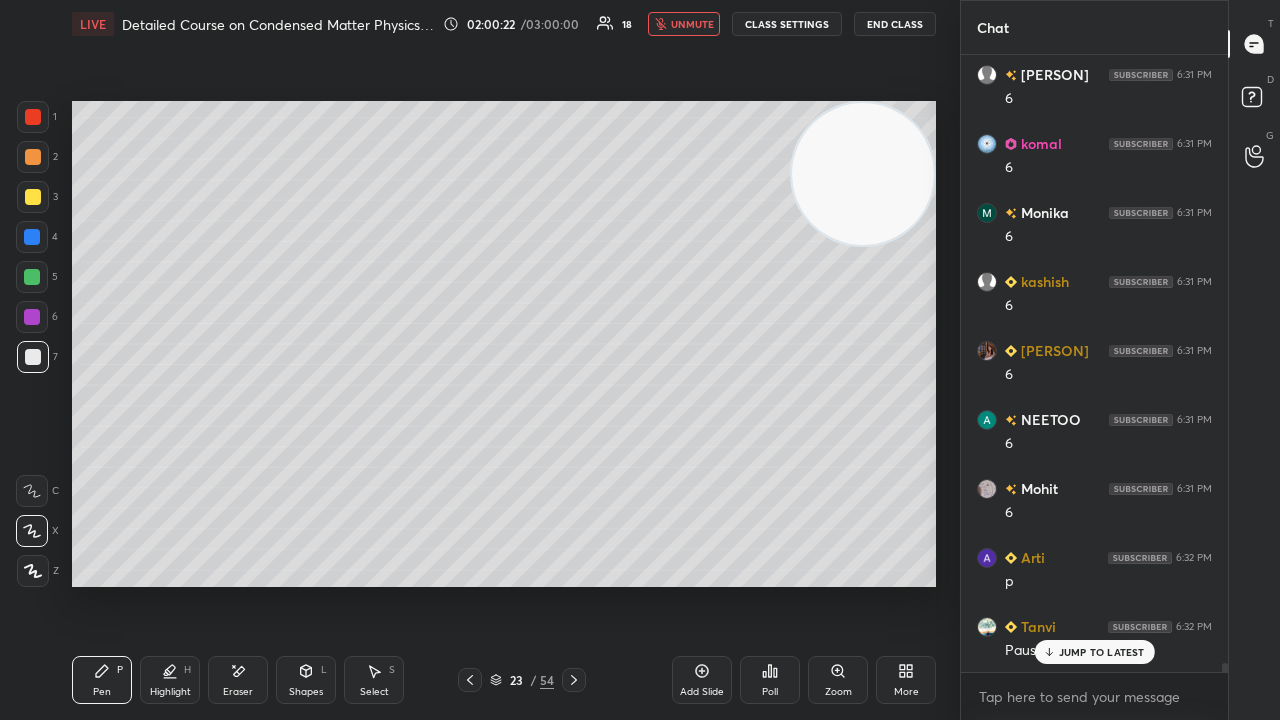 drag, startPoint x: 708, startPoint y: 30, endPoint x: 710, endPoint y: 16, distance: 14.142136 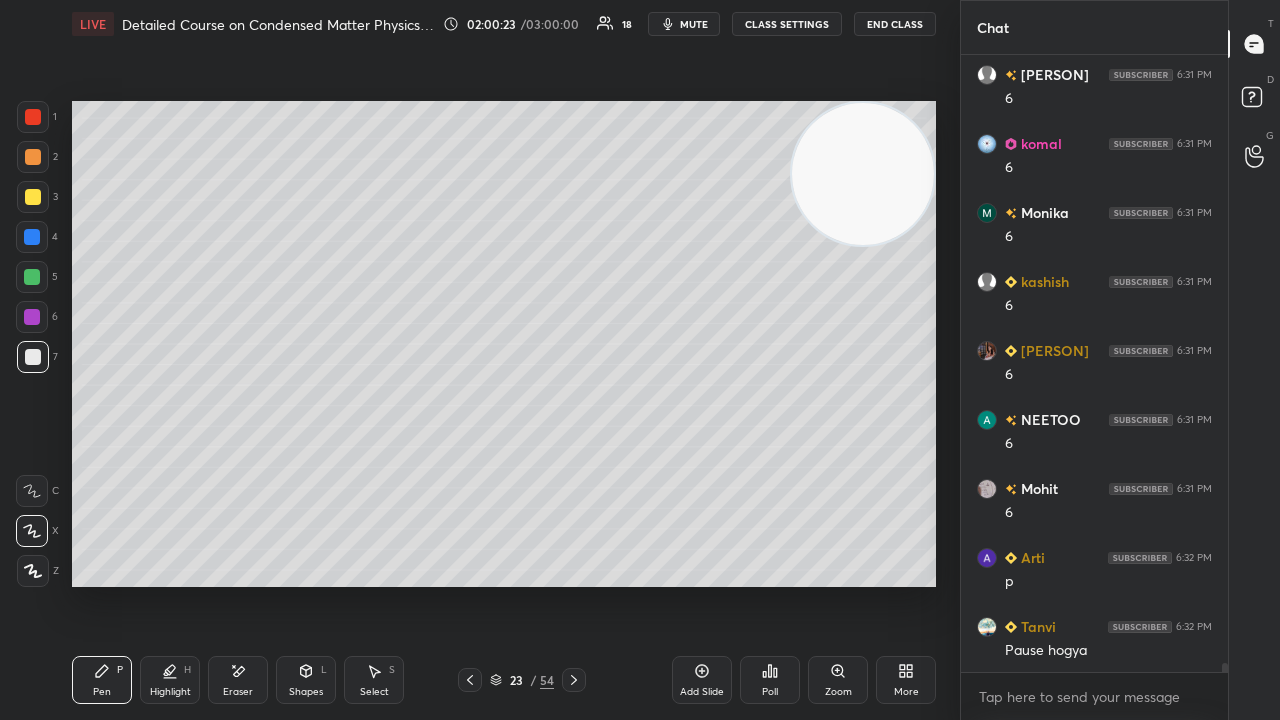 scroll, scrollTop: 40892, scrollLeft: 0, axis: vertical 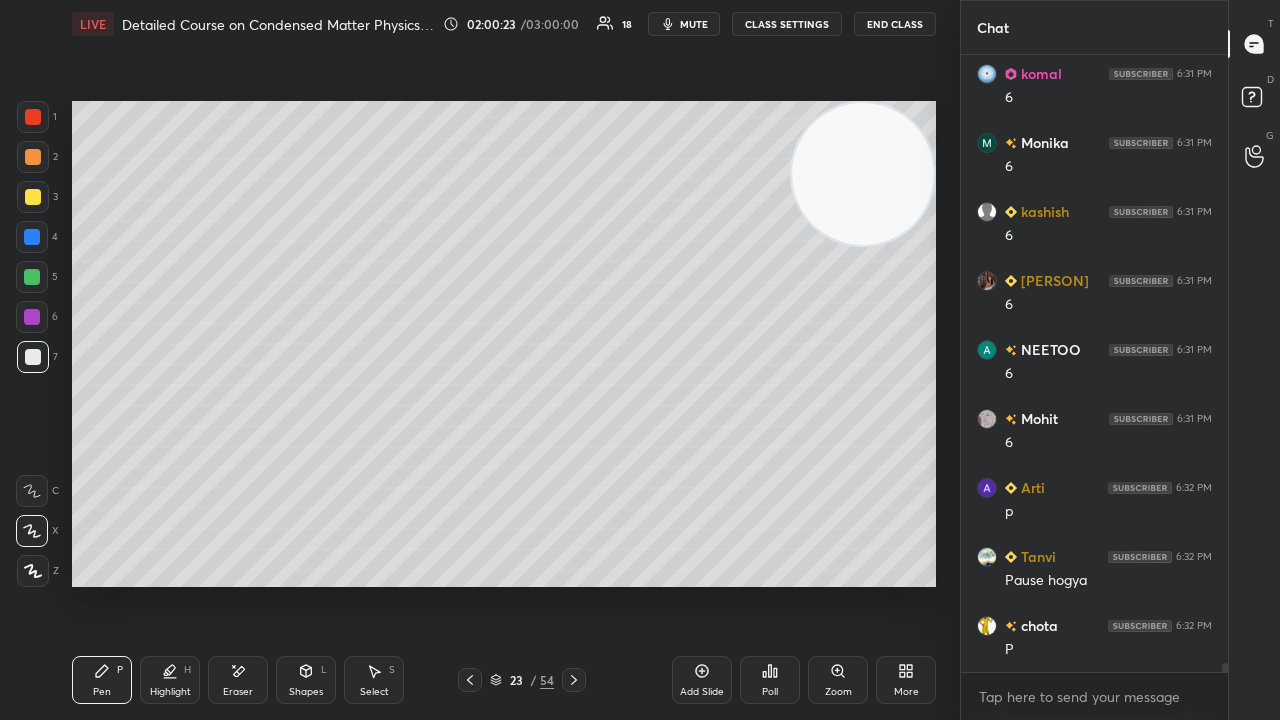 click 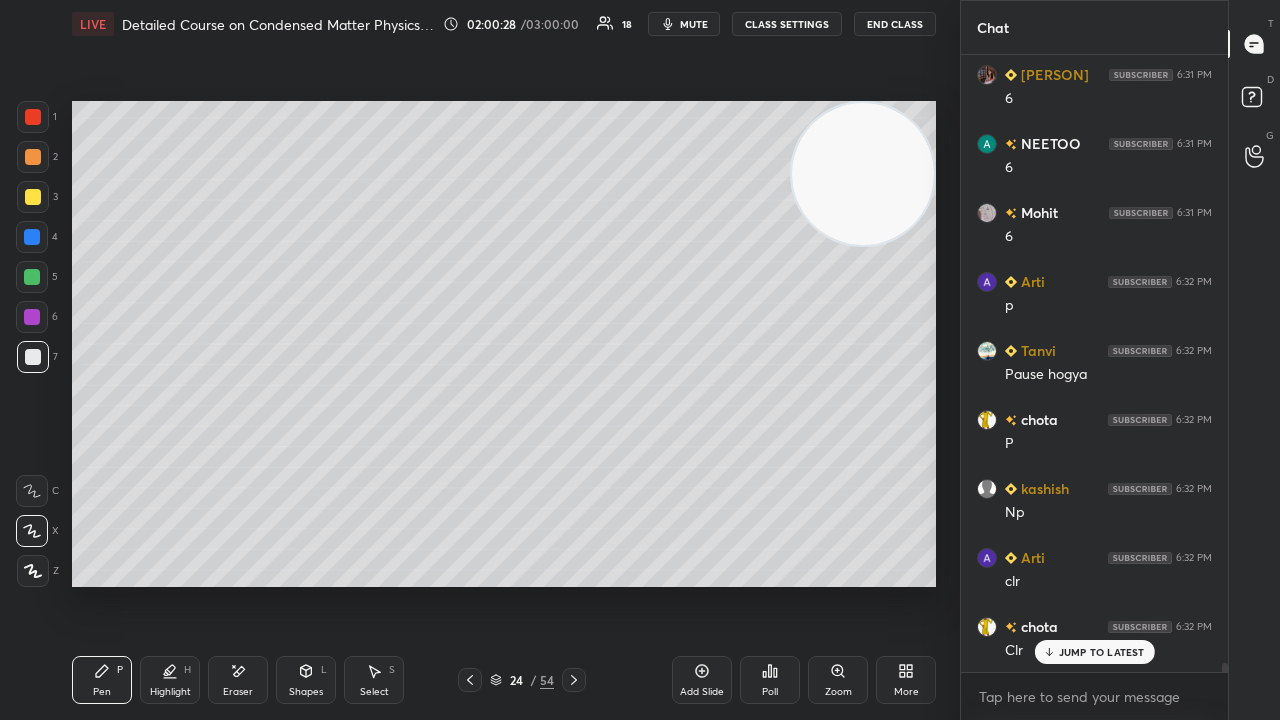 scroll, scrollTop: 41236, scrollLeft: 0, axis: vertical 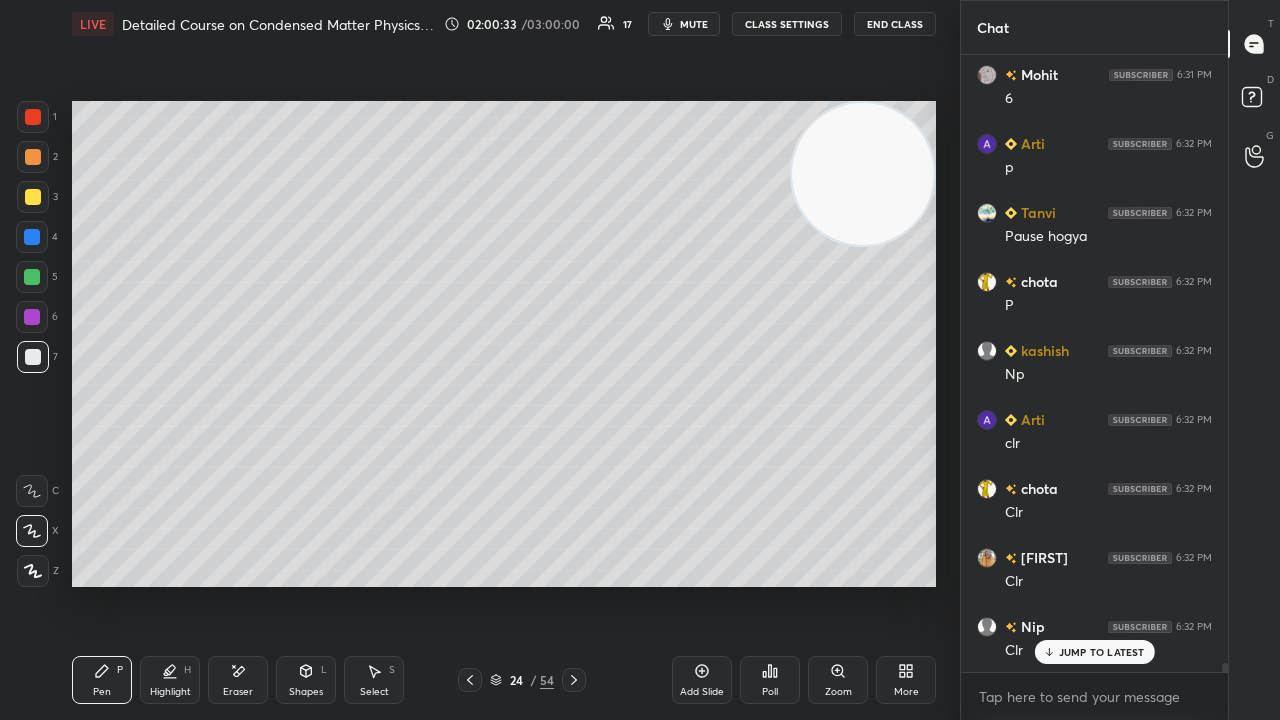 click on "mute" at bounding box center (694, 24) 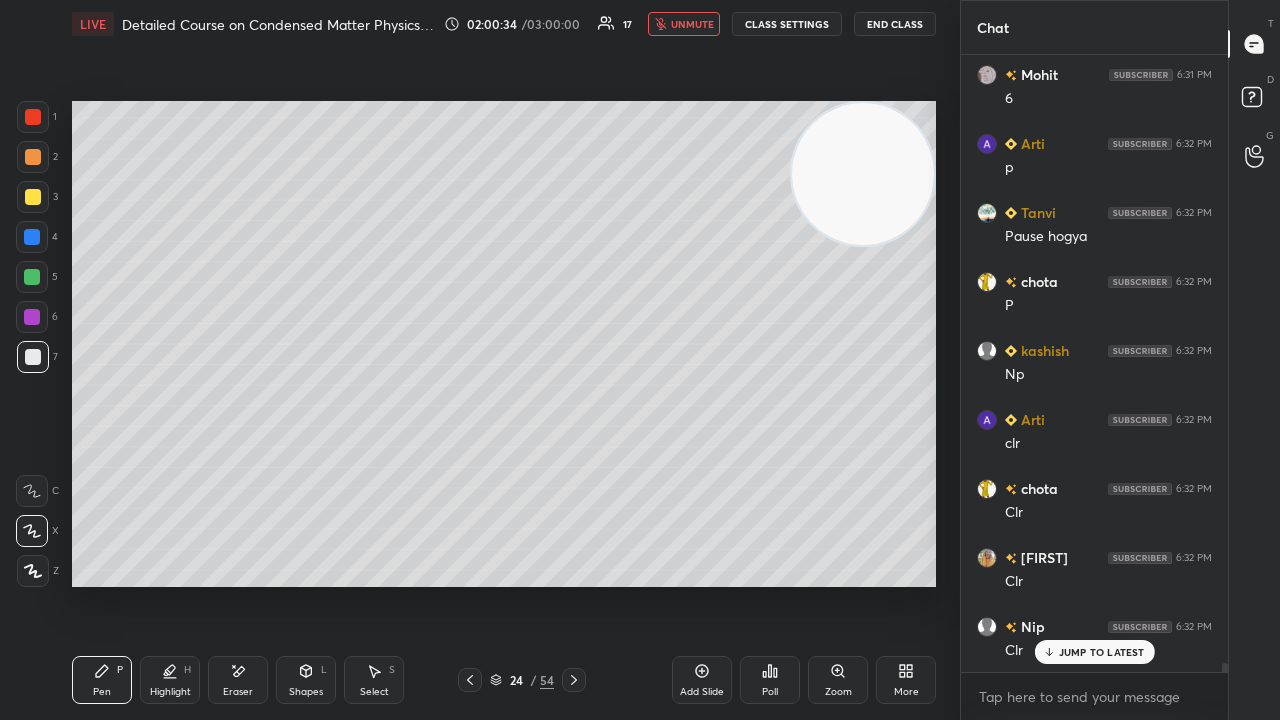 click on "unmute" at bounding box center [692, 24] 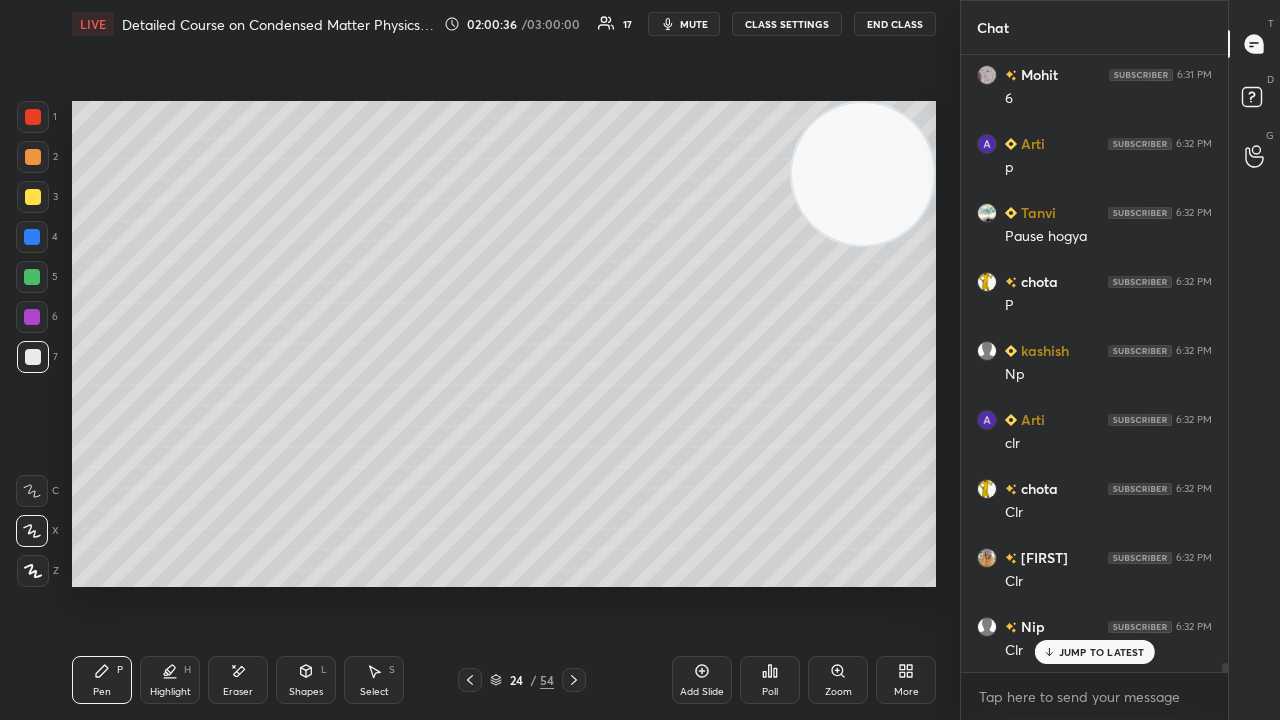 click 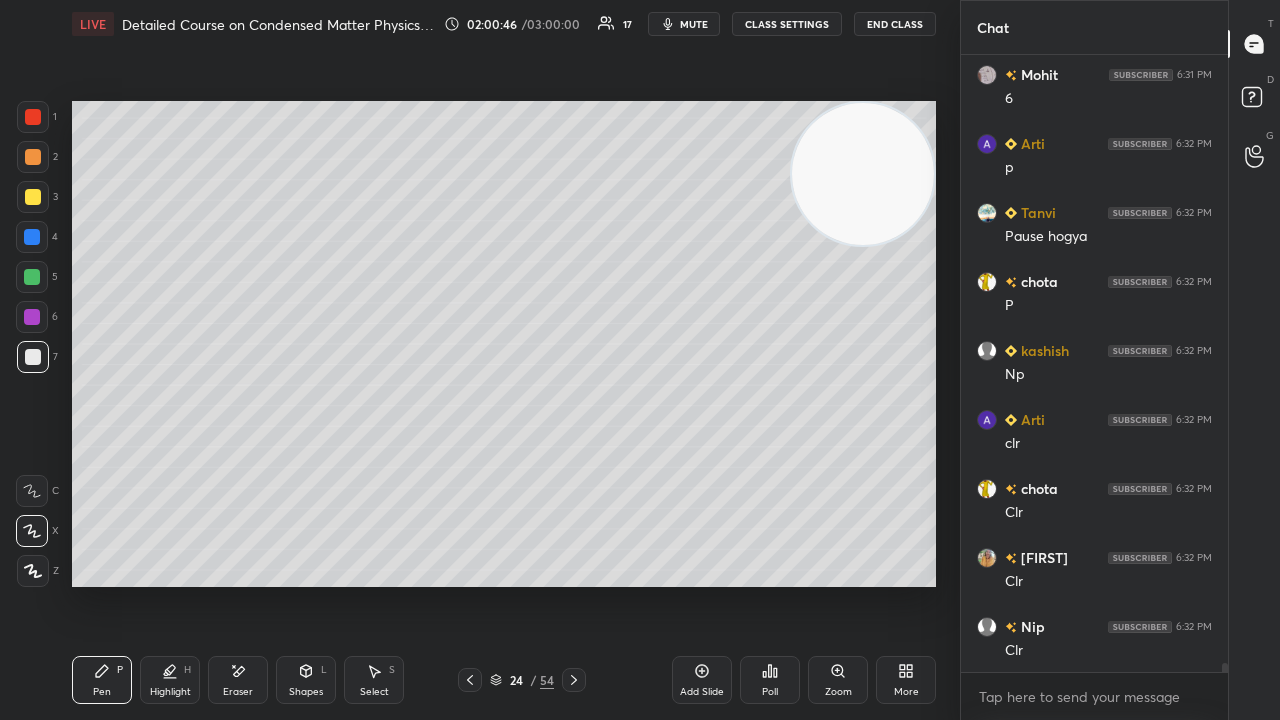 click on "mute" at bounding box center (684, 24) 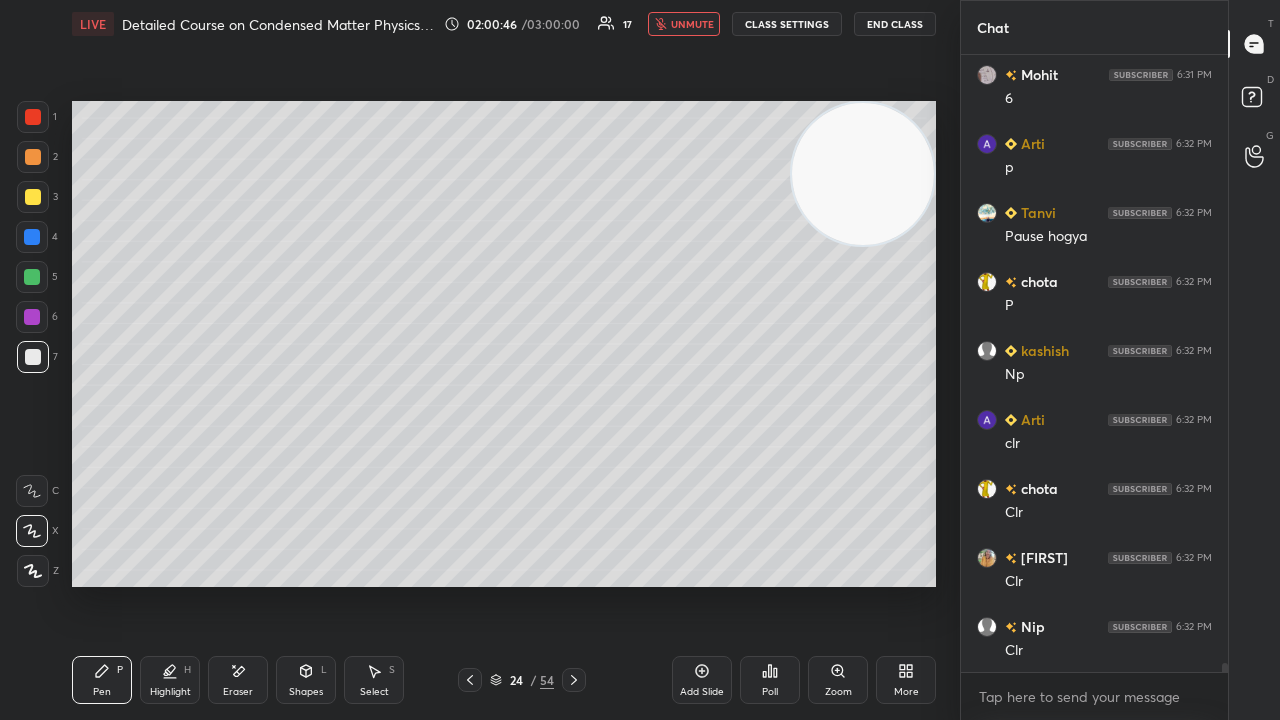 drag, startPoint x: 685, startPoint y: 24, endPoint x: 698, endPoint y: 20, distance: 13.601471 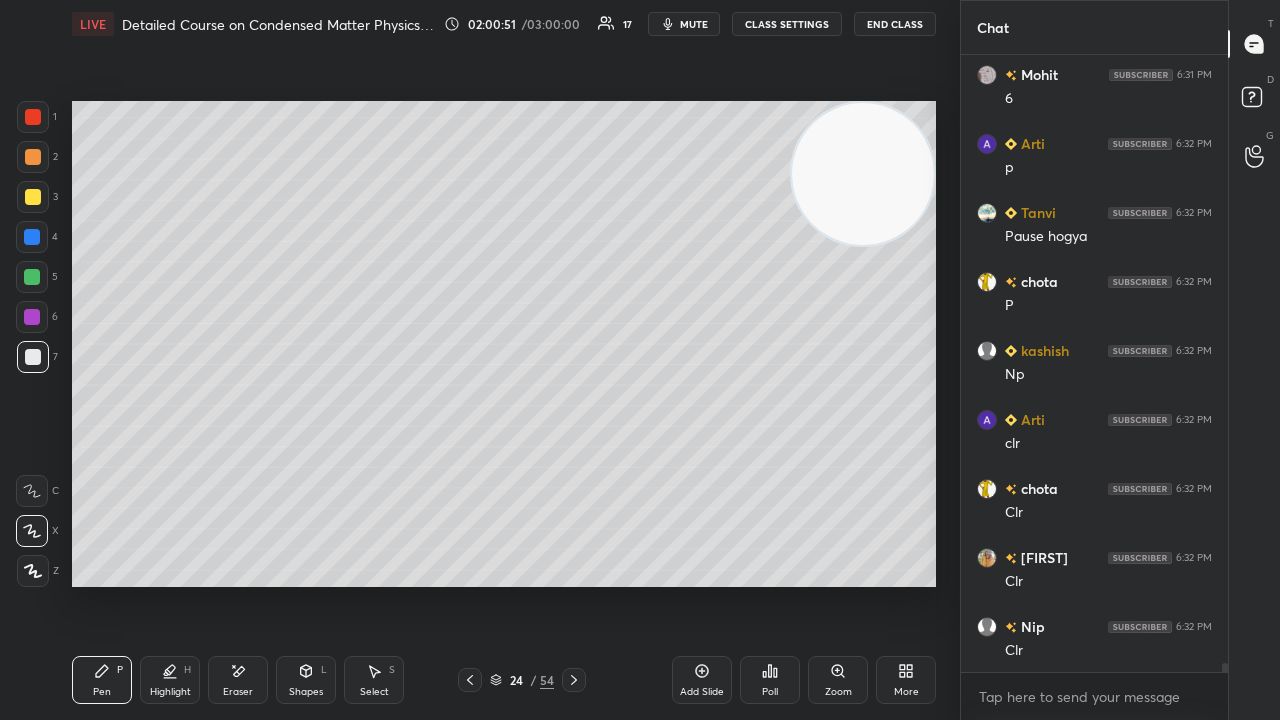 click 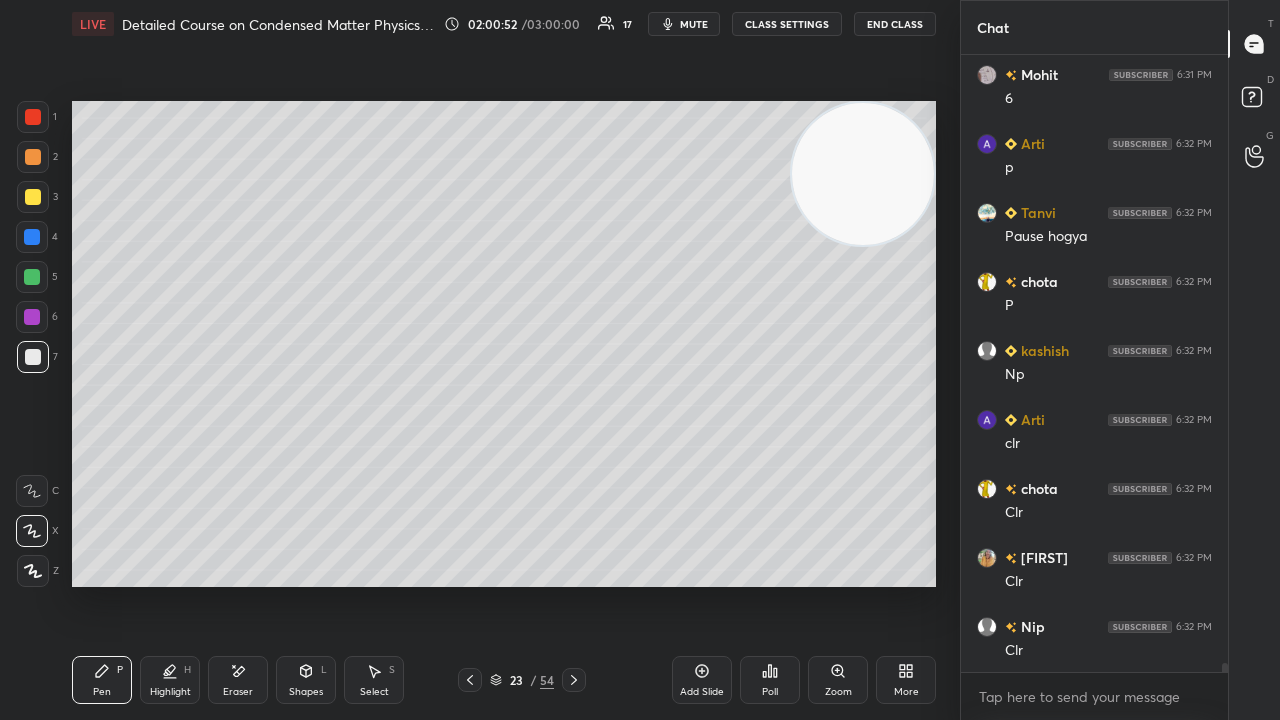 click on "mute" at bounding box center (694, 24) 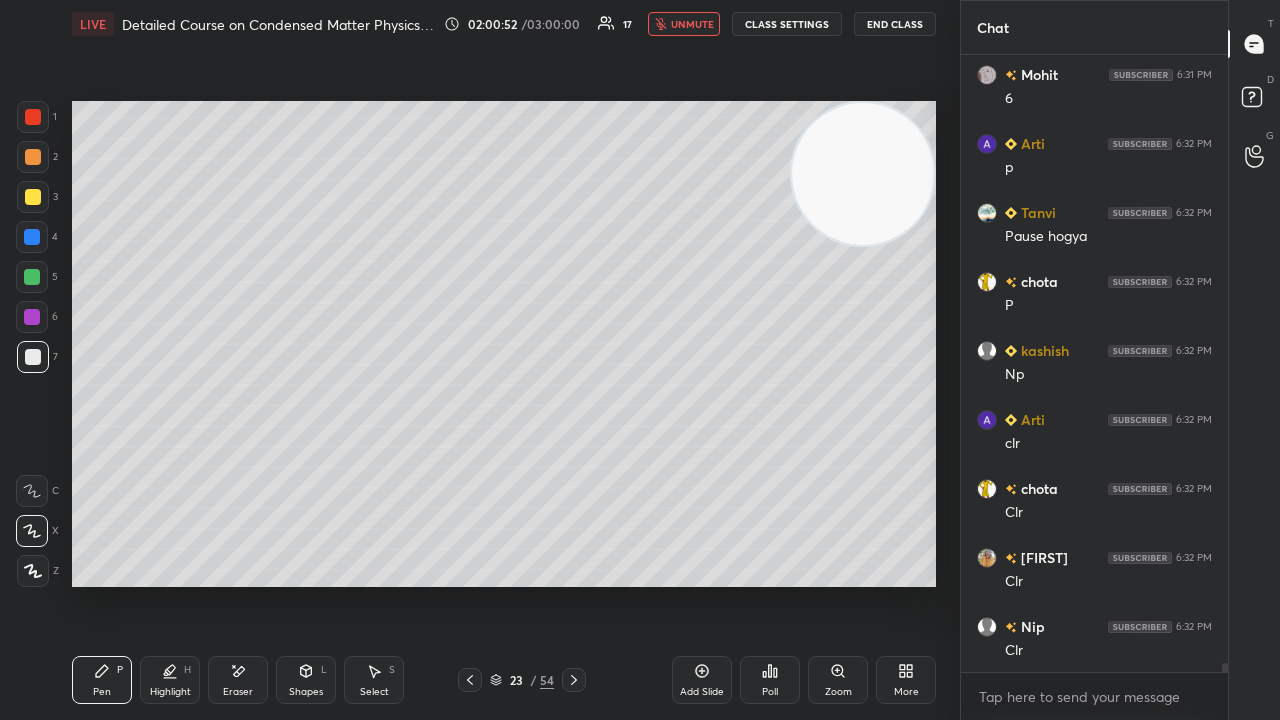 click on "unmute" at bounding box center (692, 24) 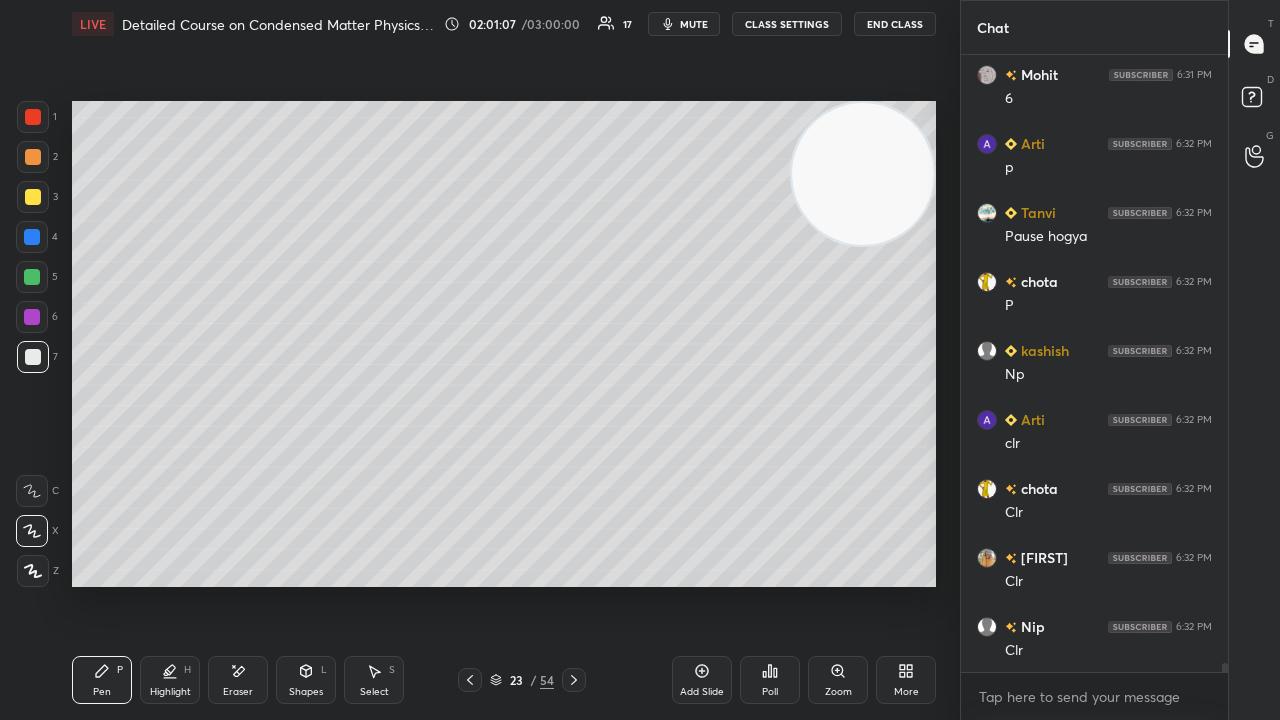 click on "mute" at bounding box center [694, 24] 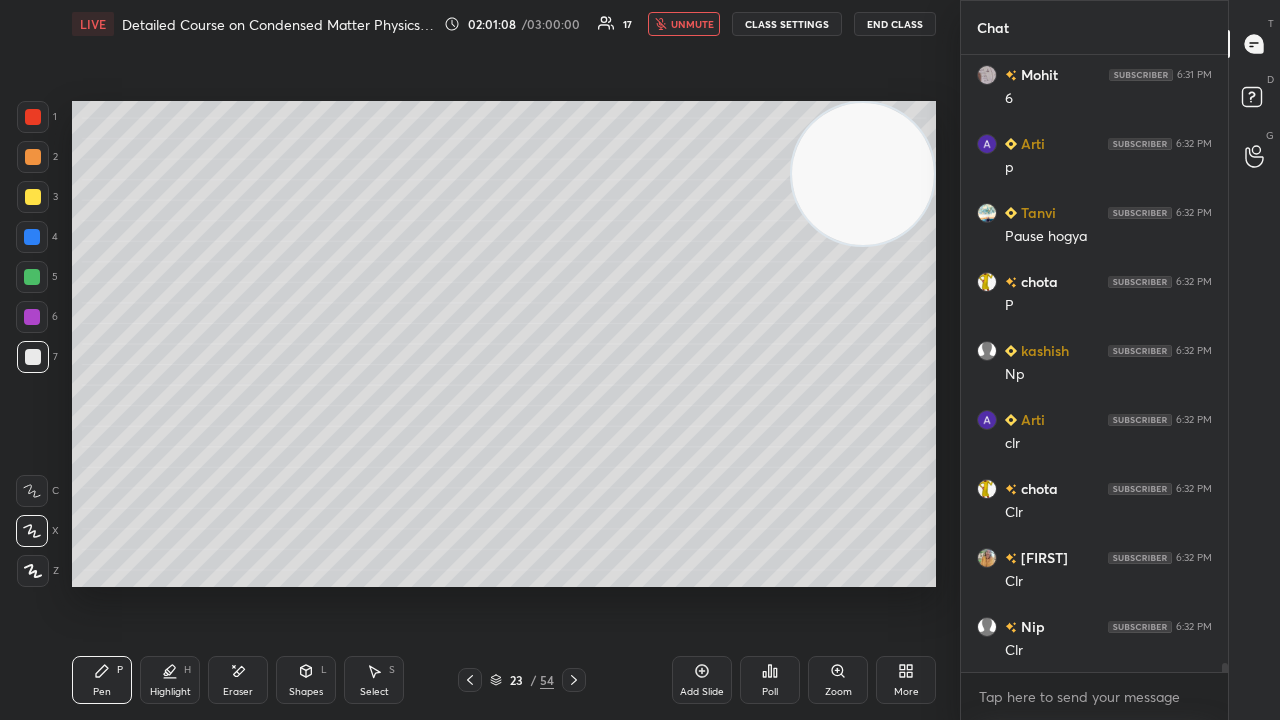 scroll, scrollTop: 41306, scrollLeft: 0, axis: vertical 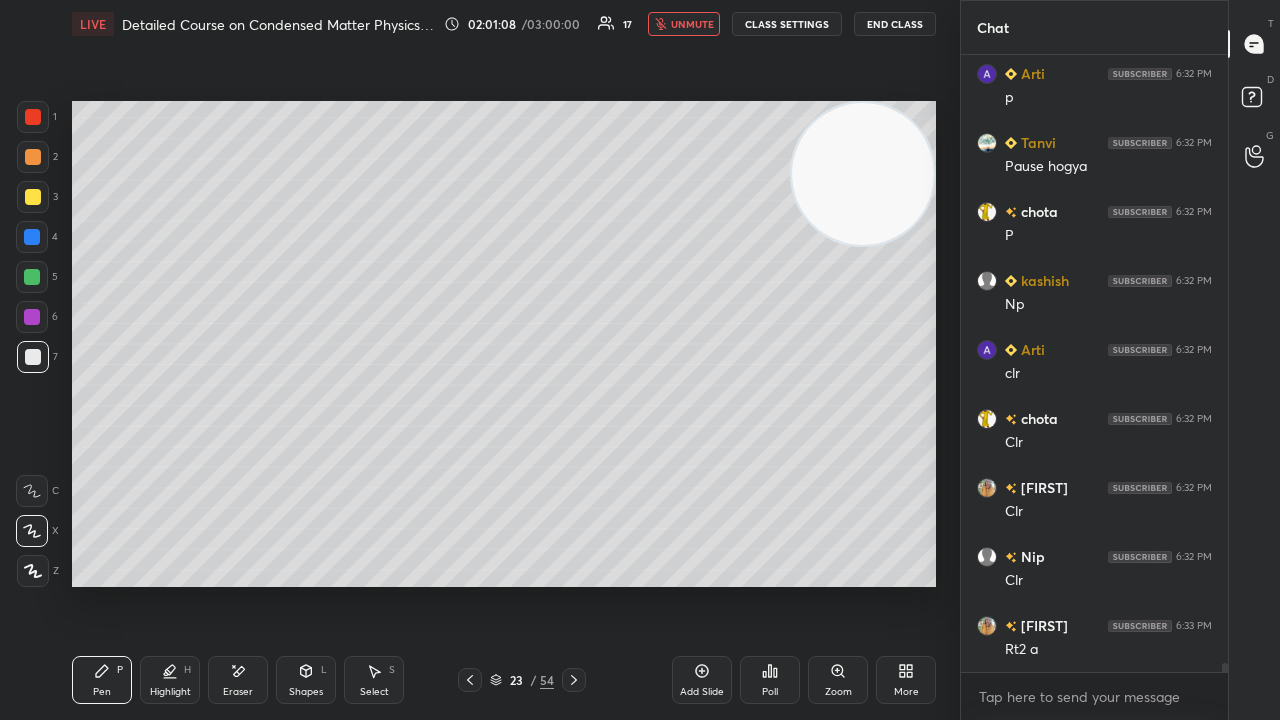 click on "unmute" at bounding box center (692, 24) 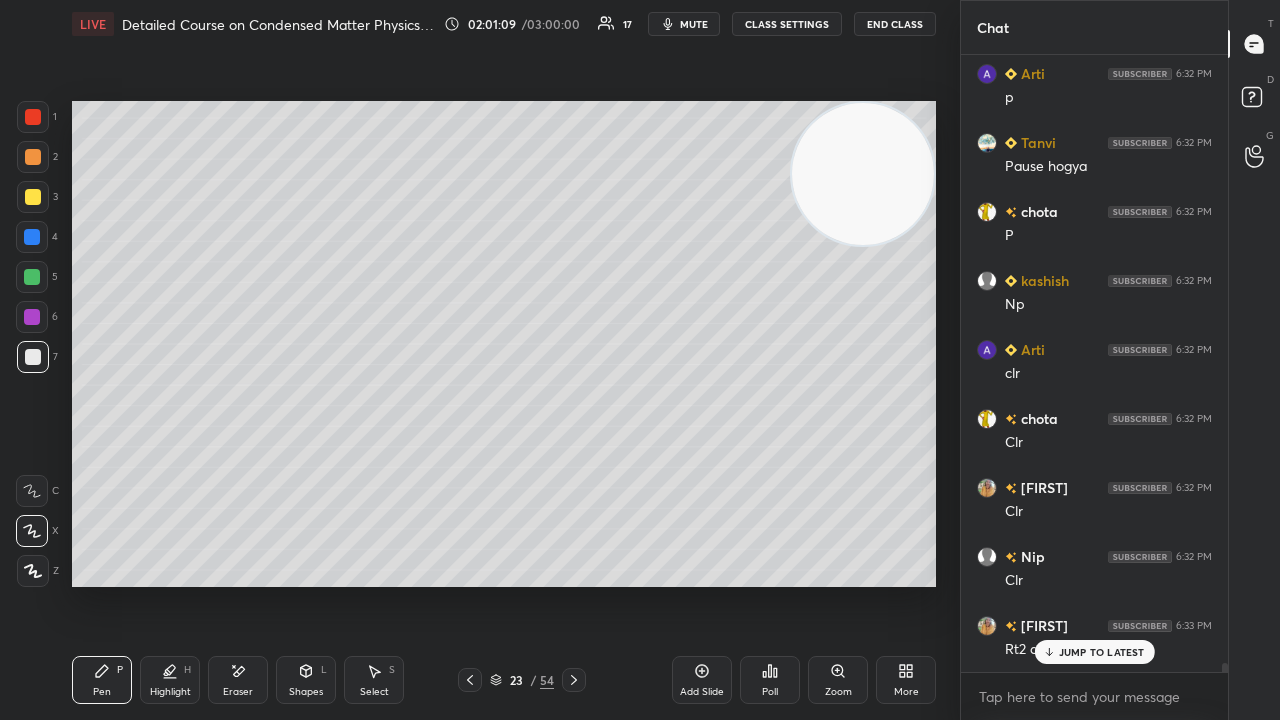 scroll, scrollTop: 41374, scrollLeft: 0, axis: vertical 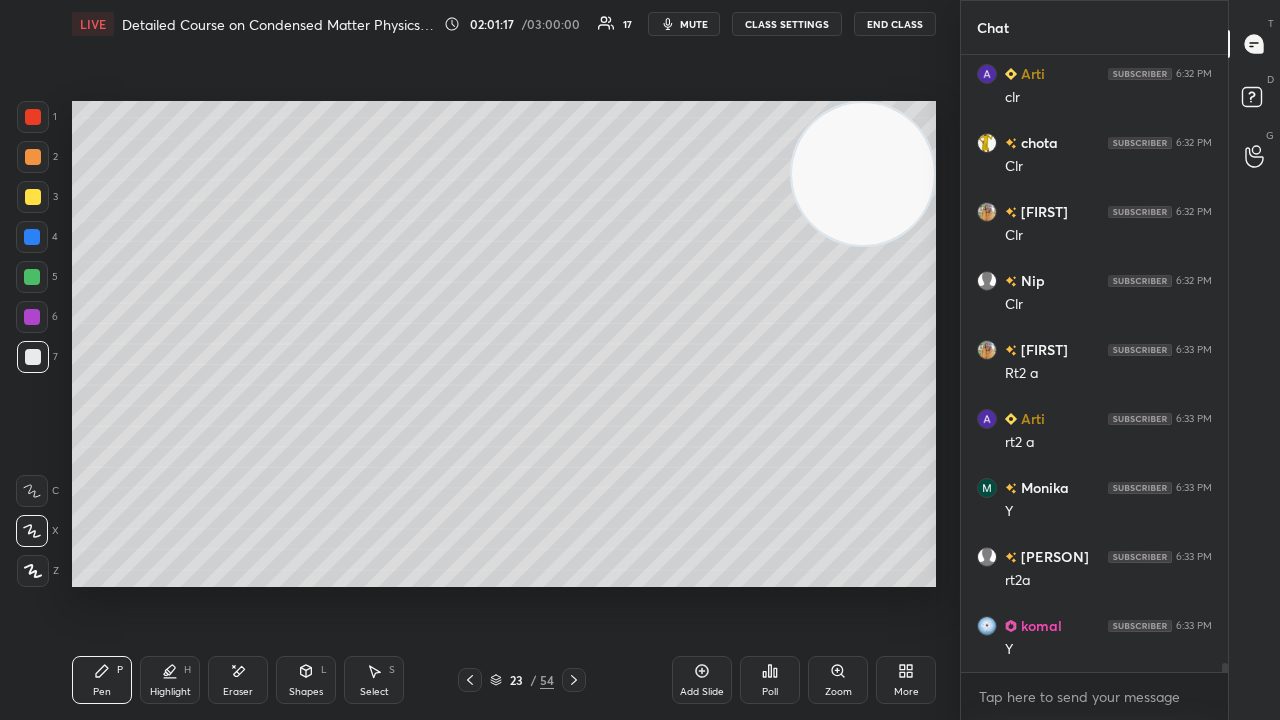 click 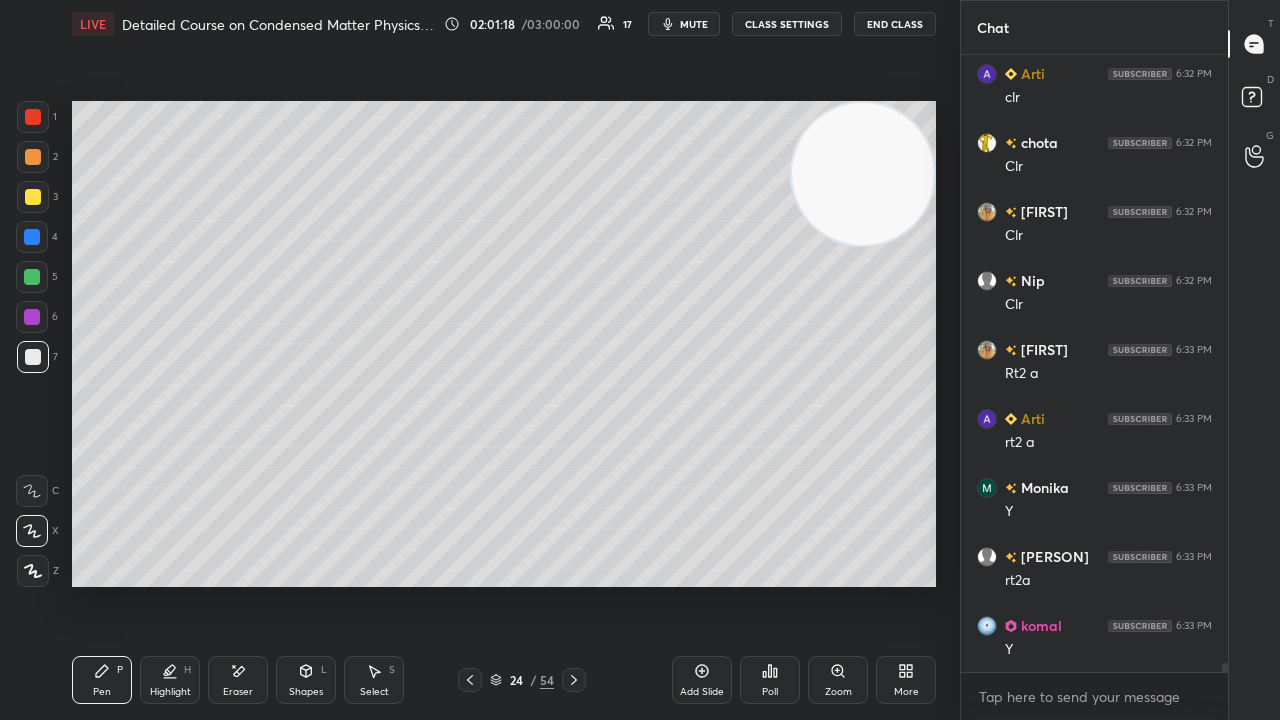 click 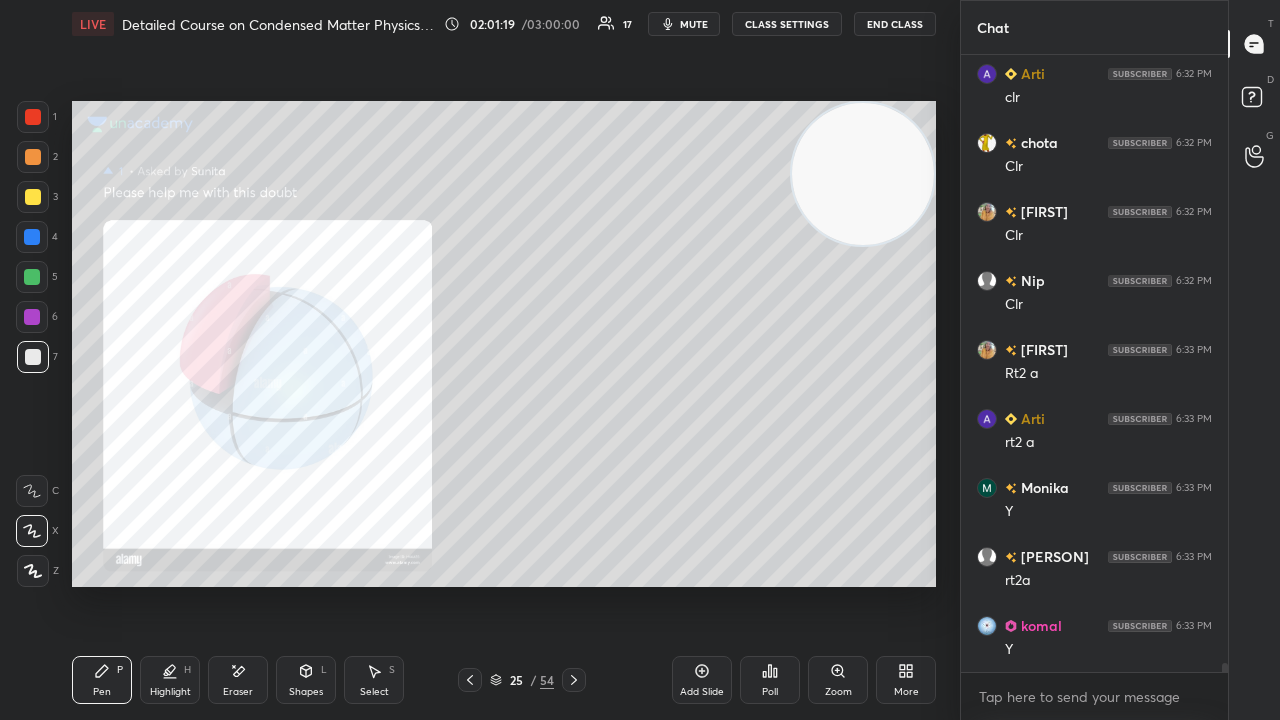 click 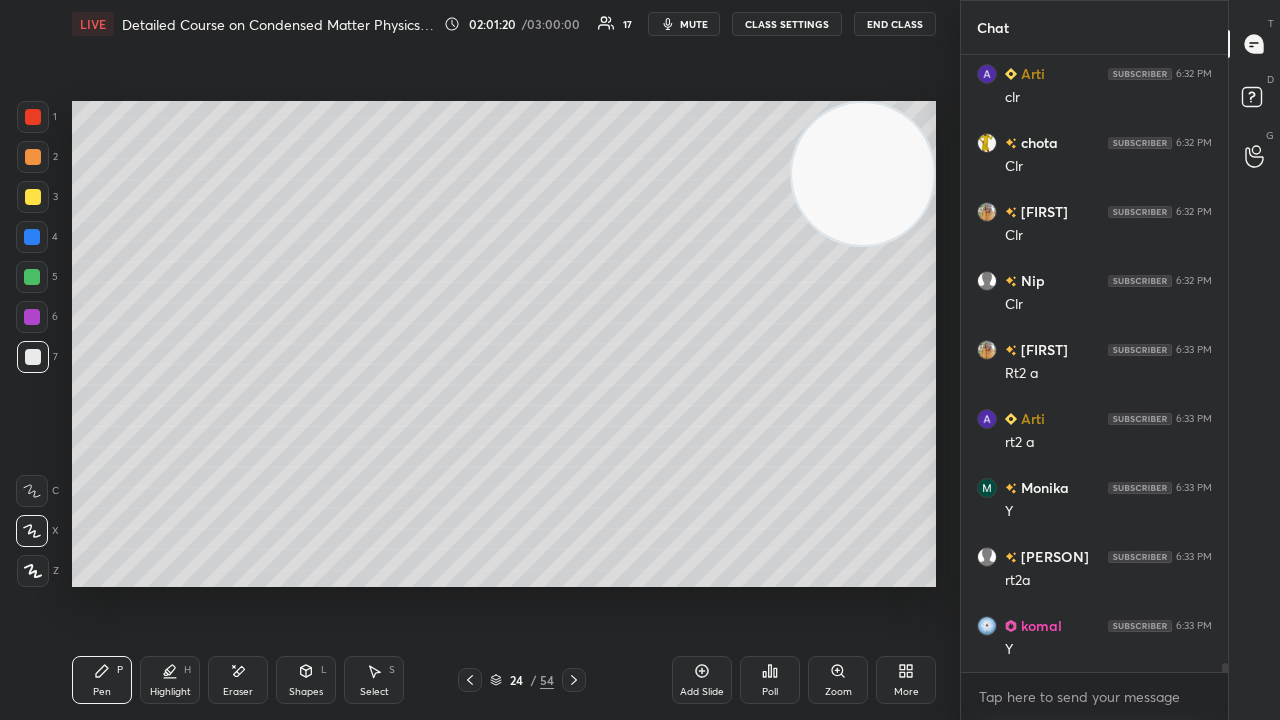 click on "Add Slide" at bounding box center [702, 692] 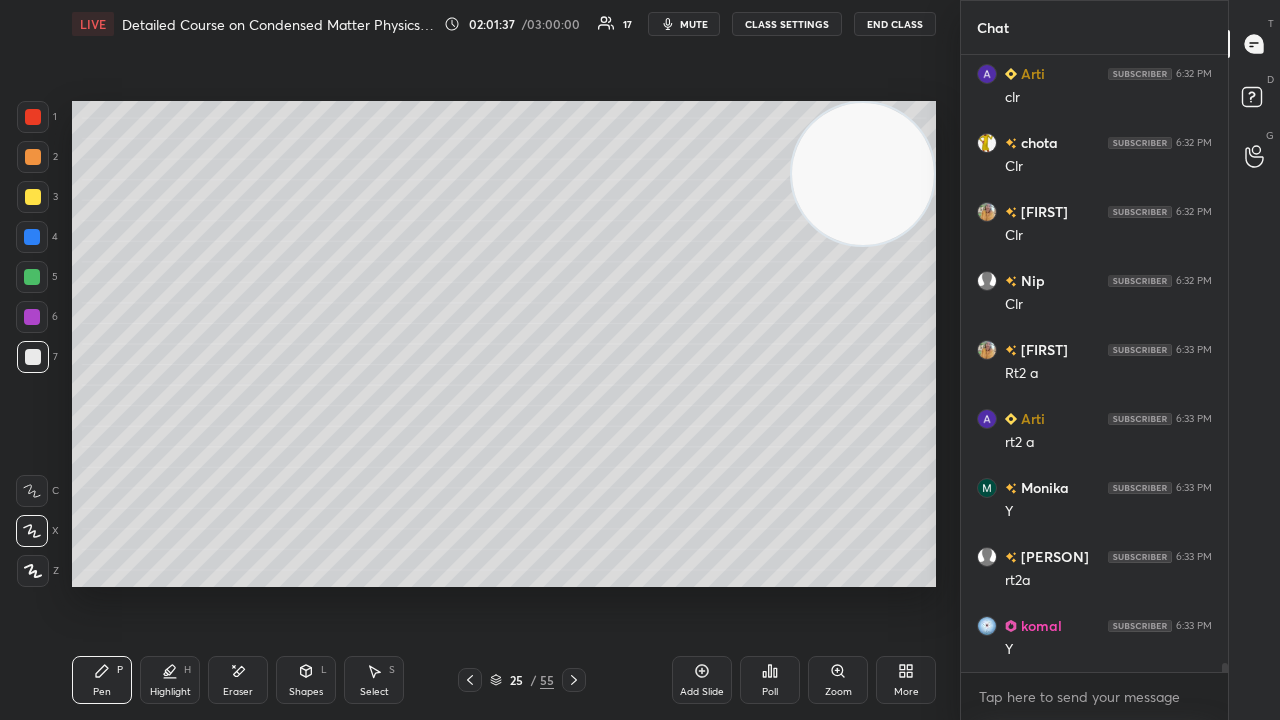 drag, startPoint x: 34, startPoint y: 203, endPoint x: 24, endPoint y: 196, distance: 12.206555 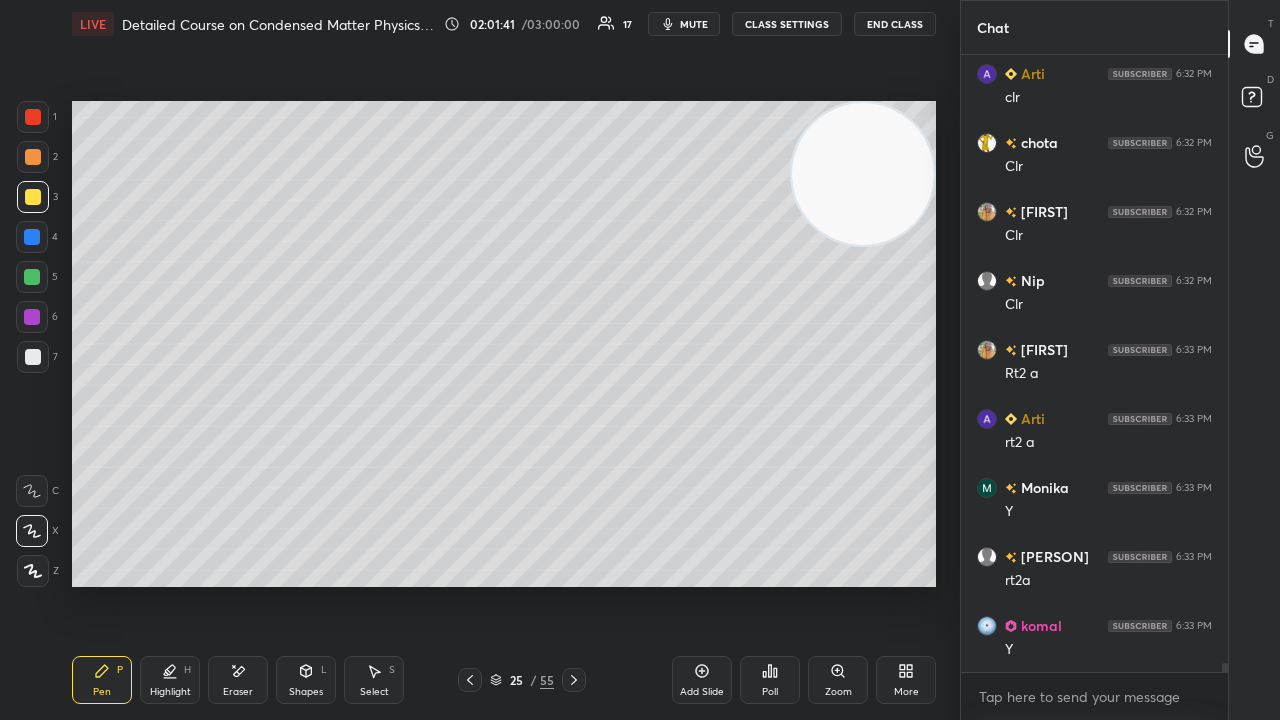 click on "mute" at bounding box center (684, 24) 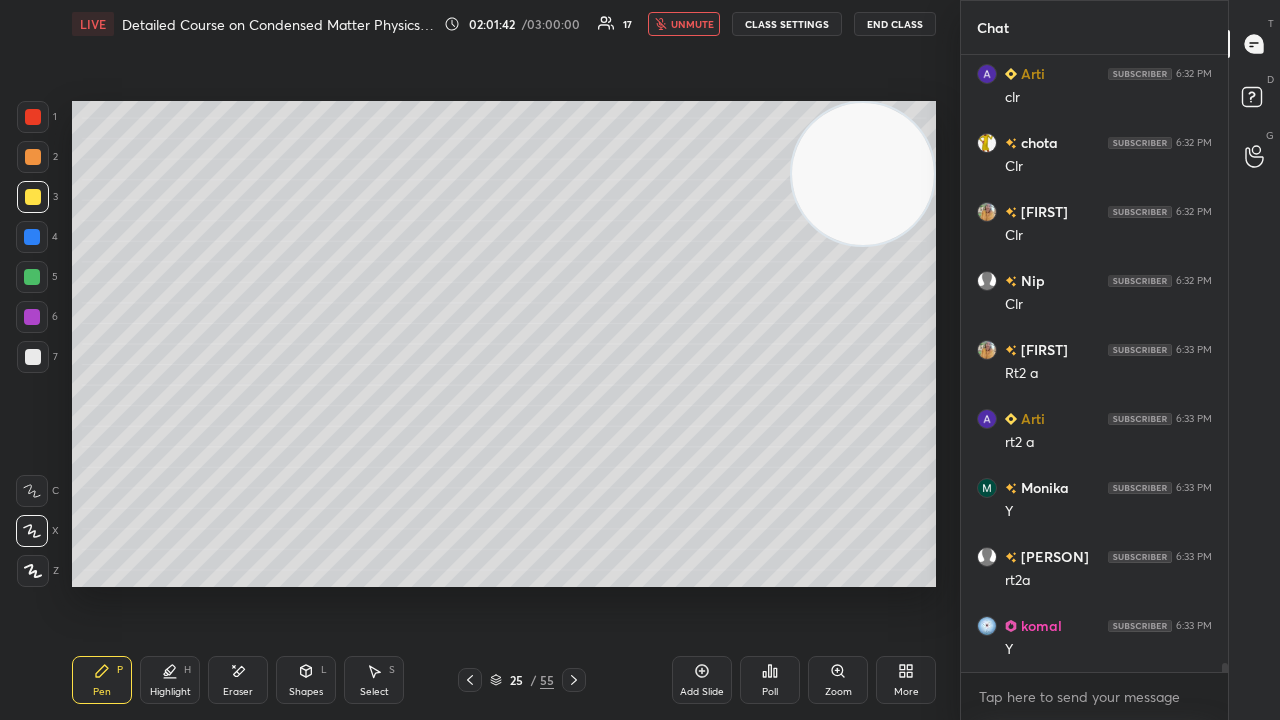 click on "unmute" at bounding box center [692, 24] 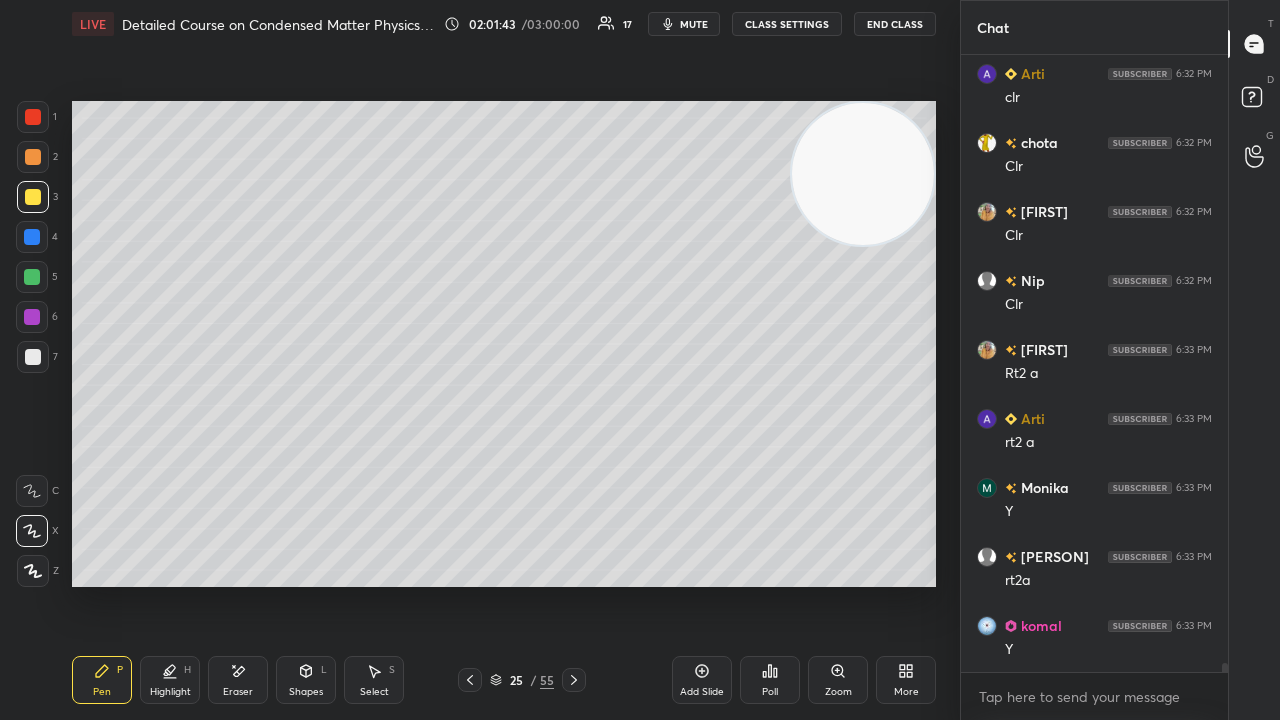 click 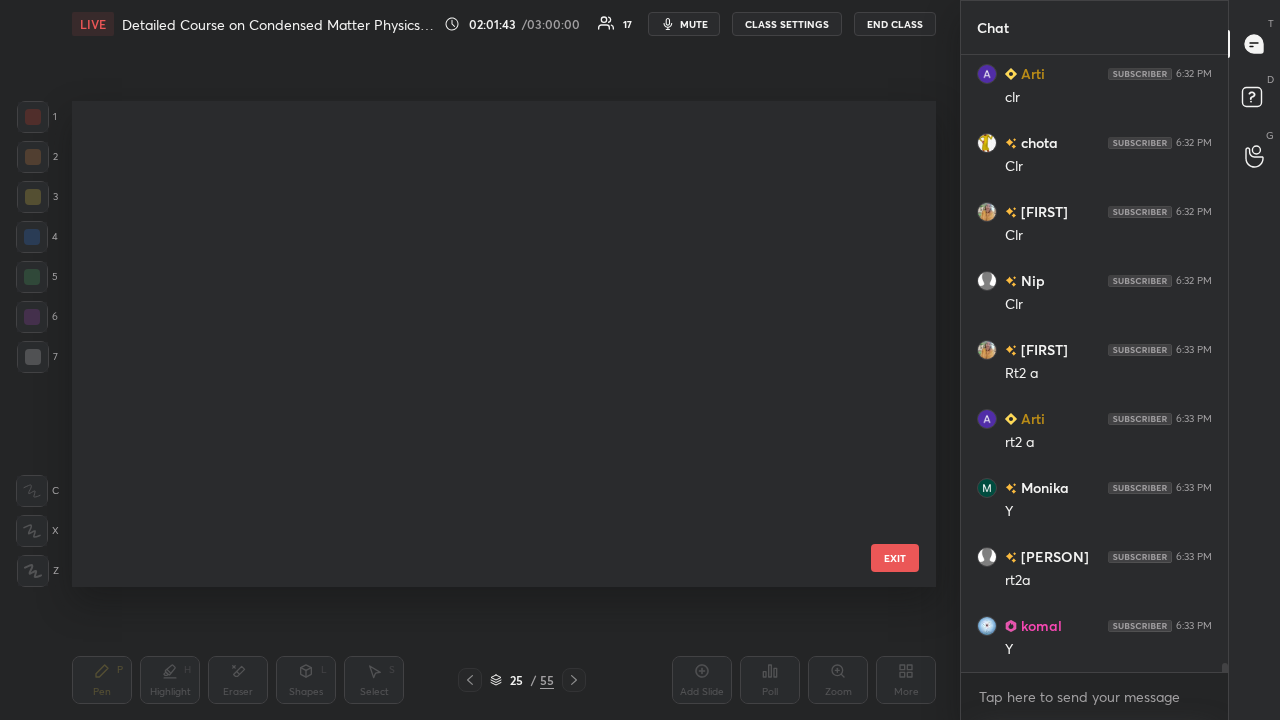 scroll, scrollTop: 837, scrollLeft: 0, axis: vertical 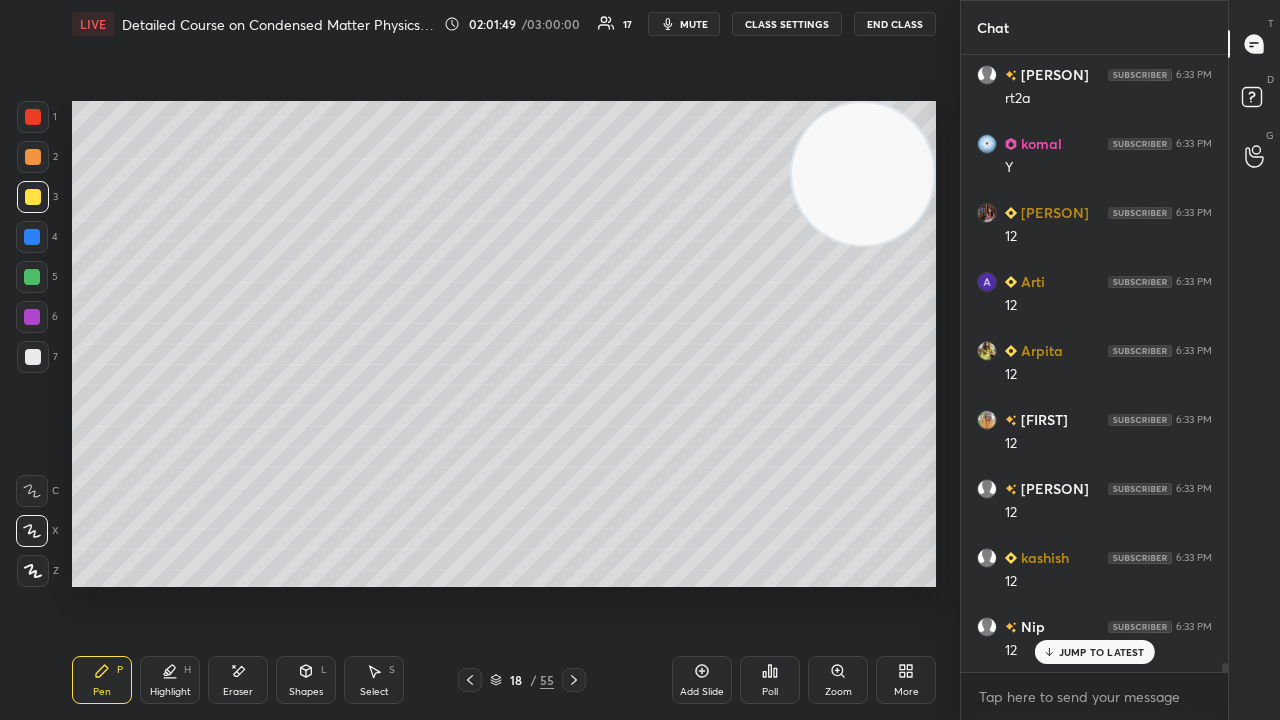 click 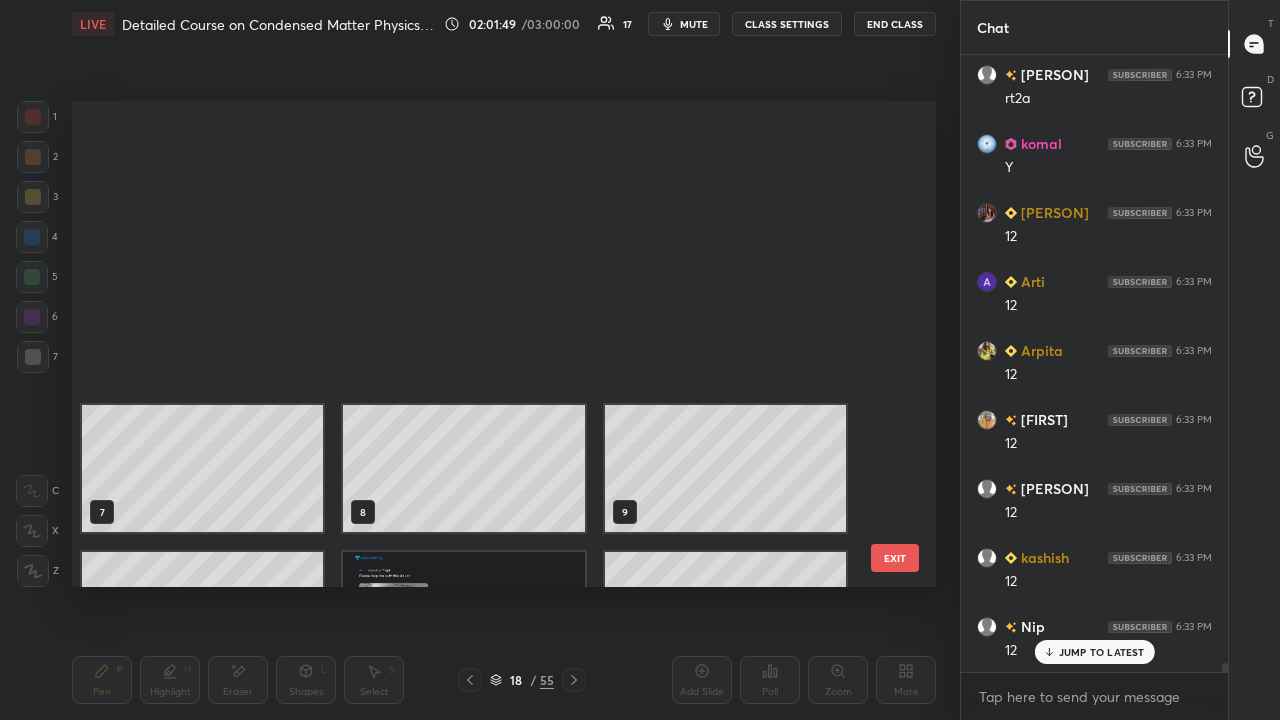 scroll, scrollTop: 396, scrollLeft: 0, axis: vertical 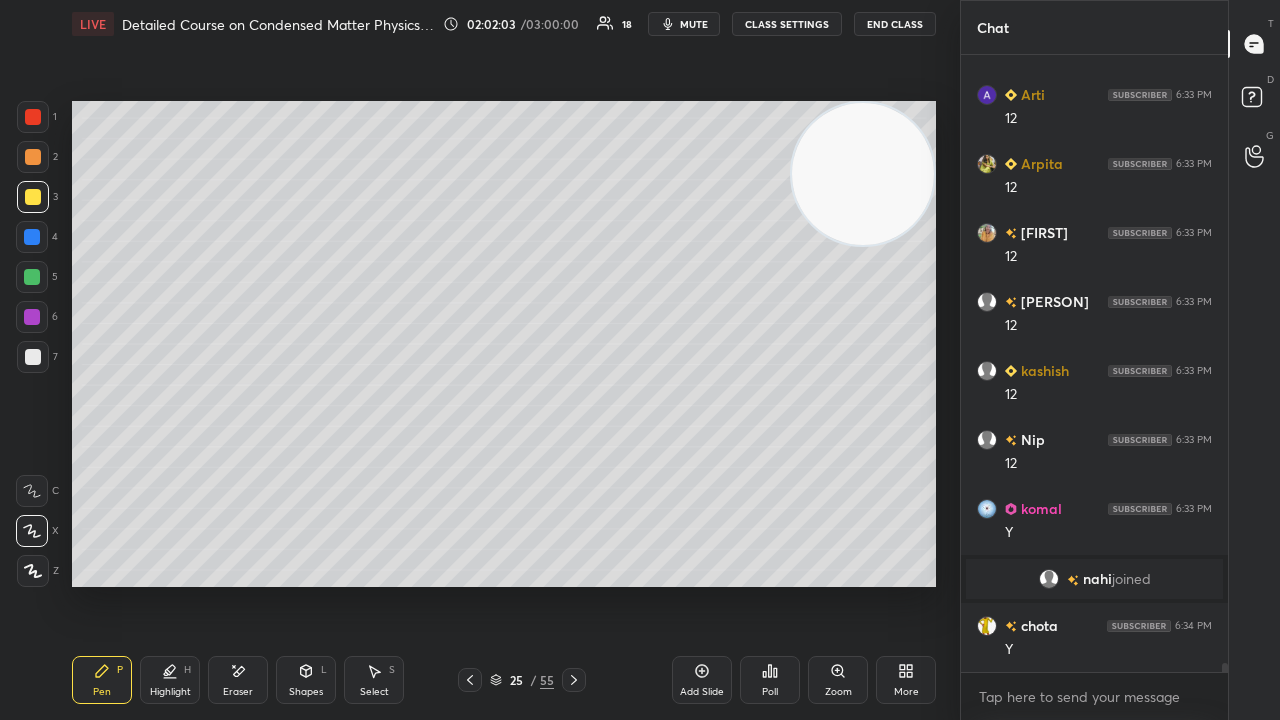 click at bounding box center (1049, 579) 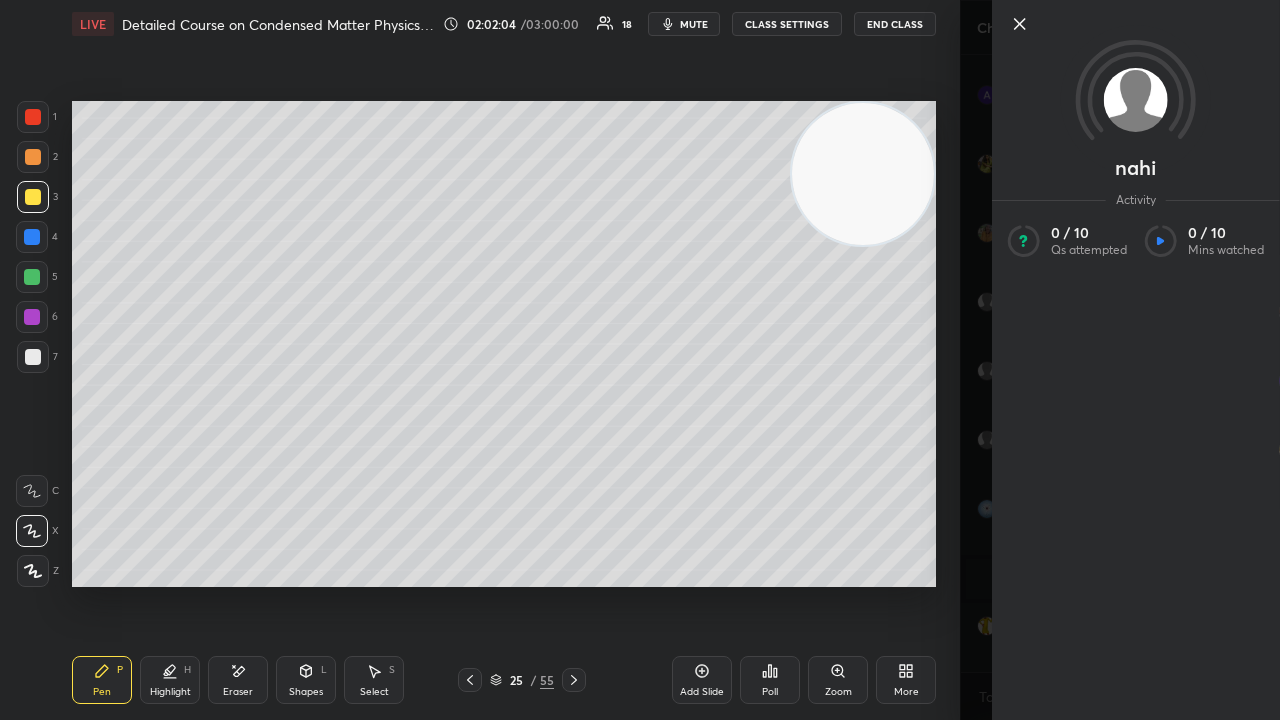 click 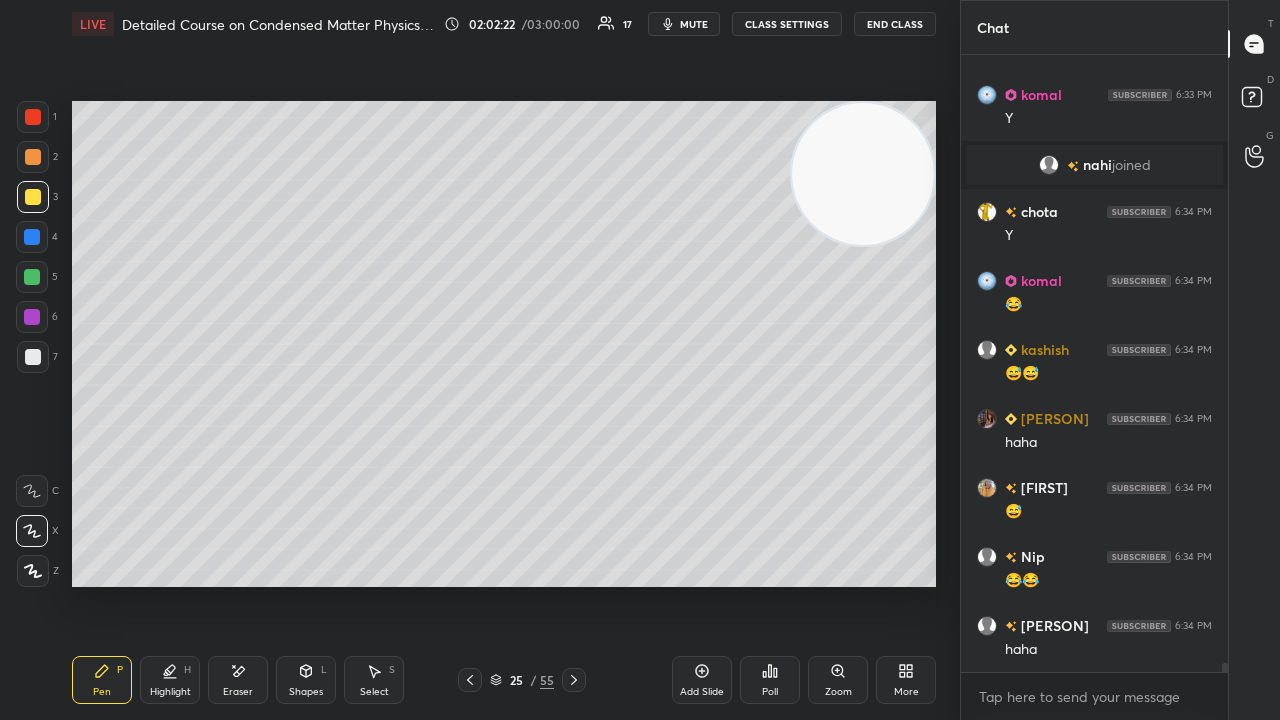 scroll, scrollTop: 41012, scrollLeft: 0, axis: vertical 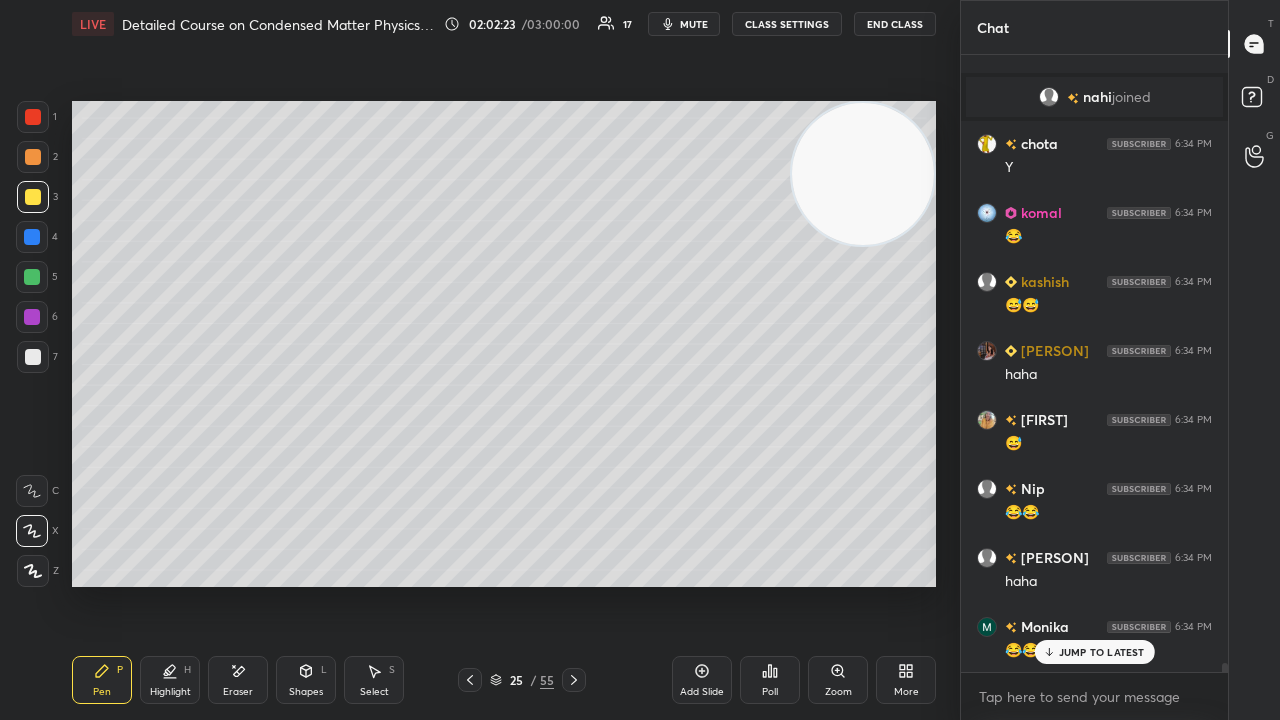click on "mute" at bounding box center (694, 24) 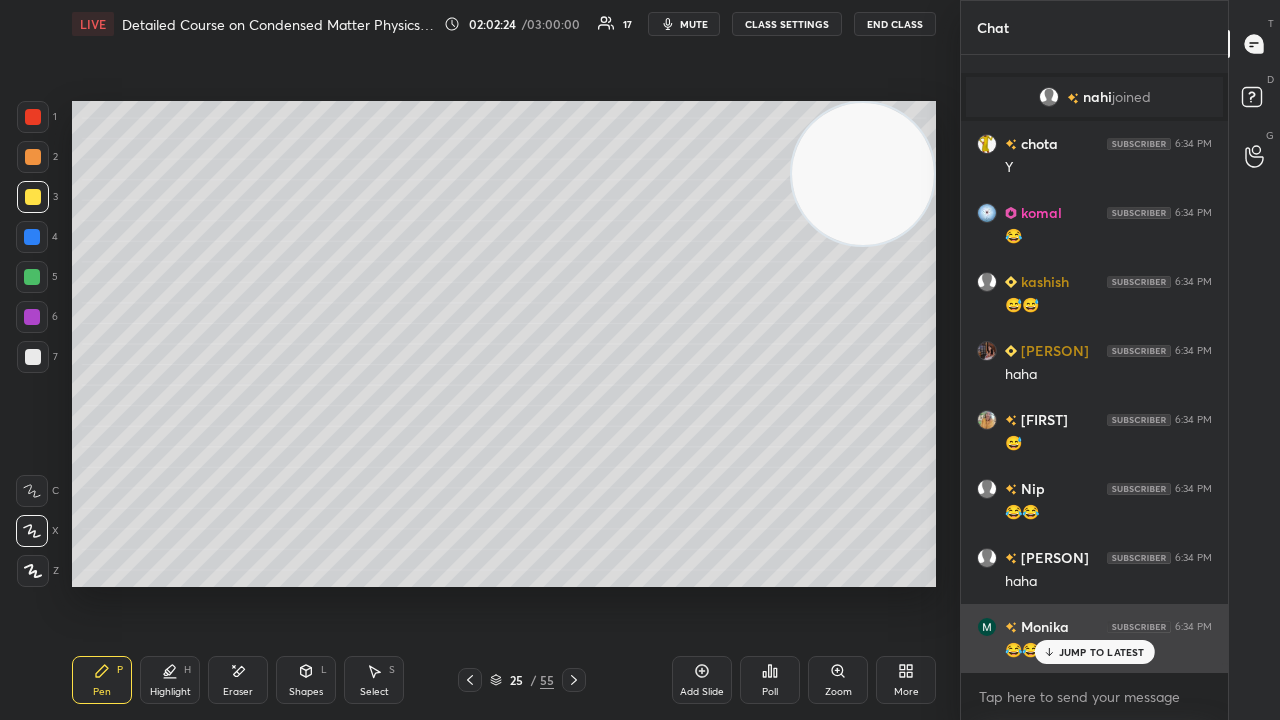 click on "JUMP TO LATEST" at bounding box center [1102, 652] 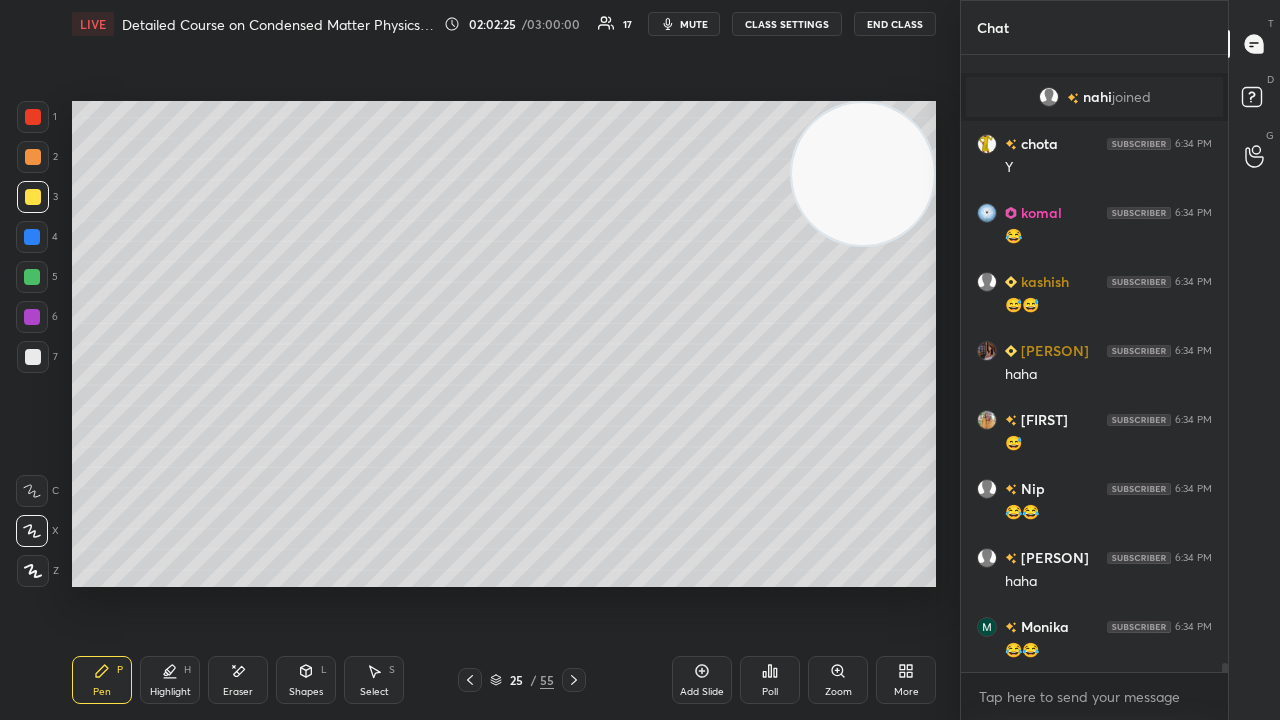 click on "LIVE Detailed Course on Condensed Matter Physics Day-1 02:02:25 /  03:00:00 17 mute CLASS SETTINGS End Class" at bounding box center [504, 24] 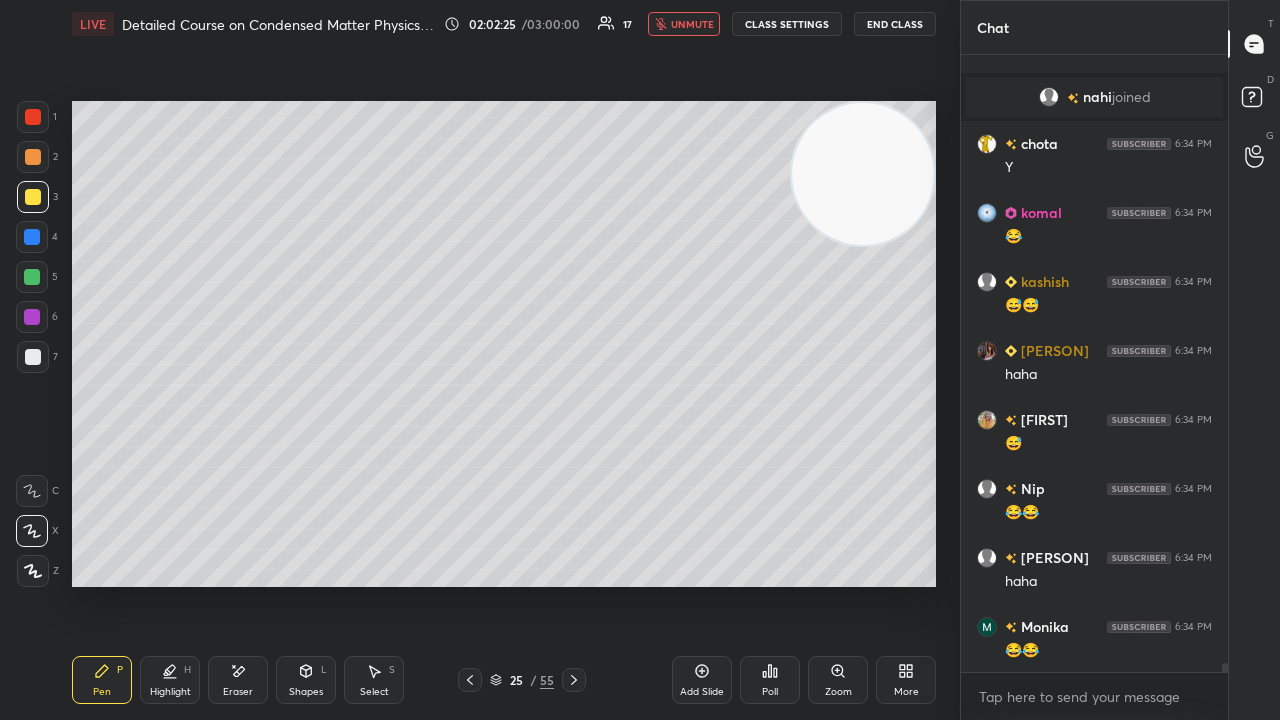 click on "unmute" at bounding box center [684, 24] 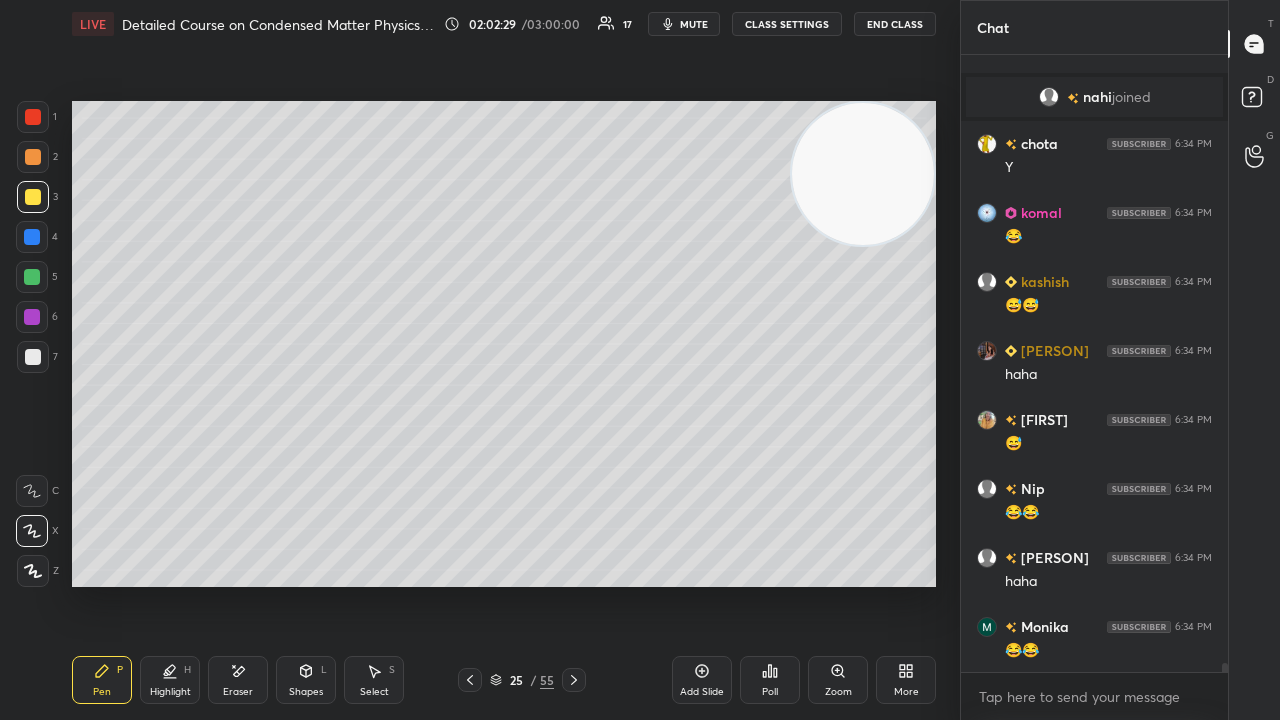 click on "mute" at bounding box center [694, 24] 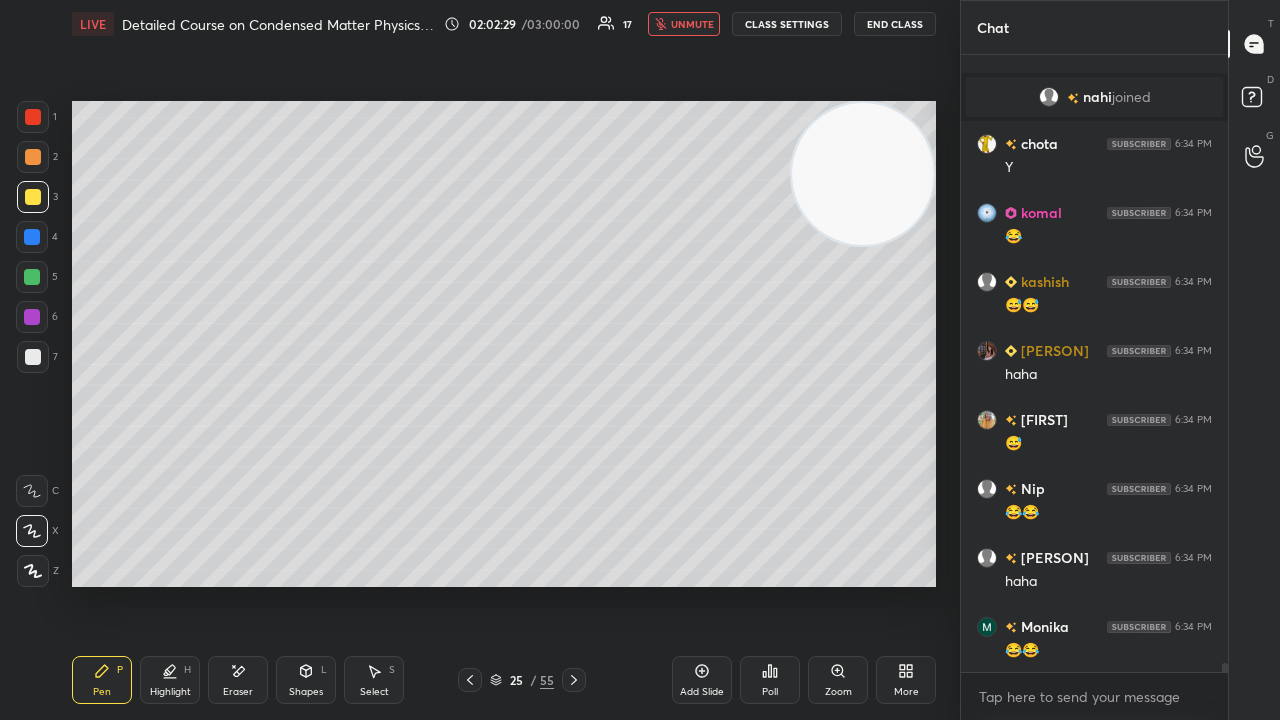 click on "unmute" at bounding box center (692, 24) 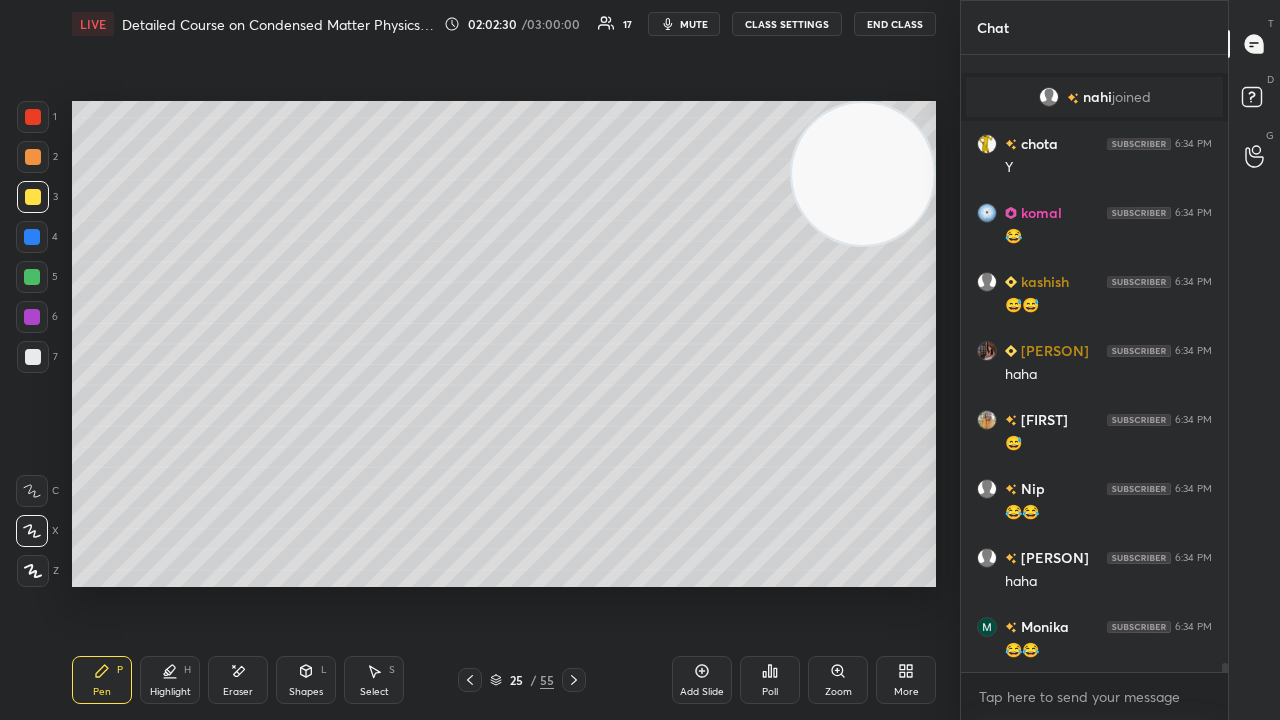 click at bounding box center [33, 357] 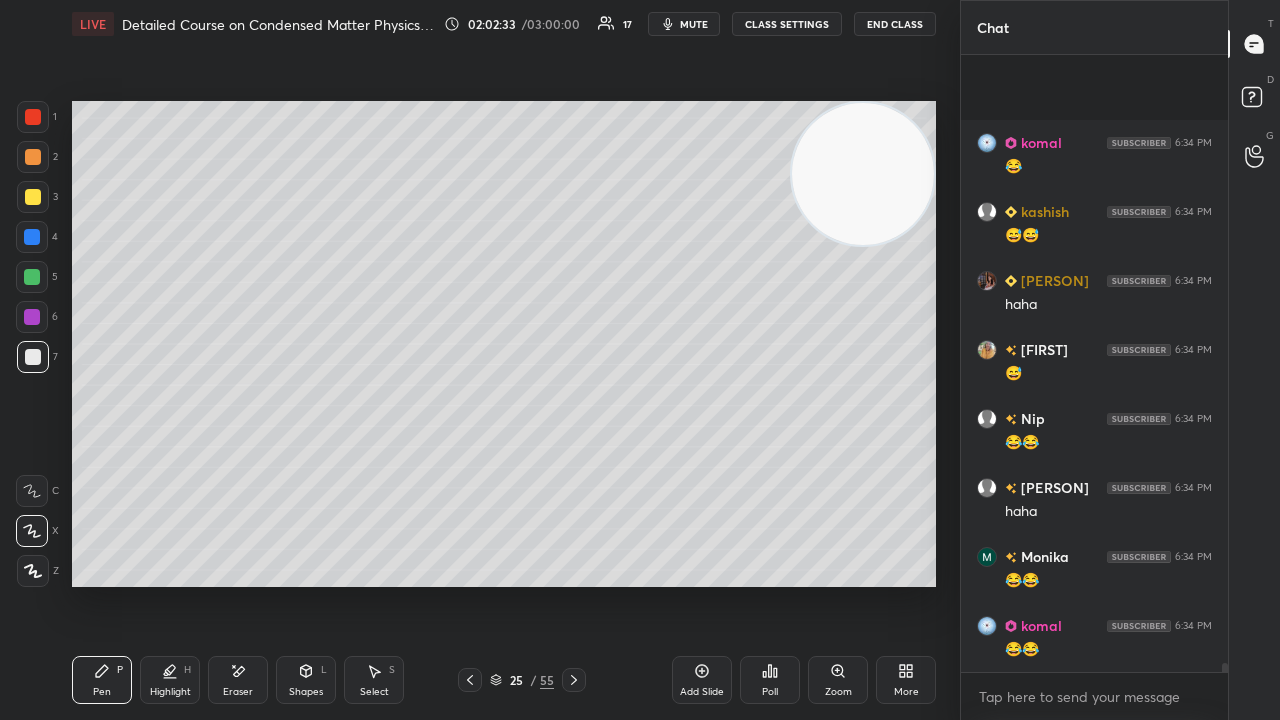 scroll, scrollTop: 41220, scrollLeft: 0, axis: vertical 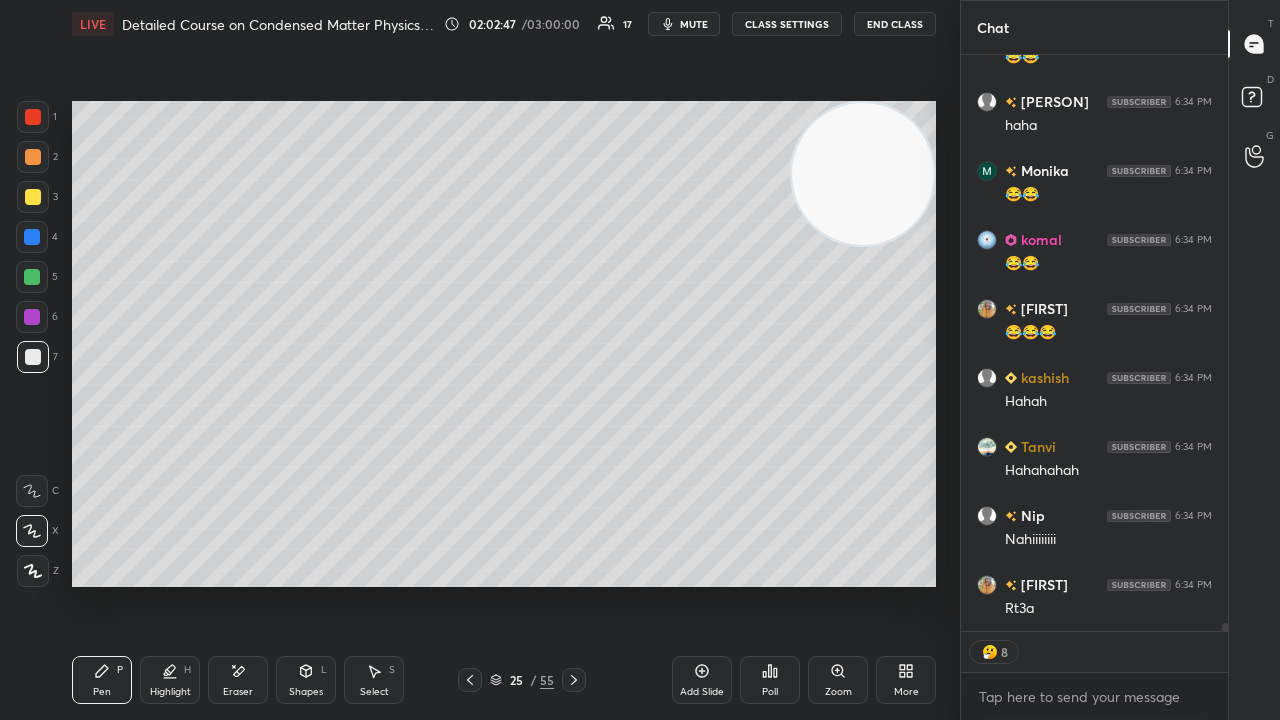 click on "mute" at bounding box center (694, 24) 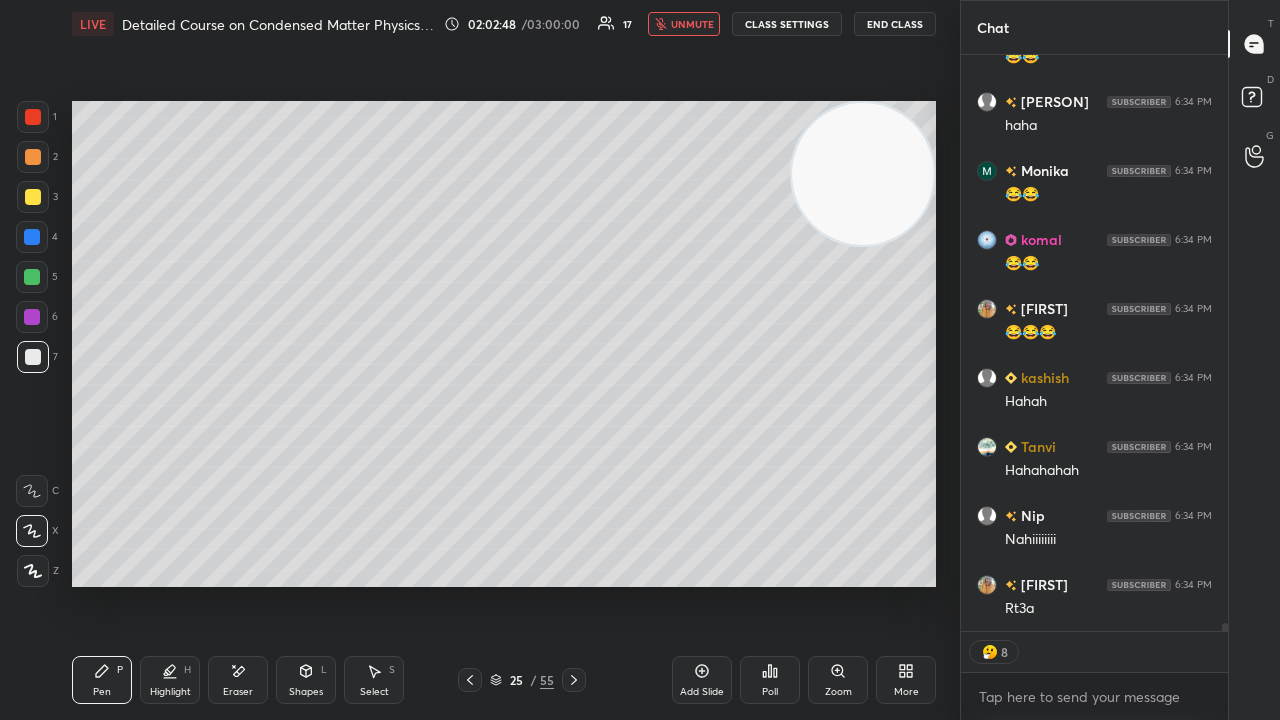 scroll, scrollTop: 41537, scrollLeft: 0, axis: vertical 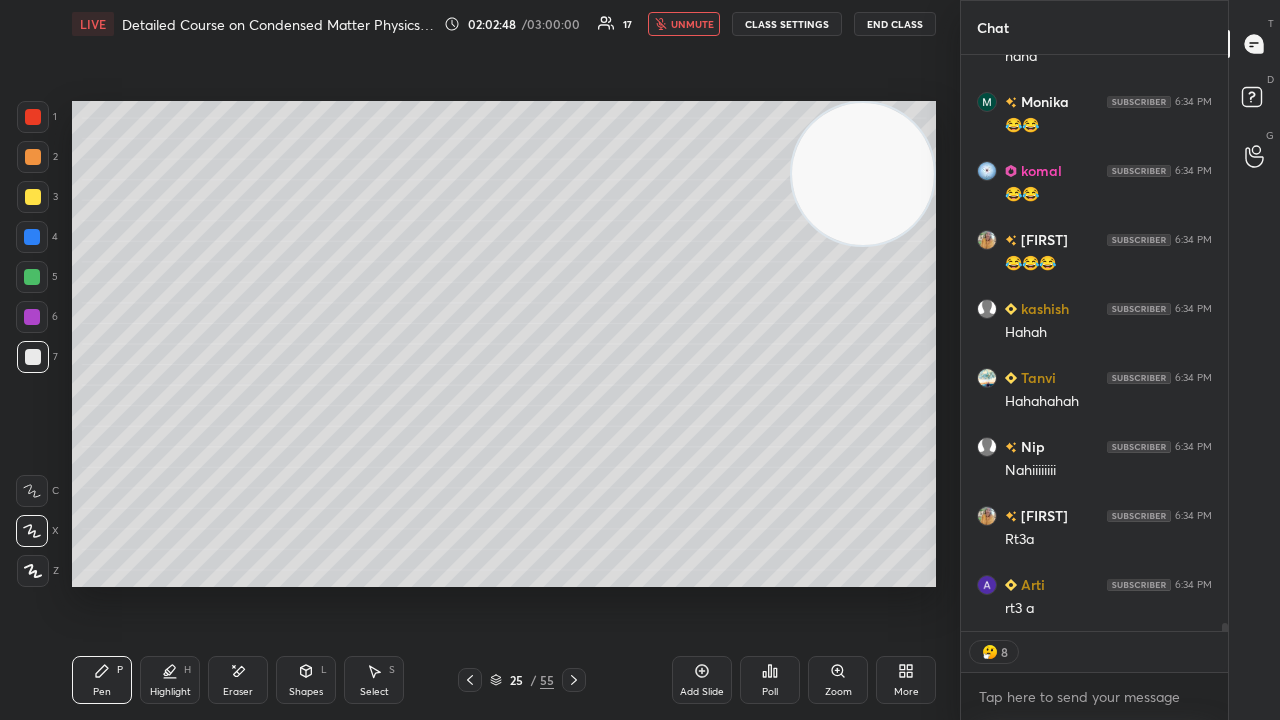 click on "unmute" at bounding box center [692, 24] 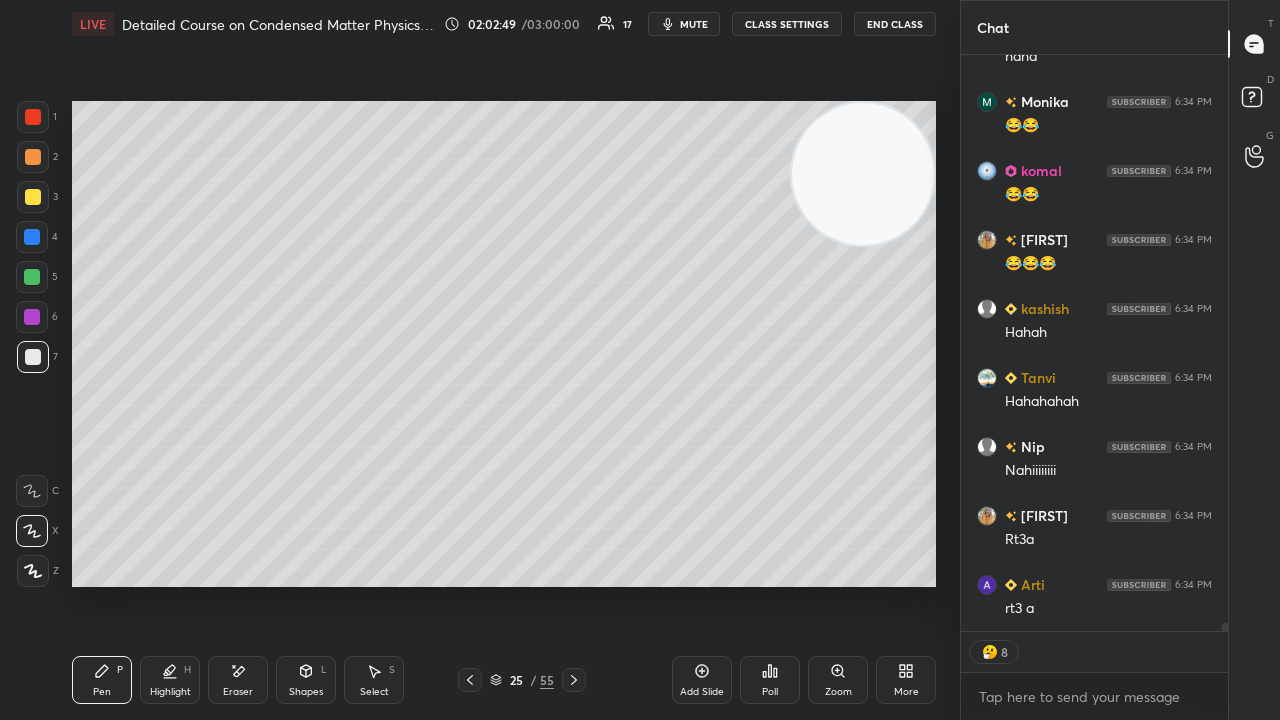 scroll, scrollTop: 41606, scrollLeft: 0, axis: vertical 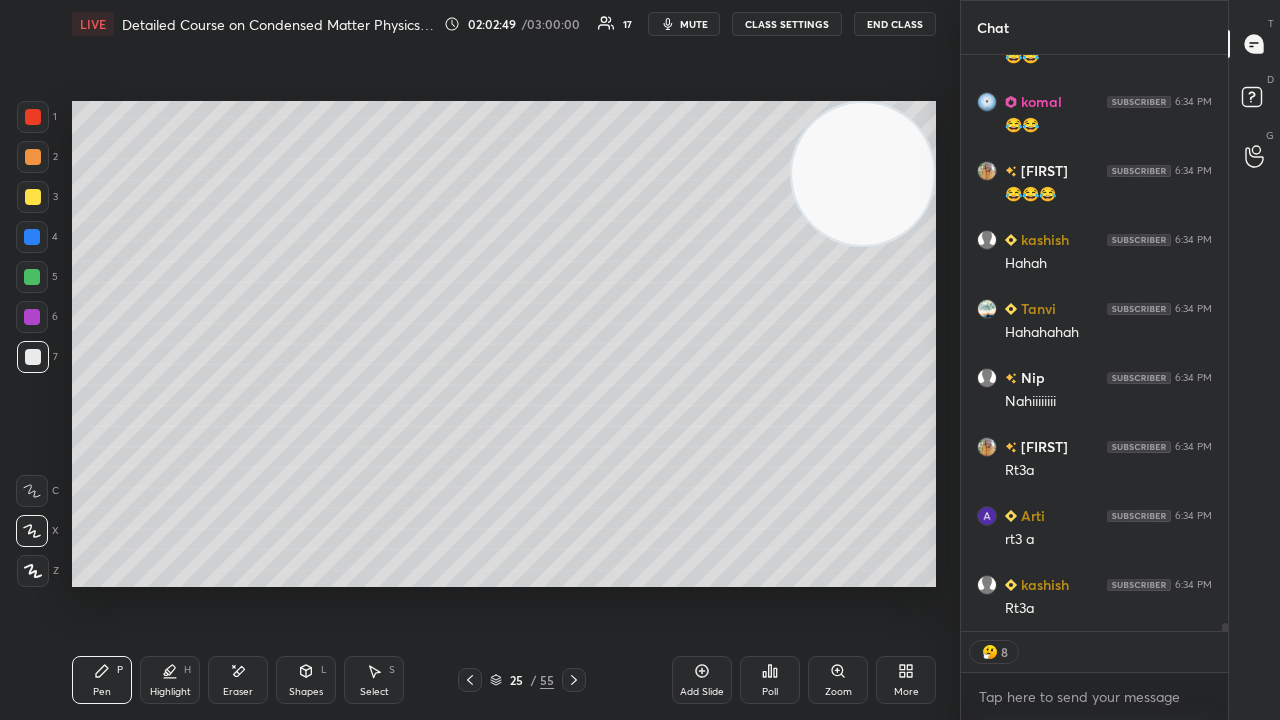 click at bounding box center [32, 277] 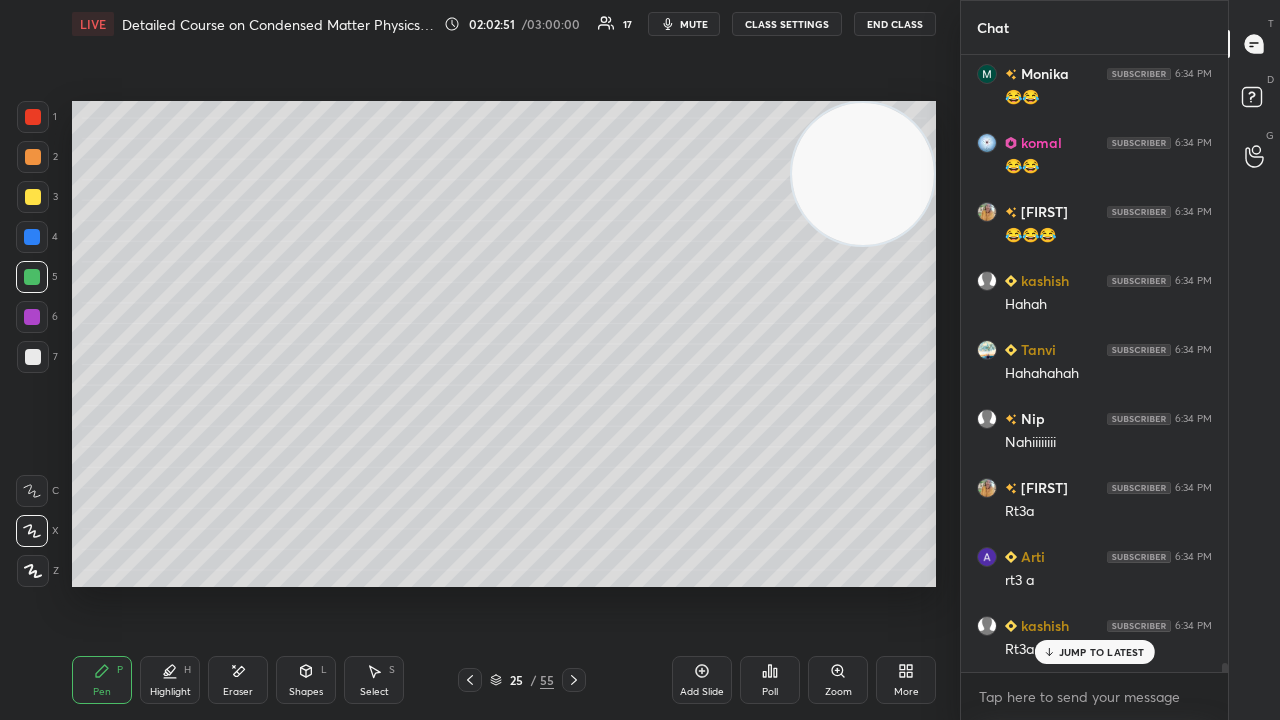 scroll, scrollTop: 6, scrollLeft: 6, axis: both 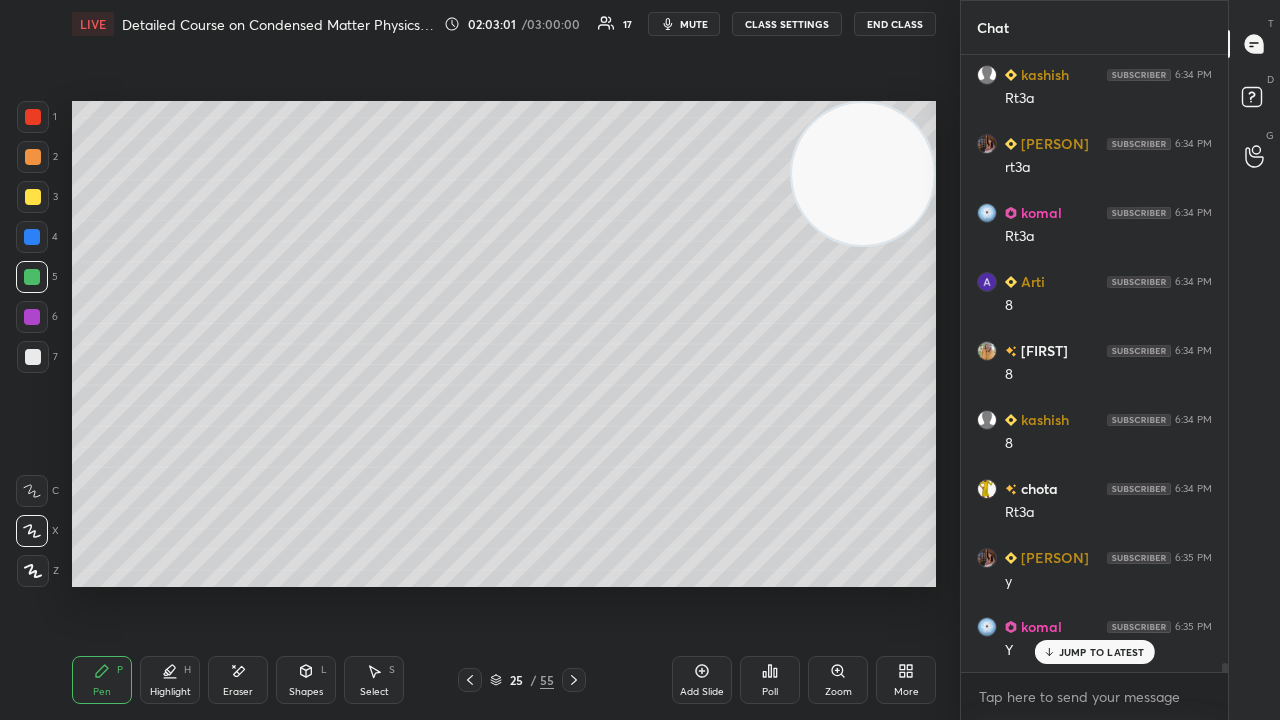 click at bounding box center (33, 357) 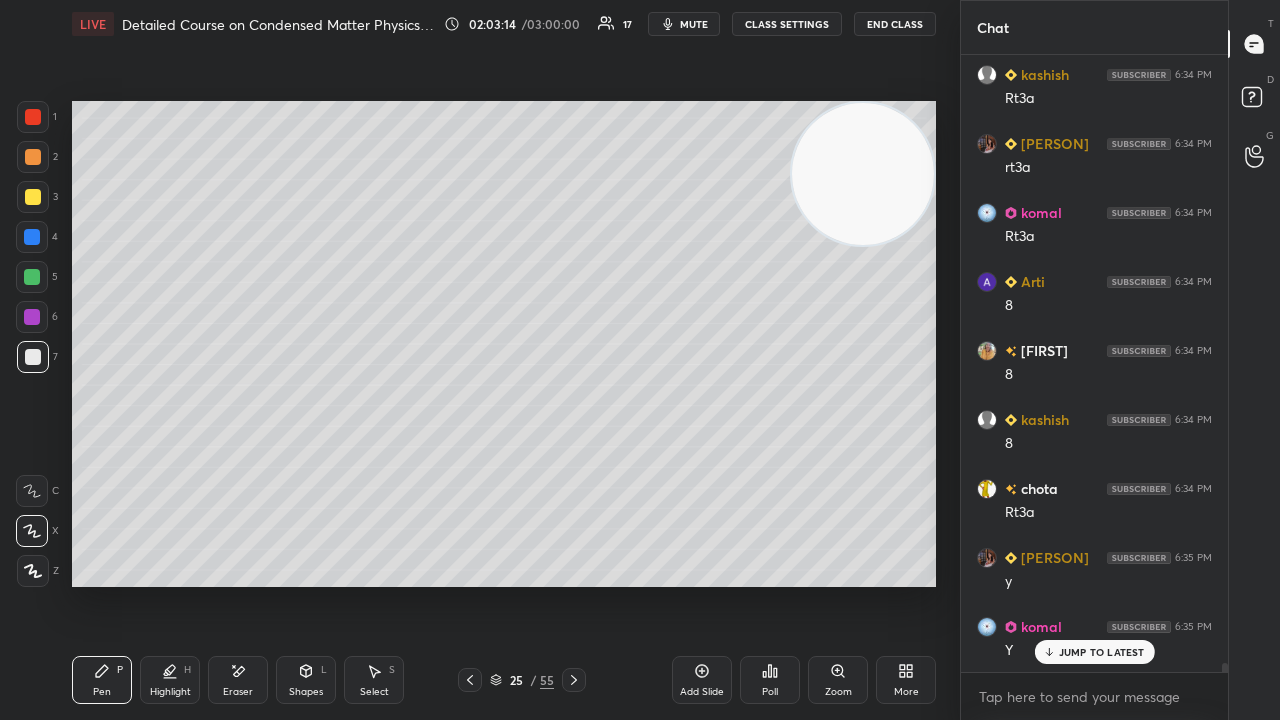 click on "Eraser" at bounding box center [238, 692] 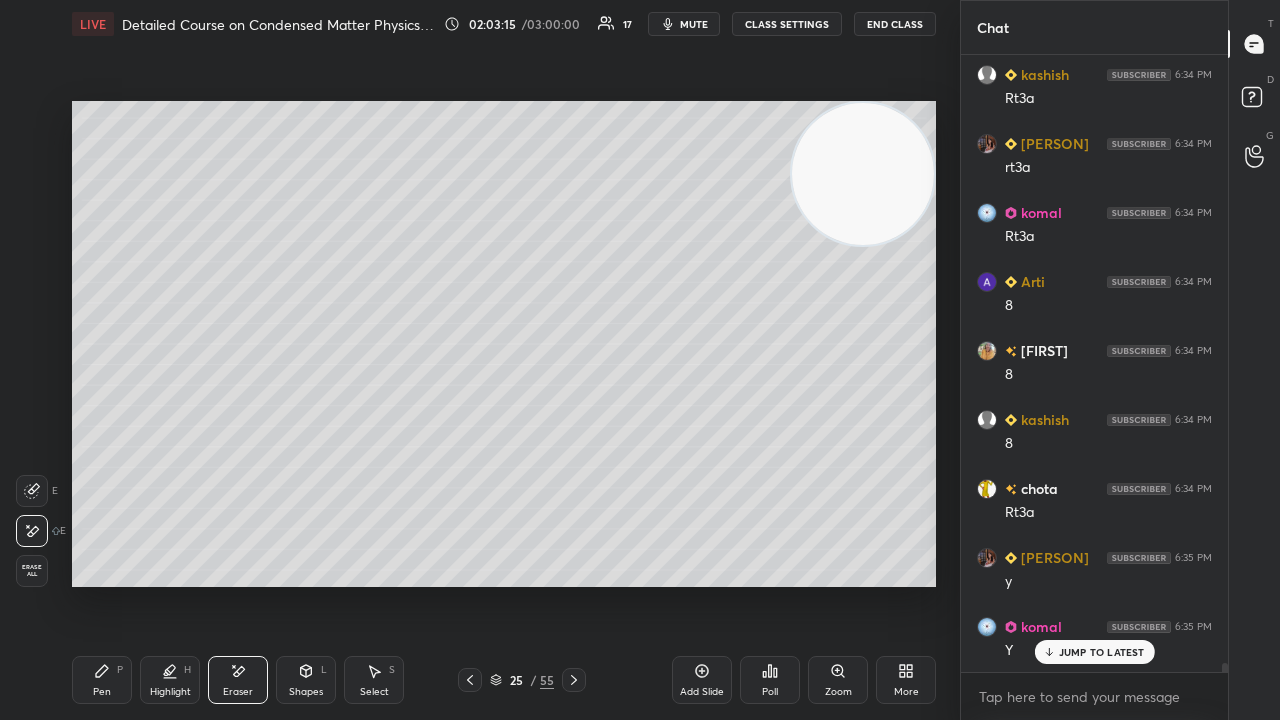 click on "Pen P" at bounding box center (102, 680) 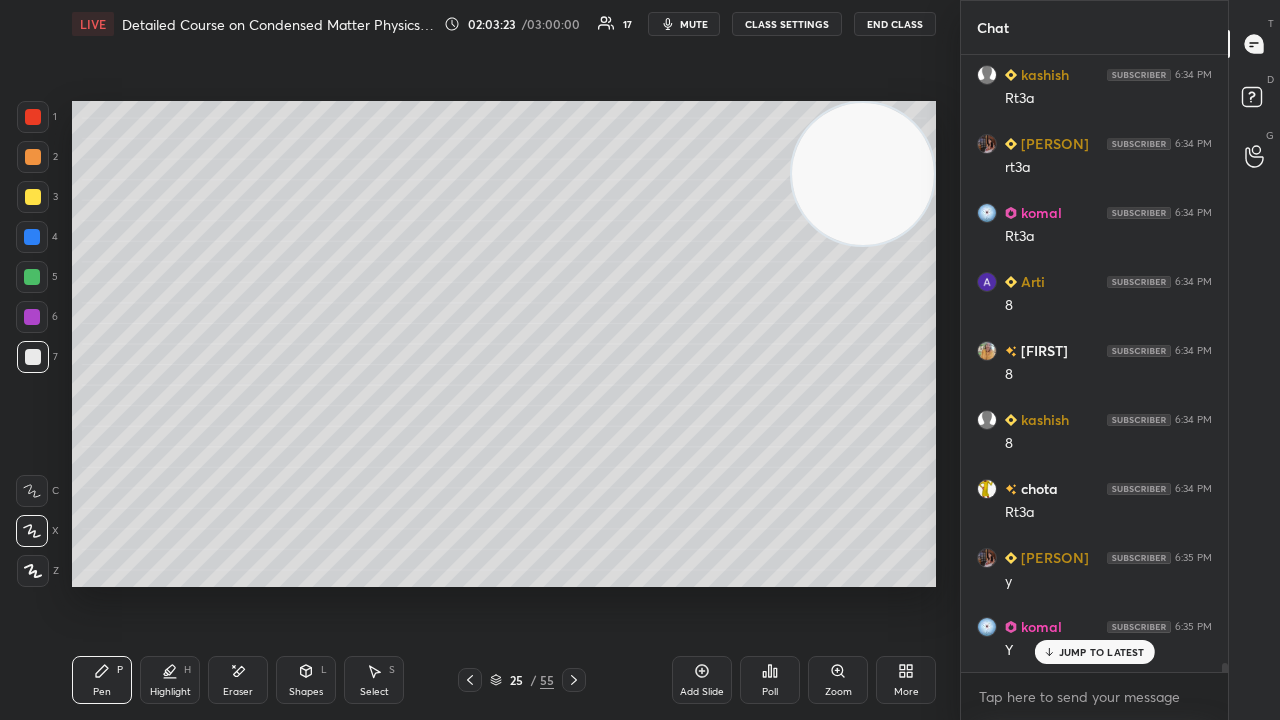 click on "Shapes L" at bounding box center [306, 680] 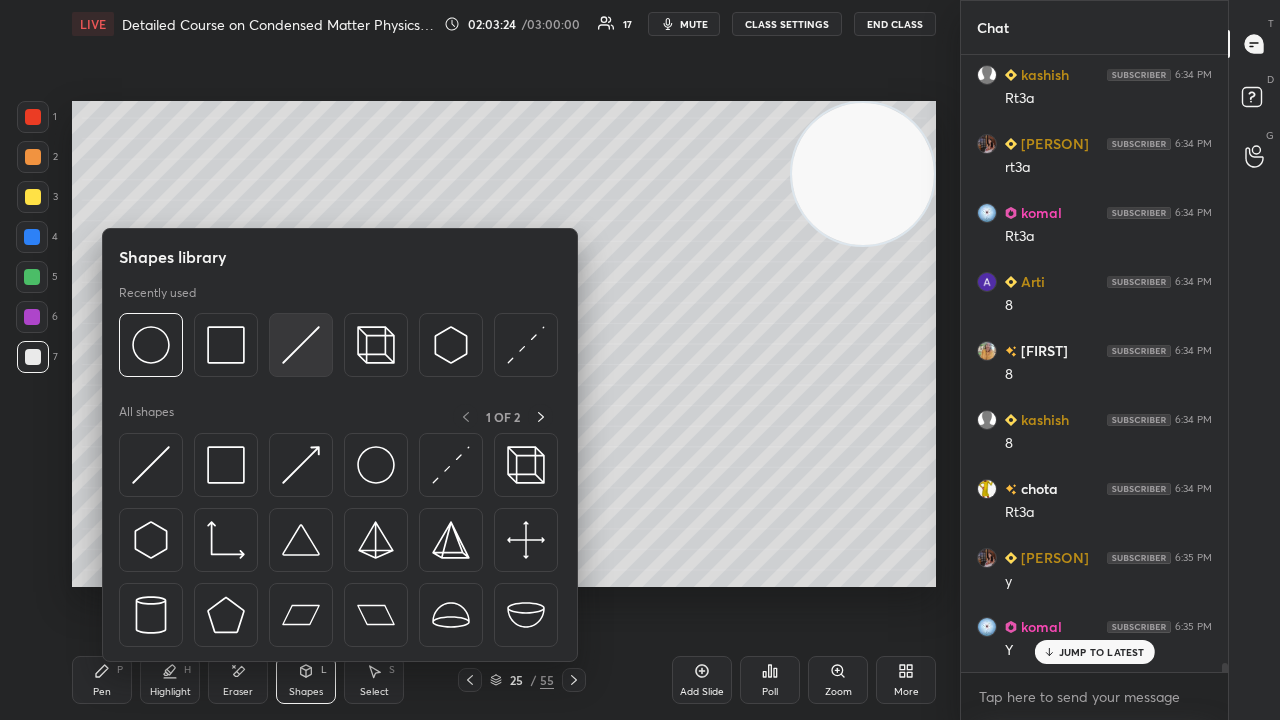 click at bounding box center (301, 345) 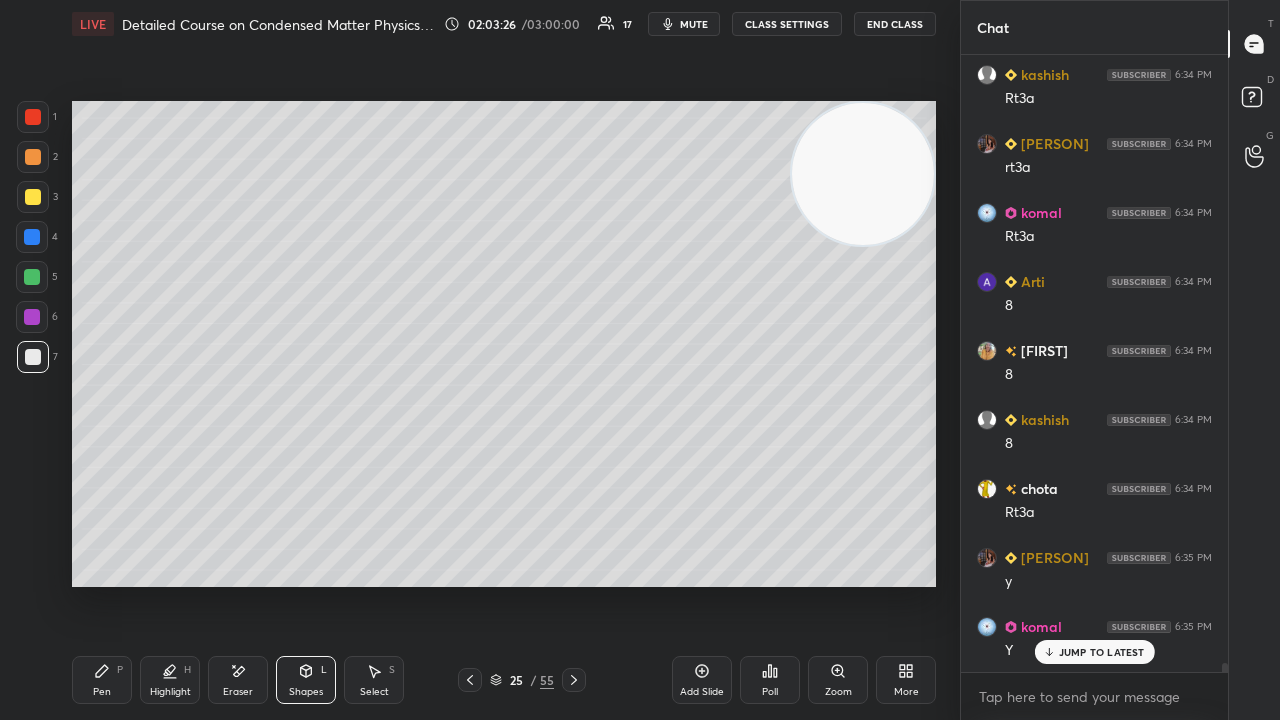 click on "Pen P" at bounding box center [102, 680] 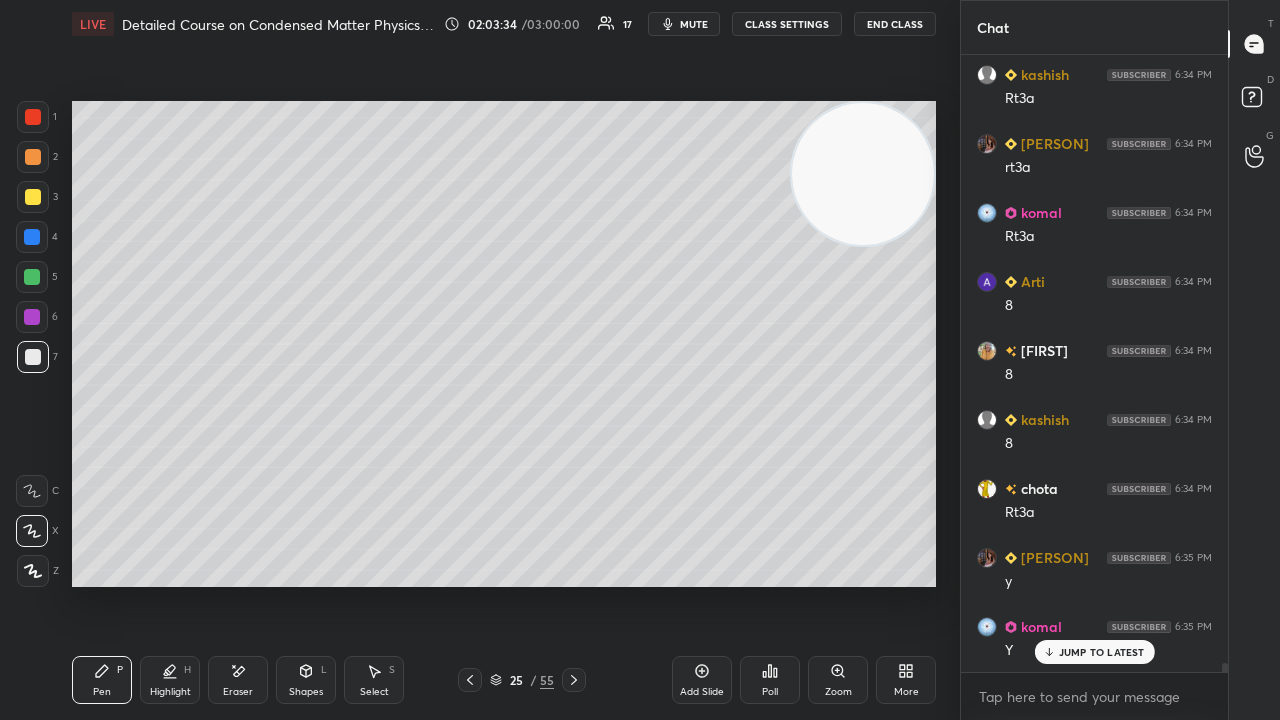 click on "5" at bounding box center (37, 281) 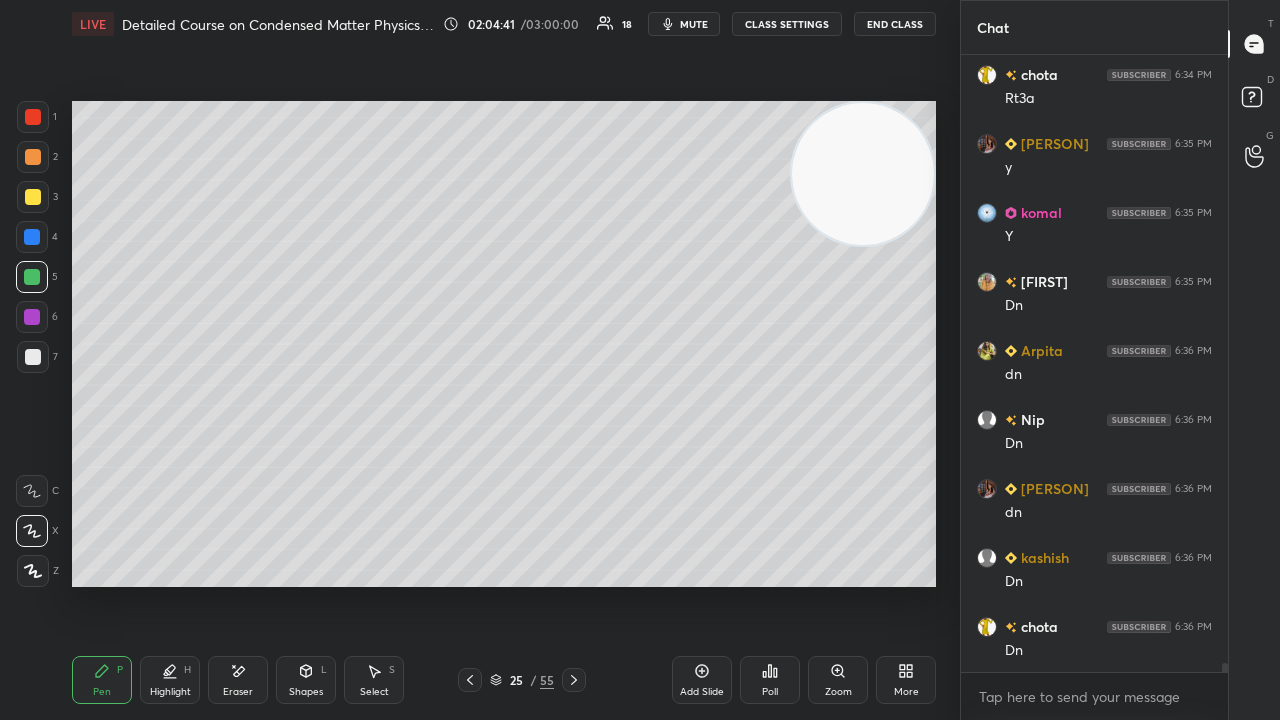 scroll, scrollTop: 42600, scrollLeft: 0, axis: vertical 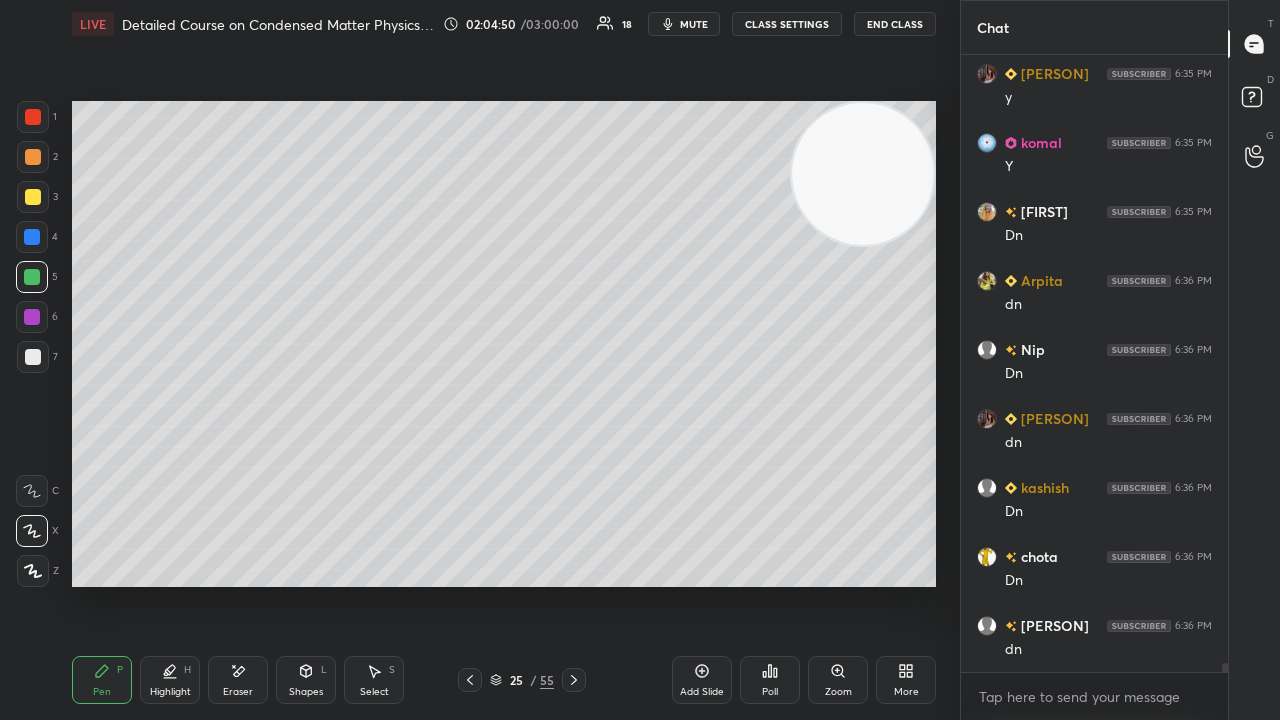 click on "mute" at bounding box center (694, 24) 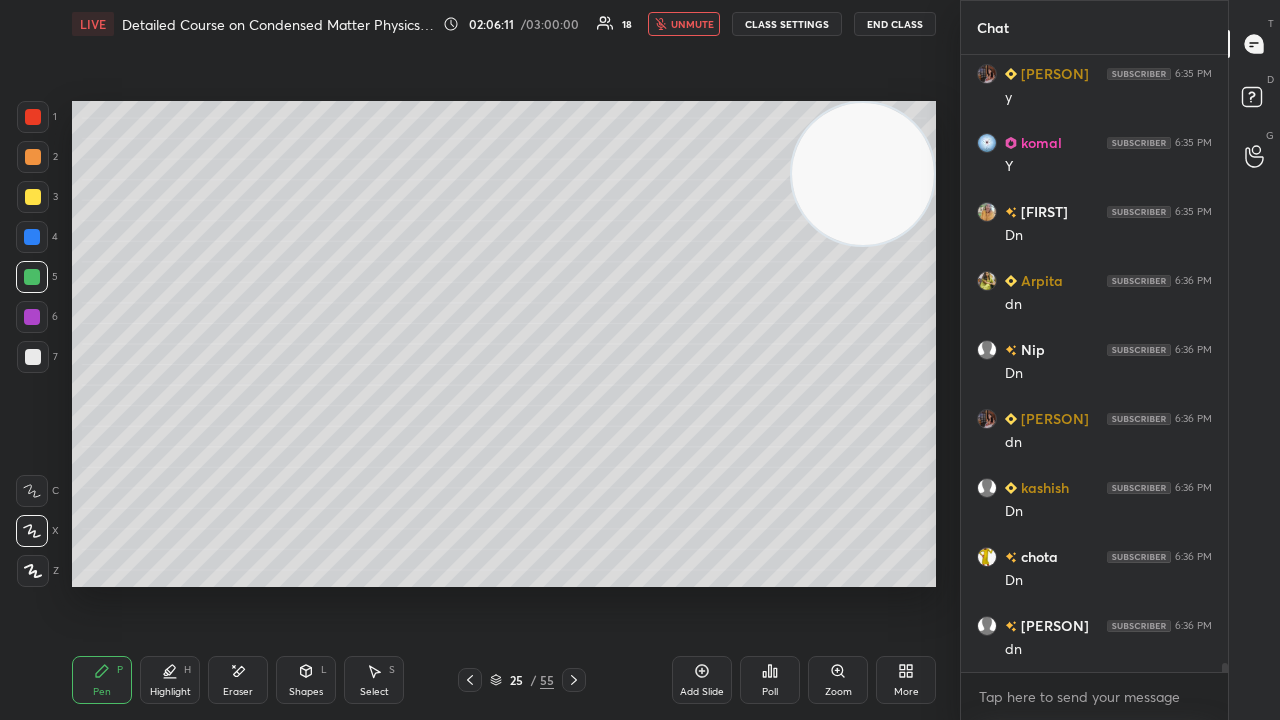 click on "unmute" at bounding box center (692, 24) 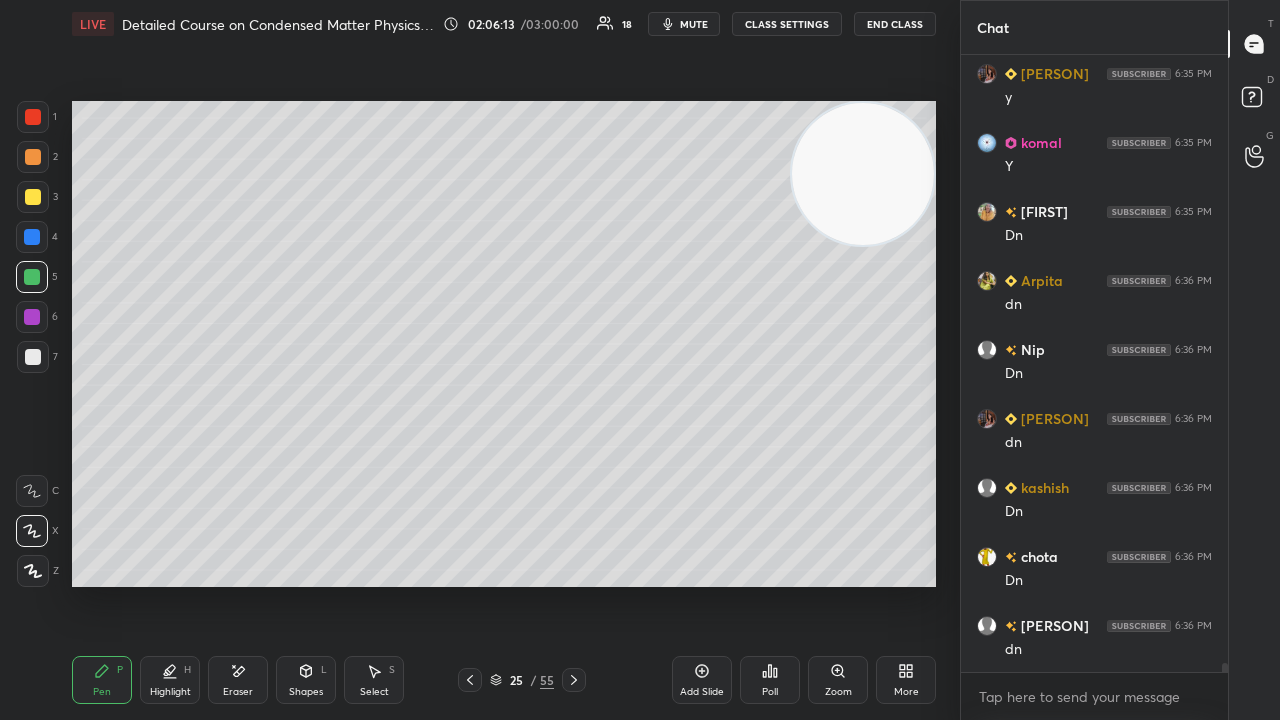 click on "Add Slide" at bounding box center (702, 692) 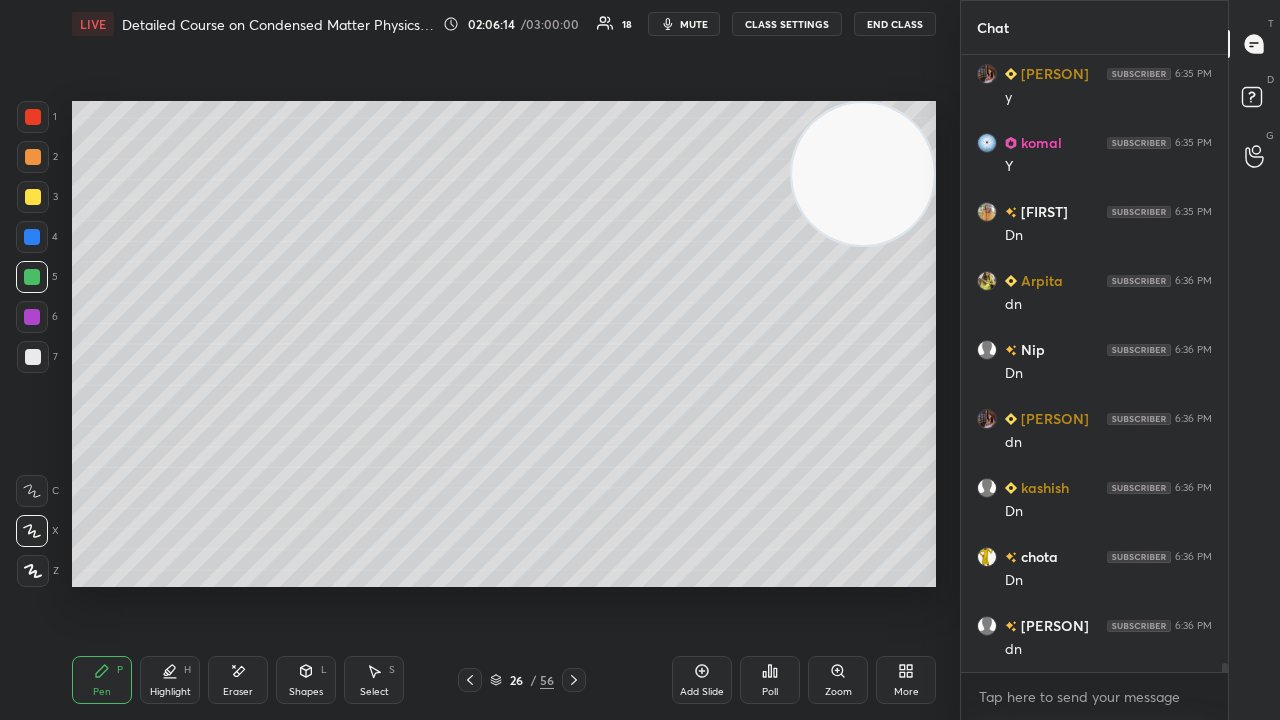 click at bounding box center [33, 357] 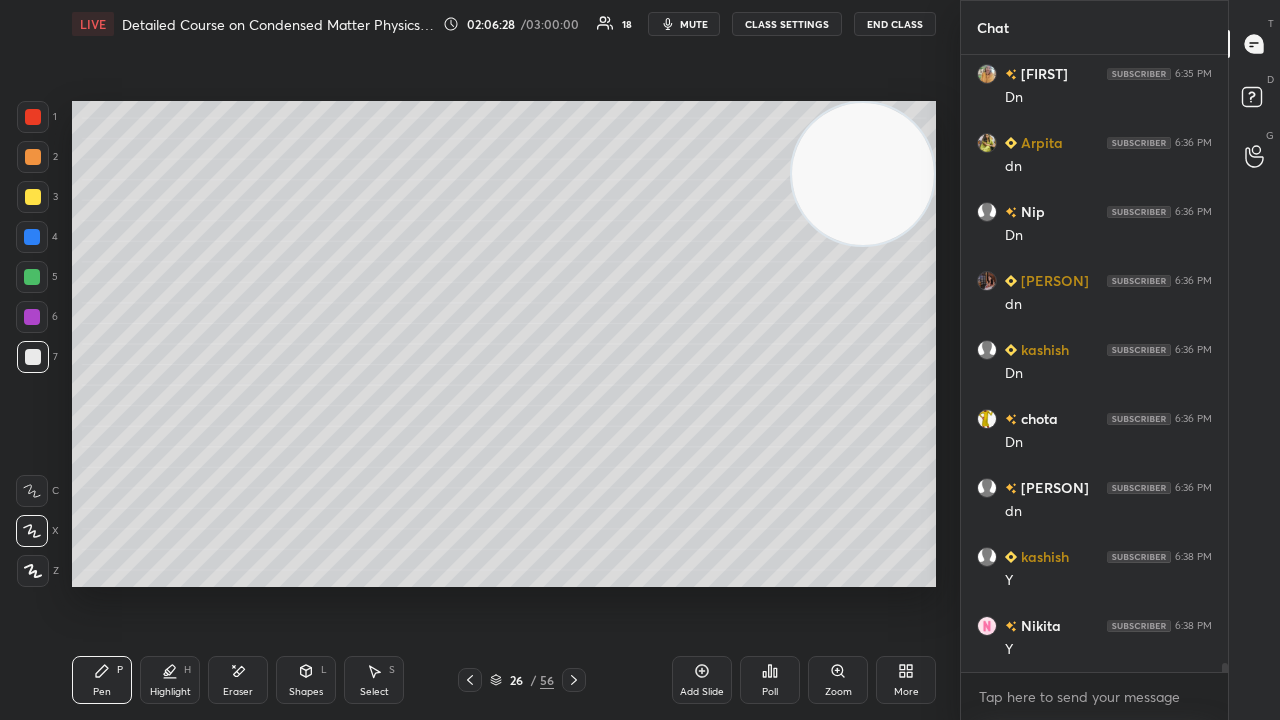 scroll, scrollTop: 42806, scrollLeft: 0, axis: vertical 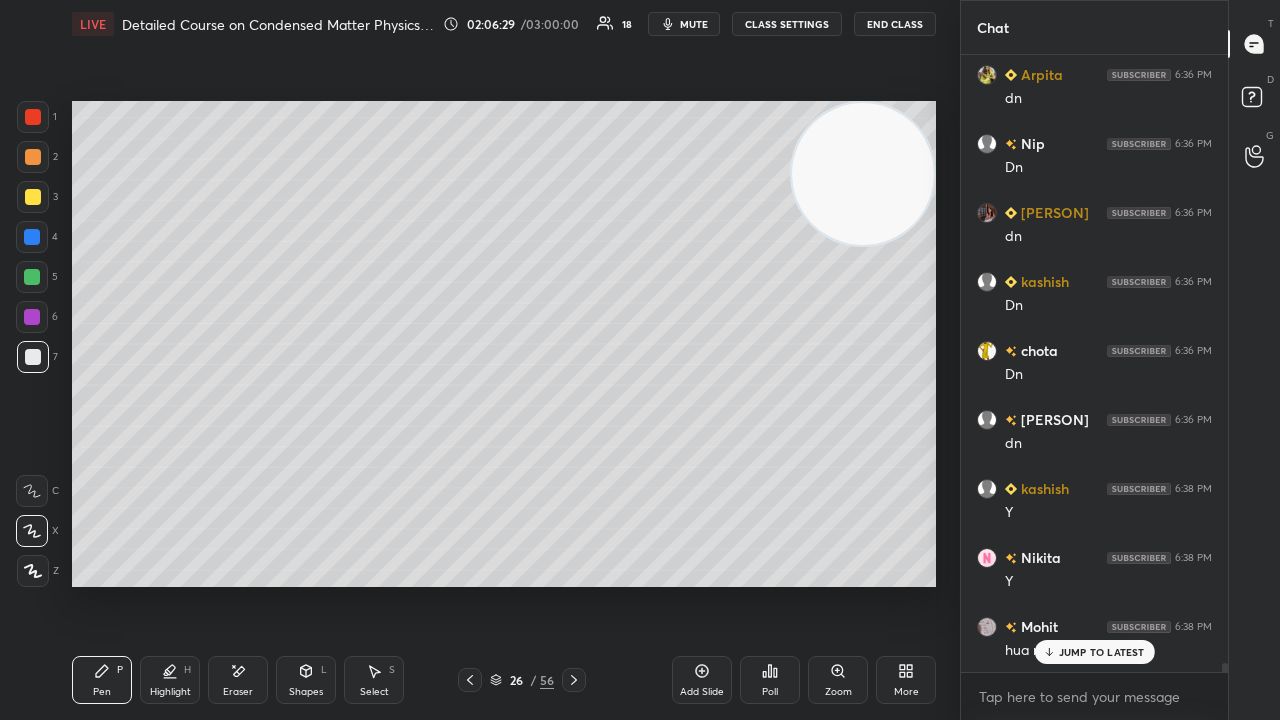 click on "JUMP TO LATEST" at bounding box center [1094, 652] 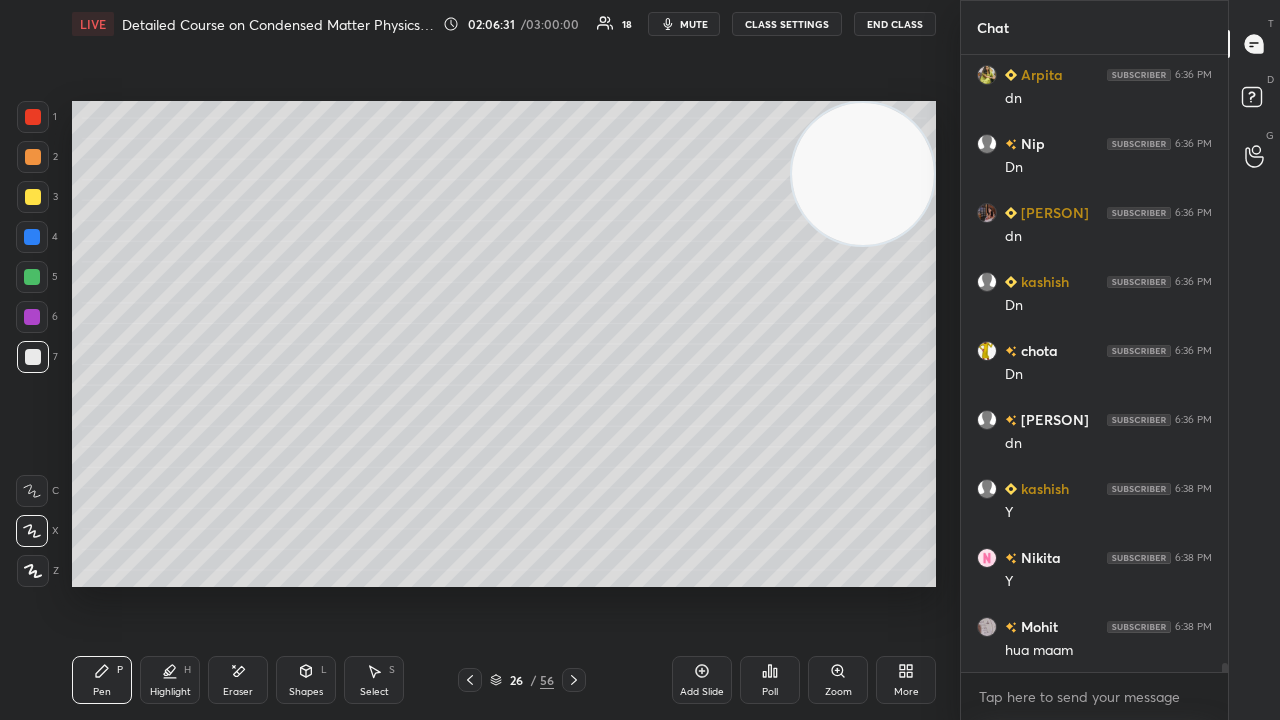 scroll, scrollTop: 42826, scrollLeft: 0, axis: vertical 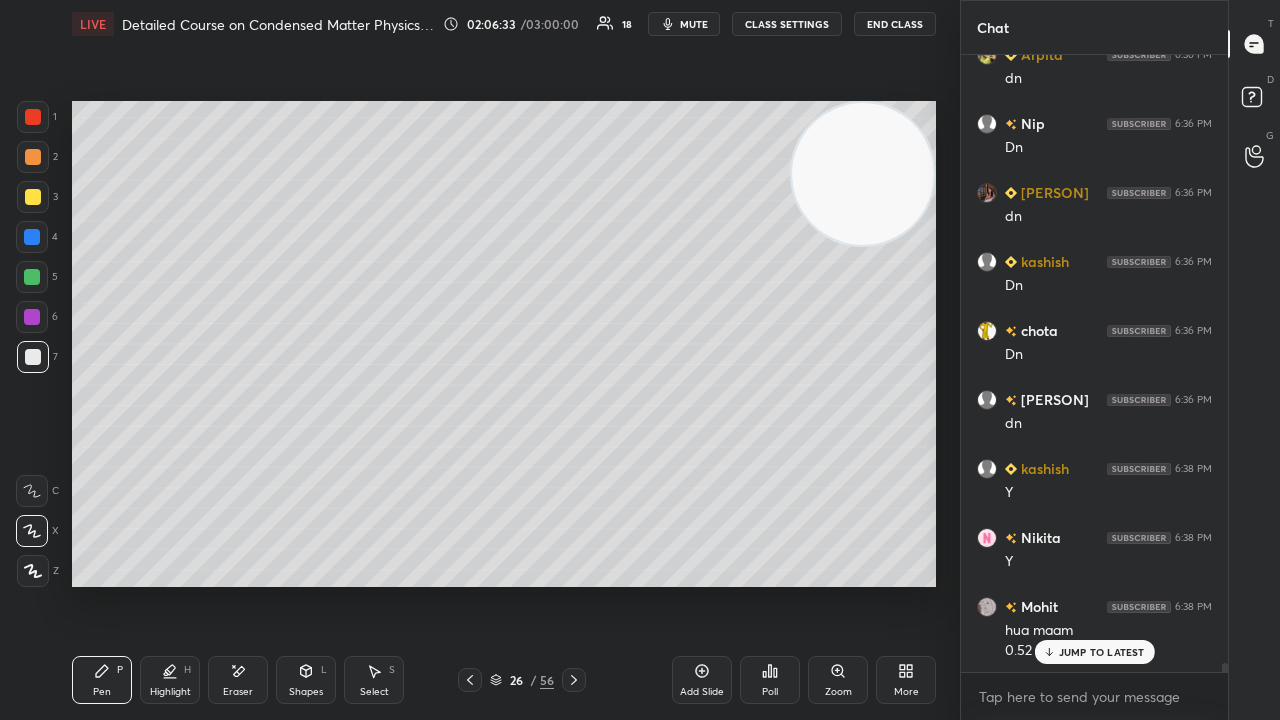 drag, startPoint x: 1062, startPoint y: 654, endPoint x: 1048, endPoint y: 654, distance: 14 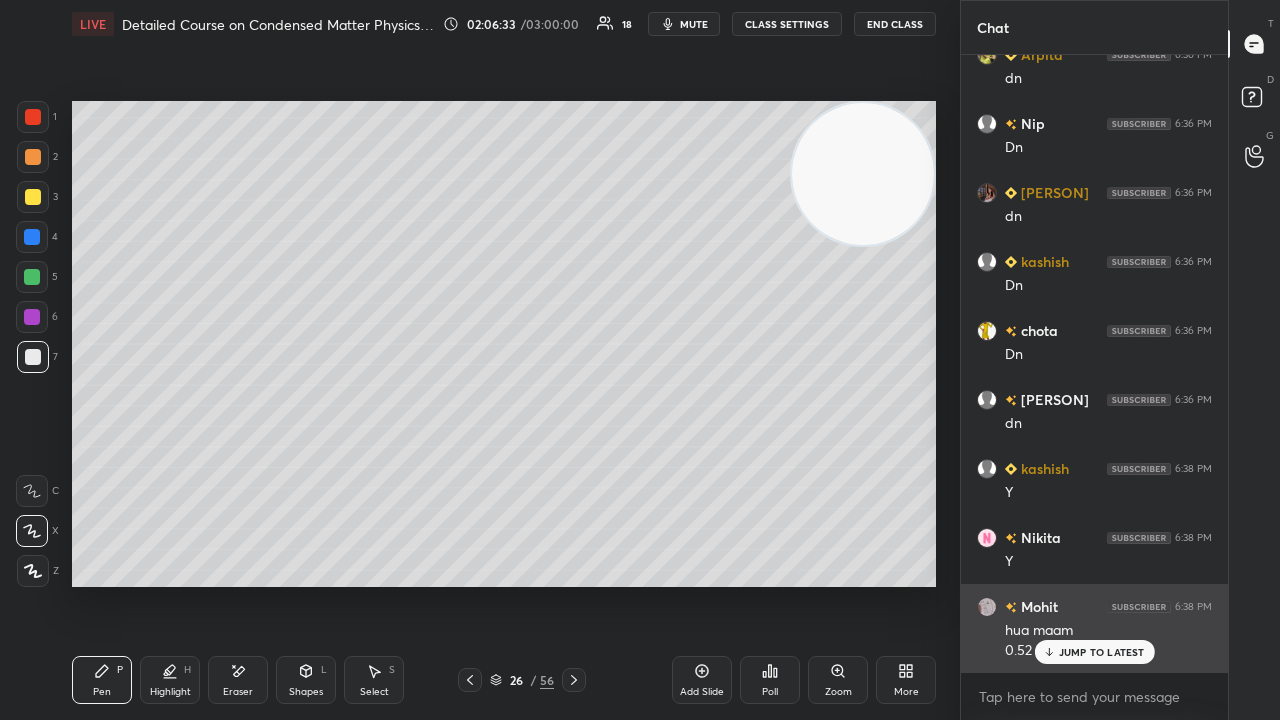 click on "JUMP TO LATEST" at bounding box center (1102, 652) 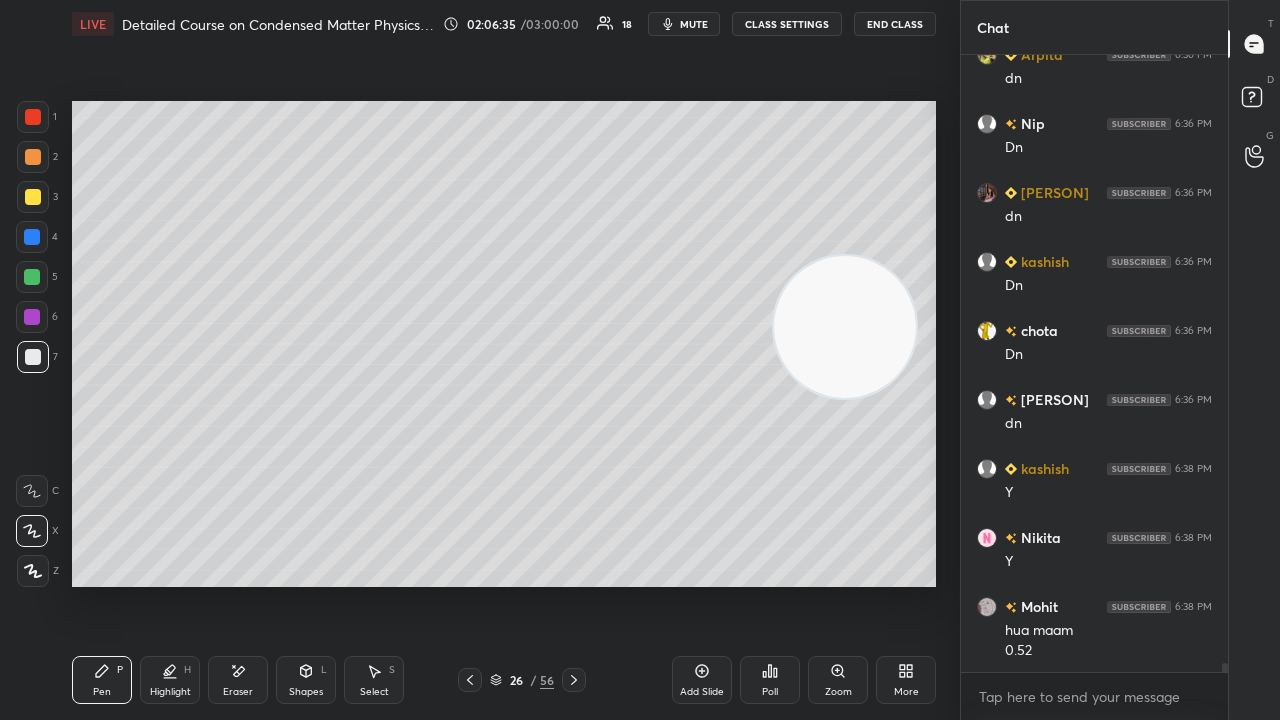 drag, startPoint x: 806, startPoint y: 267, endPoint x: 768, endPoint y: 496, distance: 232.13142 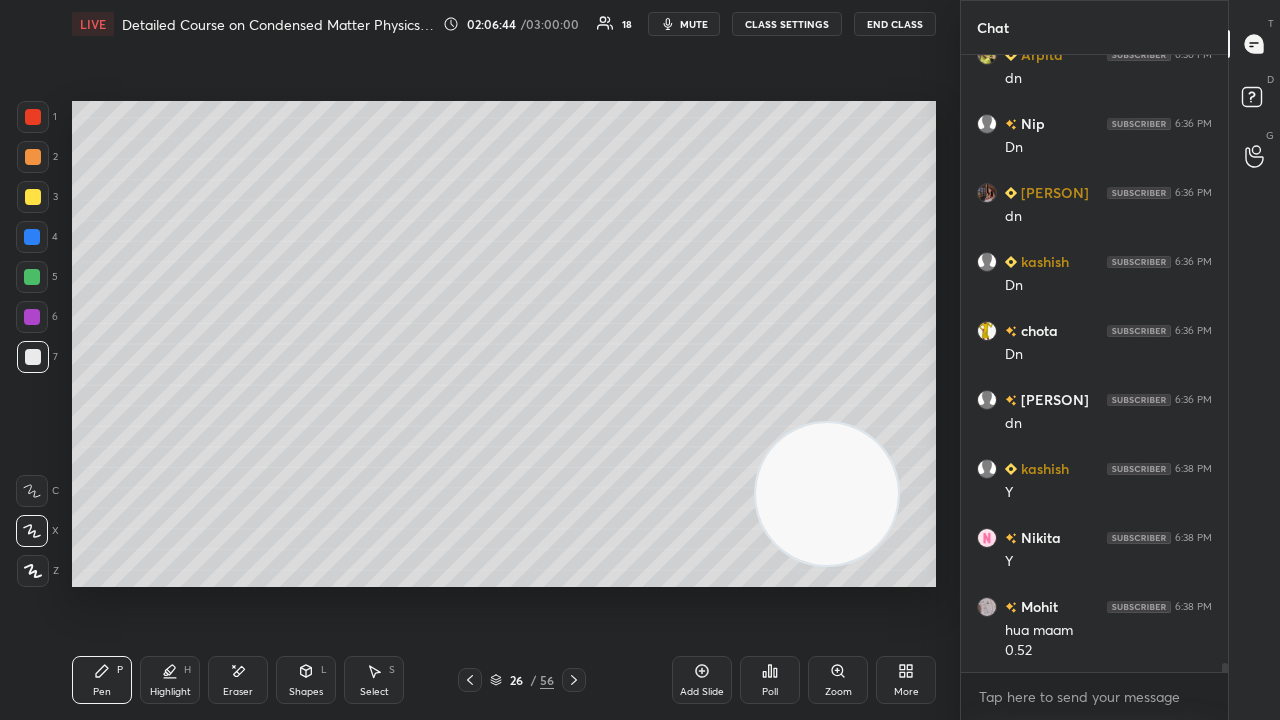 scroll, scrollTop: 42896, scrollLeft: 0, axis: vertical 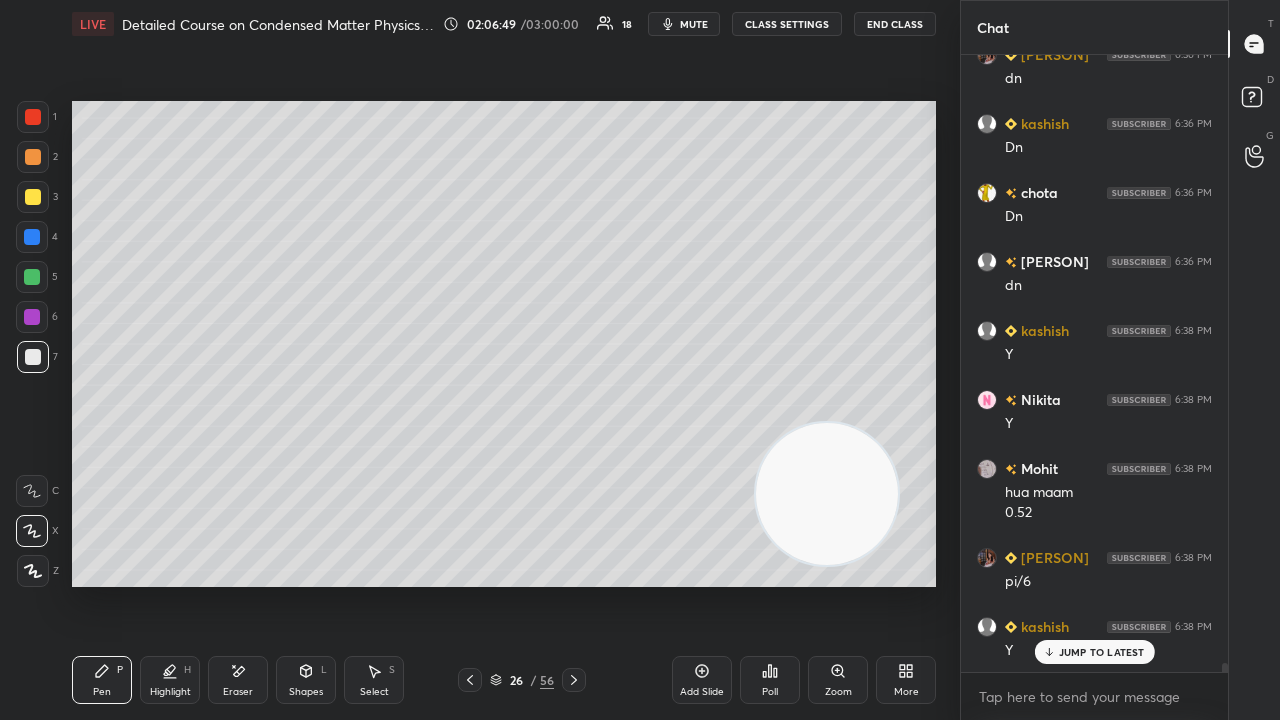 click on "Shapes L" at bounding box center (306, 680) 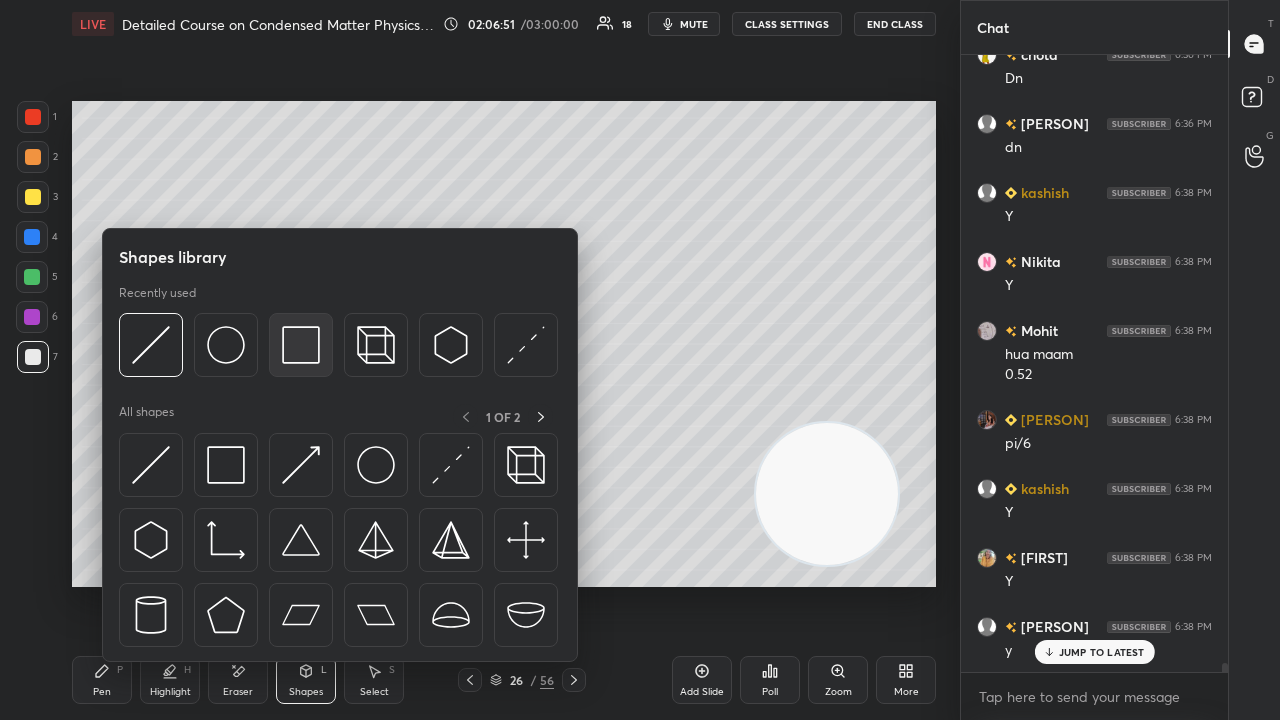 click at bounding box center [301, 345] 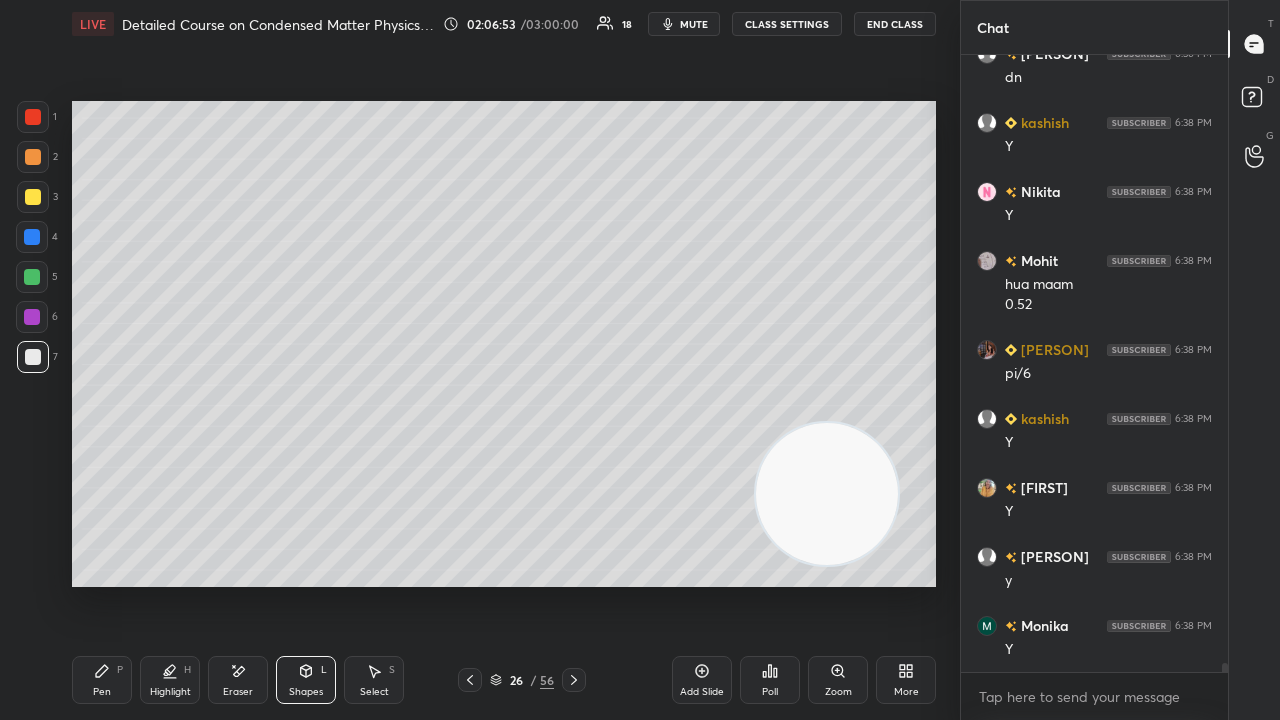 scroll, scrollTop: 43240, scrollLeft: 0, axis: vertical 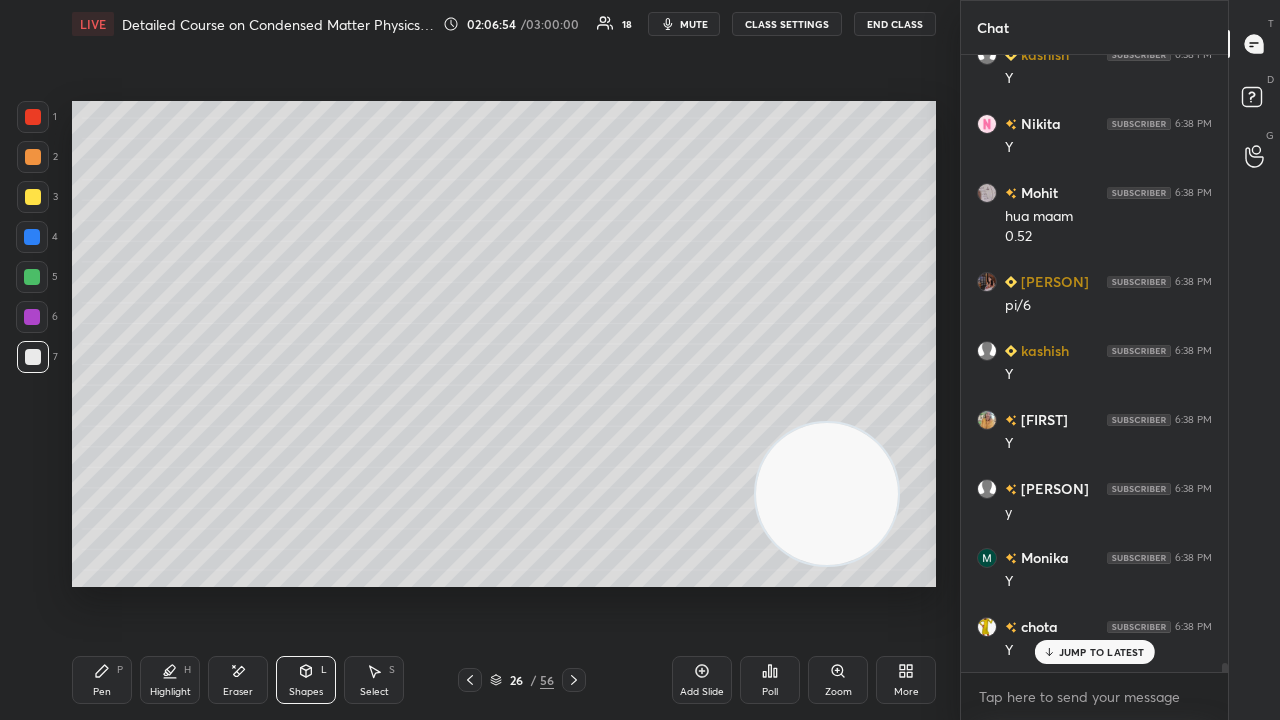 click on "Pen" at bounding box center [102, 692] 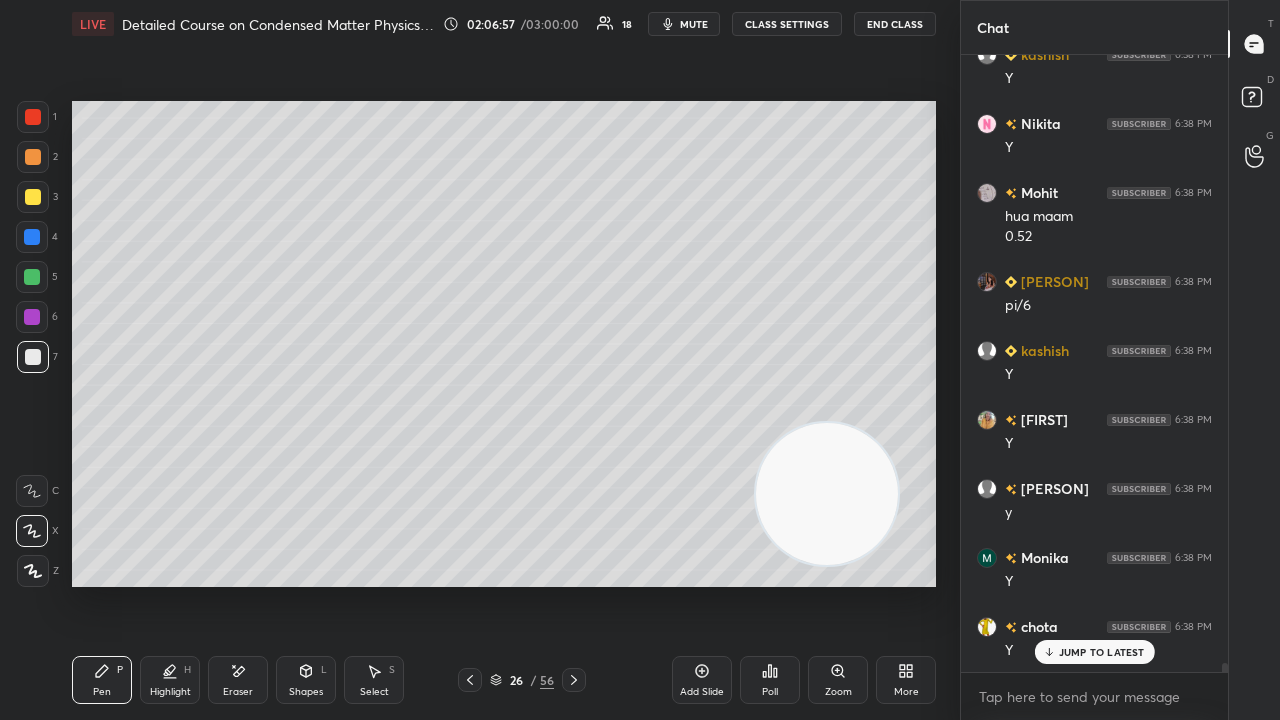 click at bounding box center [33, 357] 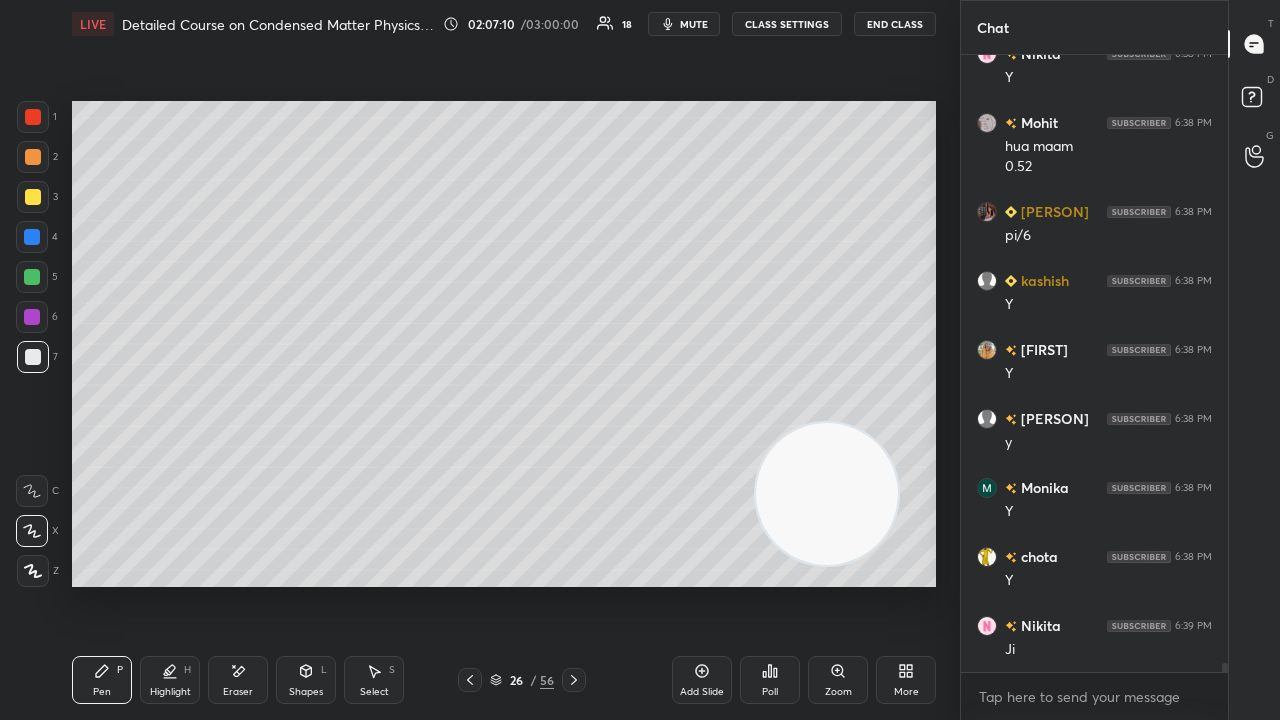 click on "mute" at bounding box center [694, 24] 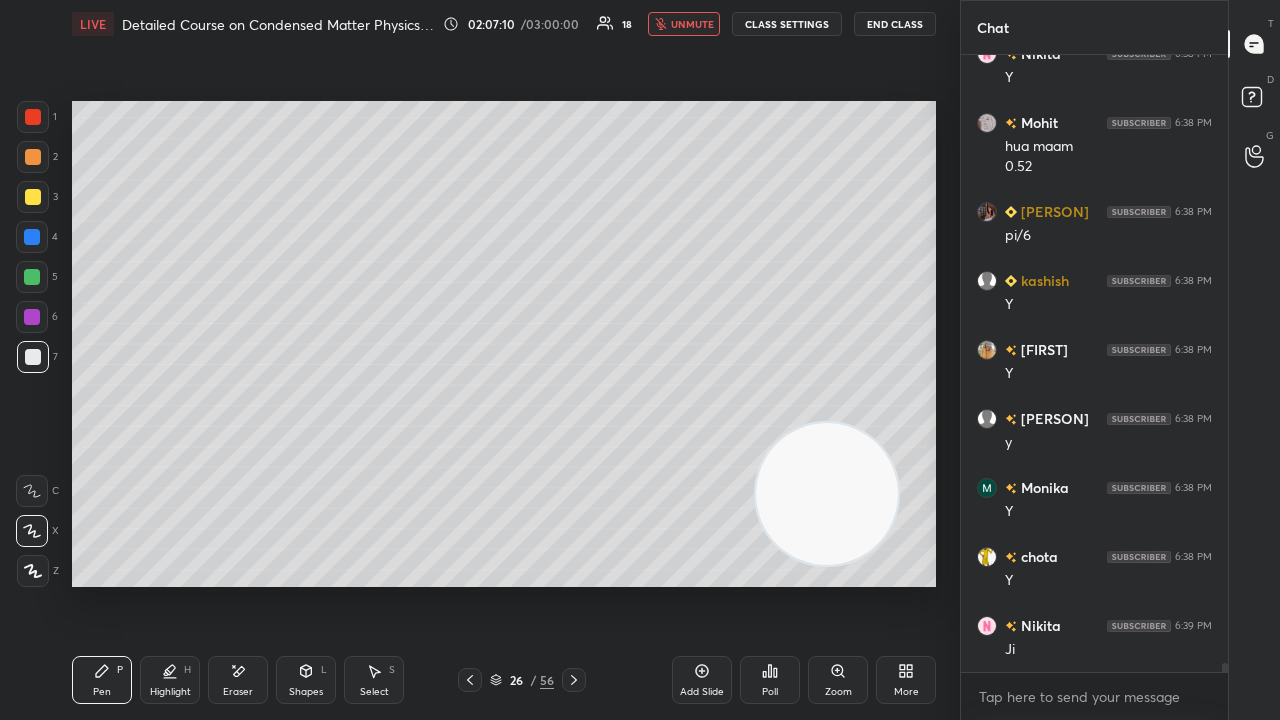 click on "unmute" at bounding box center (692, 24) 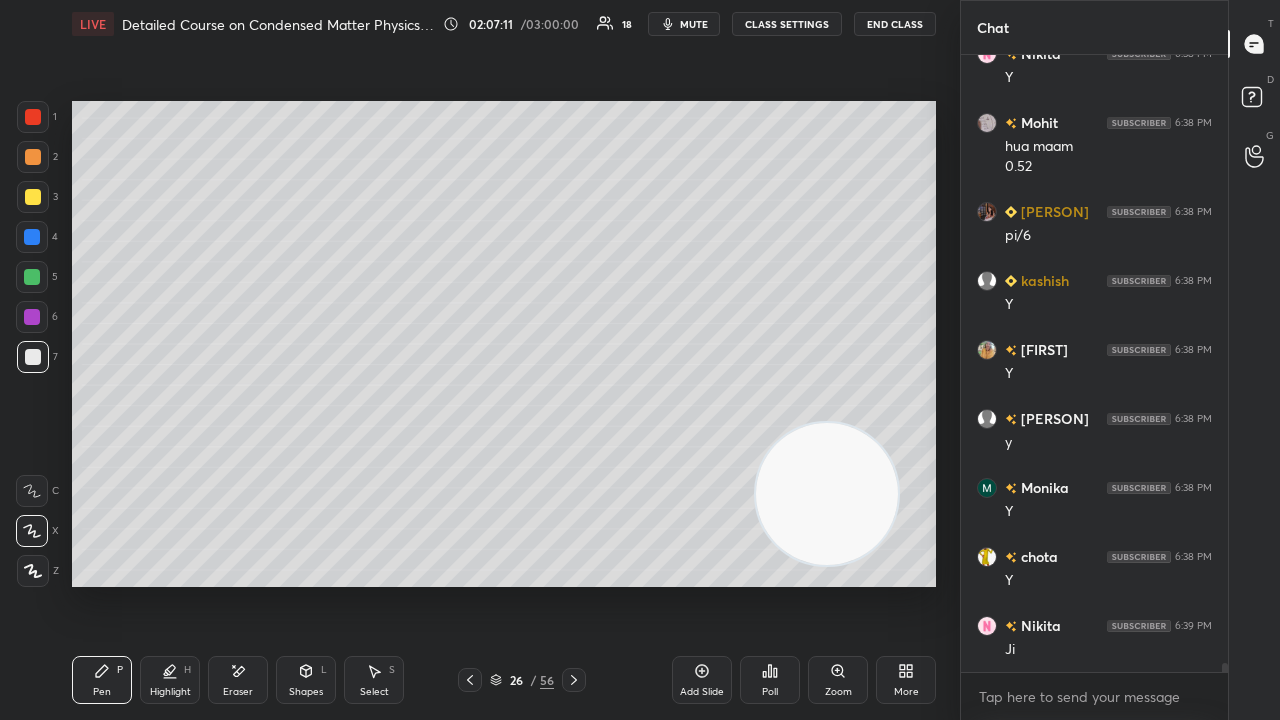 click on "3" at bounding box center (37, 201) 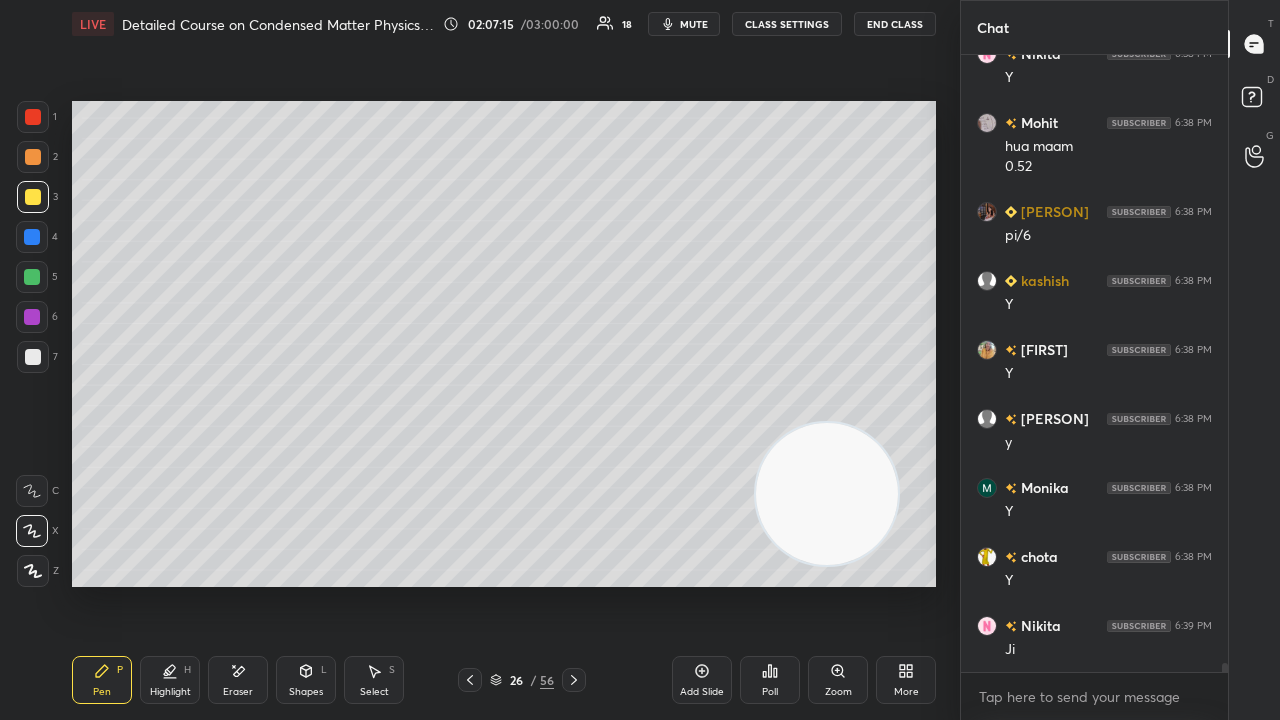 click on "mute" at bounding box center [694, 24] 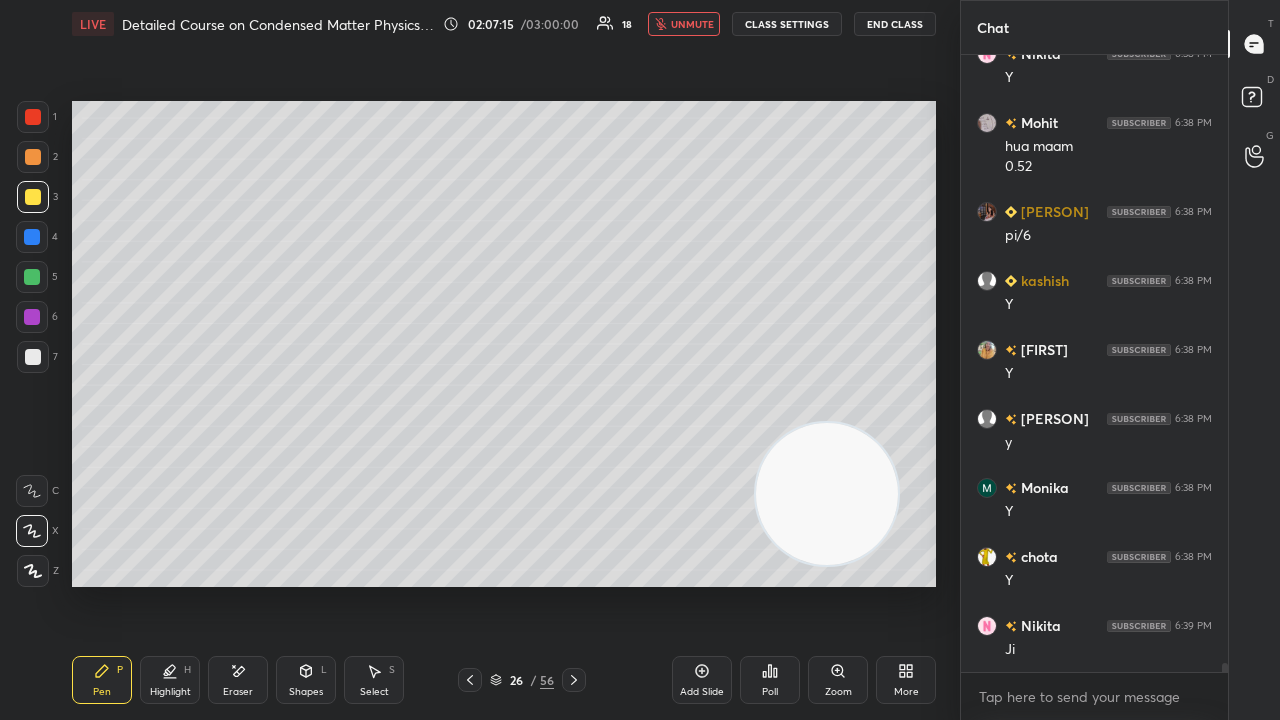click on "unmute" at bounding box center [692, 24] 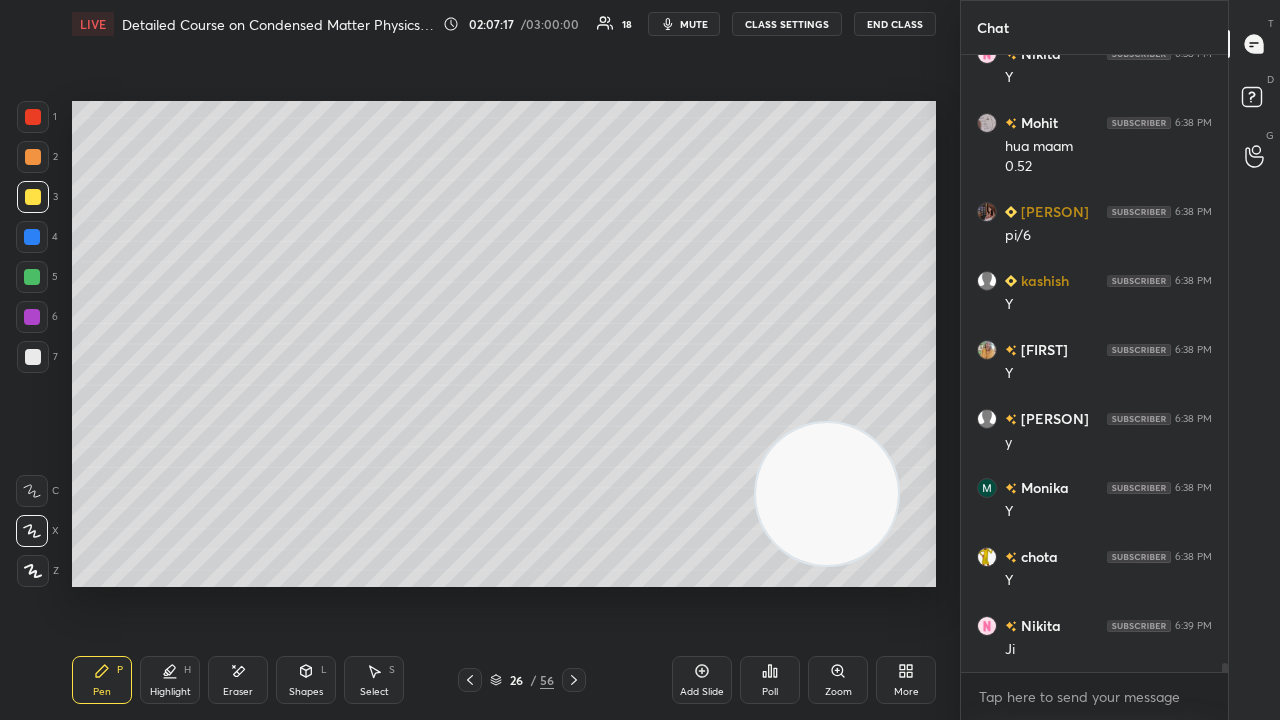 click at bounding box center [33, 357] 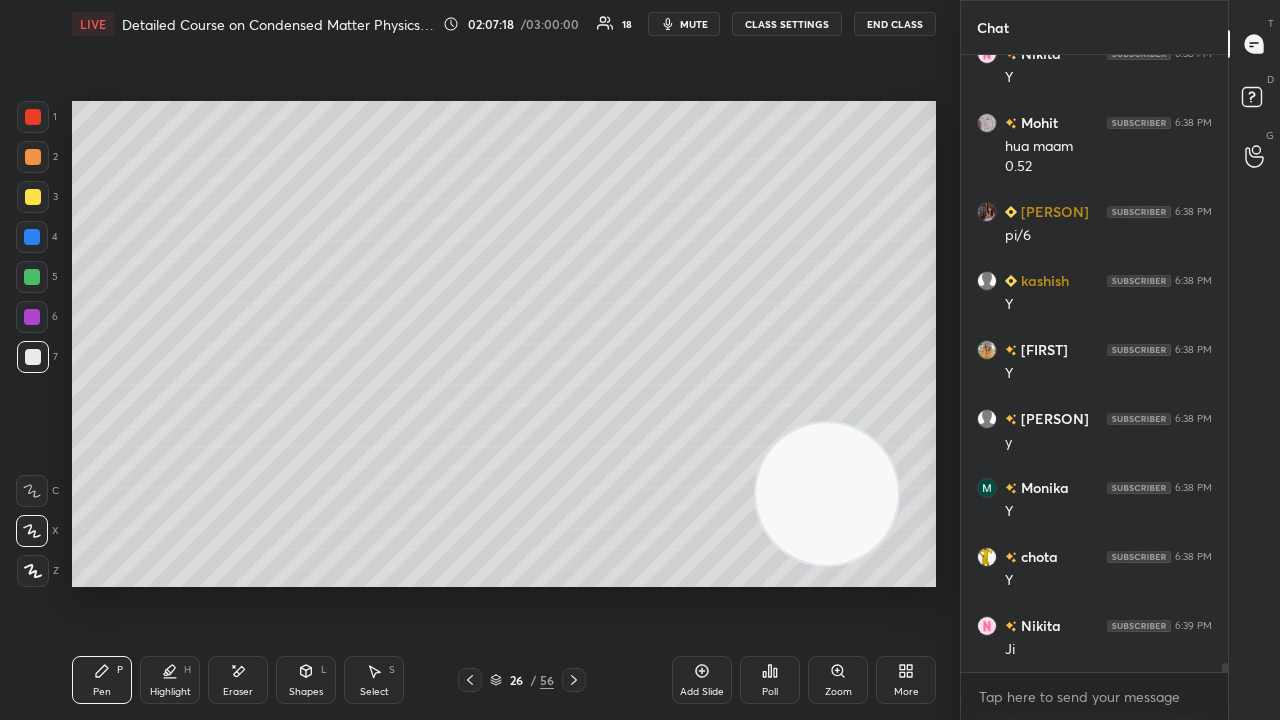 click on "mute" at bounding box center (694, 24) 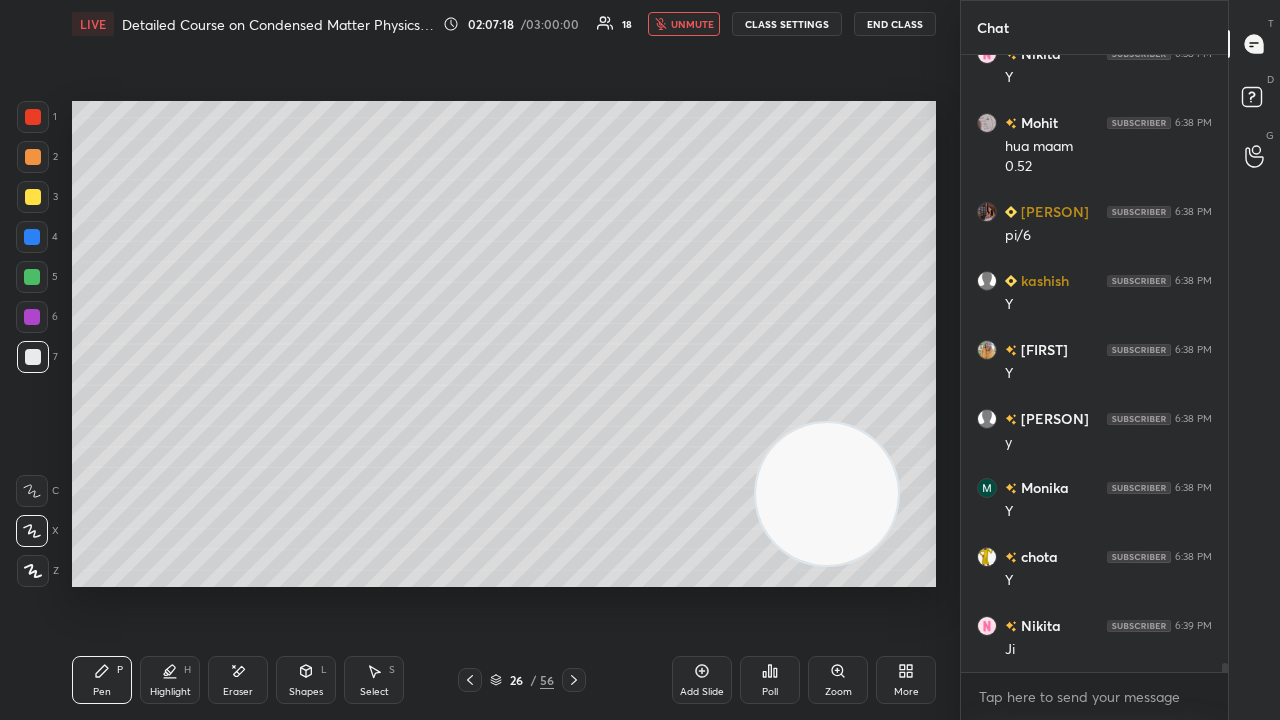 click on "unmute" at bounding box center [692, 24] 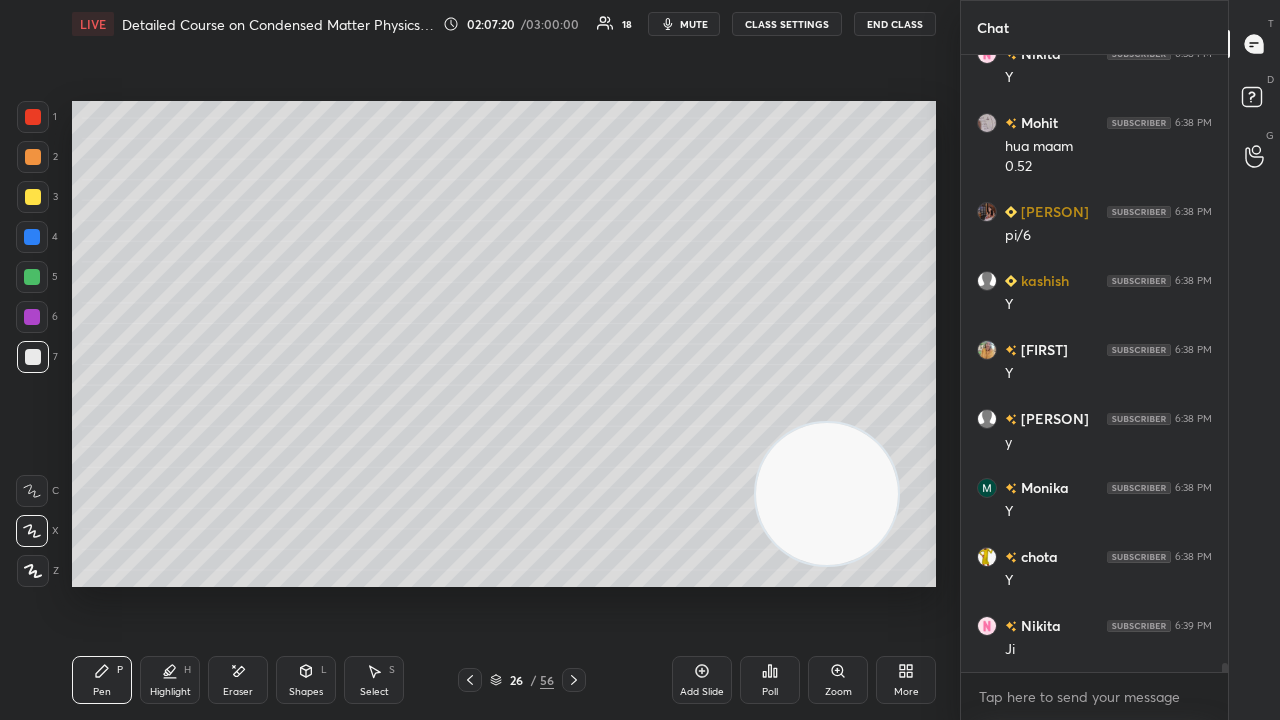 click on "Add Slide" at bounding box center (702, 692) 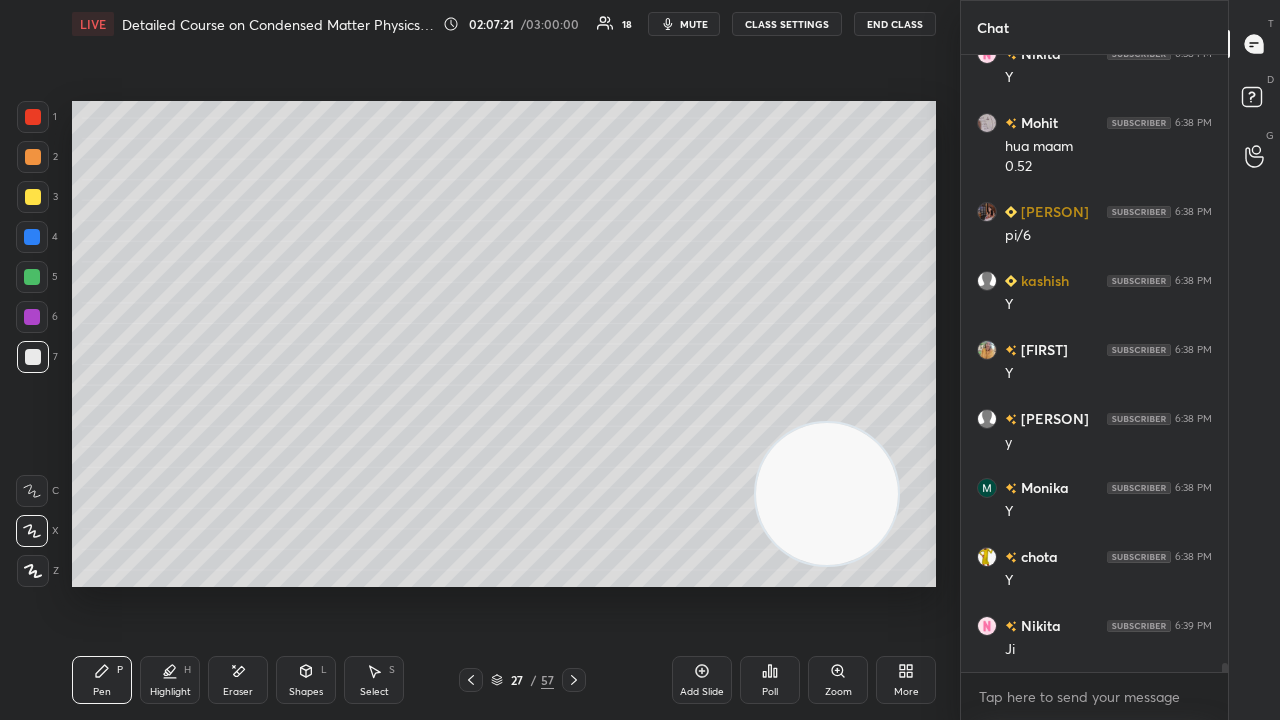 click at bounding box center (33, 197) 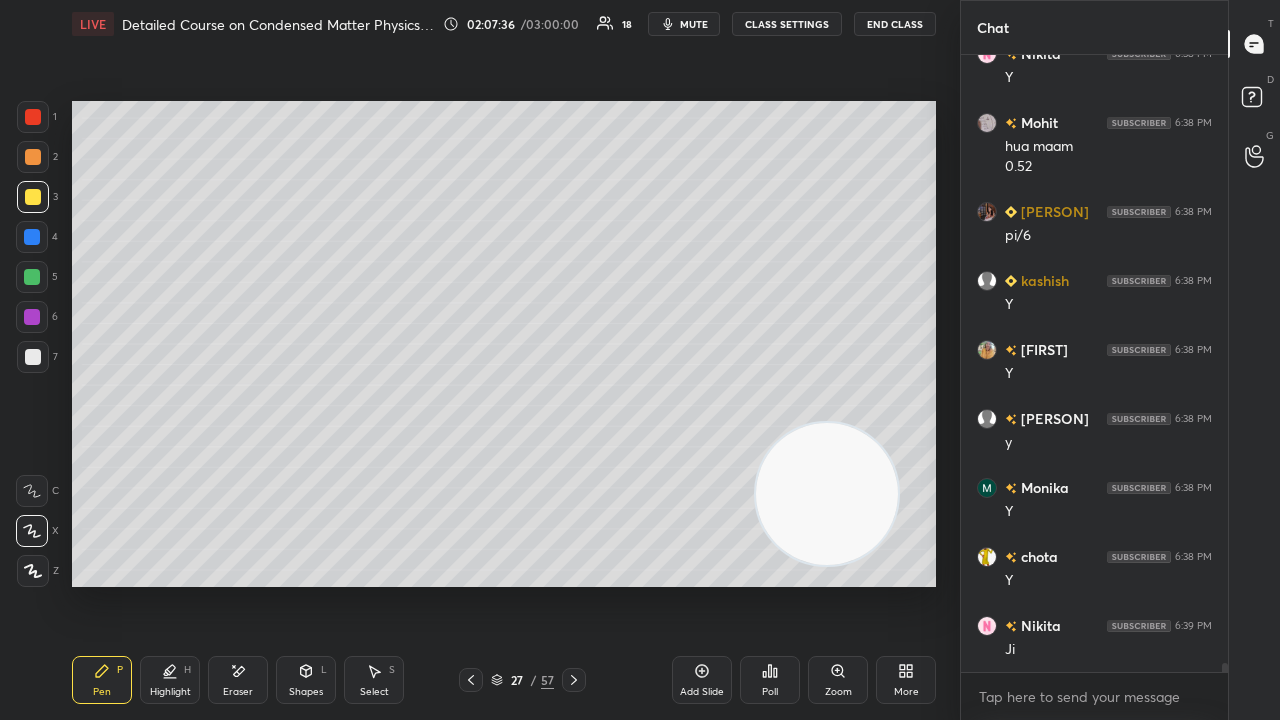 click on "Shapes" at bounding box center [306, 692] 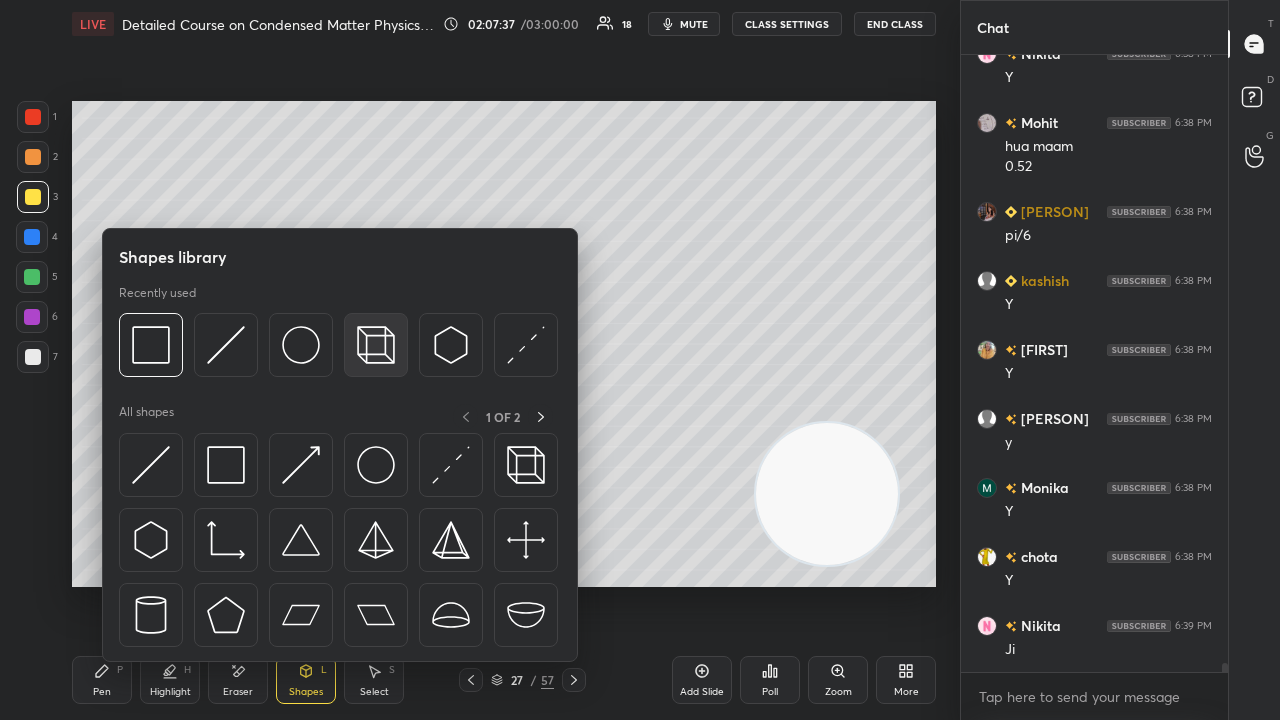 click at bounding box center [376, 345] 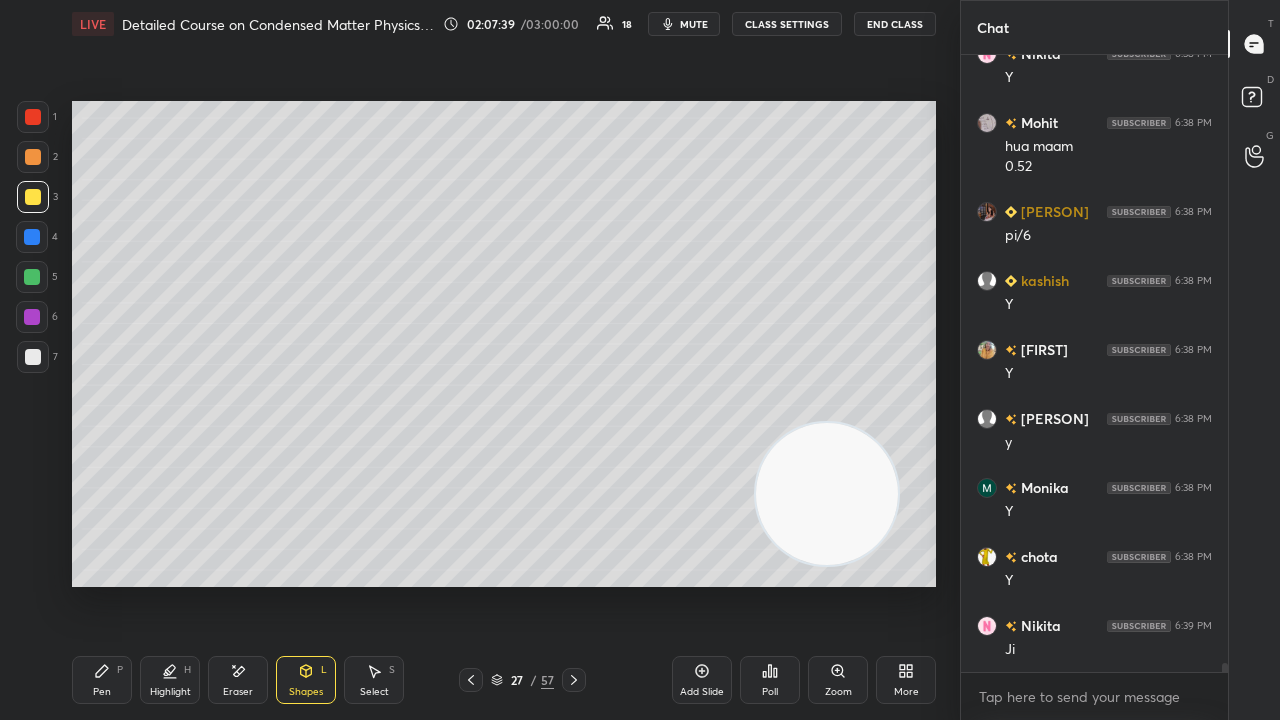 click on "Shapes" at bounding box center (306, 692) 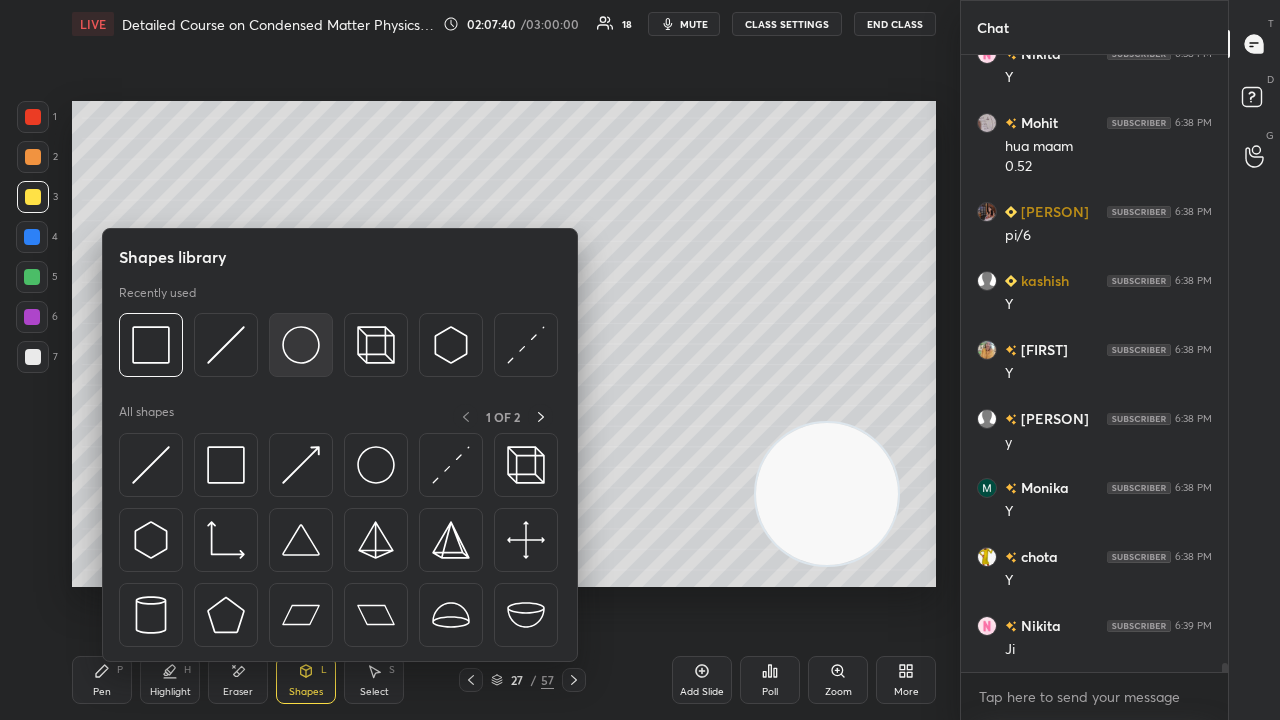 click at bounding box center (301, 345) 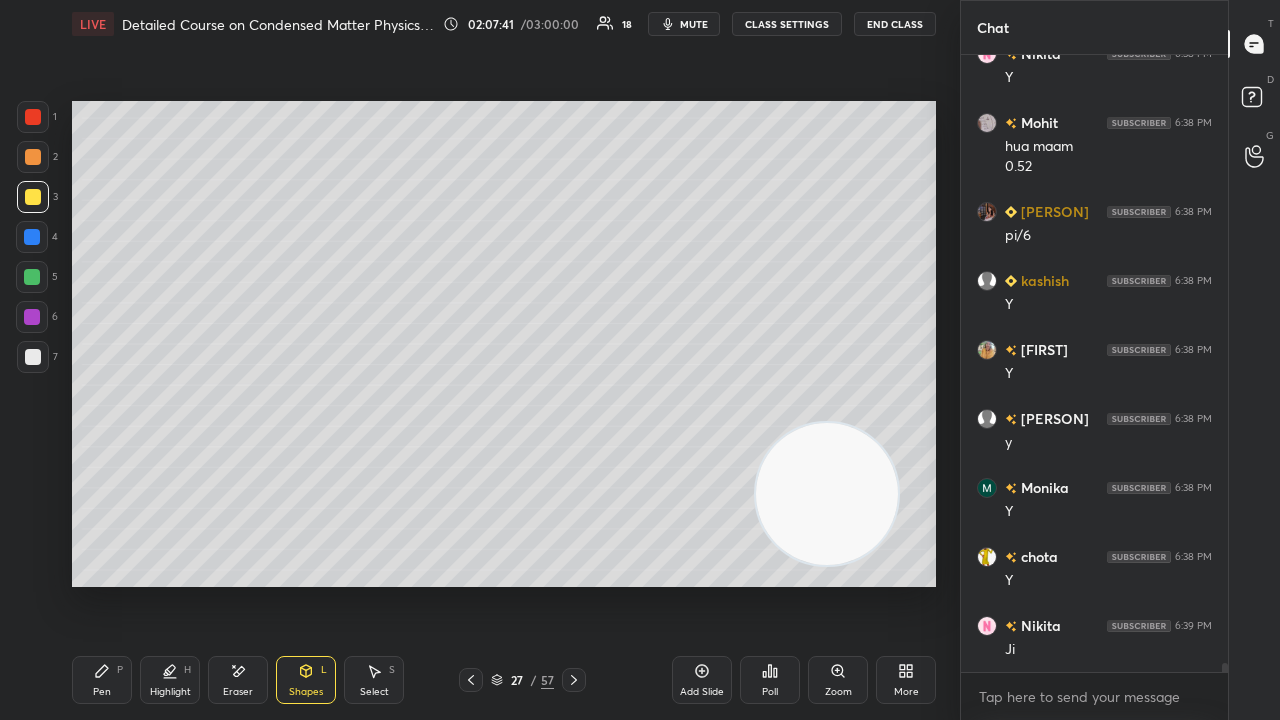 click at bounding box center (33, 357) 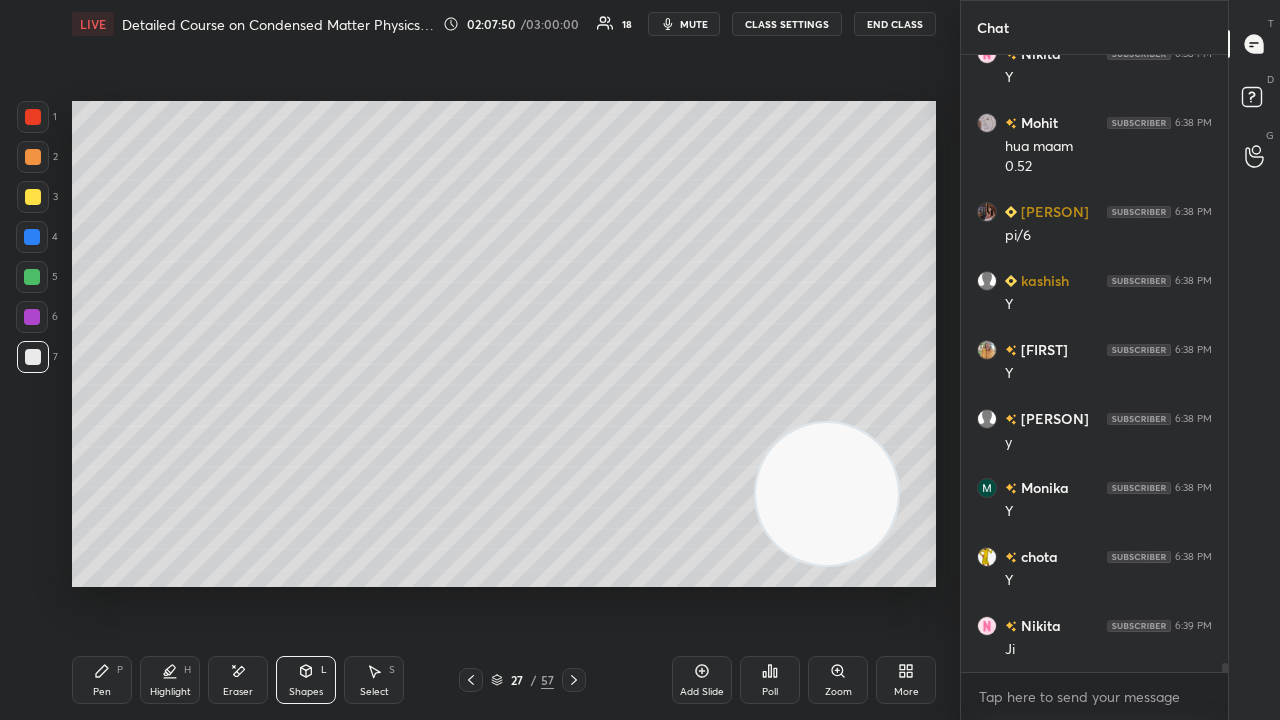 click on "Pen P" at bounding box center (102, 680) 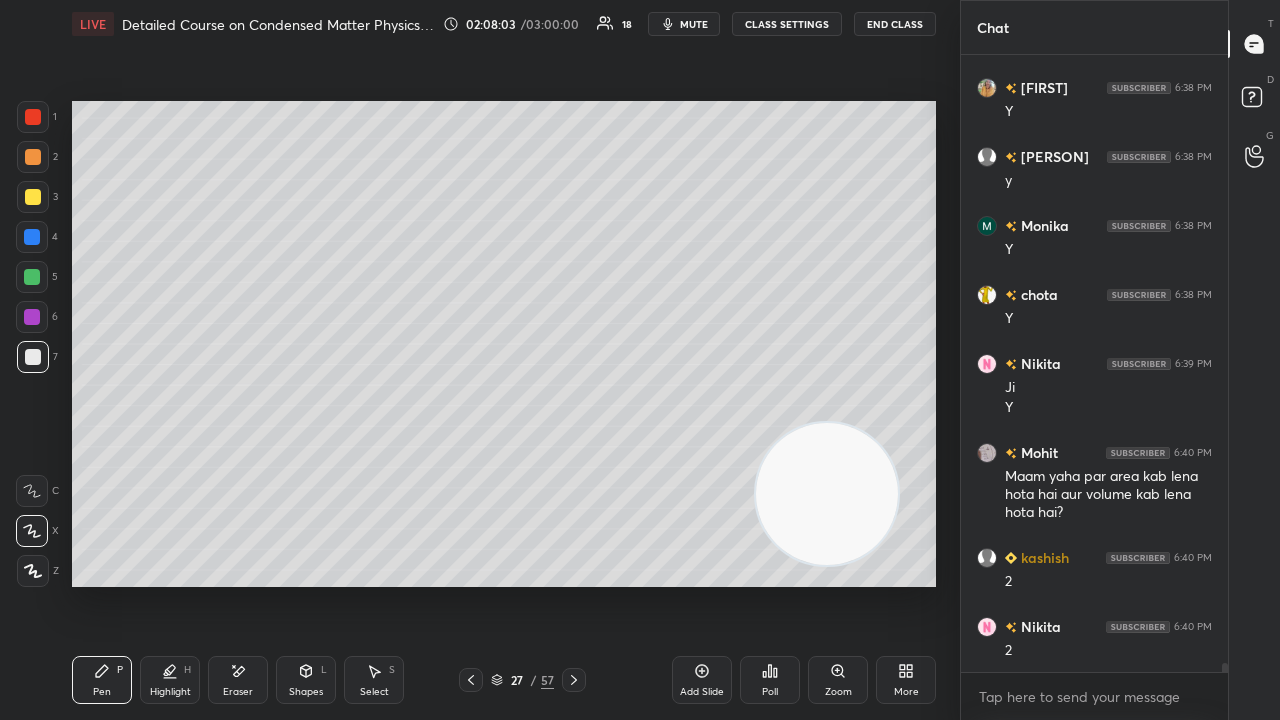 scroll, scrollTop: 43642, scrollLeft: 0, axis: vertical 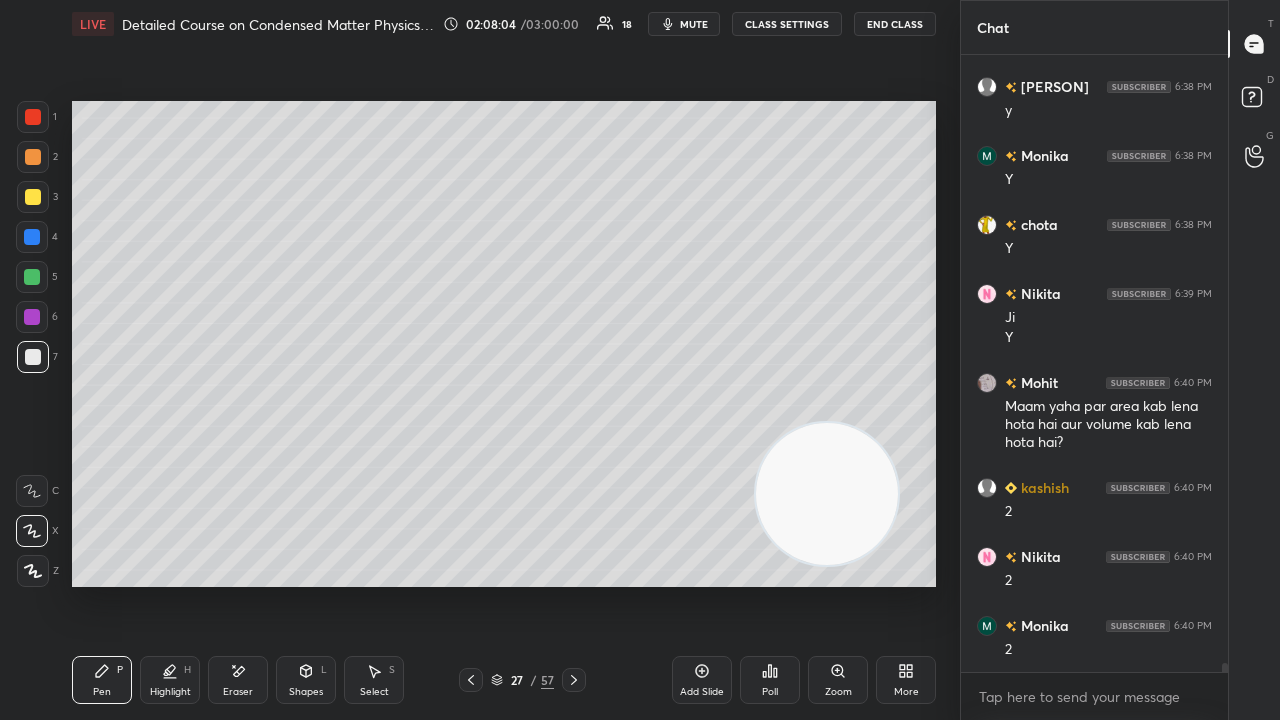 click on "mute" at bounding box center (694, 24) 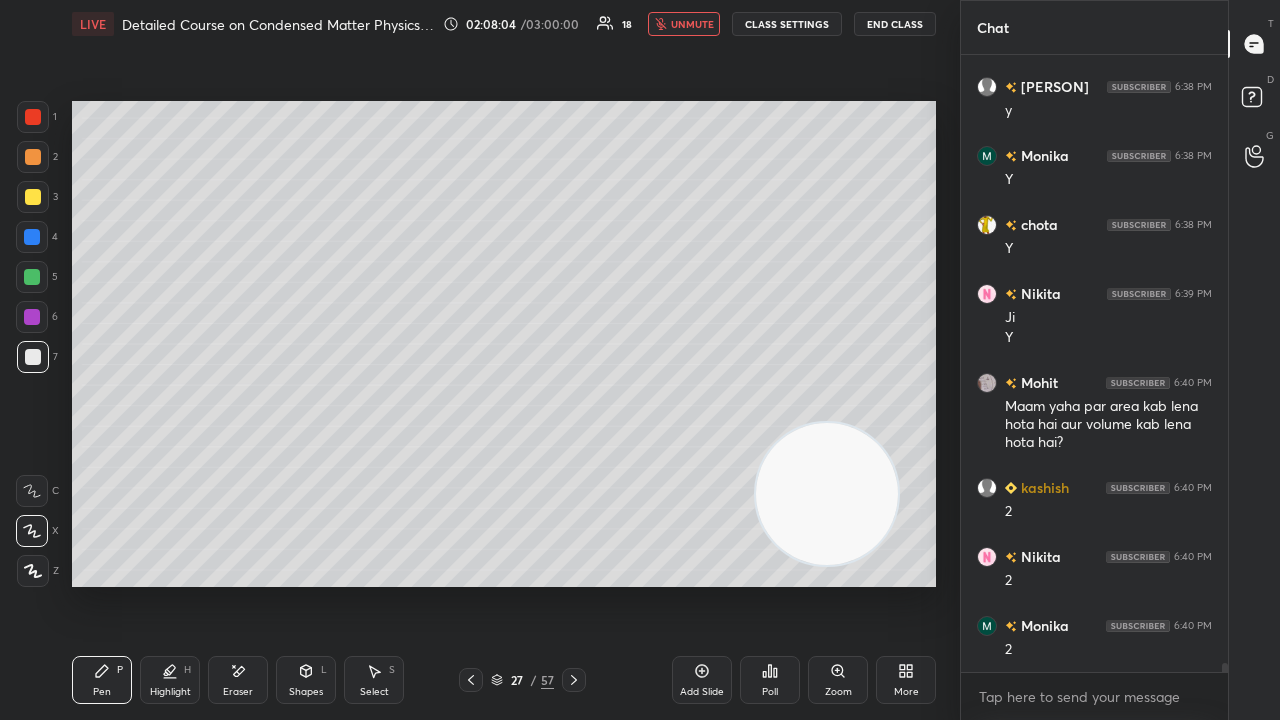 click on "unmute" at bounding box center (692, 24) 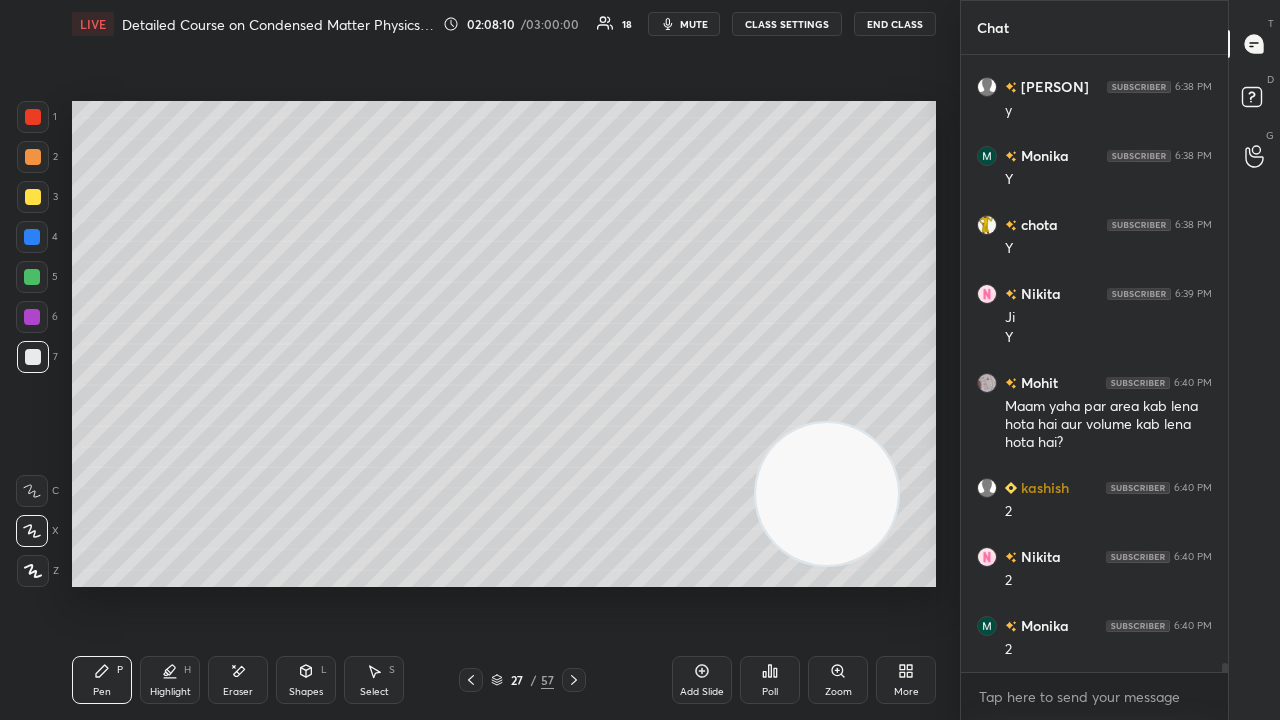 click on "Shapes L" at bounding box center [306, 680] 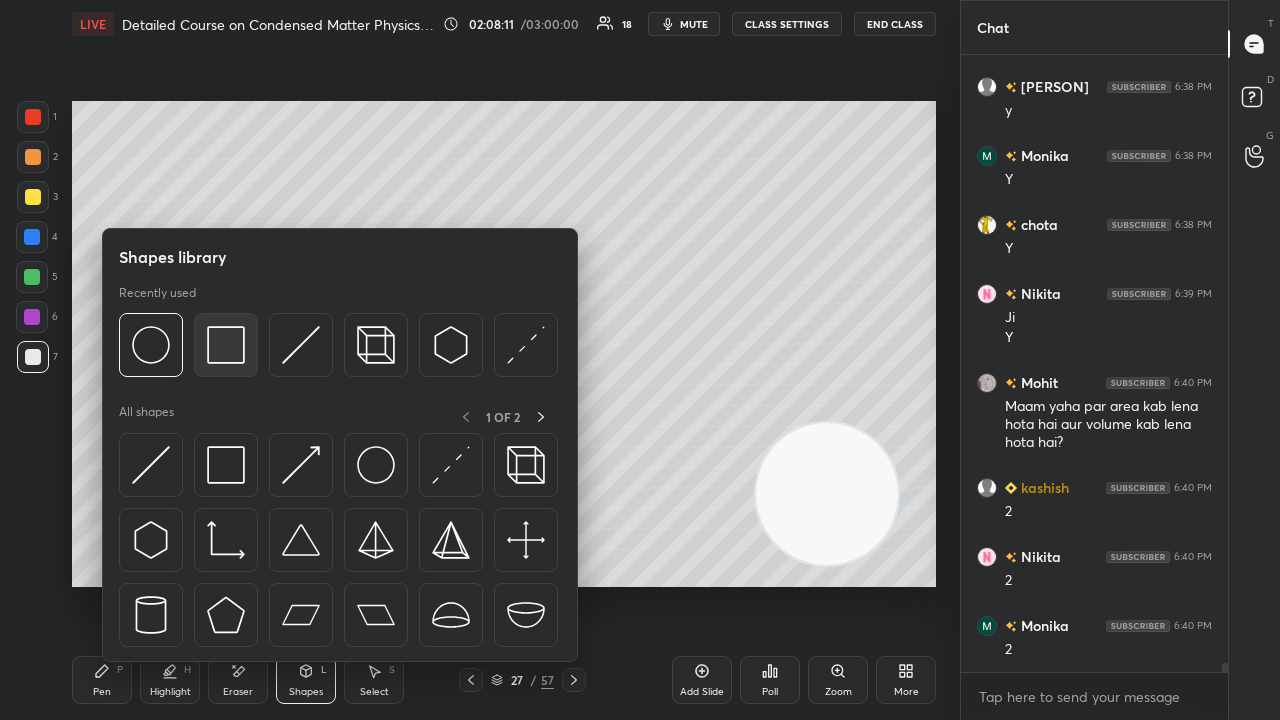 click at bounding box center (226, 345) 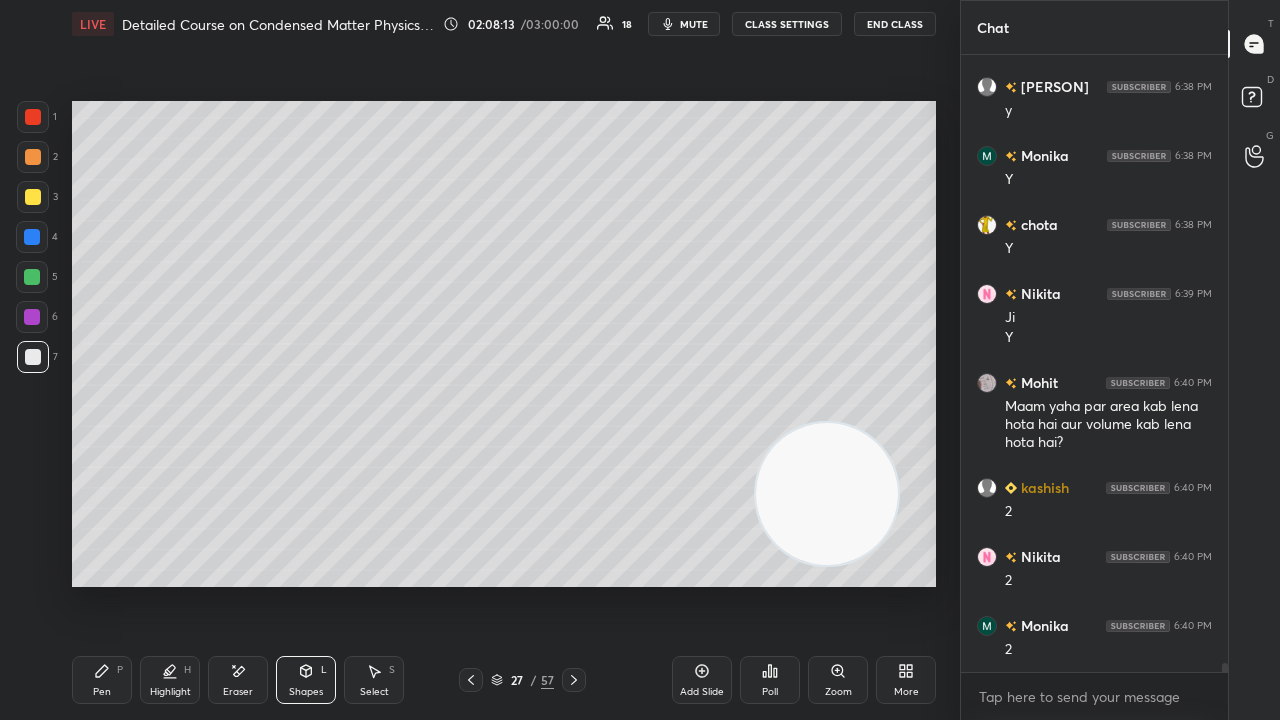 click on "mute" at bounding box center [684, 24] 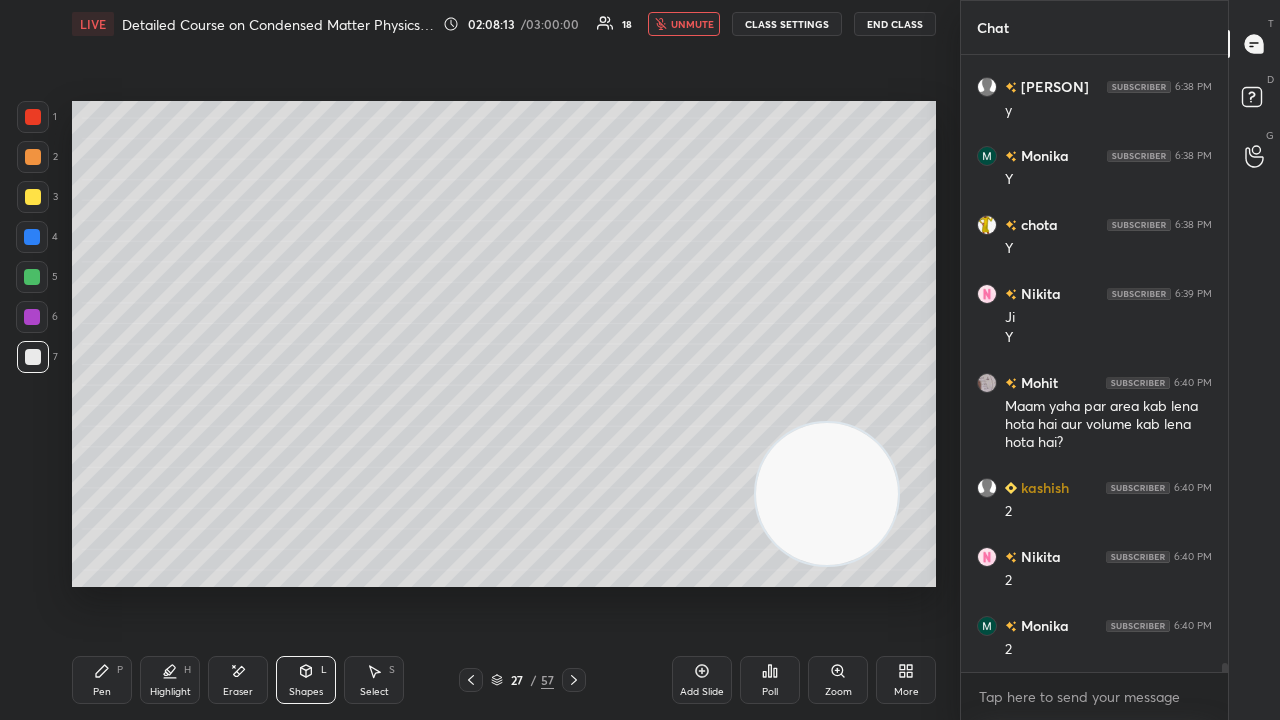 click on "unmute" at bounding box center [692, 24] 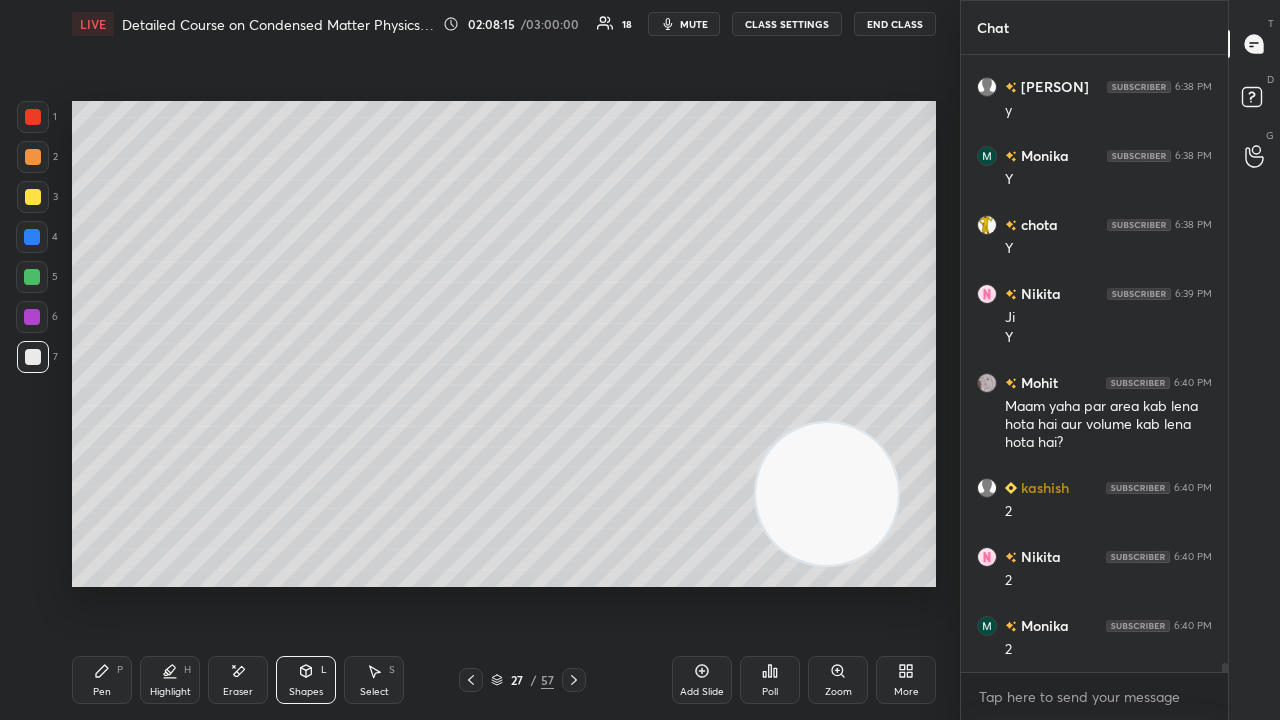 click on "Pen P" at bounding box center (102, 680) 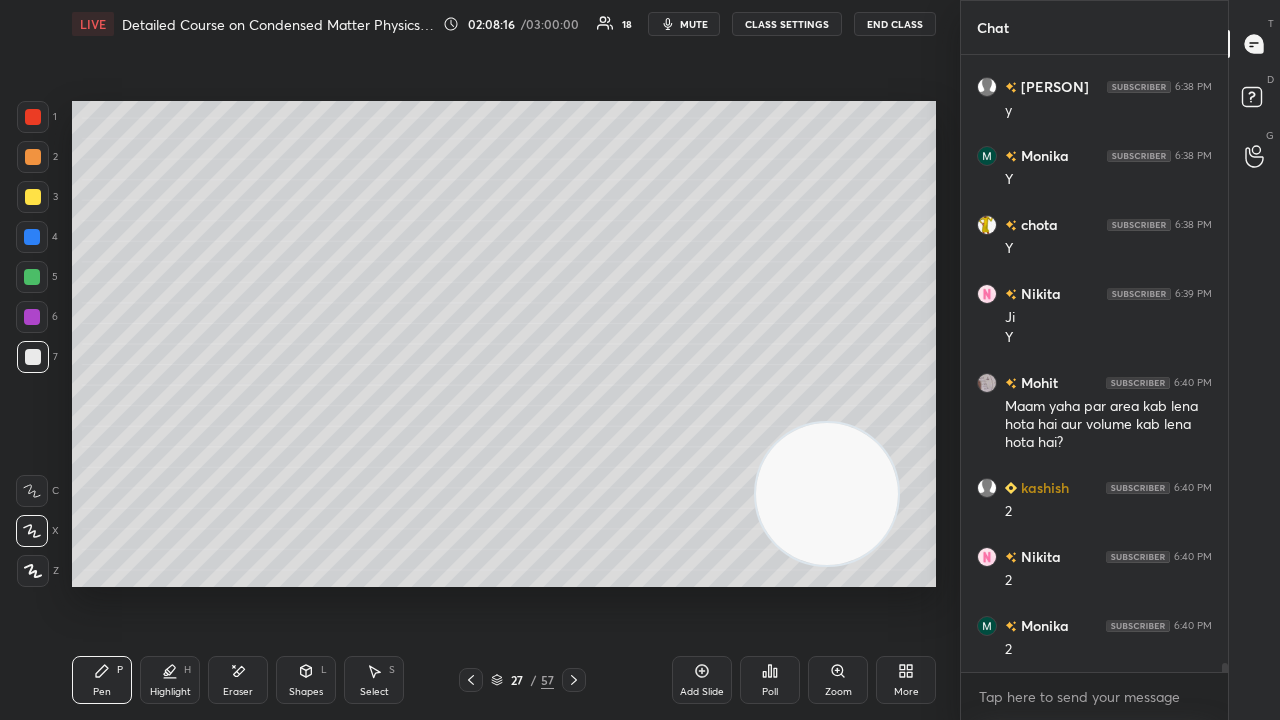 click on "mute" at bounding box center (694, 24) 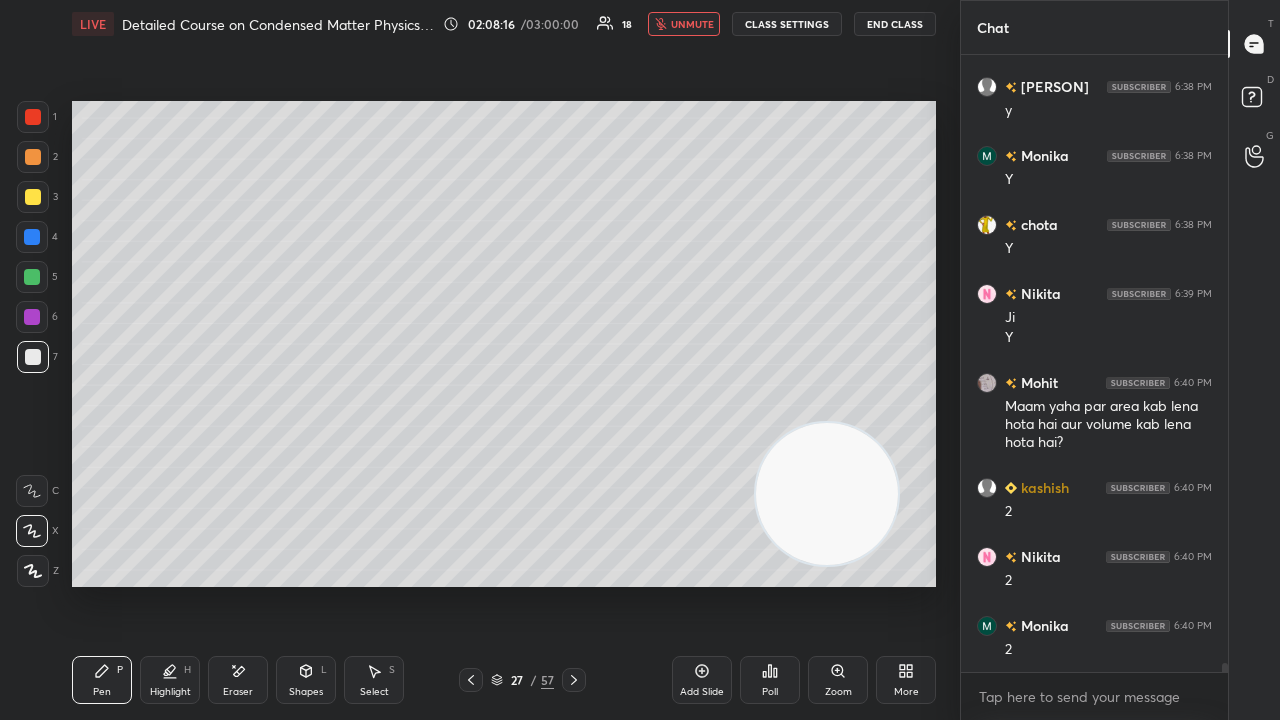 click on "unmute" at bounding box center (692, 24) 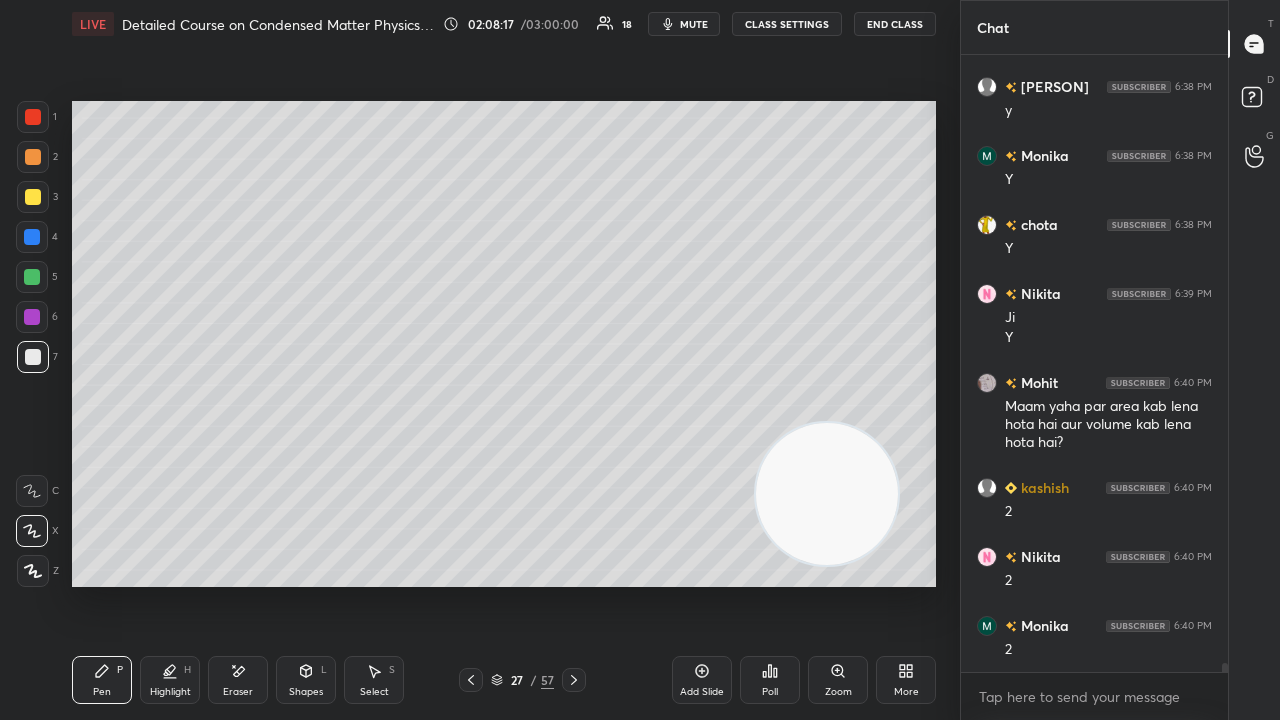 click at bounding box center (32, 277) 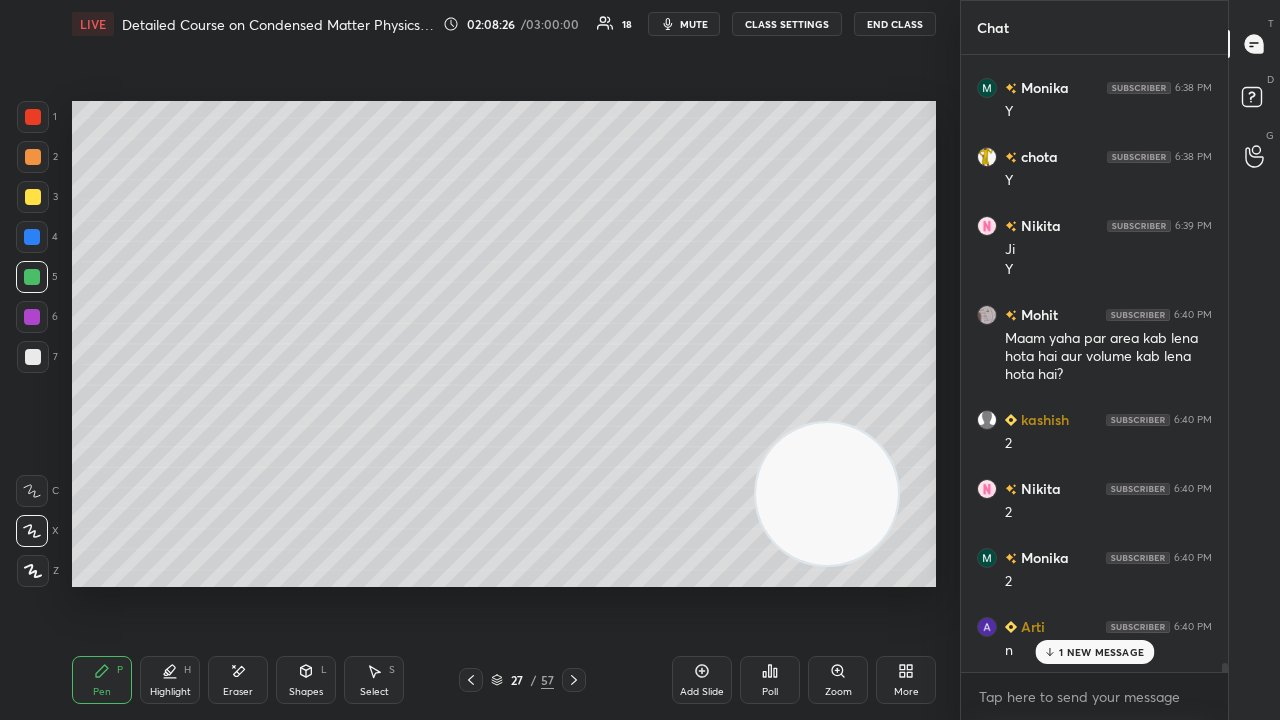scroll, scrollTop: 43780, scrollLeft: 0, axis: vertical 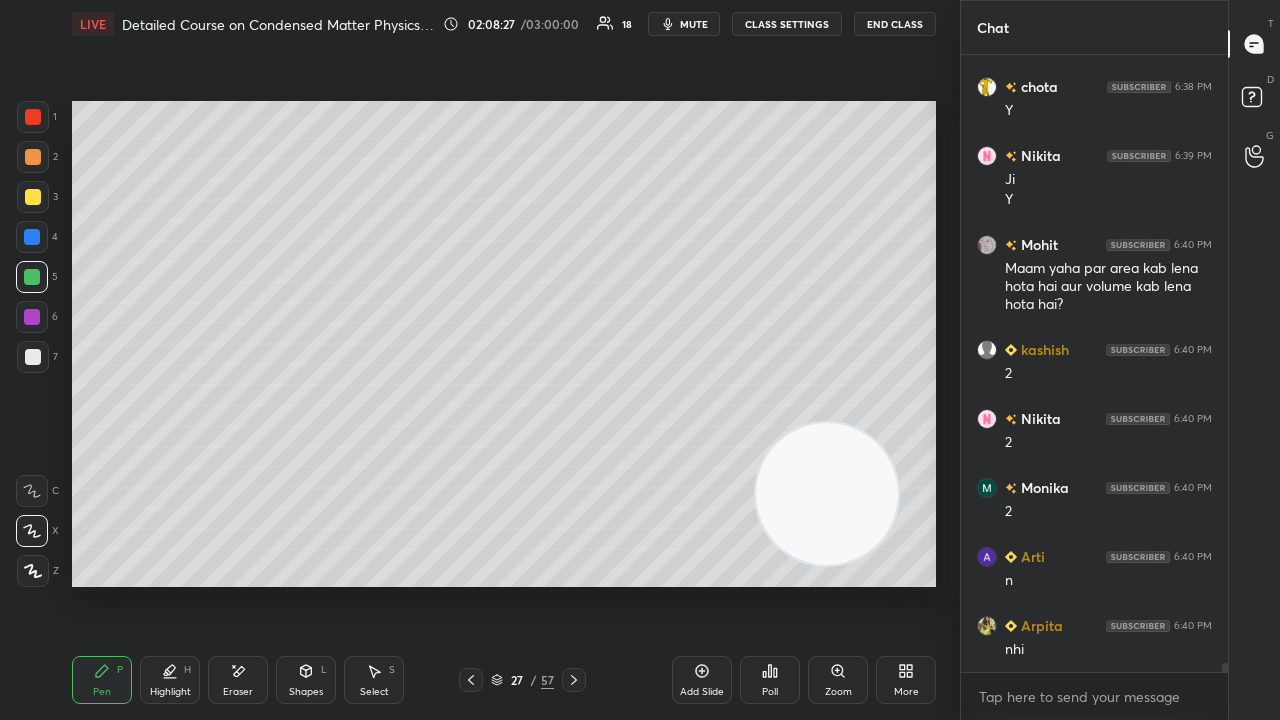 click on "mute" at bounding box center [684, 24] 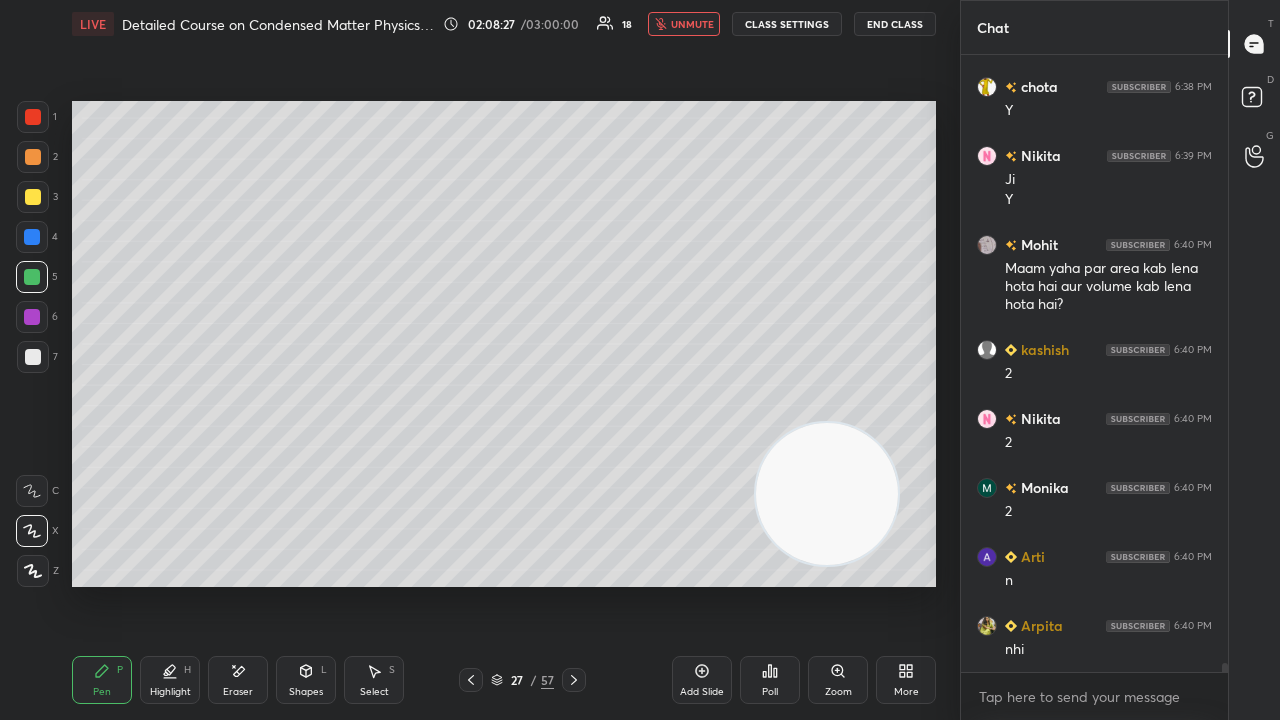 click on "unmute" at bounding box center (692, 24) 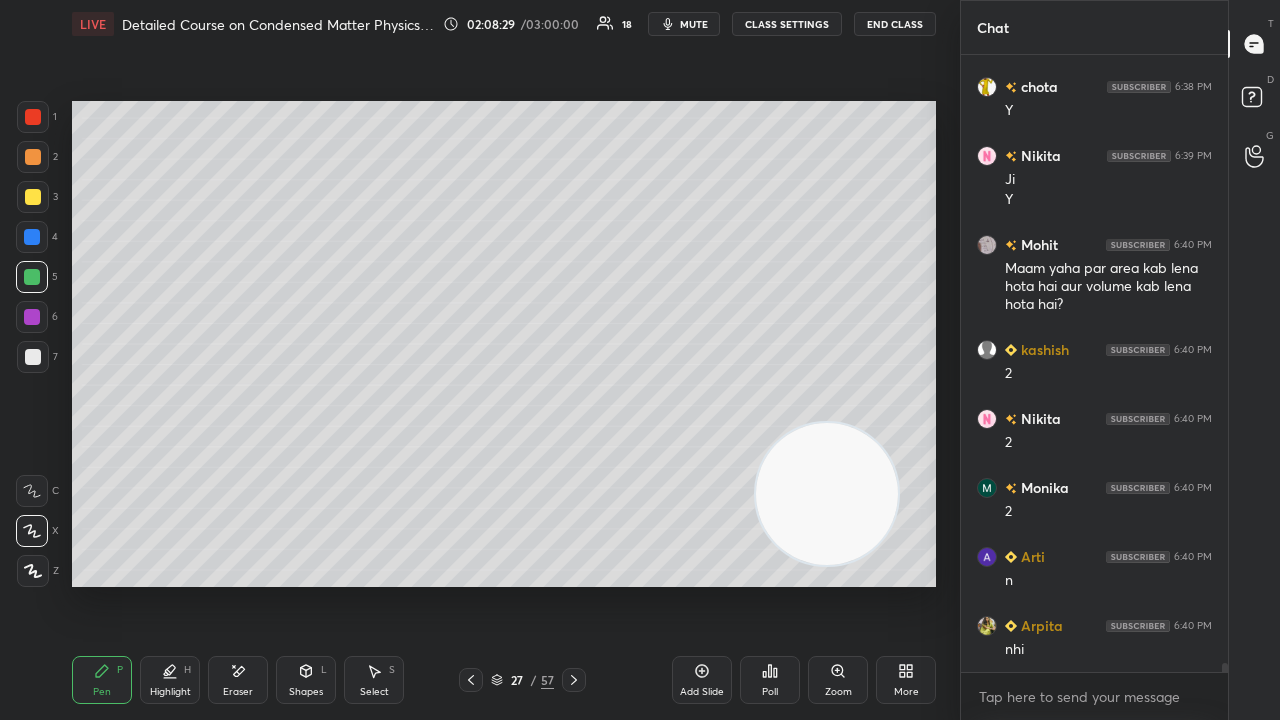 scroll, scrollTop: 43848, scrollLeft: 0, axis: vertical 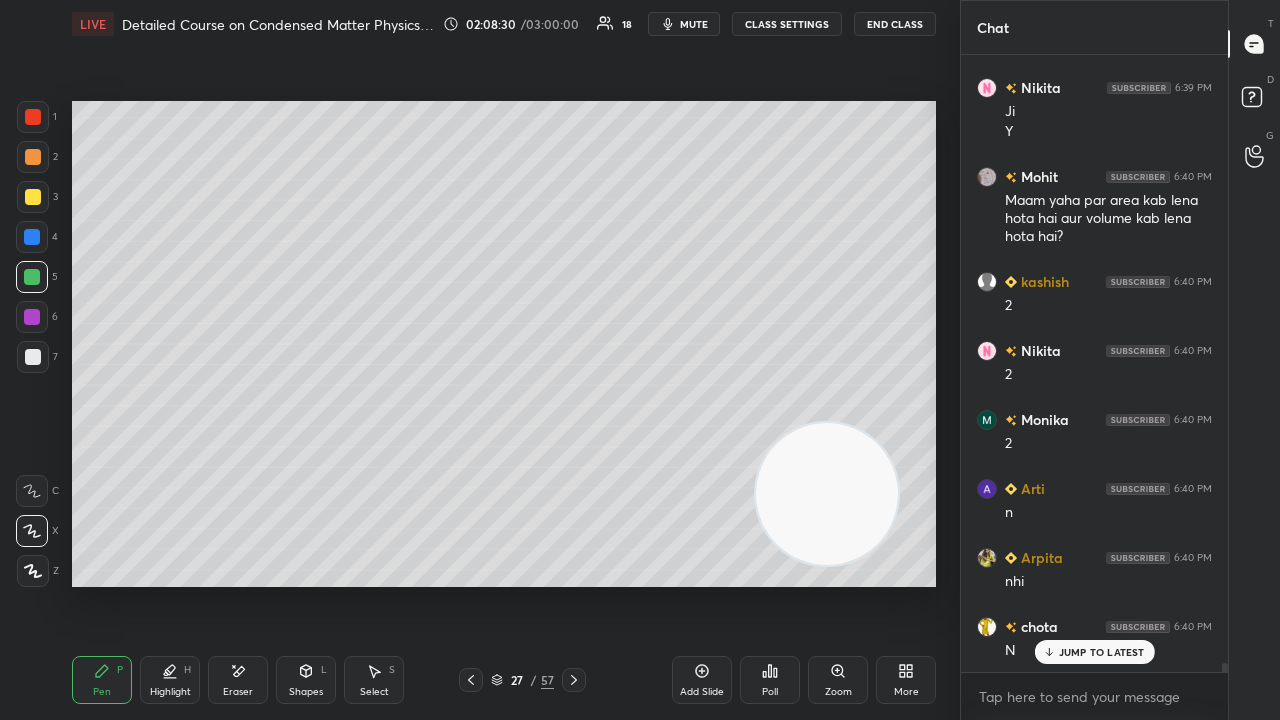 click on "Shapes" at bounding box center [306, 692] 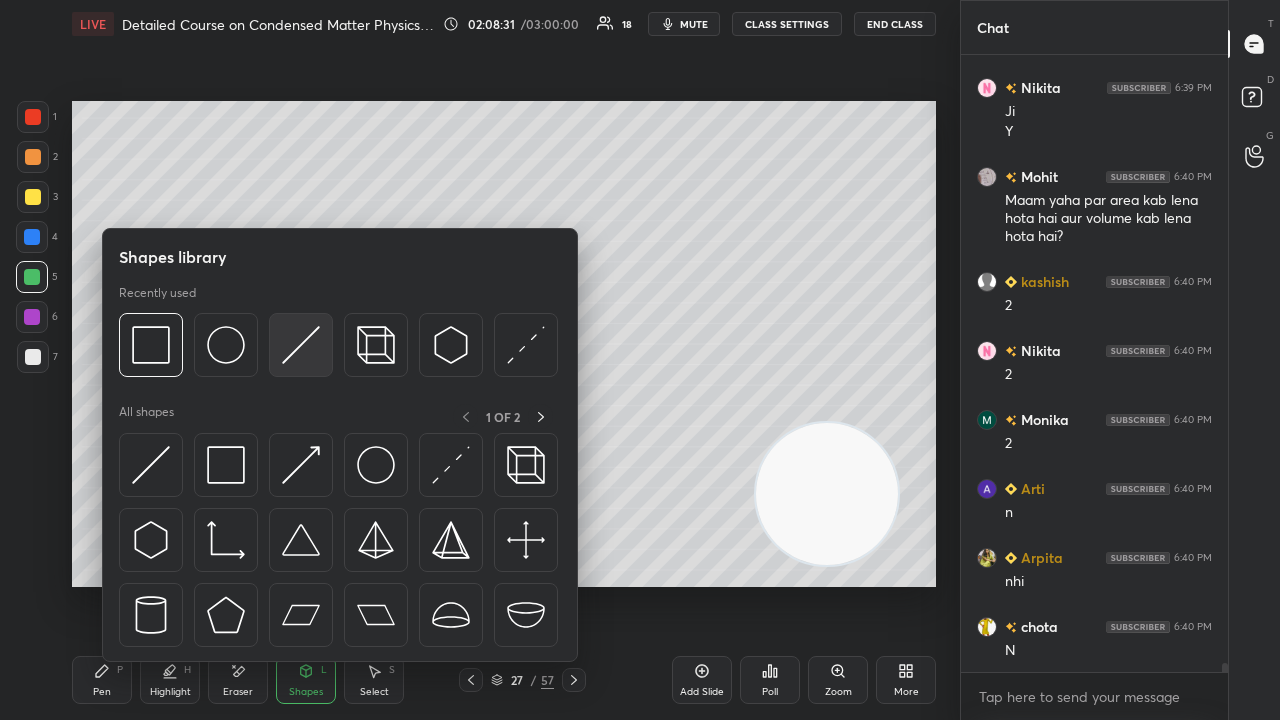 click at bounding box center [301, 345] 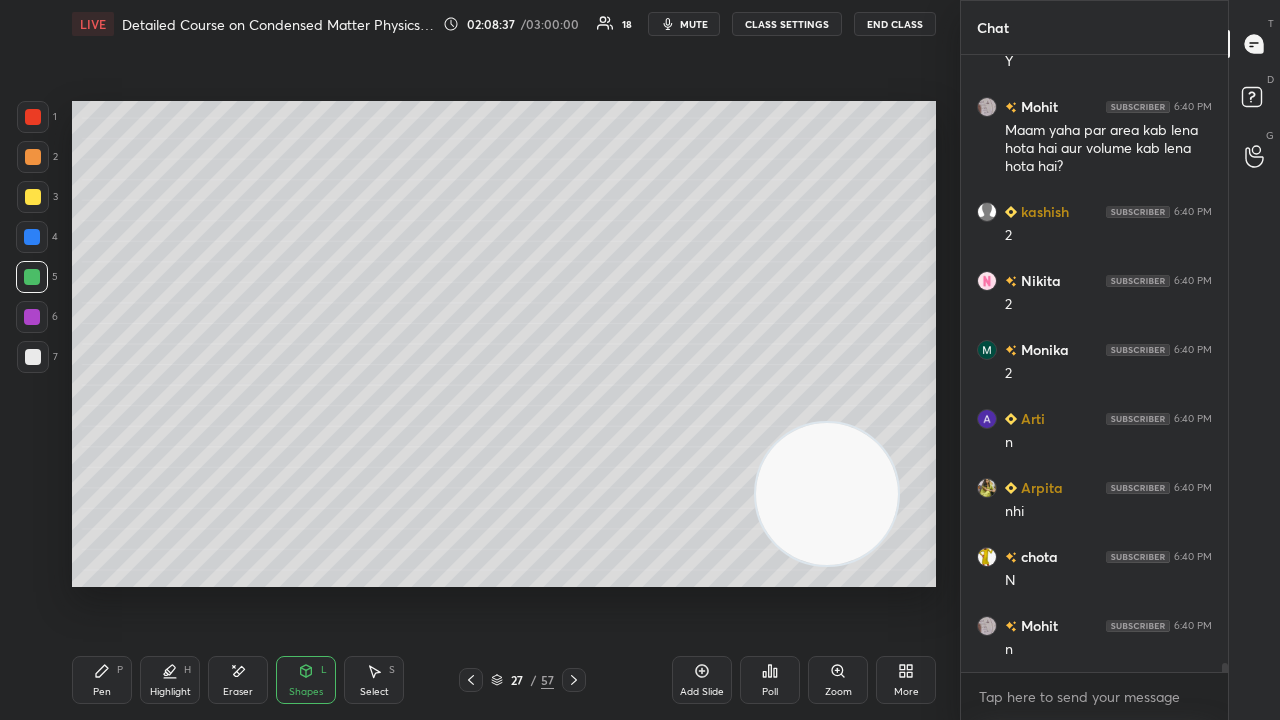 click on "Pen P" at bounding box center [102, 680] 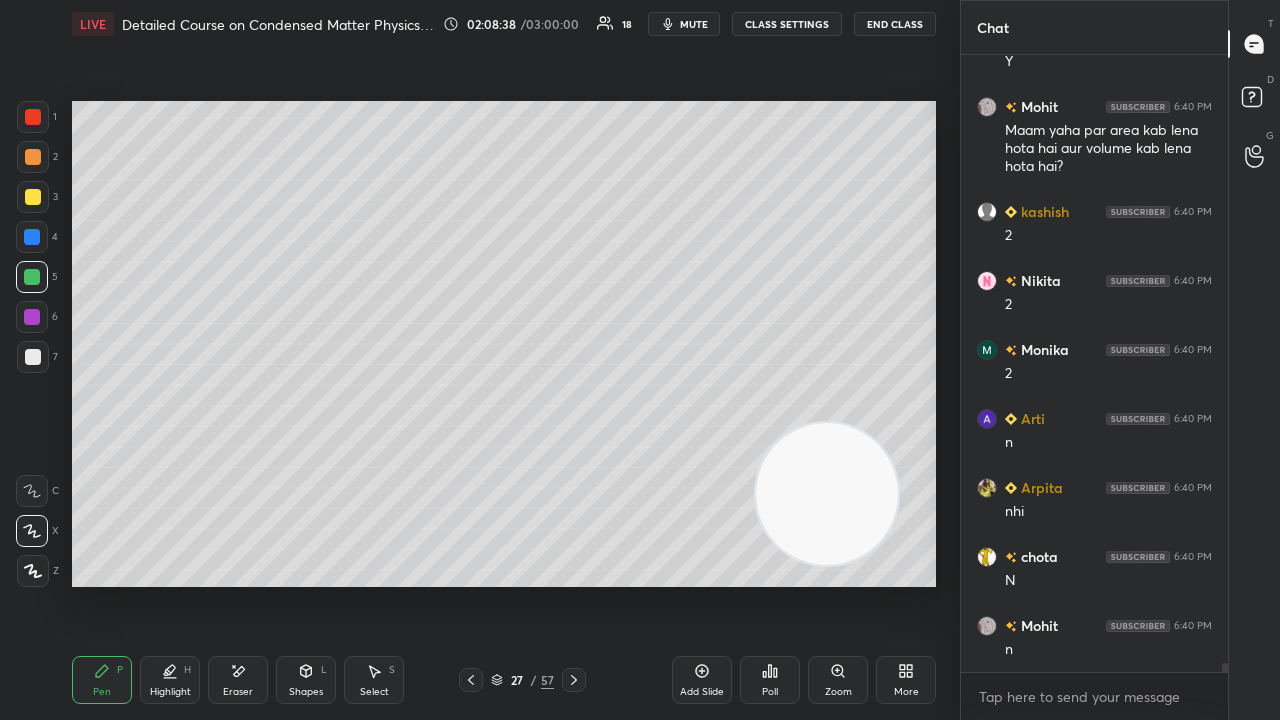 scroll, scrollTop: 43986, scrollLeft: 0, axis: vertical 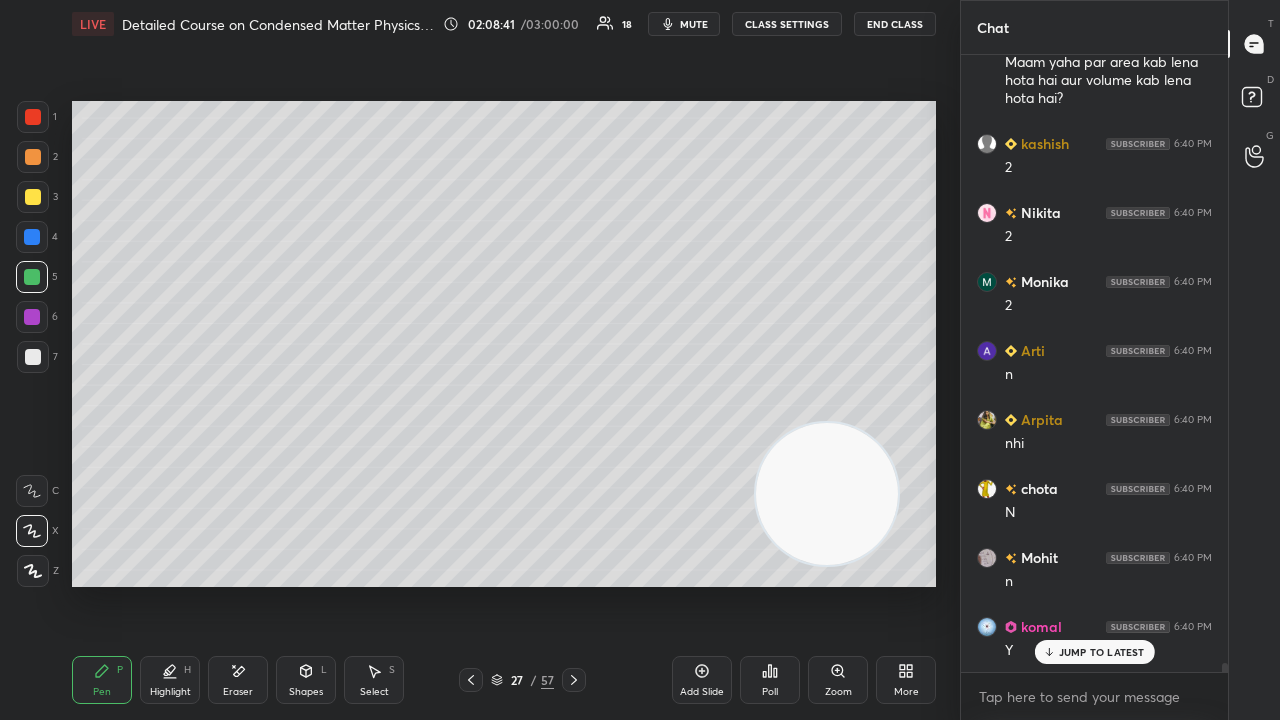 click on "Add Slide" at bounding box center [702, 692] 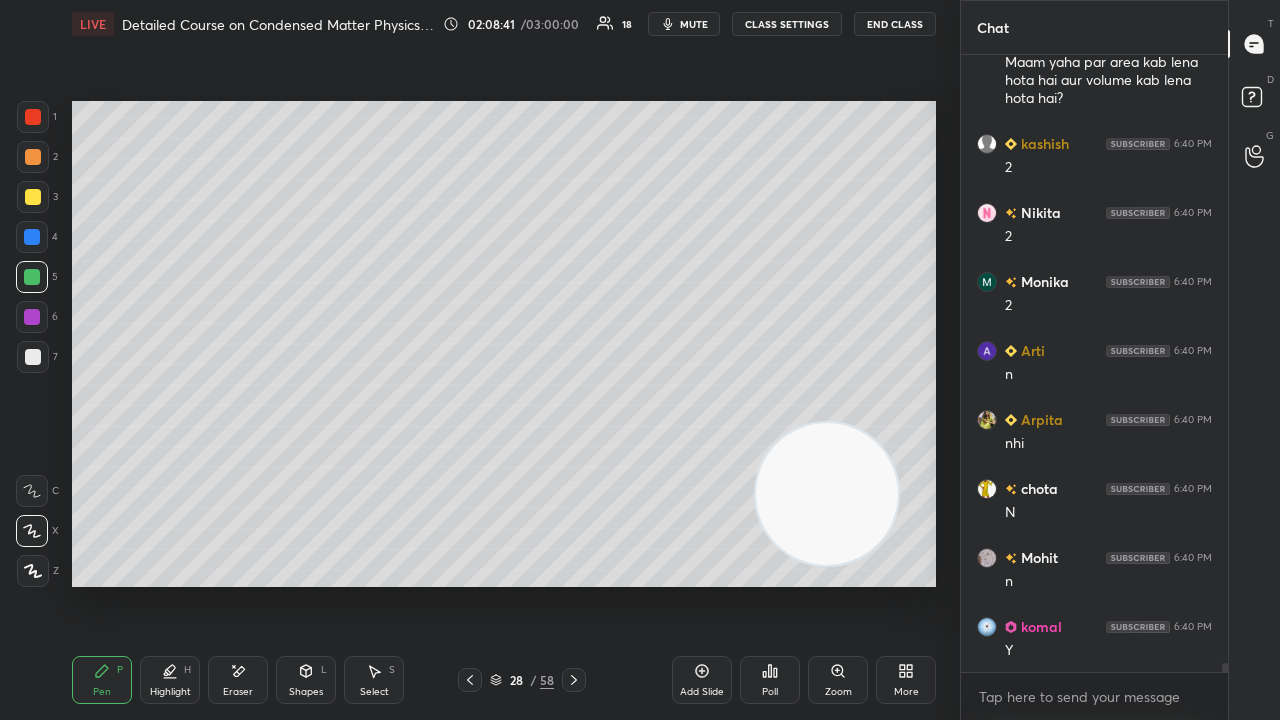 scroll, scrollTop: 44056, scrollLeft: 0, axis: vertical 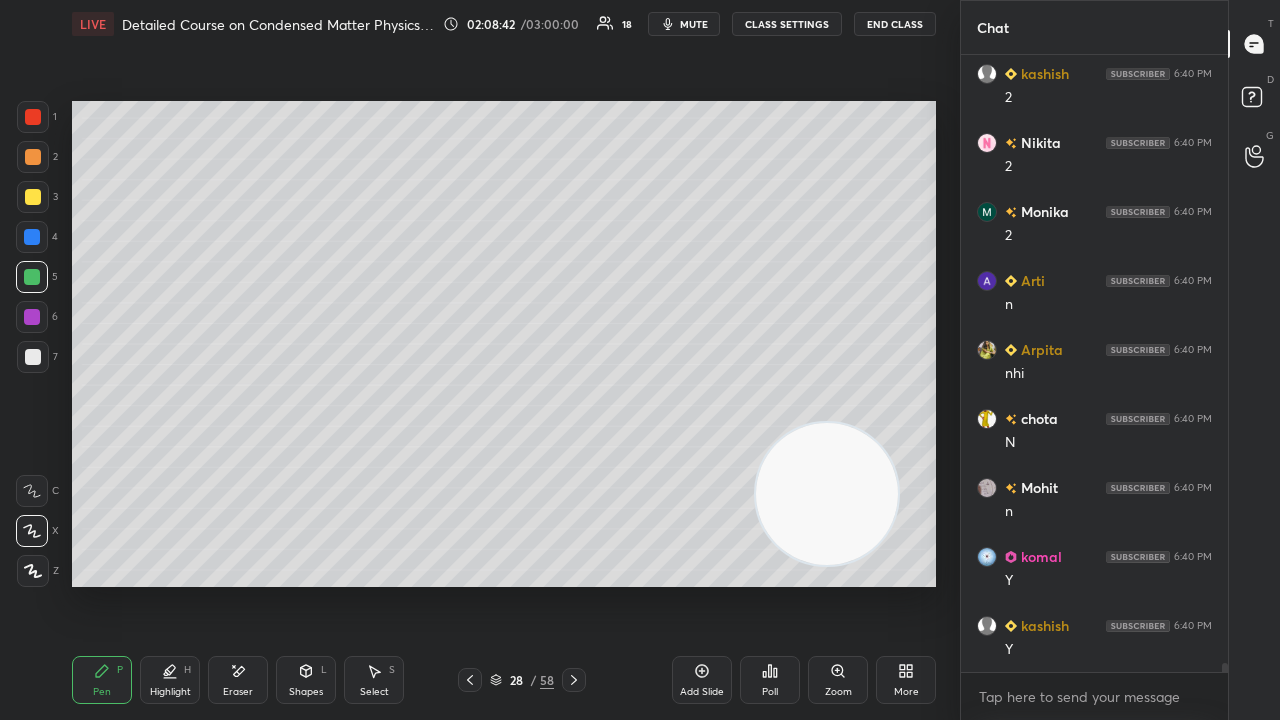 click at bounding box center [33, 357] 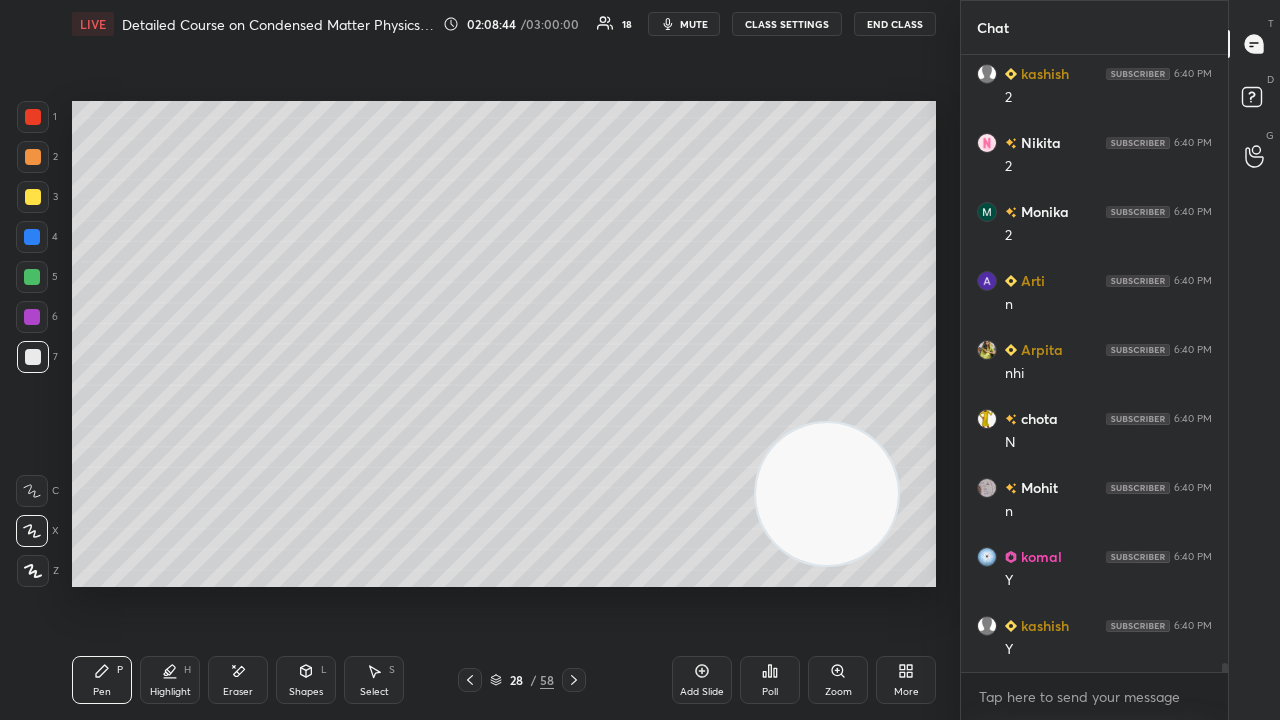 click on "Shapes" at bounding box center (306, 692) 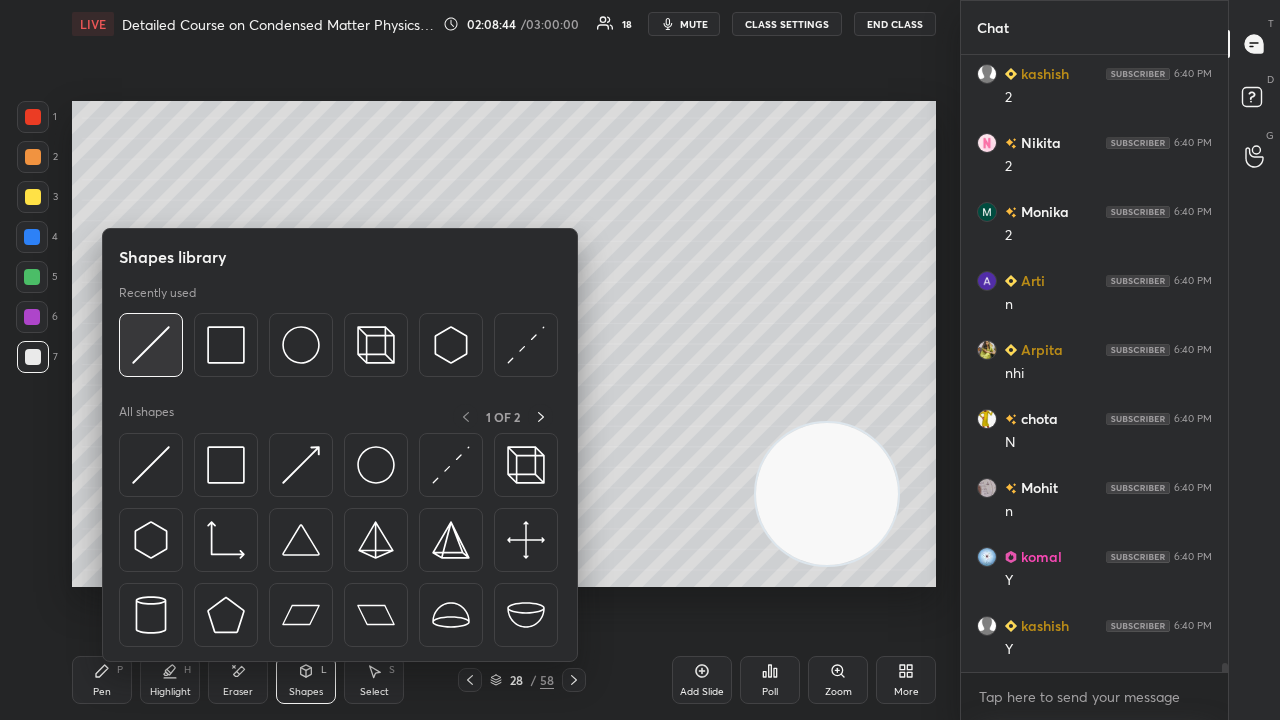 click at bounding box center [151, 345] 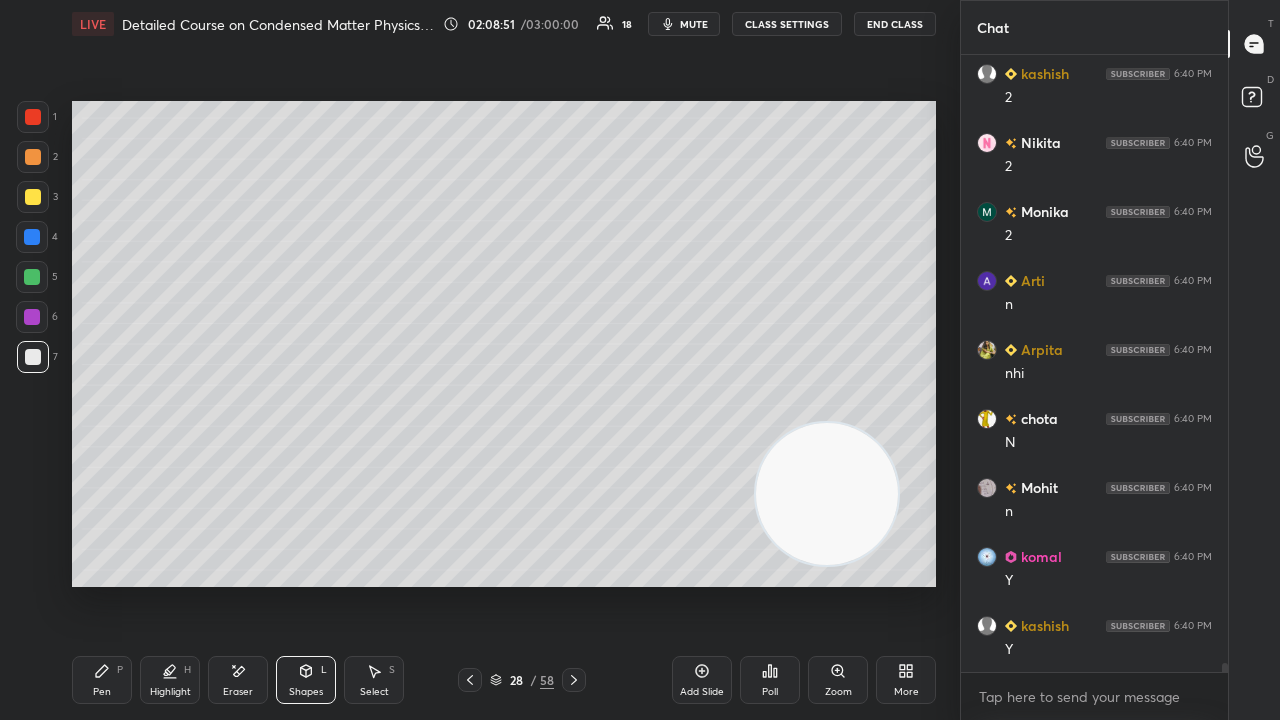 click 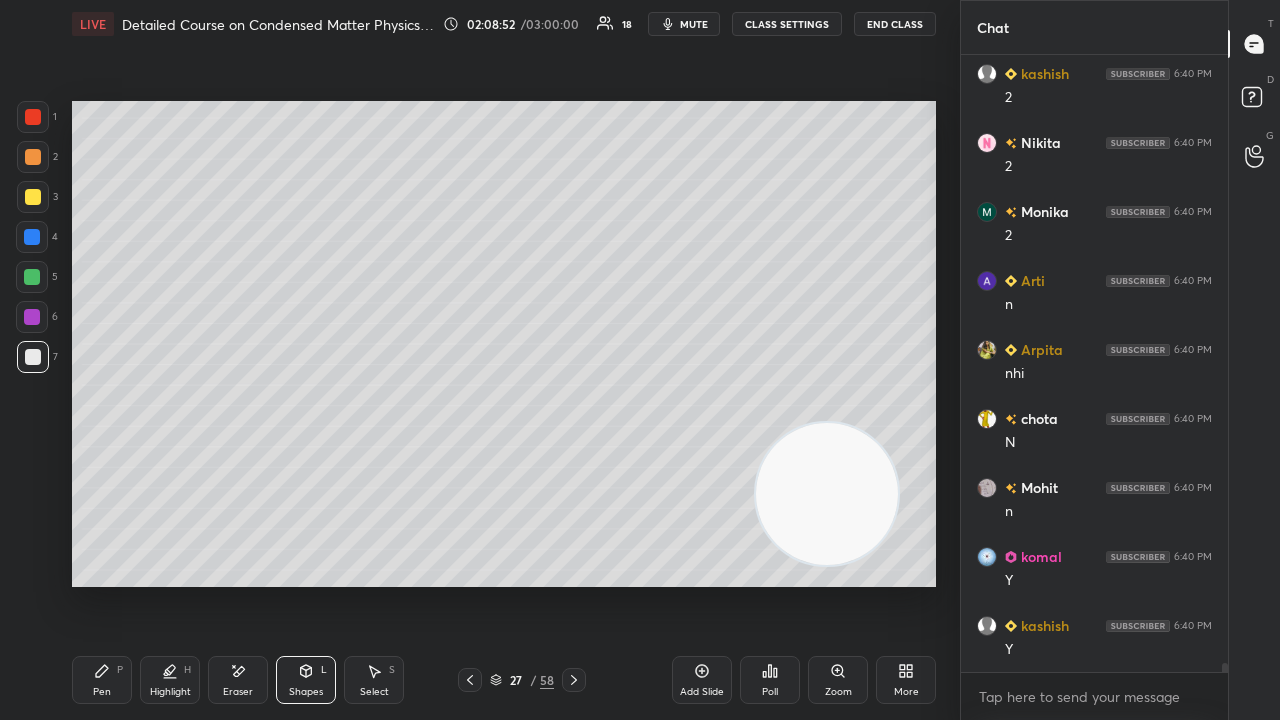 drag, startPoint x: 99, startPoint y: 686, endPoint x: 118, endPoint y: 671, distance: 24.207438 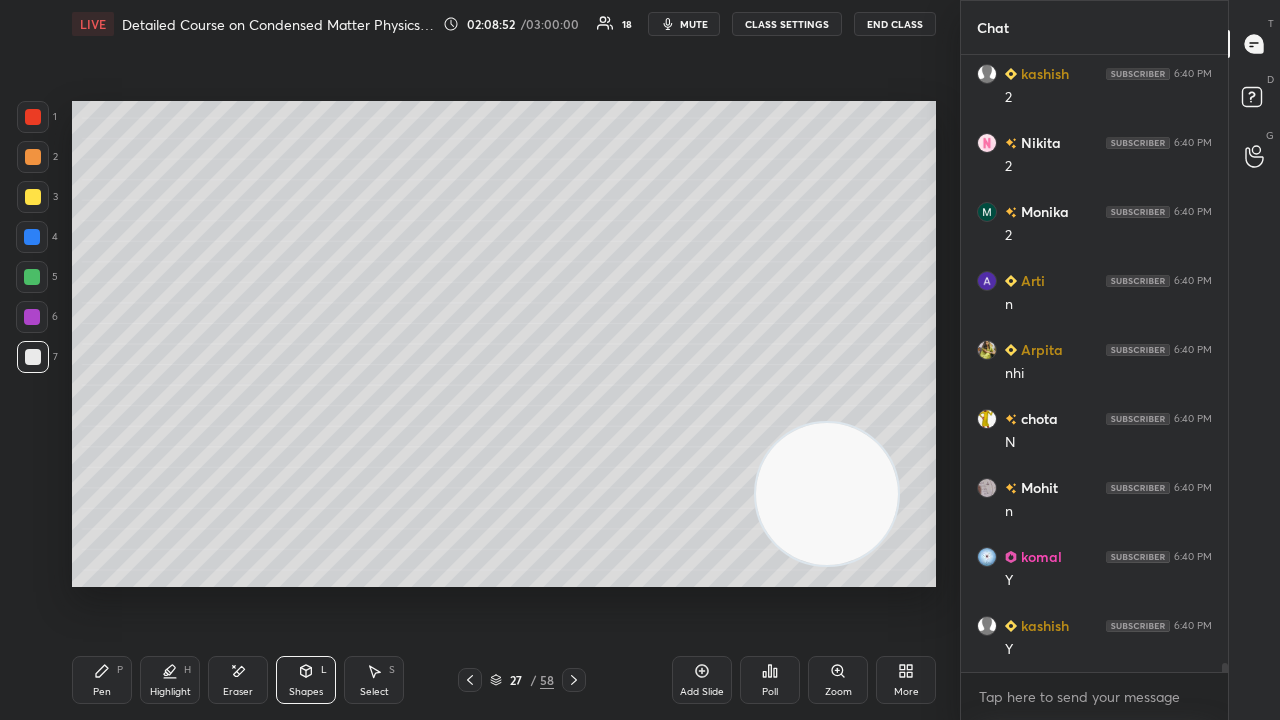 click on "Pen" at bounding box center [102, 692] 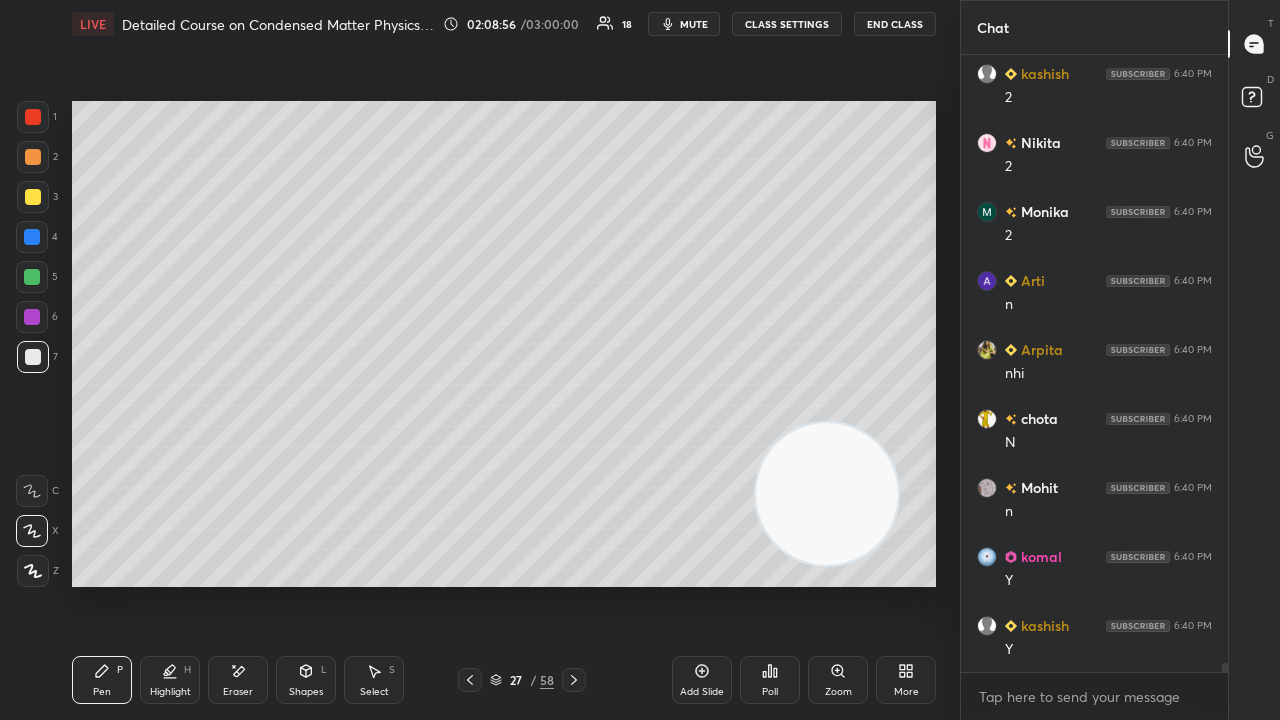 click on "mute" at bounding box center [694, 24] 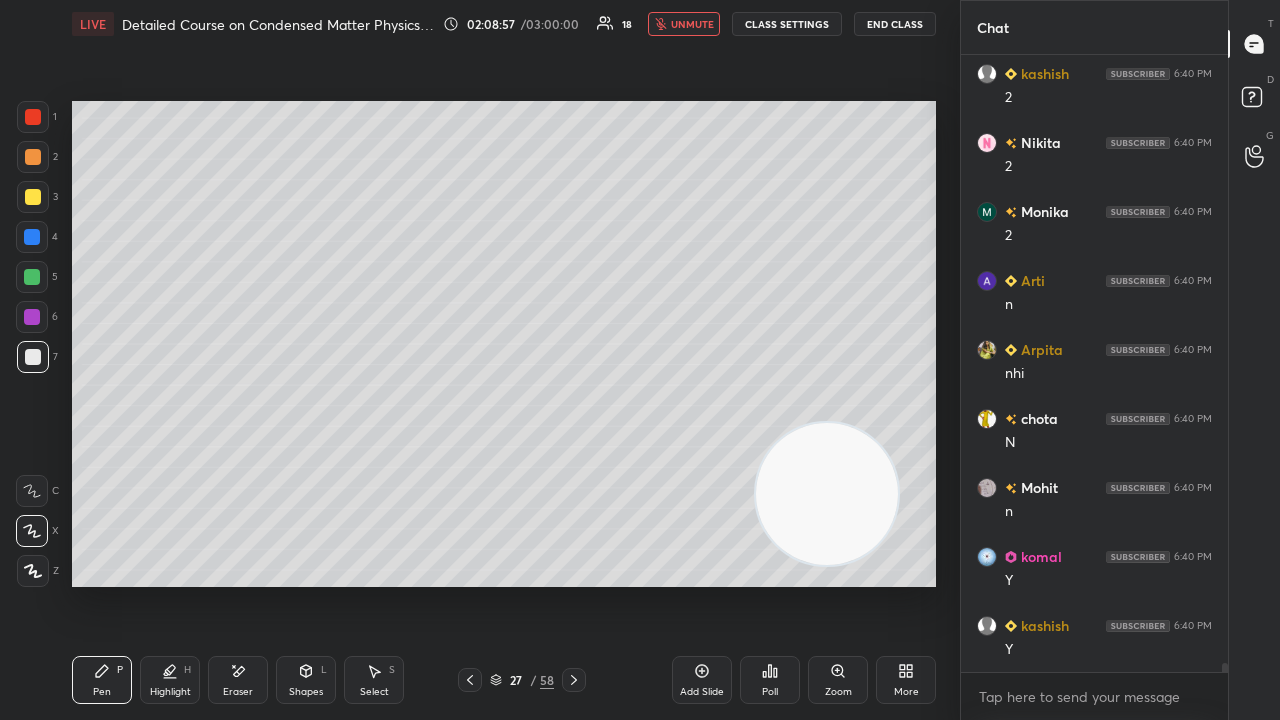 click on "unmute" at bounding box center (692, 24) 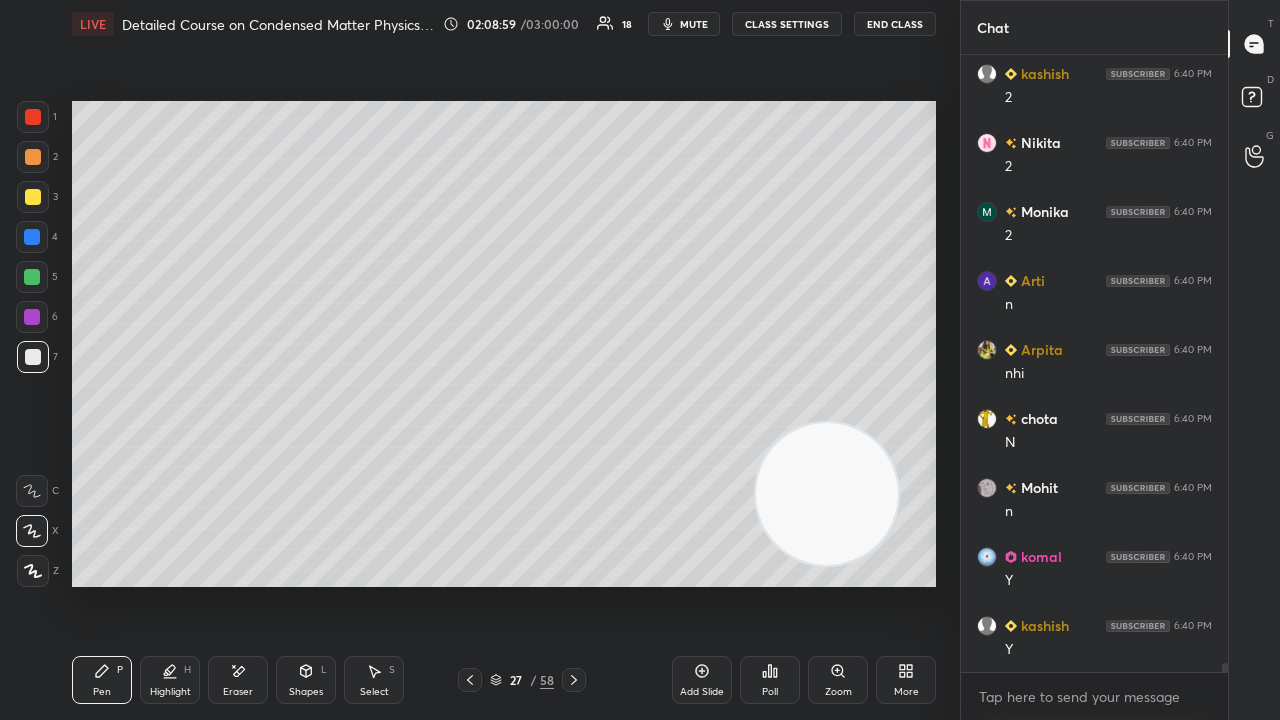 scroll, scrollTop: 44124, scrollLeft: 0, axis: vertical 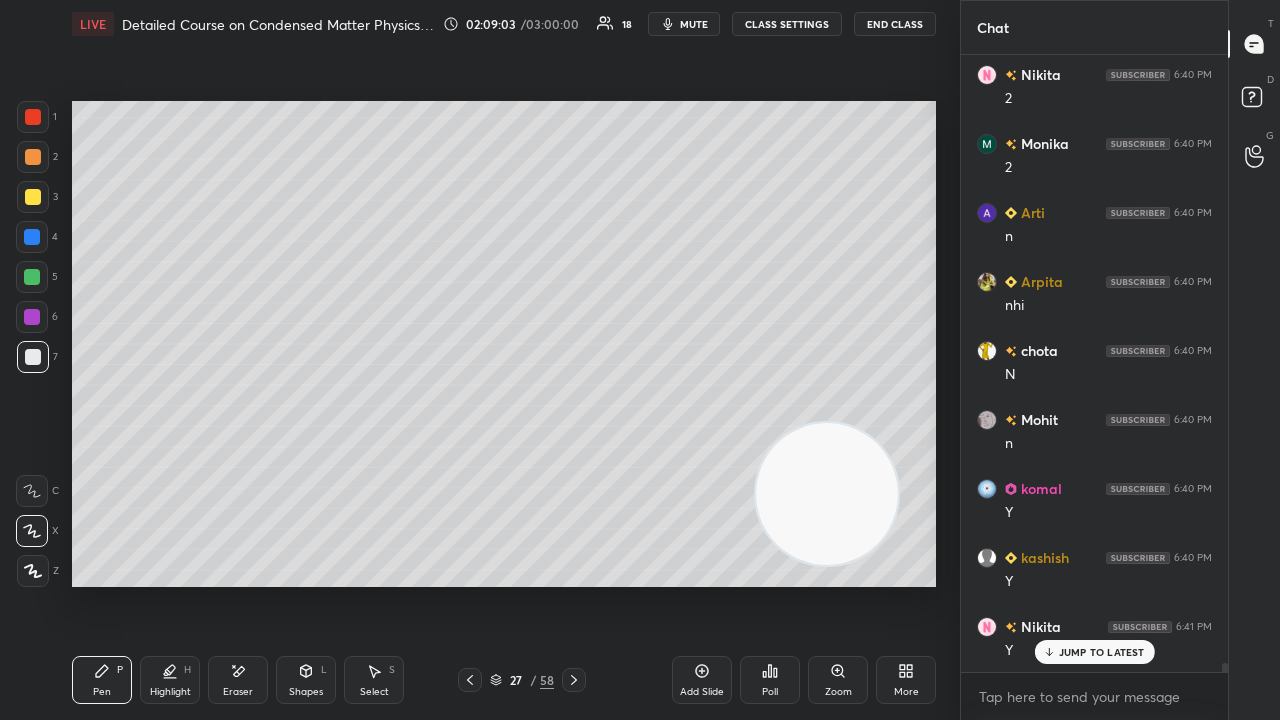click 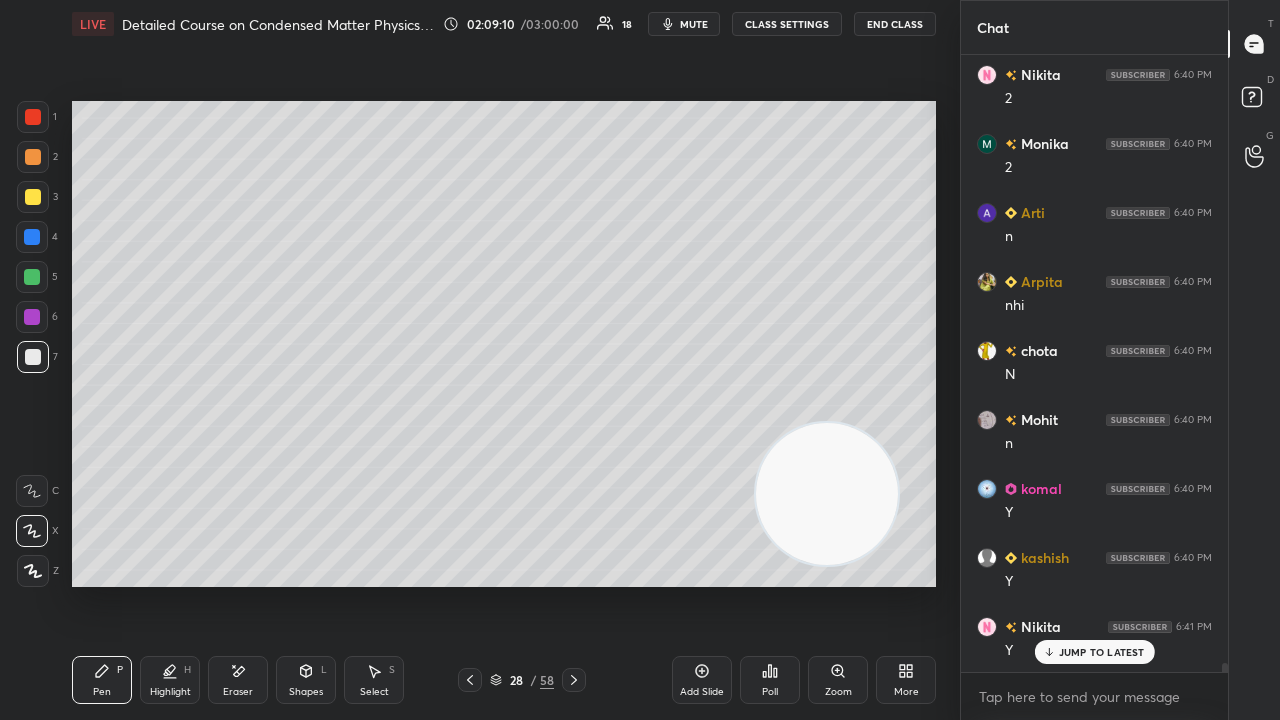 click on "Shapes L" at bounding box center [306, 680] 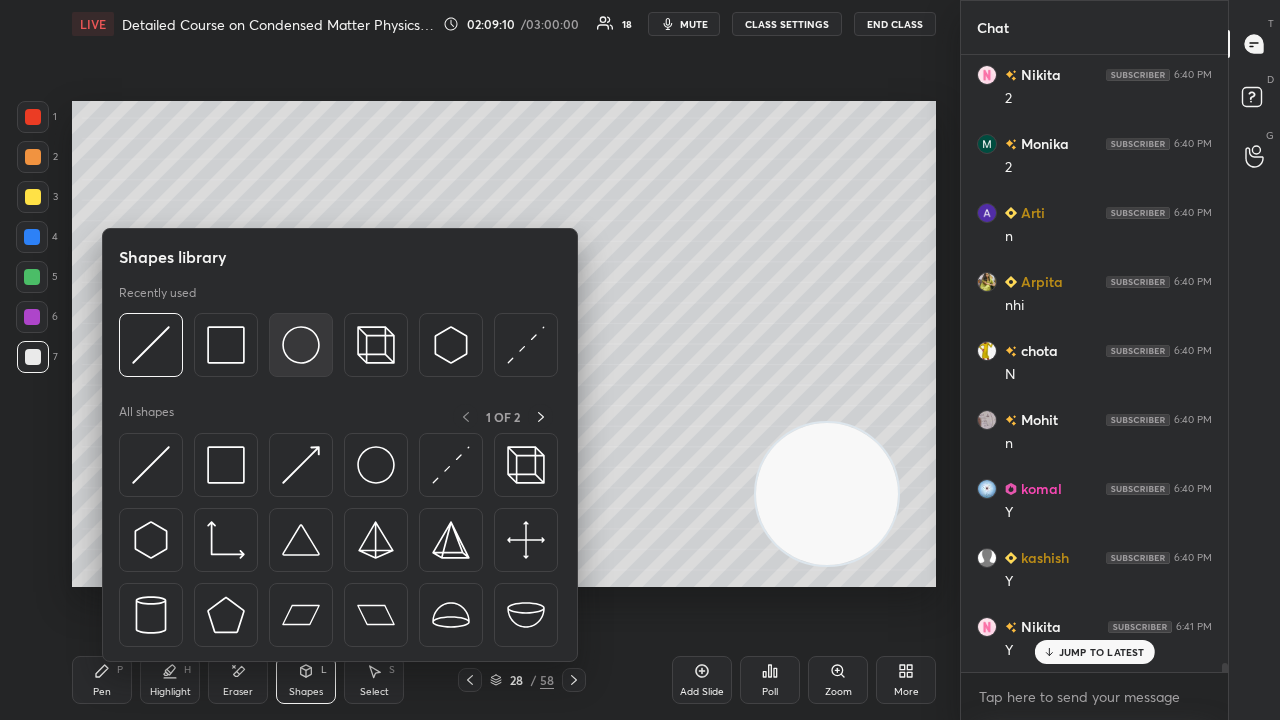 click at bounding box center (301, 345) 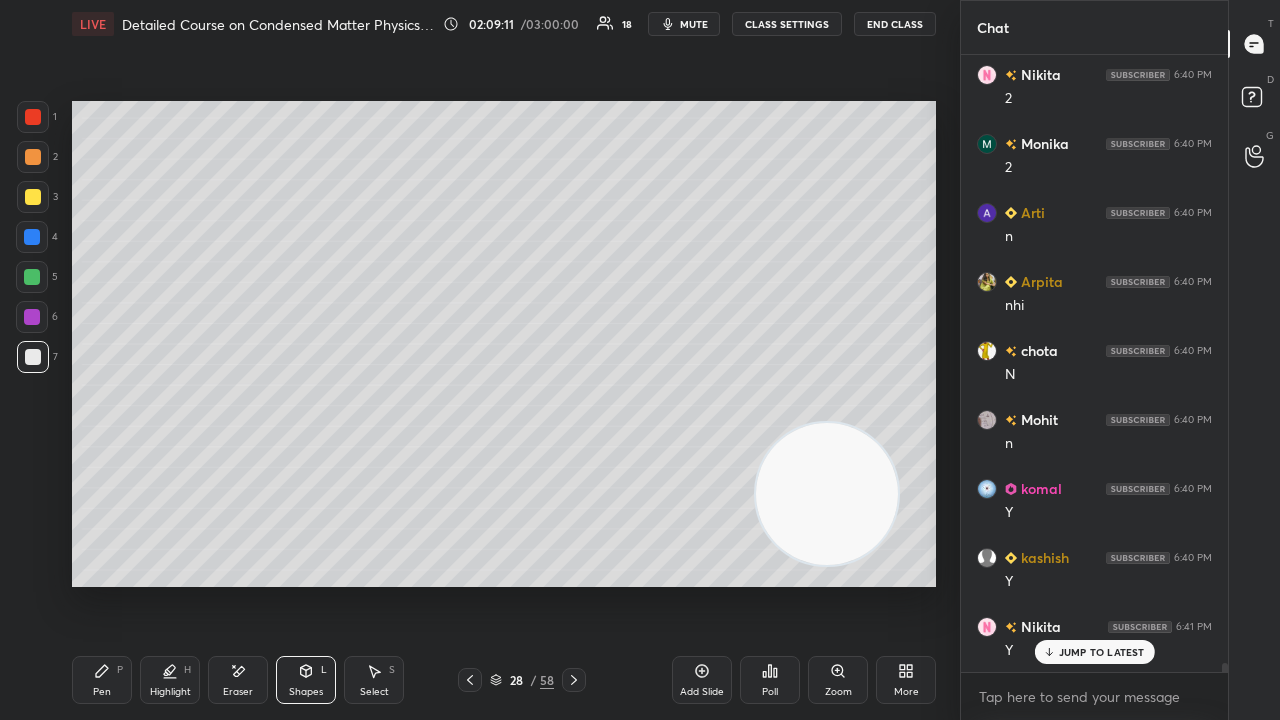 drag, startPoint x: 29, startPoint y: 204, endPoint x: 69, endPoint y: 210, distance: 40.4475 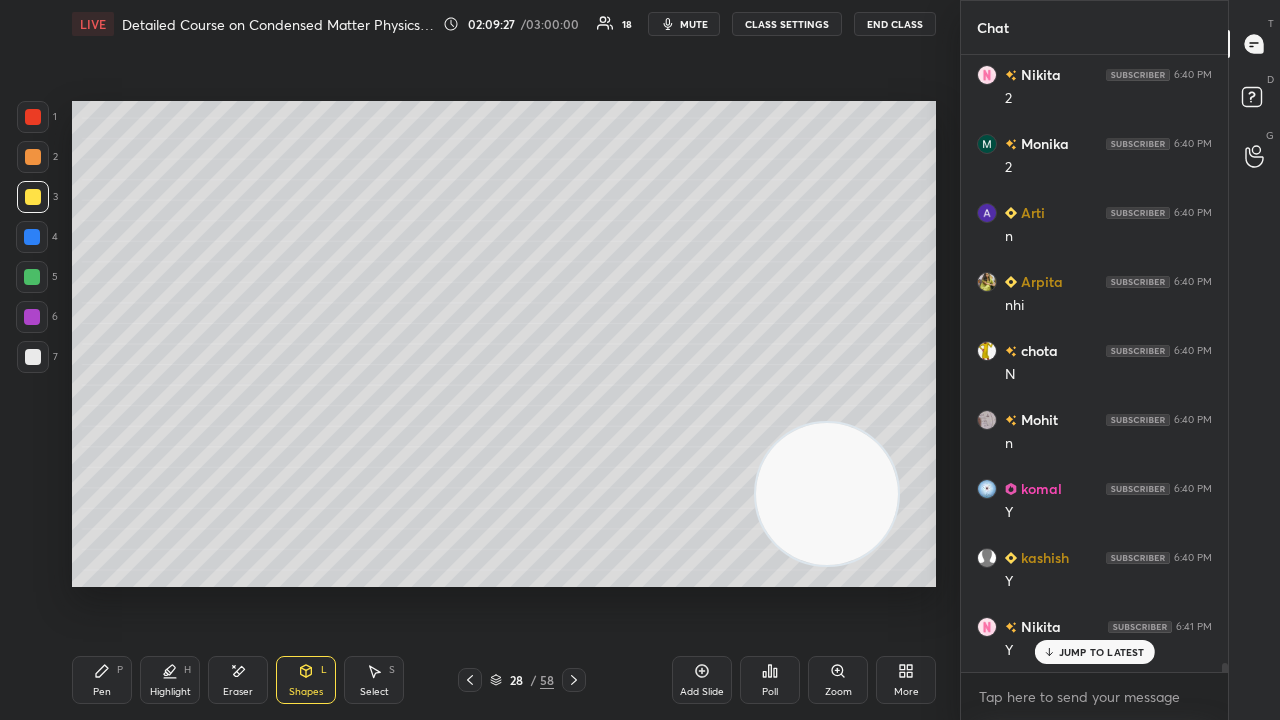 click on "Pen P" at bounding box center (102, 680) 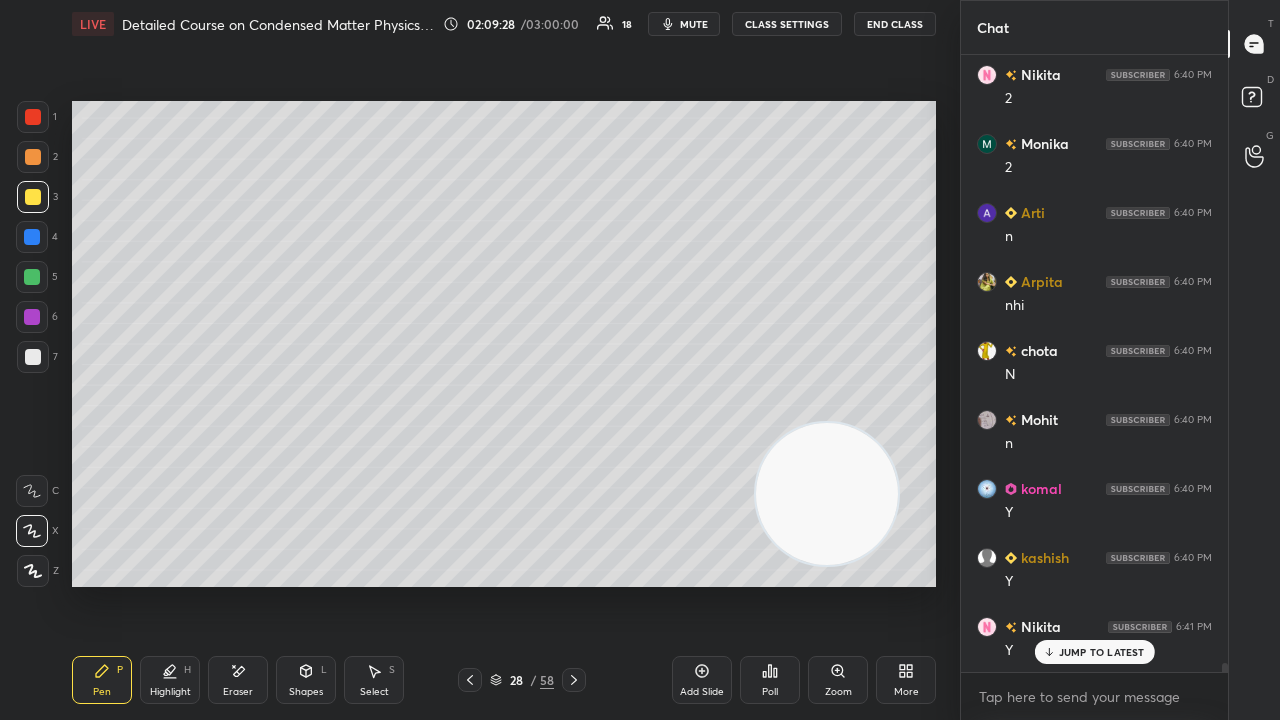 click on "Shapes L" at bounding box center [306, 680] 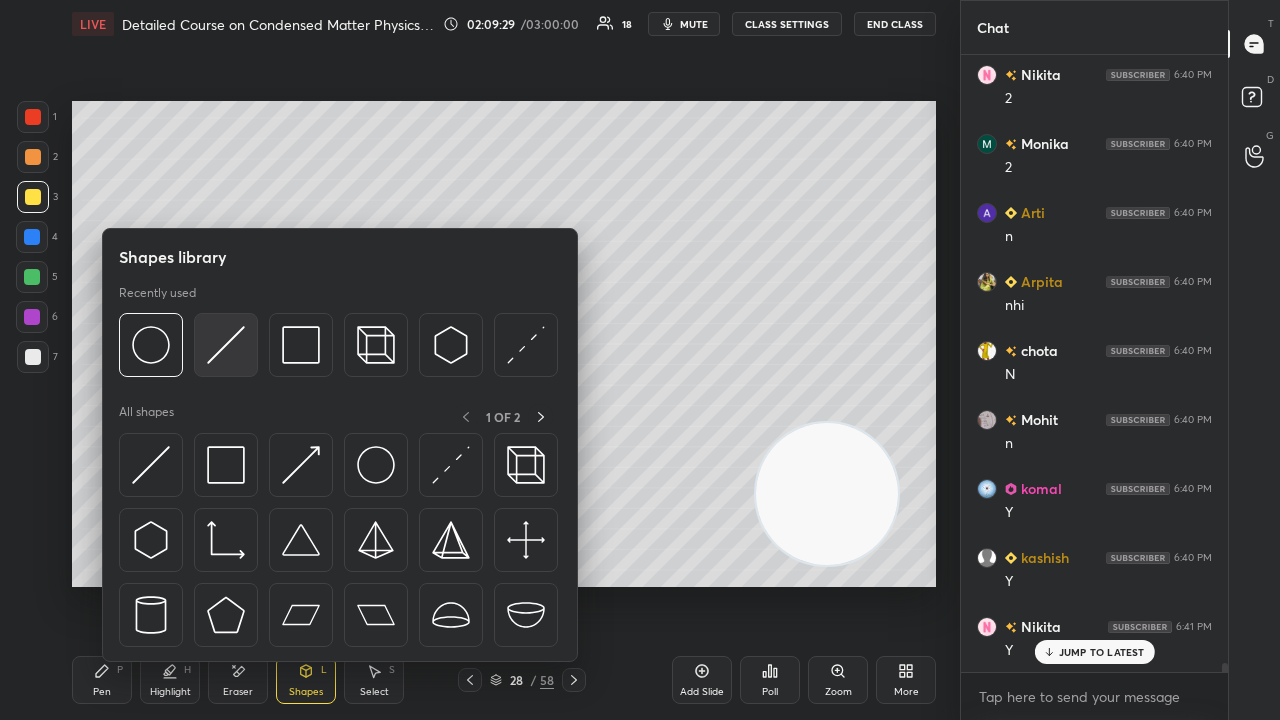 click at bounding box center (226, 345) 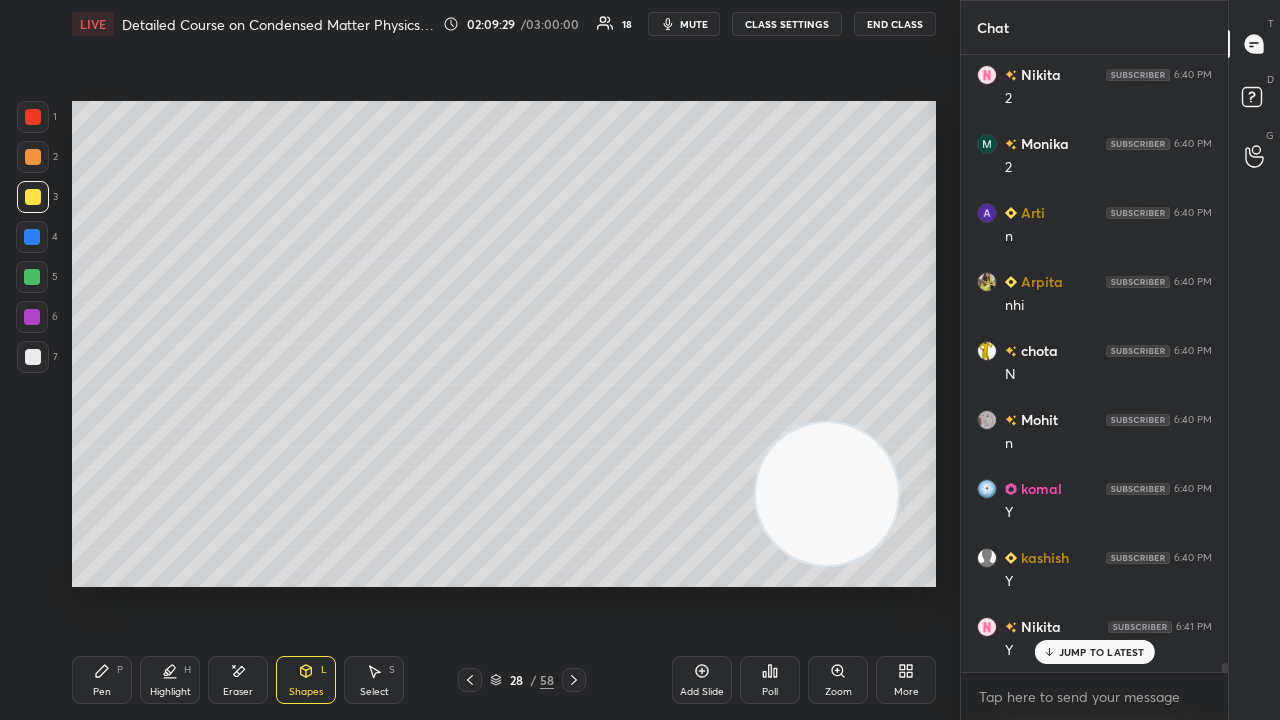 click at bounding box center (32, 277) 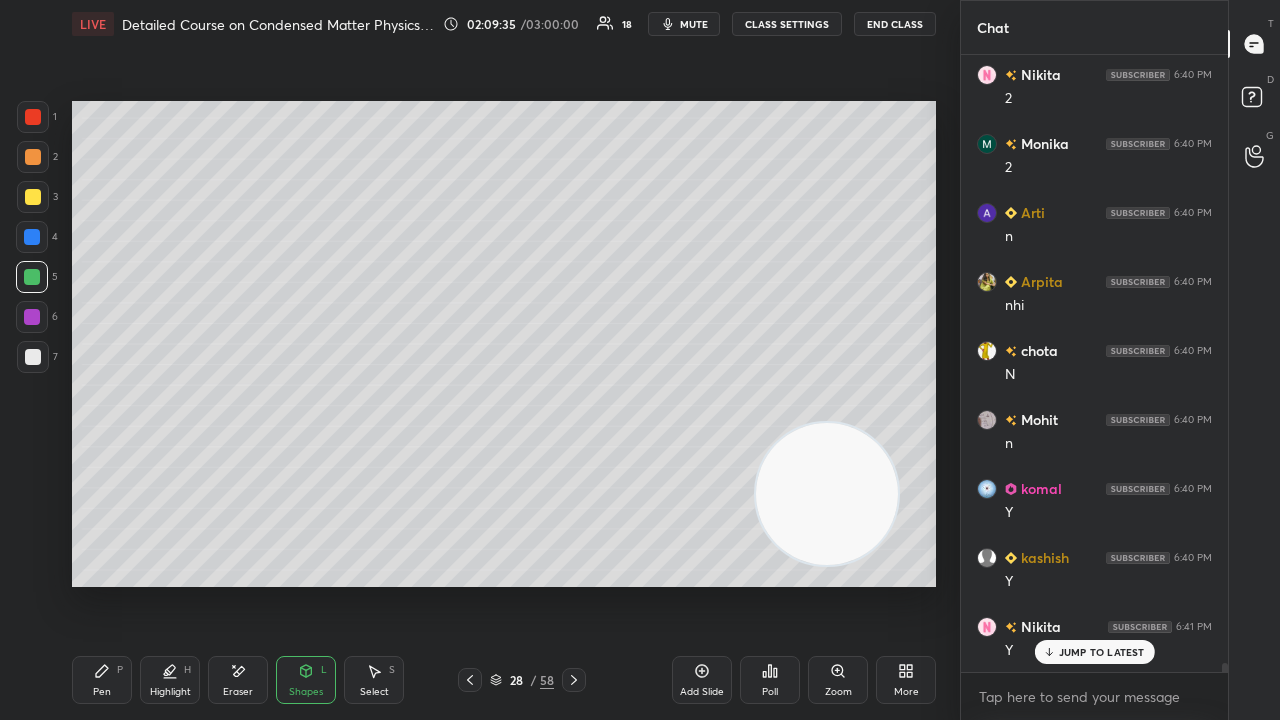 click on "Pen P" at bounding box center (102, 680) 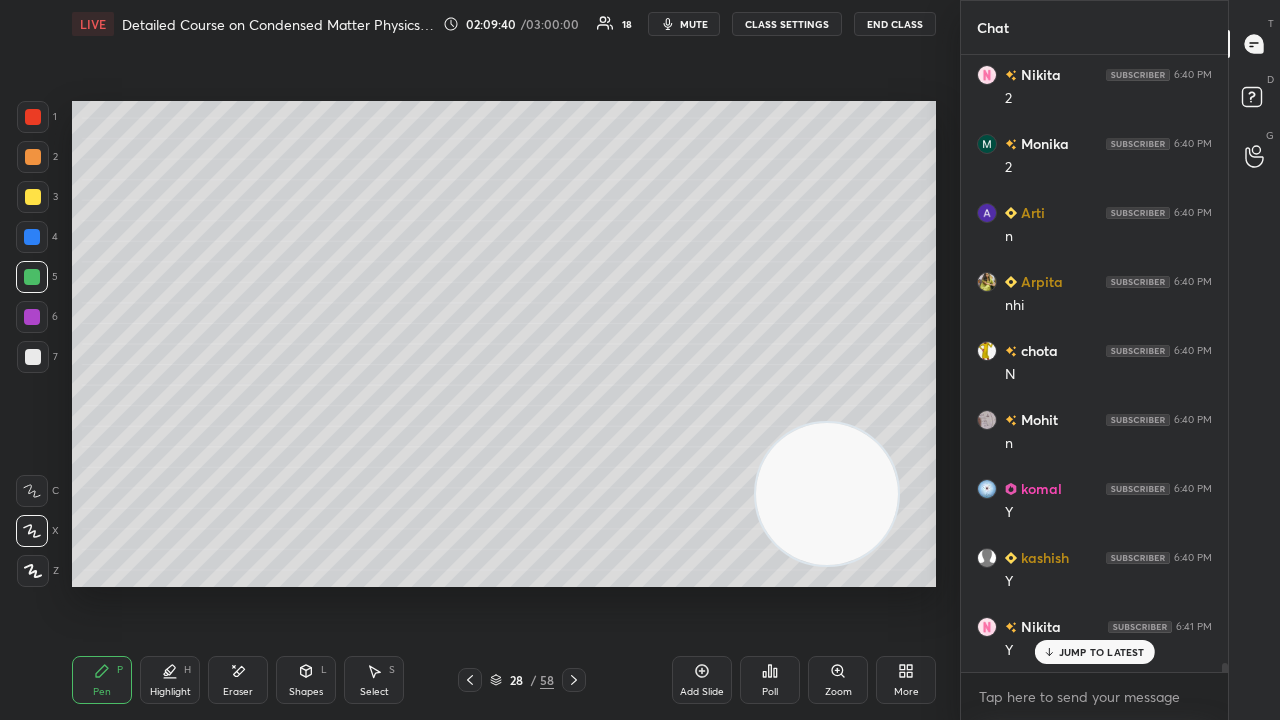 scroll, scrollTop: 44194, scrollLeft: 0, axis: vertical 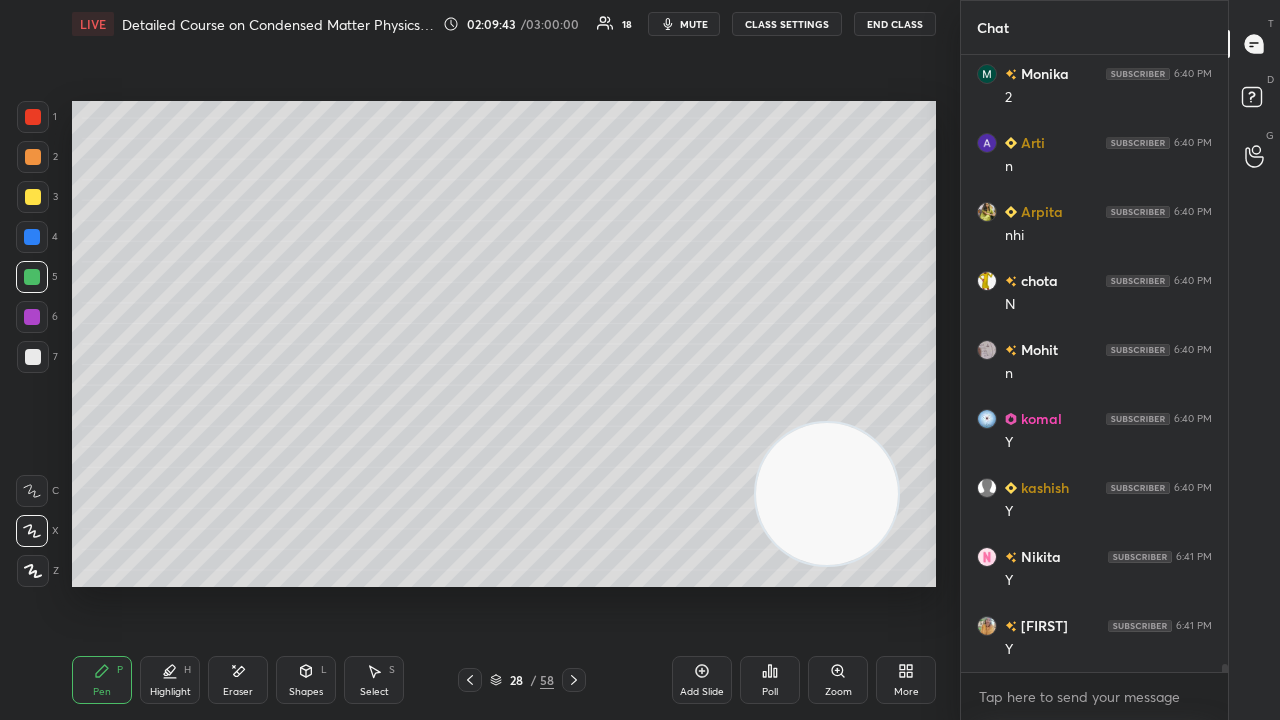click at bounding box center [33, 357] 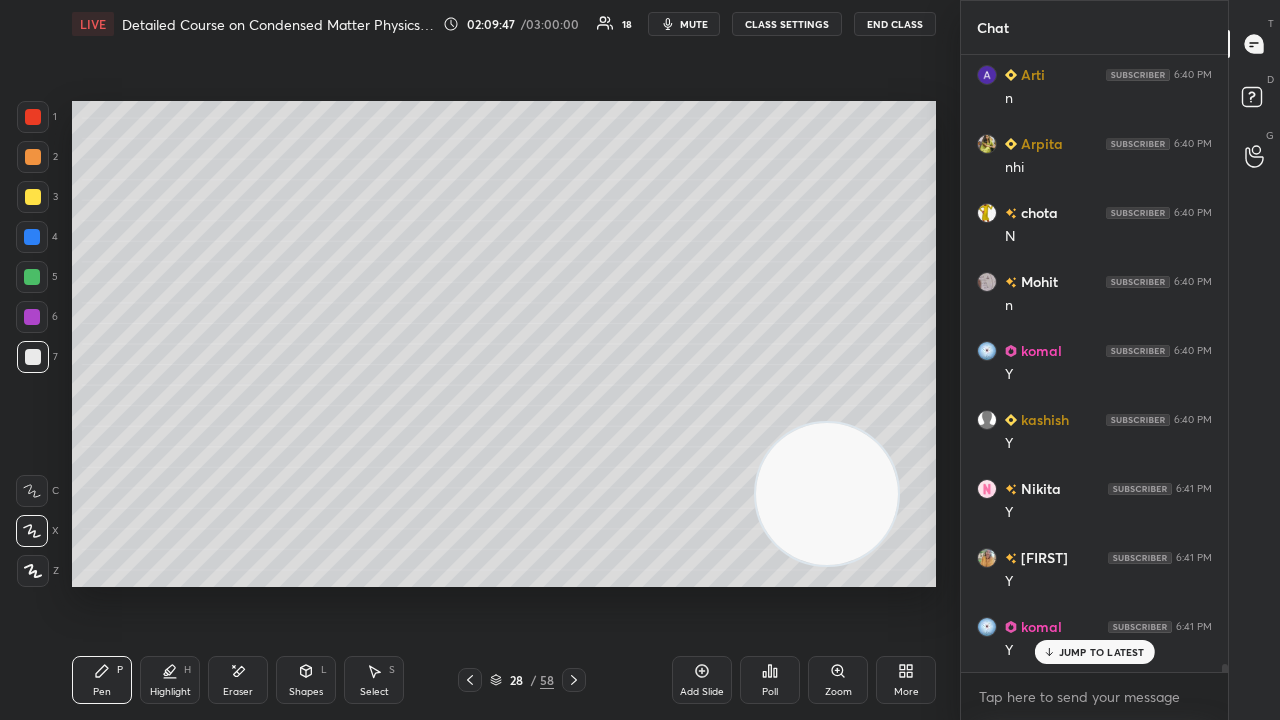 scroll, scrollTop: 44332, scrollLeft: 0, axis: vertical 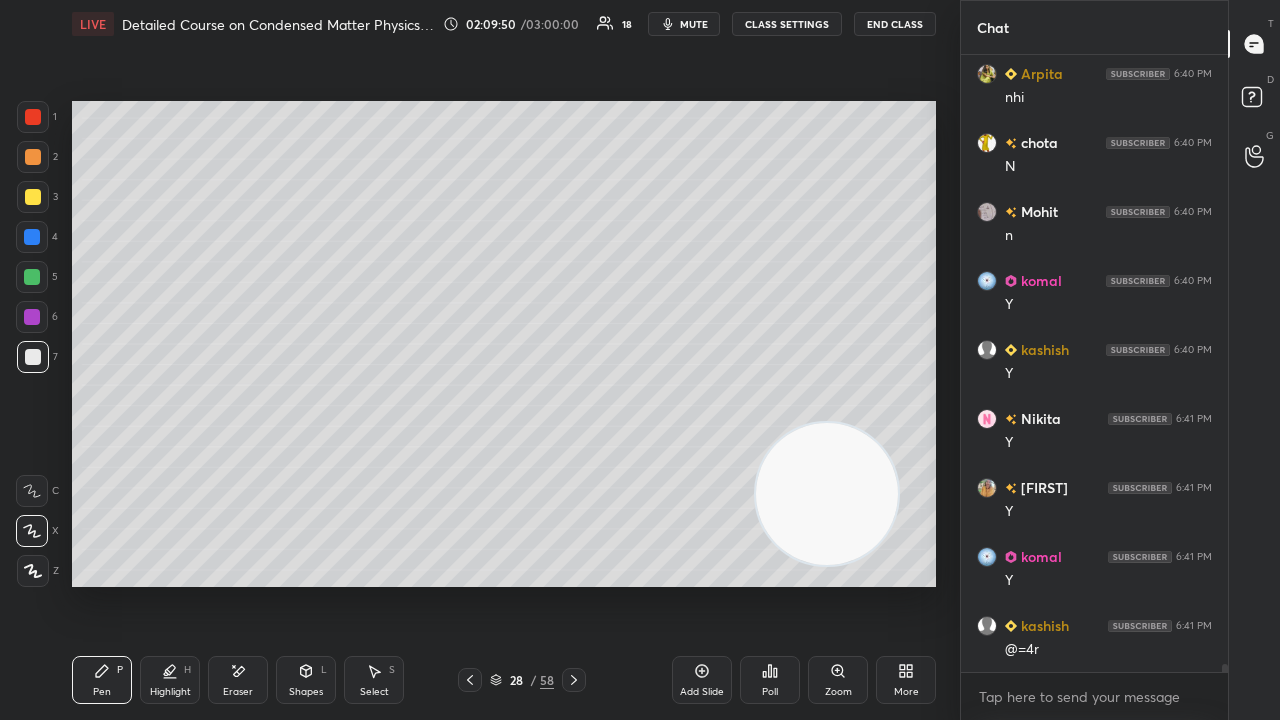 click on "mute" at bounding box center (694, 24) 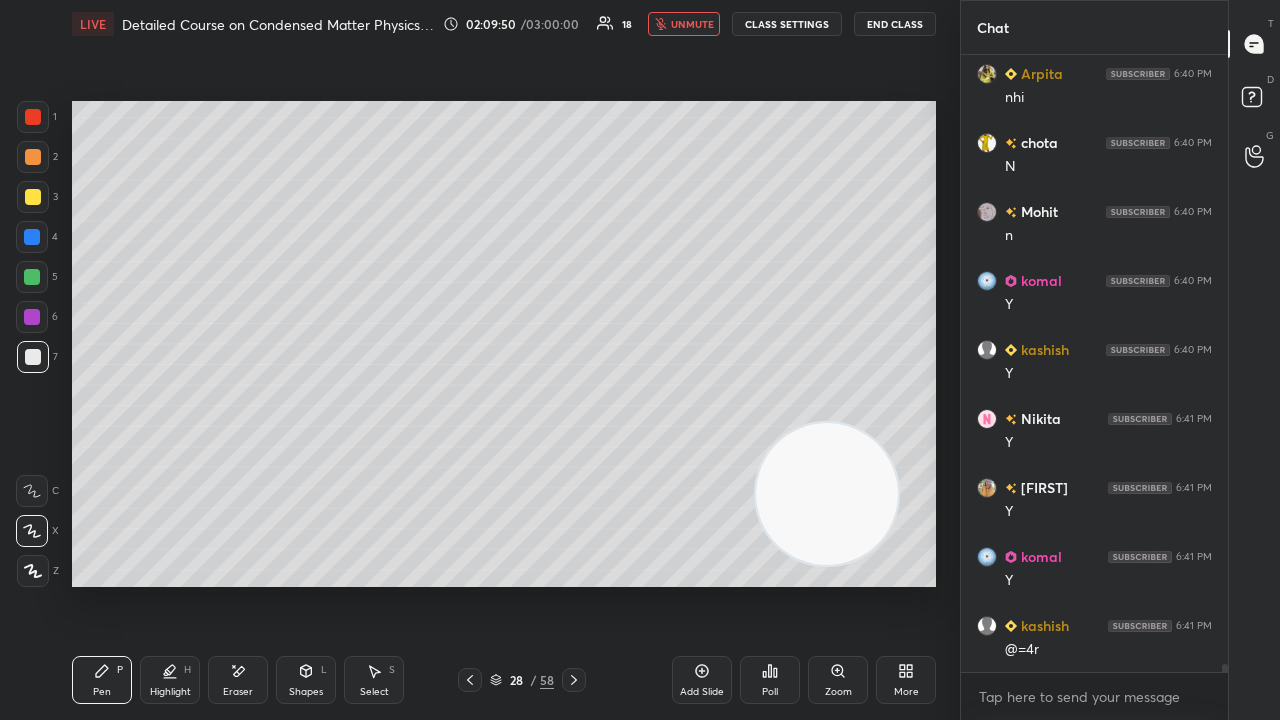 click on "unmute" at bounding box center [692, 24] 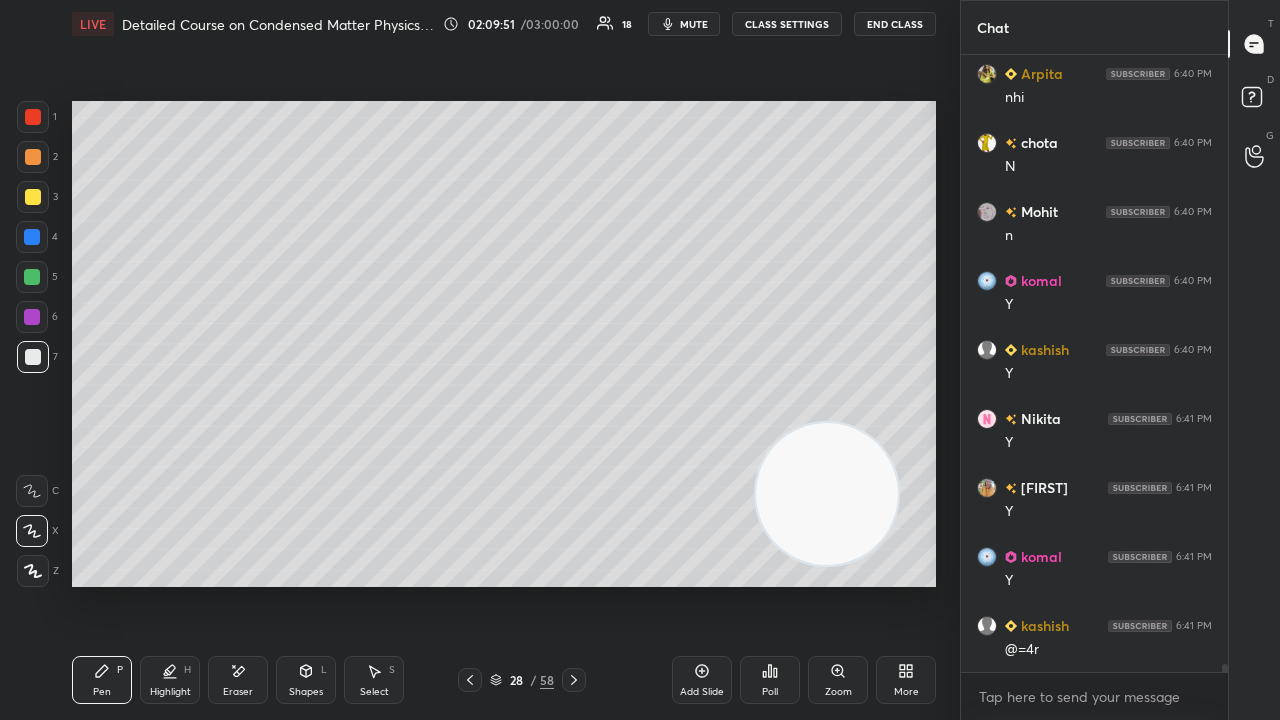 scroll, scrollTop: 44380, scrollLeft: 0, axis: vertical 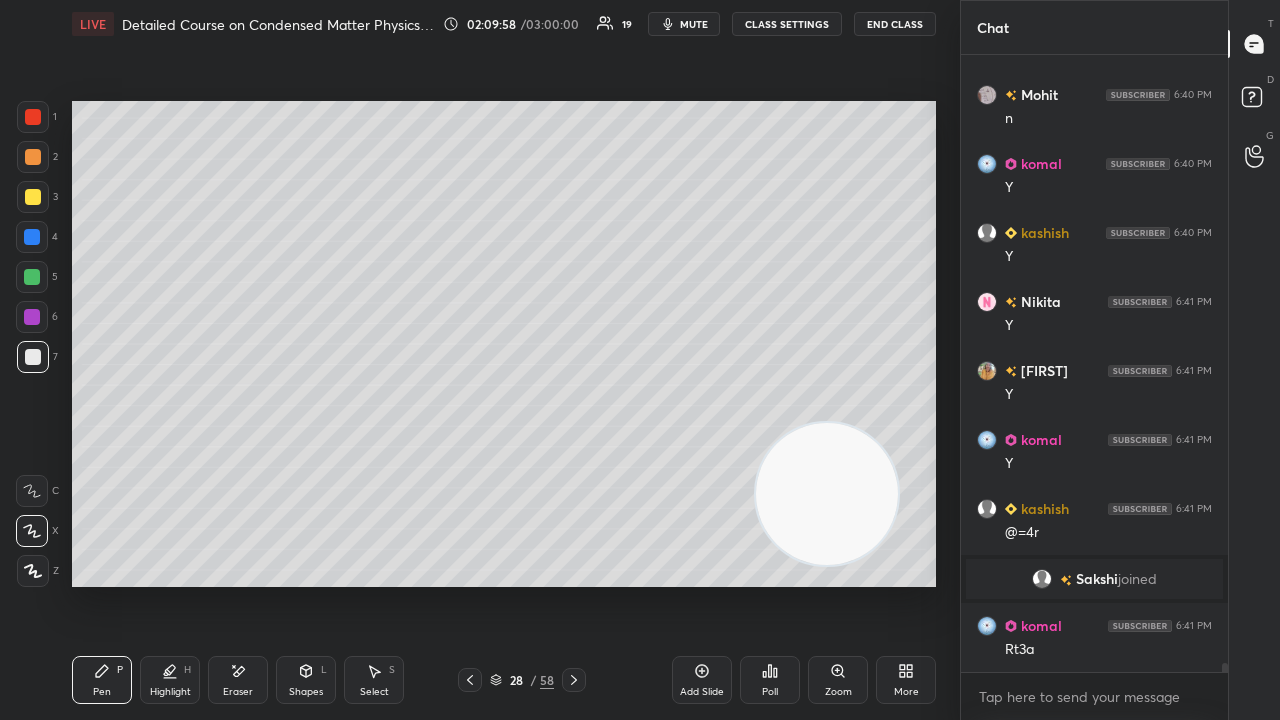 click on "mute" at bounding box center (694, 24) 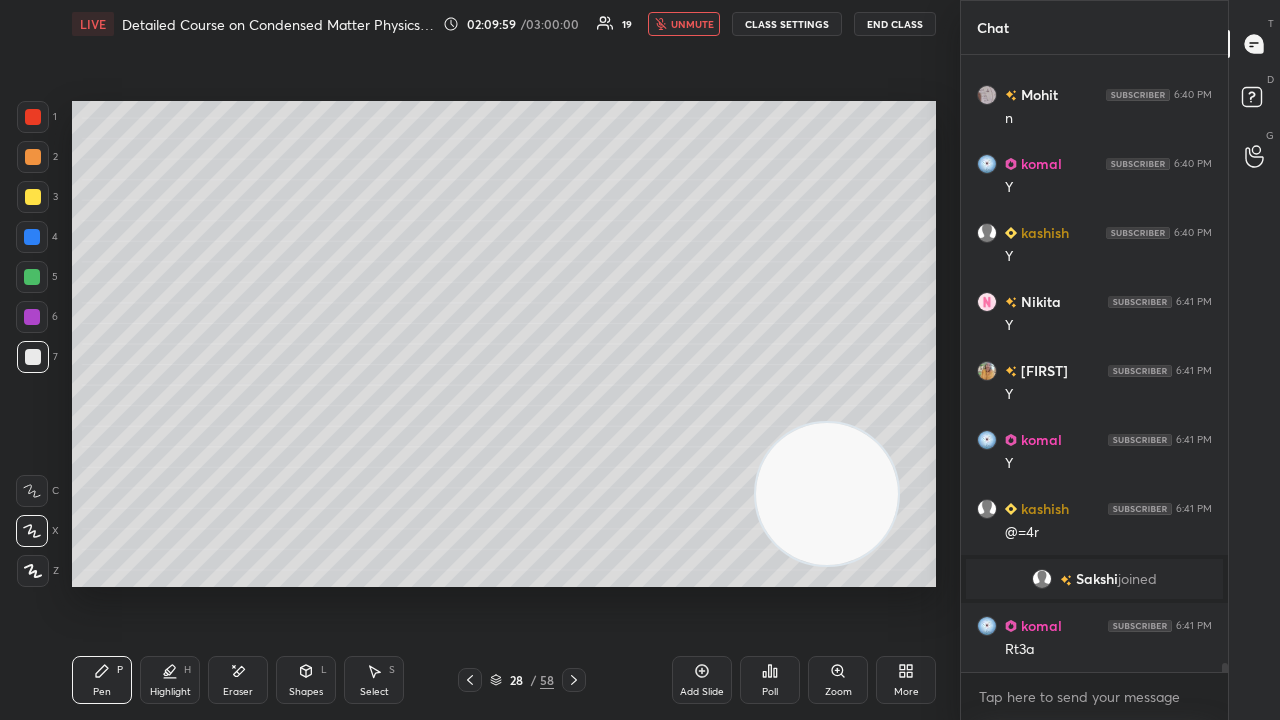 click on "unmute" at bounding box center (684, 24) 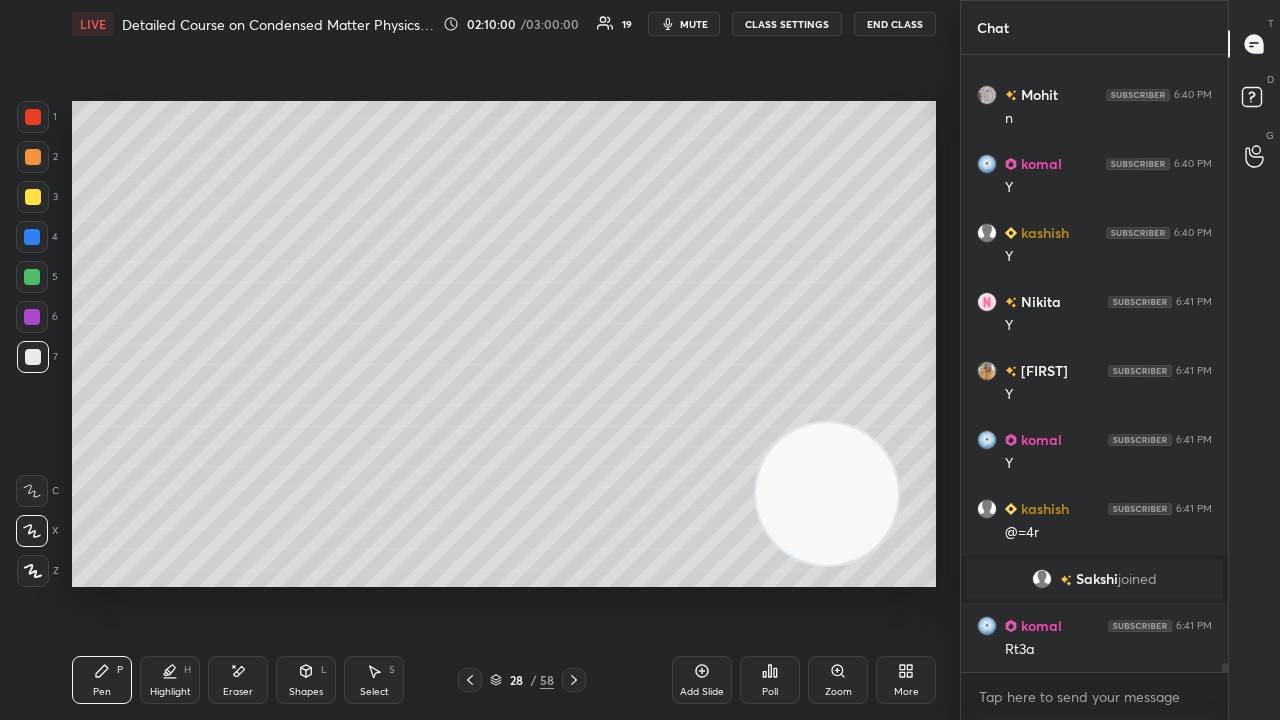 scroll, scrollTop: 43512, scrollLeft: 0, axis: vertical 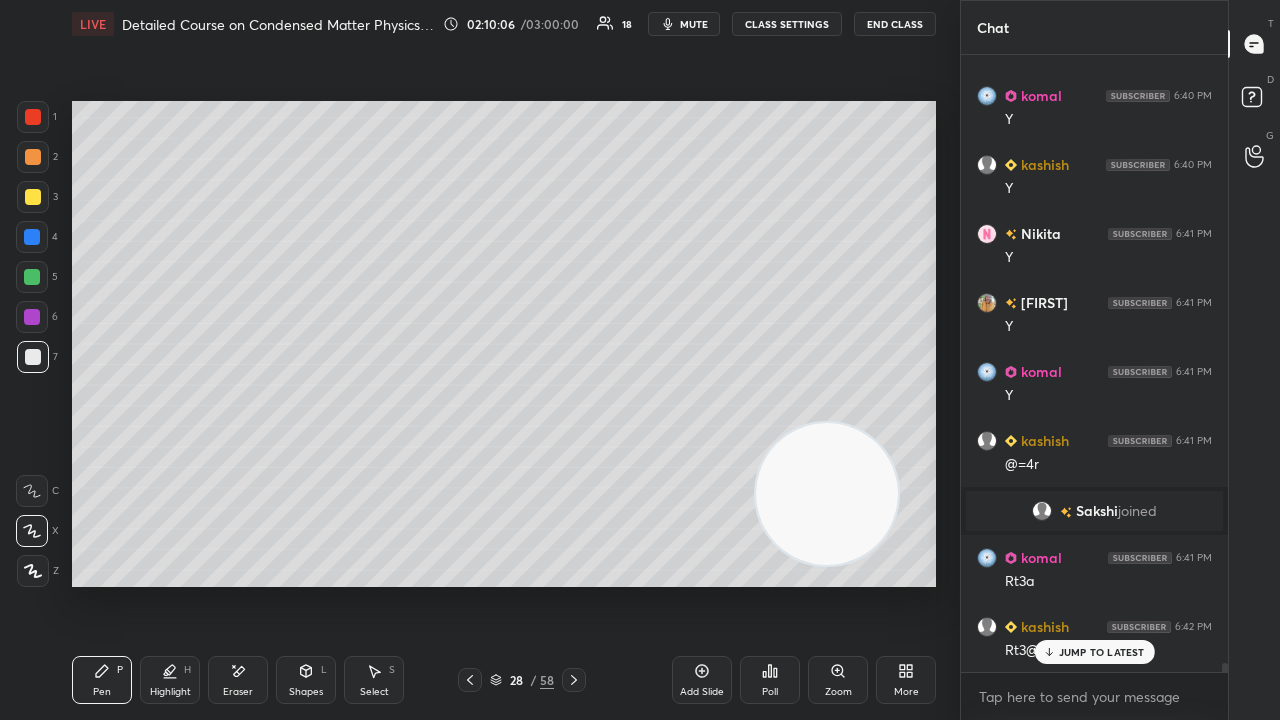 click on "Shapes" at bounding box center (306, 692) 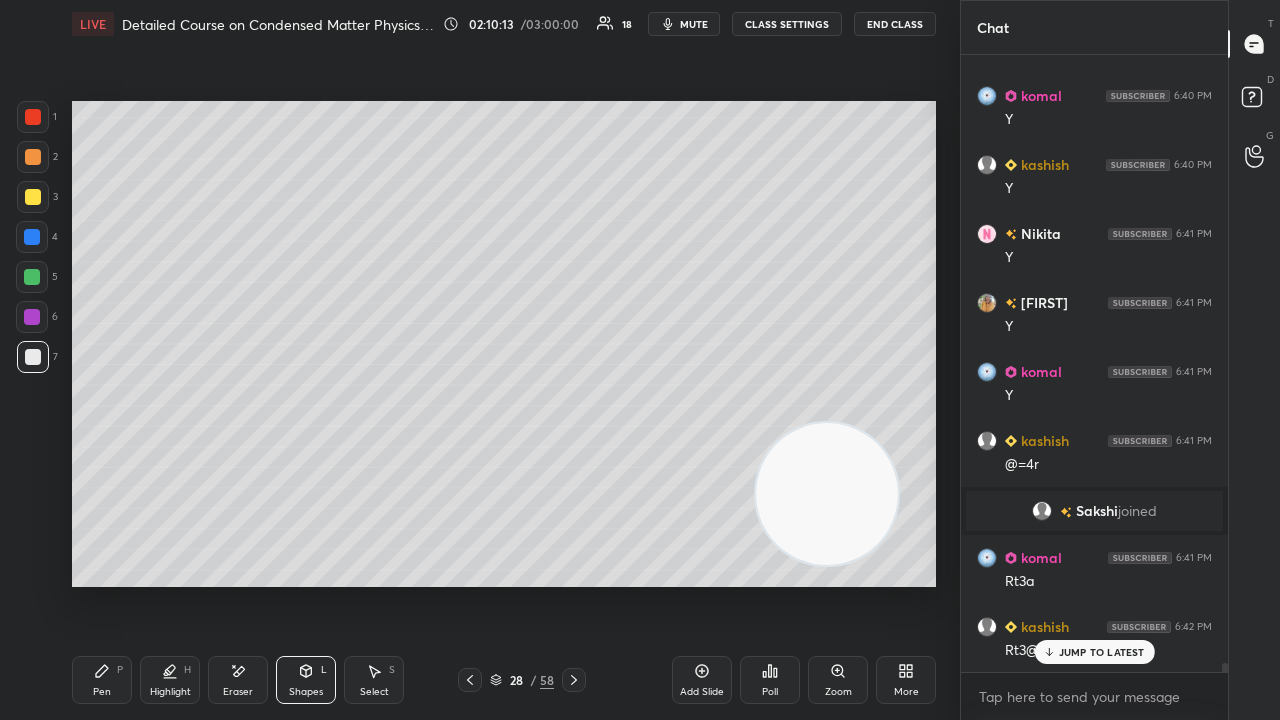 click on "JUMP TO LATEST" at bounding box center (1094, 652) 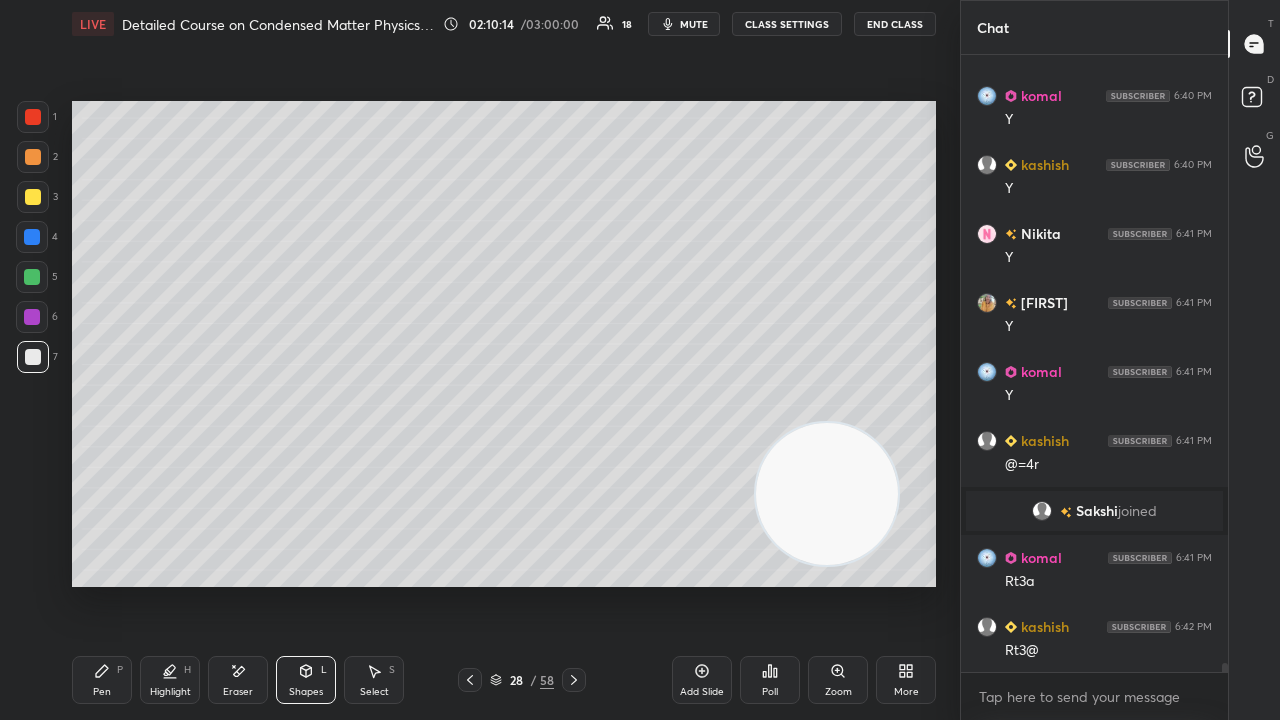 click on "Pen P" at bounding box center [102, 680] 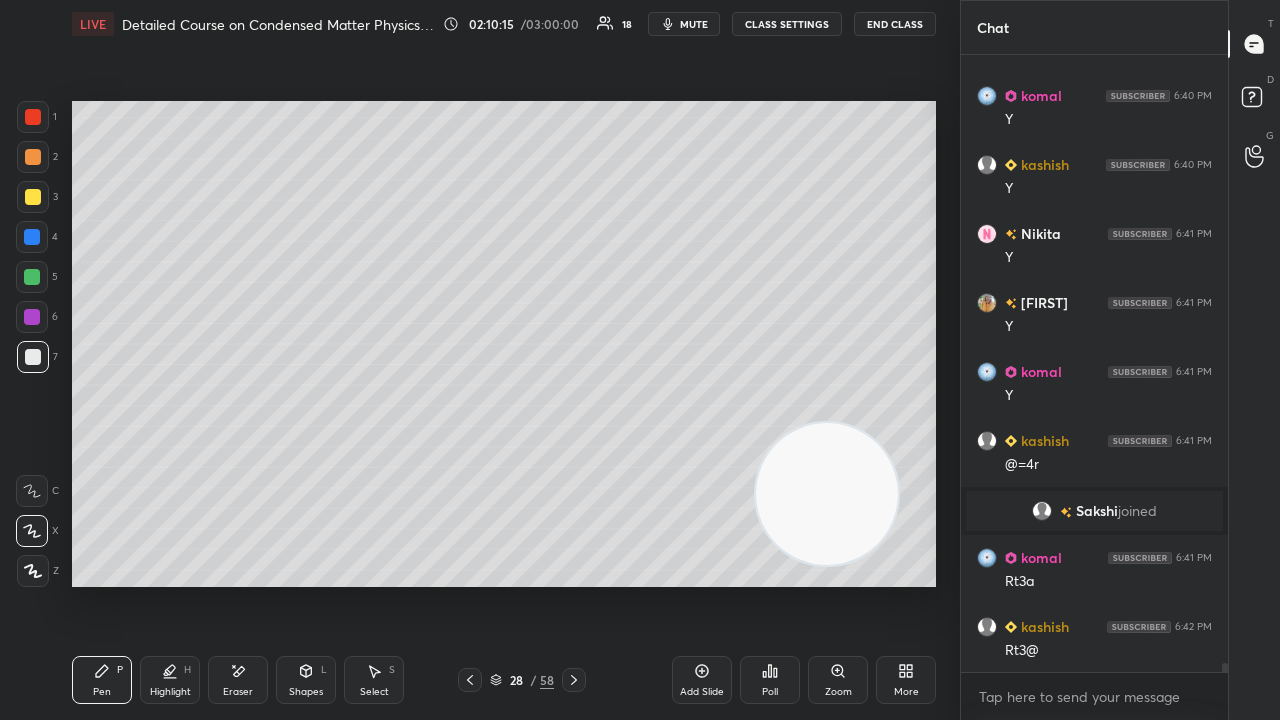 click on "mute" at bounding box center [694, 24] 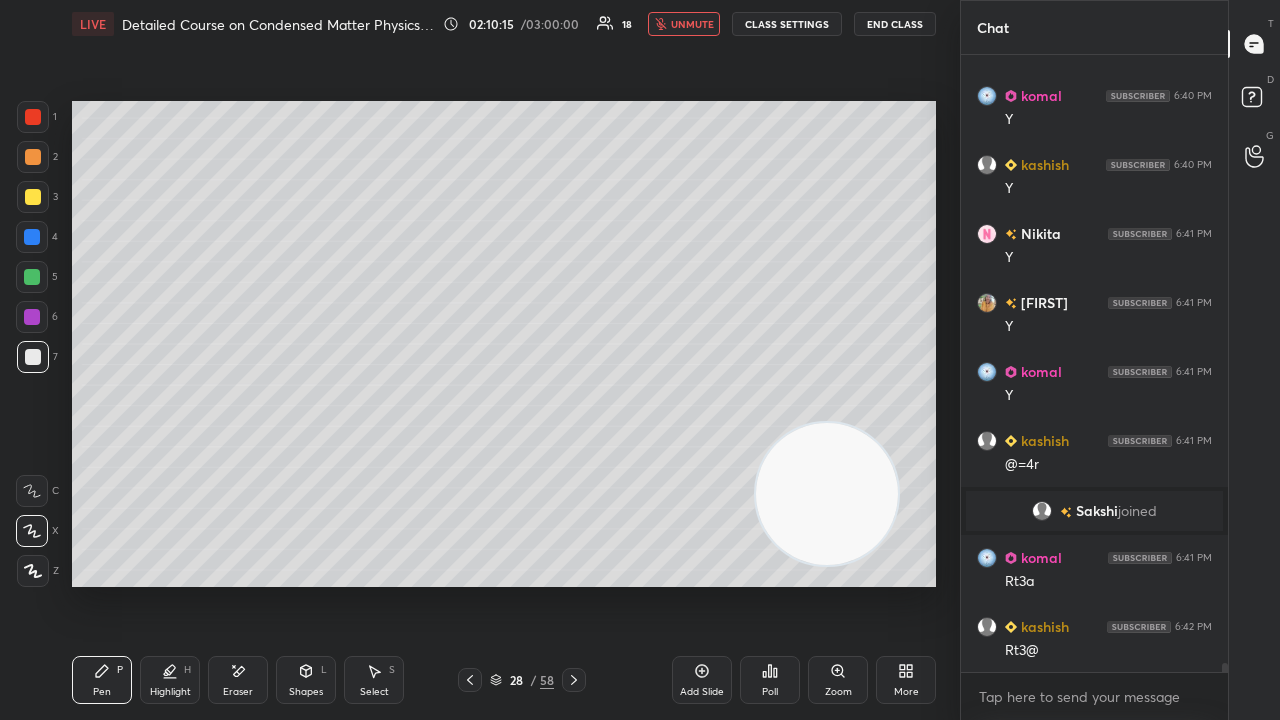 click on "unmute" at bounding box center [692, 24] 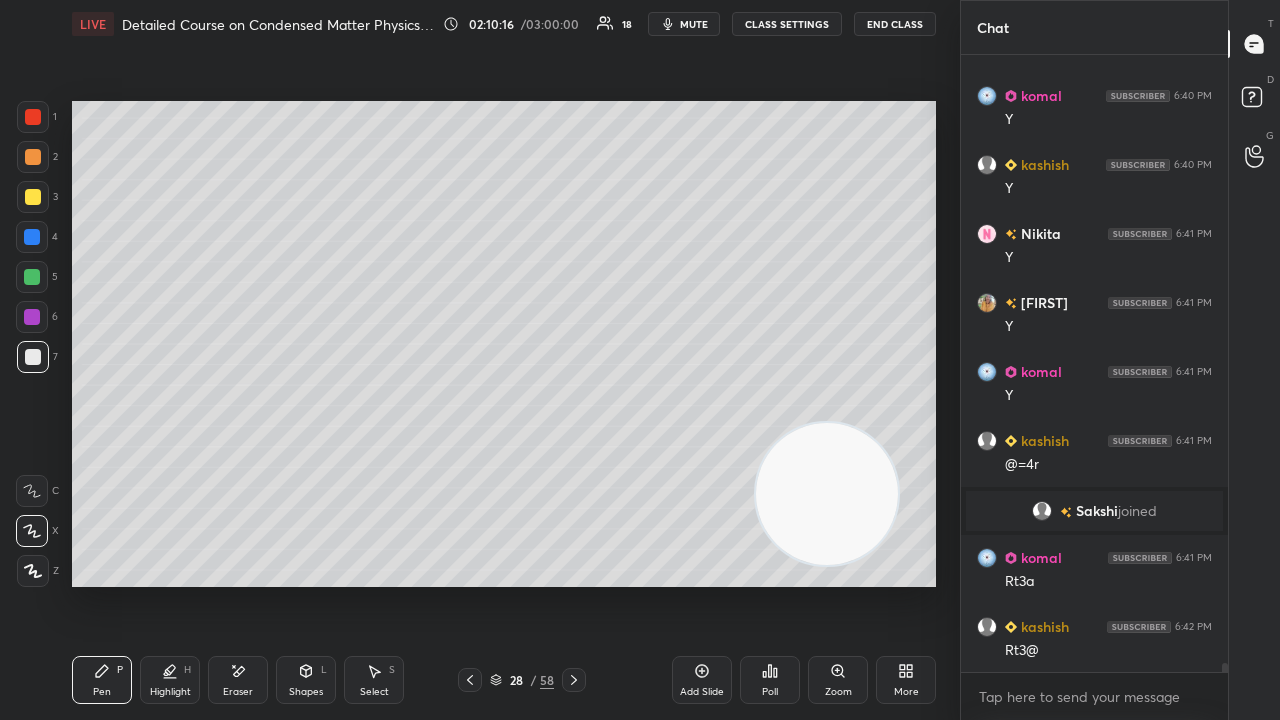 click 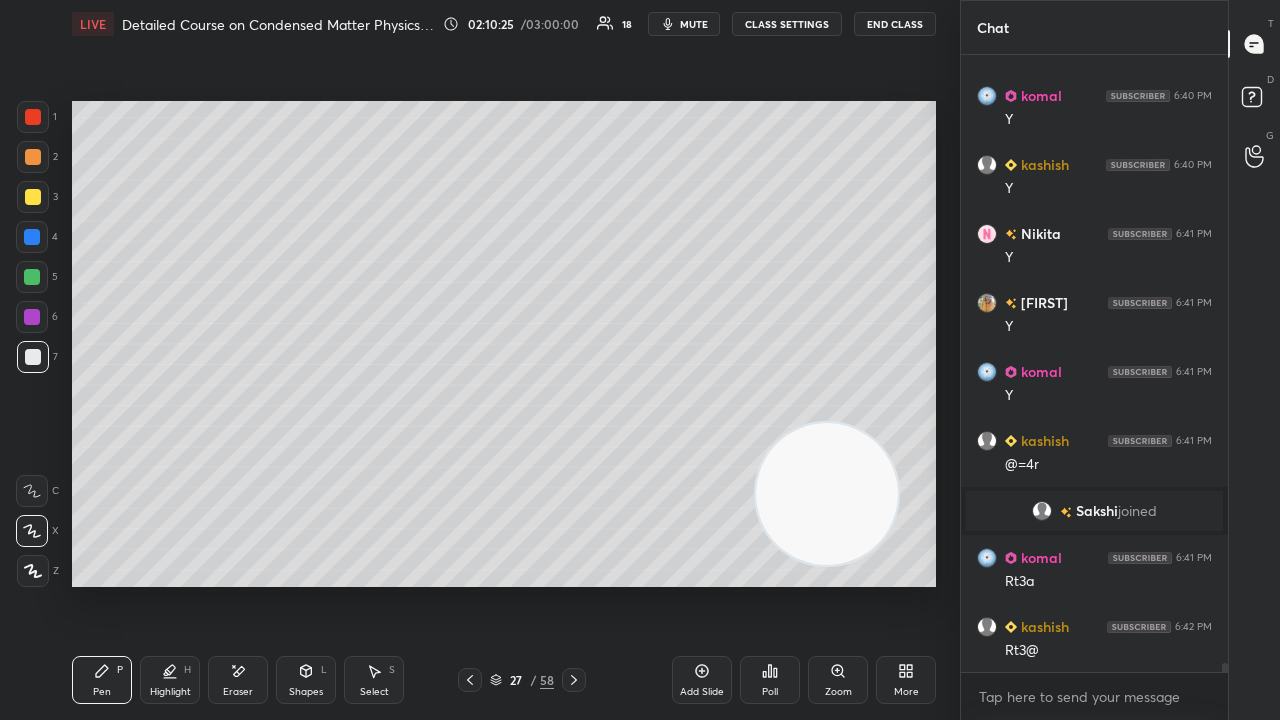 click on "mute" at bounding box center (694, 24) 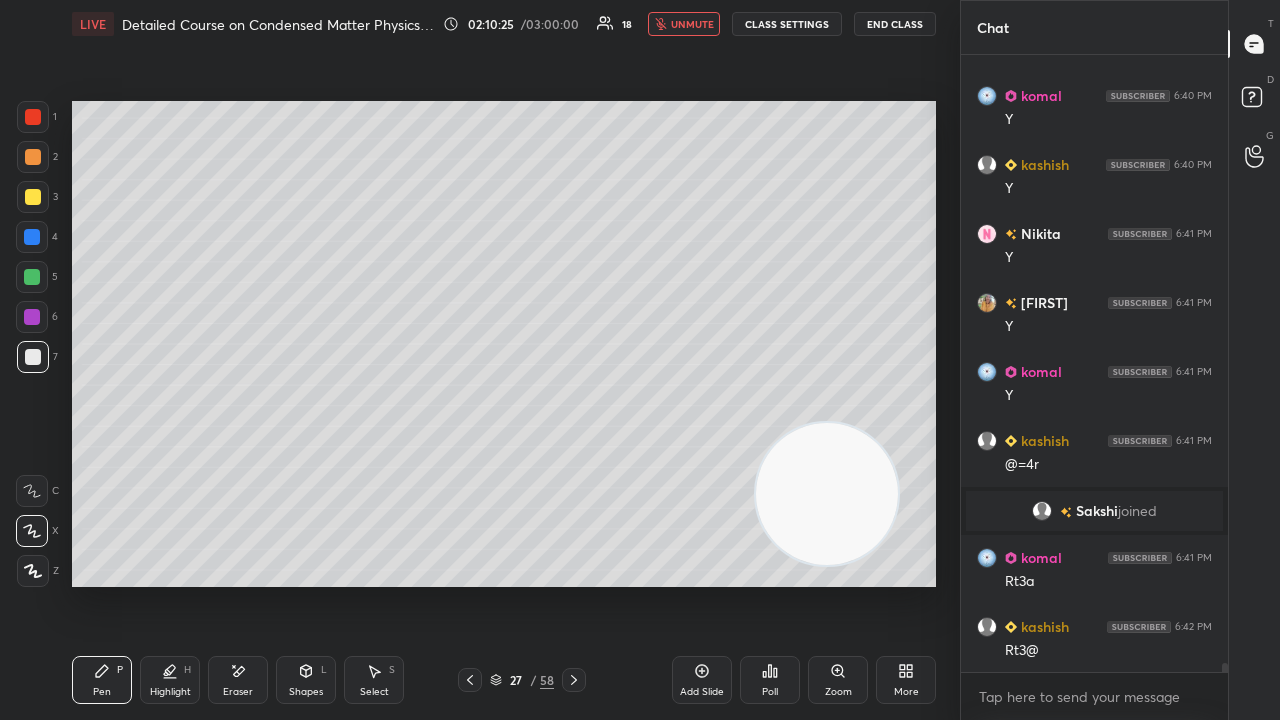 click on "unmute" at bounding box center (692, 24) 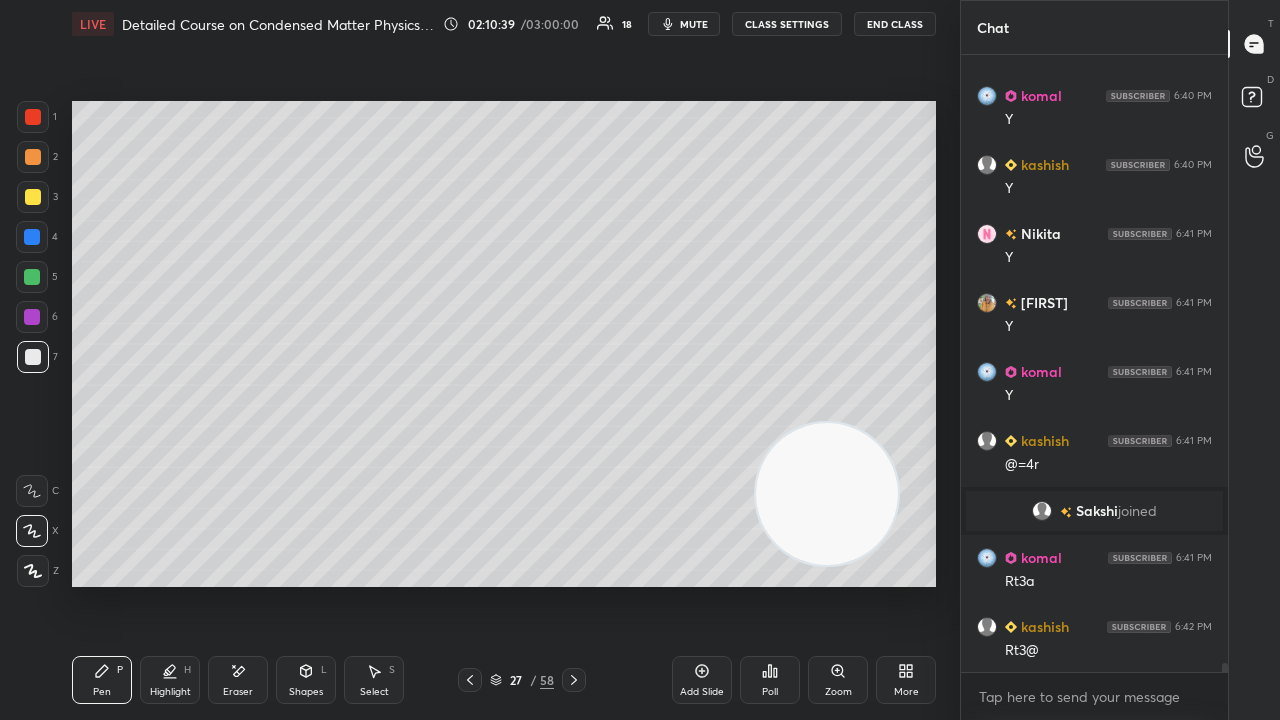 scroll, scrollTop: 43532, scrollLeft: 0, axis: vertical 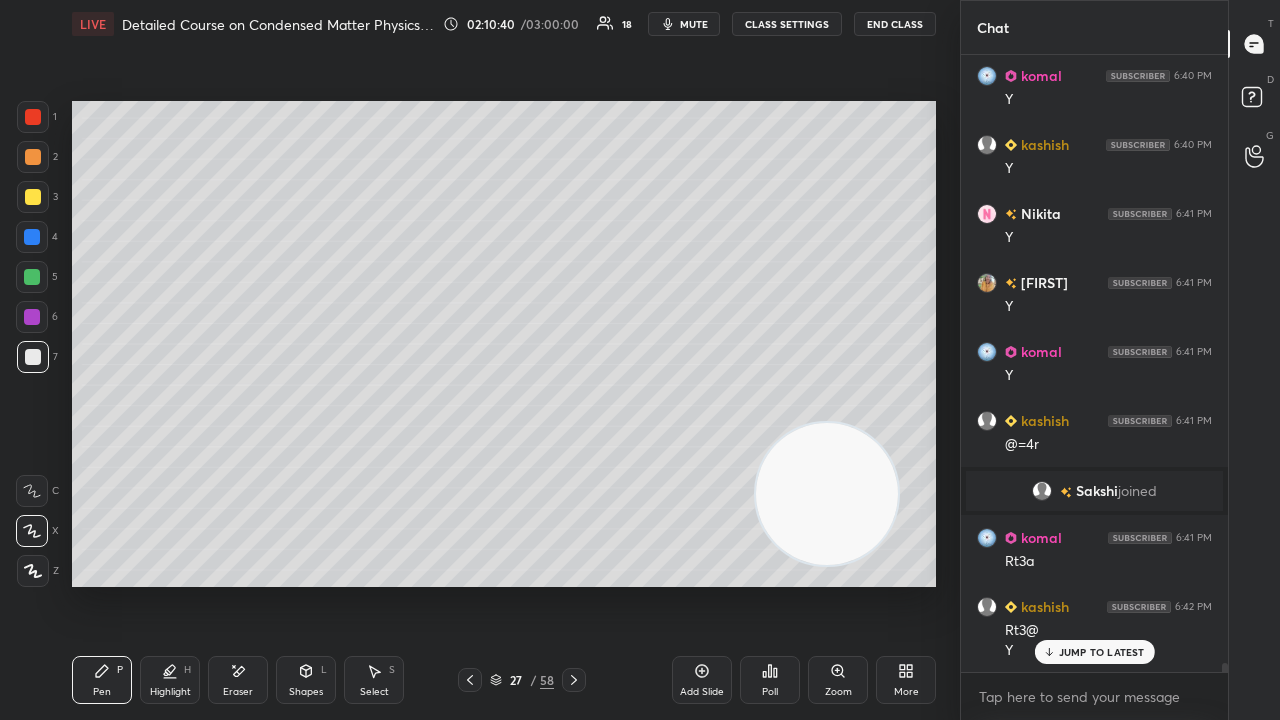 click on "Shapes" at bounding box center (306, 692) 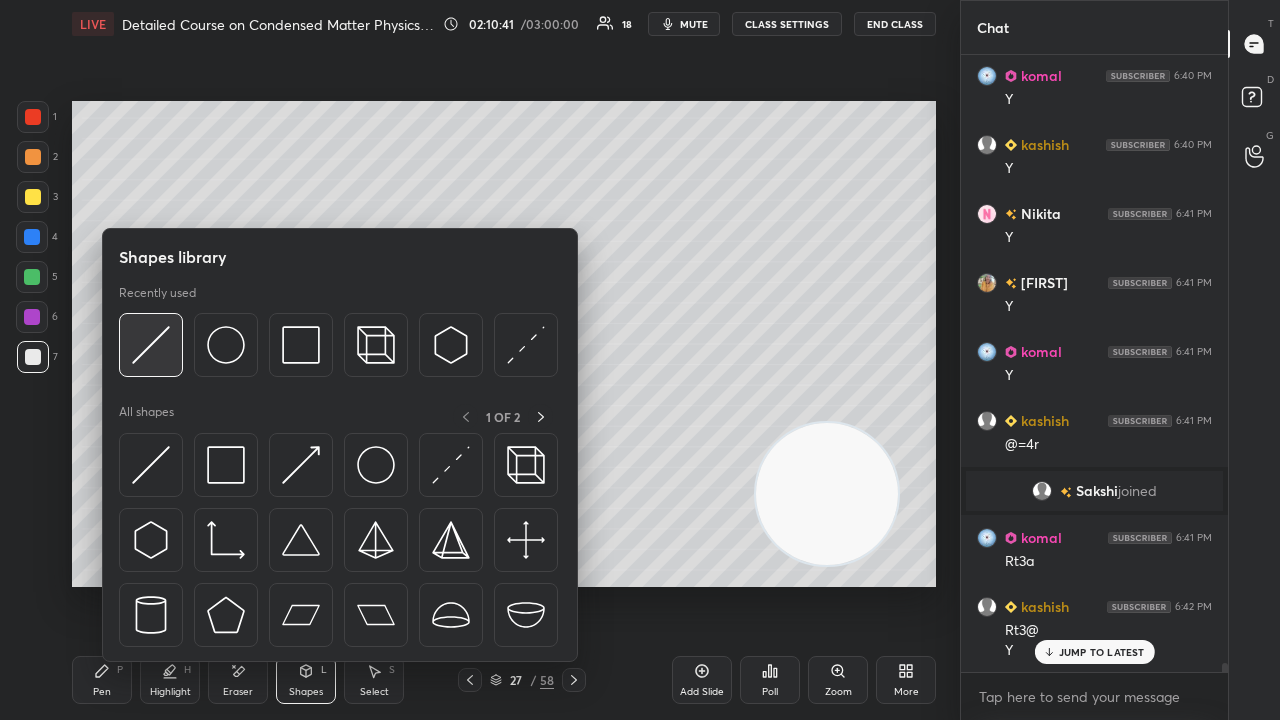 click at bounding box center [151, 345] 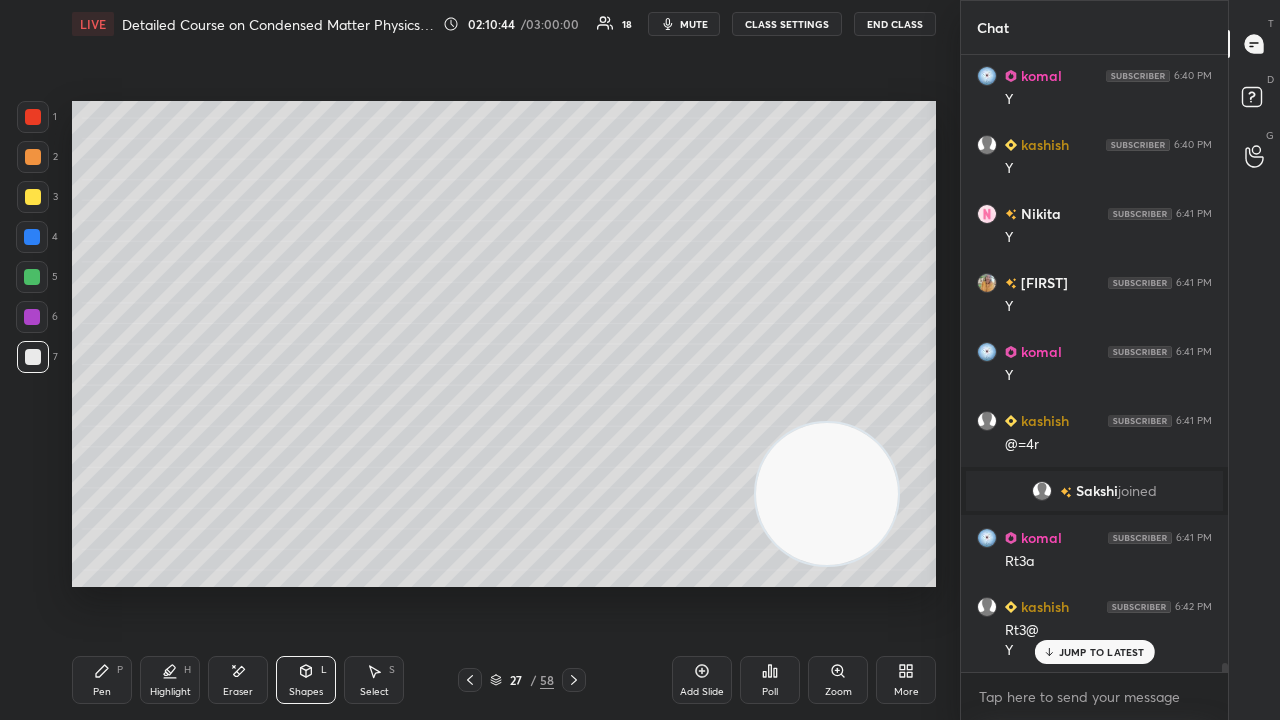drag, startPoint x: 110, startPoint y: 689, endPoint x: 186, endPoint y: 619, distance: 103.32473 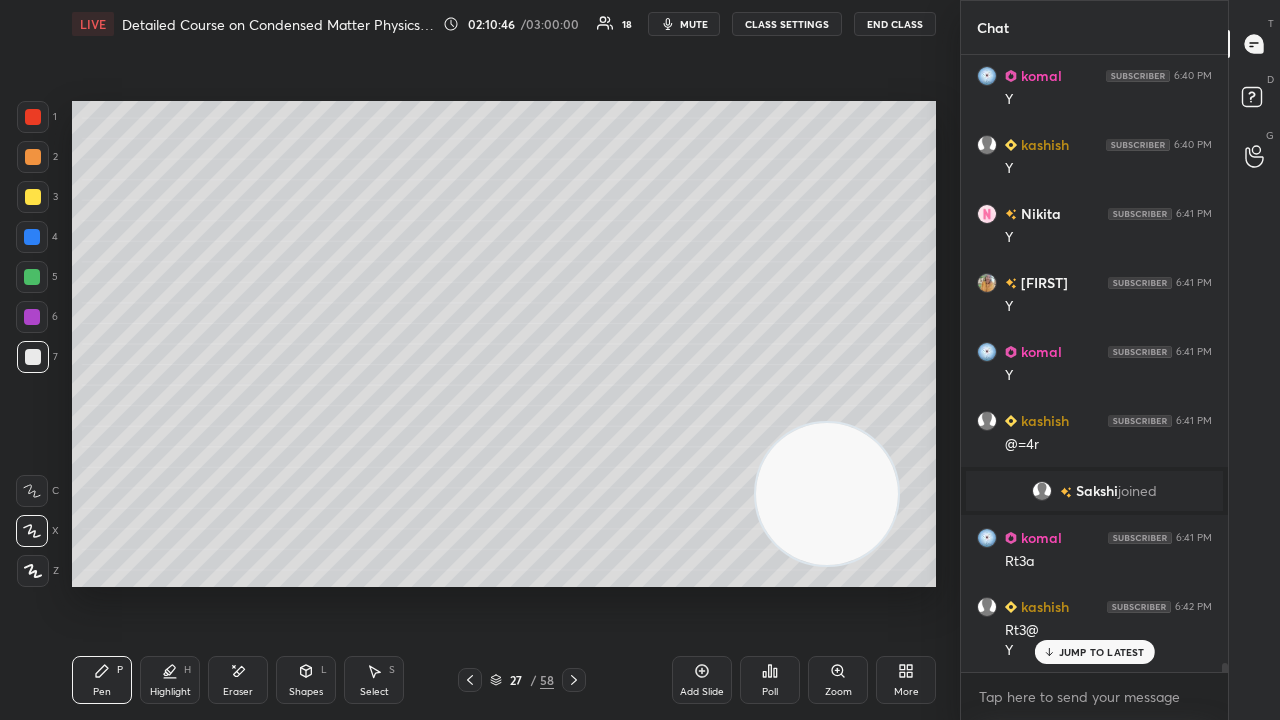 click on "mute" at bounding box center [694, 24] 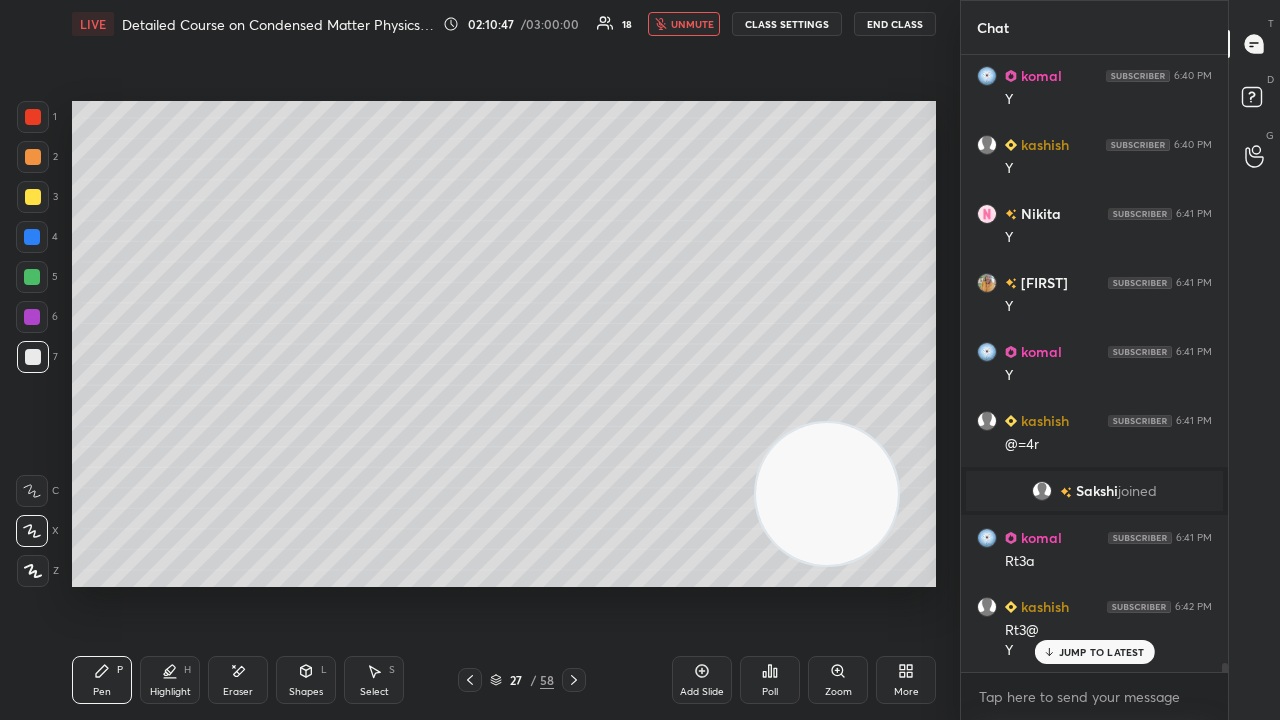 click on "unmute" at bounding box center [692, 24] 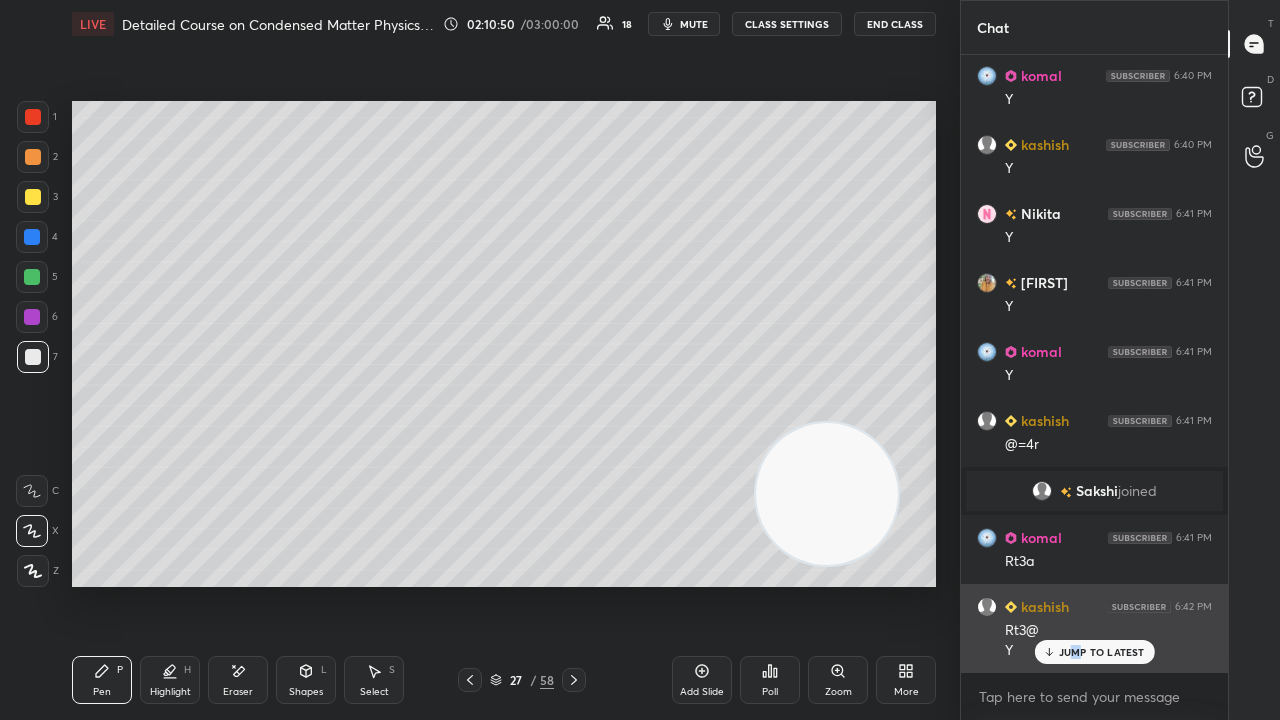 click on "JUMP TO LATEST" at bounding box center [1102, 652] 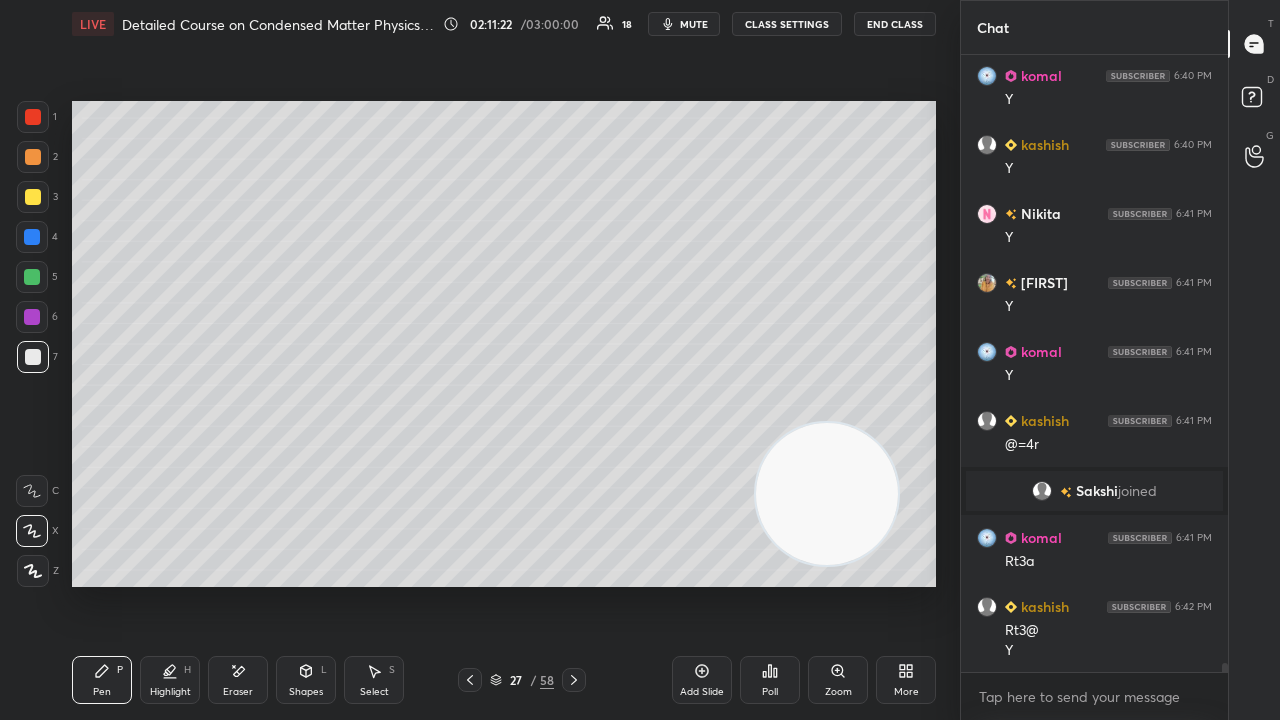 scroll, scrollTop: 43602, scrollLeft: 0, axis: vertical 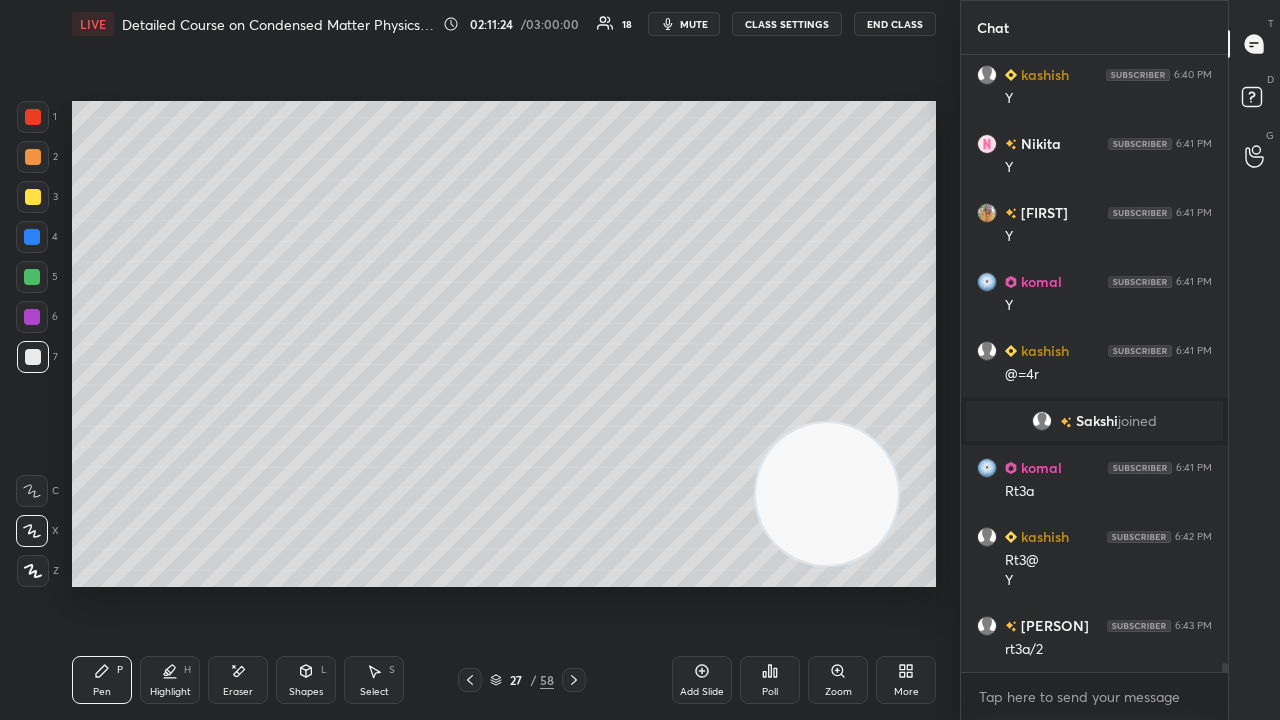 click on "mute" at bounding box center [684, 24] 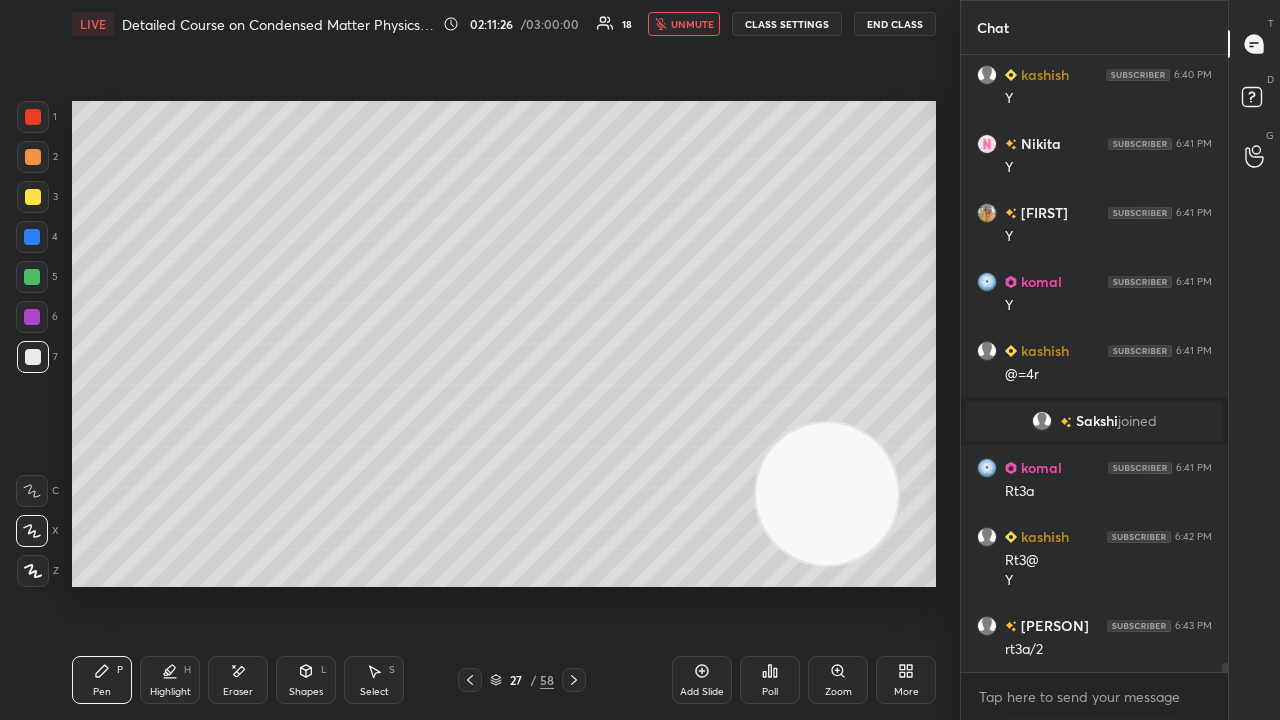click on "unmute" at bounding box center [692, 24] 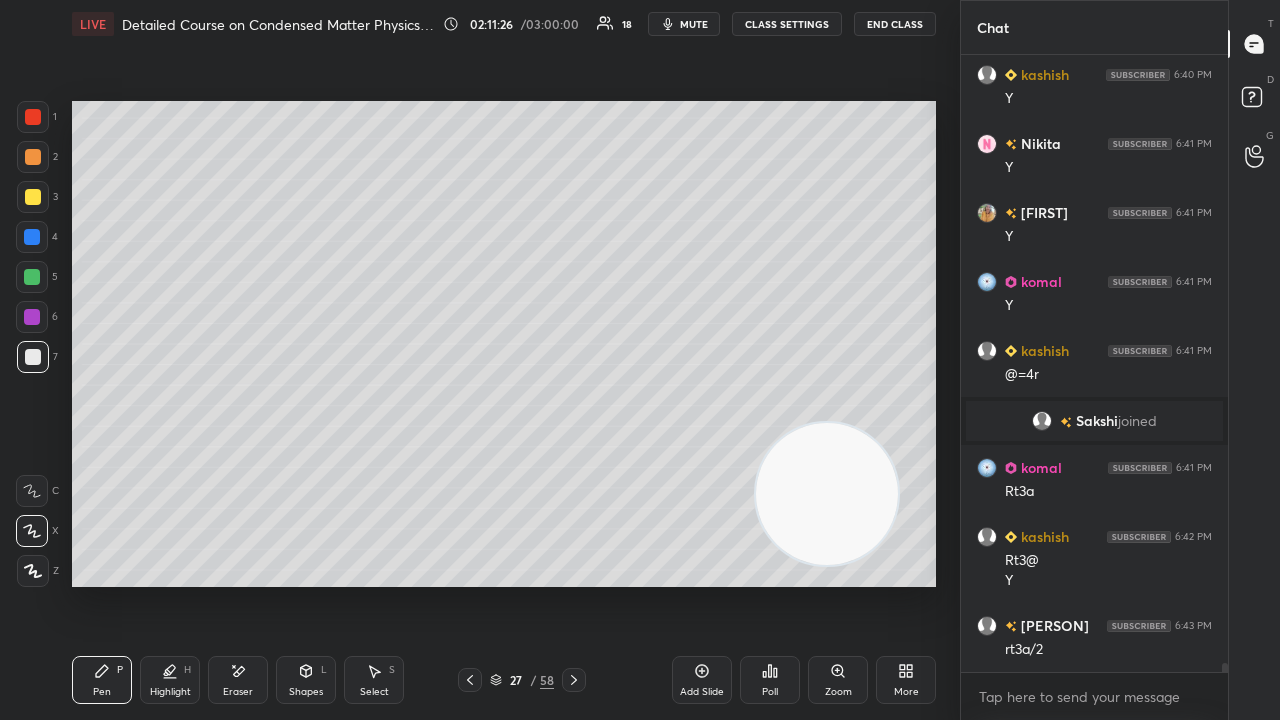 click on "mute" at bounding box center (694, 24) 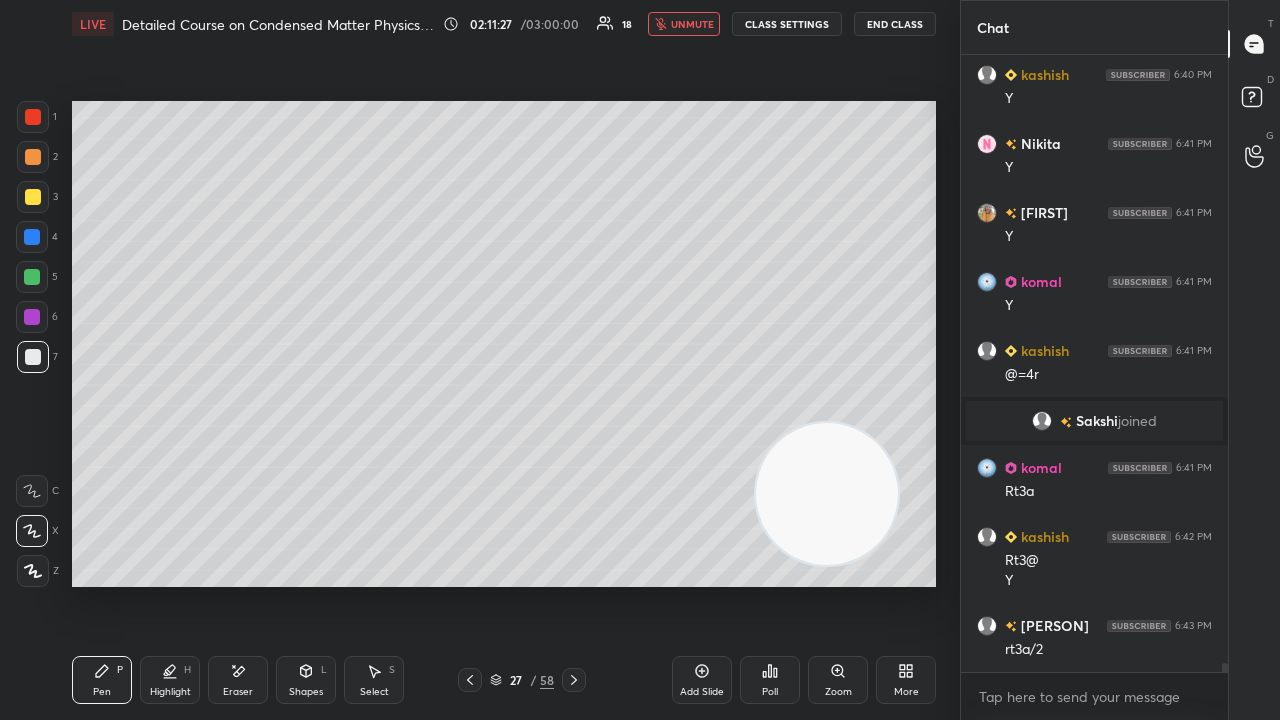 click on "unmute" at bounding box center (692, 24) 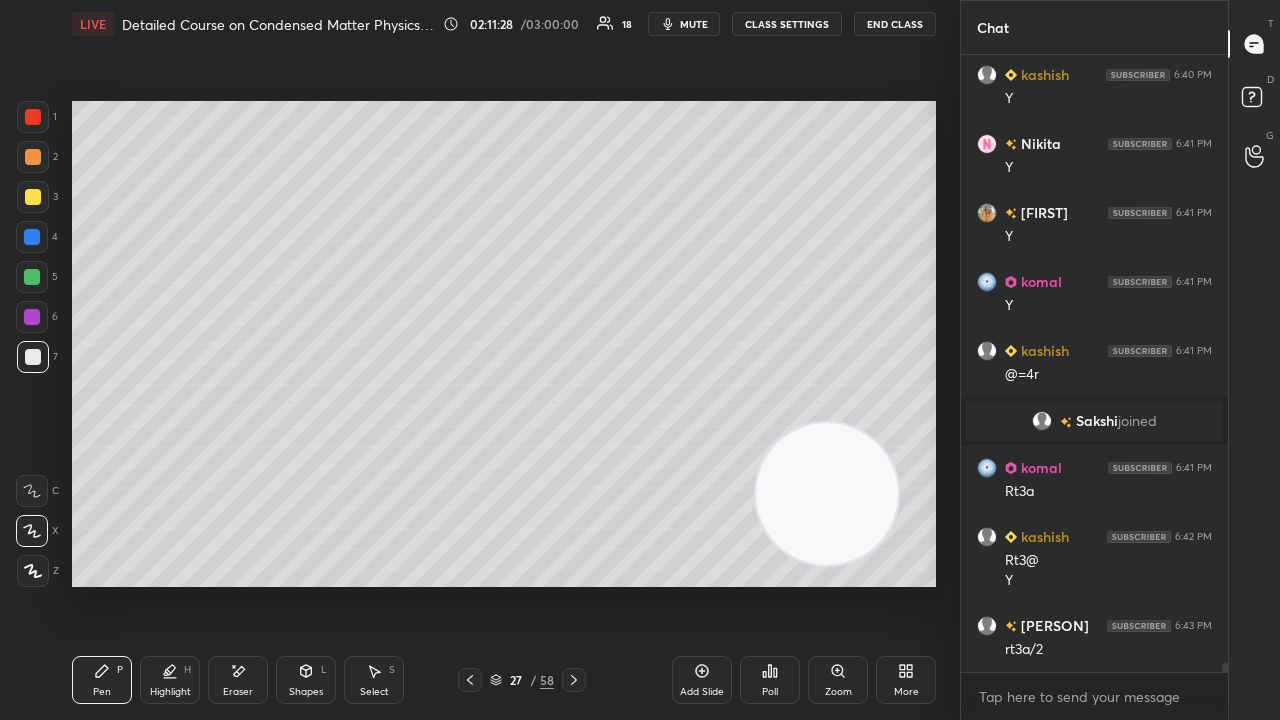 click on "mute" at bounding box center [694, 24] 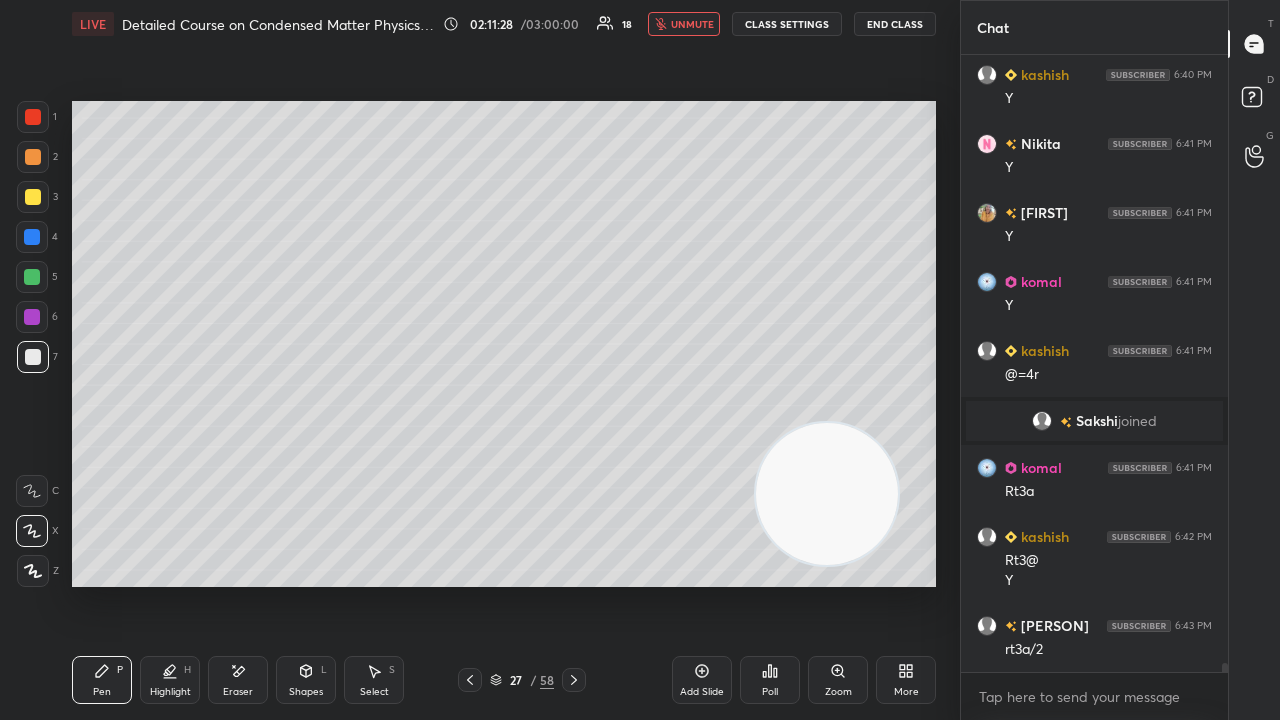 click on "unmute" at bounding box center (692, 24) 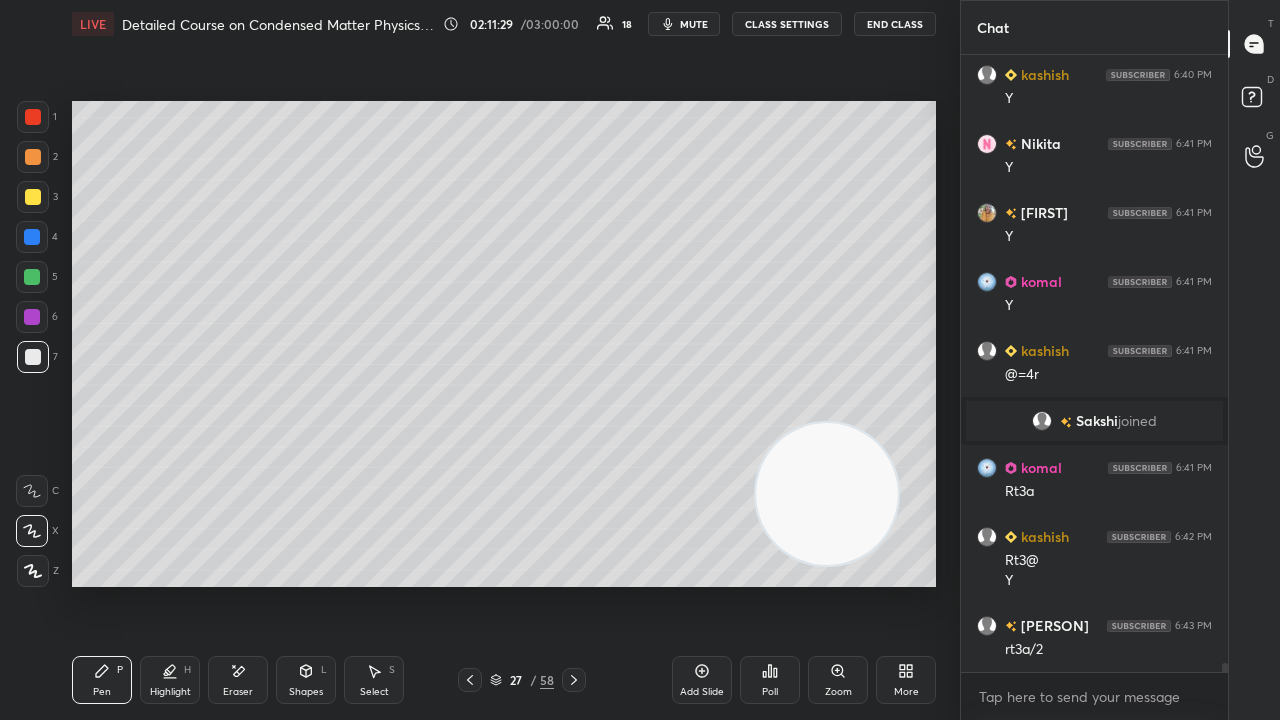 click 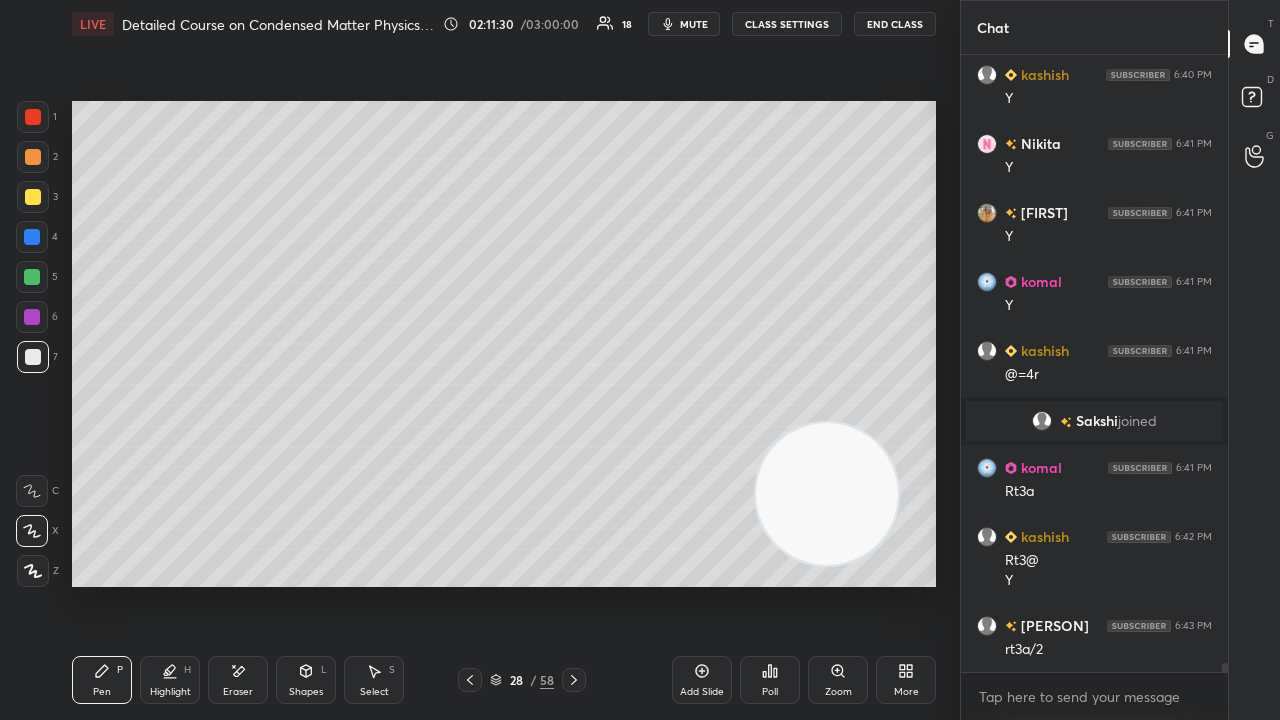 scroll, scrollTop: 43670, scrollLeft: 0, axis: vertical 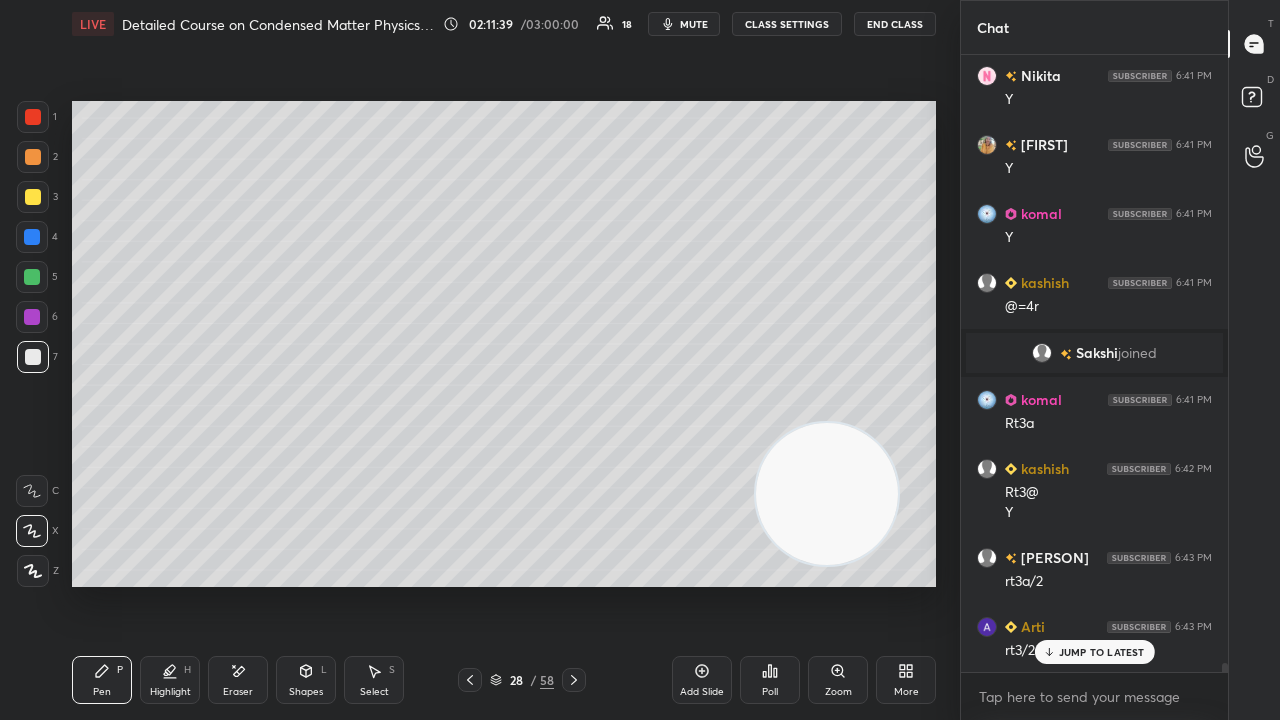 click 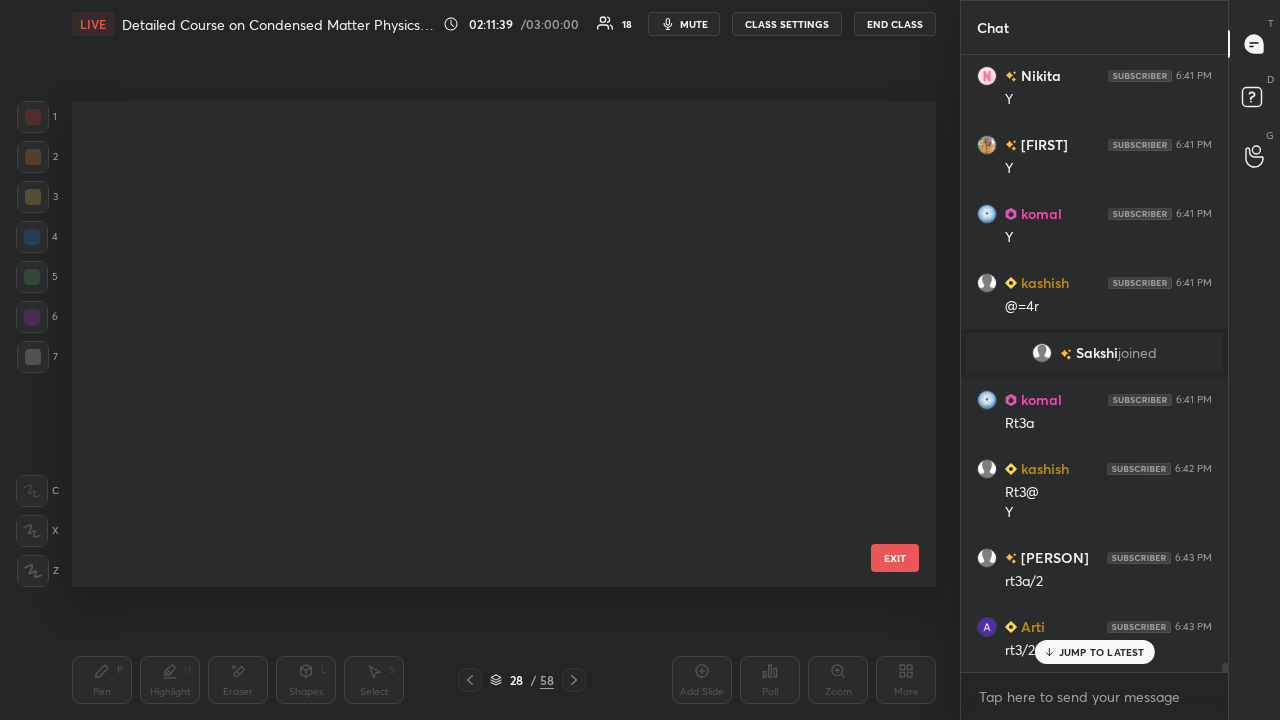 scroll, scrollTop: 984, scrollLeft: 0, axis: vertical 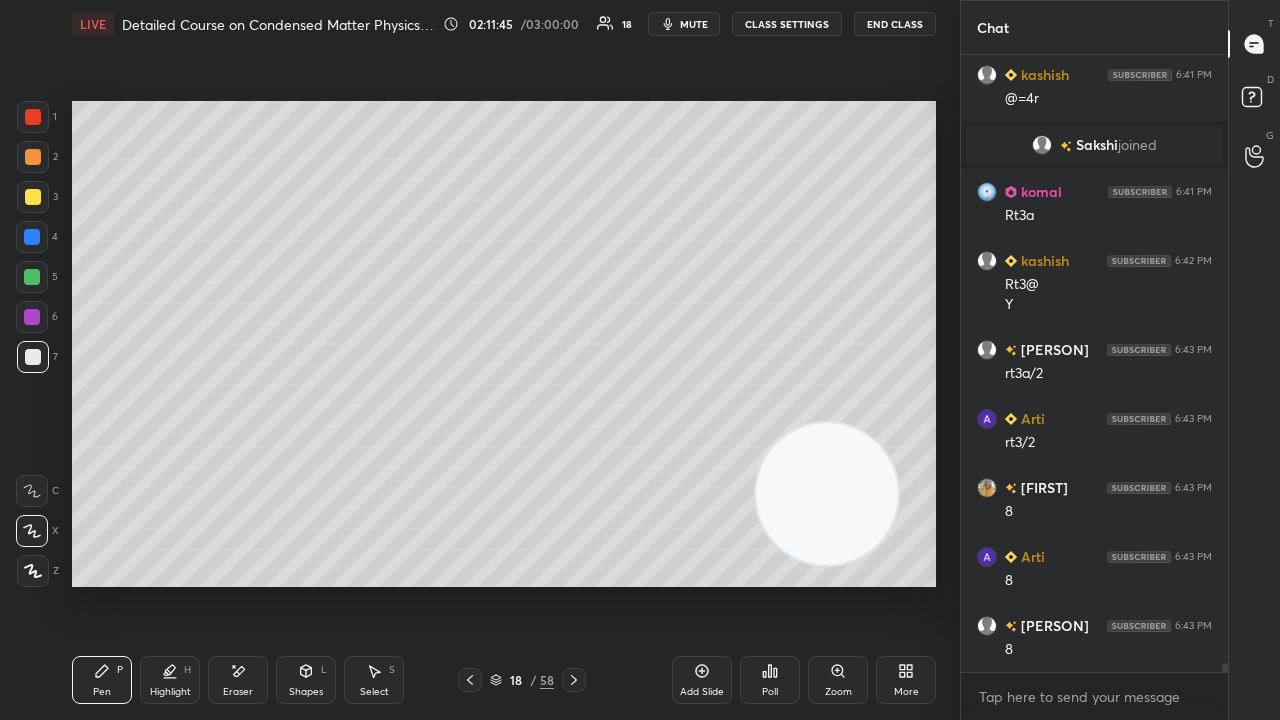 click 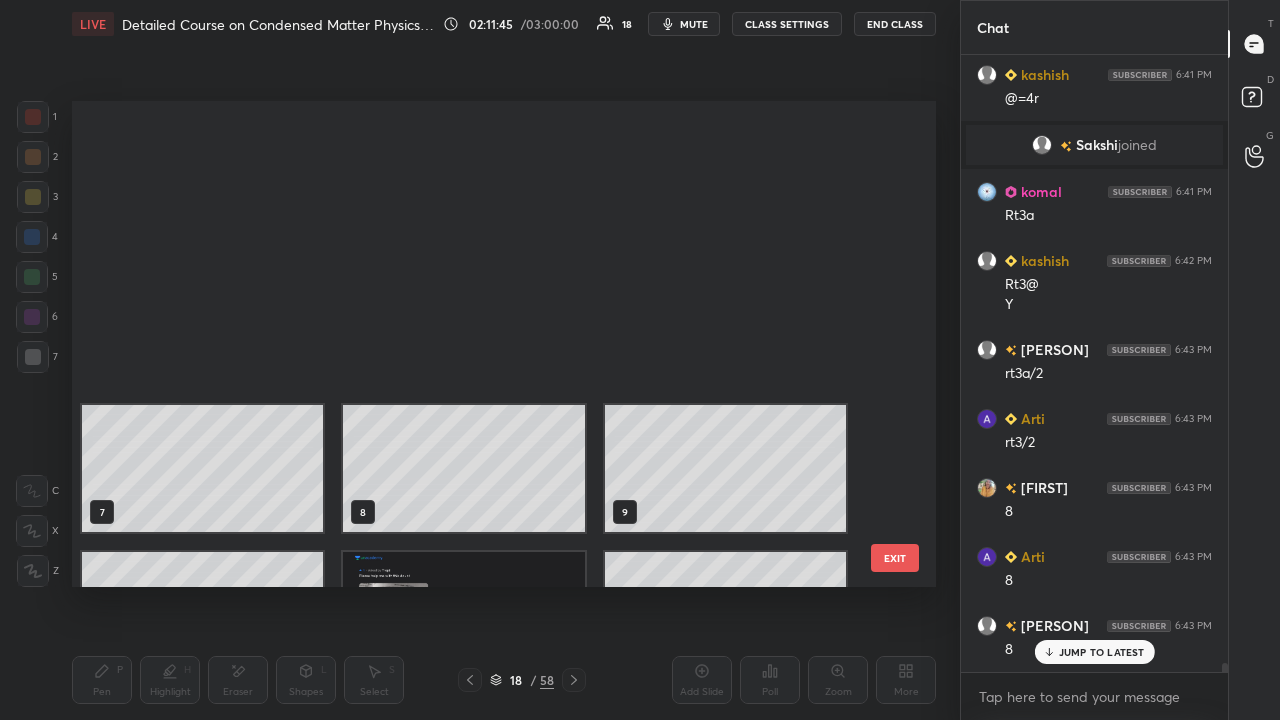 scroll, scrollTop: 43946, scrollLeft: 0, axis: vertical 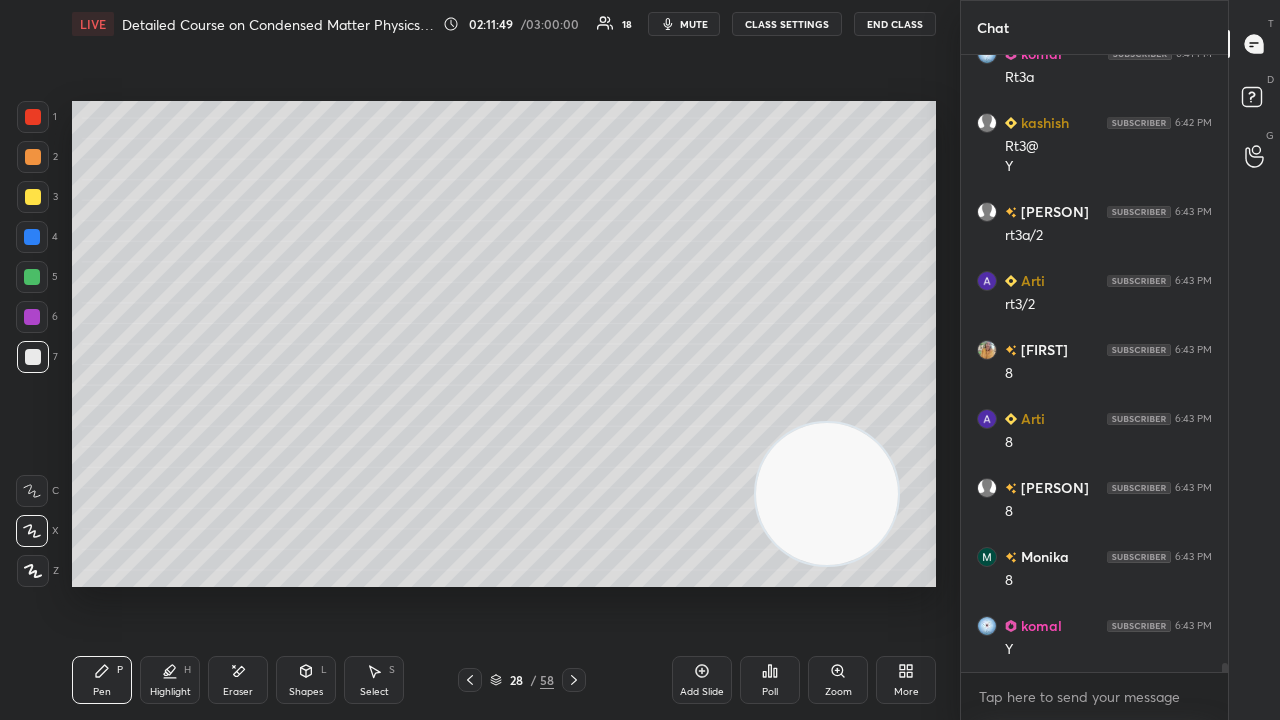 drag, startPoint x: 472, startPoint y: 680, endPoint x: 473, endPoint y: 668, distance: 12.0415945 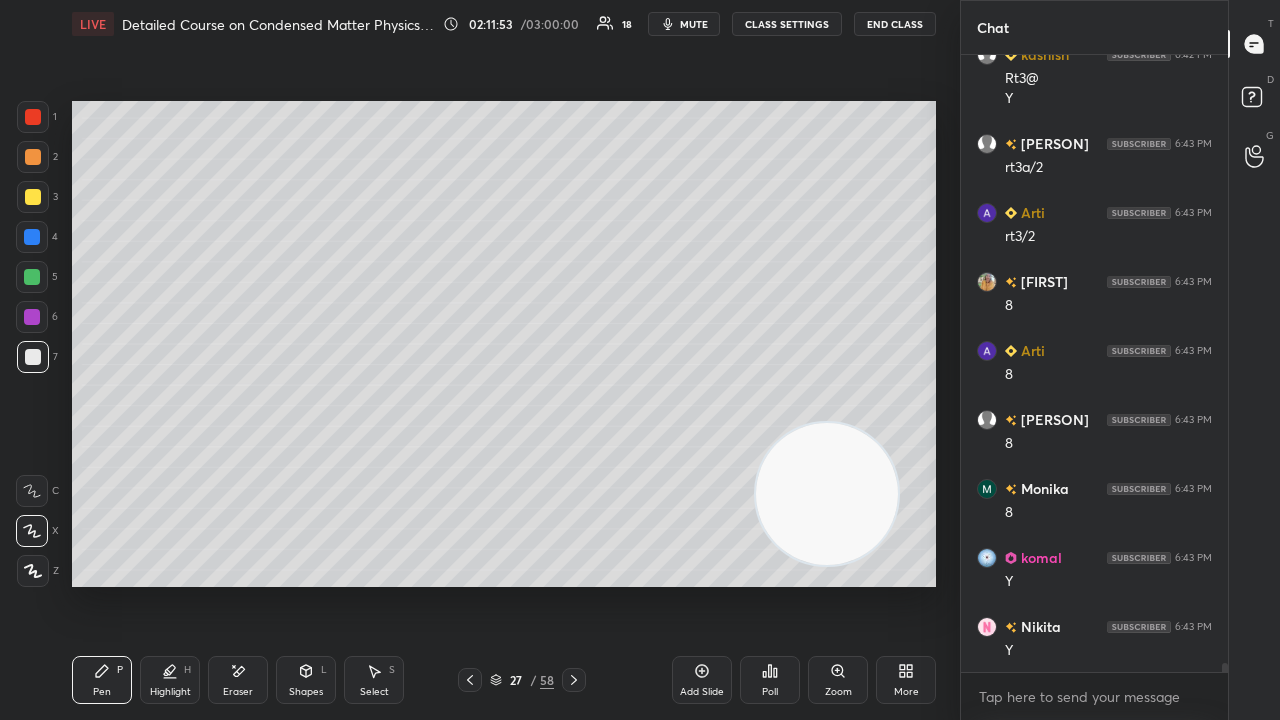 scroll, scrollTop: 44154, scrollLeft: 0, axis: vertical 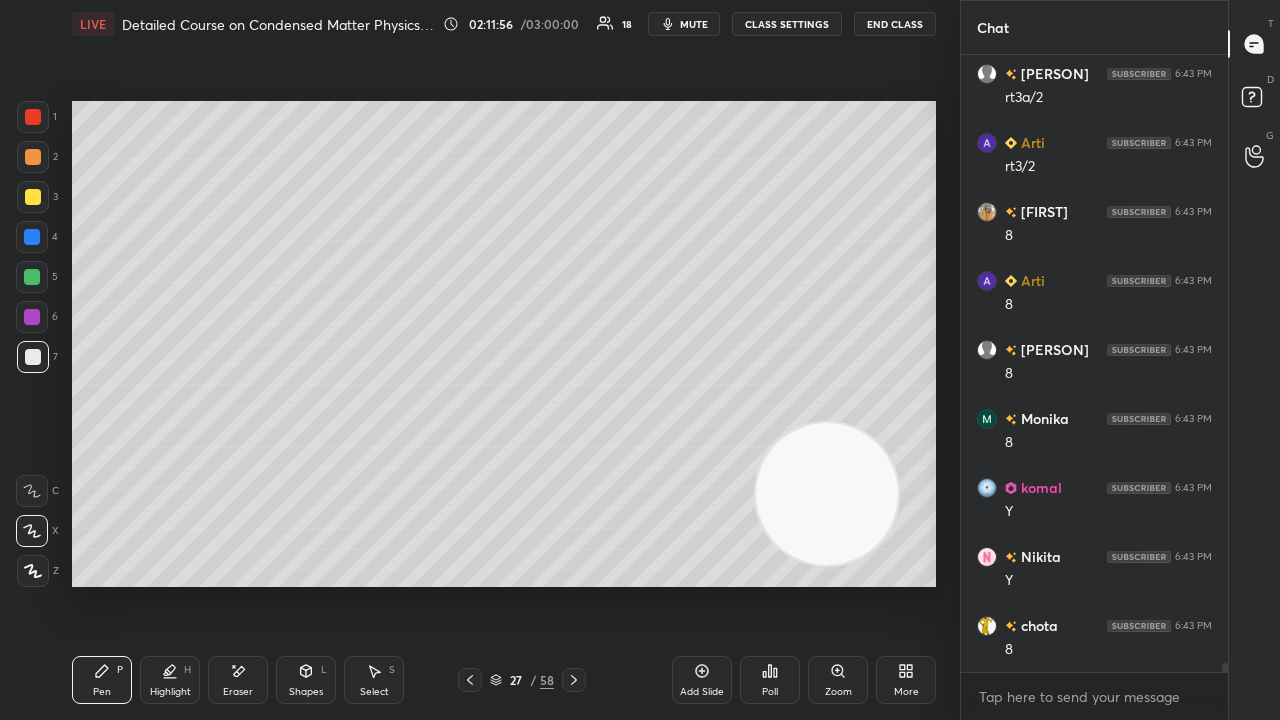 click 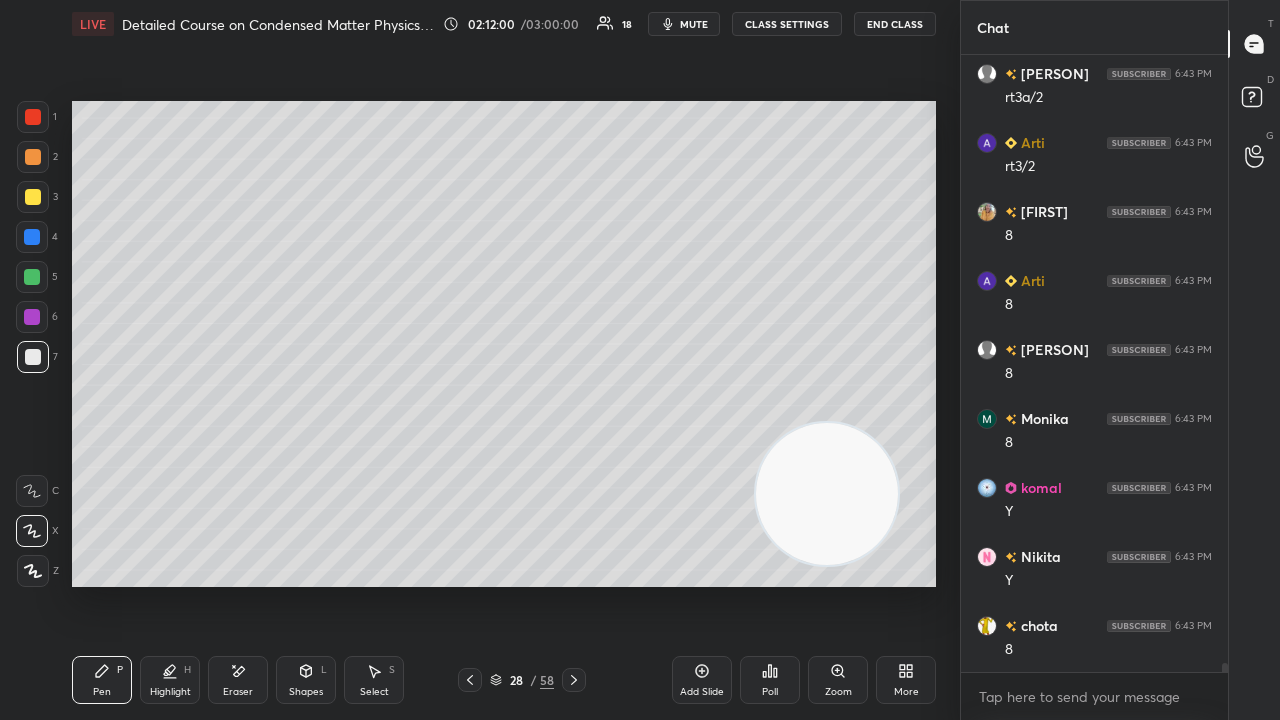click on "mute" at bounding box center [684, 24] 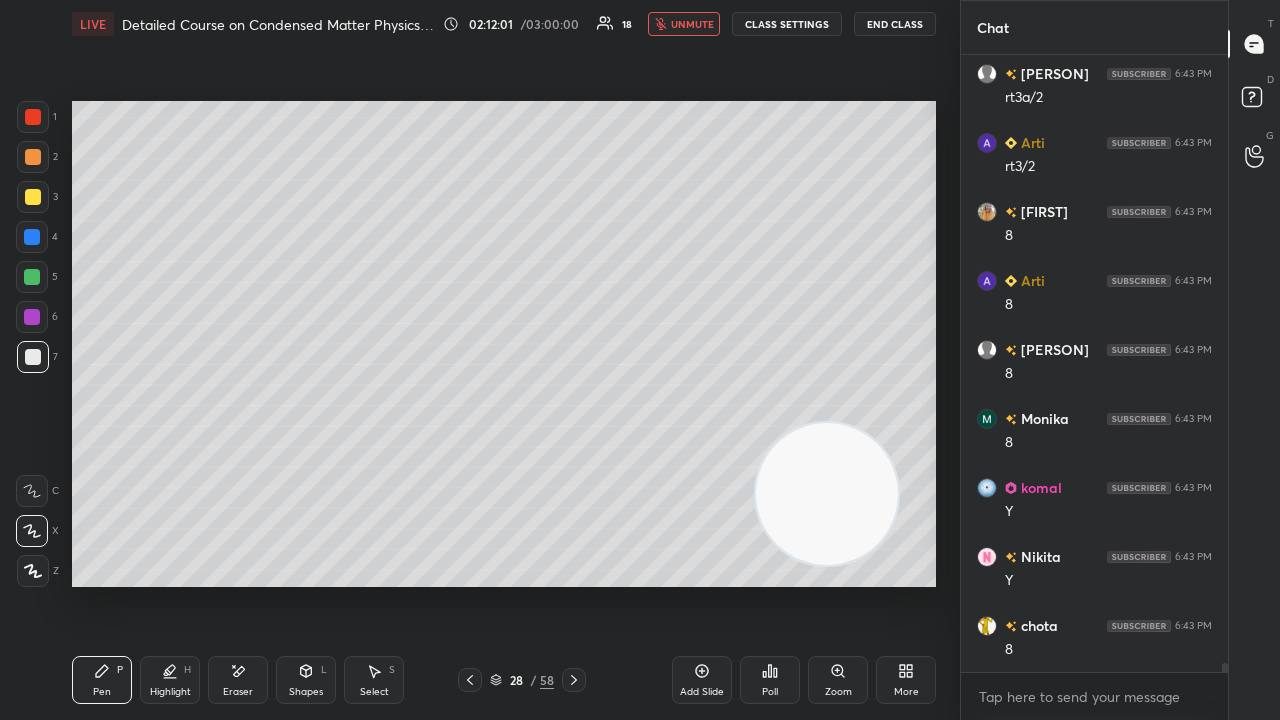 click on "unmute" at bounding box center [692, 24] 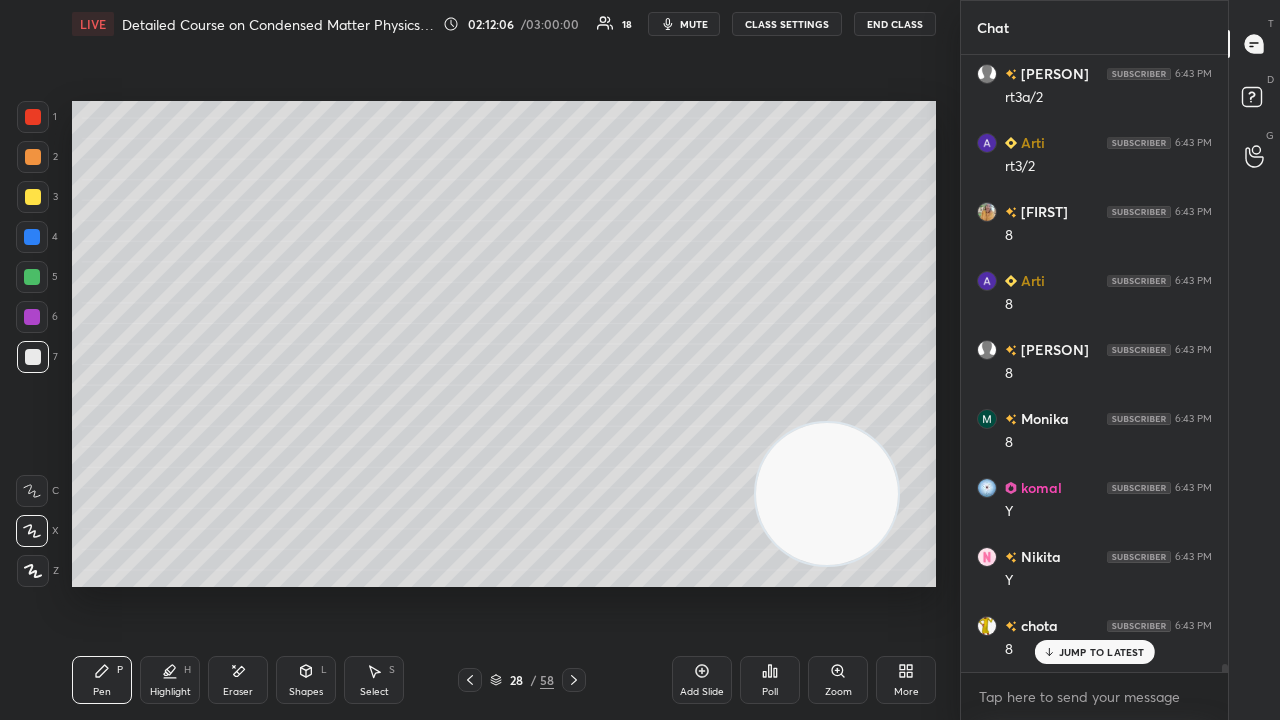 scroll, scrollTop: 44222, scrollLeft: 0, axis: vertical 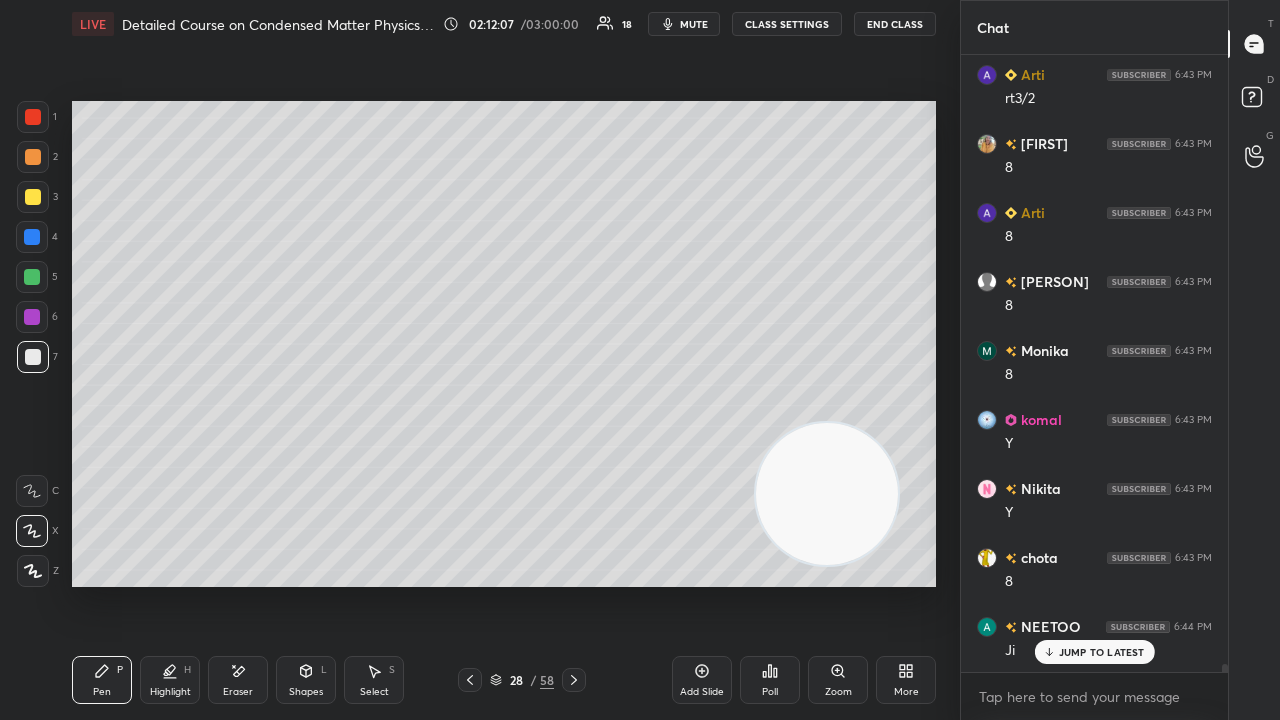 click on "mute" at bounding box center (694, 24) 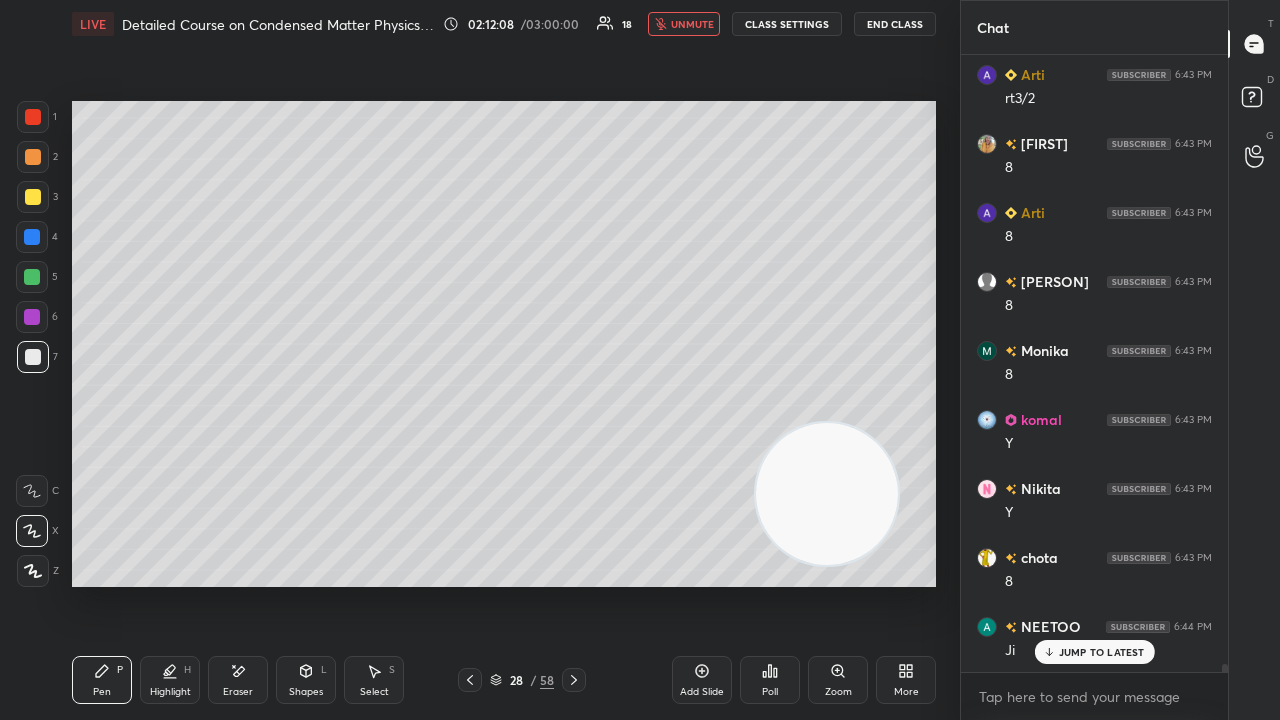 click on "unmute" at bounding box center [692, 24] 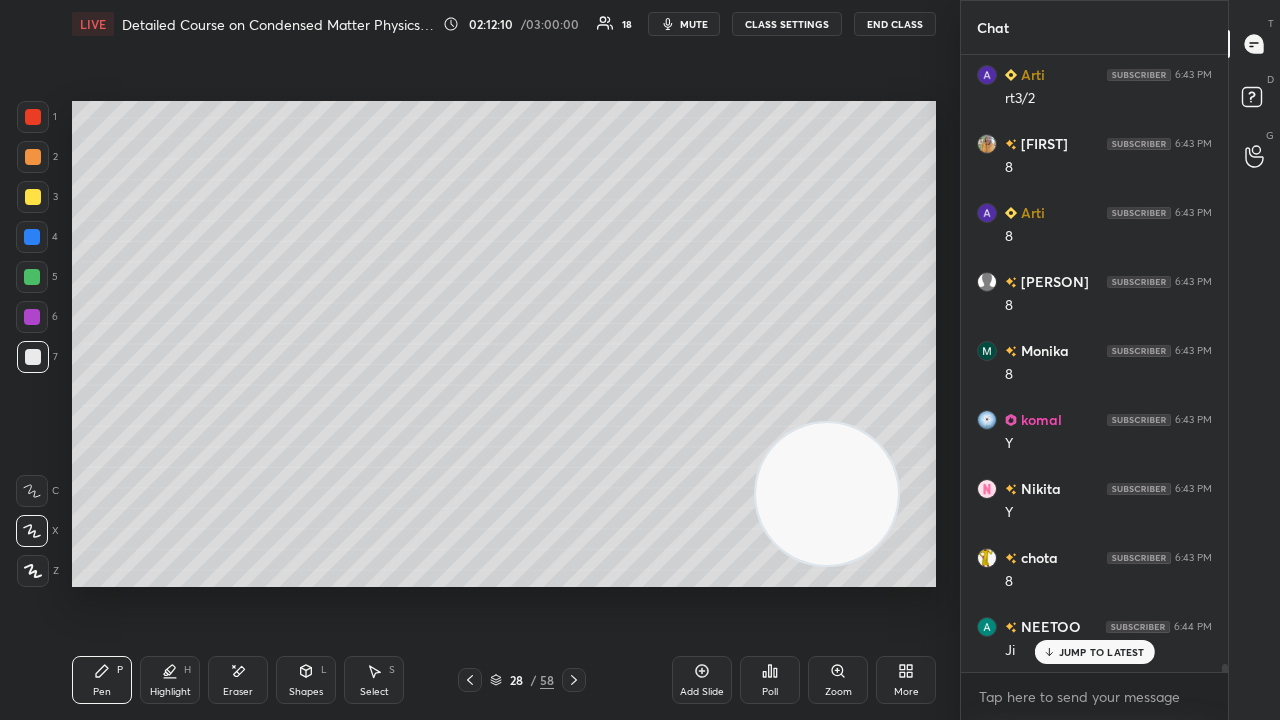 click on "Add Slide" at bounding box center [702, 692] 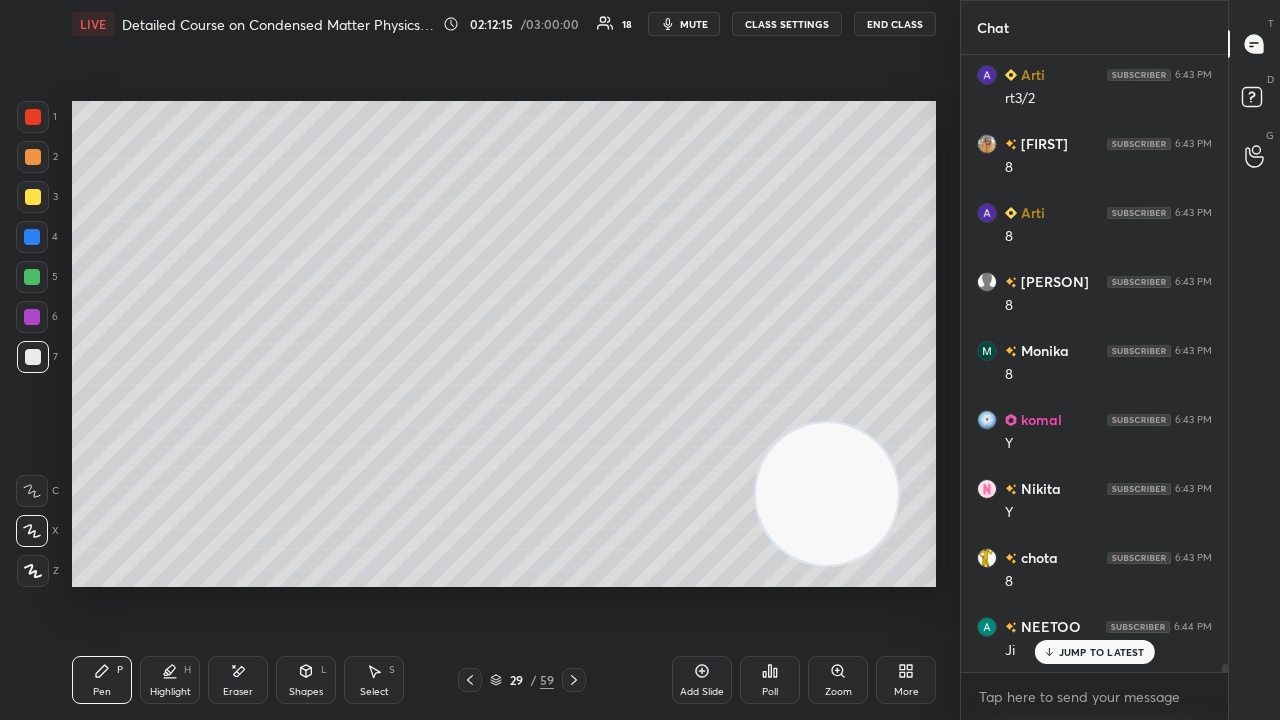 click 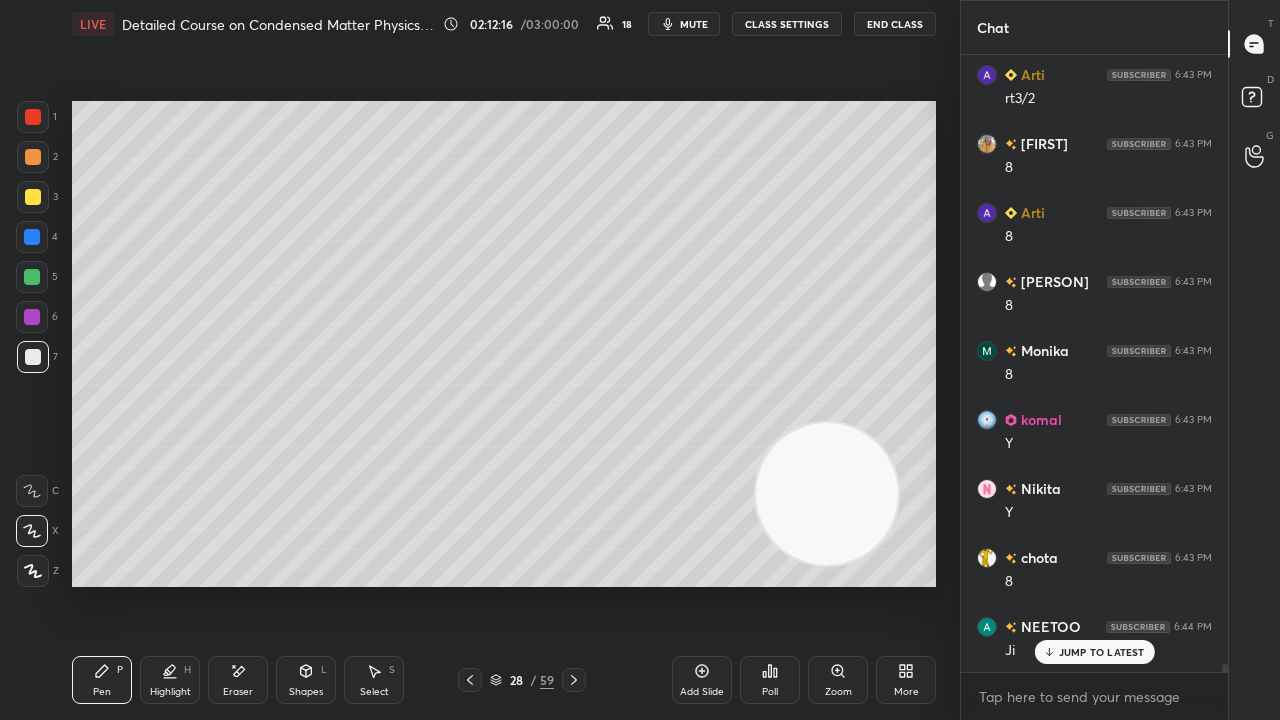 click 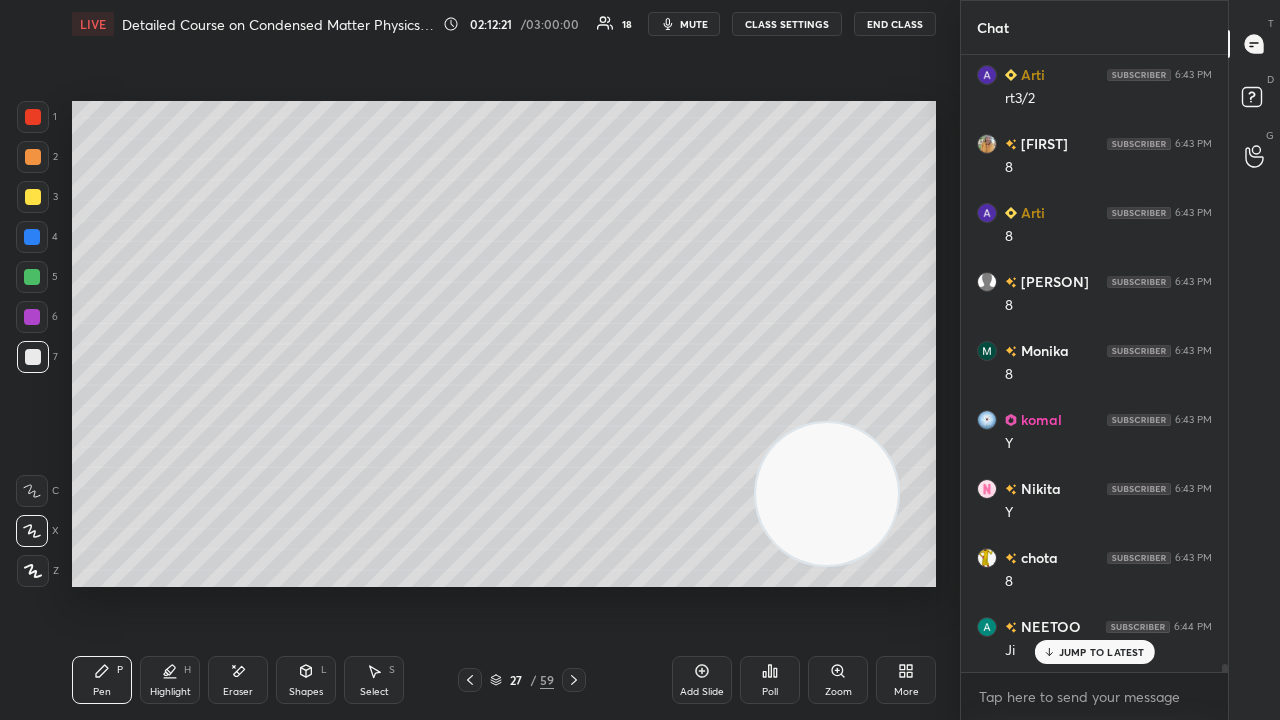 click on "mute" at bounding box center (694, 24) 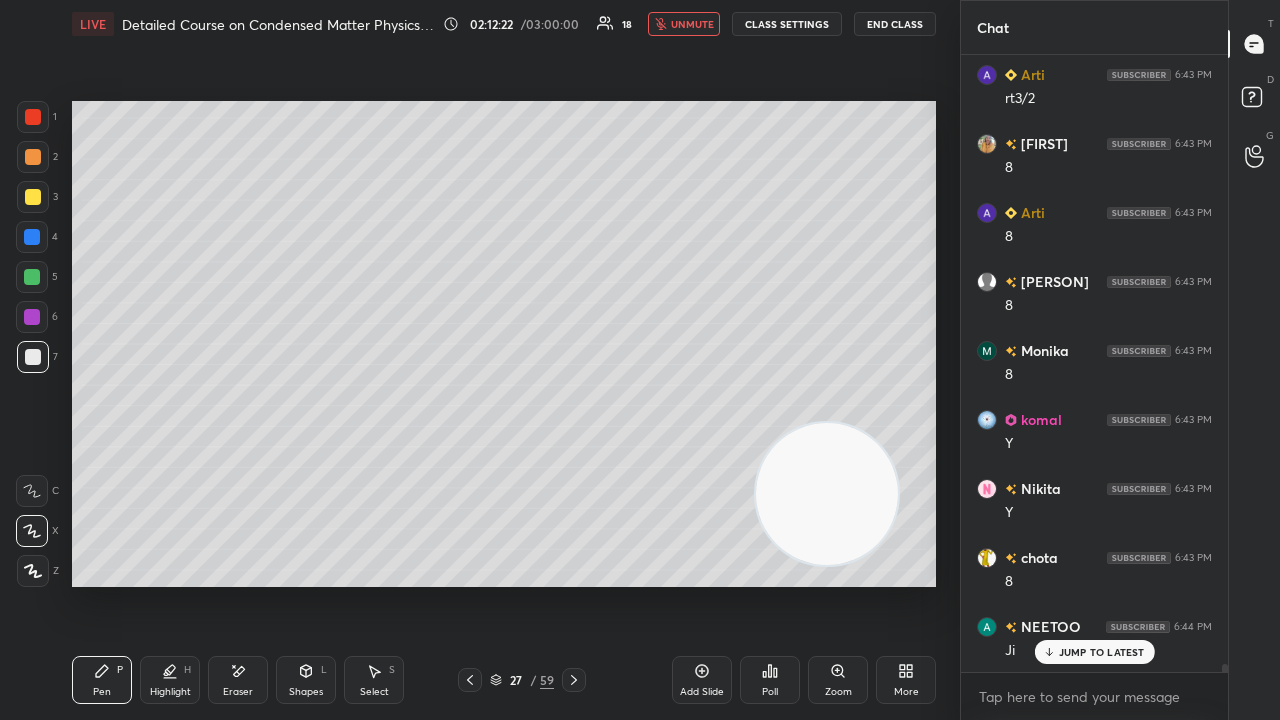 click on "unmute" at bounding box center (692, 24) 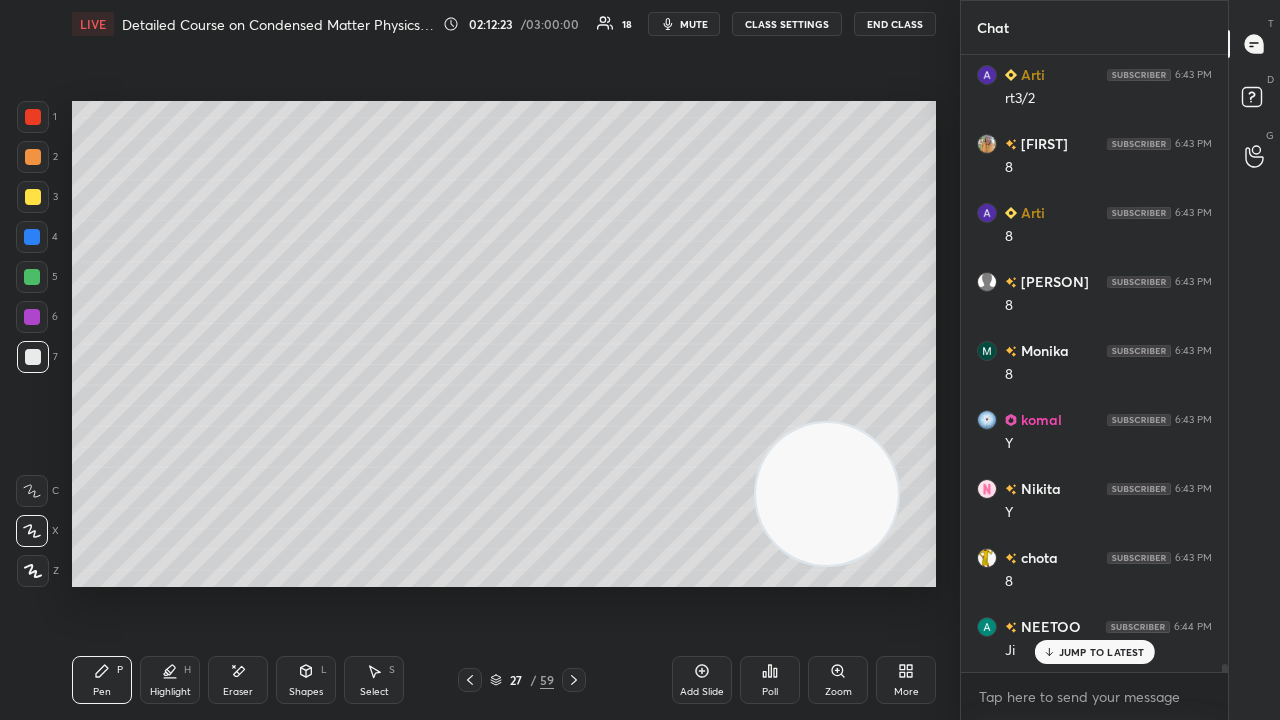 click on "mute" at bounding box center (694, 24) 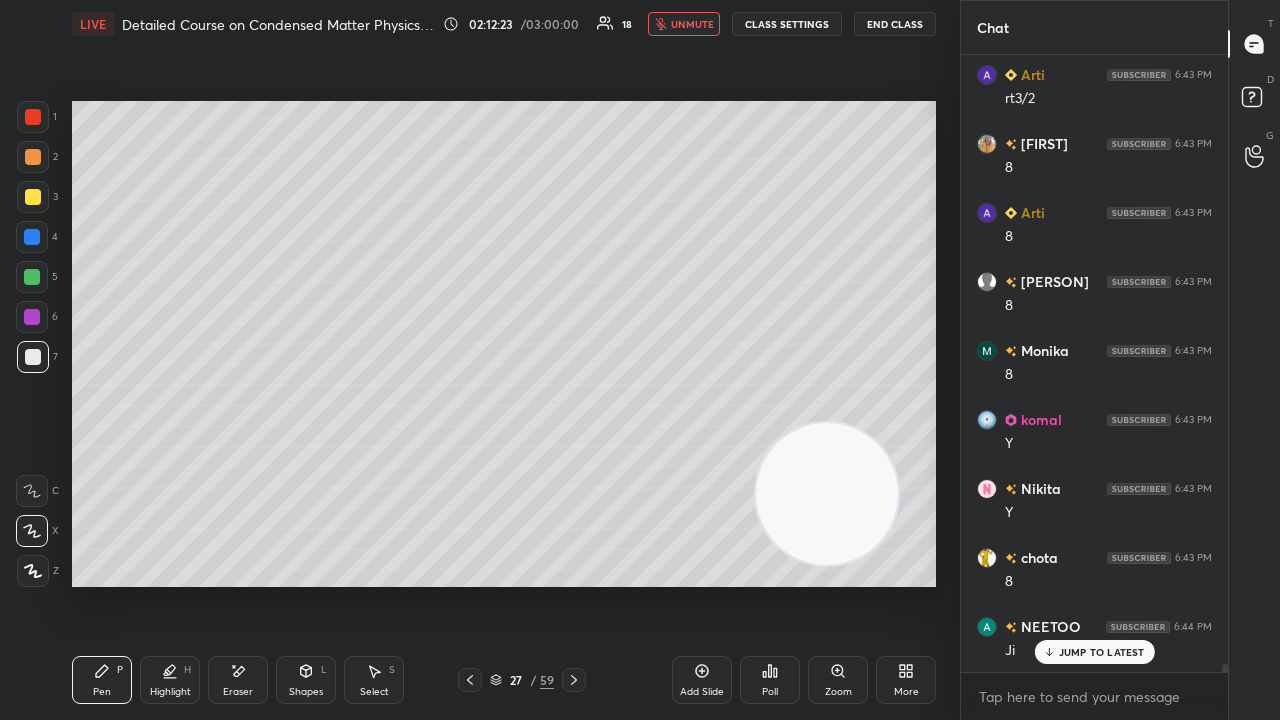 click on "unmute" at bounding box center [692, 24] 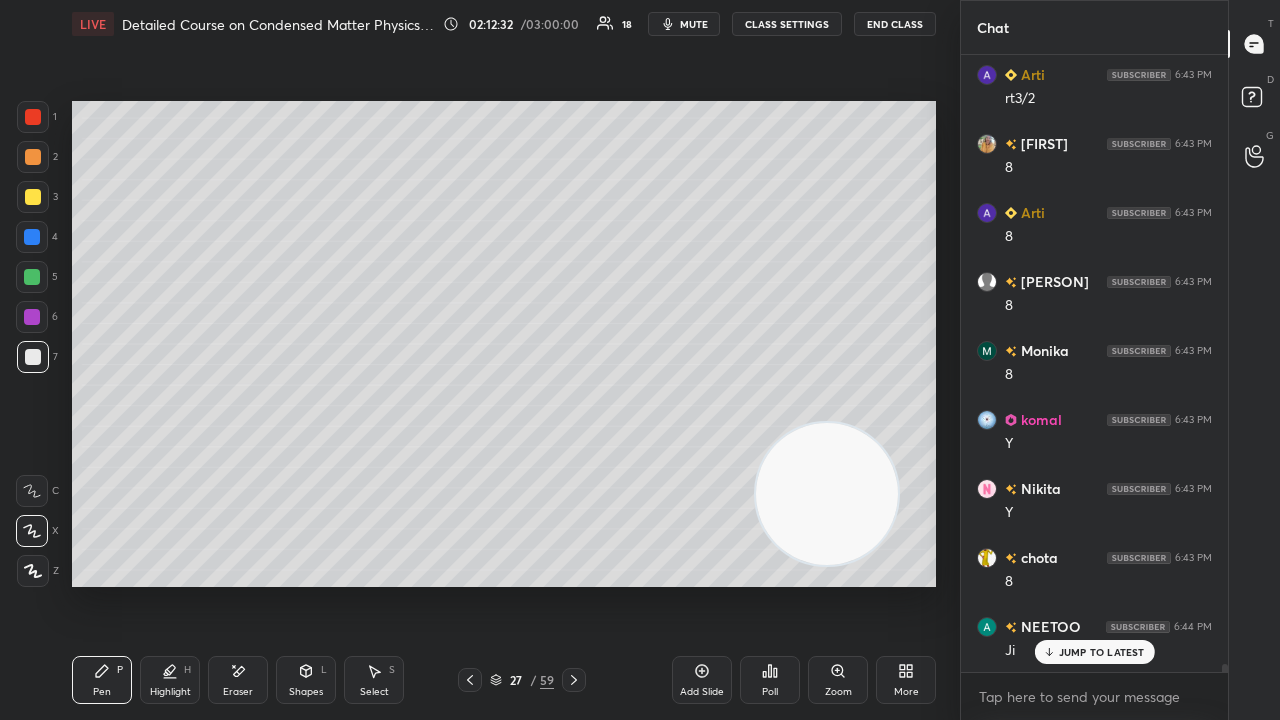 click 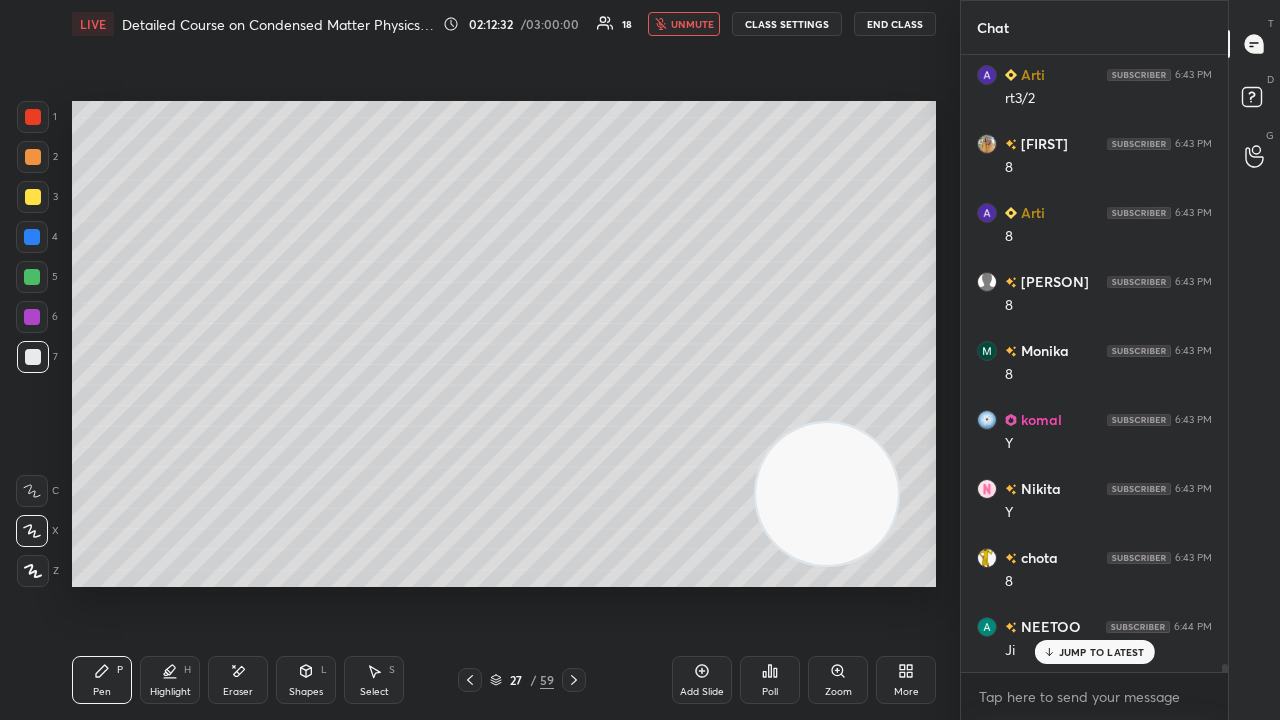 click on "unmute" at bounding box center [684, 24] 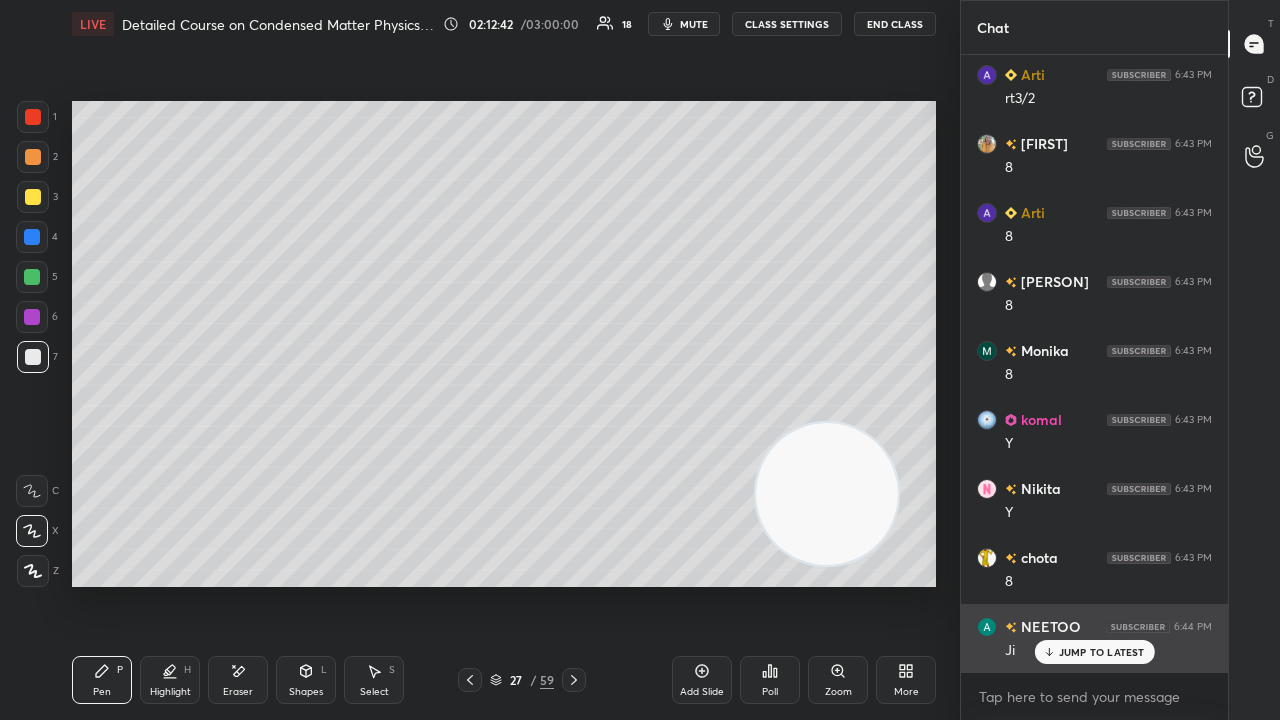 click on "JUMP TO LATEST" at bounding box center [1102, 652] 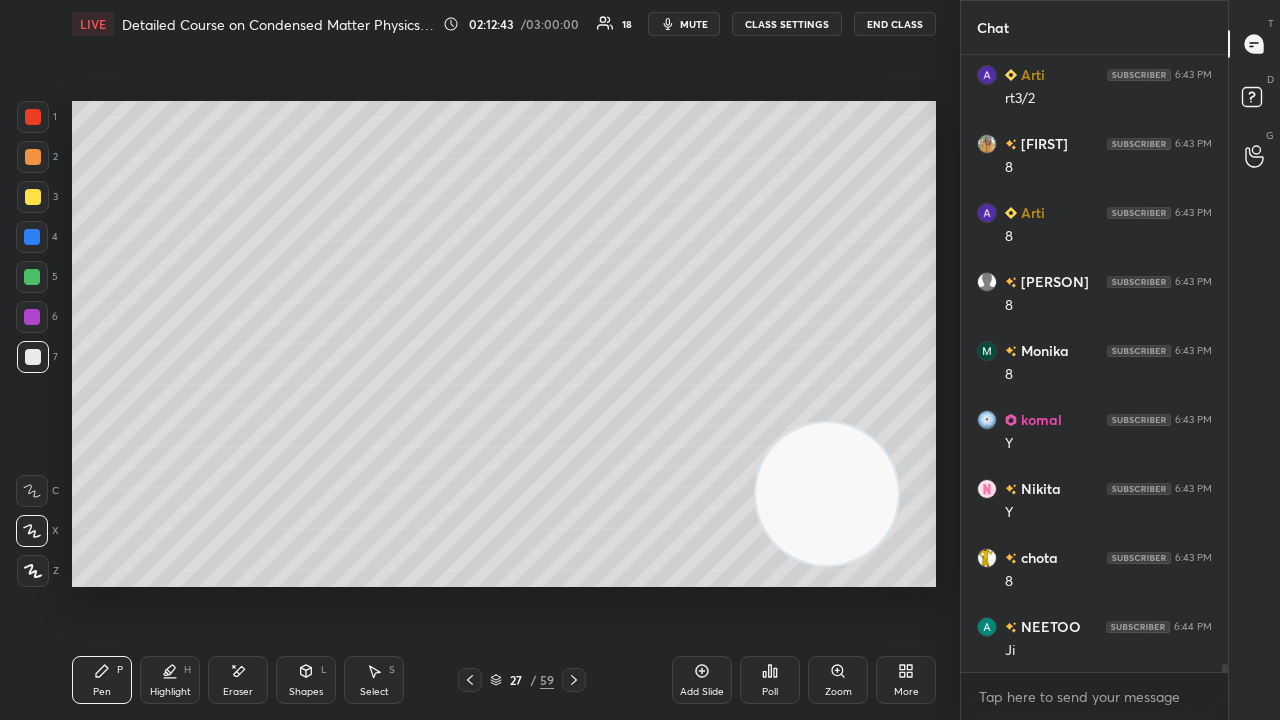 click on "mute" at bounding box center (694, 24) 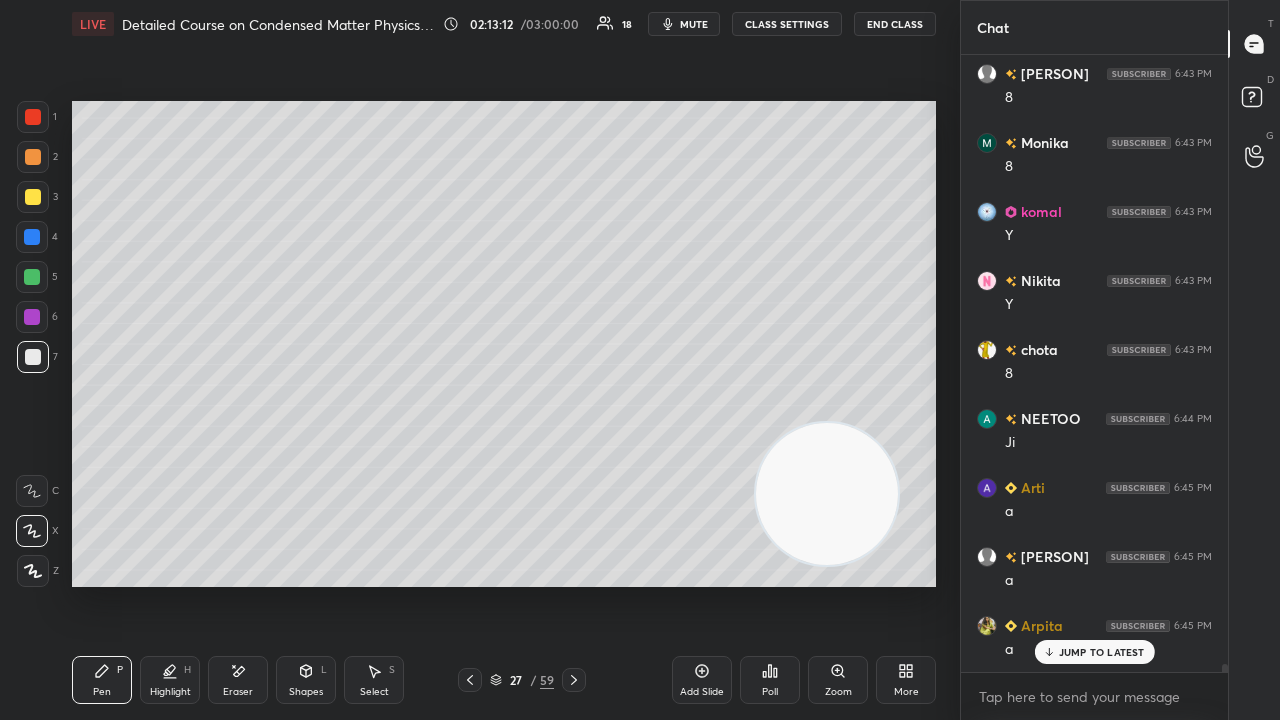scroll, scrollTop: 44498, scrollLeft: 0, axis: vertical 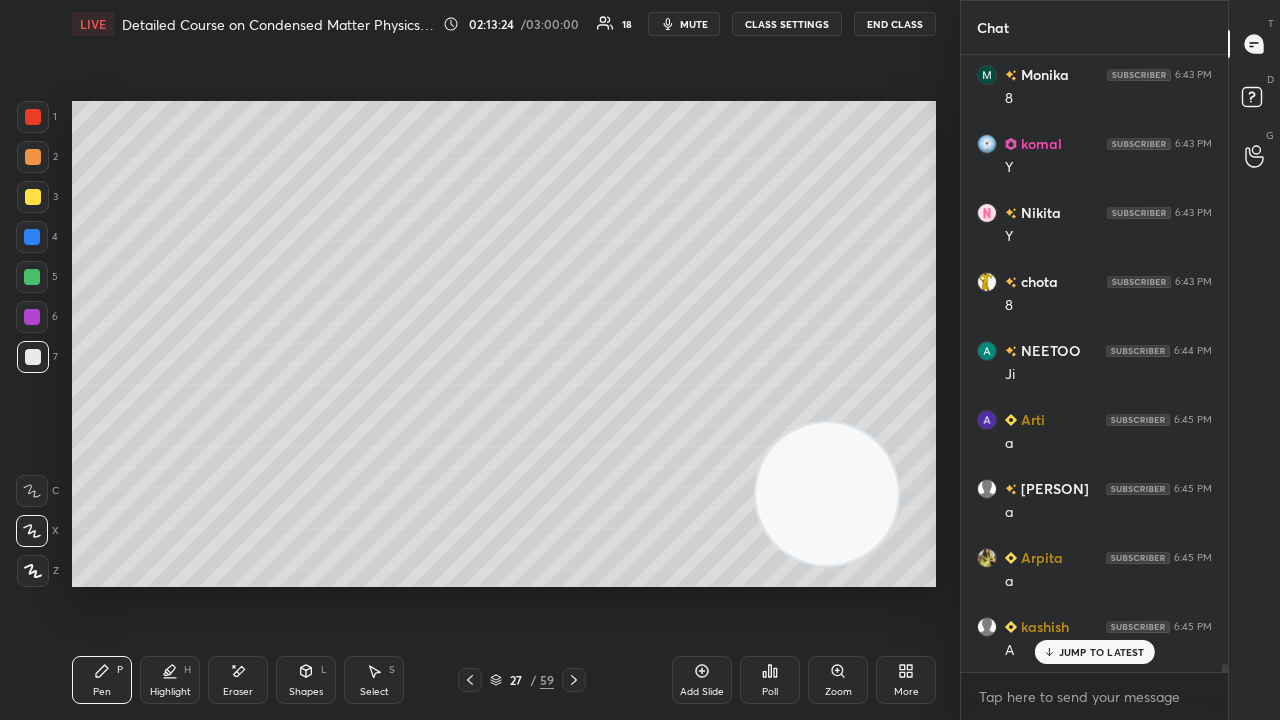 click 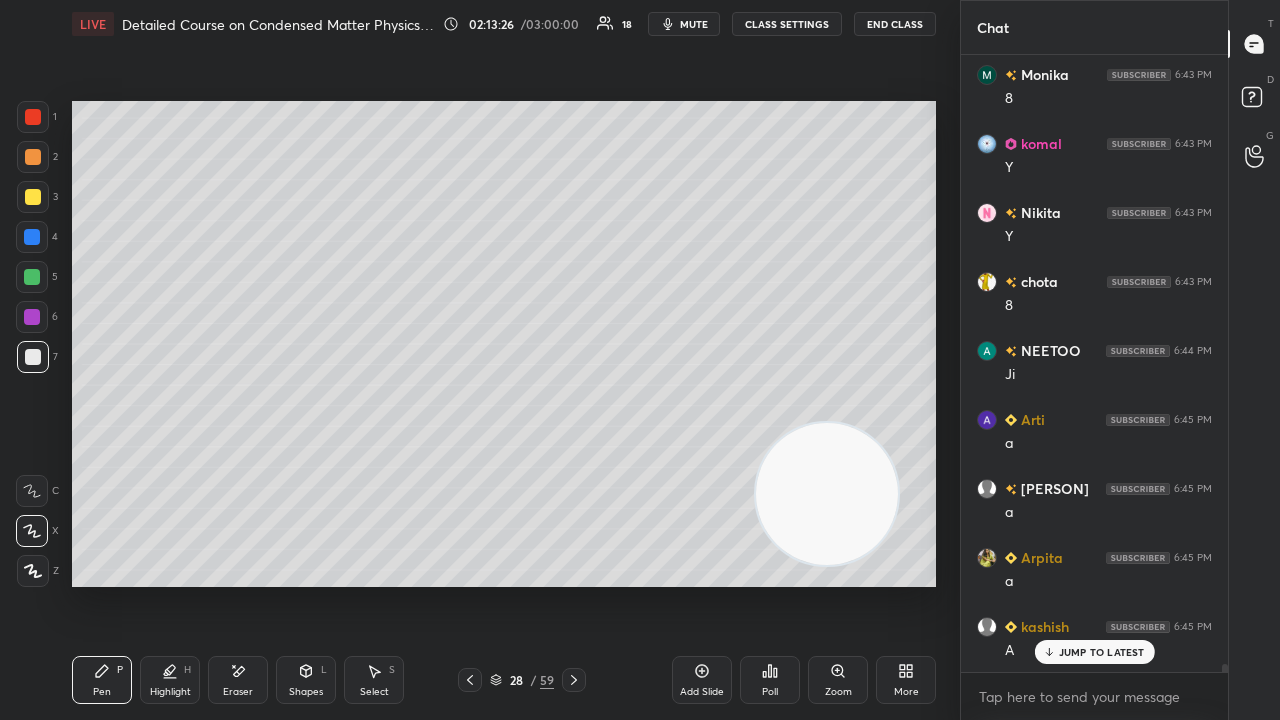click 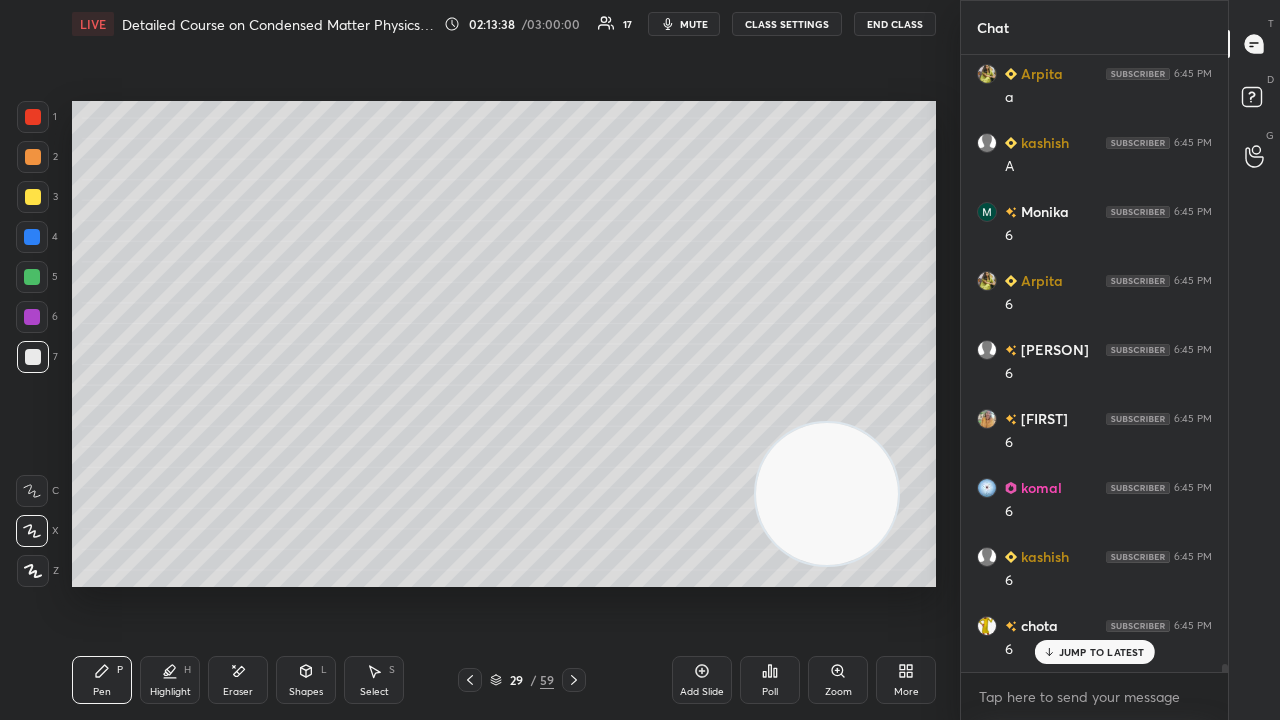 scroll, scrollTop: 45050, scrollLeft: 0, axis: vertical 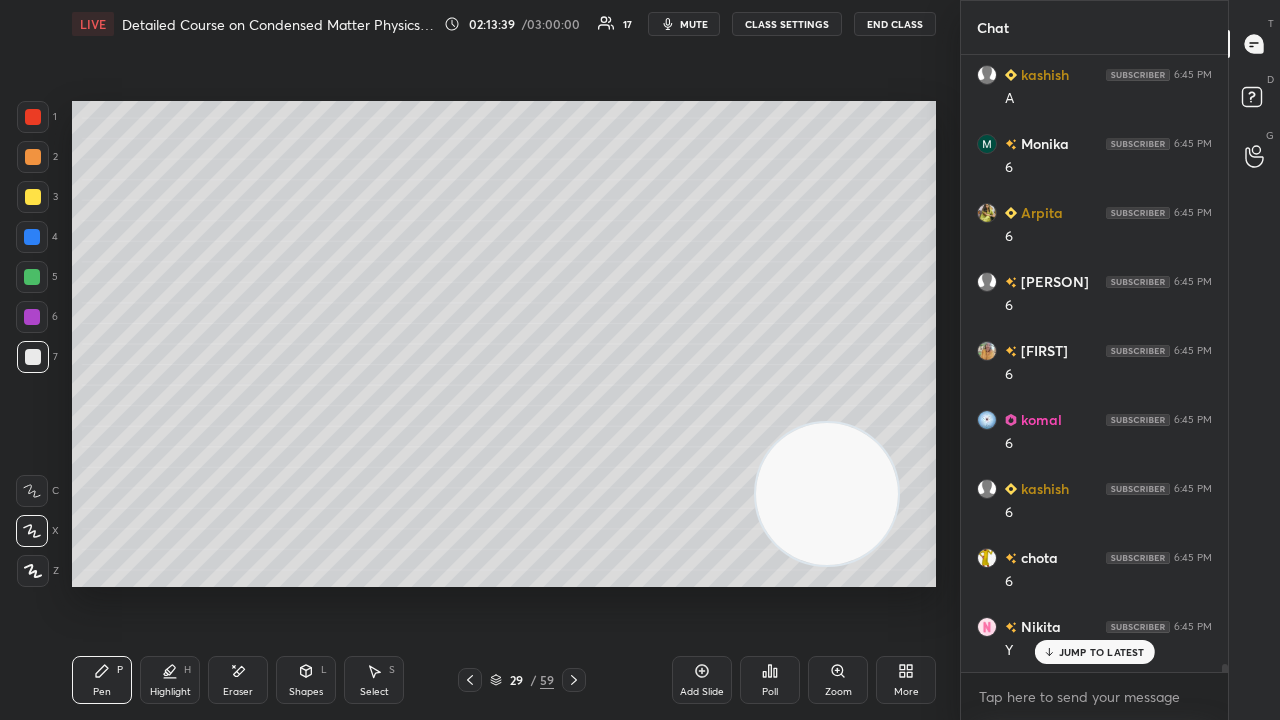 click 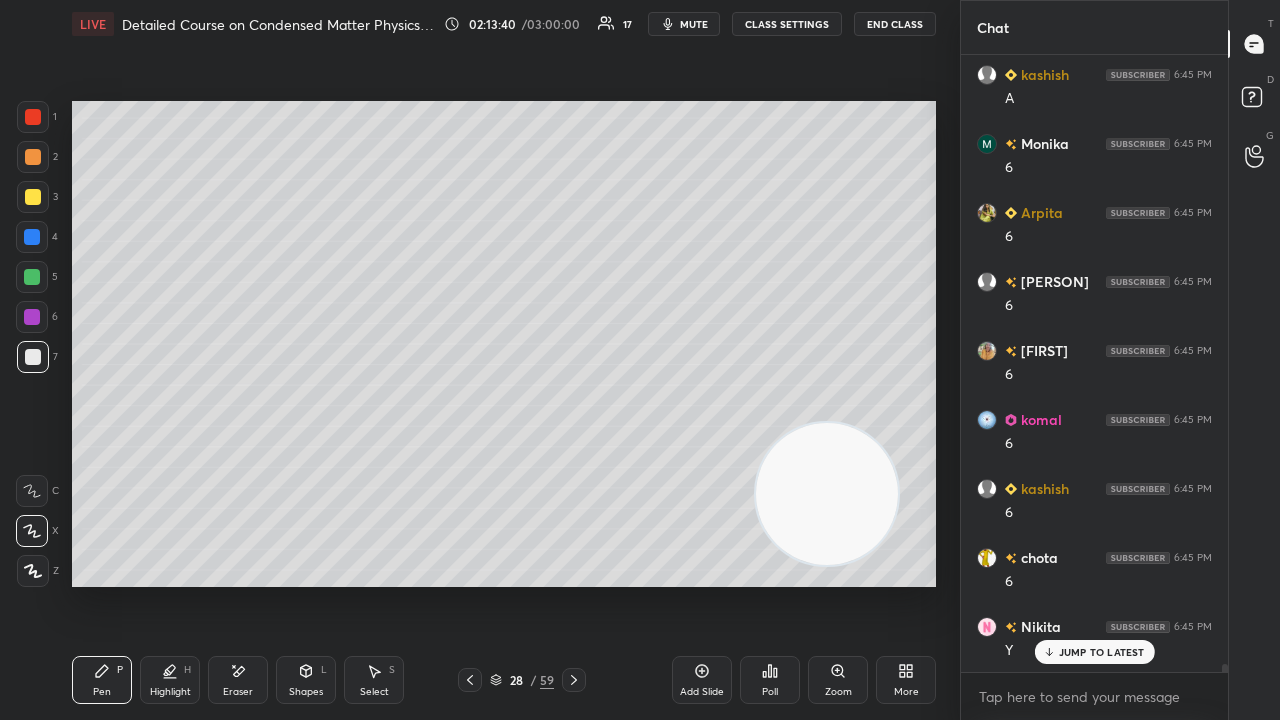 click 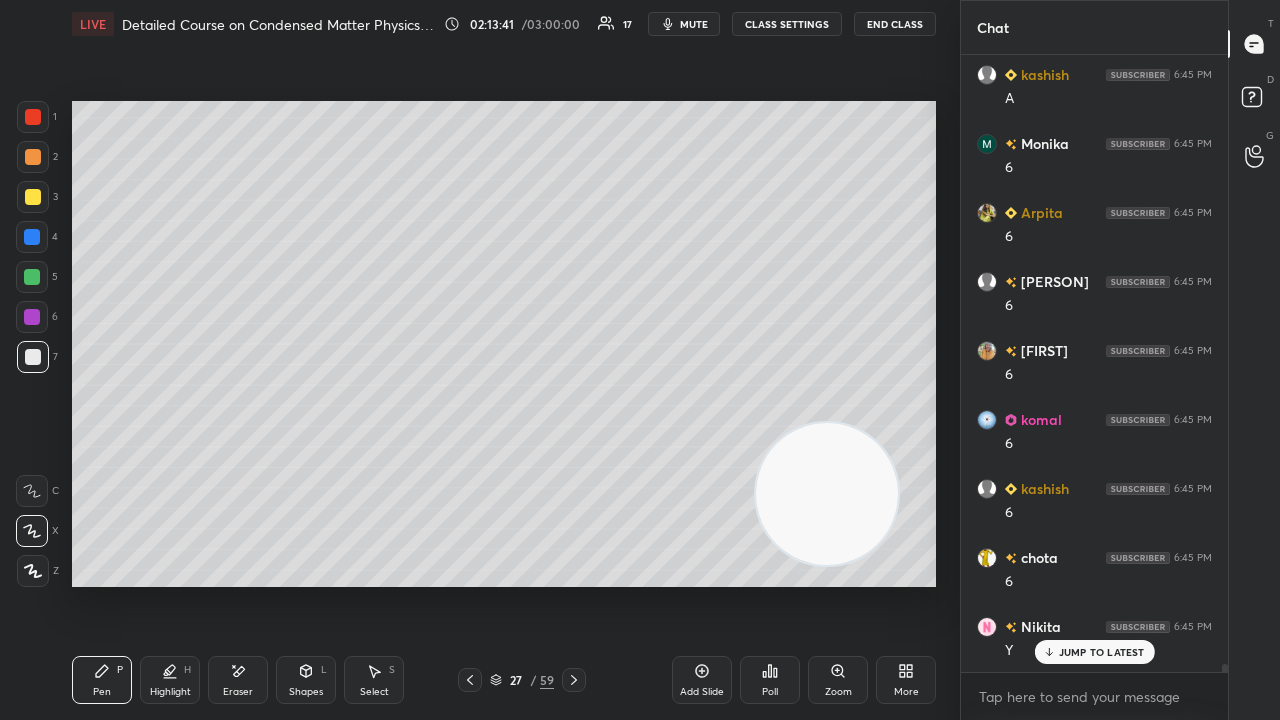 click on "mute" at bounding box center [694, 24] 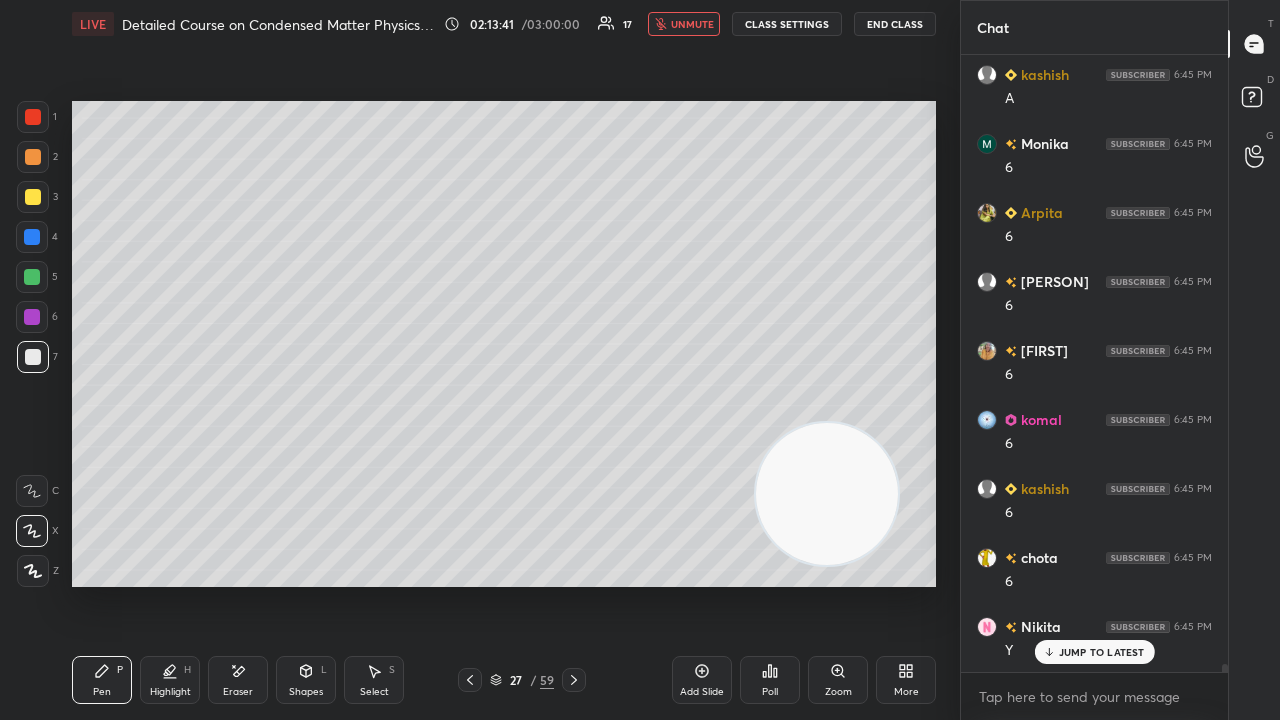 click on "unmute" at bounding box center (692, 24) 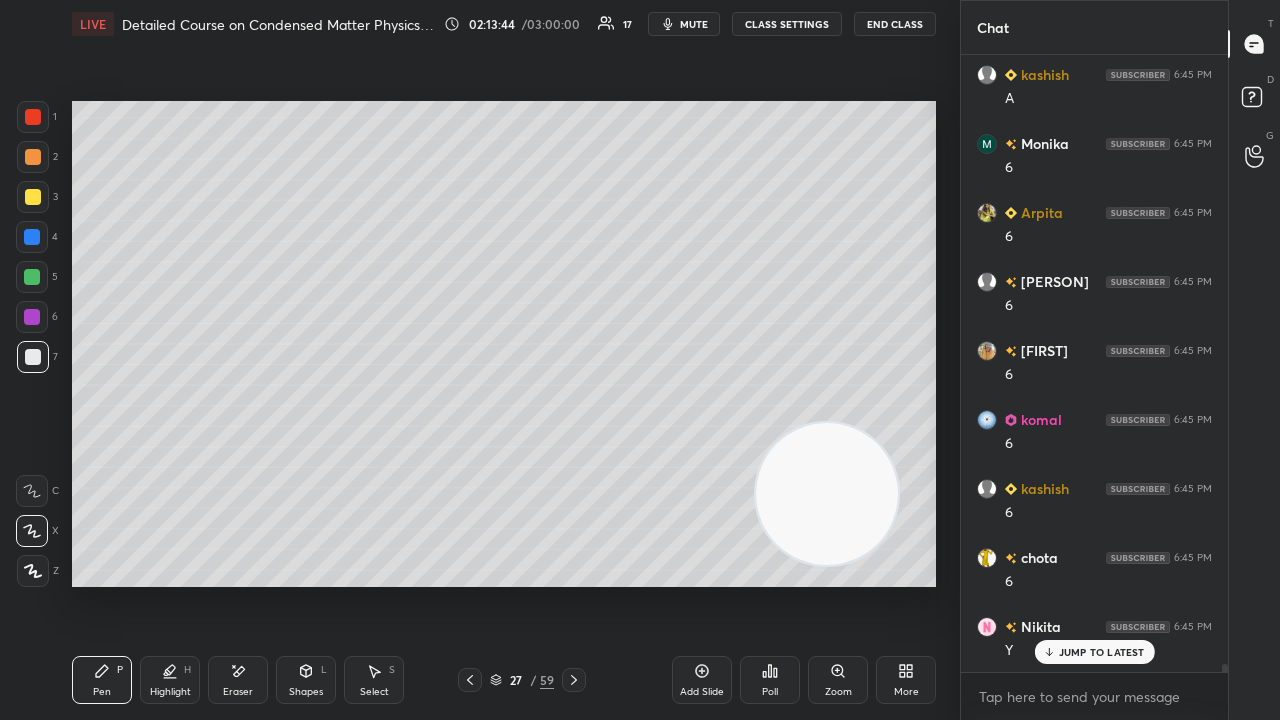 click 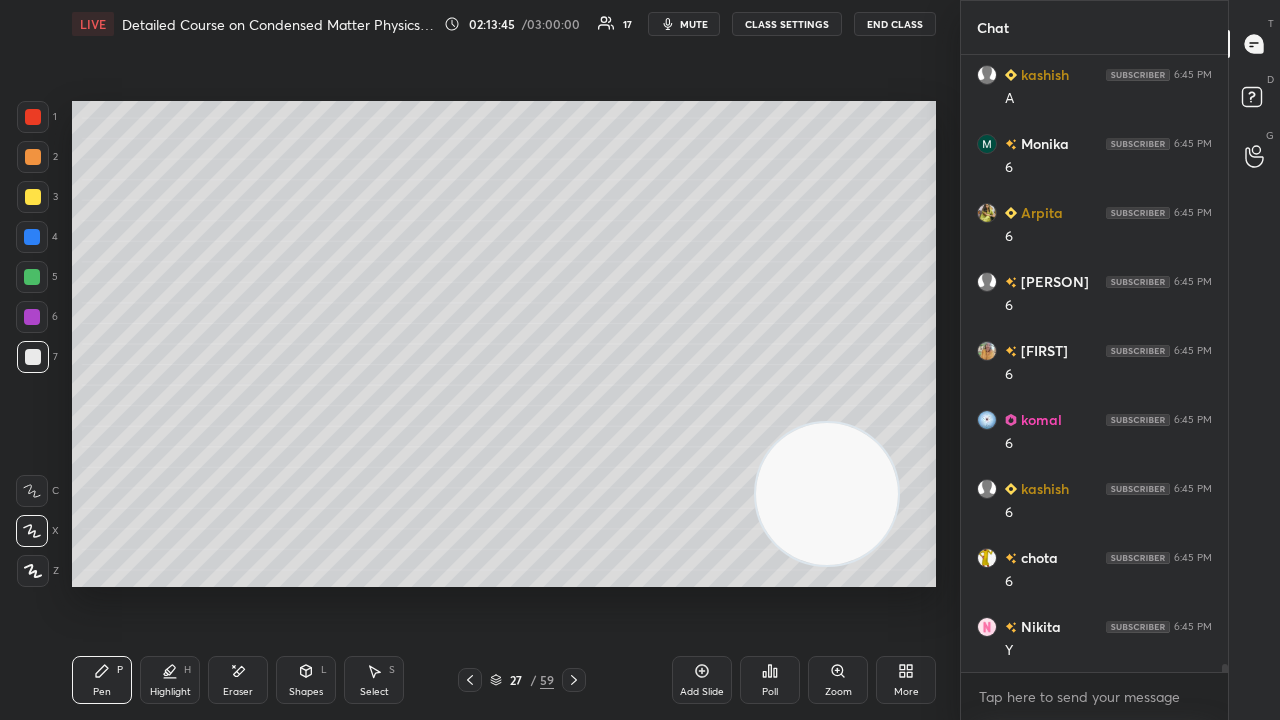 click 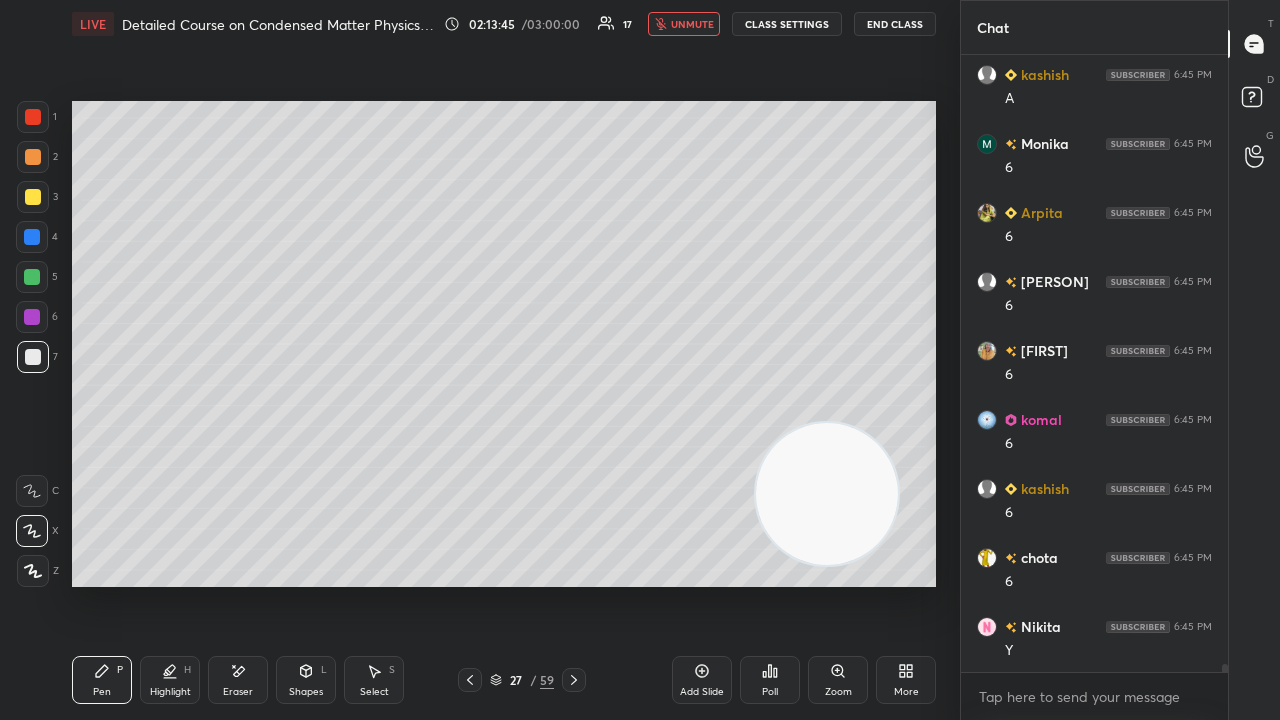 click on "unmute" at bounding box center [692, 24] 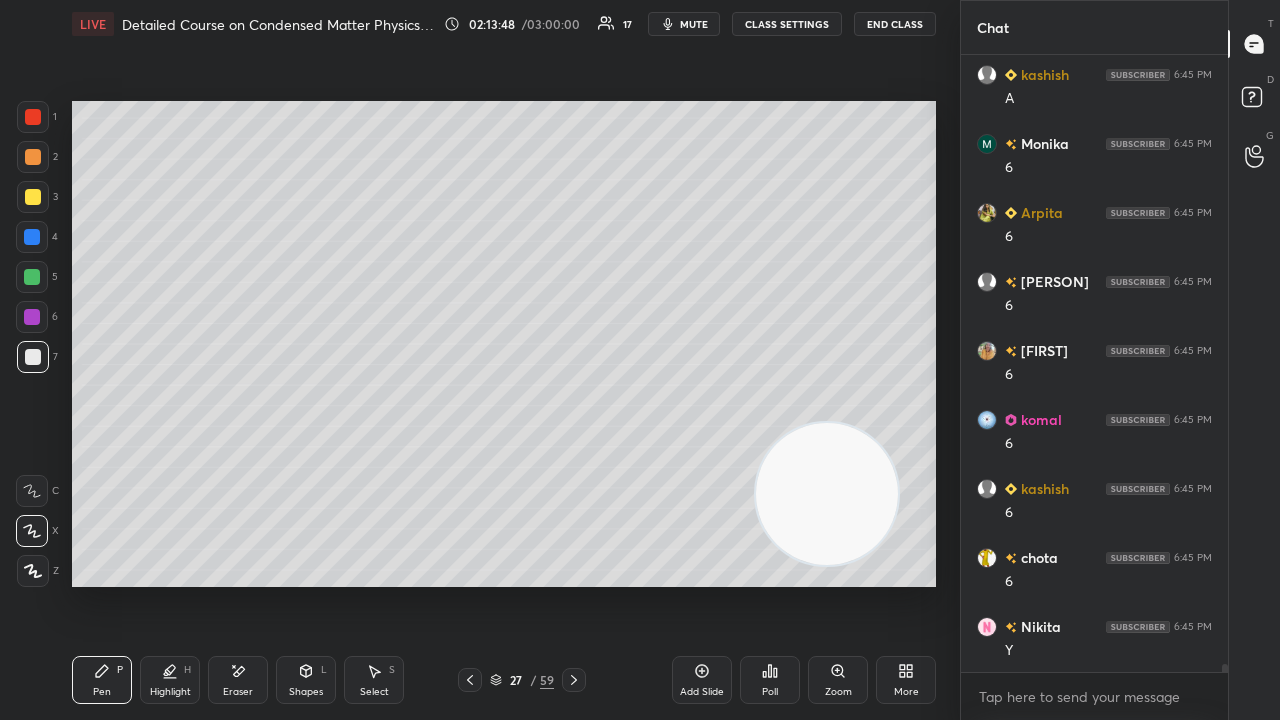 click on "mute" at bounding box center [694, 24] 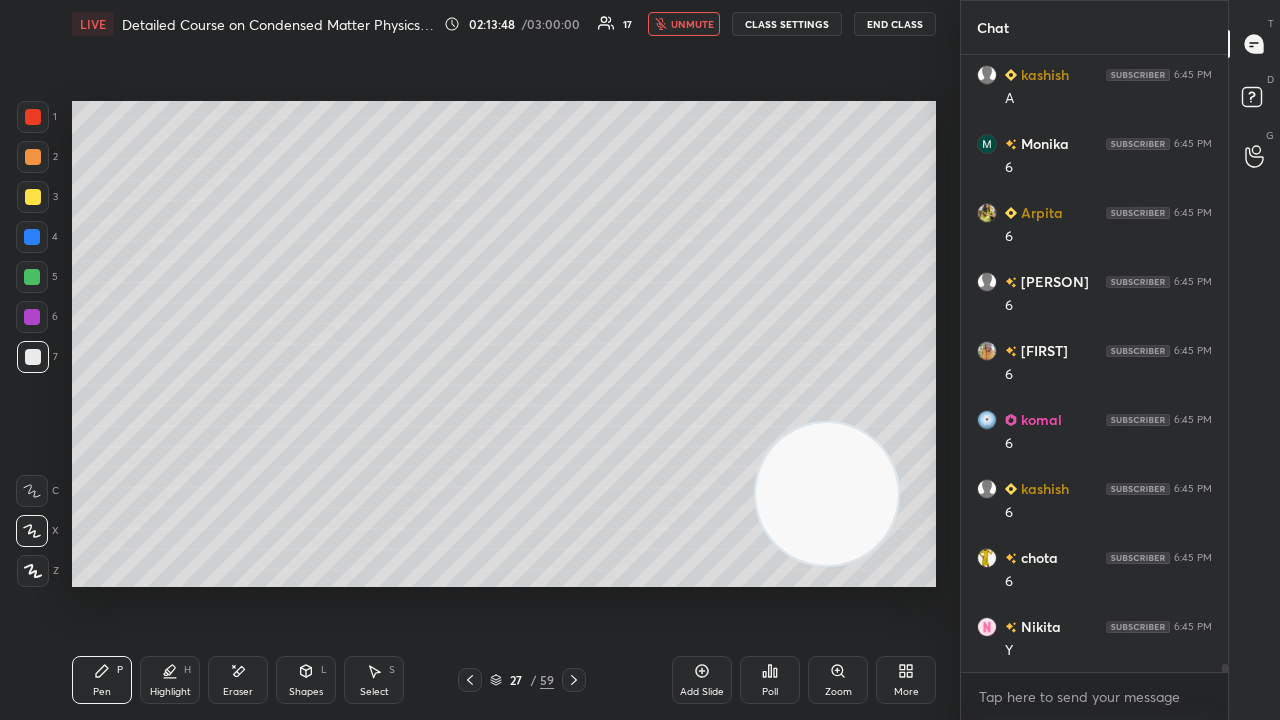 click on "unmute" at bounding box center (692, 24) 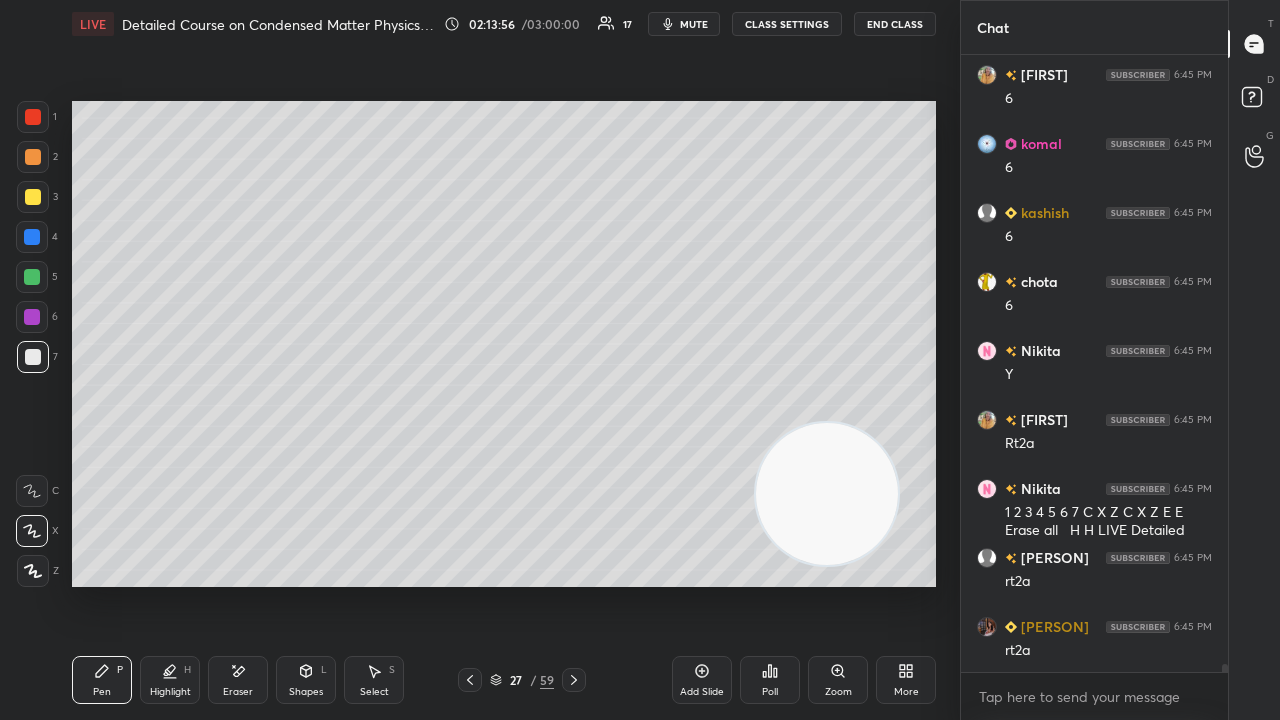 scroll, scrollTop: 45396, scrollLeft: 0, axis: vertical 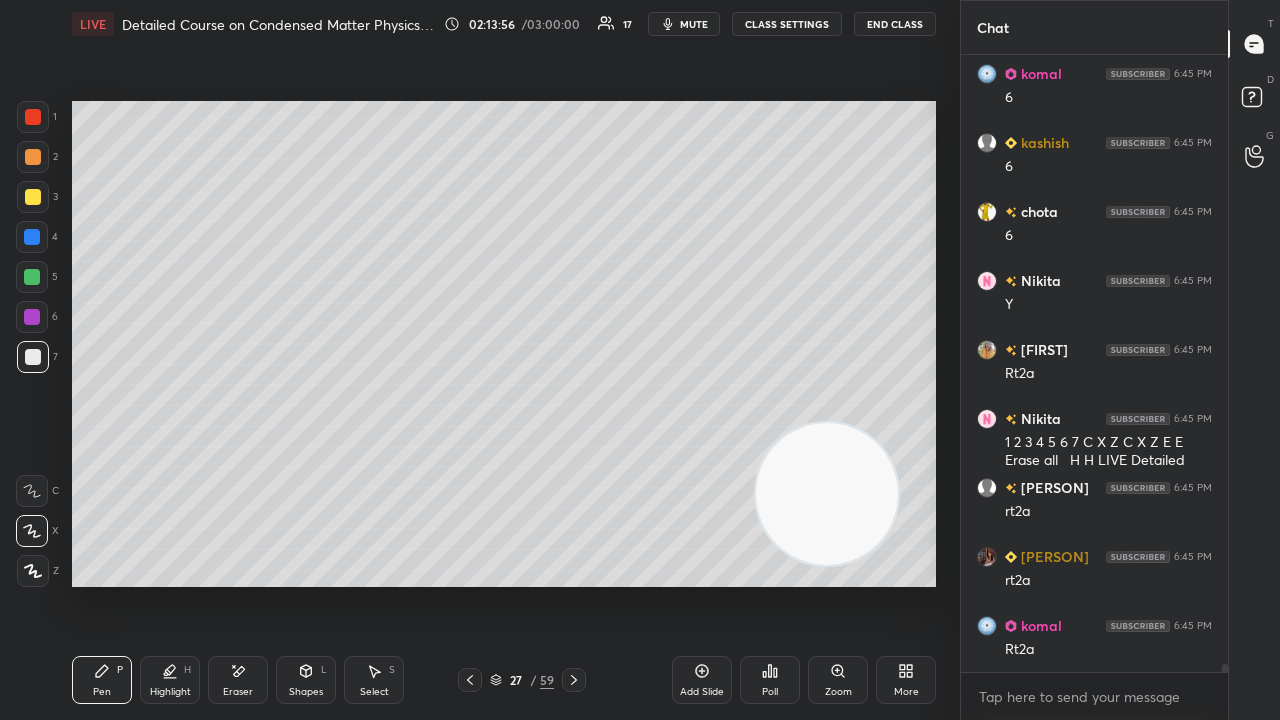 click 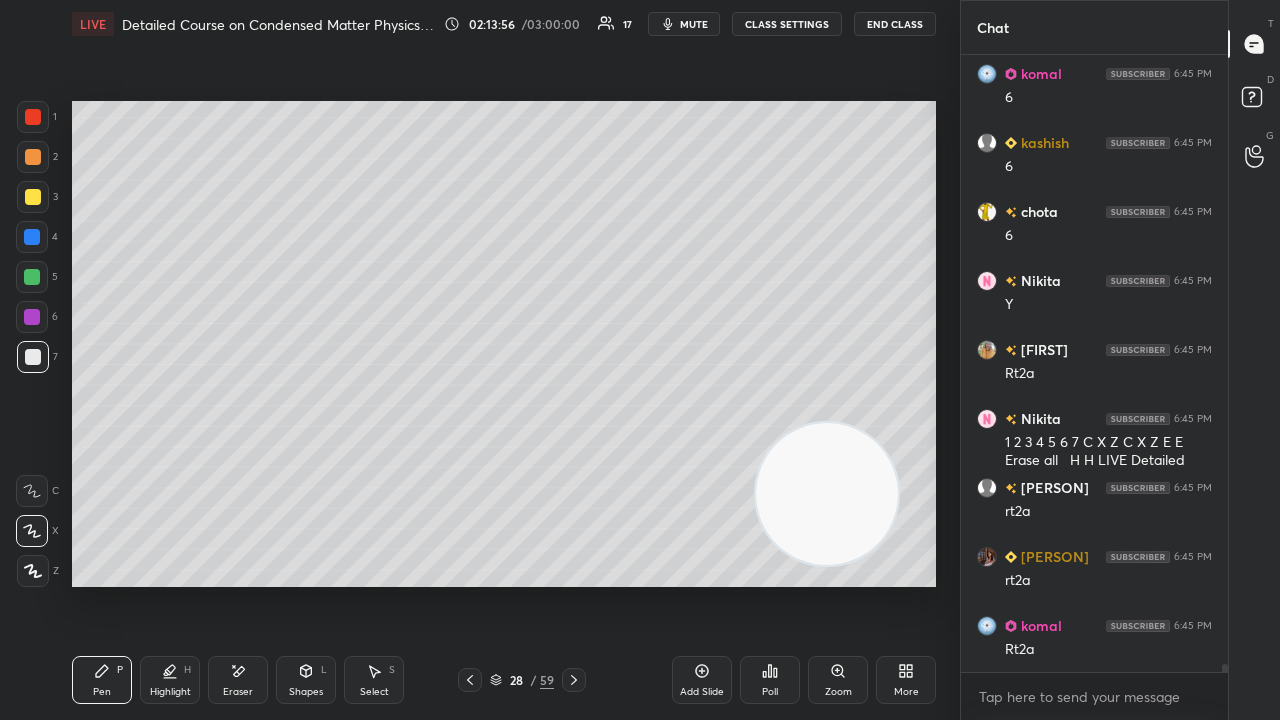 click 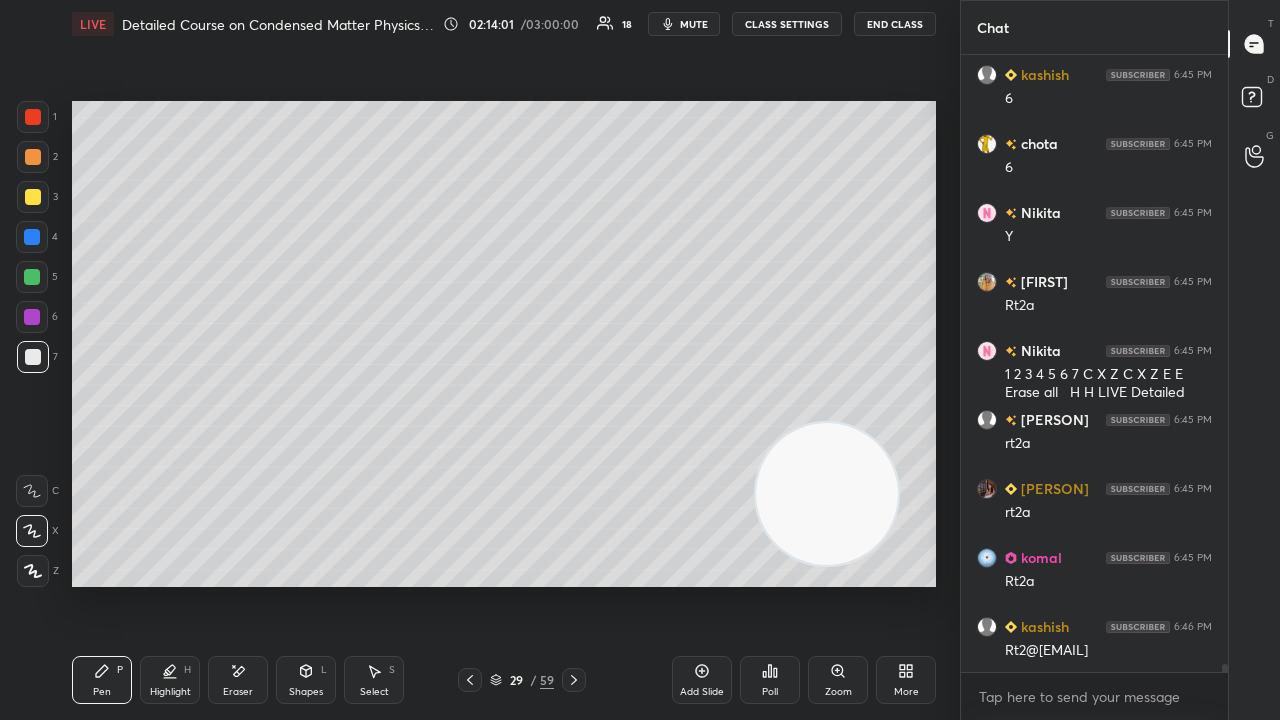 scroll, scrollTop: 45534, scrollLeft: 0, axis: vertical 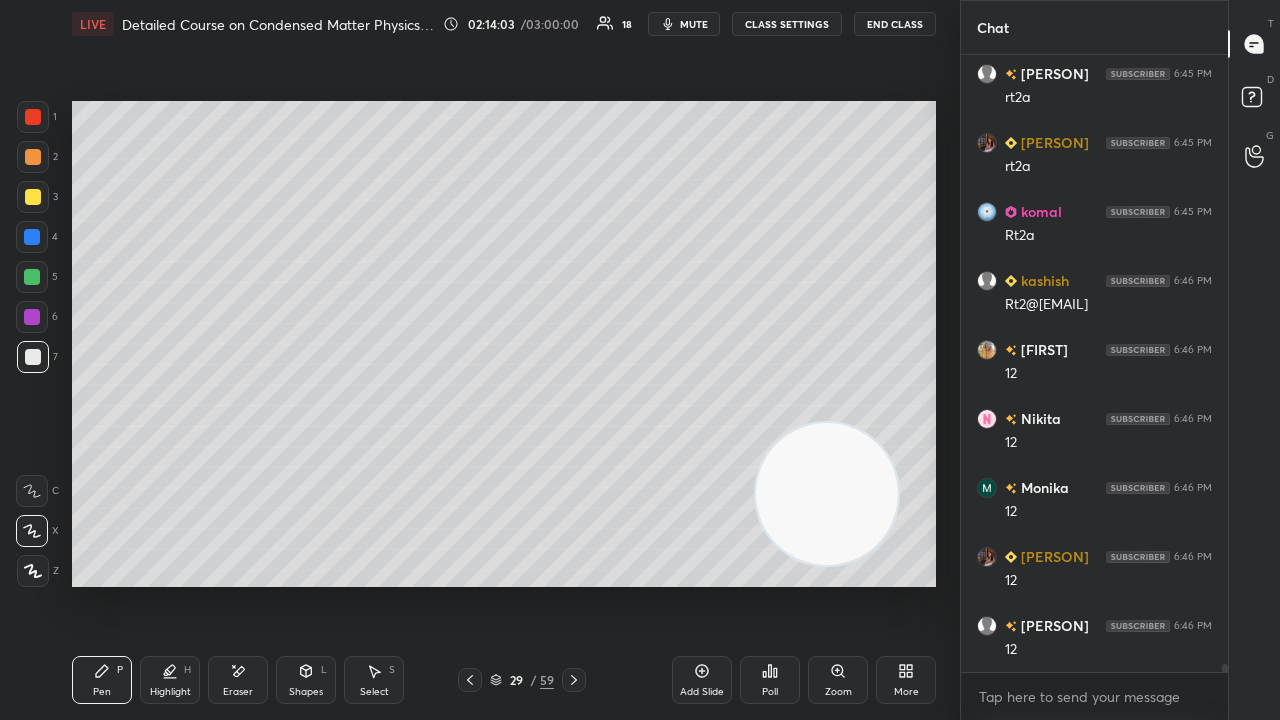 click on "mute" at bounding box center (694, 24) 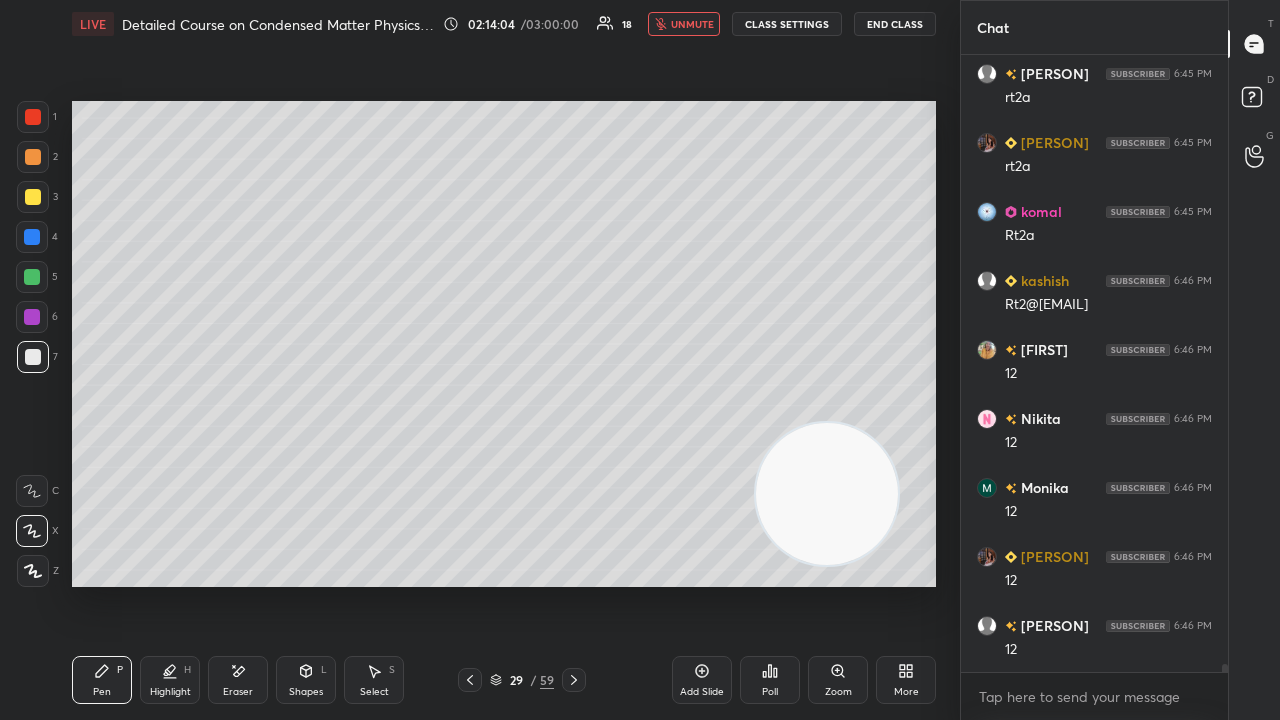 drag, startPoint x: 688, startPoint y: 25, endPoint x: 691, endPoint y: 14, distance: 11.401754 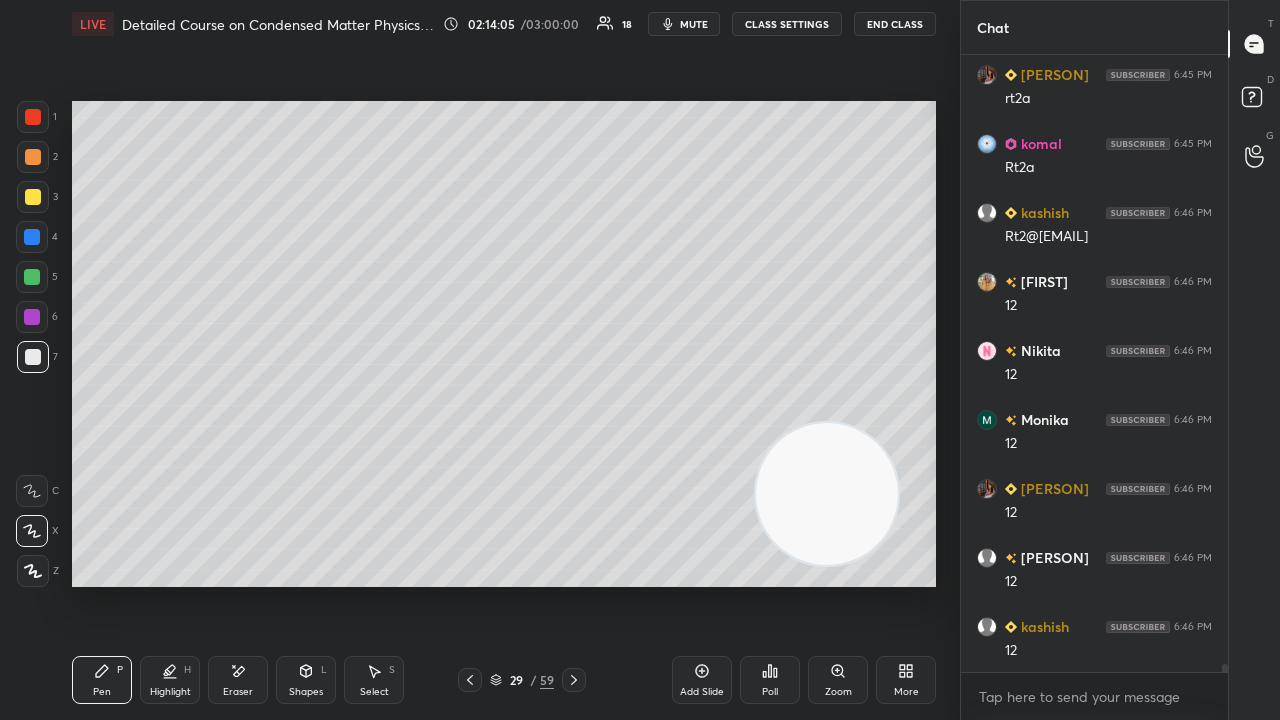 scroll, scrollTop: 45948, scrollLeft: 0, axis: vertical 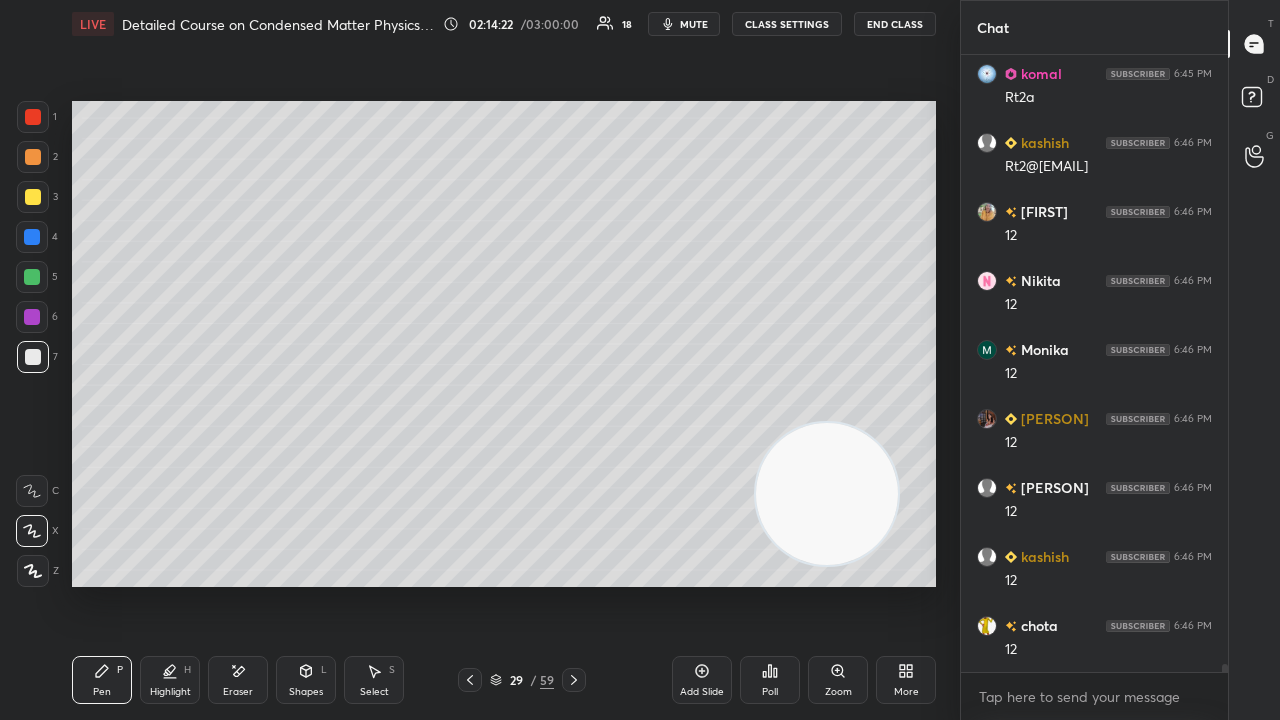 click on "Eraser" at bounding box center [238, 680] 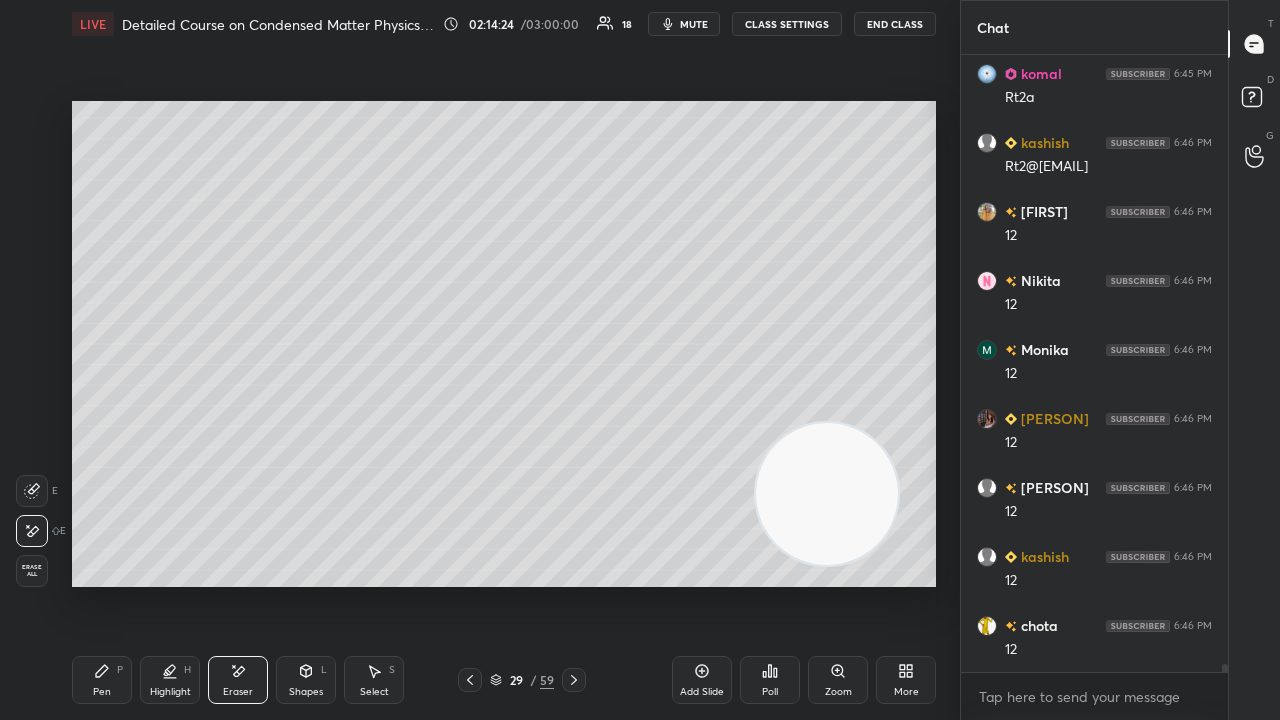 click on "Pen" at bounding box center [102, 692] 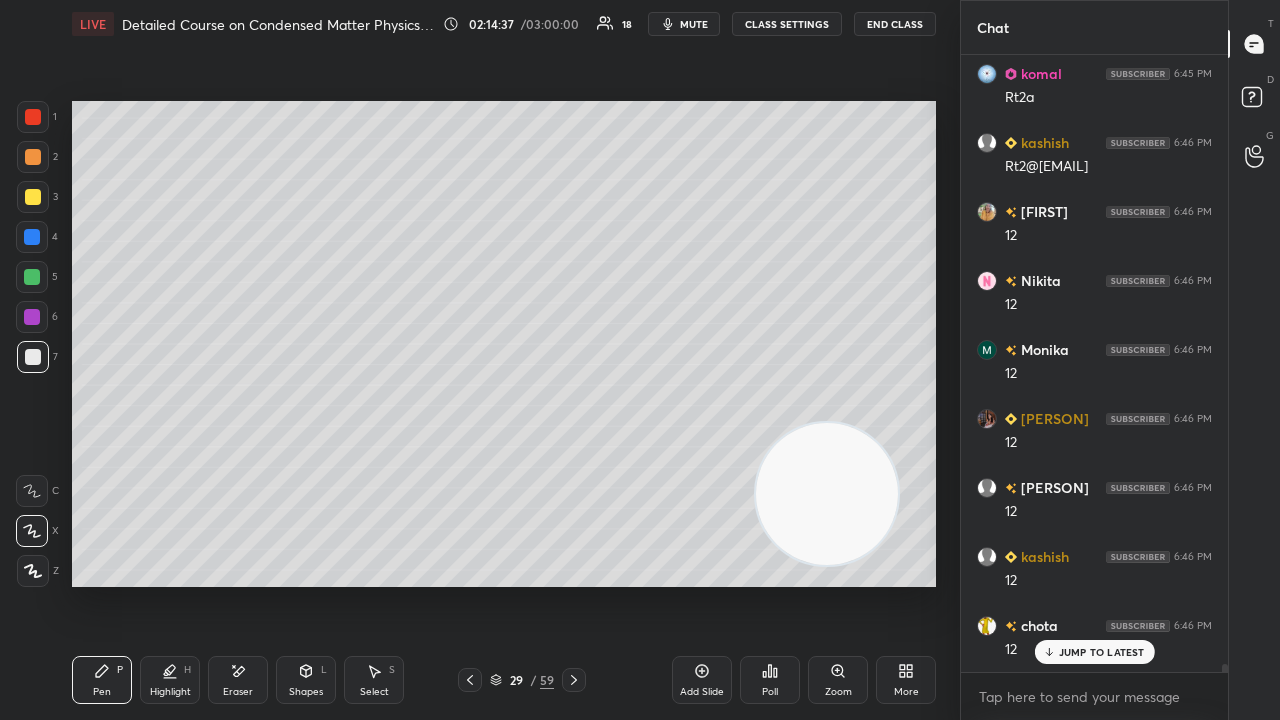 scroll, scrollTop: 46016, scrollLeft: 0, axis: vertical 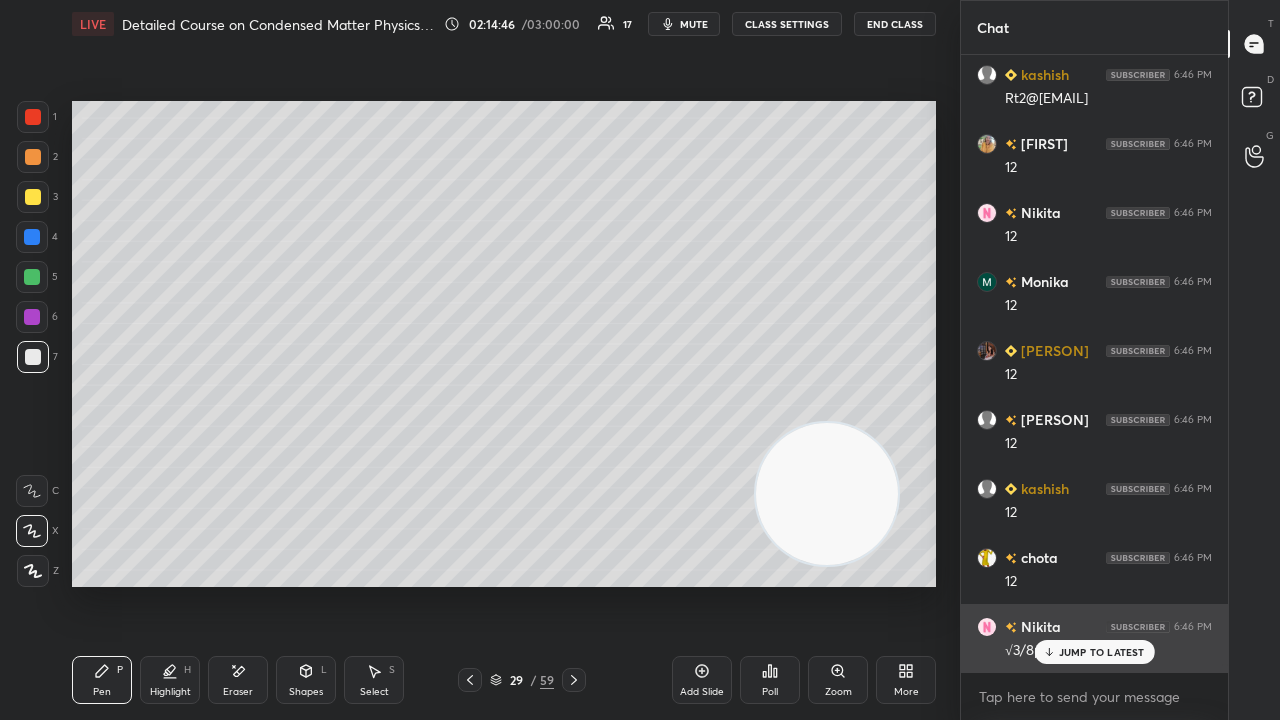 click on "JUMP TO LATEST" at bounding box center [1102, 652] 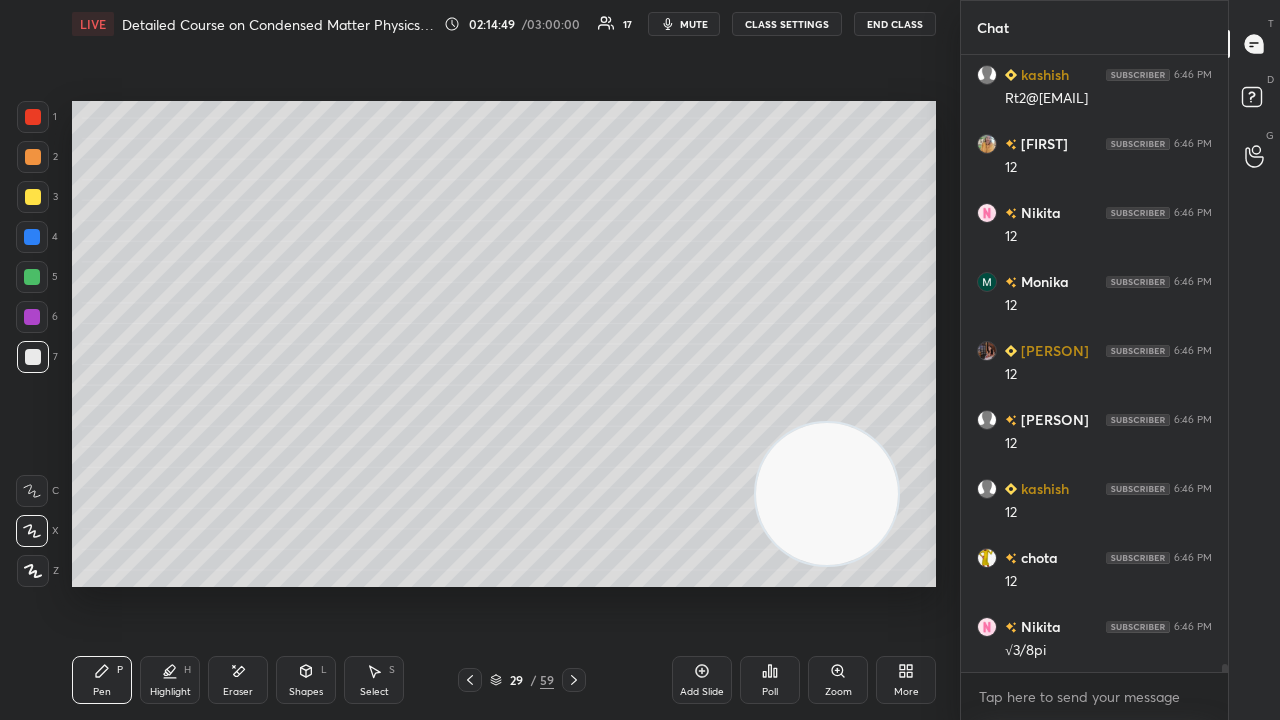 click on "Shapes L" at bounding box center [306, 680] 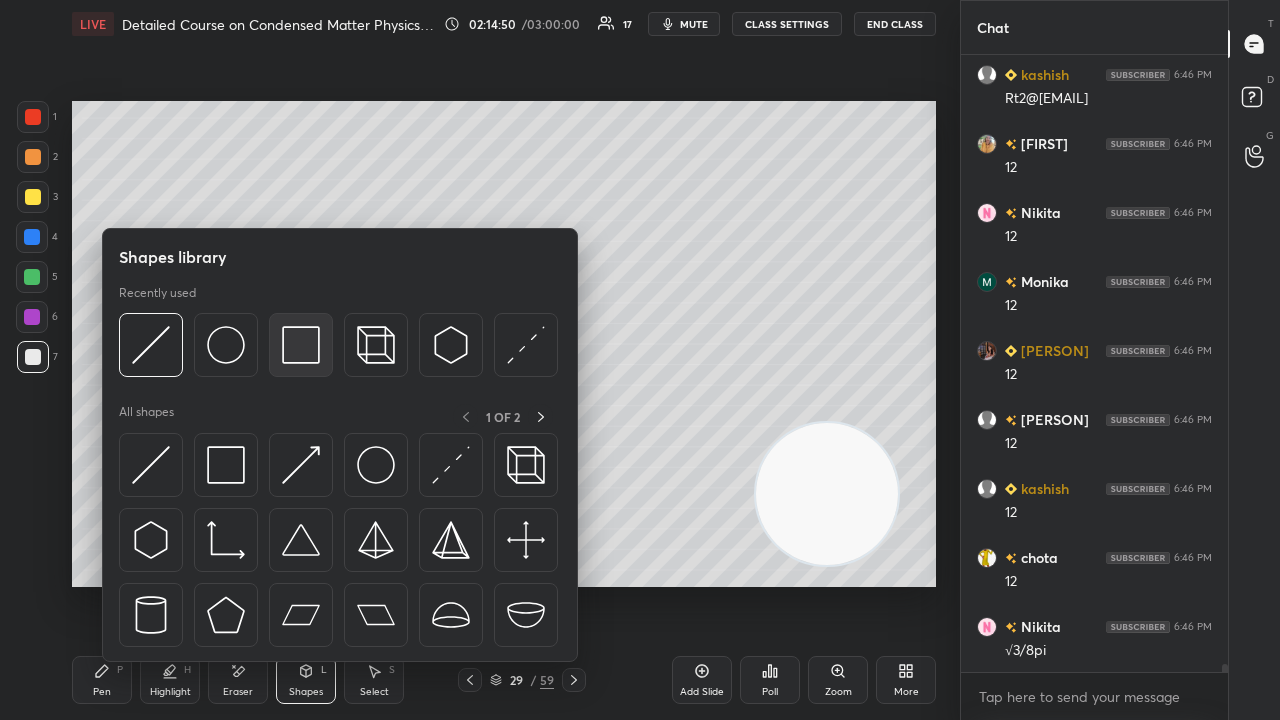 click at bounding box center (301, 345) 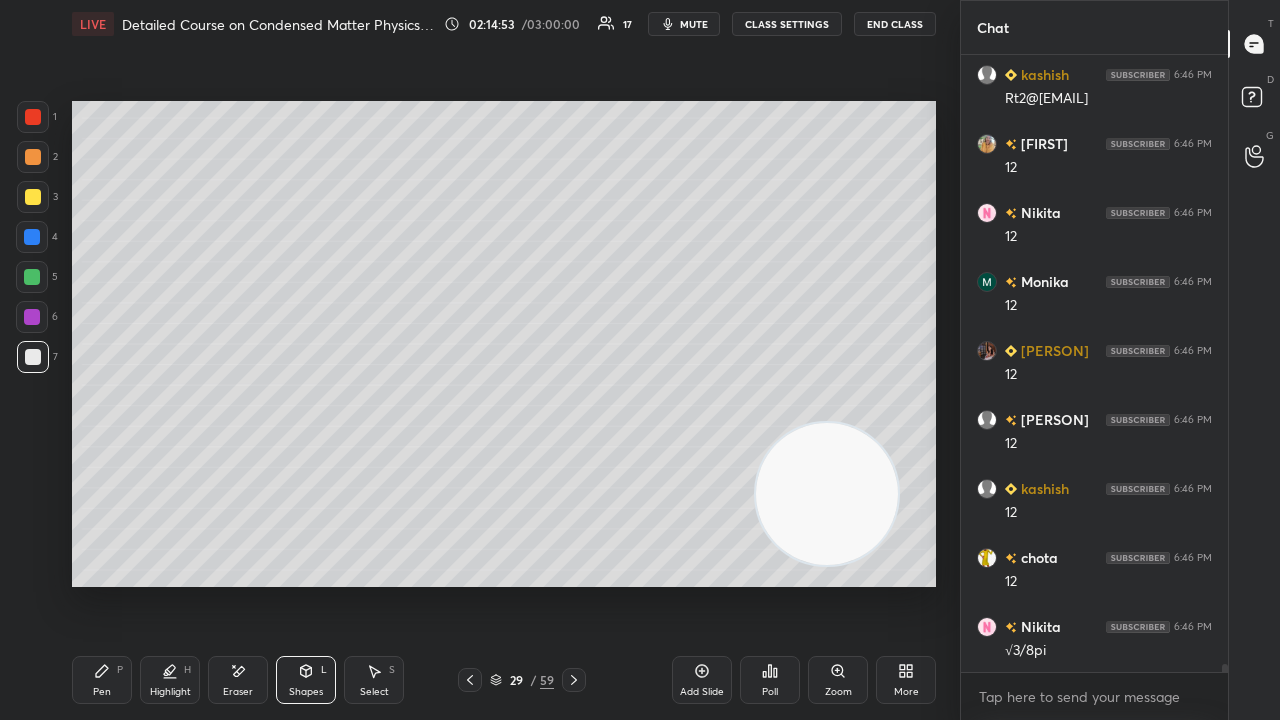 click on "Pen P" at bounding box center [102, 680] 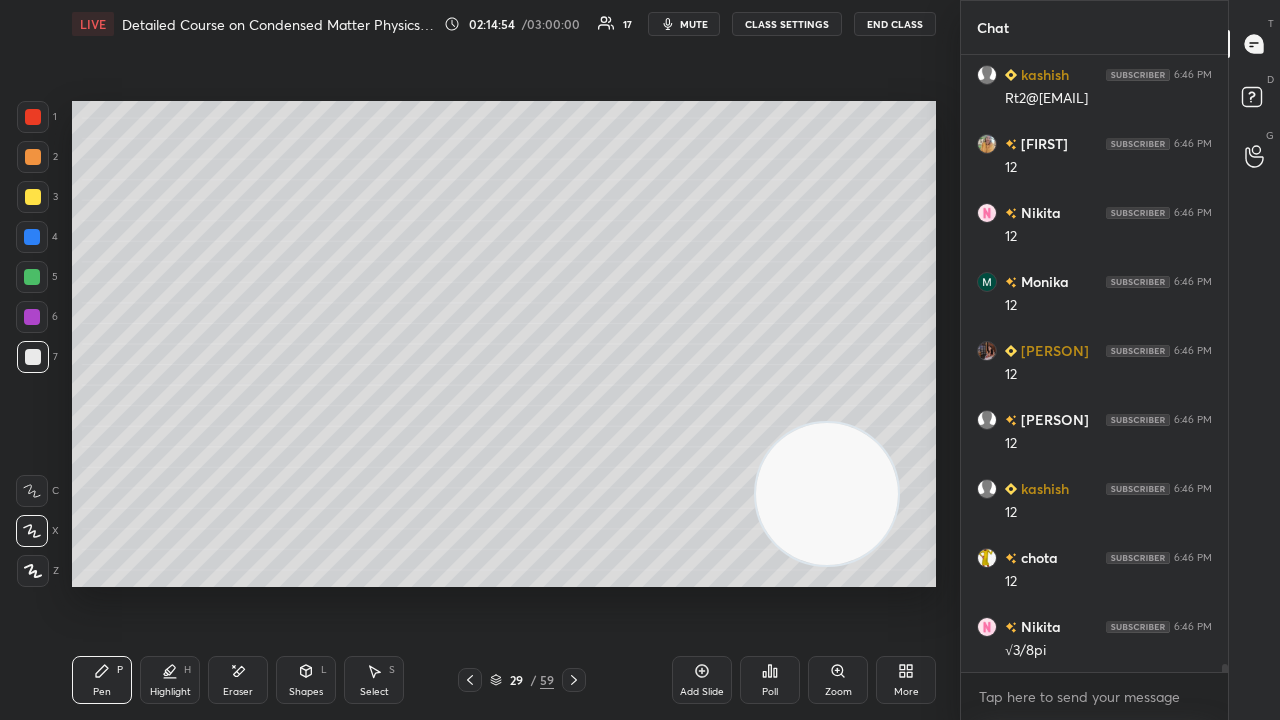 click 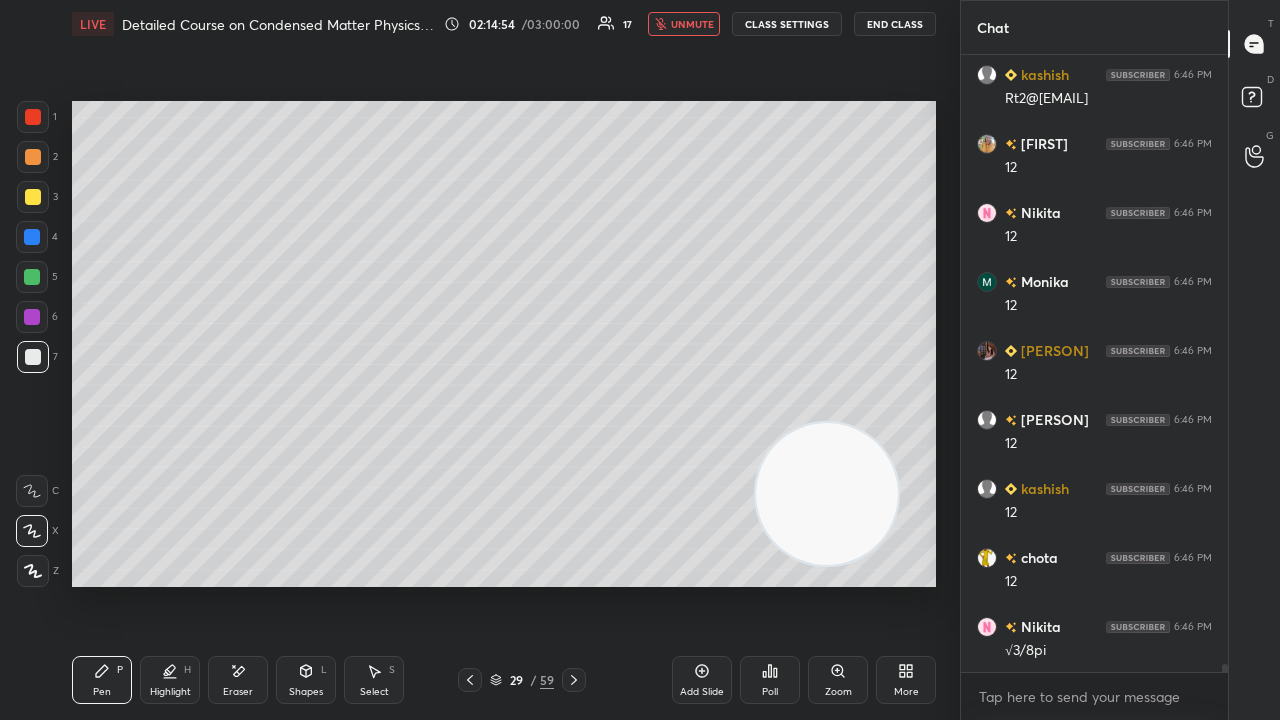 click on "unmute" at bounding box center (692, 24) 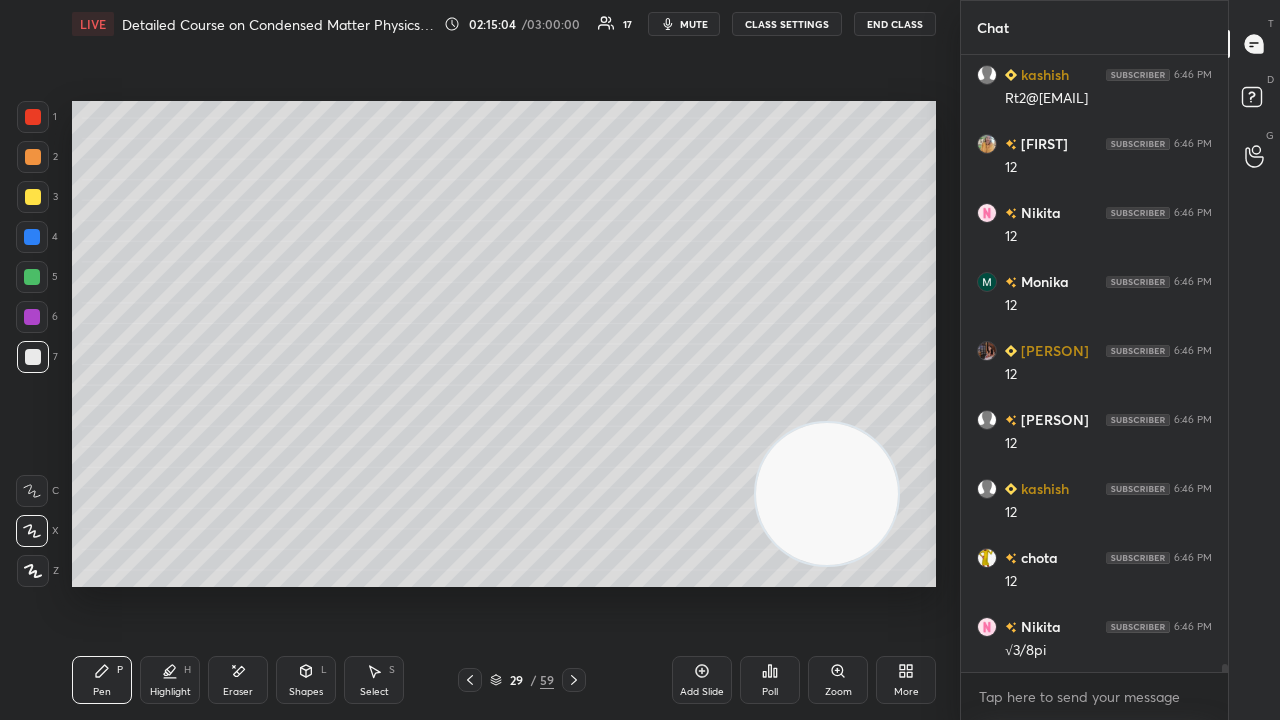 click on "mute" at bounding box center [694, 24] 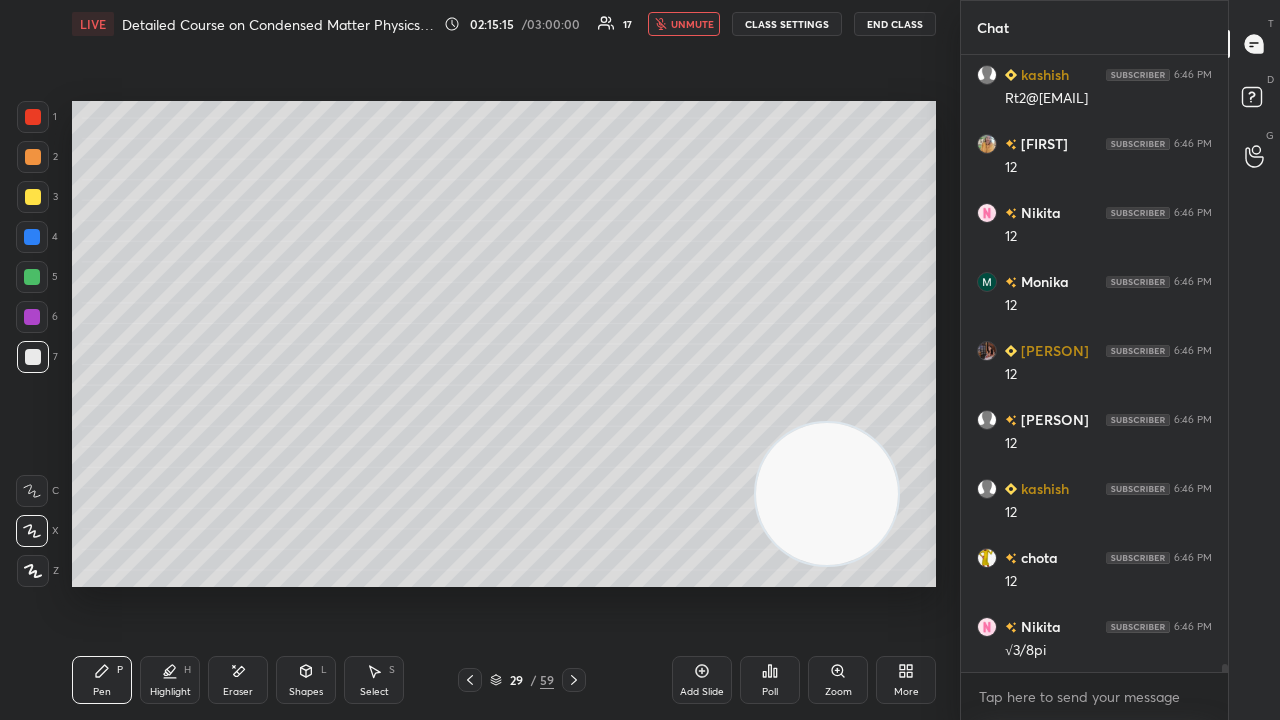 scroll, scrollTop: 46064, scrollLeft: 0, axis: vertical 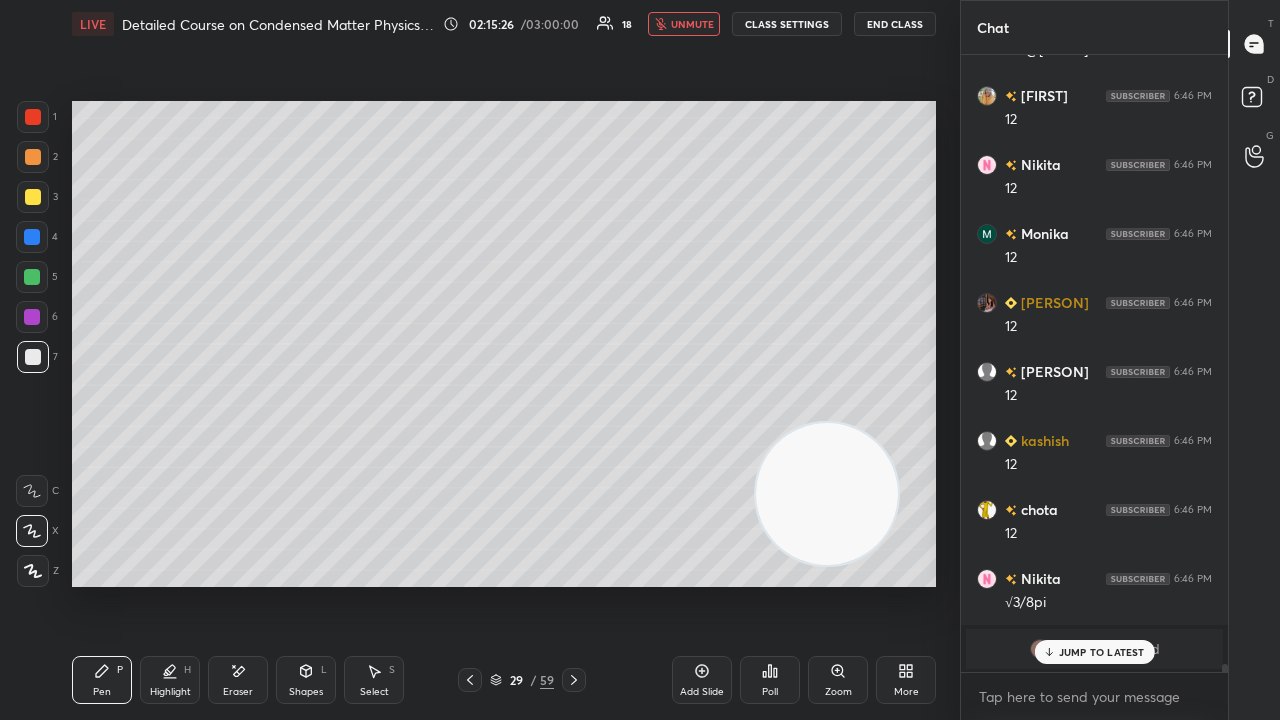 click on "JUMP TO LATEST" at bounding box center (1094, 652) 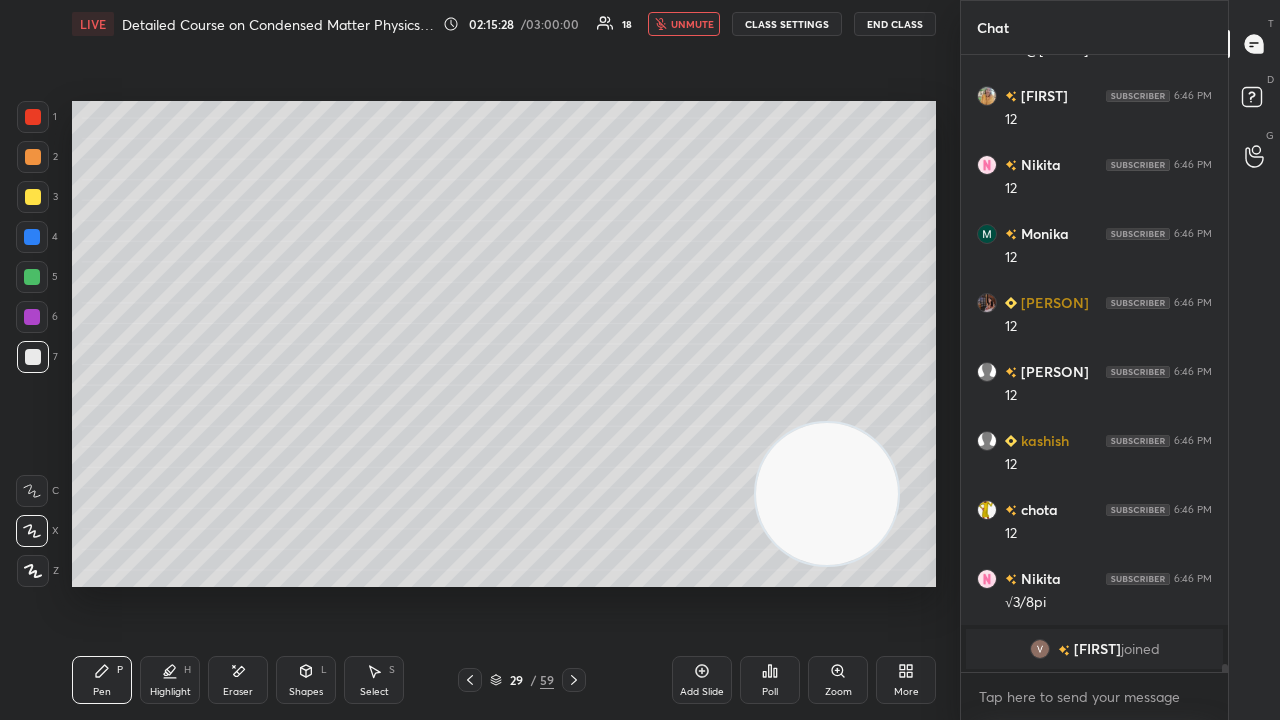 click on "unmute" at bounding box center (692, 24) 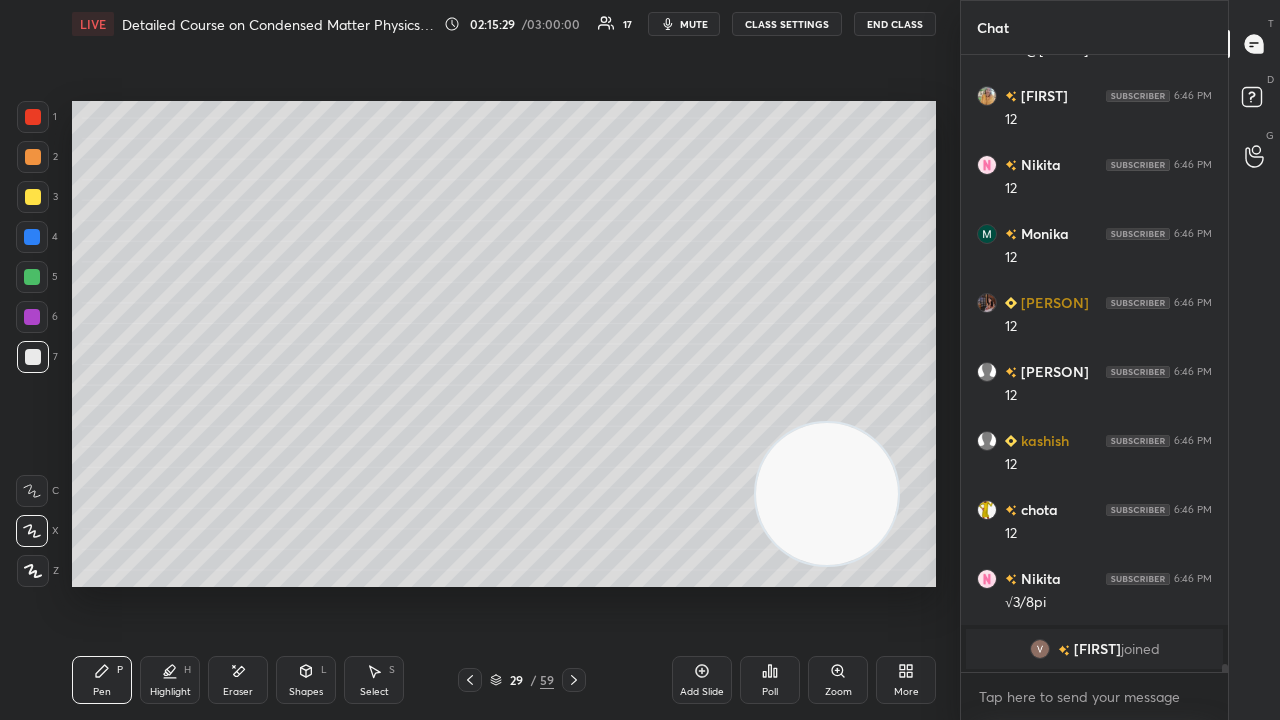 click on "mute" at bounding box center [684, 24] 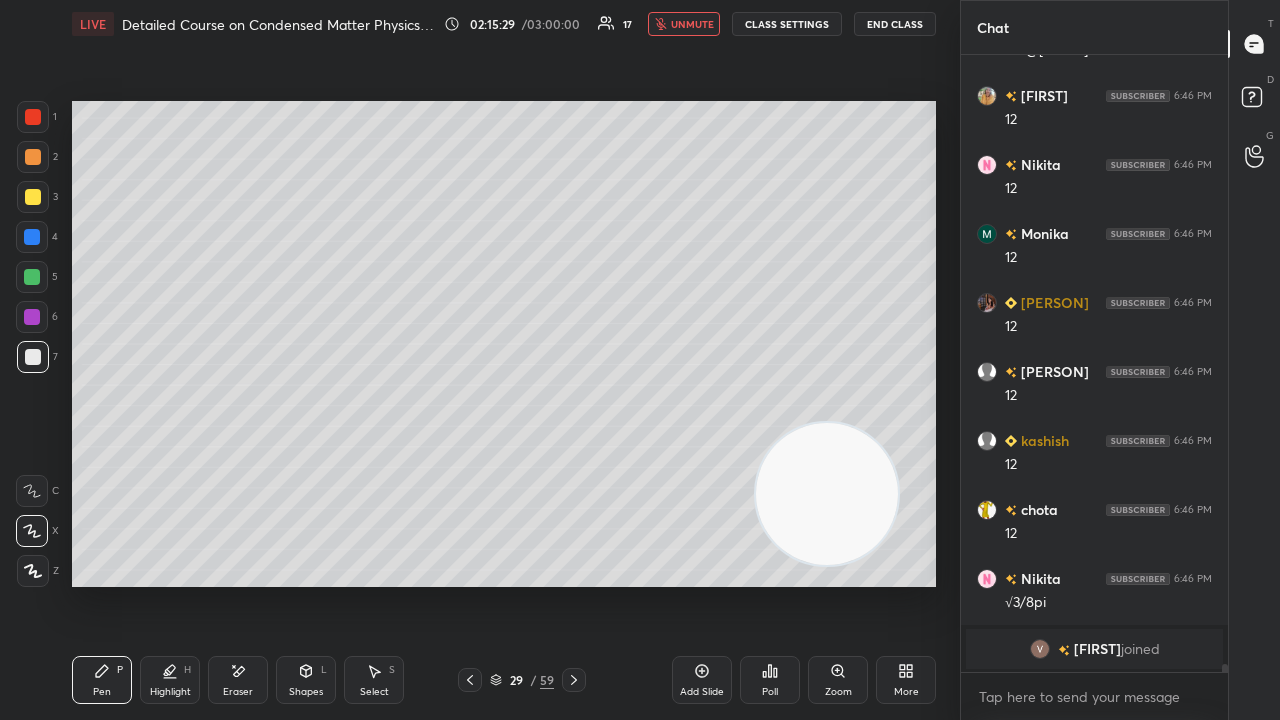 click on "unmute" at bounding box center [692, 24] 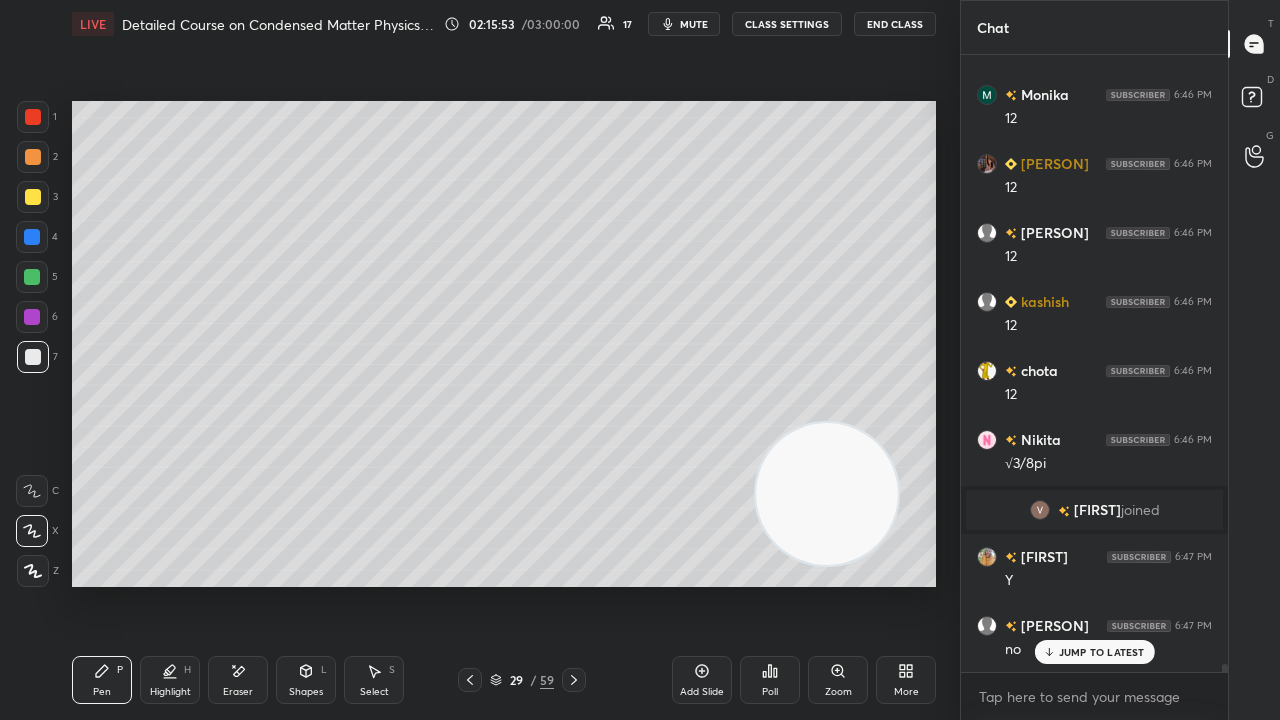 scroll, scrollTop: 45398, scrollLeft: 0, axis: vertical 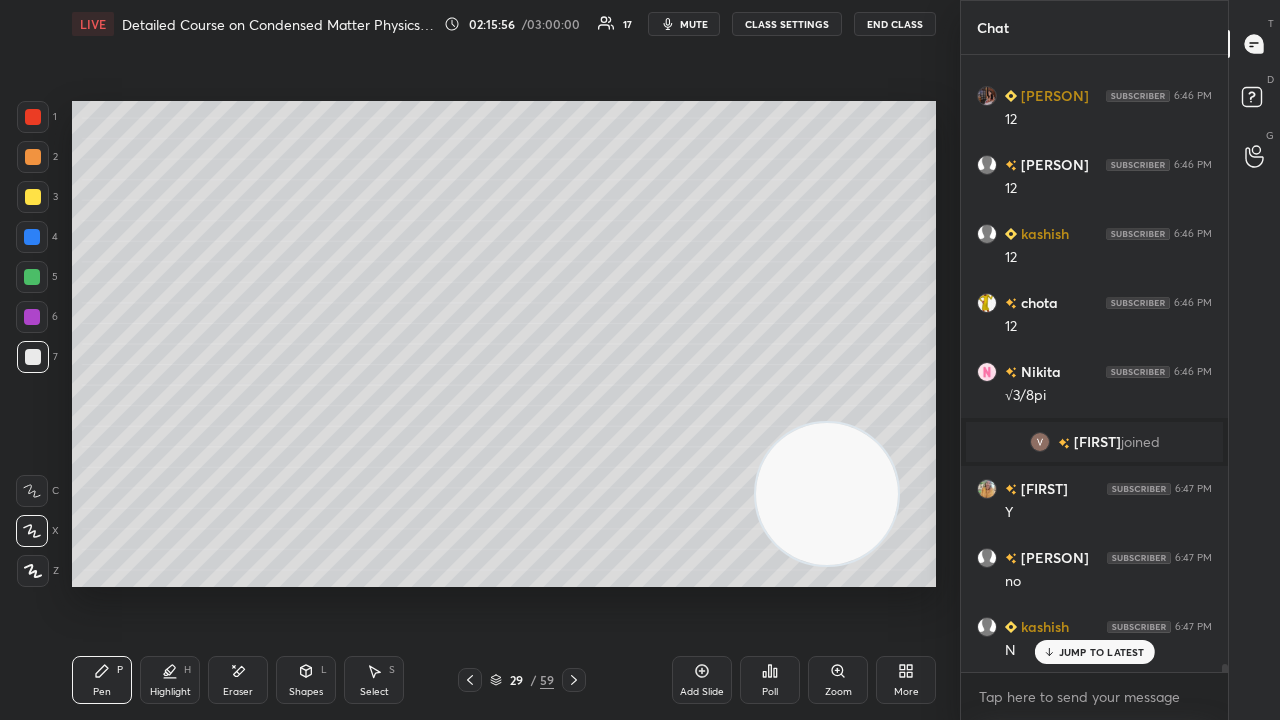 click 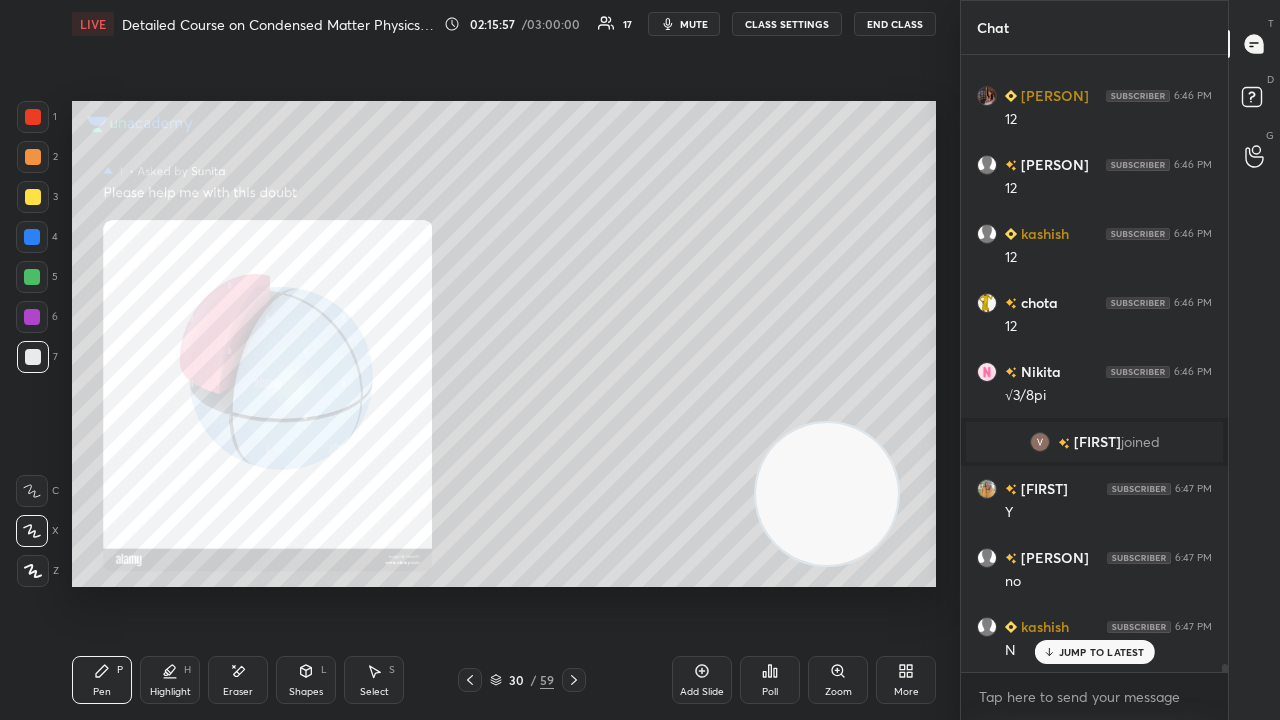 drag, startPoint x: 465, startPoint y: 677, endPoint x: 490, endPoint y: 676, distance: 25.019993 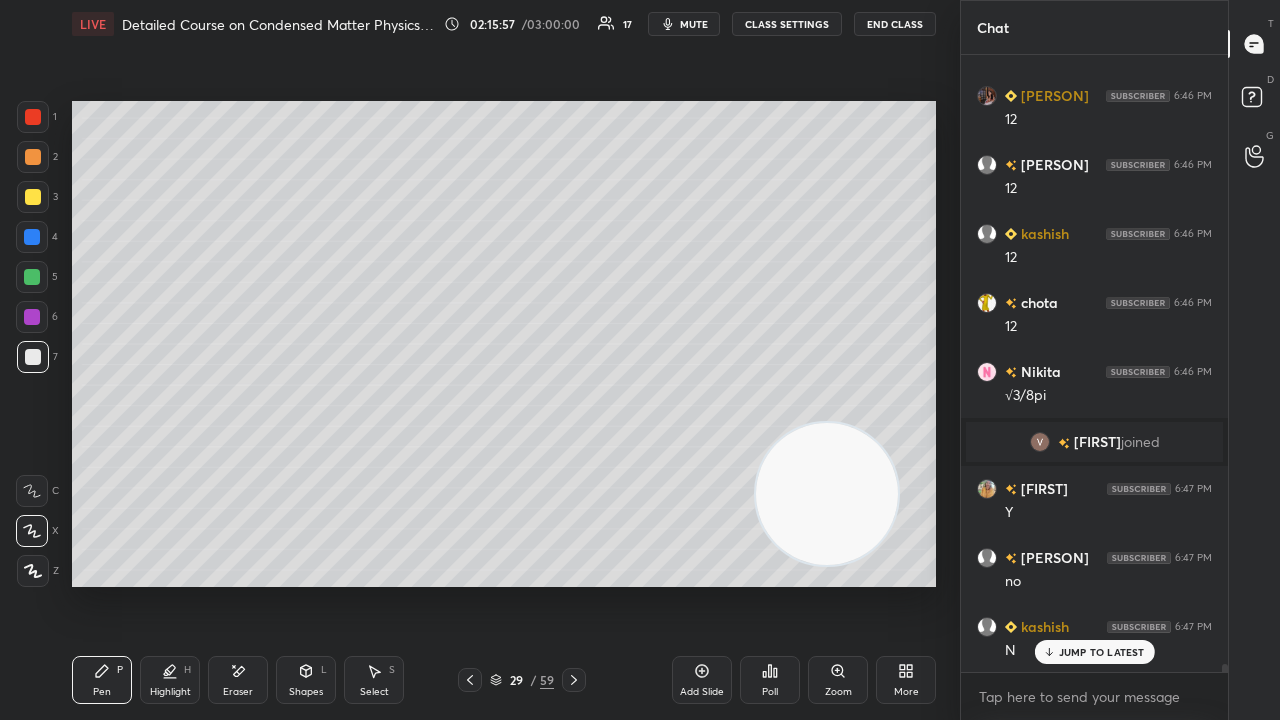 click 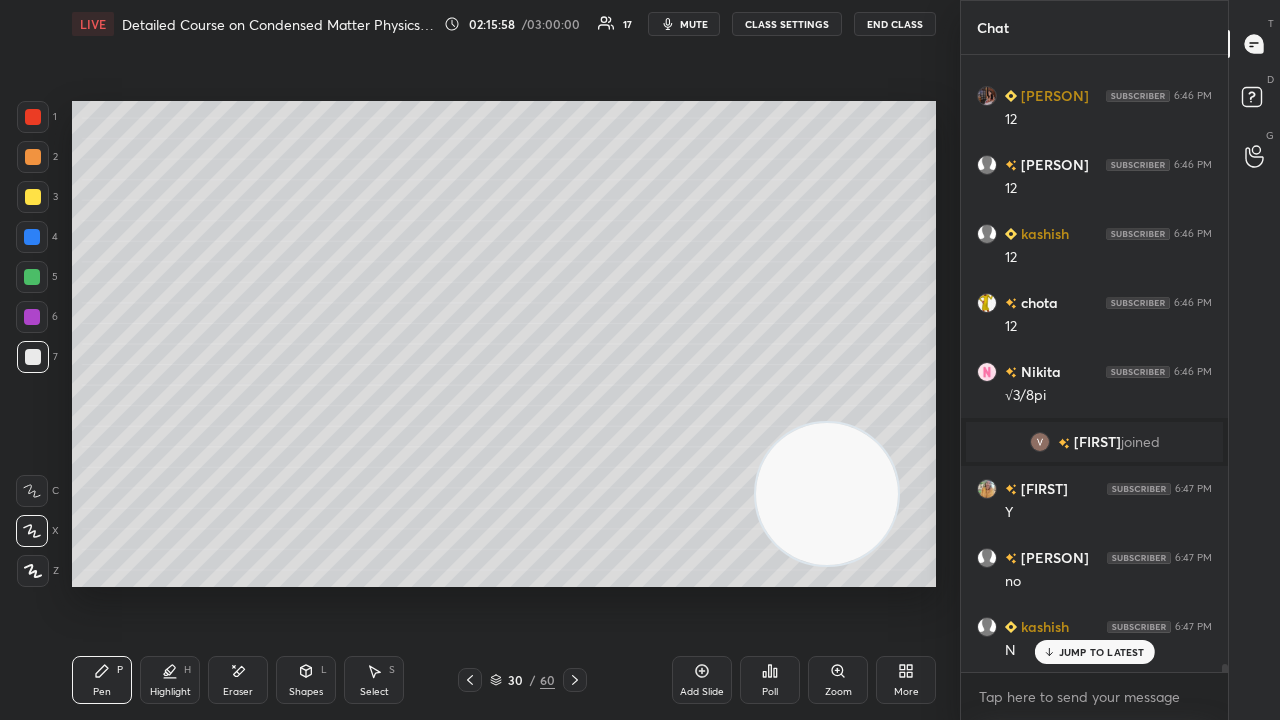click at bounding box center [33, 197] 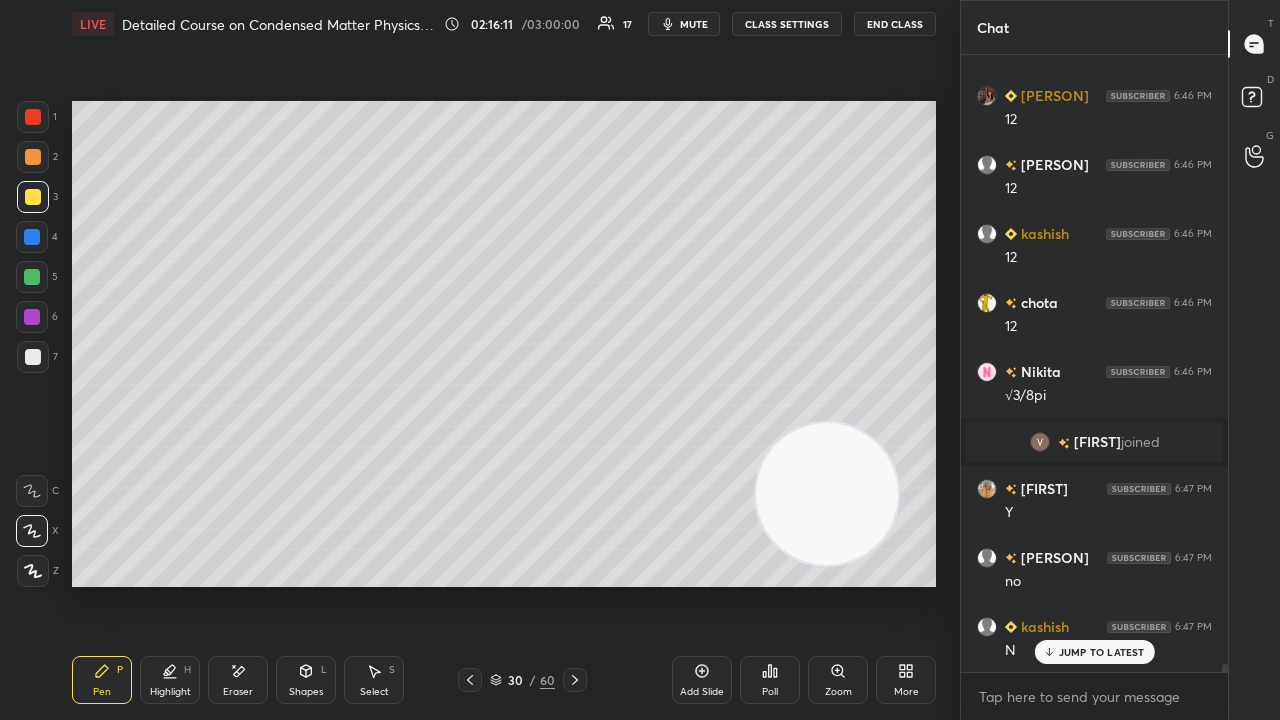 click on "mute" at bounding box center (694, 24) 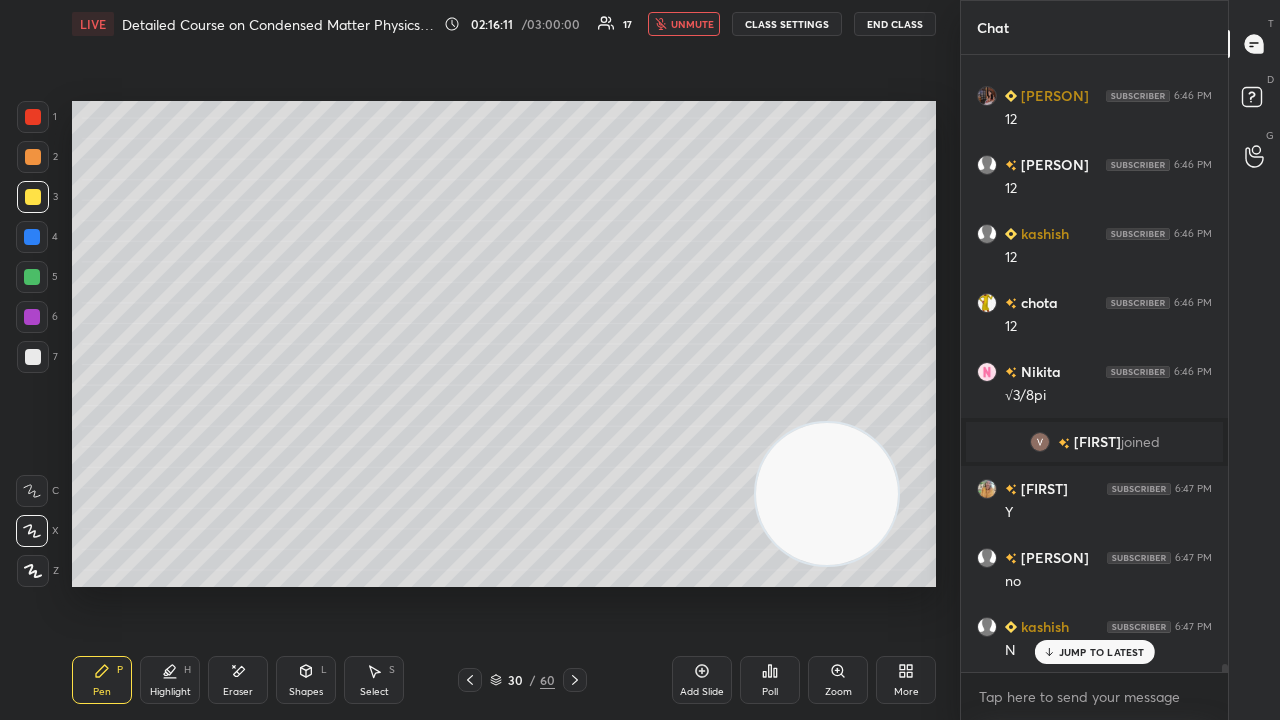 click on "unmute" at bounding box center (692, 24) 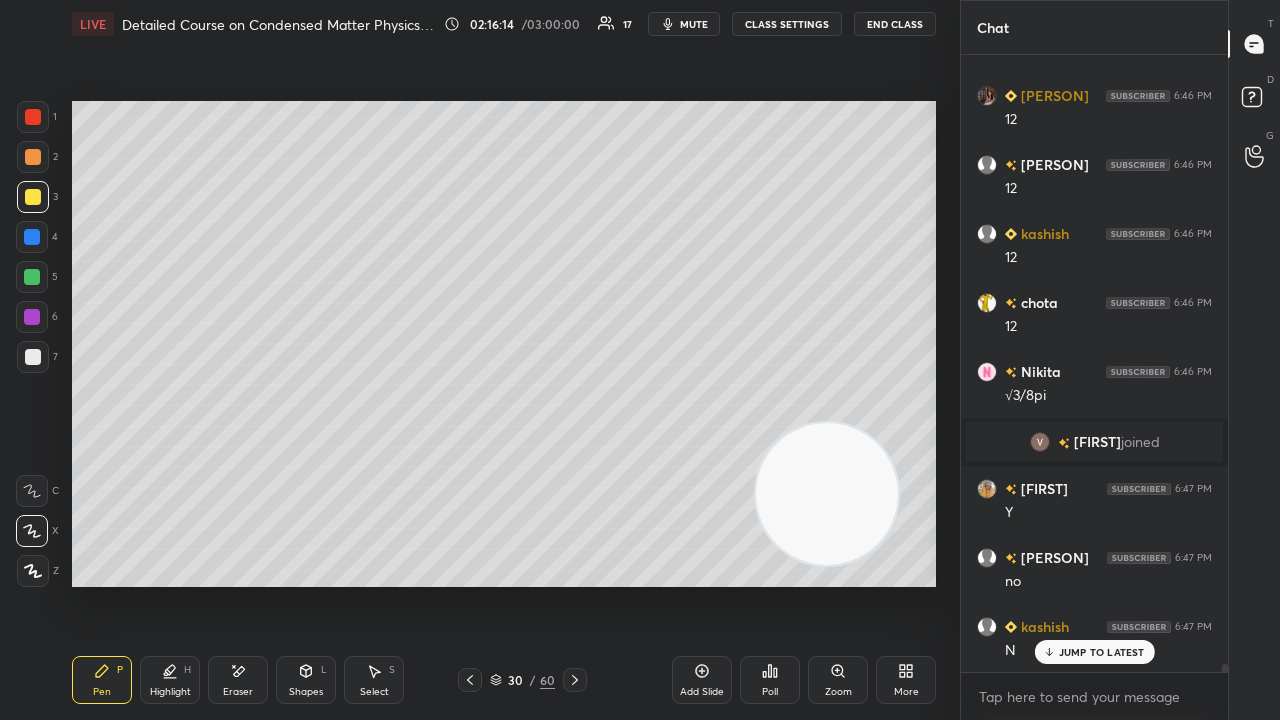 click on "mute" at bounding box center [684, 24] 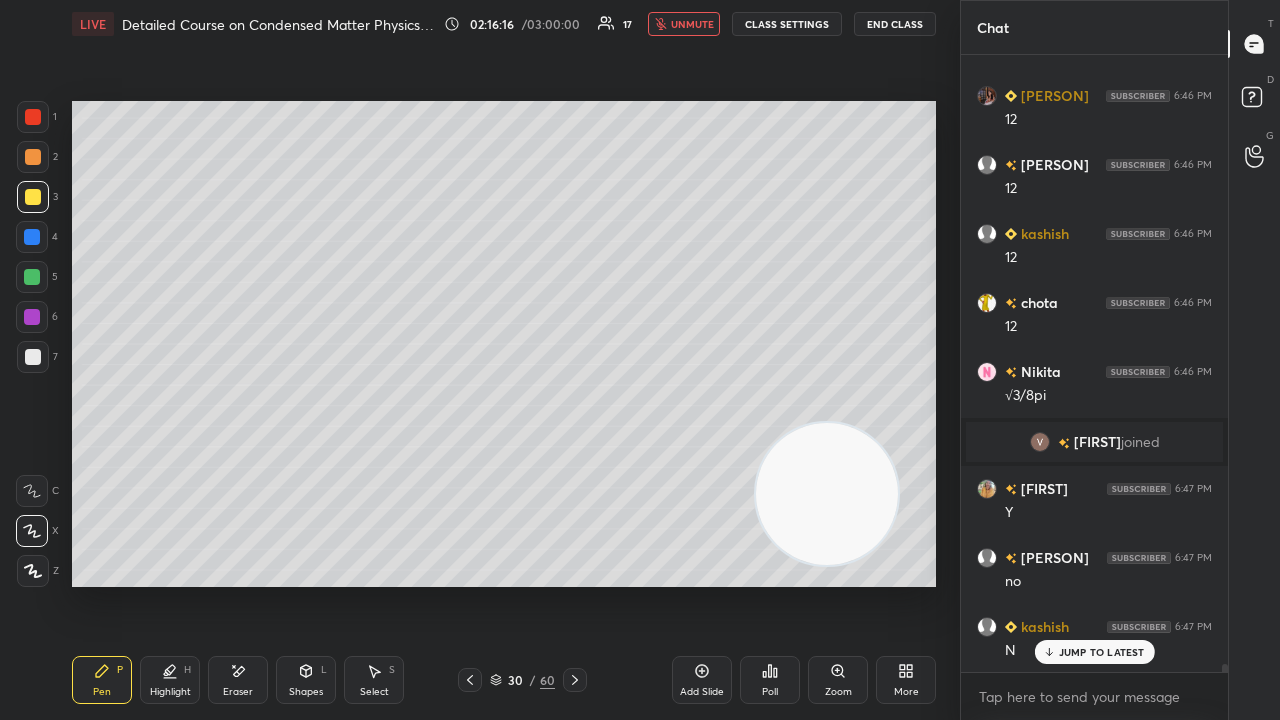 click on "unmute" at bounding box center [692, 24] 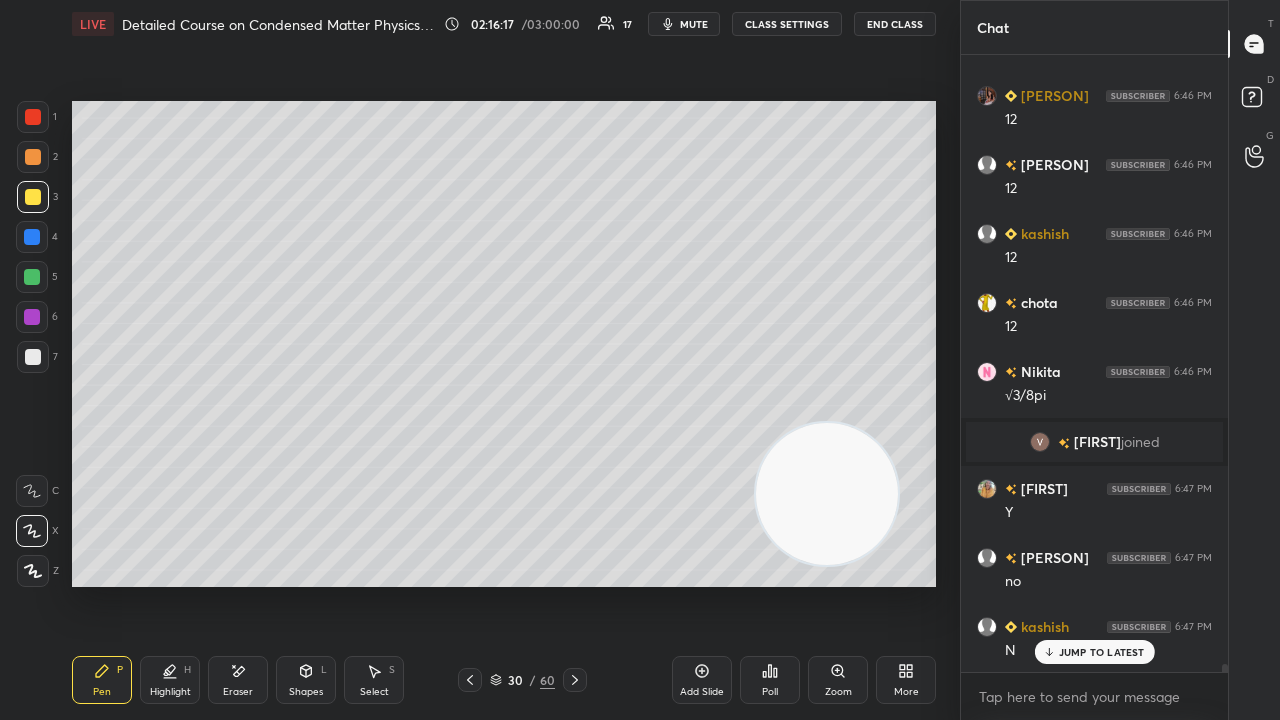 click 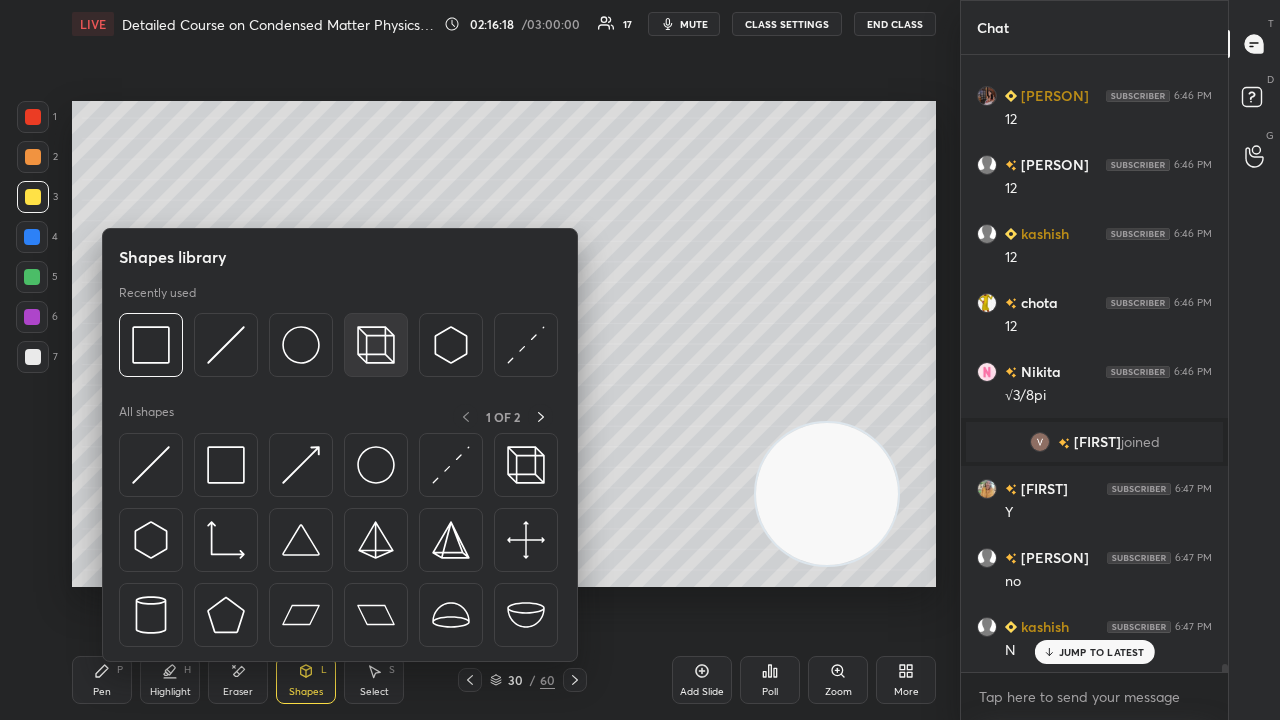 click at bounding box center [376, 345] 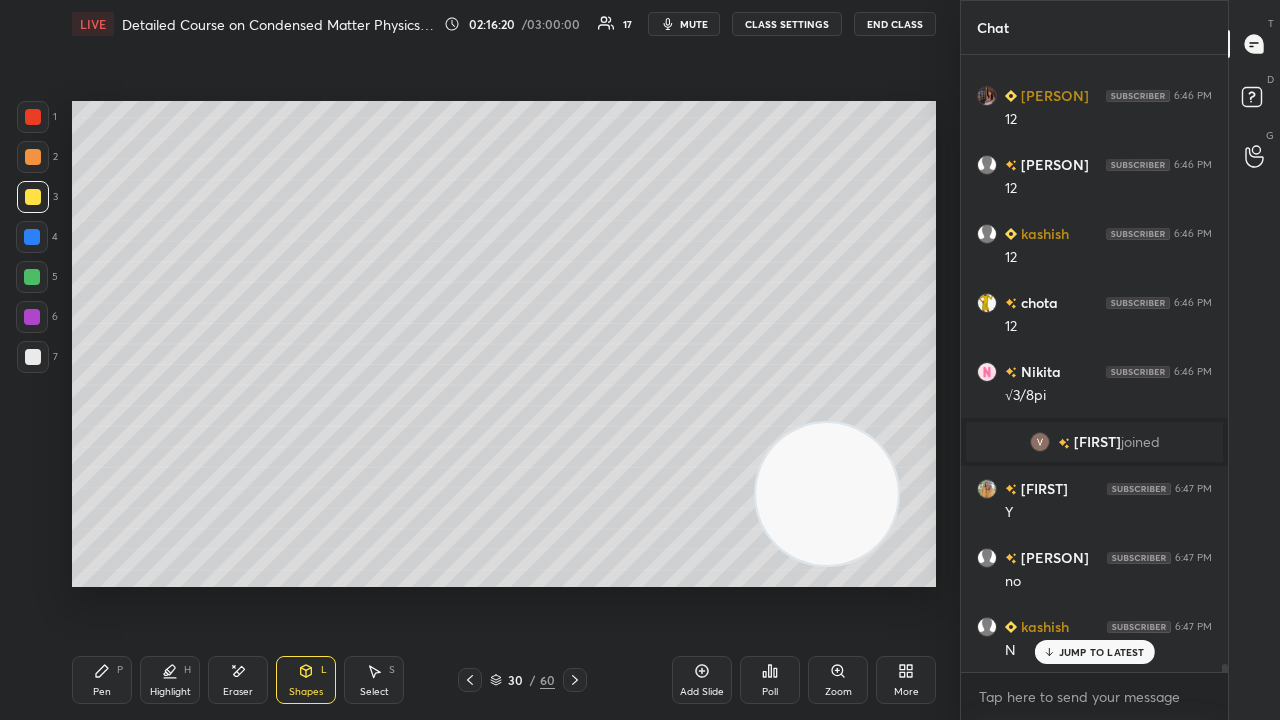 click on "Shapes L" at bounding box center (306, 680) 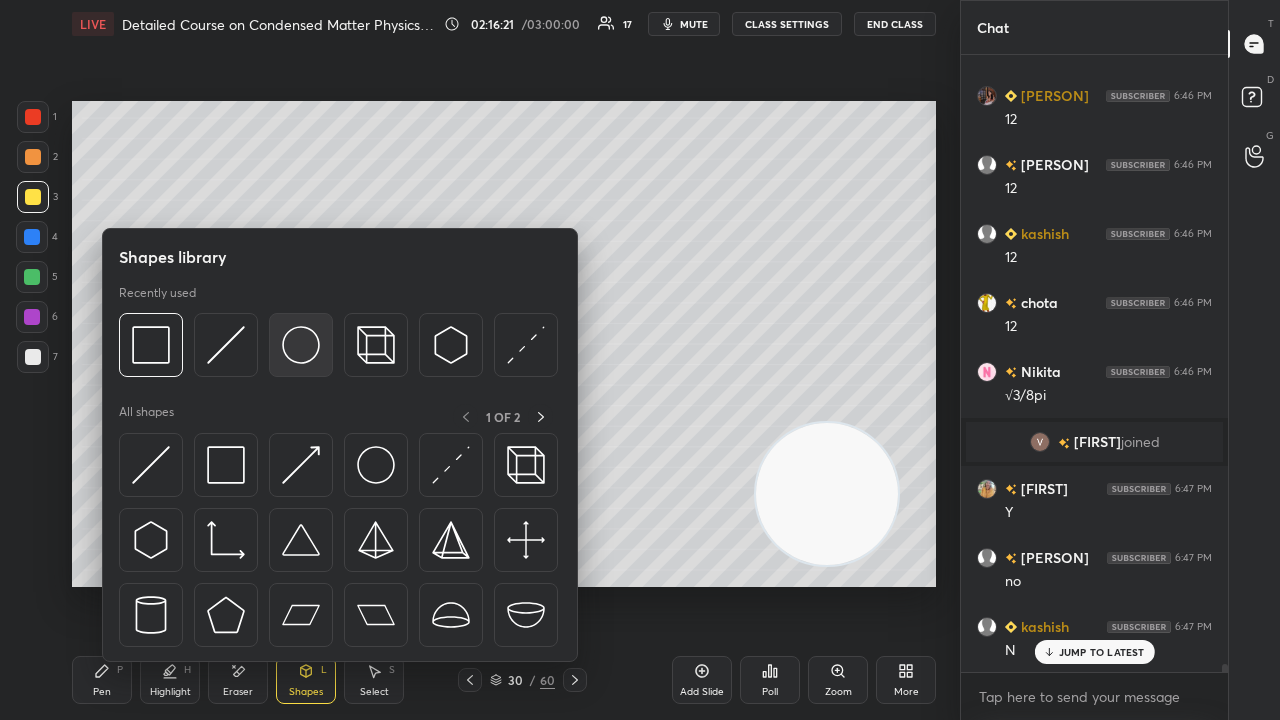 click at bounding box center [301, 345] 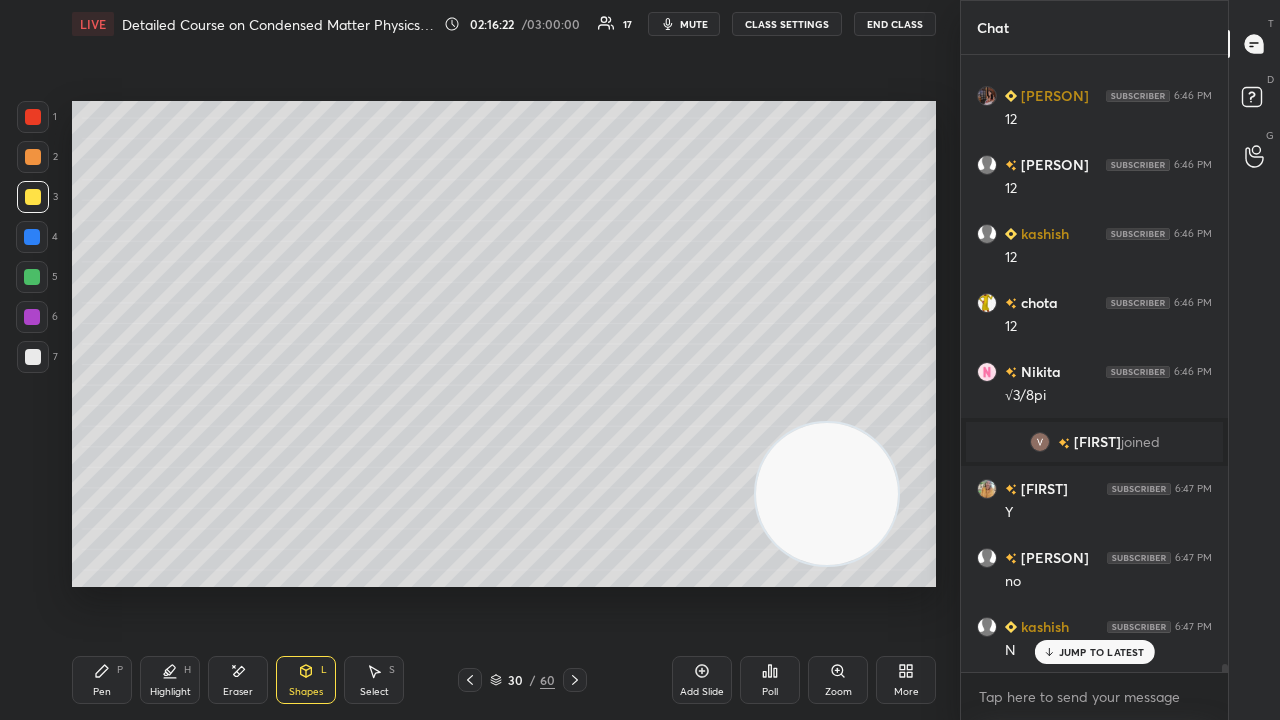click at bounding box center [33, 357] 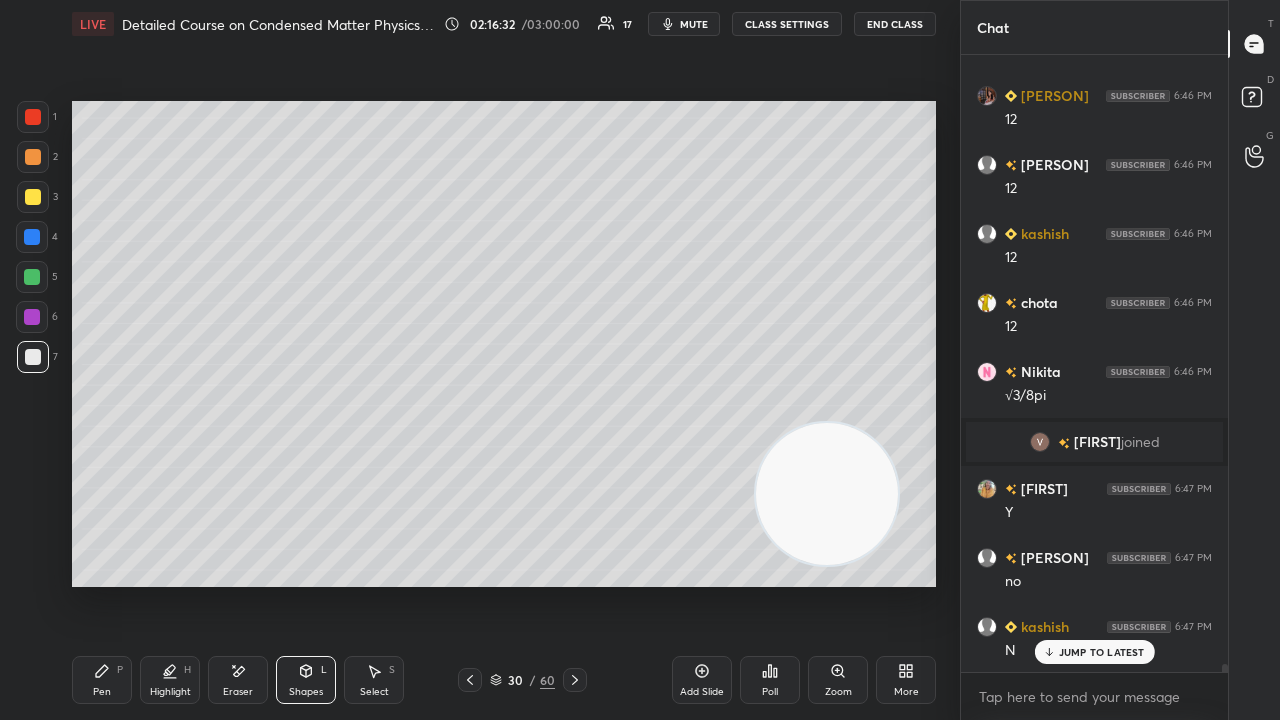 click on "Pen P" at bounding box center (102, 680) 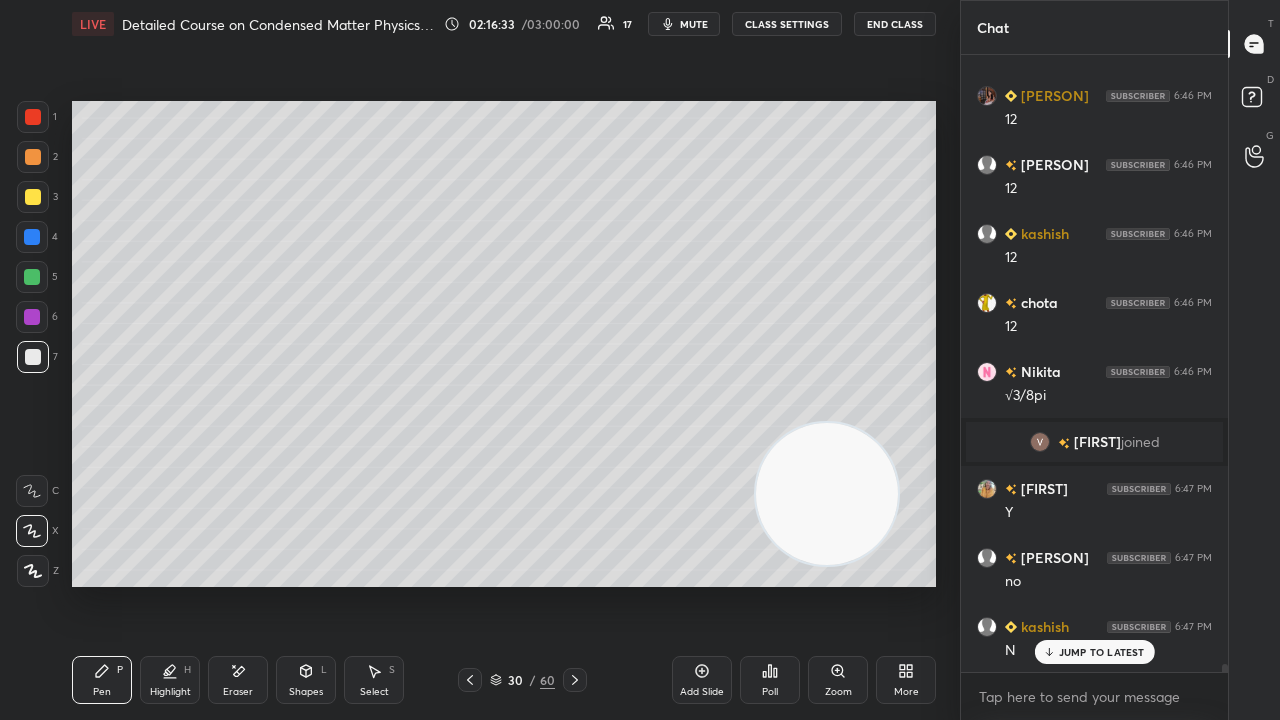 click at bounding box center [32, 277] 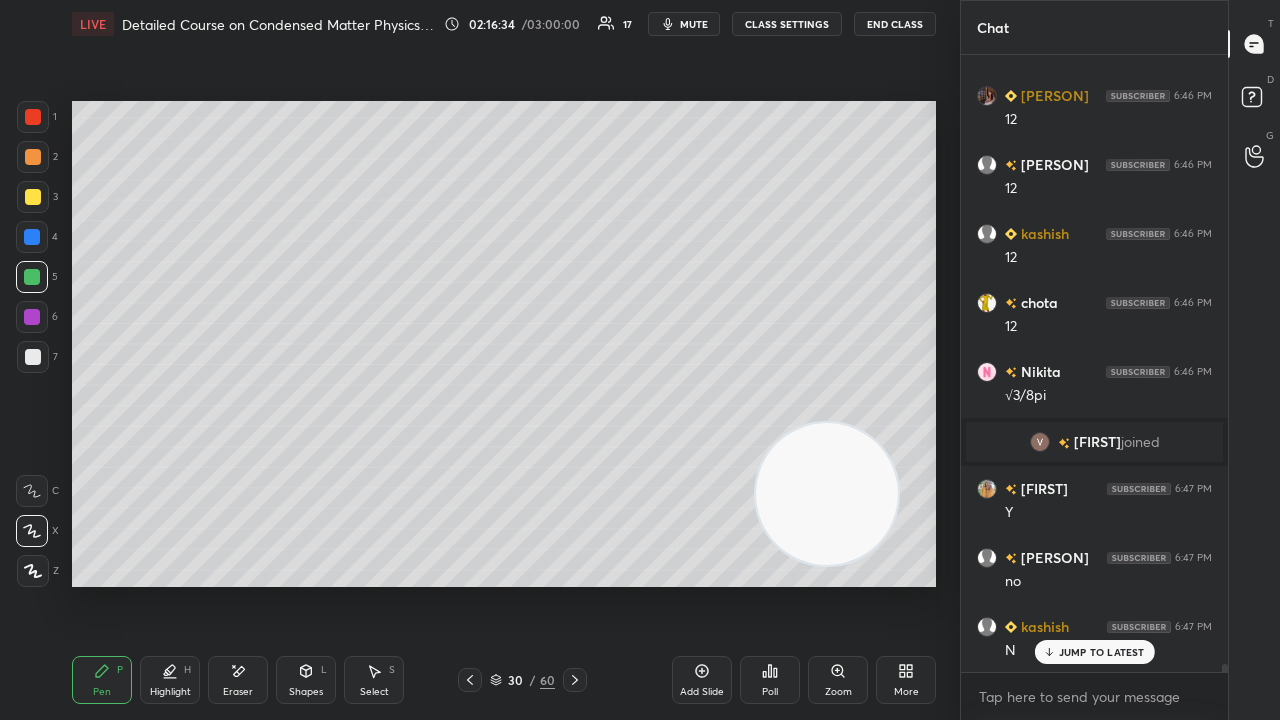 click at bounding box center [33, 357] 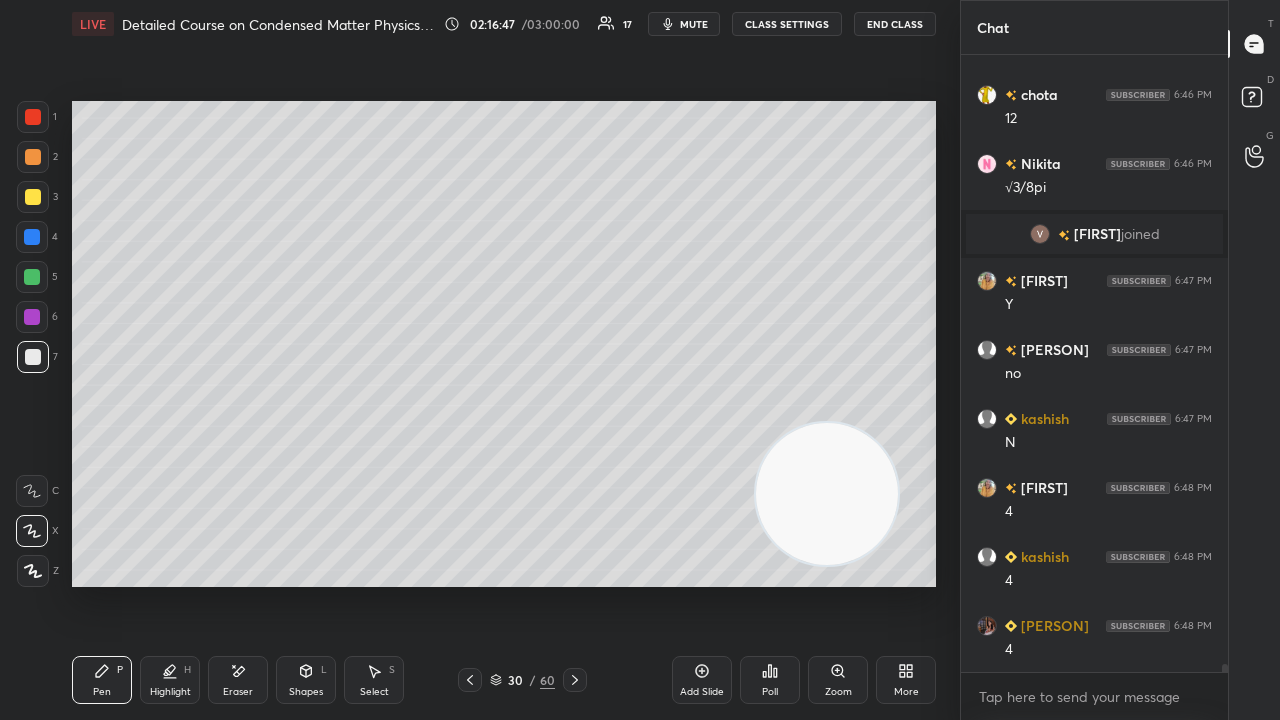 scroll, scrollTop: 45674, scrollLeft: 0, axis: vertical 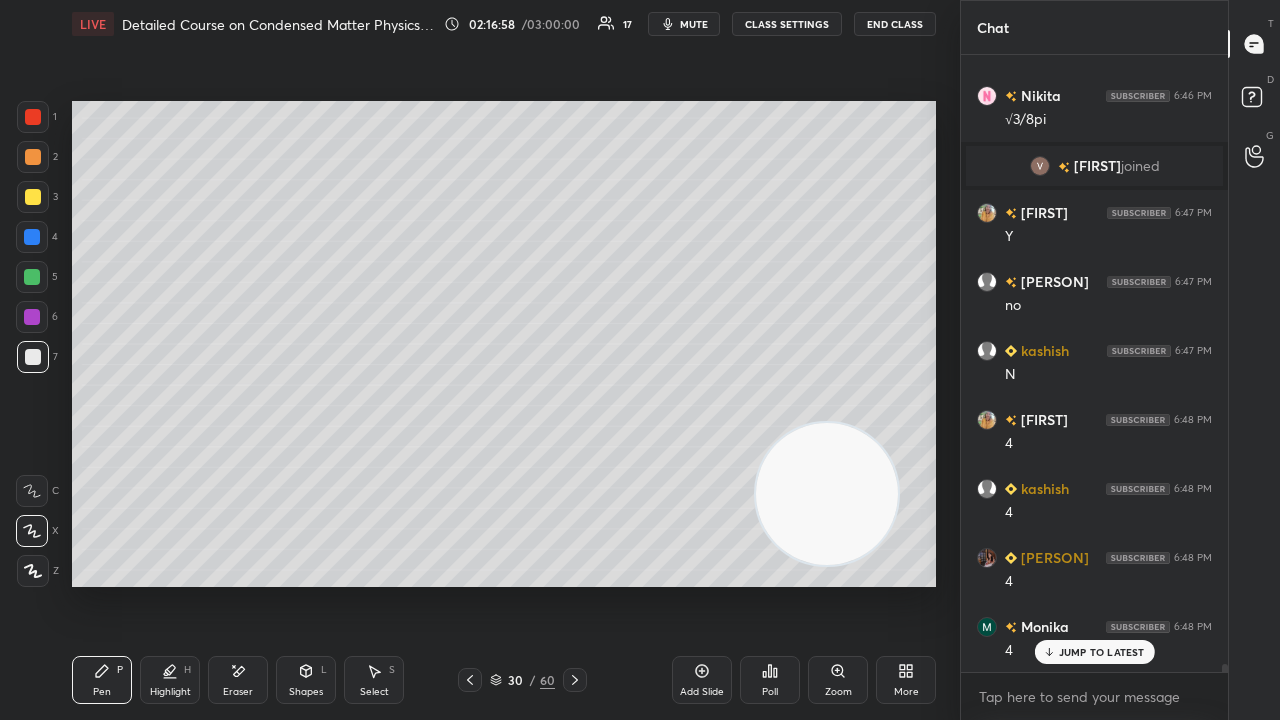 click 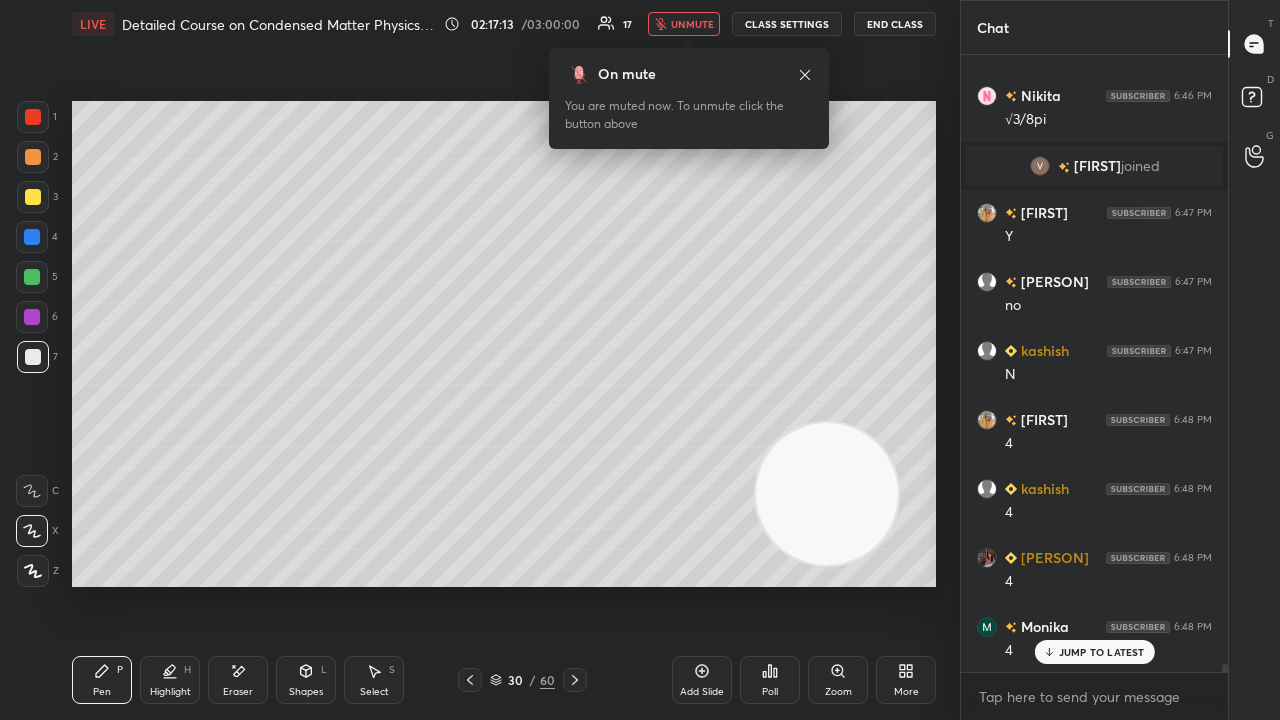 click on "unmute" at bounding box center [692, 24] 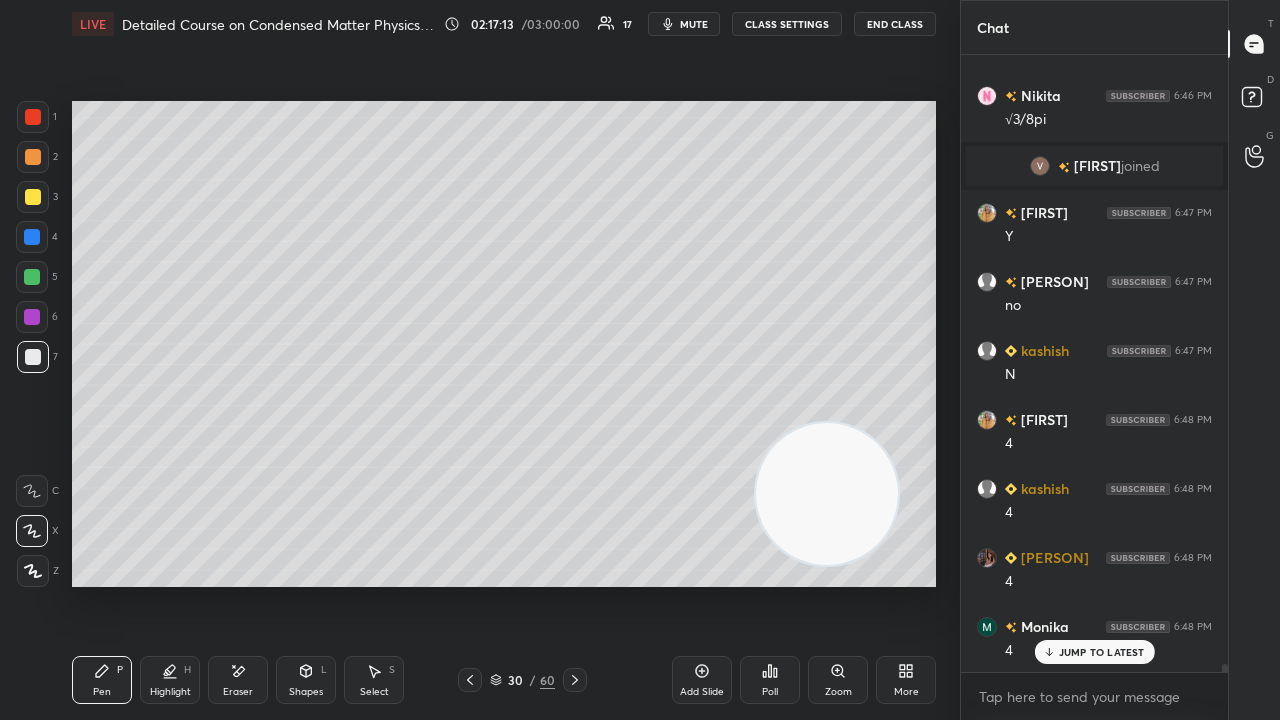 click on "mute" at bounding box center [694, 24] 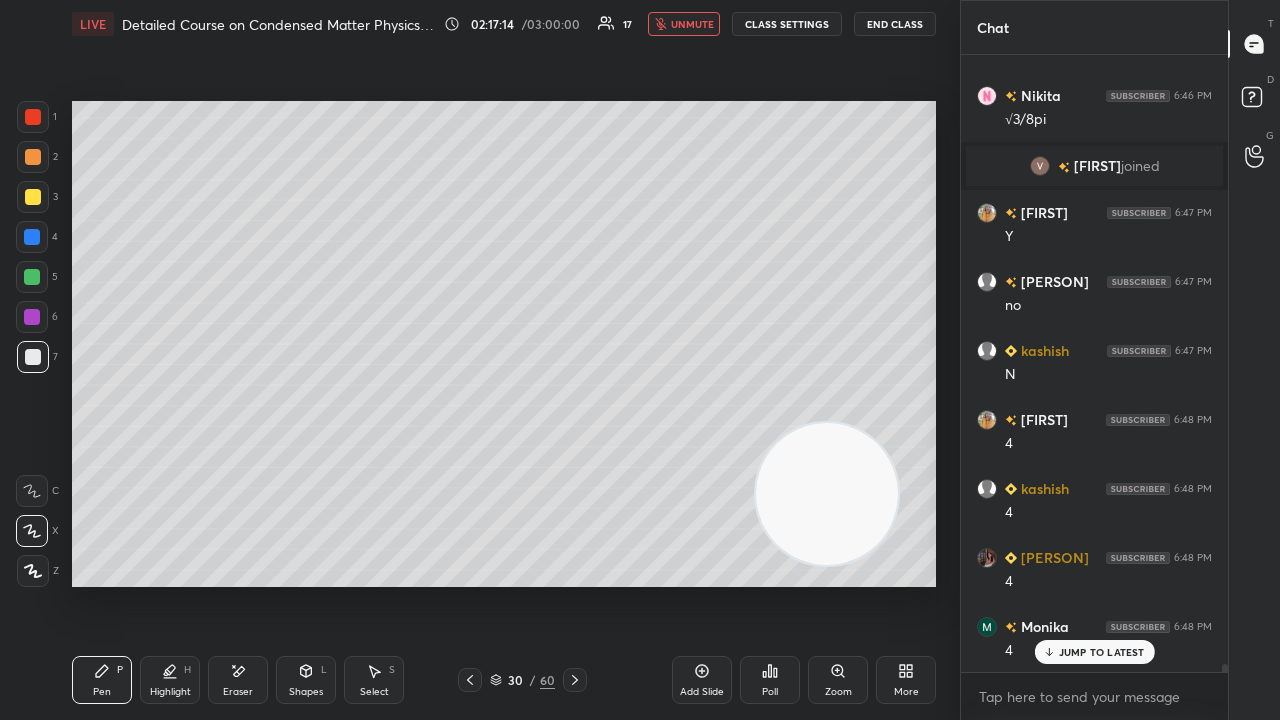 click on "unmute" at bounding box center [692, 24] 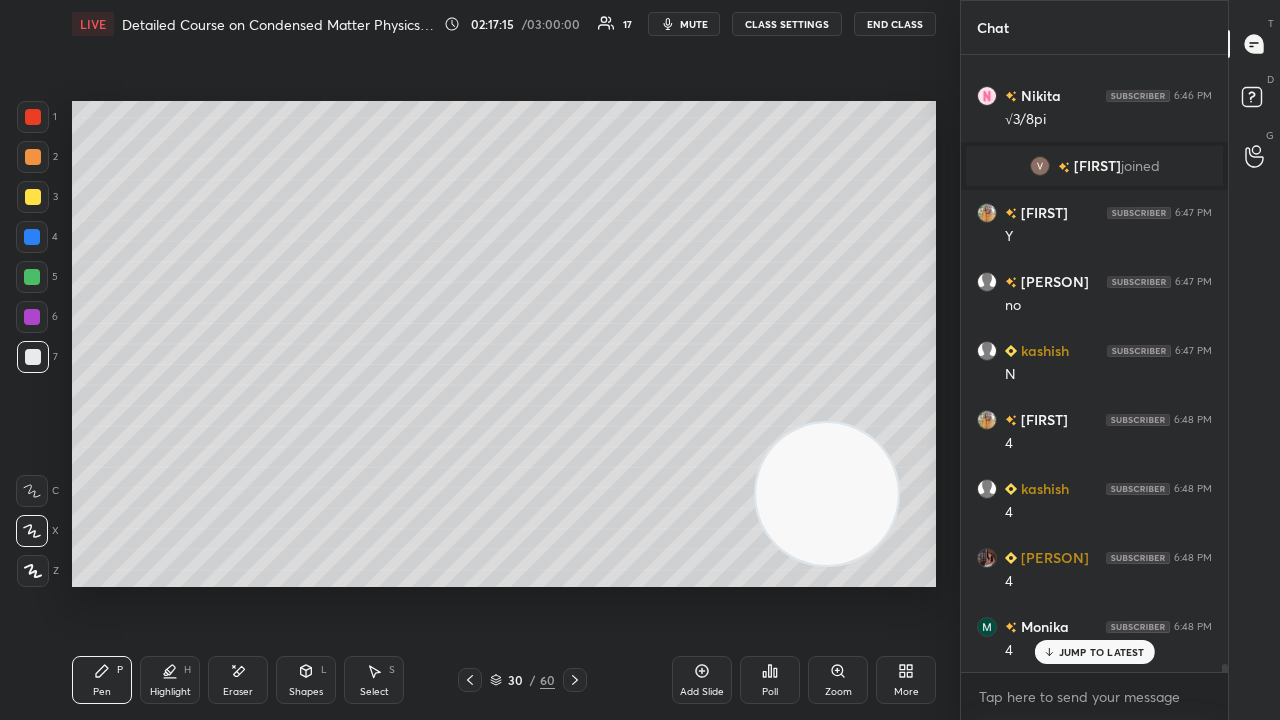 click on "JUMP TO LATEST" at bounding box center (1102, 652) 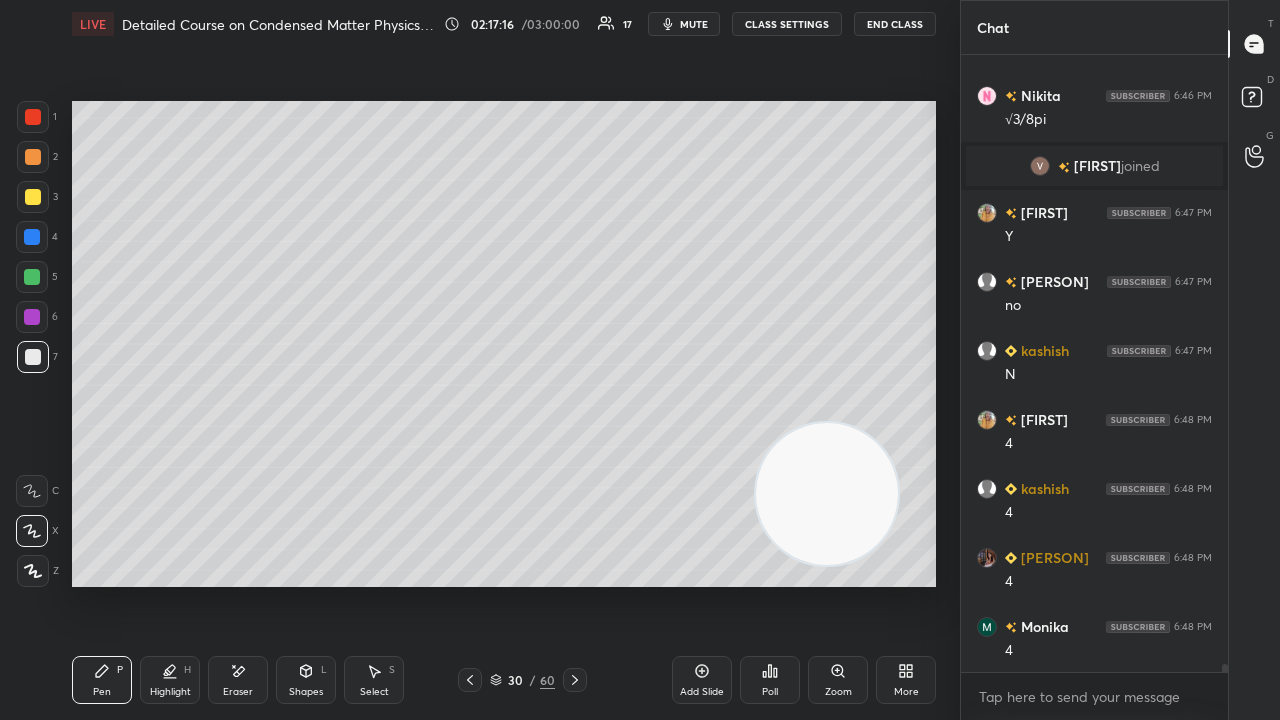 click on "mute" at bounding box center [684, 24] 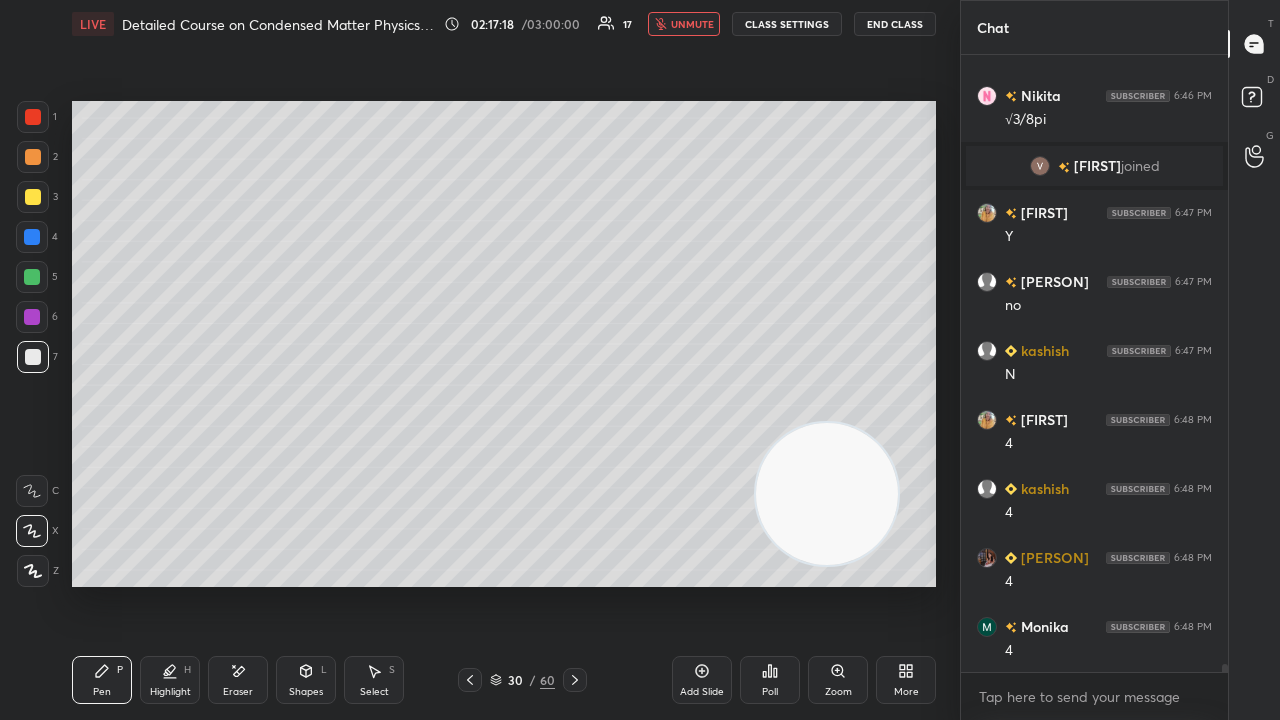click on "unmute" at bounding box center (692, 24) 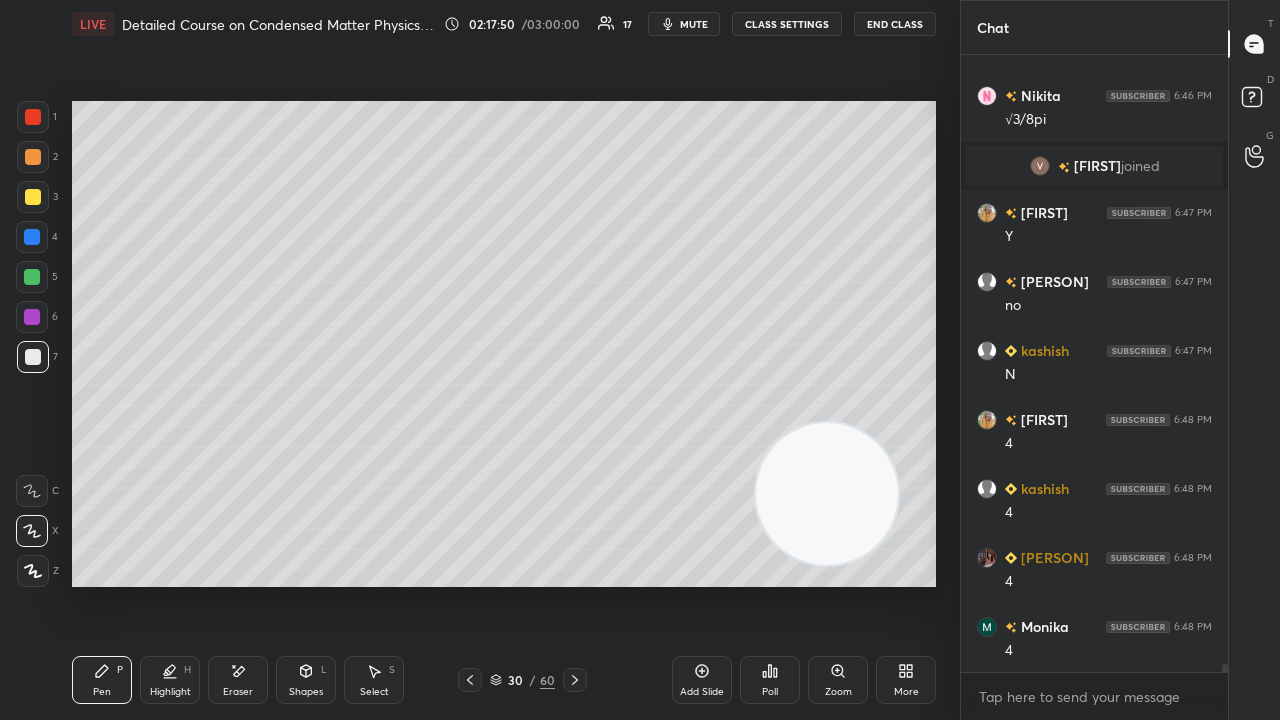 click 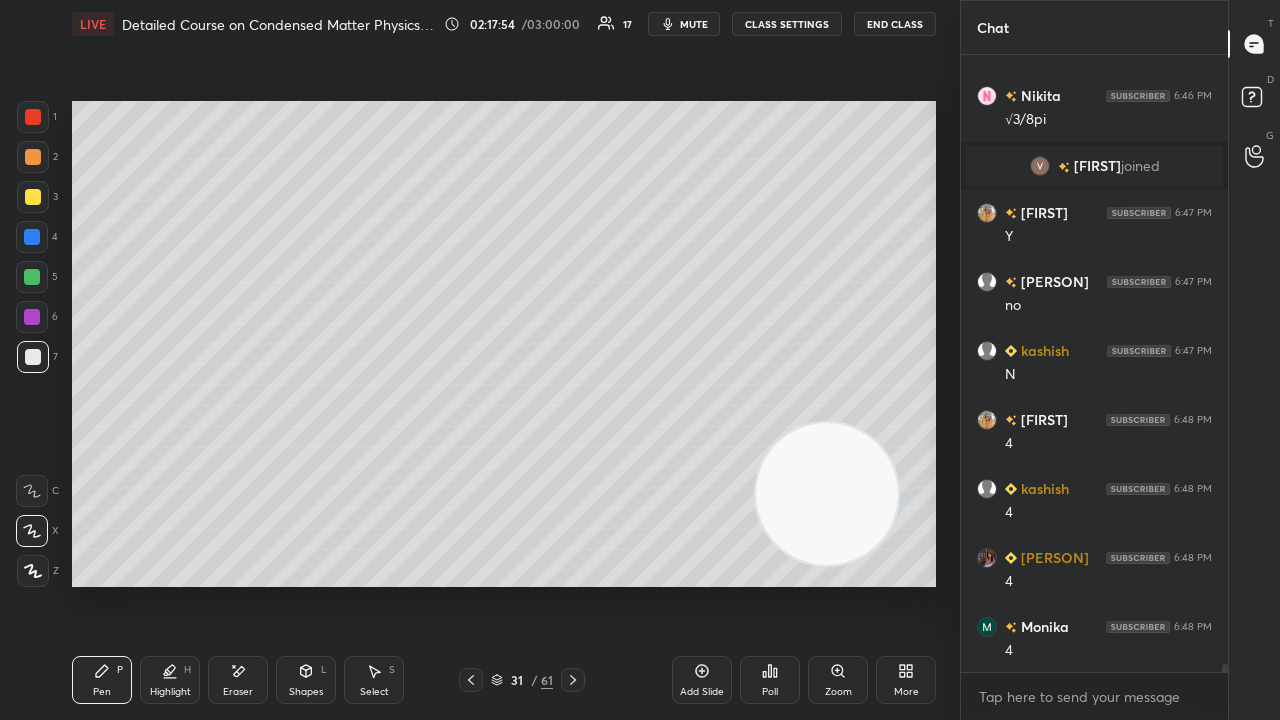click on "Eraser" at bounding box center (238, 680) 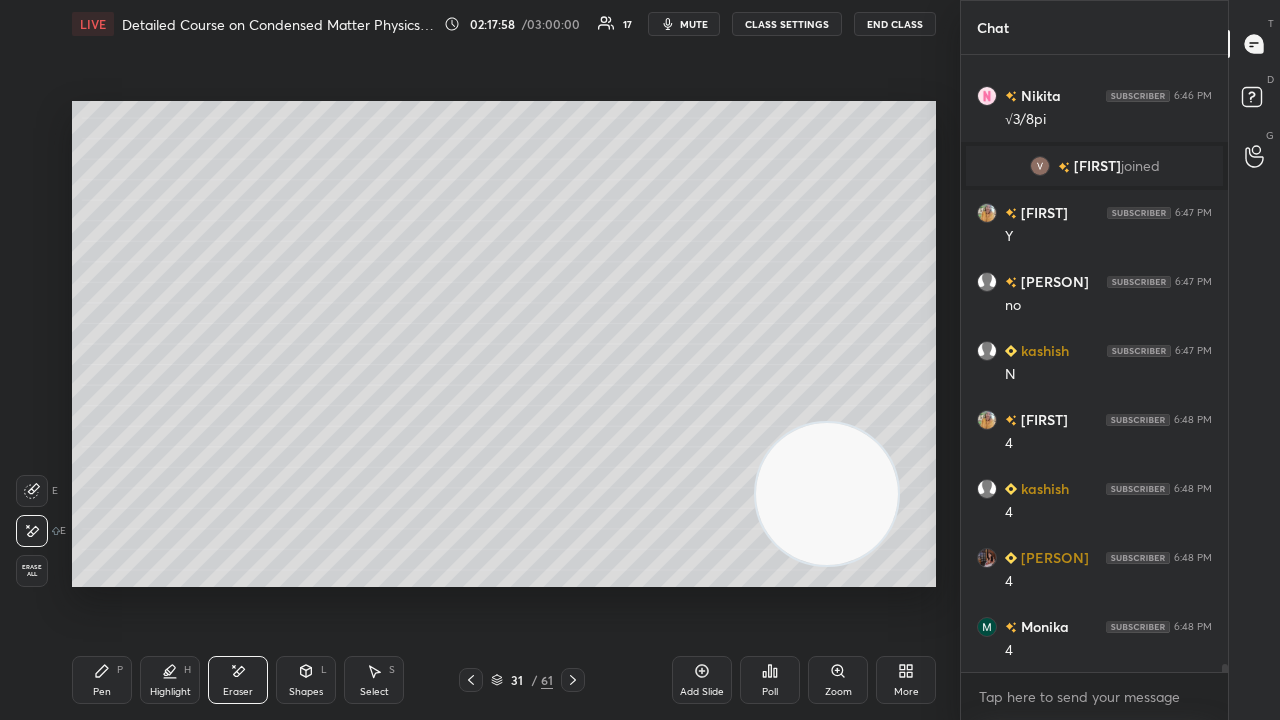 click on "Pen P" at bounding box center [102, 680] 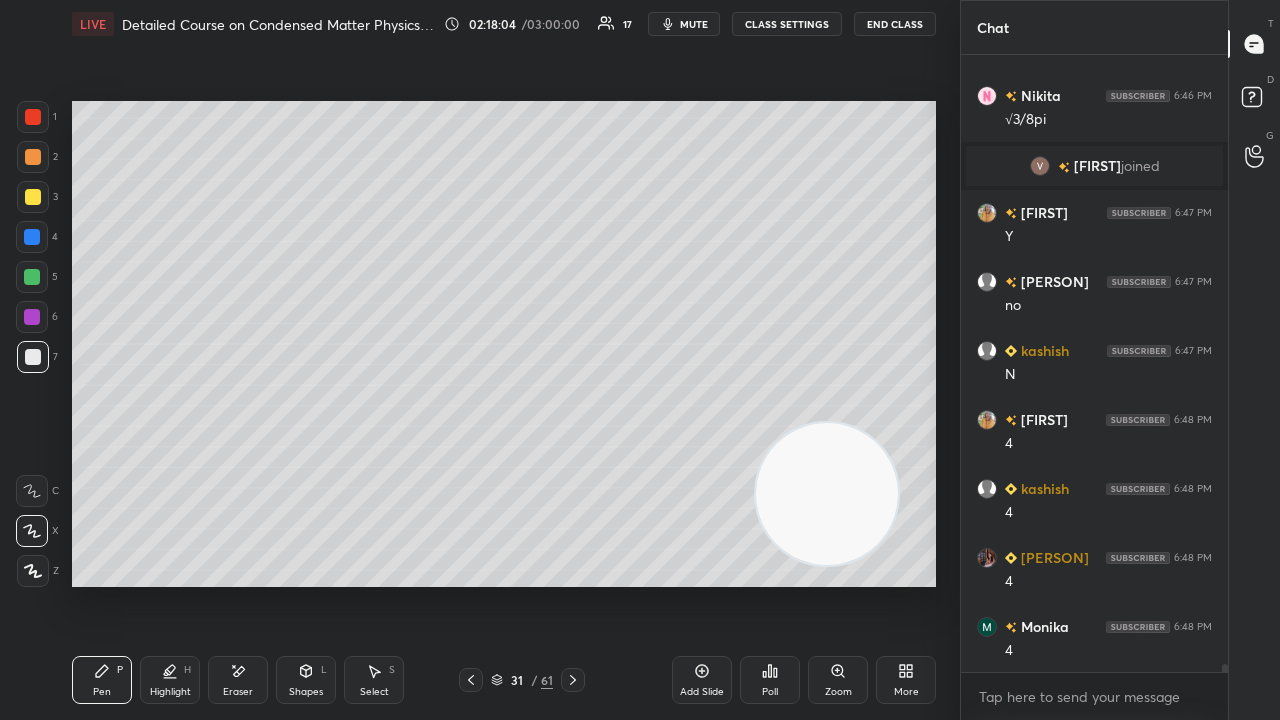 click on "Shapes" at bounding box center [306, 692] 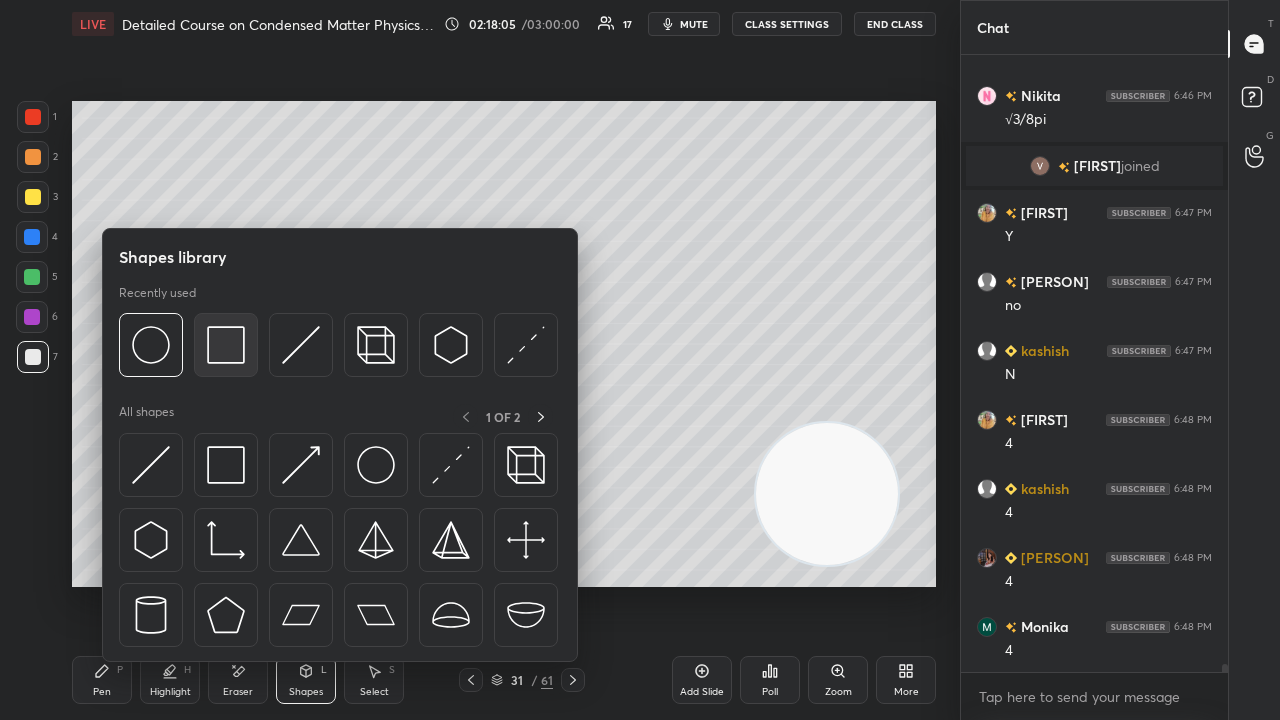 click at bounding box center [226, 345] 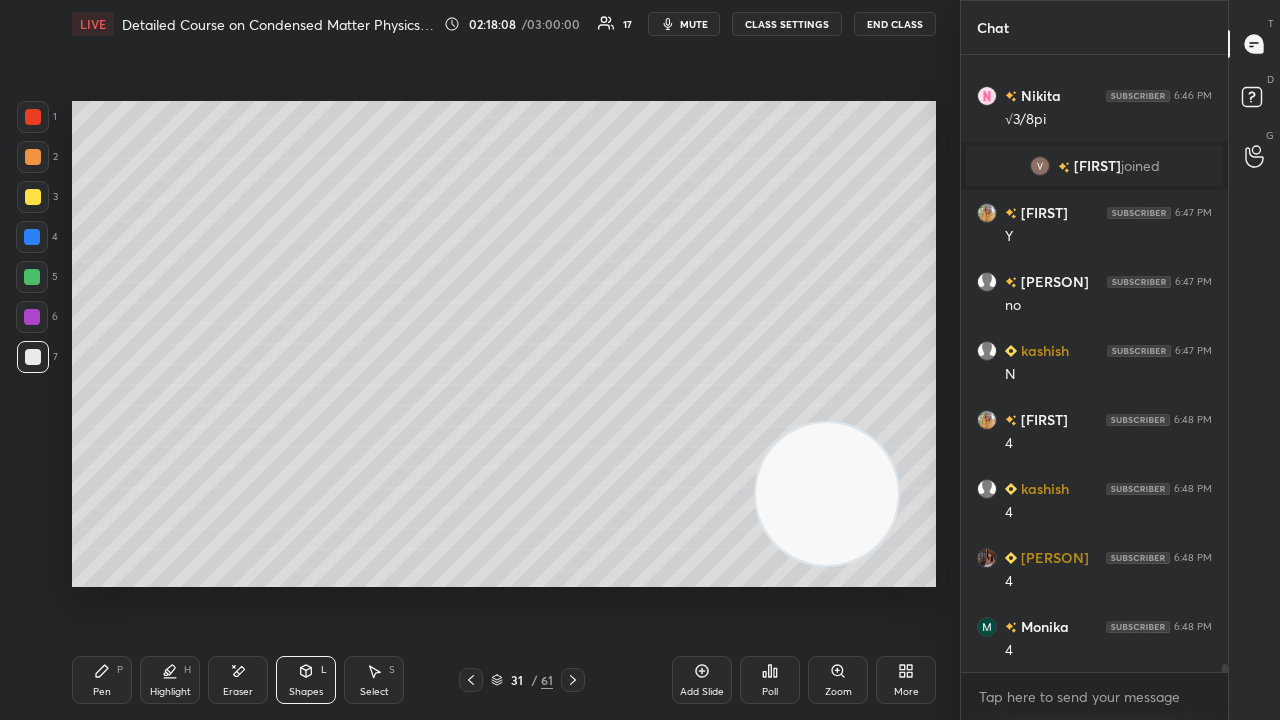 scroll, scrollTop: 45744, scrollLeft: 0, axis: vertical 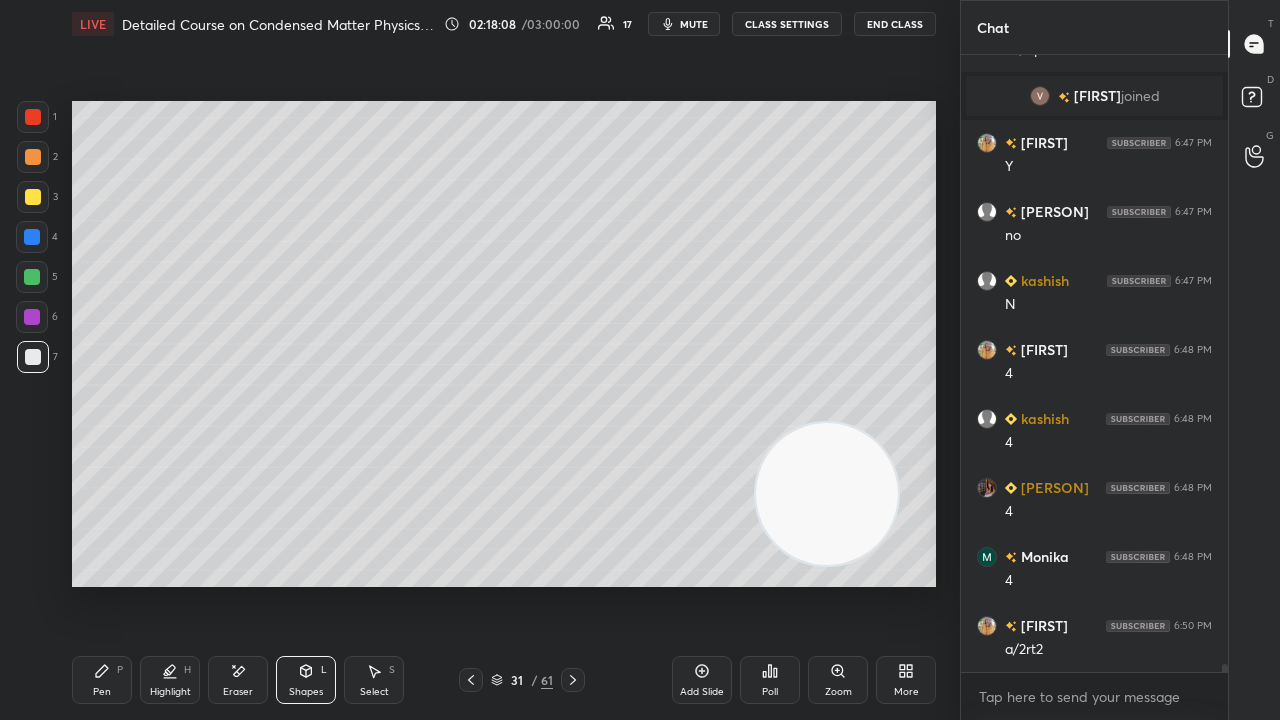 click on "Shapes" at bounding box center (306, 692) 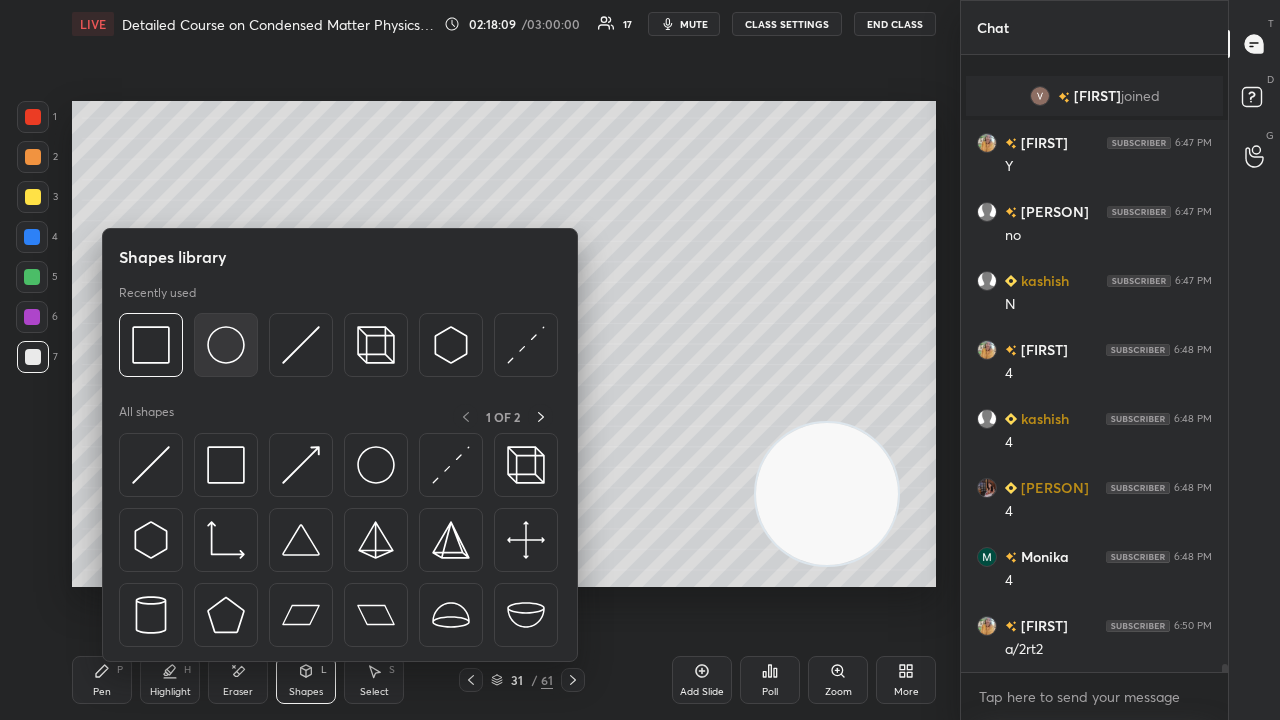 click at bounding box center (226, 345) 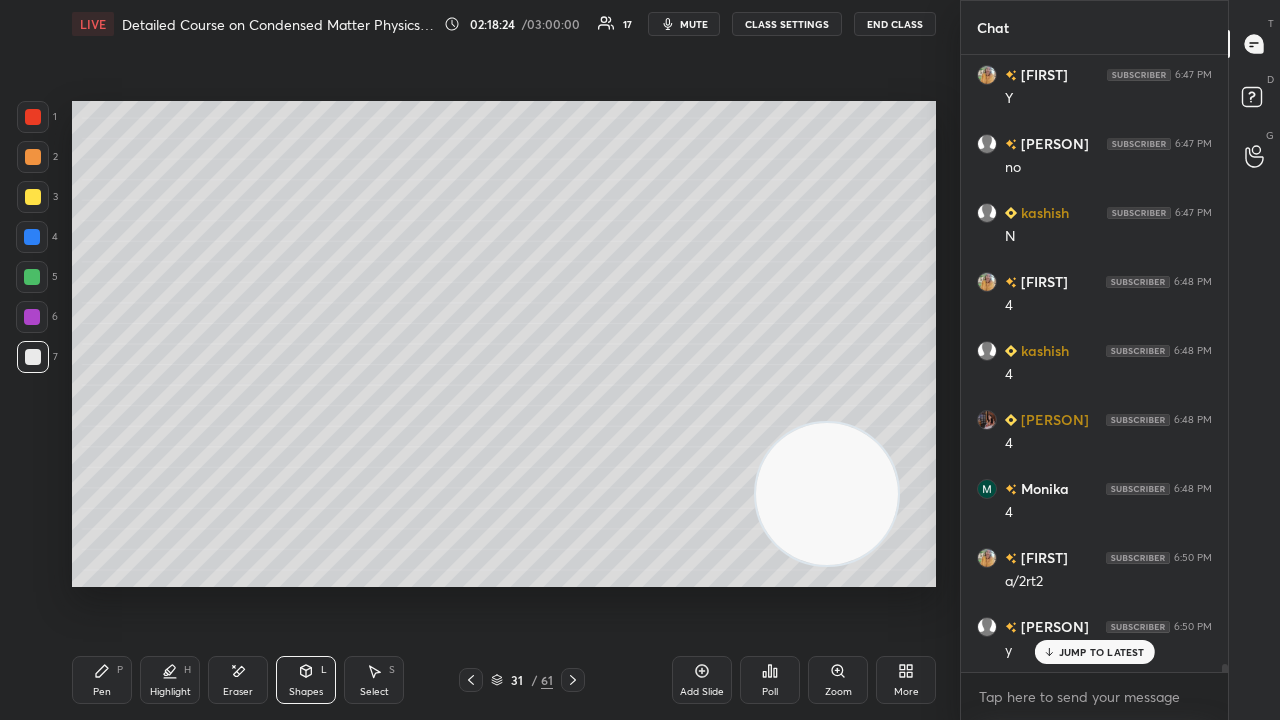 click 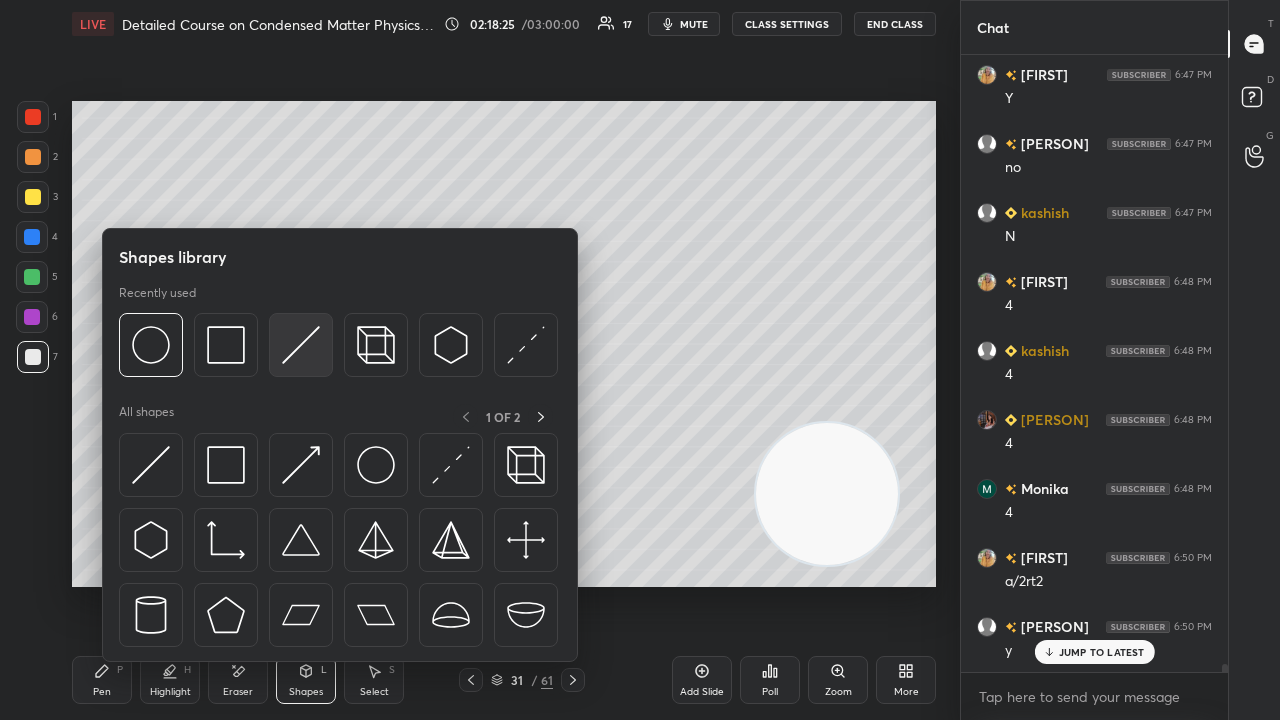 click at bounding box center (301, 345) 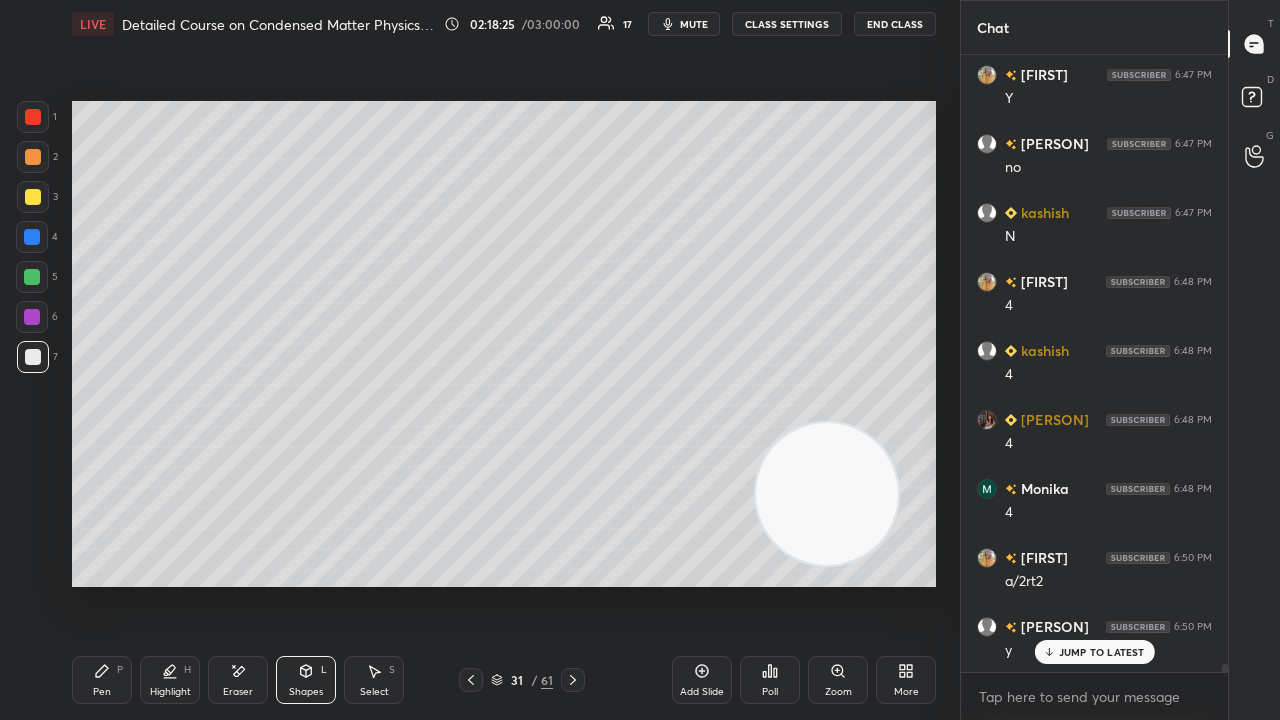 click at bounding box center [32, 277] 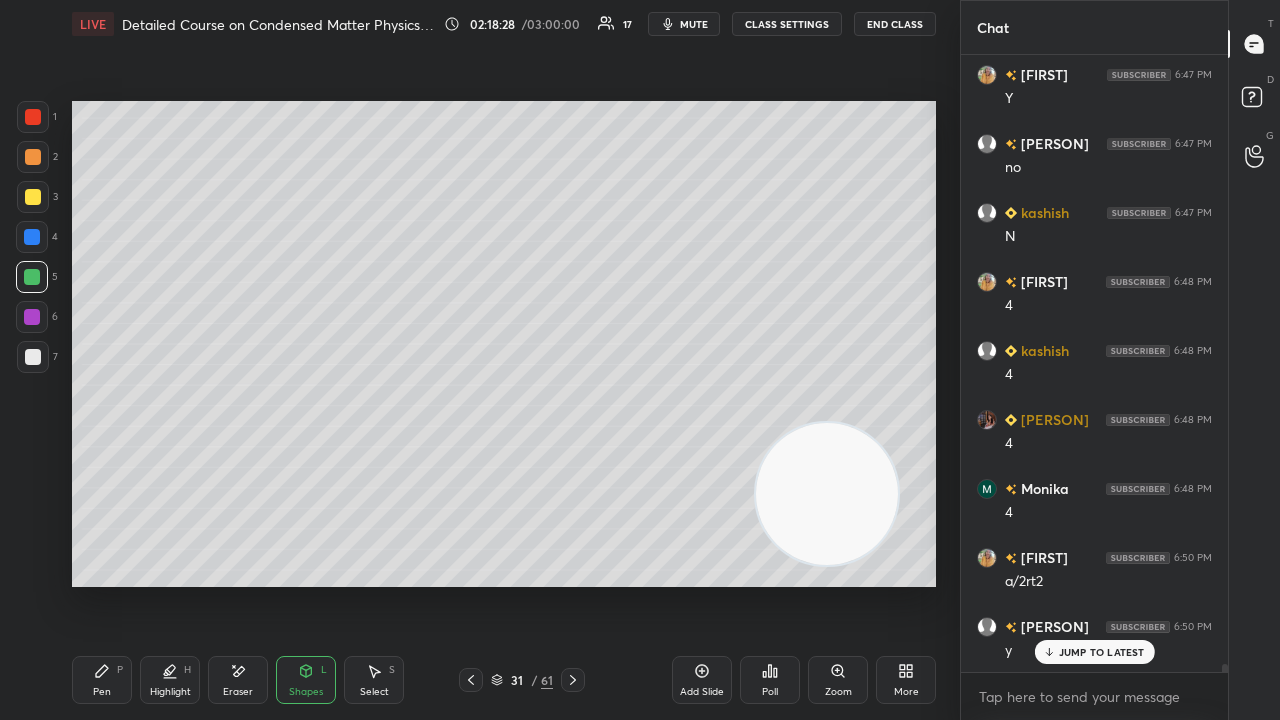 click on "Pen P" at bounding box center (102, 680) 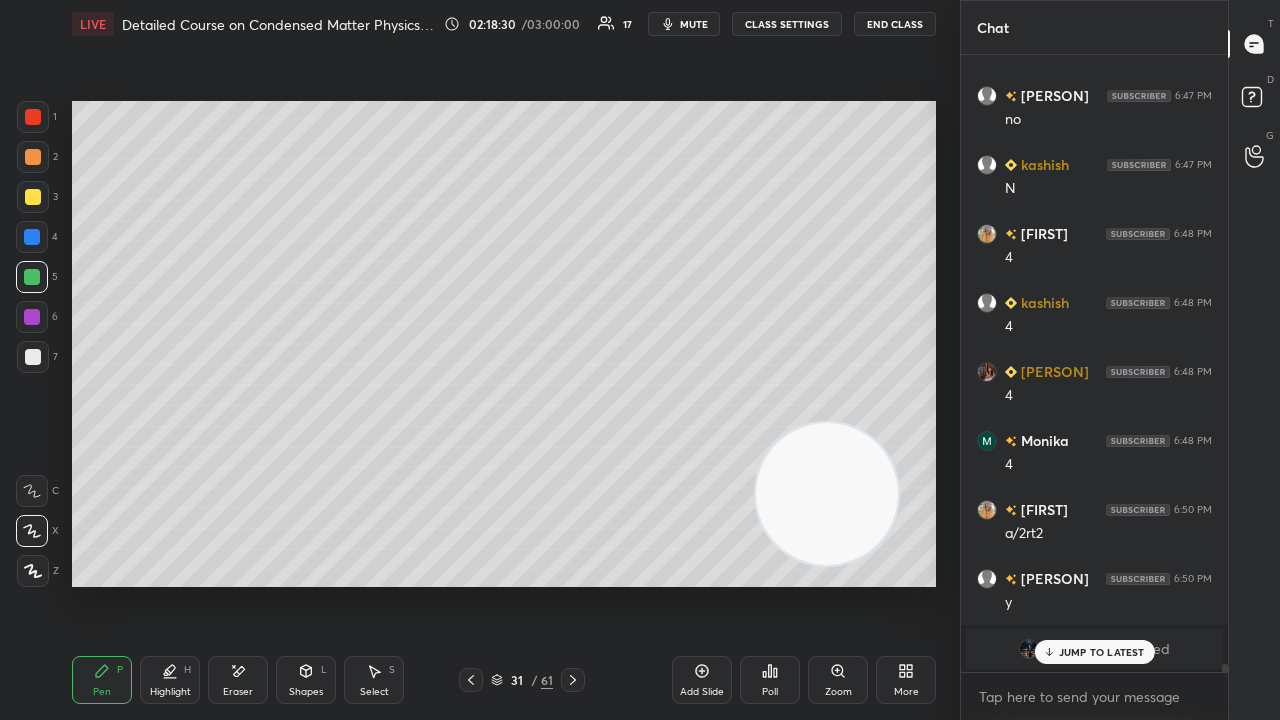 click on "JUMP TO LATEST" at bounding box center [1102, 652] 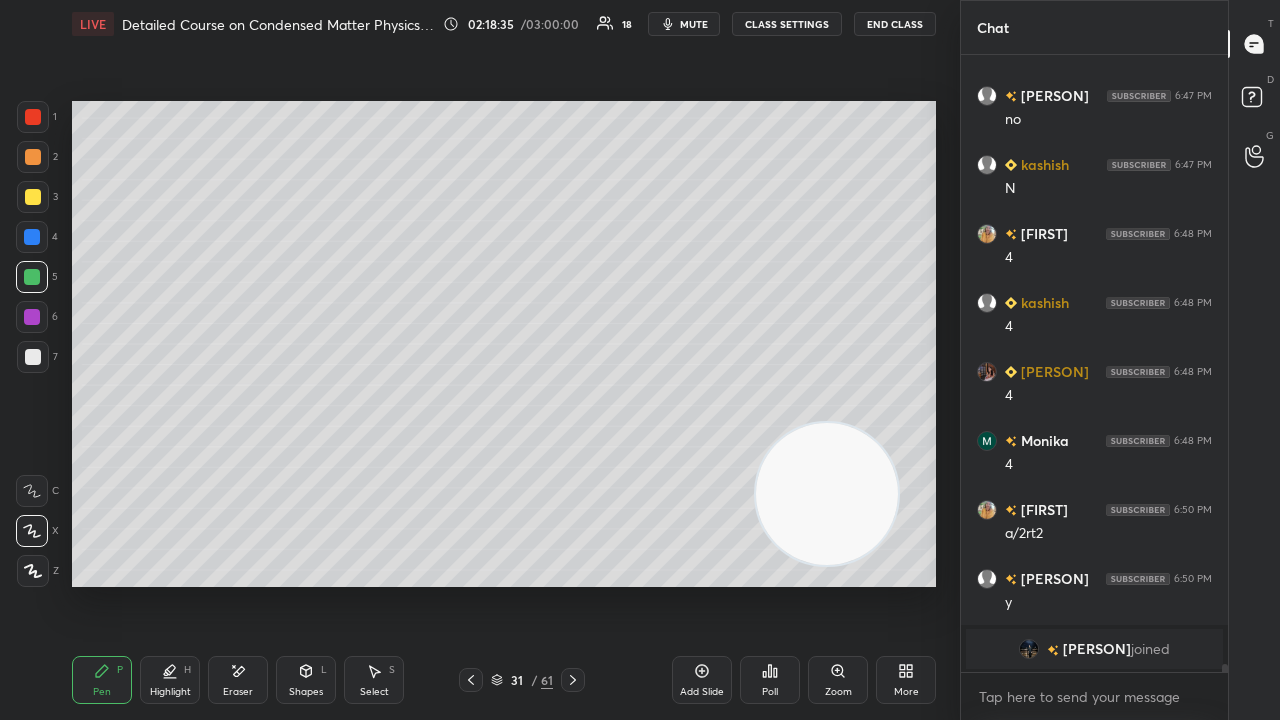 scroll, scrollTop: 45930, scrollLeft: 0, axis: vertical 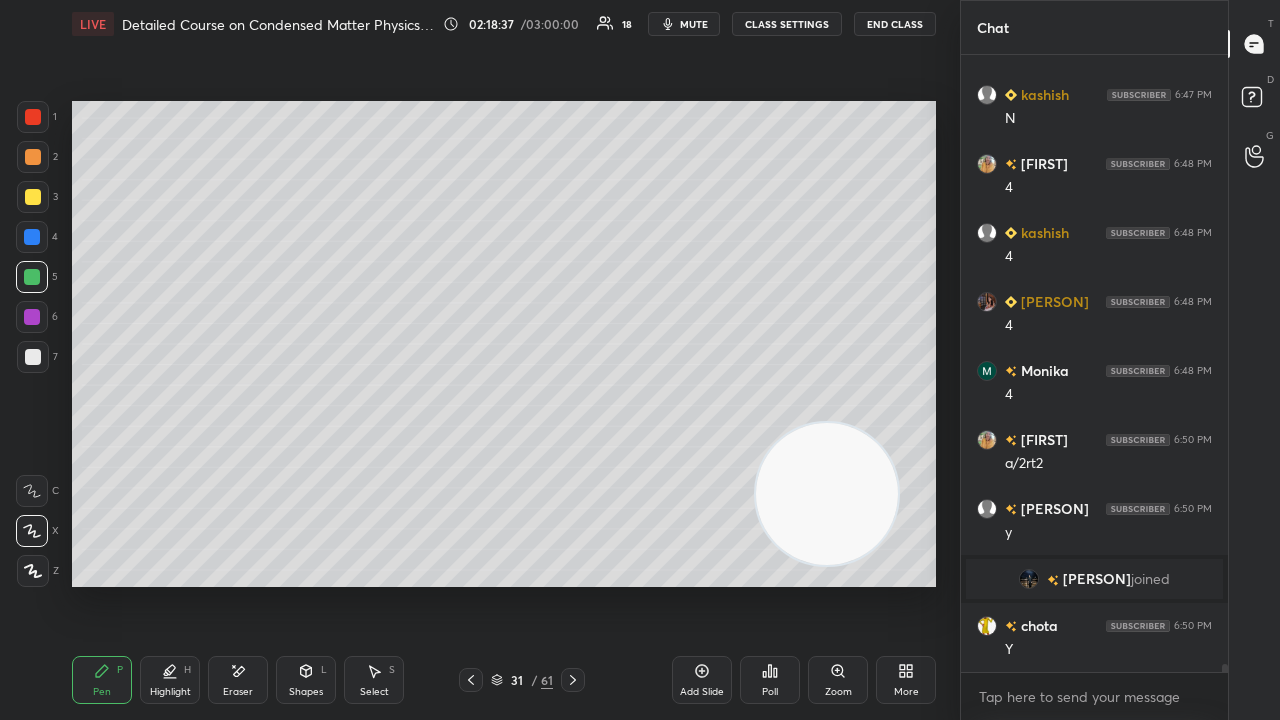 click on "mute" at bounding box center (684, 24) 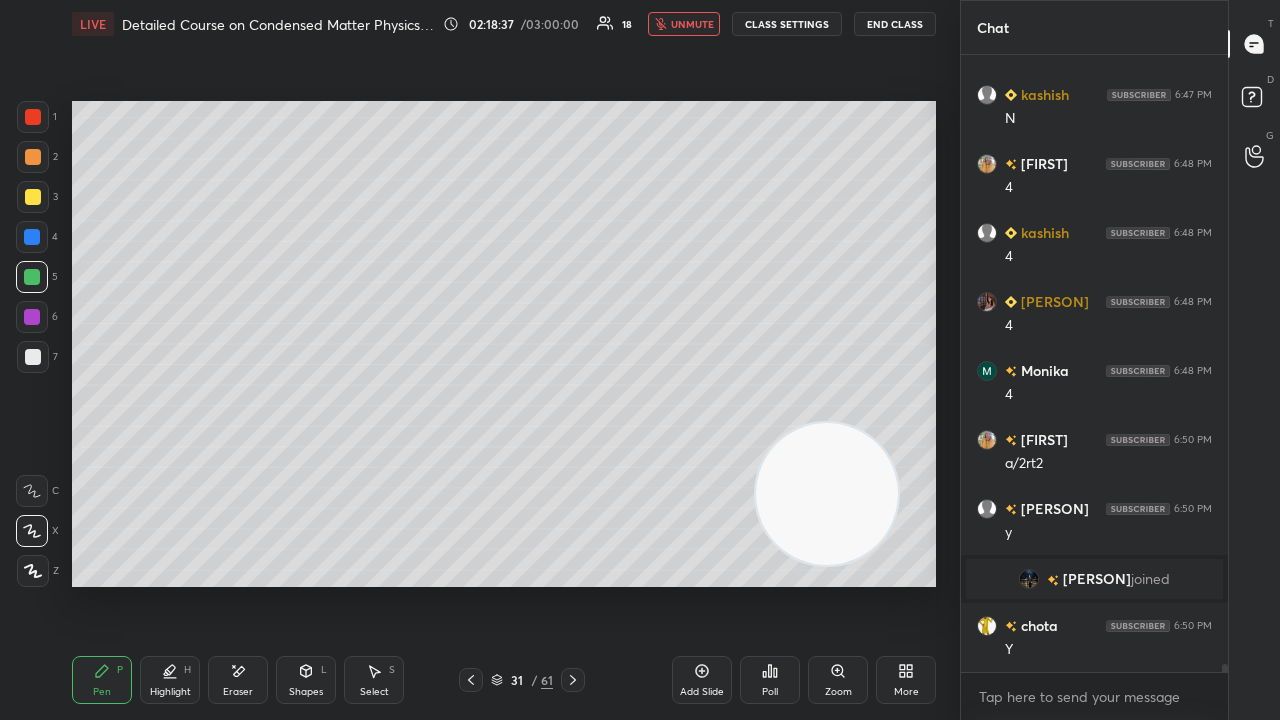 click on "unmute" at bounding box center (692, 24) 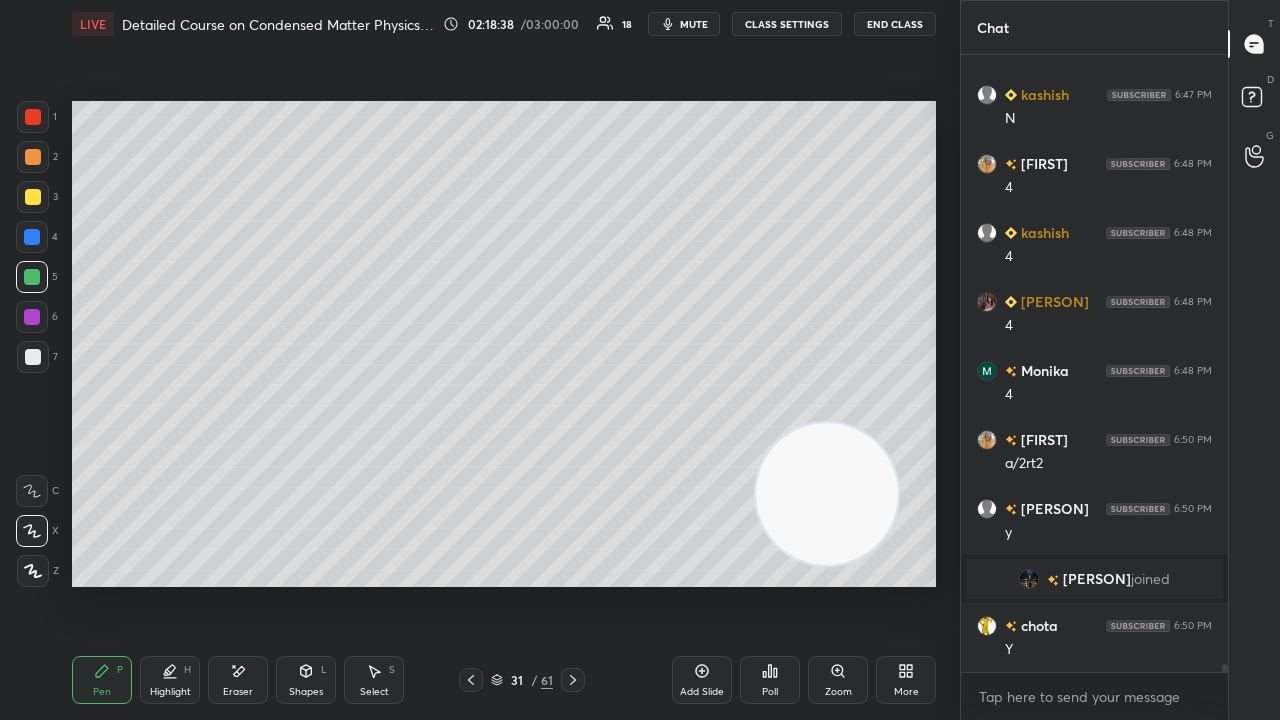 scroll, scrollTop: 45998, scrollLeft: 0, axis: vertical 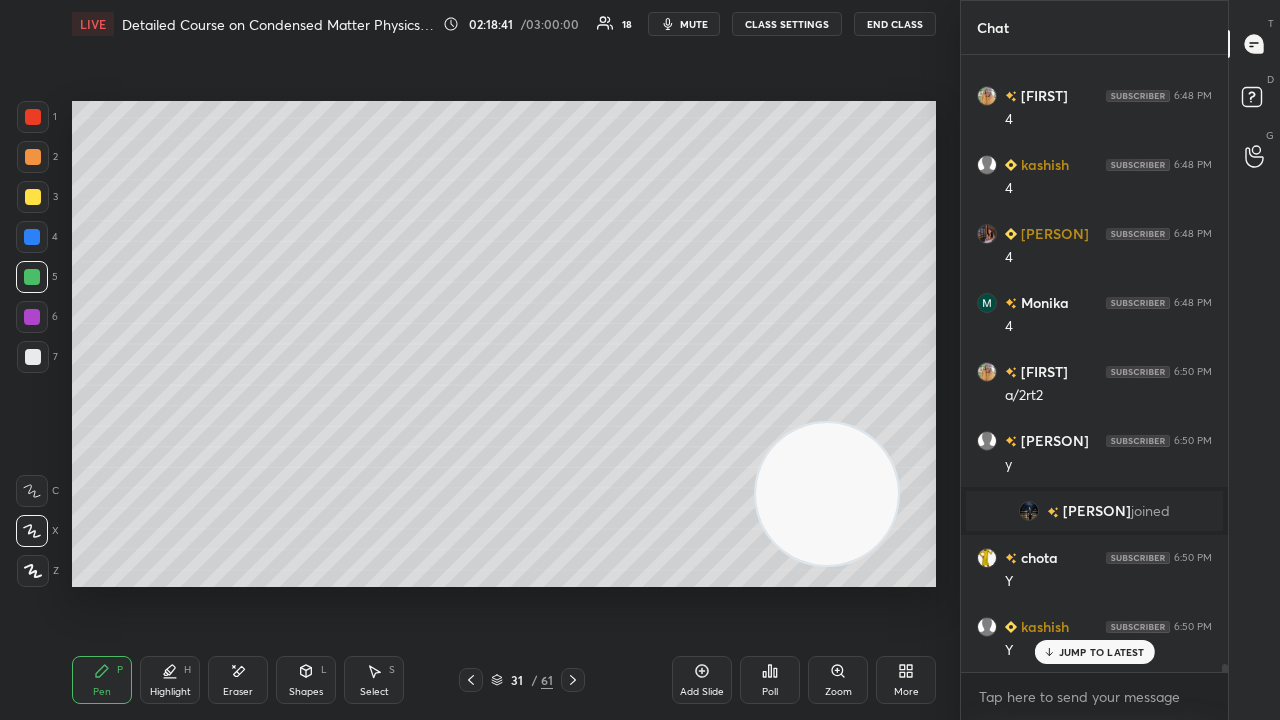 click on "Shapes L" at bounding box center (306, 680) 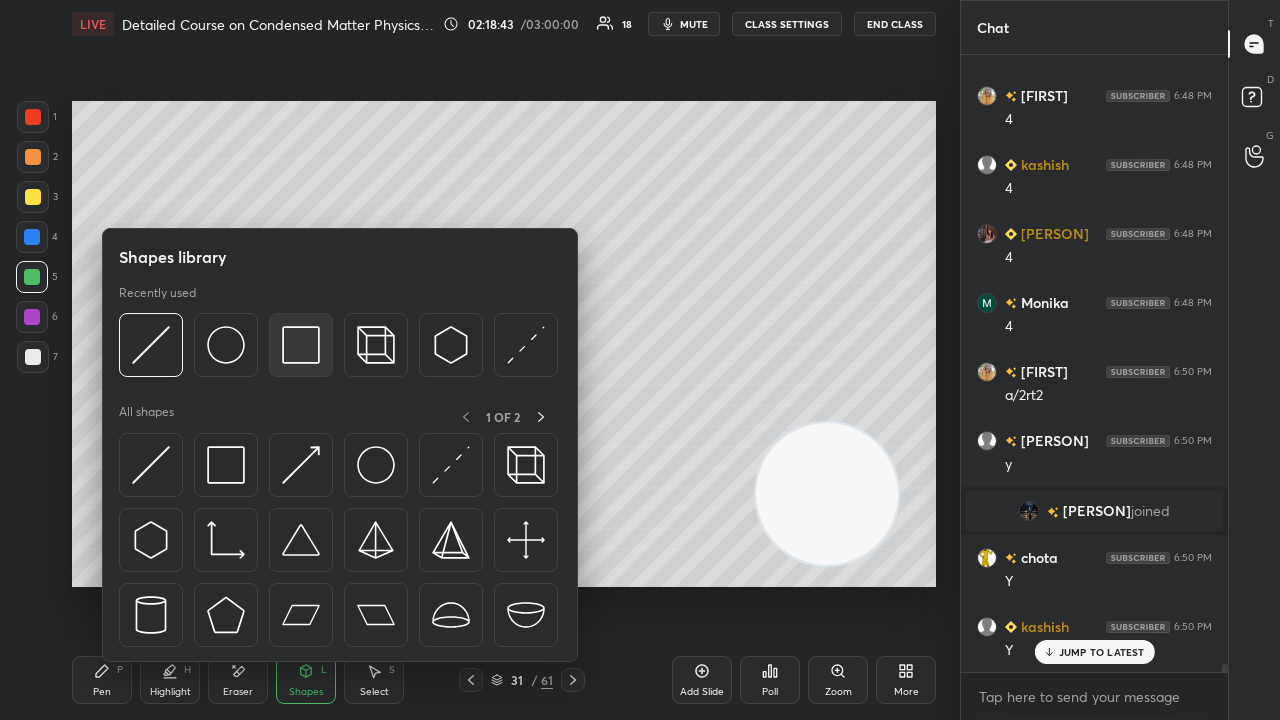 click at bounding box center (301, 345) 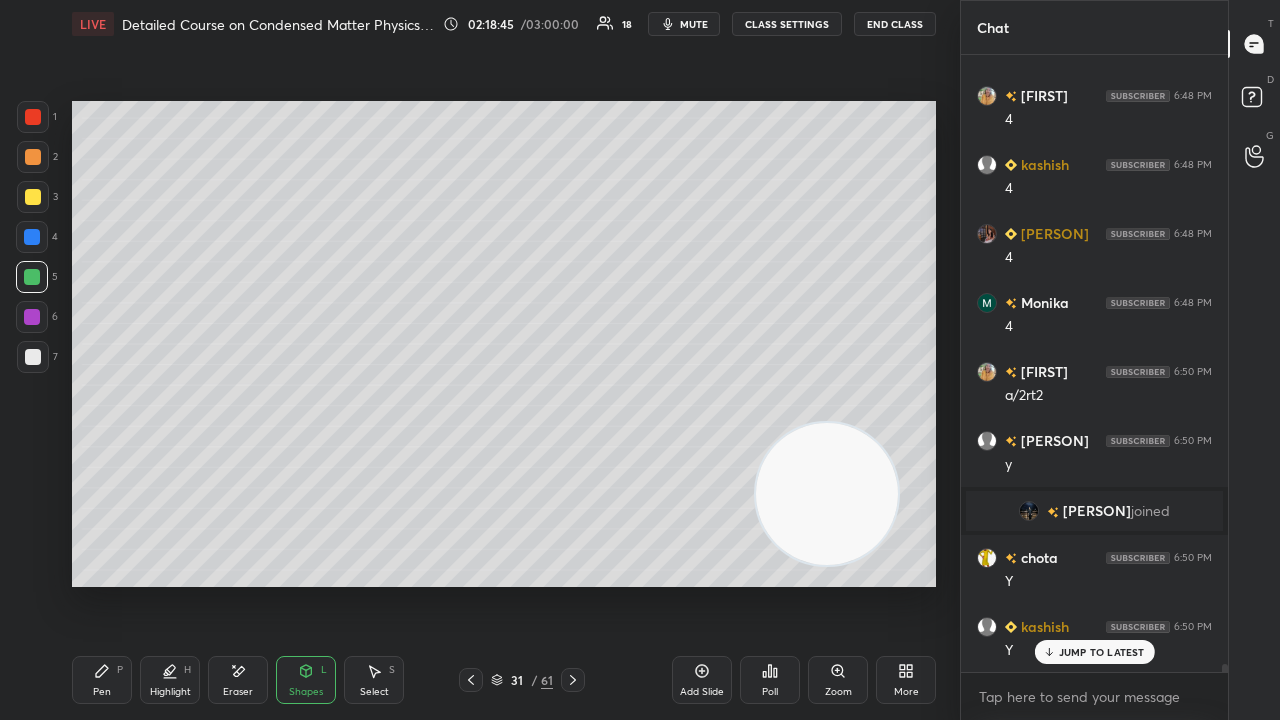 click on "P" at bounding box center [120, 670] 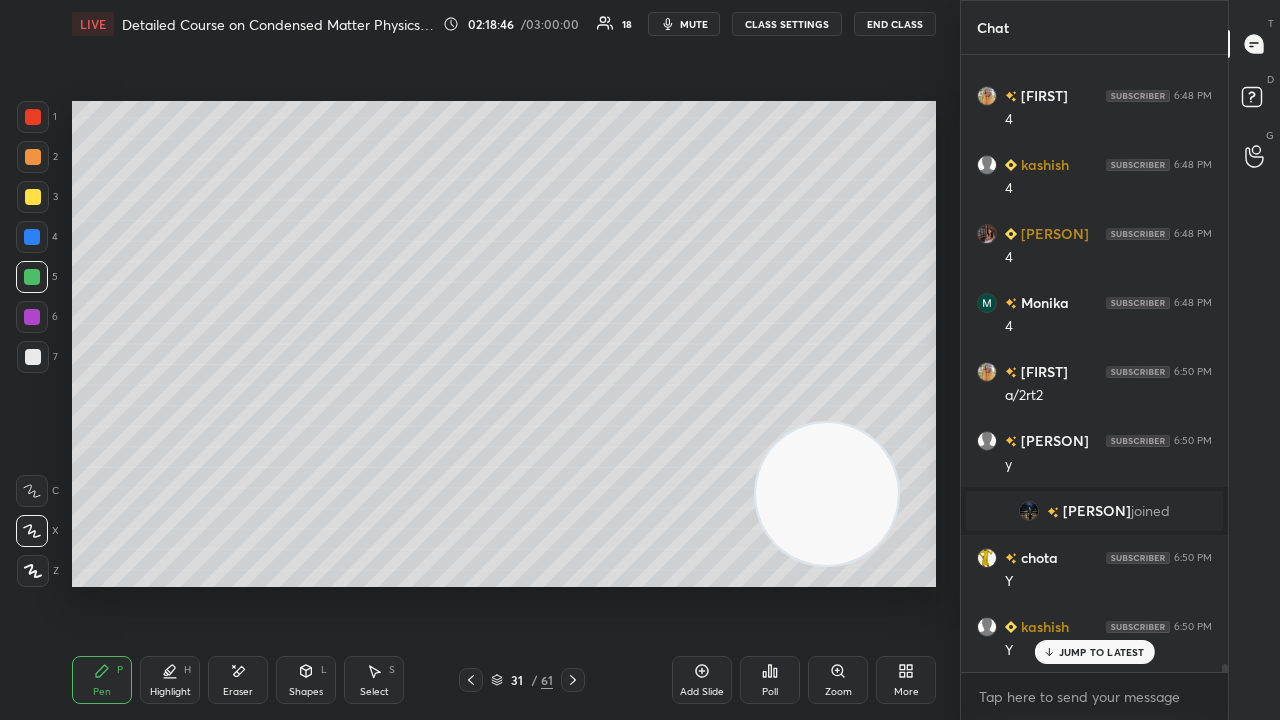 click at bounding box center [33, 357] 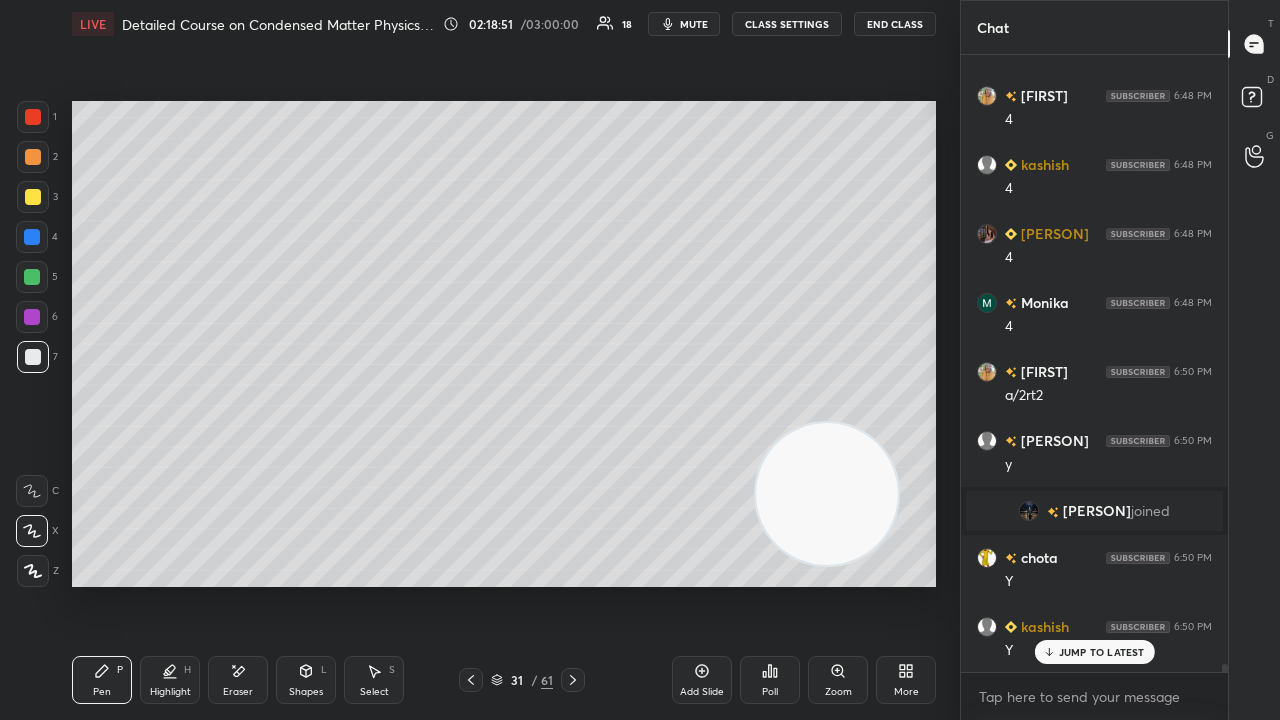 click 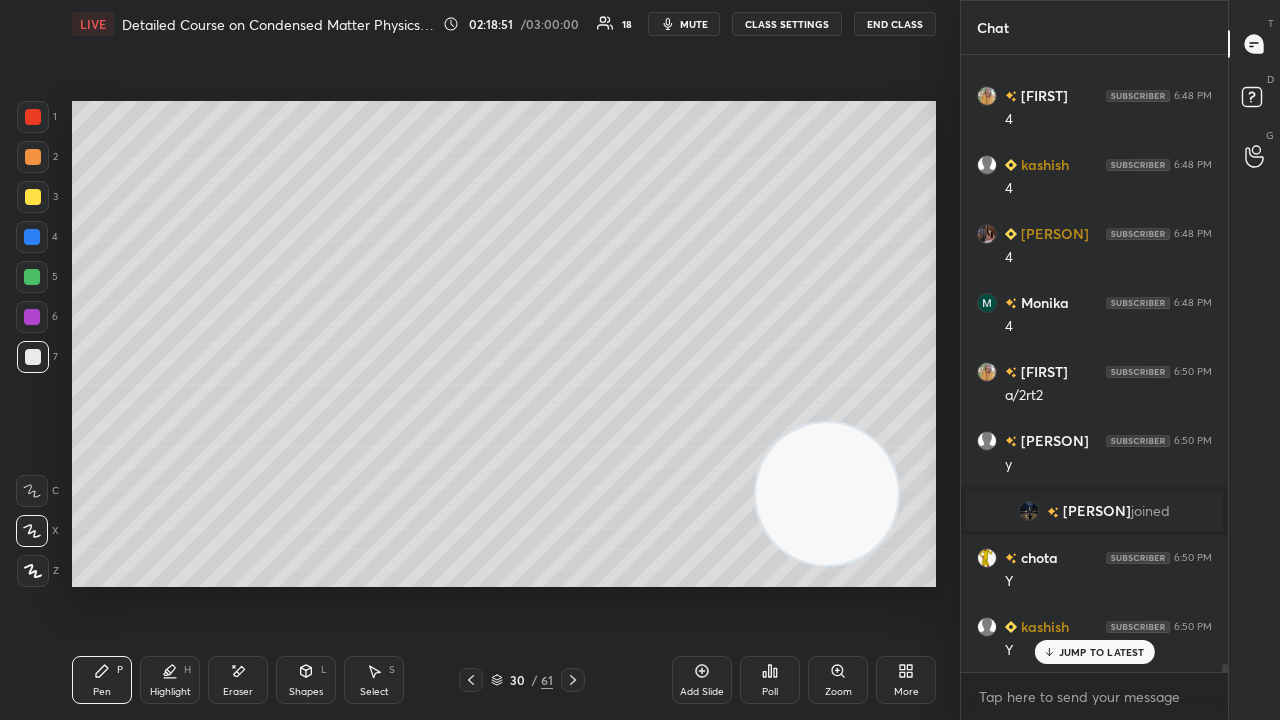click on "mute" at bounding box center (694, 24) 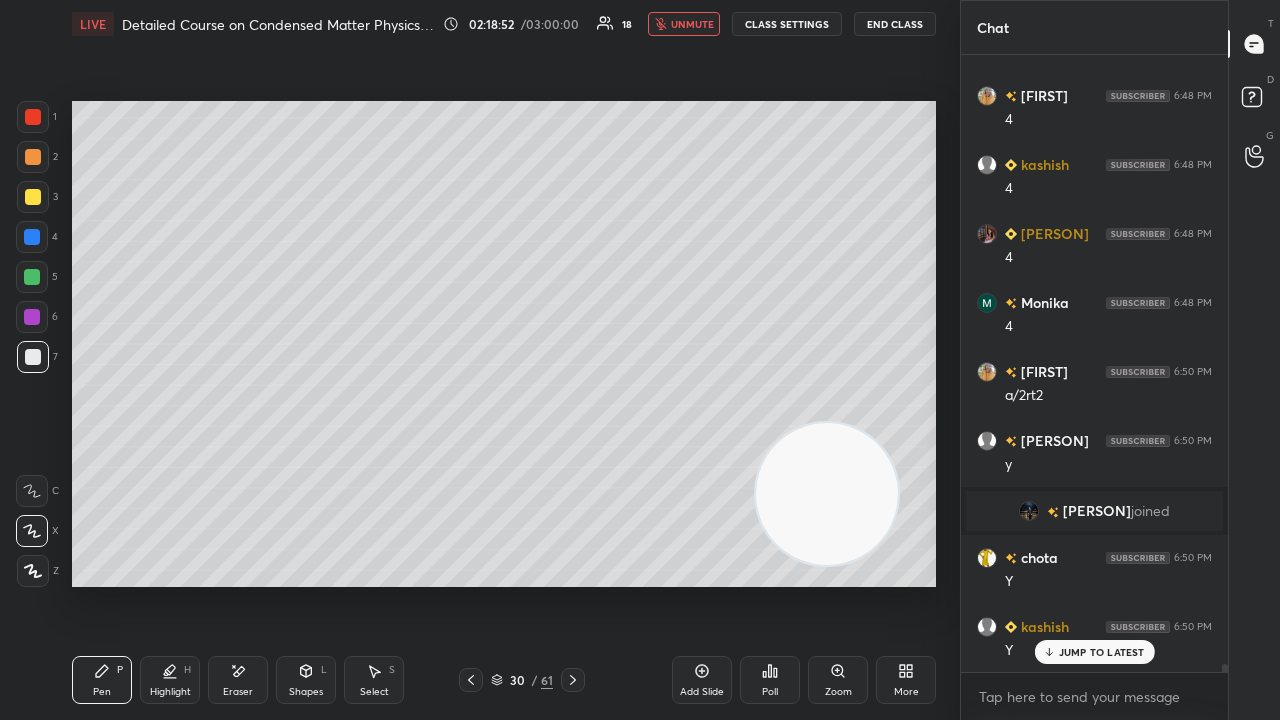 click on "unmute" at bounding box center [692, 24] 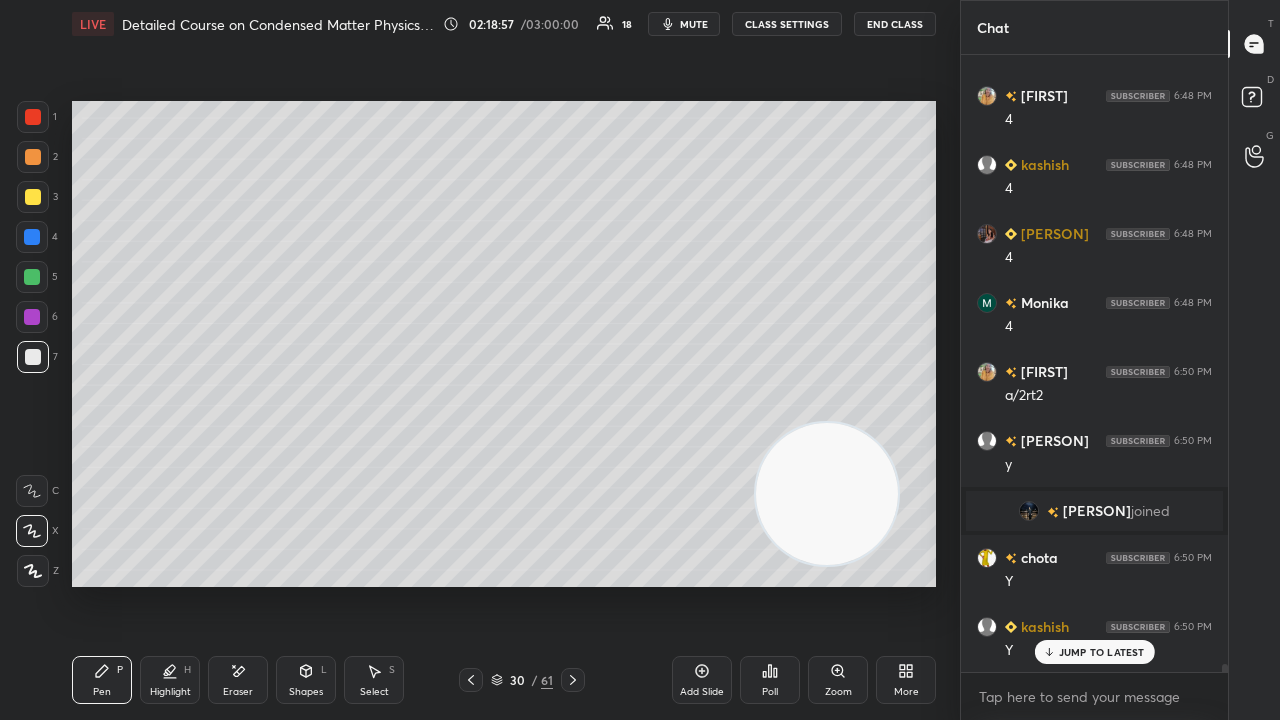 click on "mute" at bounding box center [694, 24] 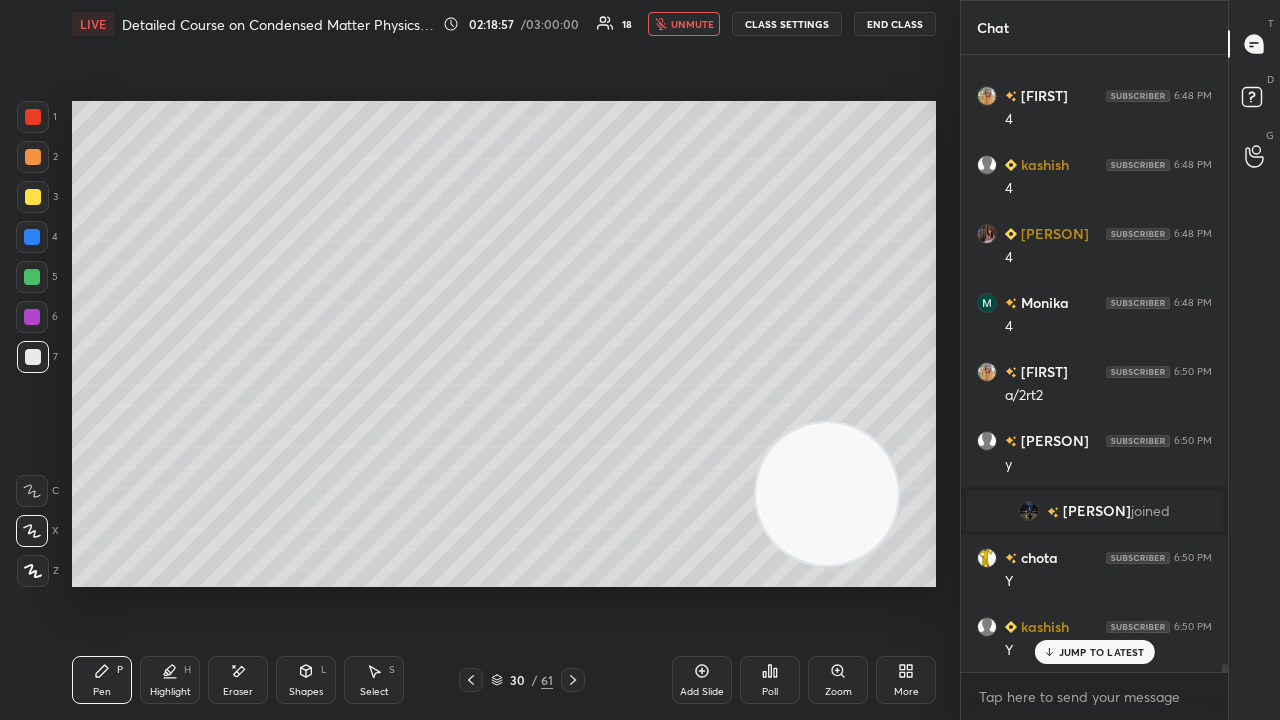 click on "unmute" at bounding box center [692, 24] 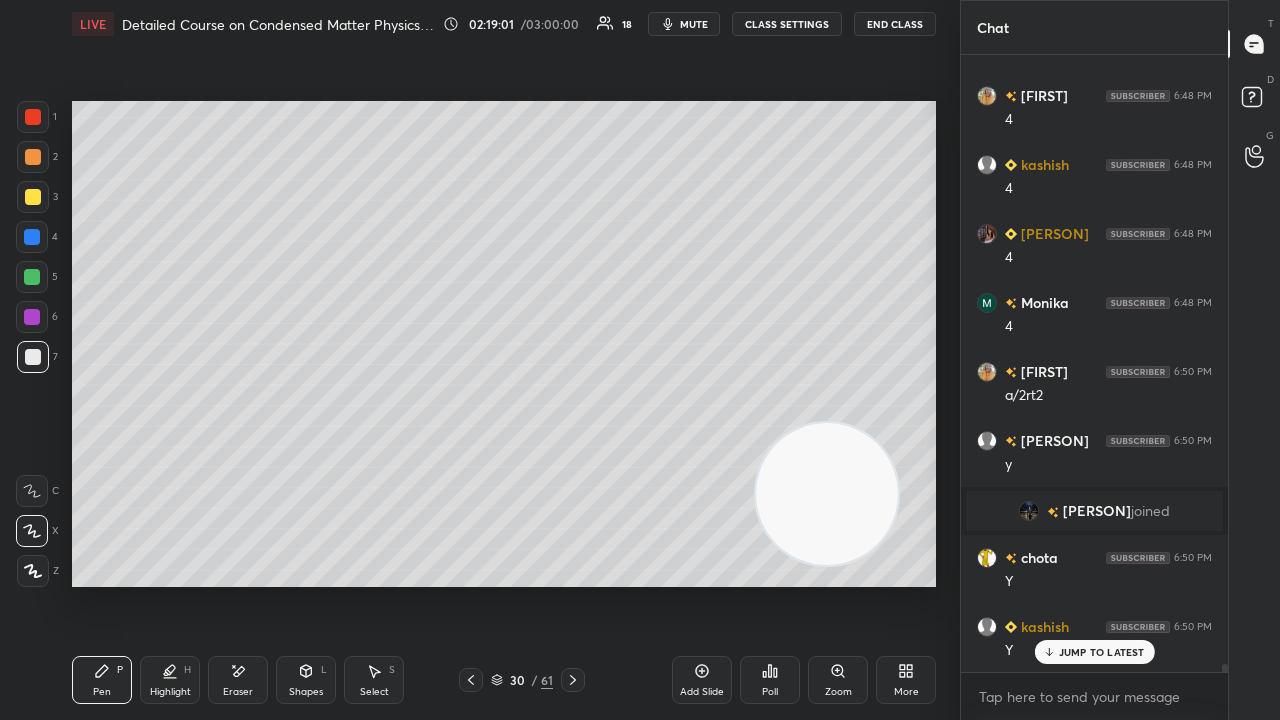 click on "mute" at bounding box center (694, 24) 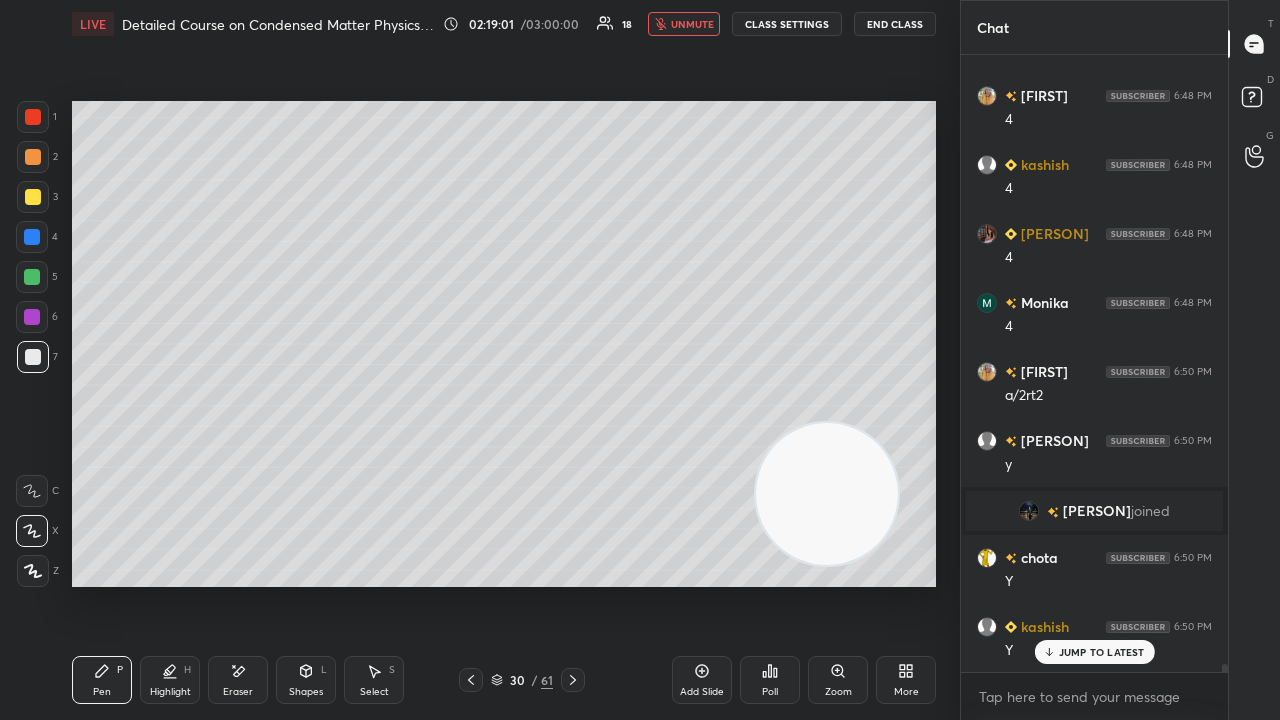 click on "unmute" at bounding box center [692, 24] 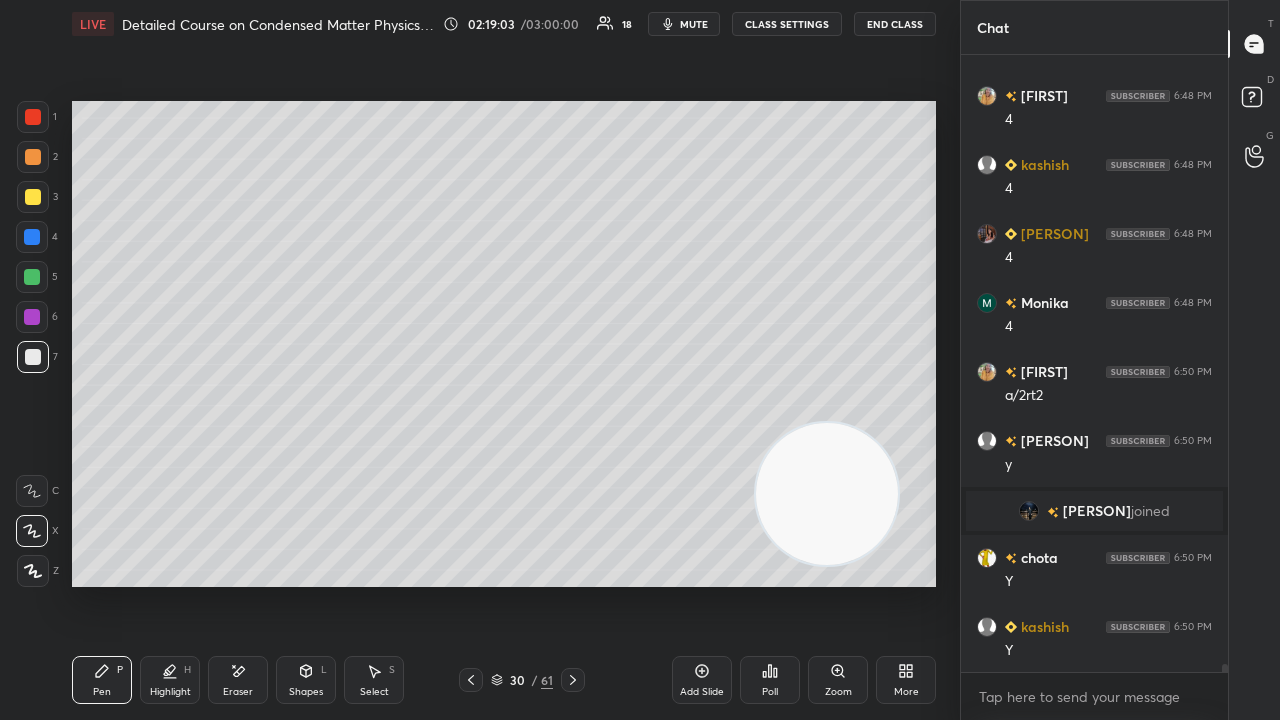 scroll, scrollTop: 46068, scrollLeft: 0, axis: vertical 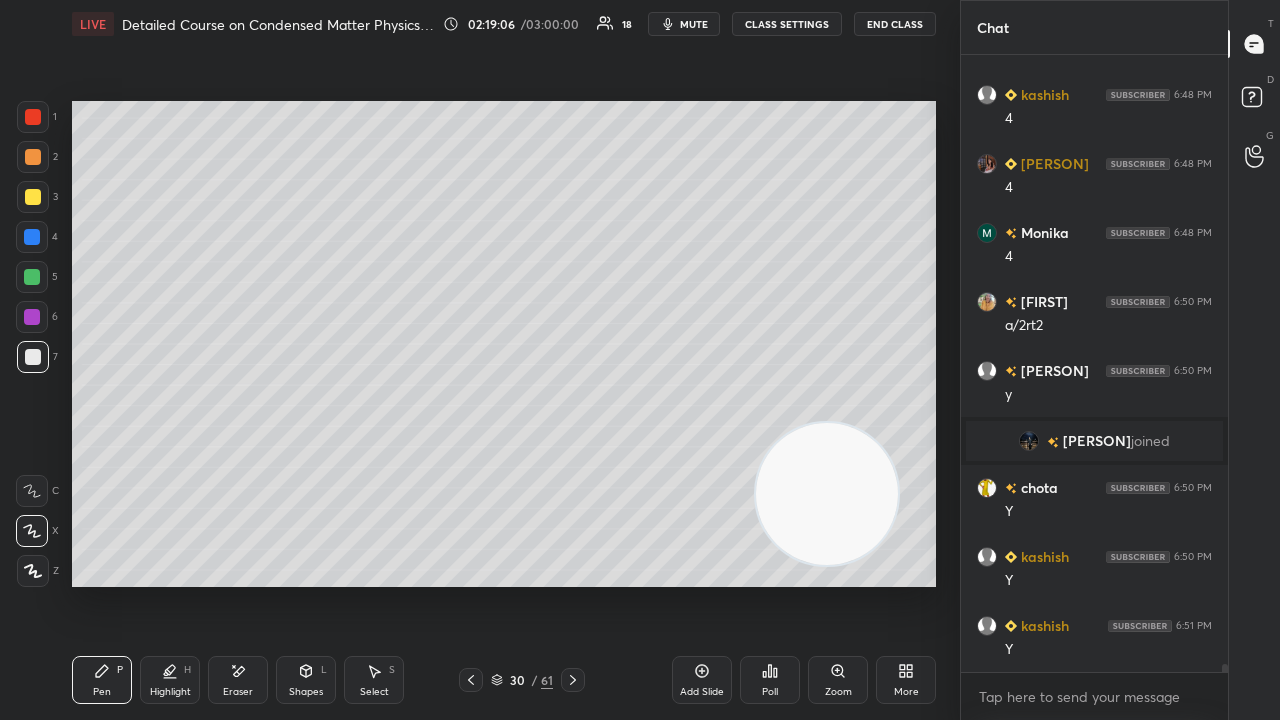 click 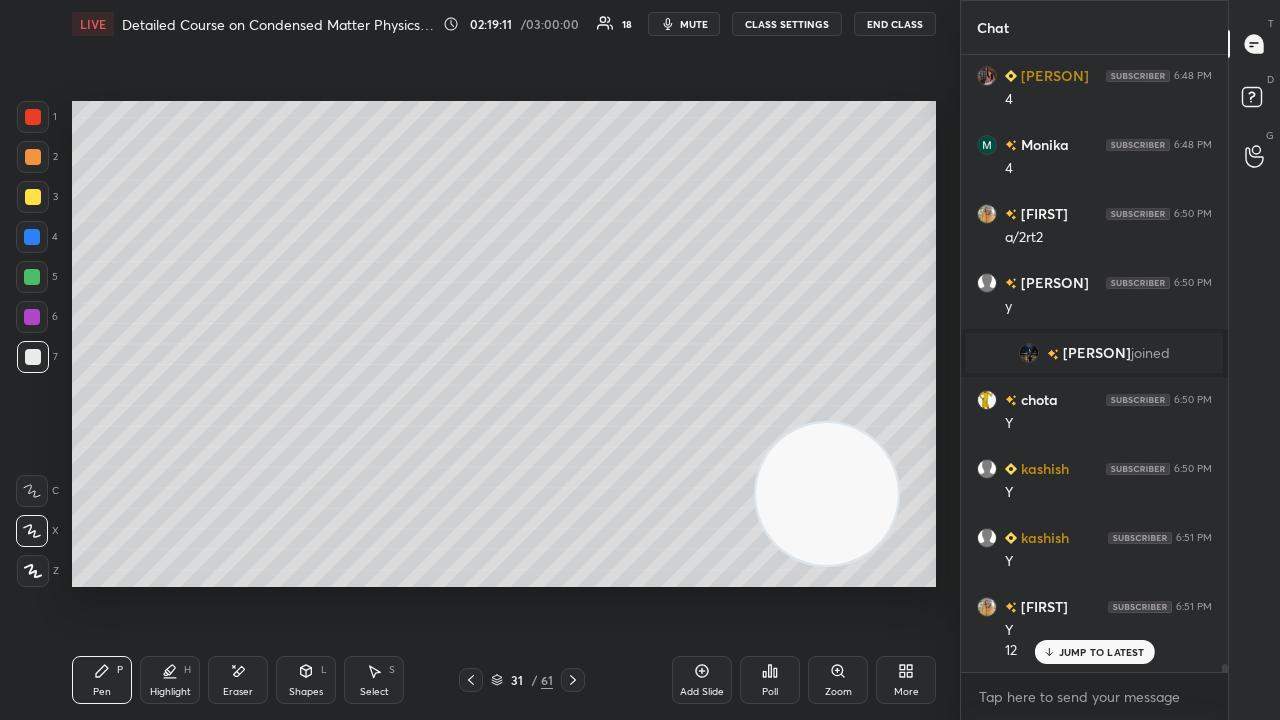 scroll, scrollTop: 46226, scrollLeft: 0, axis: vertical 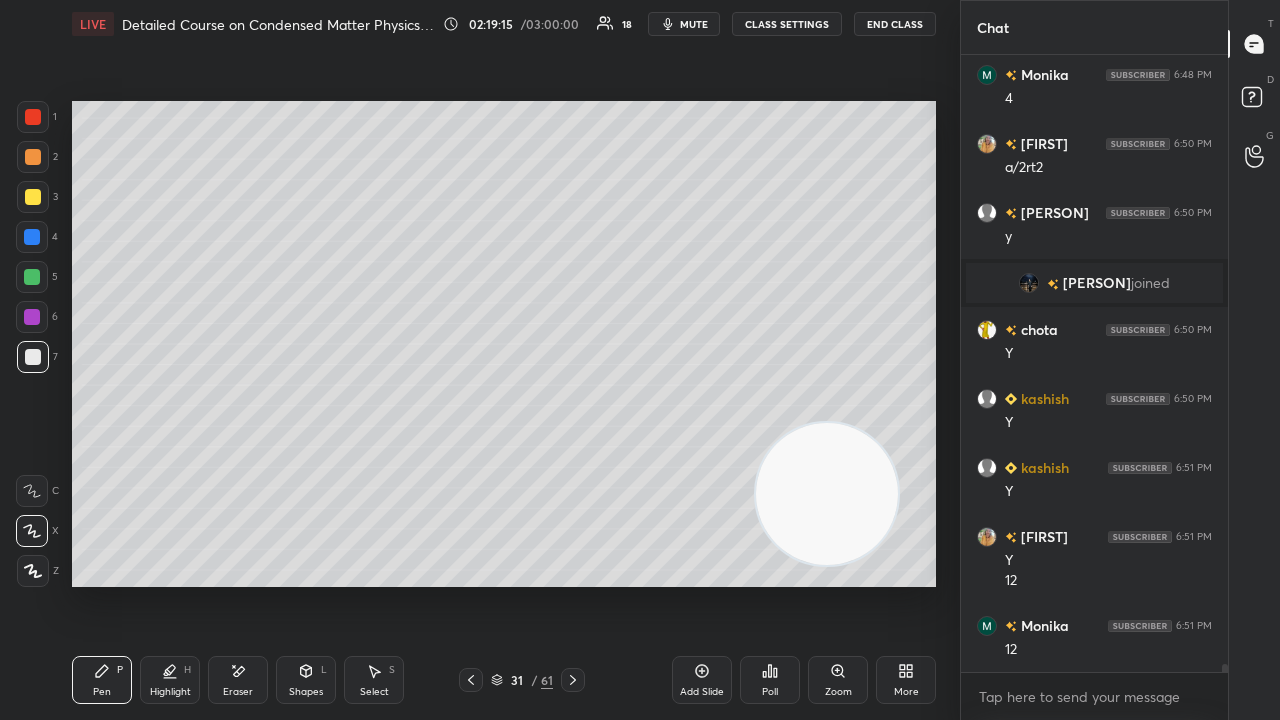 click on "mute" at bounding box center [694, 24] 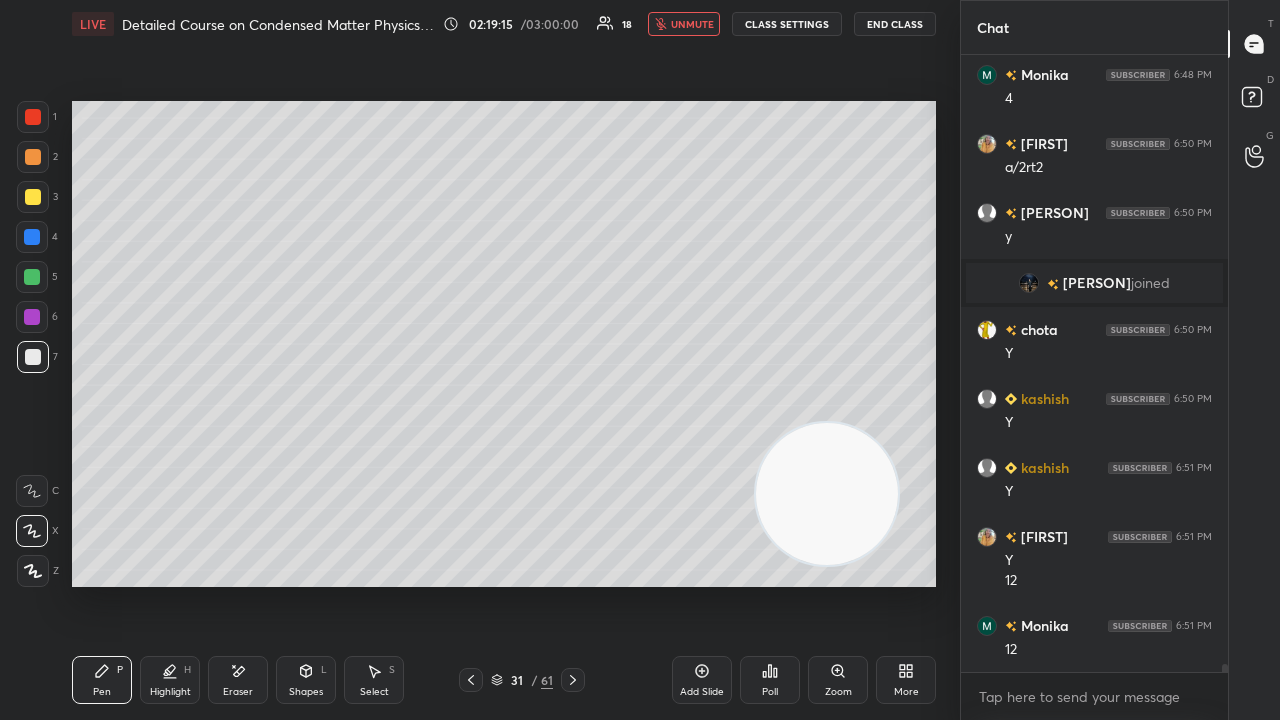 click on "unmute" at bounding box center (692, 24) 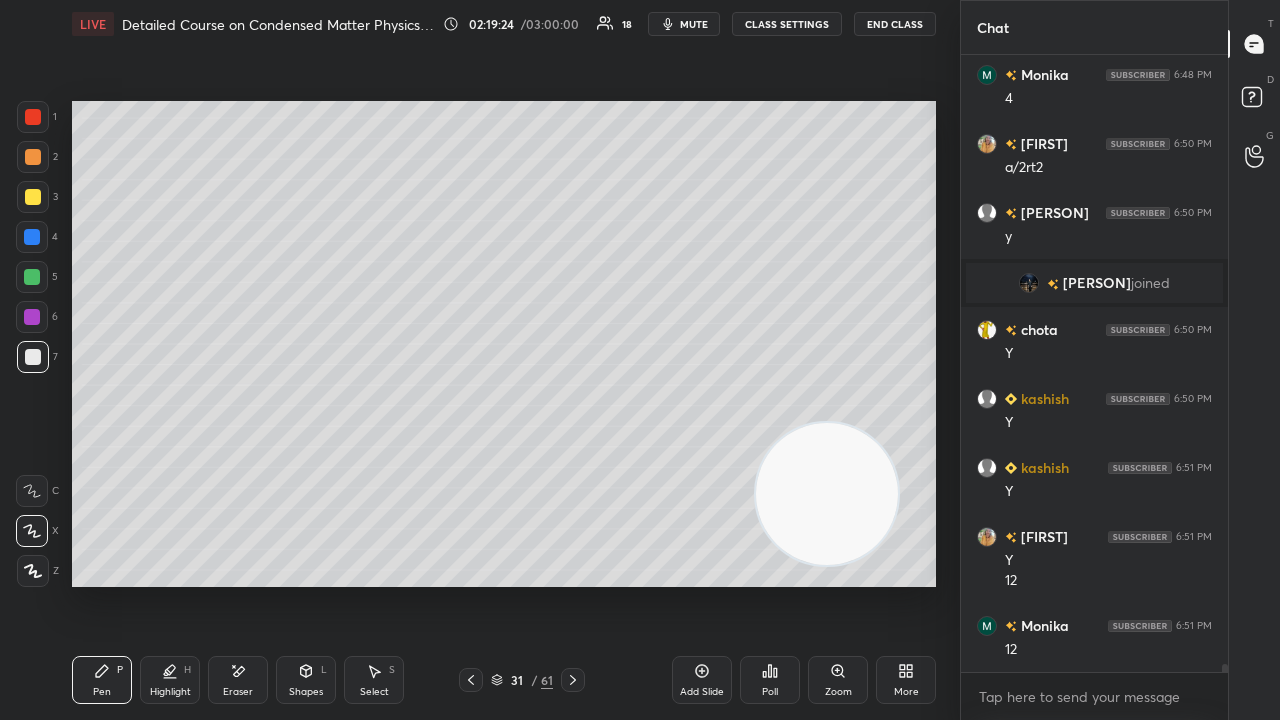 scroll, scrollTop: 46294, scrollLeft: 0, axis: vertical 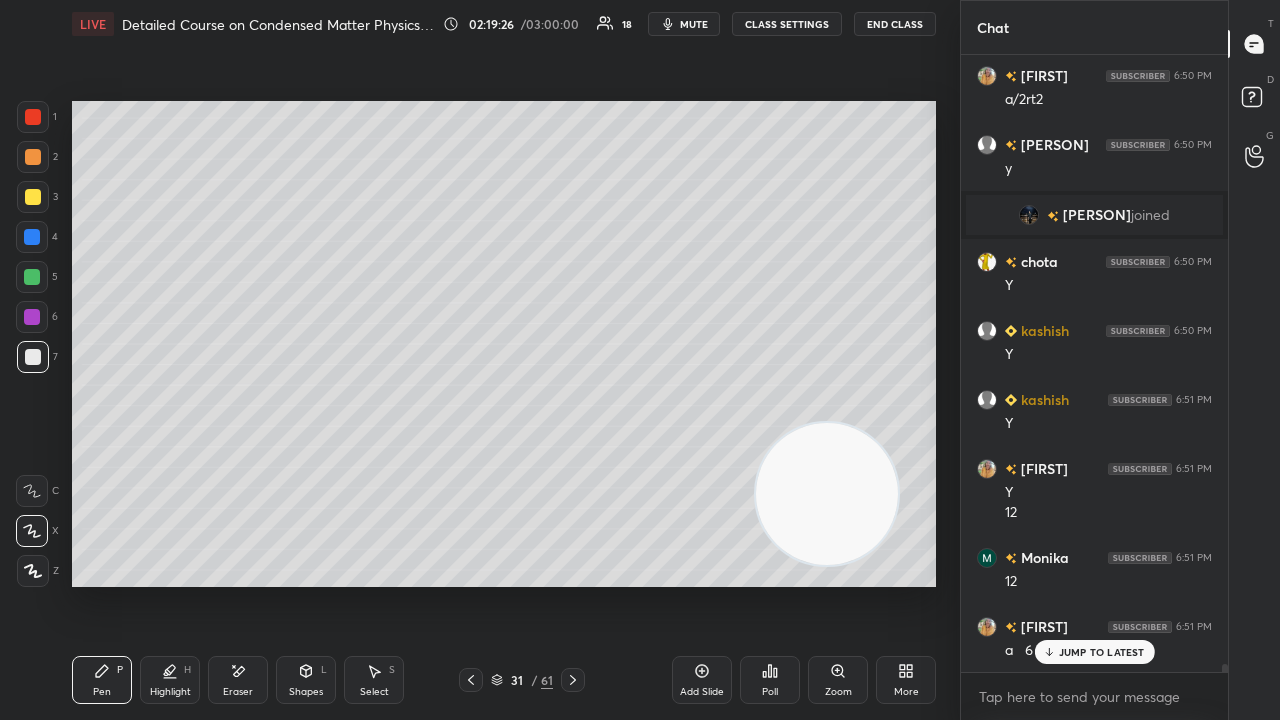 click 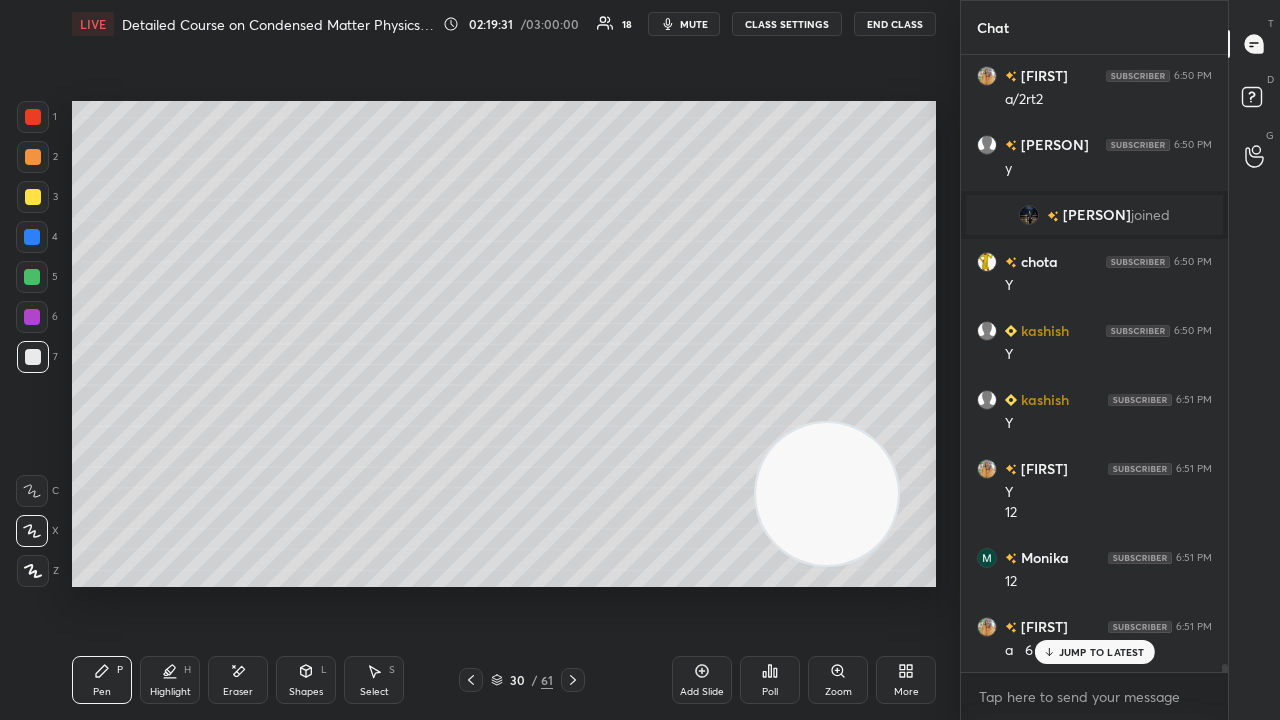 scroll, scrollTop: 46364, scrollLeft: 0, axis: vertical 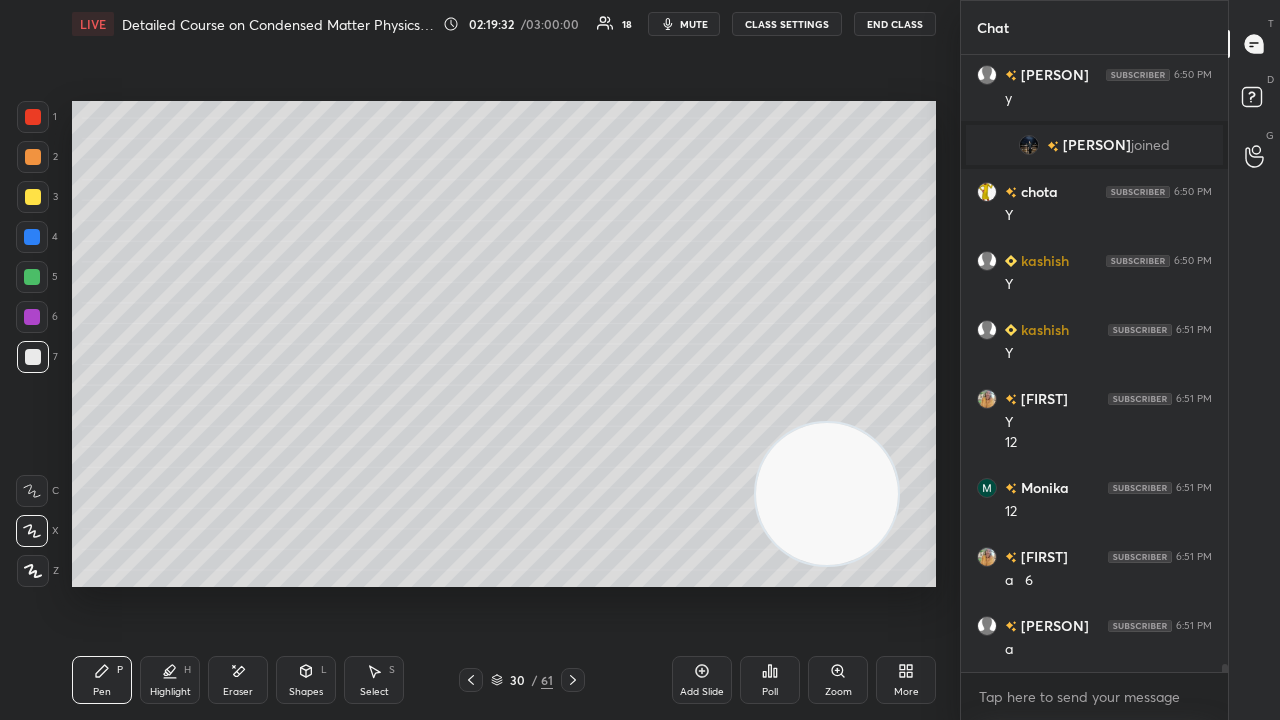 click 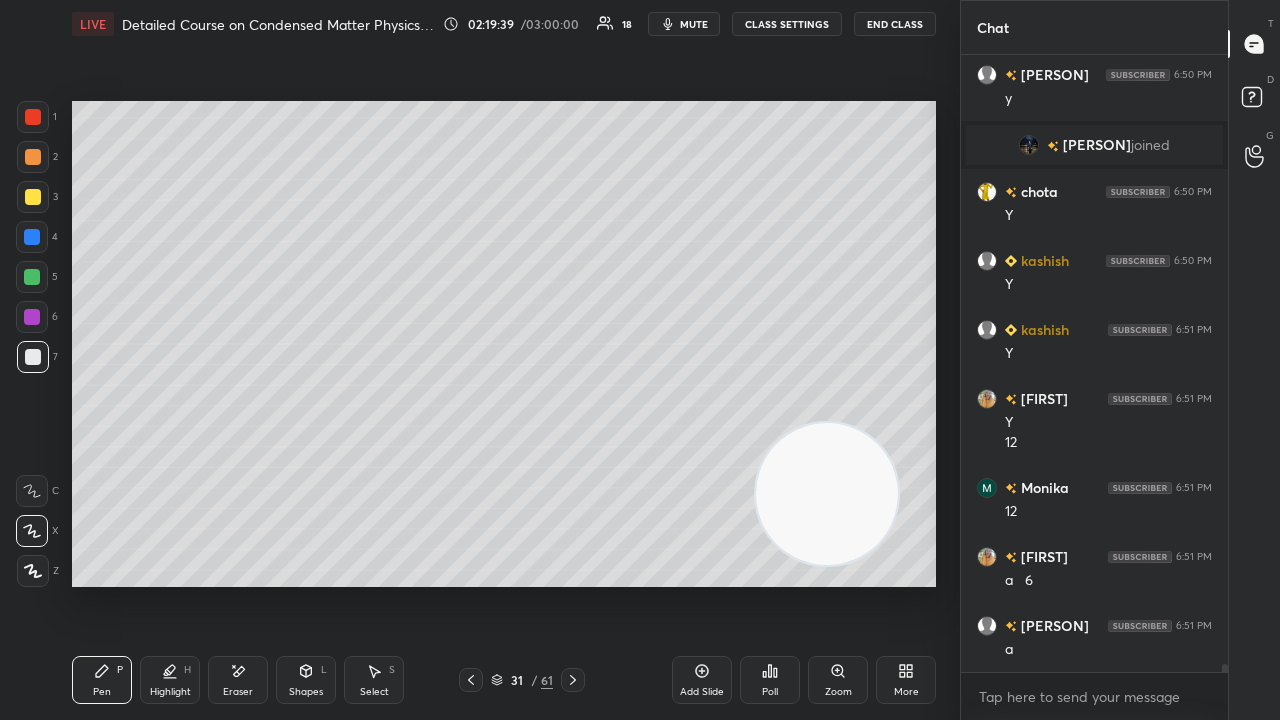 scroll, scrollTop: 46432, scrollLeft: 0, axis: vertical 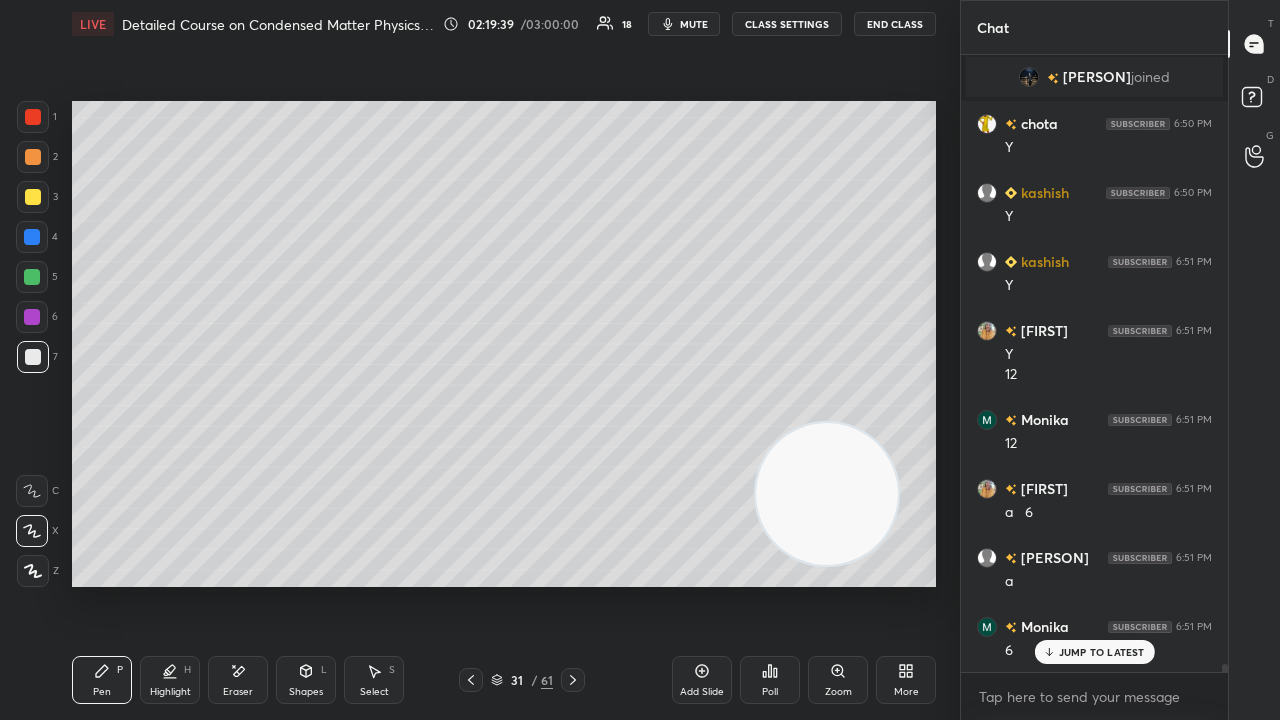 click 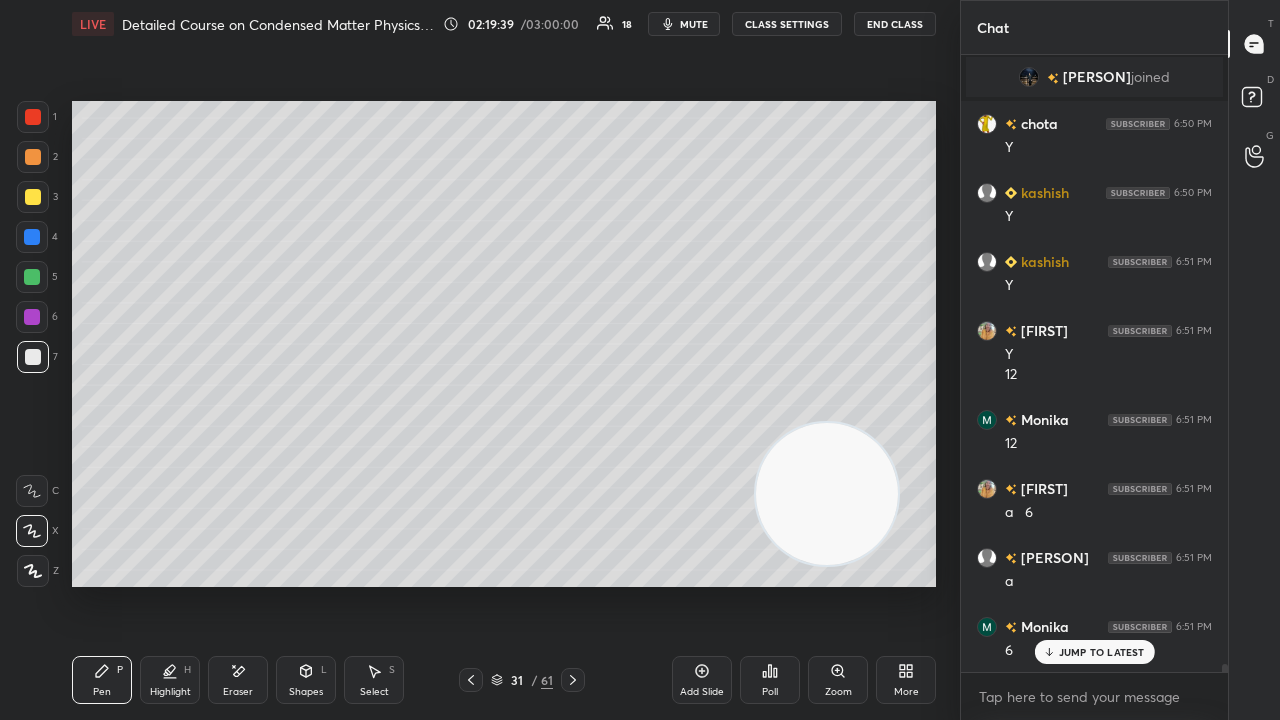 click on "mute" at bounding box center (694, 24) 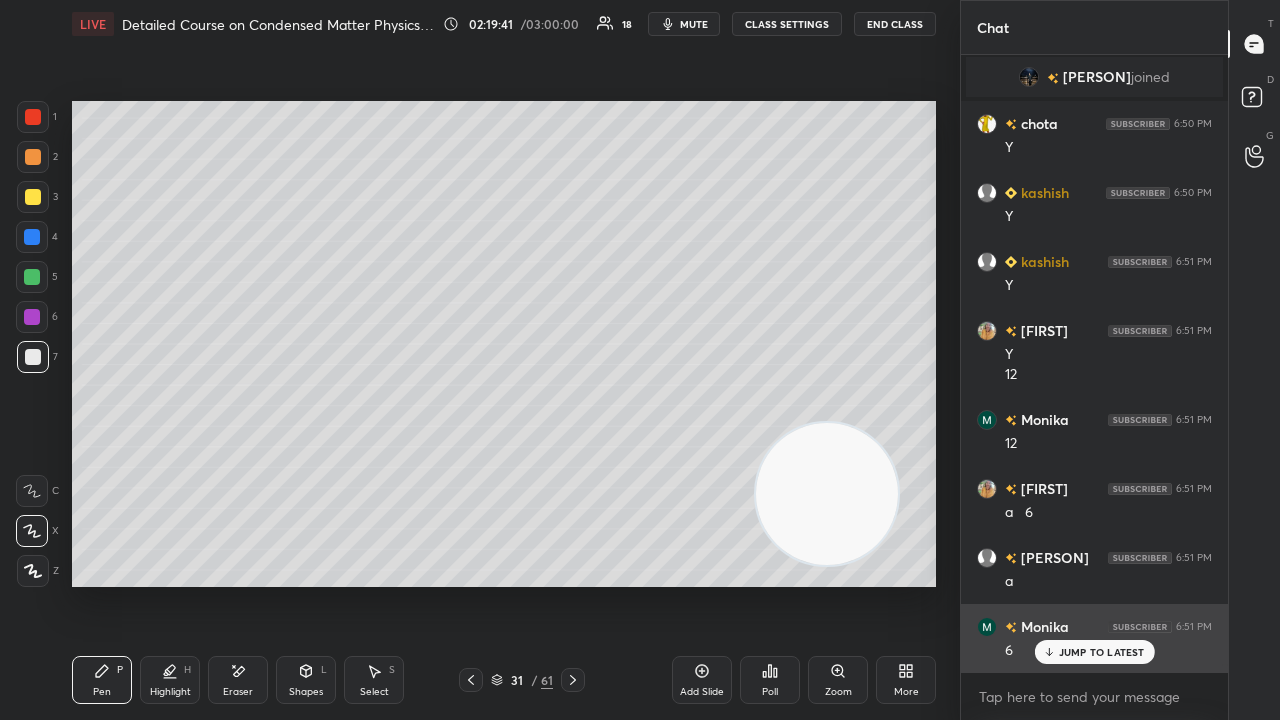 click on "JUMP TO LATEST" at bounding box center (1102, 652) 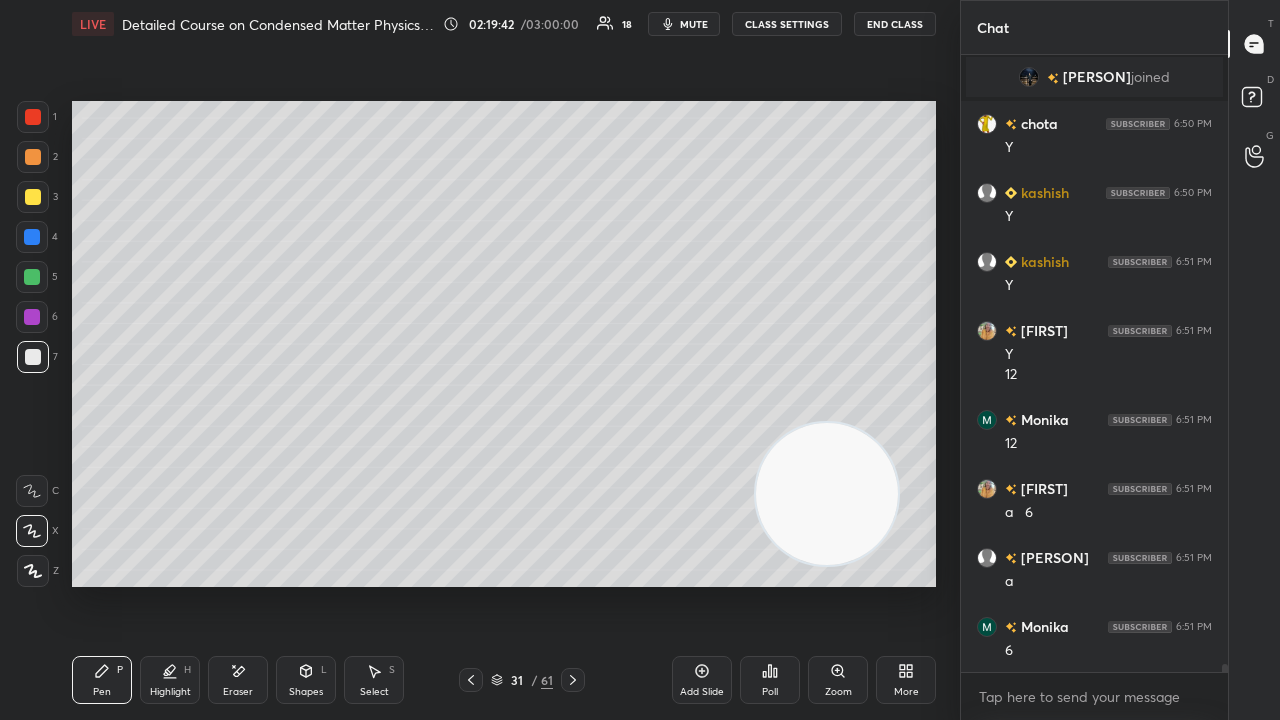 click 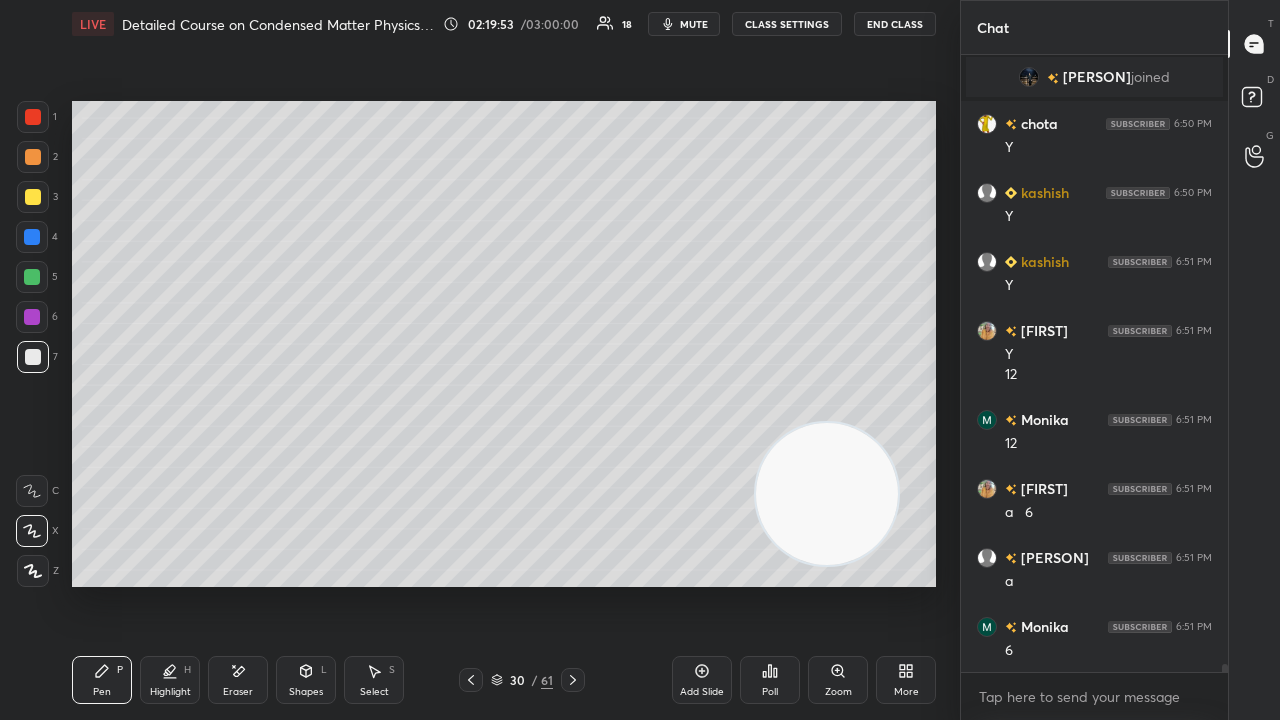 click on "Shapes" at bounding box center (306, 692) 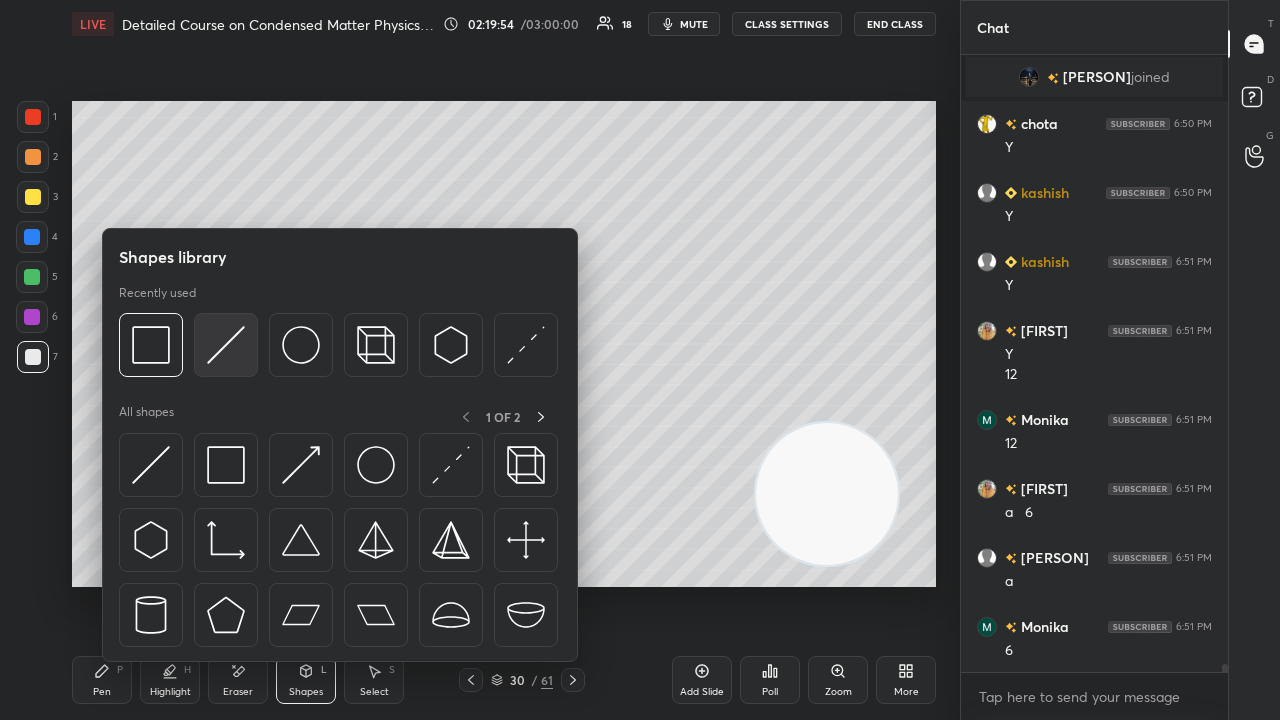 drag, startPoint x: 259, startPoint y: 342, endPoint x: 248, endPoint y: 347, distance: 12.083046 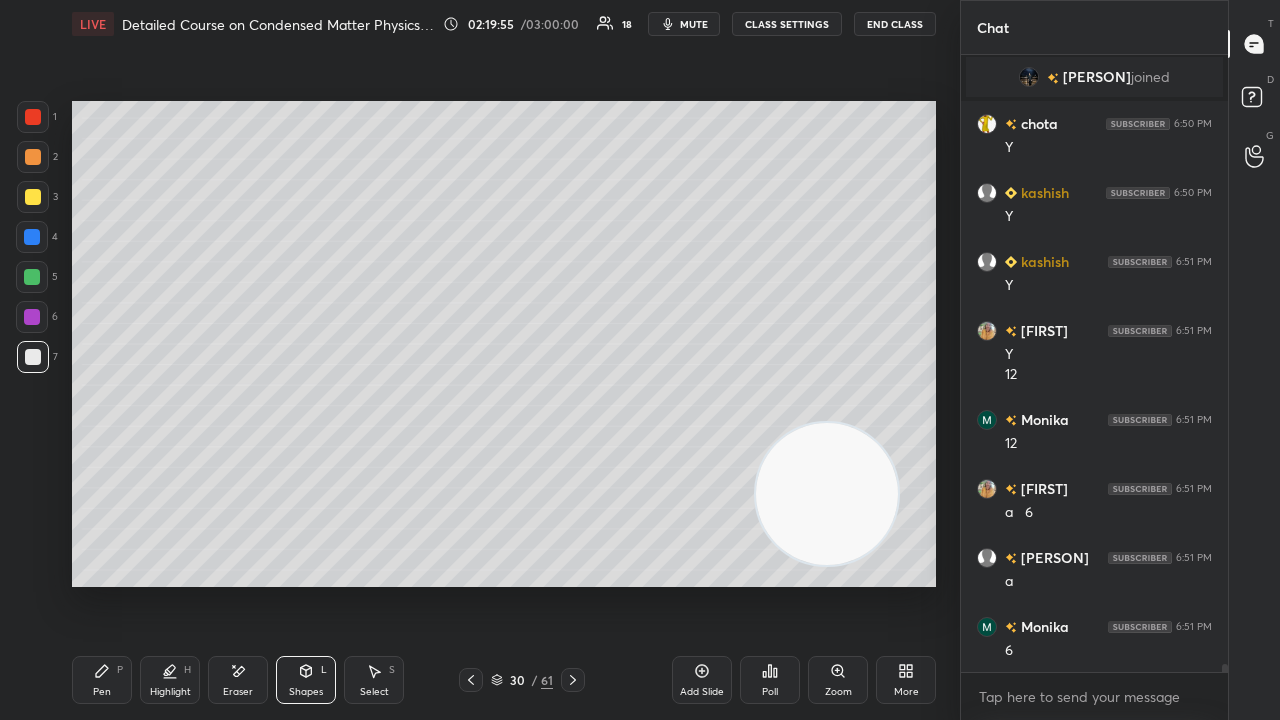 scroll, scrollTop: 46502, scrollLeft: 0, axis: vertical 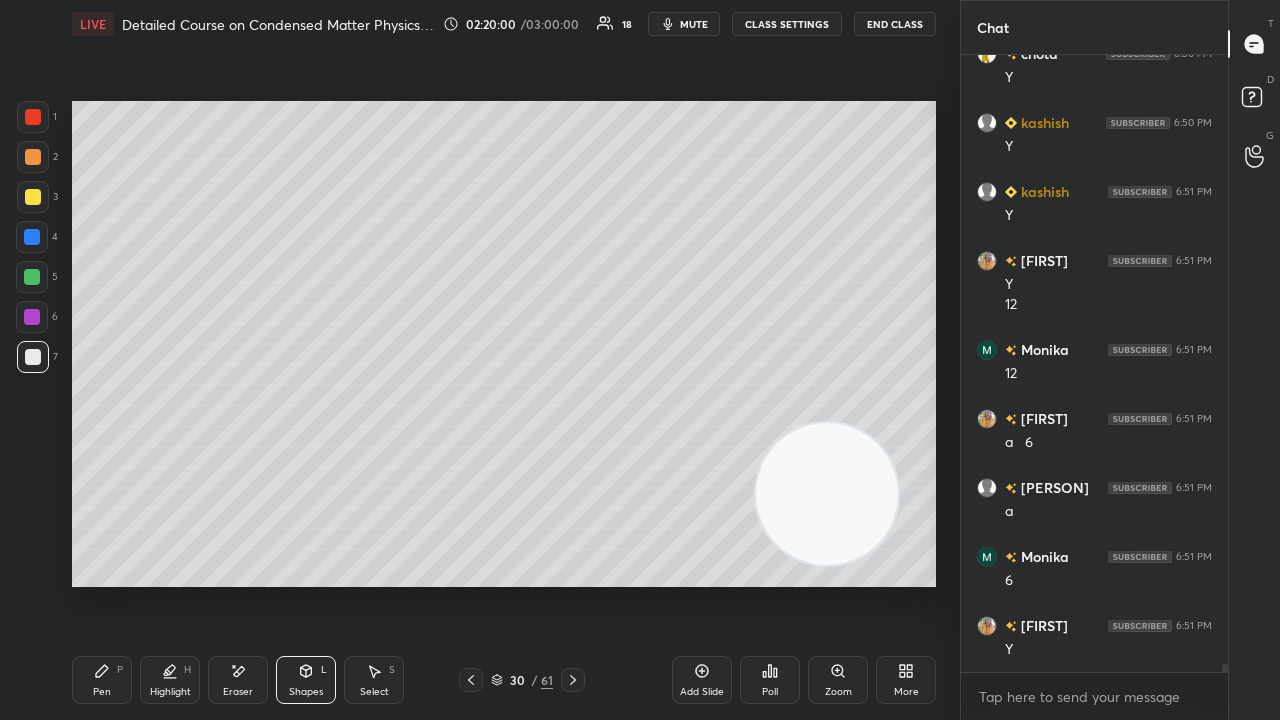 click on "Pen P" at bounding box center (102, 680) 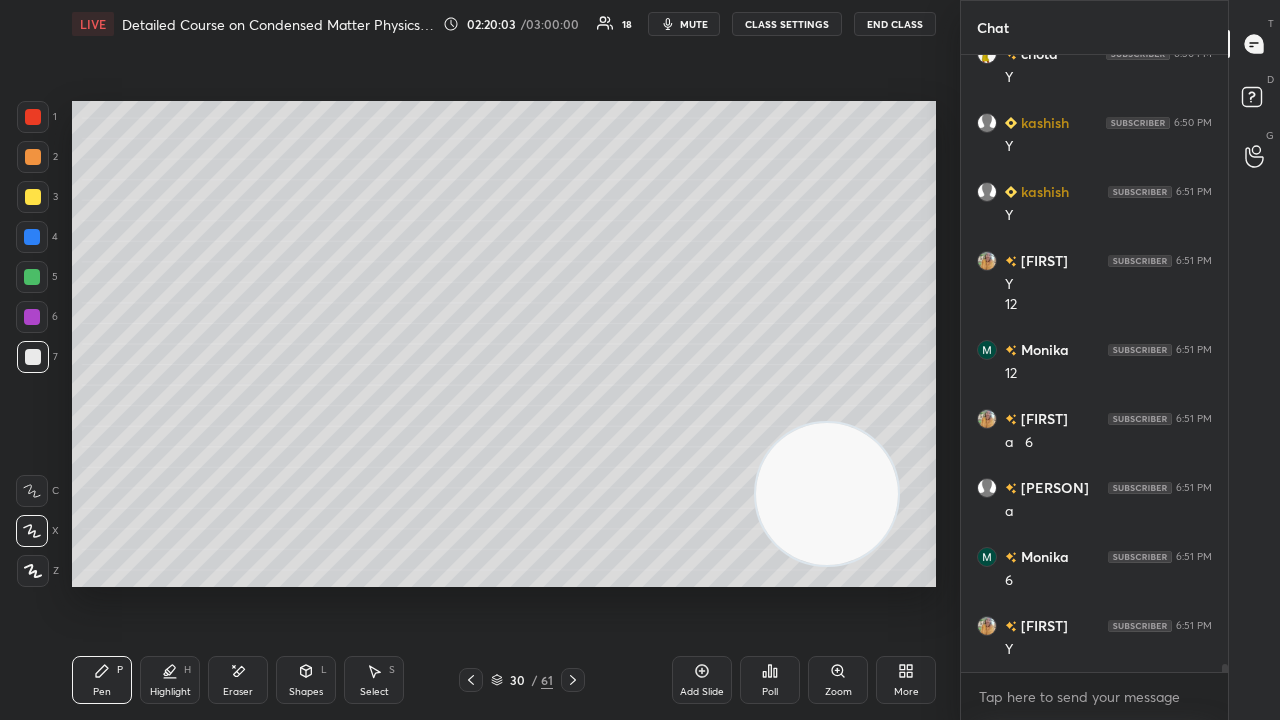 click on "mute" at bounding box center (694, 24) 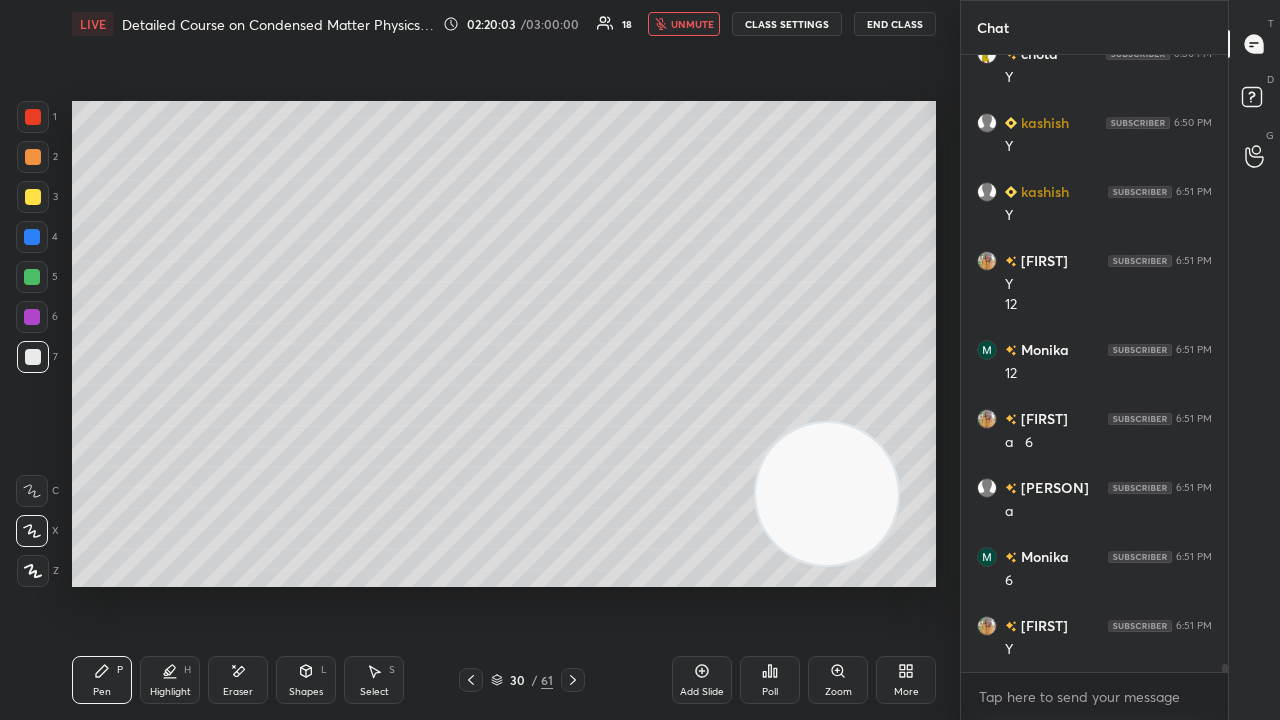 click on "unmute" at bounding box center (692, 24) 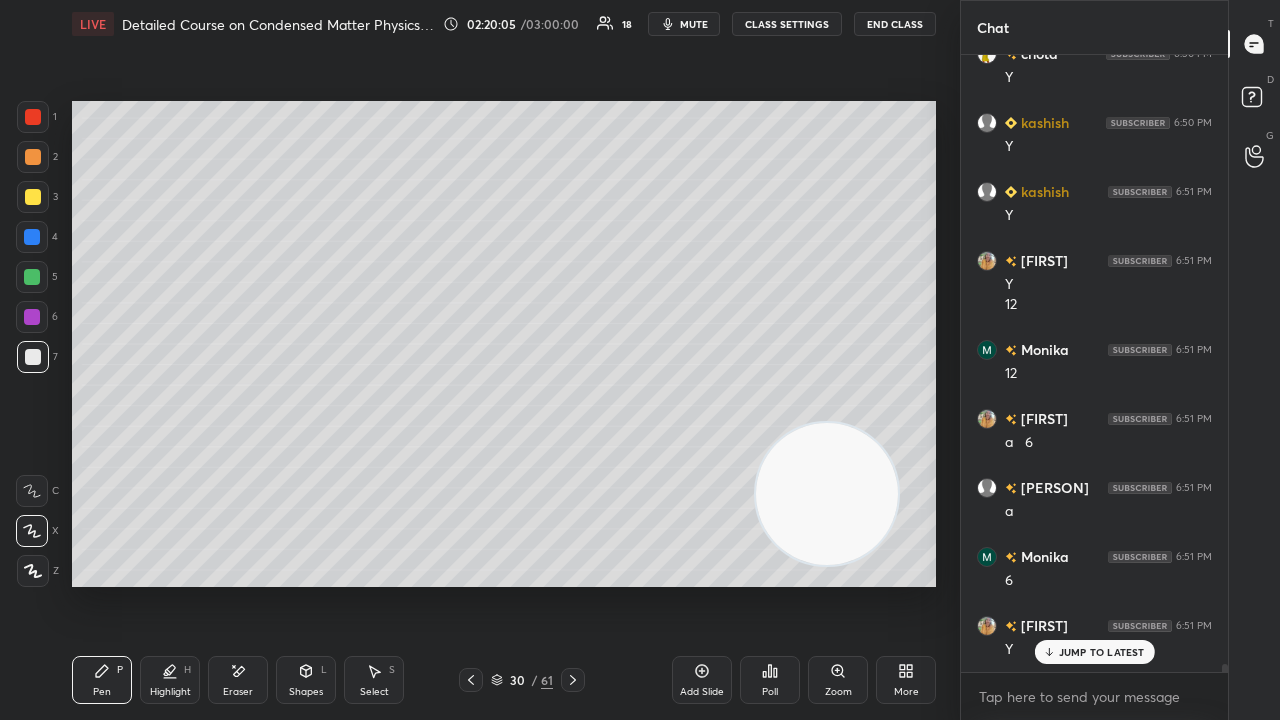 scroll, scrollTop: 46570, scrollLeft: 0, axis: vertical 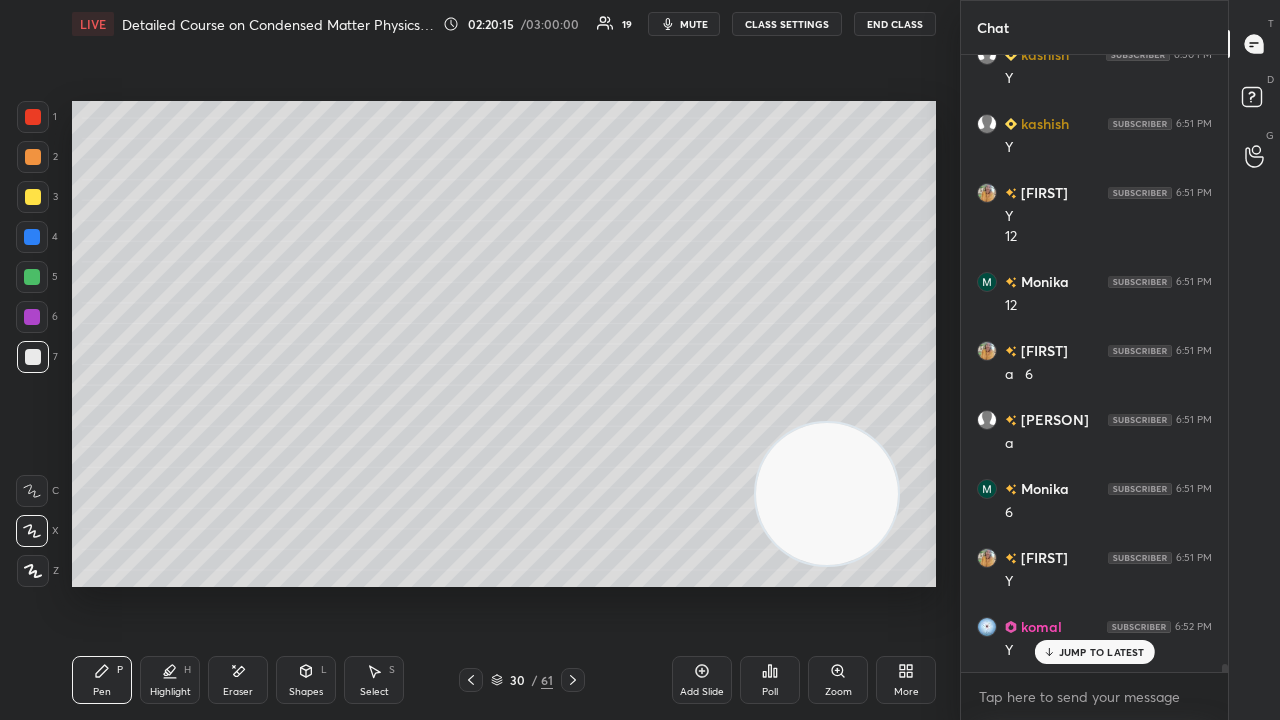 click 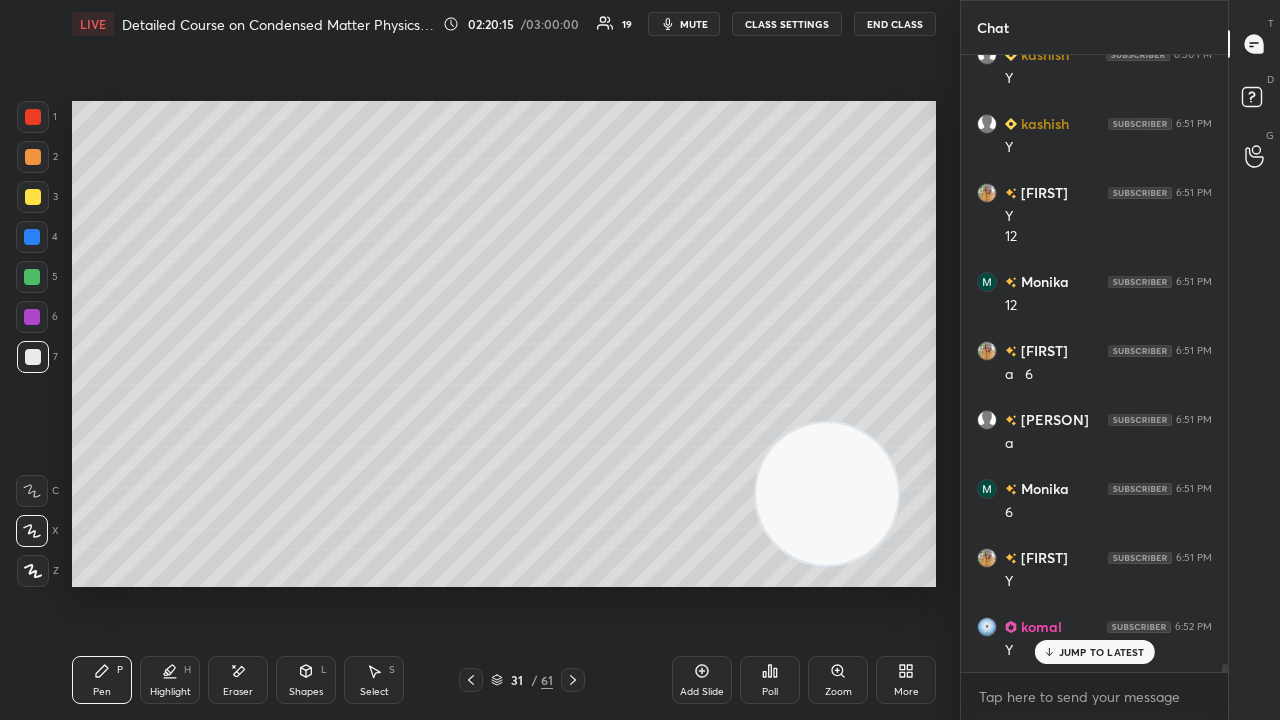 click 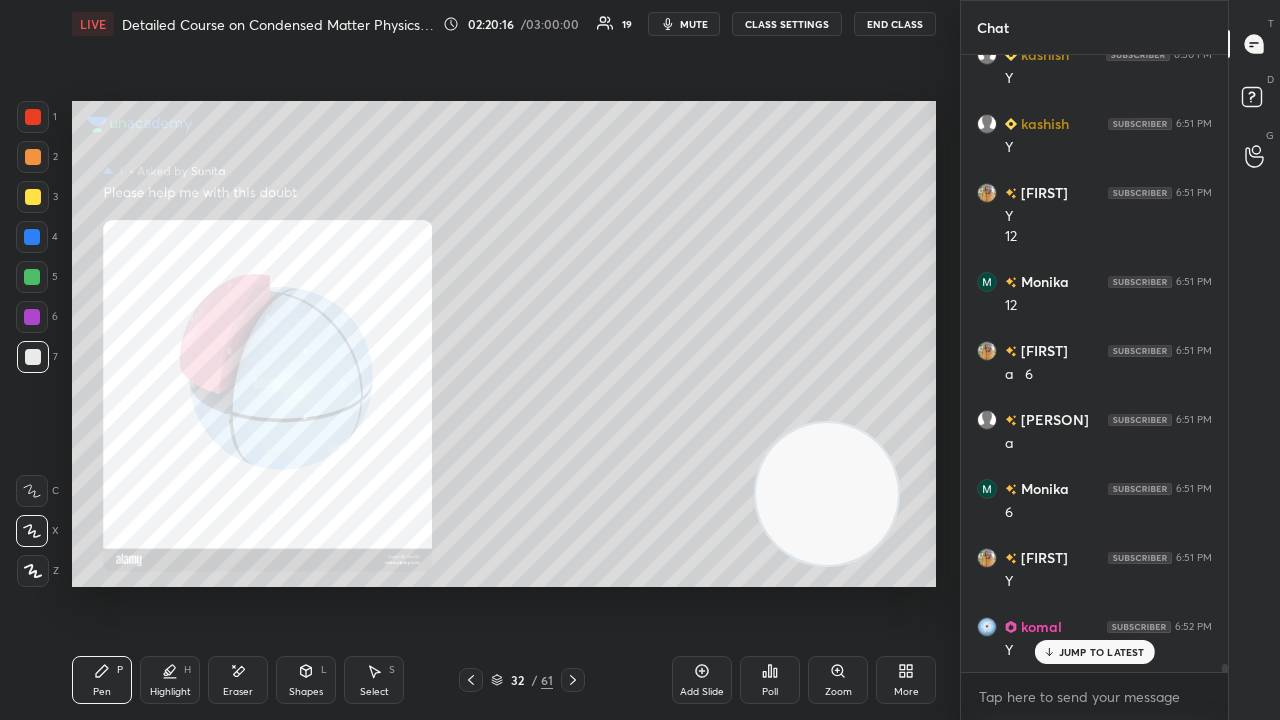 drag, startPoint x: 469, startPoint y: 682, endPoint x: 510, endPoint y: 681, distance: 41.01219 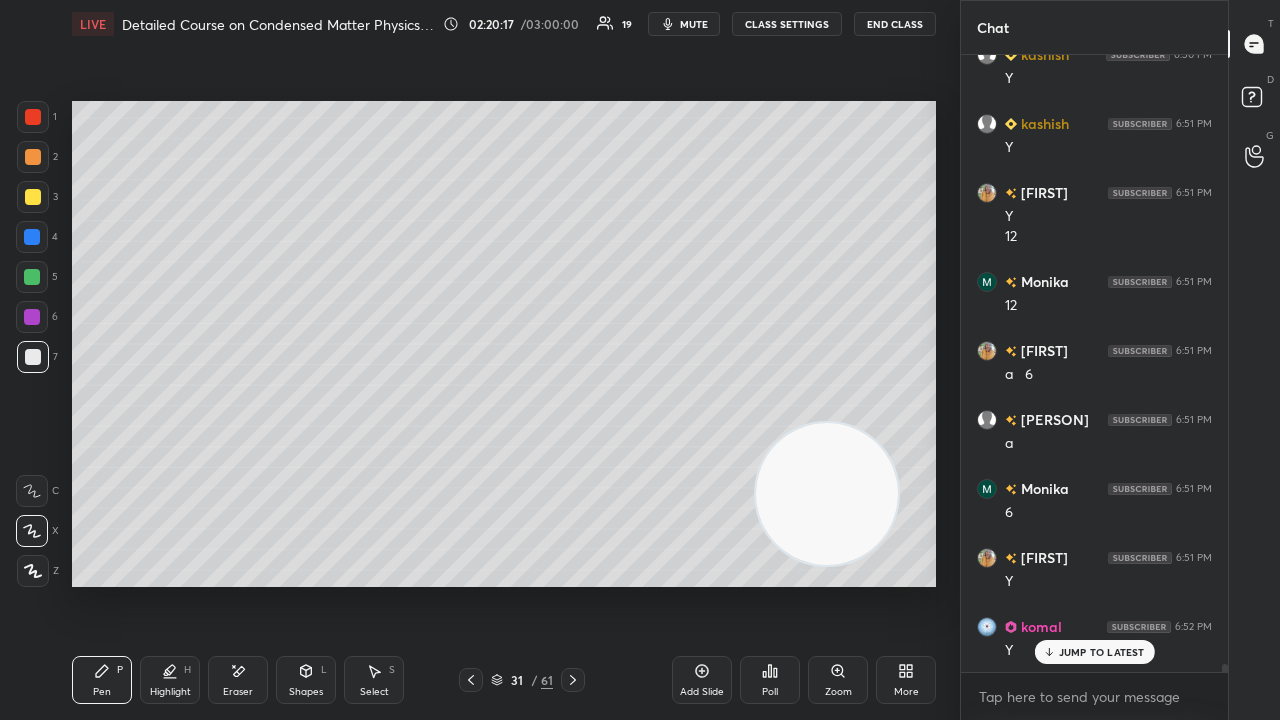 click on "Add Slide" at bounding box center [702, 680] 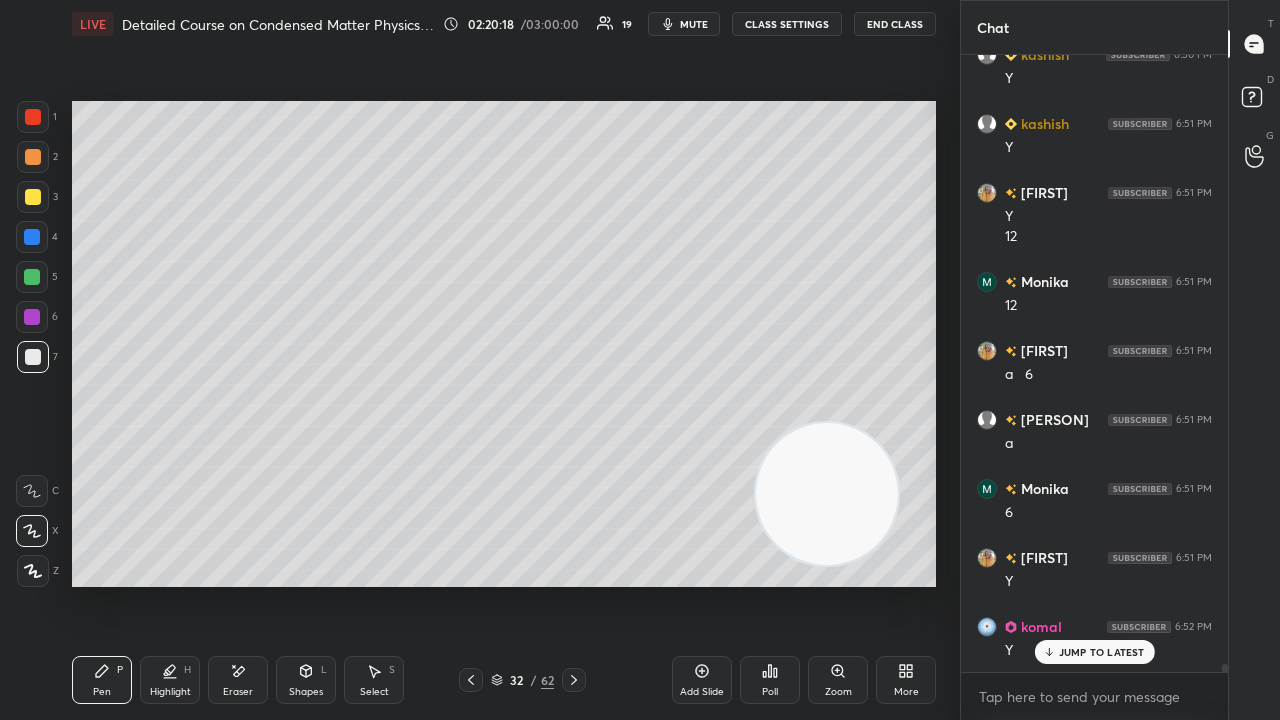 click on "Shapes" at bounding box center [306, 692] 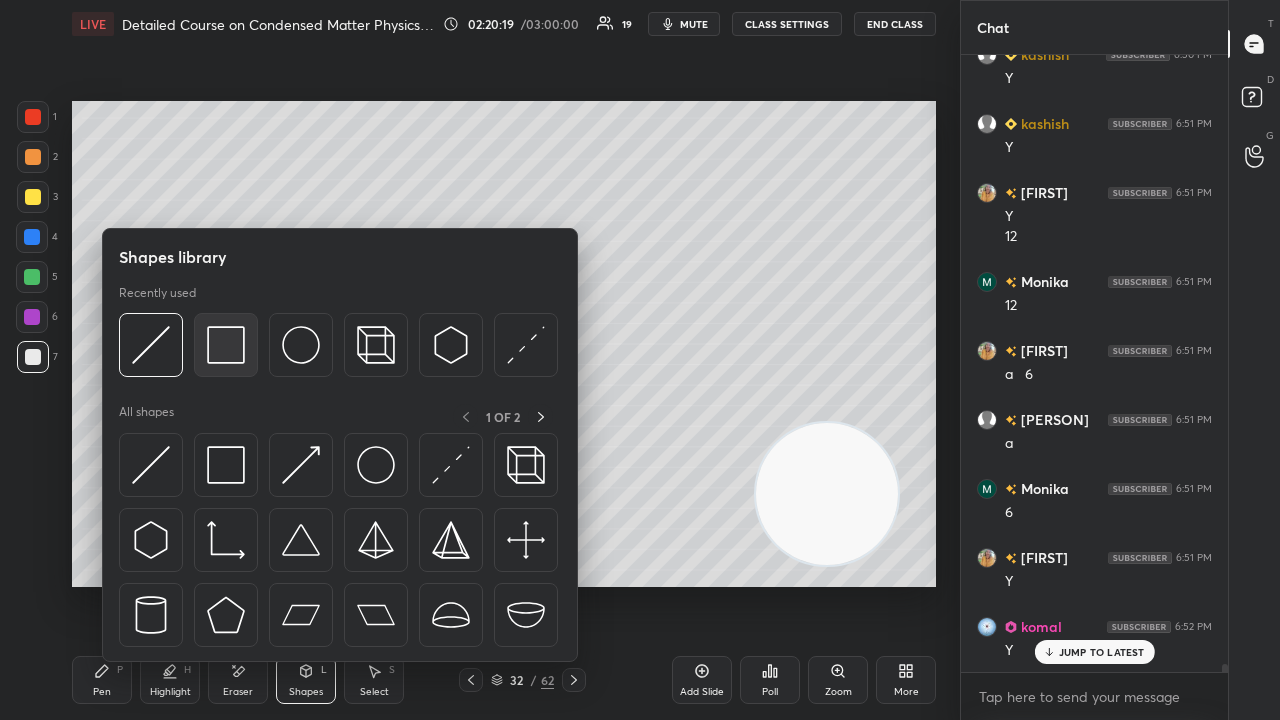 click at bounding box center (226, 345) 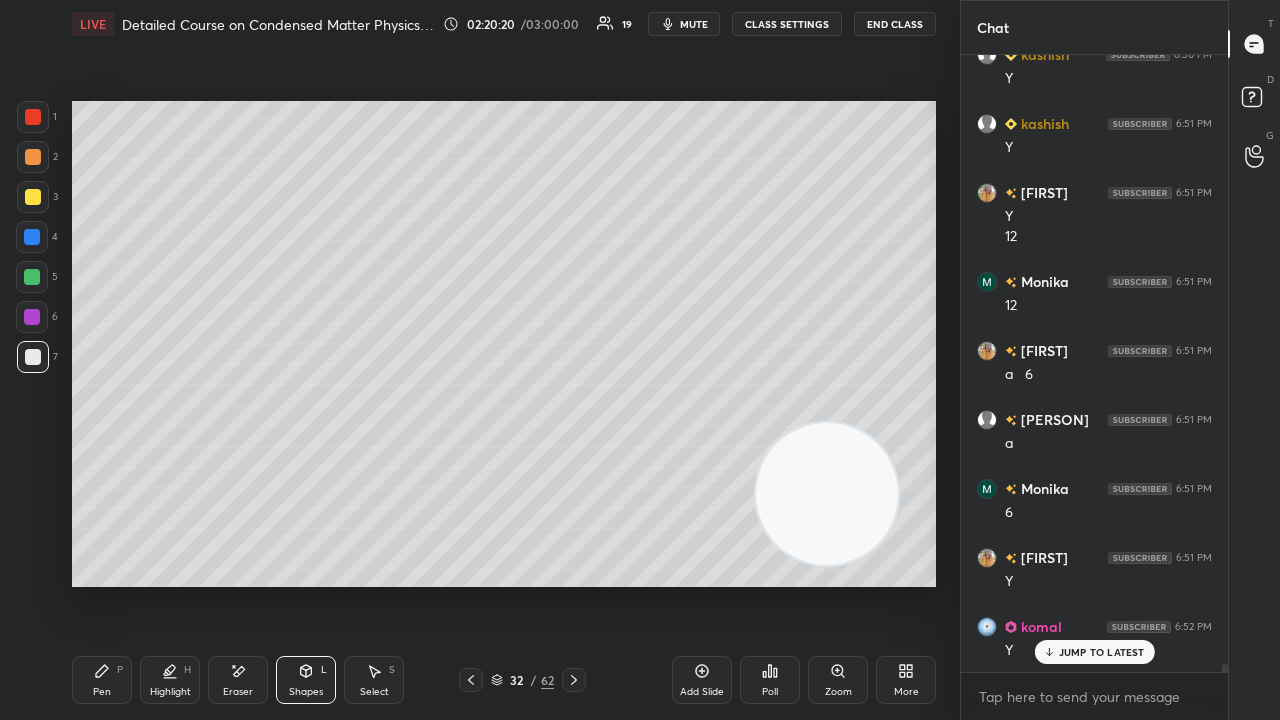 click on "Shapes L" at bounding box center (306, 680) 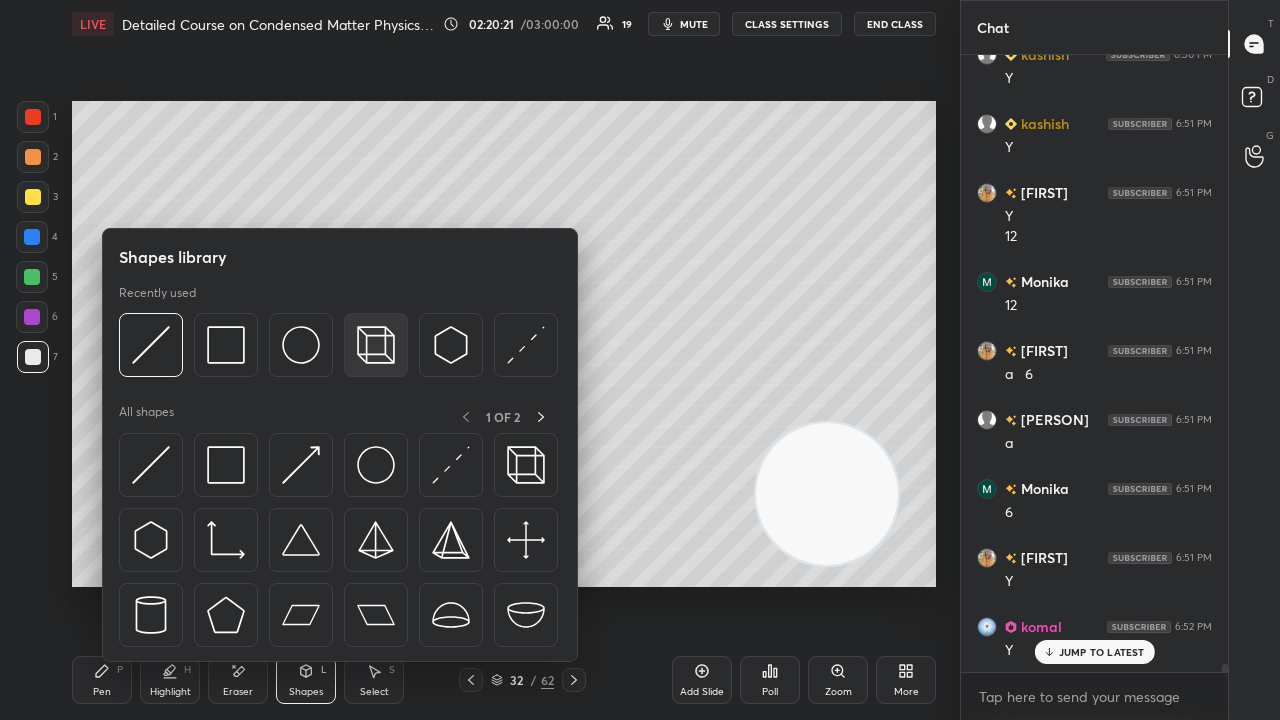 click at bounding box center (376, 345) 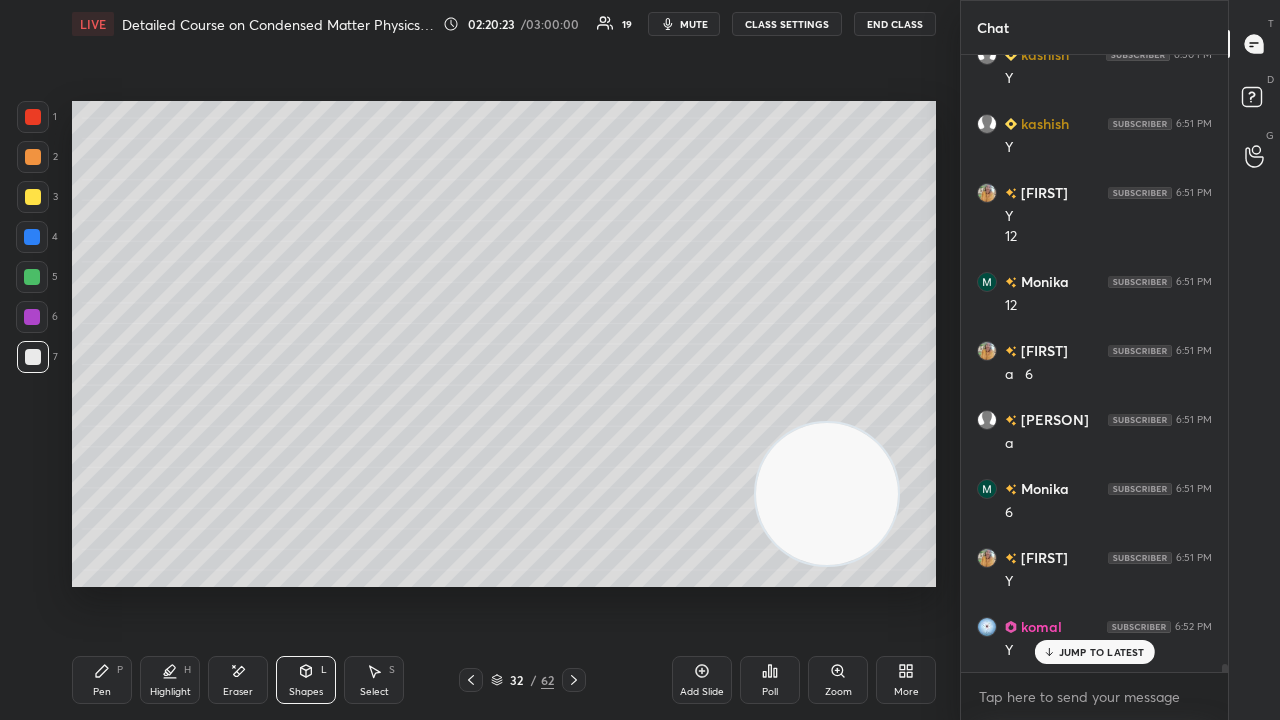 scroll, scrollTop: 46618, scrollLeft: 0, axis: vertical 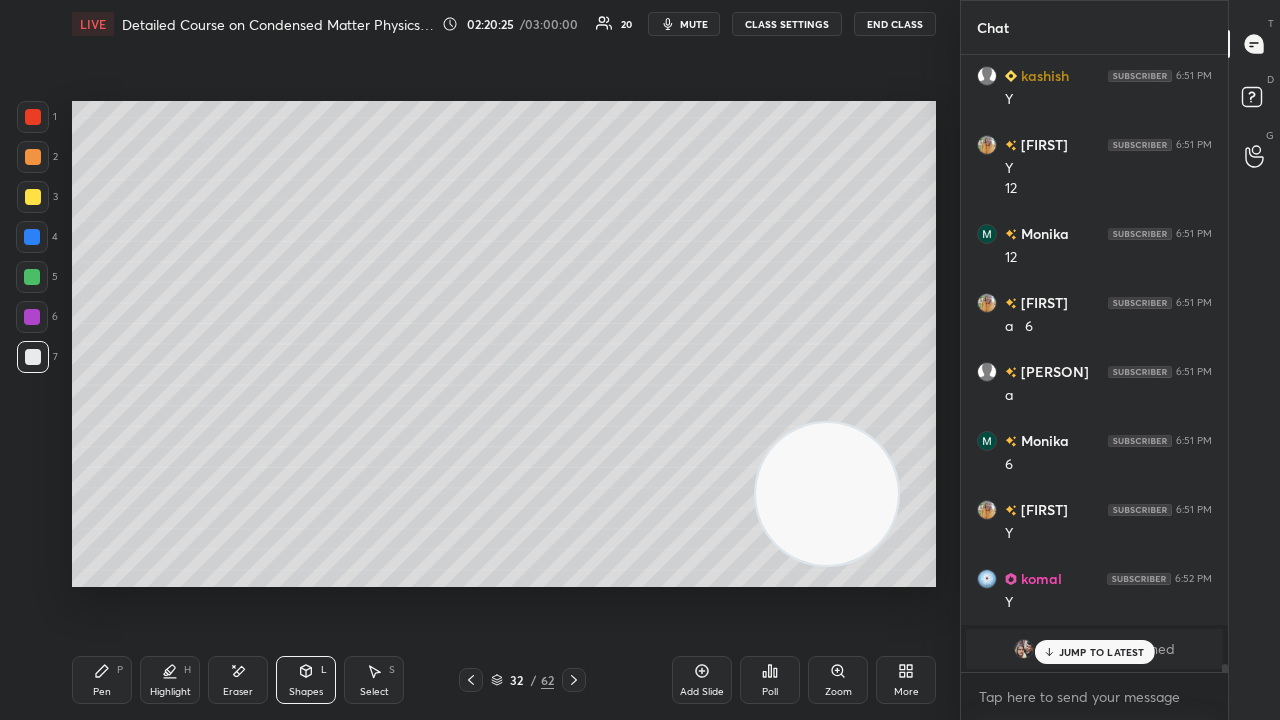 click on "JUMP TO LATEST" at bounding box center [1102, 652] 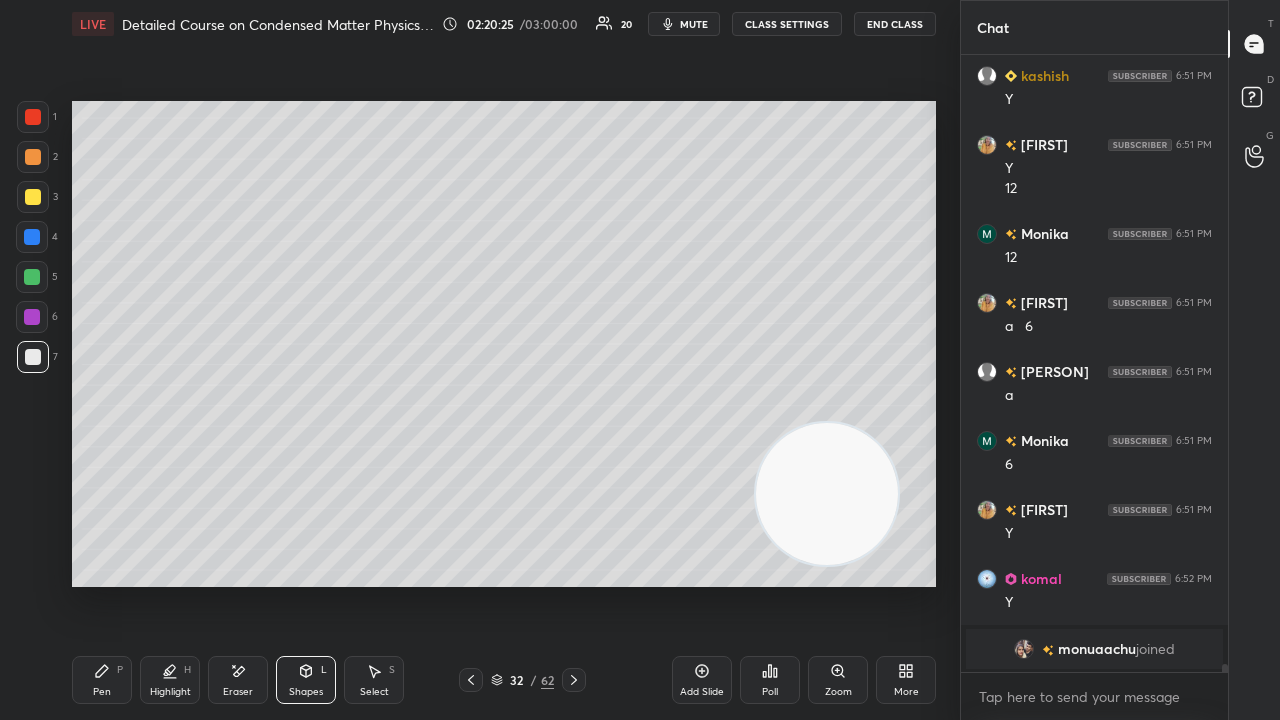 click on "x" at bounding box center (1094, 696) 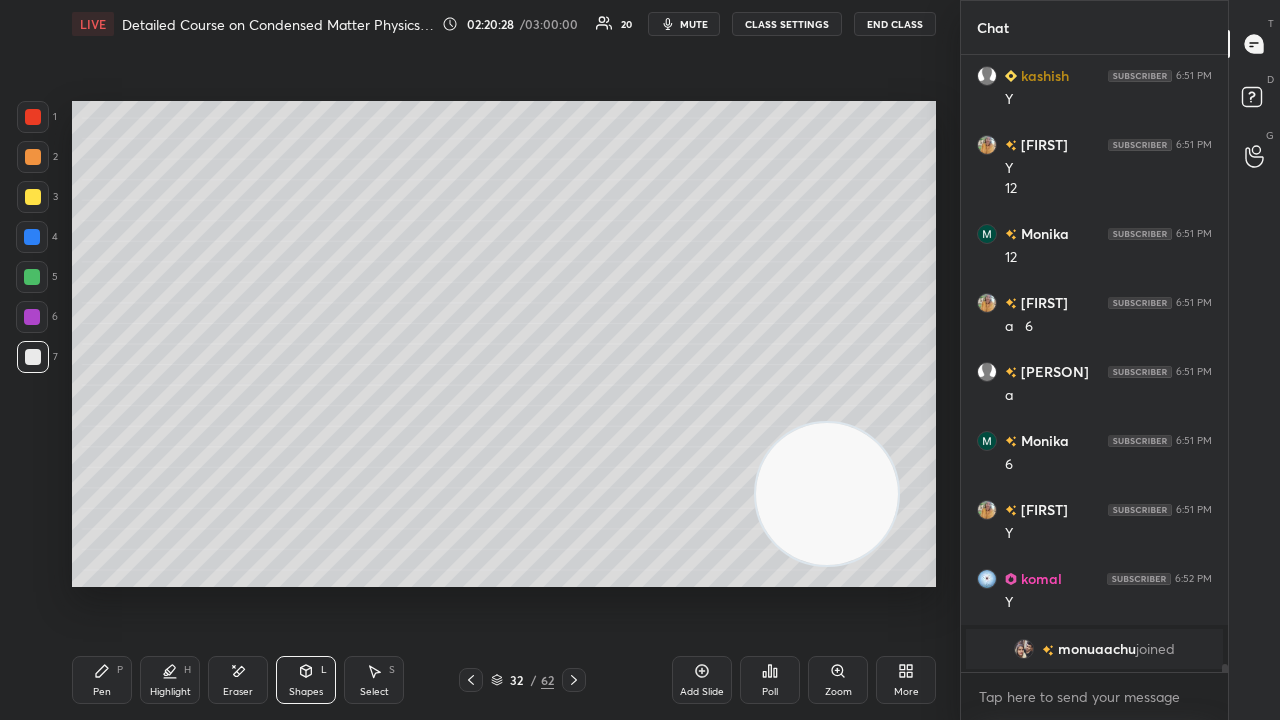 click on "[USER]  joined" at bounding box center (1094, 649) 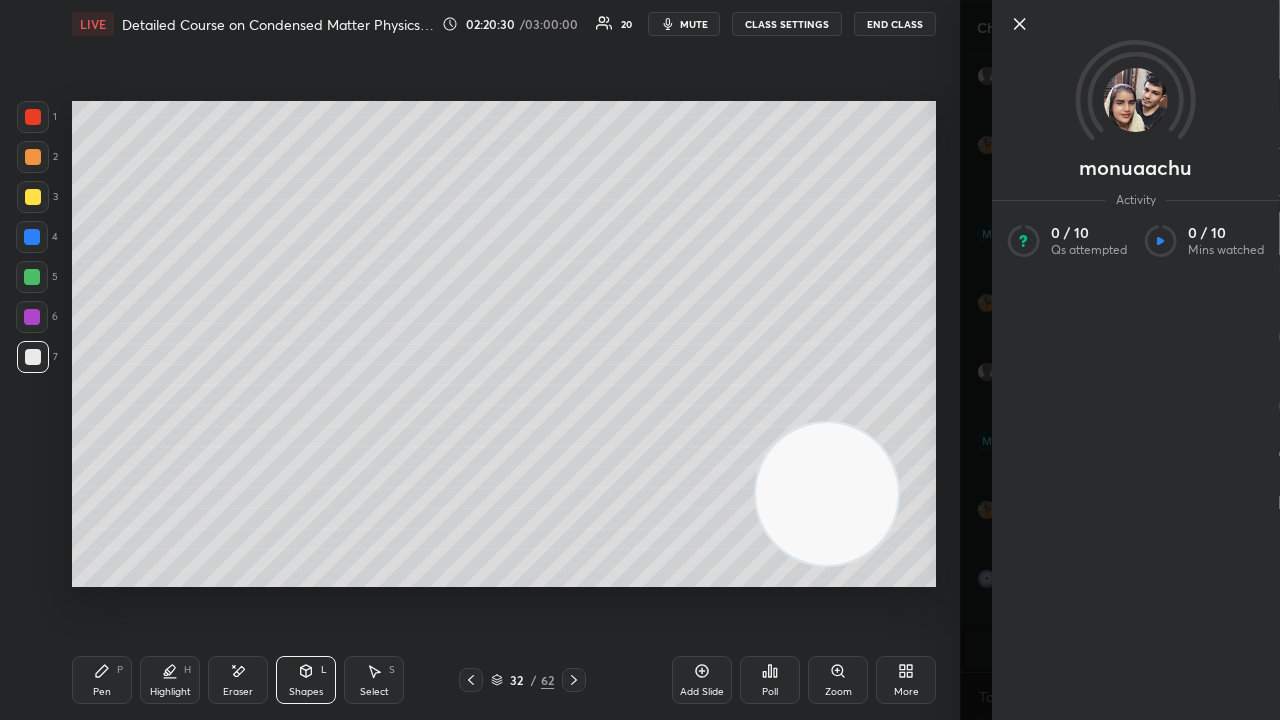 click 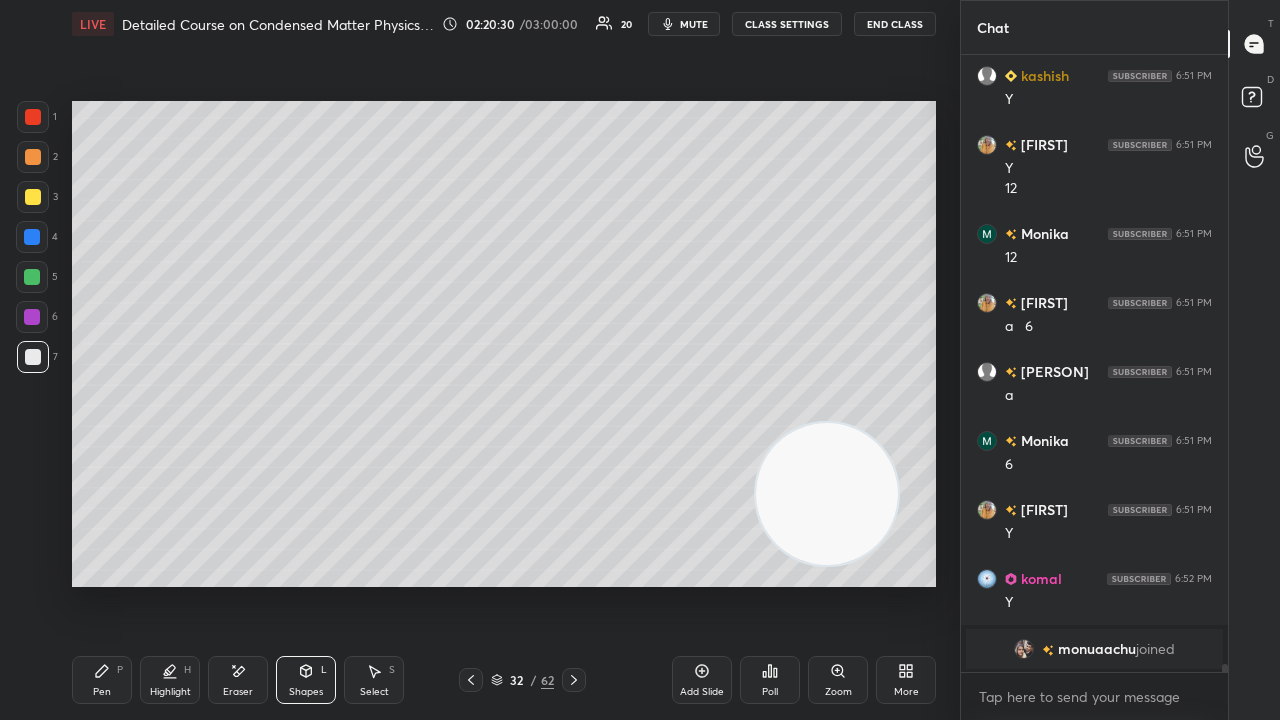 click on "mute" at bounding box center [694, 24] 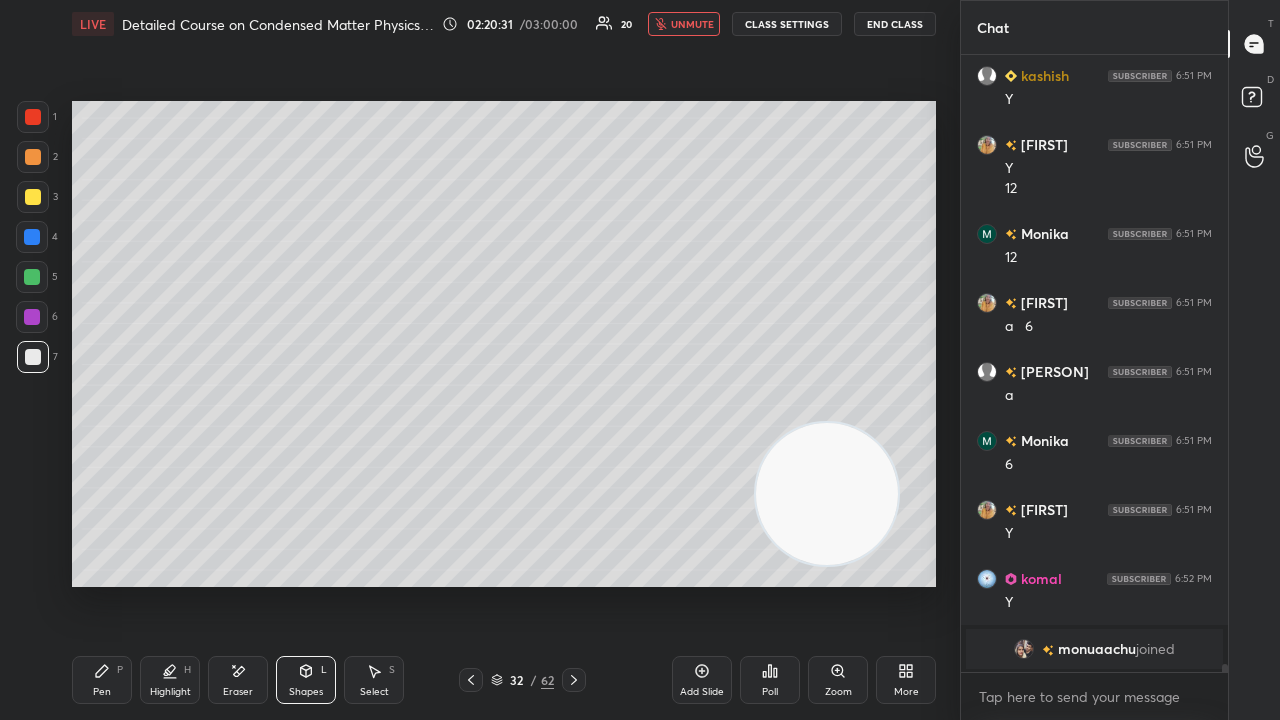 click on "unmute" at bounding box center [692, 24] 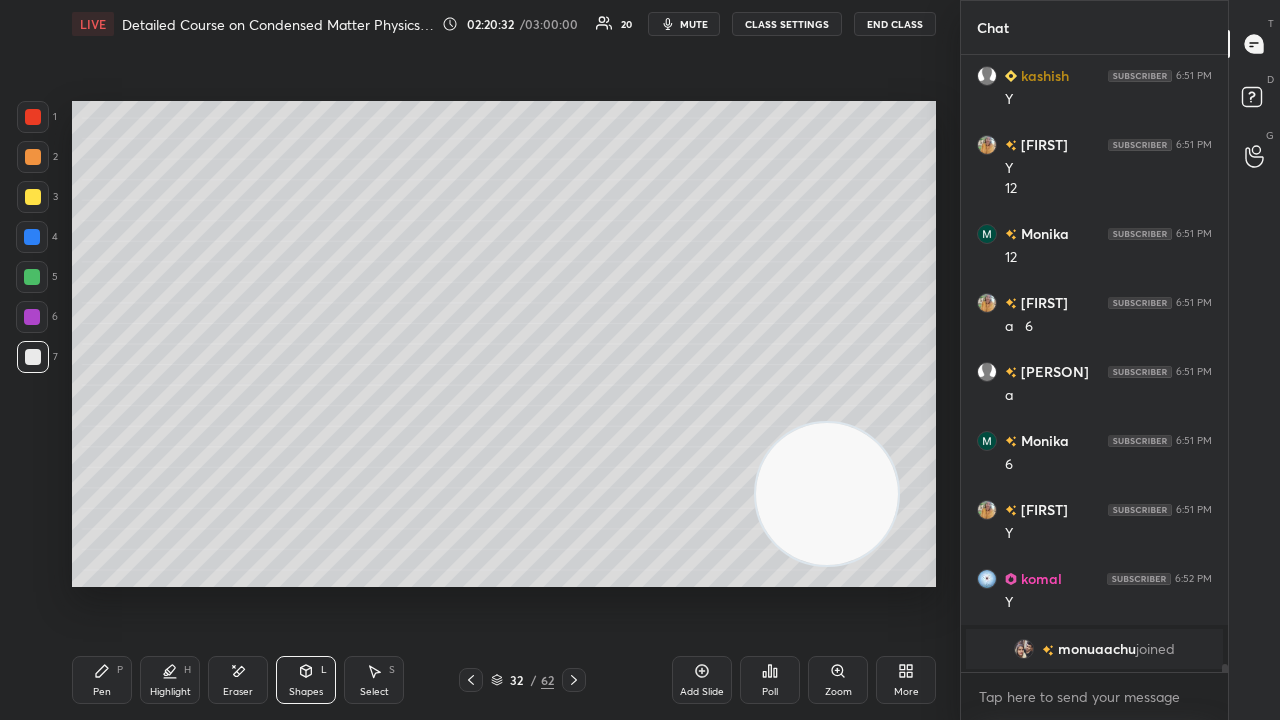 click on "Shapes L" at bounding box center (306, 680) 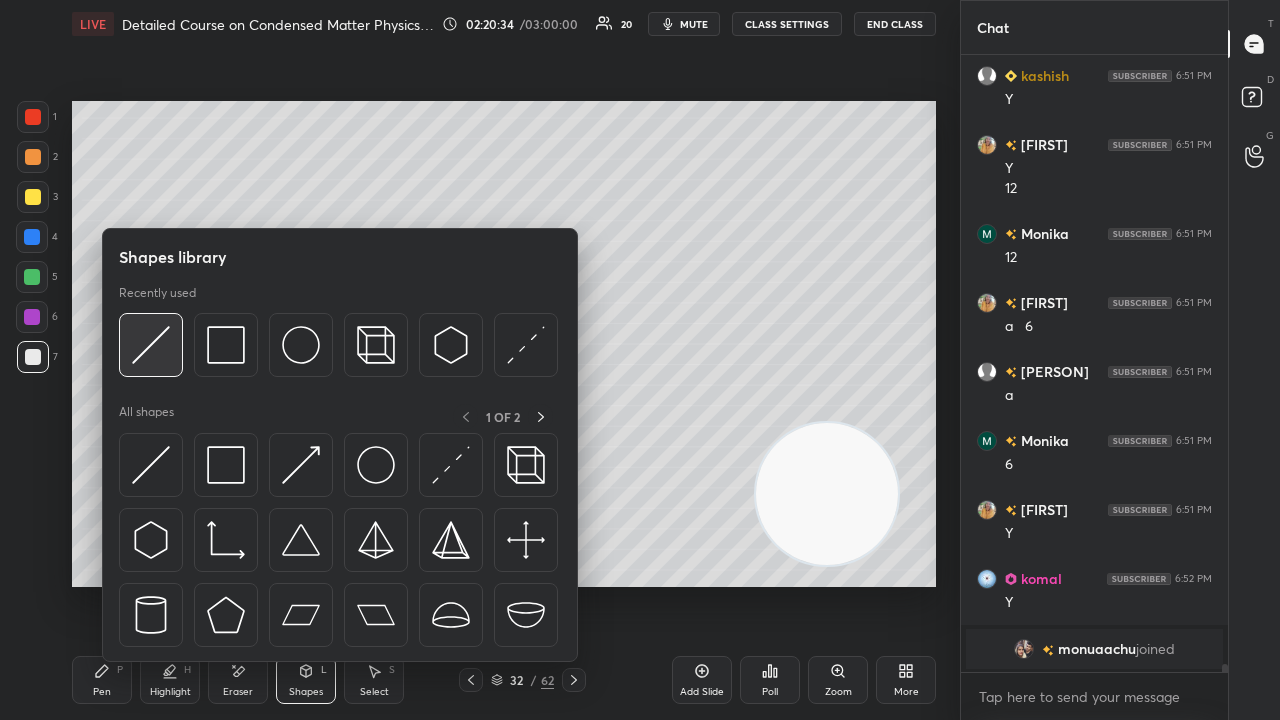 click at bounding box center (151, 345) 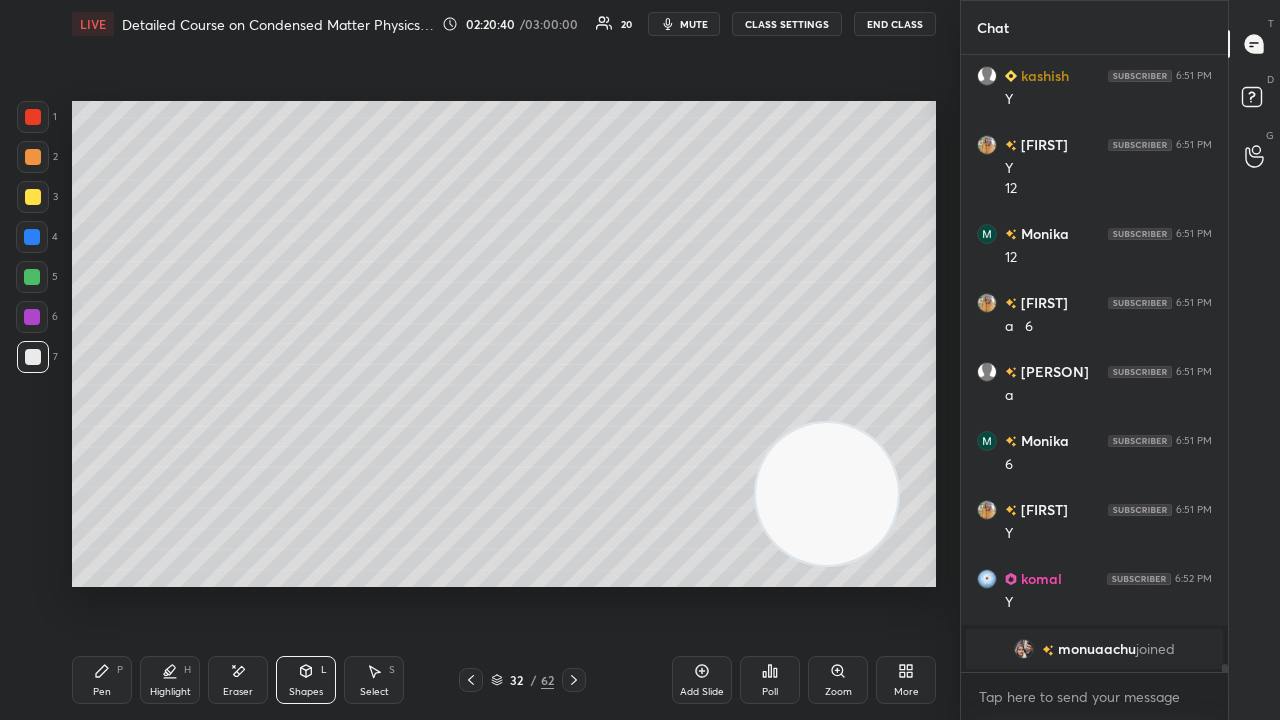 click on "Shapes L" at bounding box center (306, 680) 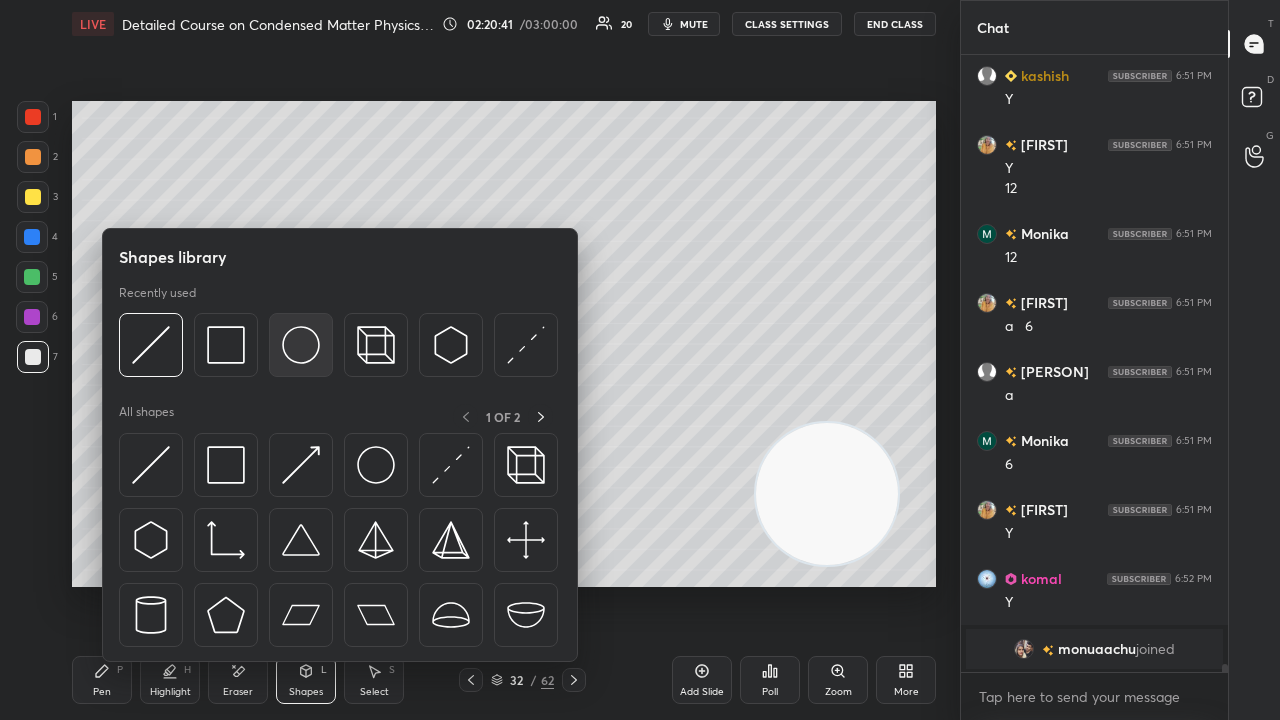 click at bounding box center (301, 345) 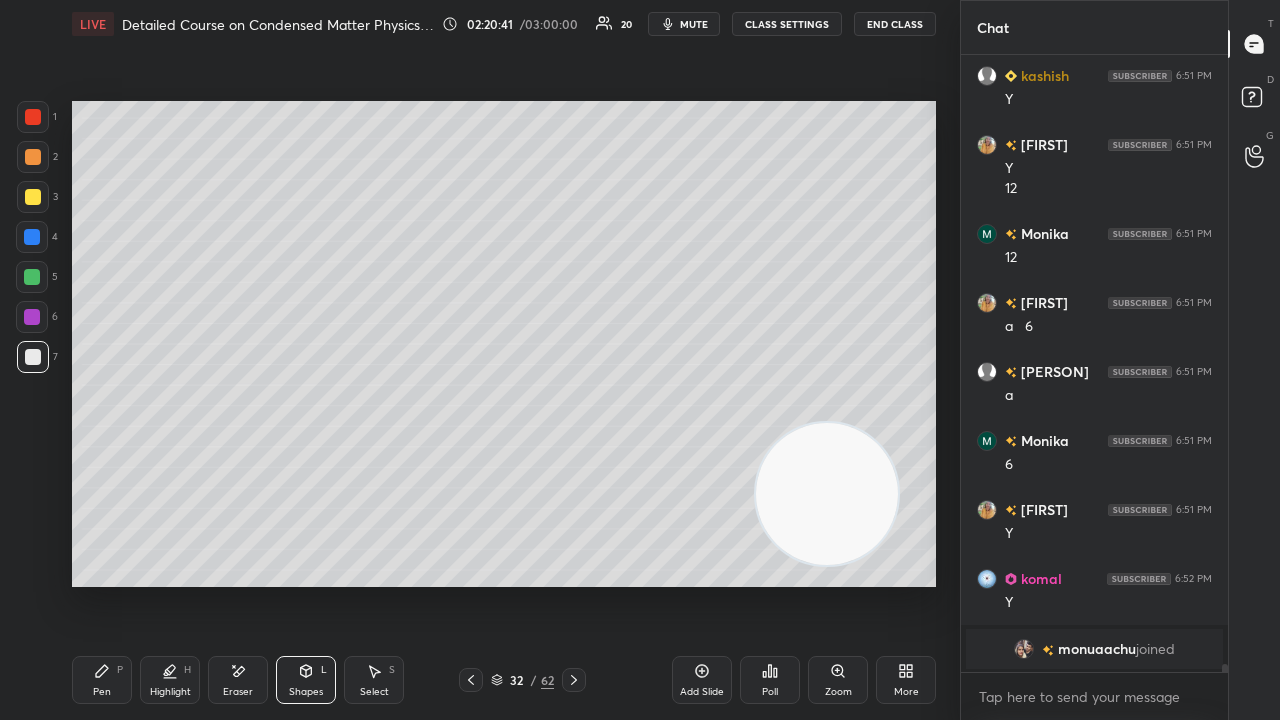 drag, startPoint x: 22, startPoint y: 198, endPoint x: 60, endPoint y: 204, distance: 38.470768 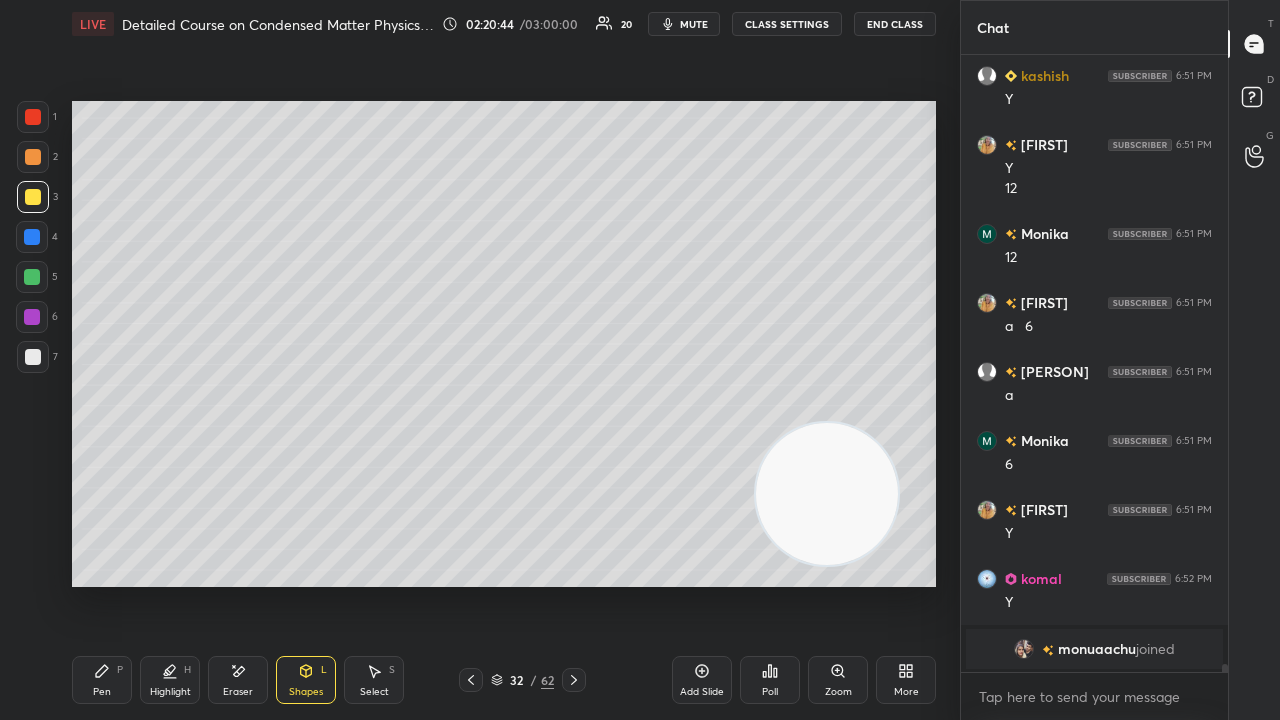 click on "Pen" at bounding box center [102, 692] 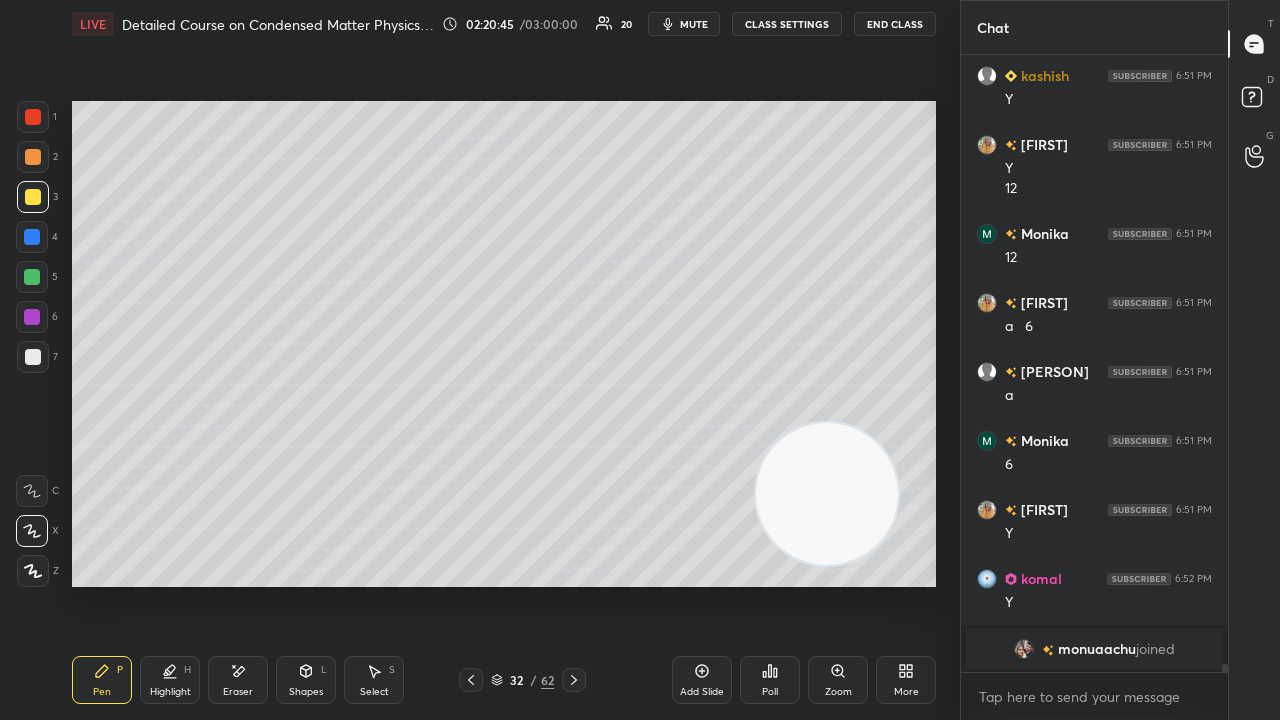 click on "mute" at bounding box center (694, 24) 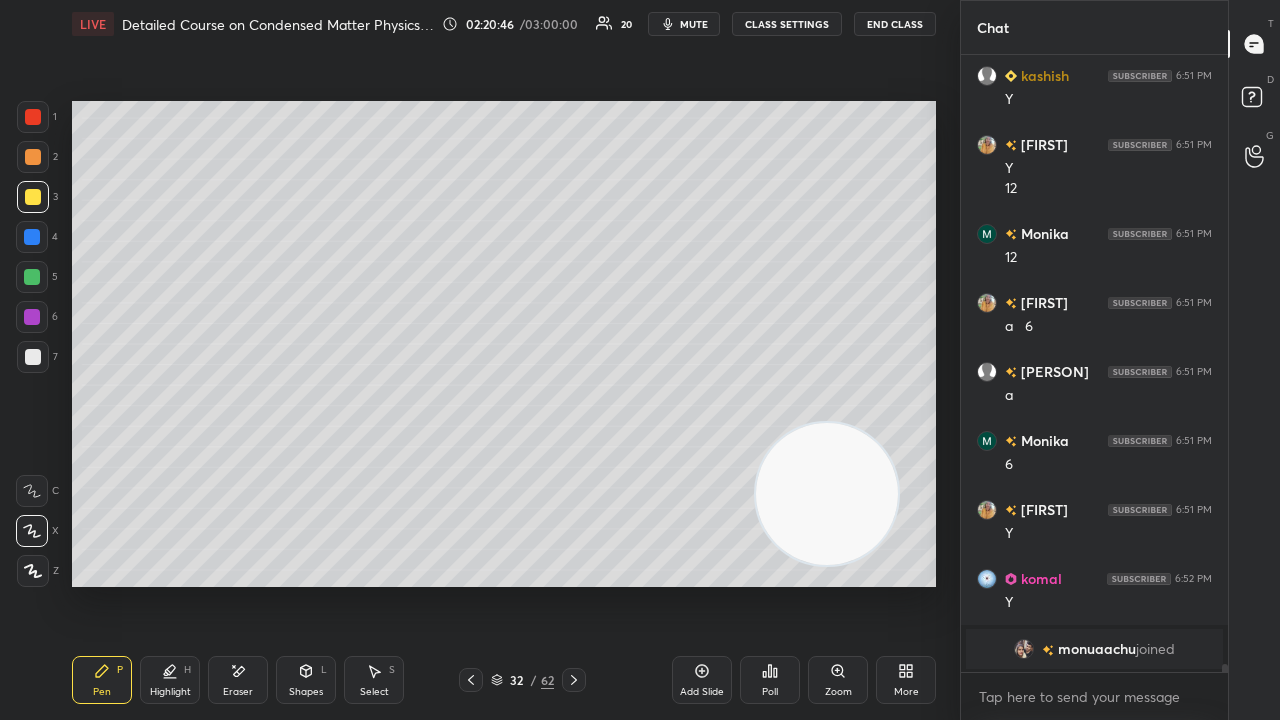 click on "Shapes" at bounding box center [306, 692] 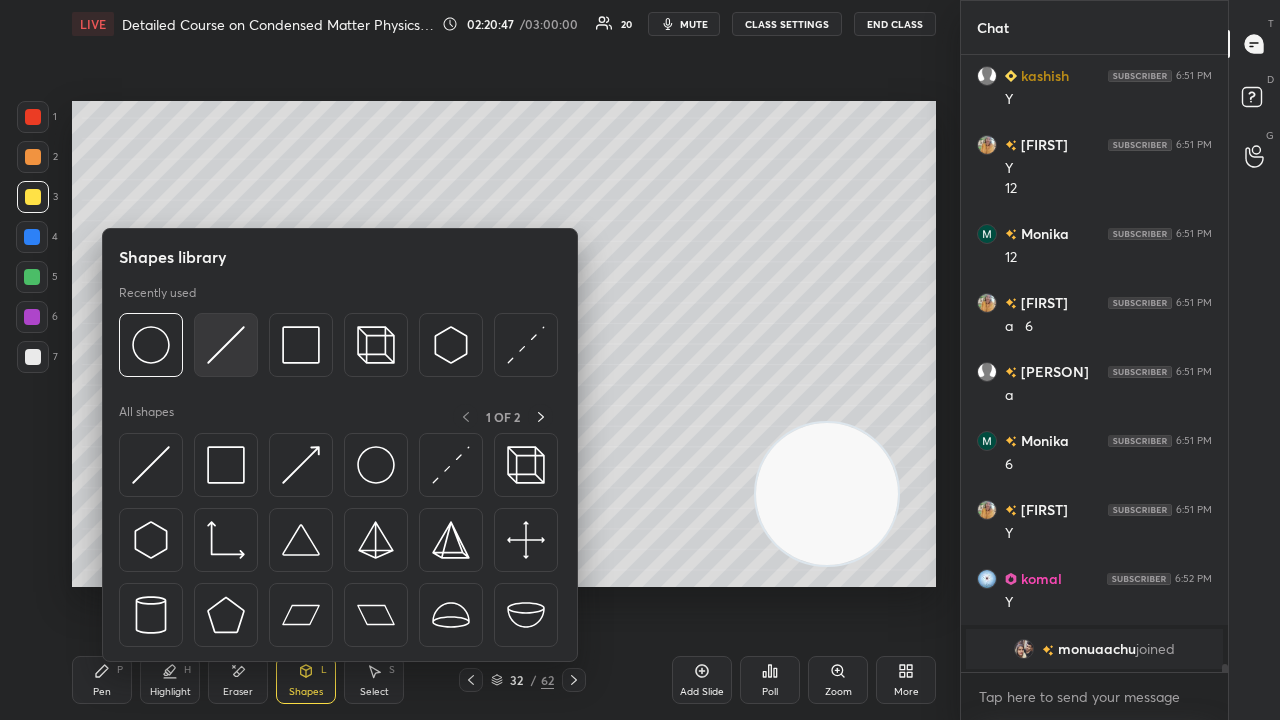 click at bounding box center (226, 345) 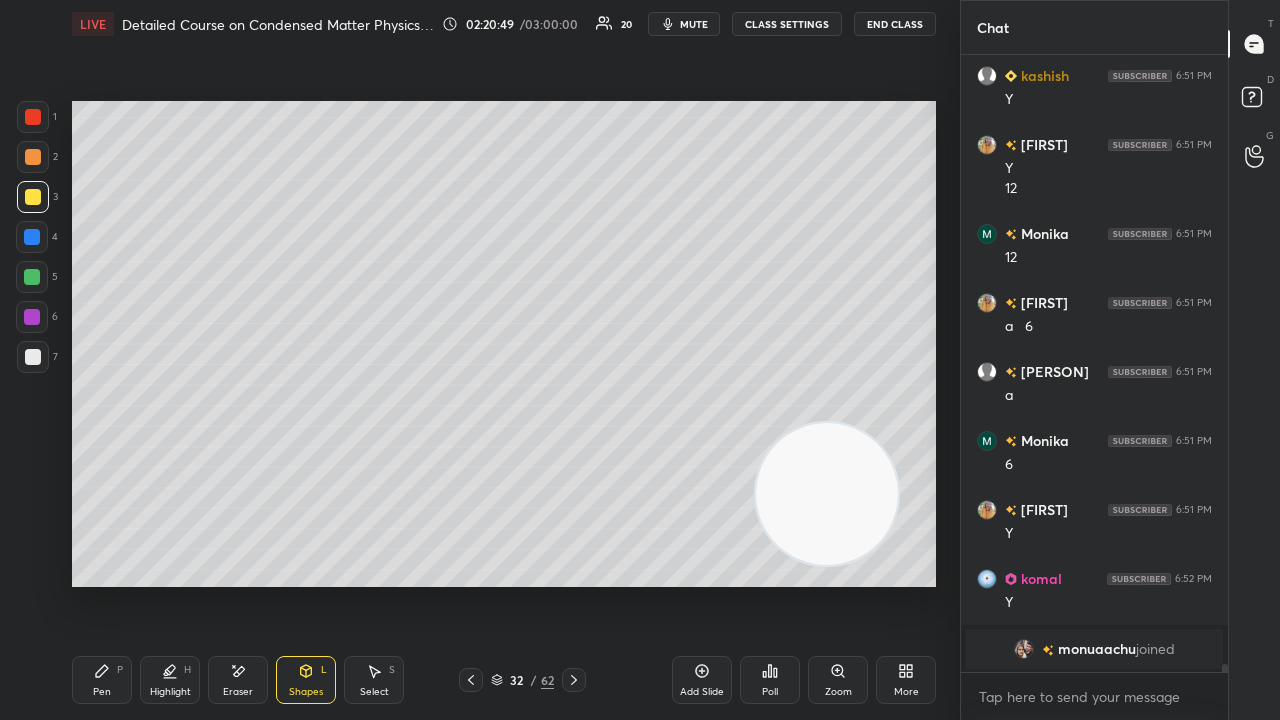 drag, startPoint x: 40, startPoint y: 352, endPoint x: 62, endPoint y: 348, distance: 22.36068 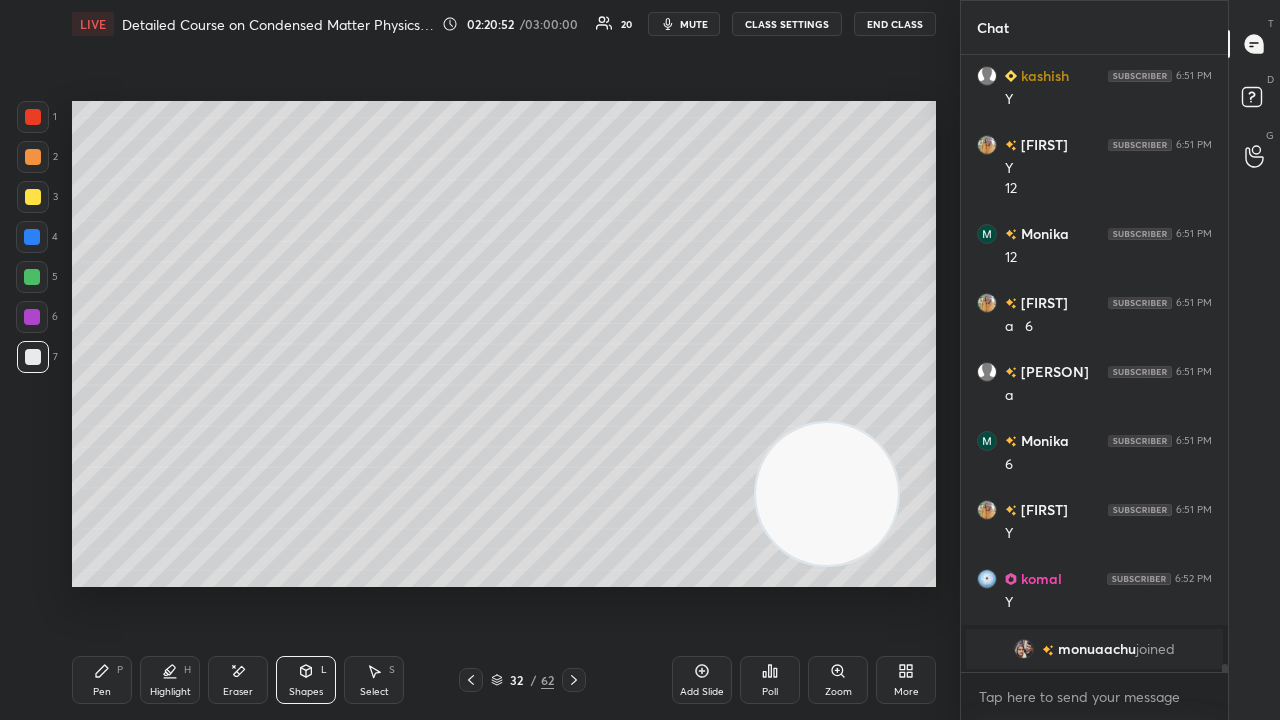click on "mute" at bounding box center (694, 24) 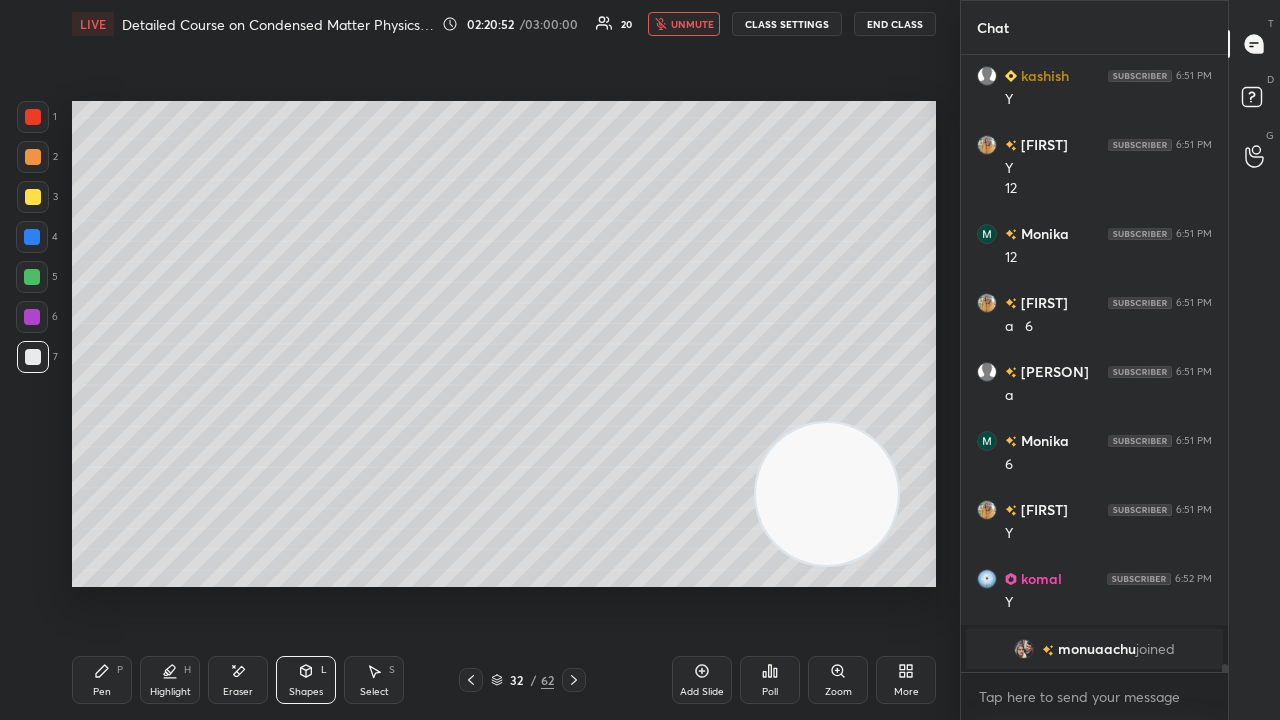 drag, startPoint x: 703, startPoint y: 22, endPoint x: 692, endPoint y: 23, distance: 11.045361 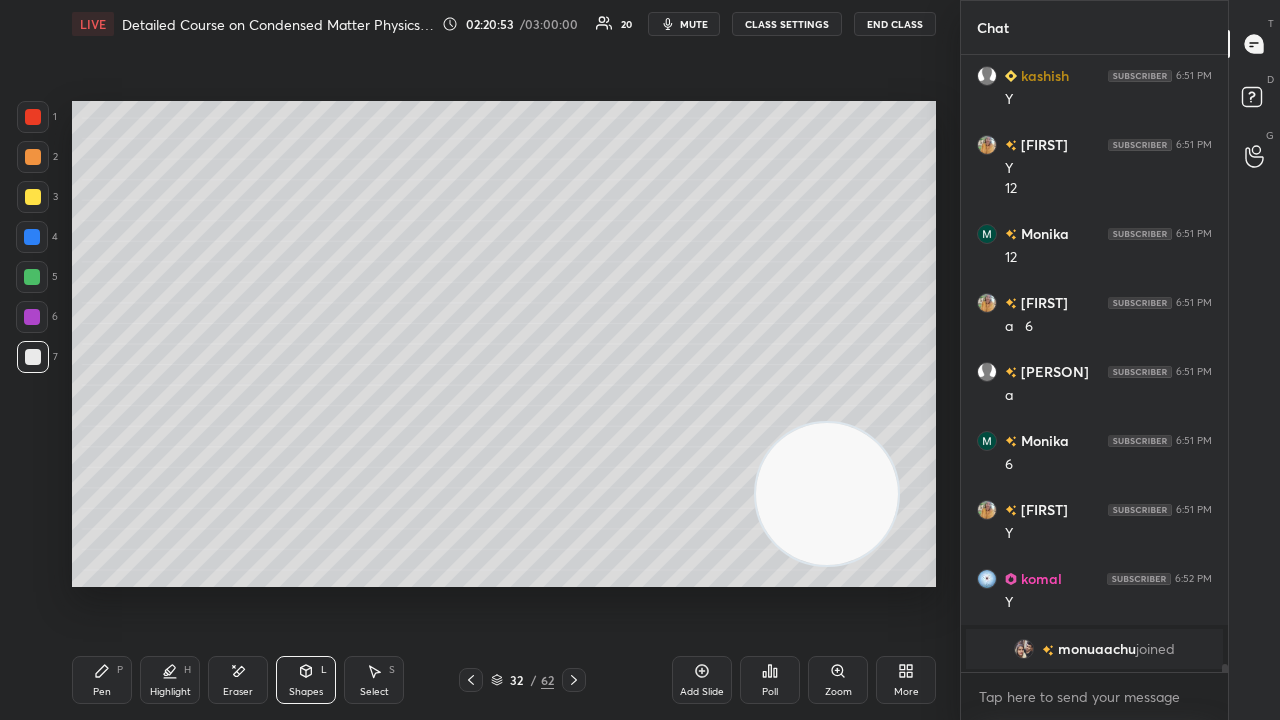click on "Pen P" at bounding box center (102, 680) 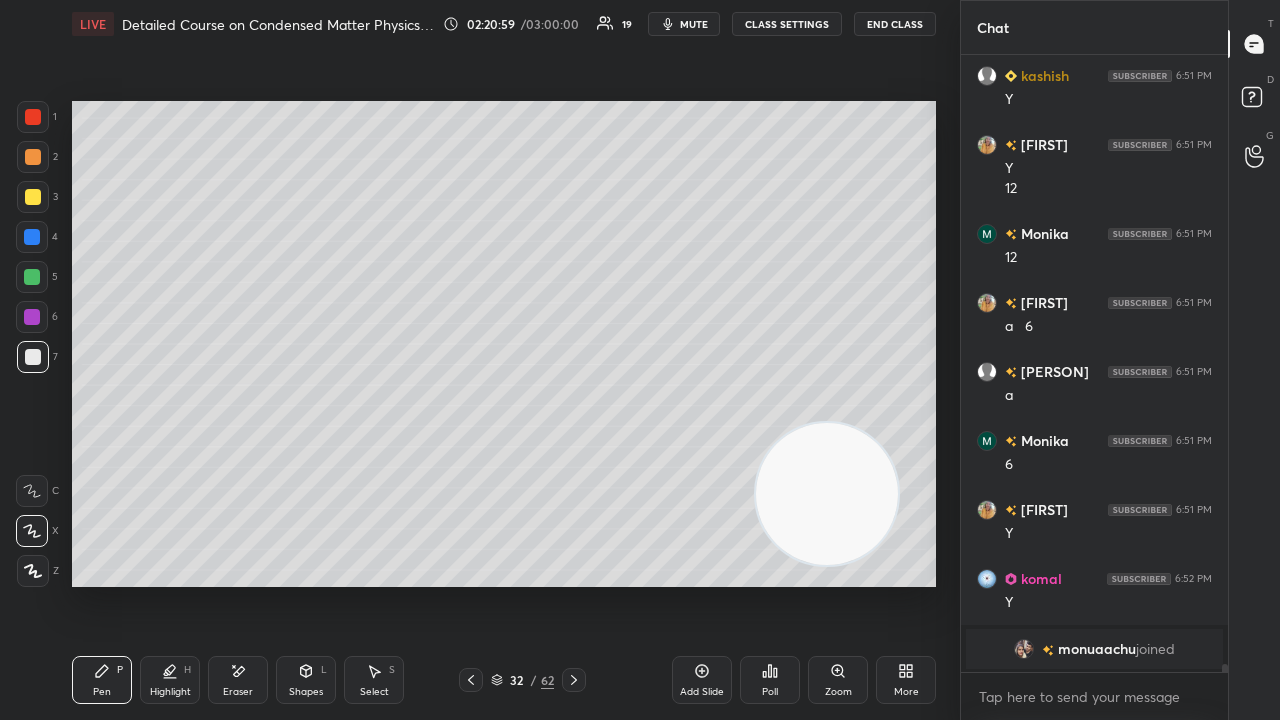 click on "mute" at bounding box center (694, 24) 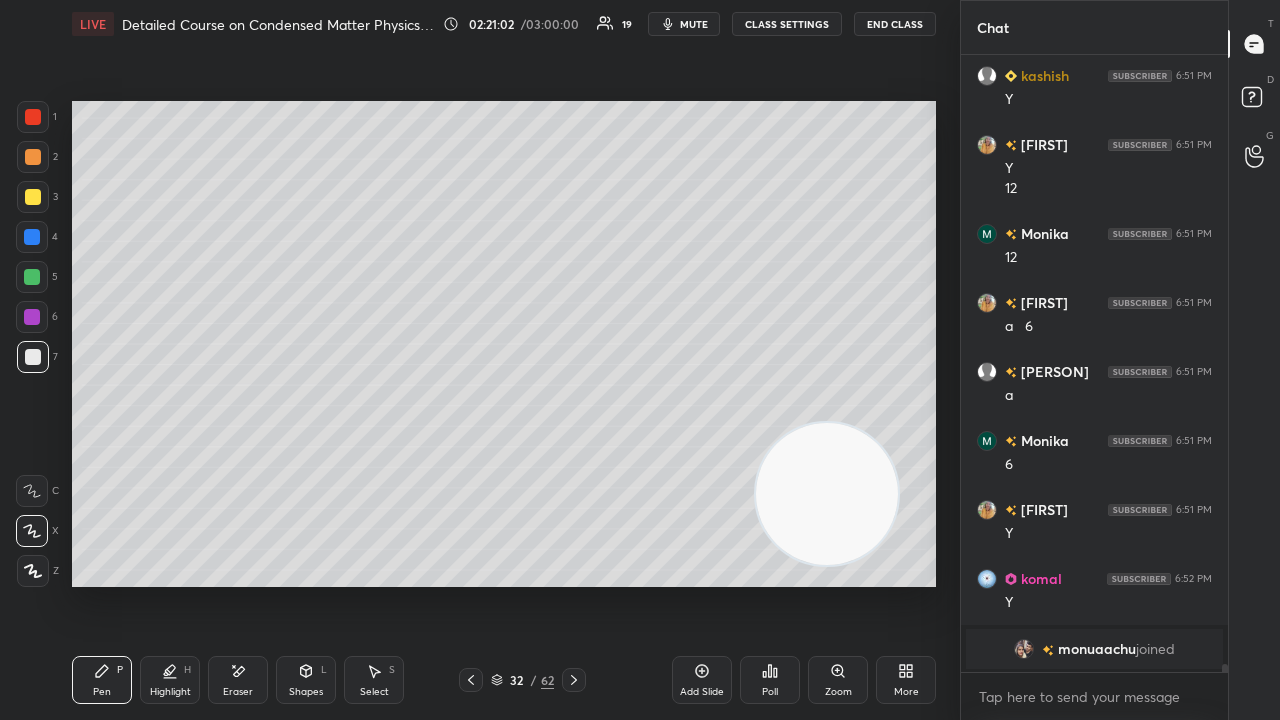 click at bounding box center (32, 277) 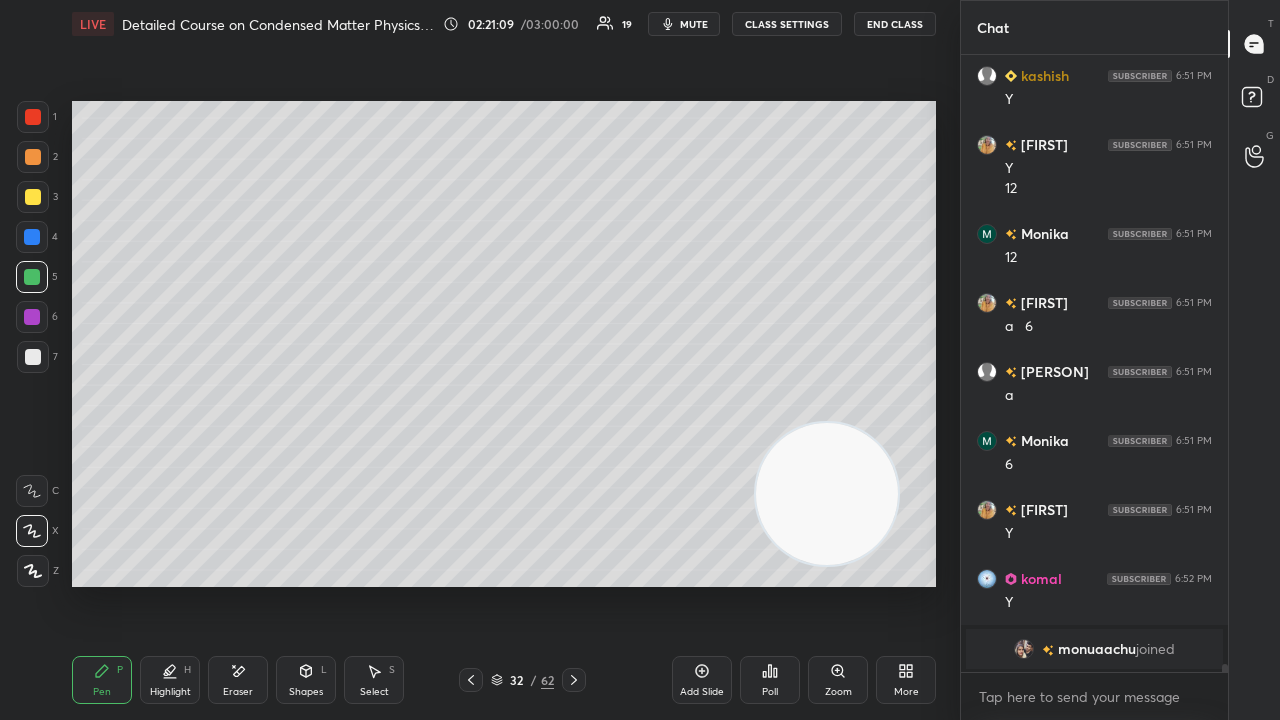 click on "mute" at bounding box center [694, 24] 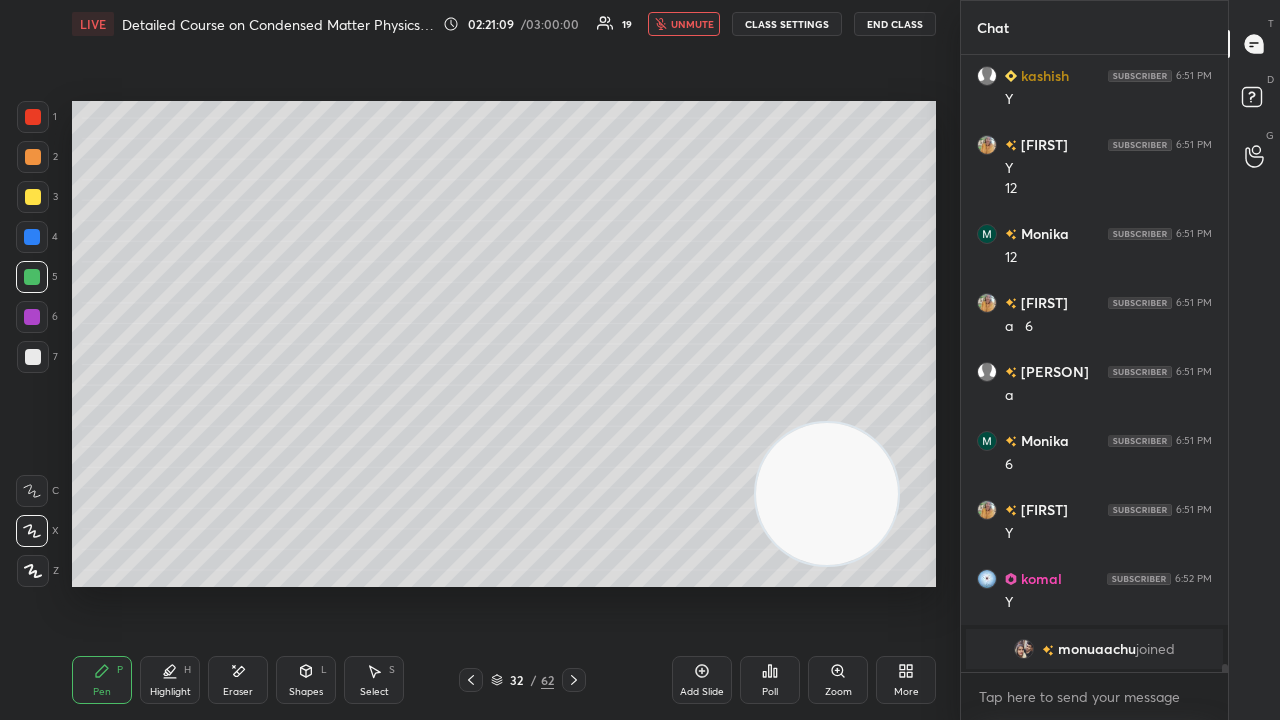 click on "unmute" at bounding box center [692, 24] 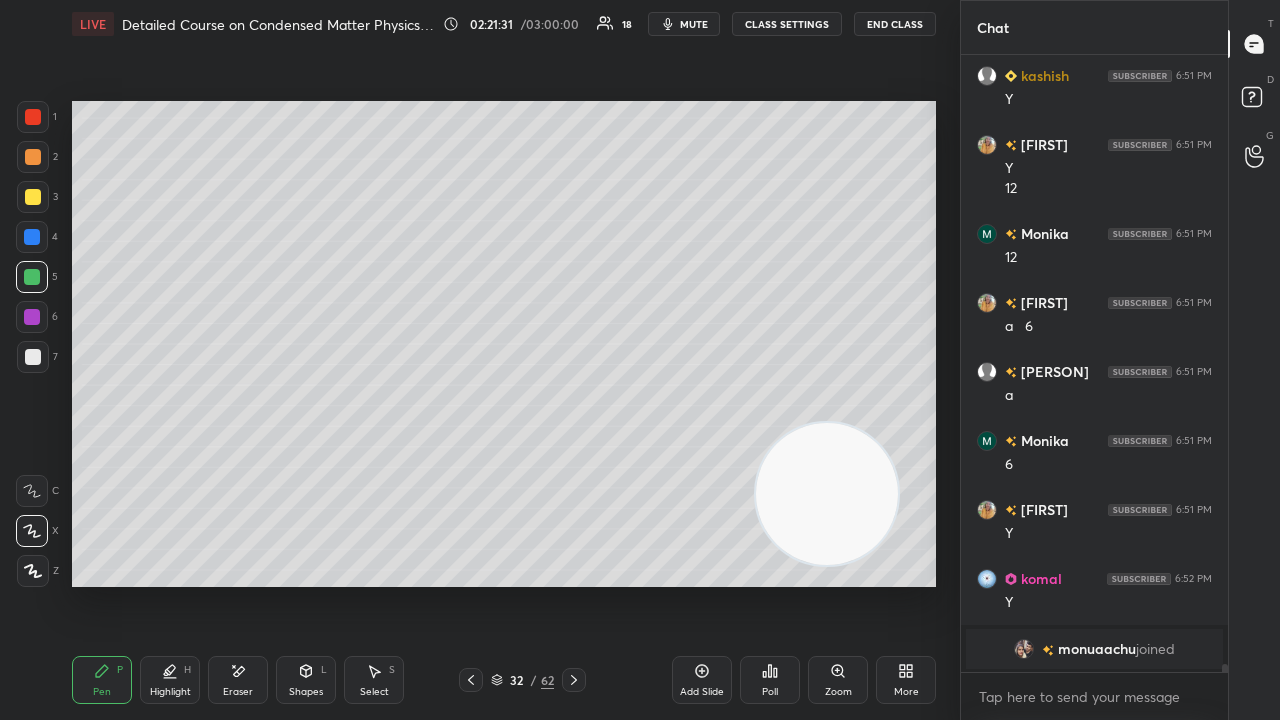 click on "mute" at bounding box center [684, 24] 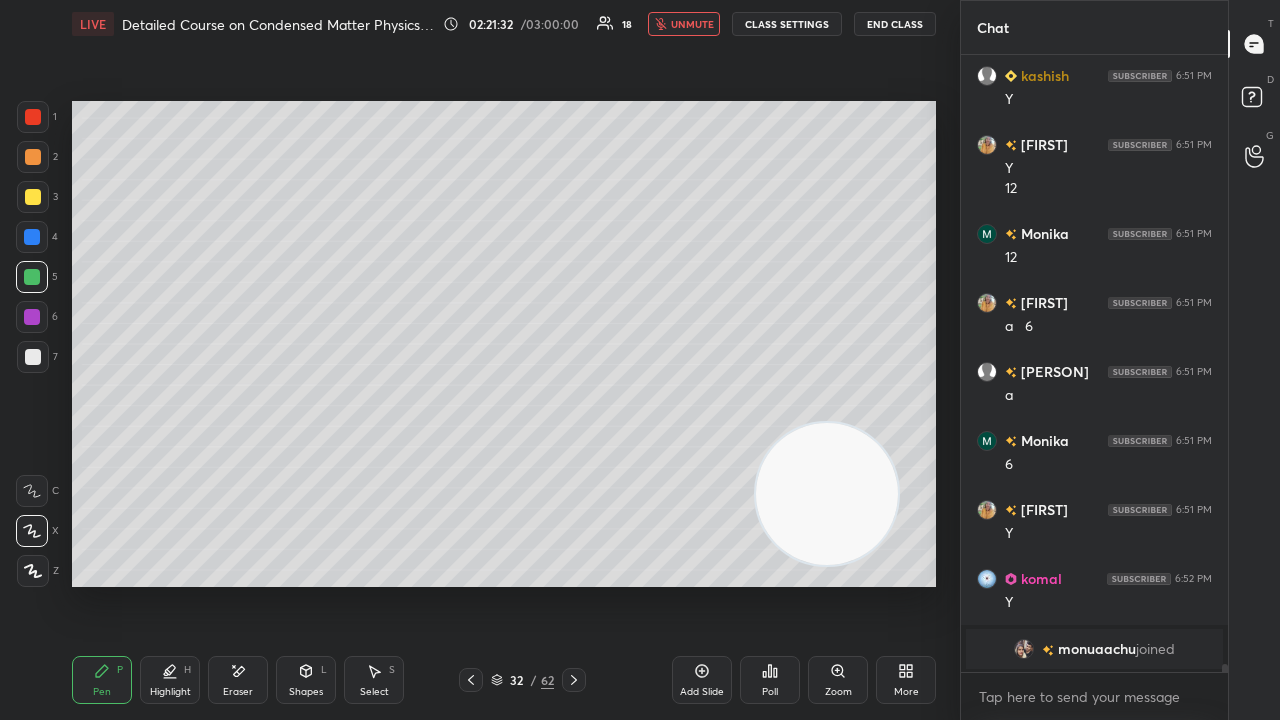 scroll, scrollTop: 46688, scrollLeft: 0, axis: vertical 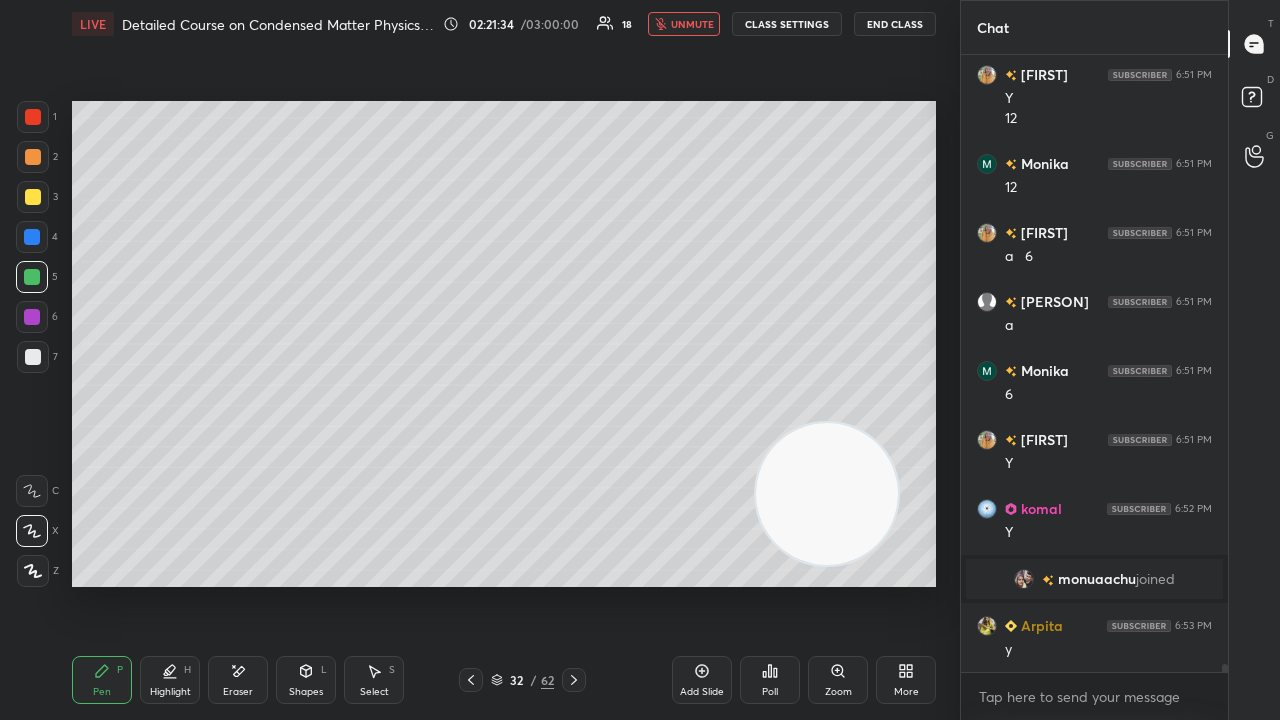 click on "unmute" at bounding box center [692, 24] 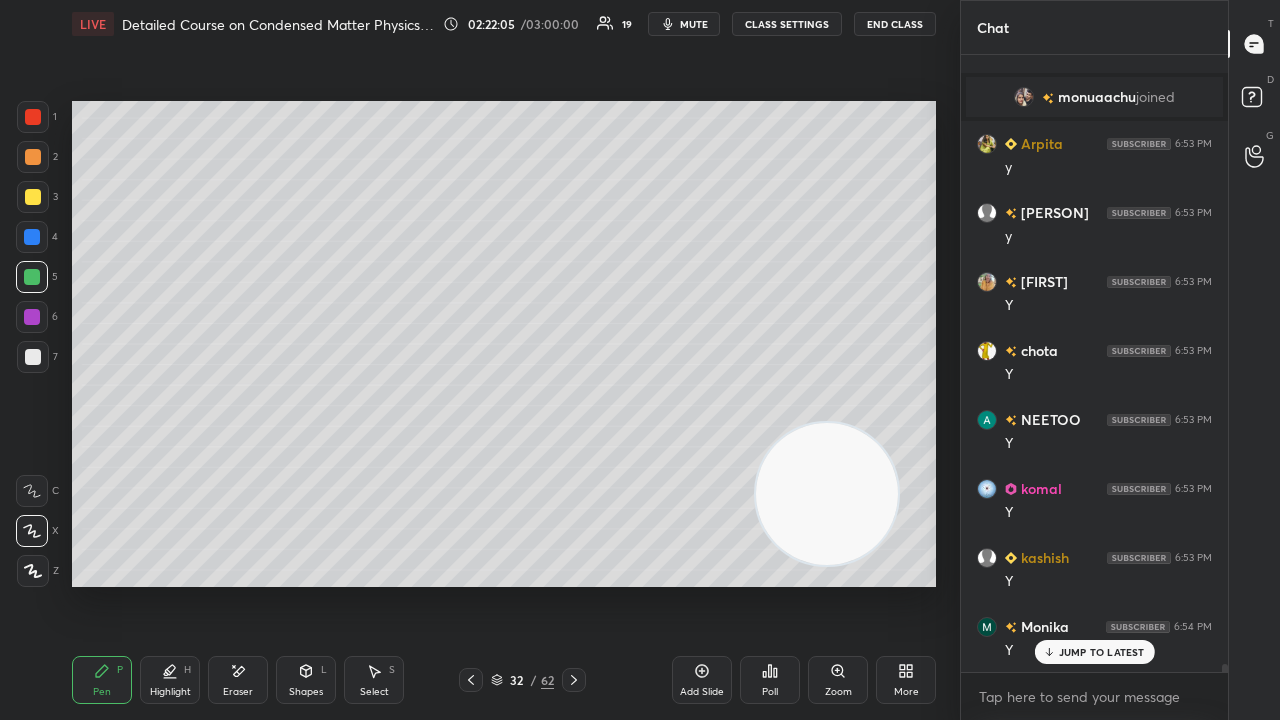 scroll, scrollTop: 47240, scrollLeft: 0, axis: vertical 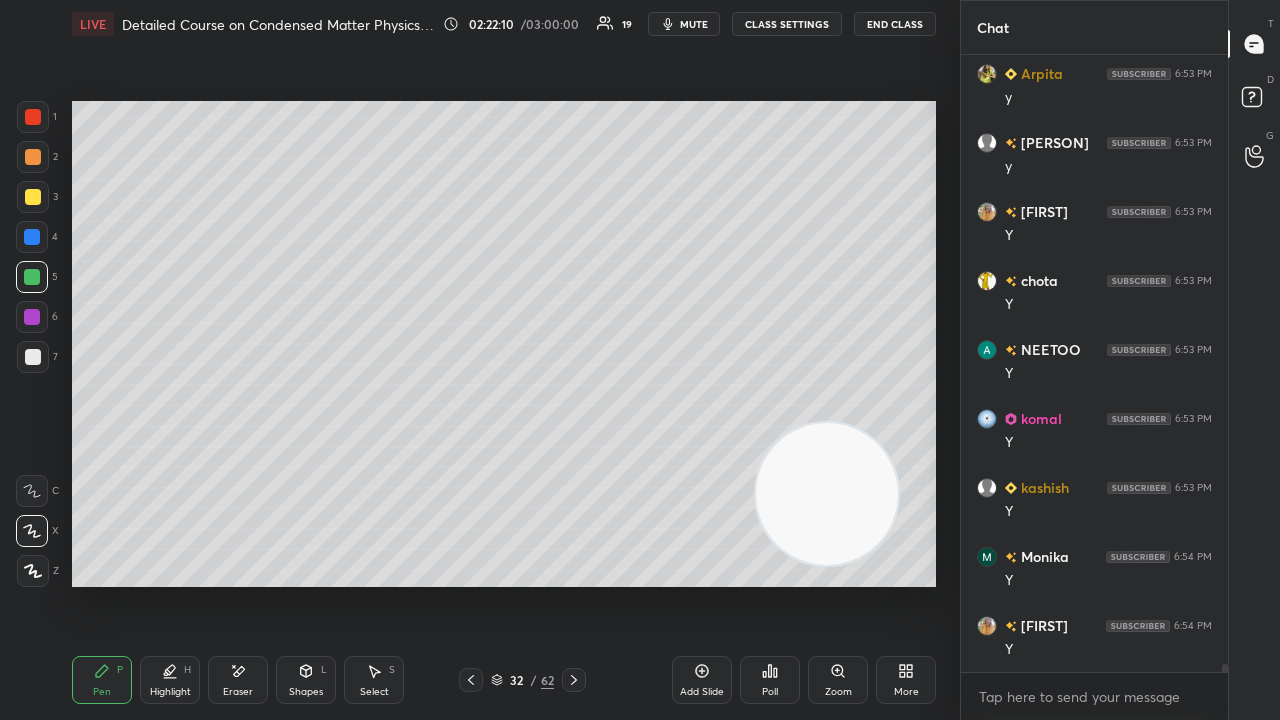 click at bounding box center (33, 197) 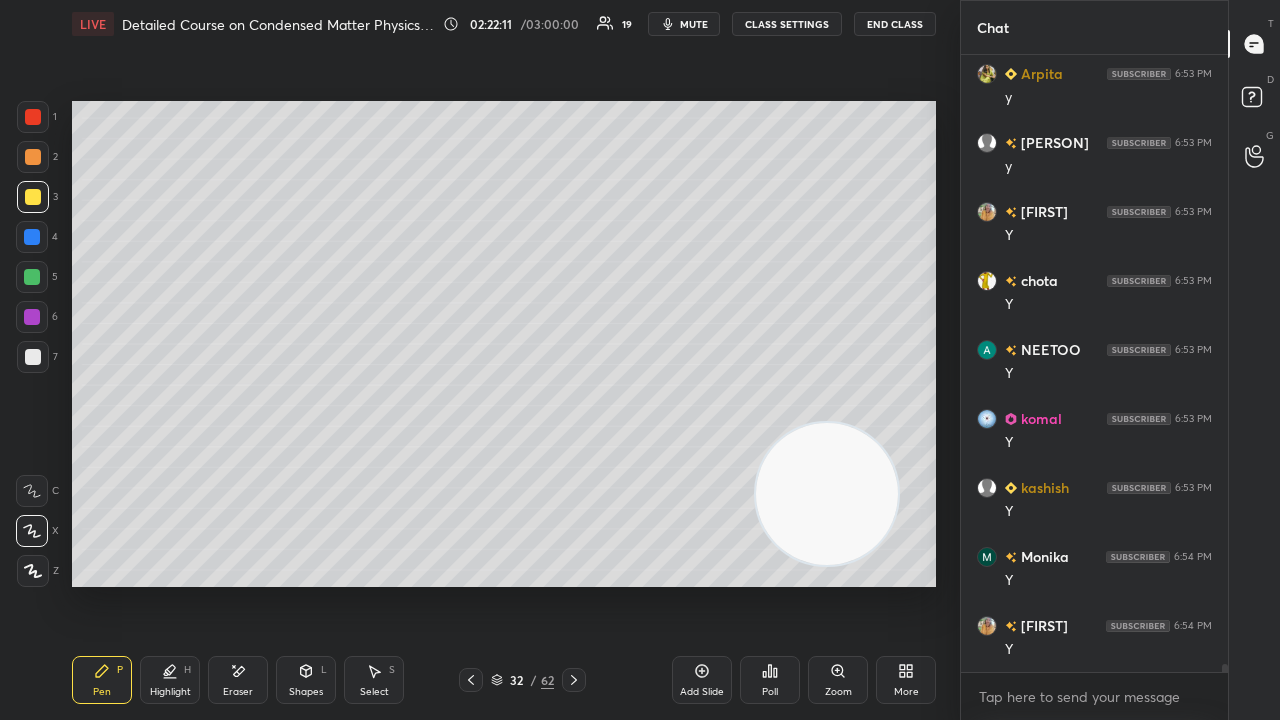 click at bounding box center (32, 237) 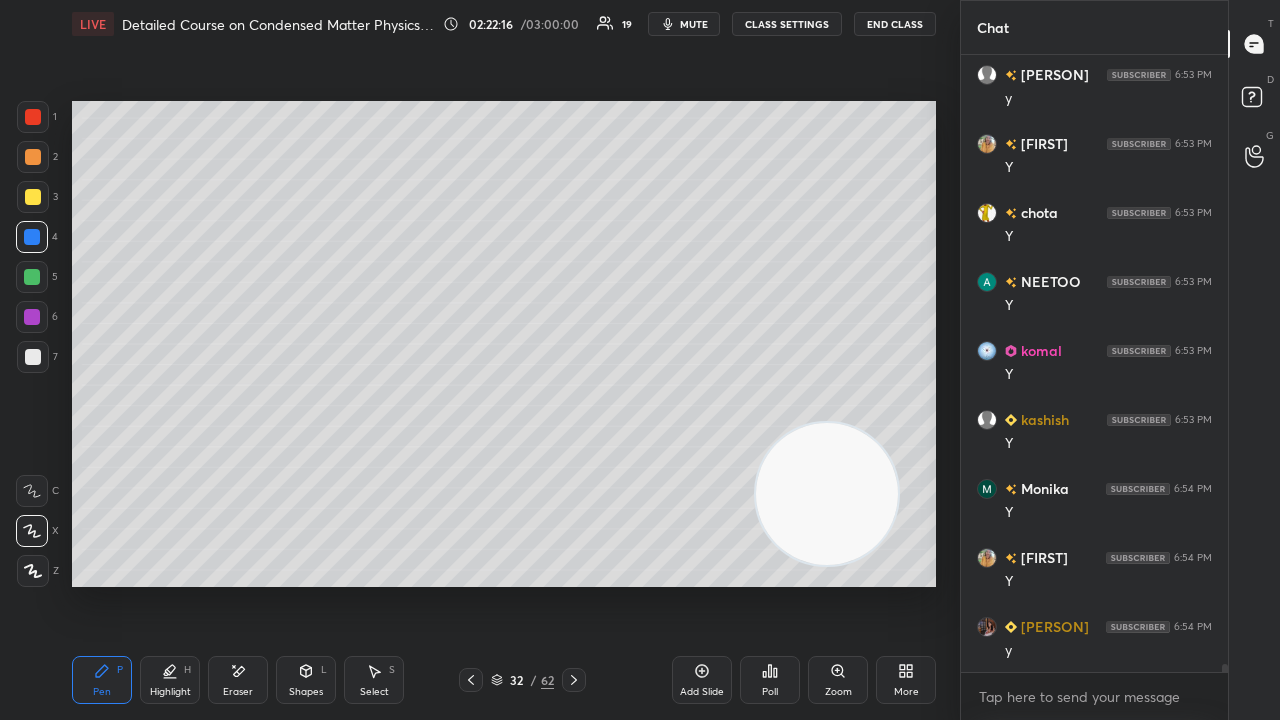 click on "mute" at bounding box center [694, 24] 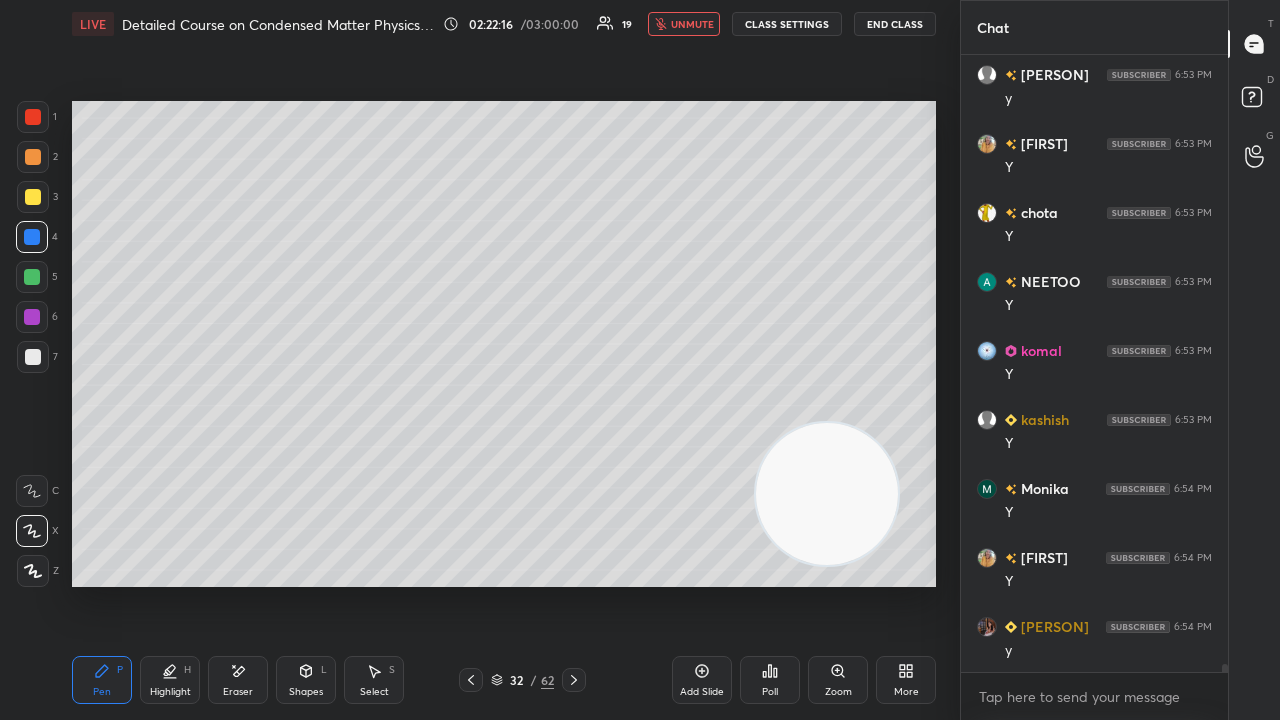 click on "unmute" at bounding box center [692, 24] 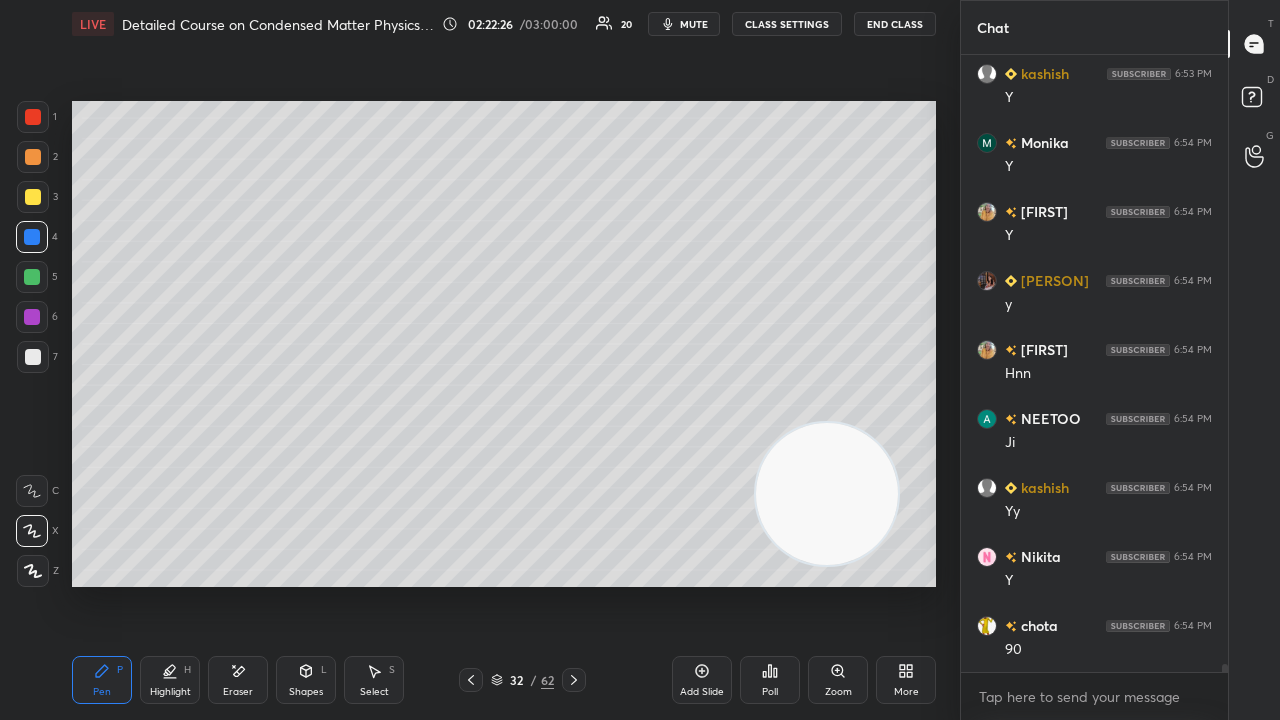 scroll, scrollTop: 47674, scrollLeft: 0, axis: vertical 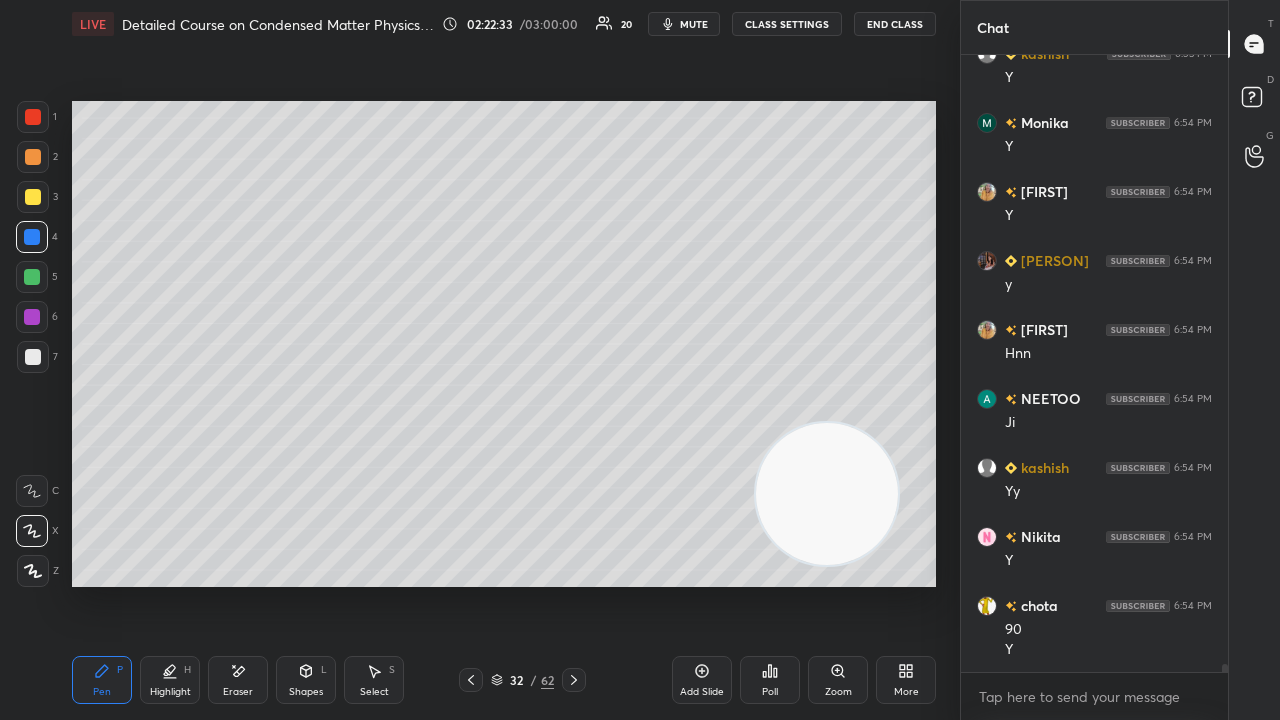 click on "mute" at bounding box center [694, 24] 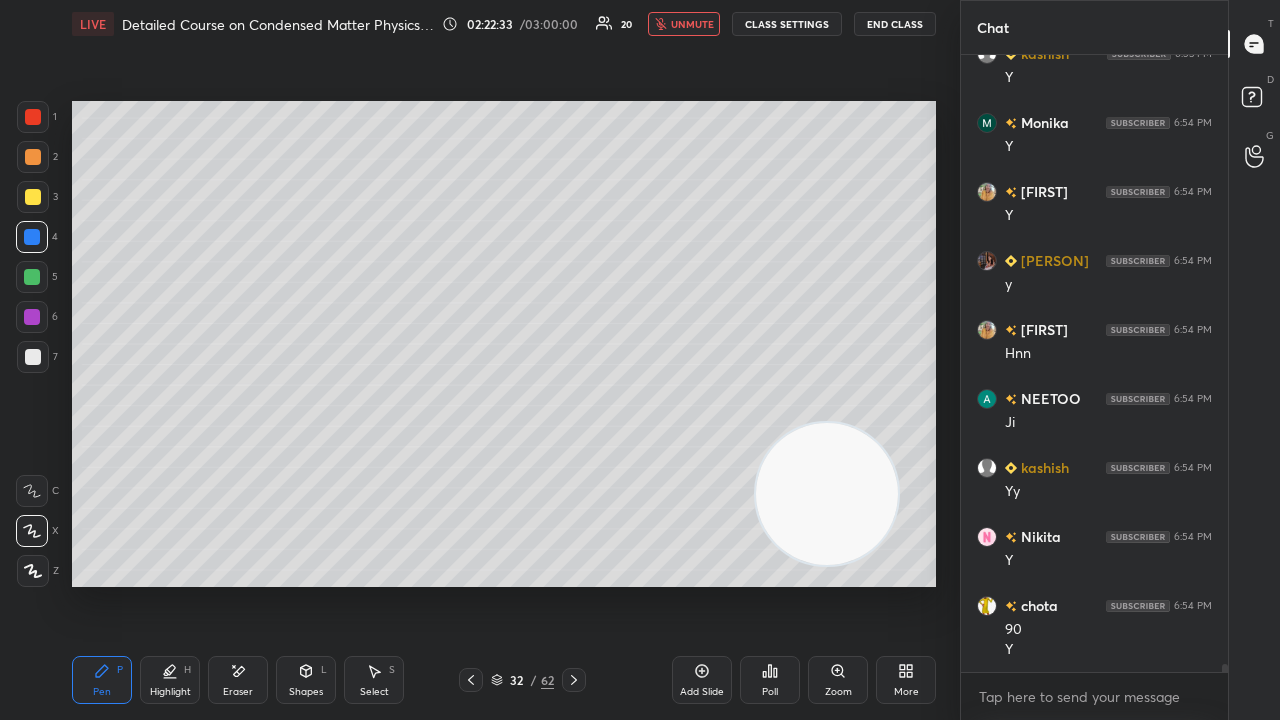 click on "unmute" at bounding box center [692, 24] 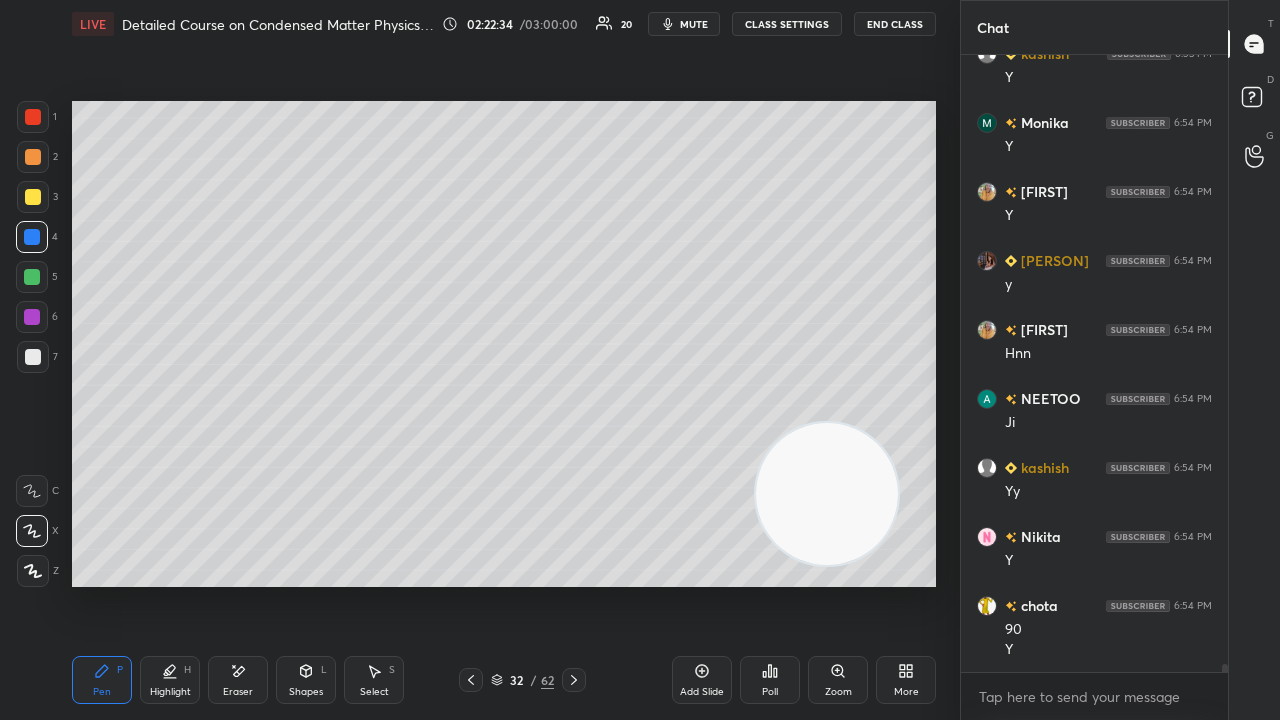 click at bounding box center [32, 277] 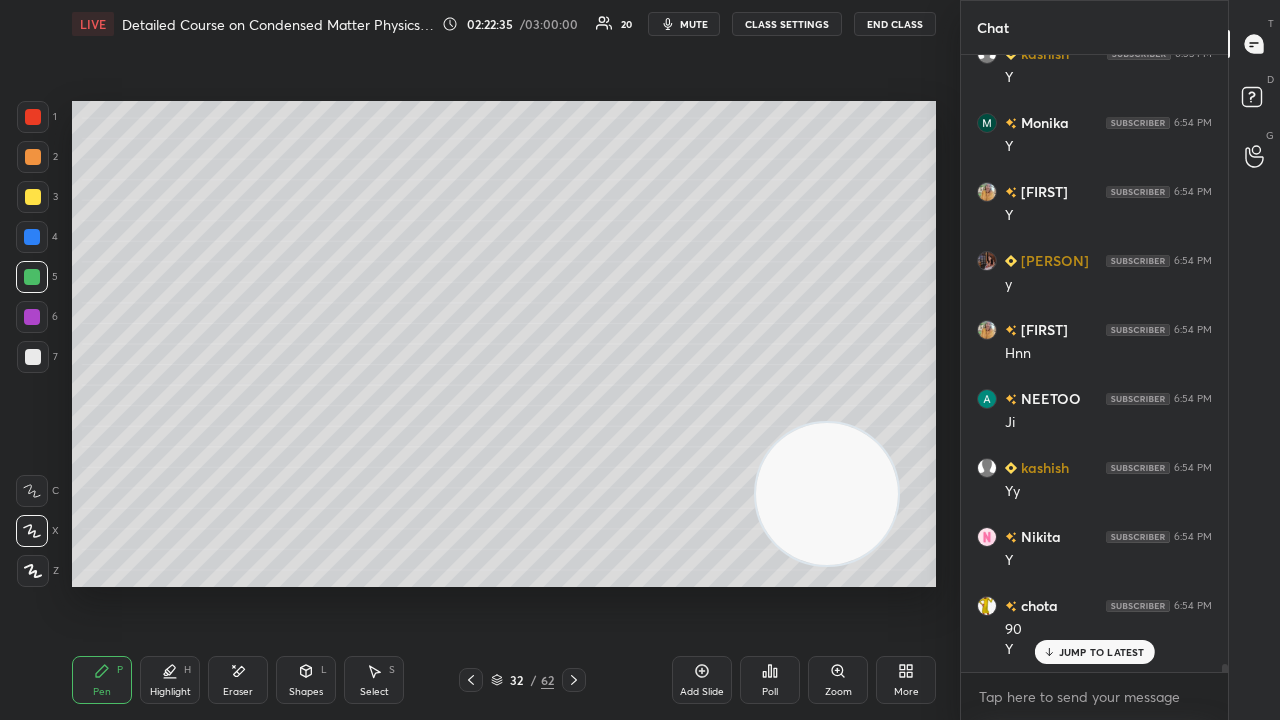 scroll, scrollTop: 47742, scrollLeft: 0, axis: vertical 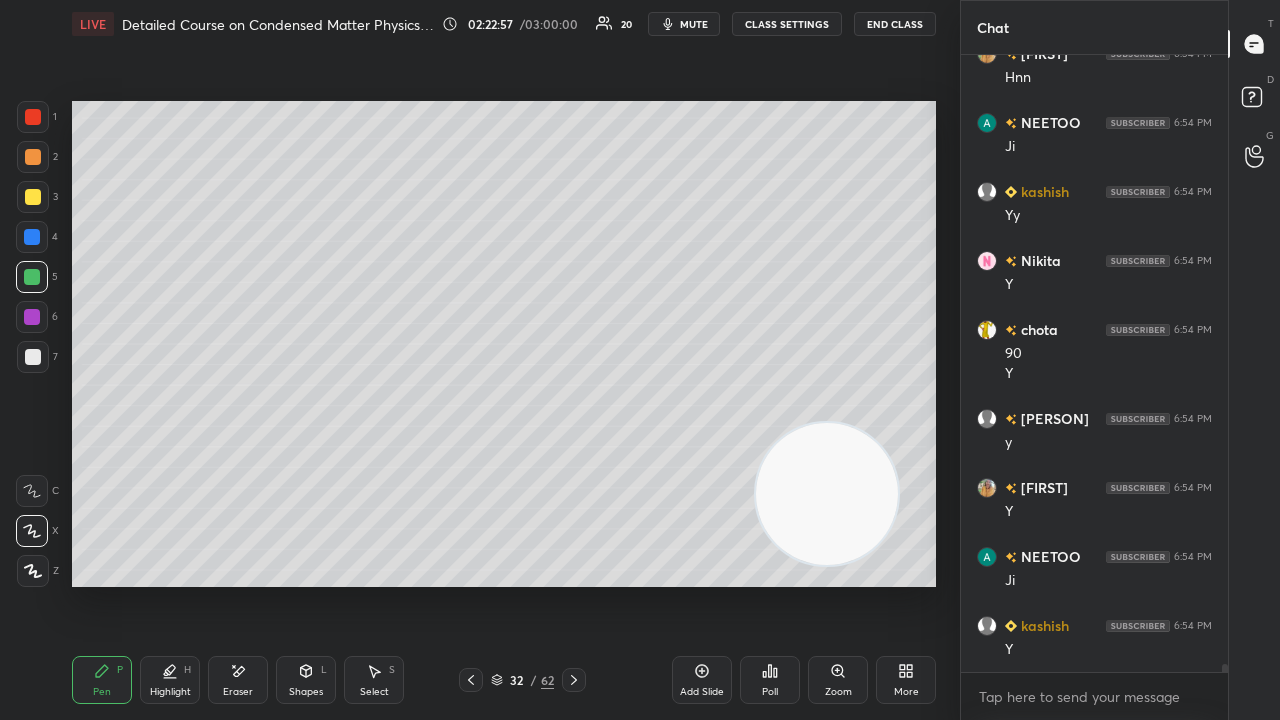 click at bounding box center (33, 357) 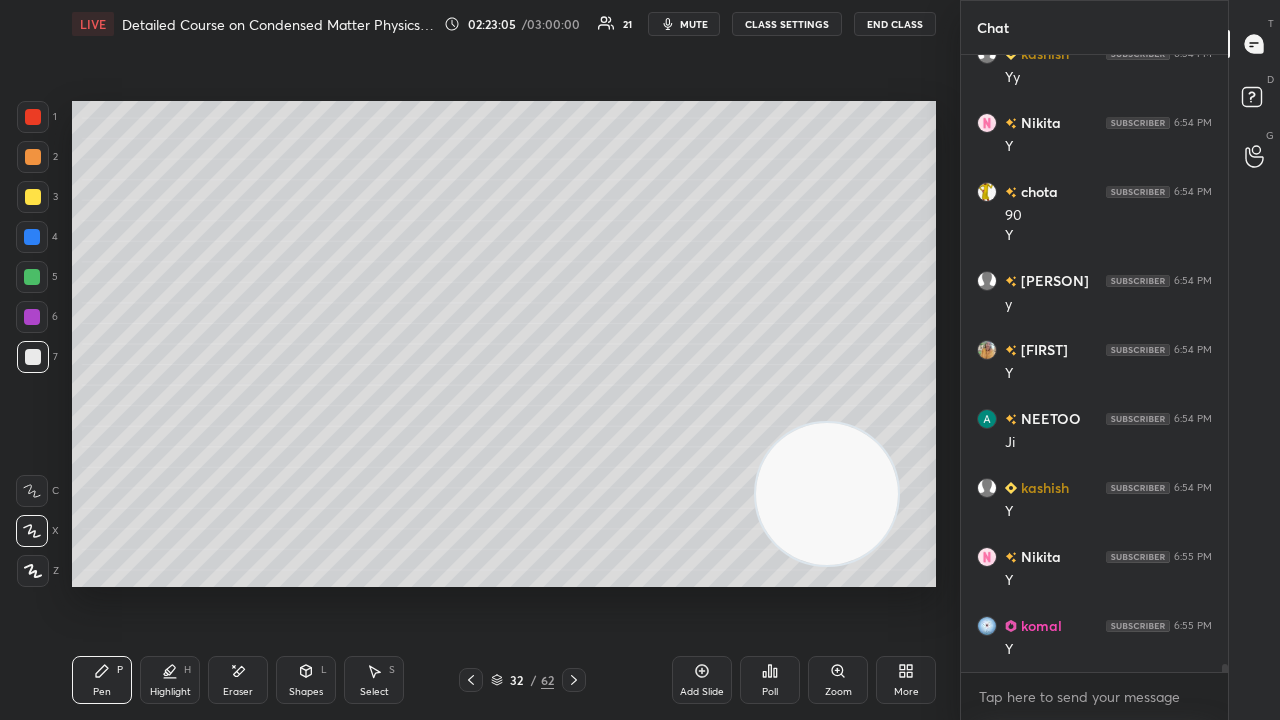 scroll, scrollTop: 48174, scrollLeft: 0, axis: vertical 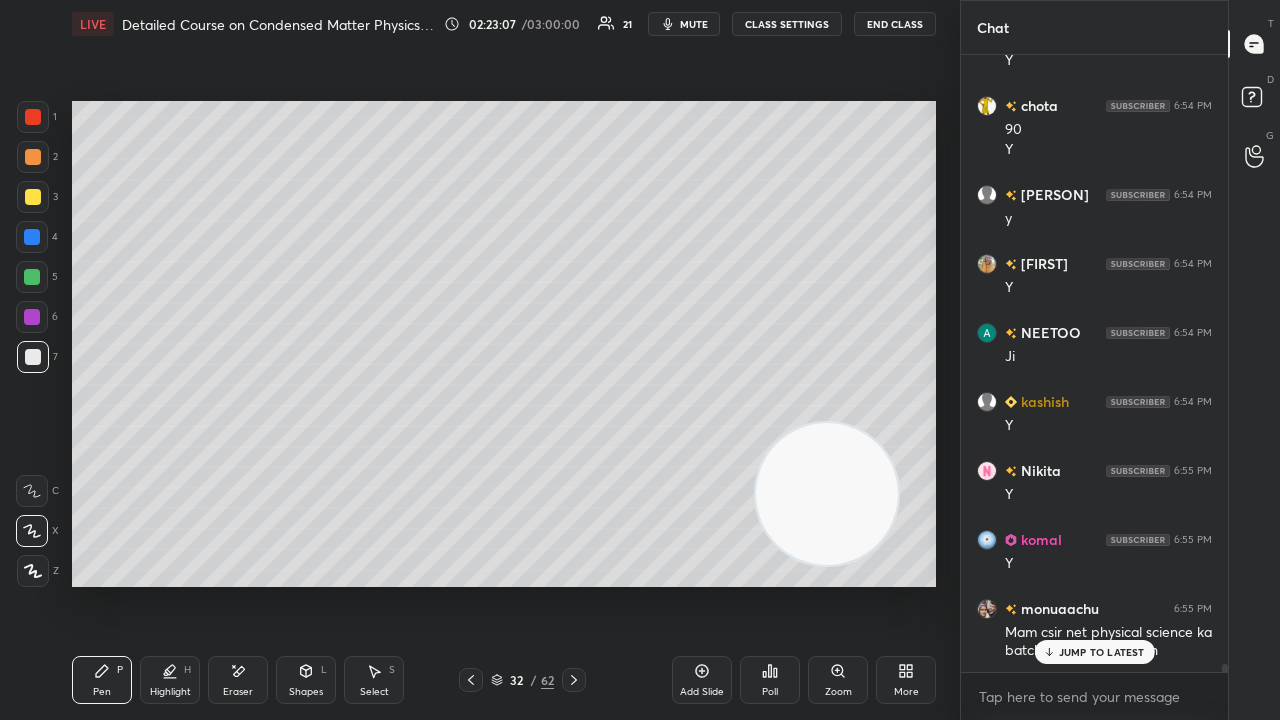 click on "JUMP TO LATEST" at bounding box center [1102, 652] 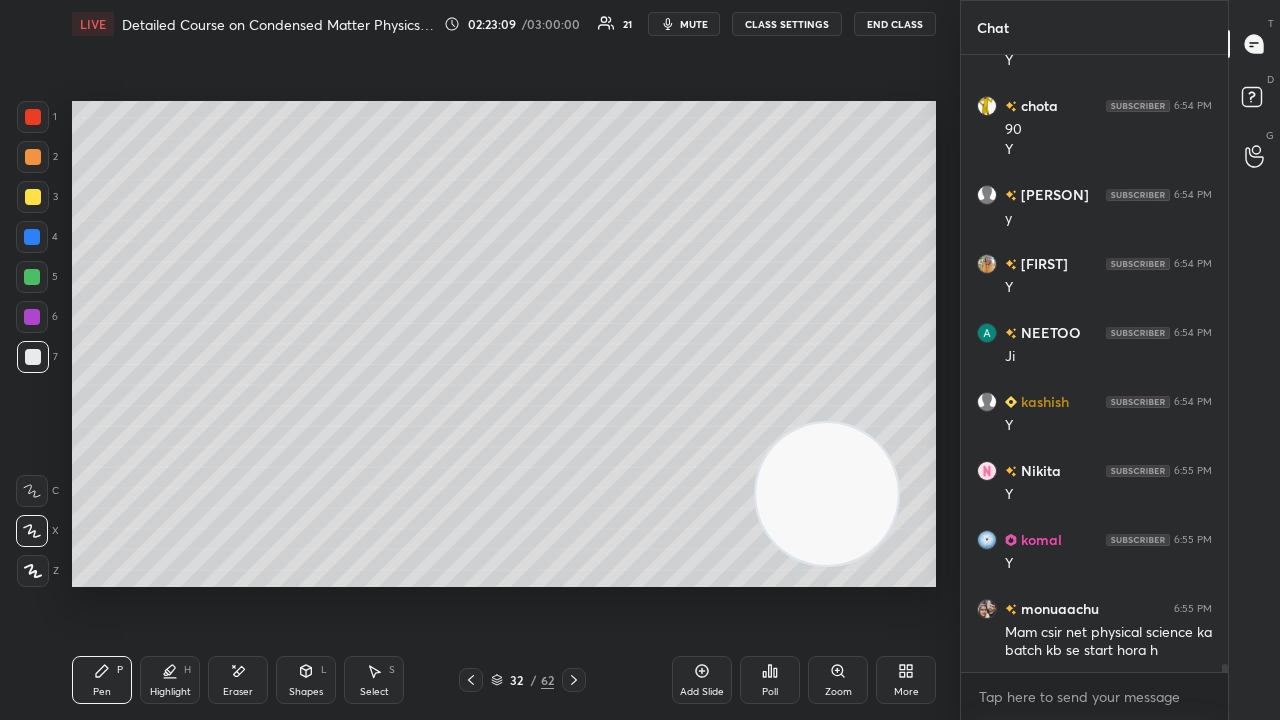 click on "mute" at bounding box center (694, 24) 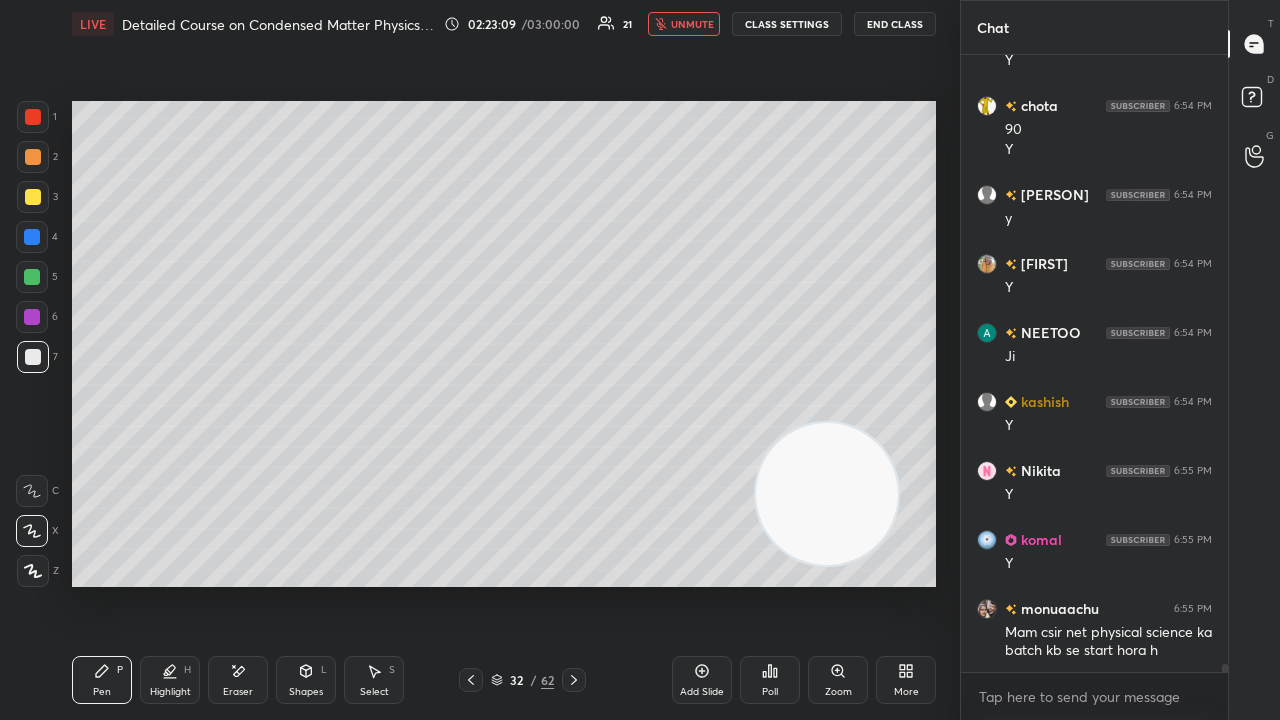 click on "unmute" at bounding box center [692, 24] 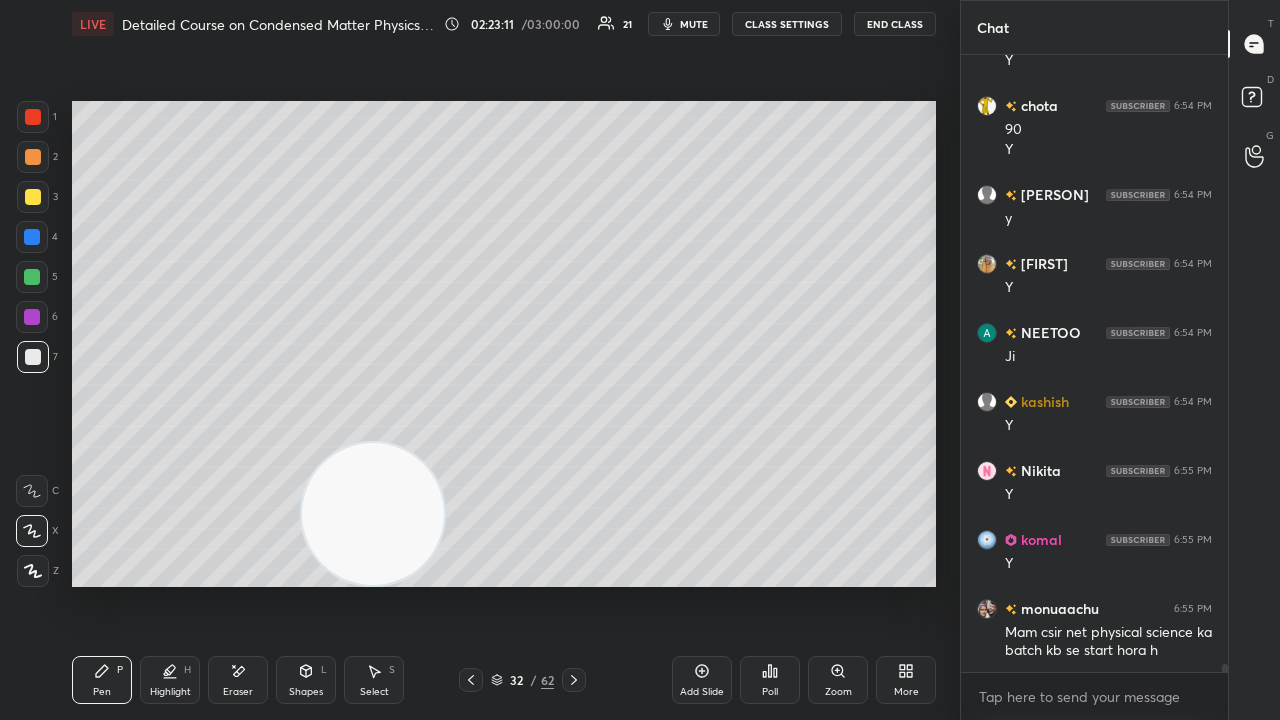 drag, startPoint x: 811, startPoint y: 494, endPoint x: 92, endPoint y: 660, distance: 737.91394 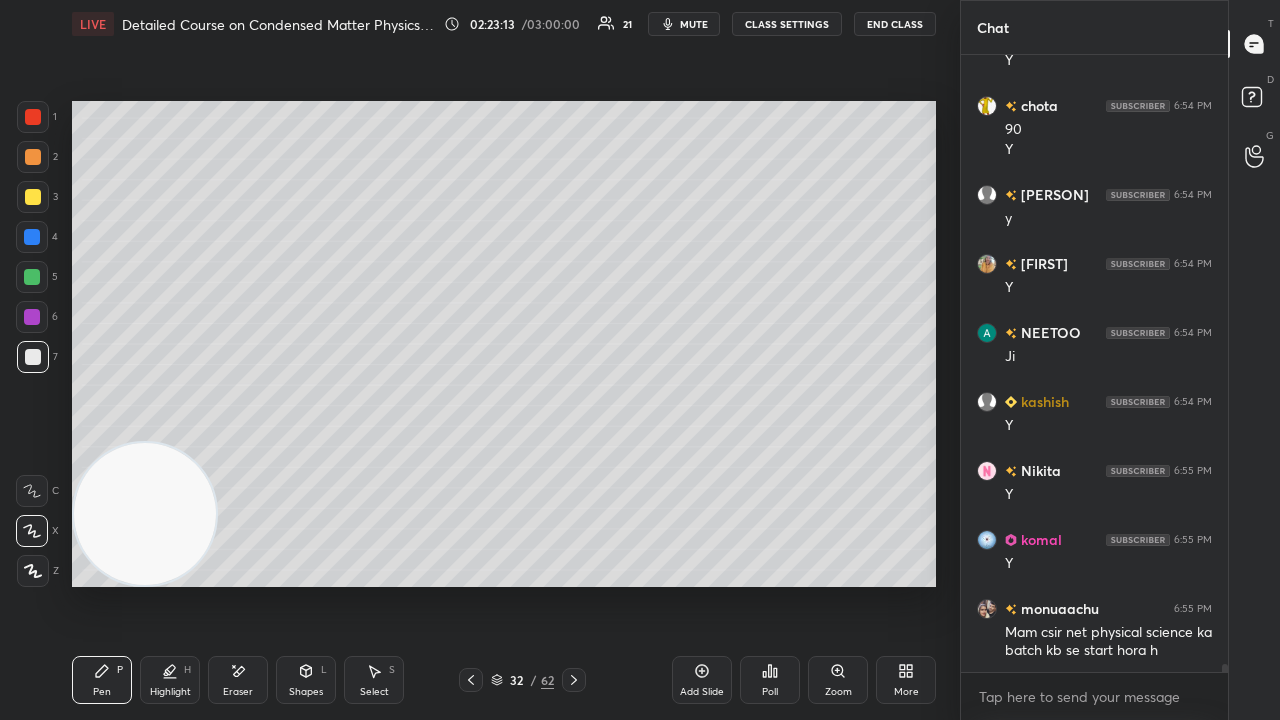click on "mute" at bounding box center [684, 24] 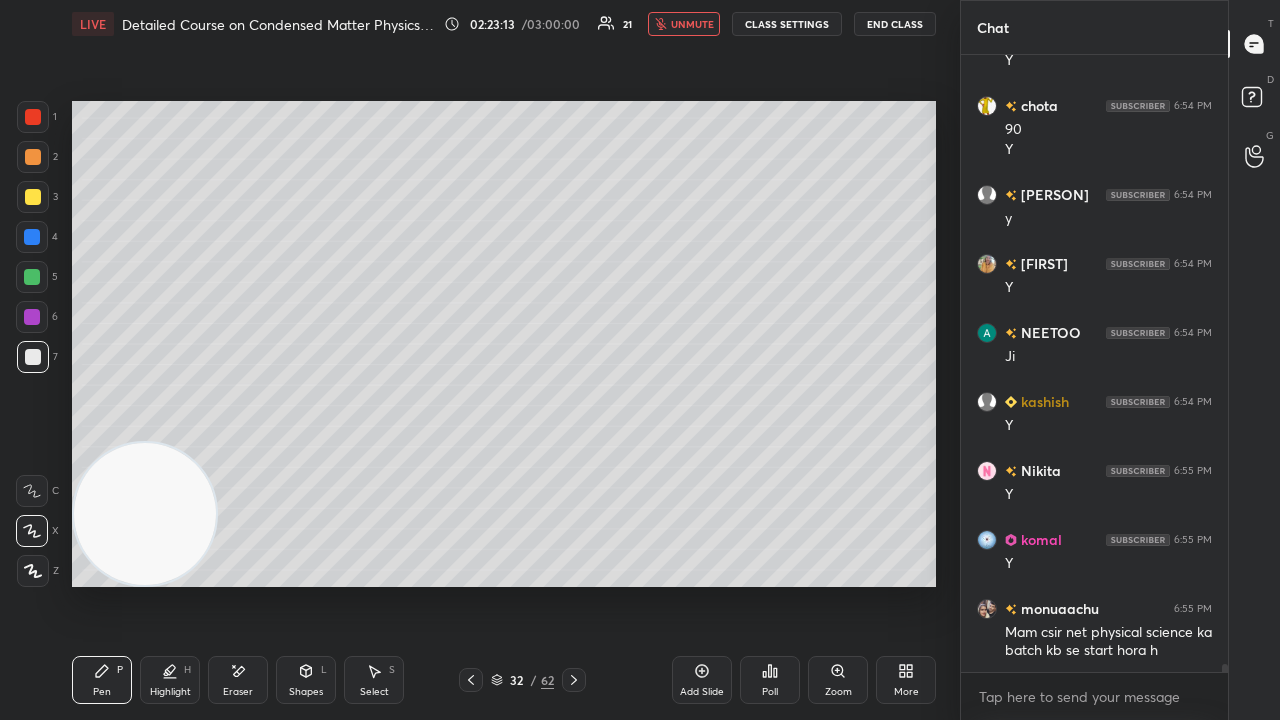 click on "unmute" at bounding box center (692, 24) 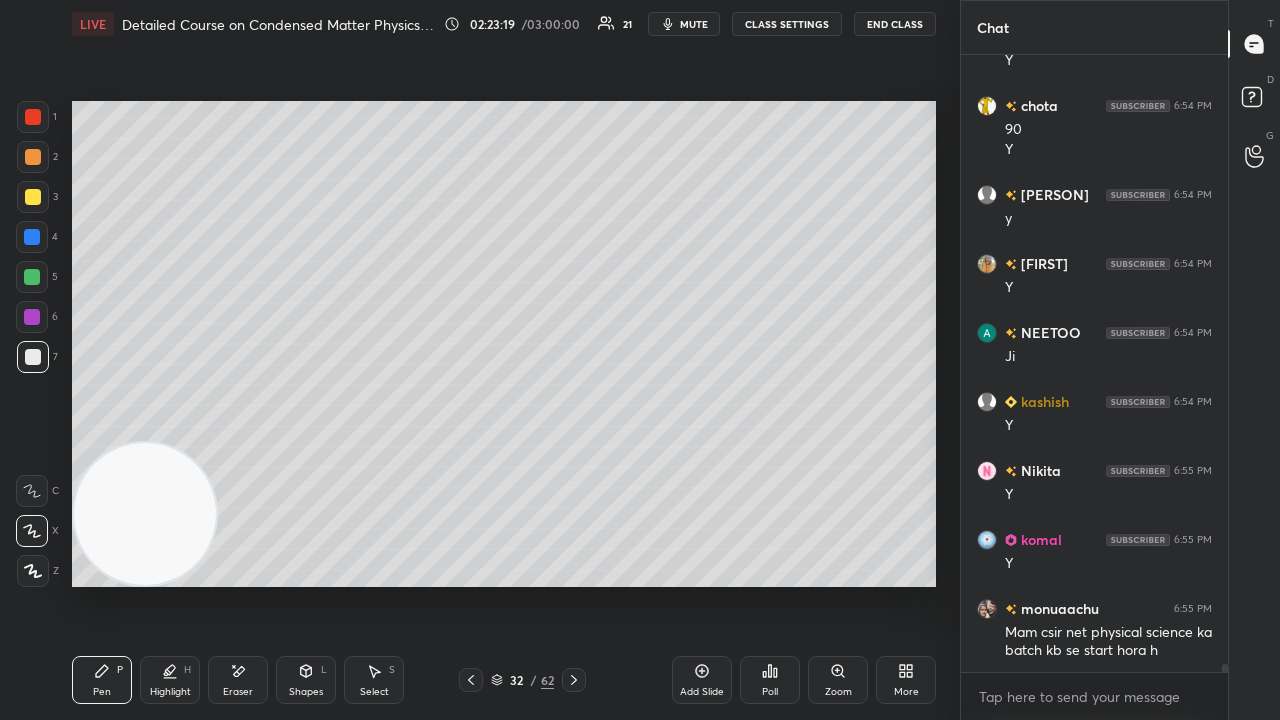 click on "mute" at bounding box center [694, 24] 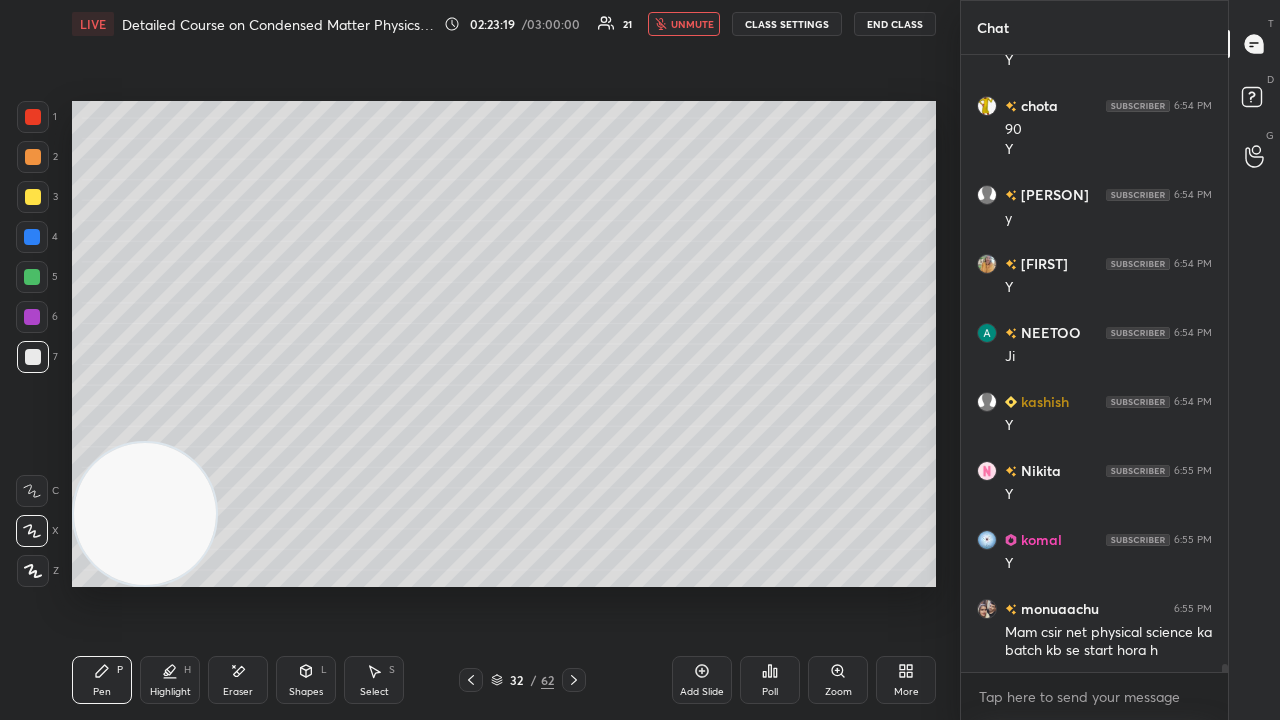 drag, startPoint x: 702, startPoint y: 24, endPoint x: 717, endPoint y: 26, distance: 15.132746 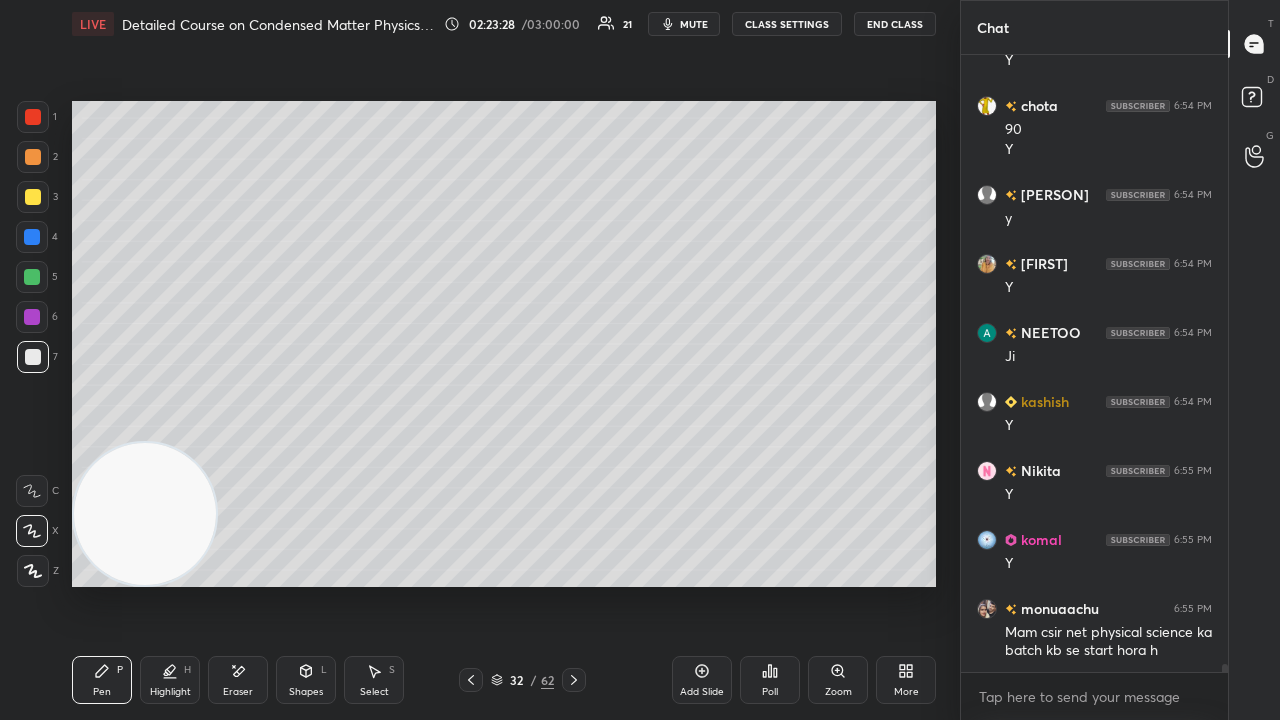 scroll, scrollTop: 48194, scrollLeft: 0, axis: vertical 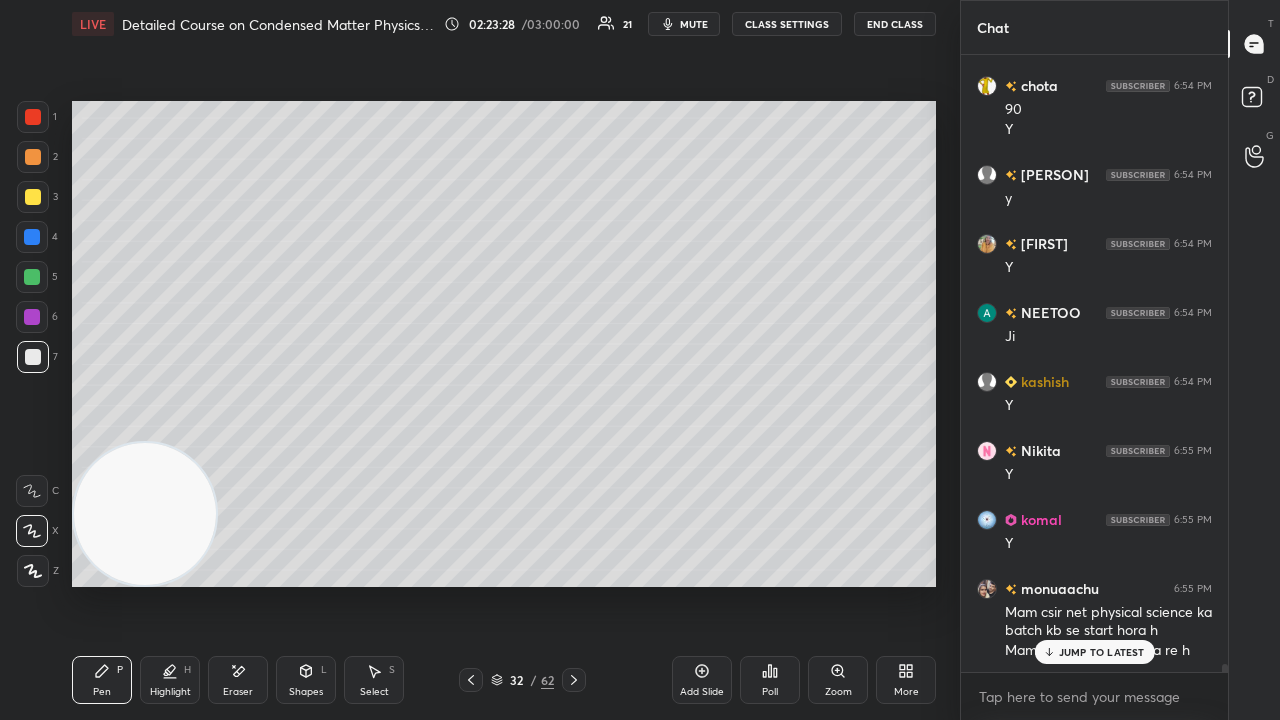 click on "mute" at bounding box center [694, 24] 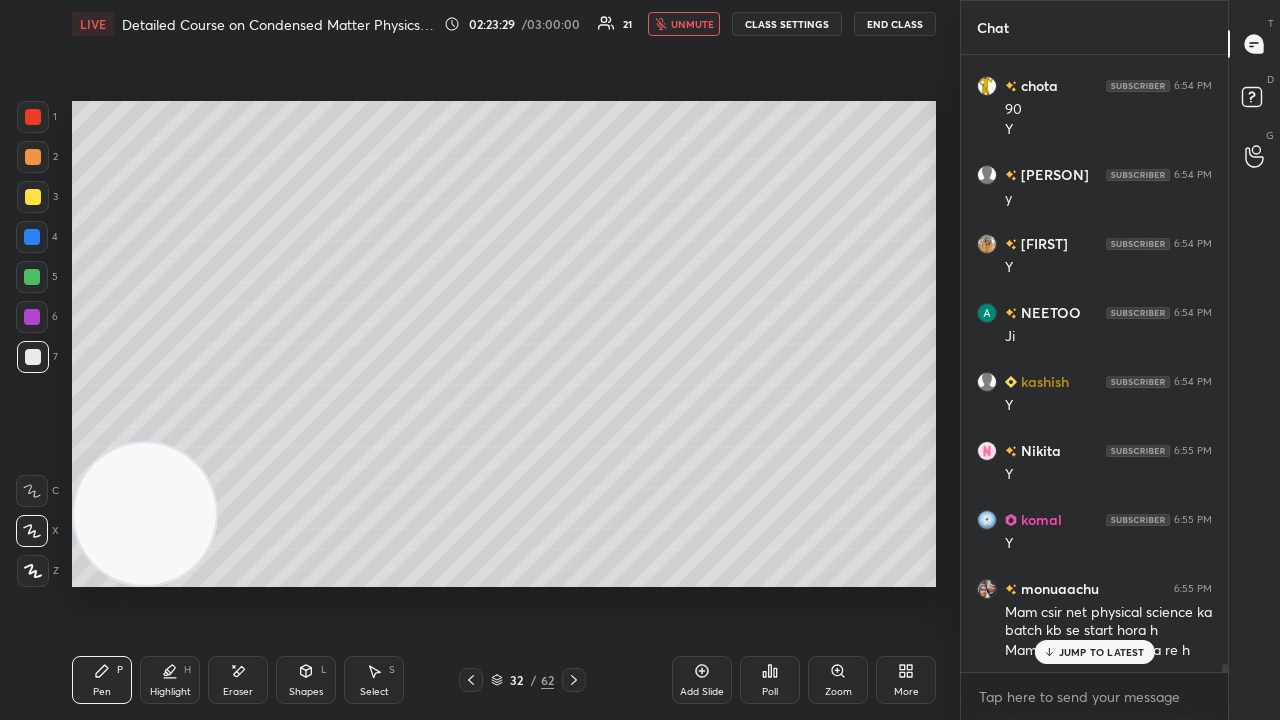 click on "unmute" at bounding box center (692, 24) 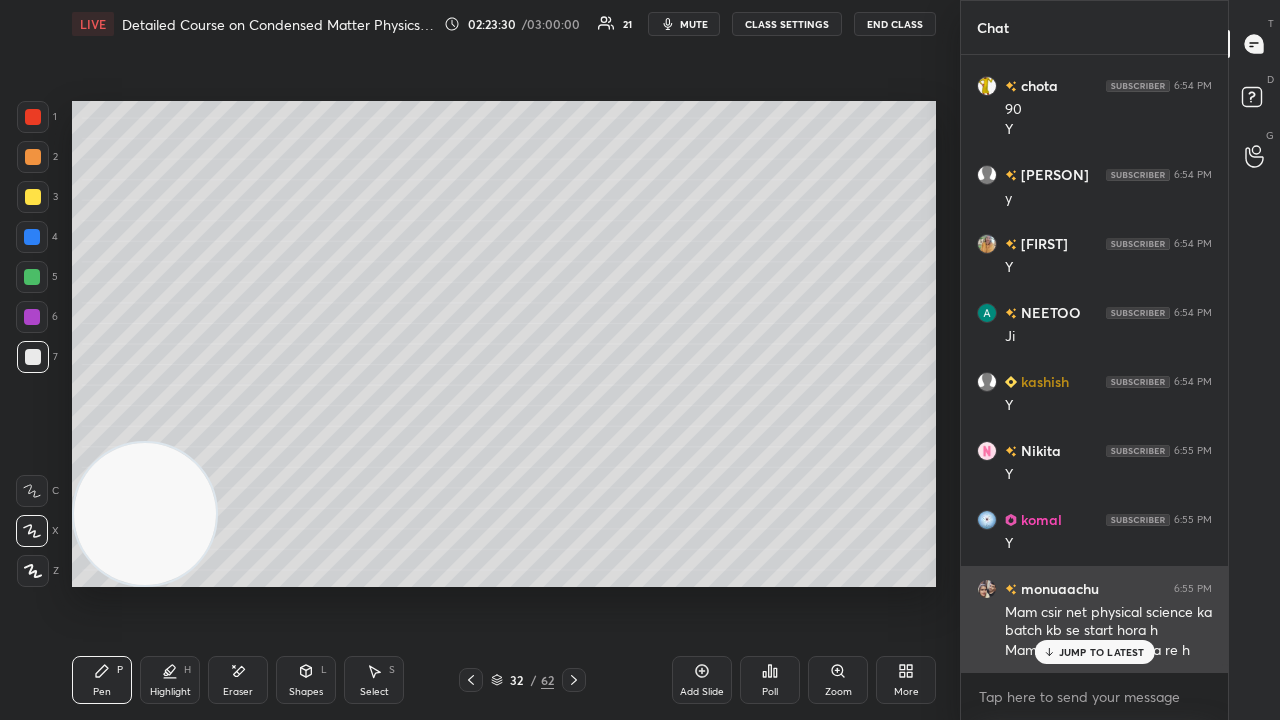 drag, startPoint x: 1086, startPoint y: 651, endPoint x: 1086, endPoint y: 663, distance: 12 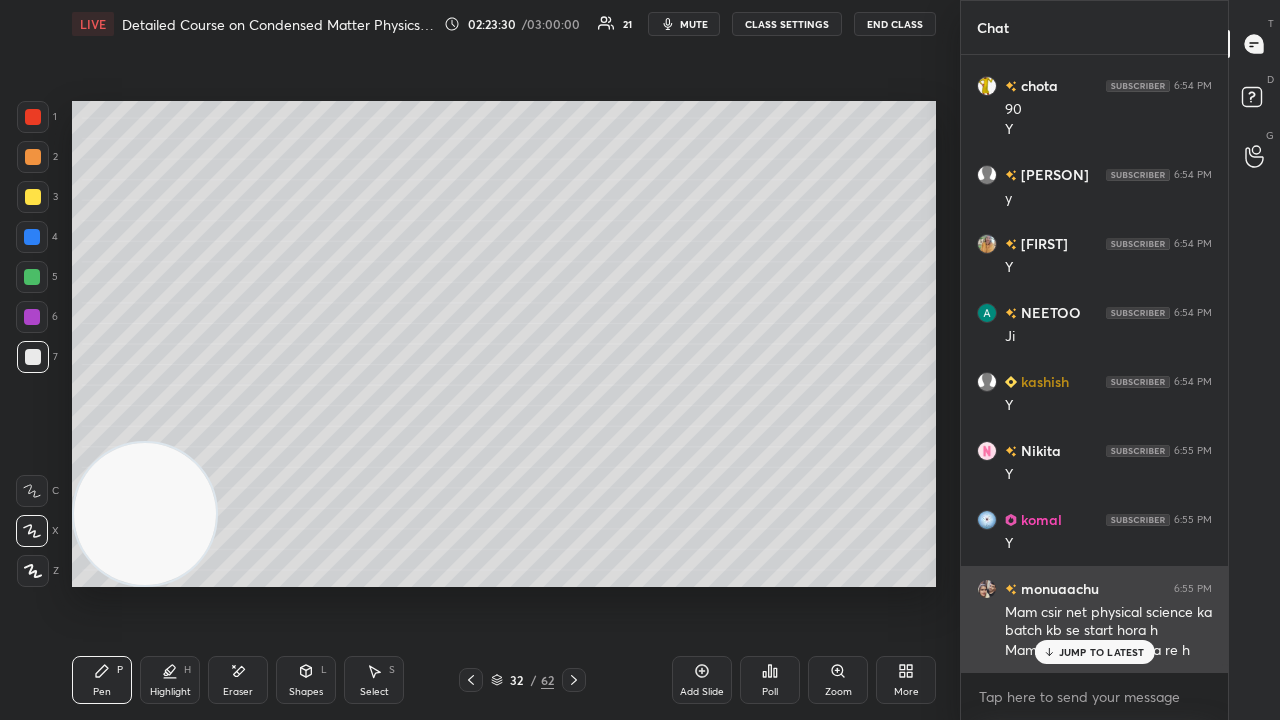 click on "JUMP TO LATEST" at bounding box center [1102, 652] 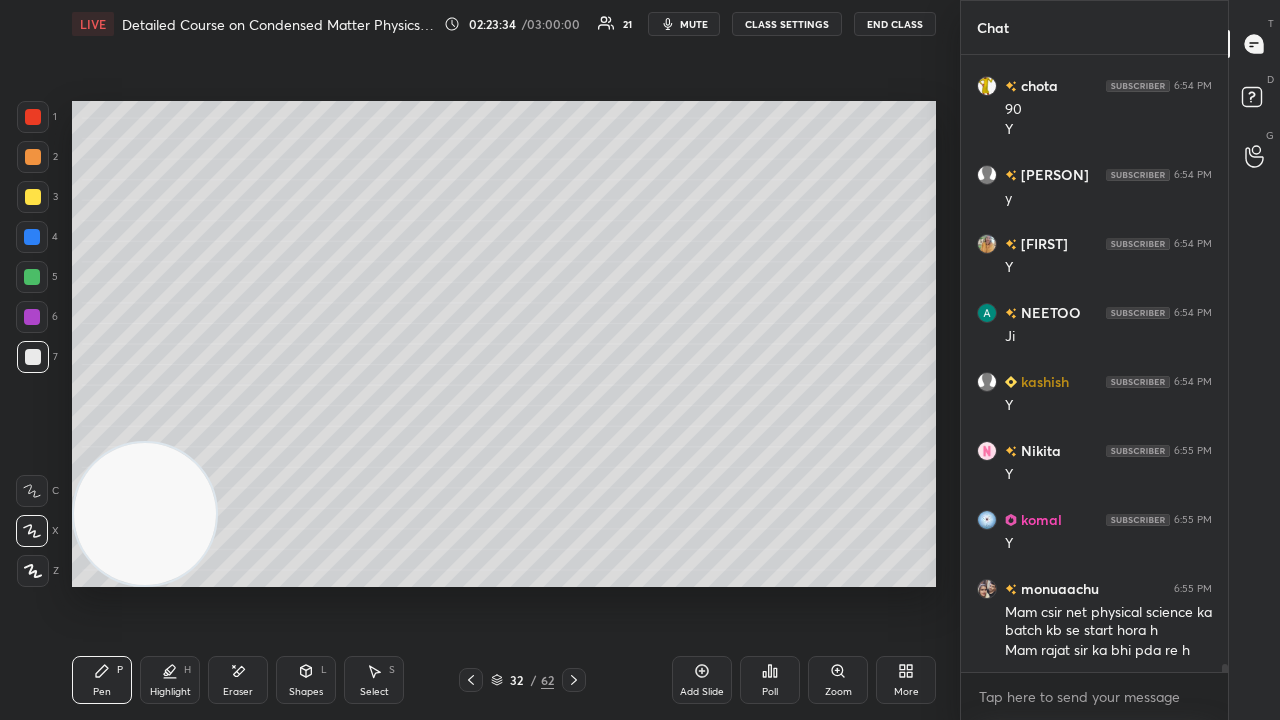 click 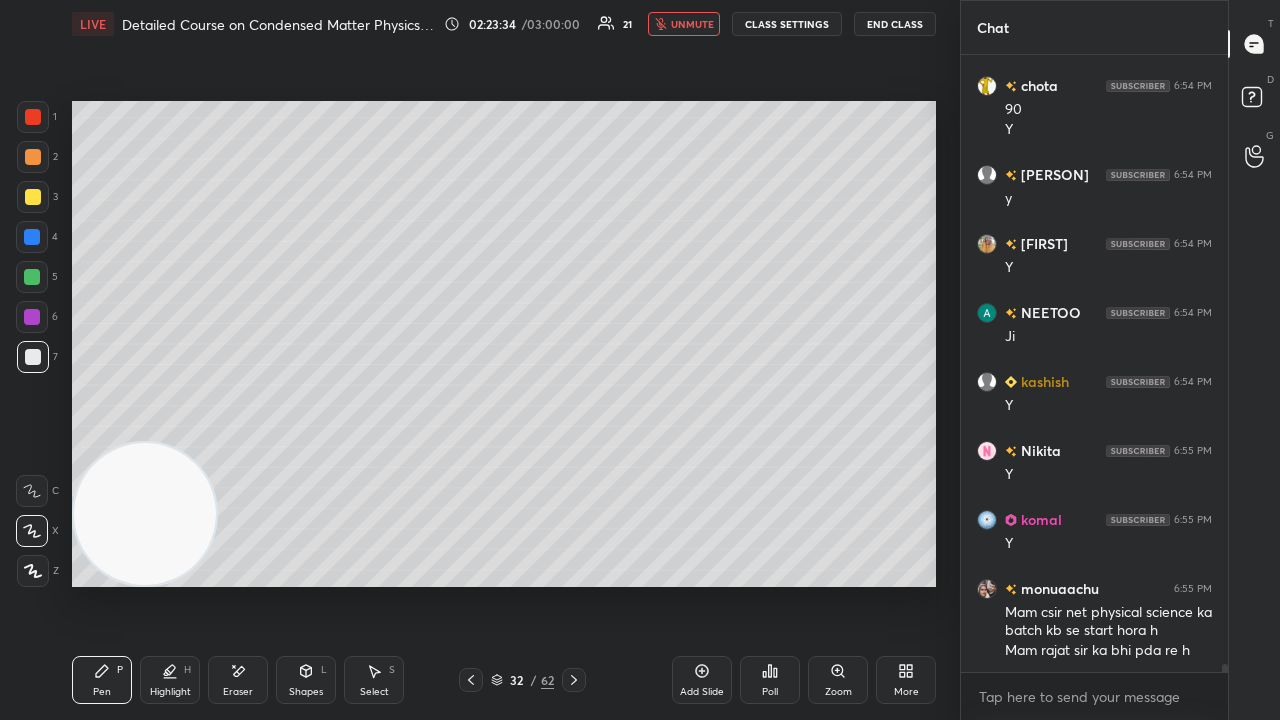click on "unmute" at bounding box center [692, 24] 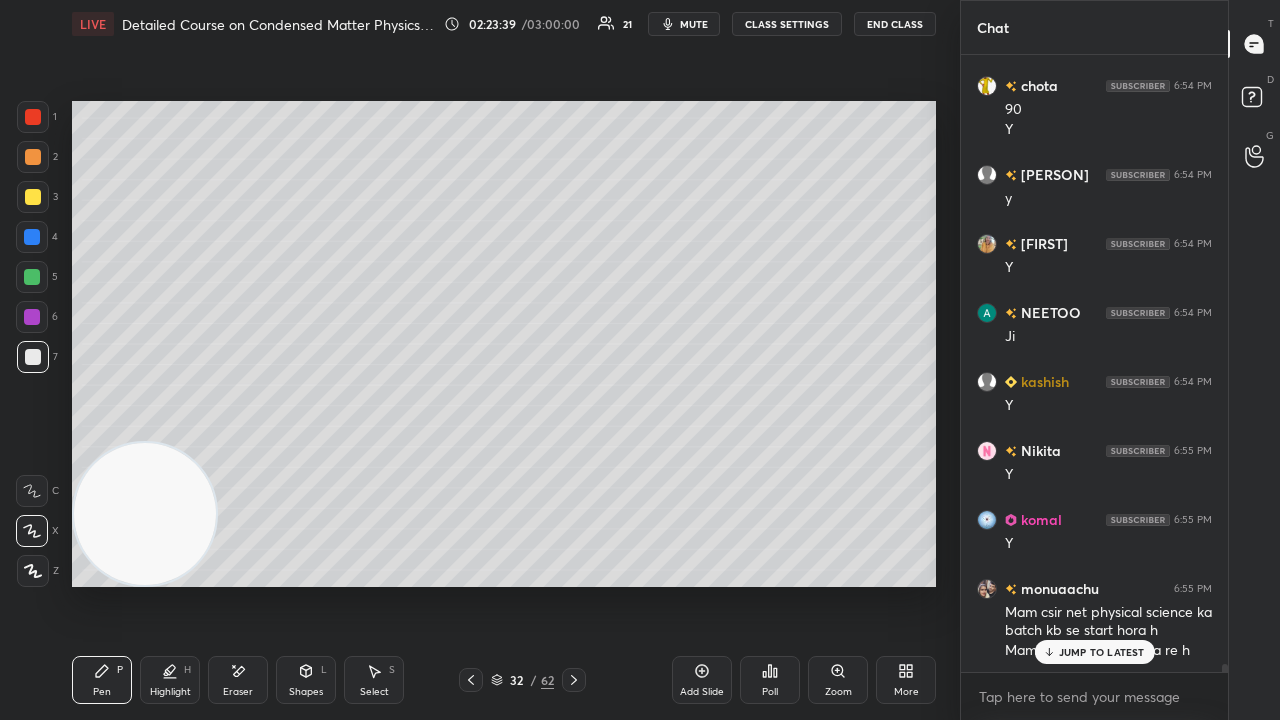 scroll, scrollTop: 48242, scrollLeft: 0, axis: vertical 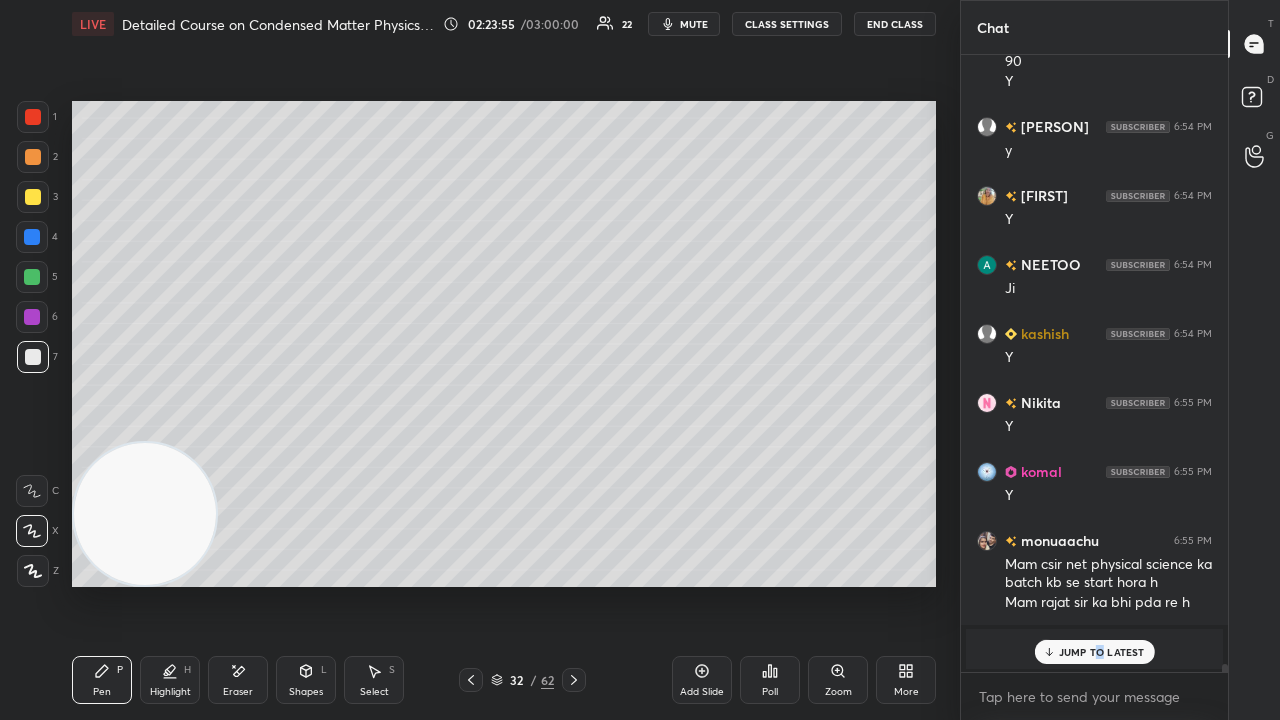 drag, startPoint x: 1098, startPoint y: 652, endPoint x: 1102, endPoint y: 719, distance: 67.11929 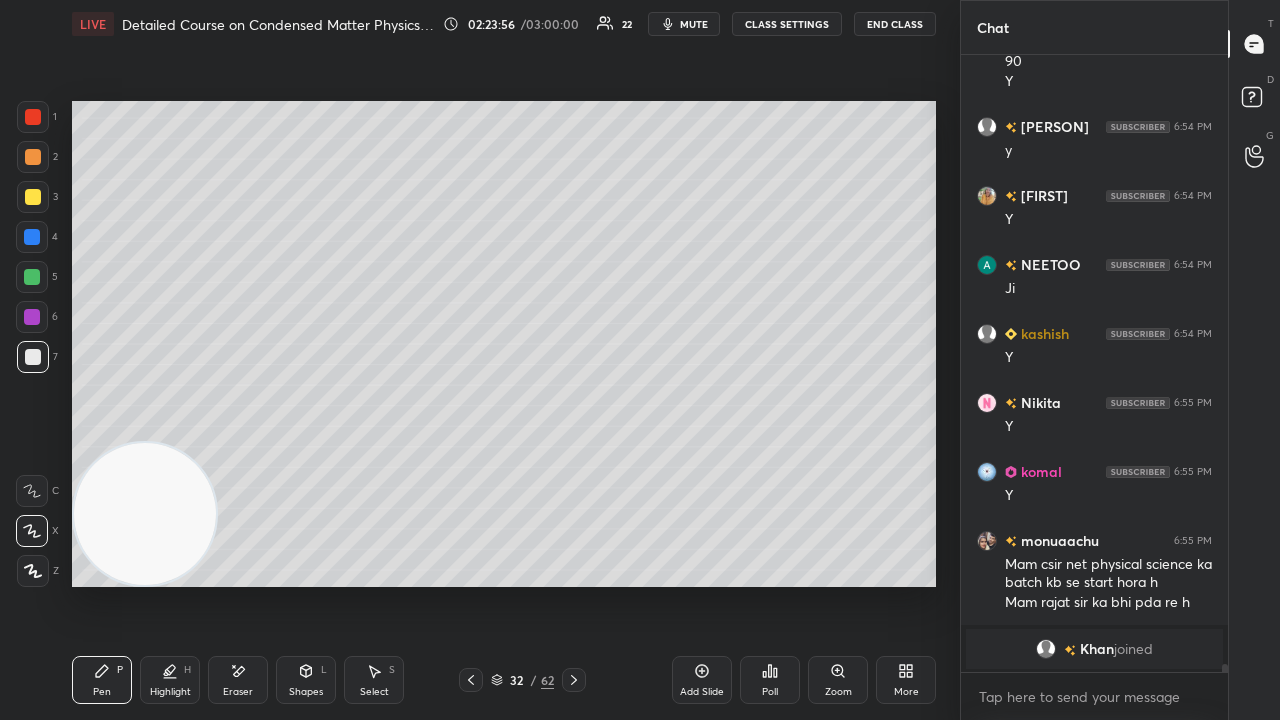 click on "mute" at bounding box center [684, 24] 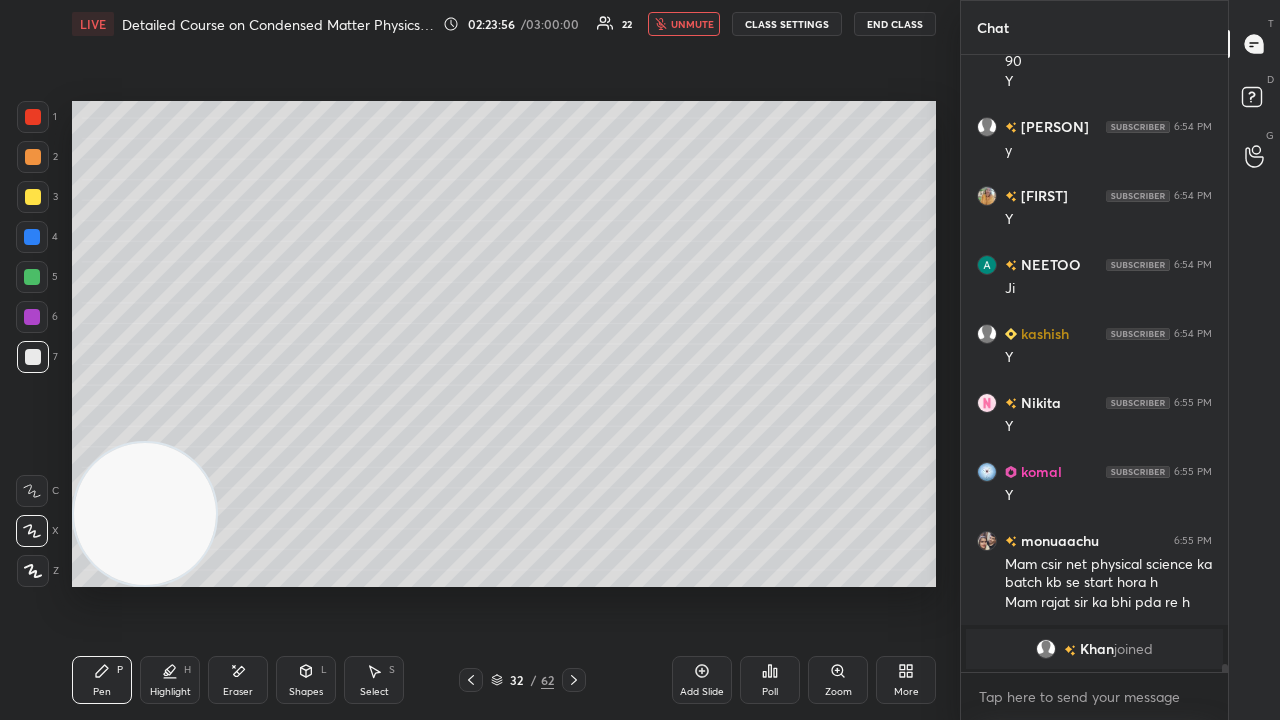 click on "unmute" at bounding box center (692, 24) 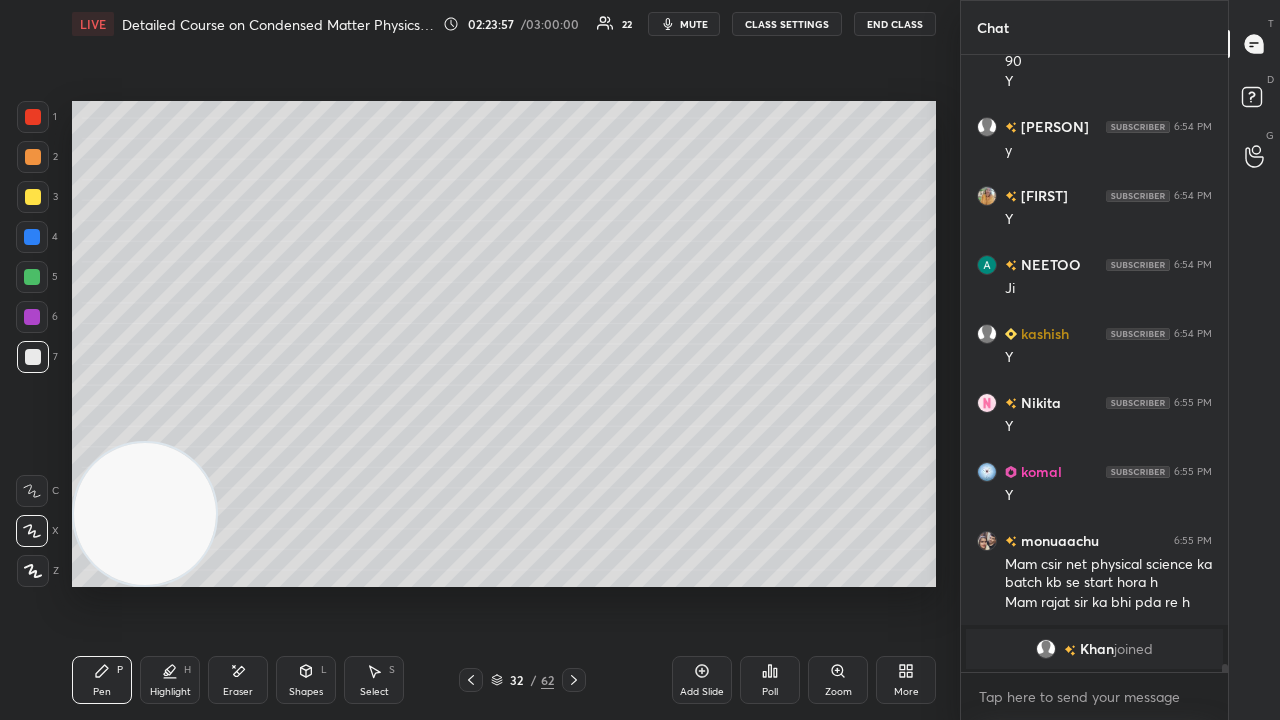 click 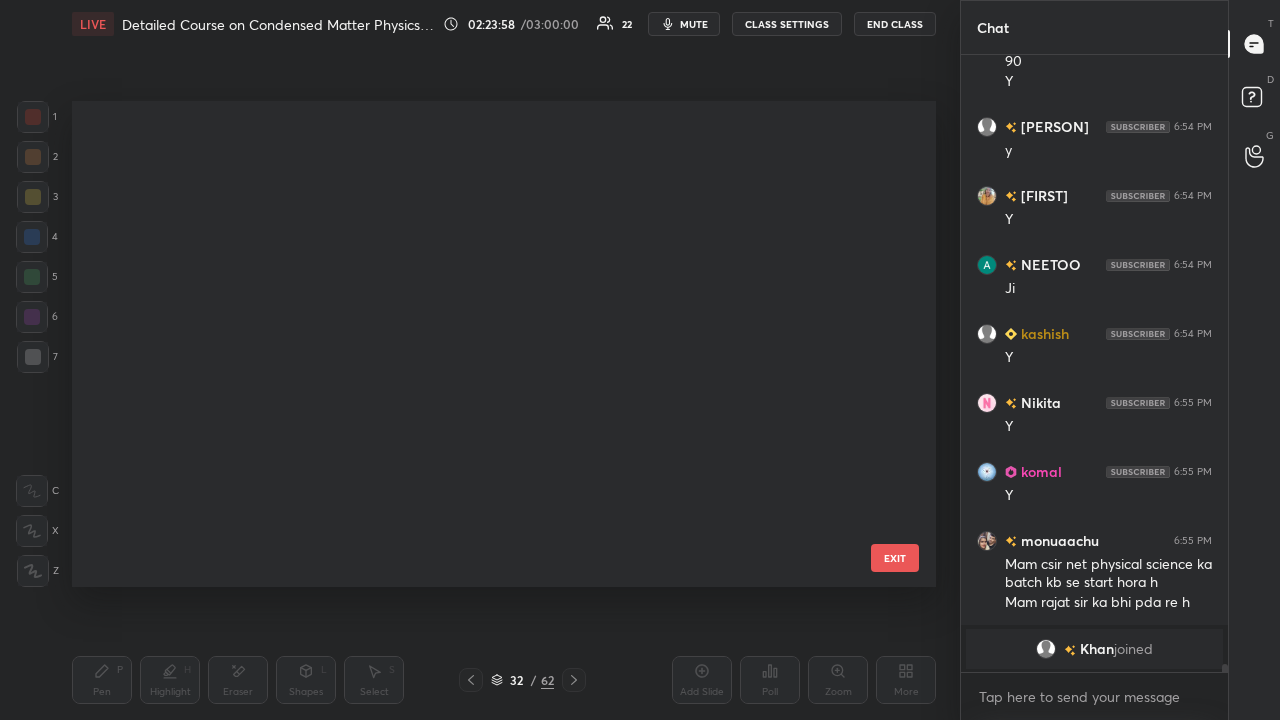 scroll, scrollTop: 1131, scrollLeft: 0, axis: vertical 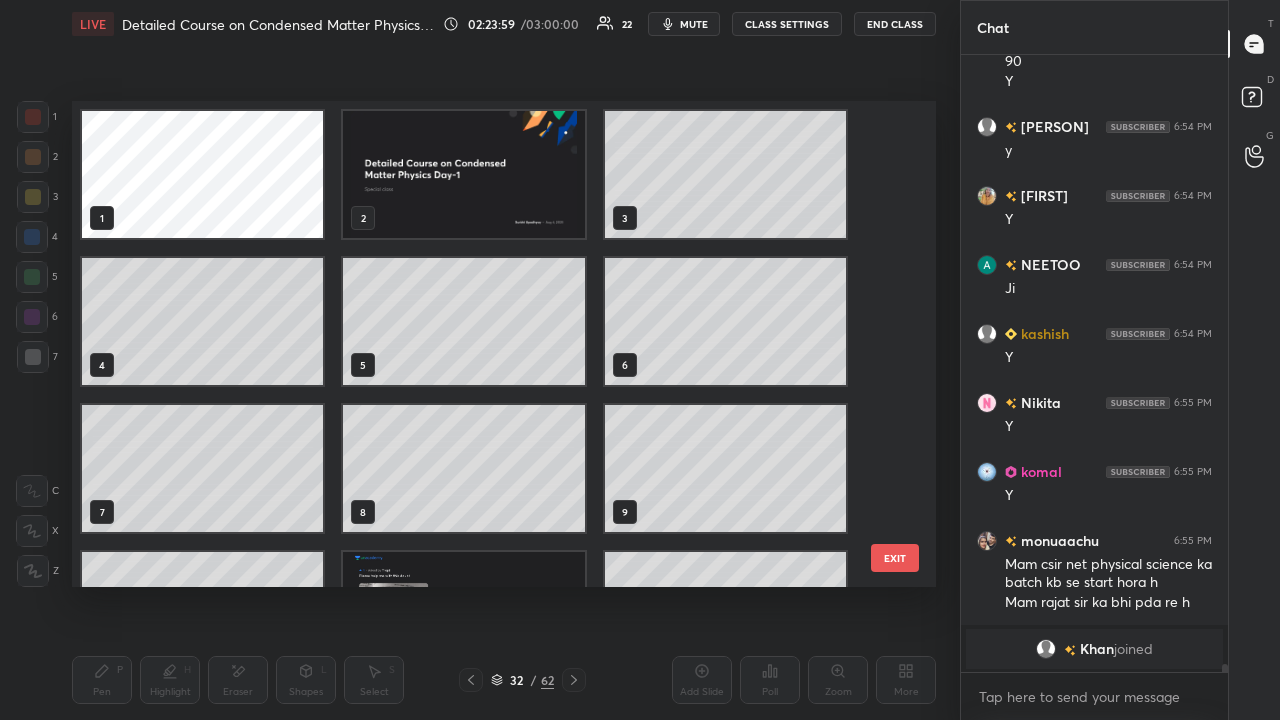 click at bounding box center [463, 174] 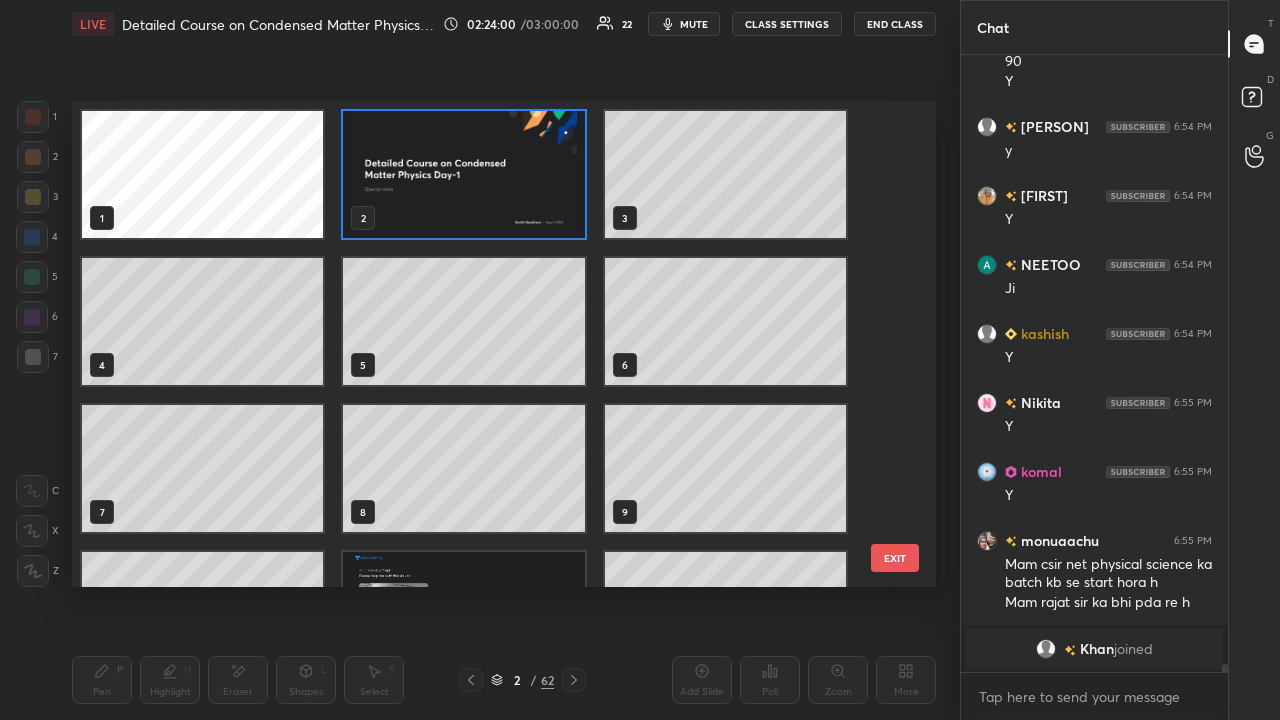 click at bounding box center (463, 174) 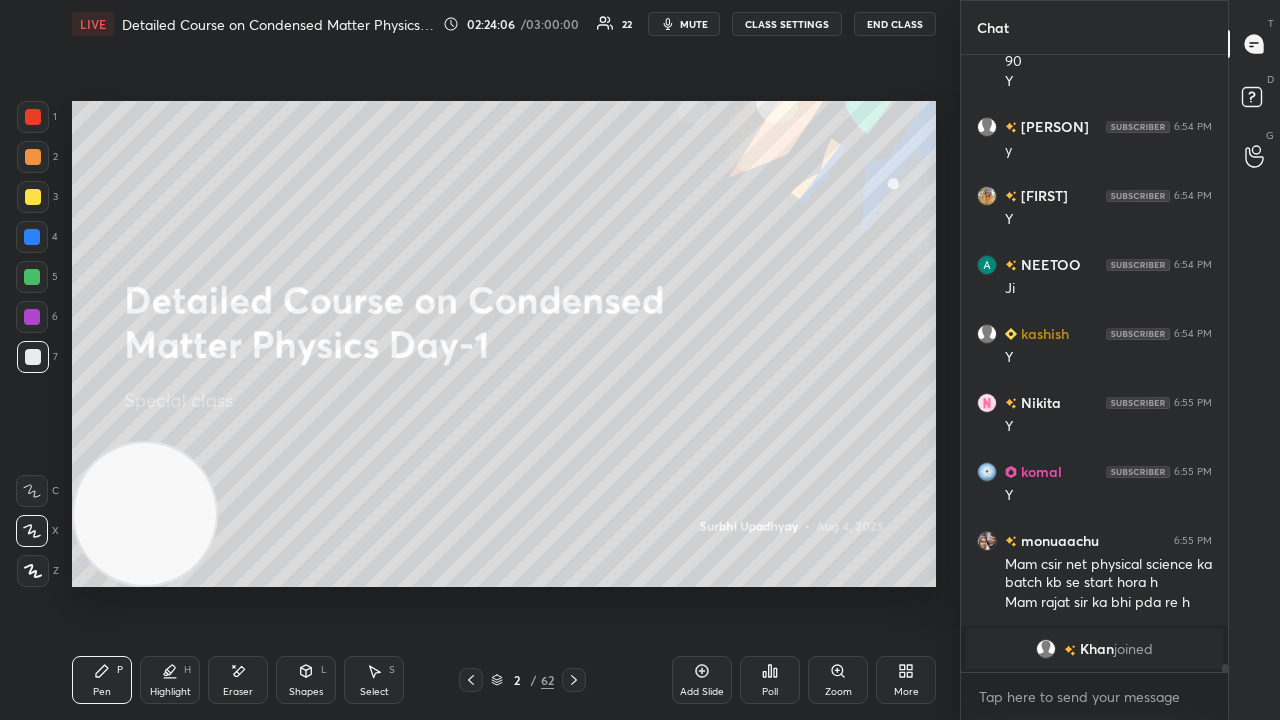 click on "mute" at bounding box center (694, 24) 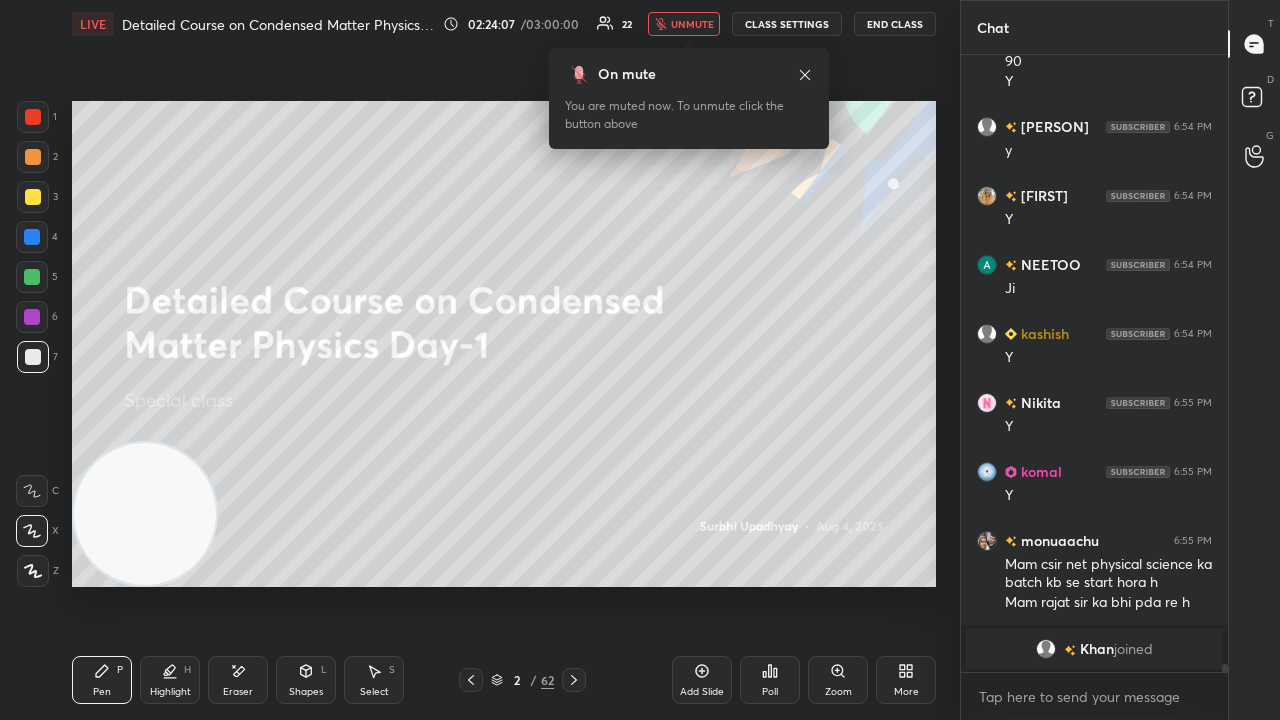 click on "unmute" at bounding box center (692, 24) 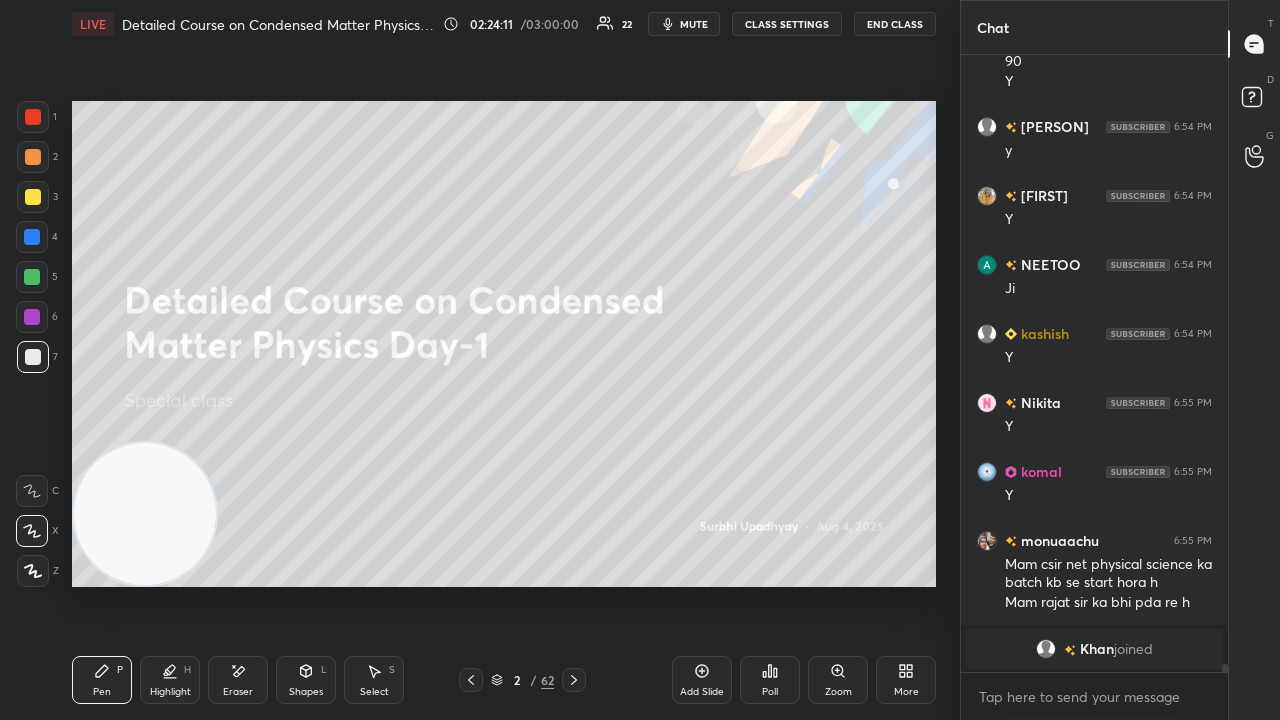 click 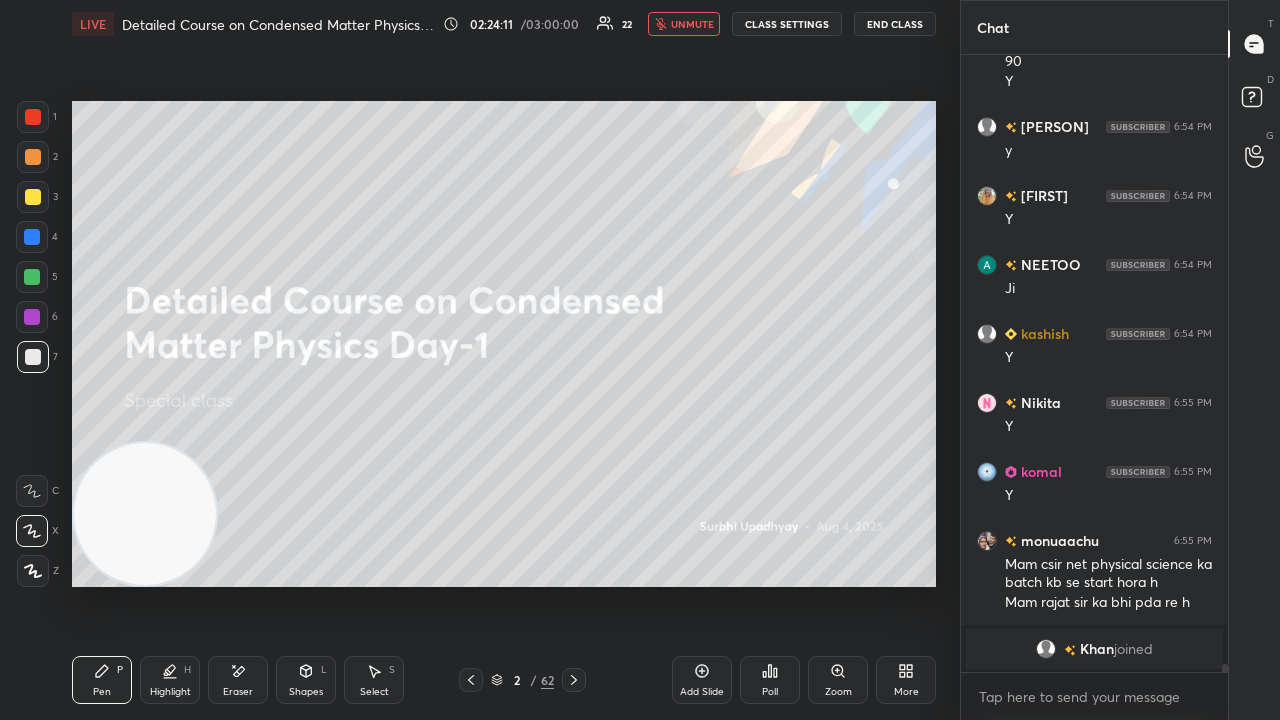 drag, startPoint x: 676, startPoint y: 24, endPoint x: 648, endPoint y: 12, distance: 30.463093 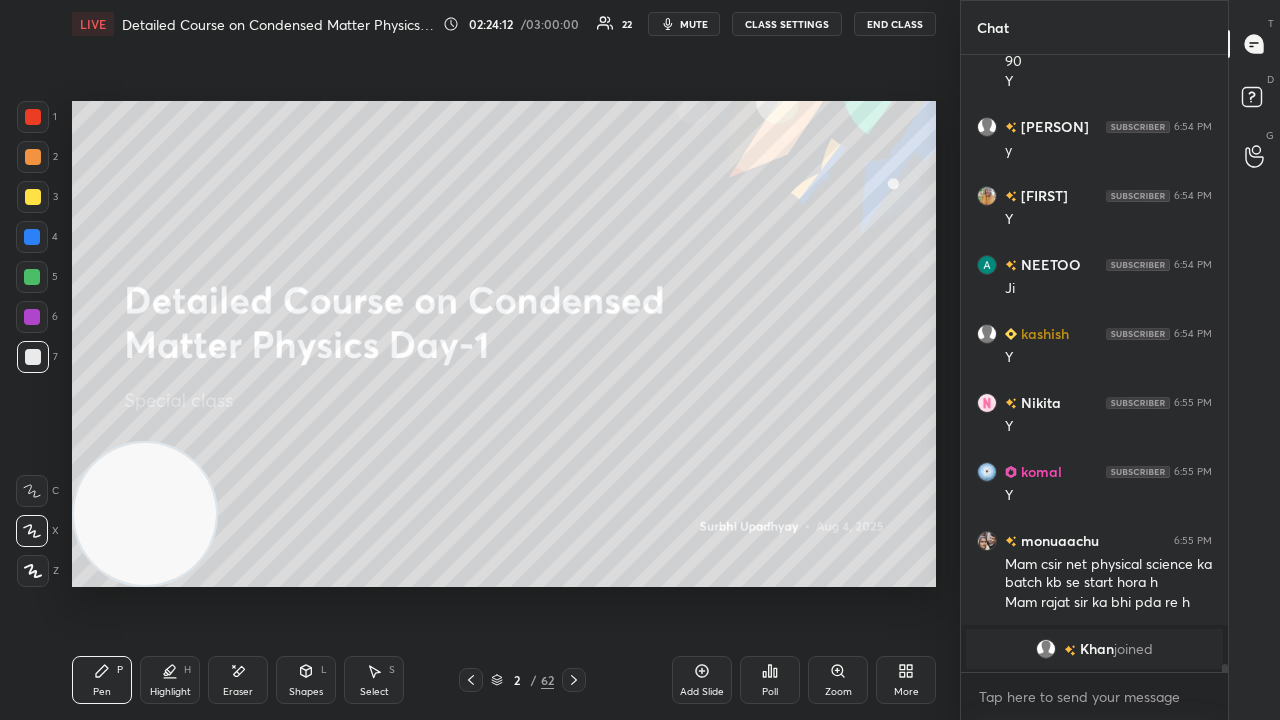 click at bounding box center (32, 277) 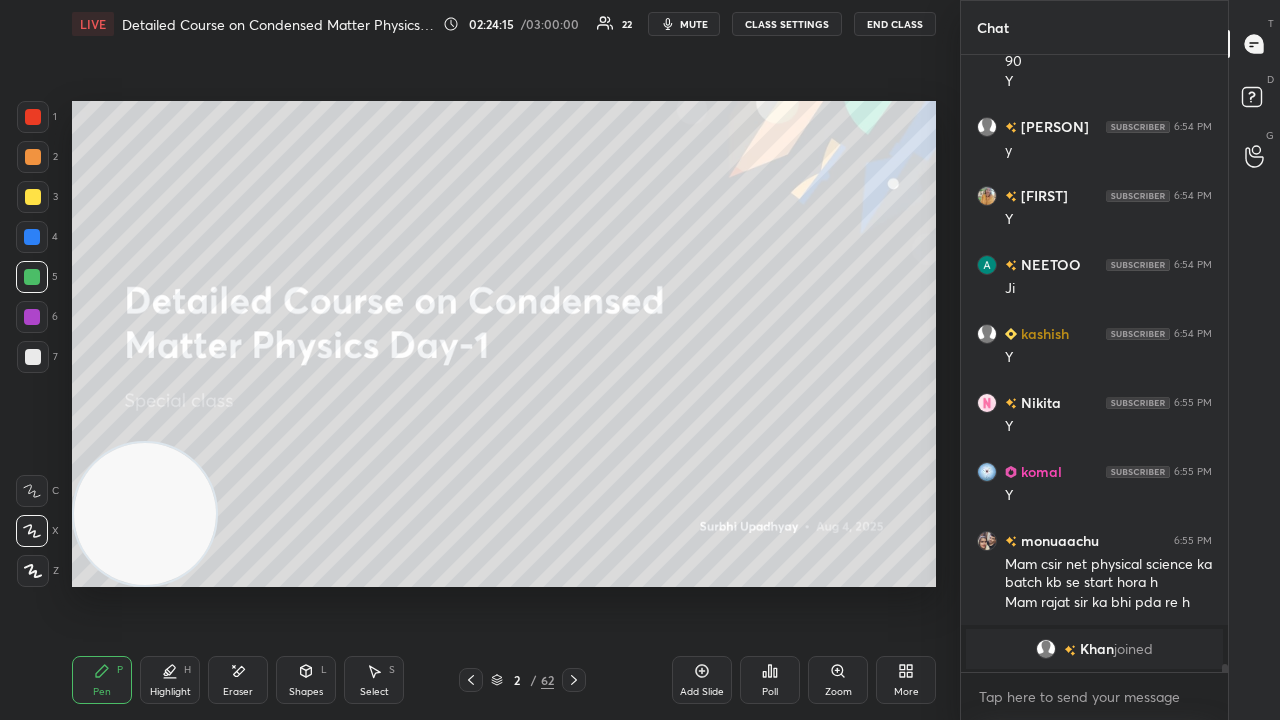 click on "mute" at bounding box center (694, 24) 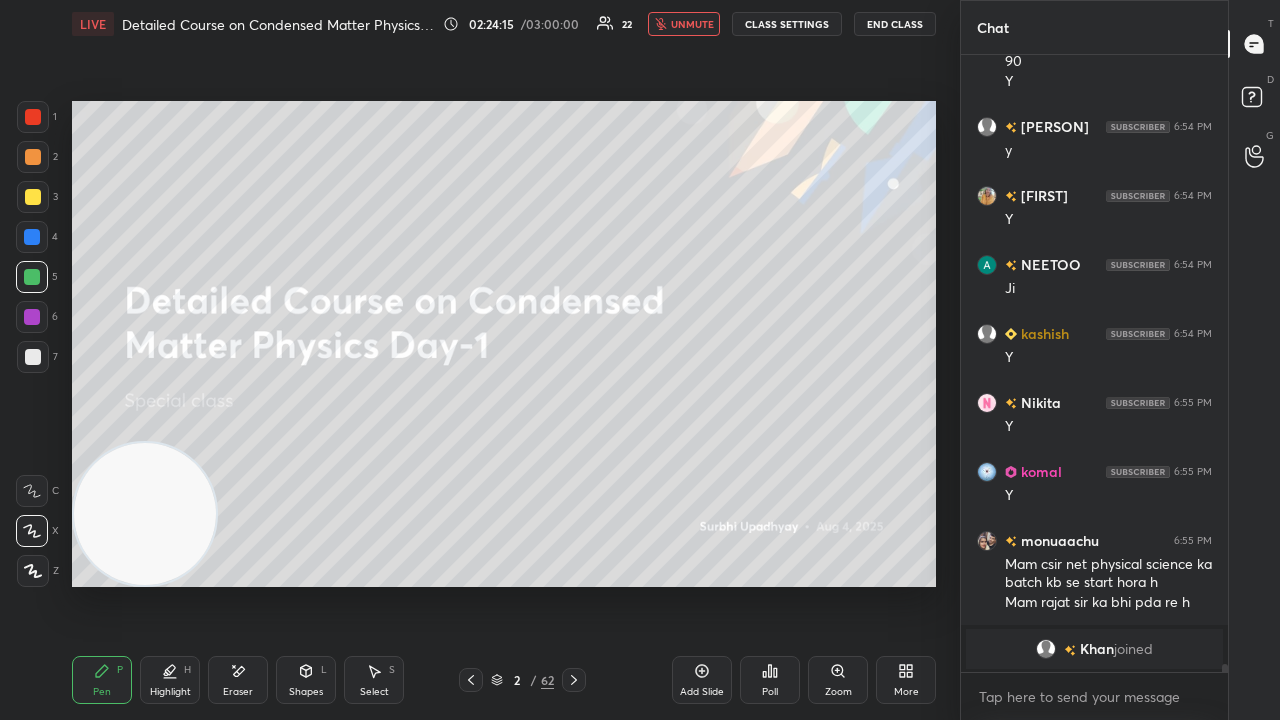 click on "unmute" at bounding box center [692, 24] 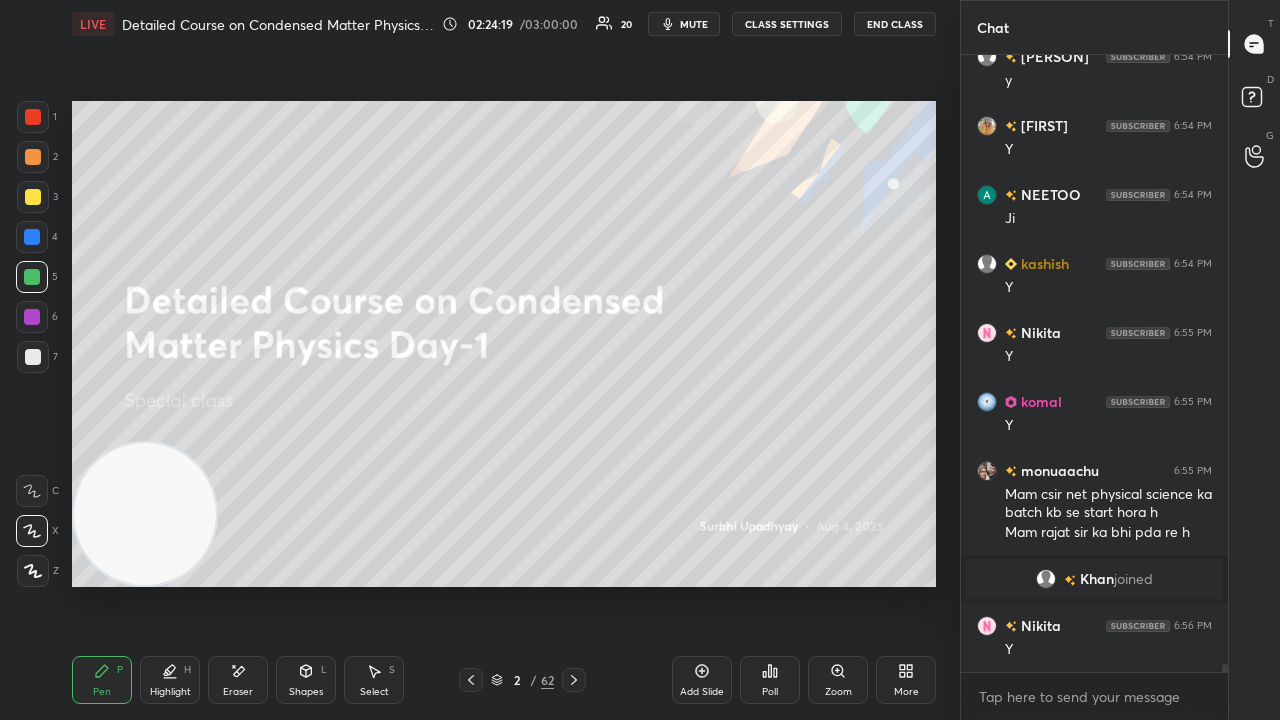 scroll, scrollTop: 47500, scrollLeft: 0, axis: vertical 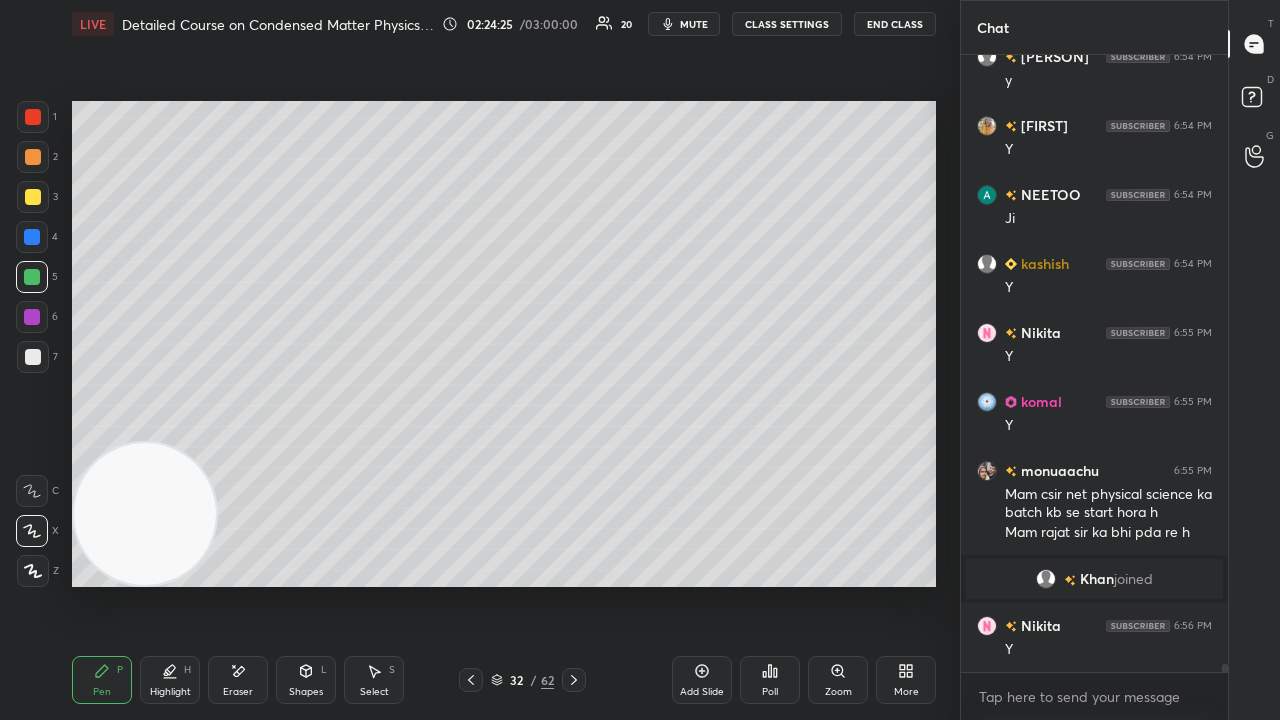 click on "mute" at bounding box center [694, 24] 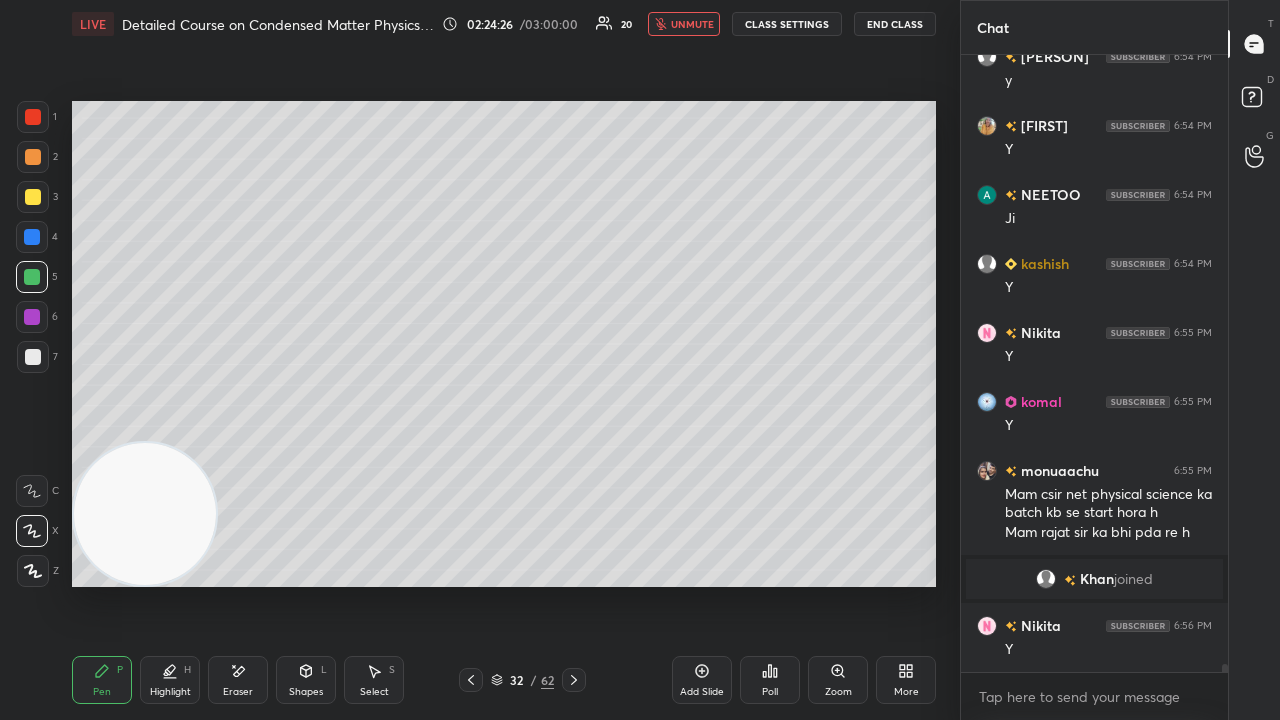 click on "unmute" at bounding box center [692, 24] 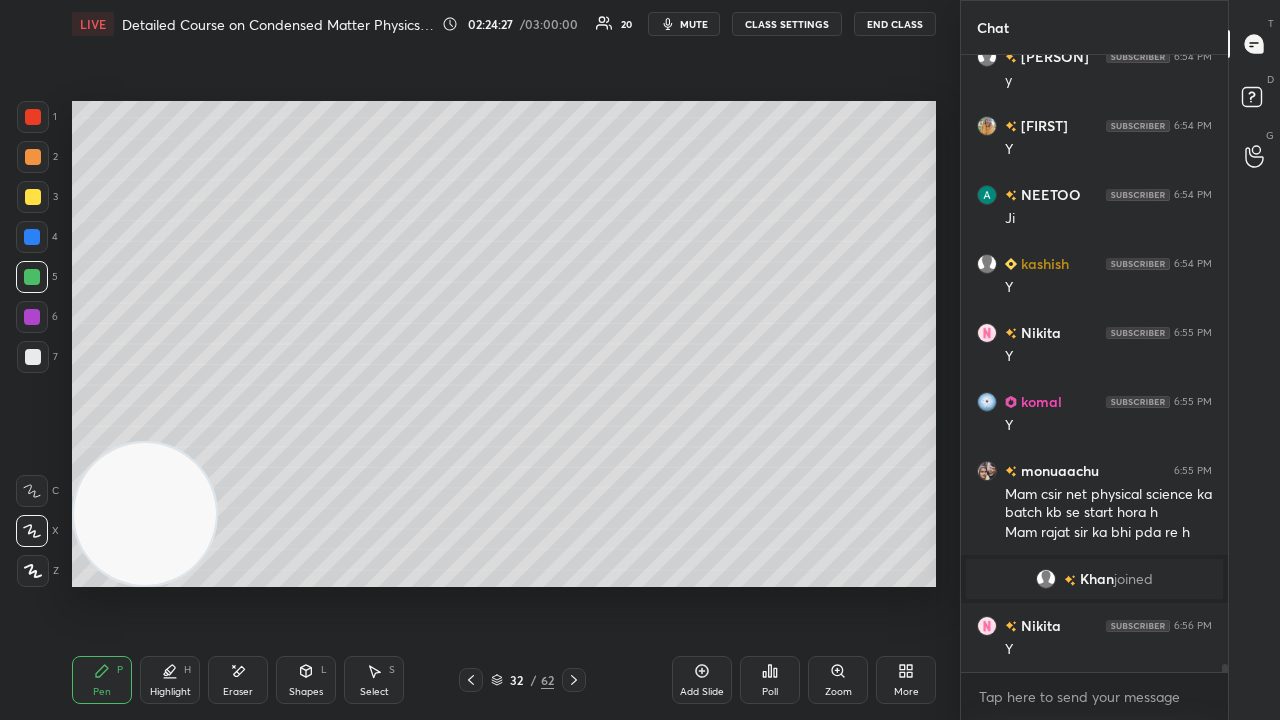 click at bounding box center (33, 357) 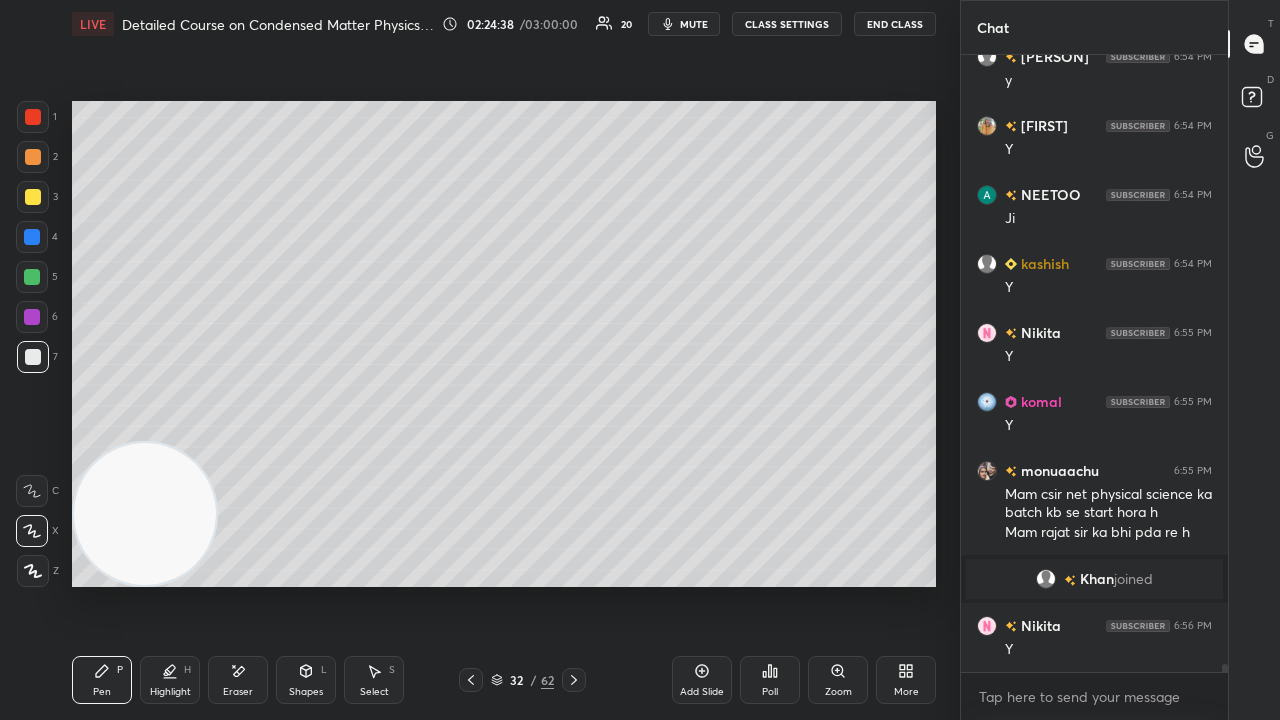 click on "LIVE Detailed Course on Condensed Matter Physics Day-1 02:24:38 /  03:00:00 20 mute CLASS SETTINGS End Class" at bounding box center [504, 24] 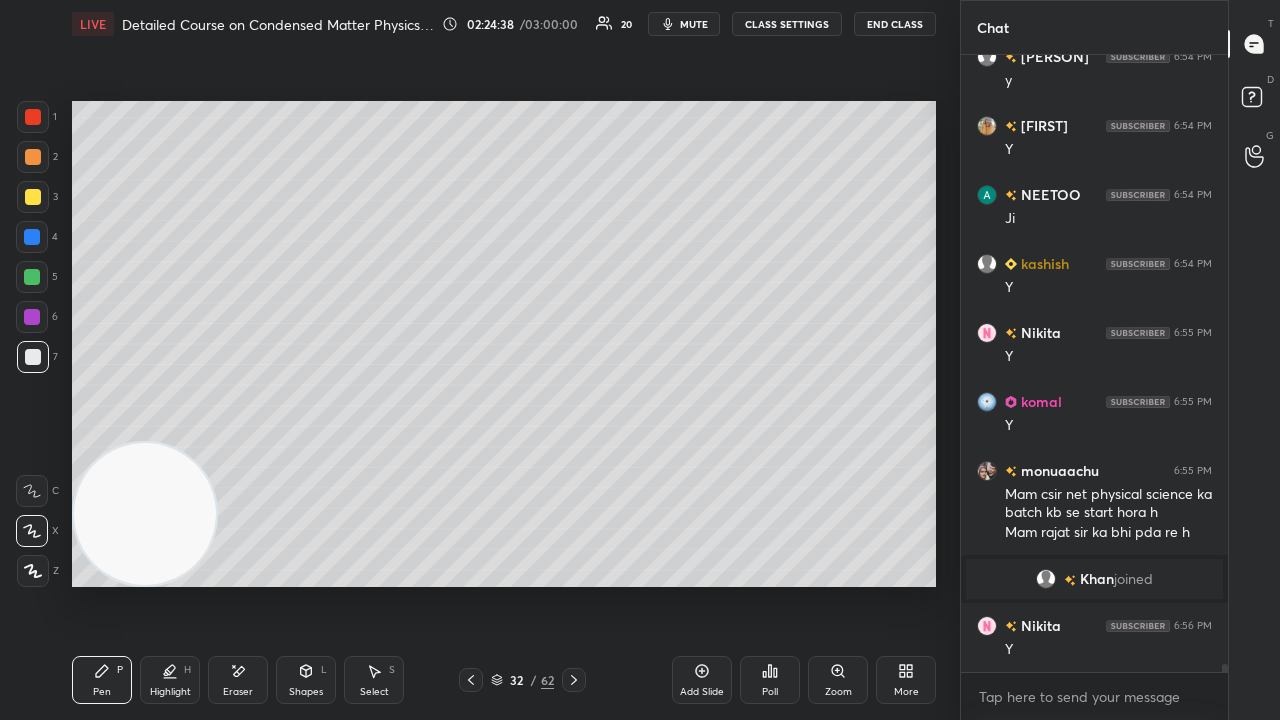 click on "mute" at bounding box center [694, 24] 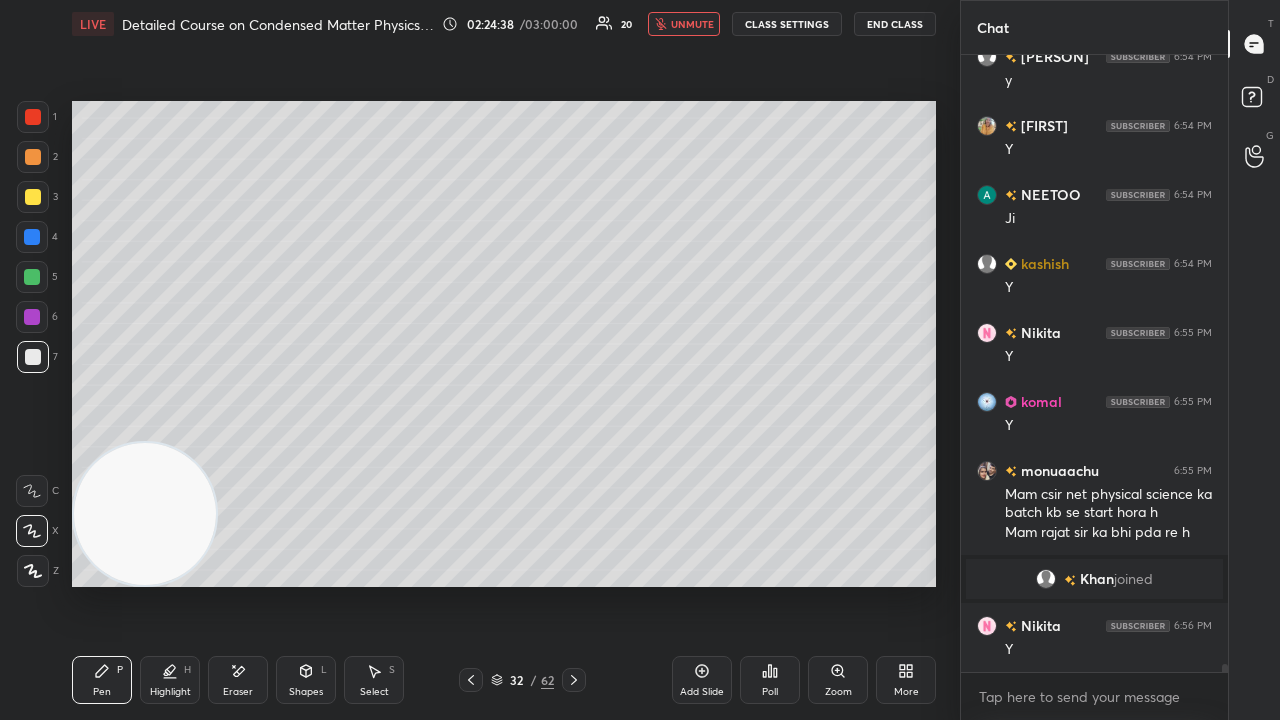 click on "unmute" at bounding box center [692, 24] 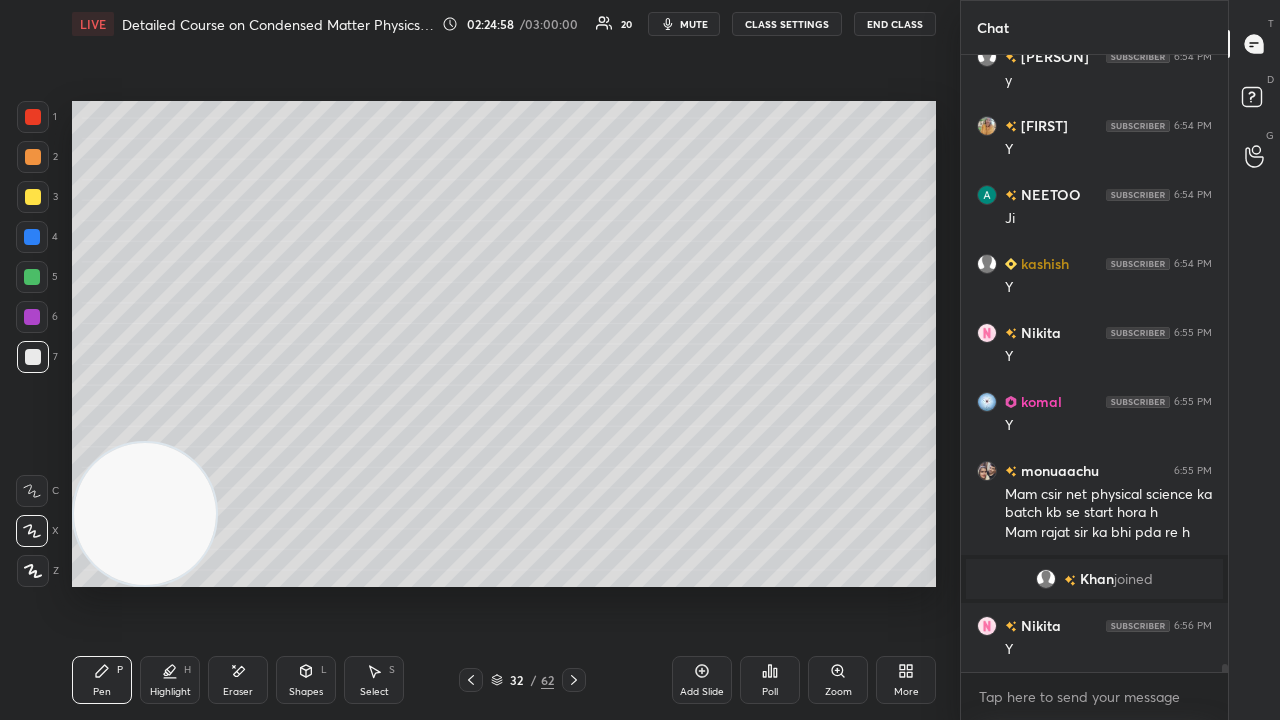 scroll, scrollTop: 47568, scrollLeft: 0, axis: vertical 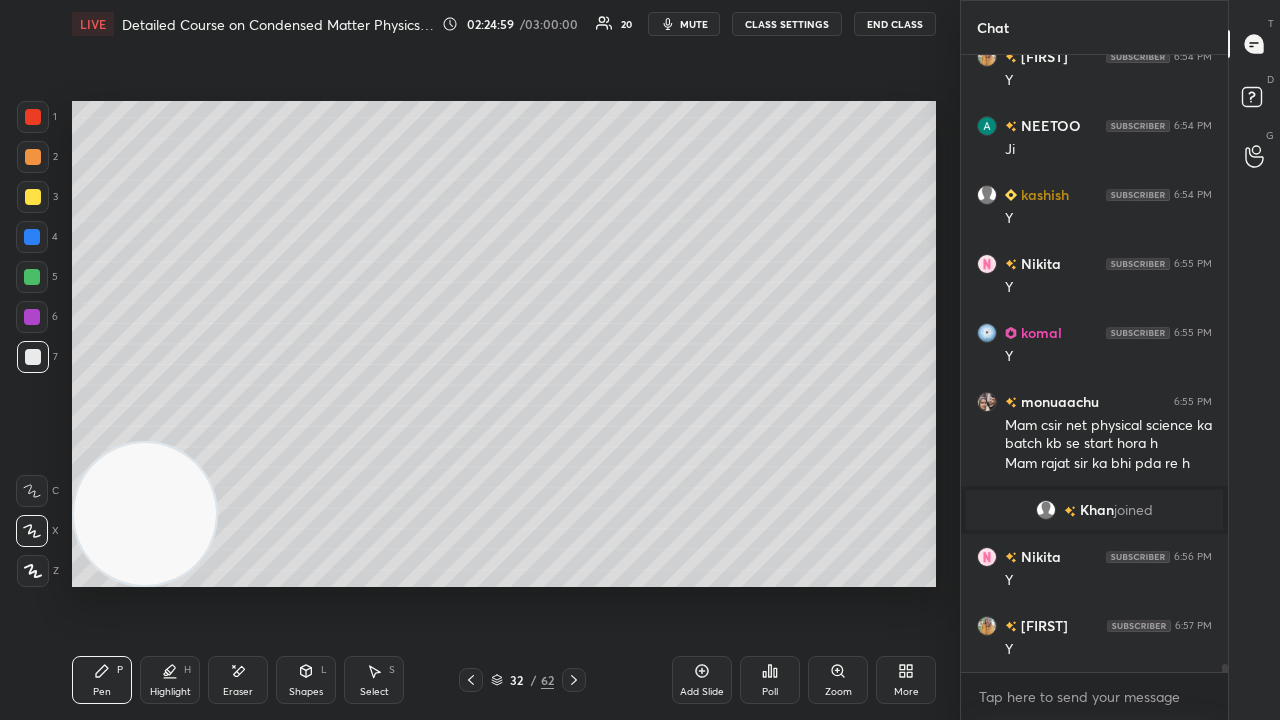 click on "mute" at bounding box center [684, 24] 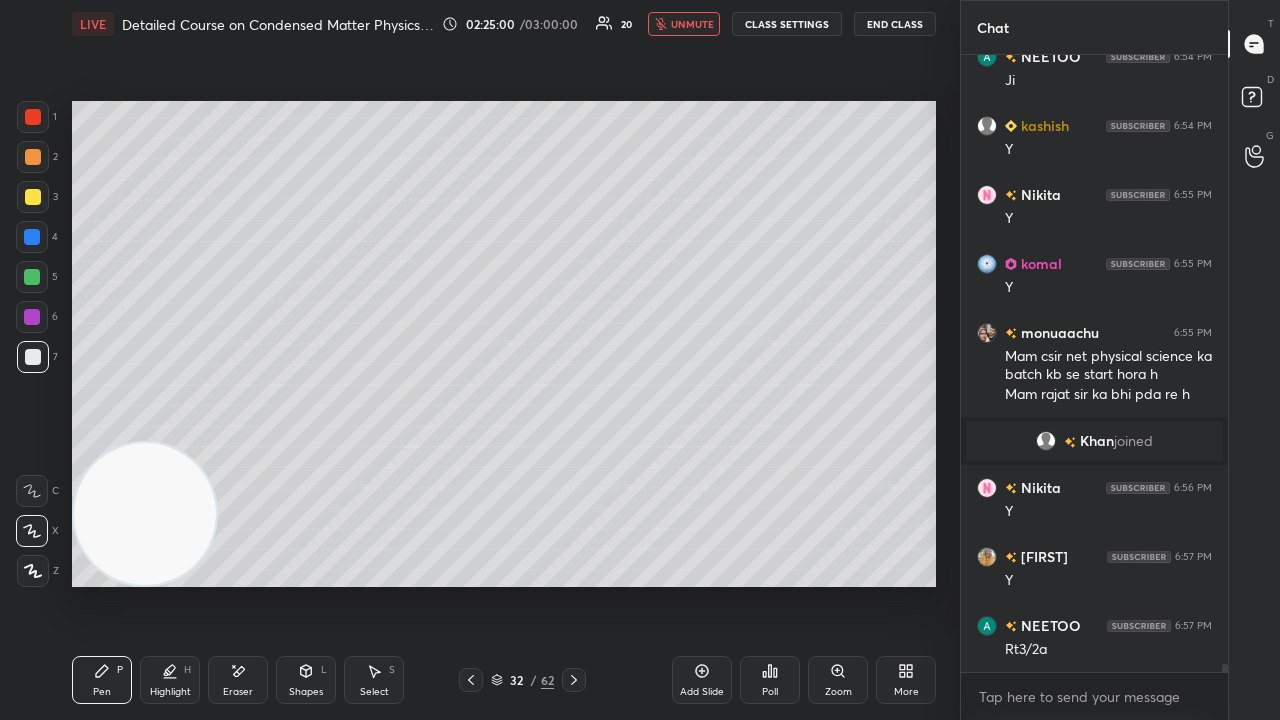 click on "unmute" at bounding box center (684, 24) 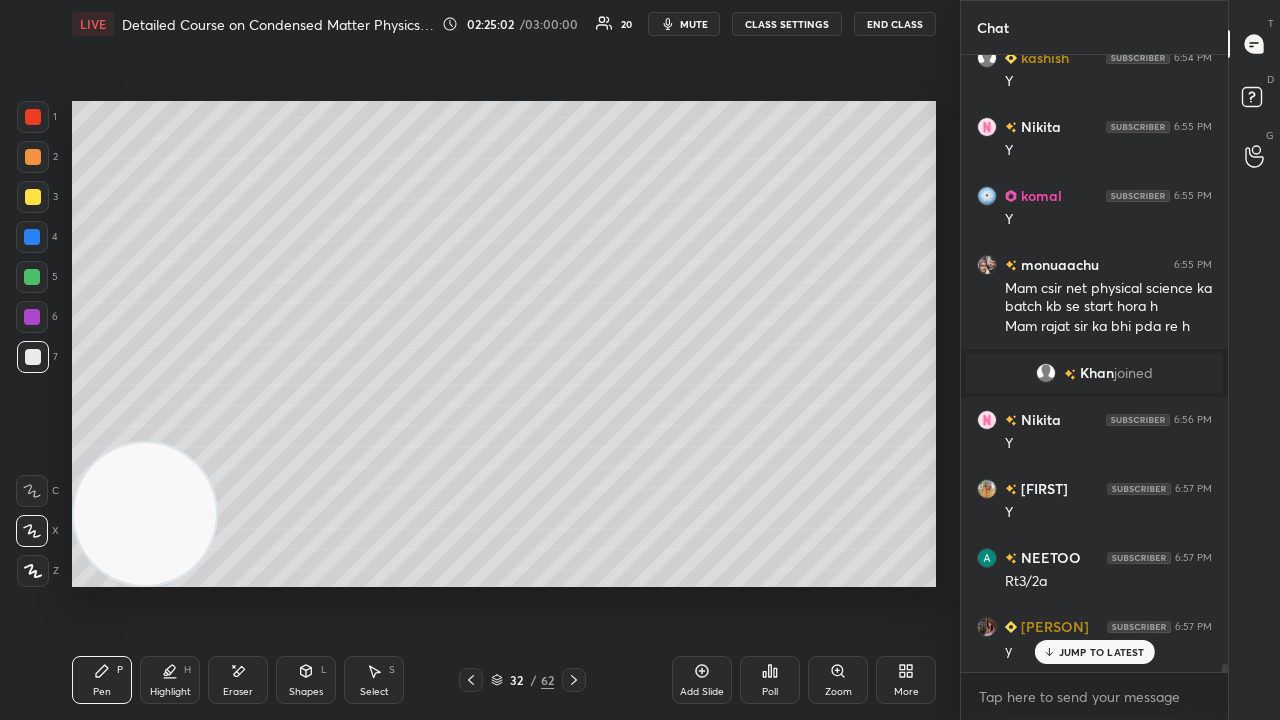 scroll, scrollTop: 47812, scrollLeft: 0, axis: vertical 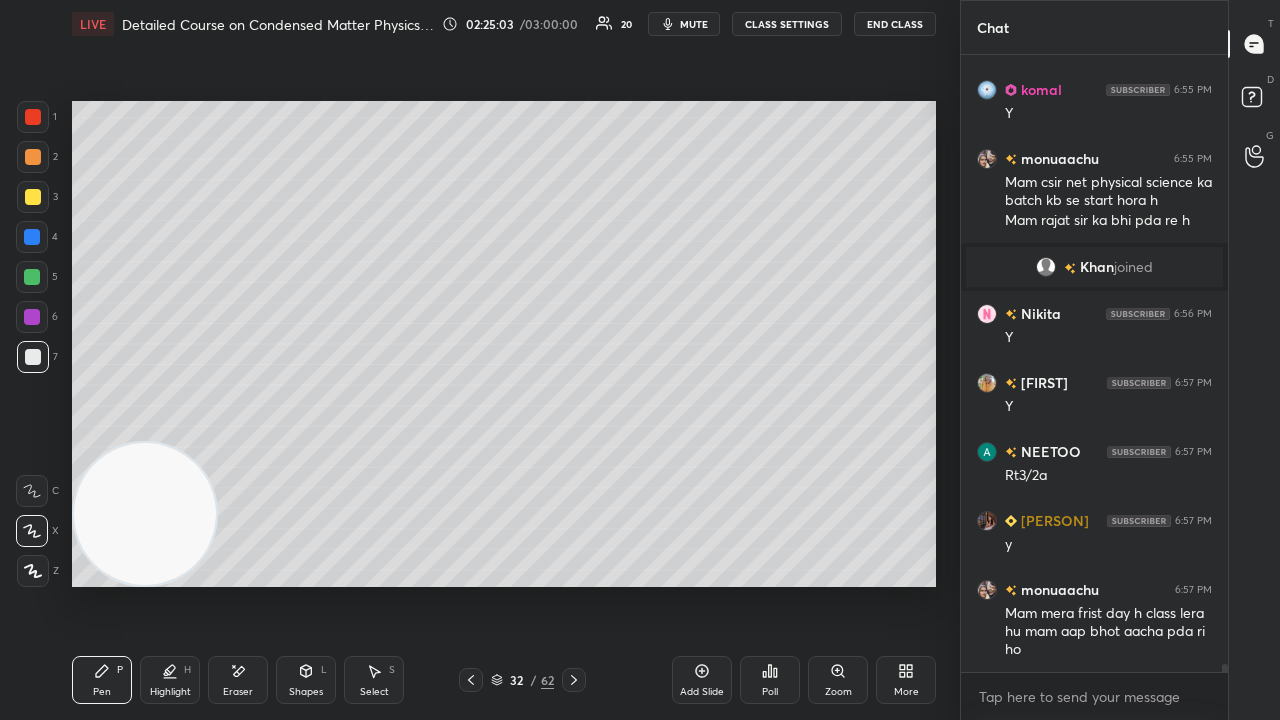 click on "mute" at bounding box center [694, 24] 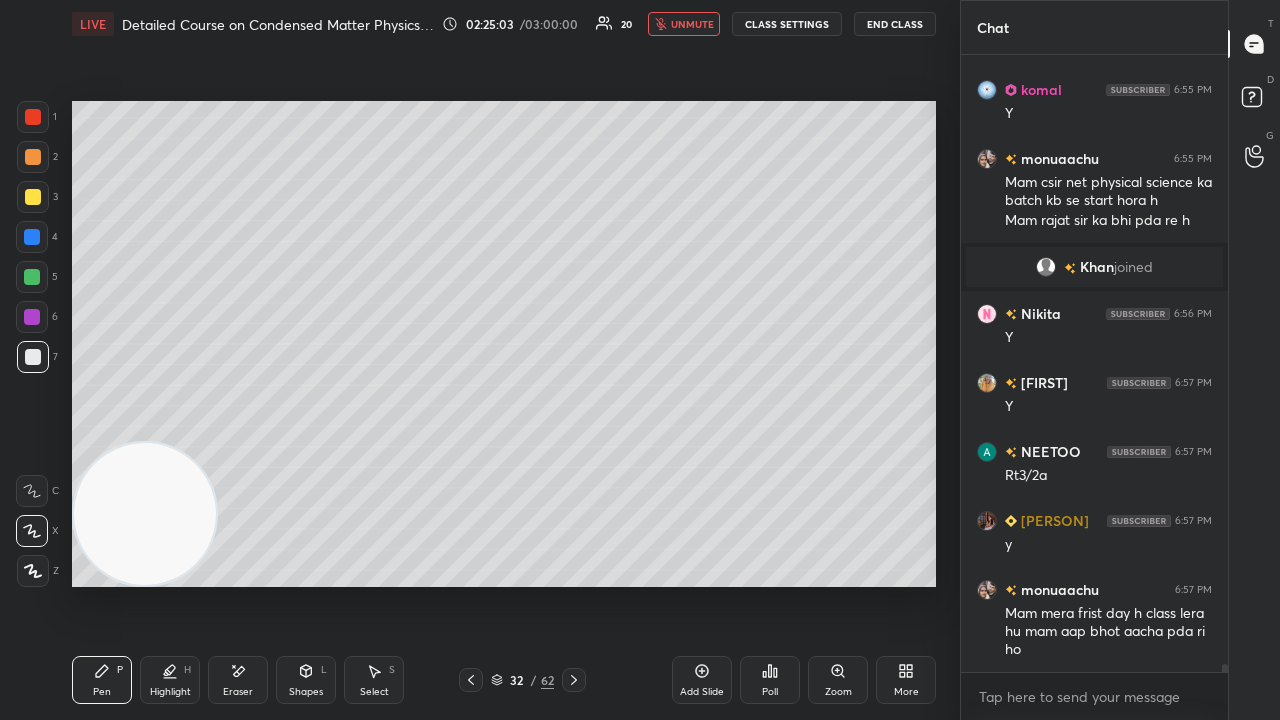 click on "unmute" at bounding box center (692, 24) 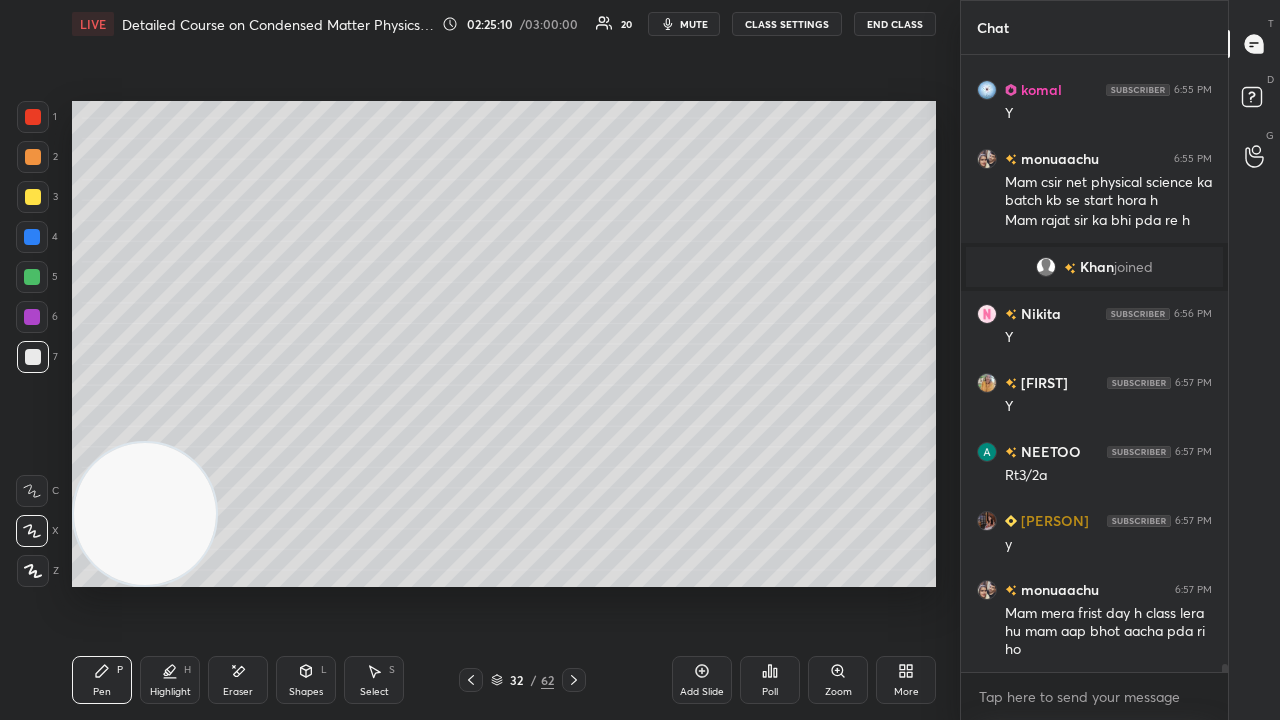 click on "mute" at bounding box center (694, 24) 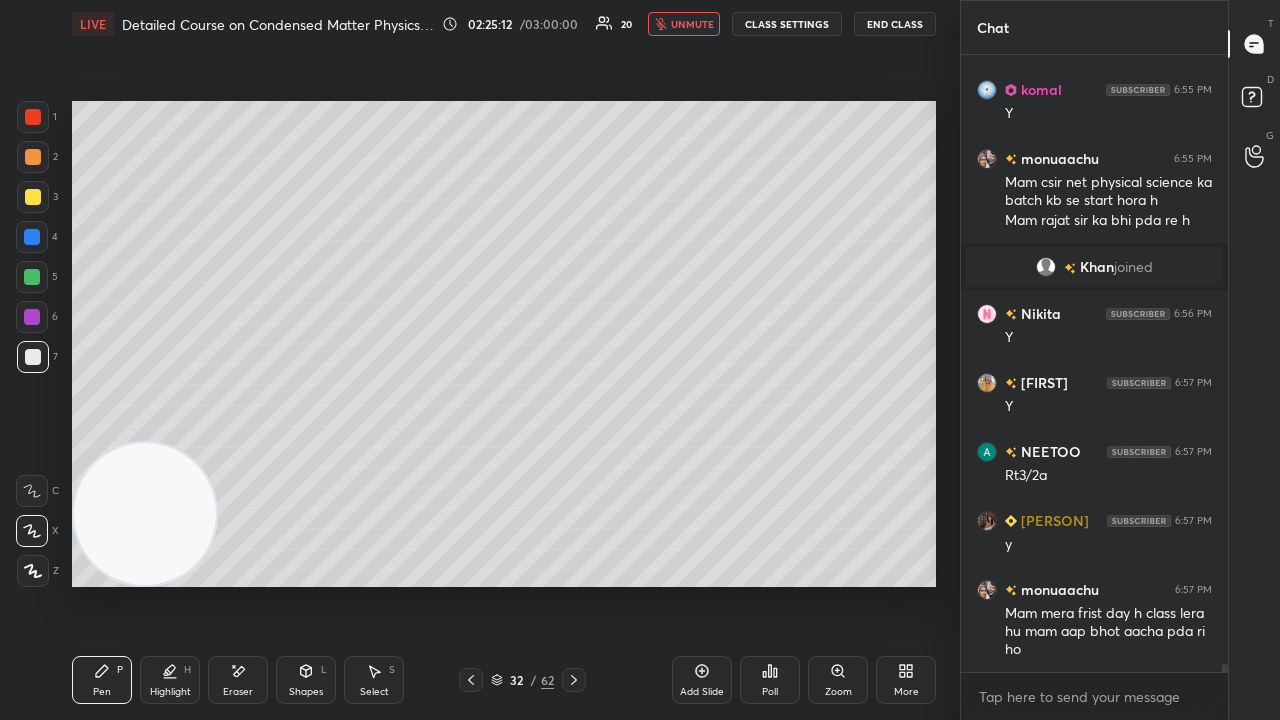 click on "unmute" at bounding box center (692, 24) 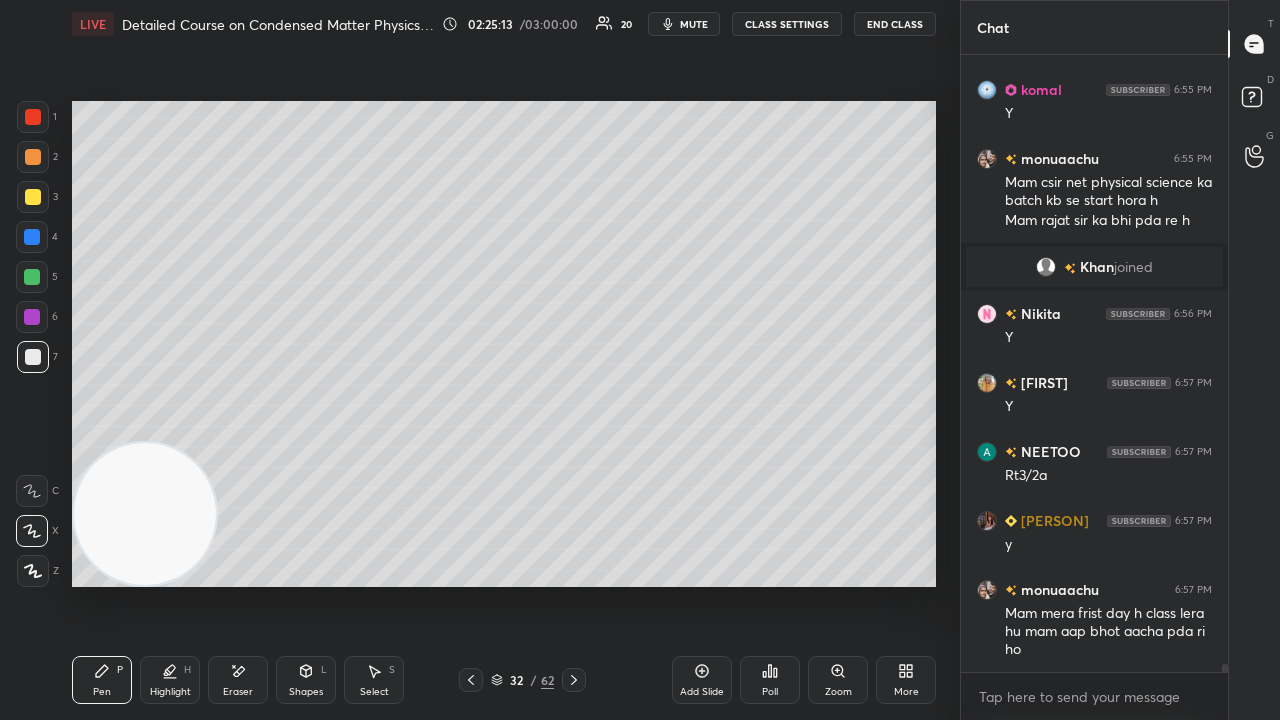 click on "x" at bounding box center [1094, 696] 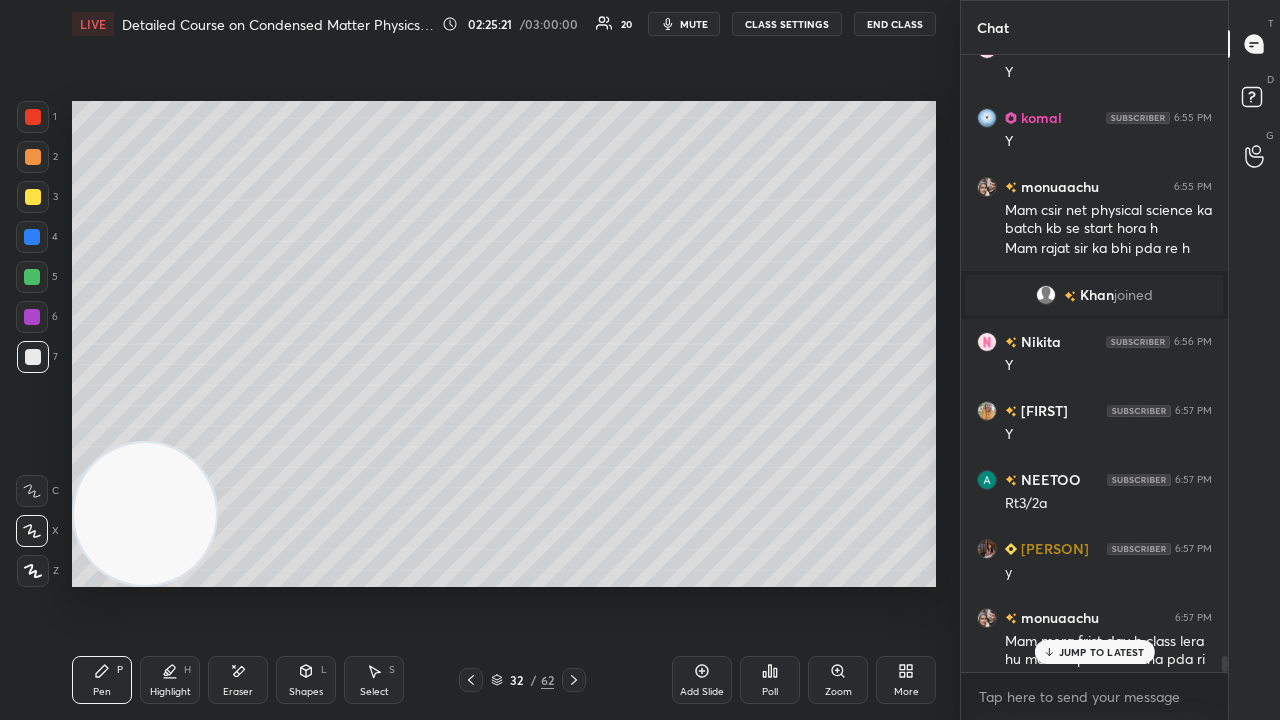 scroll, scrollTop: 48624, scrollLeft: 0, axis: vertical 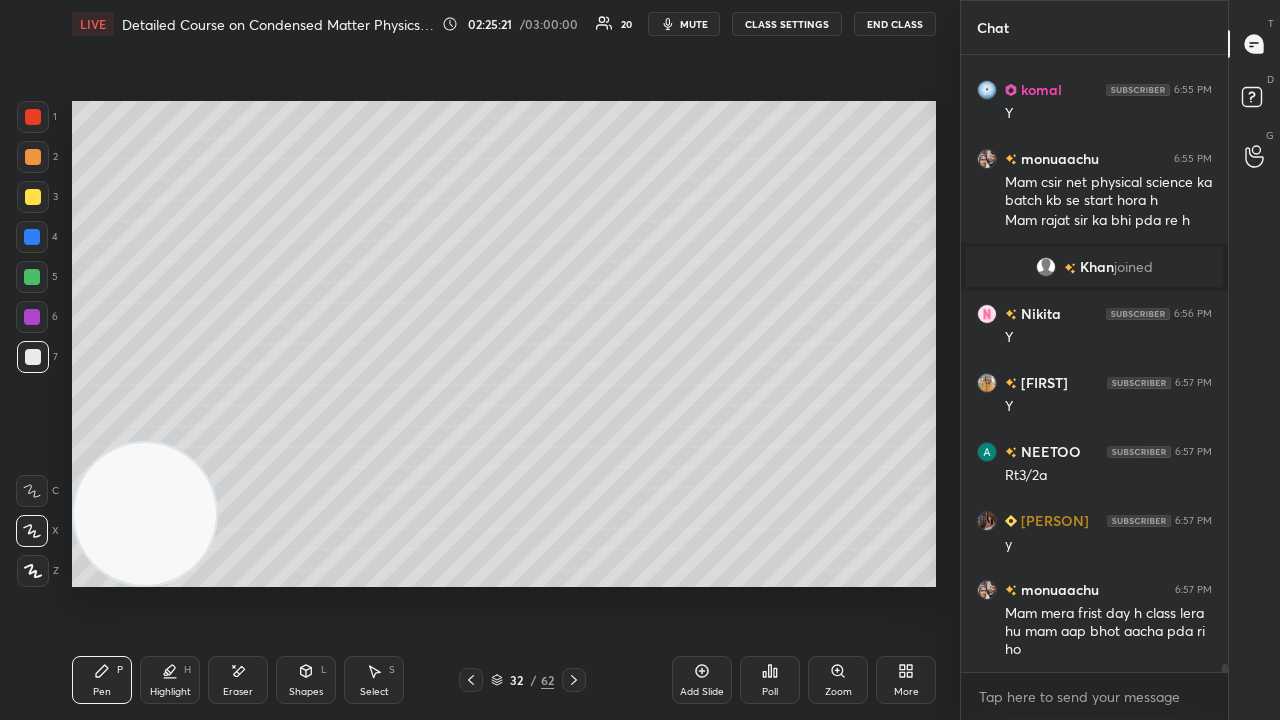 drag, startPoint x: 1226, startPoint y: 668, endPoint x: 1184, endPoint y: 719, distance: 66.068146 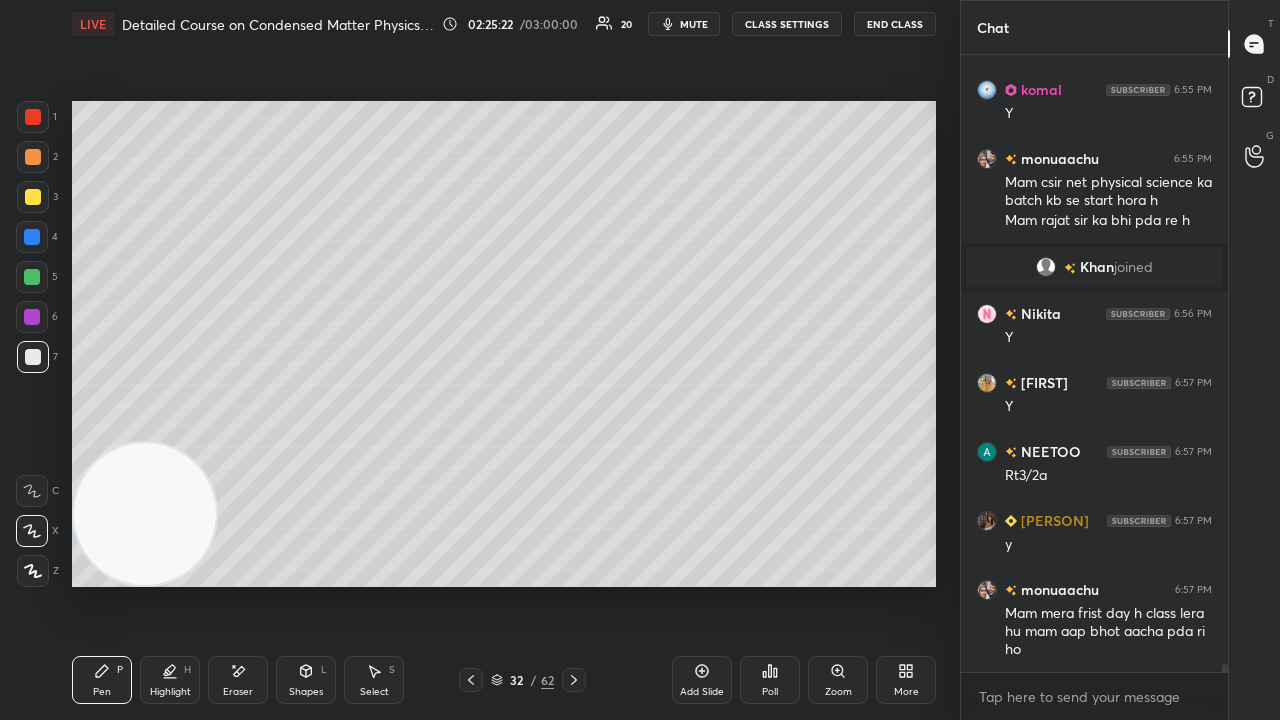 click on "mute" at bounding box center (694, 24) 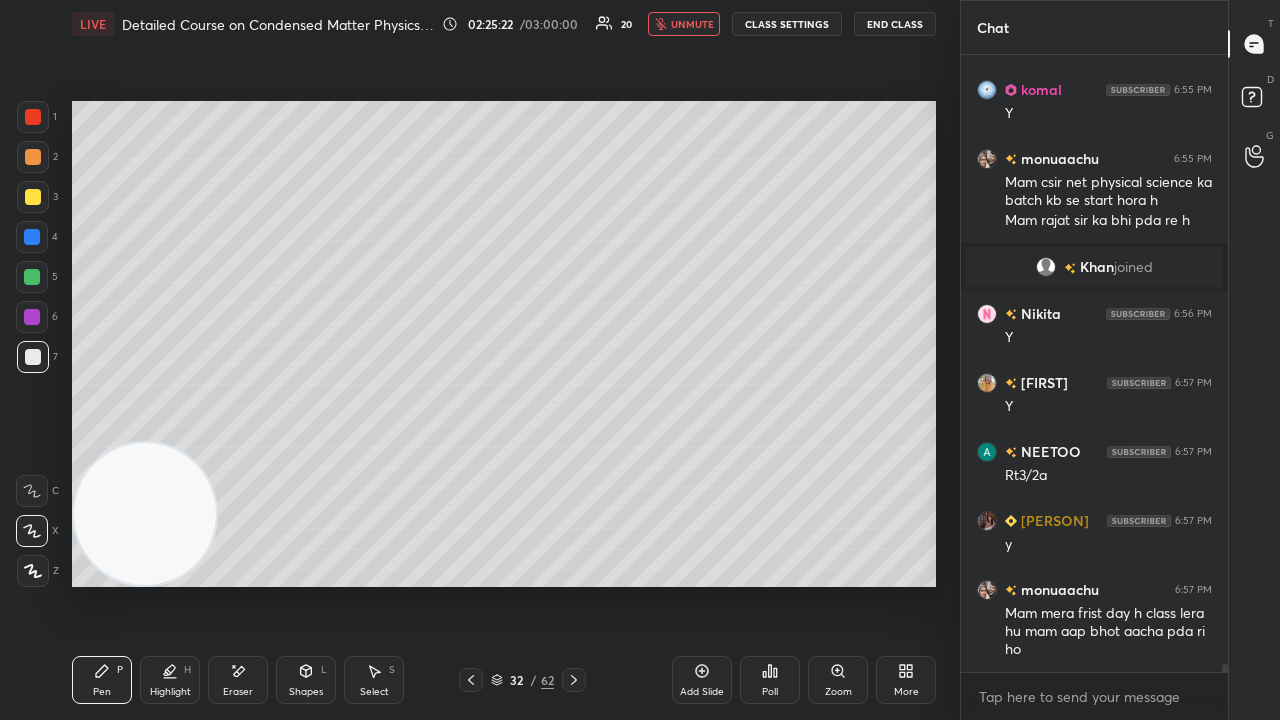 click on "unmute" at bounding box center (692, 24) 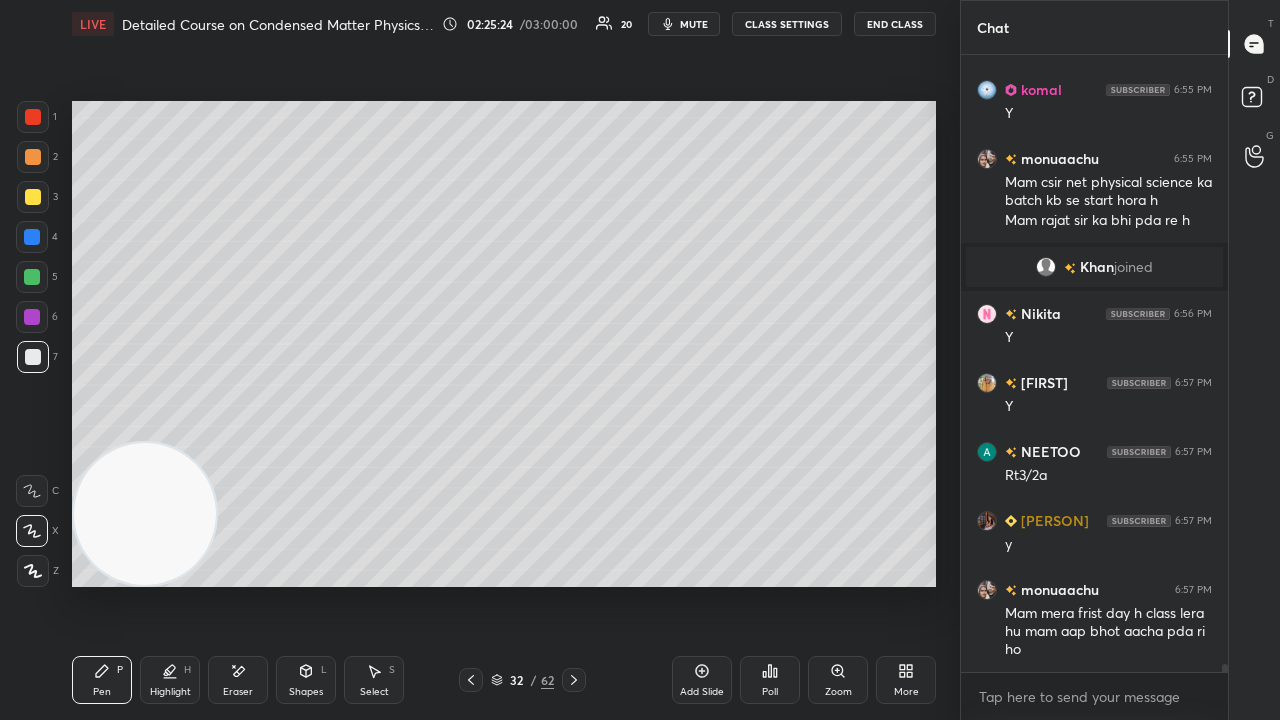 click on "mute" at bounding box center [694, 24] 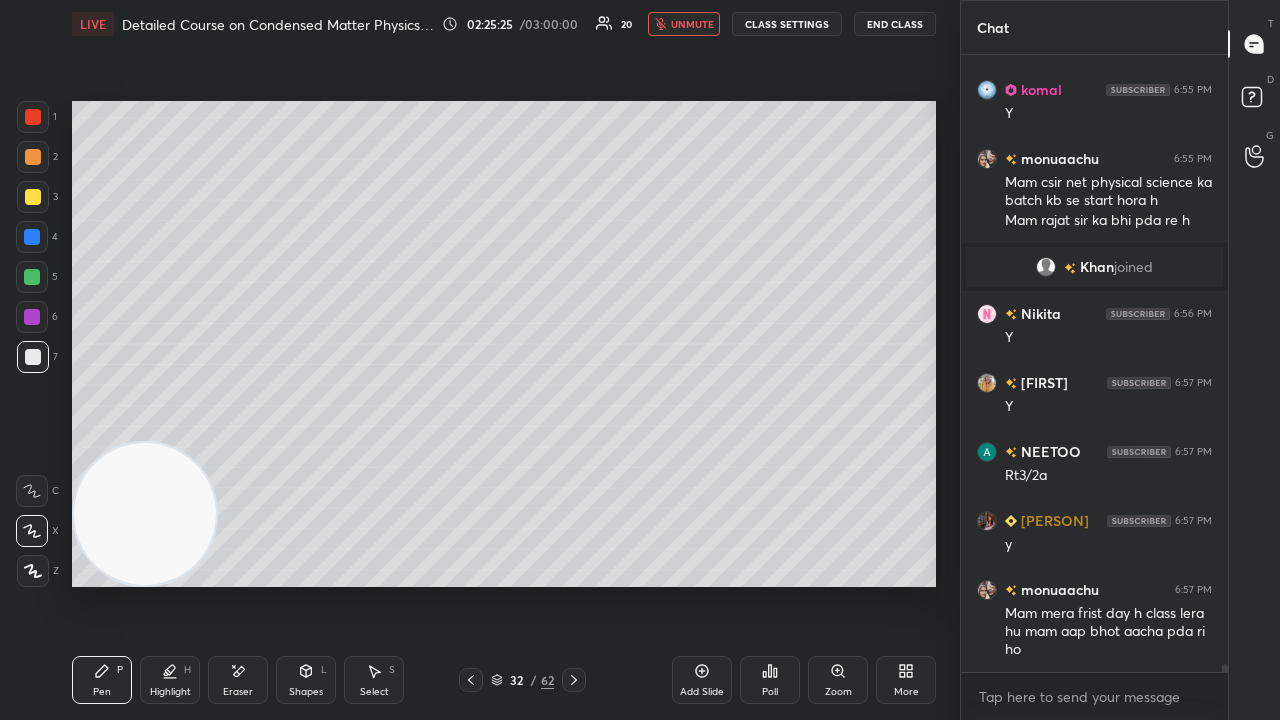 click on "unmute" at bounding box center [692, 24] 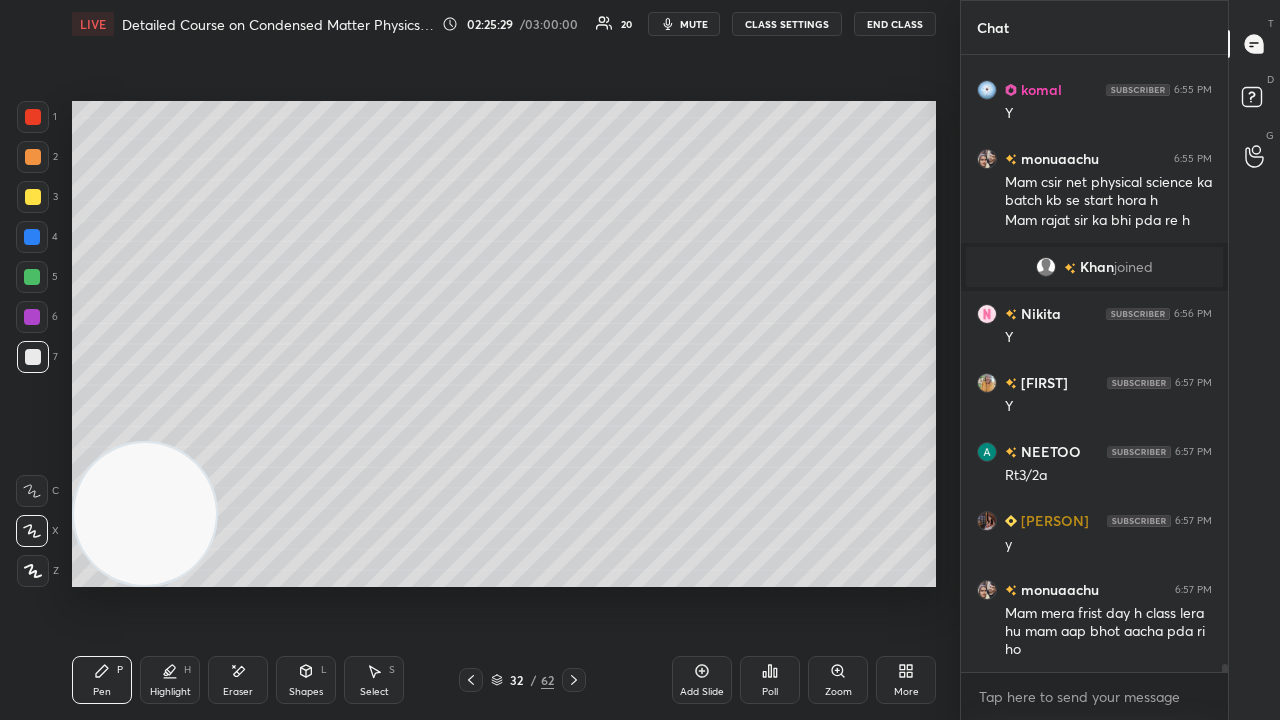 scroll, scrollTop: 48692, scrollLeft: 0, axis: vertical 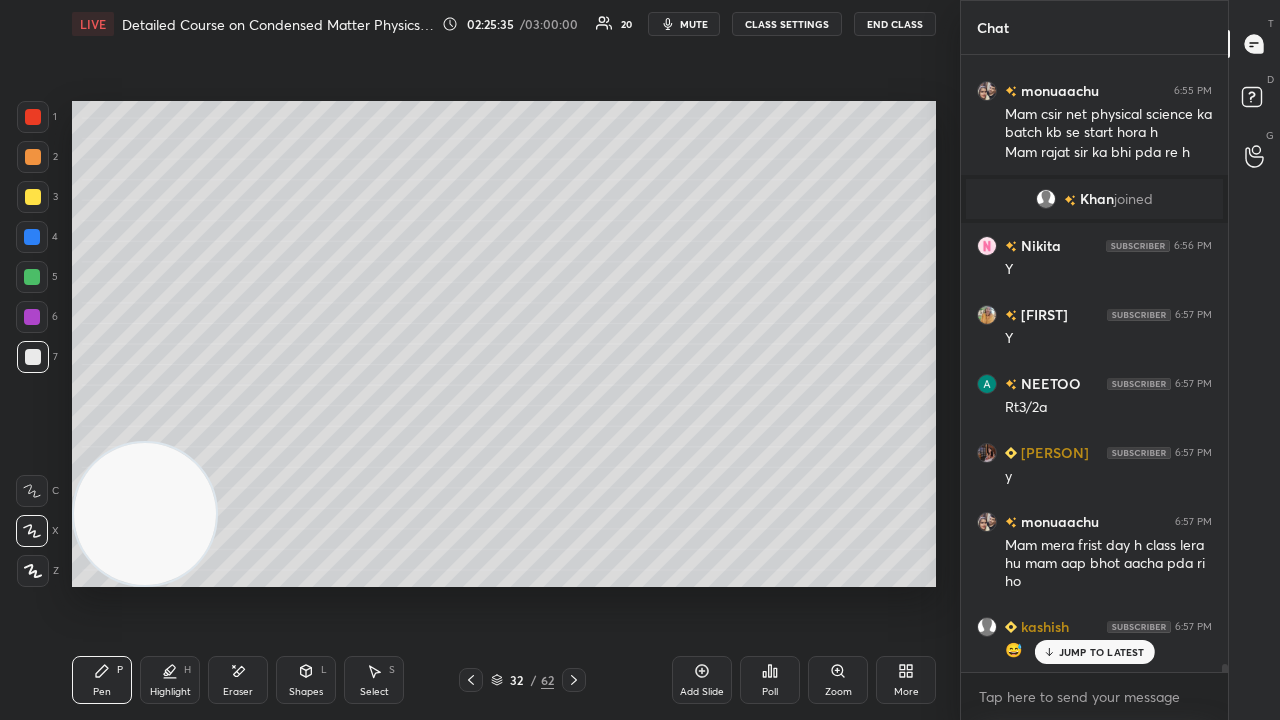 click on "mute" at bounding box center (694, 24) 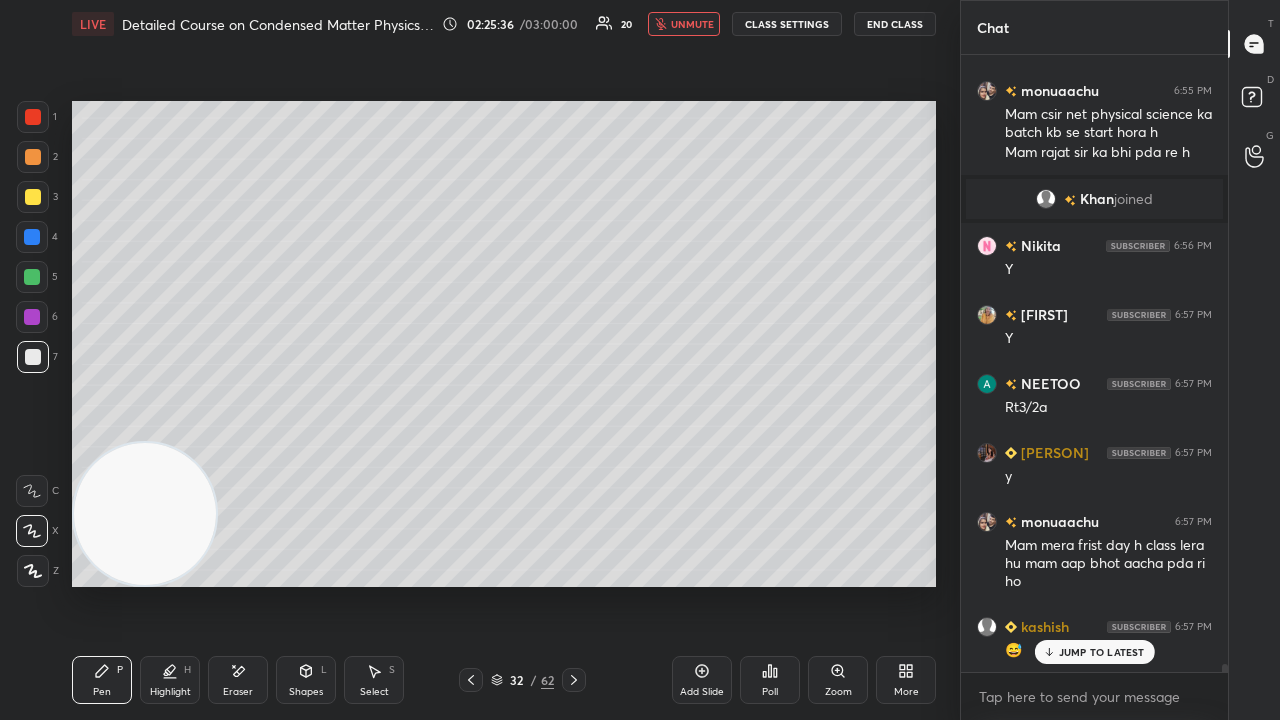 click on "unmute" at bounding box center (692, 24) 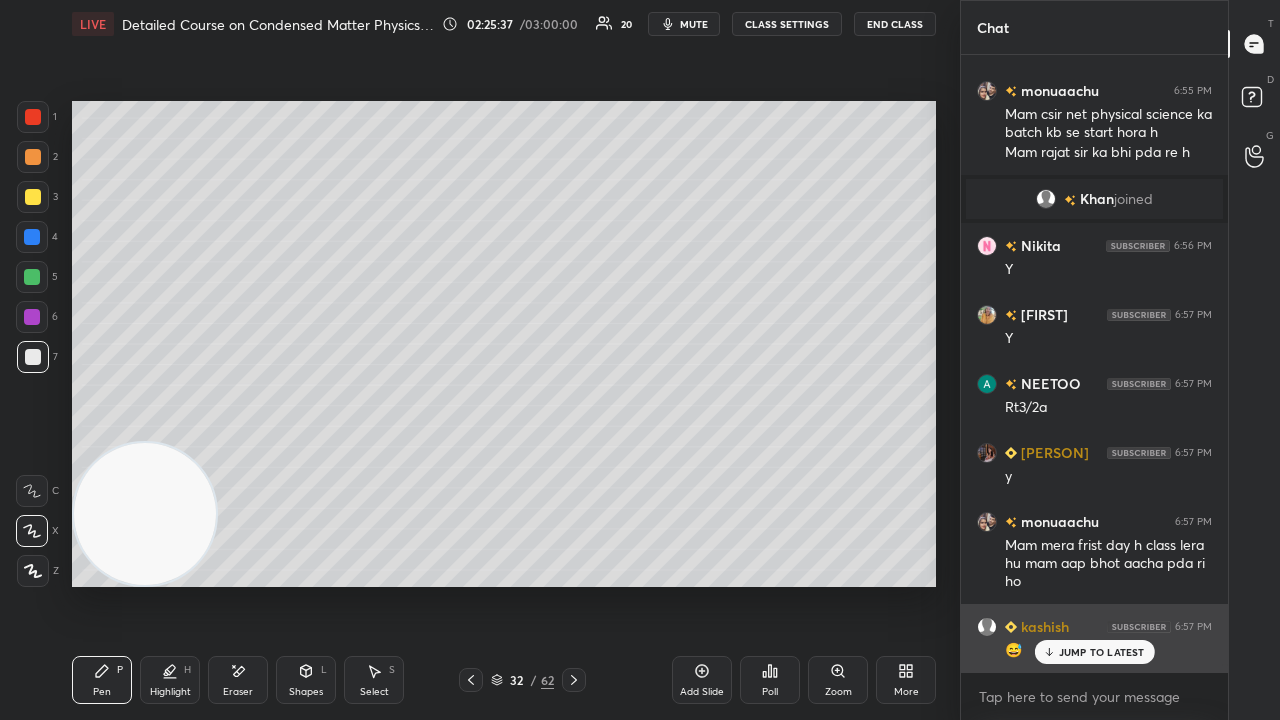 click on "JUMP TO LATEST" at bounding box center (1094, 652) 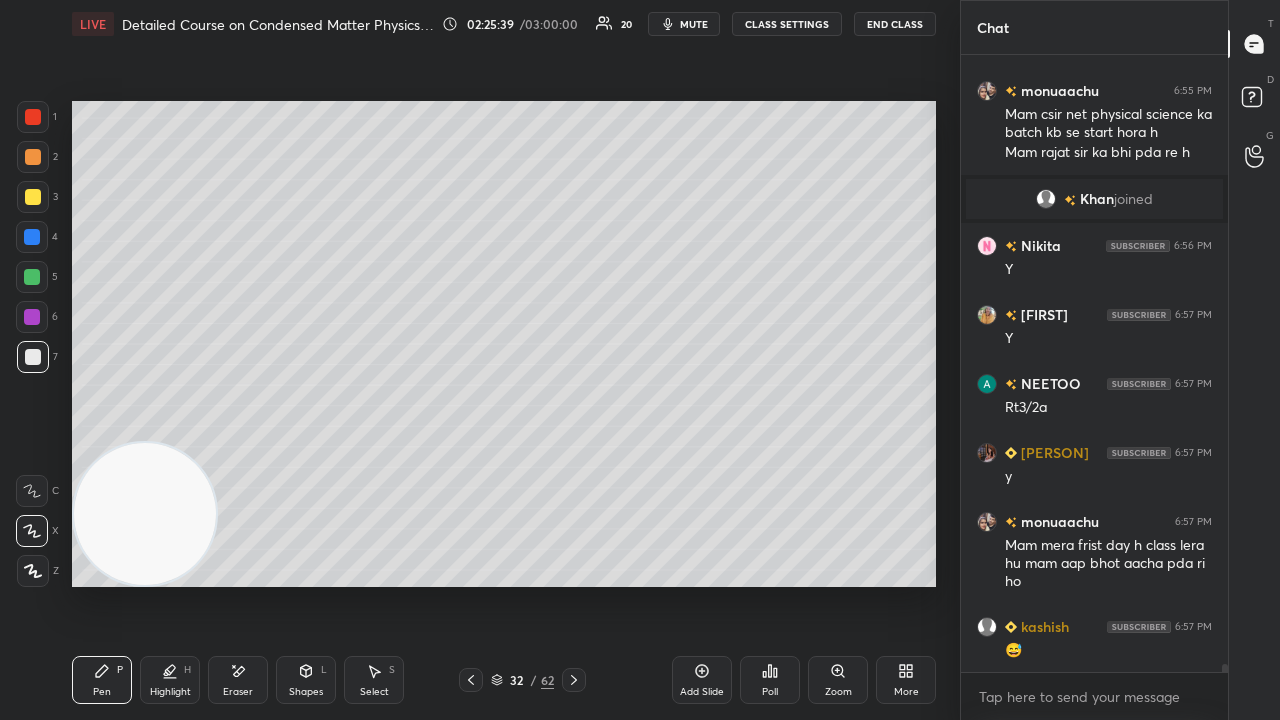 scroll, scrollTop: 48762, scrollLeft: 0, axis: vertical 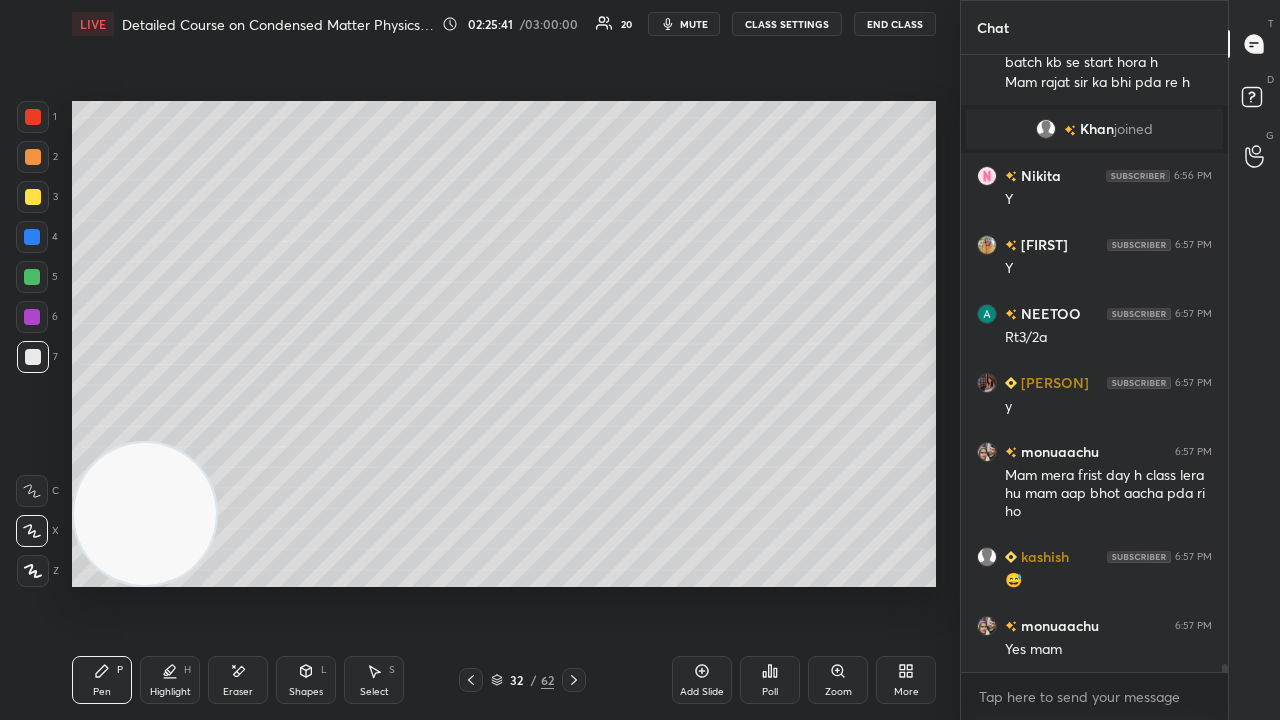 click on "mute" at bounding box center [694, 24] 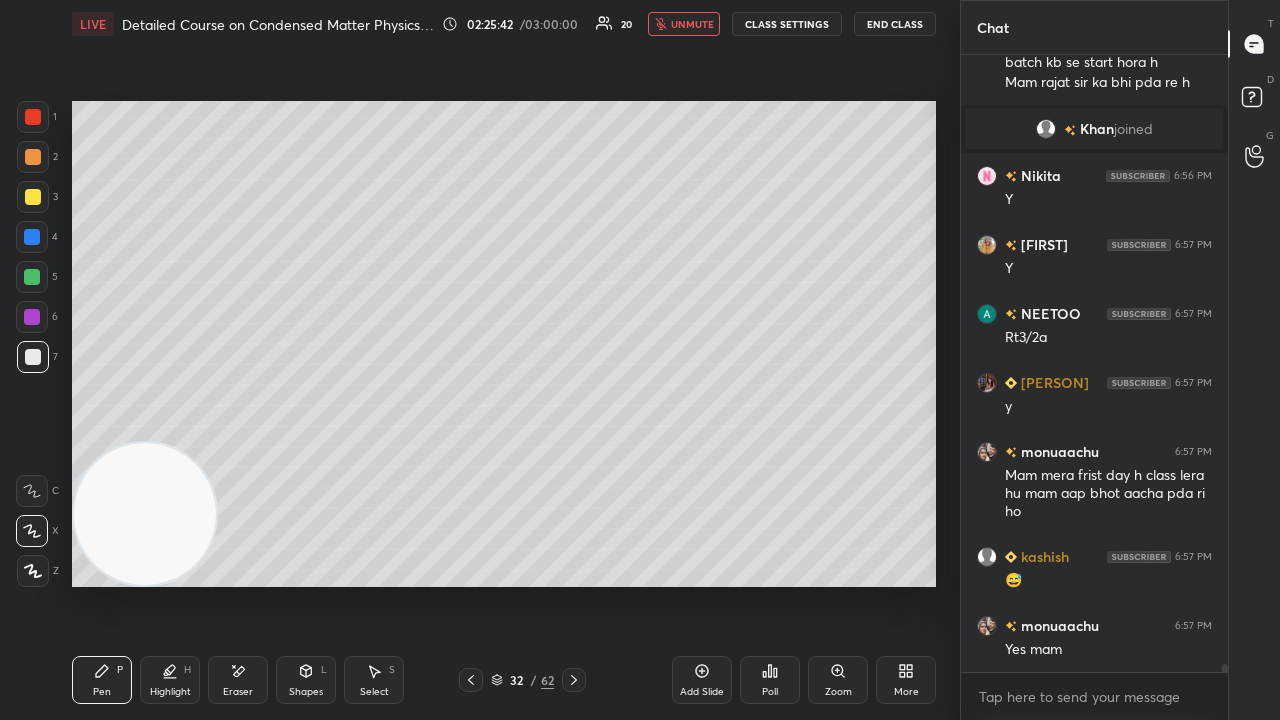 click on "unmute" at bounding box center (692, 24) 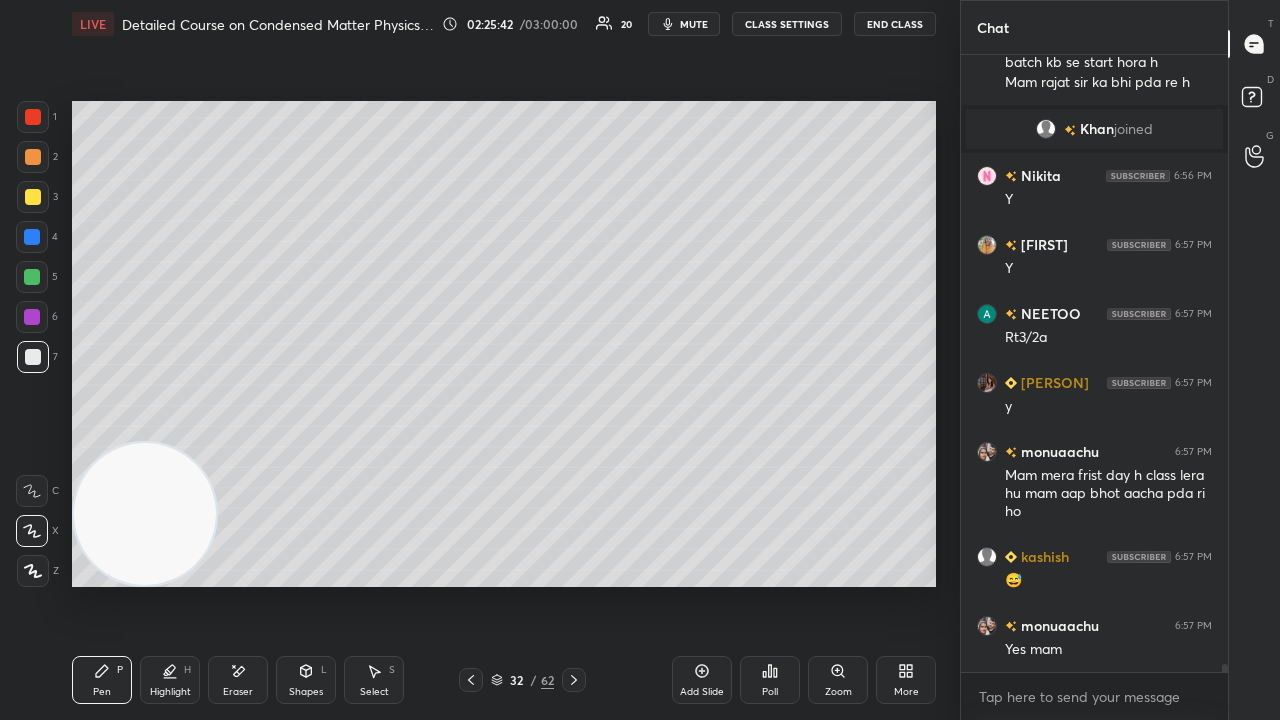 click at bounding box center [33, 197] 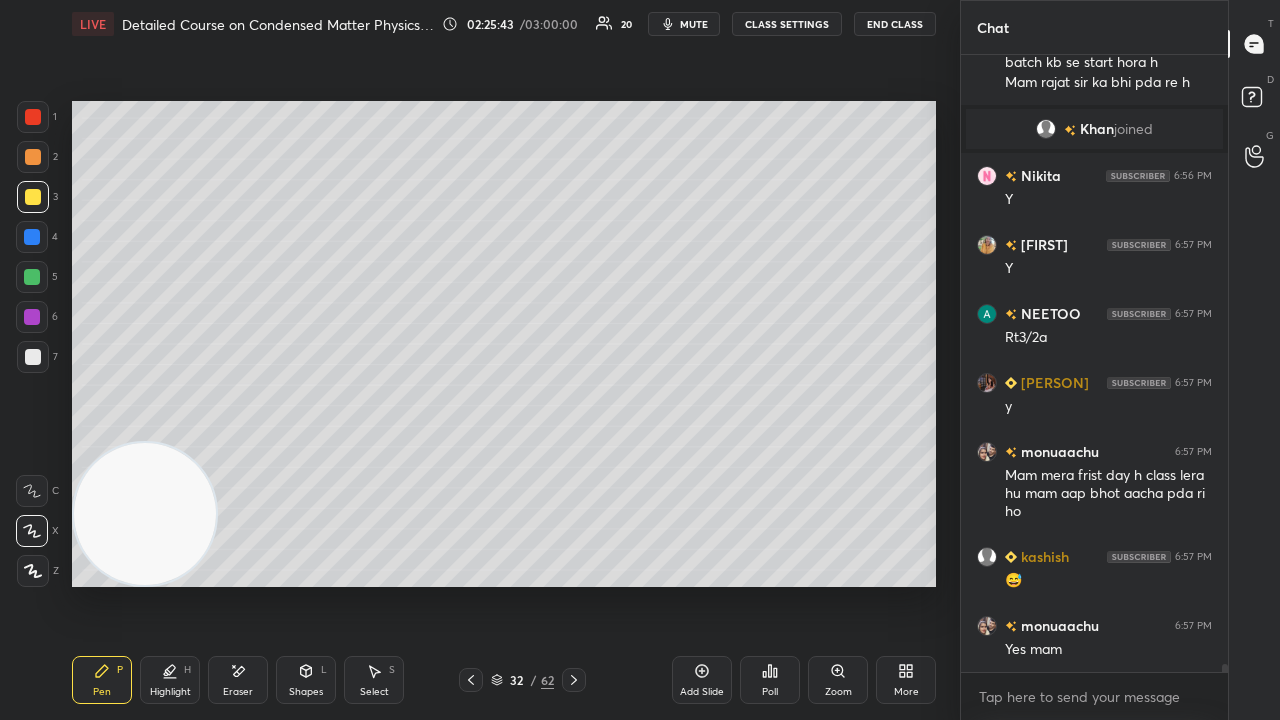 click on "mute" at bounding box center [694, 24] 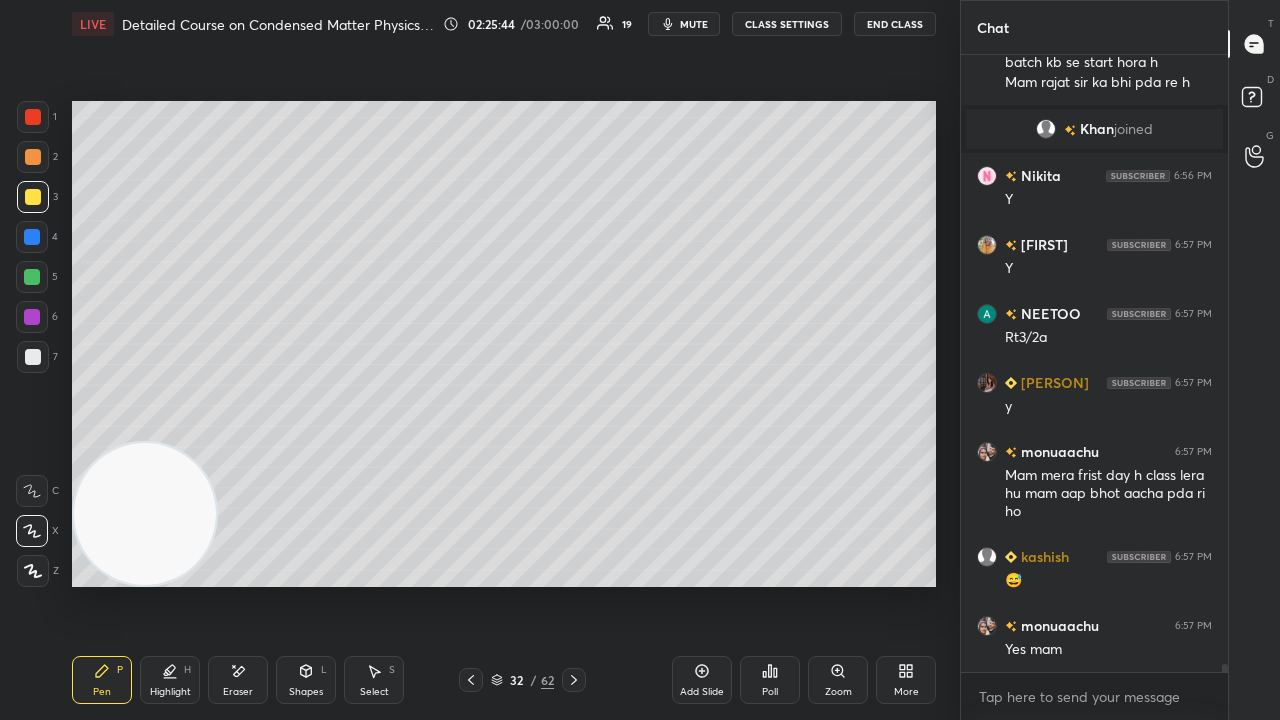 click at bounding box center [33, 357] 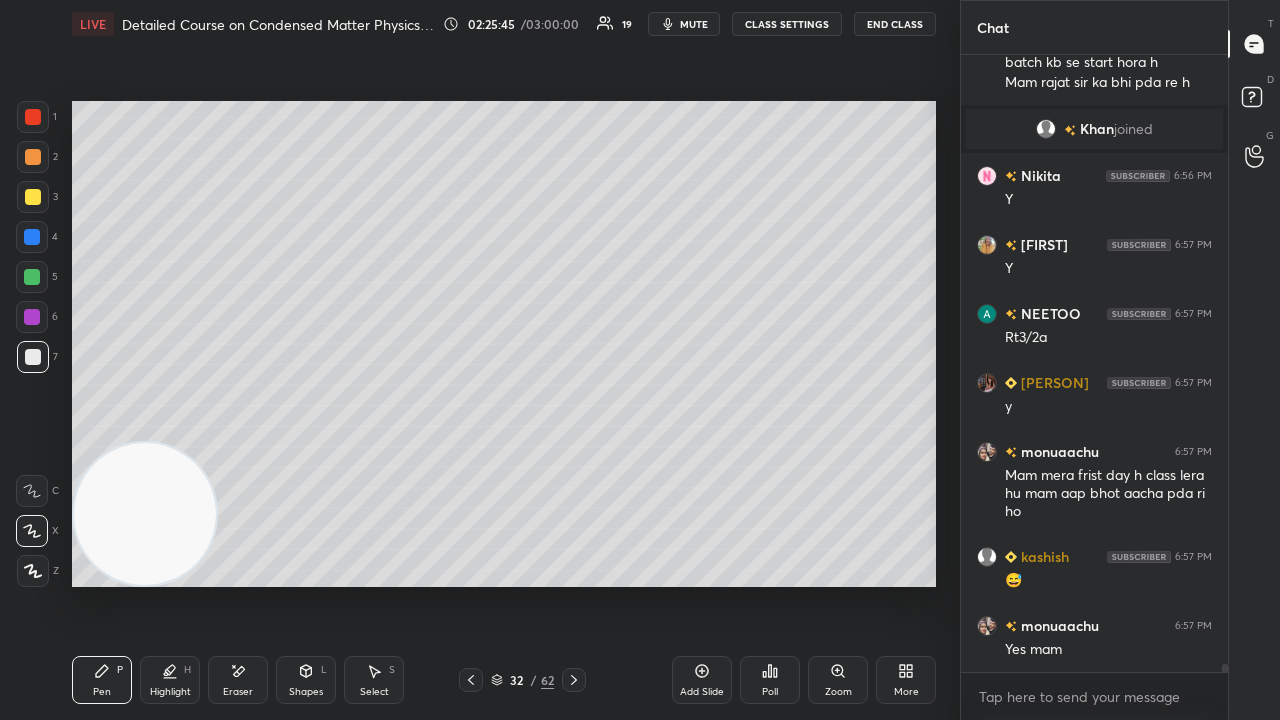 click 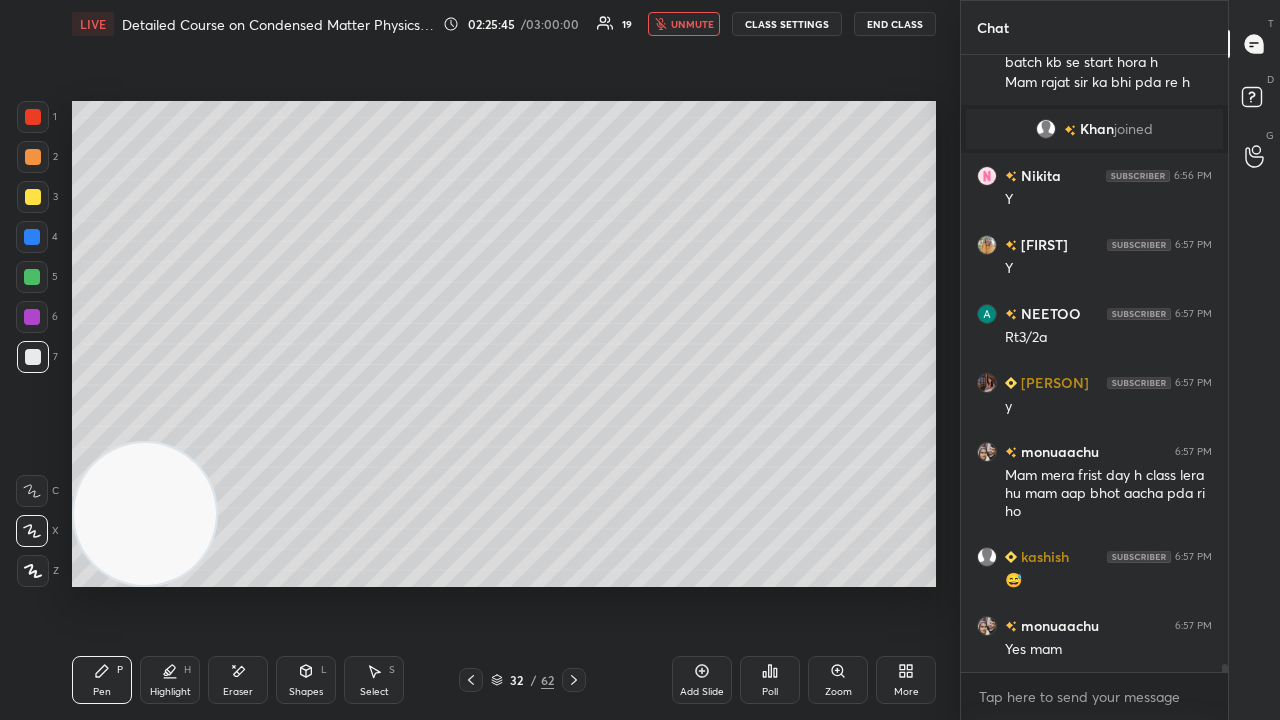 click on "unmute" at bounding box center [692, 24] 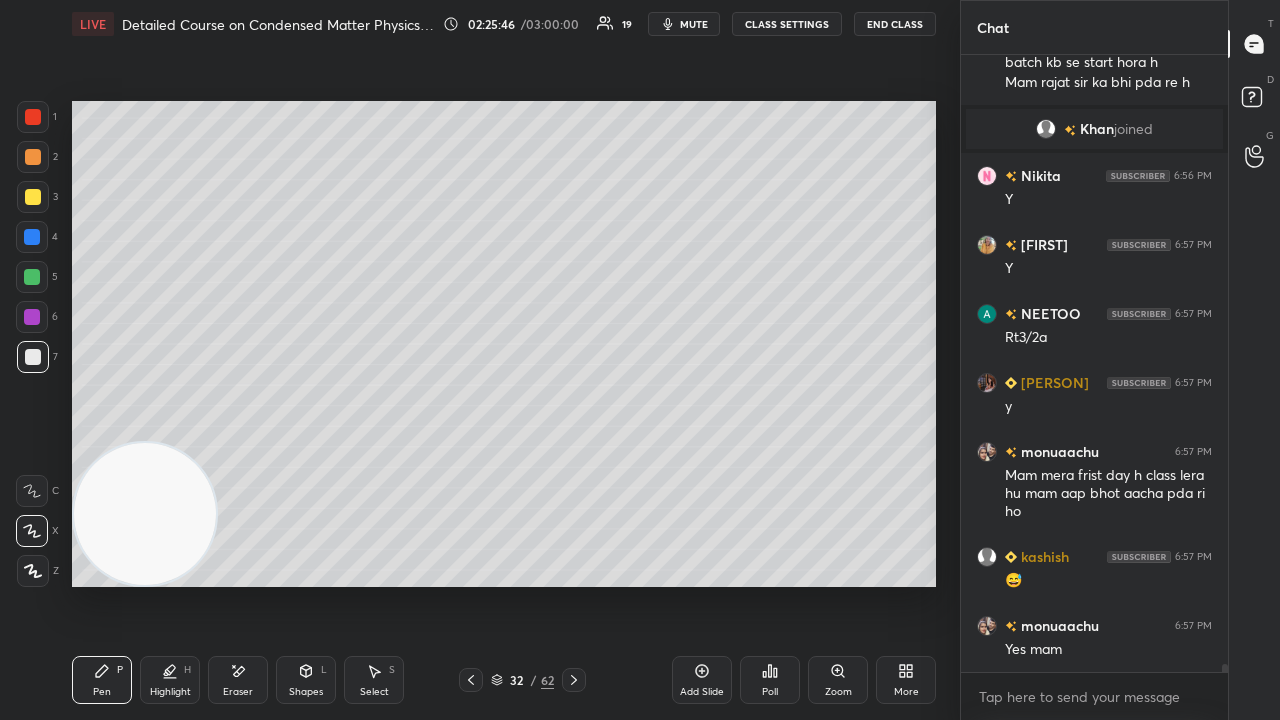 click on "mute" at bounding box center [694, 24] 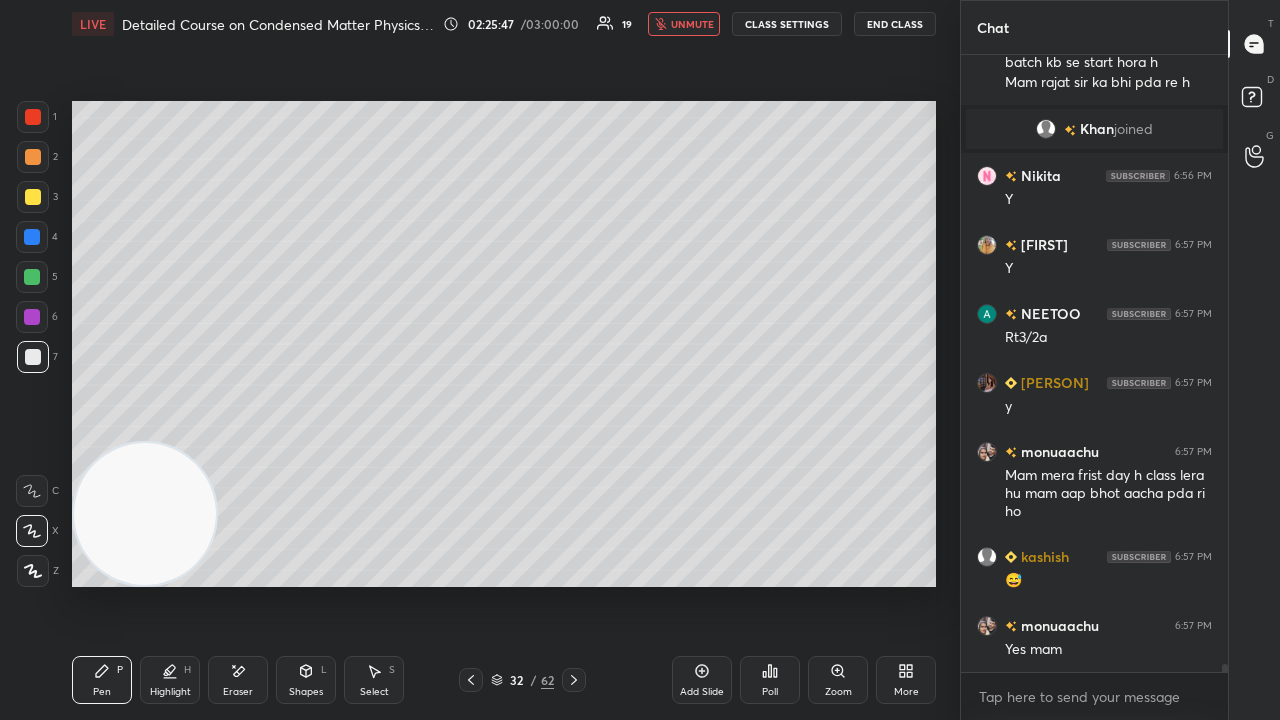 click on "unmute" at bounding box center [692, 24] 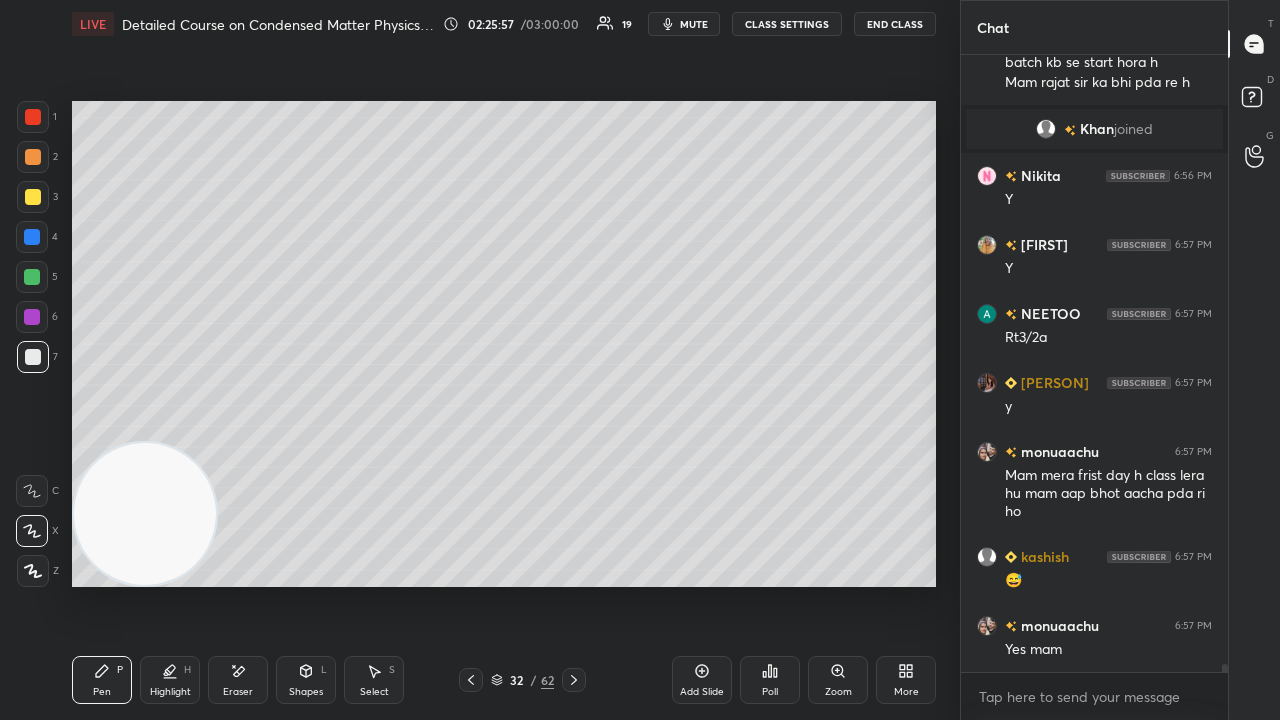 click 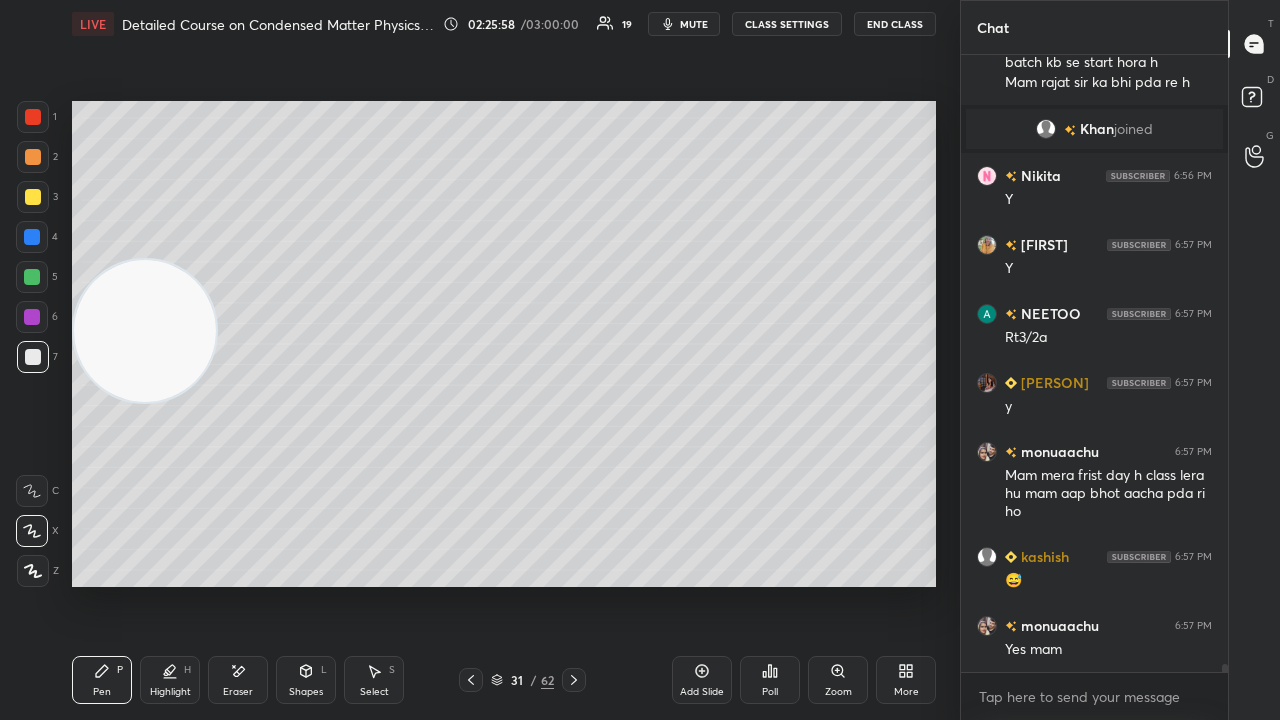 drag, startPoint x: 136, startPoint y: 532, endPoint x: 130, endPoint y: 304, distance: 228.07893 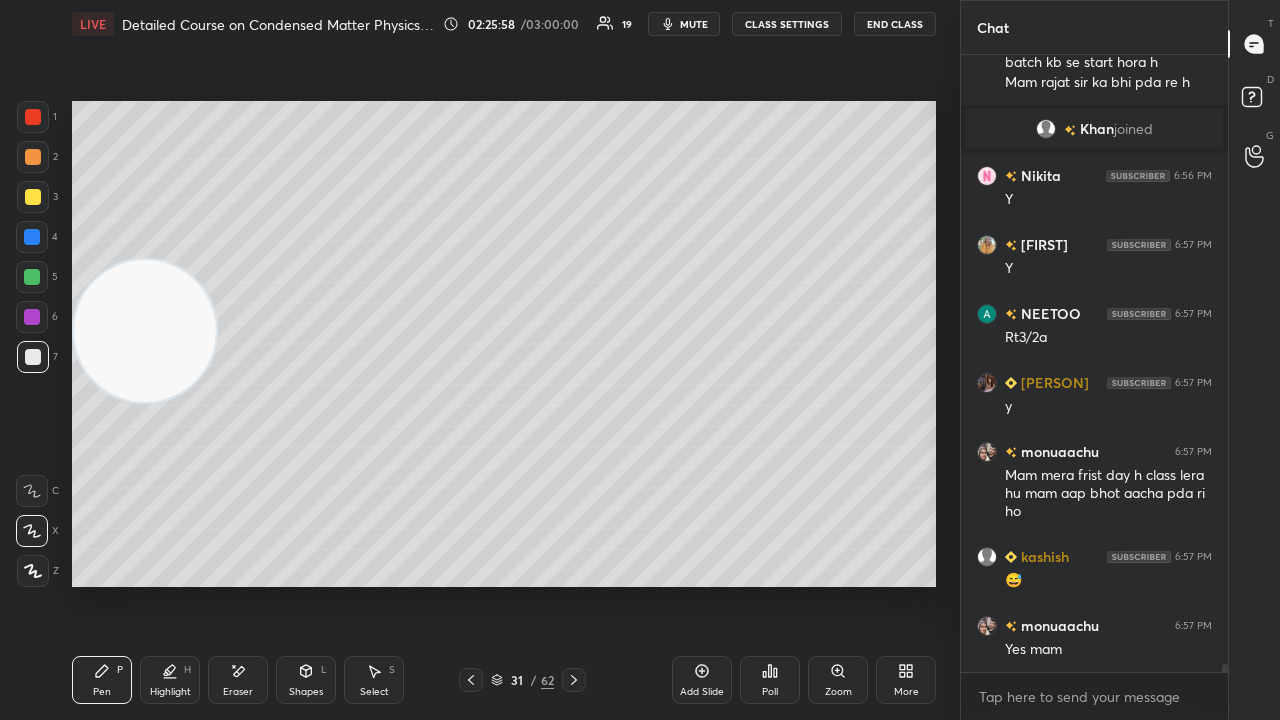 click at bounding box center [145, 331] 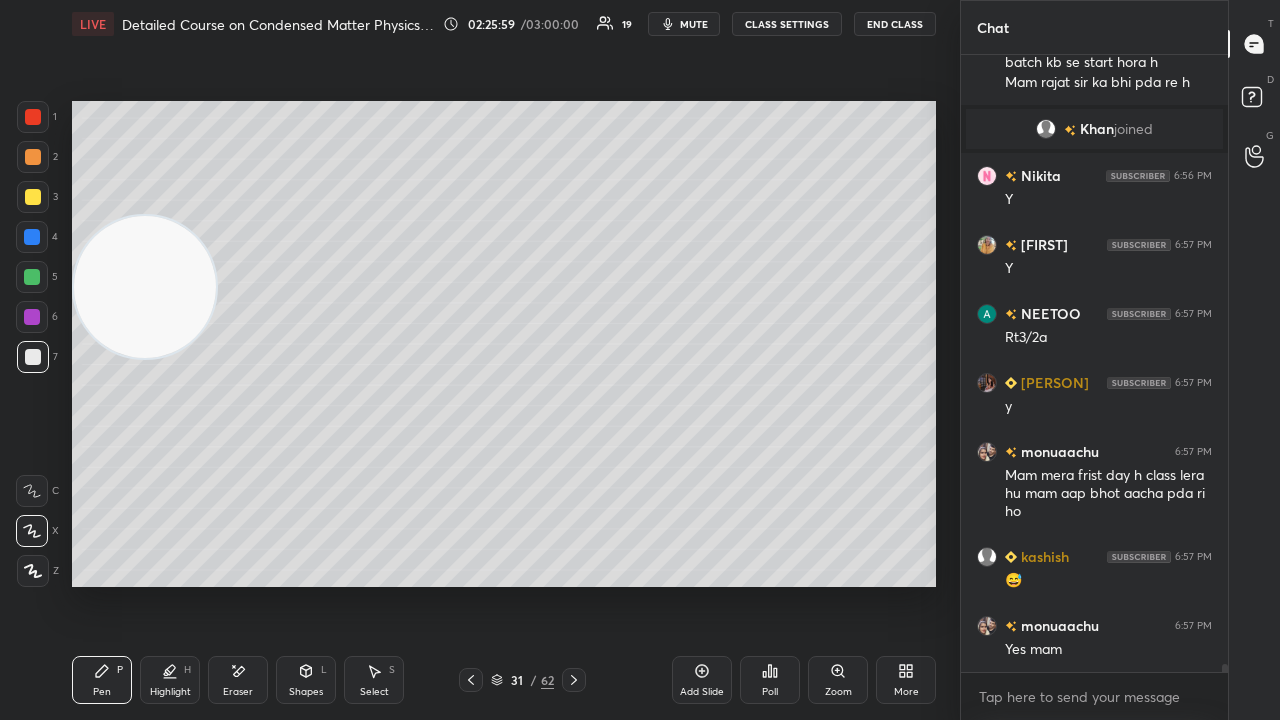click 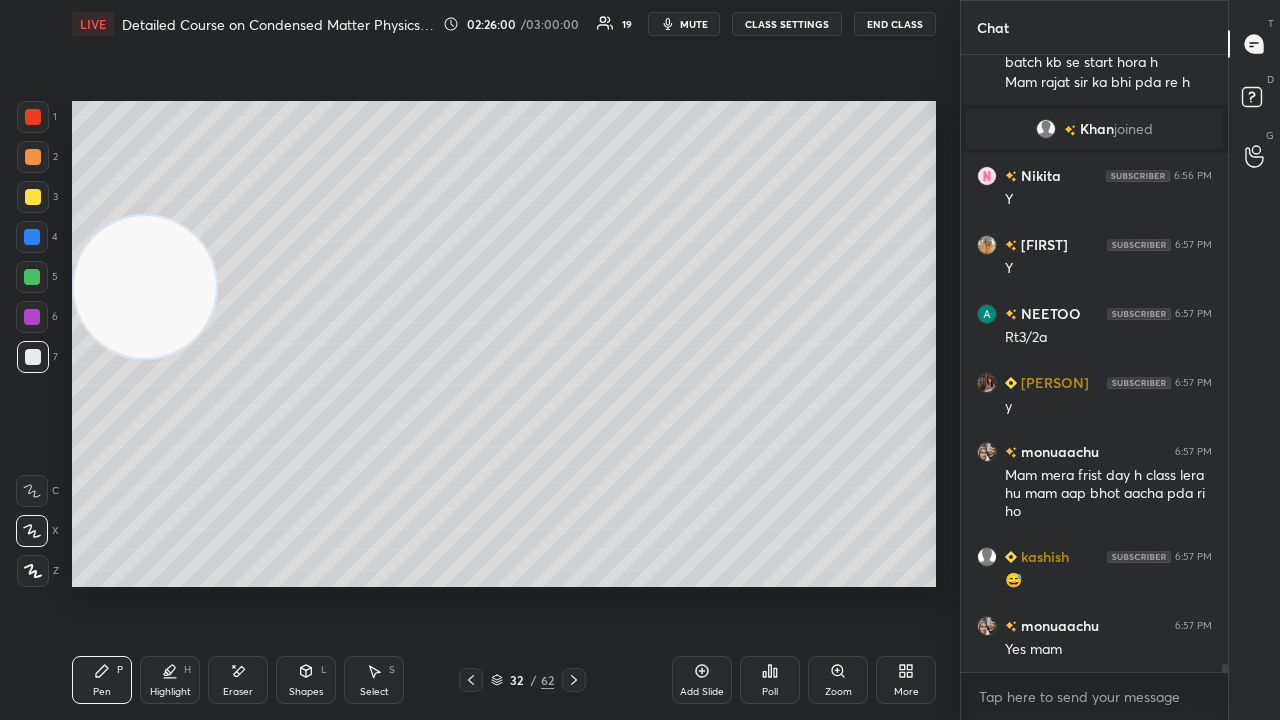 click at bounding box center [145, 287] 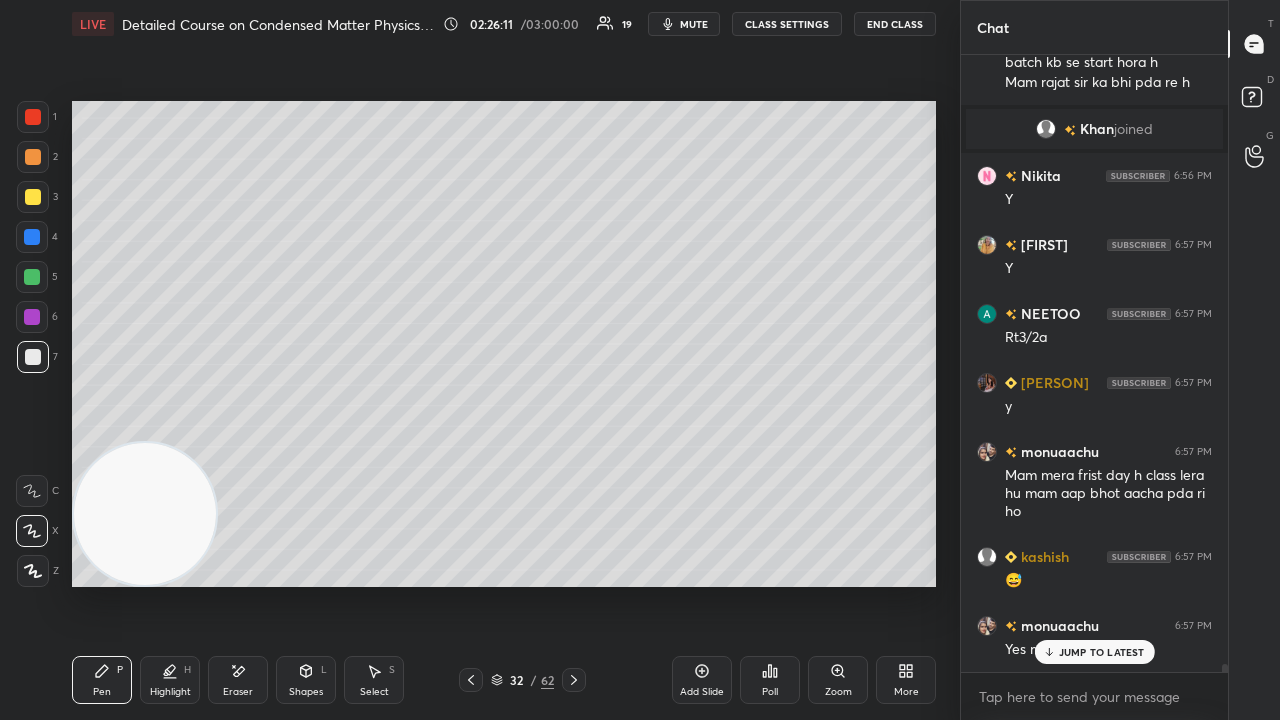 scroll, scrollTop: 48830, scrollLeft: 0, axis: vertical 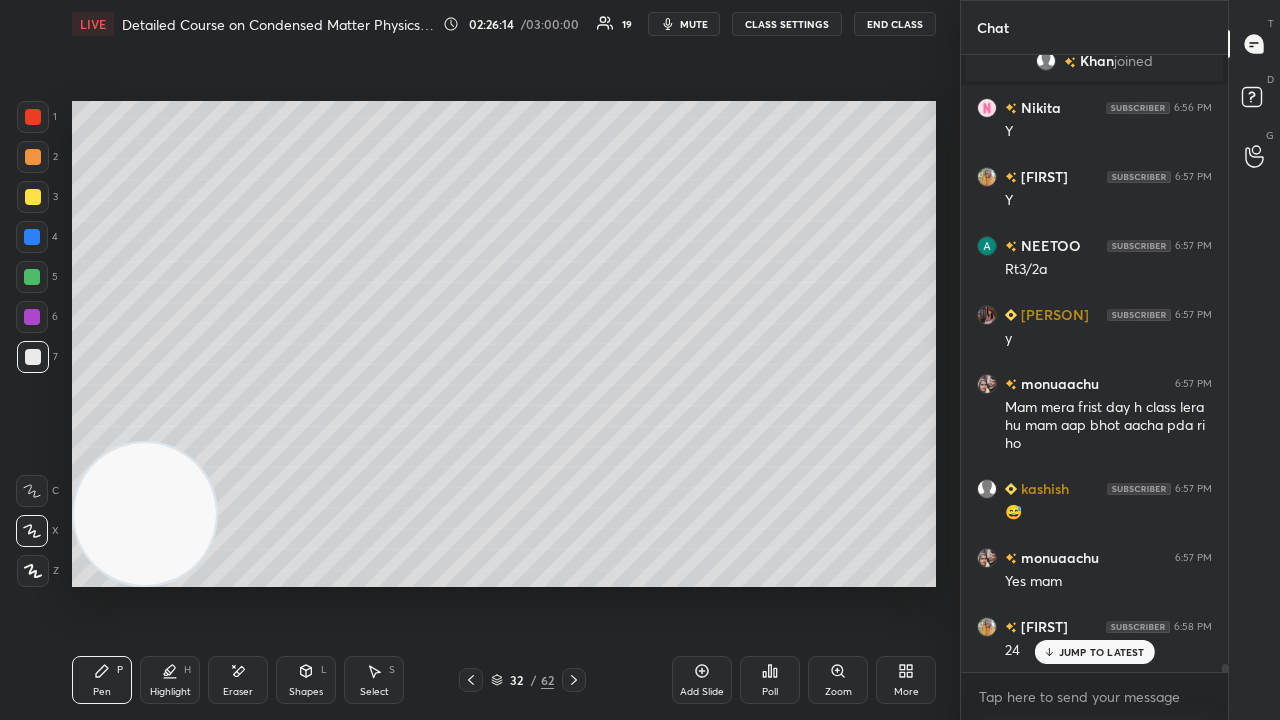 click on "mute" at bounding box center [684, 24] 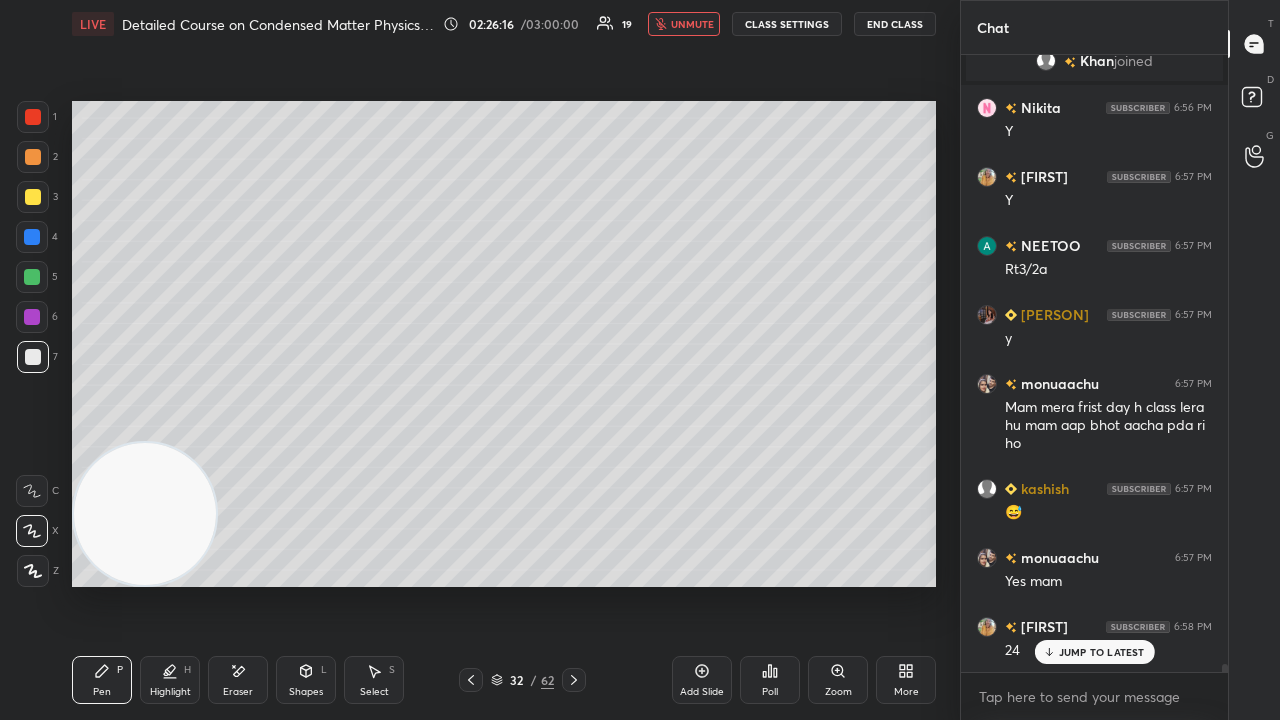 click on "unmute" at bounding box center [692, 24] 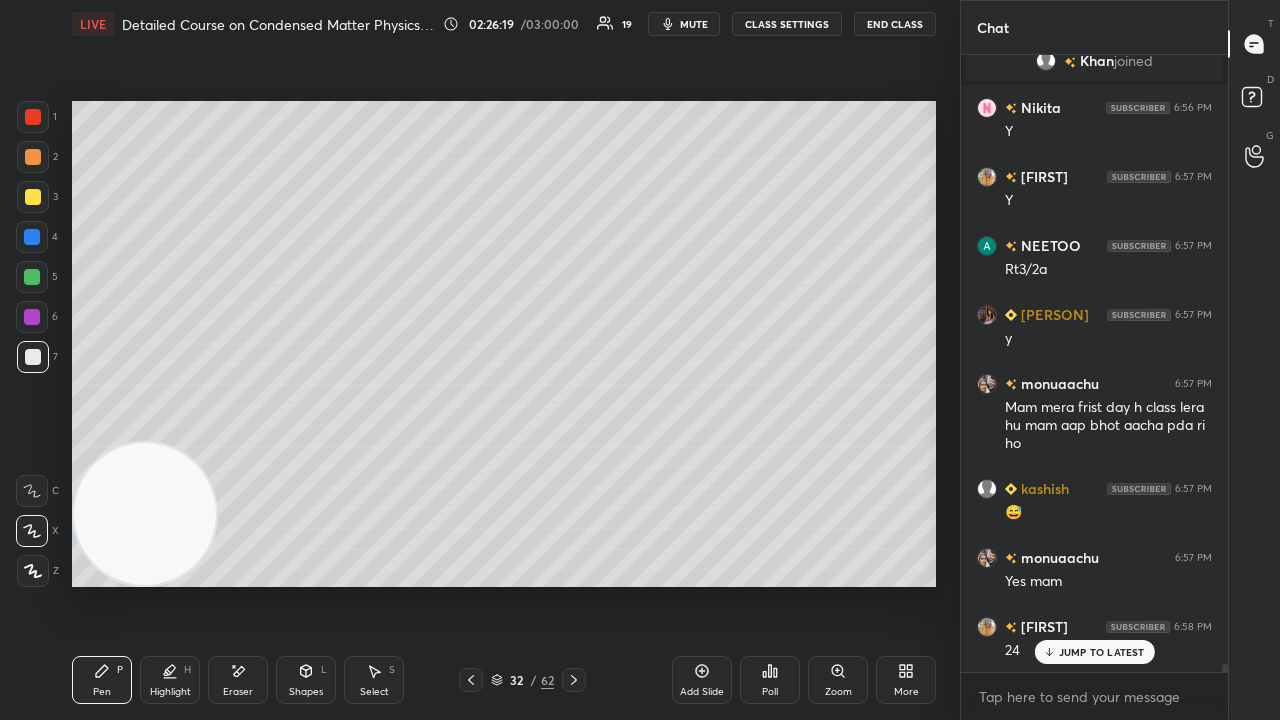 drag, startPoint x: 1095, startPoint y: 649, endPoint x: 1146, endPoint y: 719, distance: 86.608315 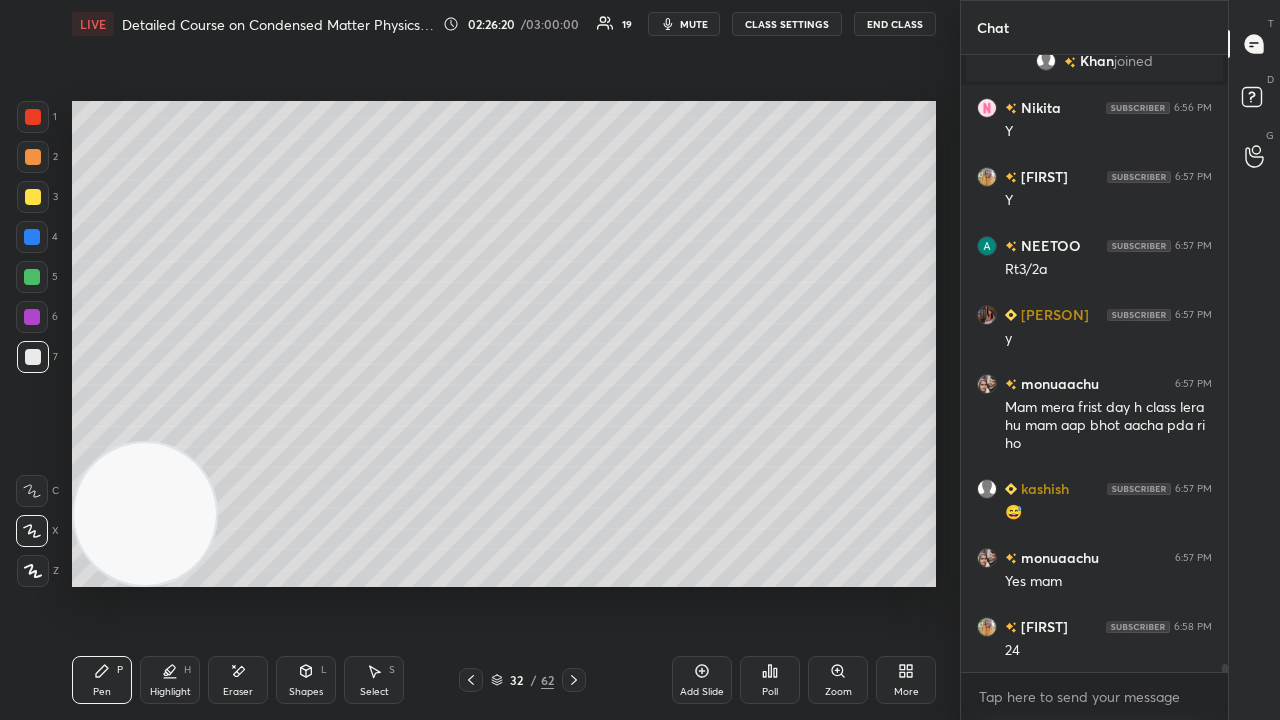 click on "mute" at bounding box center [694, 24] 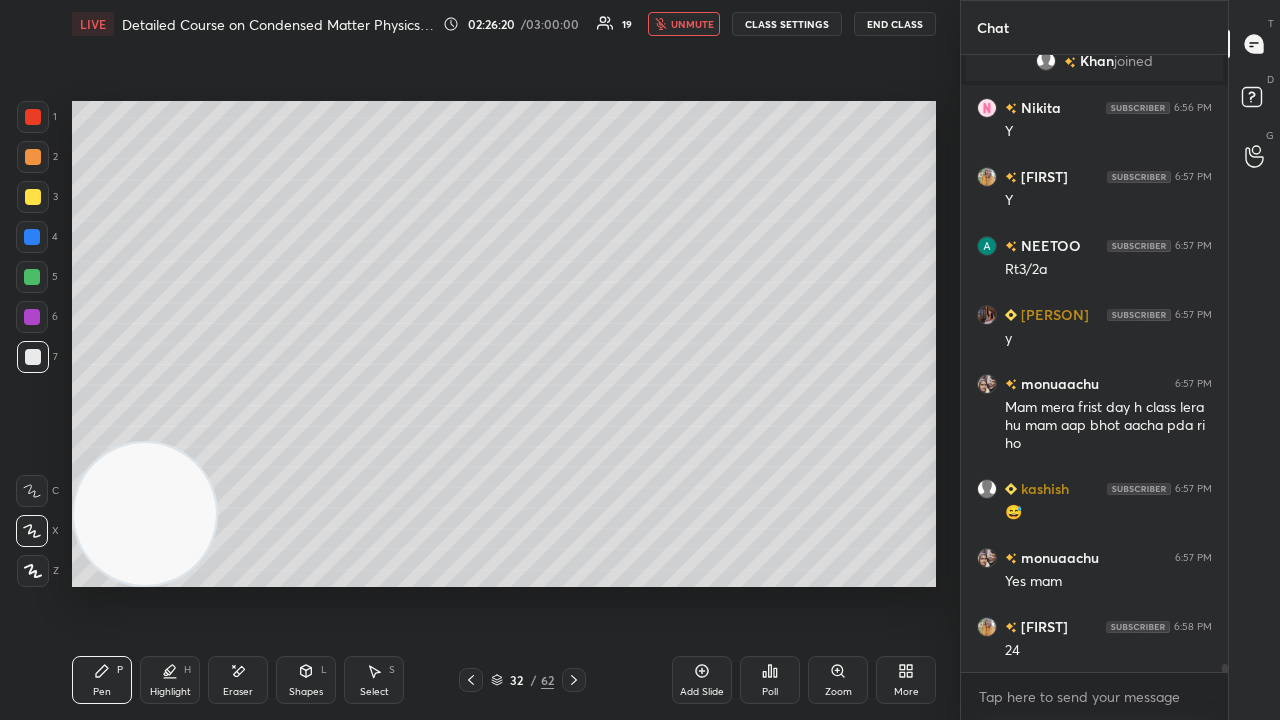 click on "unmute" at bounding box center (684, 24) 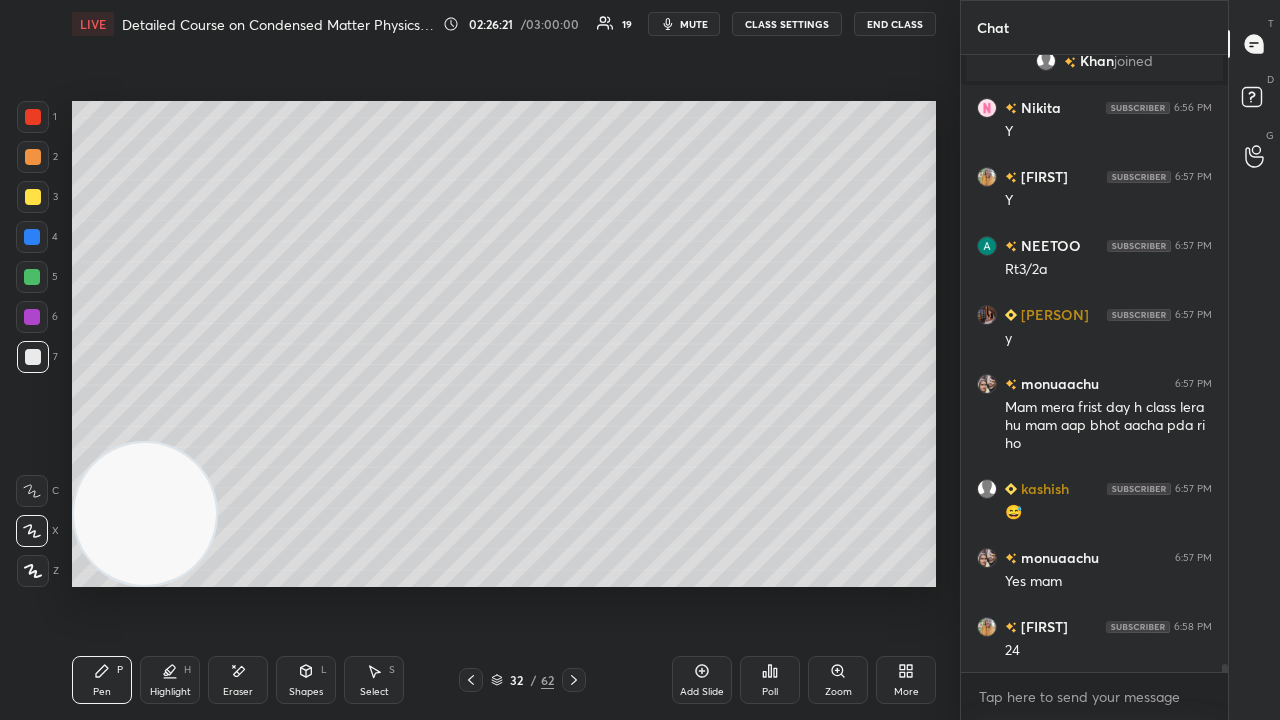 scroll, scrollTop: 48900, scrollLeft: 0, axis: vertical 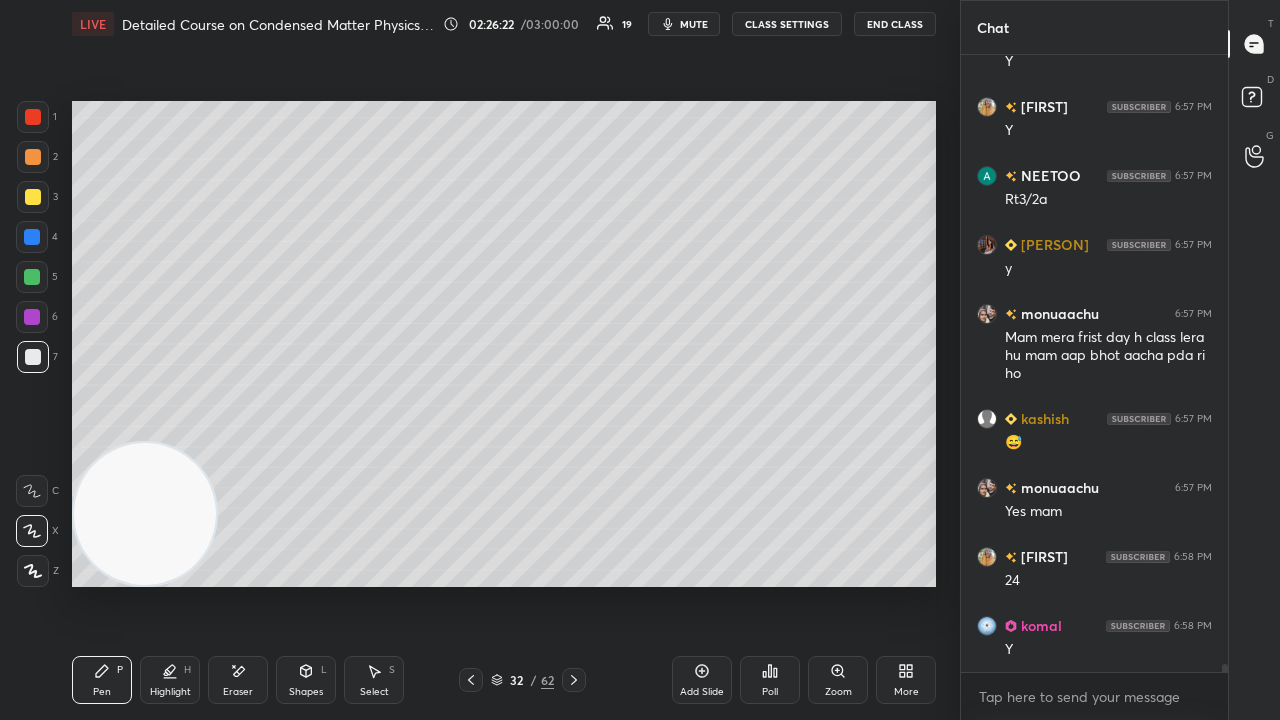 click on "1 2 3 4 5 6 7 C X Z E E Erase all   H H LIVE Detailed Course on Condensed Matter Physics Day-1 02:26:22 /  03:00:00 19 mute CLASS SETTINGS End Class Setting up your live class Poll for   secs No correct answer Start poll Back Detailed Course on Condensed Matter Physics Day-1 [PERSON] Pen P Highlight H Eraser Shapes L Select S 32 / 62 Add Slide Poll Zoom More" at bounding box center (472, 360) 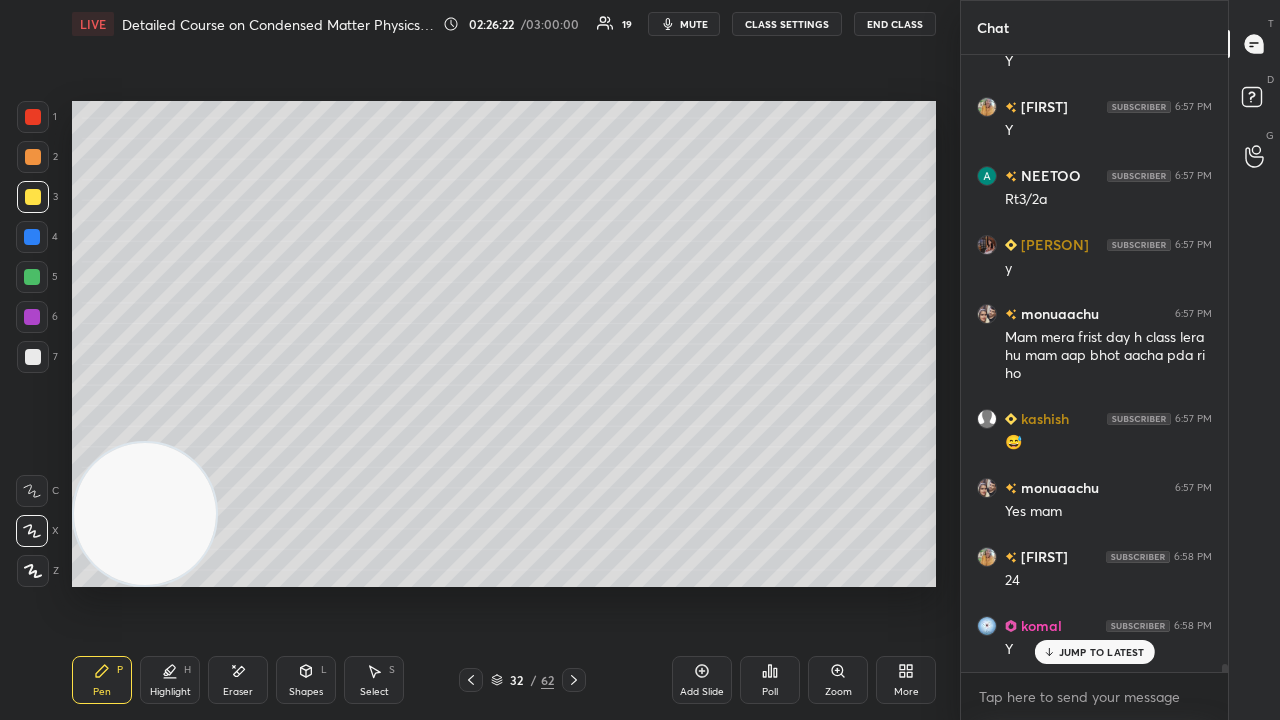 scroll, scrollTop: 48968, scrollLeft: 0, axis: vertical 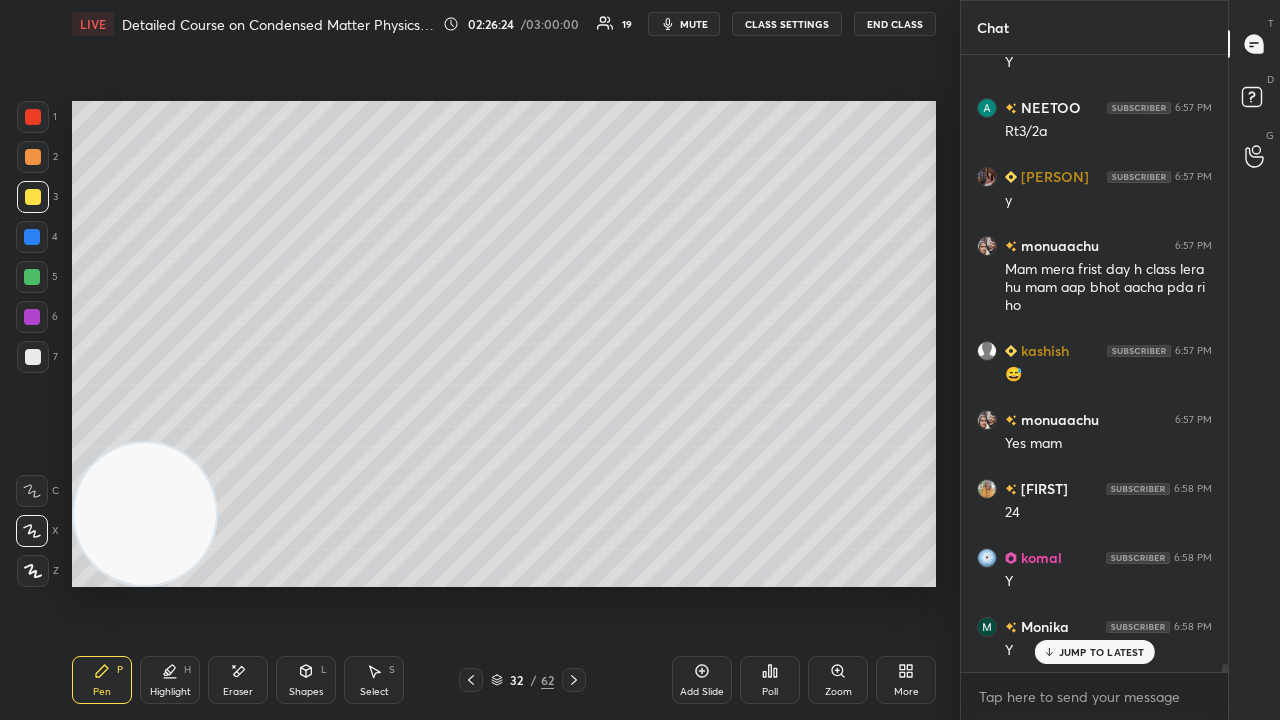 click on "mute" at bounding box center (694, 24) 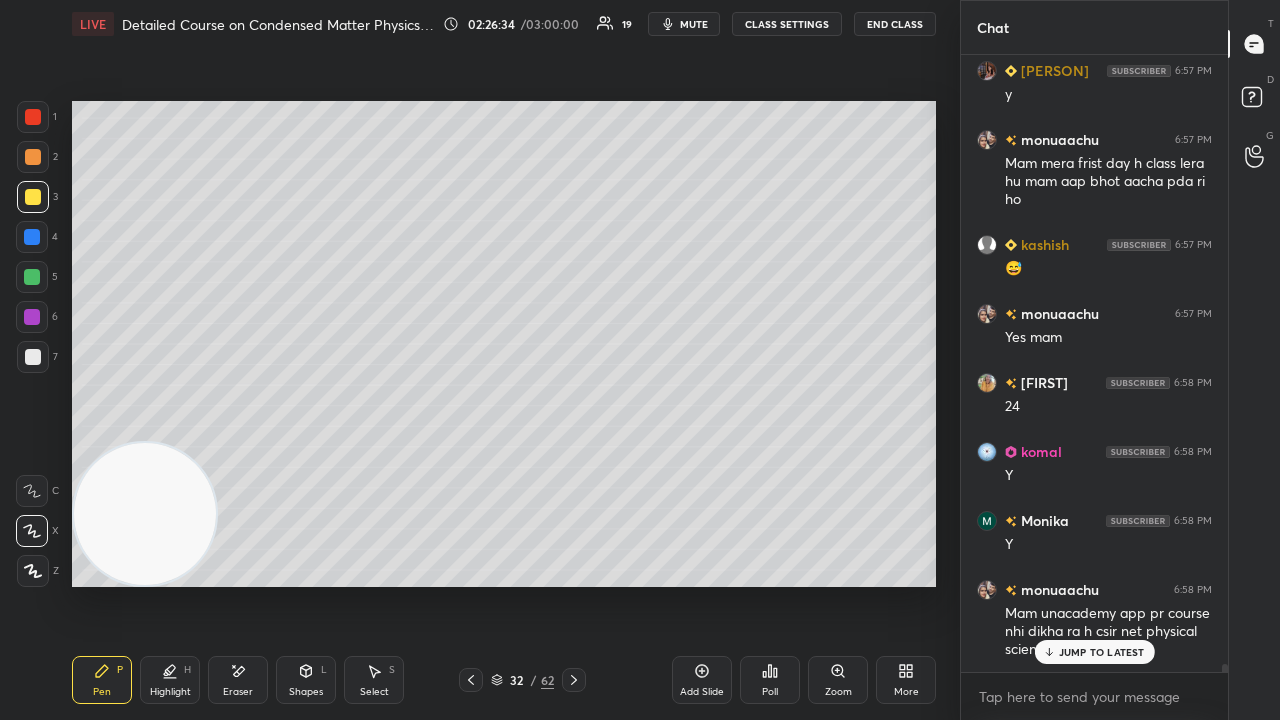 scroll, scrollTop: 49142, scrollLeft: 0, axis: vertical 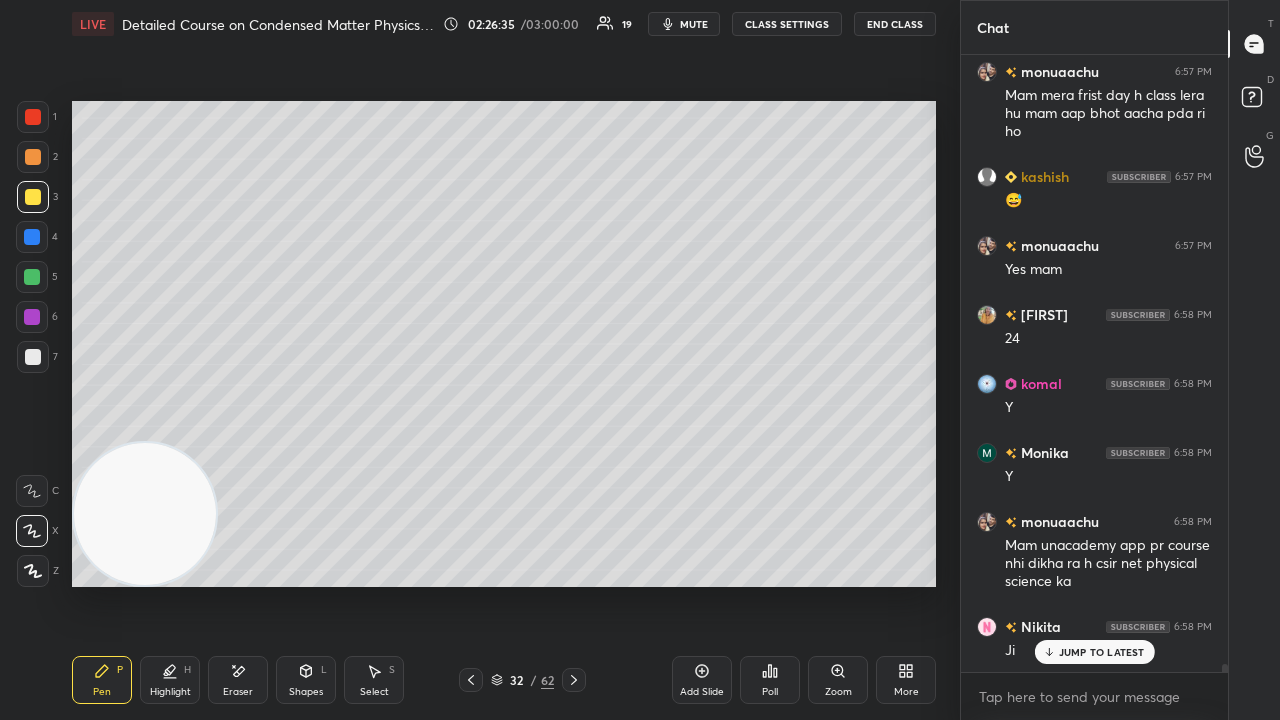 click on "mute" at bounding box center [694, 24] 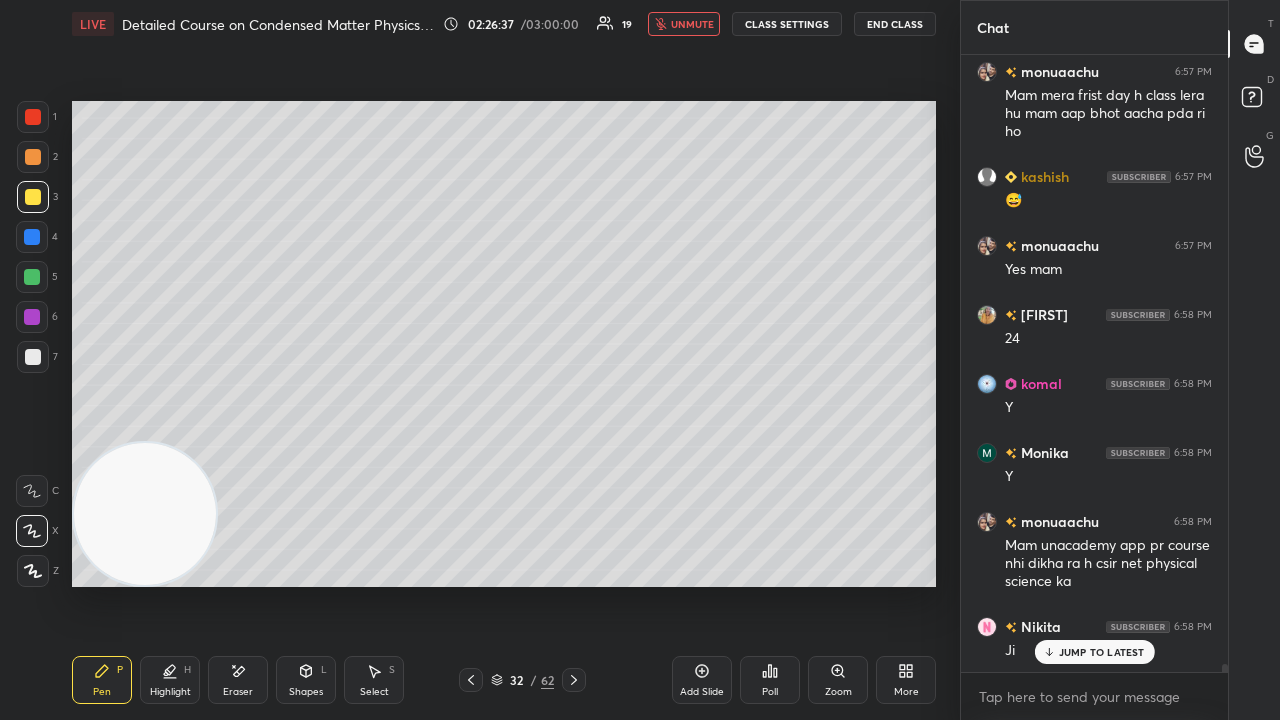 click on "unmute" at bounding box center [692, 24] 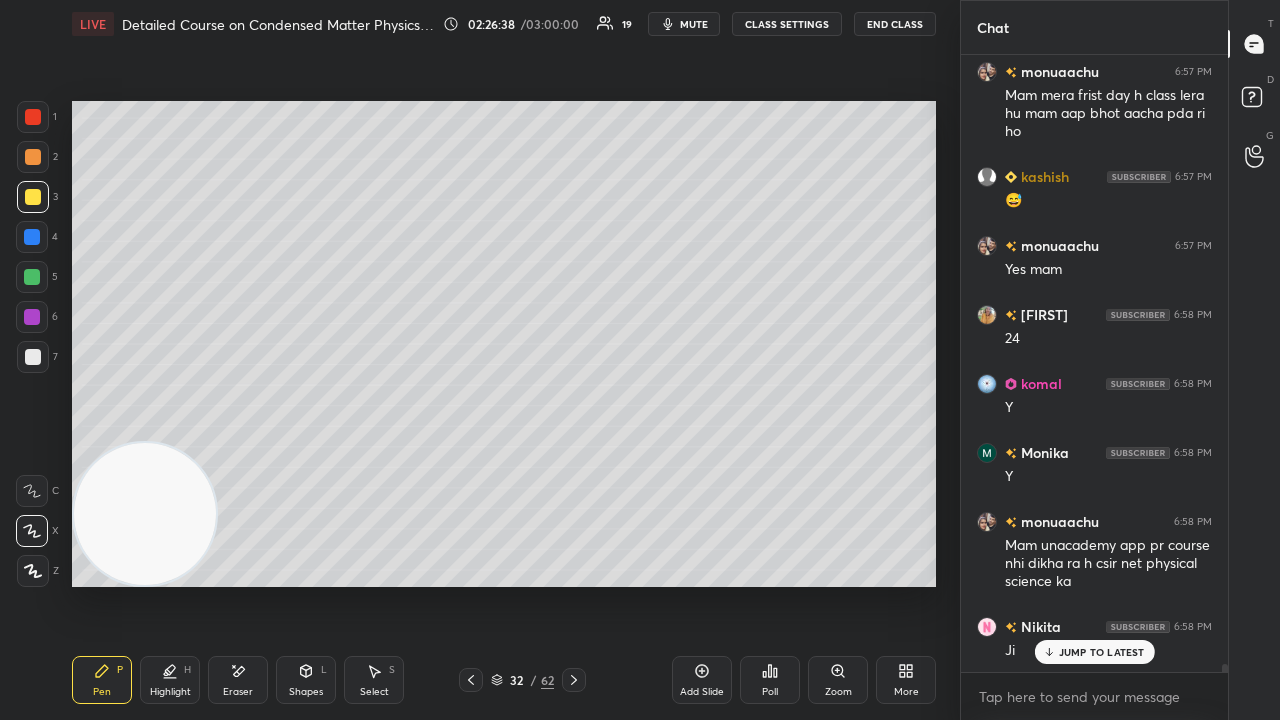 click at bounding box center [32, 277] 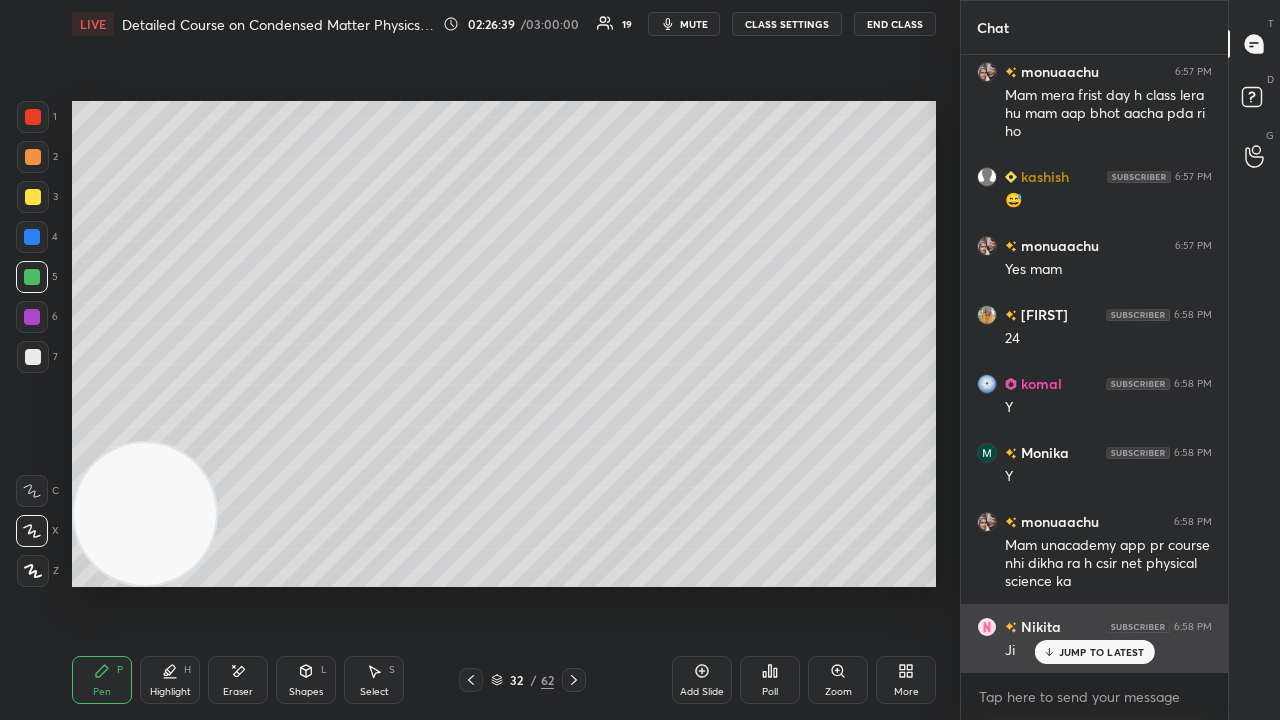 click on "JUMP TO LATEST" at bounding box center (1102, 652) 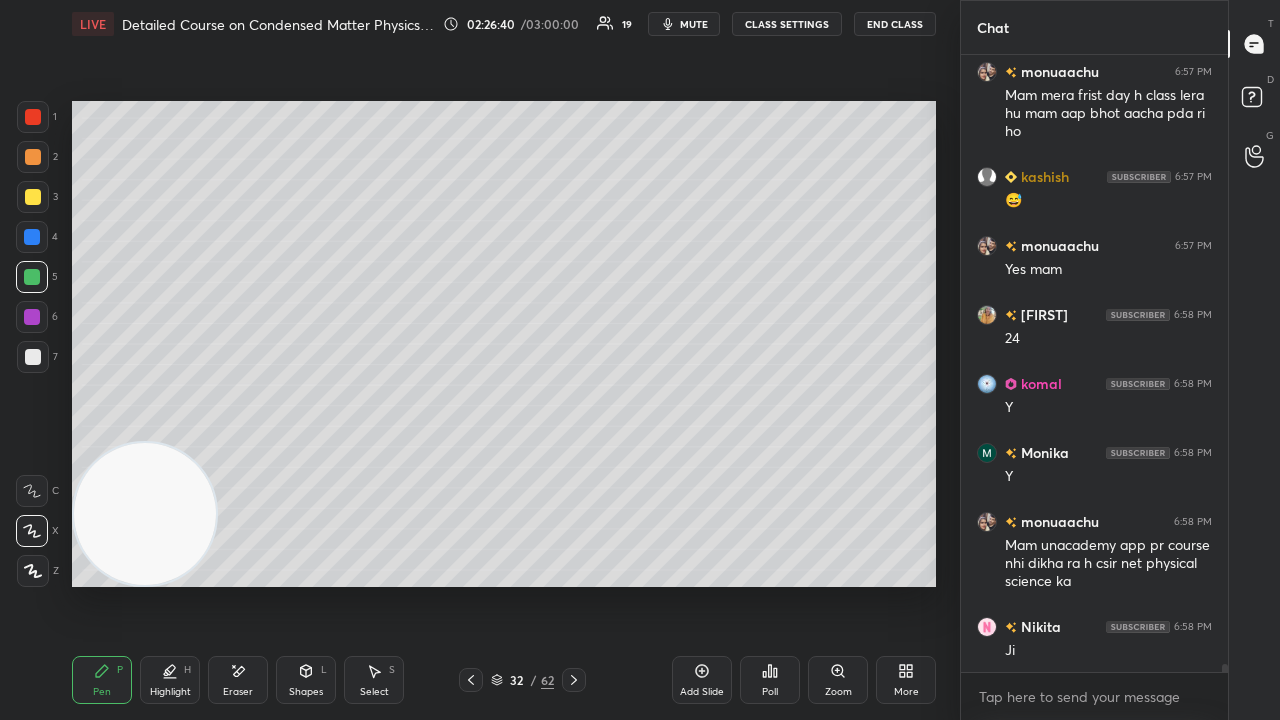 click on "mute" at bounding box center [684, 24] 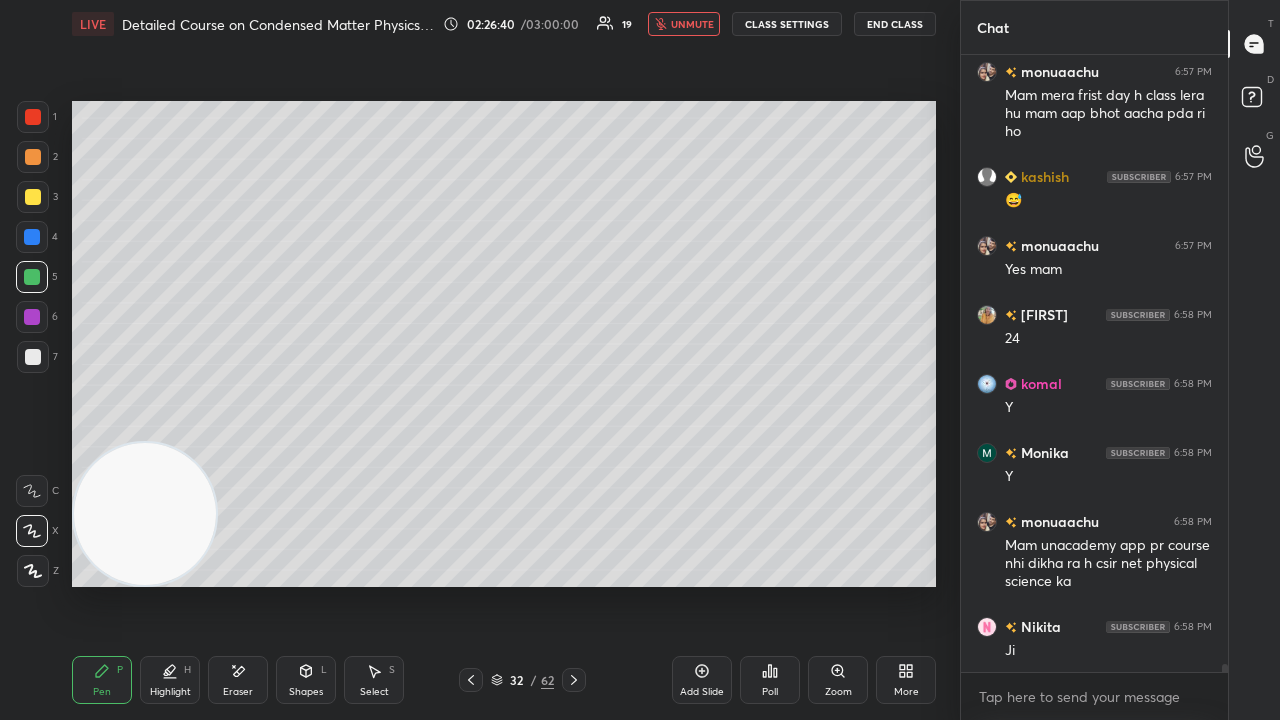 click on "unmute" at bounding box center (692, 24) 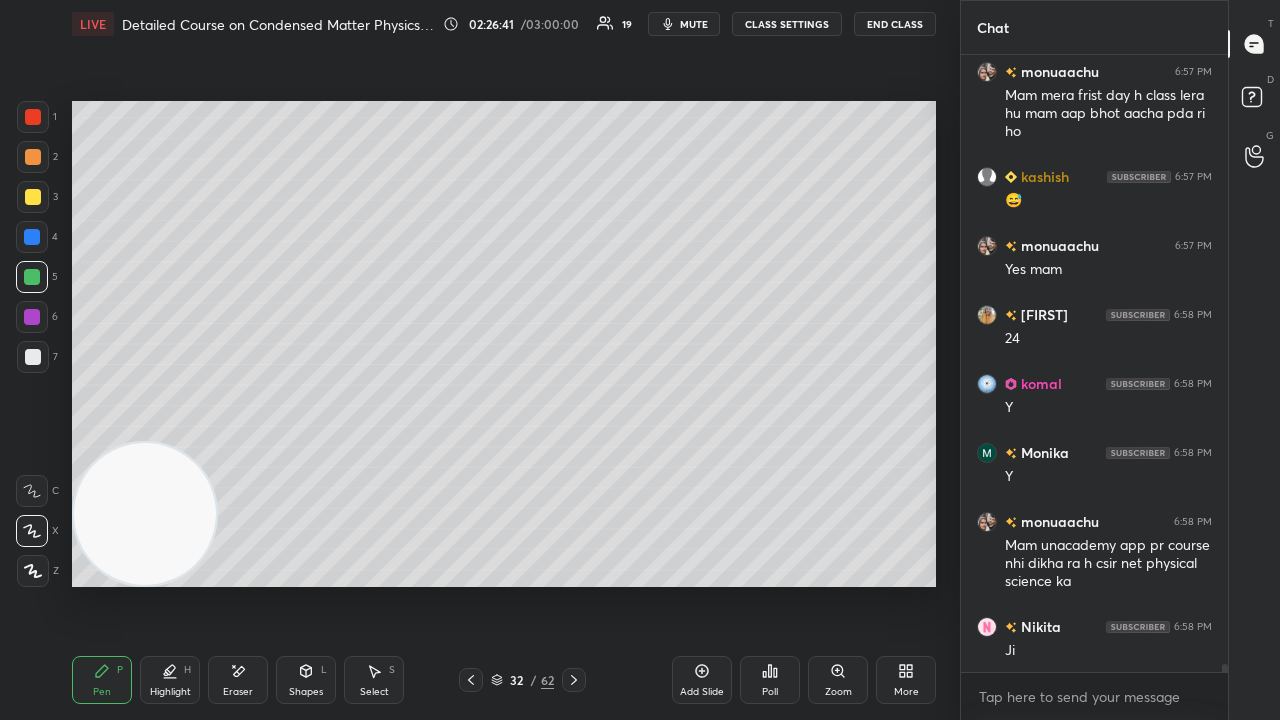 click on "5" at bounding box center (37, 277) 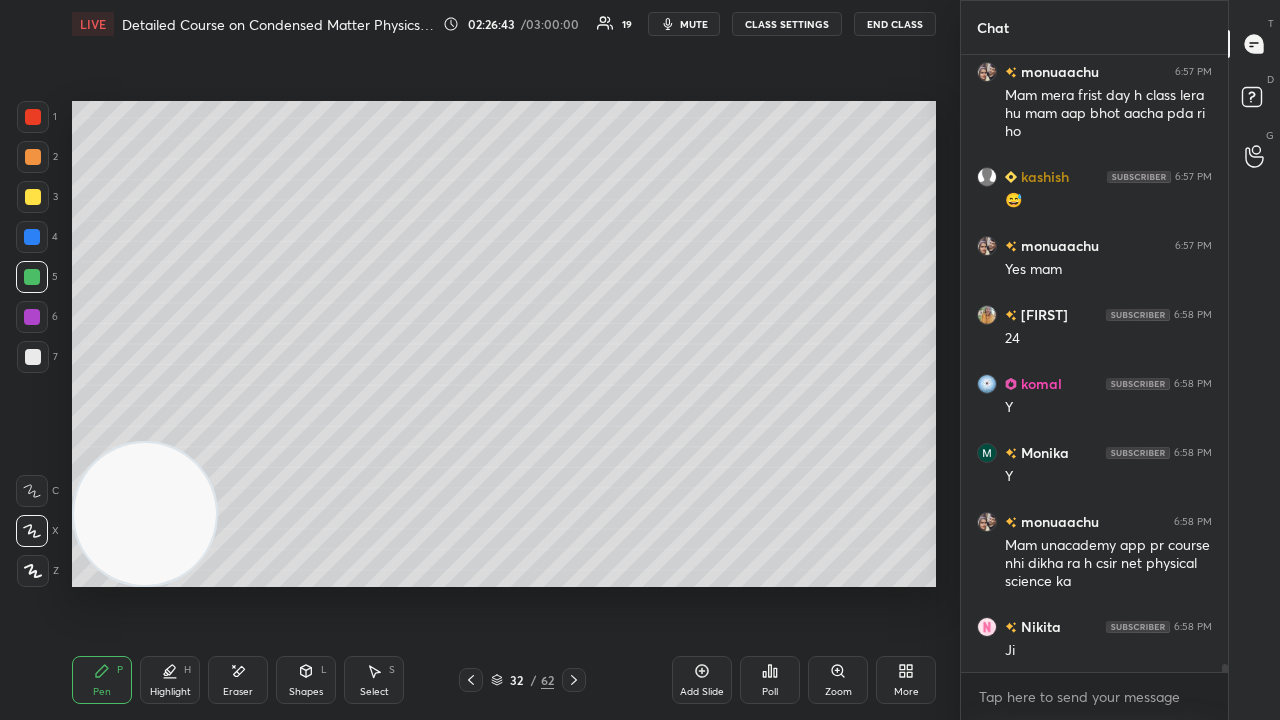 click 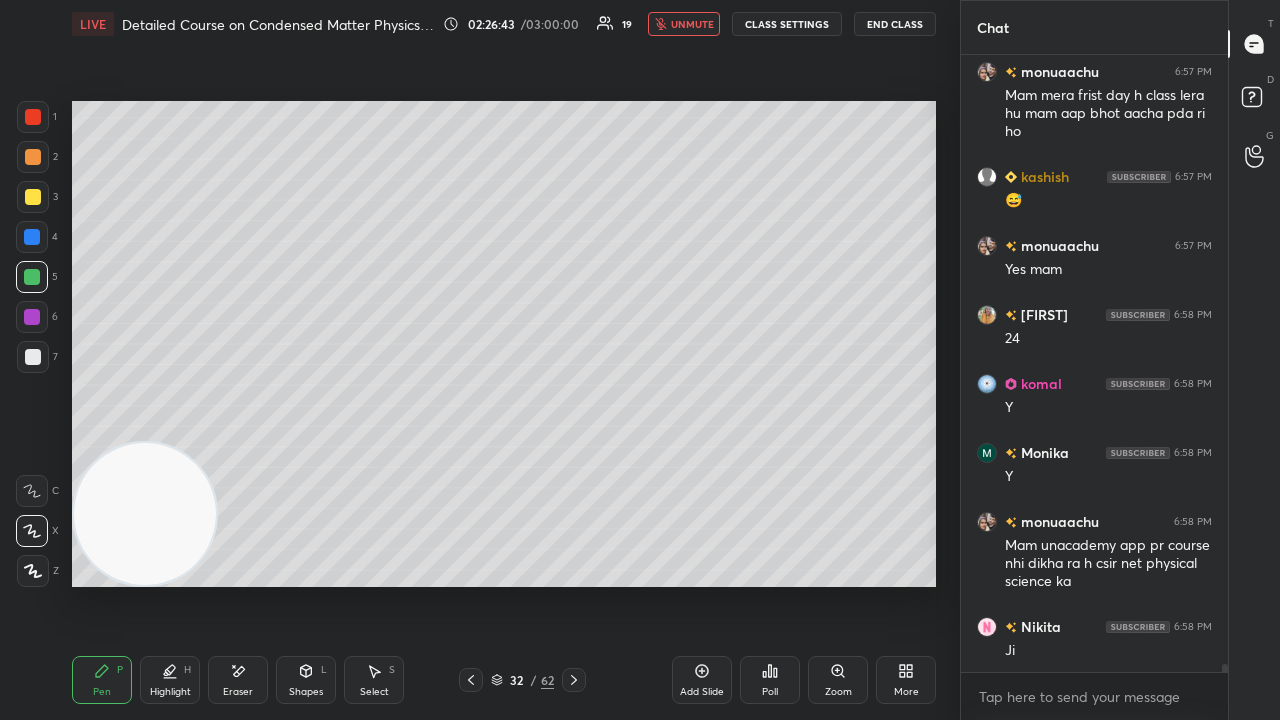 click 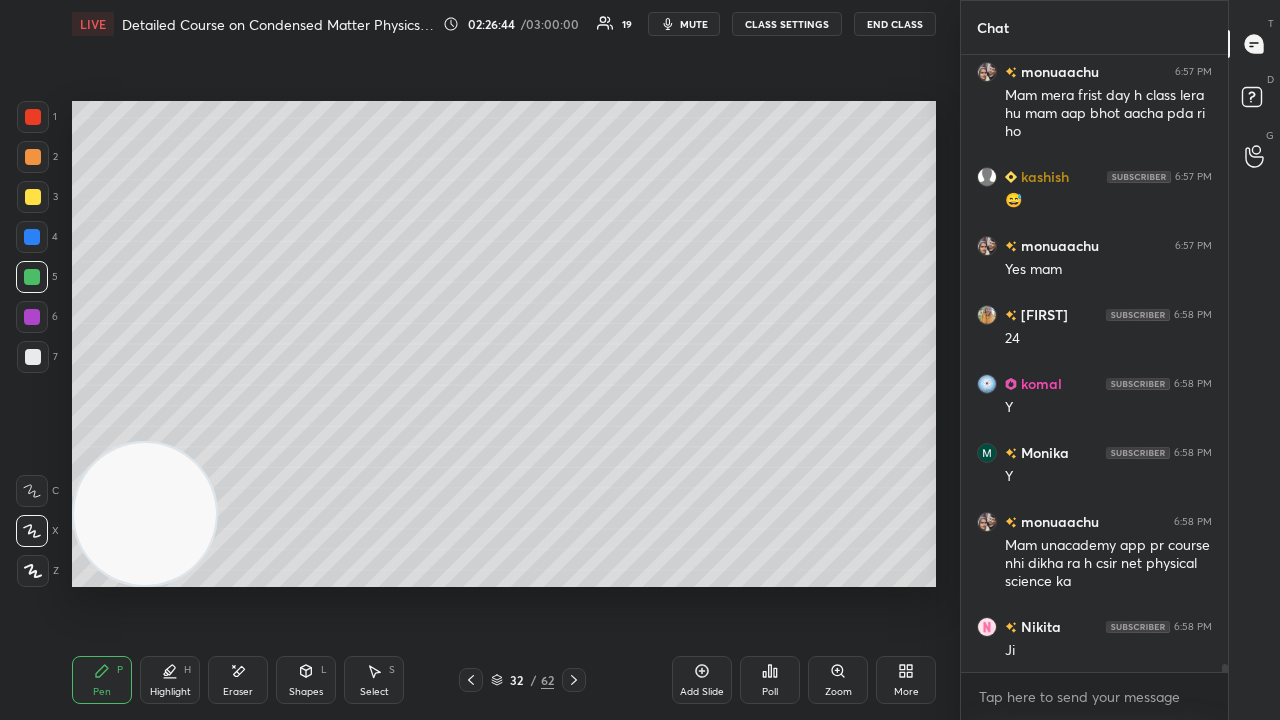 click at bounding box center (33, 357) 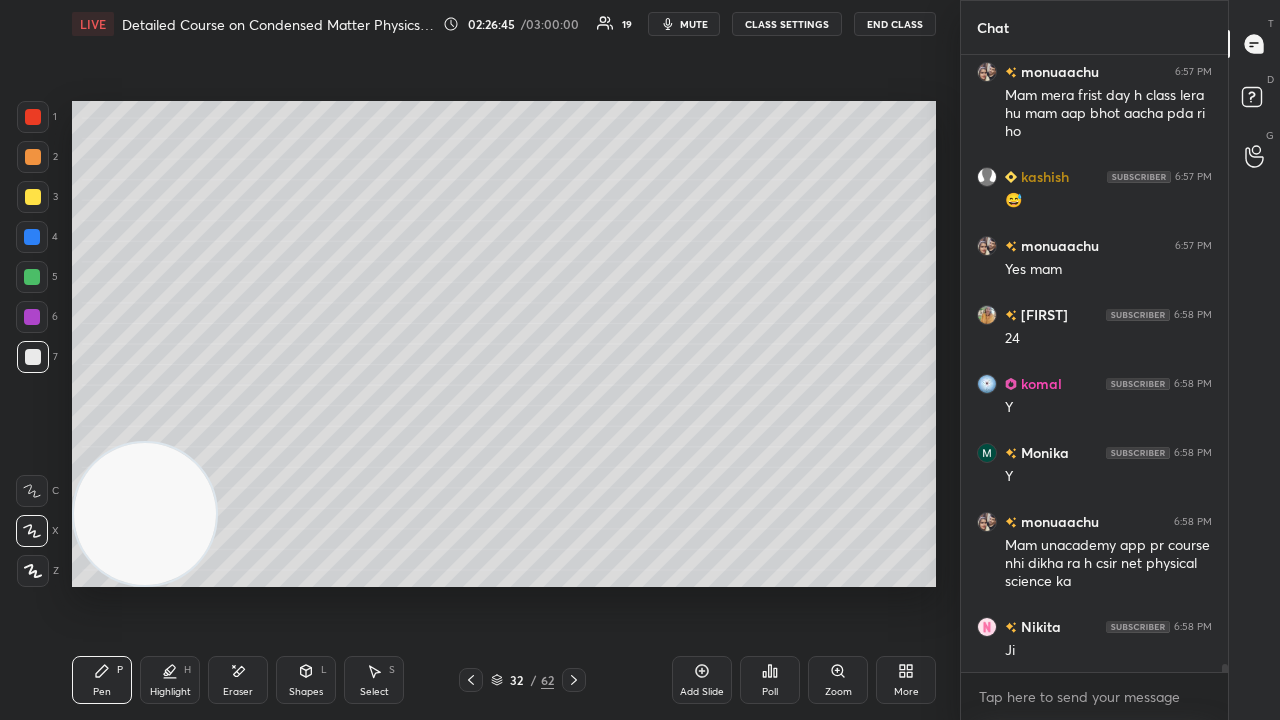 click on "mute" at bounding box center (694, 24) 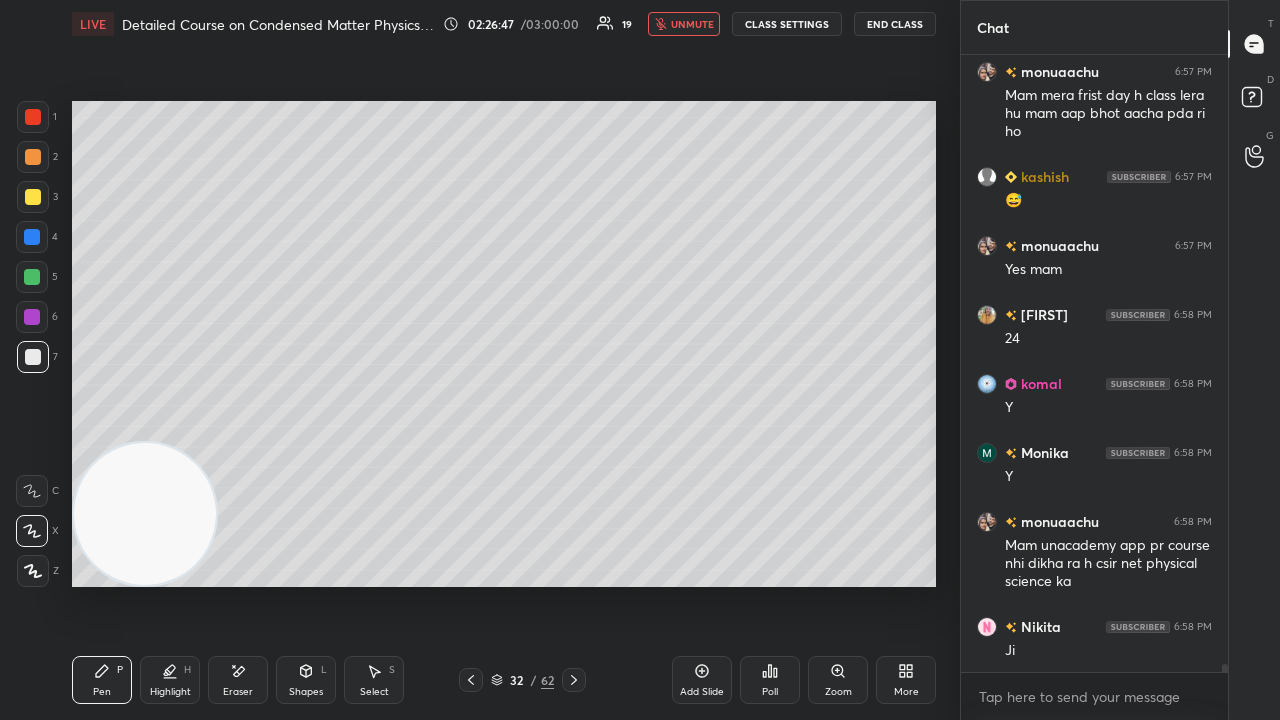 click on "unmute" at bounding box center (692, 24) 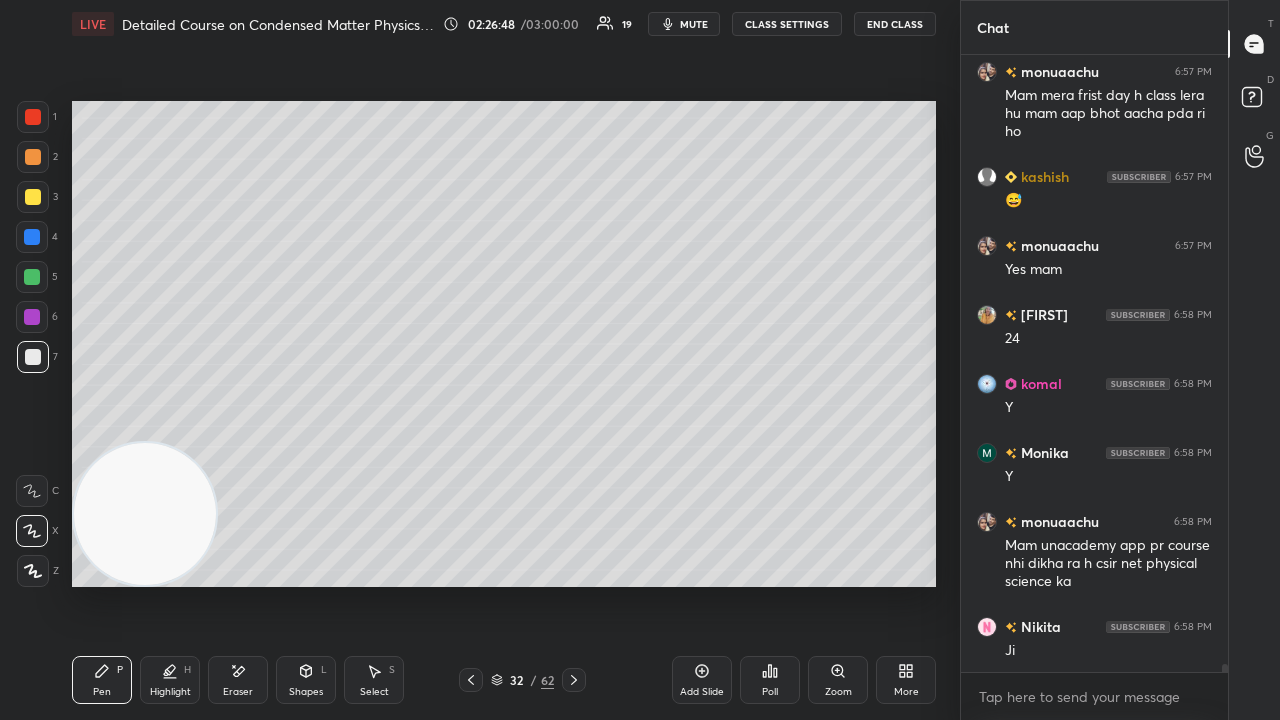 click on "mute" at bounding box center (694, 24) 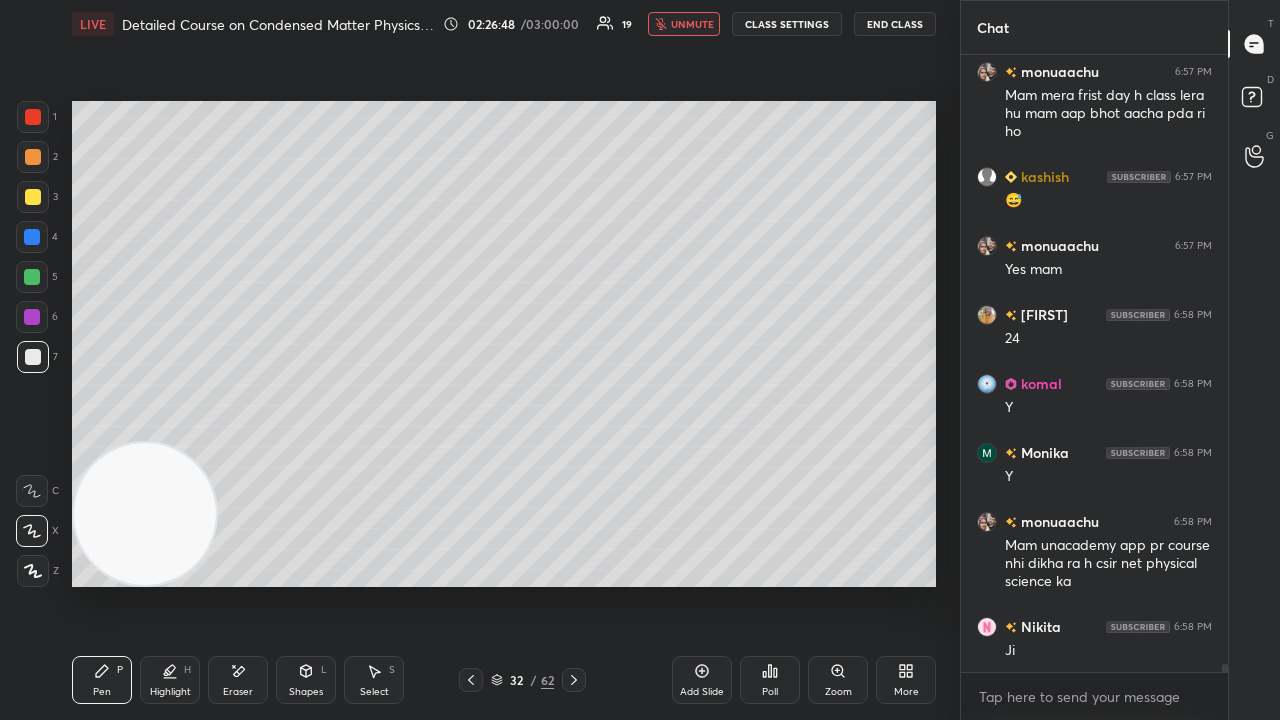 click on "unmute" at bounding box center (692, 24) 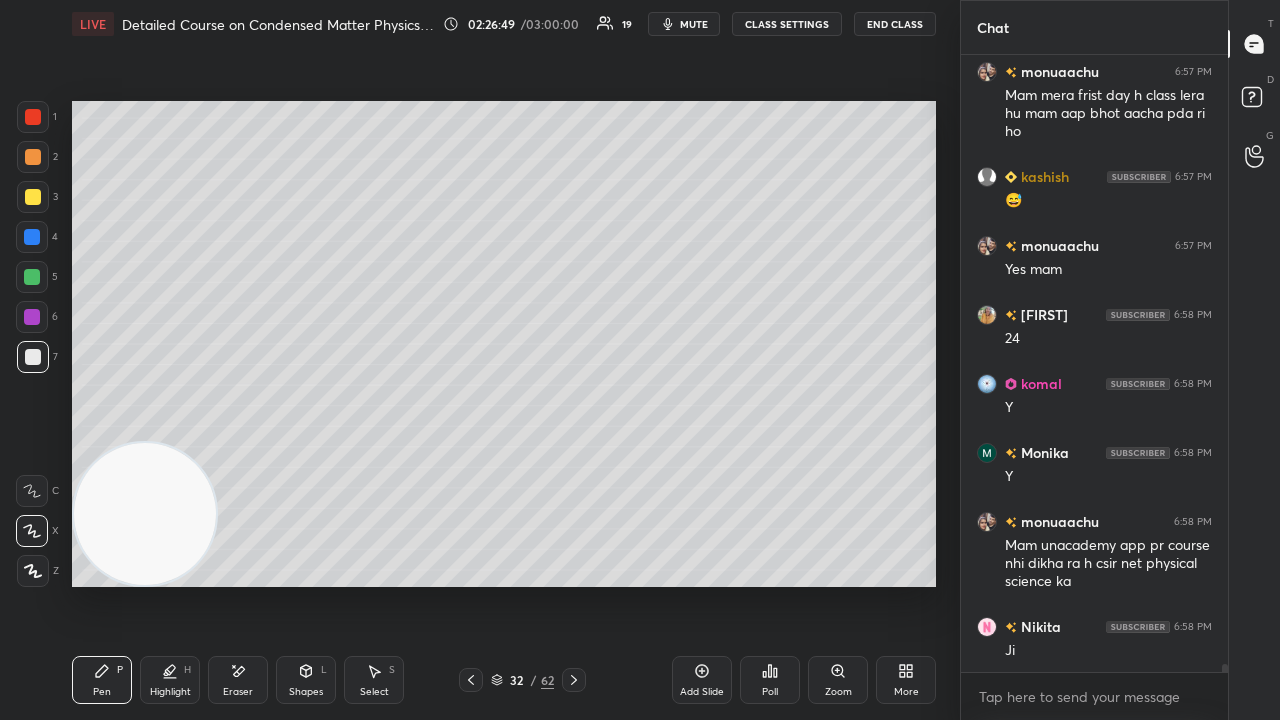 click at bounding box center (32, 277) 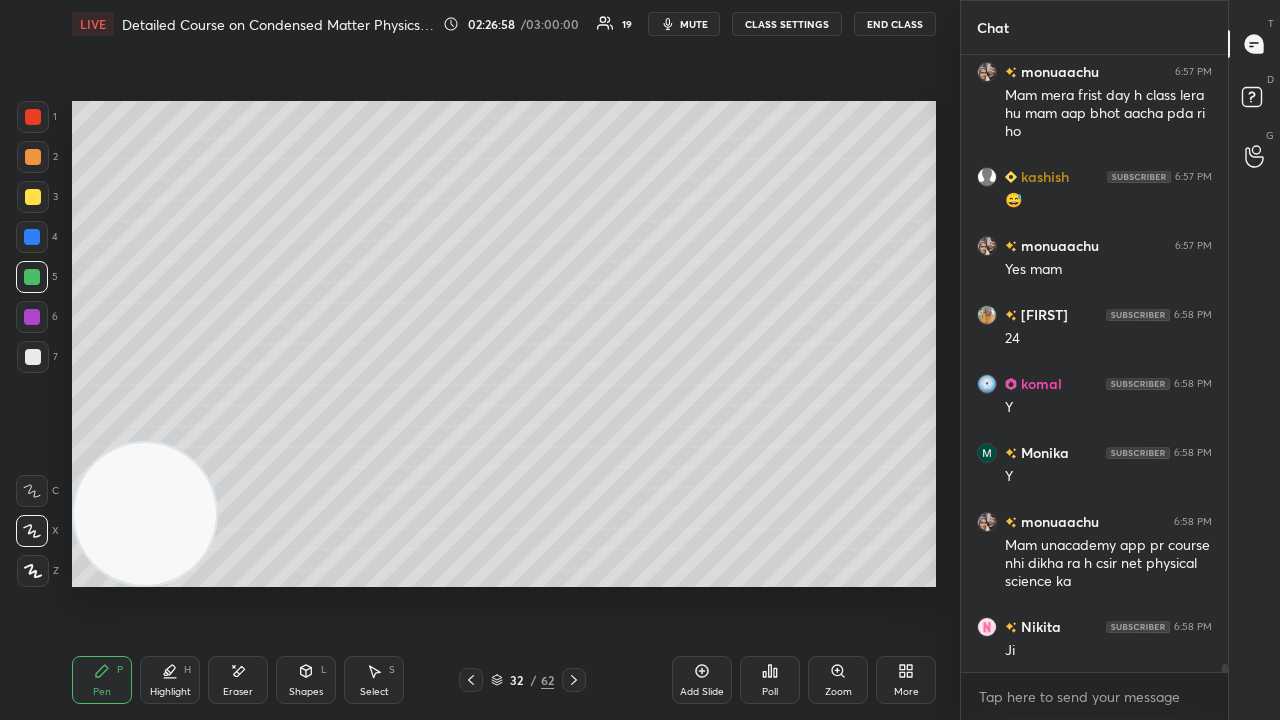 click on "mute" at bounding box center (694, 24) 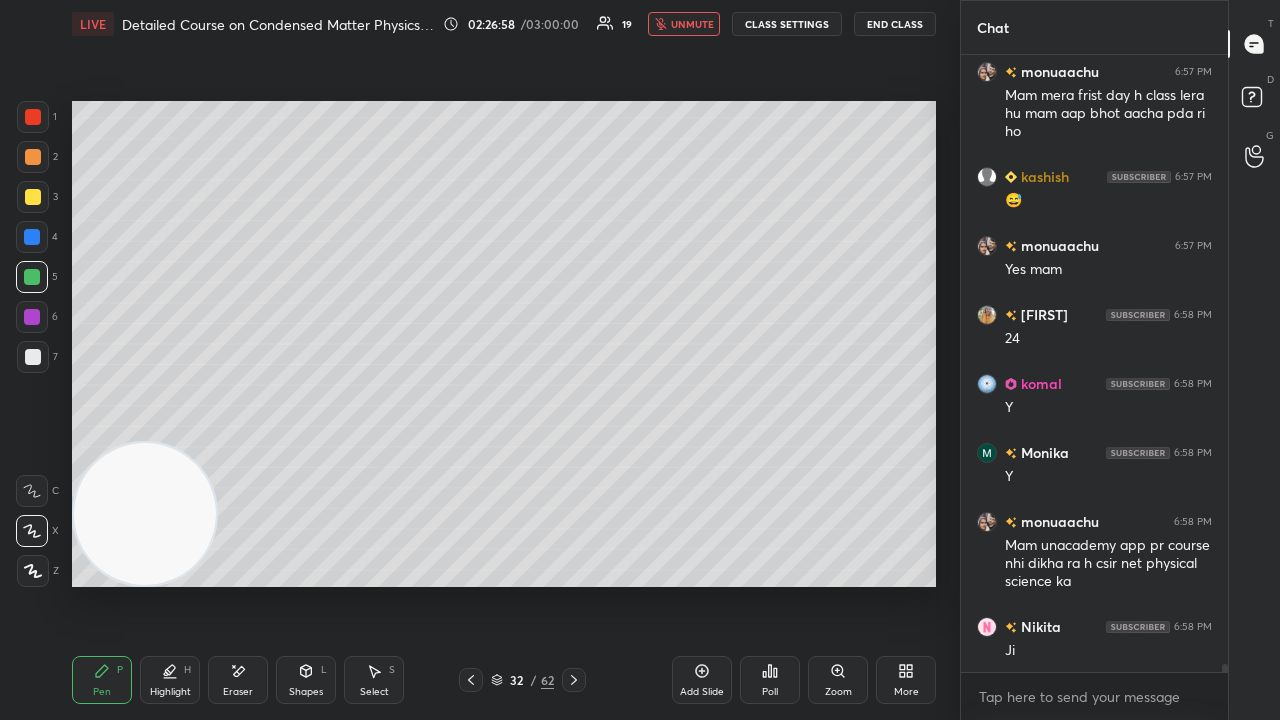 click on "unmute" at bounding box center (692, 24) 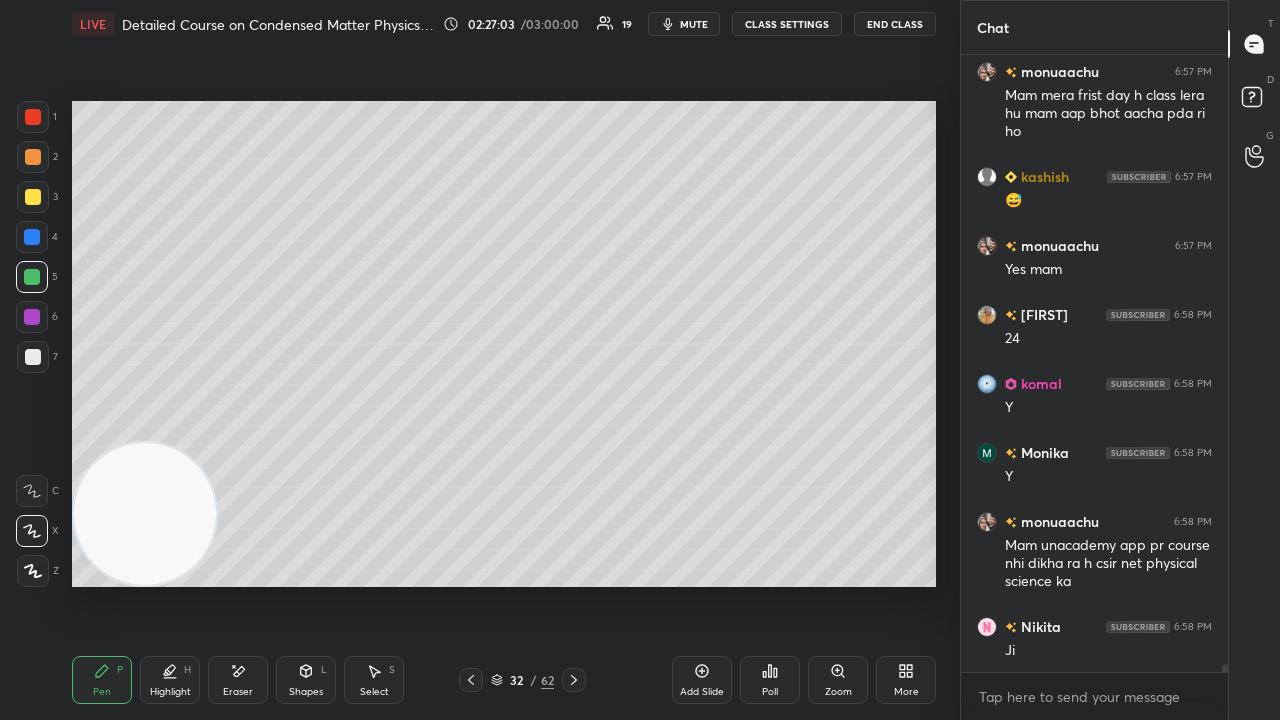 click 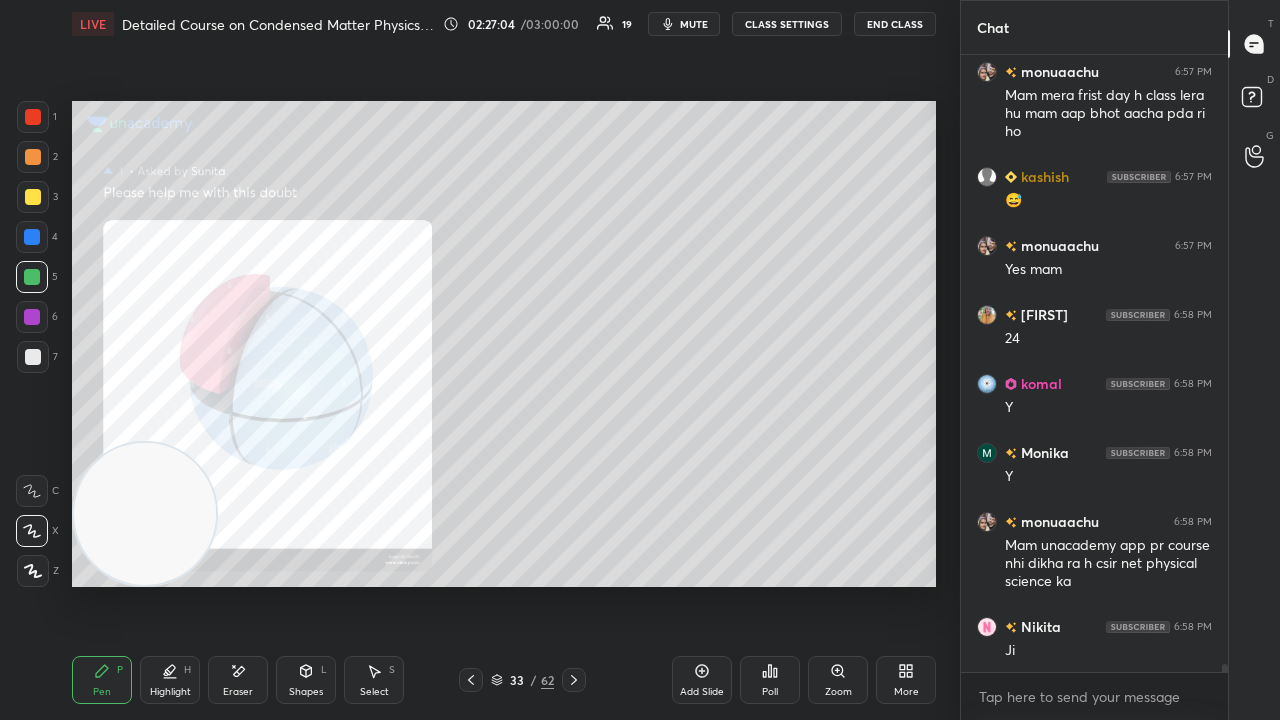 click 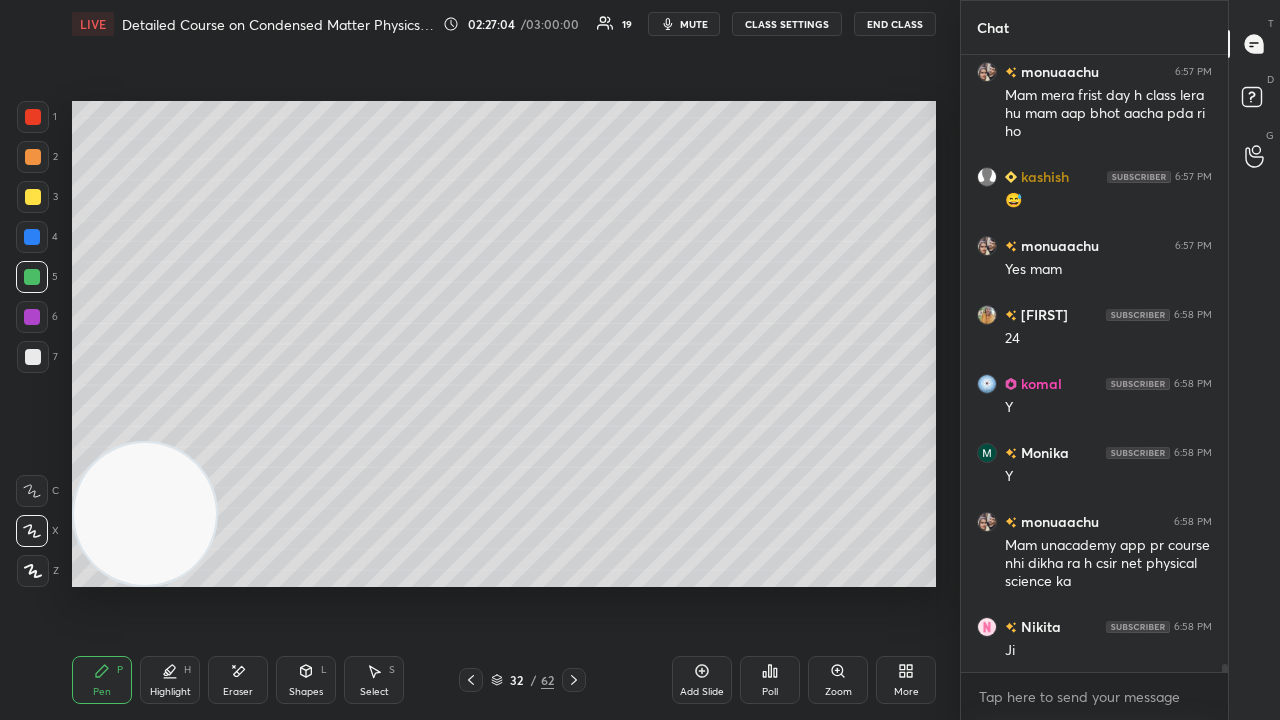 click on "Add Slide" at bounding box center [702, 680] 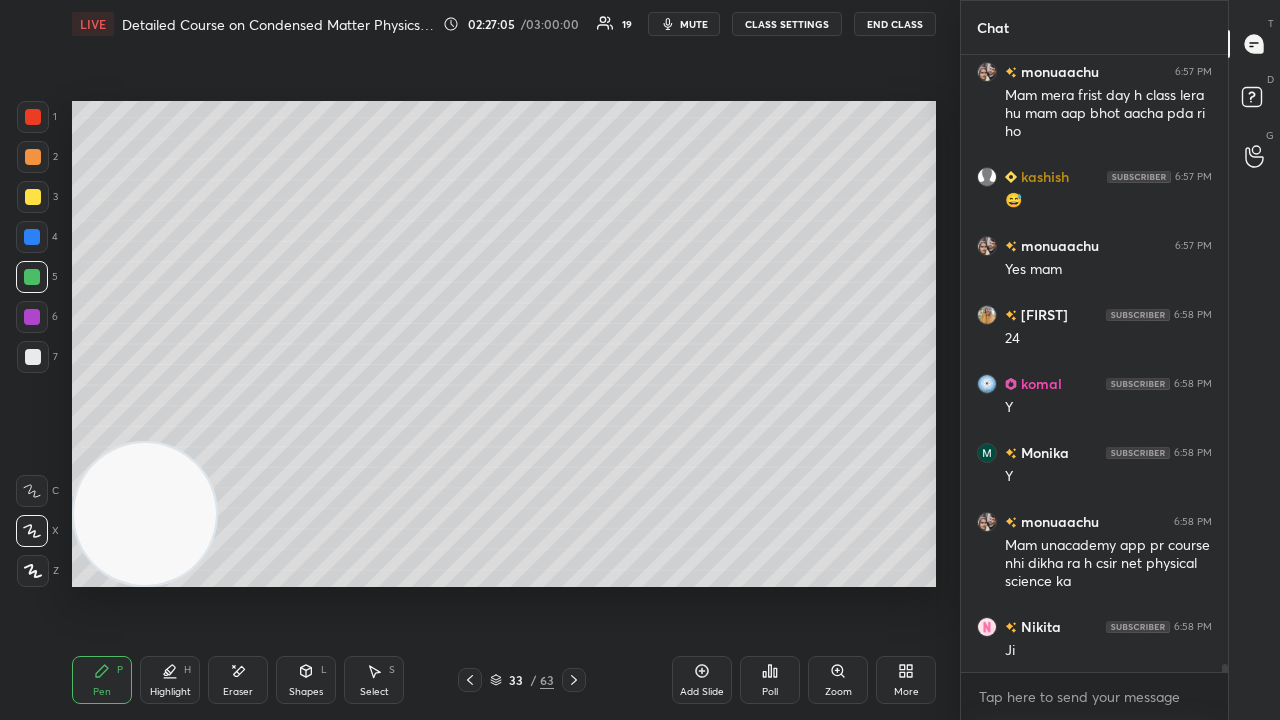 click at bounding box center (33, 357) 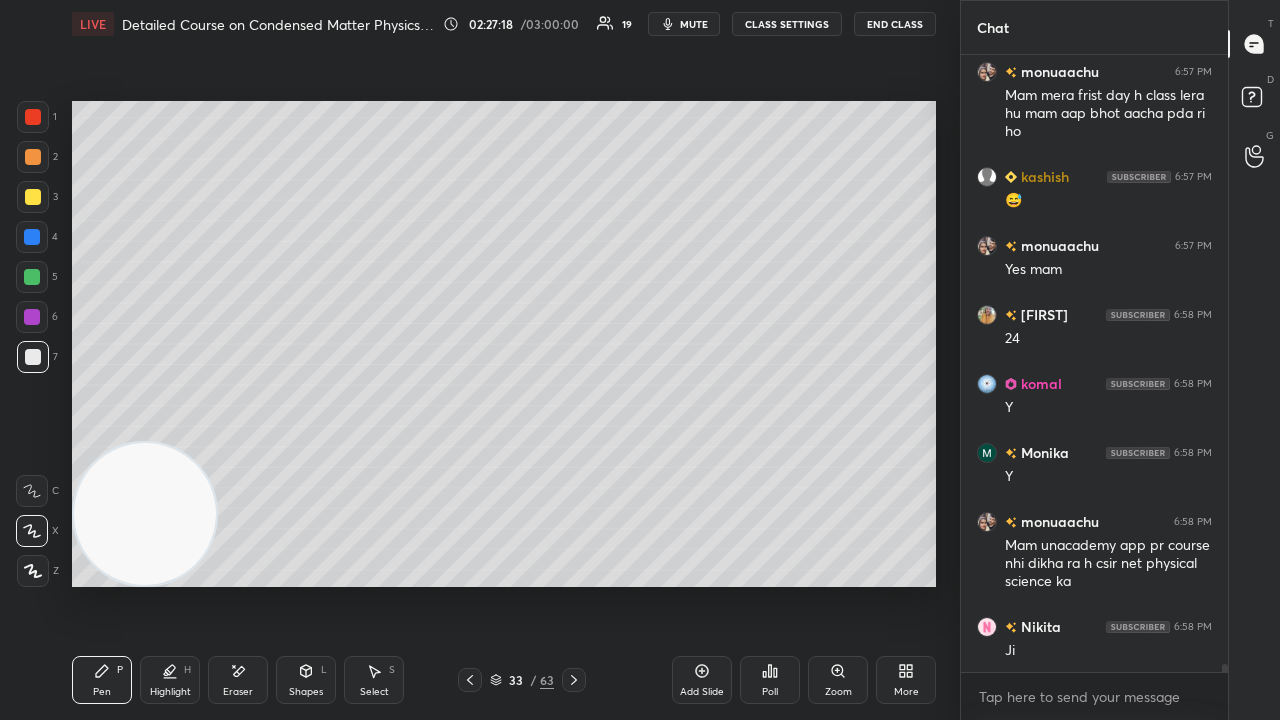 scroll, scrollTop: 49190, scrollLeft: 0, axis: vertical 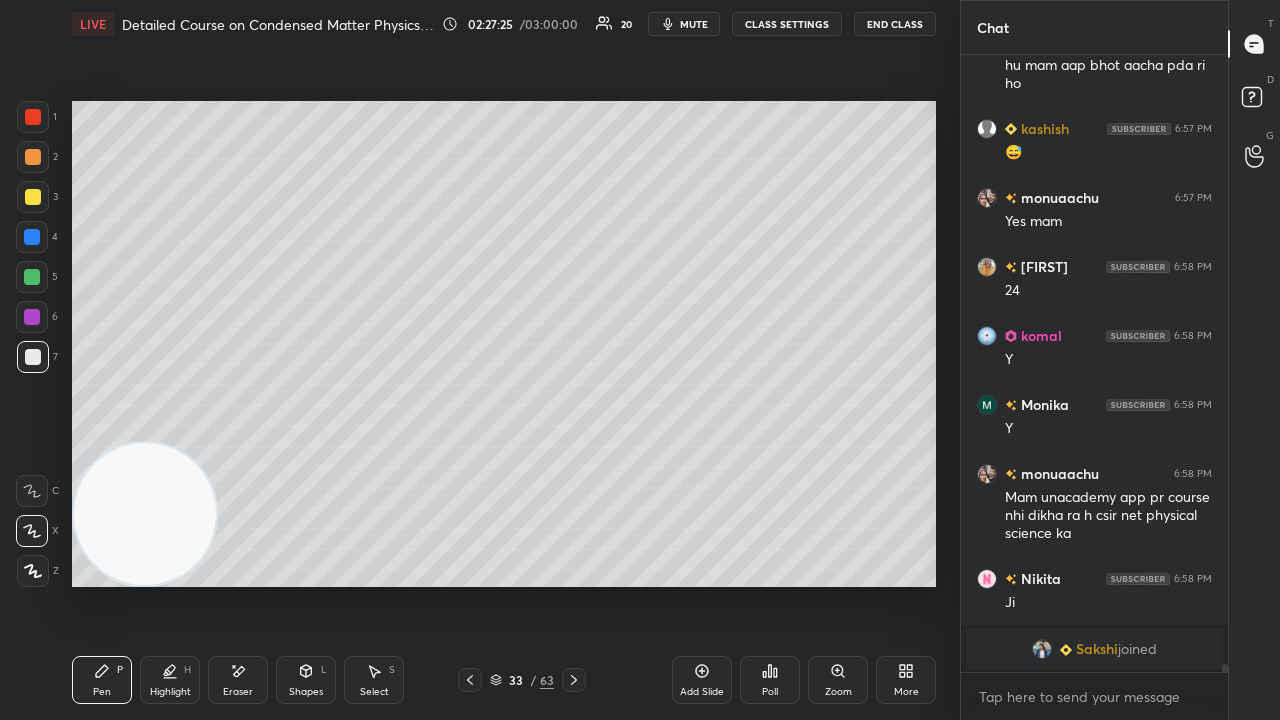 click 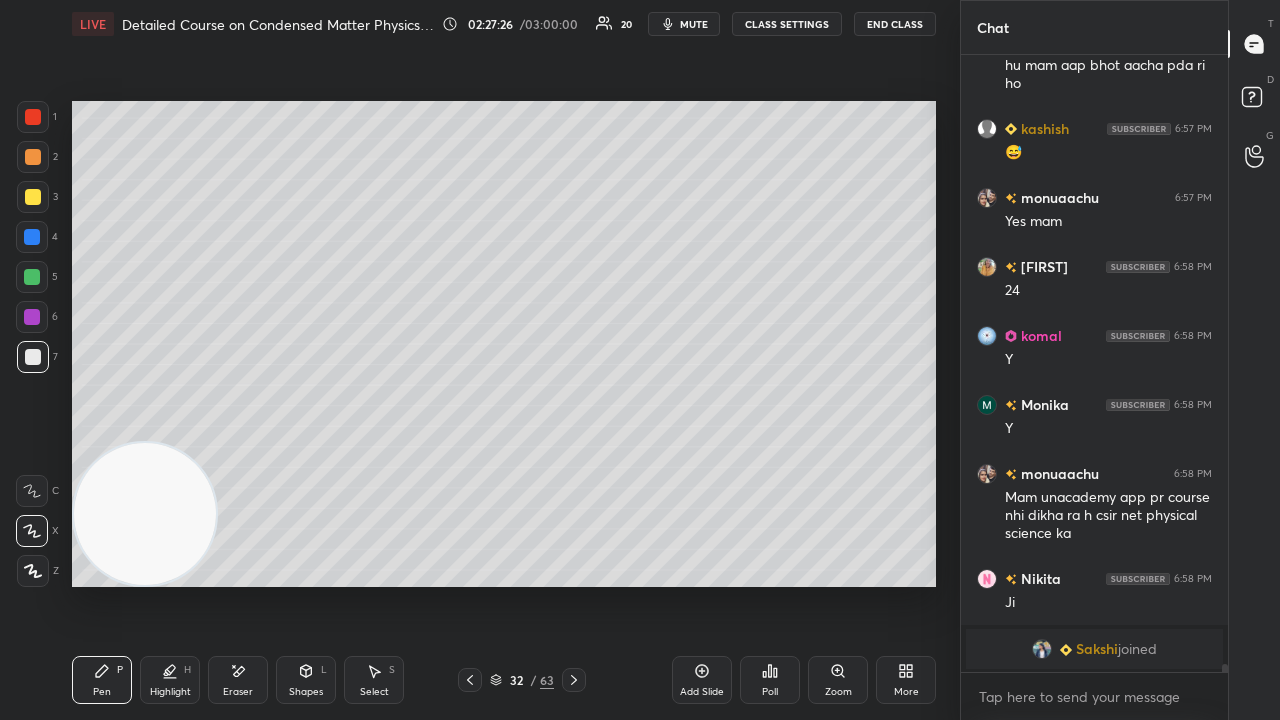 click 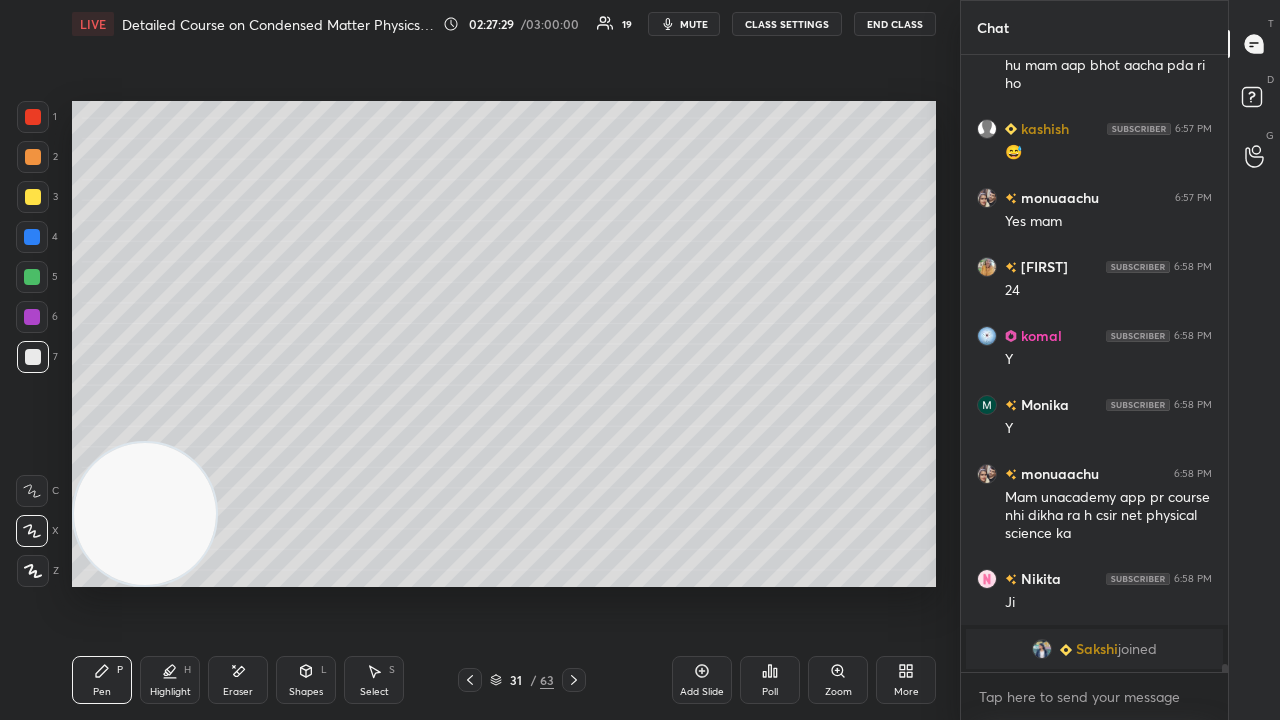 click 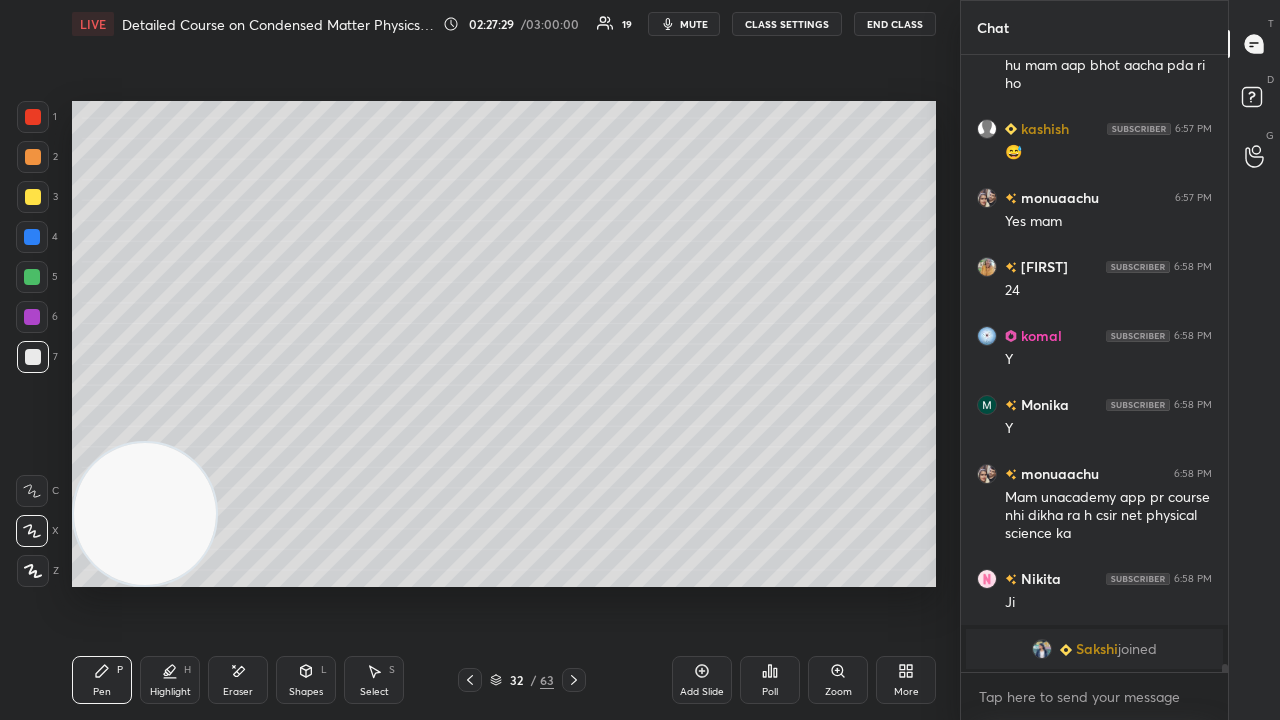 click 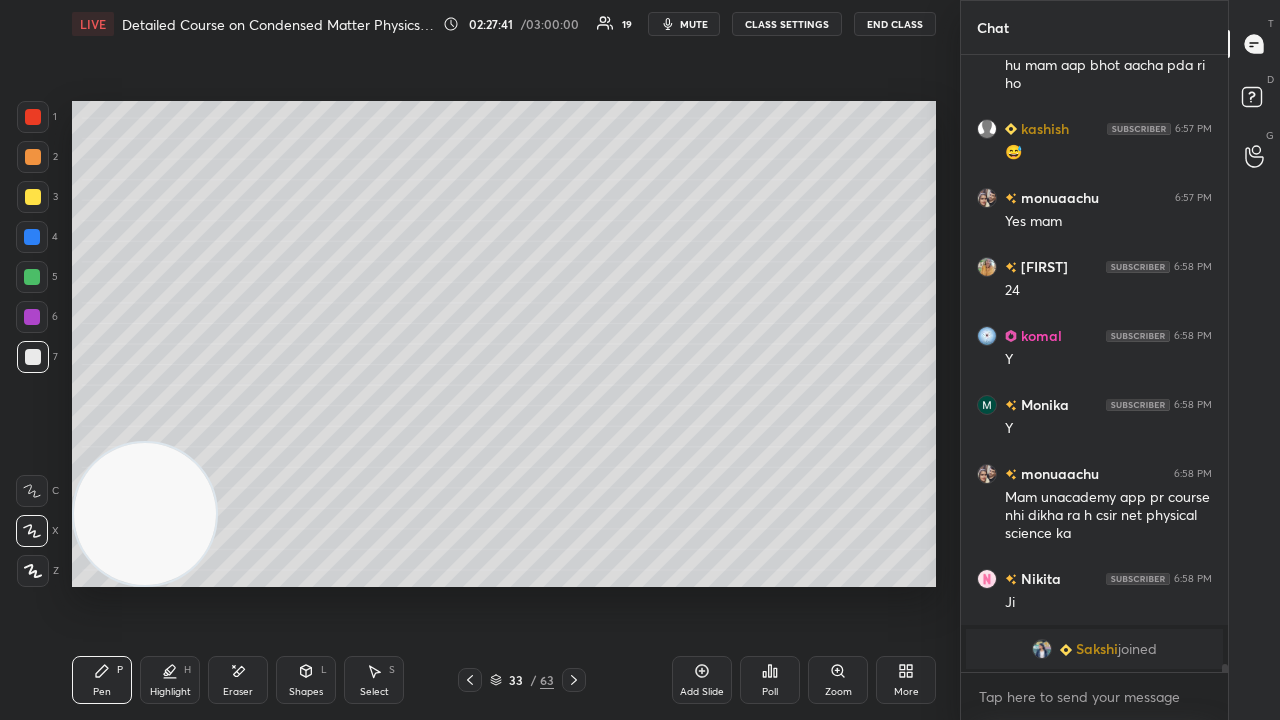 scroll, scrollTop: 48180, scrollLeft: 0, axis: vertical 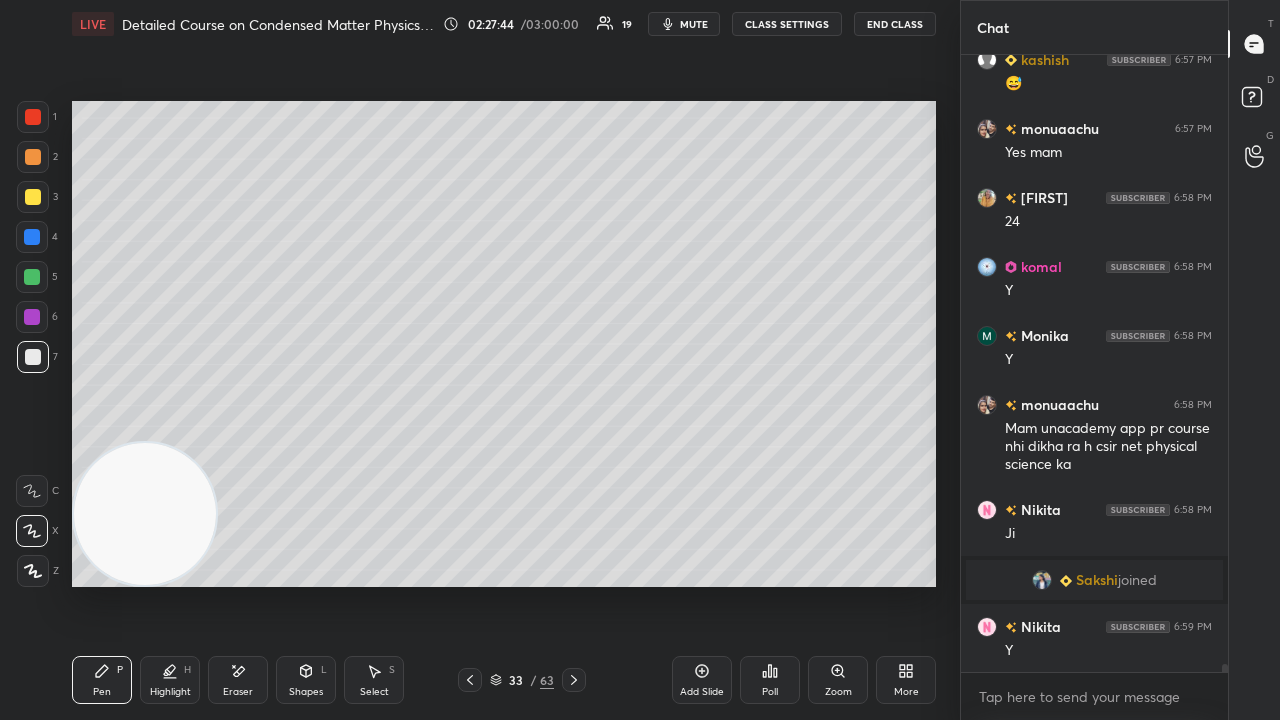 click 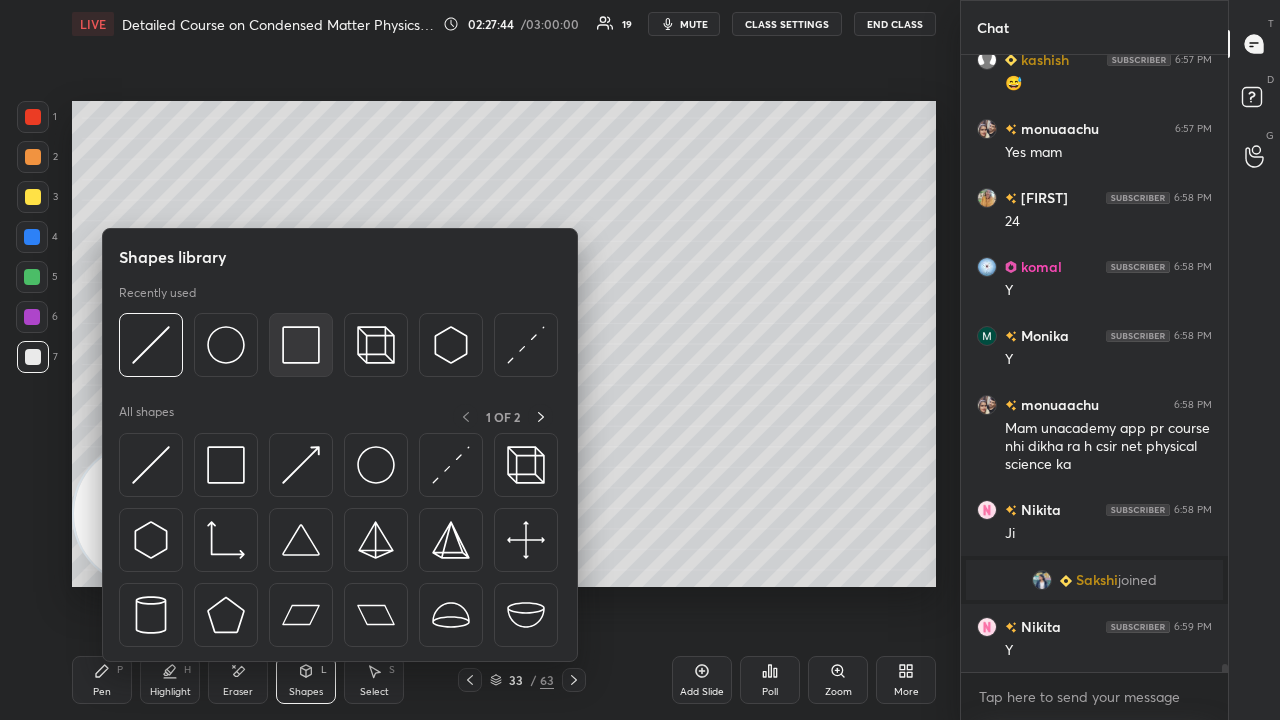 click at bounding box center (301, 345) 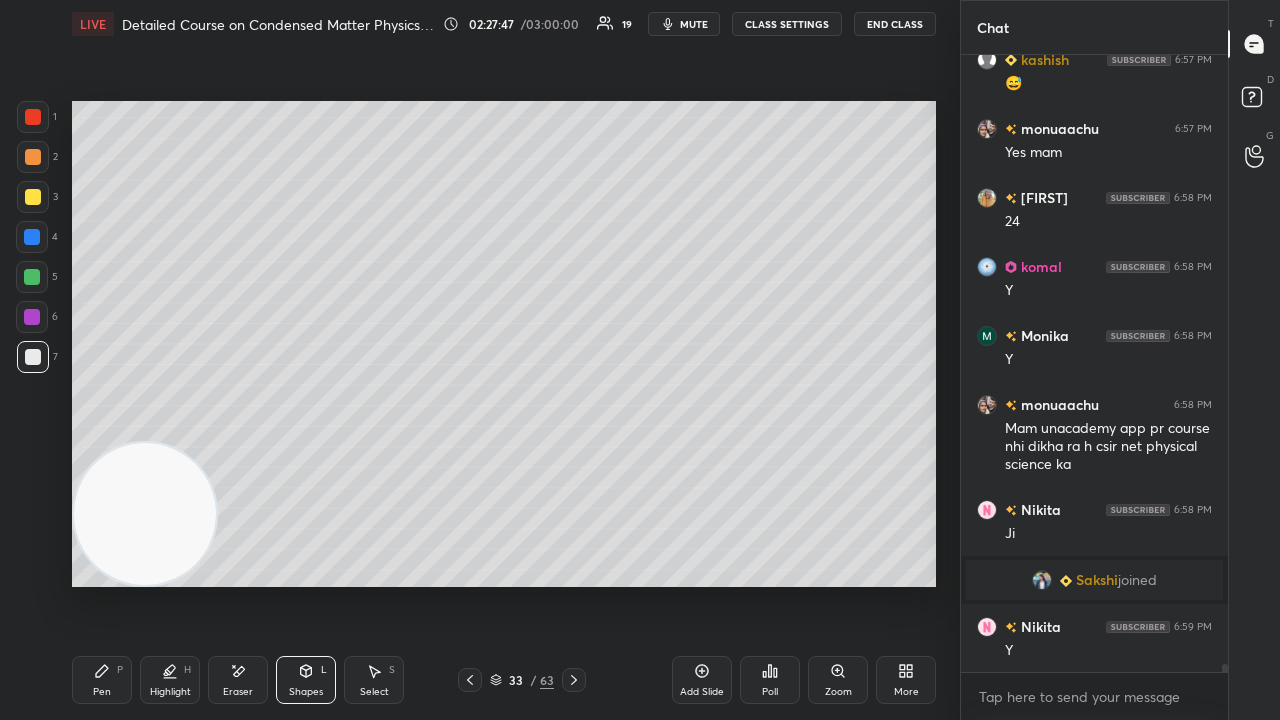 click on "mute" at bounding box center (694, 24) 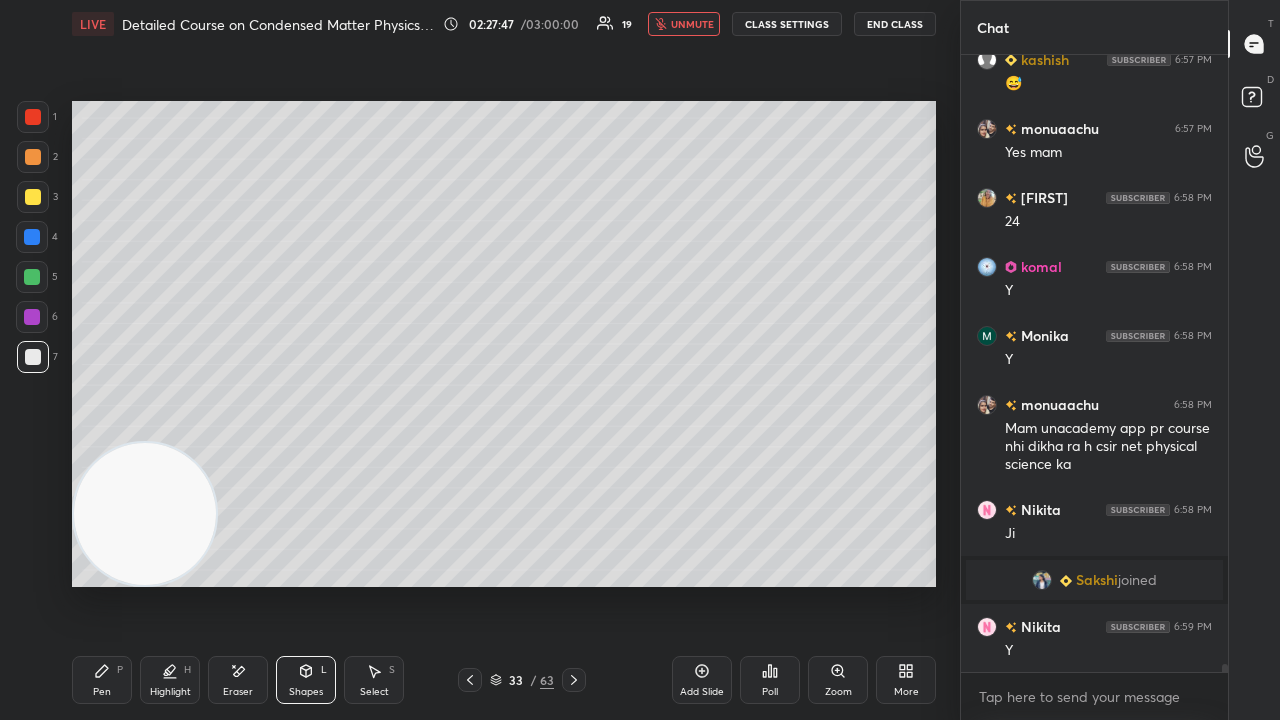 scroll, scrollTop: 48250, scrollLeft: 0, axis: vertical 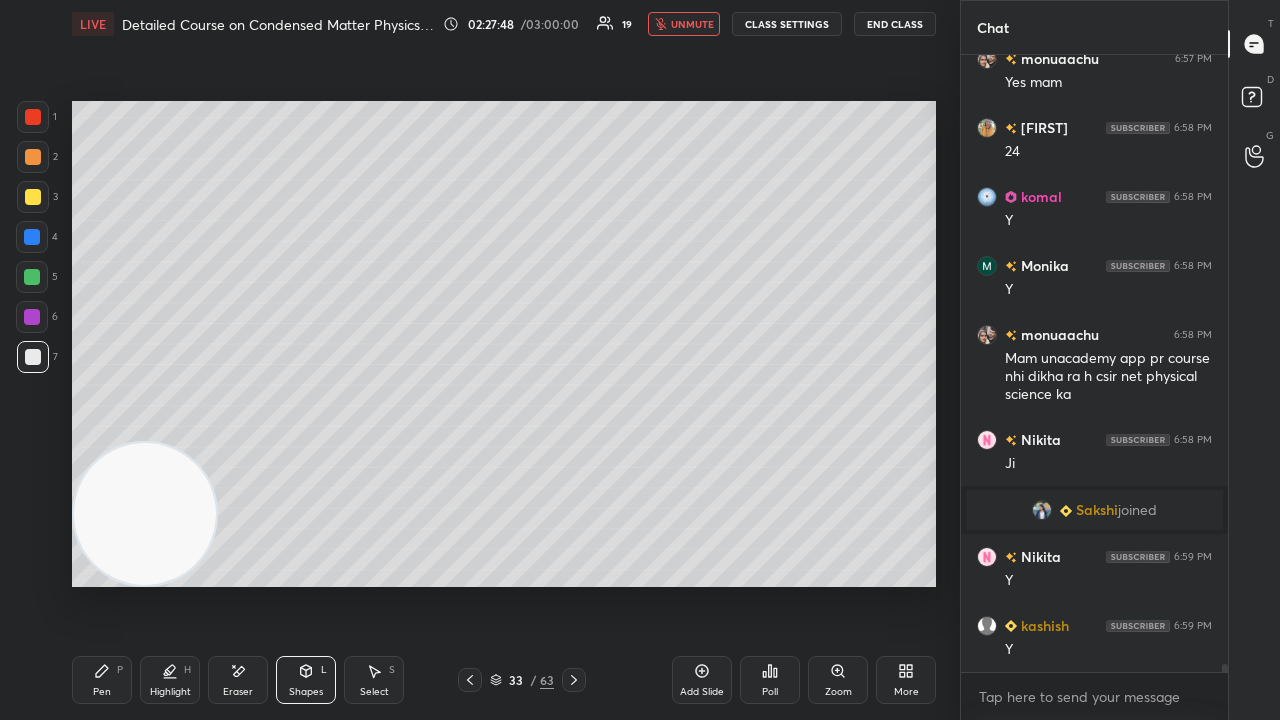 click on "unmute" at bounding box center (692, 24) 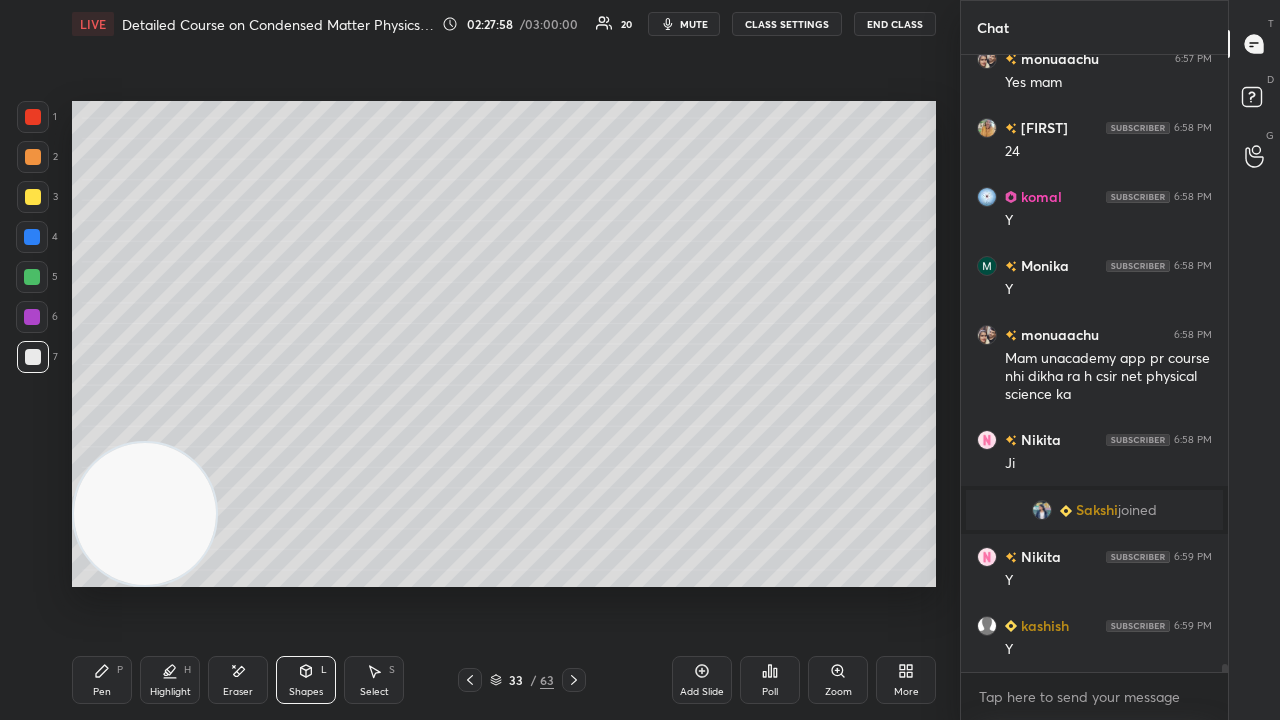click on "mute" at bounding box center [694, 24] 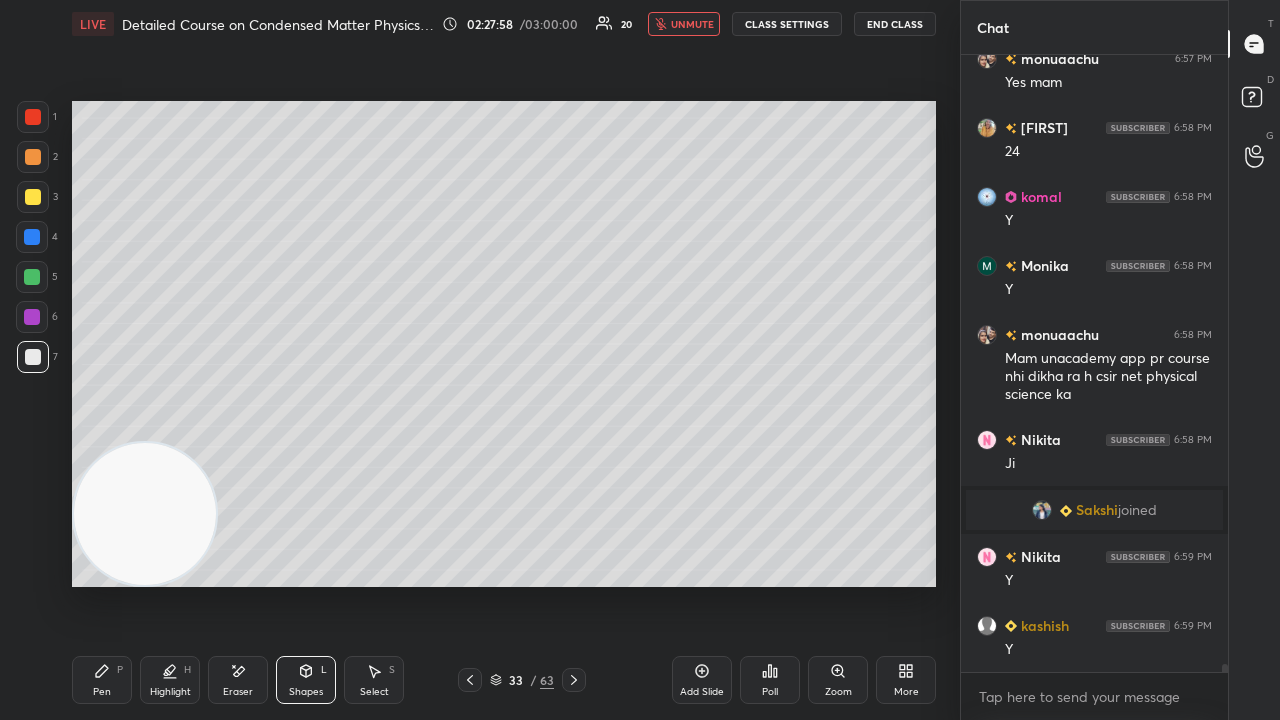 click on "unmute" at bounding box center (692, 24) 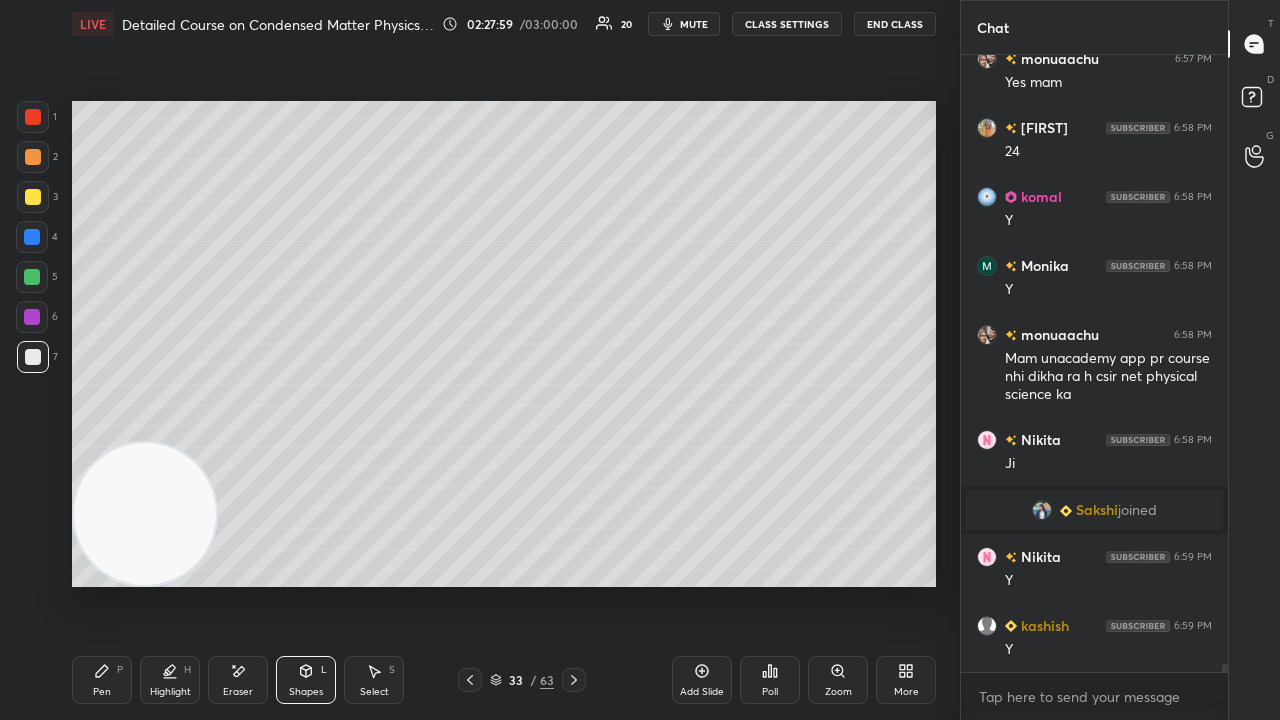 click at bounding box center [32, 277] 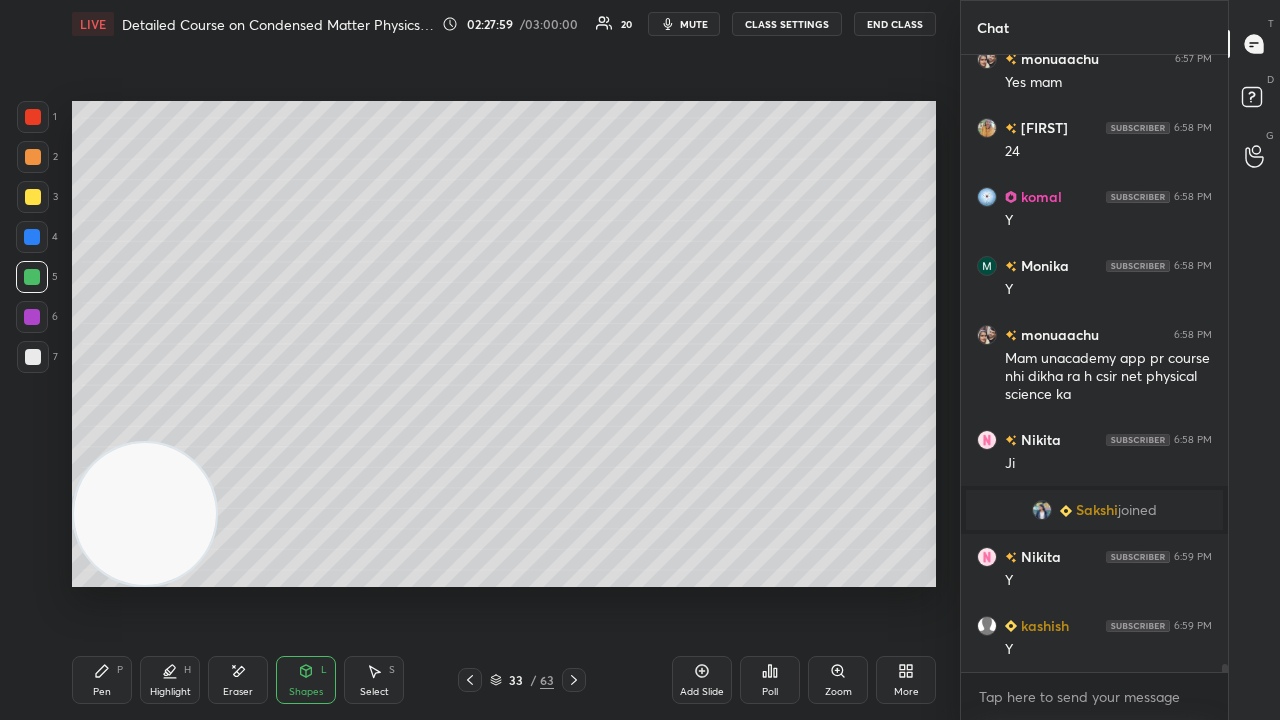 scroll, scrollTop: 48318, scrollLeft: 0, axis: vertical 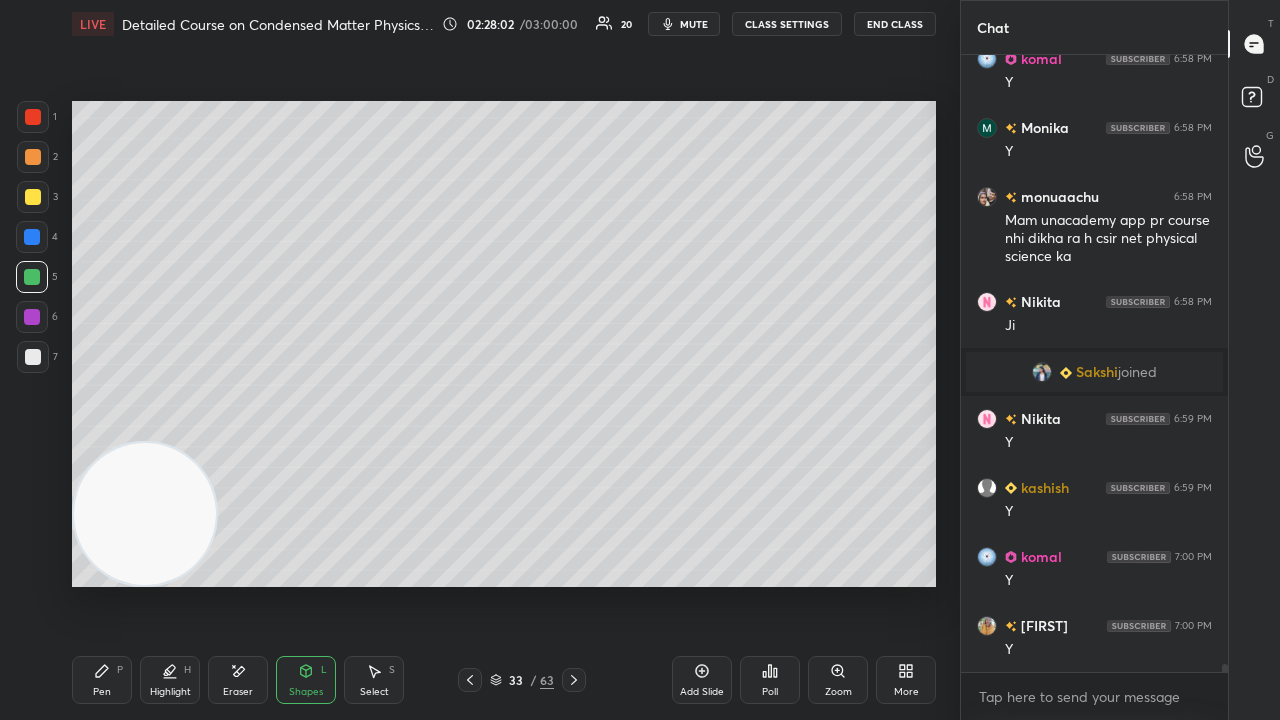click on "mute" at bounding box center (694, 24) 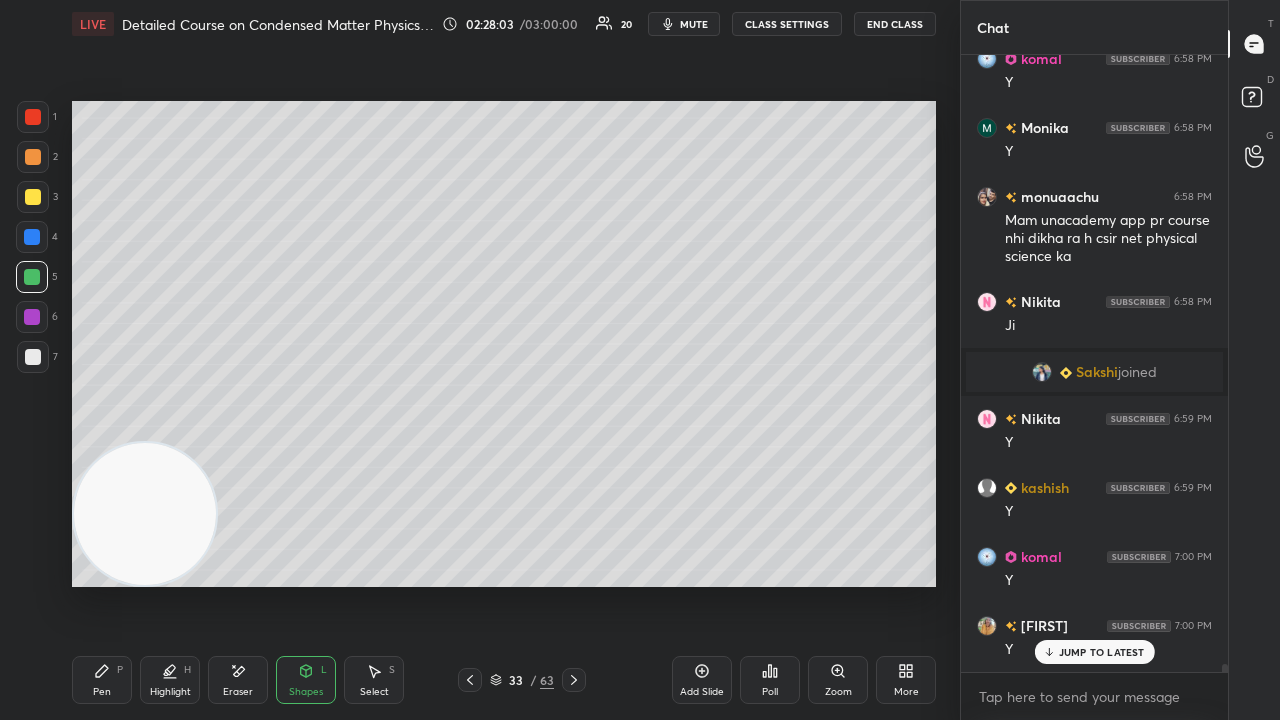 scroll, scrollTop: 48456, scrollLeft: 0, axis: vertical 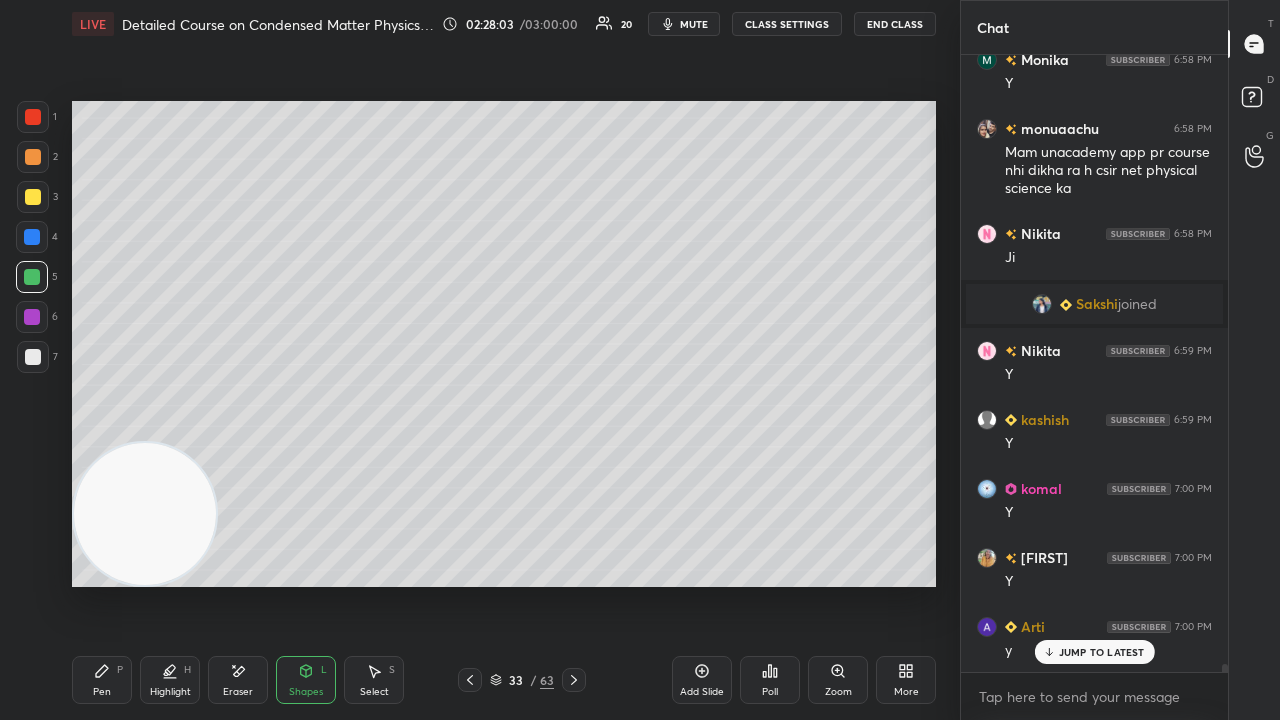 click at bounding box center [33, 357] 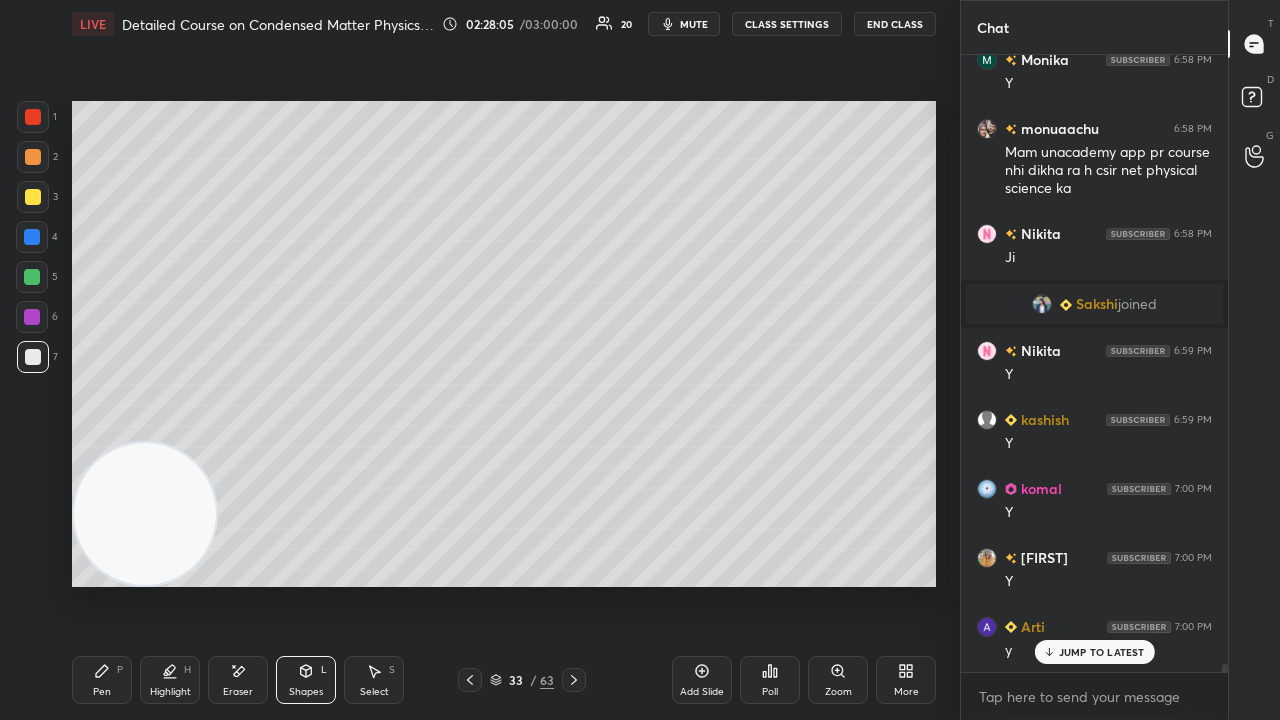 click 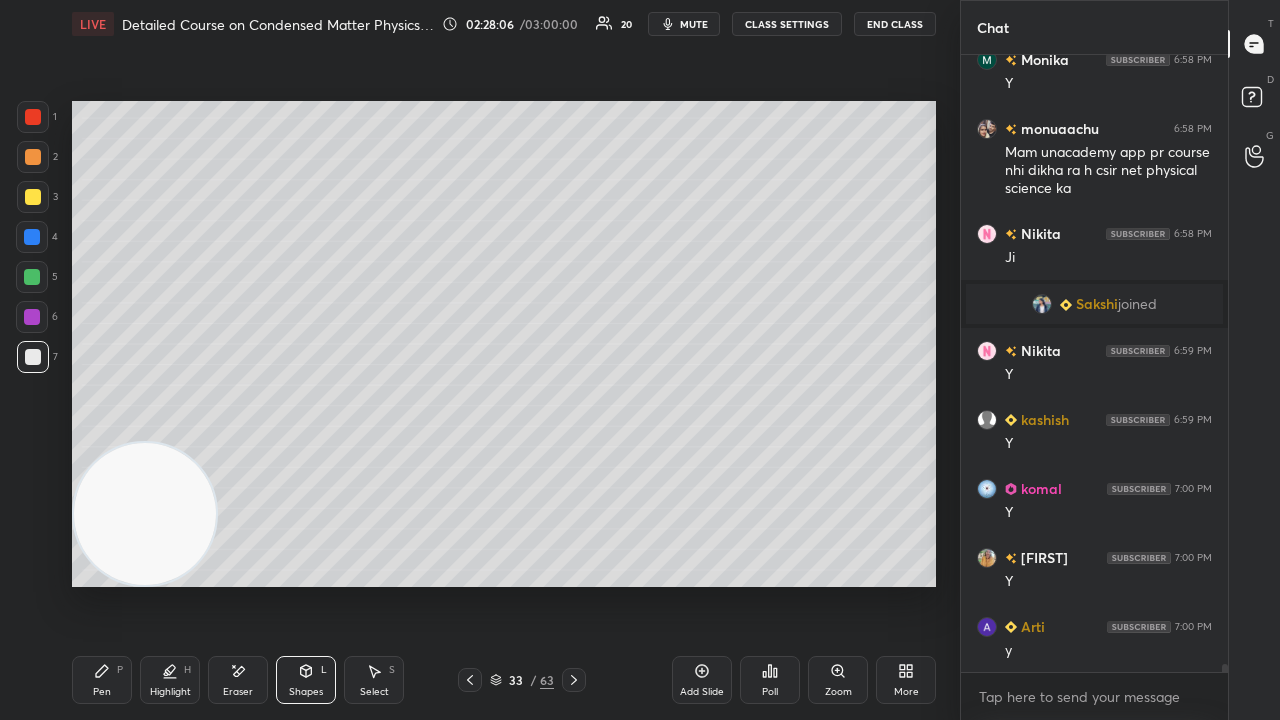 click 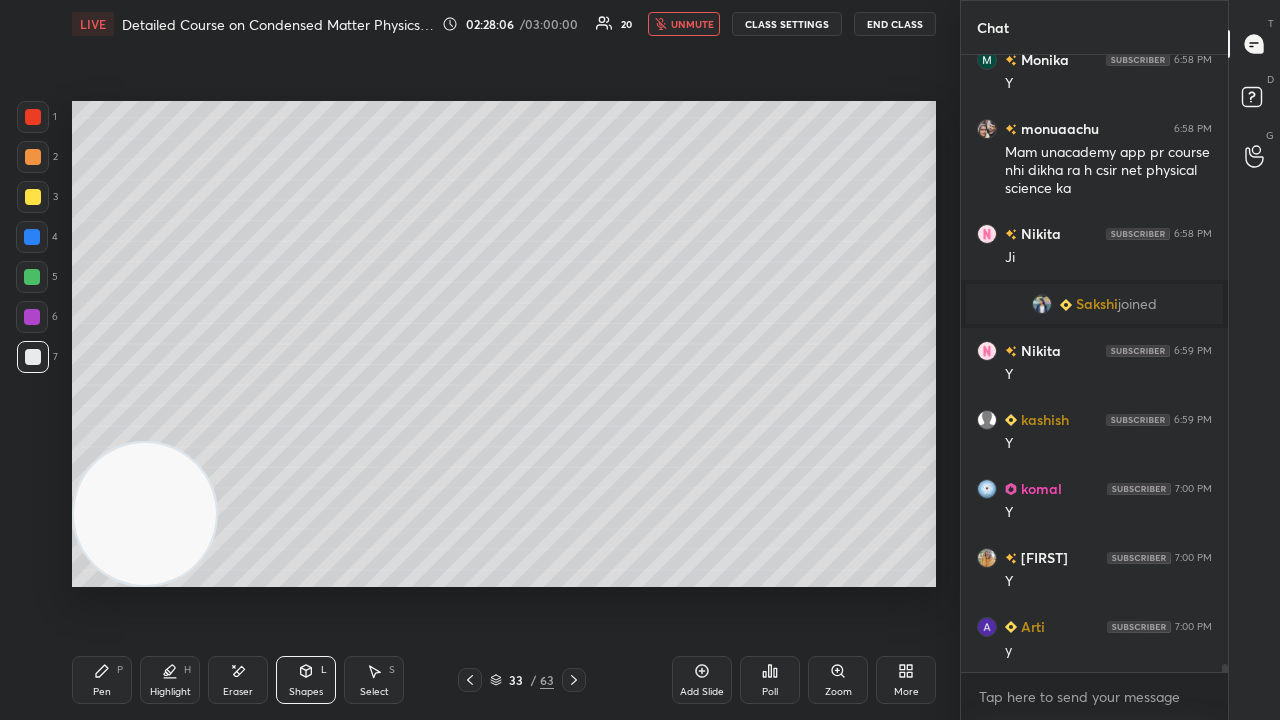 click on "unmute" at bounding box center (692, 24) 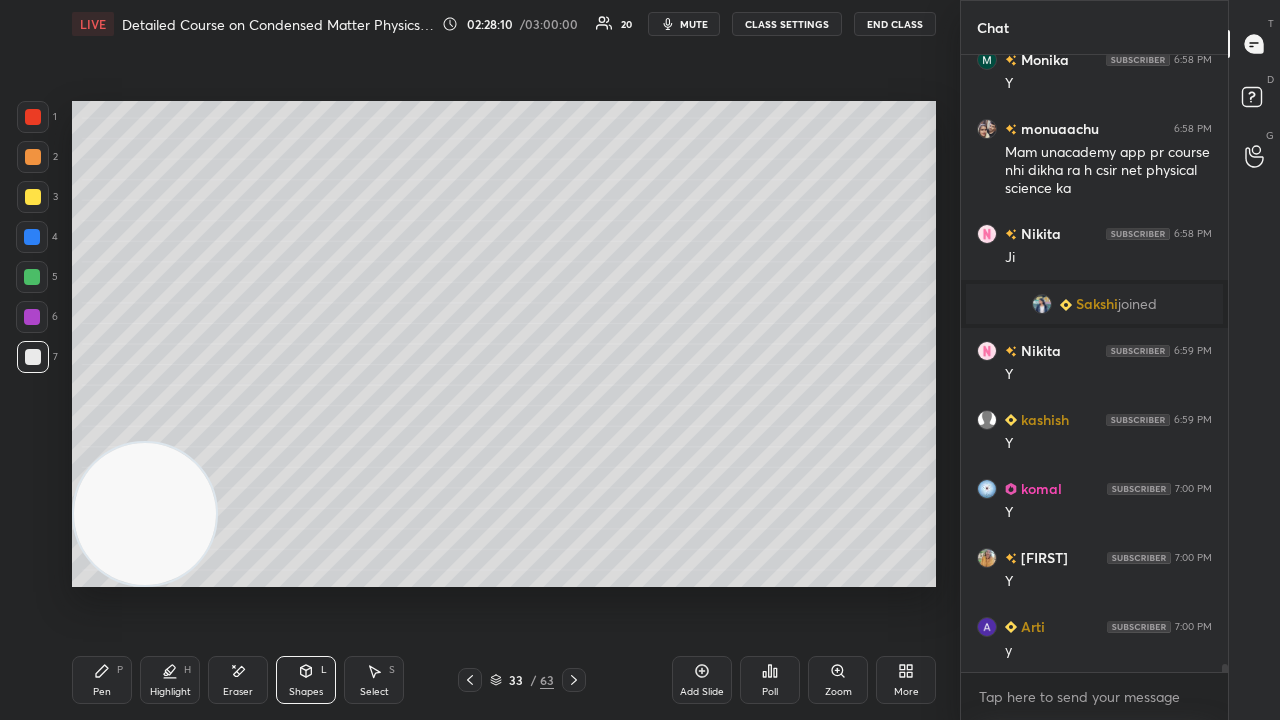 click on "Pen" at bounding box center (102, 692) 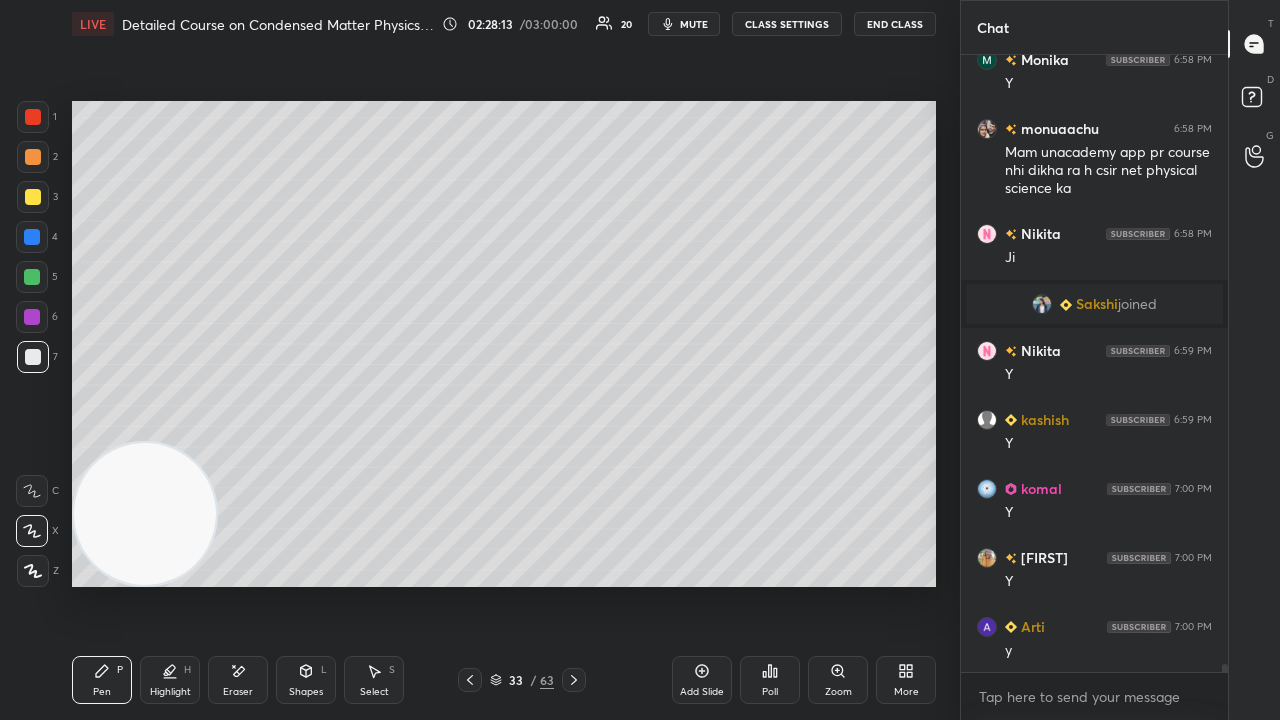 scroll, scrollTop: 48544, scrollLeft: 0, axis: vertical 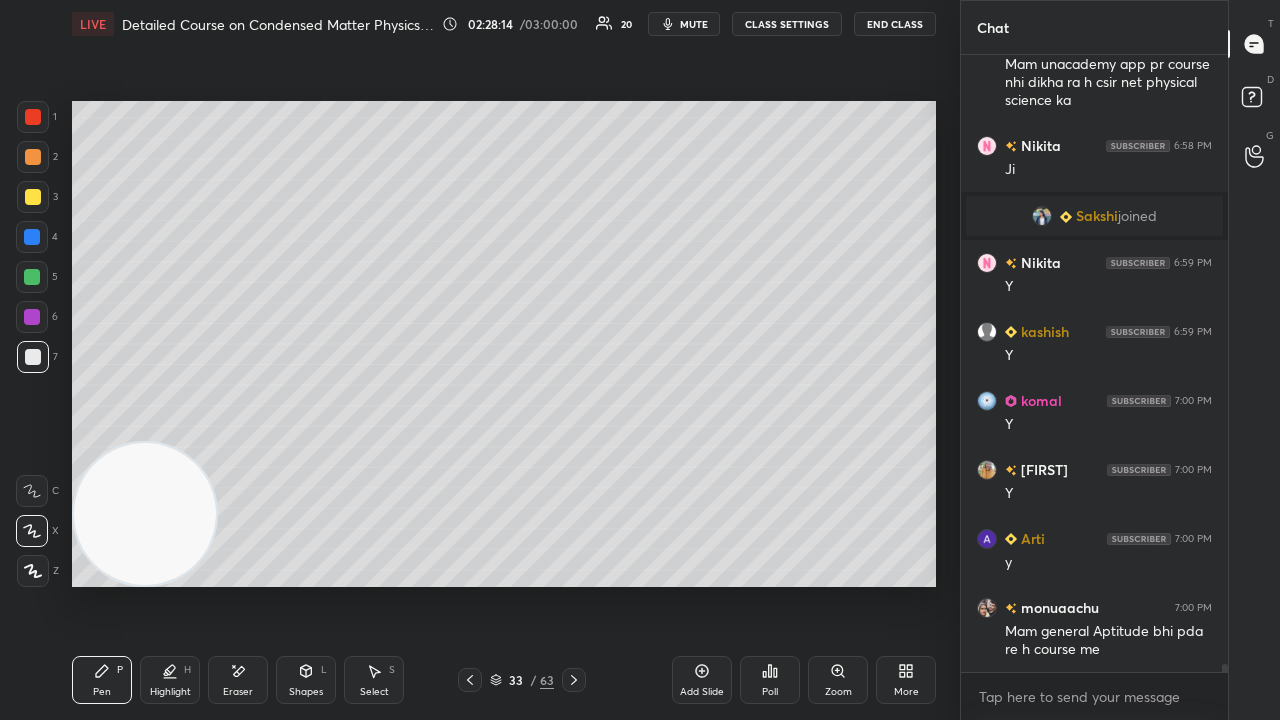 click on "mute" at bounding box center [694, 24] 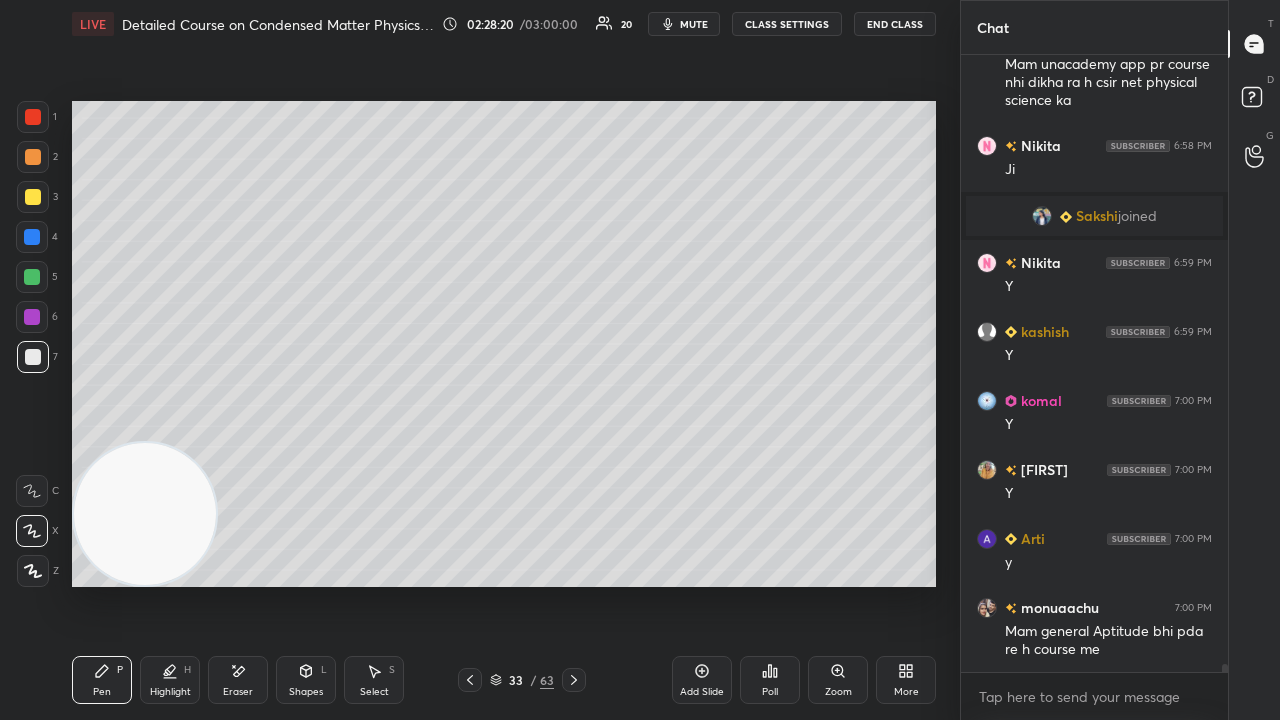 click on "mute" at bounding box center (694, 24) 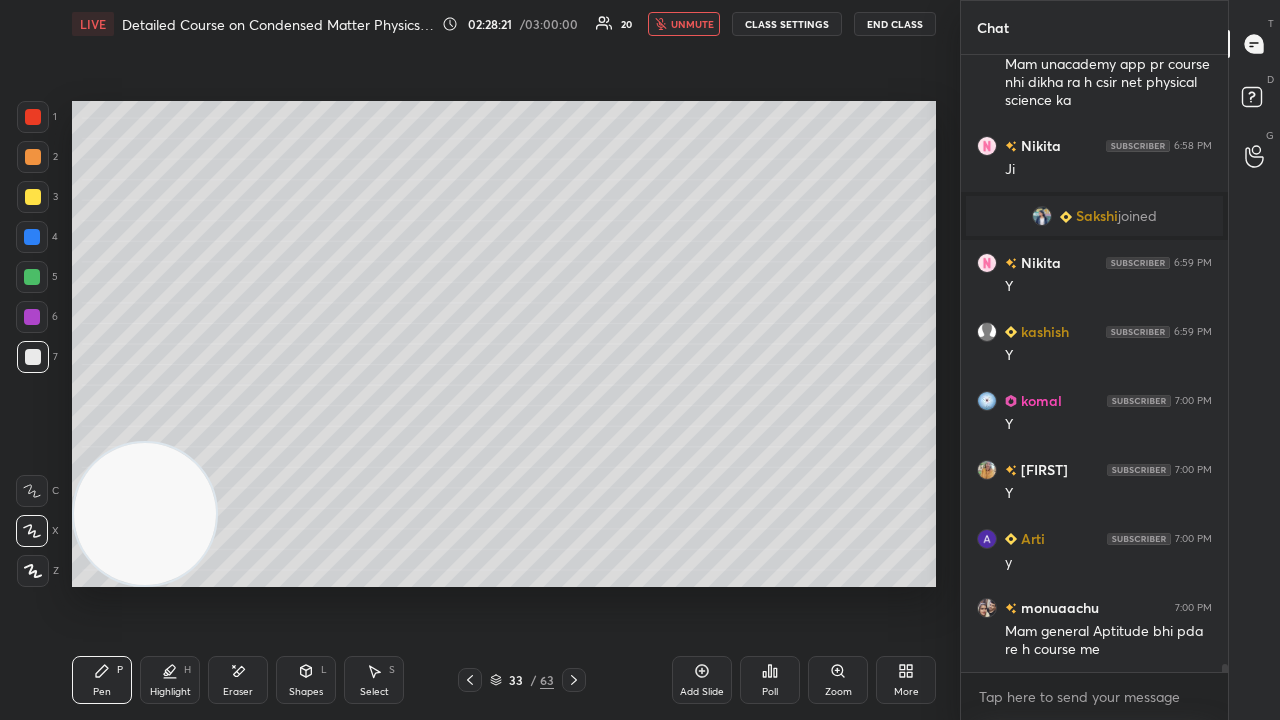 click on "unmute" at bounding box center (692, 24) 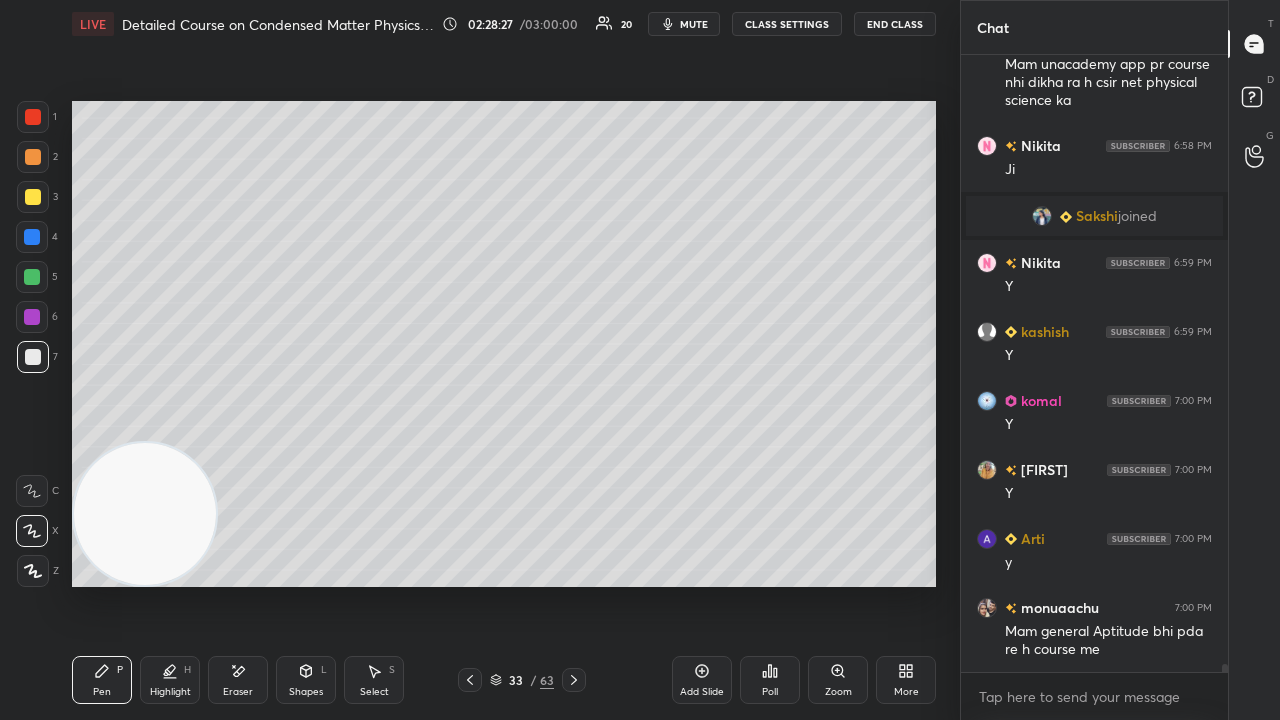 click on "mute" at bounding box center [694, 24] 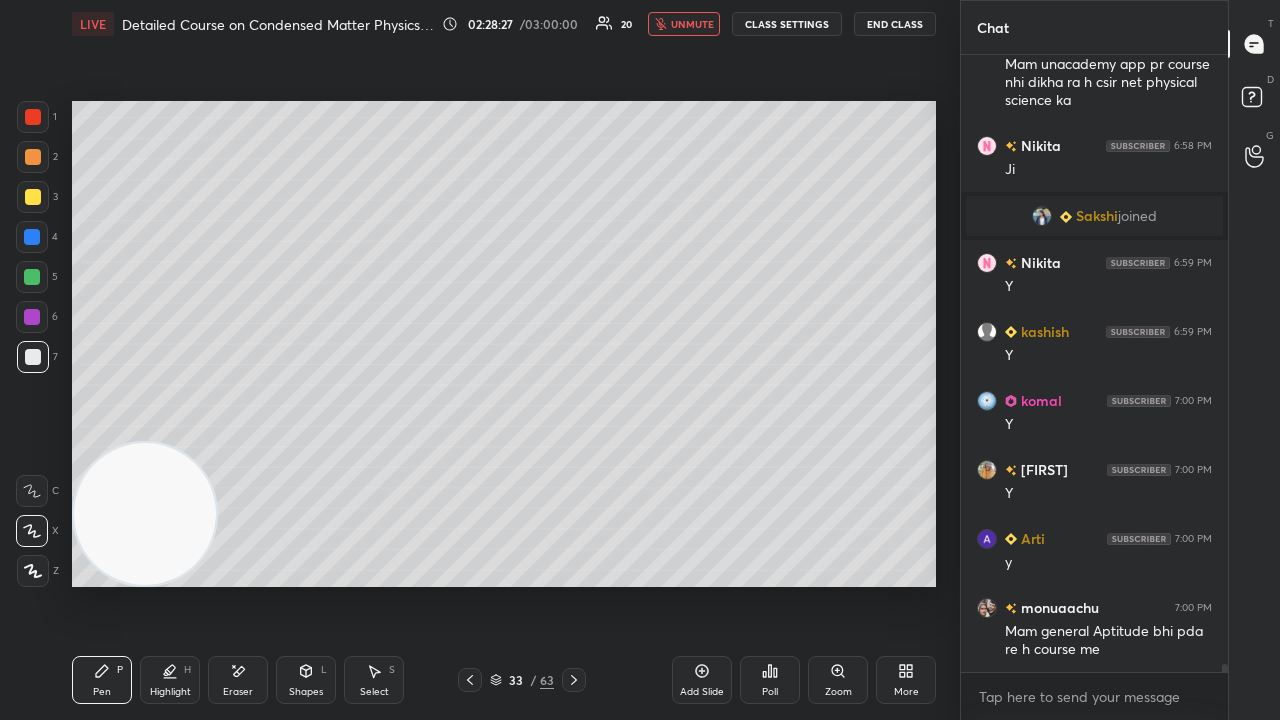 drag, startPoint x: 698, startPoint y: 22, endPoint x: 710, endPoint y: 10, distance: 16.970562 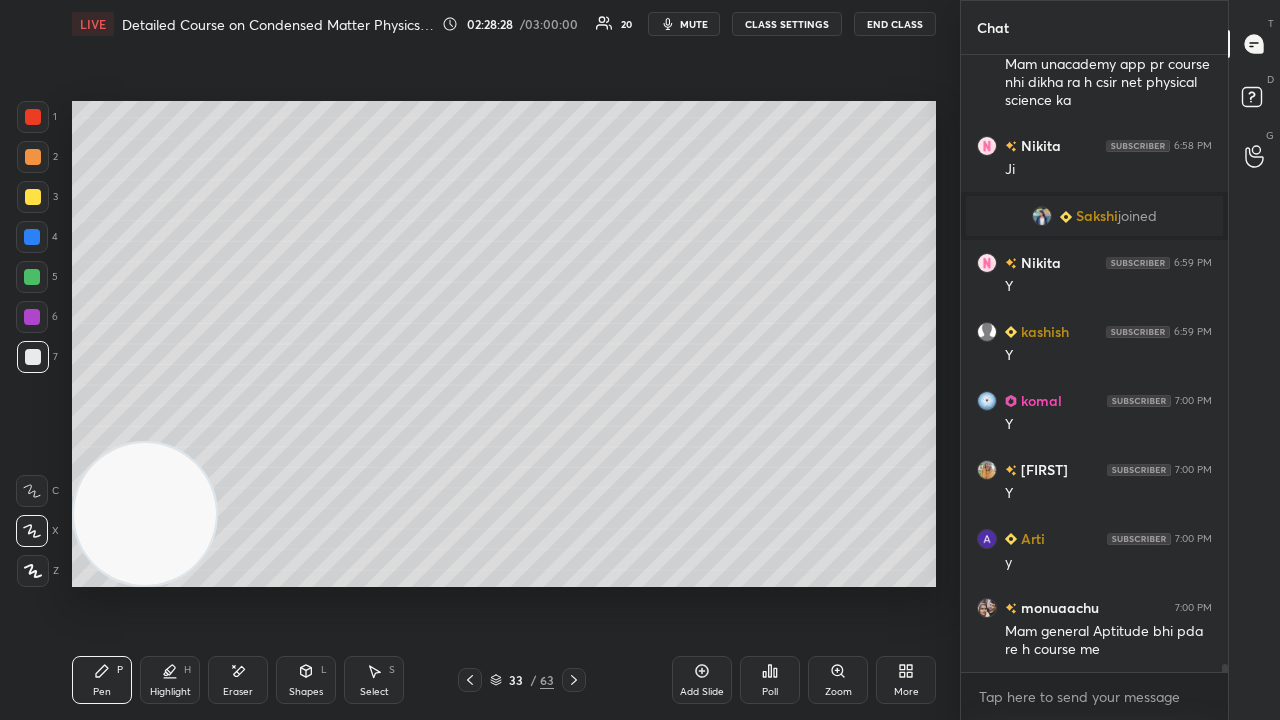 click at bounding box center (32, 277) 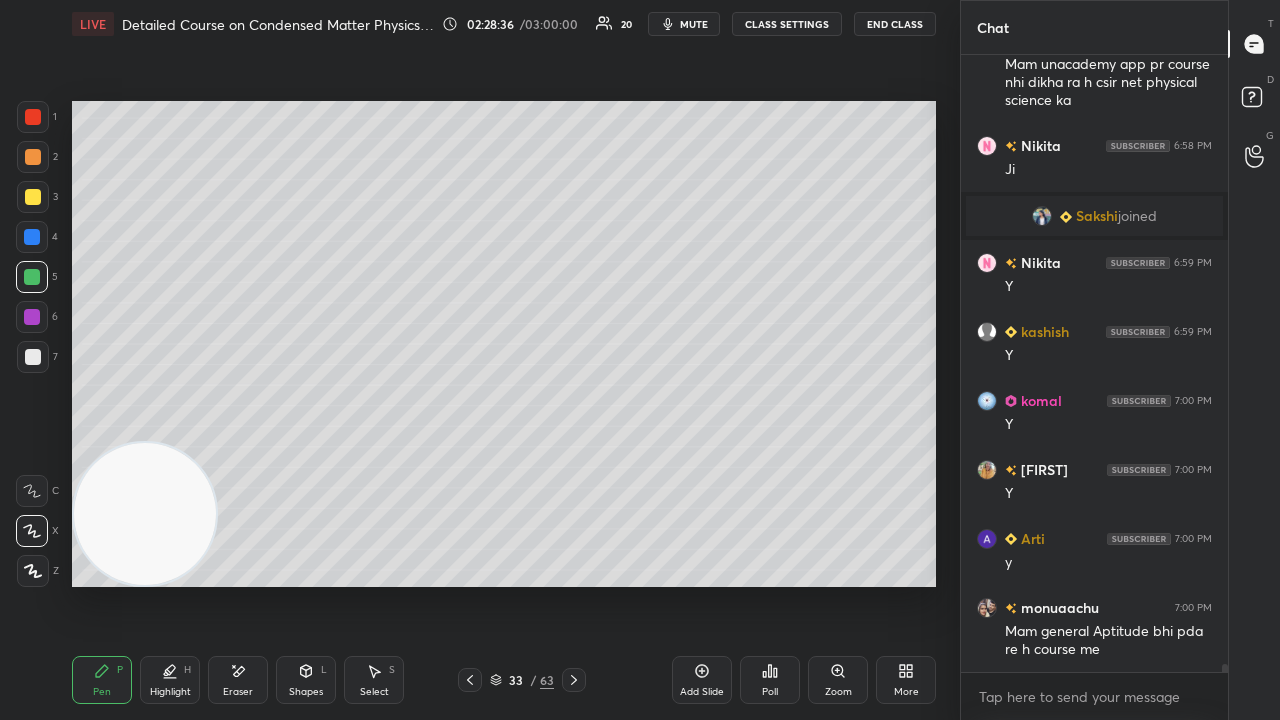 click on "mute" at bounding box center [694, 24] 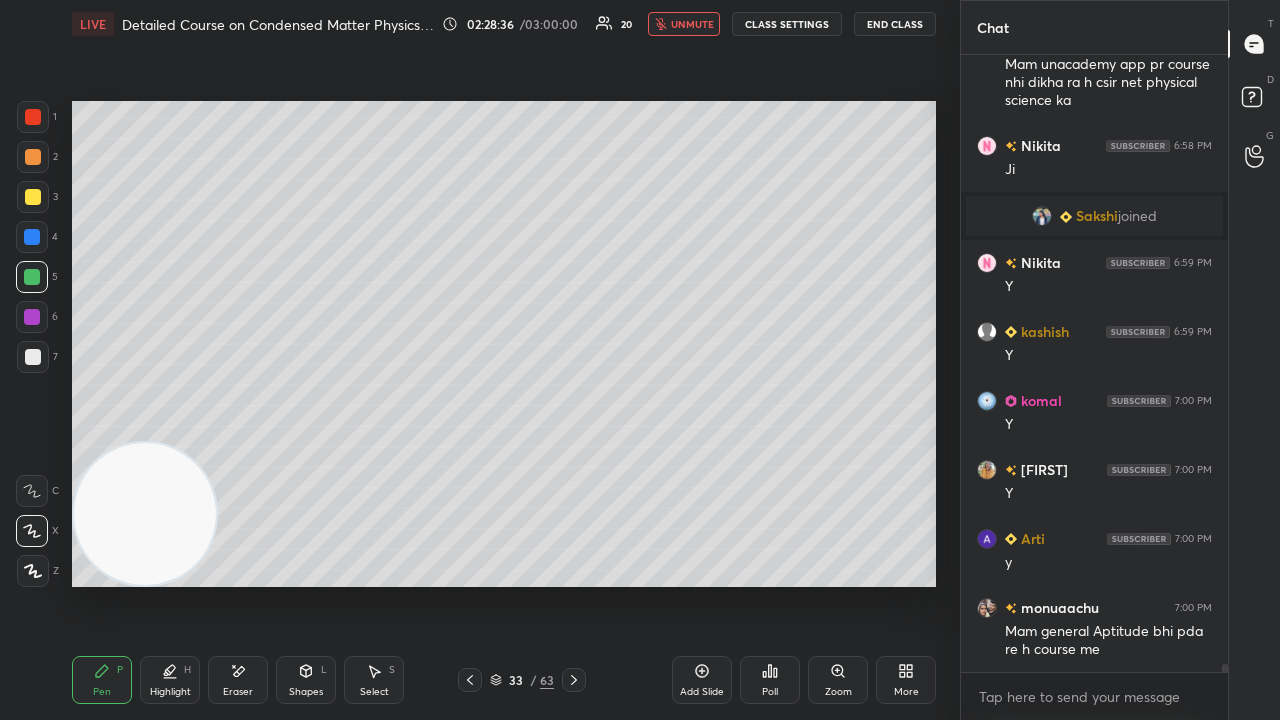 click on "unmute" at bounding box center (692, 24) 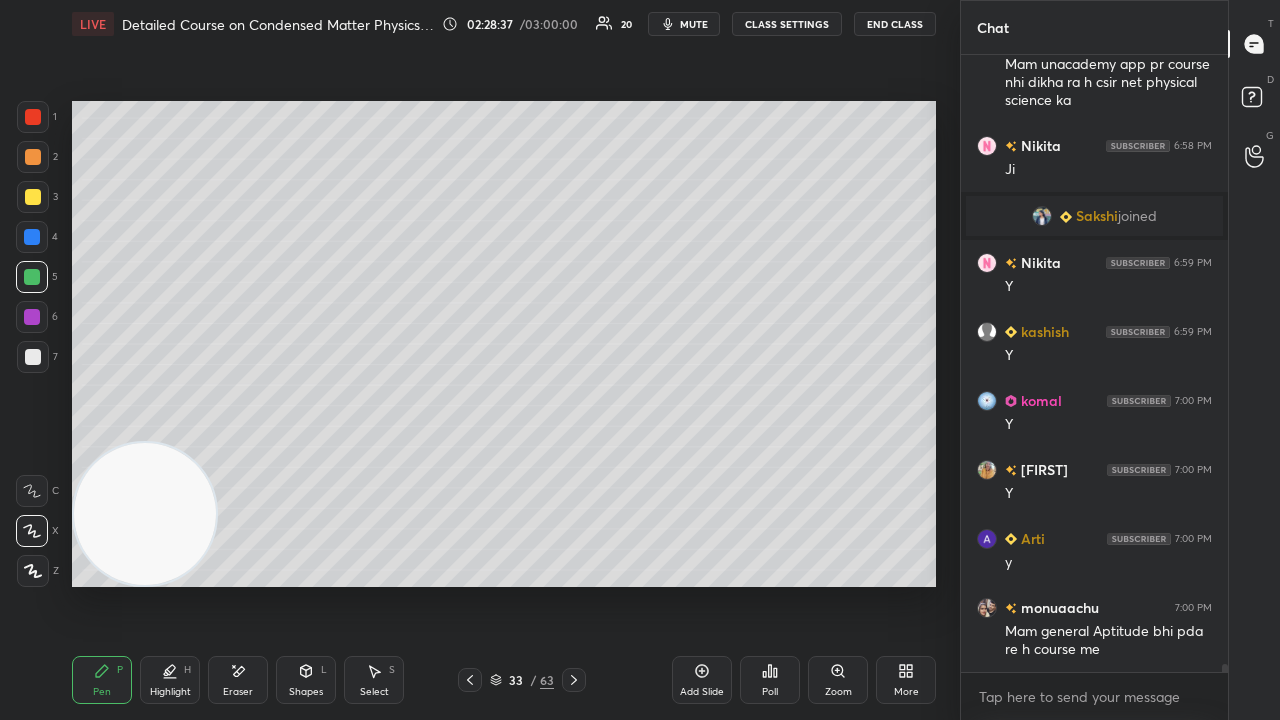 click at bounding box center (33, 357) 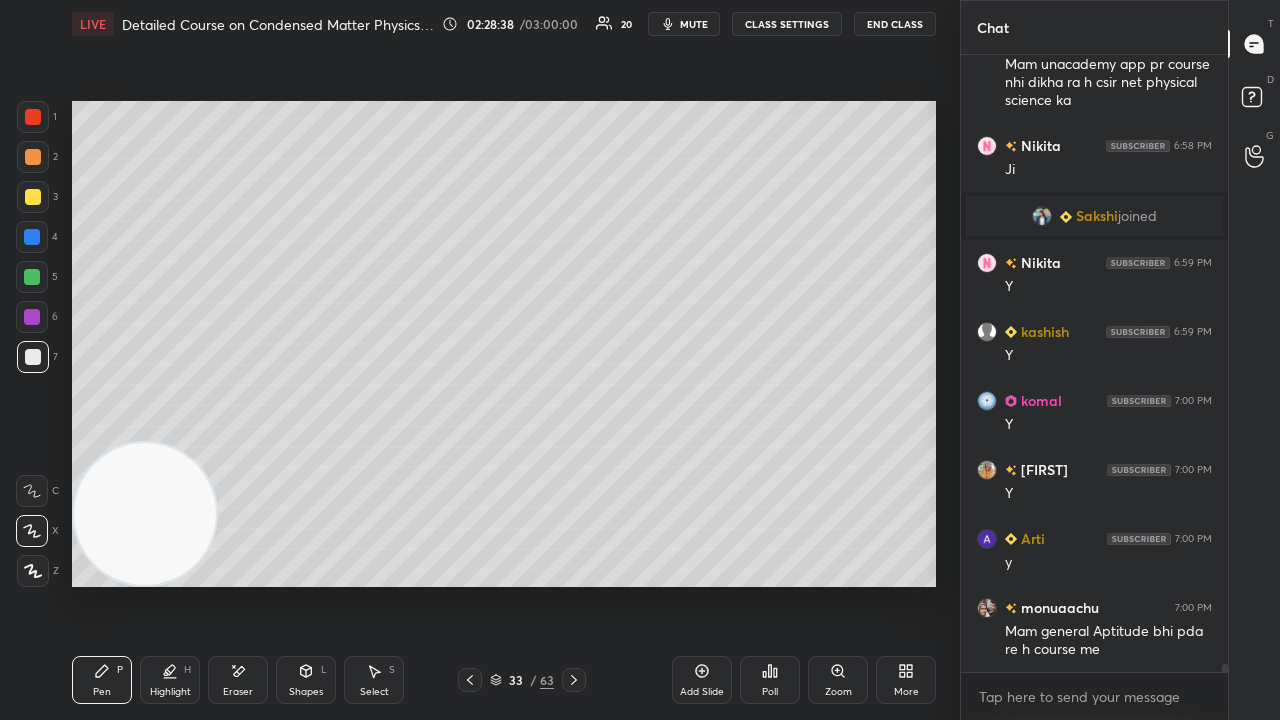 click on "mute" at bounding box center [694, 24] 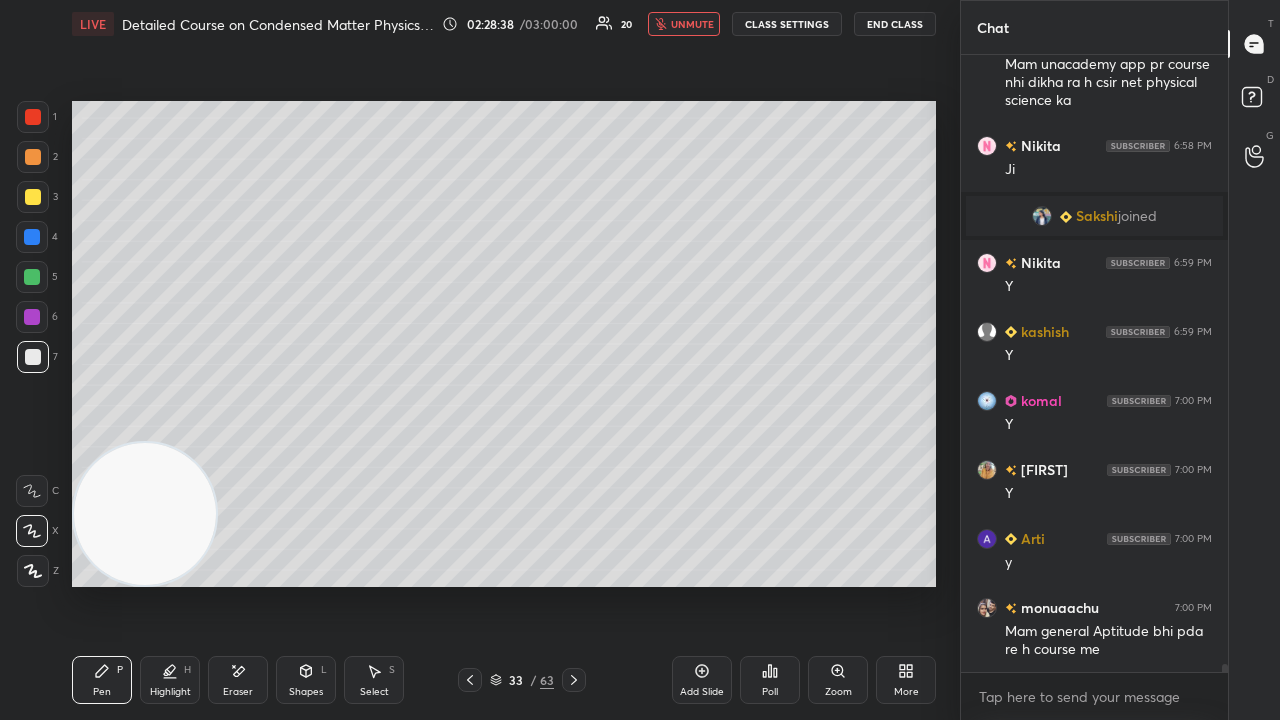 click on "unmute" at bounding box center (692, 24) 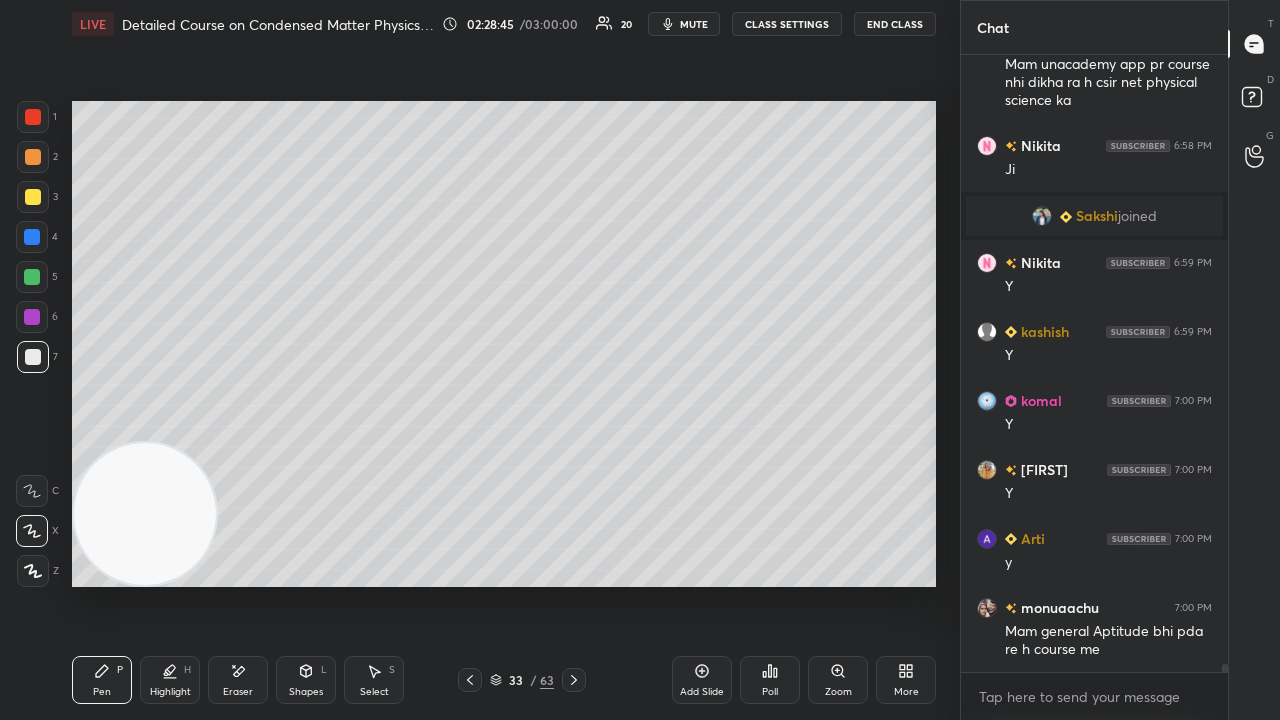 click on "mute" at bounding box center (694, 24) 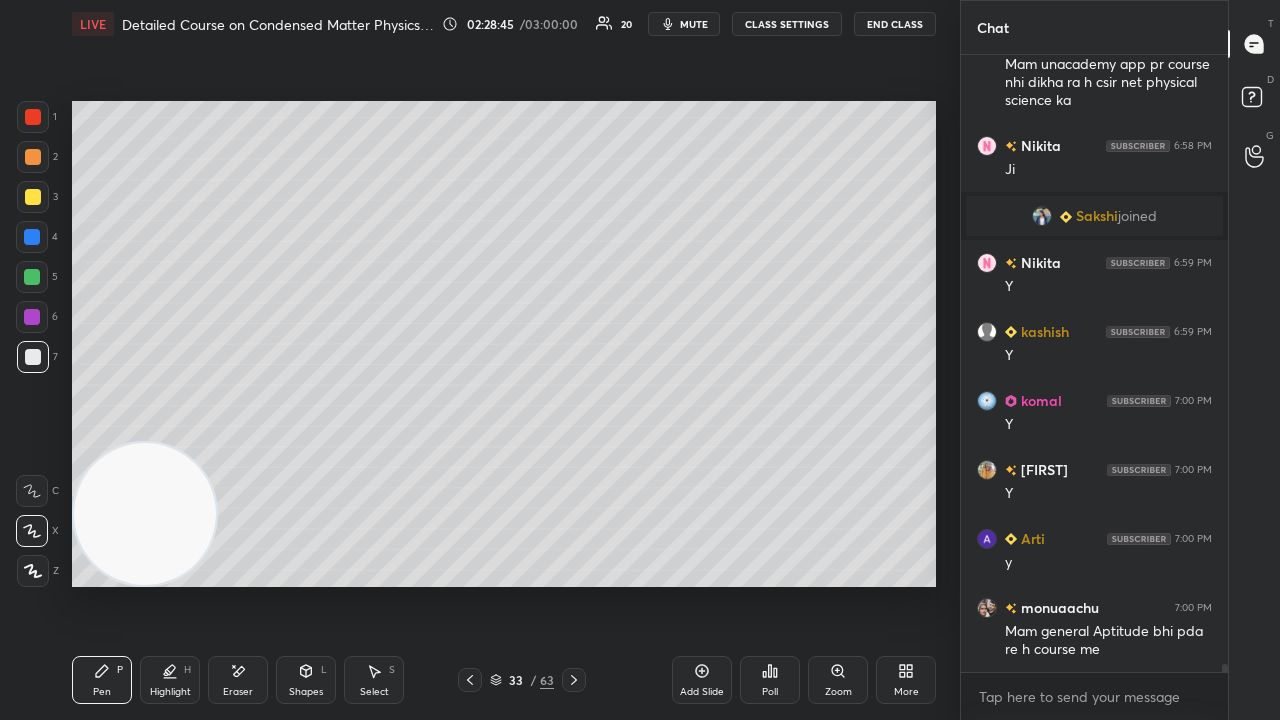 click on "mute" at bounding box center (694, 24) 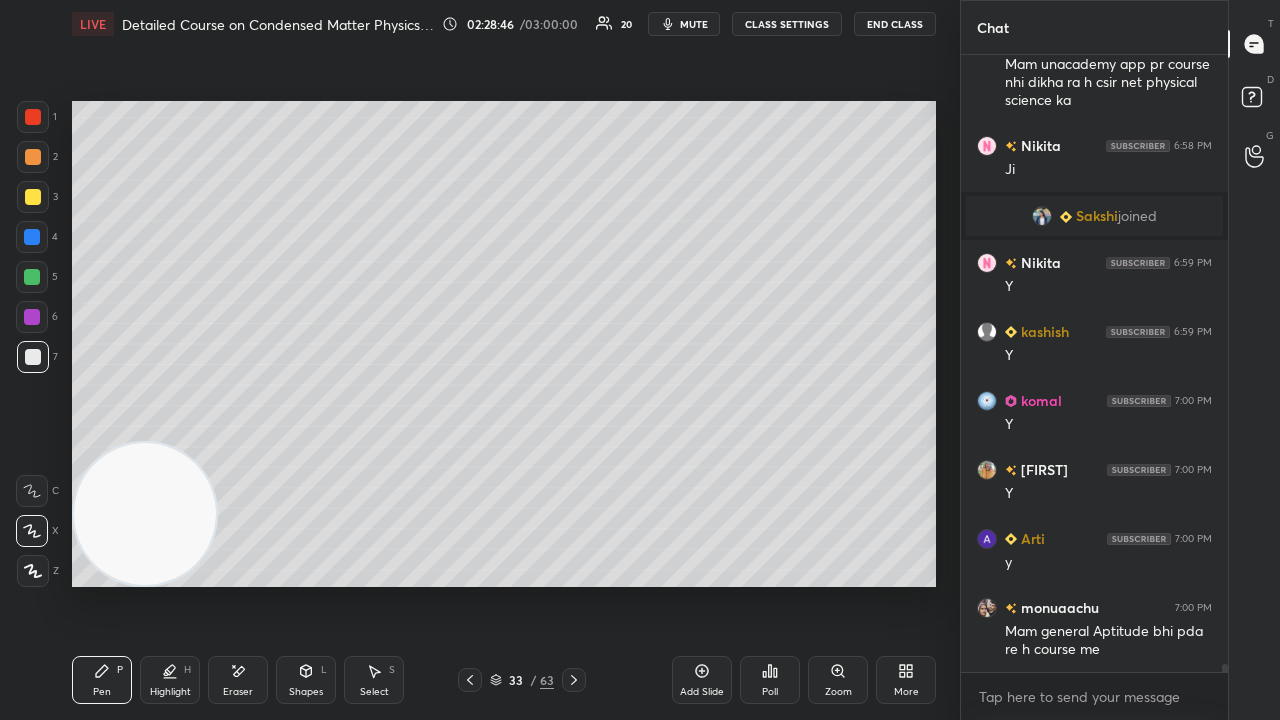 click at bounding box center [32, 277] 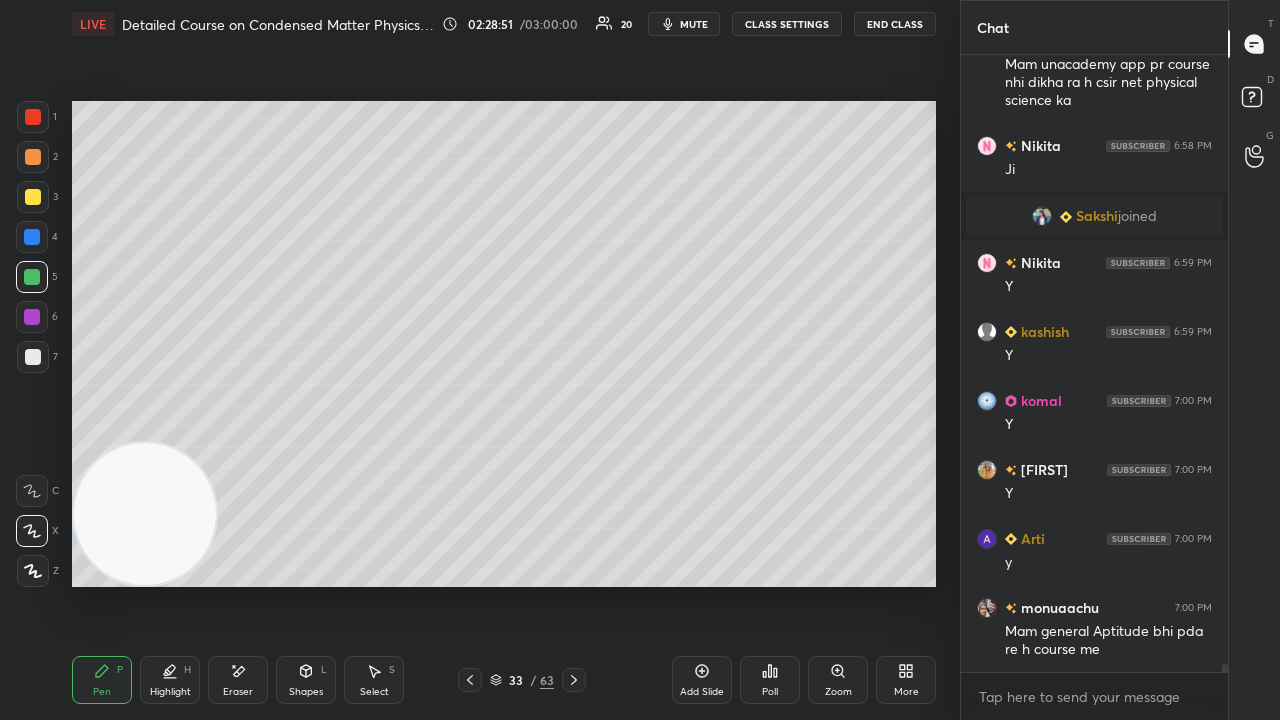 scroll, scrollTop: 48630, scrollLeft: 0, axis: vertical 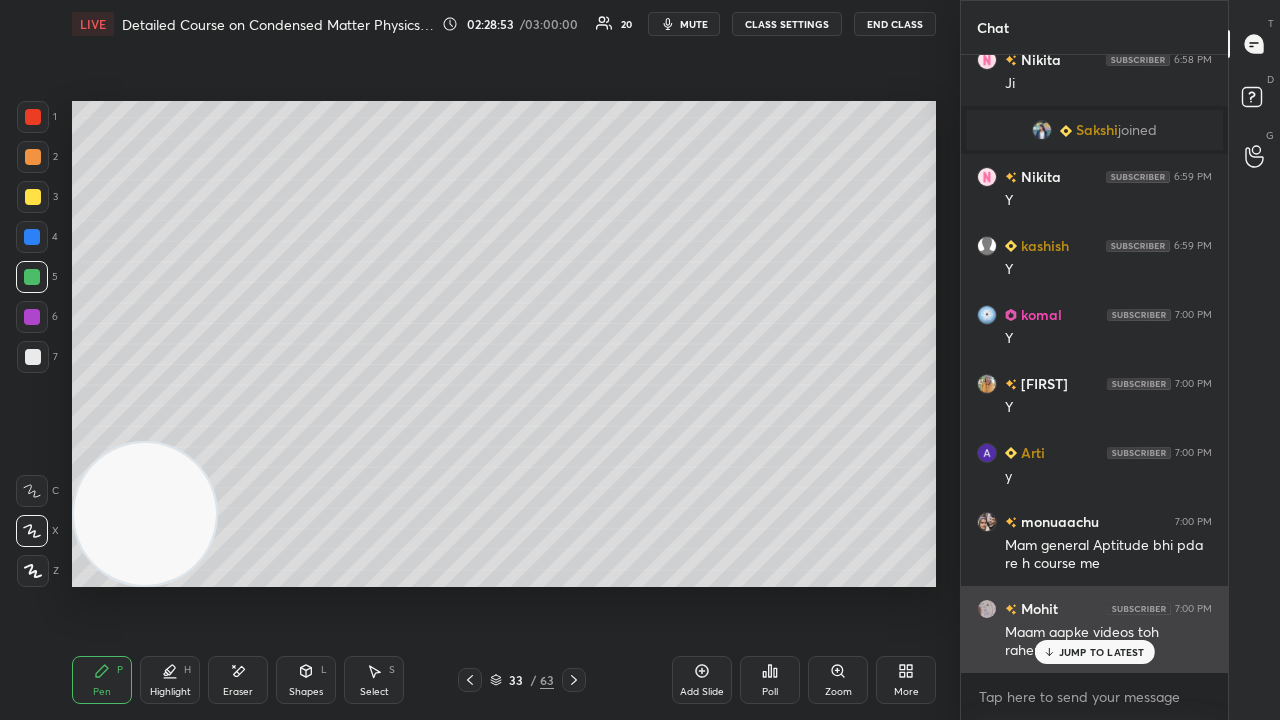 drag, startPoint x: 1050, startPoint y: 648, endPoint x: 1048, endPoint y: 662, distance: 14.142136 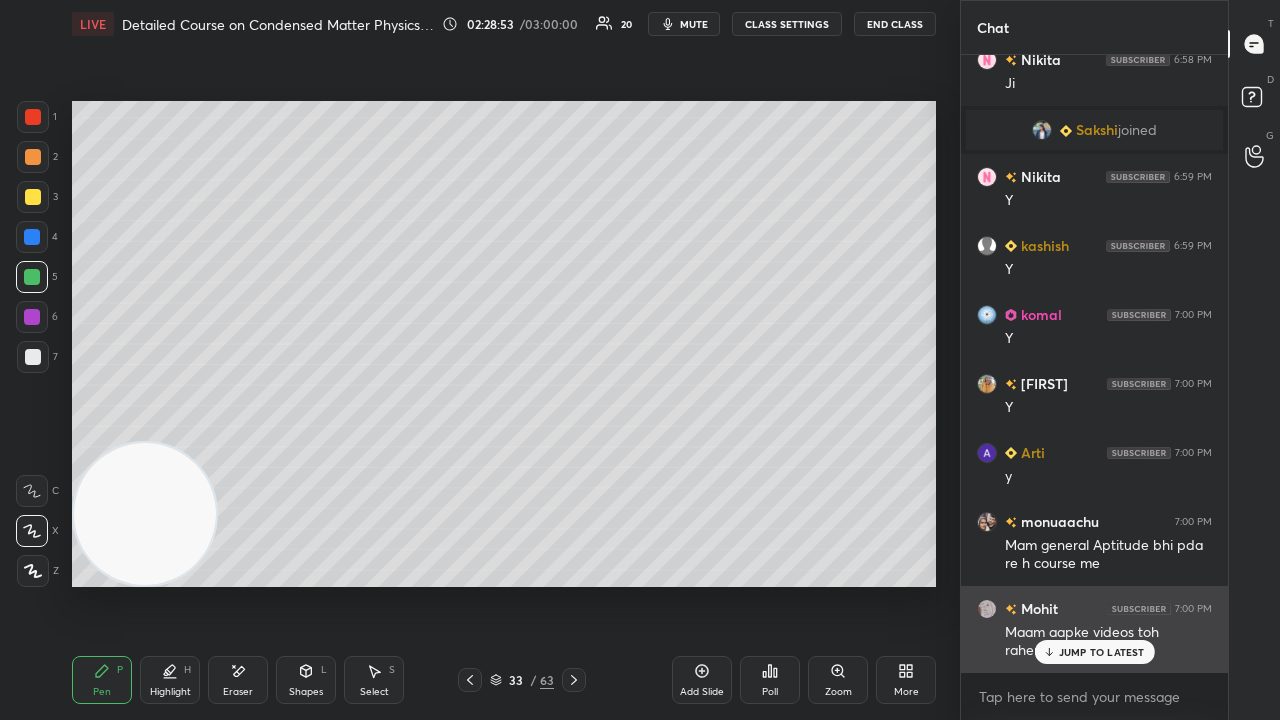 click 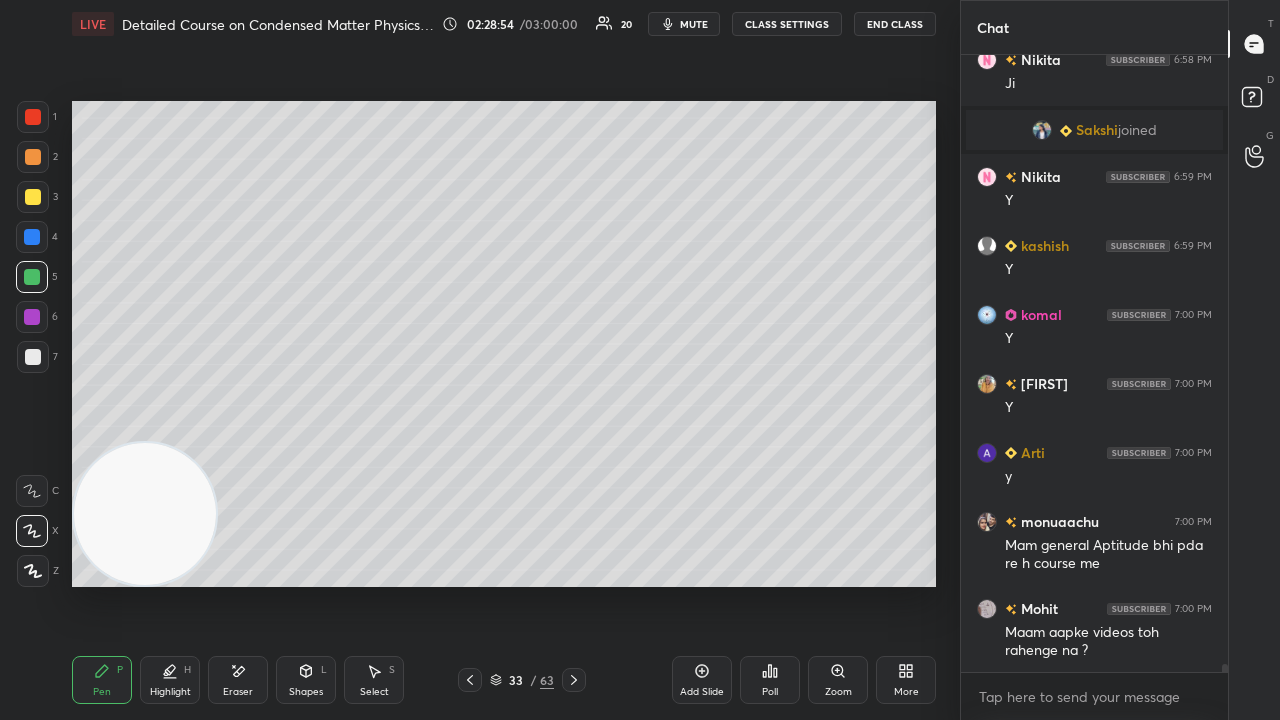 click on "mute" at bounding box center [694, 24] 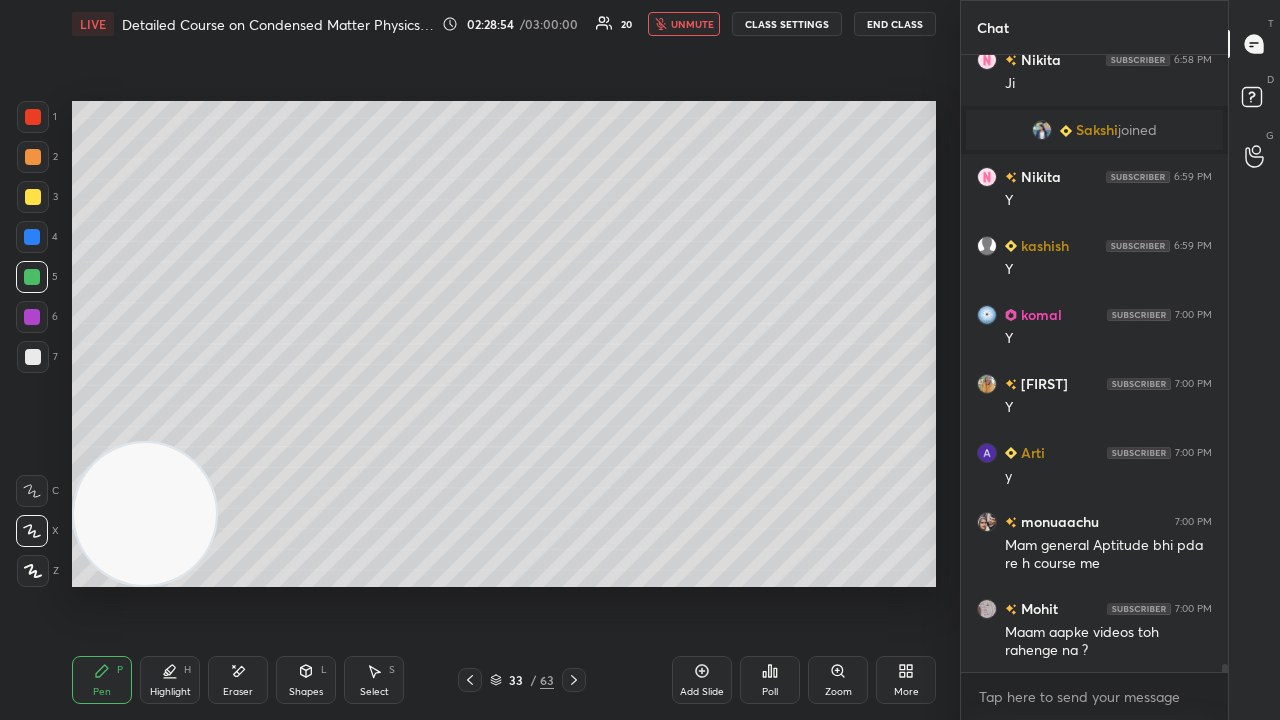 click on "unmute" at bounding box center (692, 24) 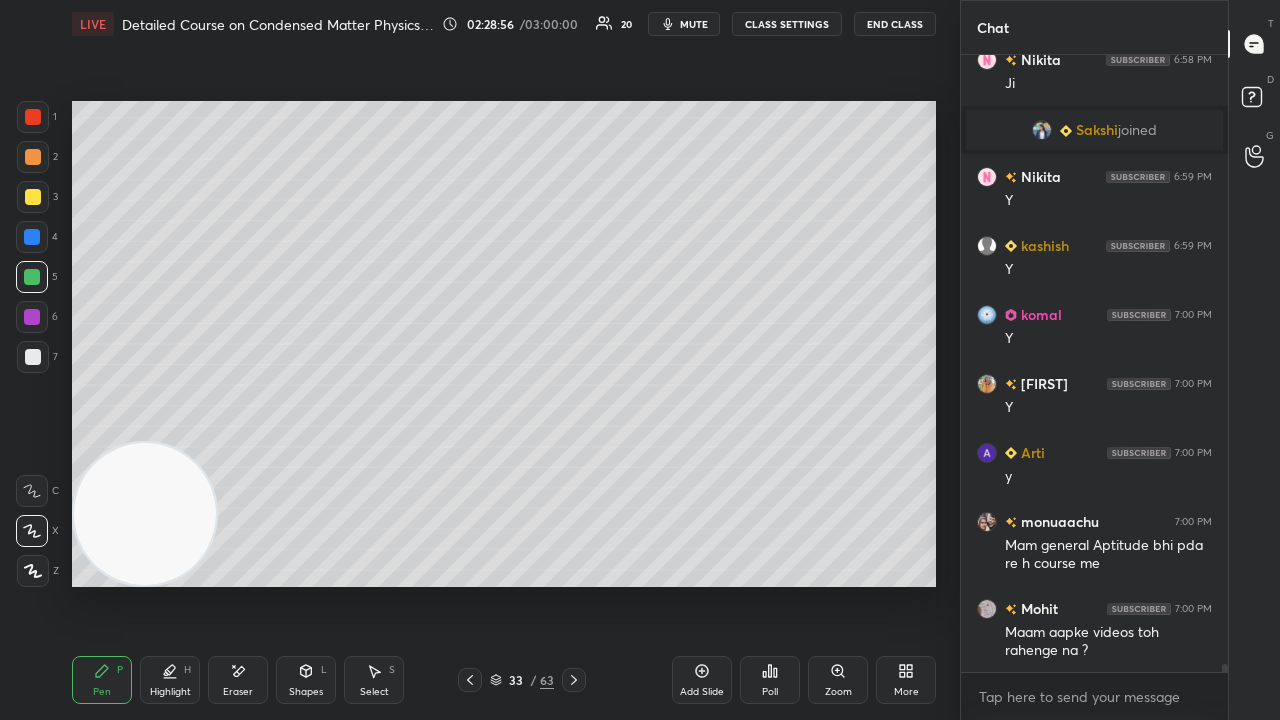 click on "Add Slide" at bounding box center [702, 692] 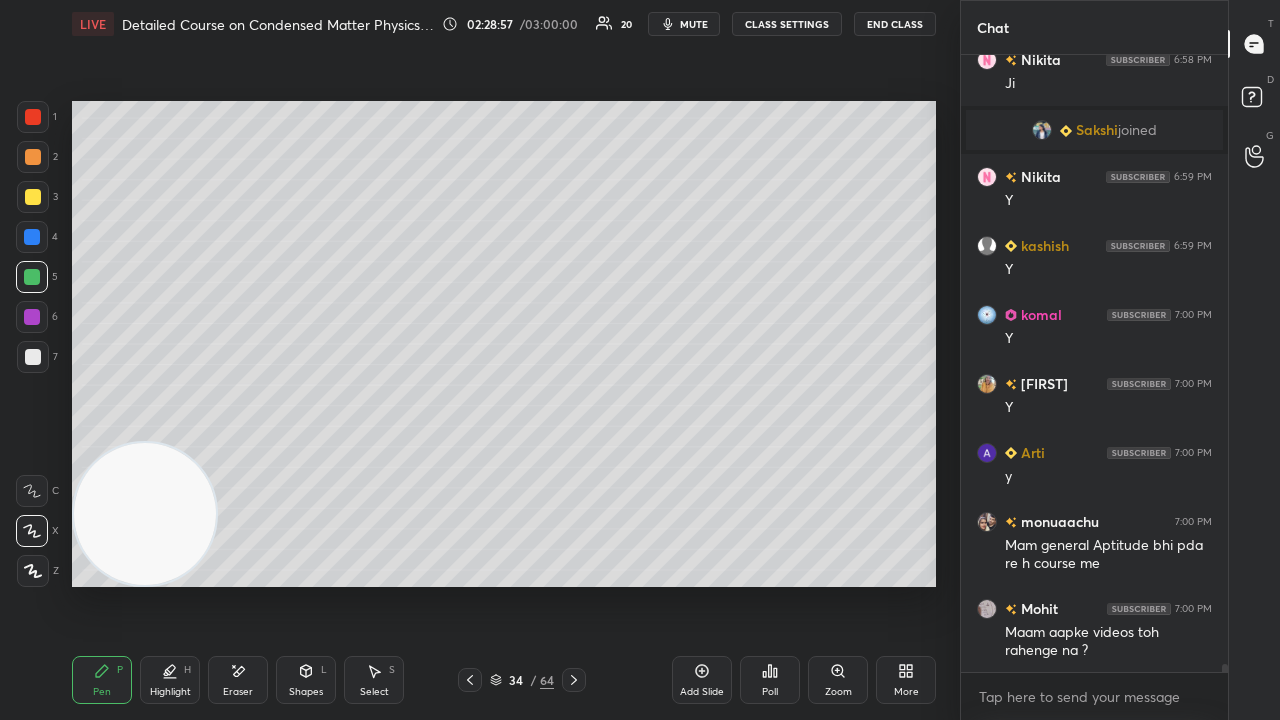 scroll, scrollTop: 48700, scrollLeft: 0, axis: vertical 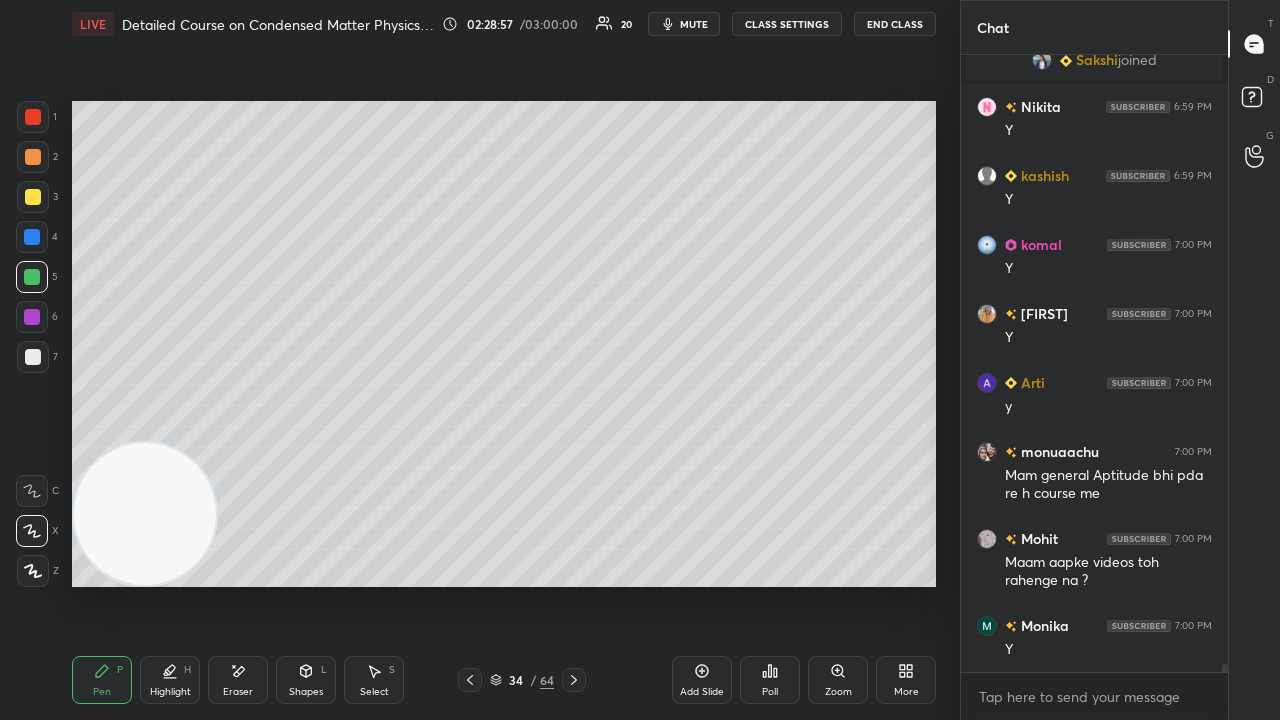 click on "2" at bounding box center (37, 161) 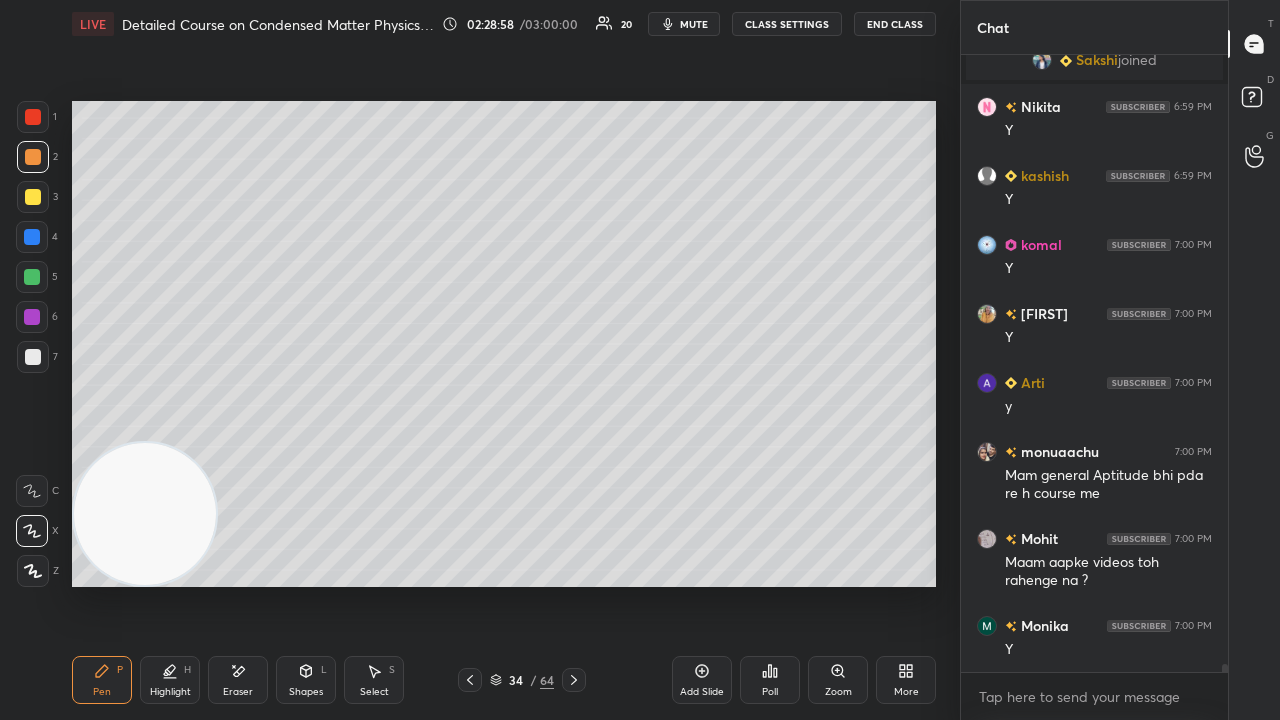 click at bounding box center [33, 197] 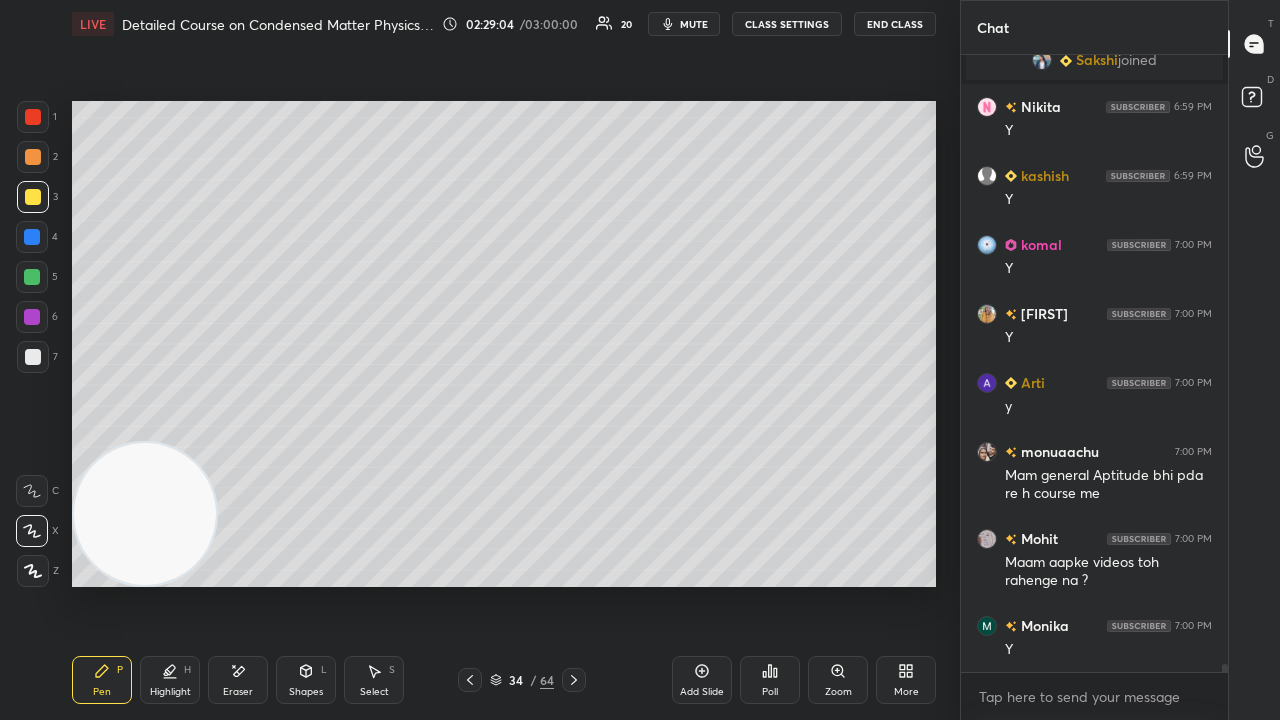 click on "Eraser" at bounding box center (238, 680) 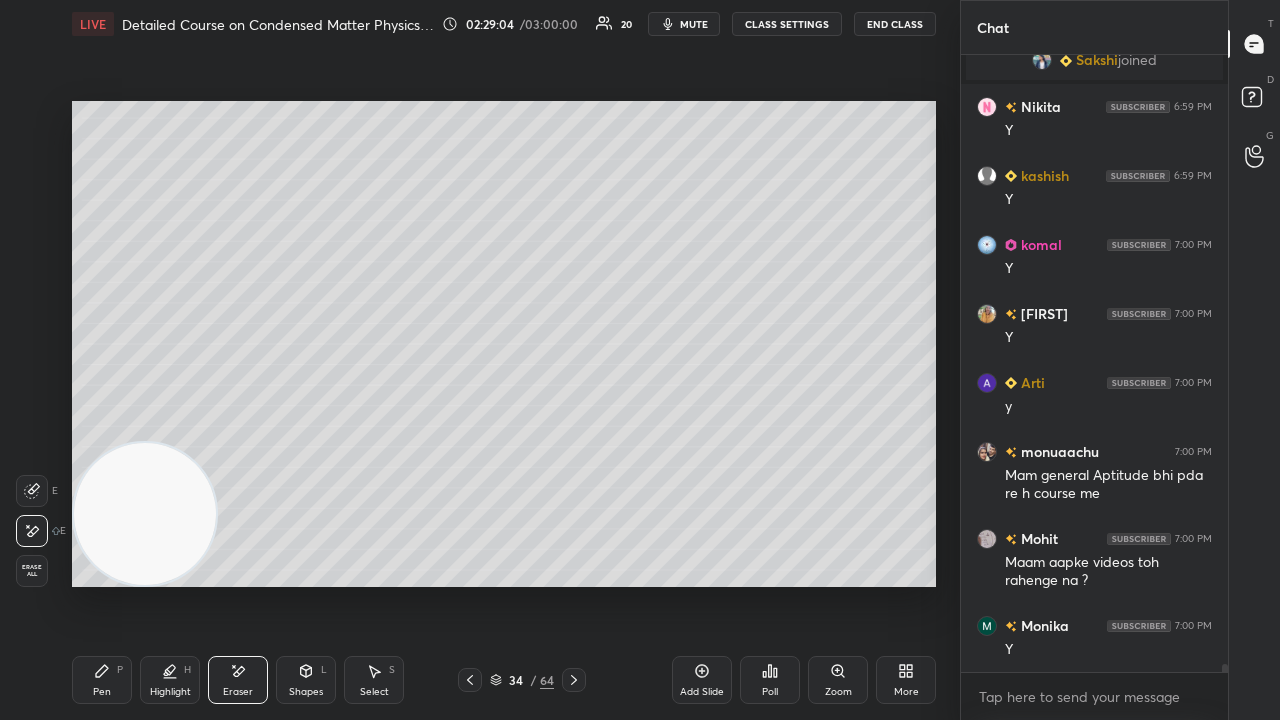 click at bounding box center (32, 491) 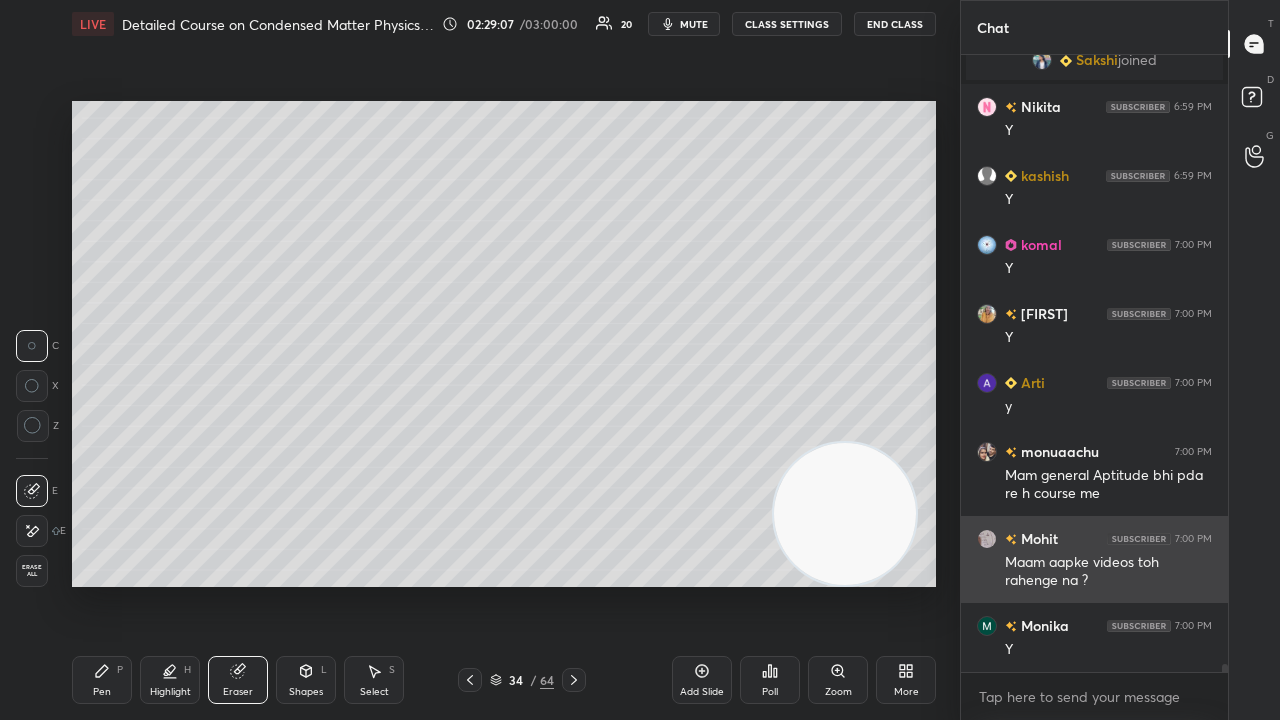 drag, startPoint x: 176, startPoint y: 514, endPoint x: 972, endPoint y: 542, distance: 796.4923 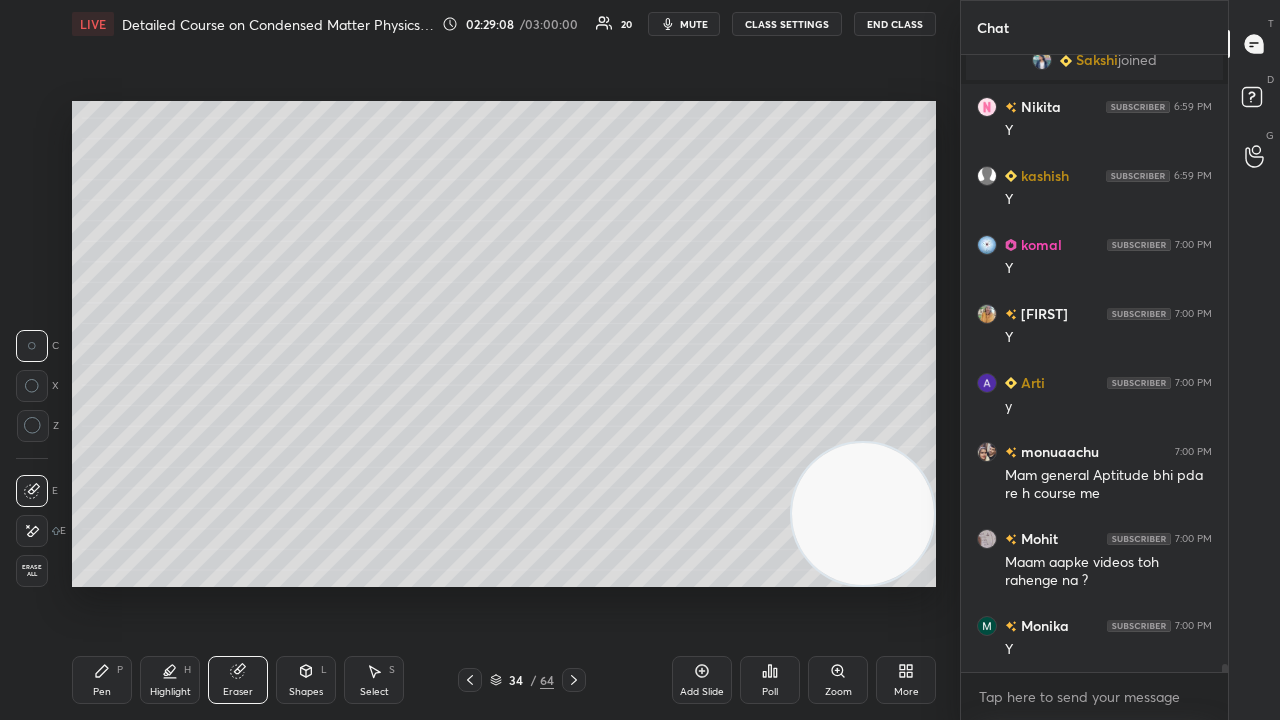 click on "Pen P" at bounding box center [102, 680] 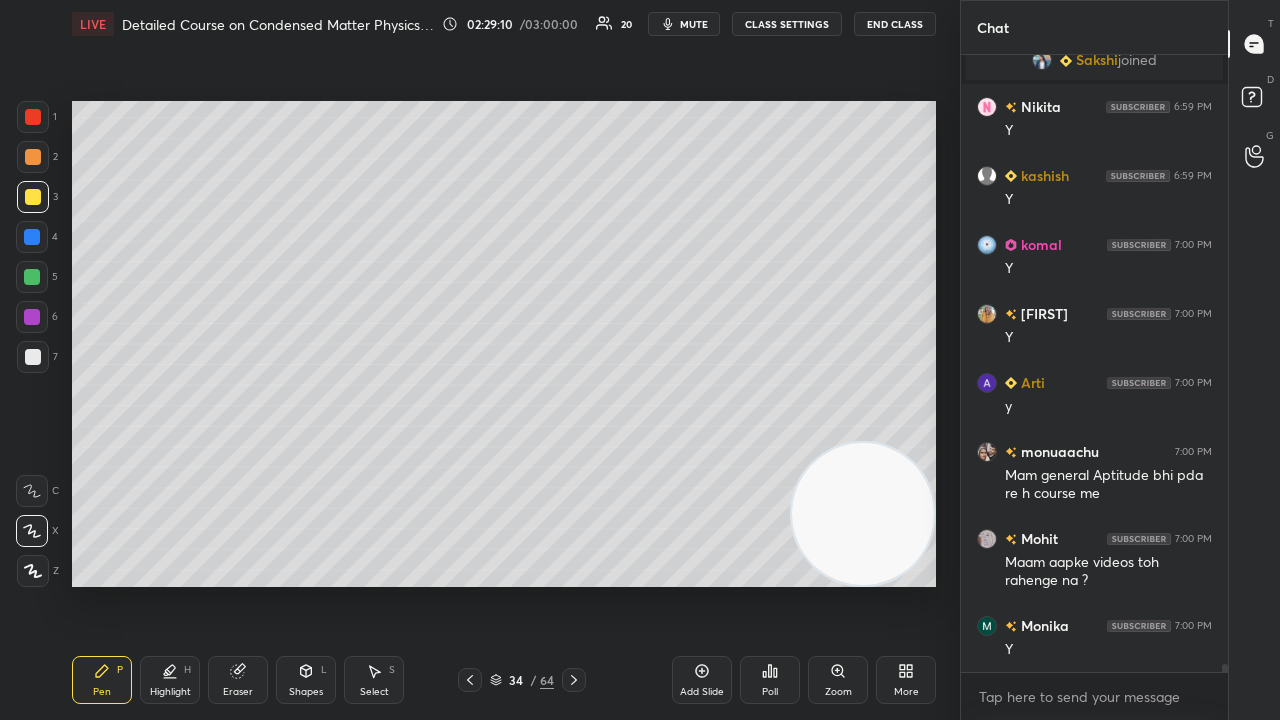 click on "7" at bounding box center [37, 361] 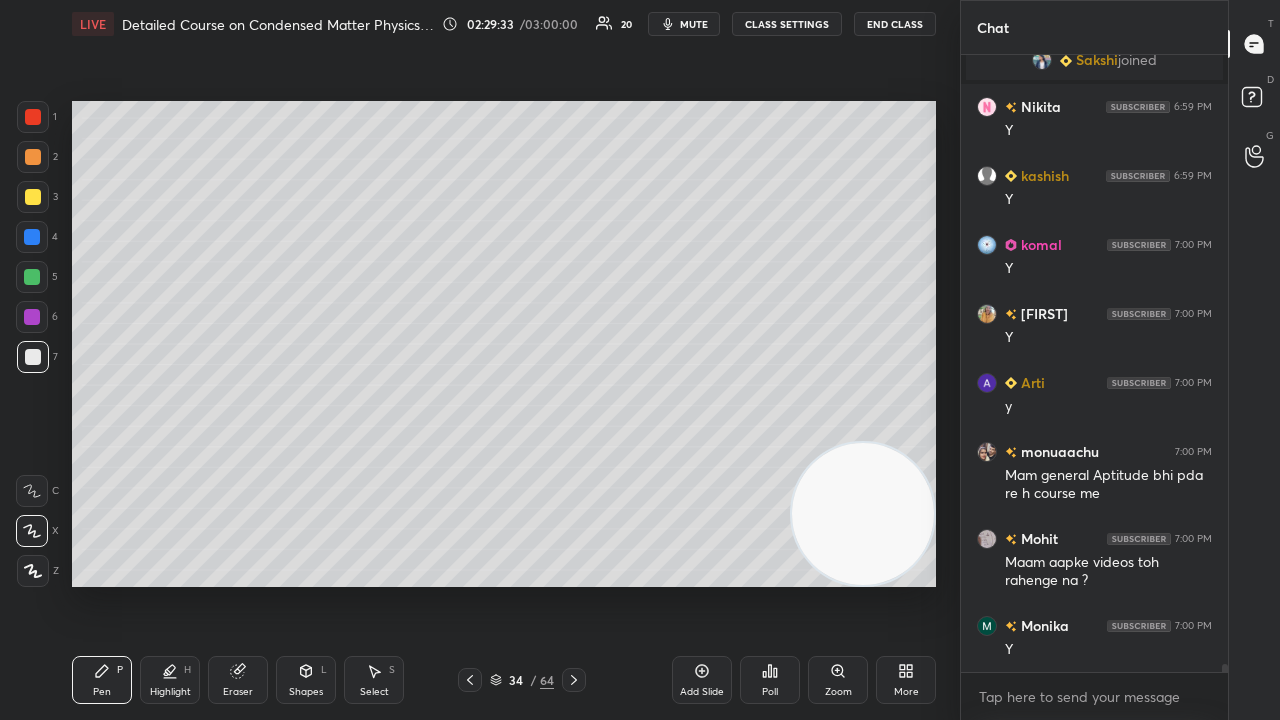 click on "mute" at bounding box center [684, 24] 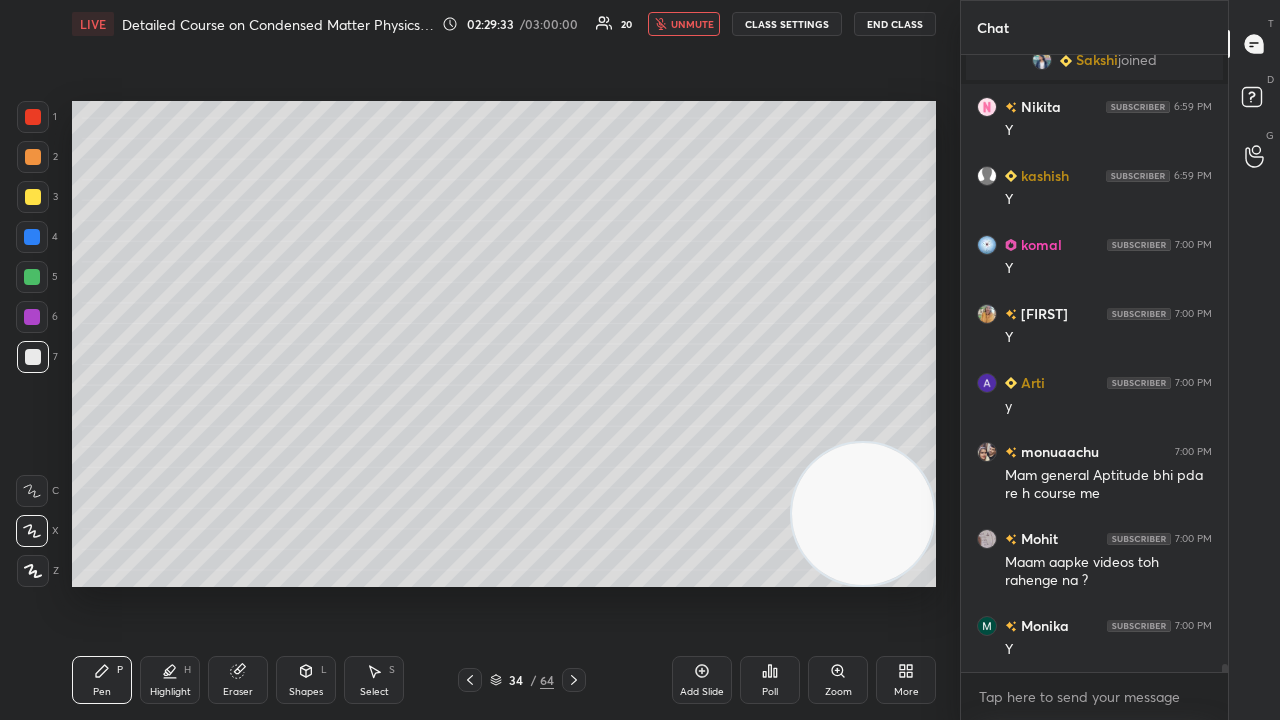 click 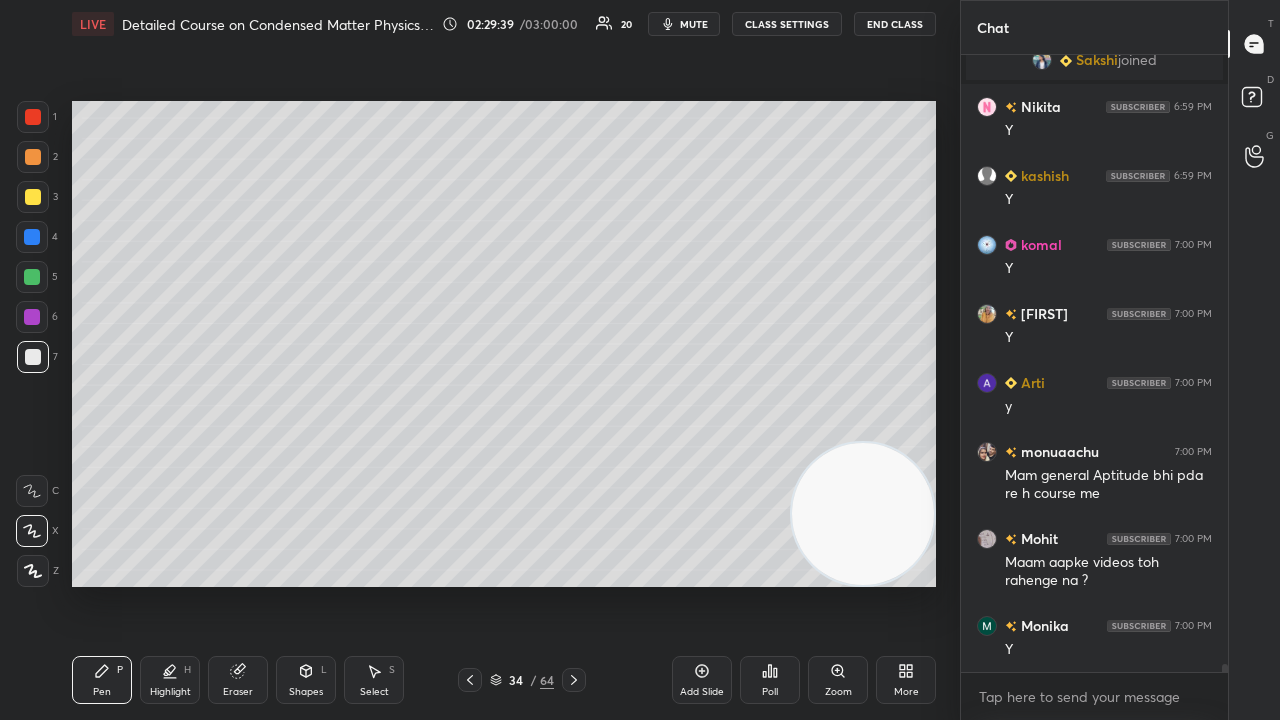 click on "mute" at bounding box center [684, 24] 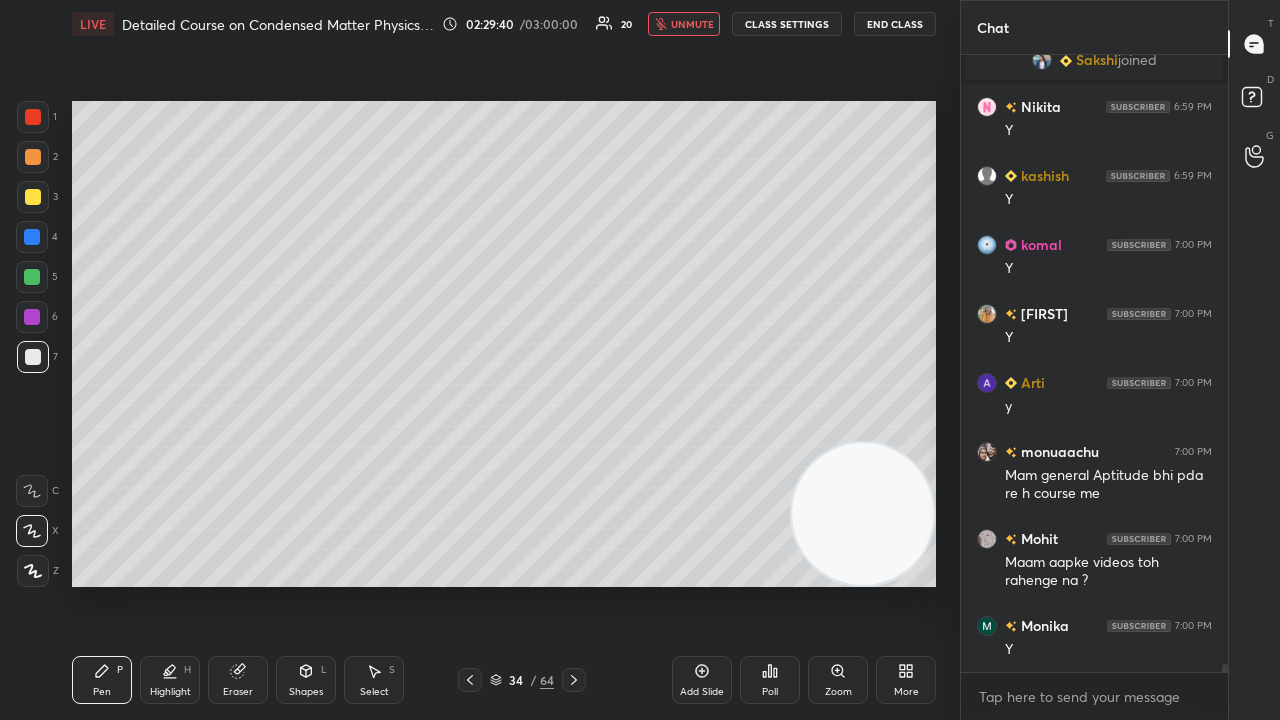 click on "unmute" at bounding box center [692, 24] 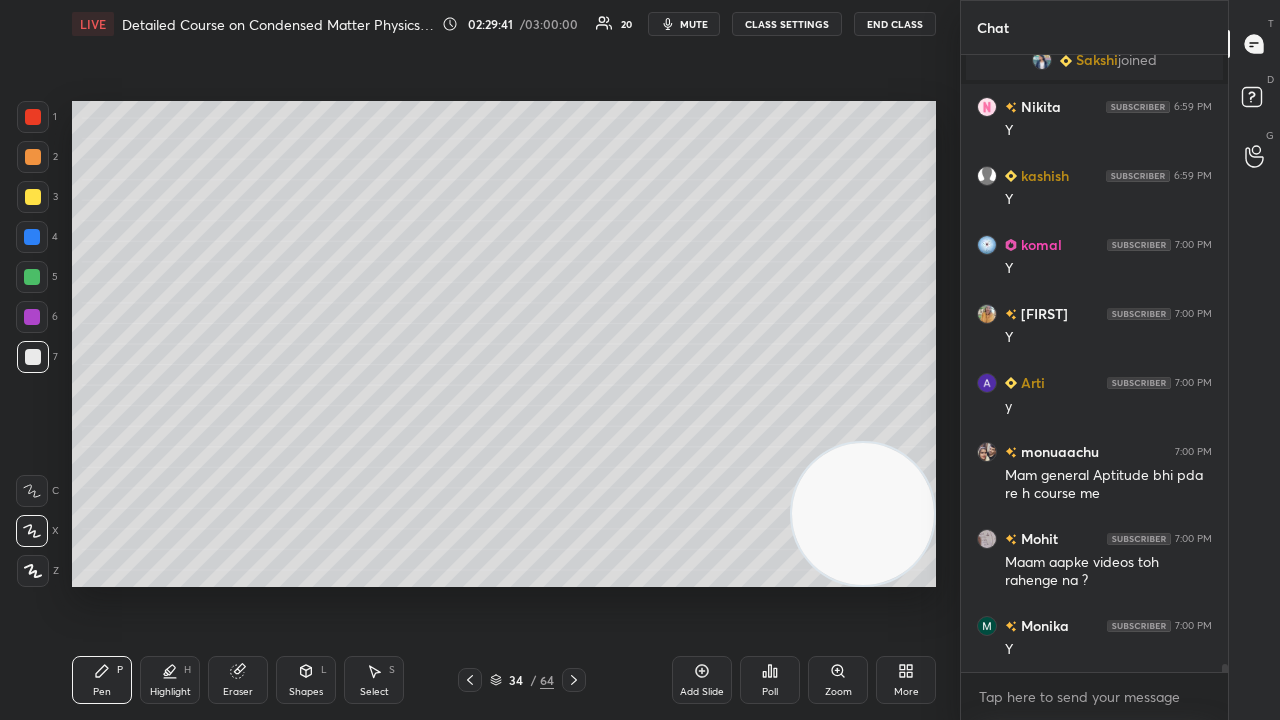 click at bounding box center (32, 277) 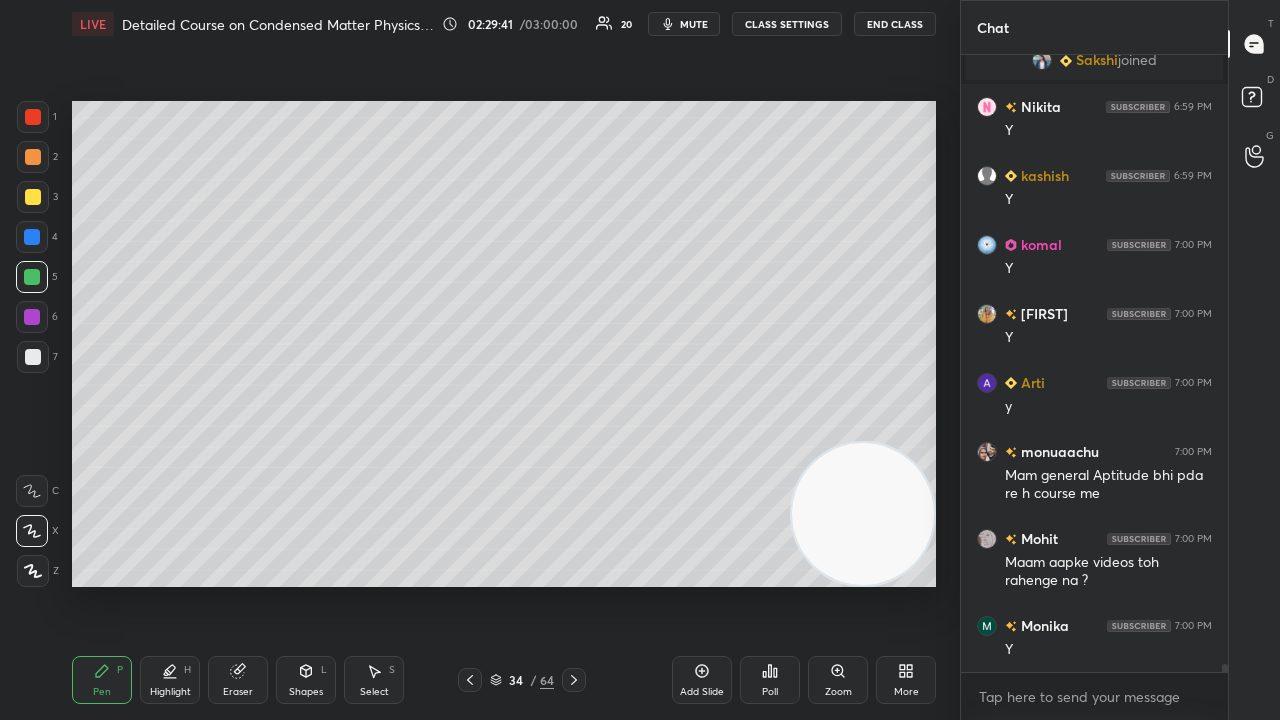 click on "mute" at bounding box center (694, 24) 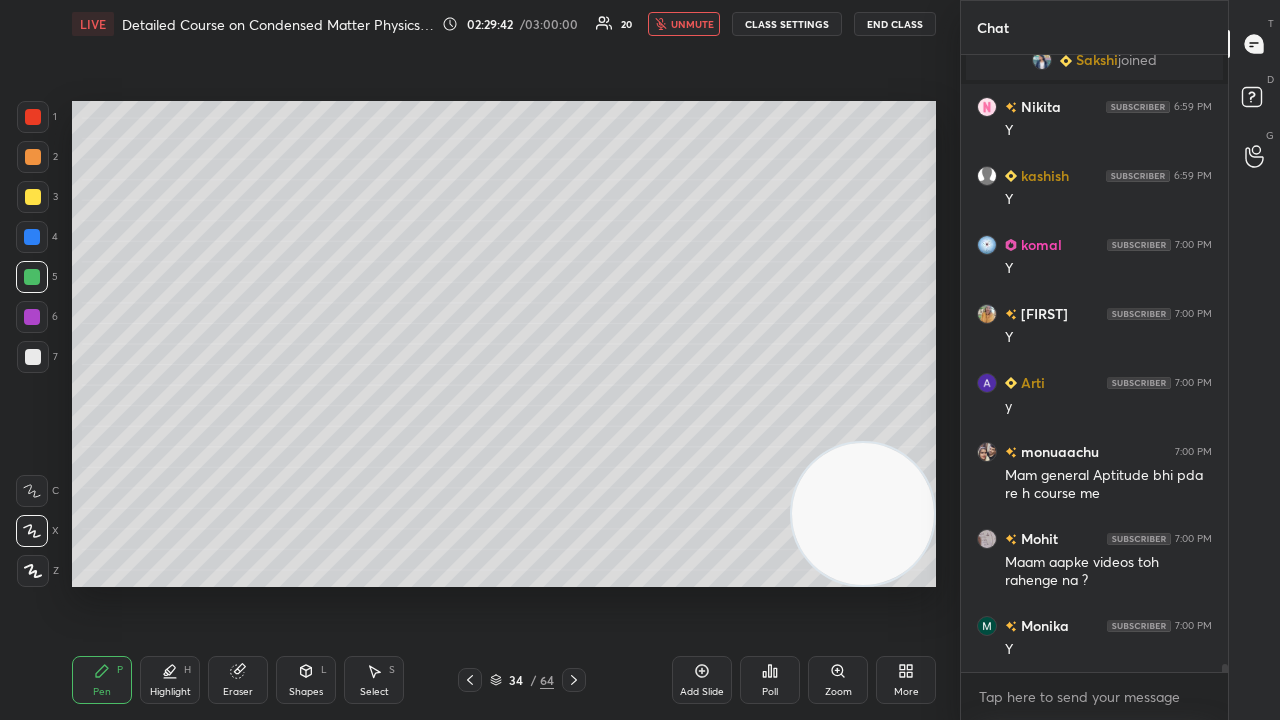 click on "unmute" at bounding box center [692, 24] 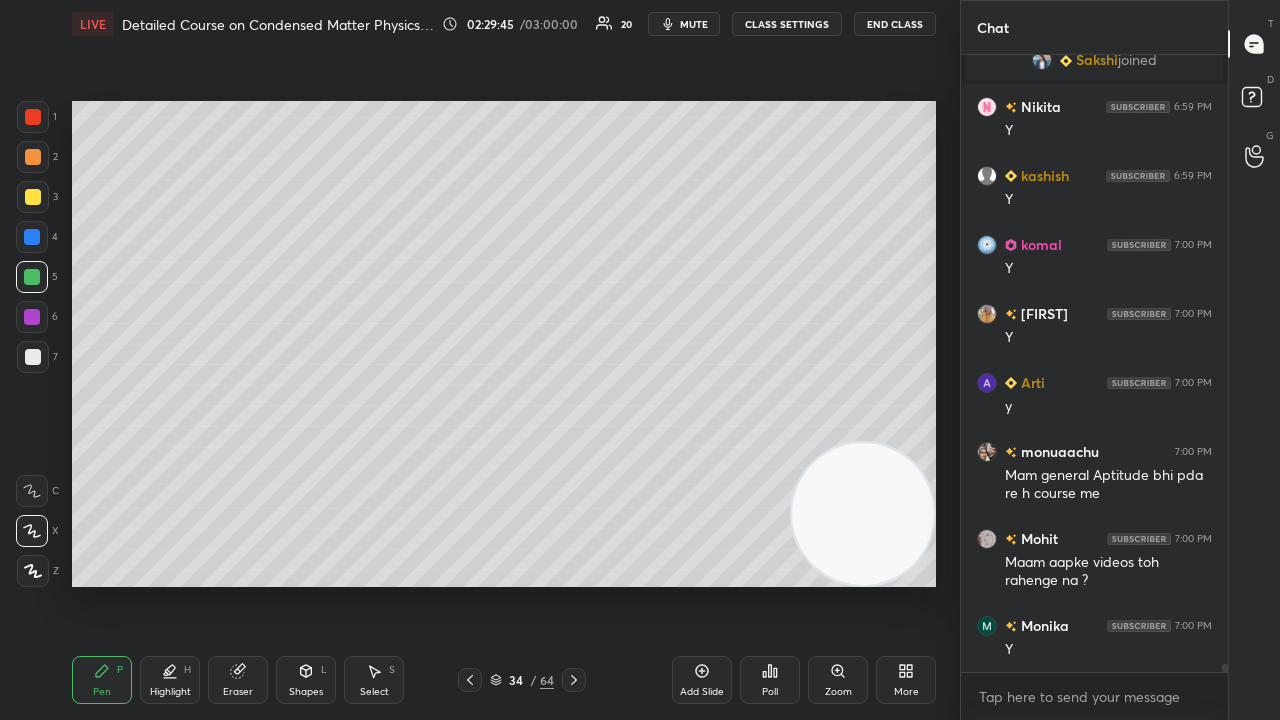 click on "mute" at bounding box center (694, 24) 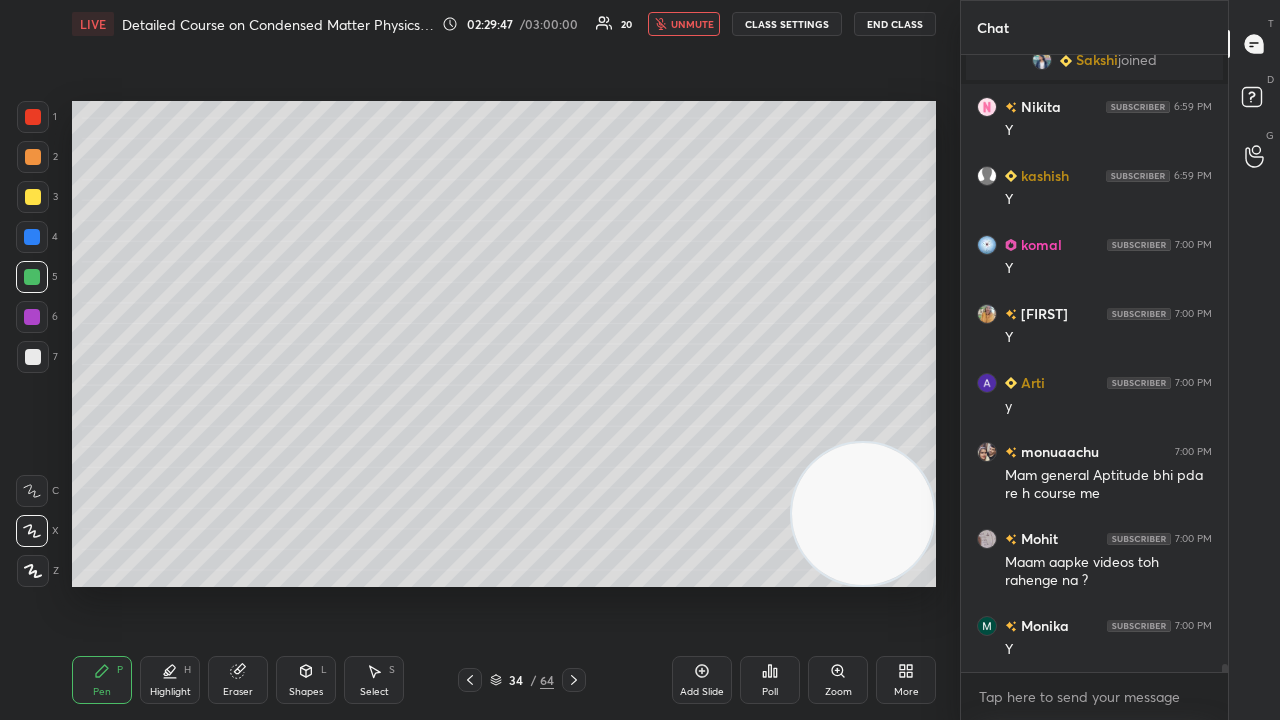 scroll, scrollTop: 48768, scrollLeft: 0, axis: vertical 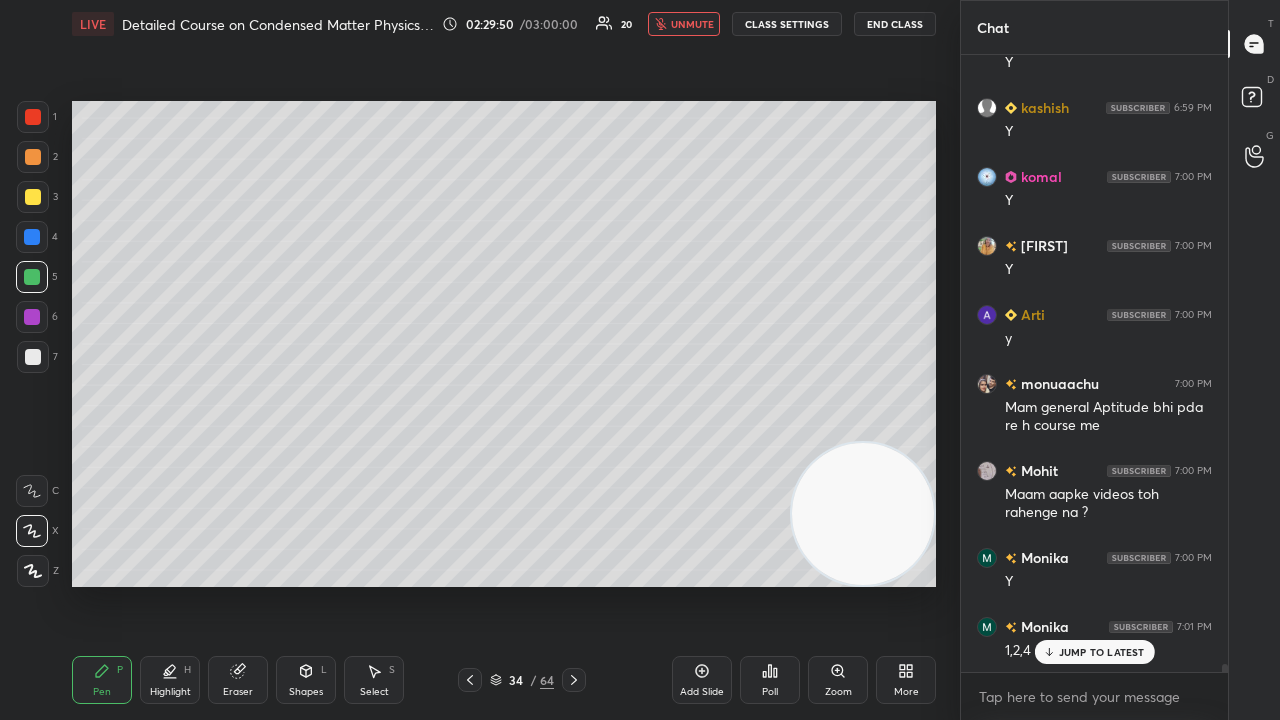 click on "unmute" at bounding box center (692, 24) 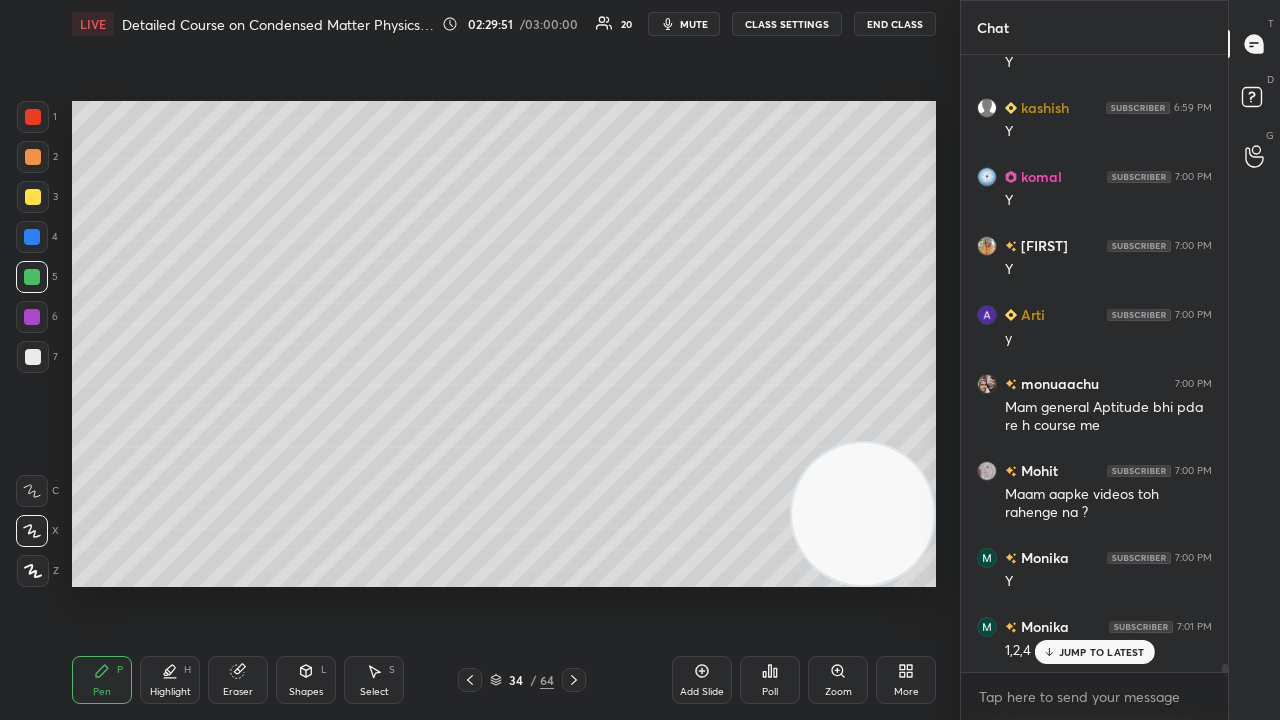 click on "mute" at bounding box center (694, 24) 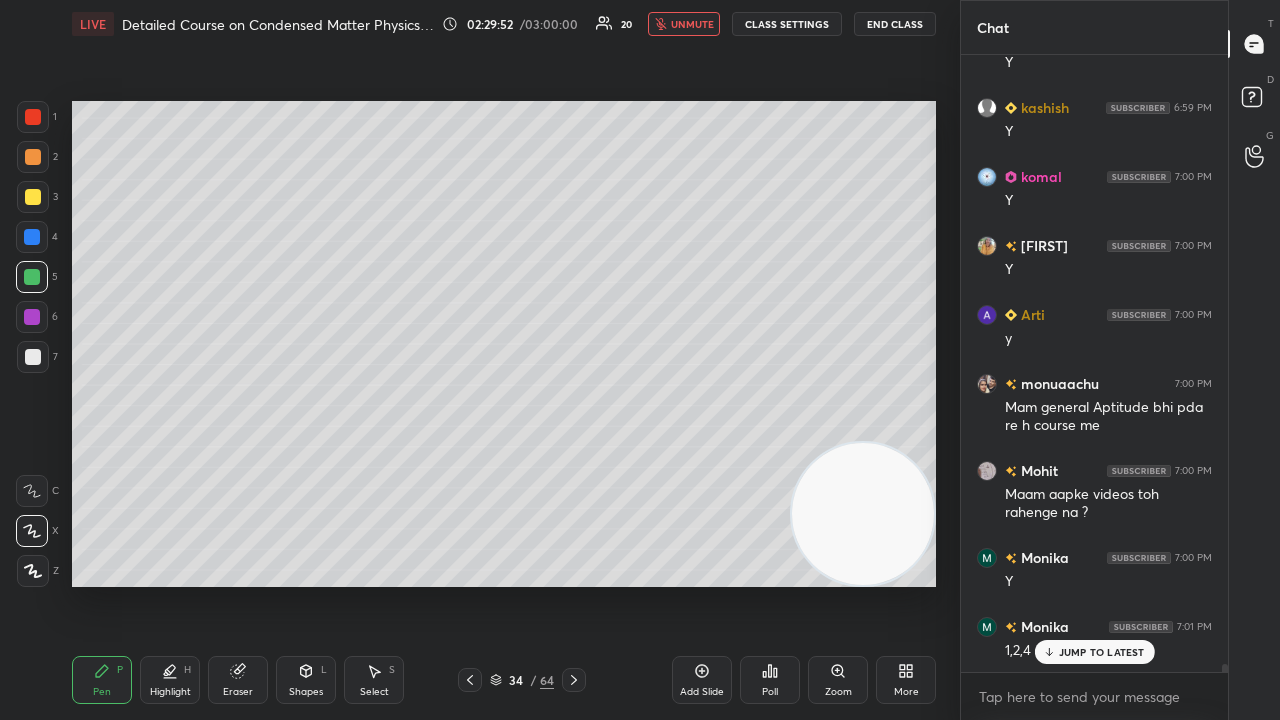 click on "unmute" at bounding box center (692, 24) 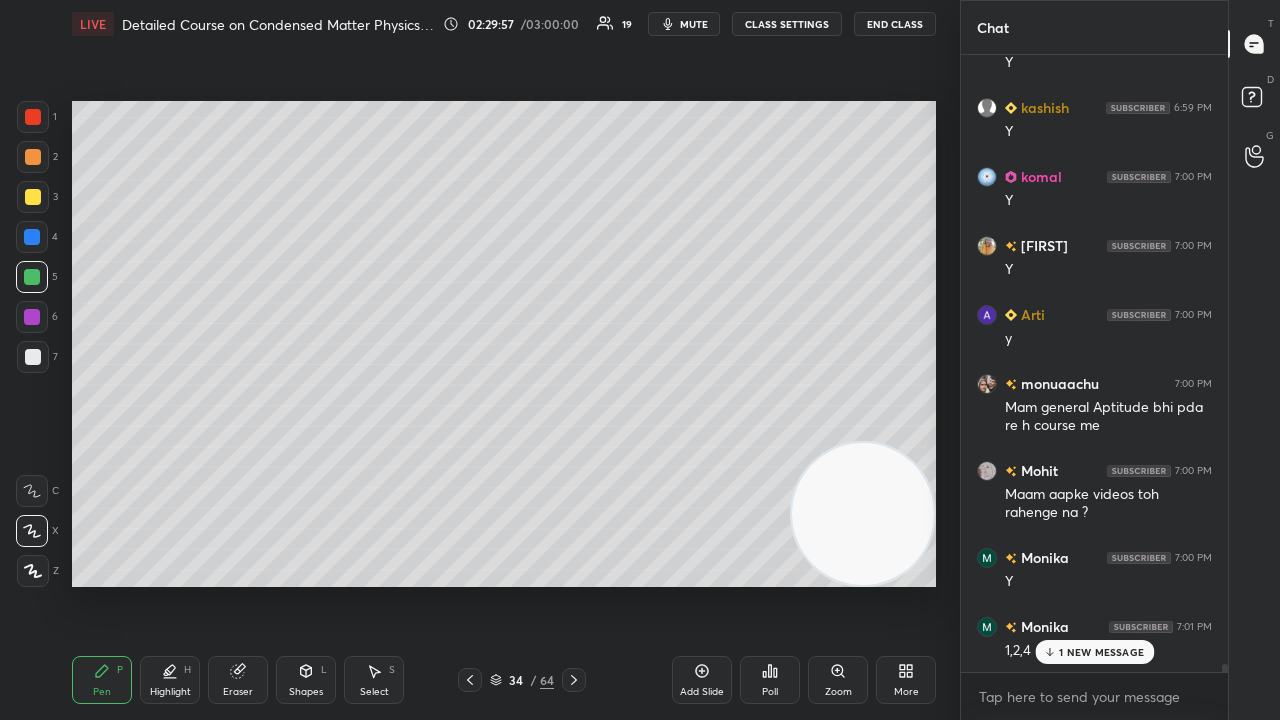 scroll, scrollTop: 48874, scrollLeft: 0, axis: vertical 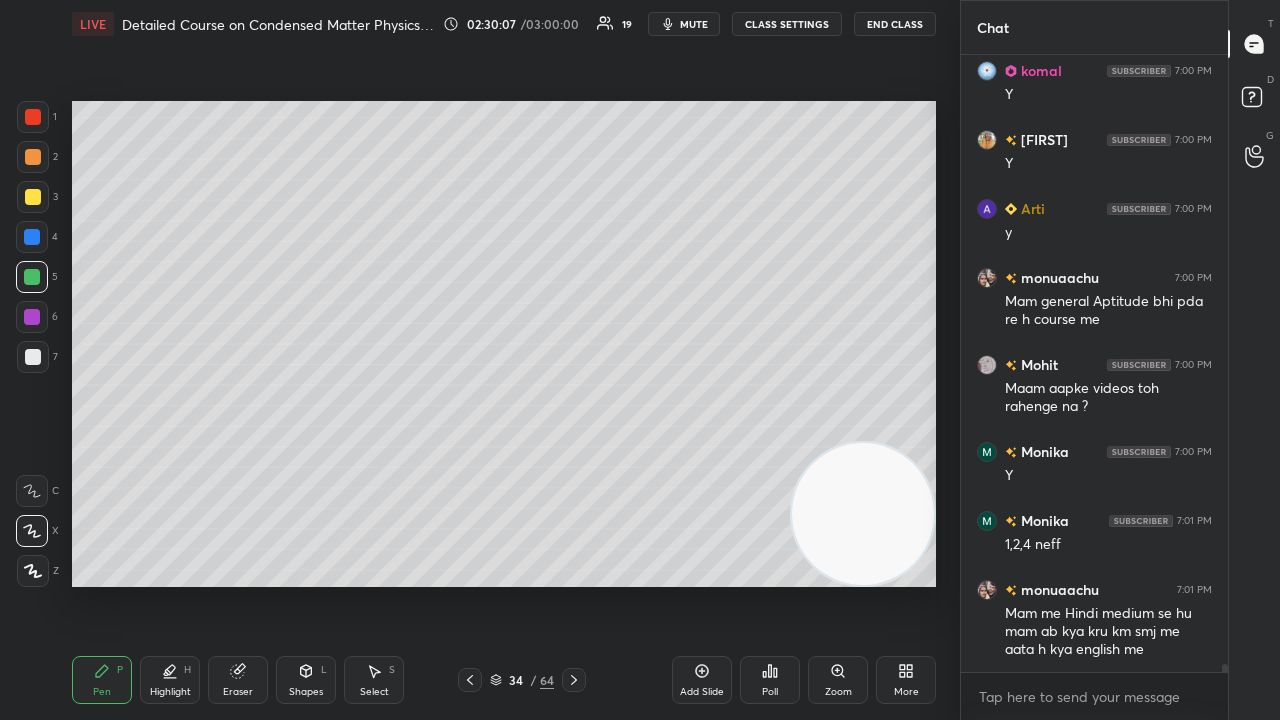 click on "mute" at bounding box center (694, 24) 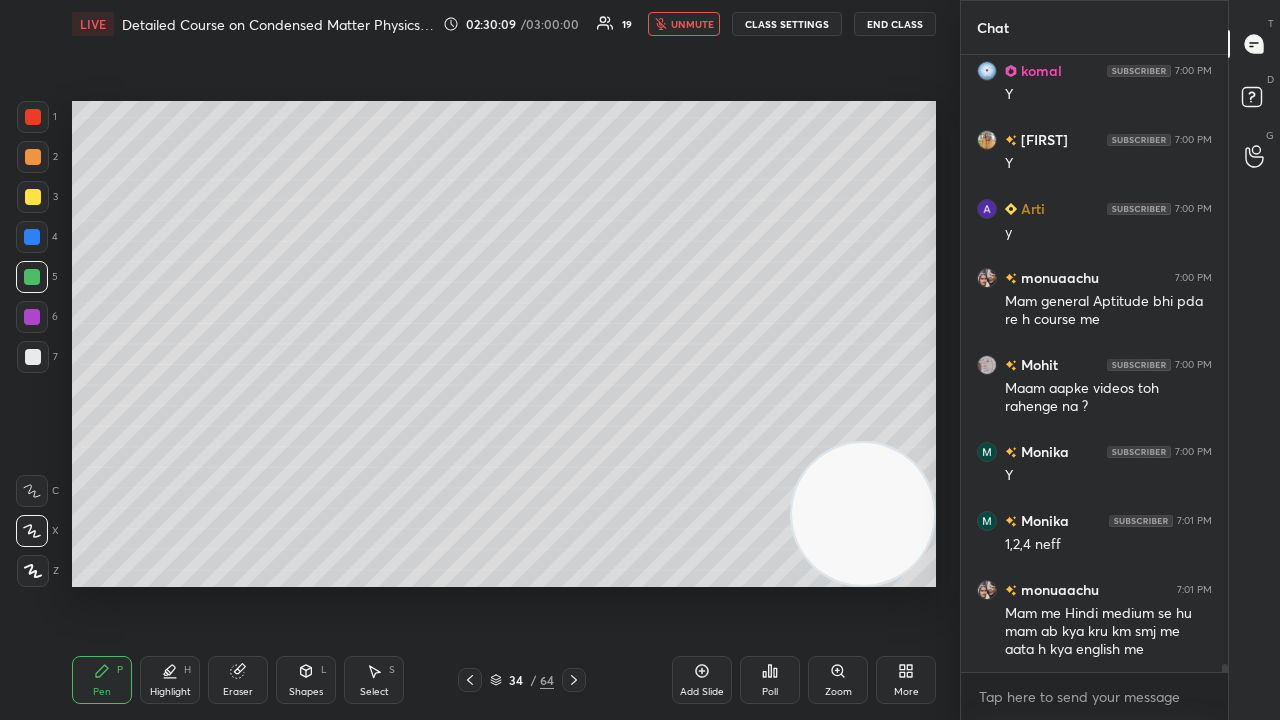 click on "unmute" at bounding box center [684, 24] 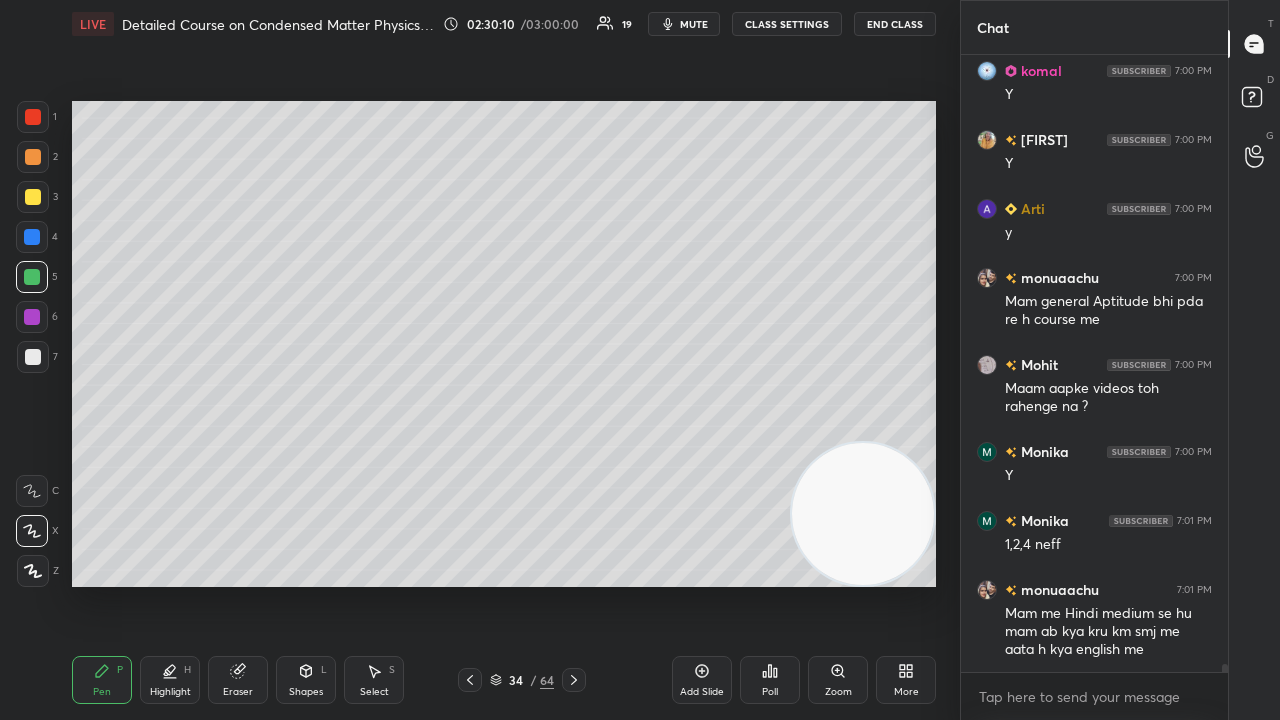 click on "mute" at bounding box center [684, 24] 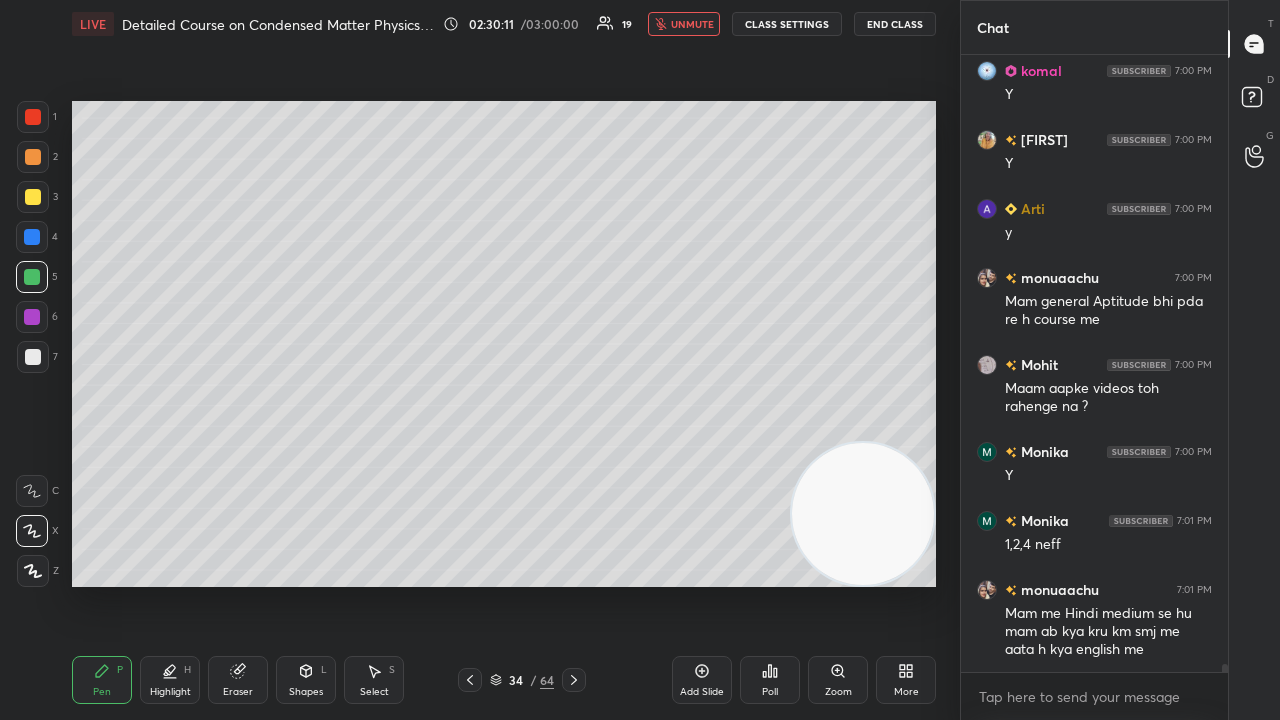 click on "unmute" at bounding box center [692, 24] 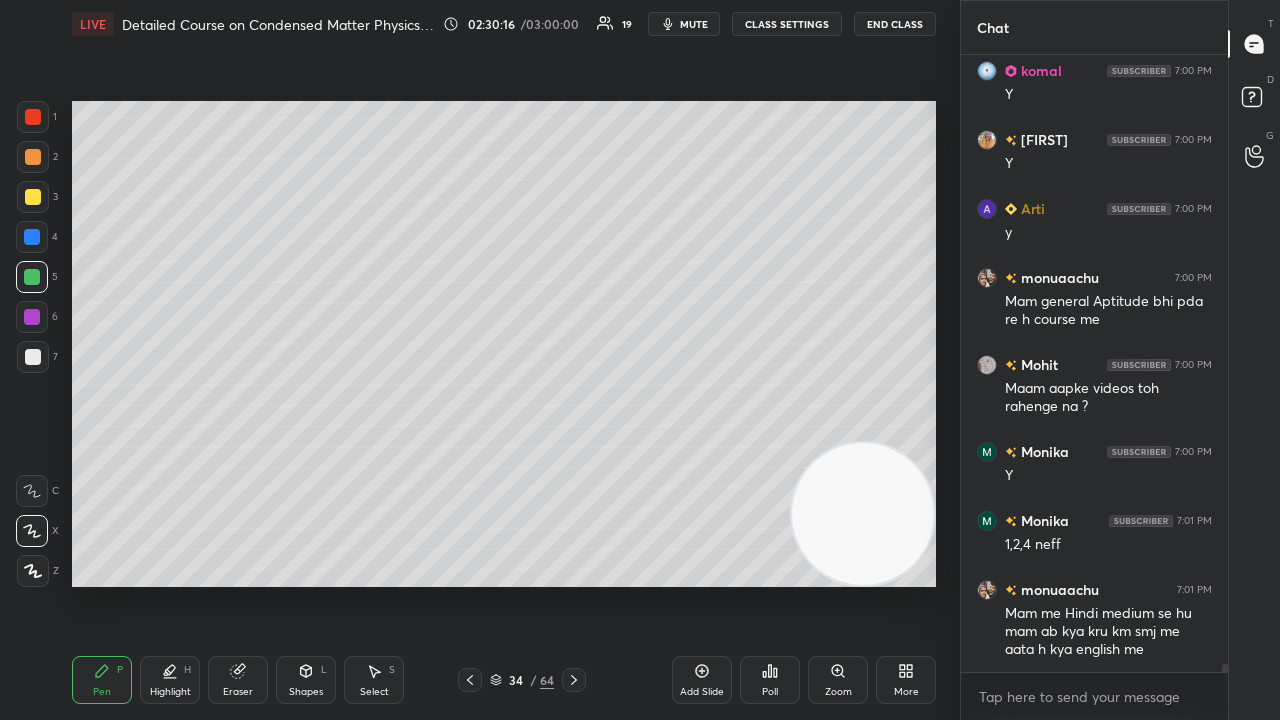 click at bounding box center (33, 357) 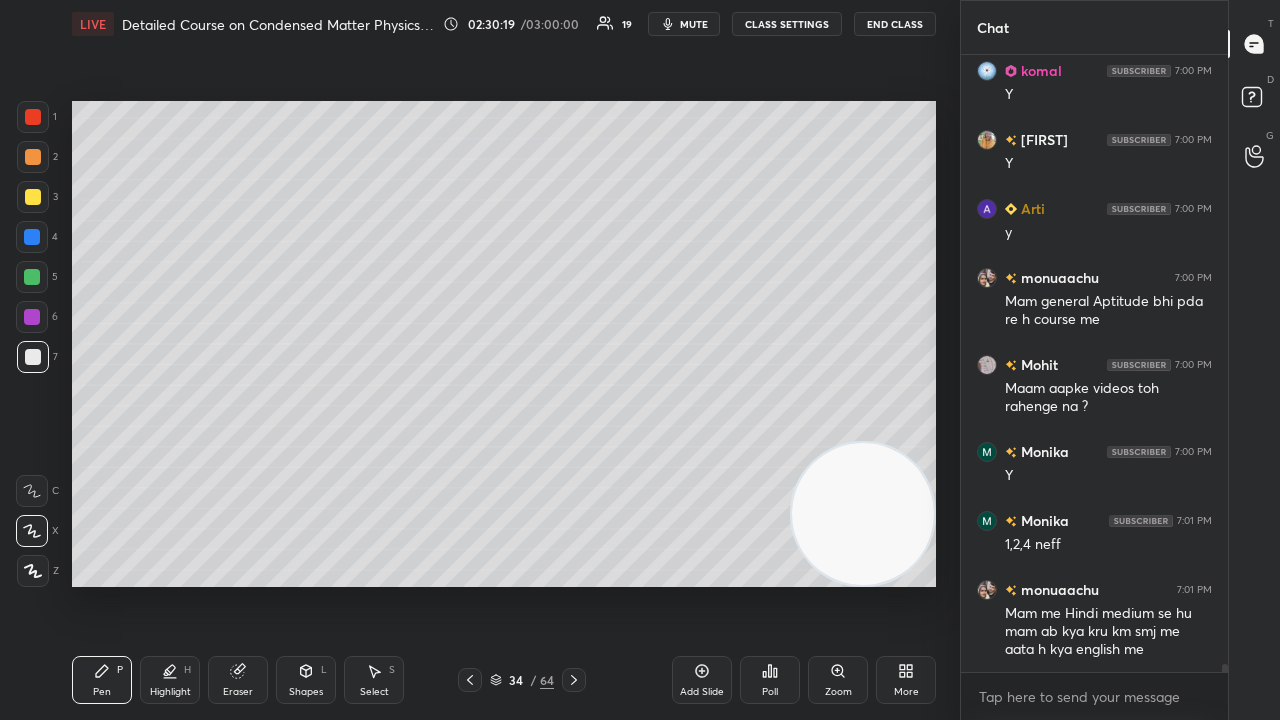 click on "mute" at bounding box center (694, 24) 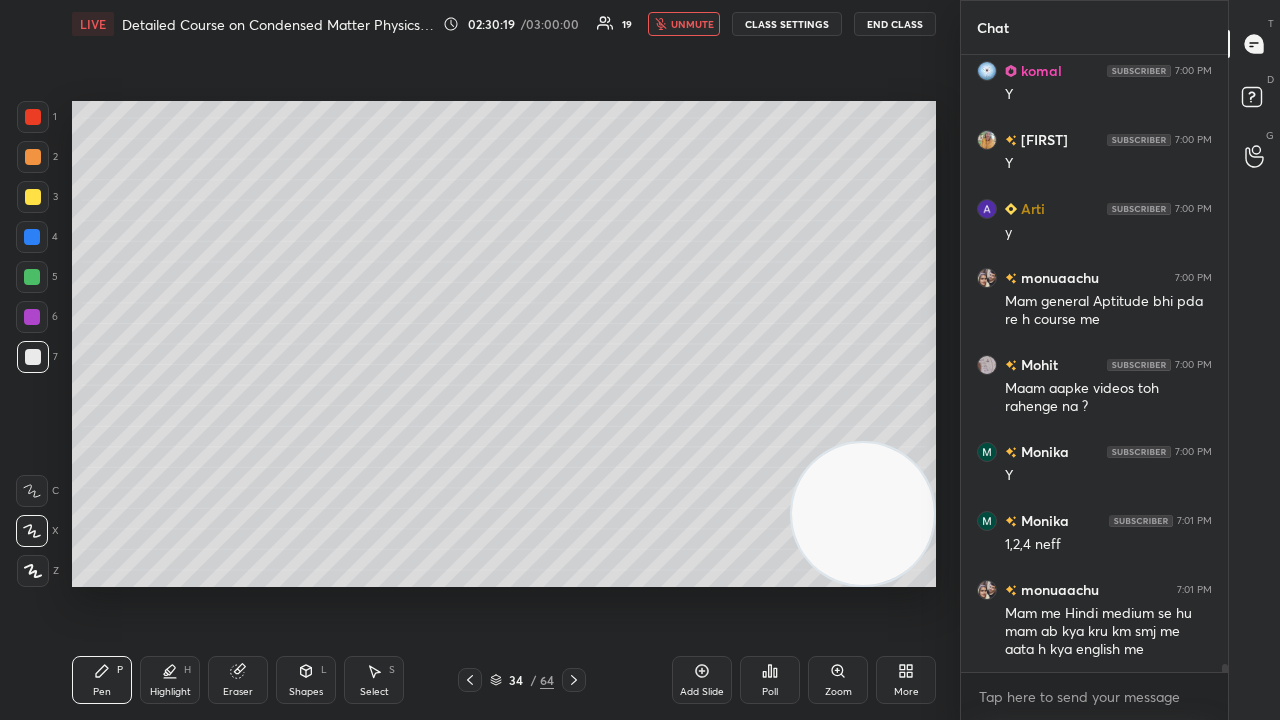 click on "unmute" at bounding box center (692, 24) 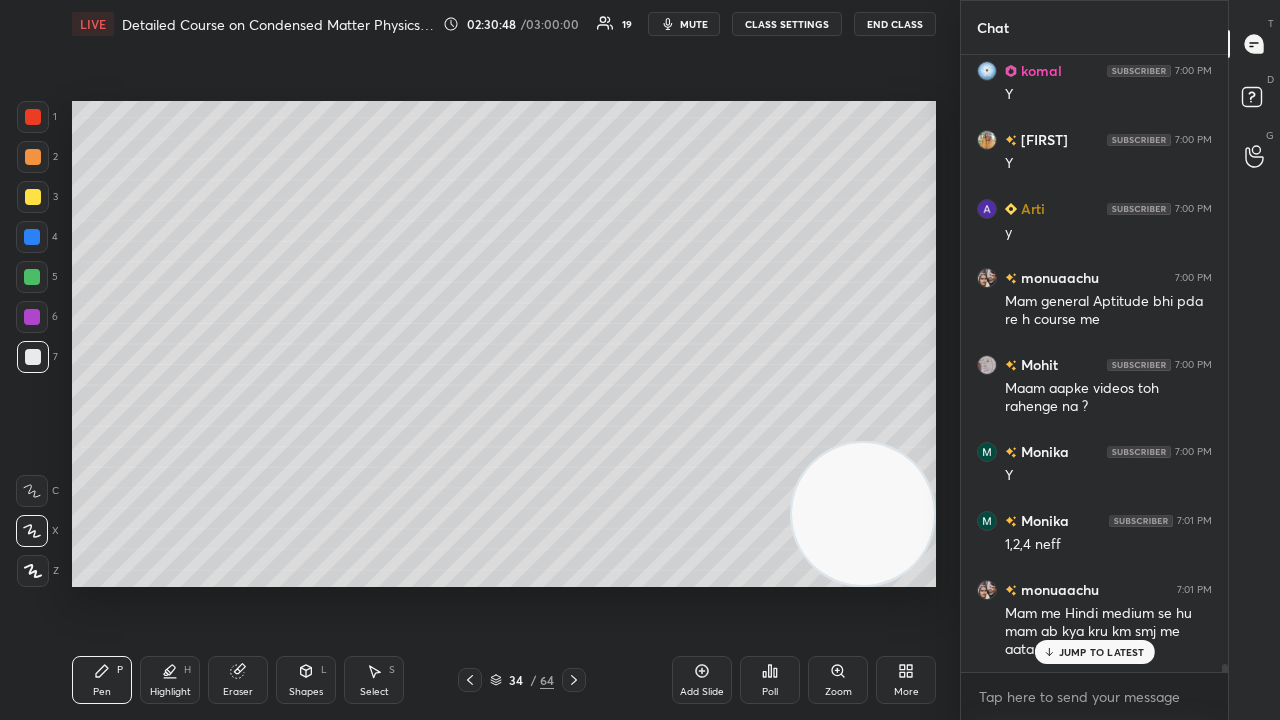 scroll, scrollTop: 48942, scrollLeft: 0, axis: vertical 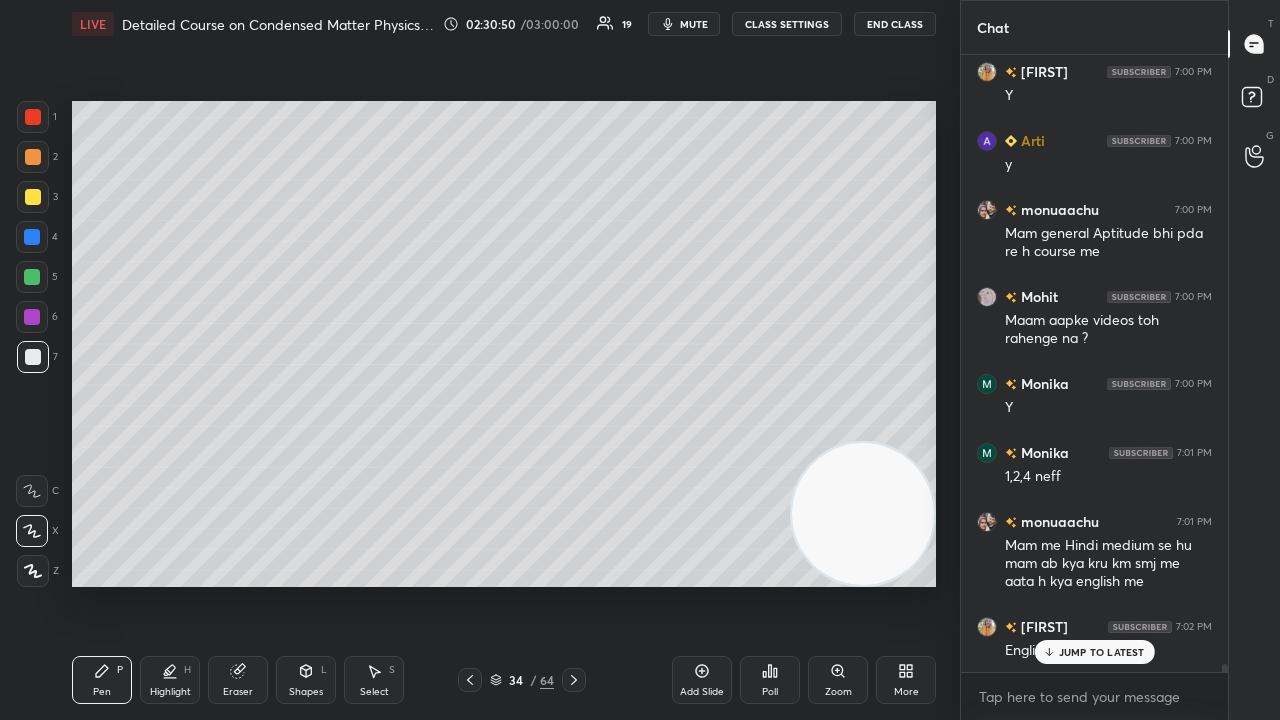 click on "JUMP TO LATEST" at bounding box center [1102, 652] 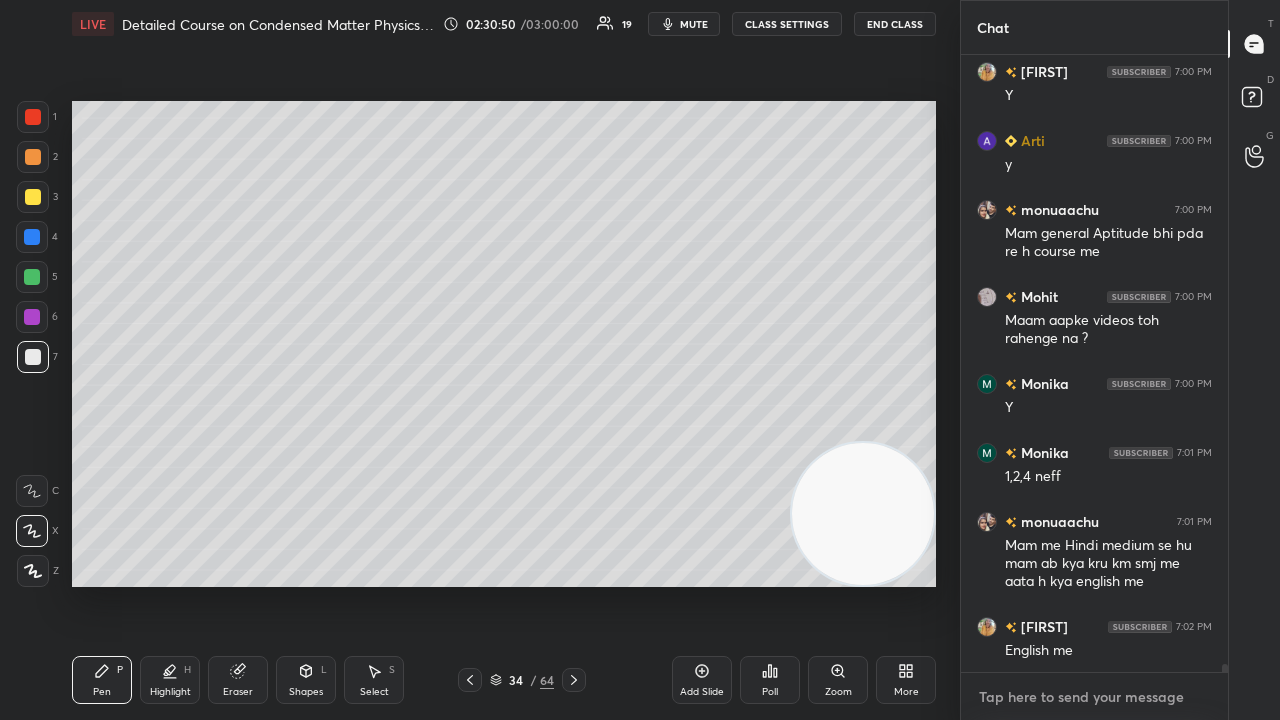 click at bounding box center [1094, 697] 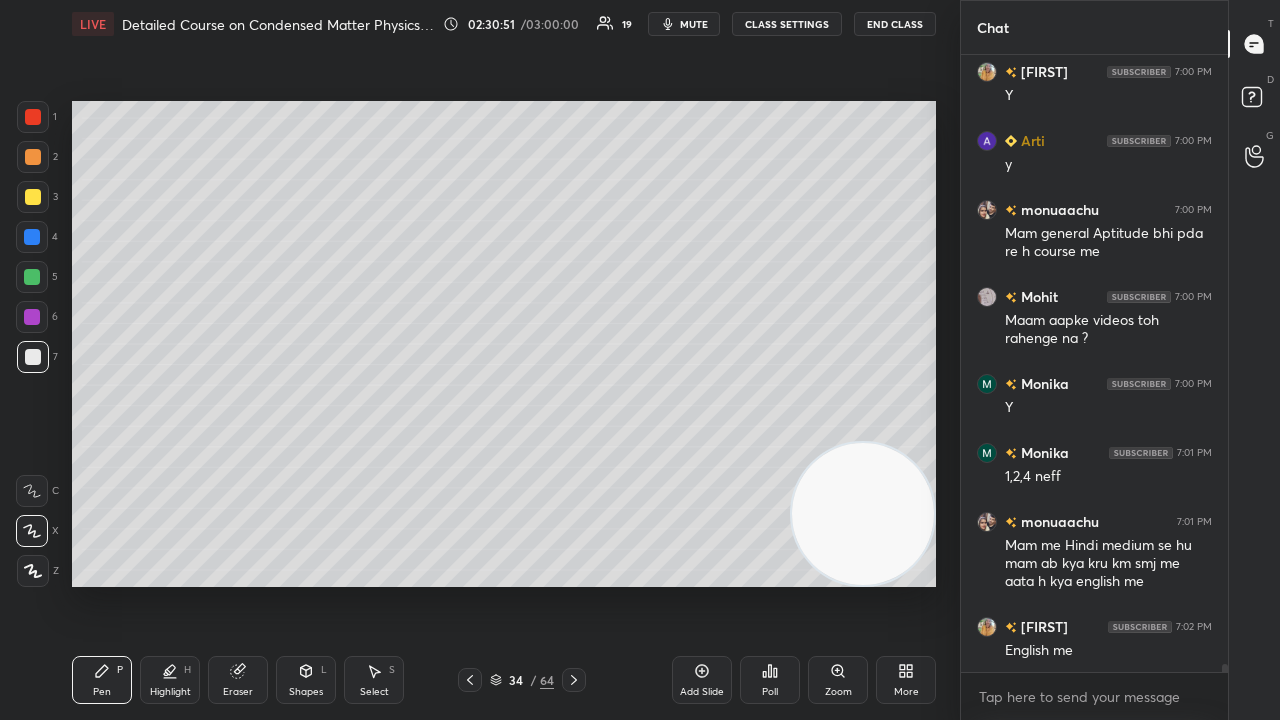click on "mute" at bounding box center [694, 24] 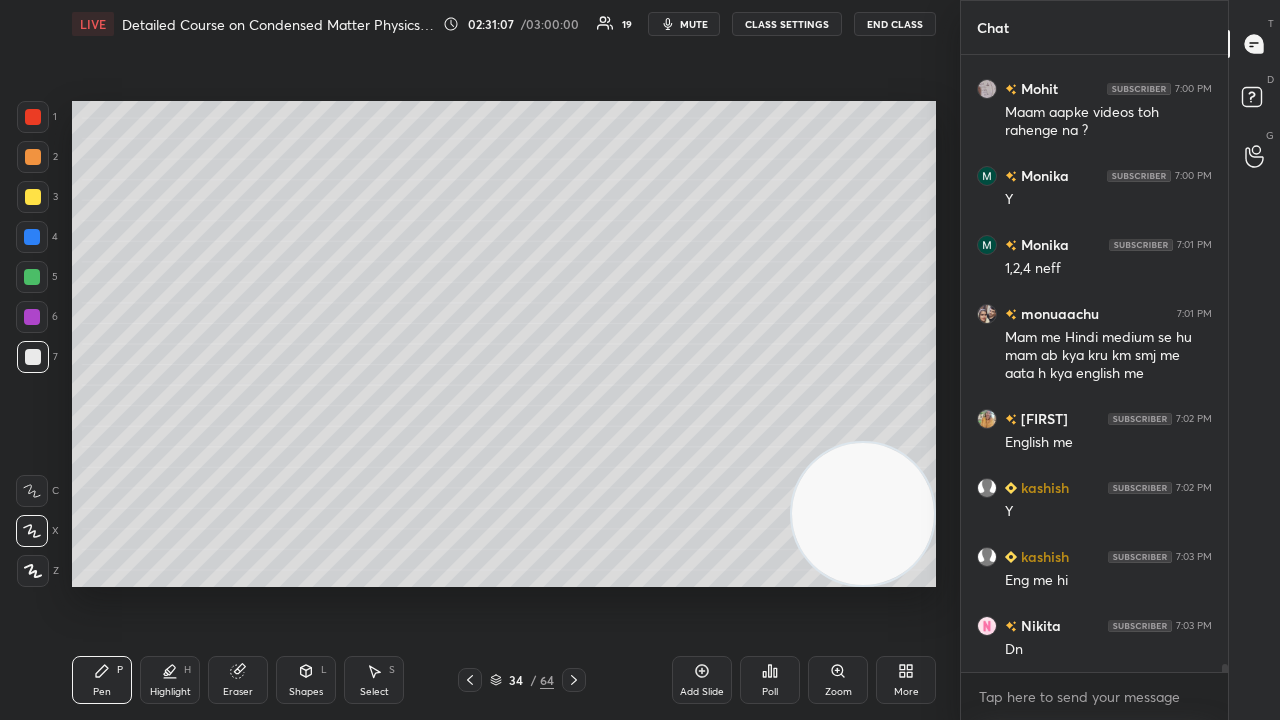 scroll, scrollTop: 49236, scrollLeft: 0, axis: vertical 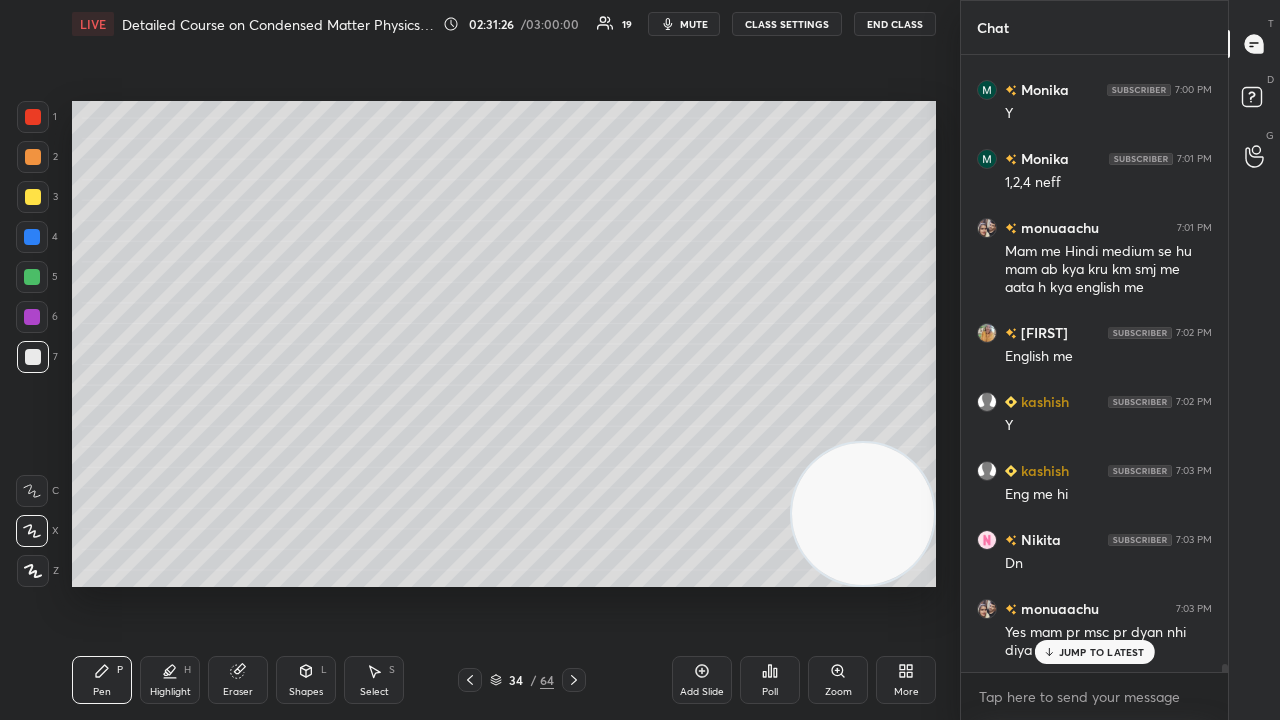 click 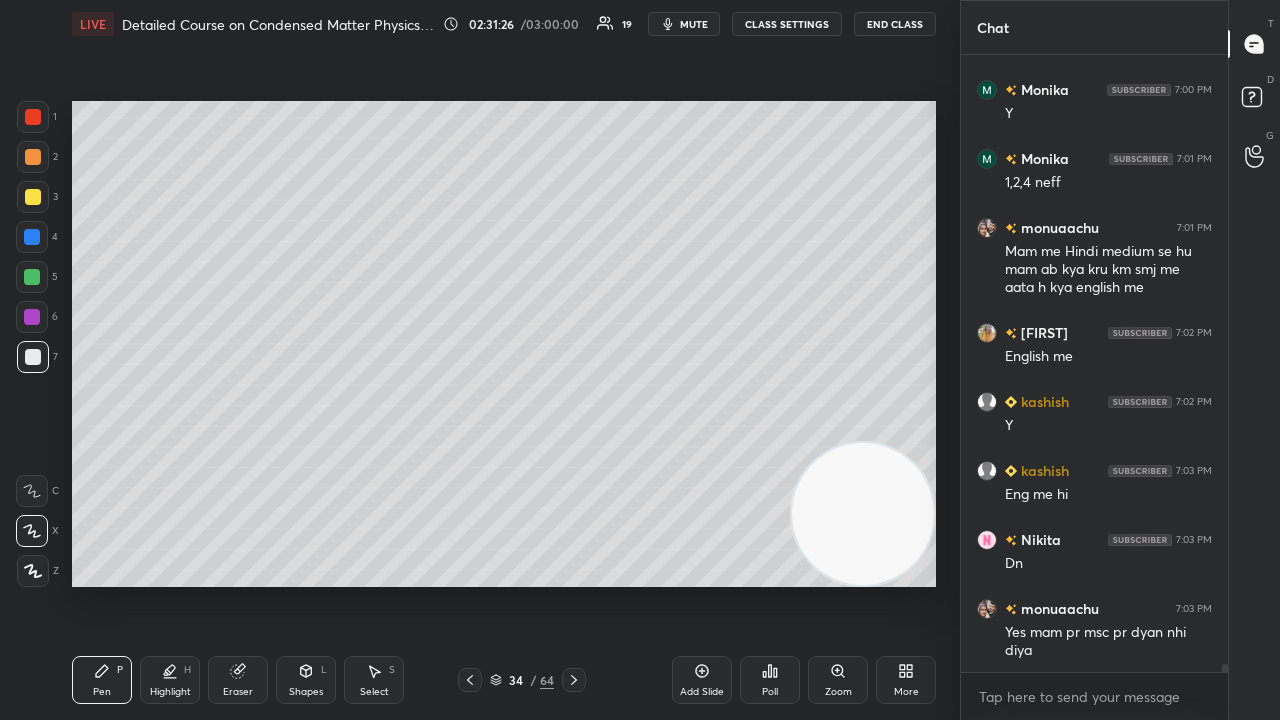 click on "mute" at bounding box center [694, 24] 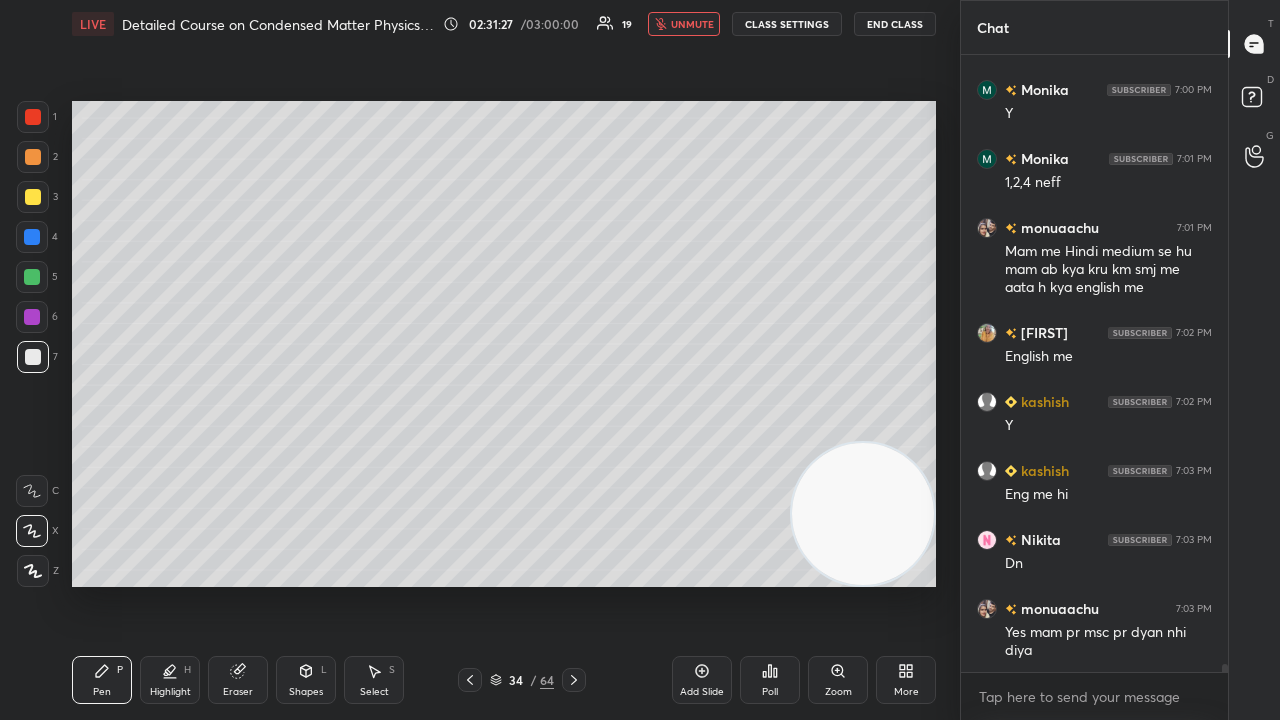 click on "unmute" at bounding box center (692, 24) 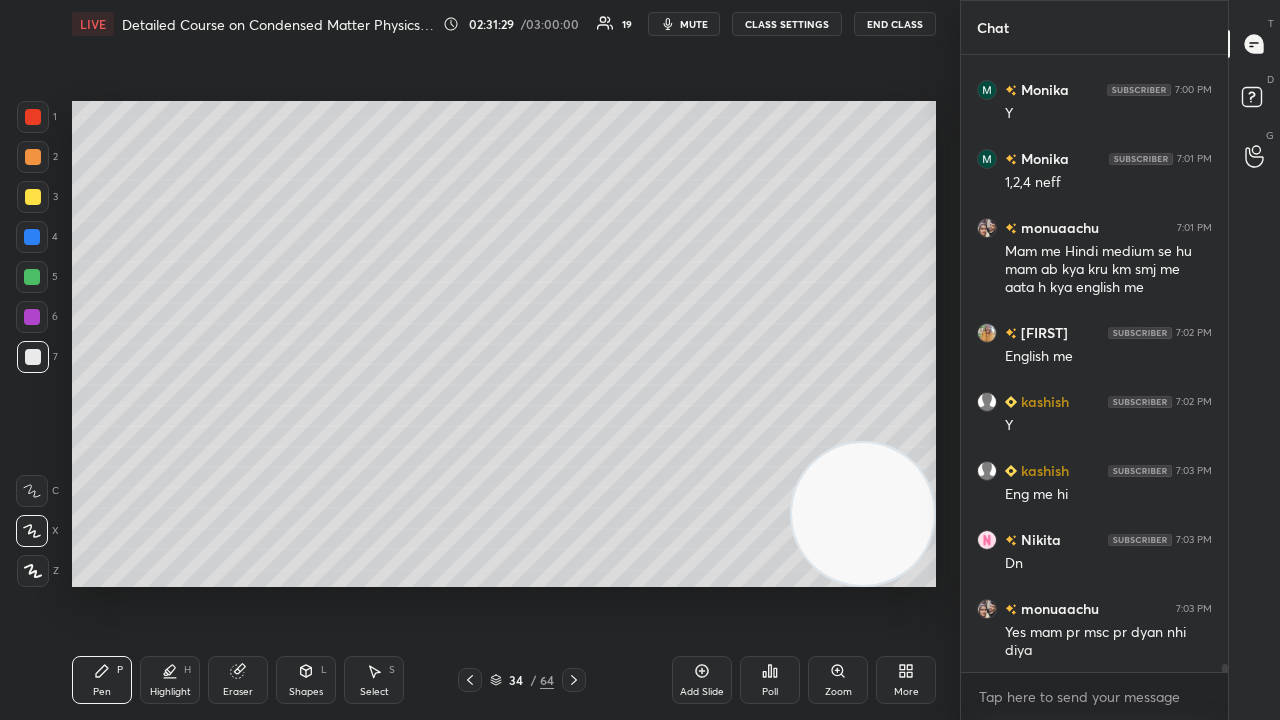 click at bounding box center [33, 157] 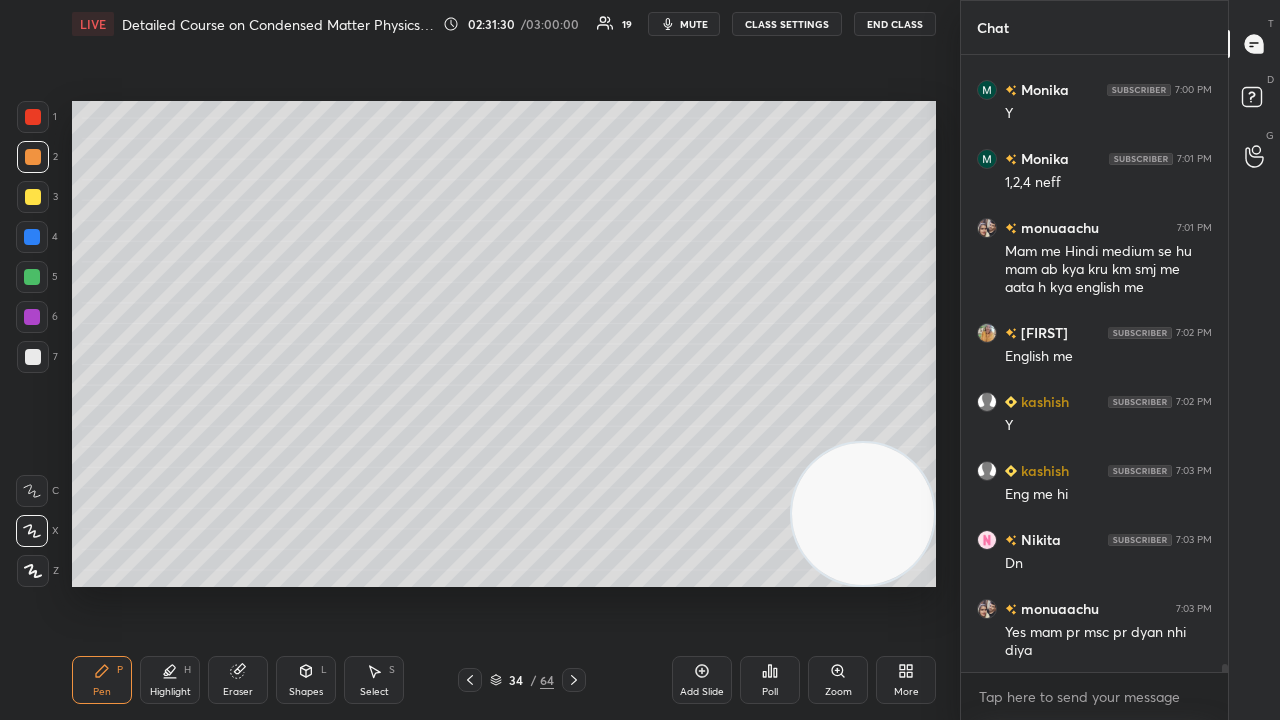 click on "mute" at bounding box center [694, 24] 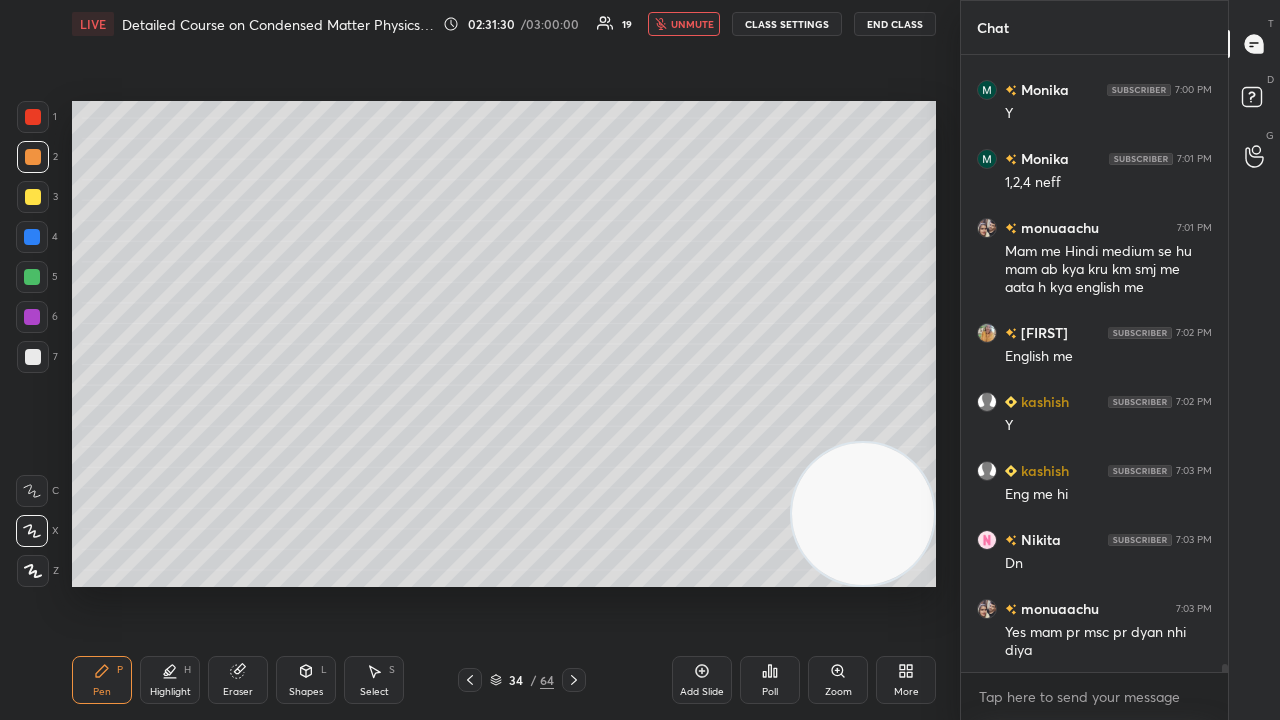 click on "unmute" at bounding box center (692, 24) 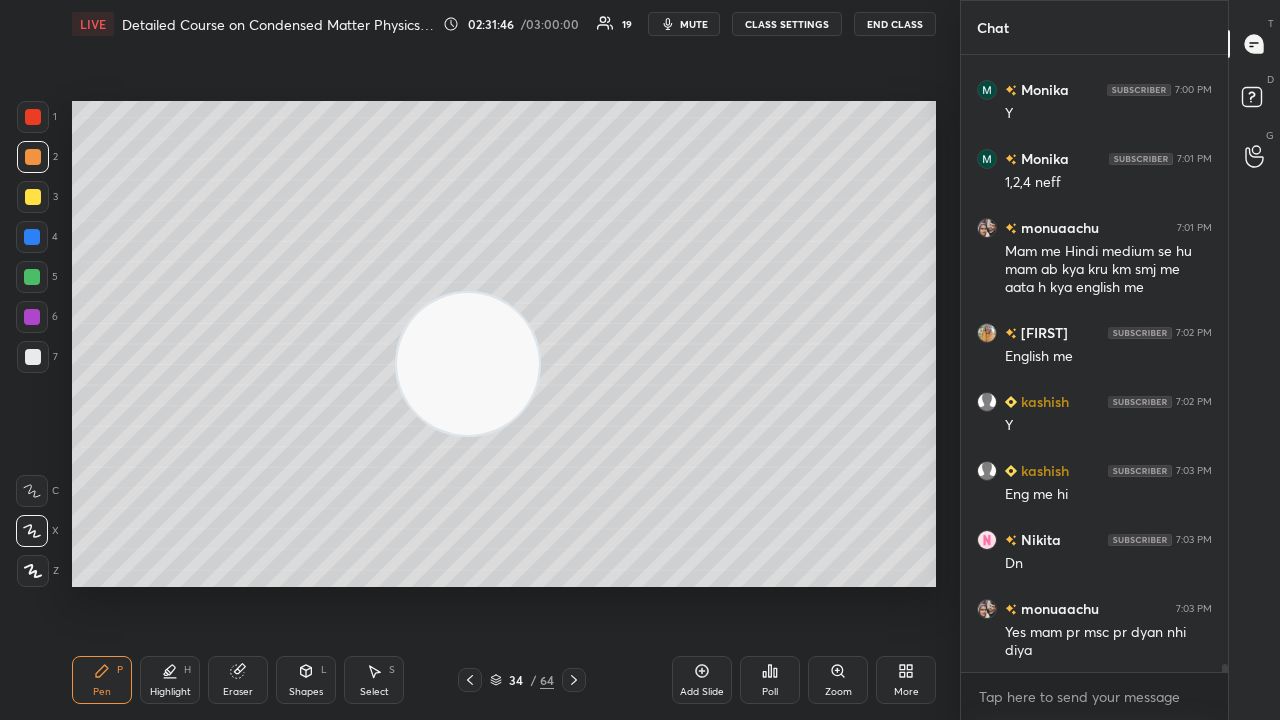 drag, startPoint x: 884, startPoint y: 554, endPoint x: 0, endPoint y: 60, distance: 1012.6658 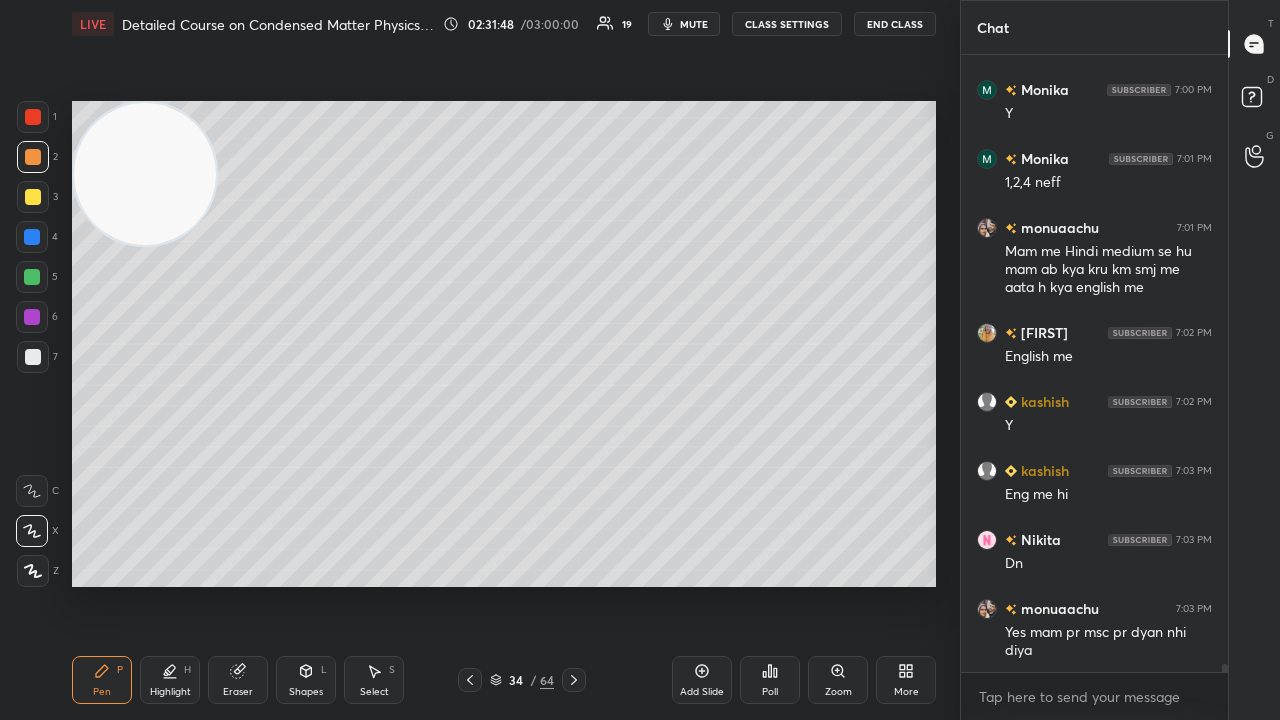 scroll, scrollTop: 49306, scrollLeft: 0, axis: vertical 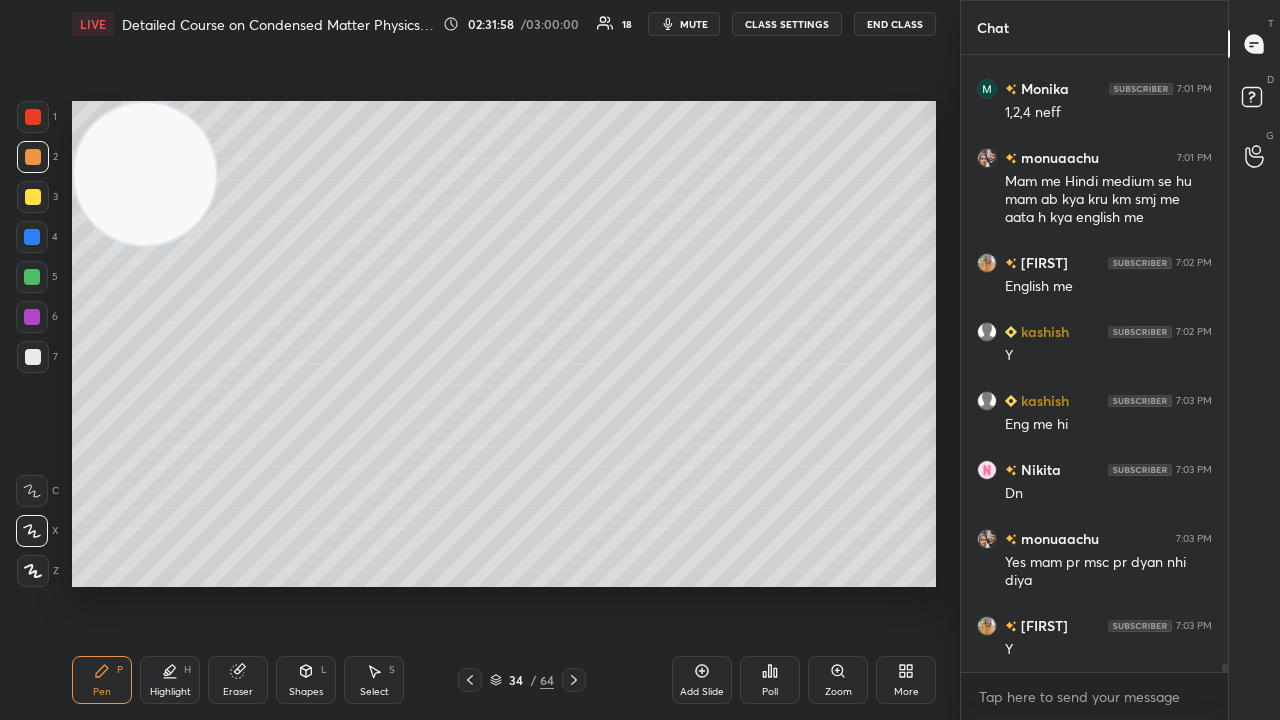 click on "mute" at bounding box center [694, 24] 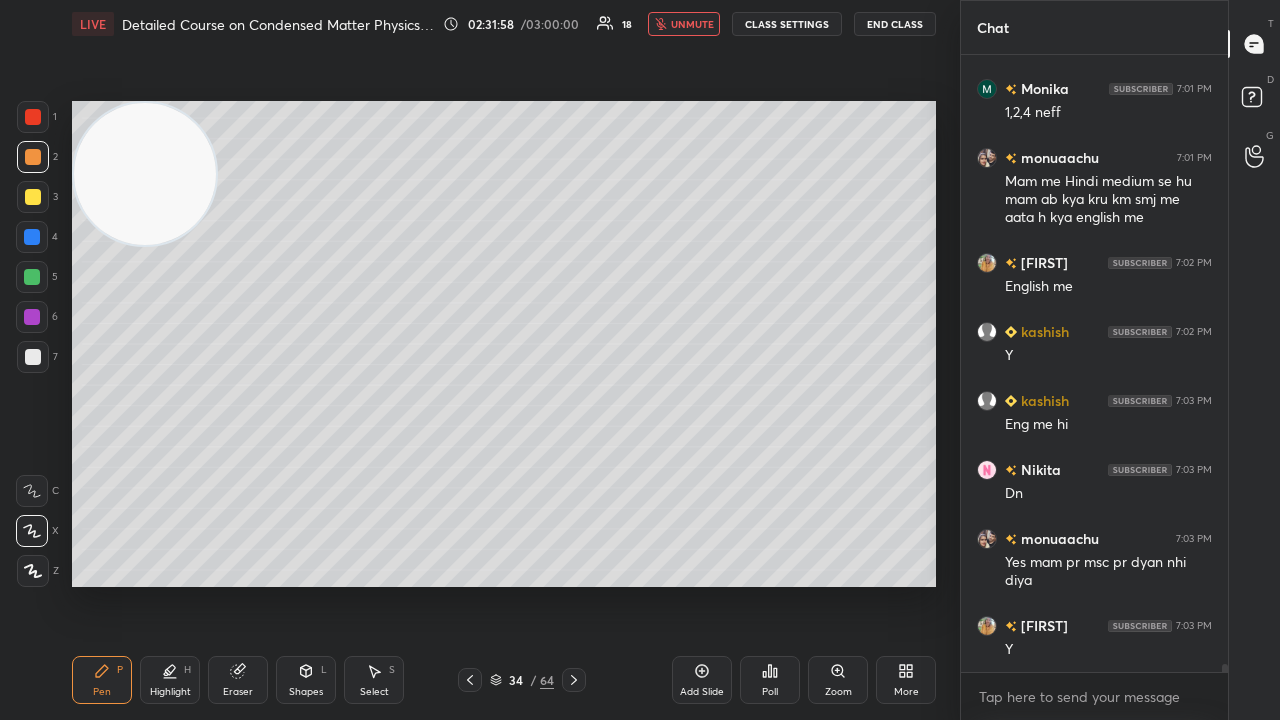 click on "unmute" at bounding box center [692, 24] 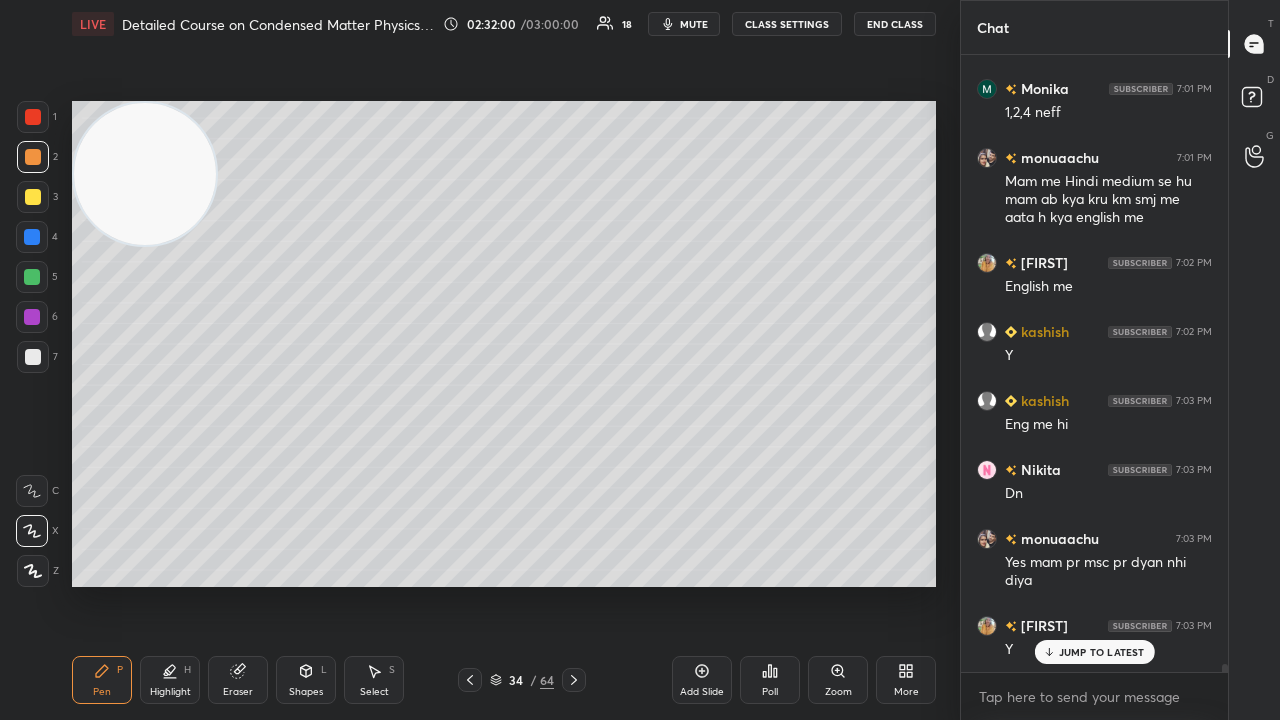 scroll, scrollTop: 49374, scrollLeft: 0, axis: vertical 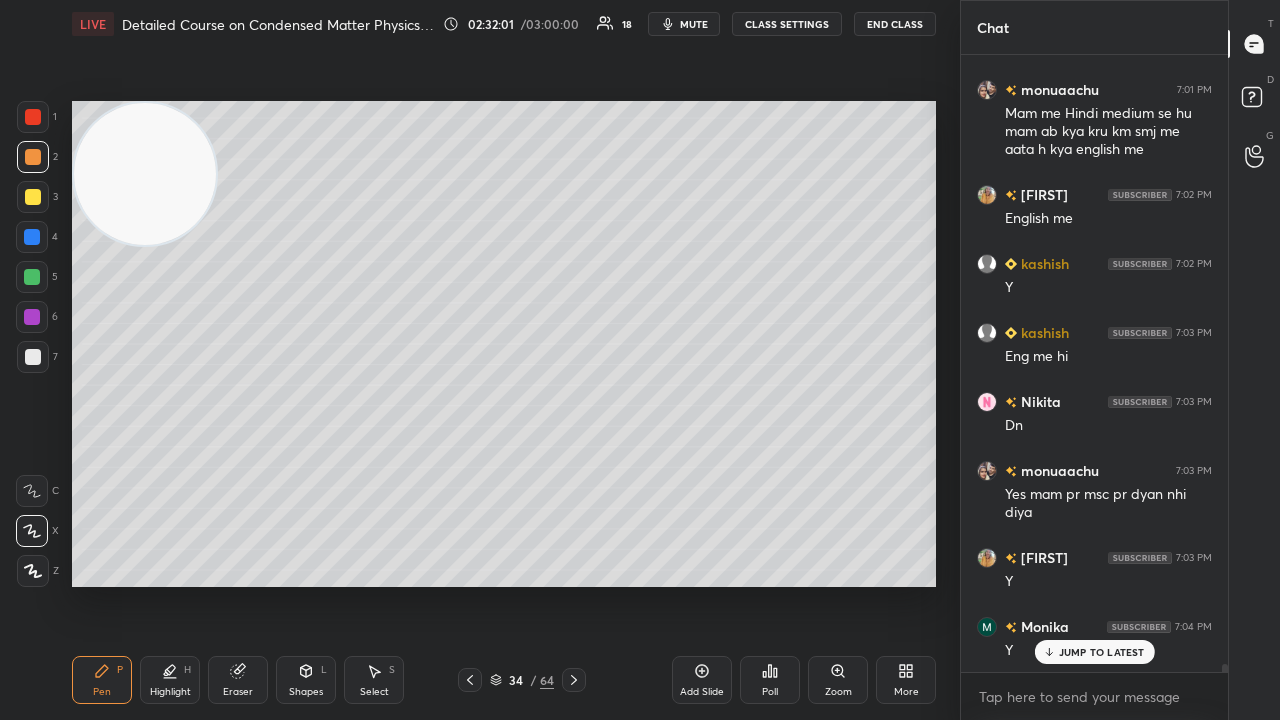 click on "JUMP TO LATEST" at bounding box center (1094, 652) 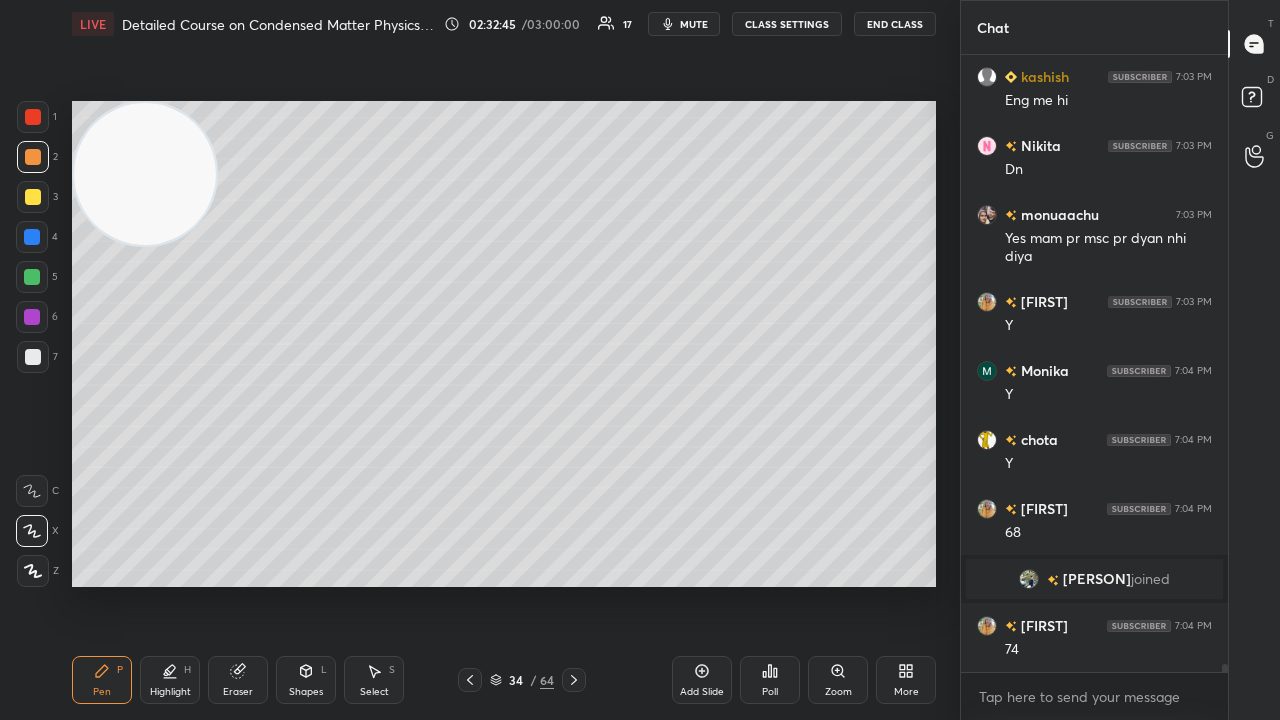 scroll, scrollTop: 49698, scrollLeft: 0, axis: vertical 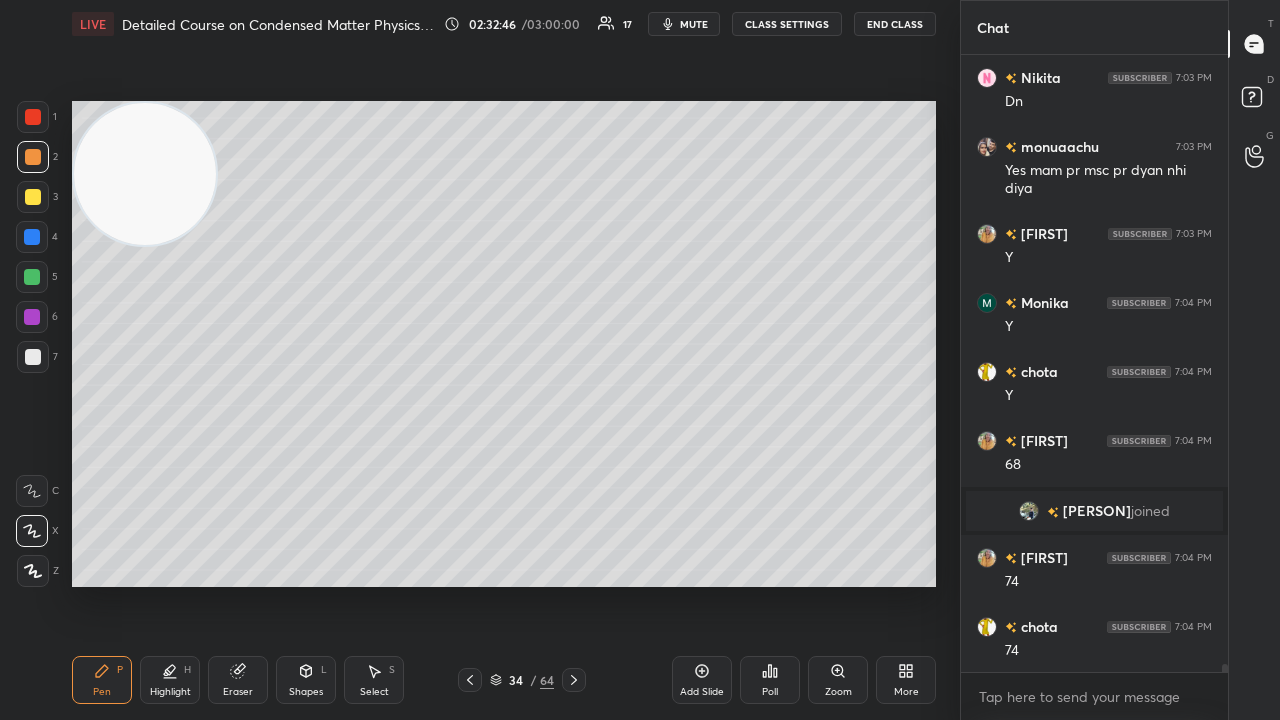 click on "Eraser" at bounding box center (238, 680) 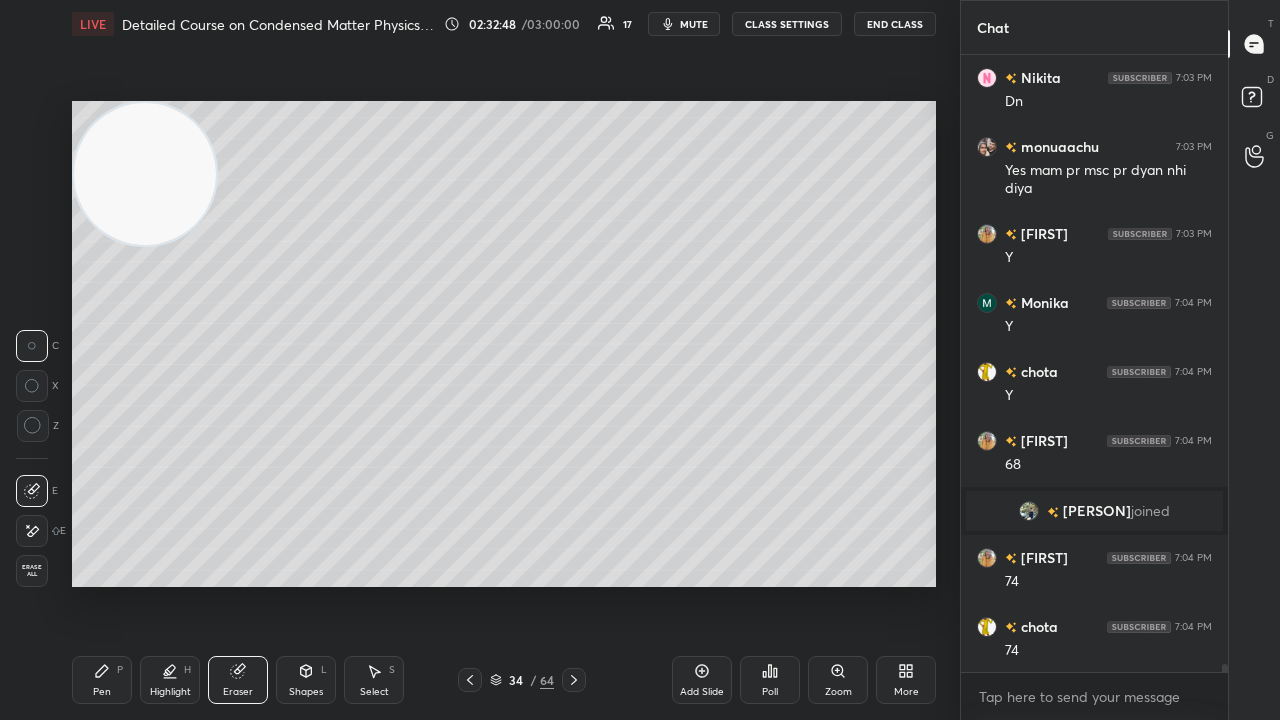 click on "Pen P" at bounding box center [102, 680] 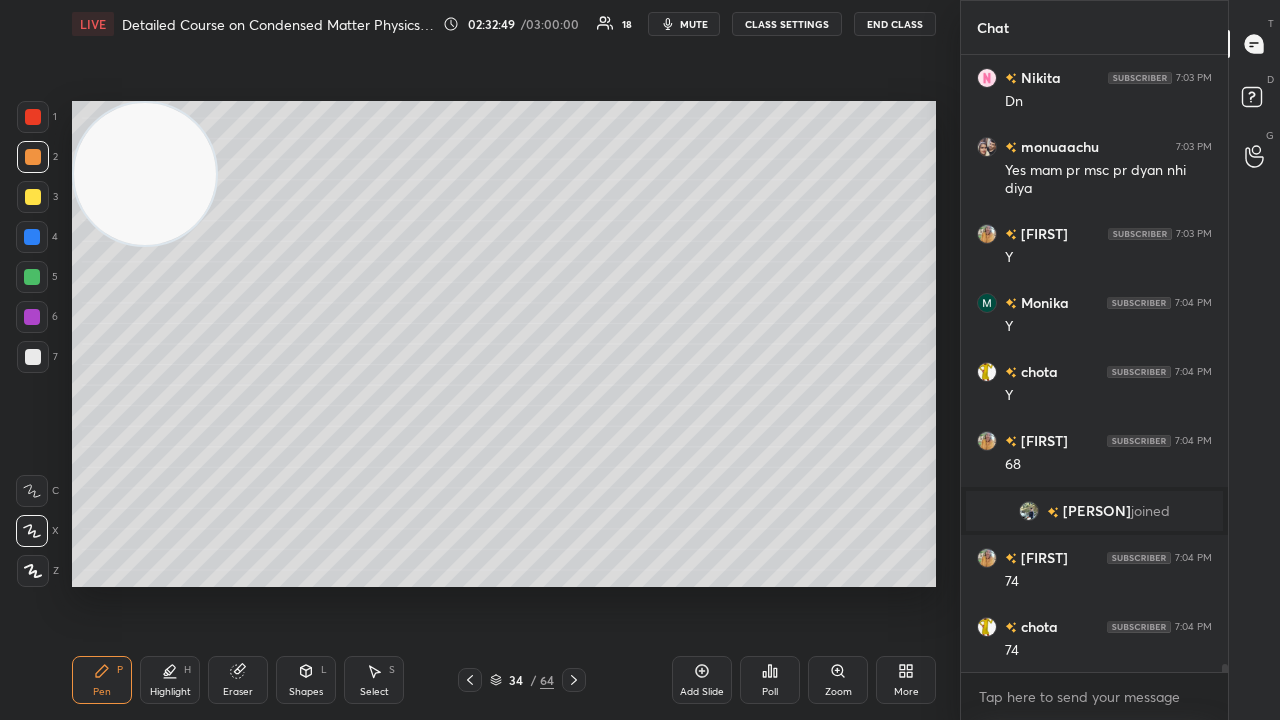 scroll, scrollTop: 49768, scrollLeft: 0, axis: vertical 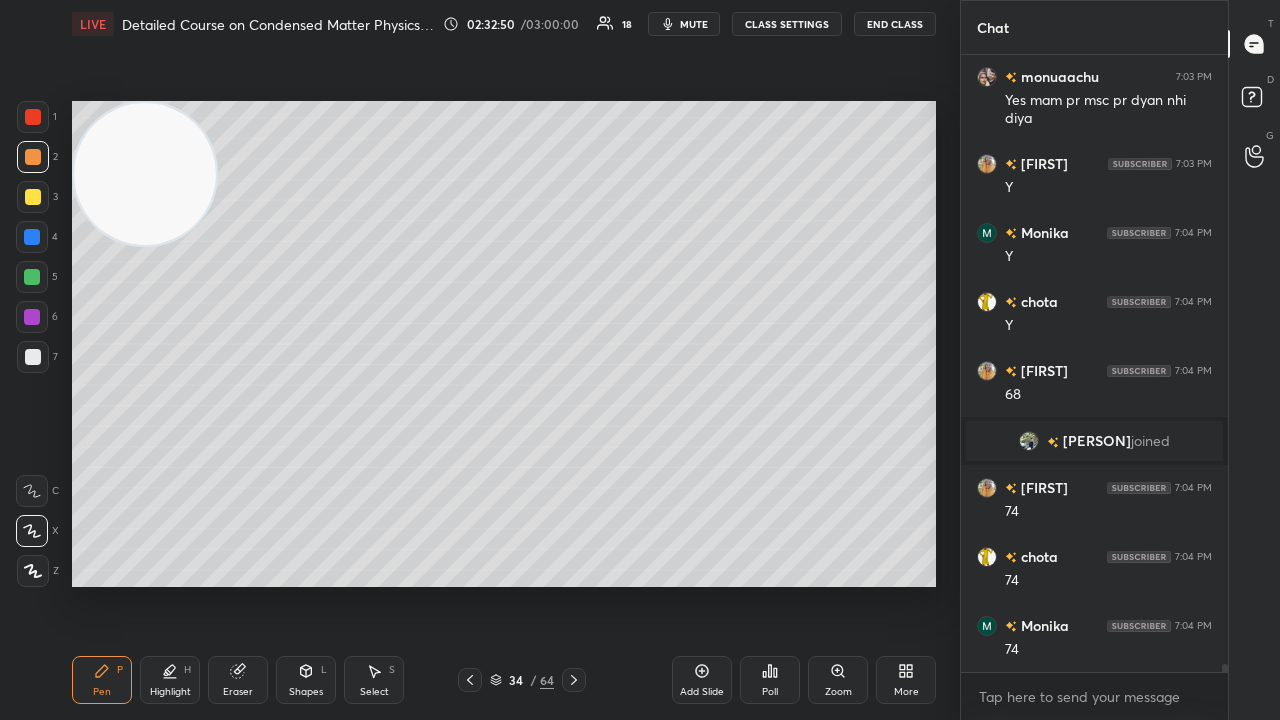 click on "mute" at bounding box center (694, 24) 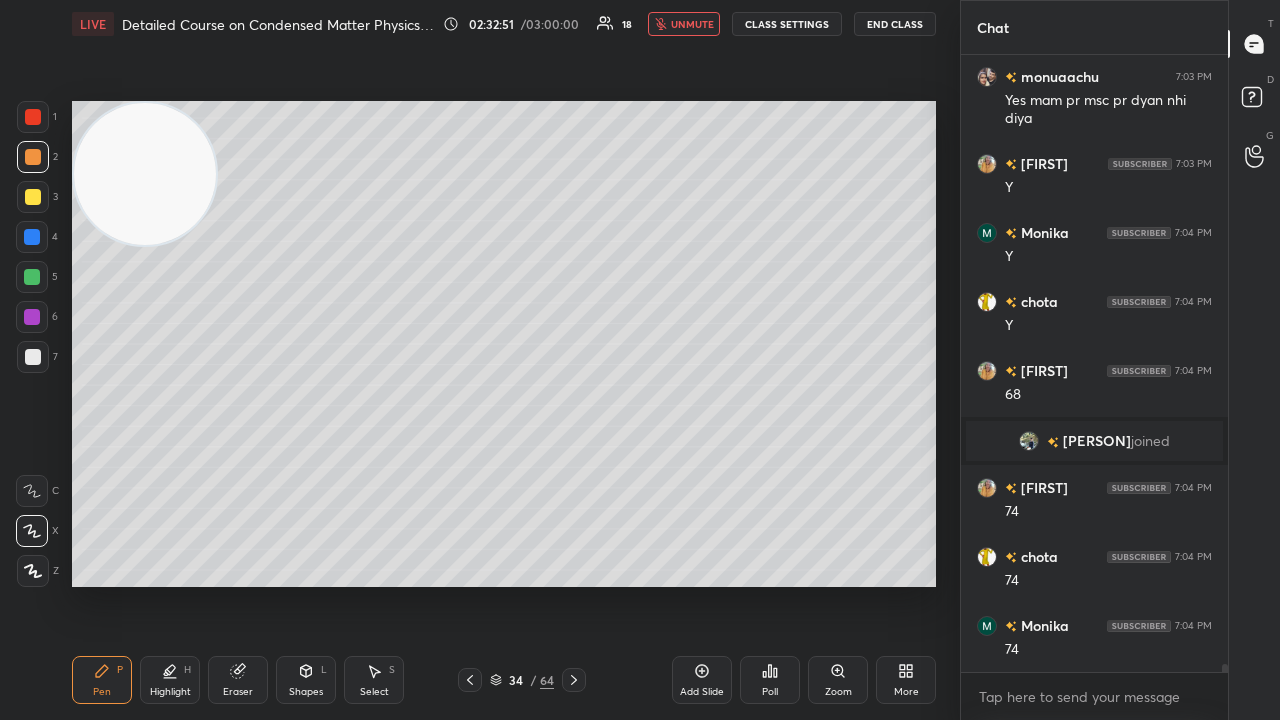 click on "unmute" at bounding box center (692, 24) 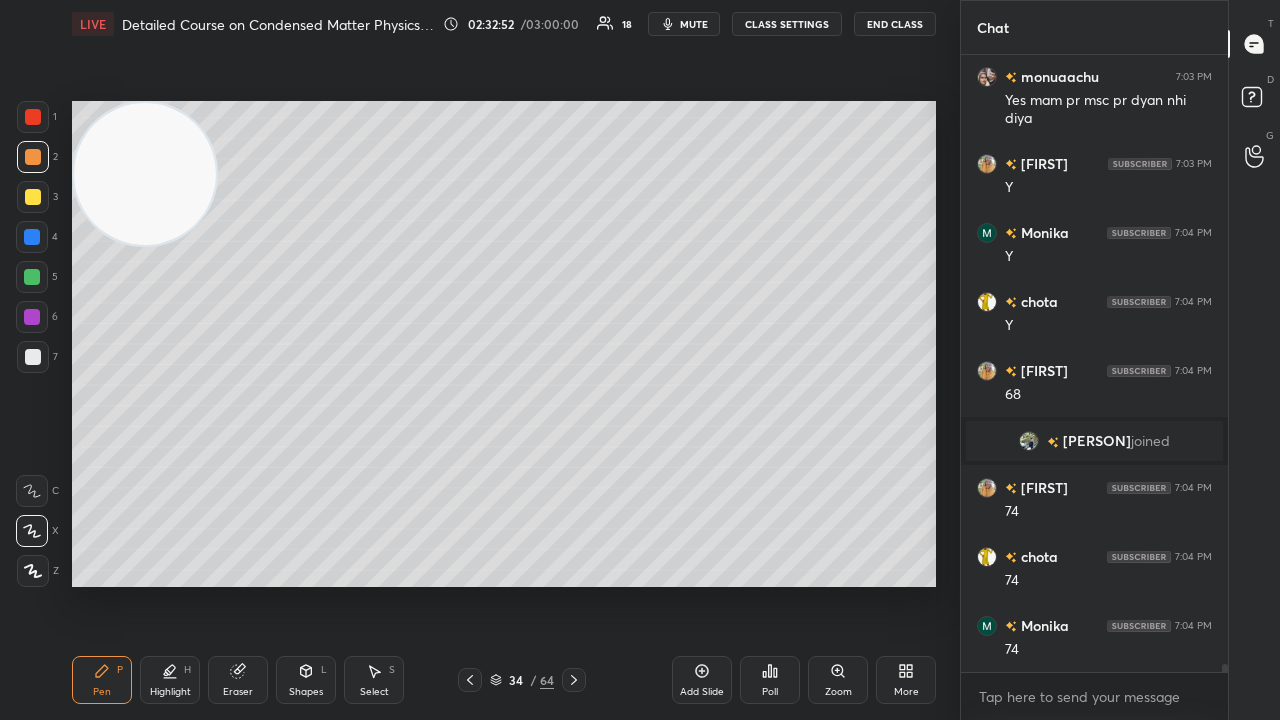 click at bounding box center (1029, 441) 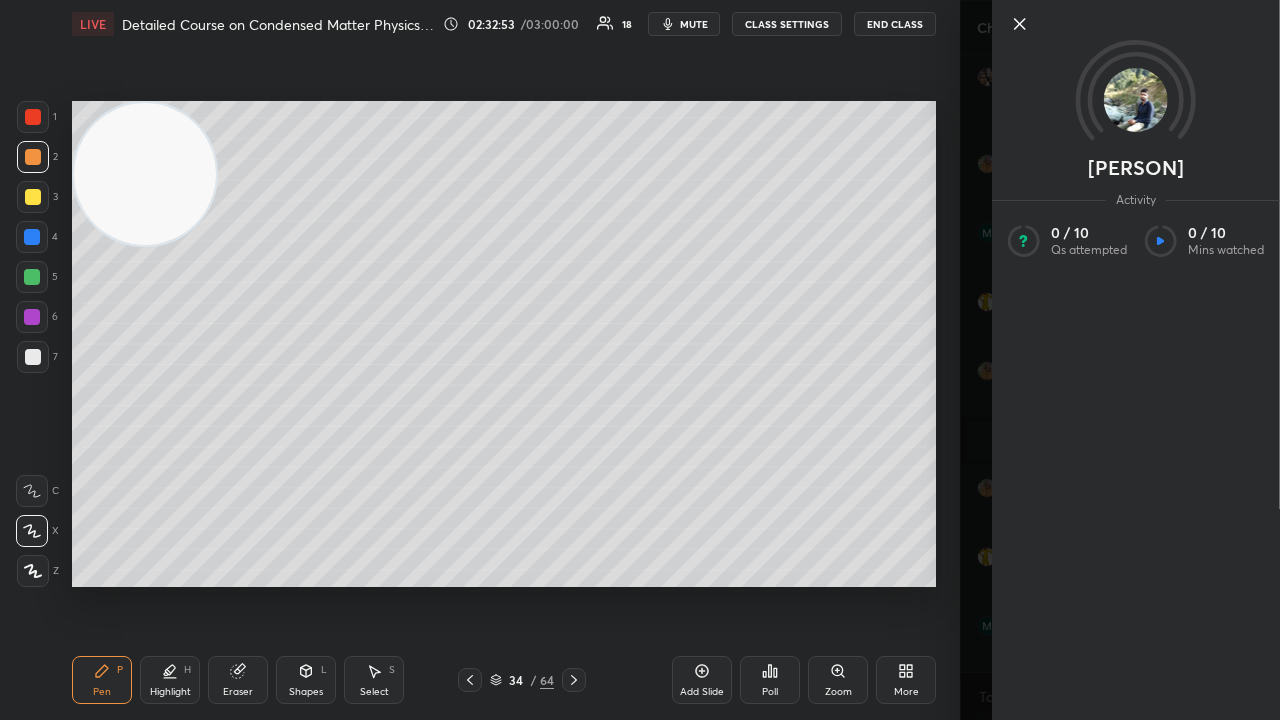 click 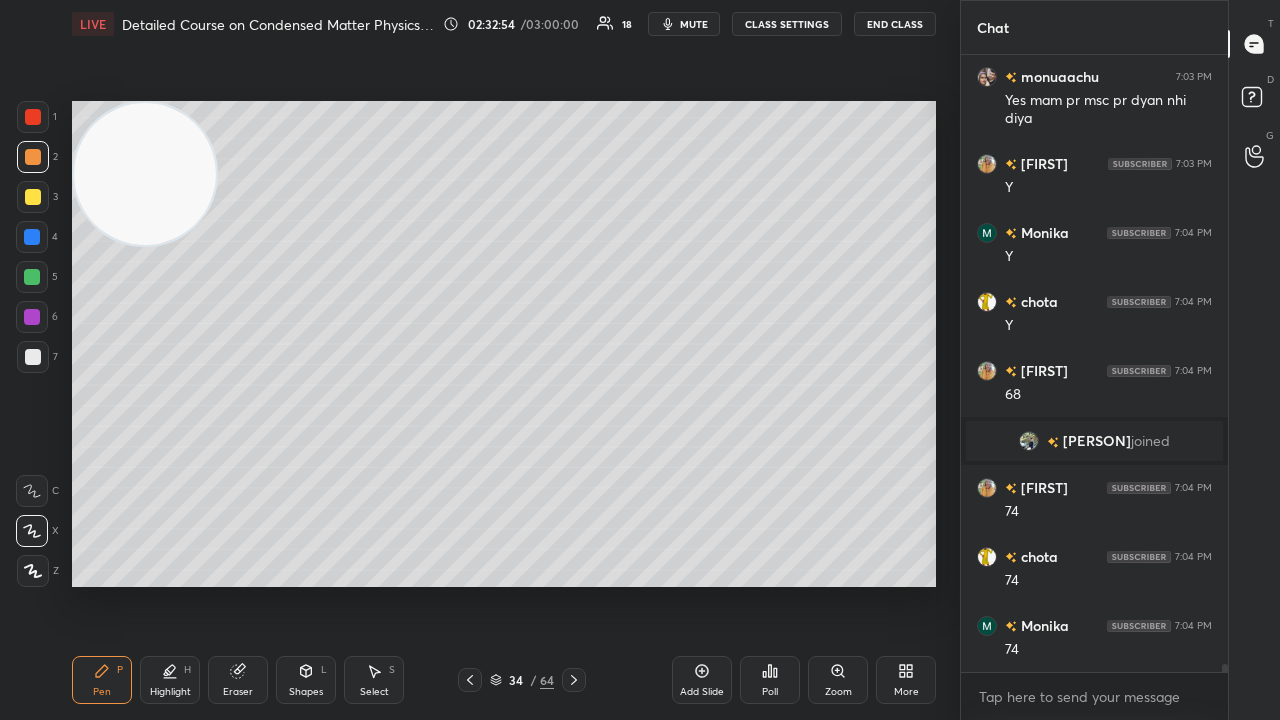 click on "mute" at bounding box center [694, 24] 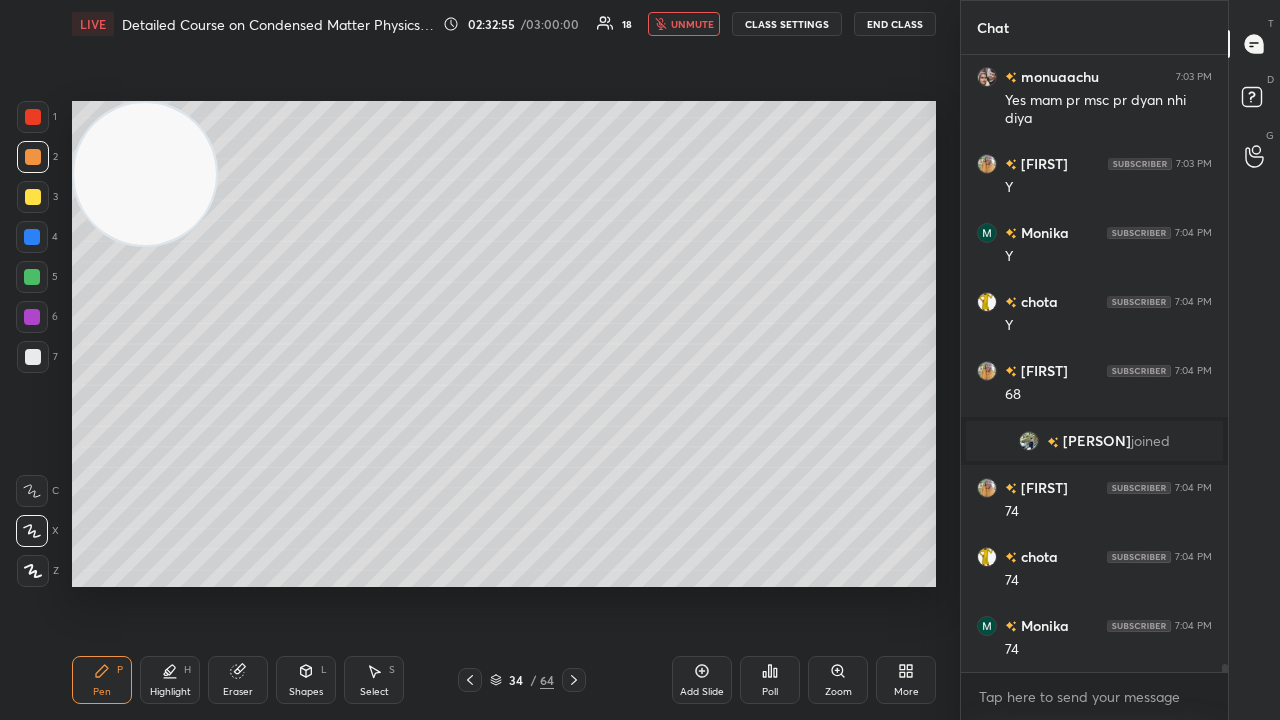 click on "unmute" at bounding box center [692, 24] 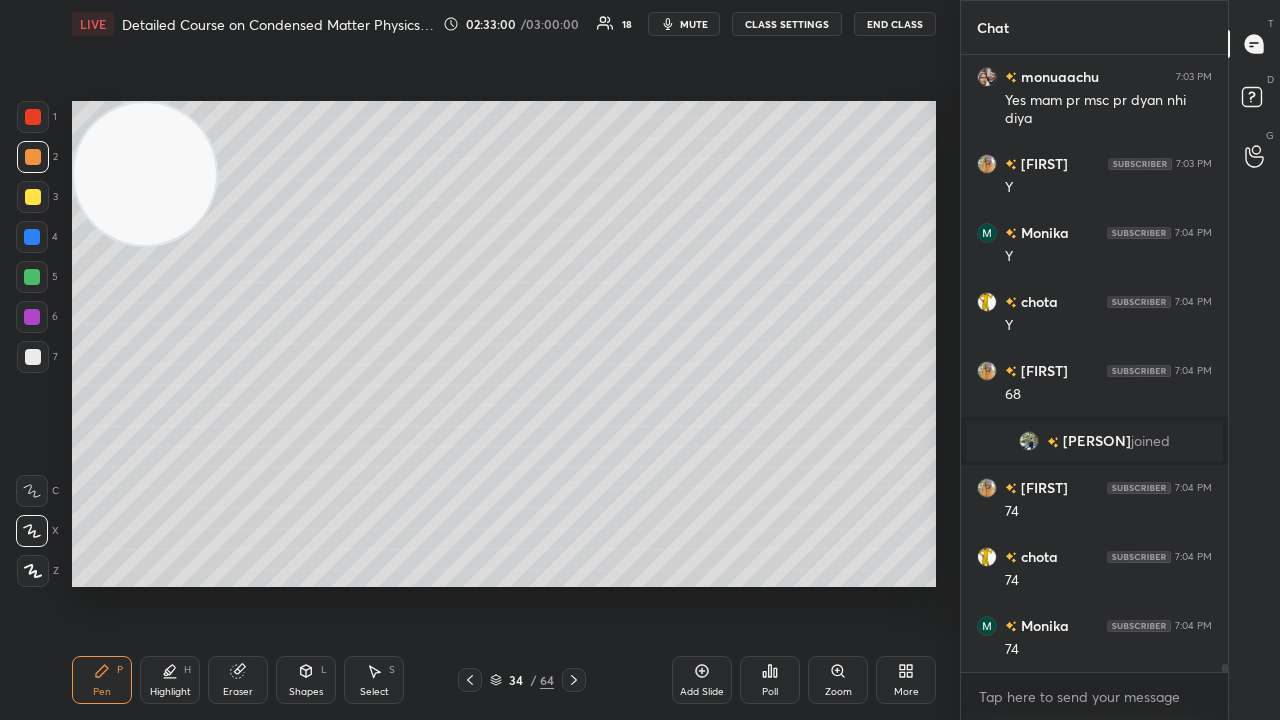 click at bounding box center [32, 277] 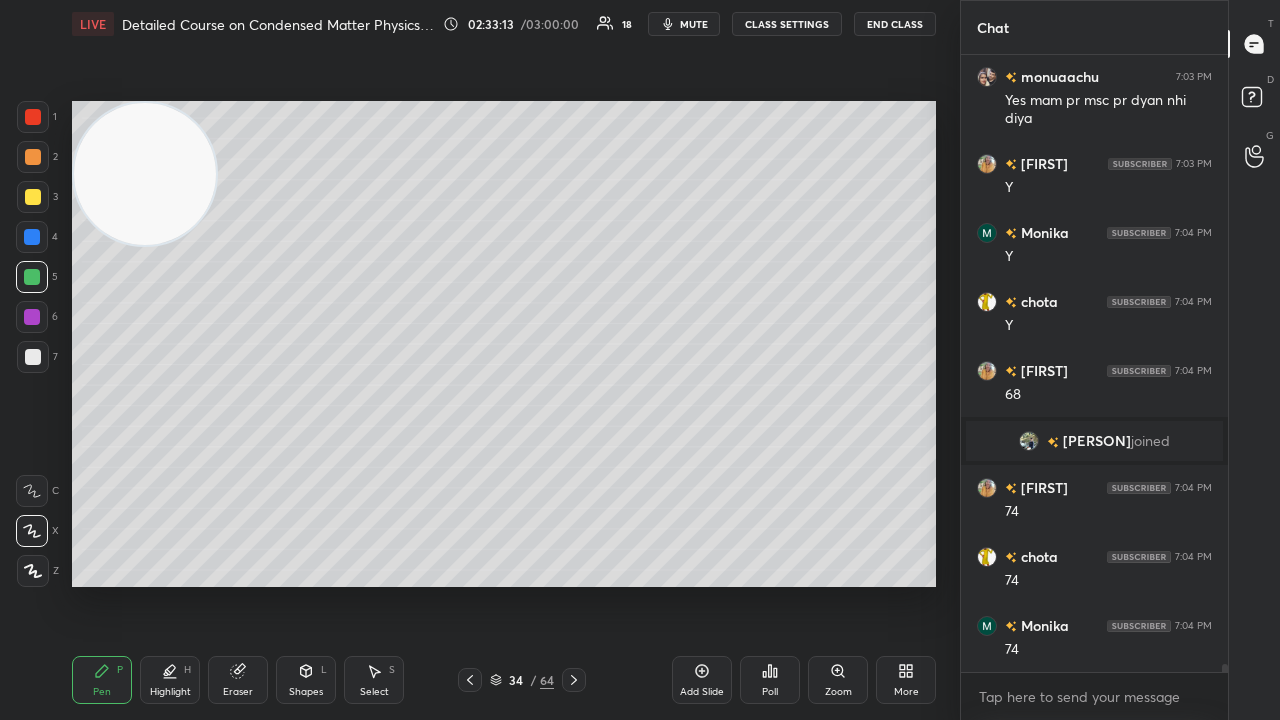 scroll, scrollTop: 49836, scrollLeft: 0, axis: vertical 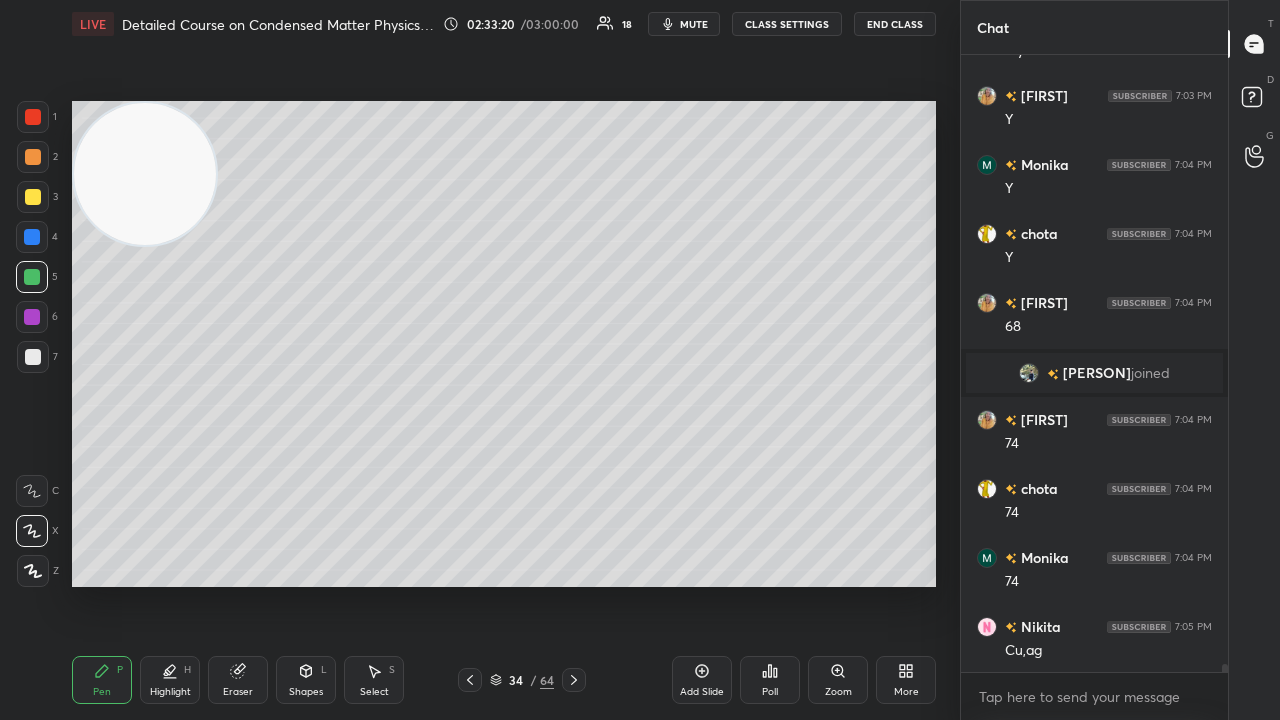 click on "mute" at bounding box center [694, 24] 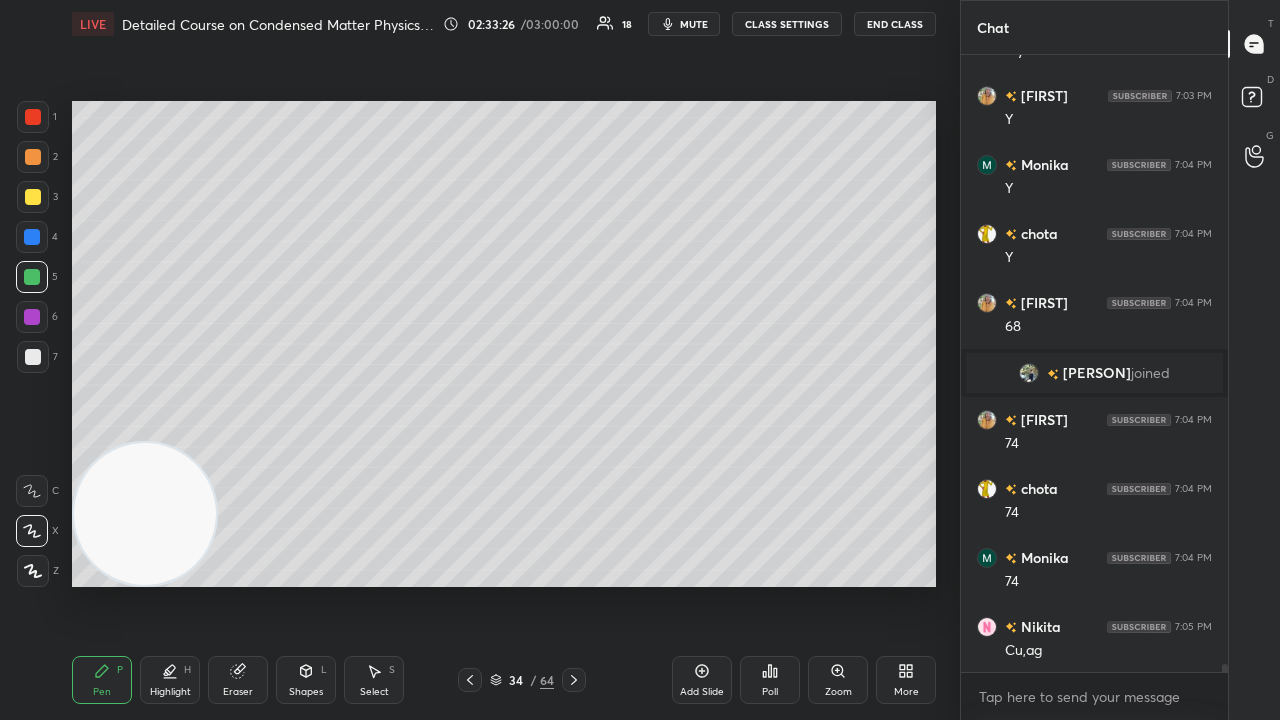 drag, startPoint x: 150, startPoint y: 180, endPoint x: 142, endPoint y: 580, distance: 400.08 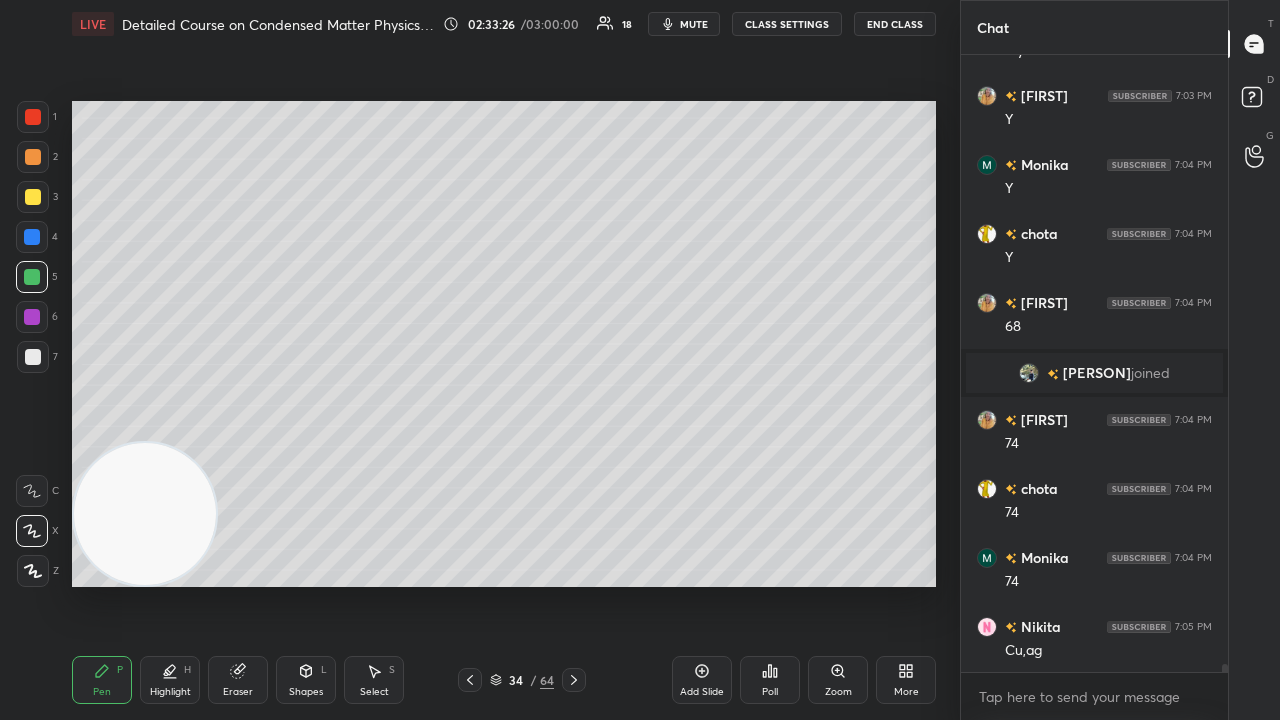 click at bounding box center (145, 514) 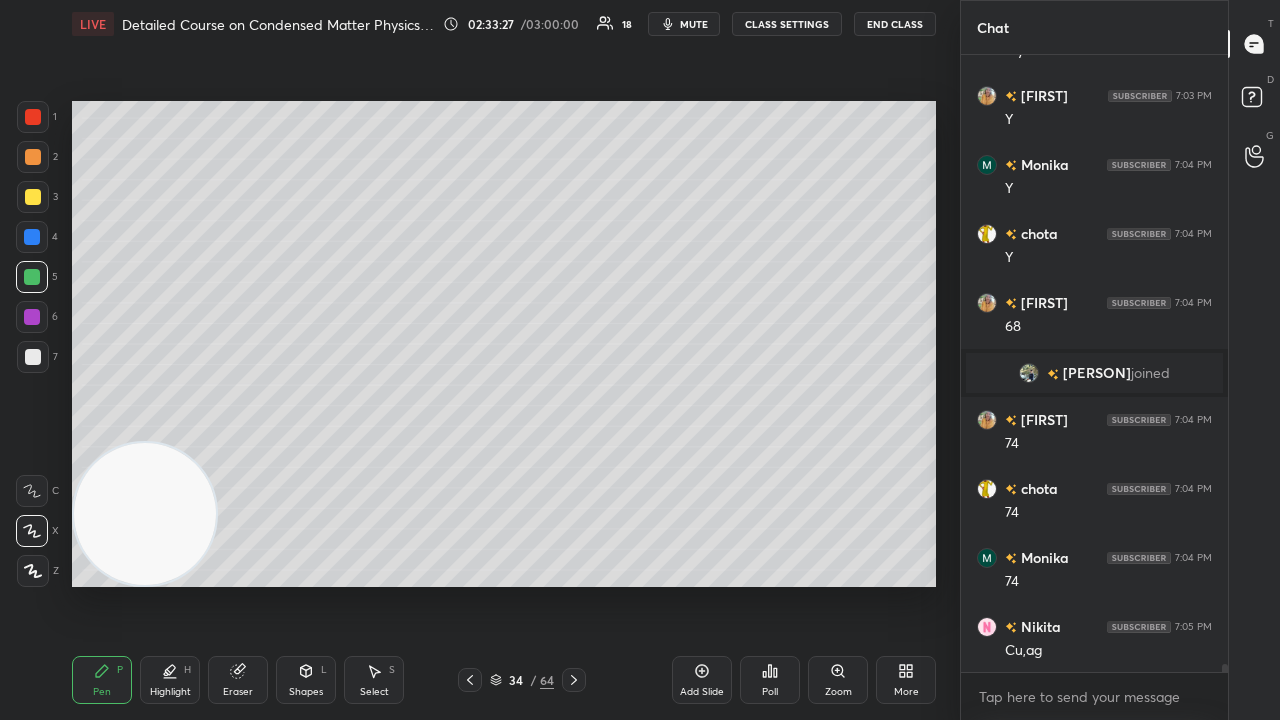 click at bounding box center [33, 197] 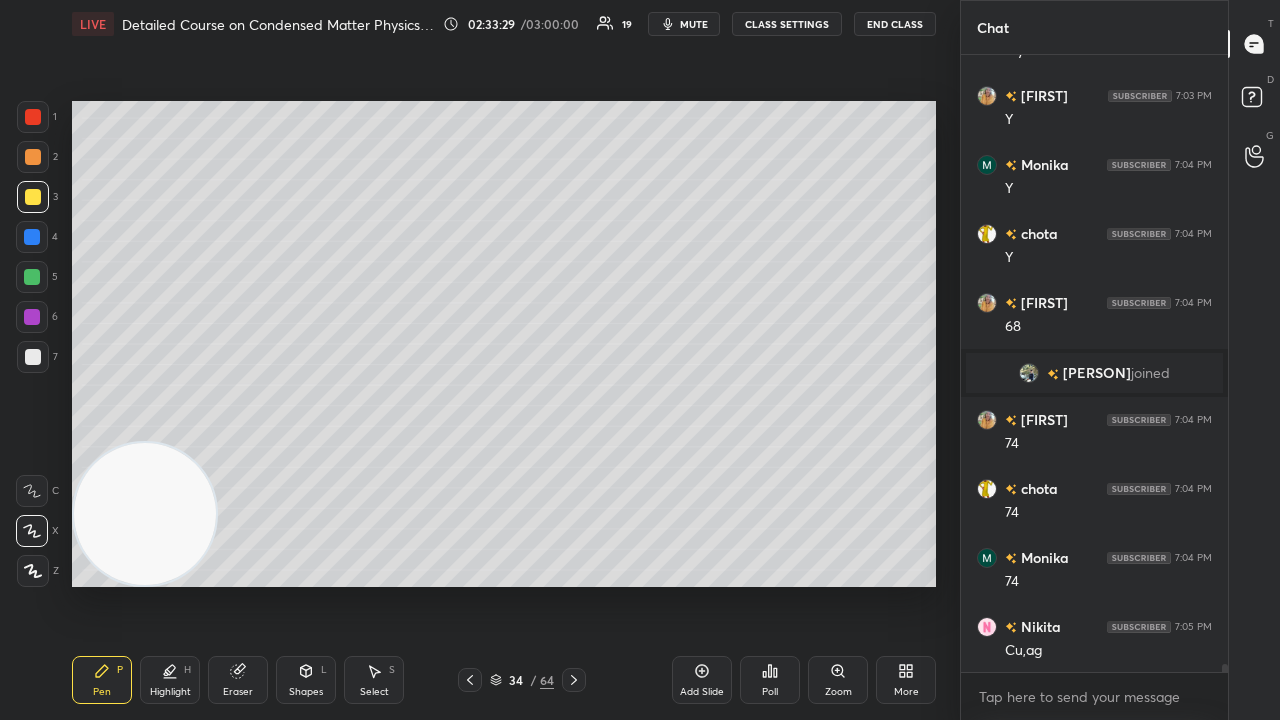 click 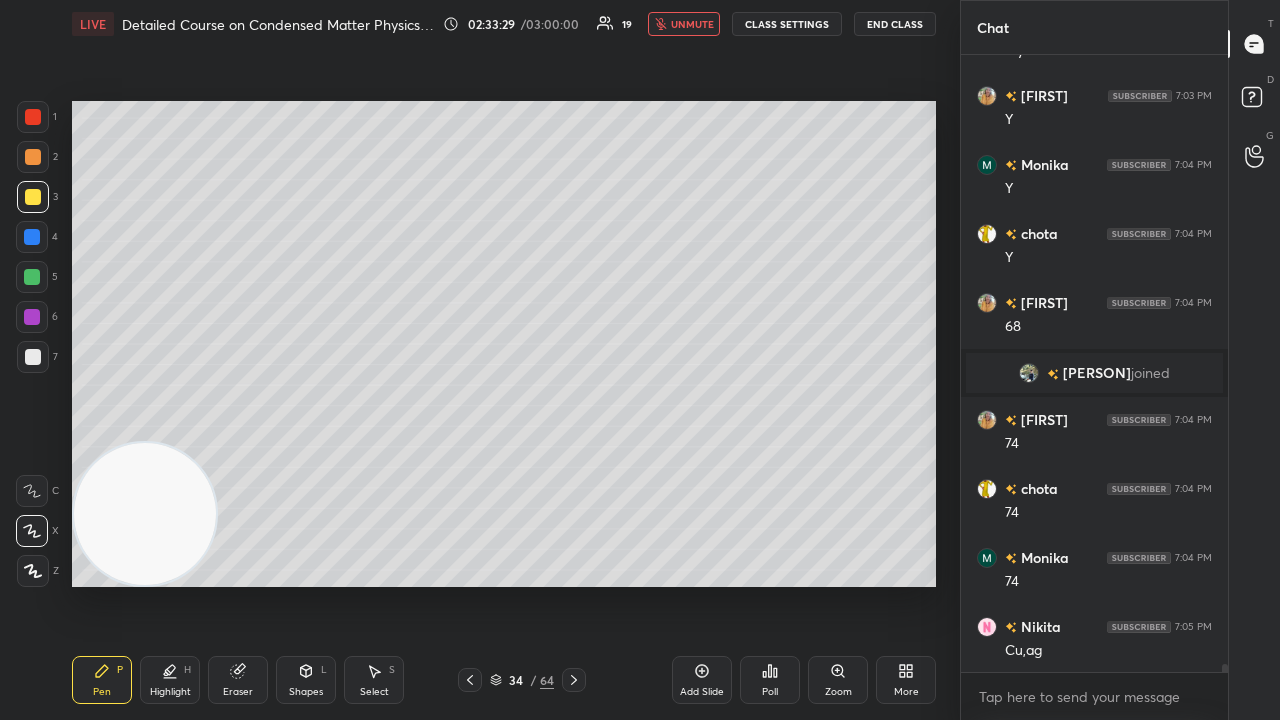 click on "unmute" at bounding box center (692, 24) 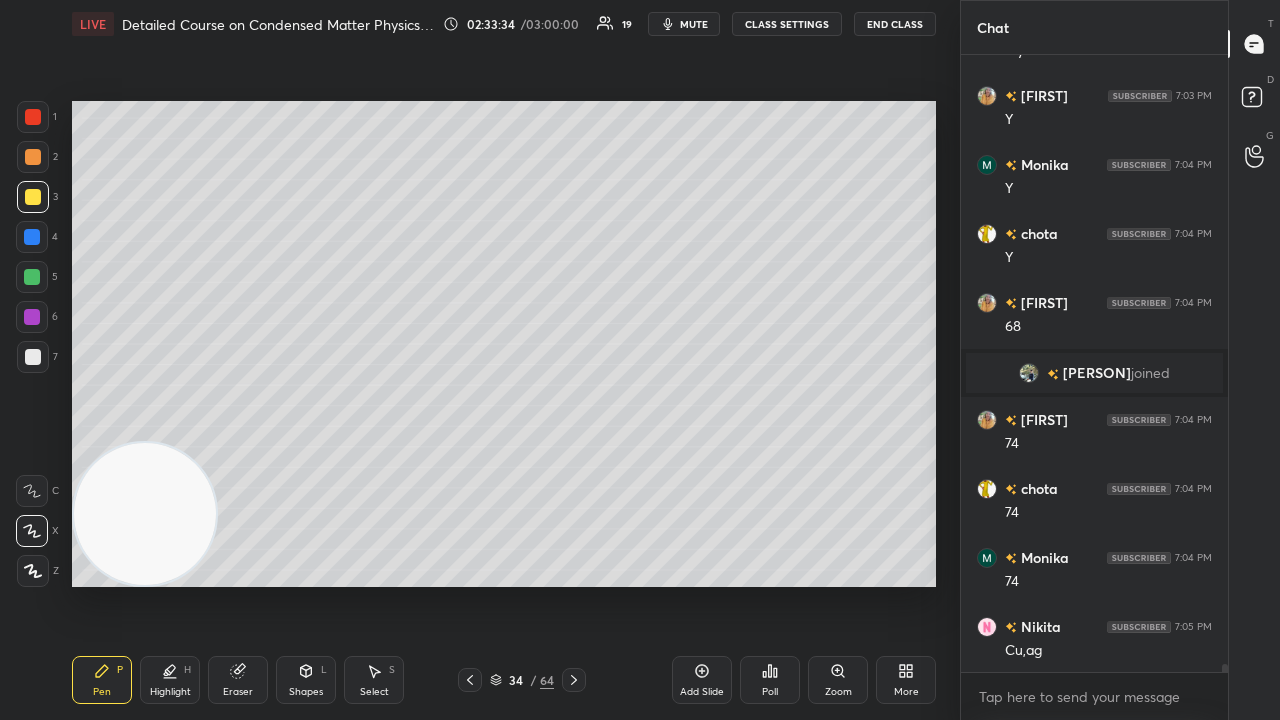 click on "mute" at bounding box center (694, 24) 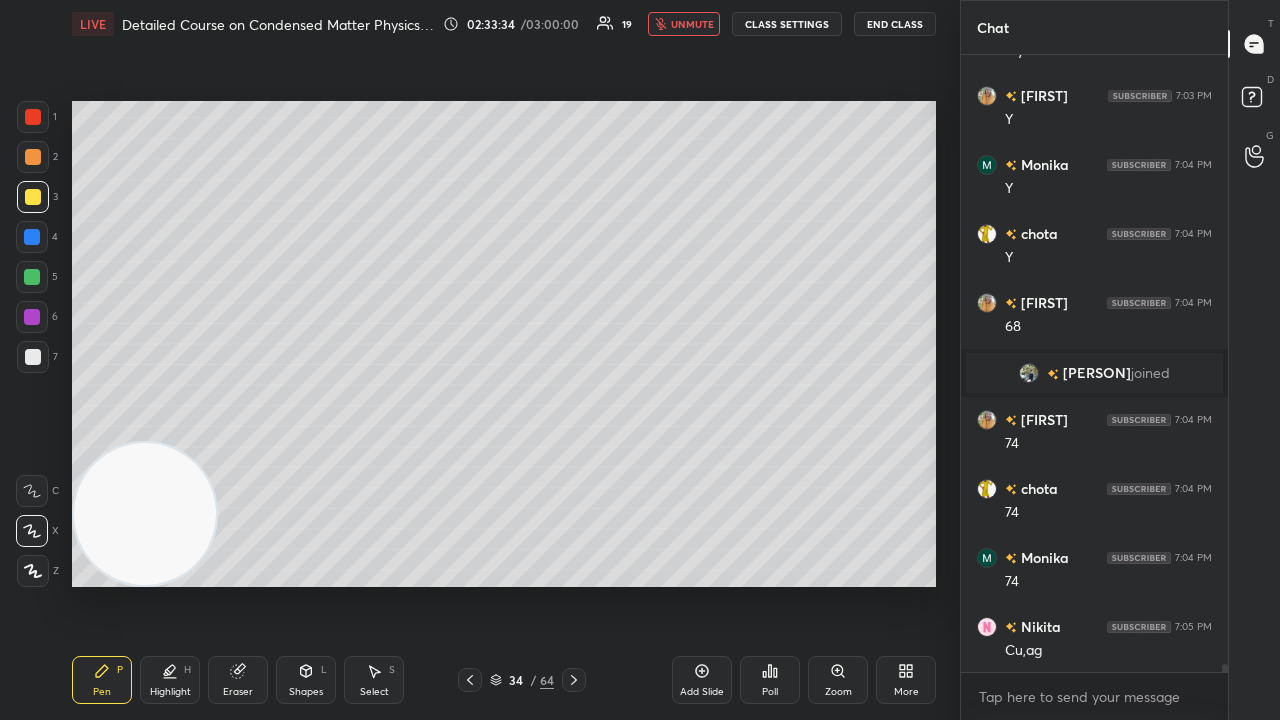click on "unmute" at bounding box center (692, 24) 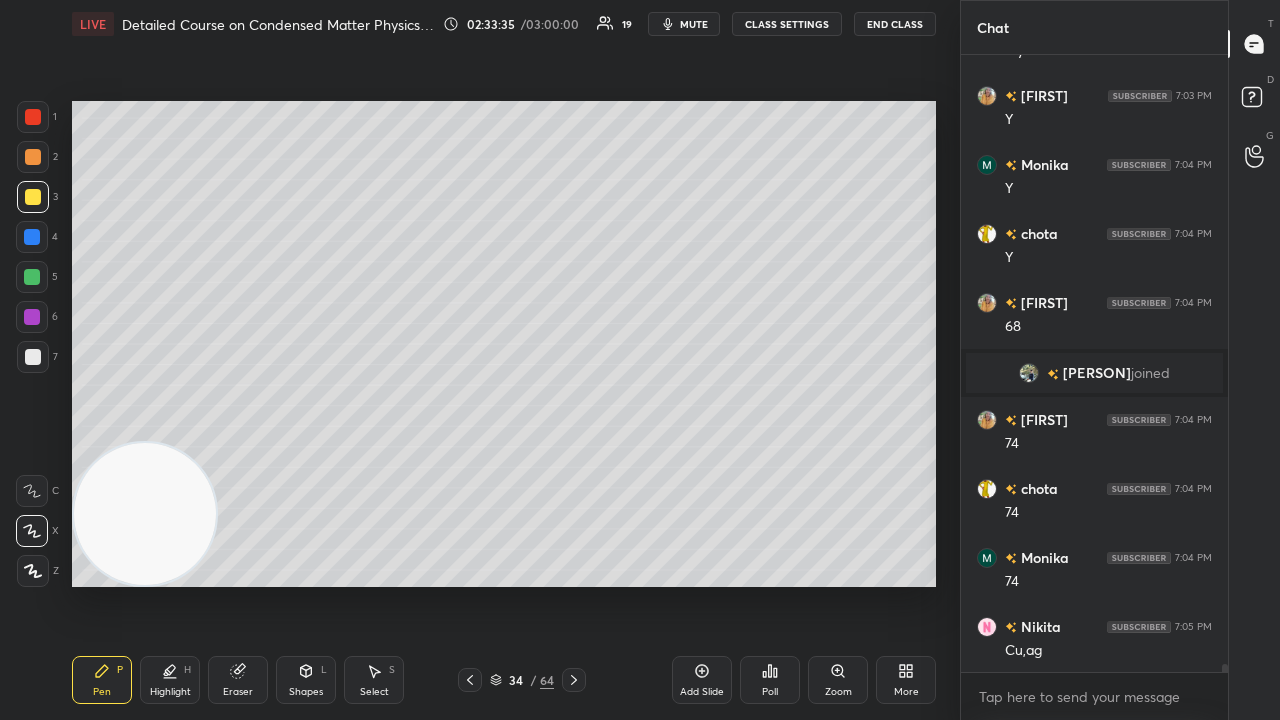 click at bounding box center (33, 357) 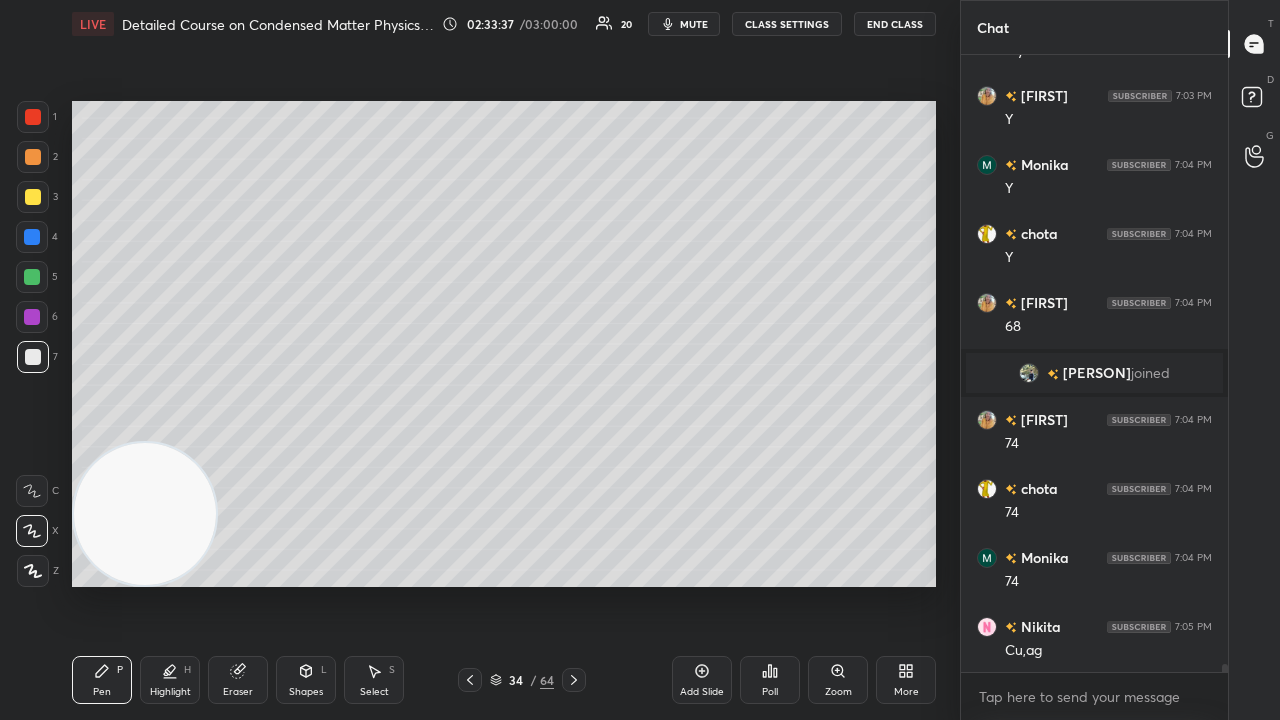 scroll, scrollTop: 49906, scrollLeft: 0, axis: vertical 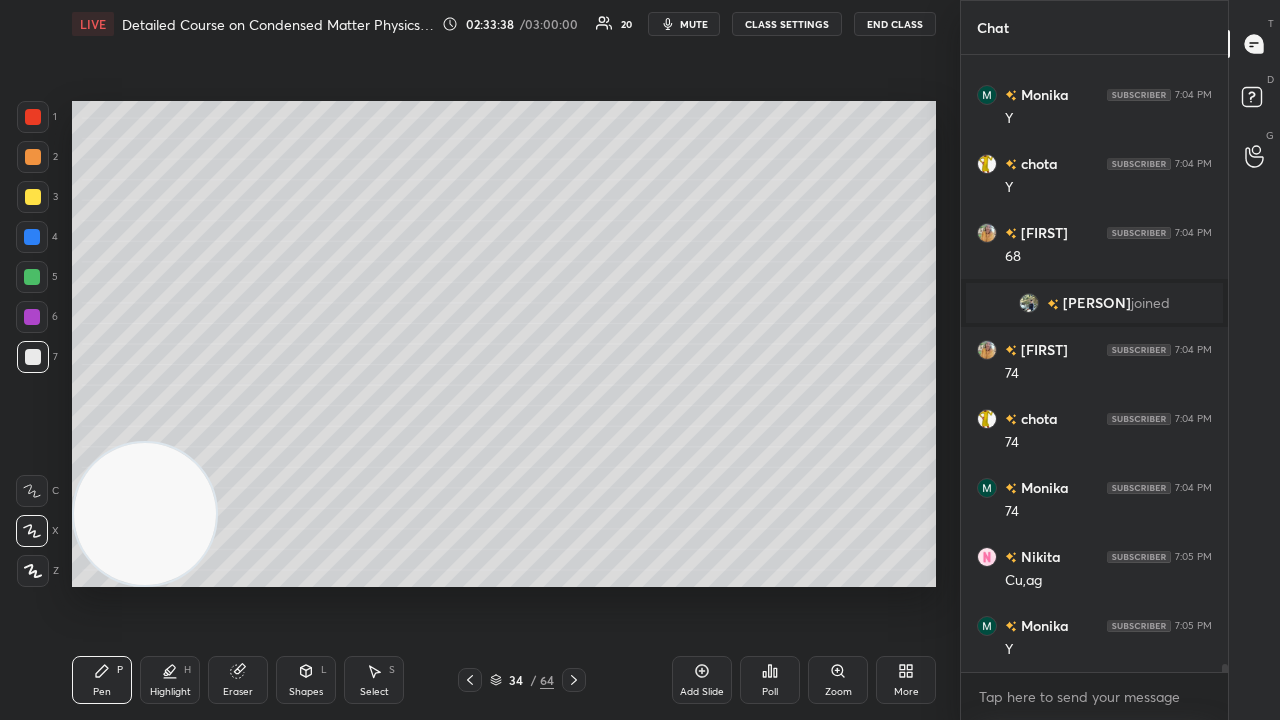 click on "Add Slide" at bounding box center [702, 692] 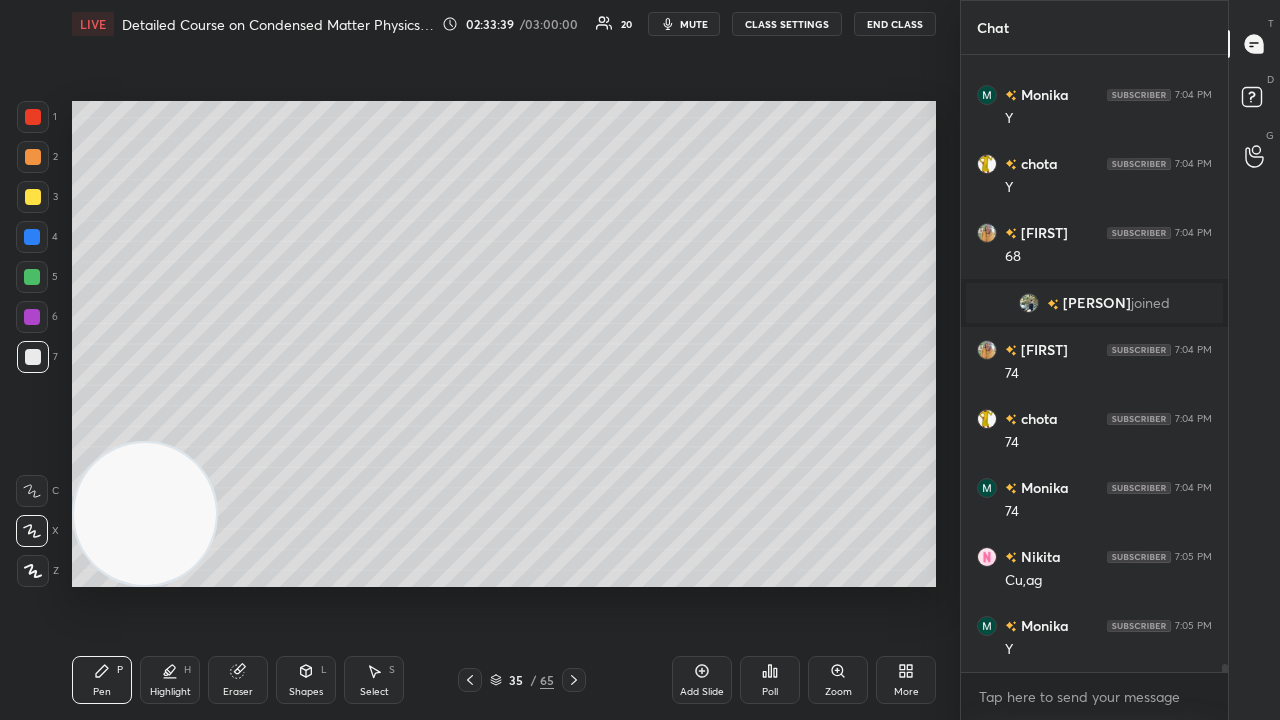 click at bounding box center (33, 197) 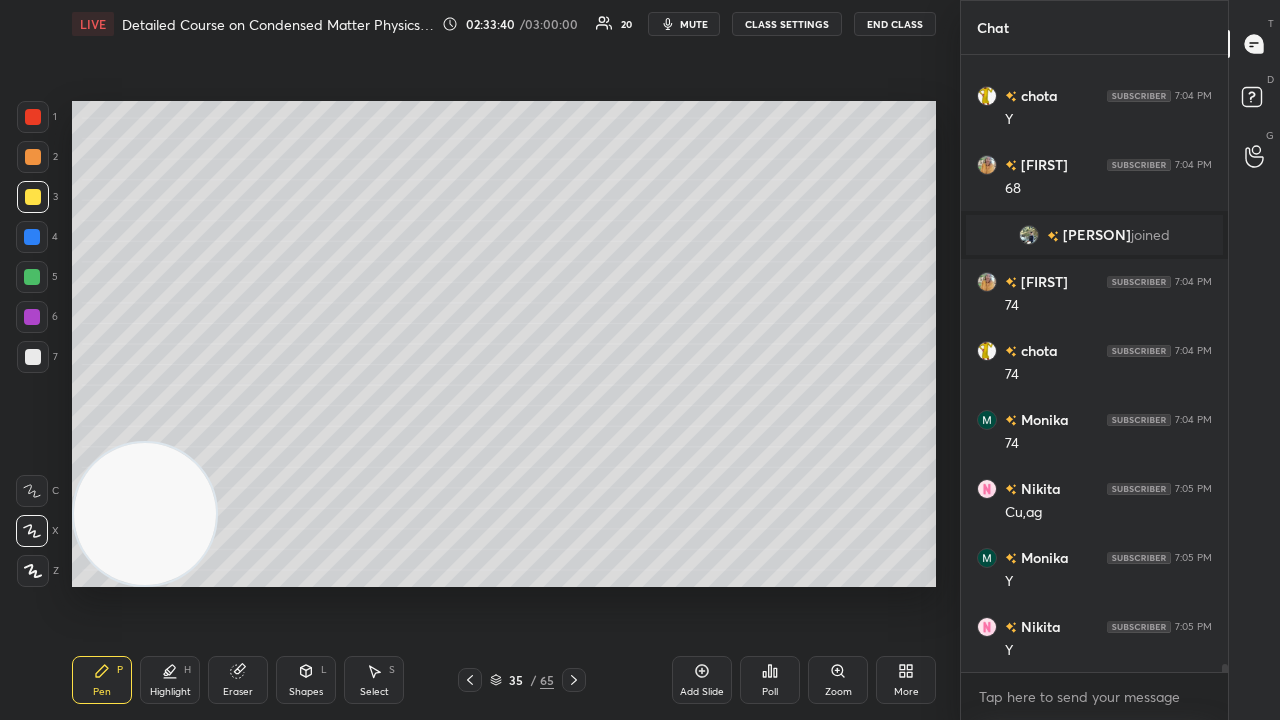scroll, scrollTop: 50044, scrollLeft: 0, axis: vertical 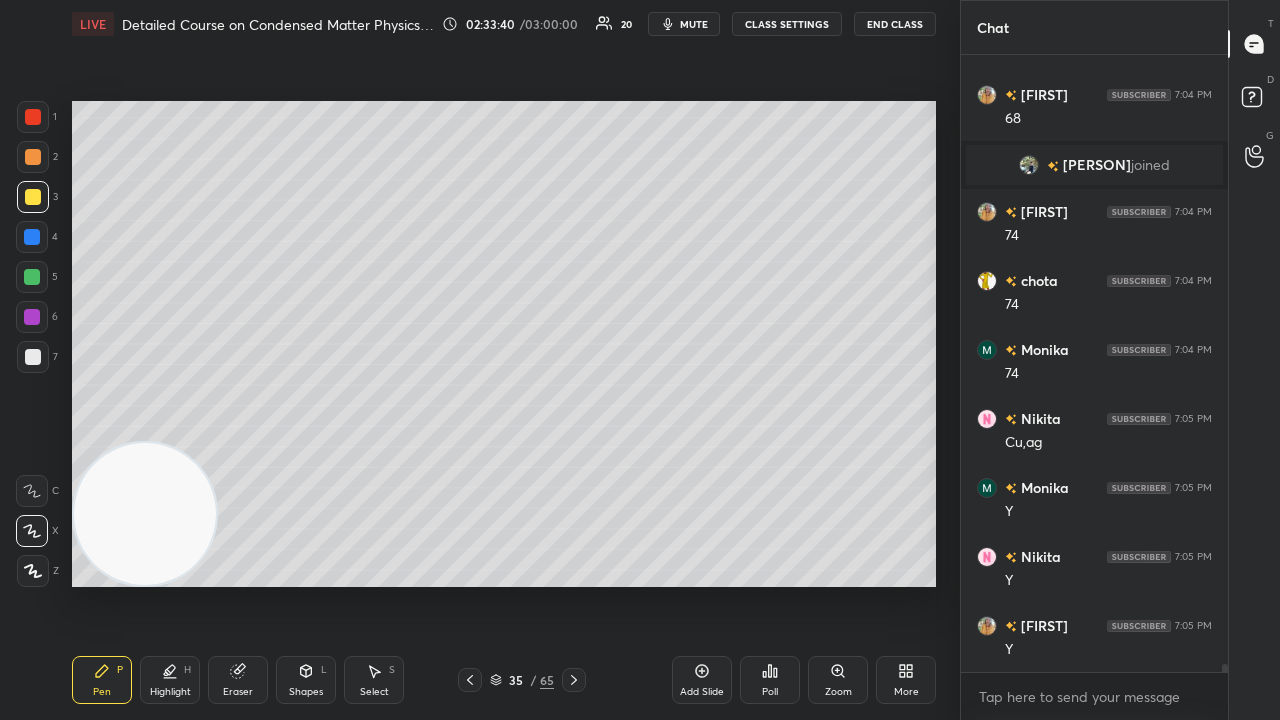 click on "mute" at bounding box center [694, 24] 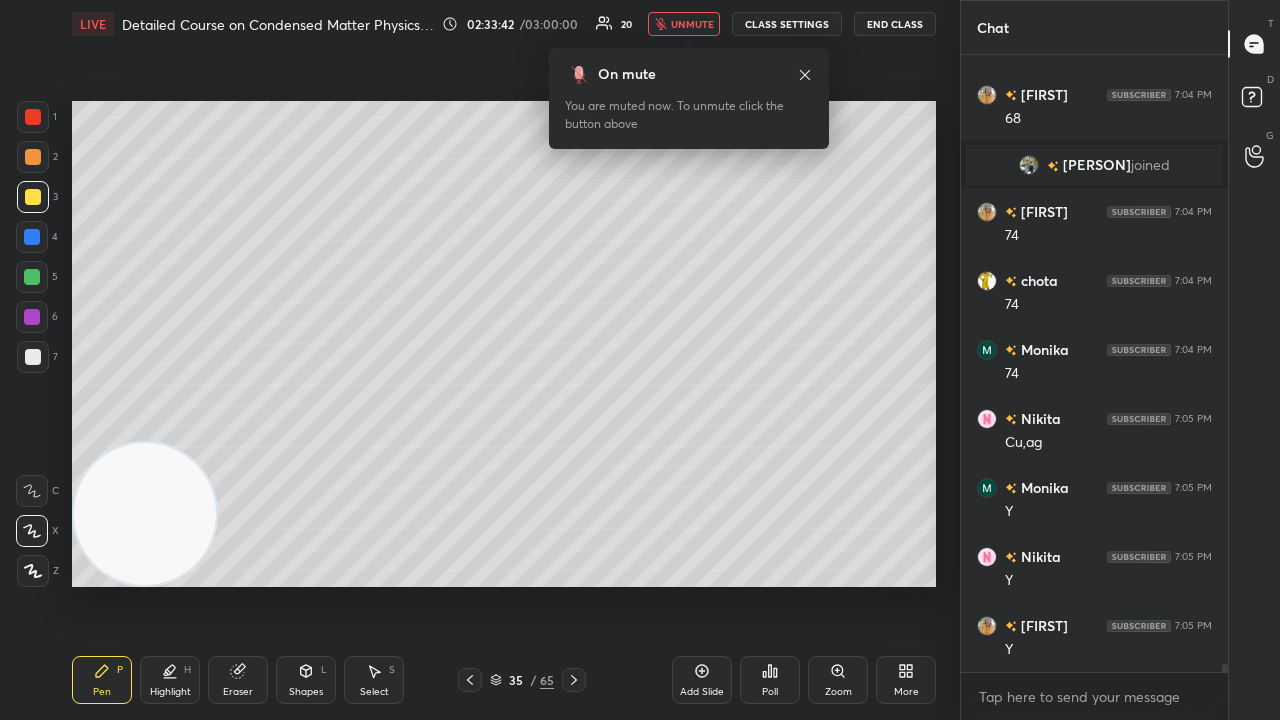 click on "unmute" at bounding box center (692, 24) 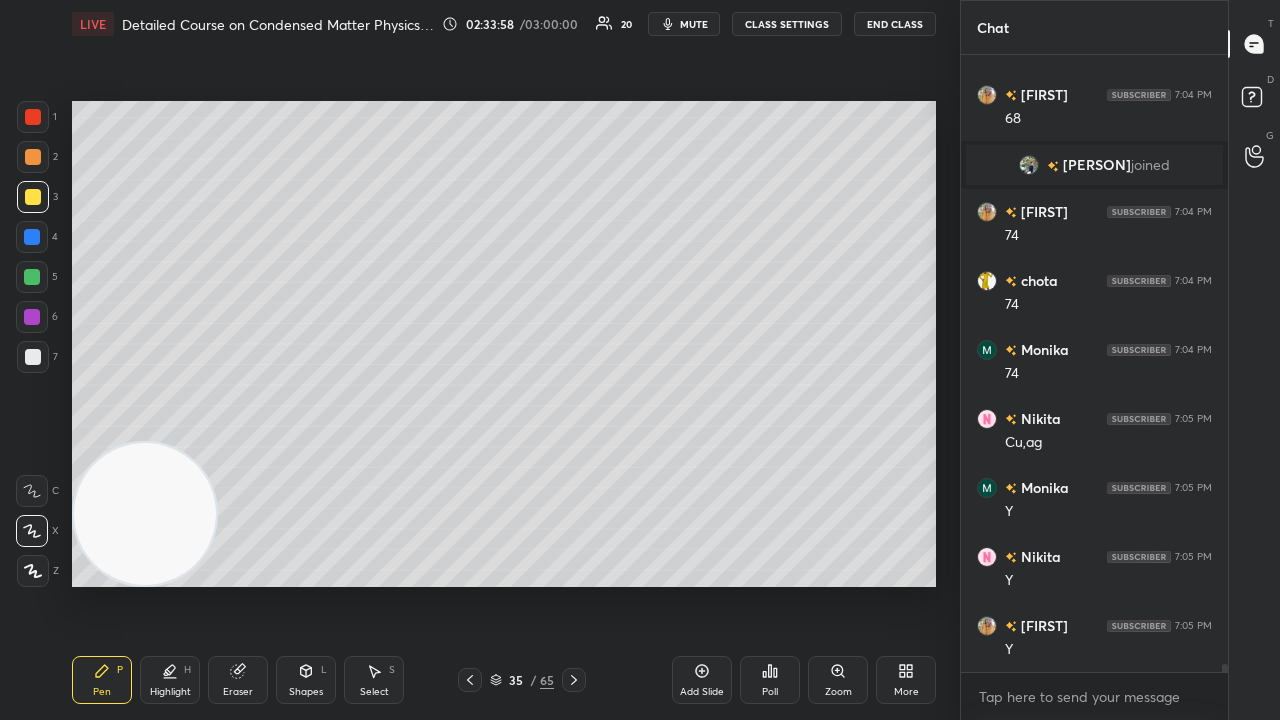 drag, startPoint x: 26, startPoint y: 283, endPoint x: 38, endPoint y: 338, distance: 56.293873 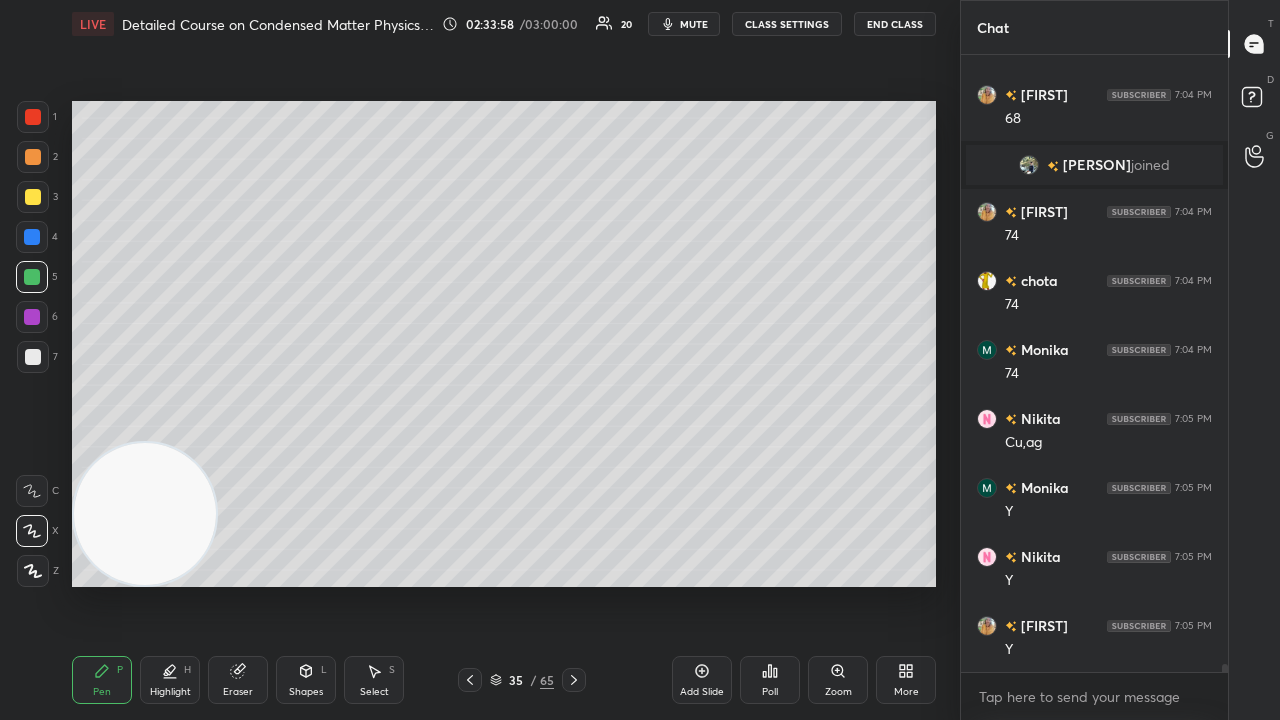 drag, startPoint x: 40, startPoint y: 364, endPoint x: 56, endPoint y: 351, distance: 20.615528 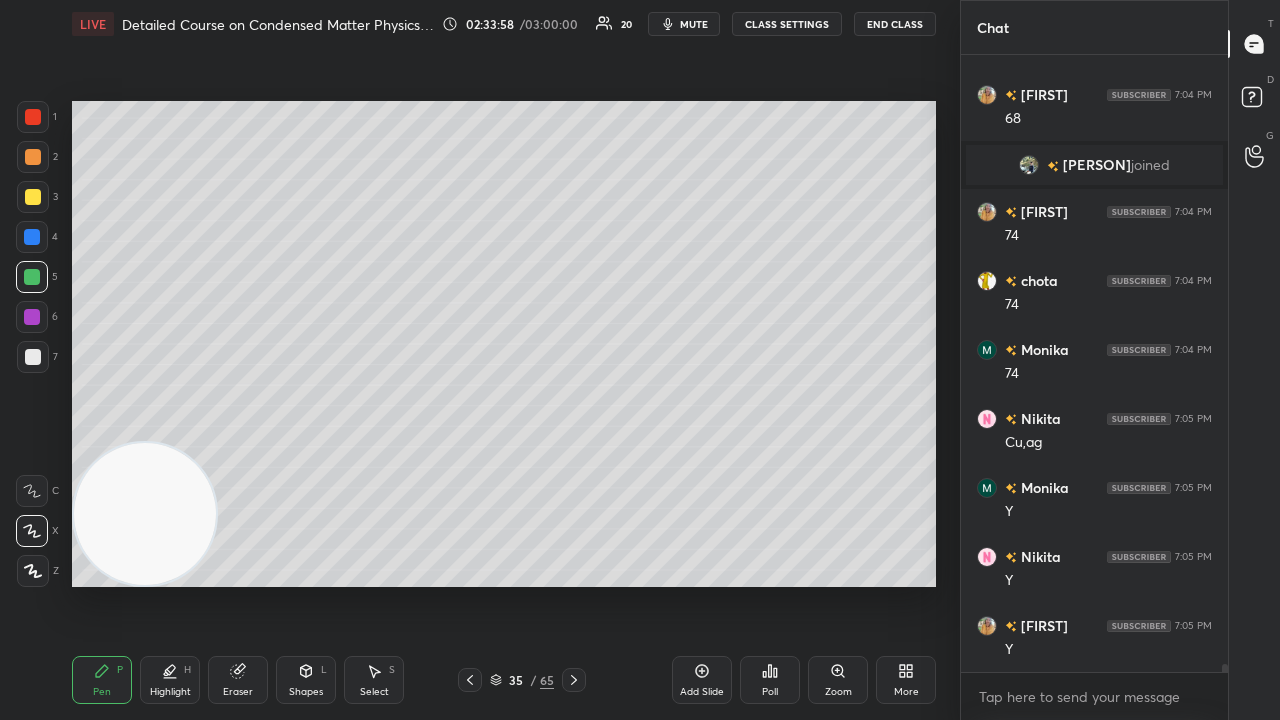 click at bounding box center [33, 357] 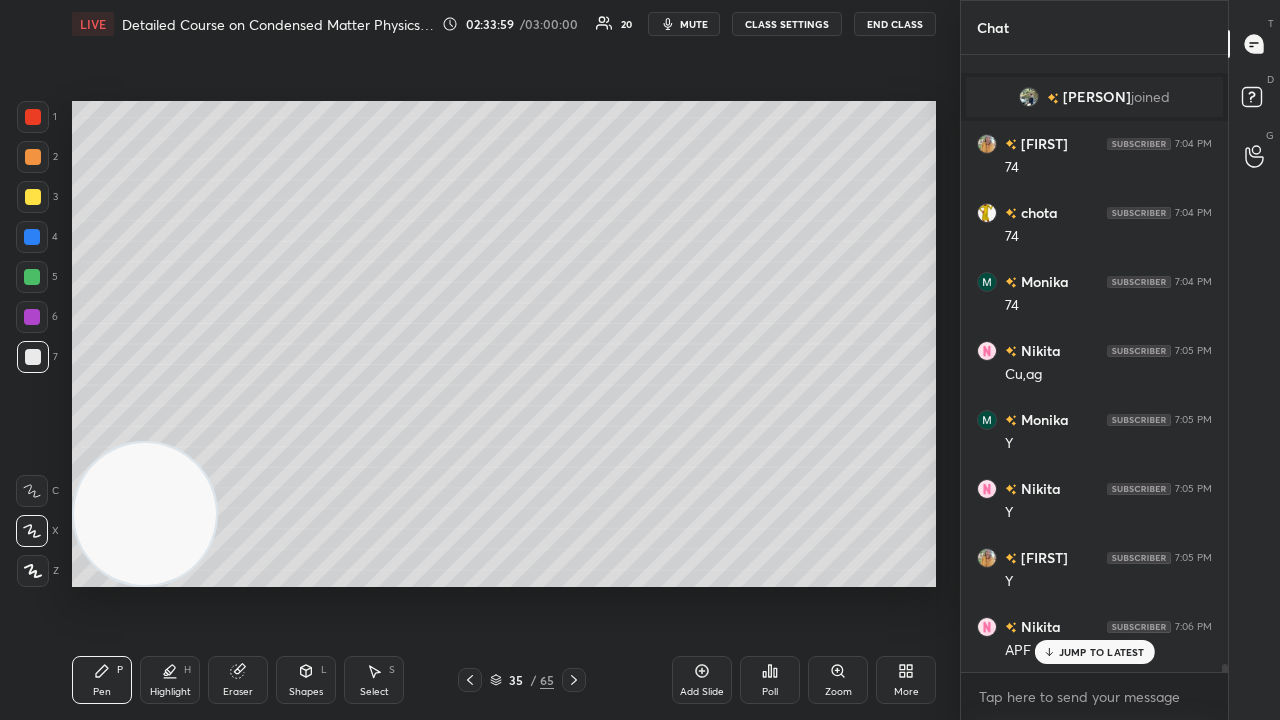 scroll, scrollTop: 50182, scrollLeft: 0, axis: vertical 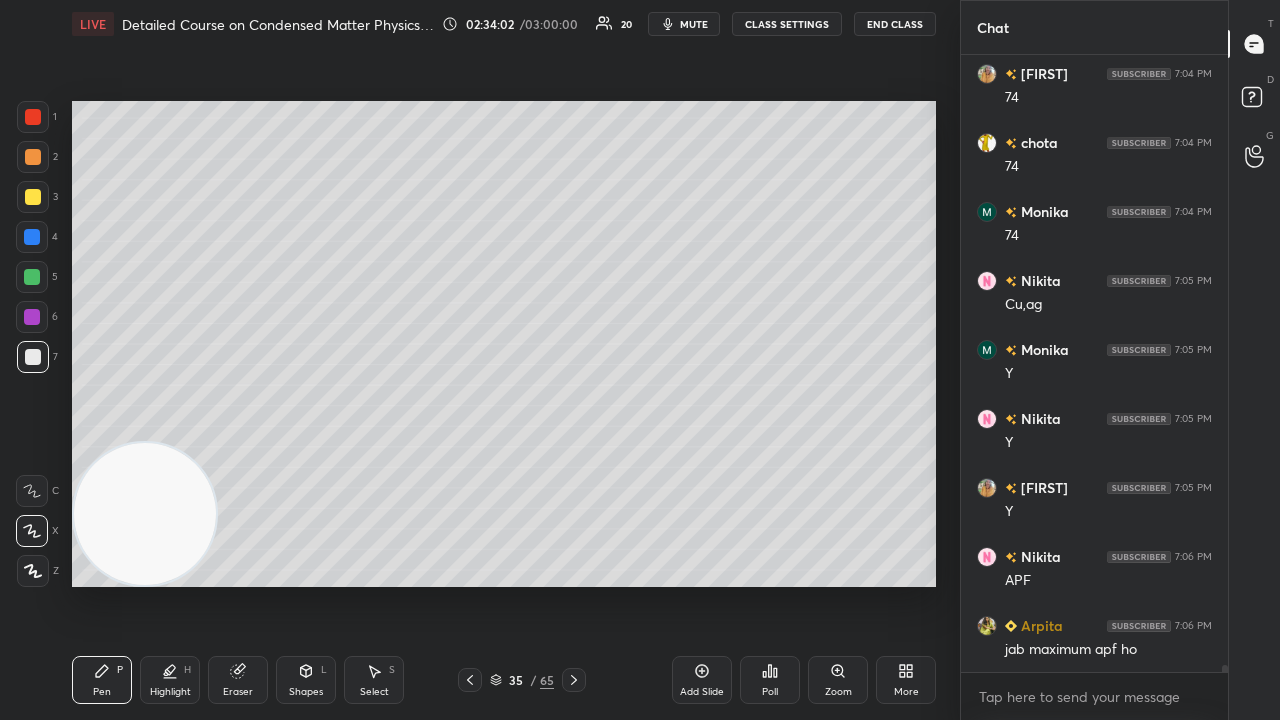 drag, startPoint x: 242, startPoint y: 687, endPoint x: 275, endPoint y: 618, distance: 76.48529 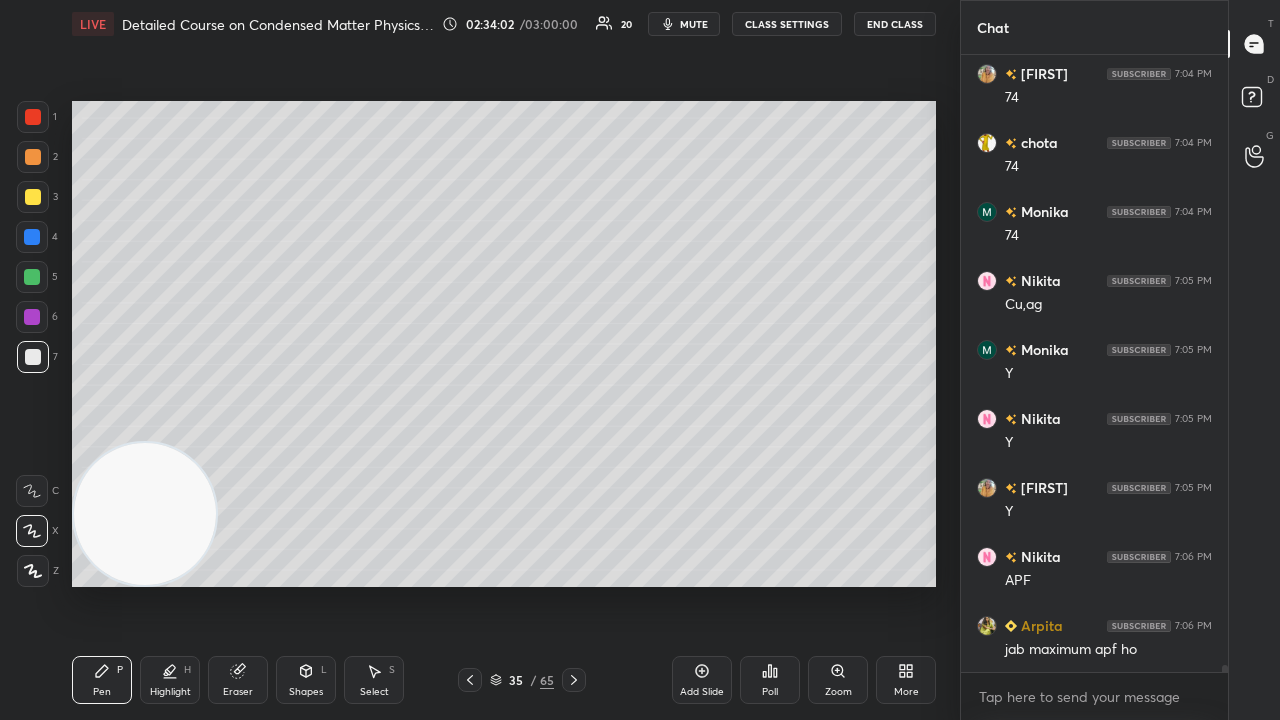 click on "Eraser" at bounding box center (238, 692) 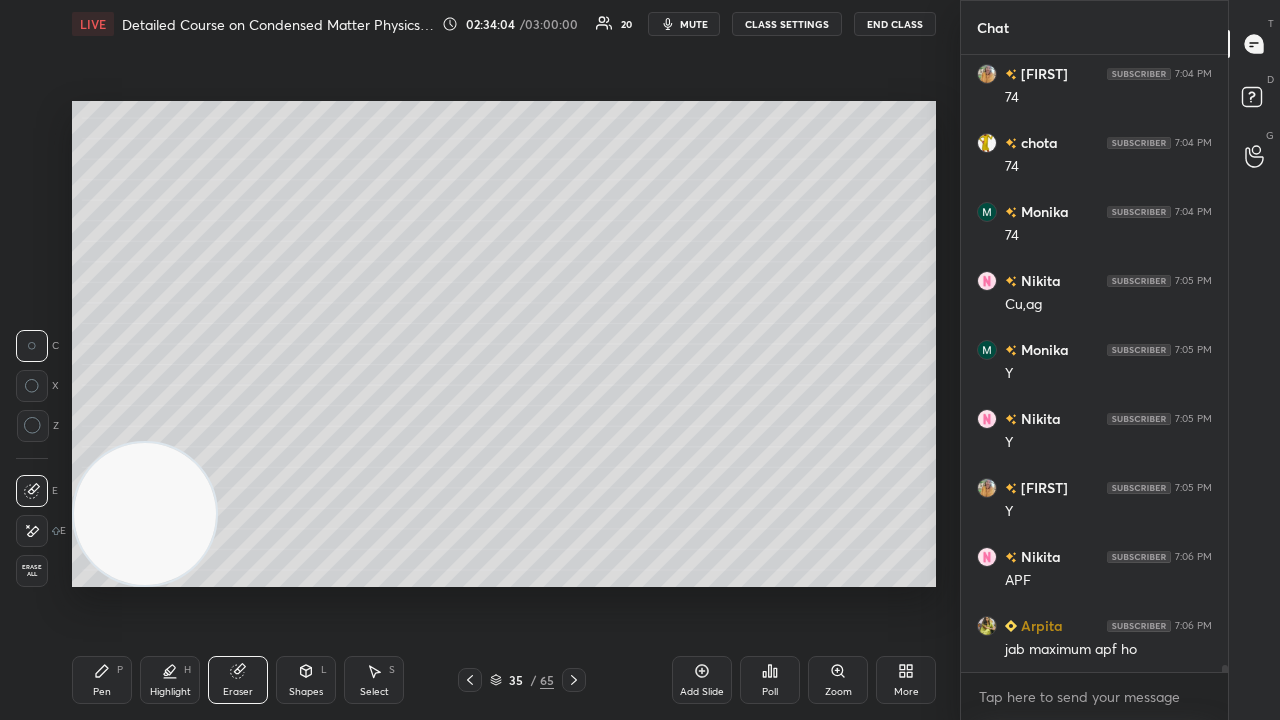 click on "Pen" at bounding box center (102, 692) 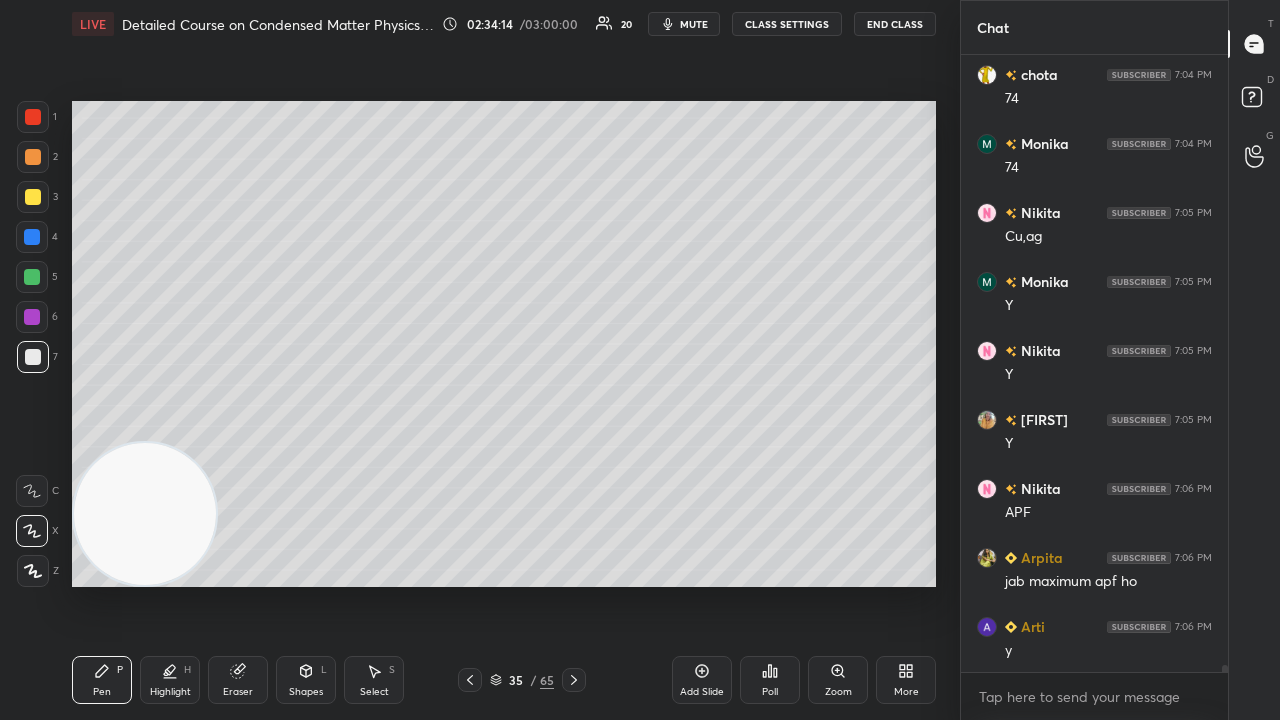 scroll, scrollTop: 50320, scrollLeft: 0, axis: vertical 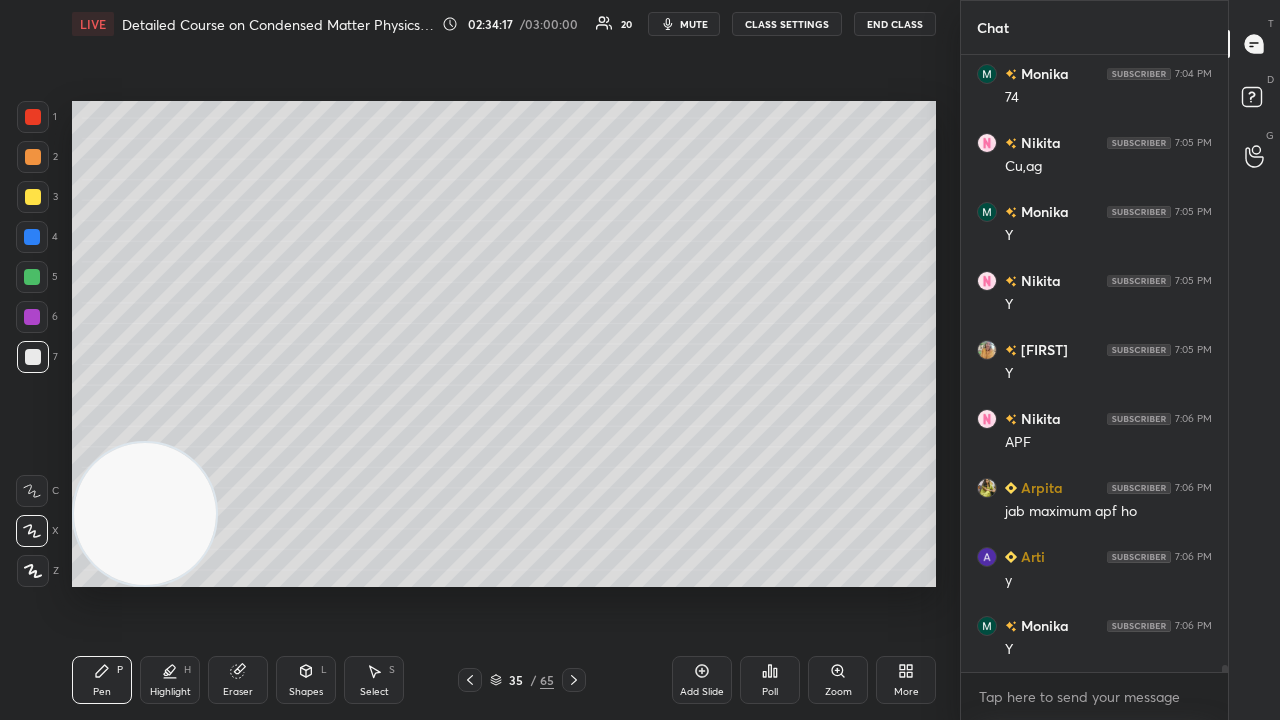 click on "Shapes L" at bounding box center [306, 680] 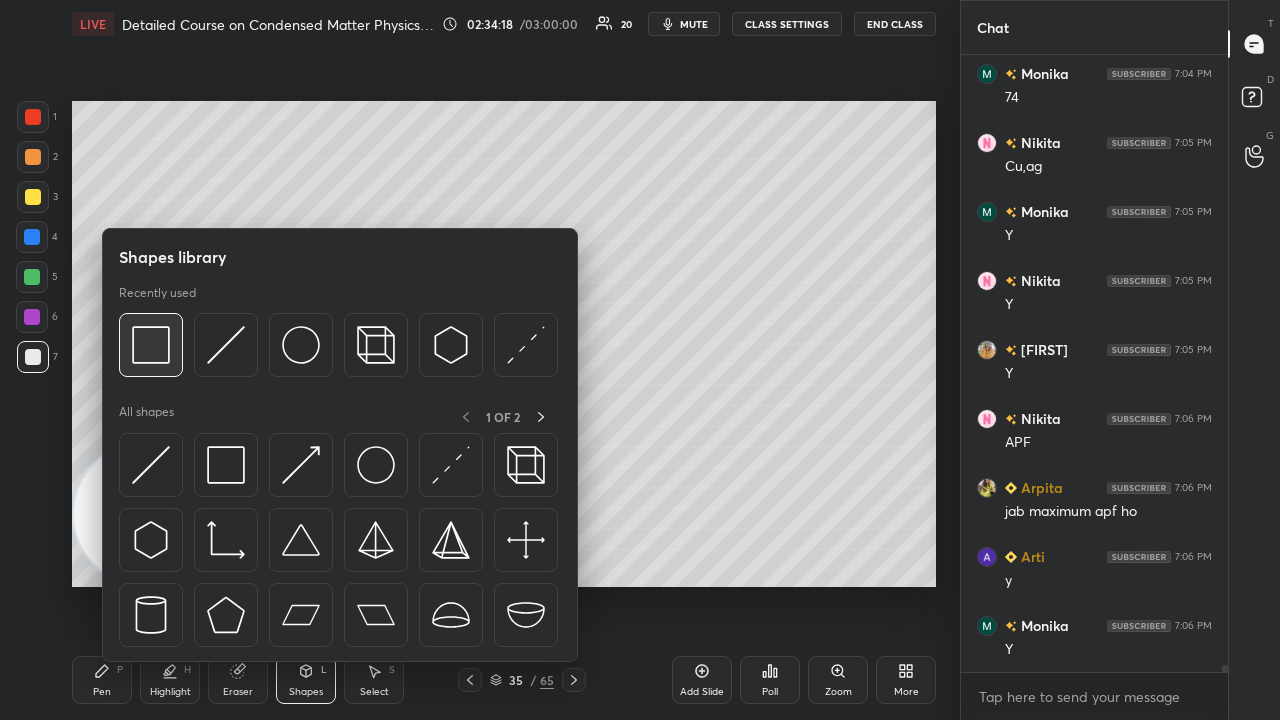click at bounding box center (151, 345) 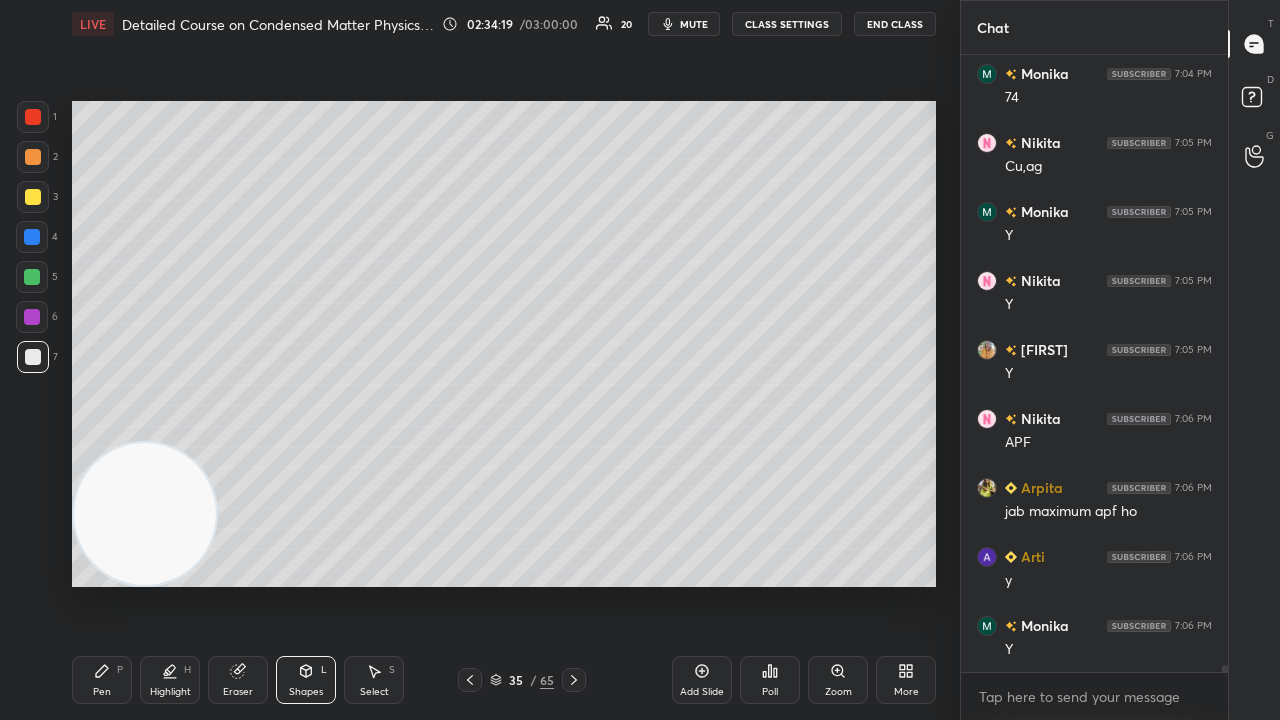 click at bounding box center (32, 277) 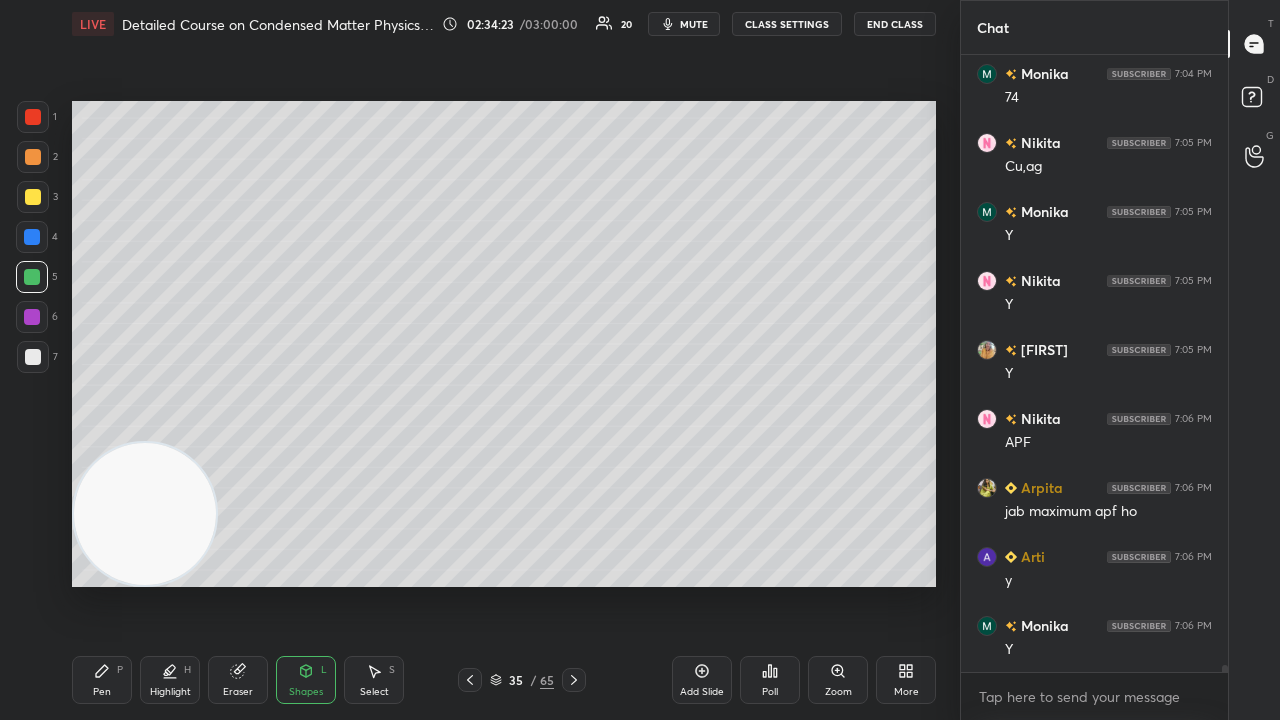click on "mute" at bounding box center (694, 24) 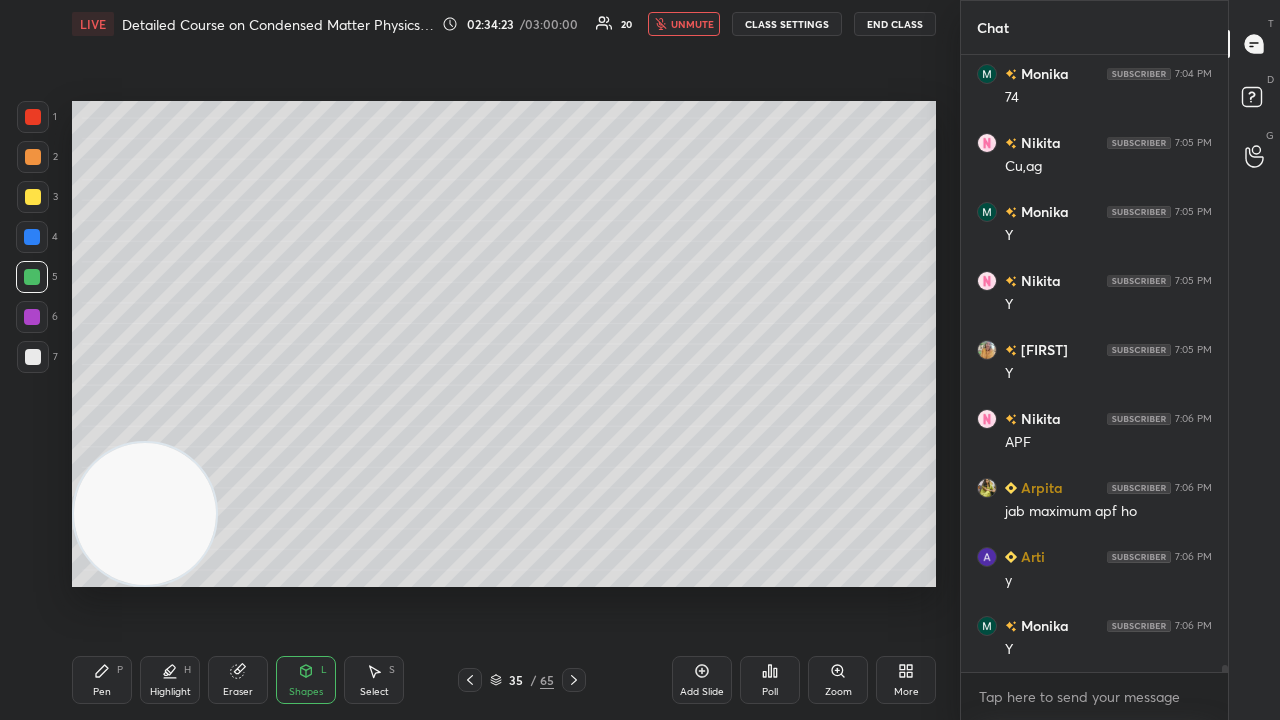 drag, startPoint x: 698, startPoint y: 22, endPoint x: 669, endPoint y: 63, distance: 50.219517 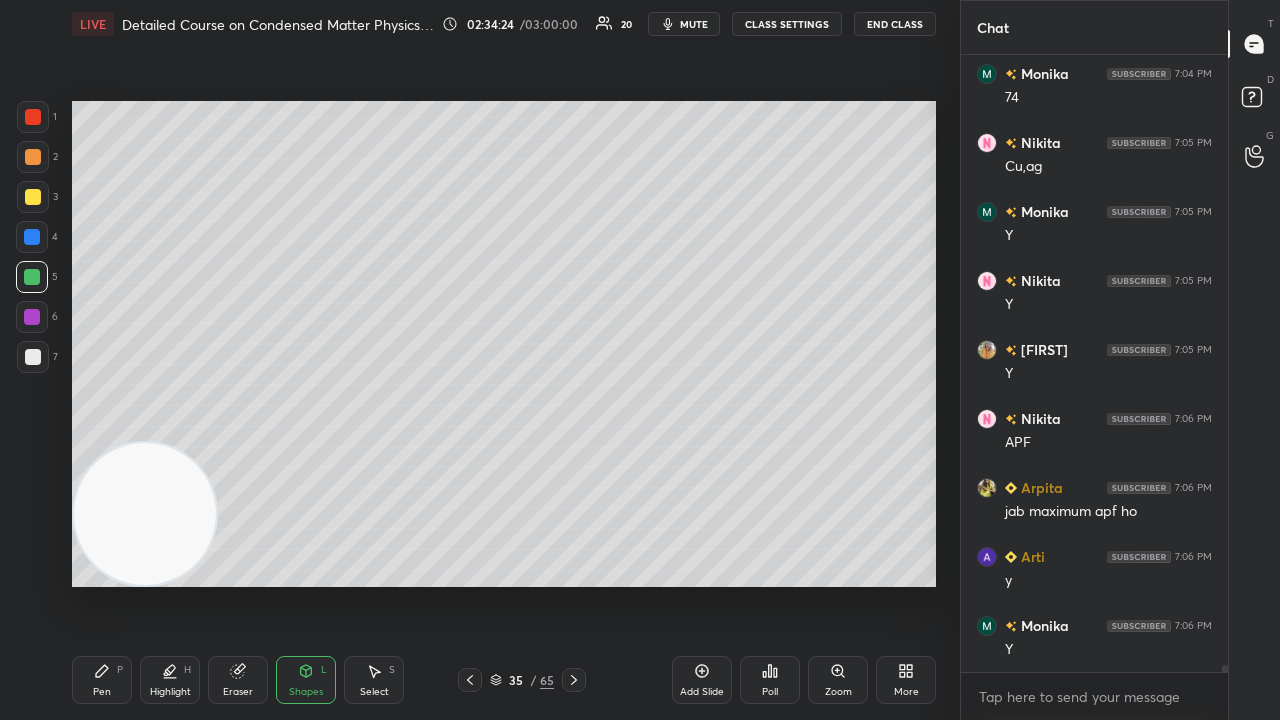 click on "Pen" at bounding box center (102, 692) 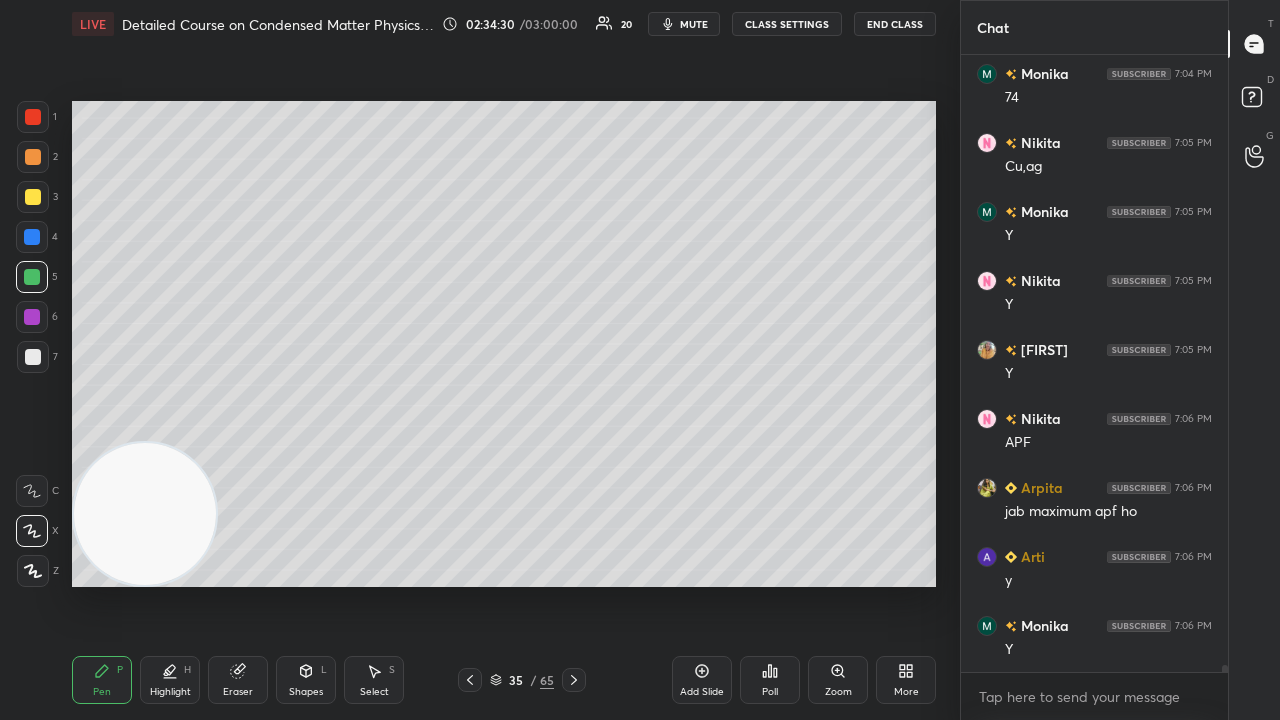 click on "mute" at bounding box center [694, 24] 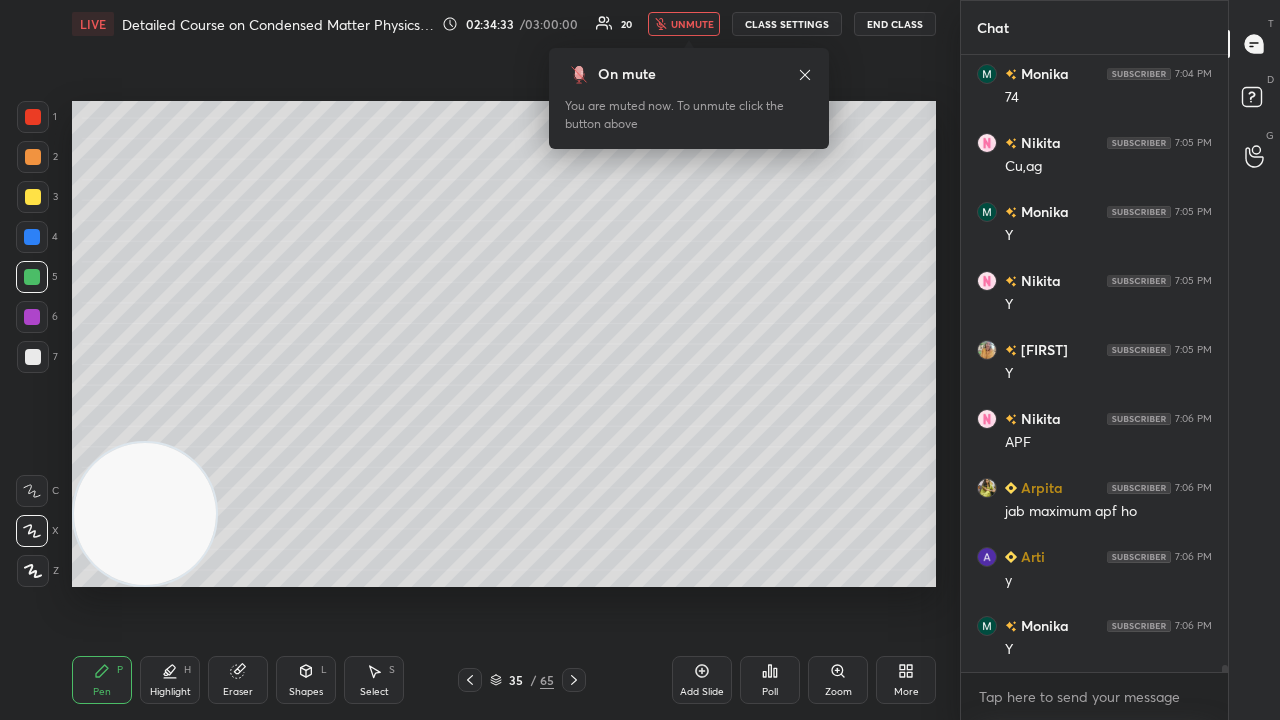 click on "unmute" at bounding box center [692, 24] 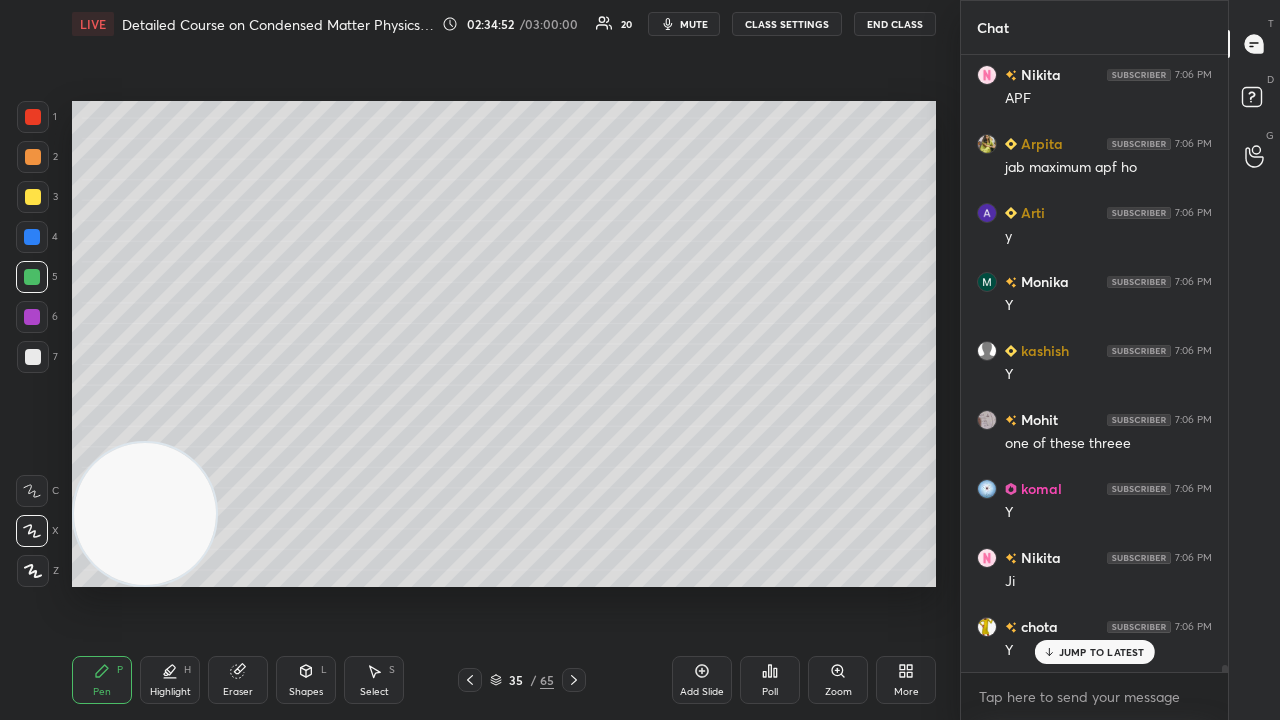 scroll, scrollTop: 50734, scrollLeft: 0, axis: vertical 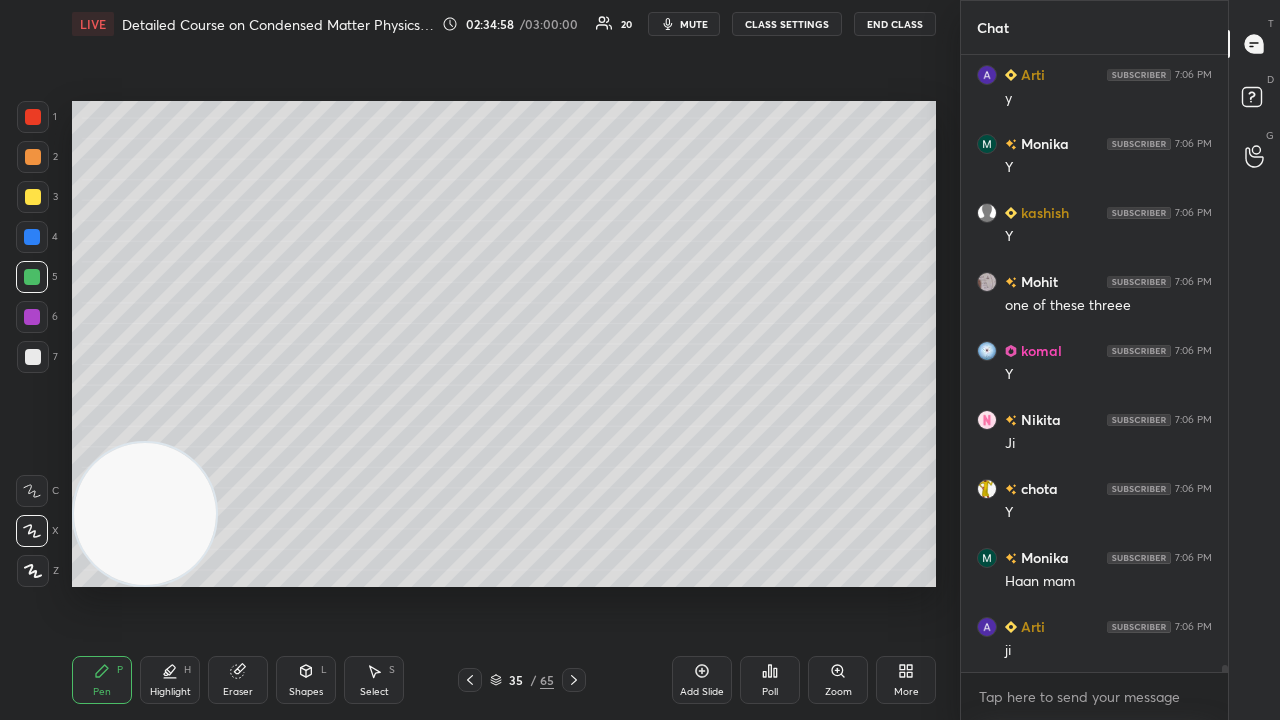 click on "mute" at bounding box center (694, 24) 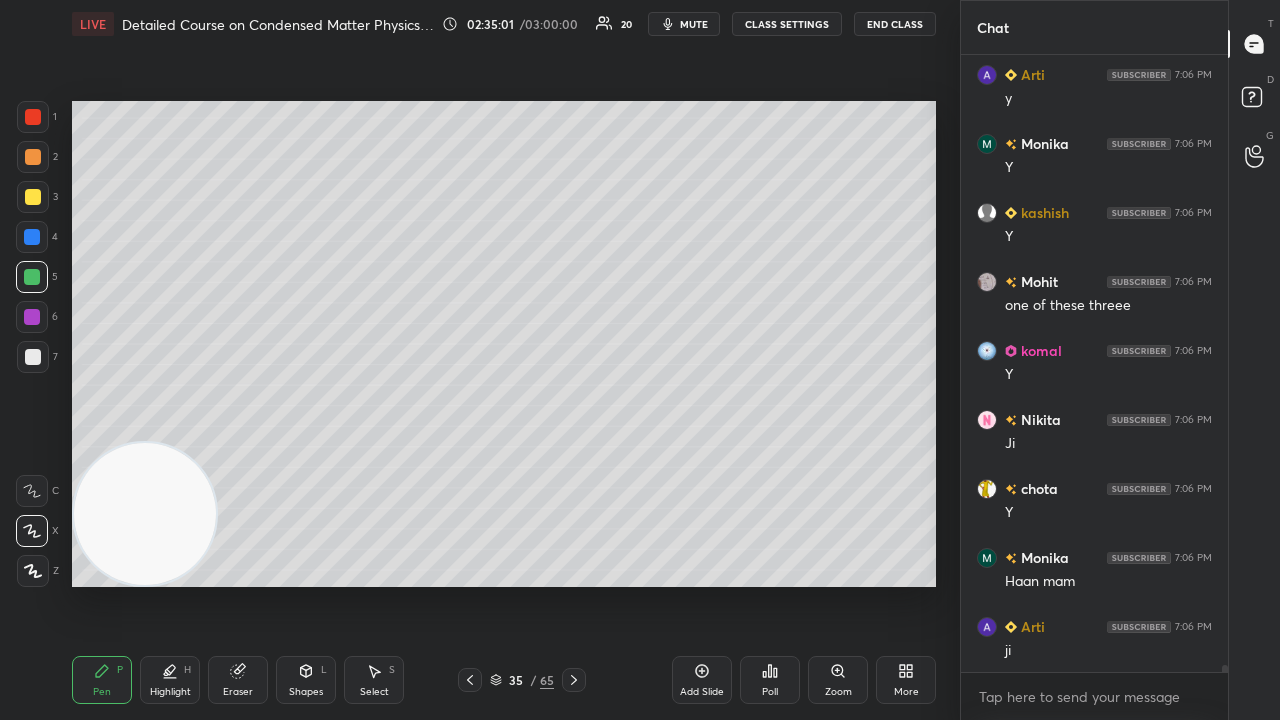 scroll, scrollTop: 50872, scrollLeft: 0, axis: vertical 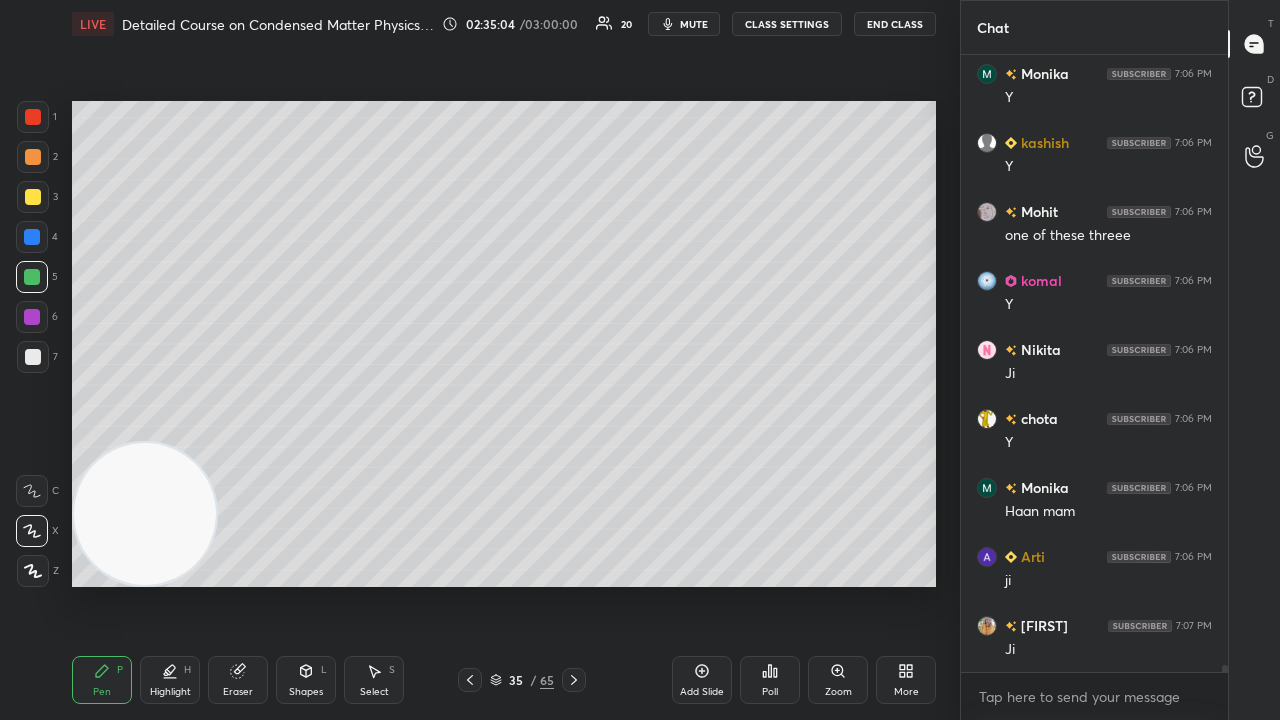 click on "mute" at bounding box center (694, 24) 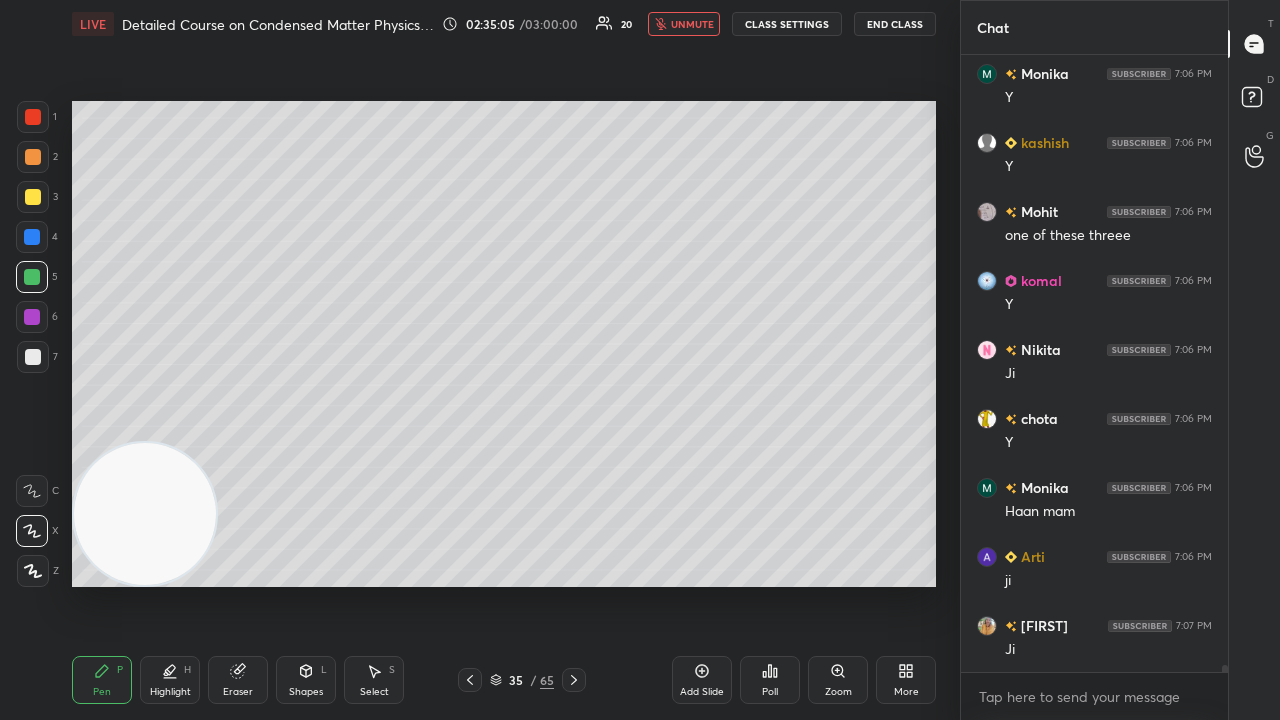 click on "unmute" at bounding box center [692, 24] 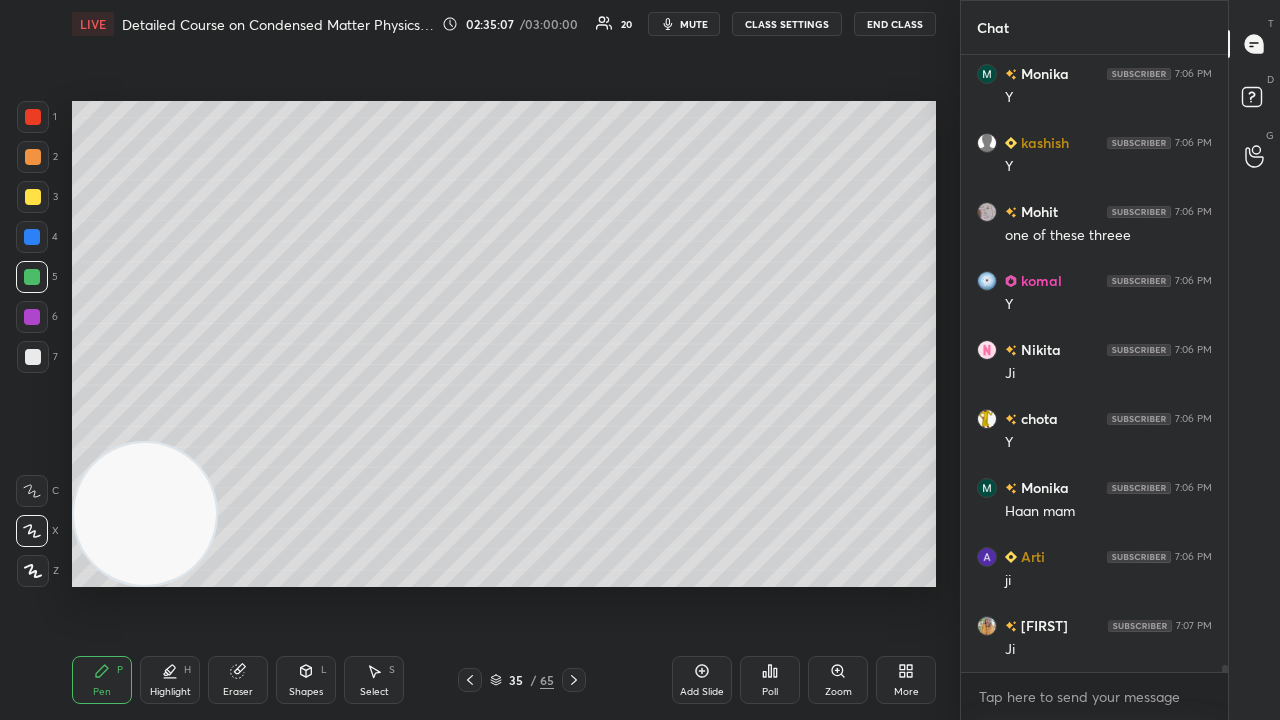 click at bounding box center (33, 357) 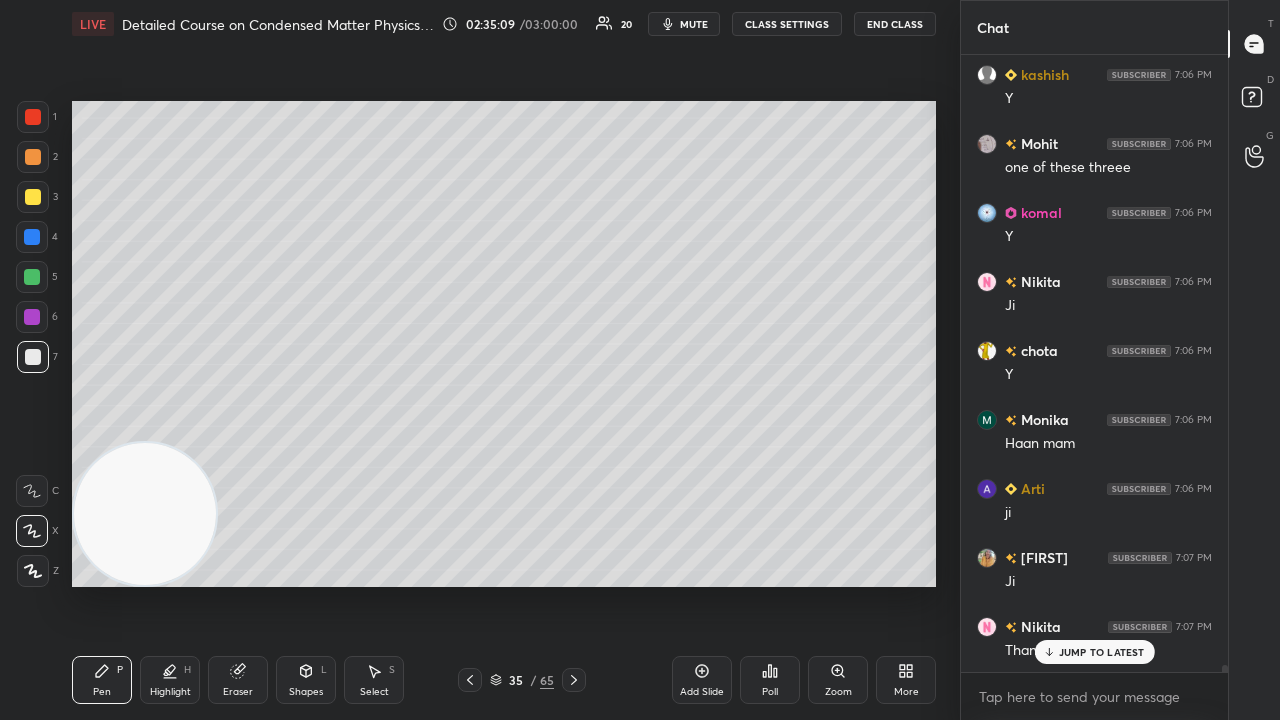 scroll, scrollTop: 51010, scrollLeft: 0, axis: vertical 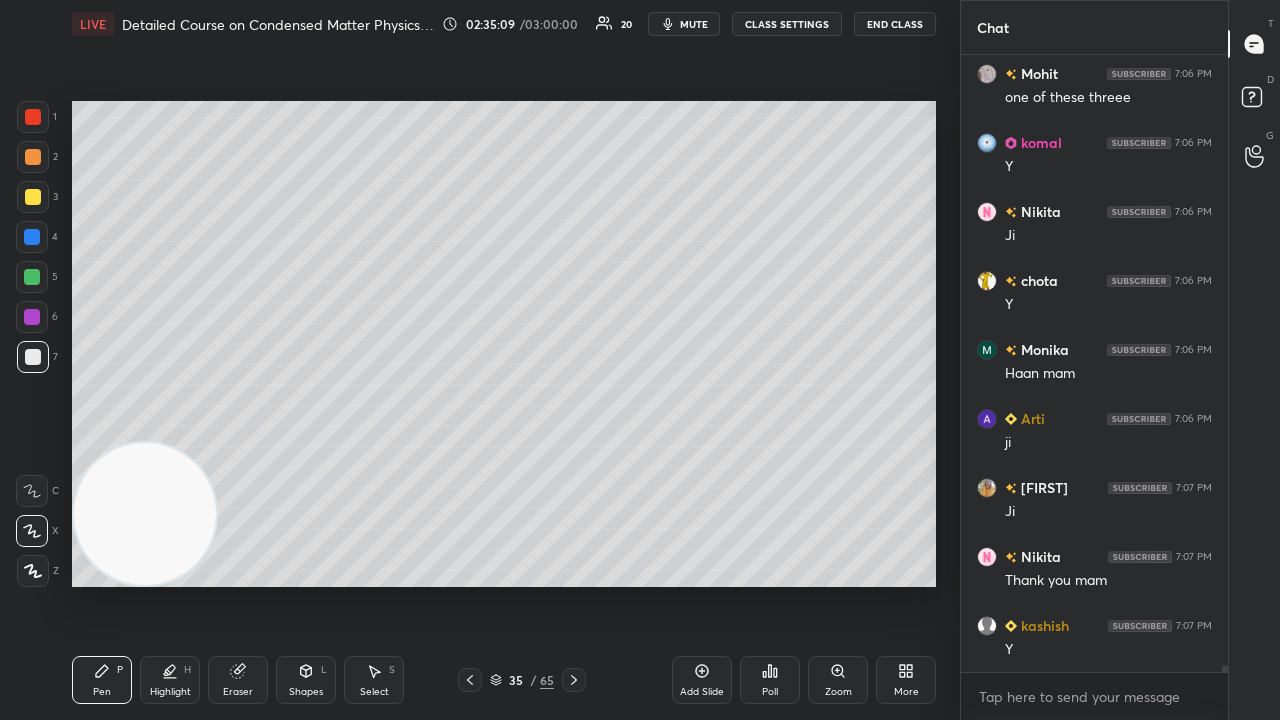 click on "CLASS SETTINGS" at bounding box center (787, 24) 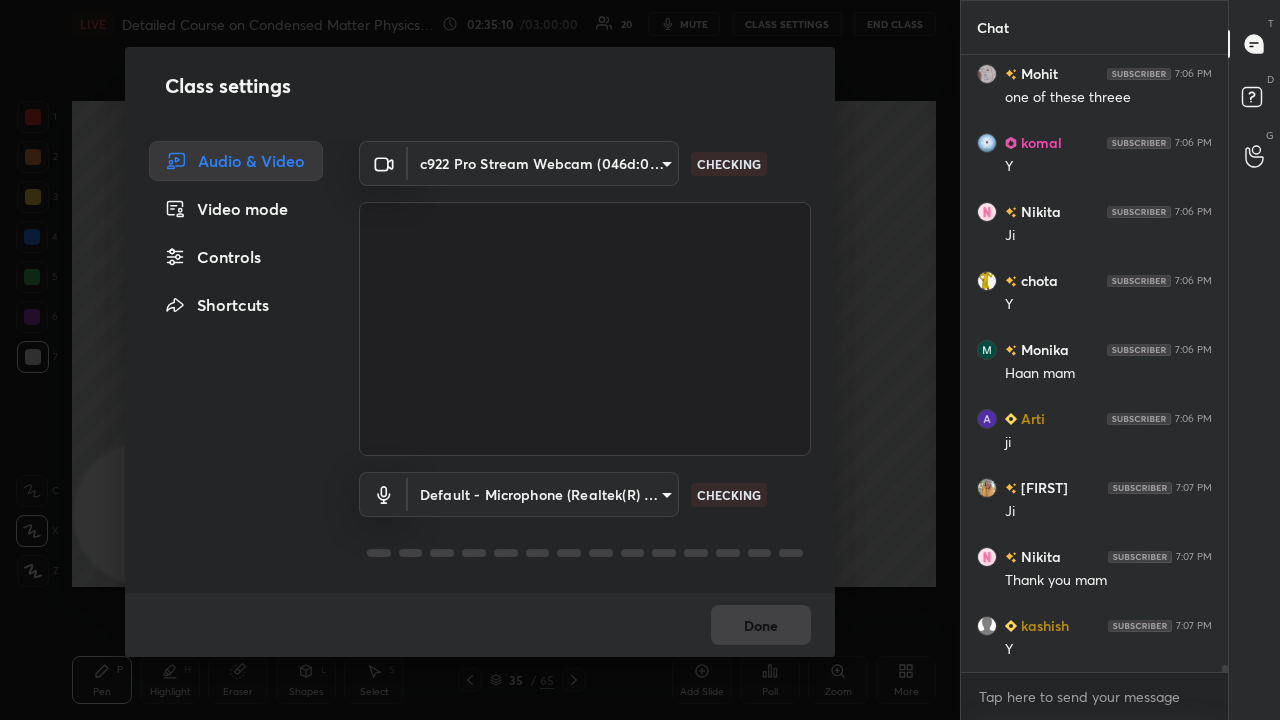 click on "Class settings Audio & Video Video mode Controls Shortcuts c922 Pro Stream Webcam (046d:085c) cd2f673d030276f3eded3c886eaf96f11f872cc5e9bebe4f149b4d848afa137c CHECKING Default - Microphone (Realtek(R) Audio) default CHECKING Done" at bounding box center [480, 360] 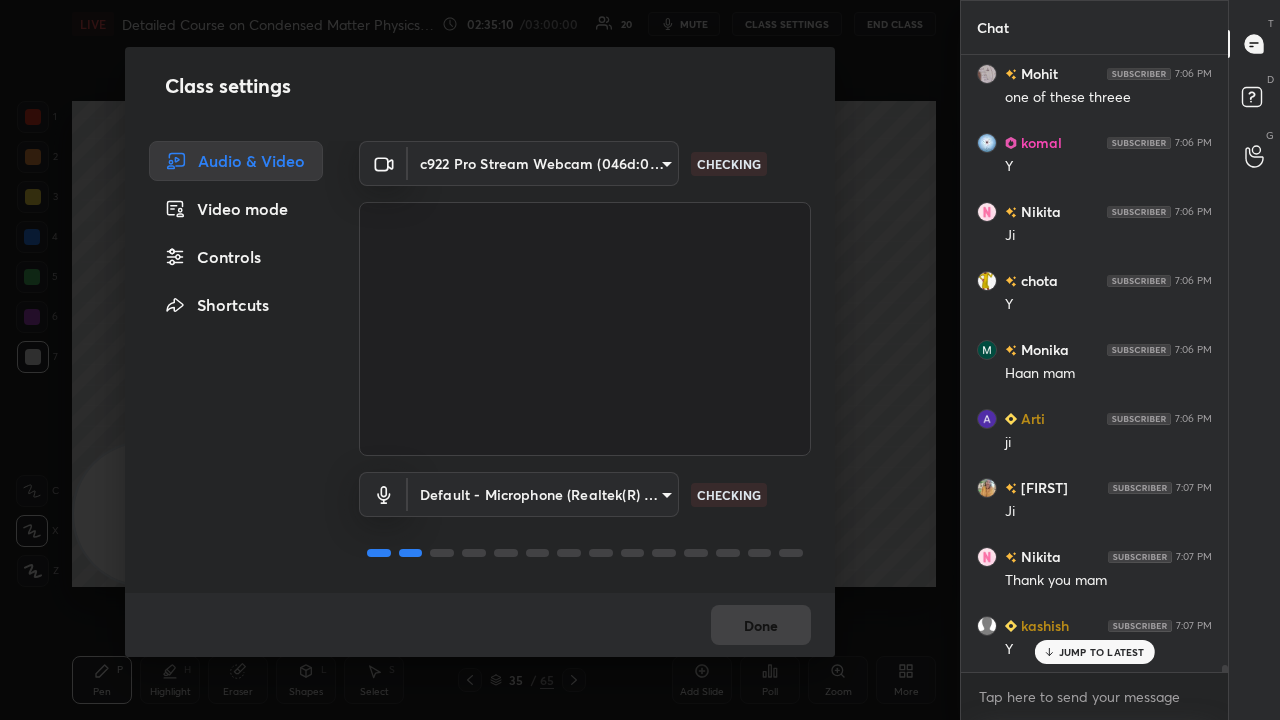 scroll, scrollTop: 51078, scrollLeft: 0, axis: vertical 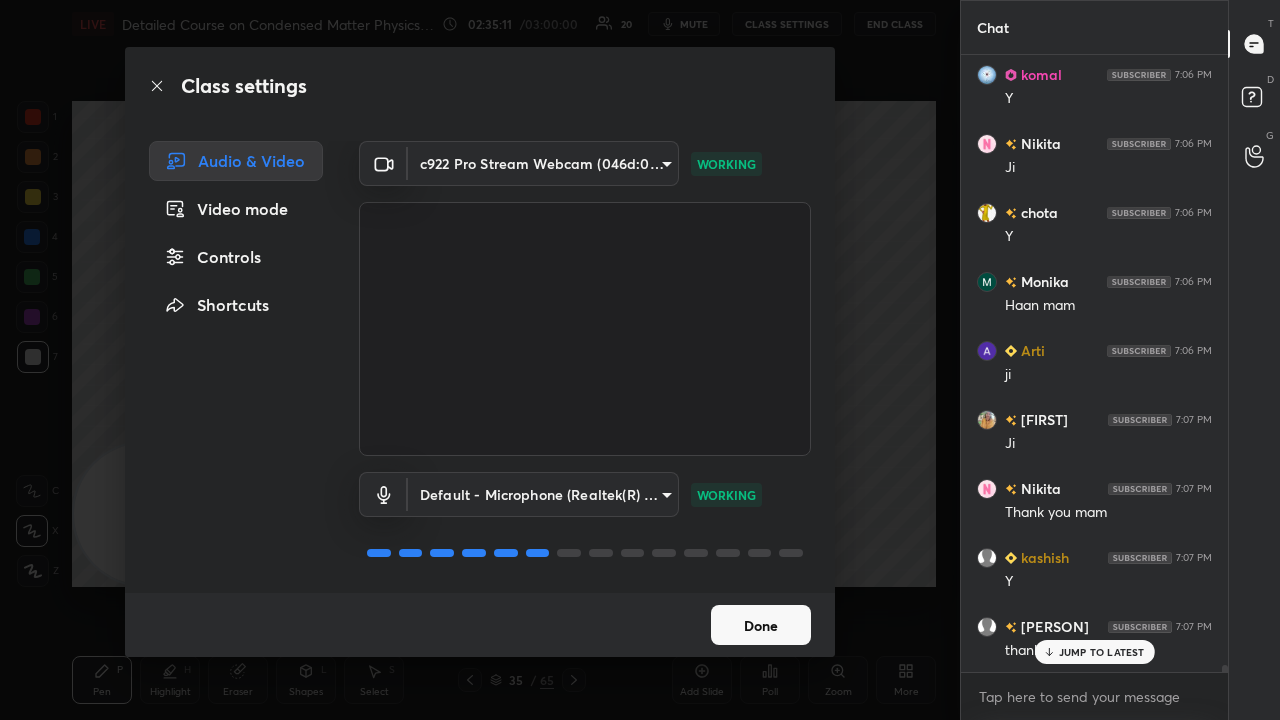 click on "Done" at bounding box center (761, 625) 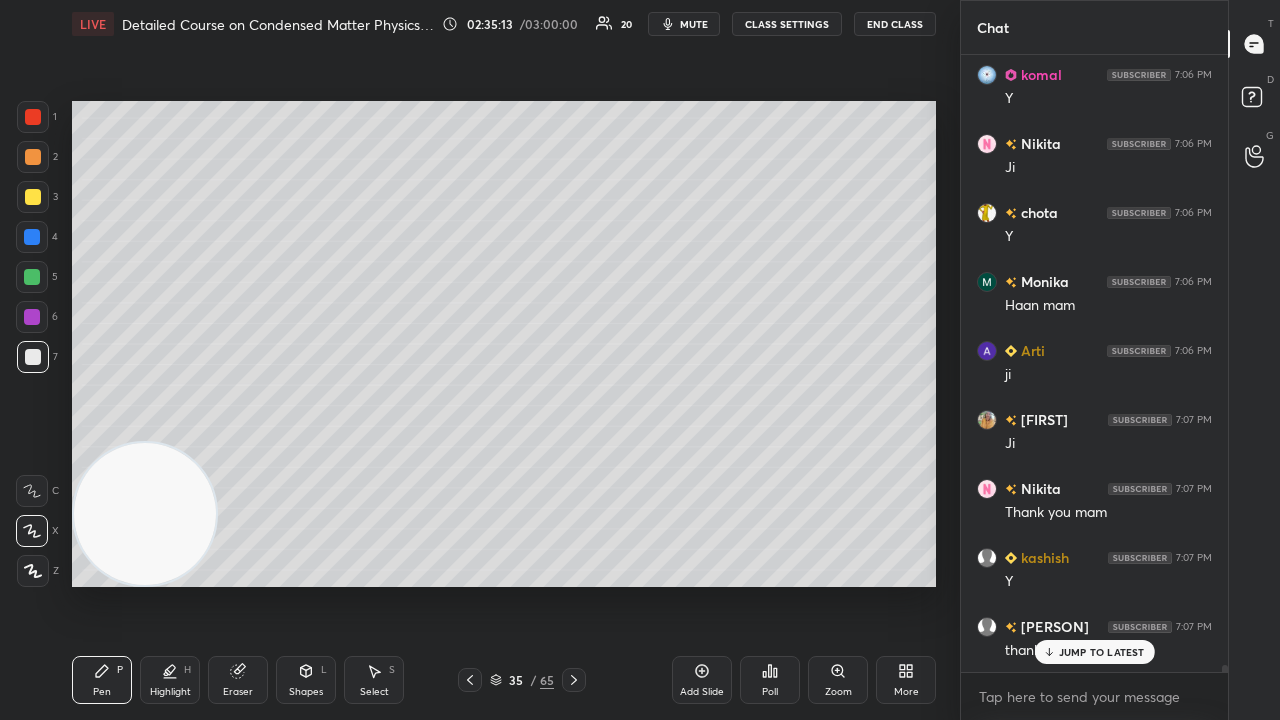 click on "LIVE Detailed Course on Condensed Matter Physics Day-1 02:35:13 /  03:00:00 20 mute CLASS SETTINGS End Class" at bounding box center [504, 24] 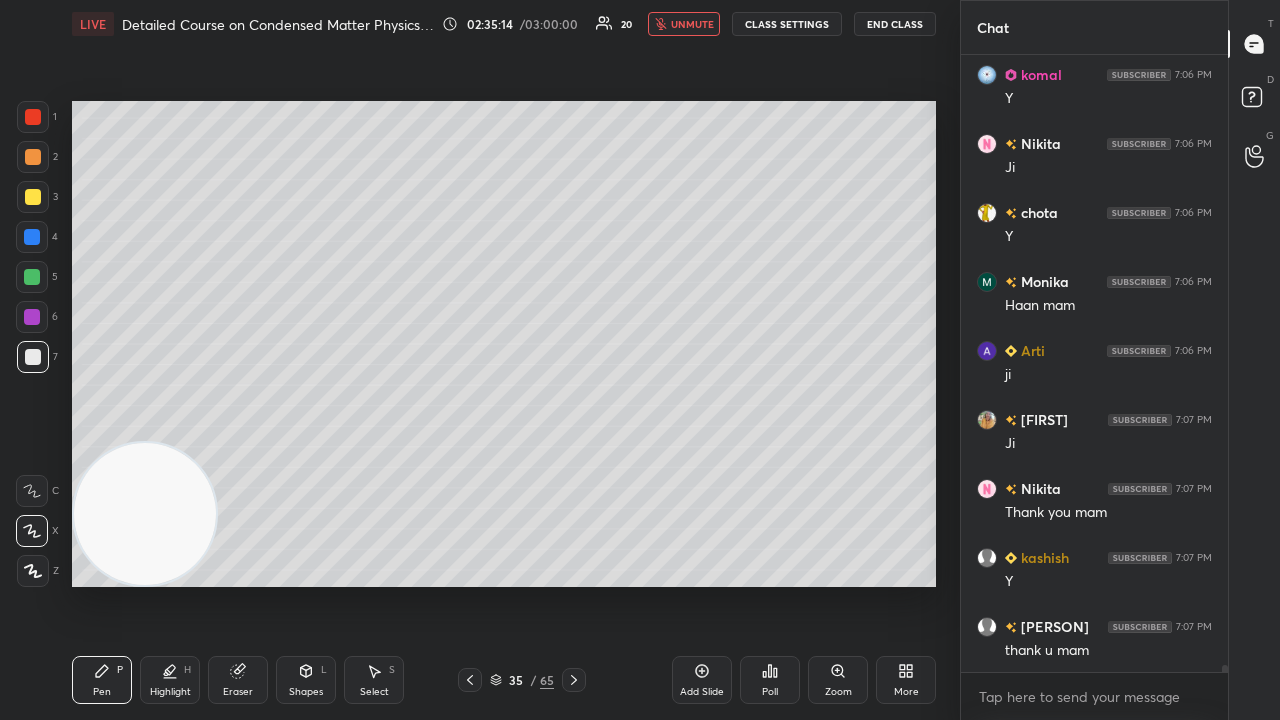 scroll, scrollTop: 51148, scrollLeft: 0, axis: vertical 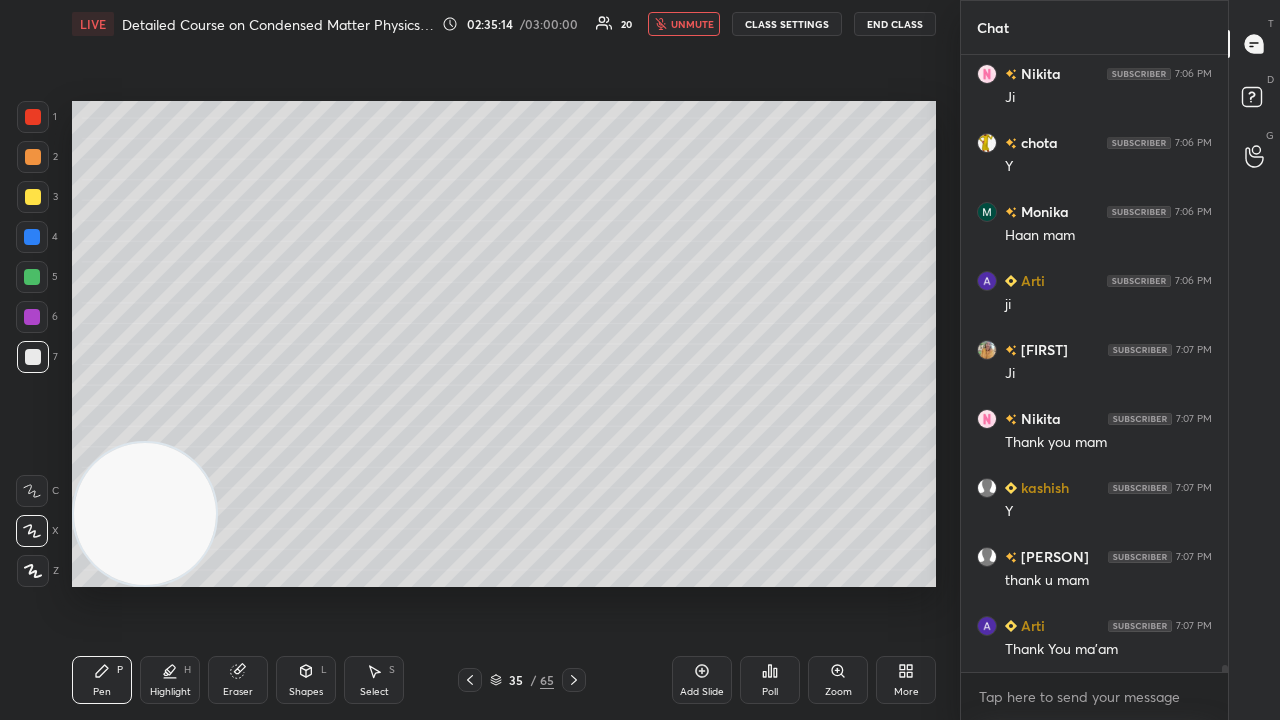 click on "unmute" at bounding box center [692, 24] 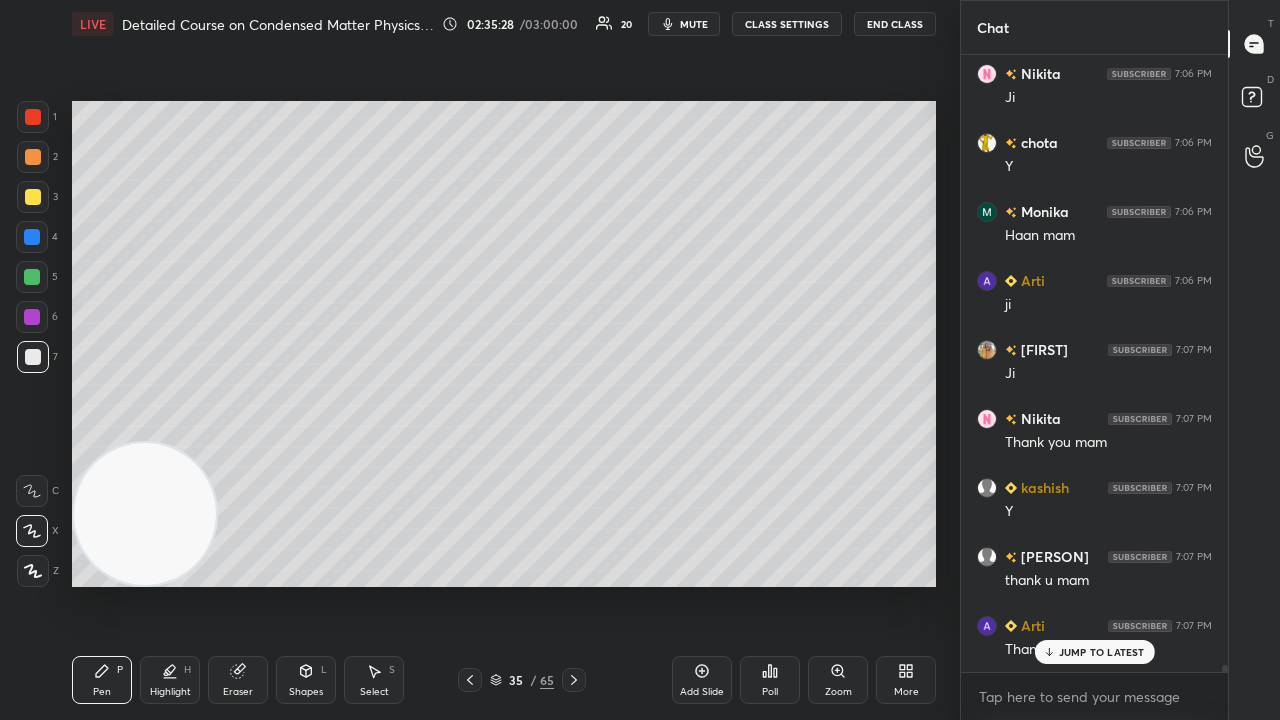 scroll, scrollTop: 51216, scrollLeft: 0, axis: vertical 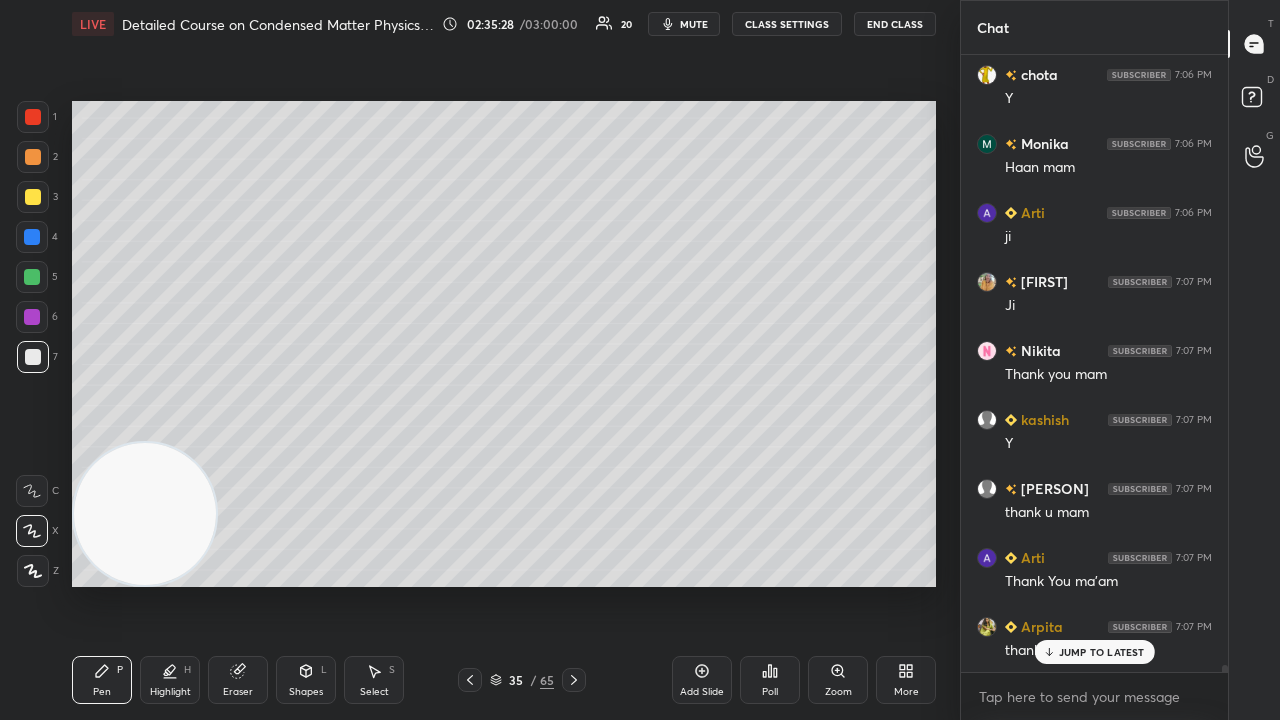click on "mute" at bounding box center (694, 24) 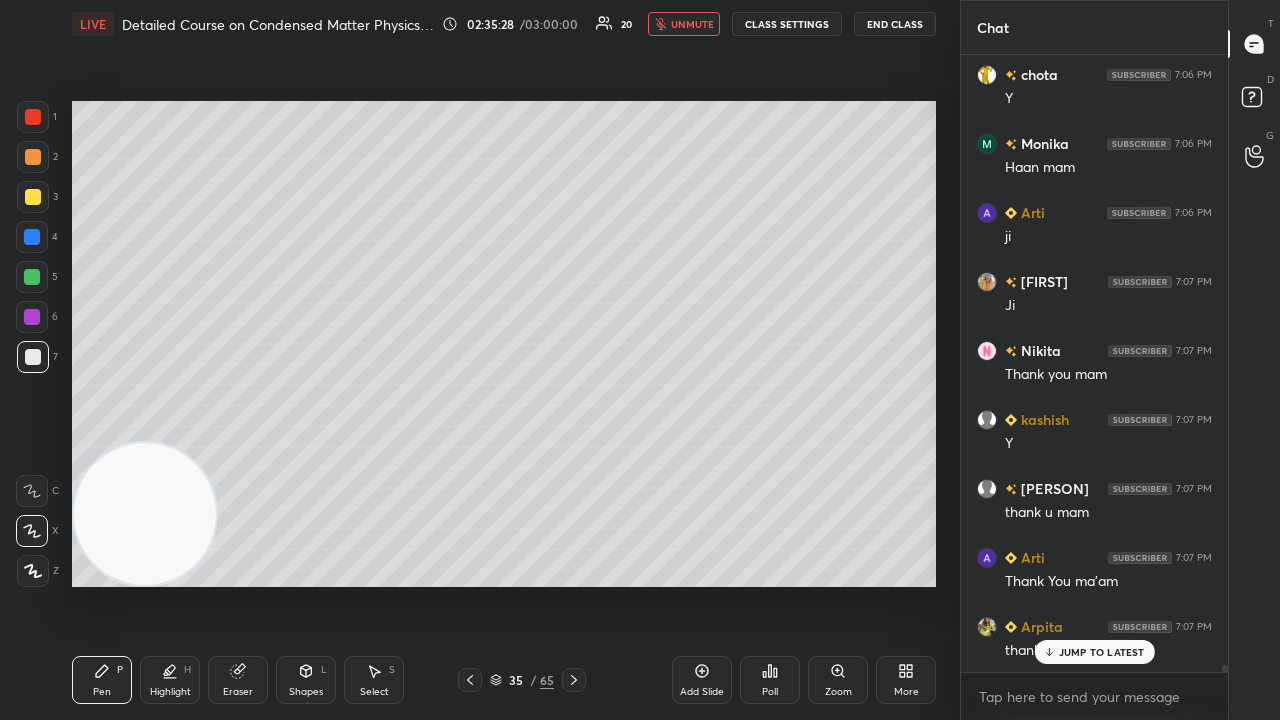 click on "unmute" at bounding box center (692, 24) 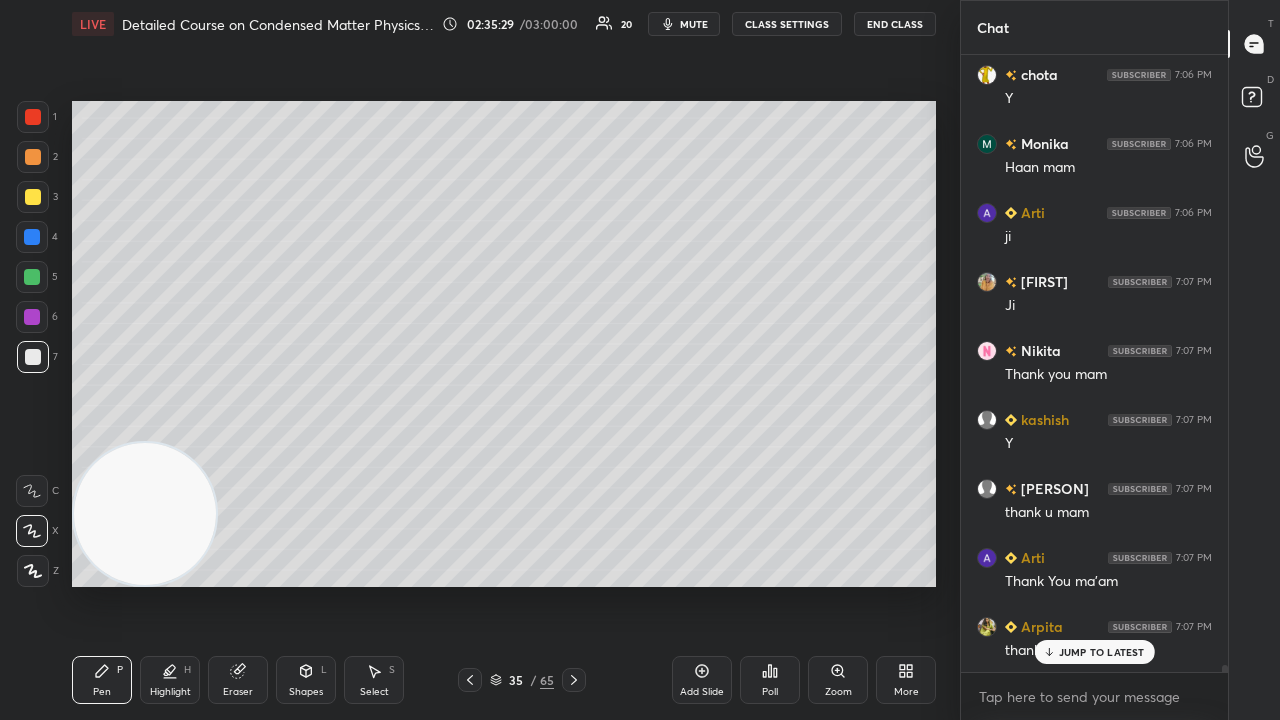 click at bounding box center (32, 277) 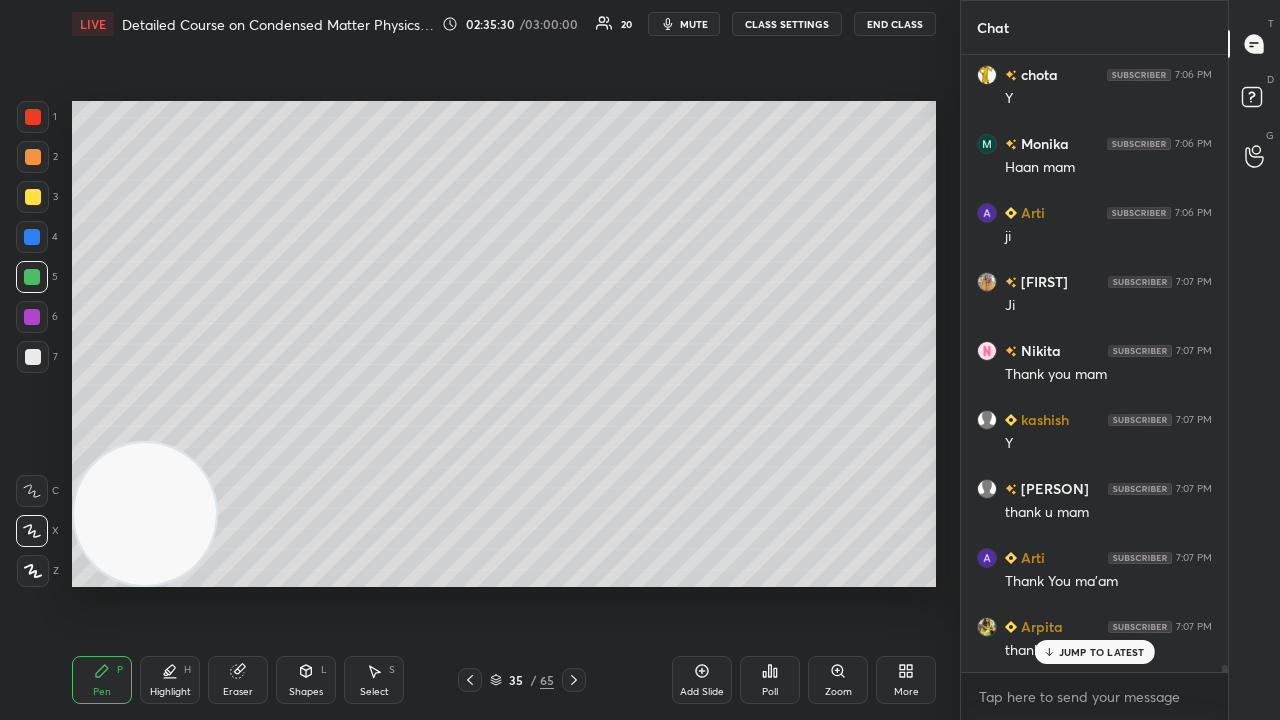 drag, startPoint x: 1066, startPoint y: 661, endPoint x: 1068, endPoint y: 673, distance: 12.165525 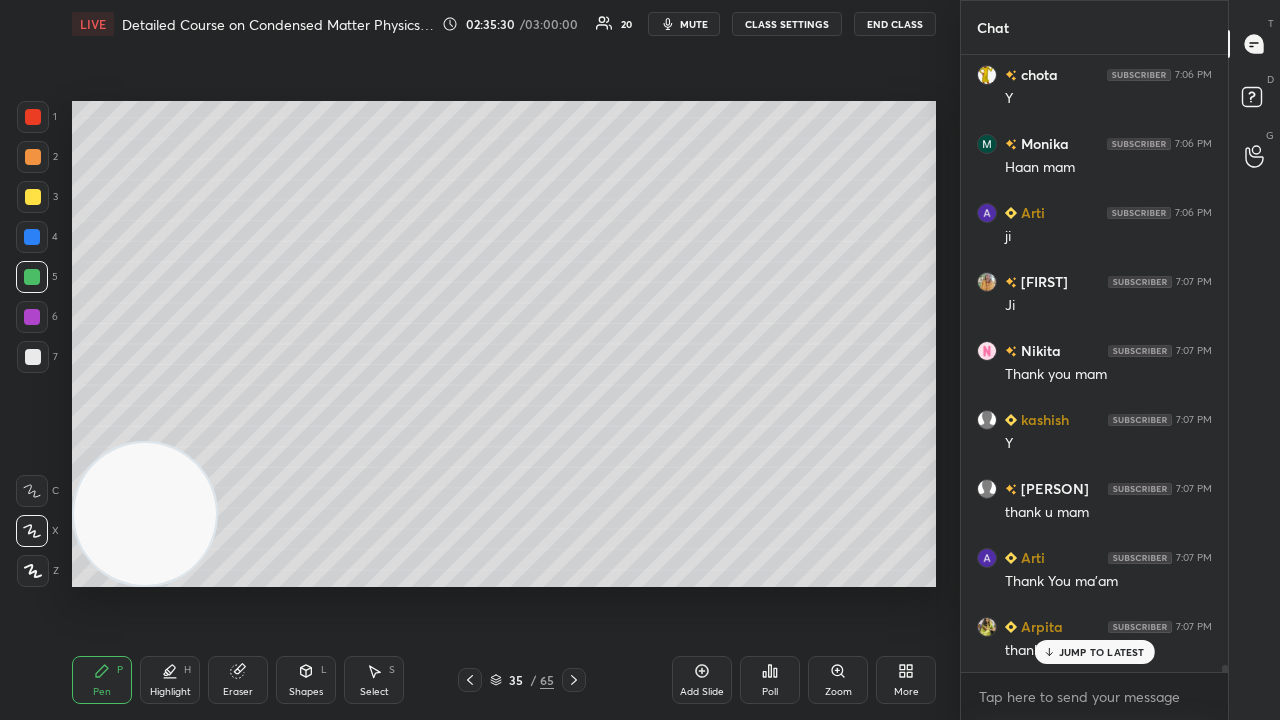 click on "JUMP TO LATEST" at bounding box center (1094, 652) 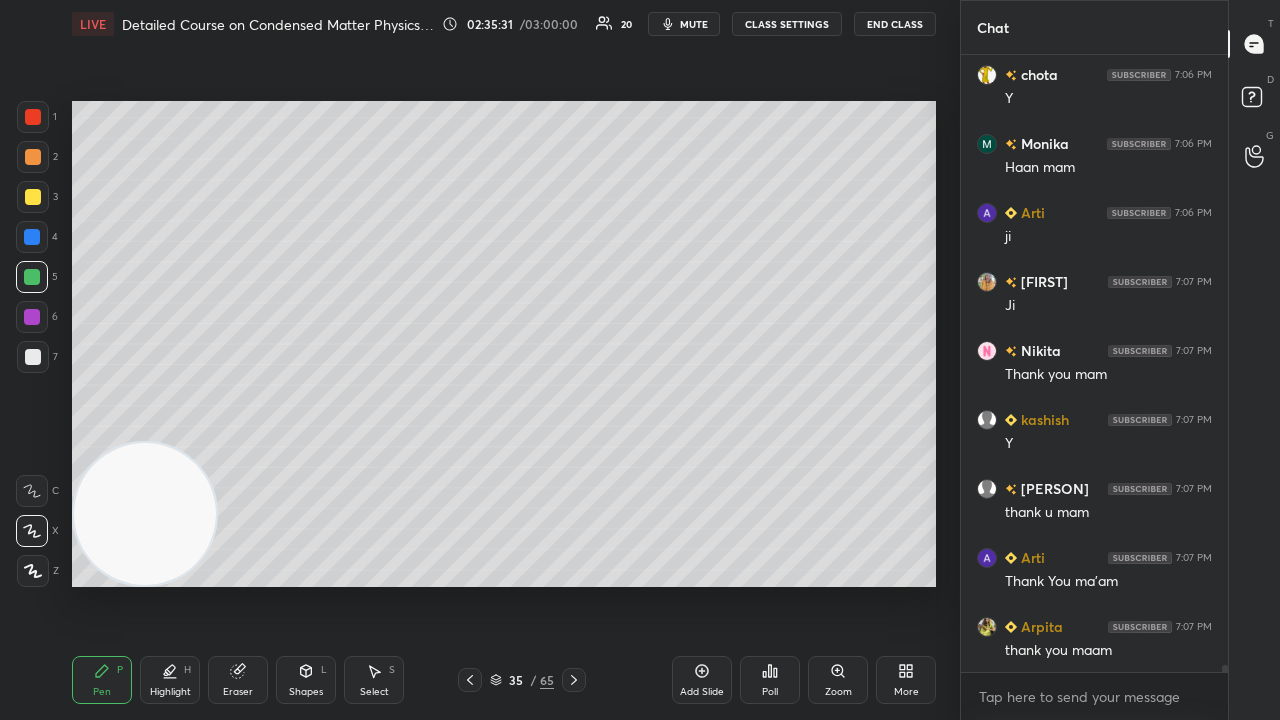 click on "mute" at bounding box center [694, 24] 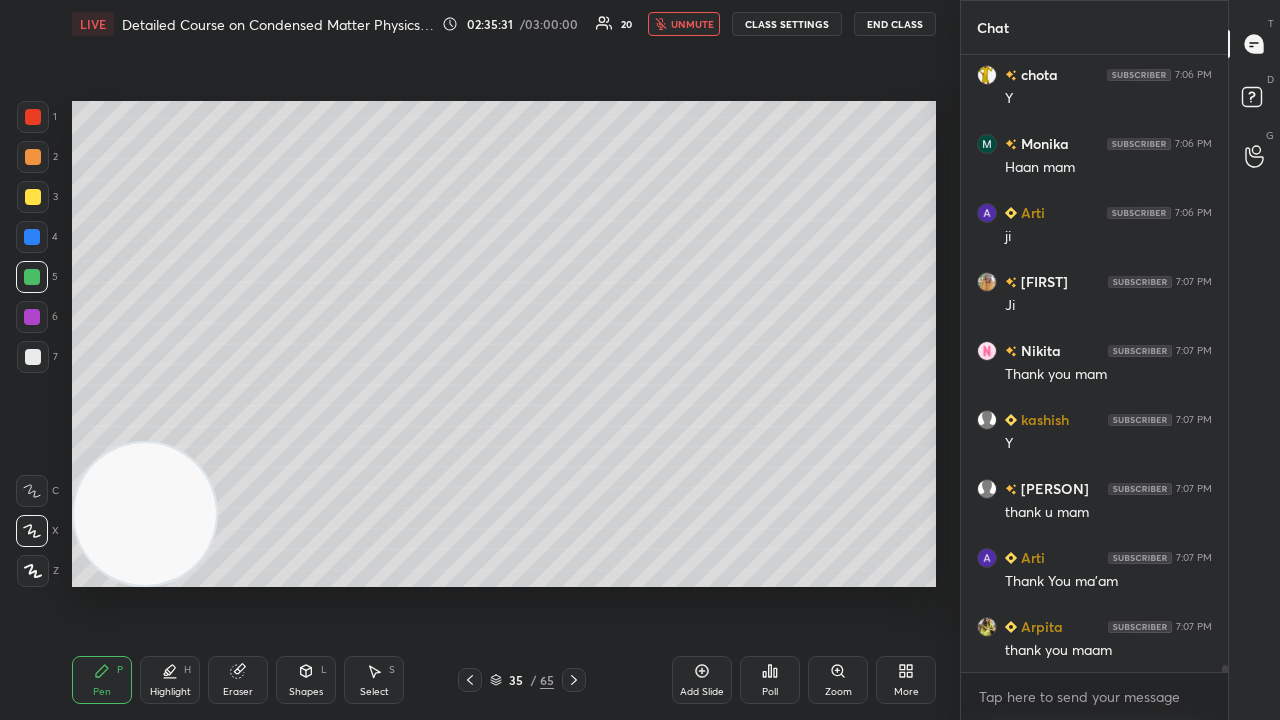 click on "unmute" at bounding box center (692, 24) 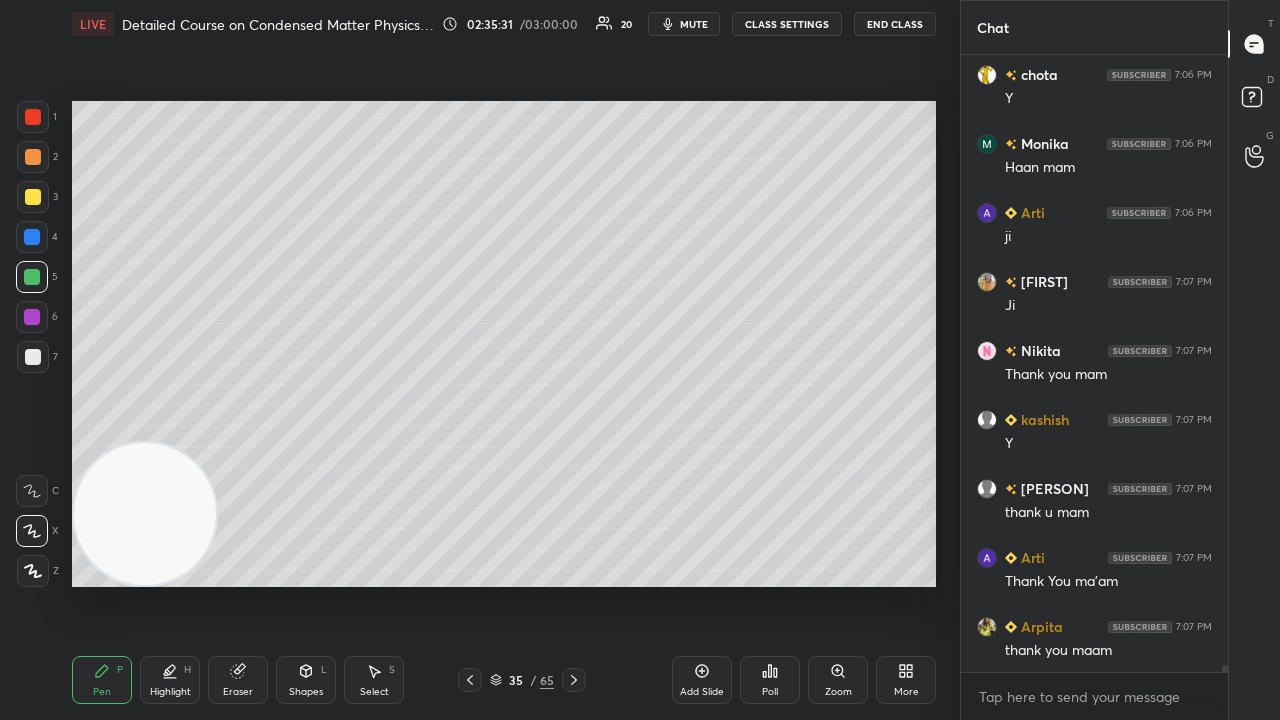 scroll, scrollTop: 51286, scrollLeft: 0, axis: vertical 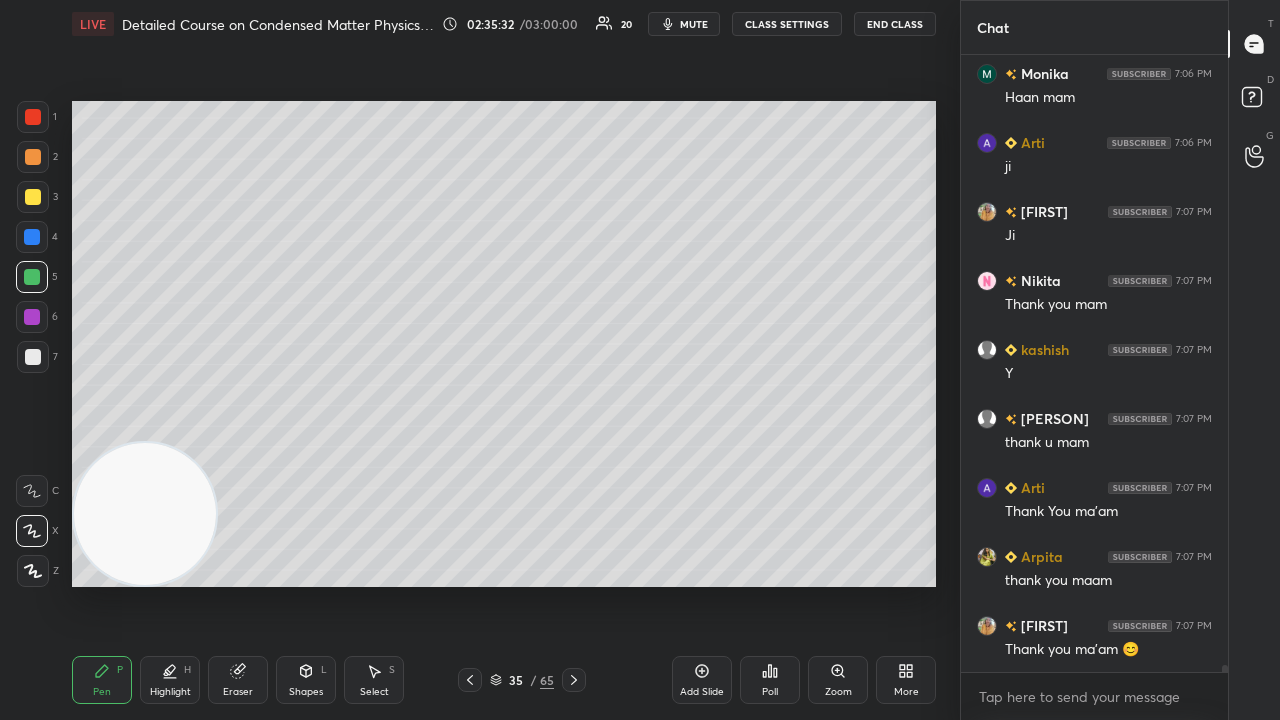 click at bounding box center (33, 357) 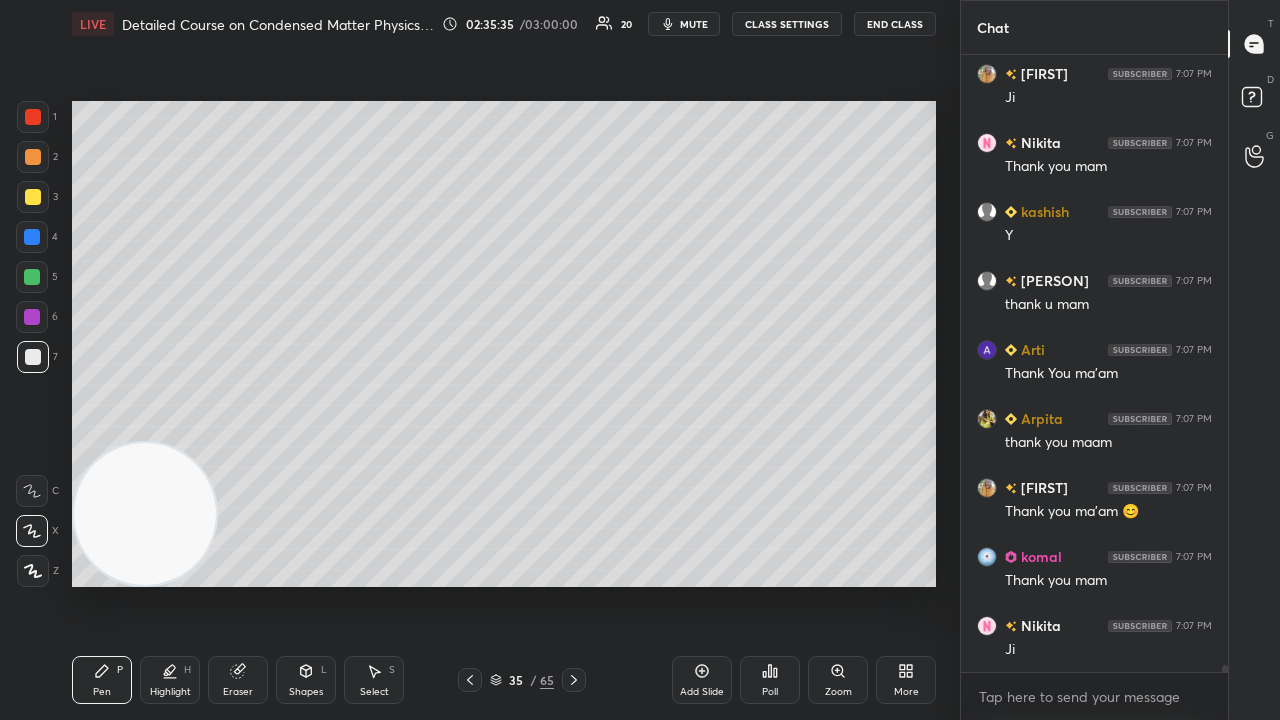 scroll, scrollTop: 51492, scrollLeft: 0, axis: vertical 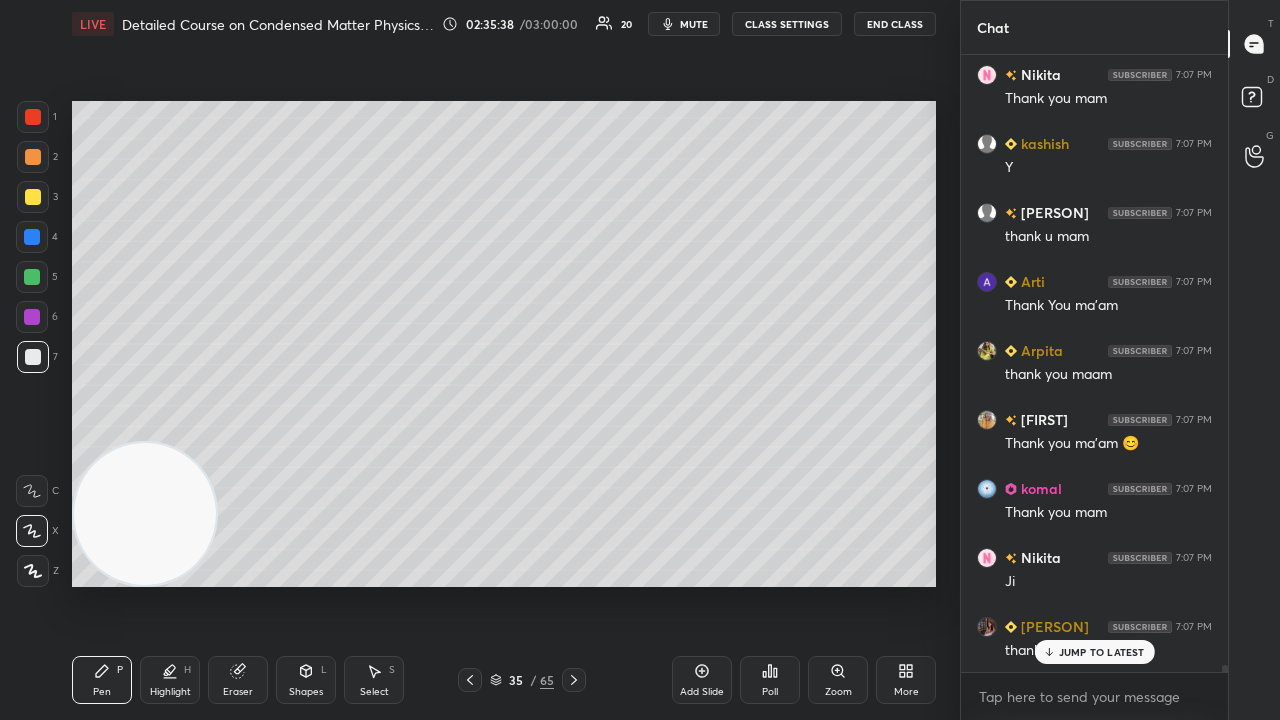 click on "mute" at bounding box center (684, 24) 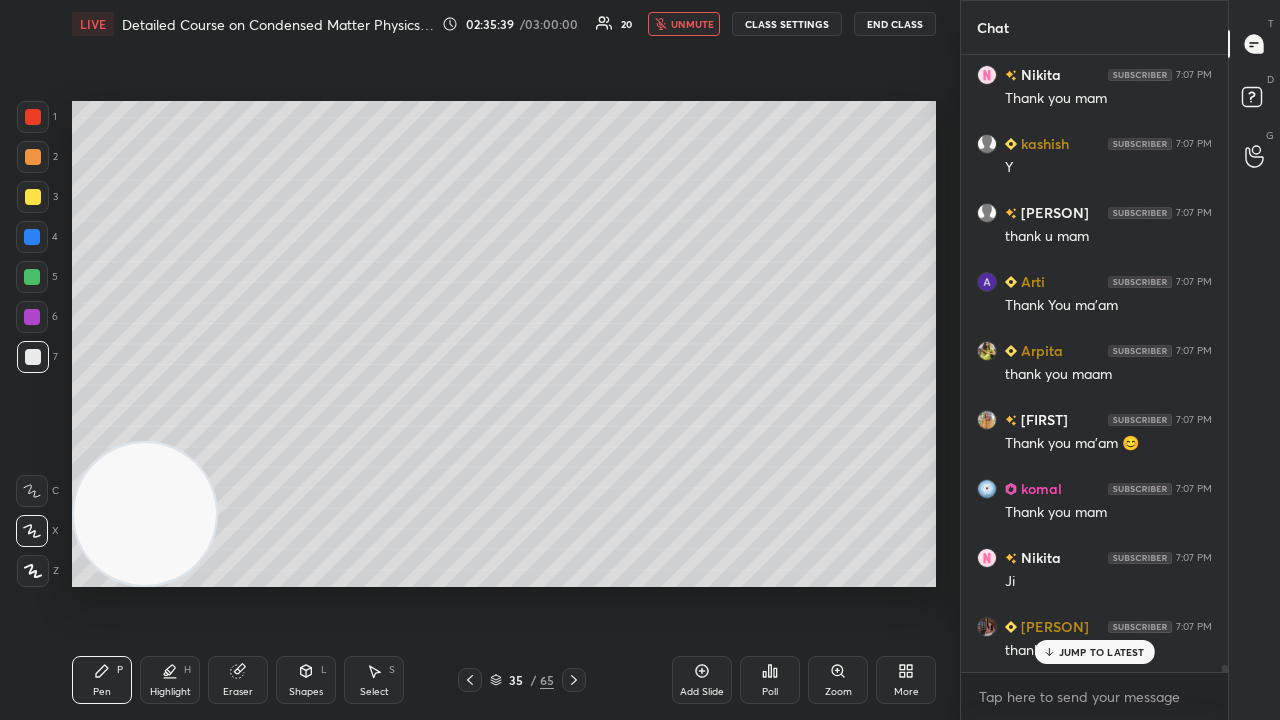 drag, startPoint x: 690, startPoint y: 23, endPoint x: 704, endPoint y: 33, distance: 17.20465 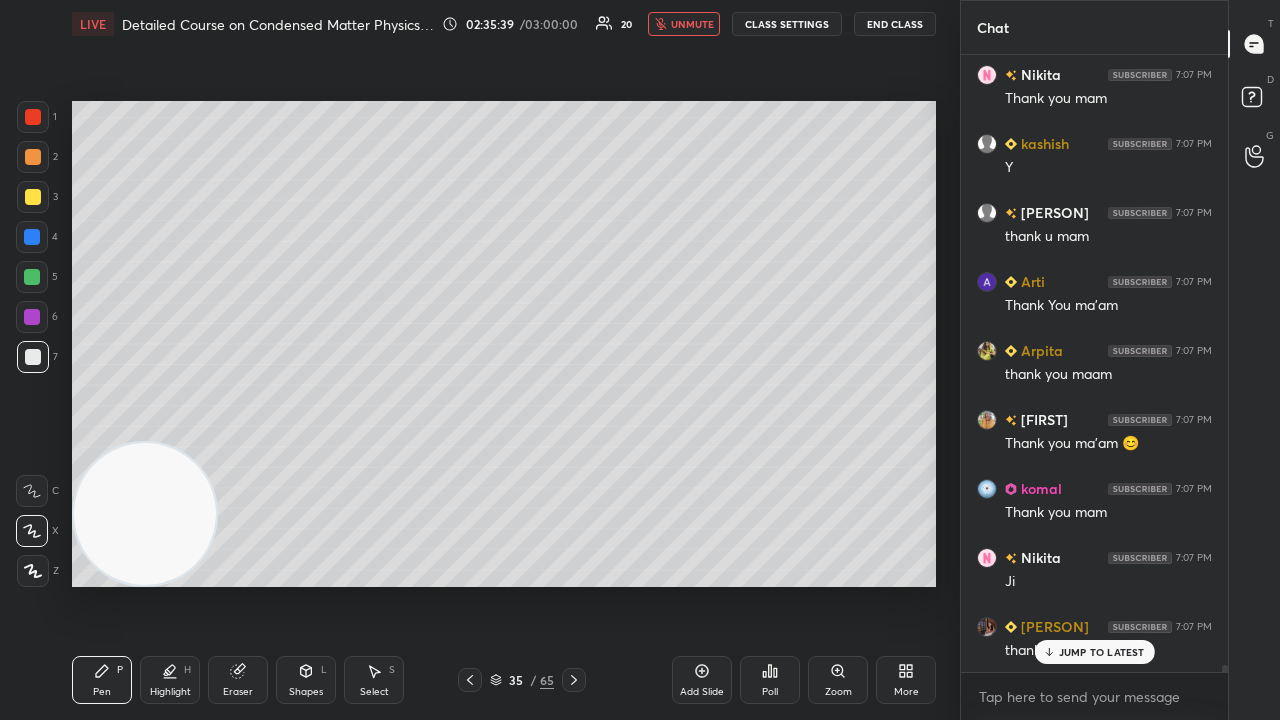 click on "unmute" at bounding box center (692, 24) 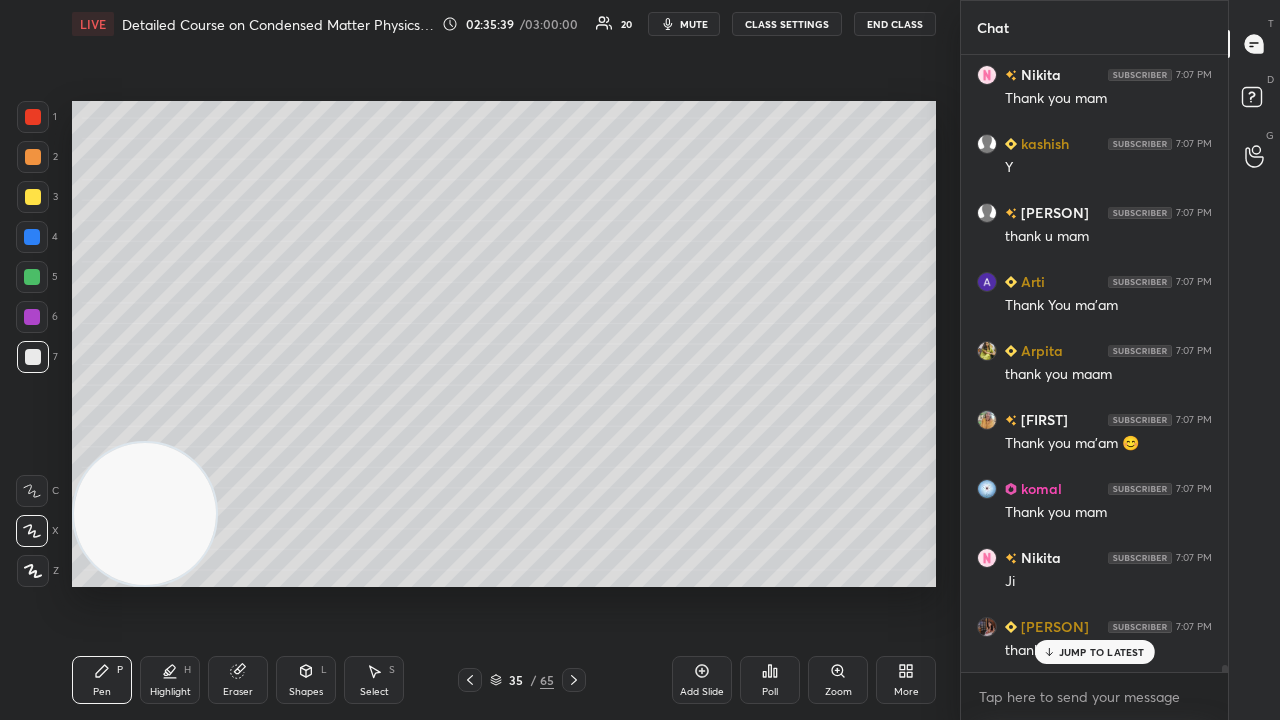 scroll, scrollTop: 51580, scrollLeft: 0, axis: vertical 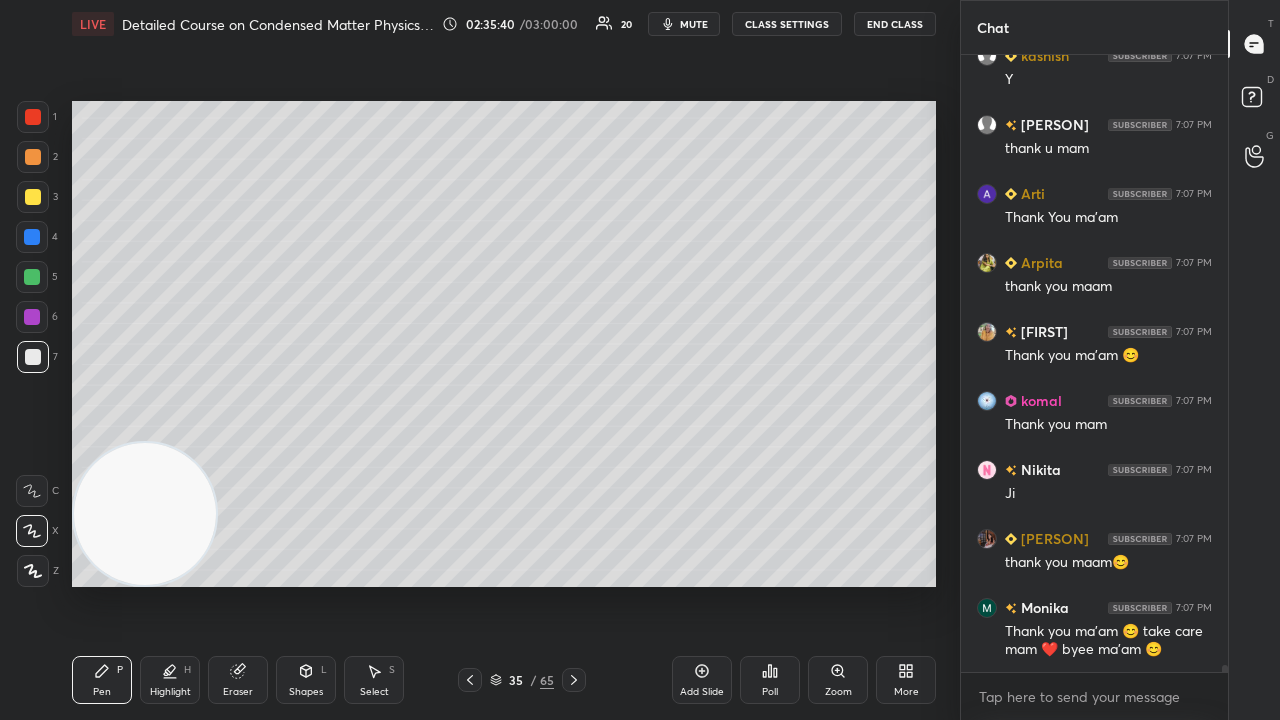 click at bounding box center (32, 277) 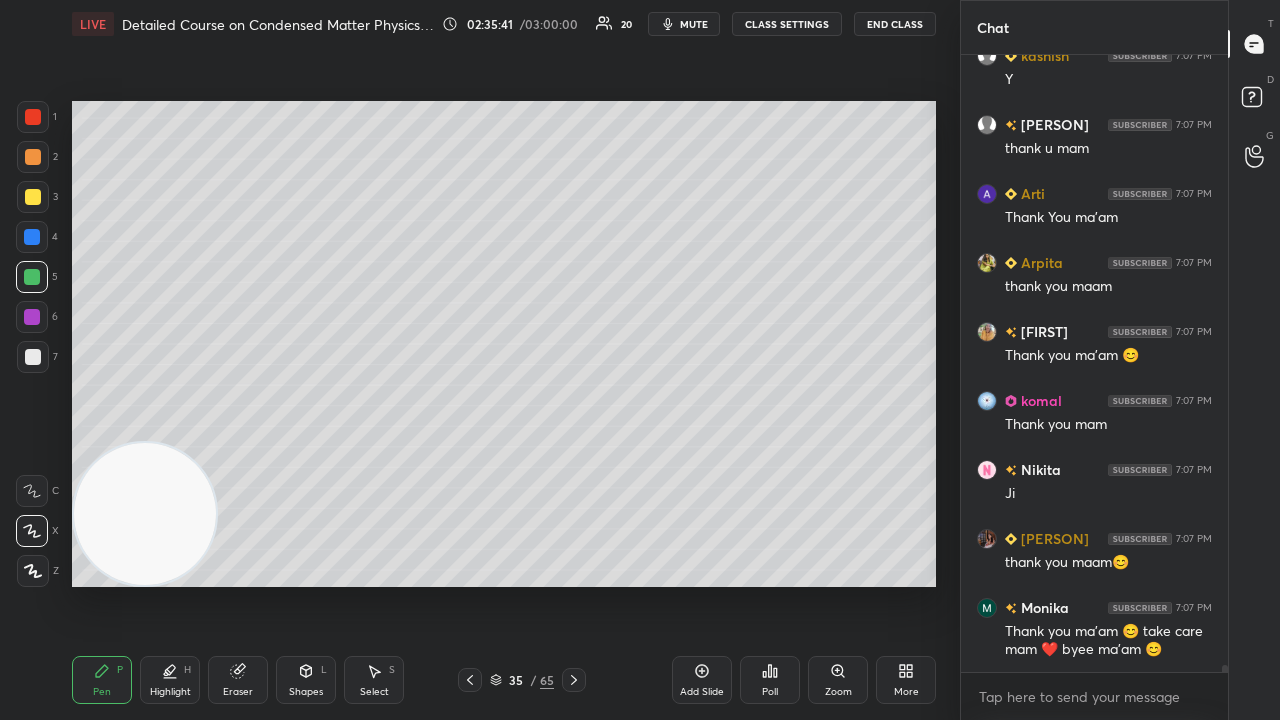 click on "mute" at bounding box center (694, 24) 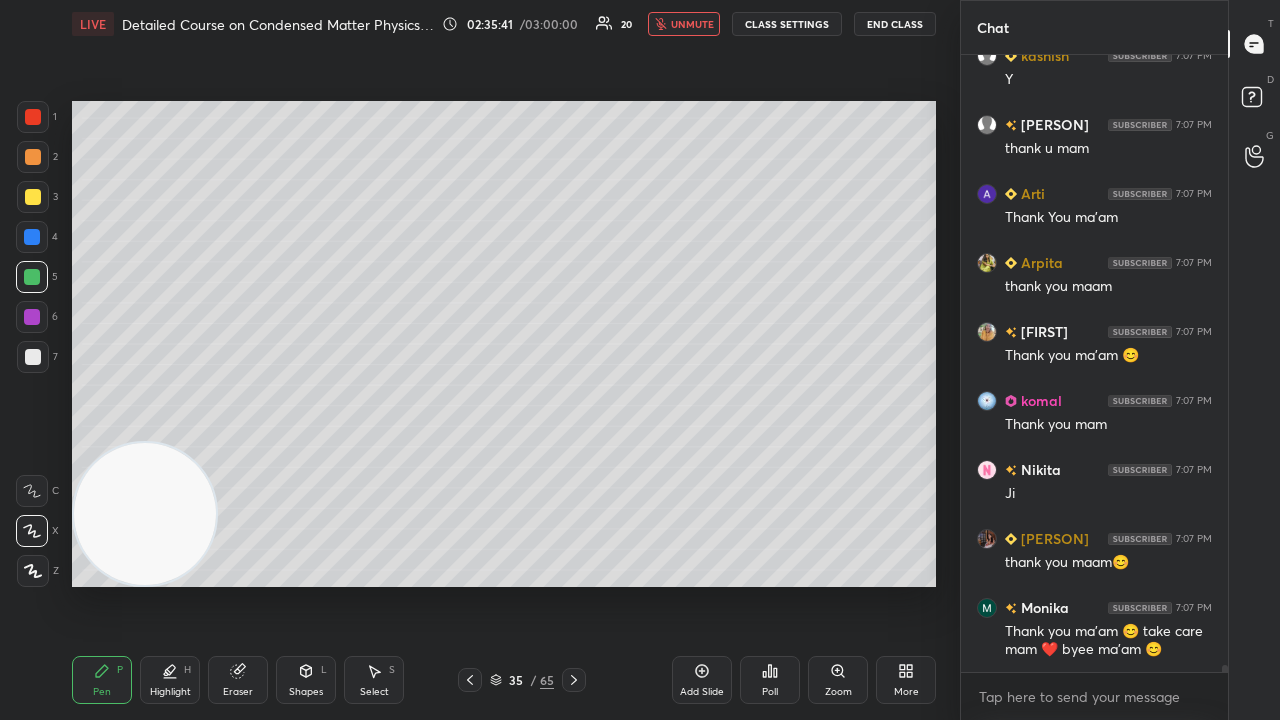 click on "unmute" at bounding box center [692, 24] 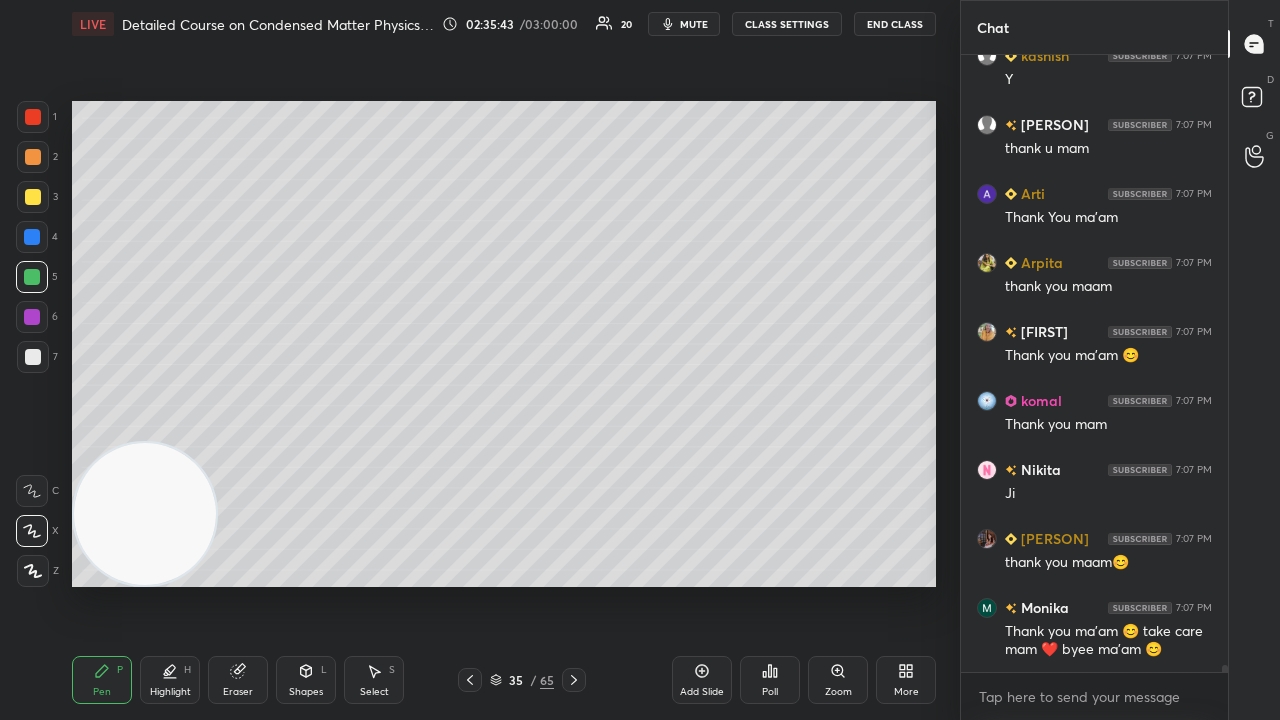 click on "35 / 65" at bounding box center (522, 680) 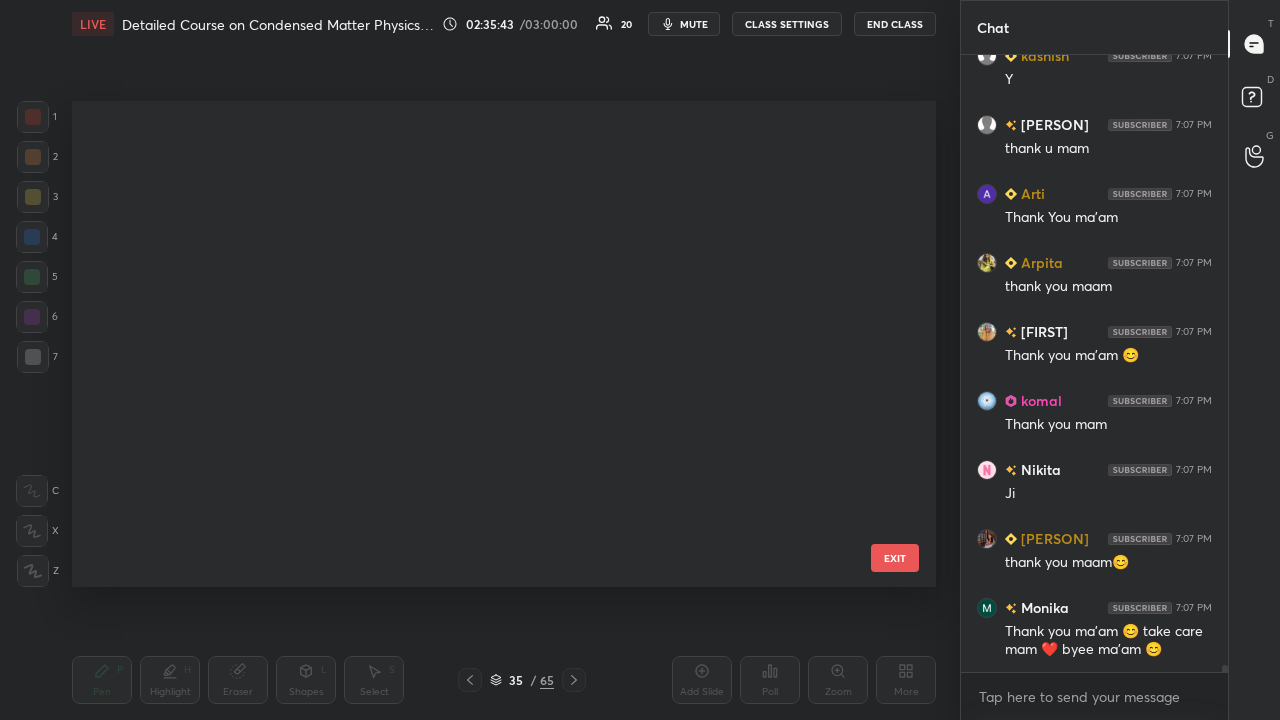 scroll, scrollTop: 1278, scrollLeft: 0, axis: vertical 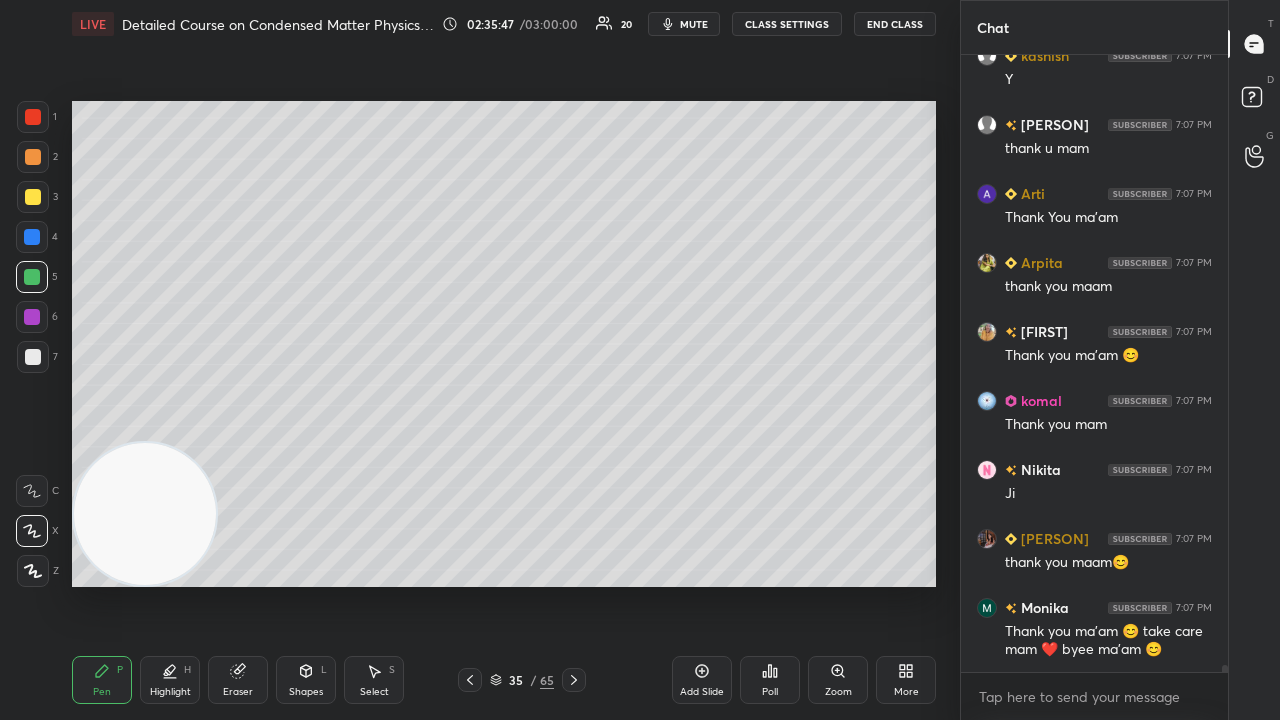 click on "mute" at bounding box center (684, 24) 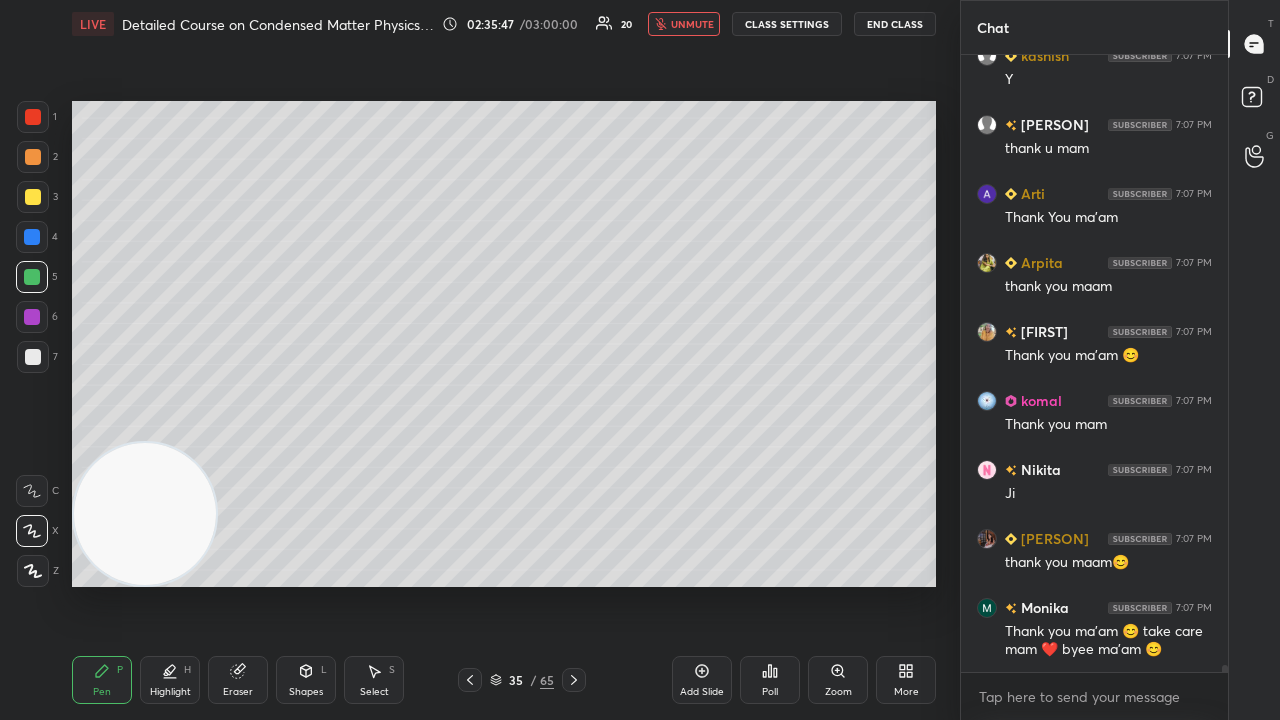 click on "unmute" at bounding box center [692, 24] 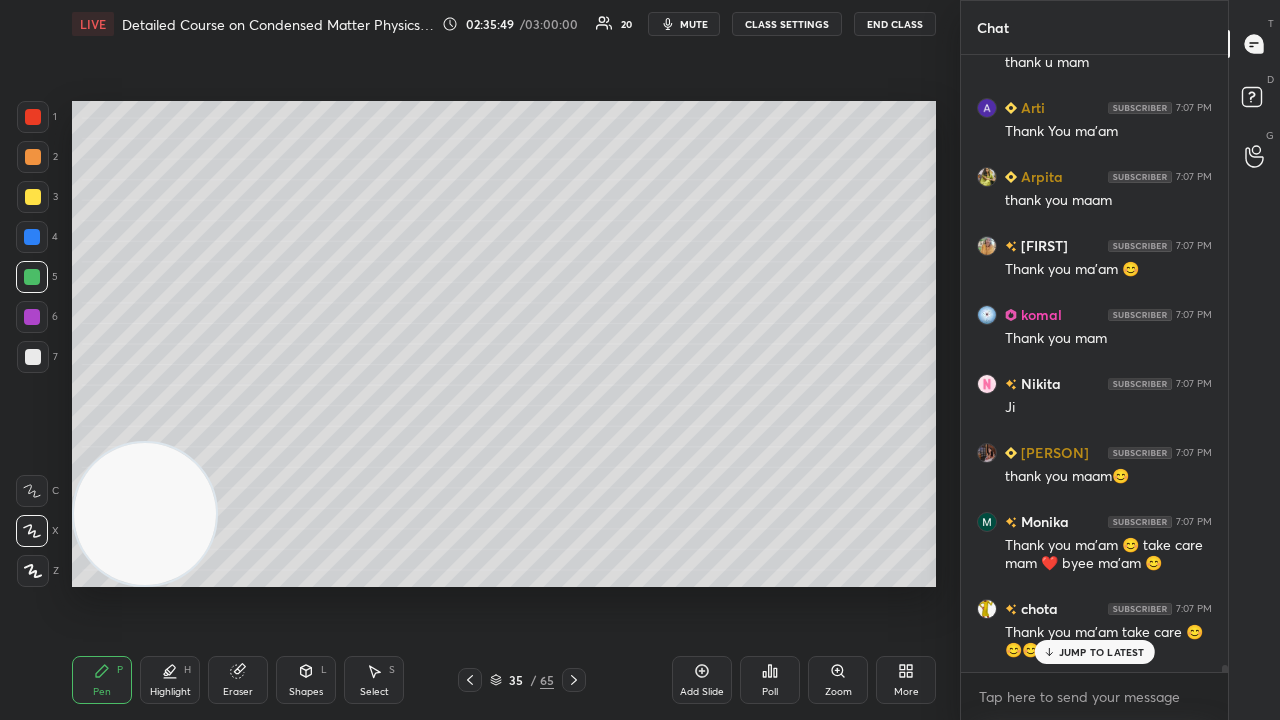 scroll, scrollTop: 51754, scrollLeft: 0, axis: vertical 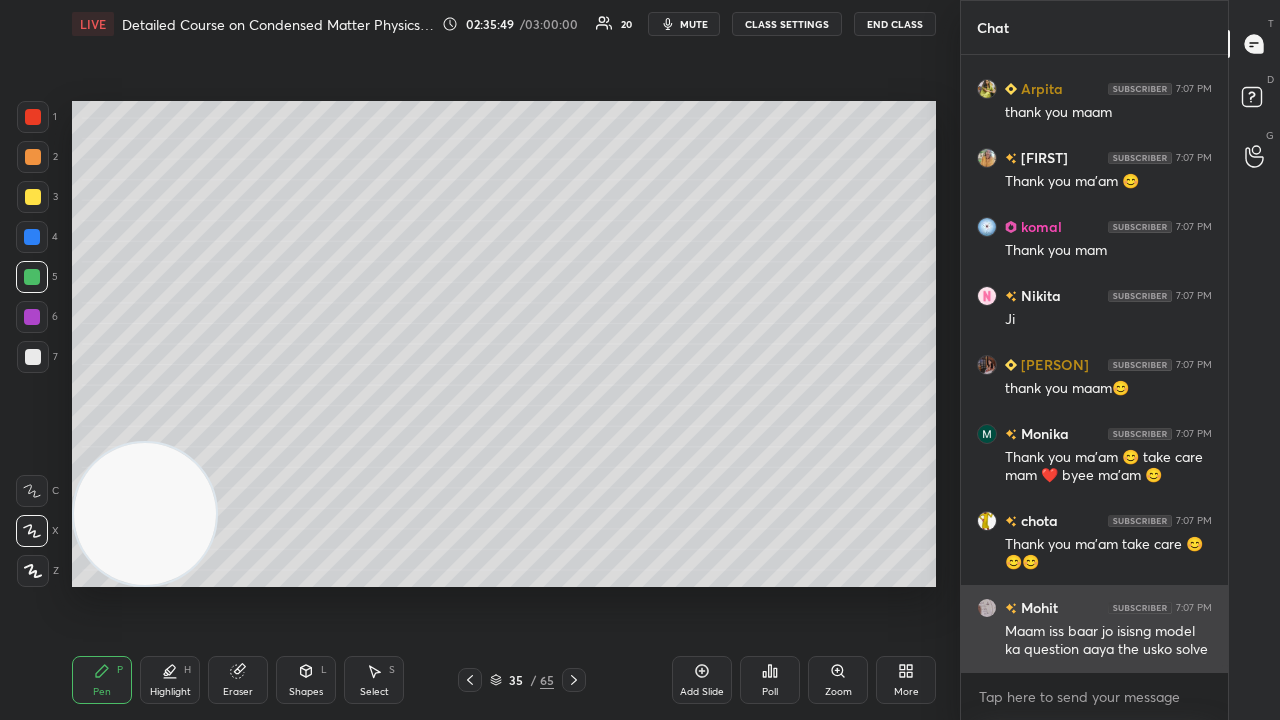 click on "Maam iss baar jo isisng model ka question aaya the usko solve" at bounding box center [1108, 641] 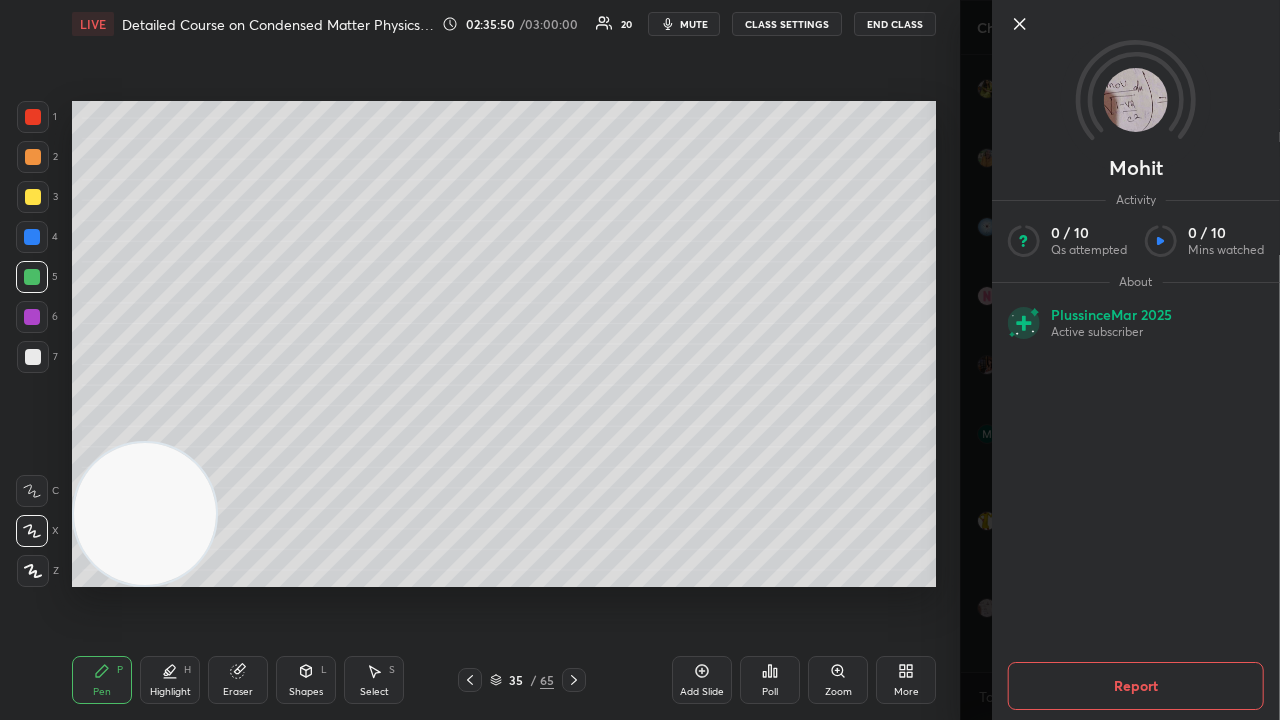 click on "Aj mere bhot network issue h😐" at bounding box center (1120, 360) 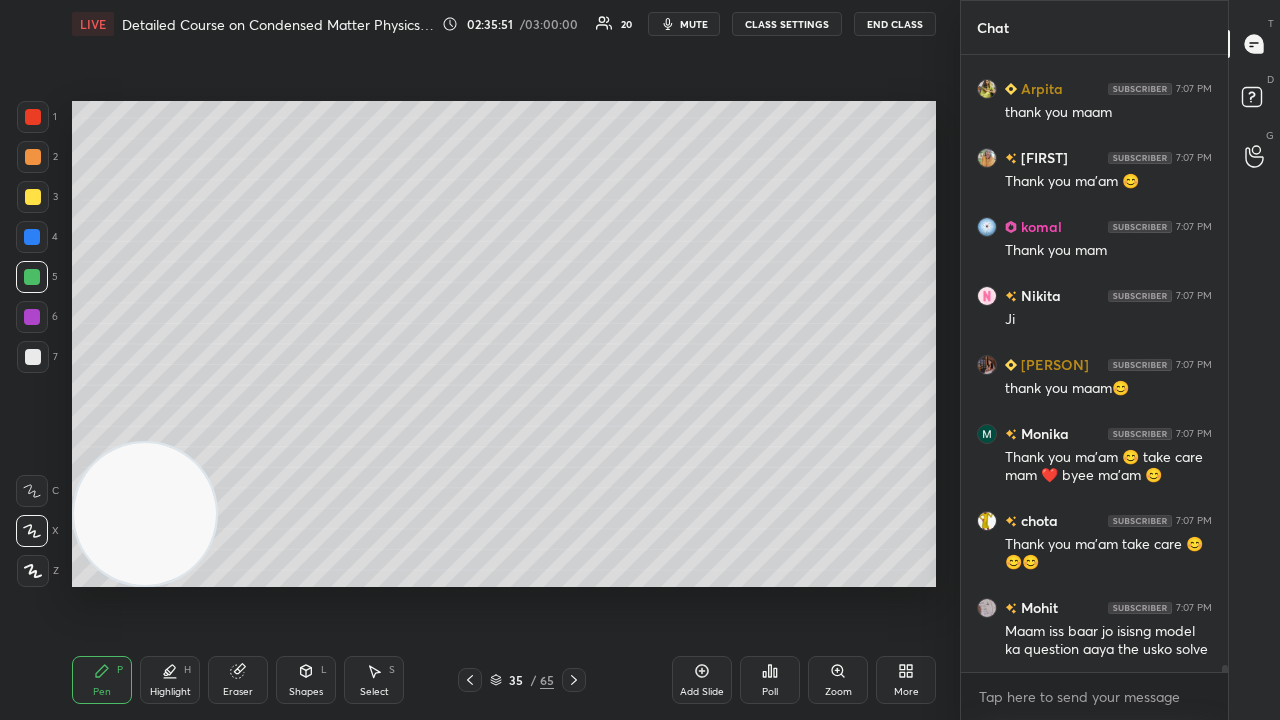 scroll, scrollTop: 570, scrollLeft: 261, axis: both 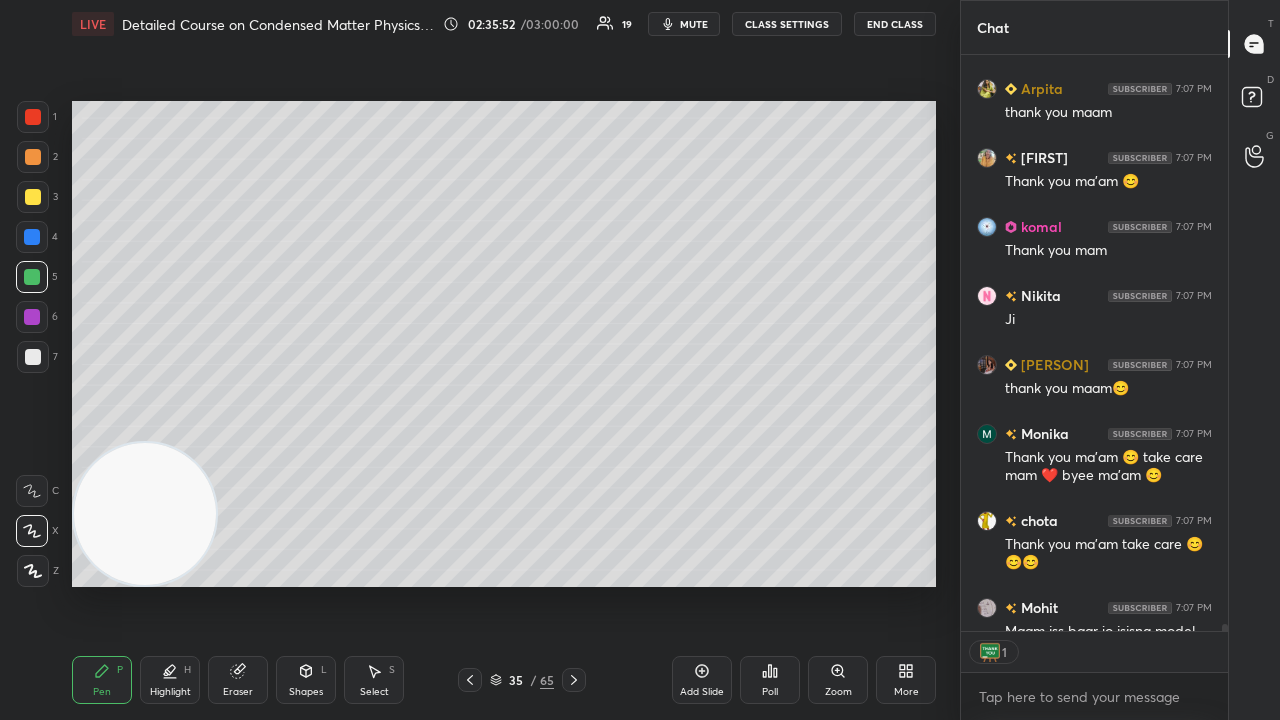 click on "mute" at bounding box center (684, 24) 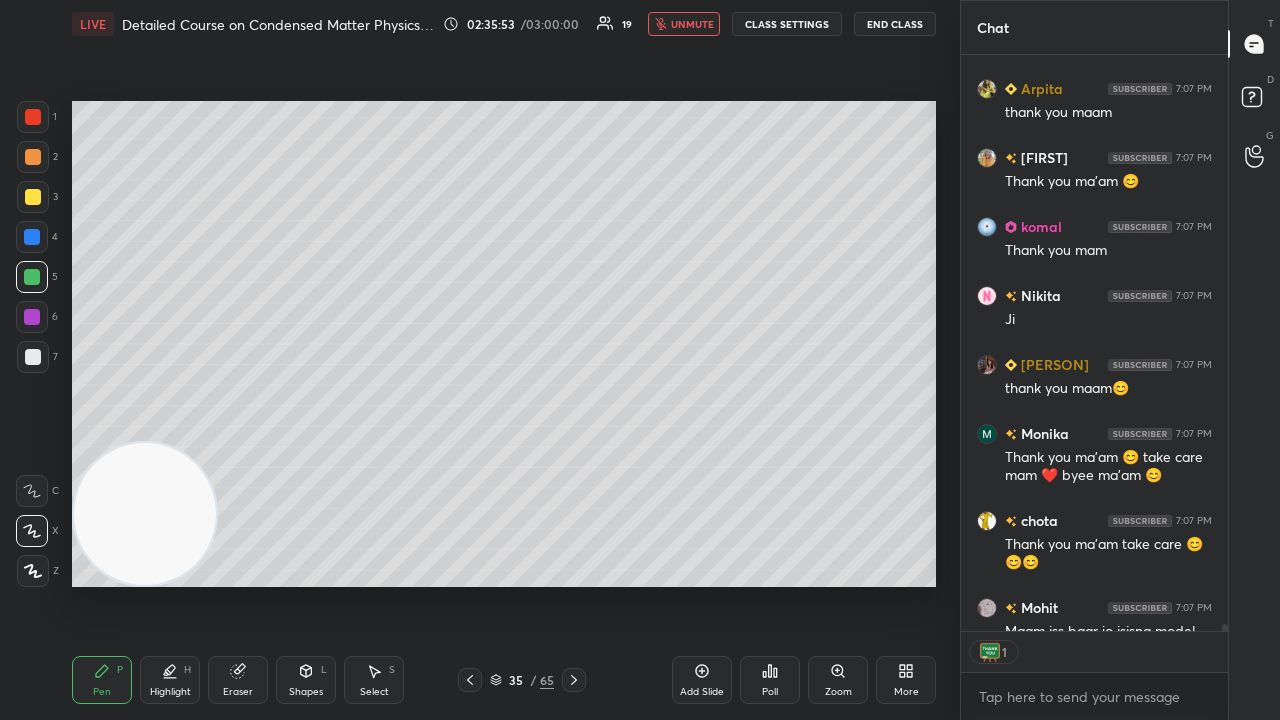 scroll, scrollTop: 51864, scrollLeft: 0, axis: vertical 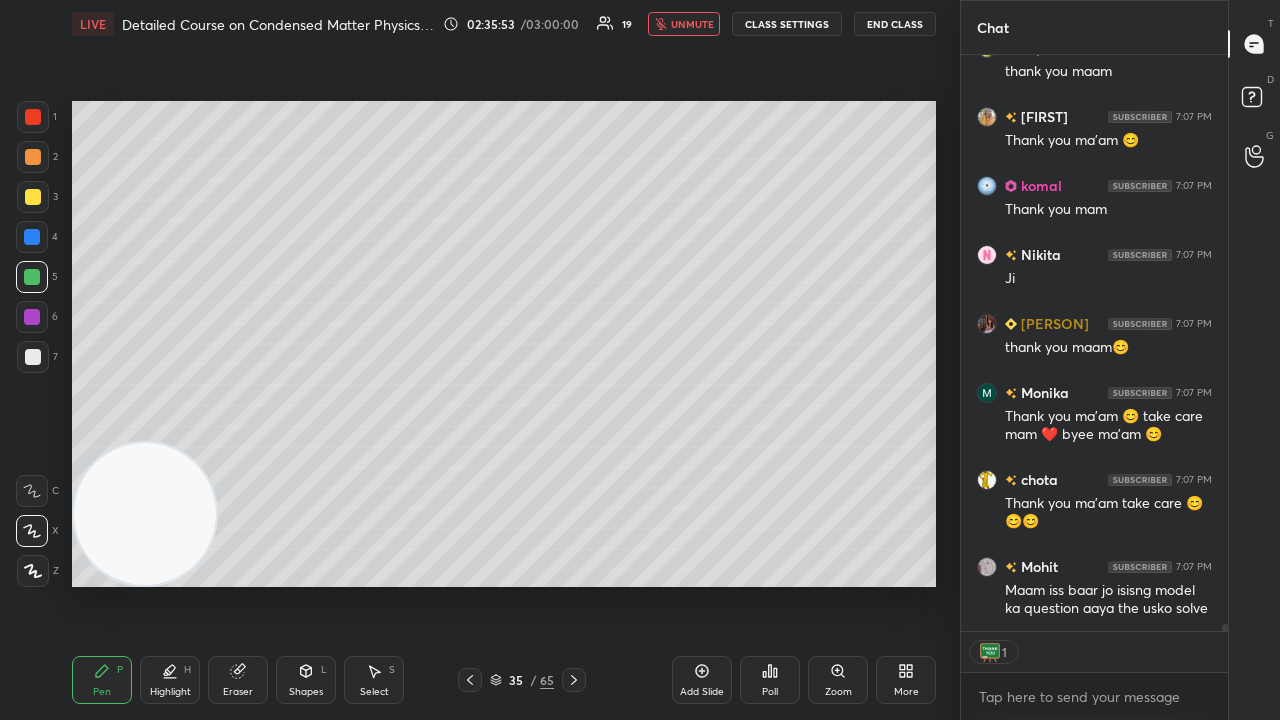 click on "unmute" at bounding box center (684, 24) 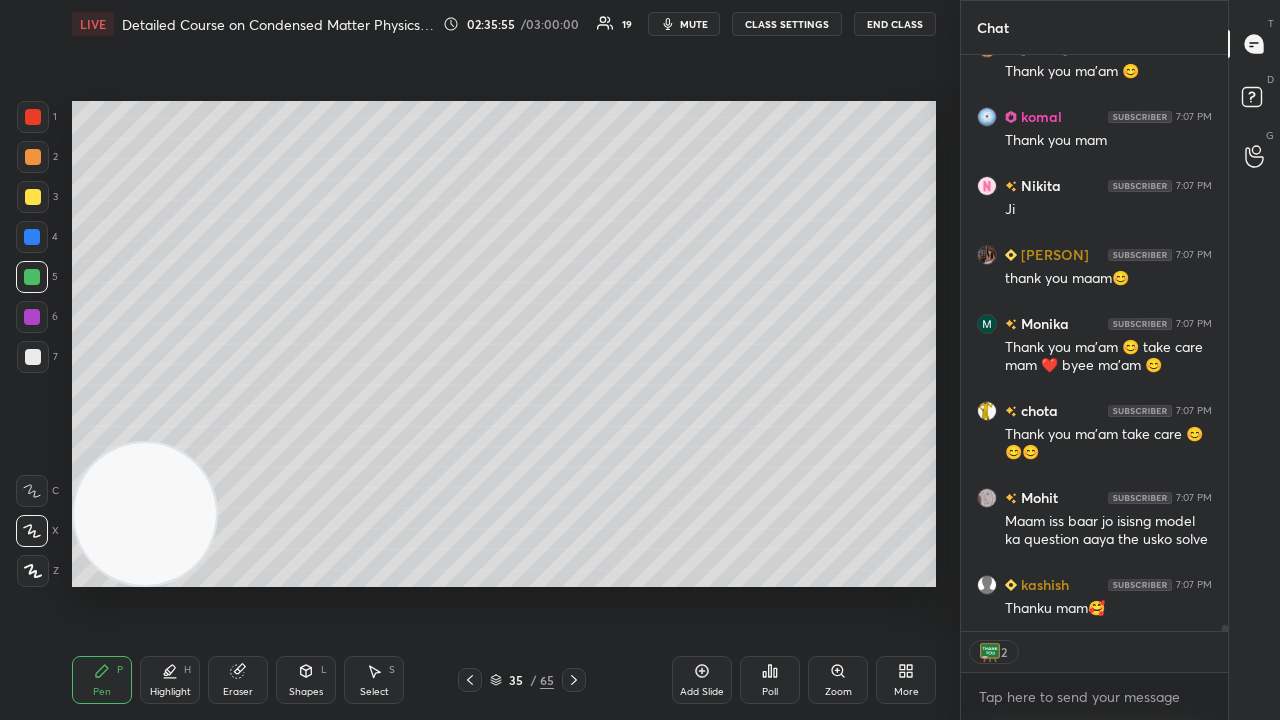 click on "mute" at bounding box center (694, 24) 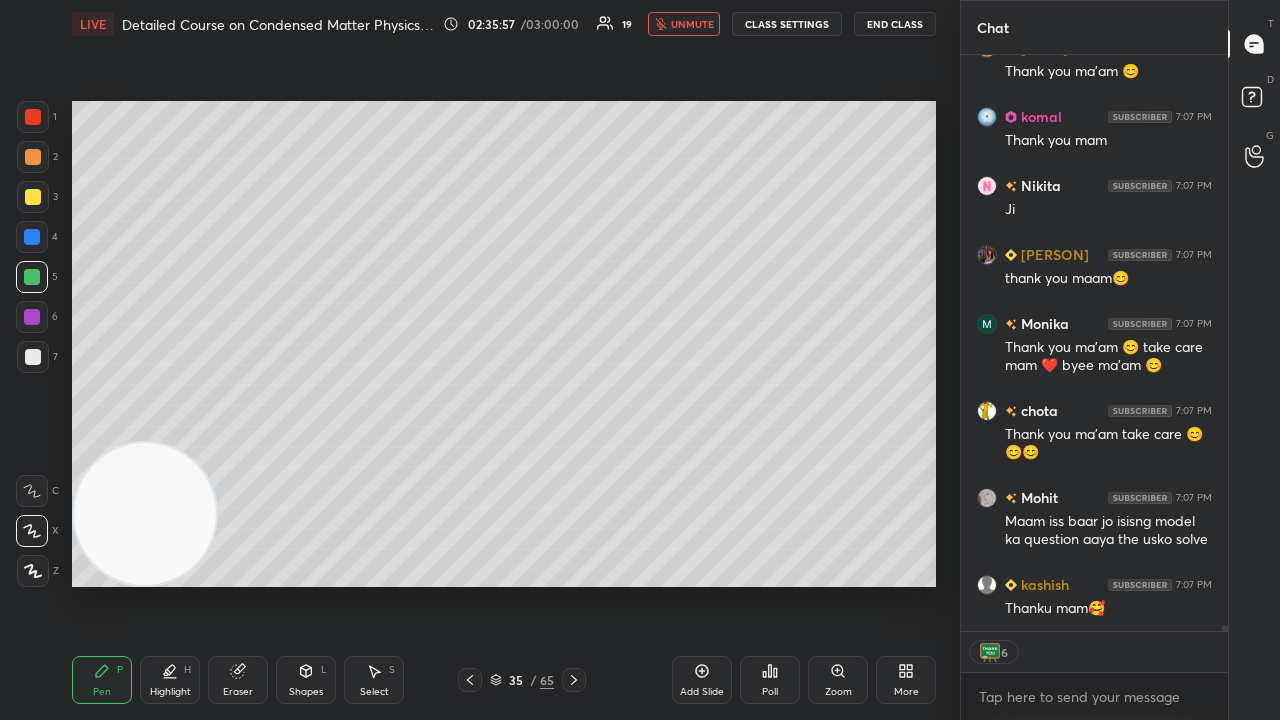 click on "unmute" at bounding box center (692, 24) 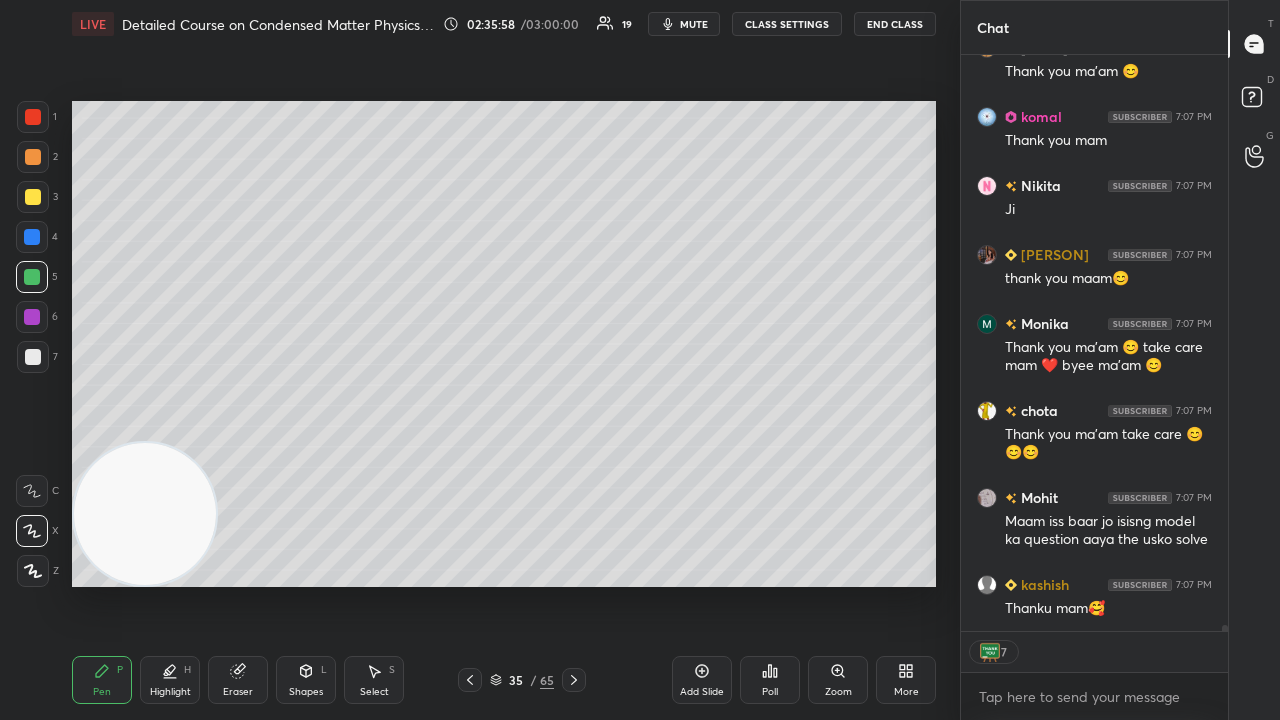 click on "mute" at bounding box center [694, 24] 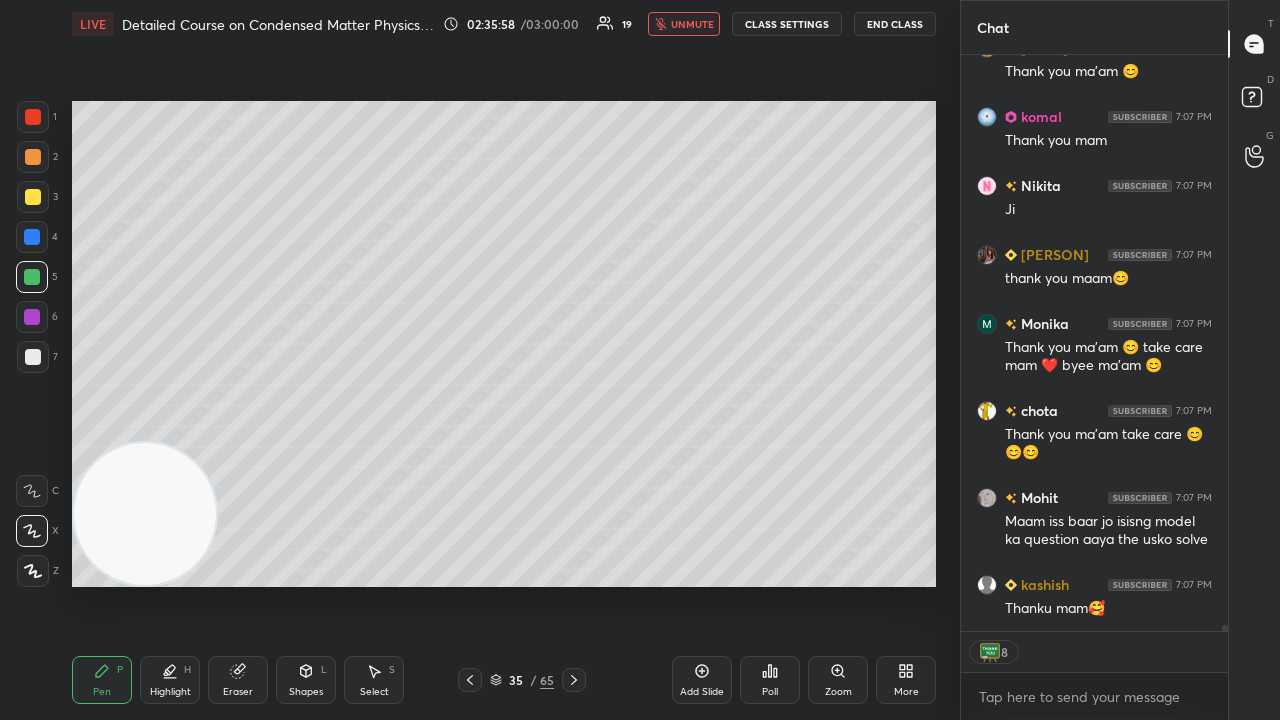 click on "unmute" at bounding box center [692, 24] 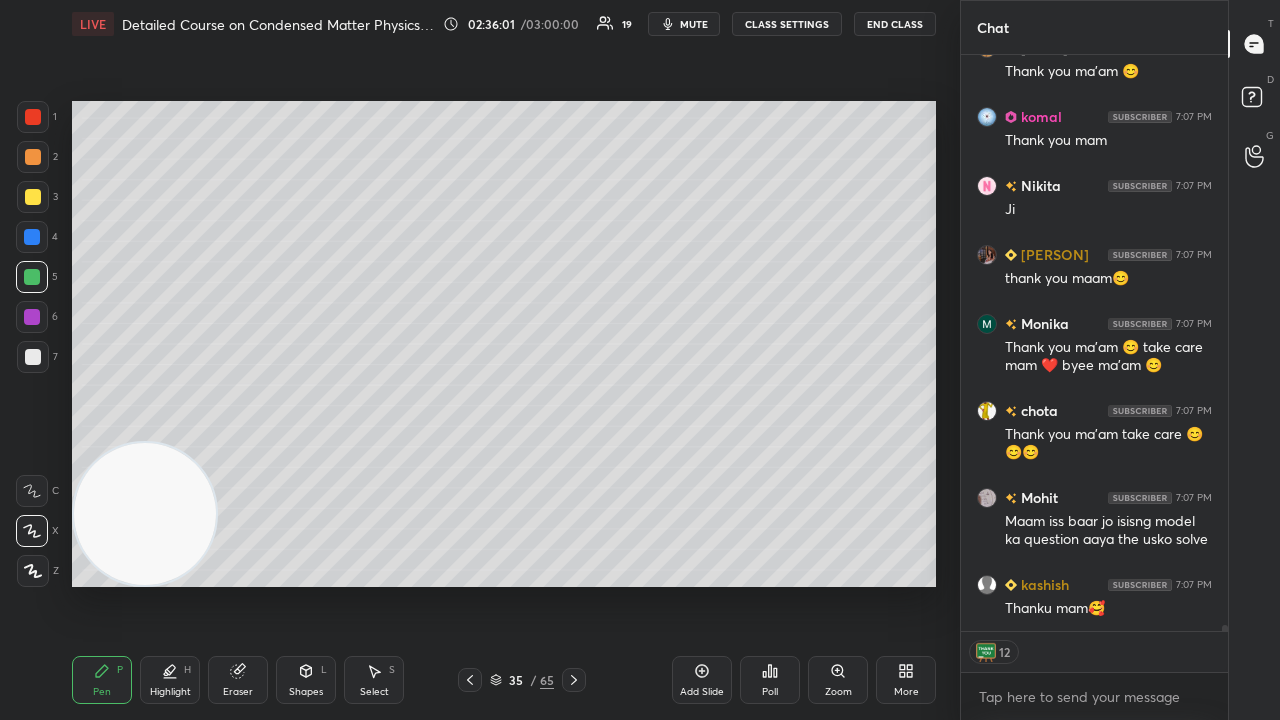 click on "mute" at bounding box center [684, 24] 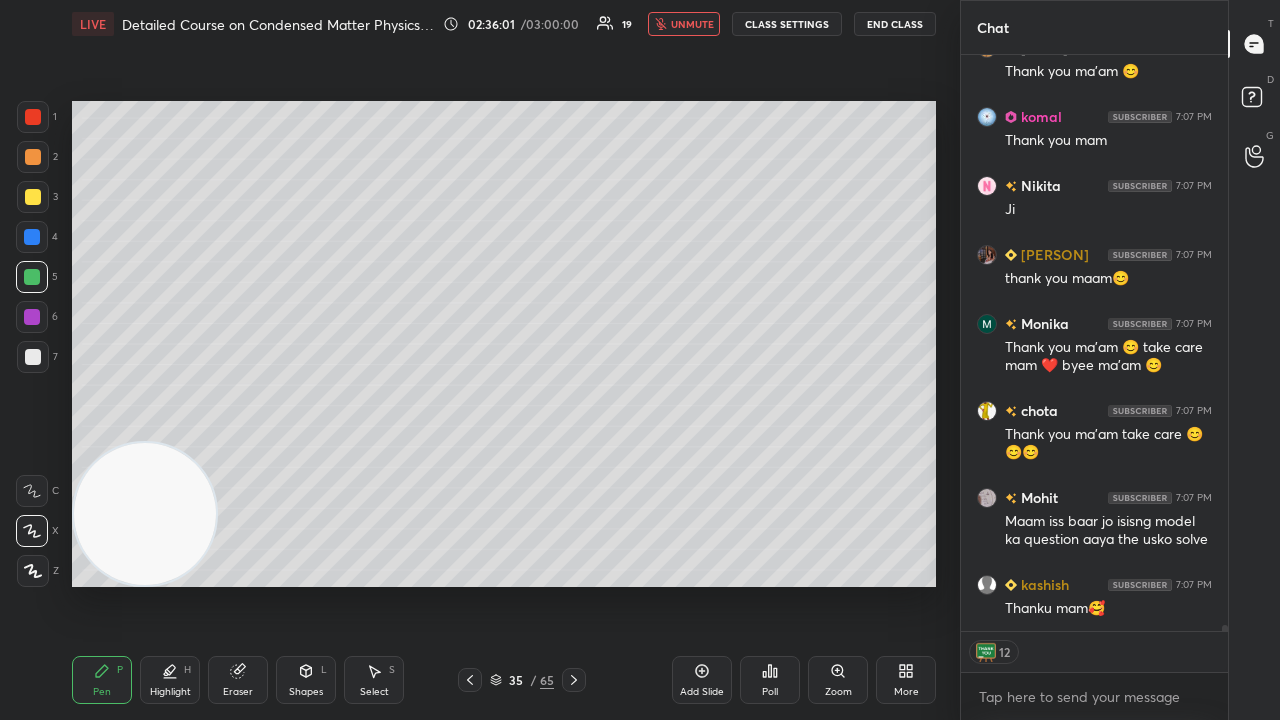 click on "unmute" at bounding box center [692, 24] 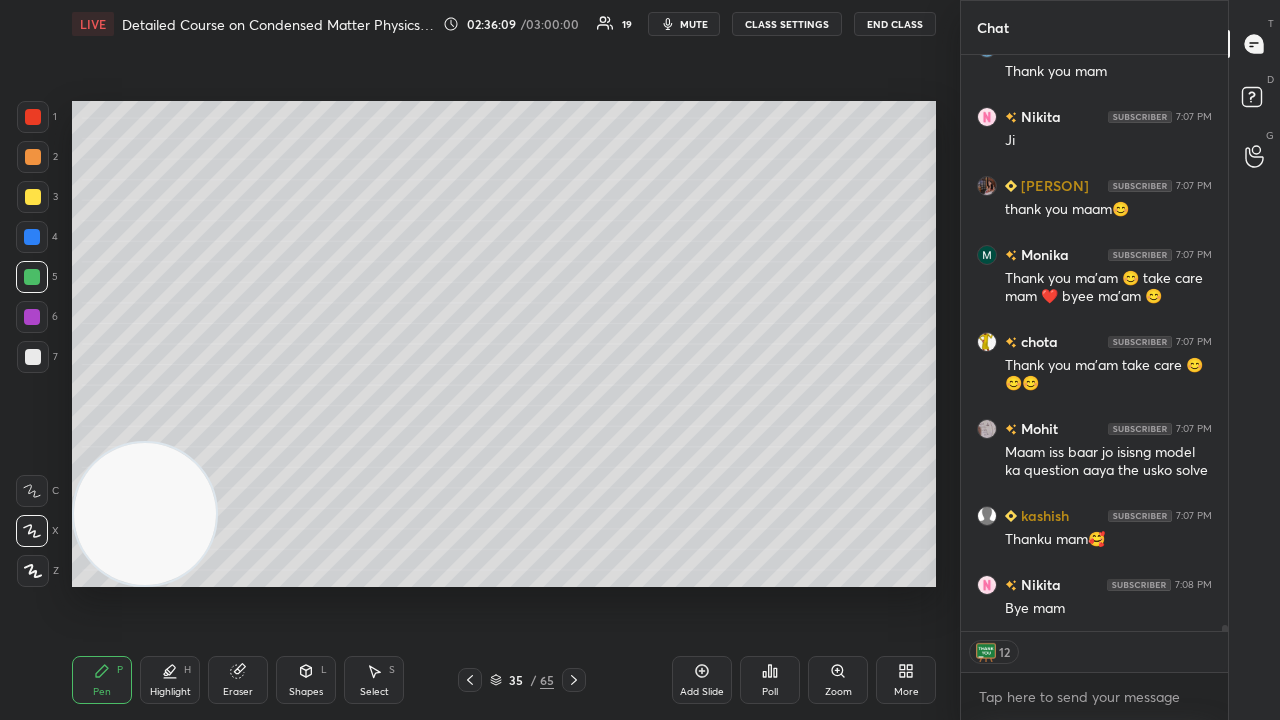 scroll, scrollTop: 52002, scrollLeft: 0, axis: vertical 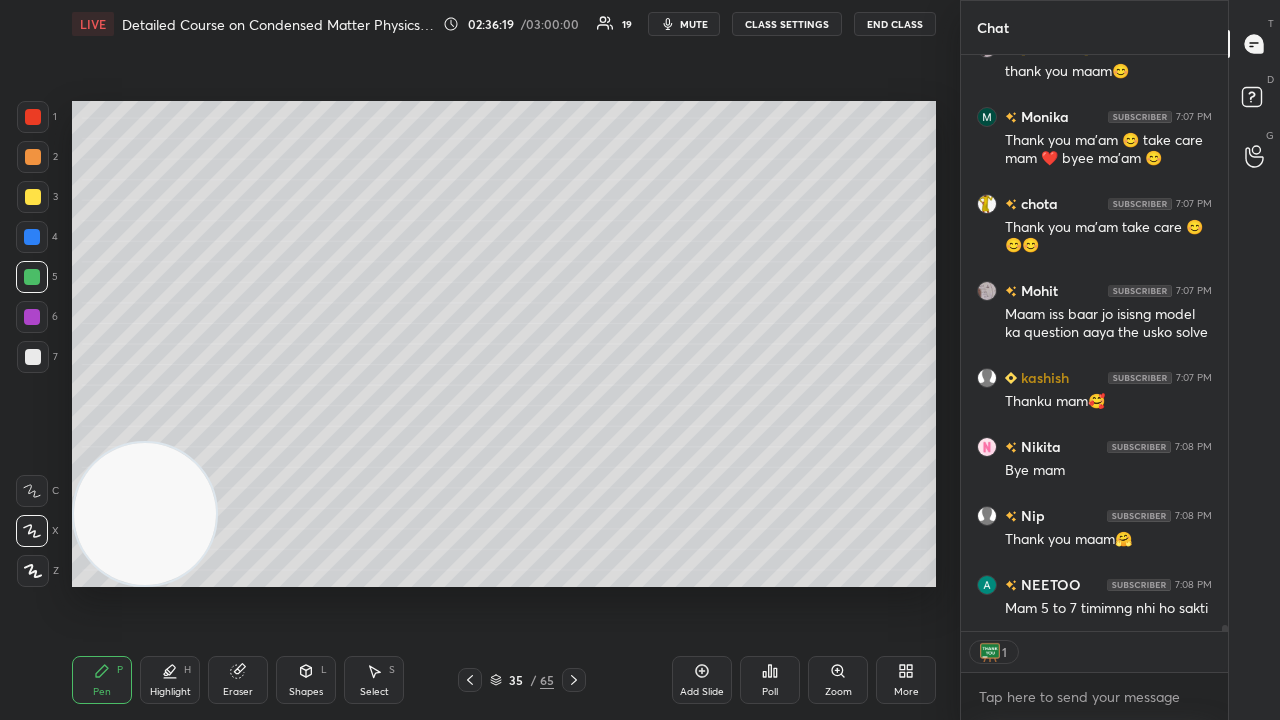 click on "mute" at bounding box center [694, 24] 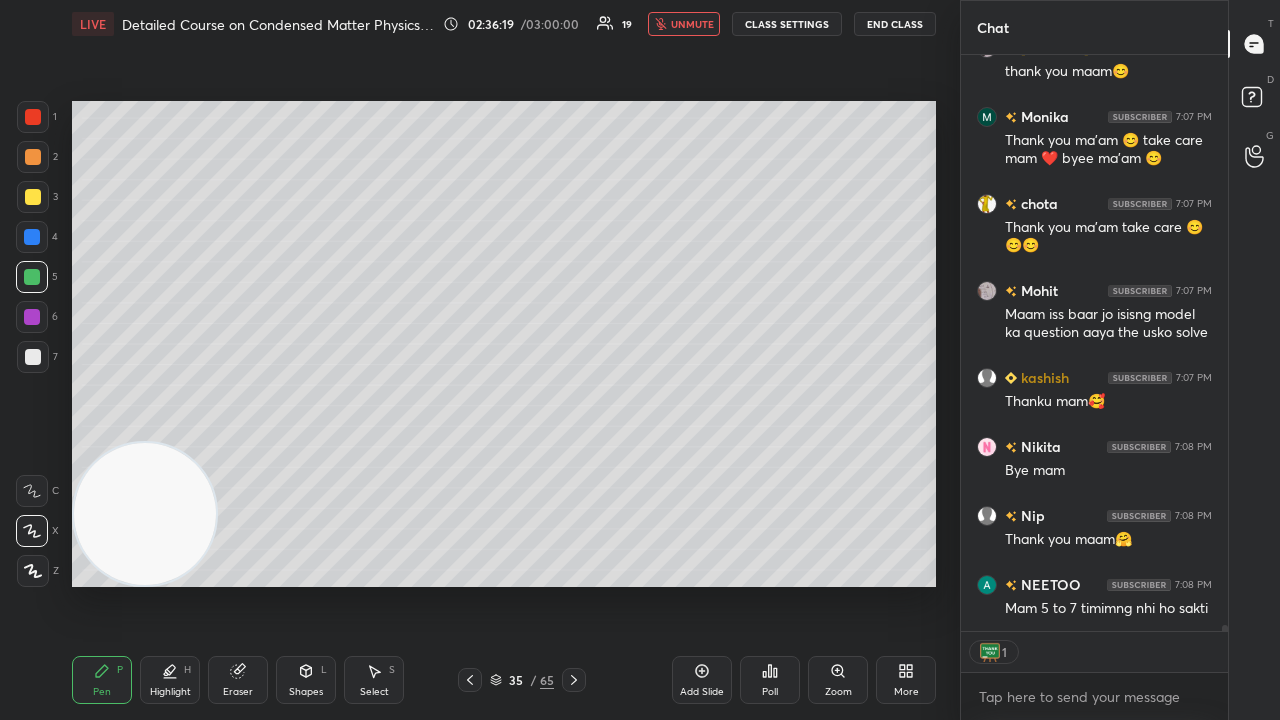 click on "unmute" at bounding box center (692, 24) 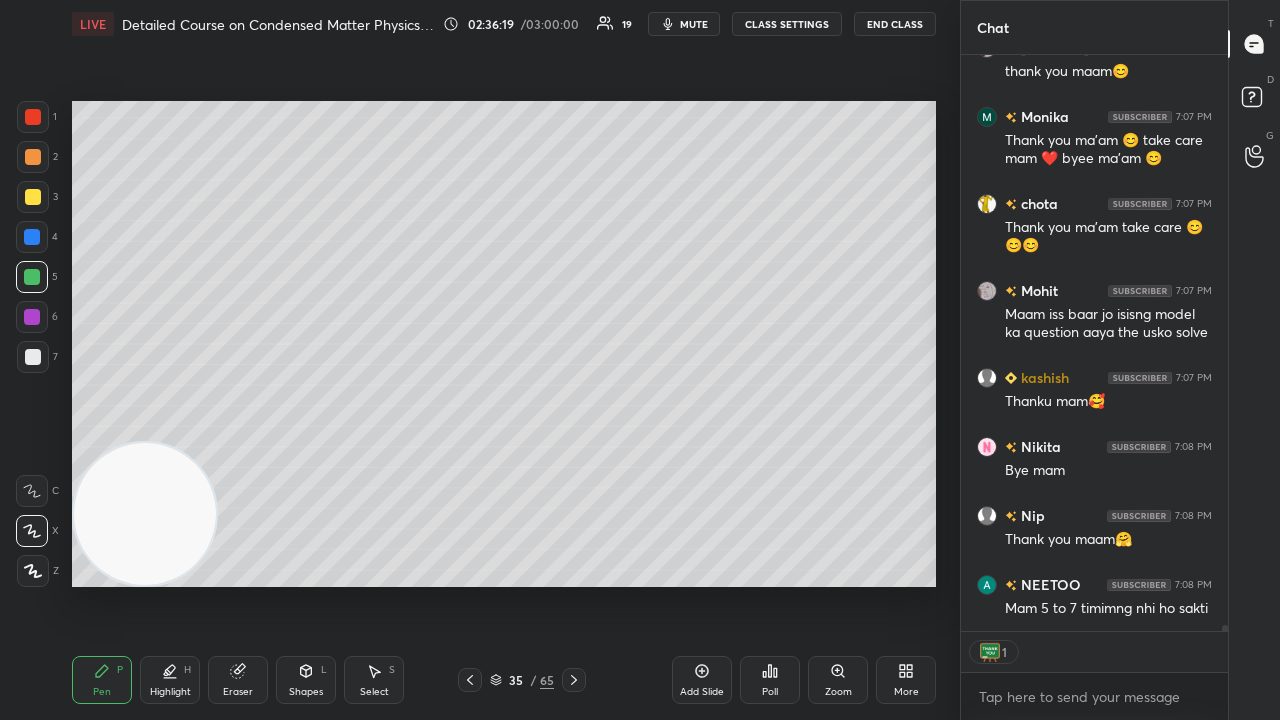 scroll, scrollTop: 6, scrollLeft: 6, axis: both 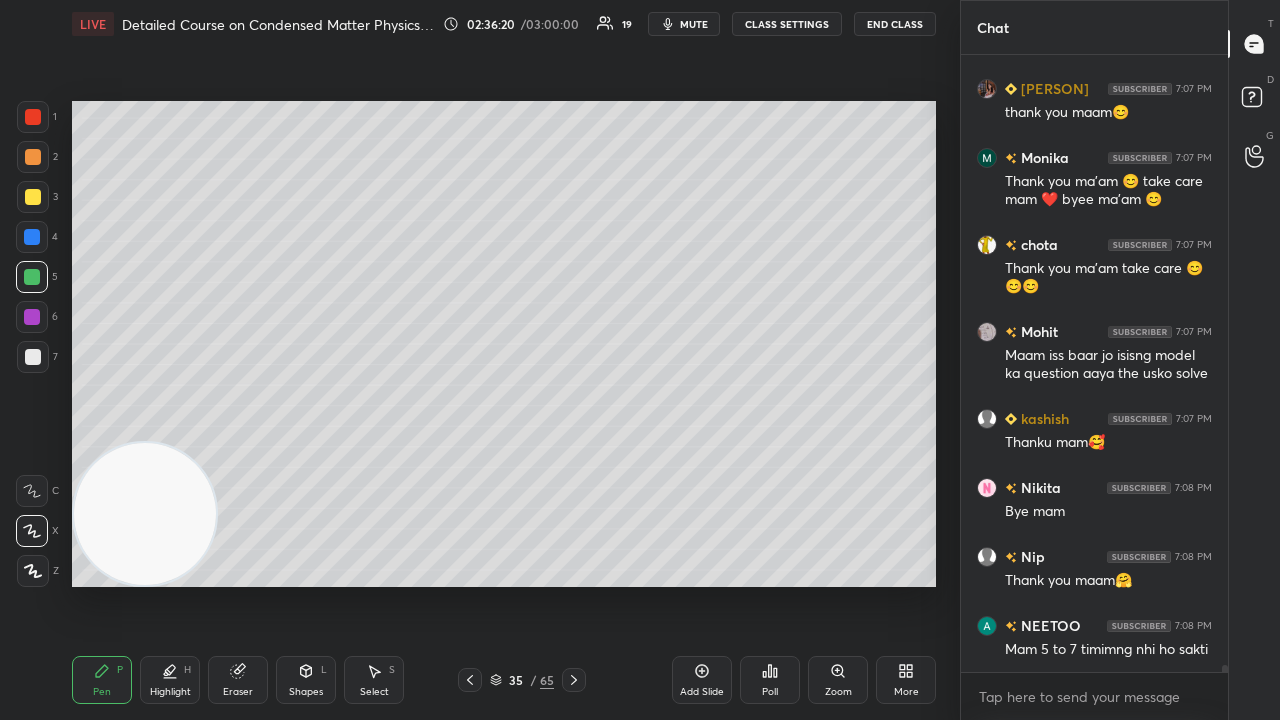 click at bounding box center (33, 357) 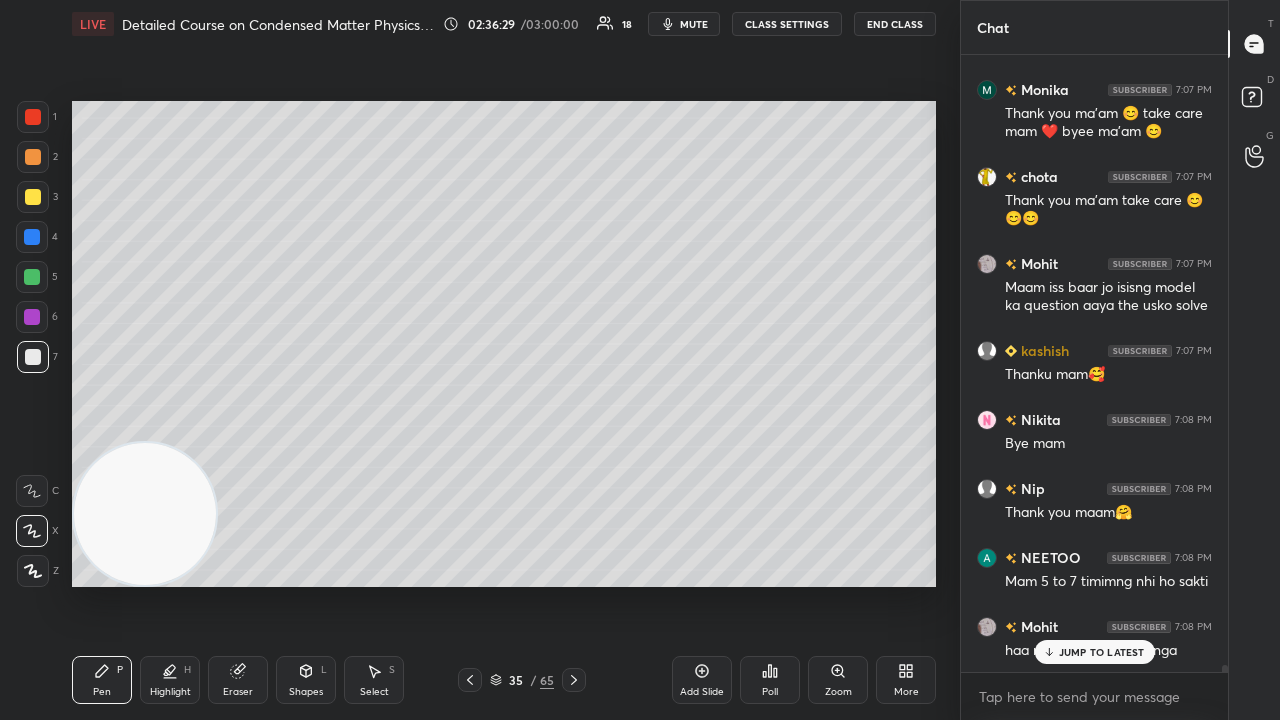 click on "JUMP TO LATEST" at bounding box center (1094, 652) 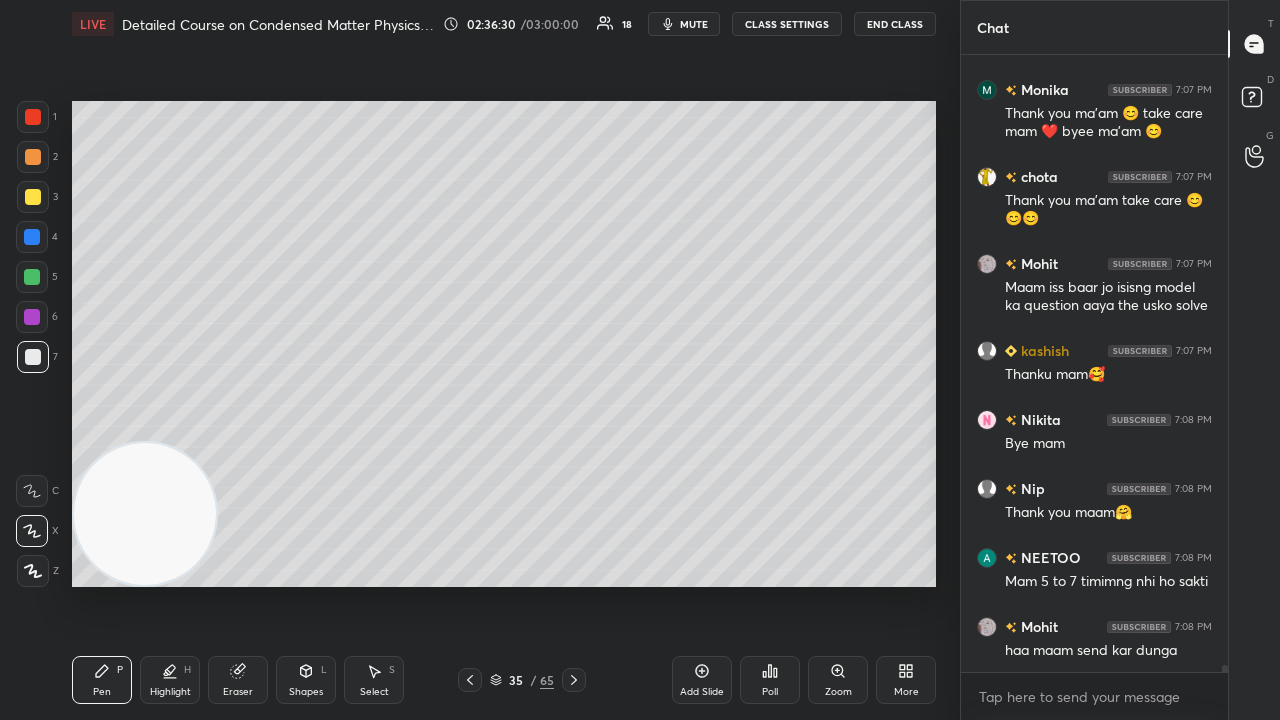 click on "mute" at bounding box center (694, 24) 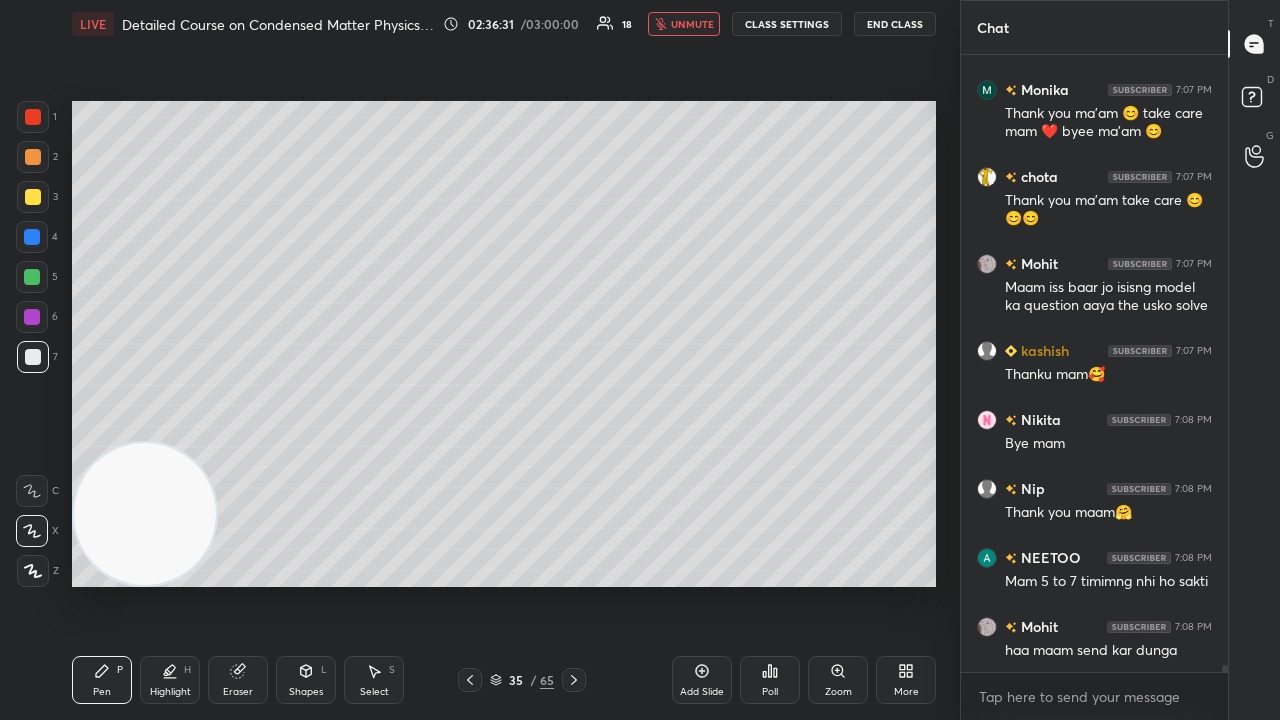 click on "unmute" at bounding box center [692, 24] 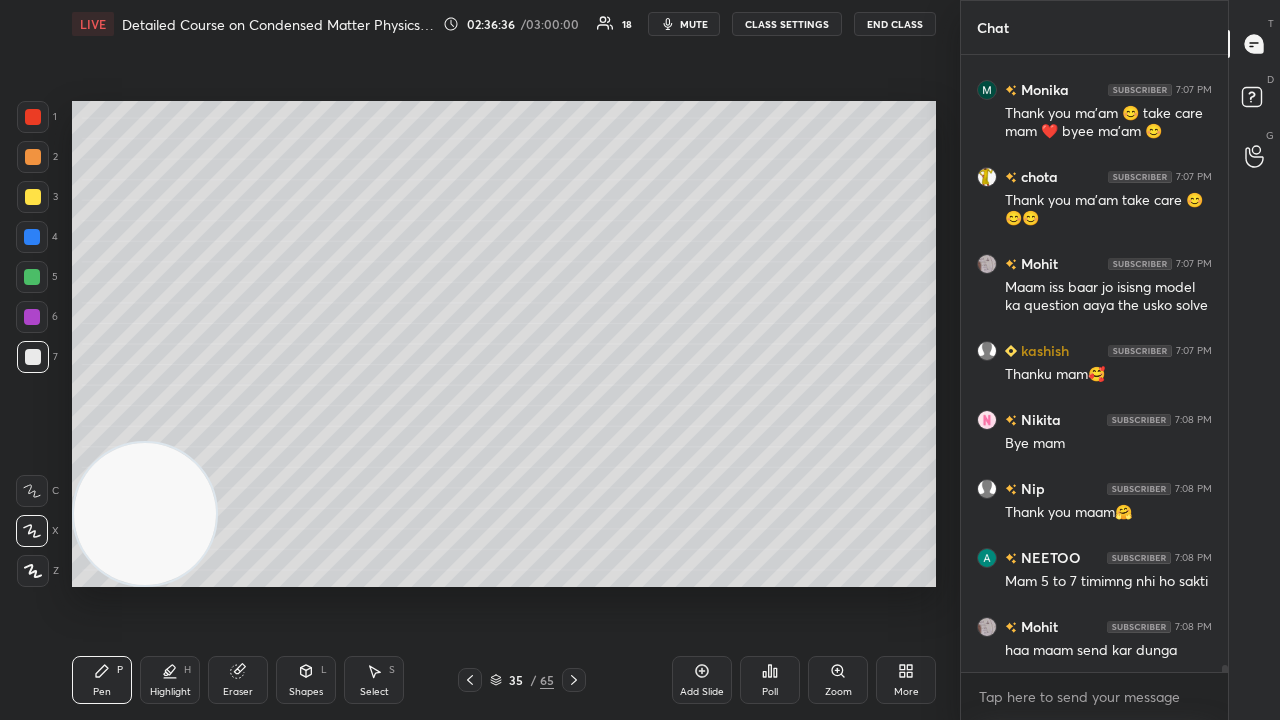 scroll, scrollTop: 52168, scrollLeft: 0, axis: vertical 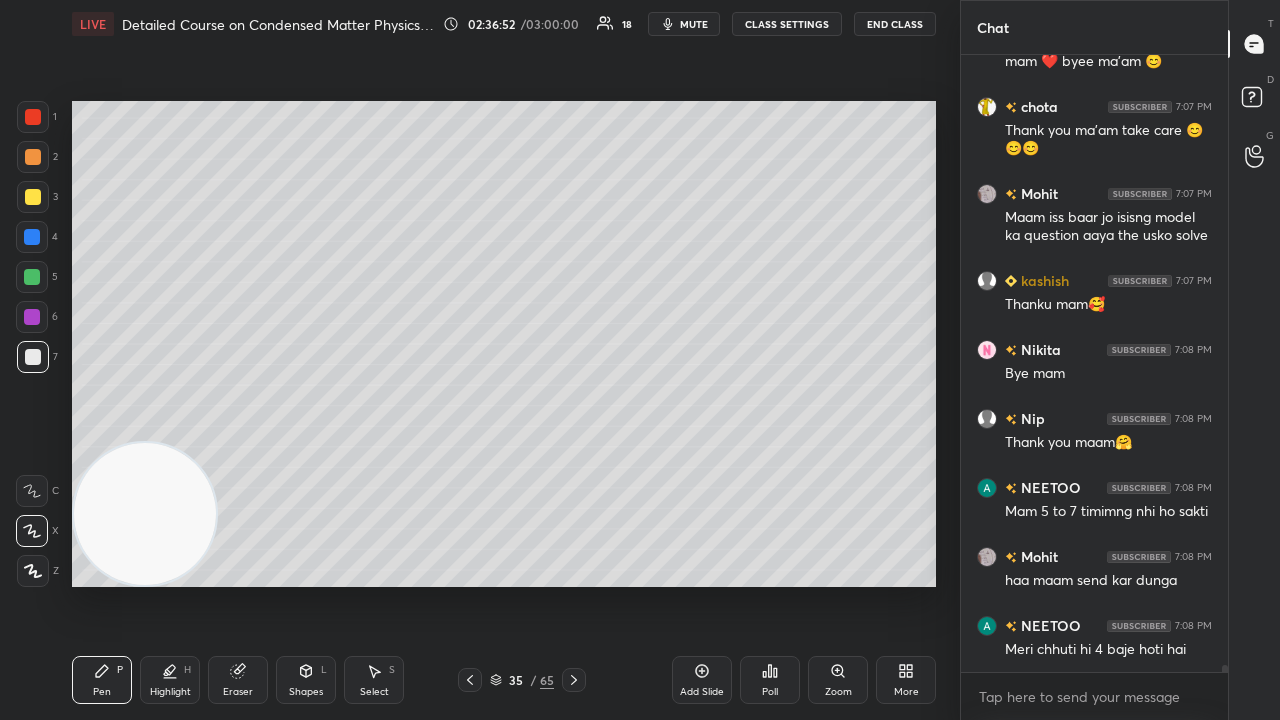 click on "mute" at bounding box center (694, 24) 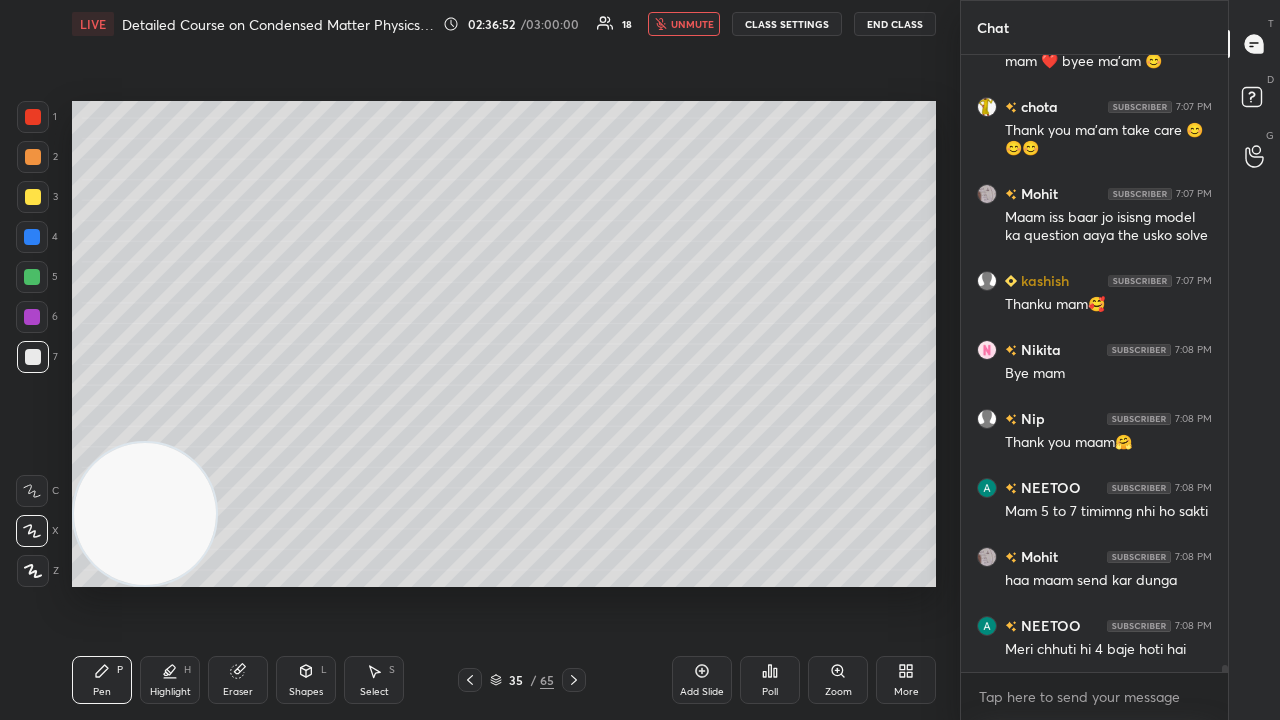 click on "unmute" at bounding box center (692, 24) 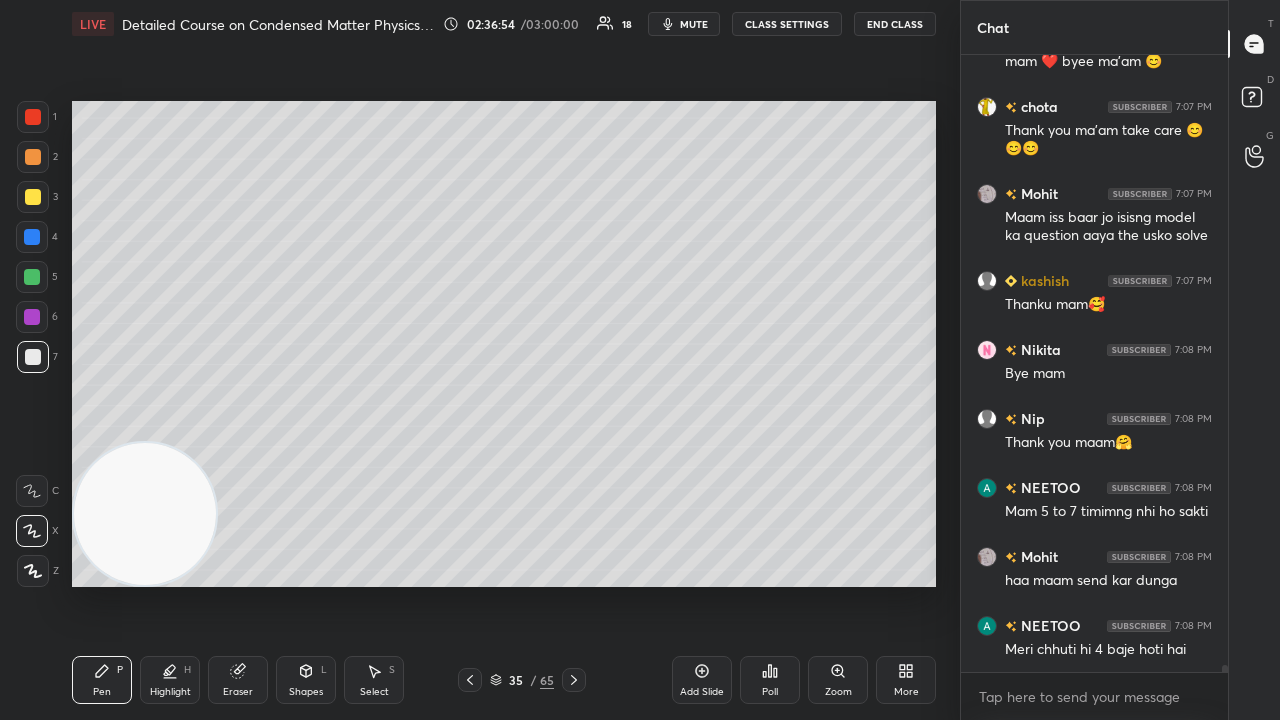 click on "2" at bounding box center (37, 161) 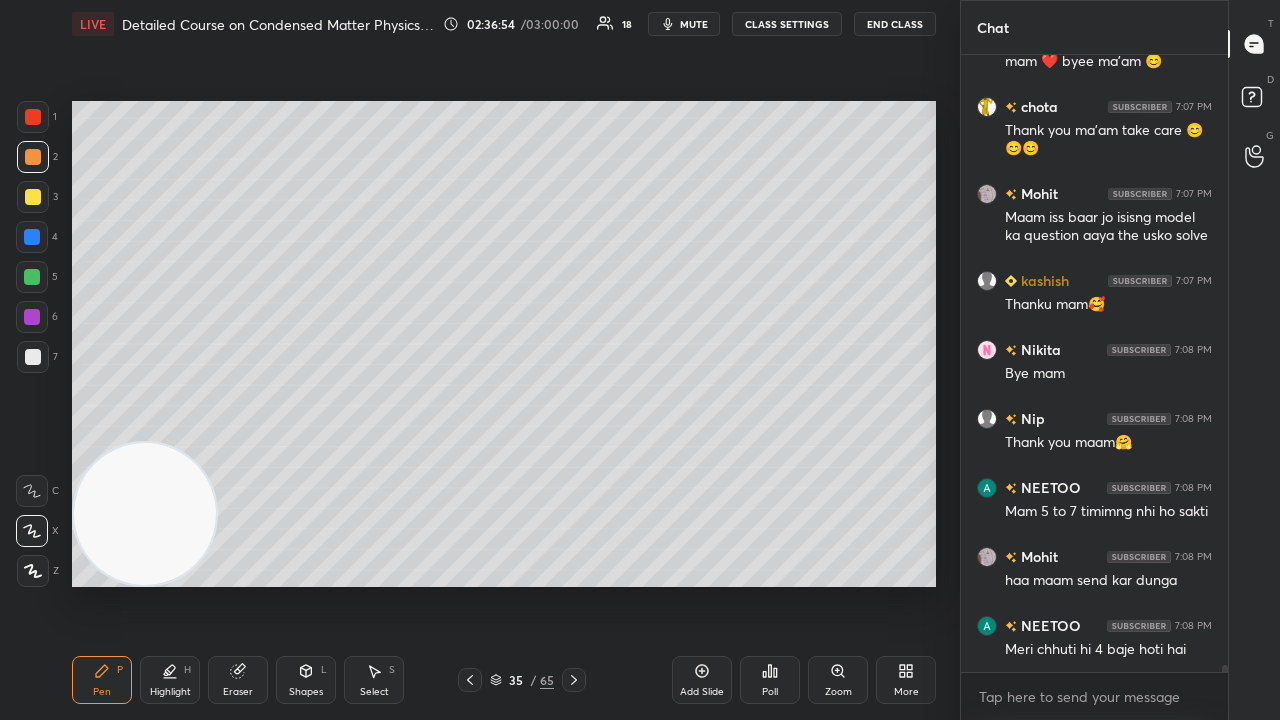 click at bounding box center [33, 357] 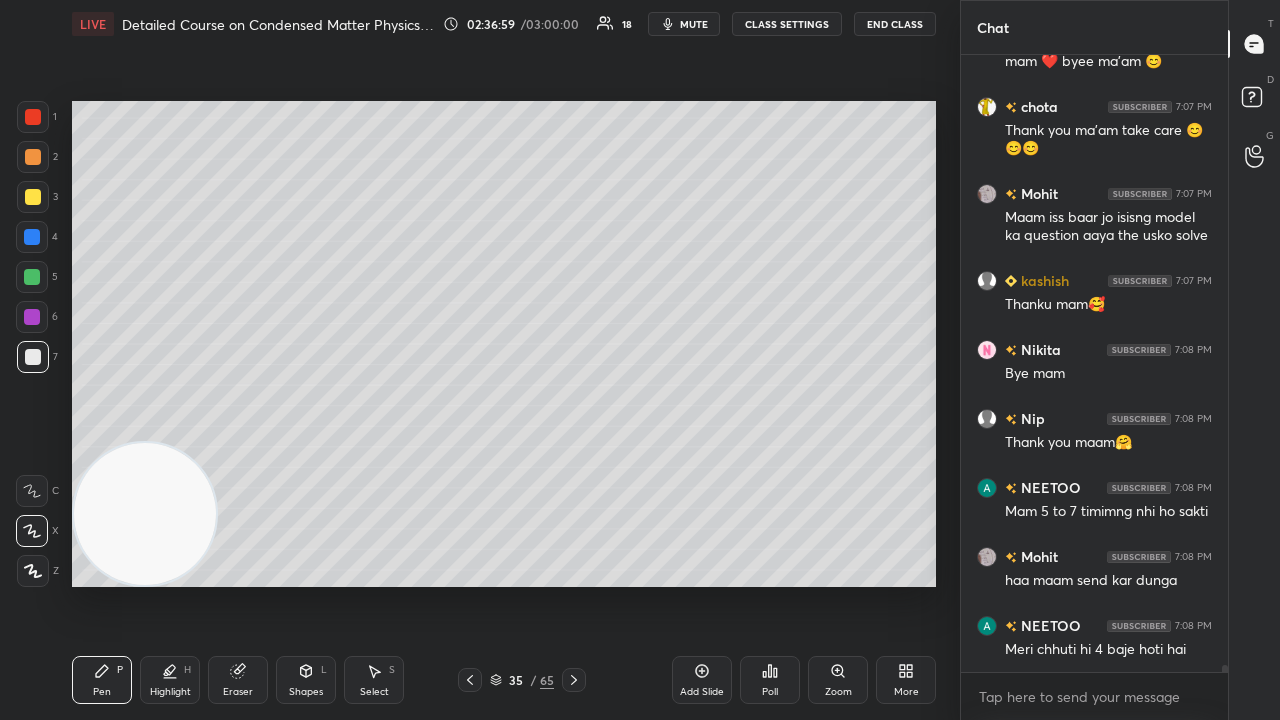 click on "mute" at bounding box center [694, 24] 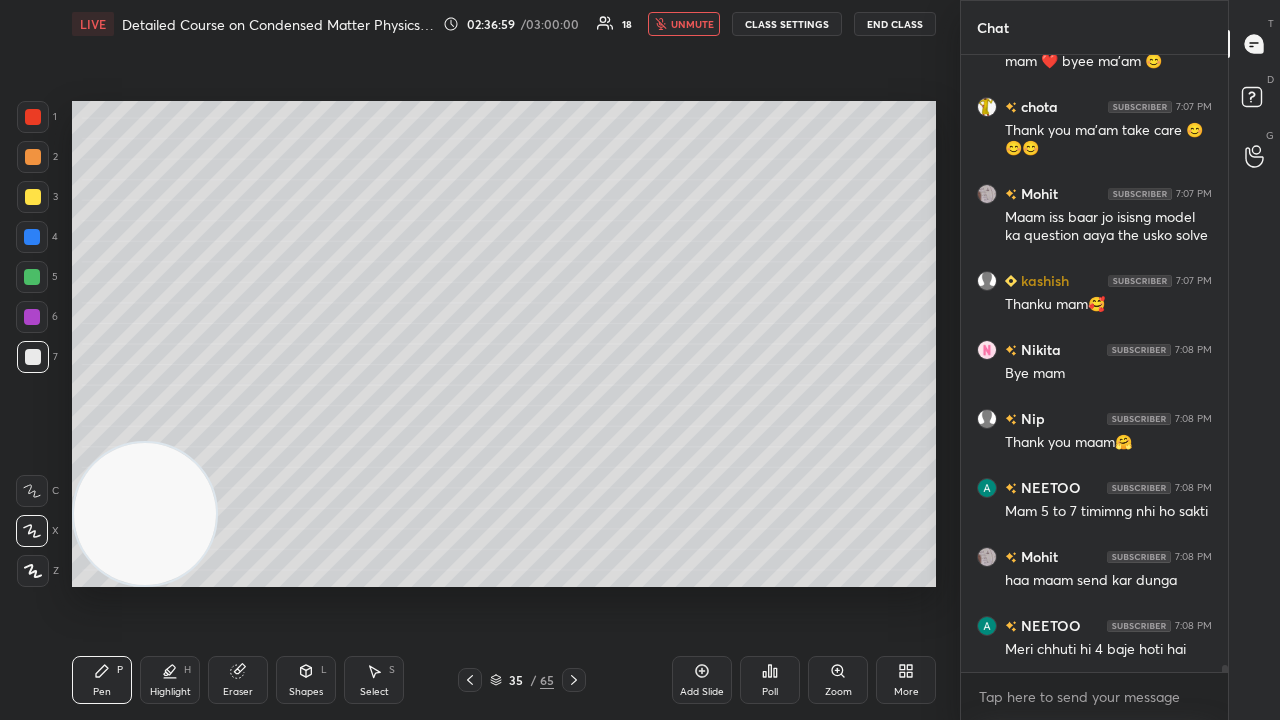 click on "unmute" at bounding box center (692, 24) 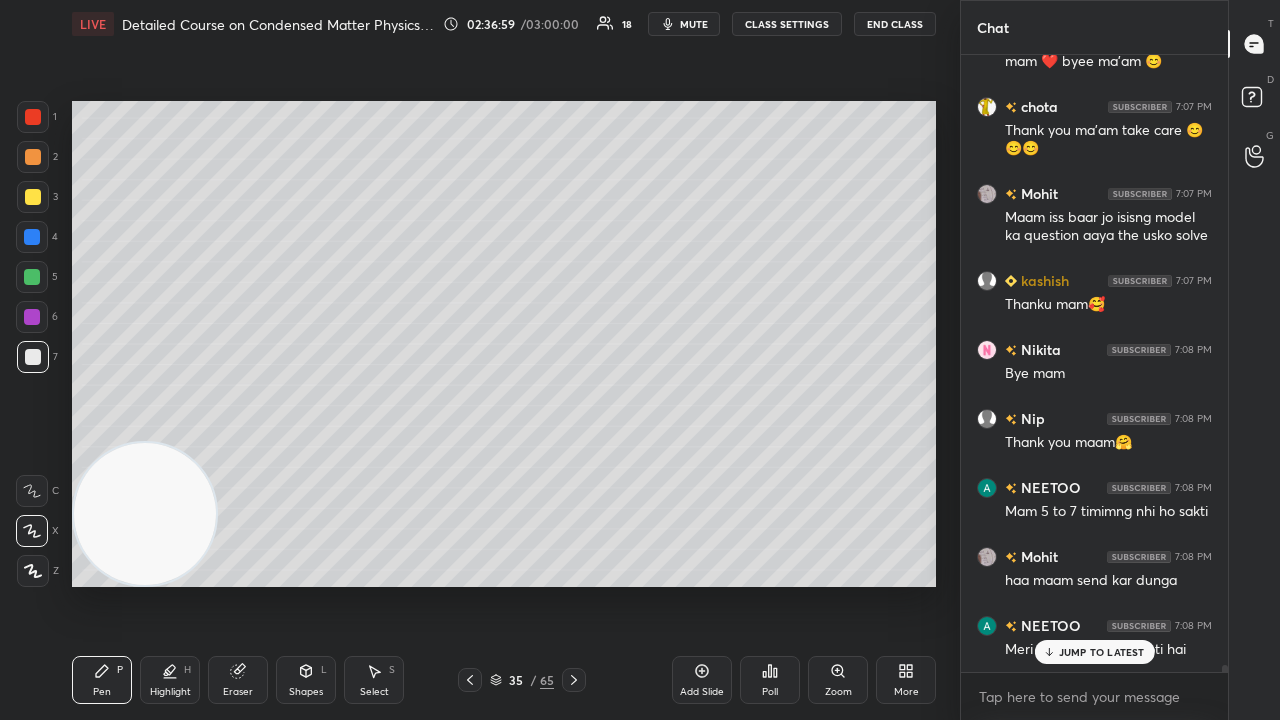 scroll, scrollTop: 52236, scrollLeft: 0, axis: vertical 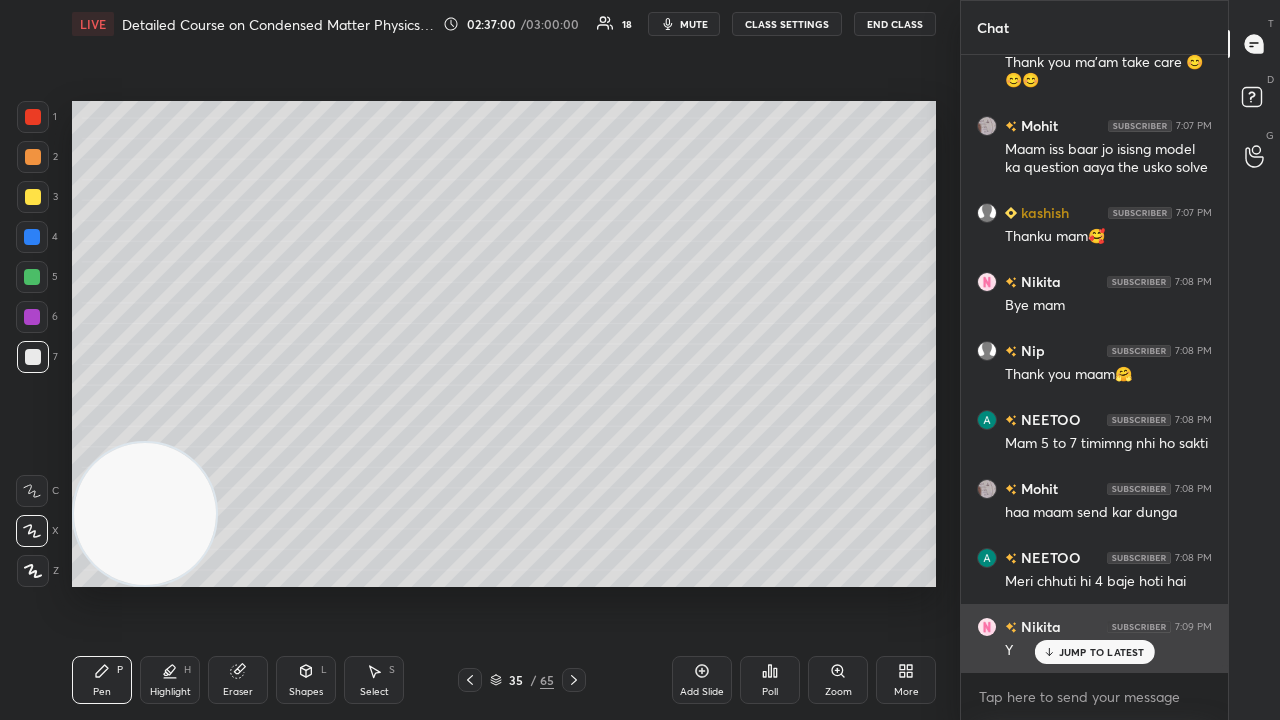 click on "JUMP TO LATEST" at bounding box center (1102, 652) 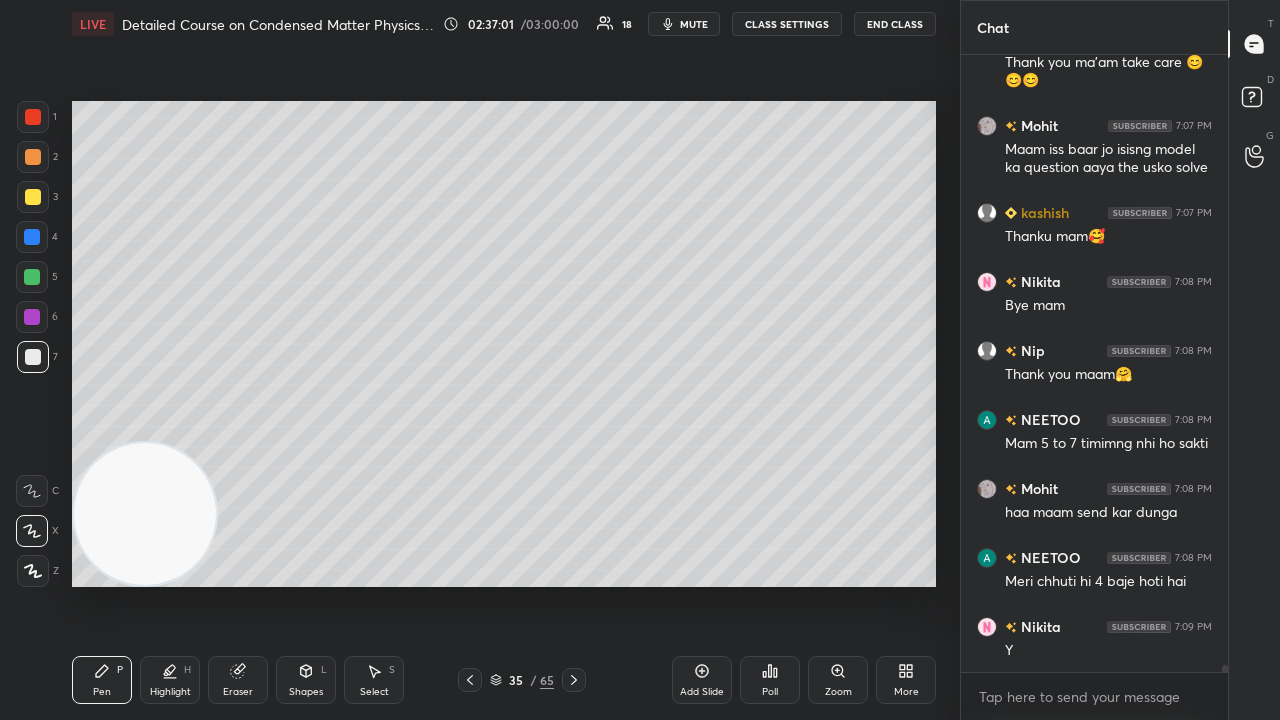 click on "mute" at bounding box center [694, 24] 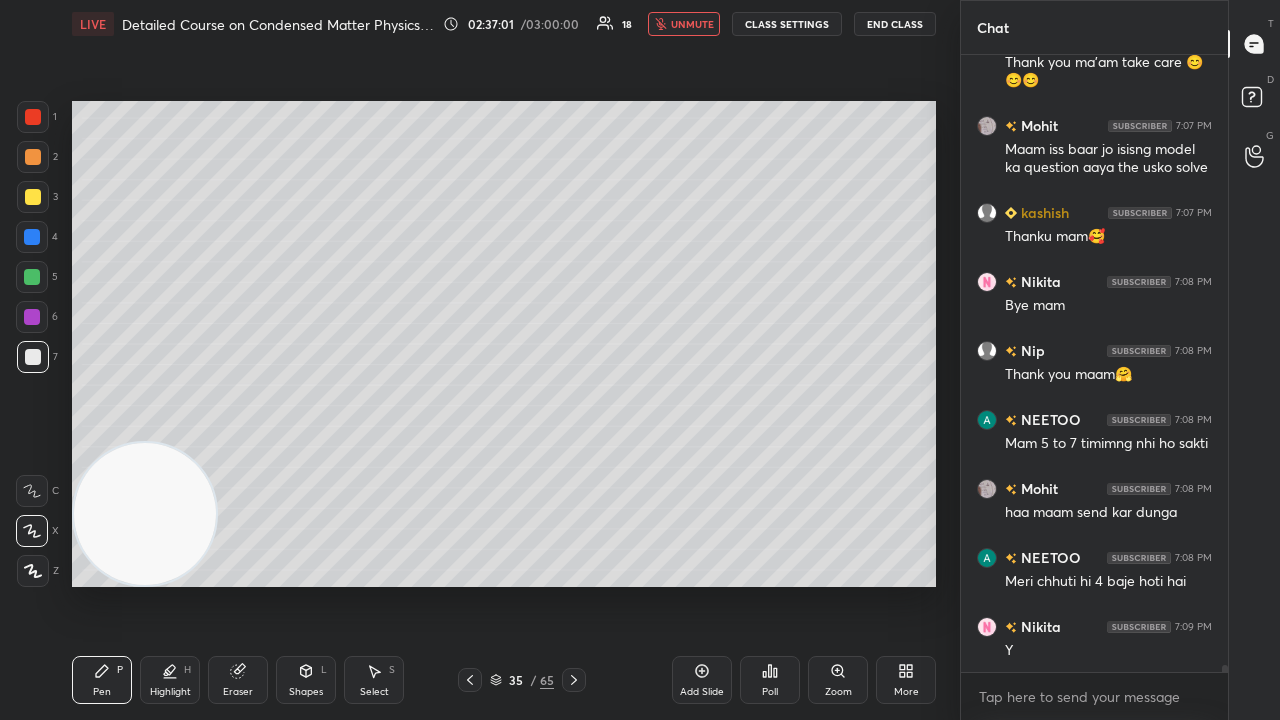 click on "unmute" at bounding box center (692, 24) 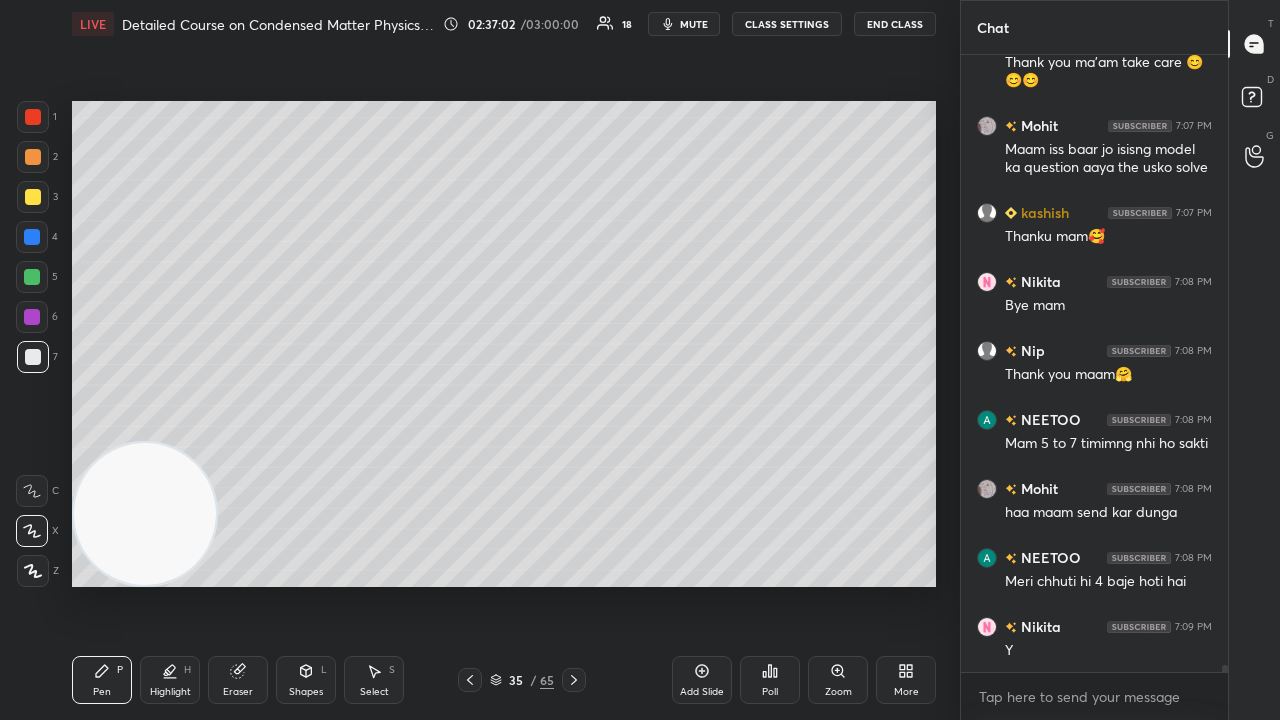scroll, scrollTop: 52306, scrollLeft: 0, axis: vertical 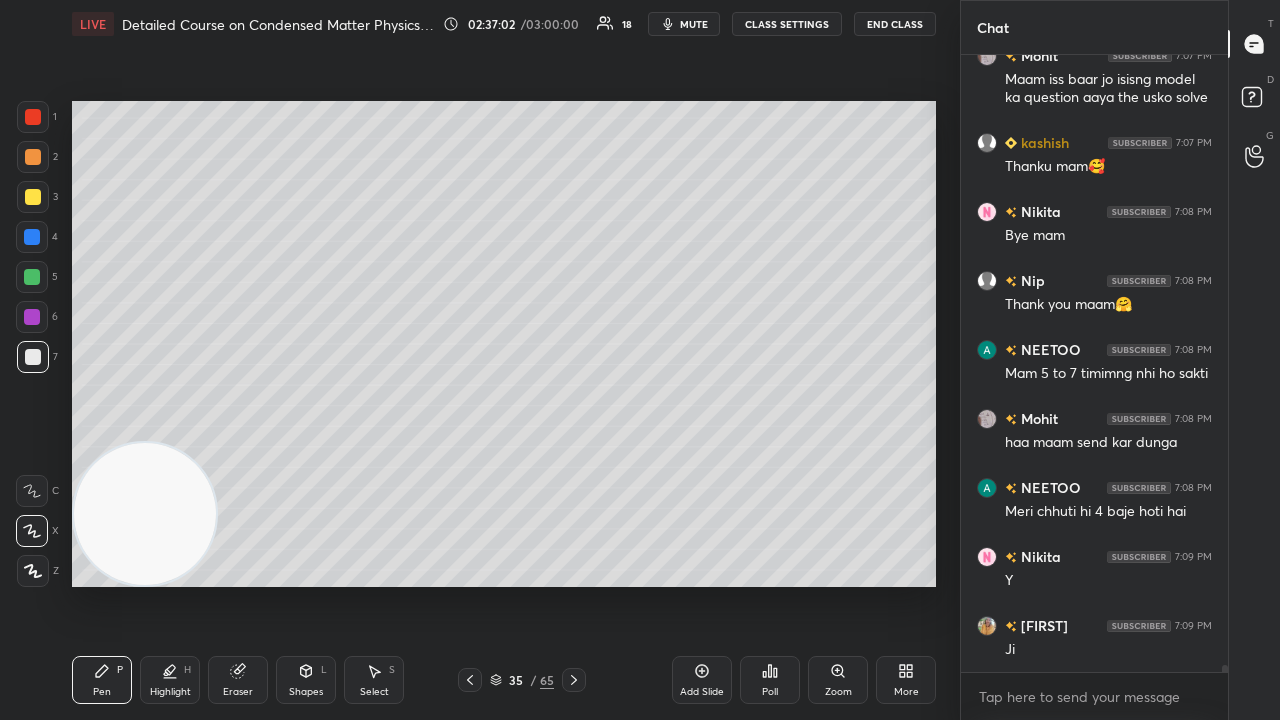 click at bounding box center [32, 277] 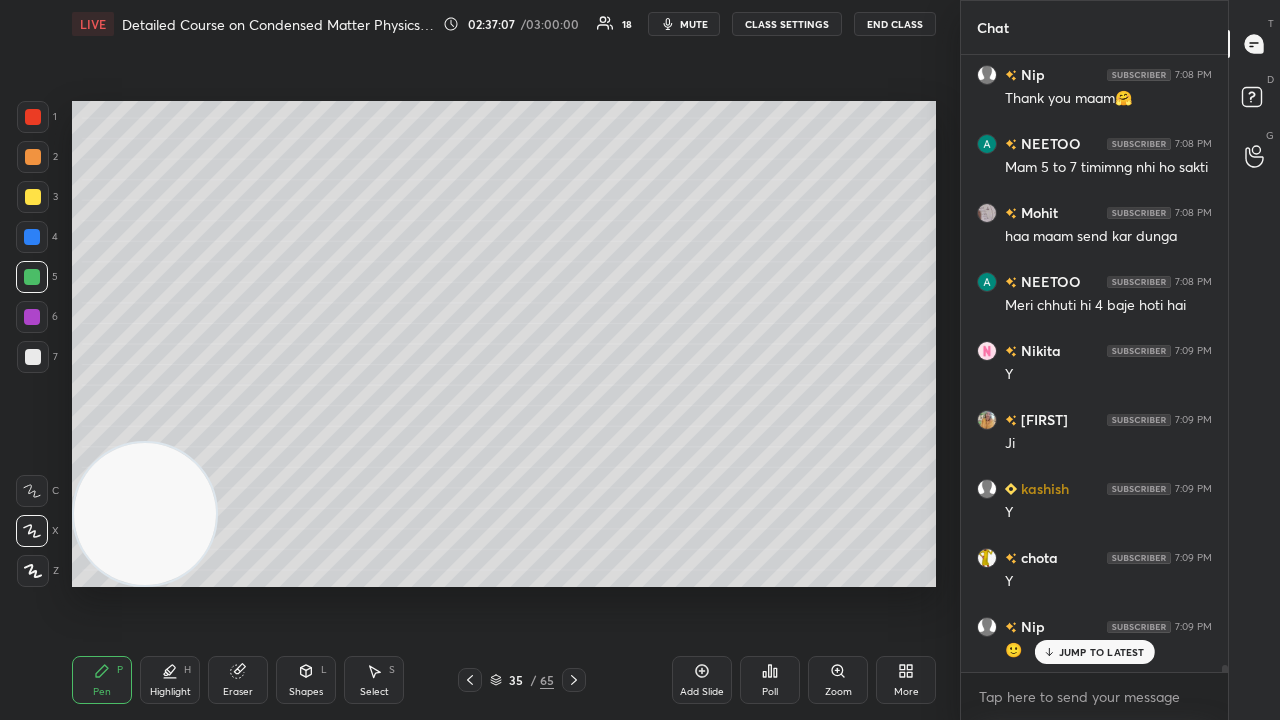 scroll, scrollTop: 52582, scrollLeft: 0, axis: vertical 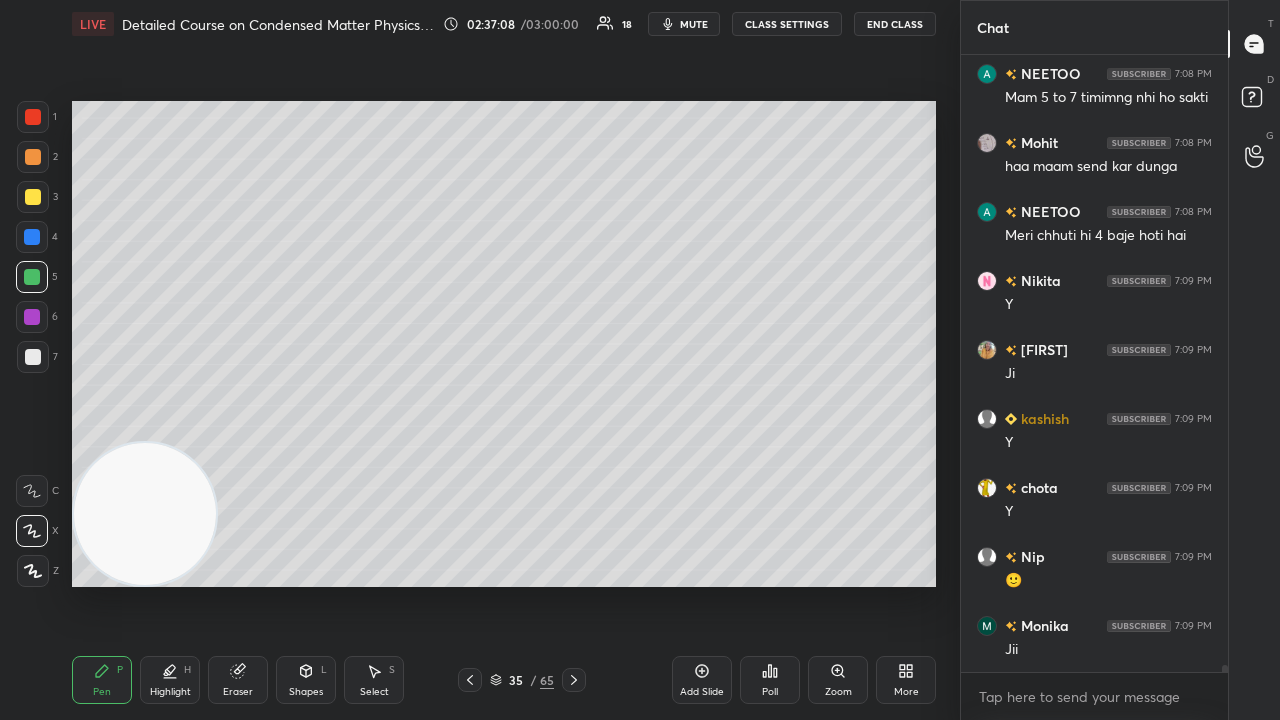 click on "mute" at bounding box center [694, 24] 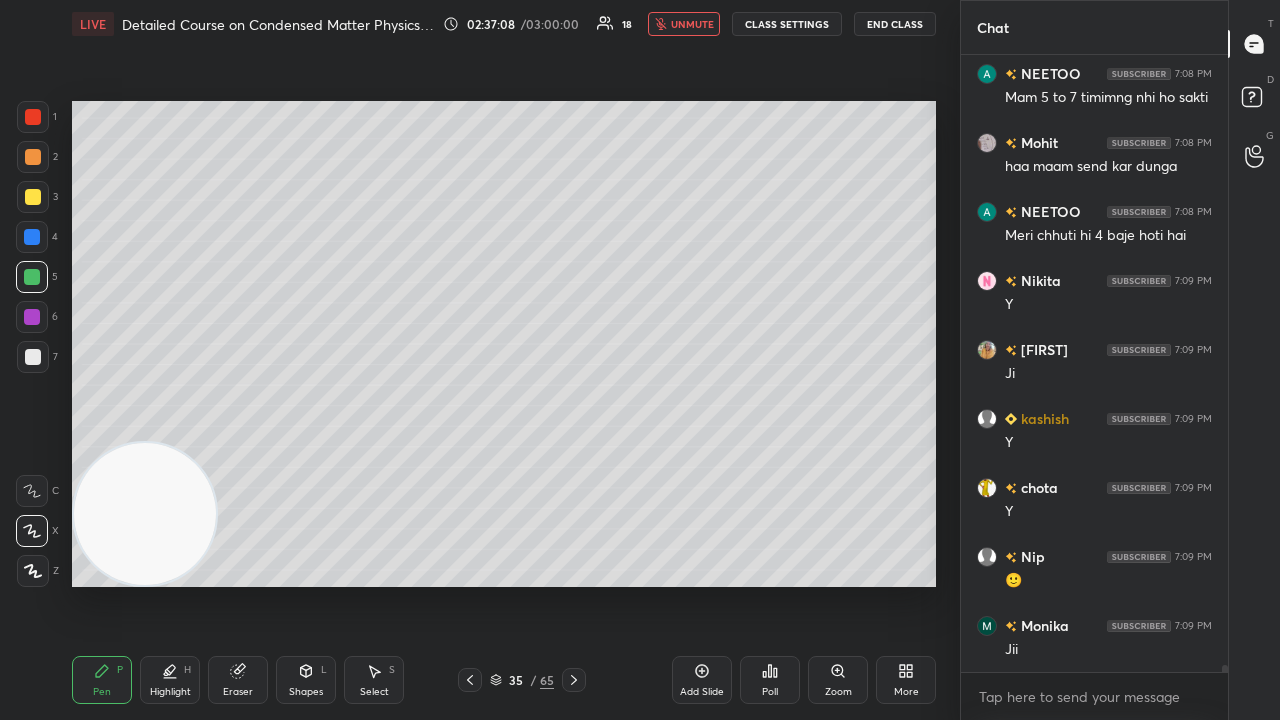 click on "unmute" at bounding box center (692, 24) 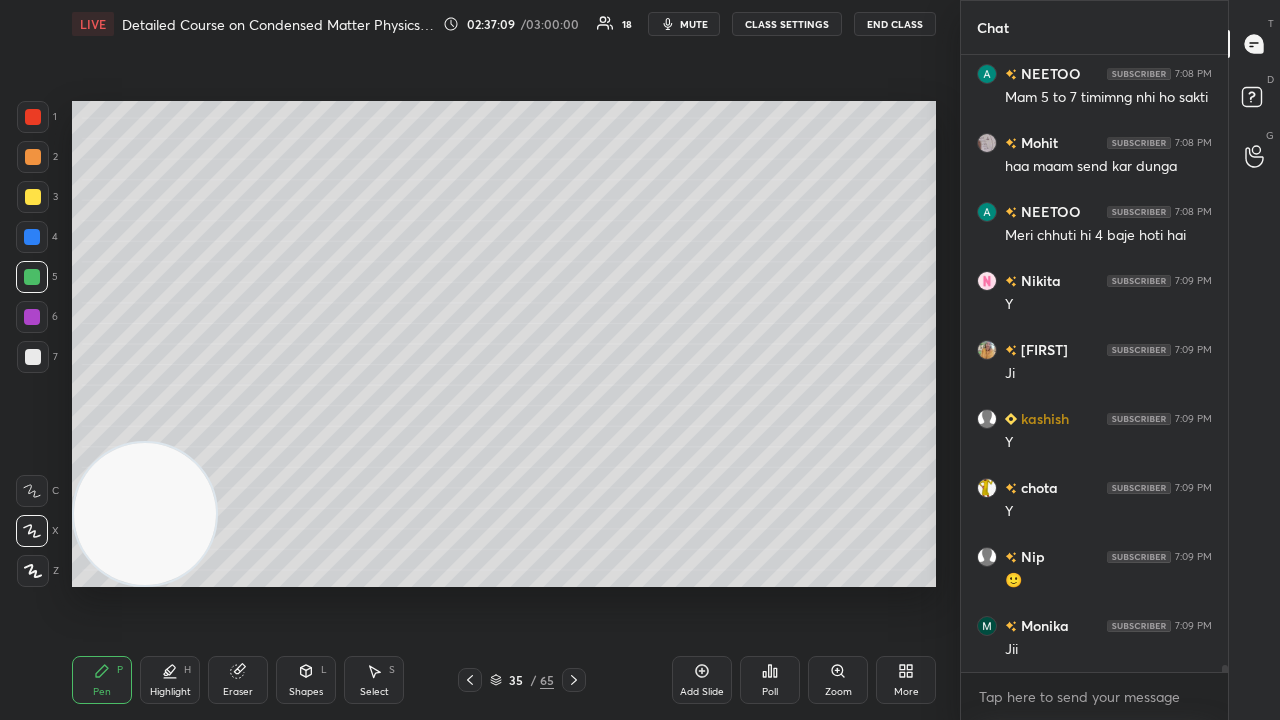 click on "mute" at bounding box center [694, 24] 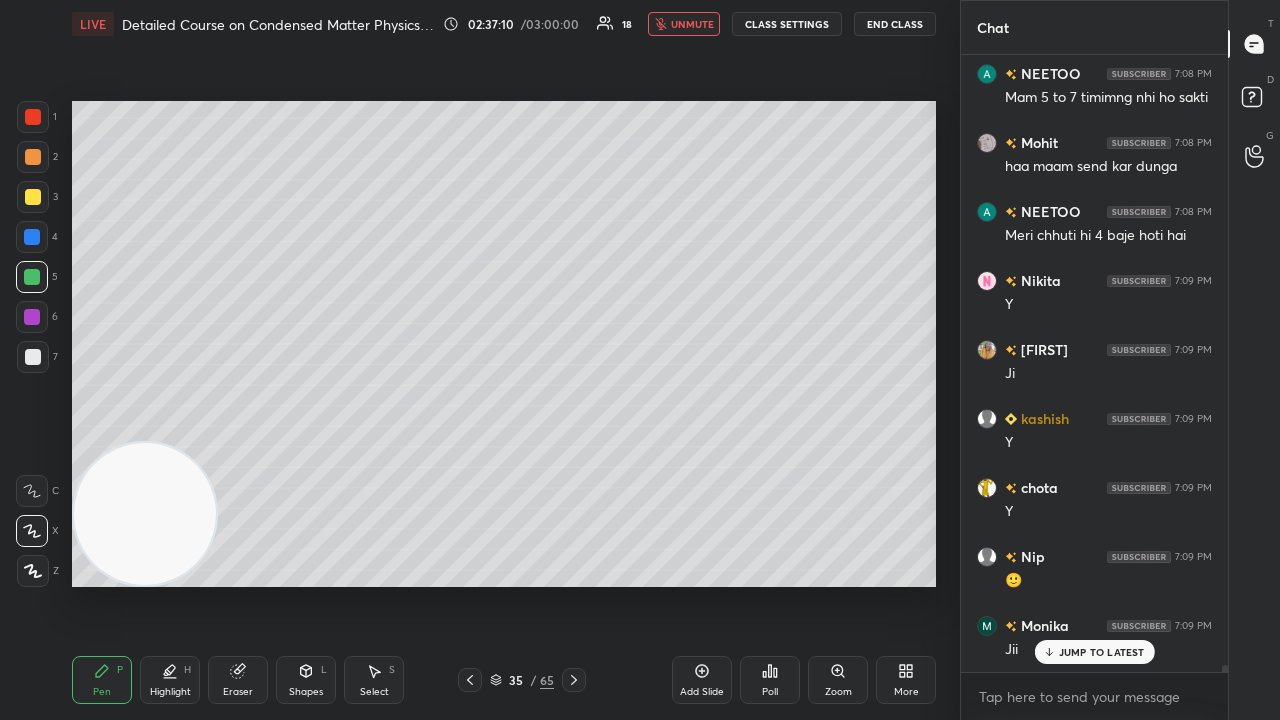 scroll, scrollTop: 52650, scrollLeft: 0, axis: vertical 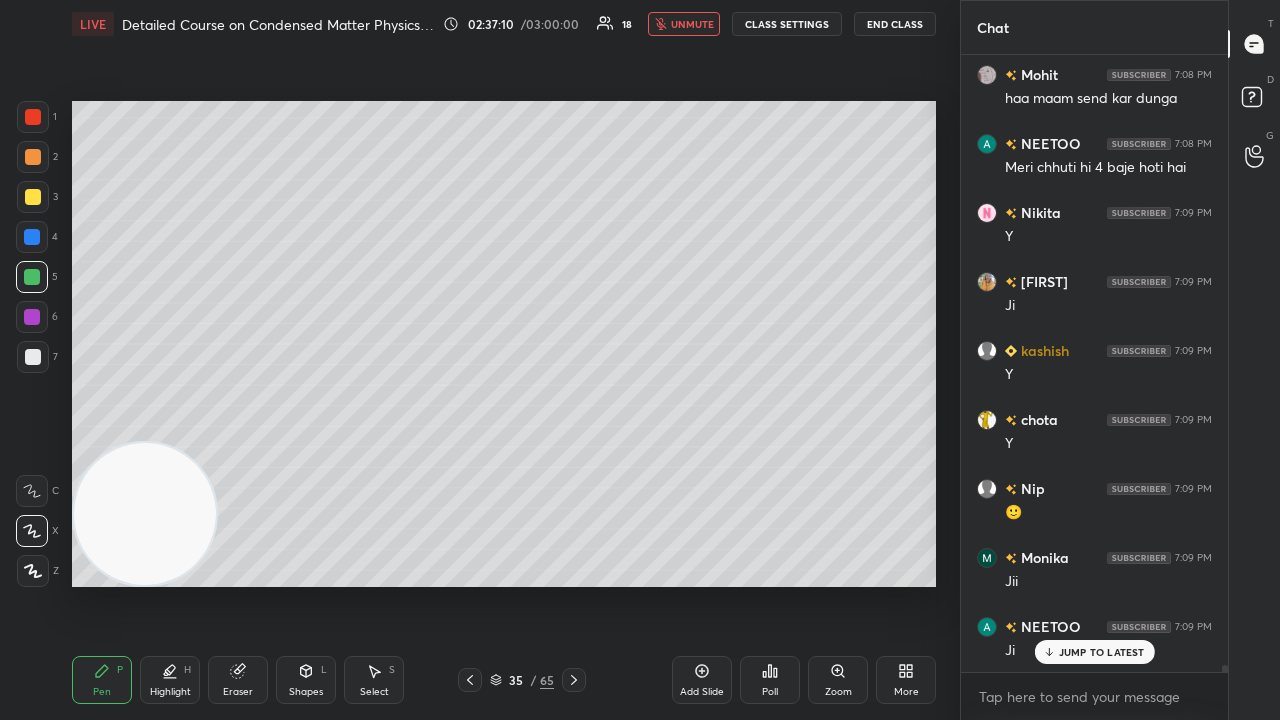 click on "unmute" at bounding box center [692, 24] 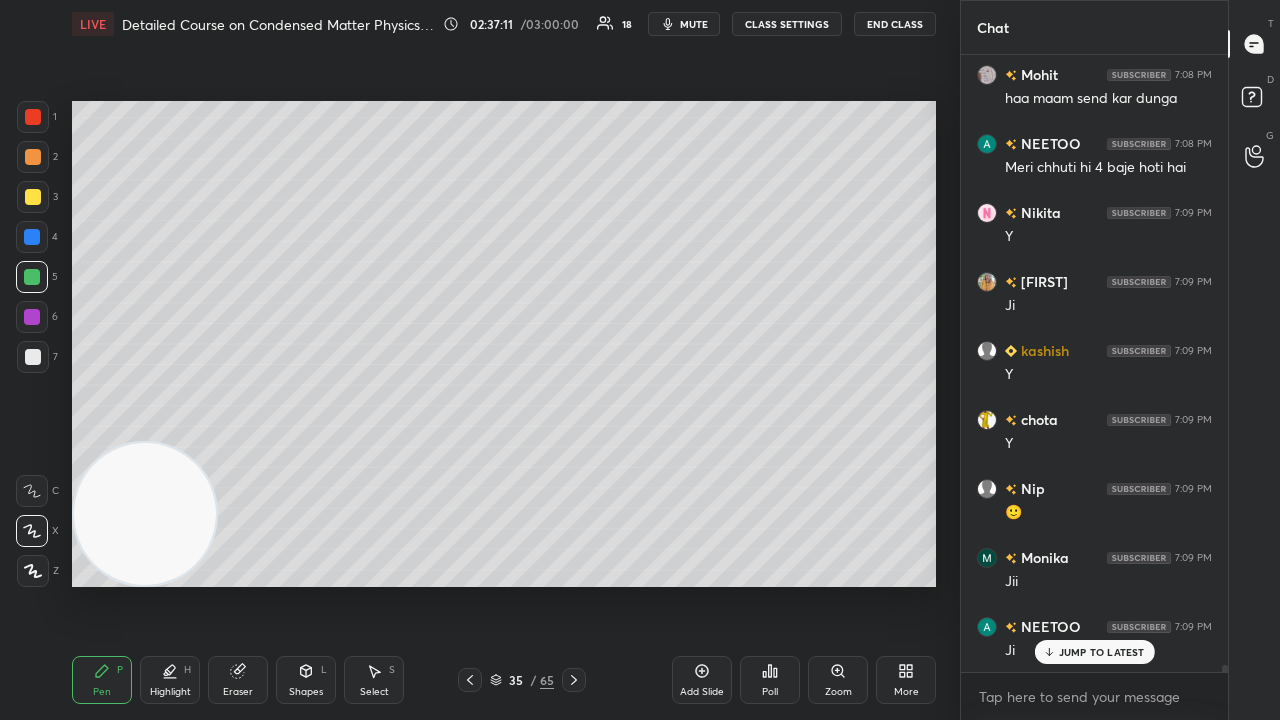 click on "JUMP TO LATEST" at bounding box center [1102, 652] 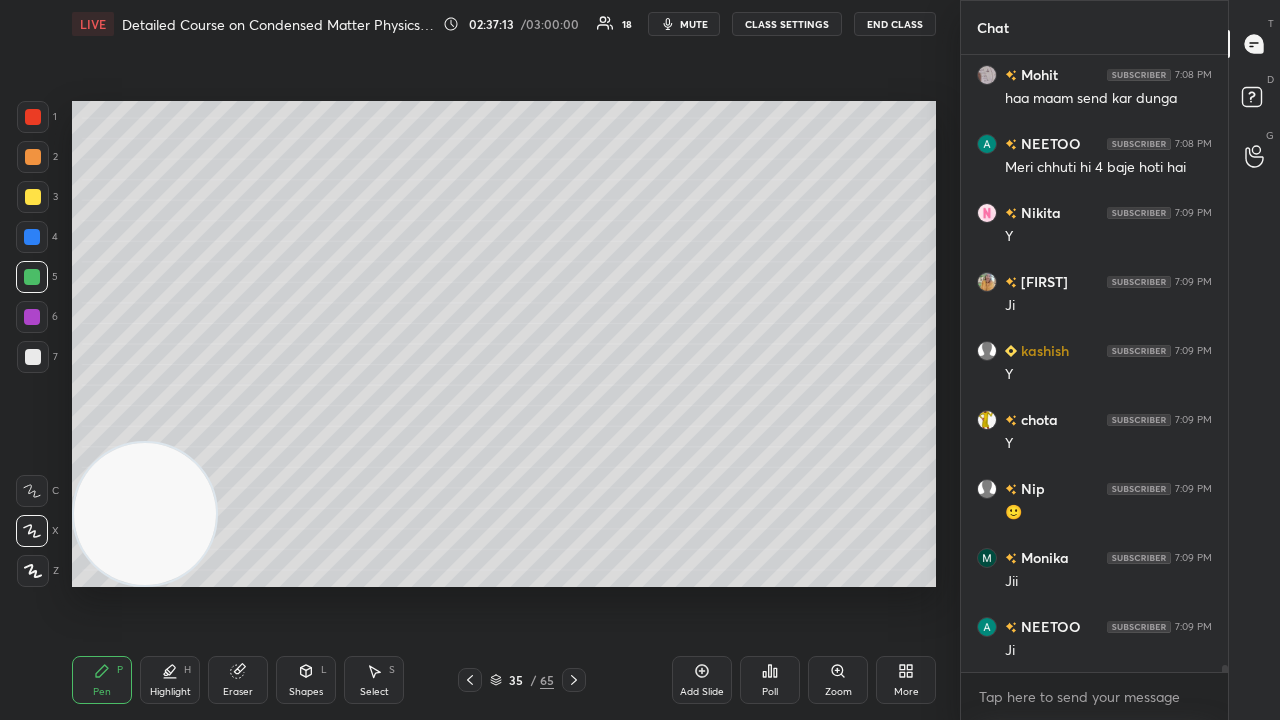 click 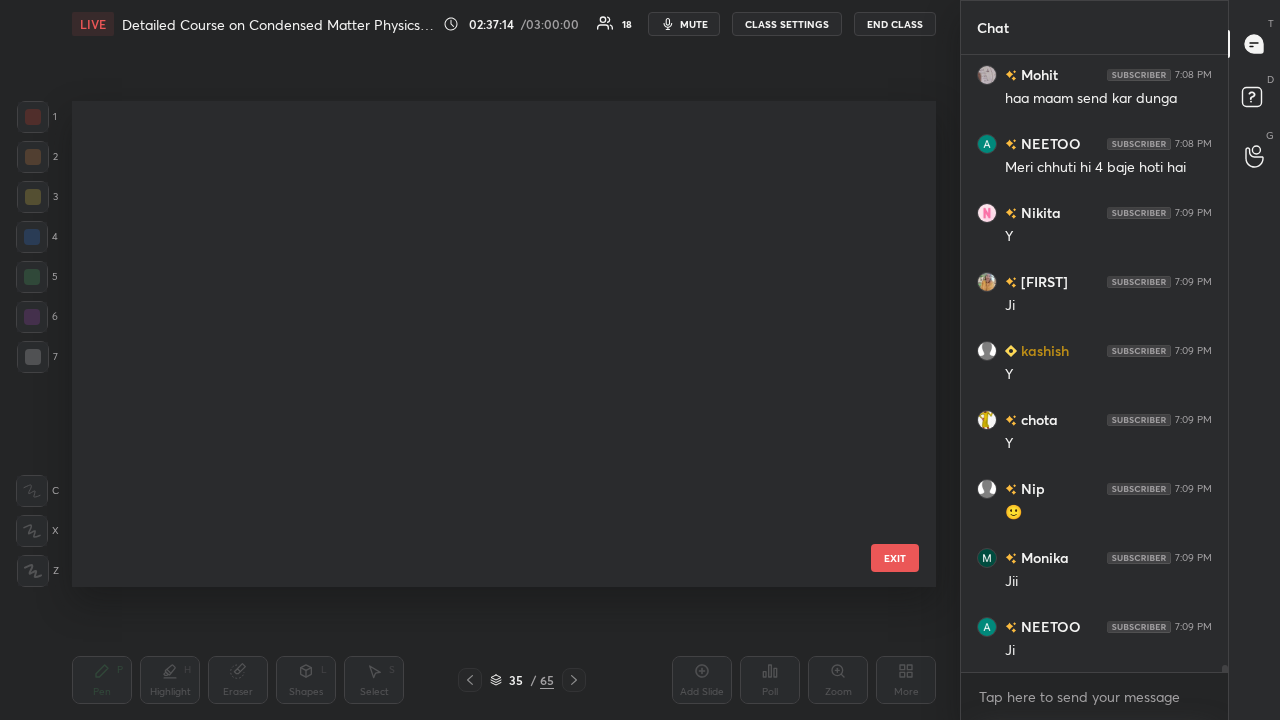 scroll, scrollTop: 1278, scrollLeft: 0, axis: vertical 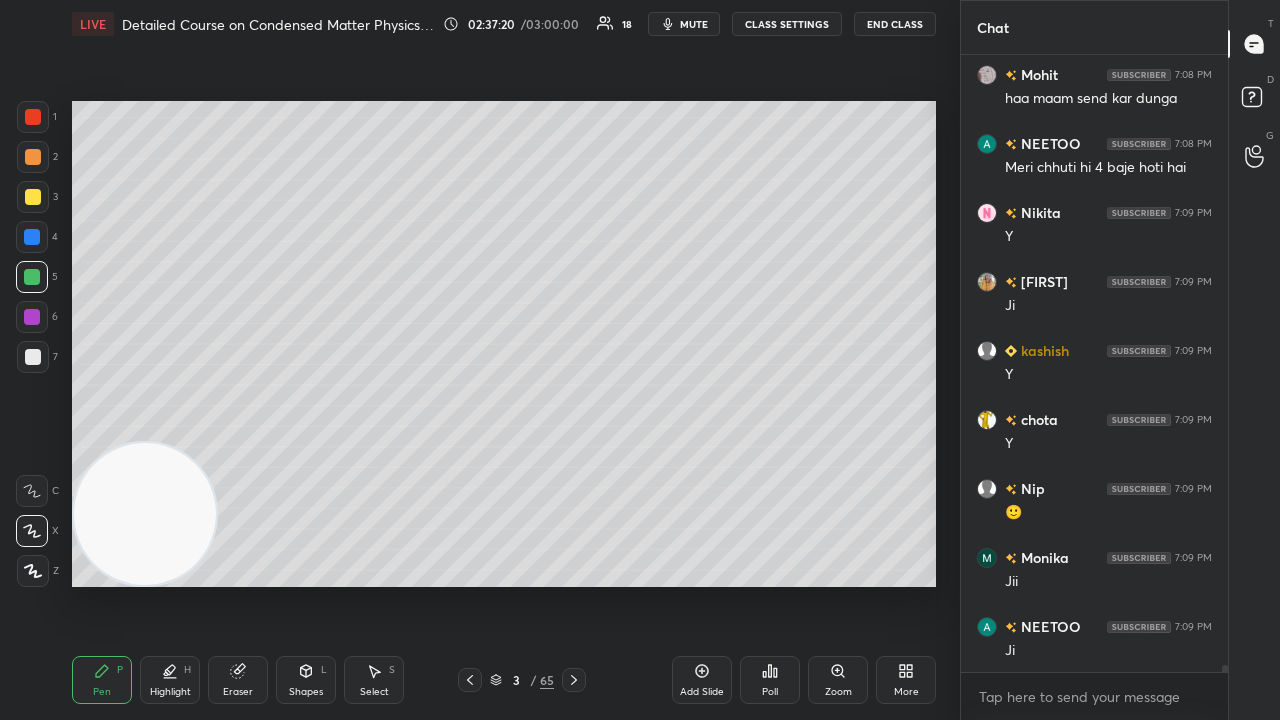 click on "mute" at bounding box center [694, 24] 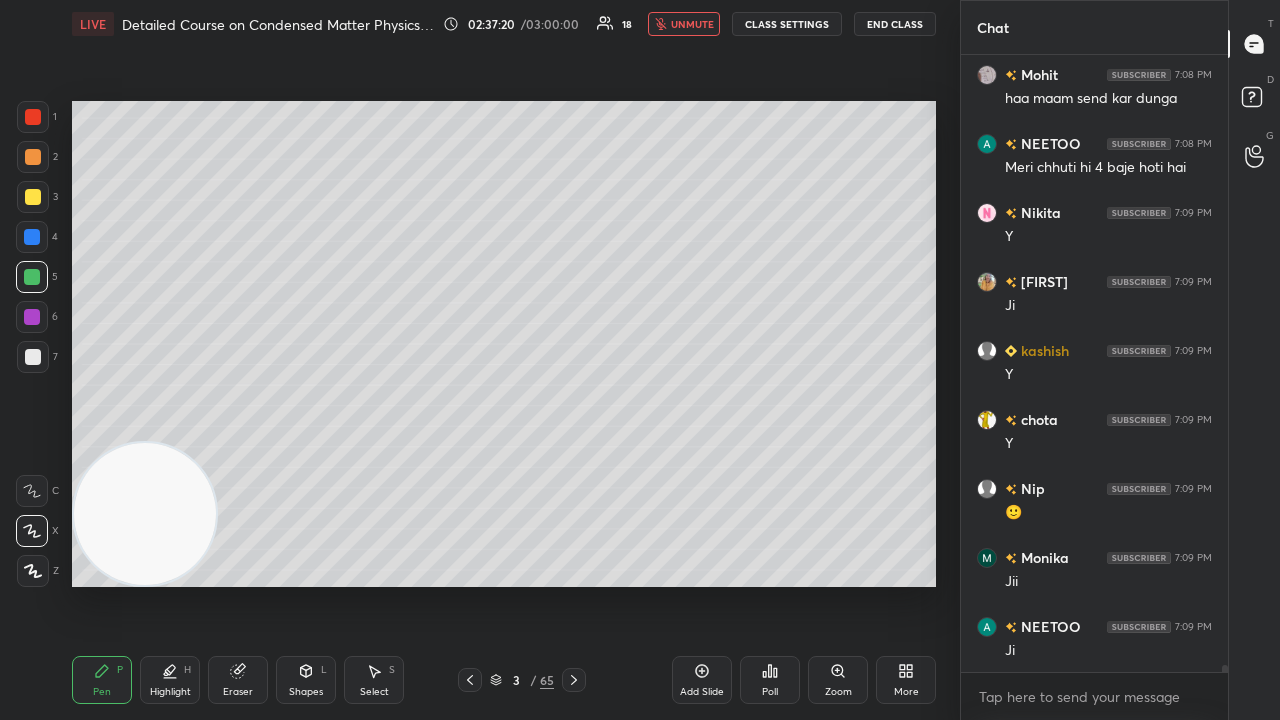 drag, startPoint x: 707, startPoint y: 26, endPoint x: 715, endPoint y: 10, distance: 17.888544 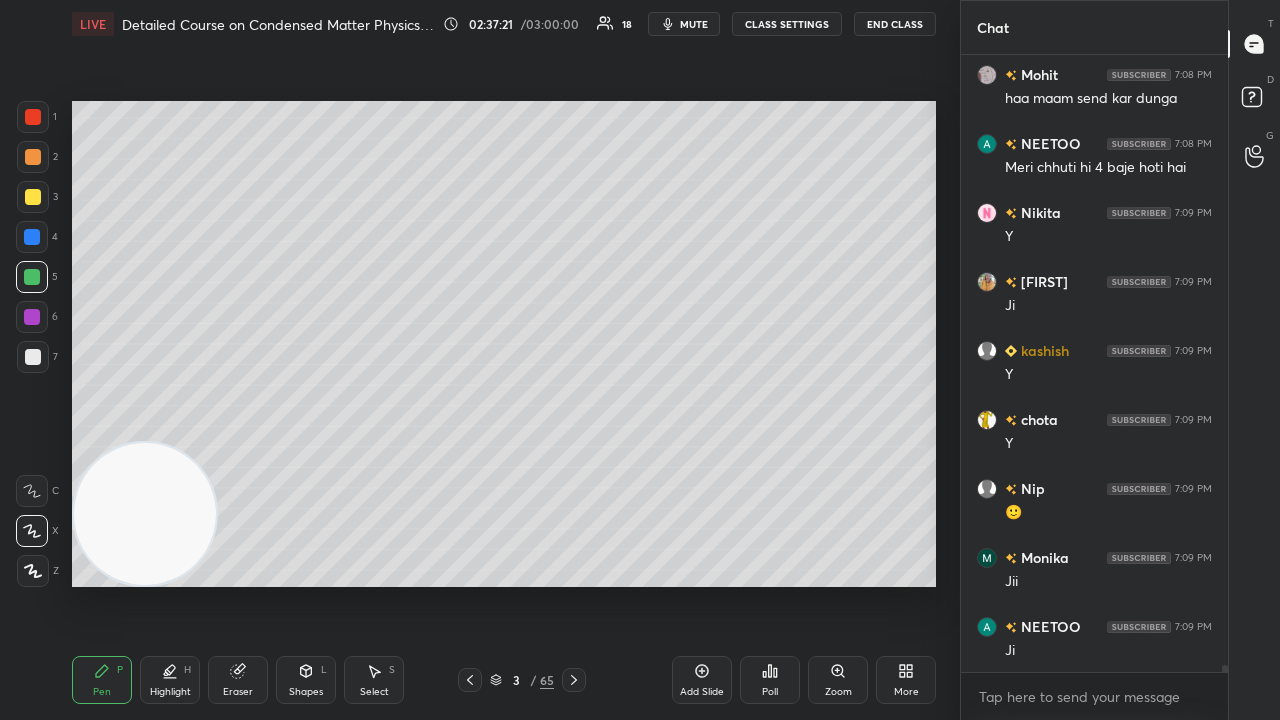click at bounding box center [33, 357] 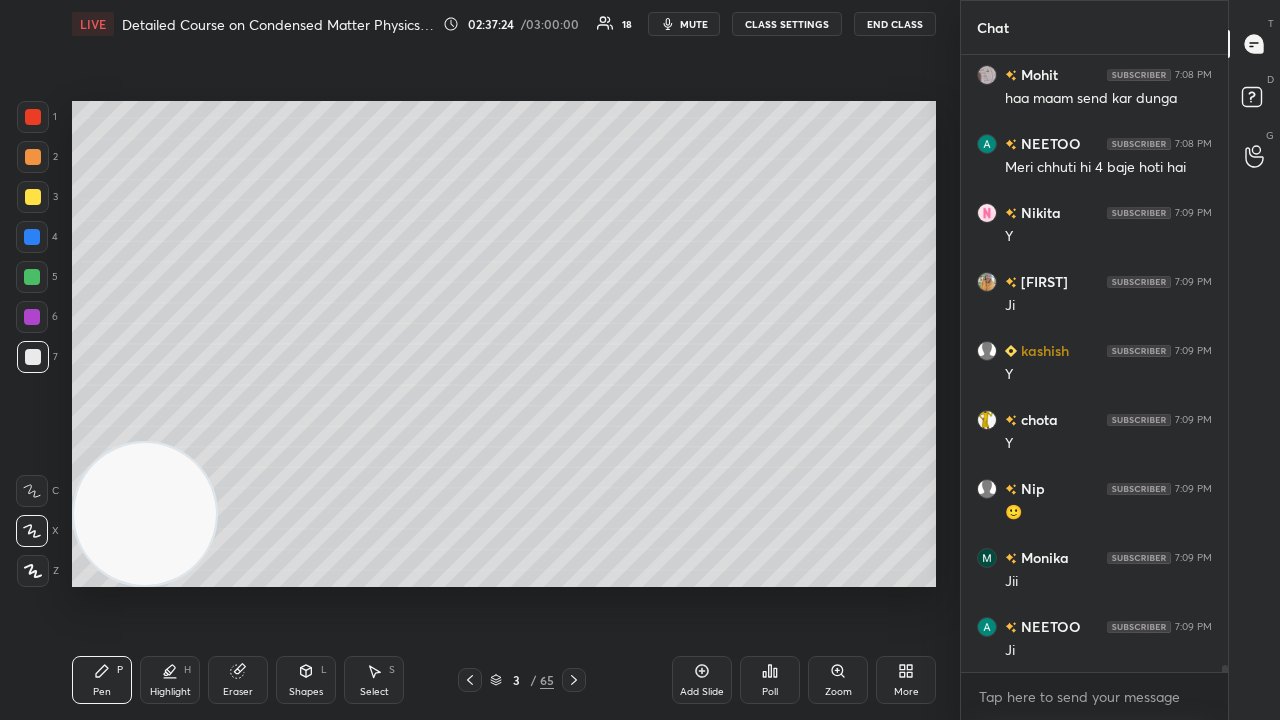 click on "mute" at bounding box center [694, 24] 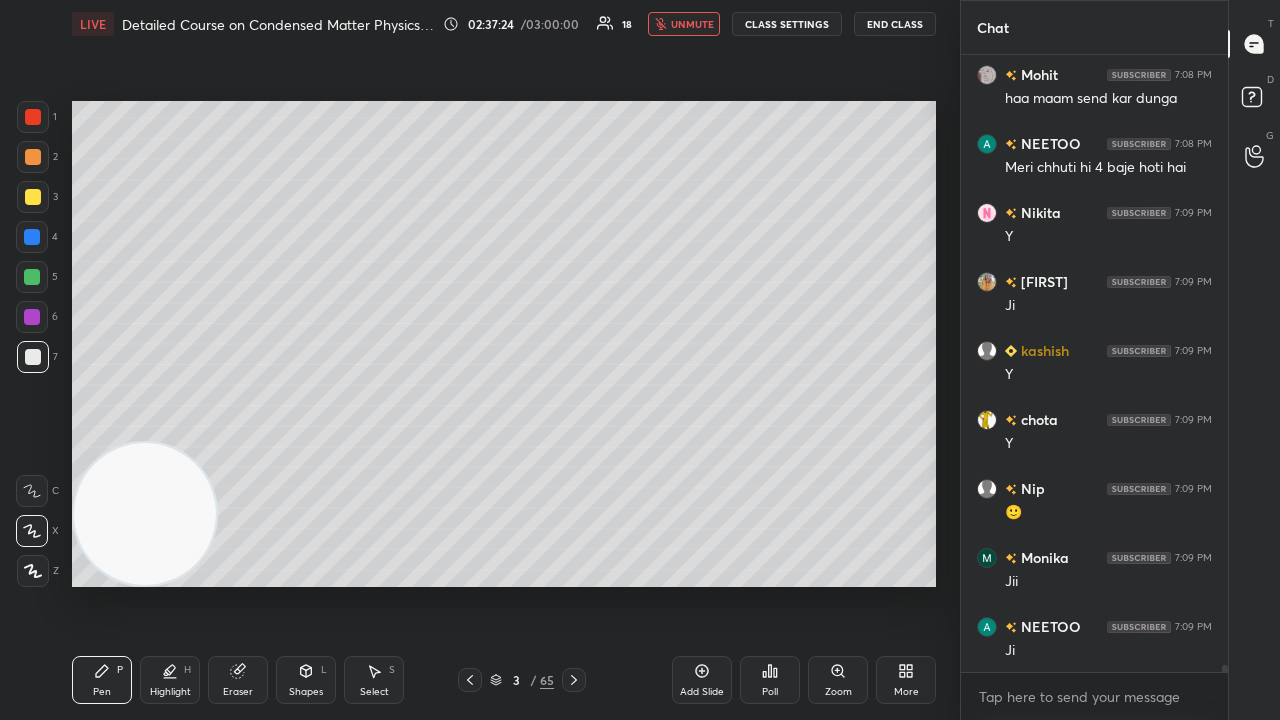 click on "unmute" at bounding box center [692, 24] 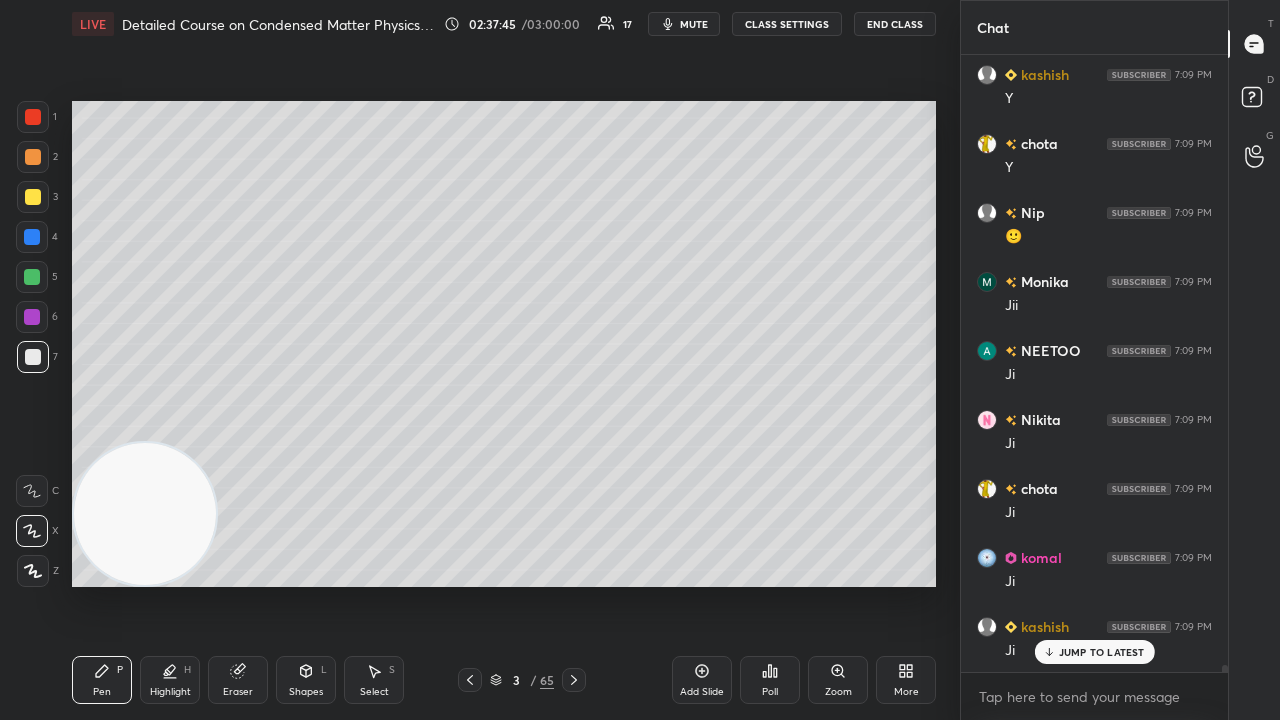 scroll, scrollTop: 52974, scrollLeft: 0, axis: vertical 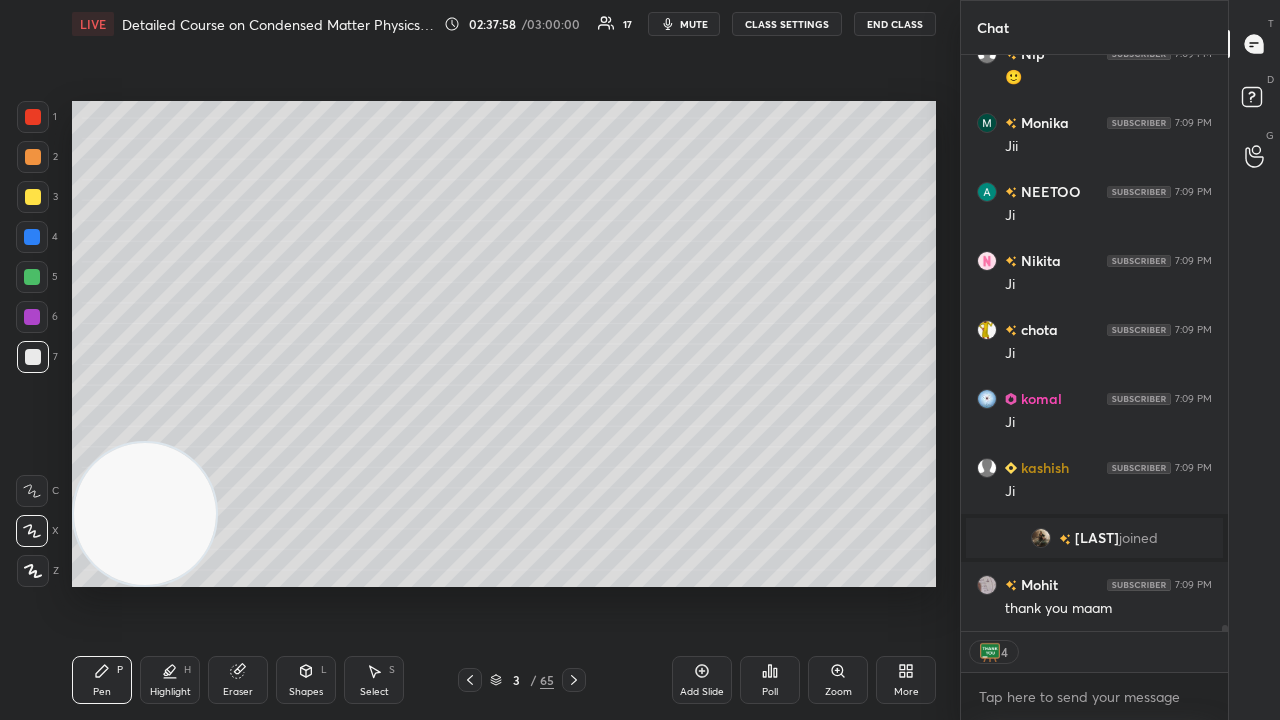 click on "LIVE Detailed Course on Condensed Matter Physics Day-1 02:37:58 /  03:00:00 17 mute CLASS SETTINGS End Class" at bounding box center [504, 24] 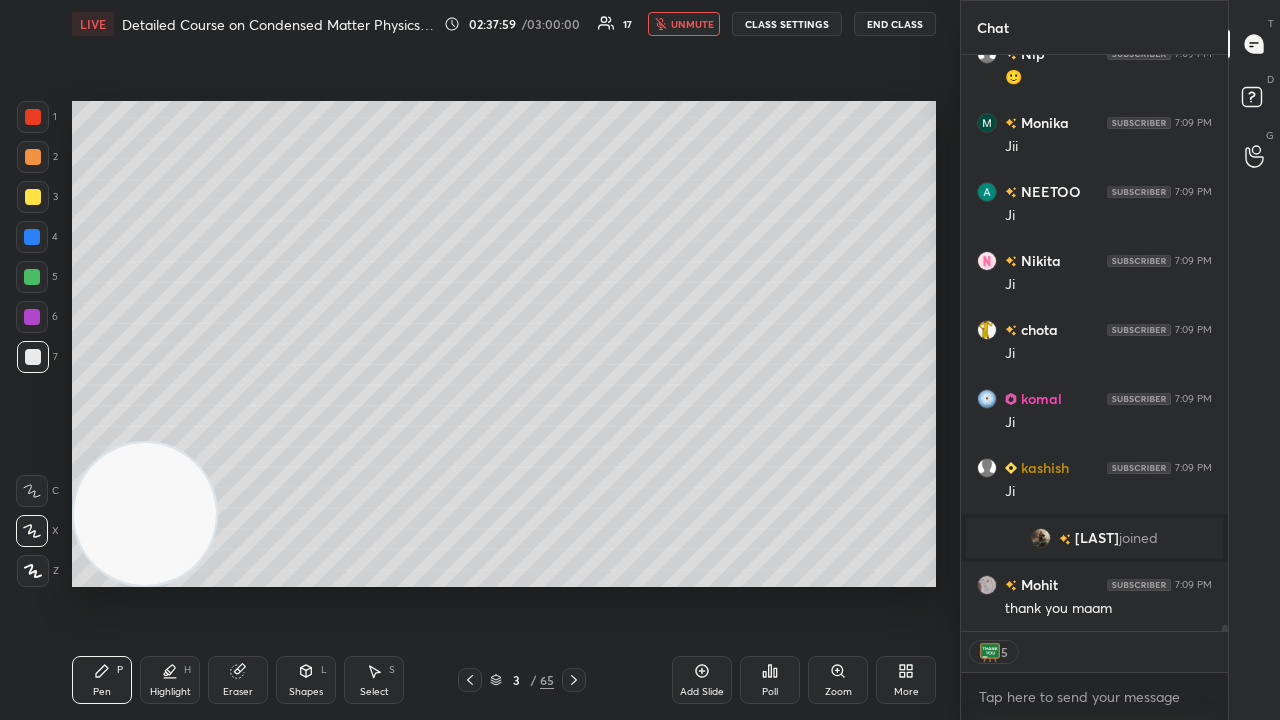 click on "unmute" at bounding box center (692, 24) 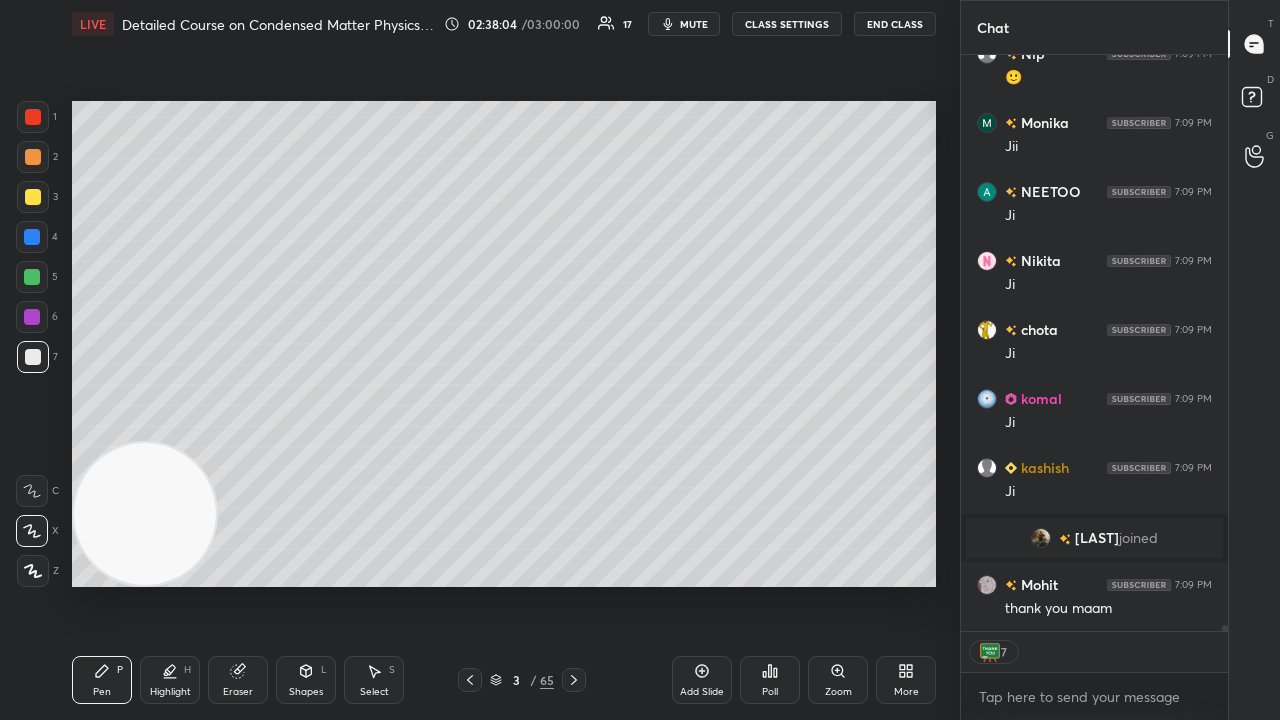 click on "Pen P" at bounding box center [102, 680] 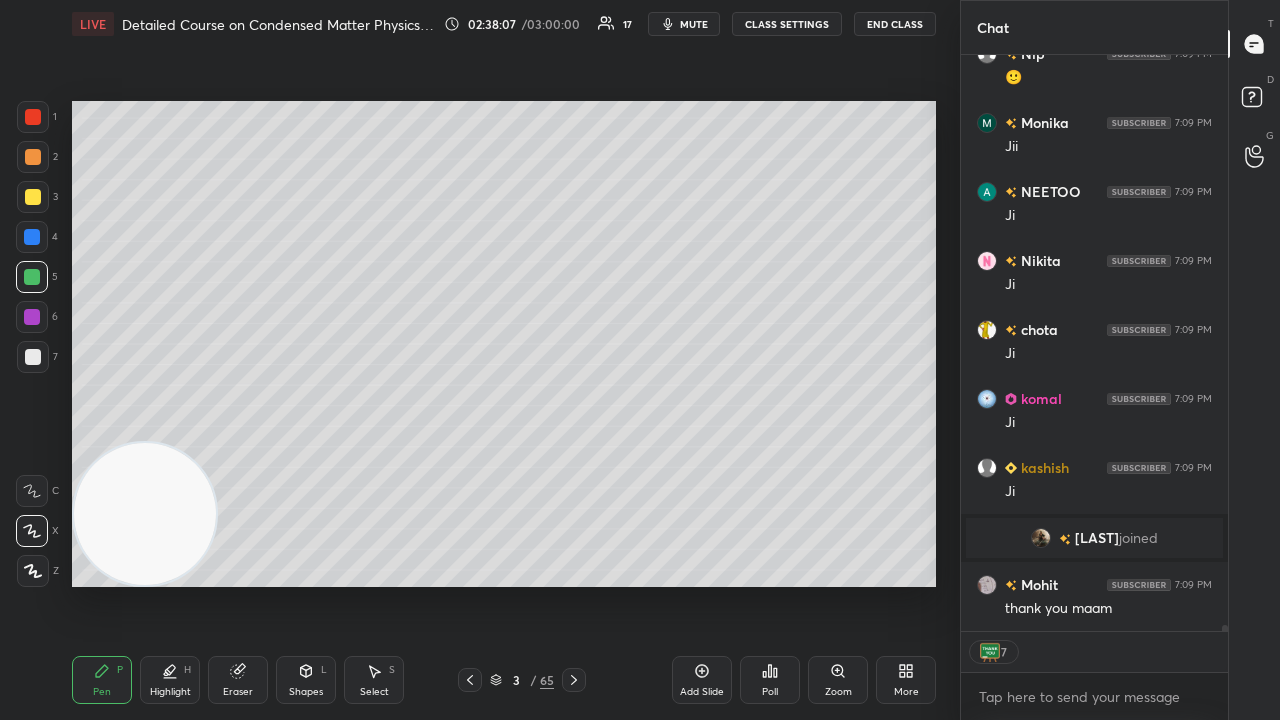 click 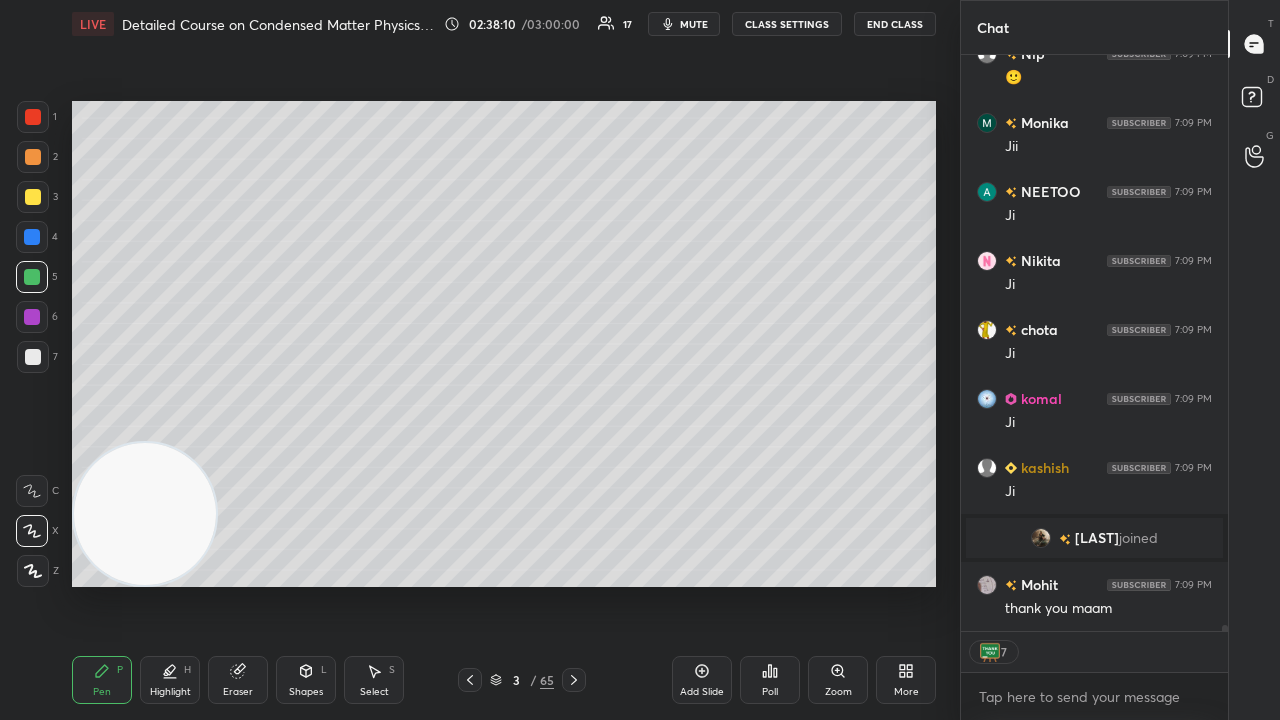 click on "mute" at bounding box center [694, 24] 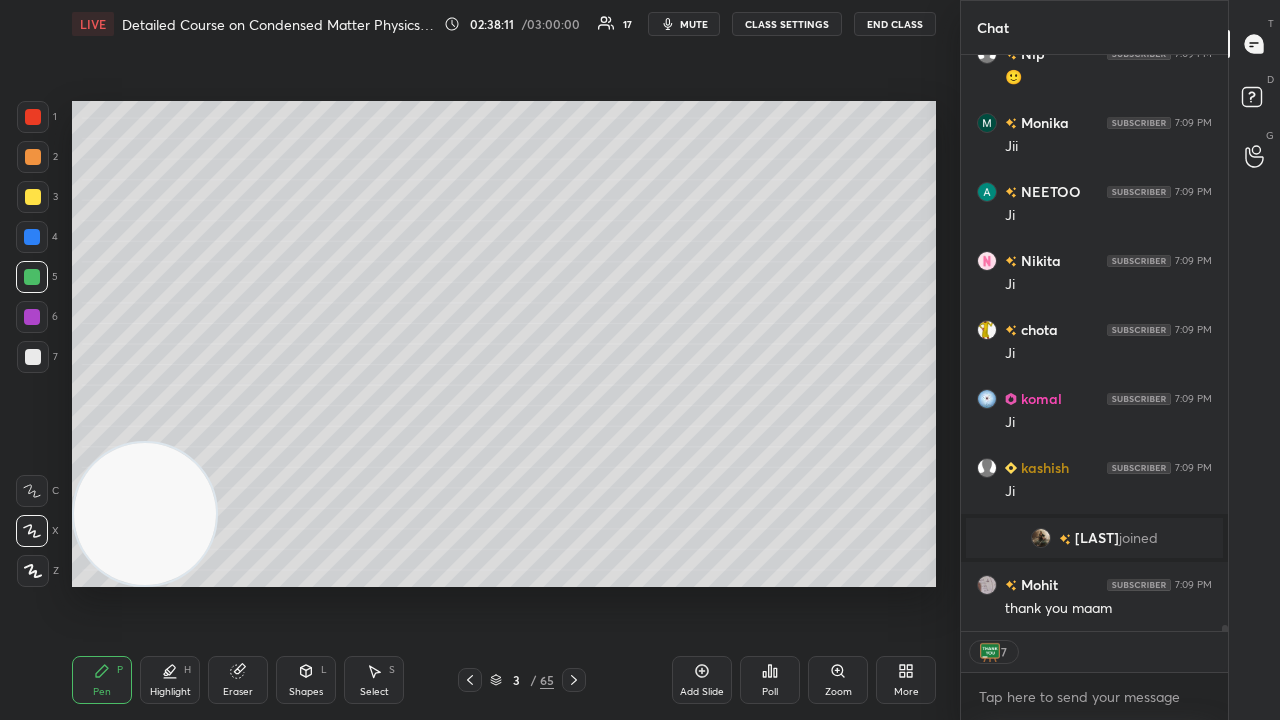 scroll, scrollTop: 53172, scrollLeft: 0, axis: vertical 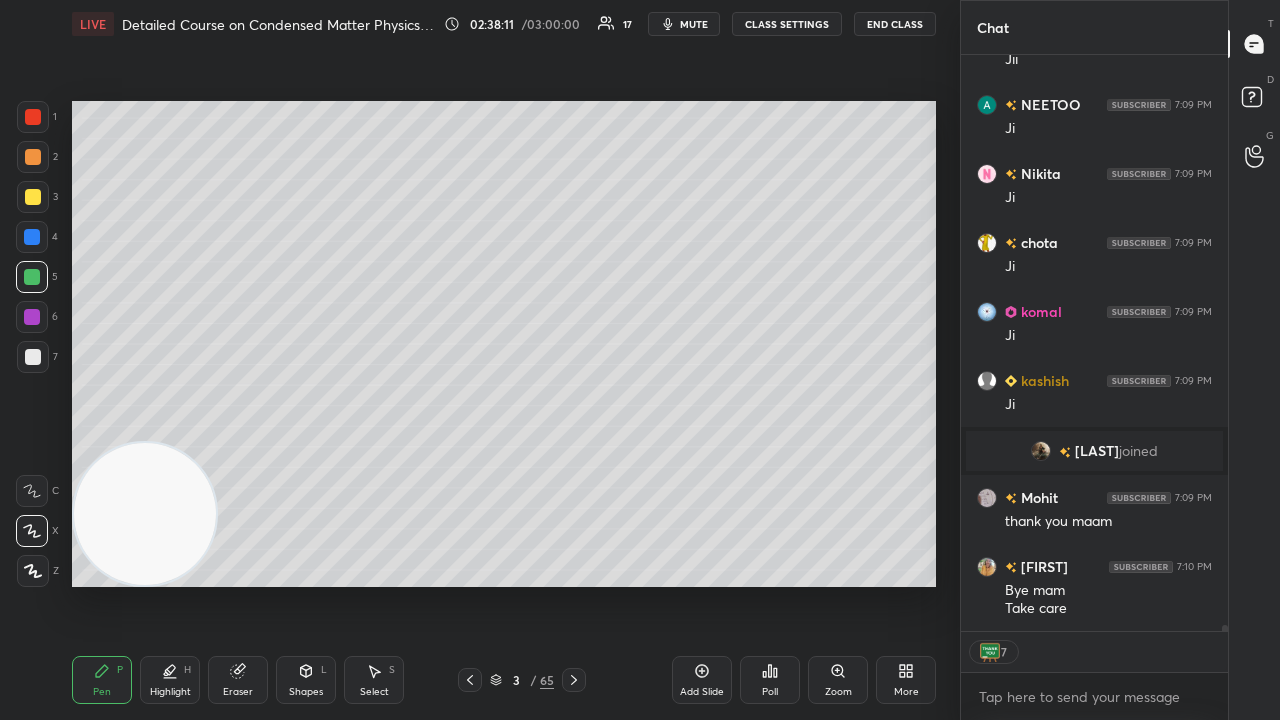 click at bounding box center (33, 357) 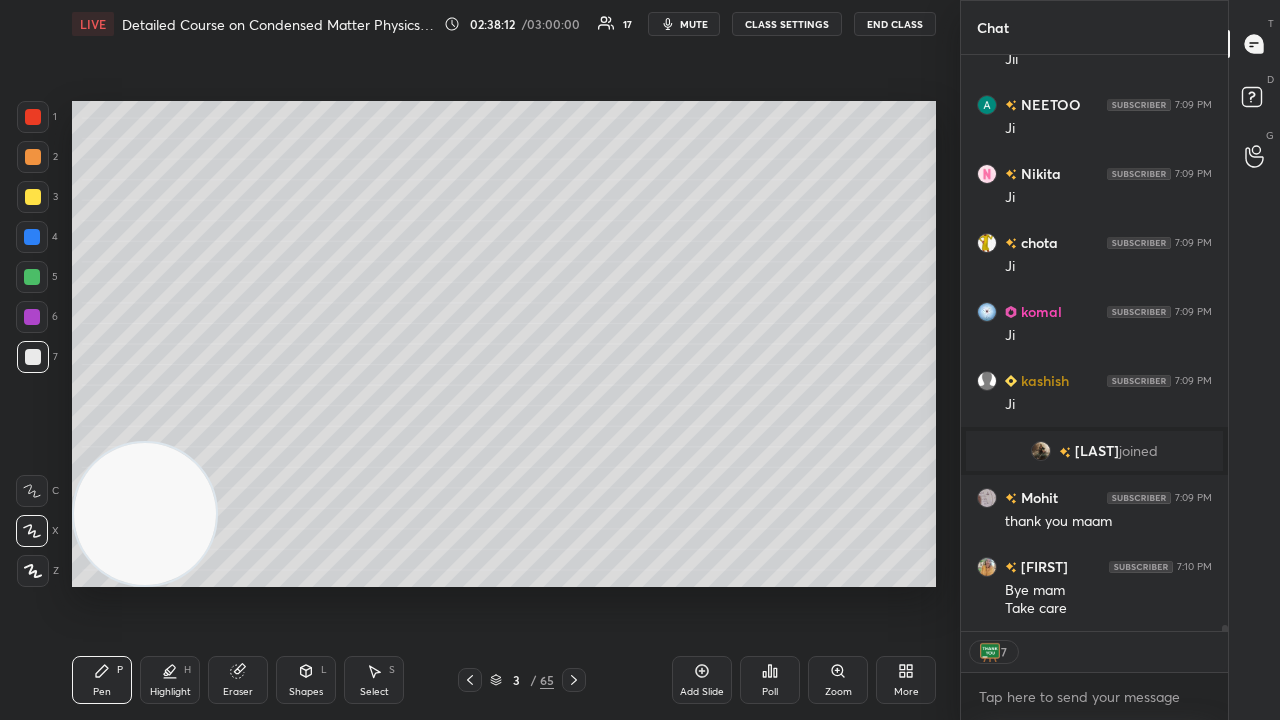 scroll, scrollTop: 6, scrollLeft: 6, axis: both 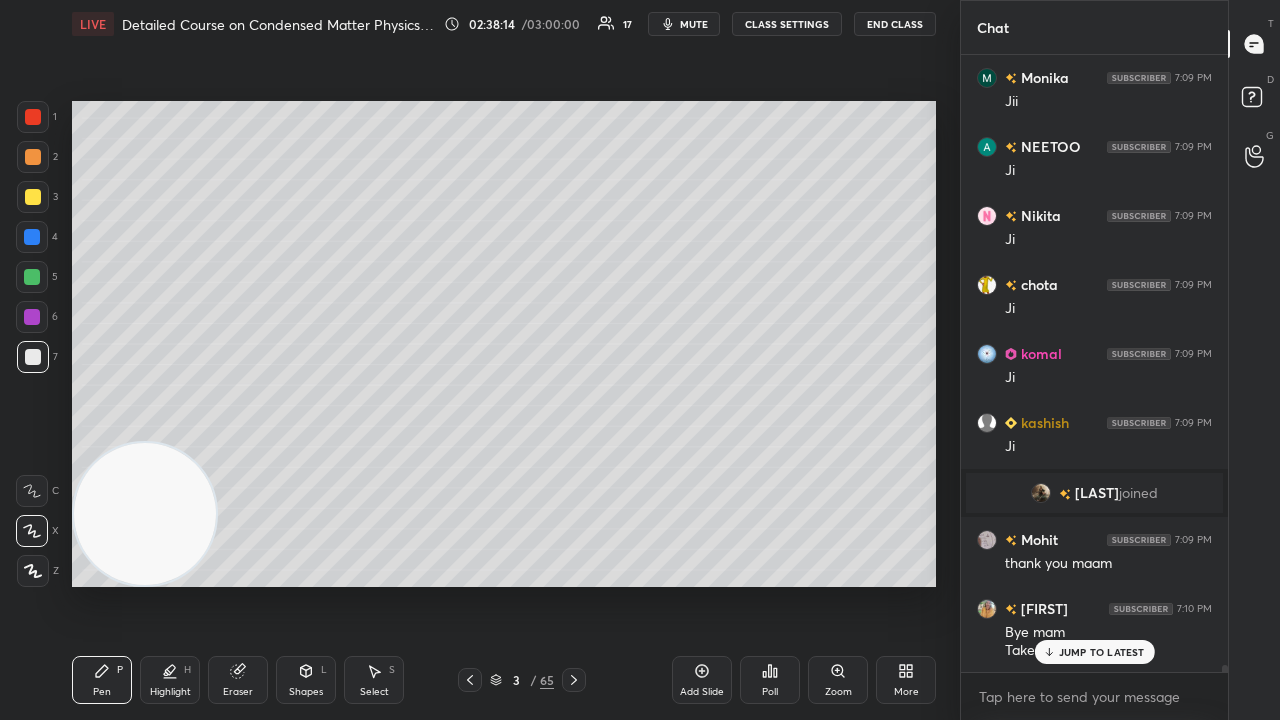 click on "JUMP TO LATEST" at bounding box center (1102, 652) 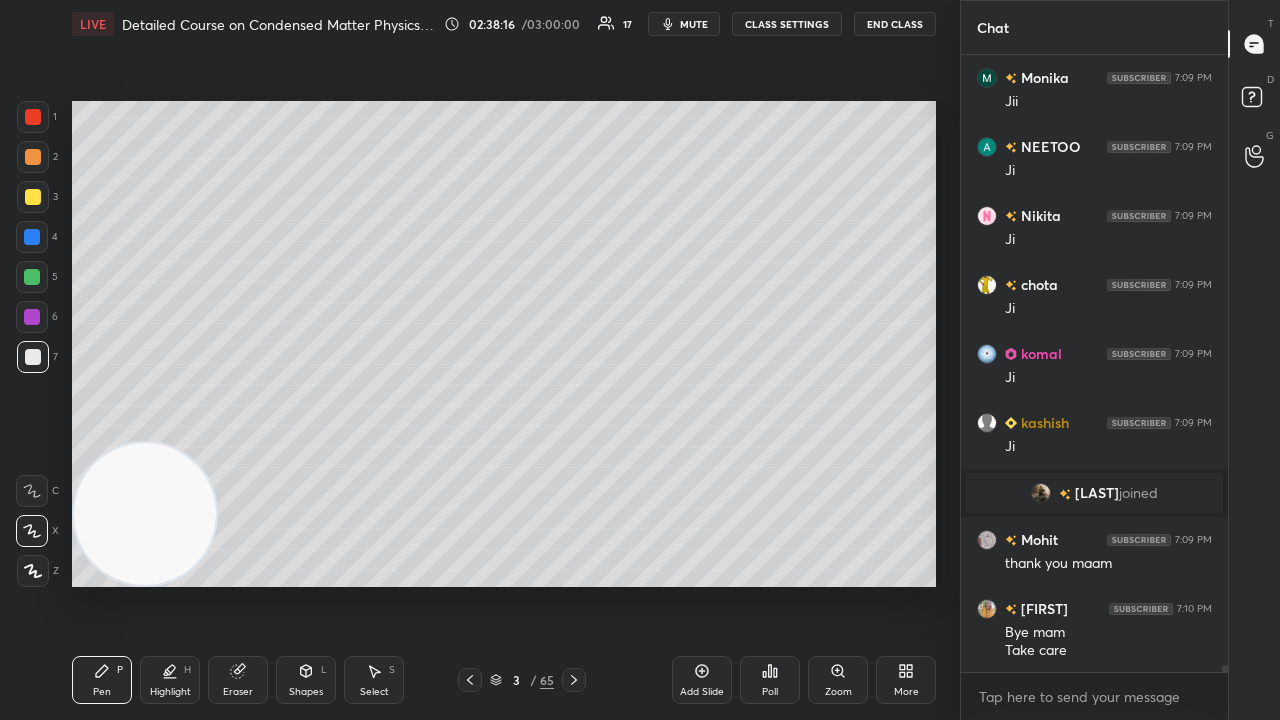 click on "mute" at bounding box center [694, 24] 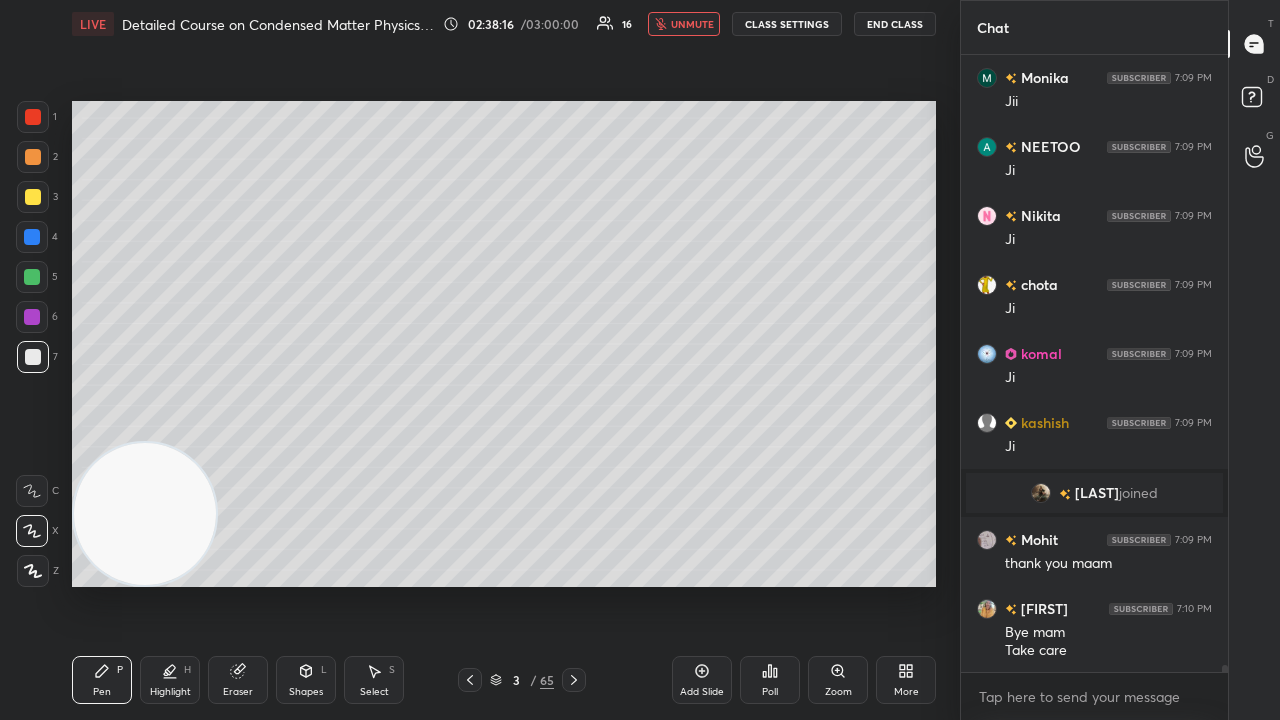 click on "unmute" at bounding box center (692, 24) 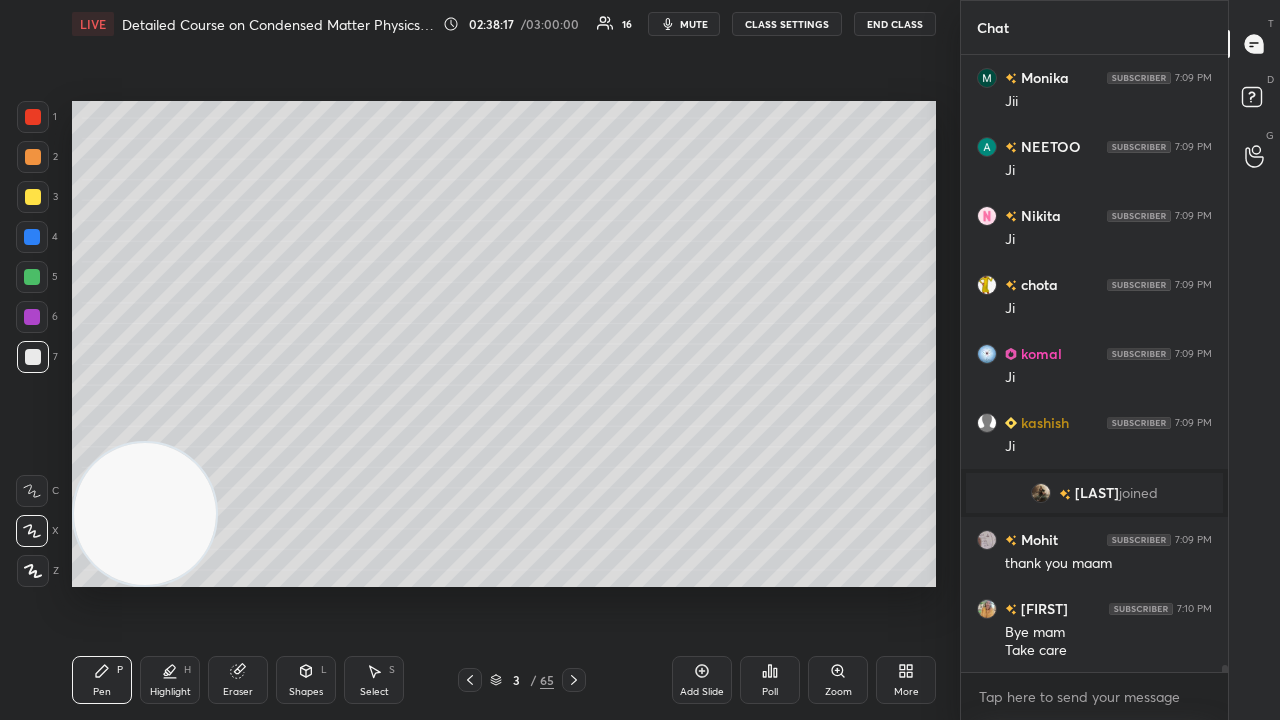 click 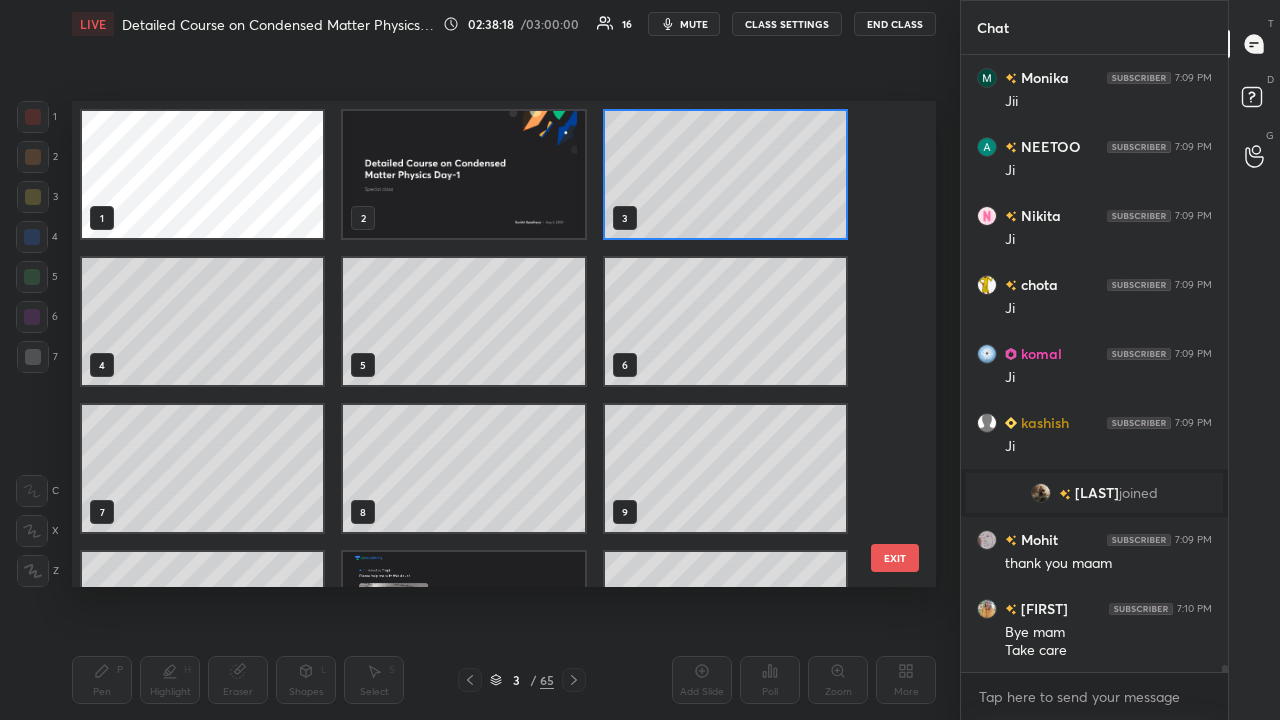 scroll, scrollTop: 7, scrollLeft: 11, axis: both 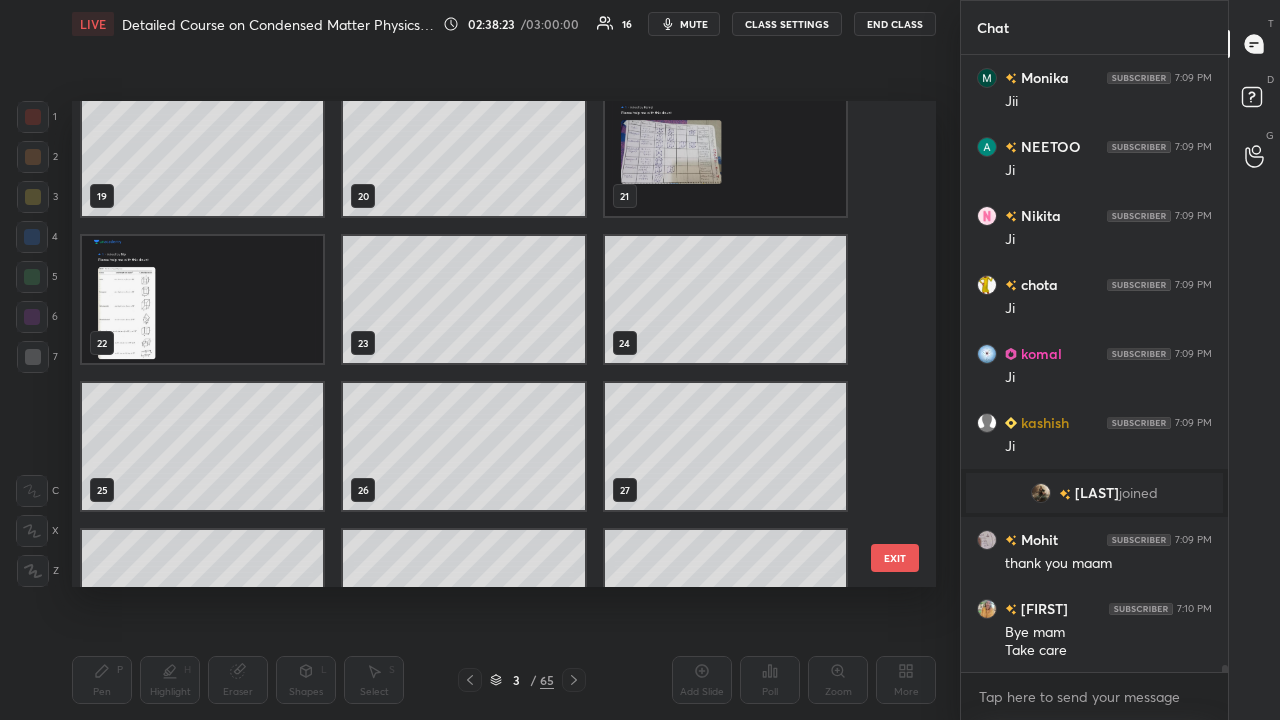 click at bounding box center [725, 152] 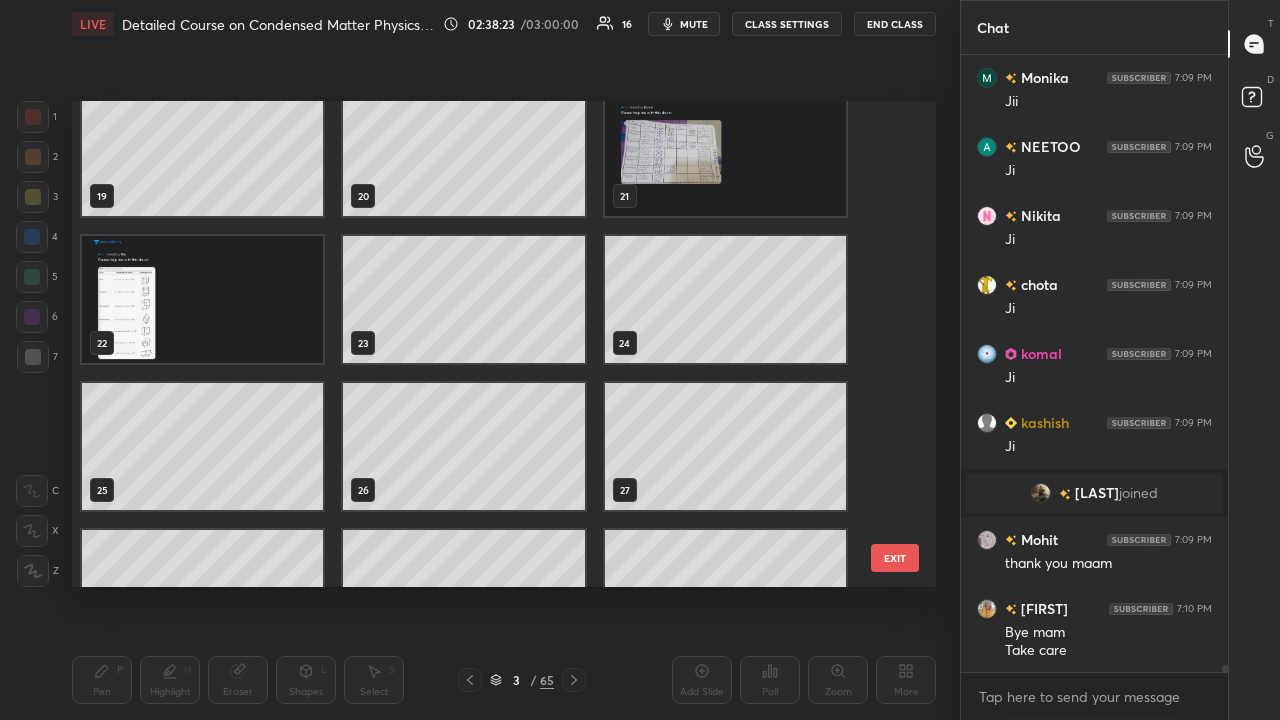 scroll, scrollTop: 882, scrollLeft: 0, axis: vertical 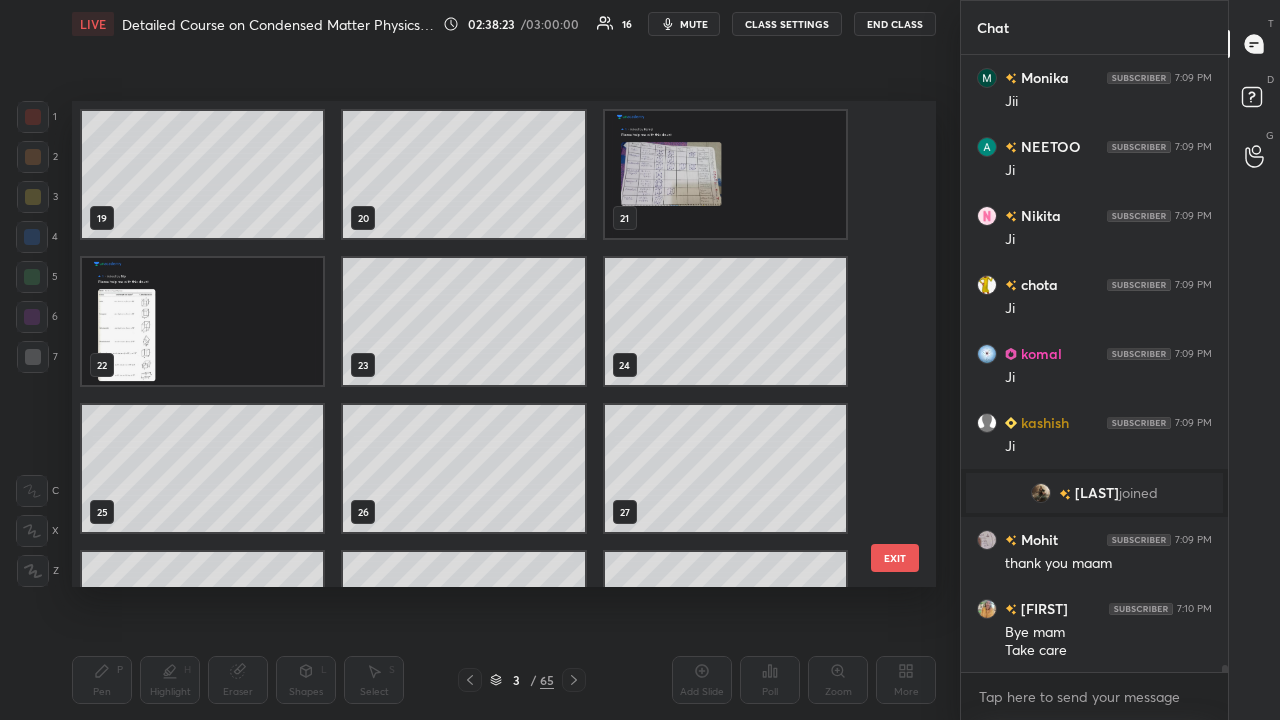 click at bounding box center (725, 174) 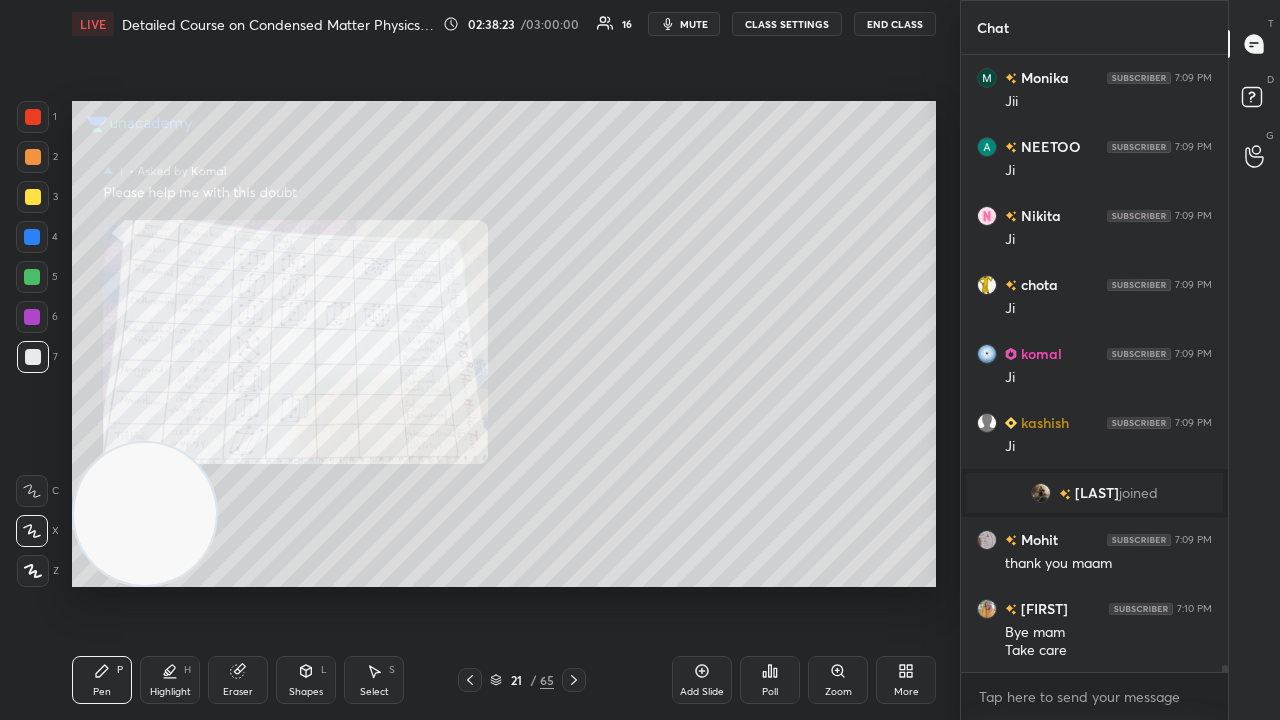 click at bounding box center (725, 174) 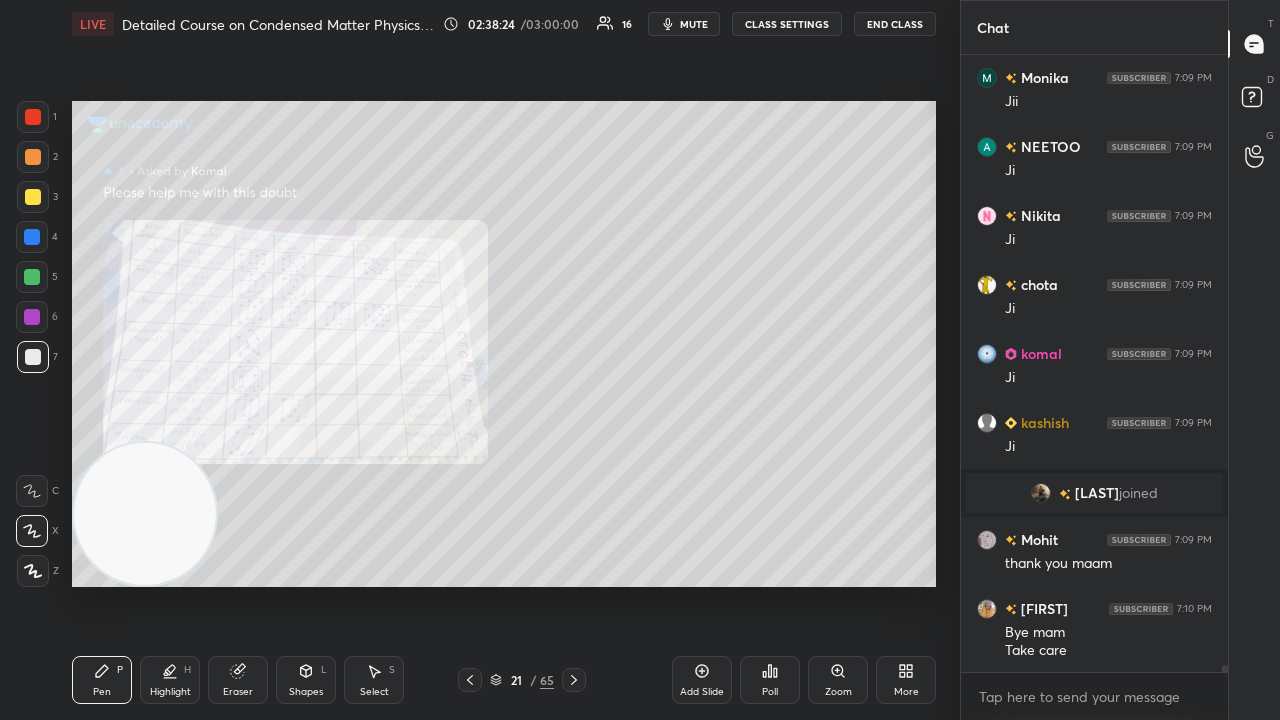 click 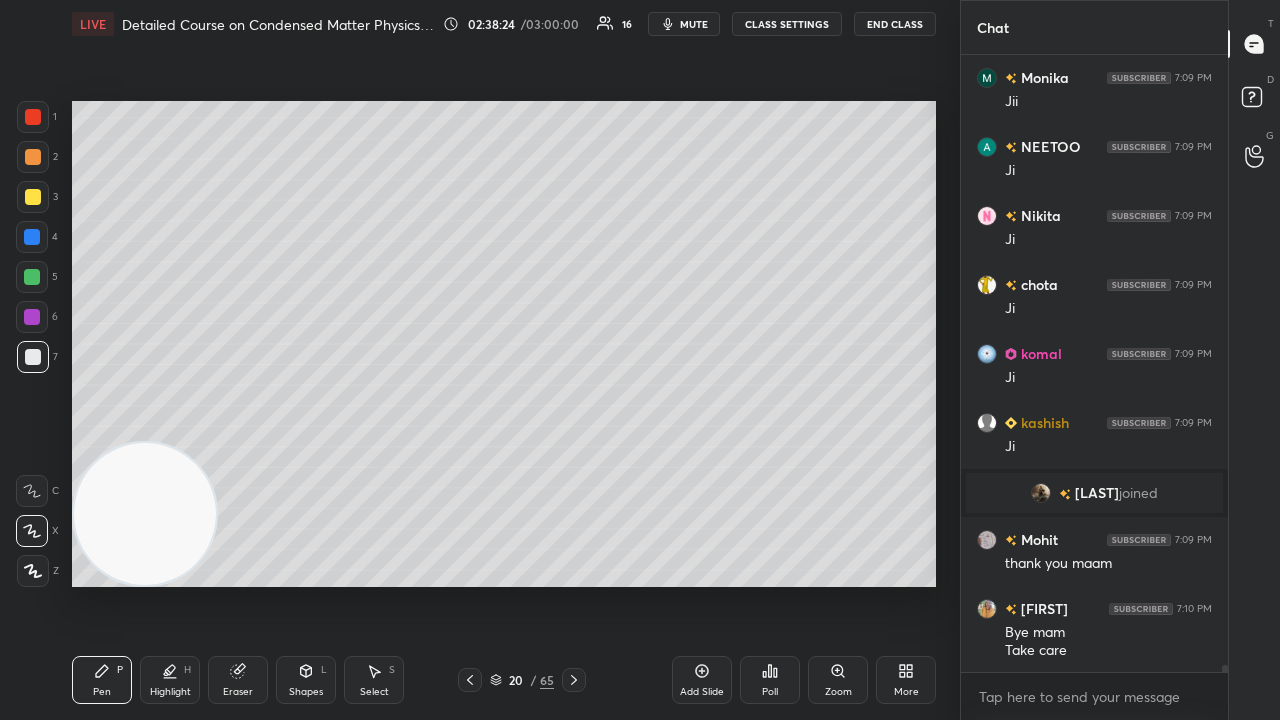 click 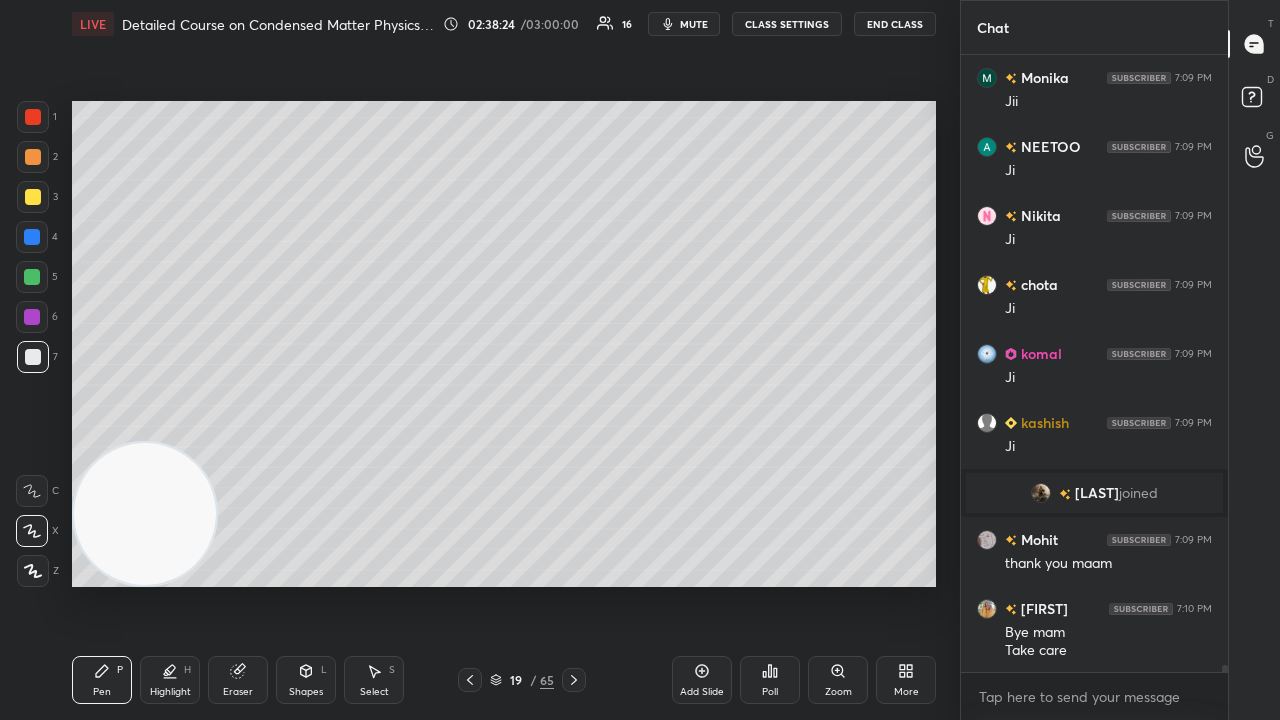 click 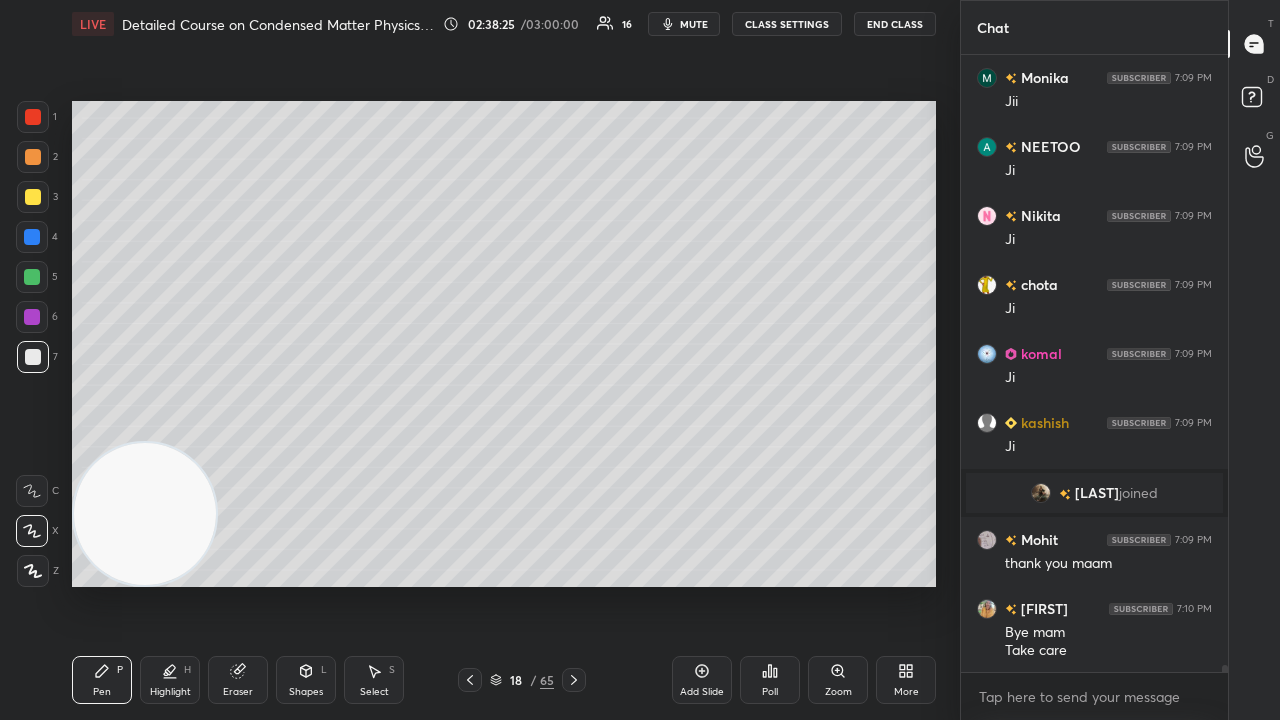 click 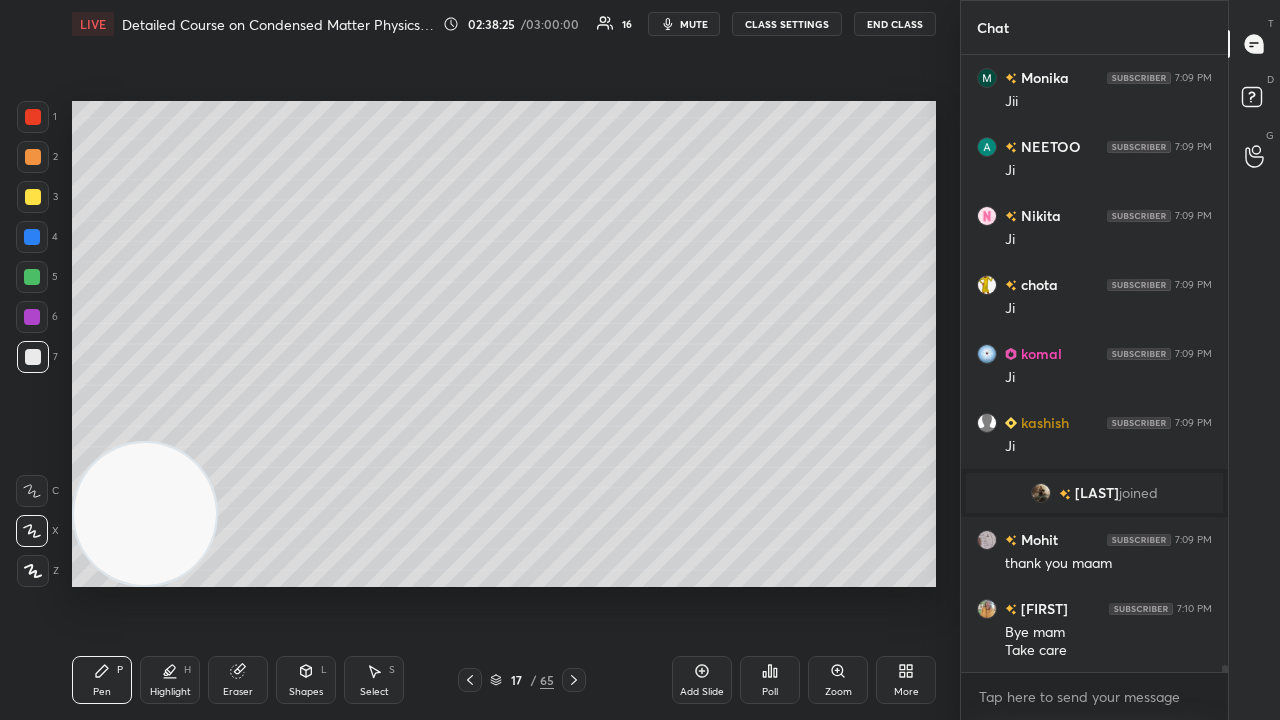 click 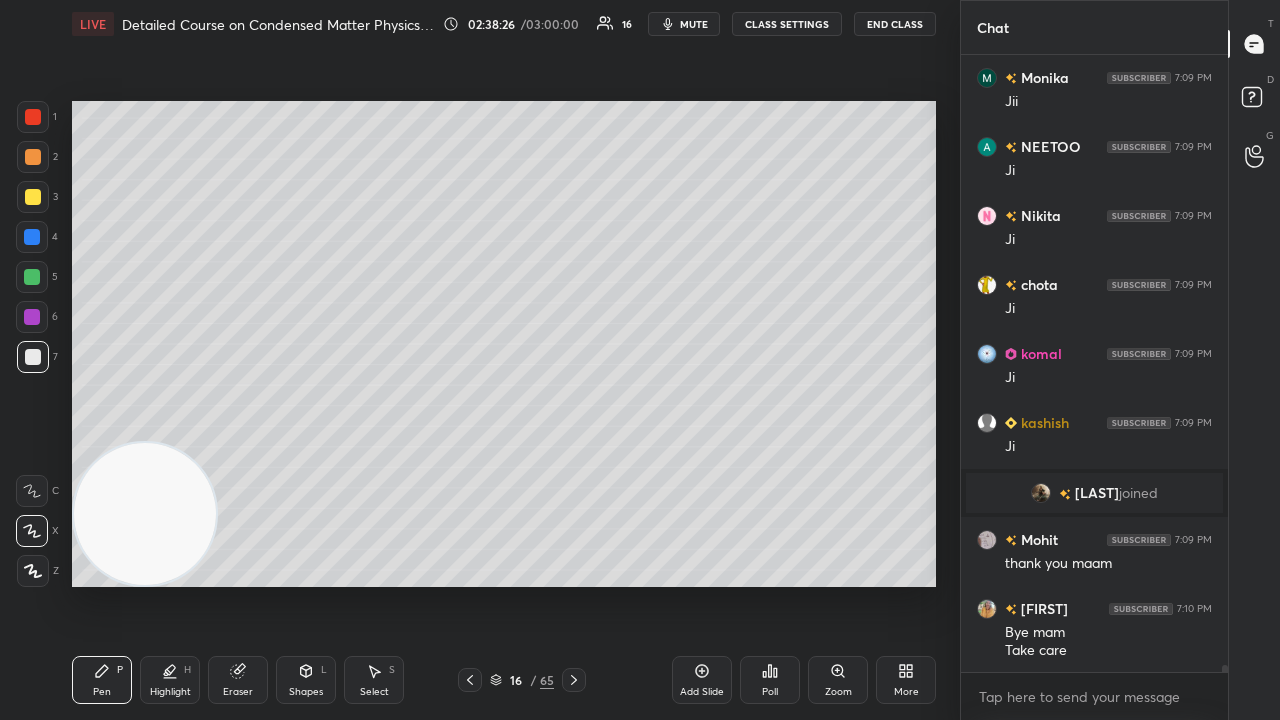 click 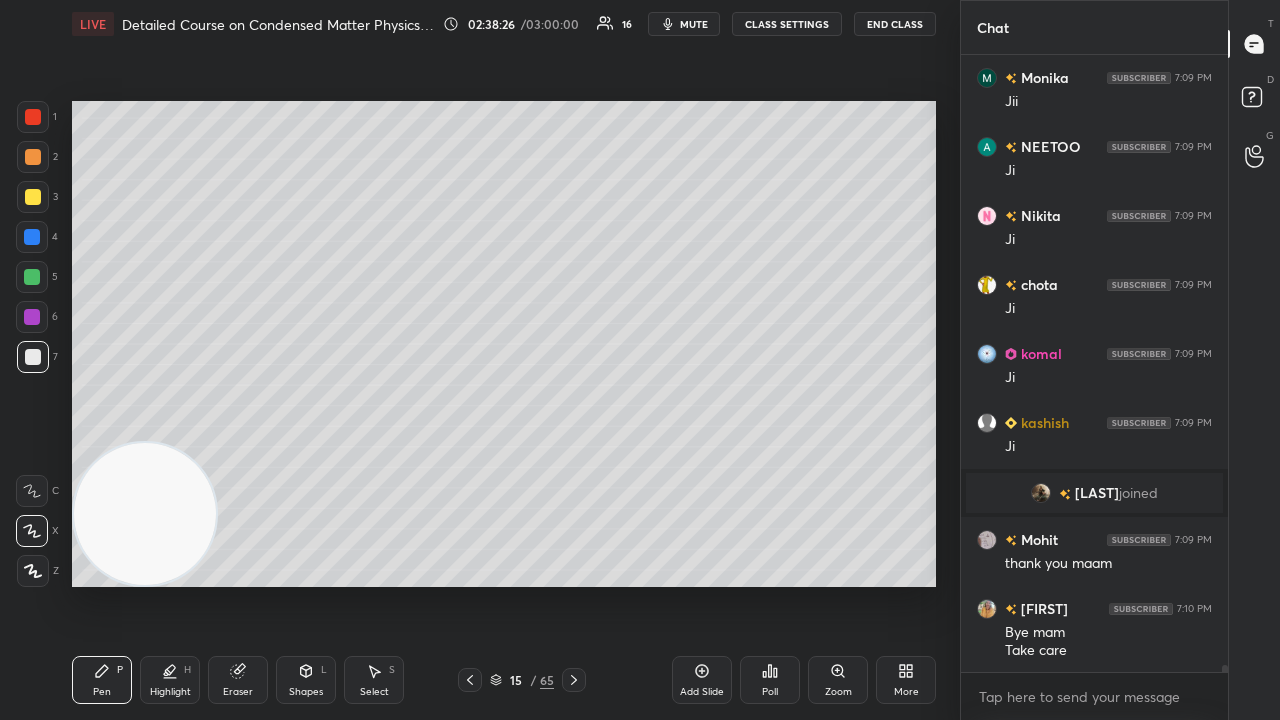 click at bounding box center (470, 680) 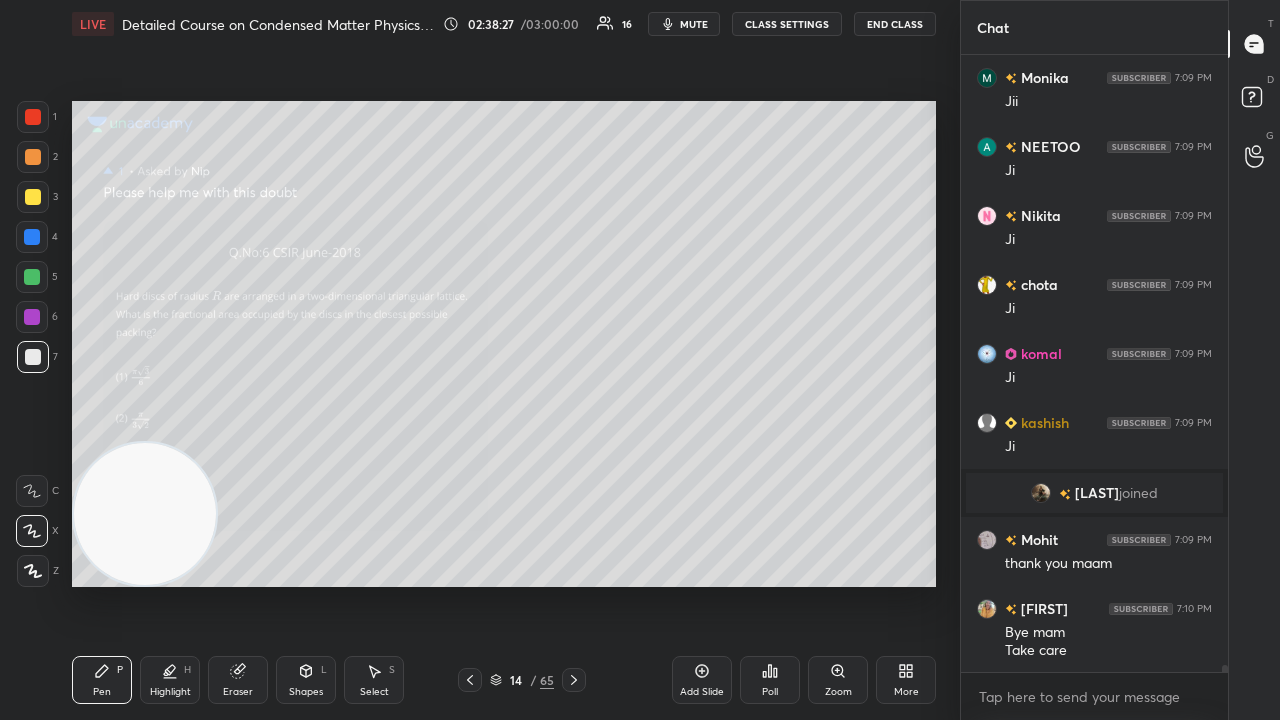 click 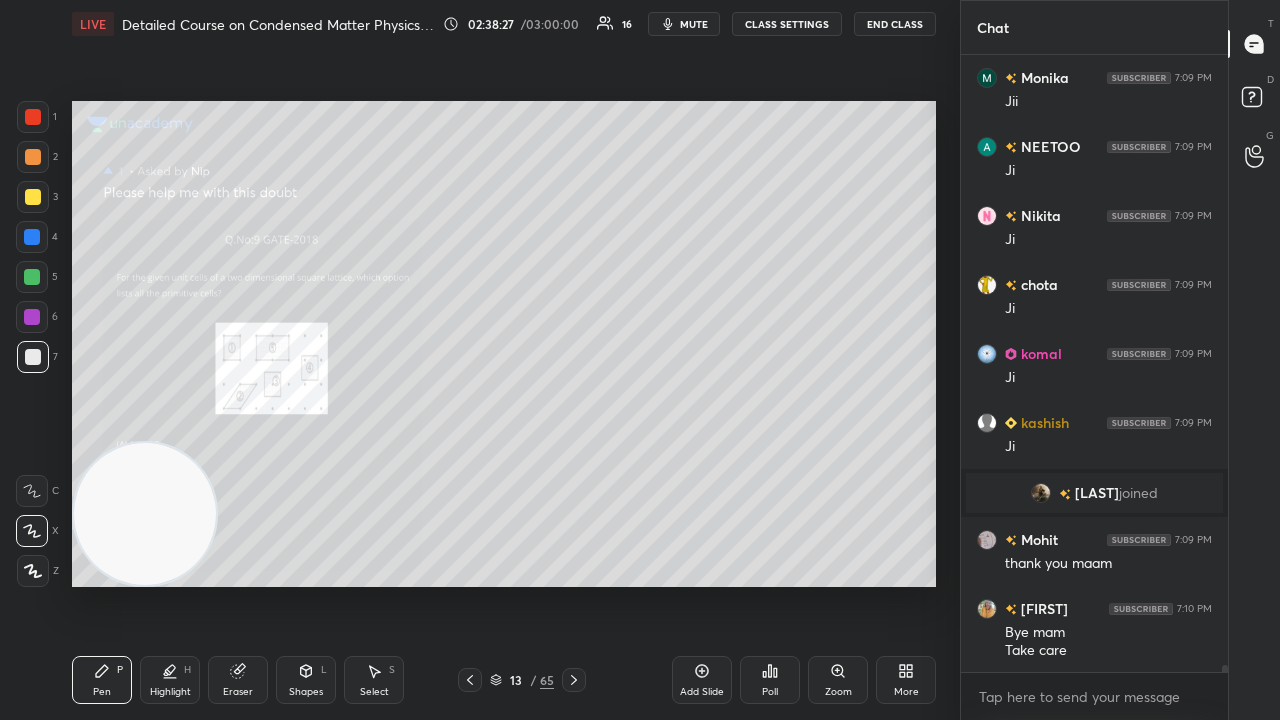 scroll, scrollTop: 53200, scrollLeft: 0, axis: vertical 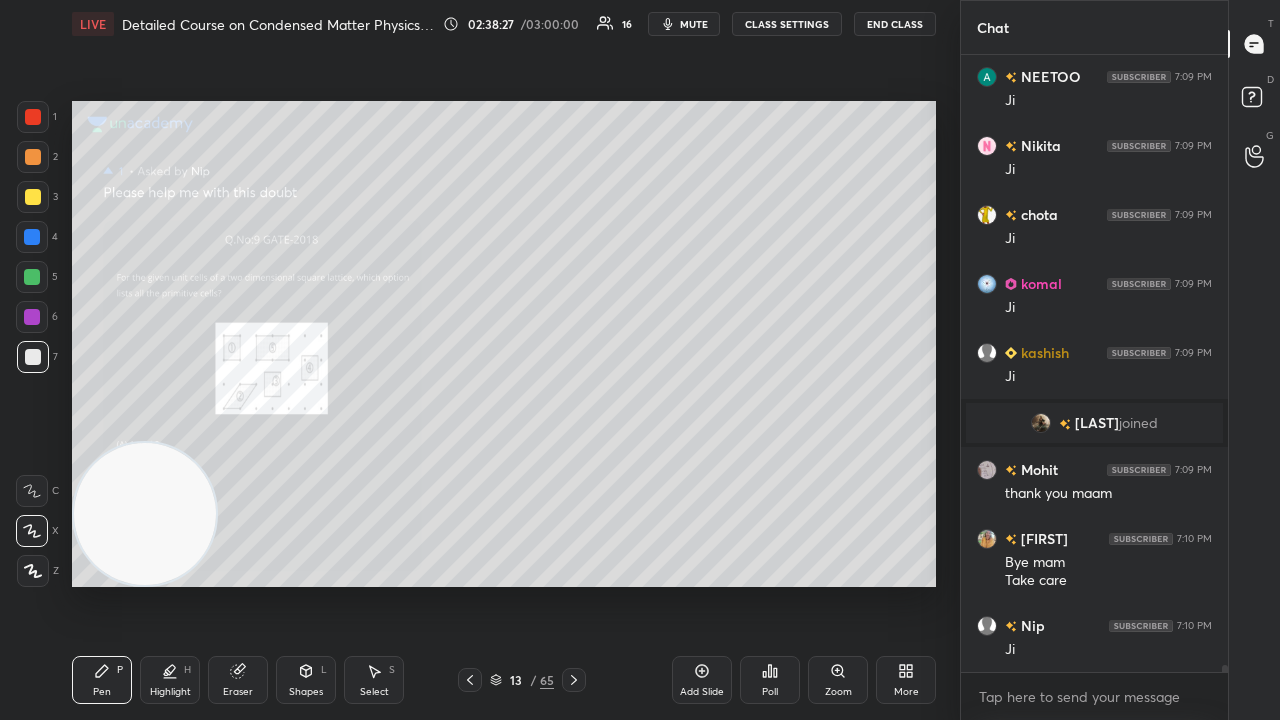 click 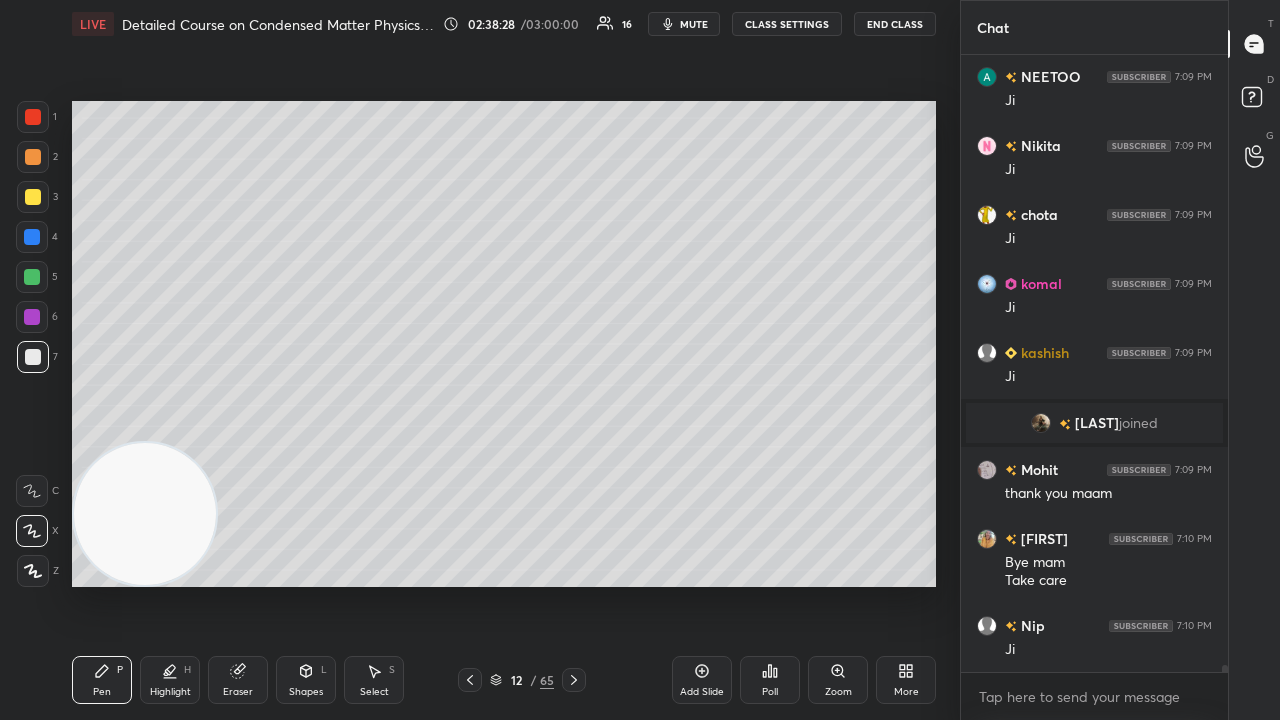 click 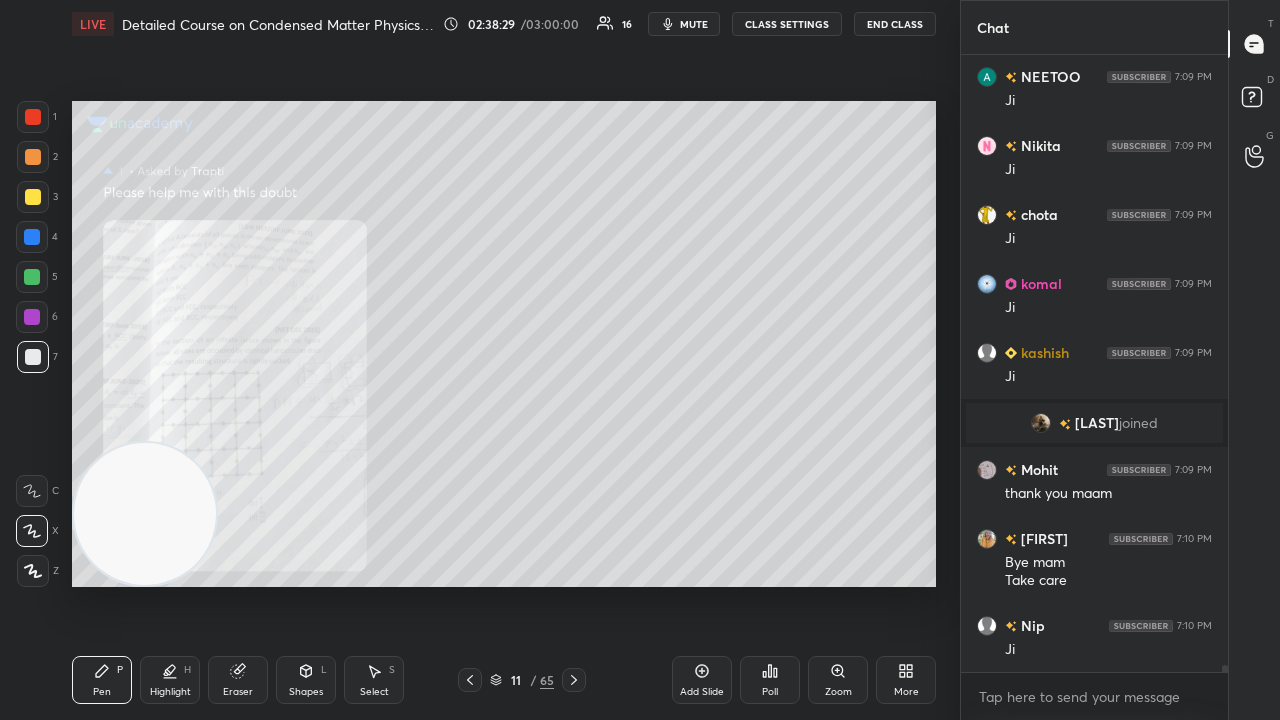 click 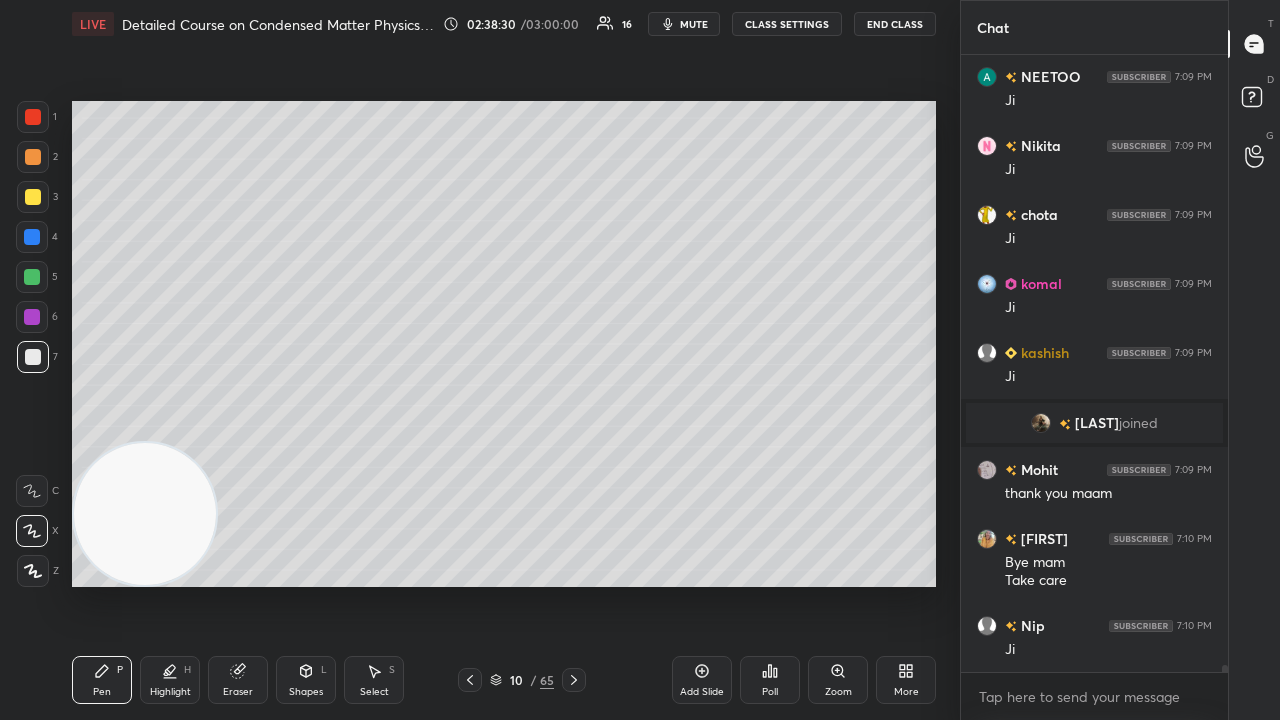 click on "mute" at bounding box center [684, 24] 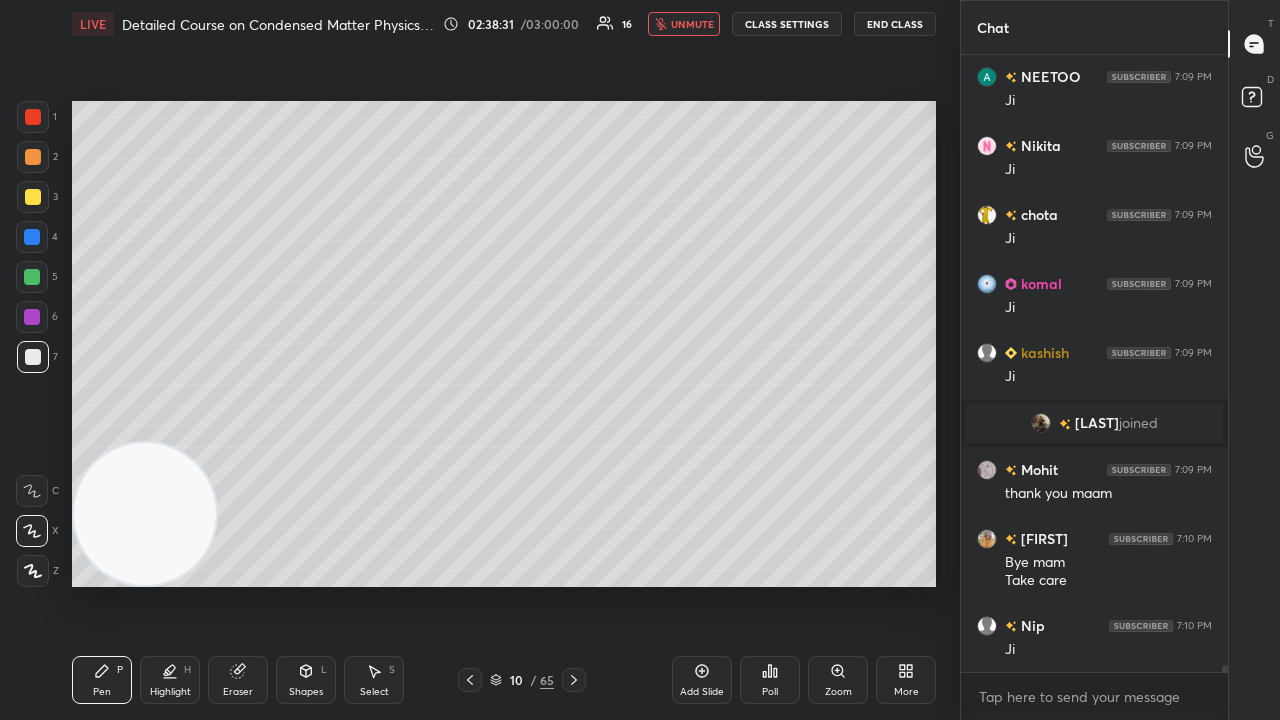 click on "unmute" at bounding box center [684, 24] 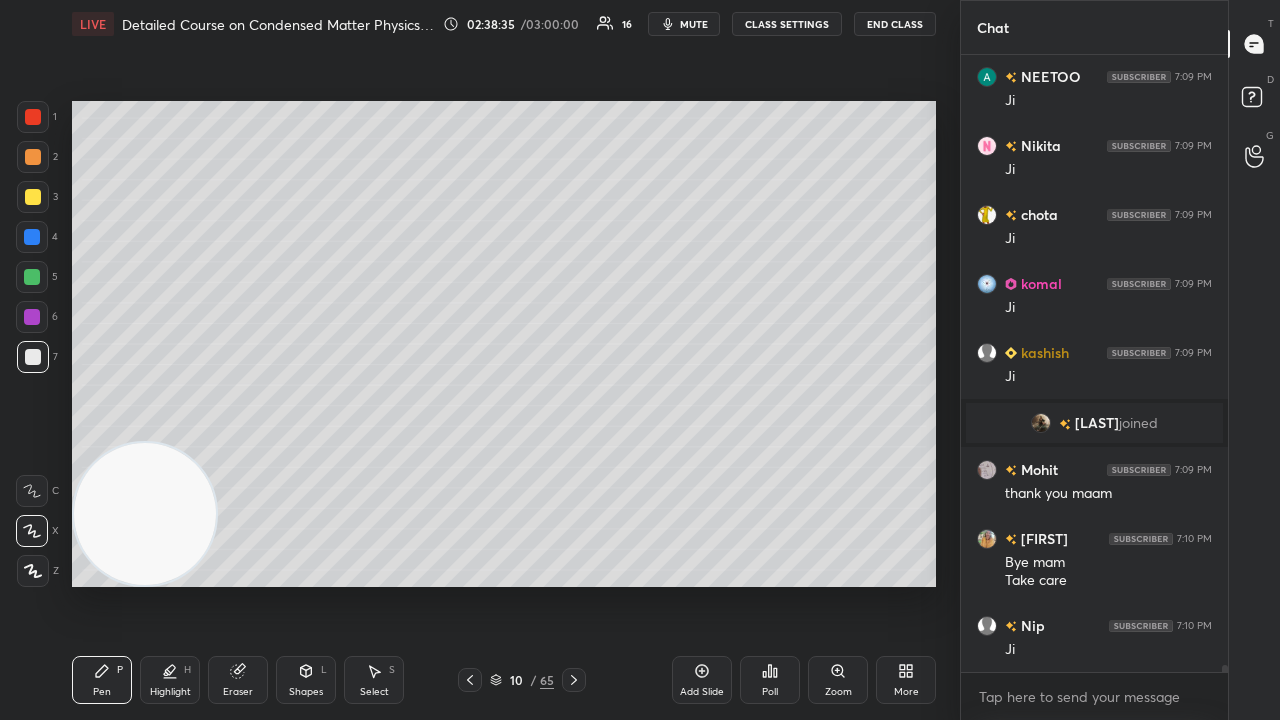 click on "End Class" at bounding box center [895, 24] 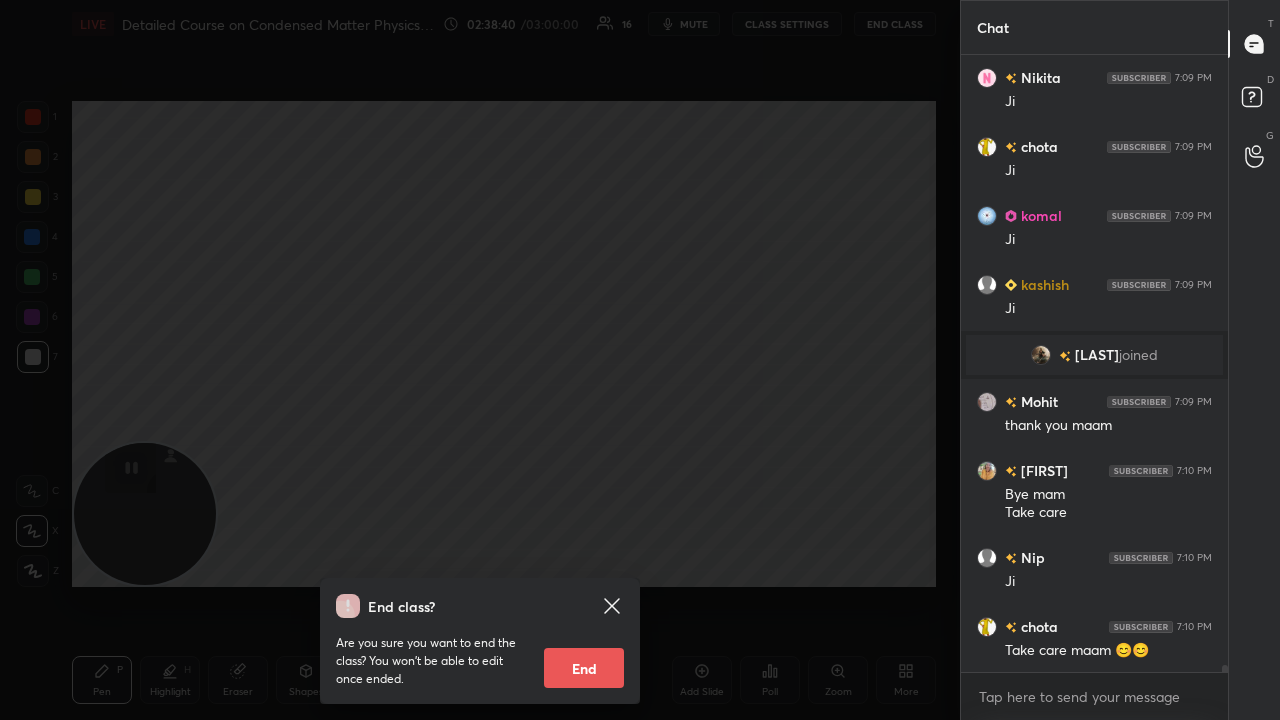 scroll, scrollTop: 53338, scrollLeft: 0, axis: vertical 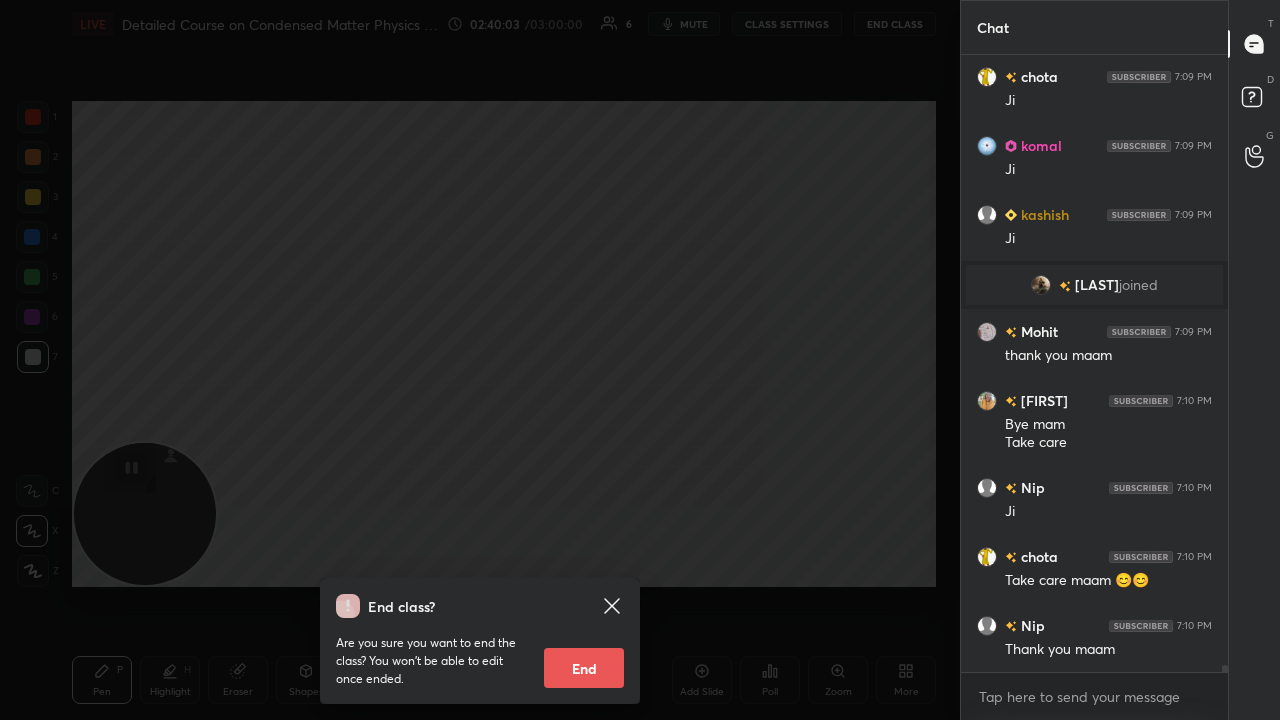 click on "End" at bounding box center [584, 668] 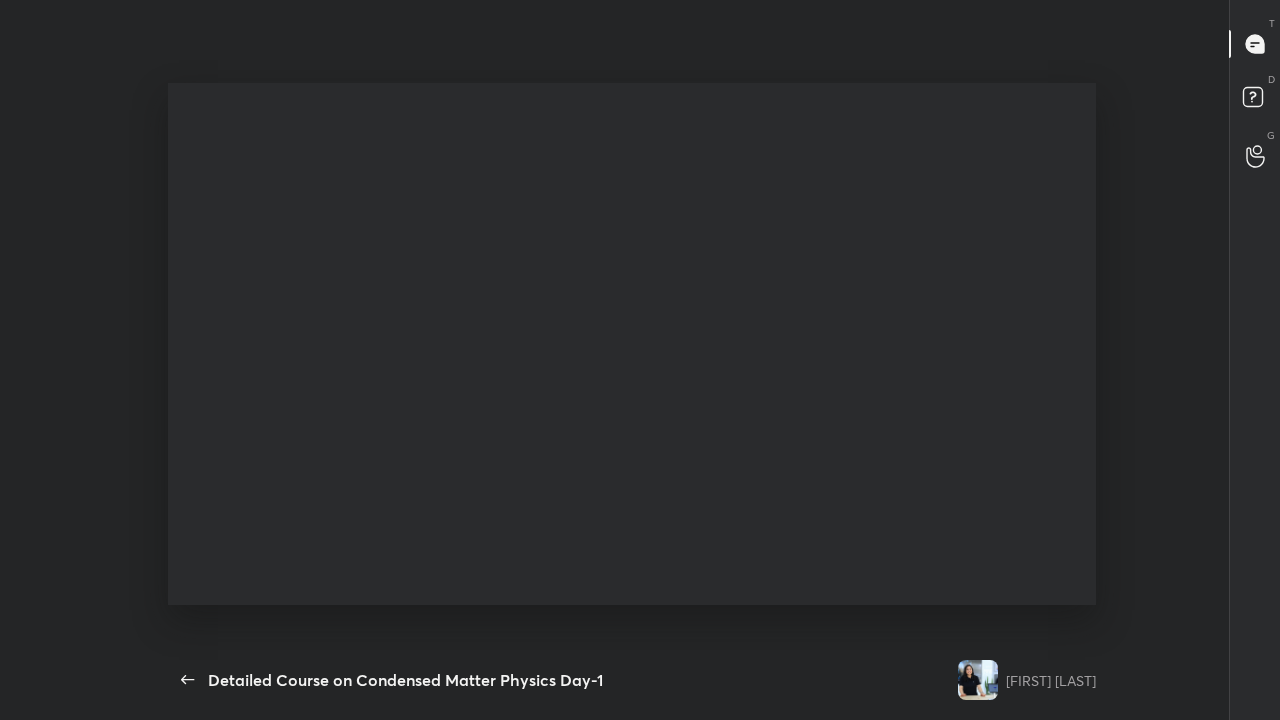 scroll, scrollTop: 99408, scrollLeft: 99055, axis: both 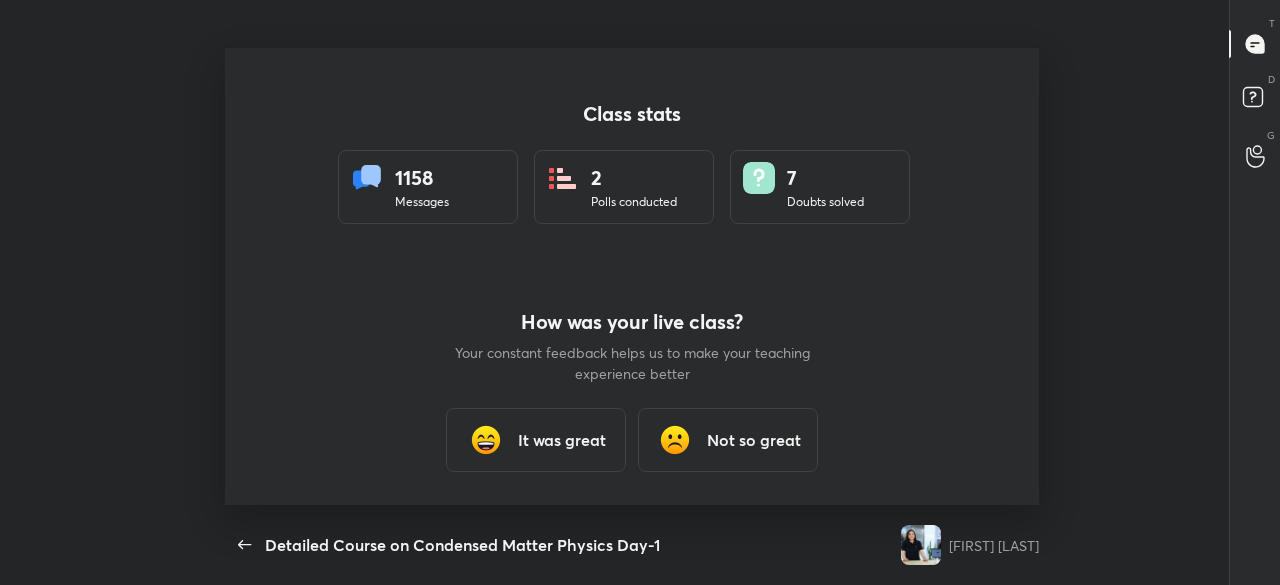 type on "x" 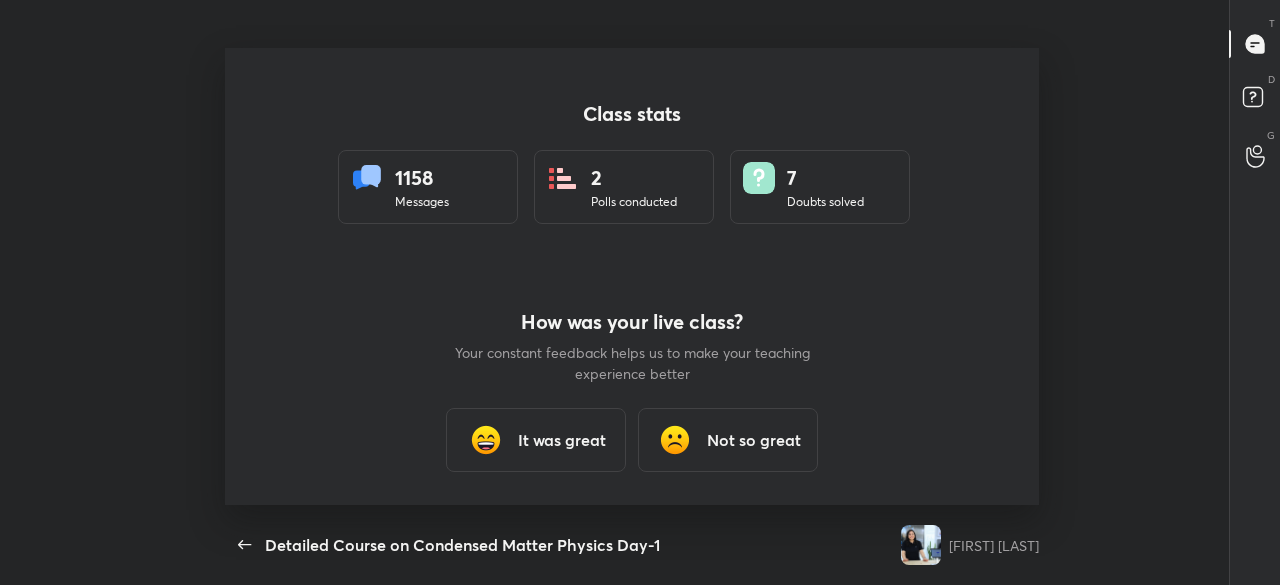 click on "It was great" at bounding box center [536, 440] 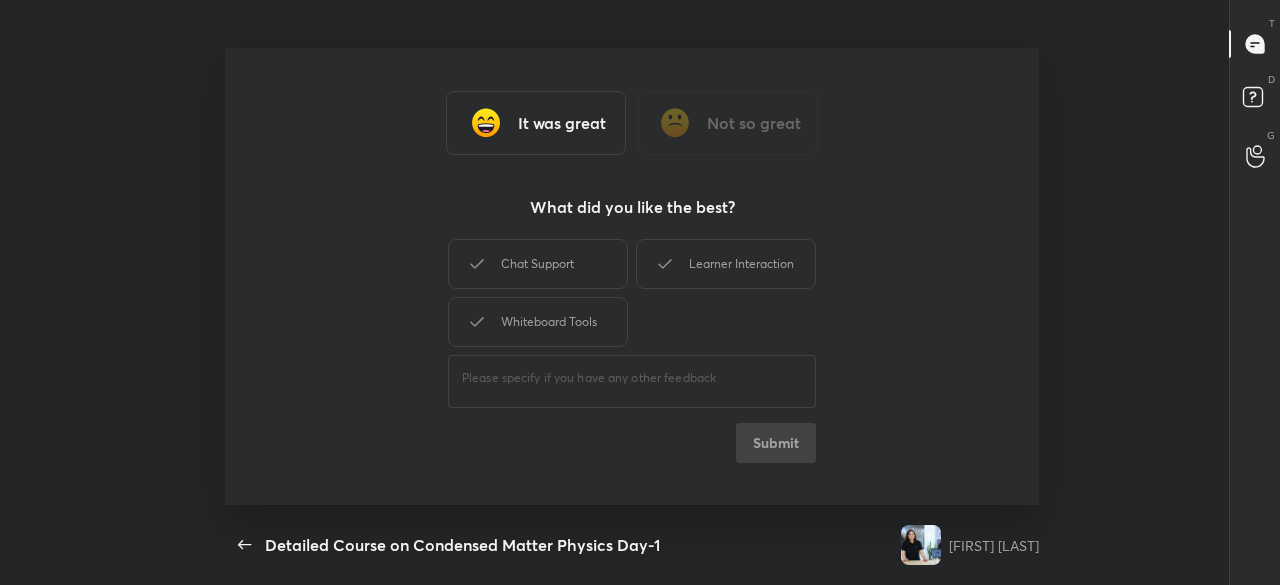 drag, startPoint x: 710, startPoint y: 277, endPoint x: 682, endPoint y: 289, distance: 30.463093 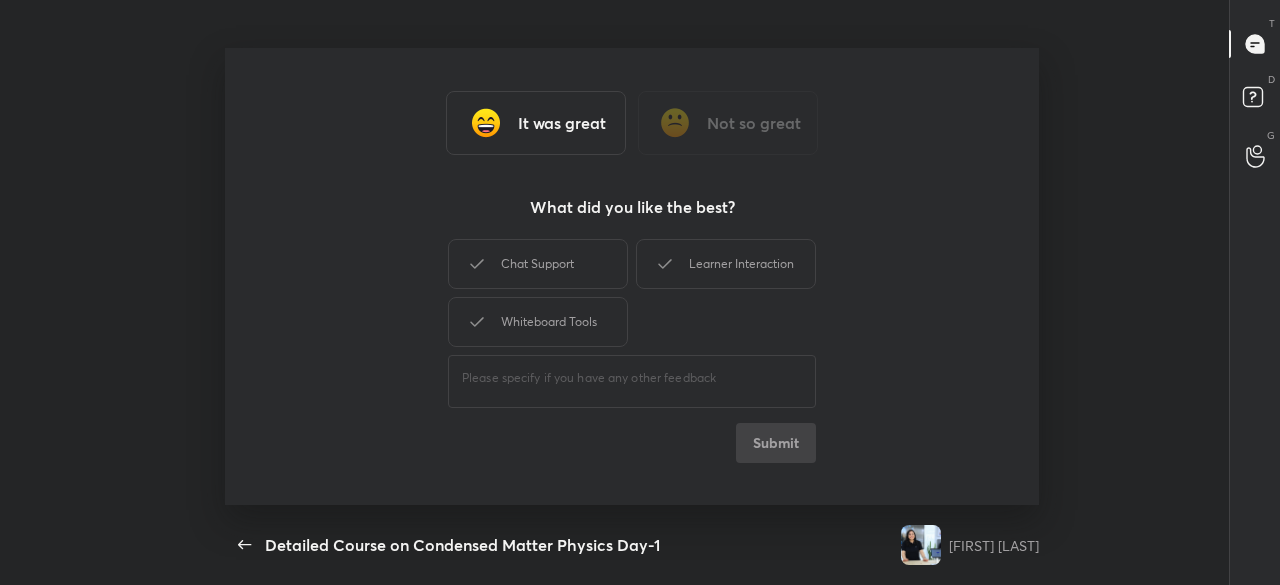 click on "Learner Interaction" at bounding box center [726, 264] 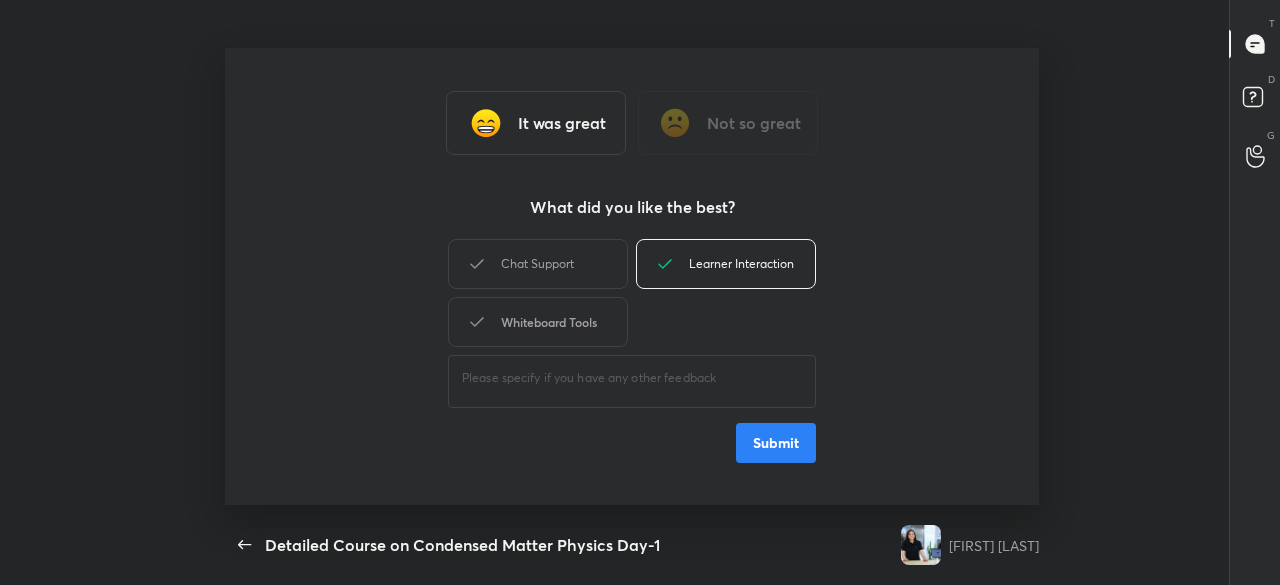 click on "Whiteboard Tools" at bounding box center [538, 322] 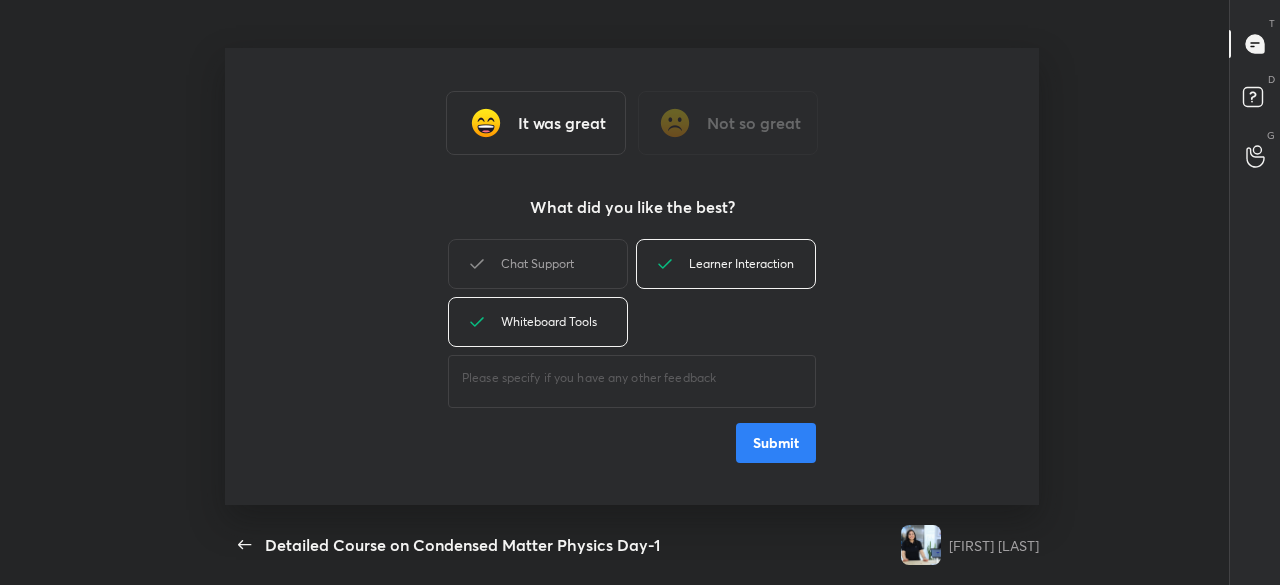 click on "Submit" at bounding box center (776, 443) 